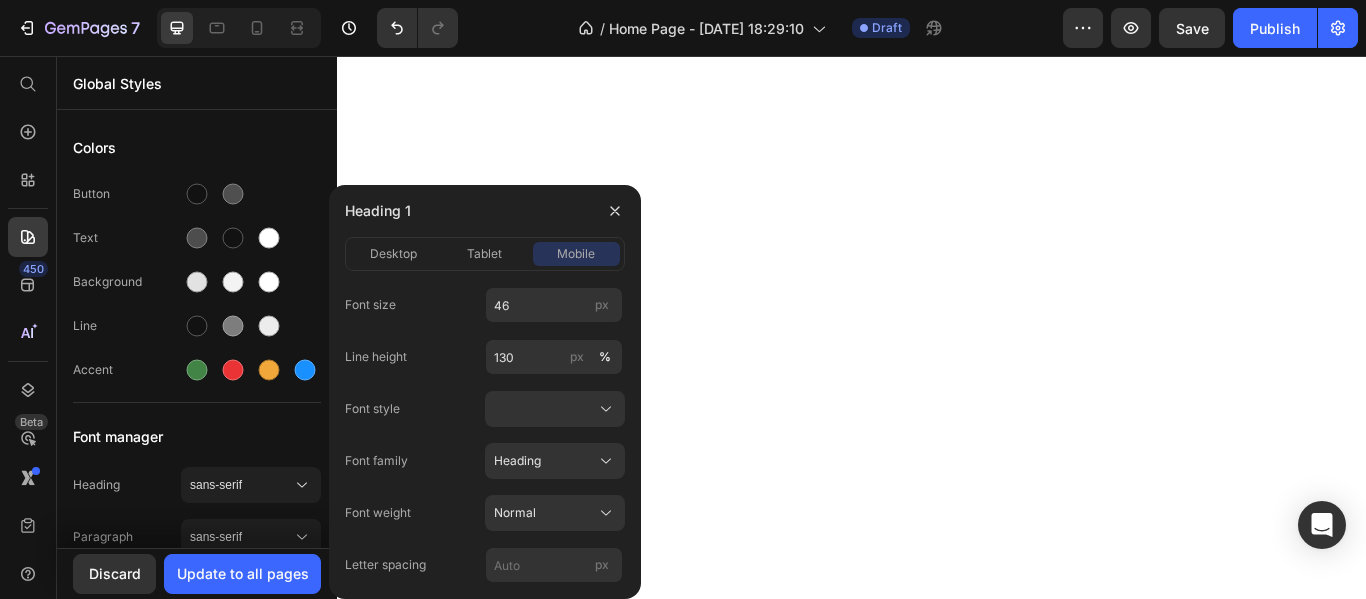 scroll, scrollTop: 0, scrollLeft: 0, axis: both 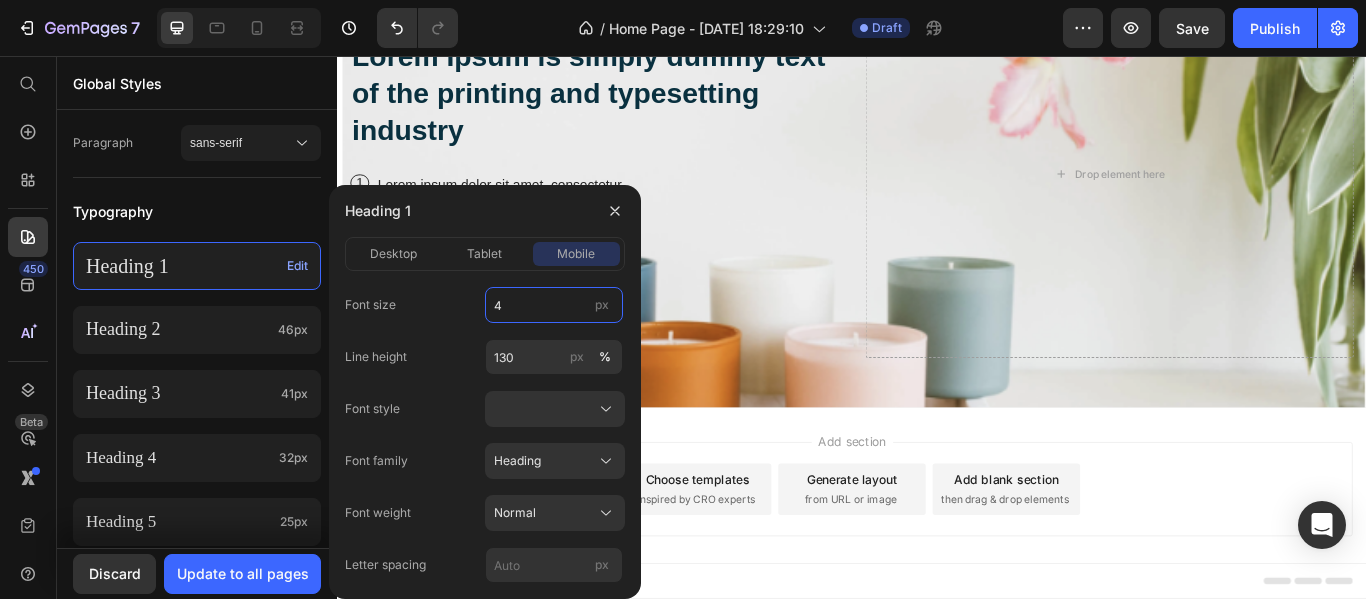 type on "45" 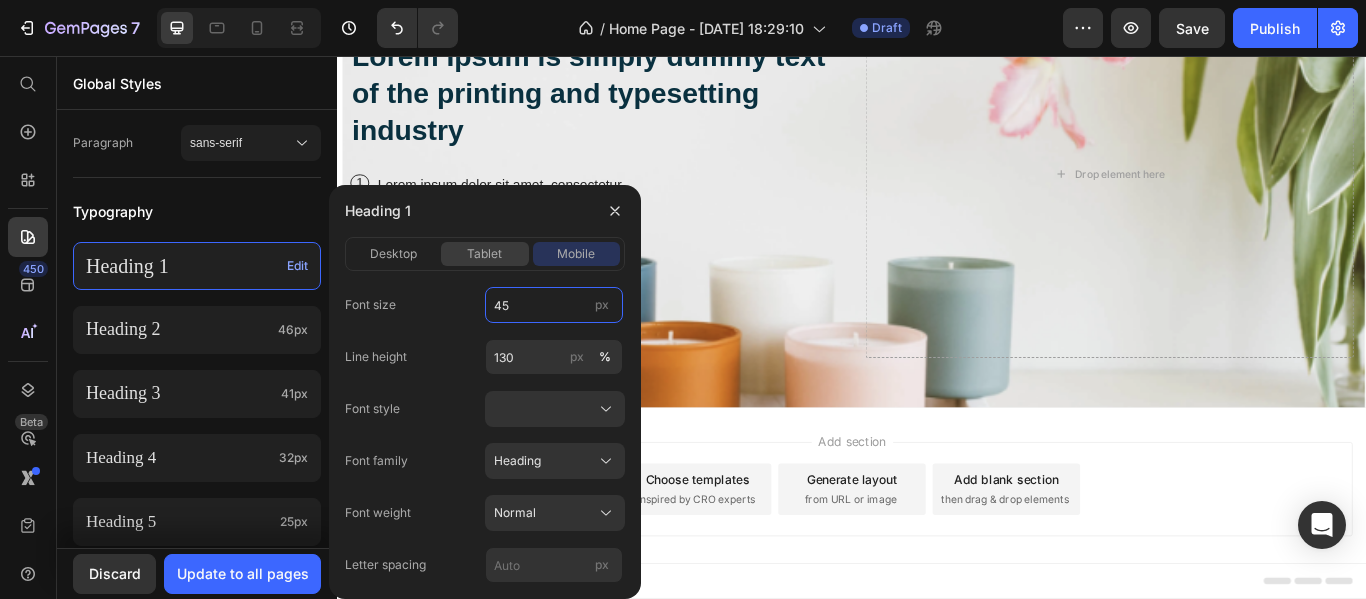 click on "tablet" at bounding box center (484, 254) 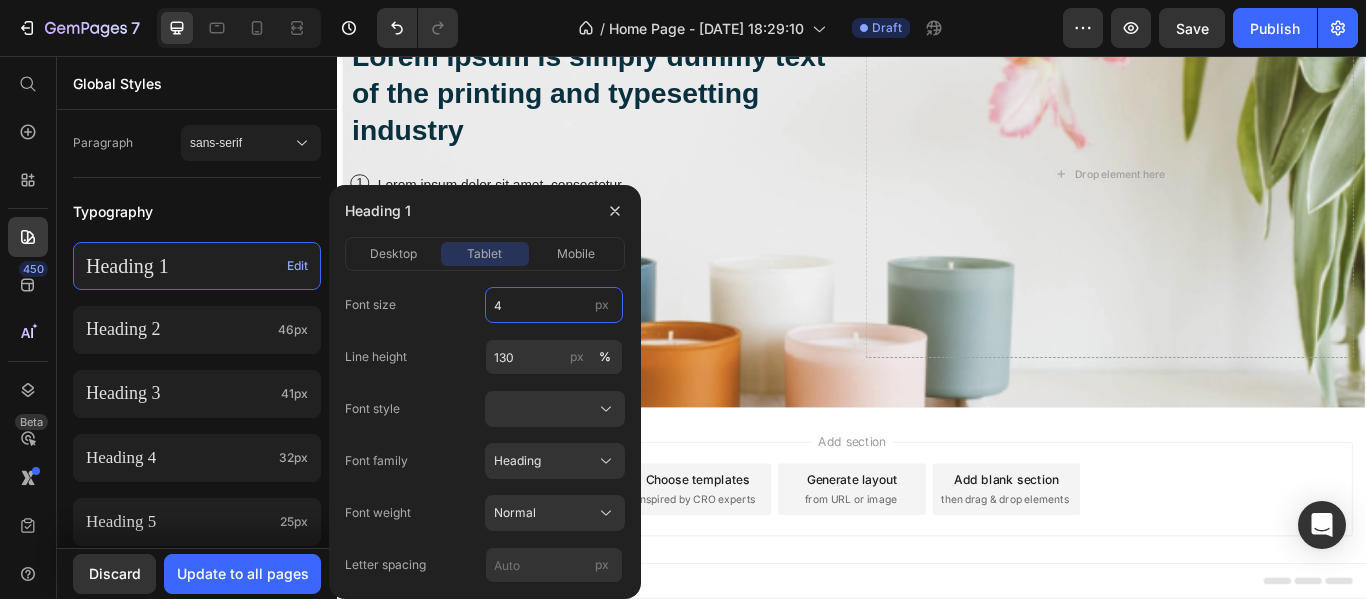type on "45" 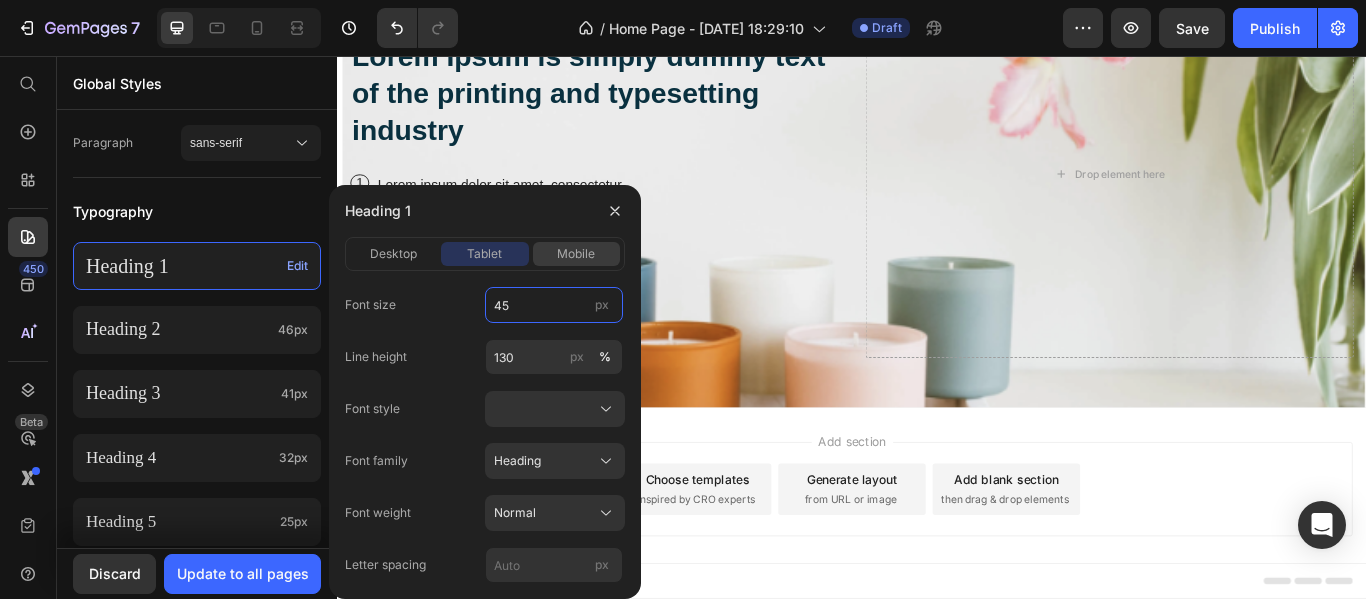 click on "mobile" at bounding box center (576, 254) 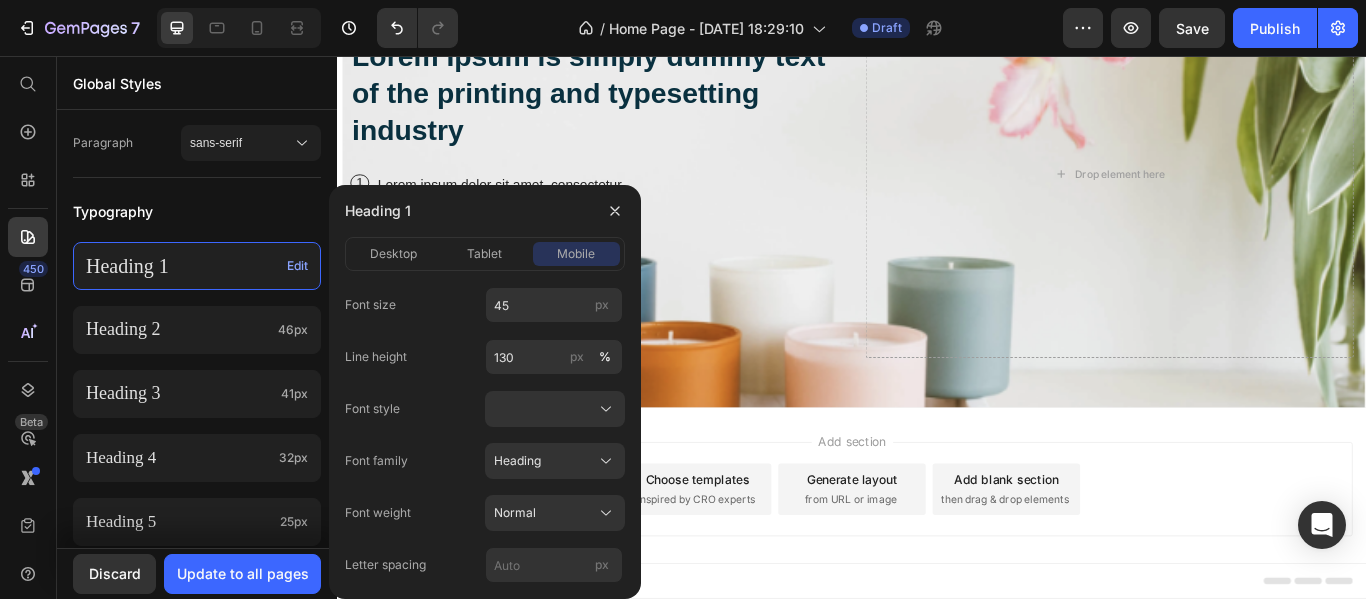 type 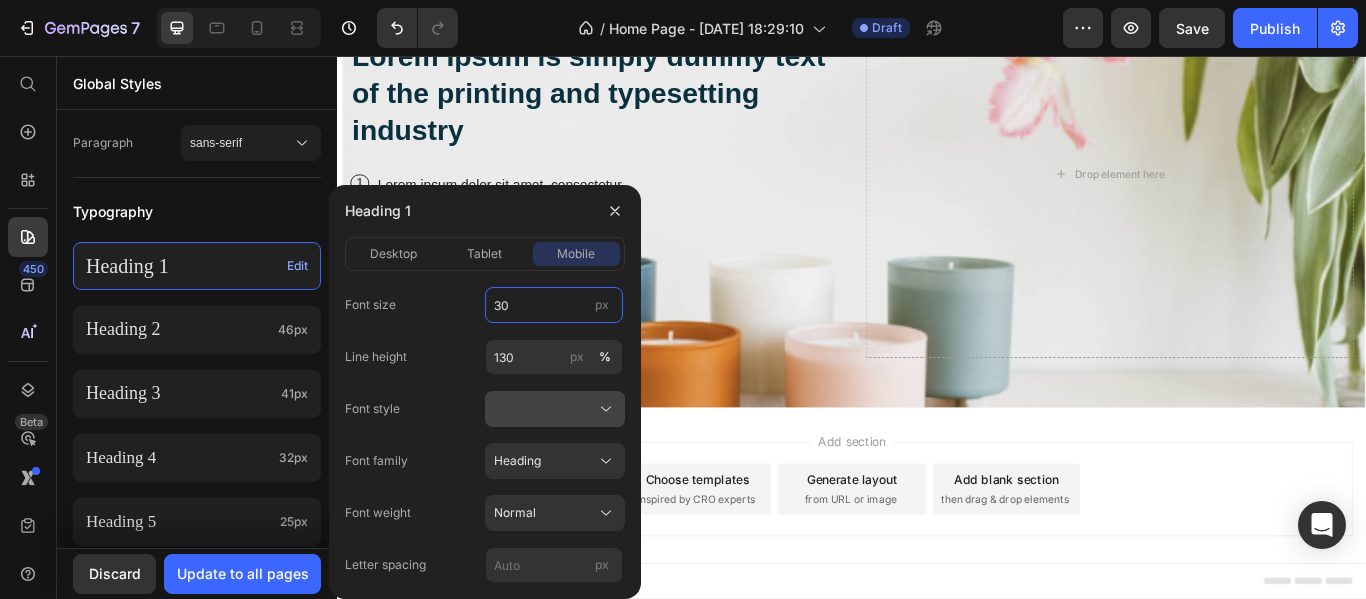 type on "30" 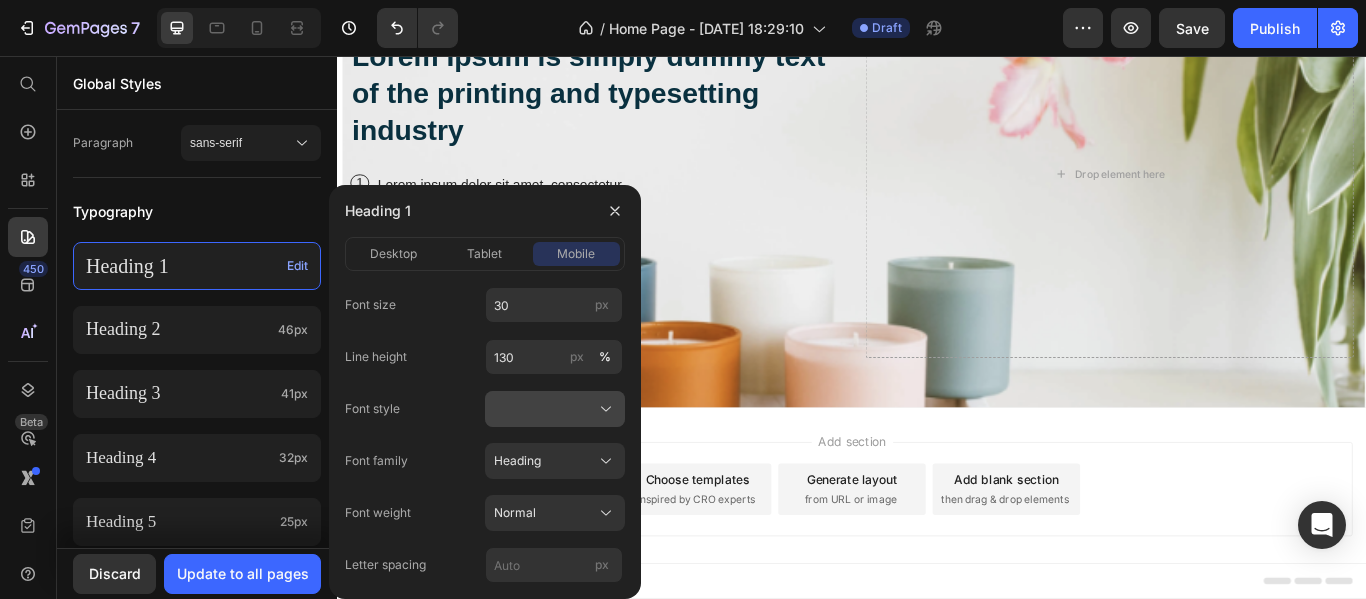 click at bounding box center (555, 409) 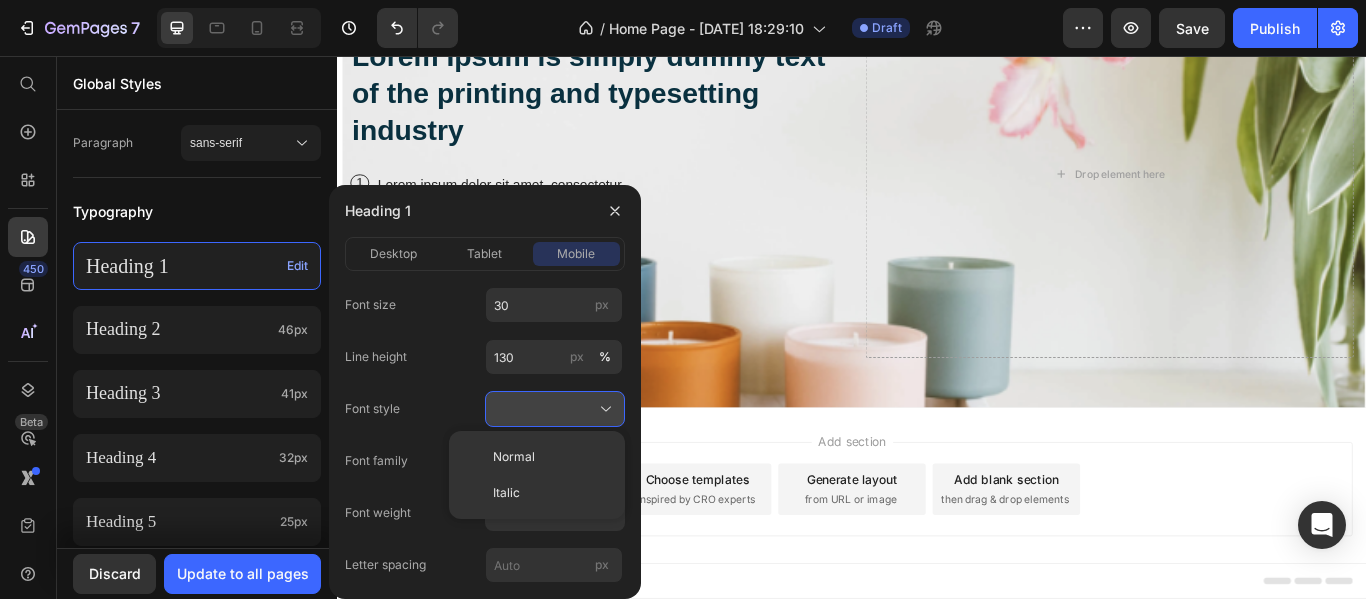 click at bounding box center (555, 409) 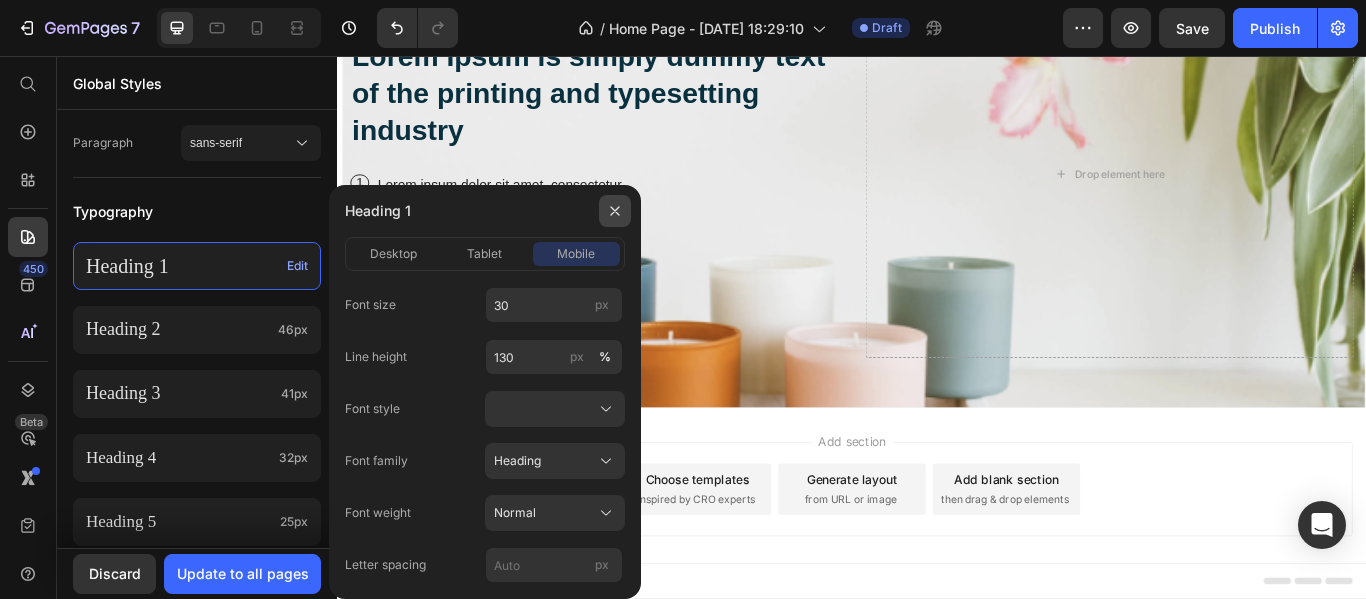 click 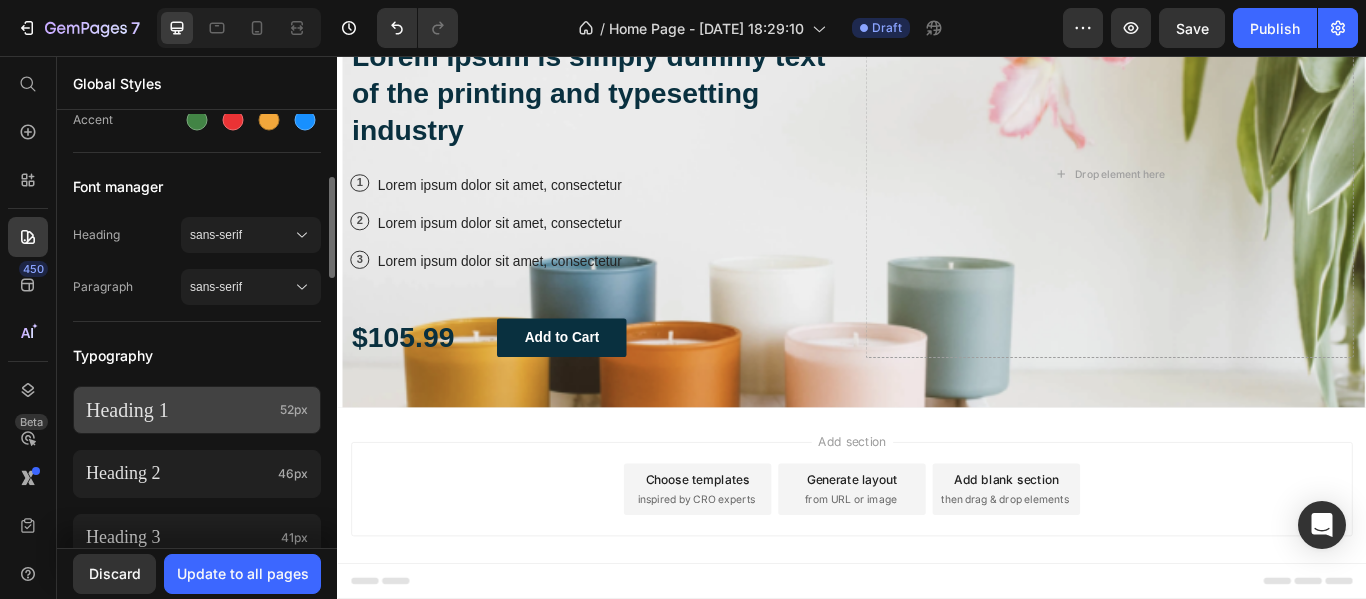 scroll, scrollTop: 249, scrollLeft: 0, axis: vertical 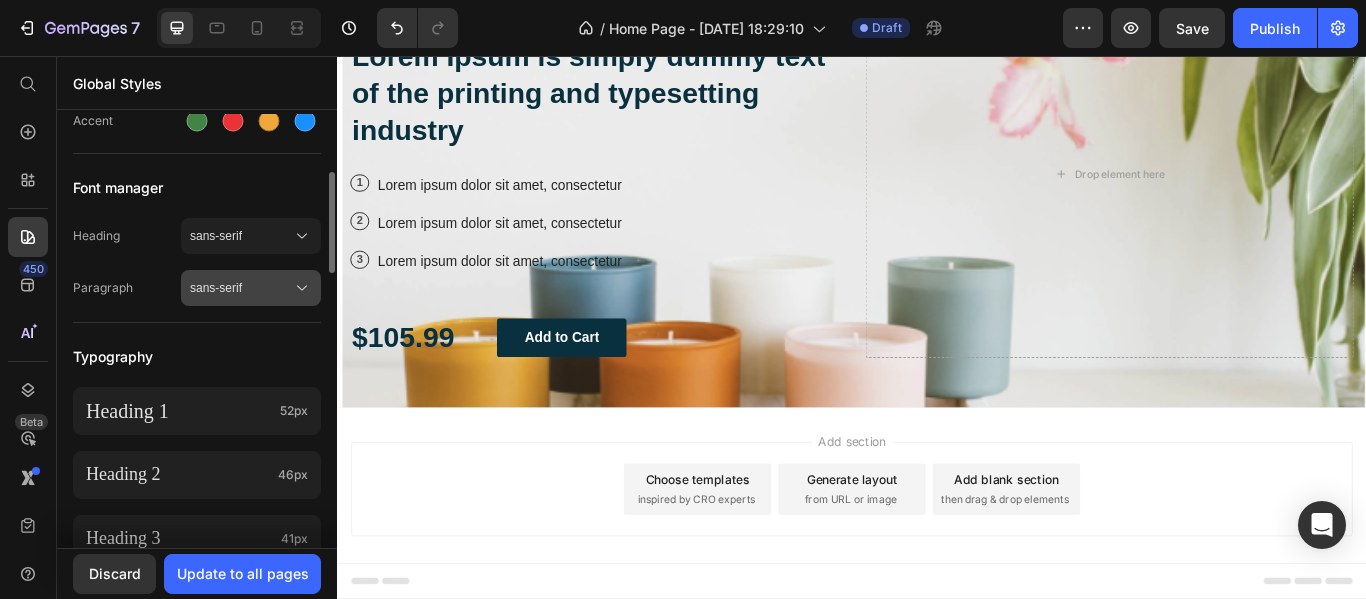 click on "sans-serif" at bounding box center (241, 288) 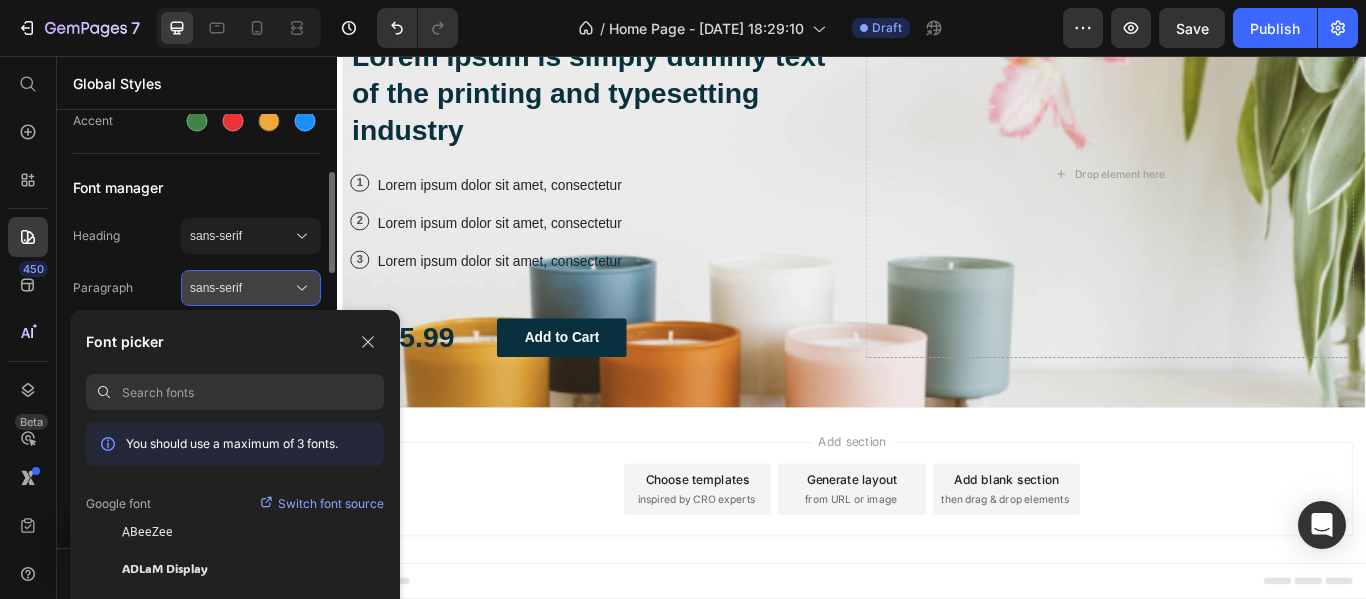 click on "sans-serif" at bounding box center (241, 288) 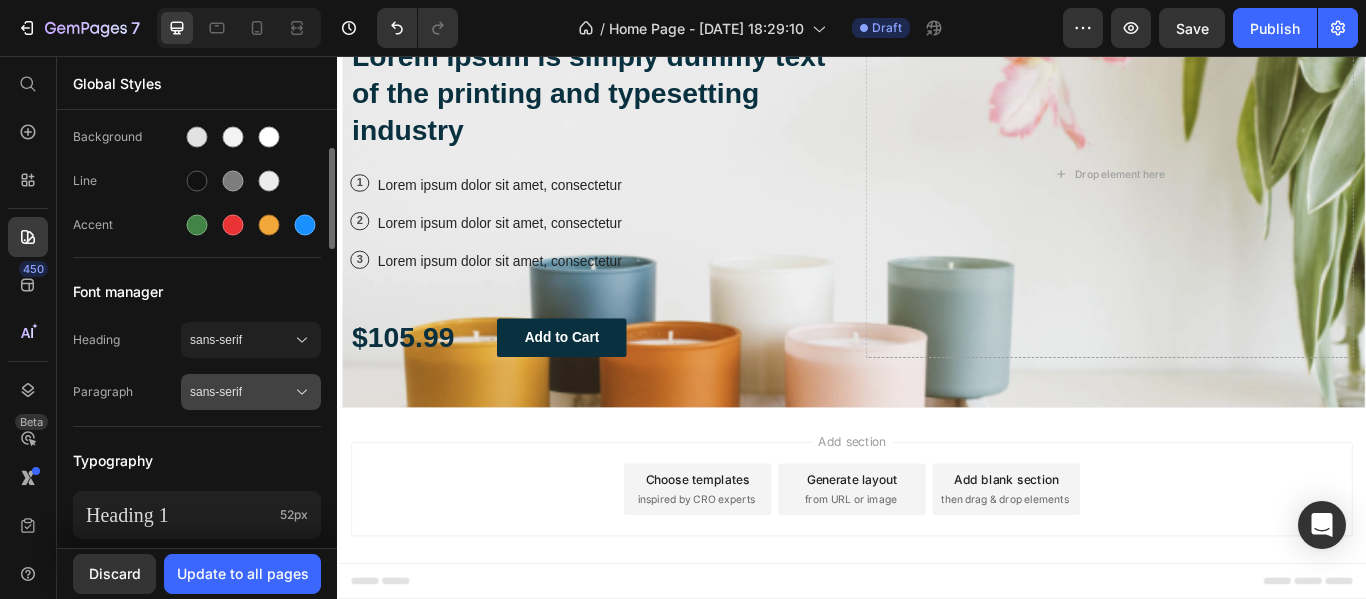 scroll, scrollTop: 144, scrollLeft: 0, axis: vertical 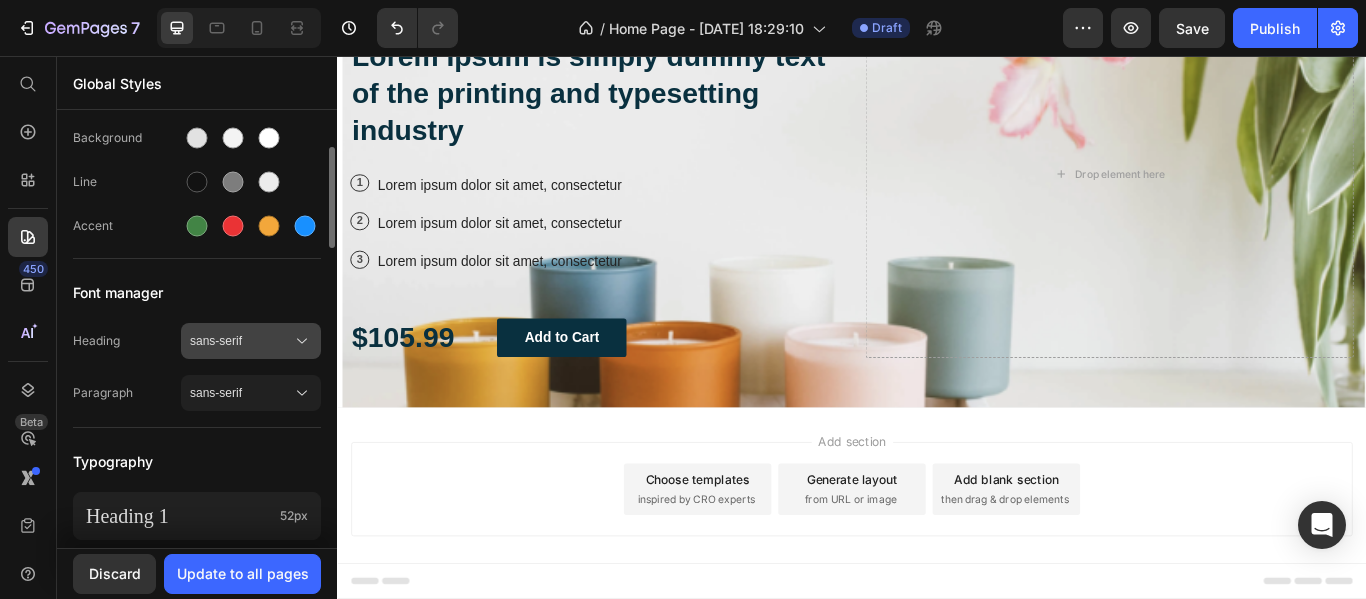 click on "sans-serif" at bounding box center (241, 341) 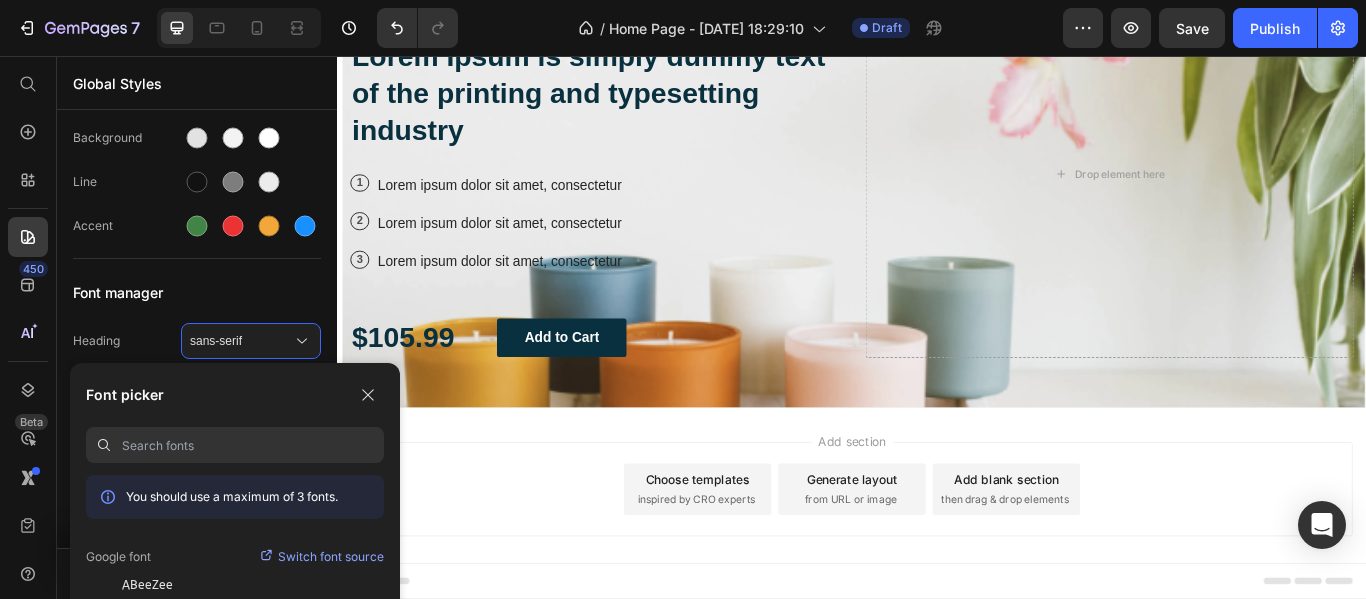 click at bounding box center (253, 445) 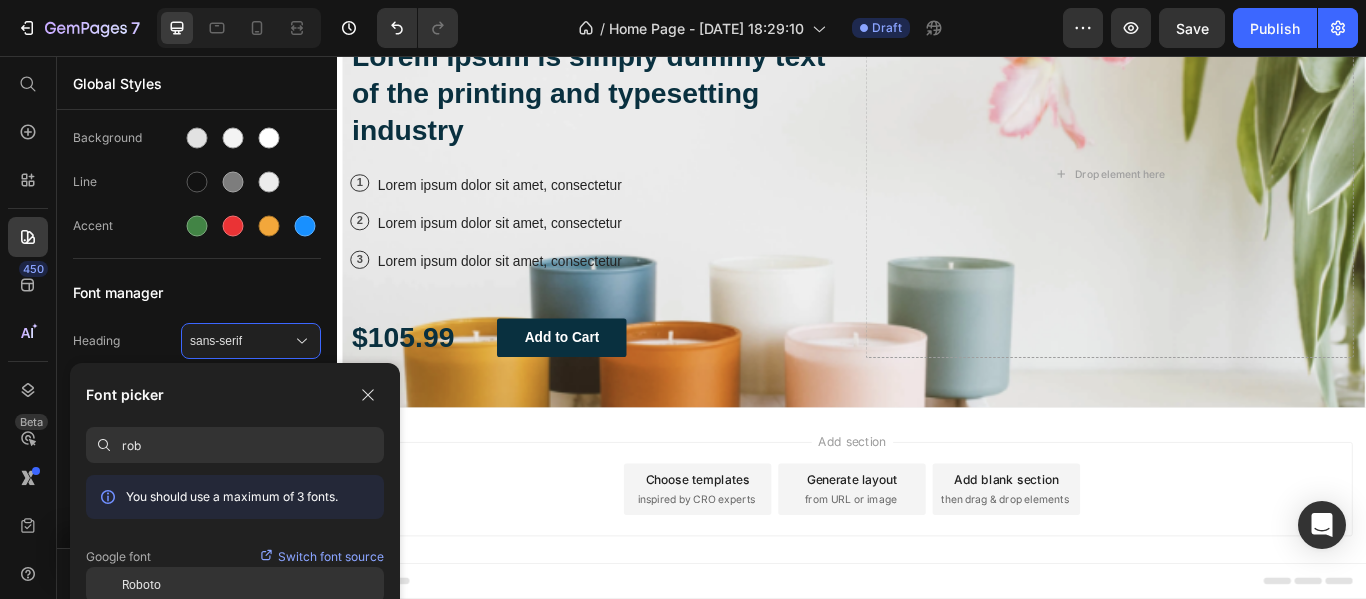 type on "rob" 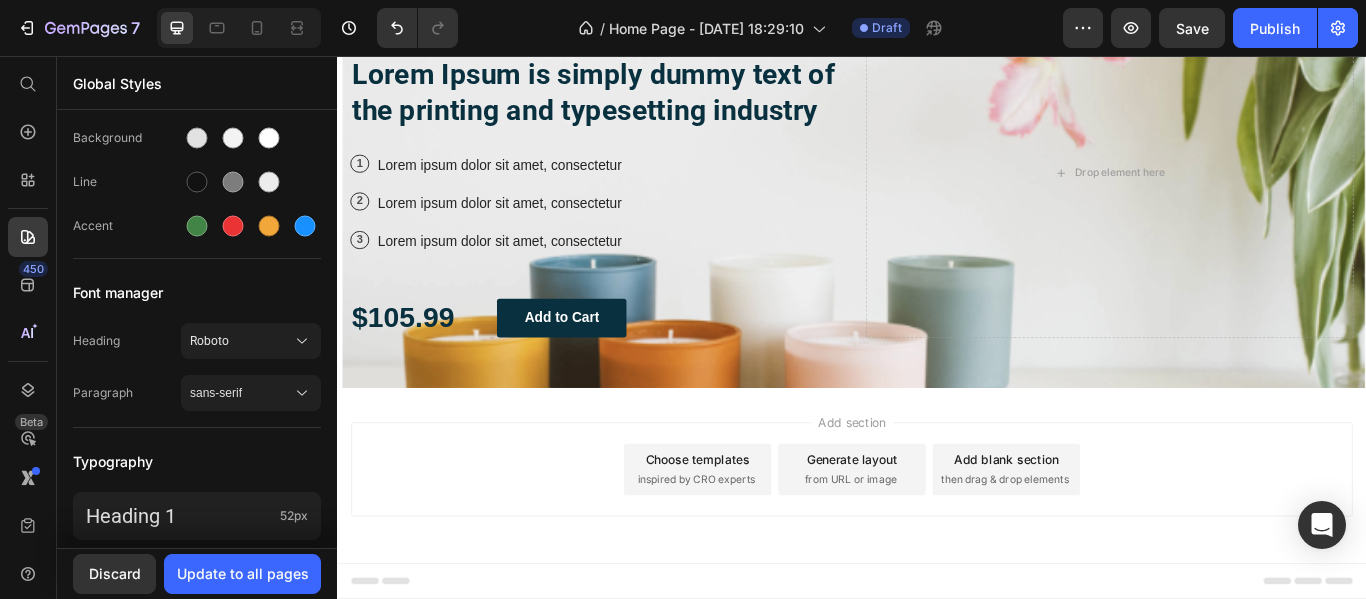 scroll, scrollTop: 175, scrollLeft: 0, axis: vertical 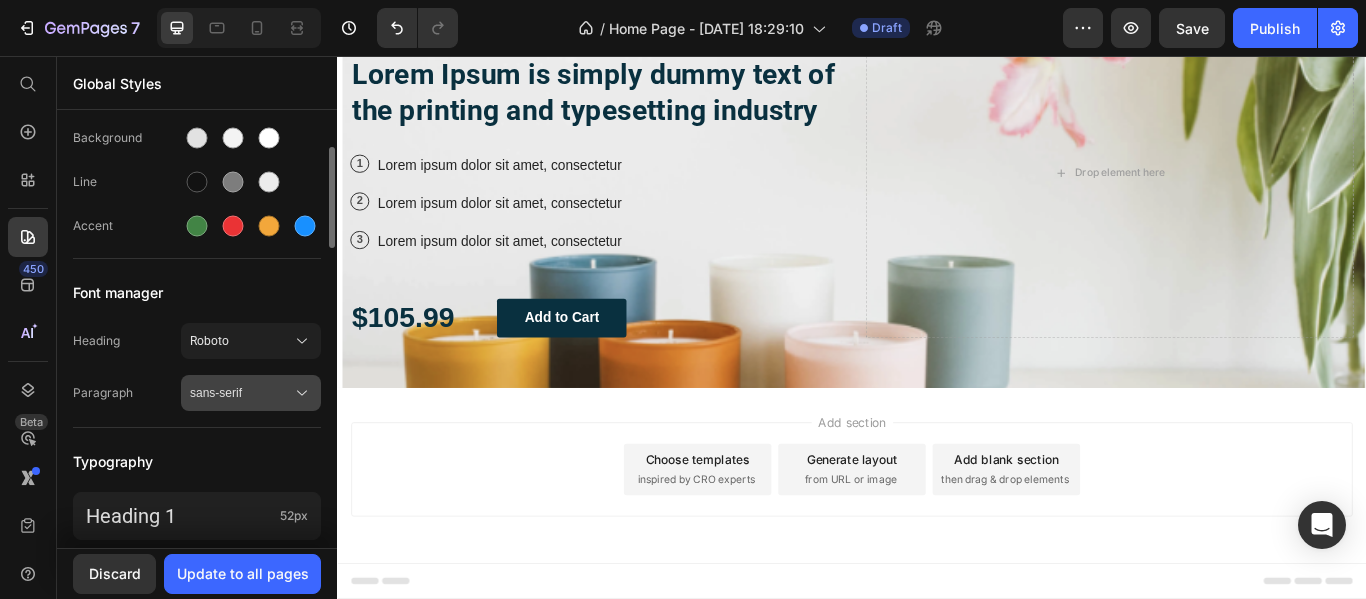 click on "sans-serif" at bounding box center (241, 393) 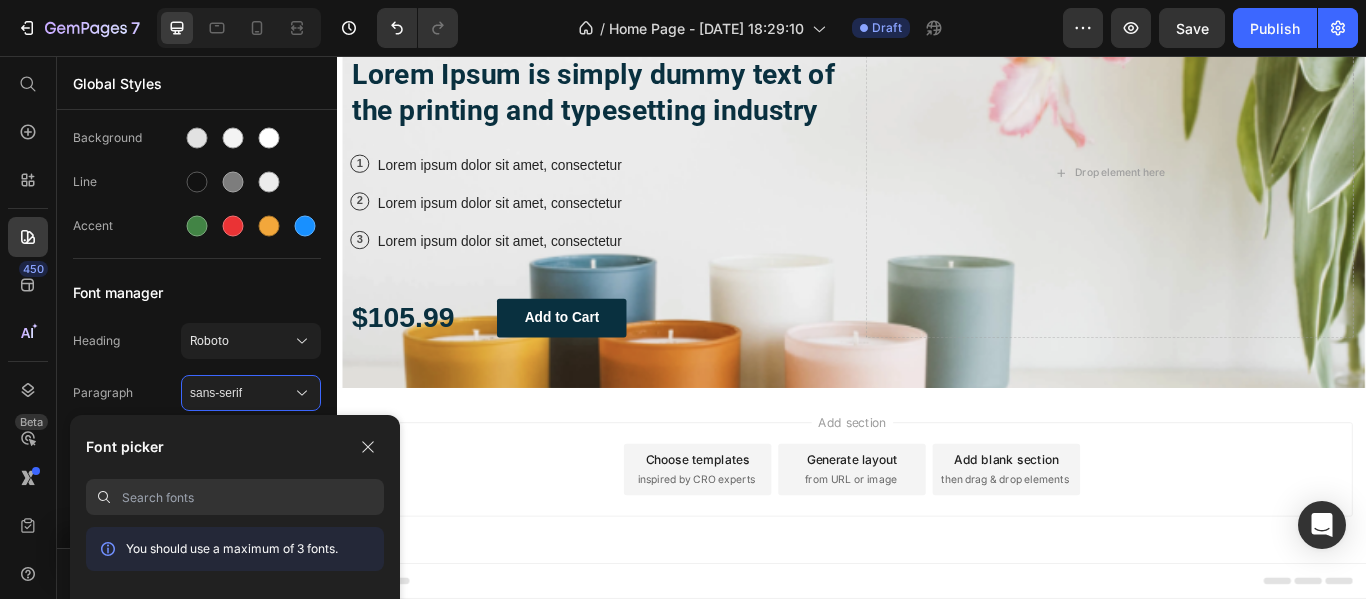 click at bounding box center (253, 497) 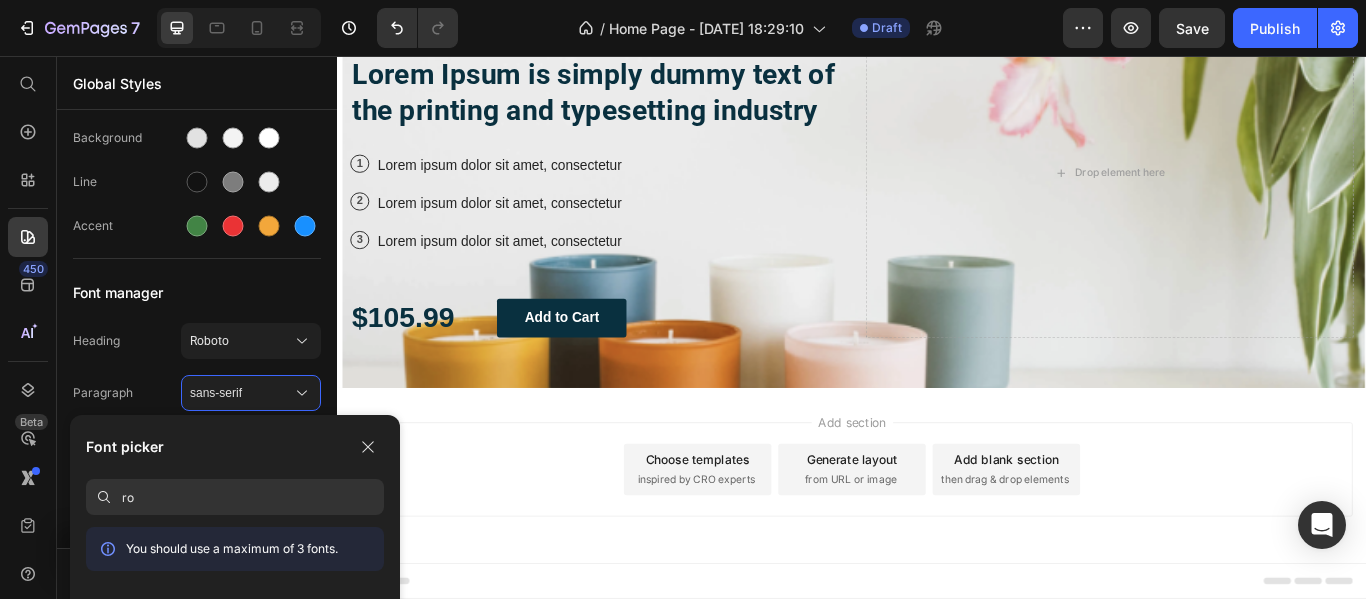 type on "r" 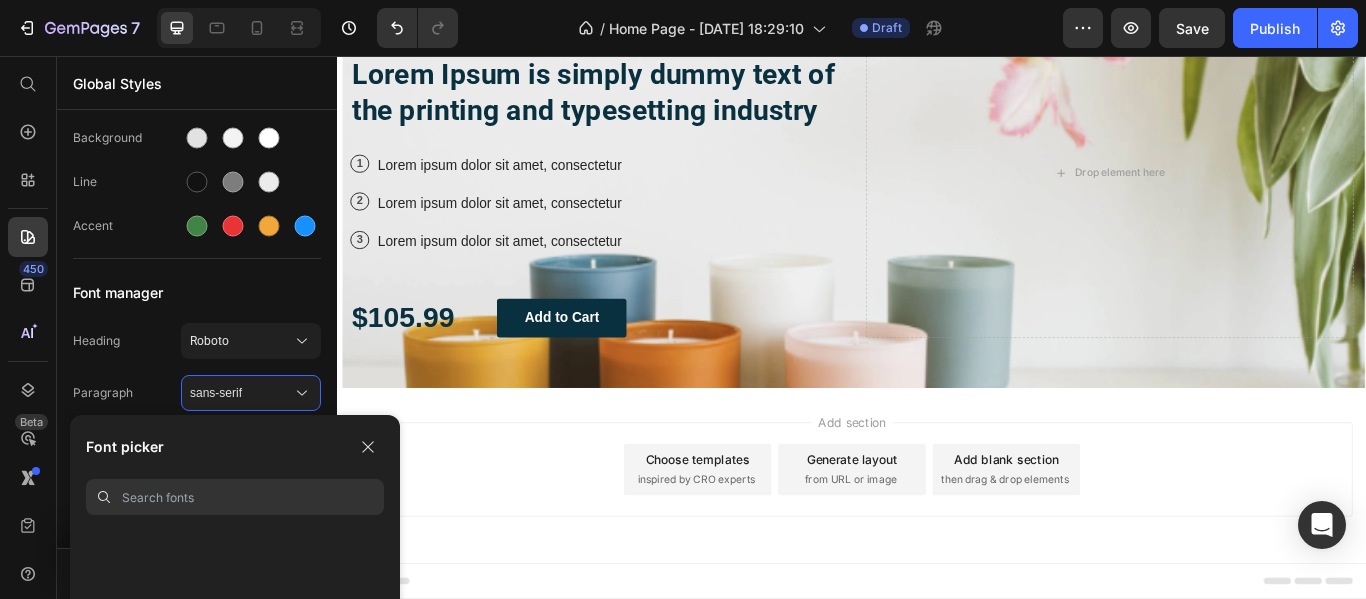 scroll, scrollTop: 0, scrollLeft: 0, axis: both 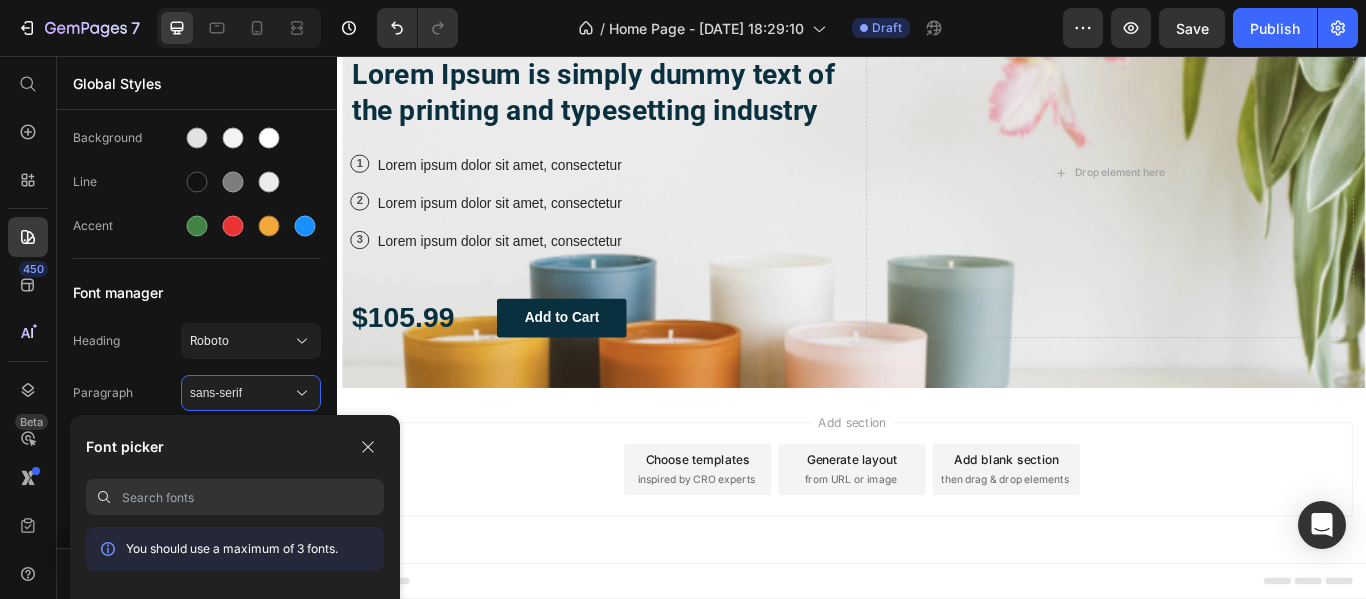 click at bounding box center [253, 497] 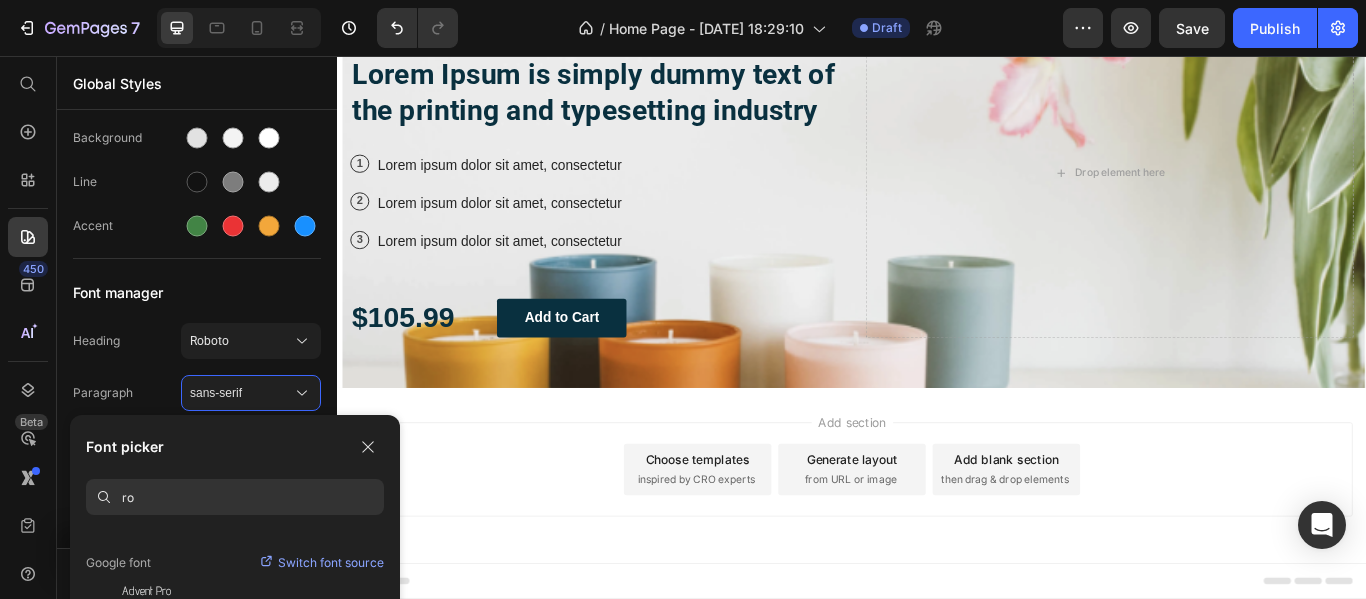 scroll, scrollTop: 60, scrollLeft: 0, axis: vertical 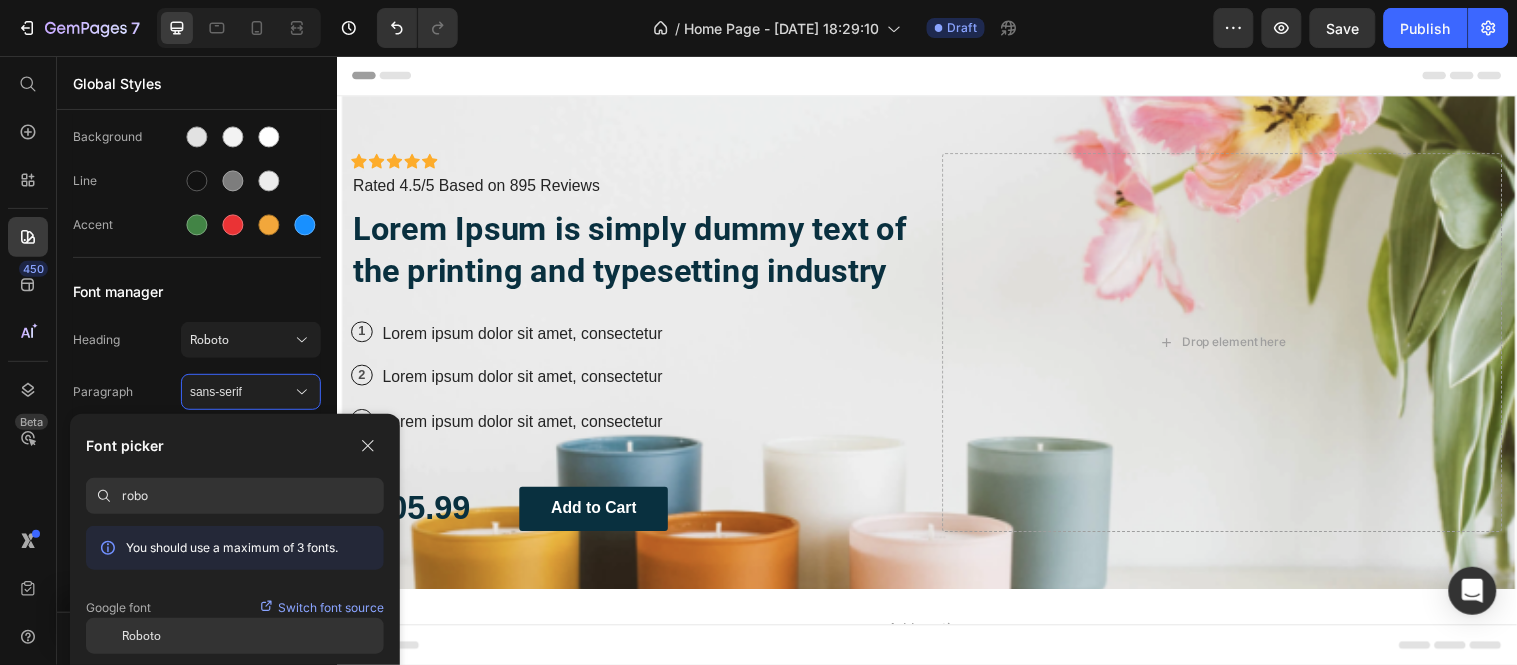 type on "robo" 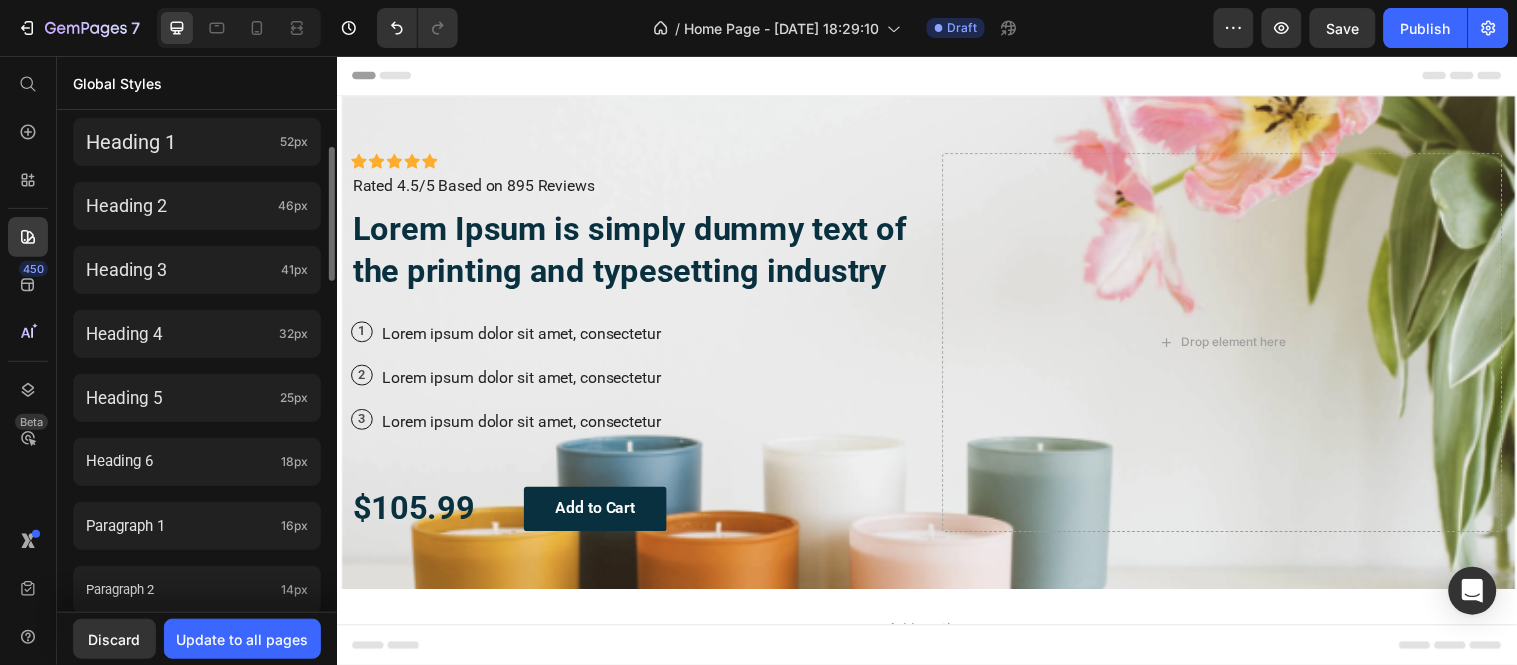 scroll, scrollTop: 0, scrollLeft: 0, axis: both 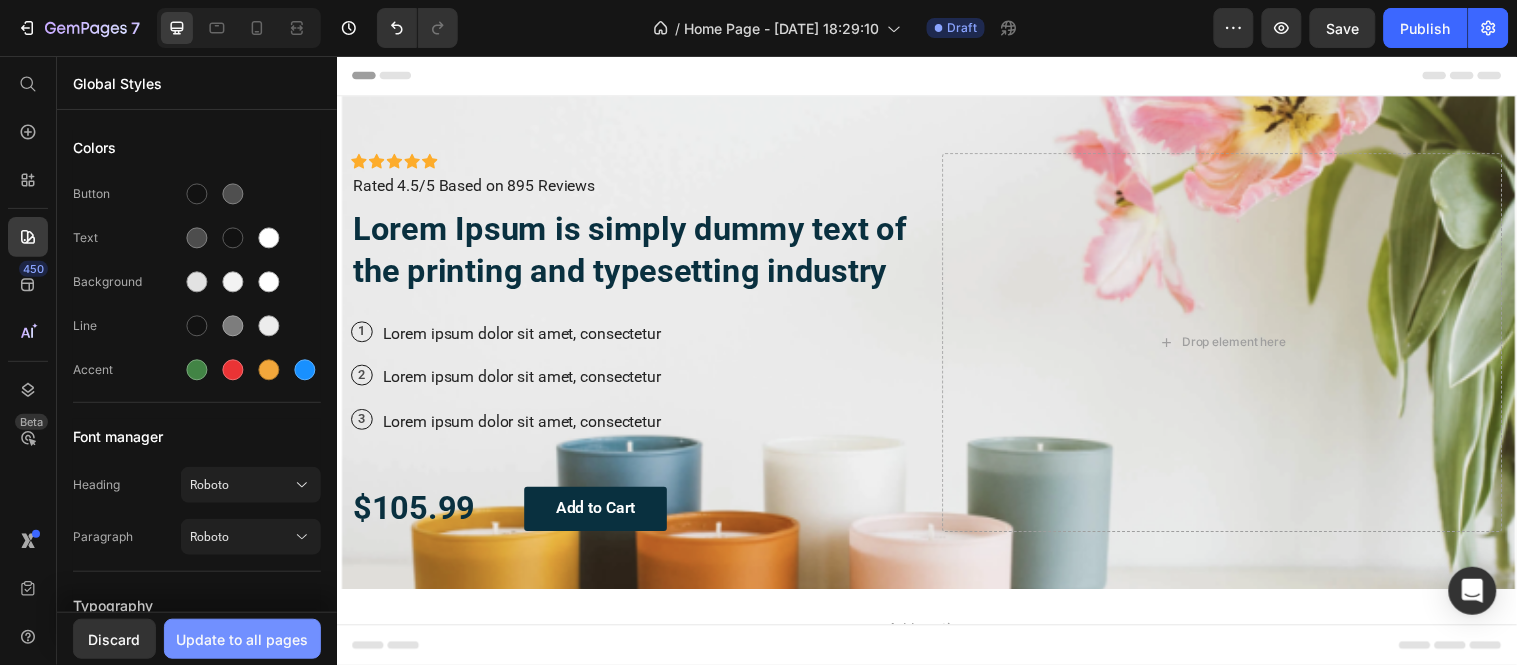 click on "Update to all pages" at bounding box center (243, 639) 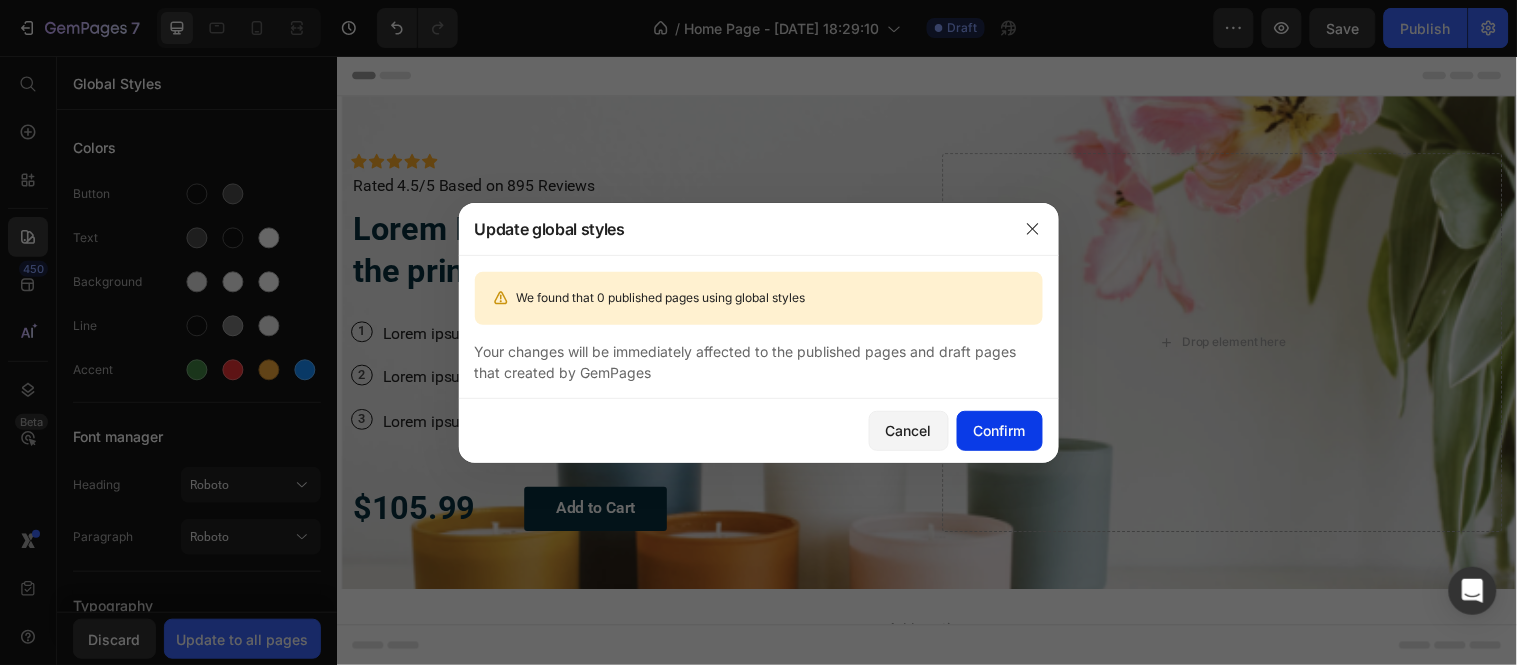 click on "Confirm" at bounding box center (1000, 430) 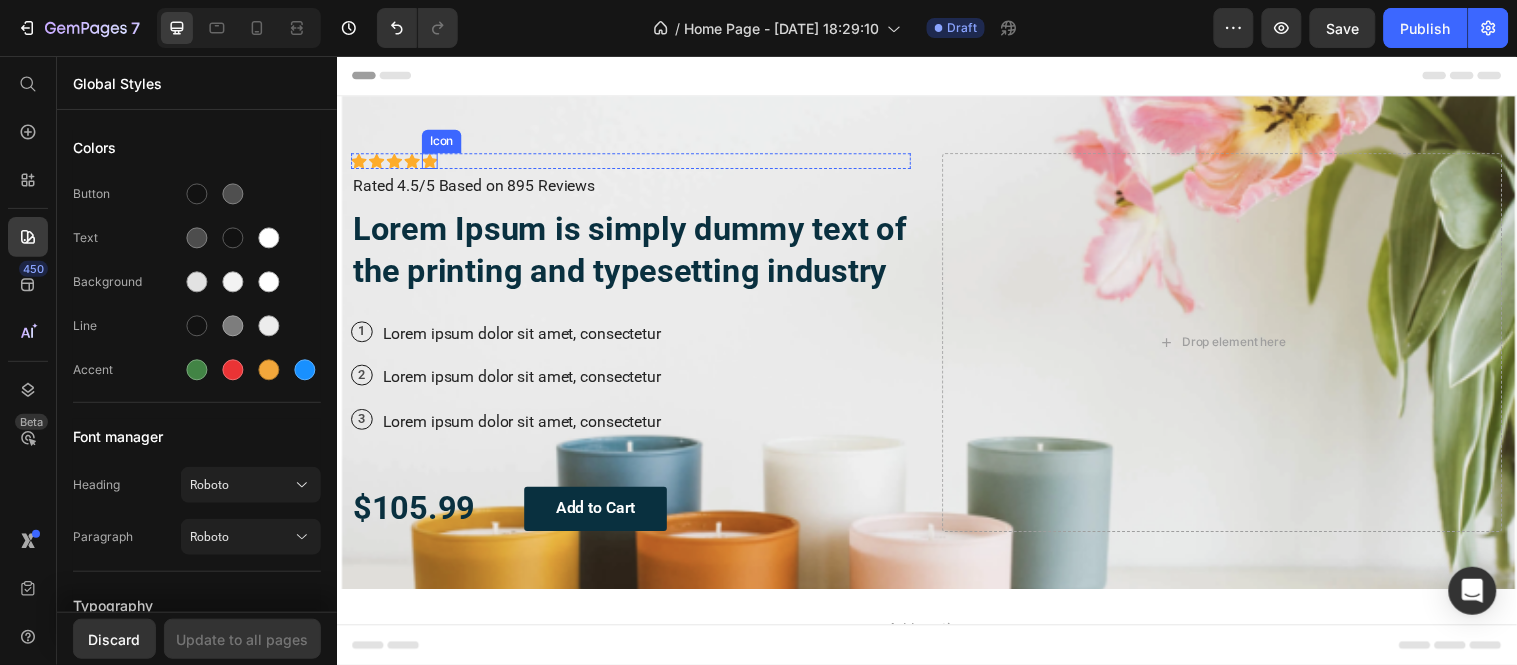 click 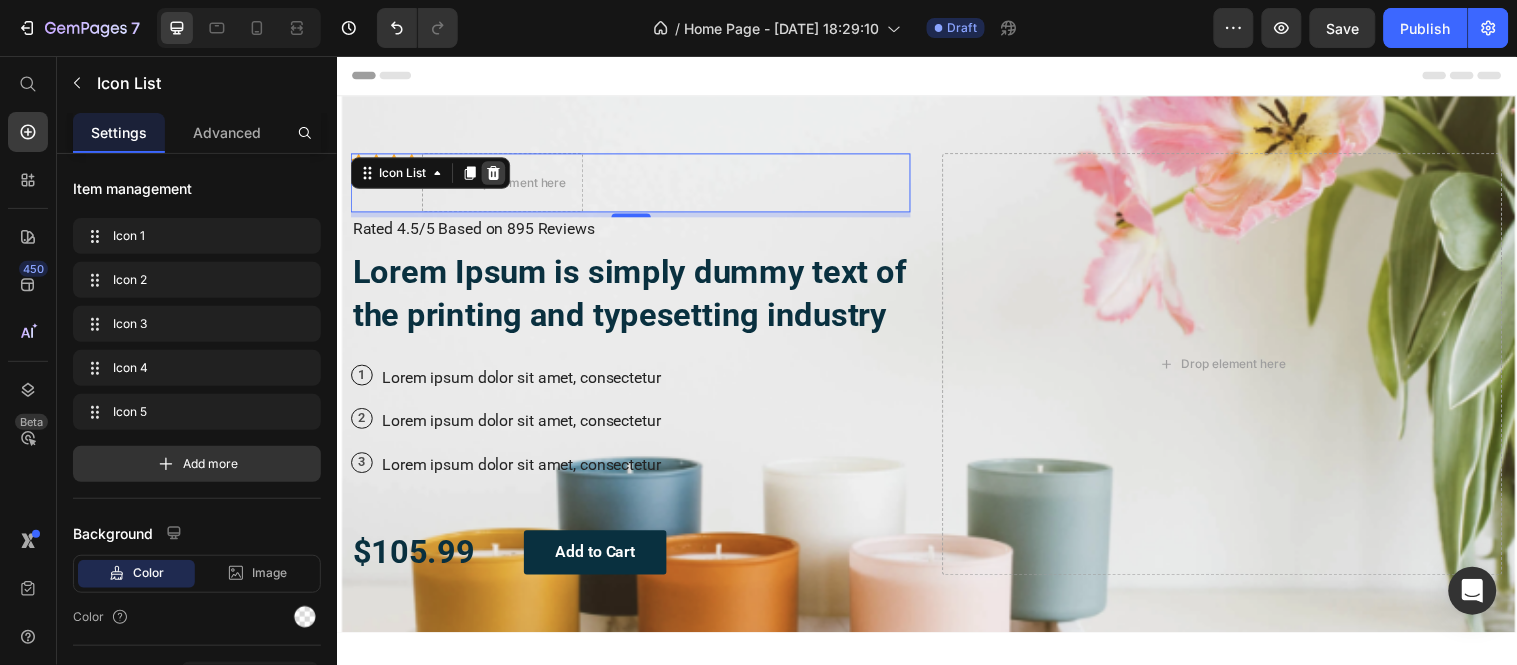 click 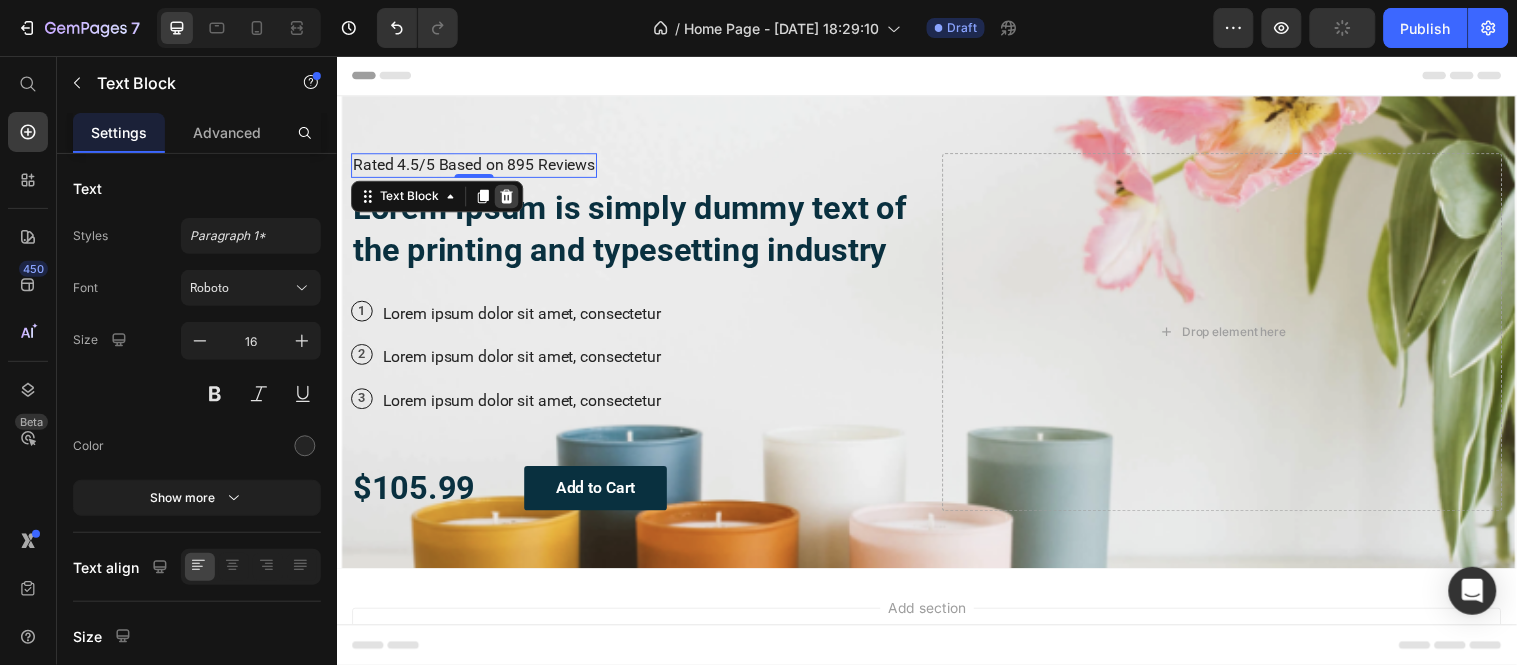click 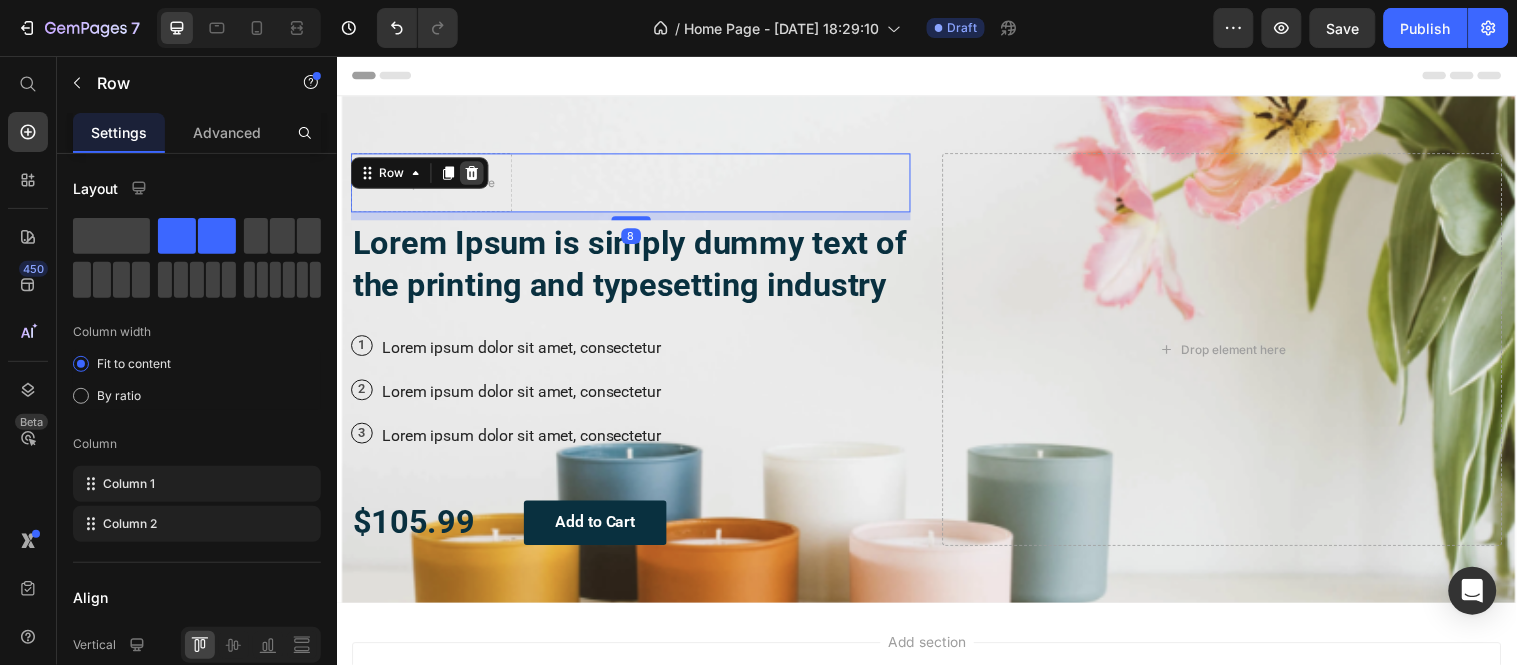 click 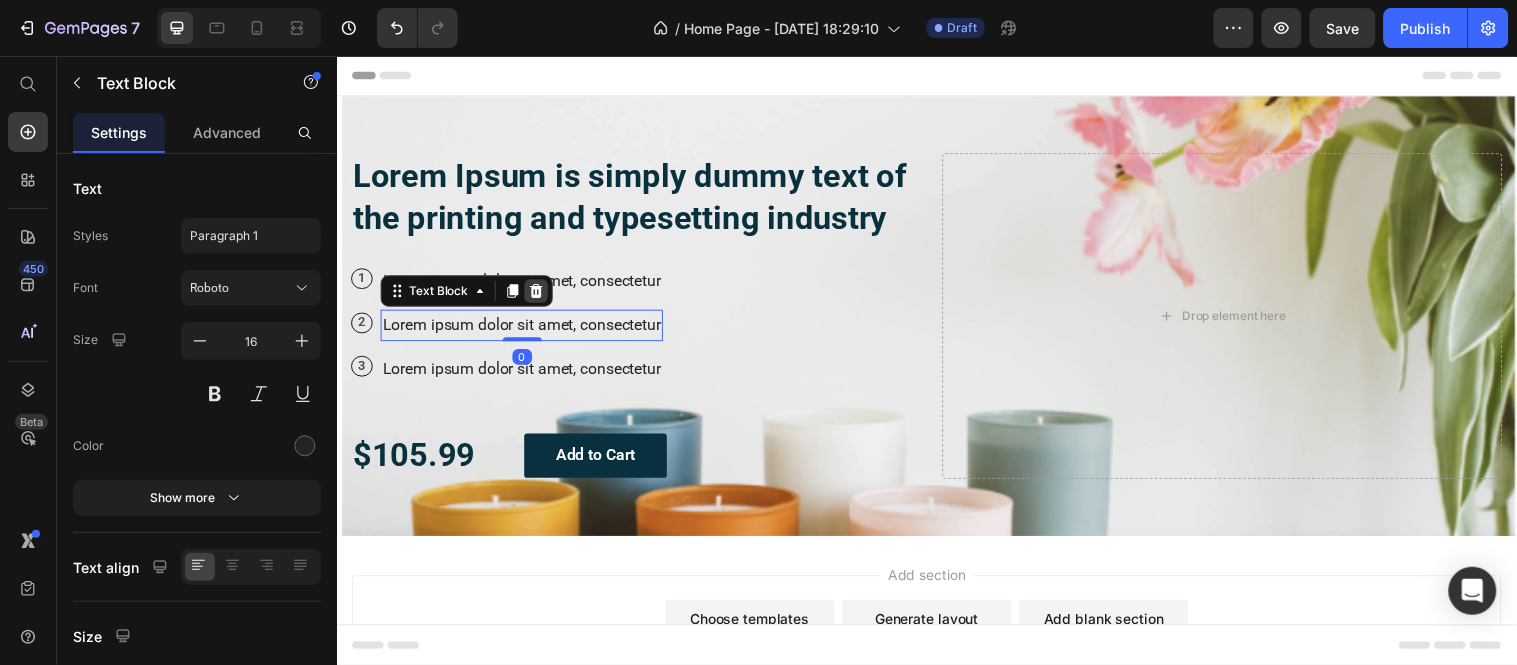 click at bounding box center [539, 294] 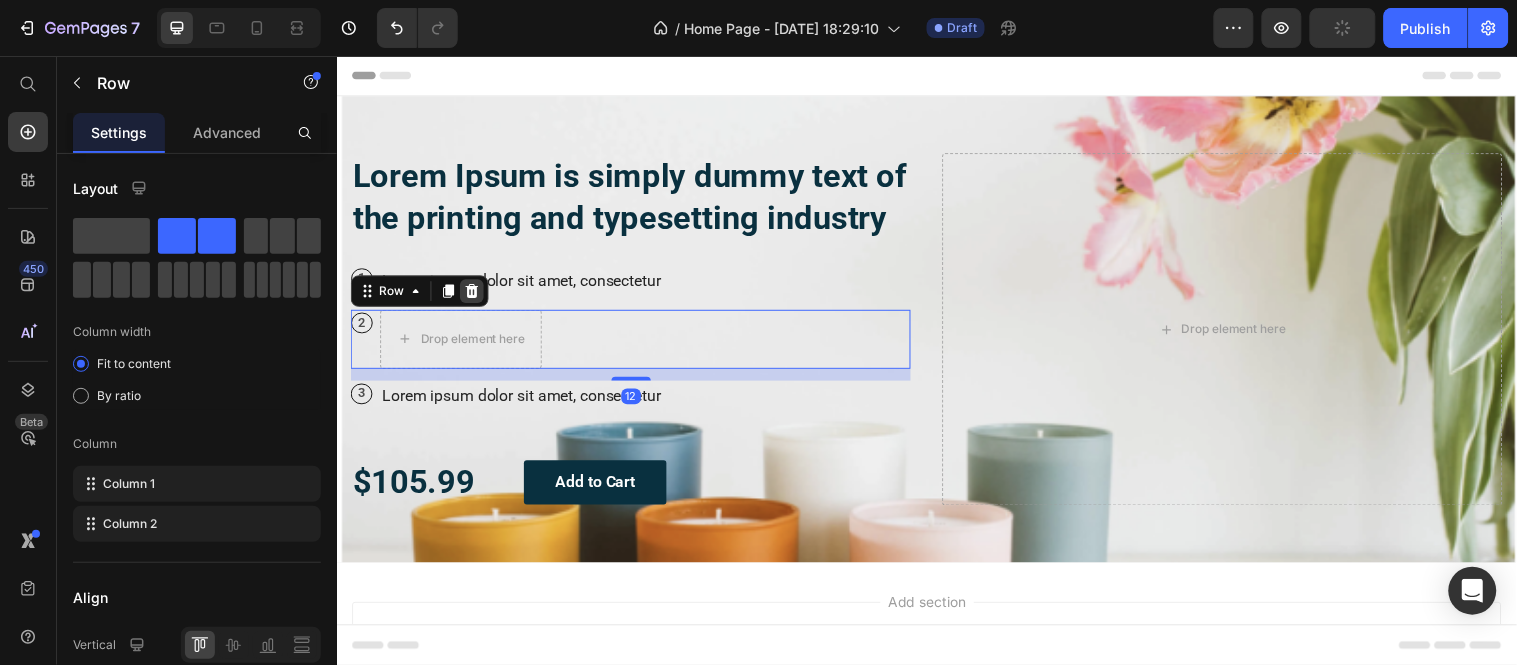 click 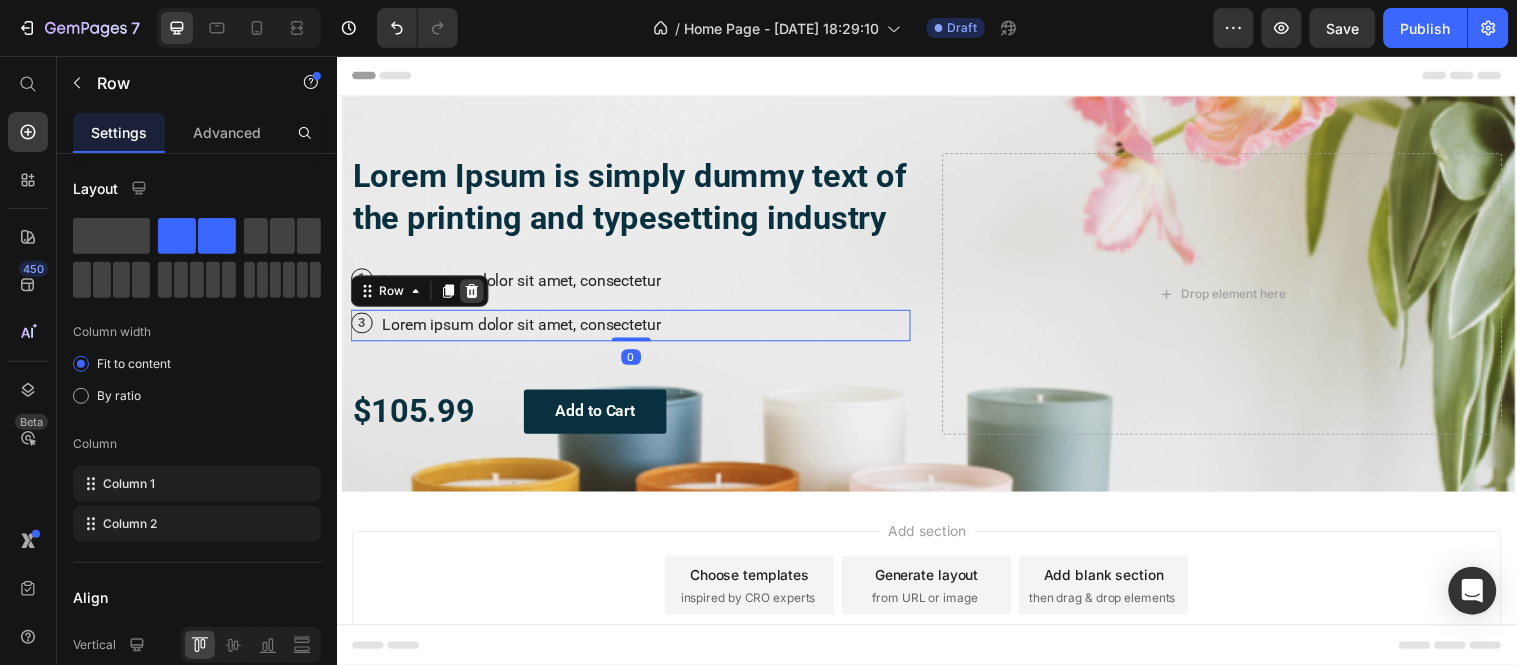 click 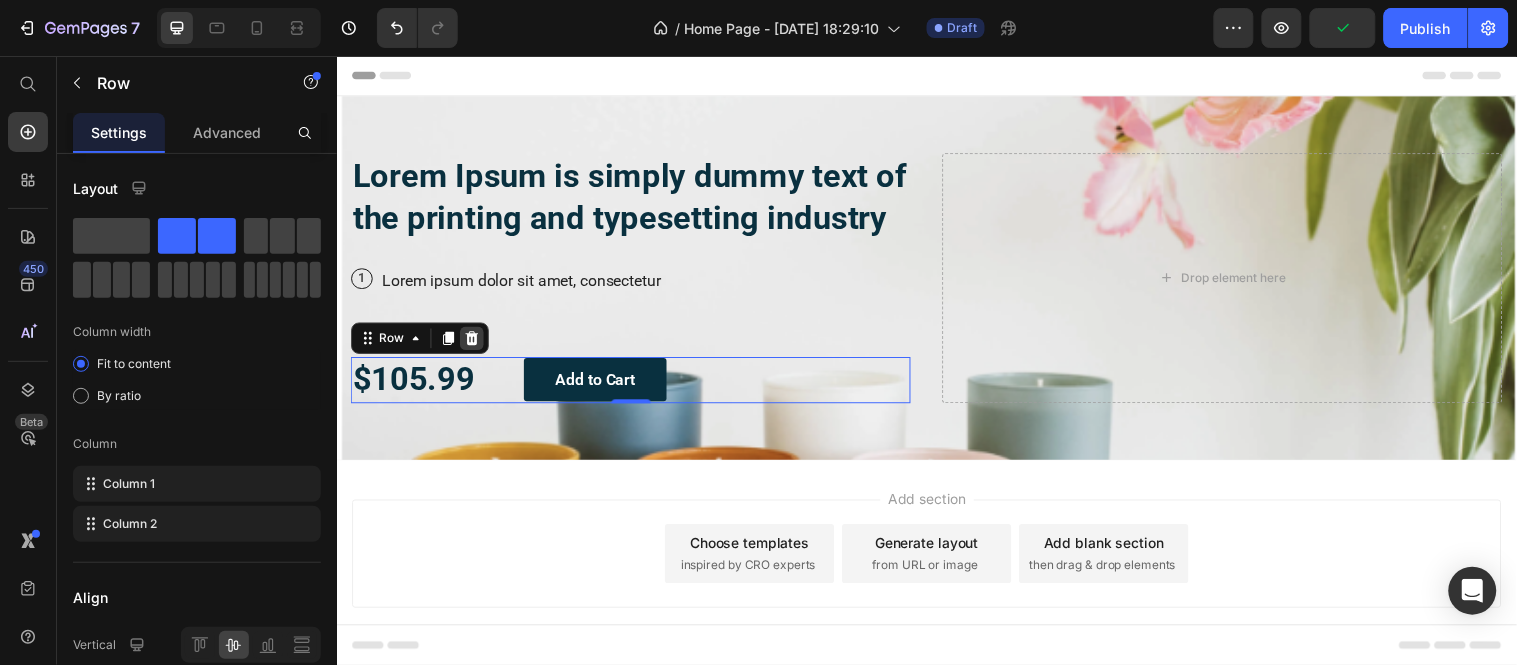 click 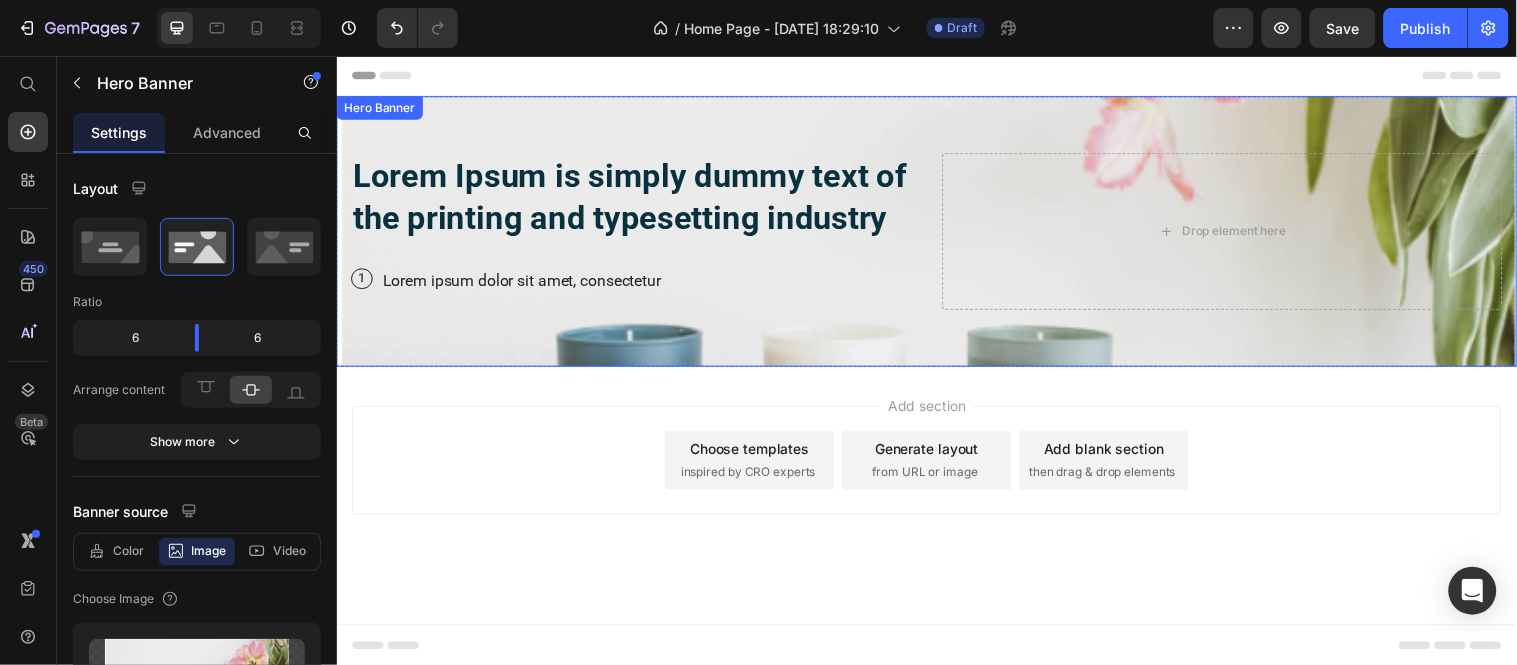 click on "Lorem Ipsum is simply dummy text of the printing and typesetting industry Heading 1 Text Block Row Lorem ipsum dolor sit amet, consectetur Text Block Row
Drop element here" at bounding box center (936, 233) 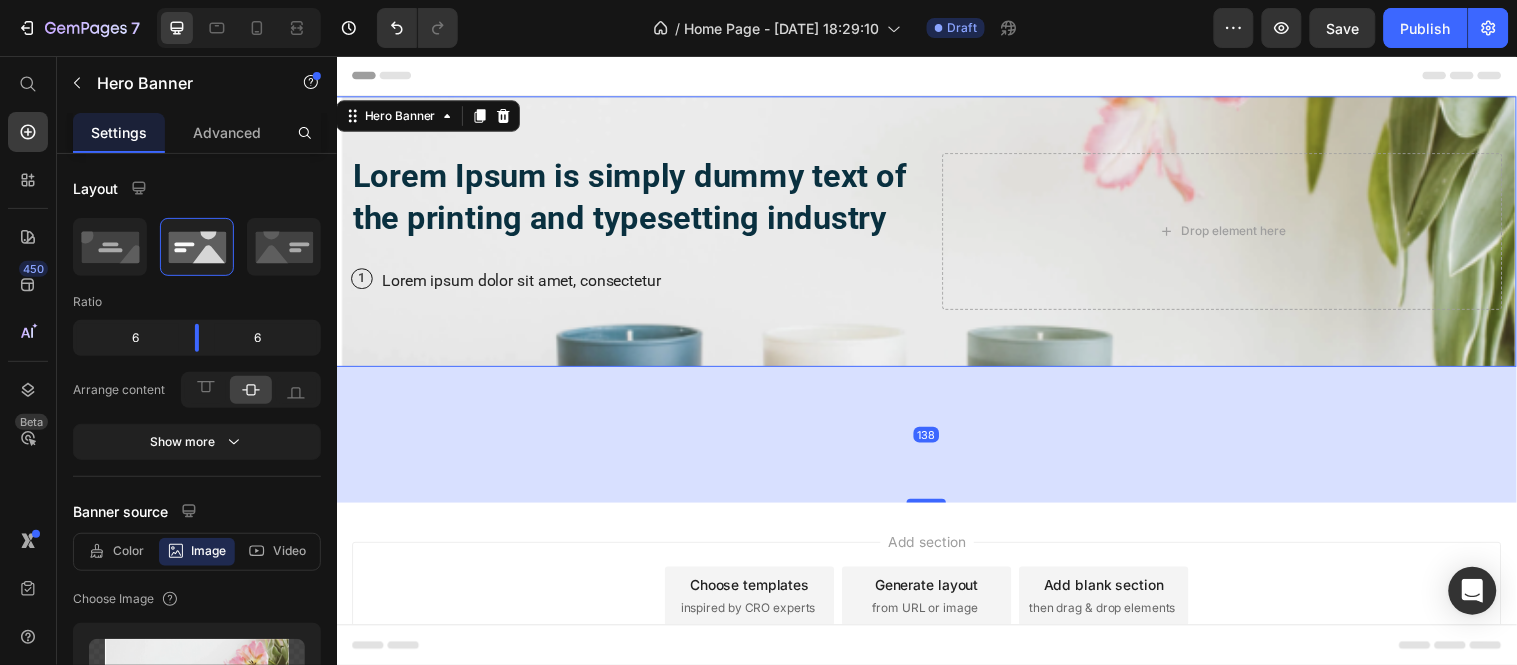 drag, startPoint x: 931, startPoint y: 367, endPoint x: 938, endPoint y: 507, distance: 140.1749 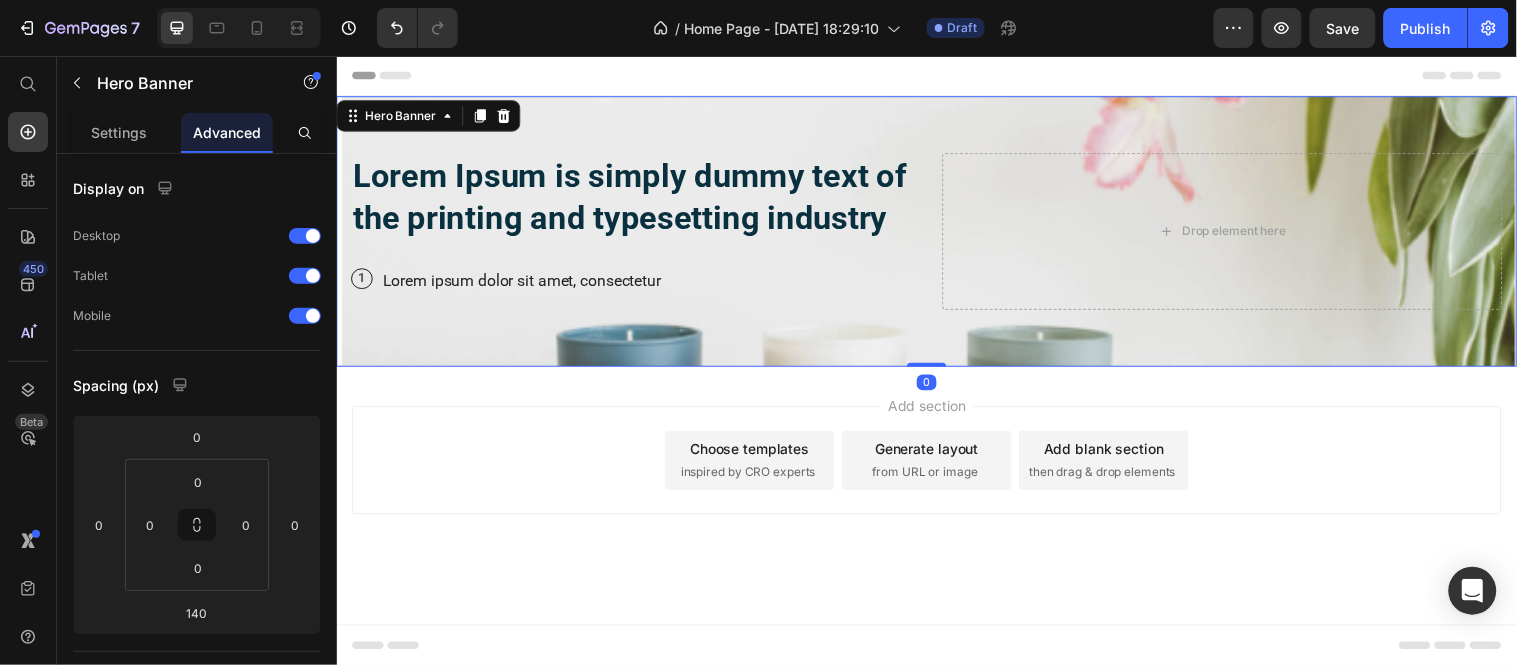 drag, startPoint x: 929, startPoint y: 550, endPoint x: 910, endPoint y: 403, distance: 148.22281 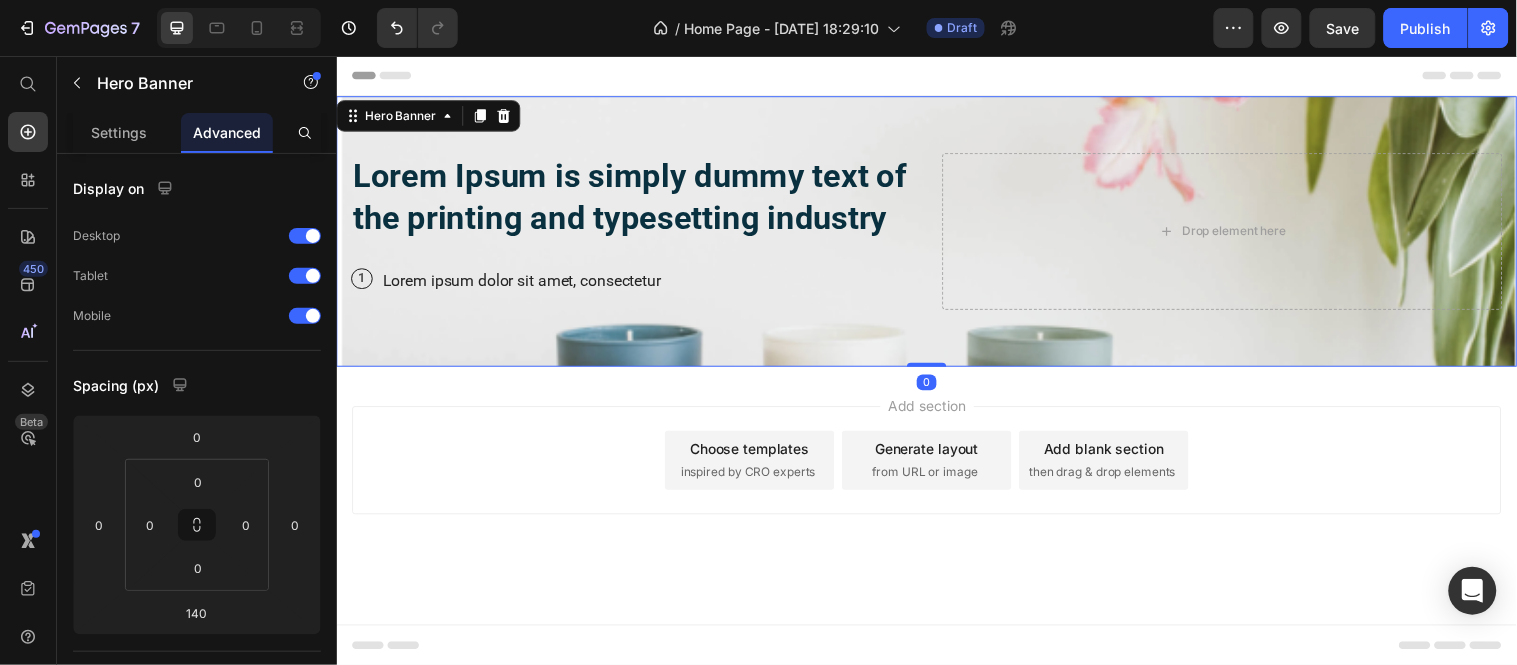click on "Header Lorem Ipsum is simply dummy text of the printing and typesetting industry Heading 1 Text Block Row Lorem ipsum dolor sit amet, consectetur Text Block Row
Drop element here Hero Banner   0 Section 1 Root Start with Sections from sidebar Add sections Add elements Start with Generating from URL or image Add section Choose templates inspired by CRO experts Generate layout from URL or image Add blank section then drag & drop elements Footer" at bounding box center [936, 336] 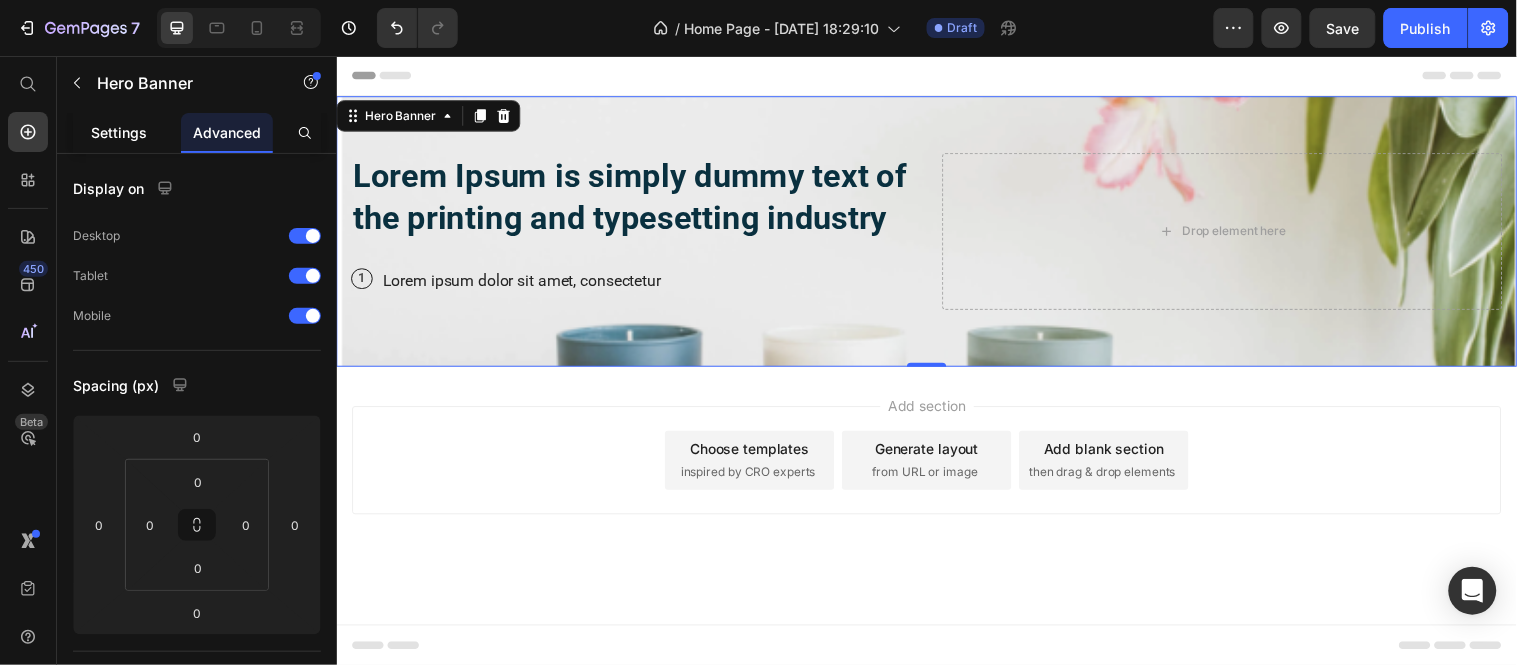 click on "Settings" at bounding box center [119, 132] 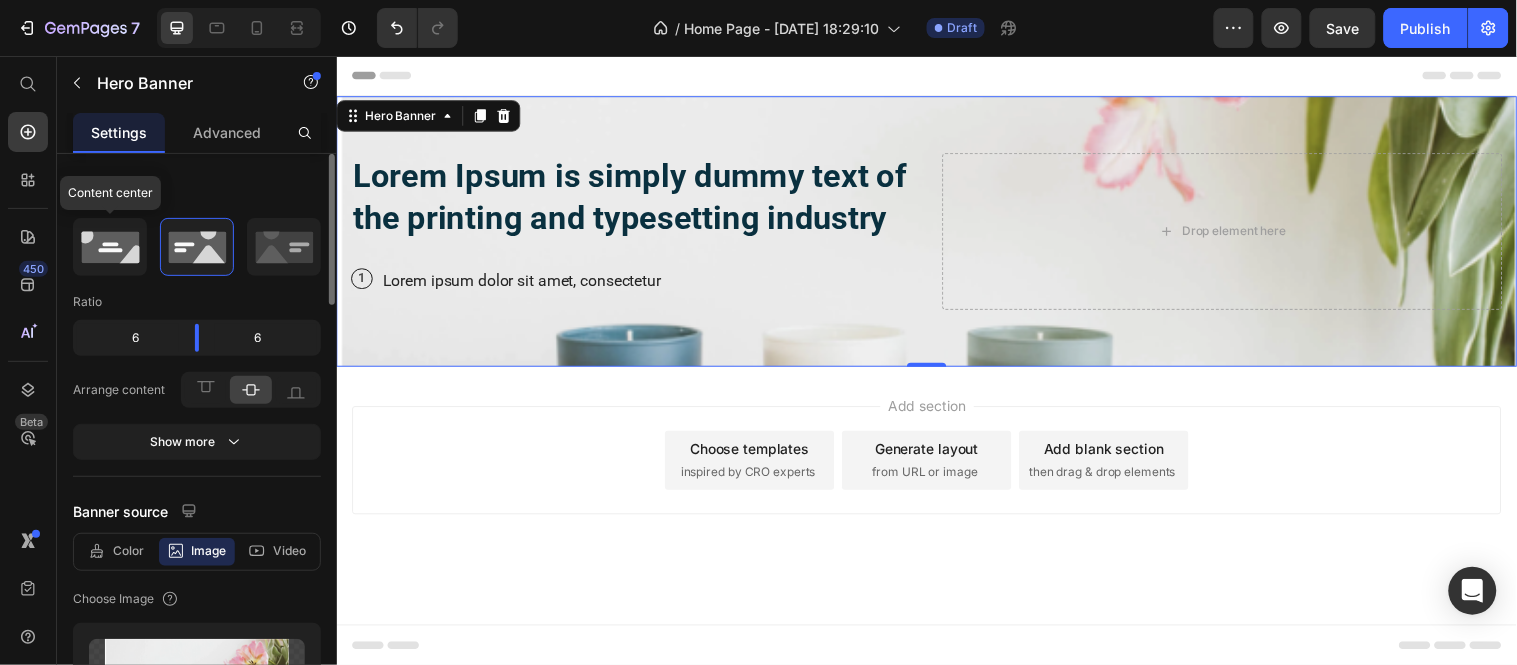 click 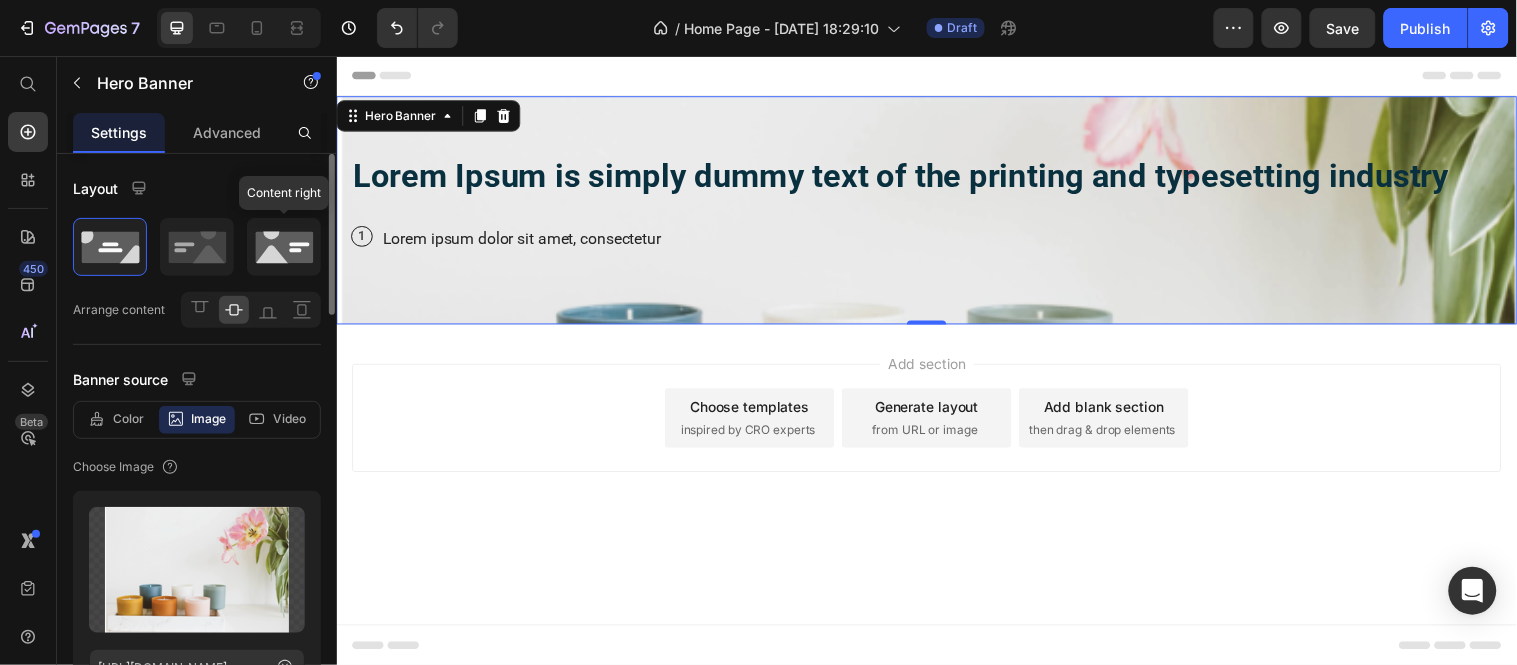 click 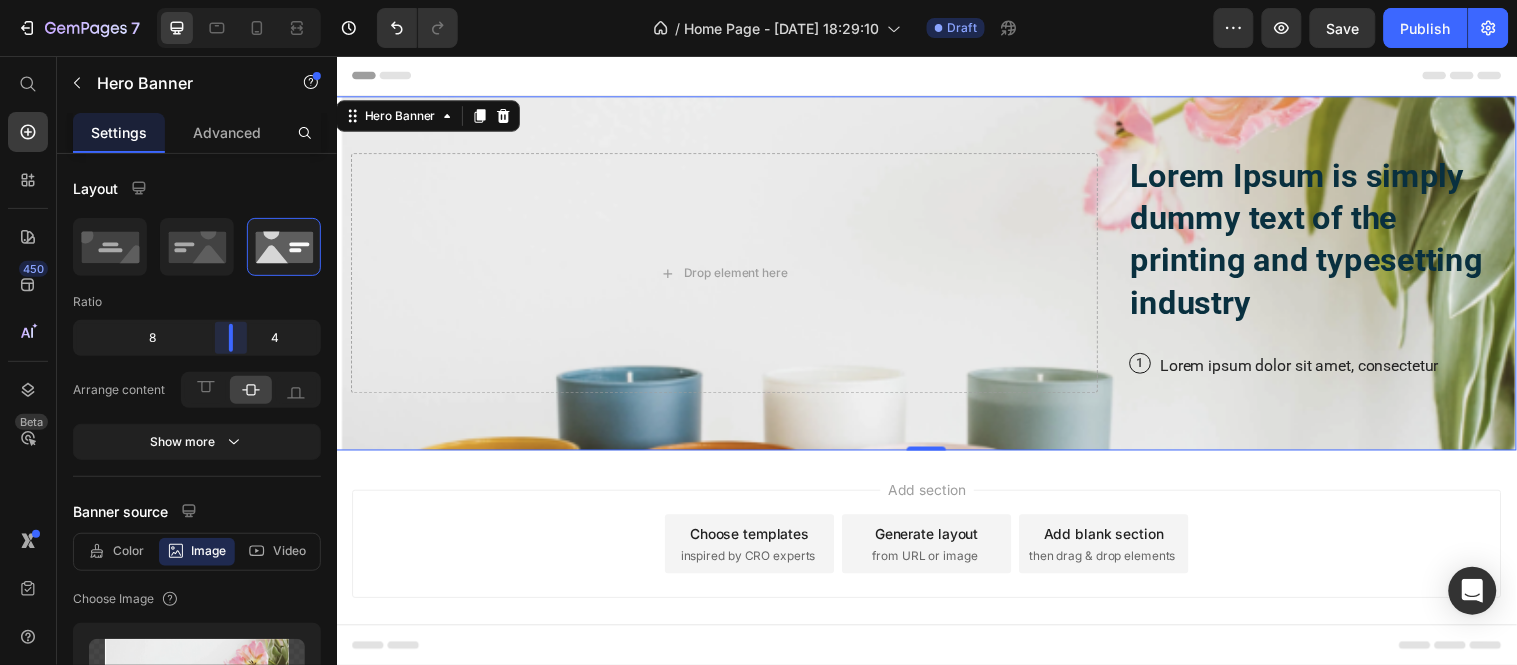 drag, startPoint x: 197, startPoint y: 343, endPoint x: 250, endPoint y: 350, distance: 53.460266 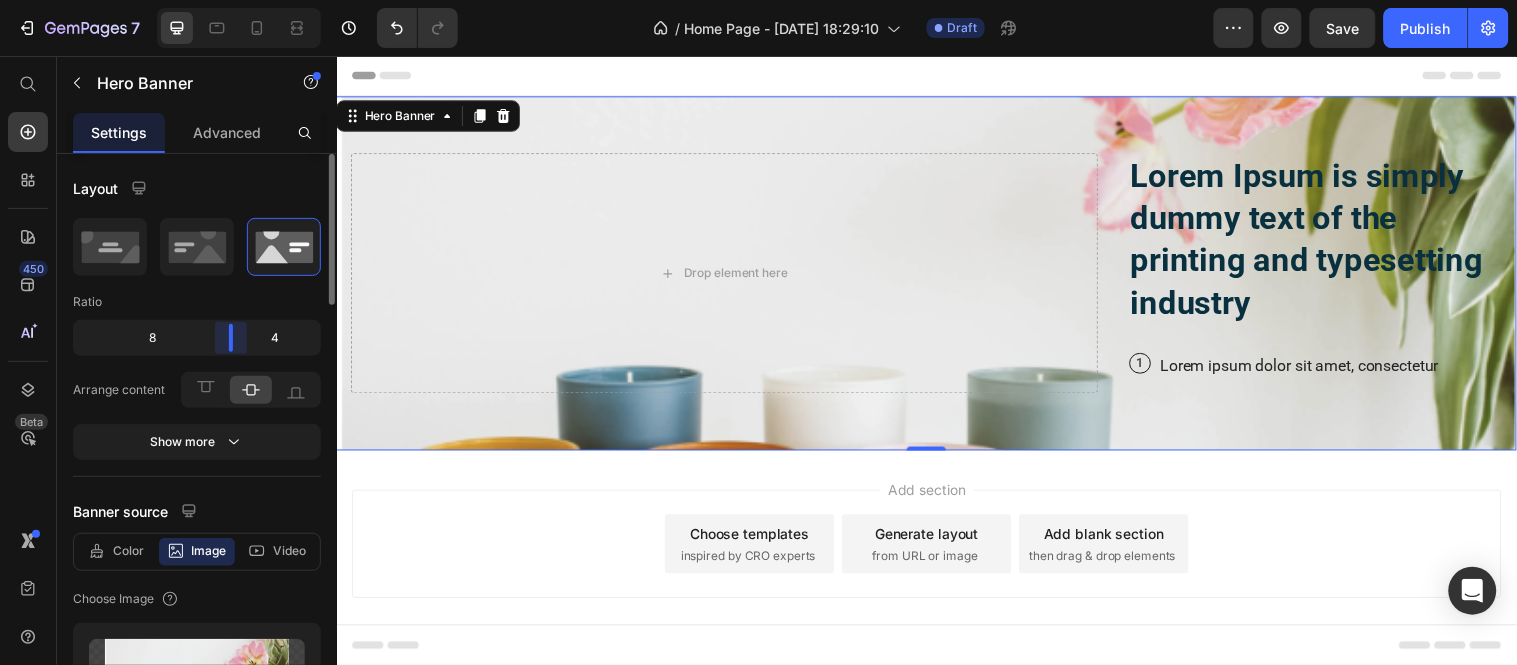 drag, startPoint x: 232, startPoint y: 340, endPoint x: 233, endPoint y: 356, distance: 16.03122 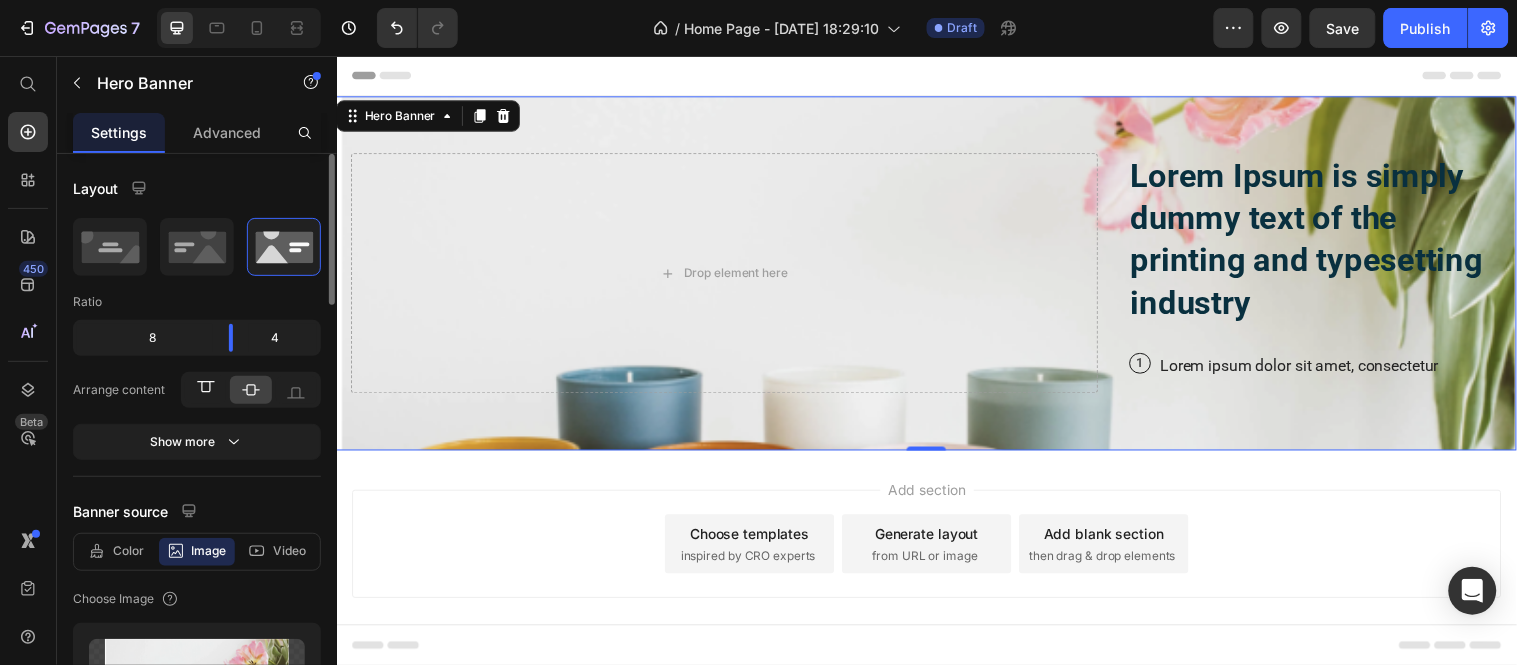 click 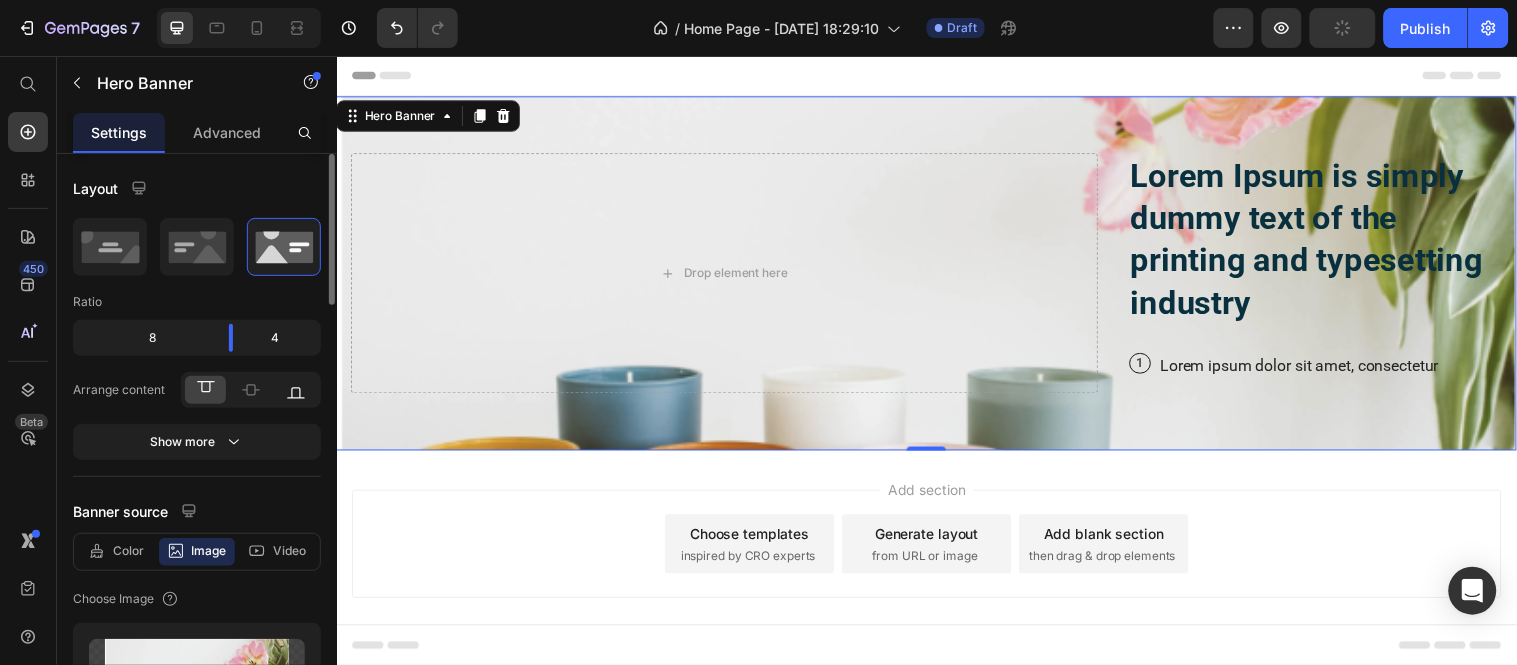 click 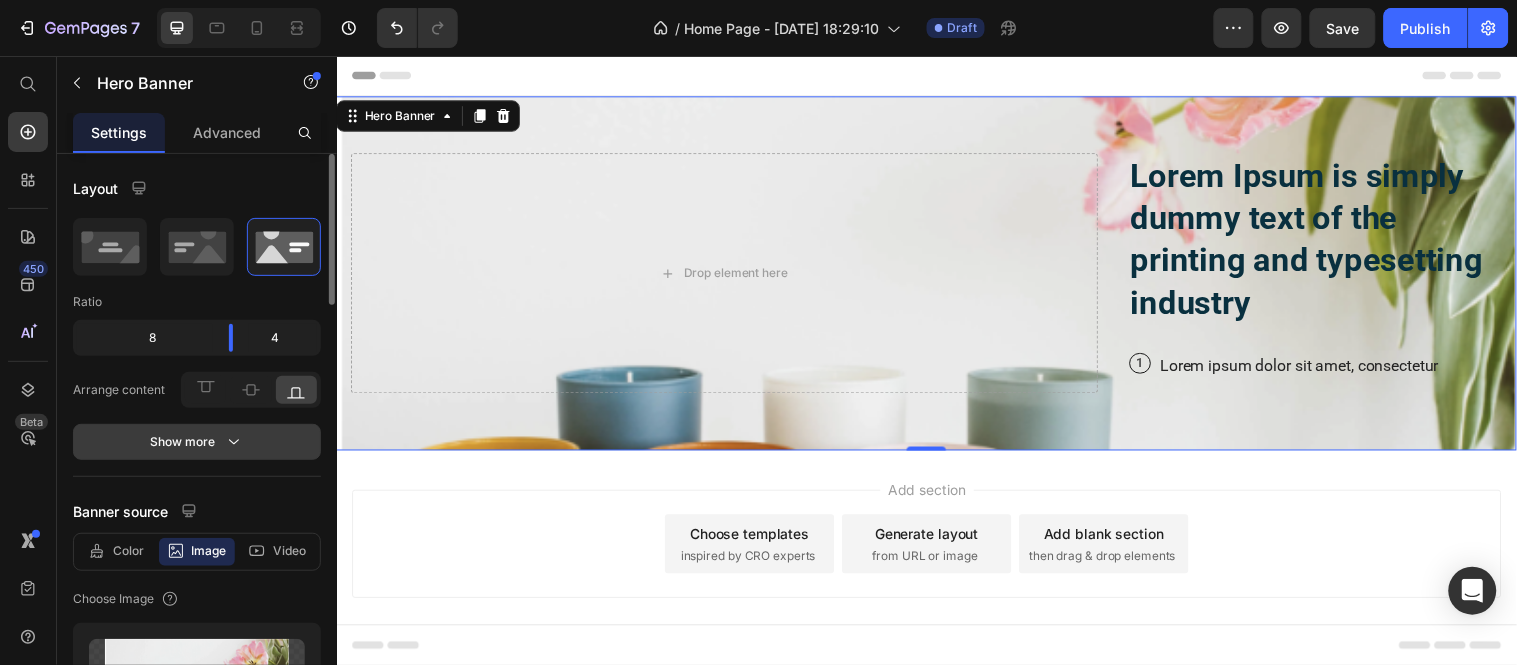click 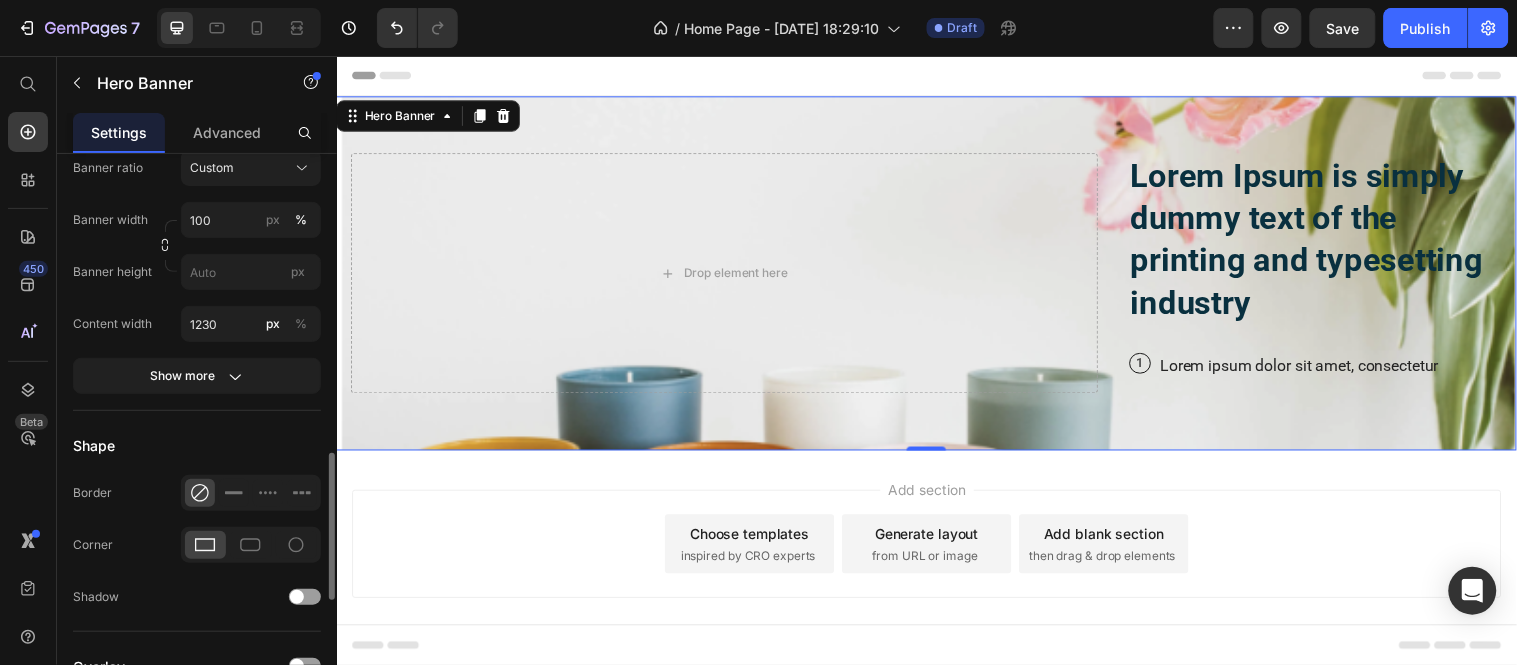 scroll, scrollTop: 1121, scrollLeft: 0, axis: vertical 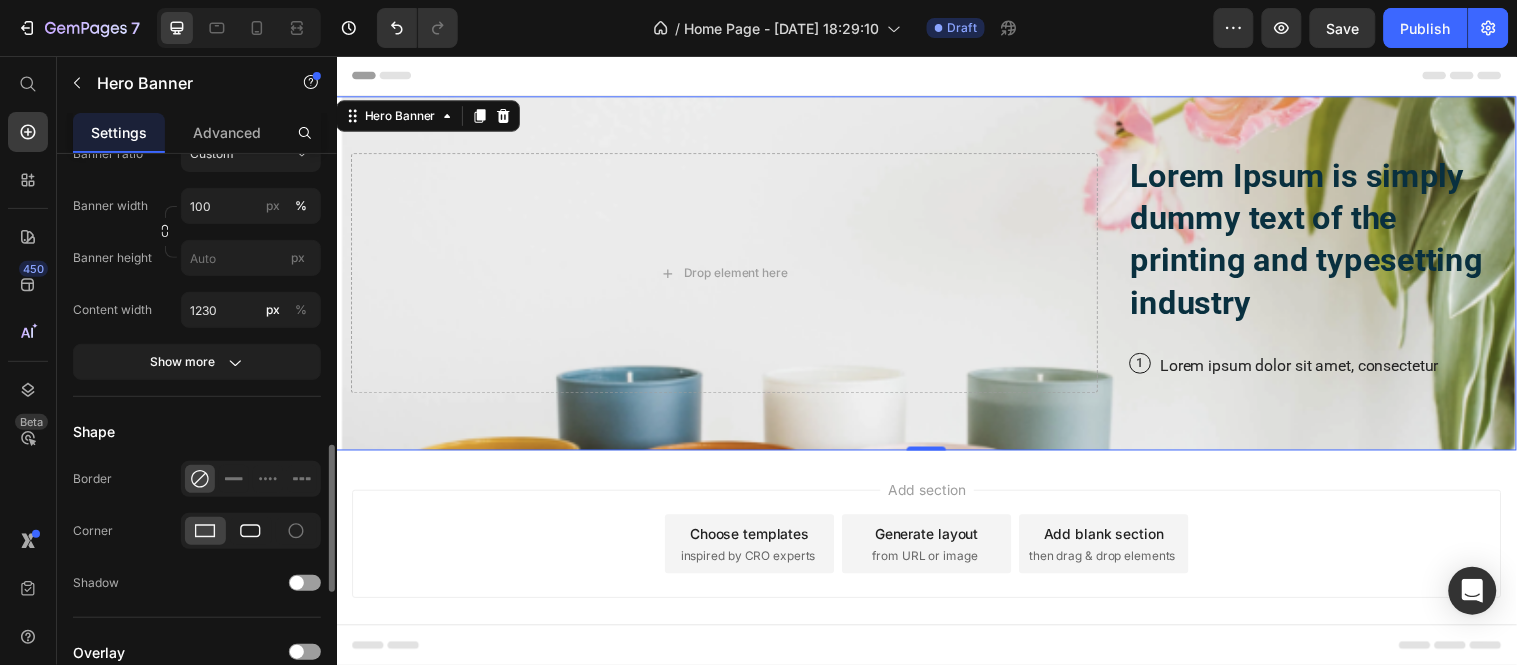 click 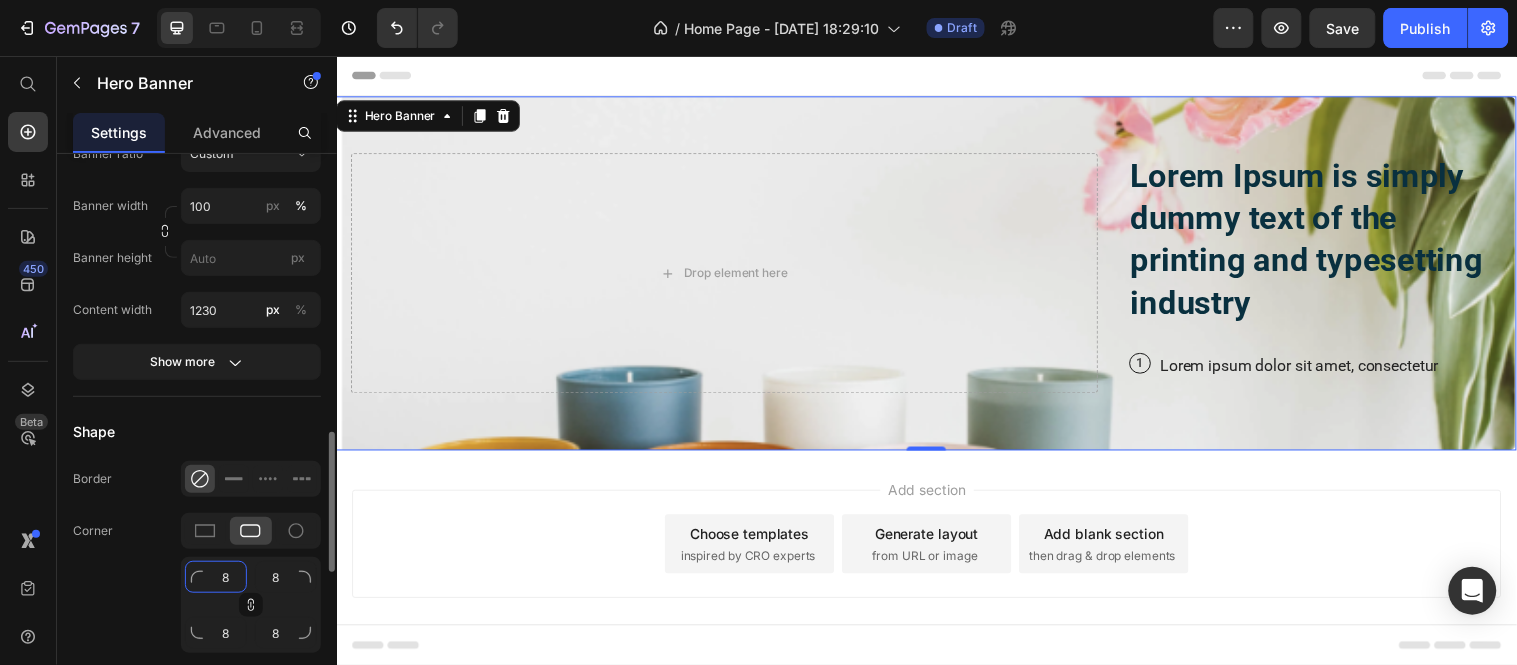 click on "8" 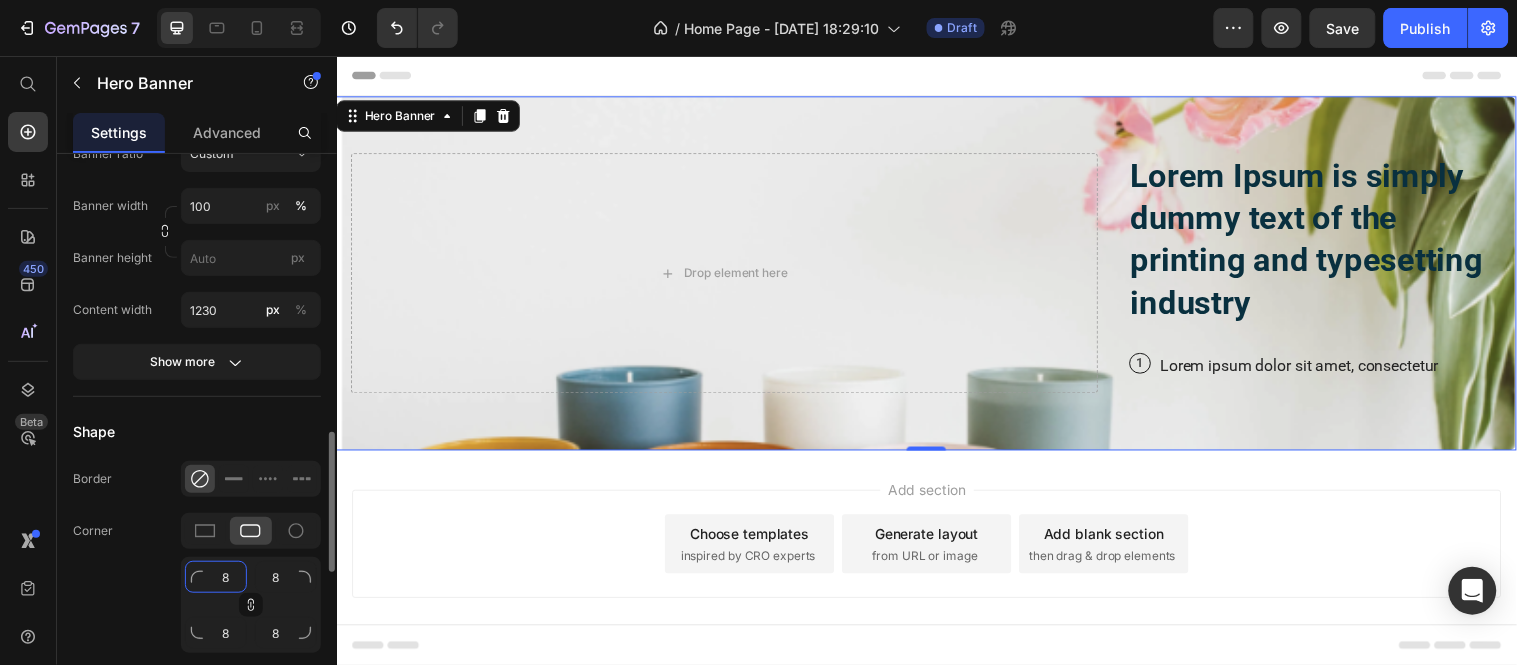 type on "1" 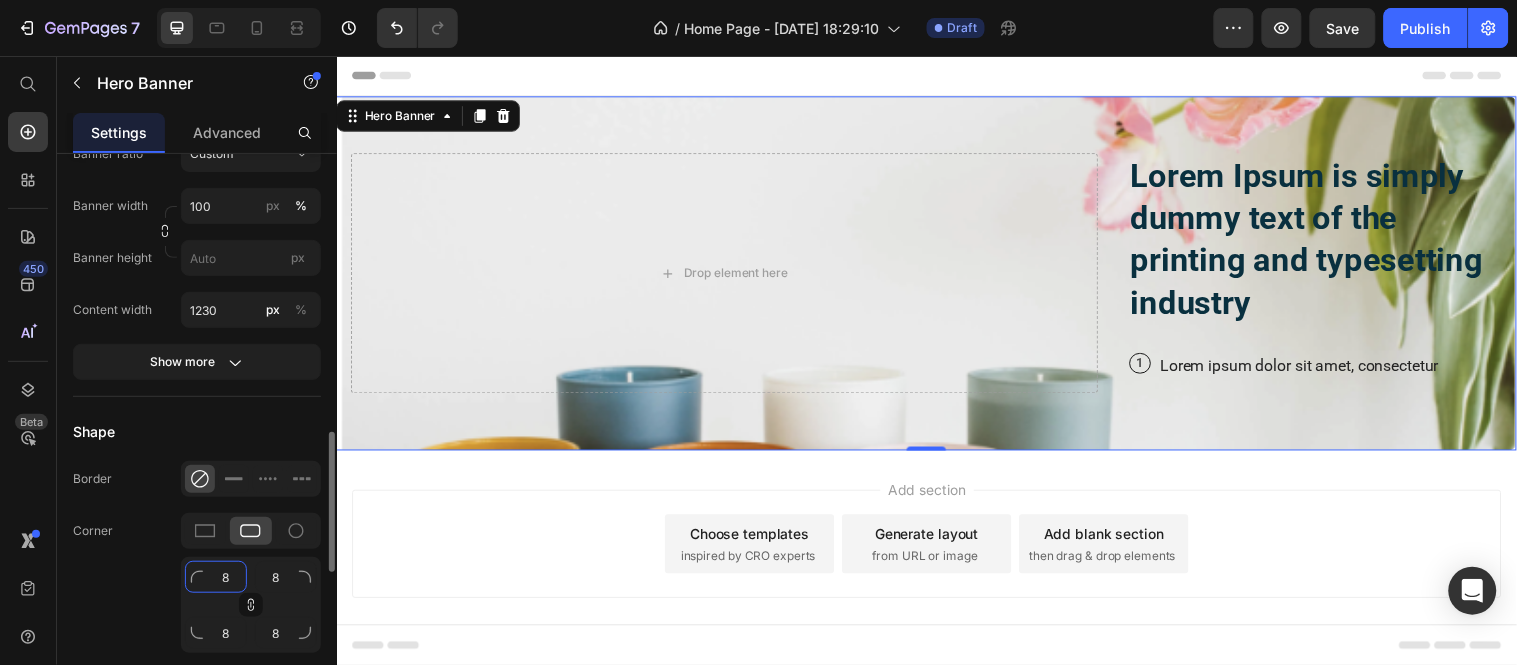 type on "1" 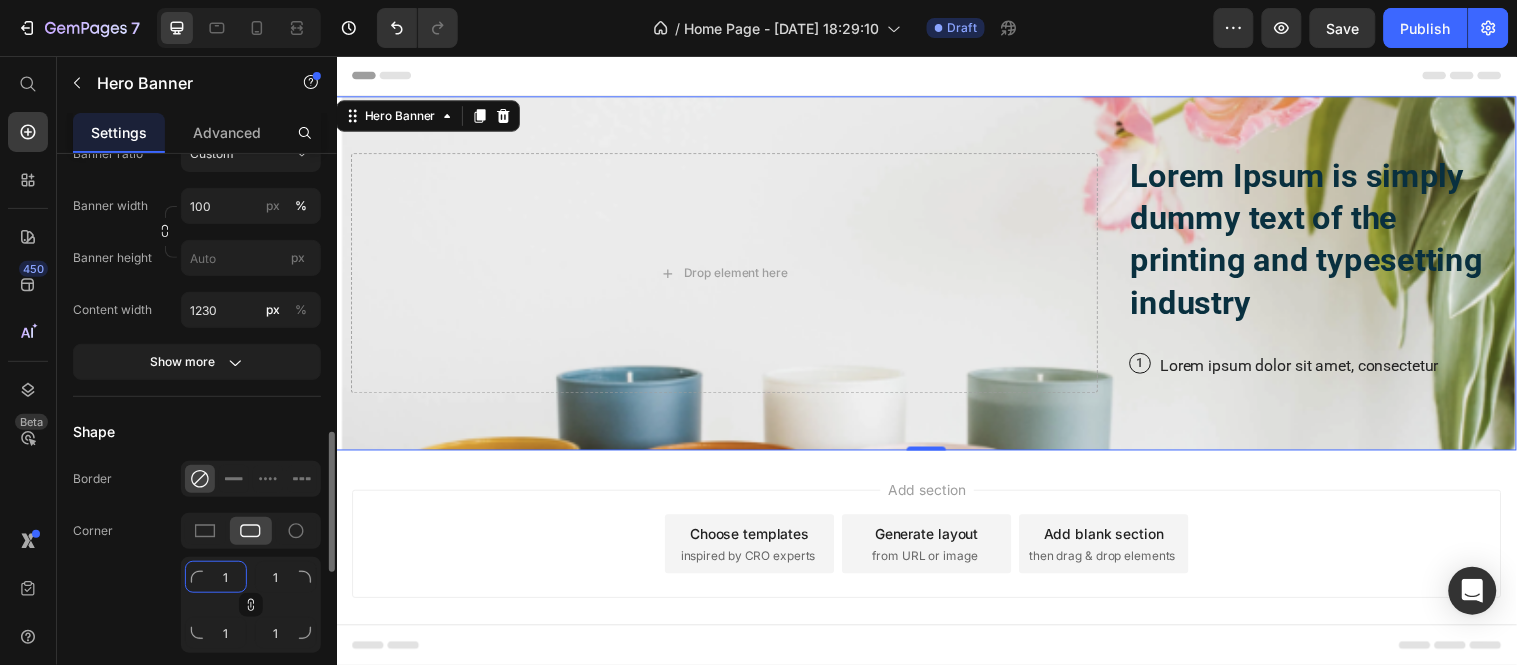 type on "15" 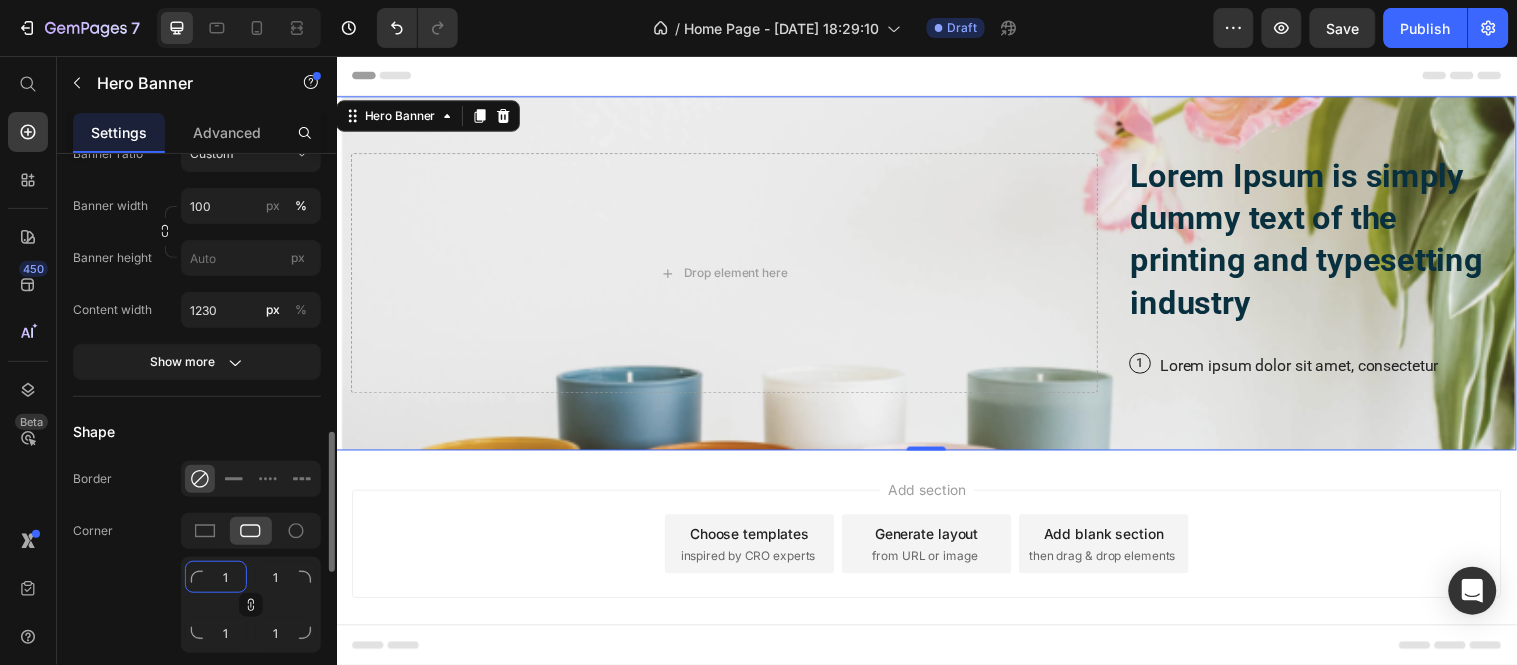 type on "15" 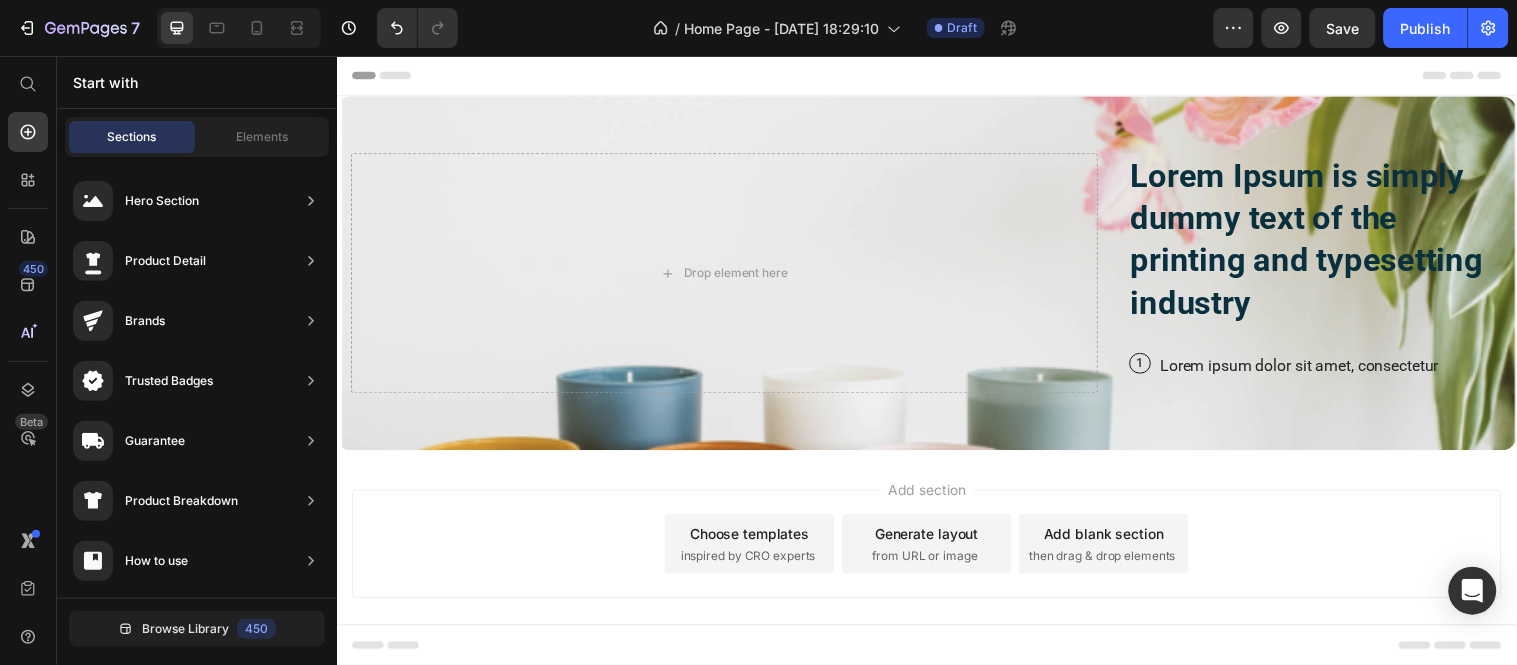 click on "Header" at bounding box center (936, 75) 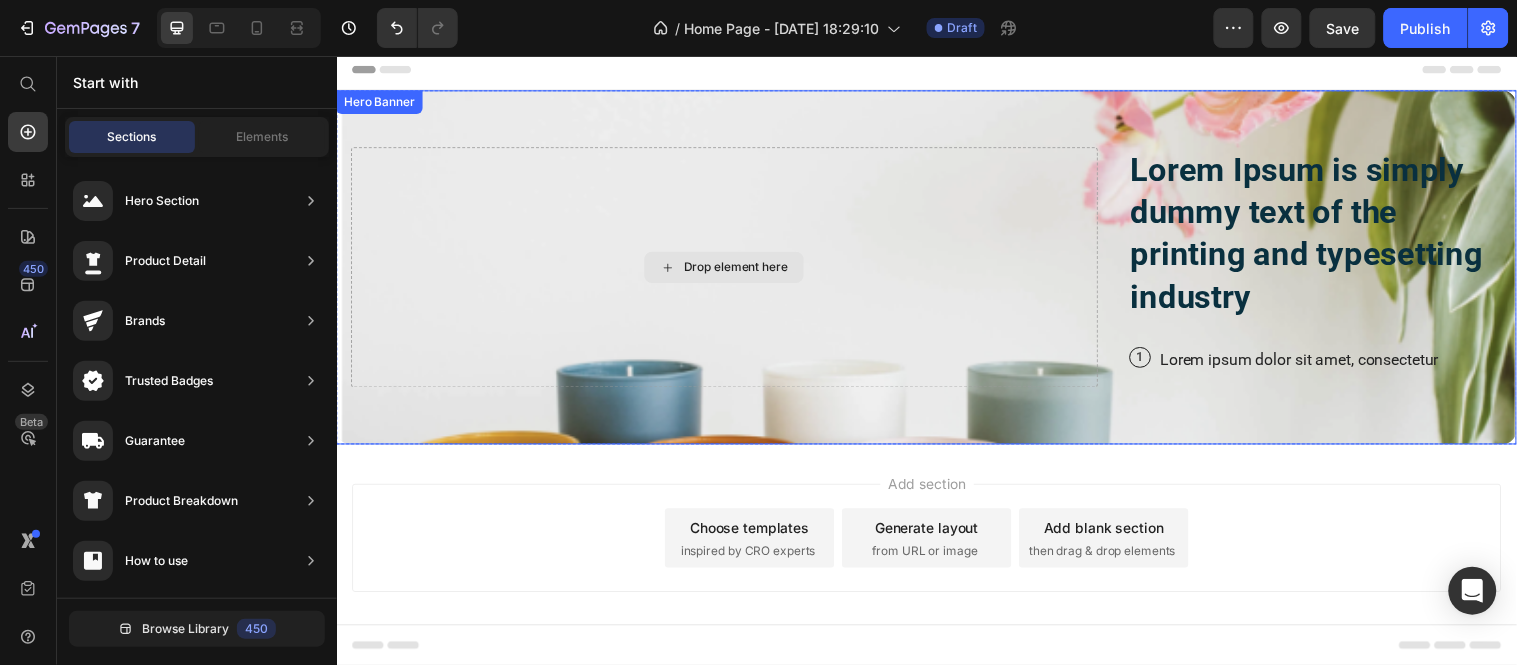 scroll, scrollTop: 0, scrollLeft: 0, axis: both 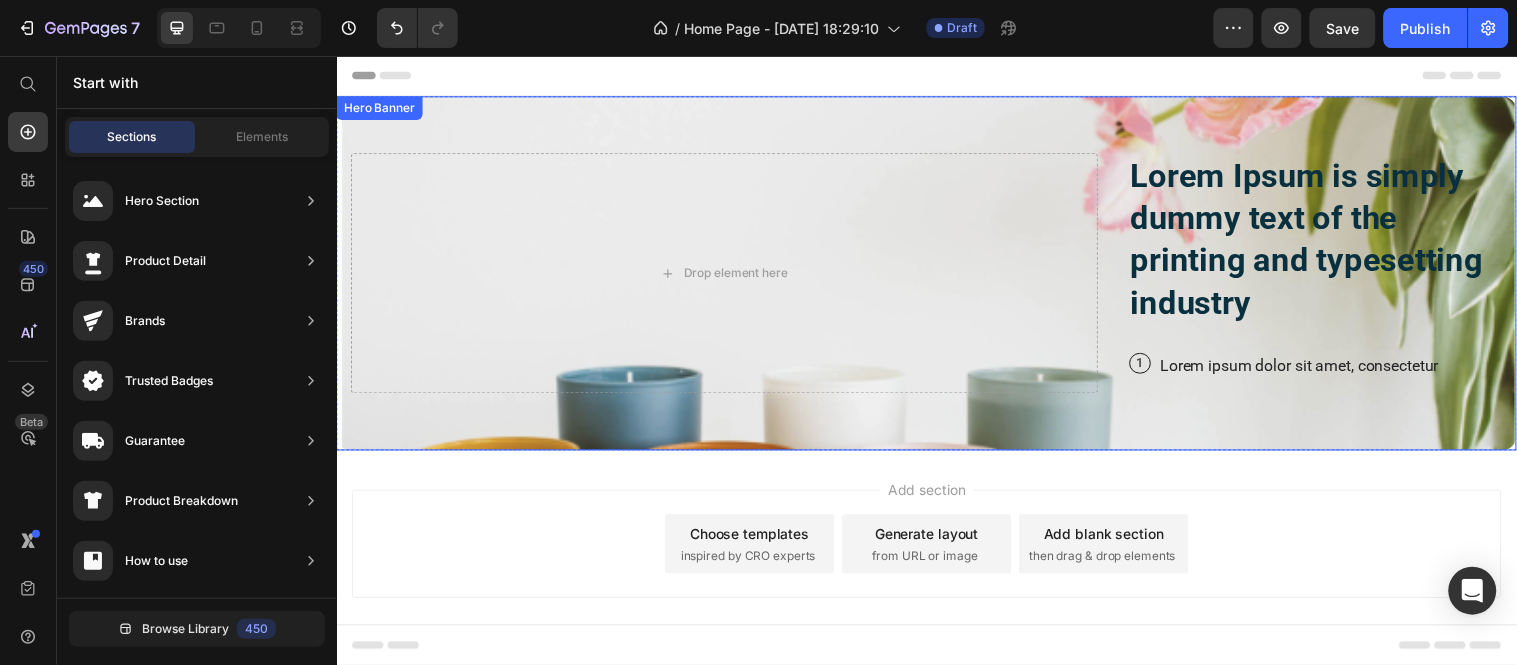 click on "Lorem Ipsum is simply dummy text of the printing and typesetting industry Heading 1 Text Block Row Lorem ipsum dolor sit amet, consectetur Text Block Row
Drop element here" at bounding box center [936, 276] 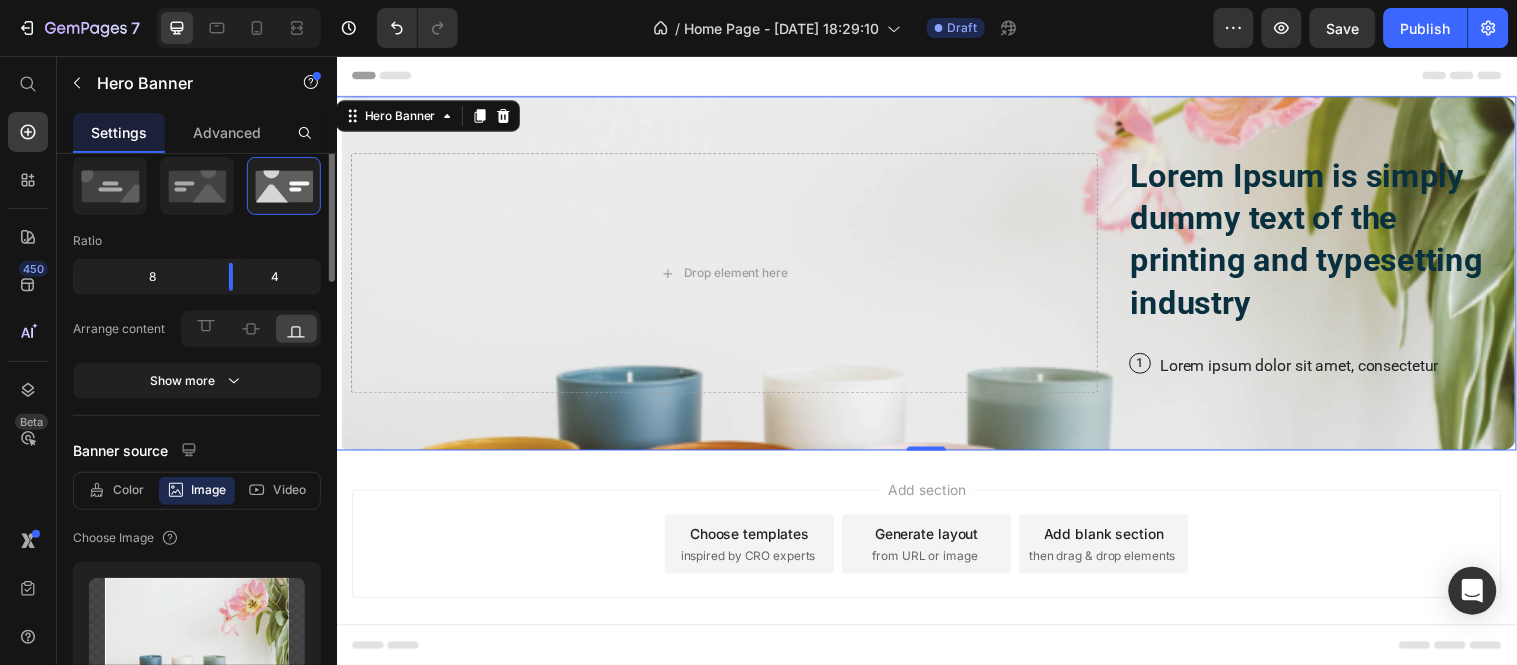 scroll, scrollTop: 0, scrollLeft: 0, axis: both 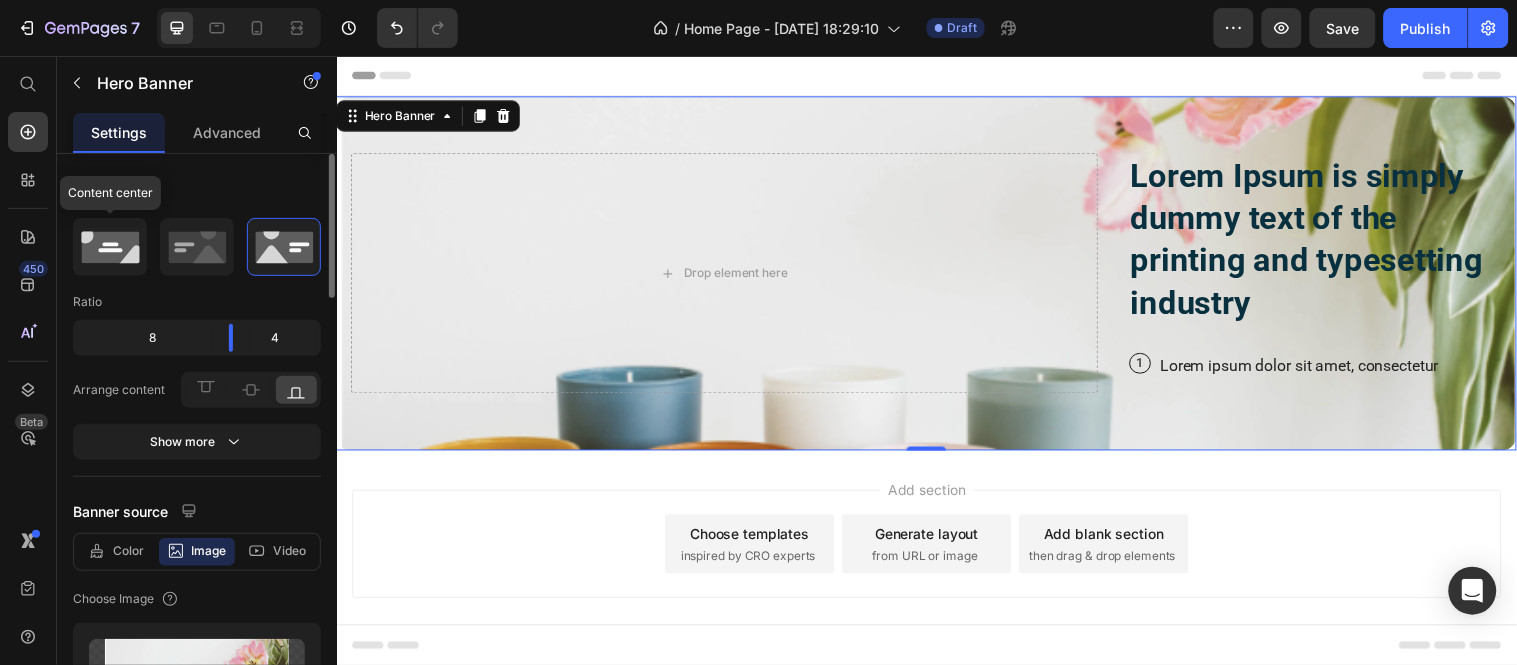 click 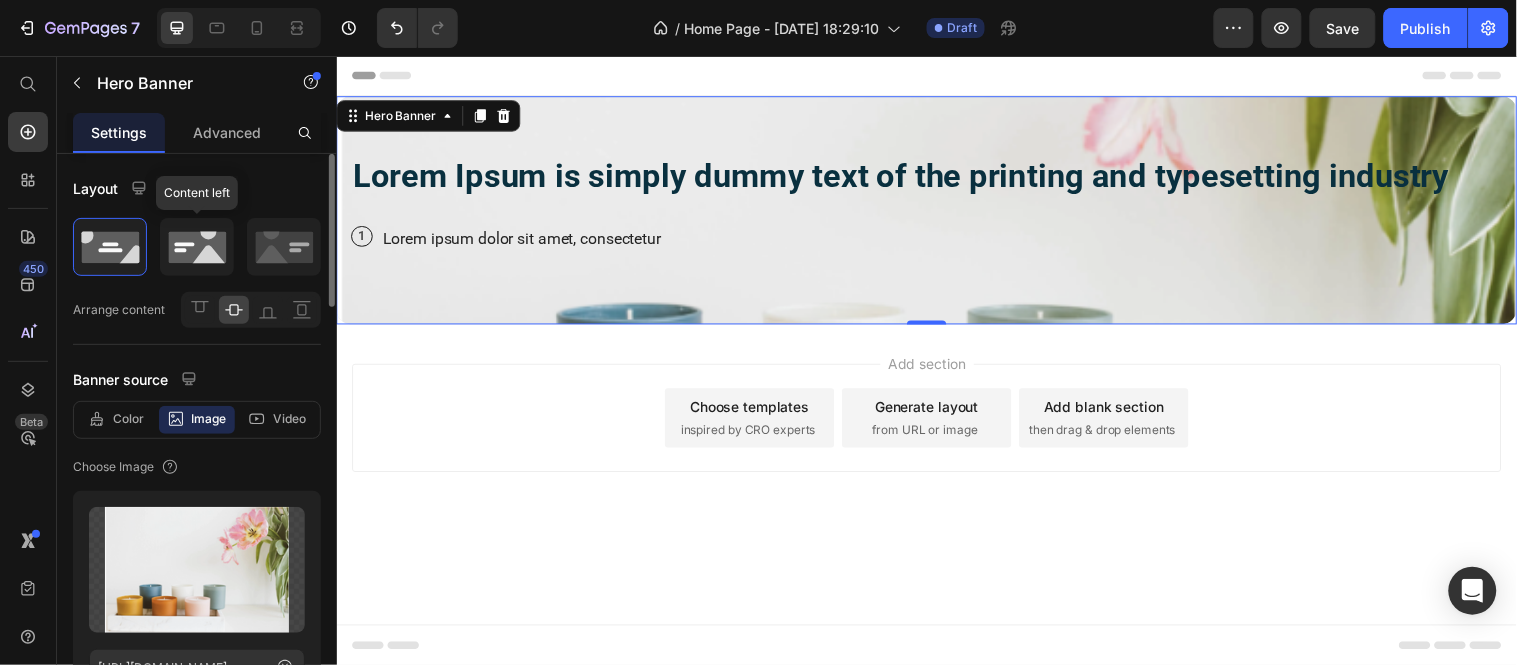 click 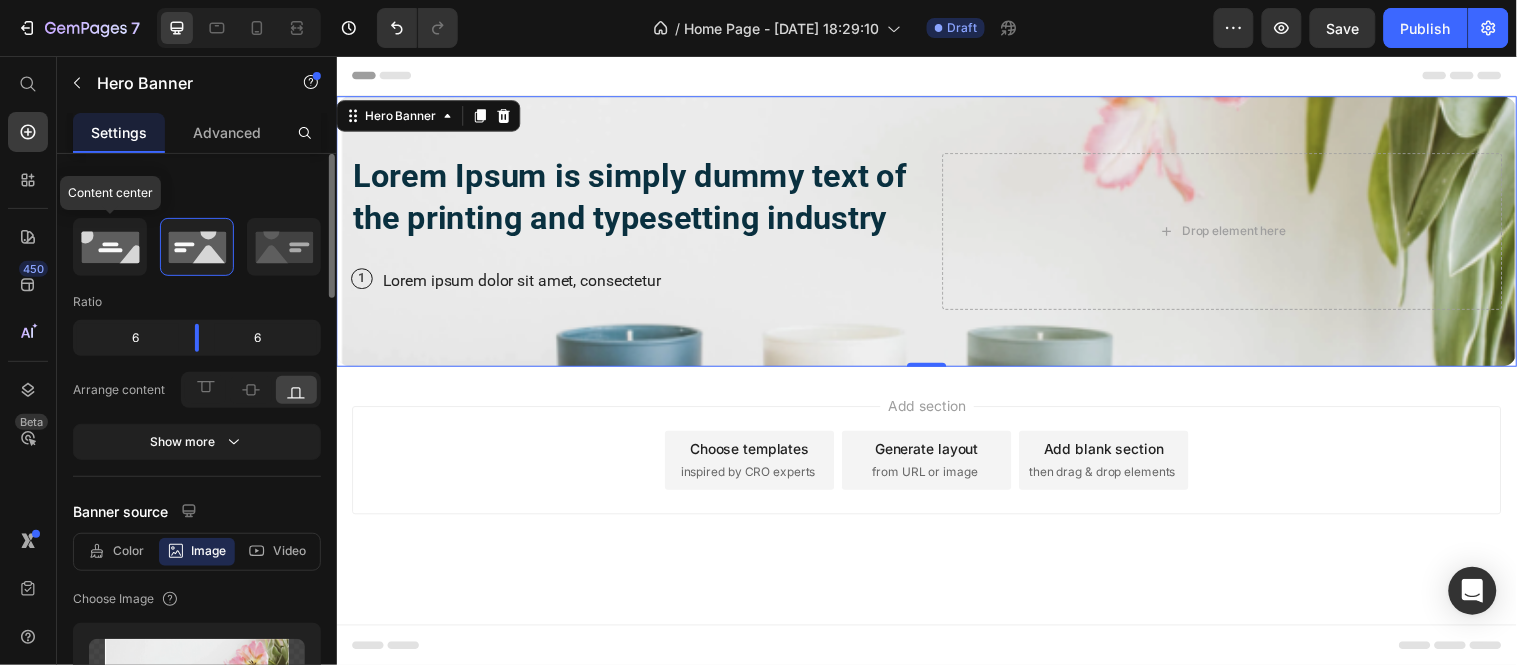 click 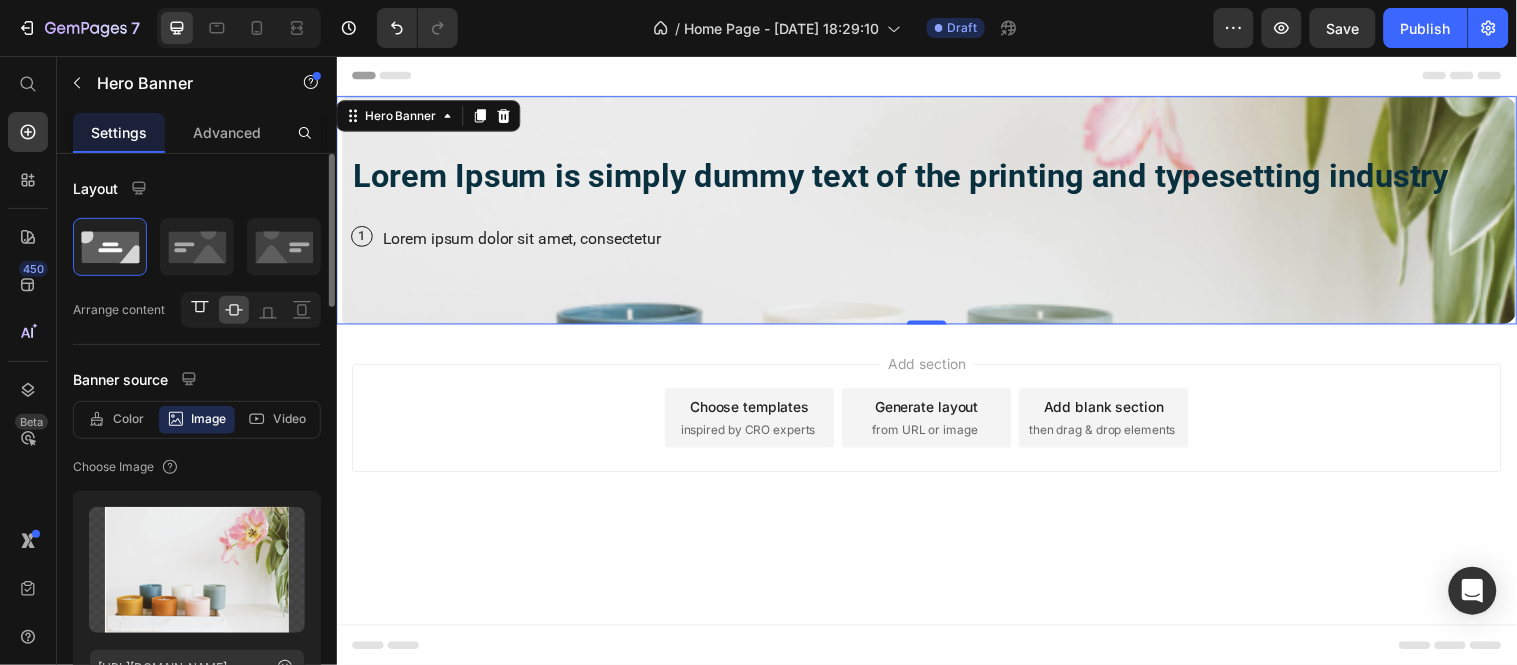 click 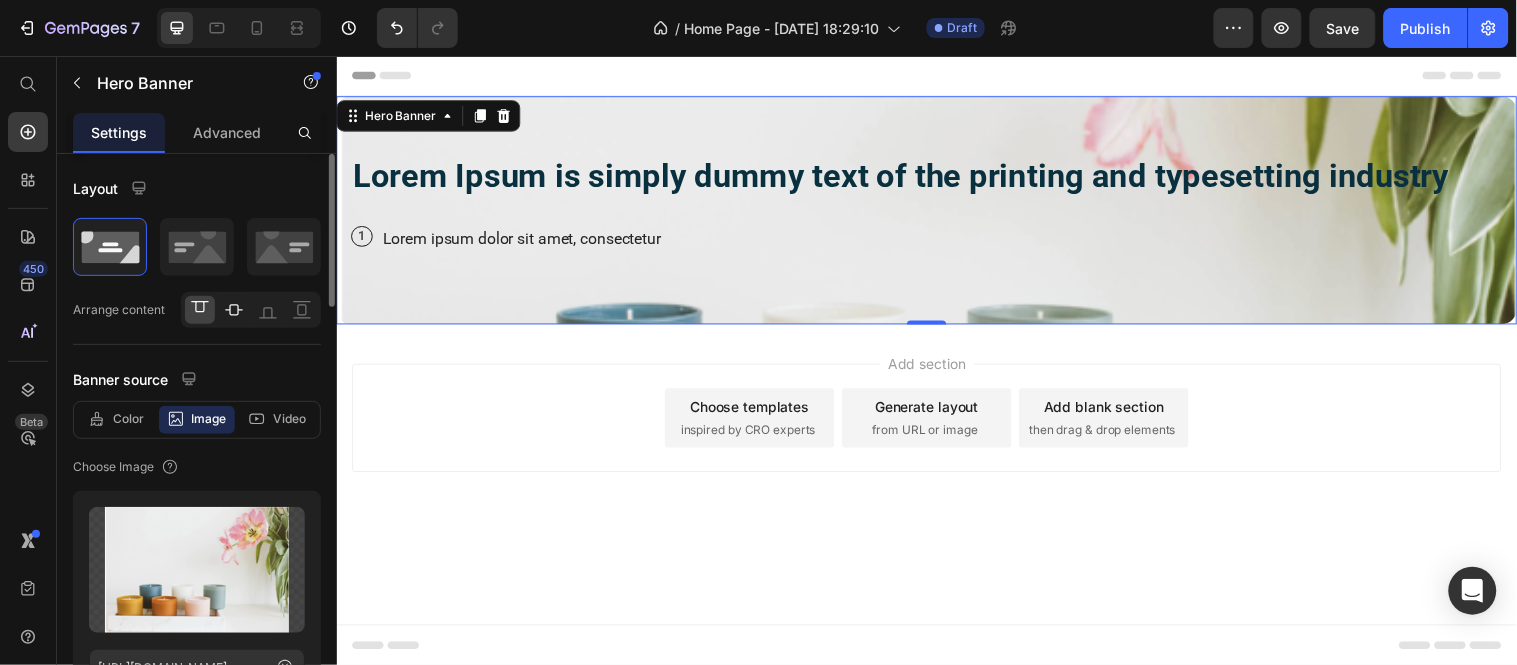 click 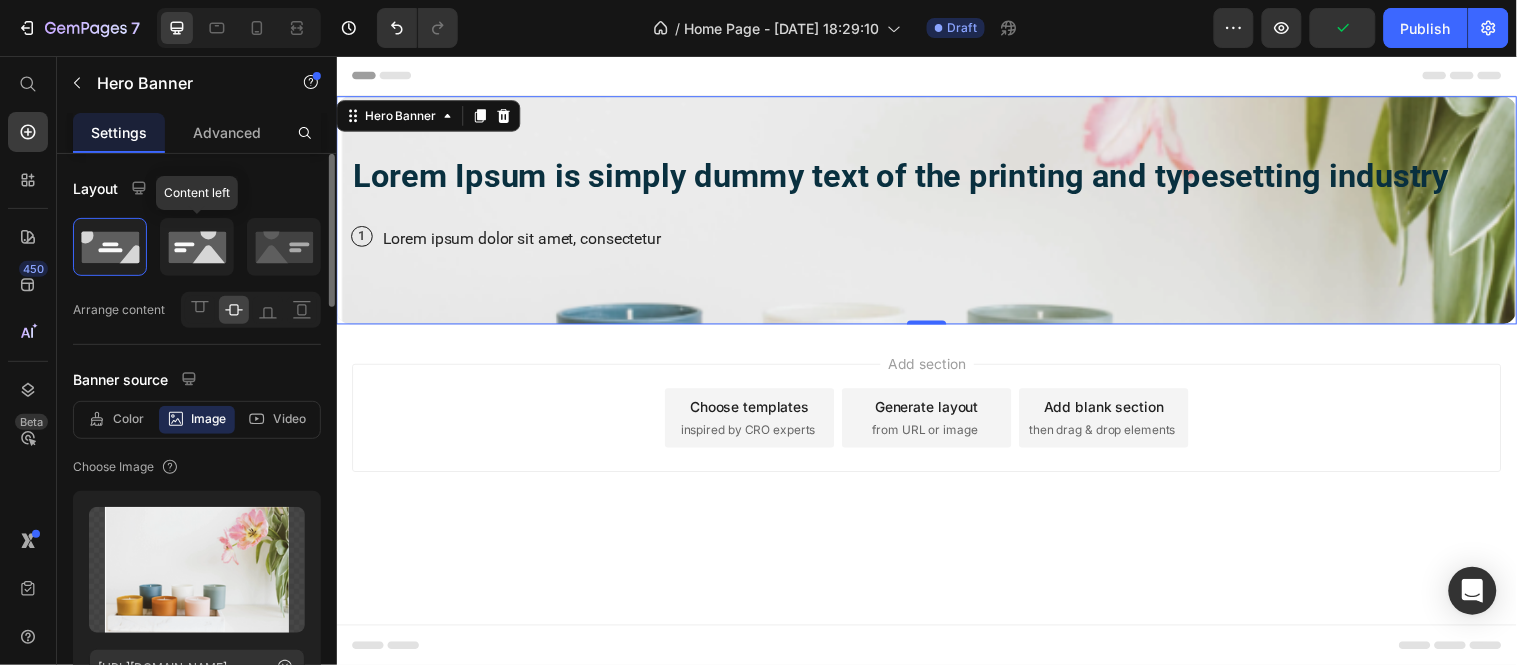 click 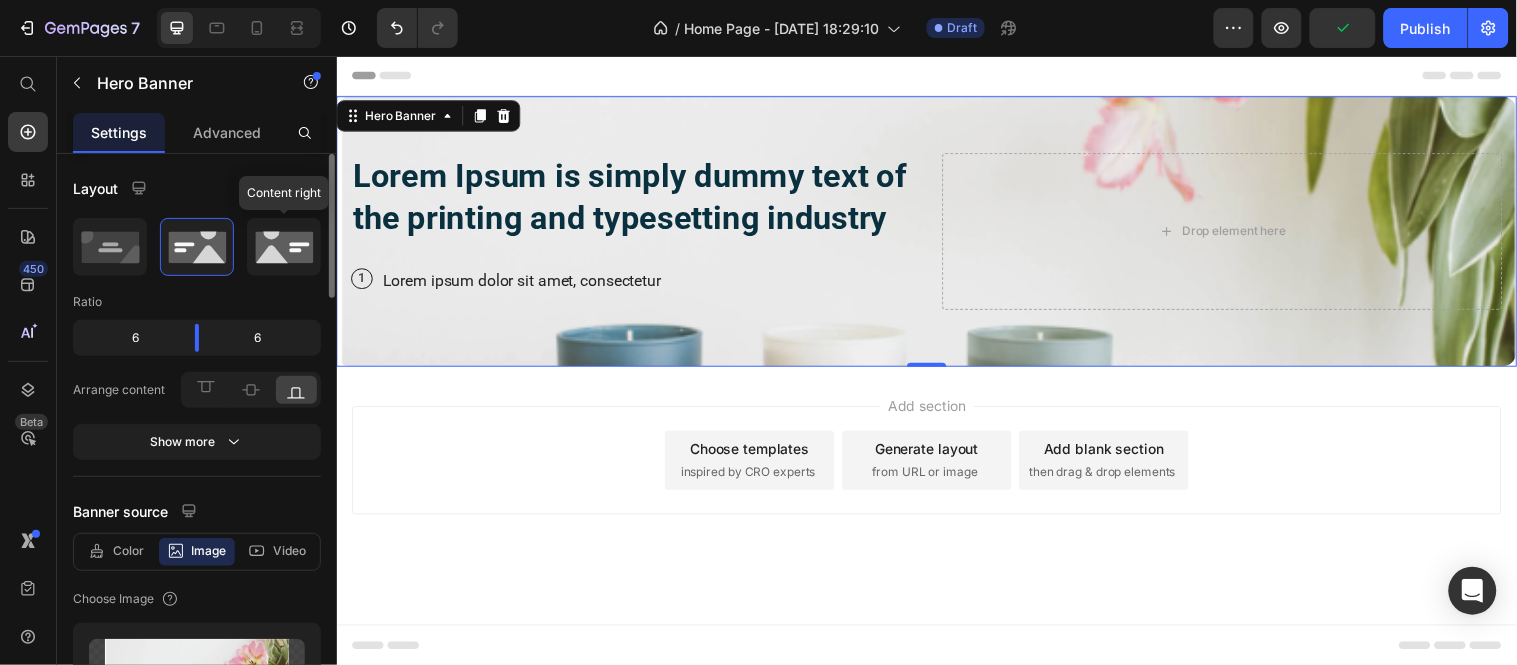 click 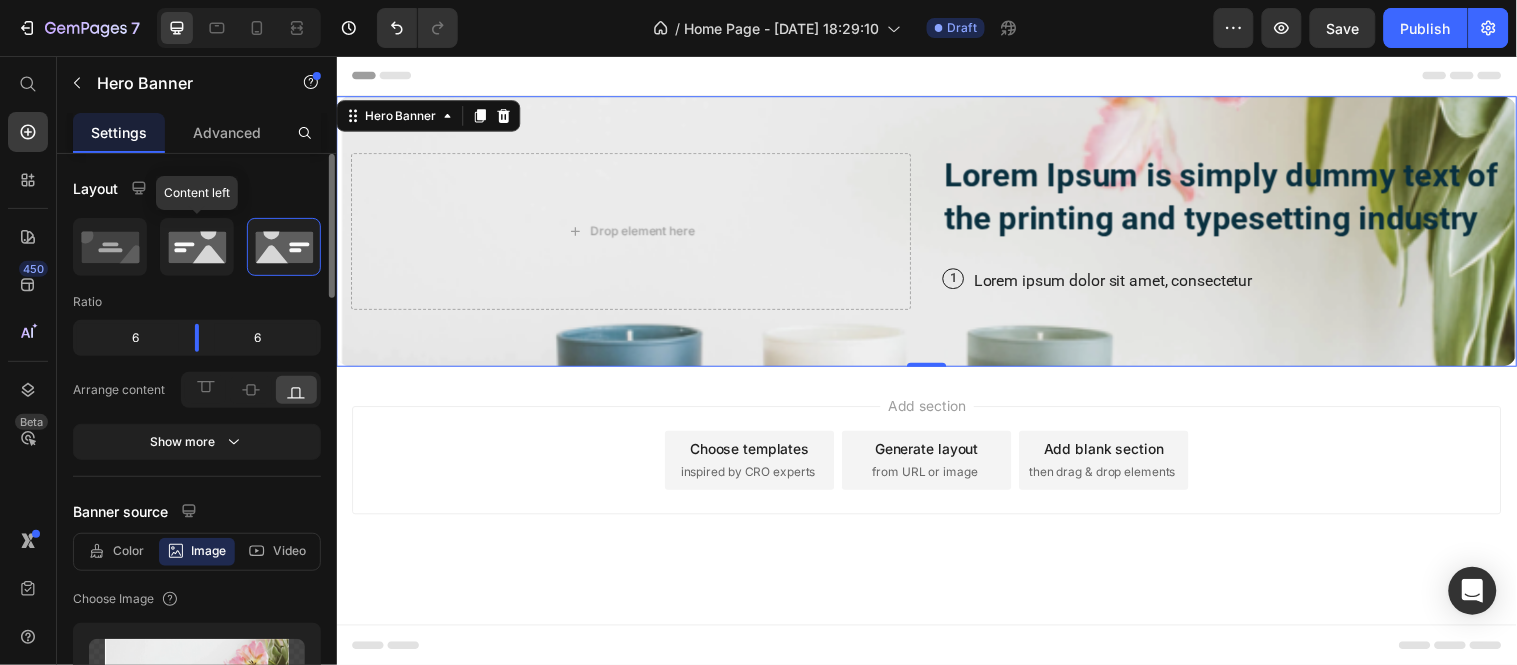 click 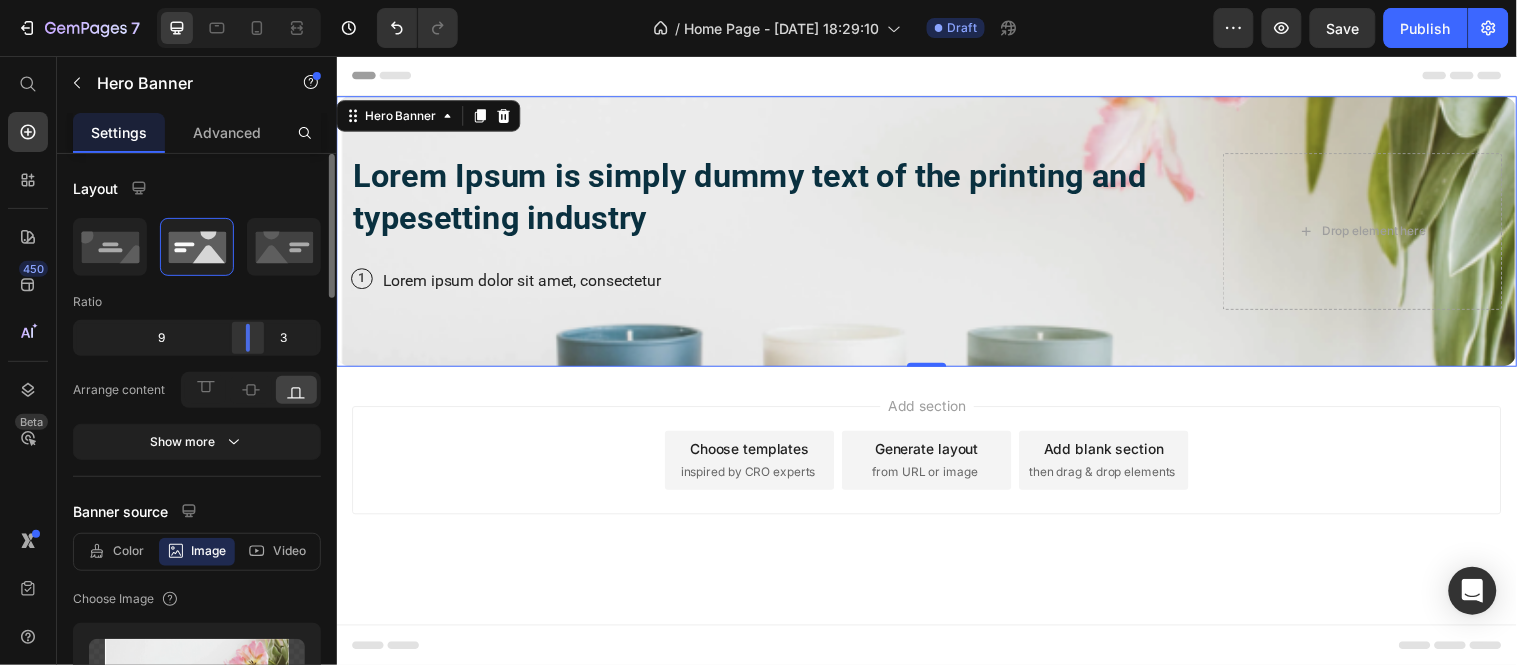 drag, startPoint x: 196, startPoint y: 340, endPoint x: 261, endPoint y: 343, distance: 65.06919 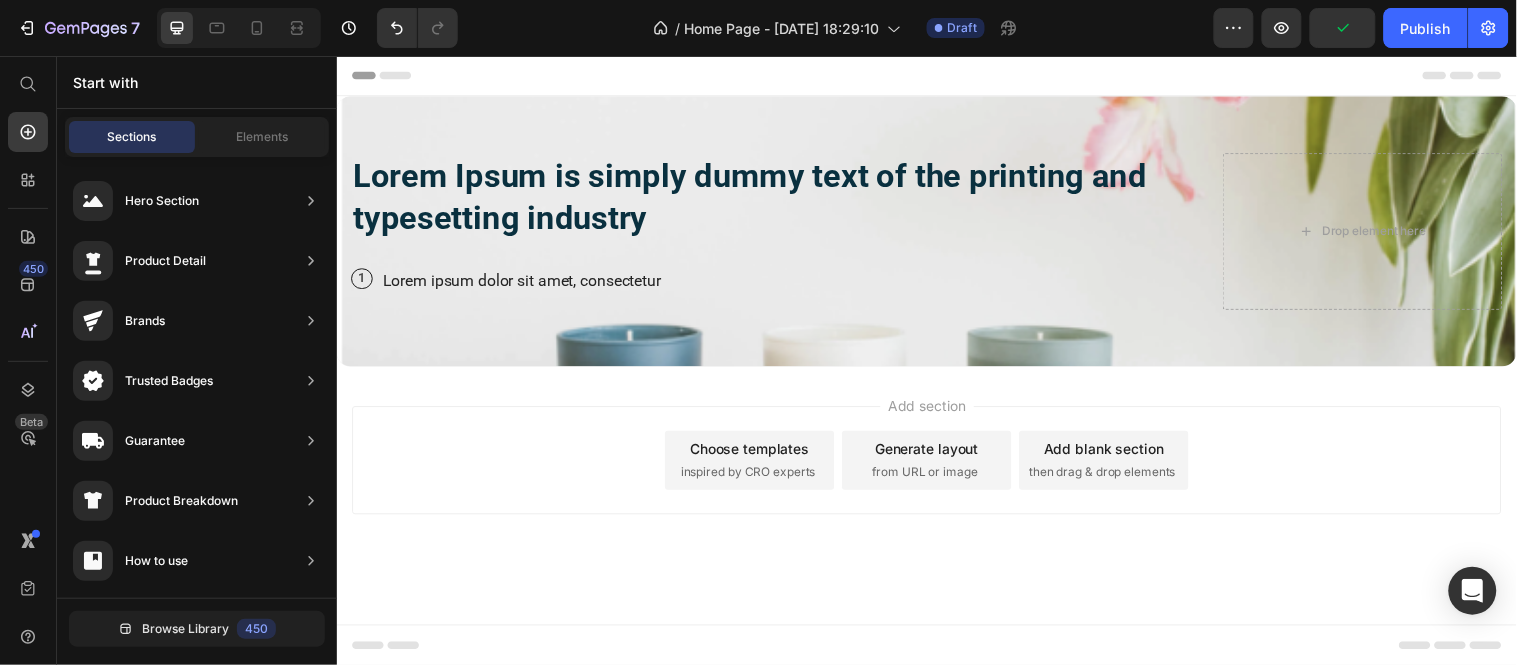 click on "Add section Choose templates inspired by CRO experts Generate layout from URL or image Add blank section then drag & drop elements" at bounding box center [936, 466] 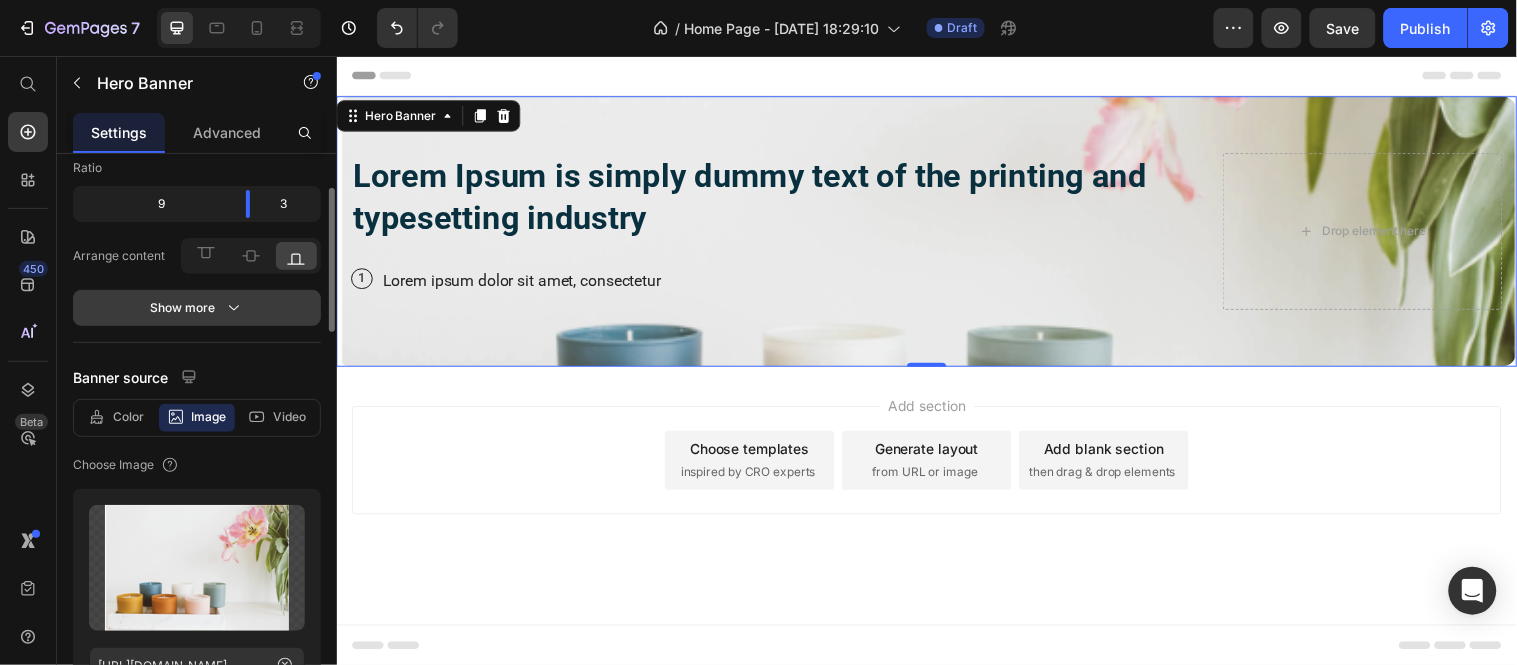 scroll, scrollTop: 0, scrollLeft: 0, axis: both 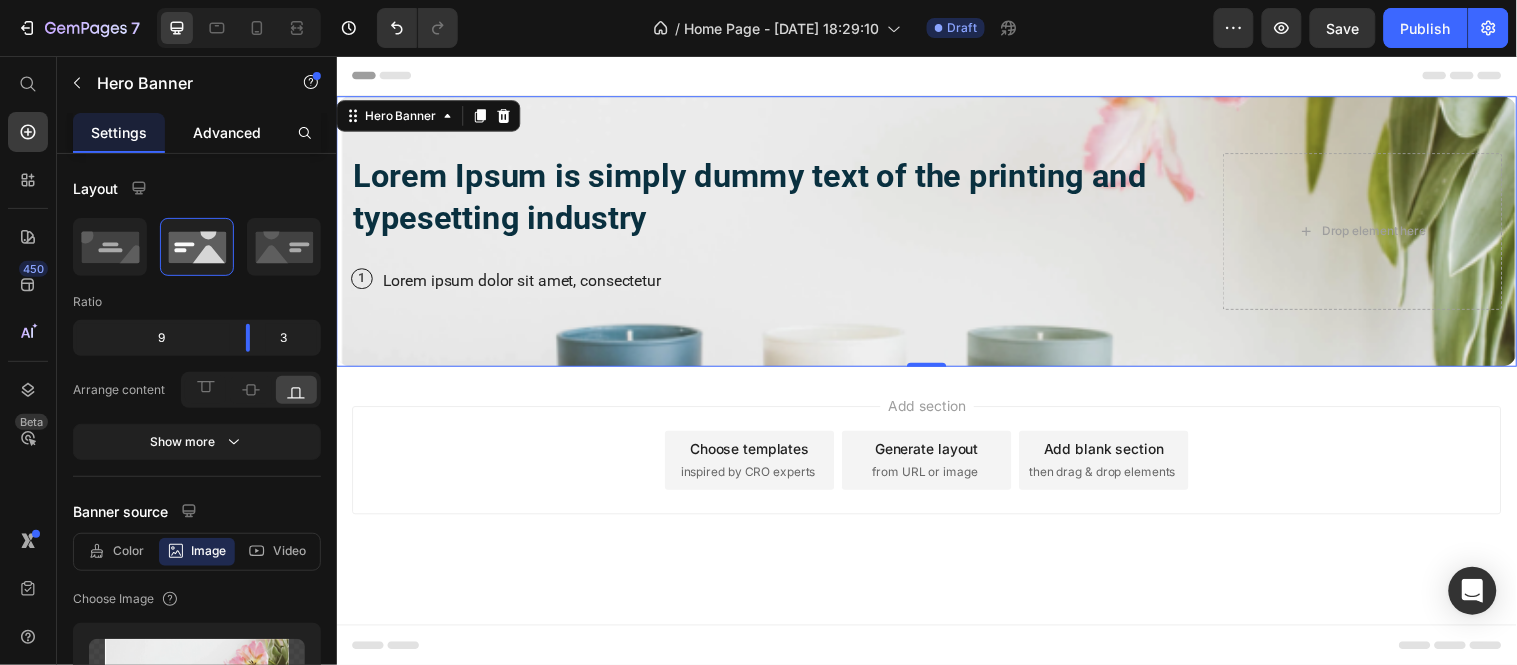 click on "Advanced" at bounding box center (227, 132) 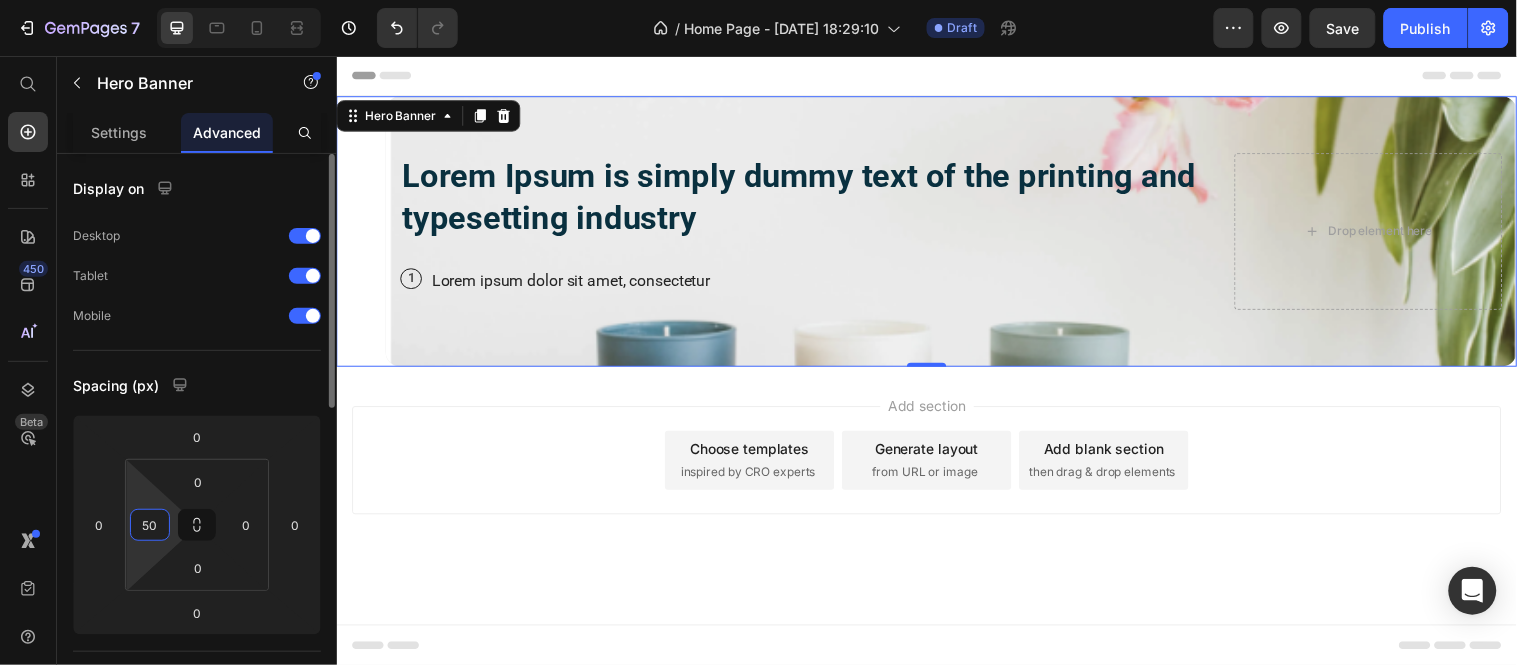 type on "5" 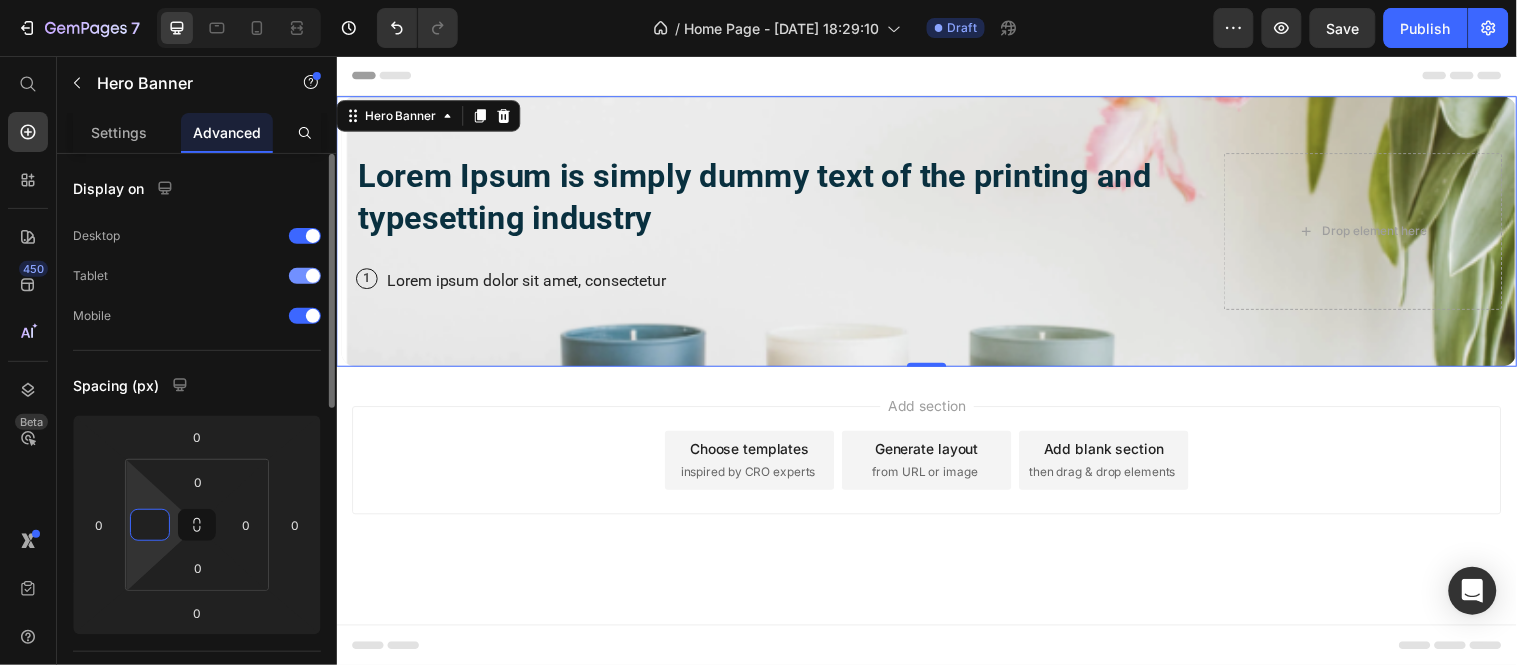 type on "0" 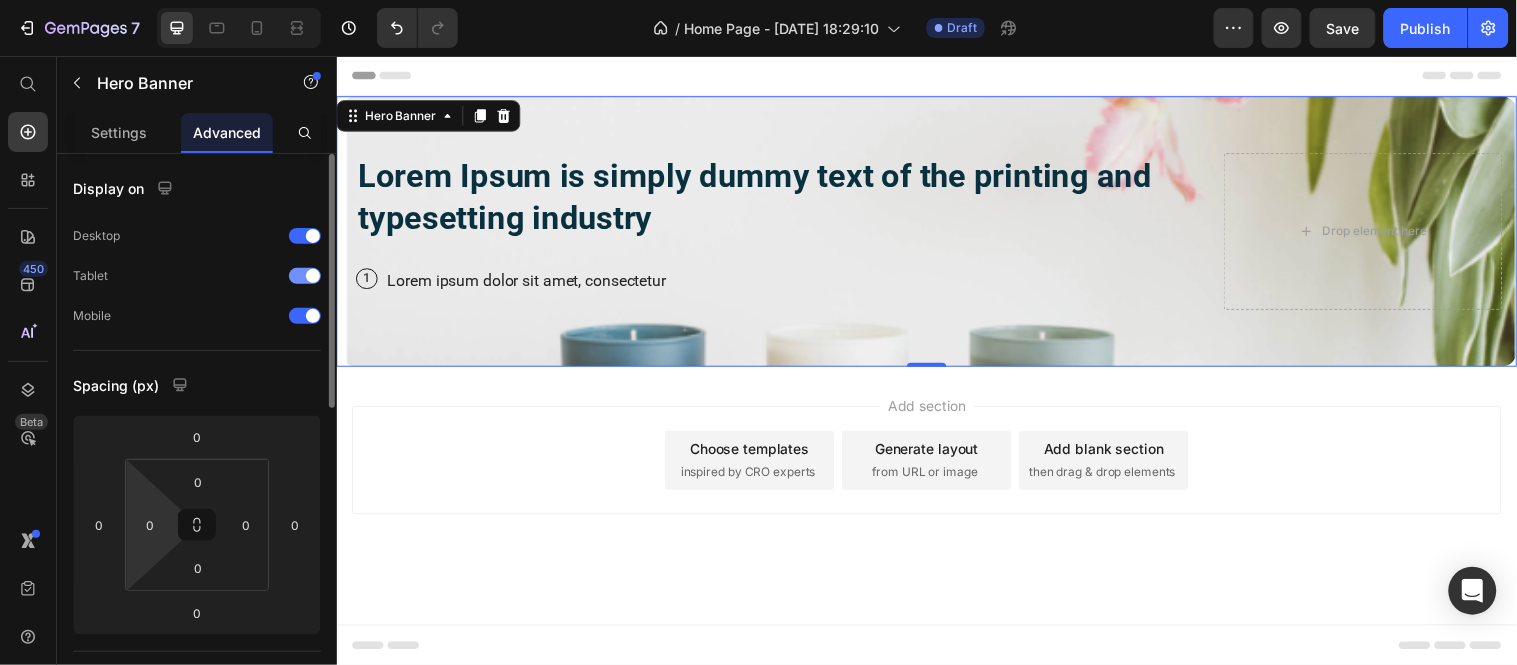 click at bounding box center [305, 276] 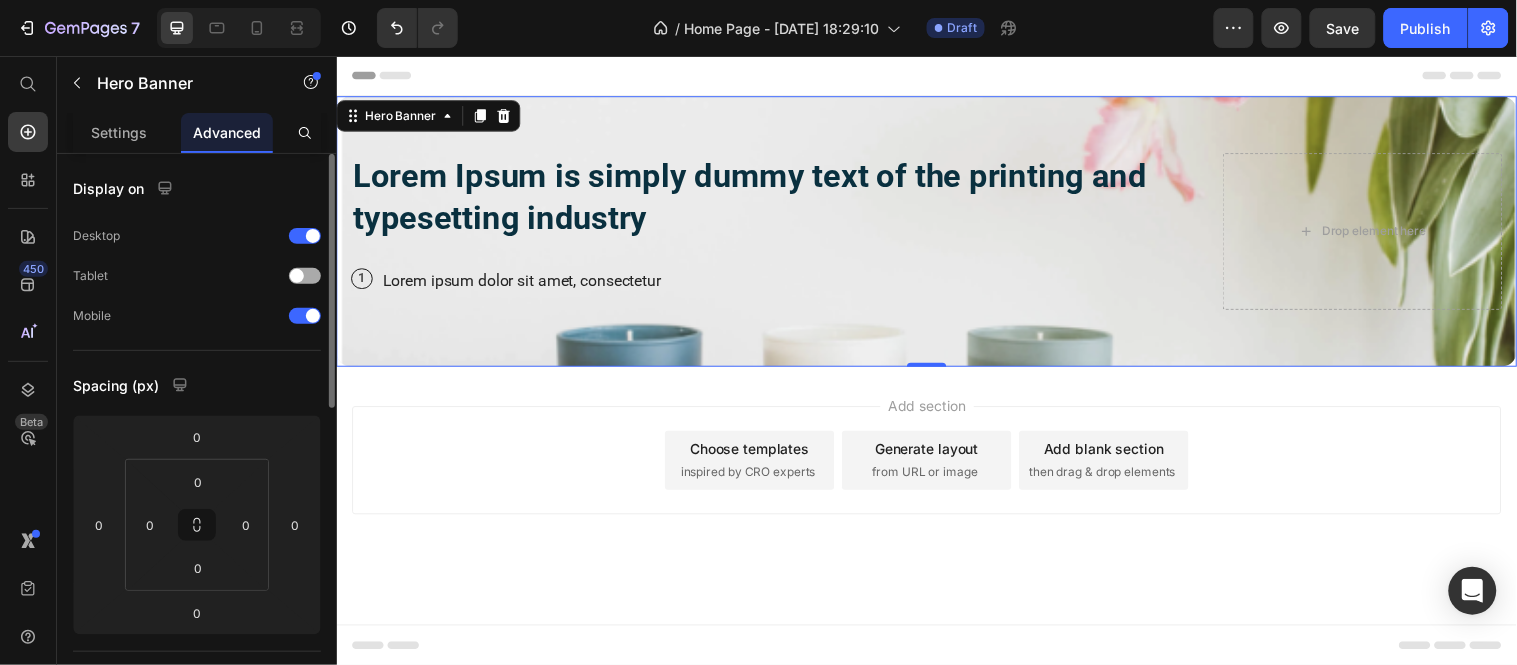 click at bounding box center [297, 276] 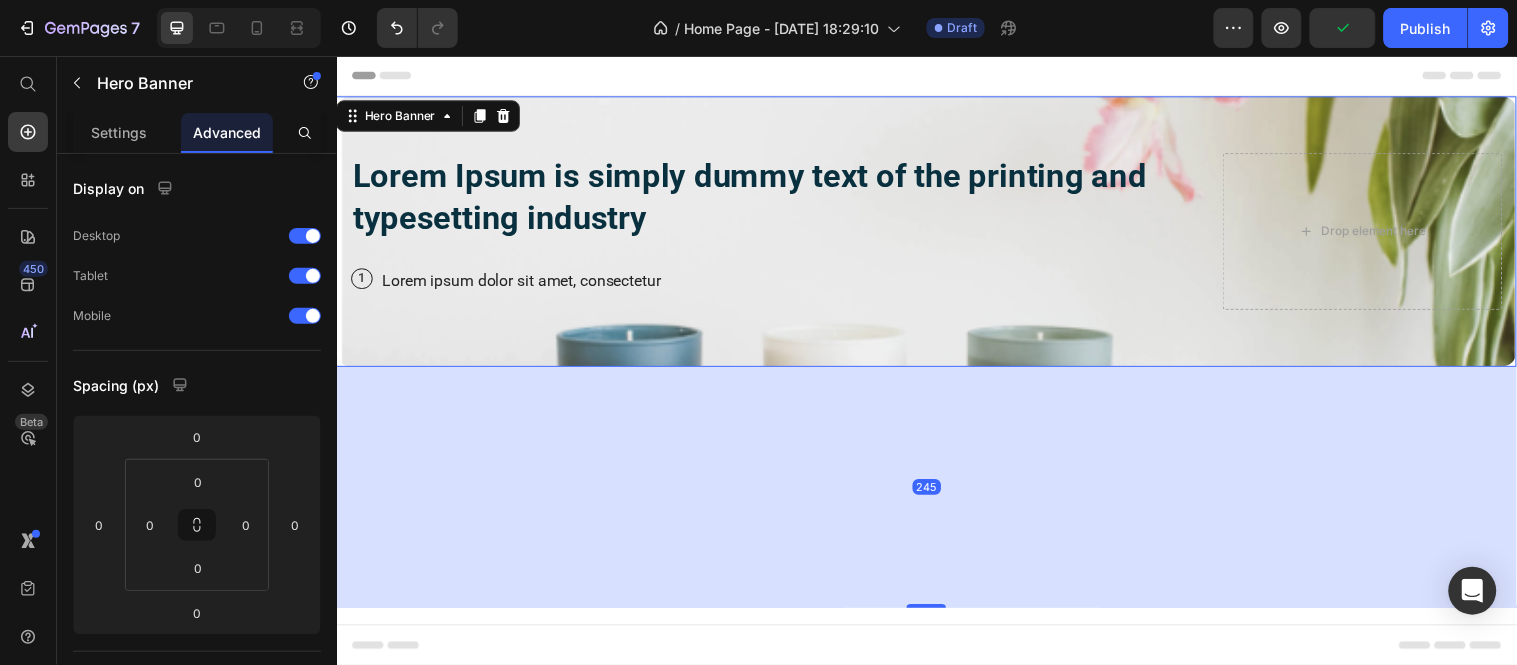 drag, startPoint x: 937, startPoint y: 369, endPoint x: 957, endPoint y: 614, distance: 245.81497 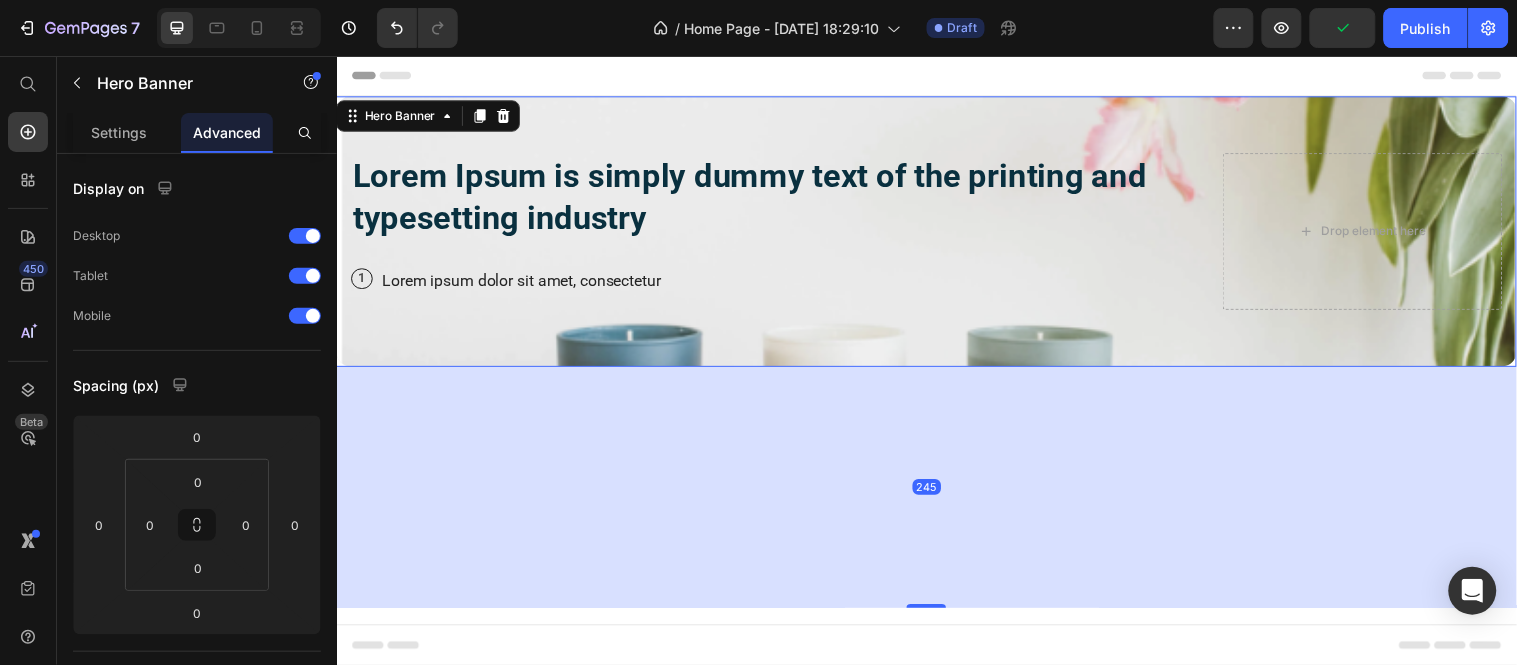 click on "245" at bounding box center [936, 371] 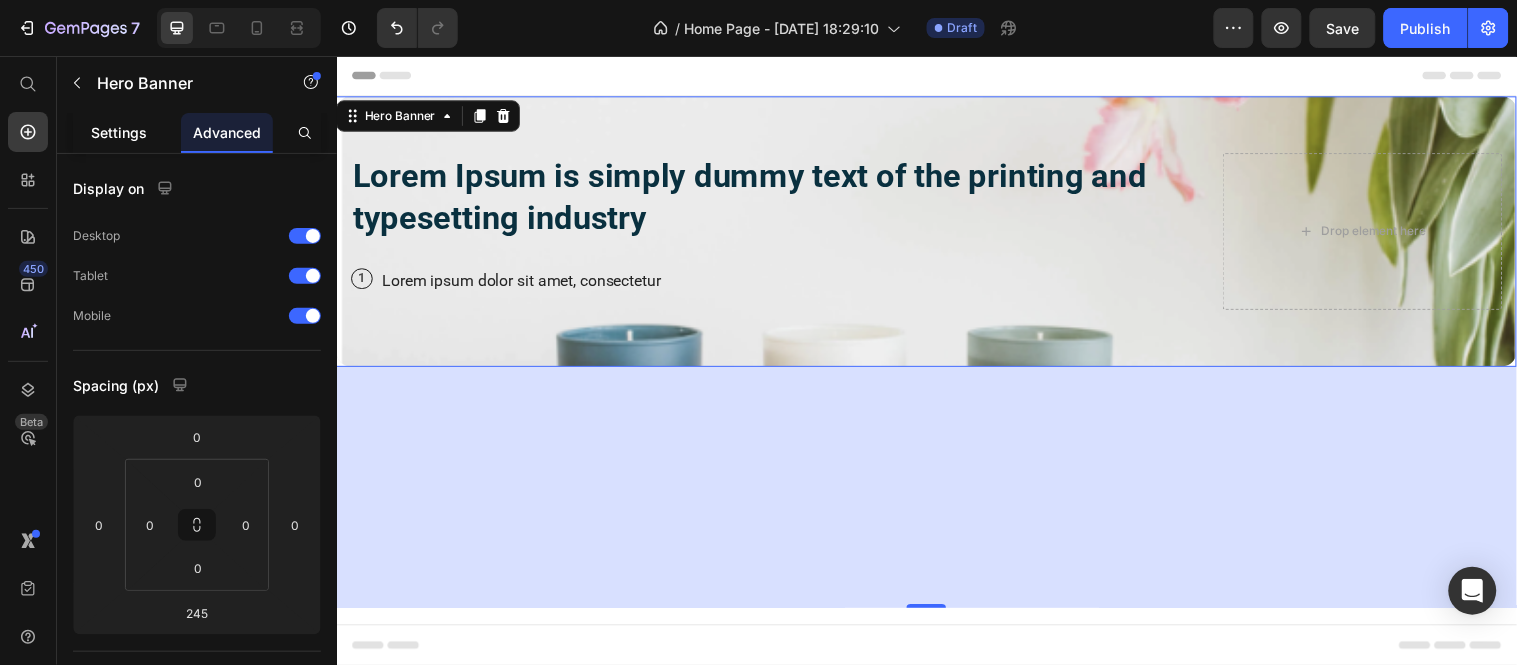 click on "Settings" 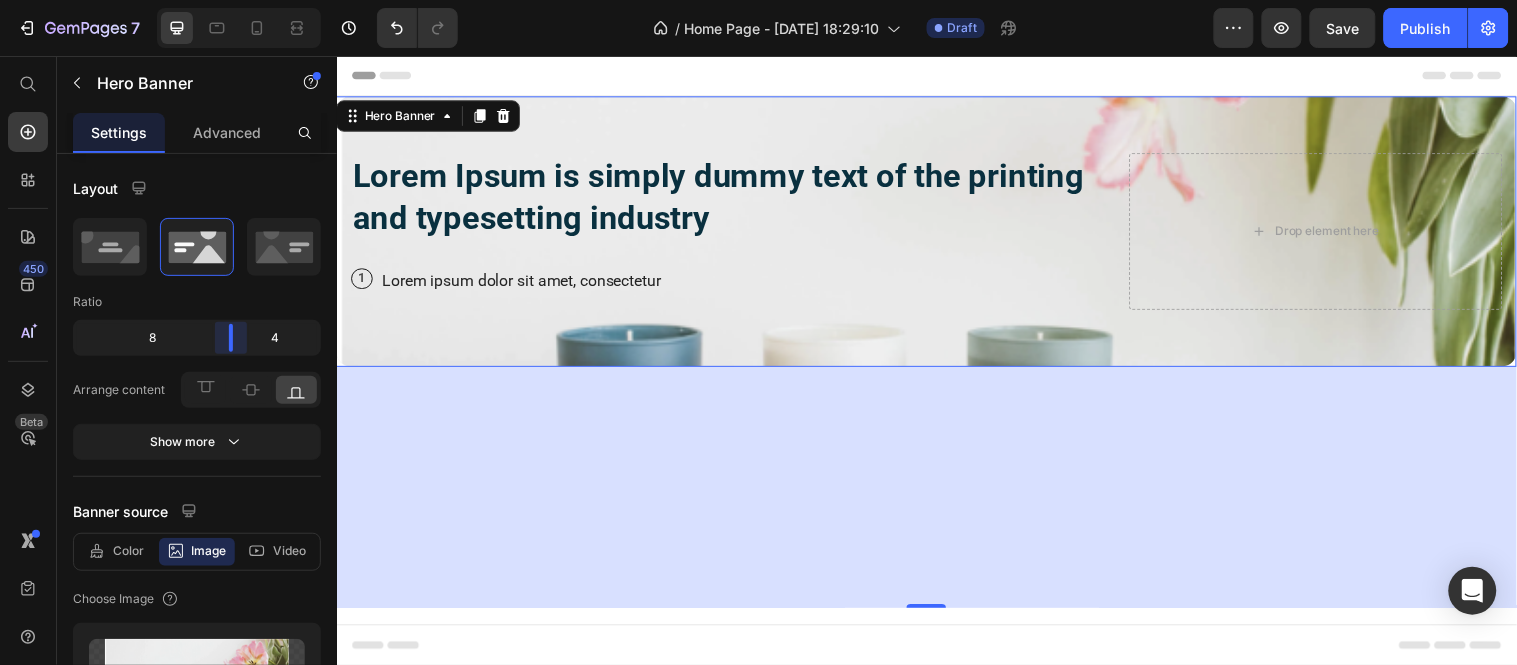 drag, startPoint x: 246, startPoint y: 335, endPoint x: 244, endPoint y: 347, distance: 12.165525 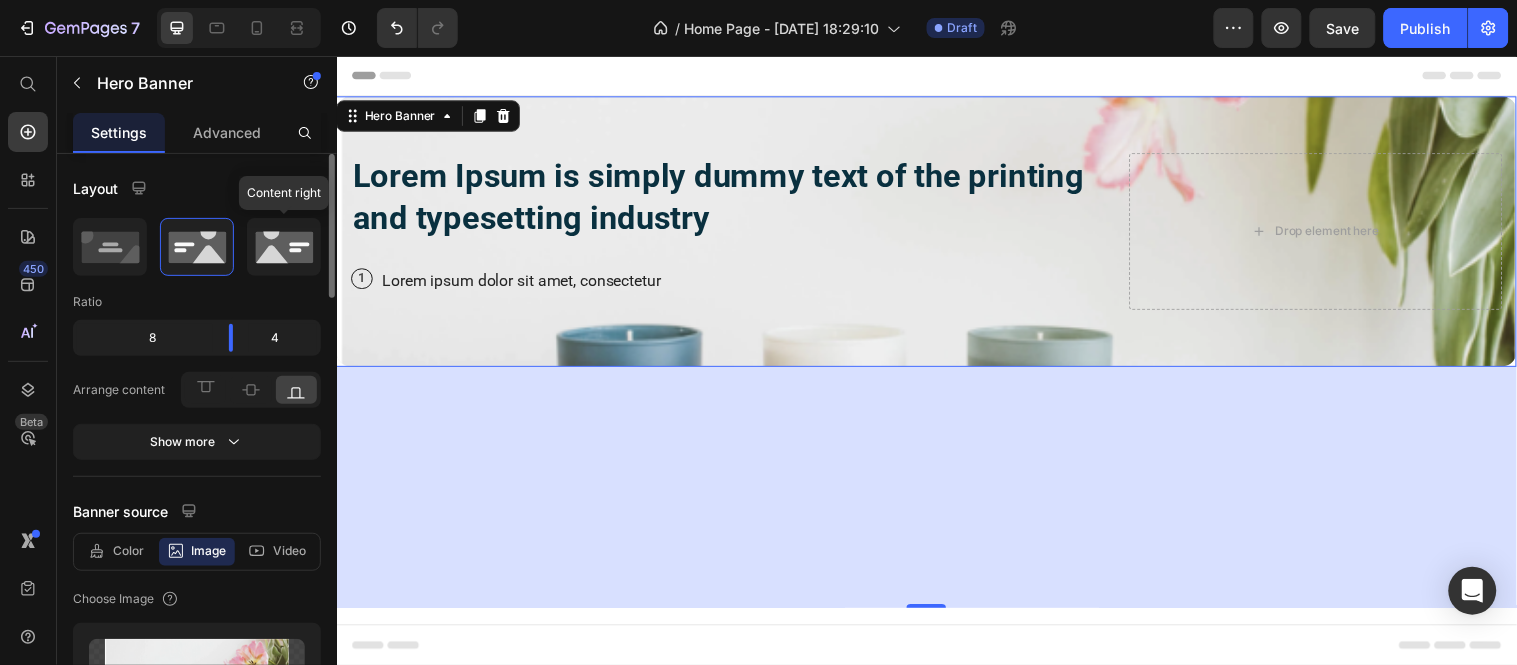 click 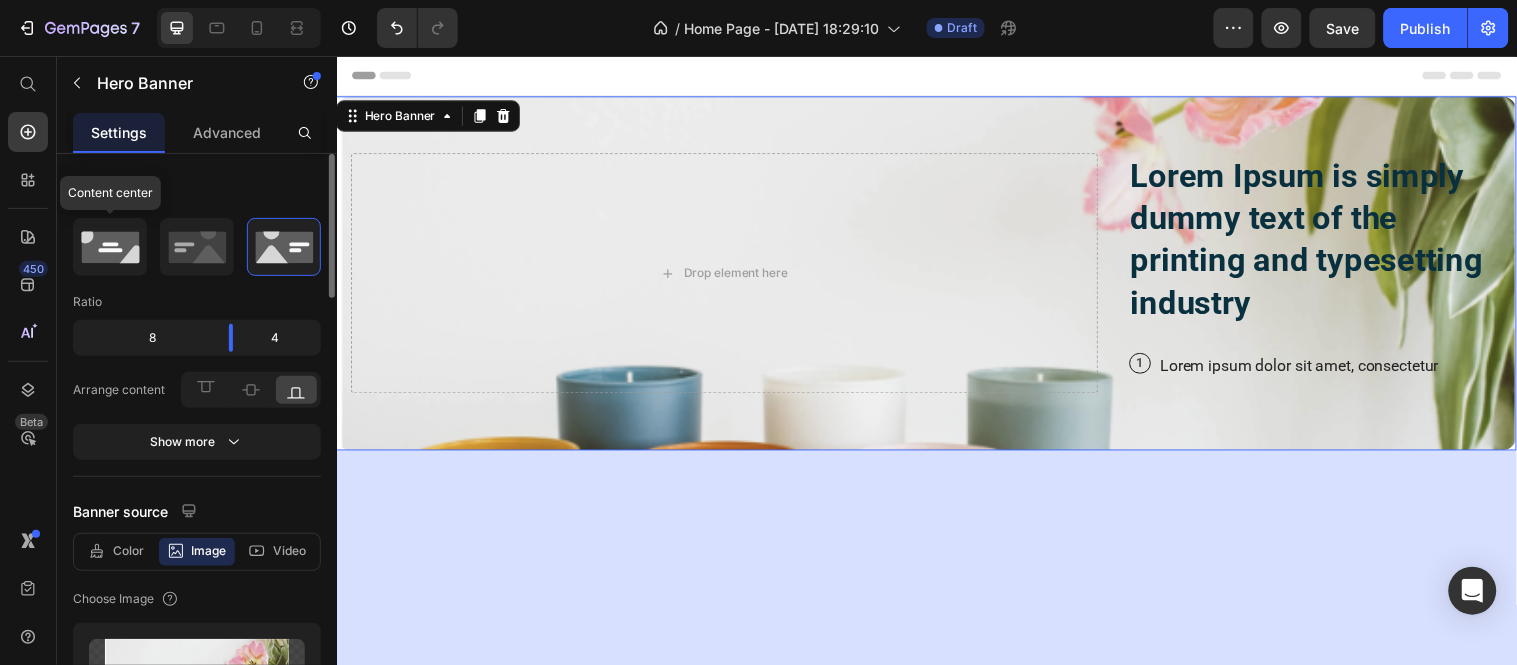 click 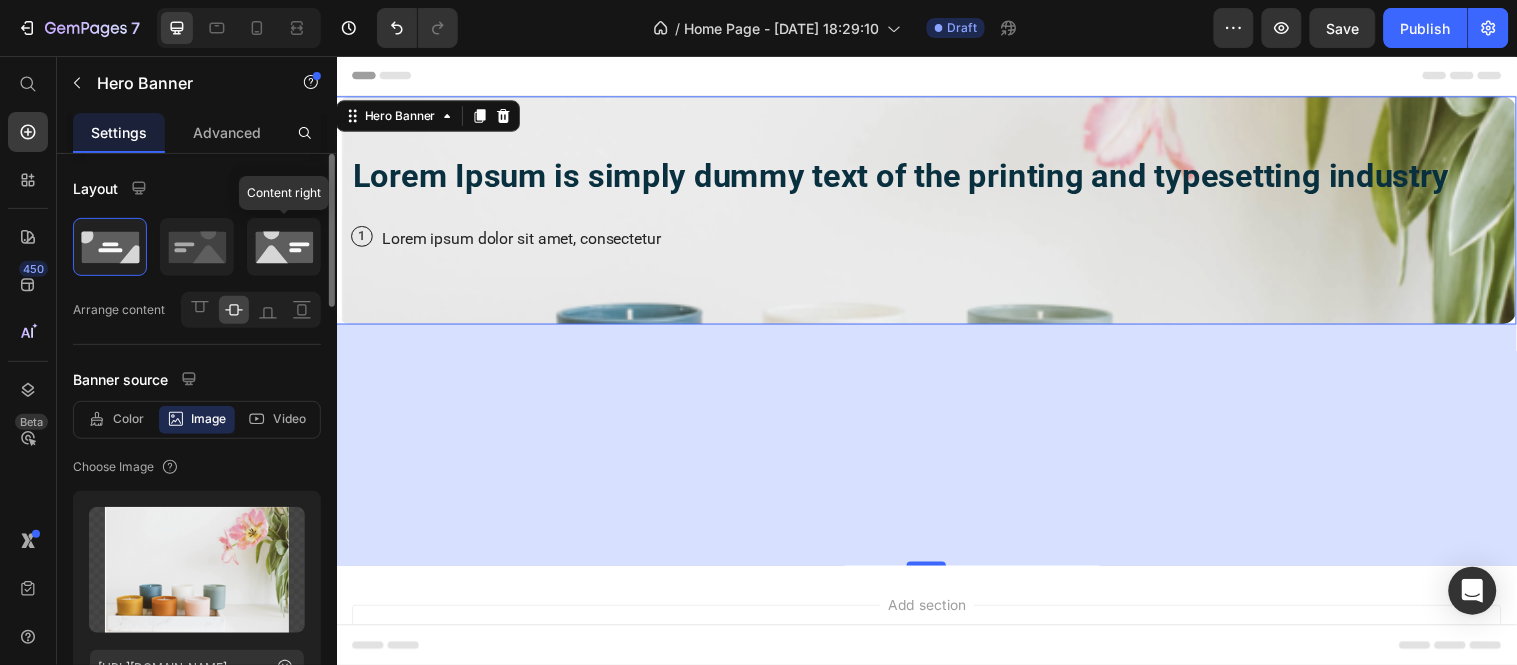 click 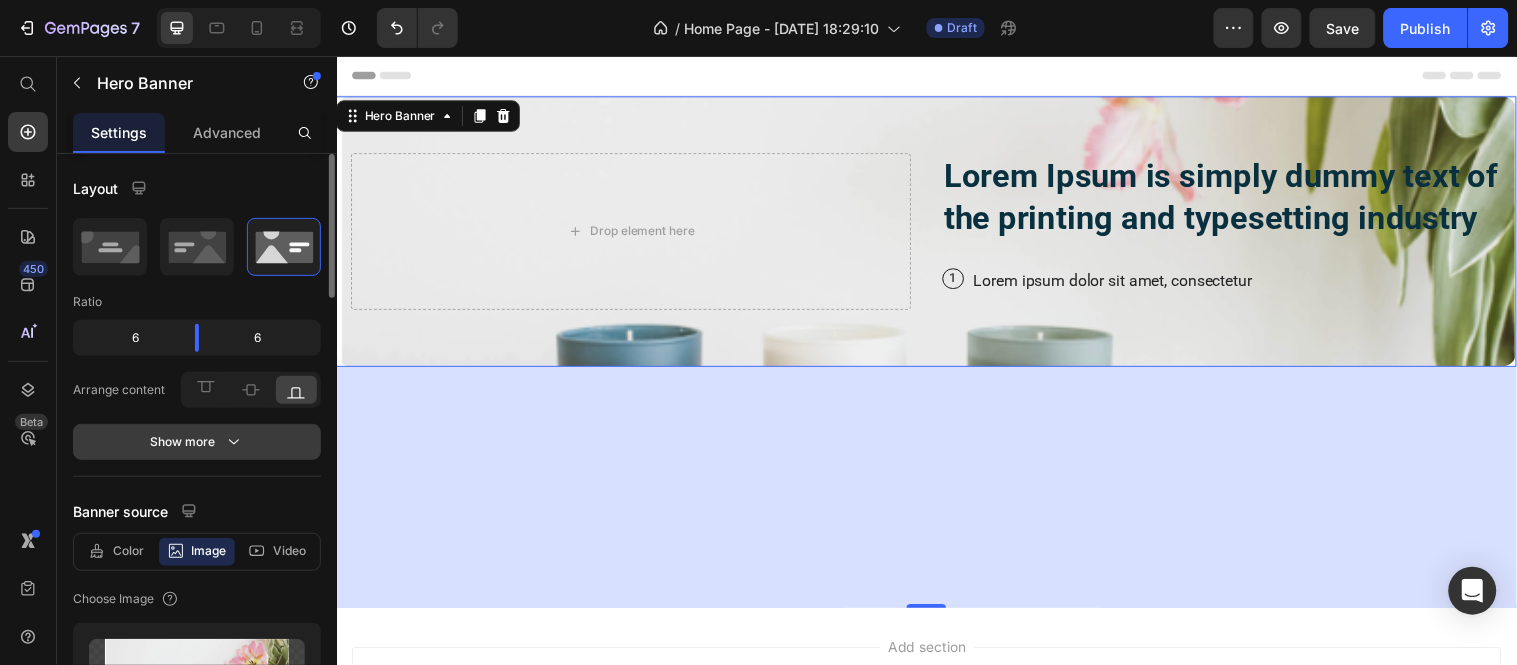 click on "Show more" at bounding box center (197, 442) 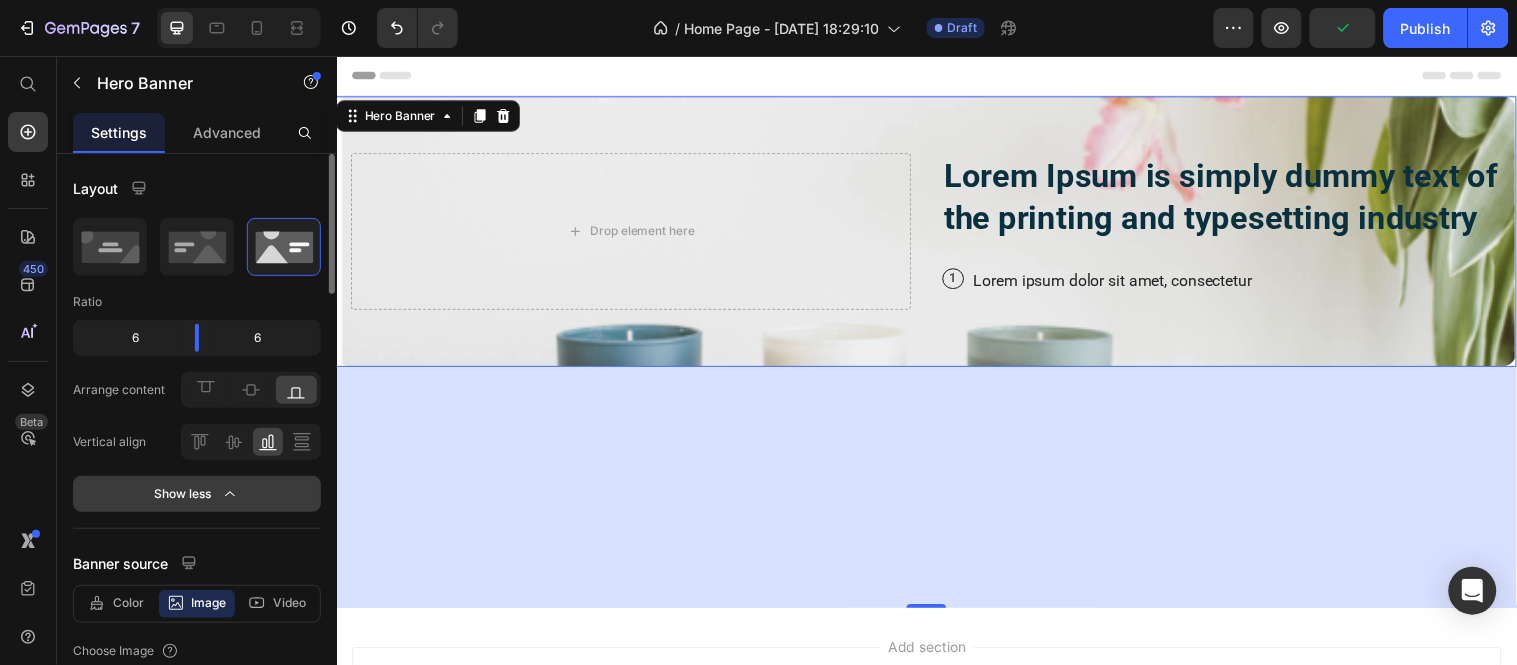click on "Show less" at bounding box center [197, 494] 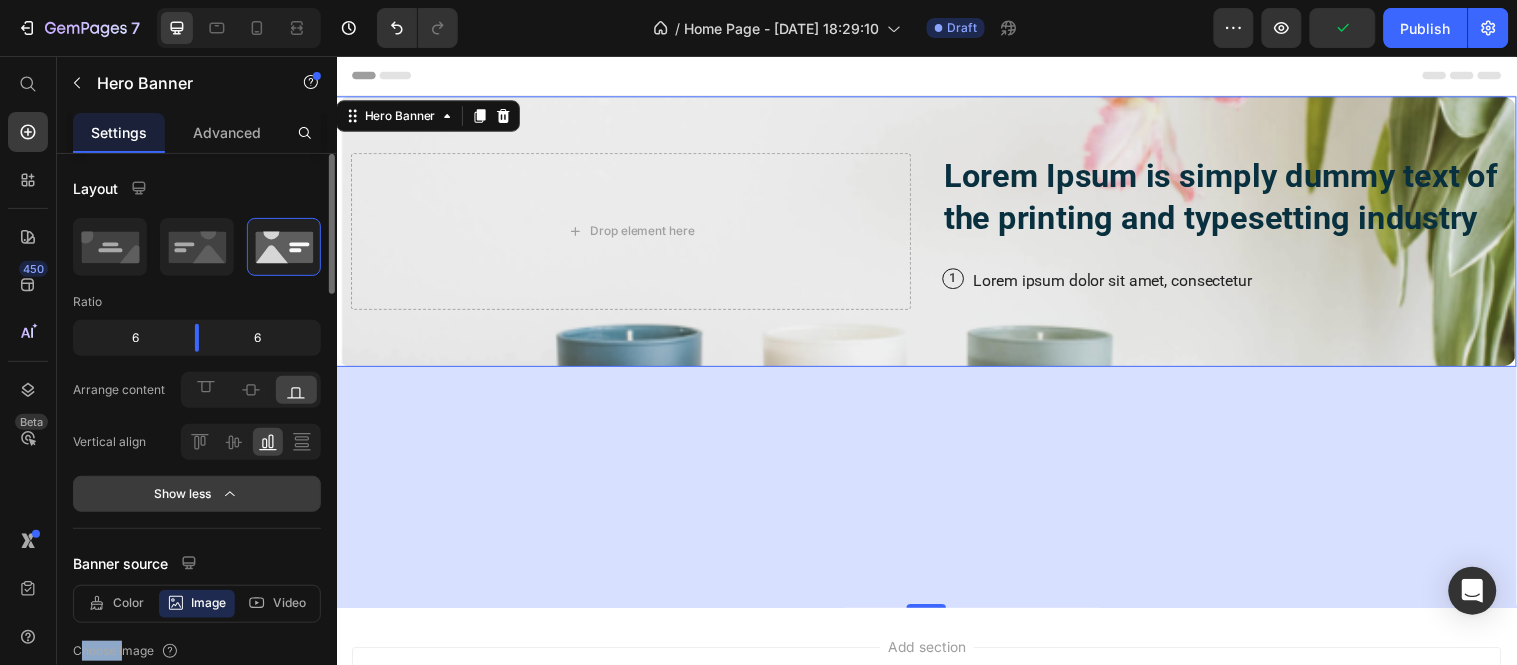 click on "Layout Ratio 6 6 Arrange content
Vertical align
Show less Banner source Color Image Video  Choose Image  Upload Image https://cdn.shopify.com/s/files/1/0612/2412/4471/files/gempages_574840228645176549-6b609fe3-6b99-414c-afbd-361c30050785.png  or   Browse gallery  Show more Preload Link URL source  Insert link  Size Banner ratio Custom Banner width 100 px % Banner height px Content width 1230 px % Show more Shape Border Corner 15 15 15 15 Shadow Overlay Zoom when hover Parallax scrolling SEO Alt text Image title" at bounding box center (197, 1249) 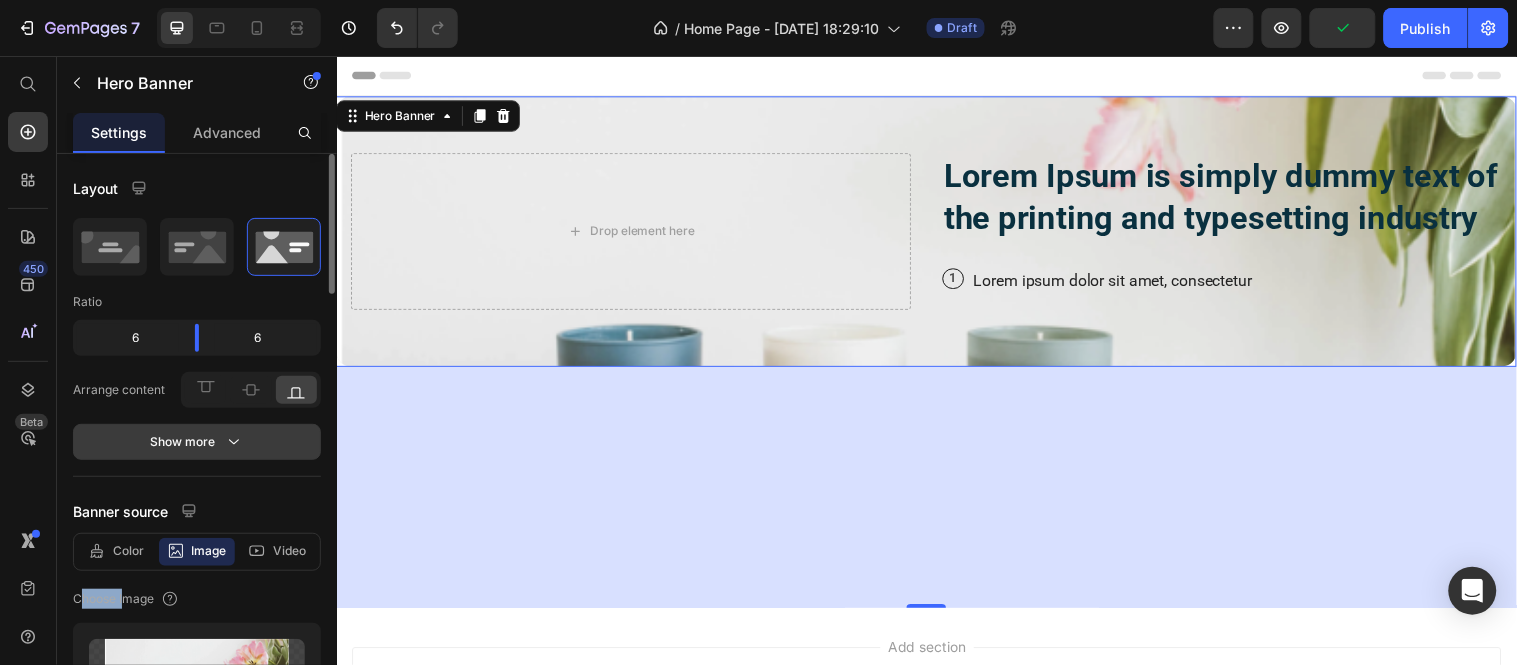 click on "Show more" at bounding box center (197, 442) 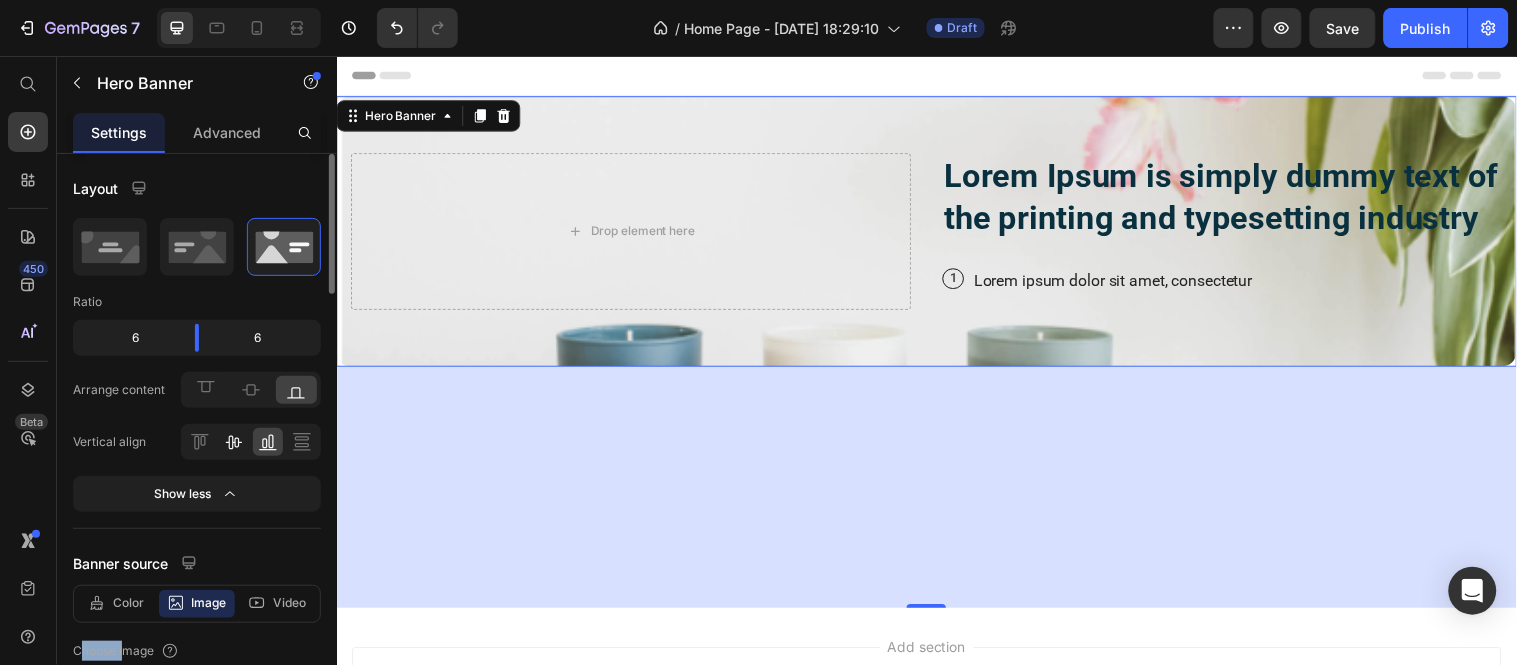 click 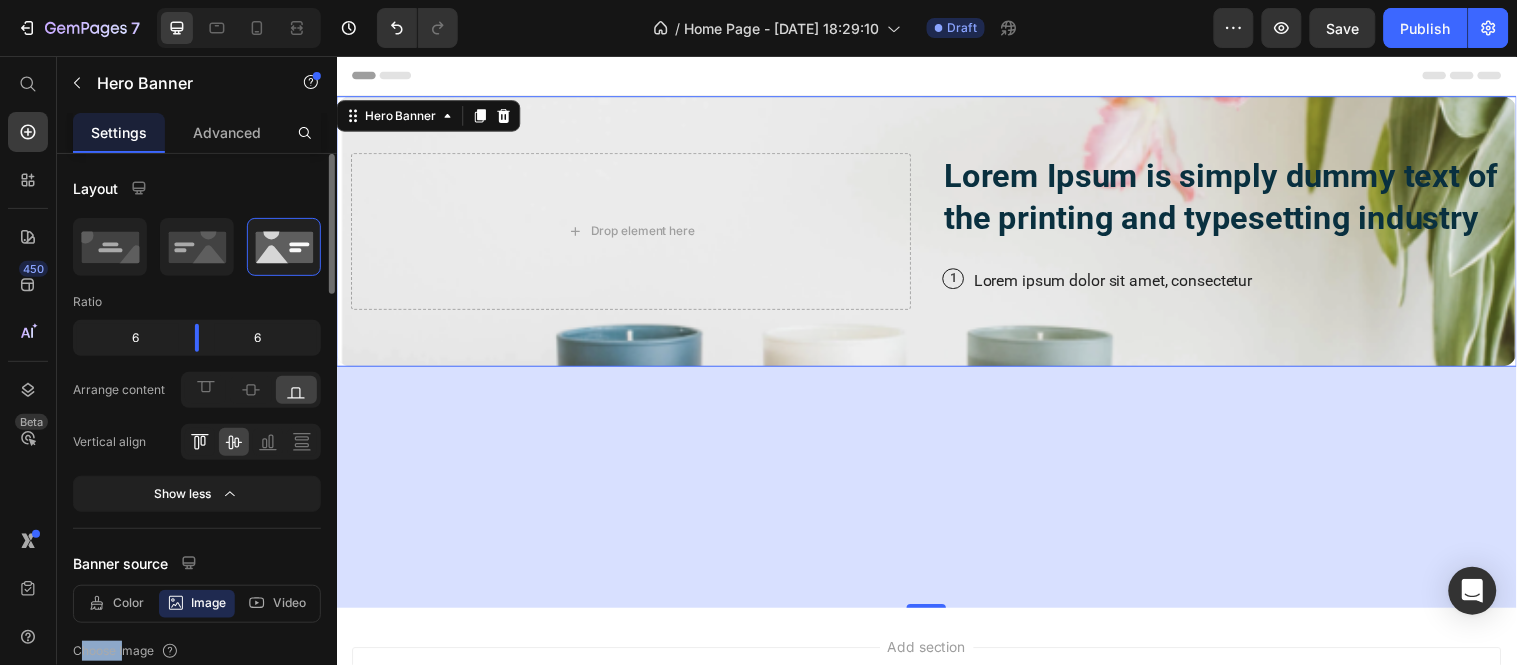 click 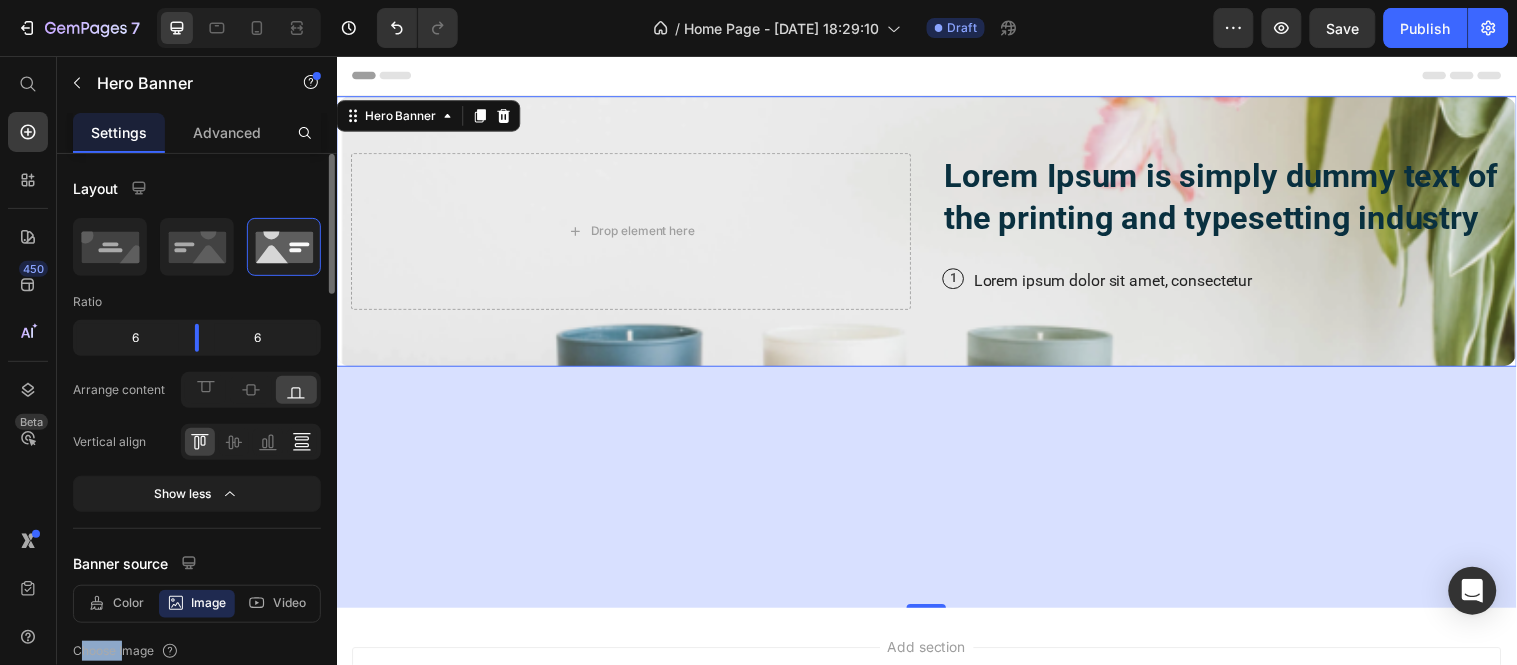 click 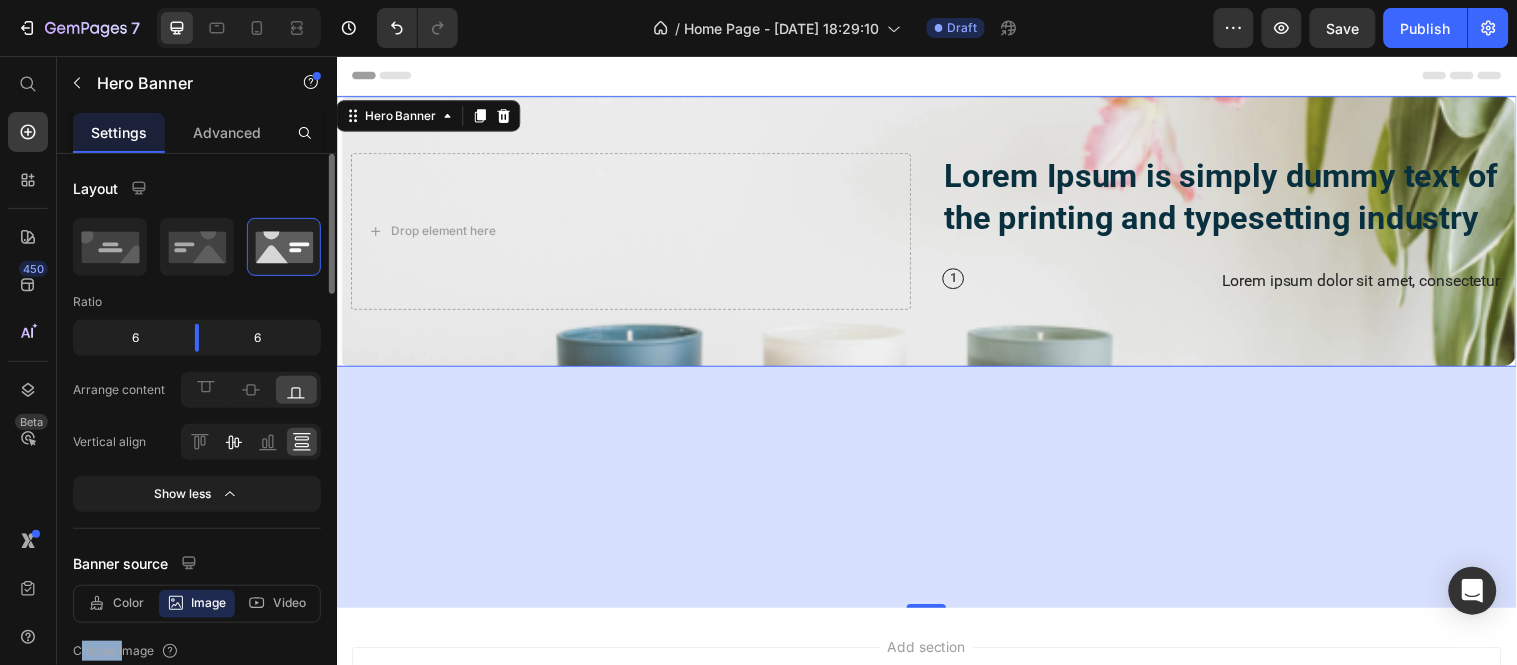click 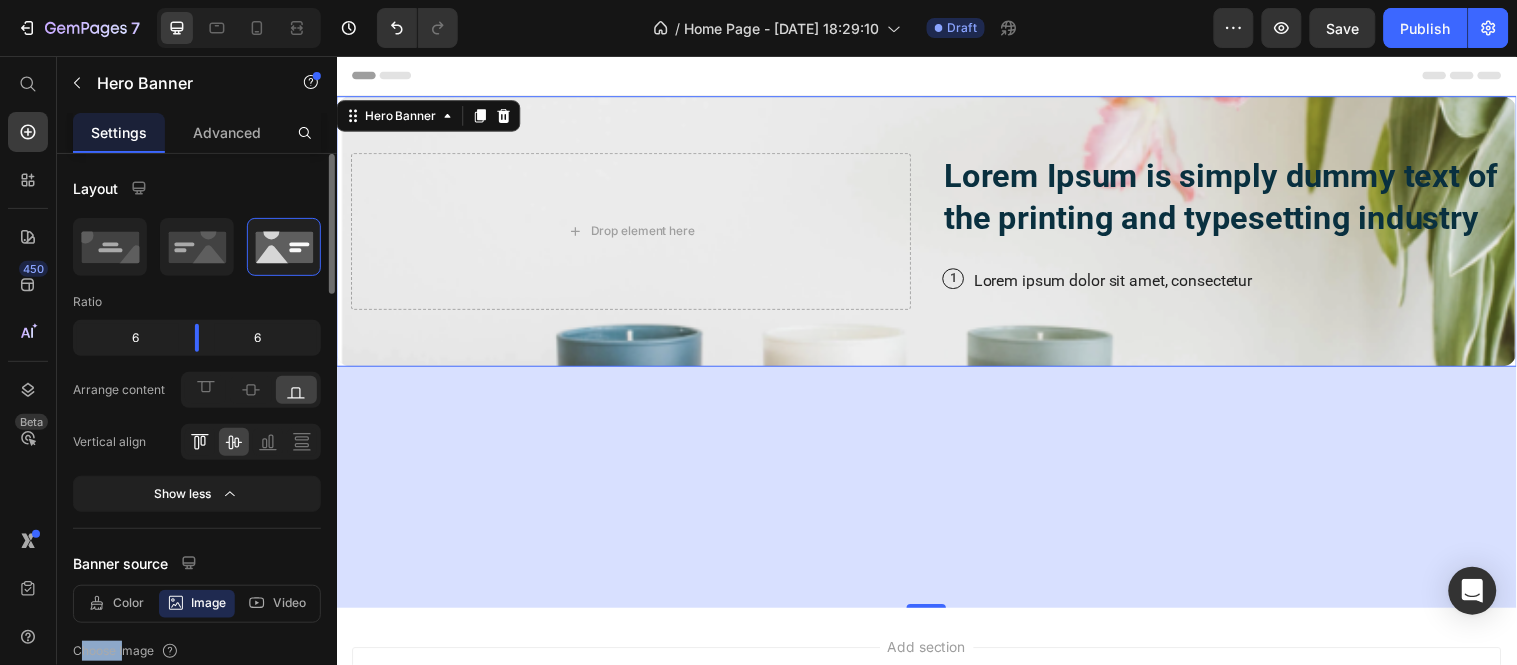 click 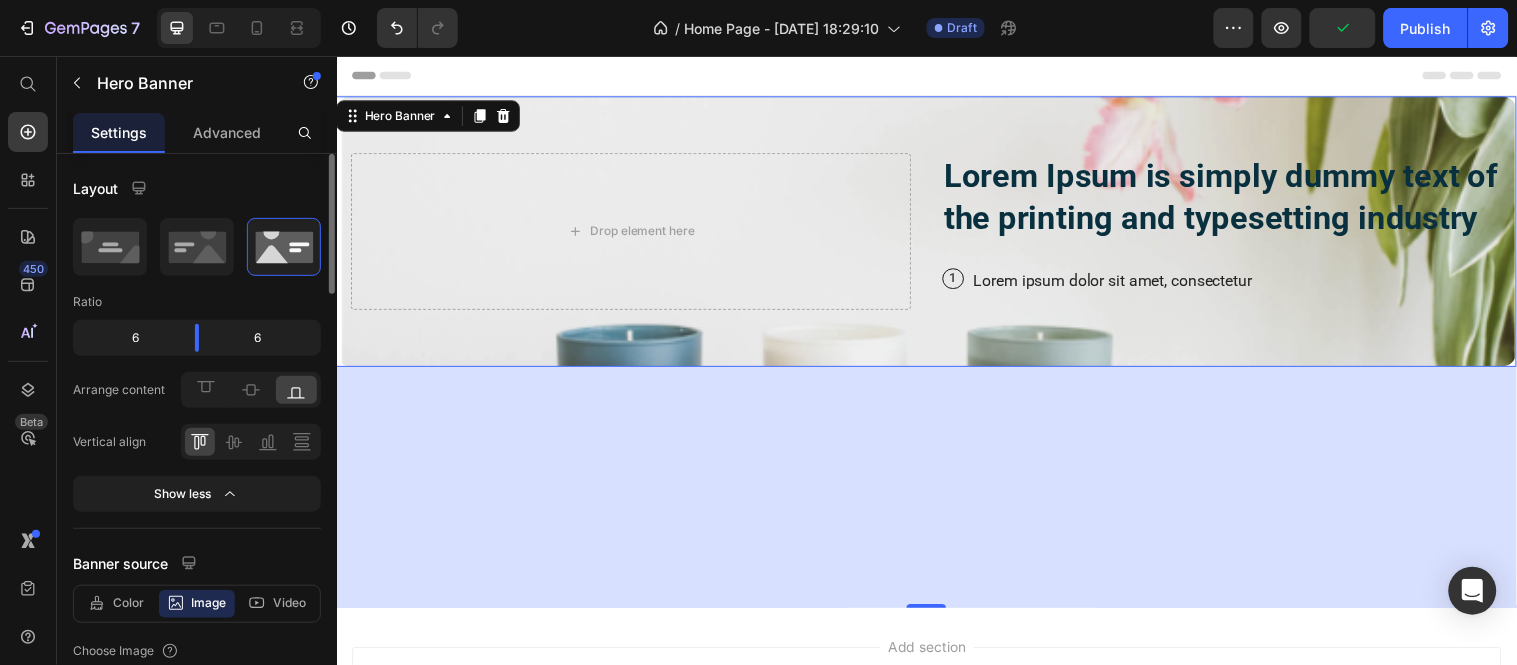 click on "Layout Ratio 6 6 Arrange content
Vertical align
Show less" 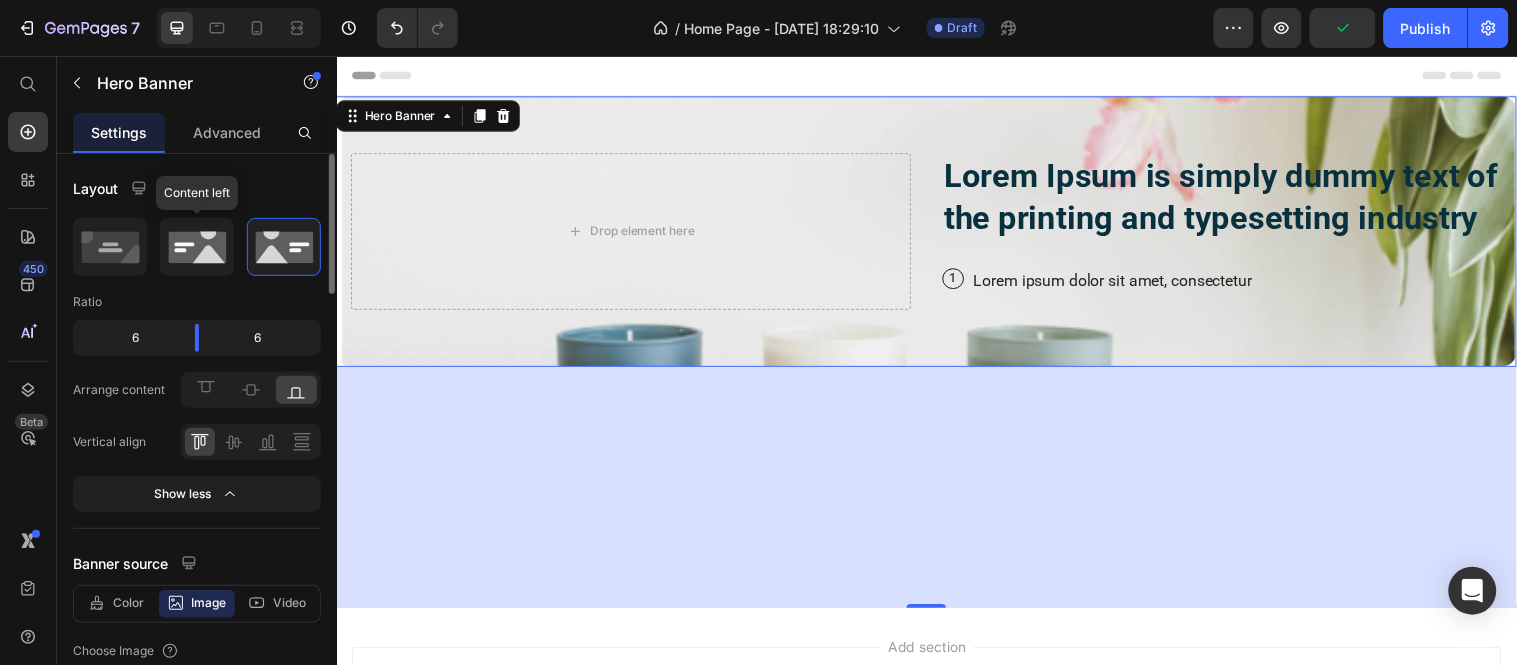 click 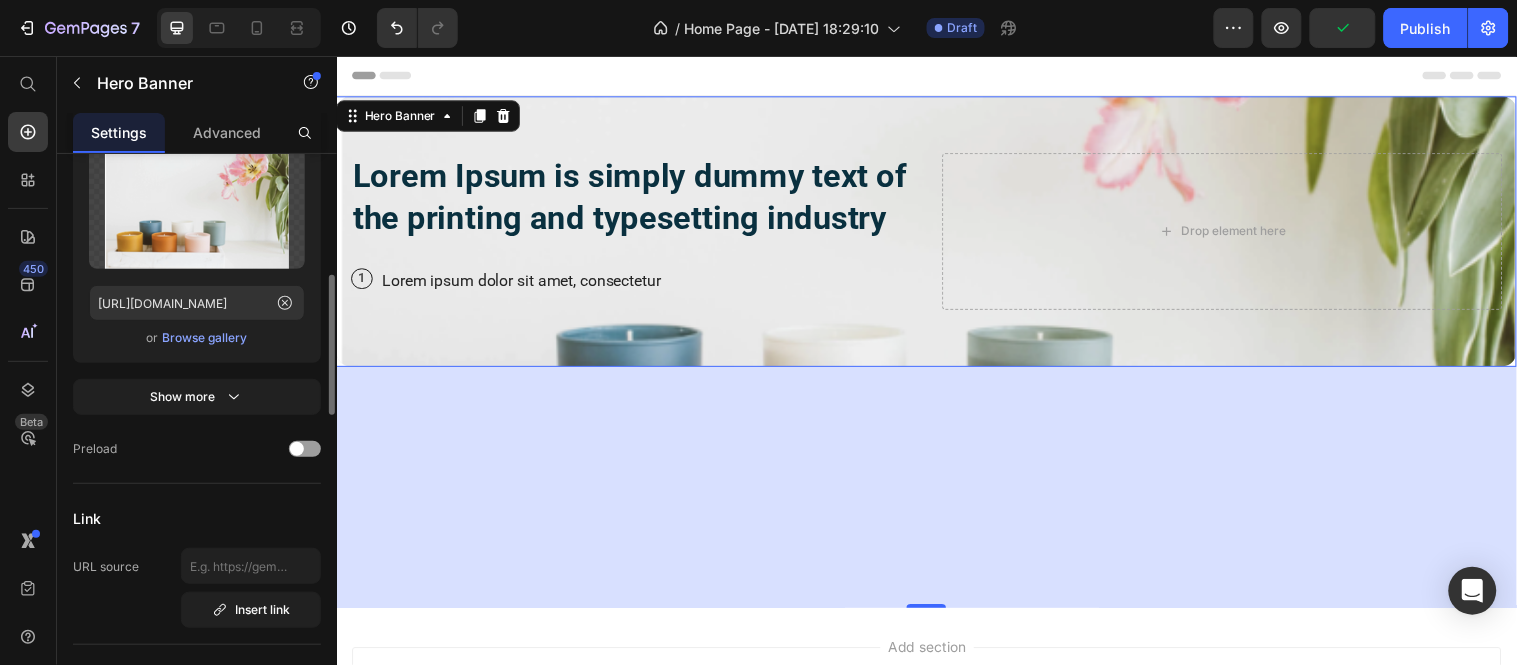 scroll, scrollTop: 534, scrollLeft: 0, axis: vertical 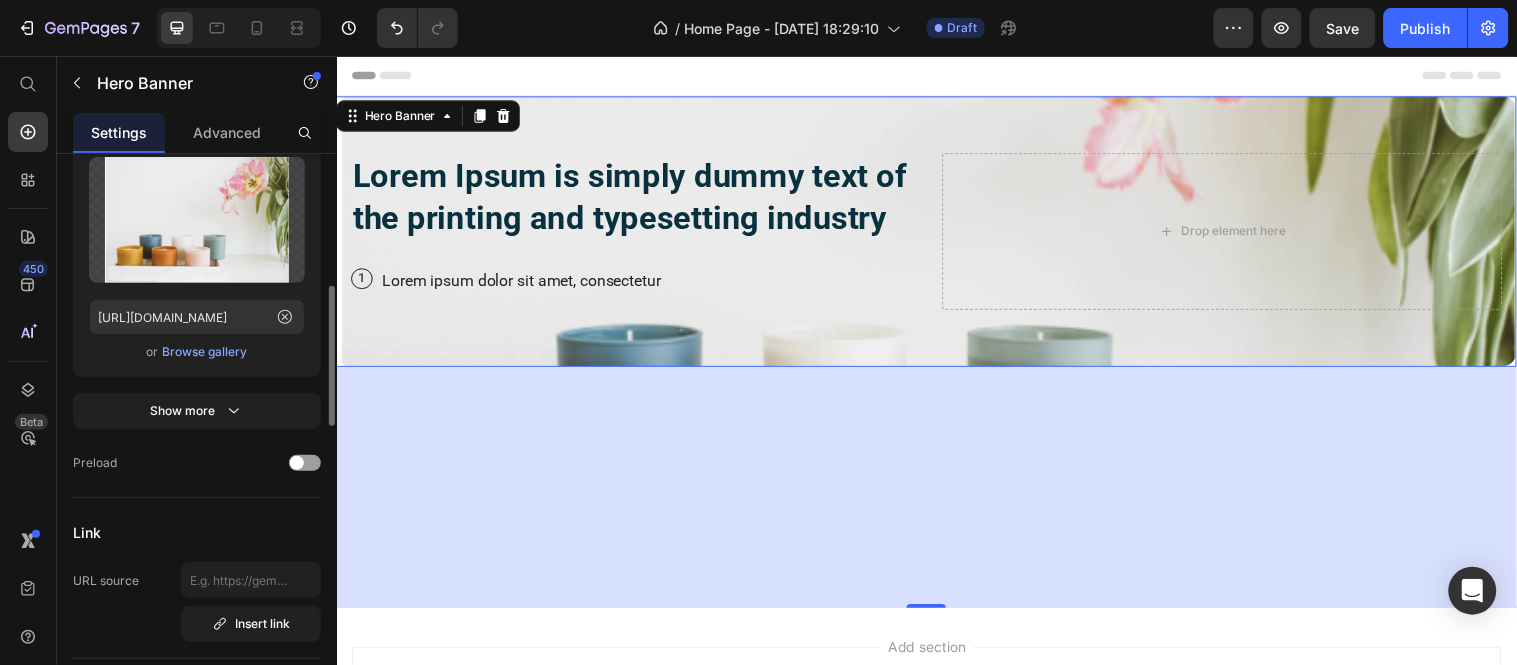 click on "Browse gallery" at bounding box center [205, 352] 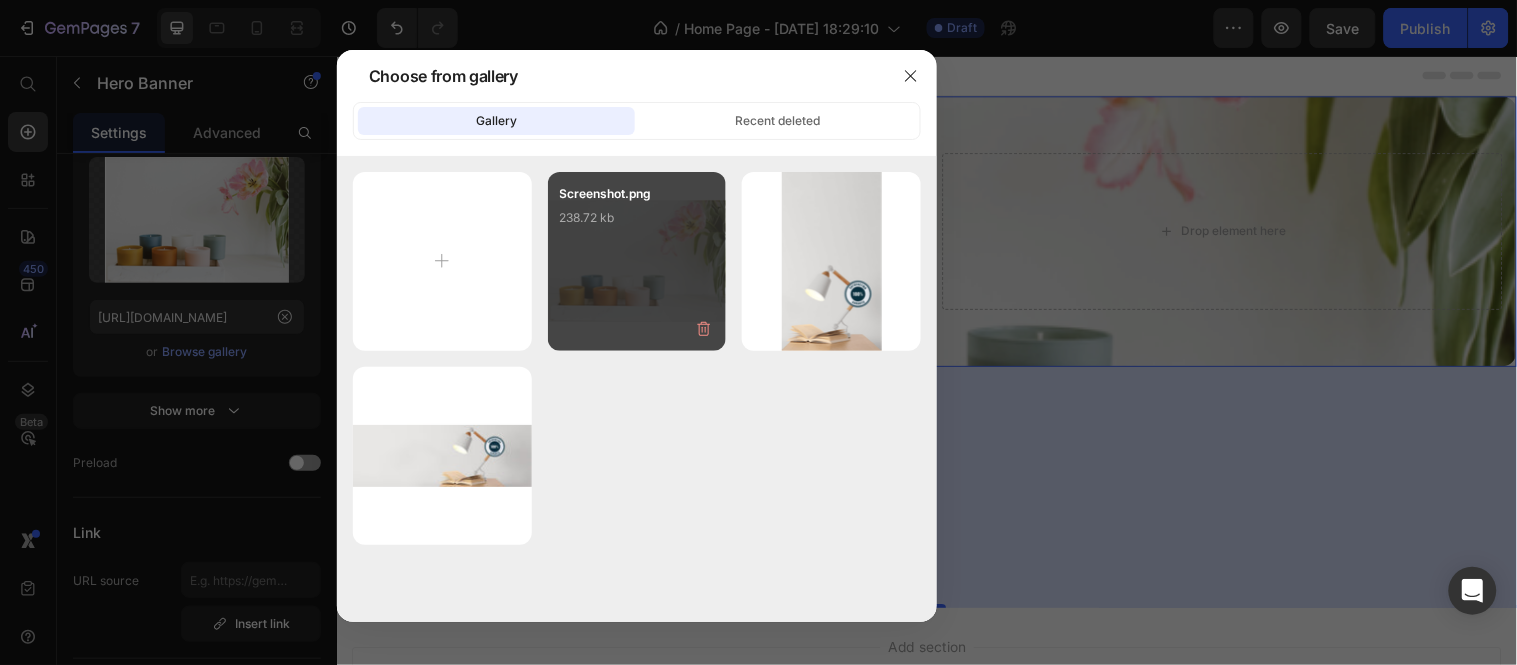 click on "Screenshot.png 238.72 kb" at bounding box center [637, 261] 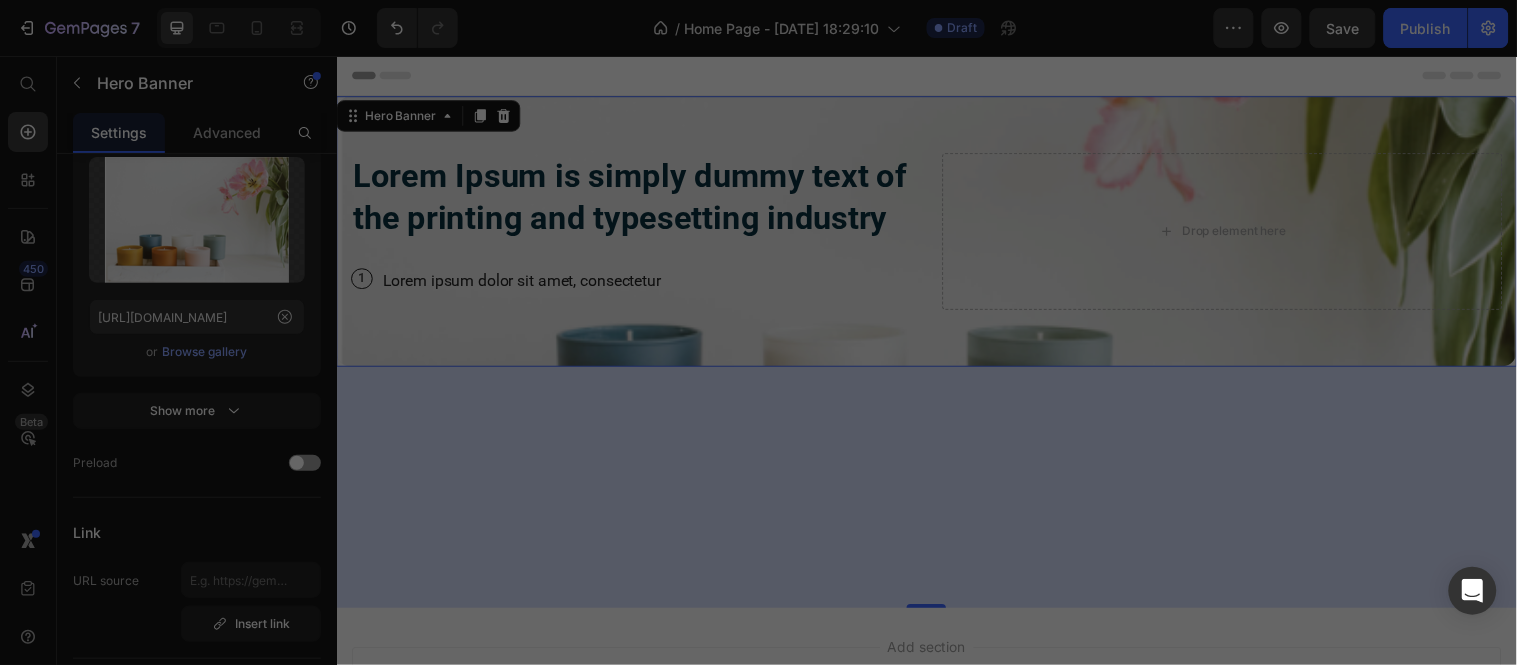 click on "Screenshot.png 238.72 kb" at bounding box center [637, 261] 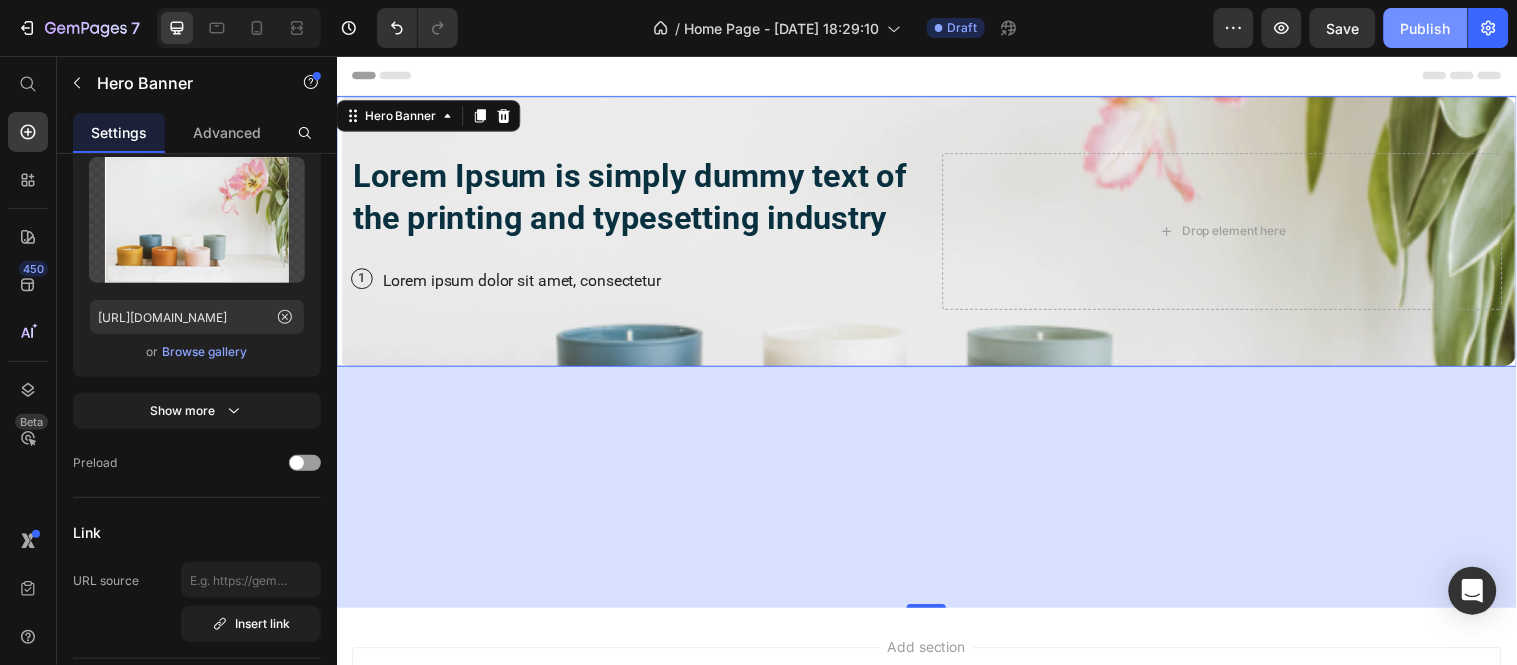 click on "Publish" 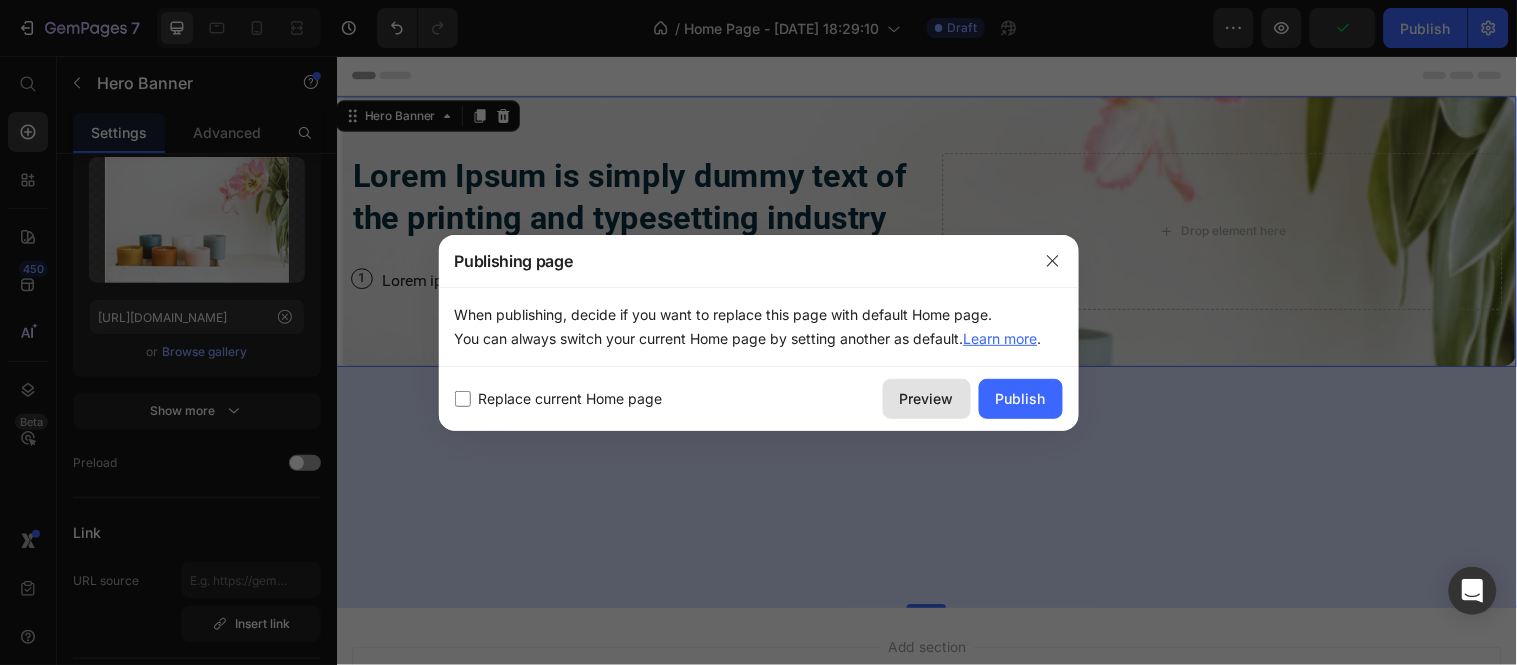 click on "Preview" at bounding box center [927, 398] 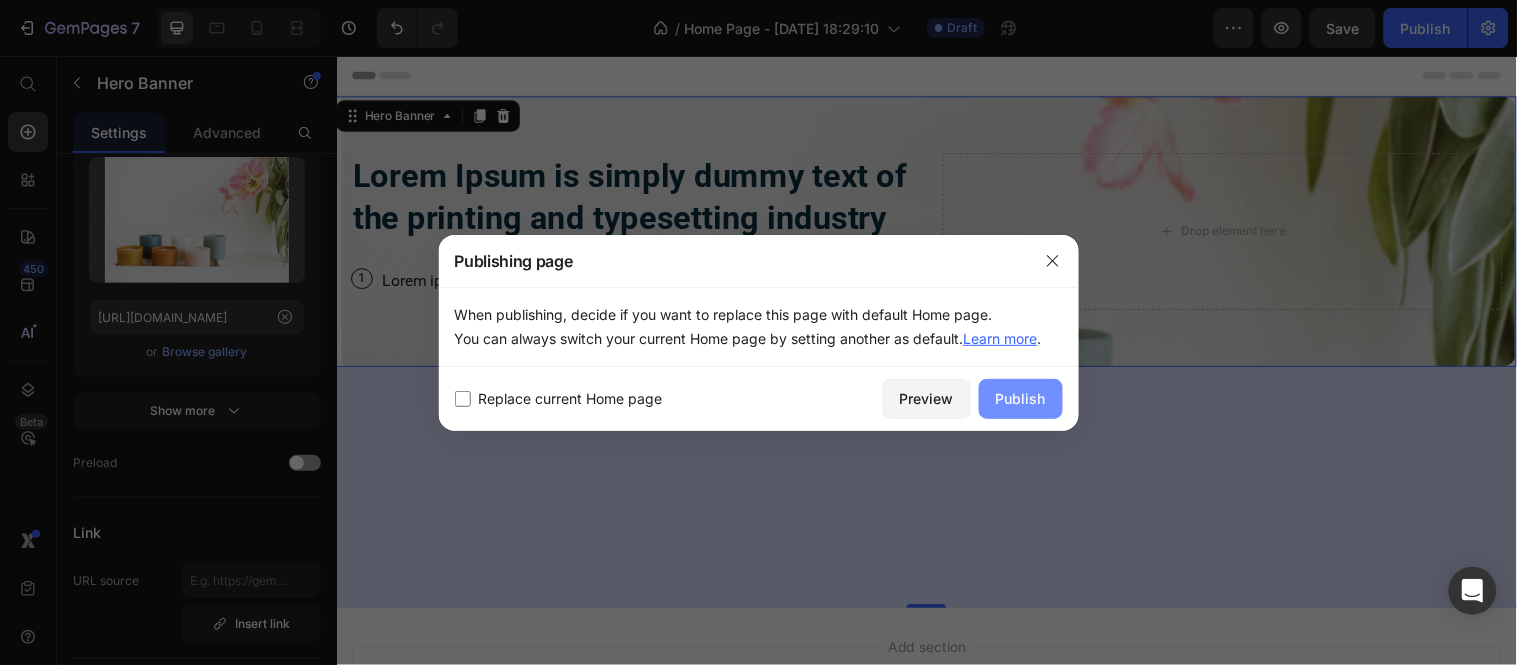 click on "Publish" at bounding box center [1021, 398] 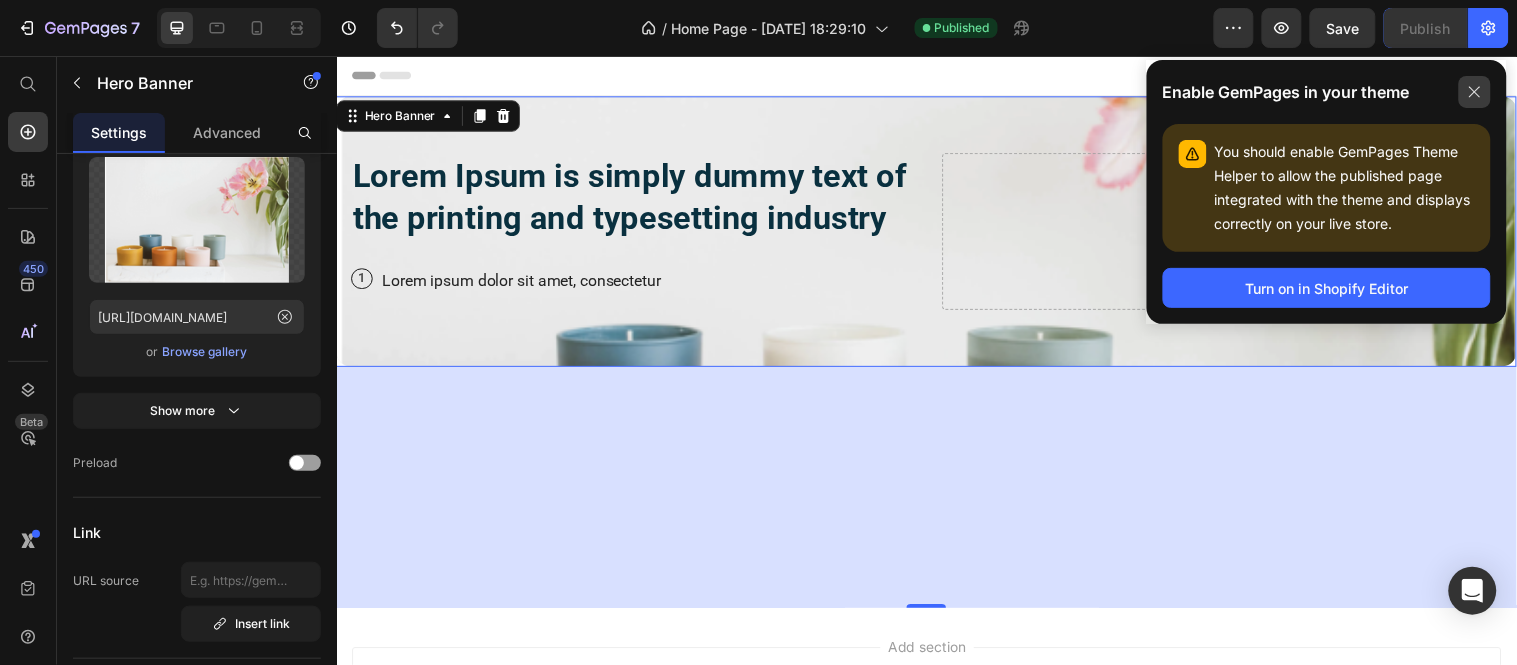 click 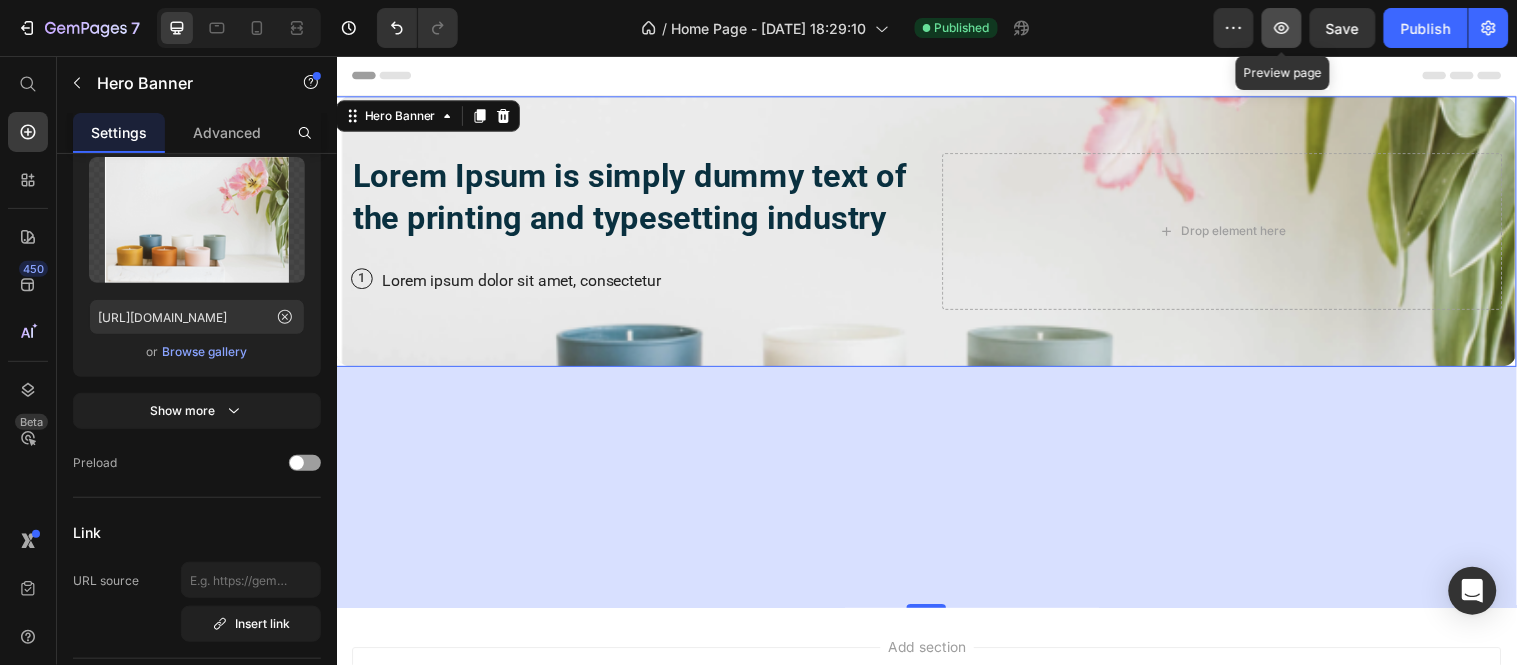 click 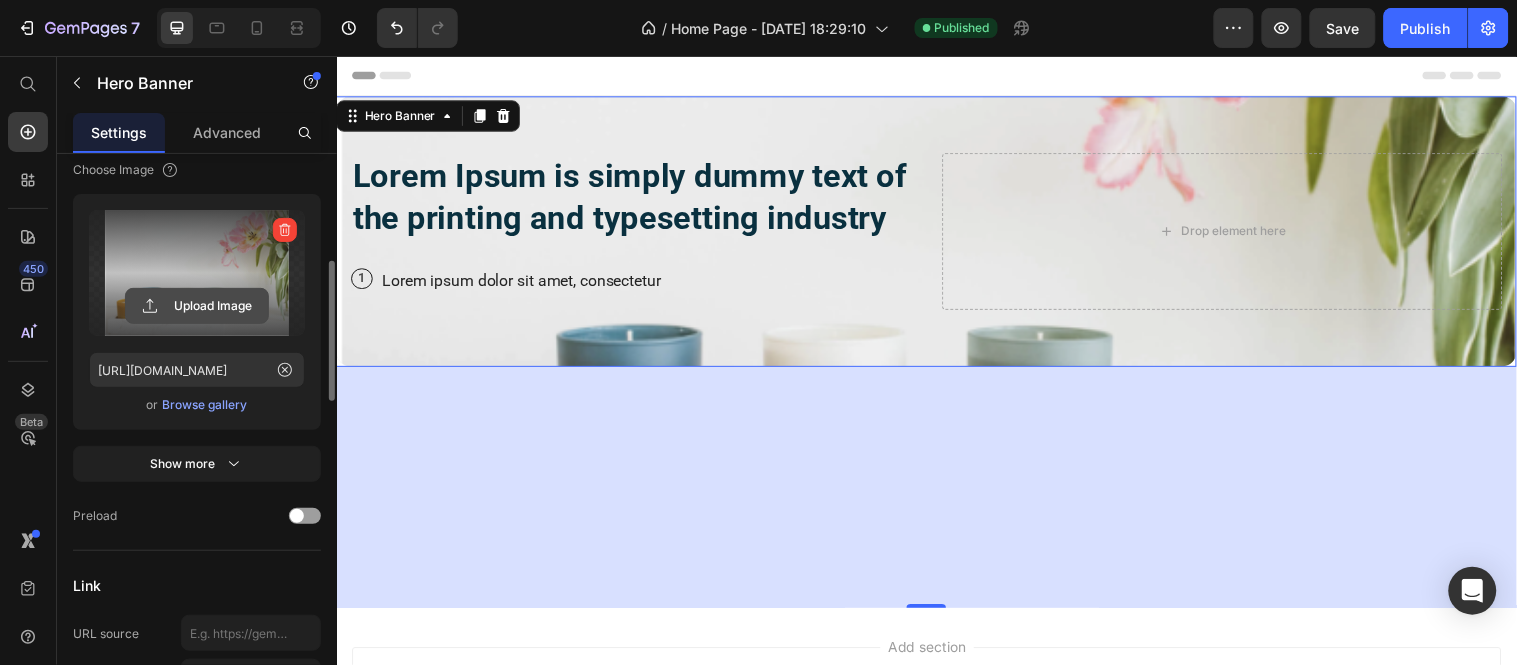 scroll, scrollTop: 445, scrollLeft: 0, axis: vertical 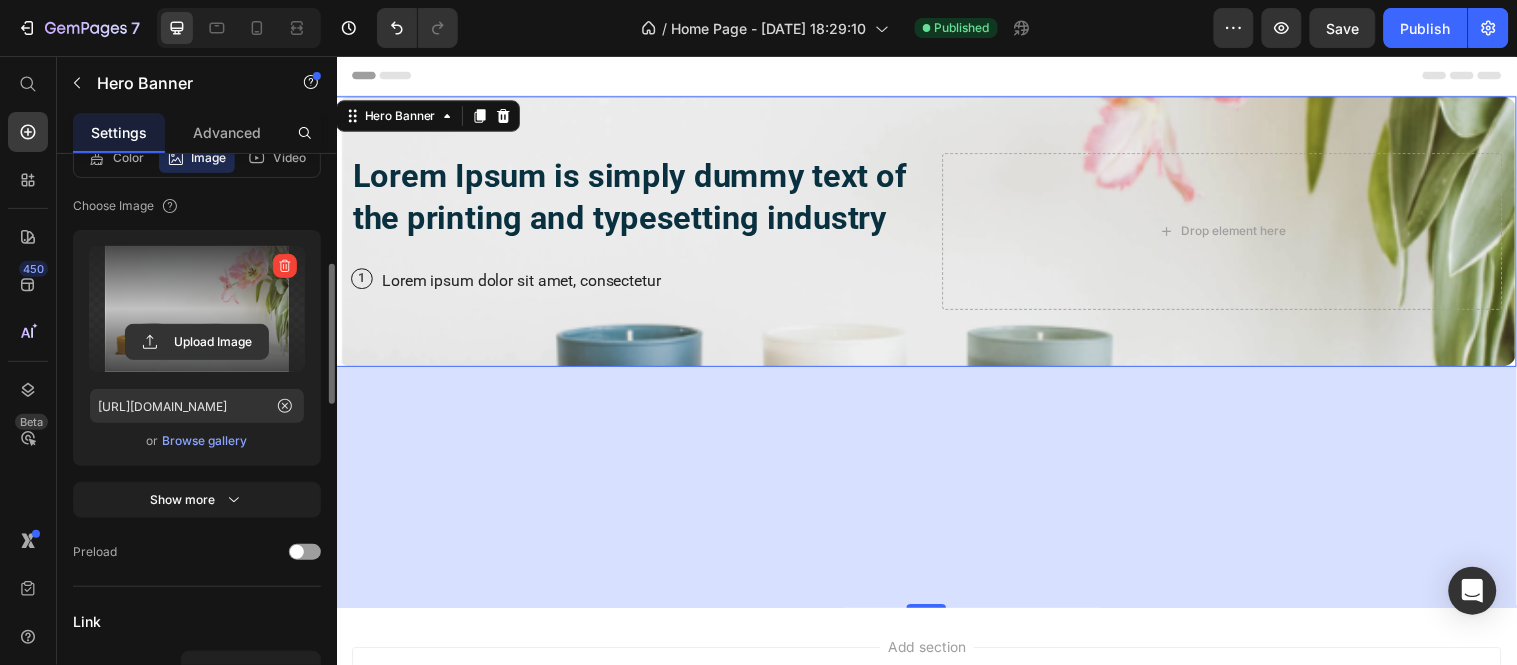 click at bounding box center [197, 309] 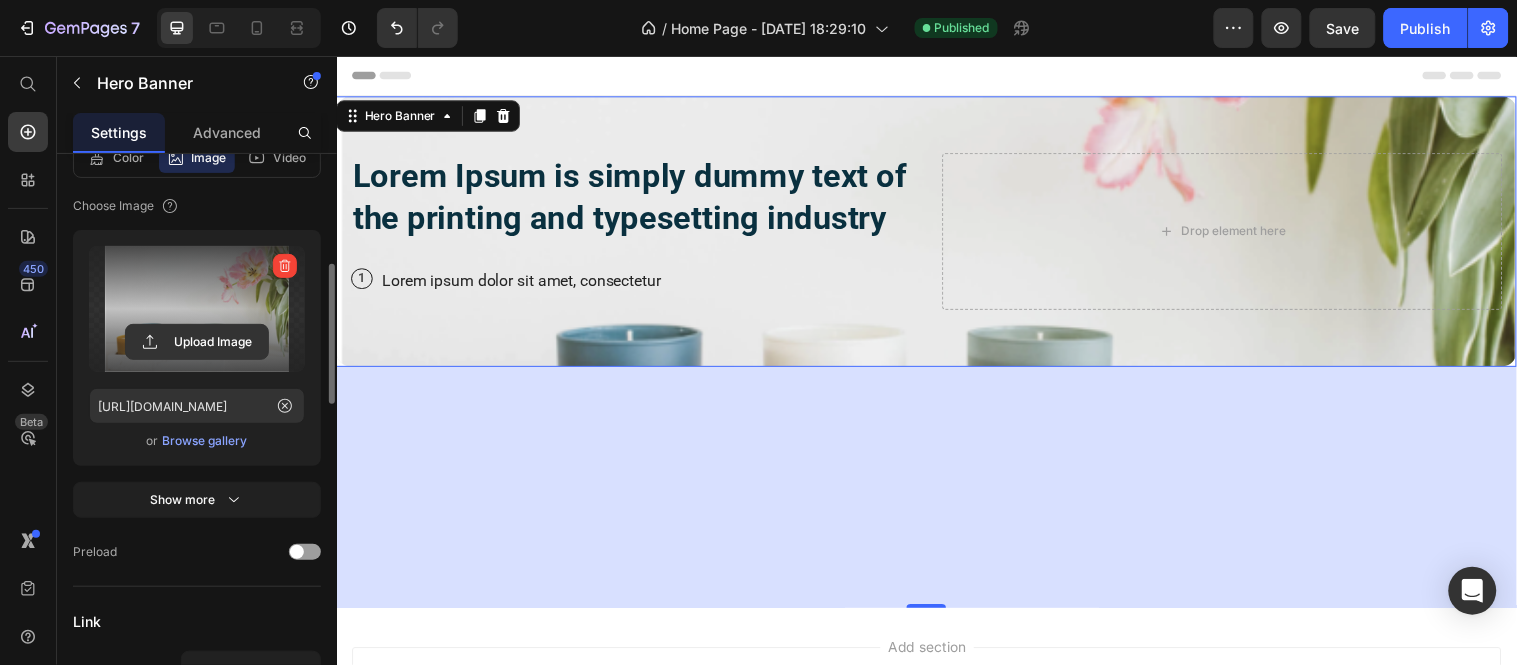 click at bounding box center (197, 309) 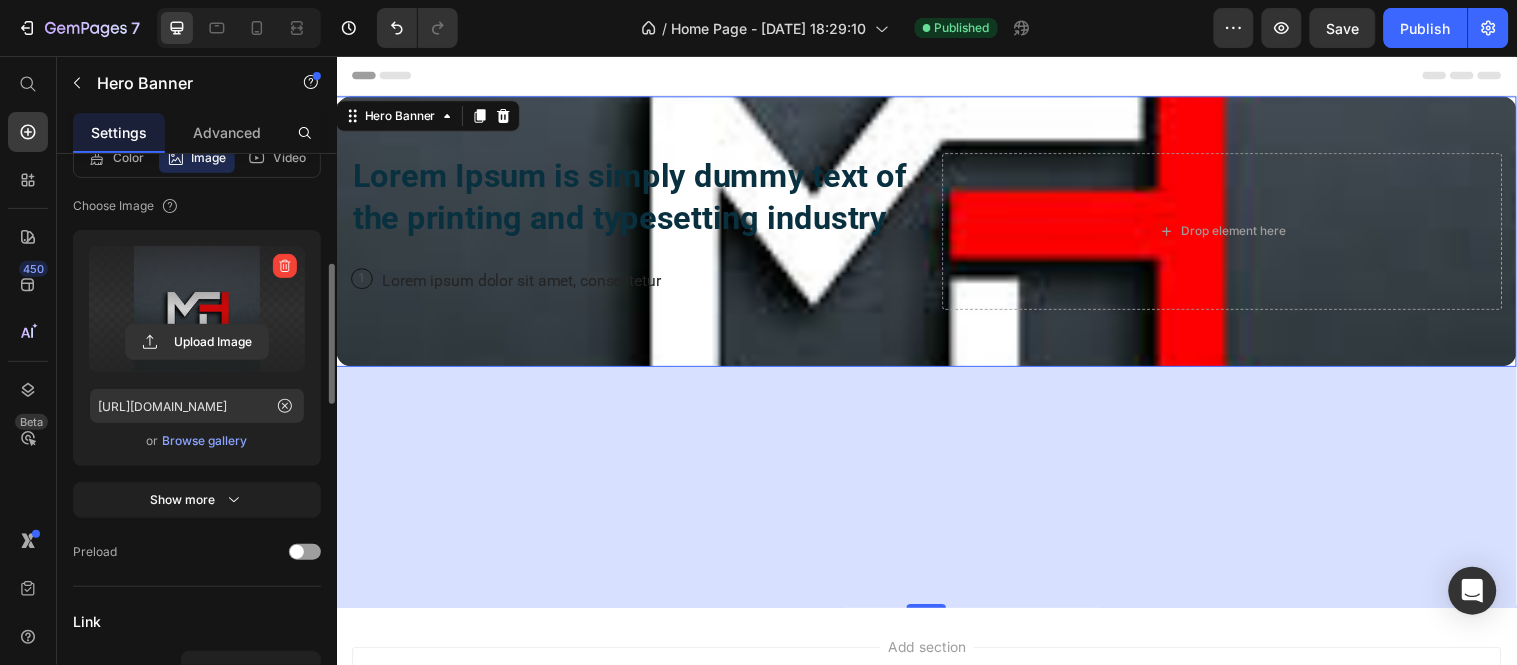 click at bounding box center [197, 309] 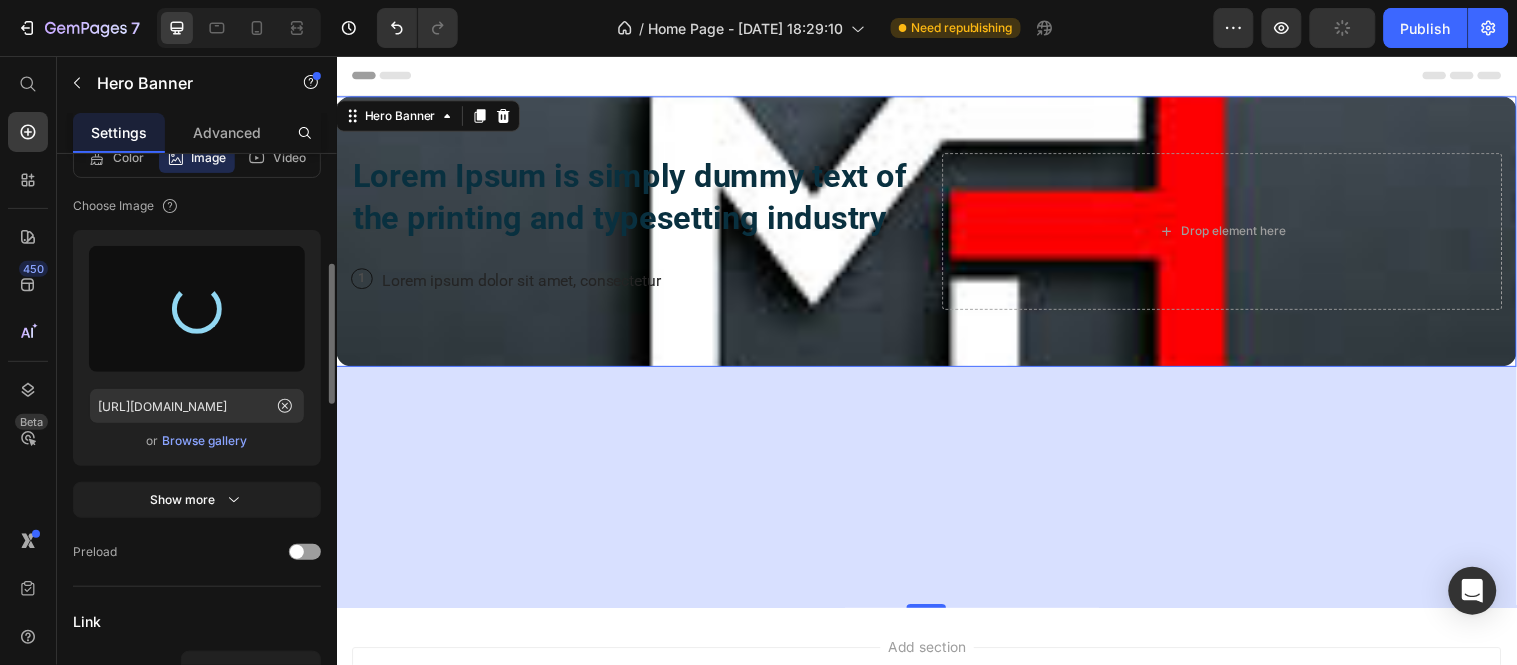 type on "https://cdn.shopify.com/s/files/1/0612/2412/4471/files/gempages_574840228645176549-6b609fe3-6b99-414c-afbd-361c30050785.png" 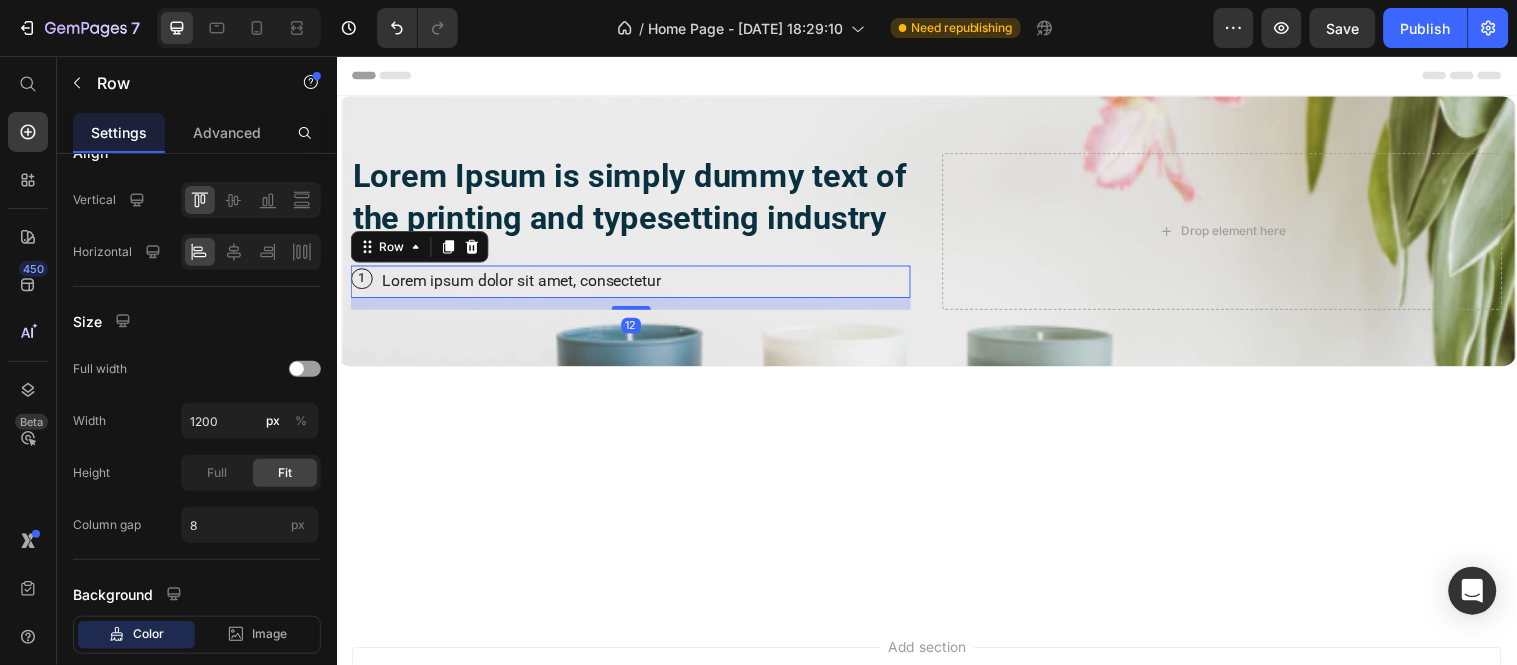 scroll, scrollTop: 0, scrollLeft: 0, axis: both 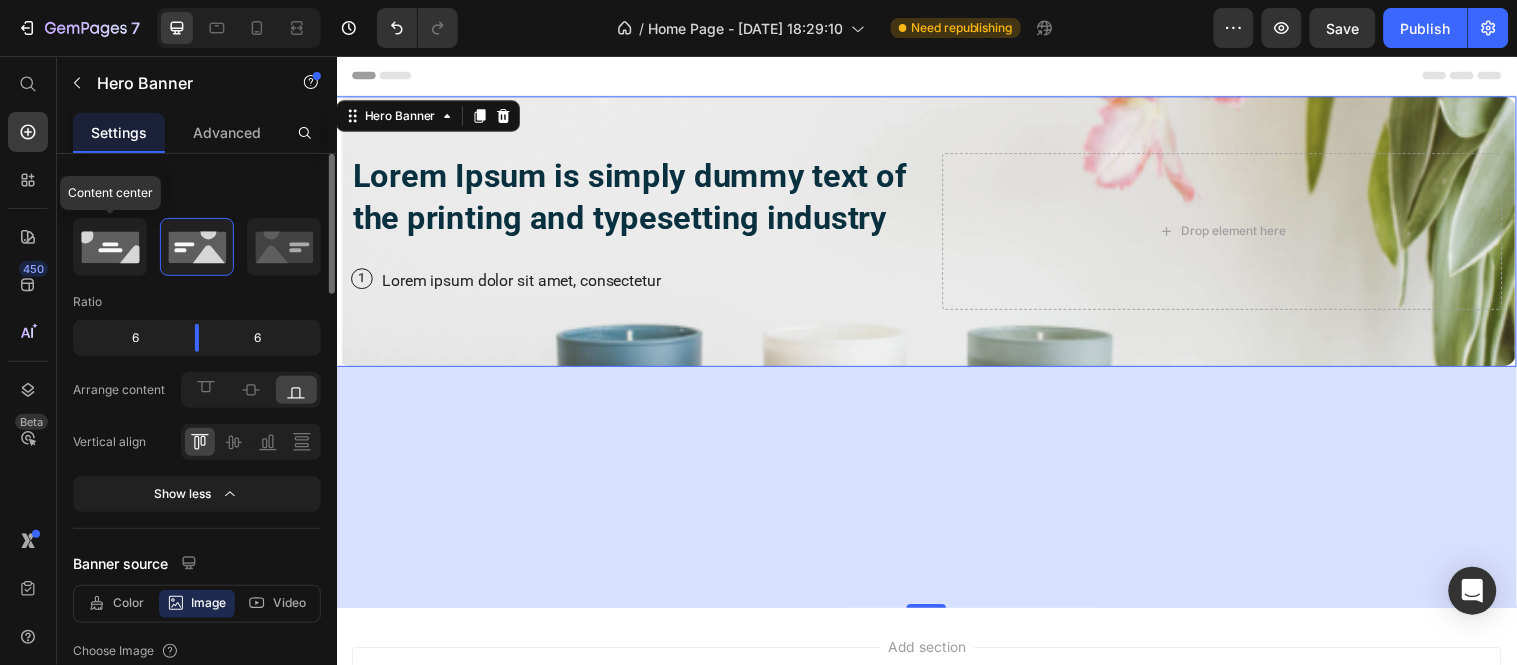 click 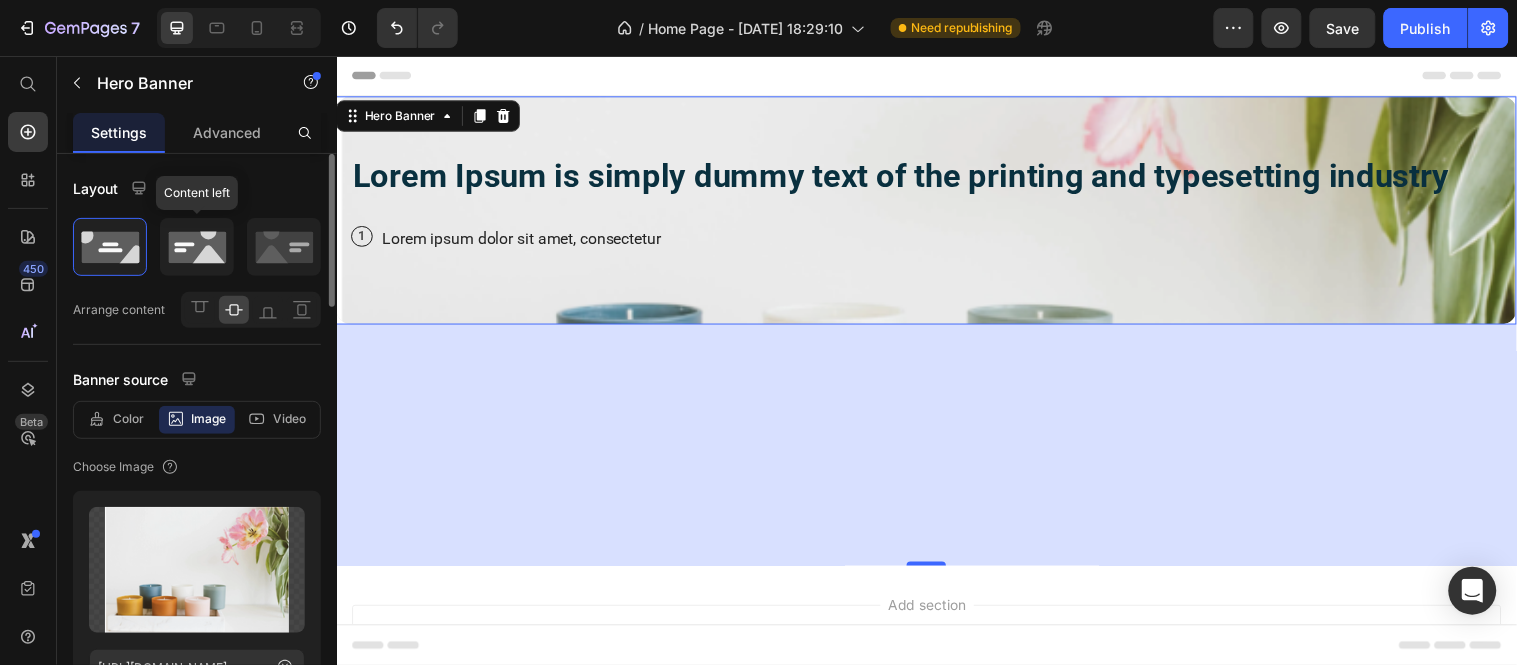 click 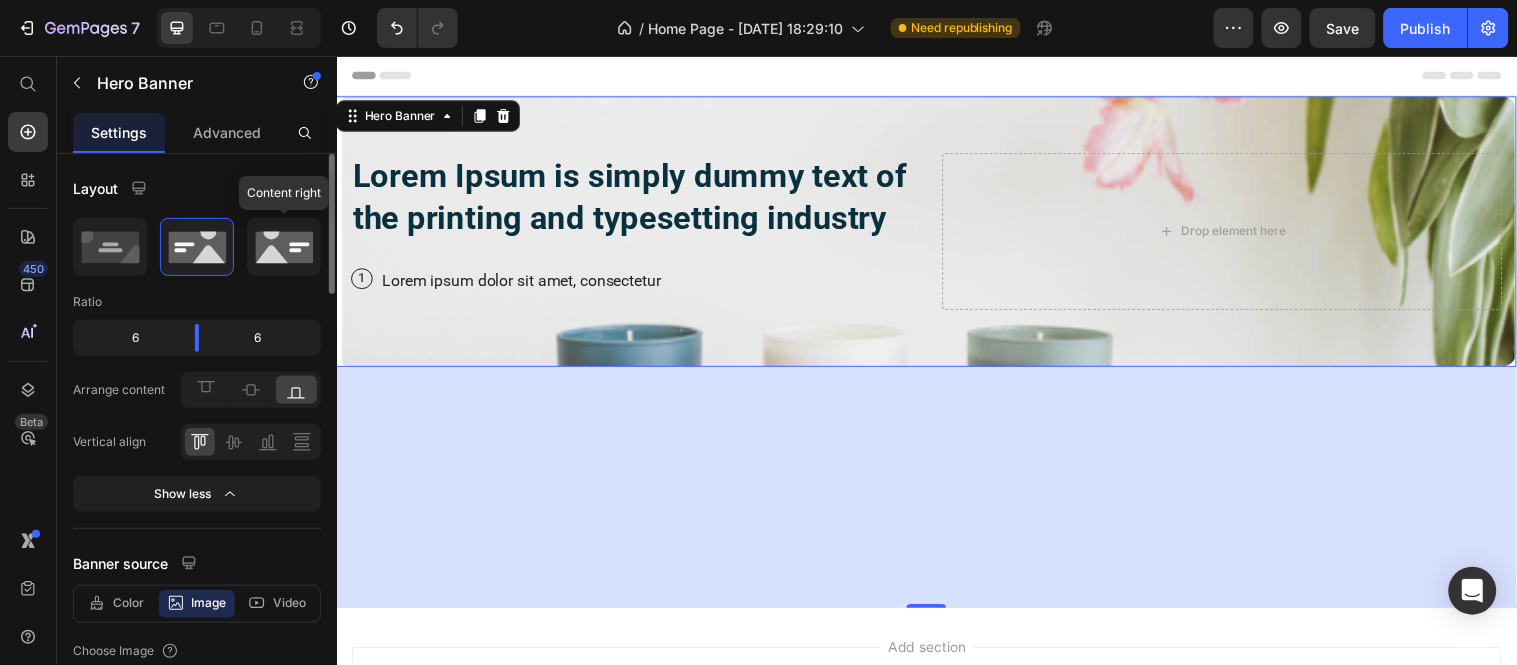 click 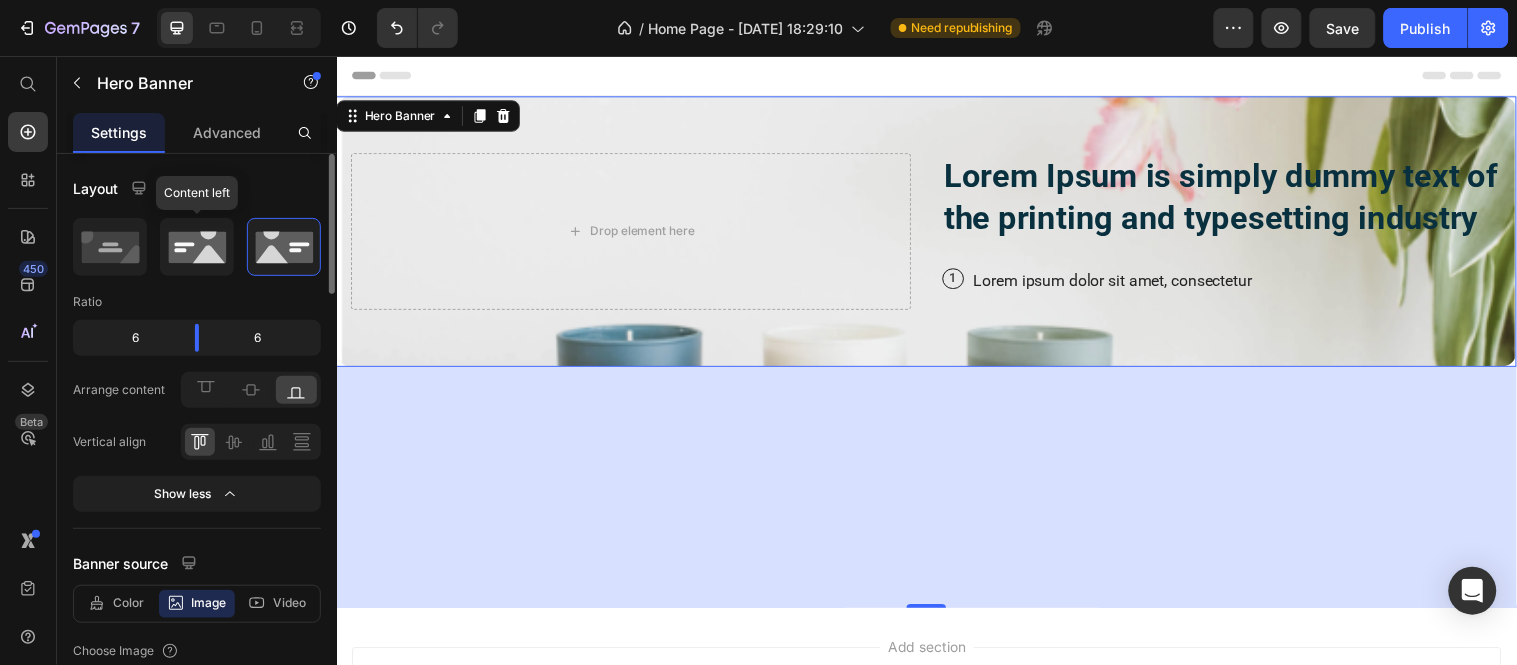 click 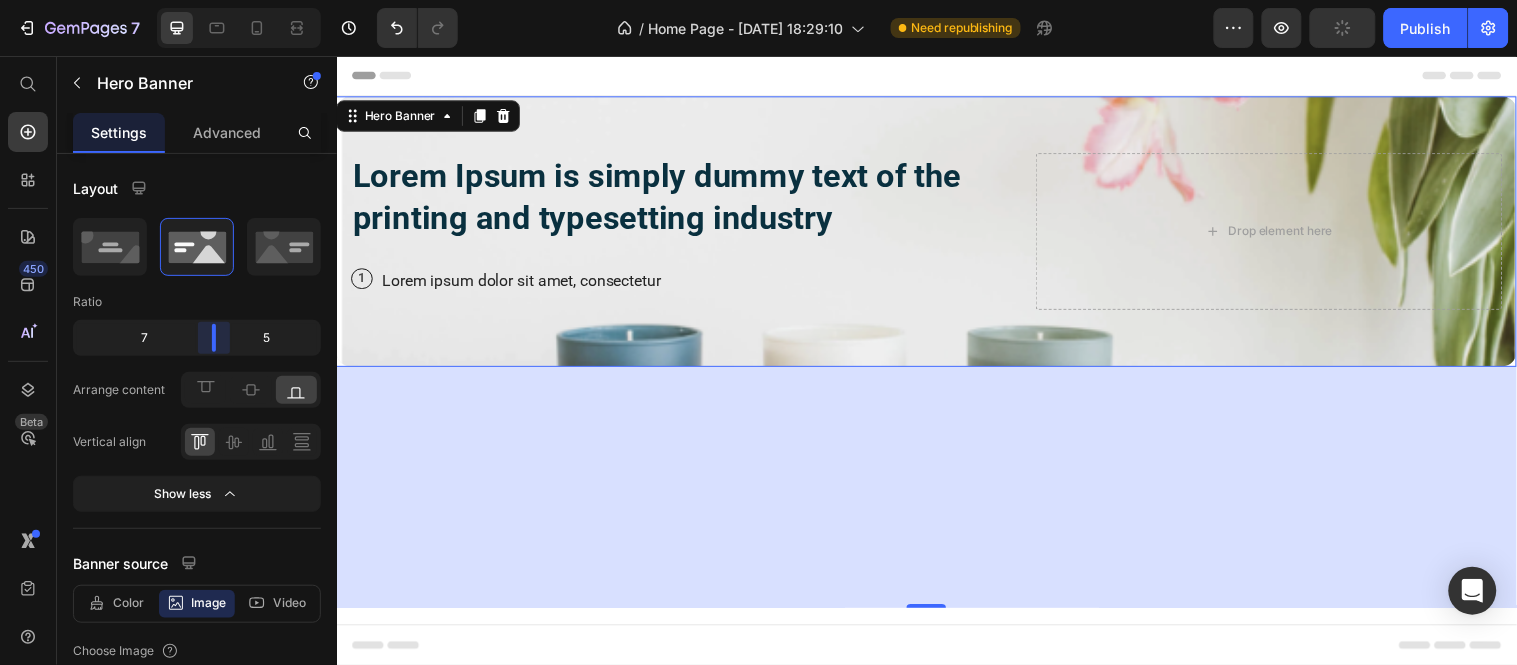drag, startPoint x: 196, startPoint y: 338, endPoint x: 226, endPoint y: 341, distance: 30.149628 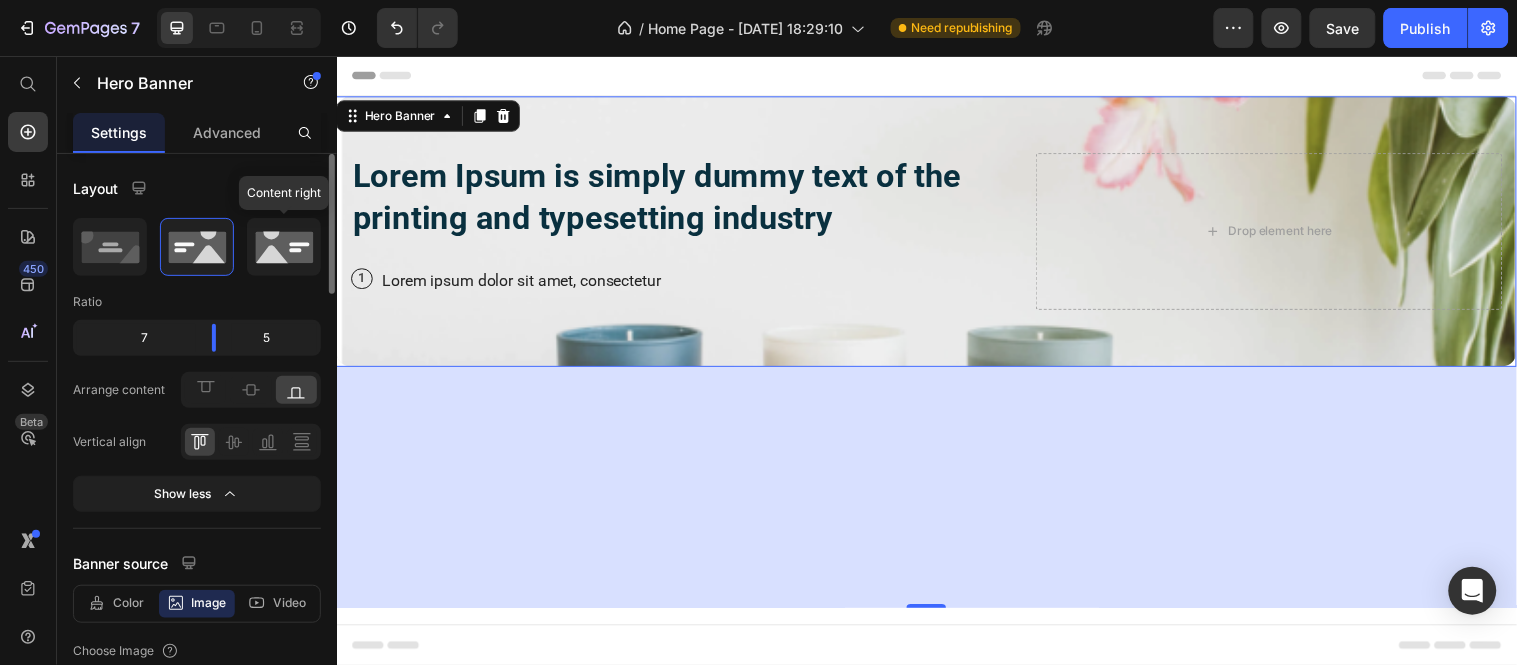 click 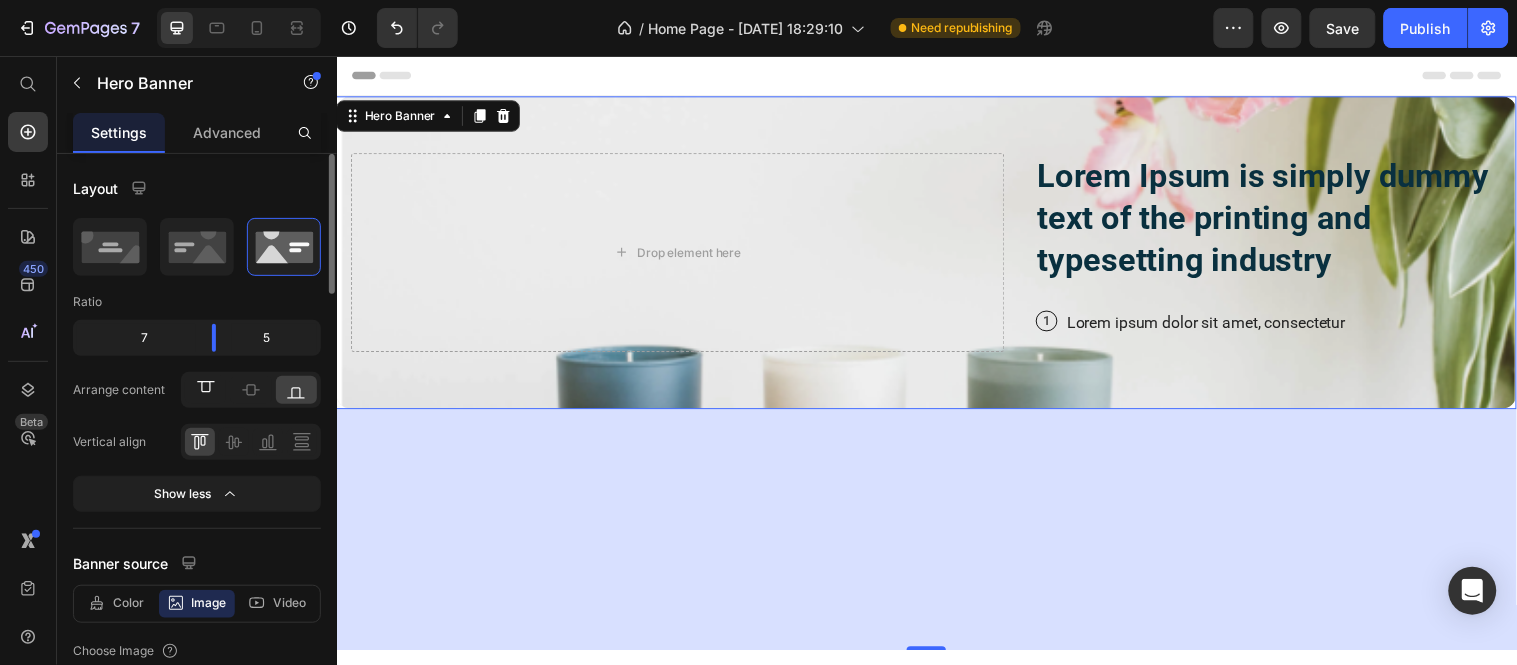 click 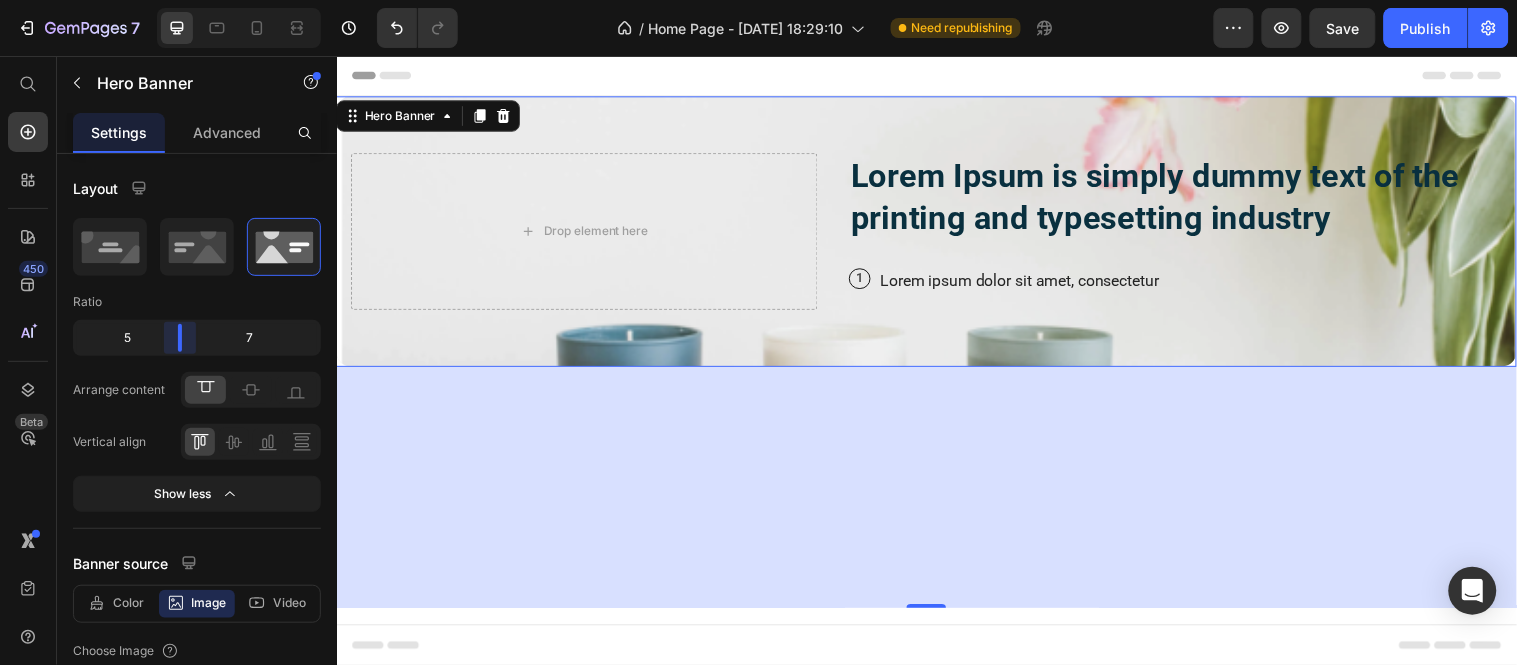 drag, startPoint x: 218, startPoint y: 344, endPoint x: 184, endPoint y: 346, distance: 34.058773 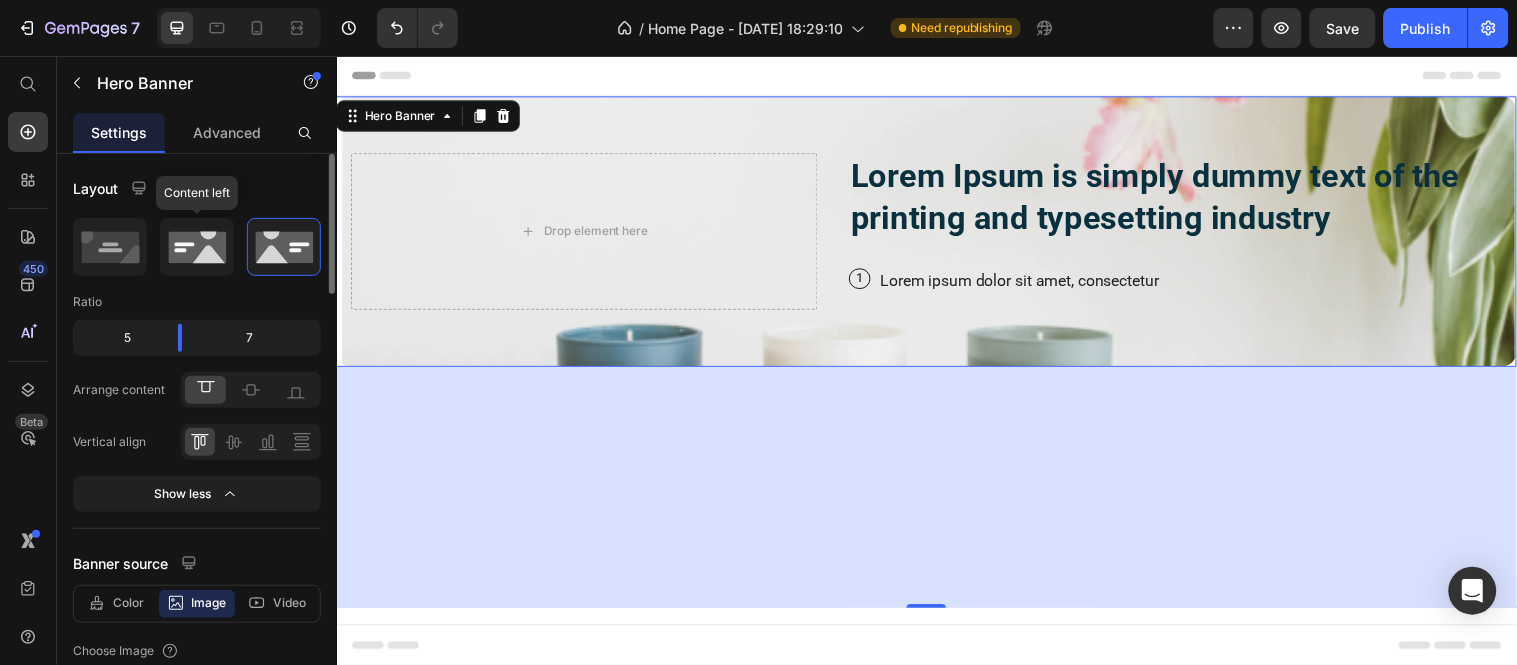 click 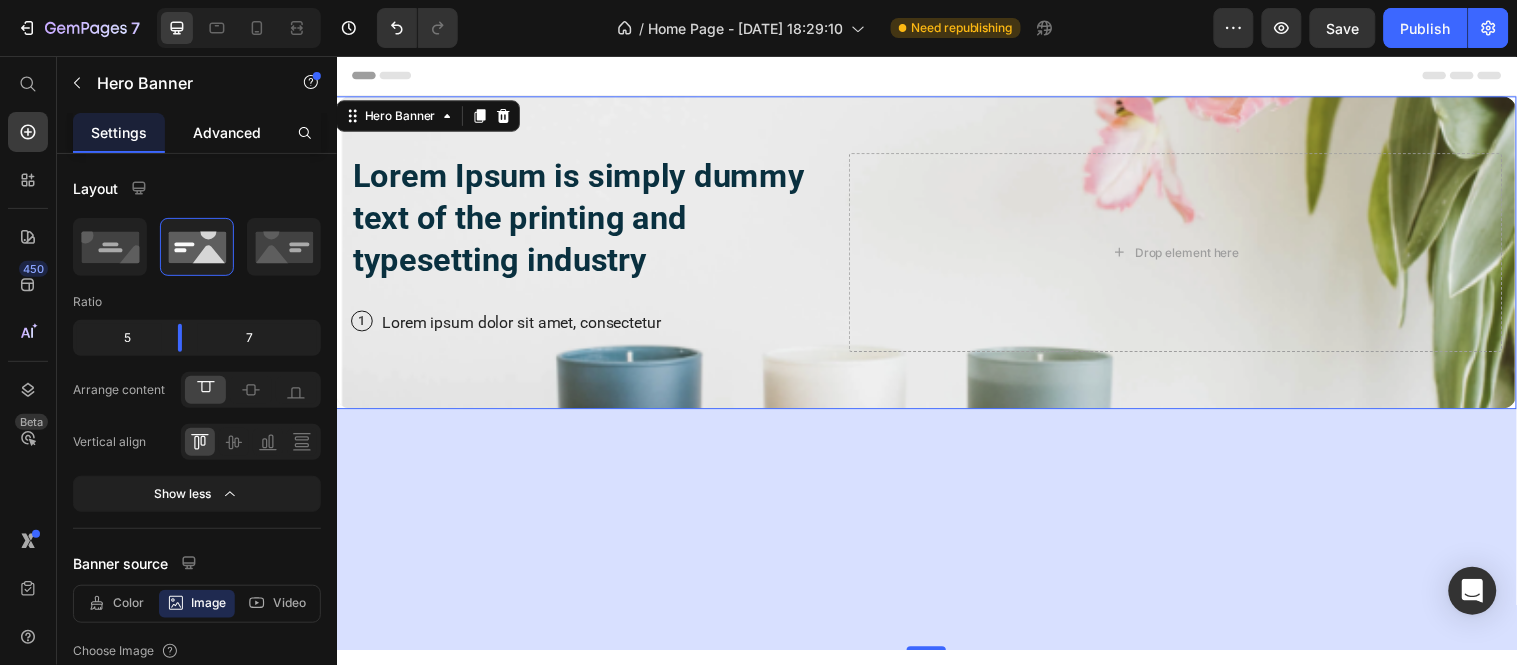click on "Advanced" at bounding box center [227, 132] 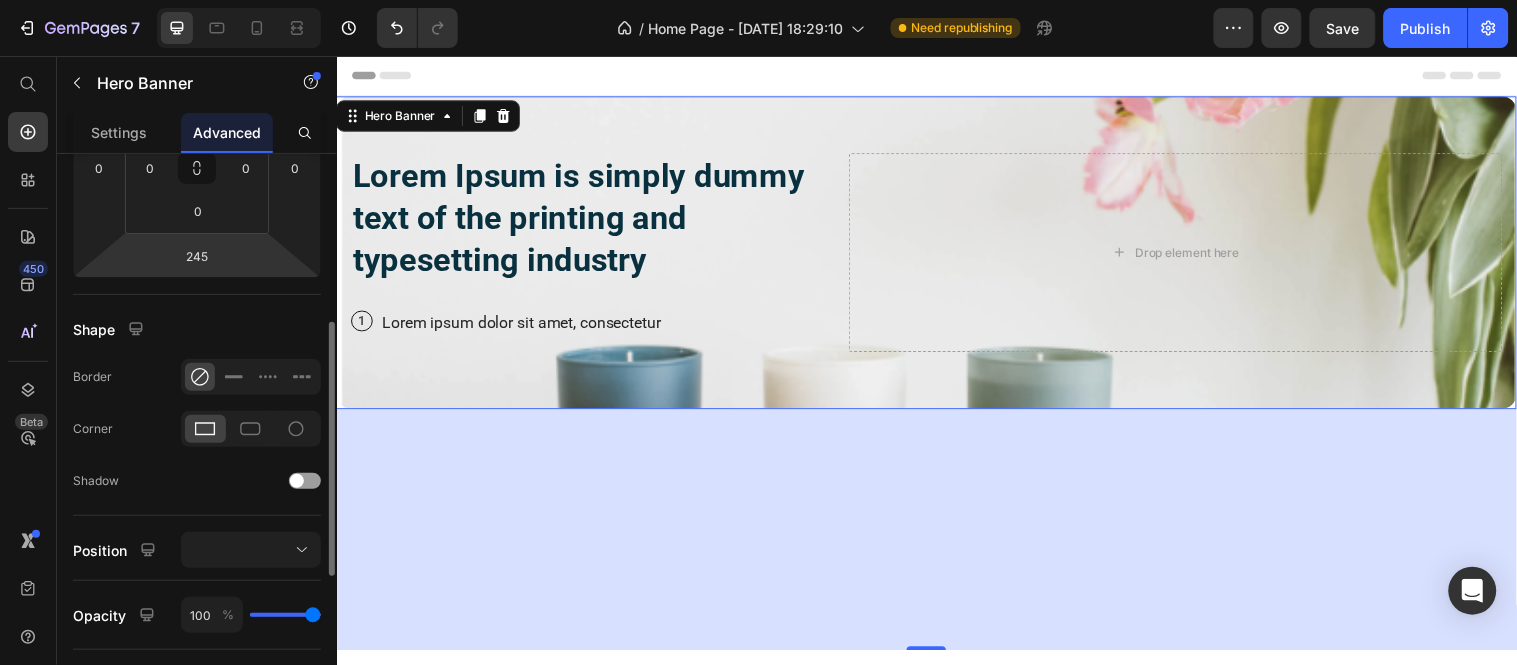 scroll, scrollTop: 363, scrollLeft: 0, axis: vertical 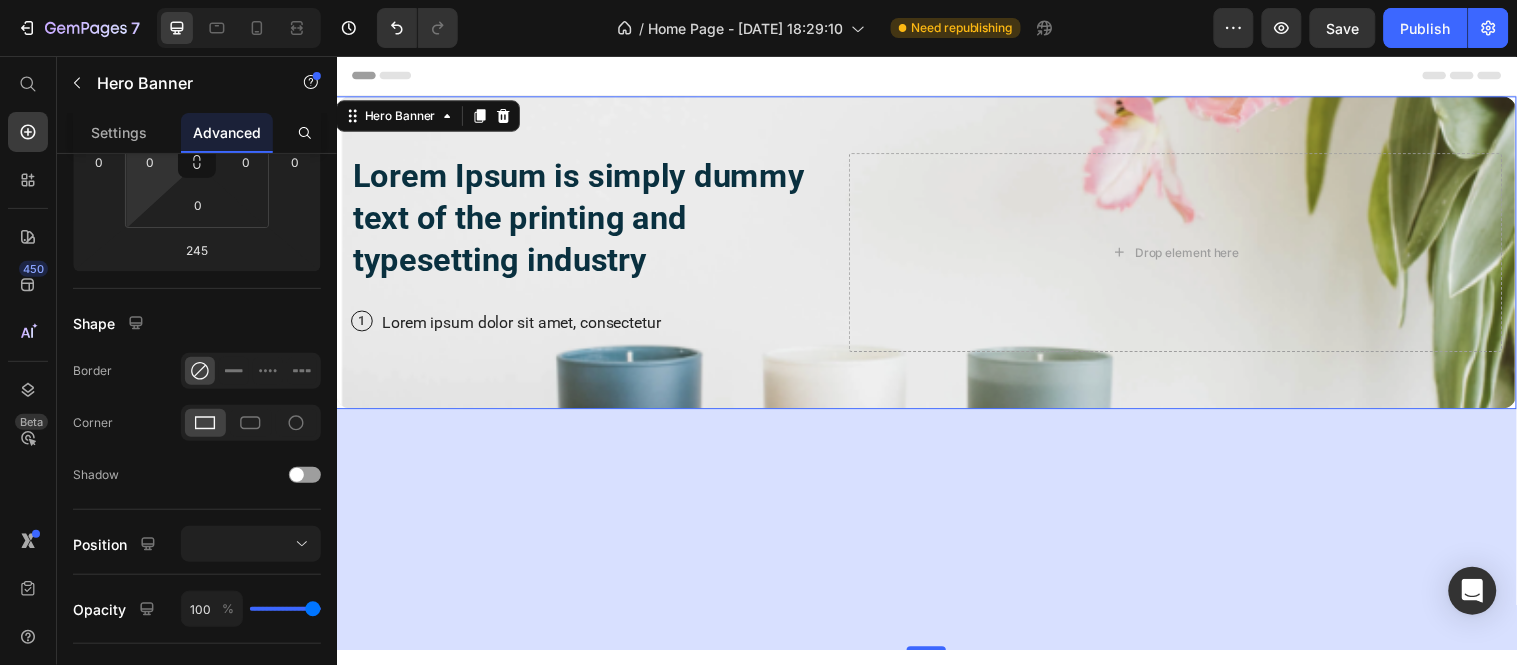 drag, startPoint x: 131, startPoint y: 157, endPoint x: 280, endPoint y: 437, distance: 317.1766 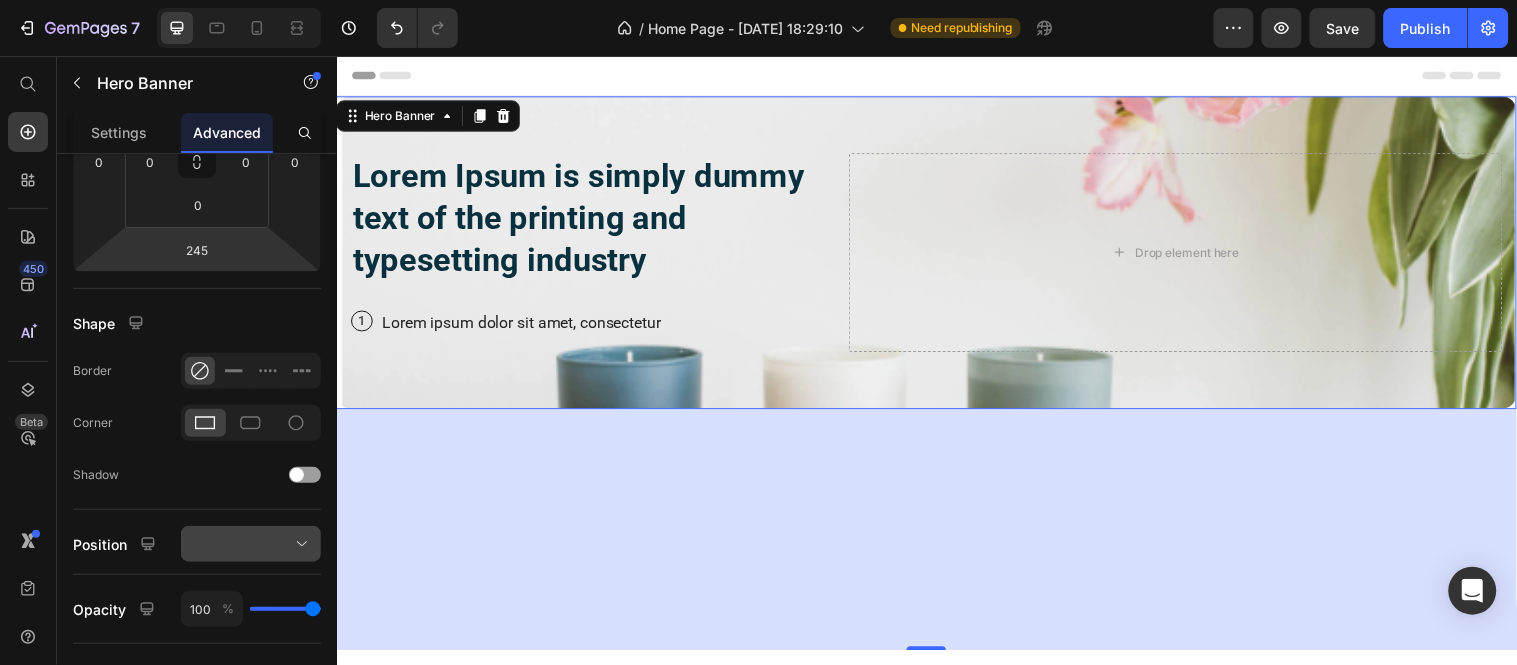 click at bounding box center (251, 544) 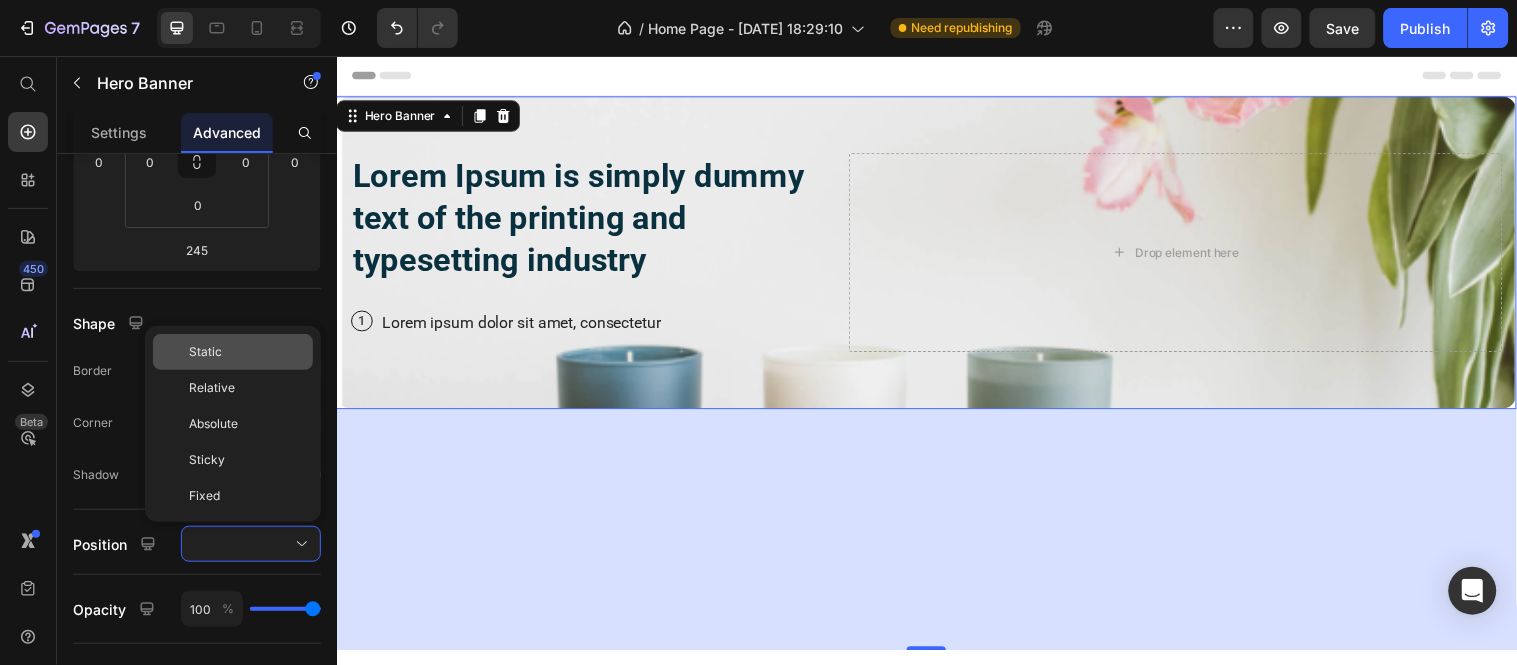 click on "Static" at bounding box center (247, 352) 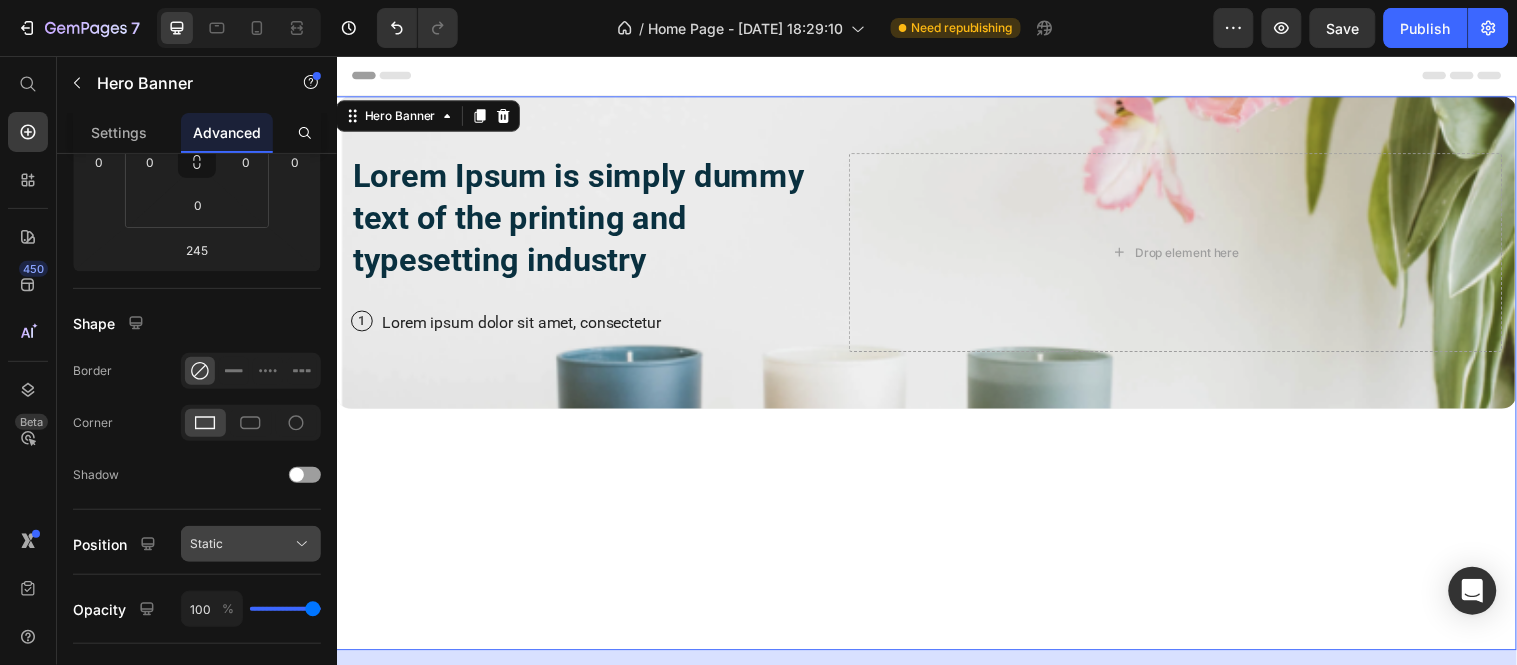 click on "Static" 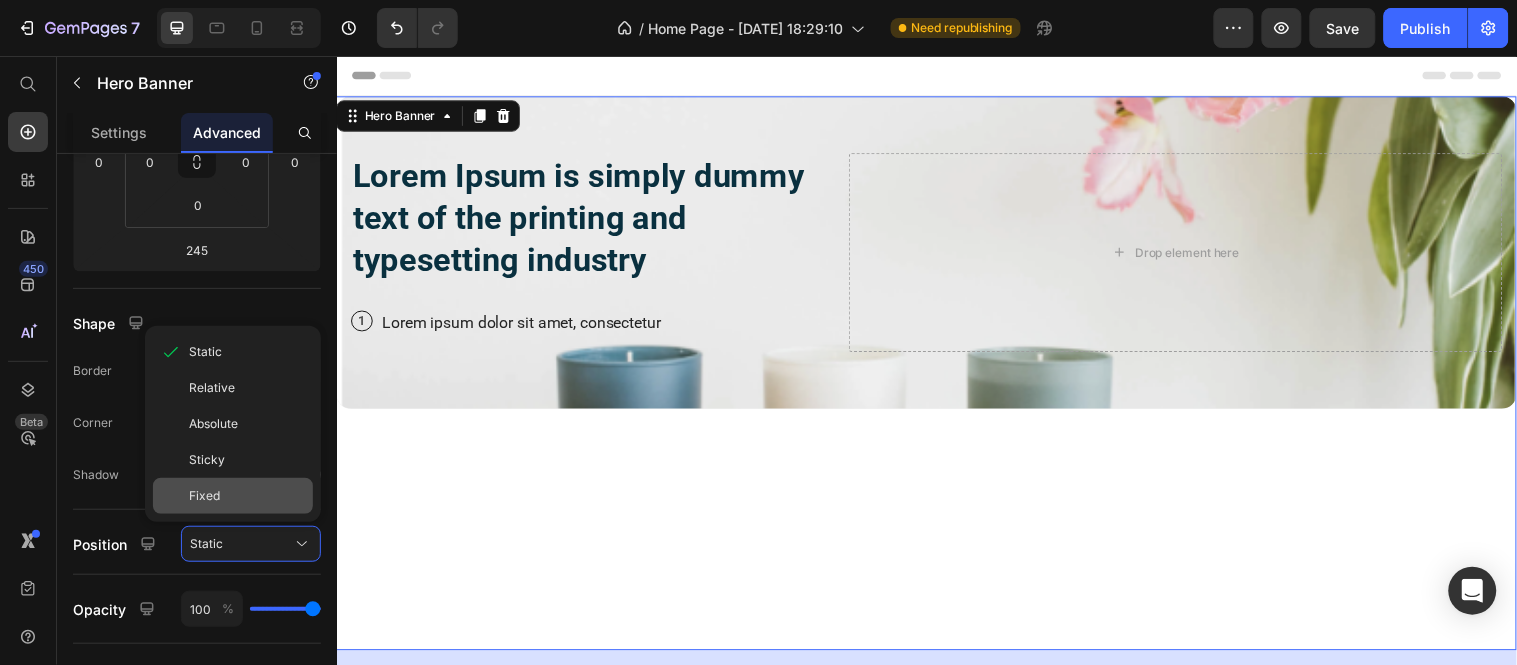 click on "Fixed" at bounding box center [247, 496] 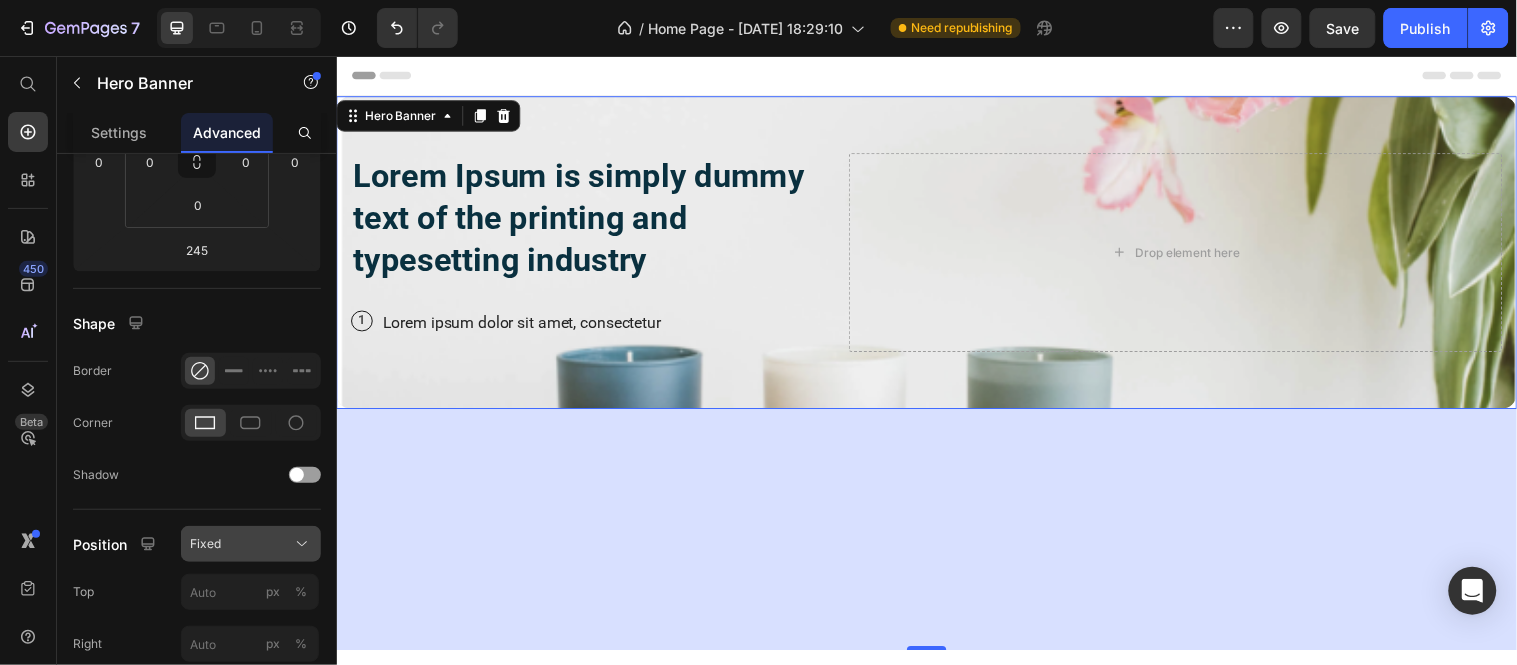 click 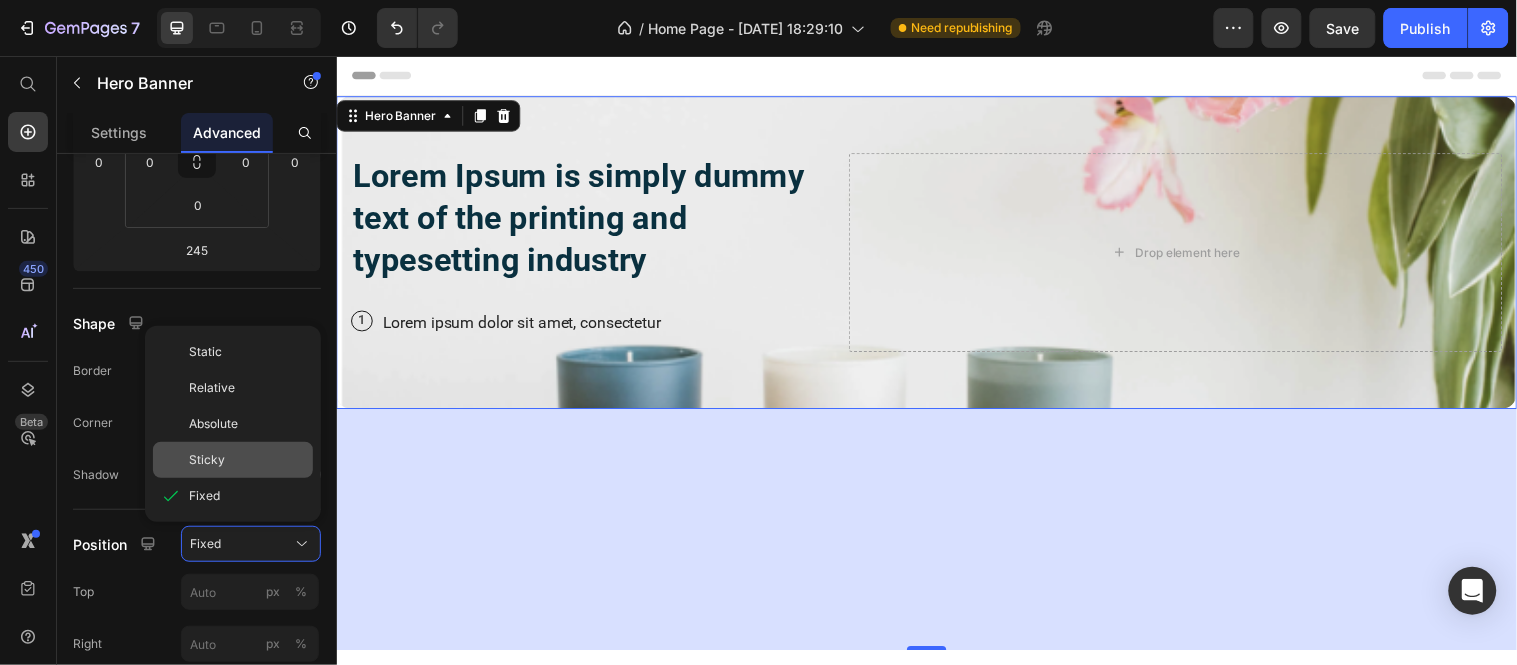 click on "Sticky" at bounding box center [247, 460] 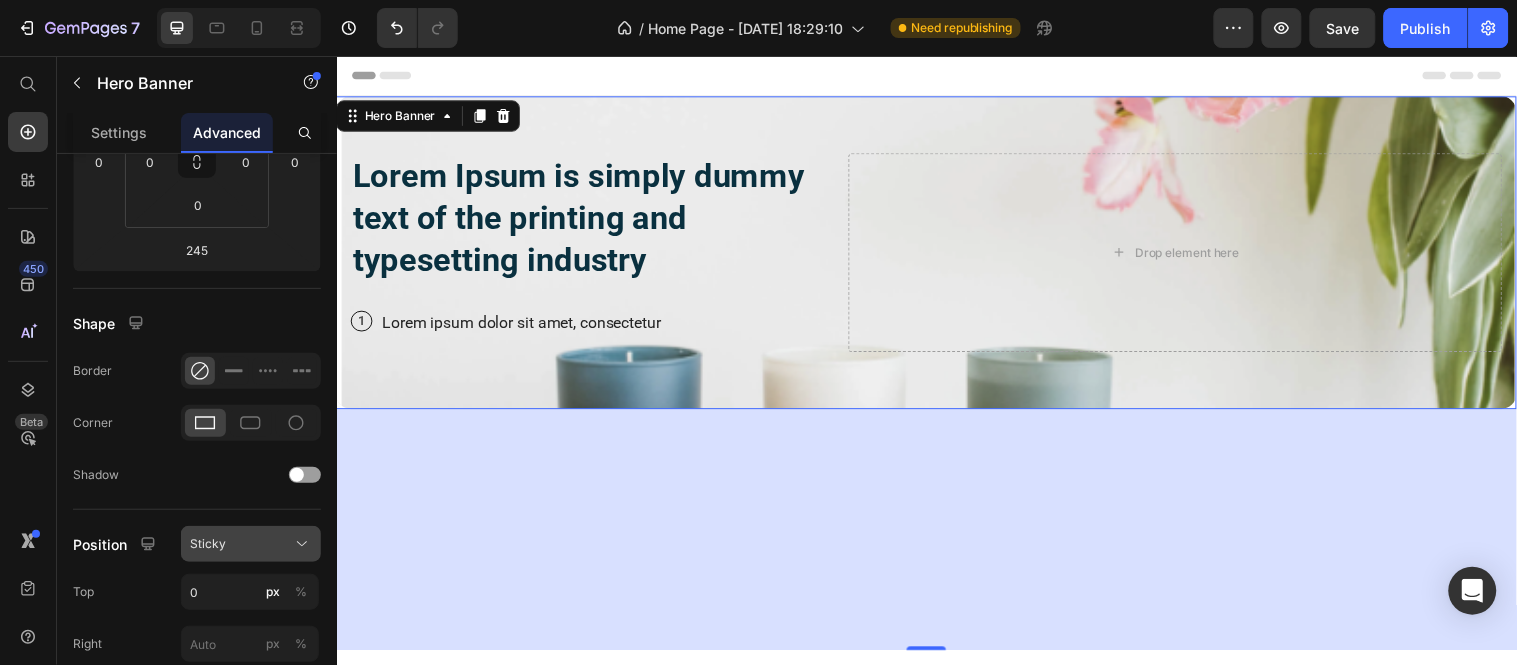 click on "Sticky" 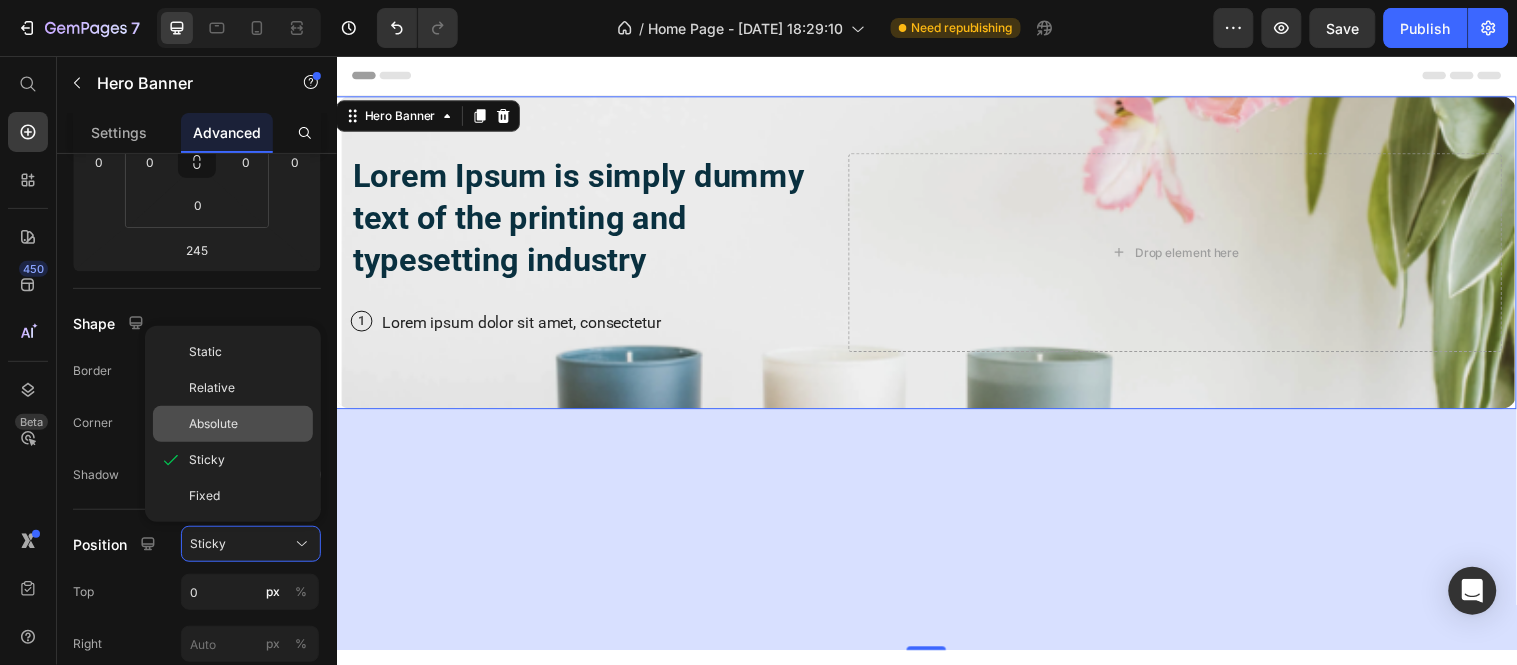 click on "Absolute" at bounding box center [247, 424] 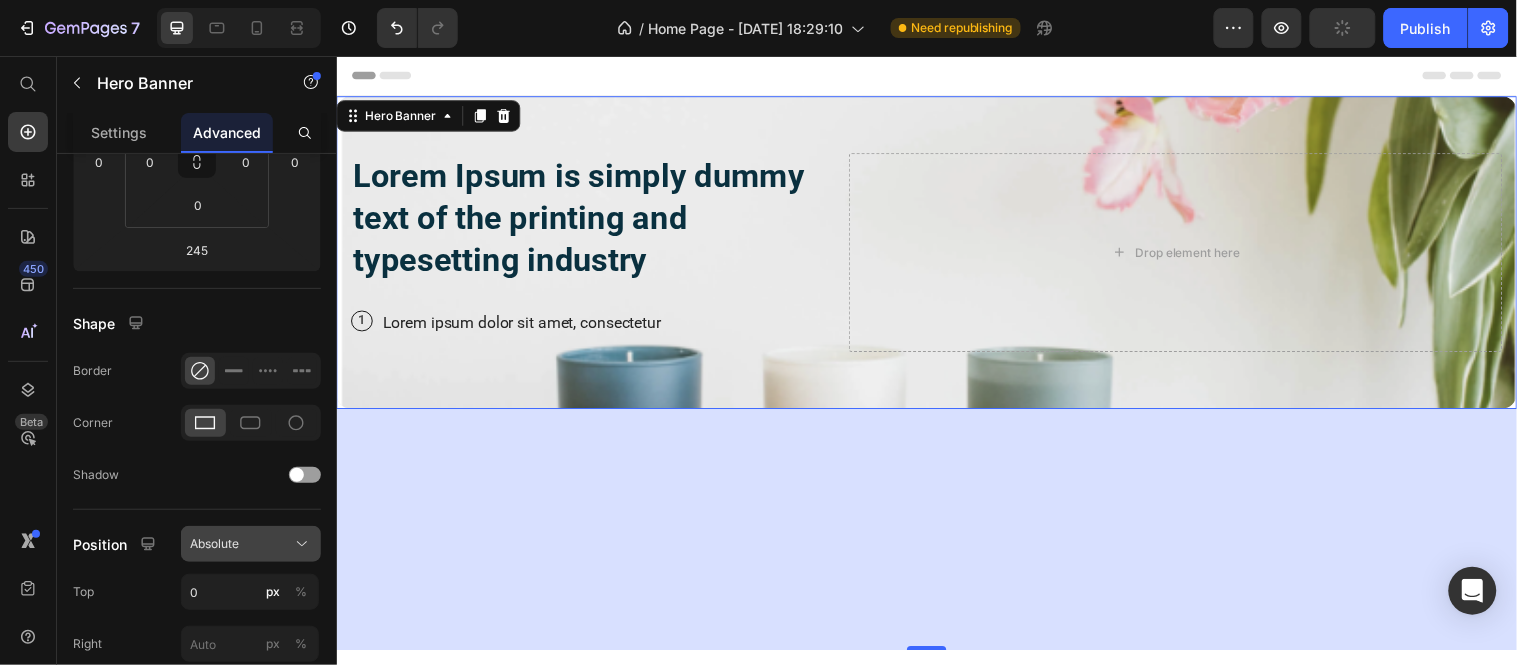 click on "Absolute" 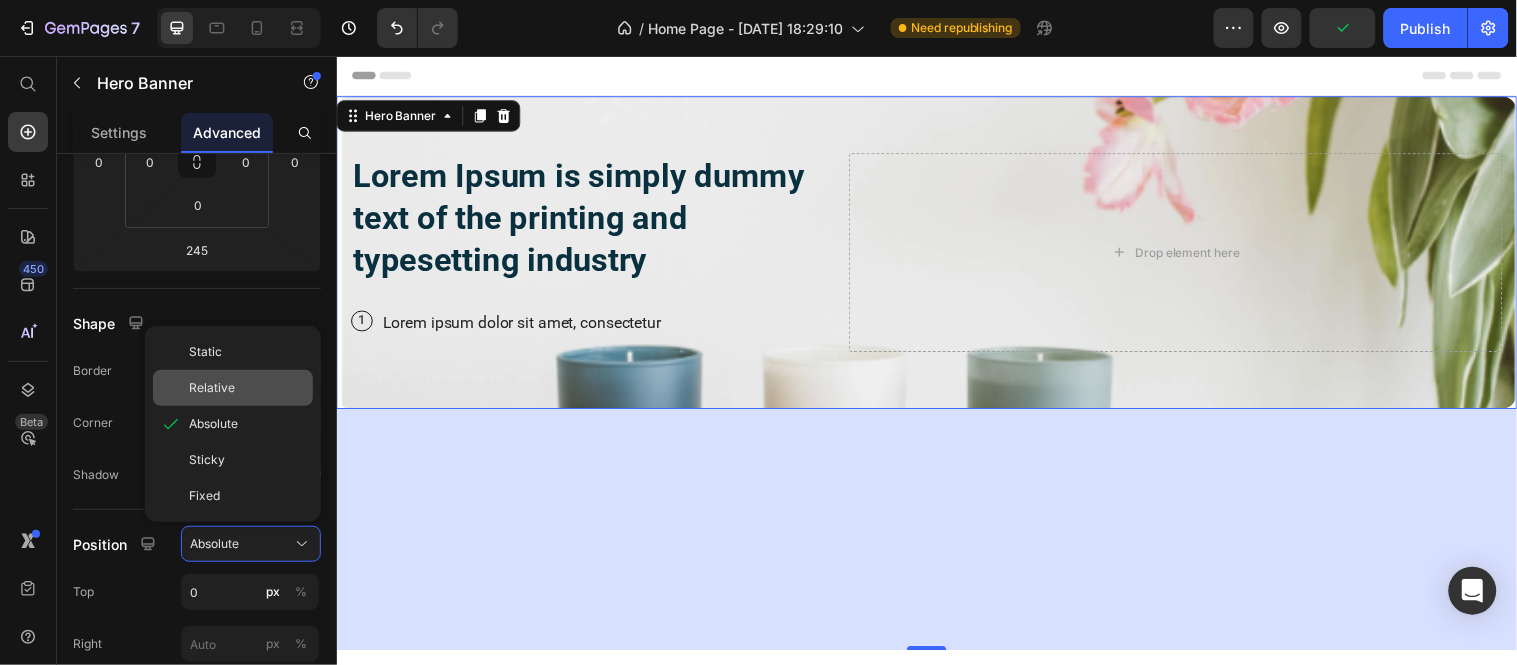 click on "Relative" at bounding box center (212, 388) 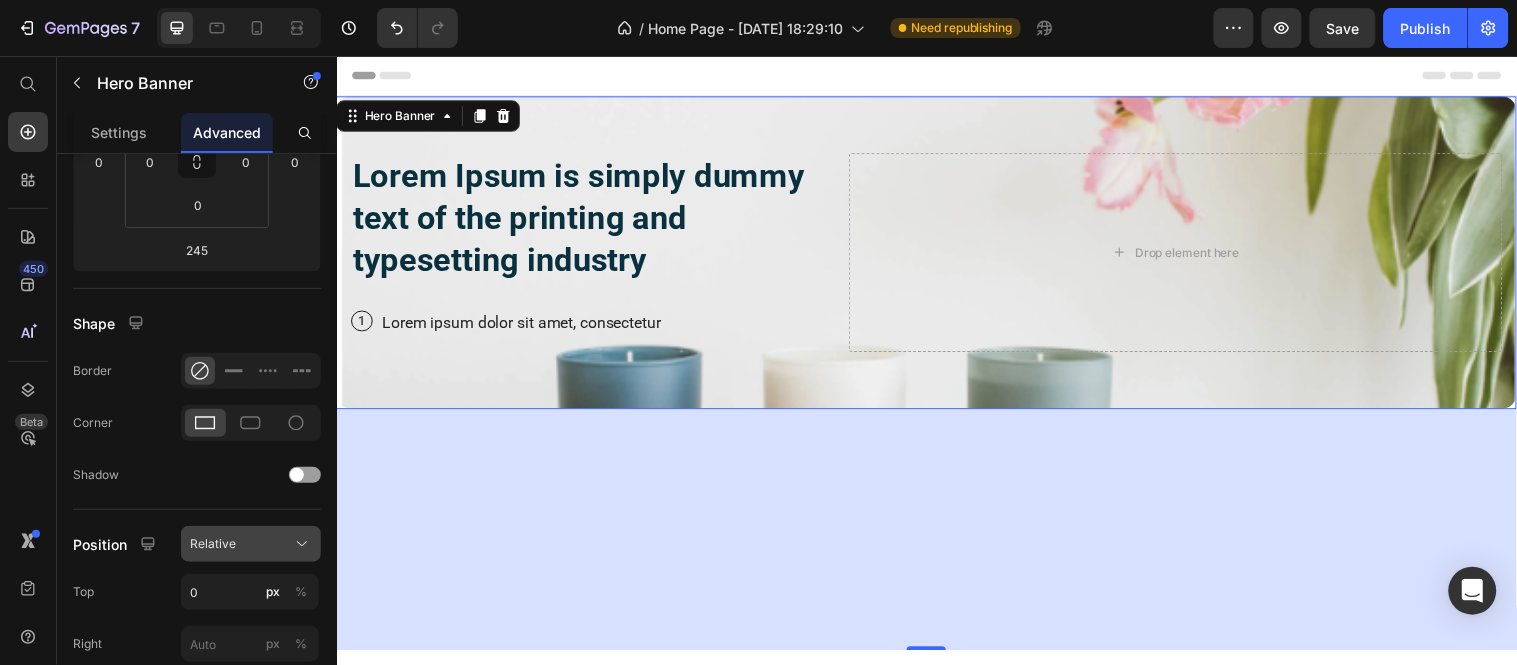 click on "Relative" 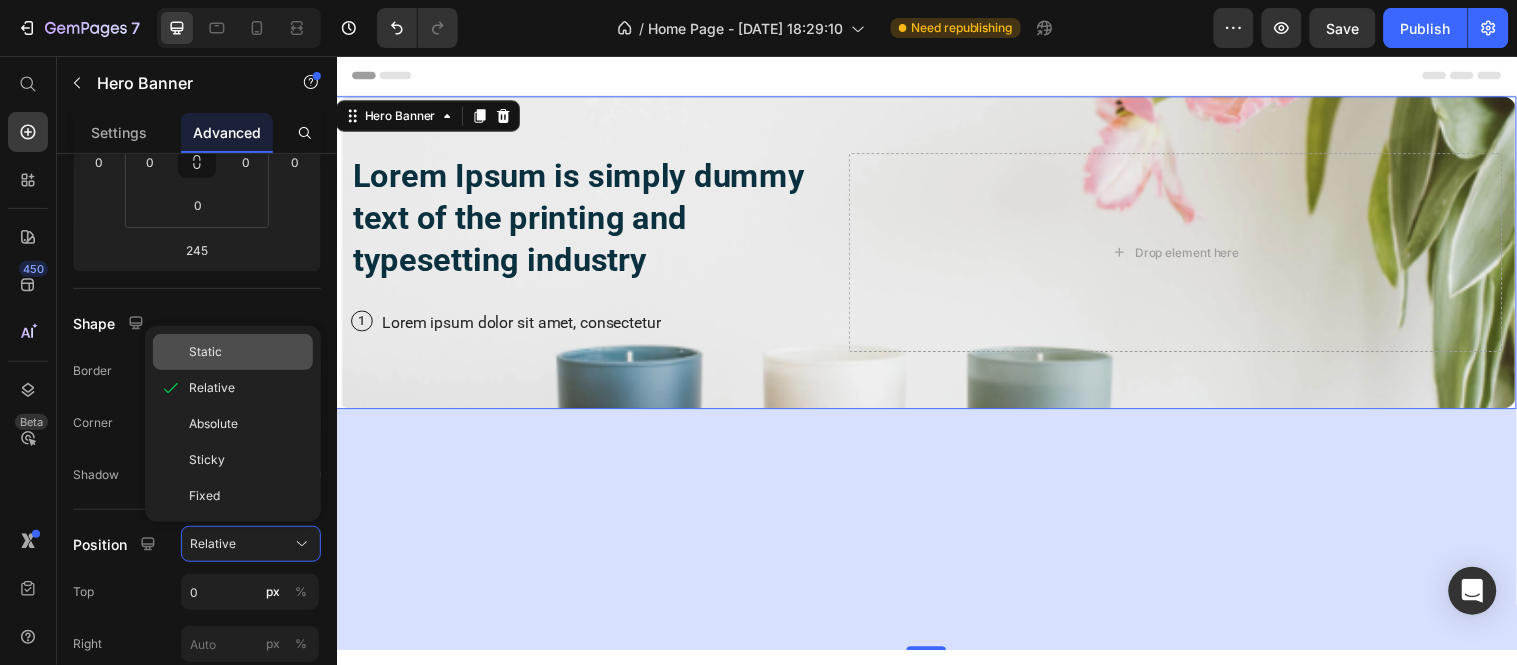 click on "Static" at bounding box center [247, 352] 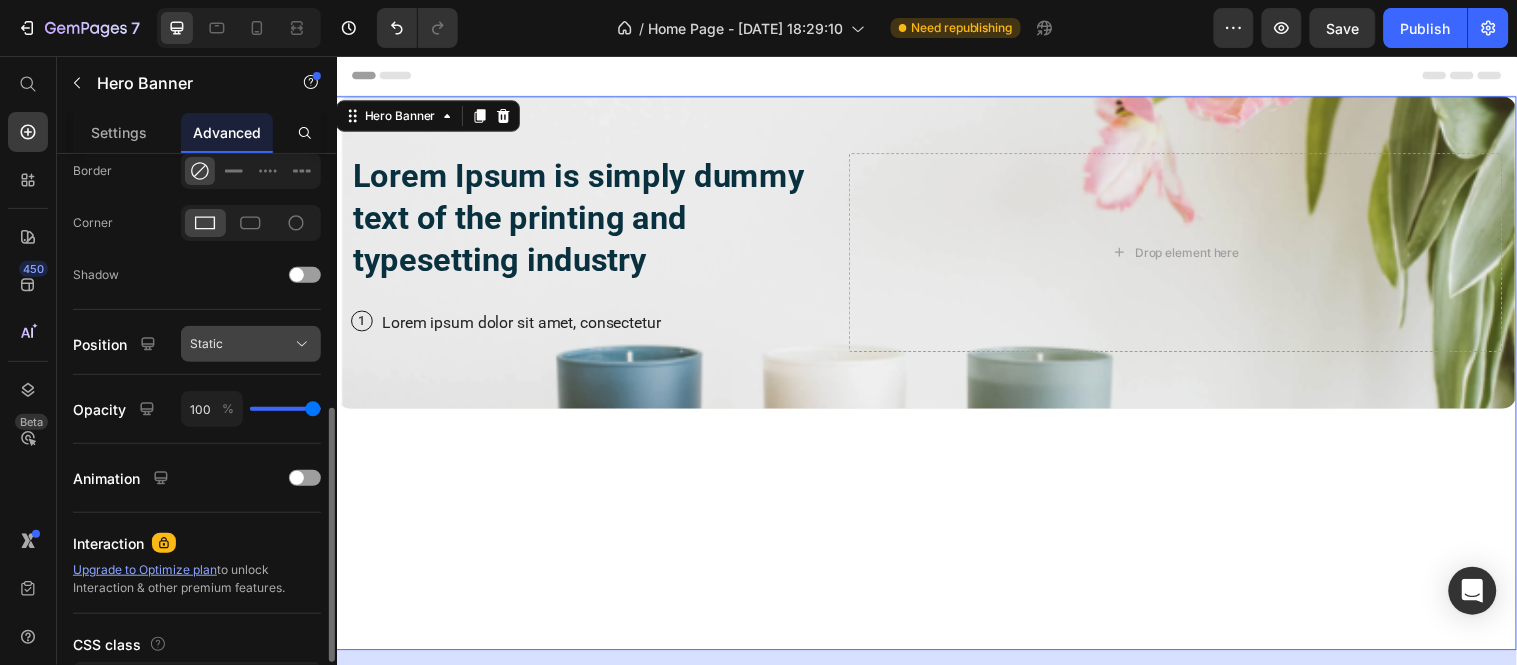 scroll, scrollTop: 565, scrollLeft: 0, axis: vertical 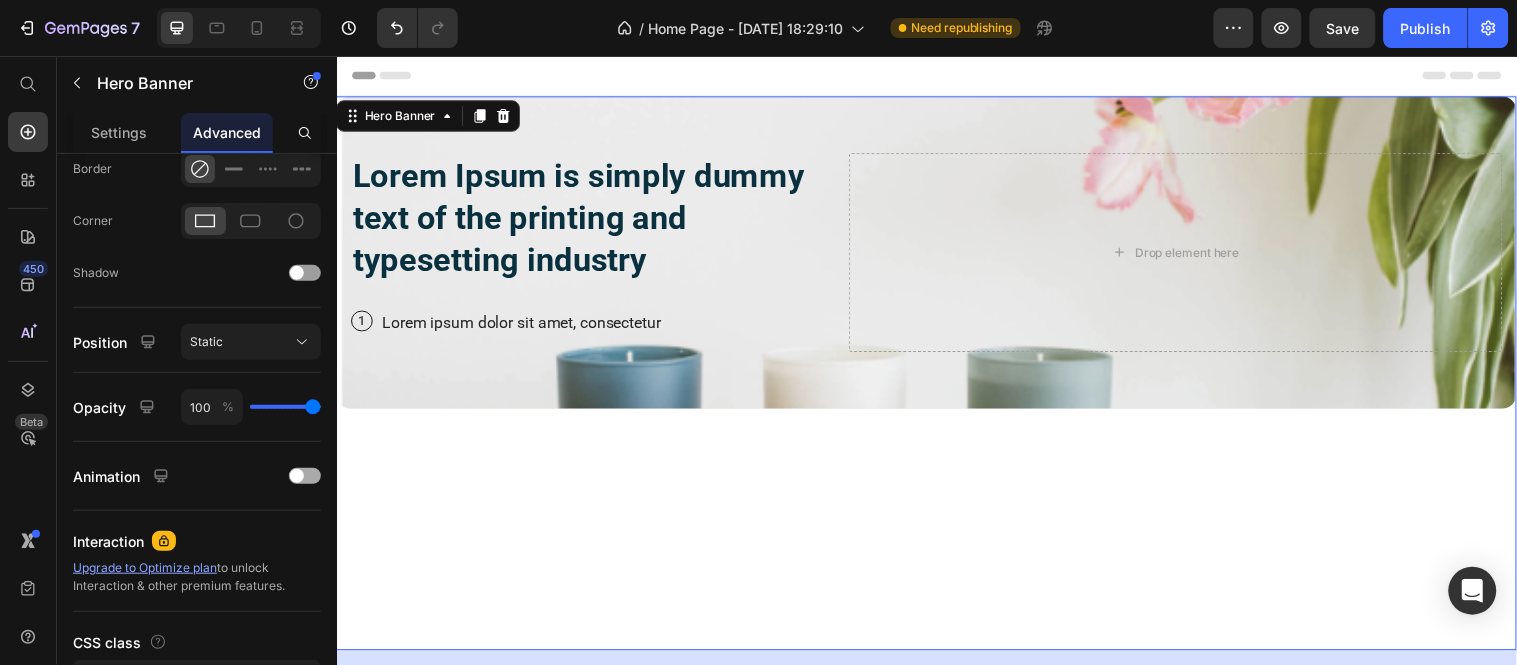 click at bounding box center [305, 476] 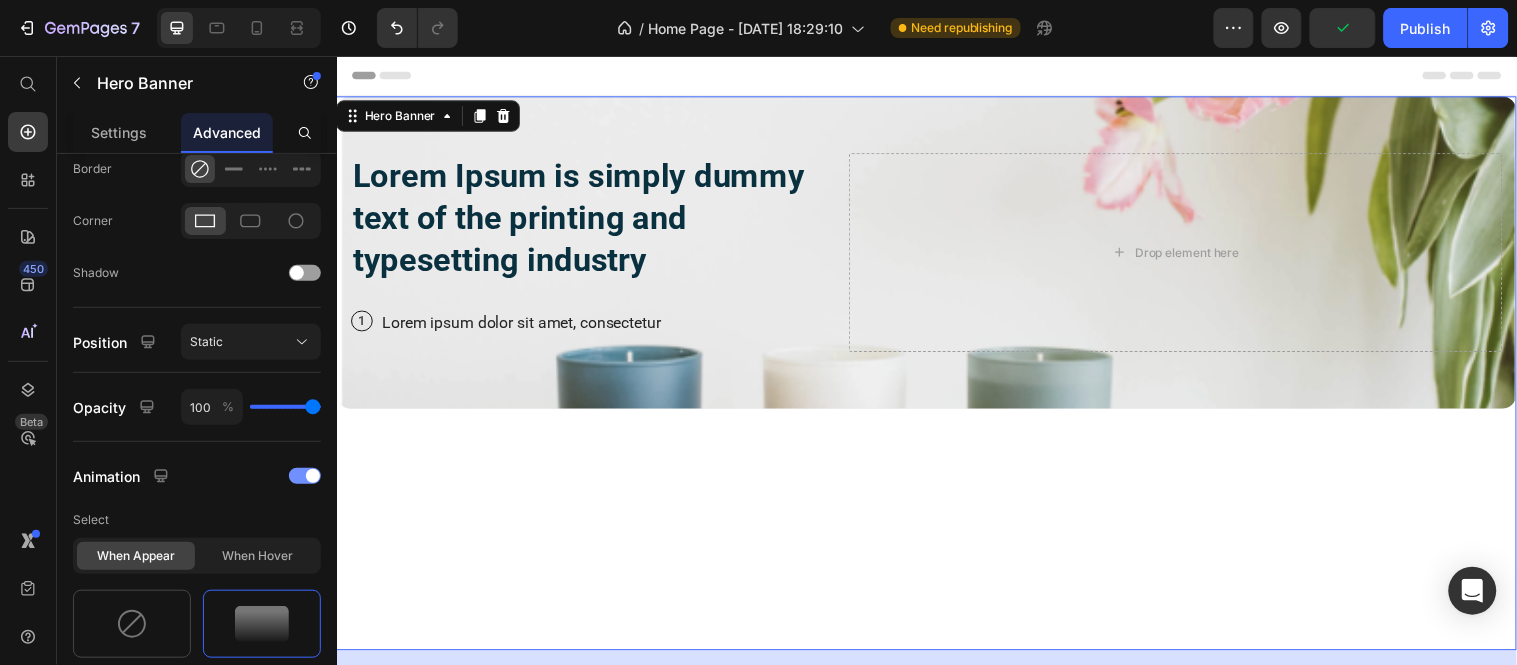 click at bounding box center [313, 476] 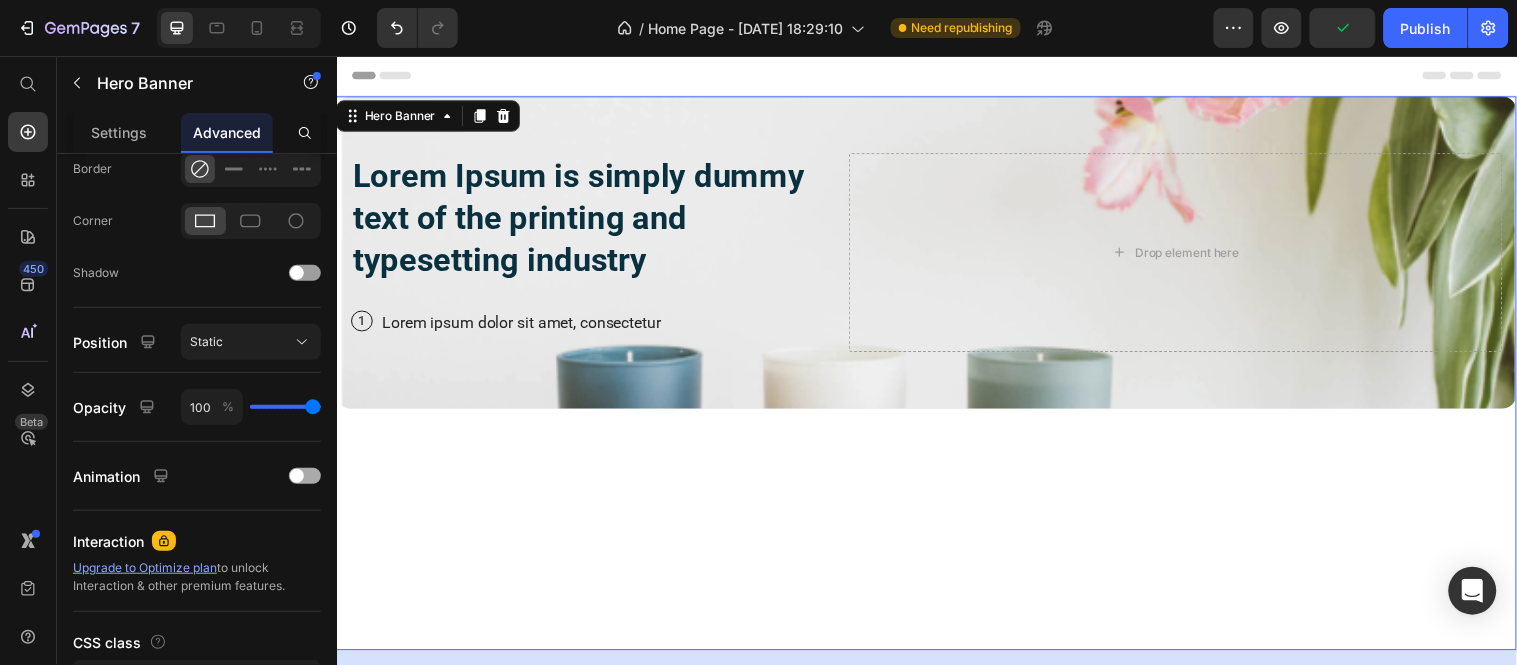 click at bounding box center (305, 476) 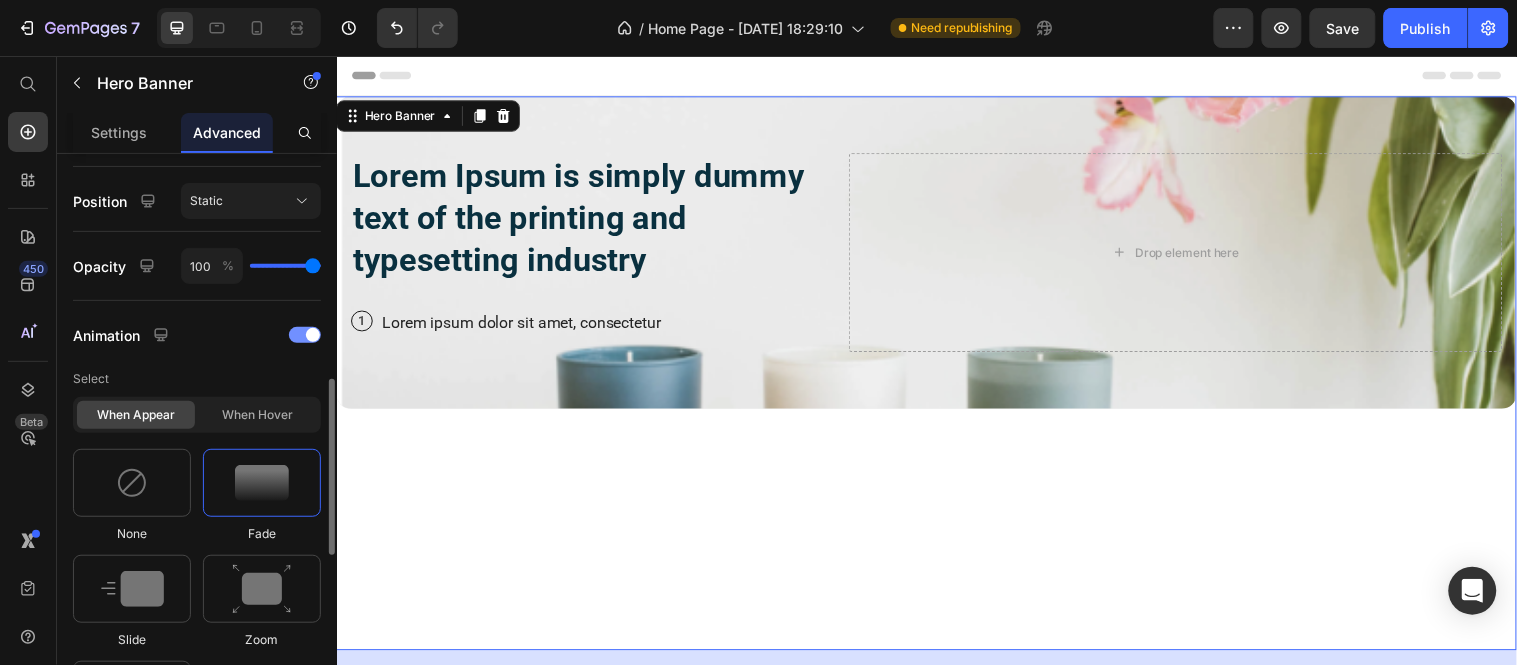 scroll, scrollTop: 710, scrollLeft: 0, axis: vertical 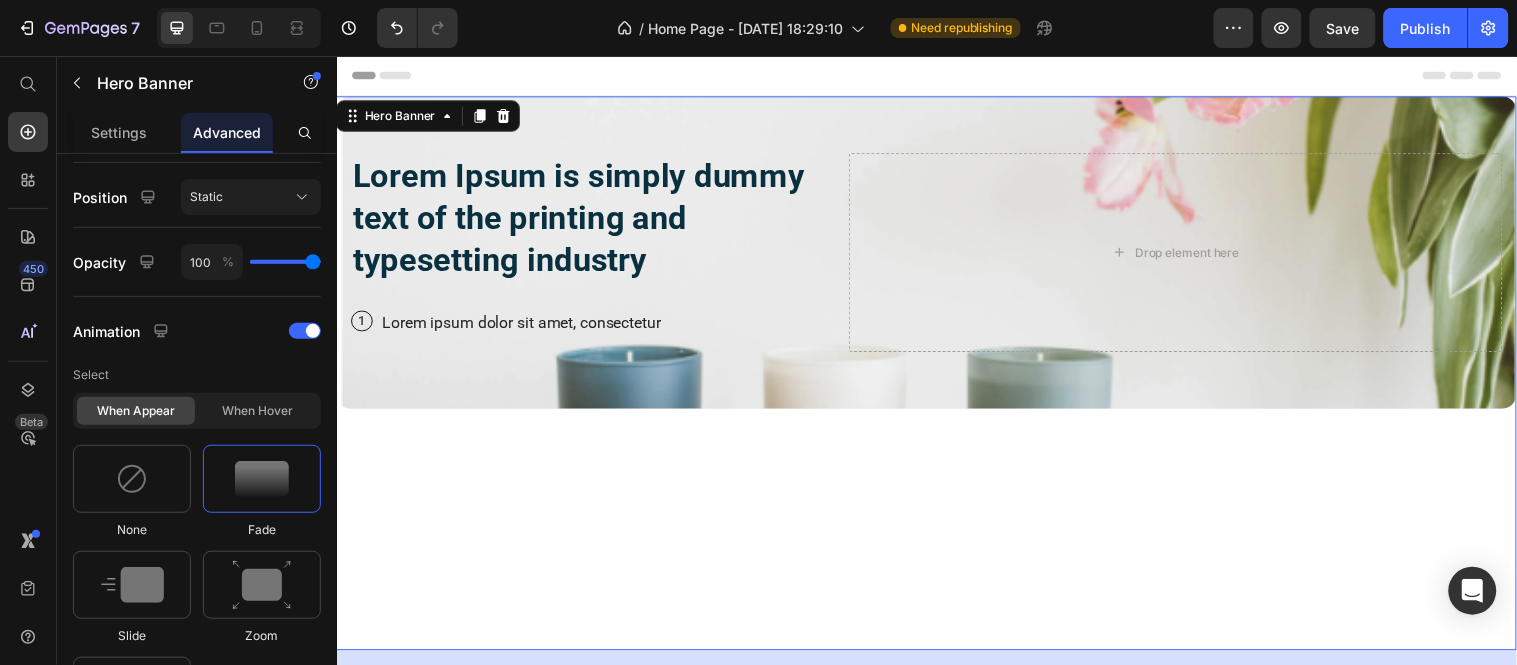 click on "When appear When hover" at bounding box center [197, 411] 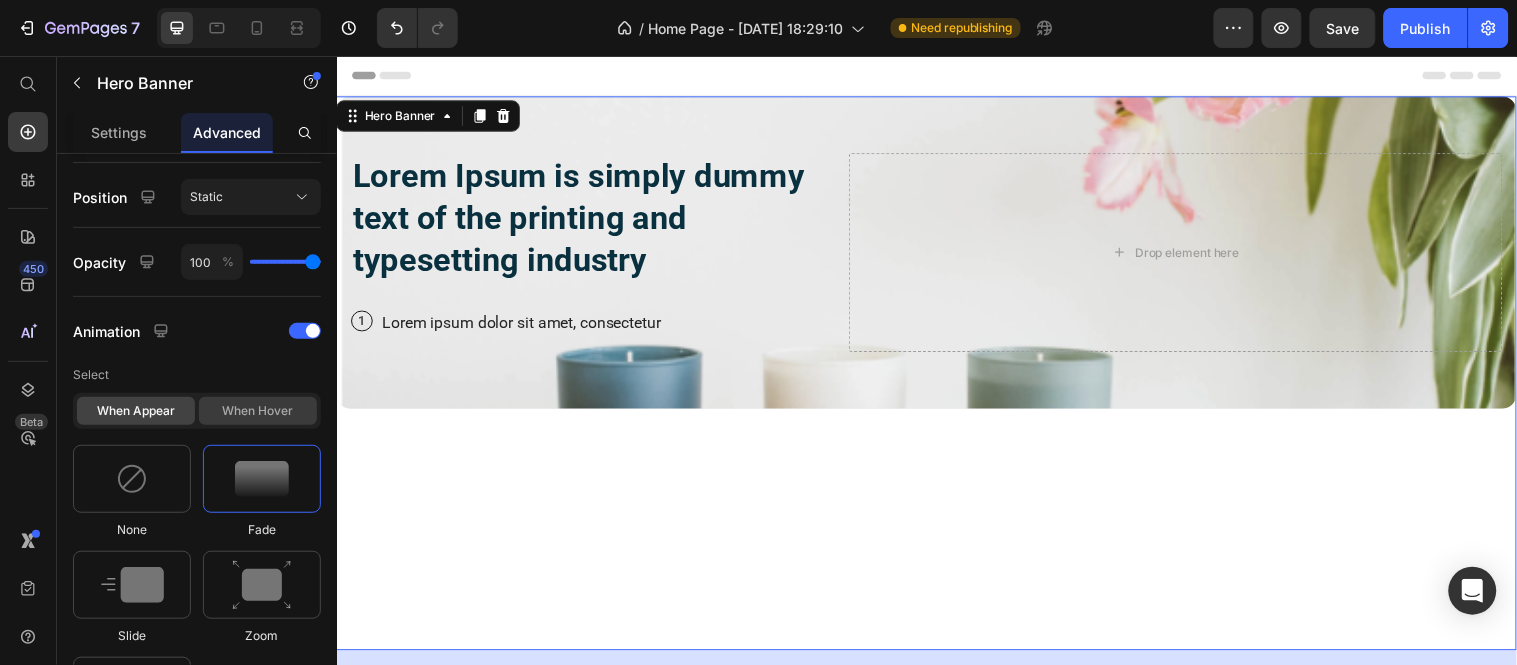 click on "When hover" 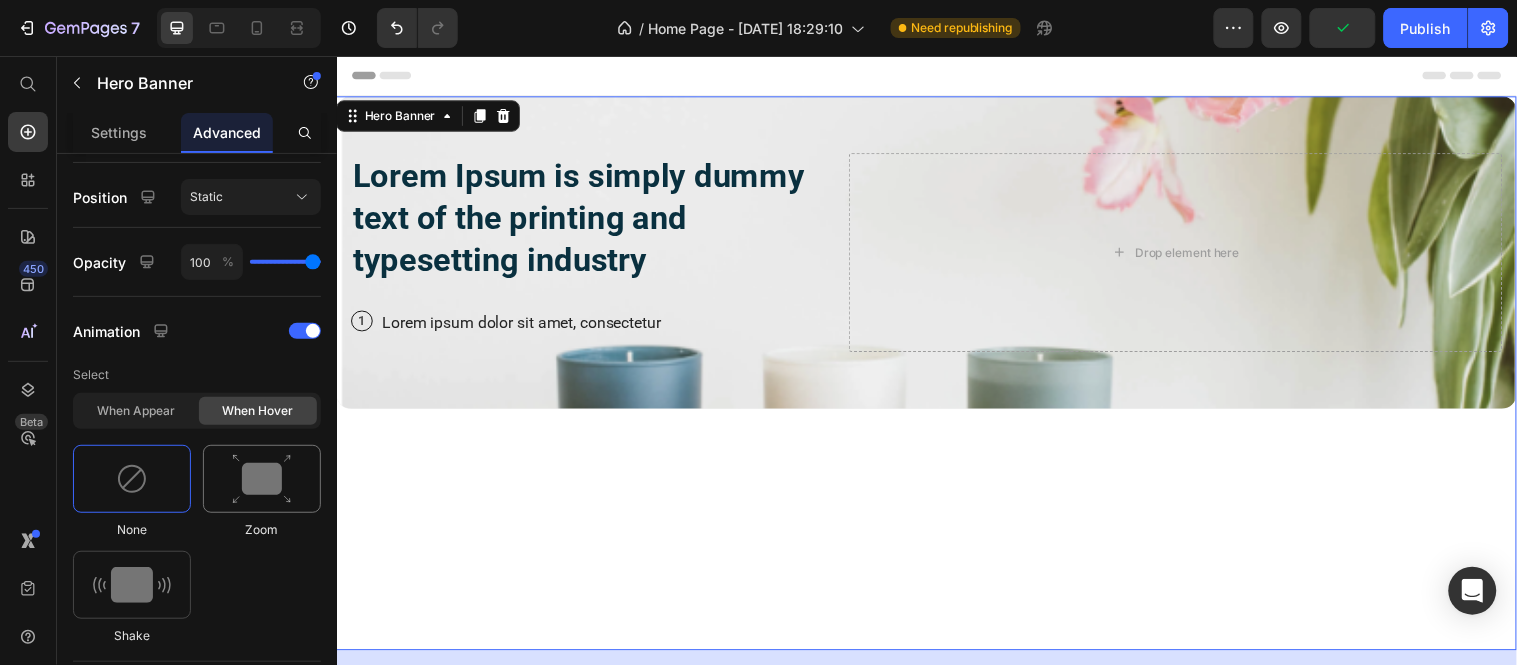 click at bounding box center [262, 479] 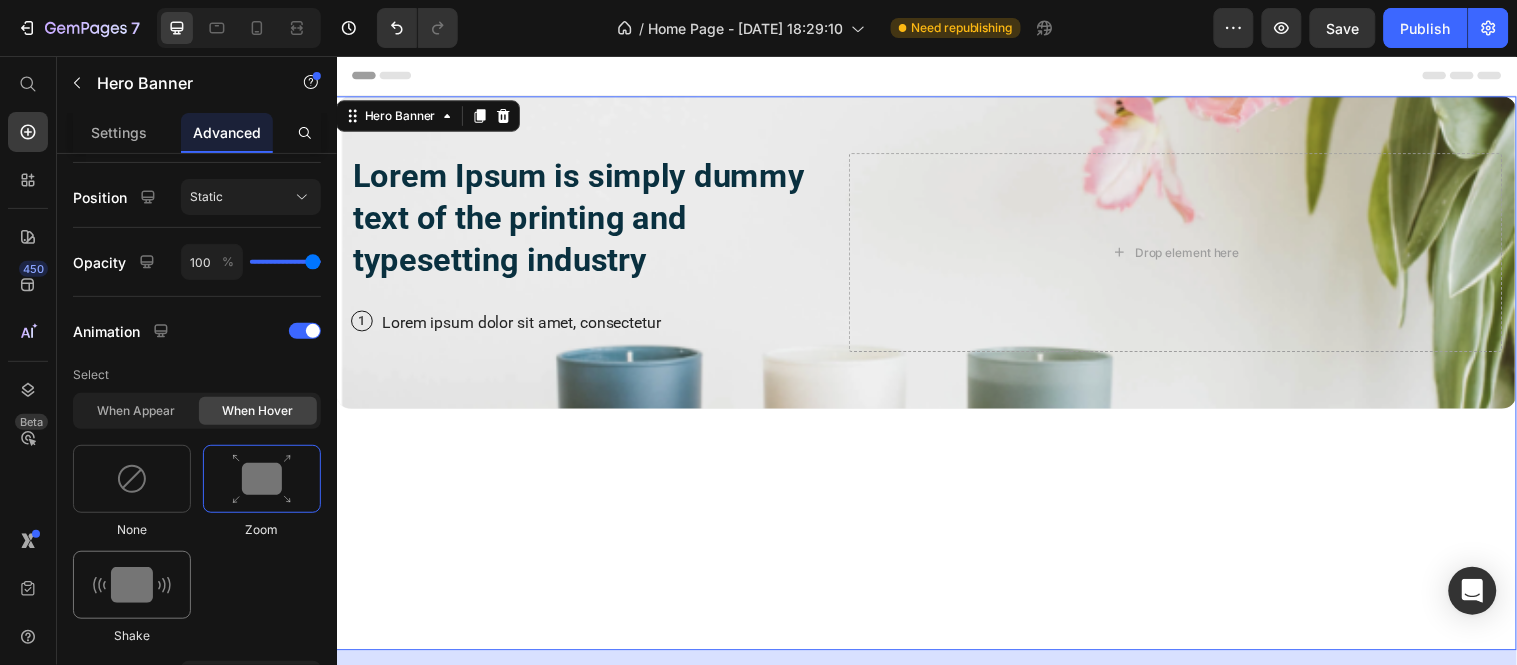 click at bounding box center (132, 585) 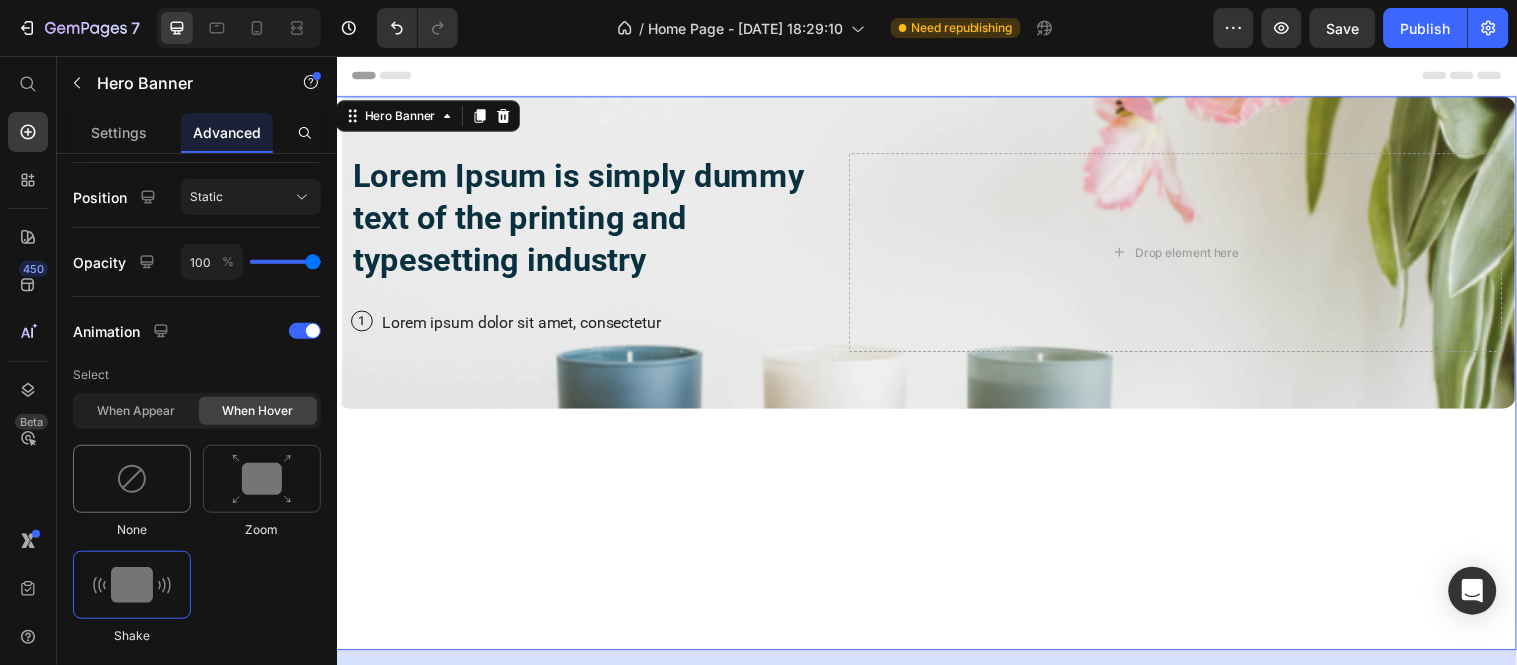 click at bounding box center [132, 479] 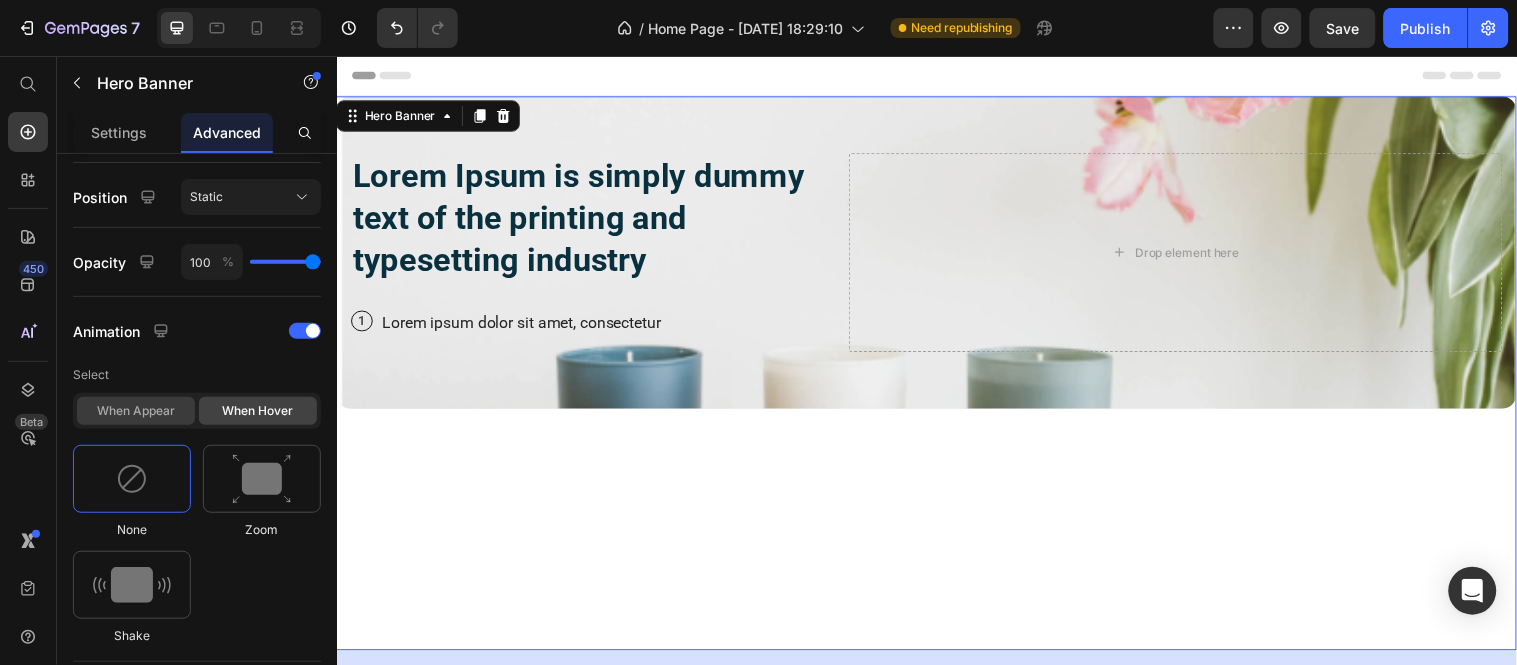click on "When appear" 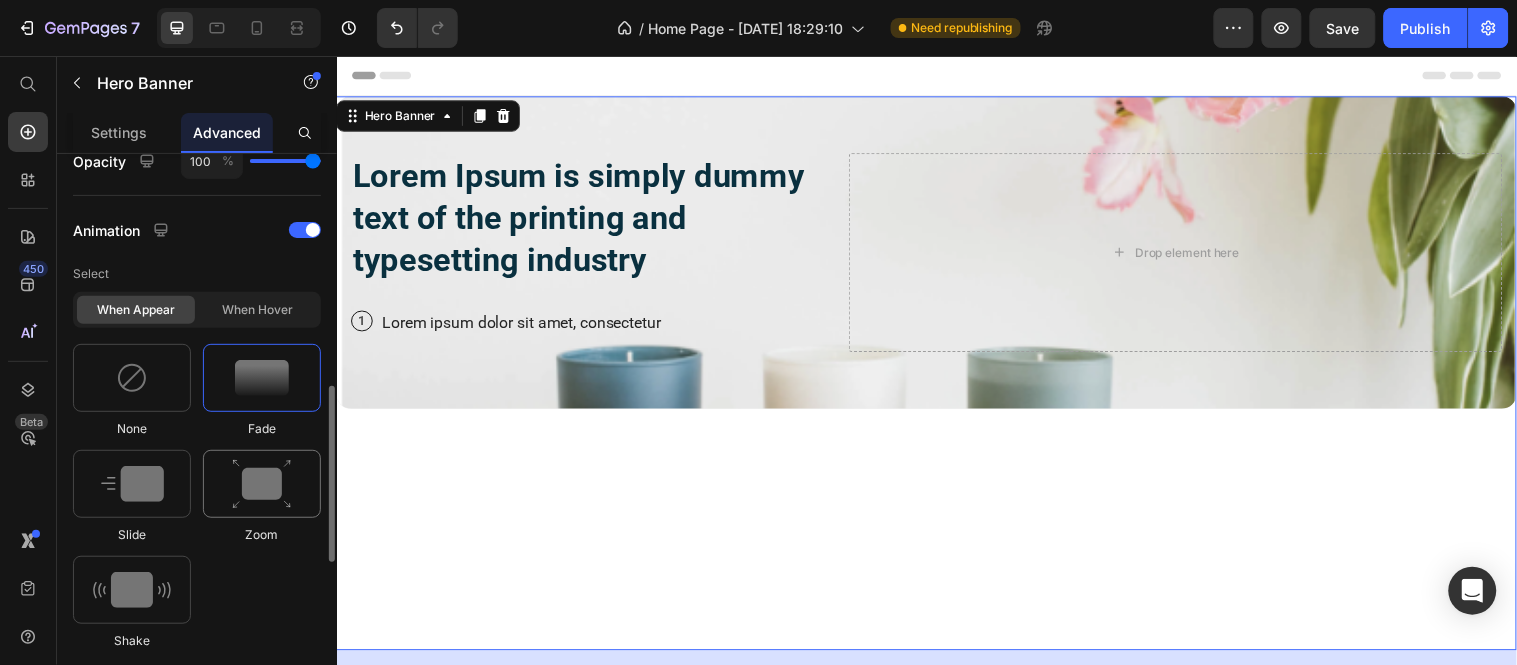 scroll, scrollTop: 812, scrollLeft: 0, axis: vertical 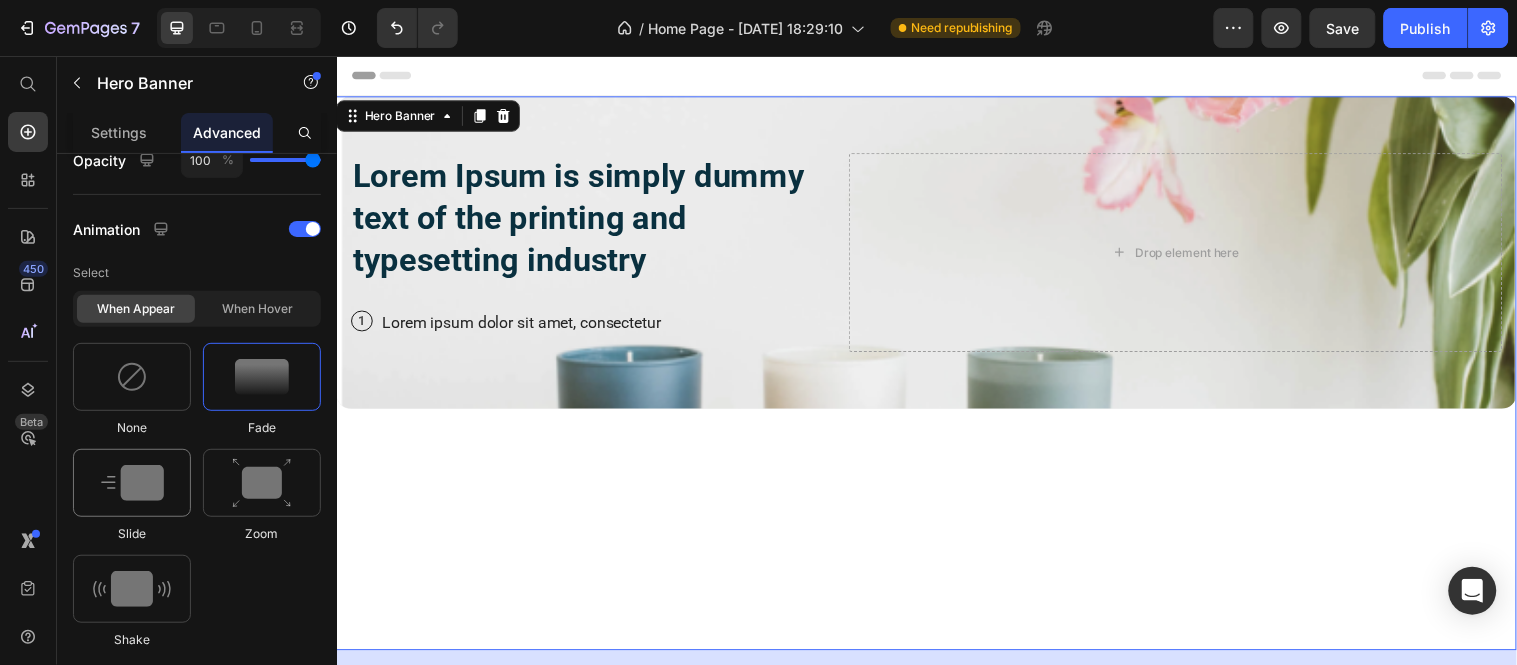 click at bounding box center (132, 483) 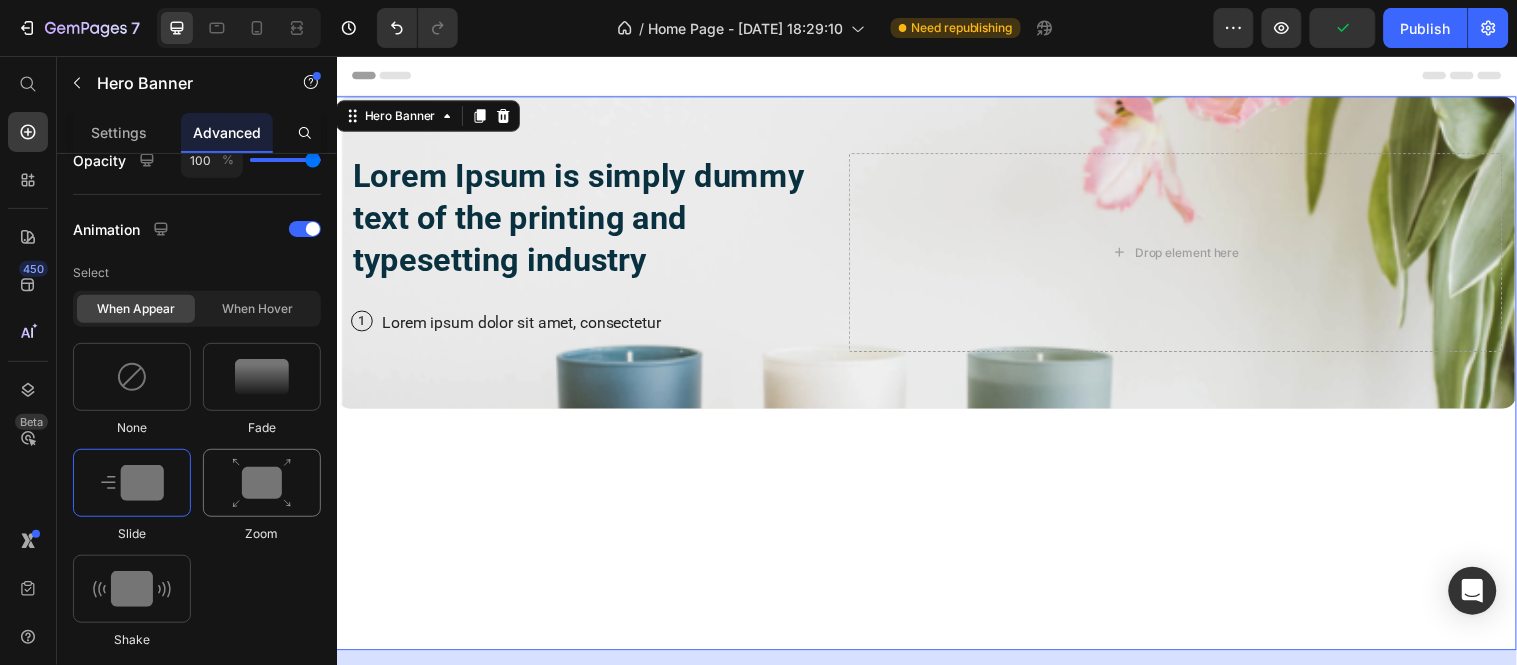 click at bounding box center [262, 483] 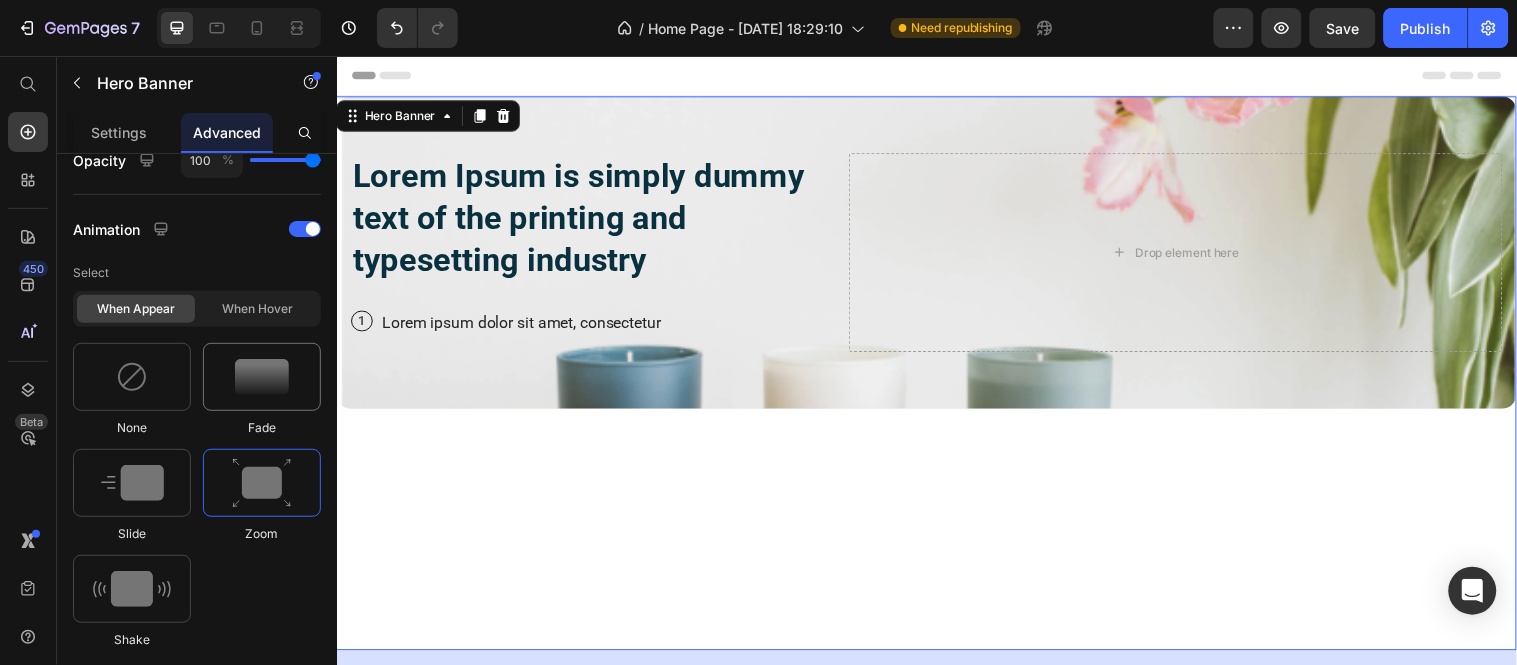 click at bounding box center (262, 377) 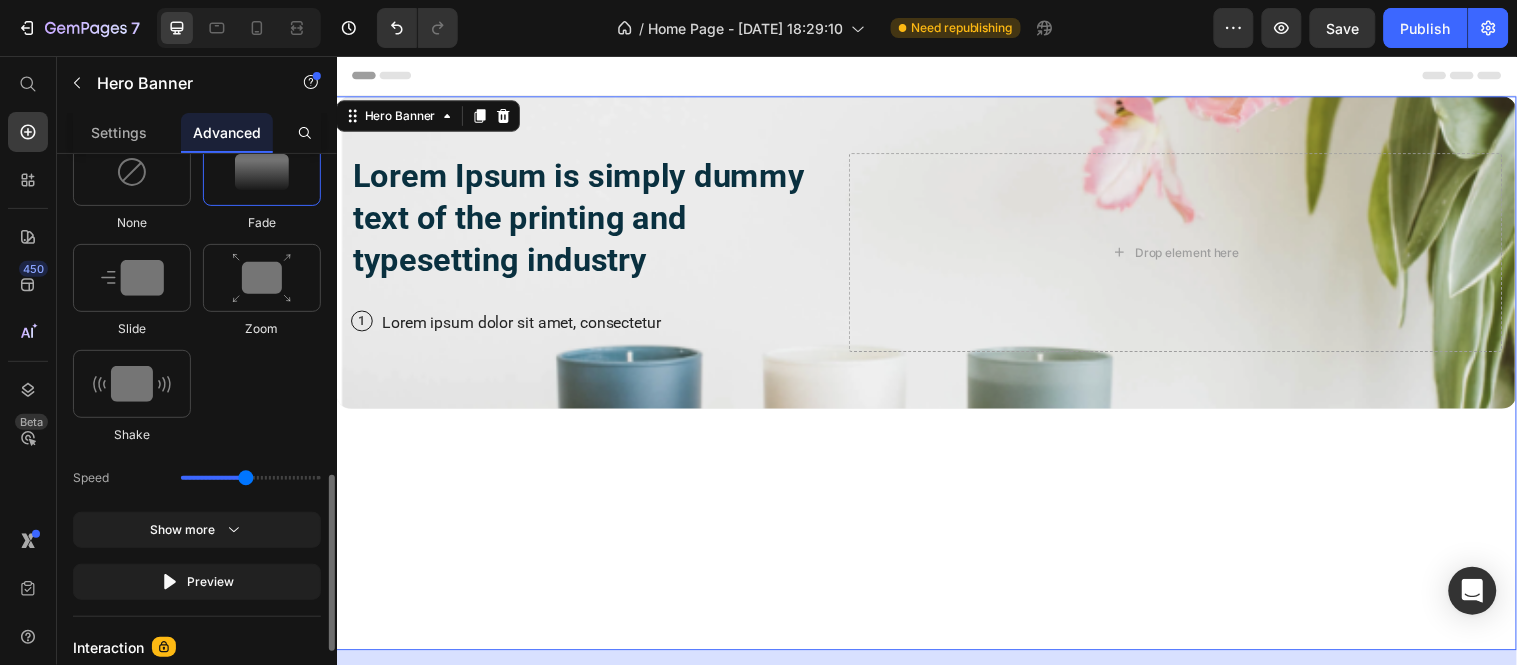 scroll, scrollTop: 1023, scrollLeft: 0, axis: vertical 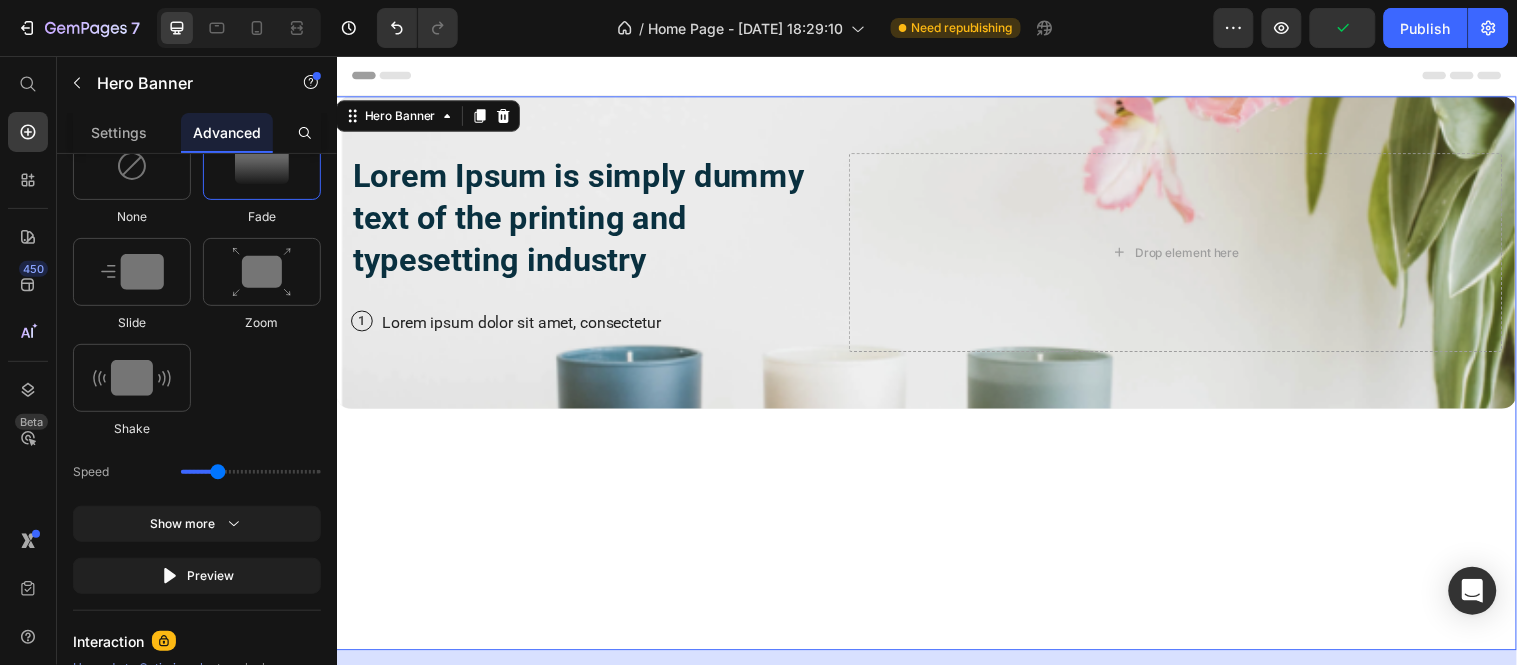 drag, startPoint x: 240, startPoint y: 470, endPoint x: 218, endPoint y: 471, distance: 22.022715 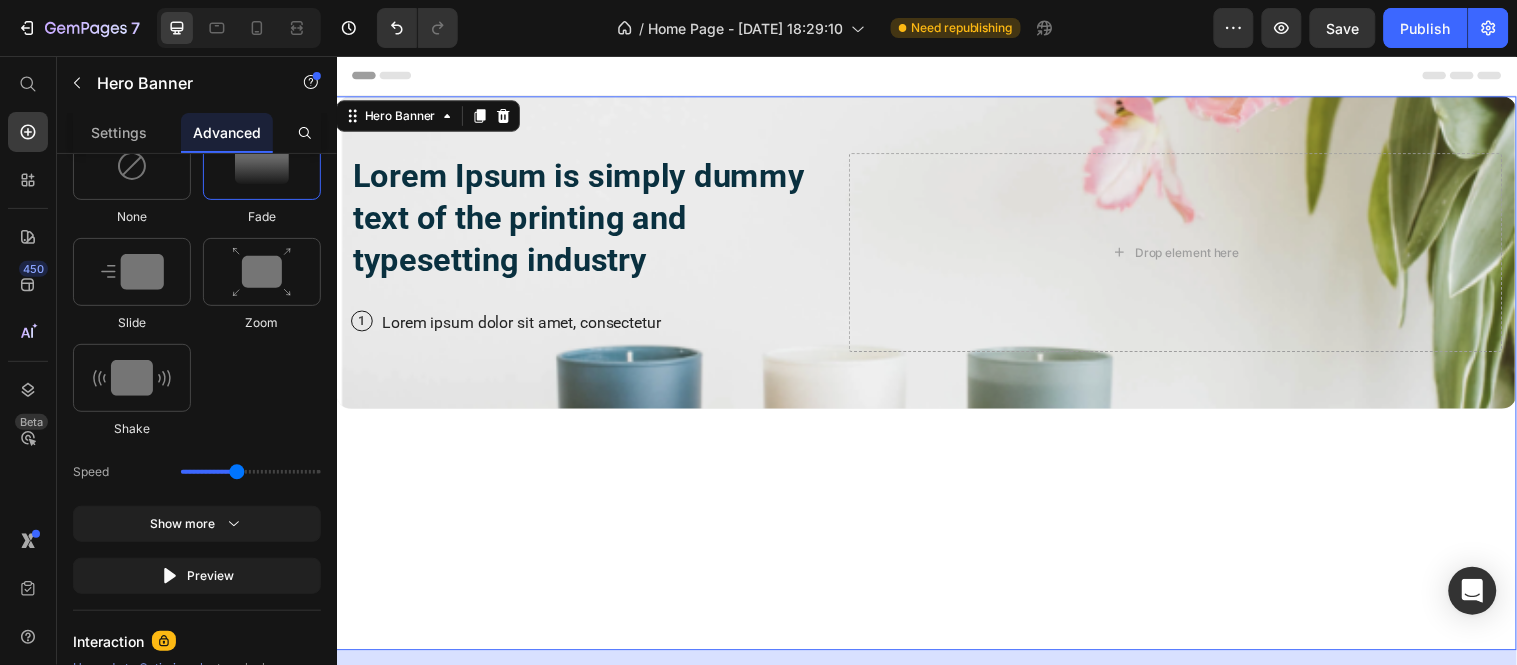 drag, startPoint x: 221, startPoint y: 471, endPoint x: 235, endPoint y: 472, distance: 14.035668 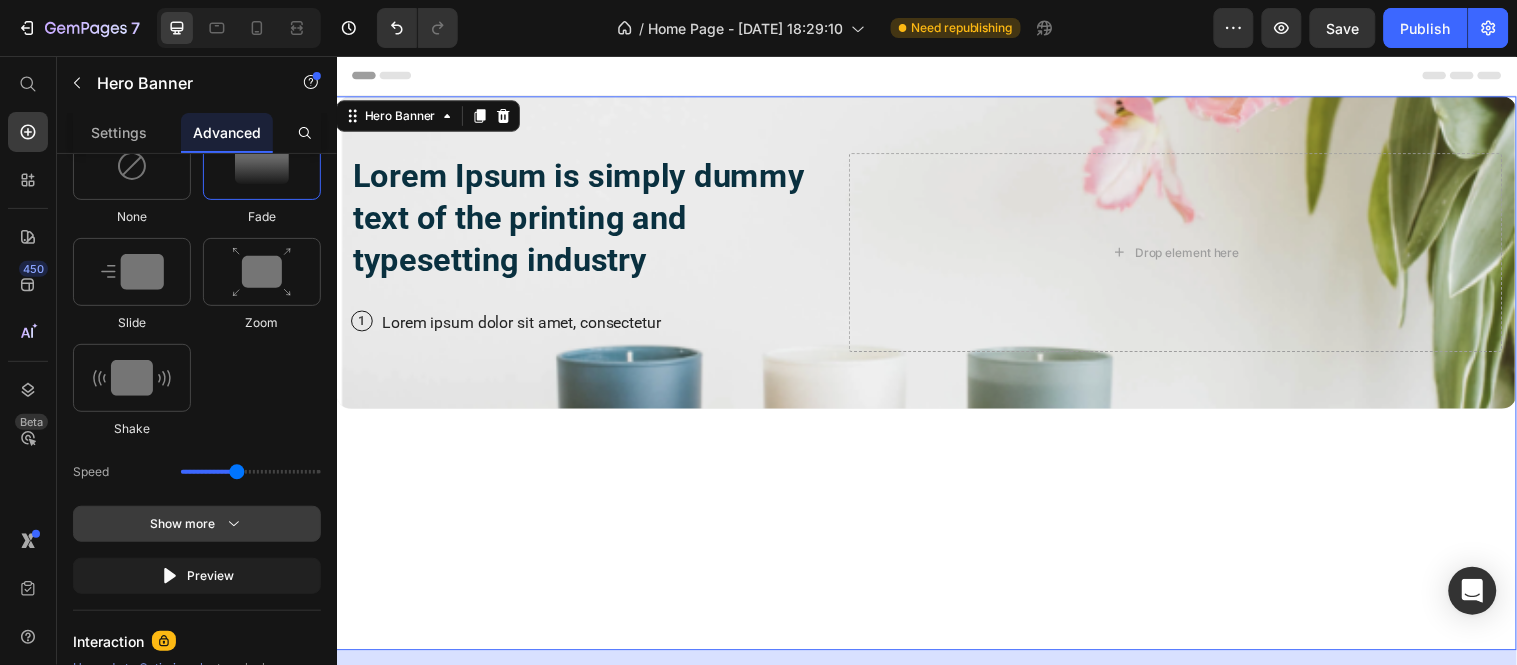click 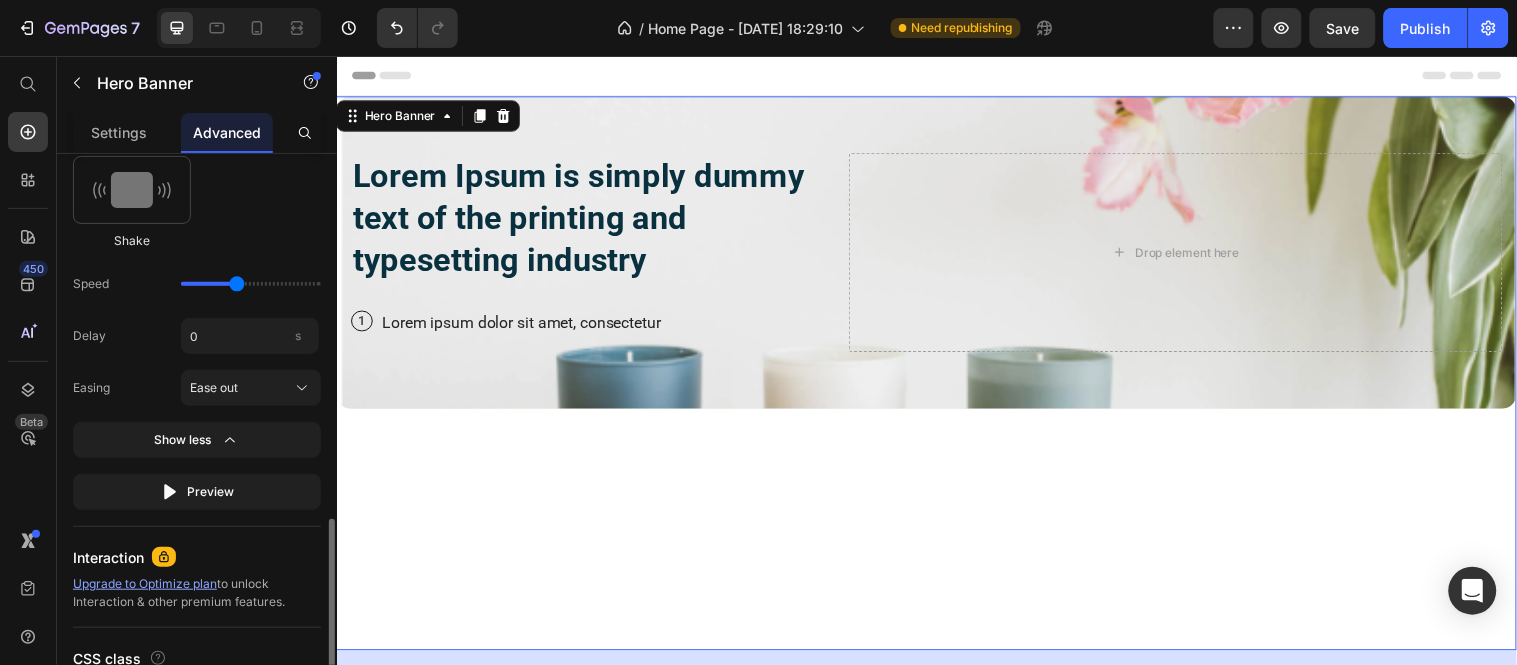 scroll, scrollTop: 1248, scrollLeft: 0, axis: vertical 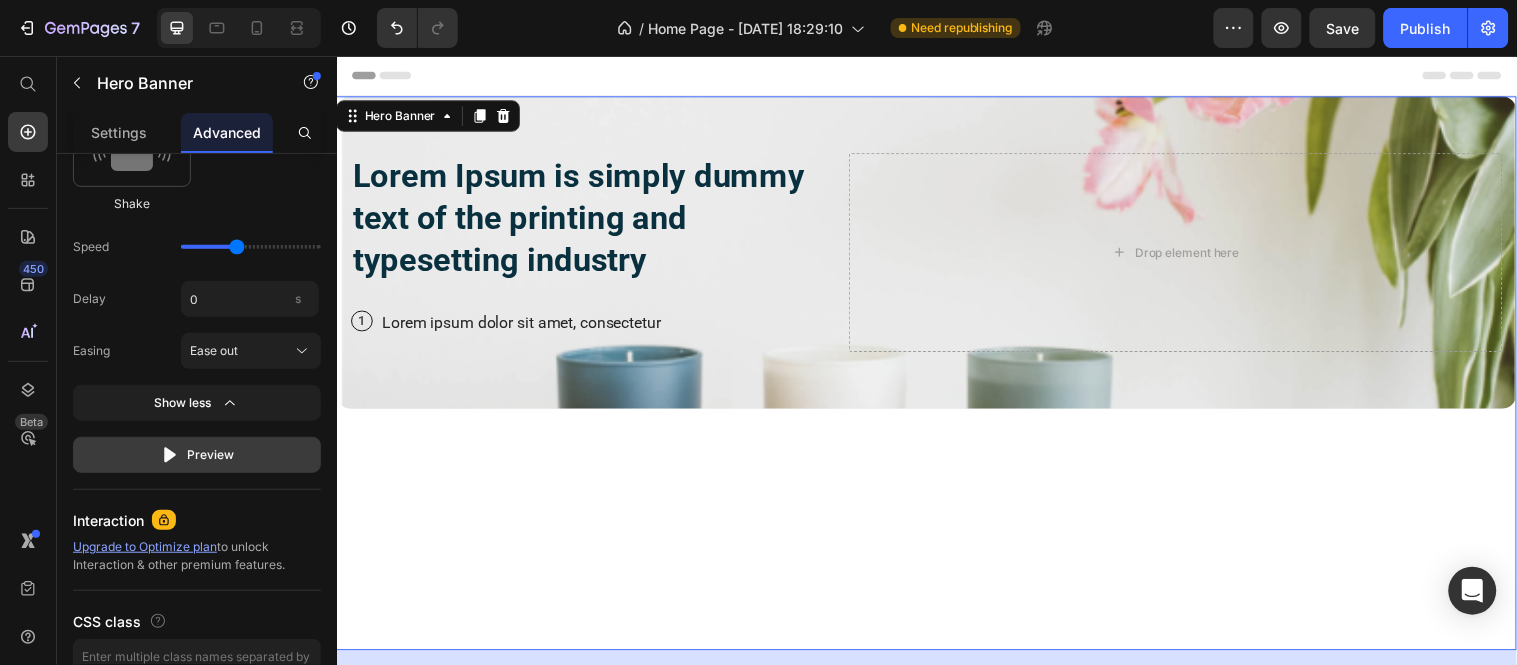 click on "Preview" at bounding box center [197, 455] 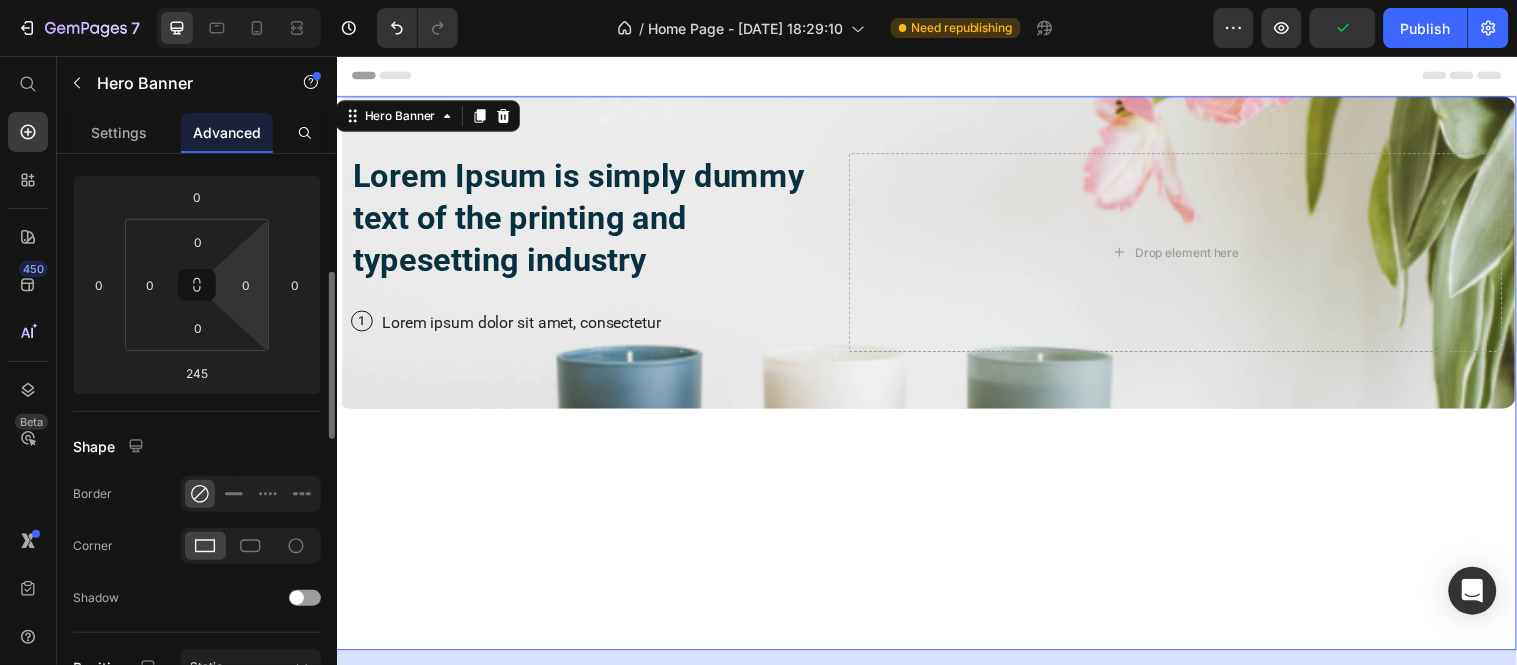 scroll, scrollTop: 0, scrollLeft: 0, axis: both 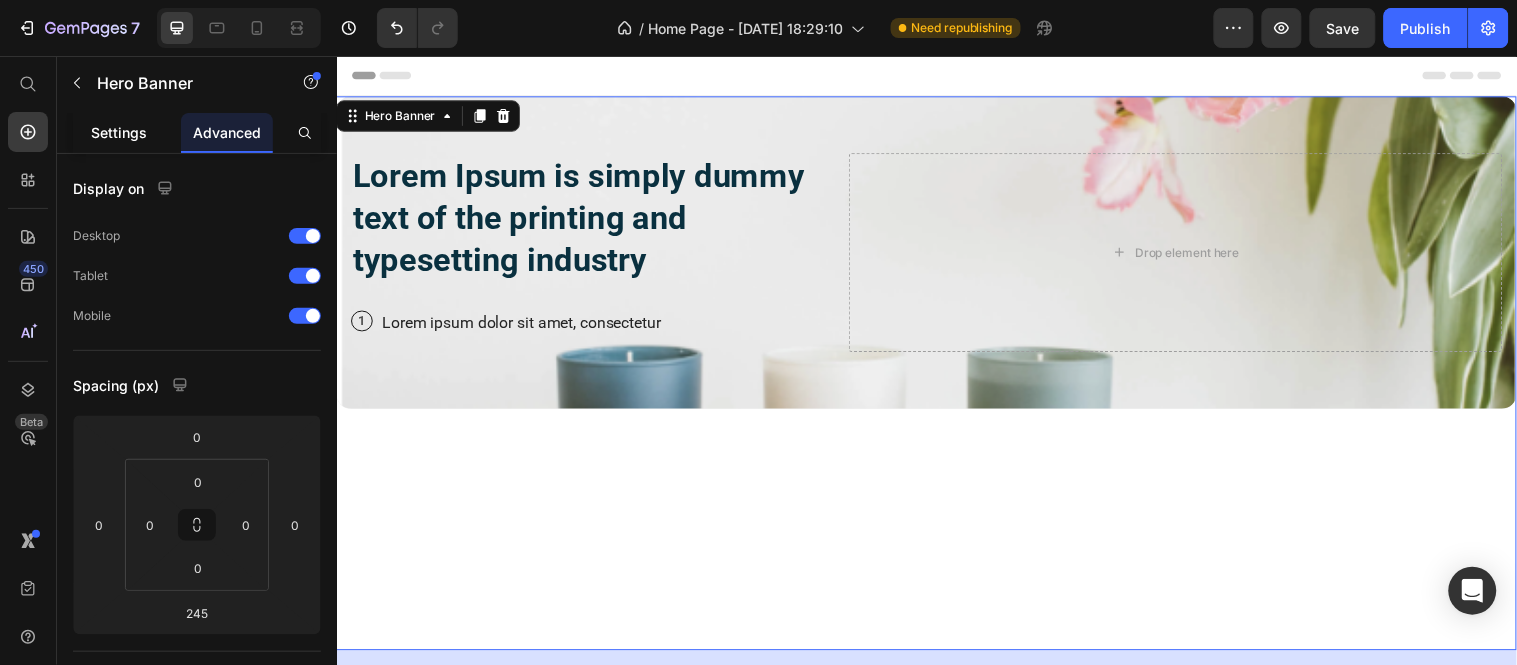 click on "Settings" at bounding box center (119, 132) 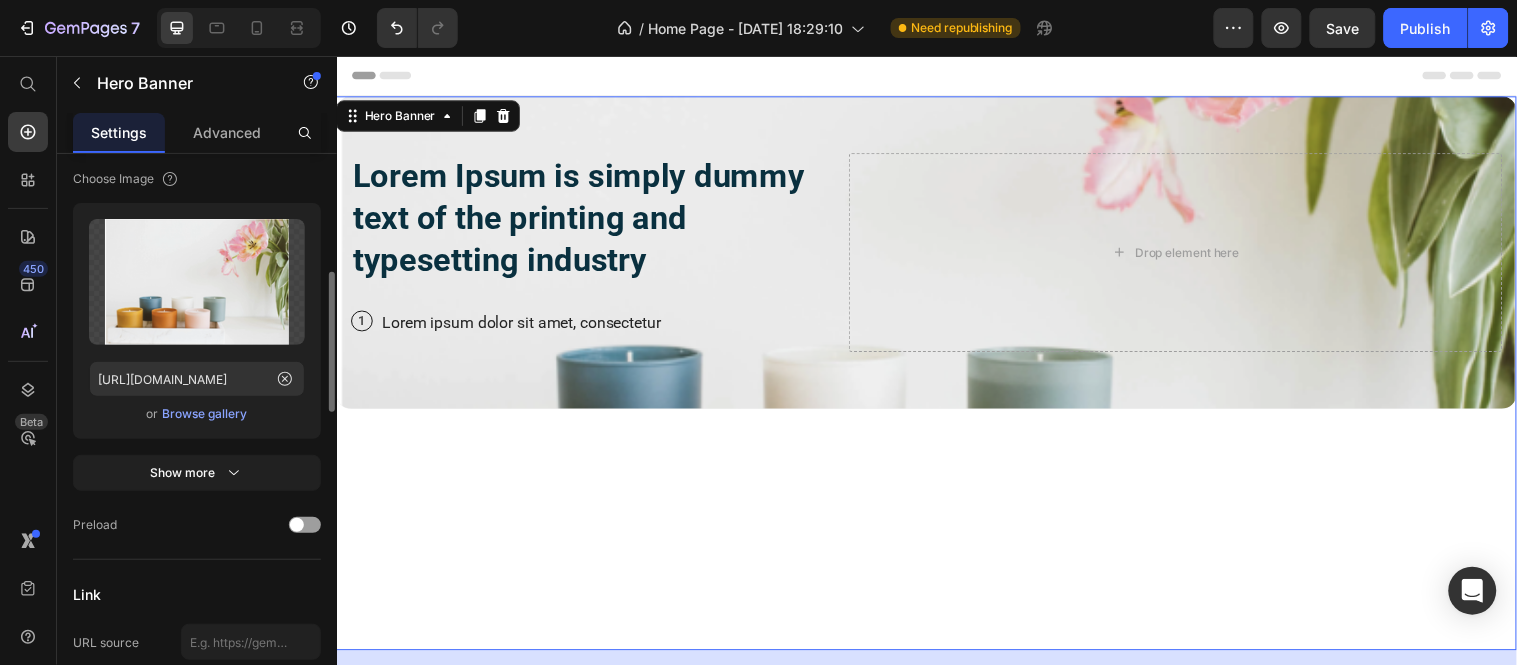 scroll, scrollTop: 473, scrollLeft: 0, axis: vertical 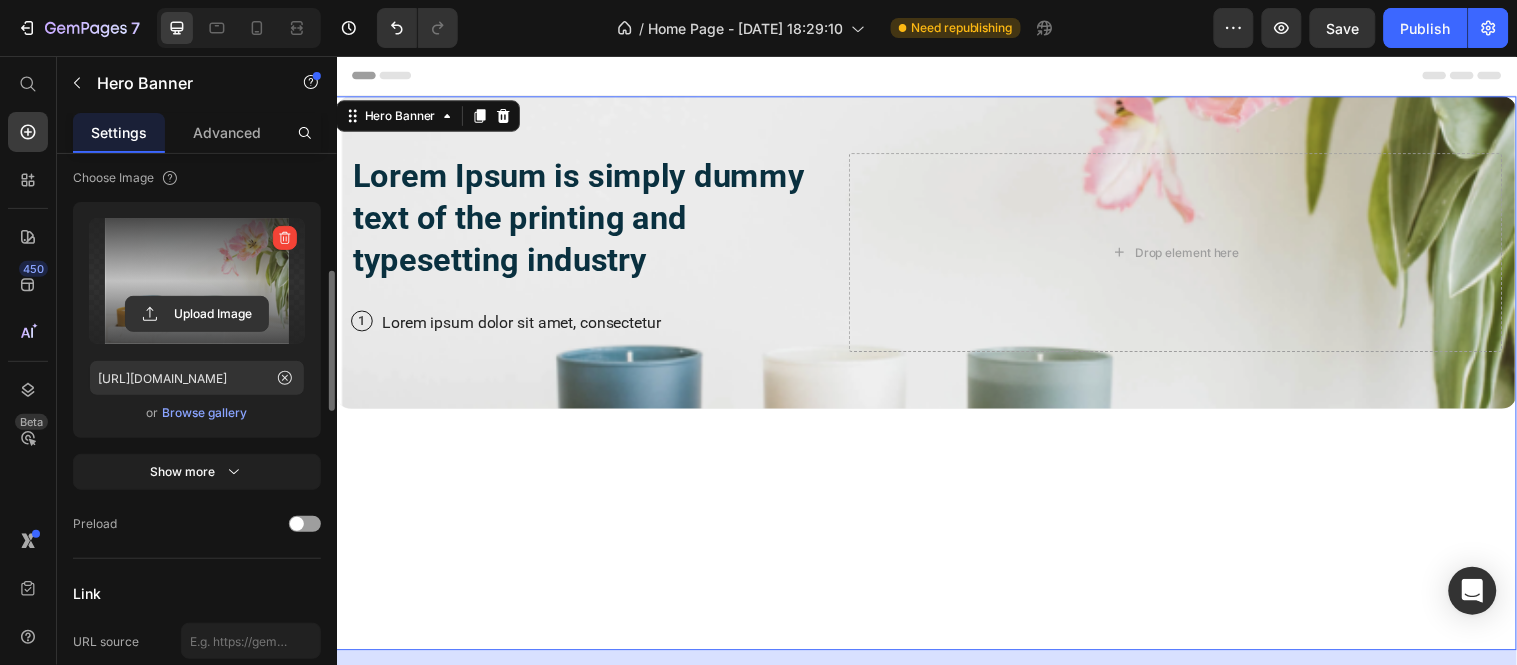 click at bounding box center [197, 281] 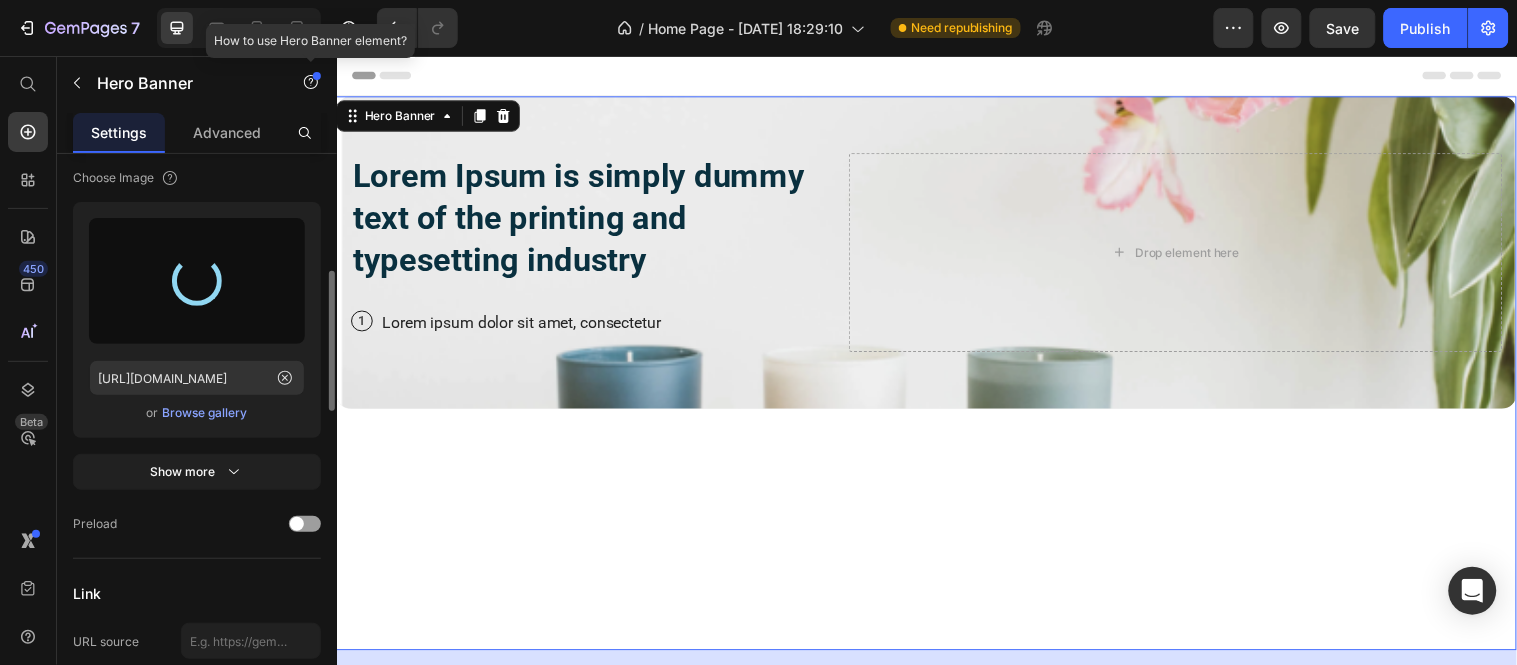 type on "[URL][DOMAIN_NAME]" 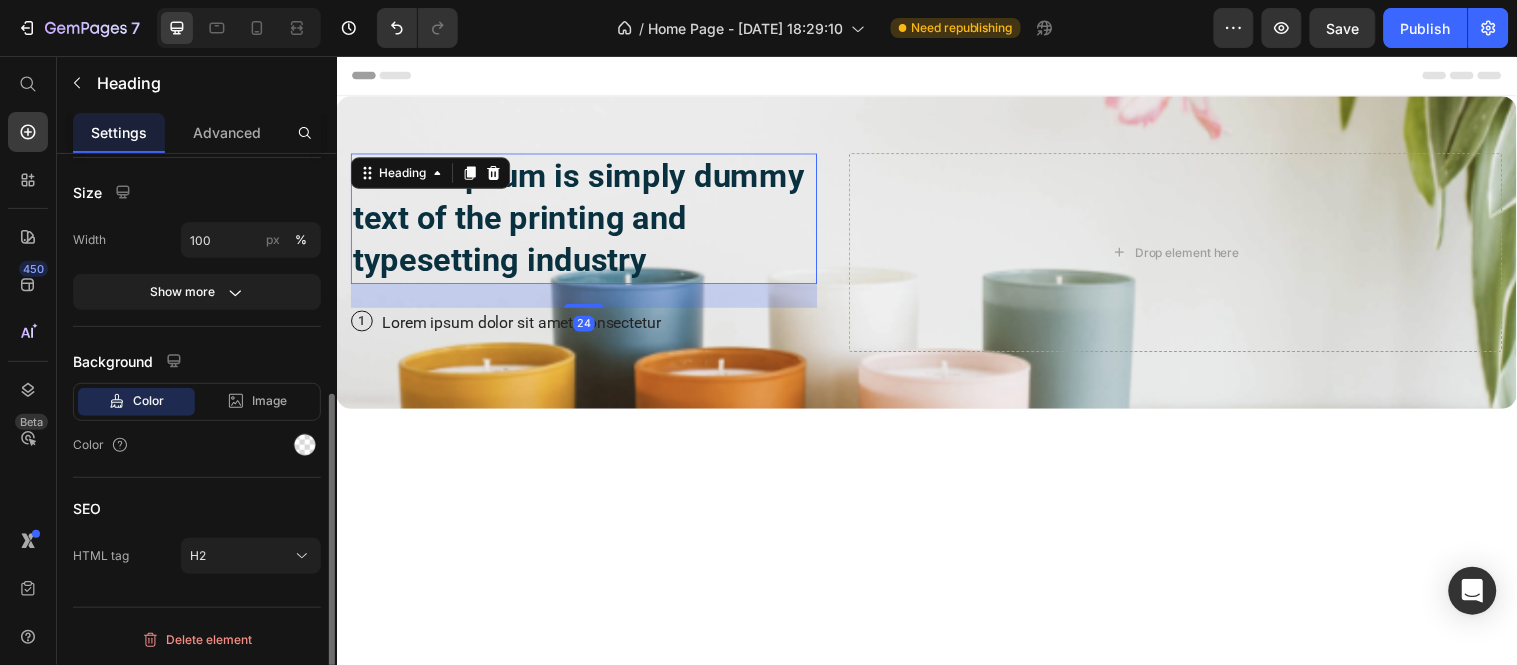scroll, scrollTop: 0, scrollLeft: 0, axis: both 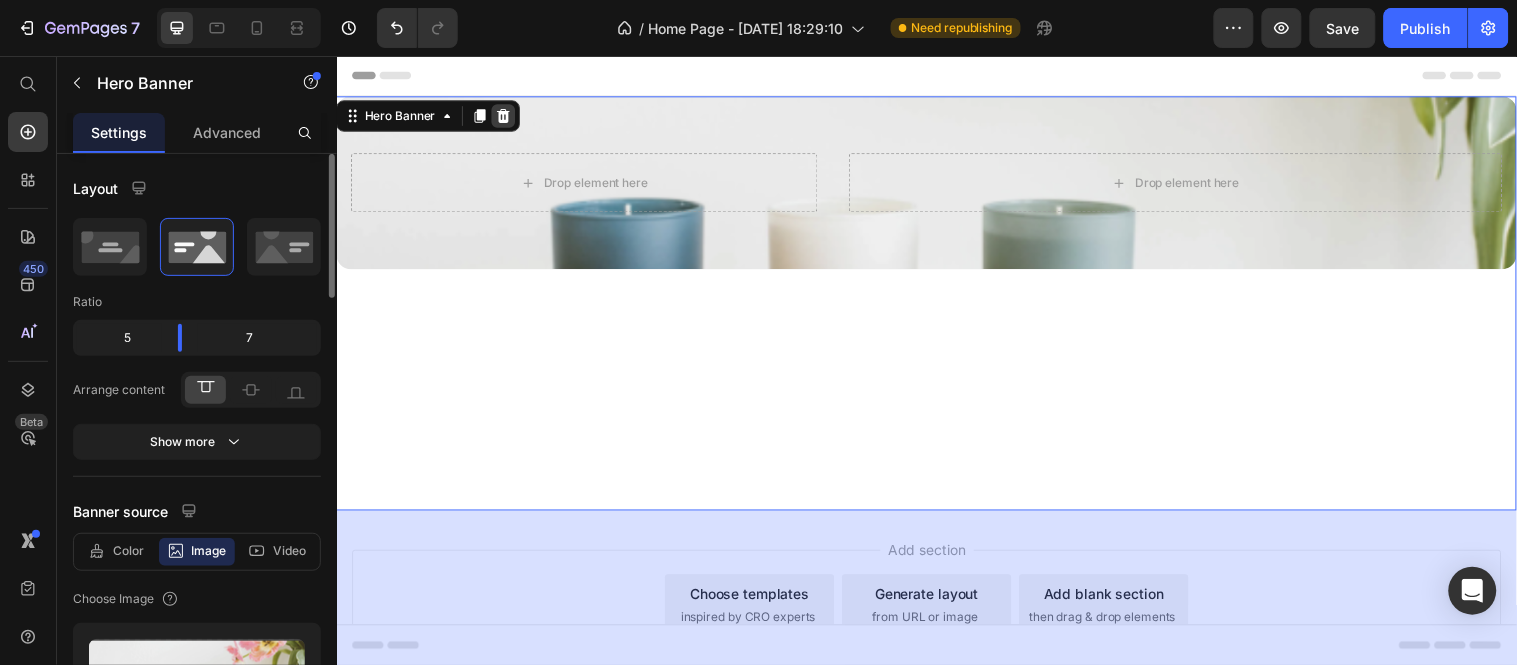 click 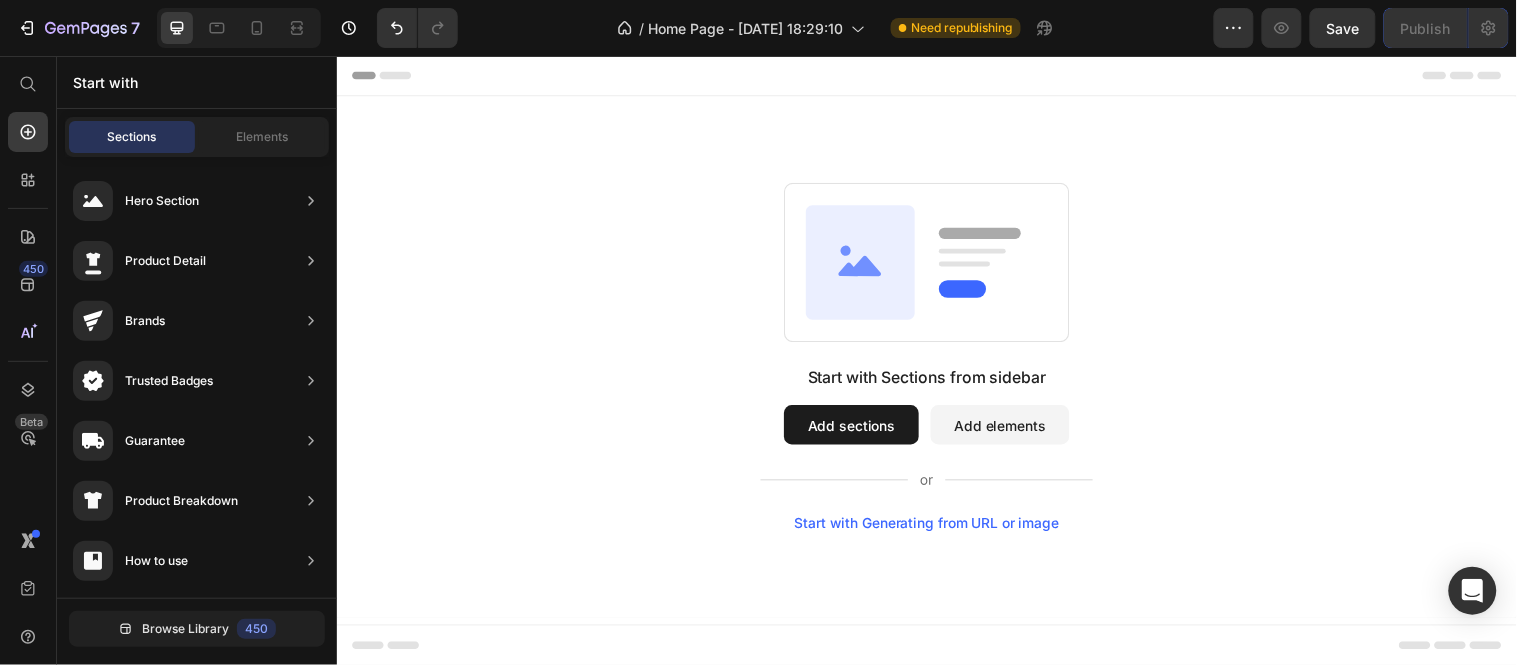 scroll, scrollTop: 237, scrollLeft: 0, axis: vertical 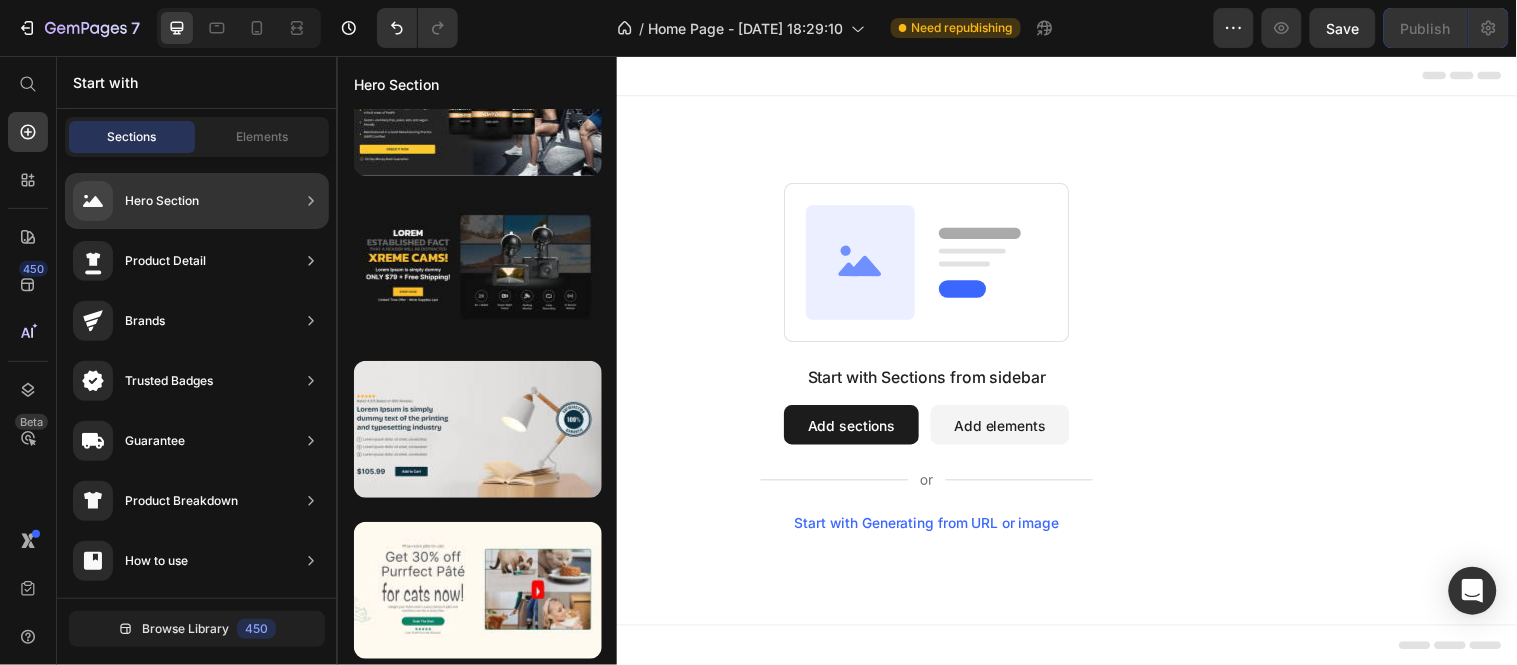 click on "Hero Section" at bounding box center [162, 201] 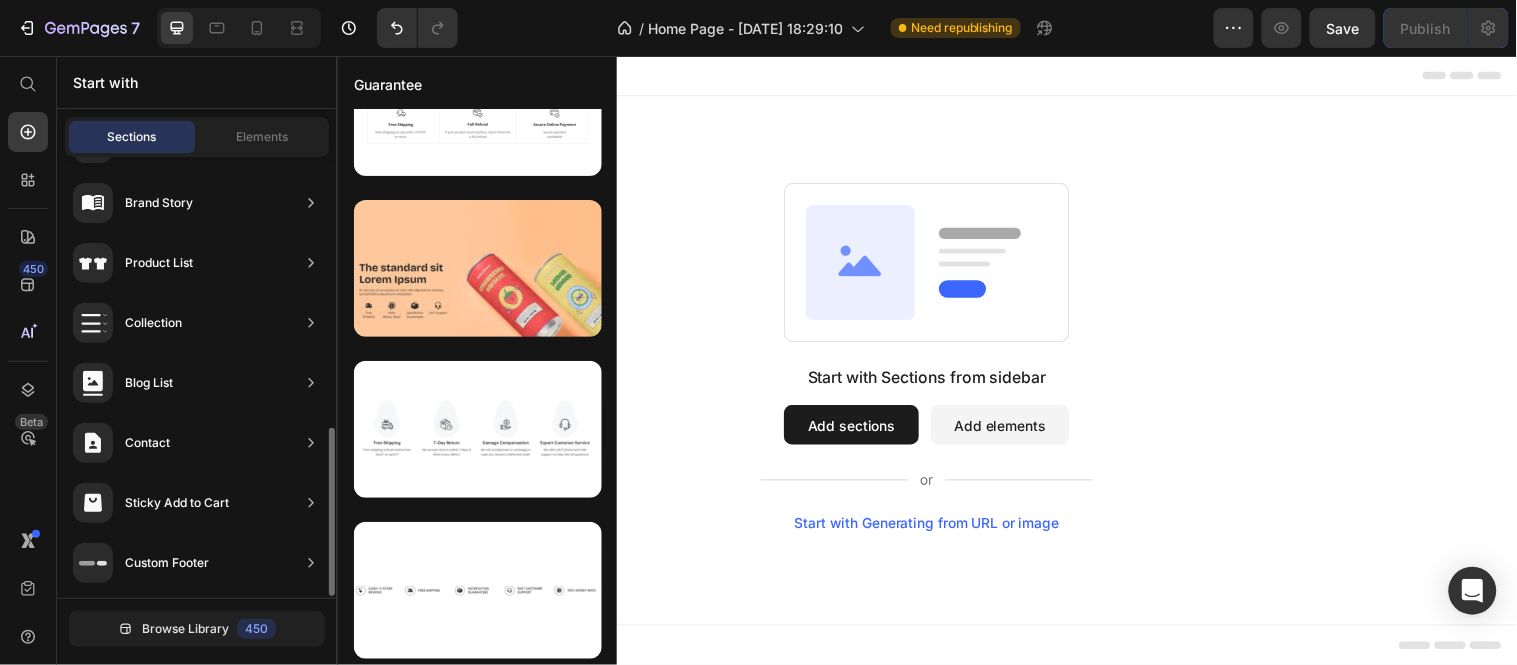 scroll, scrollTop: 0, scrollLeft: 0, axis: both 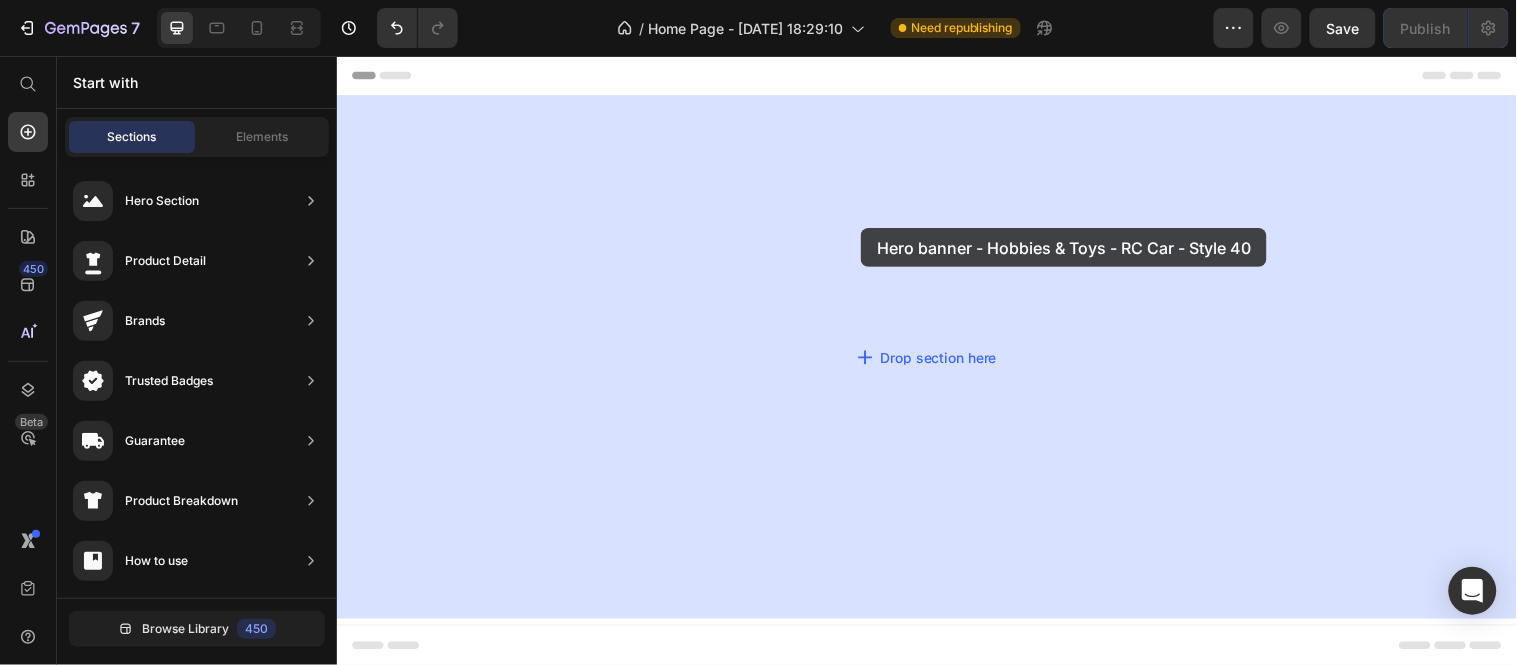 drag, startPoint x: 876, startPoint y: 246, endPoint x: 872, endPoint y: 230, distance: 16.492422 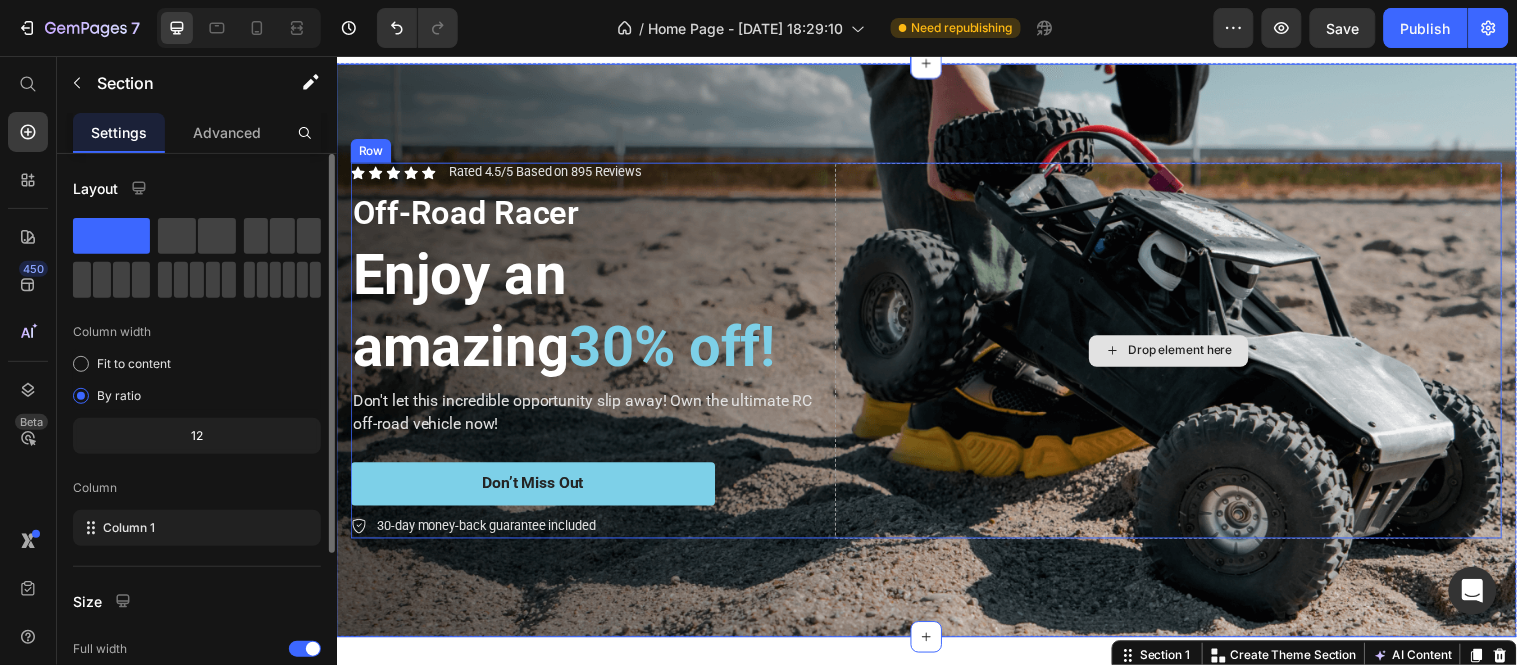 scroll, scrollTop: 23, scrollLeft: 0, axis: vertical 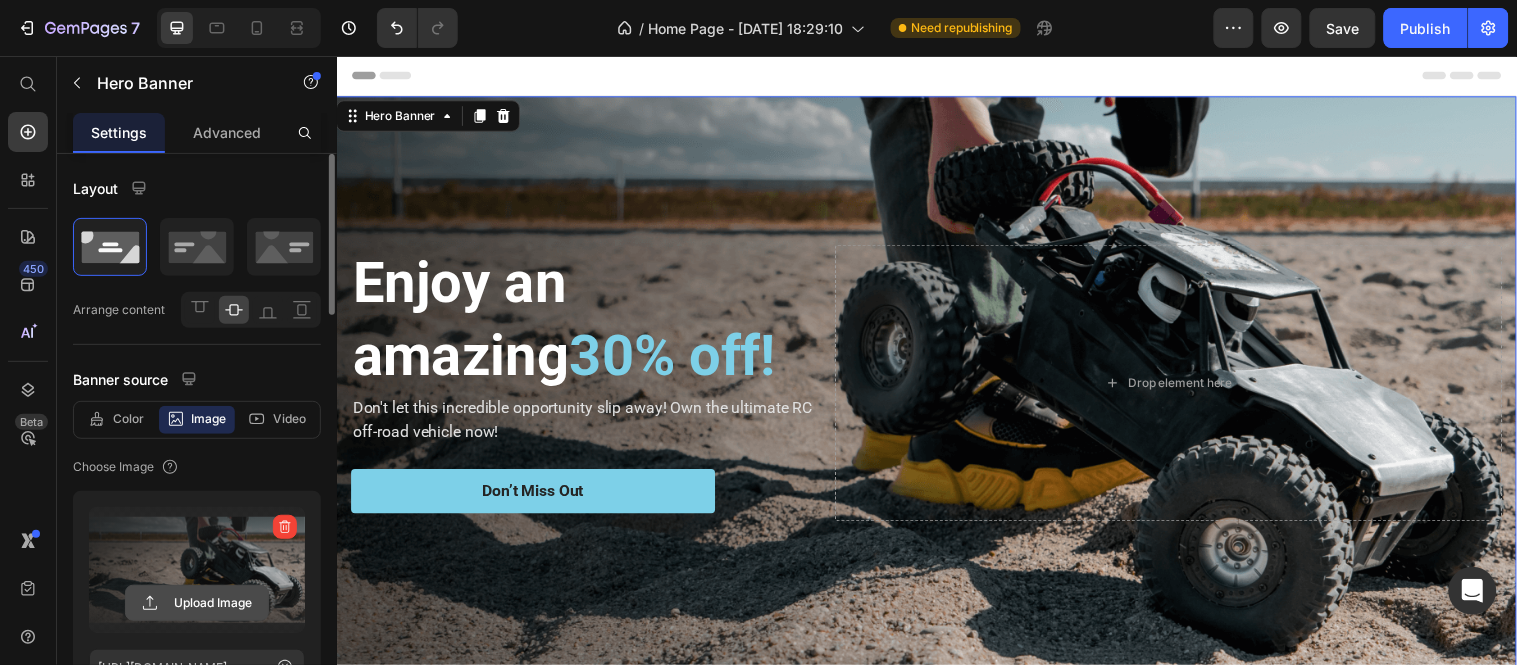 click 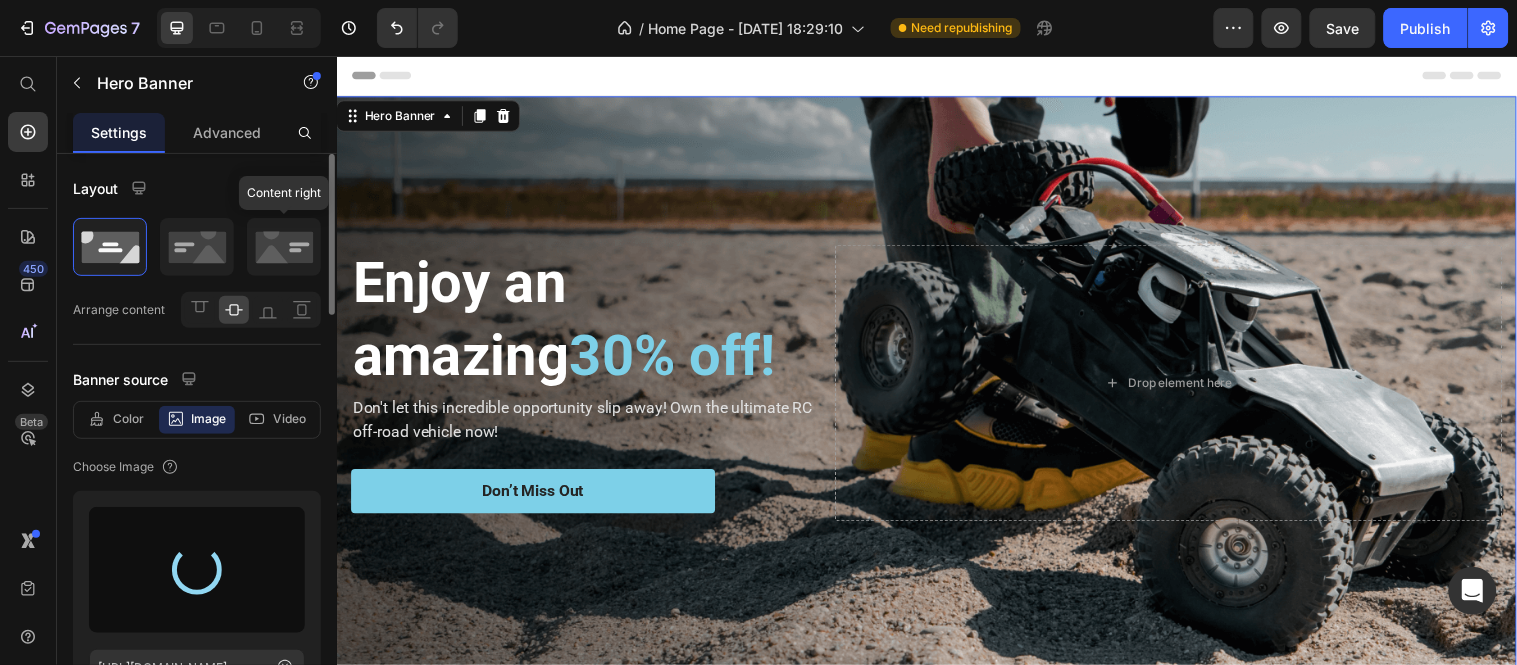 type on "https://cdn.shopify.com/s/files/1/0612/2412/4471/files/gempages_574840228645176549-6b609fe3-6b99-414c-afbd-361c30050785.png" 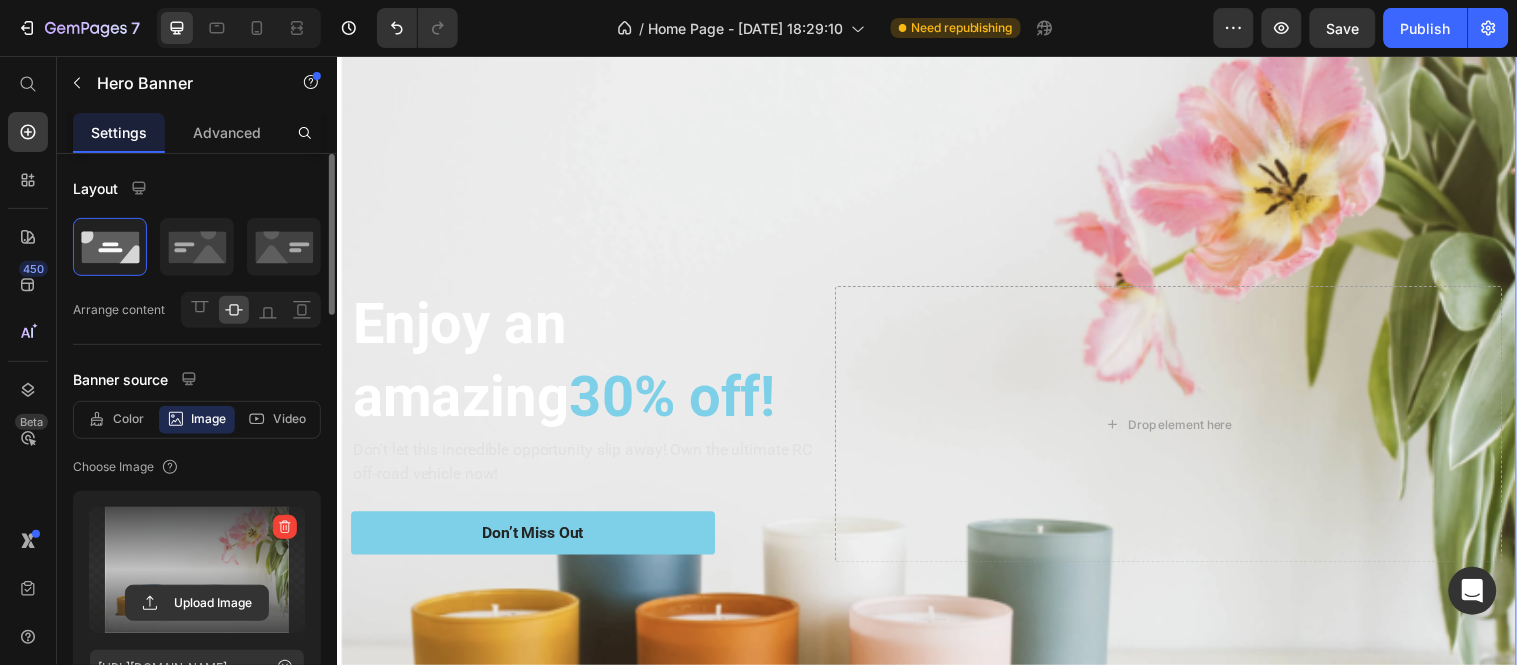 scroll, scrollTop: 72, scrollLeft: 0, axis: vertical 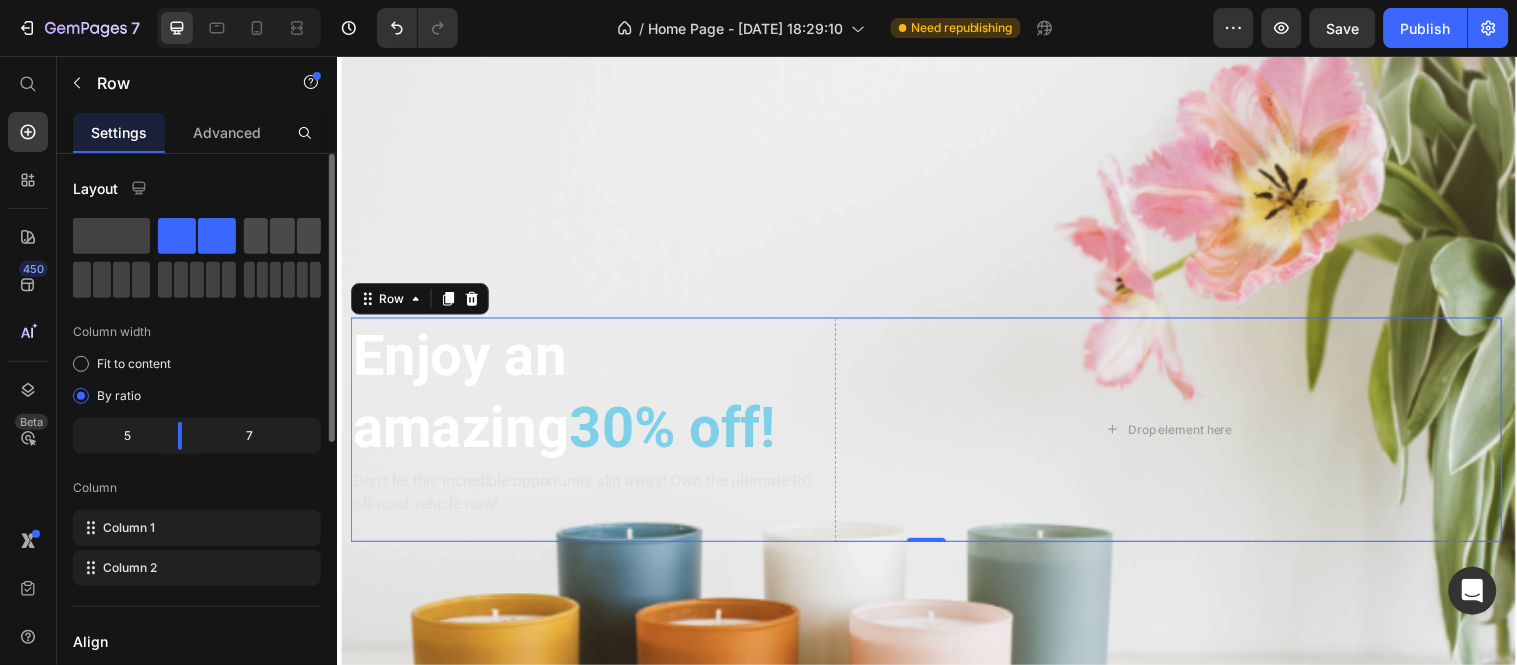 click 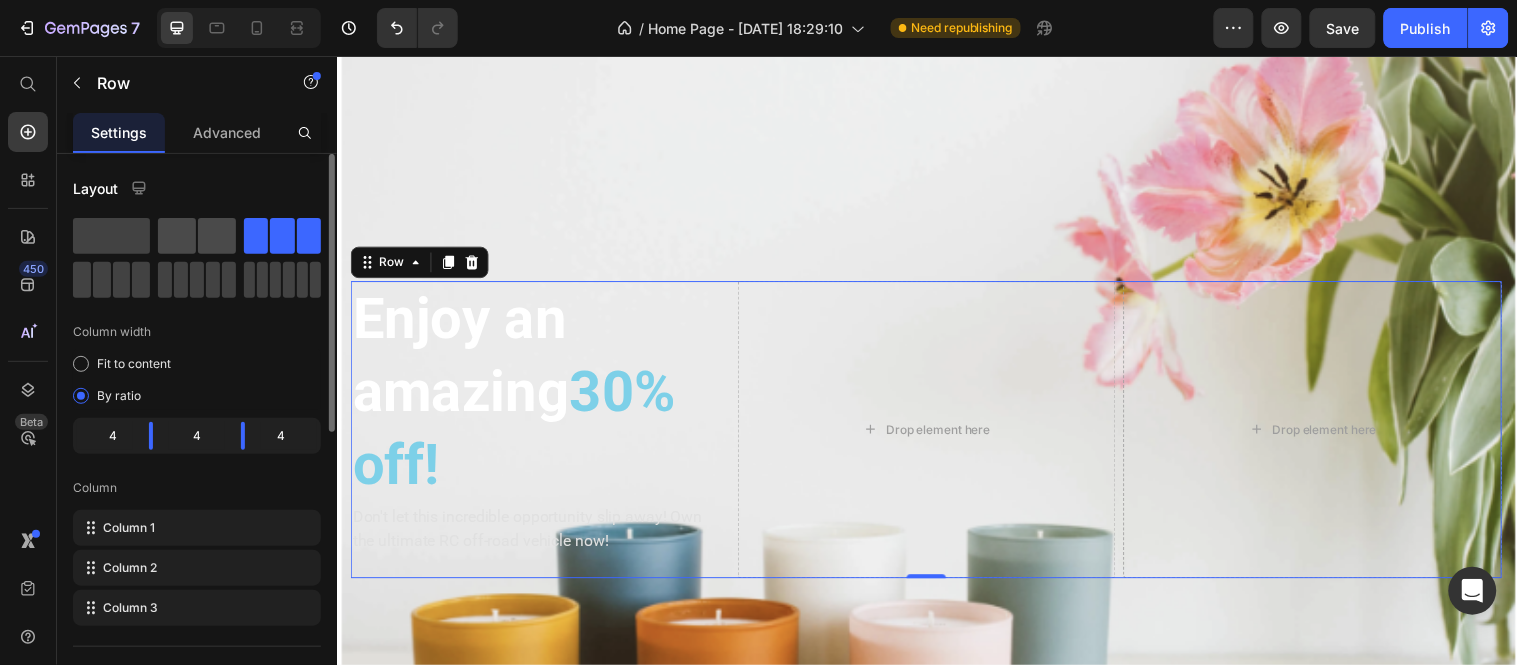 click 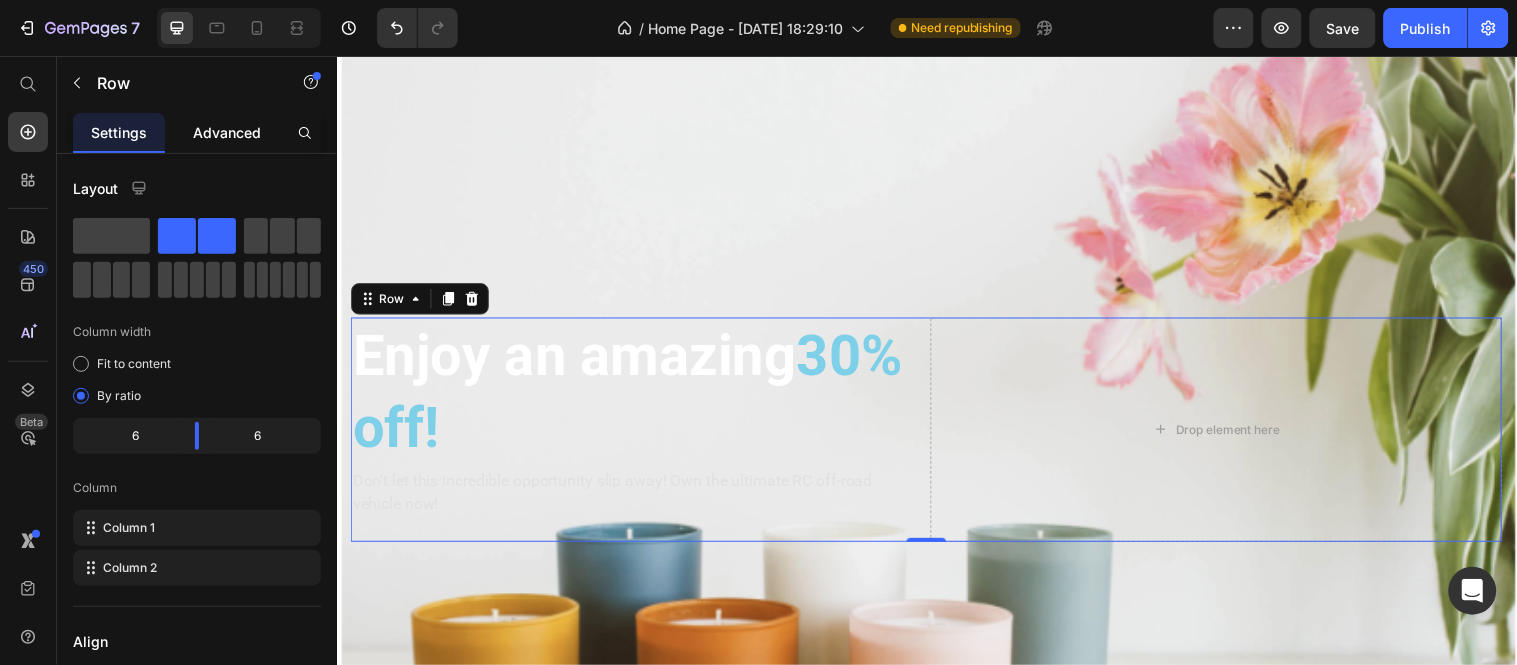 click on "Advanced" at bounding box center (227, 132) 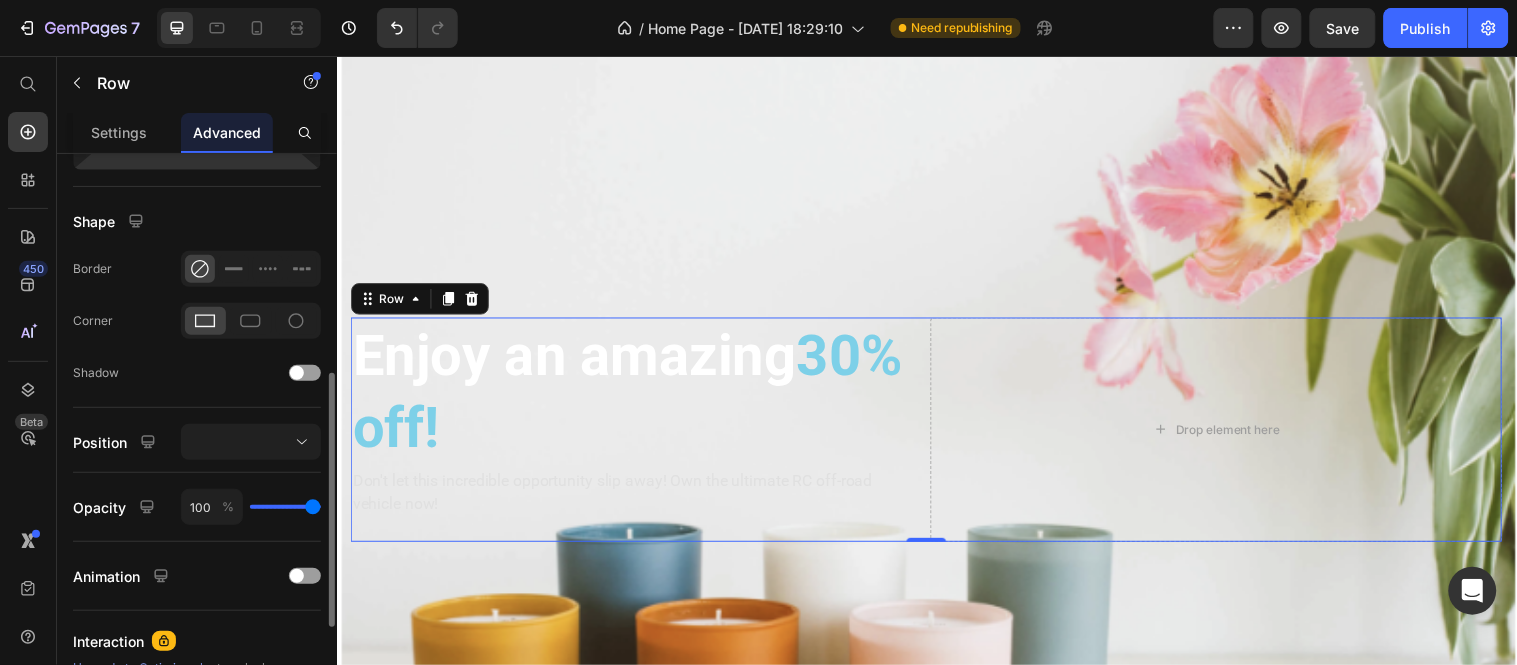 scroll, scrollTop: 454, scrollLeft: 0, axis: vertical 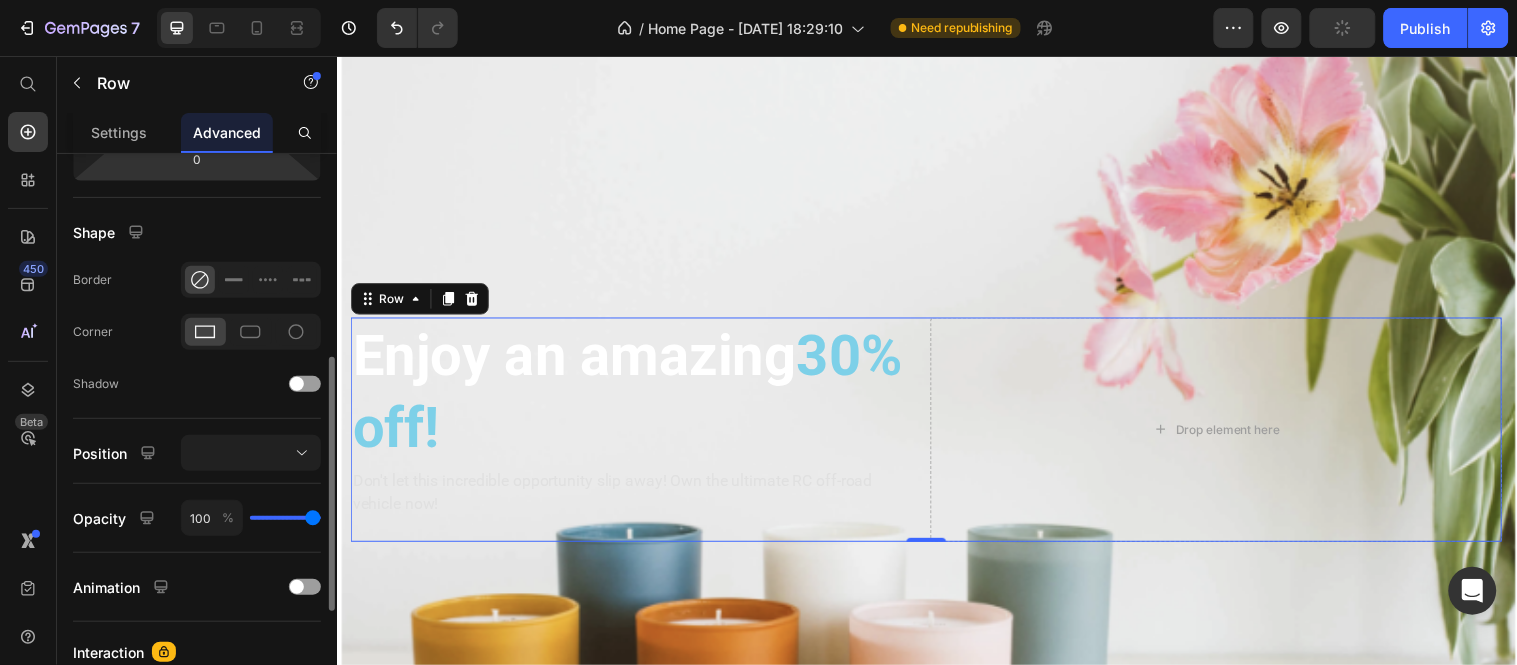 click 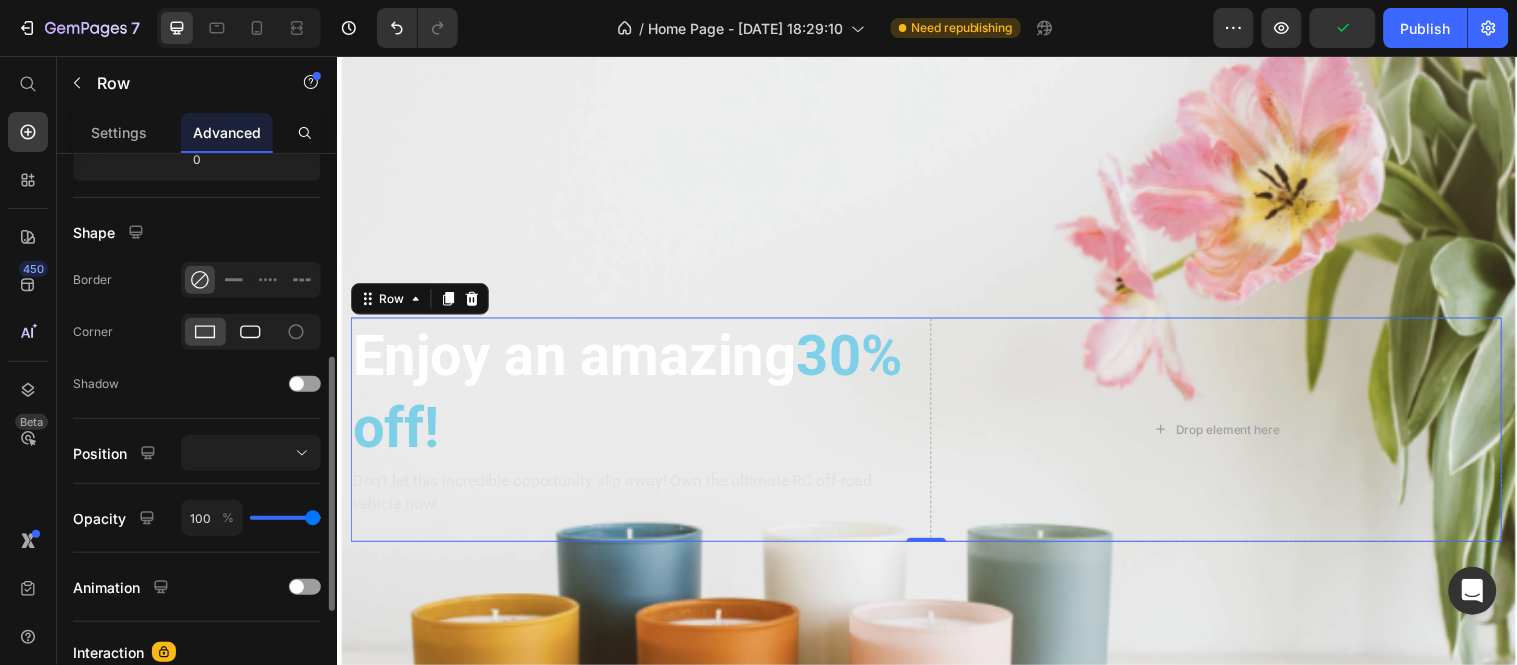 click 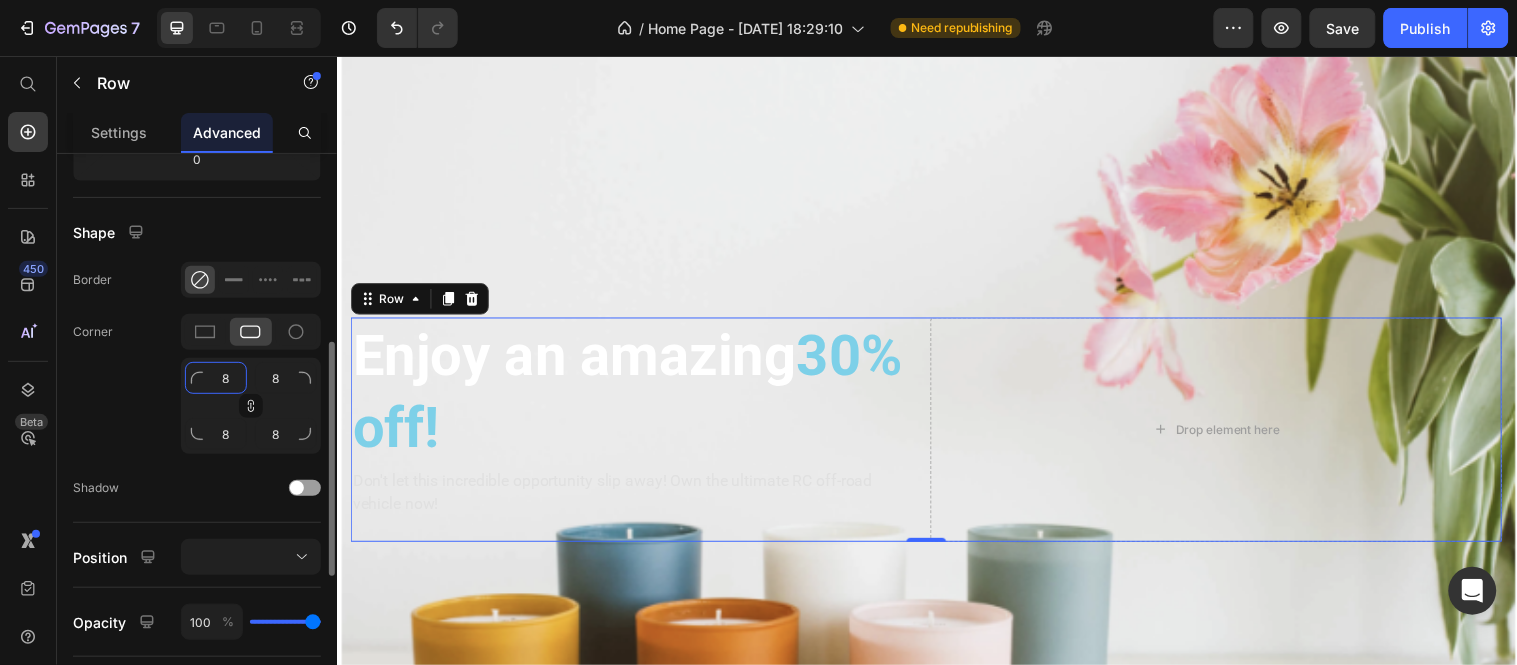 click on "8" 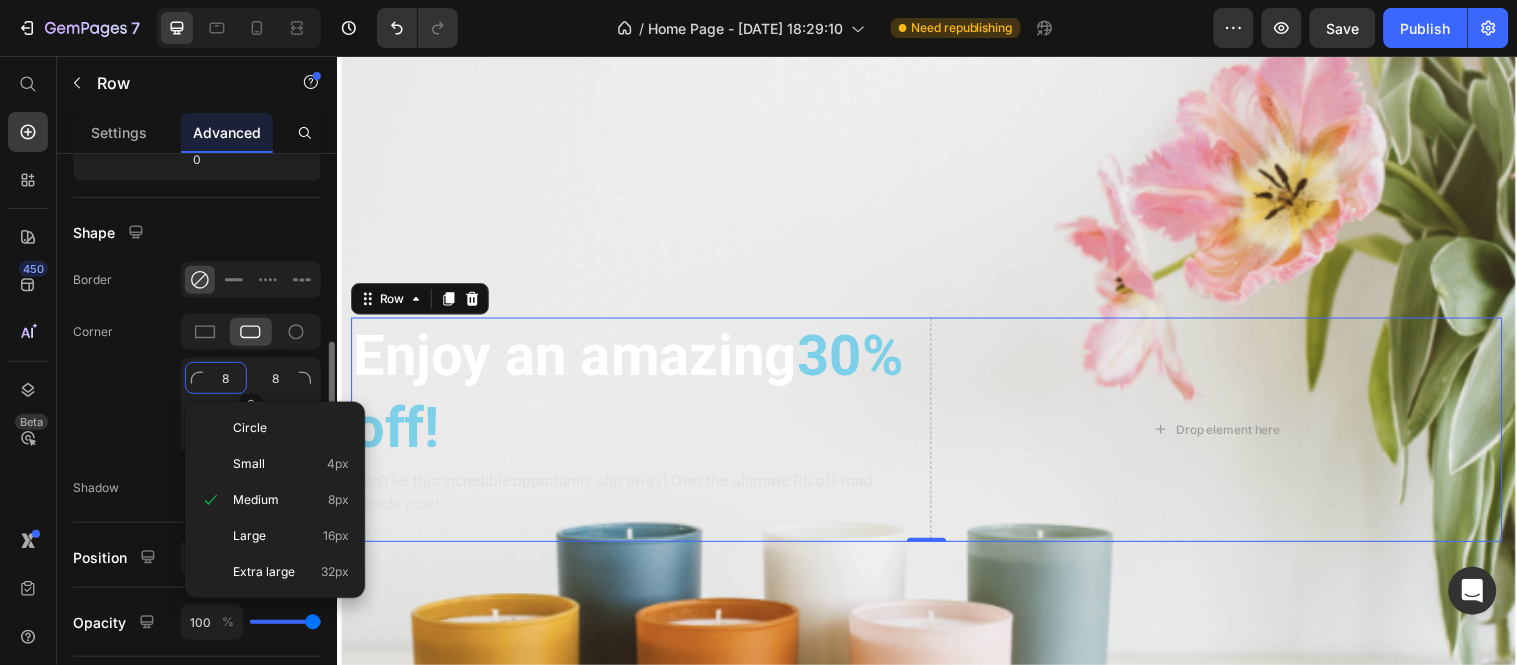 type on "1" 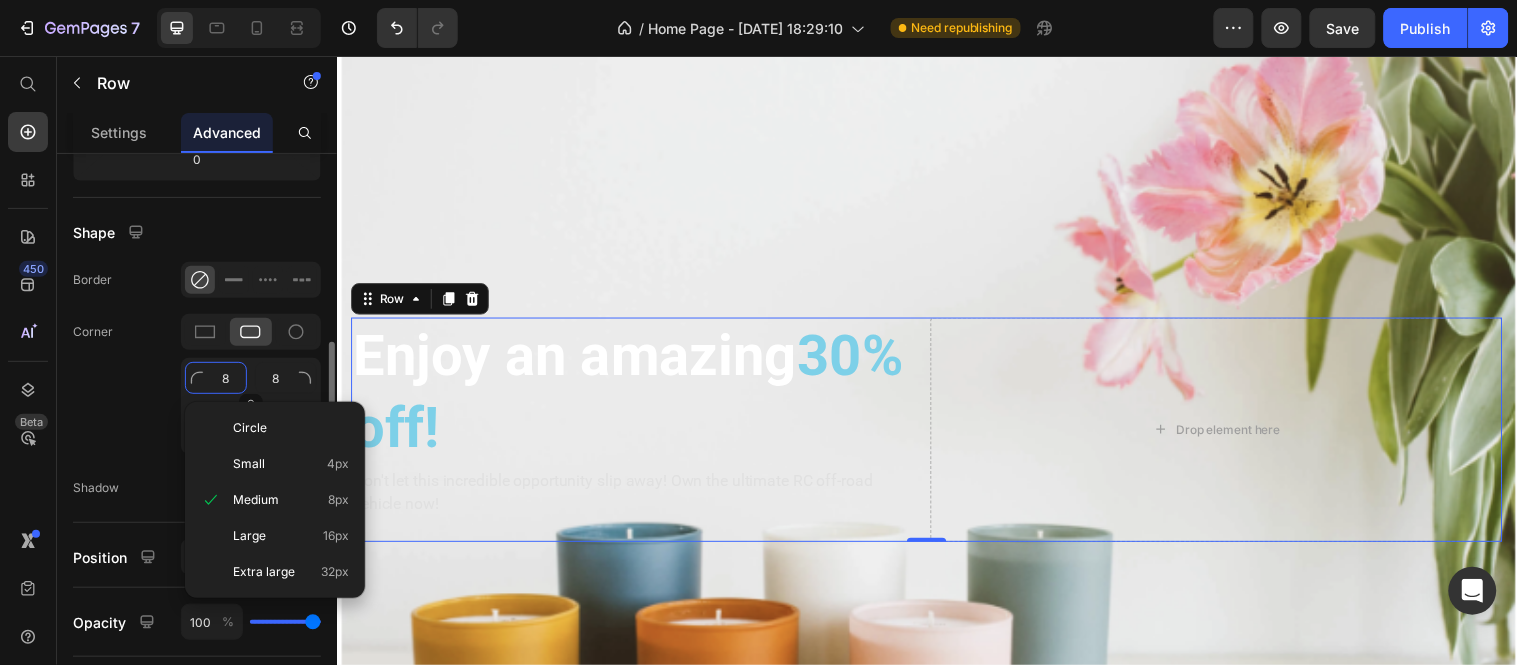 type on "1" 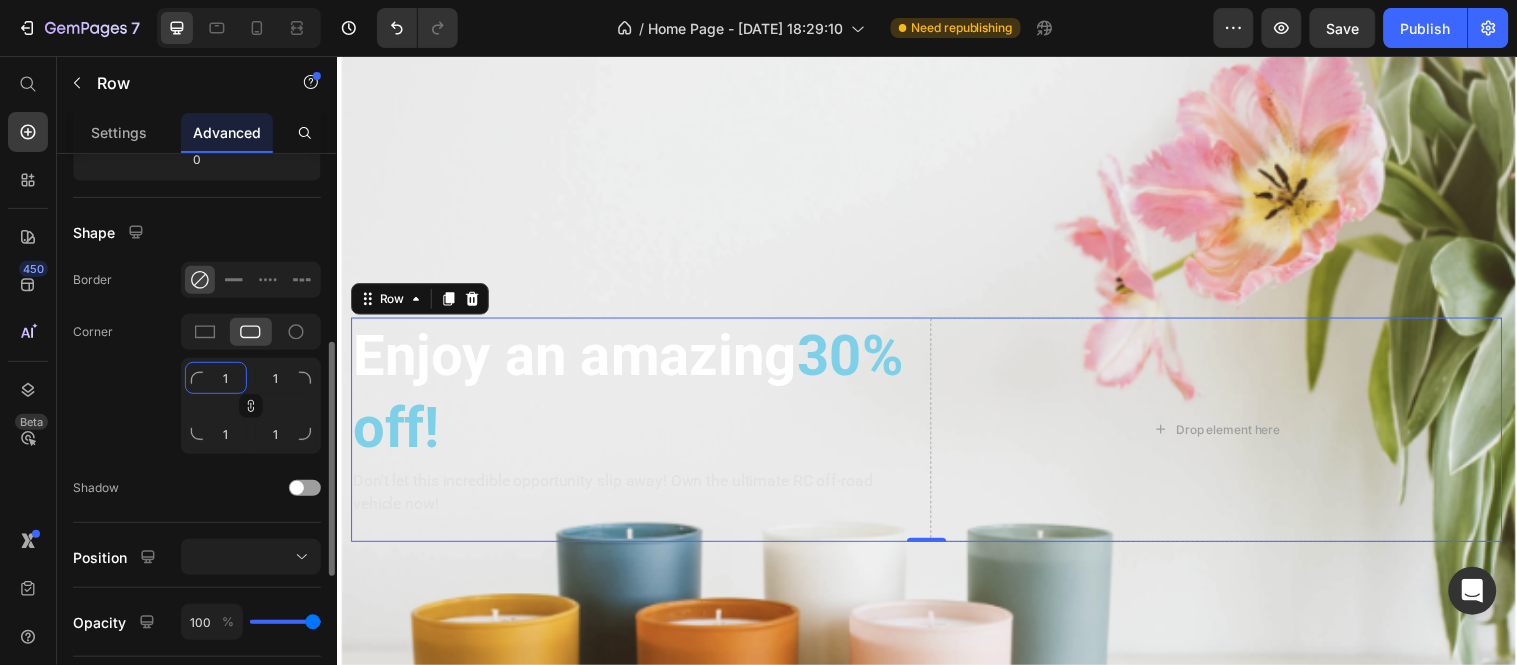 type on "15" 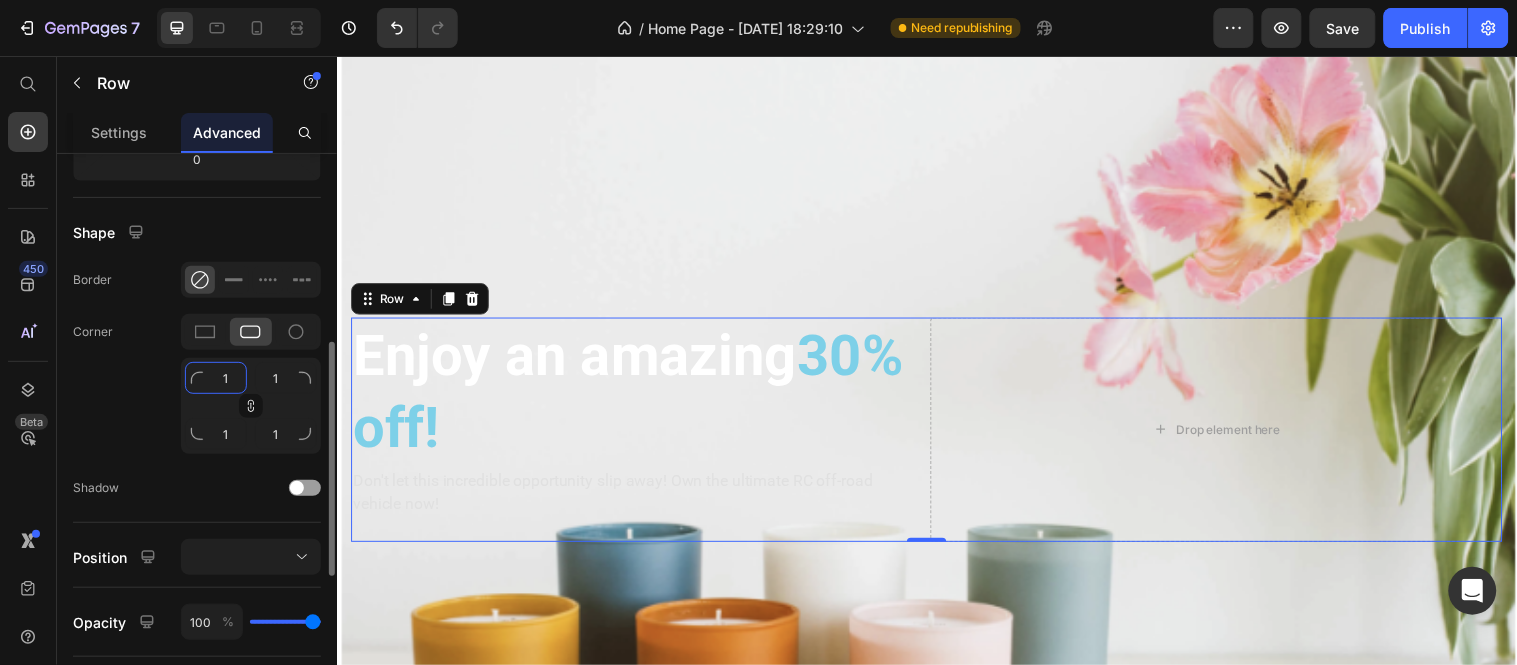type on "15" 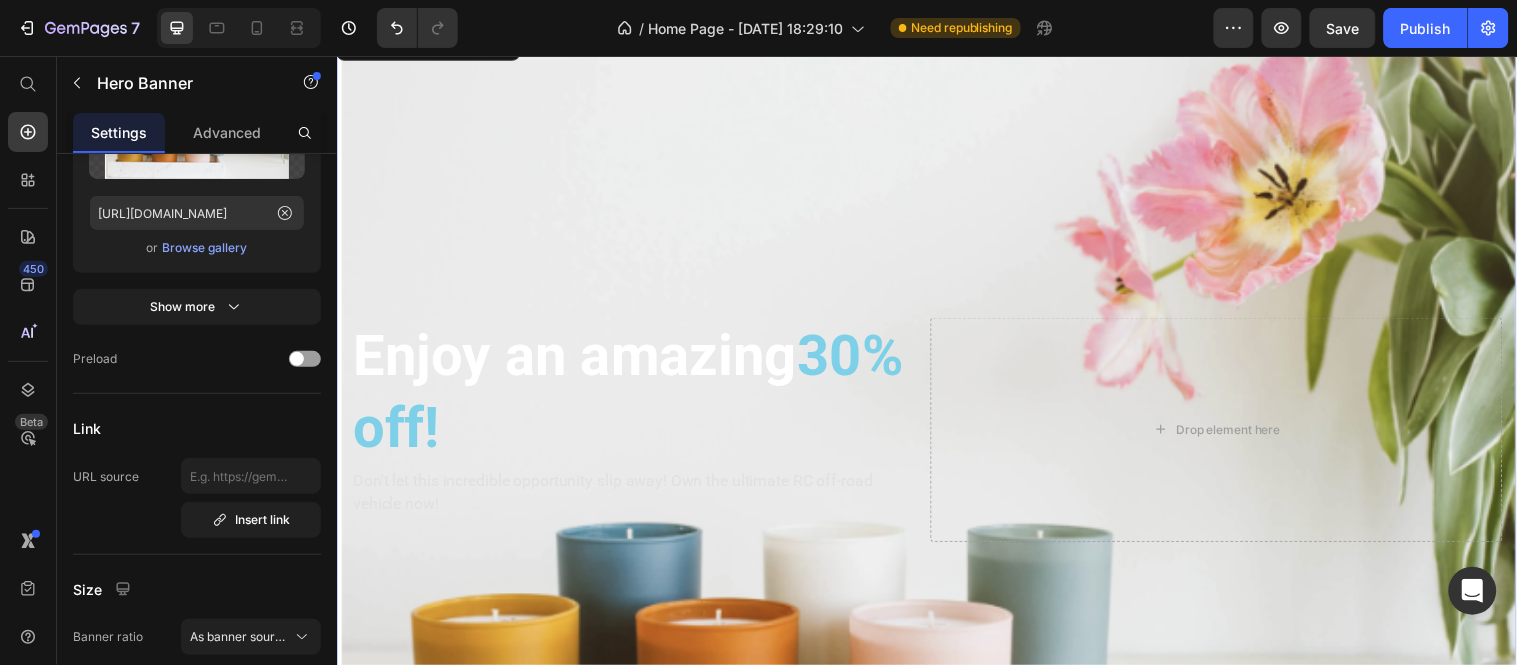 click at bounding box center (936, 435) 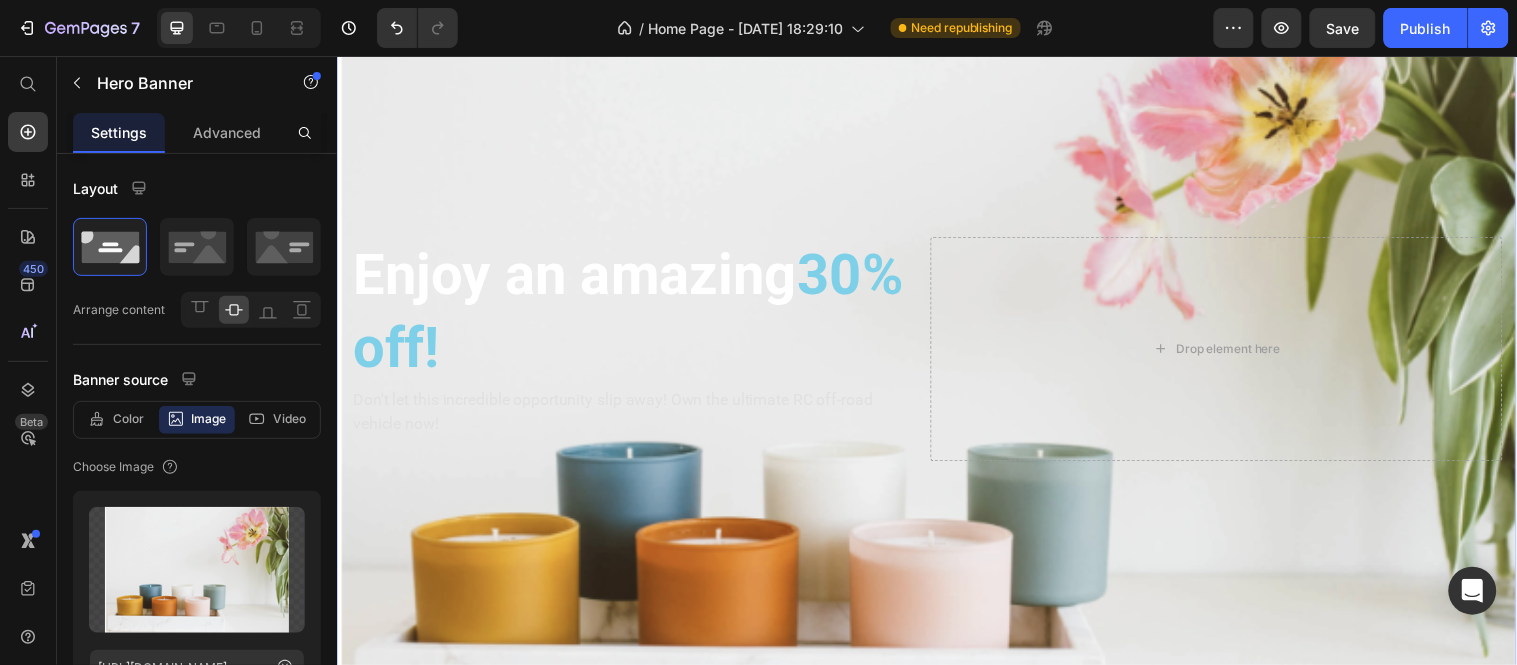 scroll, scrollTop: 157, scrollLeft: 0, axis: vertical 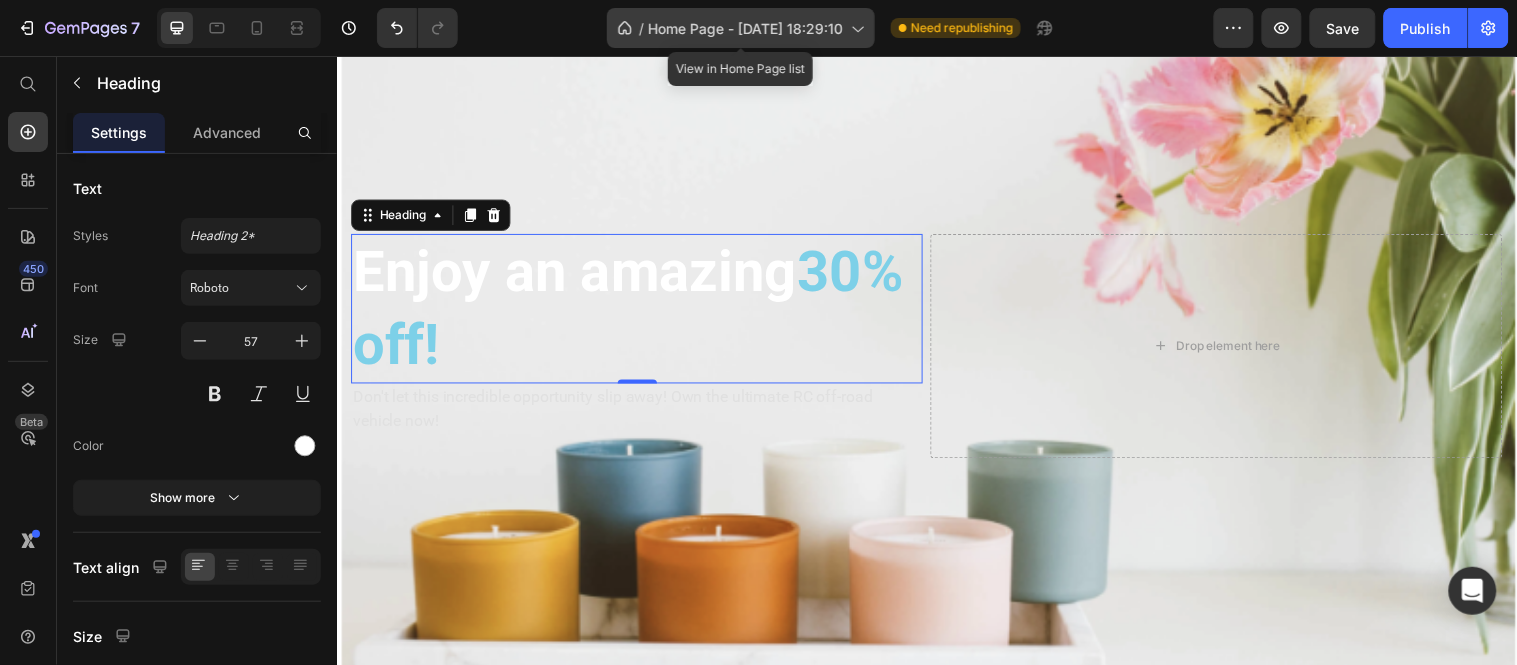 click on "Home Page - Jul 10, 18:29:10" at bounding box center [745, 28] 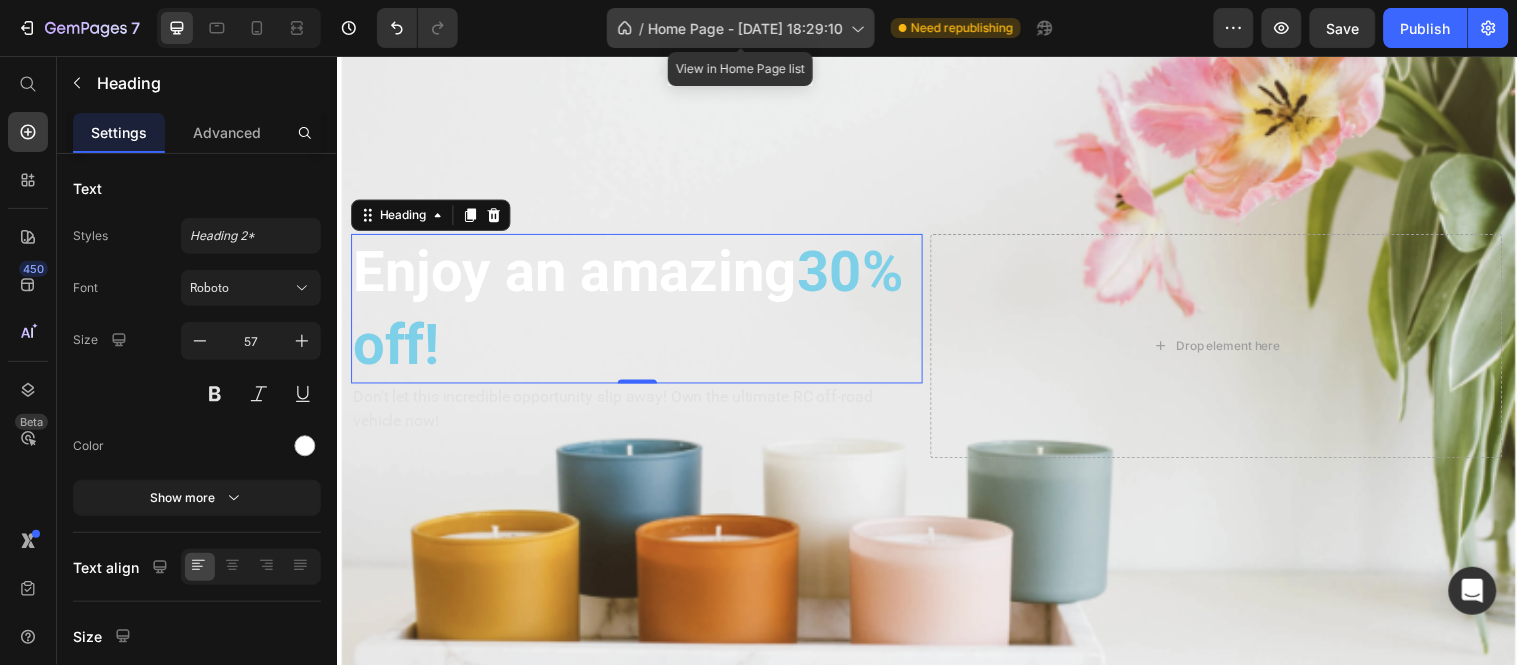 click on "Home Page - Jul 10, 18:29:10" at bounding box center [745, 28] 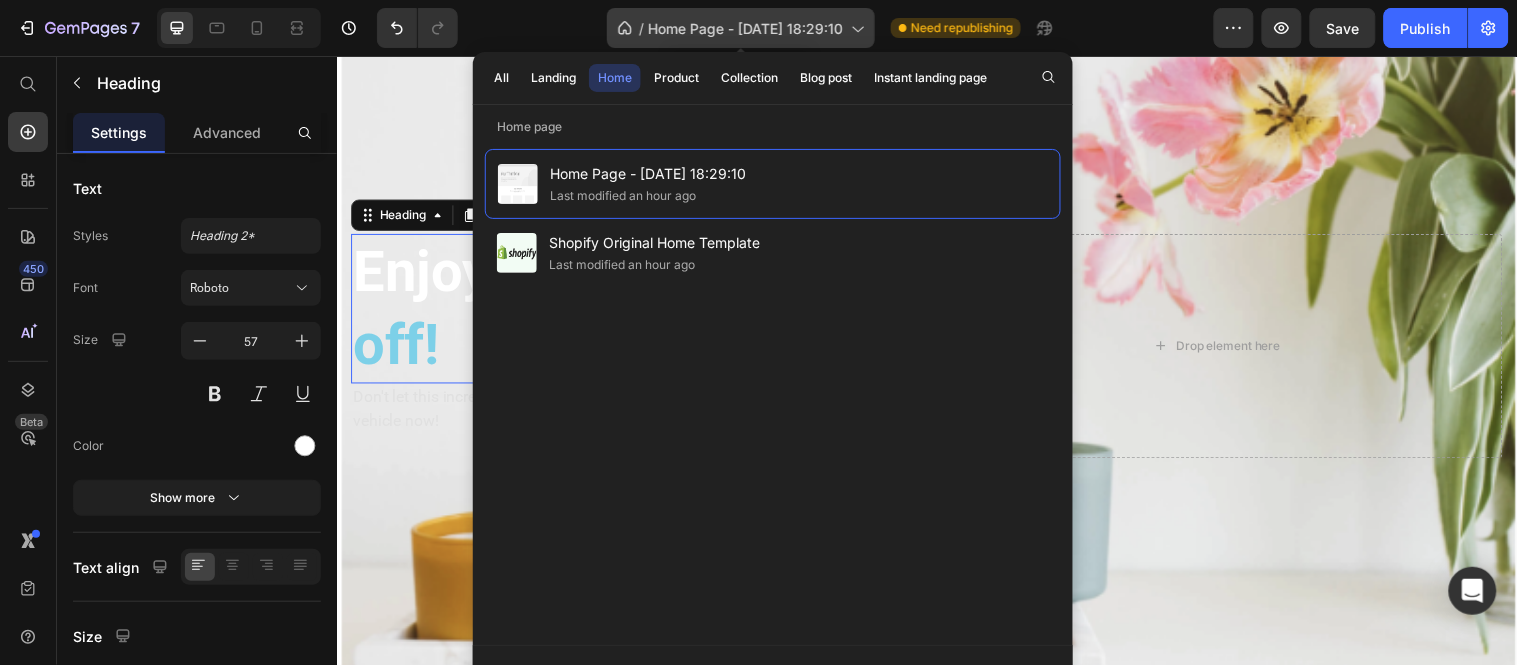 click on "Home Page - Jul 10, 18:29:10" at bounding box center [745, 28] 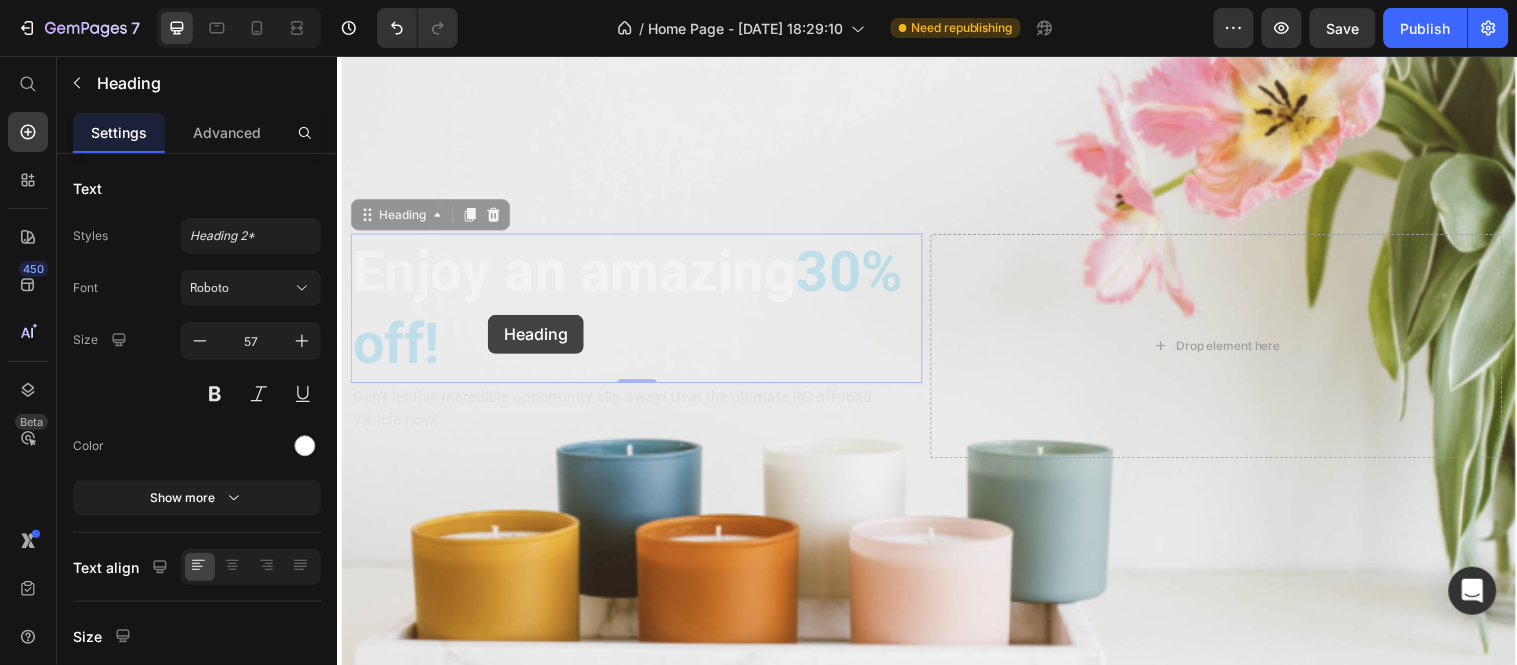 scroll, scrollTop: 81, scrollLeft: 0, axis: vertical 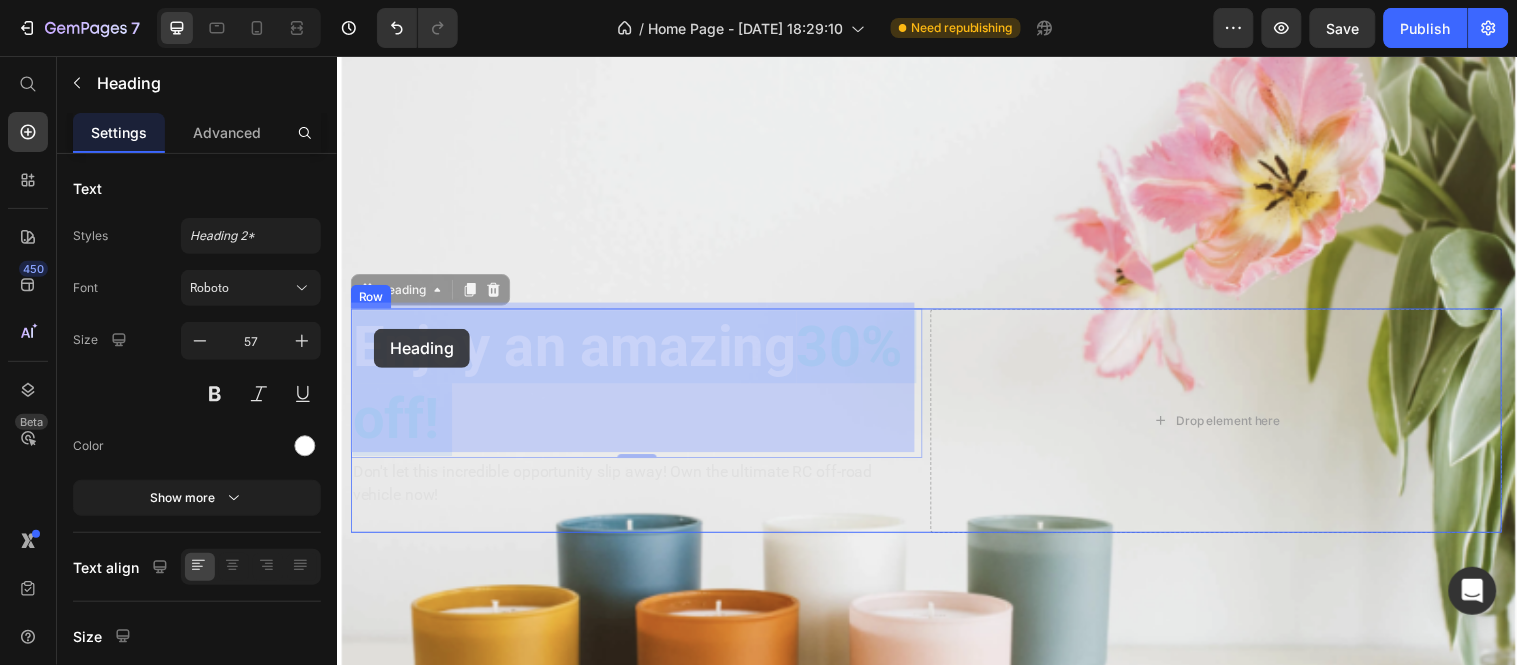 drag, startPoint x: 564, startPoint y: 342, endPoint x: 374, endPoint y: 332, distance: 190.26297 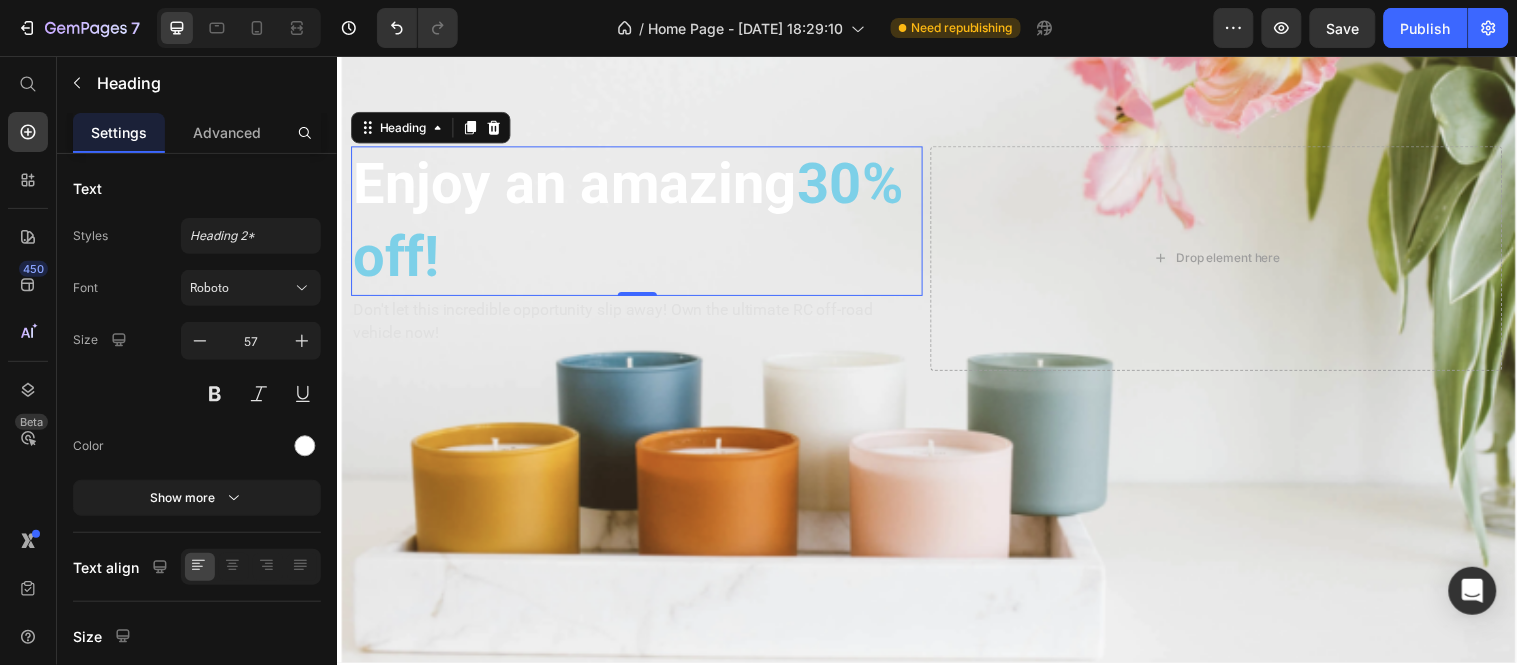 scroll, scrollTop: 247, scrollLeft: 0, axis: vertical 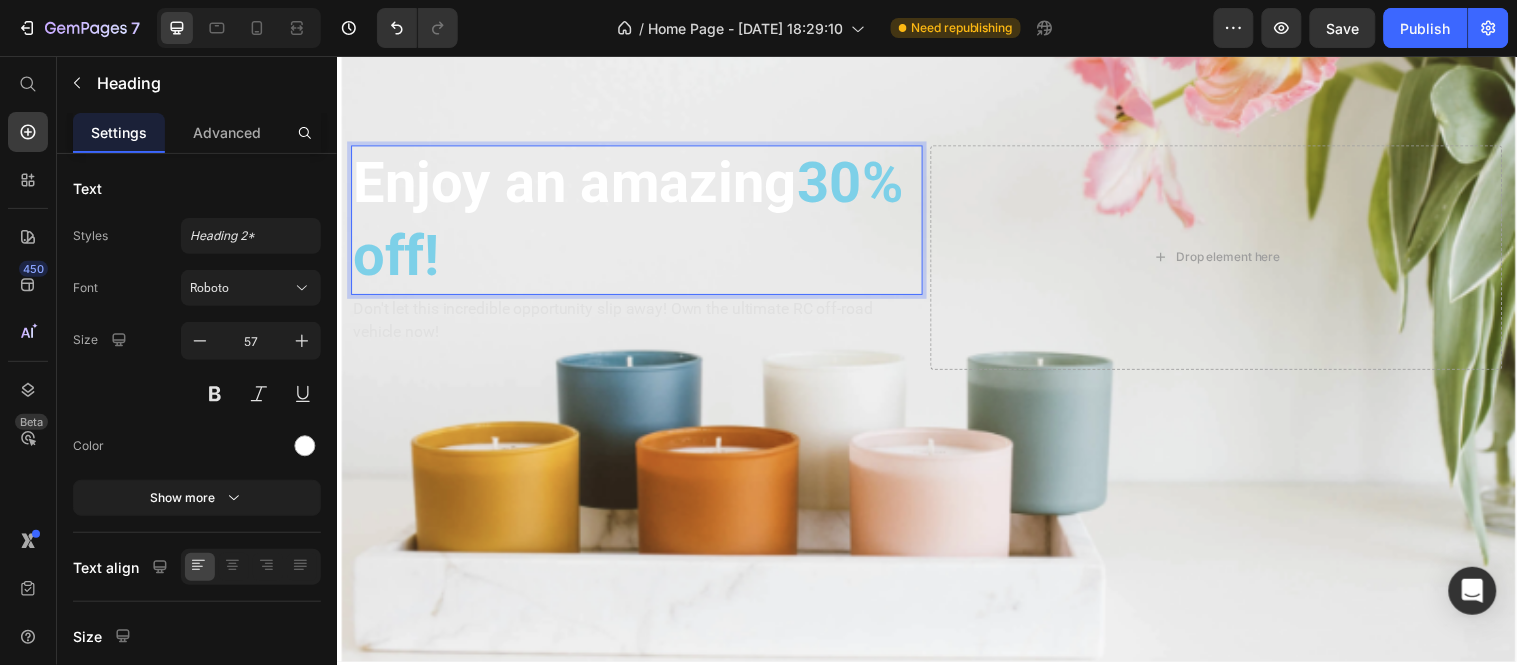 click on "30% off!" at bounding box center (632, 221) 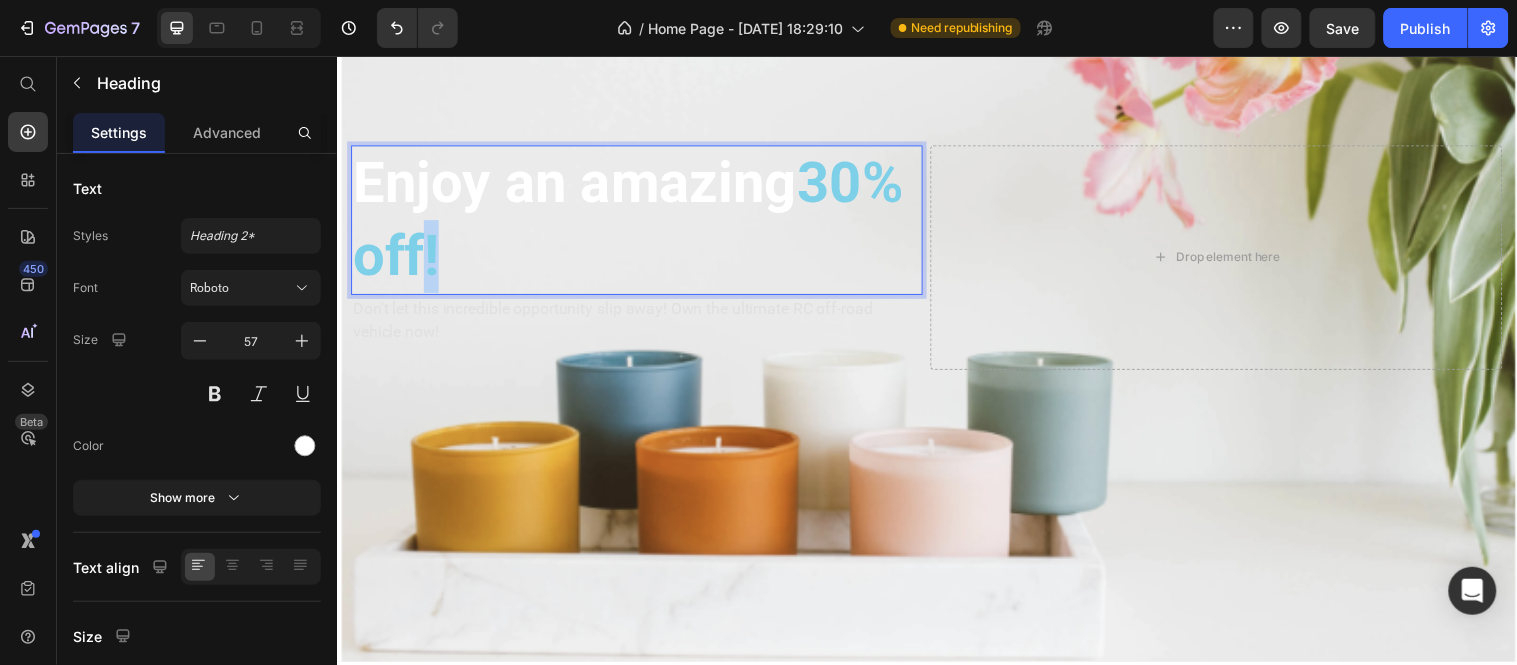 click on "30% off!" at bounding box center [632, 221] 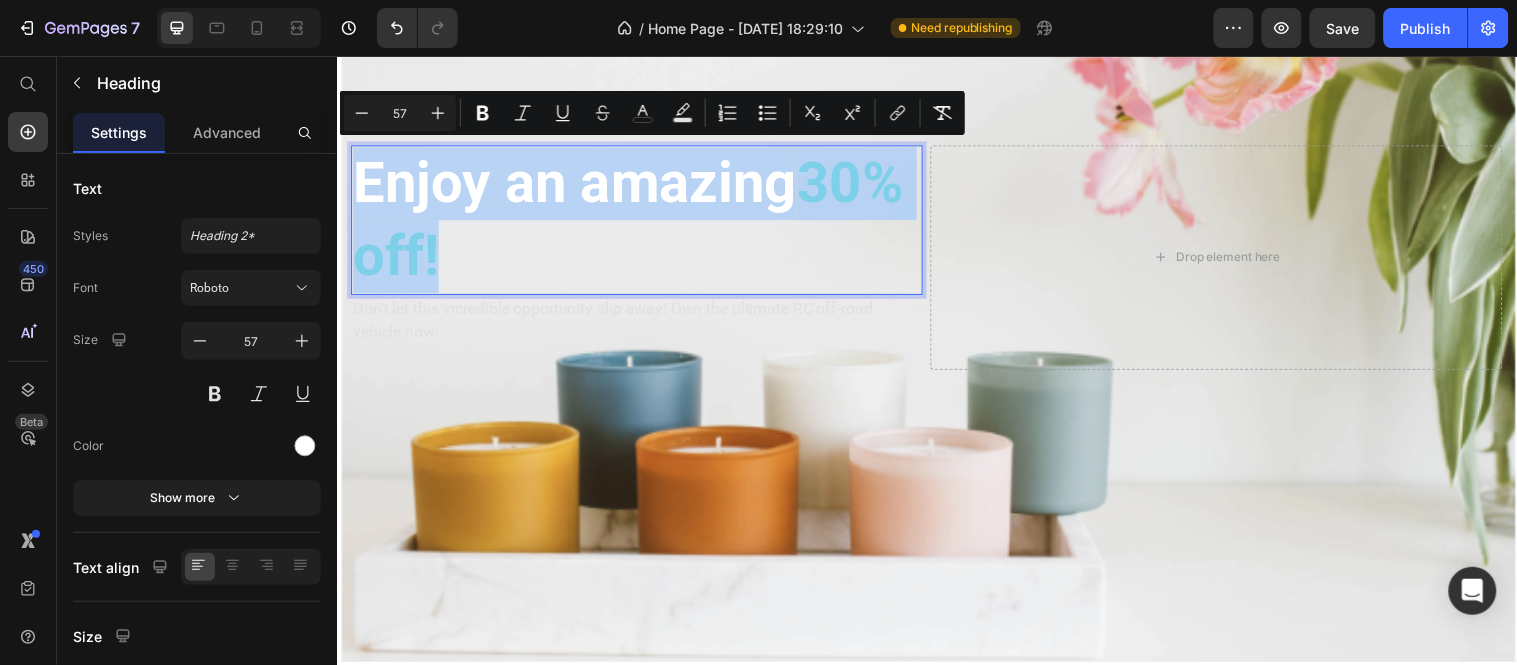 drag, startPoint x: 553, startPoint y: 250, endPoint x: 671, endPoint y: 201, distance: 127.769325 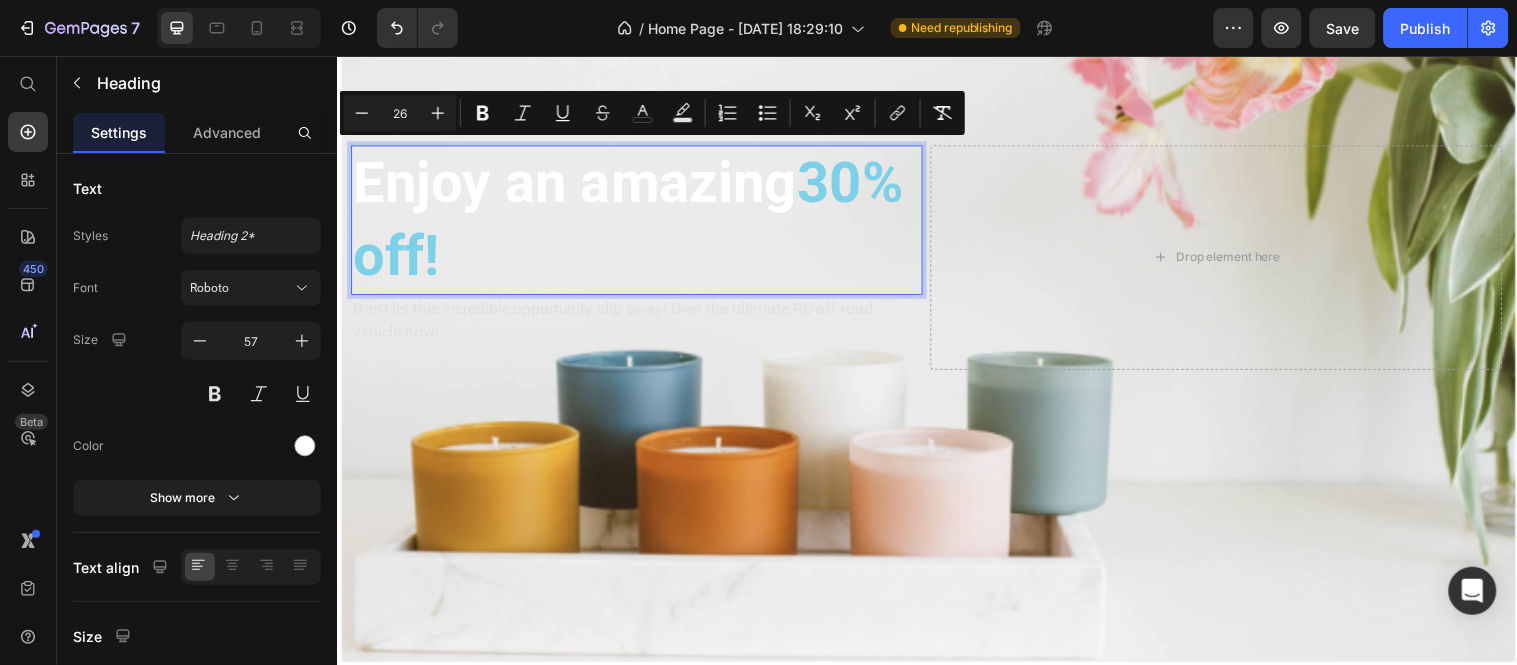 scroll, scrollTop: 281, scrollLeft: 0, axis: vertical 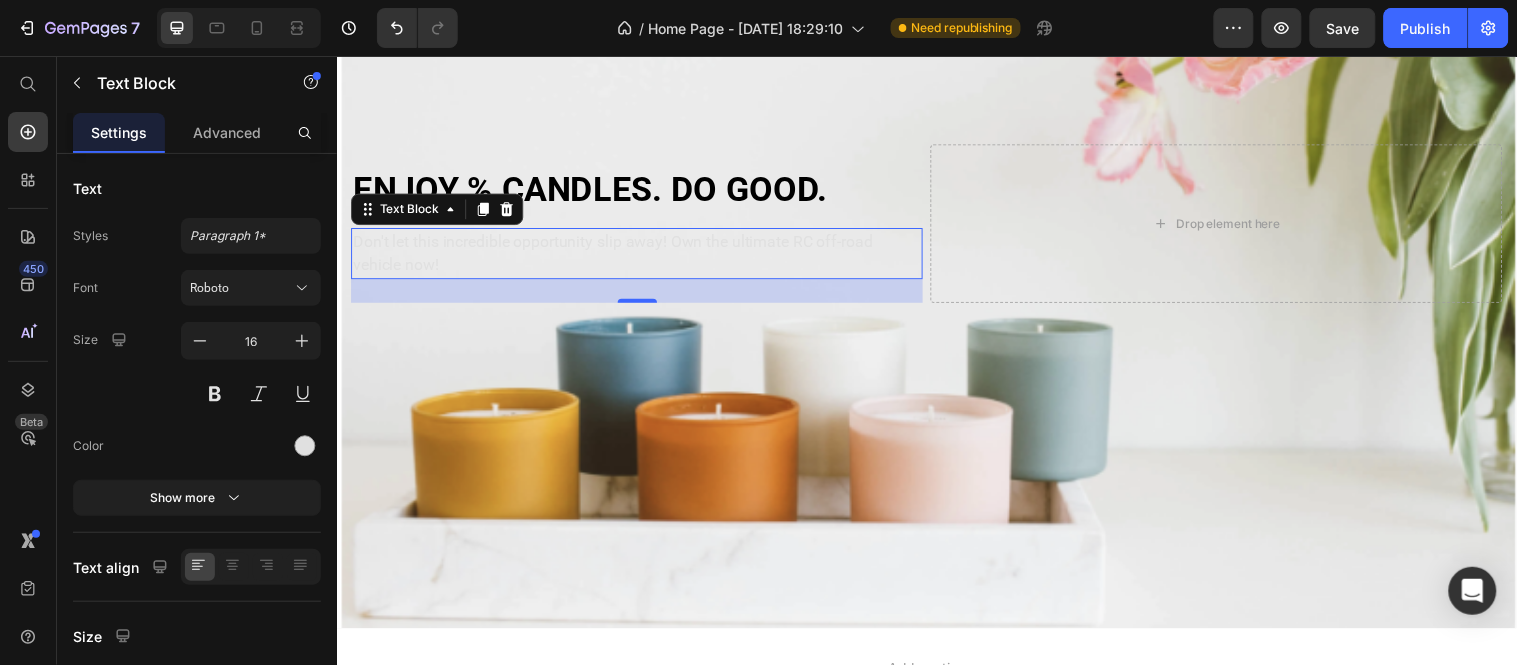 click on "Don't let this incredible opportunity slip away! Own the ultimate RC off-road vehicle now!" at bounding box center (641, 256) 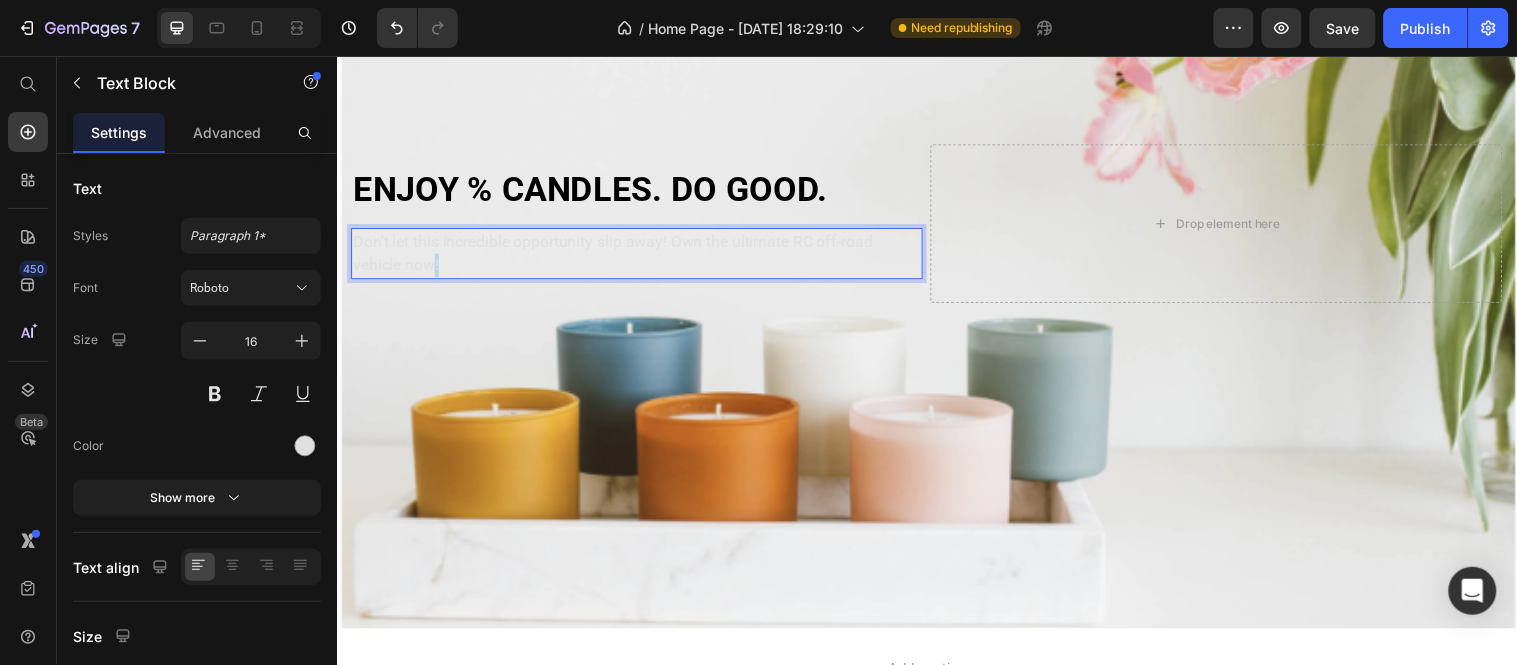 click on "Don't let this incredible opportunity slip away! Own the ultimate RC off-road vehicle now!" at bounding box center (641, 256) 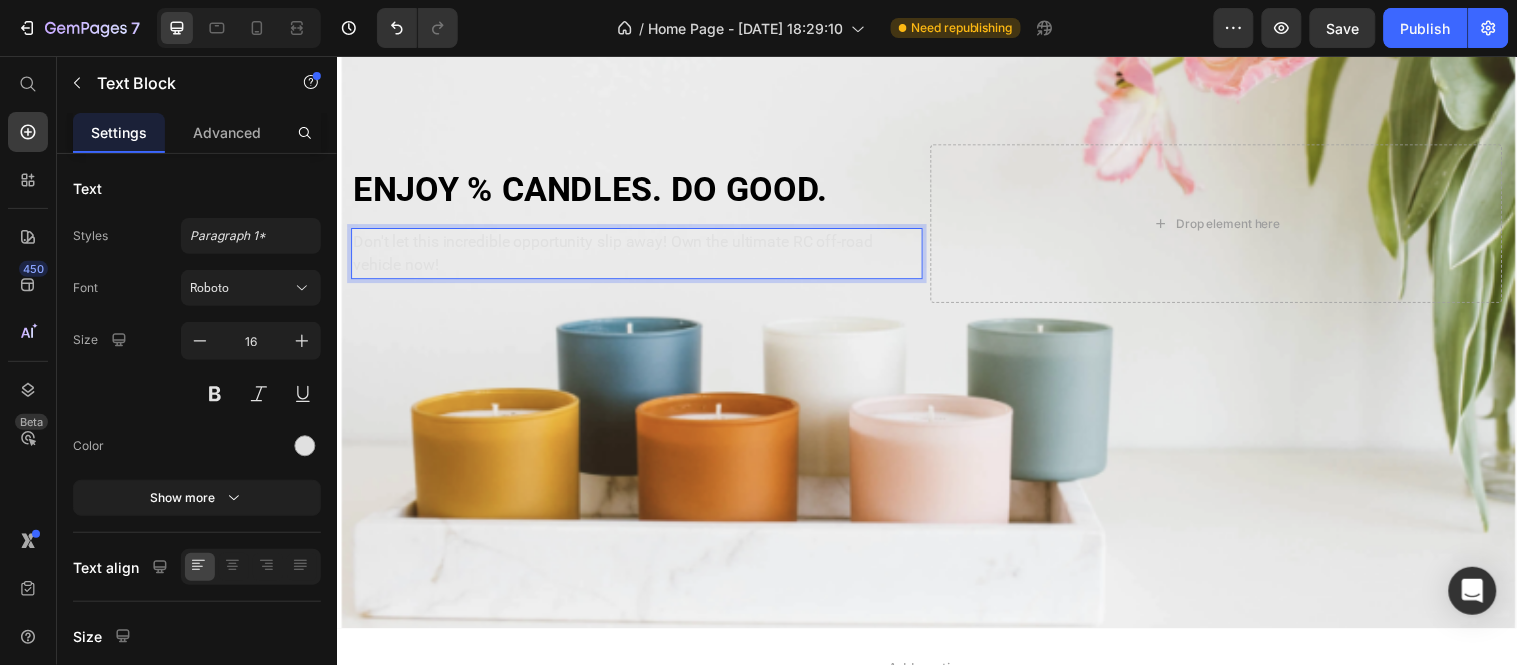 drag, startPoint x: 438, startPoint y: 264, endPoint x: 364, endPoint y: 227, distance: 82.73451 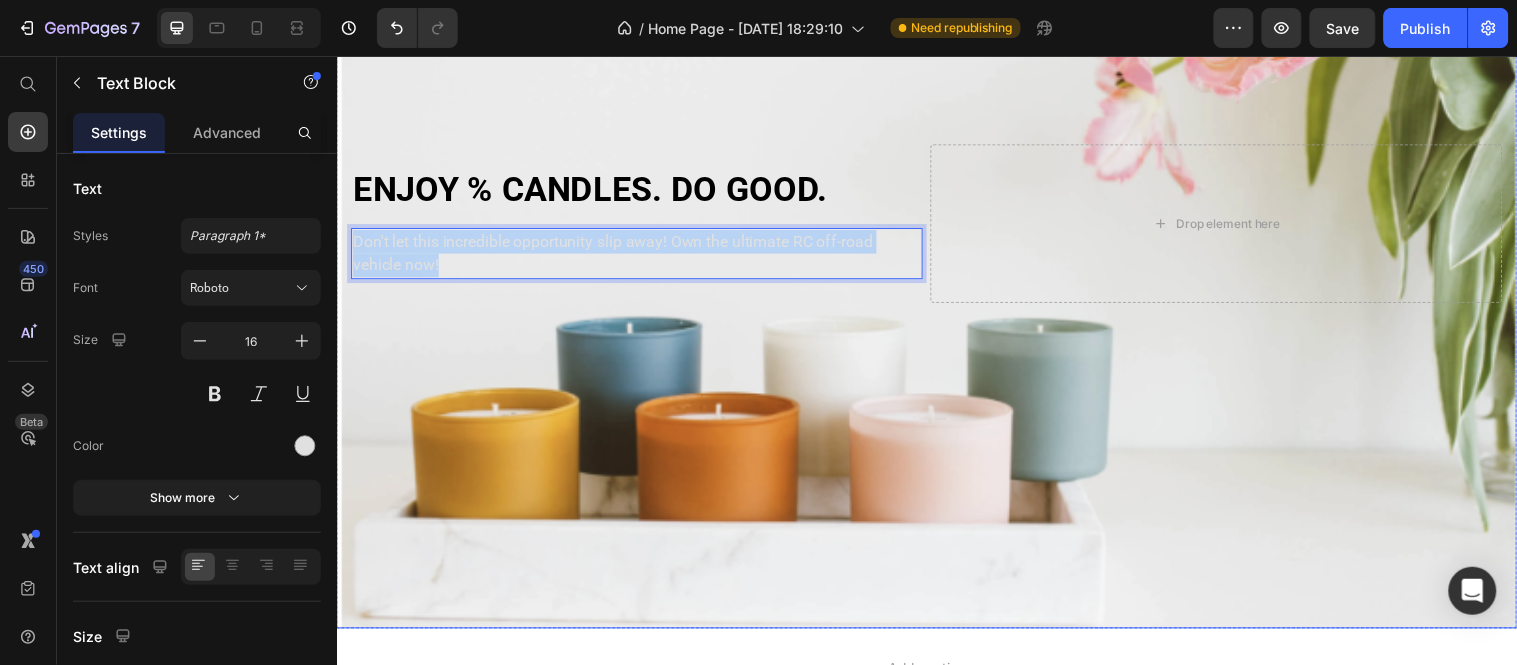 drag, startPoint x: 446, startPoint y: 260, endPoint x: 343, endPoint y: 234, distance: 106.23088 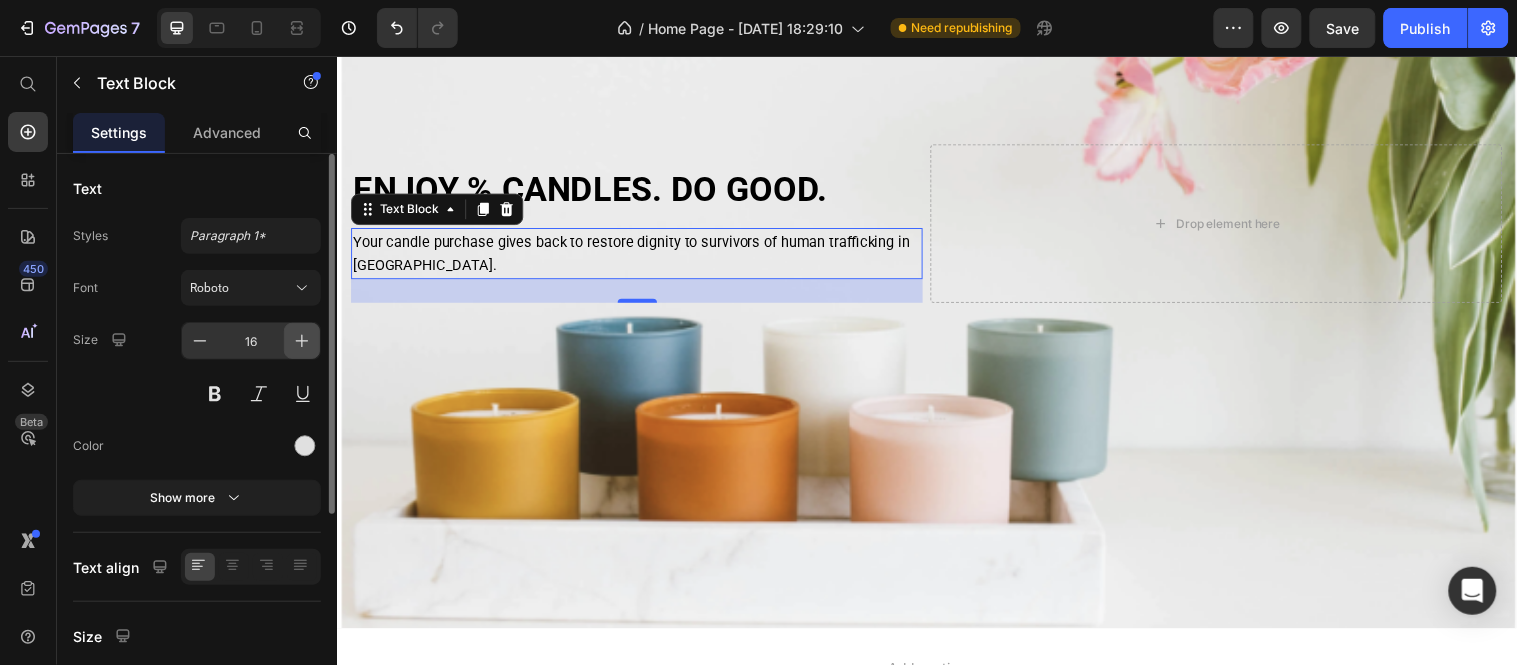 click 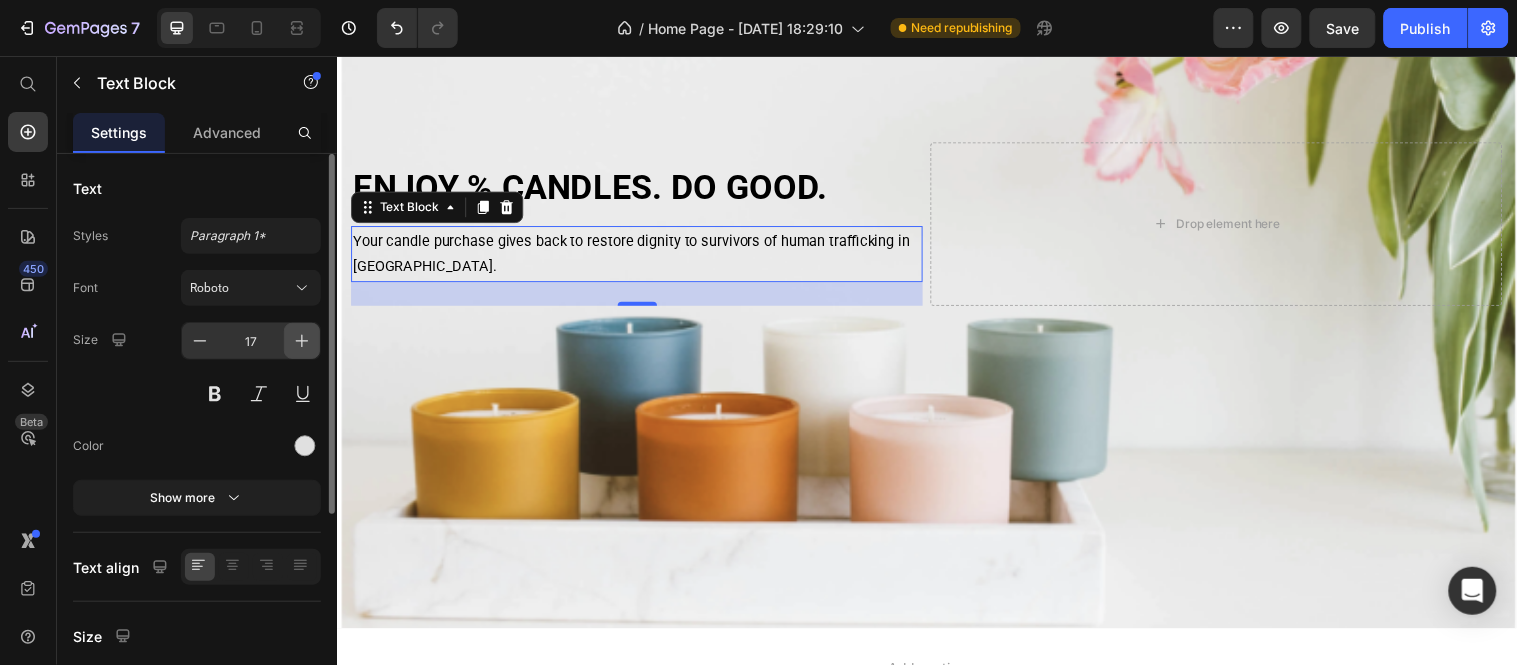 click 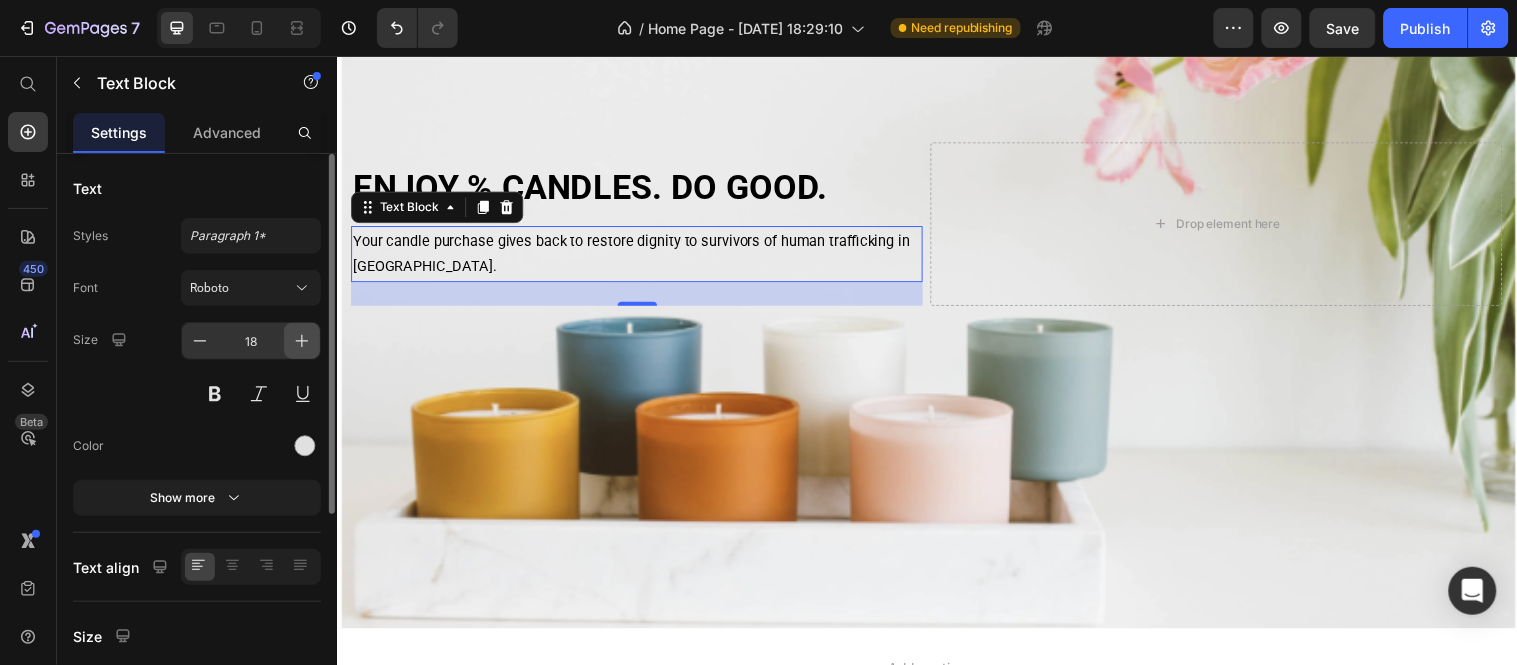click 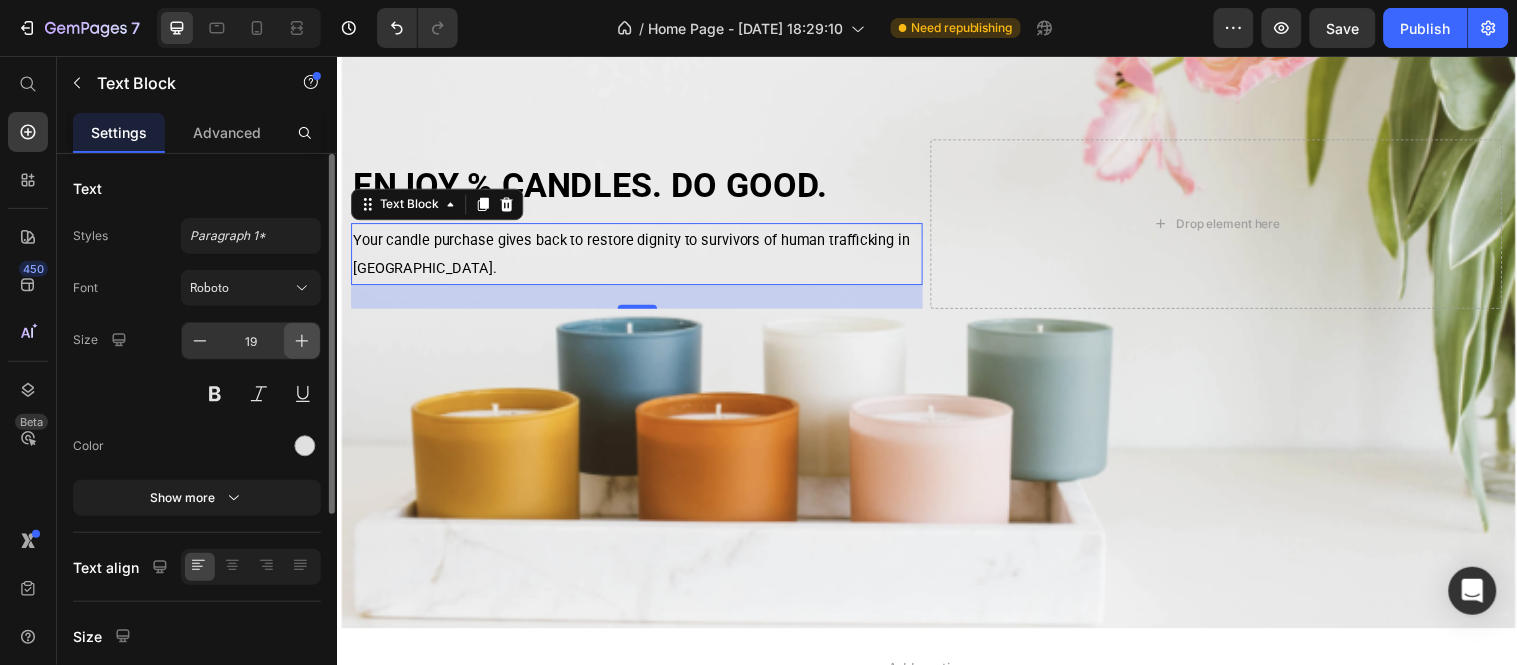 click 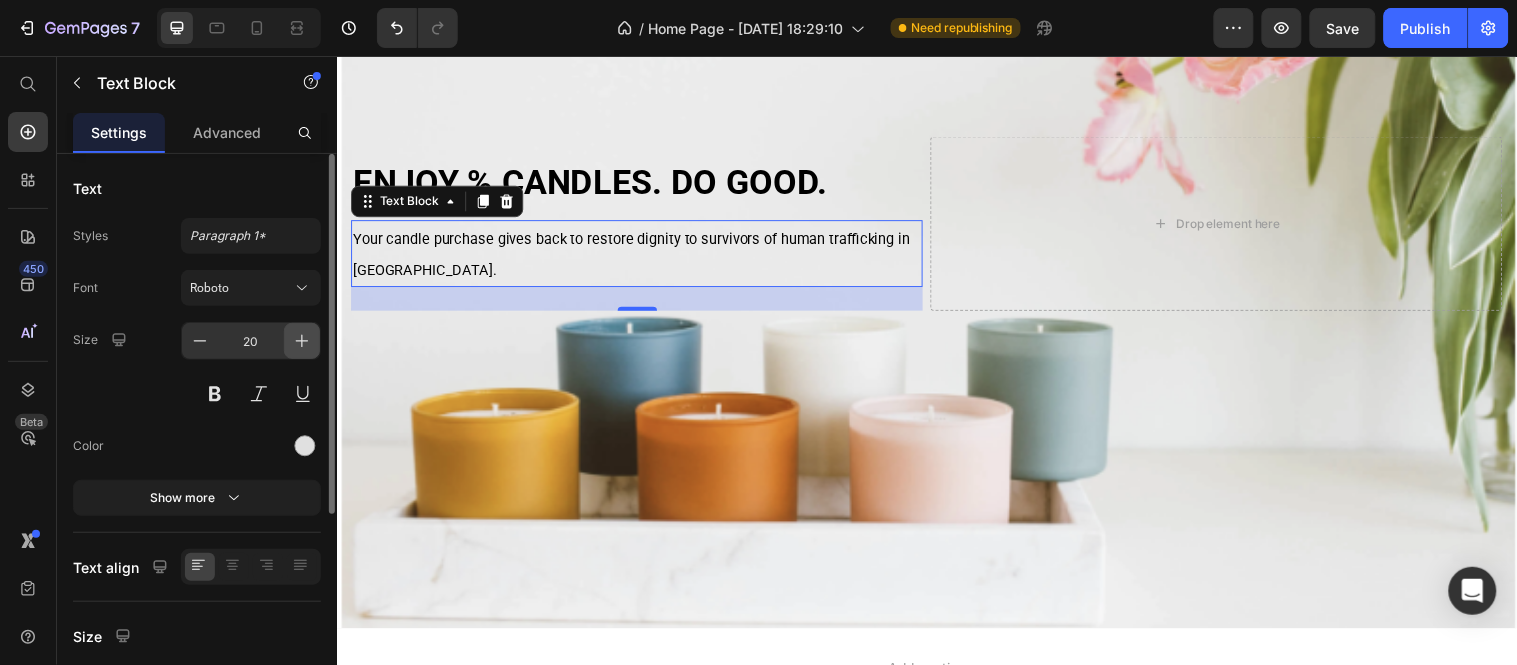 click 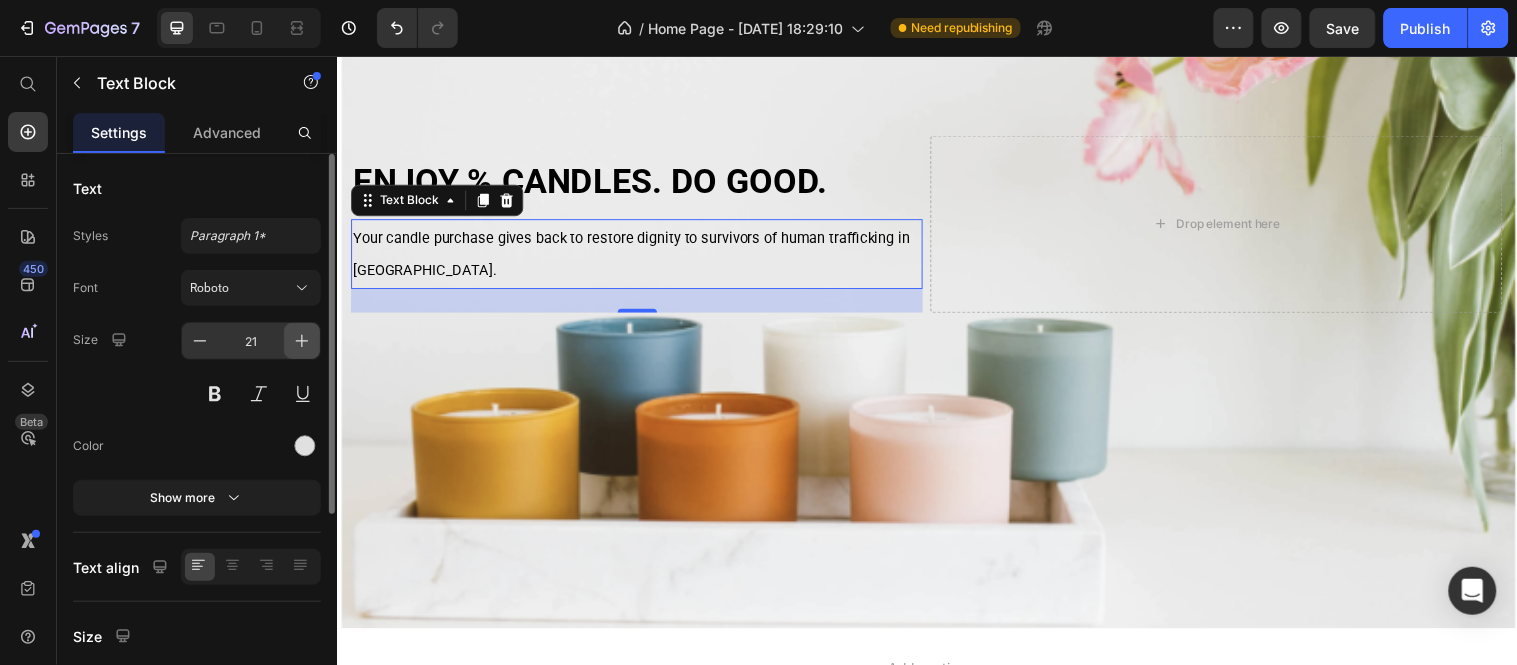 click 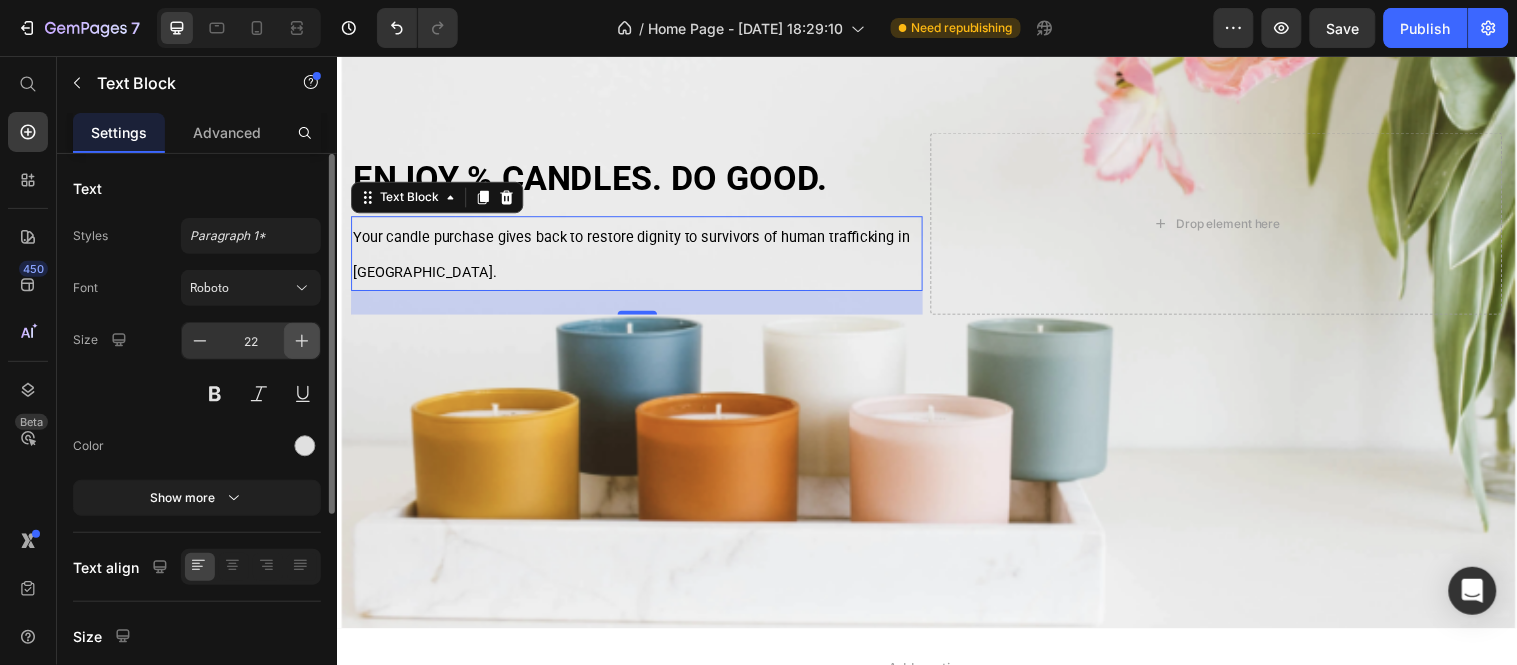 click 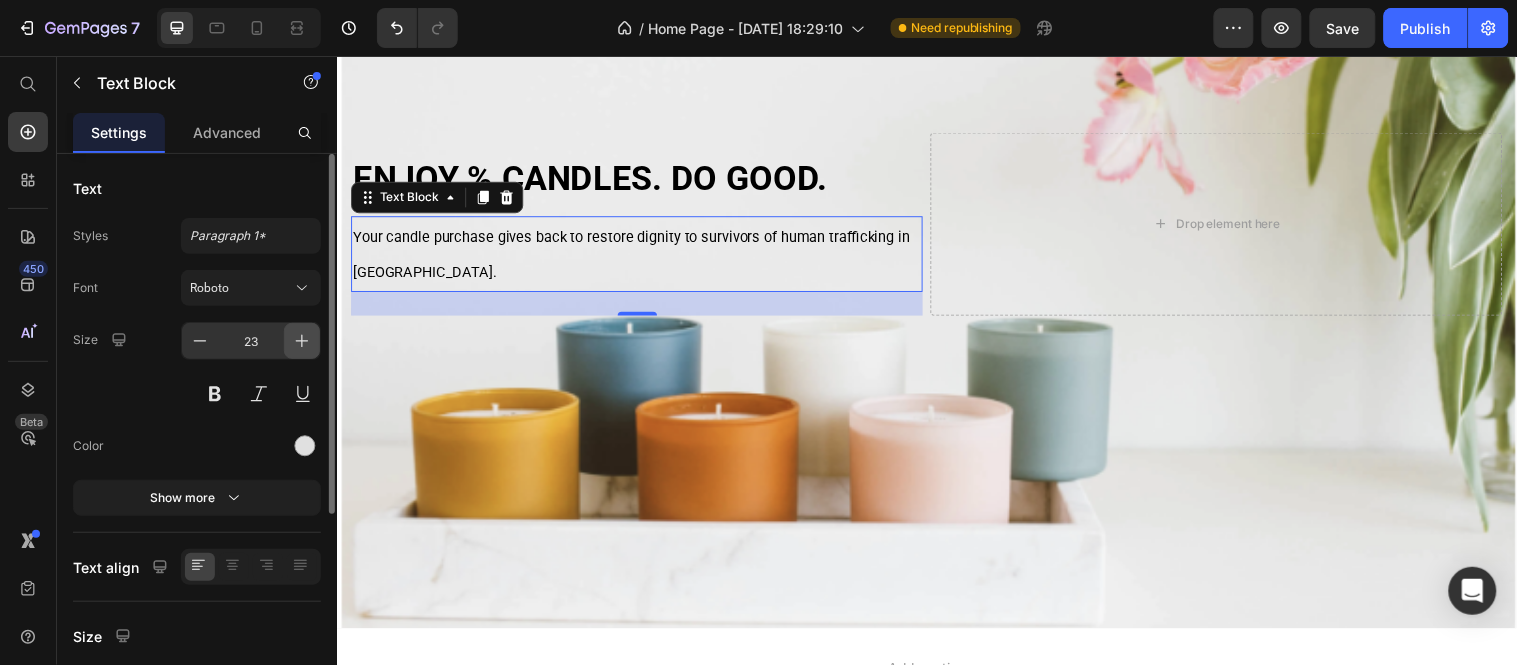 click 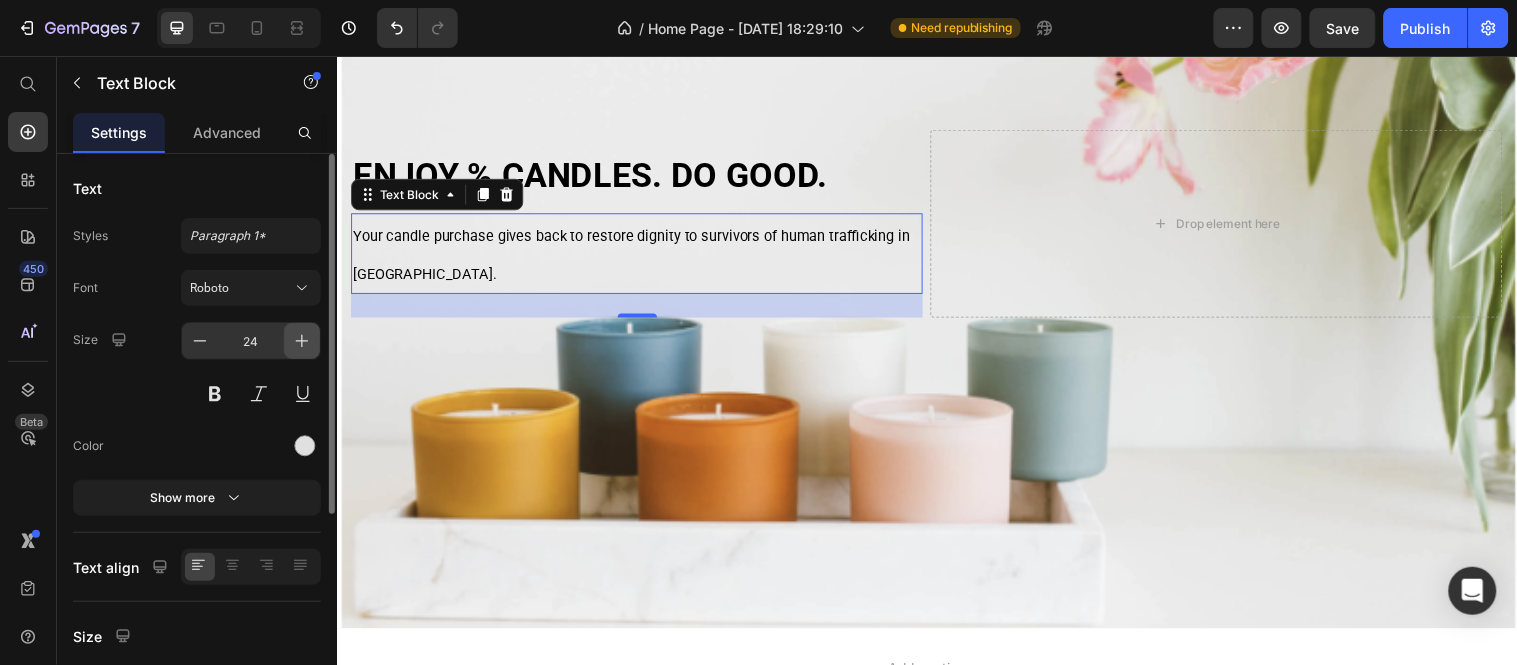 click 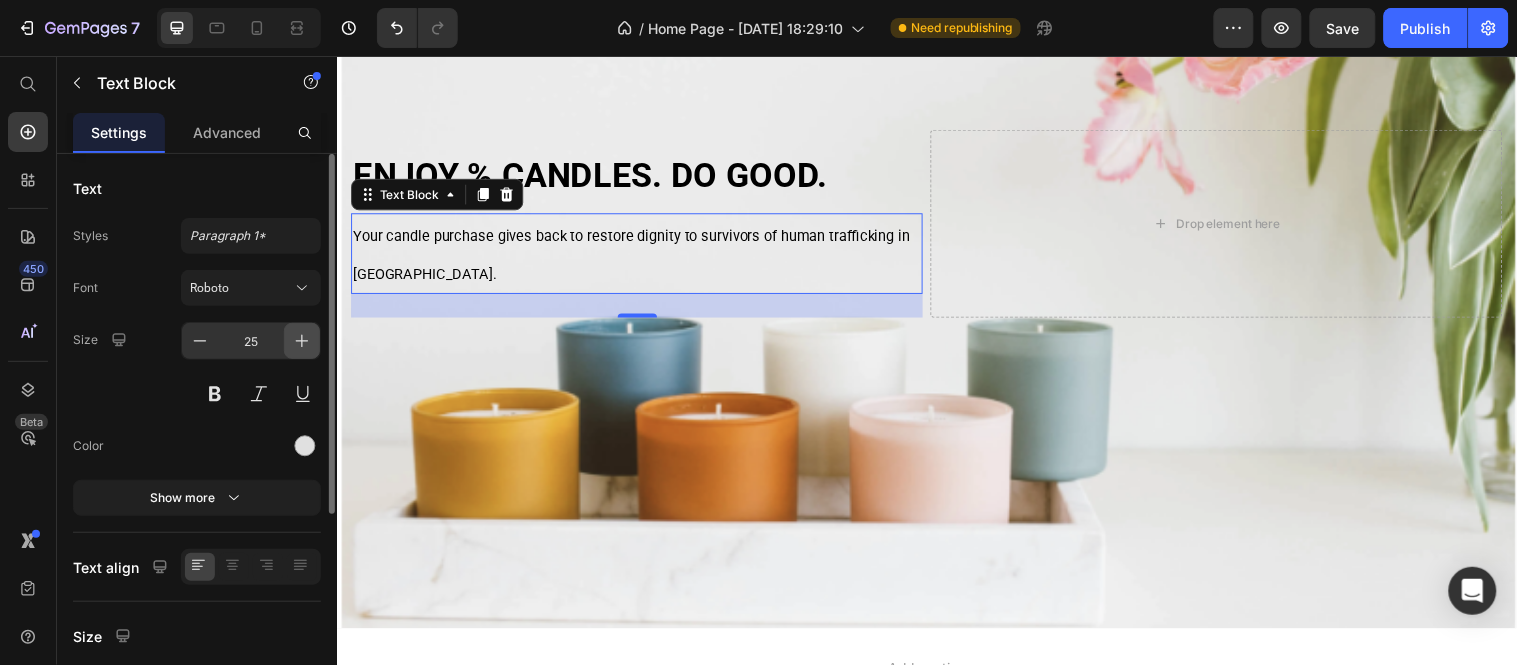 click 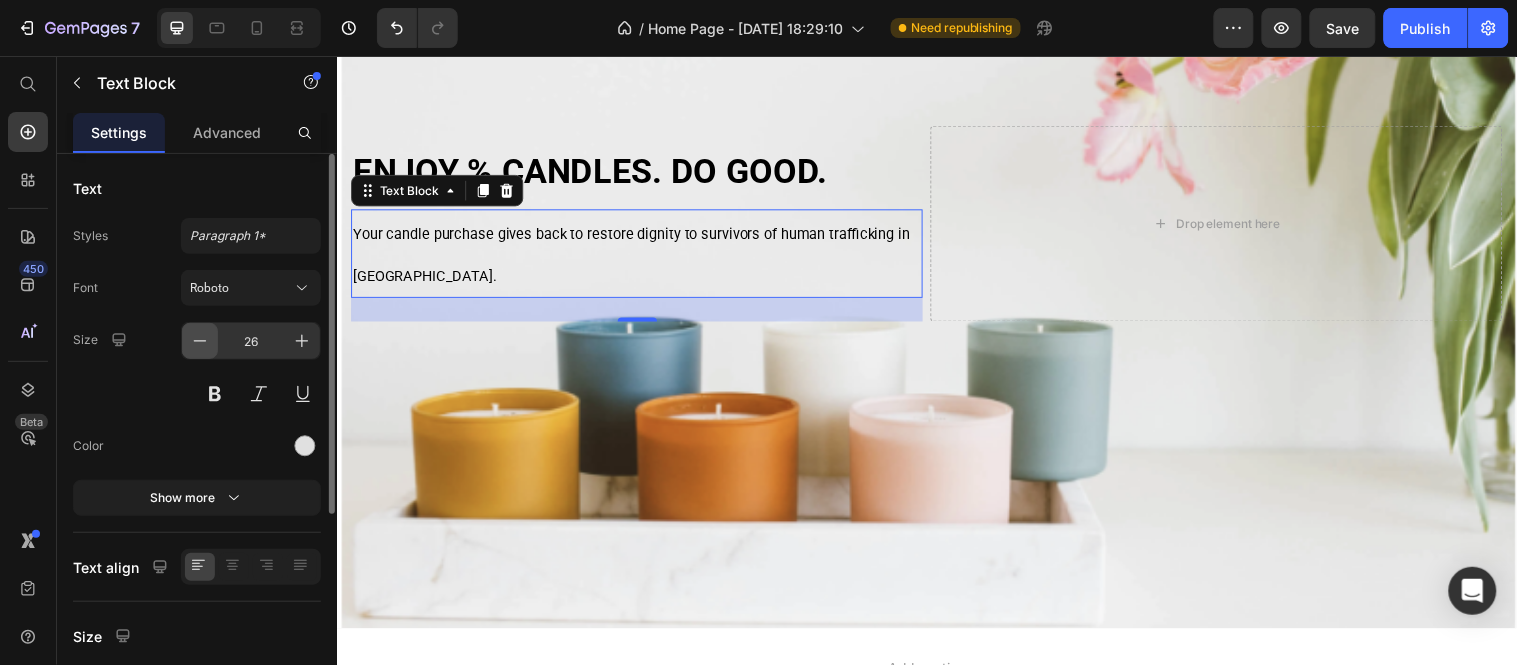click at bounding box center [200, 341] 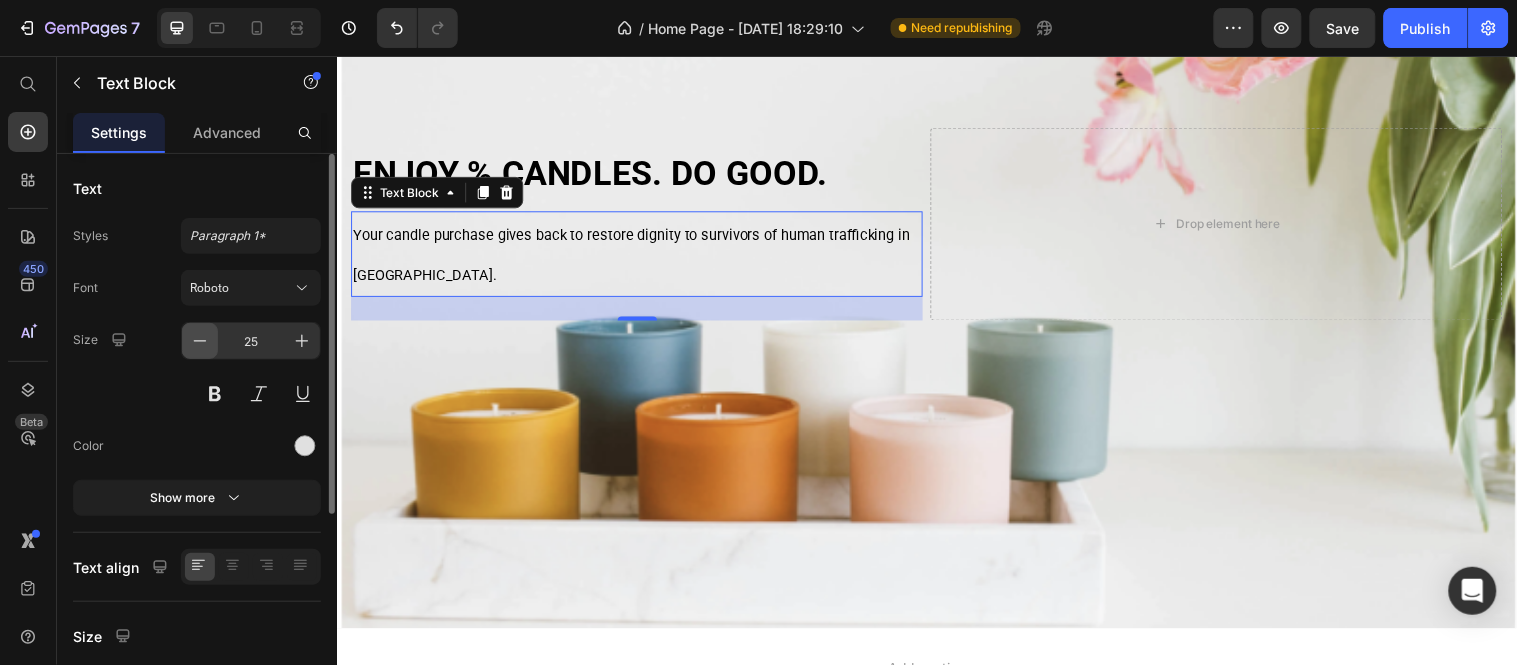 click at bounding box center [200, 341] 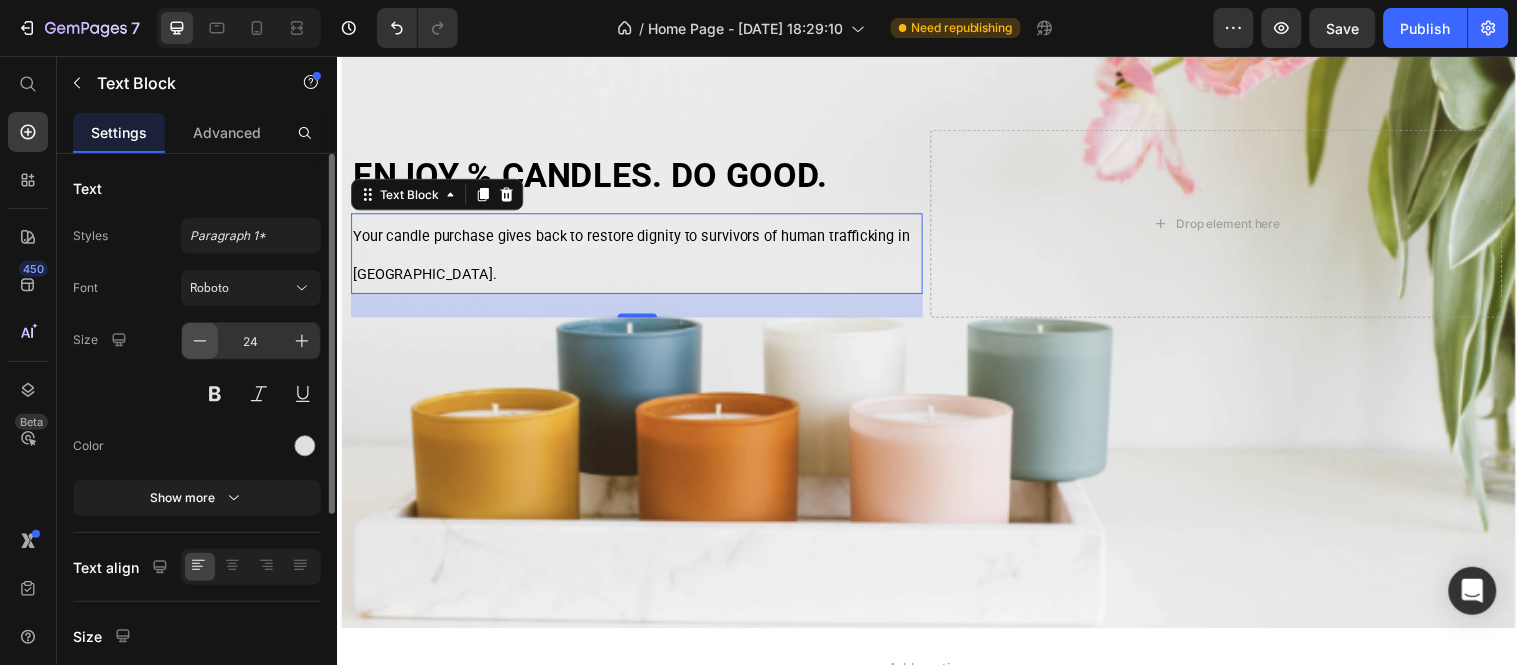 click at bounding box center [200, 341] 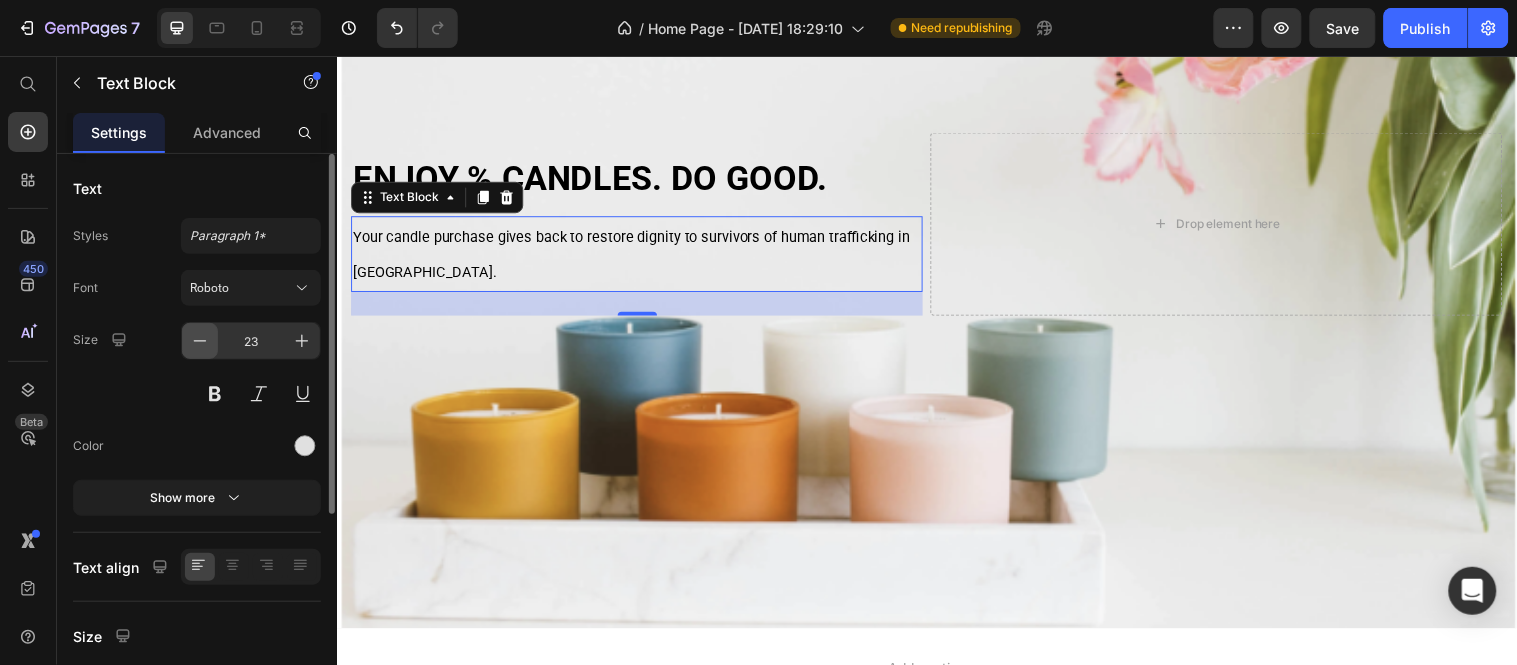 click at bounding box center [200, 341] 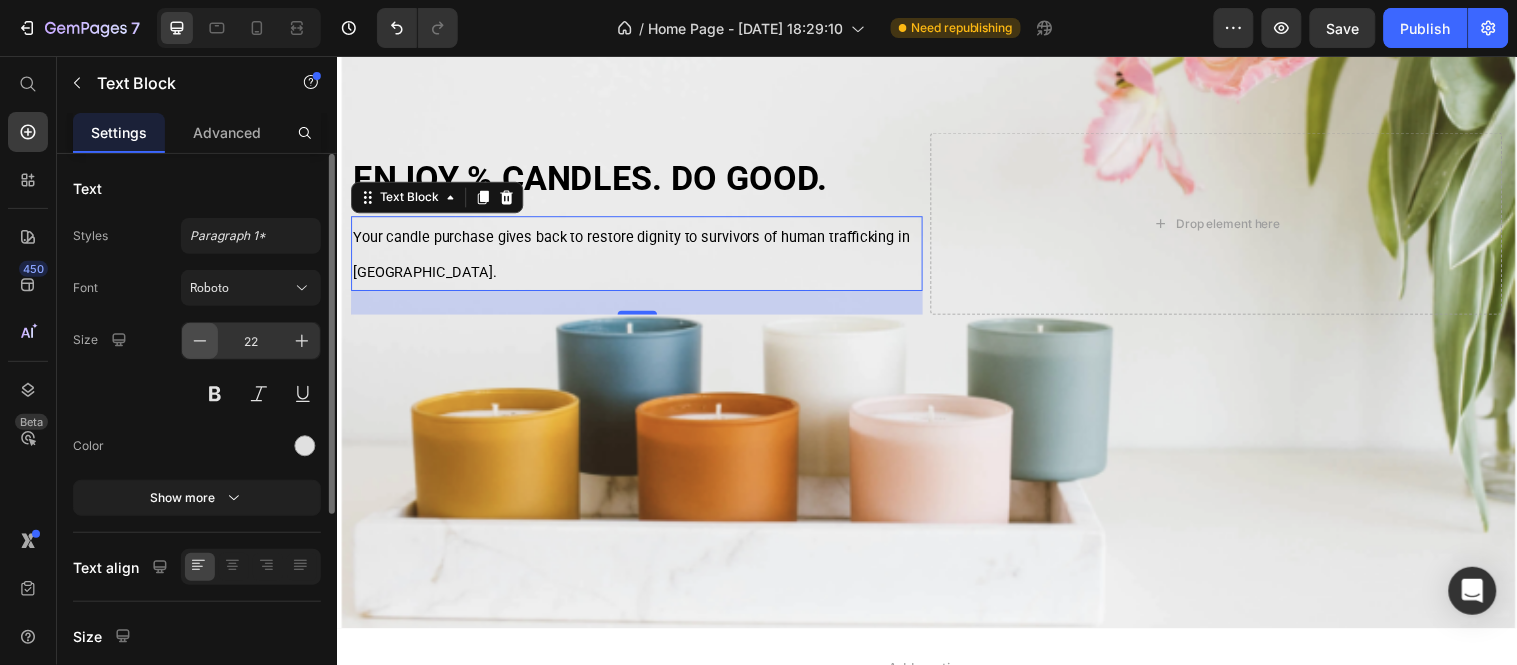 click at bounding box center (200, 341) 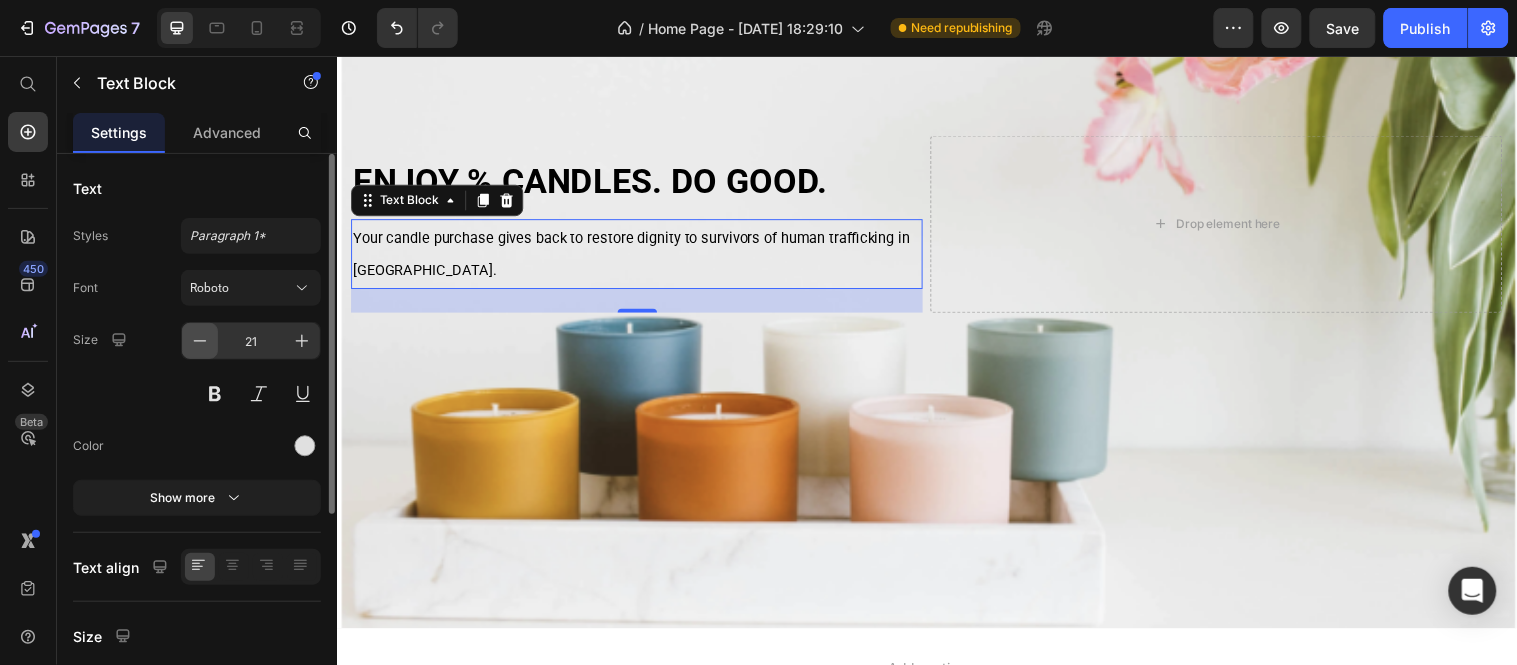 click at bounding box center (200, 341) 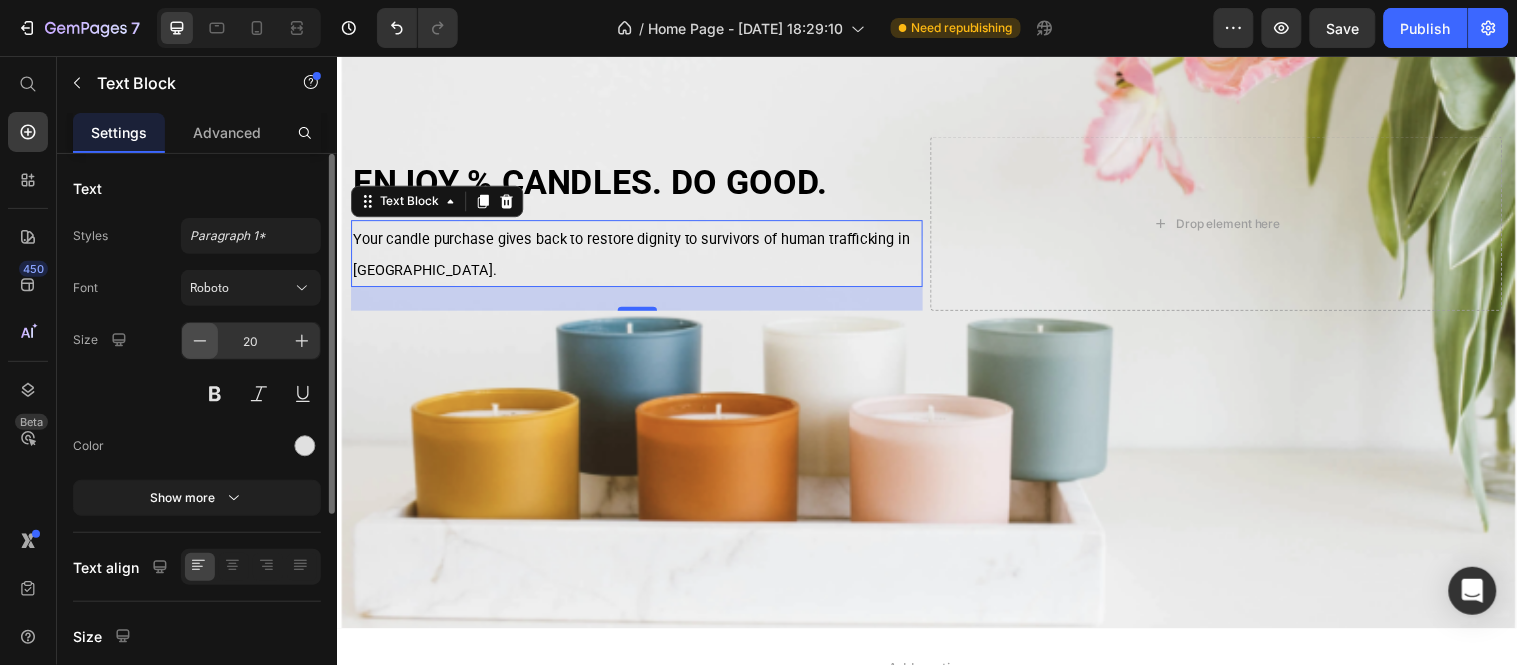 click at bounding box center [200, 341] 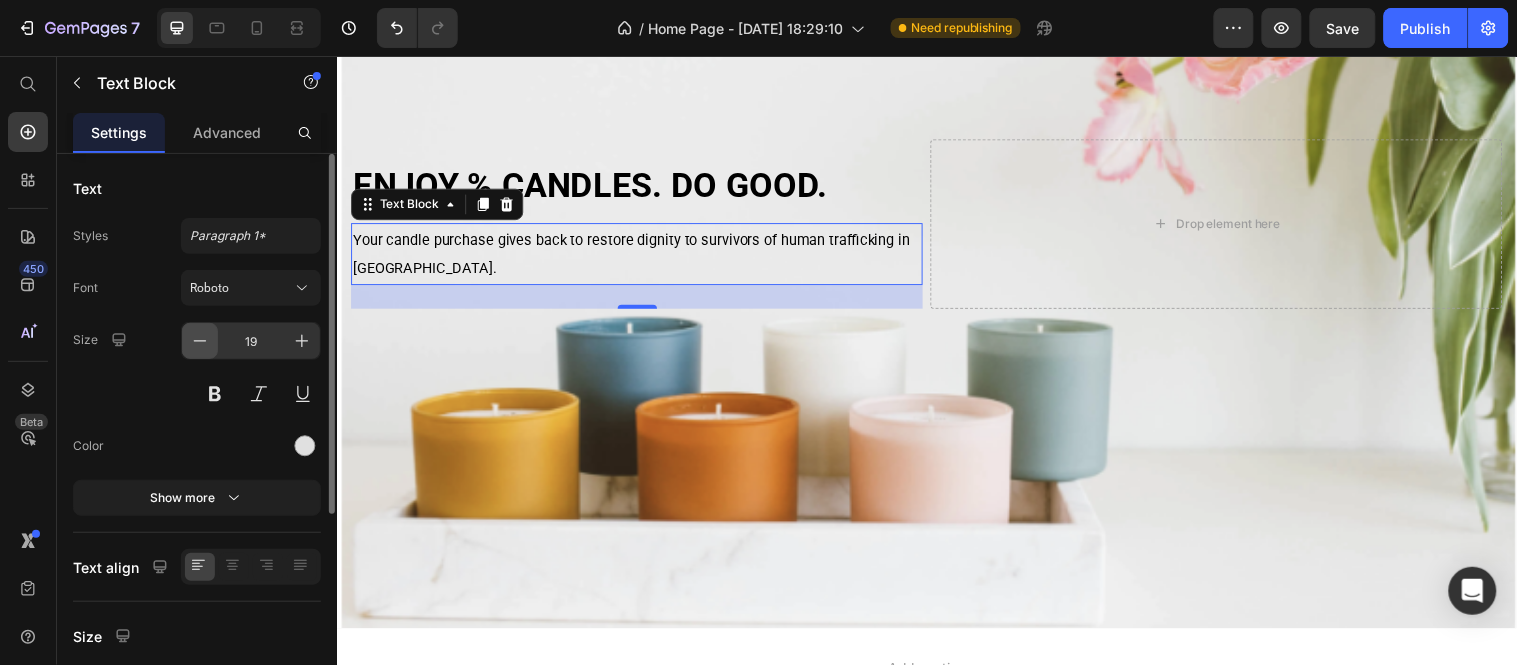 click at bounding box center (200, 341) 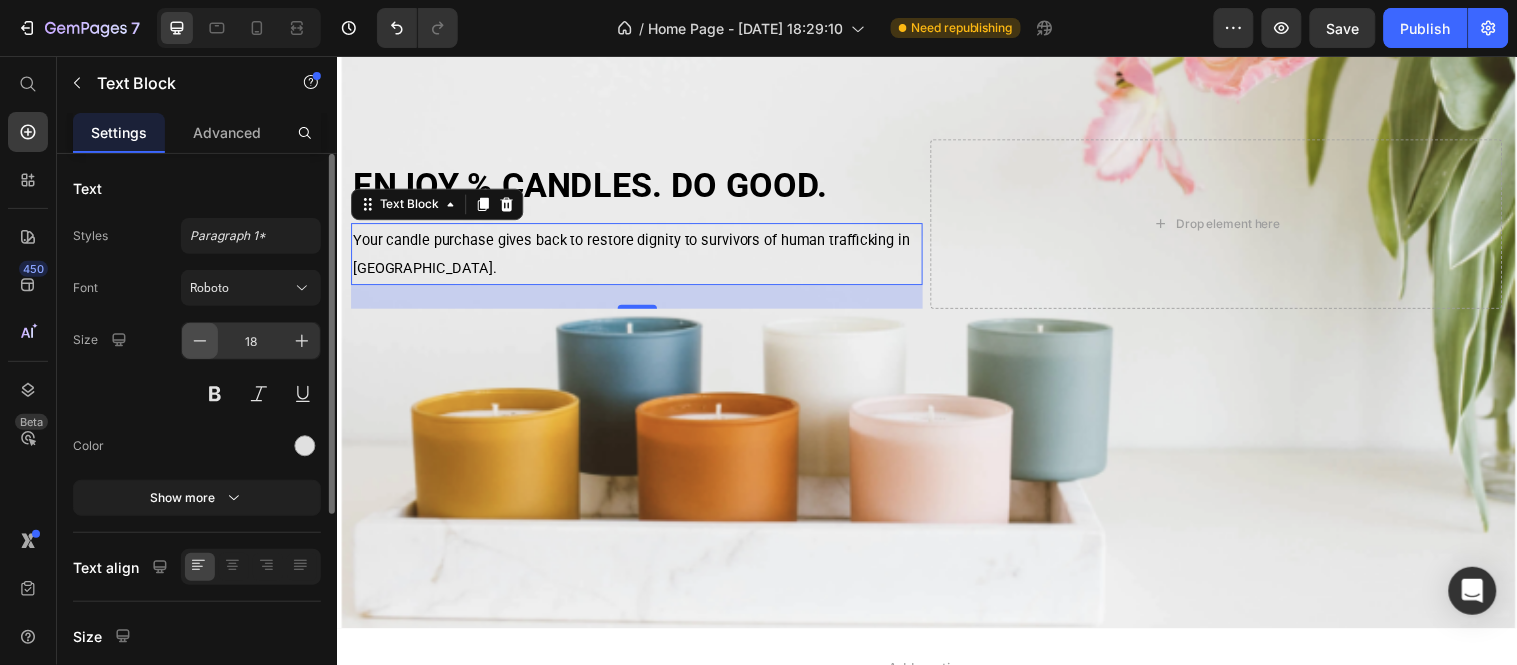 click at bounding box center [200, 341] 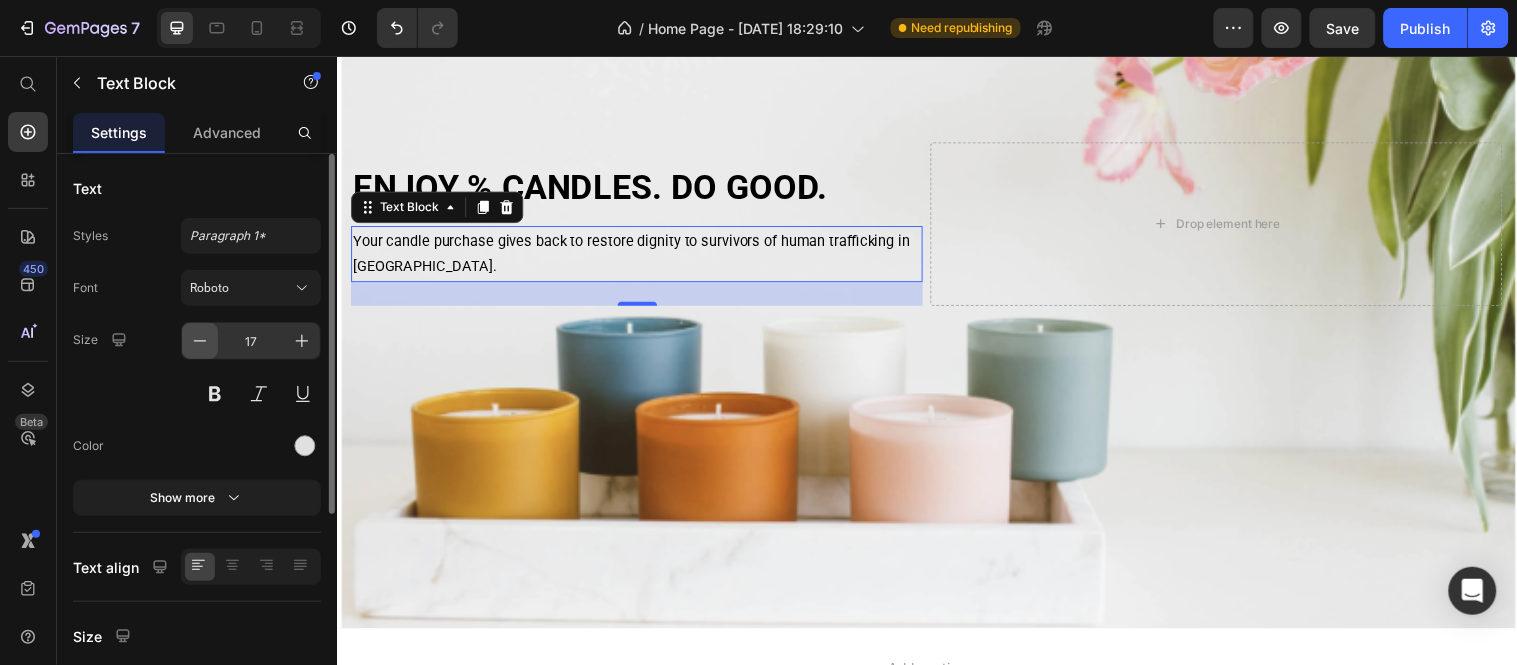 click at bounding box center [200, 341] 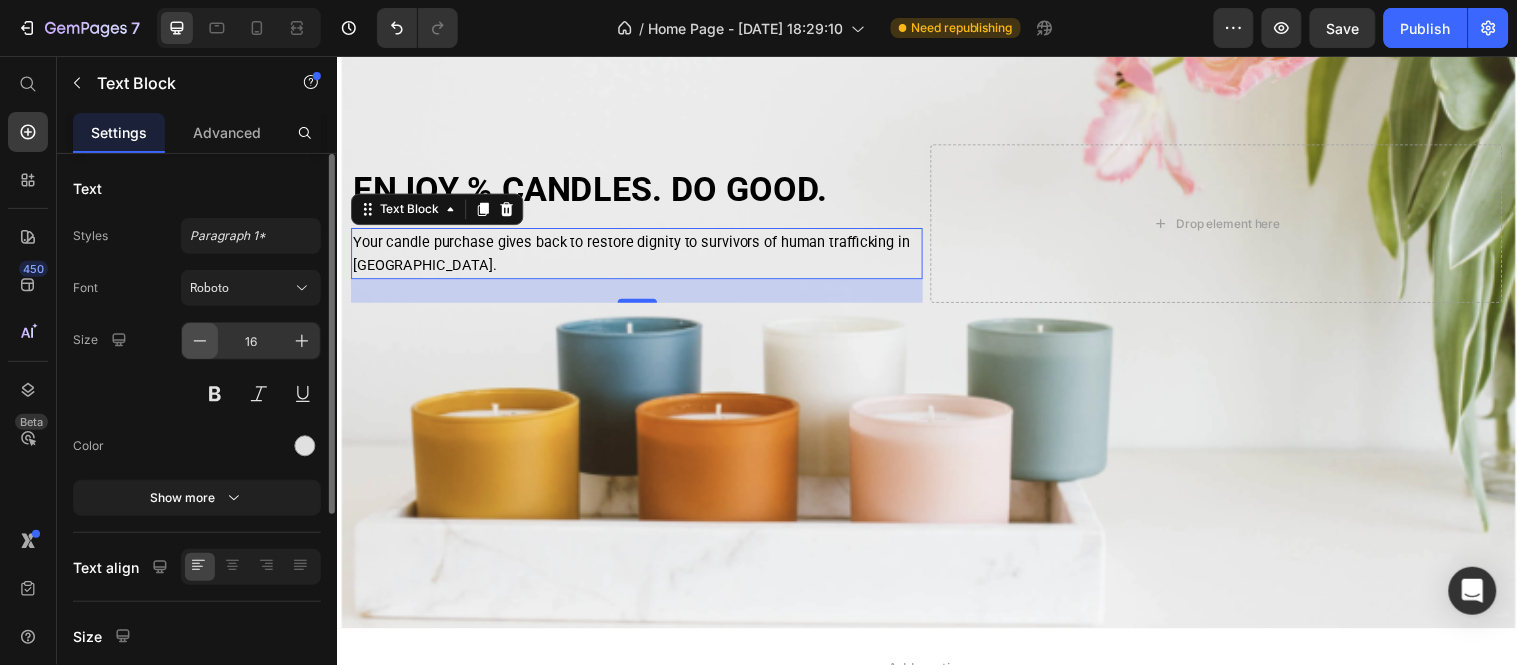 click at bounding box center [200, 341] 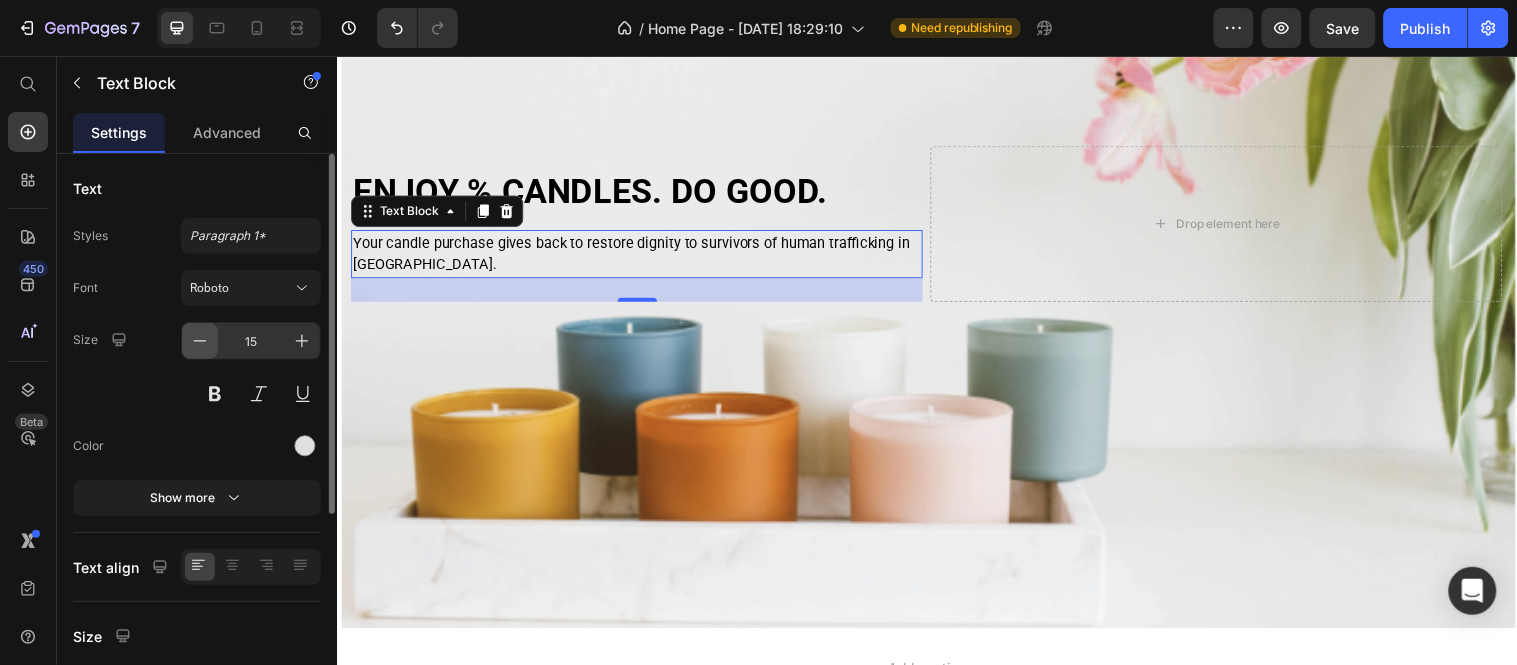 click at bounding box center (200, 341) 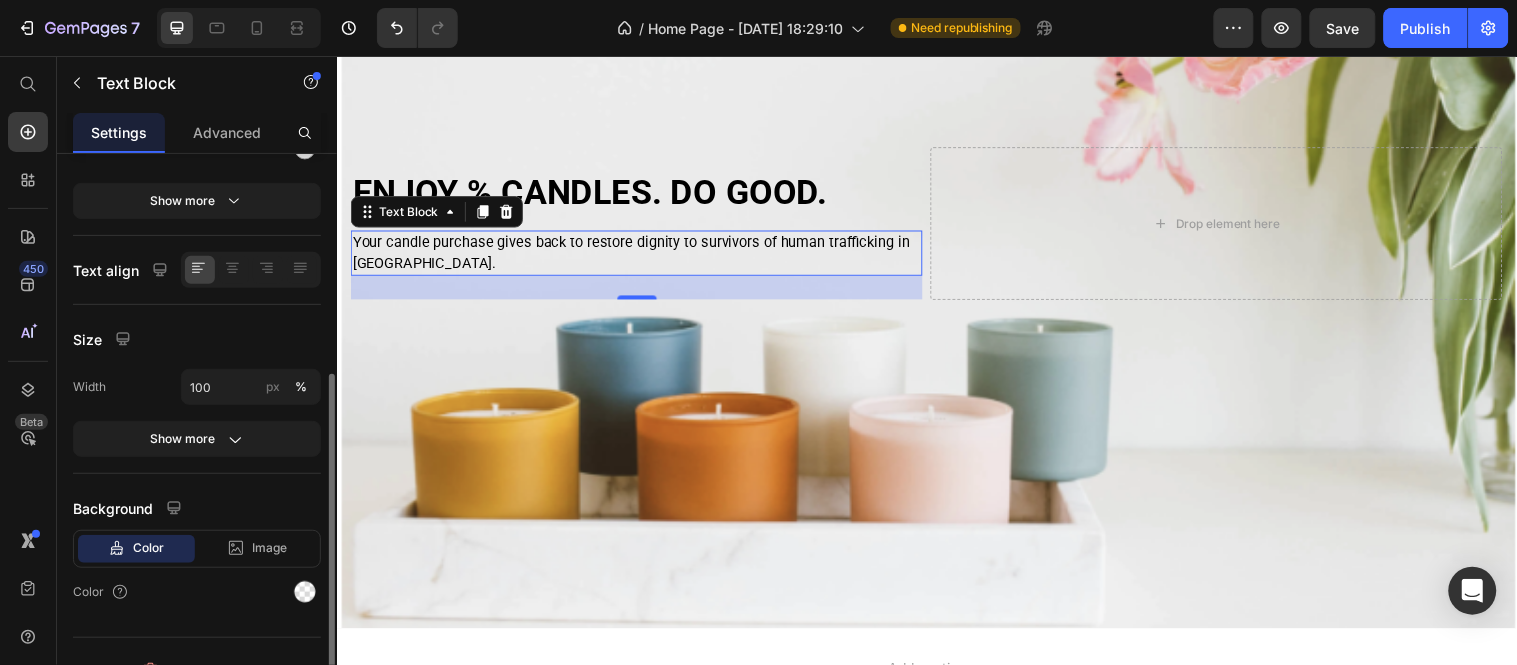 scroll, scrollTop: 325, scrollLeft: 0, axis: vertical 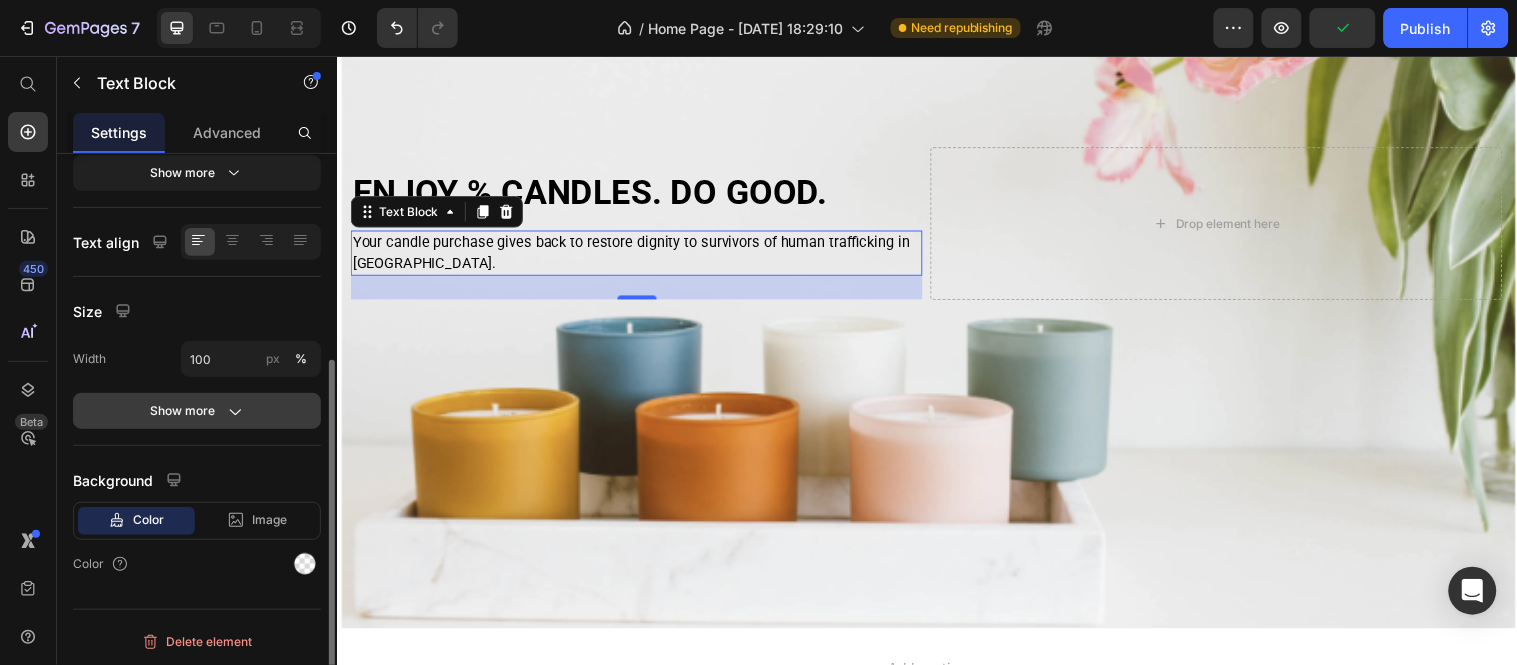 click 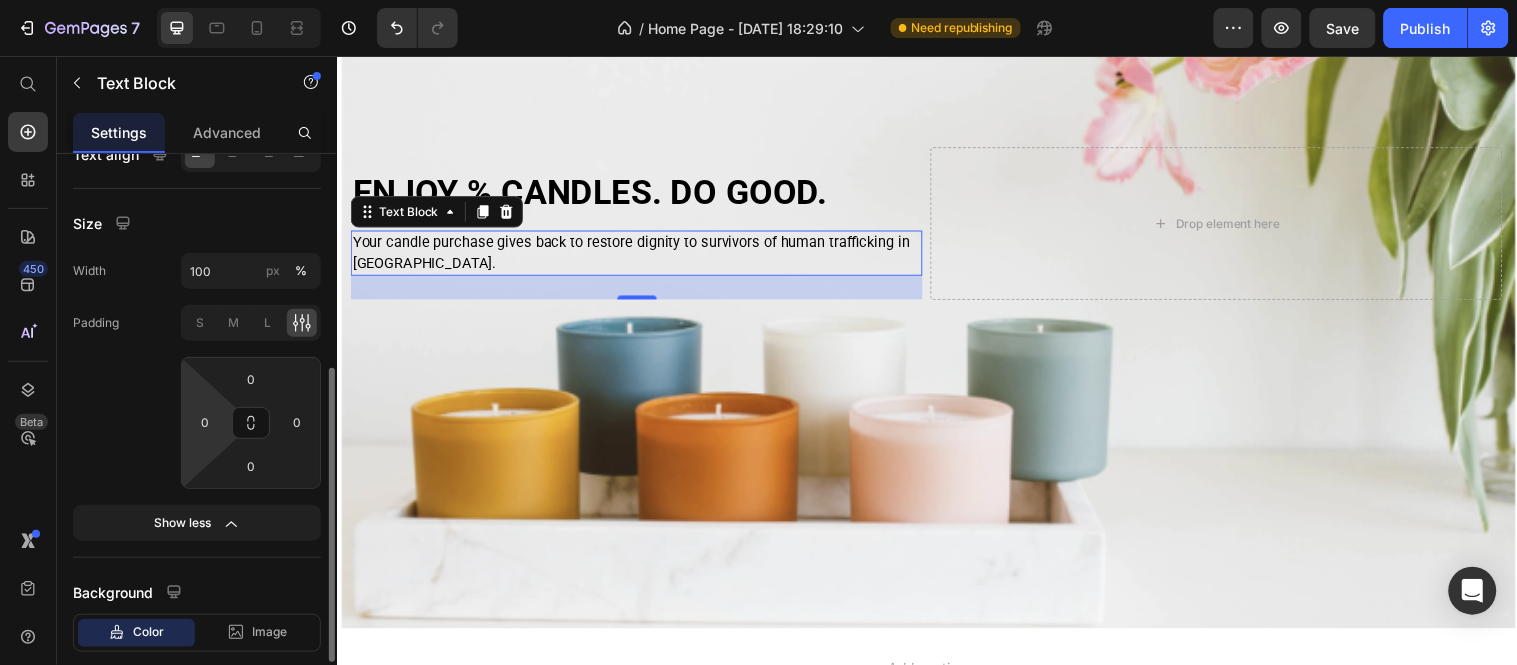 scroll, scrollTop: 415, scrollLeft: 0, axis: vertical 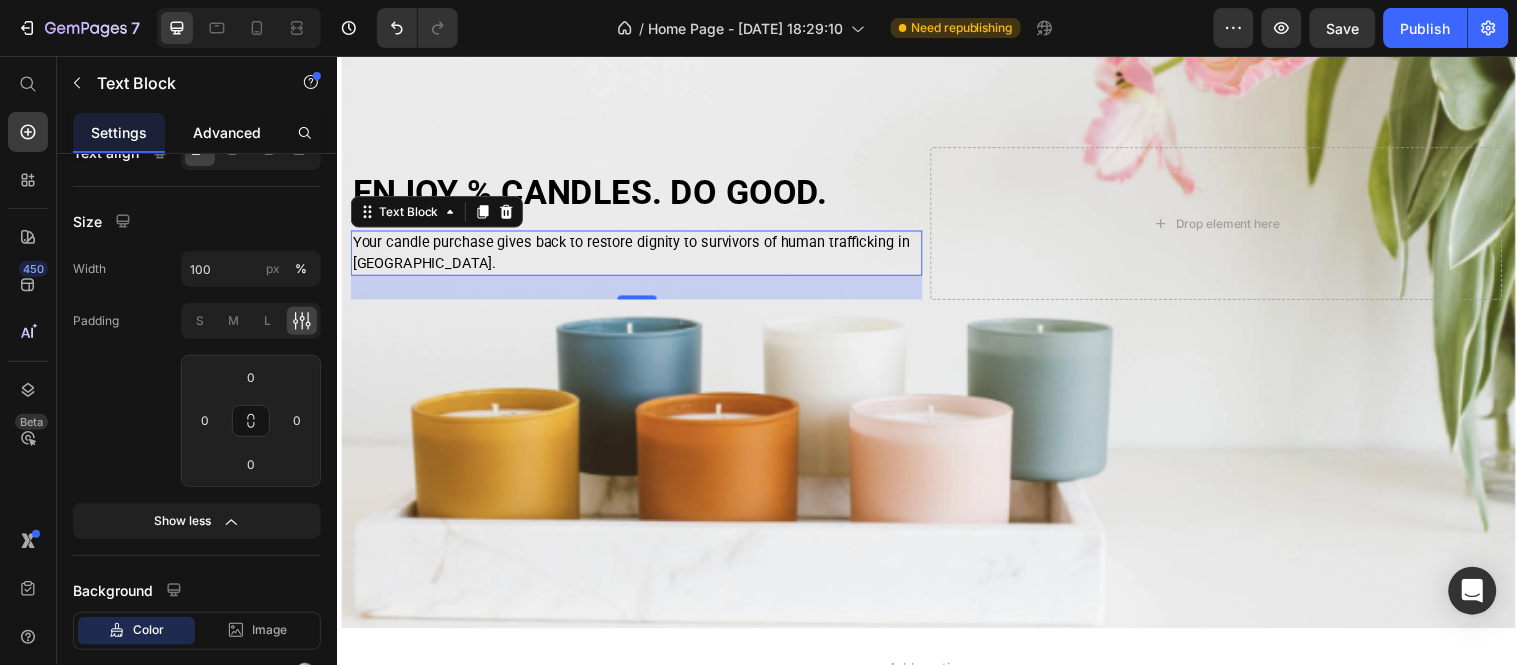 click on "Advanced" at bounding box center (227, 132) 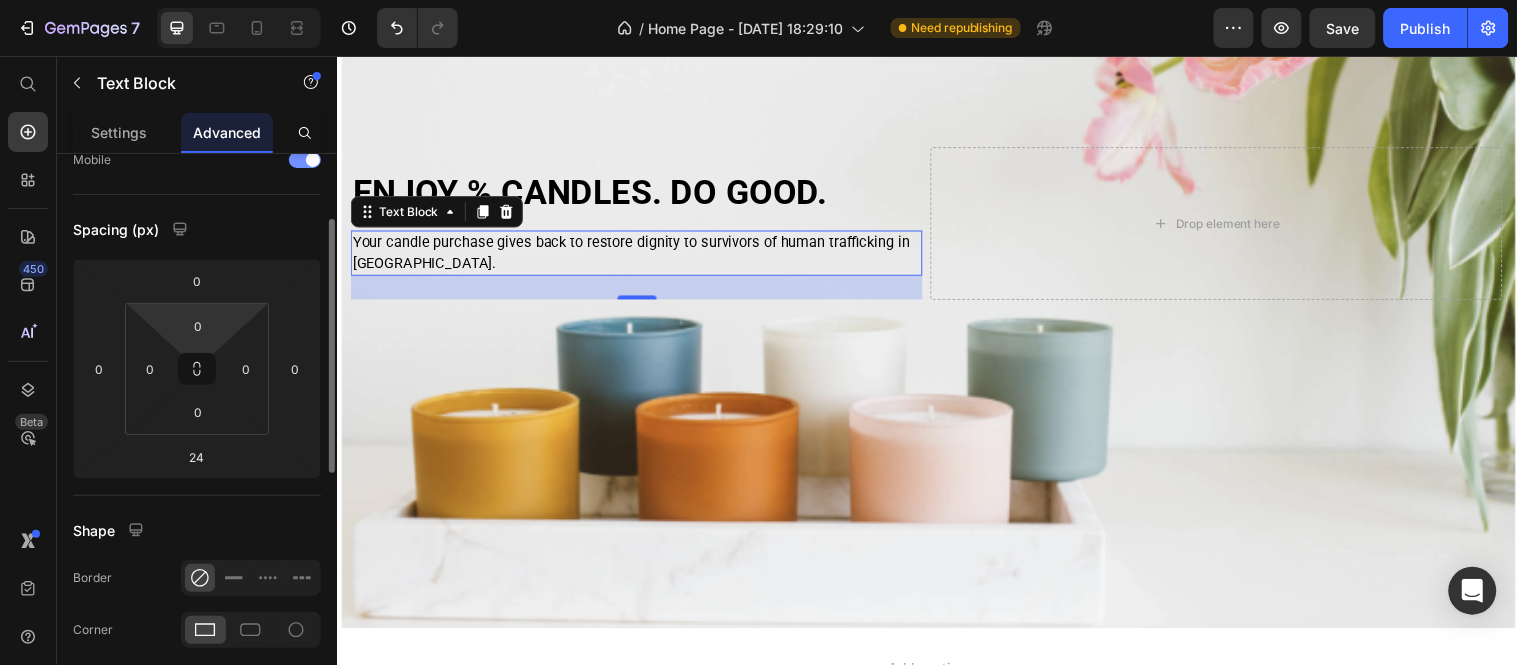 scroll, scrollTop: 160, scrollLeft: 0, axis: vertical 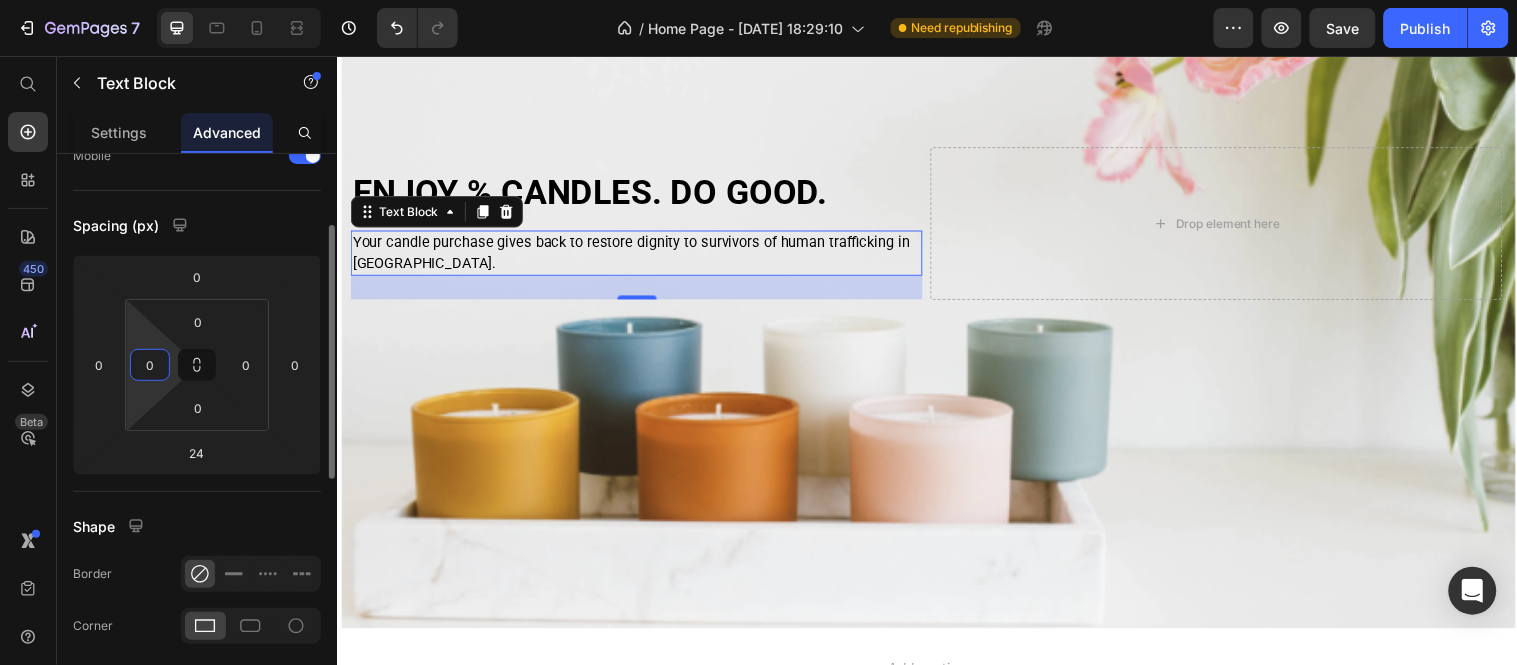 click on "0" at bounding box center [150, 365] 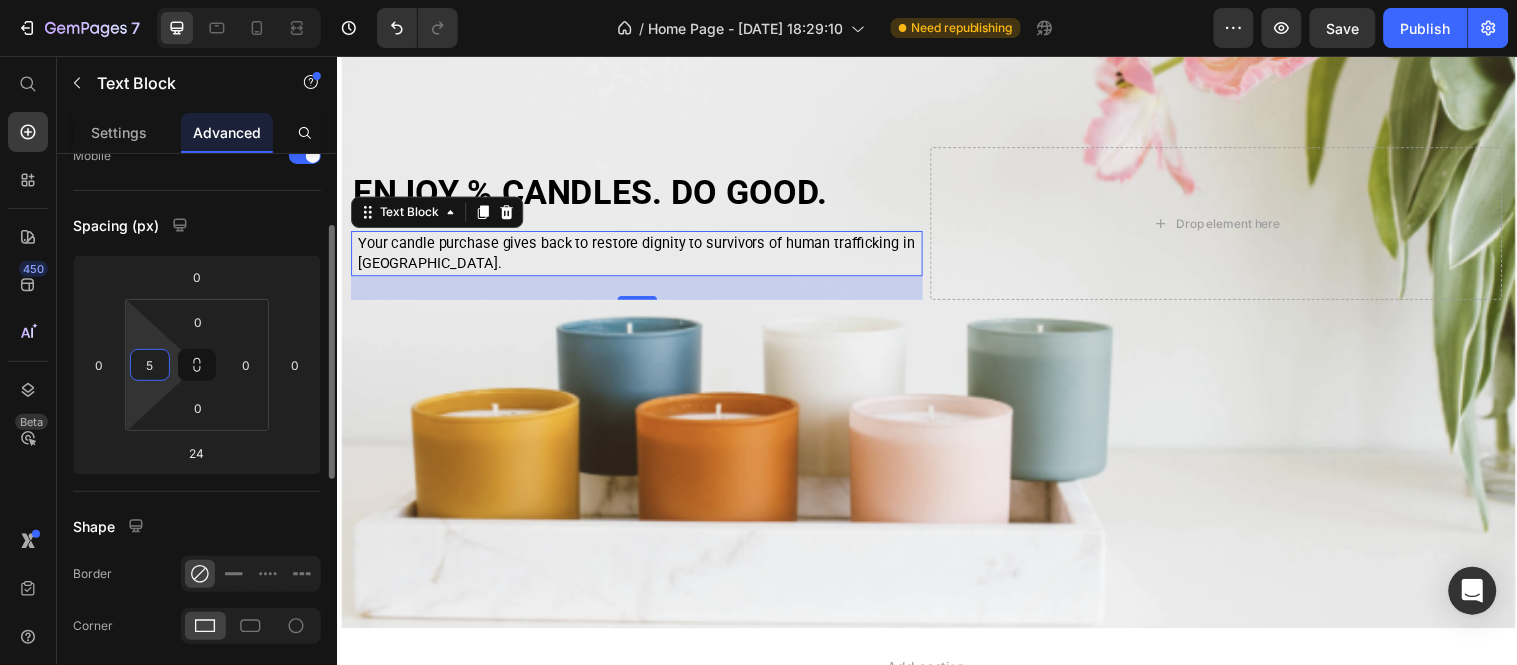 type on "50" 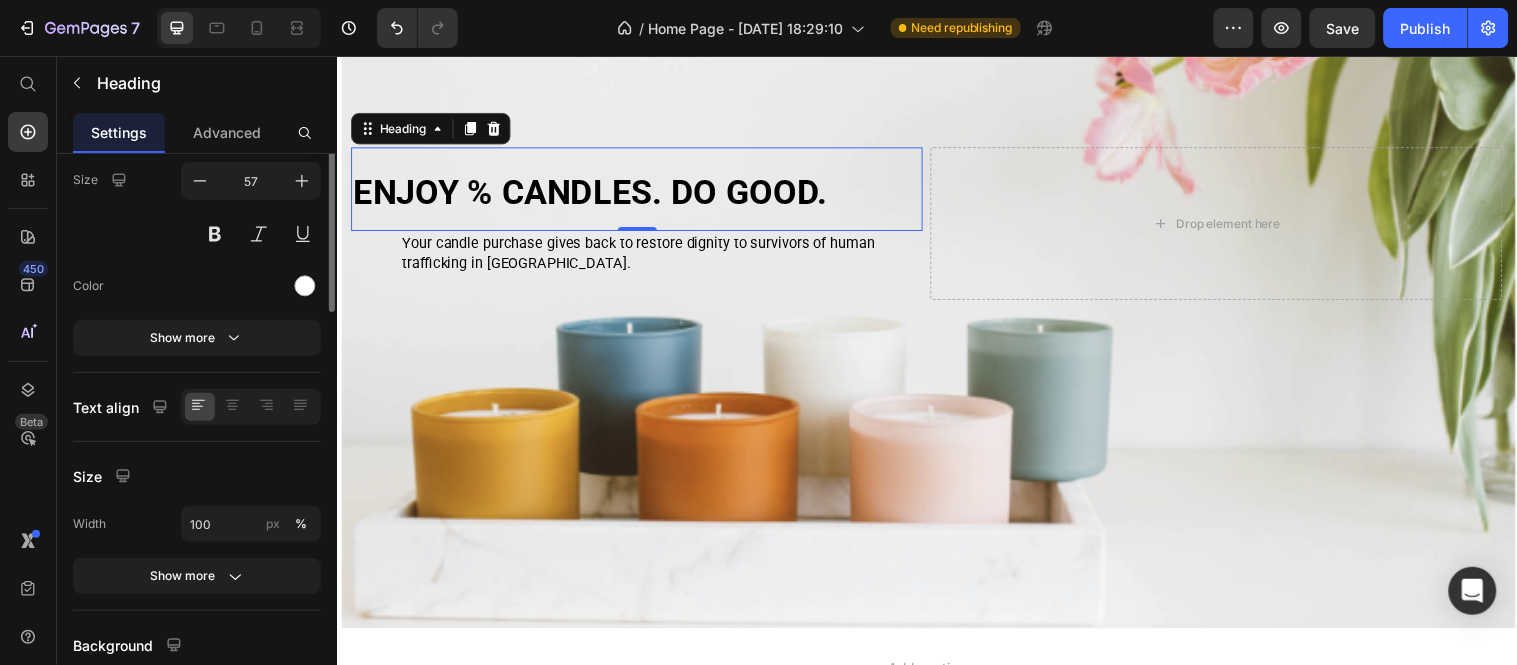 click on "ENJOY % CANDLES. DO GOOD." at bounding box center (594, 194) 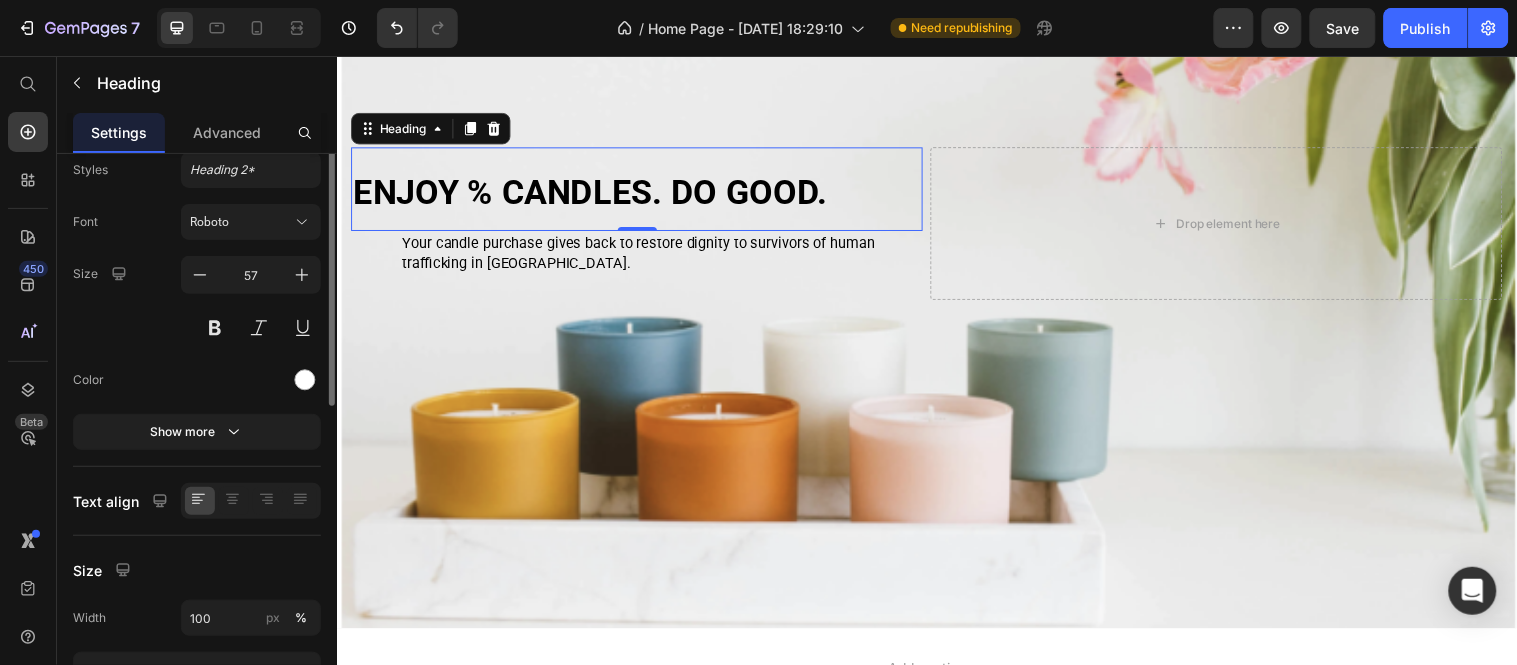 scroll, scrollTop: 0, scrollLeft: 0, axis: both 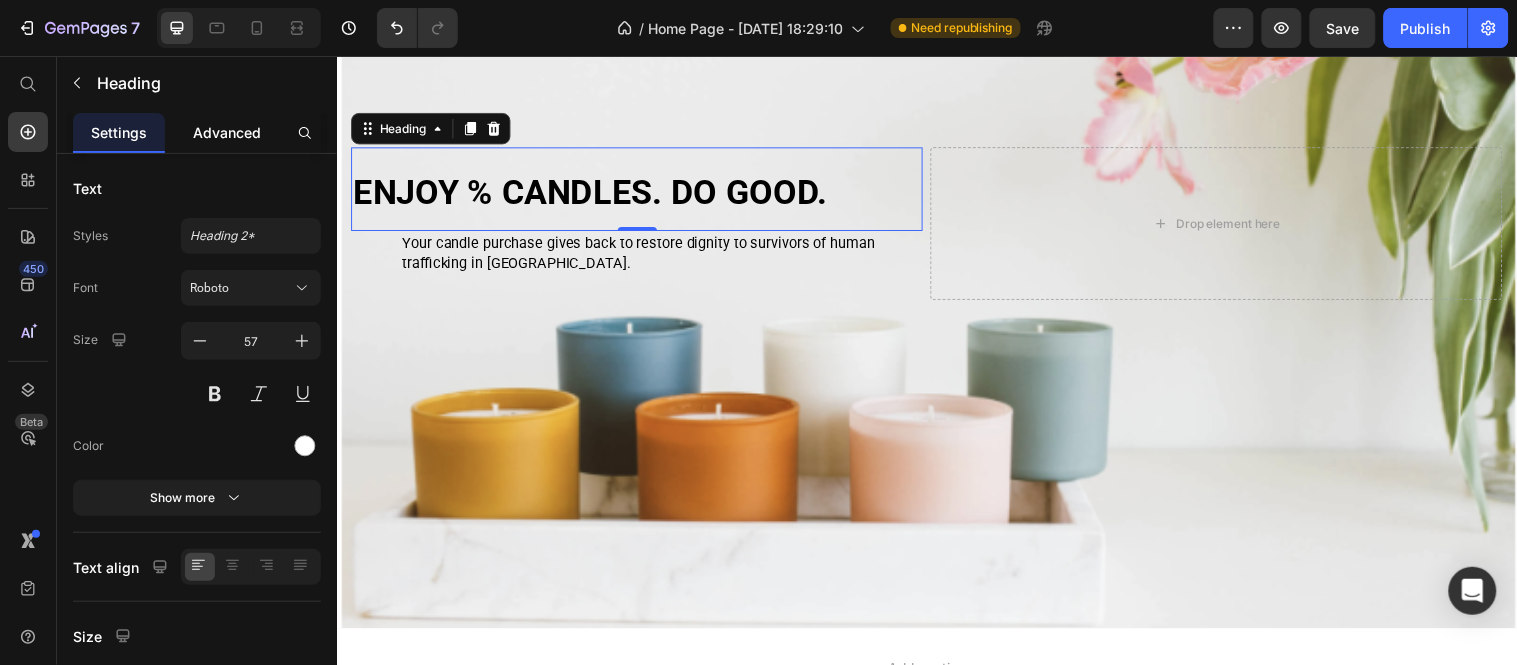 click on "Advanced" 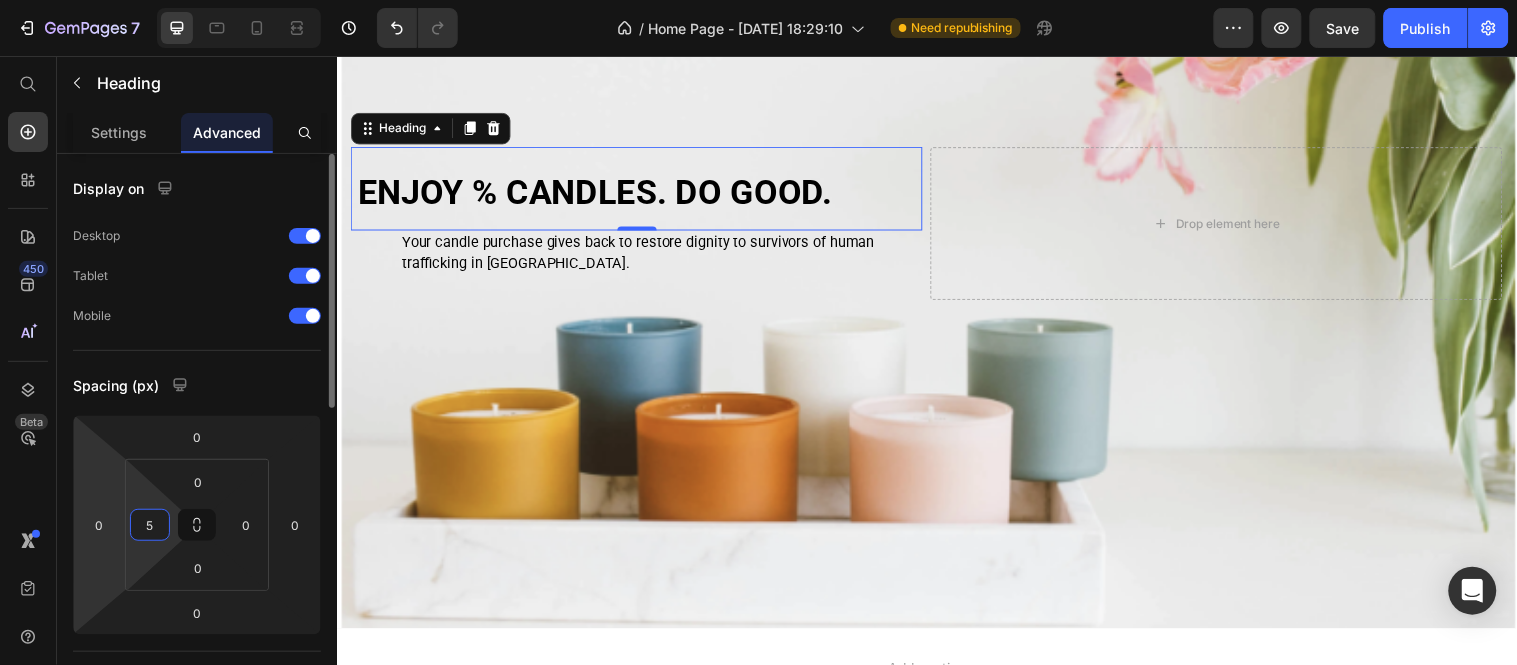 type on "50" 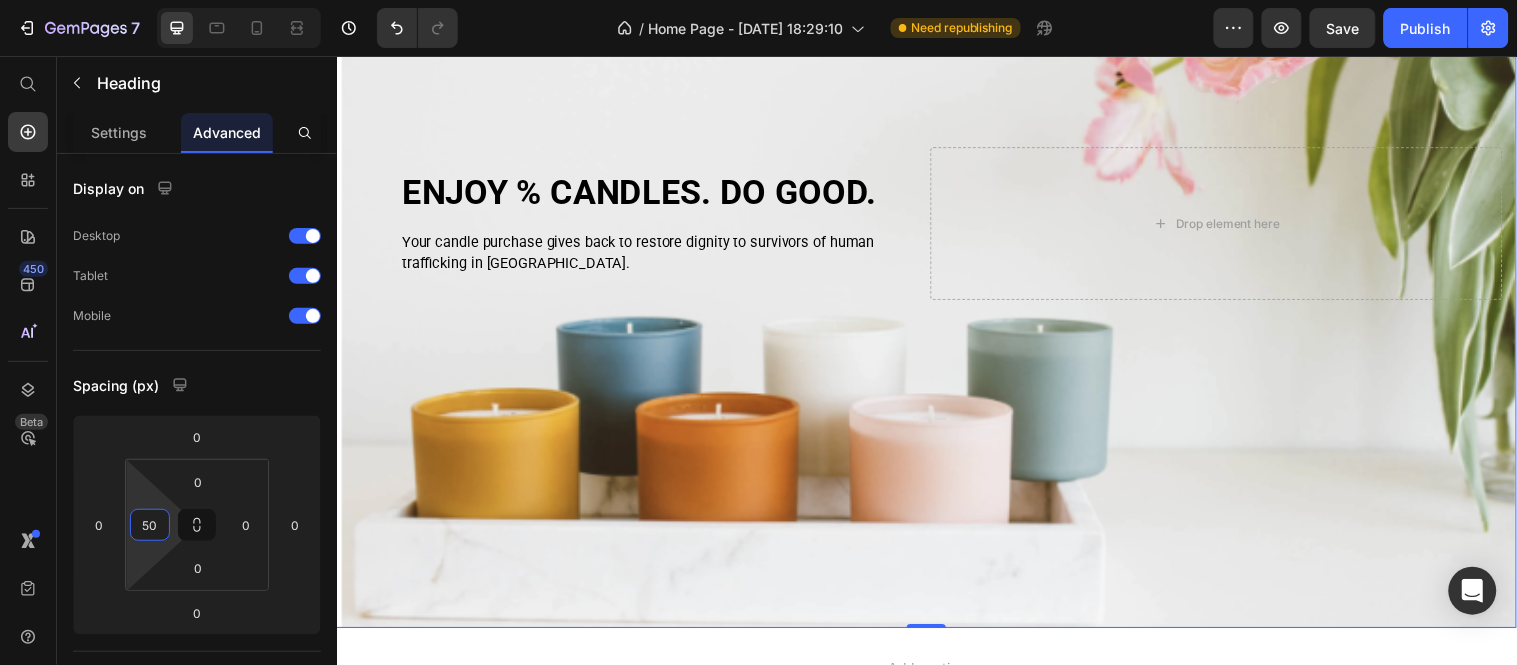 click at bounding box center (936, 226) 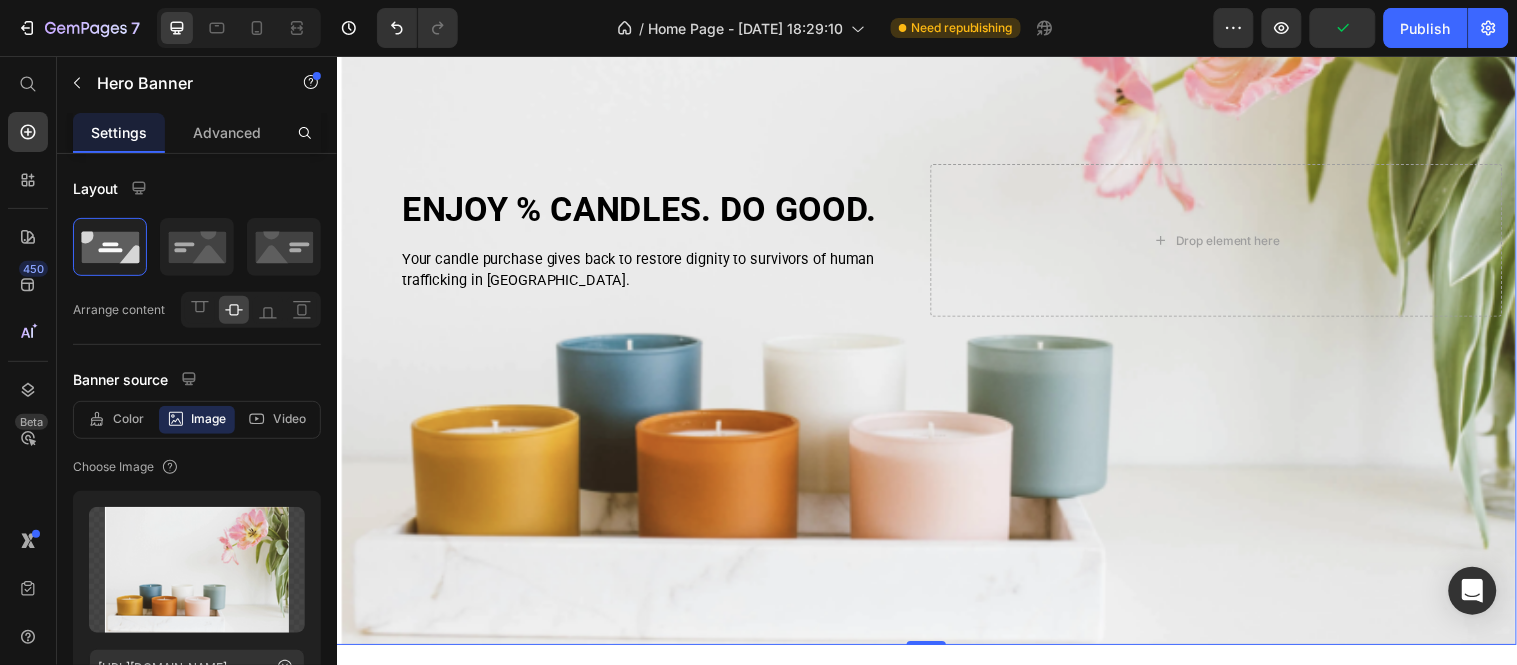 scroll, scrollTop: 265, scrollLeft: 0, axis: vertical 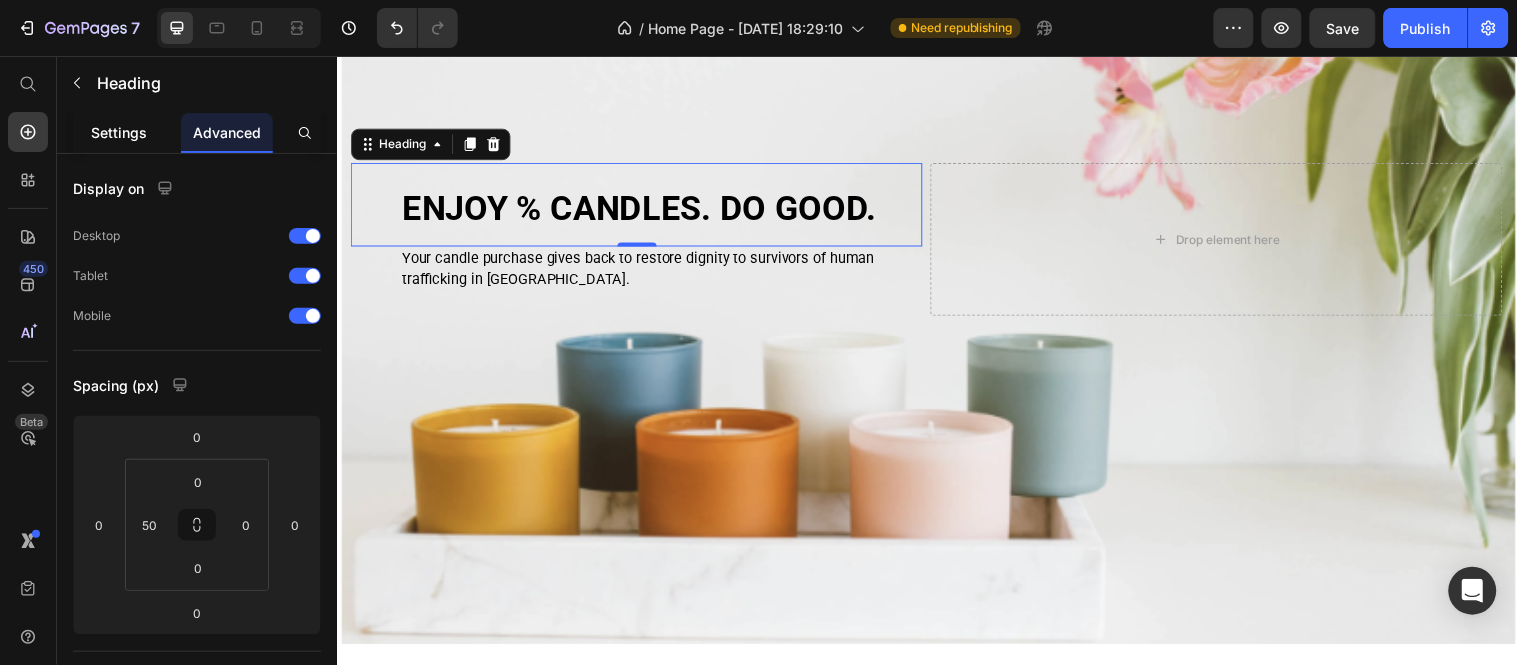 click on "Settings" at bounding box center [119, 132] 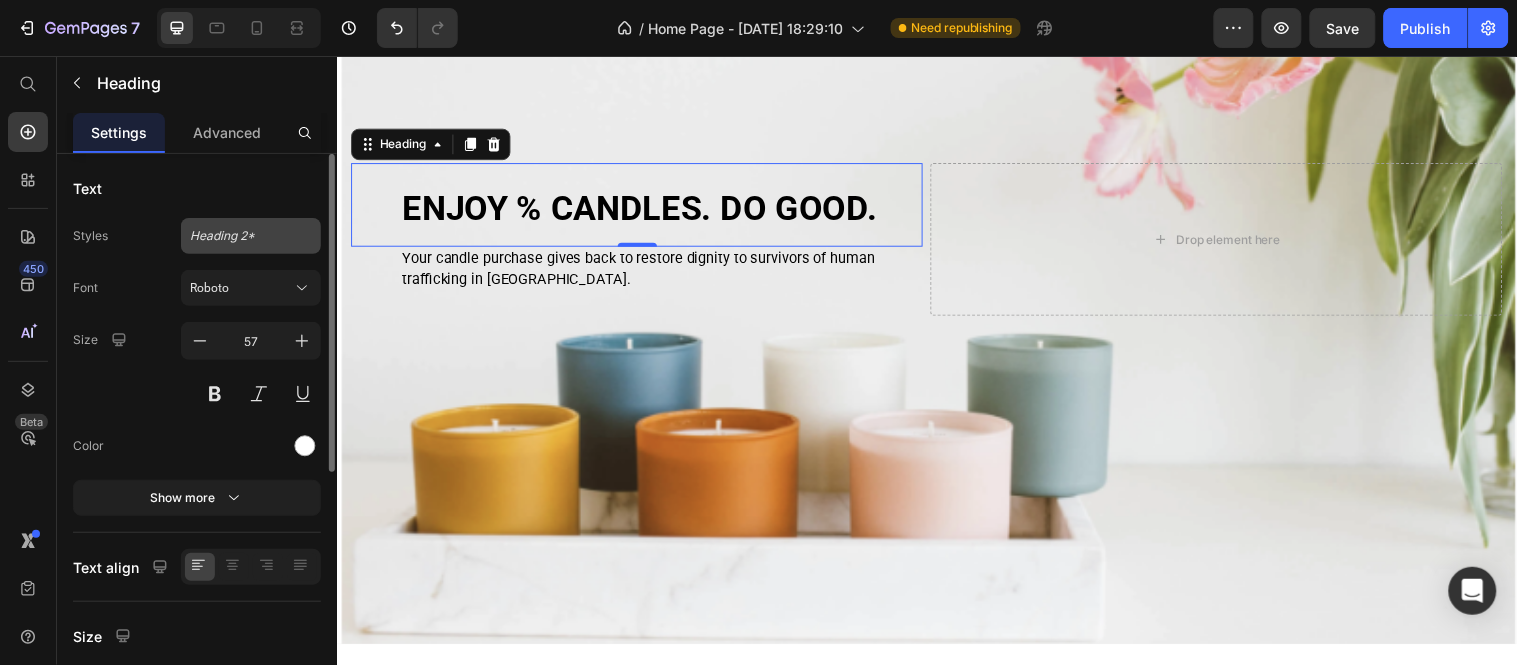click on "Heading 2*" at bounding box center (251, 236) 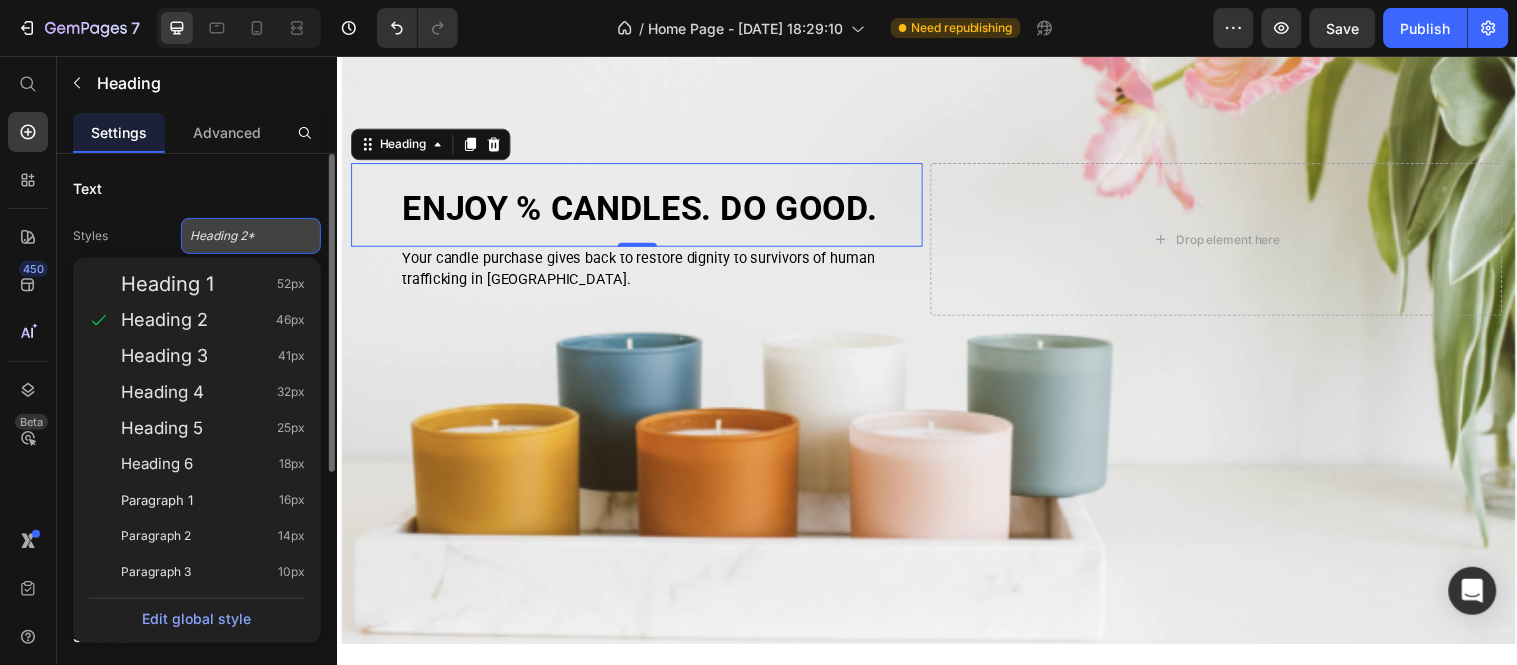 click on "Heading 2*" at bounding box center [251, 236] 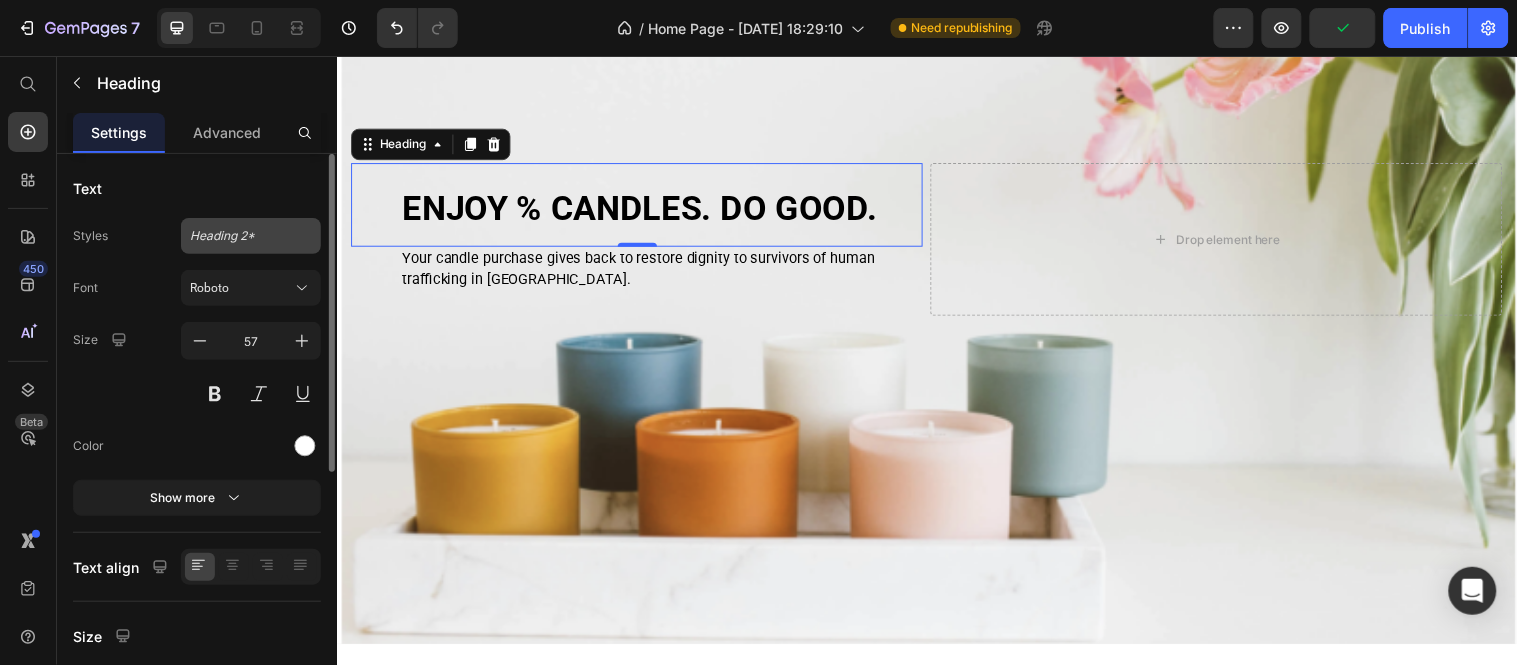 click on "Heading 2*" at bounding box center (251, 236) 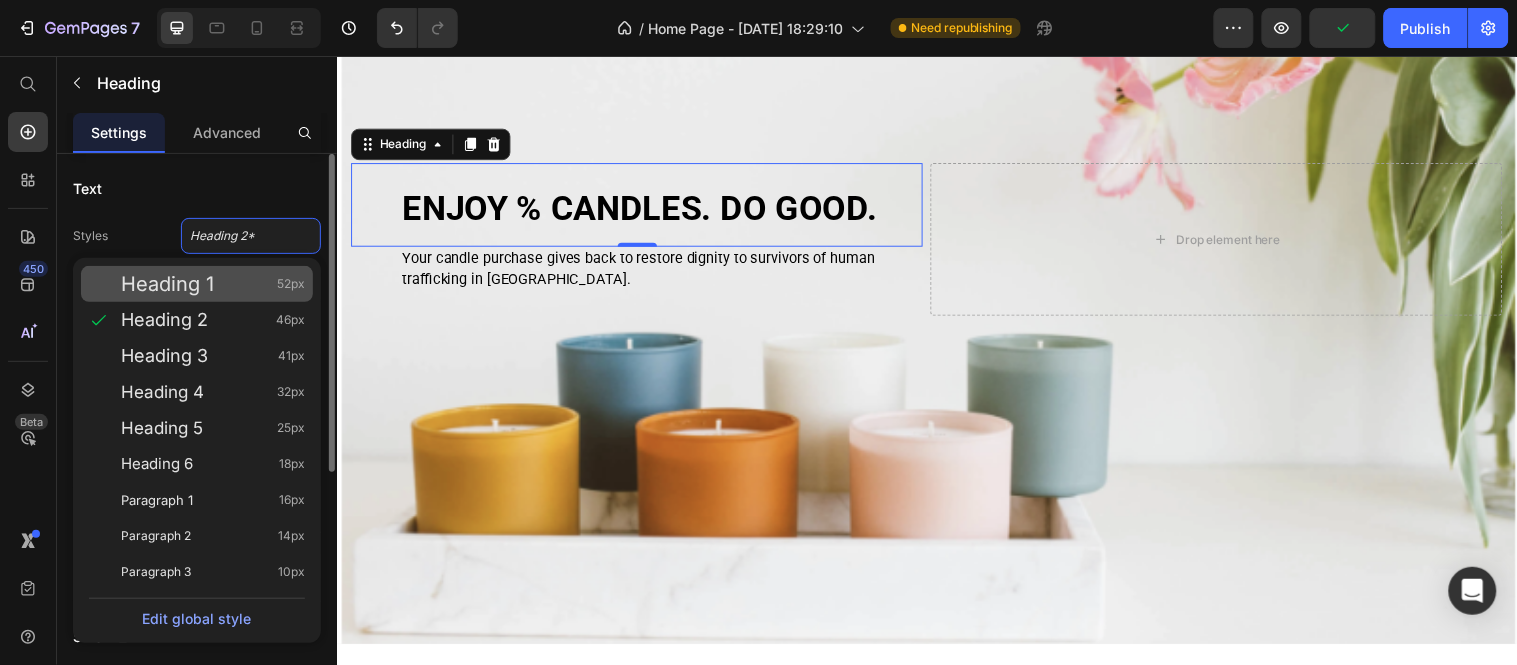 click on "Heading 1 52px" at bounding box center [213, 284] 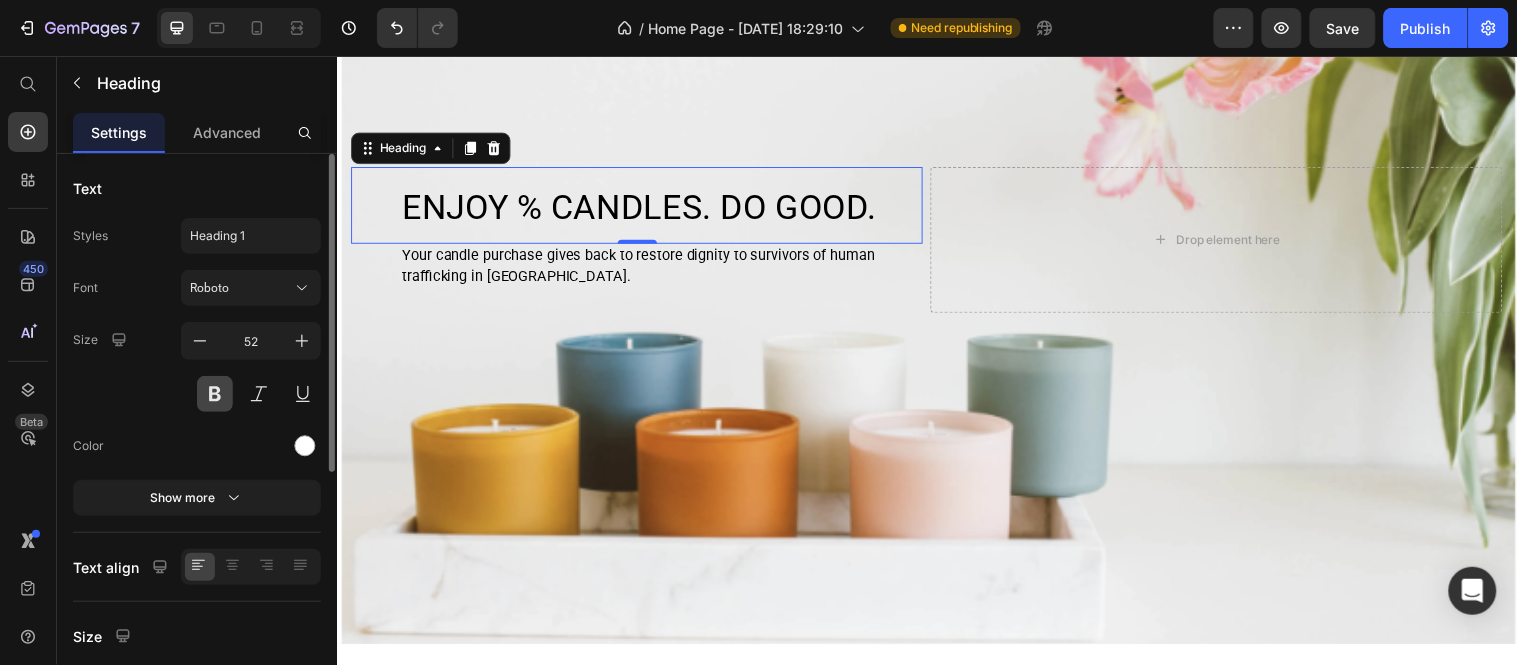 click at bounding box center (215, 394) 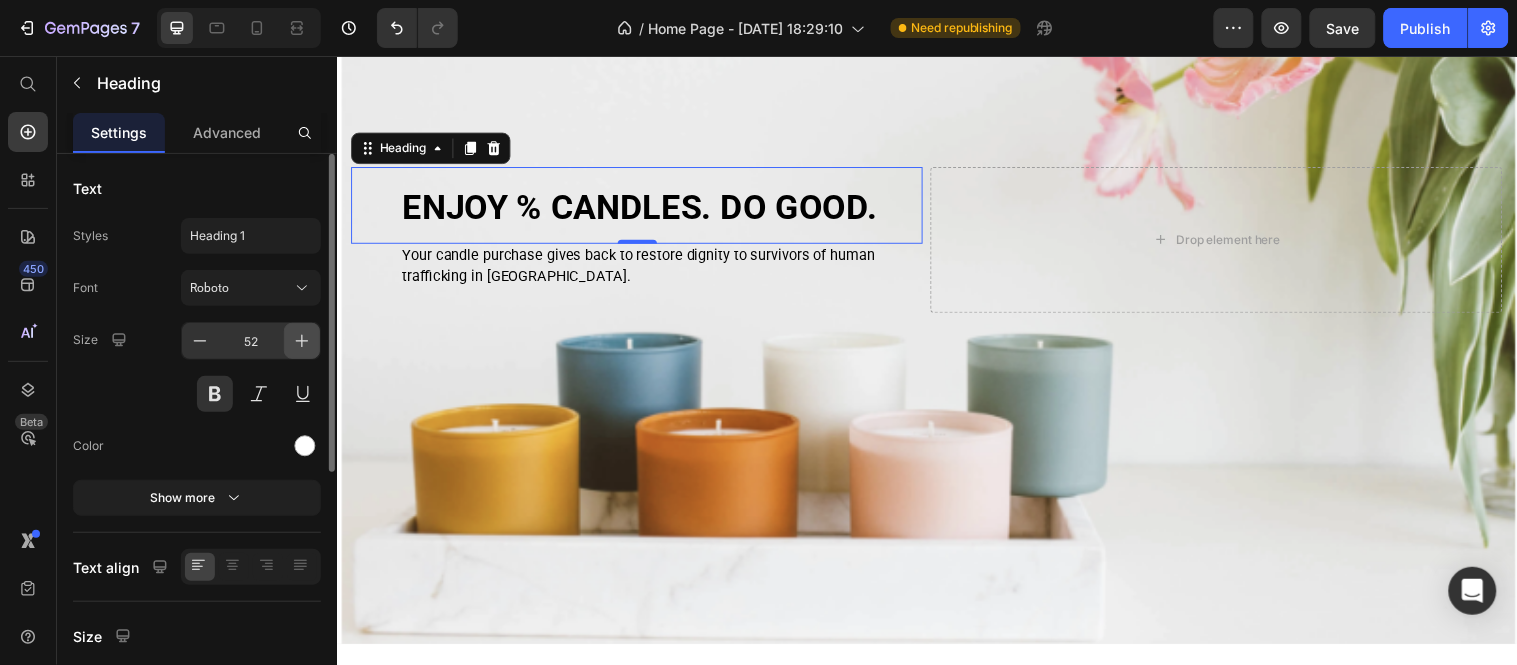 click 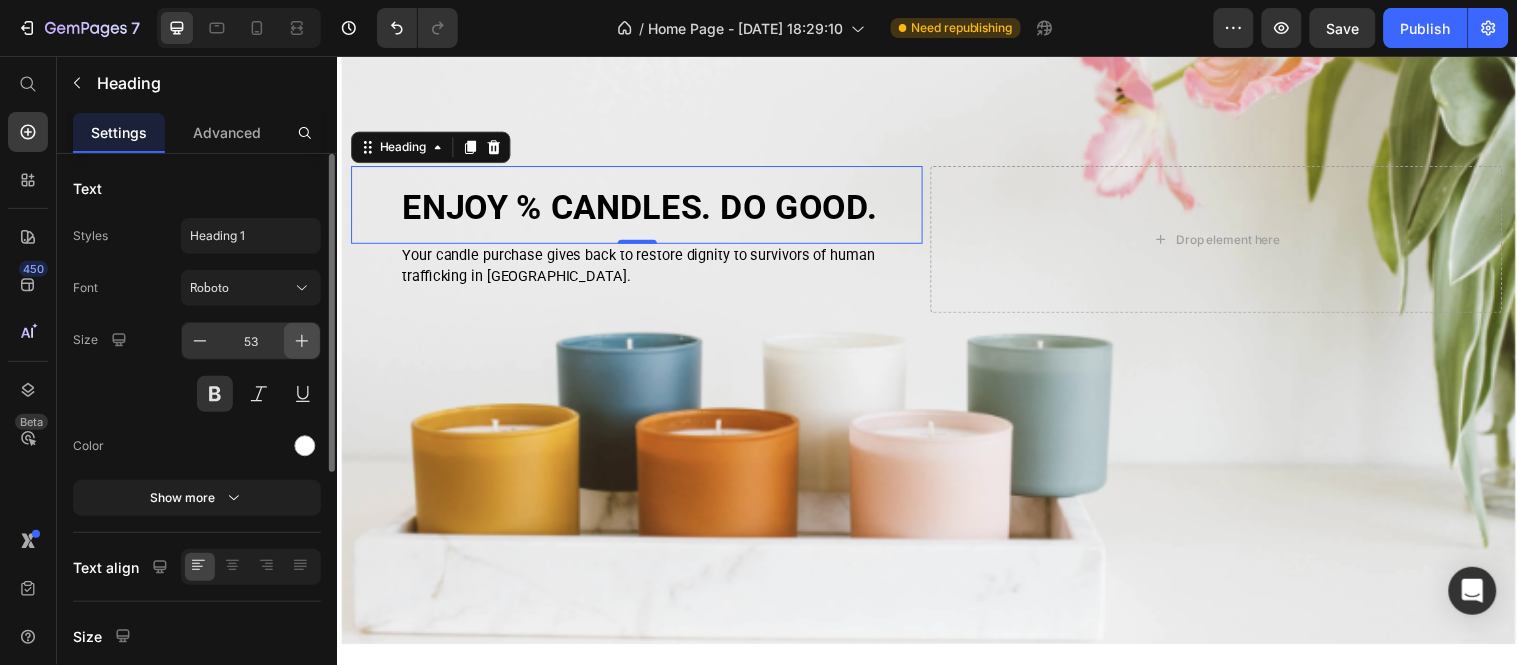 click 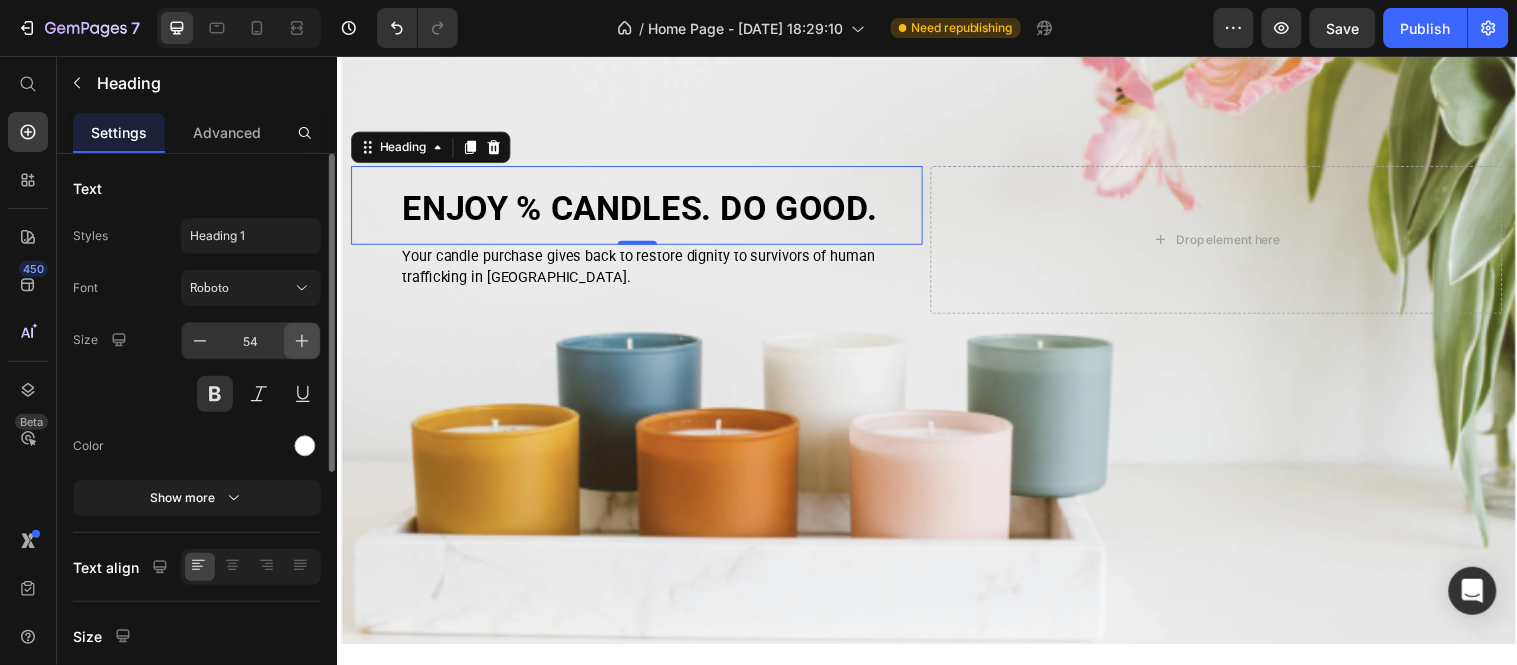 click 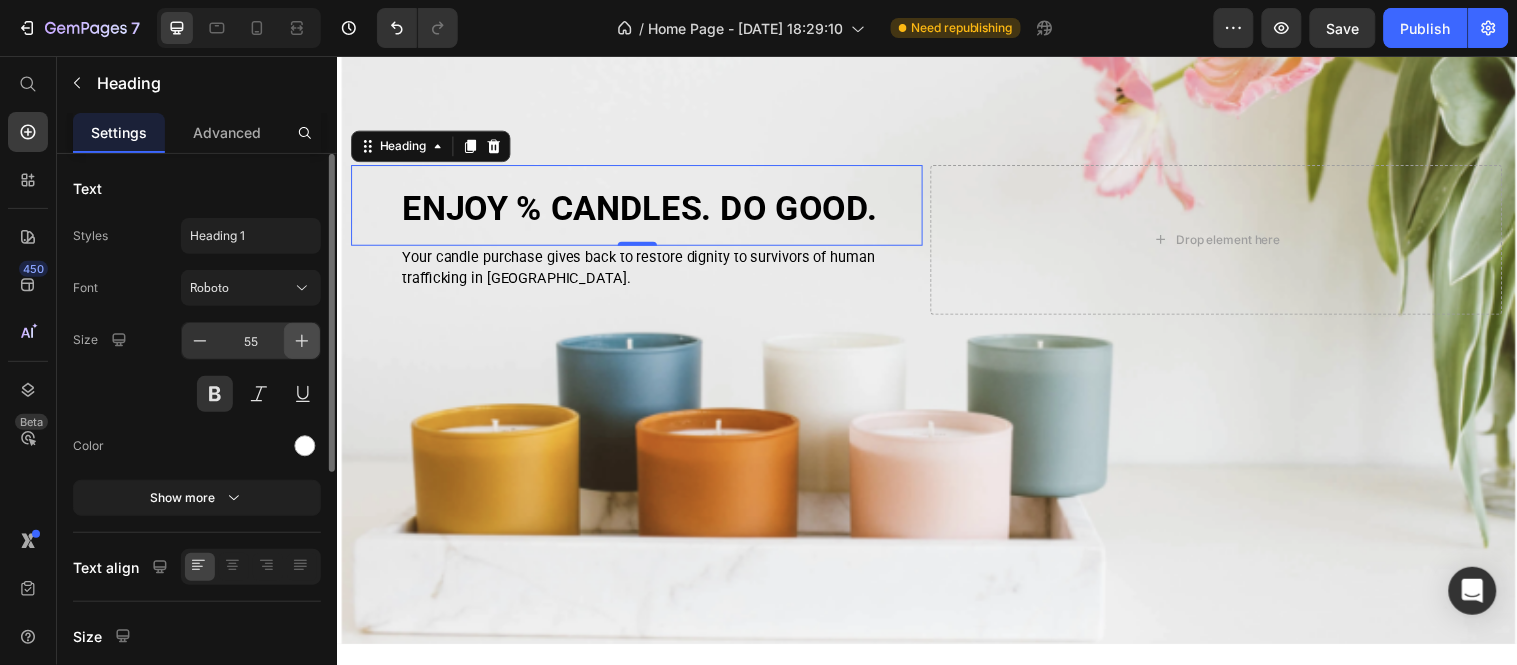 click 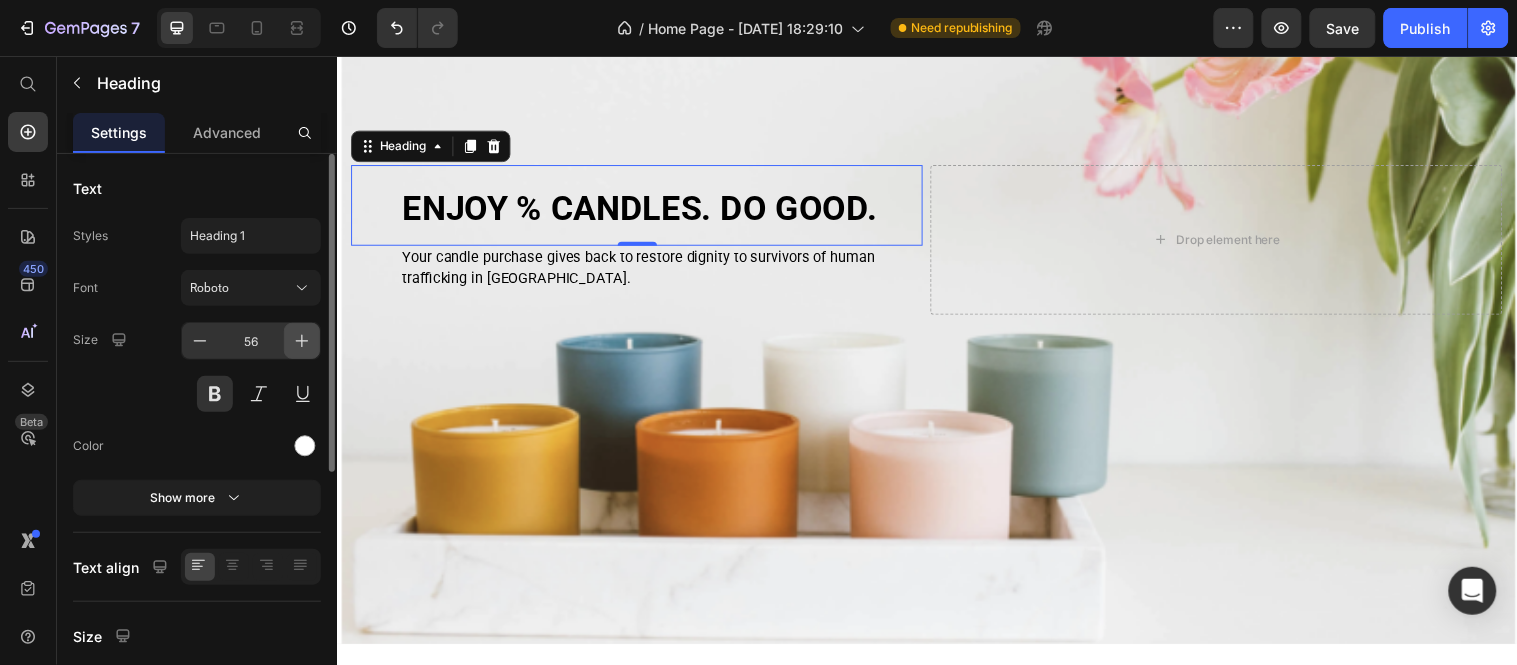 click 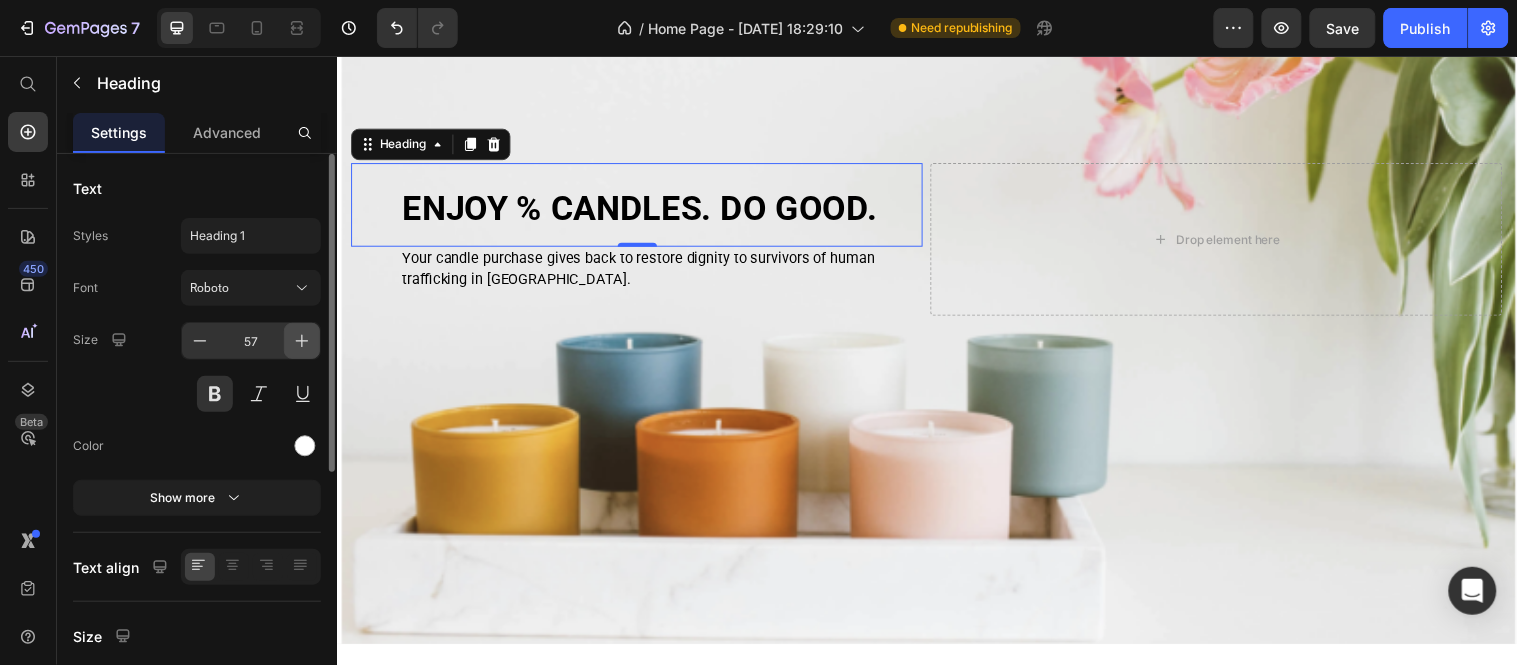 click 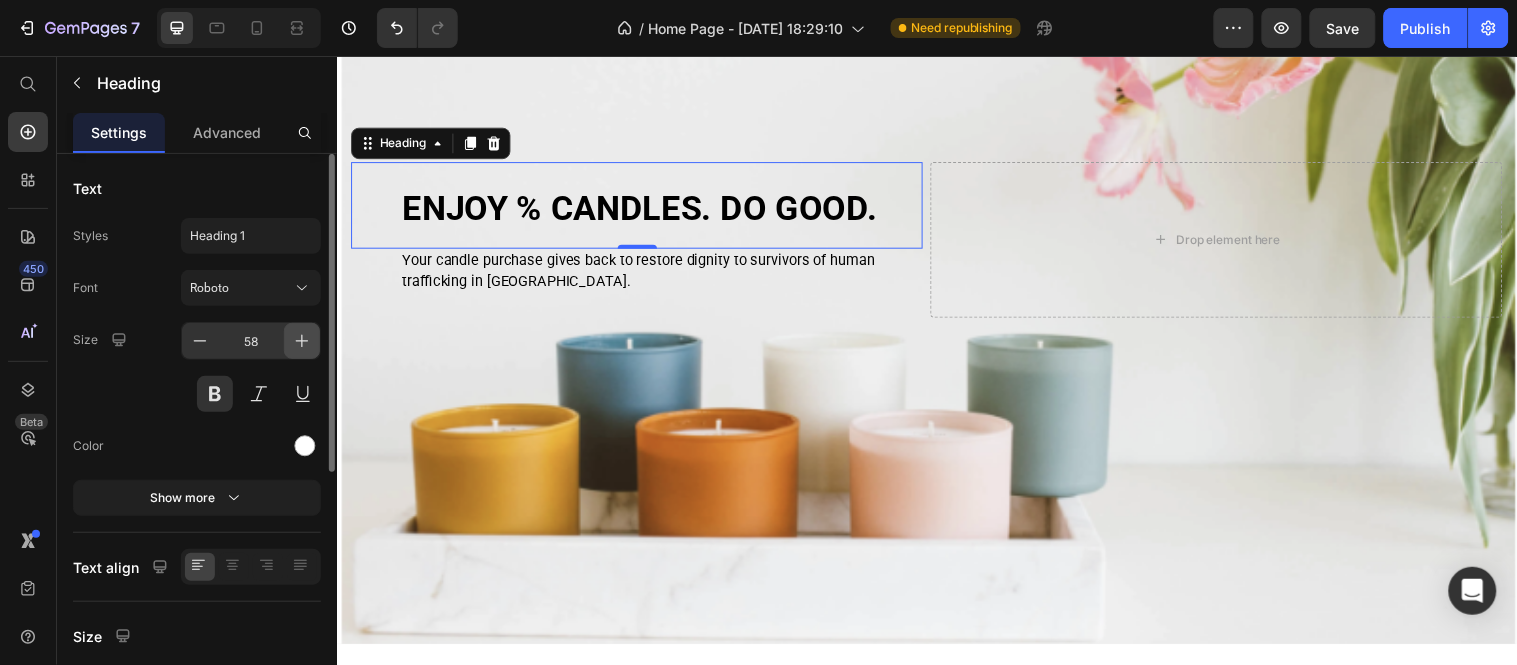 click 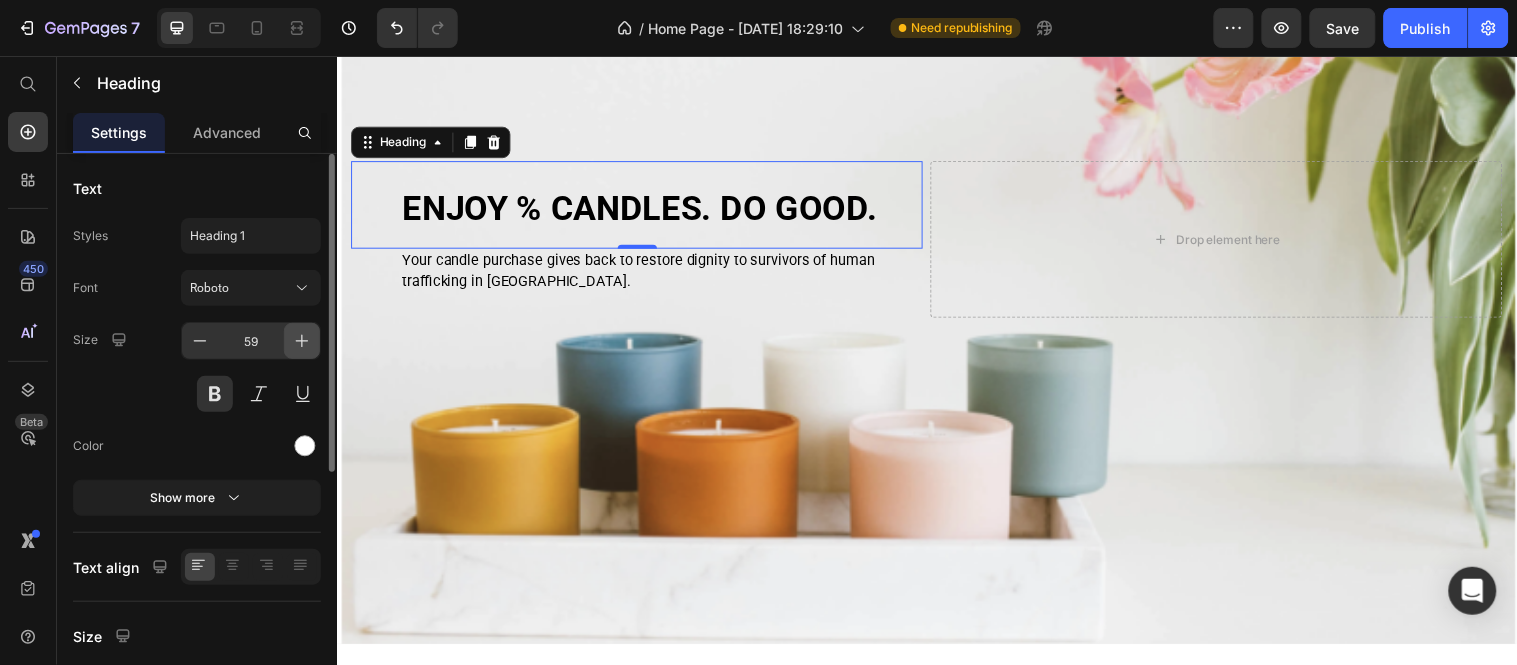 click 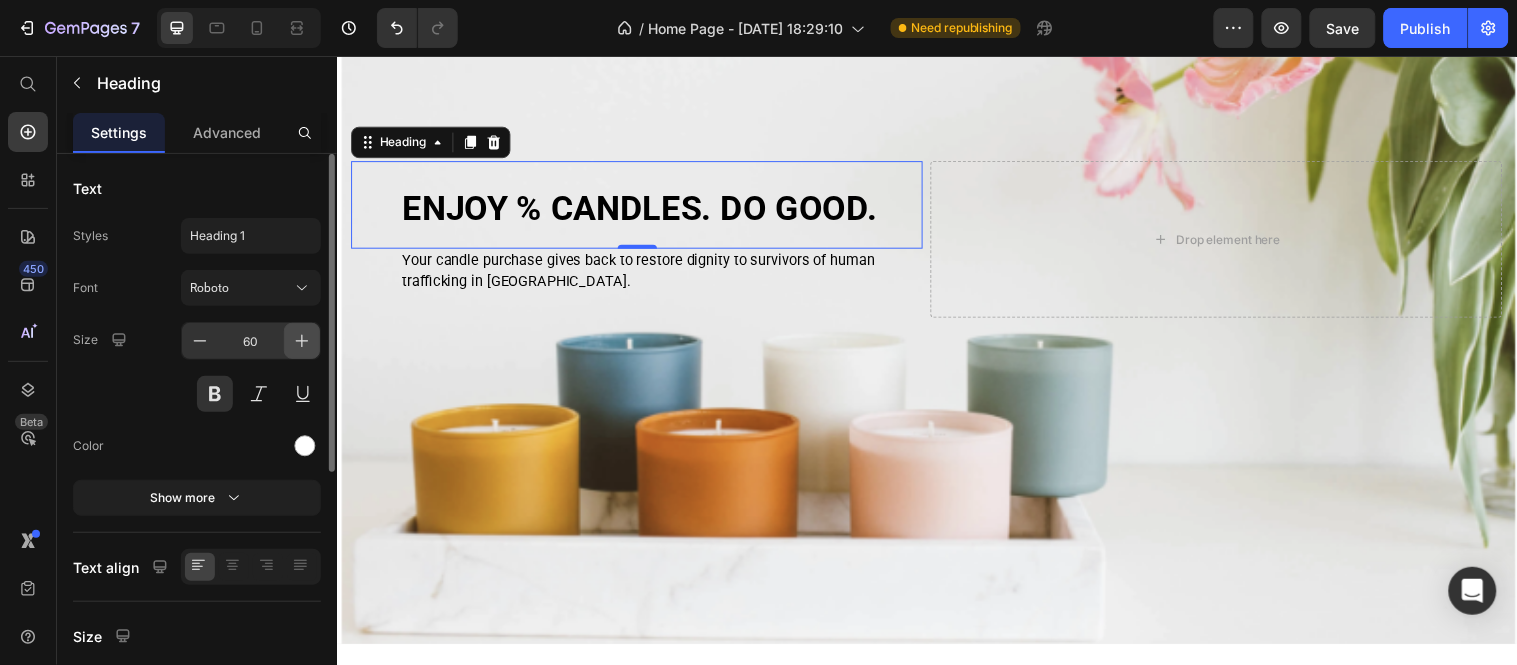 click 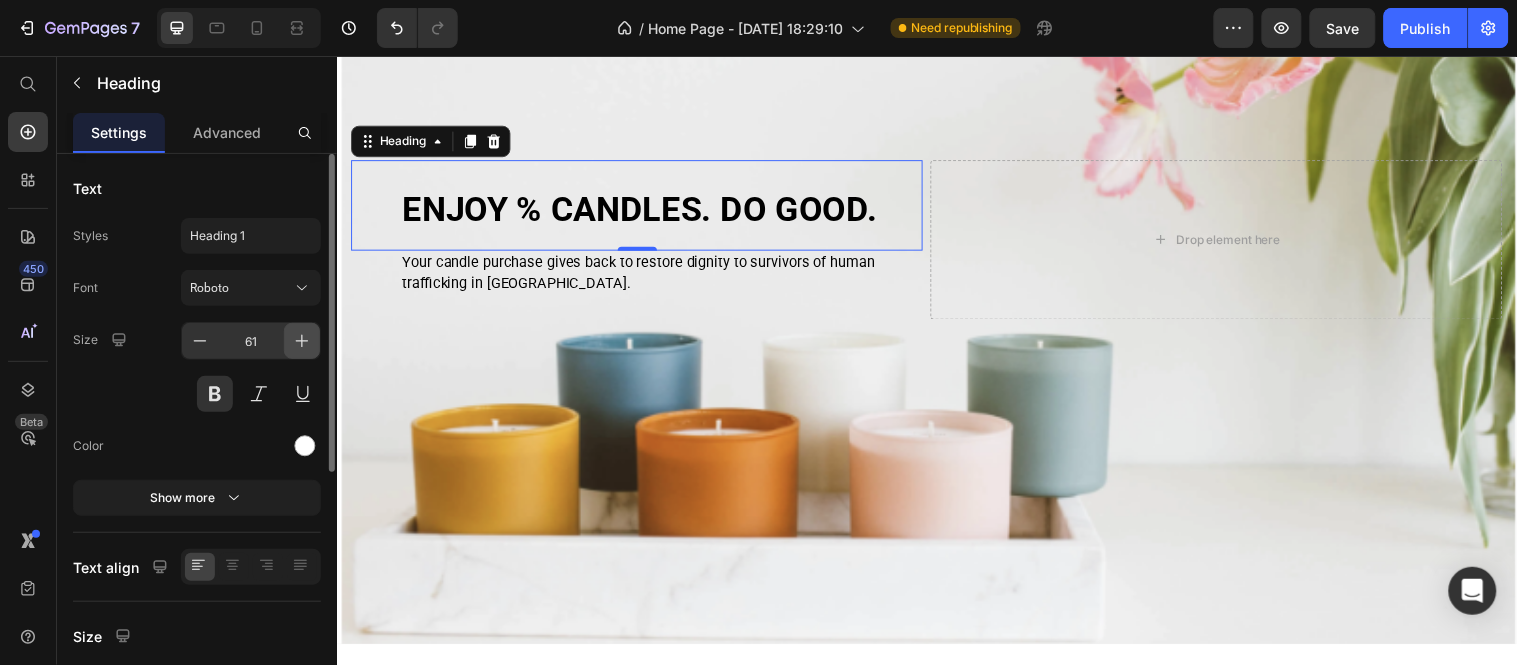 click 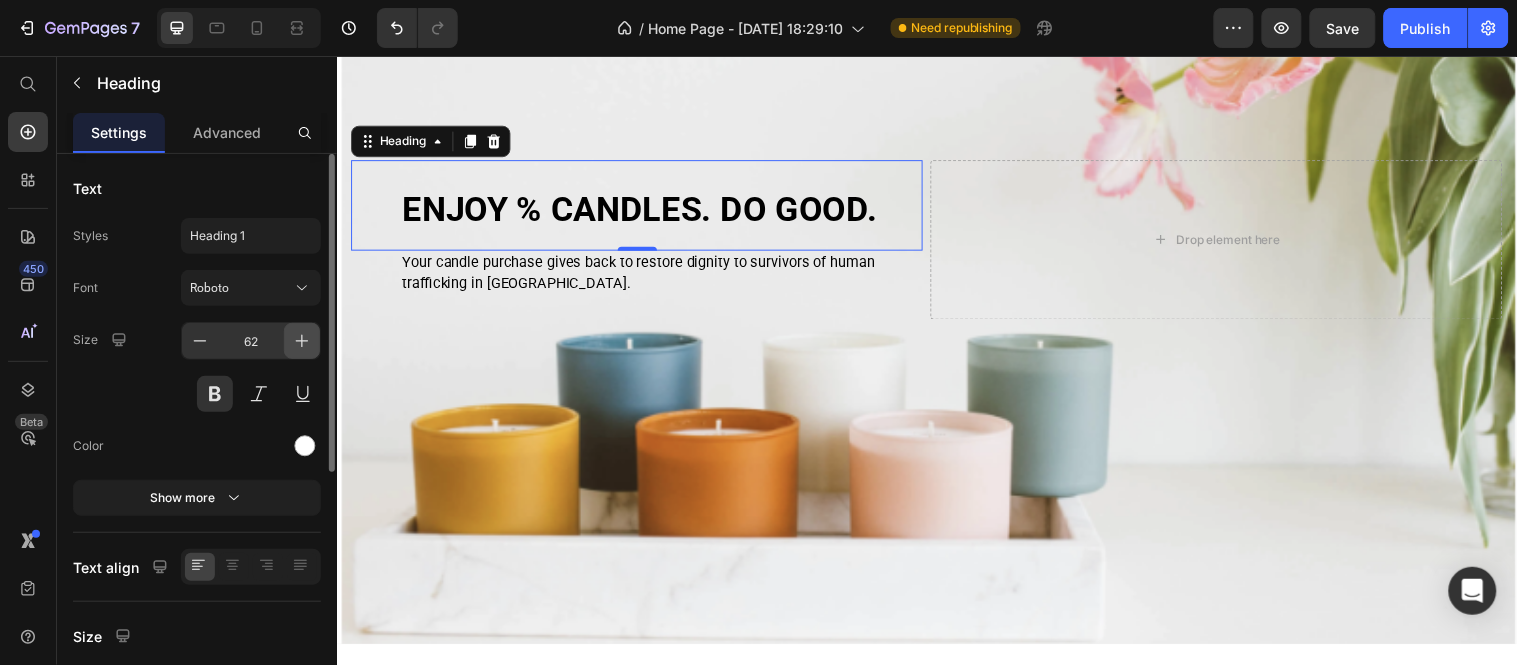 click 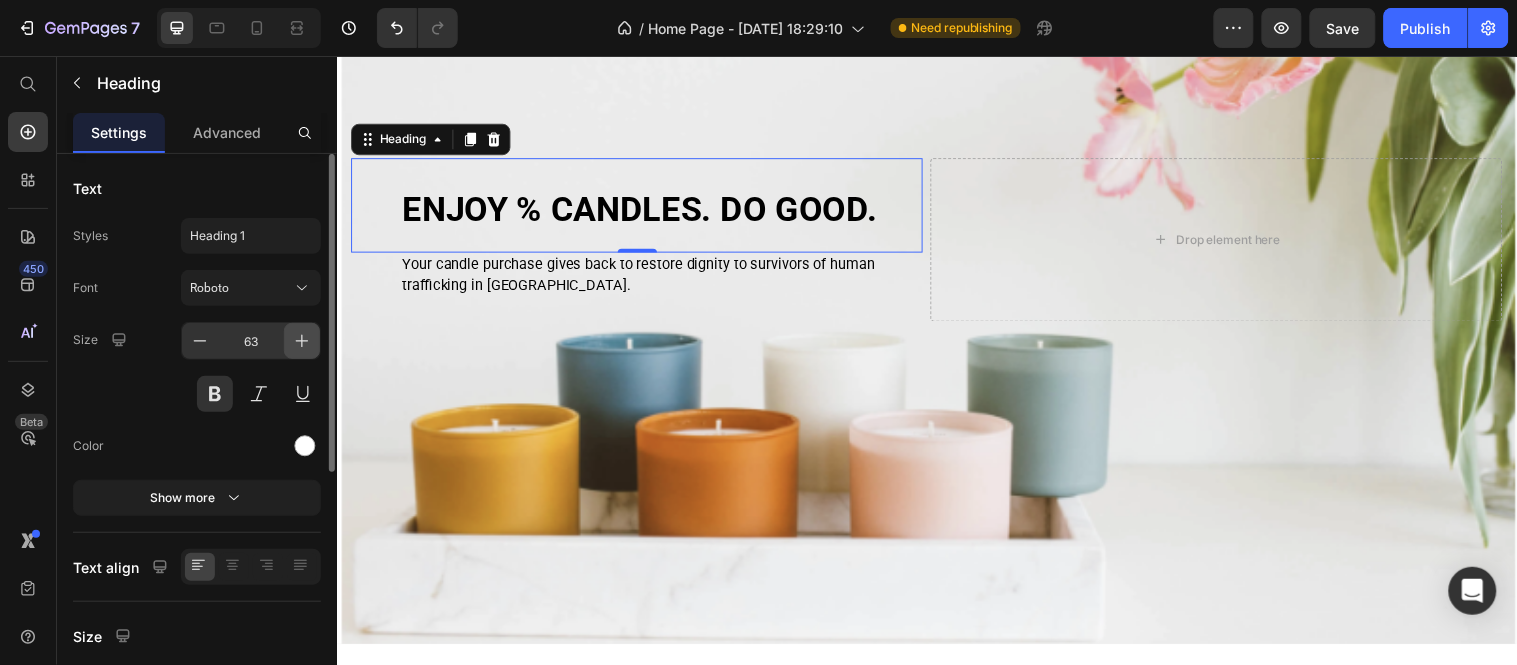 click 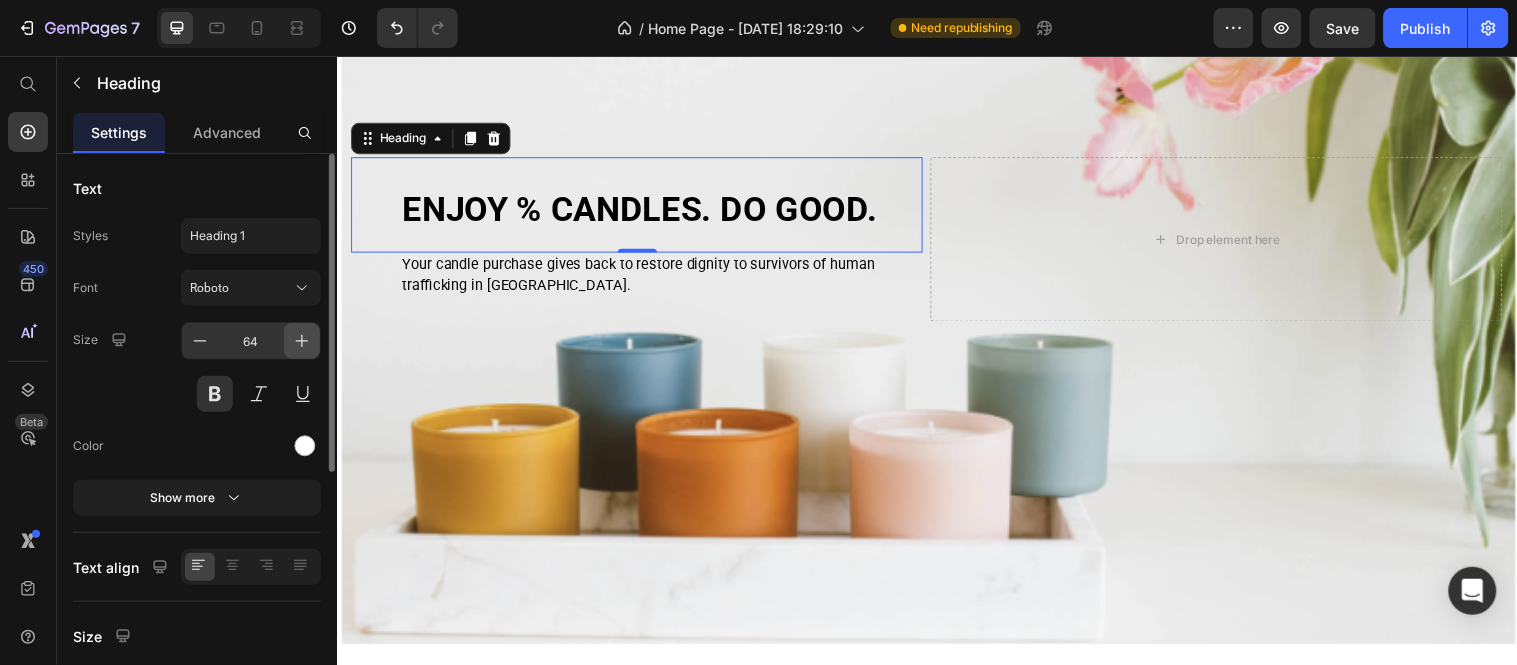 click 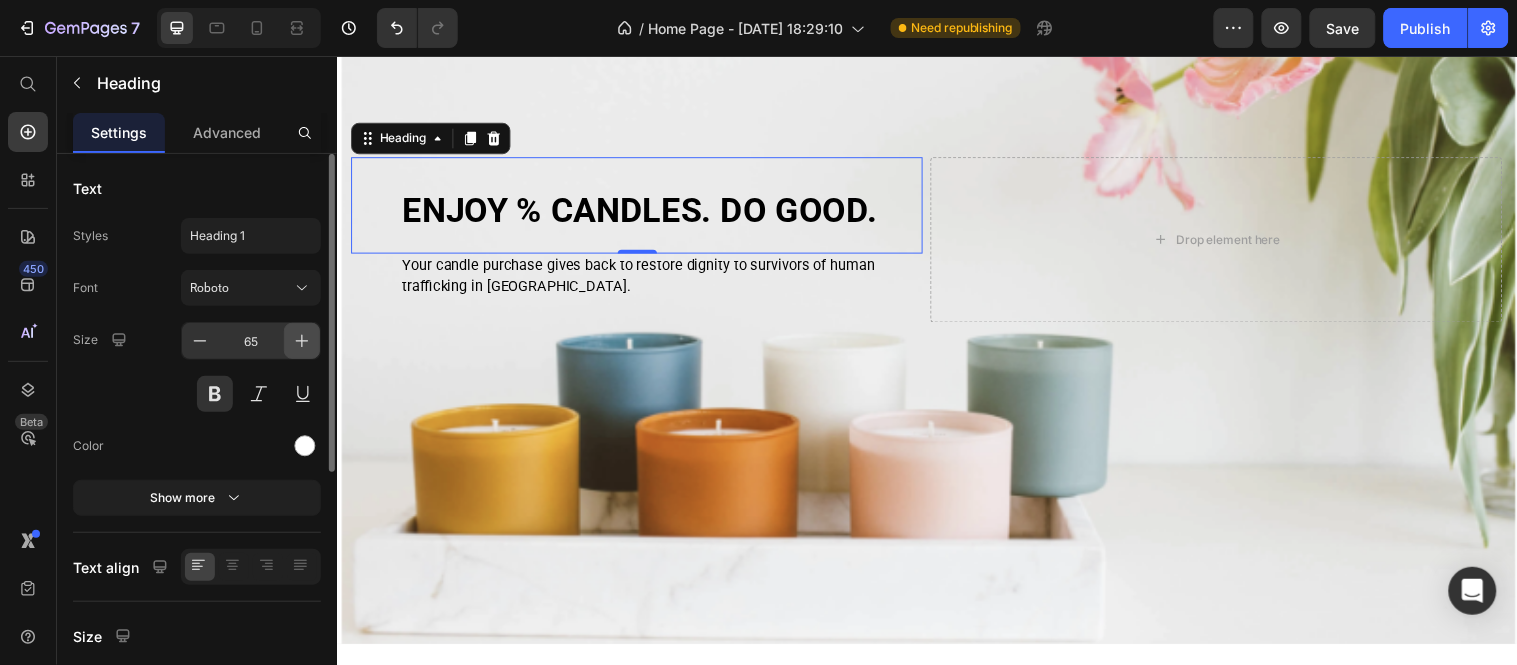 click 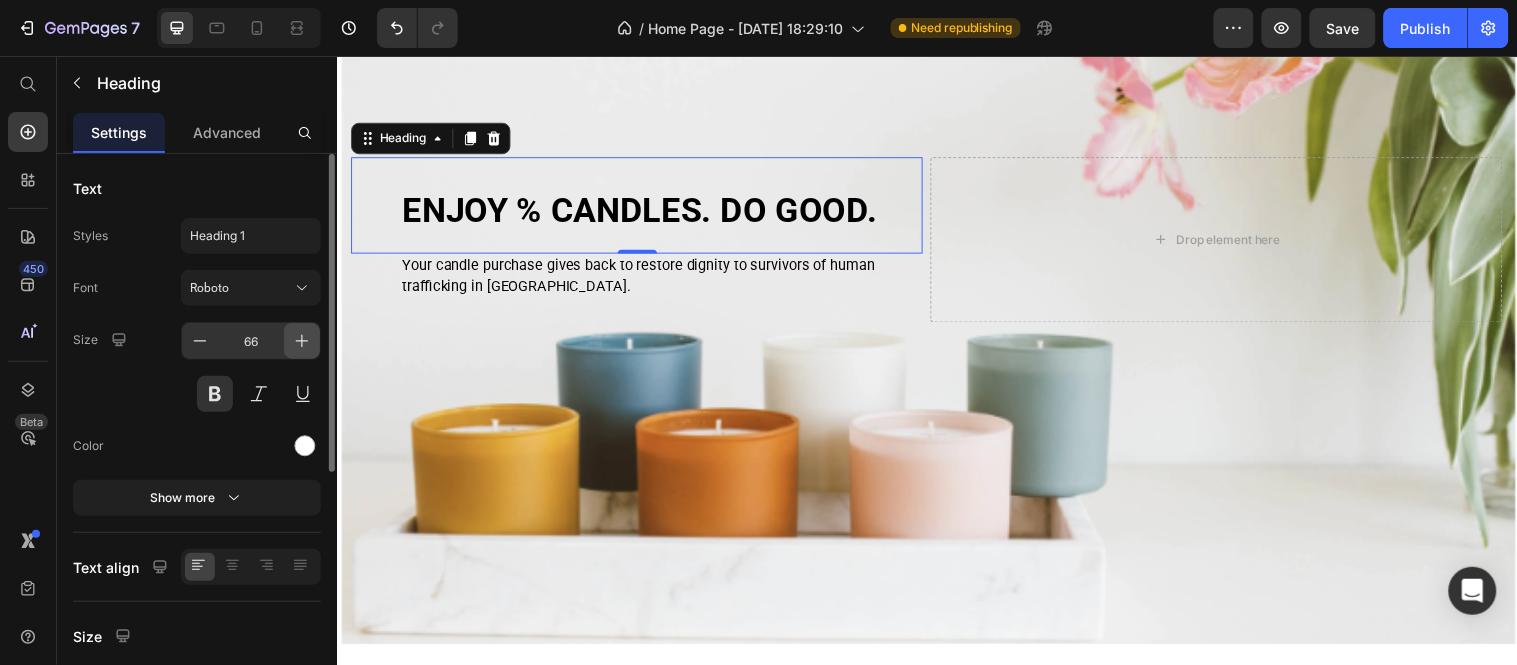 click 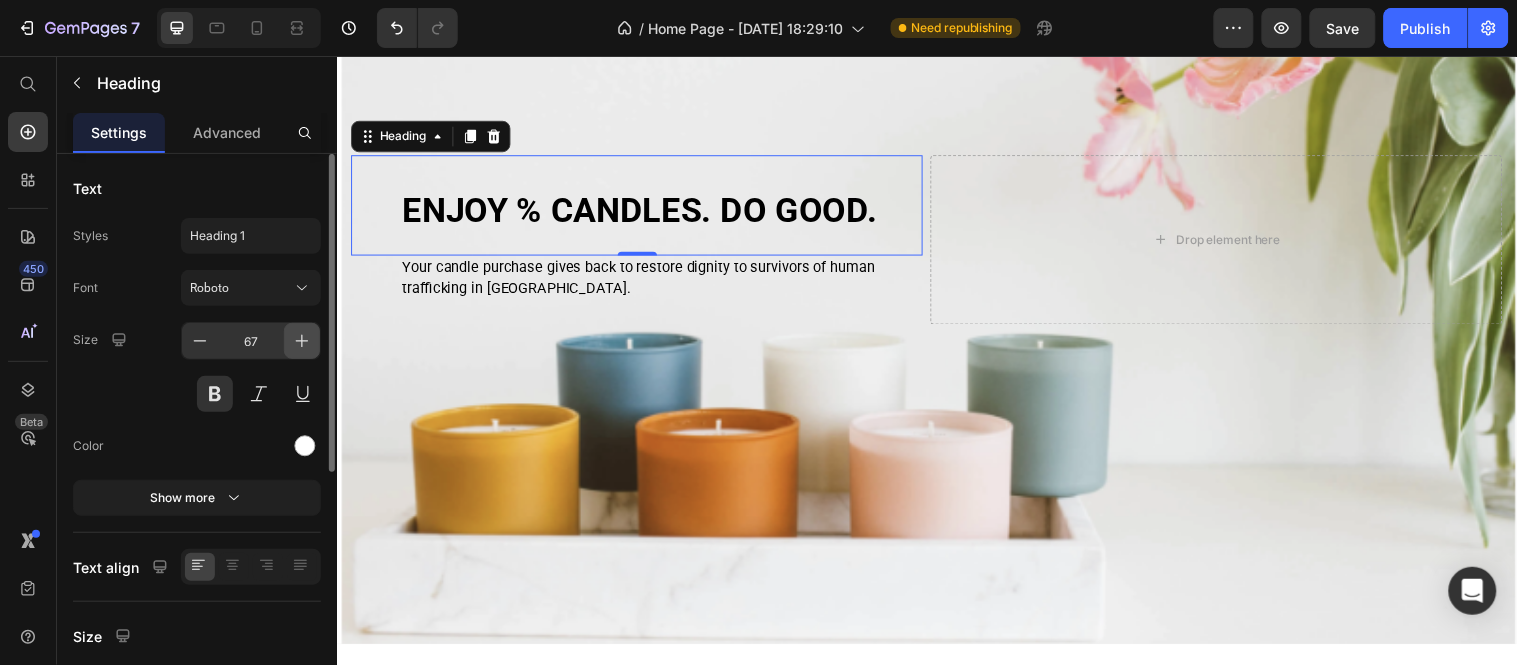 click 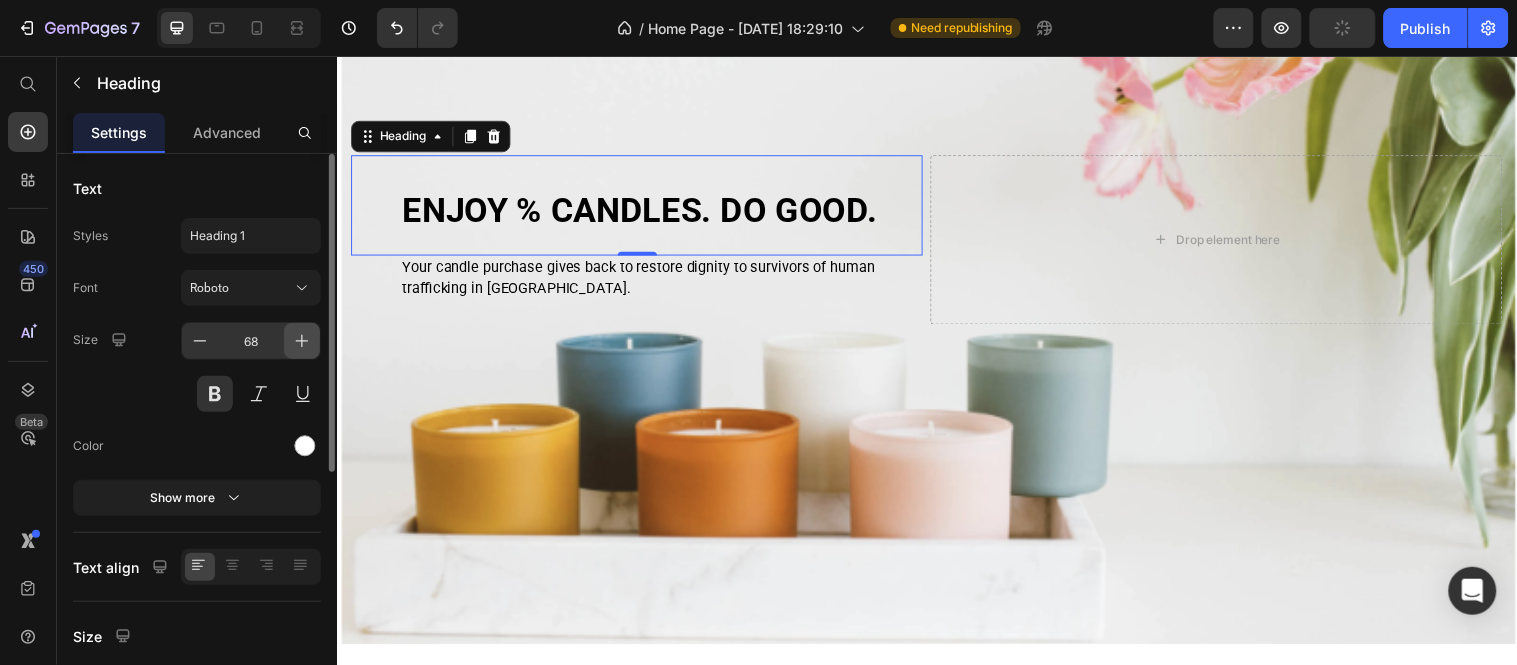 click 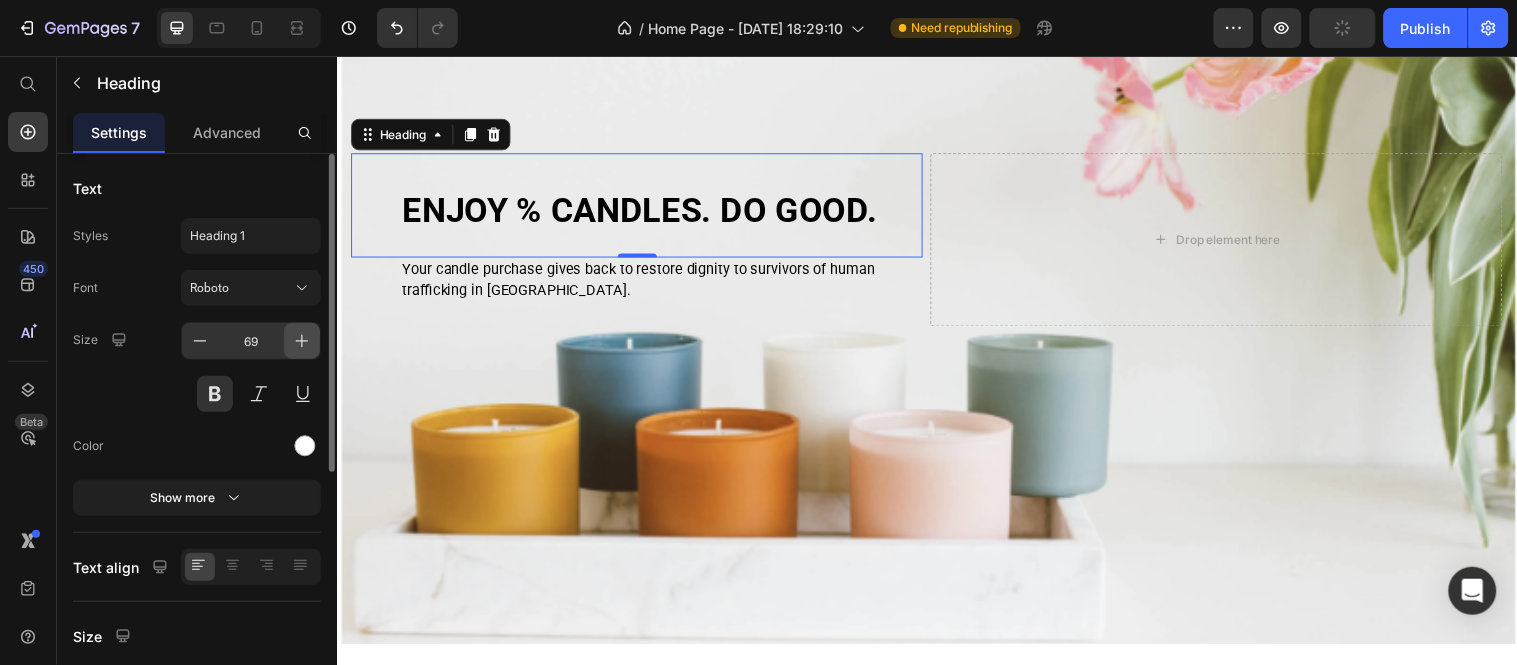 click 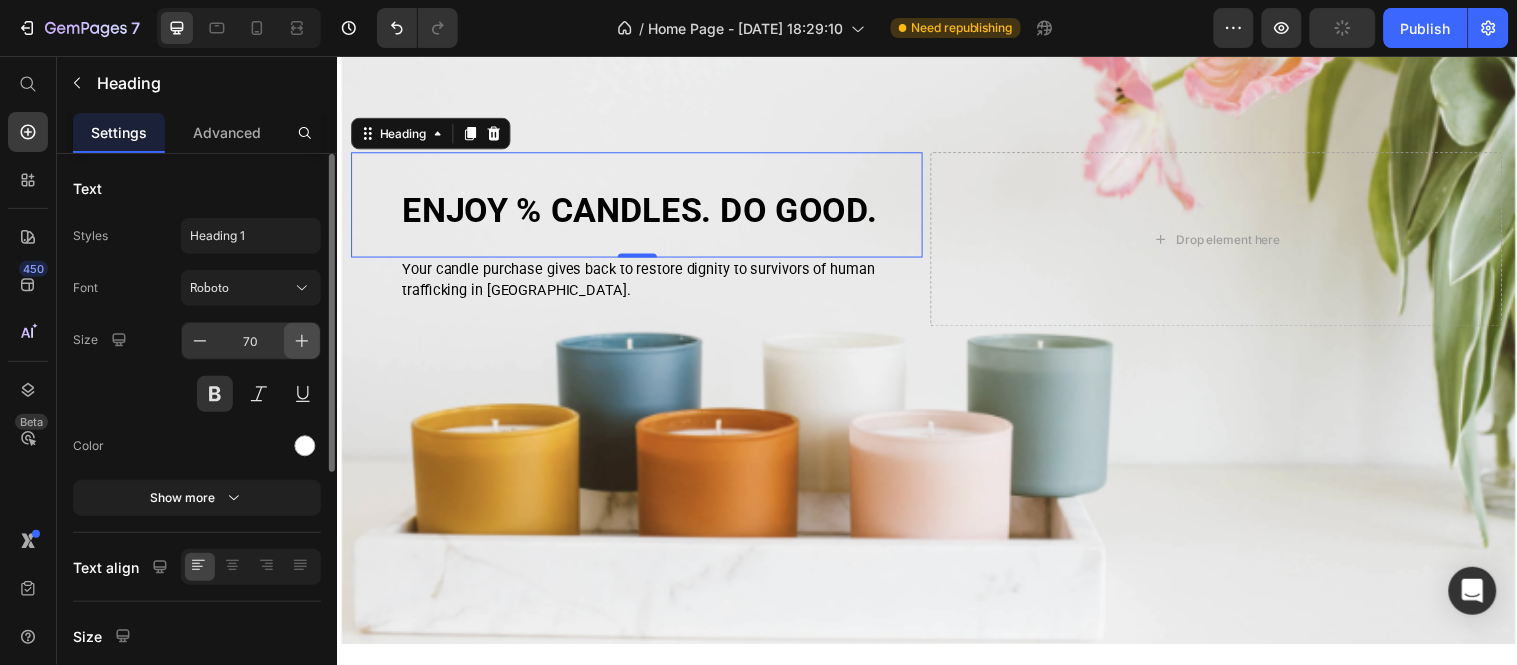 click 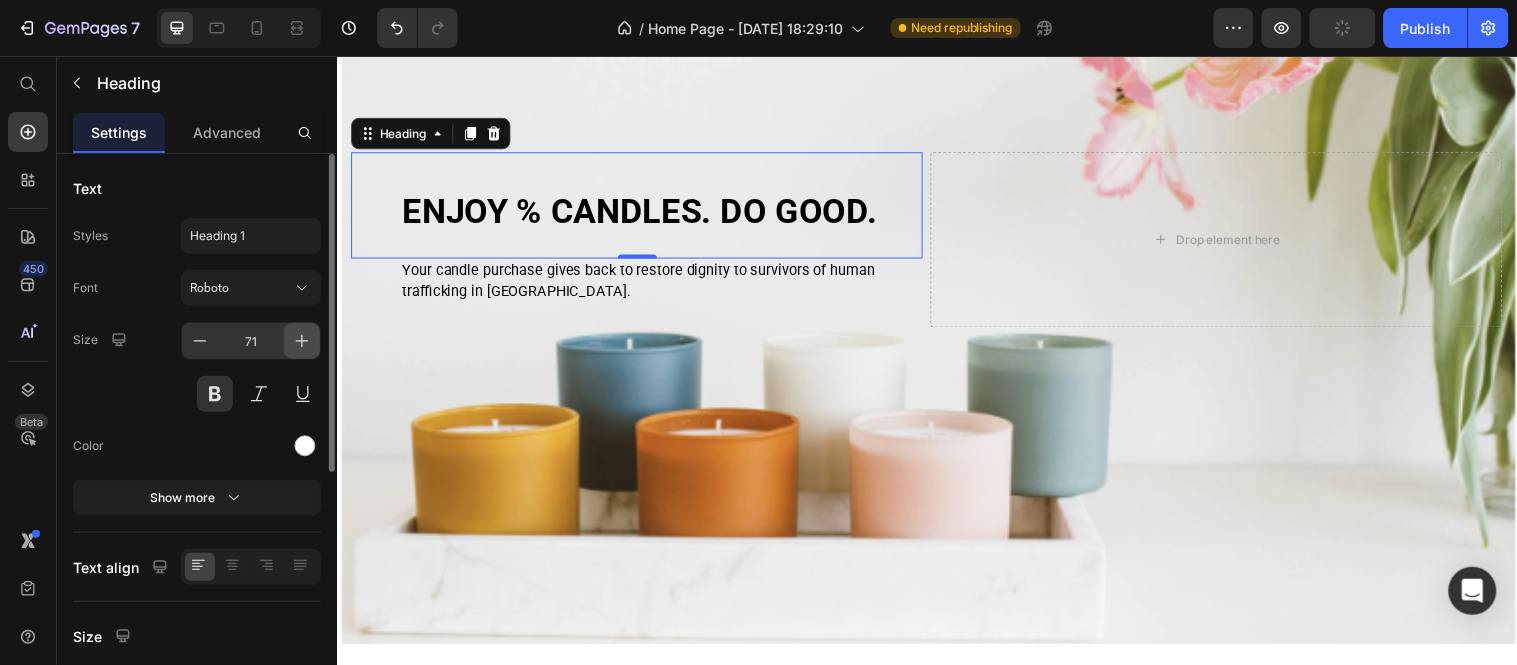 click 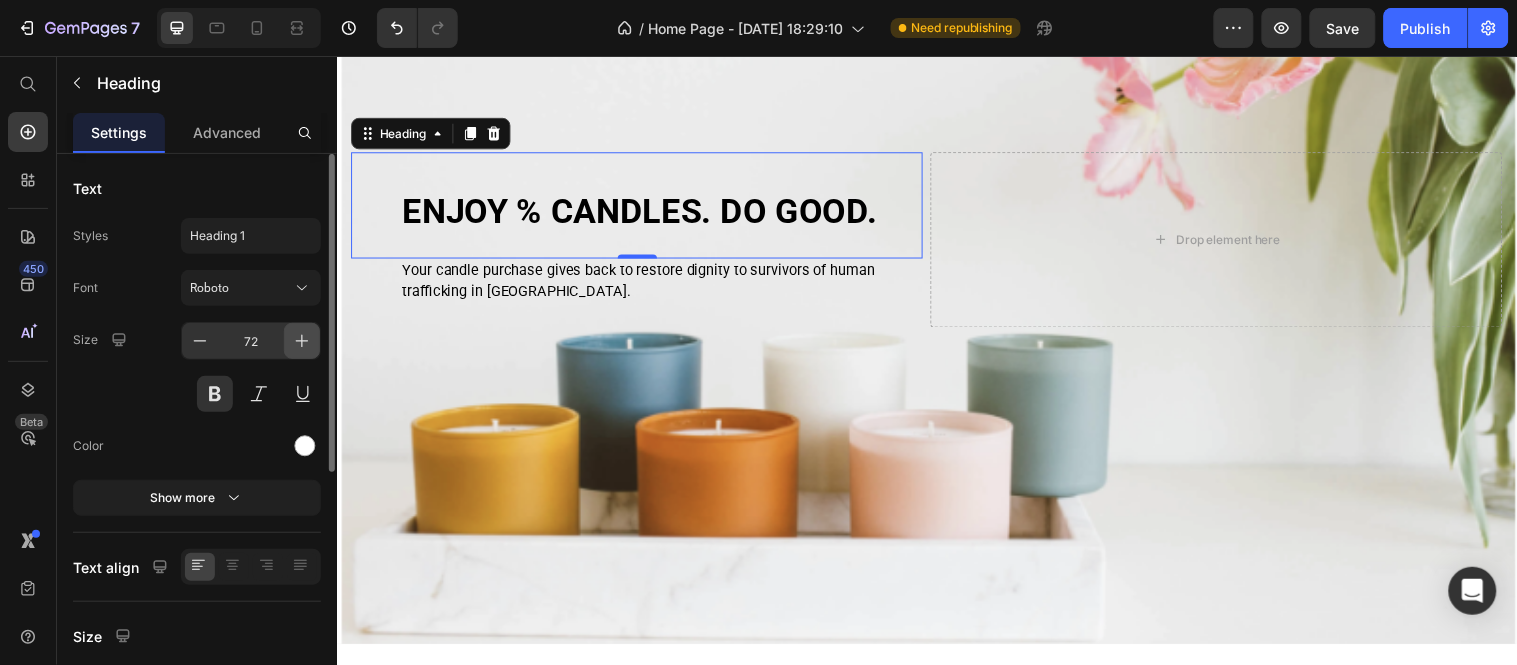 click 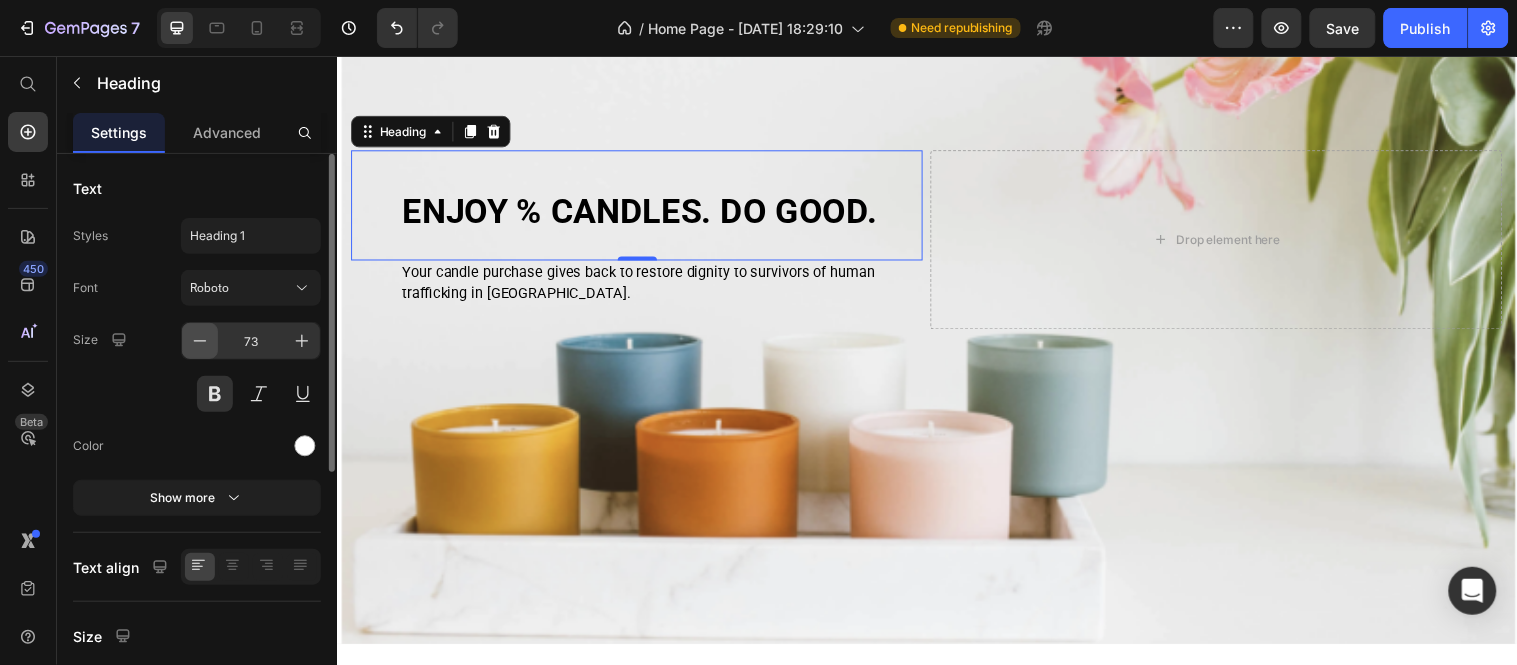 click 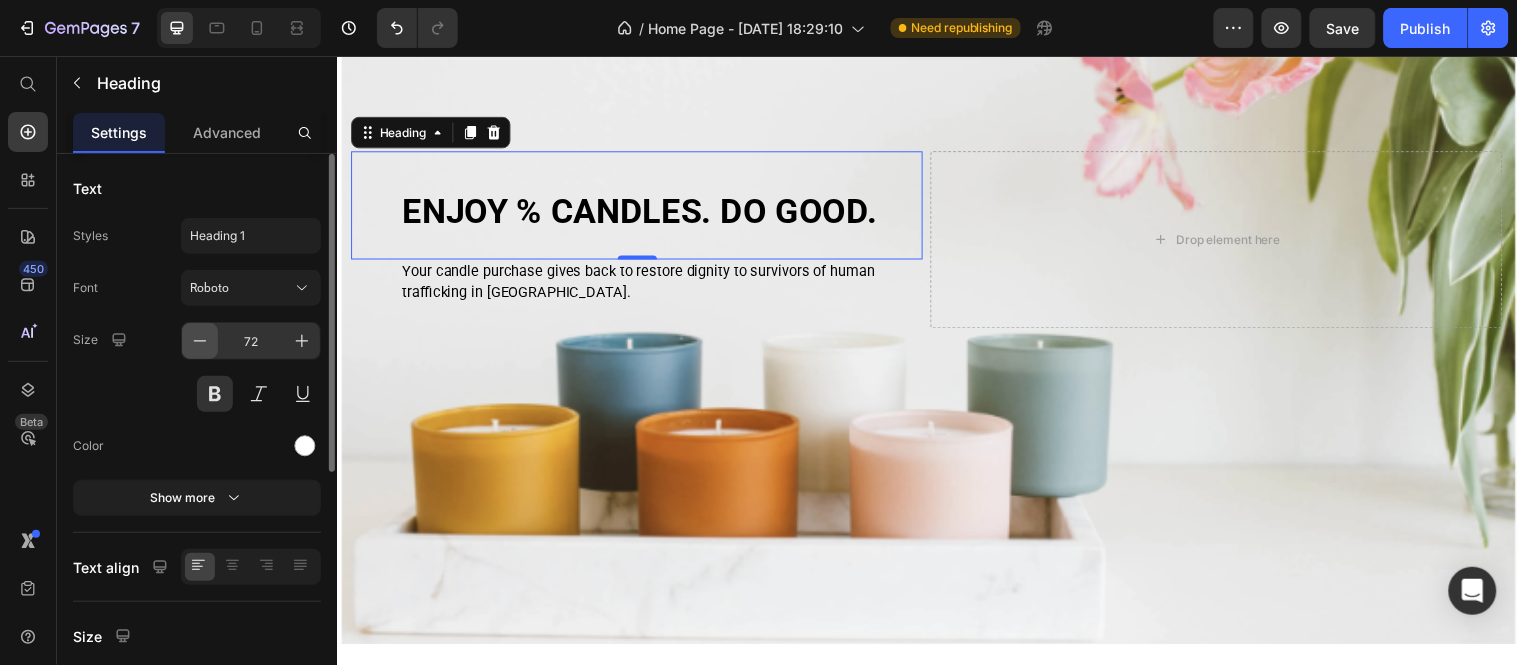 click 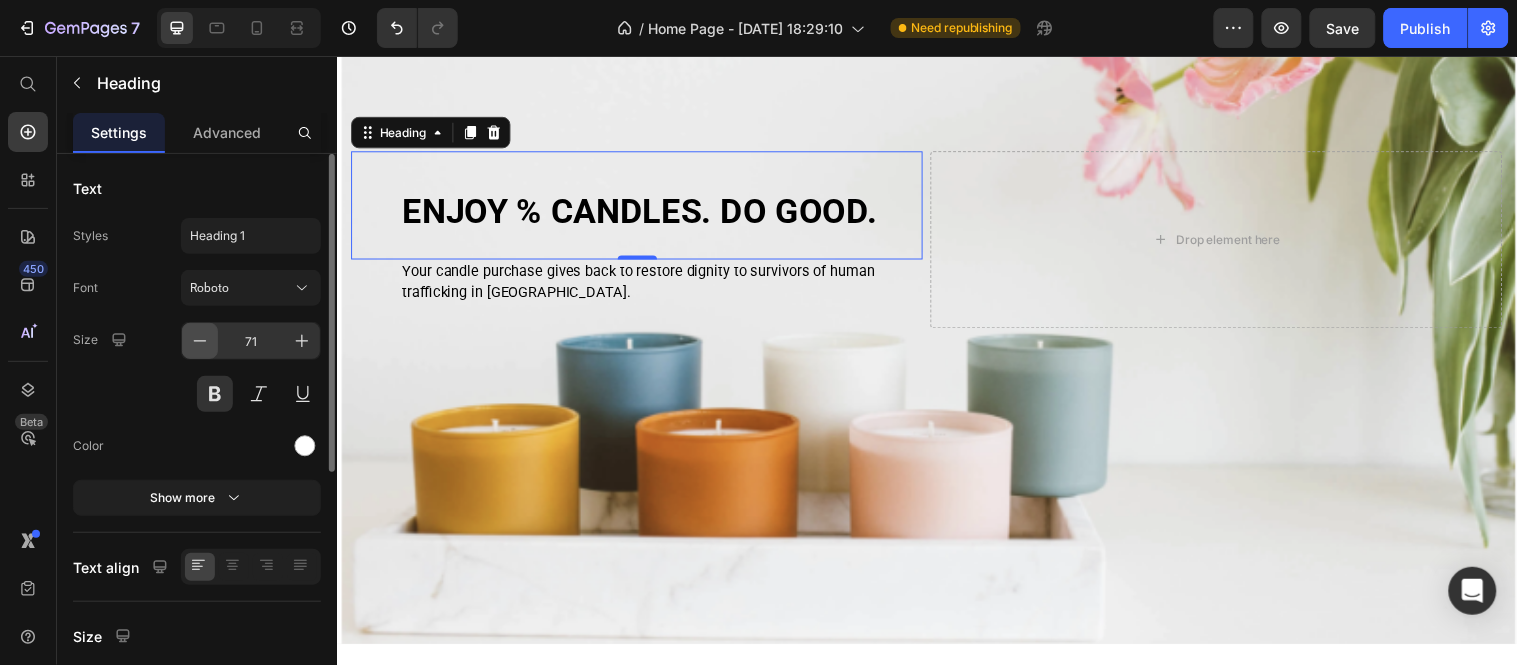 click 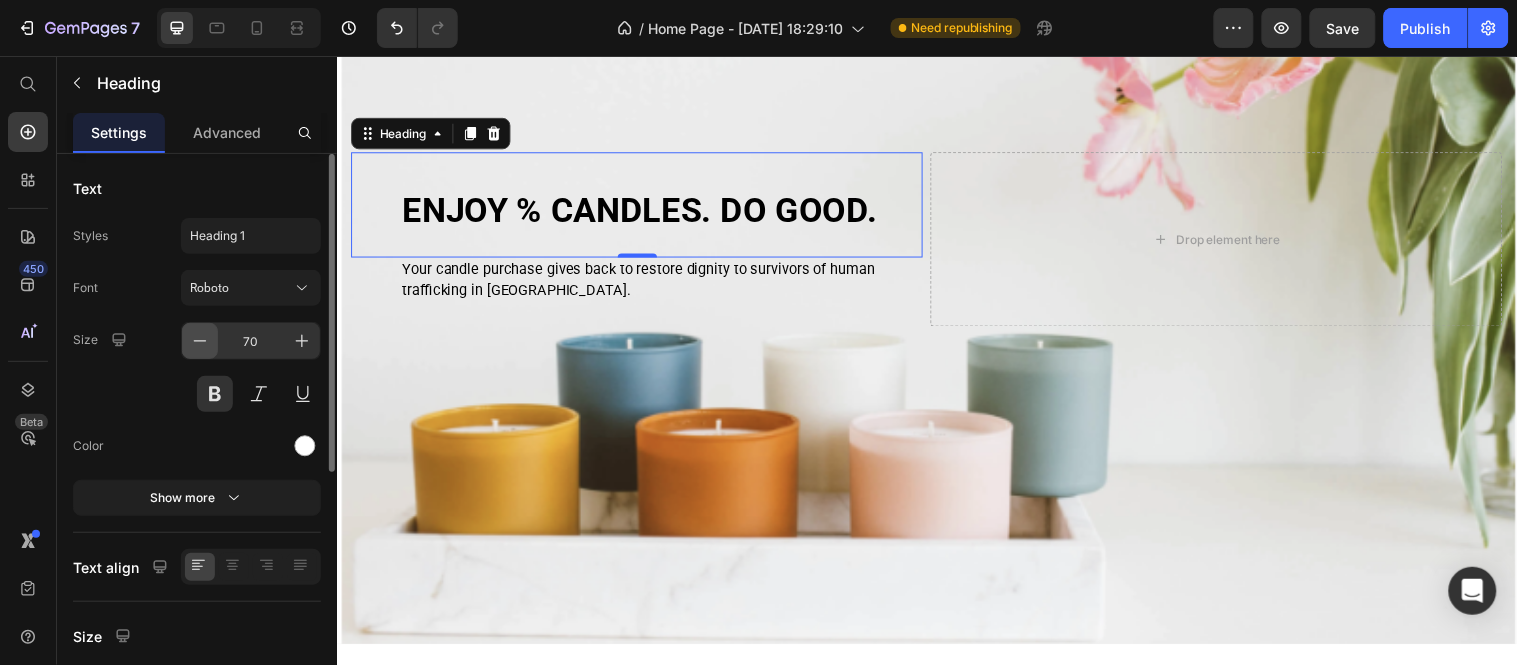 click 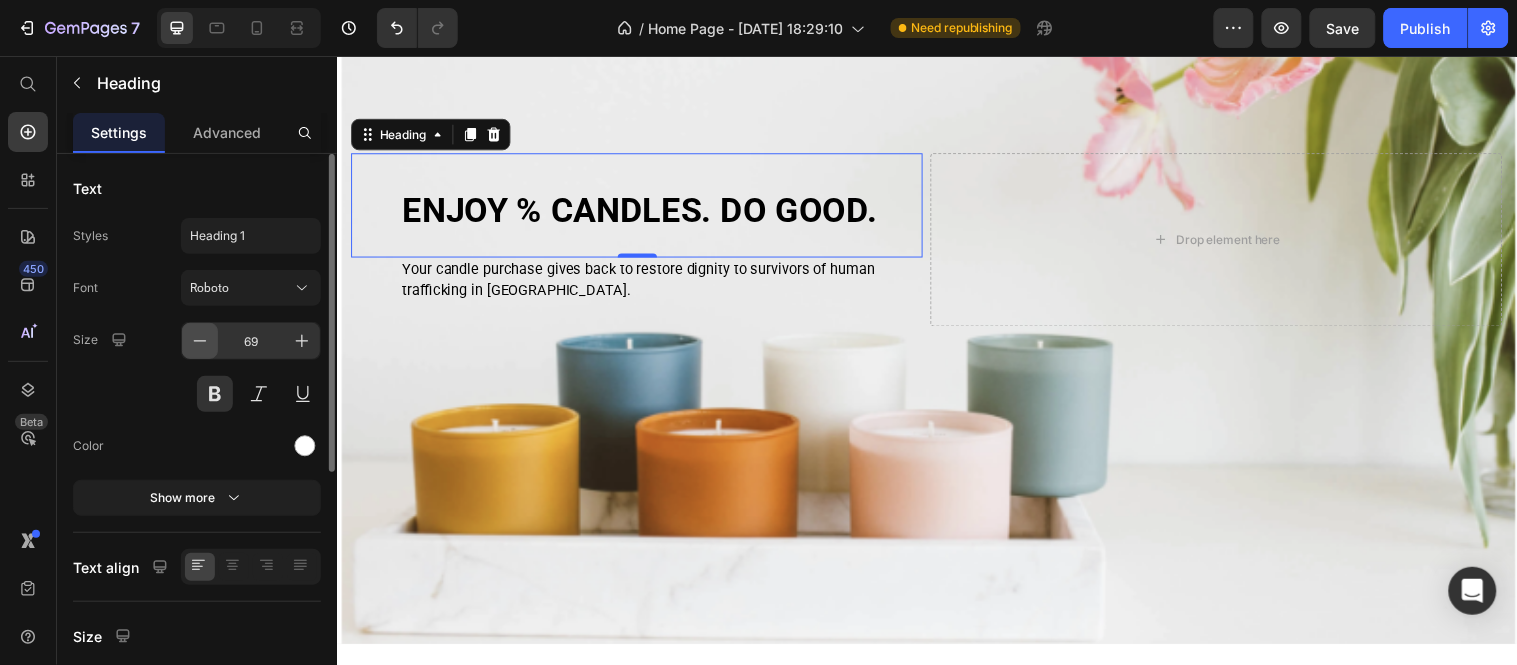 click 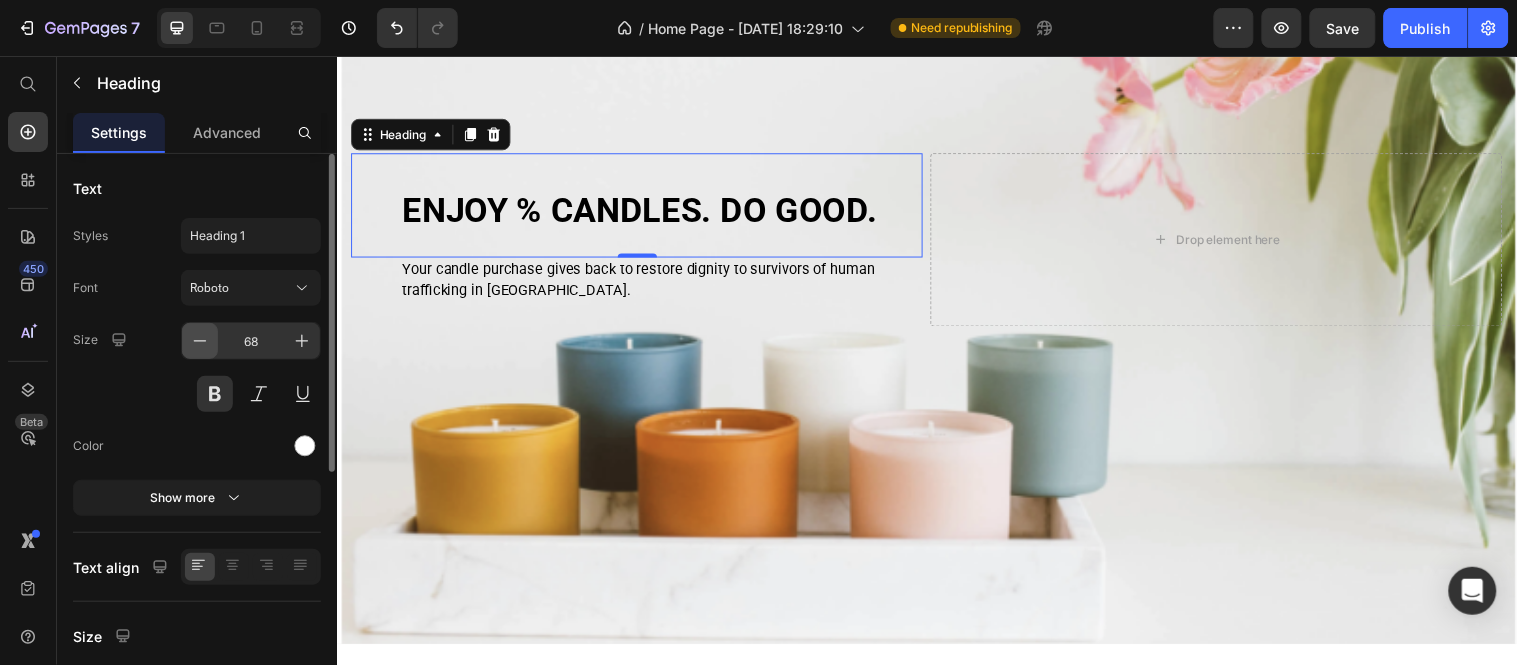 click 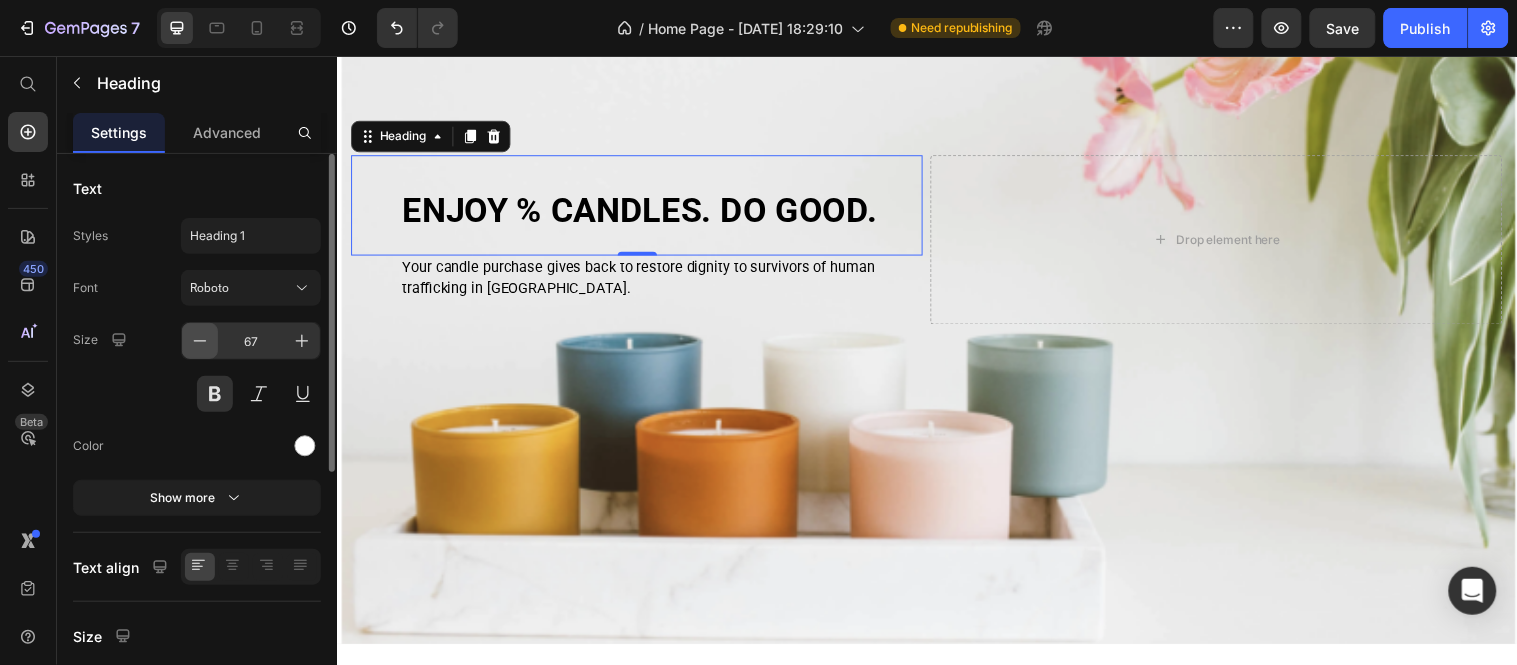 click 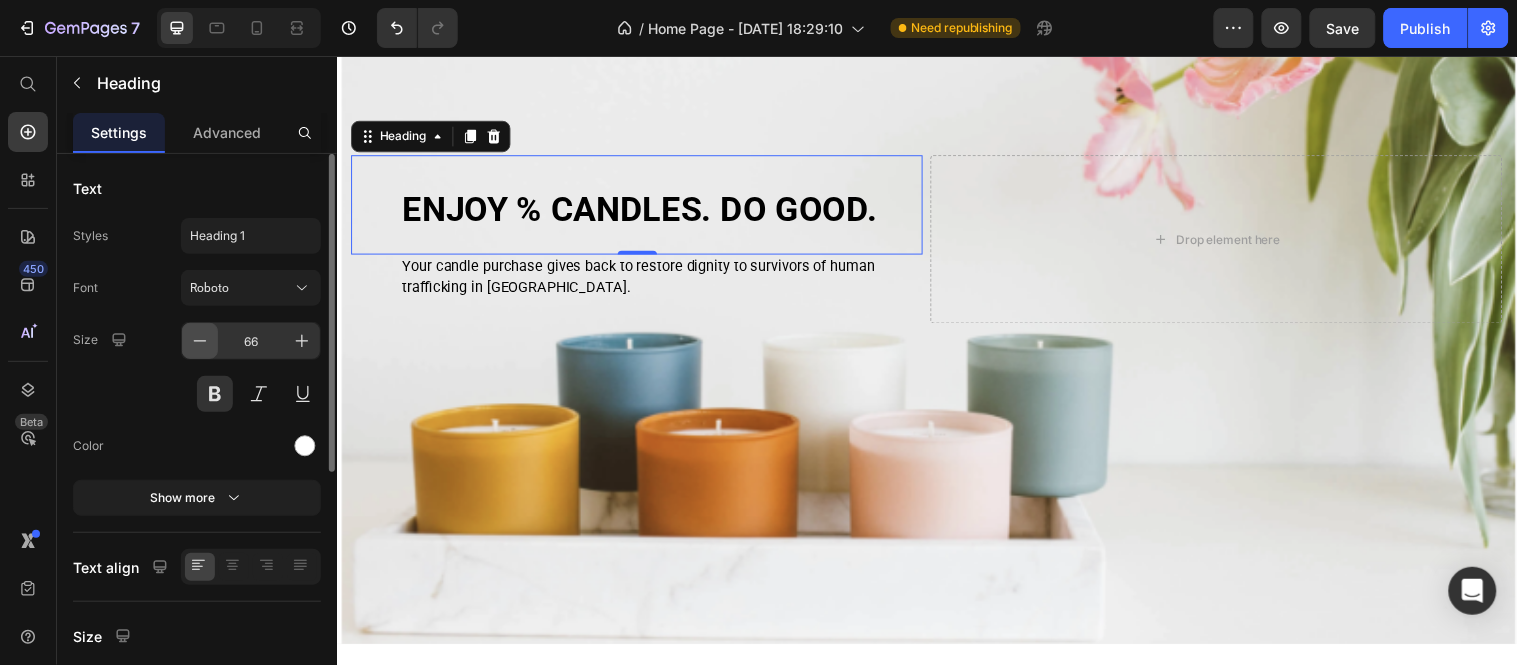 click 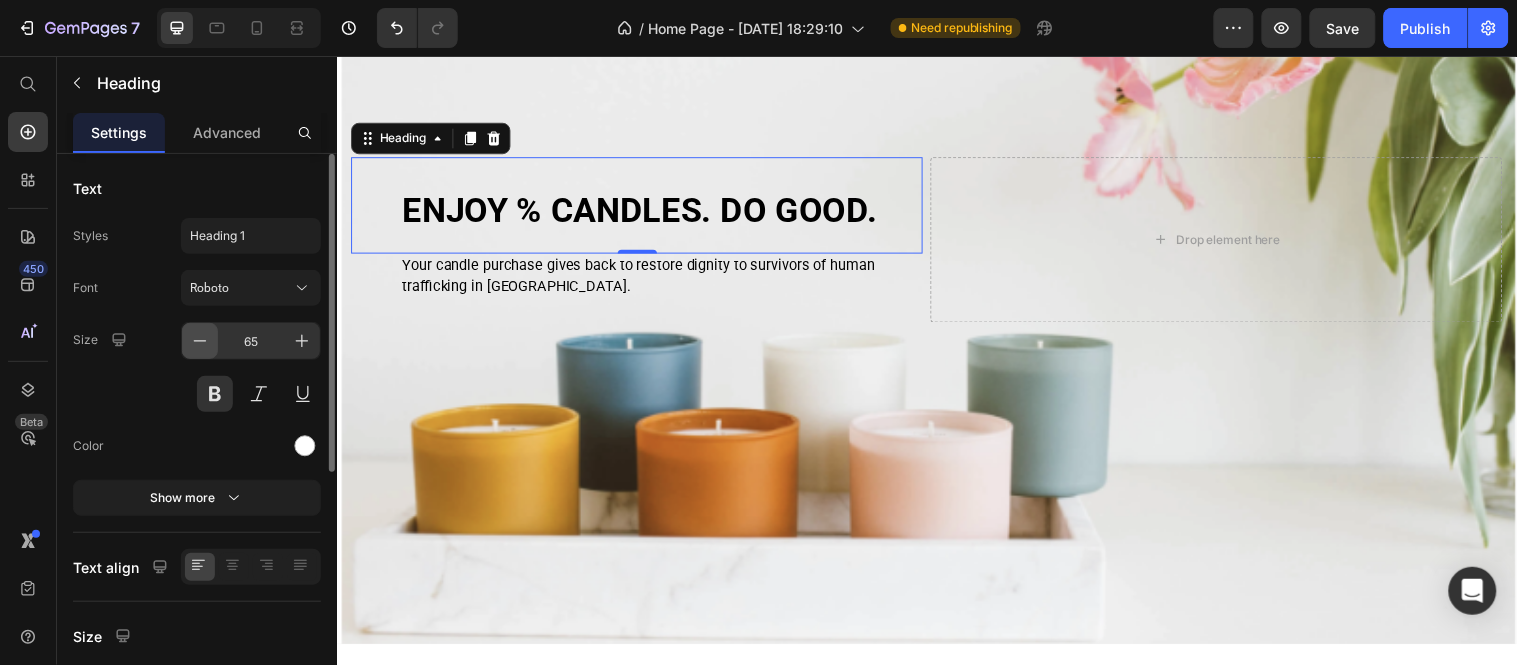click 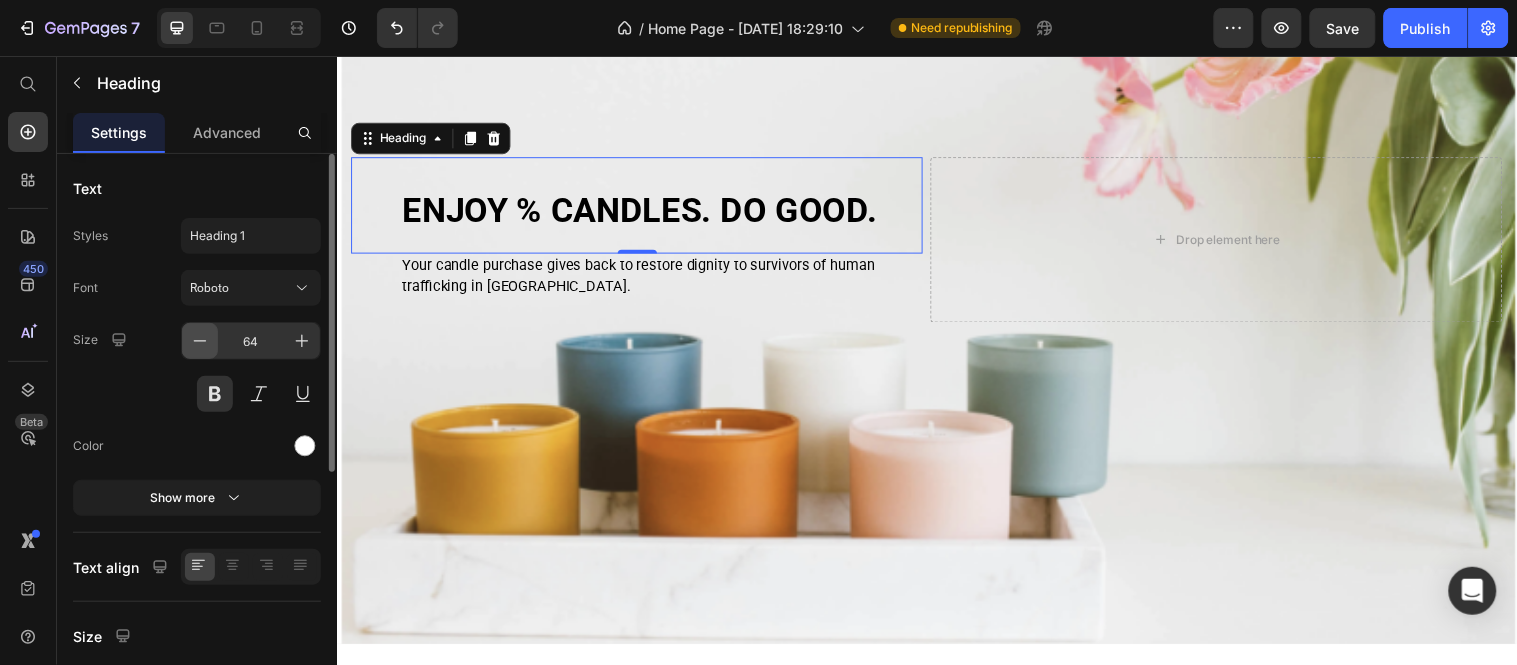click 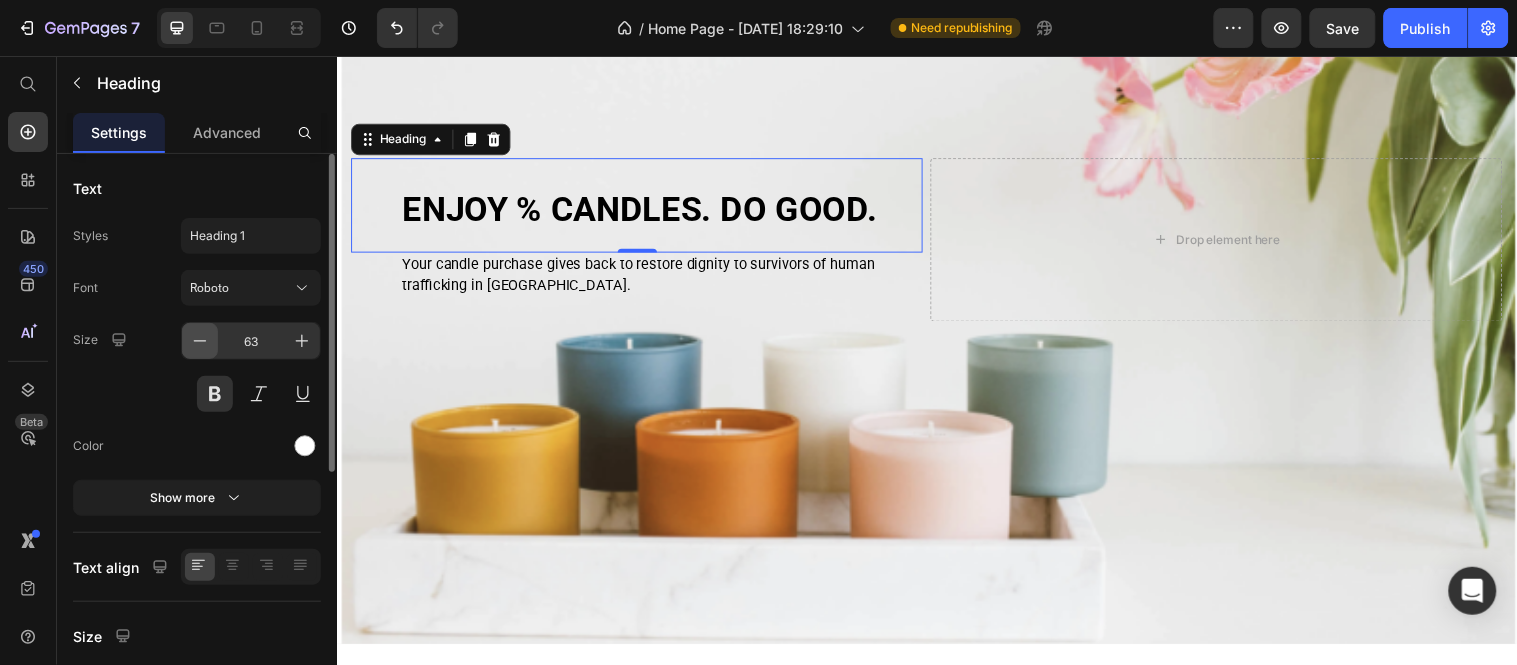 click 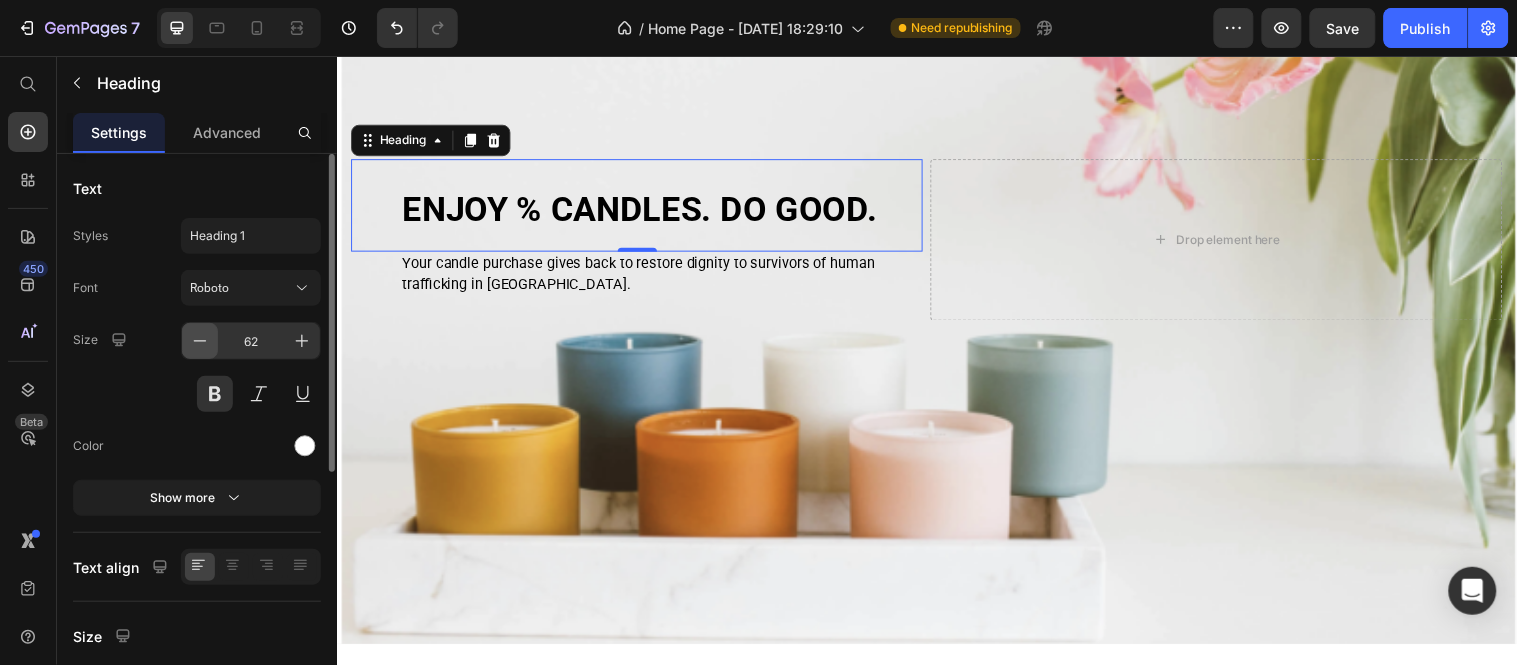 click 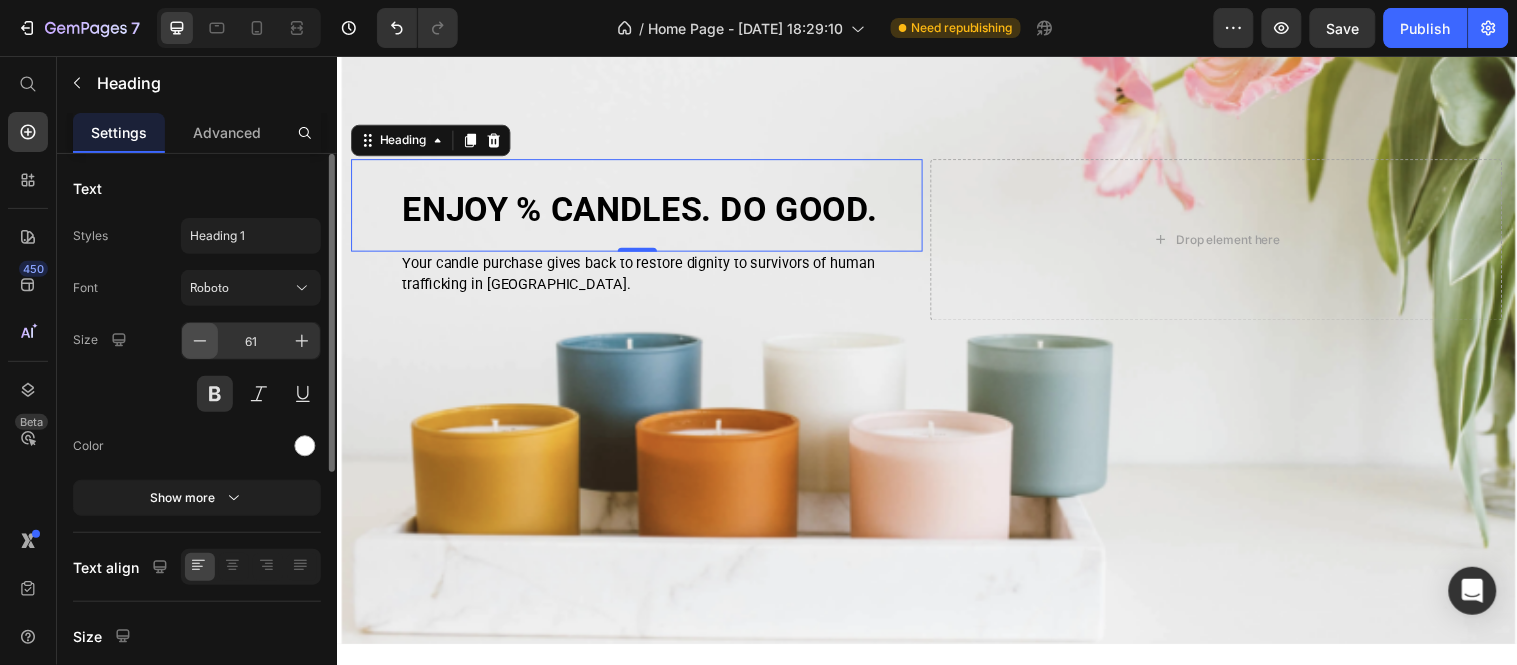 click 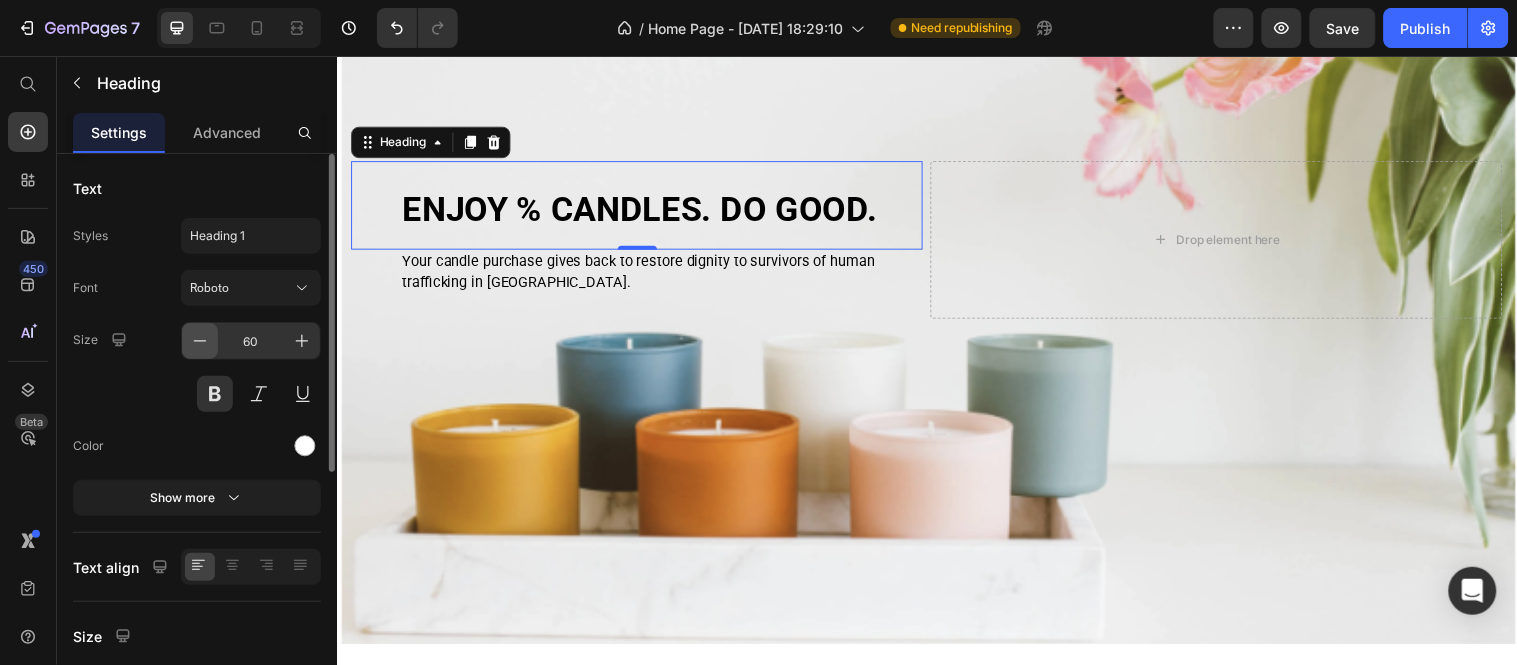 click 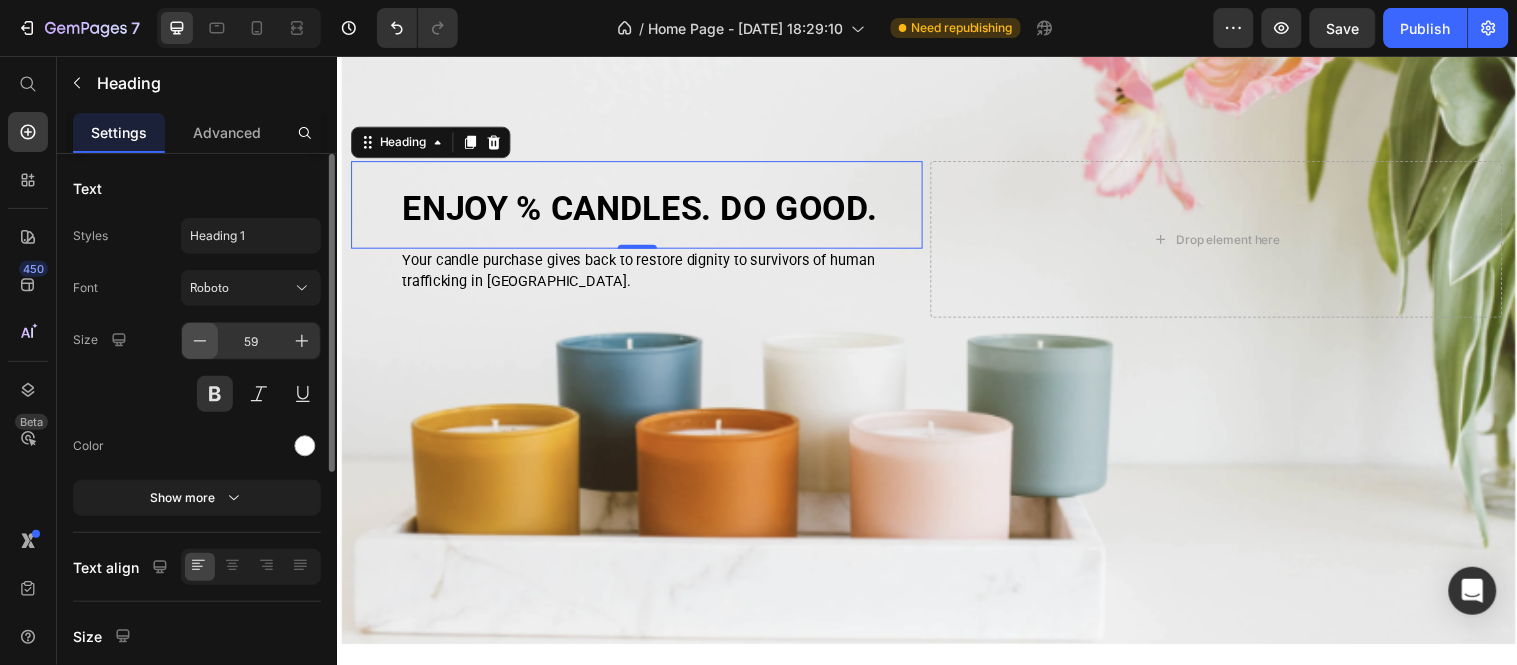 click 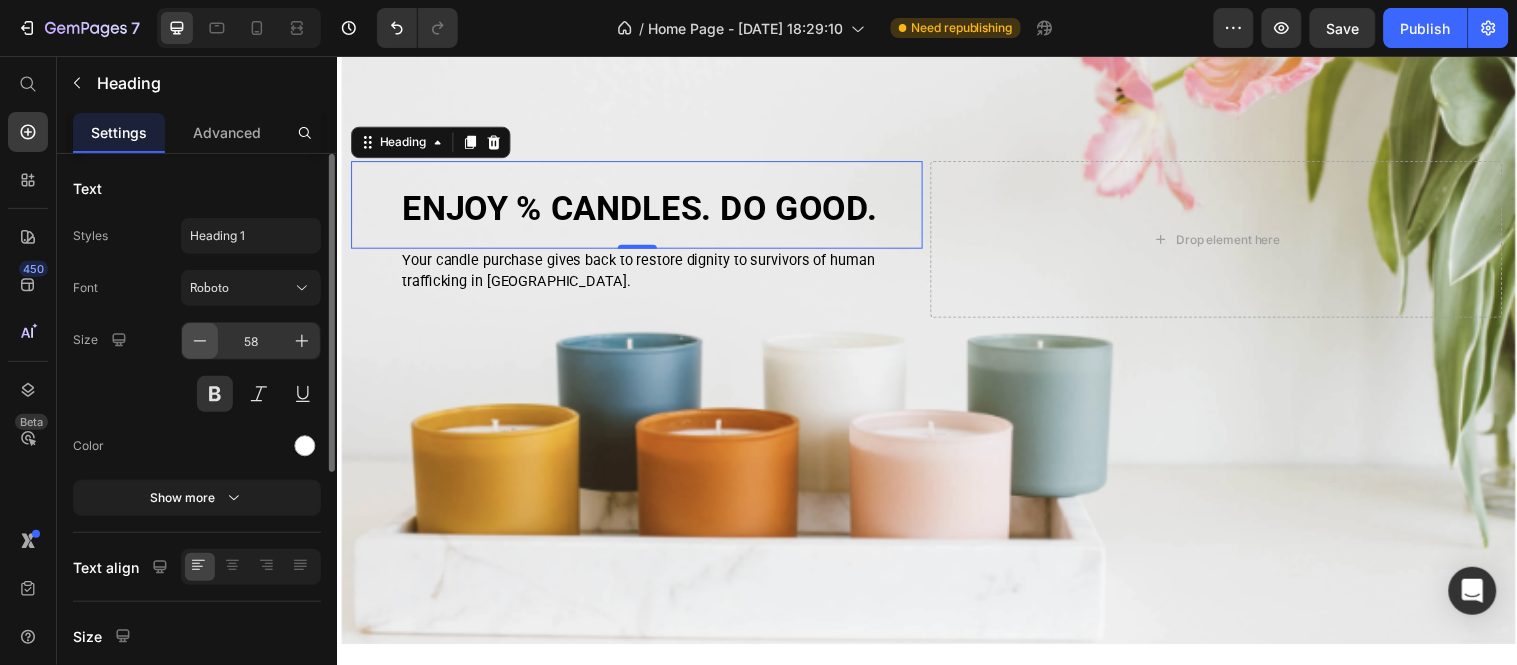 click 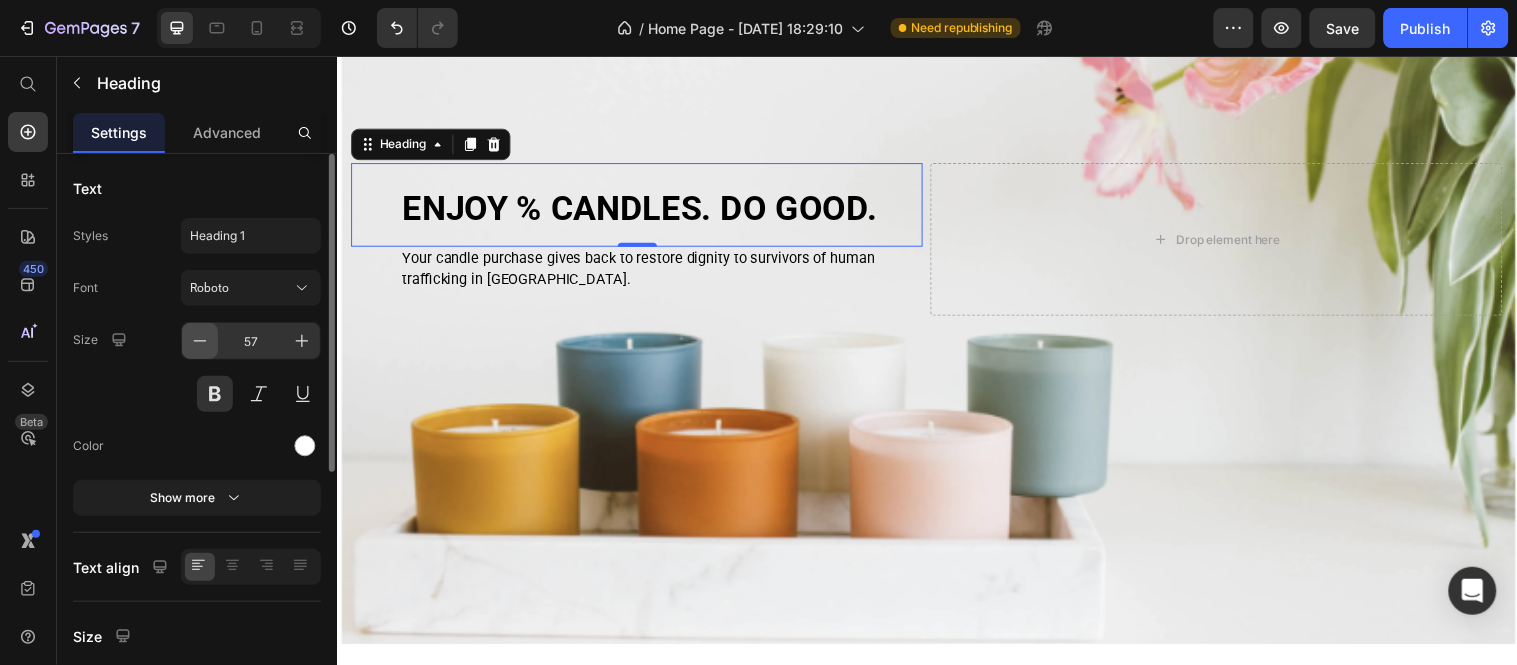 click 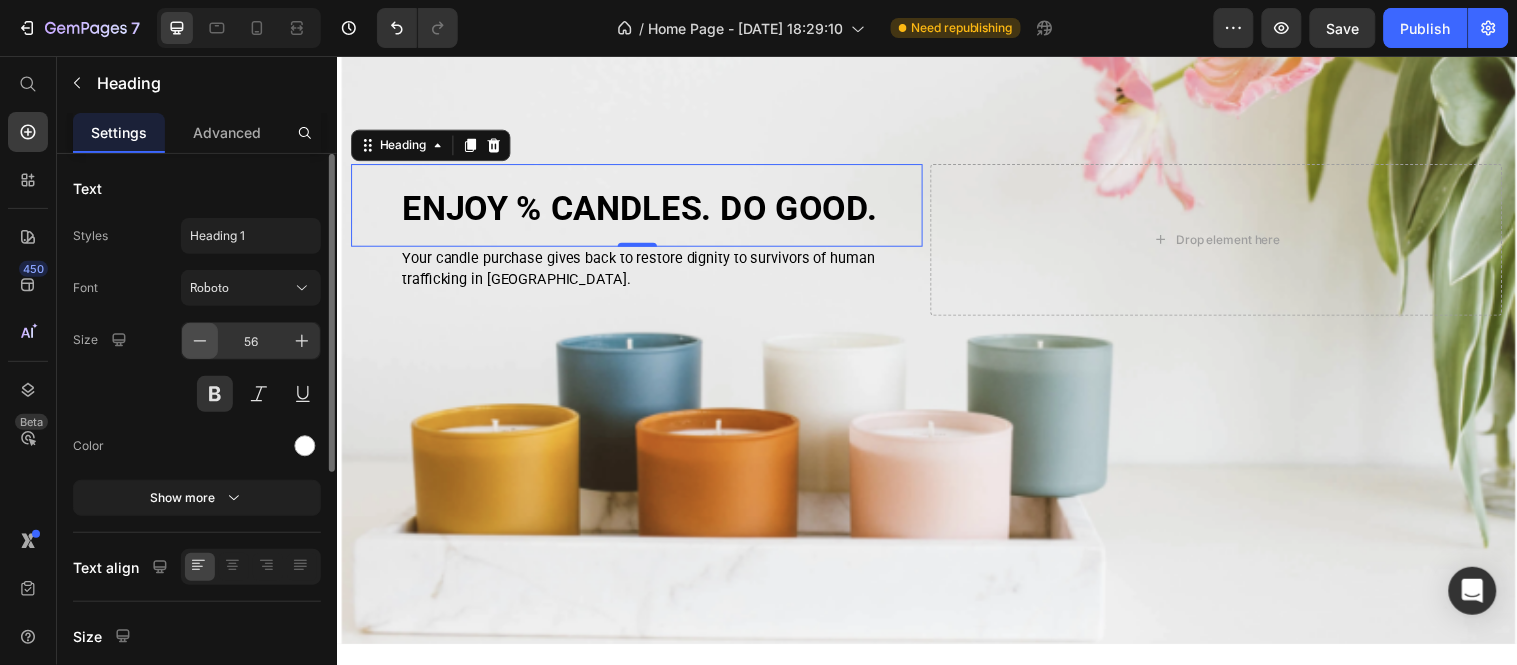 click 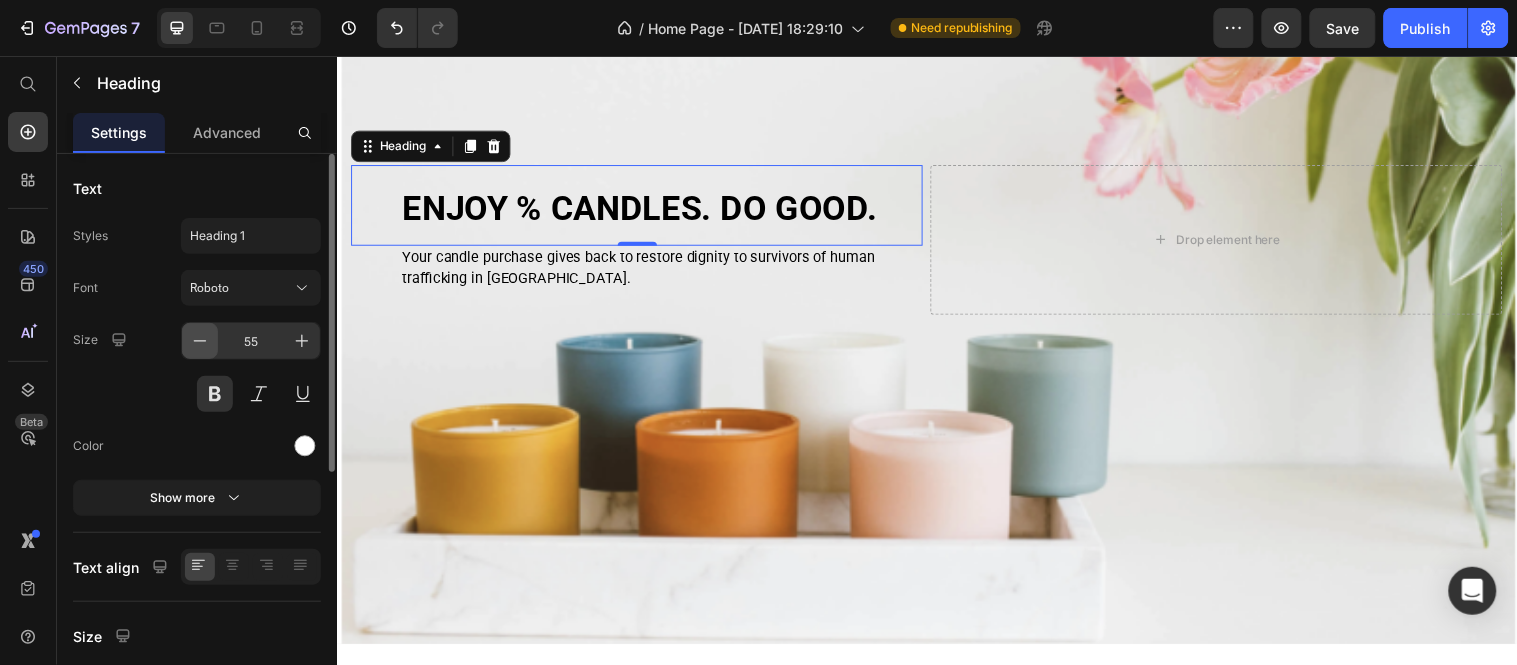 click 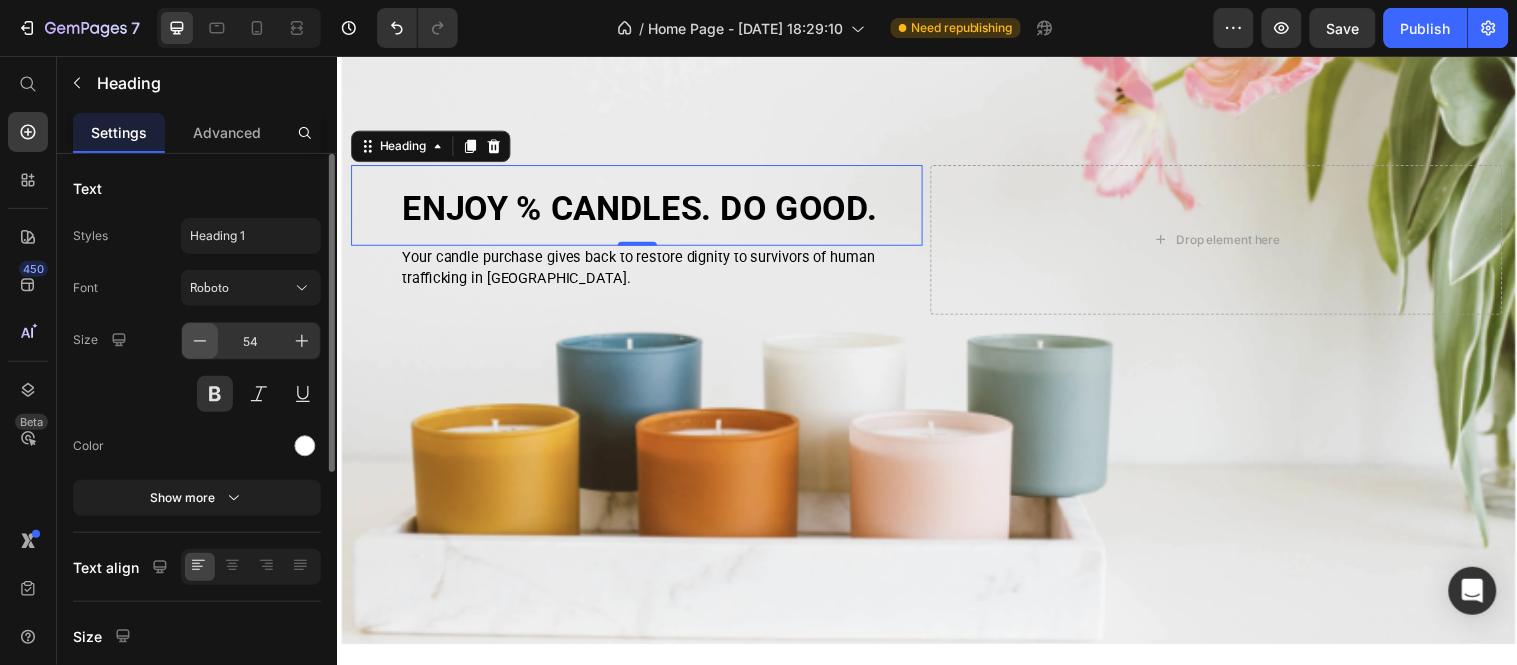 click 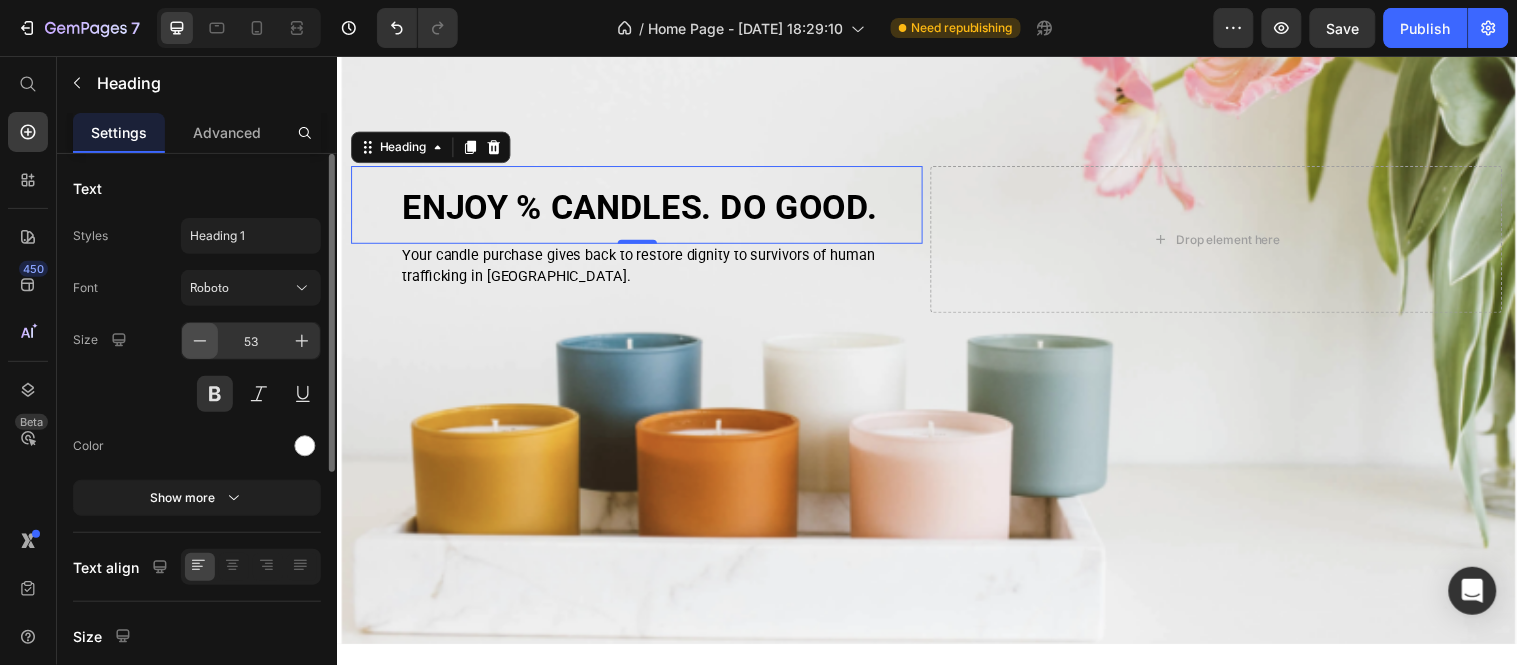 click 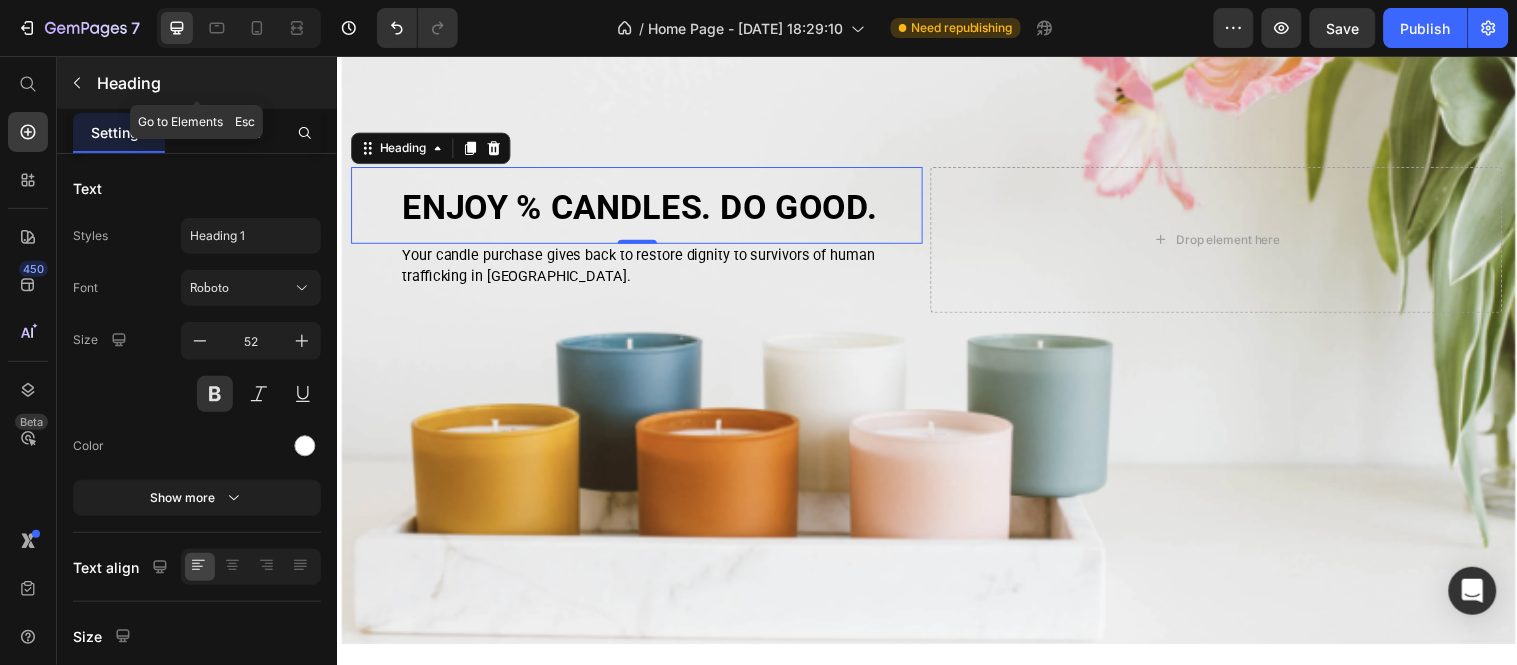 click 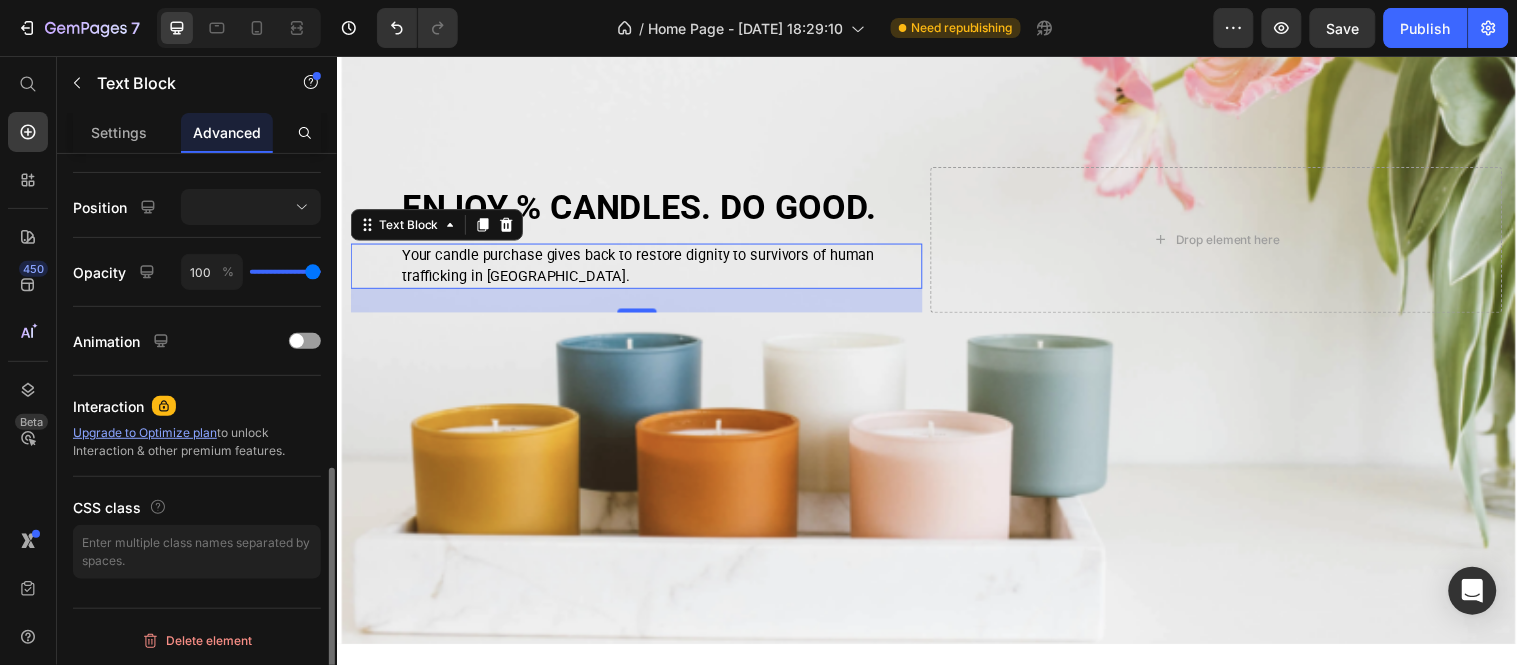 scroll, scrollTop: 701, scrollLeft: 0, axis: vertical 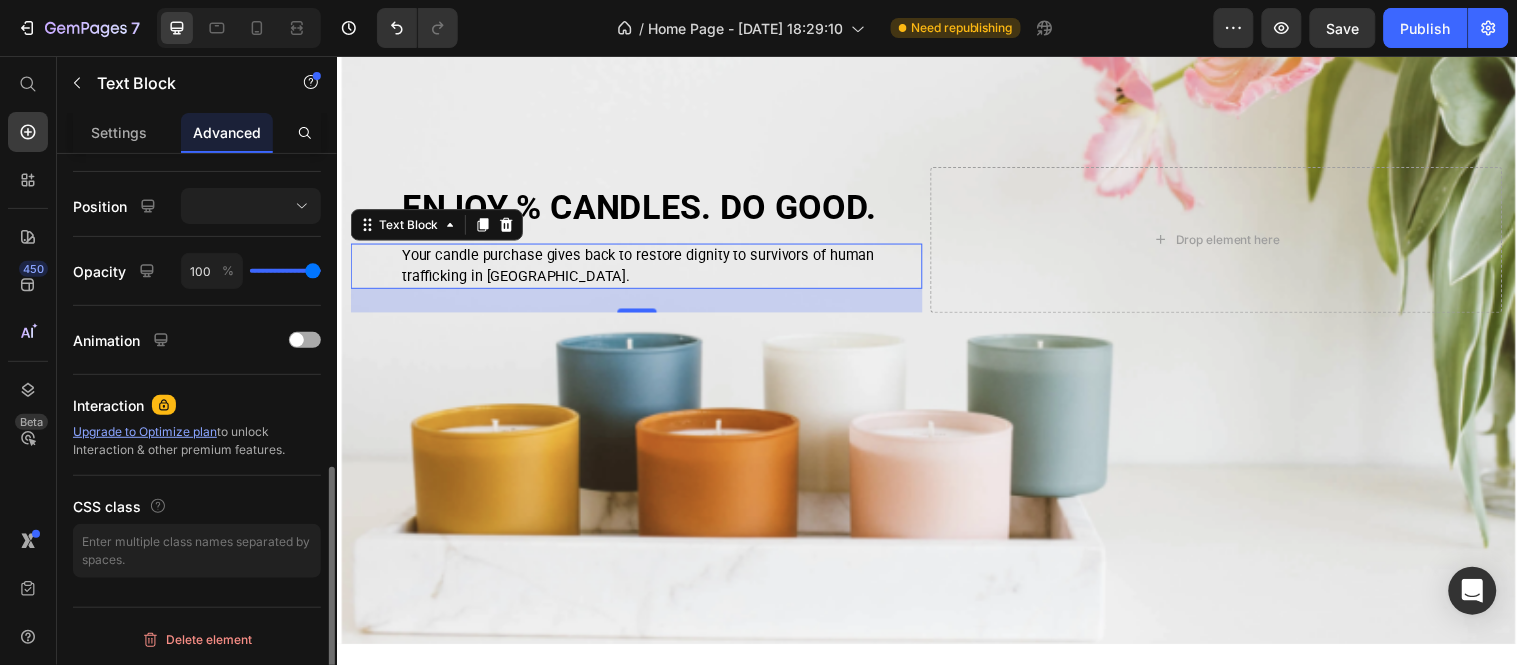 click at bounding box center (305, 340) 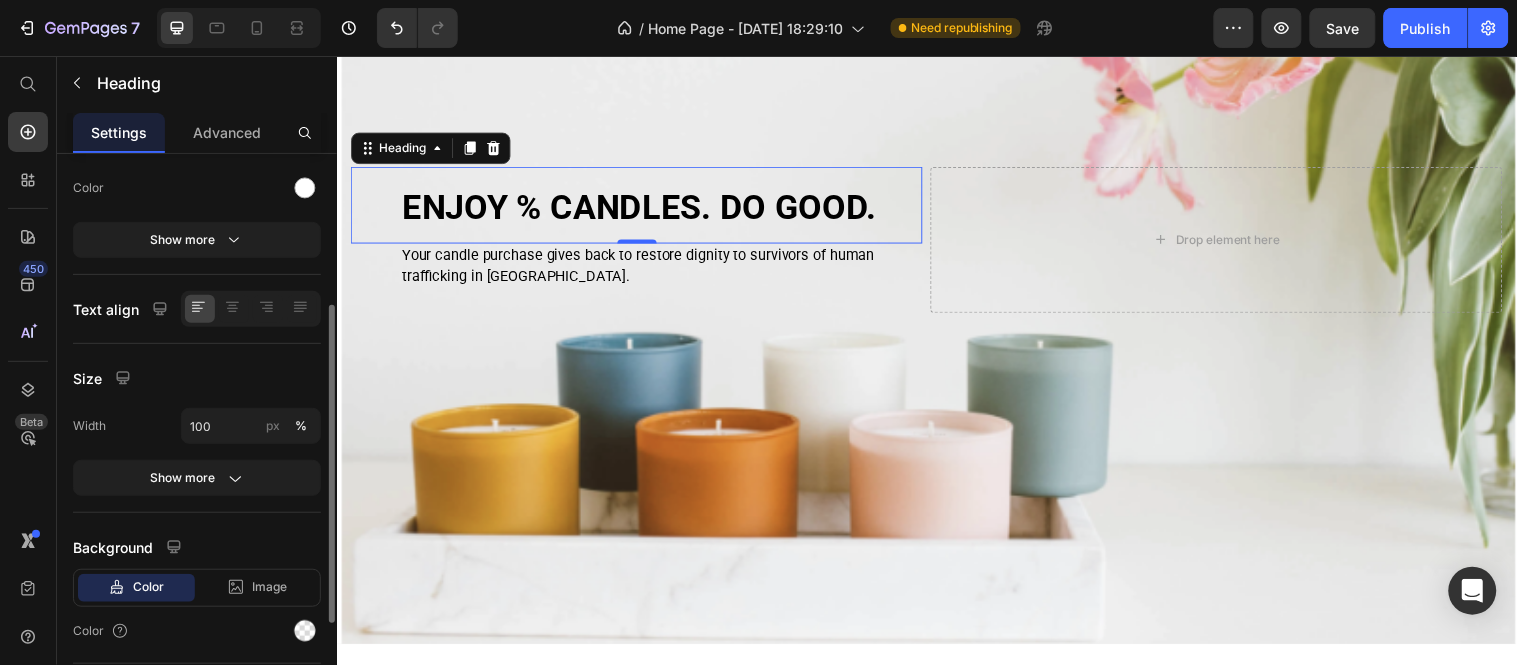 scroll, scrollTop: 296, scrollLeft: 0, axis: vertical 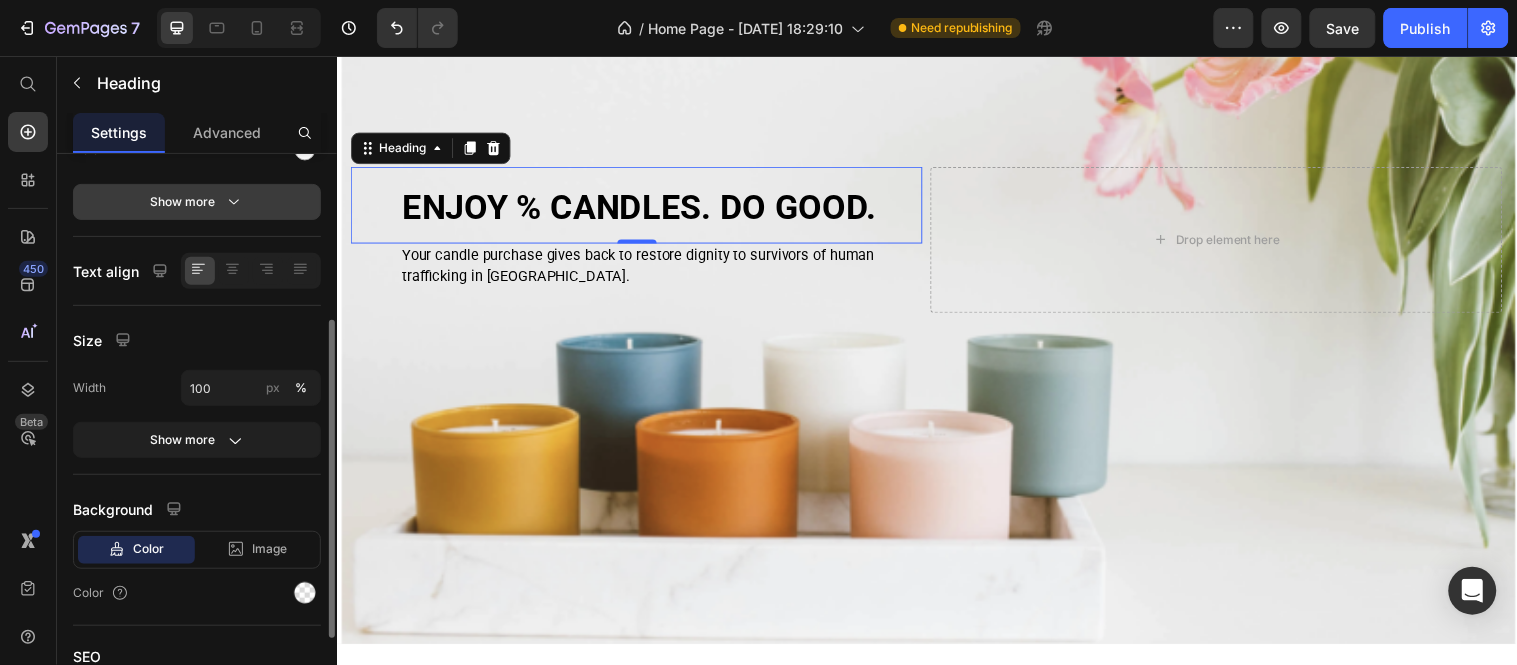 click on "Show more" at bounding box center (197, 202) 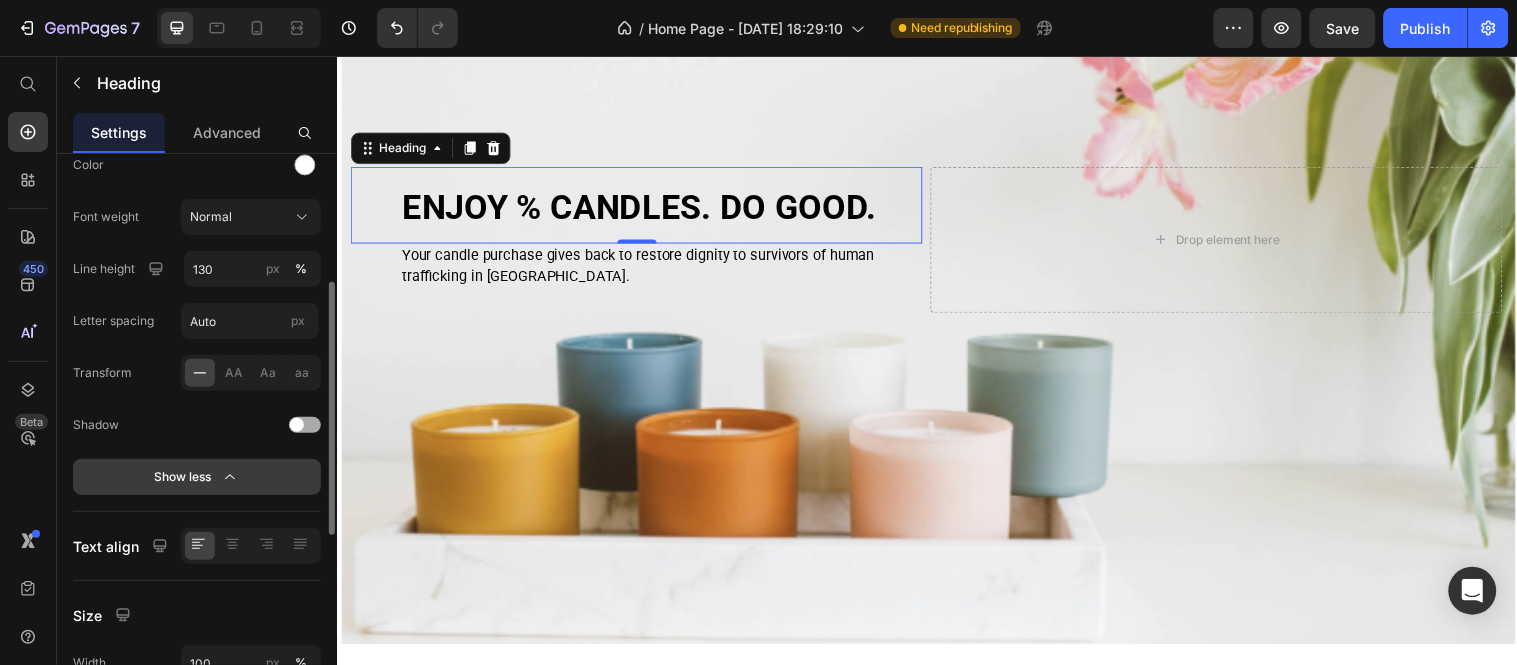 scroll, scrollTop: 283, scrollLeft: 0, axis: vertical 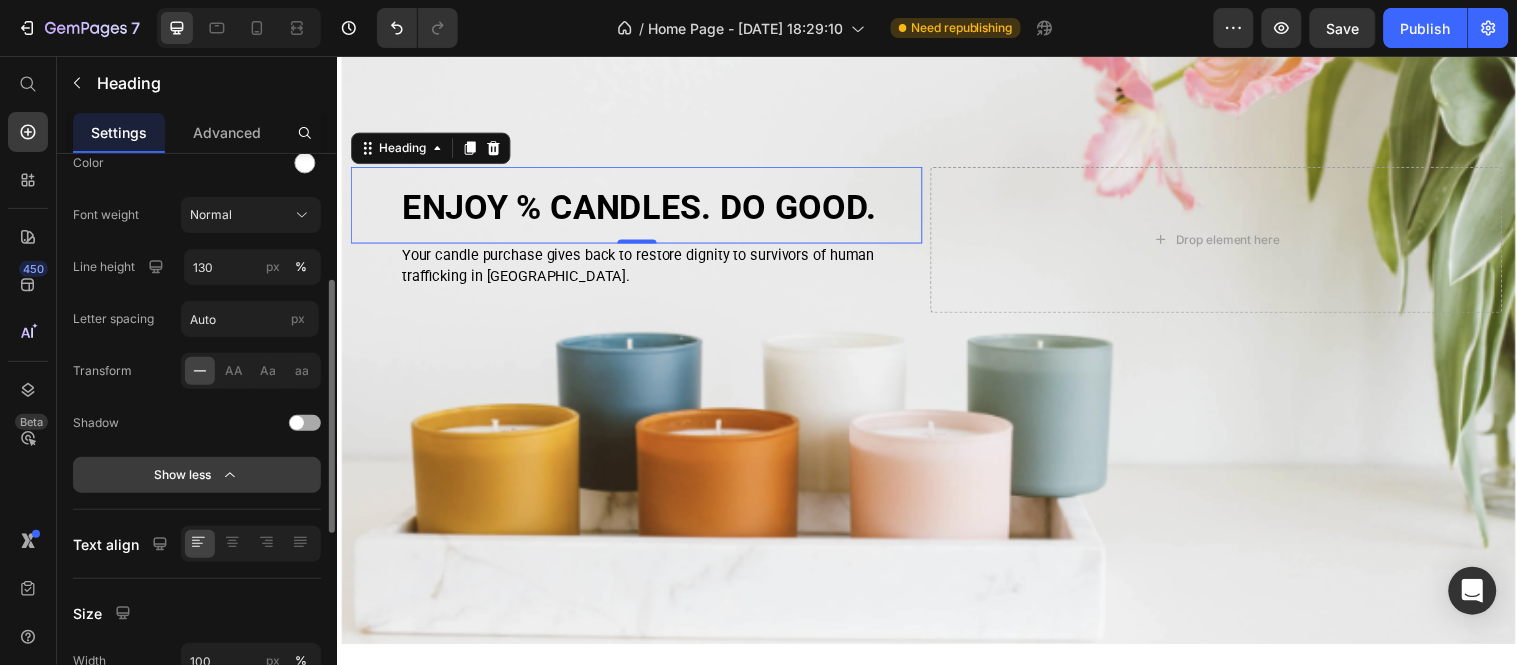 click 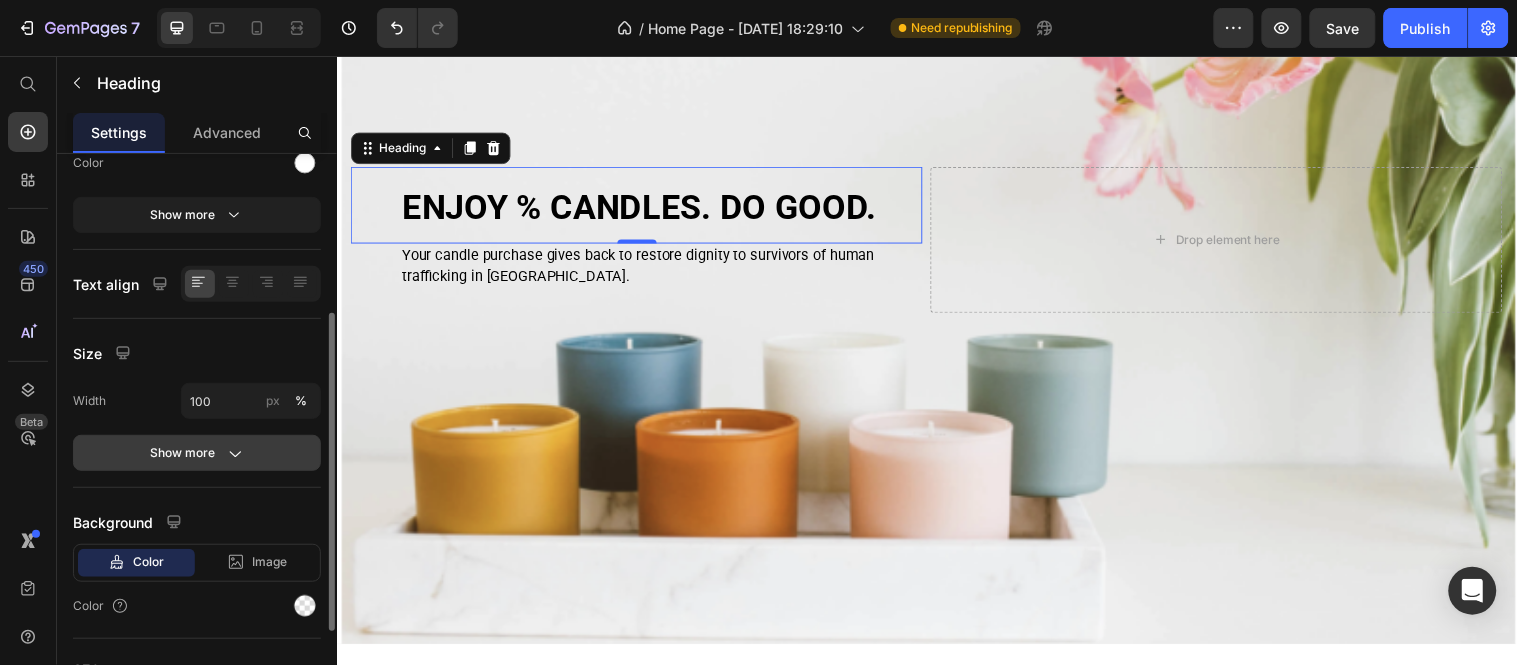 click 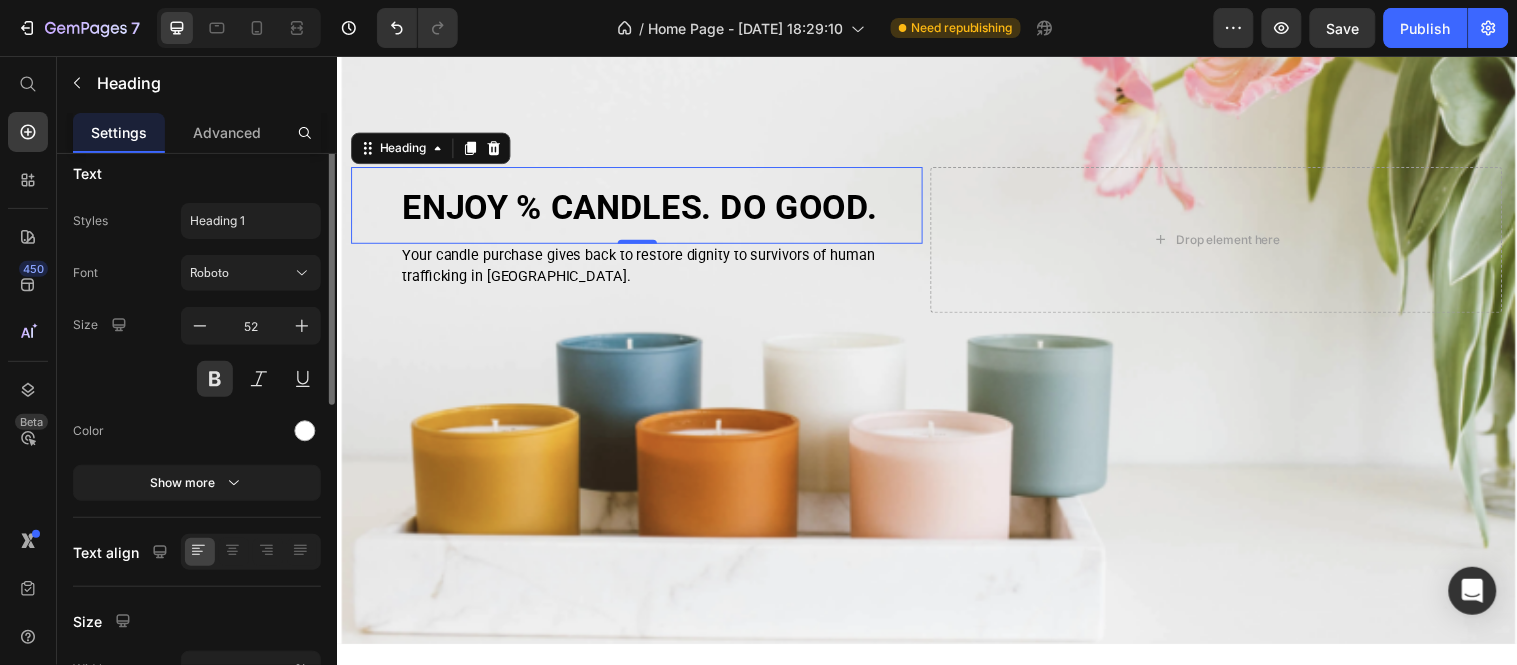 scroll, scrollTop: 0, scrollLeft: 0, axis: both 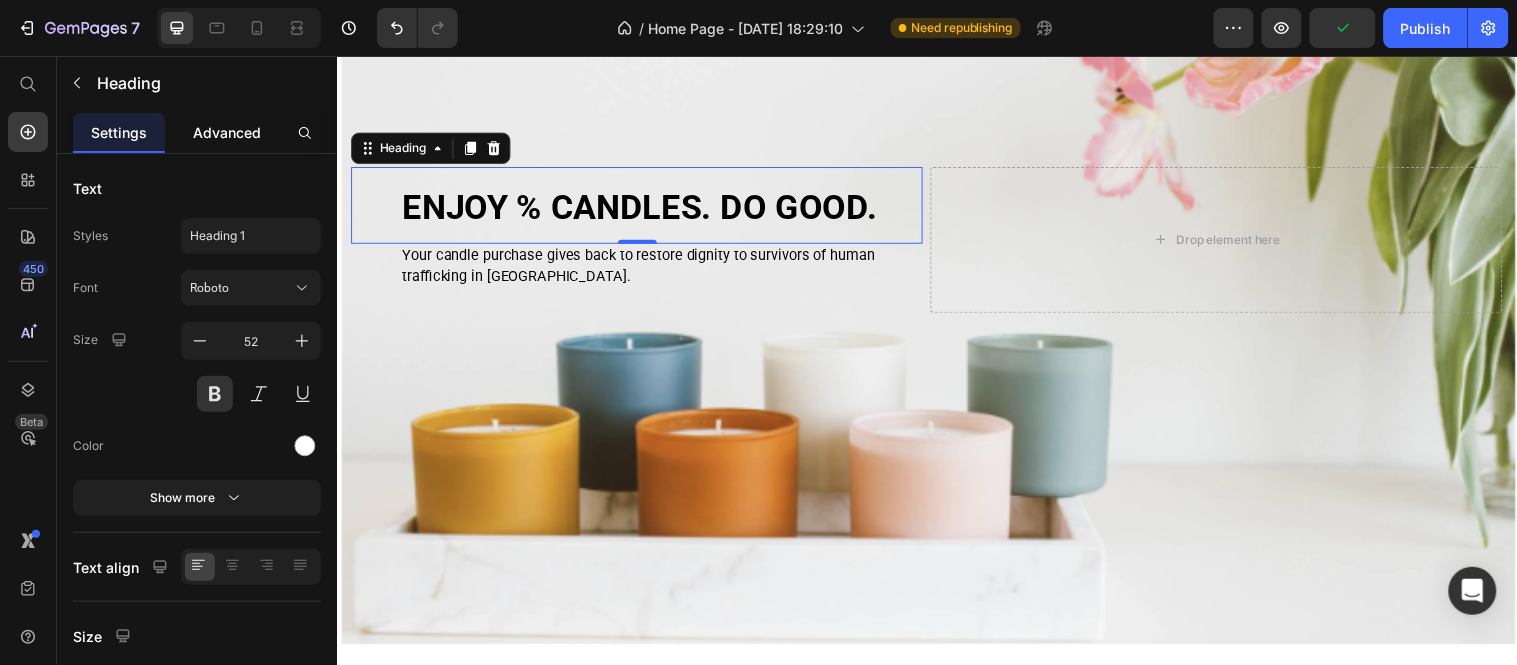 click on "Advanced" at bounding box center [227, 132] 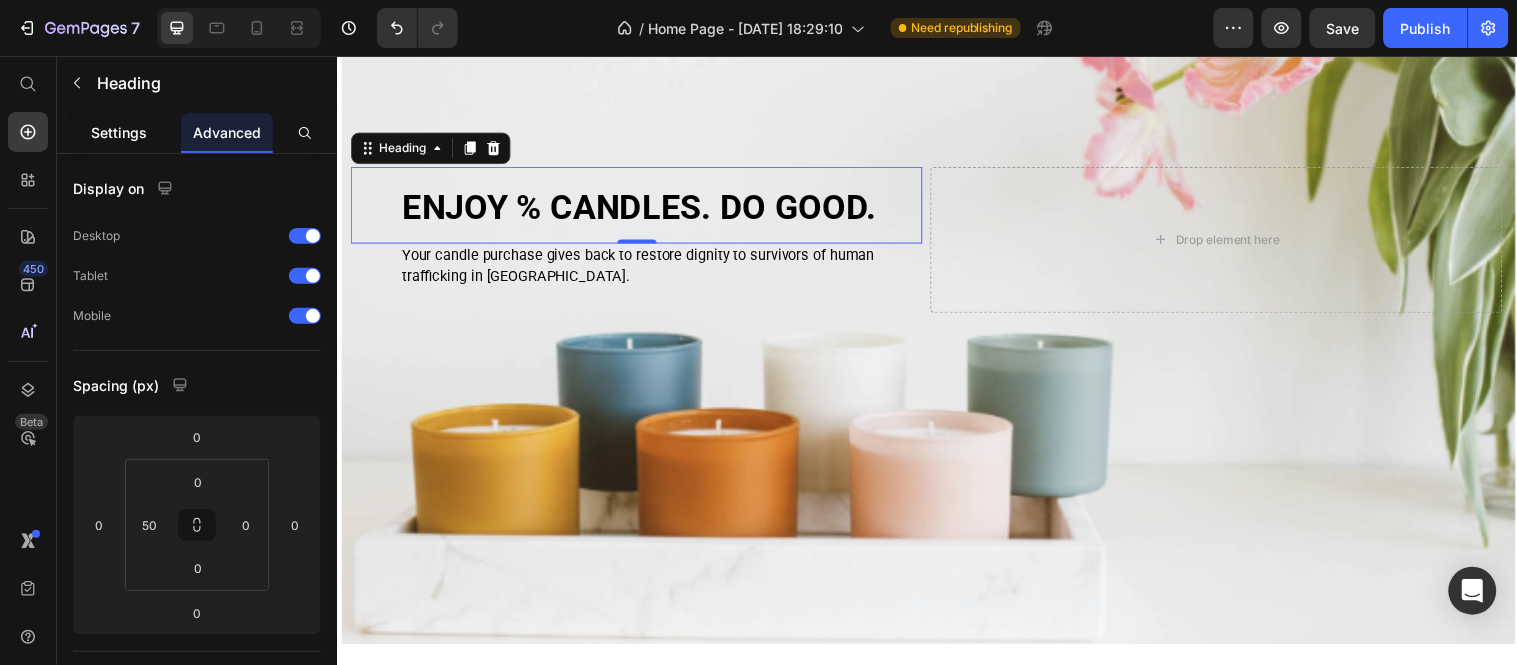 click on "Settings" at bounding box center (119, 132) 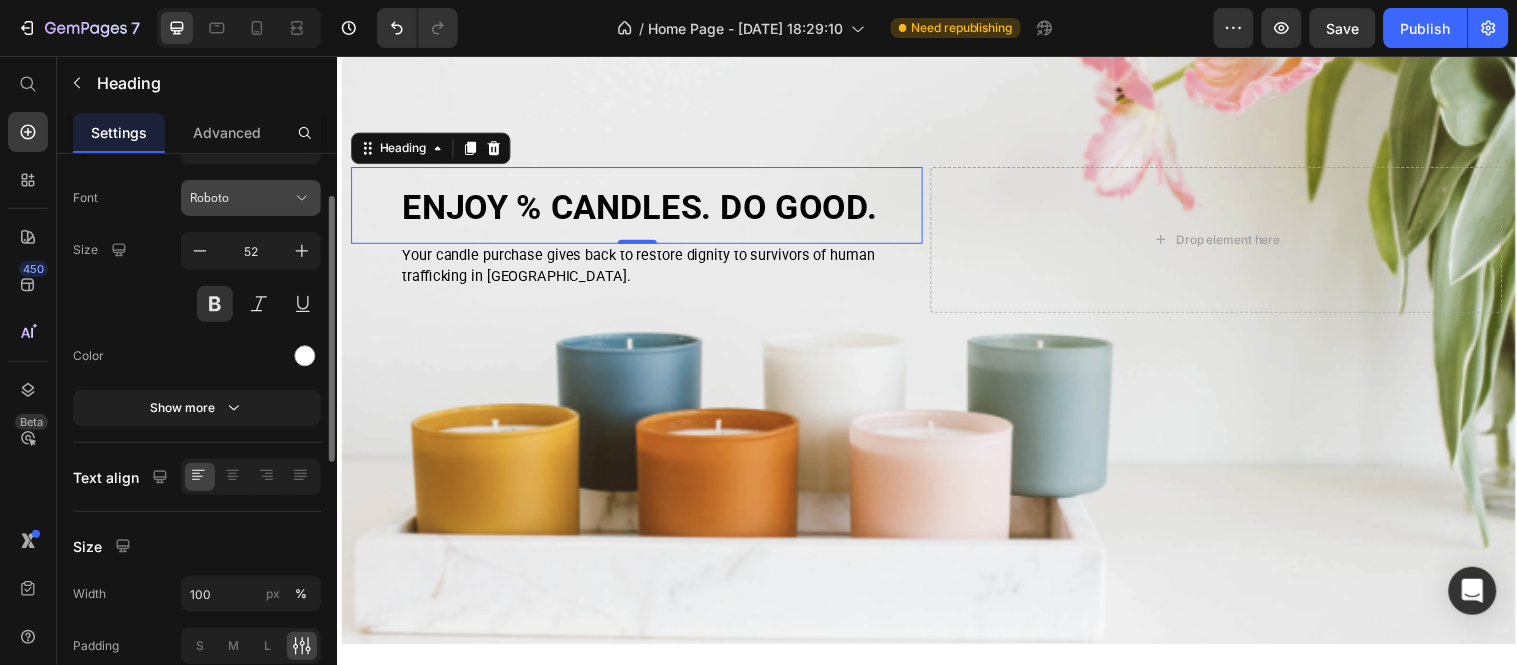 scroll, scrollTop: 0, scrollLeft: 0, axis: both 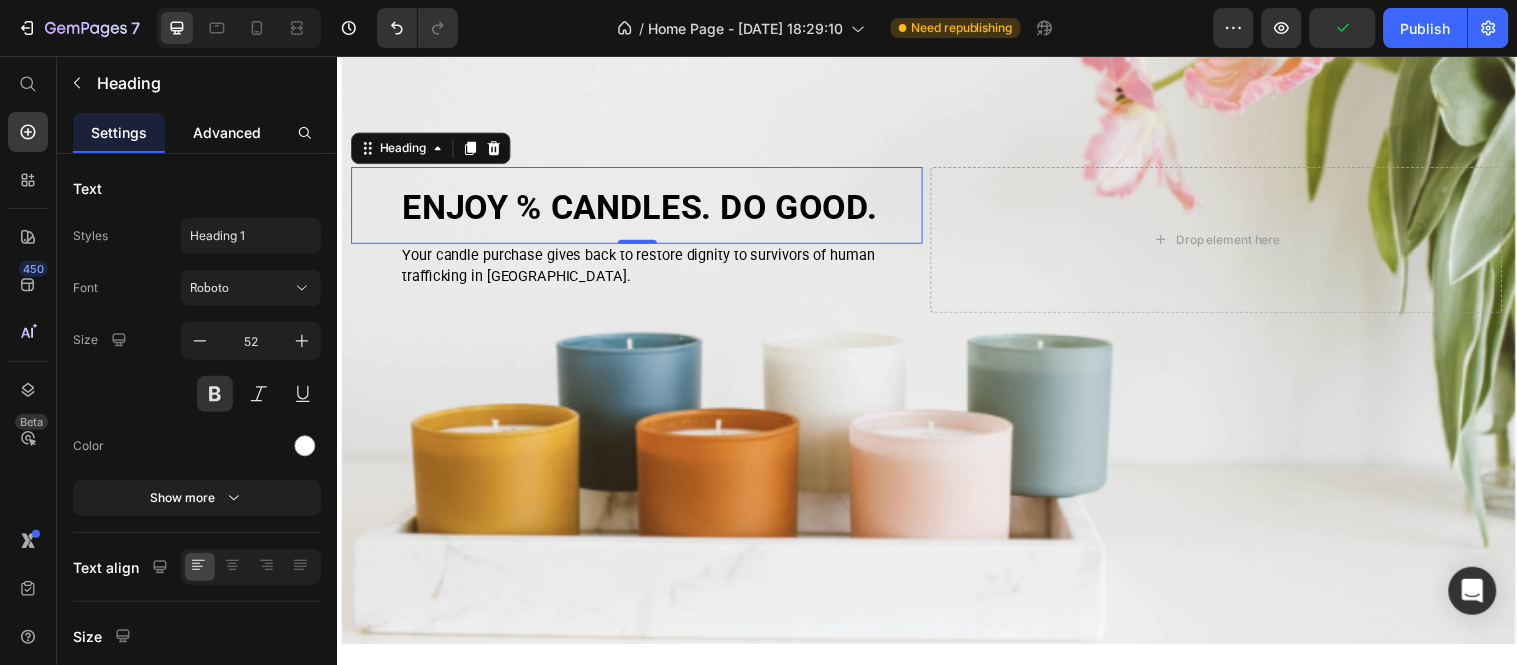 click on "Advanced" 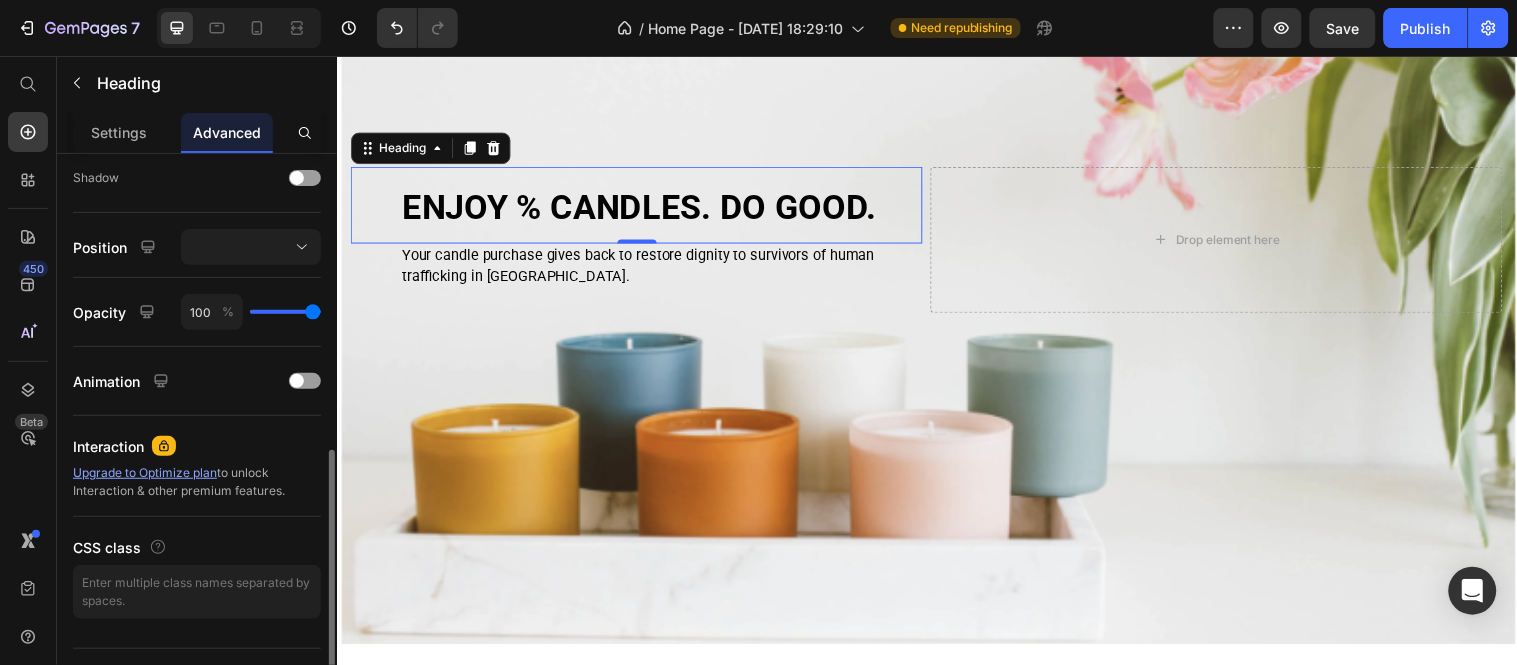 scroll, scrollTop: 661, scrollLeft: 0, axis: vertical 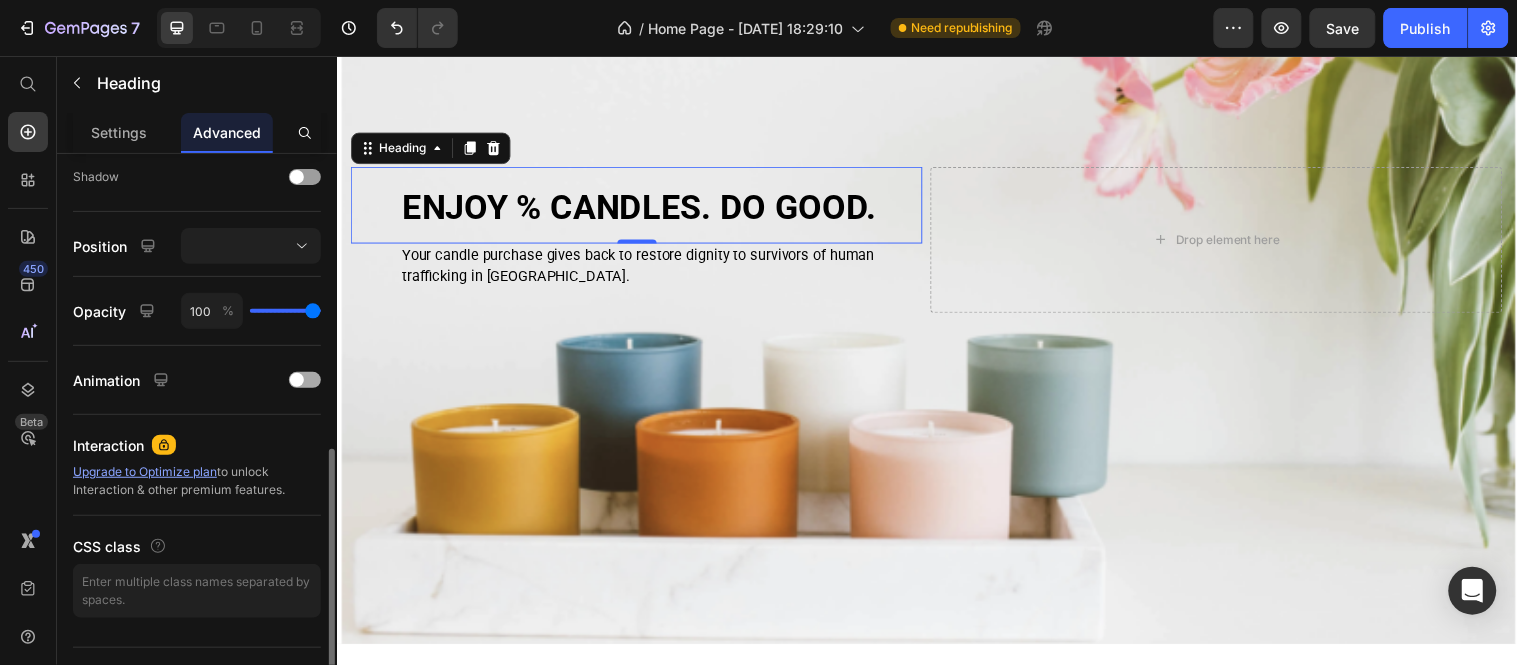 drag, startPoint x: 301, startPoint y: 366, endPoint x: 304, endPoint y: 383, distance: 17.262676 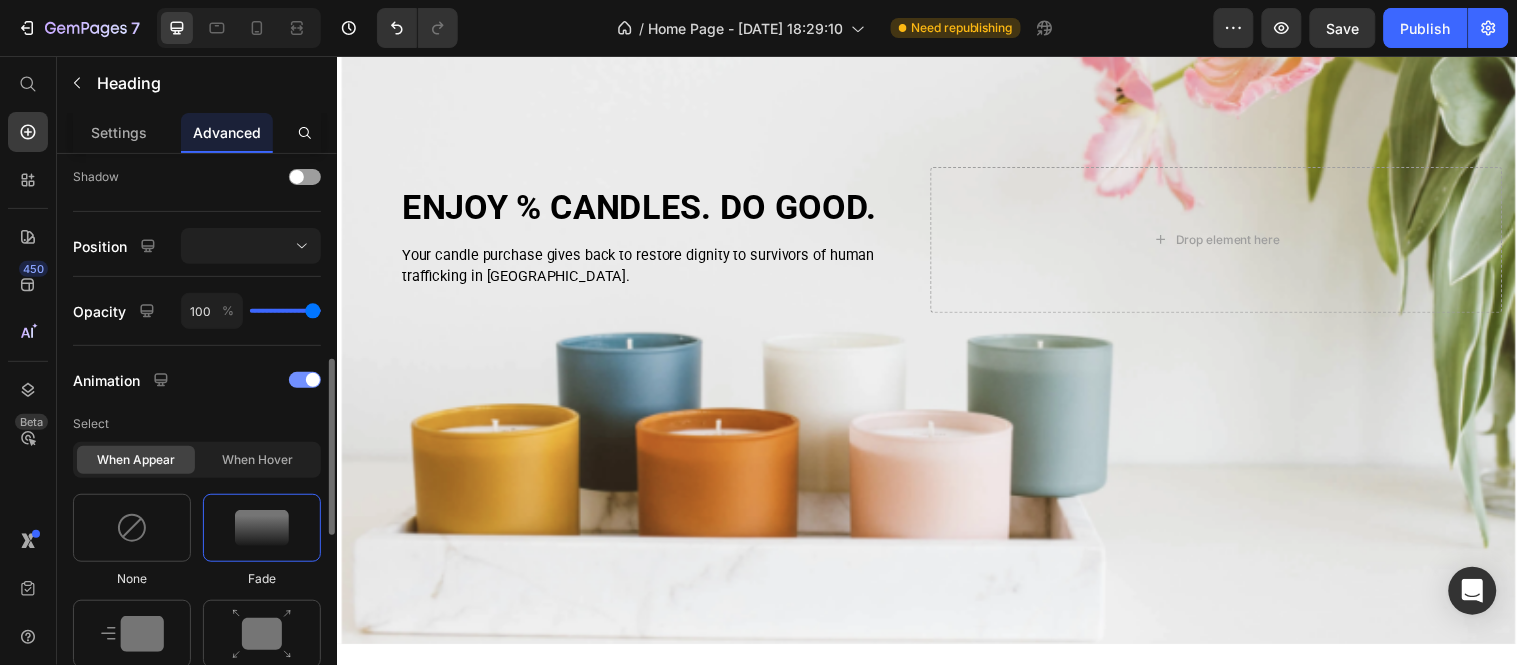 click on "Animation" at bounding box center [197, 380] 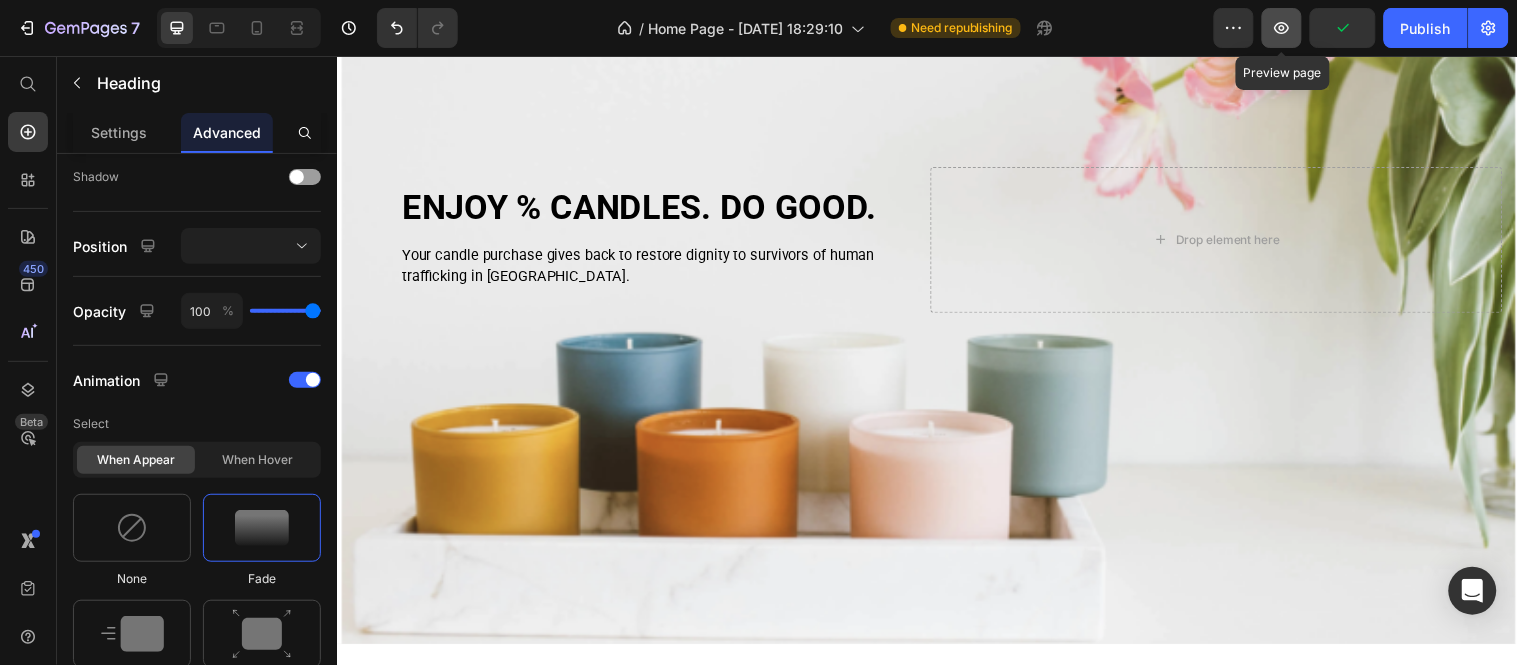 click 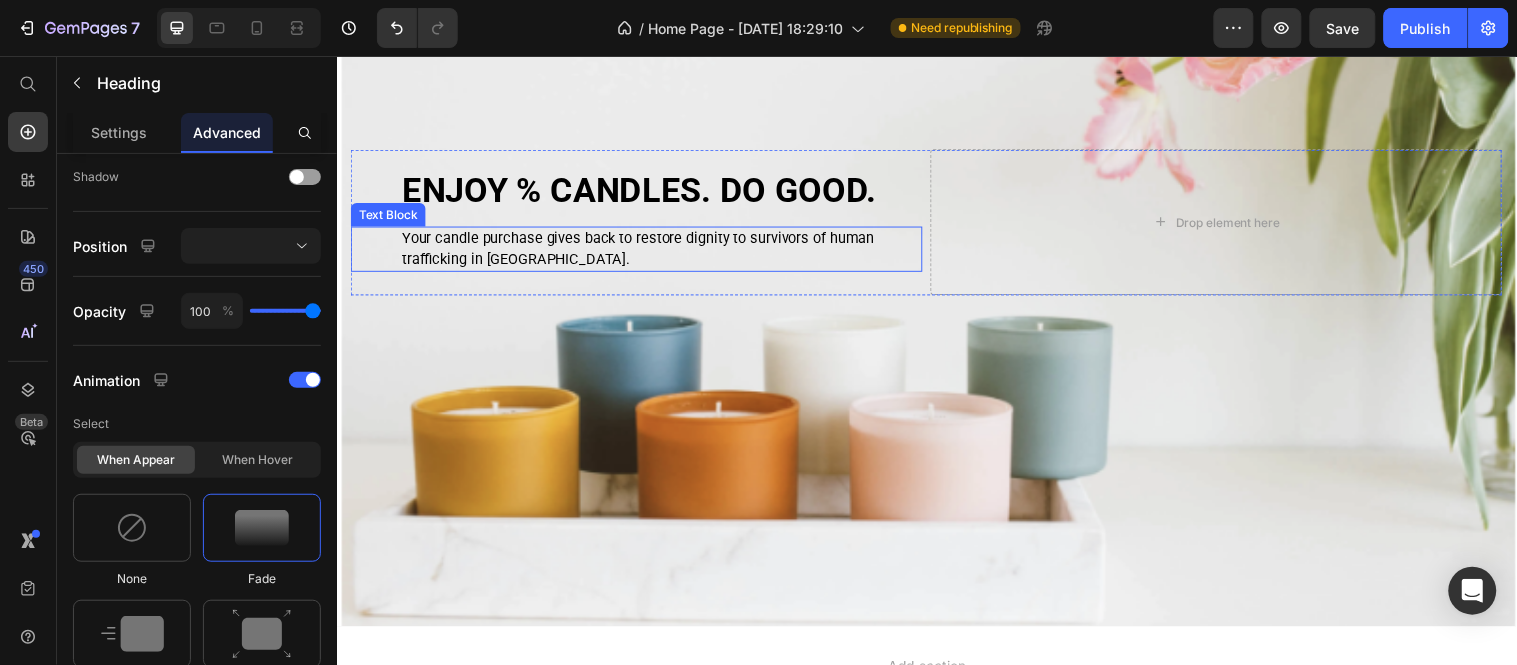 scroll, scrollTop: 282, scrollLeft: 0, axis: vertical 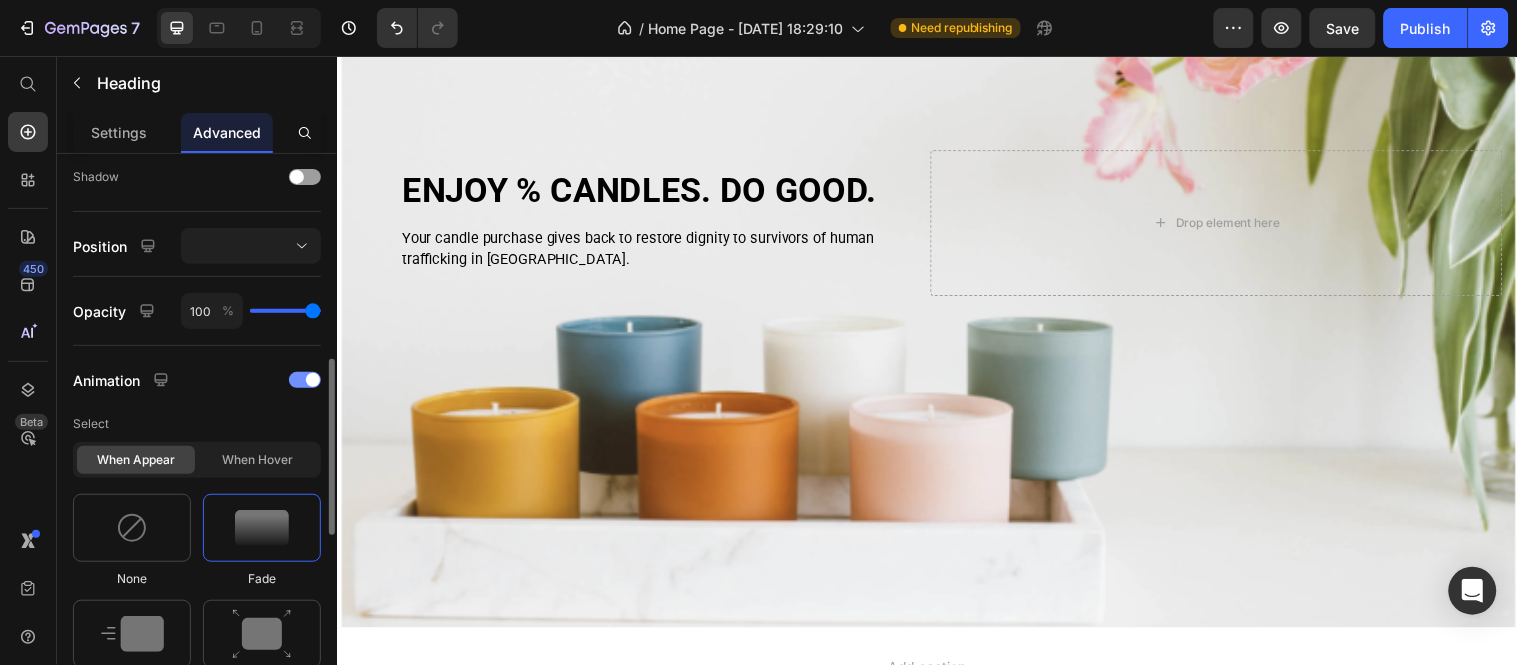 click at bounding box center [305, 380] 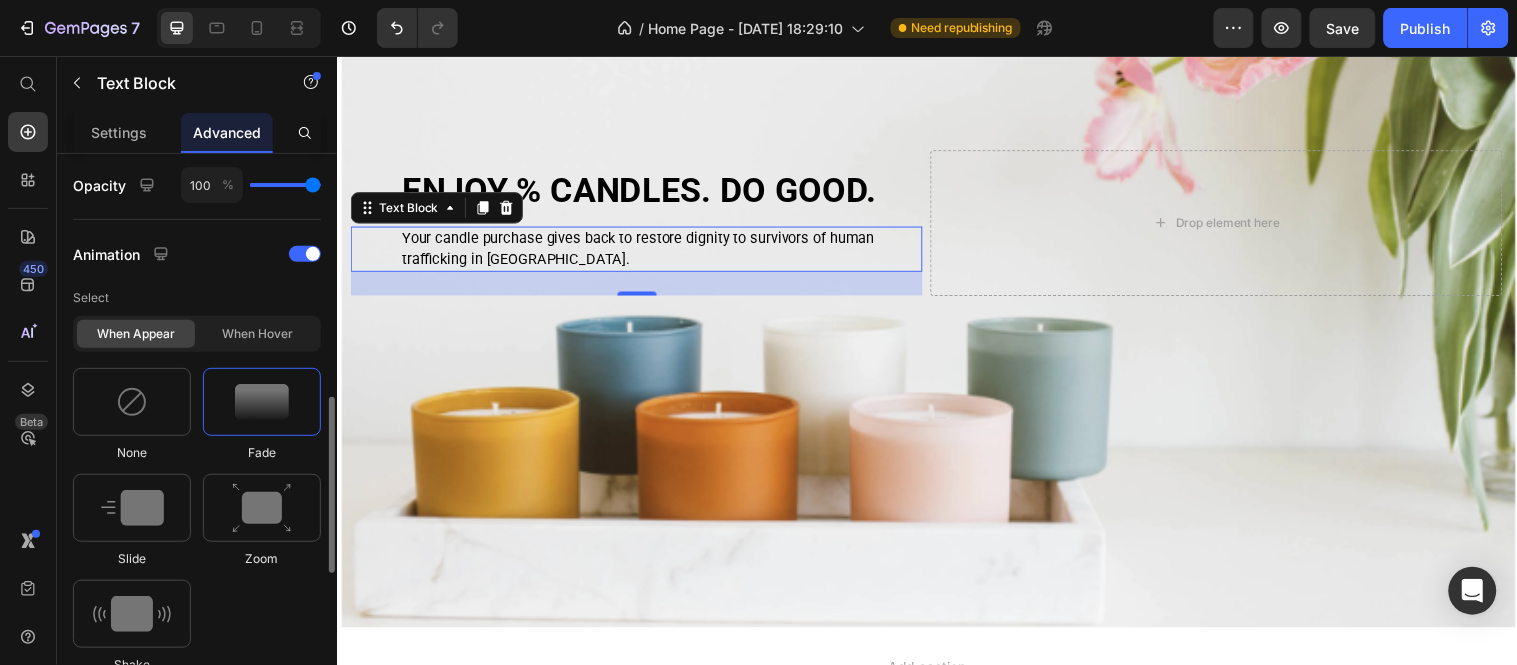 scroll, scrollTop: 788, scrollLeft: 0, axis: vertical 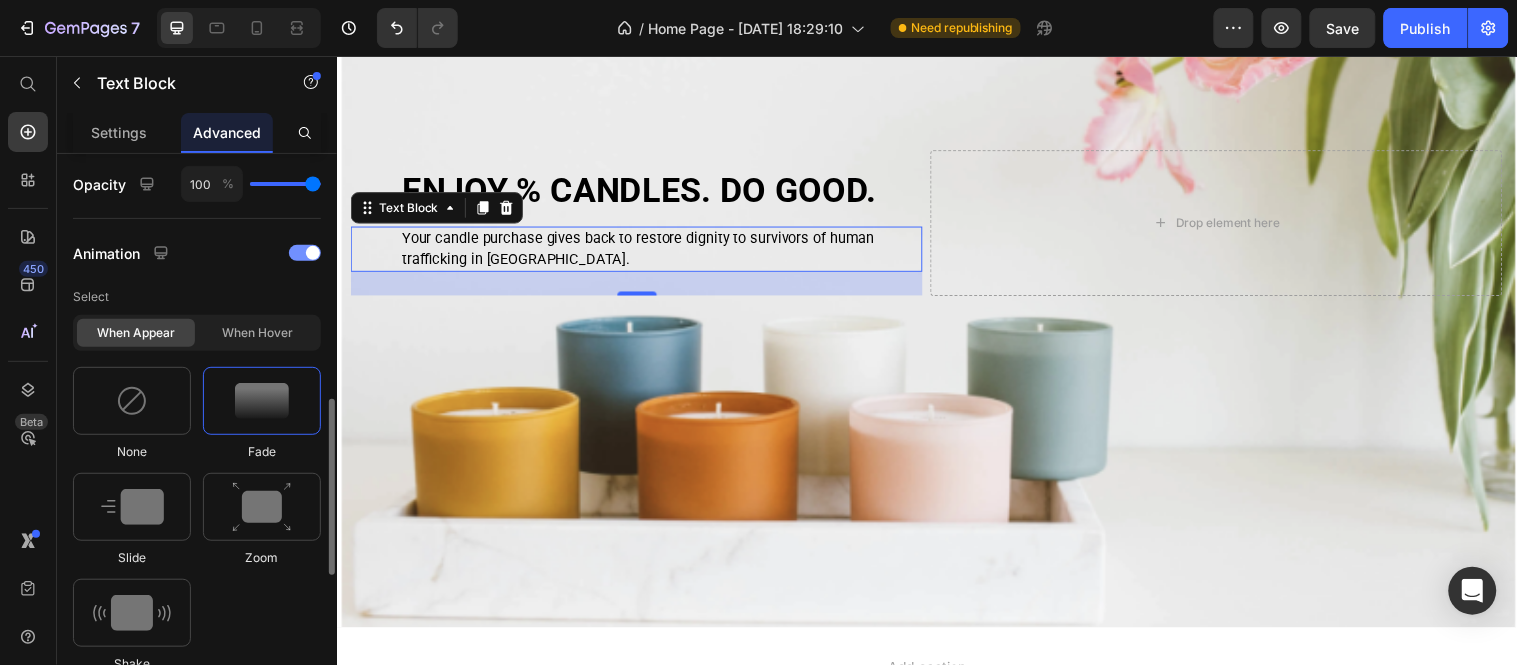 click at bounding box center (305, 253) 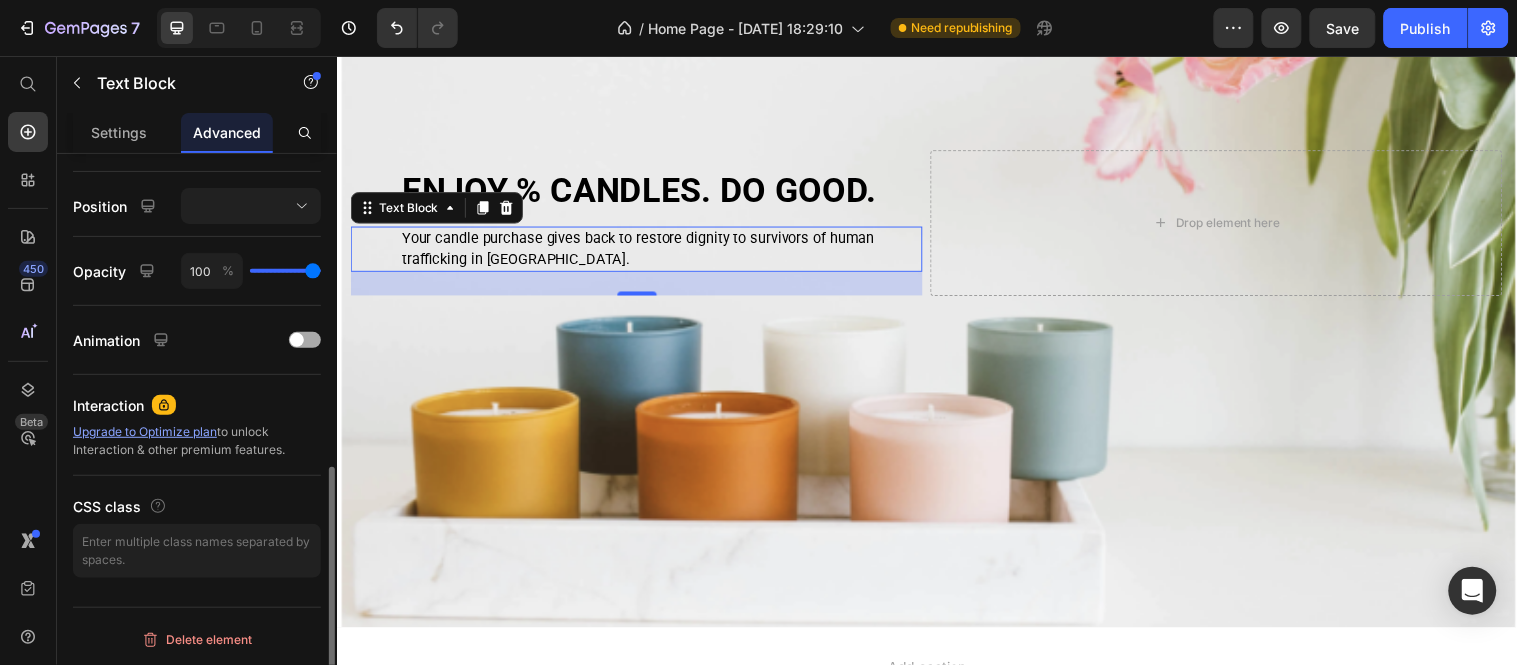 scroll, scrollTop: 701, scrollLeft: 0, axis: vertical 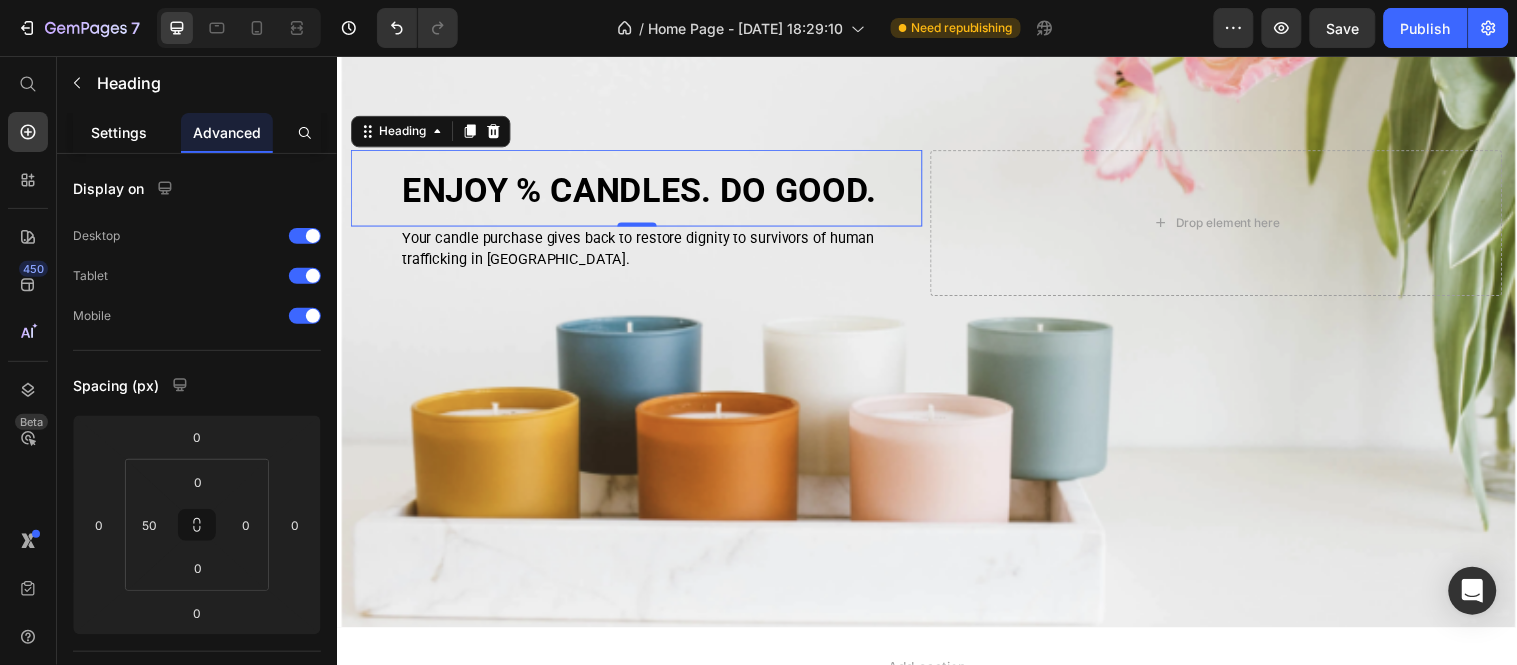 click on "Settings" 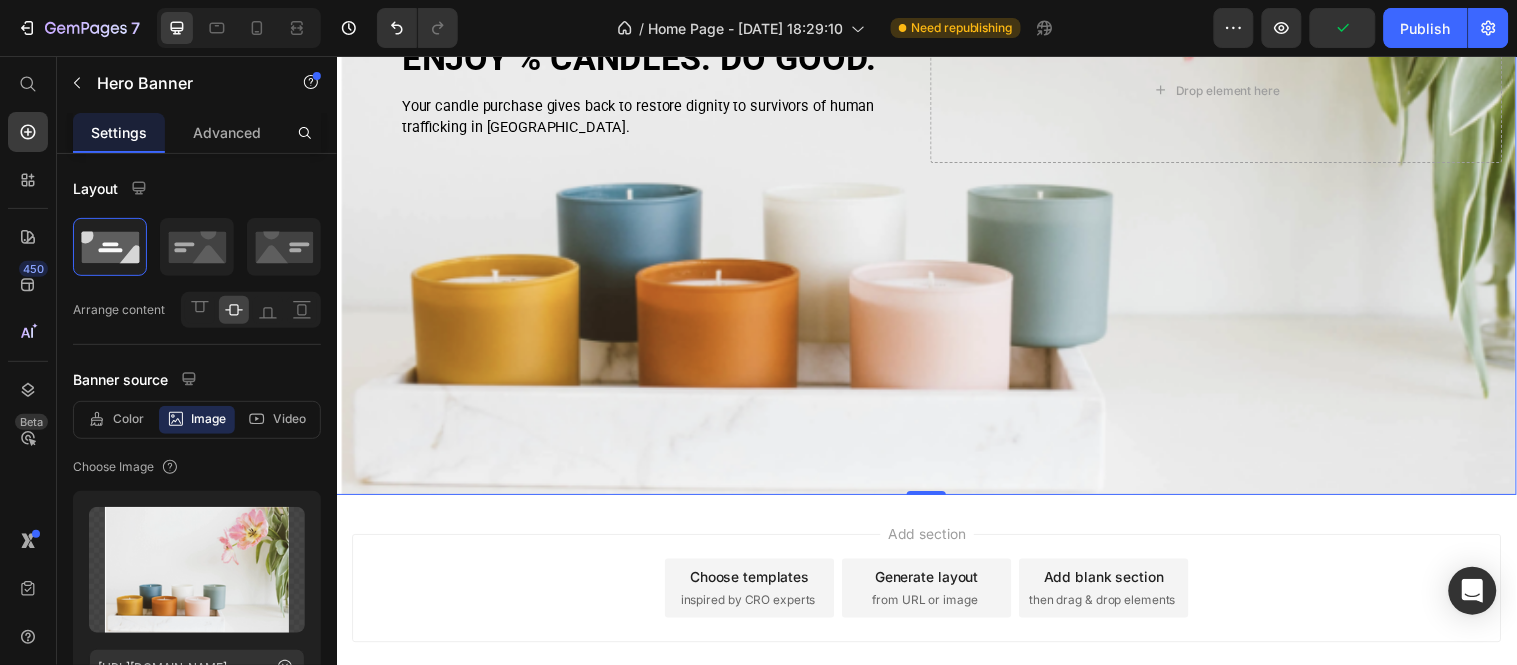 scroll, scrollTop: 520, scrollLeft: 0, axis: vertical 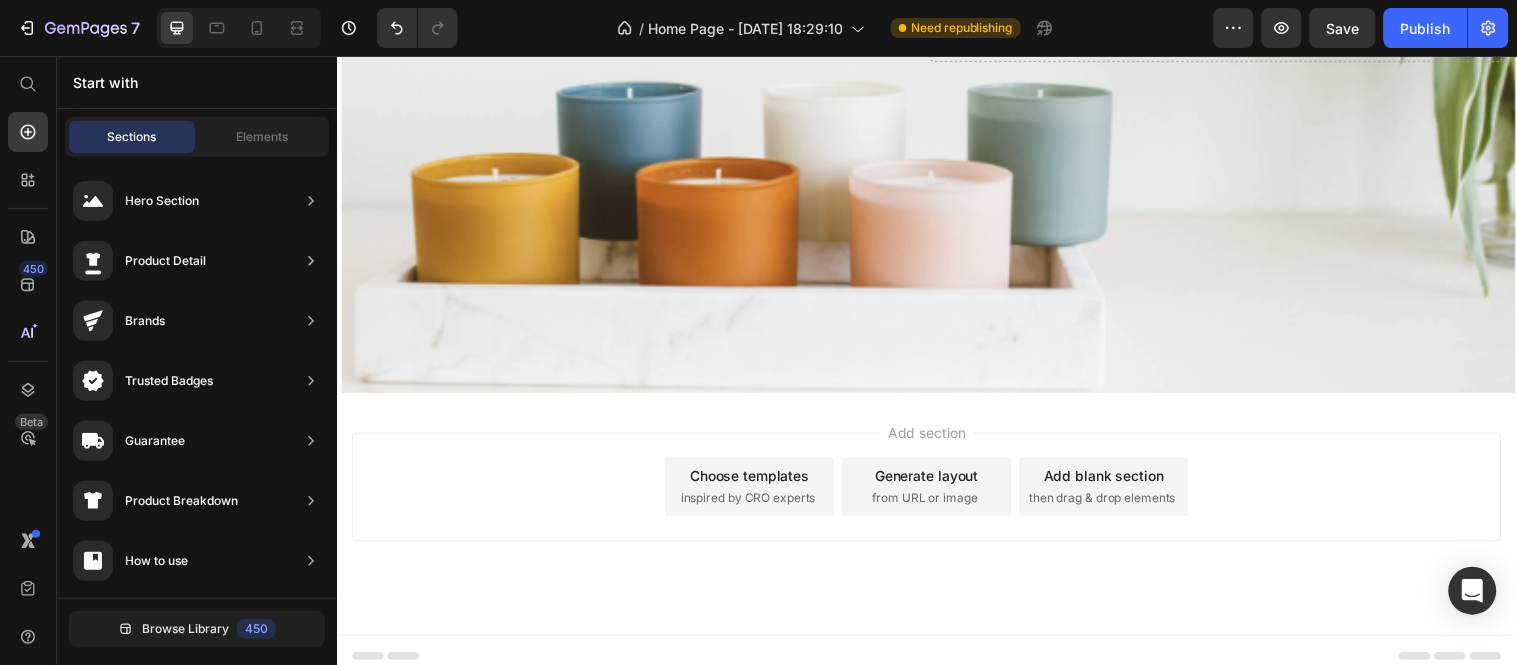 click on "Choose templates" at bounding box center [756, 481] 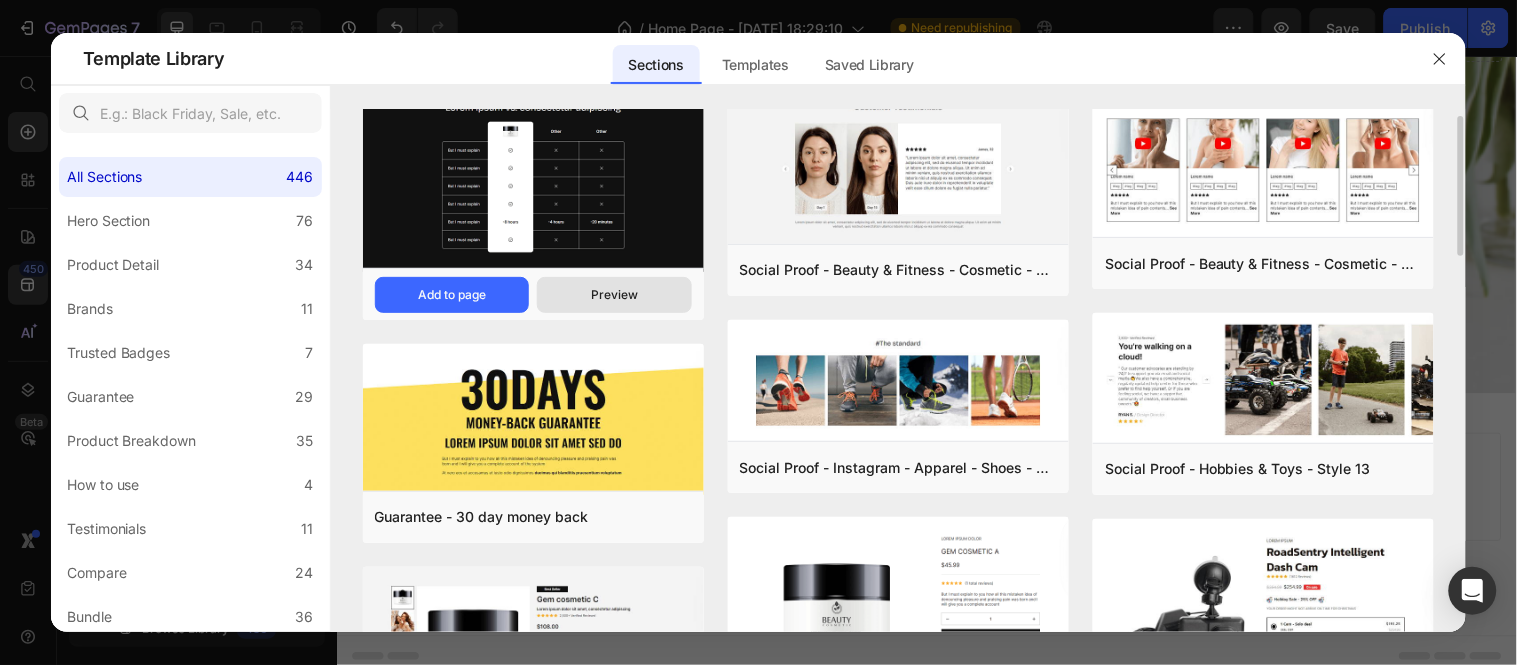 scroll, scrollTop: 0, scrollLeft: 0, axis: both 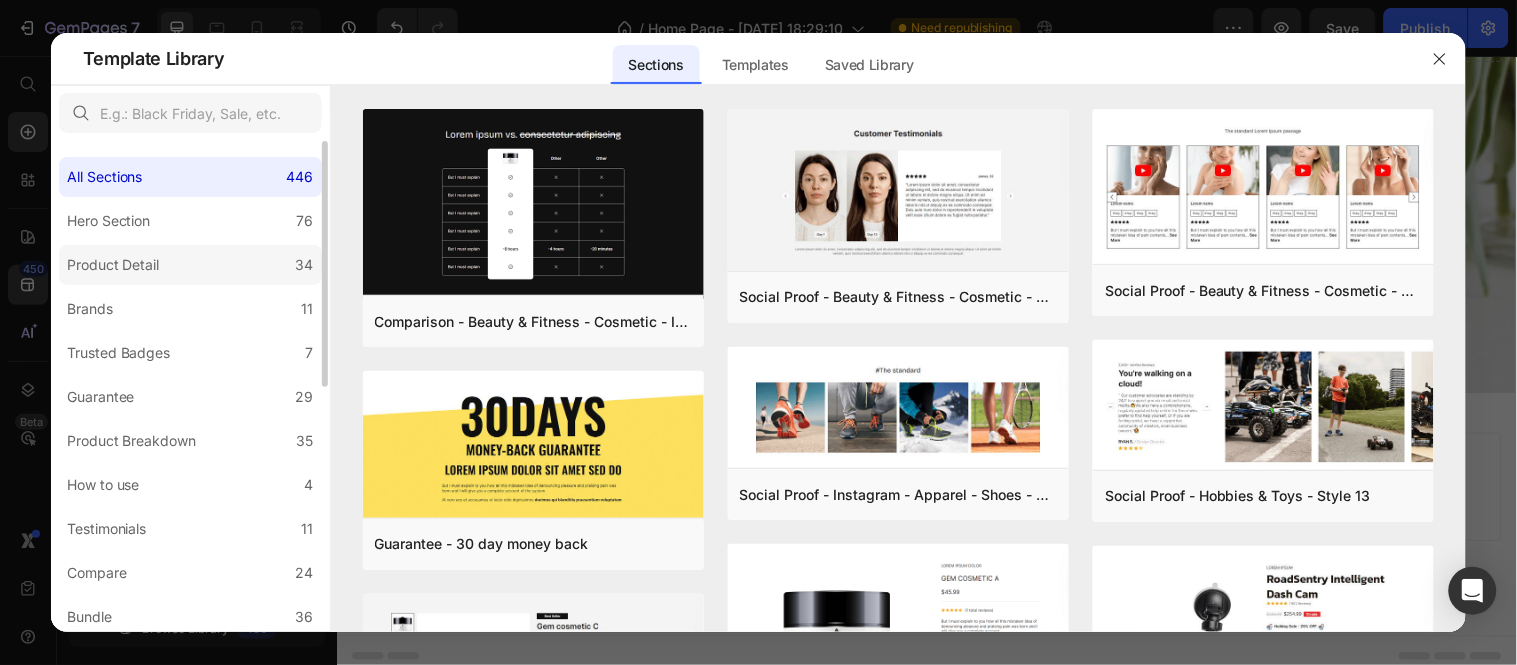 click on "Product Detail 34" 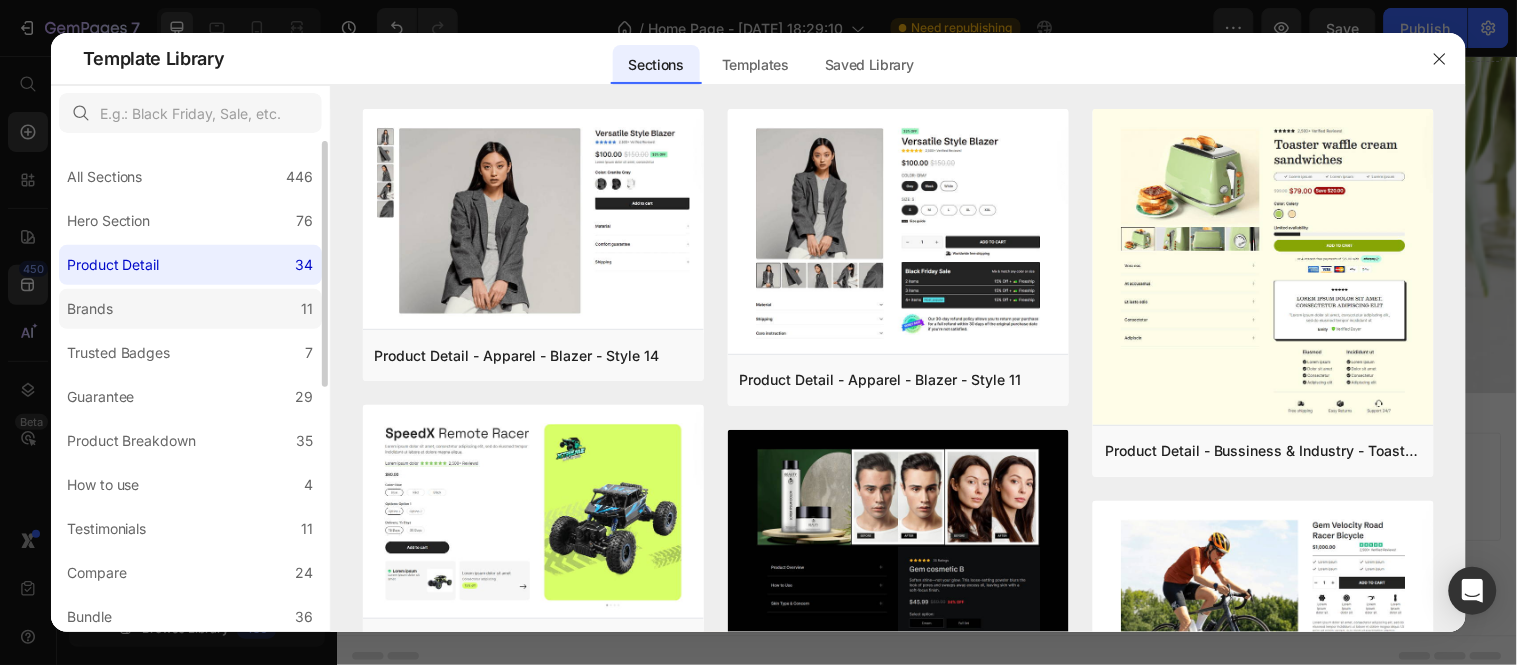 click on "Brands 11" 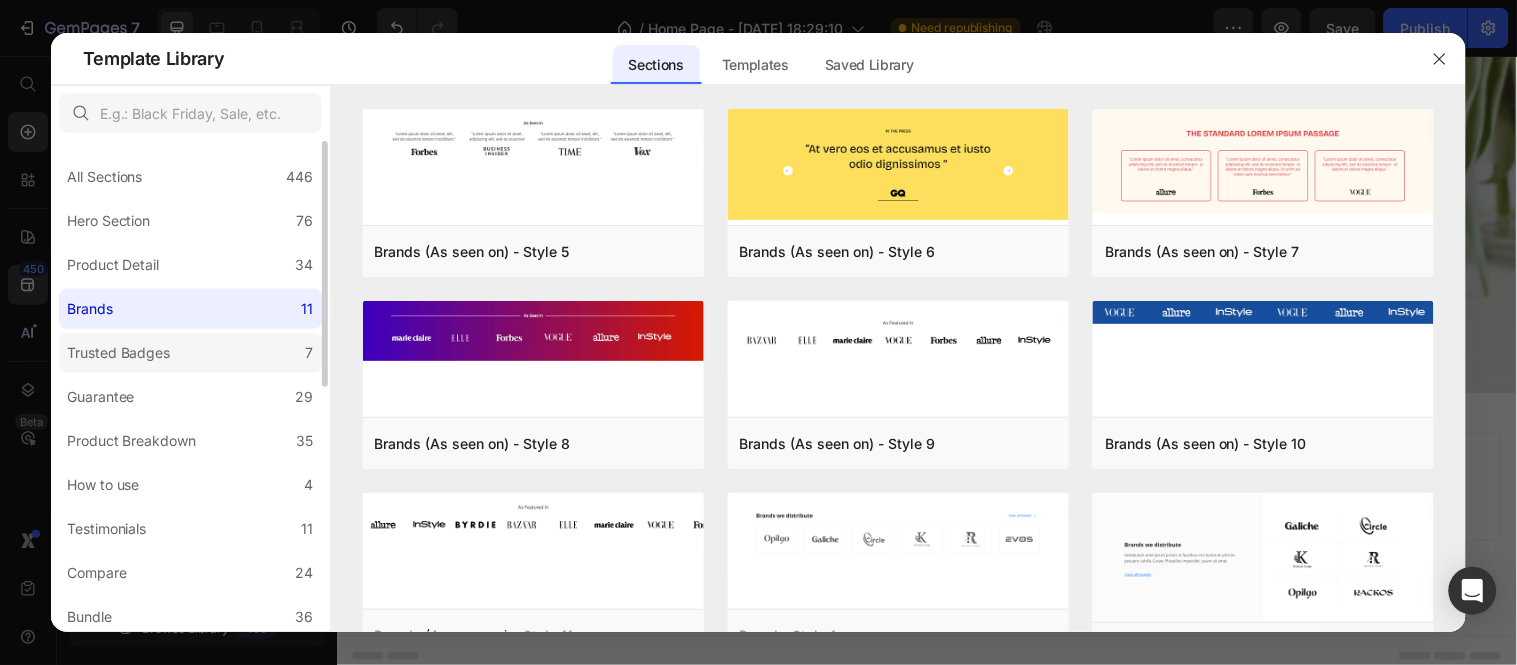 click on "Trusted Badges" at bounding box center (119, 353) 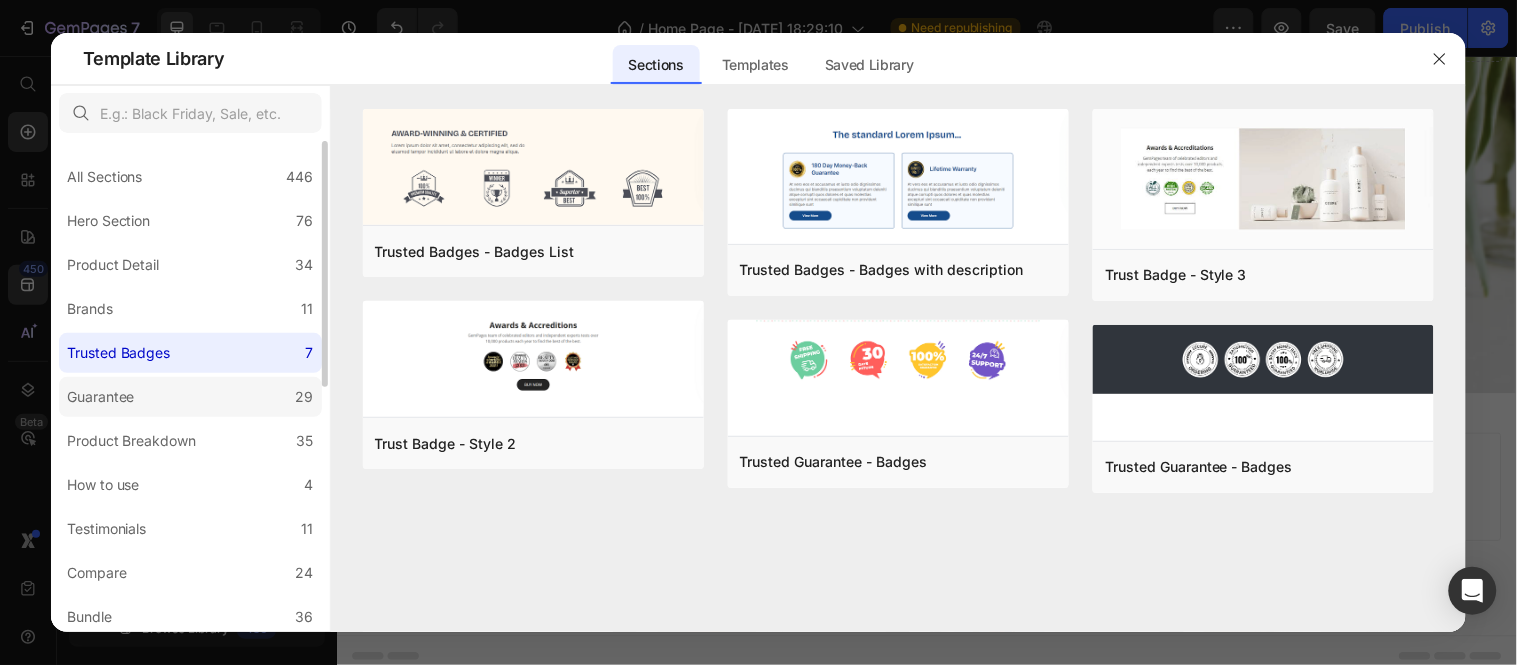 click on "Guarantee 29" 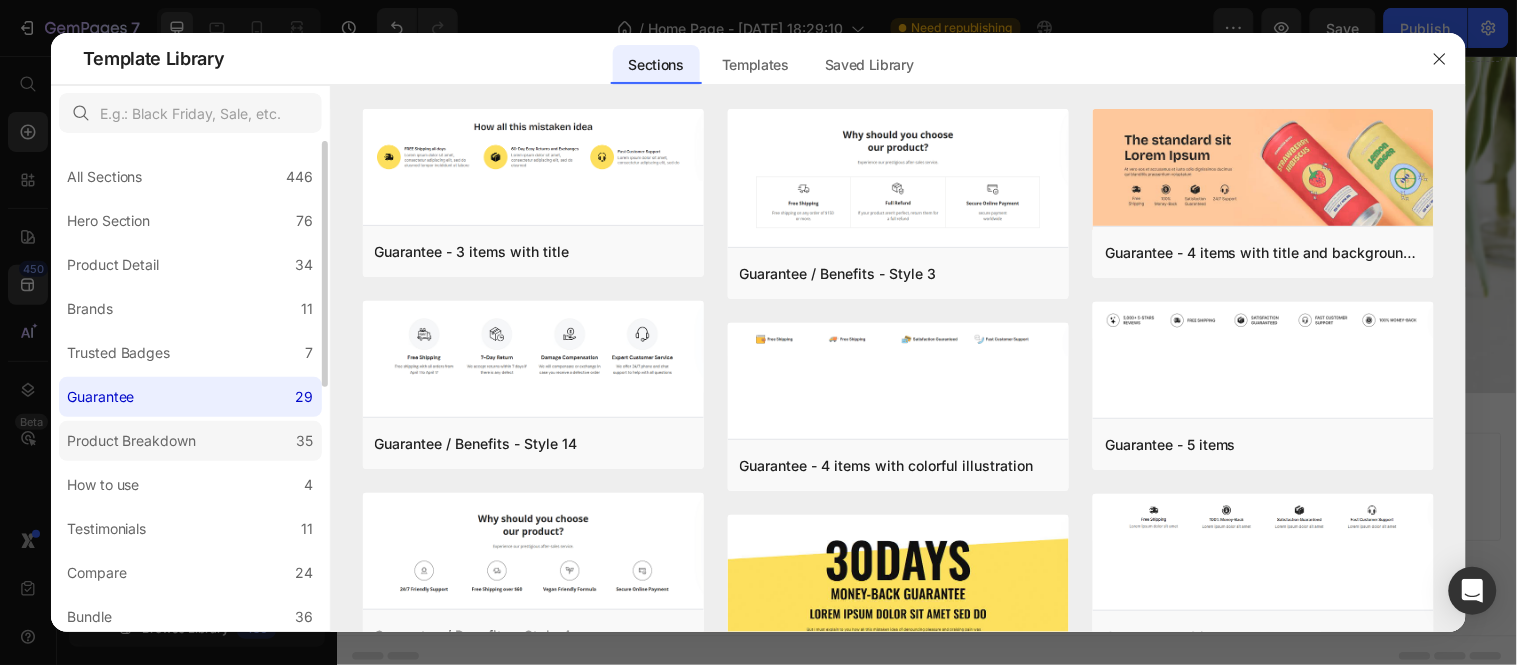 click on "Product Breakdown" at bounding box center [132, 441] 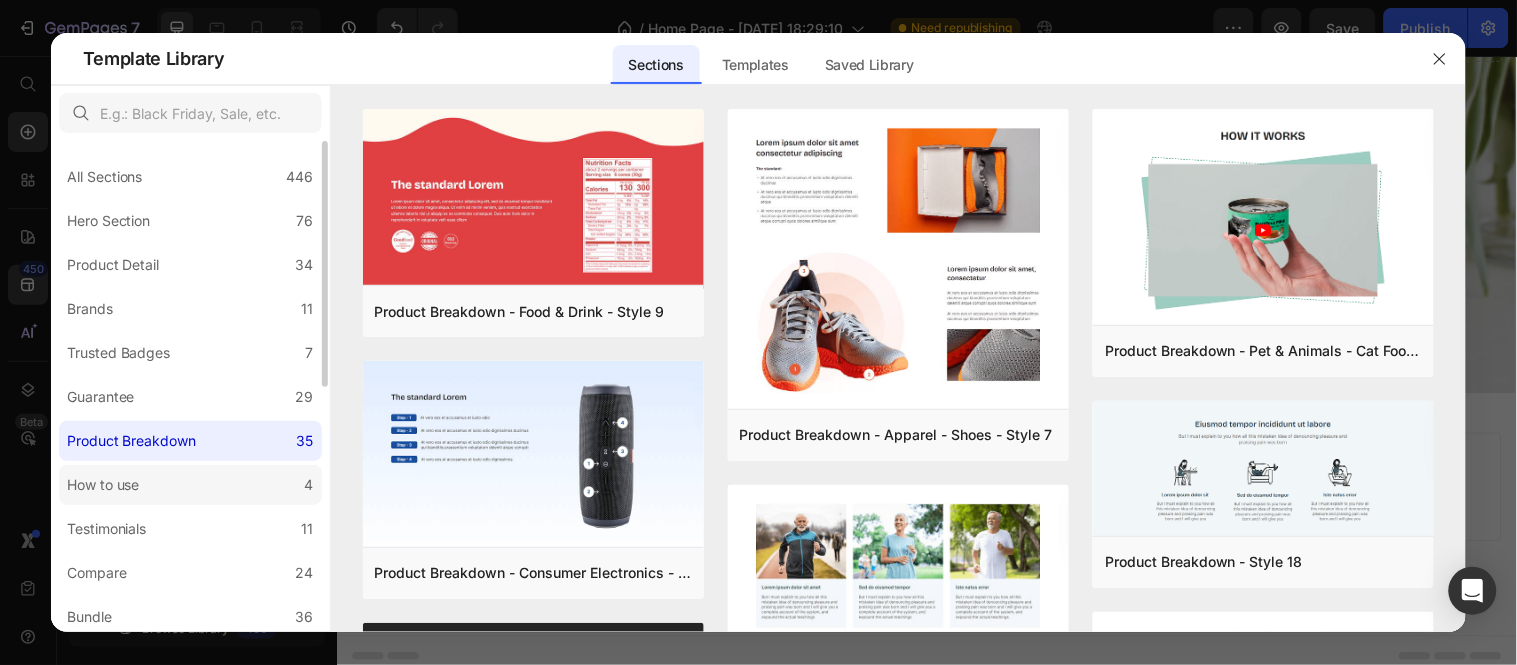 click on "How to use 4" 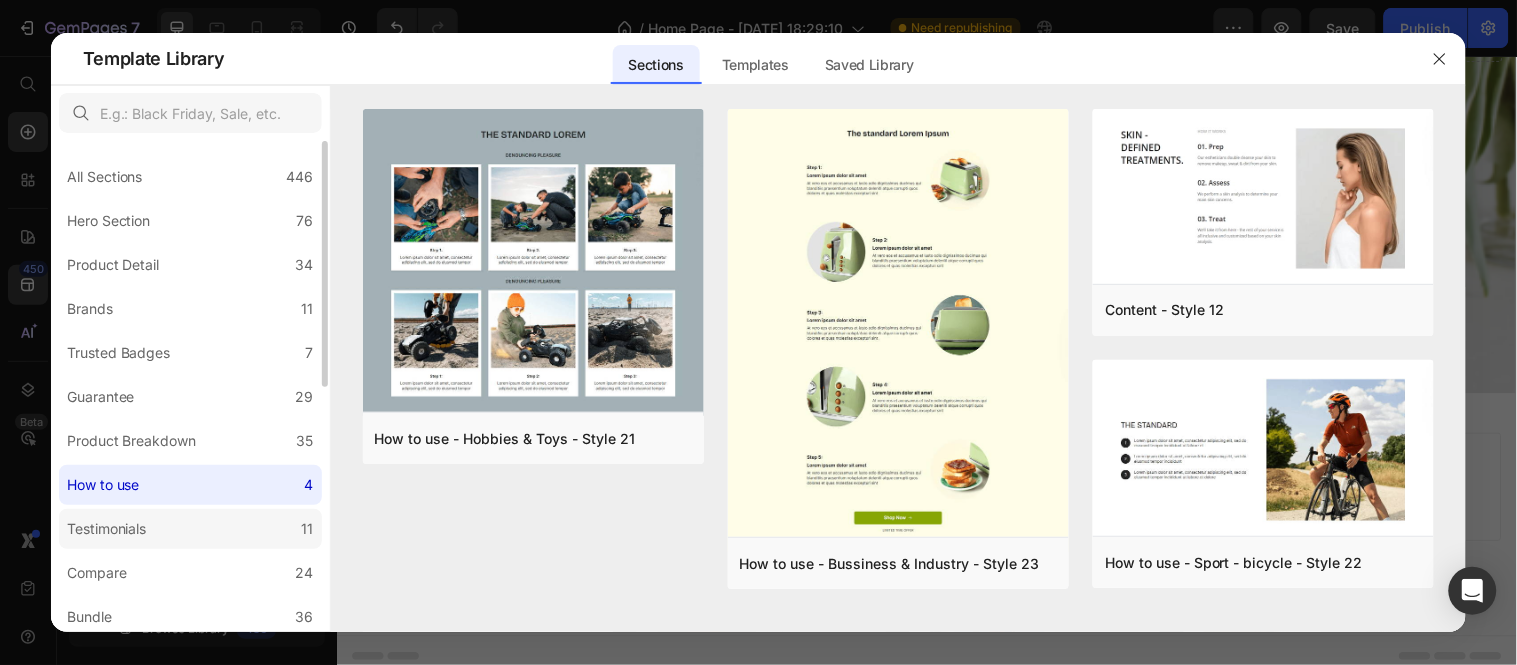 click on "Testimonials 11" 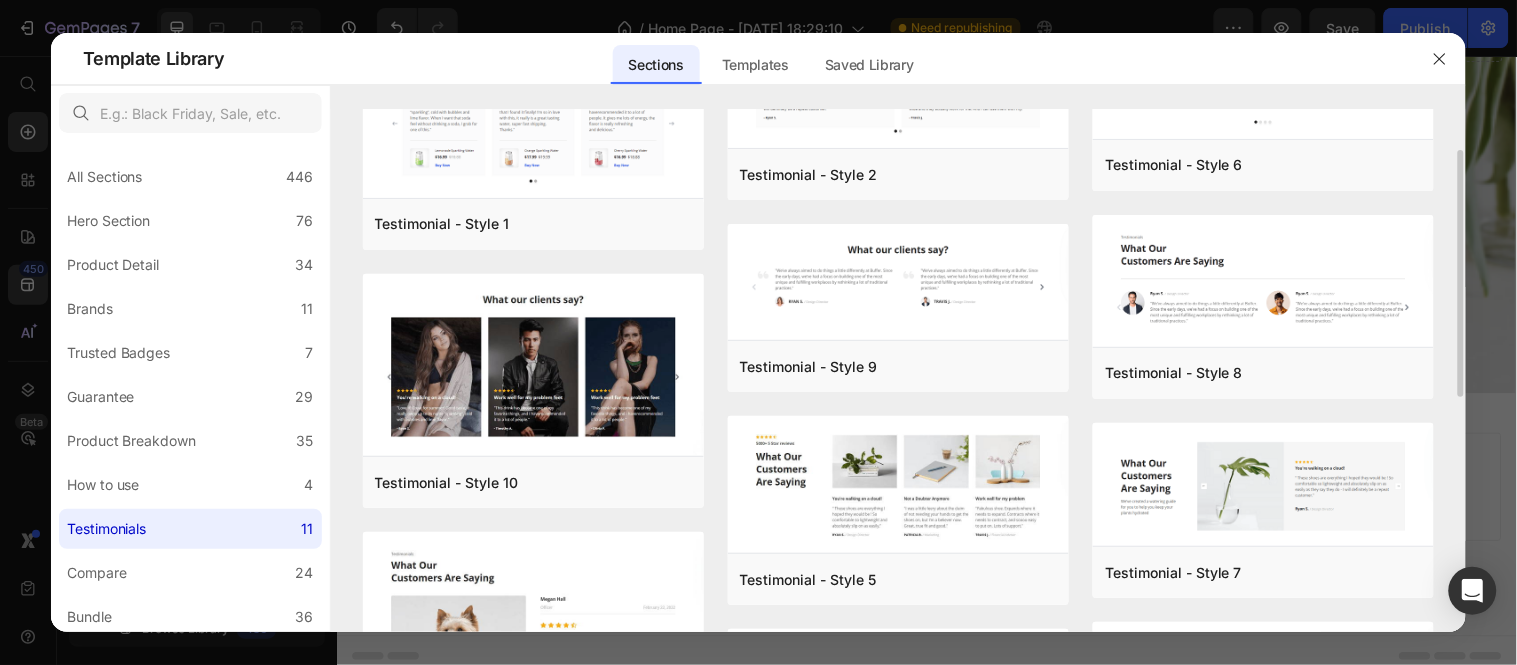 scroll, scrollTop: 90, scrollLeft: 0, axis: vertical 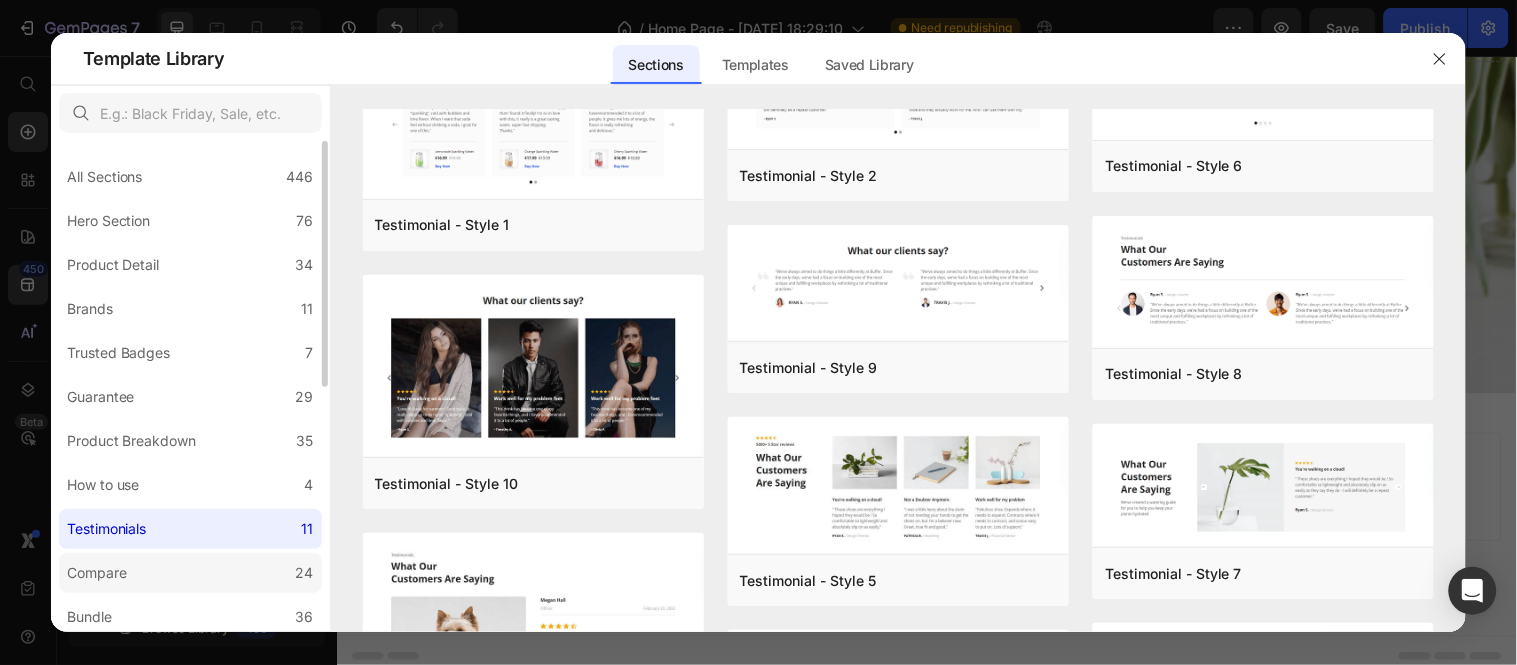 click on "Compare 24" 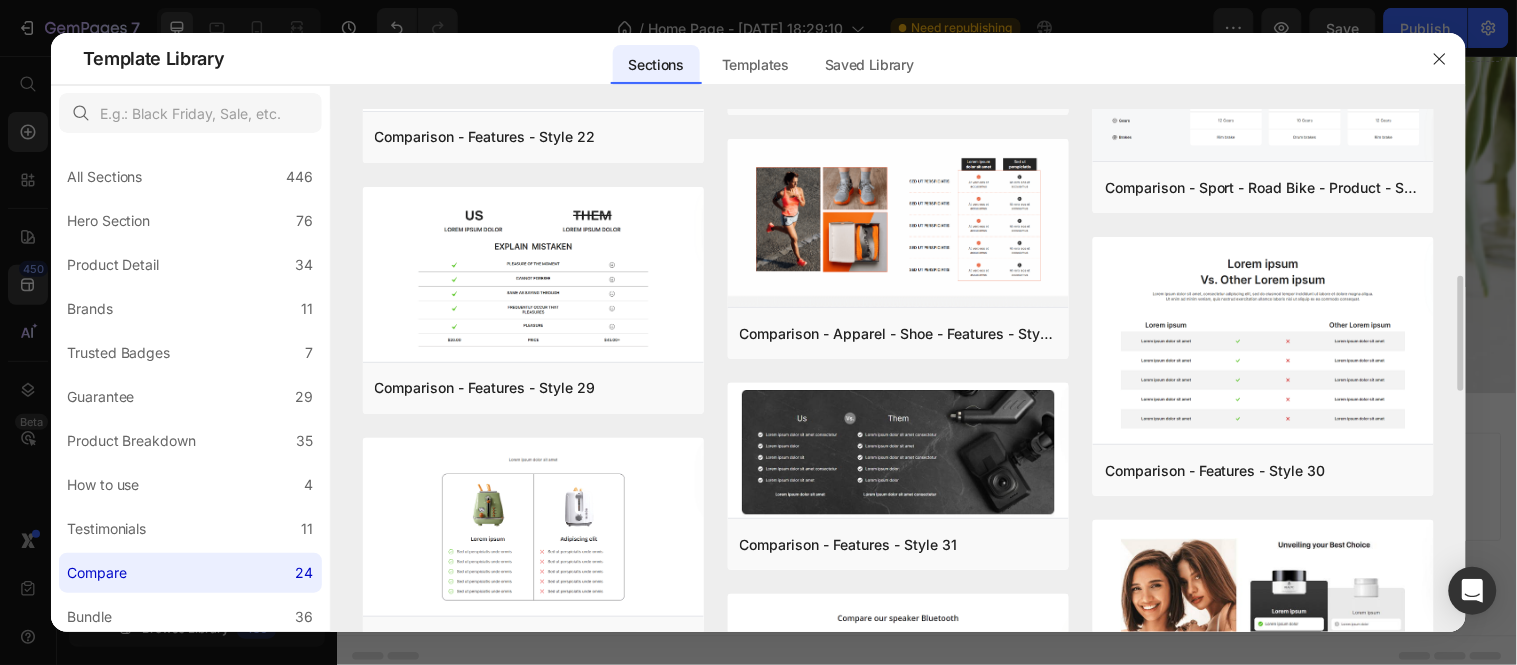 scroll, scrollTop: 0, scrollLeft: 0, axis: both 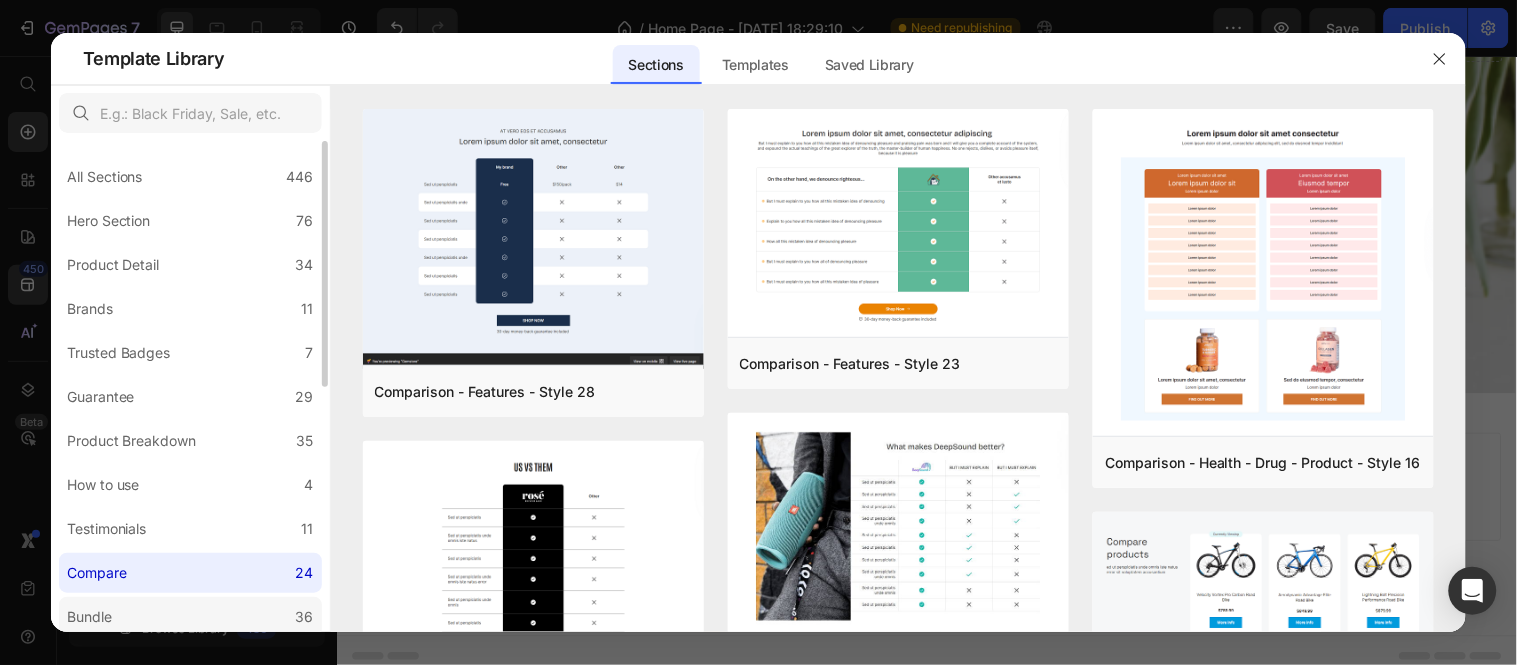 click on "Bundle 36" 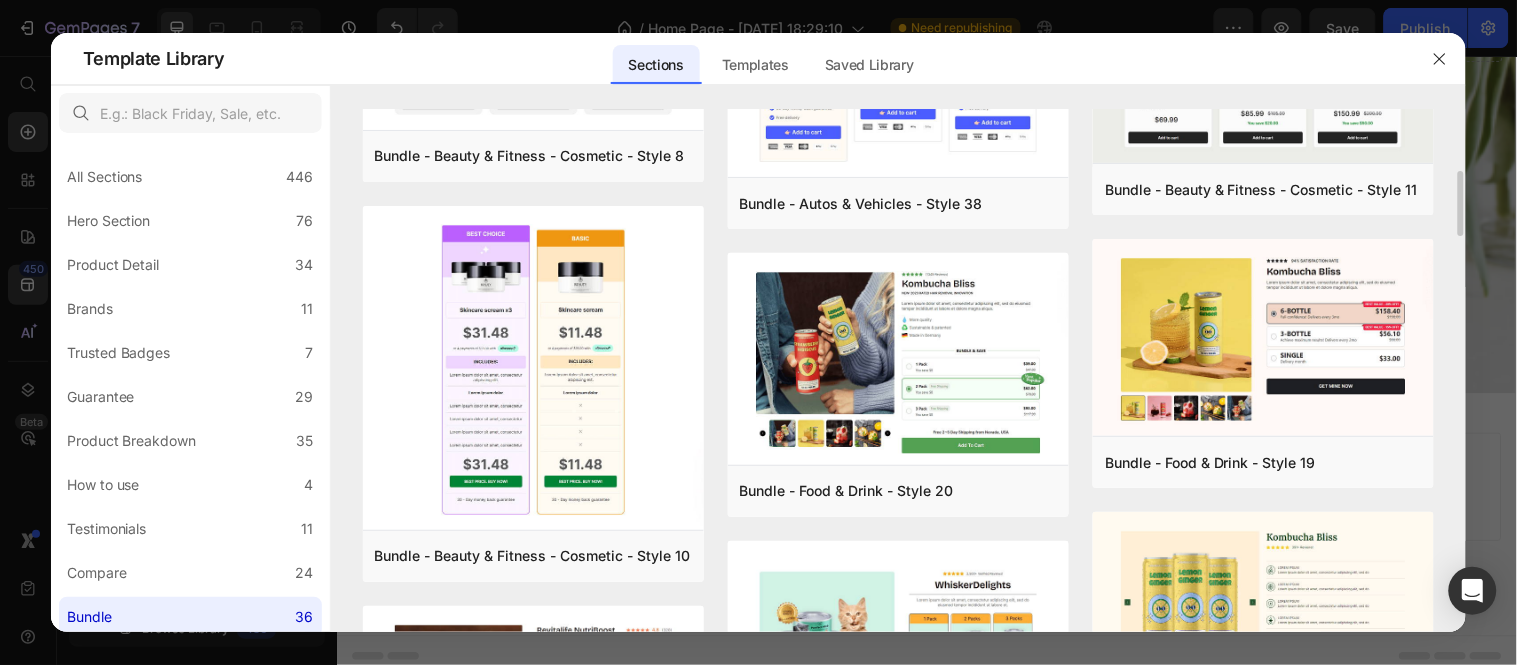 scroll, scrollTop: 0, scrollLeft: 0, axis: both 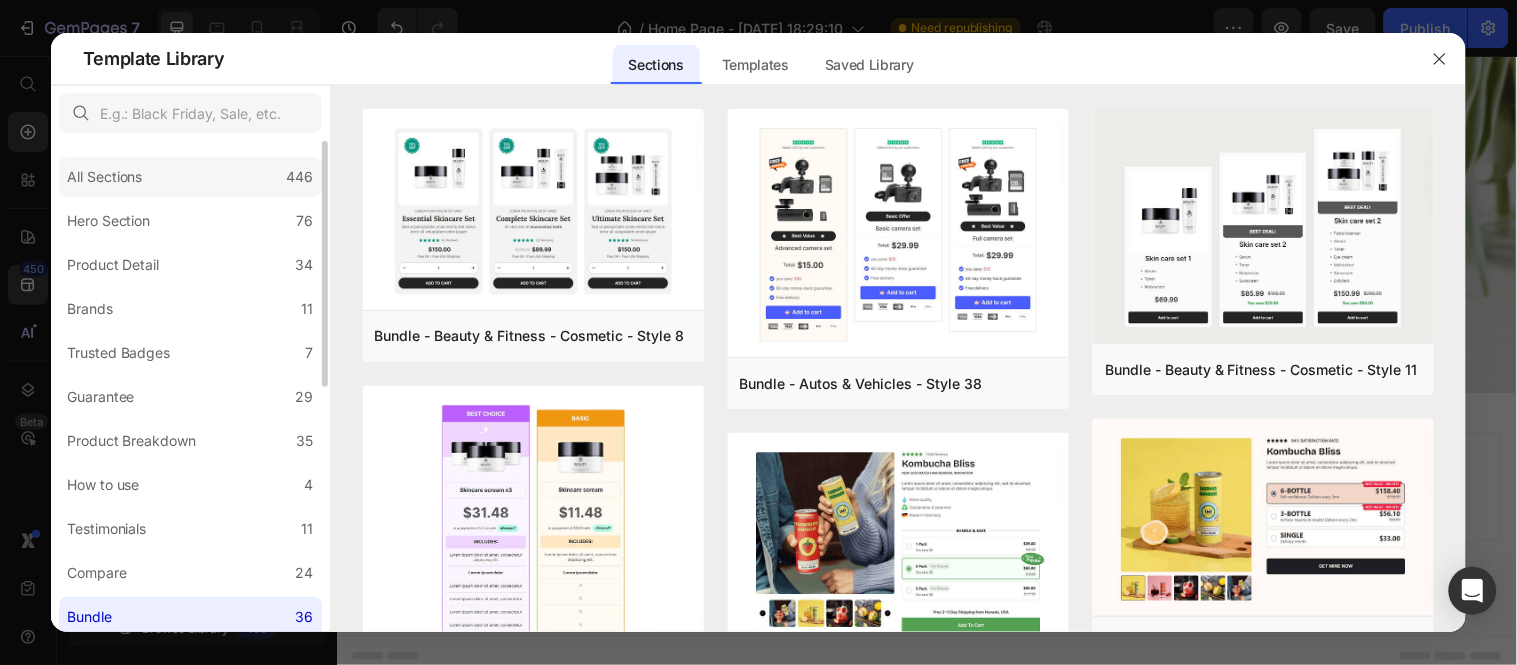 click on "All Sections 446" 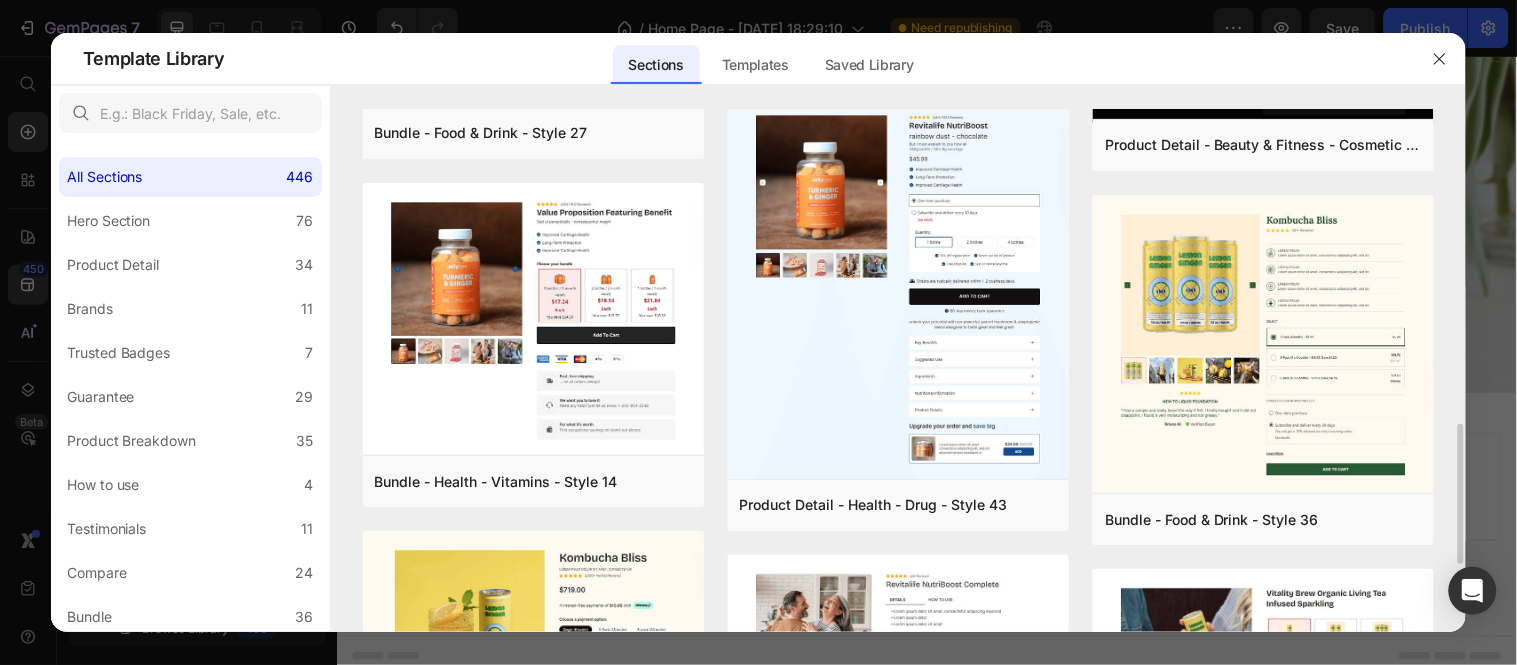 scroll, scrollTop: 1416, scrollLeft: 0, axis: vertical 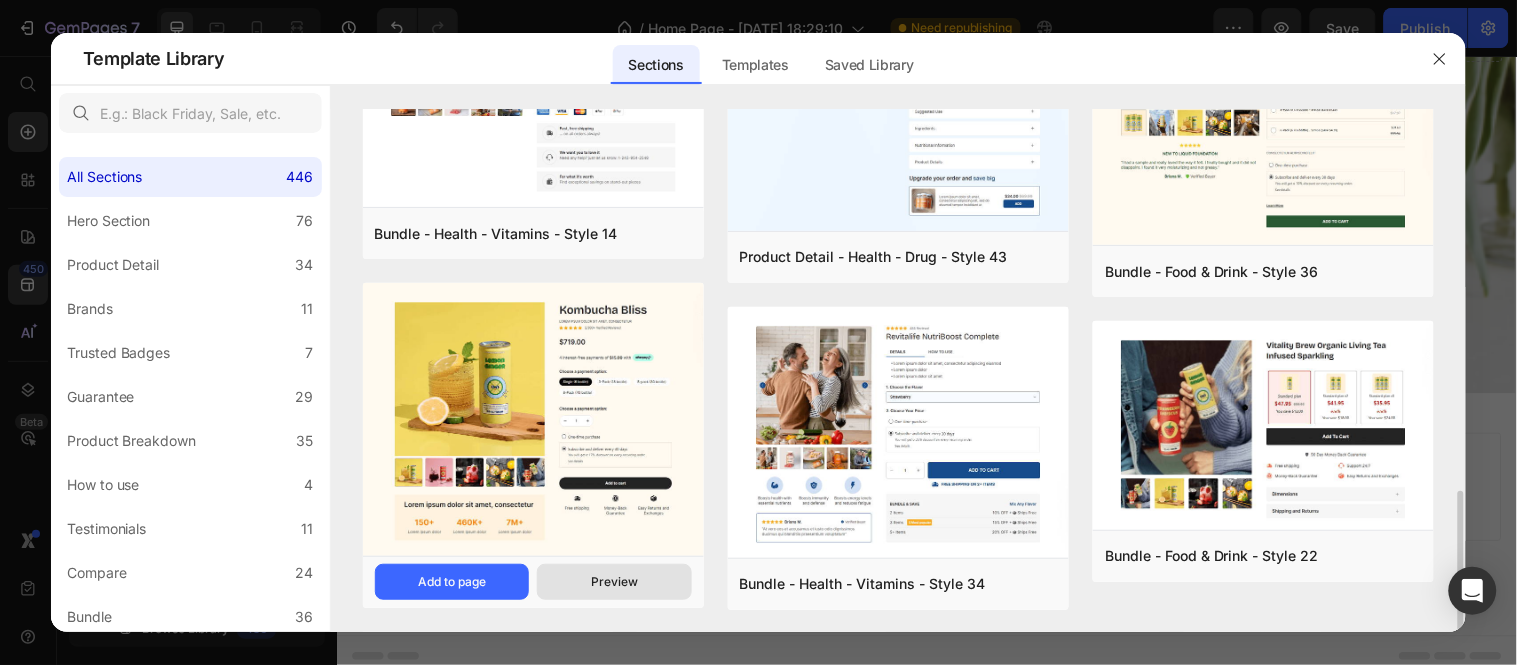 click on "Preview" at bounding box center (614, 582) 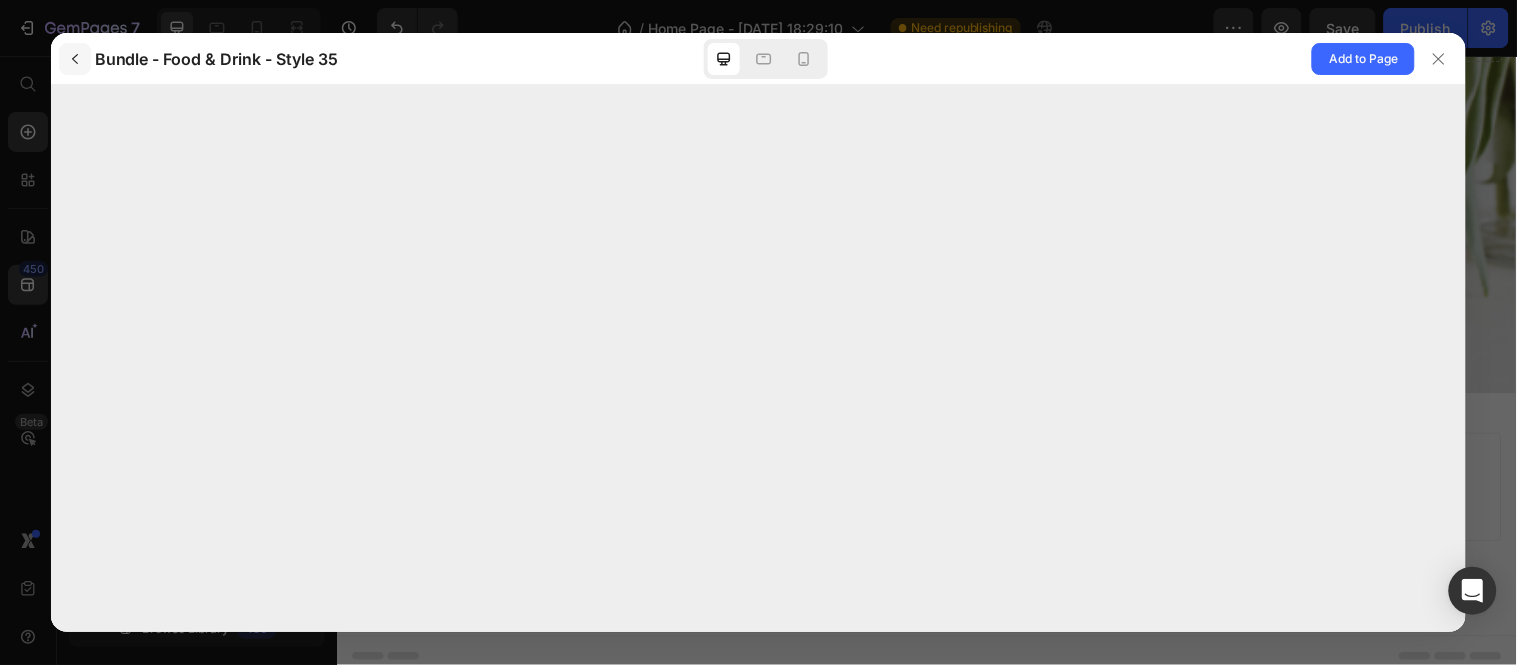 click at bounding box center (75, 59) 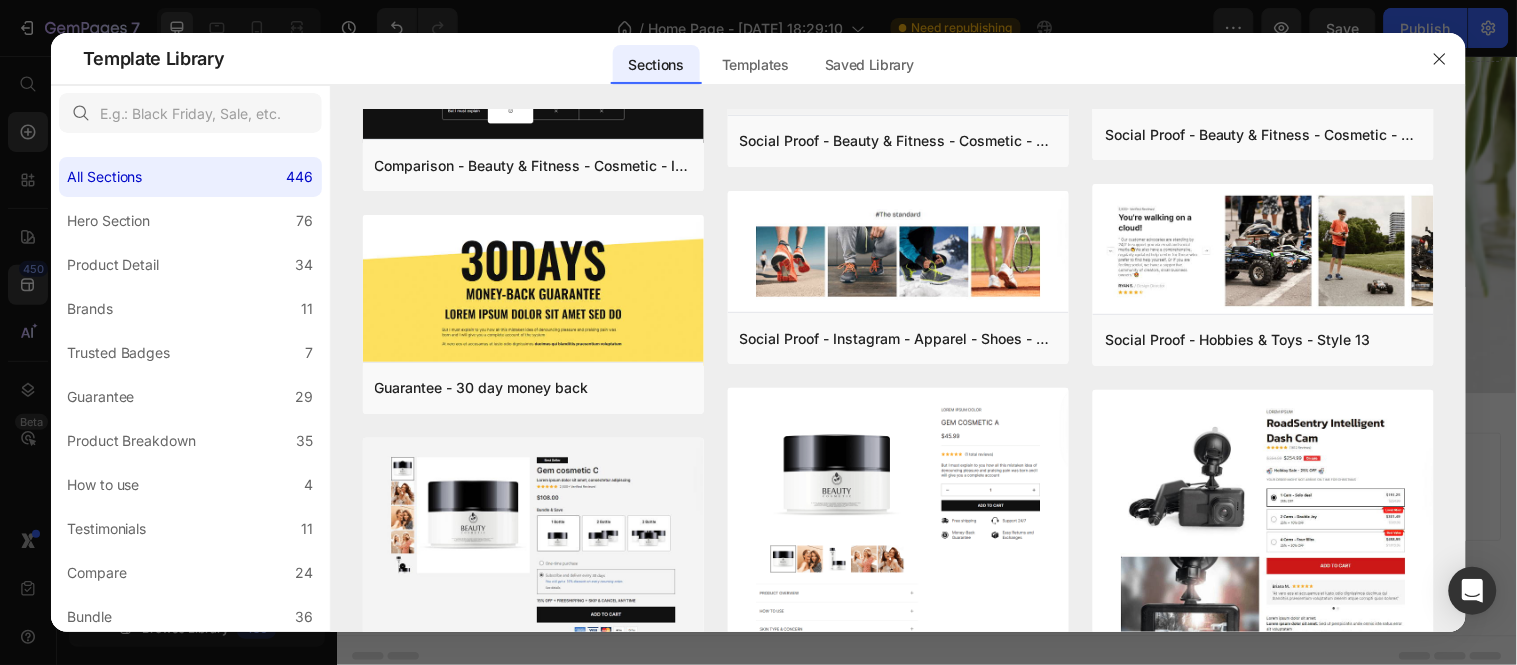 scroll, scrollTop: 0, scrollLeft: 0, axis: both 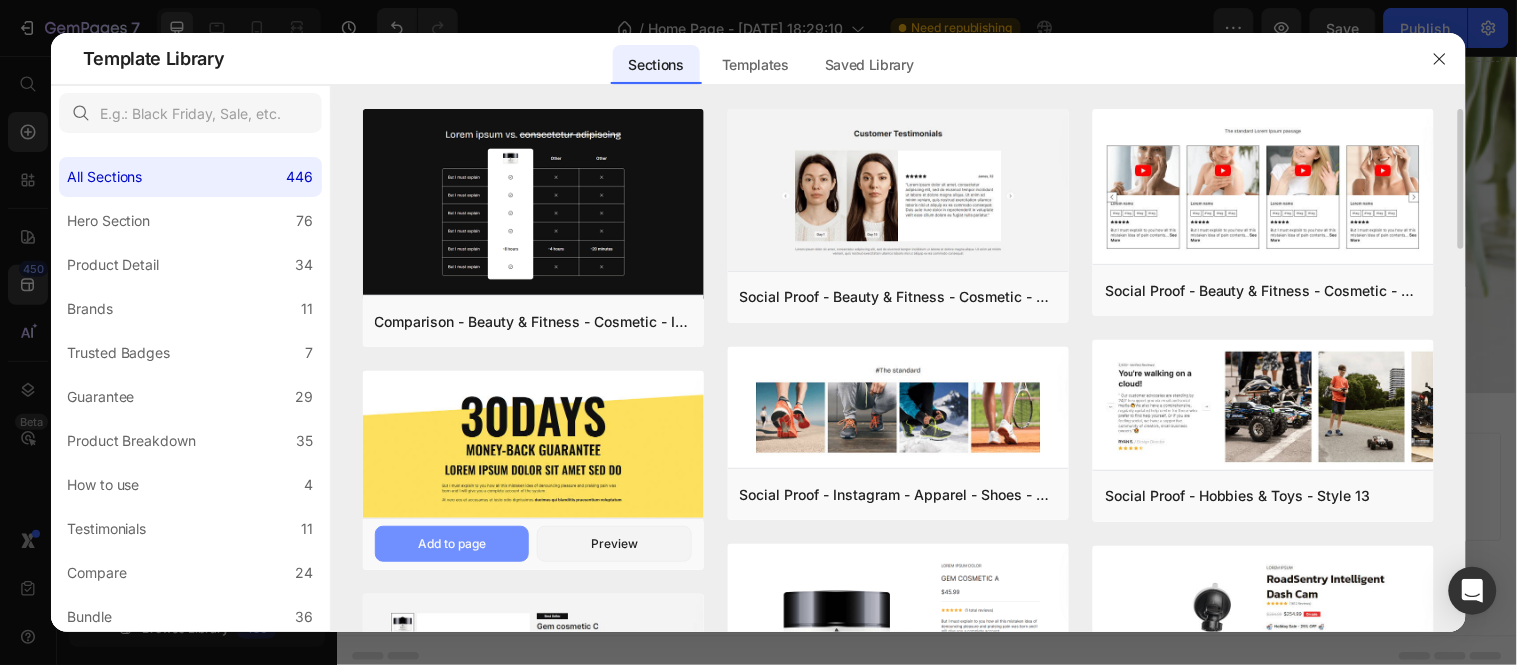 click on "Add to page" at bounding box center (452, 544) 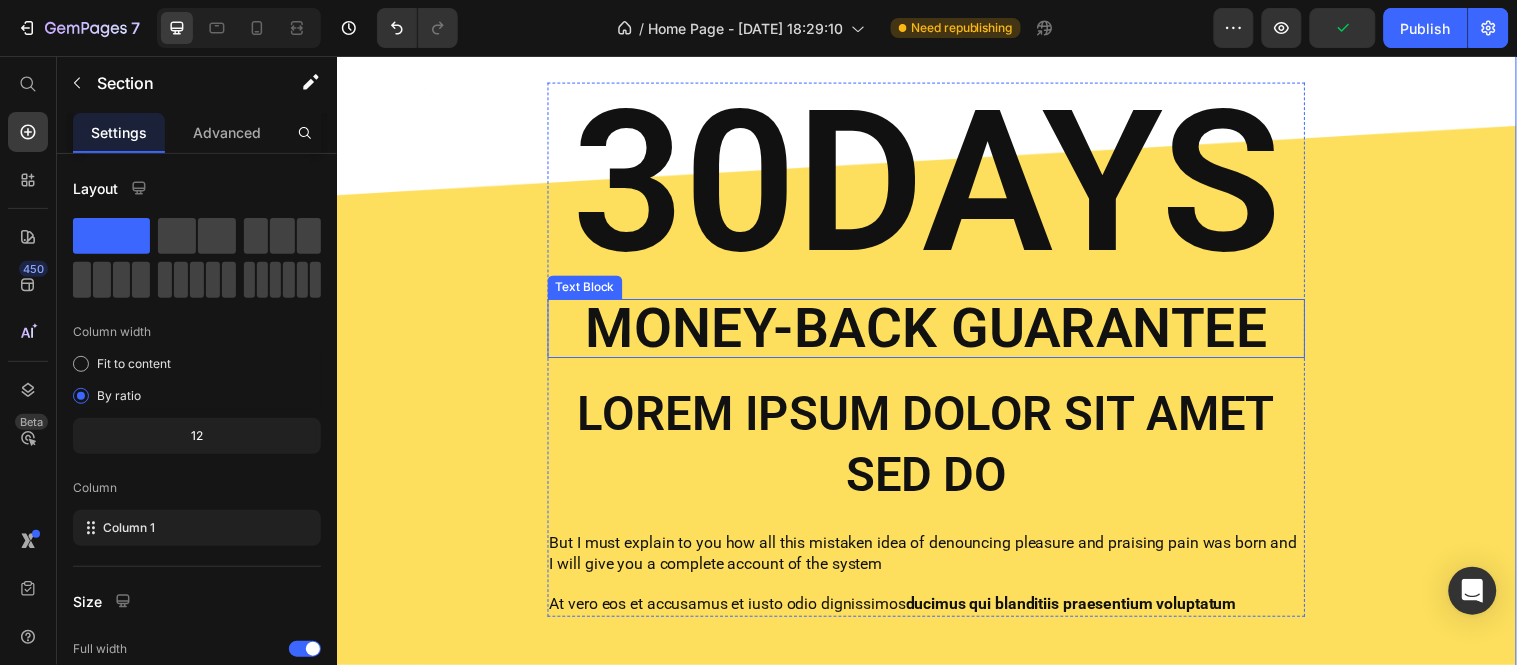 scroll, scrollTop: 915, scrollLeft: 0, axis: vertical 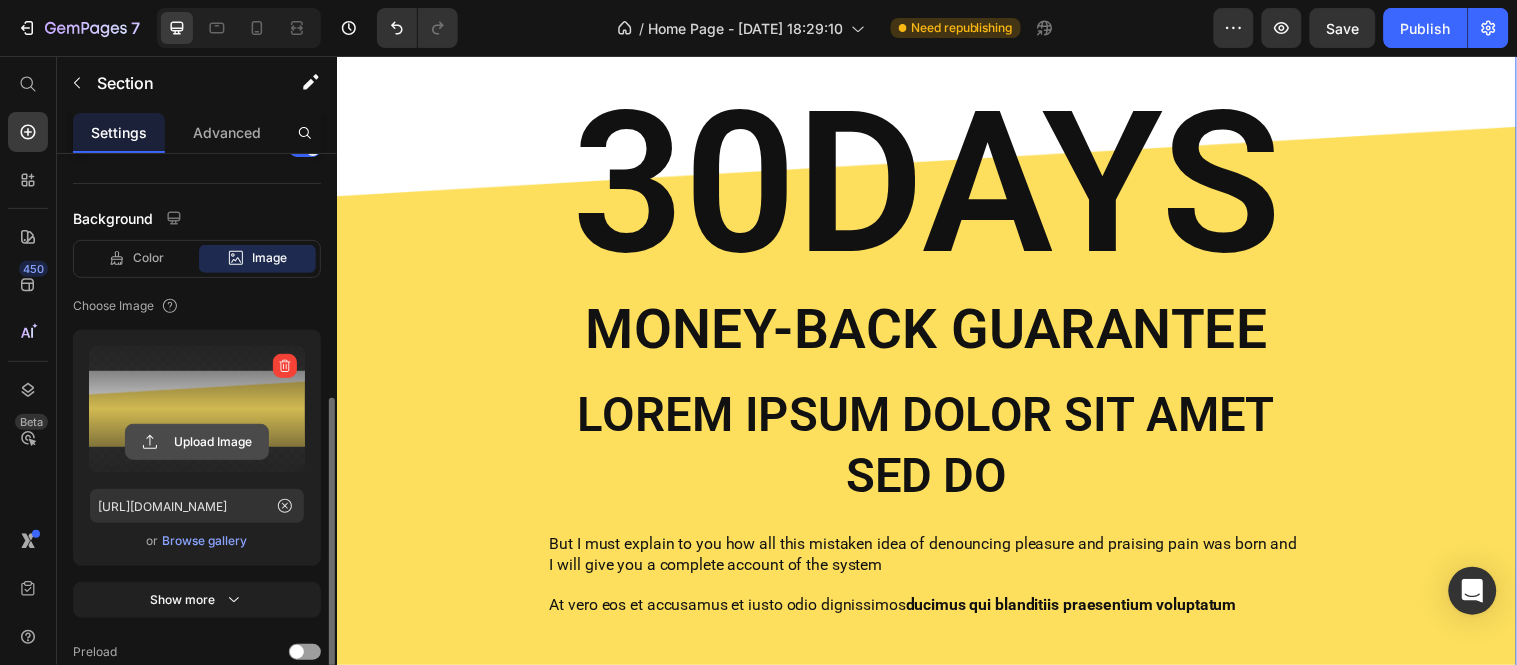 click 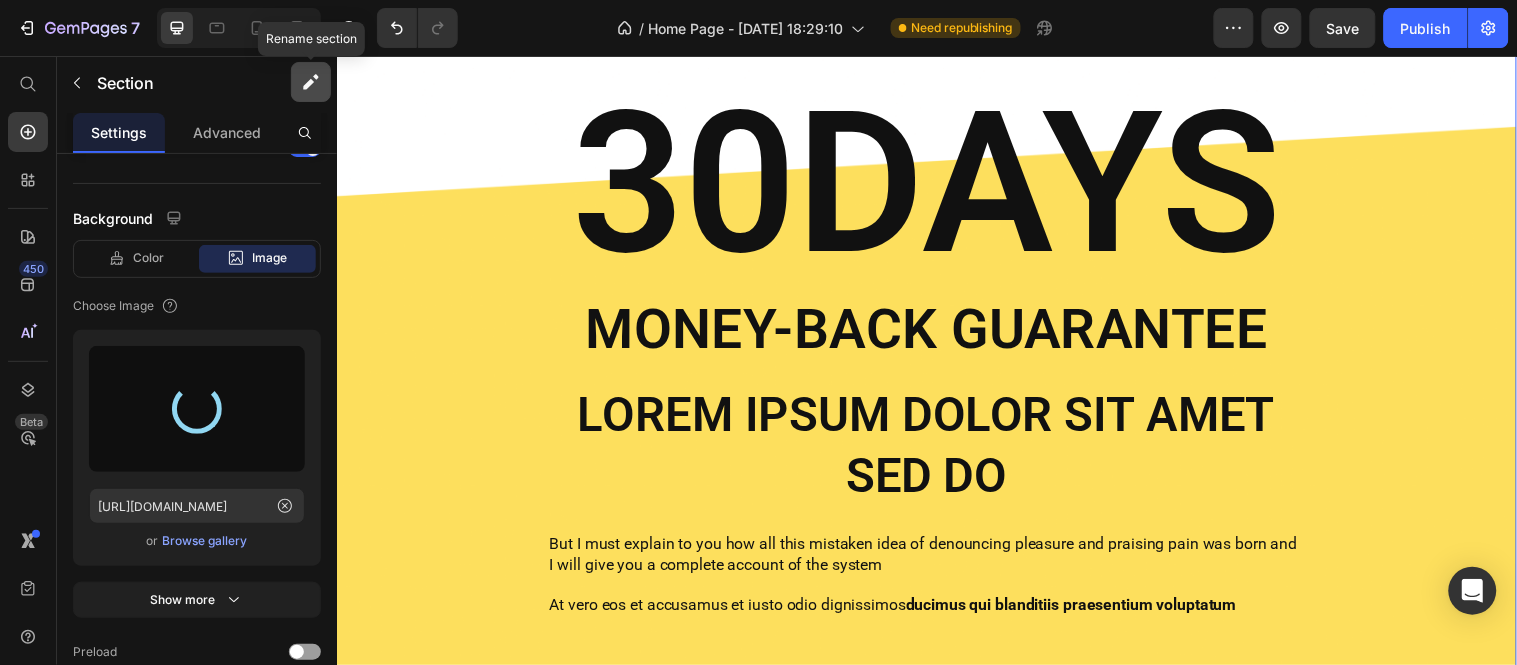 type on "[URL][DOMAIN_NAME]" 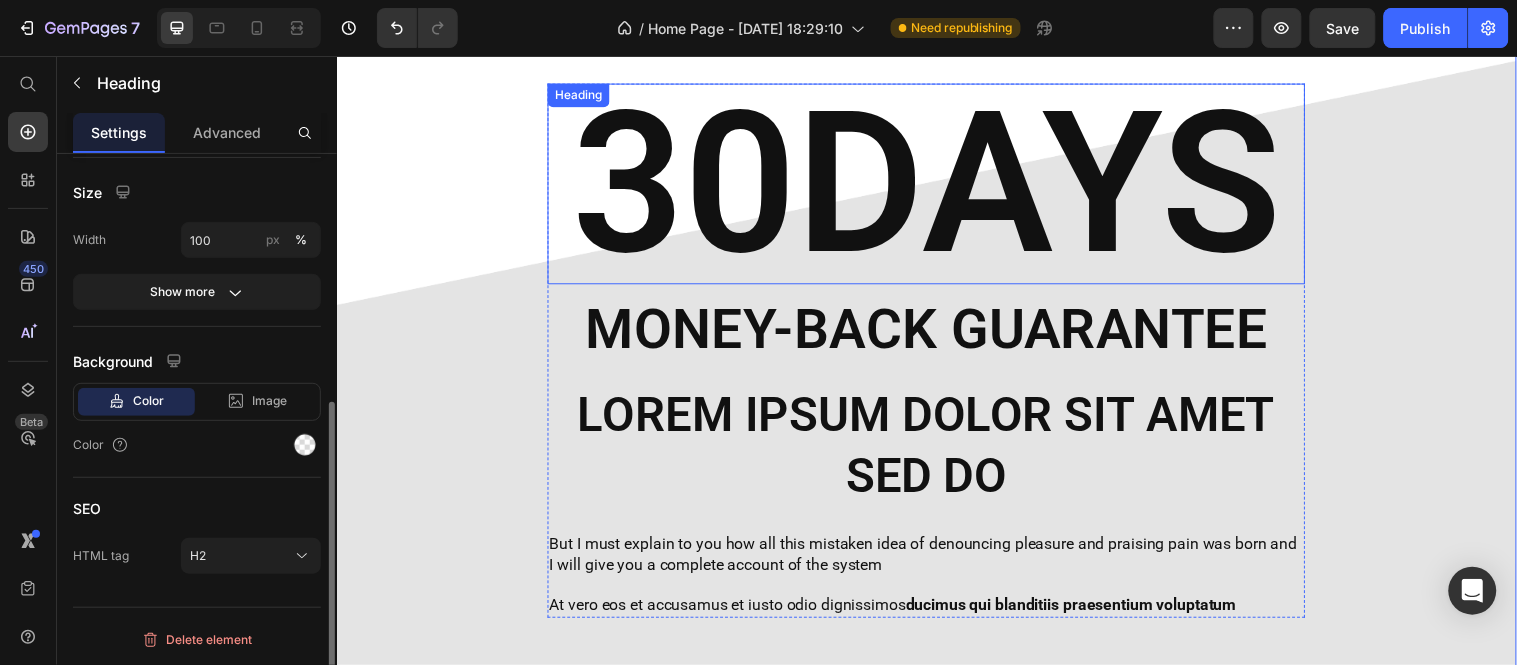click on "30DAYS" at bounding box center (936, 185) 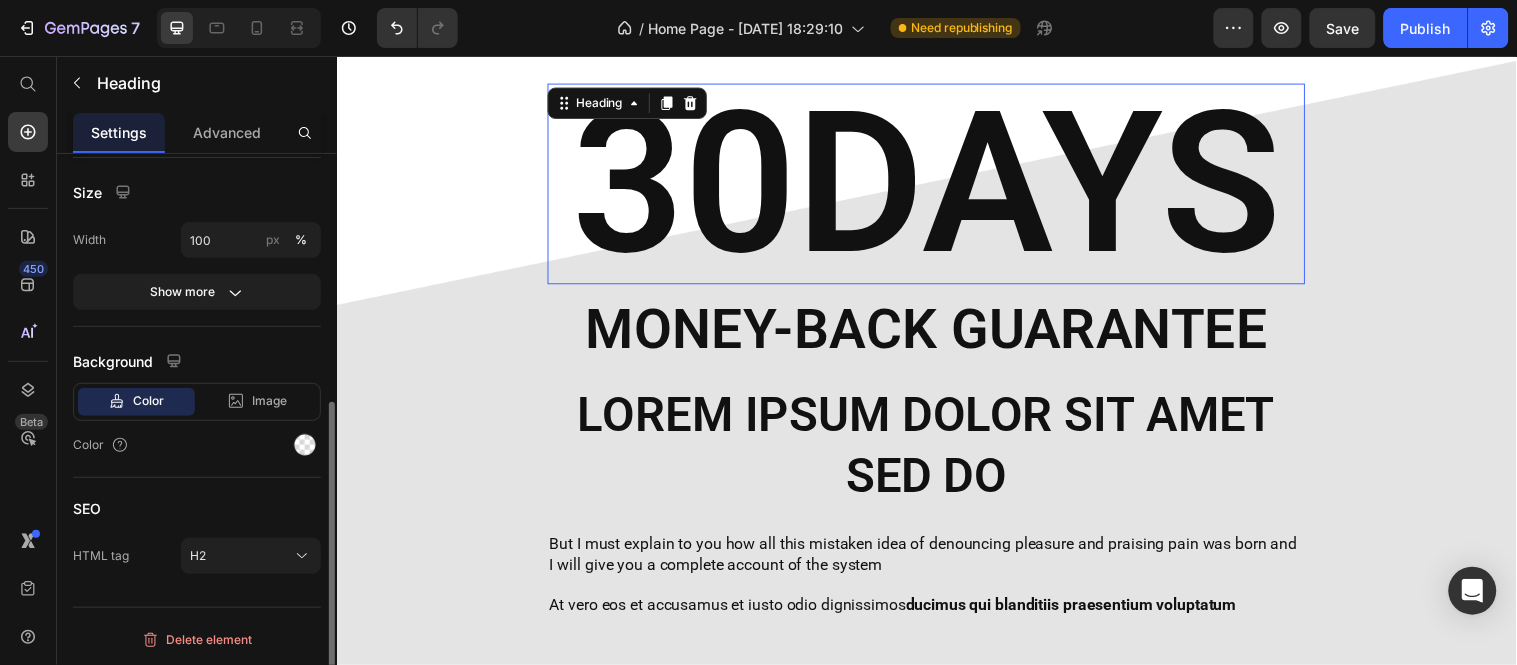 scroll, scrollTop: 0, scrollLeft: 0, axis: both 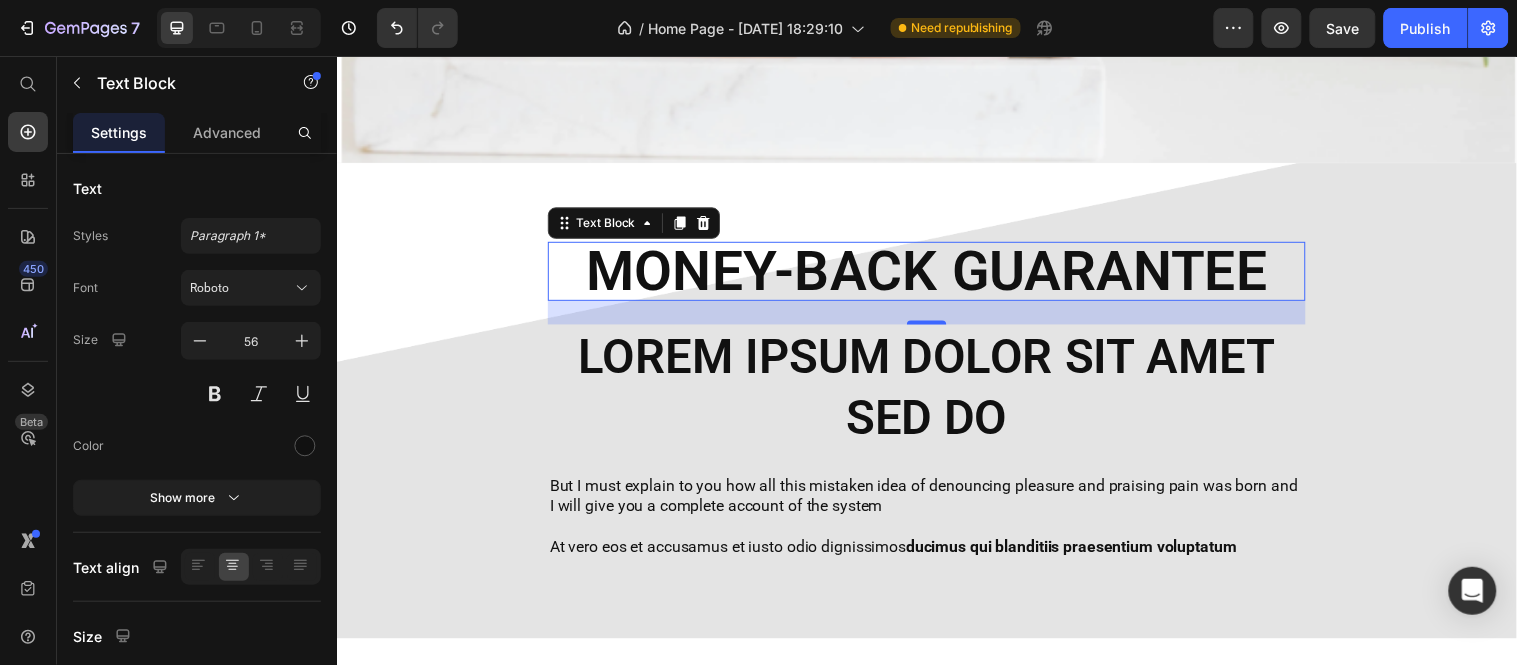 click on "Money-Back Guarantee" at bounding box center [936, 274] 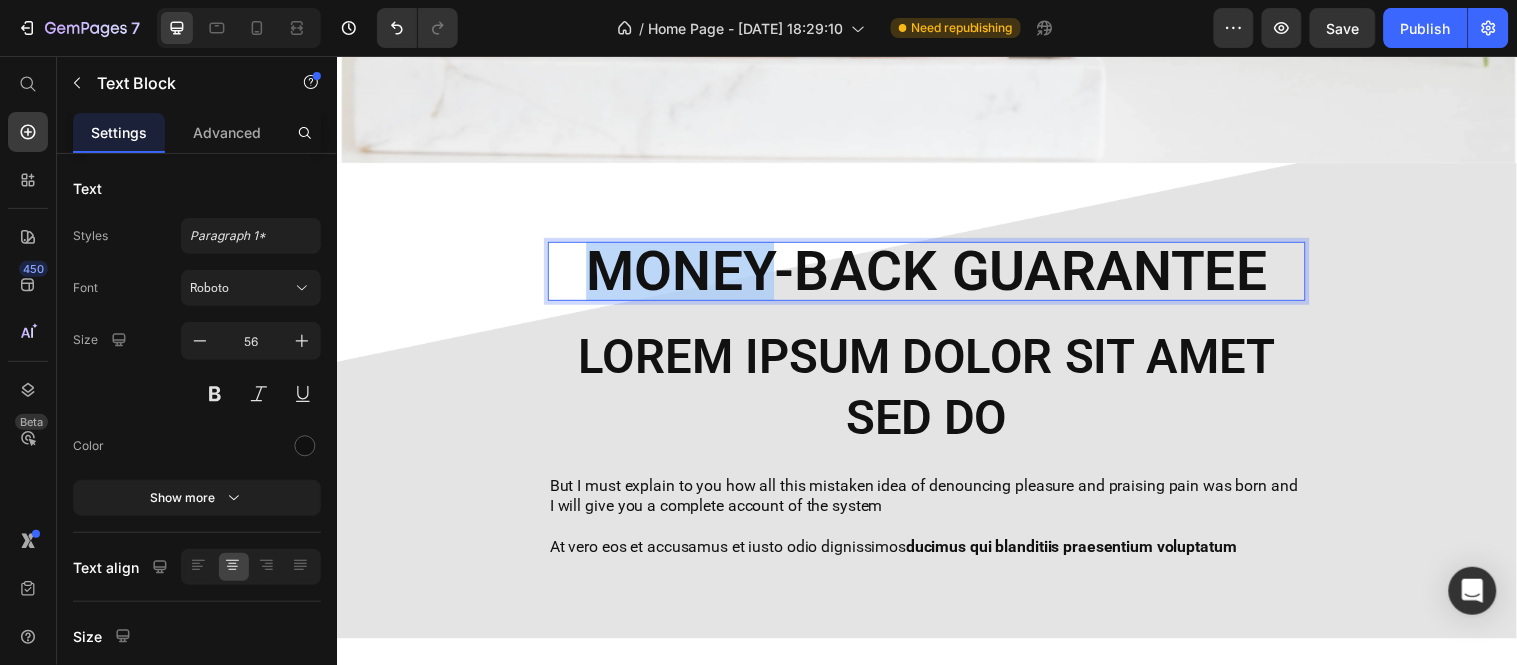click on "Money-Back Guarantee" at bounding box center (936, 274) 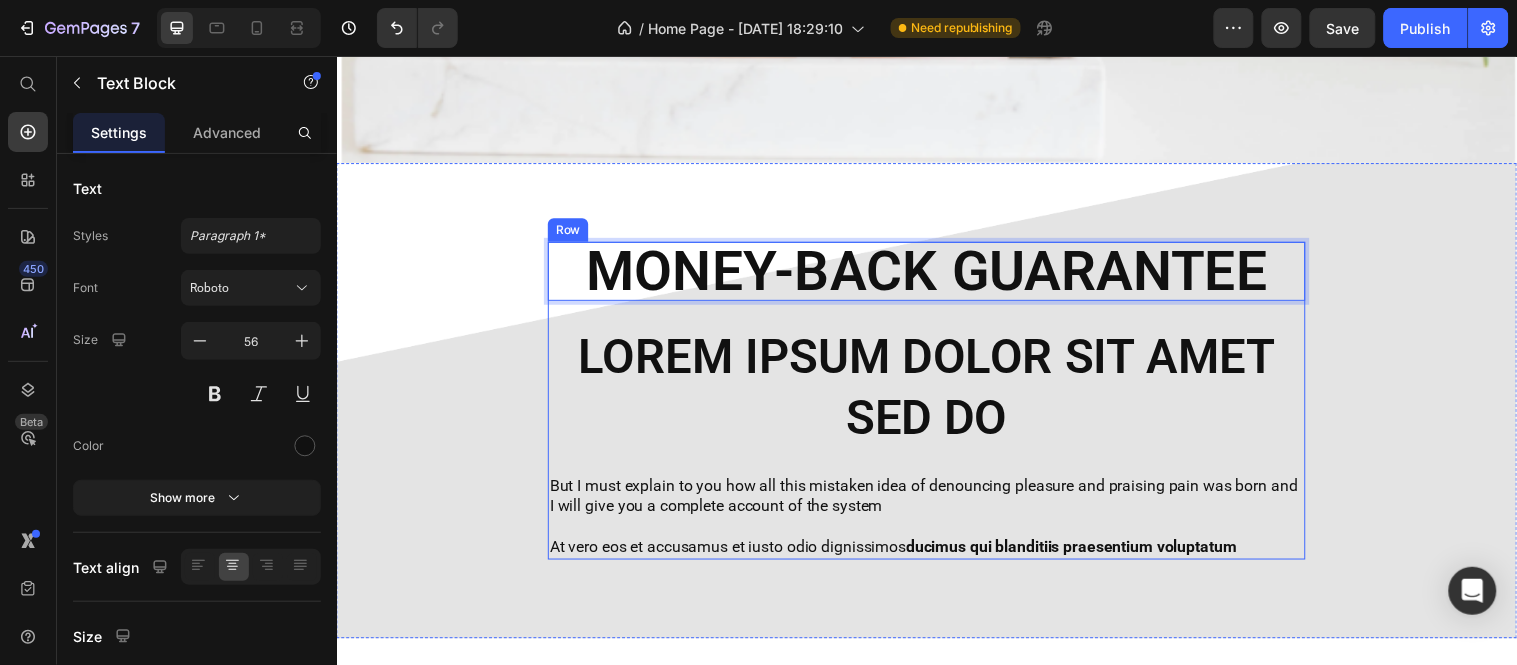 drag, startPoint x: 788, startPoint y: 267, endPoint x: 936, endPoint y: 293, distance: 150.26643 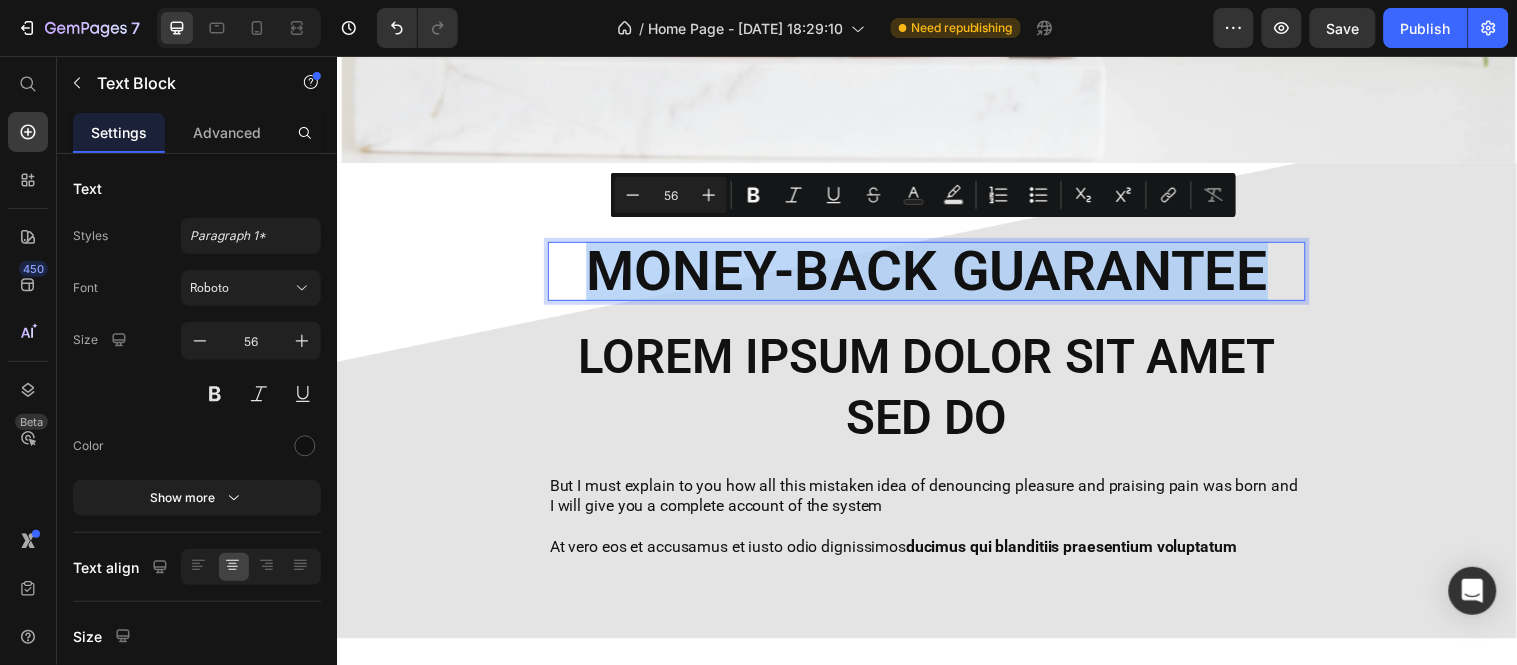 drag, startPoint x: 1270, startPoint y: 262, endPoint x: 588, endPoint y: 263, distance: 682.00073 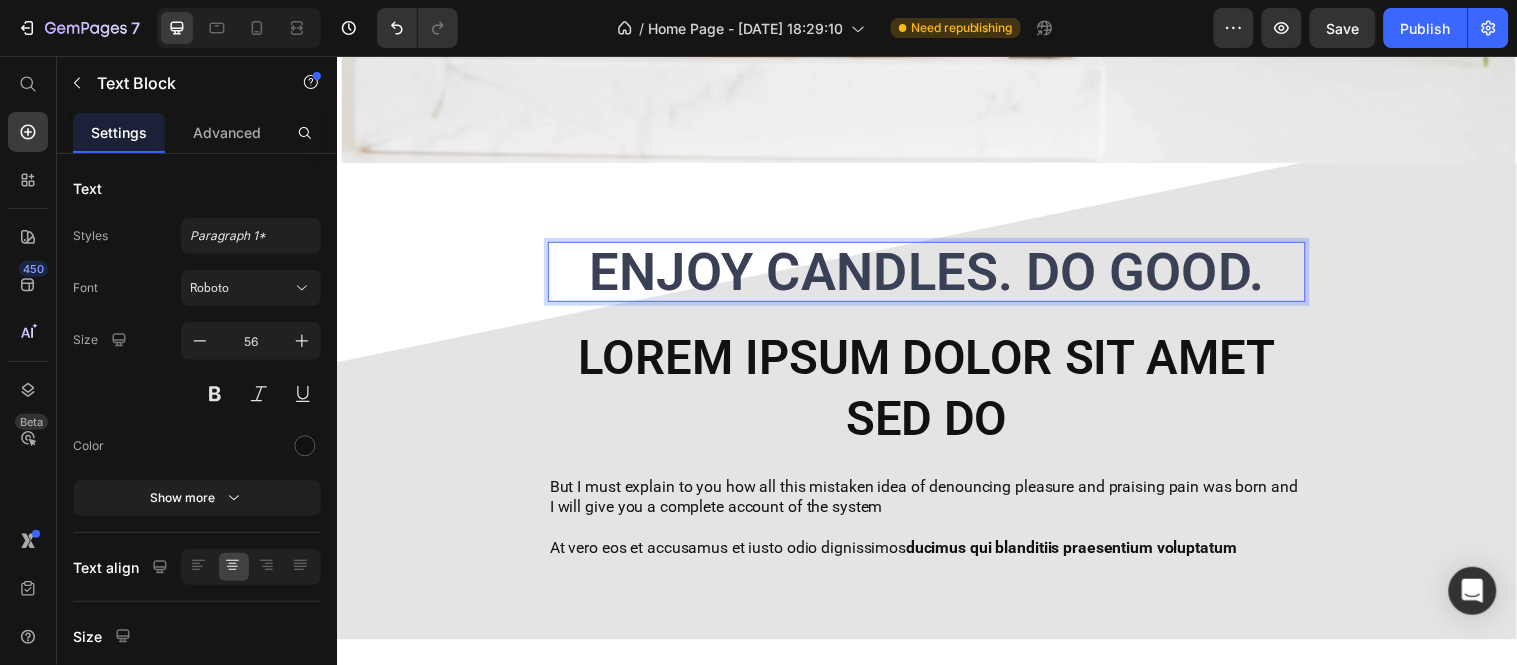 click on "ENJOY CANDLES. DO GOOD." at bounding box center (936, 275) 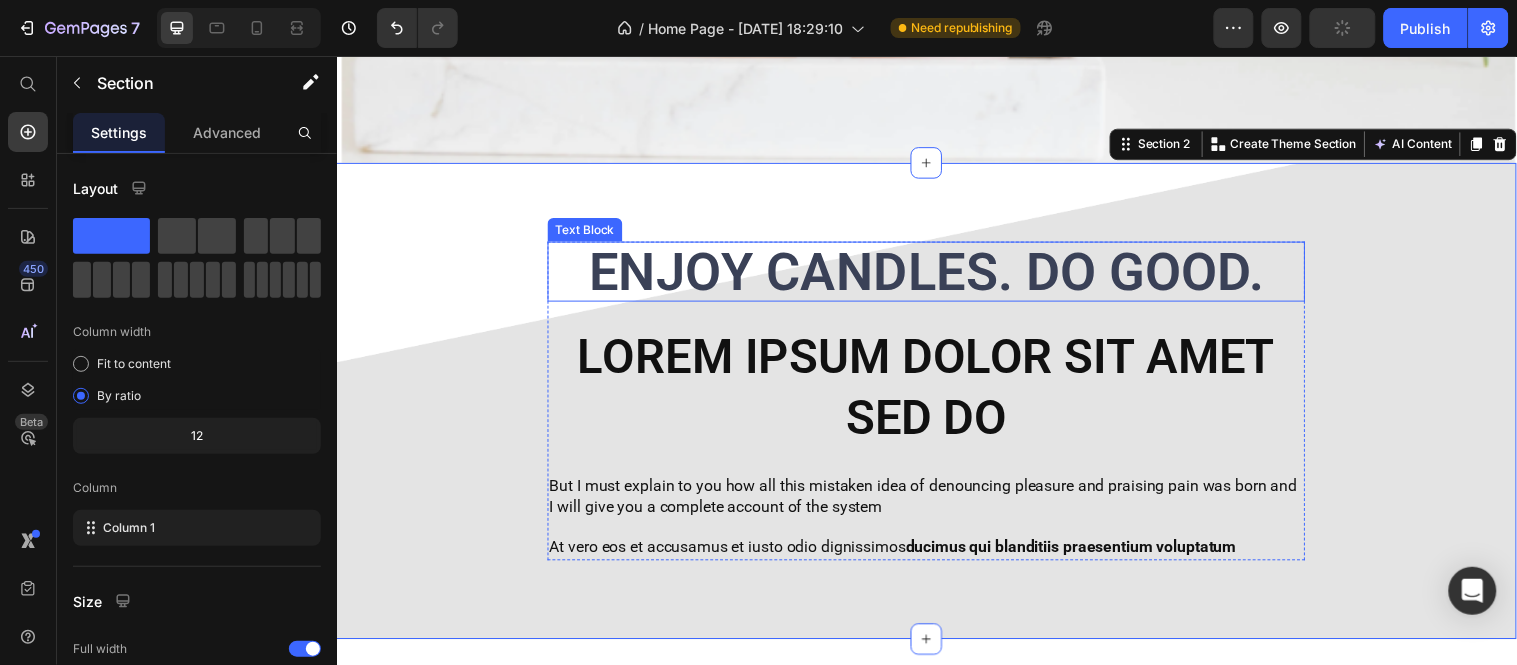 click on "ENJOY CANDLES. DO GOOD." at bounding box center (936, 275) 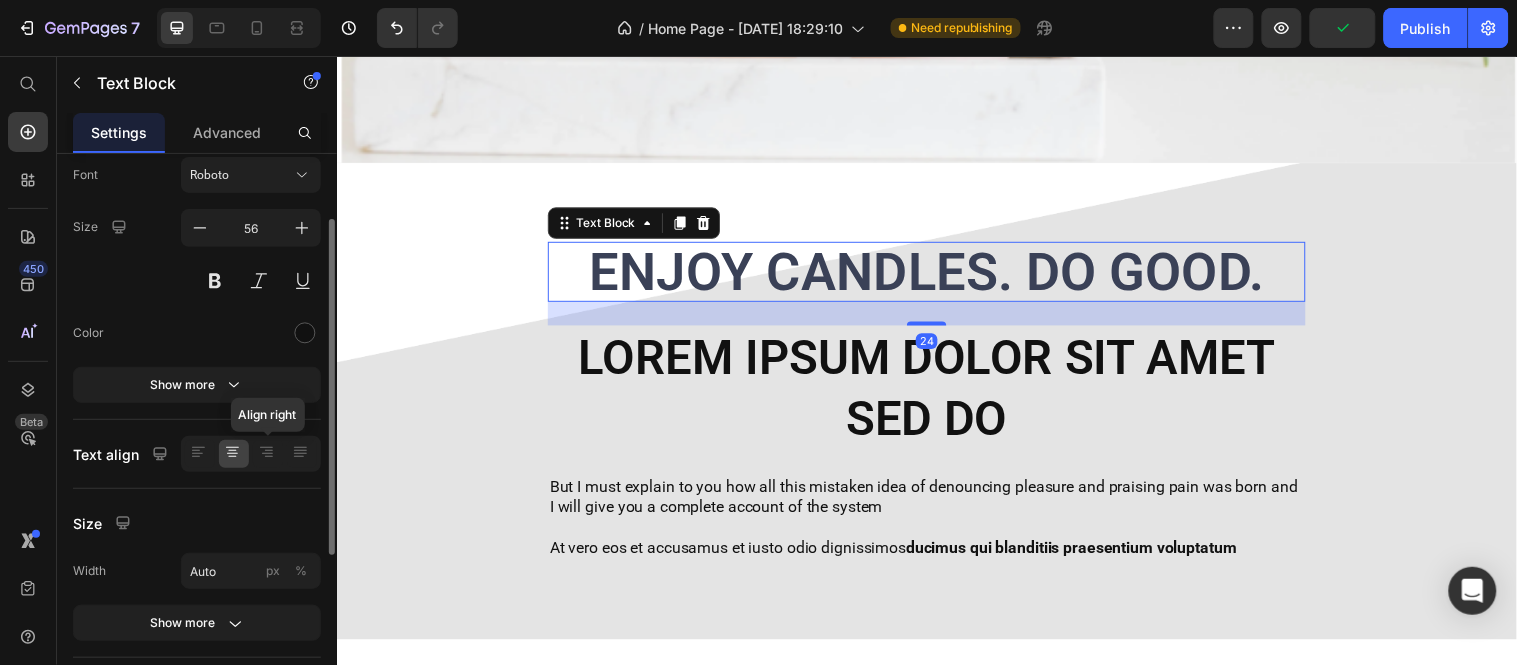 scroll, scrollTop: 114, scrollLeft: 0, axis: vertical 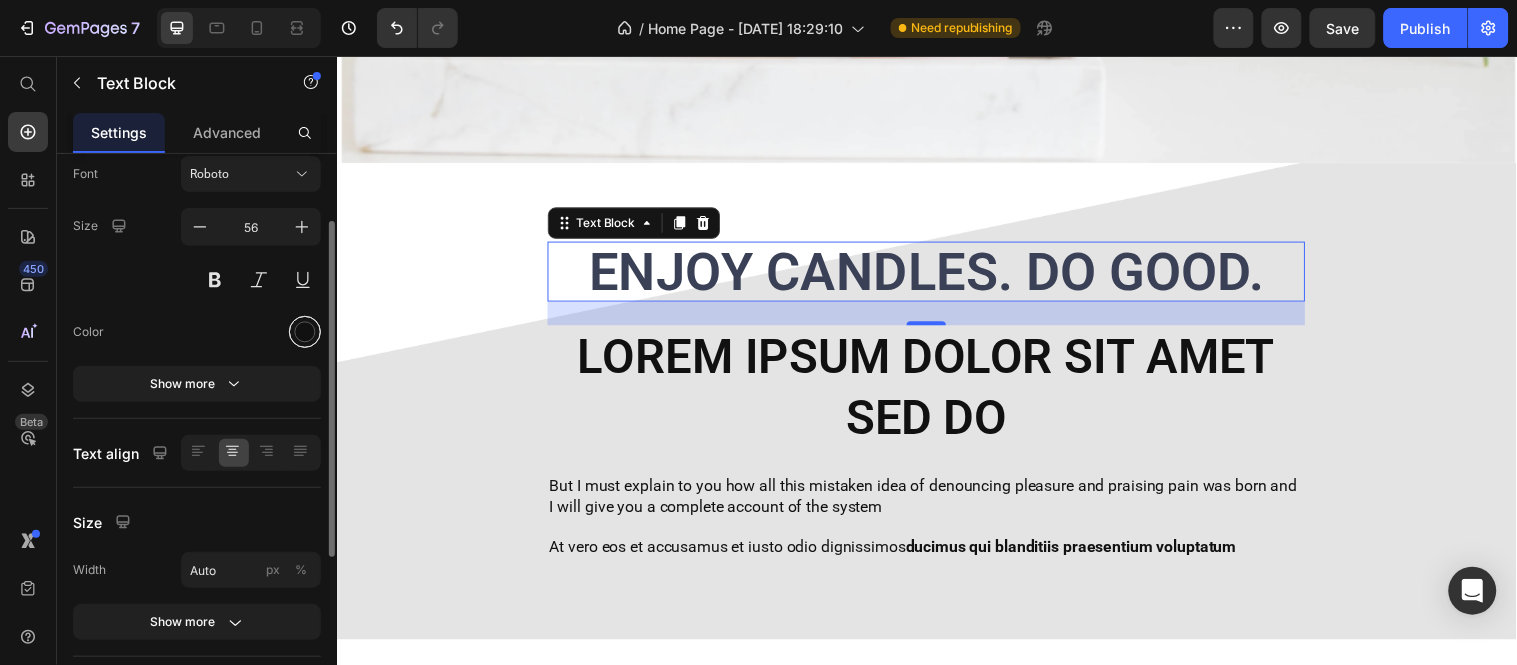 click at bounding box center (305, 332) 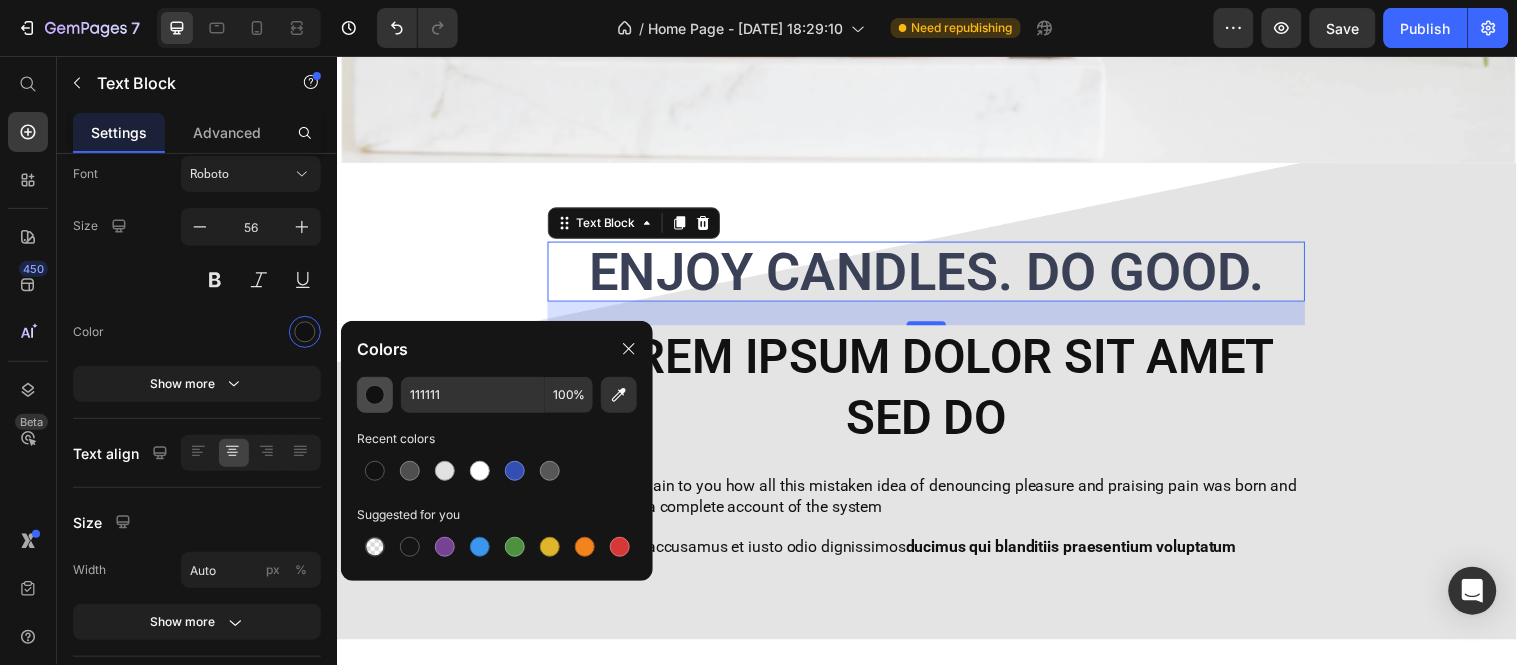 click at bounding box center (375, 395) 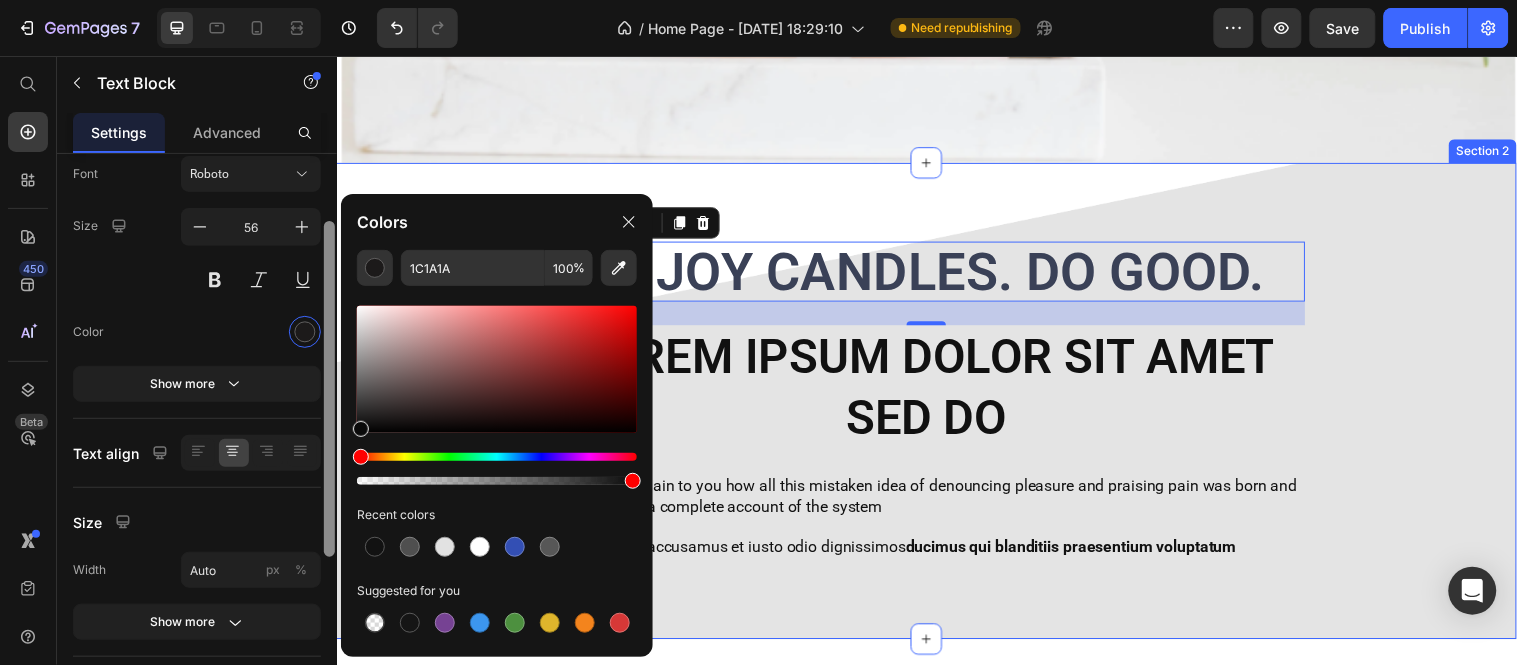 drag, startPoint x: 371, startPoint y: 418, endPoint x: 333, endPoint y: 432, distance: 40.496914 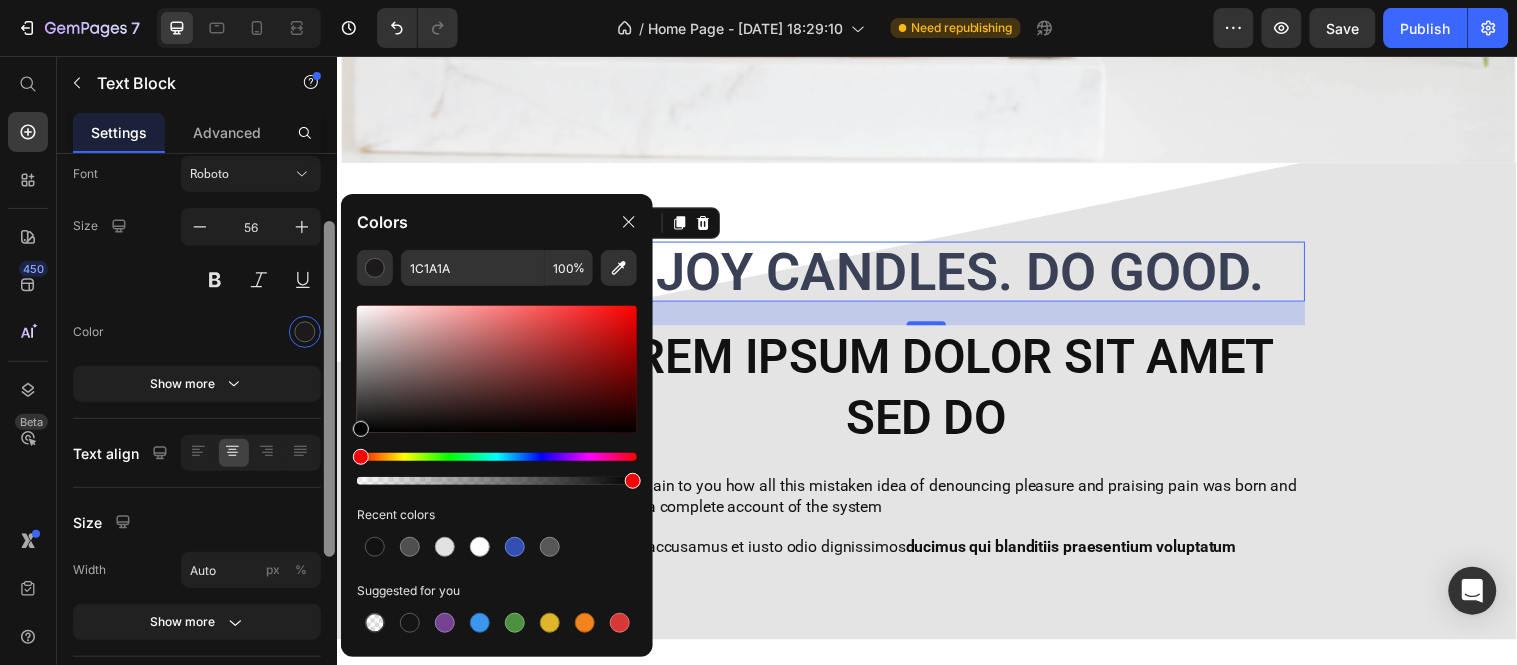 type on "000000" 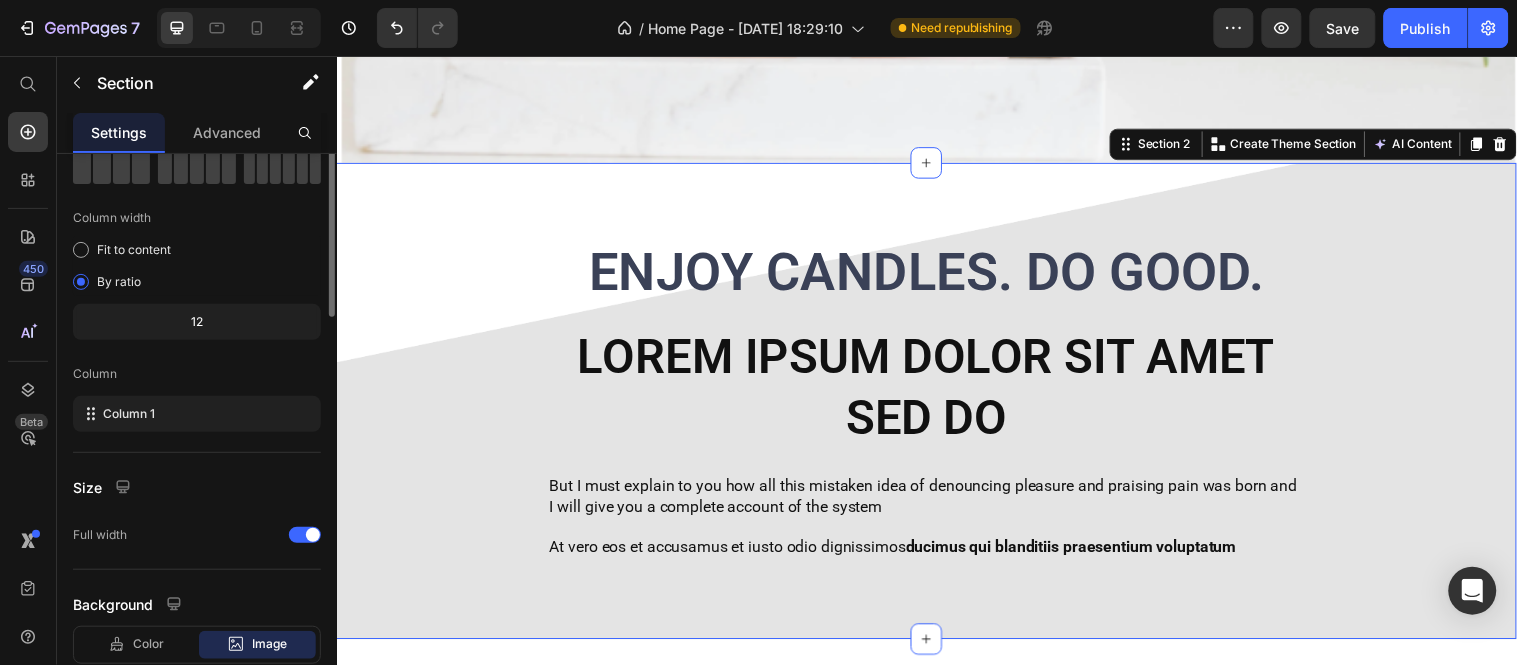 scroll, scrollTop: 0, scrollLeft: 0, axis: both 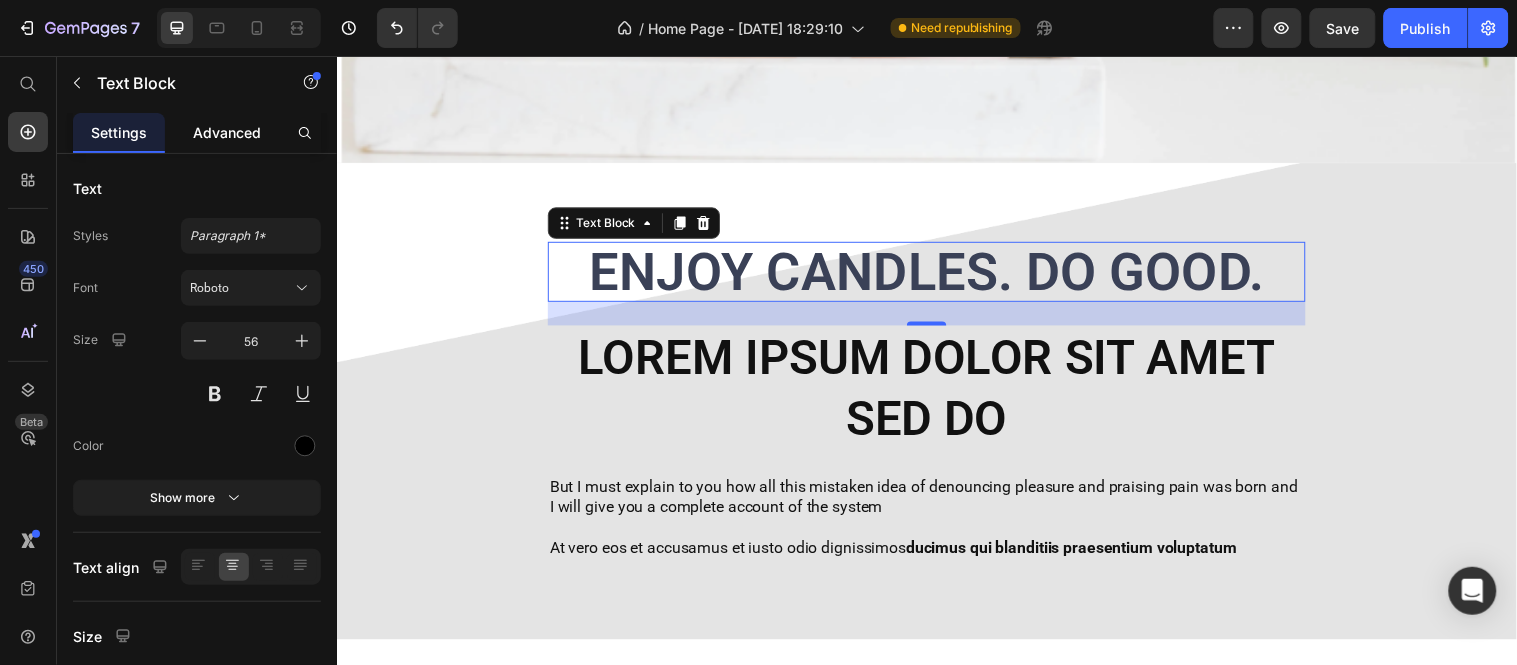 click on "Advanced" at bounding box center [227, 132] 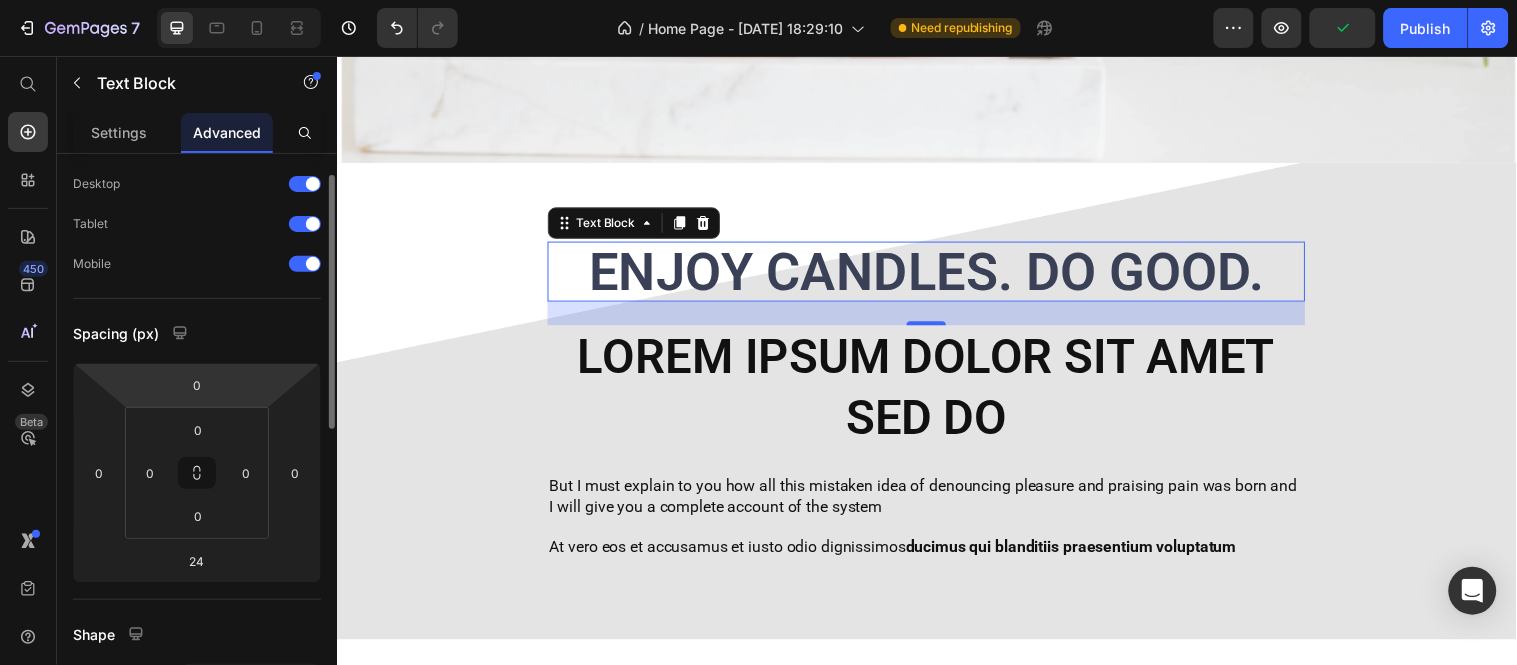 scroll, scrollTop: 0, scrollLeft: 0, axis: both 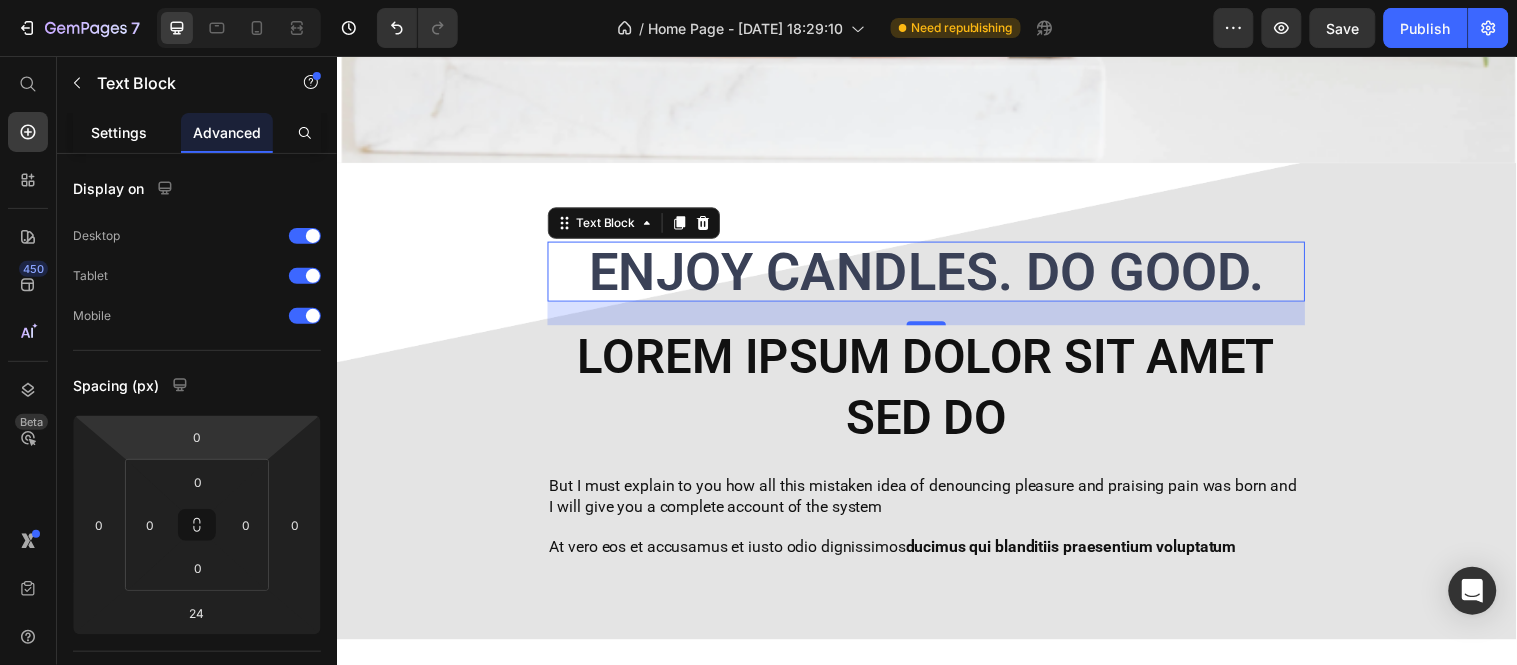 click on "Settings" at bounding box center (119, 132) 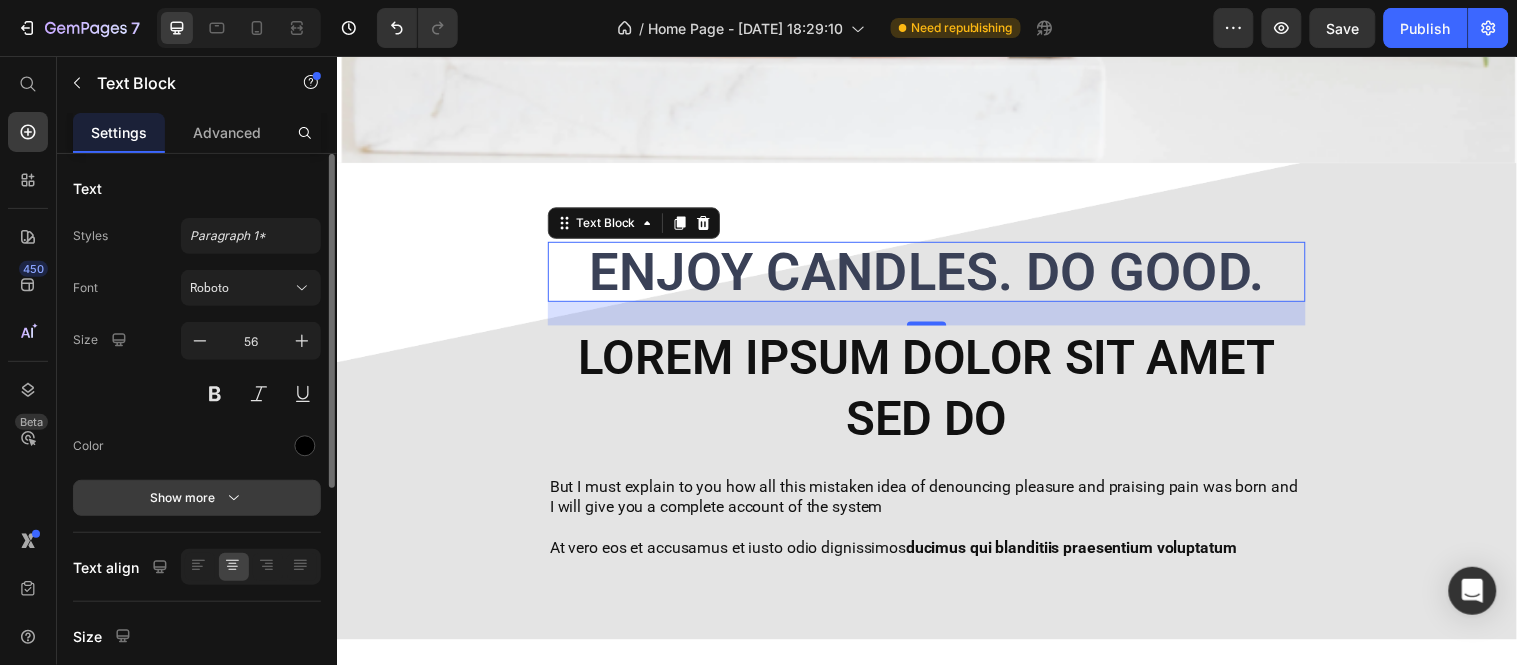 click 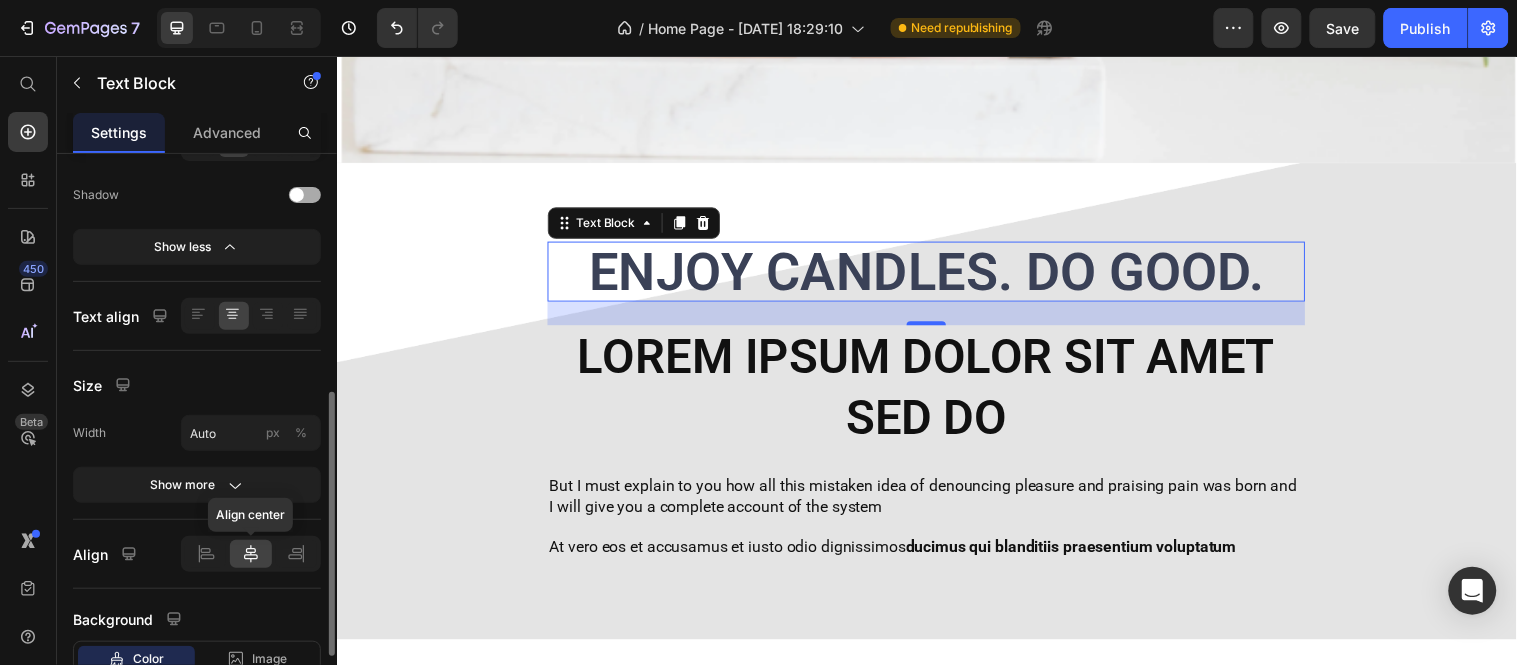 scroll, scrollTop: 651, scrollLeft: 0, axis: vertical 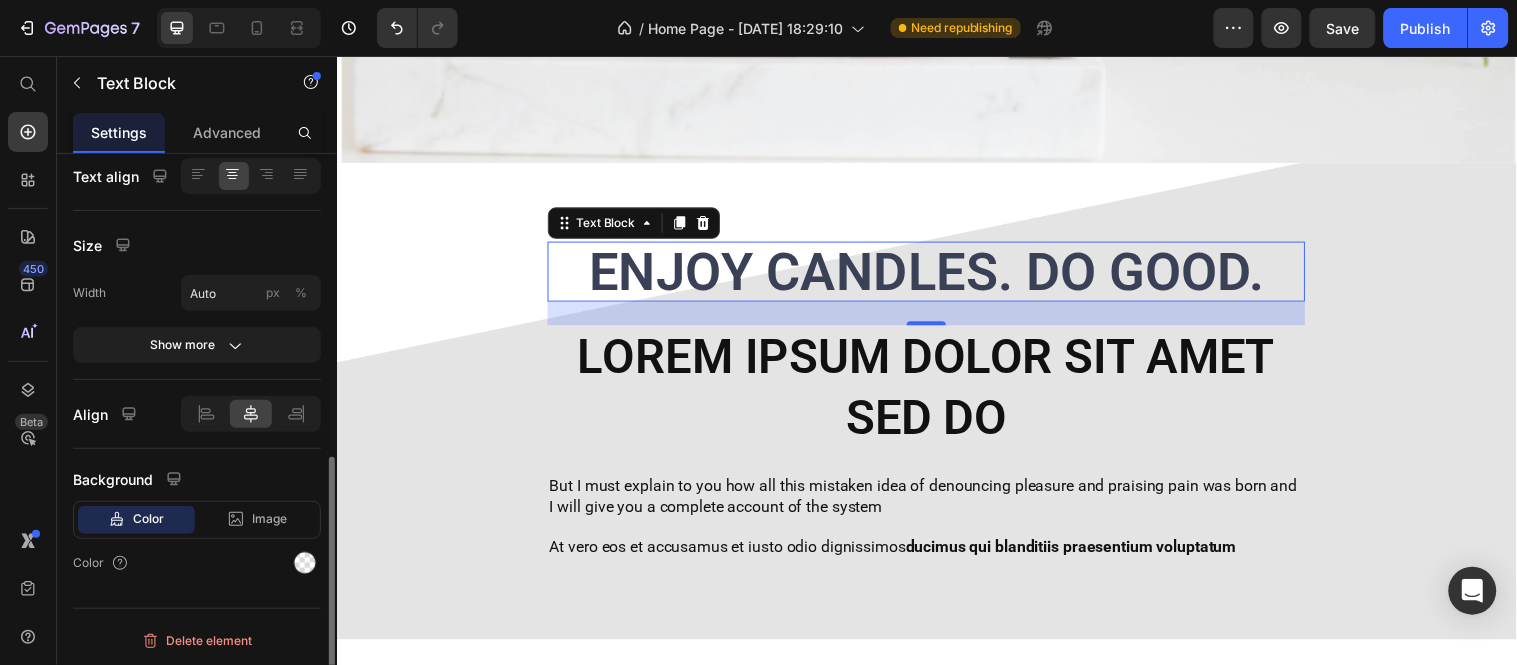 click on "Color" 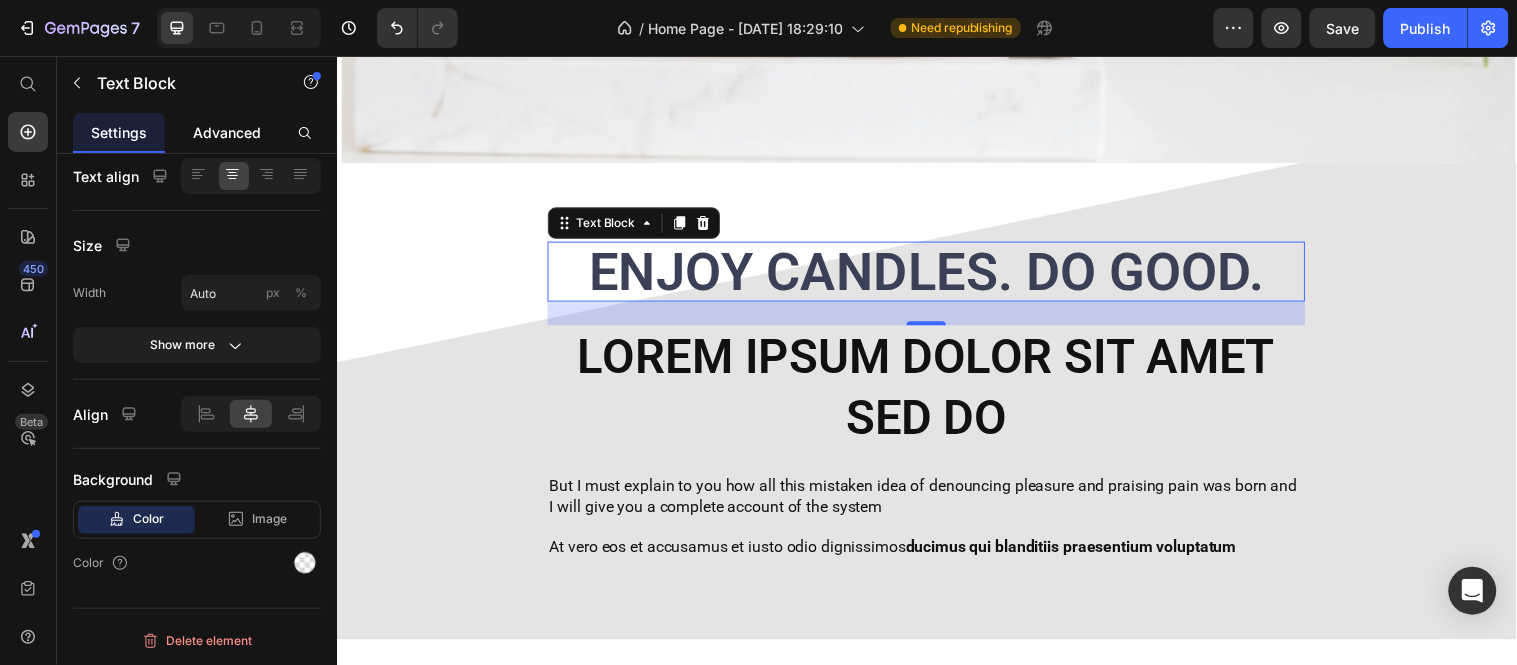 click on "Advanced" at bounding box center (227, 132) 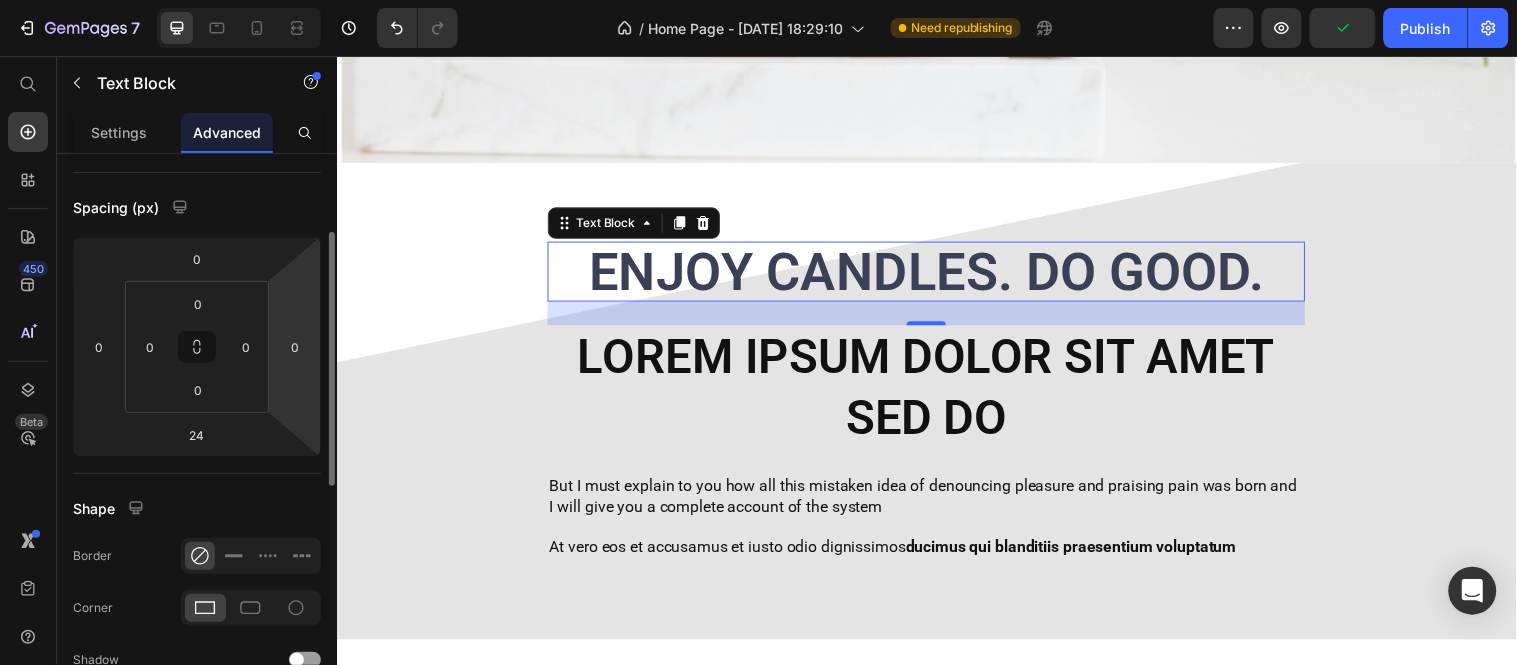scroll, scrollTop: 0, scrollLeft: 0, axis: both 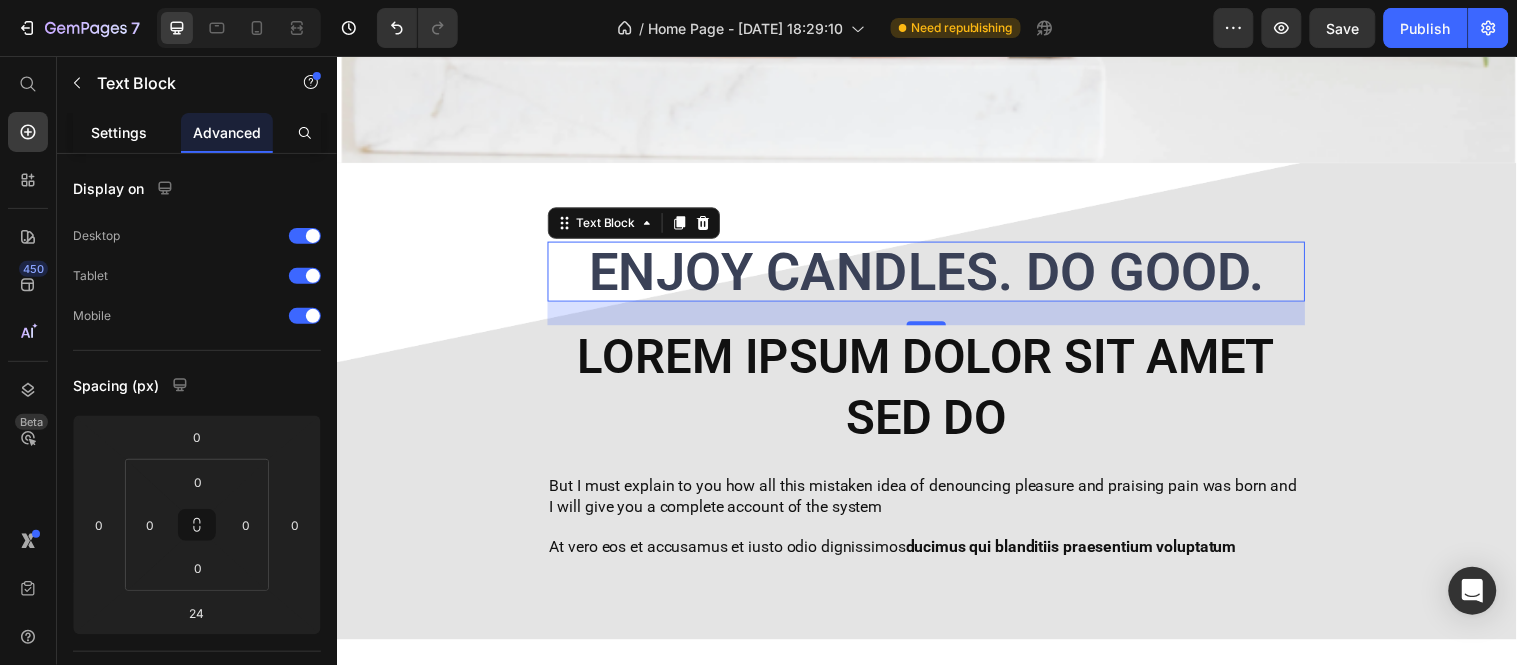 click on "Settings" 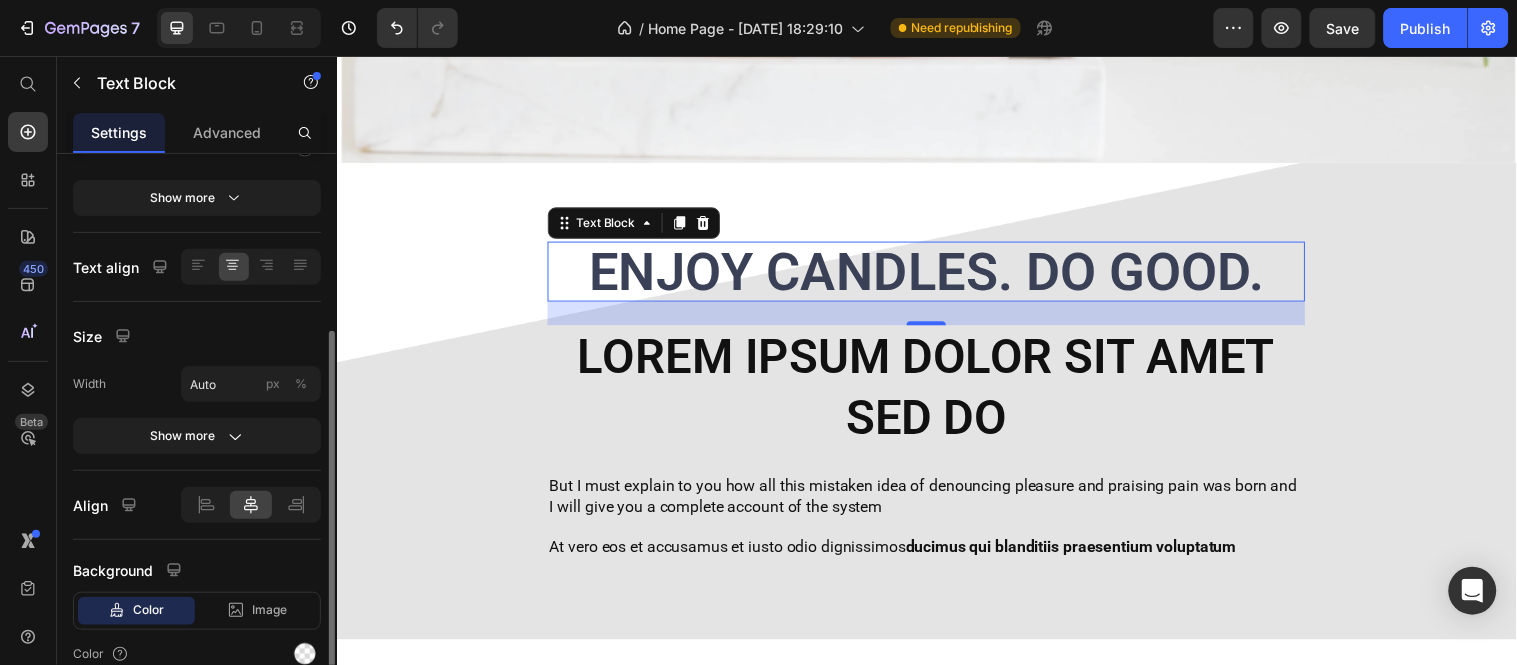 scroll, scrollTop: 391, scrollLeft: 0, axis: vertical 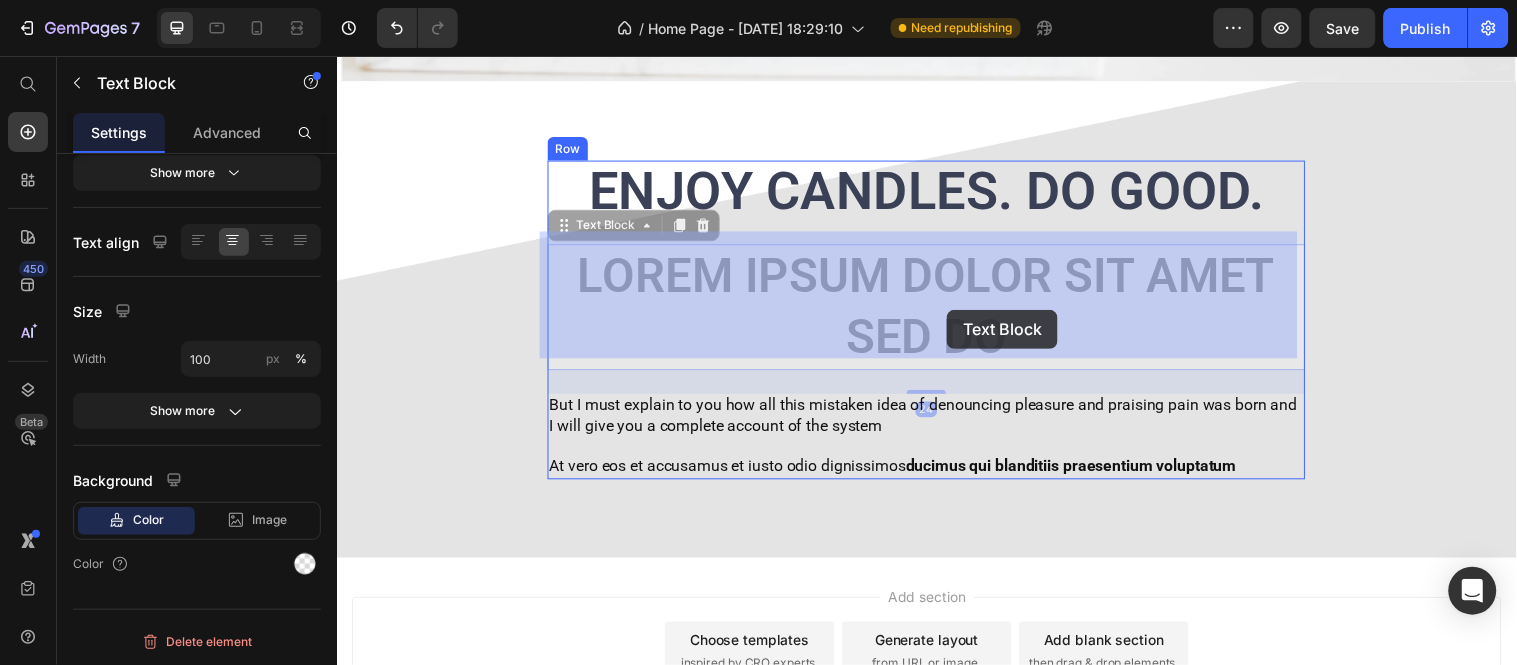 drag, startPoint x: 944, startPoint y: 257, endPoint x: 956, endPoint y: 313, distance: 57.271286 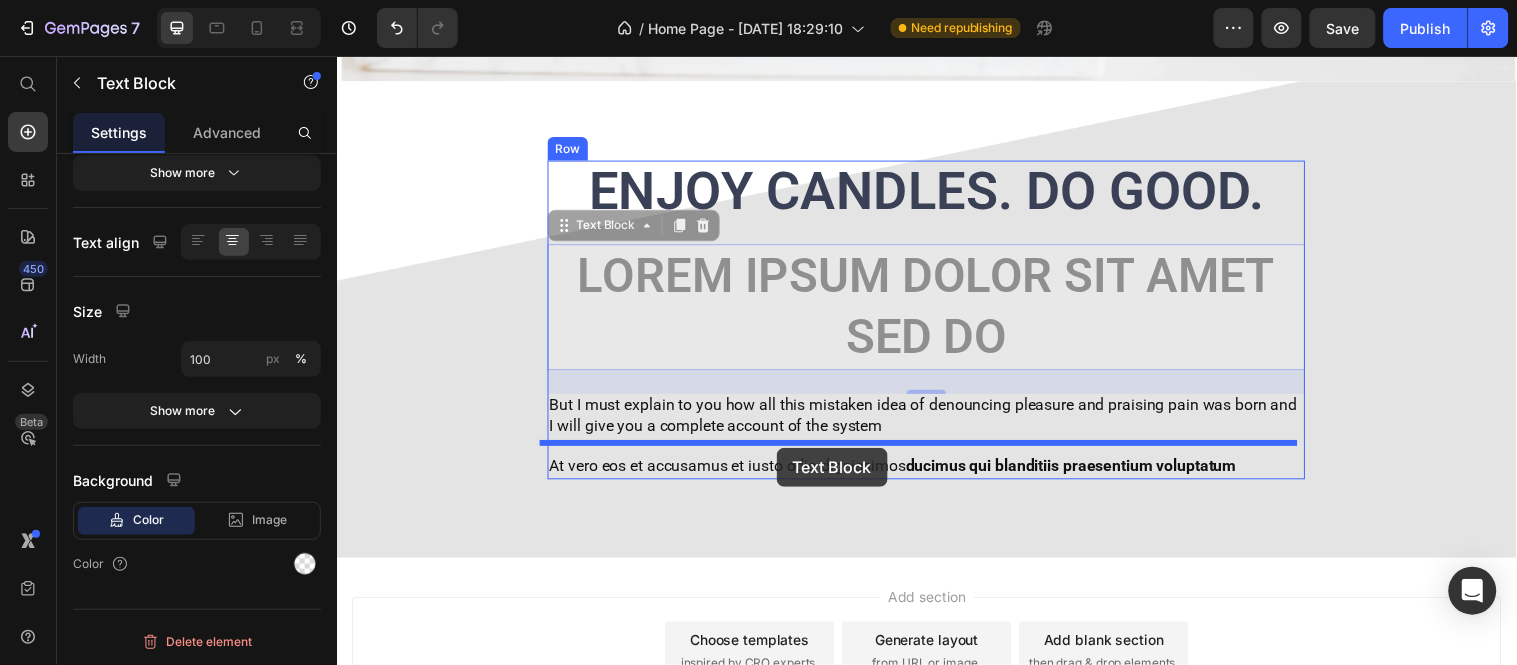 drag, startPoint x: 710, startPoint y: 264, endPoint x: 783, endPoint y: 453, distance: 202.608 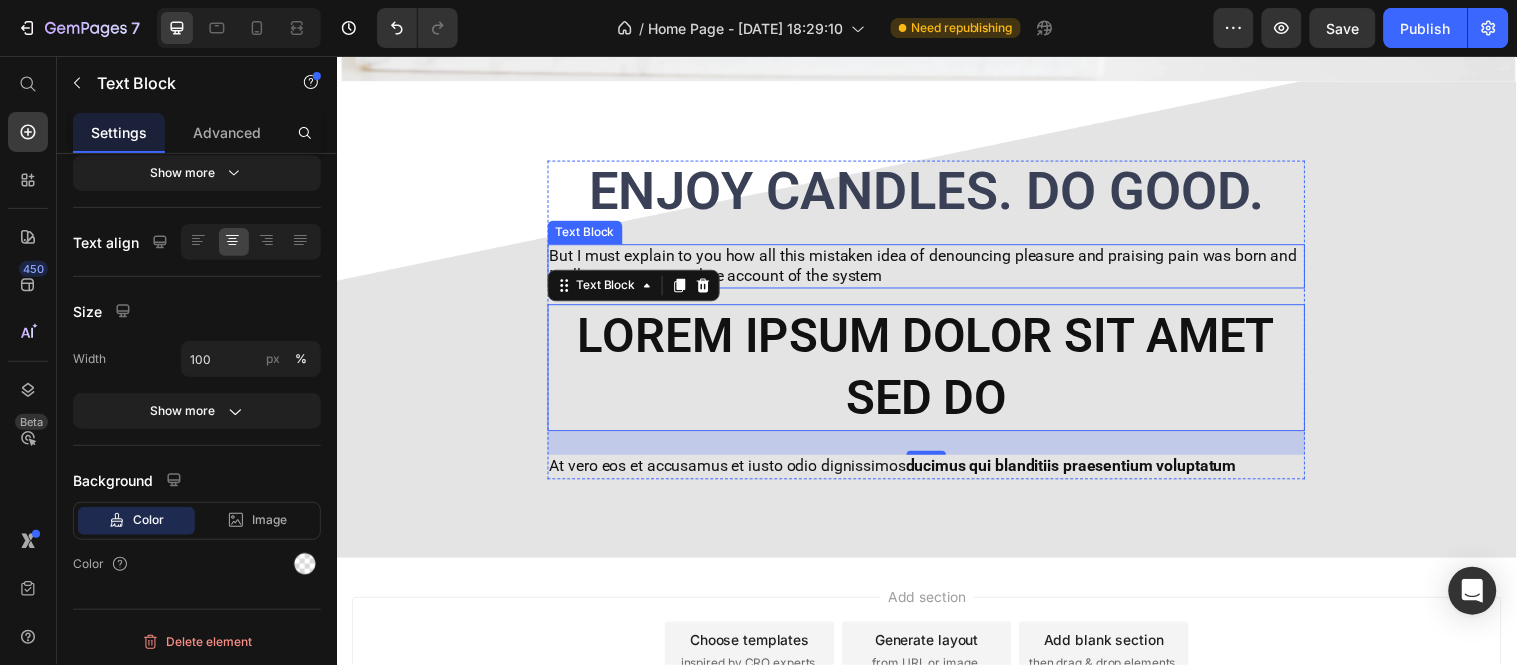 click on "But I must explain to you how all this mistaken idea of denouncing pleasure and praising pain was born and I will give you a complete account of the system" at bounding box center (936, 269) 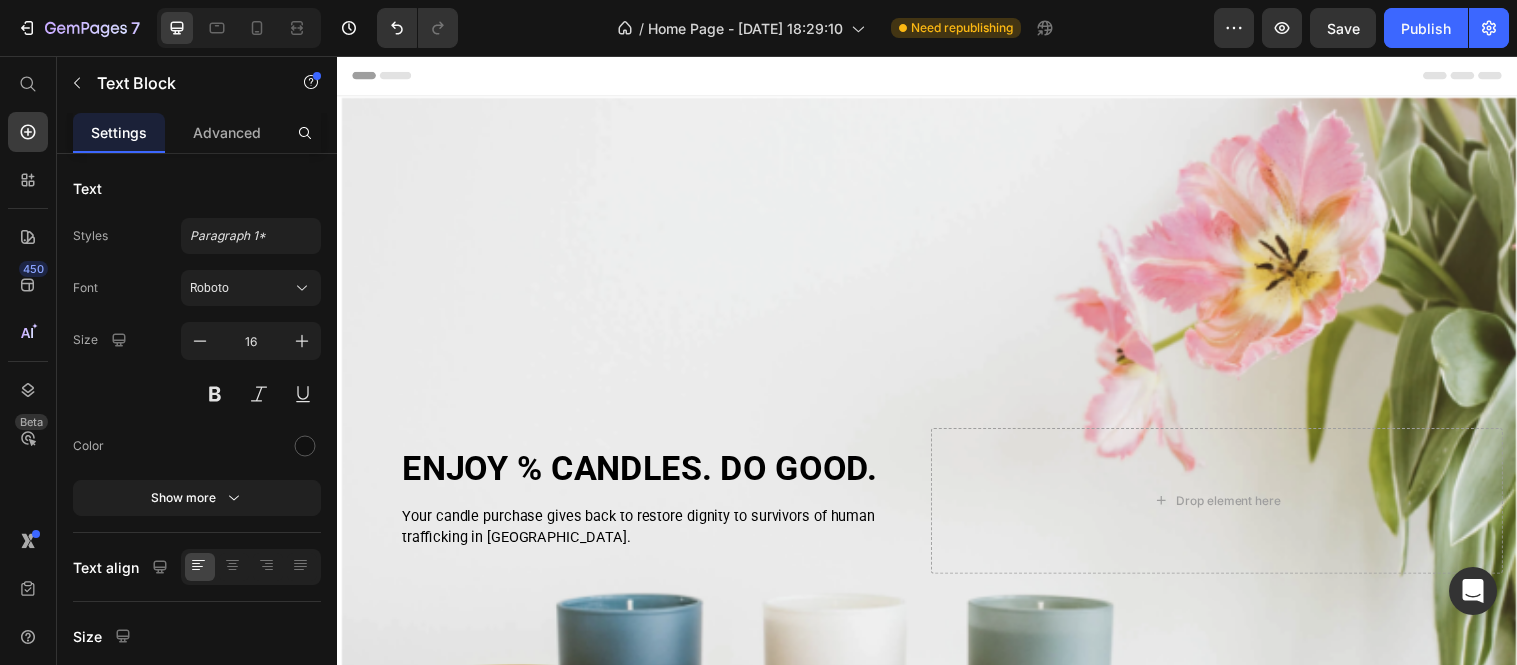 scroll, scrollTop: 0, scrollLeft: 0, axis: both 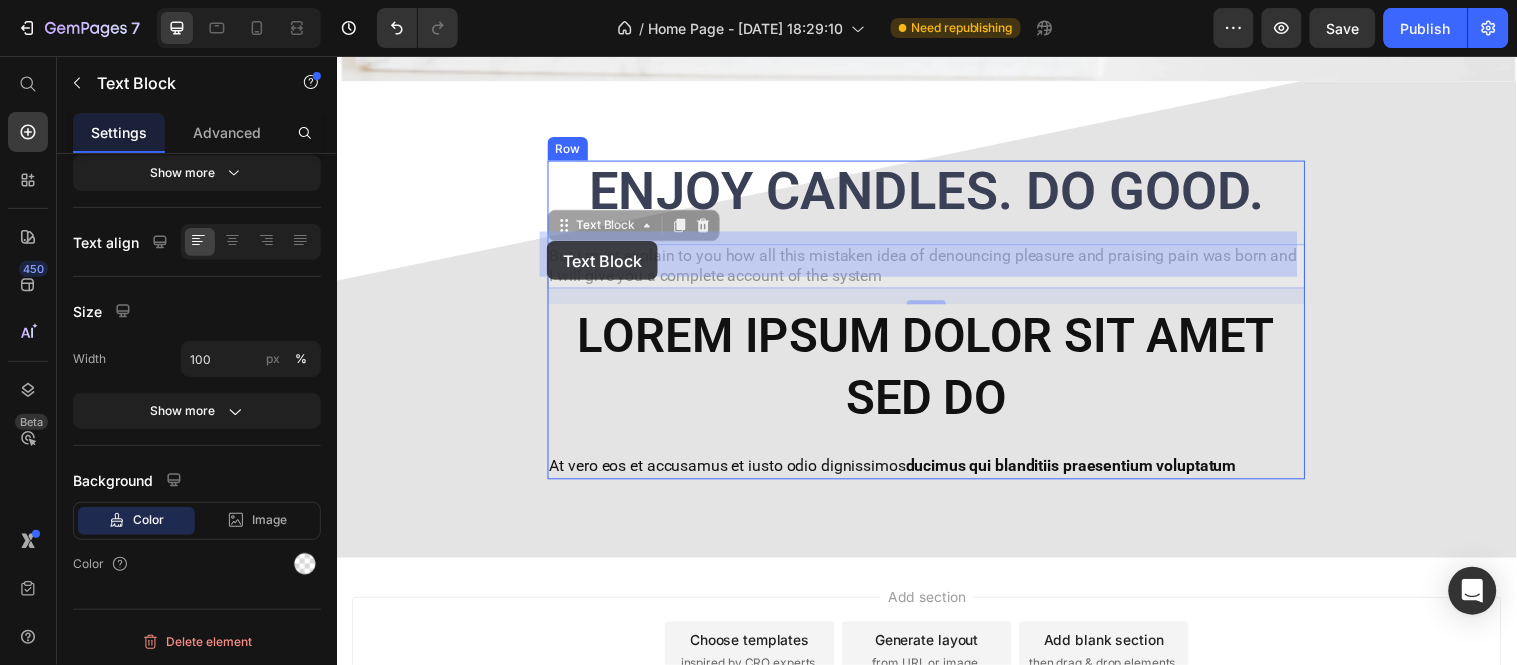 drag, startPoint x: 881, startPoint y: 263, endPoint x: 558, endPoint y: 246, distance: 323.44705 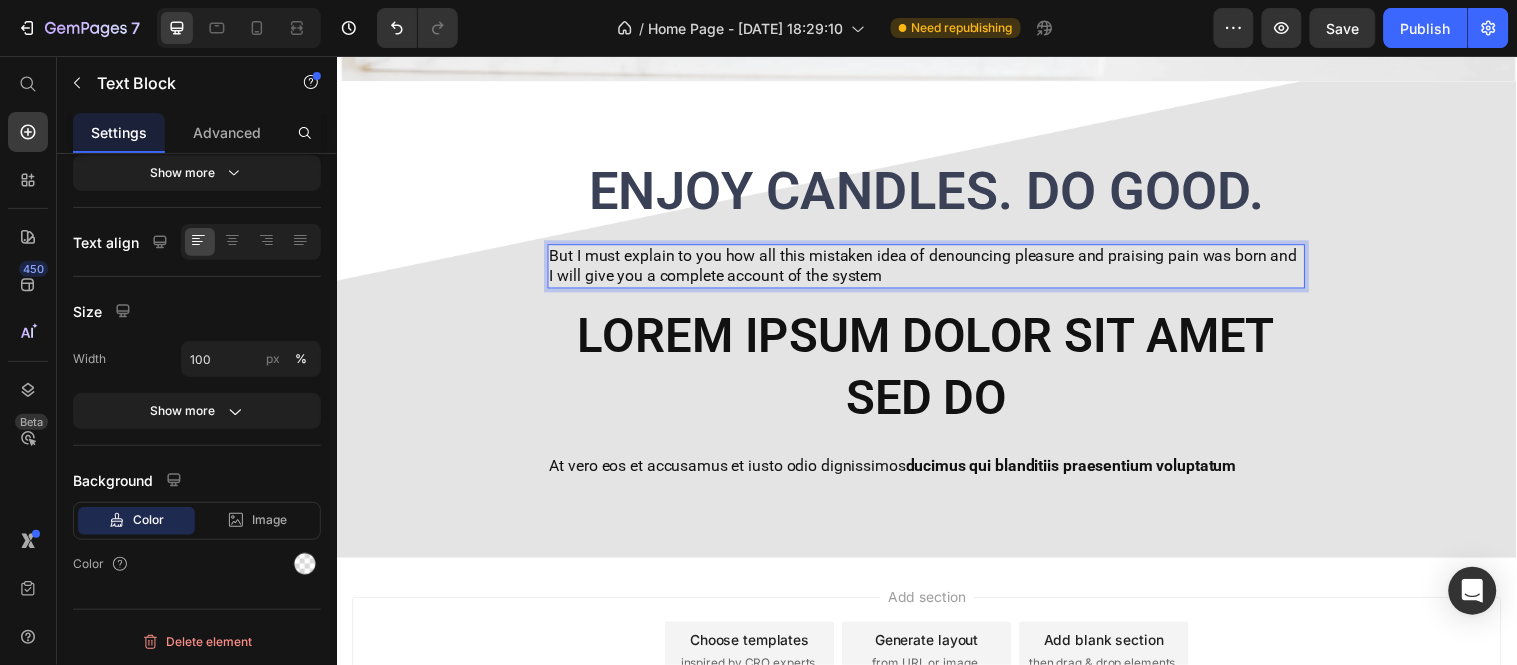 drag, startPoint x: 884, startPoint y: 255, endPoint x: 546, endPoint y: 238, distance: 338.42725 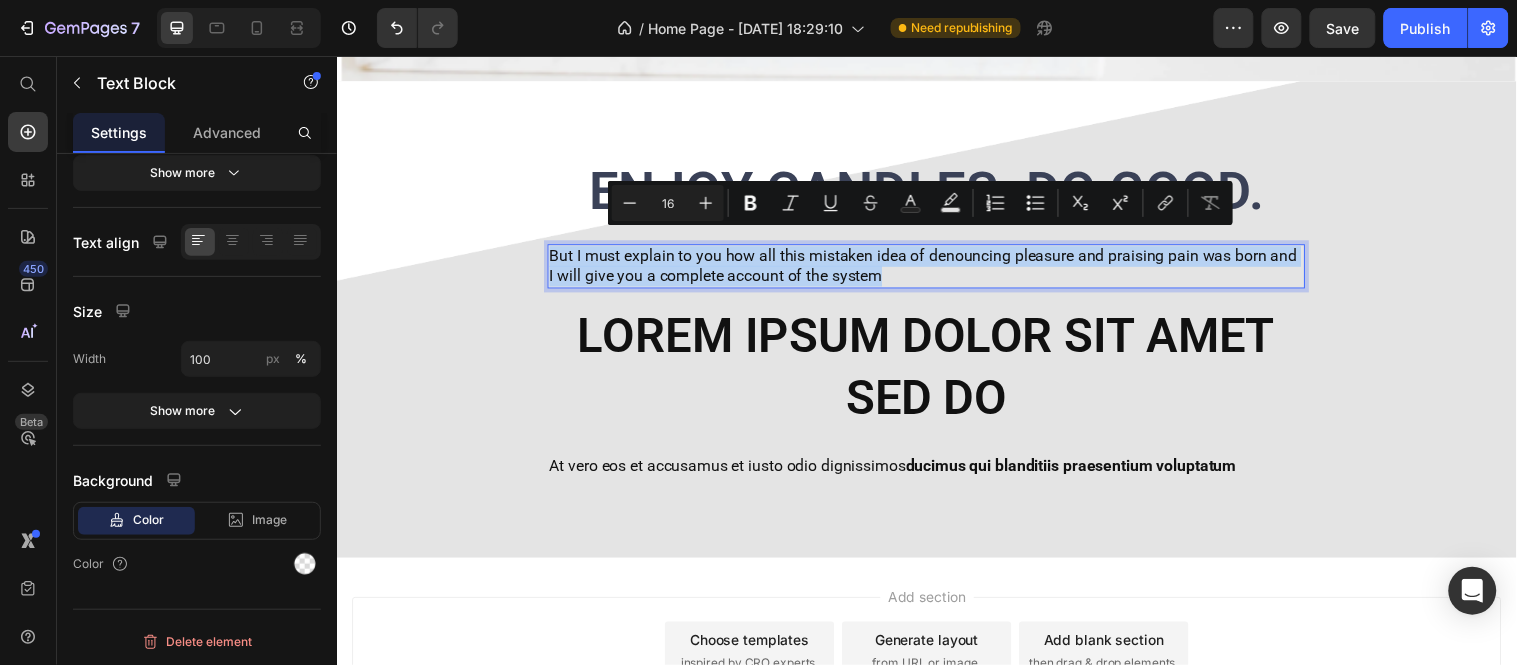 drag, startPoint x: 546, startPoint y: 238, endPoint x: 887, endPoint y: 271, distance: 342.59305 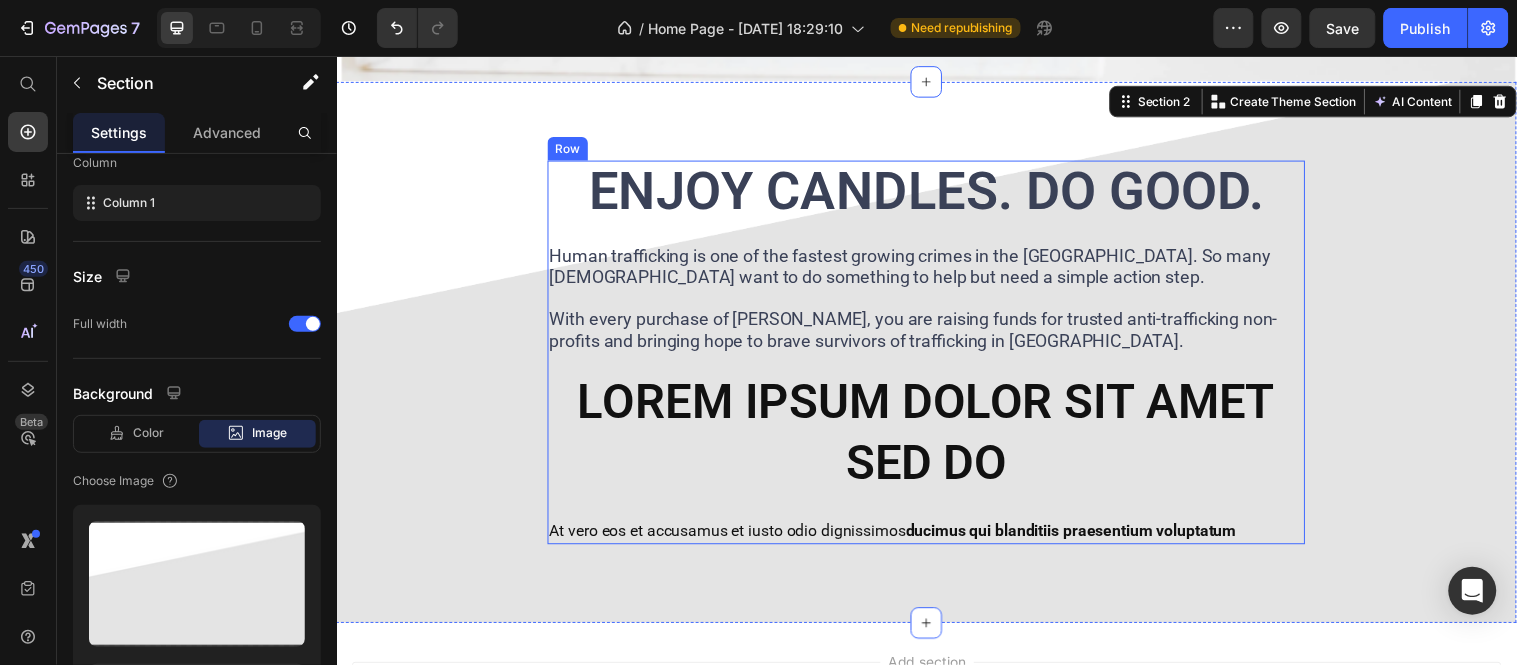 scroll, scrollTop: 0, scrollLeft: 0, axis: both 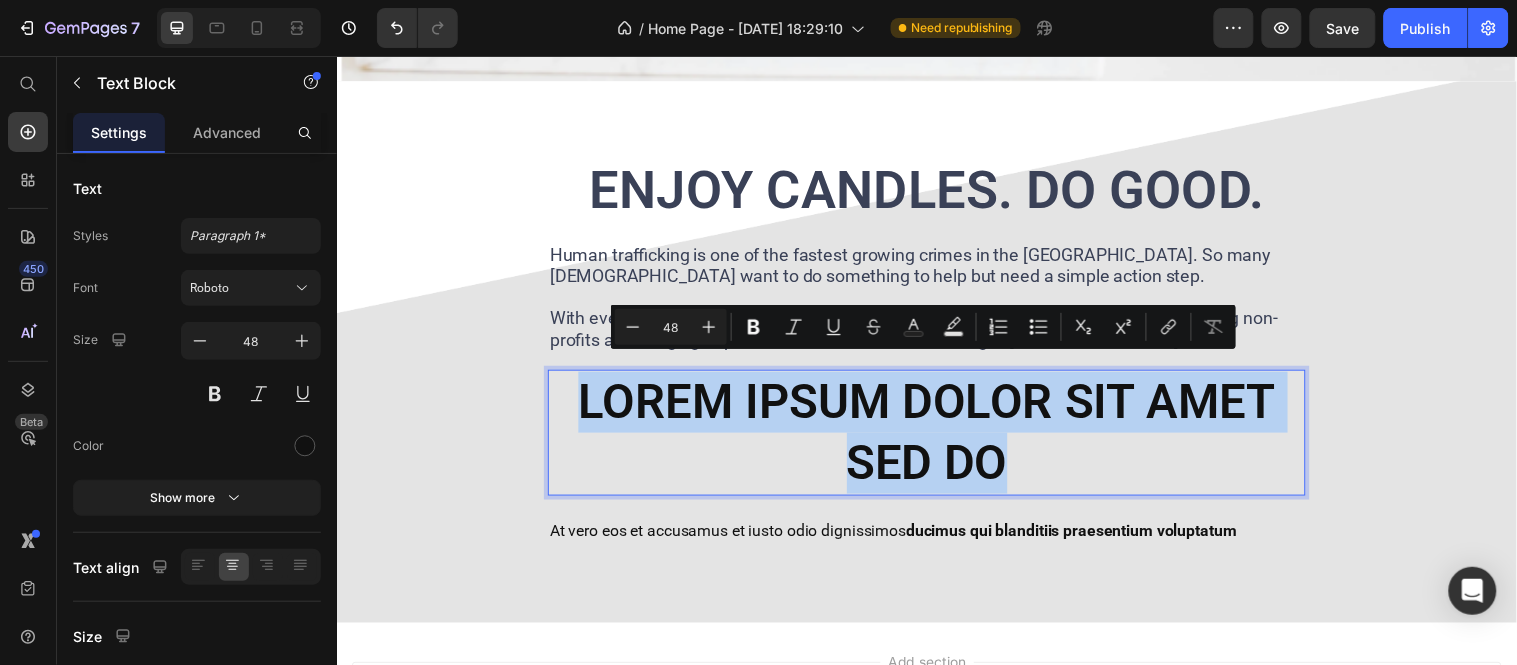 drag, startPoint x: 575, startPoint y: 397, endPoint x: 1019, endPoint y: 456, distance: 447.9029 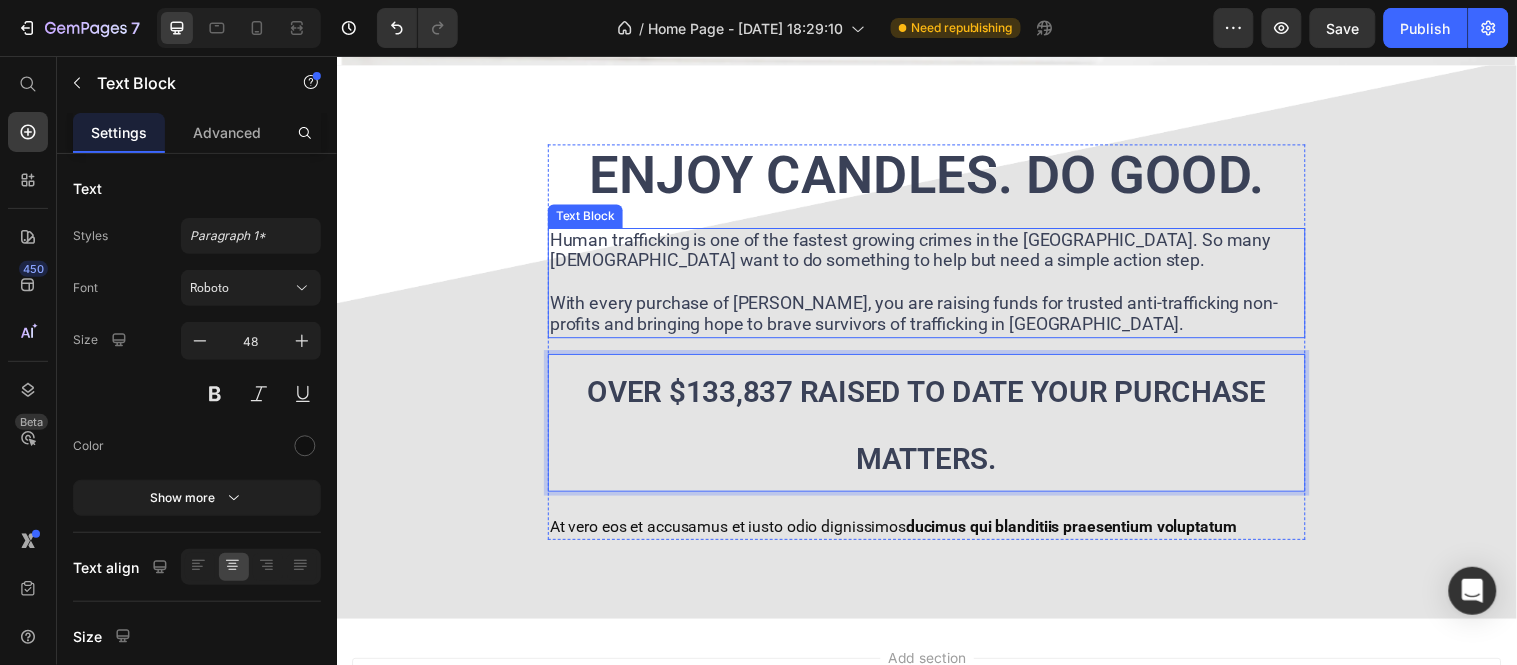 scroll, scrollTop: 858, scrollLeft: 0, axis: vertical 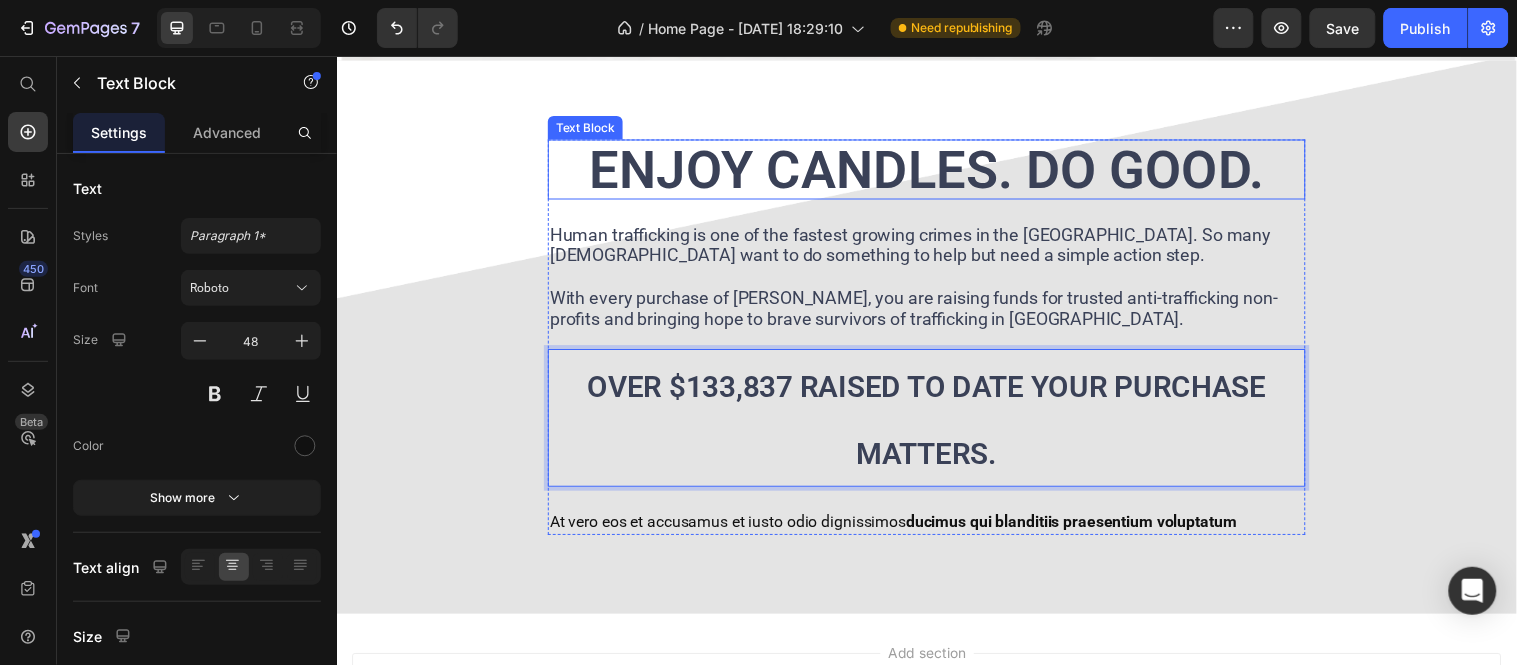 click on "ENJOY CANDLES. DO GOOD." at bounding box center (936, 171) 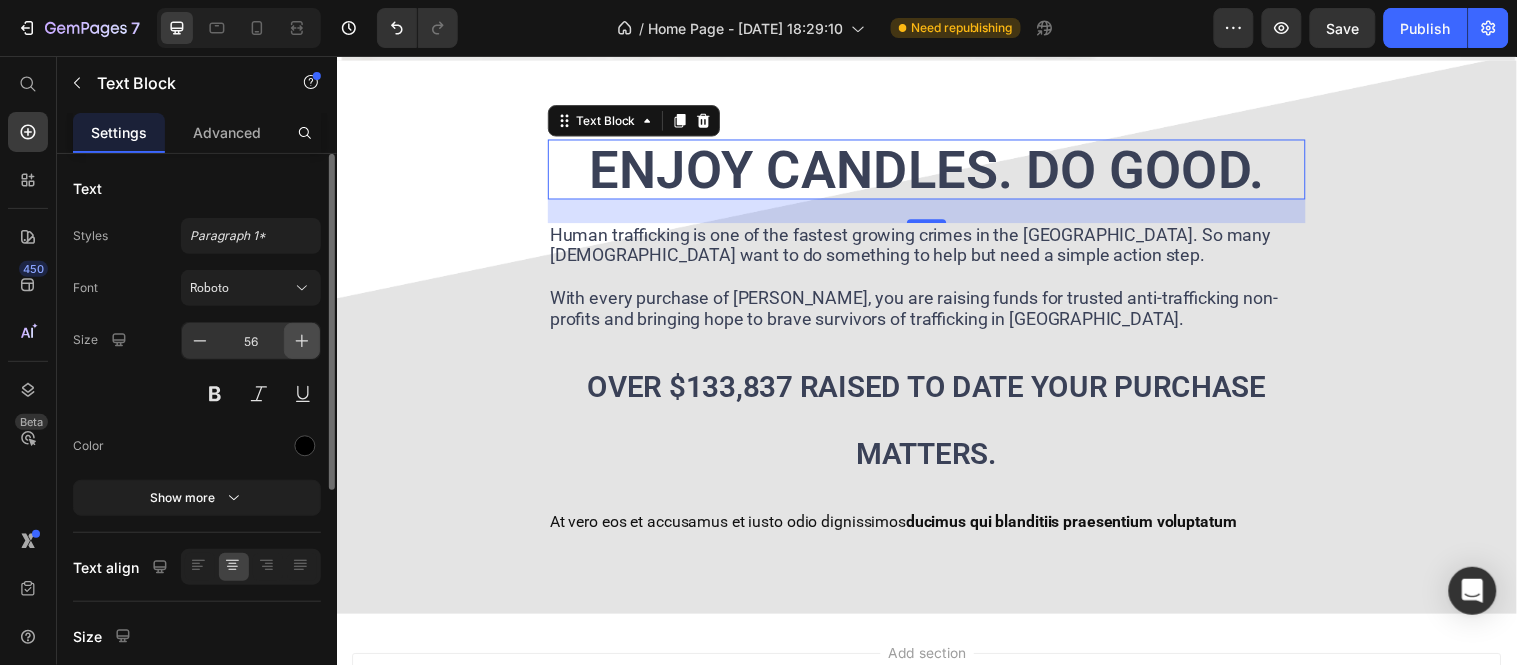 click 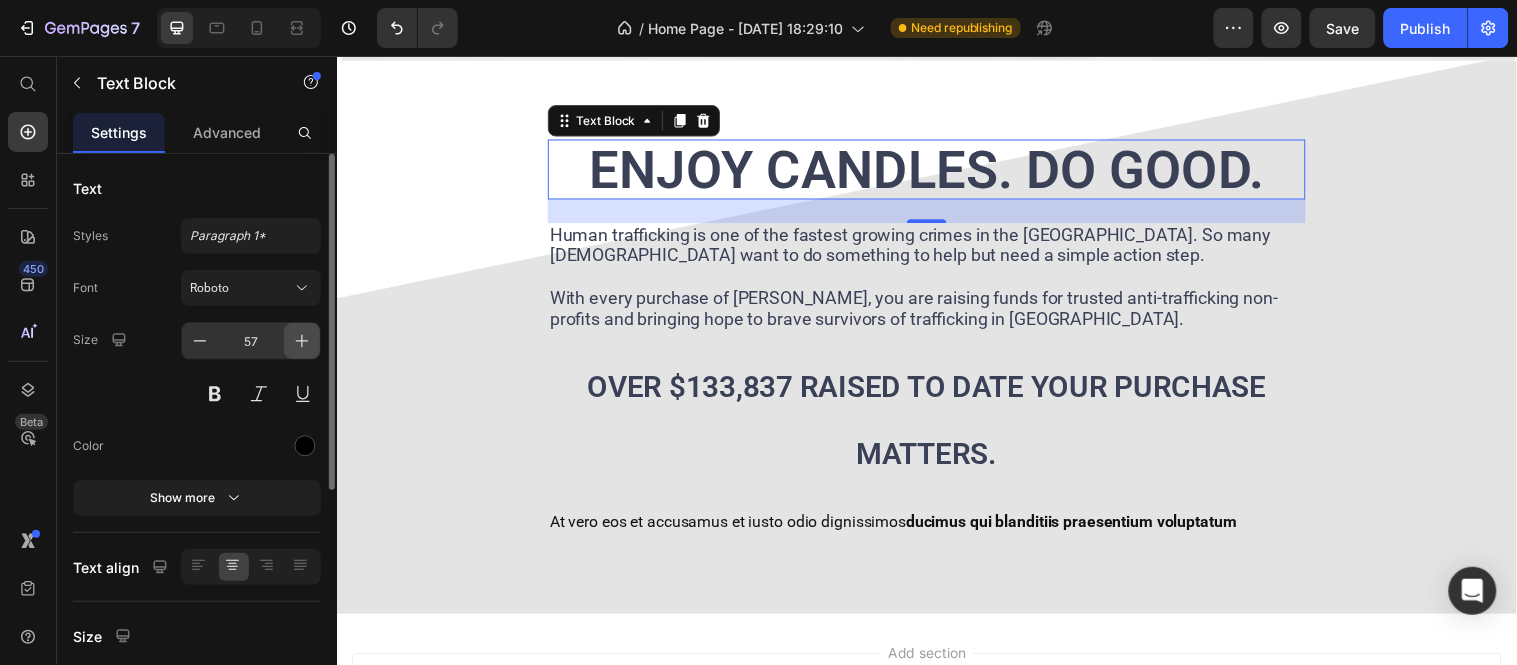 click 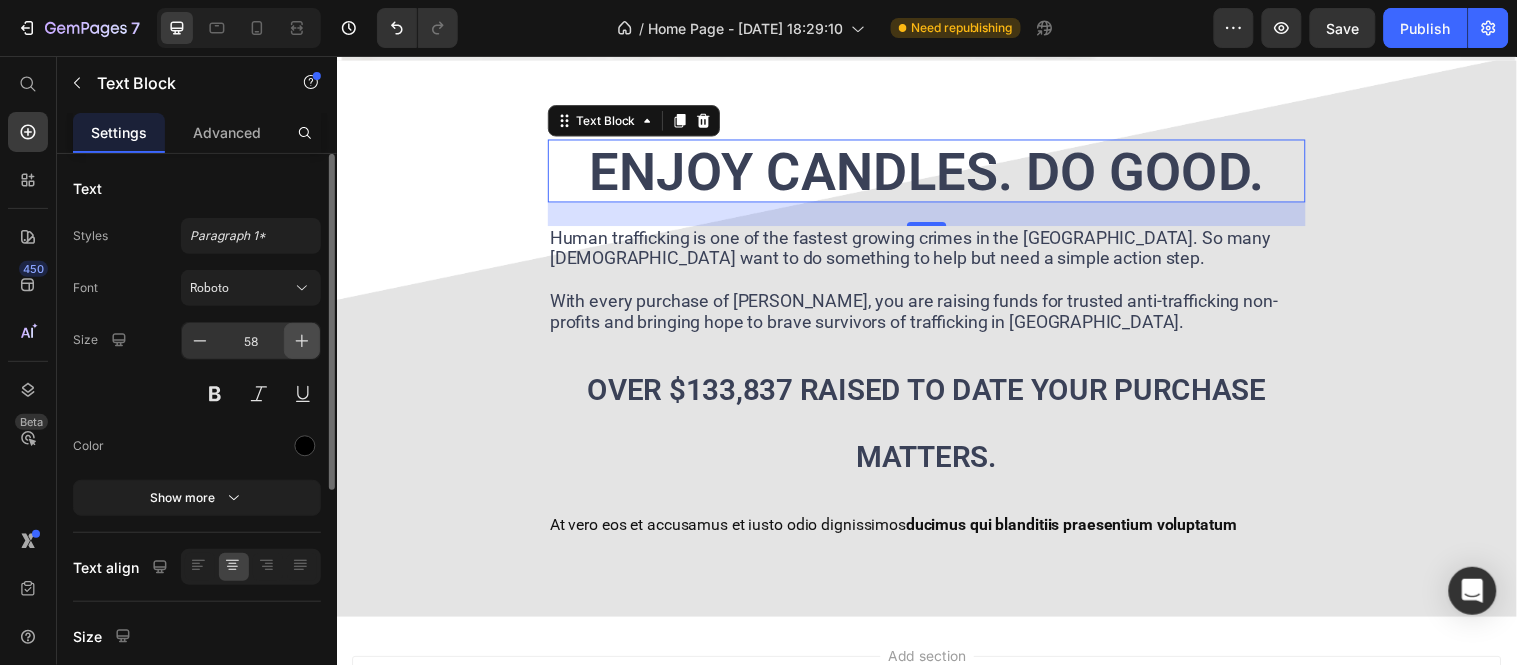 click 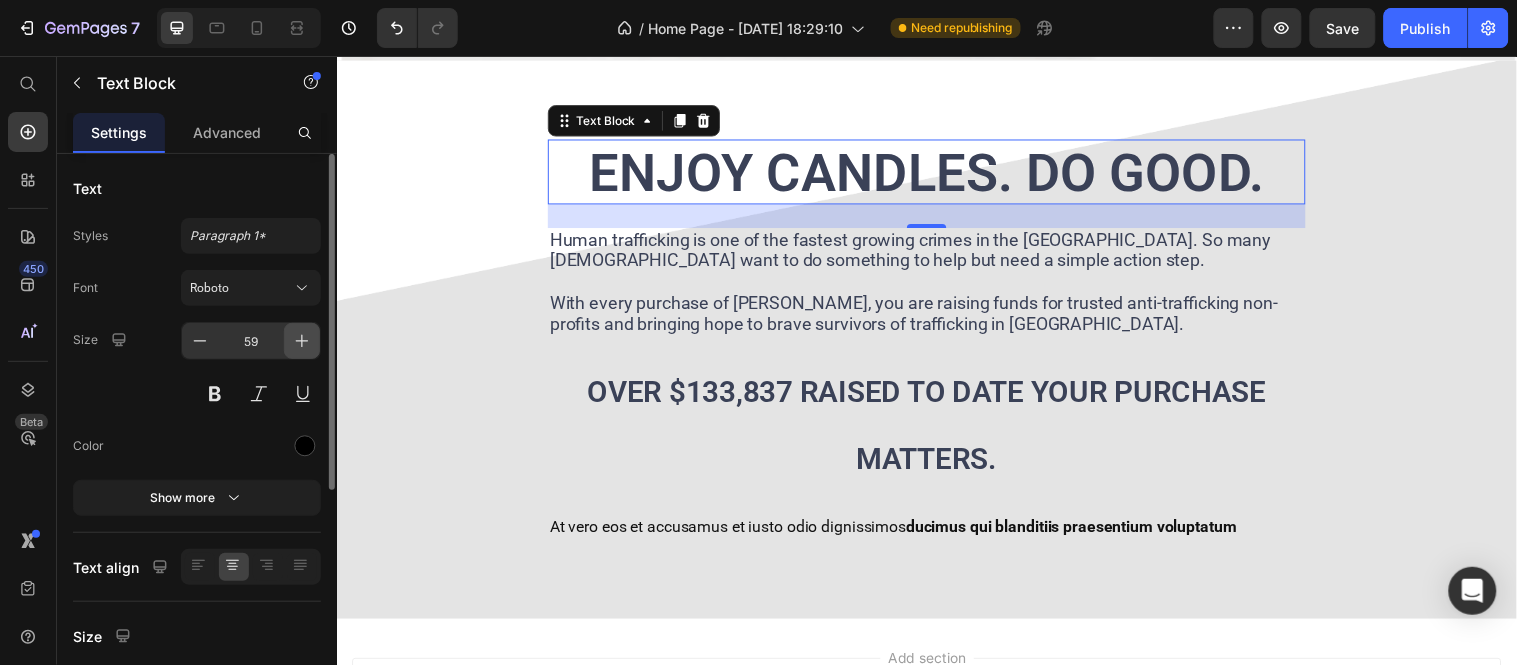 click 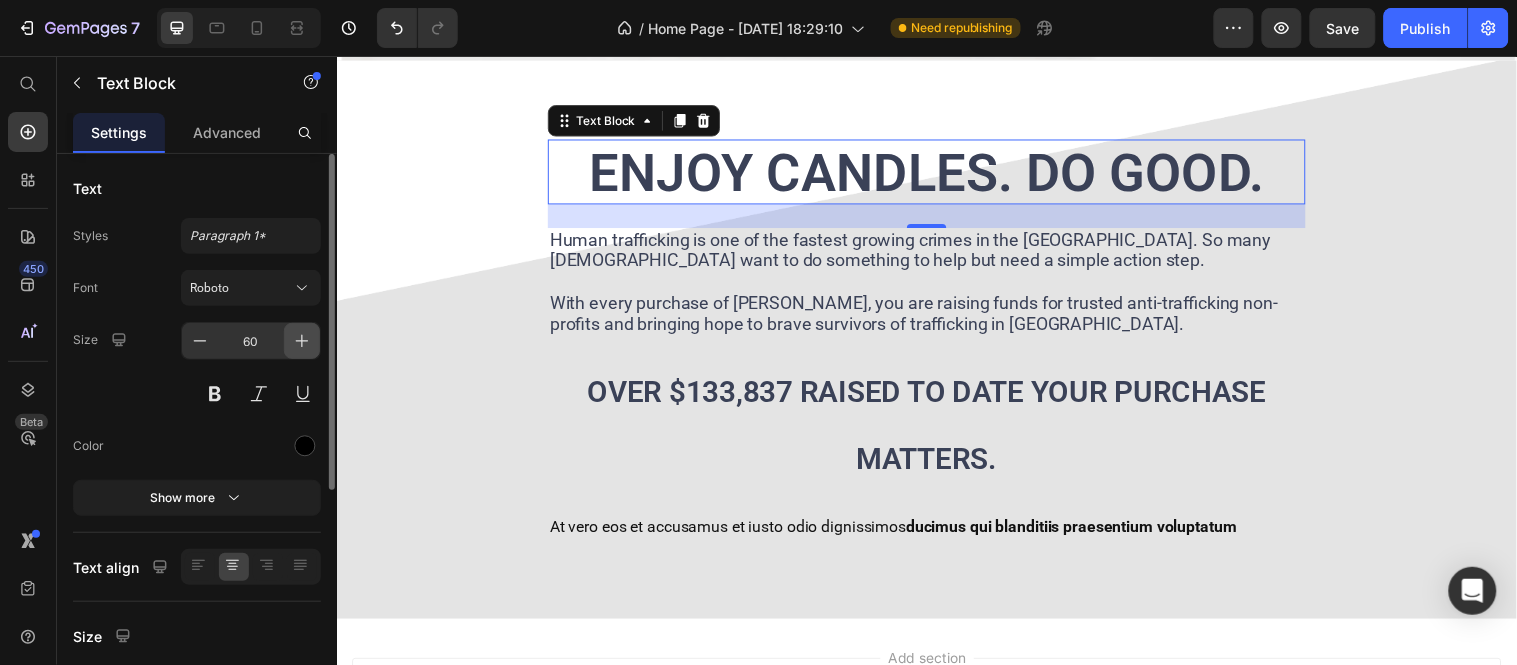 click 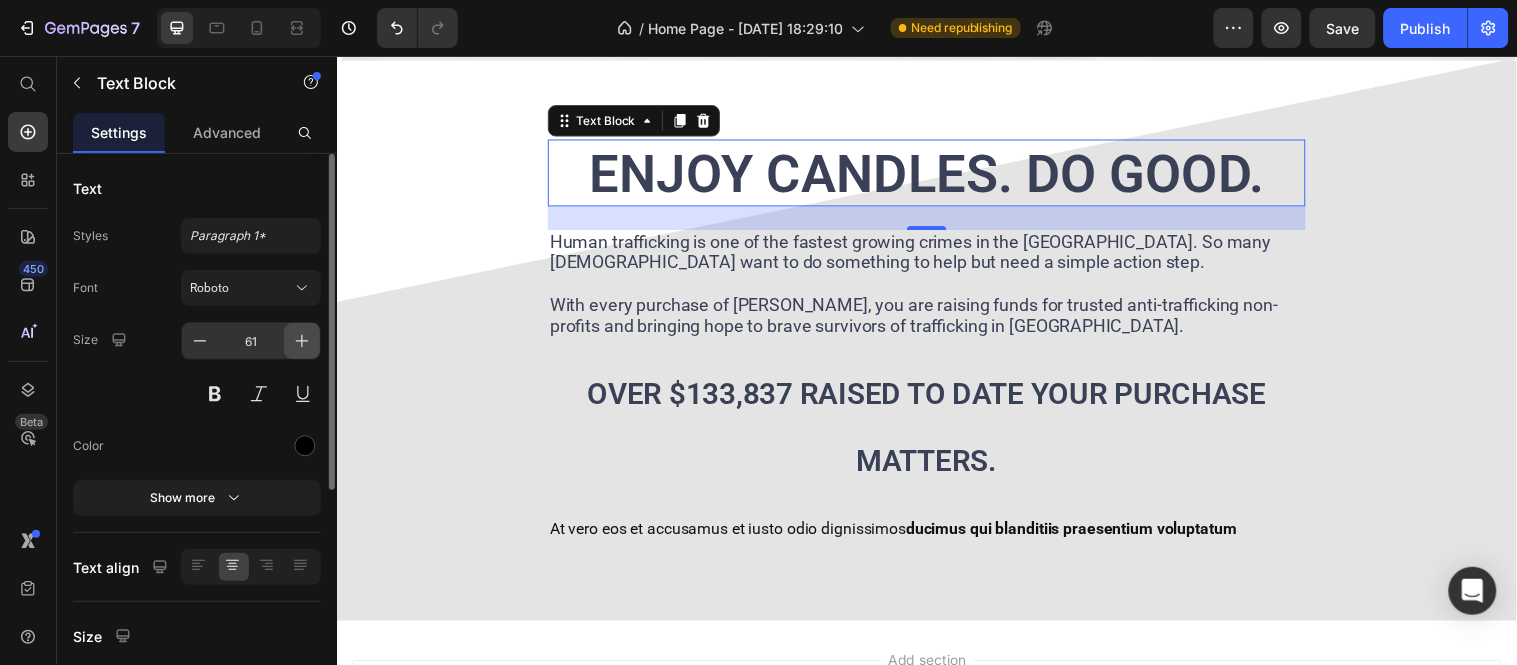 click 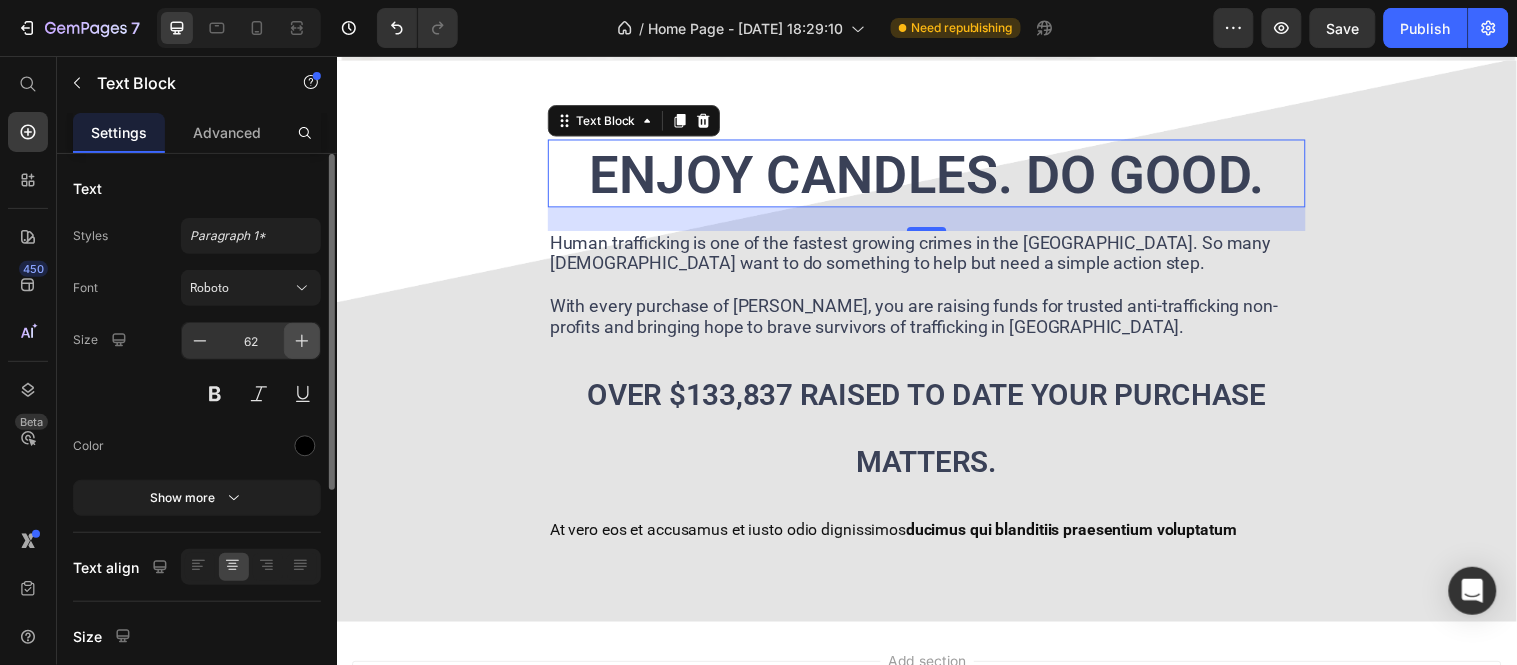 click 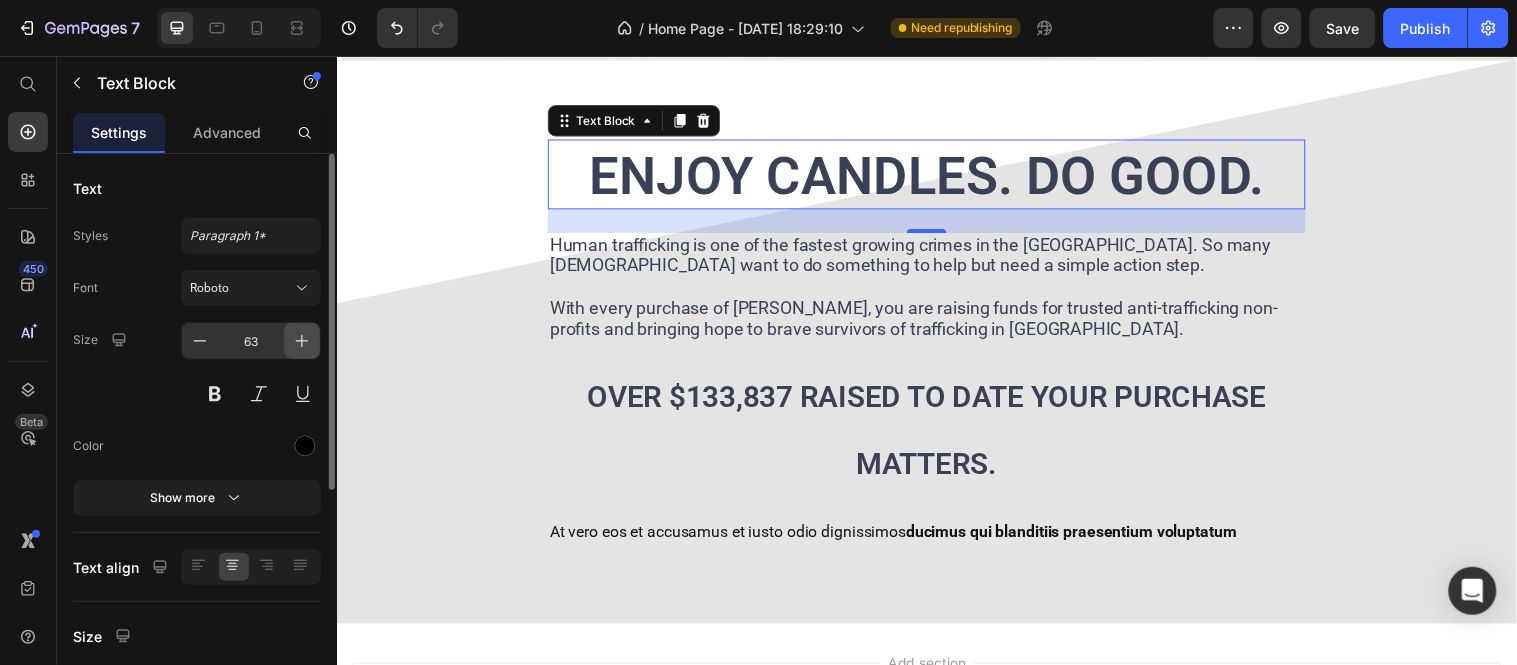 click 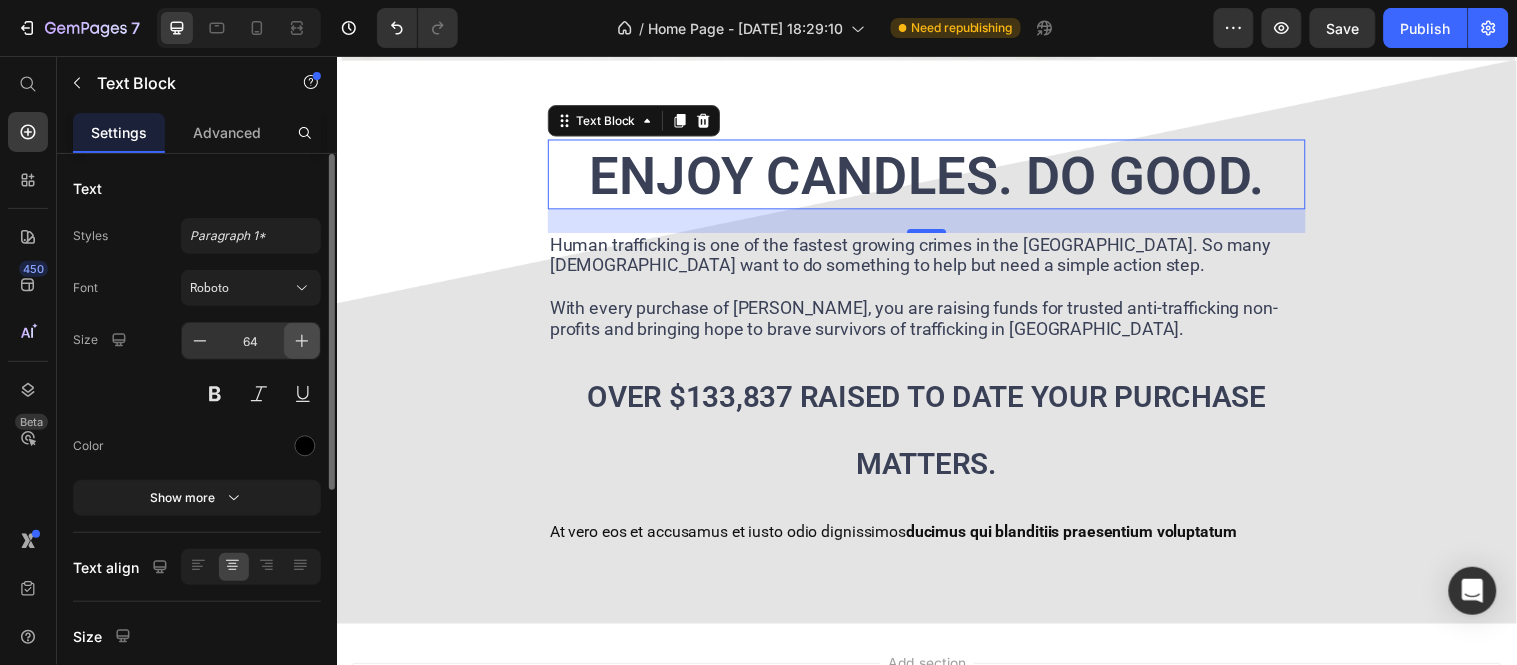 click 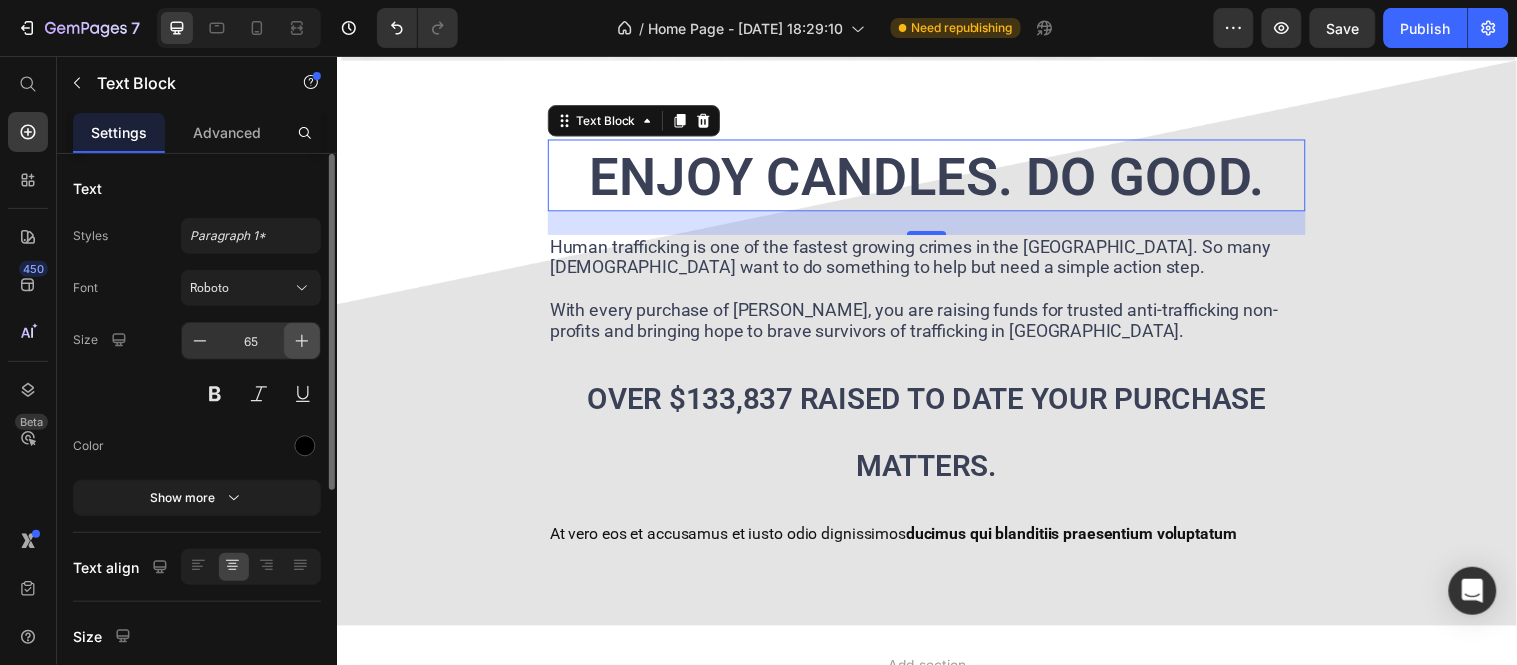click 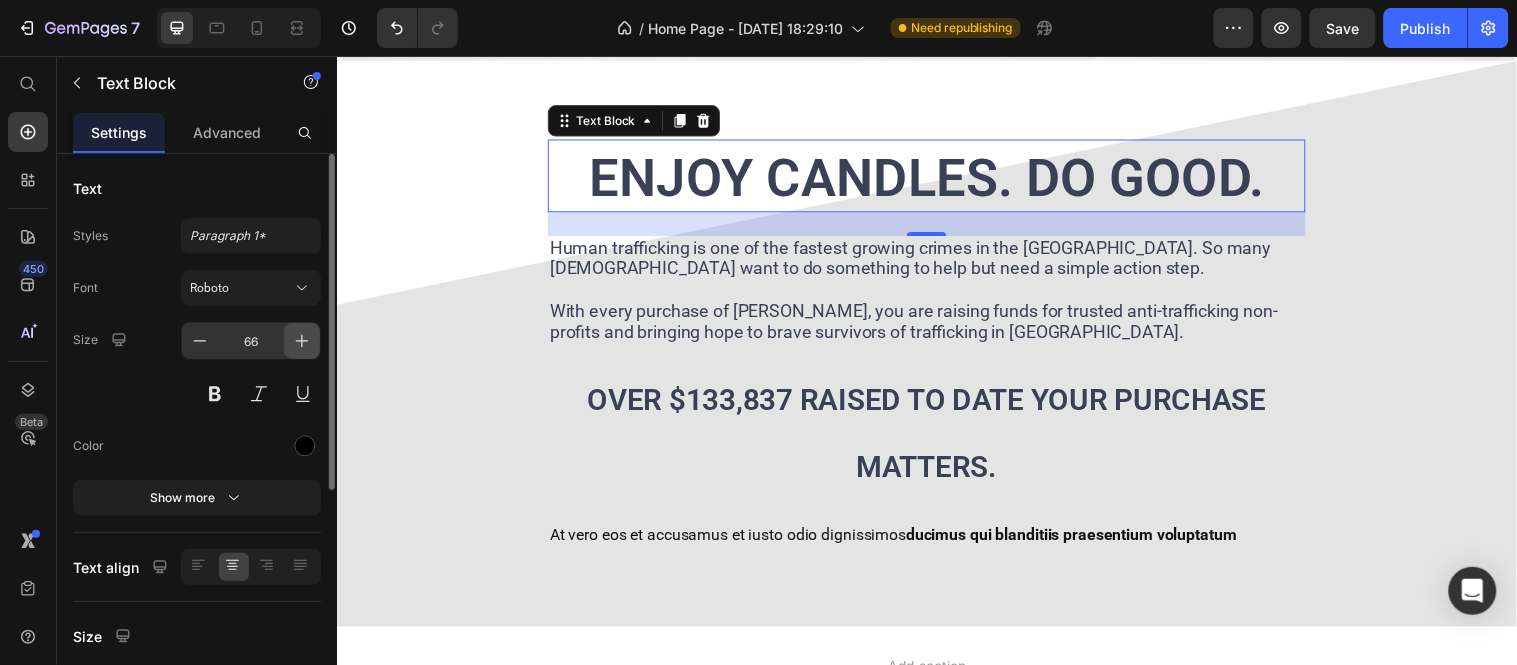 click 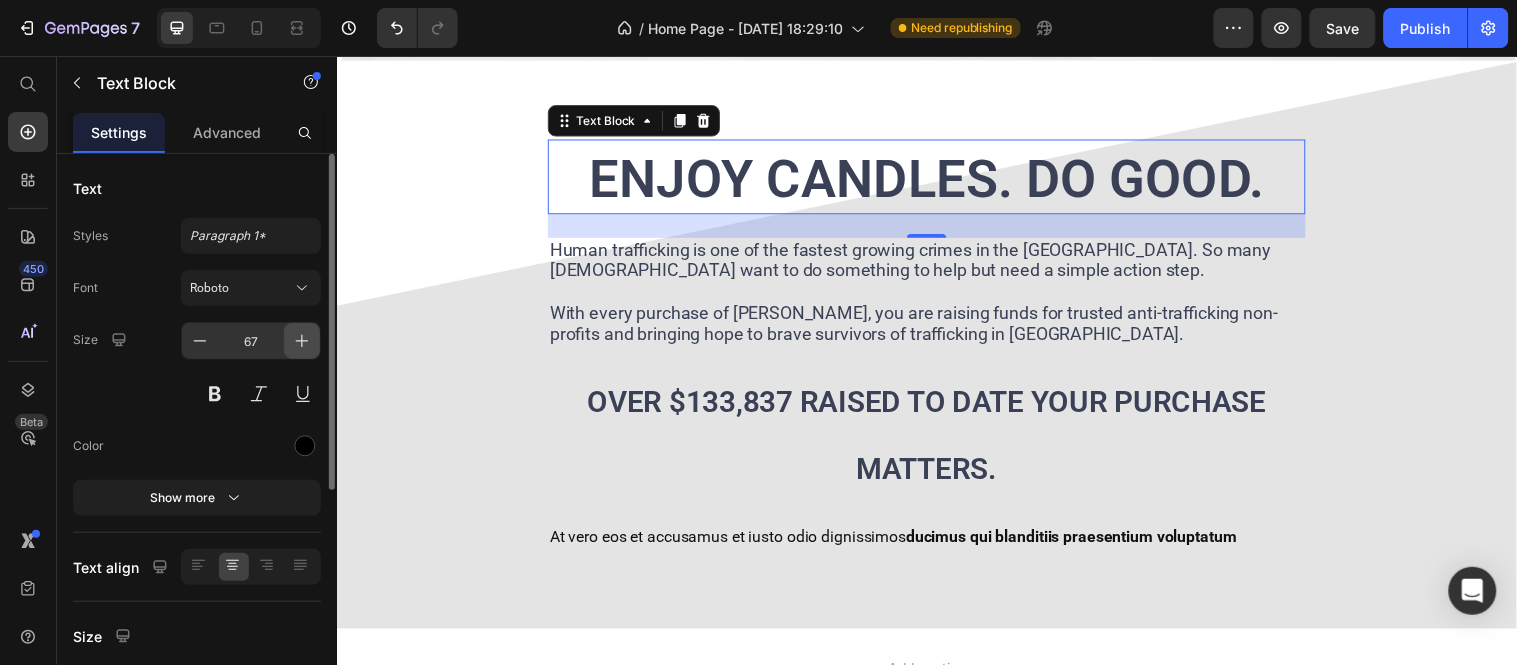 click 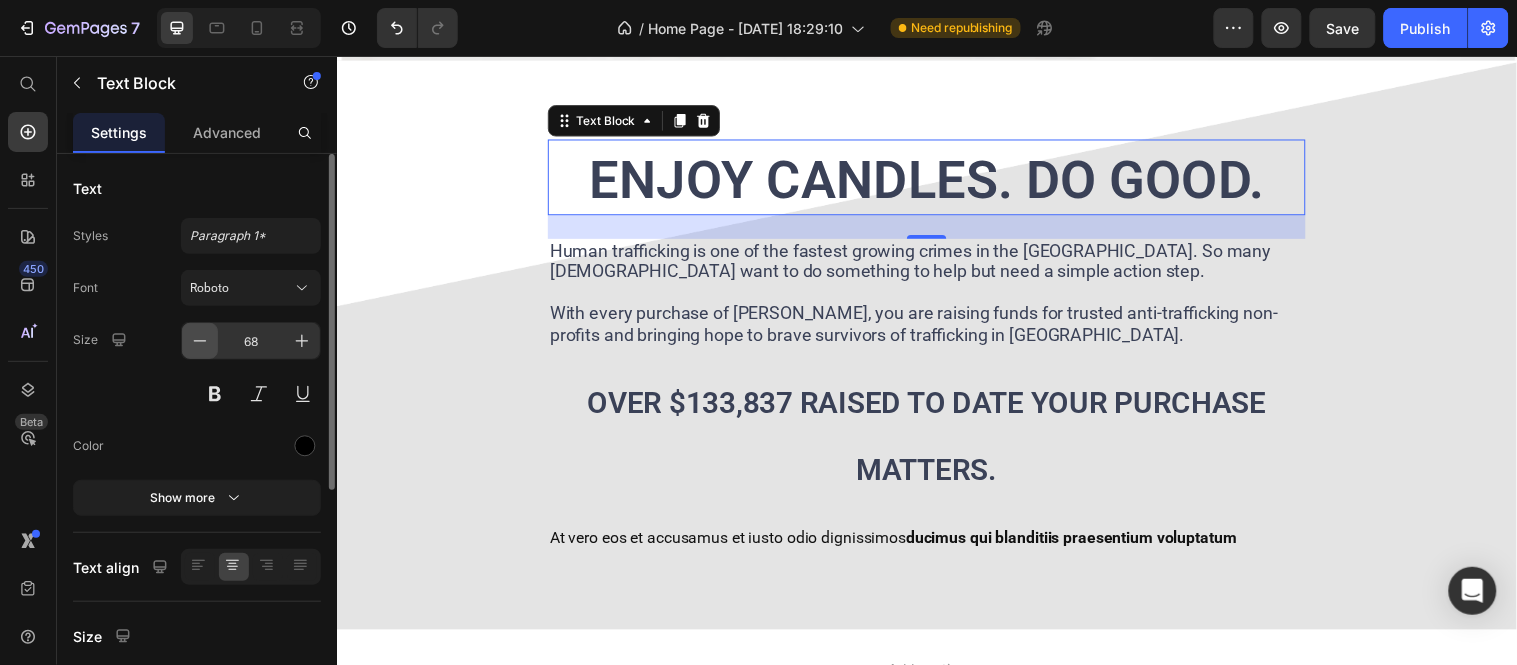 click 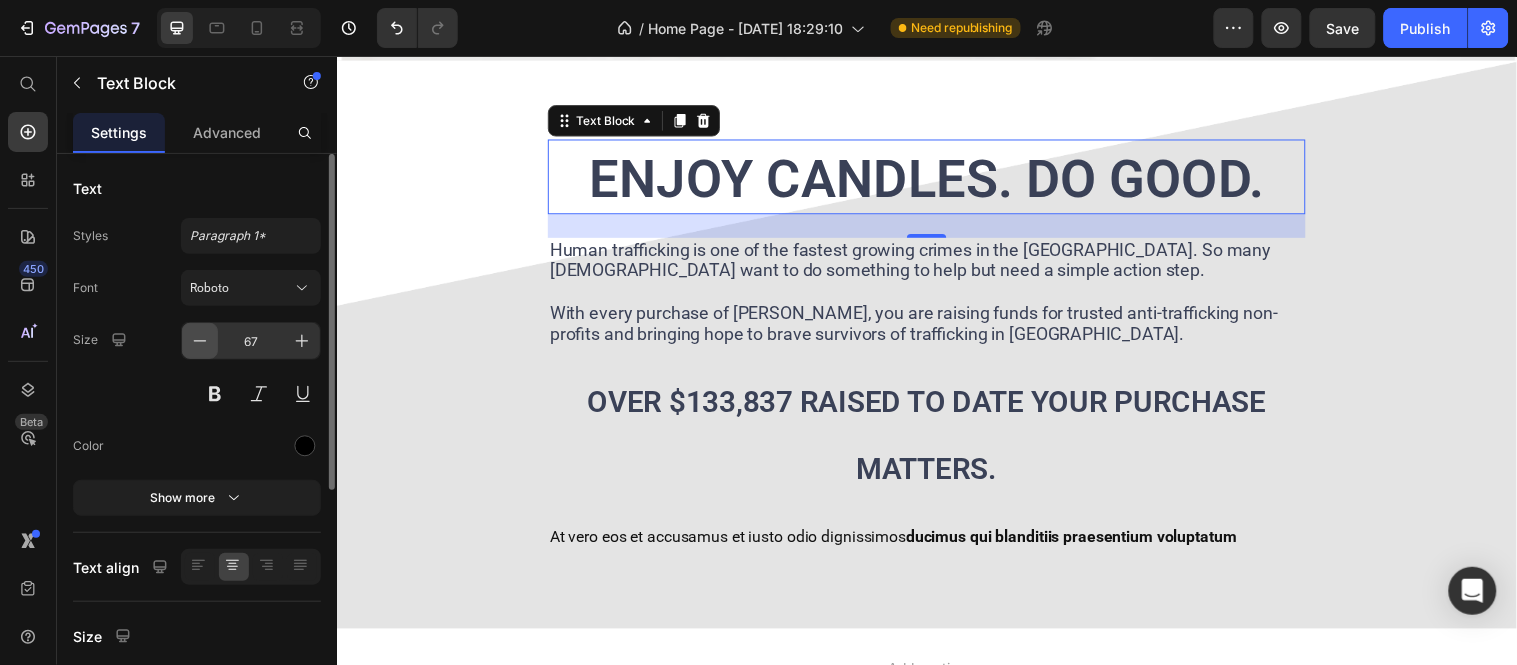click 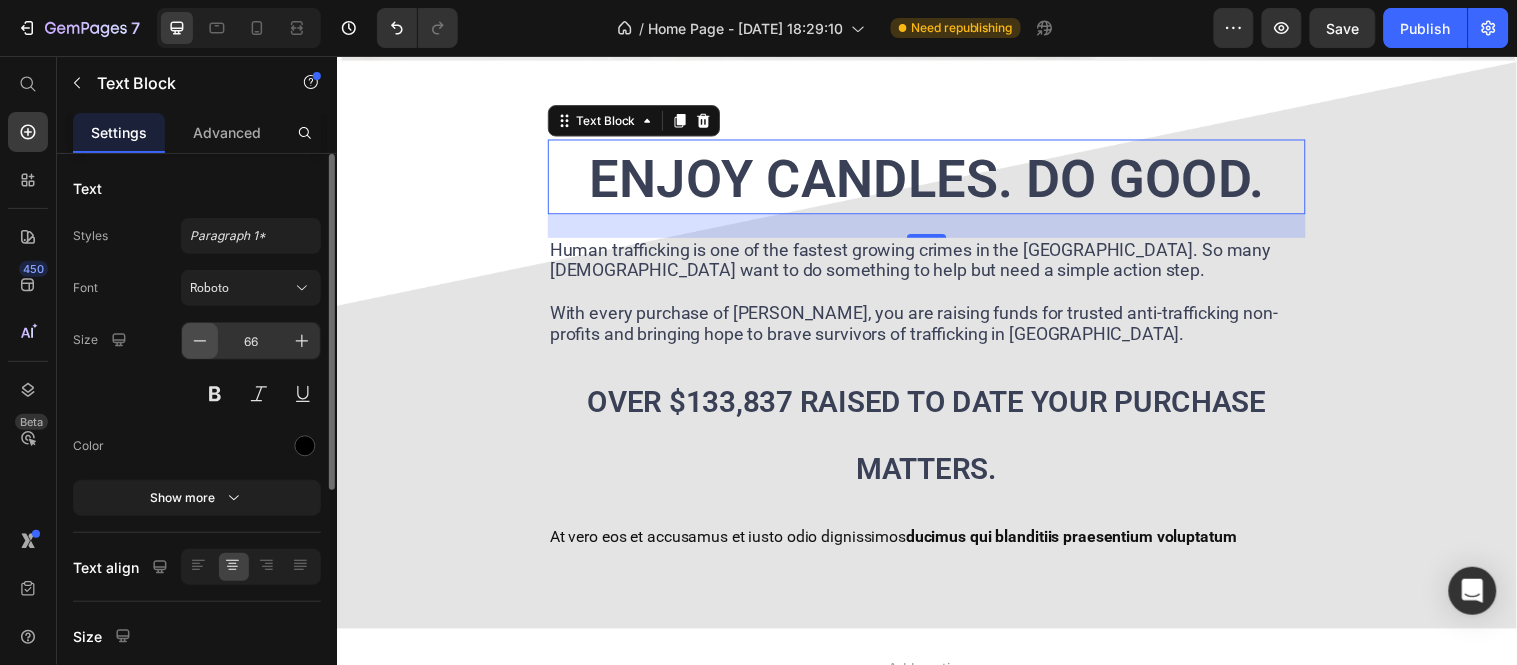 click 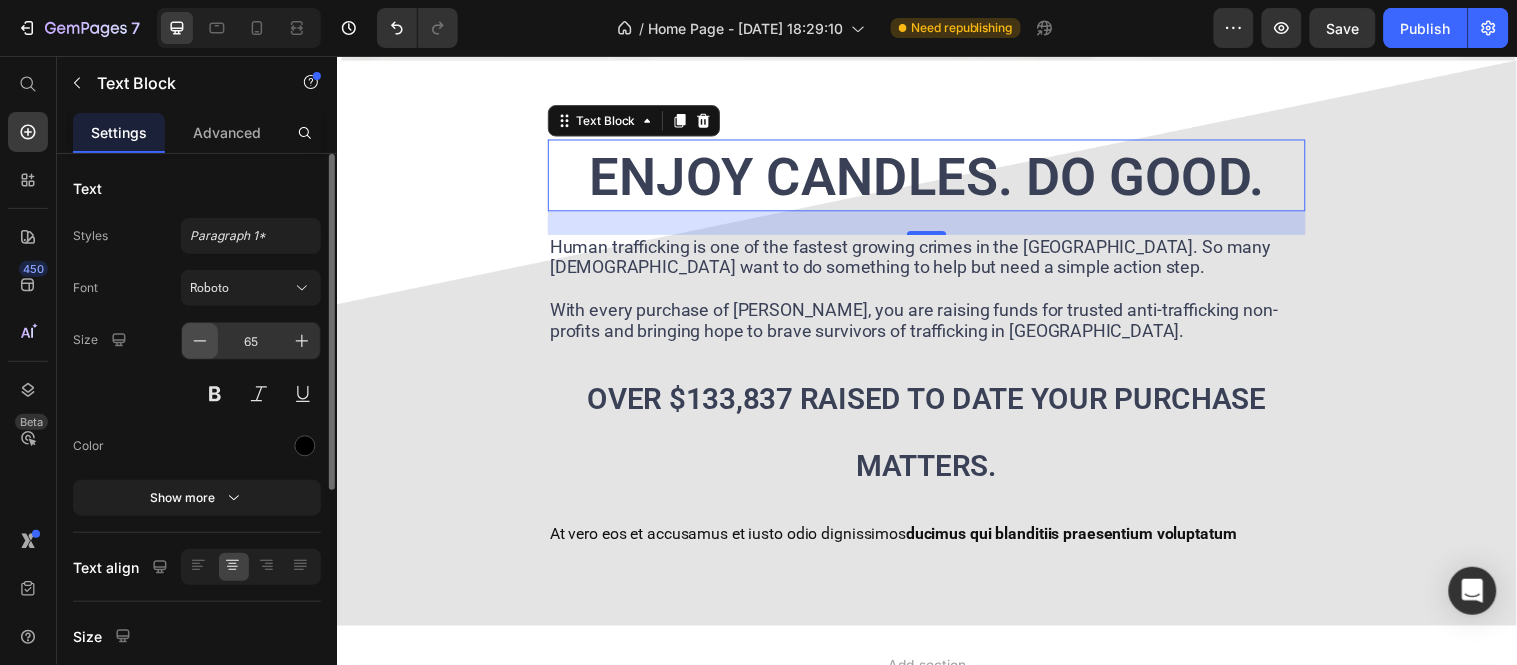 click 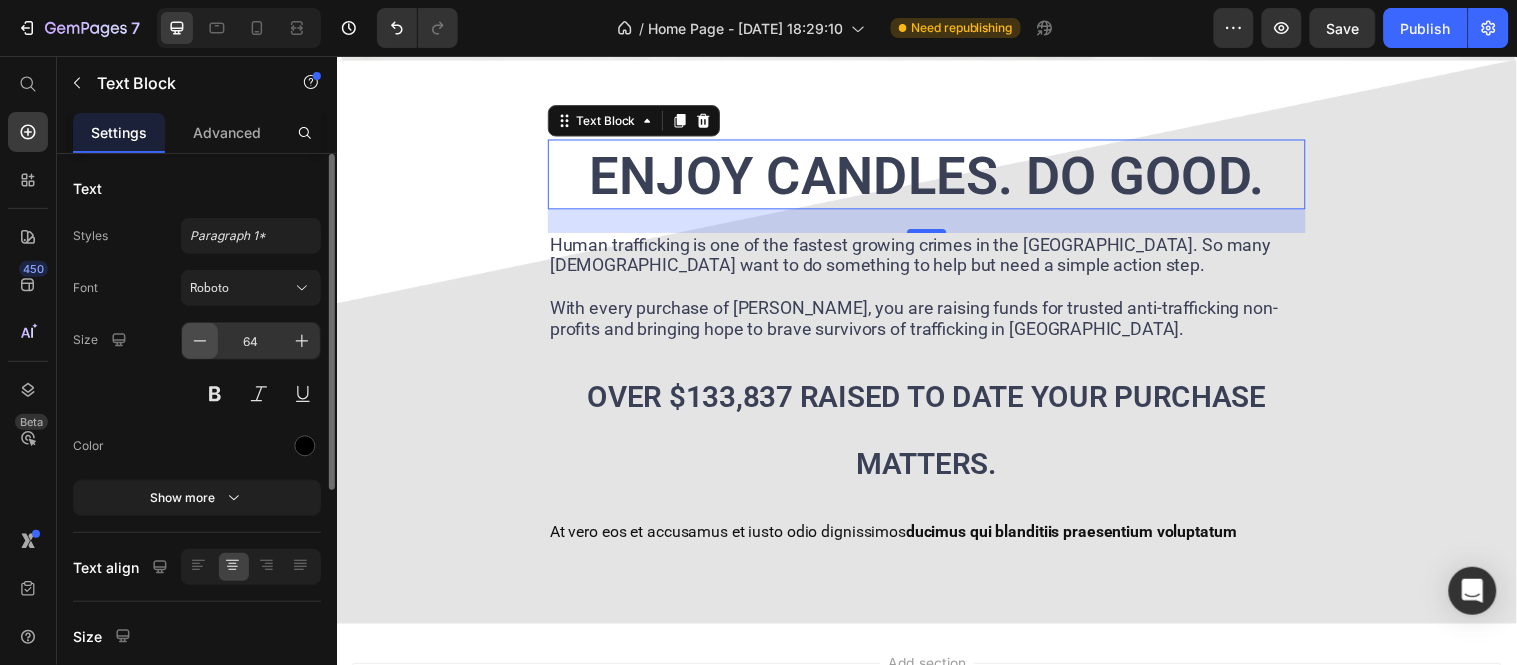 click 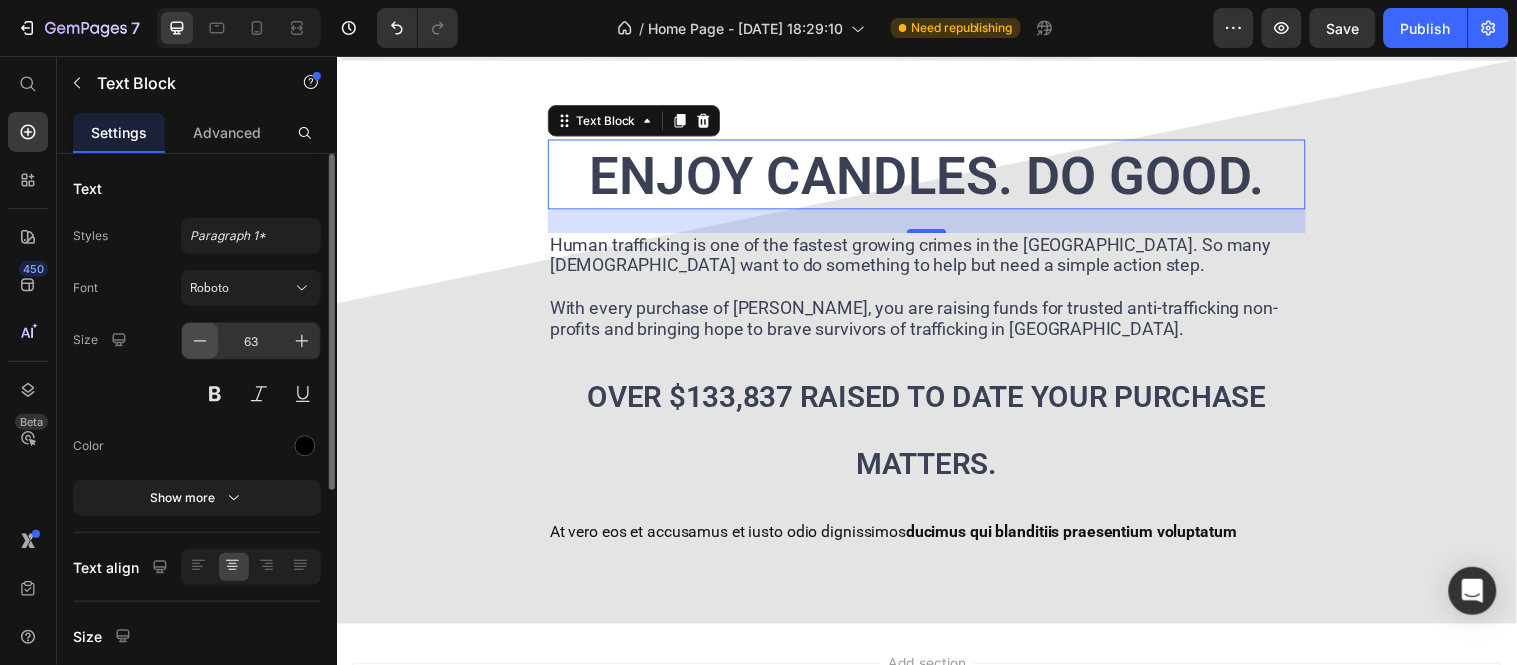 click 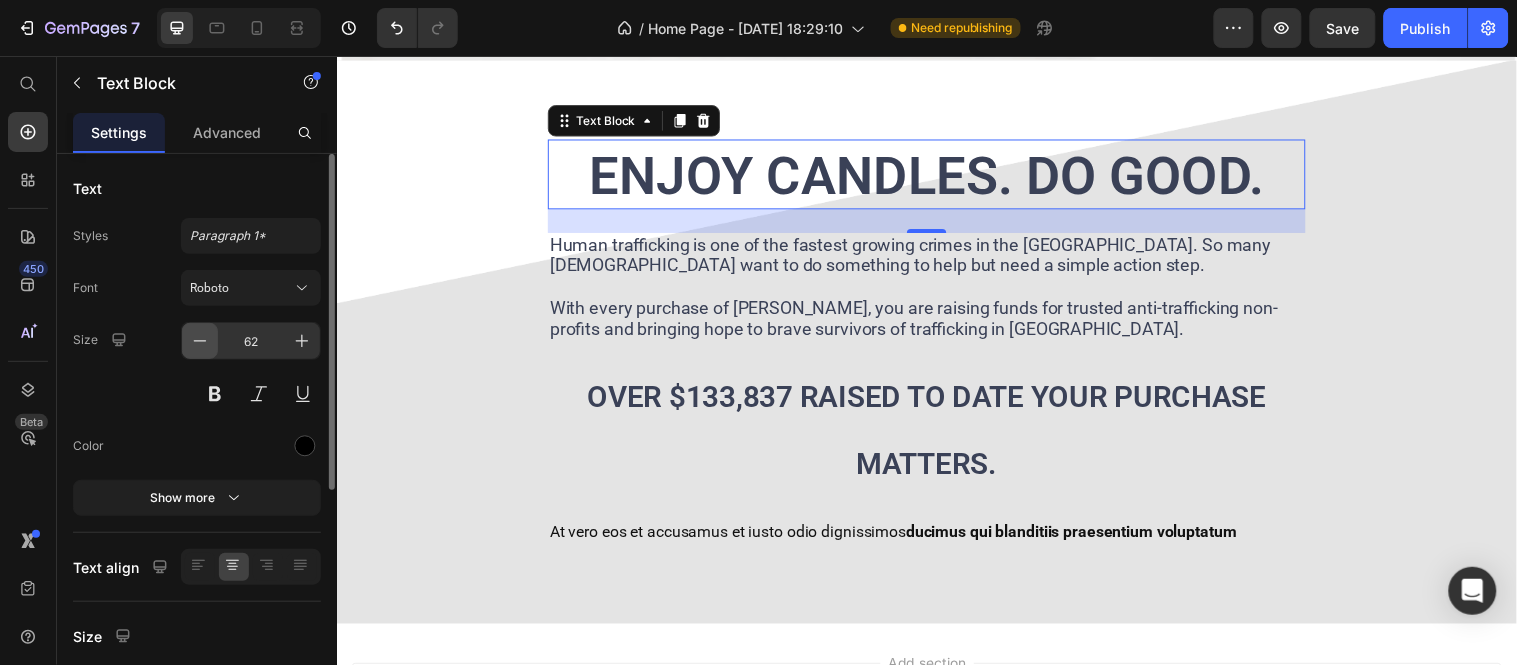 click 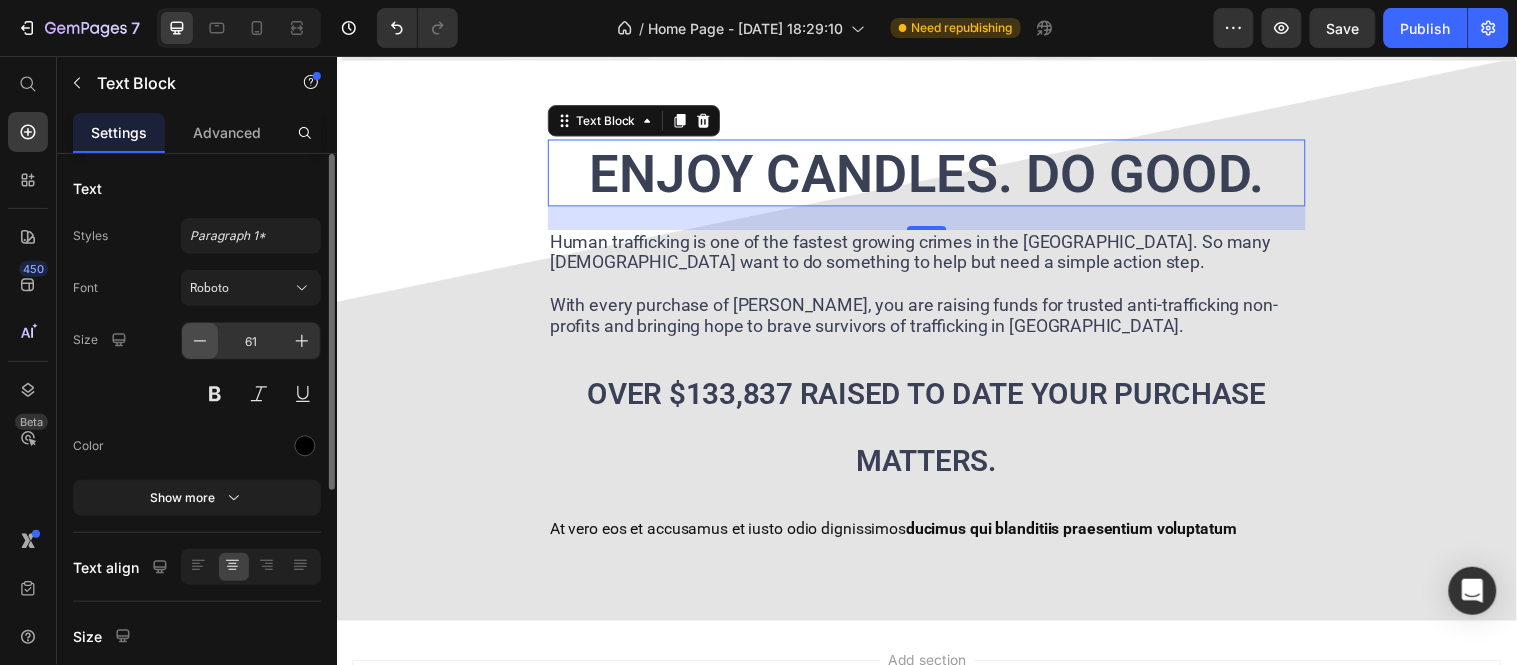 click 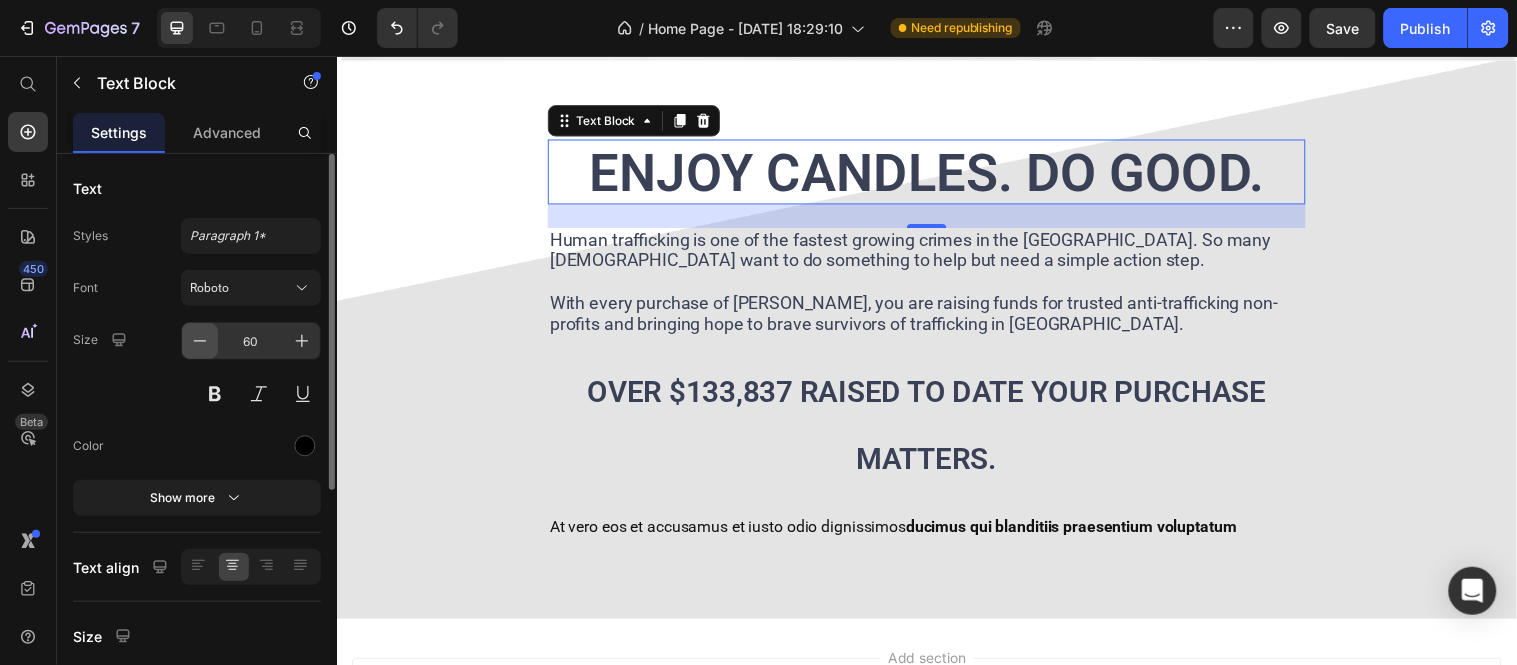 click 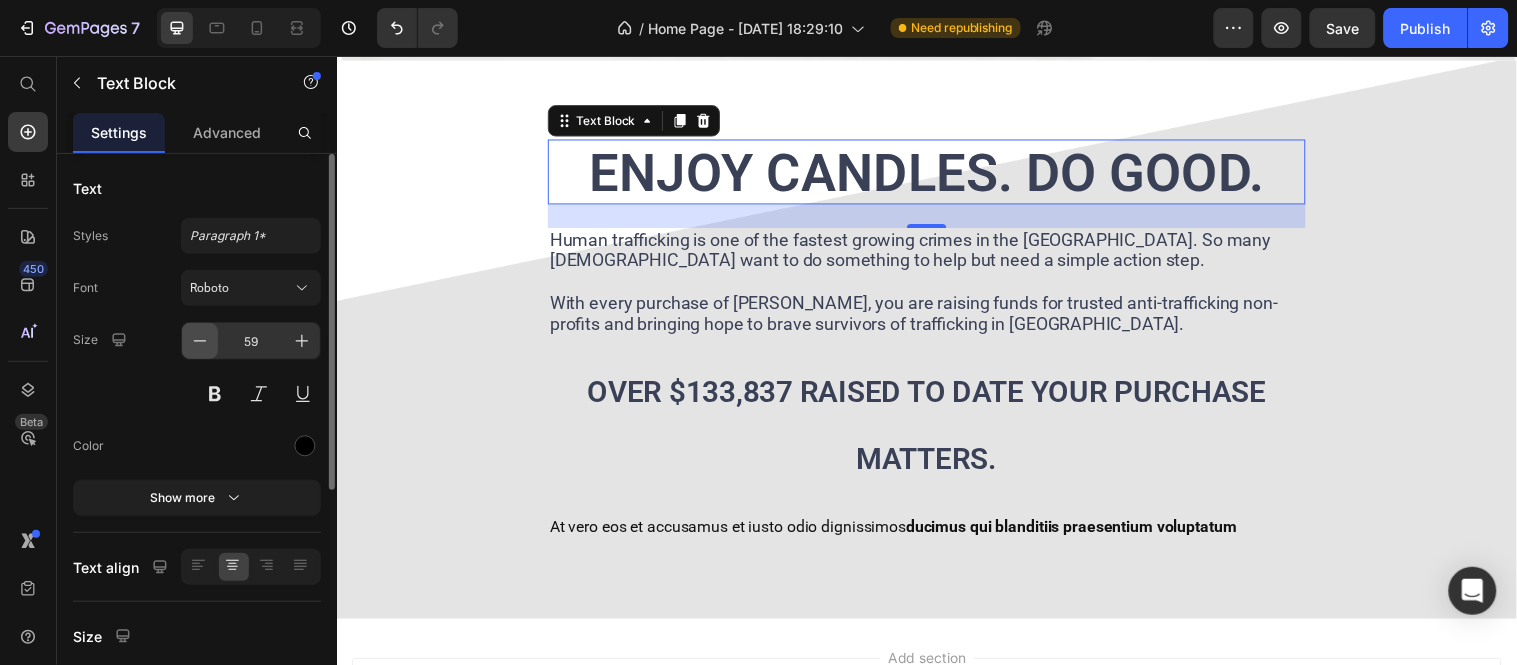 click 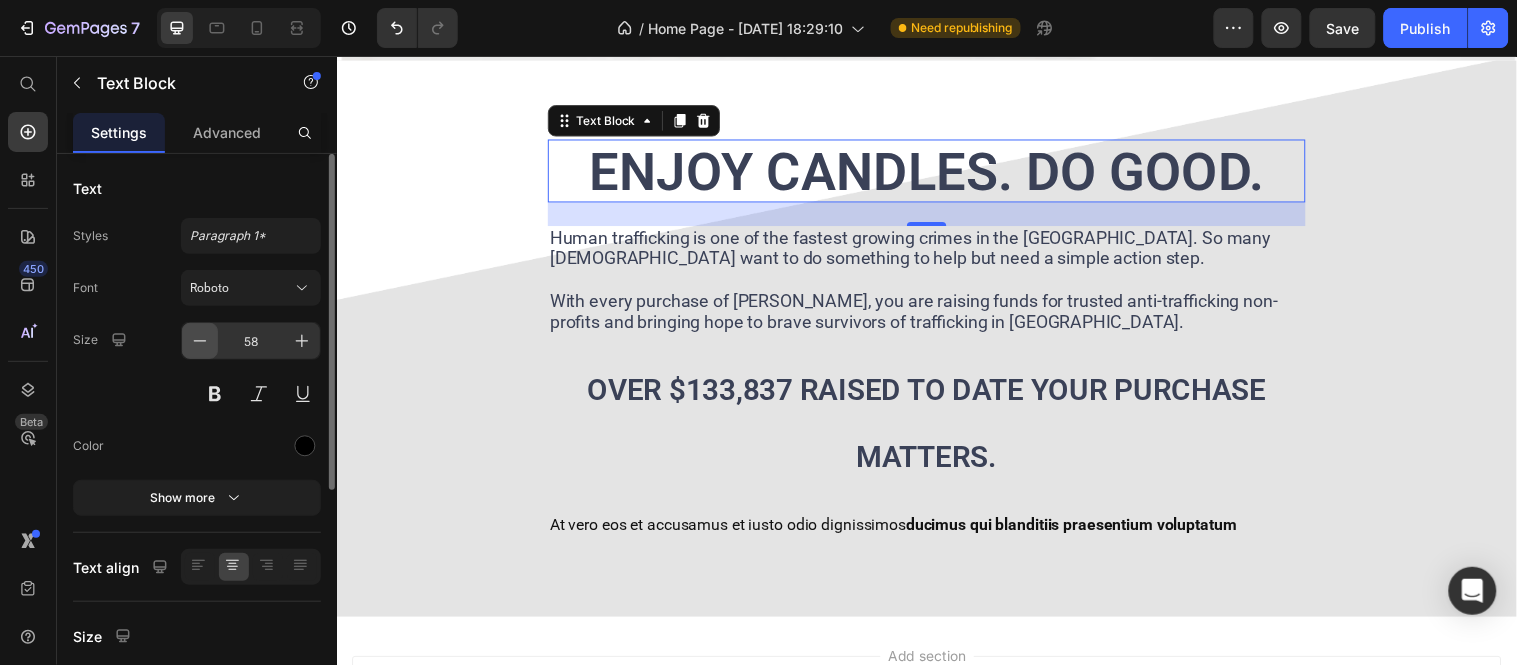 click 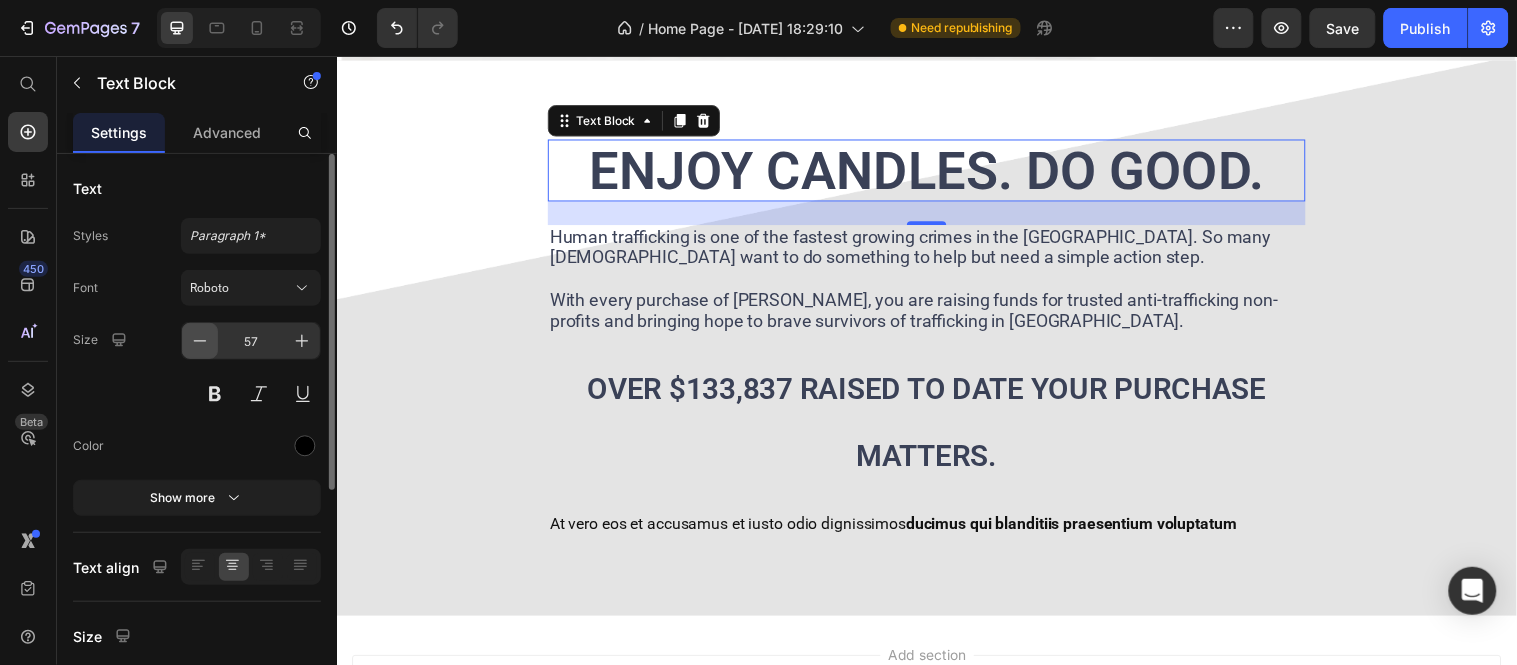 click 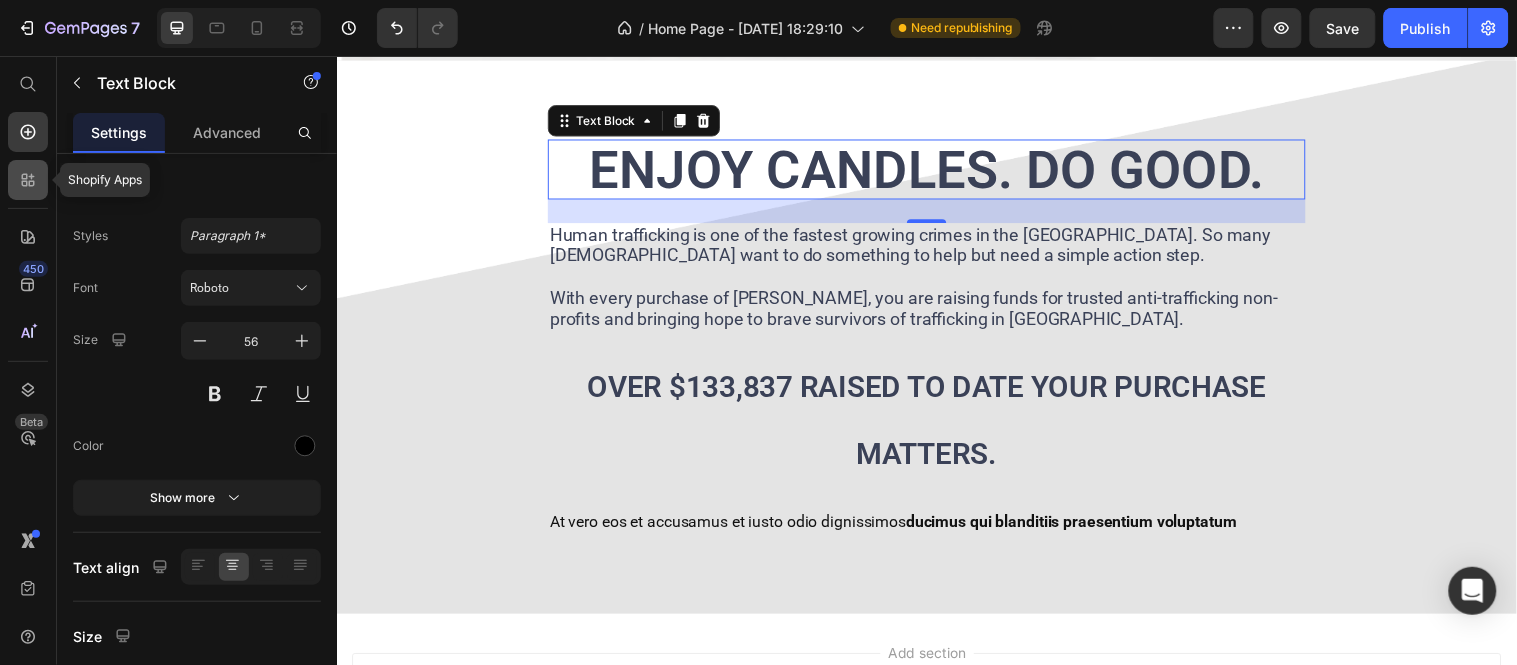 click 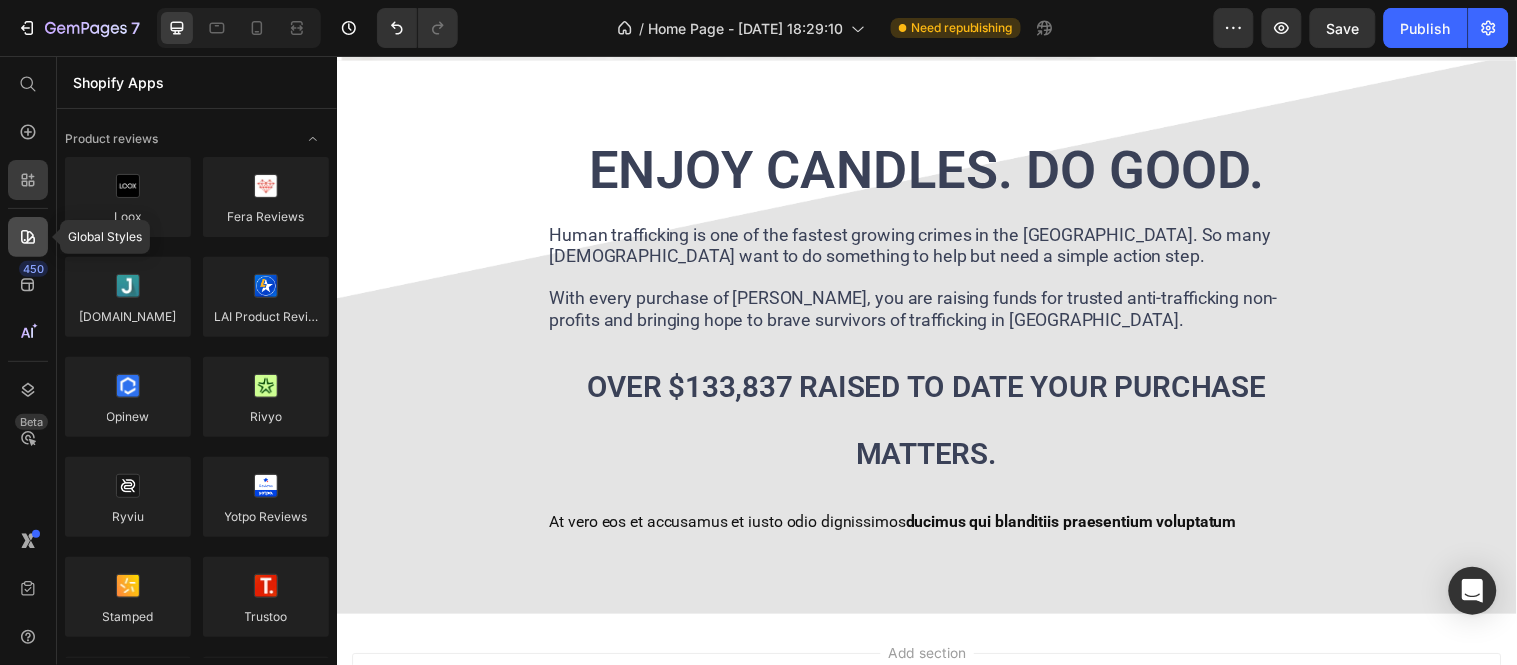 click 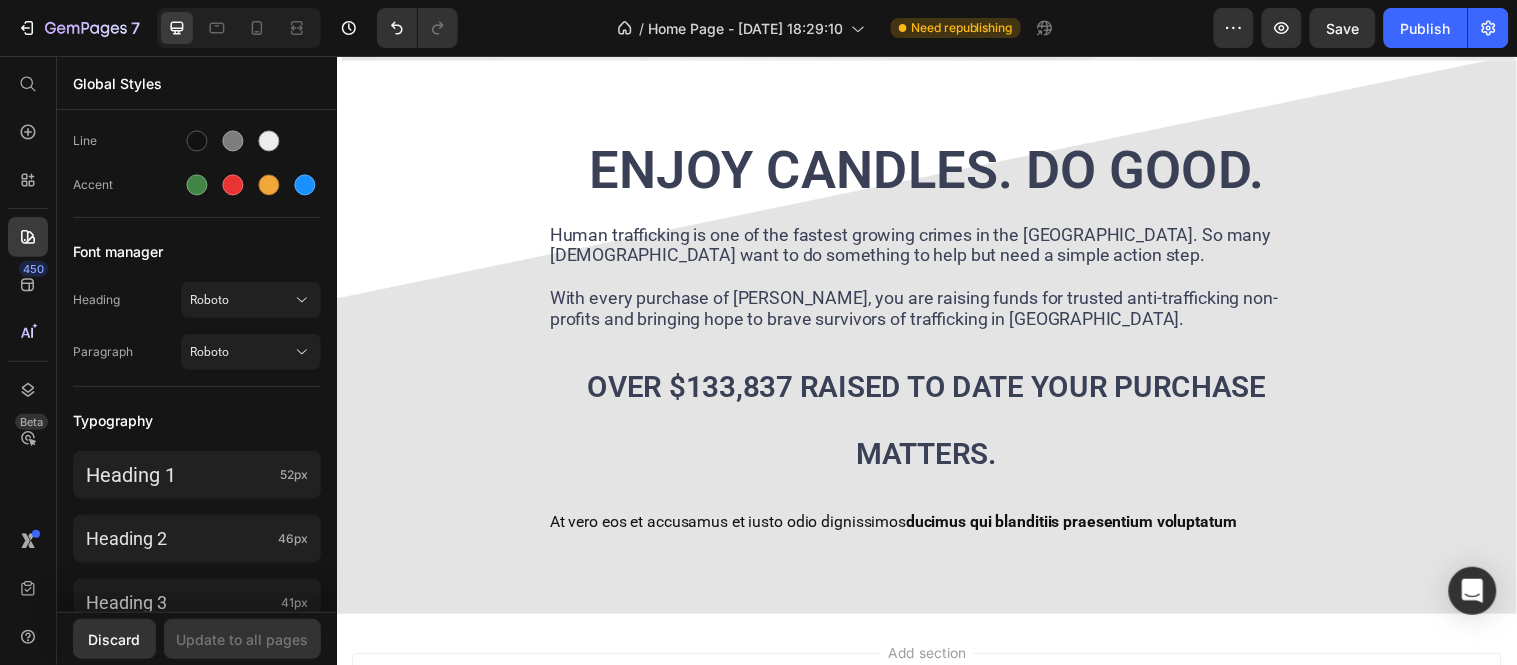 scroll, scrollTop: 0, scrollLeft: 0, axis: both 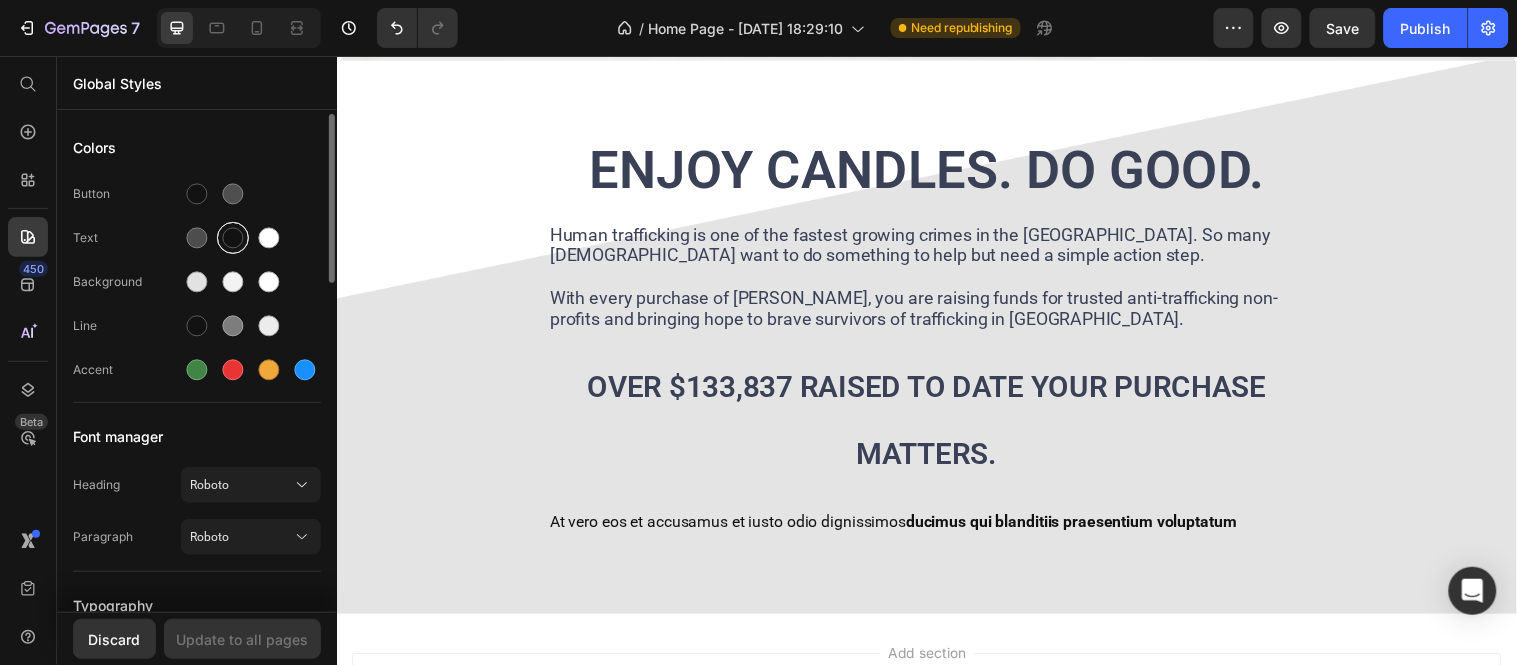 click at bounding box center [233, 238] 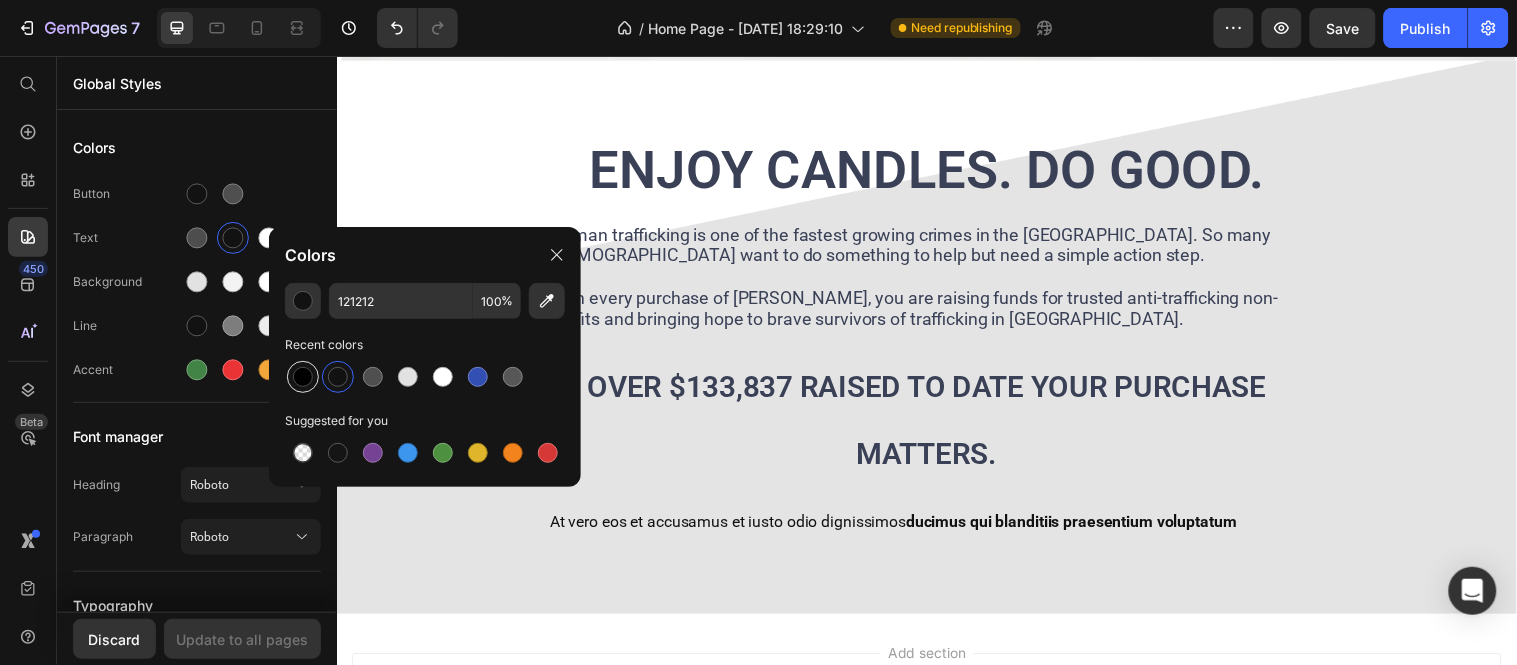 click at bounding box center (303, 377) 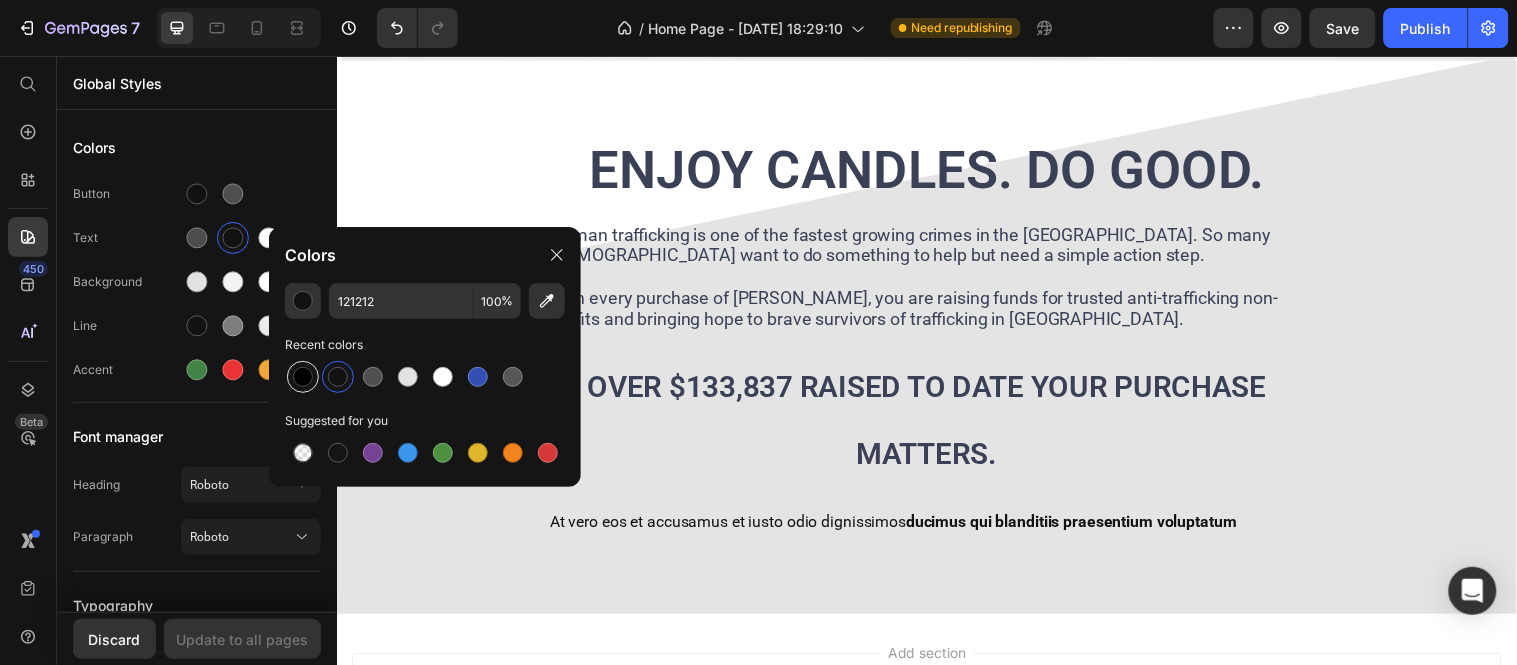 type on "000000" 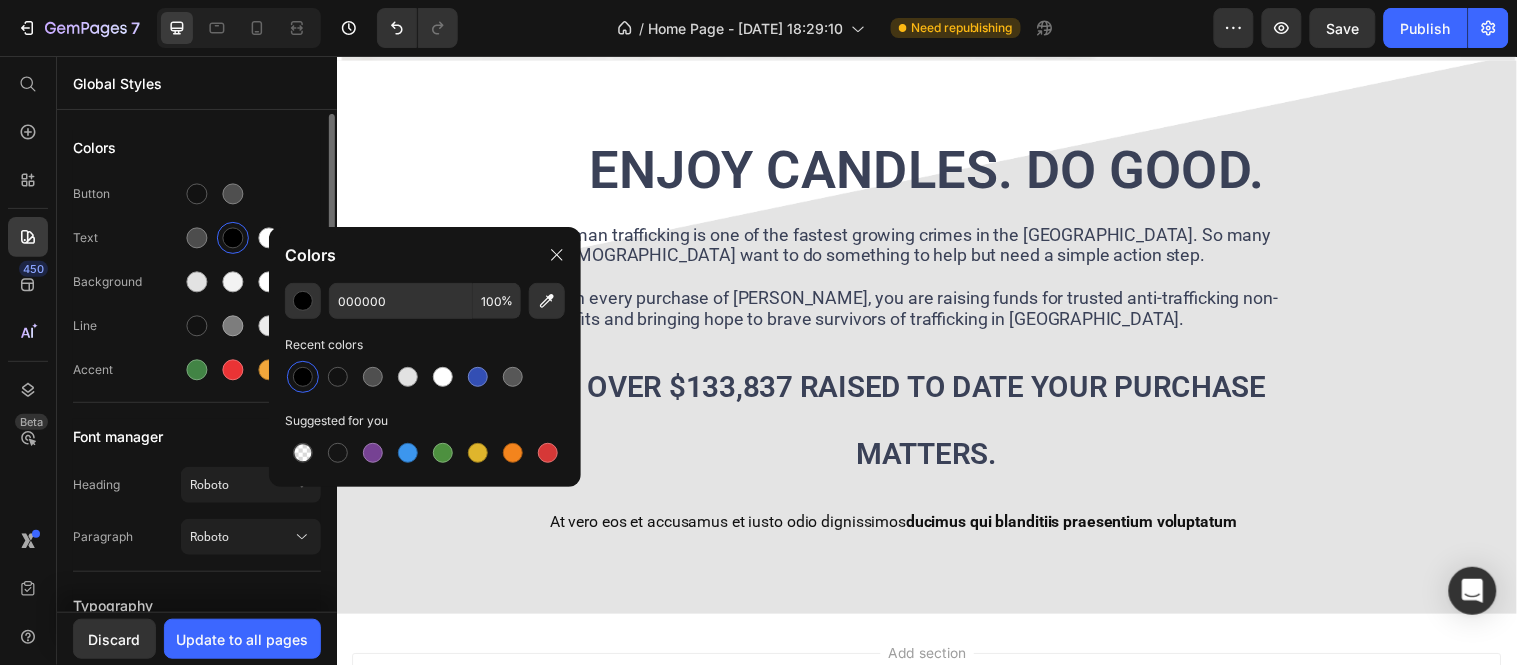 click on "Button Text Background Line Accent" 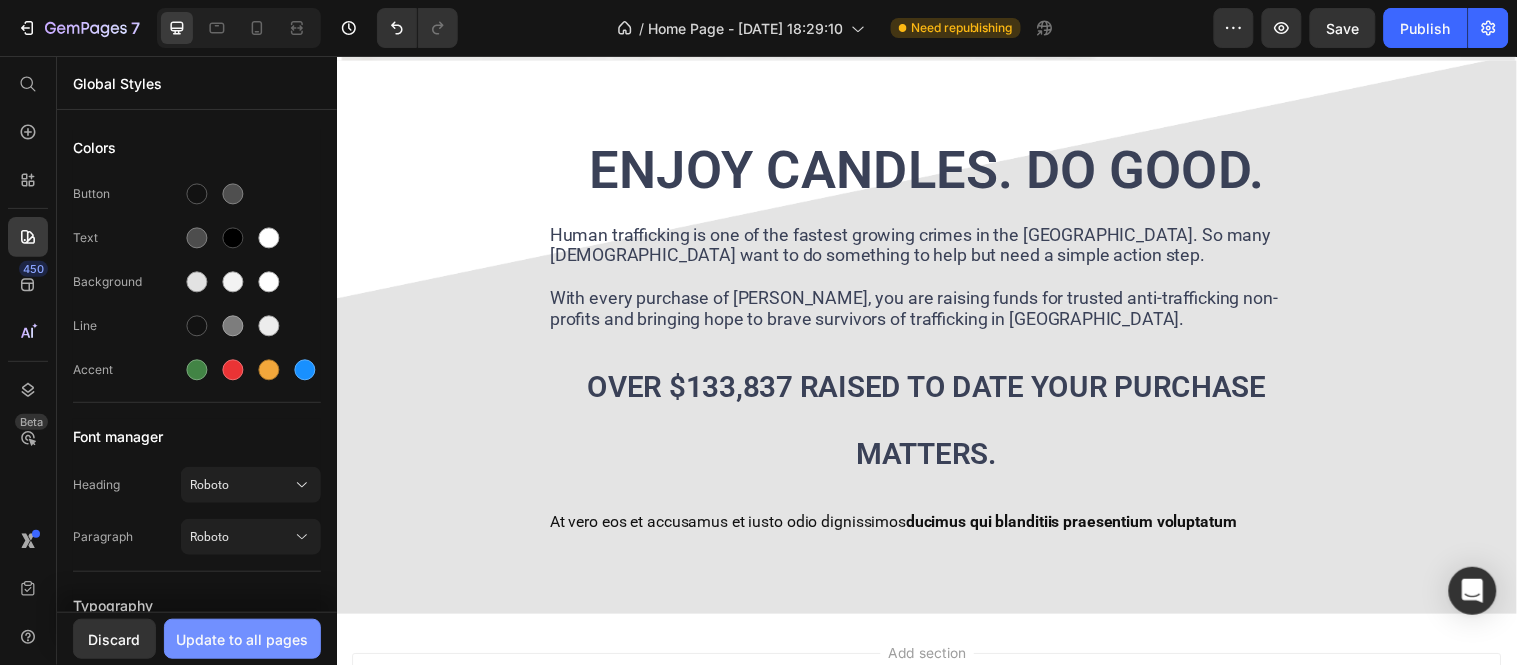 click on "Update to all pages" at bounding box center [243, 639] 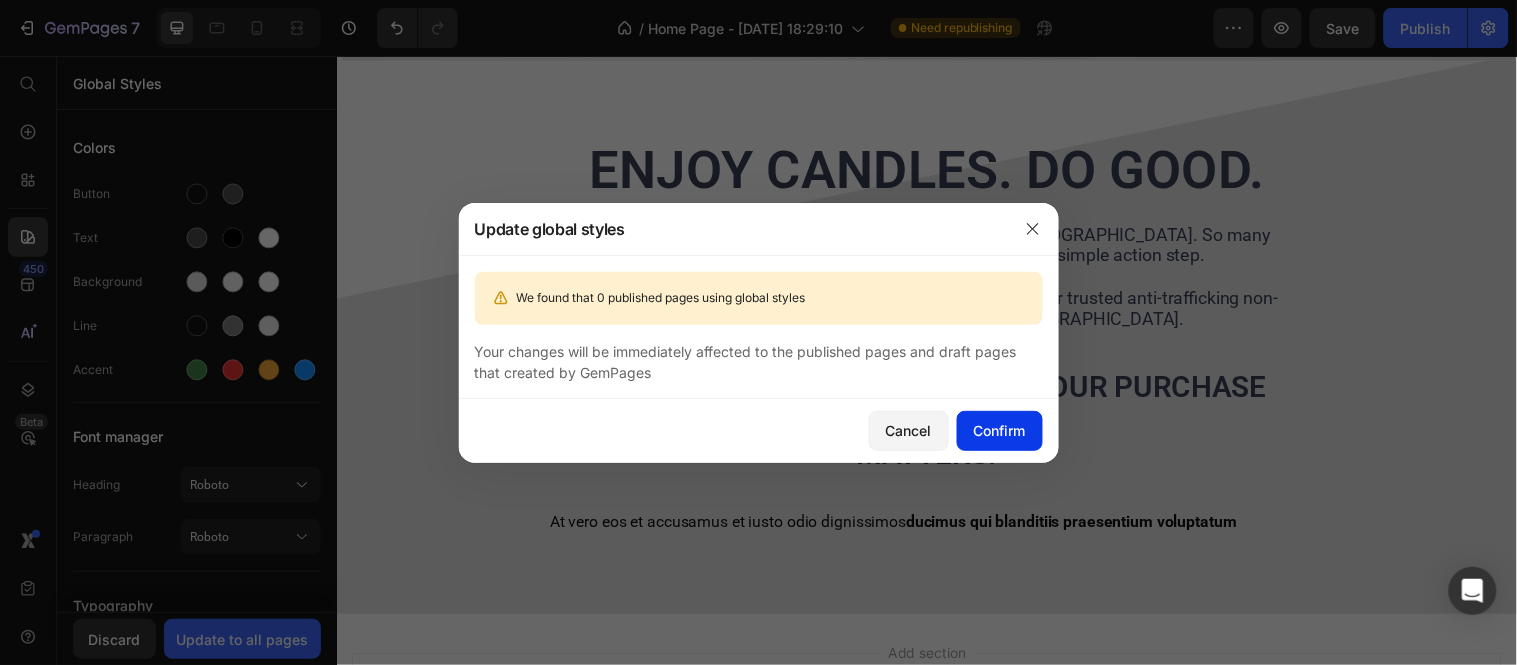 click on "Confirm" at bounding box center [1000, 430] 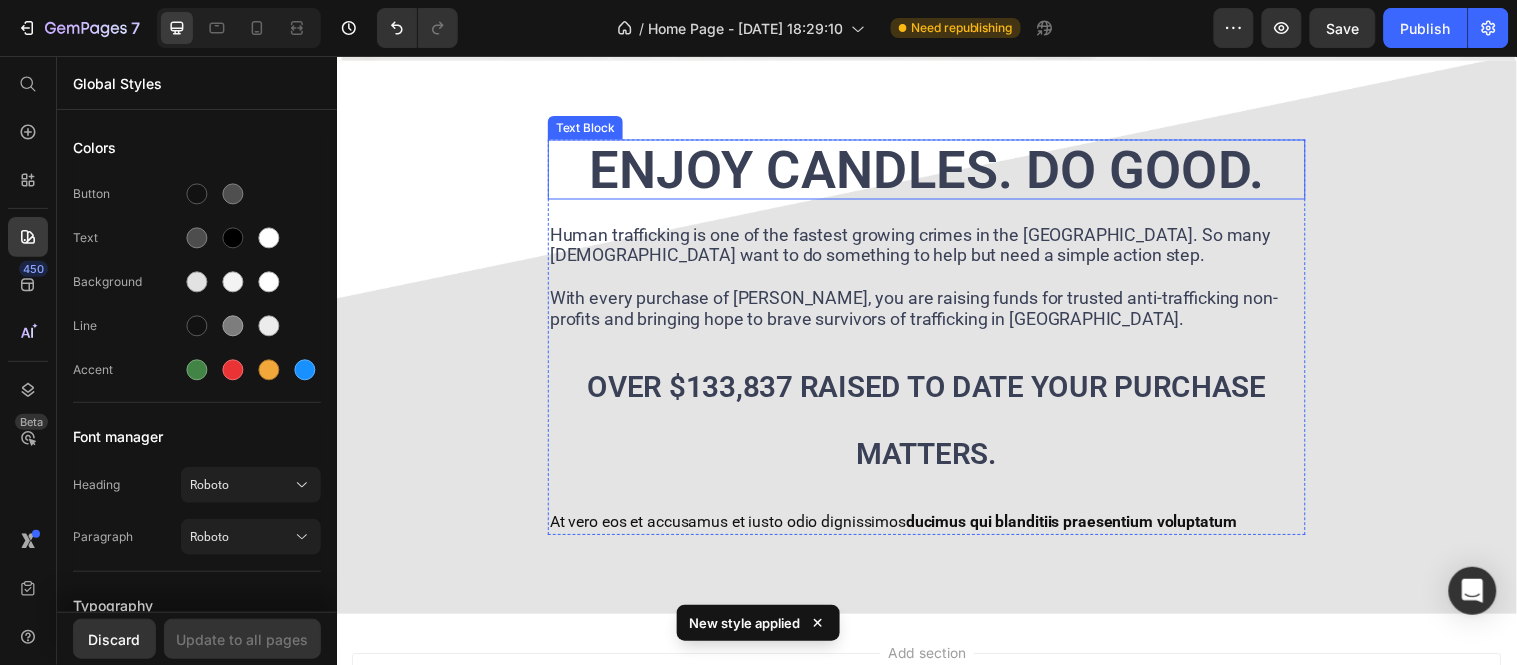 click on "ENJOY CANDLES. DO GOOD." at bounding box center (936, 171) 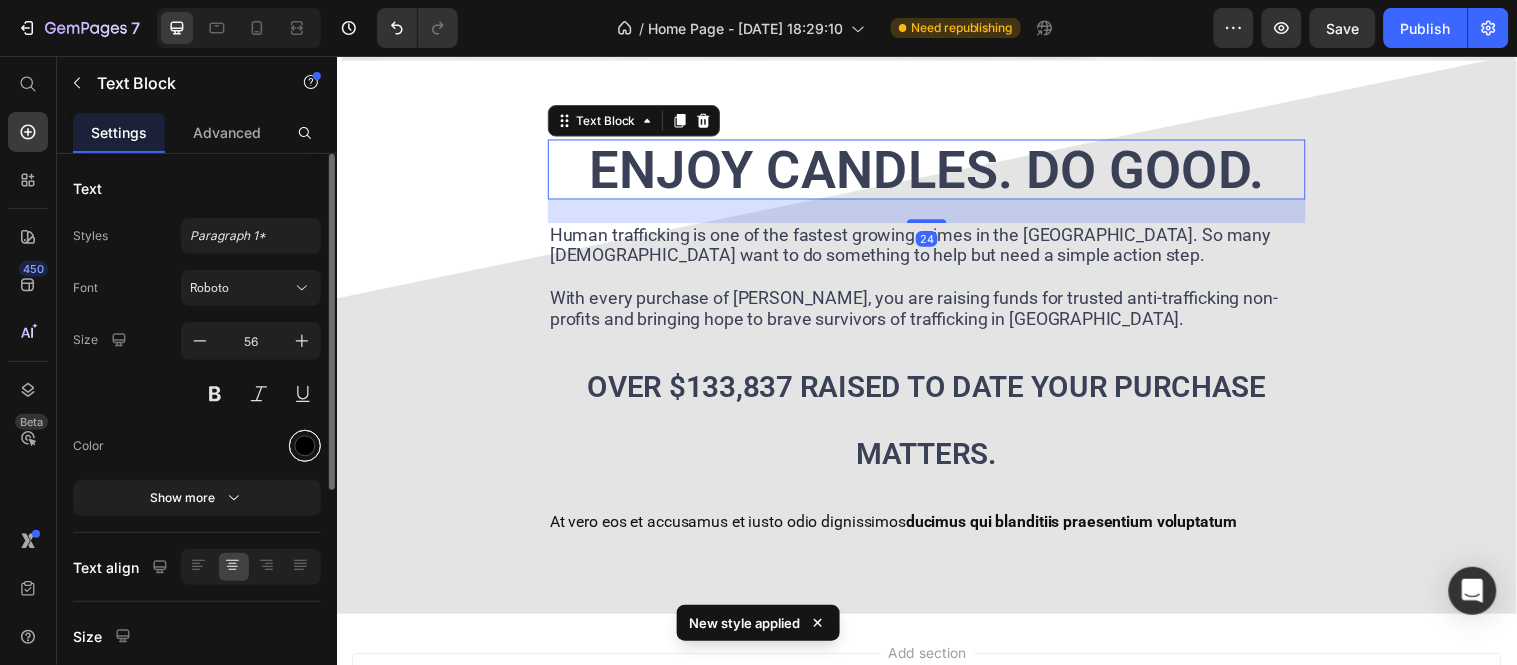 click at bounding box center [305, 446] 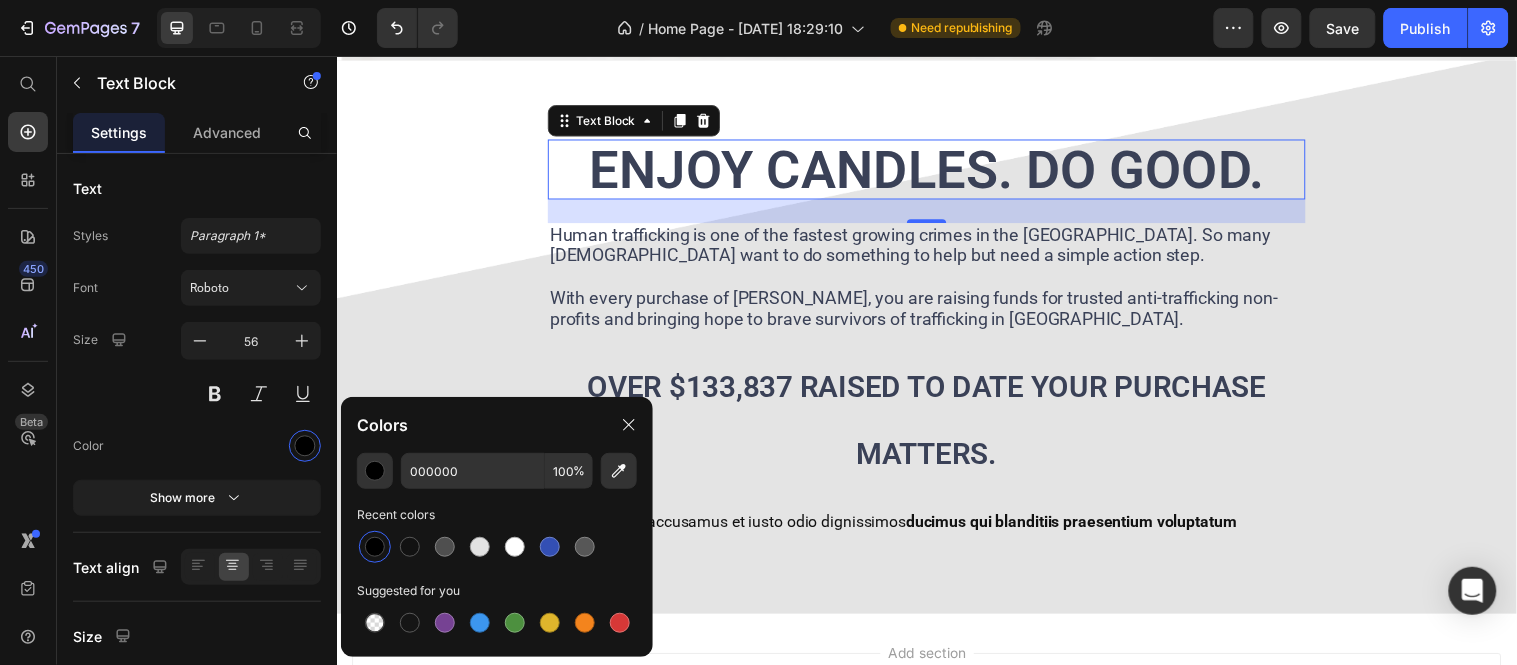 click at bounding box center [375, 547] 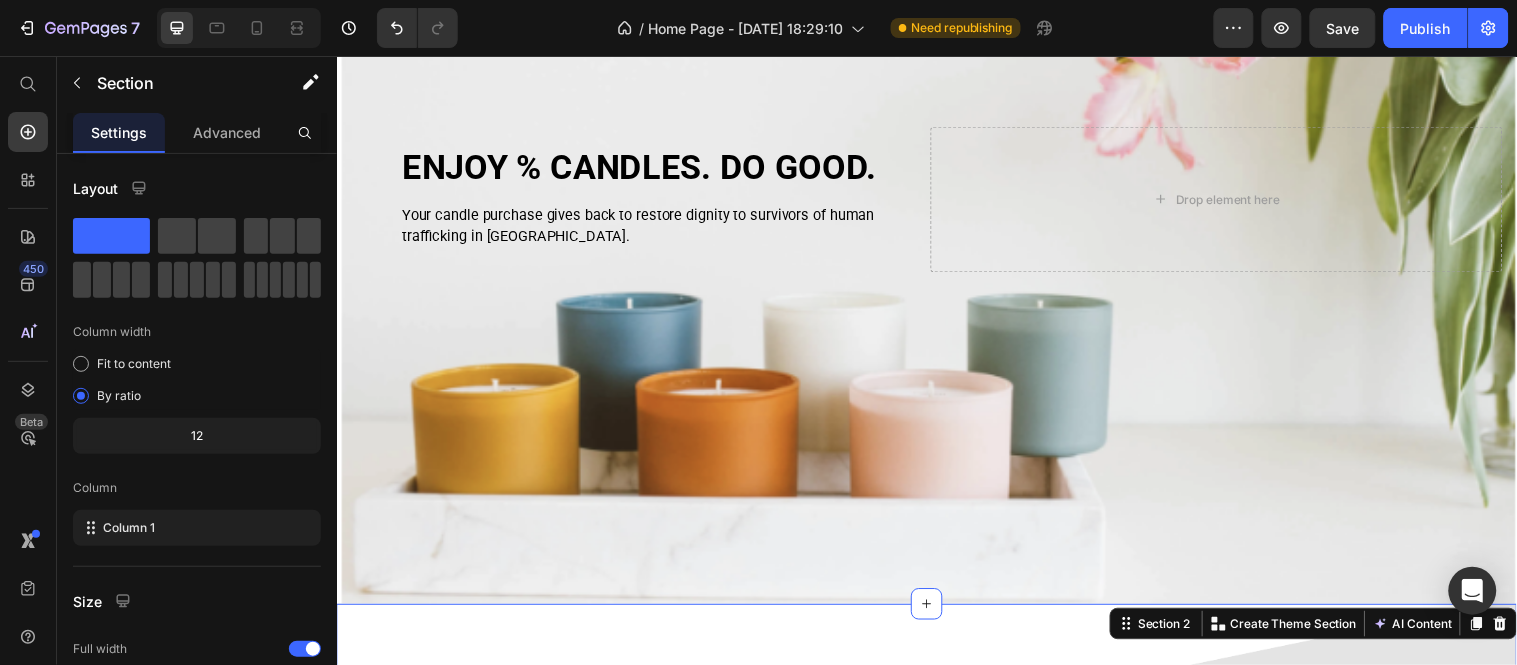 scroll, scrollTop: 322, scrollLeft: 0, axis: vertical 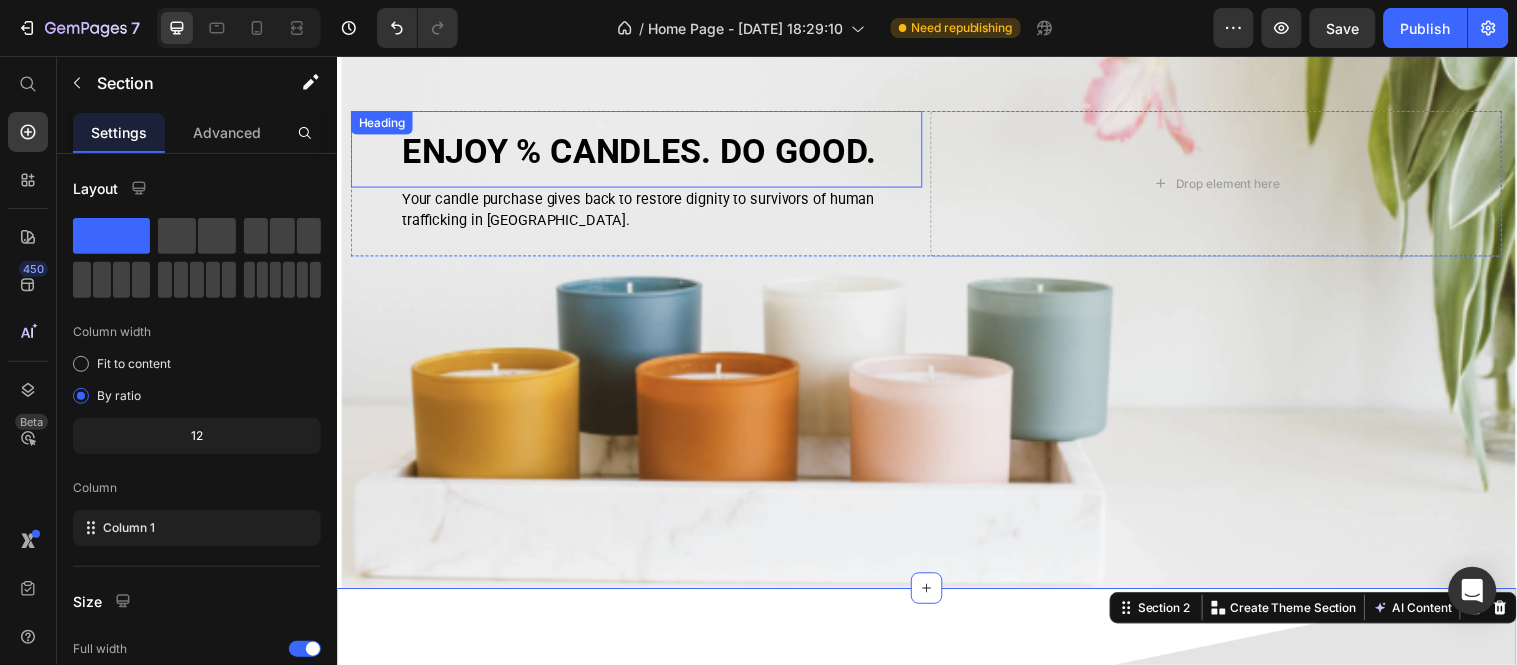 click on "ENJOY % CANDLES. DO GOOD." at bounding box center [644, 152] 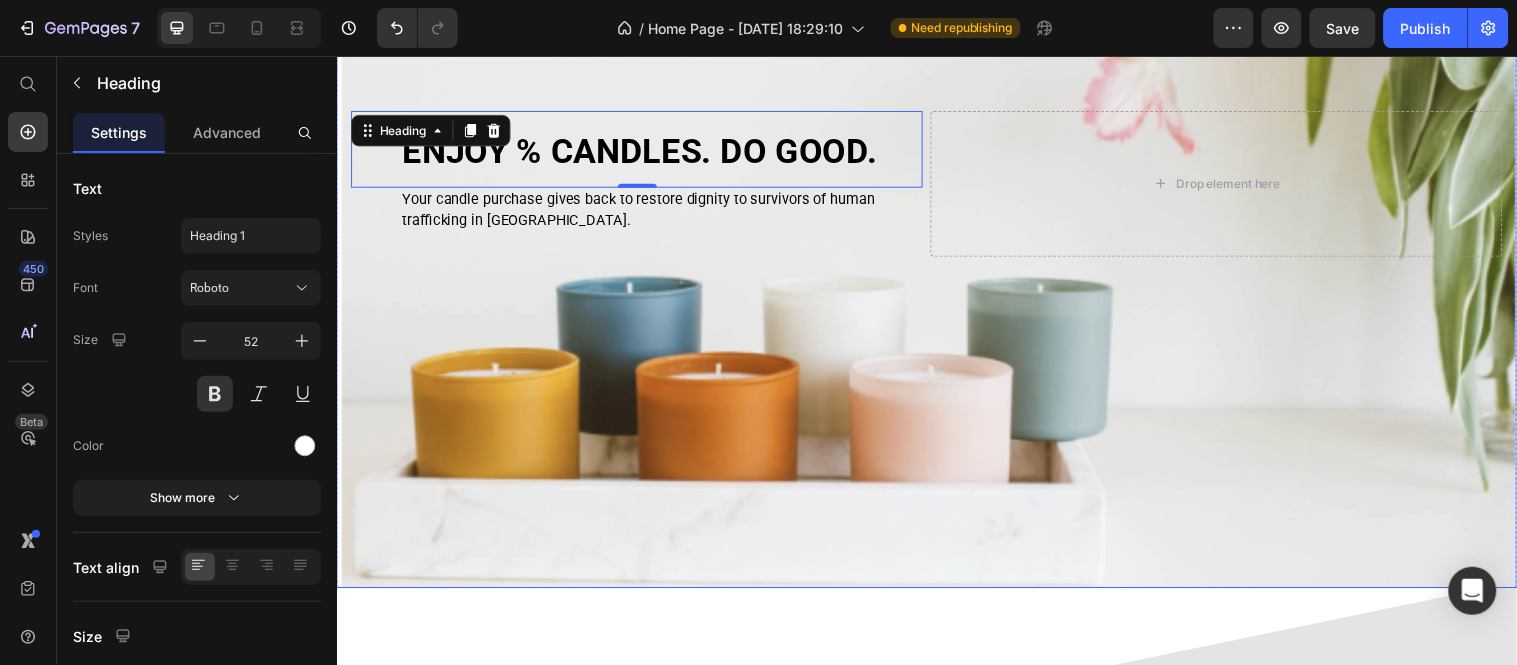 scroll, scrollTop: 345, scrollLeft: 0, axis: vertical 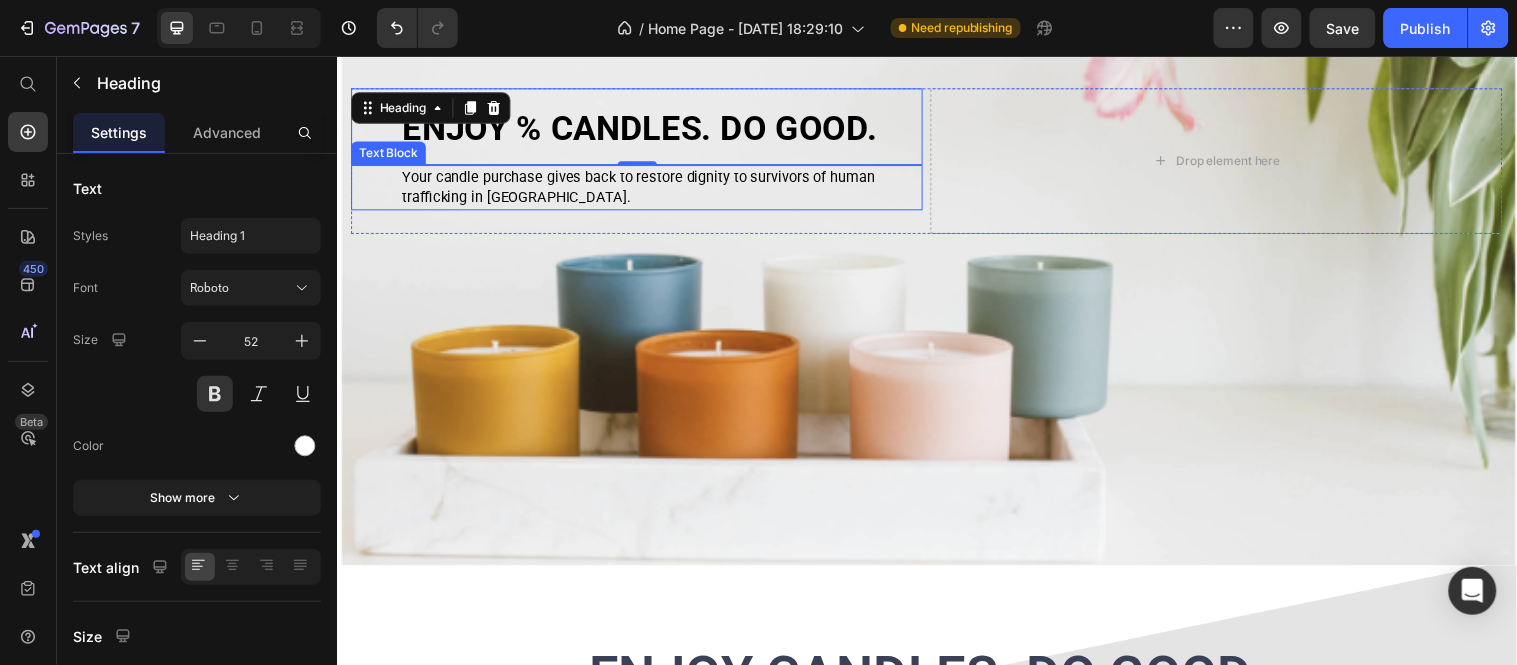 click on "Your candle purchase gives back to restore dignity to survivors of human trafficking in [GEOGRAPHIC_DATA]." at bounding box center (643, 188) 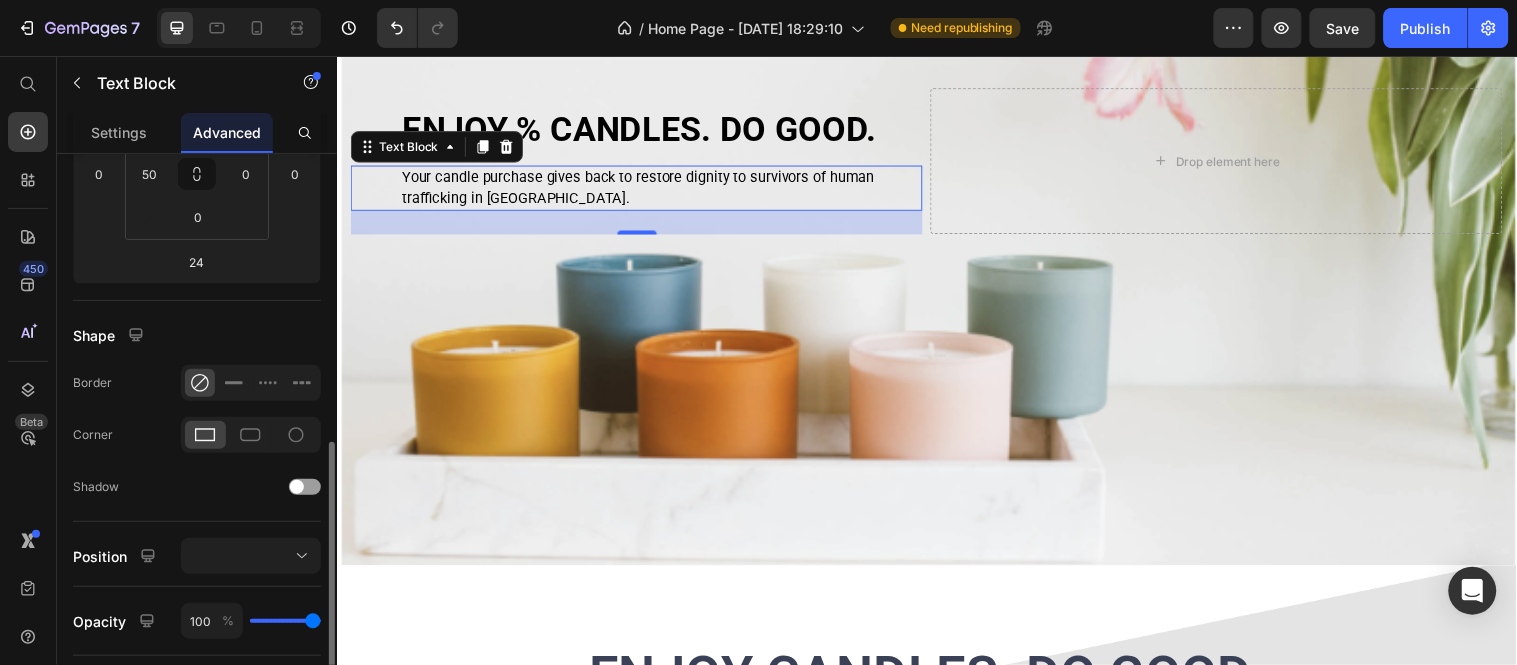 scroll, scrollTop: 701, scrollLeft: 0, axis: vertical 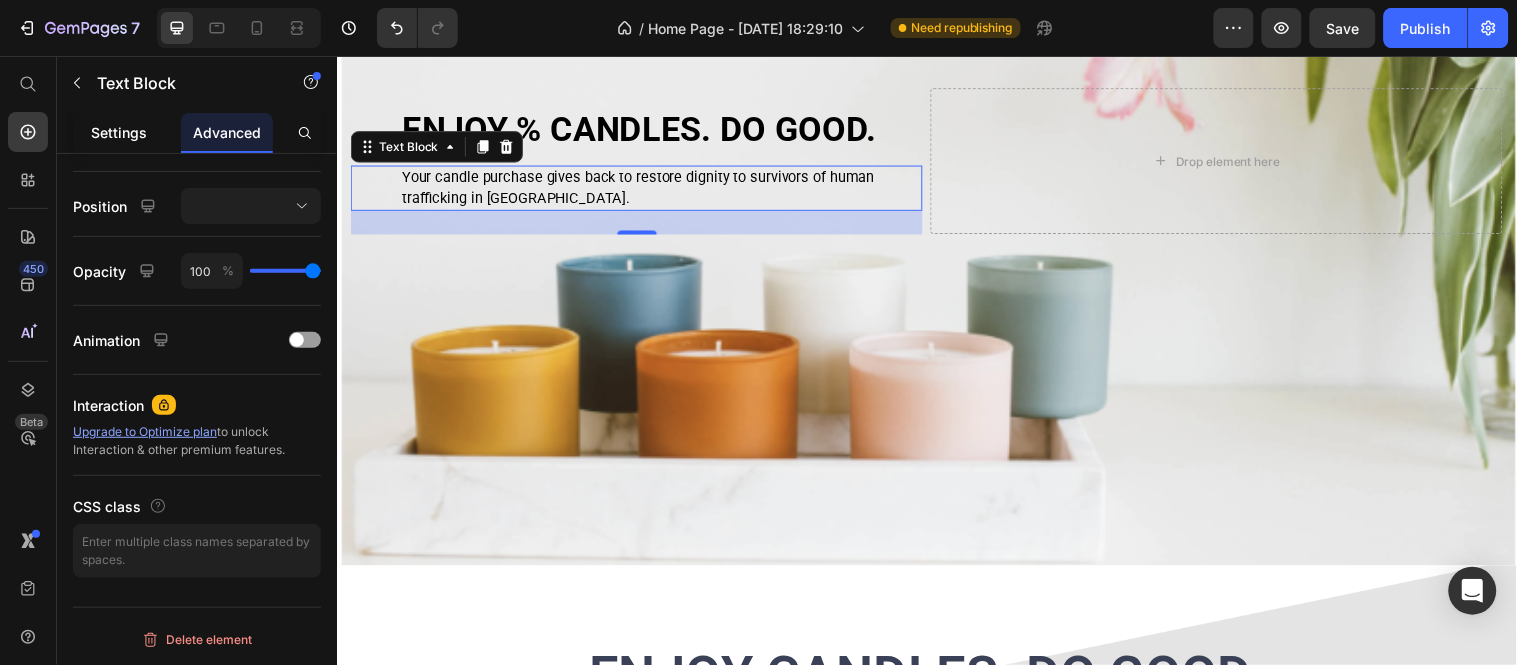 click on "Settings" at bounding box center (119, 132) 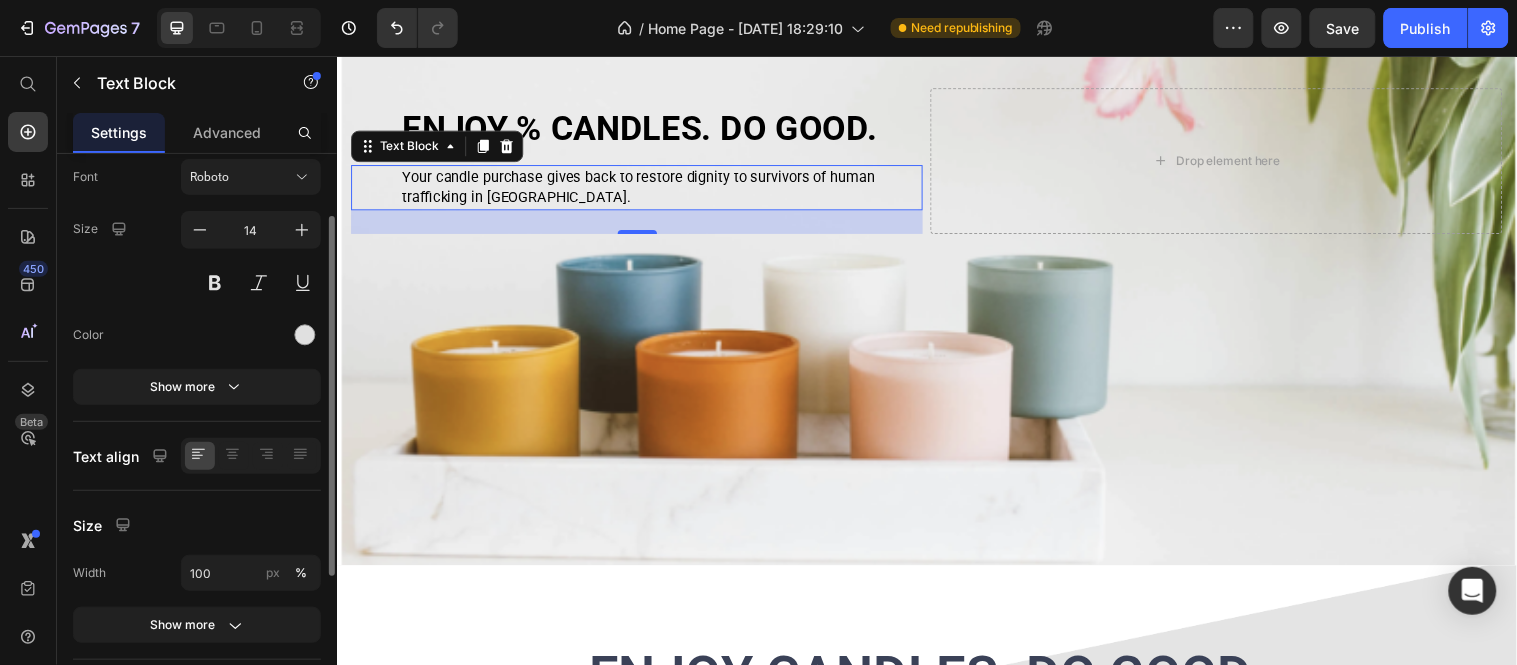 scroll, scrollTop: 113, scrollLeft: 0, axis: vertical 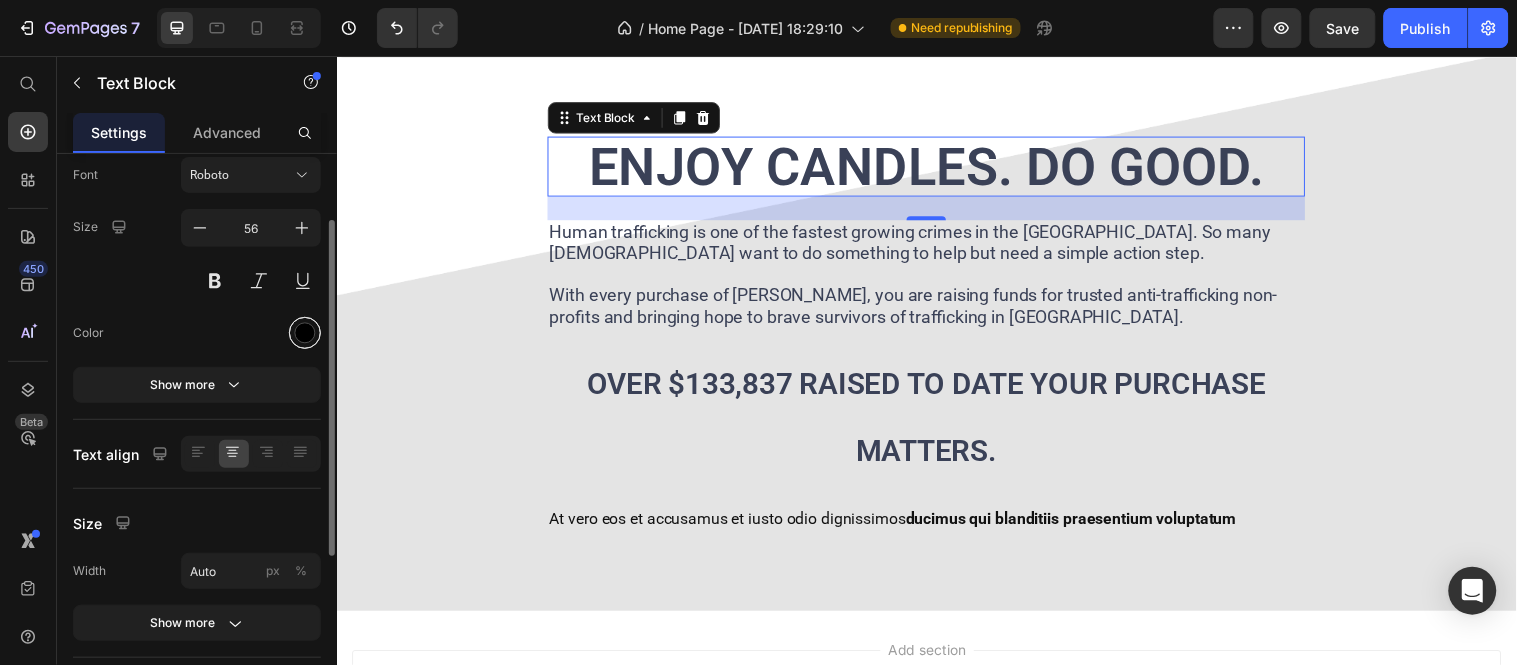 click at bounding box center (305, 333) 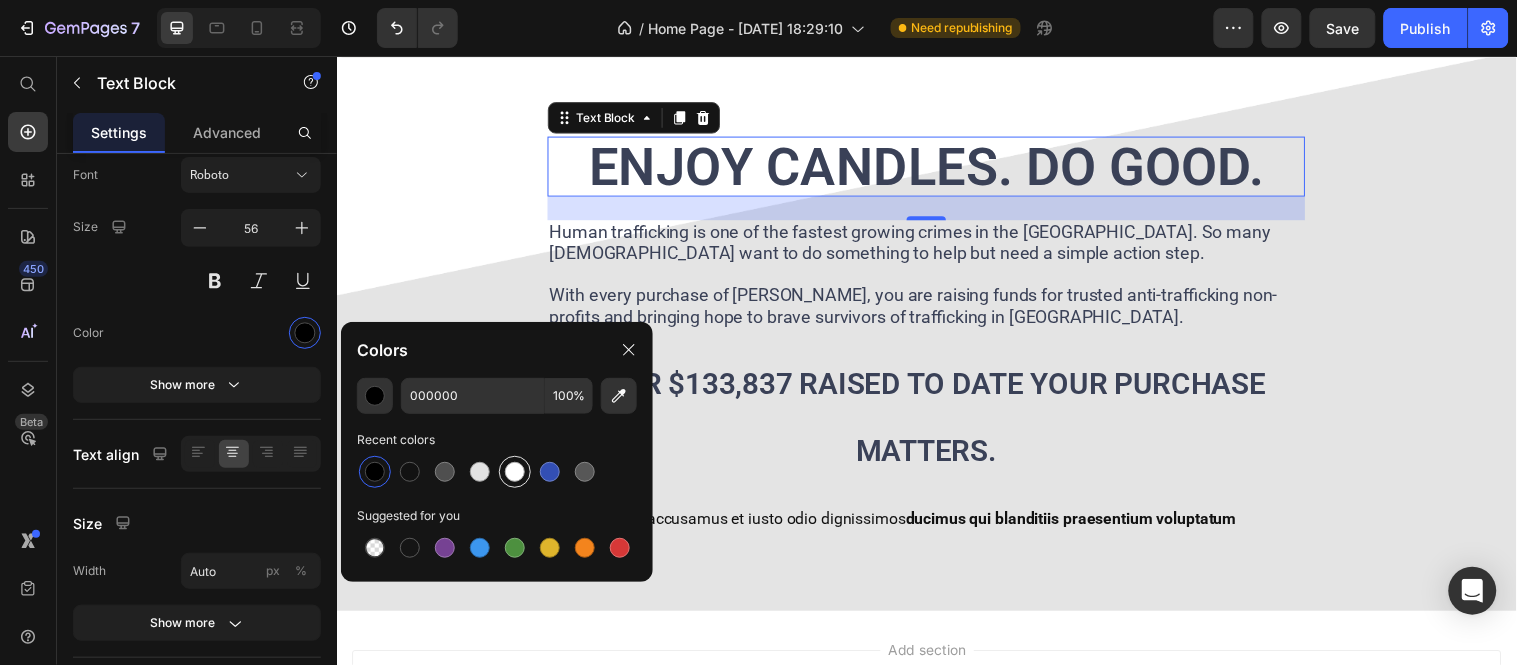 click at bounding box center [515, 472] 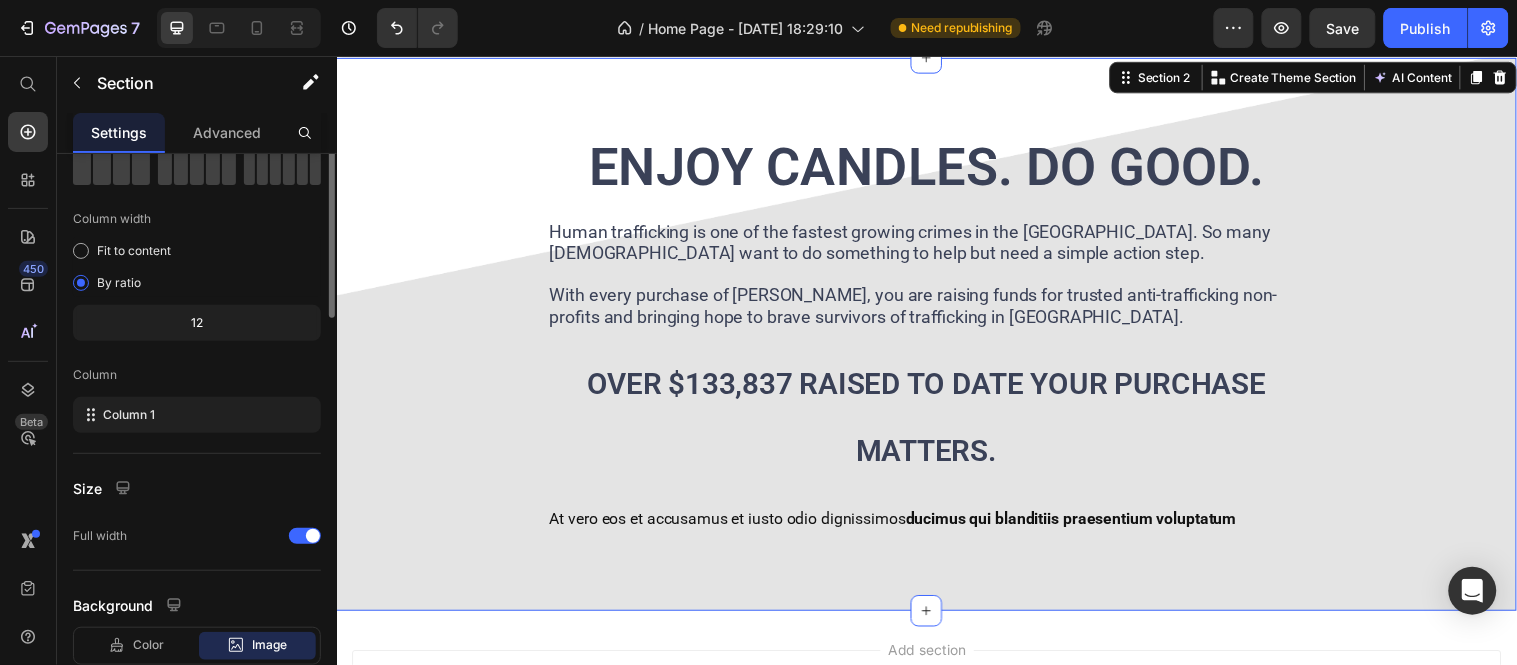 scroll, scrollTop: 0, scrollLeft: 0, axis: both 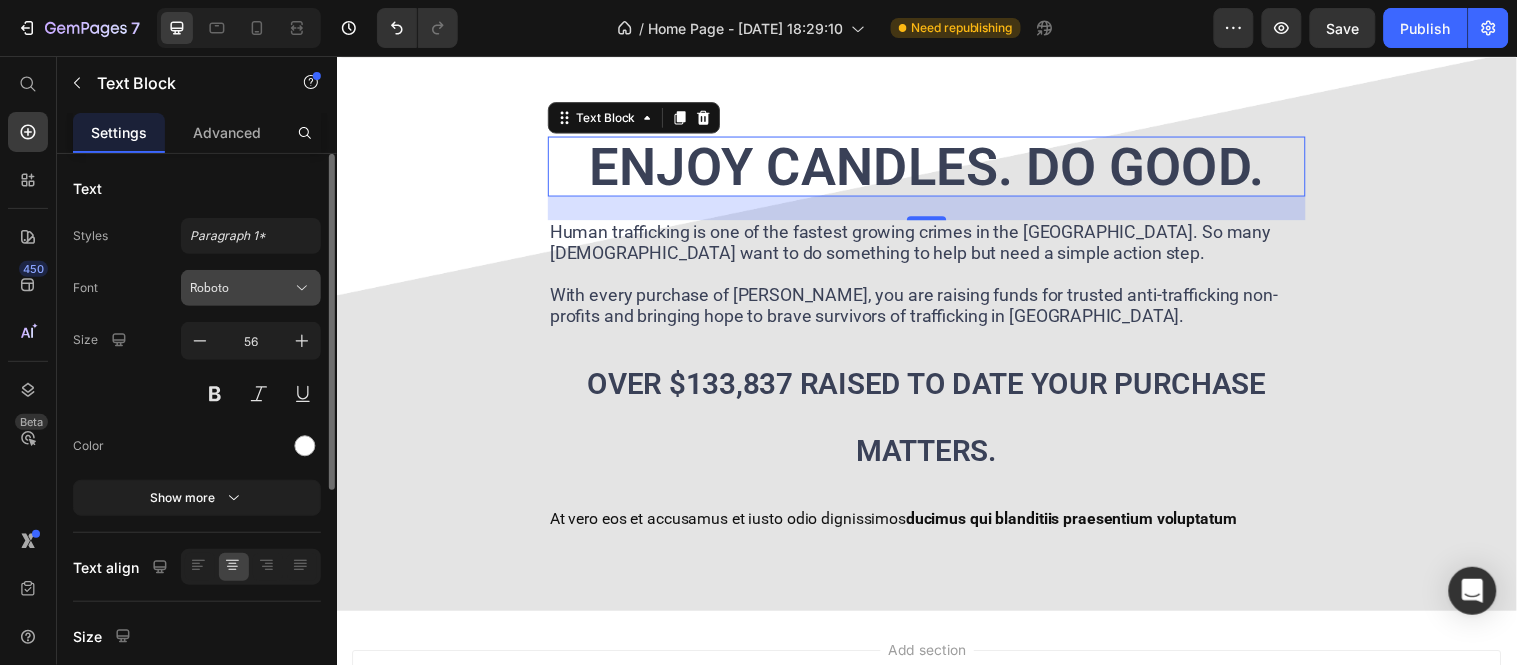 click 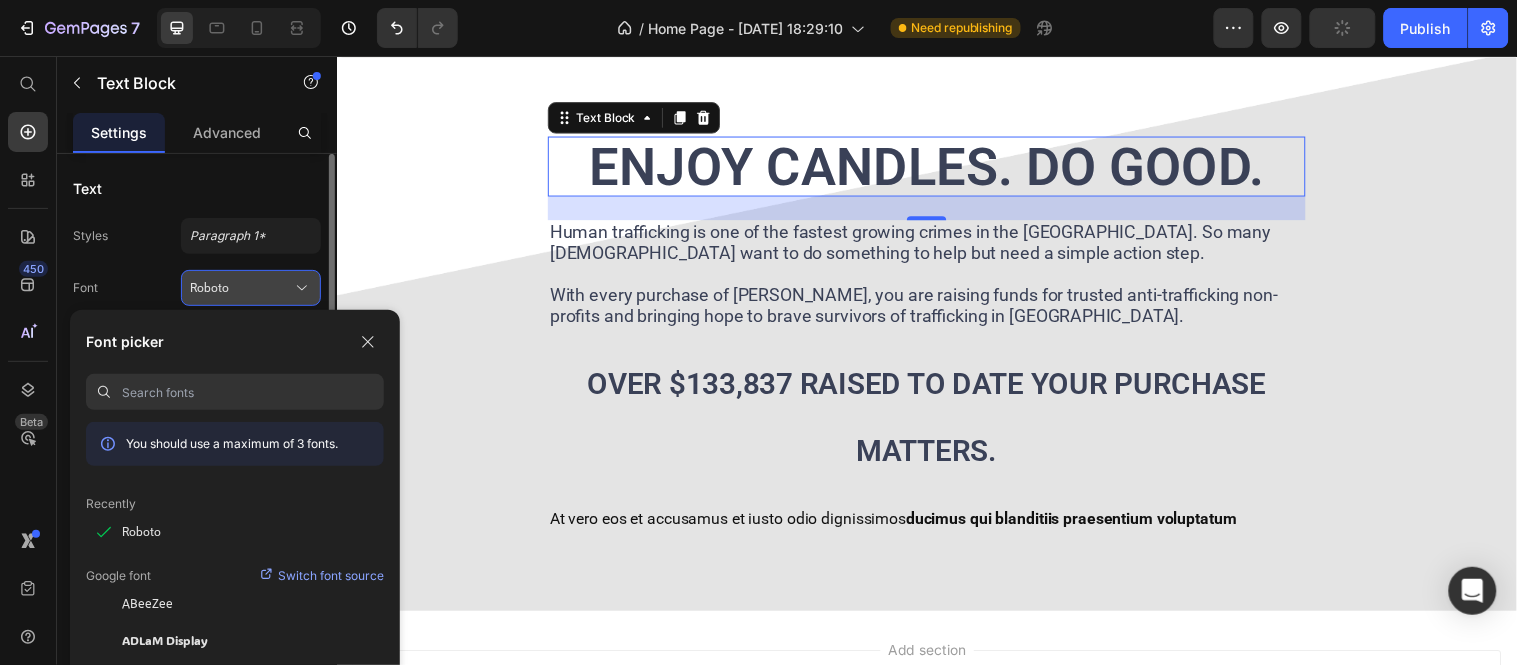 click 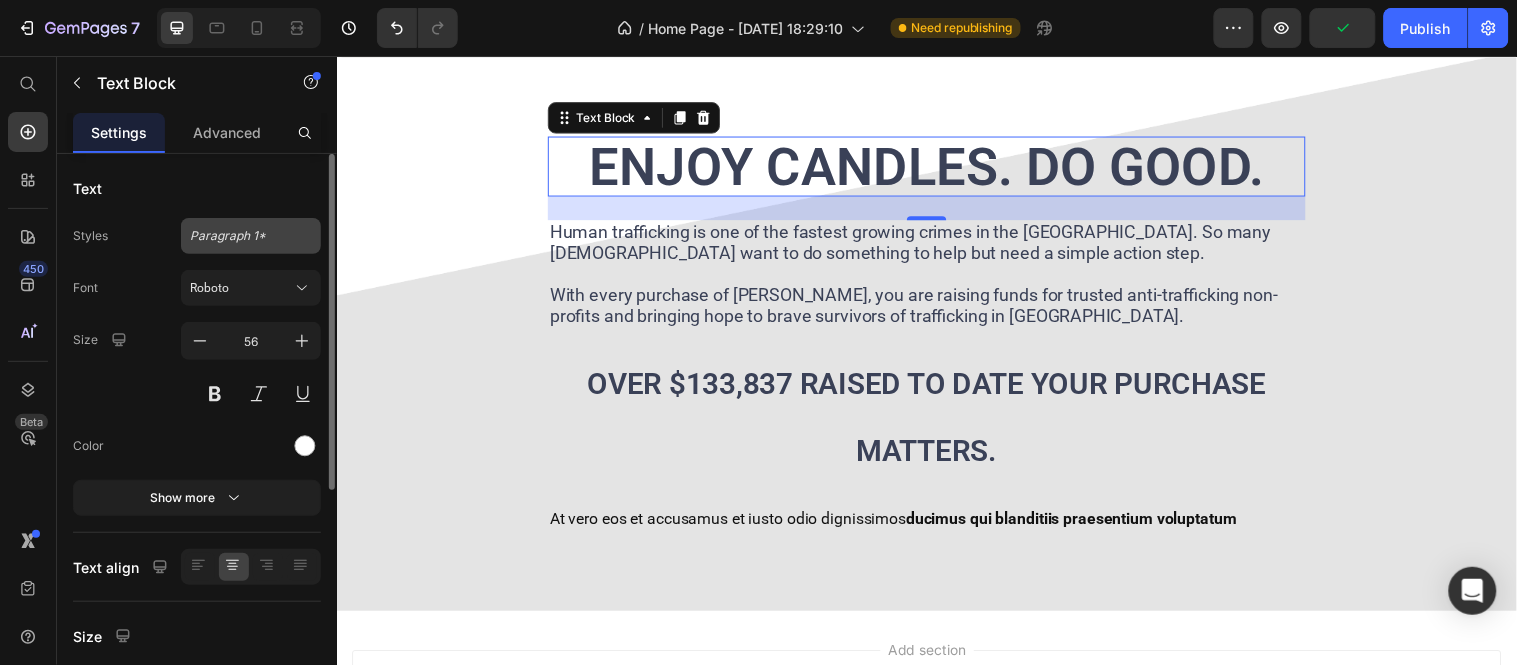 click on "Paragraph 1*" at bounding box center (239, 236) 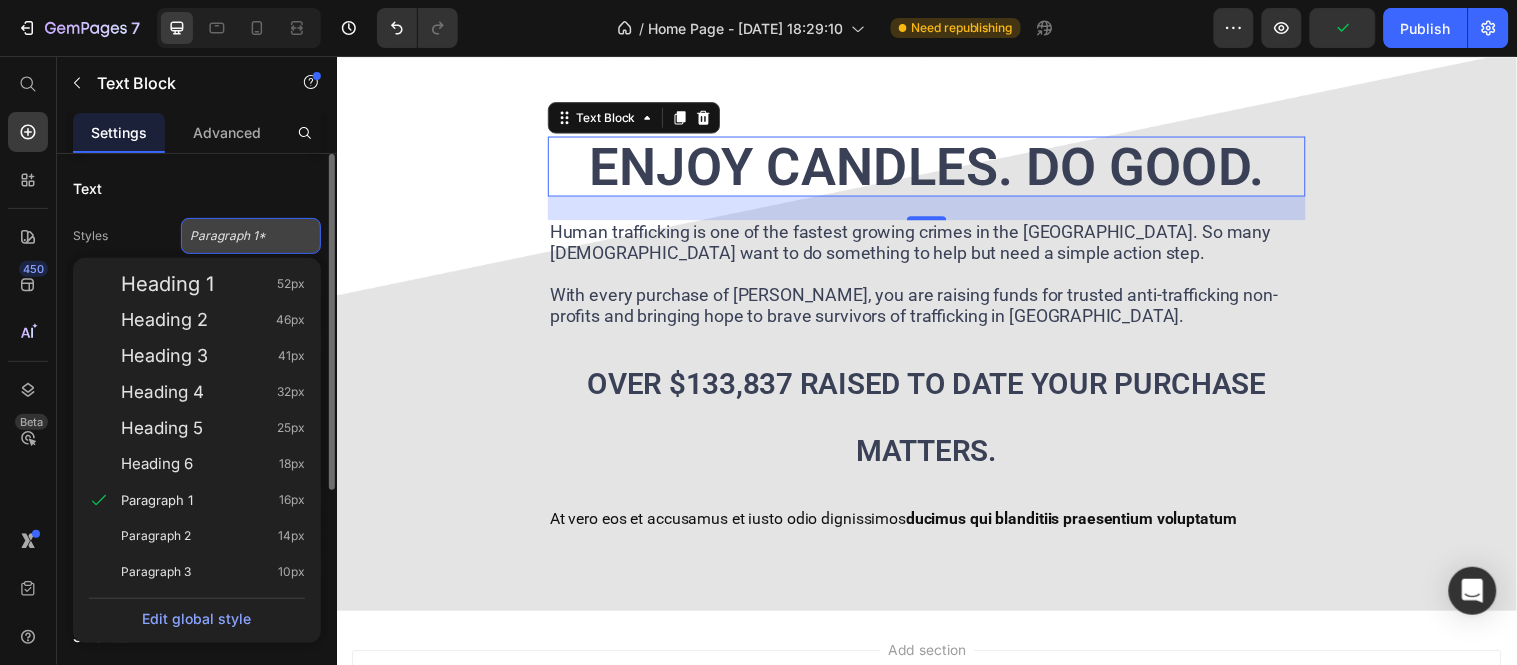 click on "Paragraph 1*" at bounding box center (239, 236) 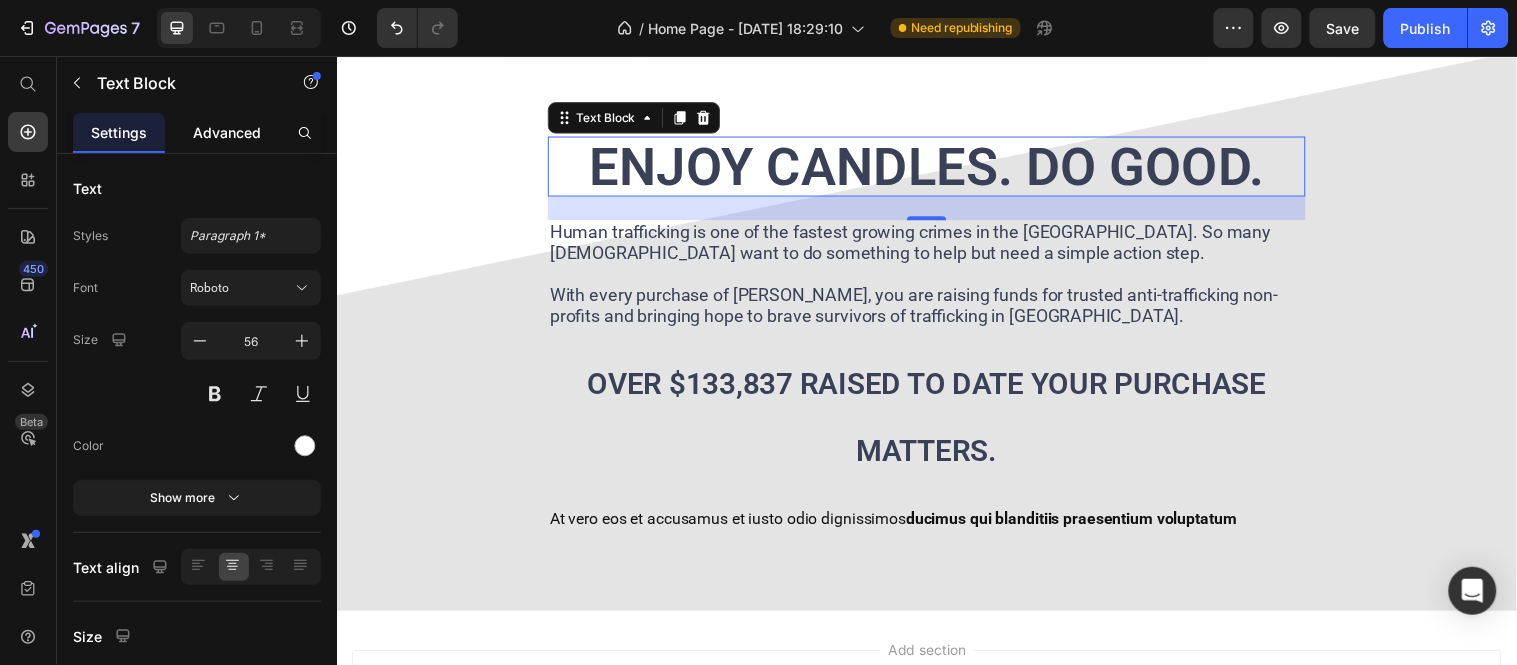 click on "Advanced" 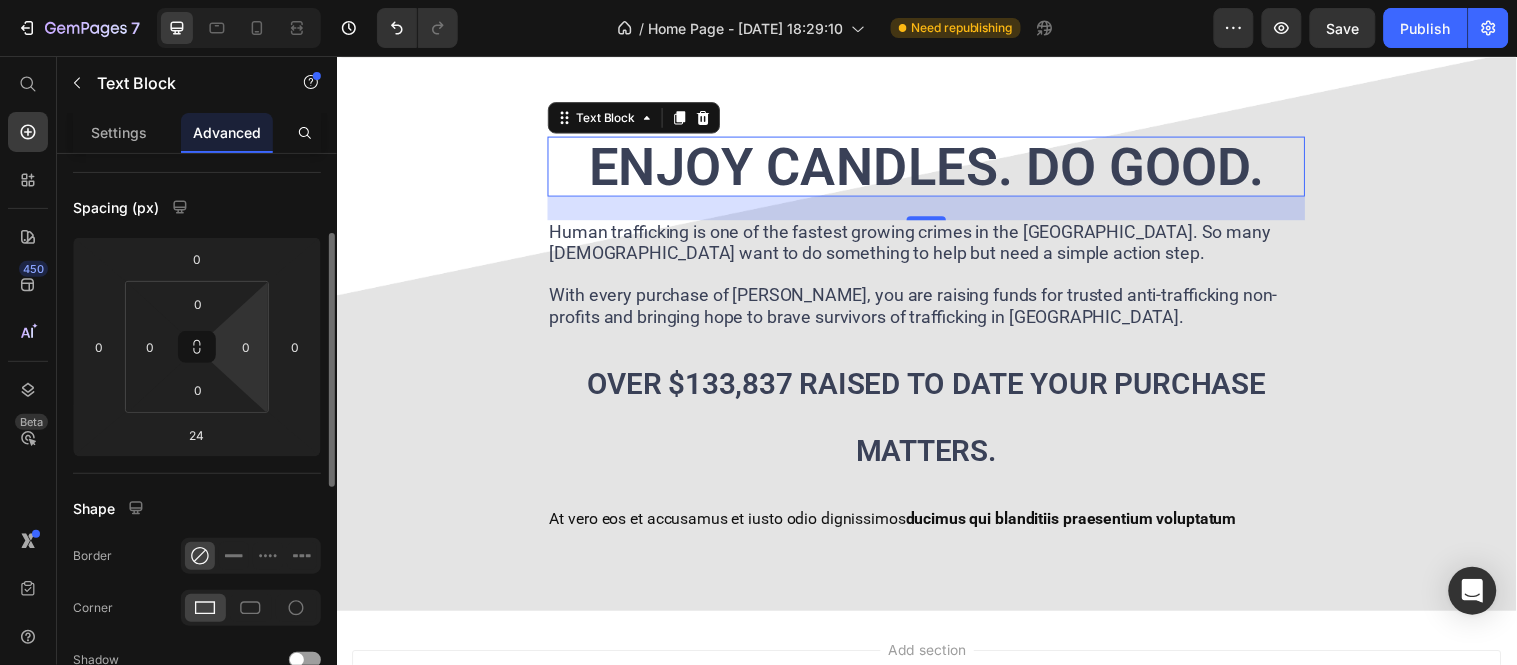 scroll, scrollTop: 0, scrollLeft: 0, axis: both 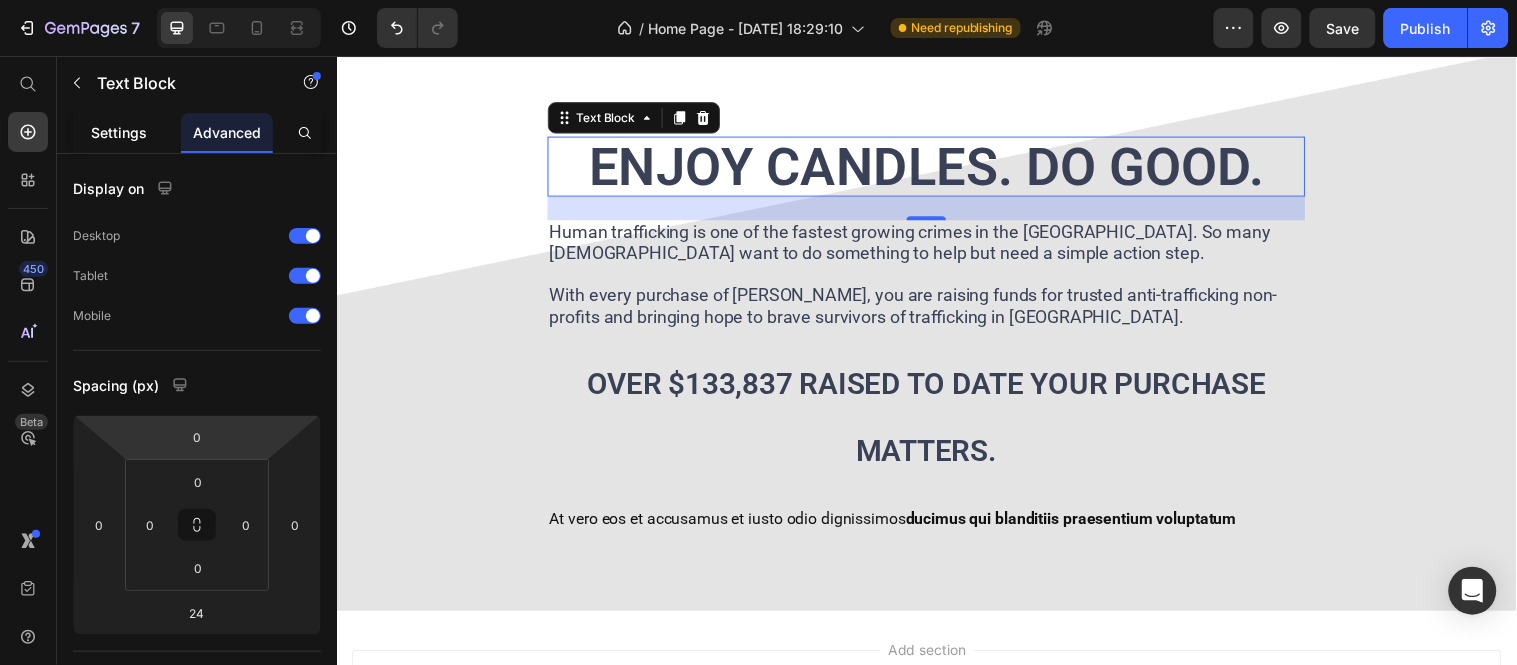 click on "Settings" 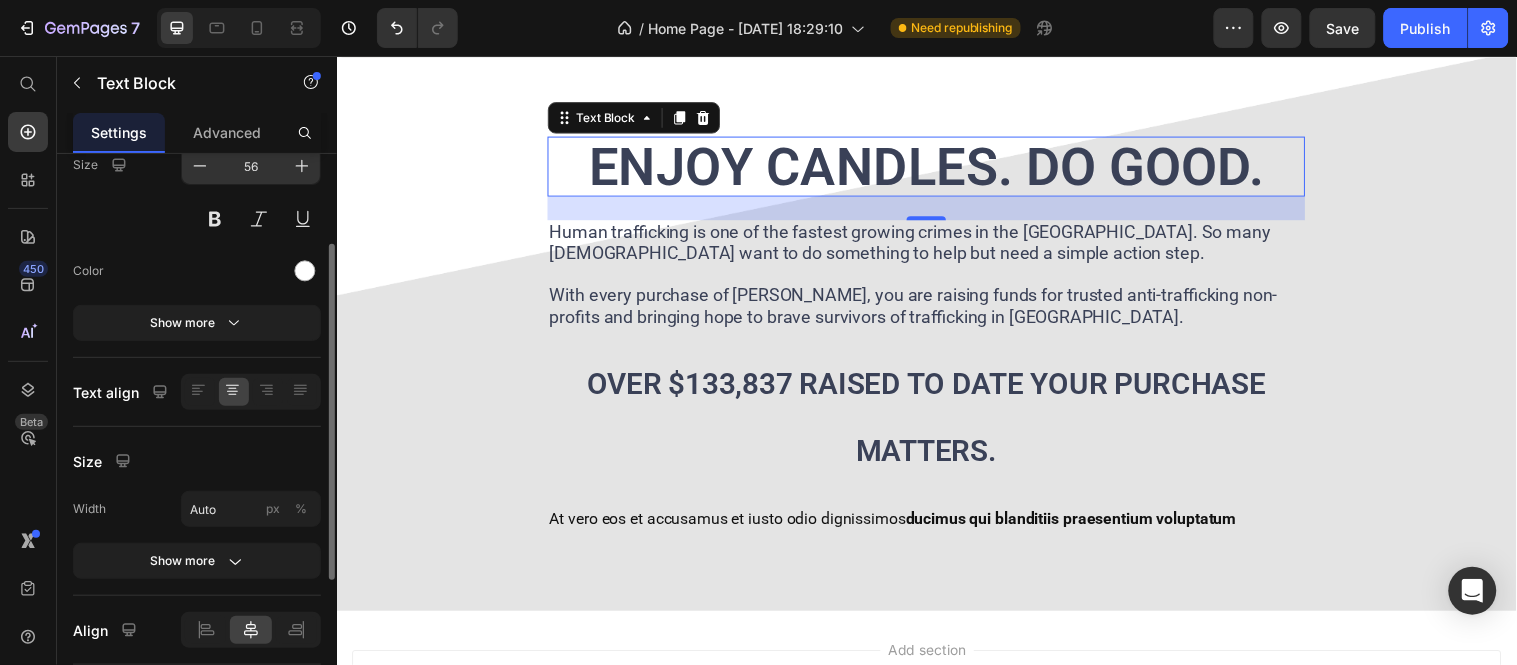 scroll, scrollTop: 177, scrollLeft: 0, axis: vertical 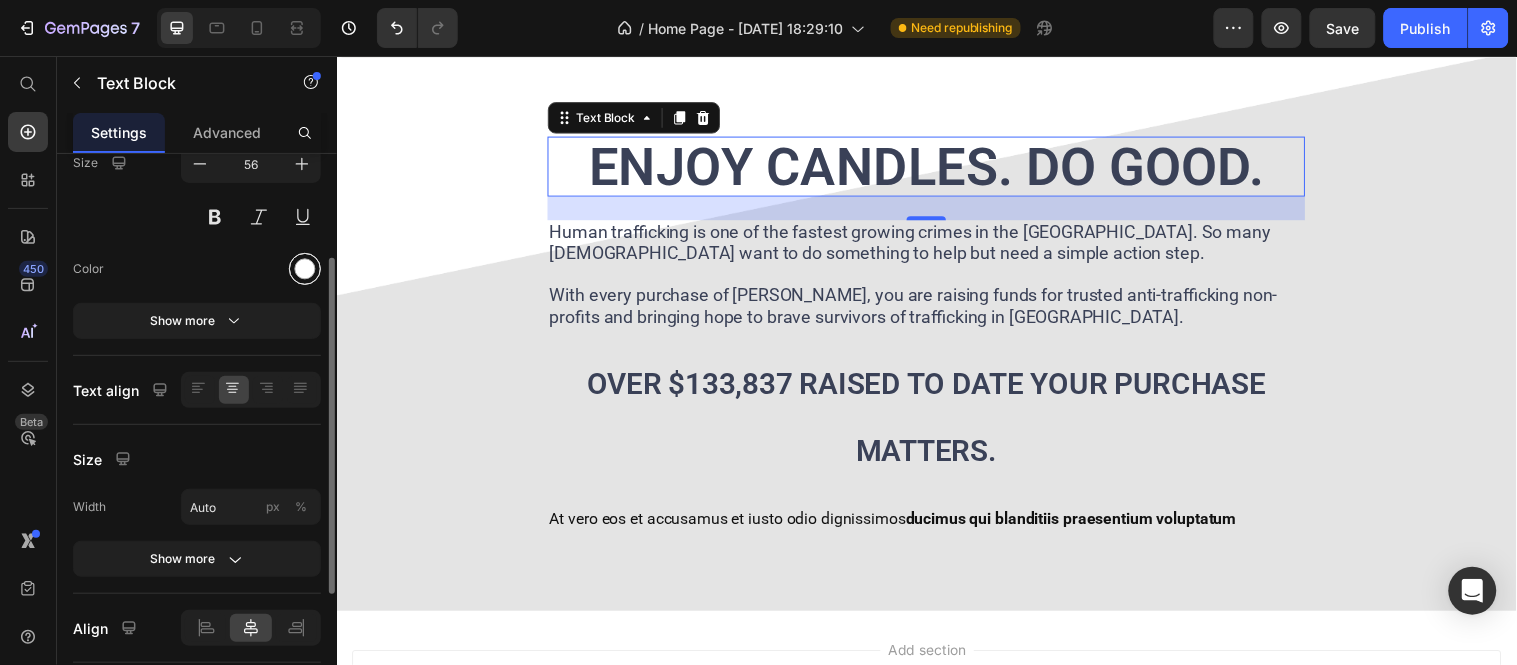 click at bounding box center [305, 269] 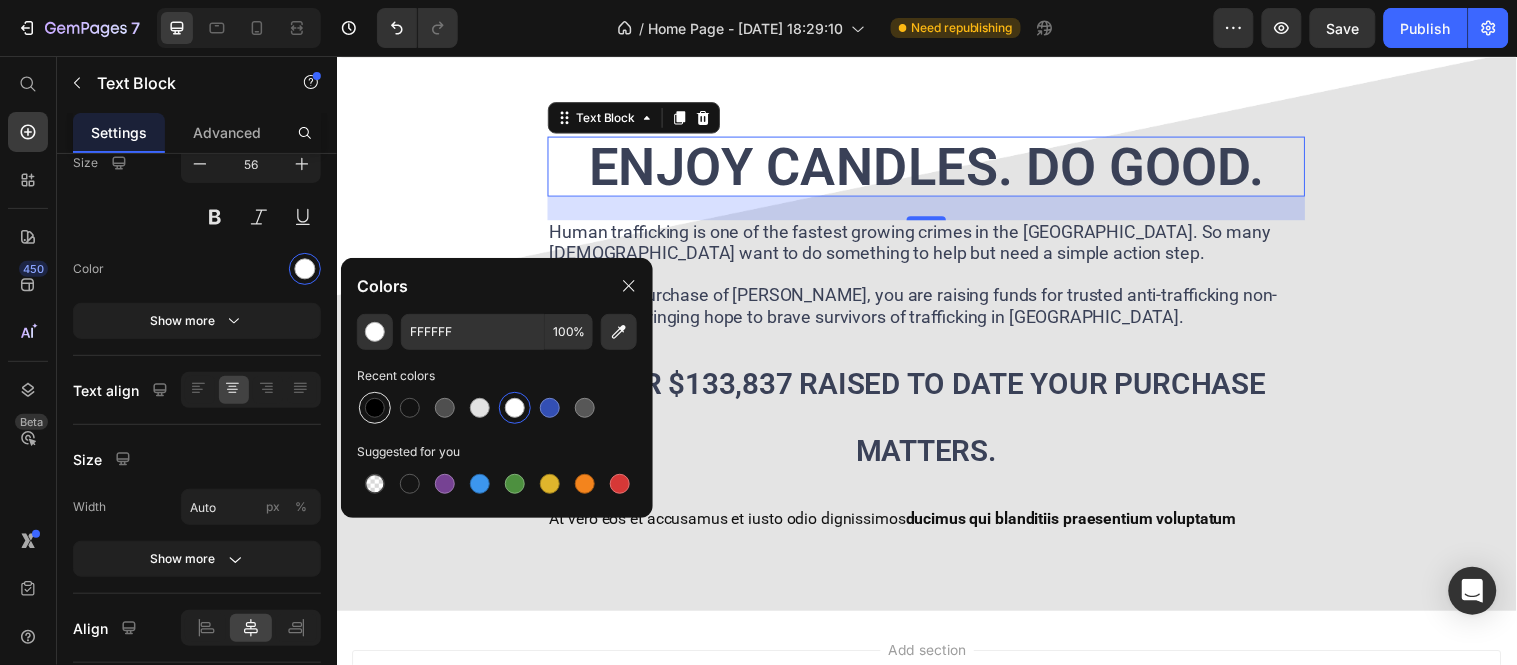 click at bounding box center [375, 408] 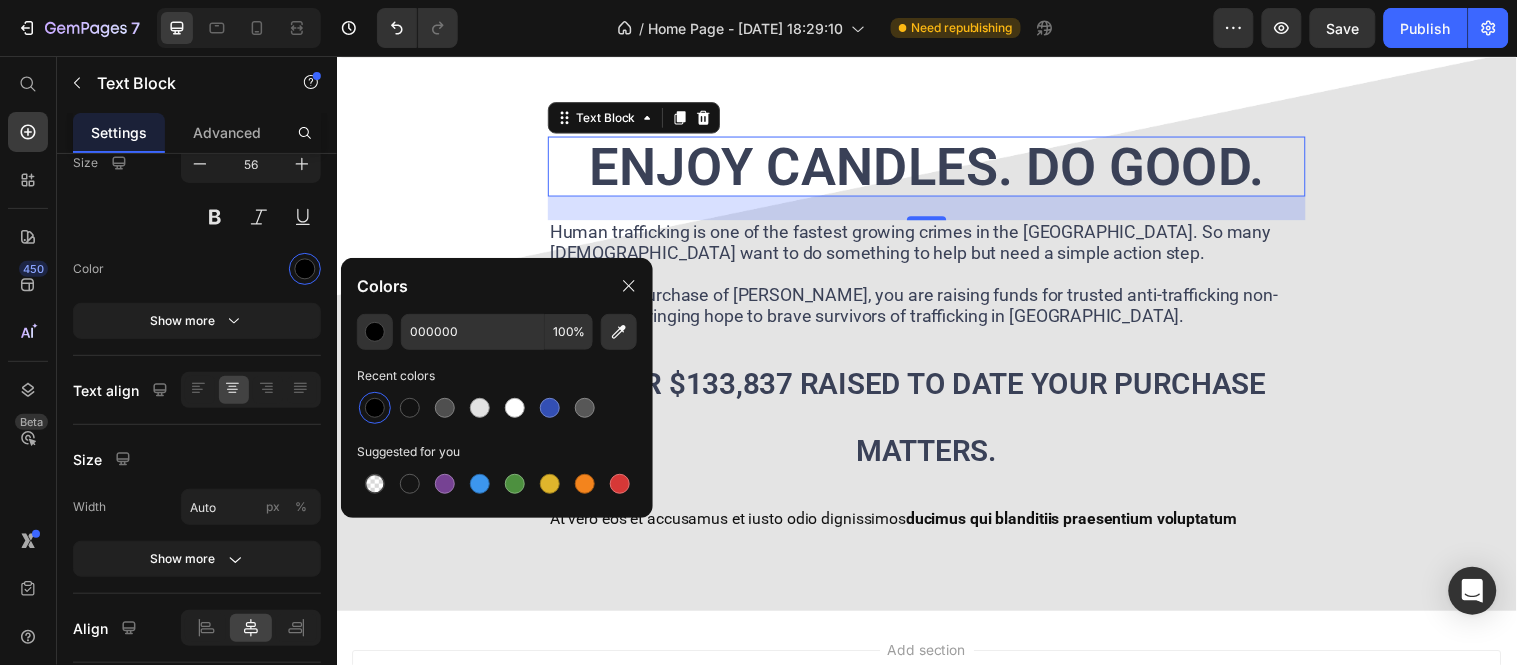 click at bounding box center (375, 408) 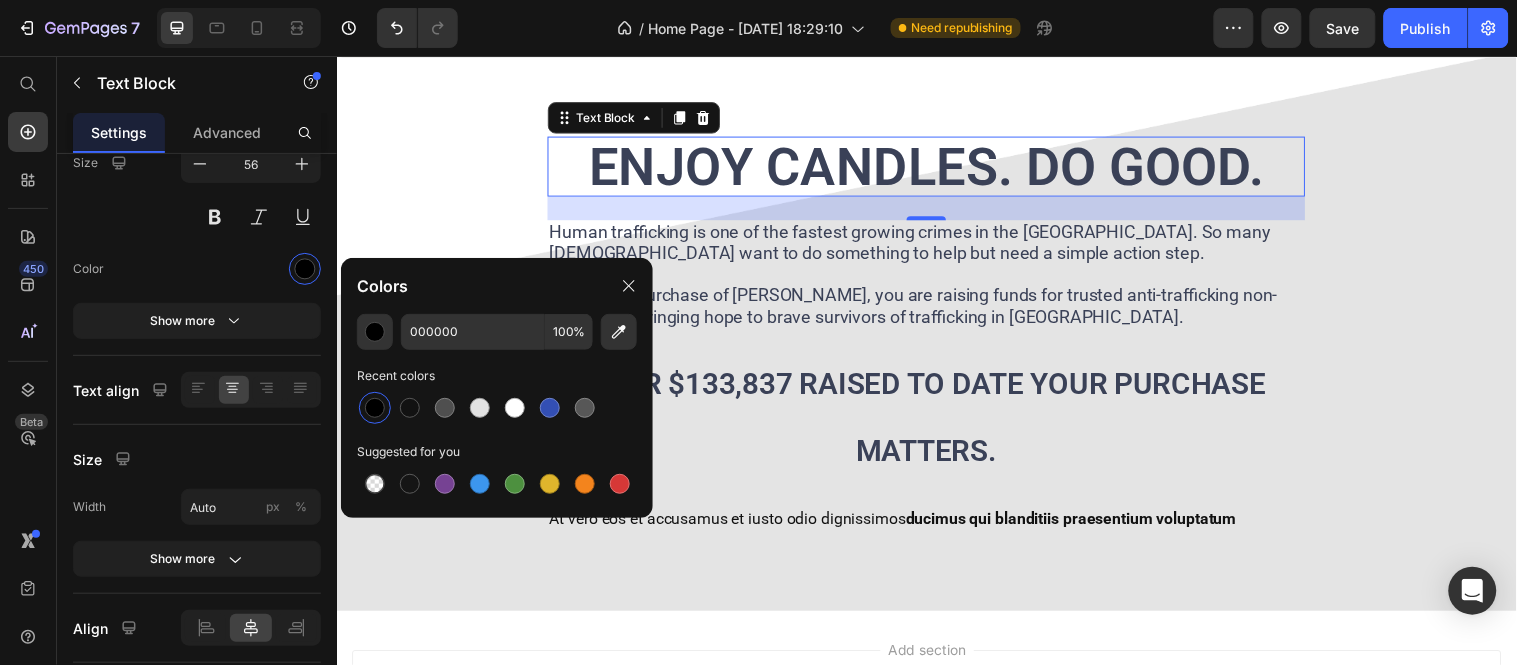 click at bounding box center [375, 408] 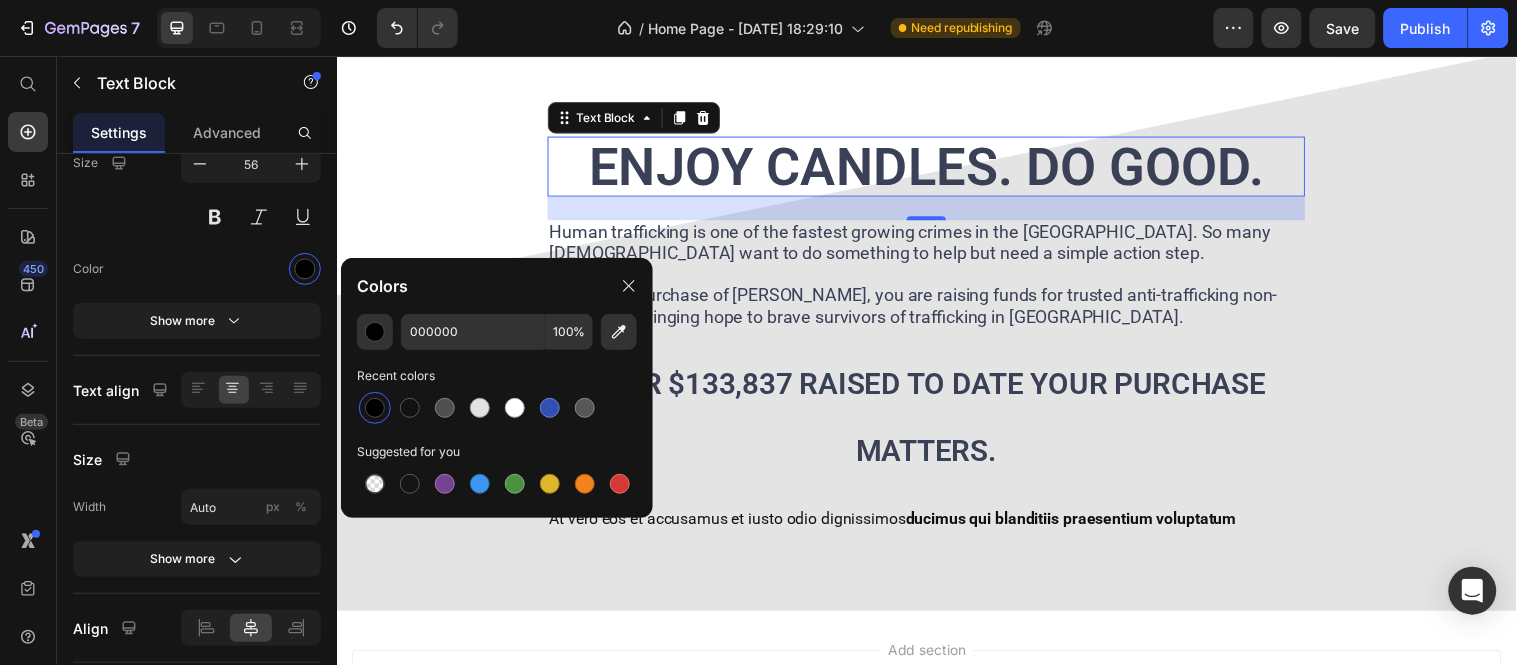 click at bounding box center [375, 408] 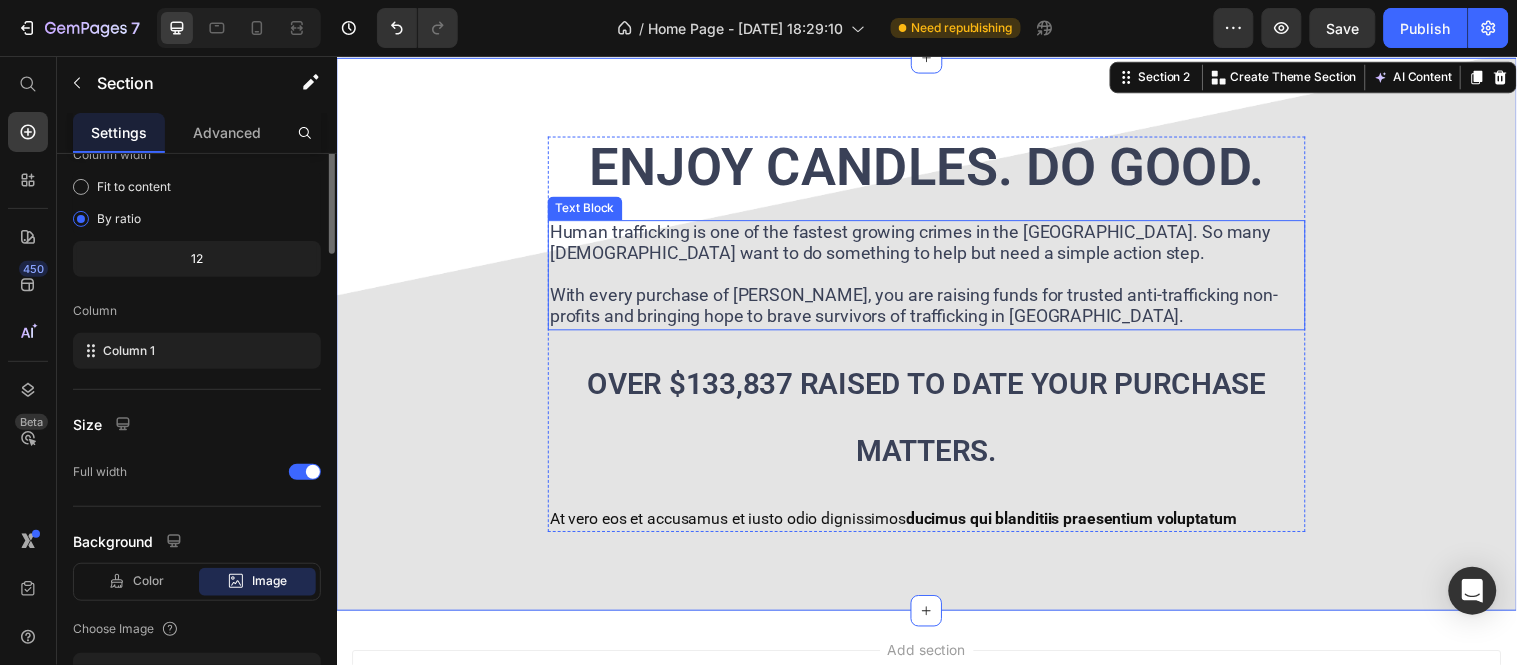scroll, scrollTop: 0, scrollLeft: 0, axis: both 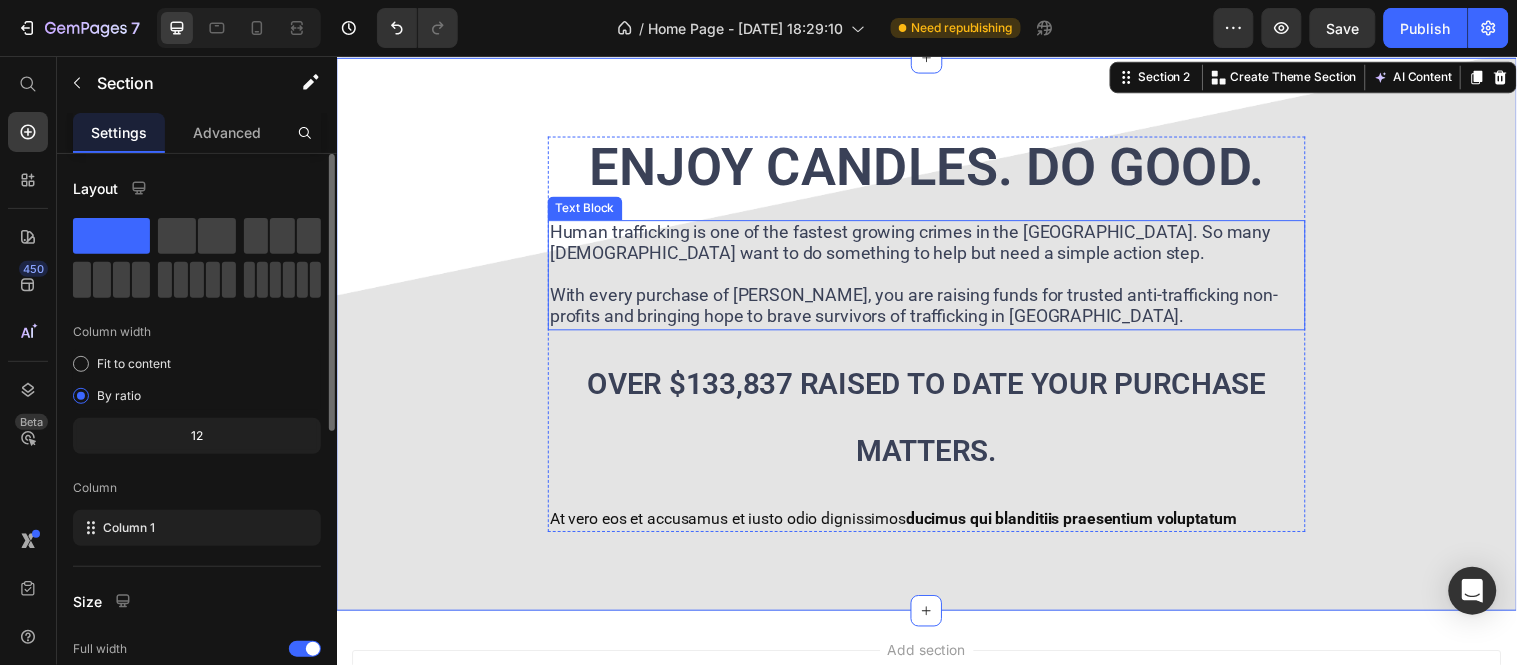 click on "With every purchase of Calyan candles, you are raising funds for trusted anti-trafficking non-profits and bringing hope to brave survivors of trafficking in America." at bounding box center (923, 308) 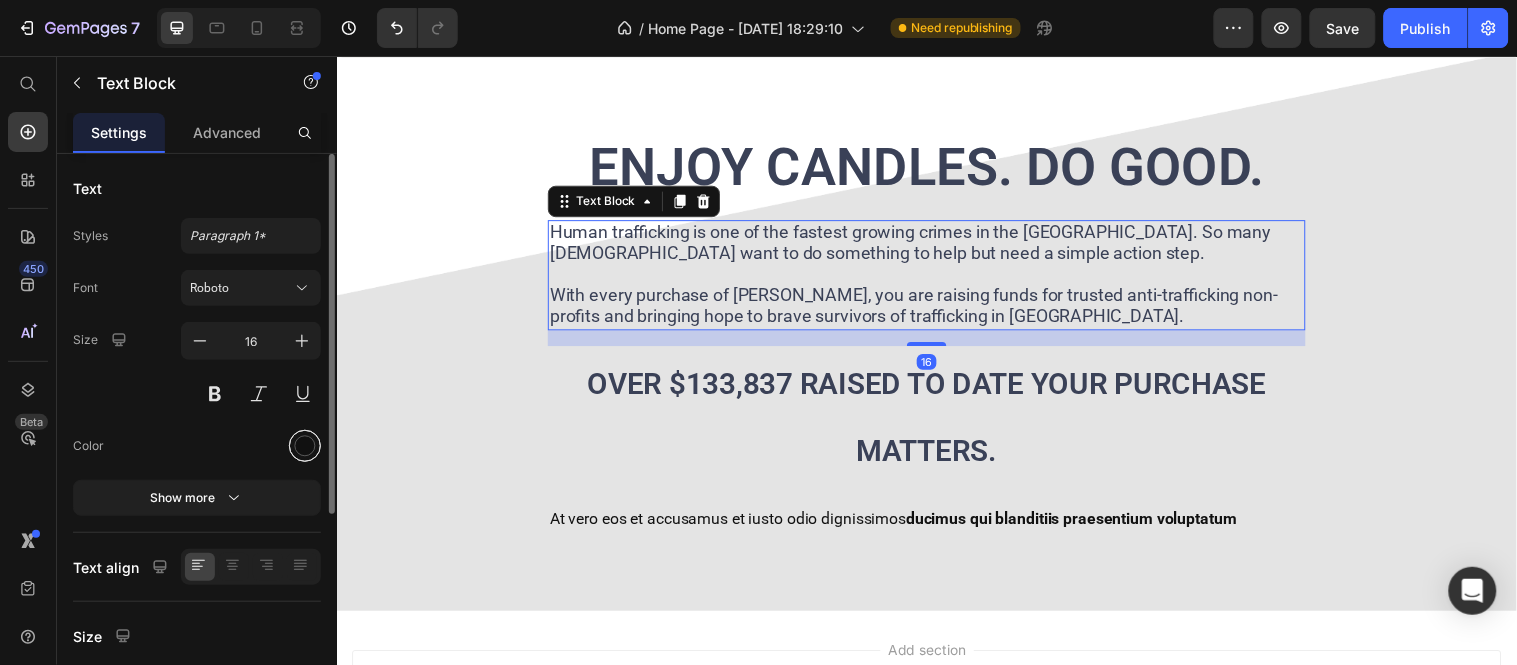click at bounding box center [305, 446] 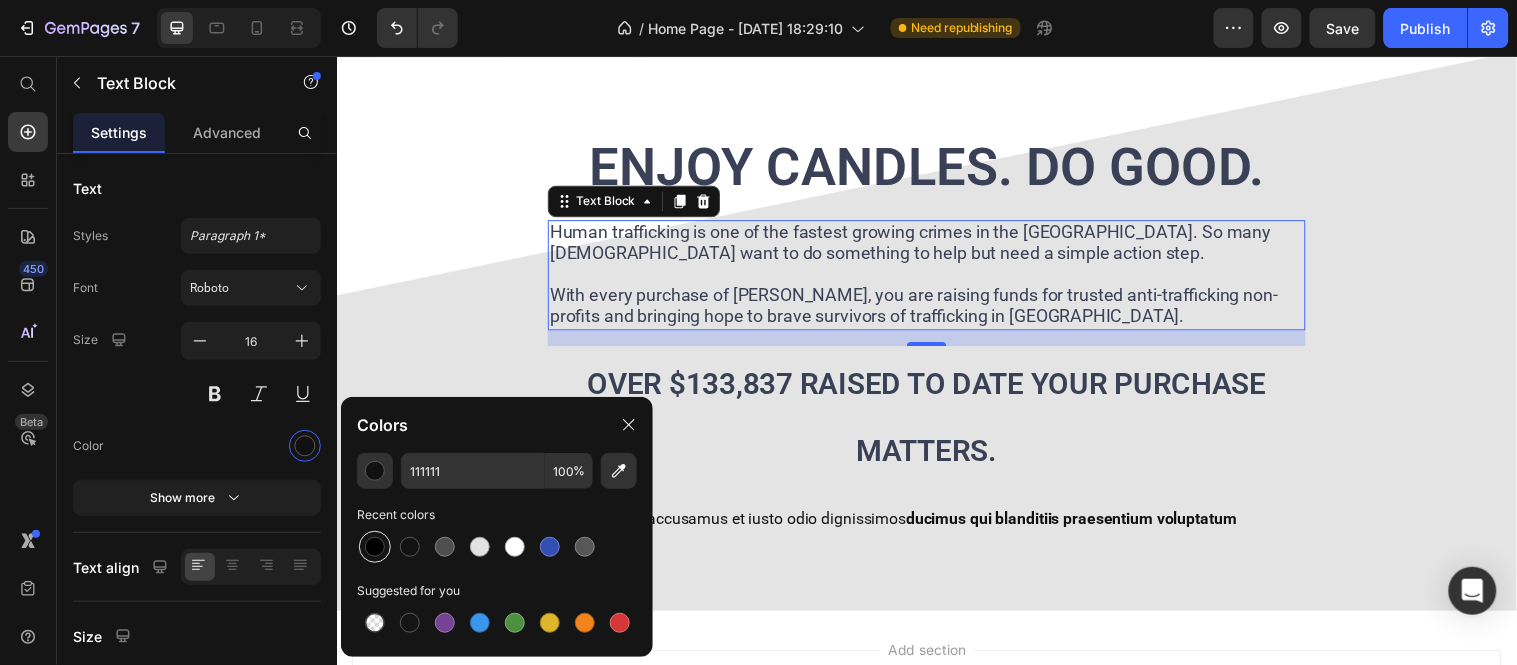 click at bounding box center (375, 547) 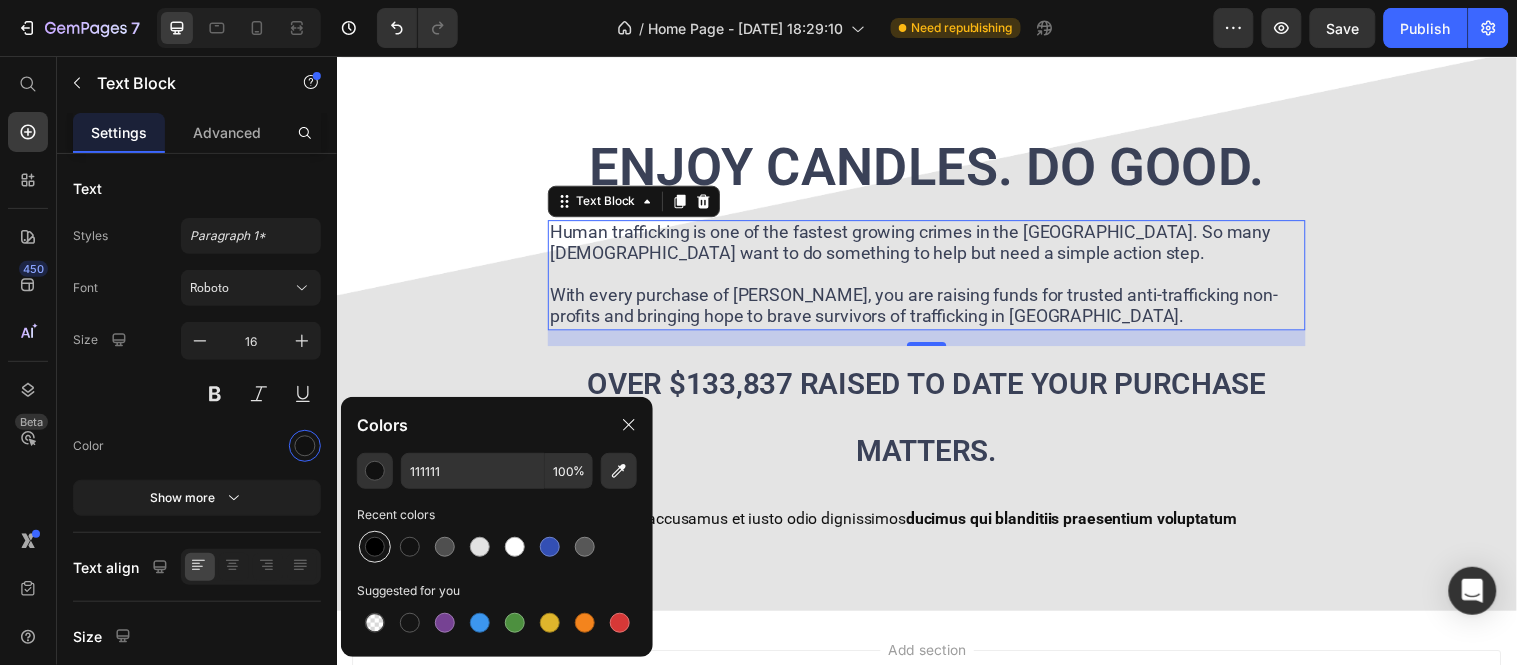 type on "000000" 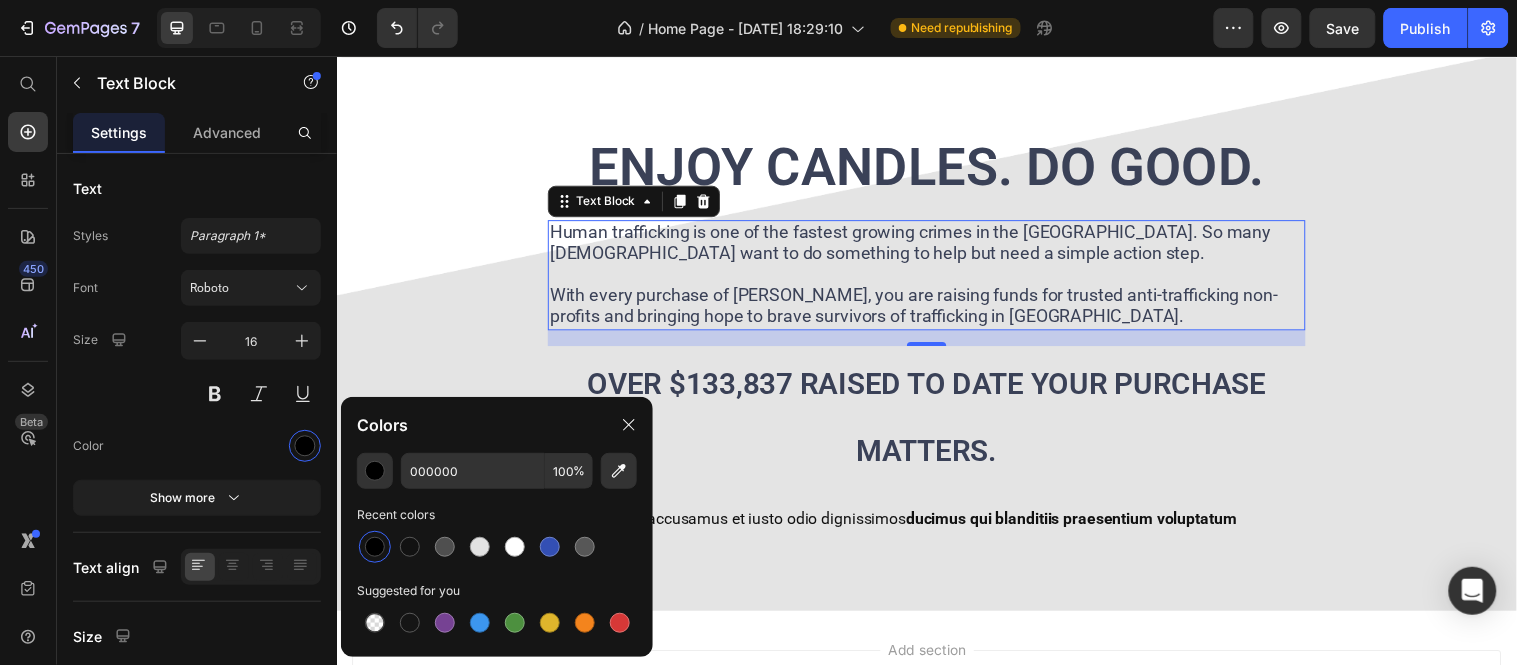 click at bounding box center [375, 547] 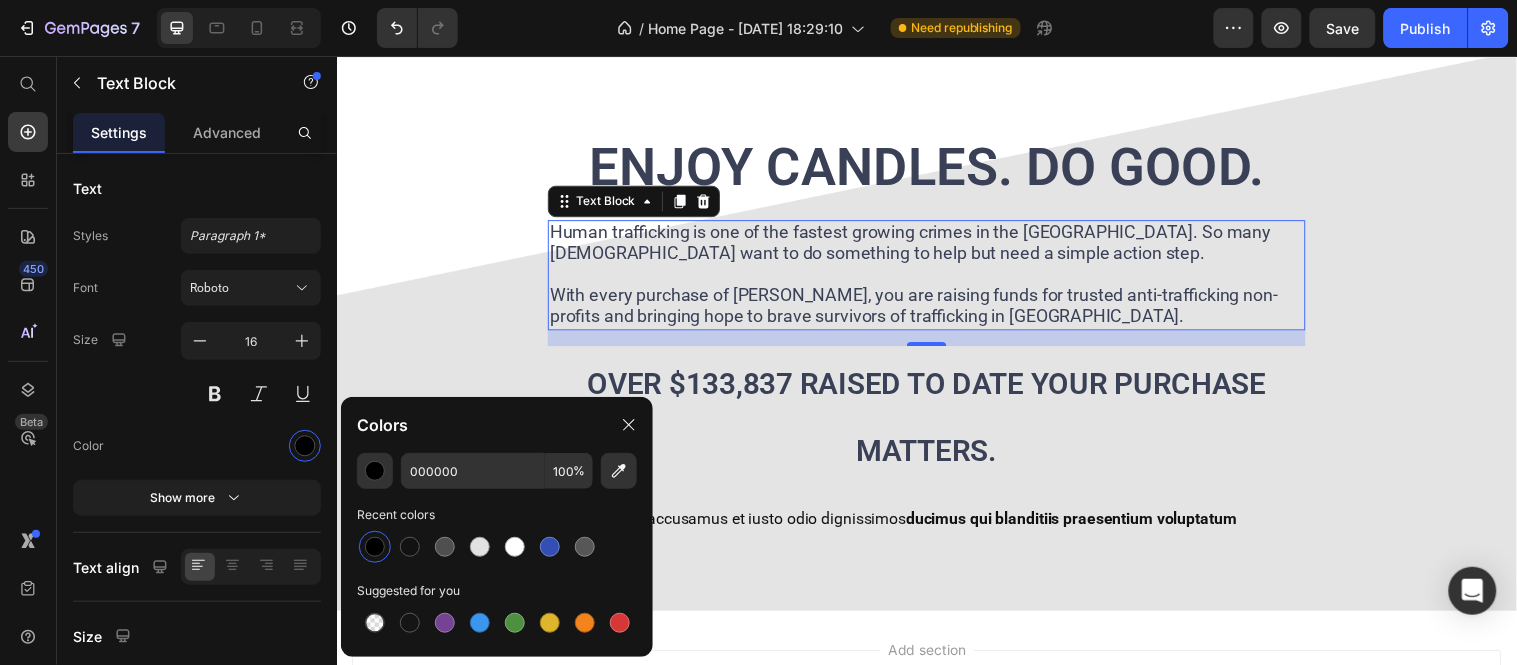 click at bounding box center [375, 547] 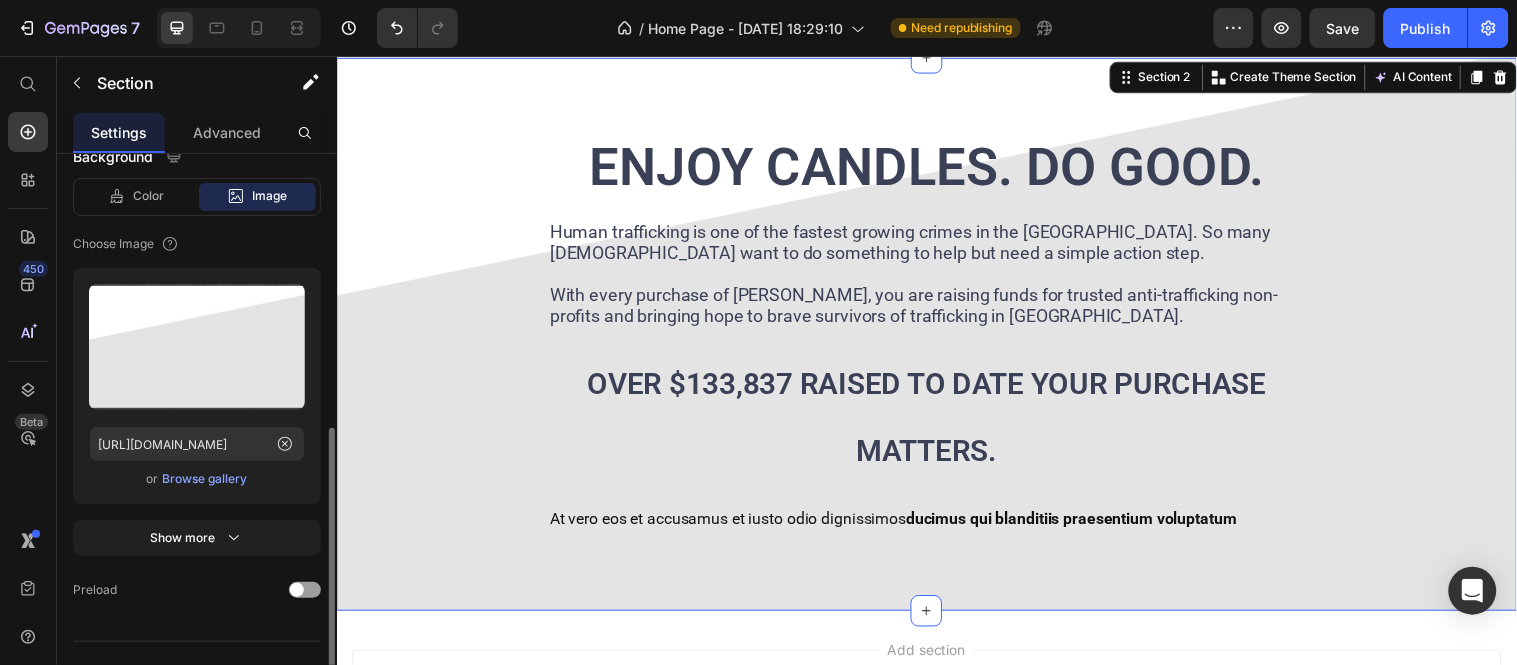 scroll, scrollTop: 561, scrollLeft: 0, axis: vertical 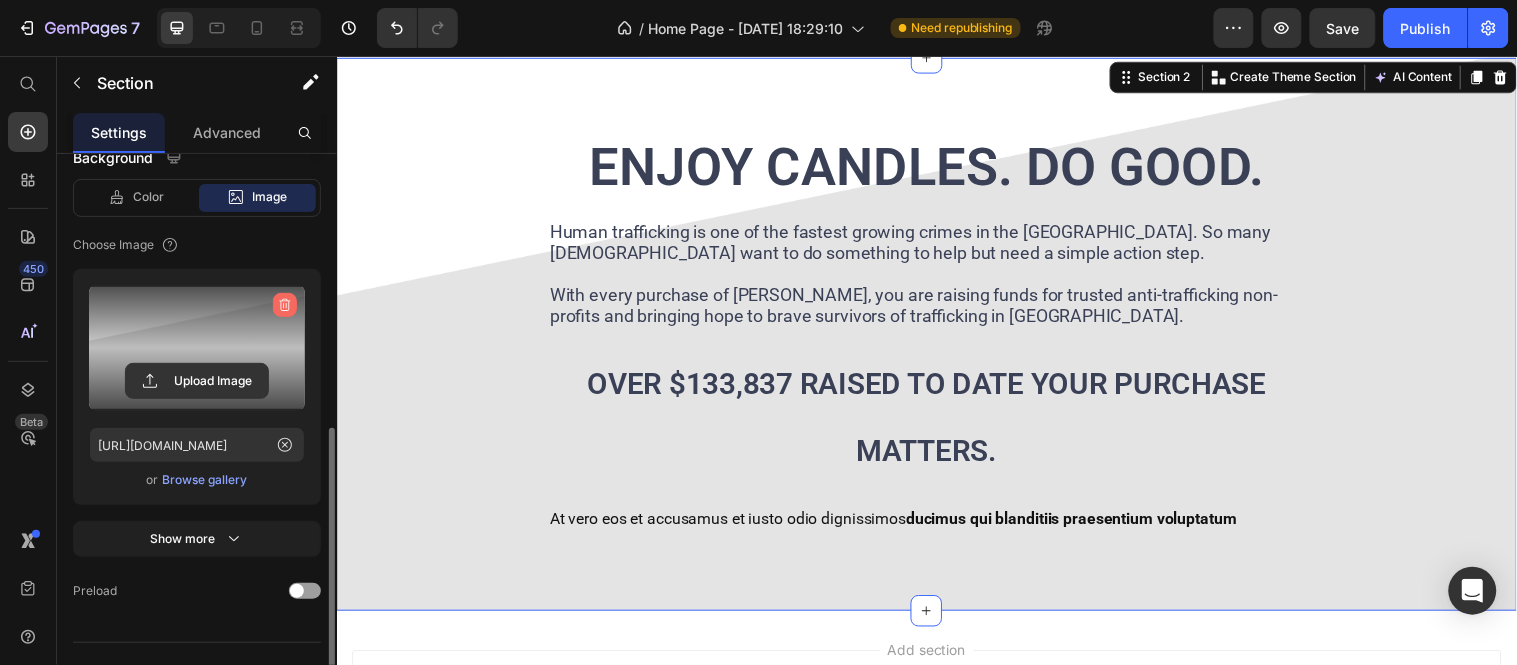 click 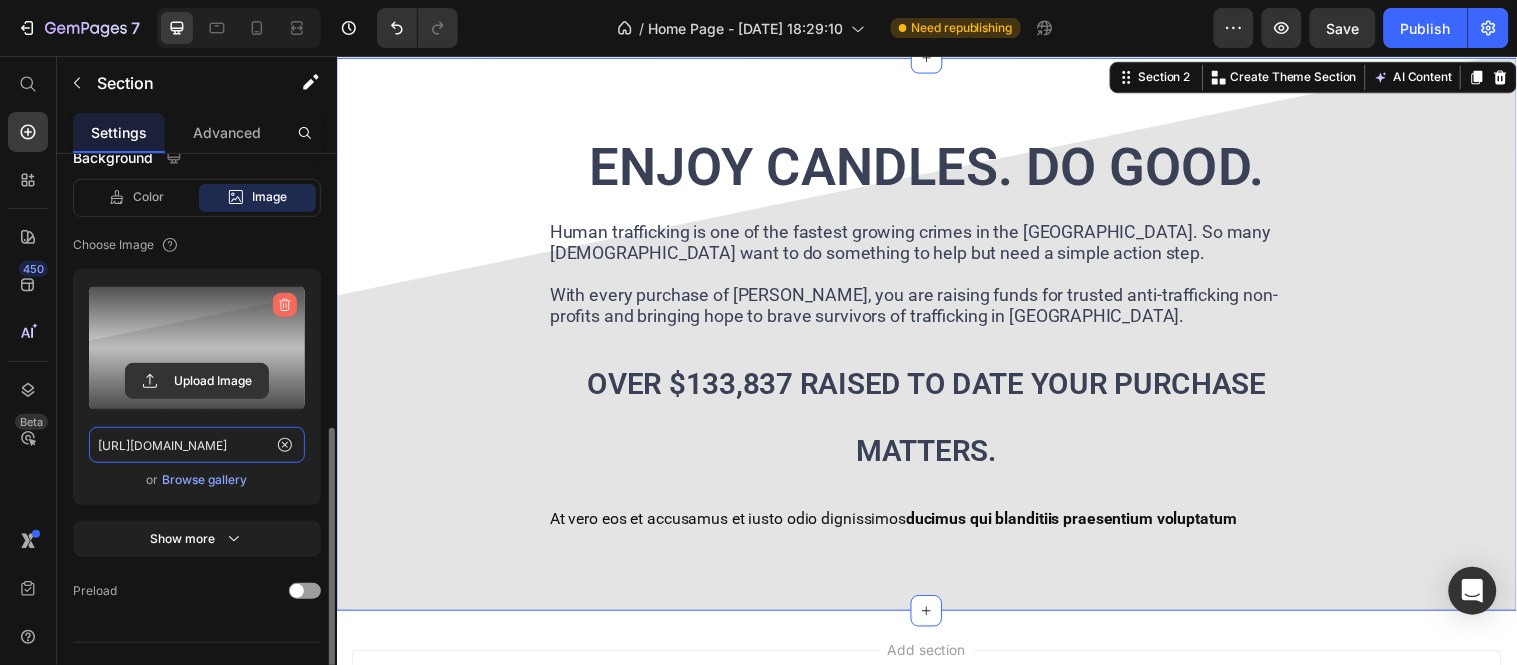 type 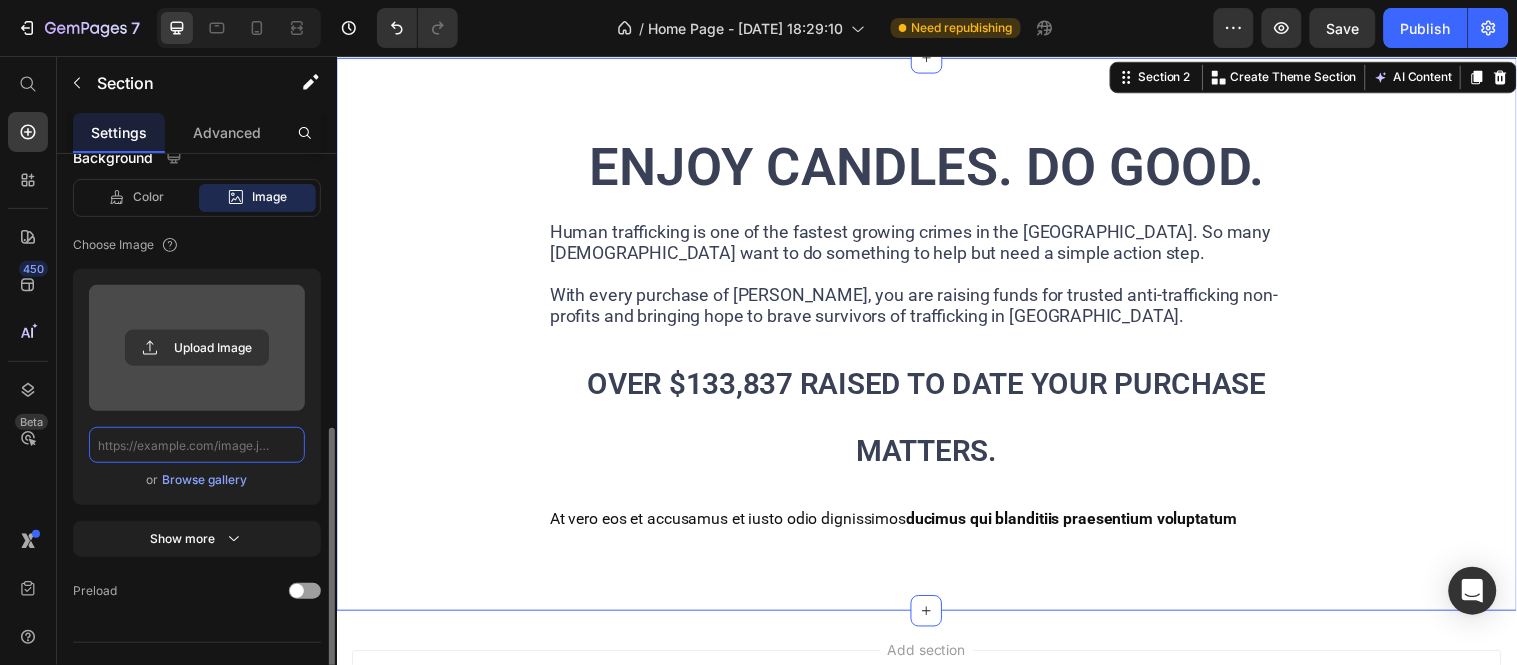 scroll, scrollTop: 0, scrollLeft: 0, axis: both 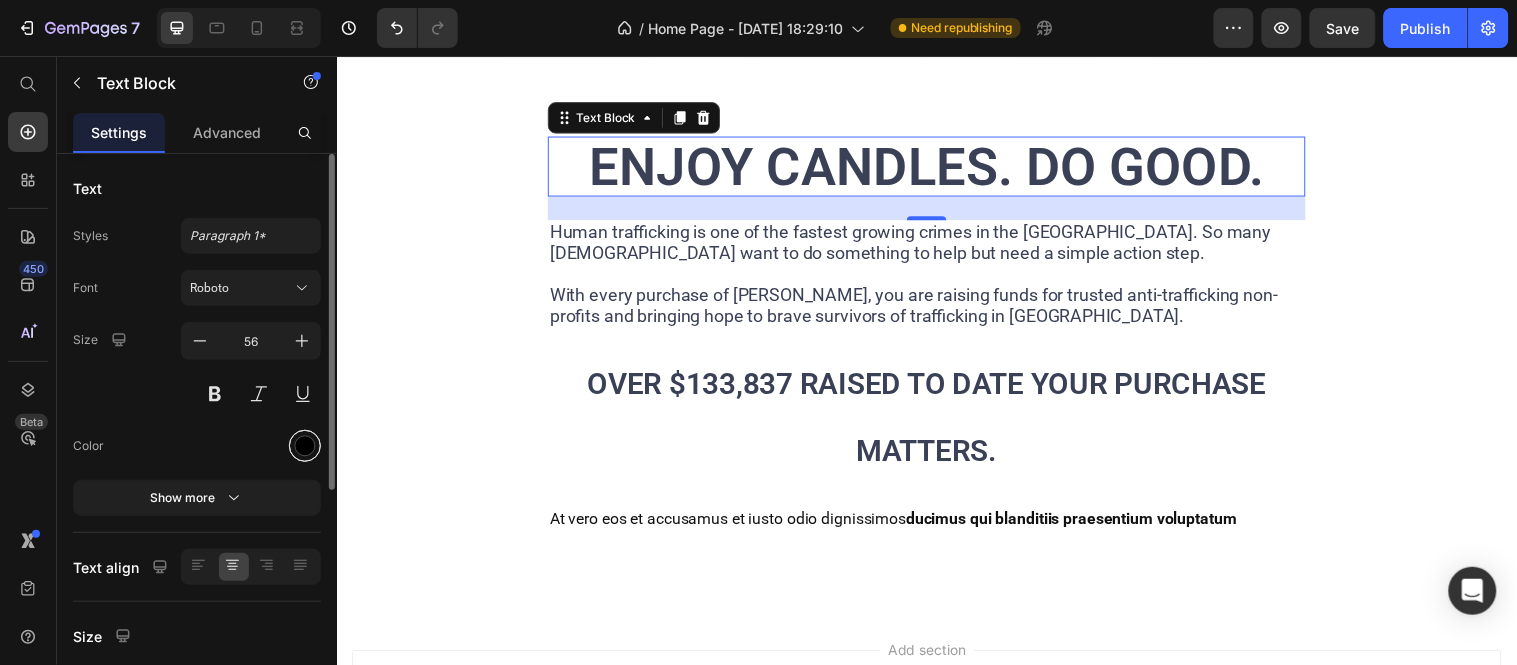 click at bounding box center [305, 446] 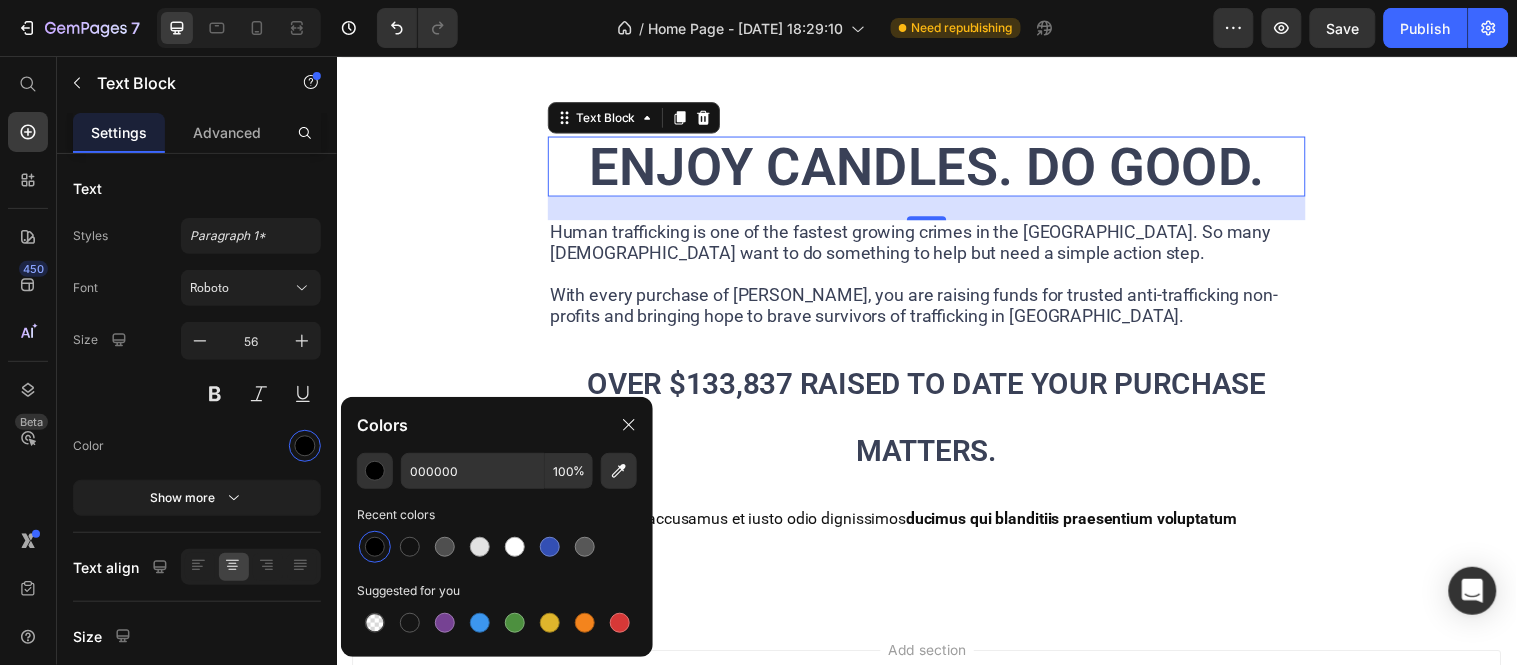 click at bounding box center (375, 547) 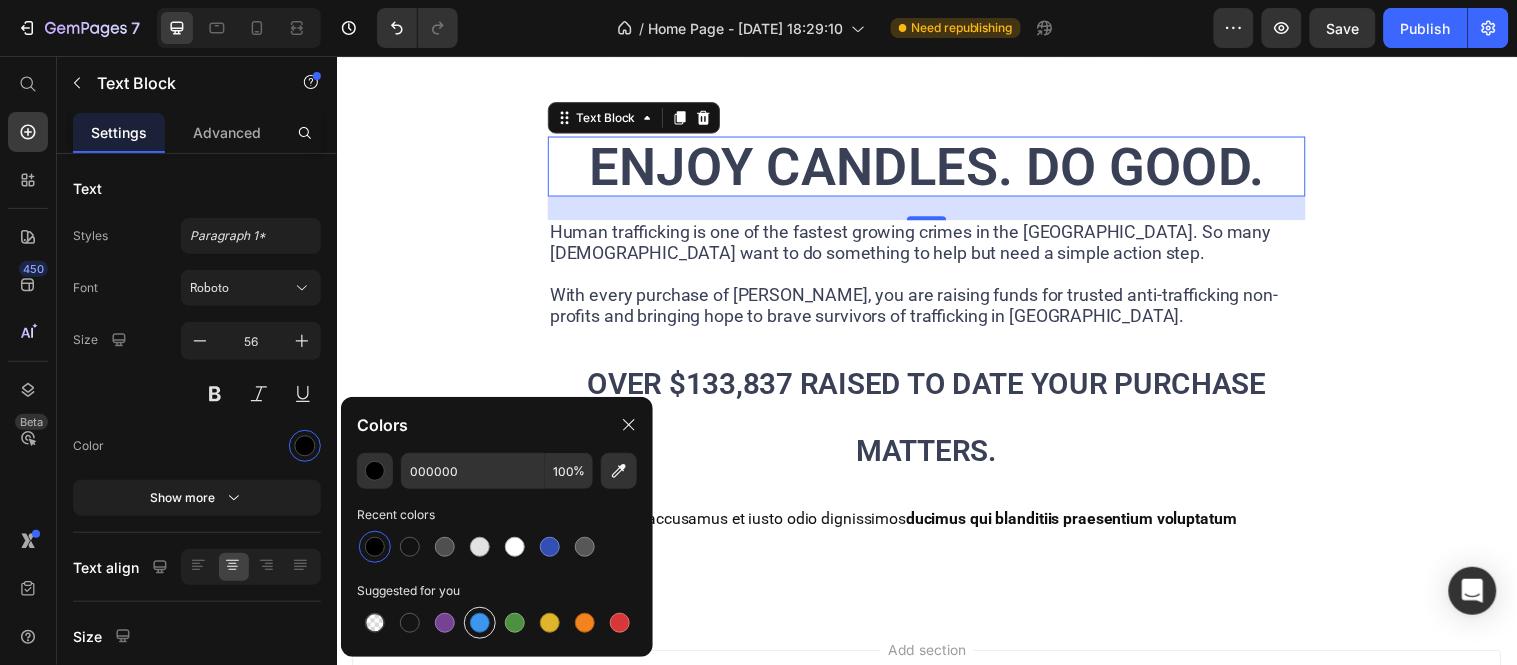 click at bounding box center [480, 623] 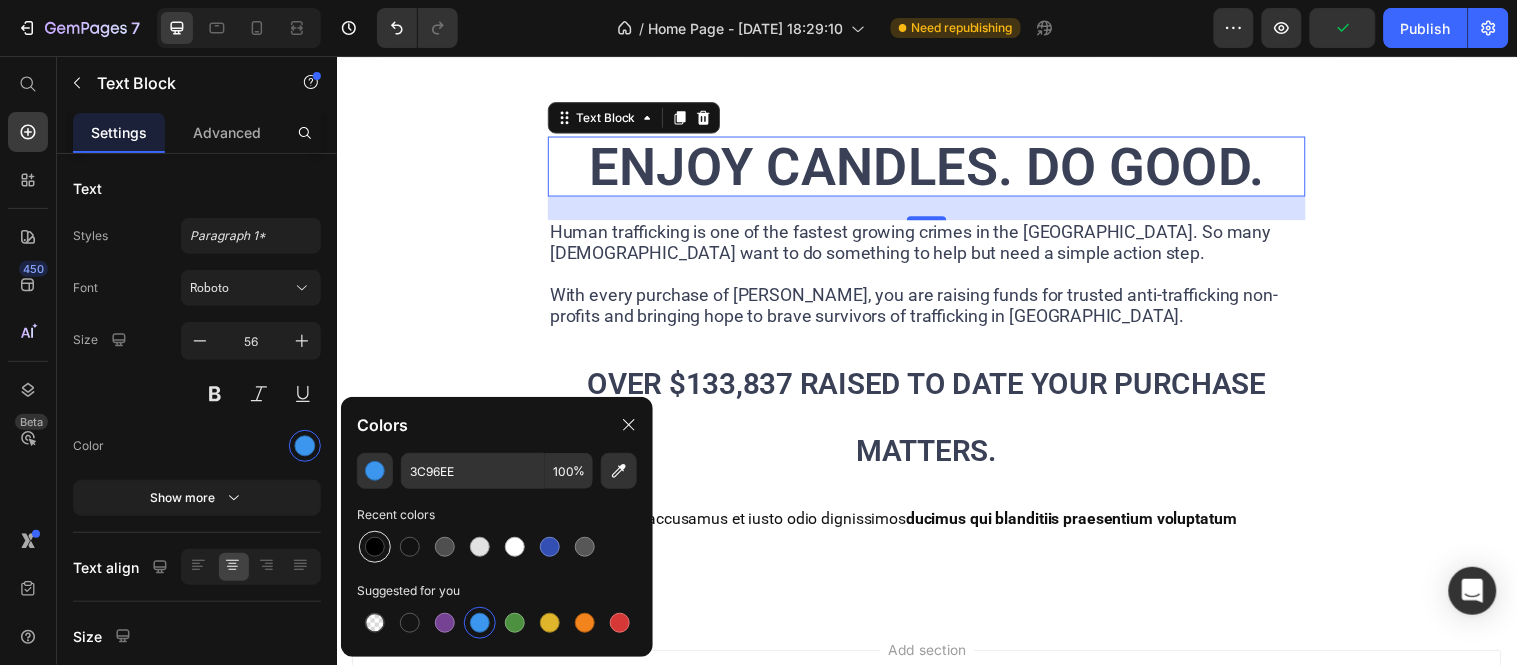 click at bounding box center [375, 547] 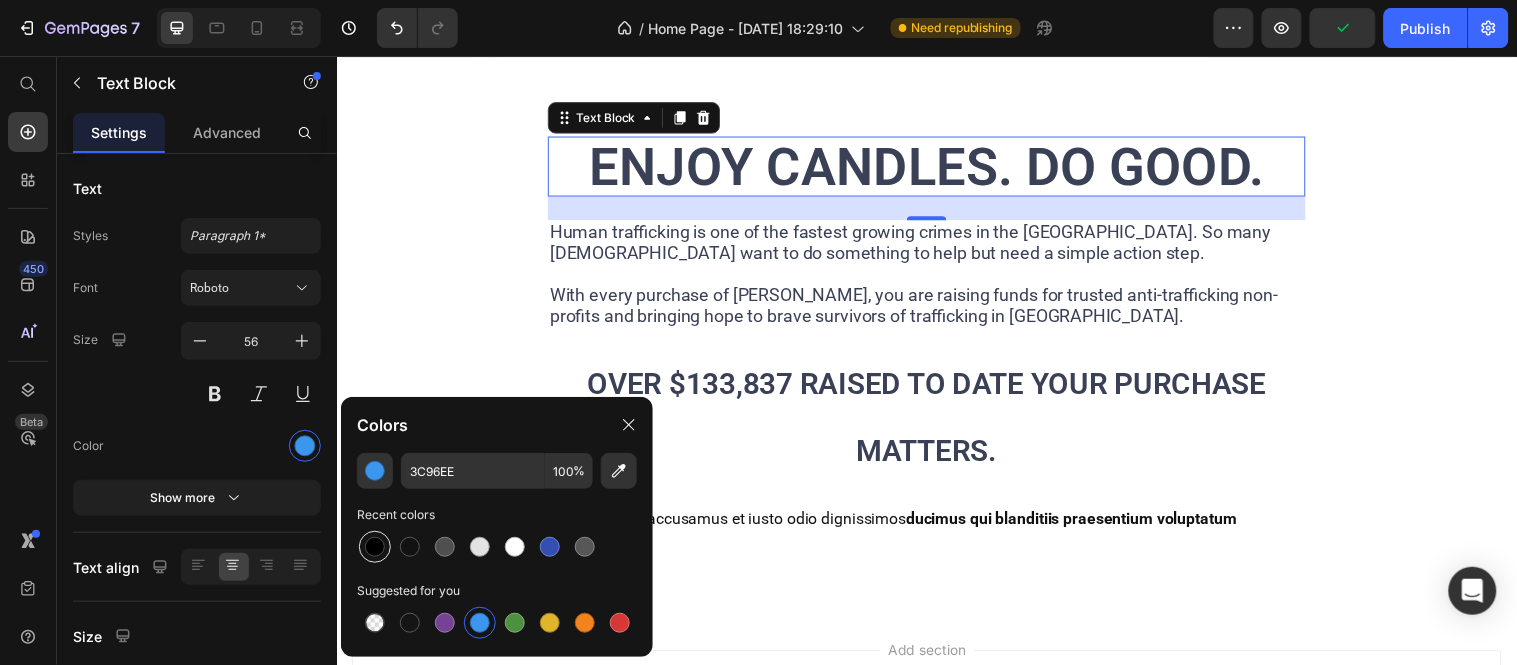type on "000000" 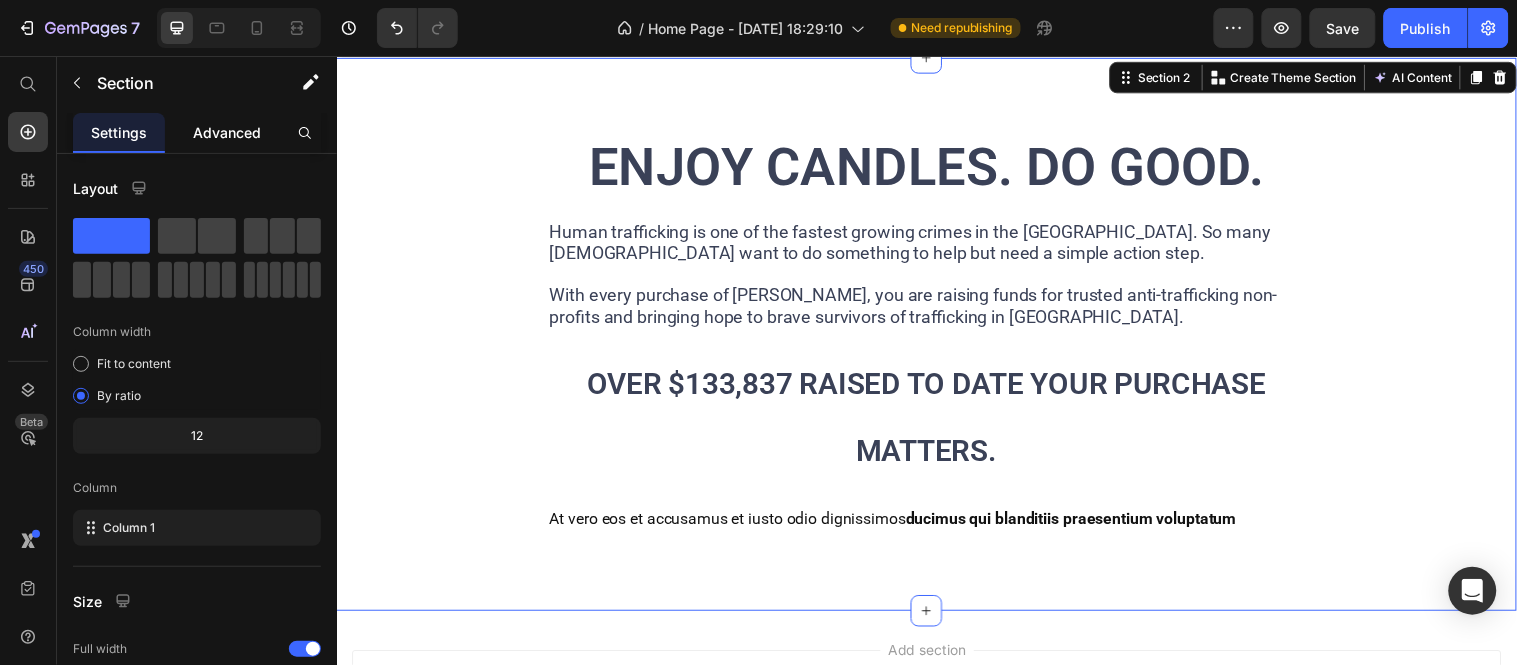 click on "Advanced" at bounding box center [227, 132] 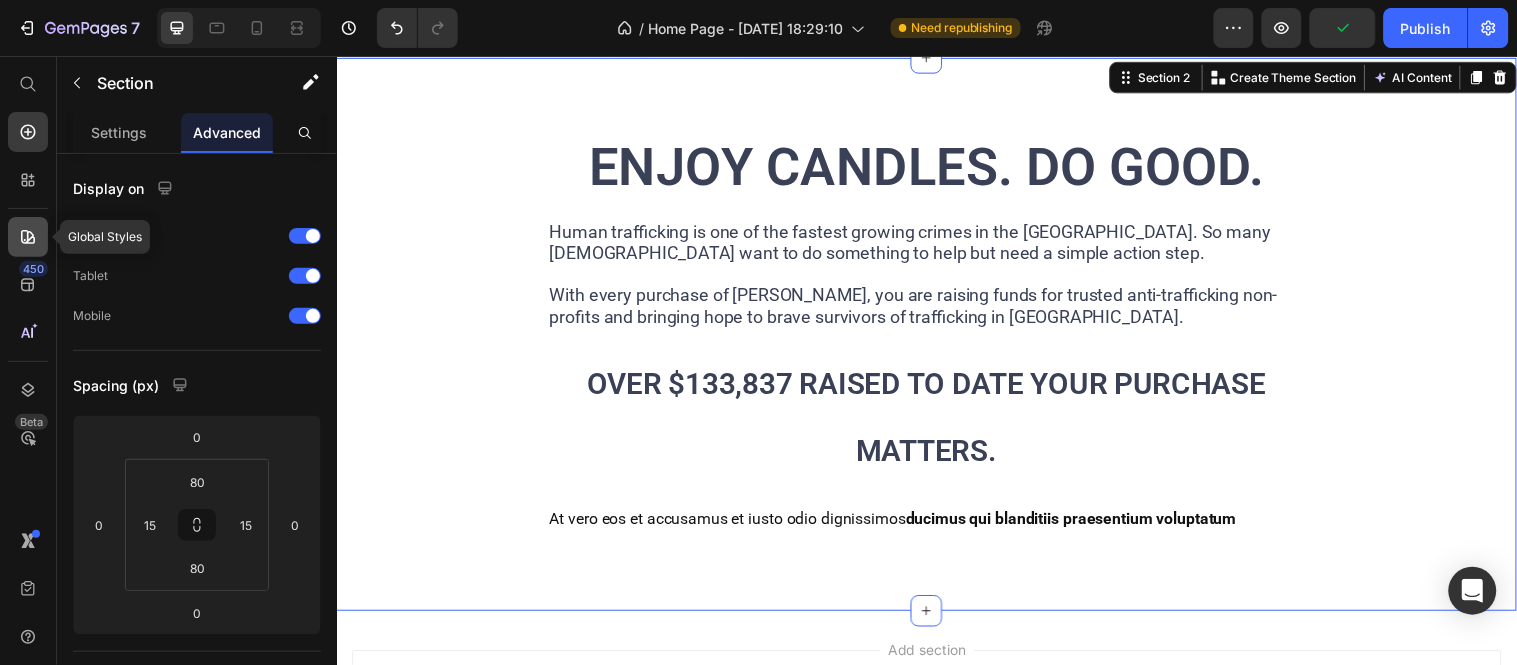 click 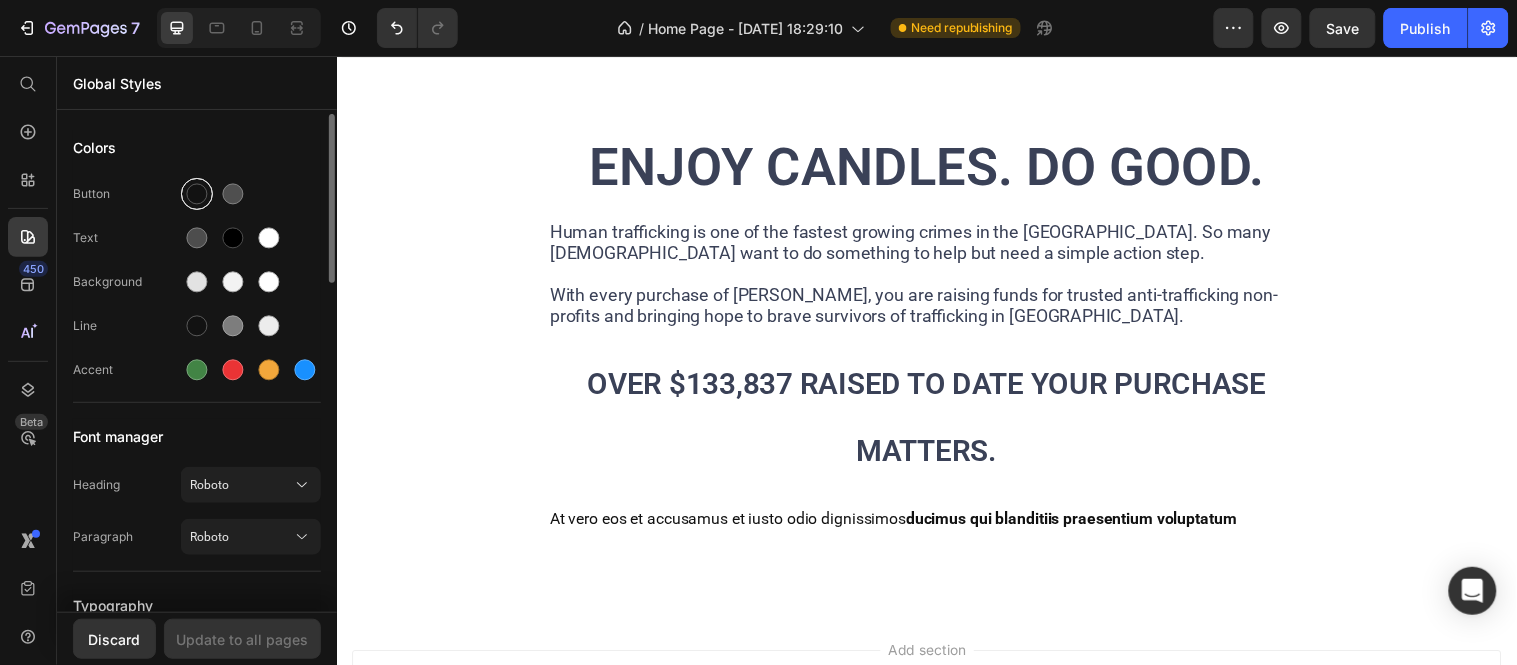 click at bounding box center [197, 194] 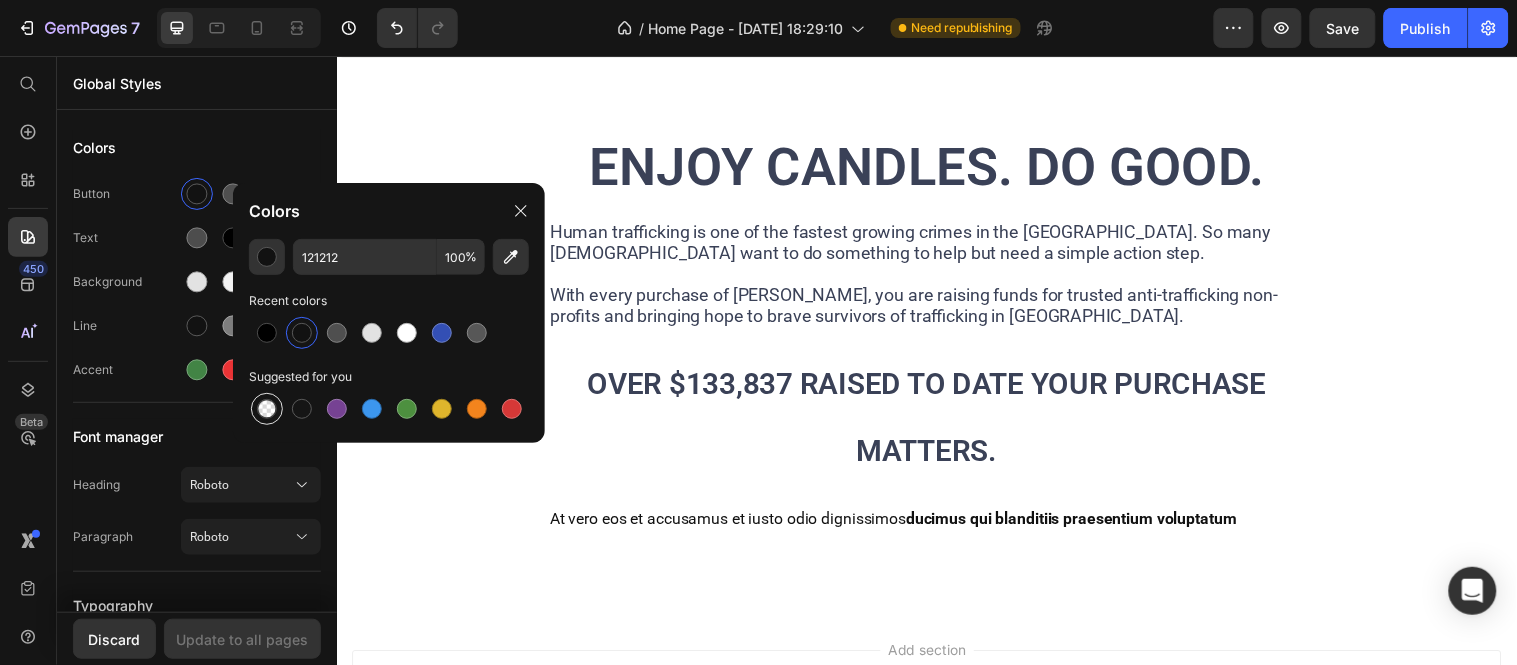 click at bounding box center (267, 409) 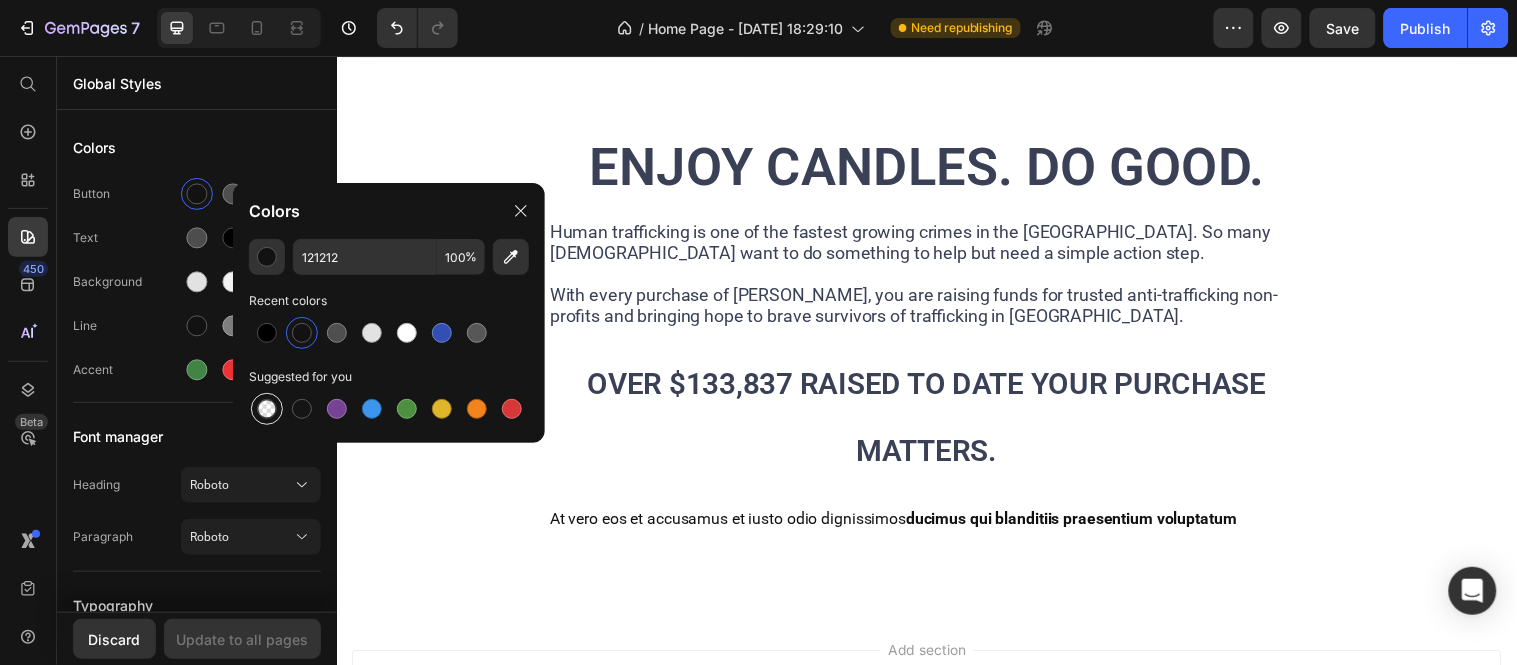 type on "000000" 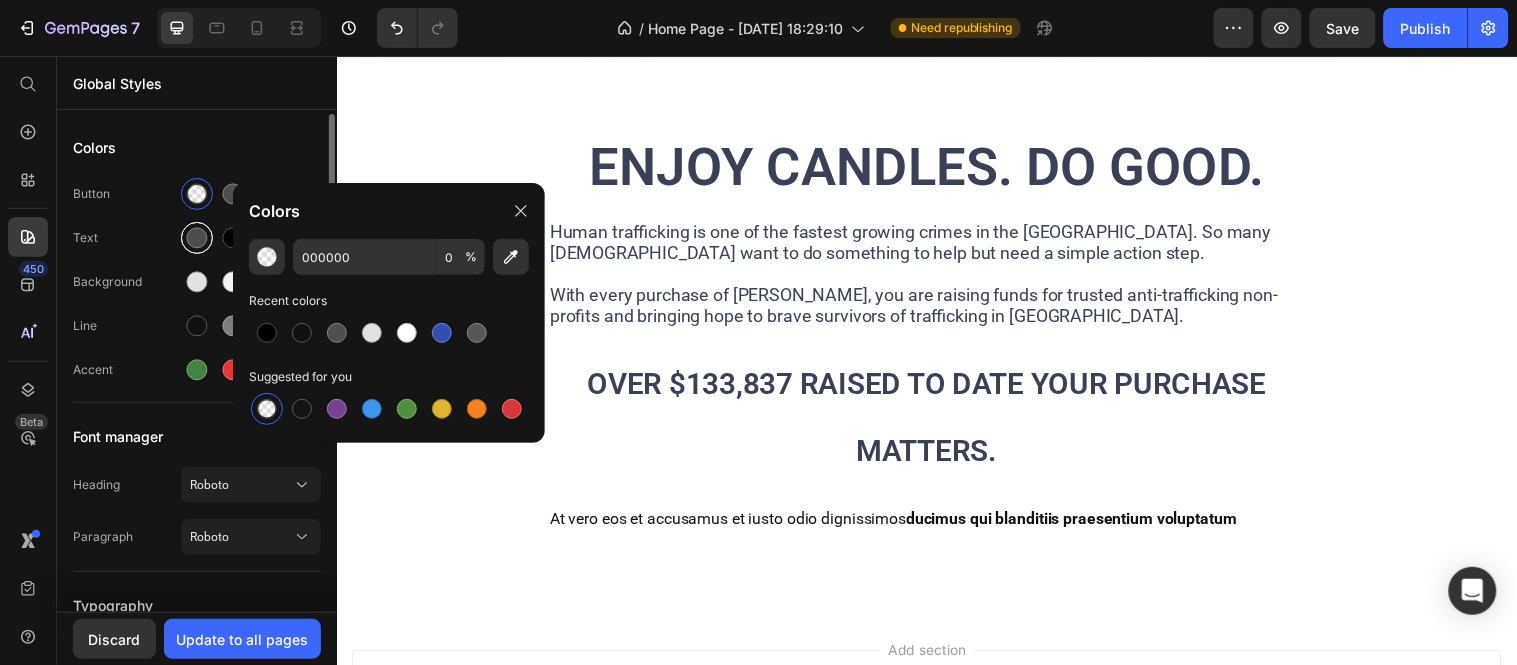 click at bounding box center (197, 238) 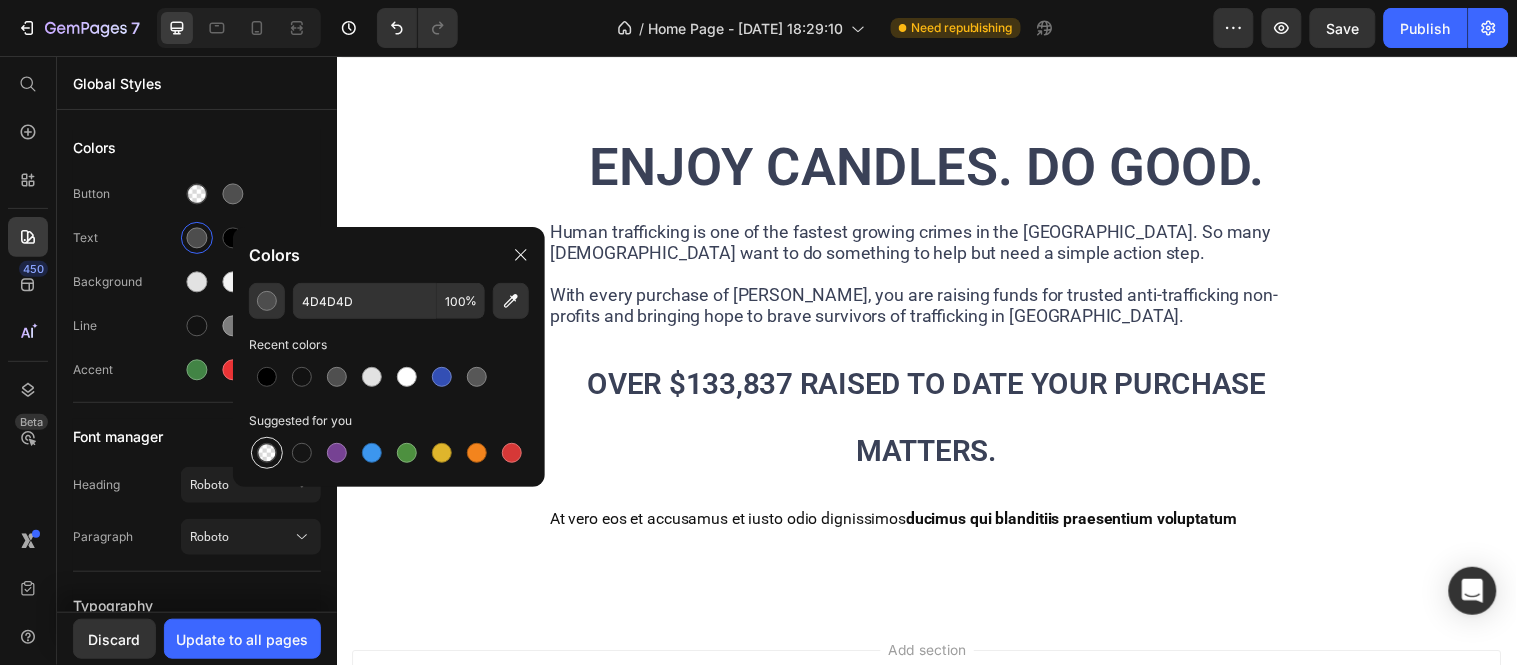 click at bounding box center (267, 453) 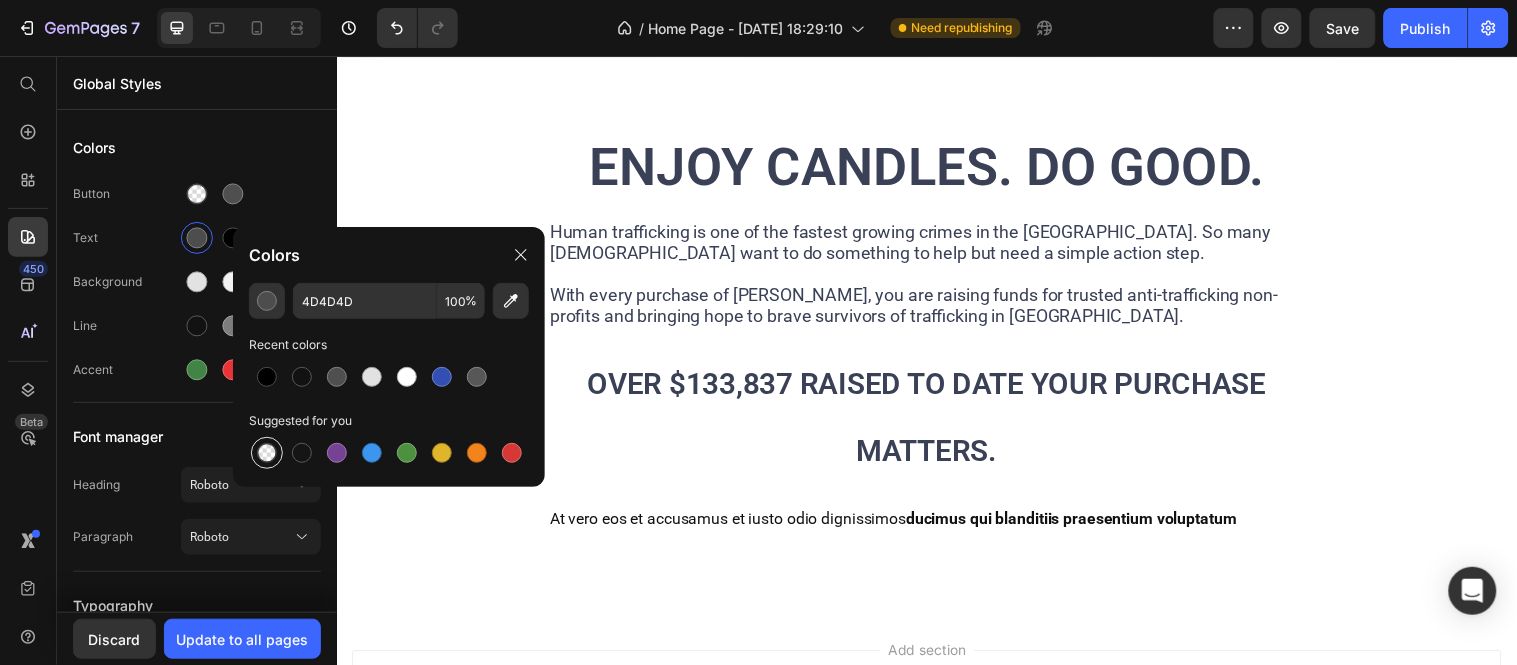 type on "000000" 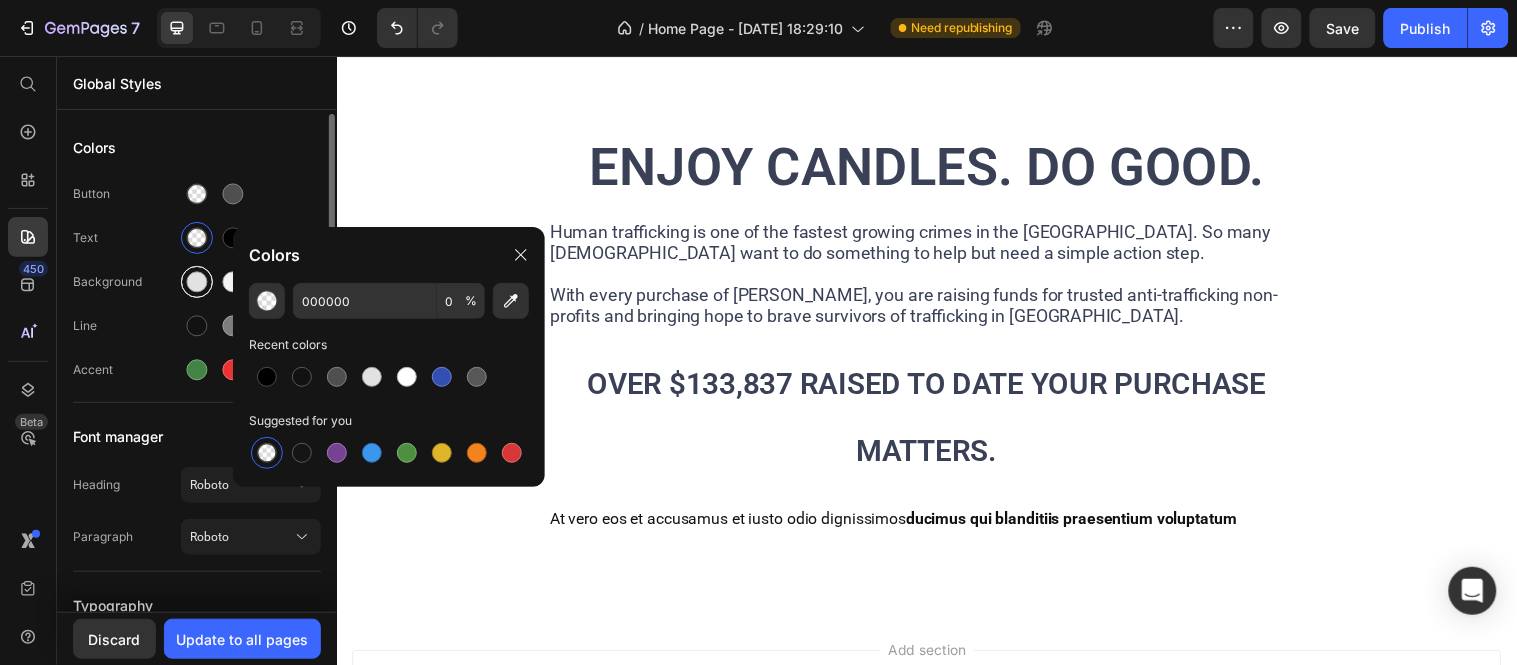 click at bounding box center [197, 282] 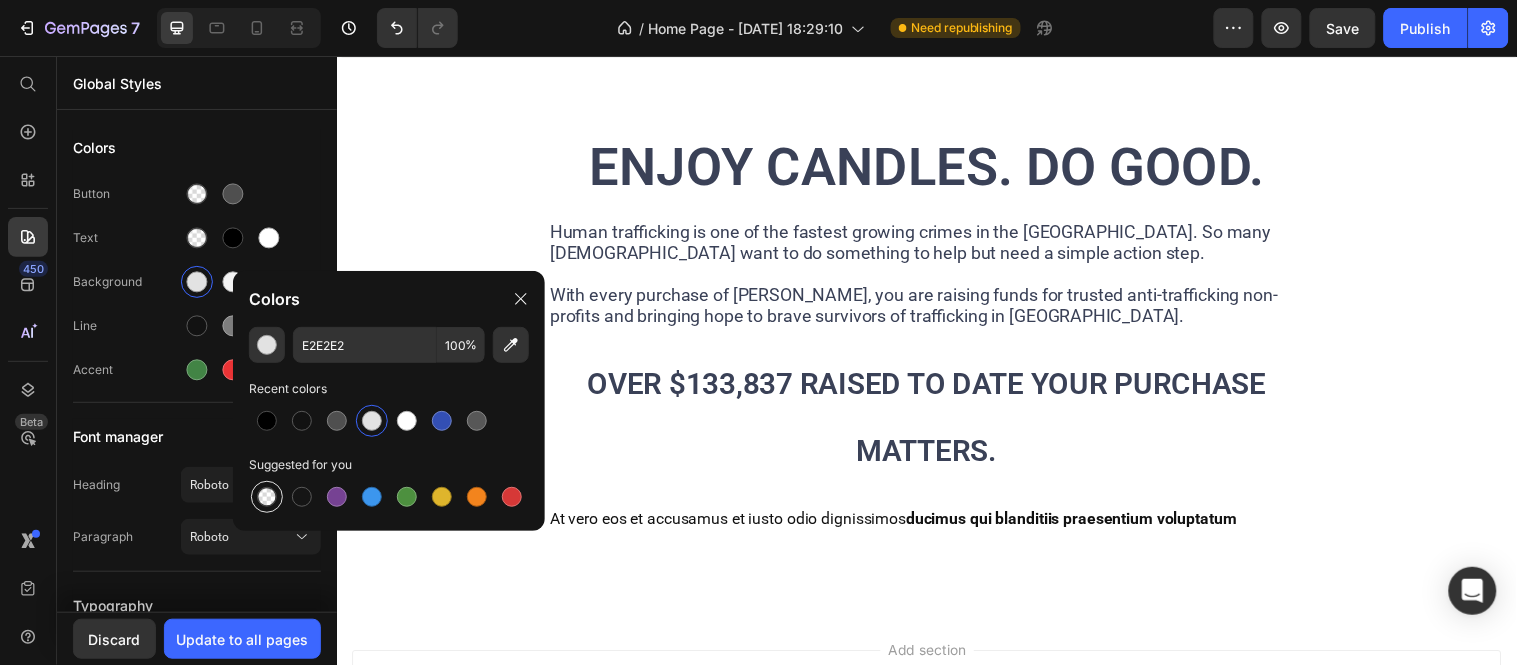 click at bounding box center (267, 497) 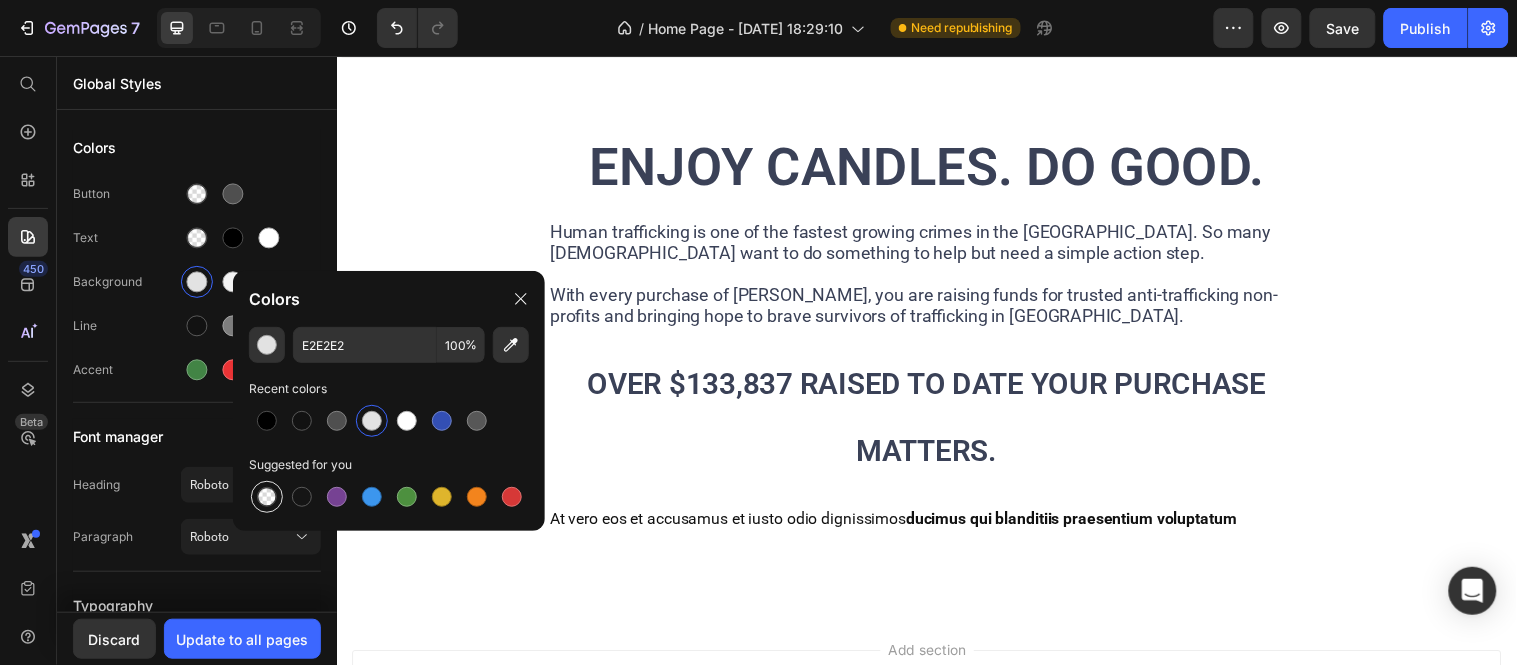 type on "000000" 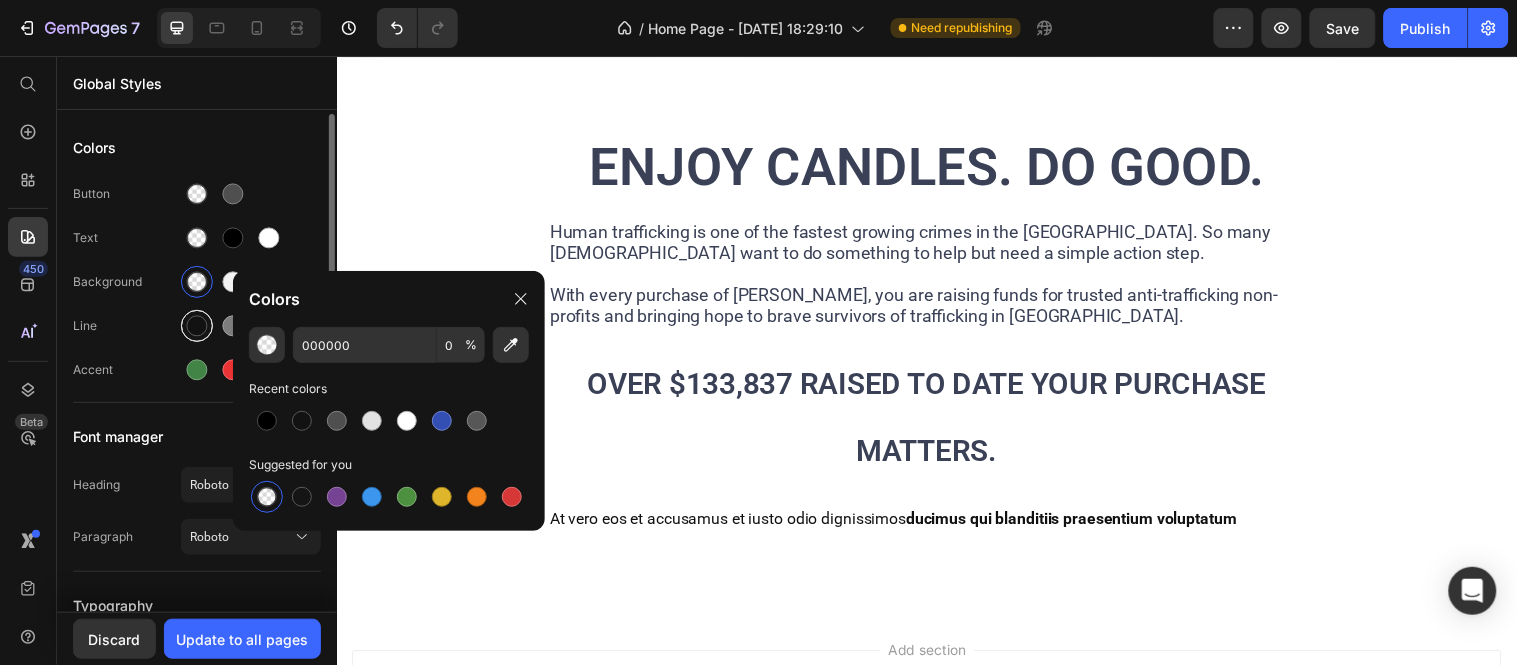 click at bounding box center (197, 326) 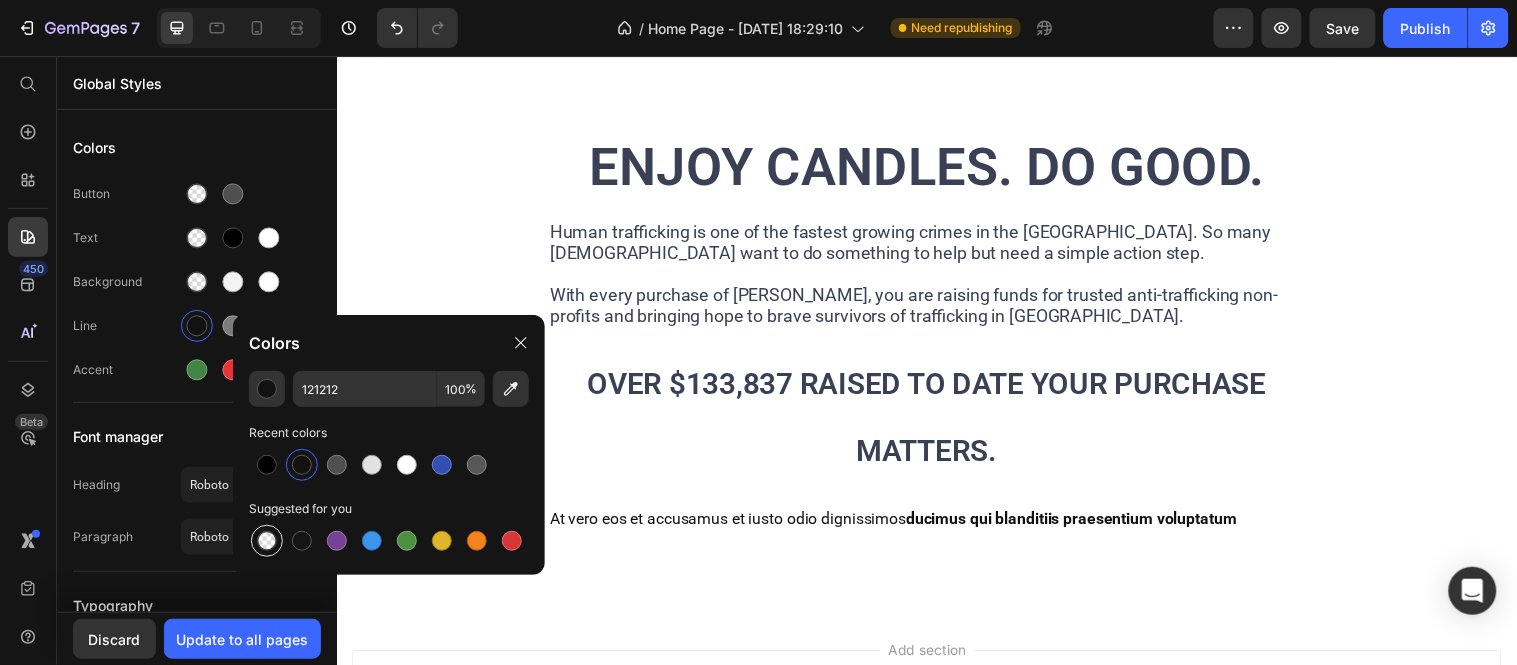 click at bounding box center [267, 541] 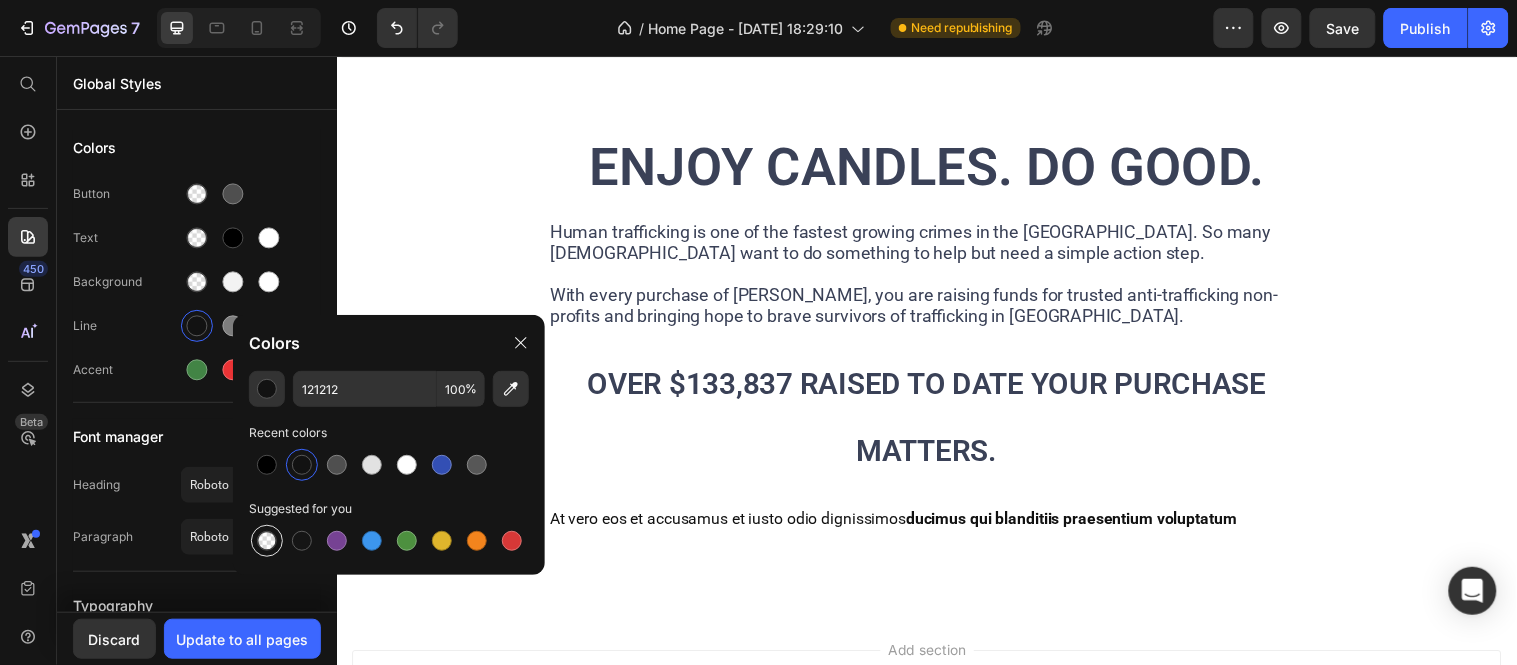 type on "000000" 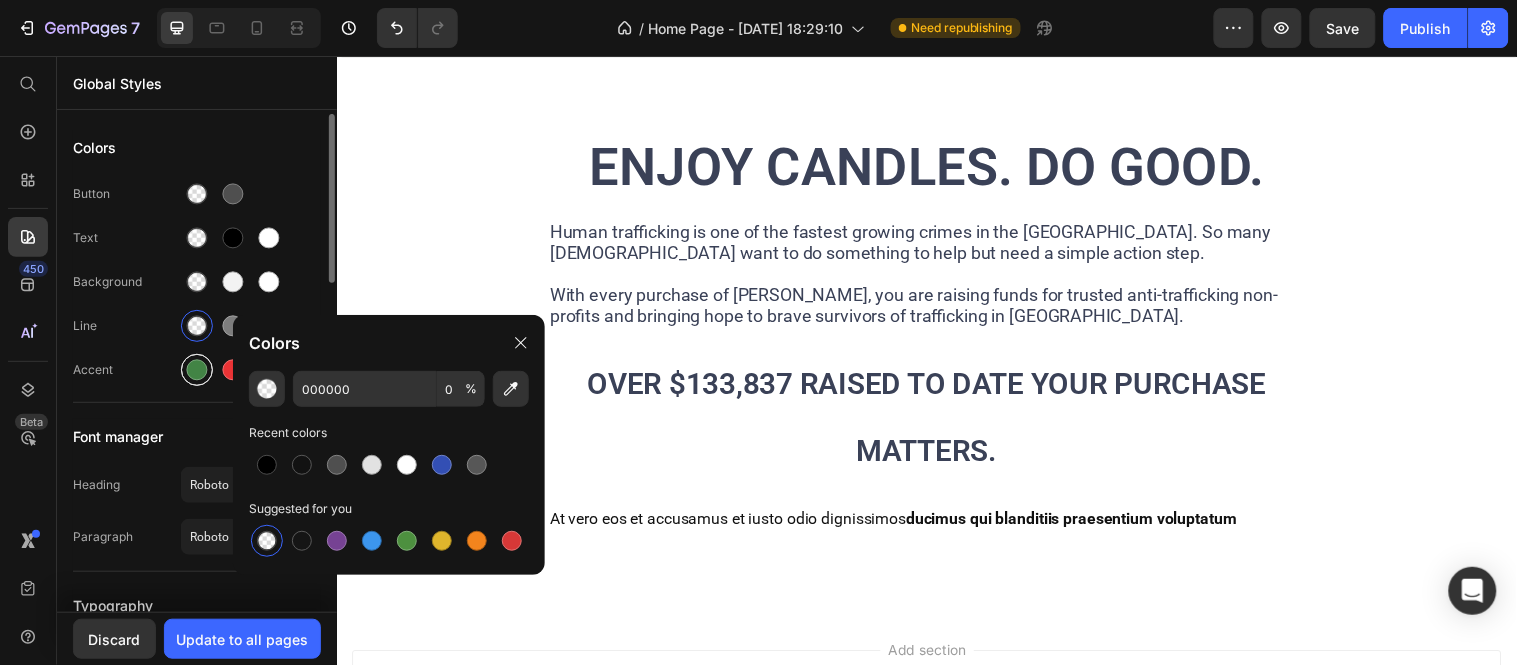 click at bounding box center (197, 370) 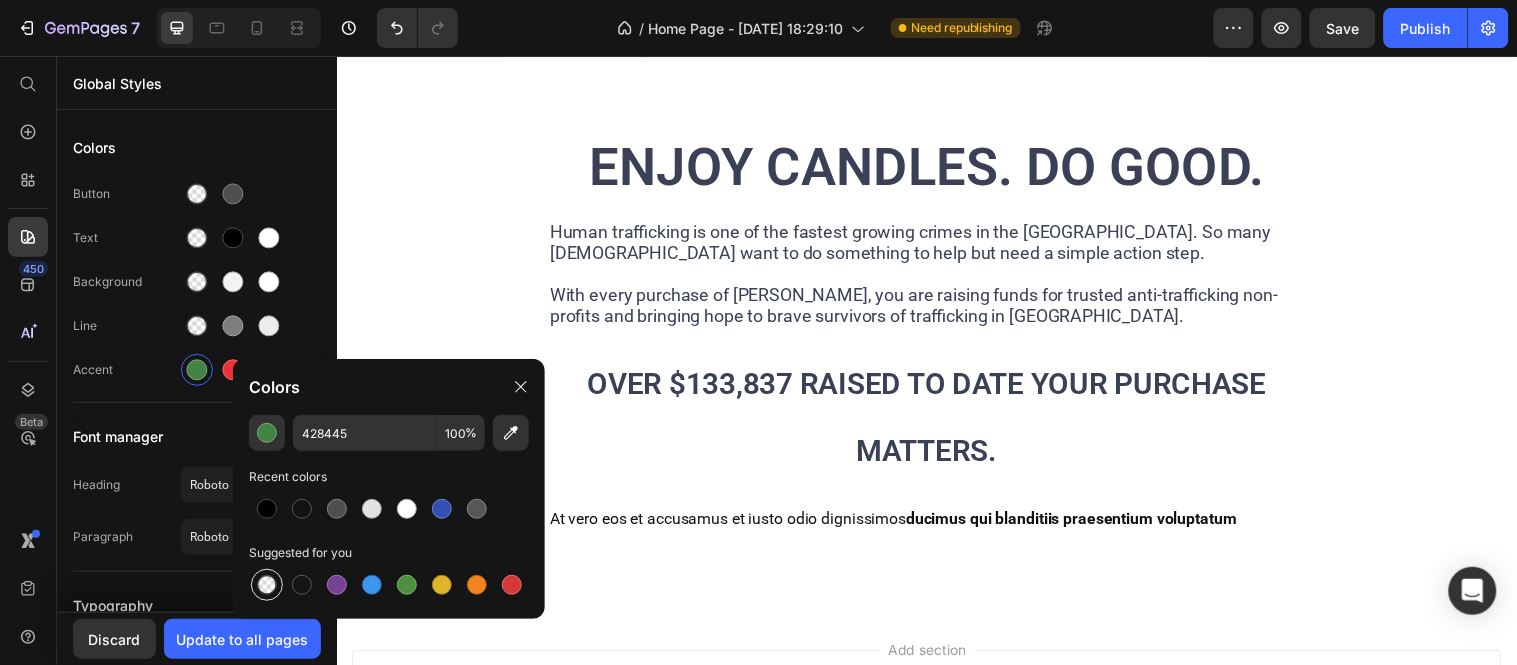 click at bounding box center (267, 585) 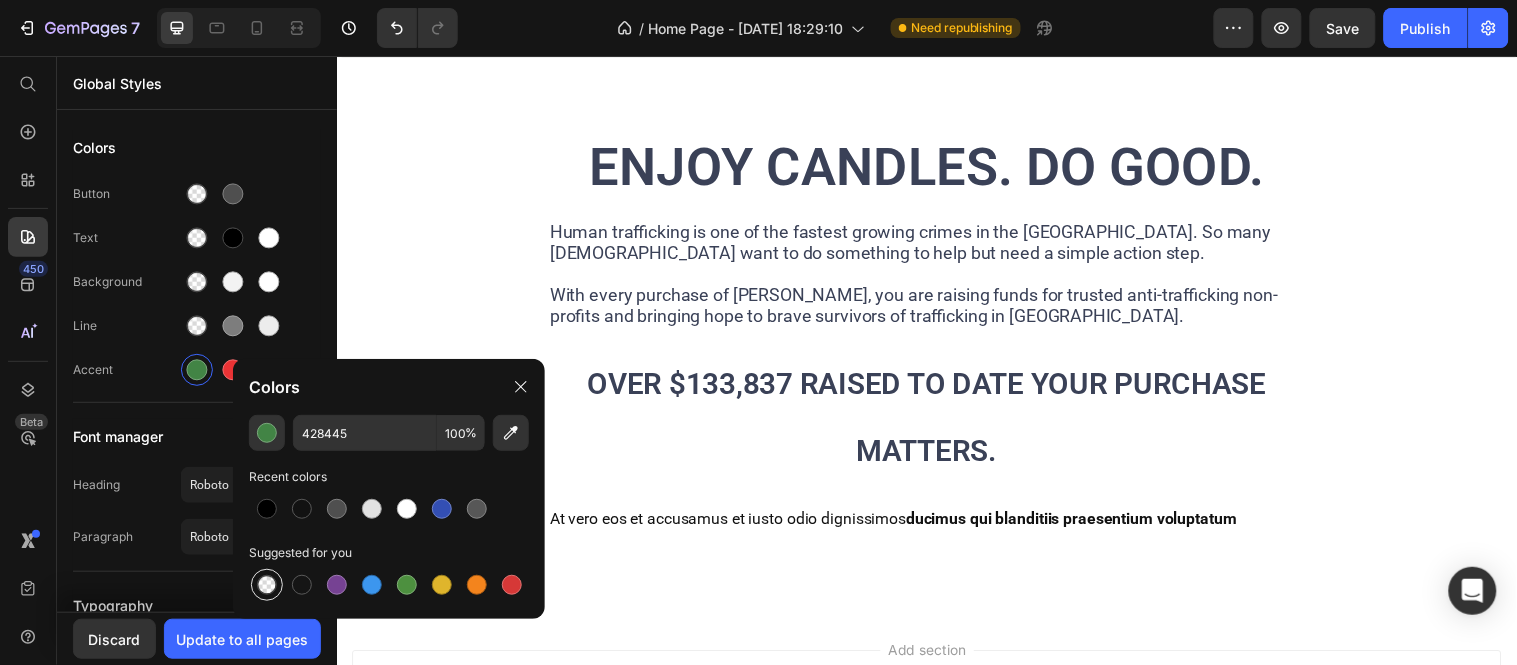 type on "000000" 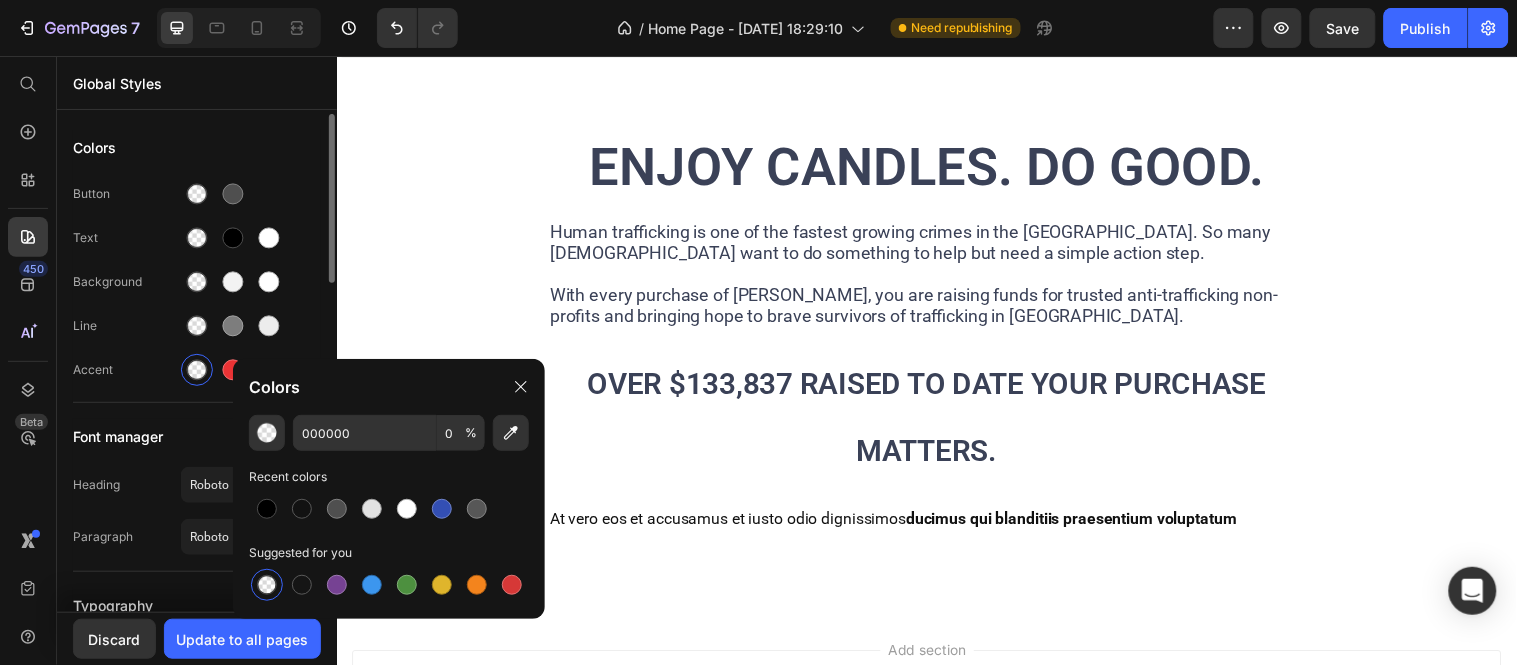 click on "Button Text Background Line Accent" 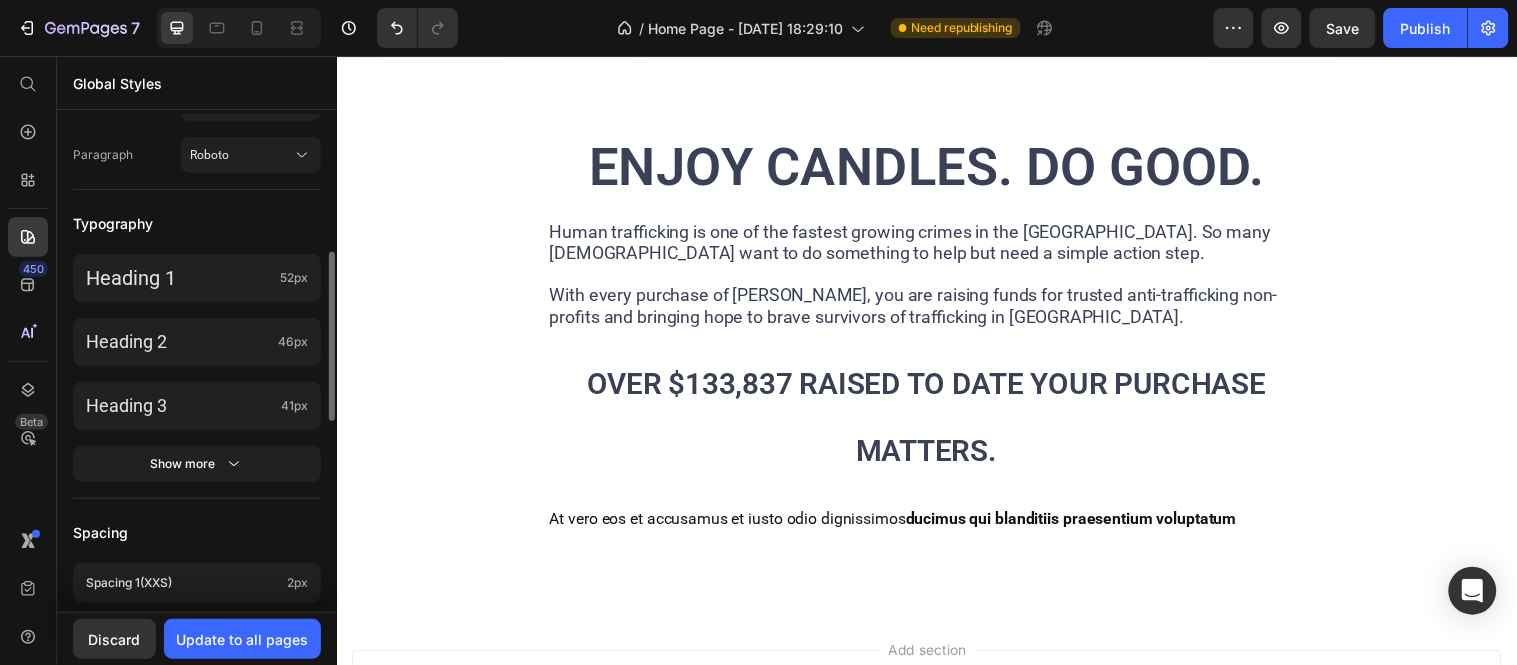 scroll, scrollTop: 391, scrollLeft: 0, axis: vertical 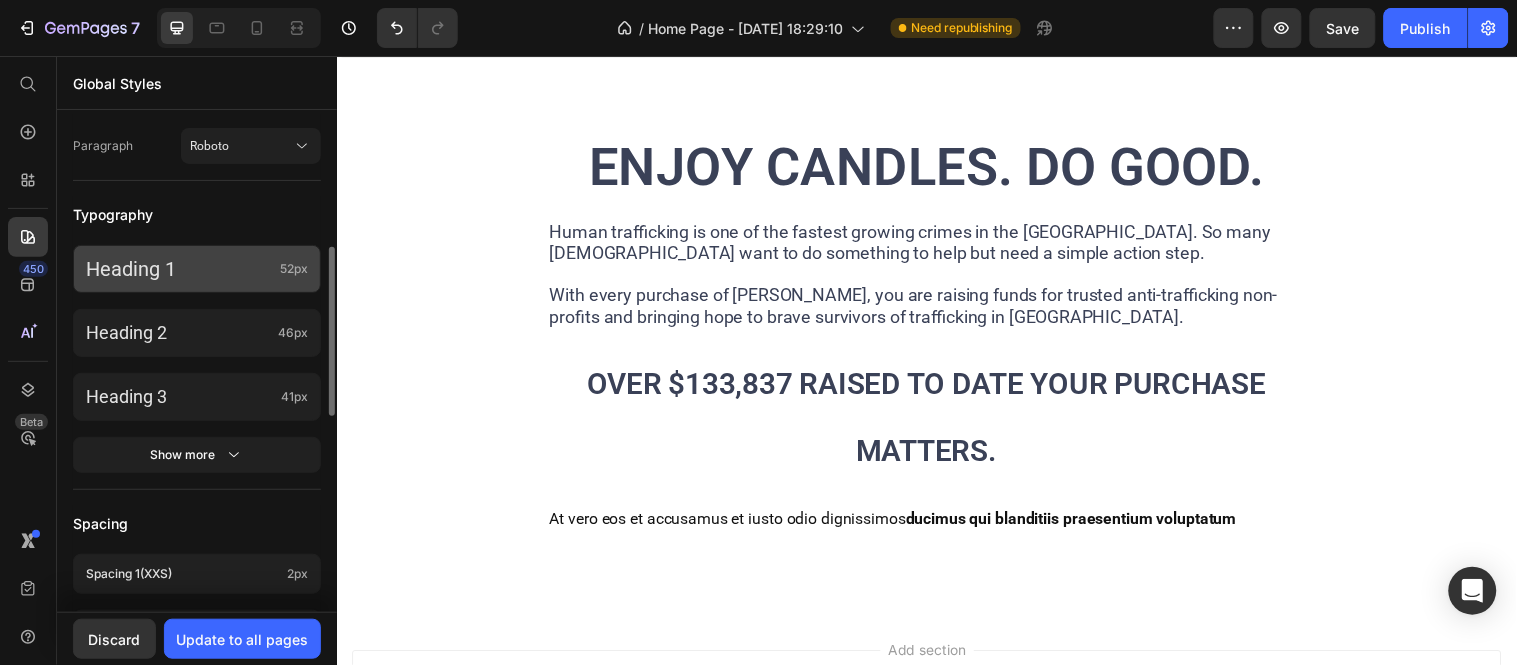 click on "52px" 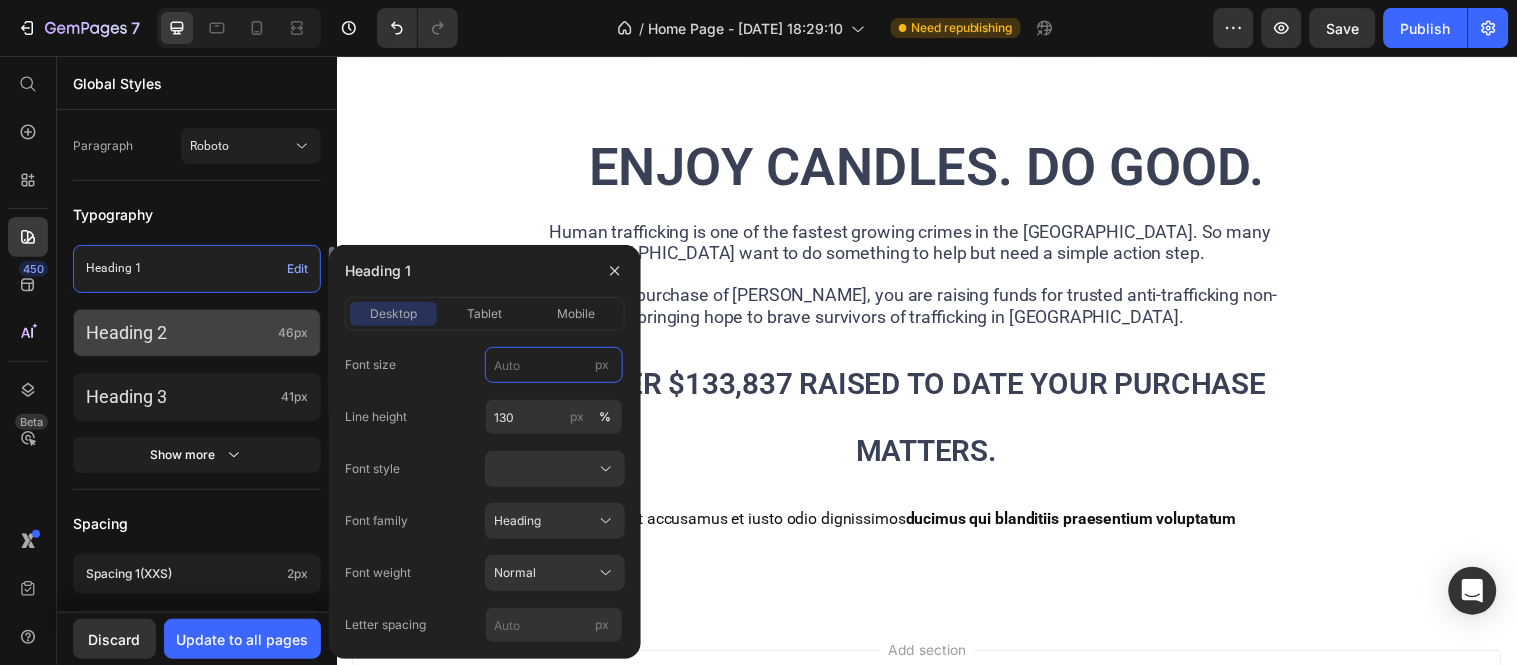 type 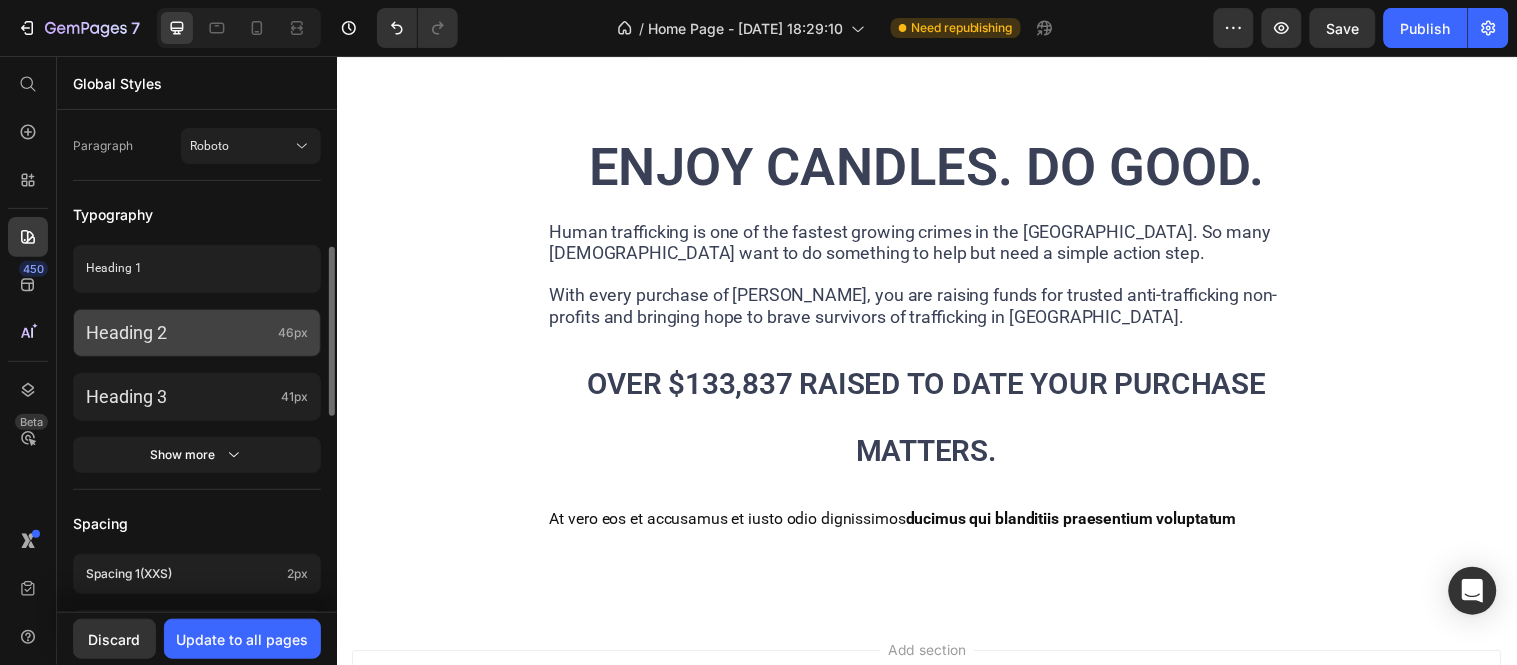 click on "Heading 2" at bounding box center (178, 332) 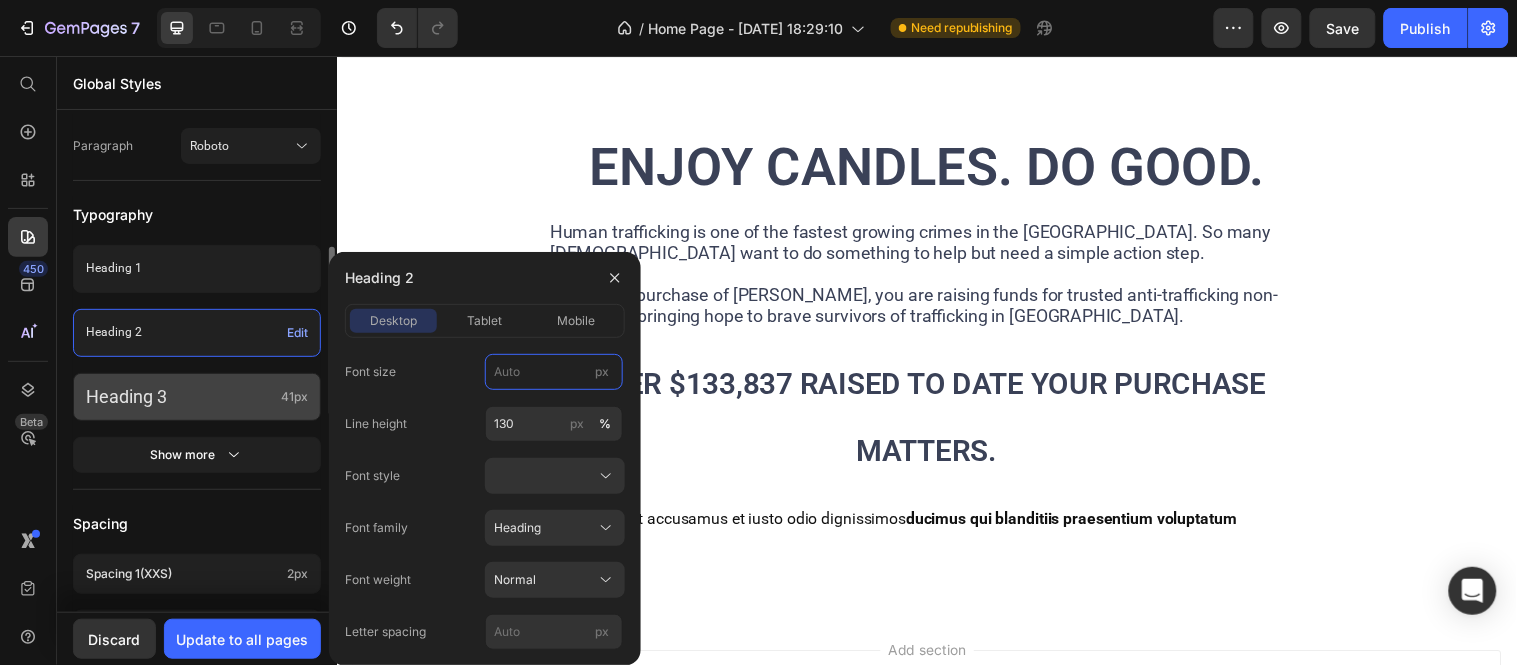 type 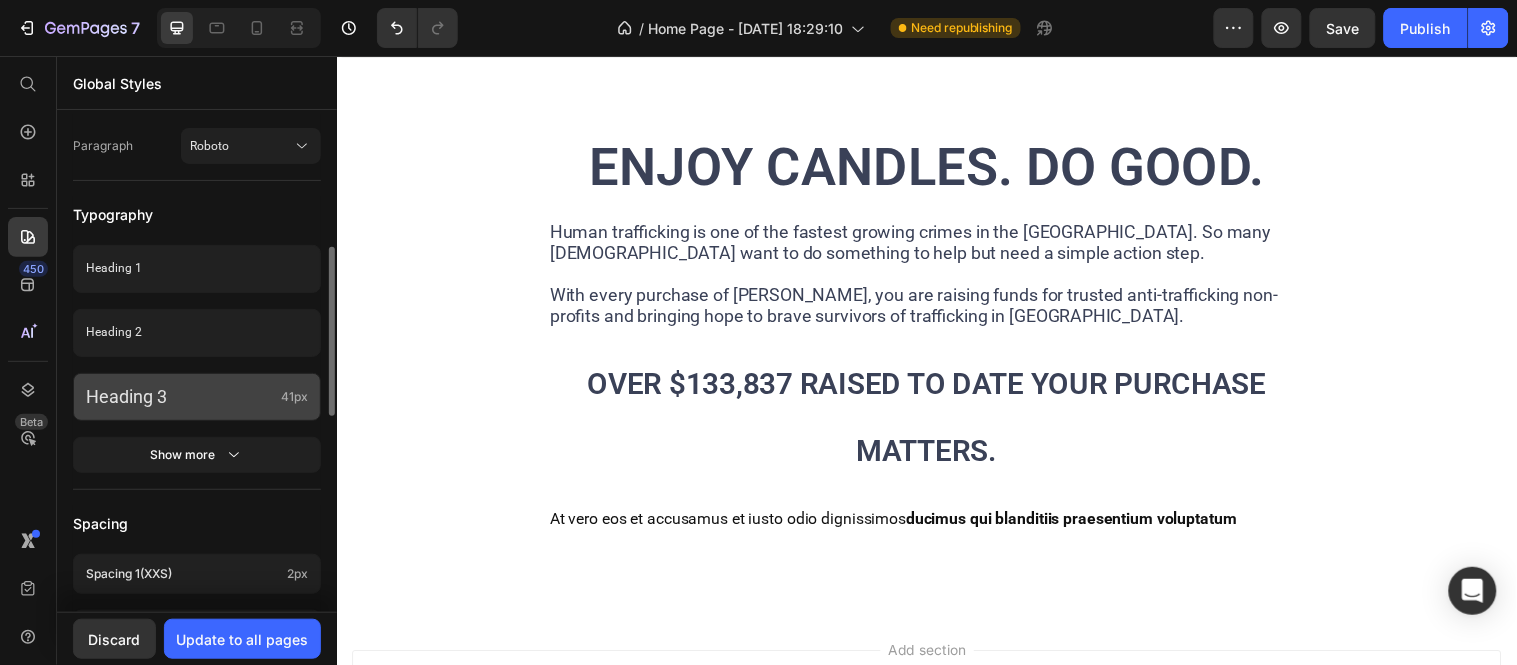 click on "Heading 3" at bounding box center [179, 396] 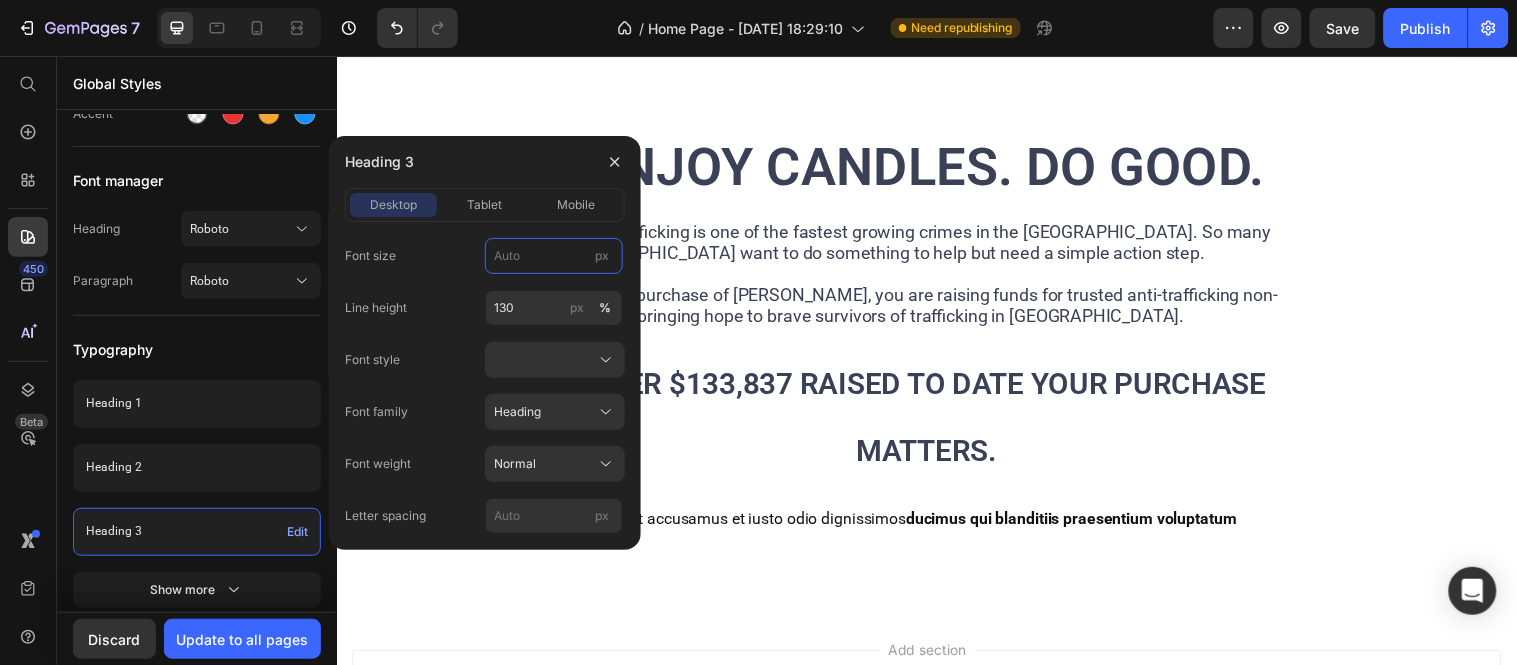 scroll, scrollTop: 262, scrollLeft: 0, axis: vertical 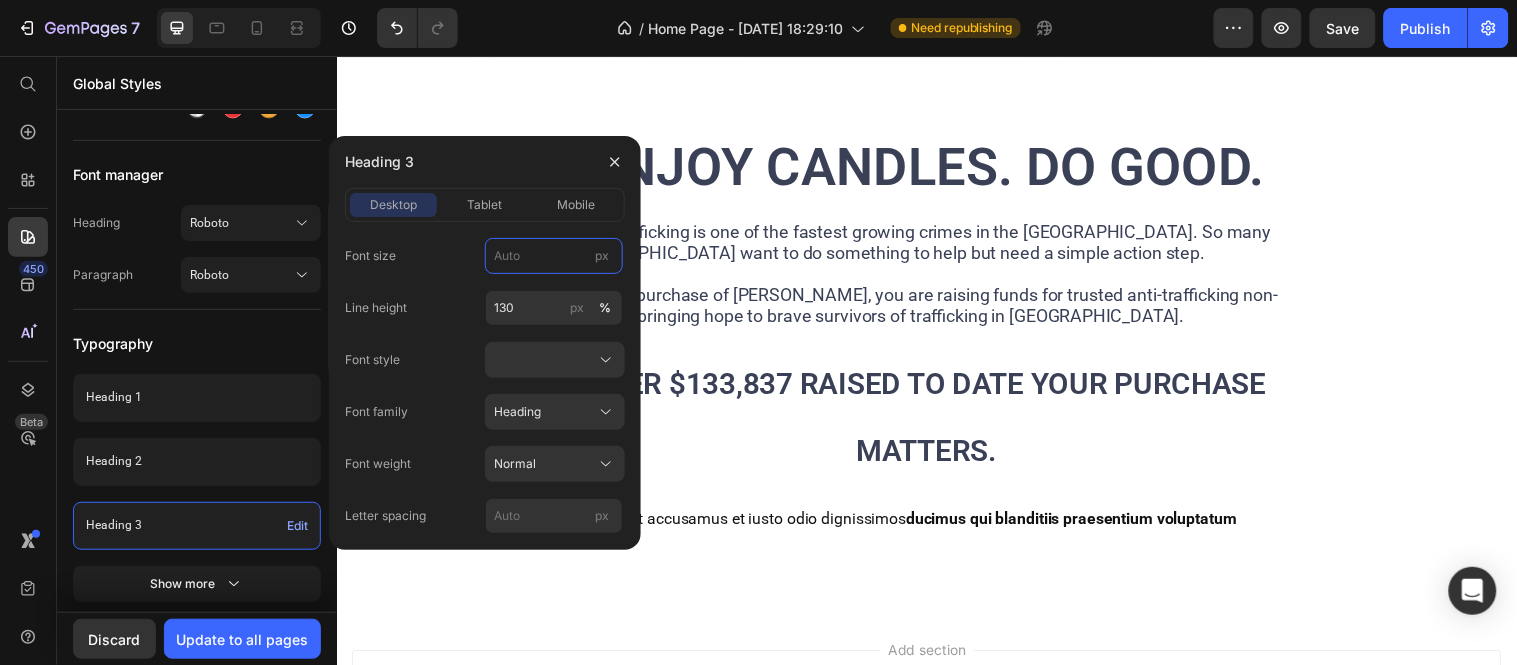 type 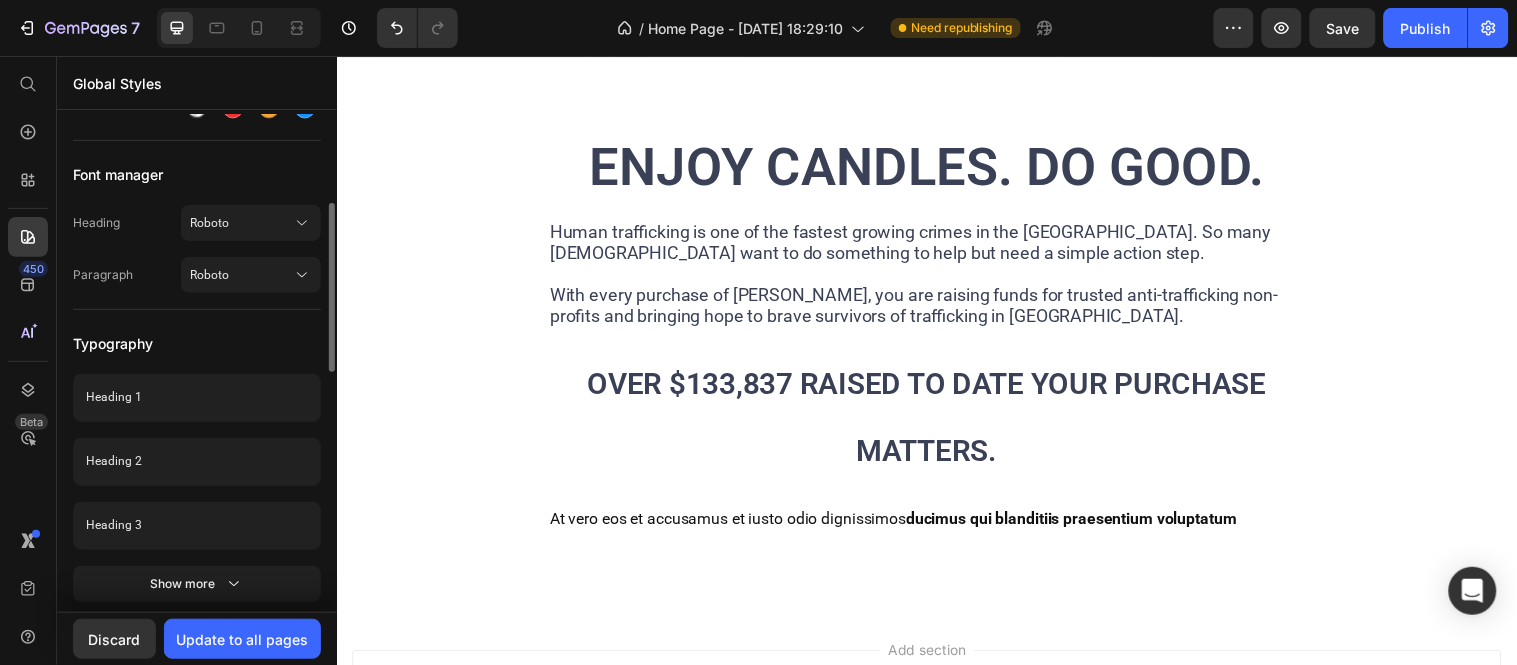 click on "Paragraph" at bounding box center [127, 275] 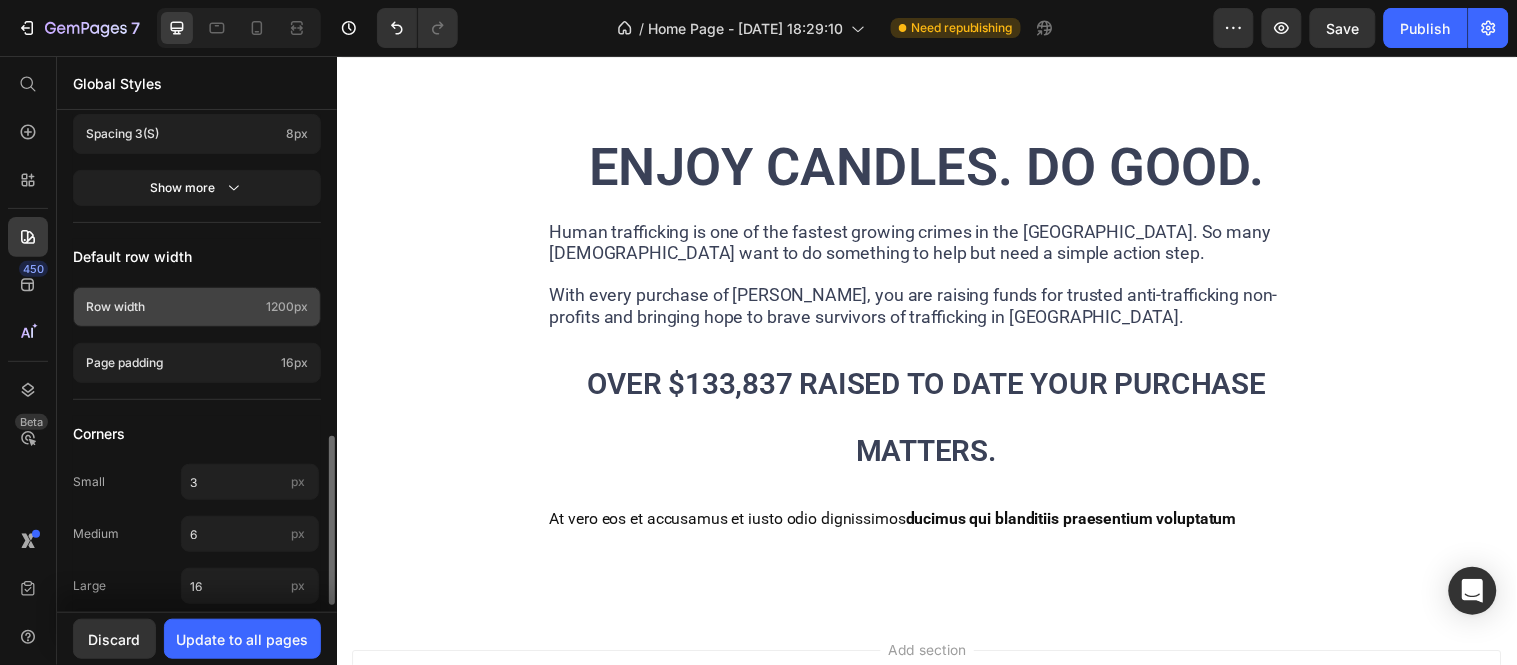 scroll, scrollTop: 965, scrollLeft: 0, axis: vertical 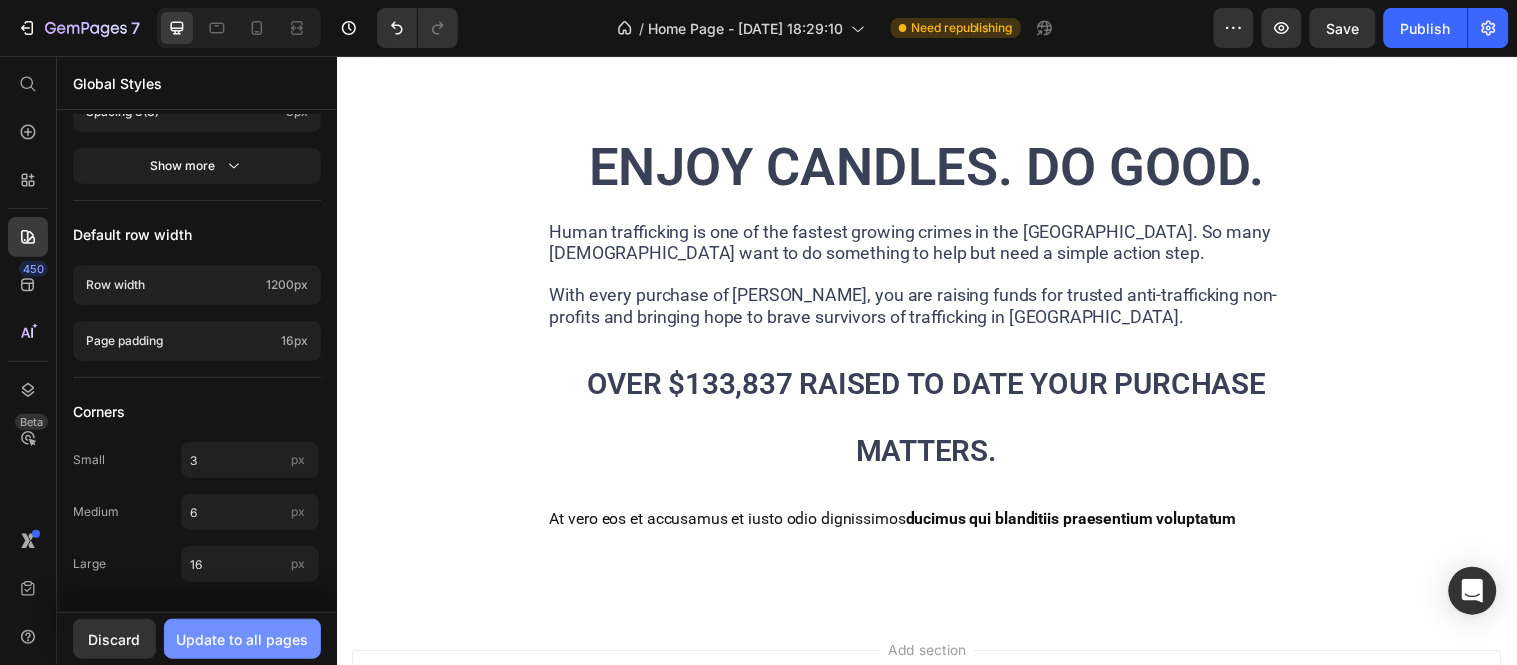 click on "Update to all pages" at bounding box center [243, 639] 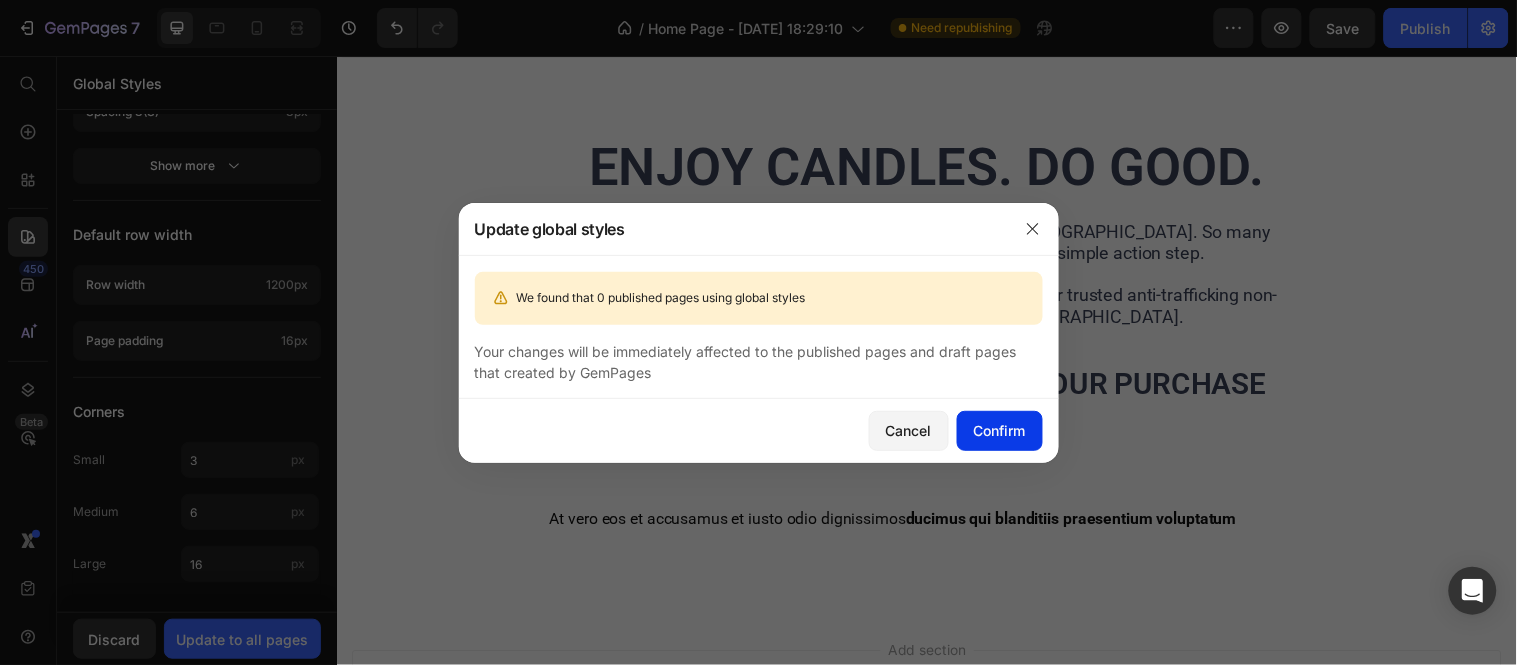 click on "Confirm" at bounding box center [1000, 430] 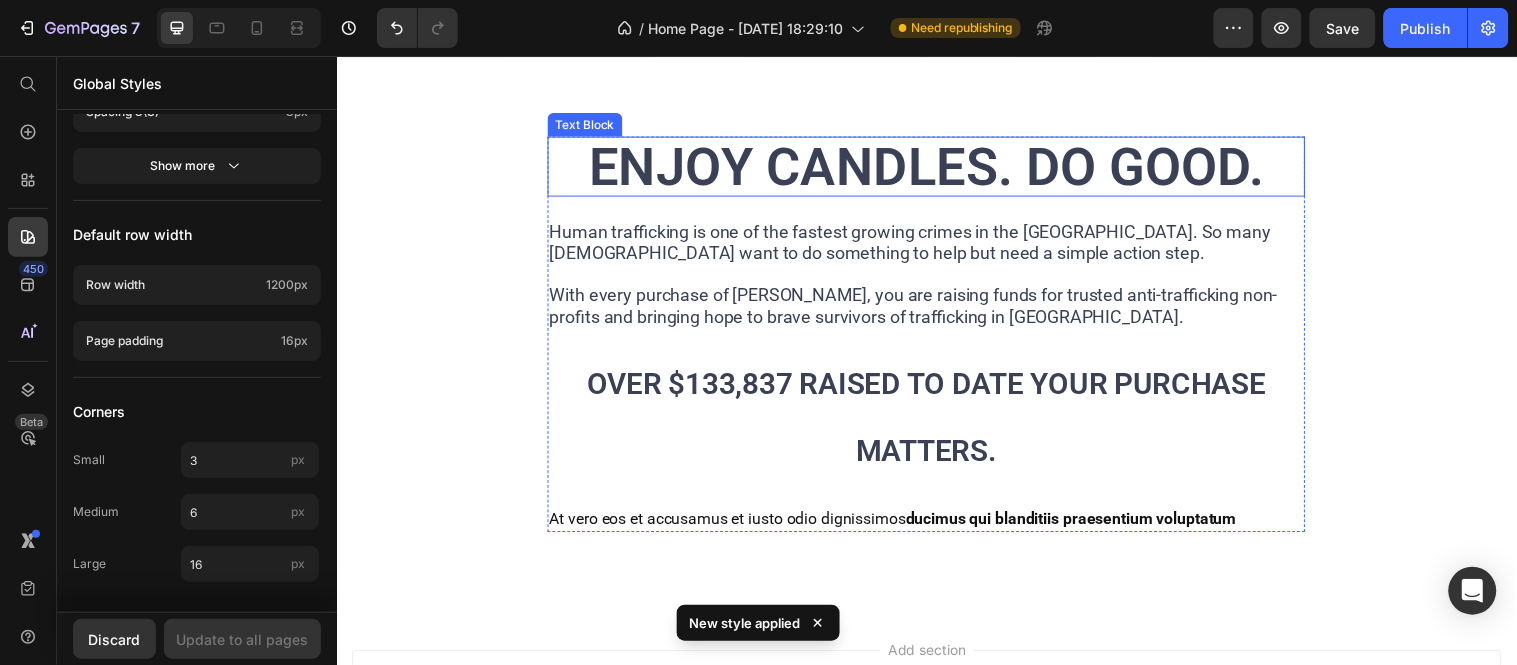 click on "ENJOY CANDLES. DO GOOD." at bounding box center [936, 168] 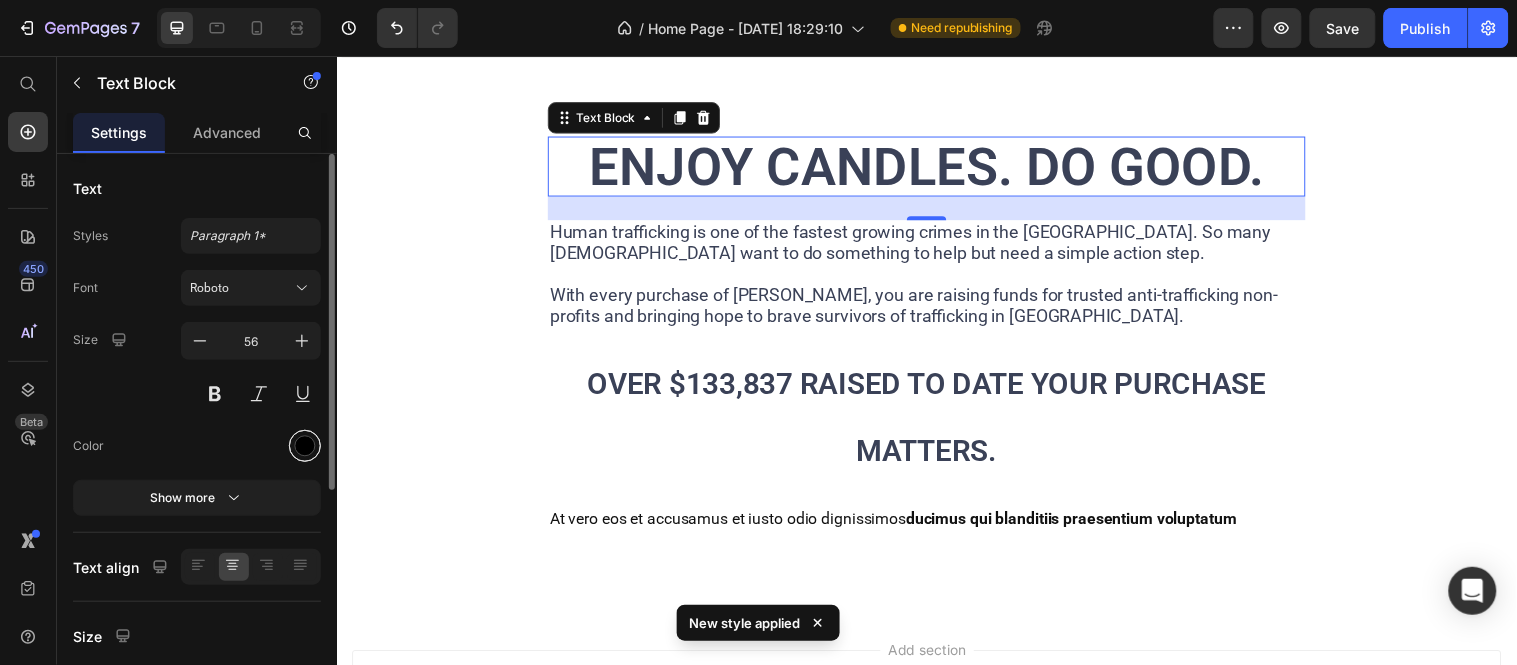 click at bounding box center [305, 446] 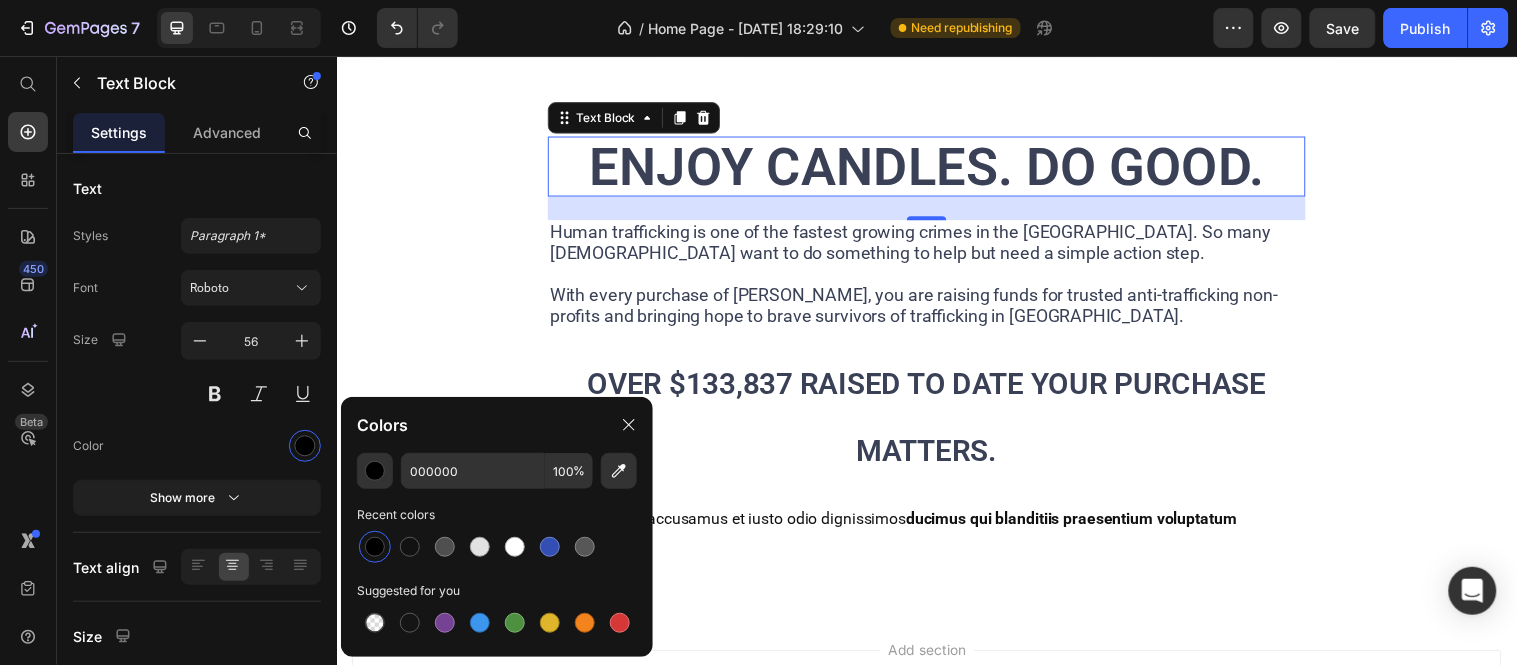 click at bounding box center (375, 547) 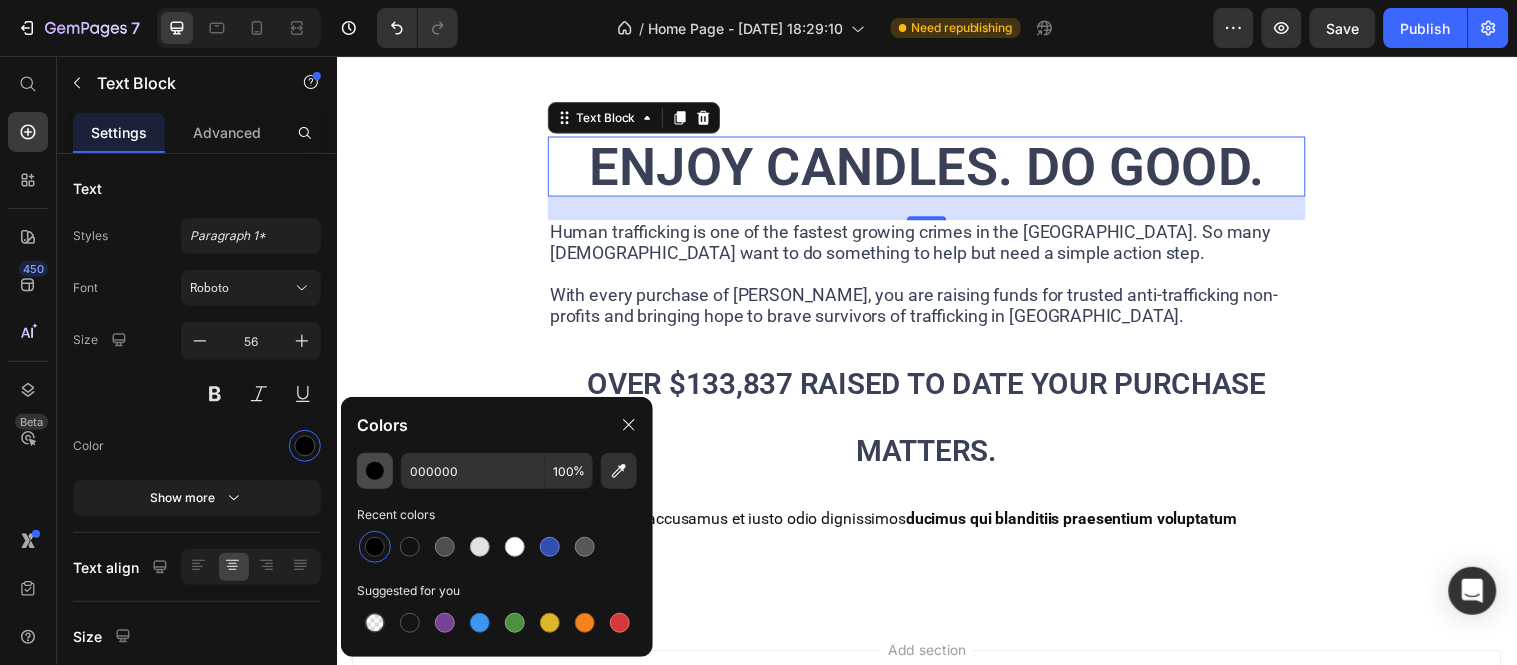 click at bounding box center [375, 471] 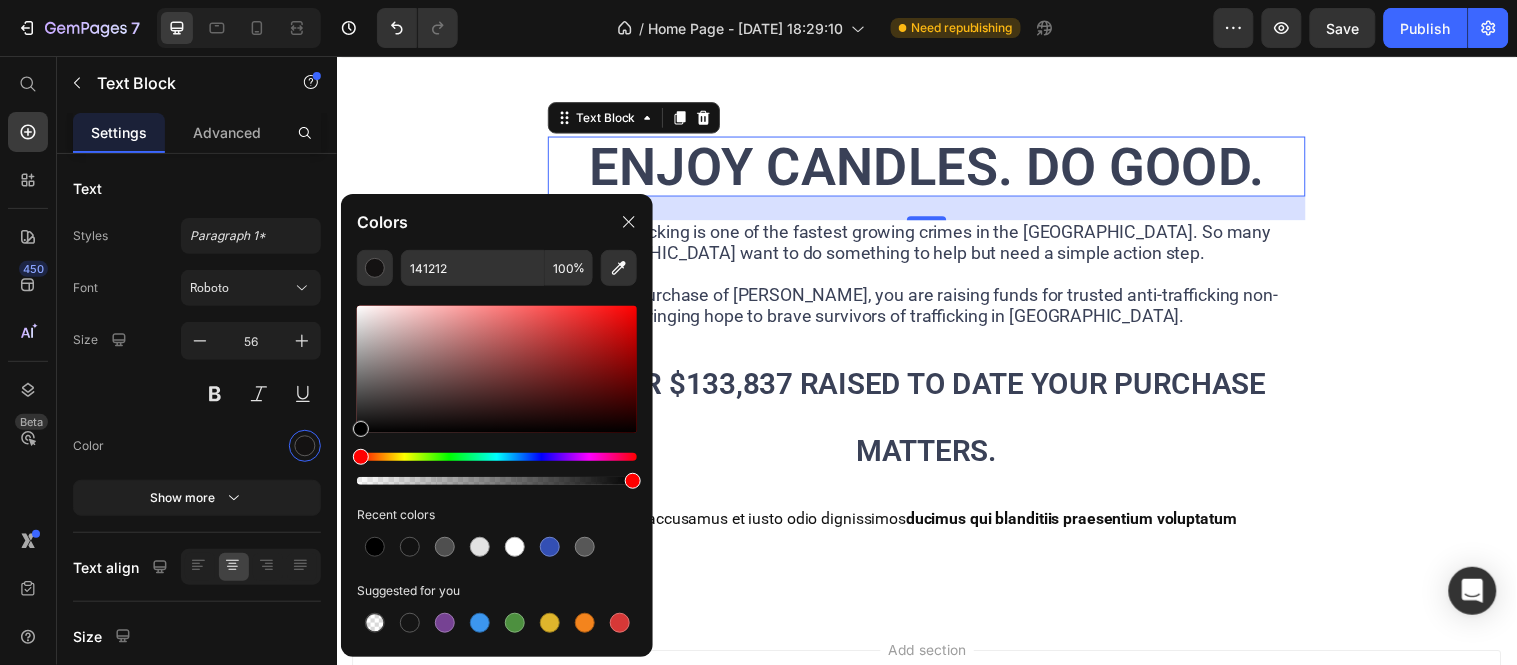 drag, startPoint x: 713, startPoint y: 477, endPoint x: 338, endPoint y: 464, distance: 375.22528 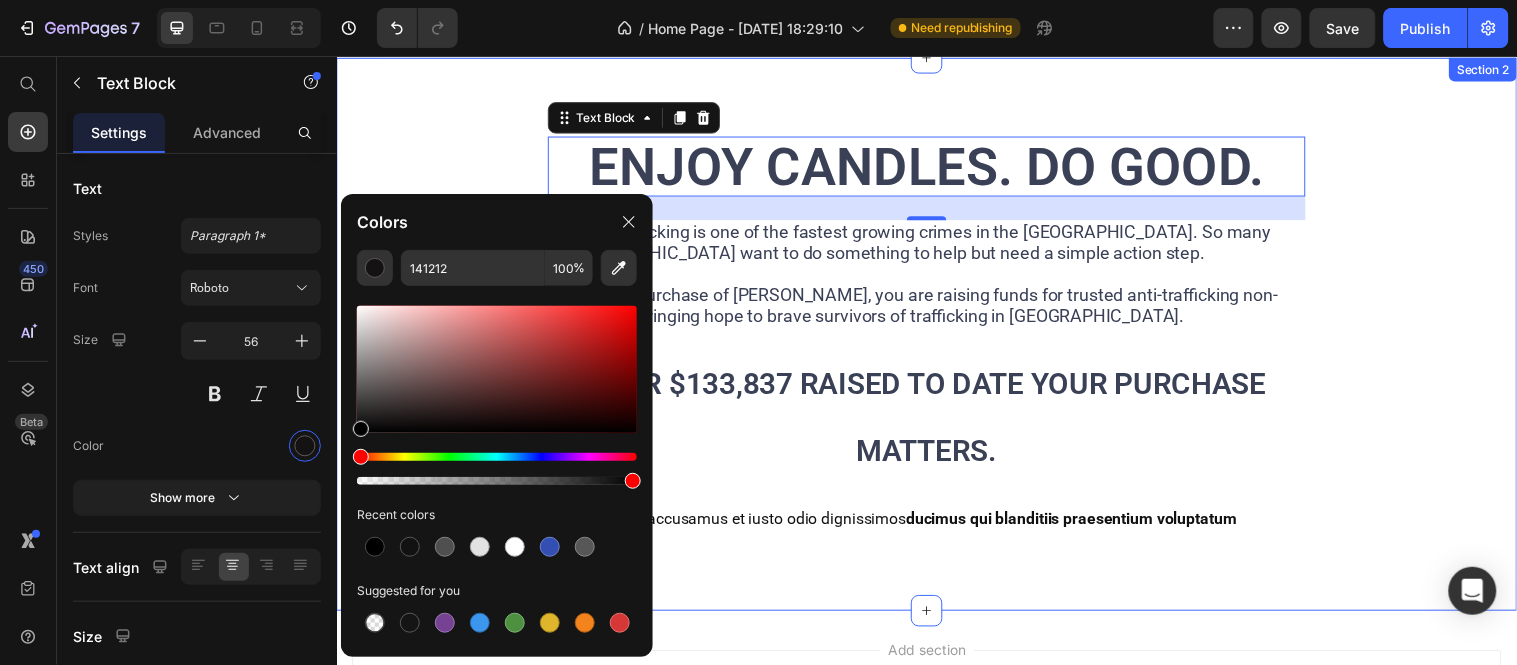 type on "000000" 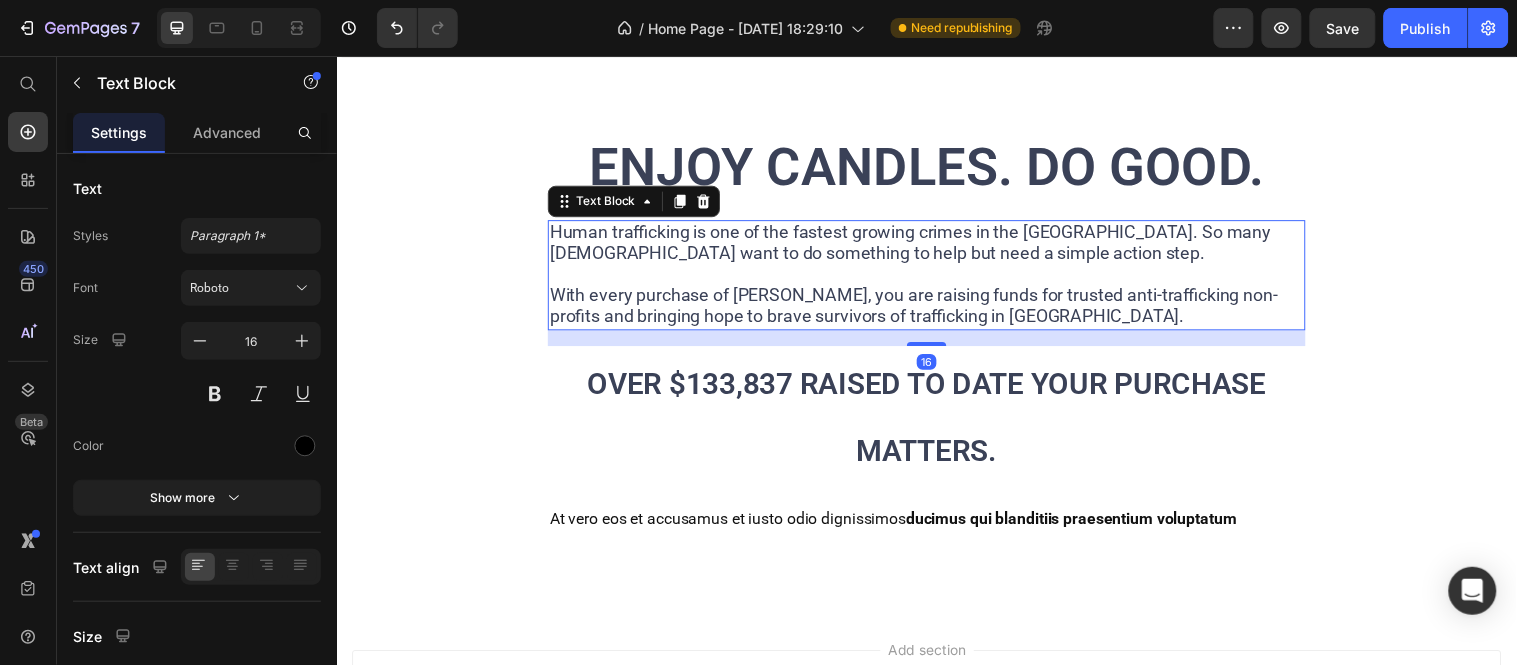 click on "Human trafficking is one of the fastest growing crimes in the US. So many Americans want to do something to help but need a simple action step." at bounding box center [919, 244] 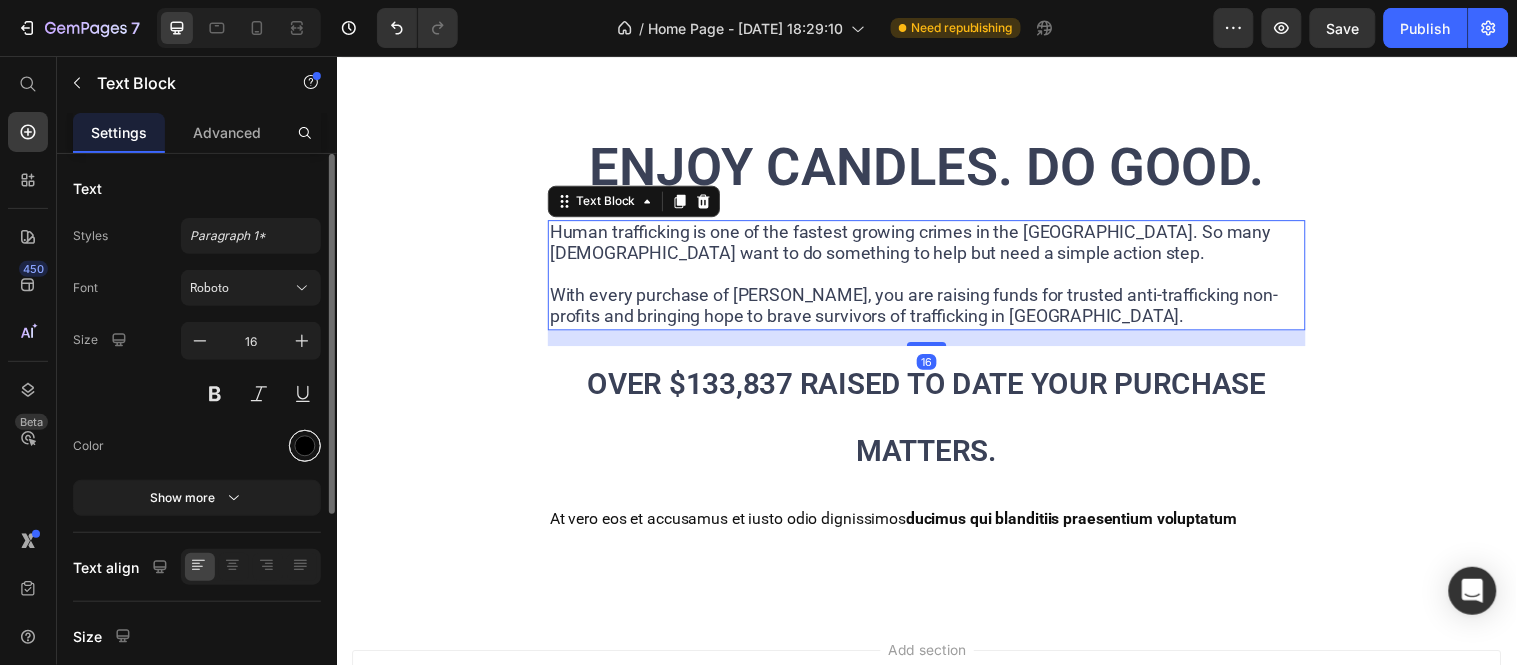 click at bounding box center (305, 446) 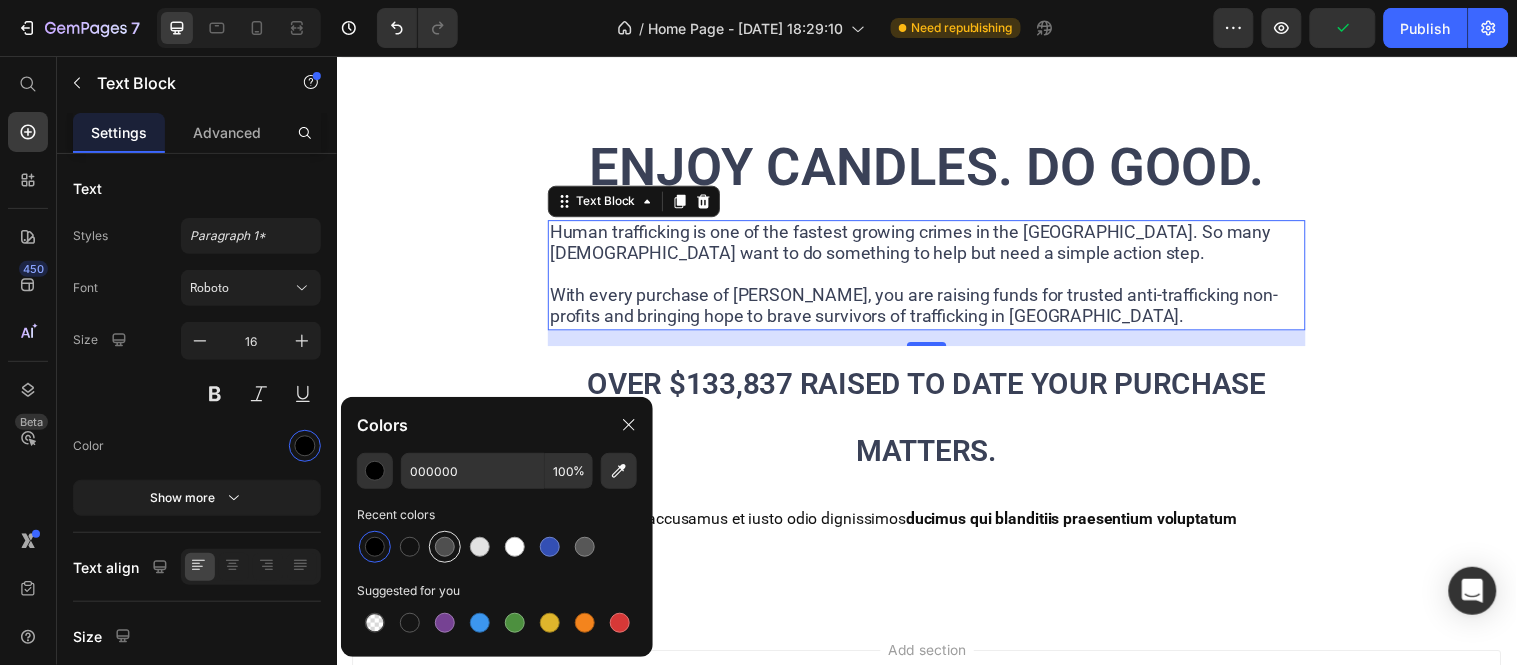 click at bounding box center [445, 547] 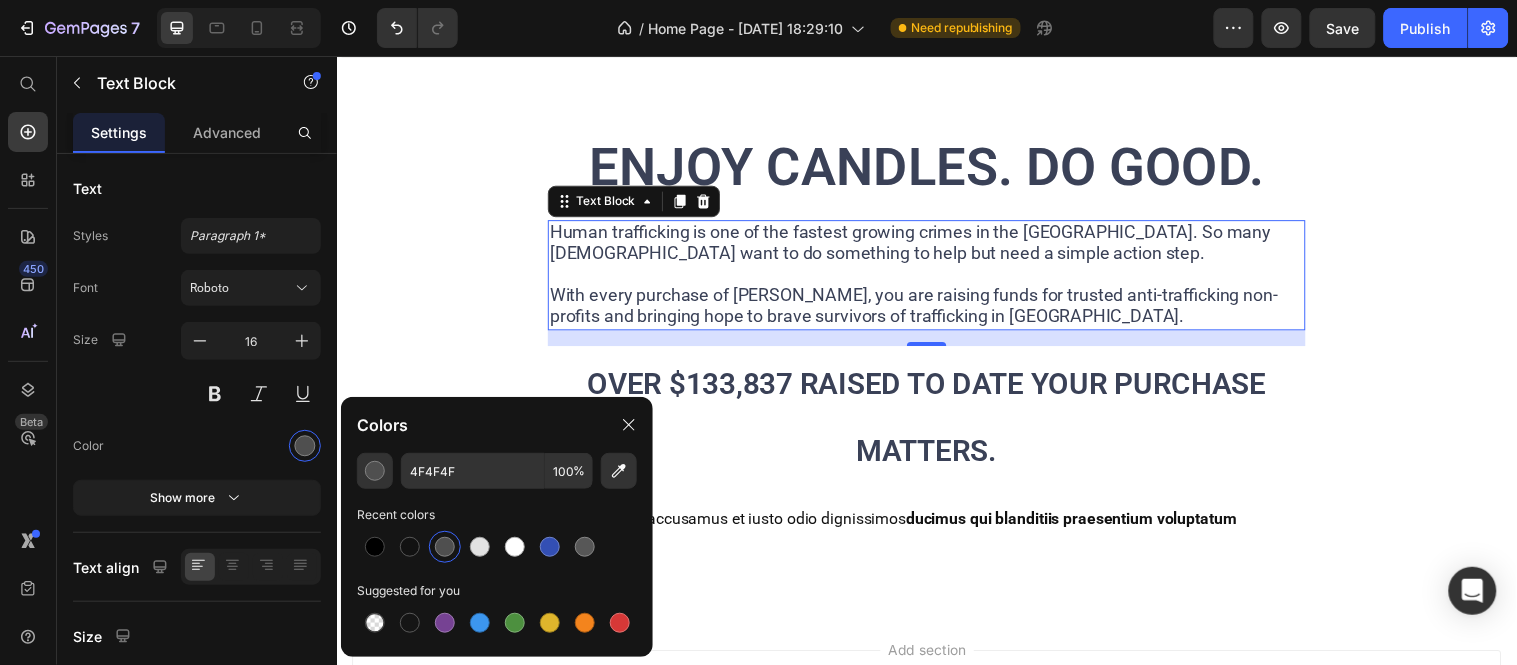 click at bounding box center [445, 547] 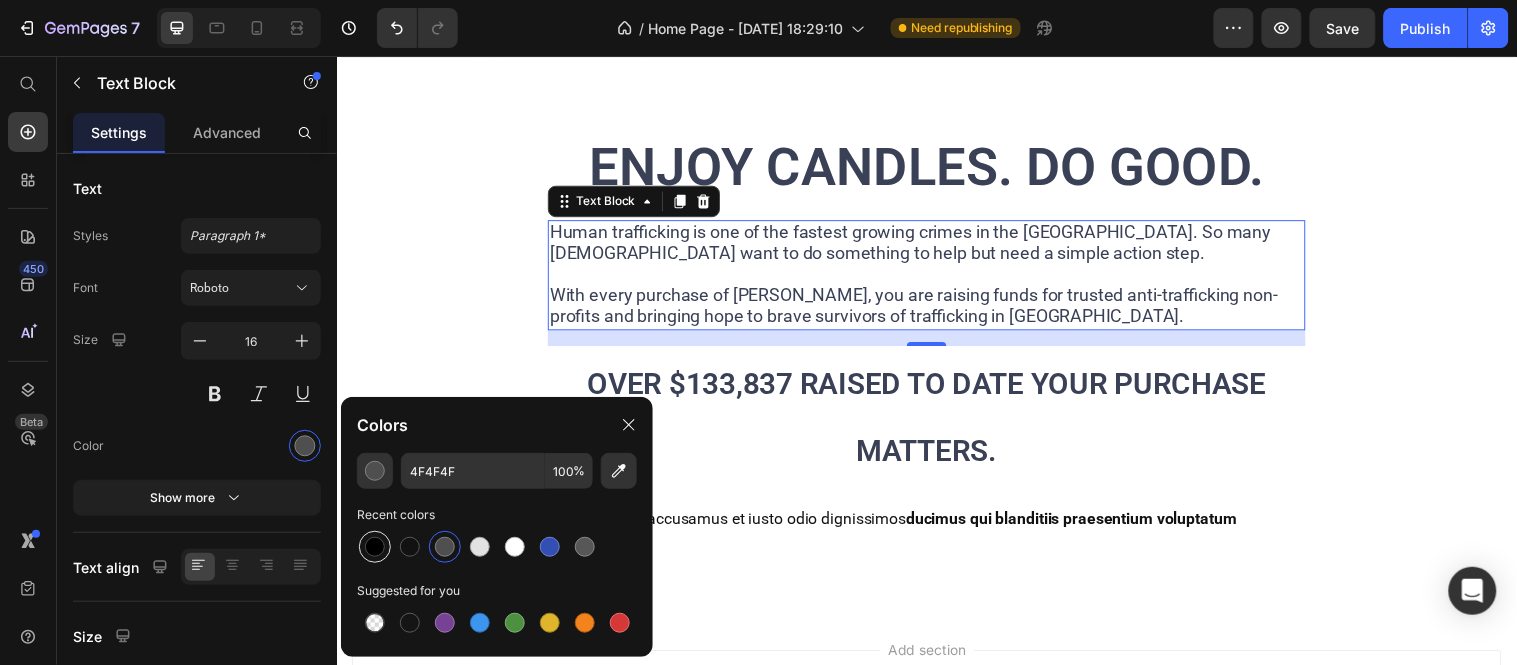 click at bounding box center (375, 547) 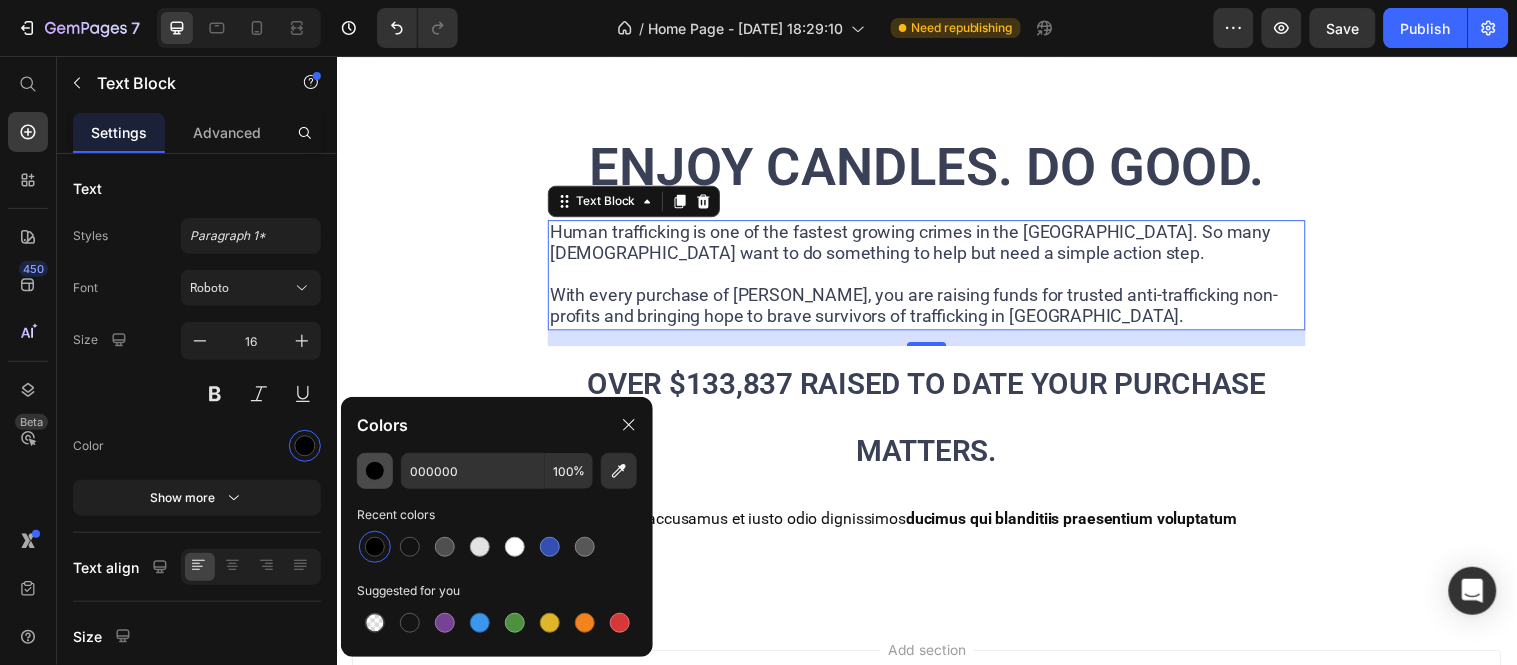 click at bounding box center [375, 471] 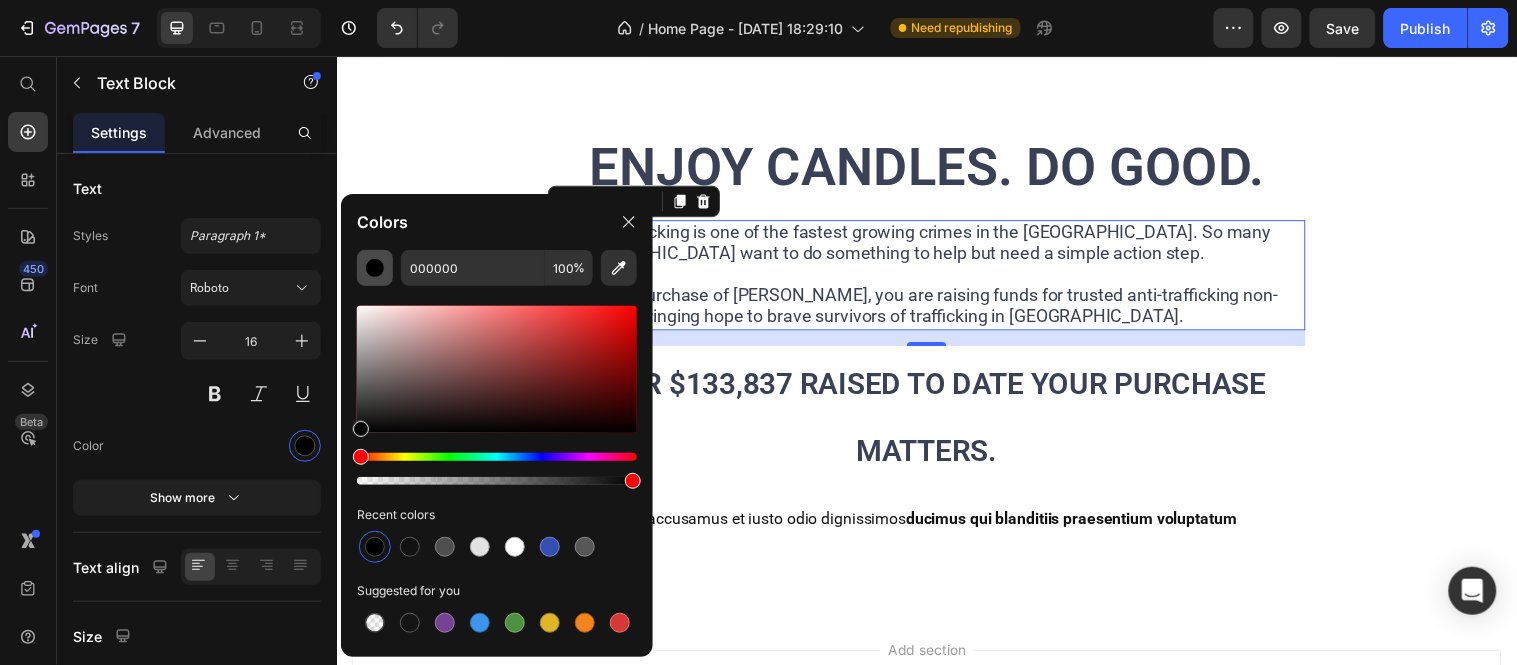 click at bounding box center (497, 469) 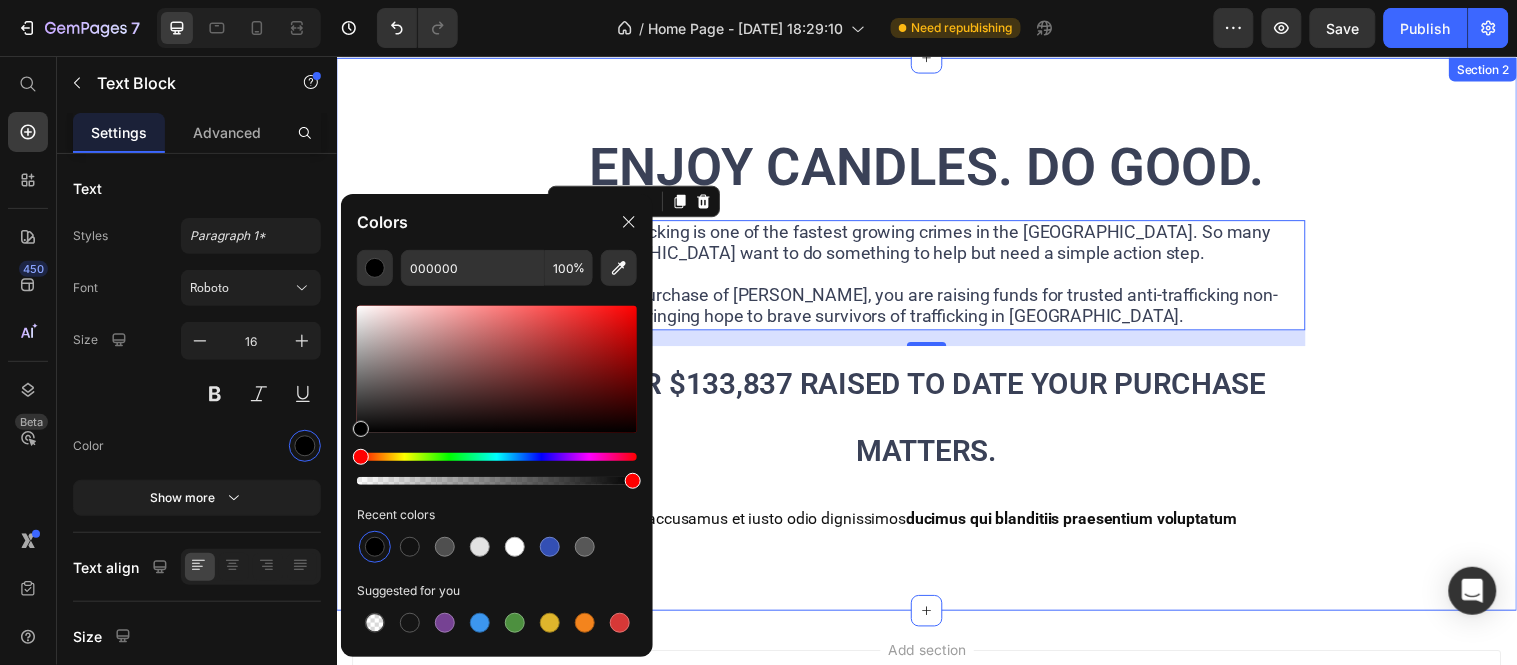 click on "ENJOY CANDLES. DO GOOD. Text Block Human trafficking is one of the fastest growing crimes in the US. So many Americans want to do something to help but need a simple action step. With every purchase of Calyan candles, you are raising funds for trusted anti-trafficking non-profits and bringing hope to brave survivors of trafficking in America. Text Block   16 OVER $133,837 RAISED TO DATE YOUR PURCHASE MATTERS. Text Block At vero eos et accusamus et iusto odio dignissimos  ducimus qui blanditiis praesentium voluptatum Text Block Row Section 2" at bounding box center (936, 338) 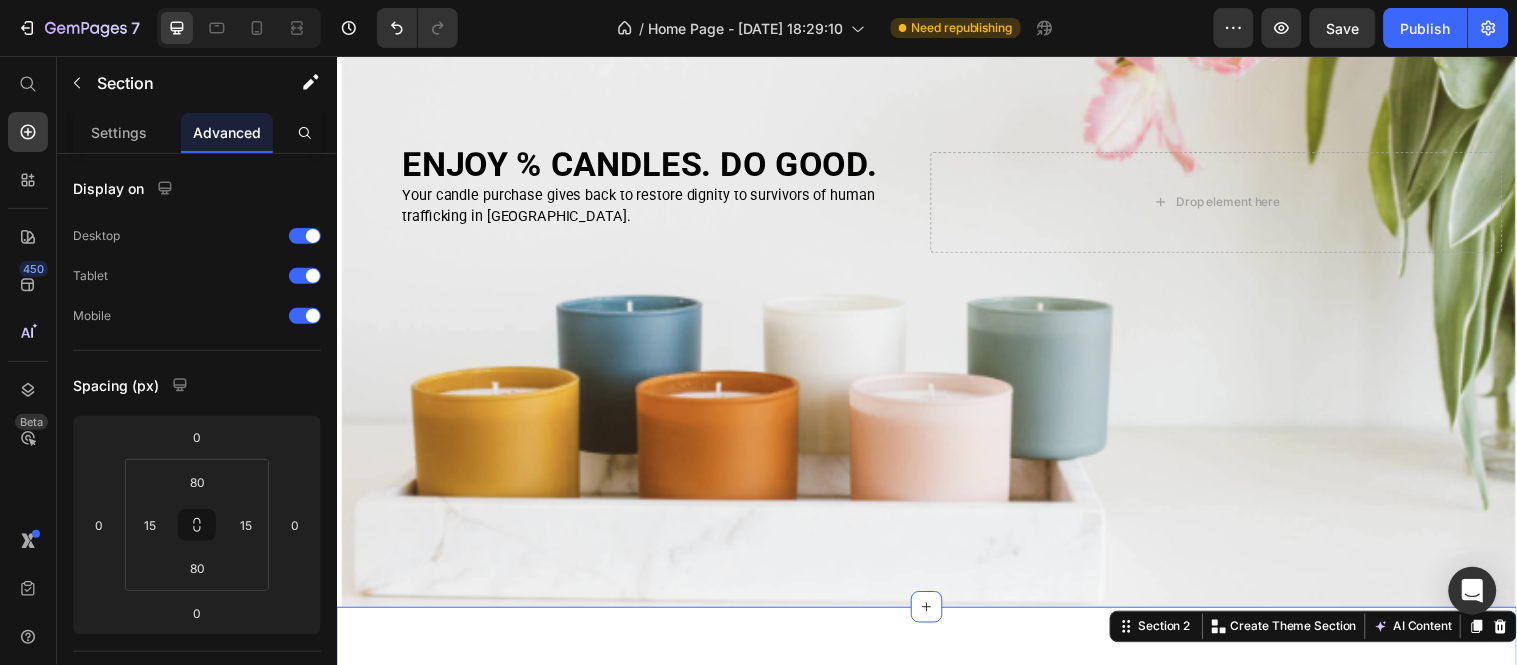 scroll, scrollTop: 302, scrollLeft: 0, axis: vertical 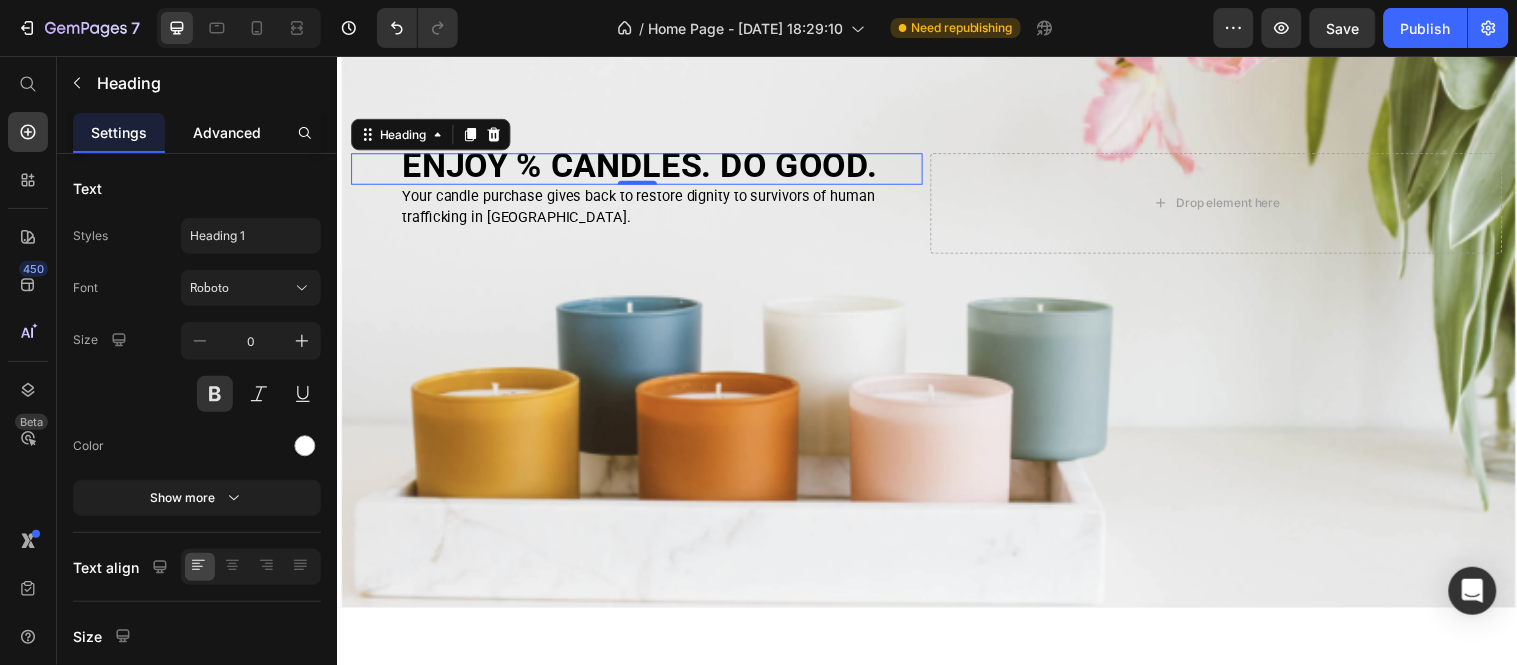 click on "Advanced" at bounding box center (227, 132) 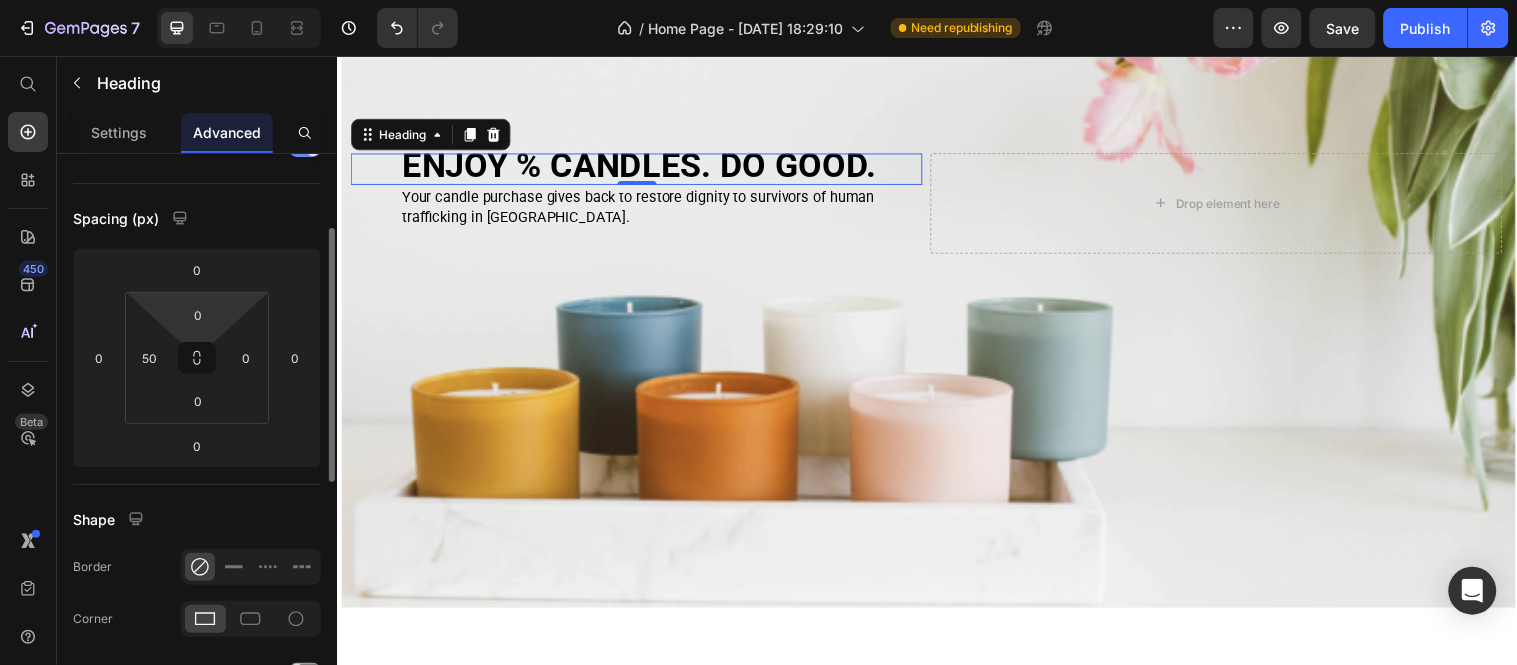 scroll, scrollTop: 0, scrollLeft: 0, axis: both 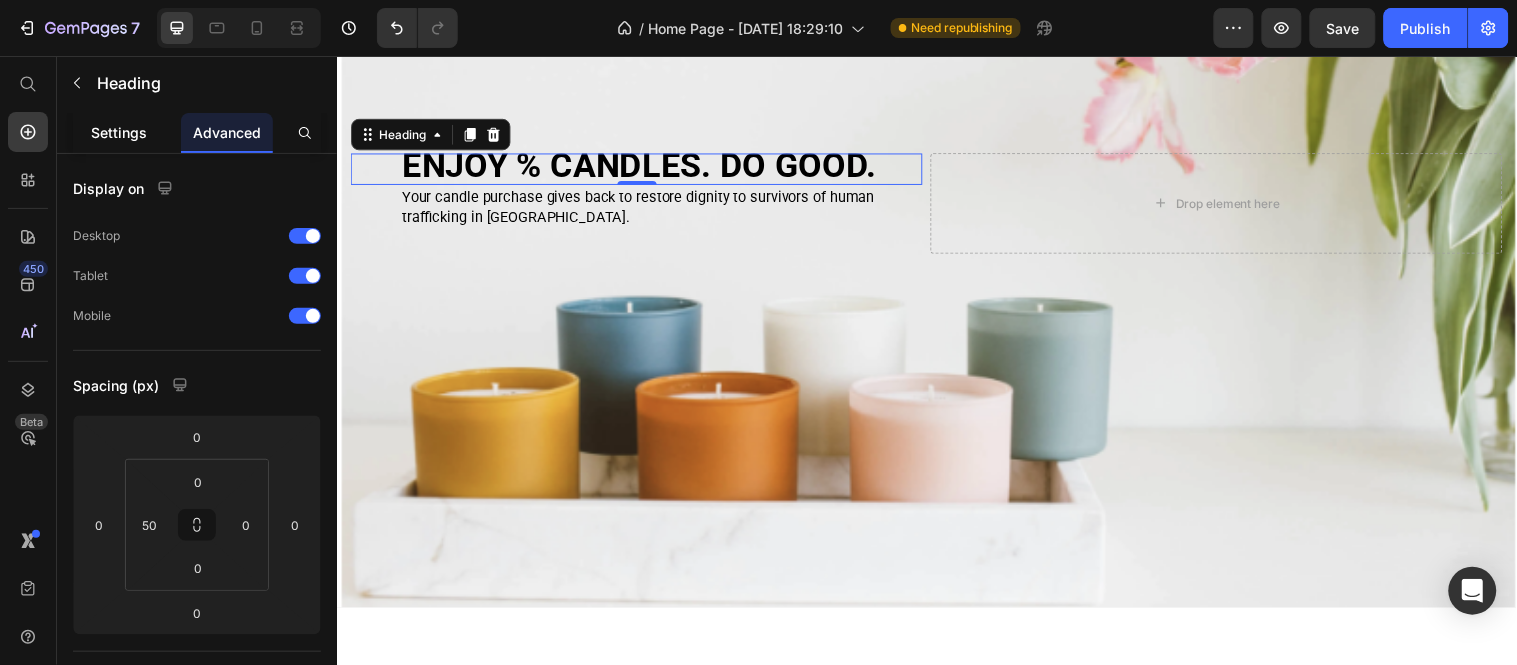 click on "Settings" 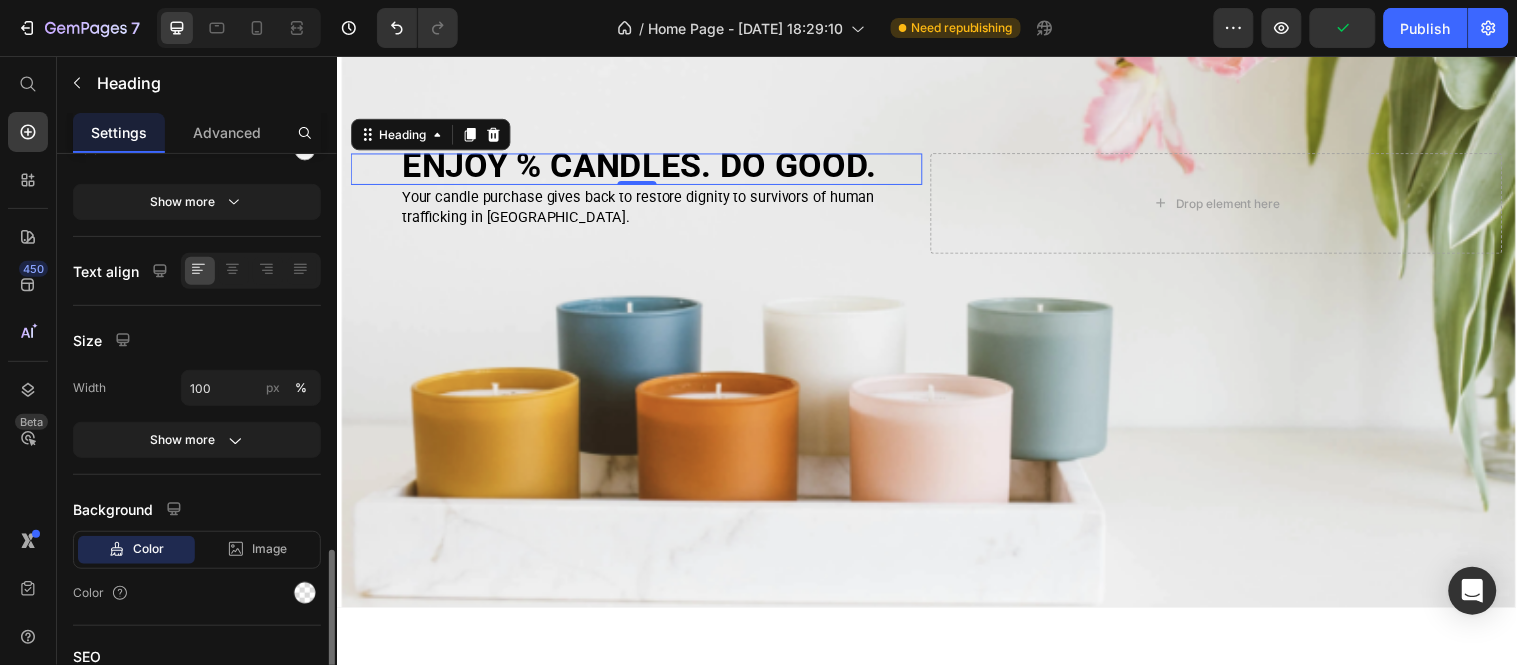 scroll, scrollTop: 443, scrollLeft: 0, axis: vertical 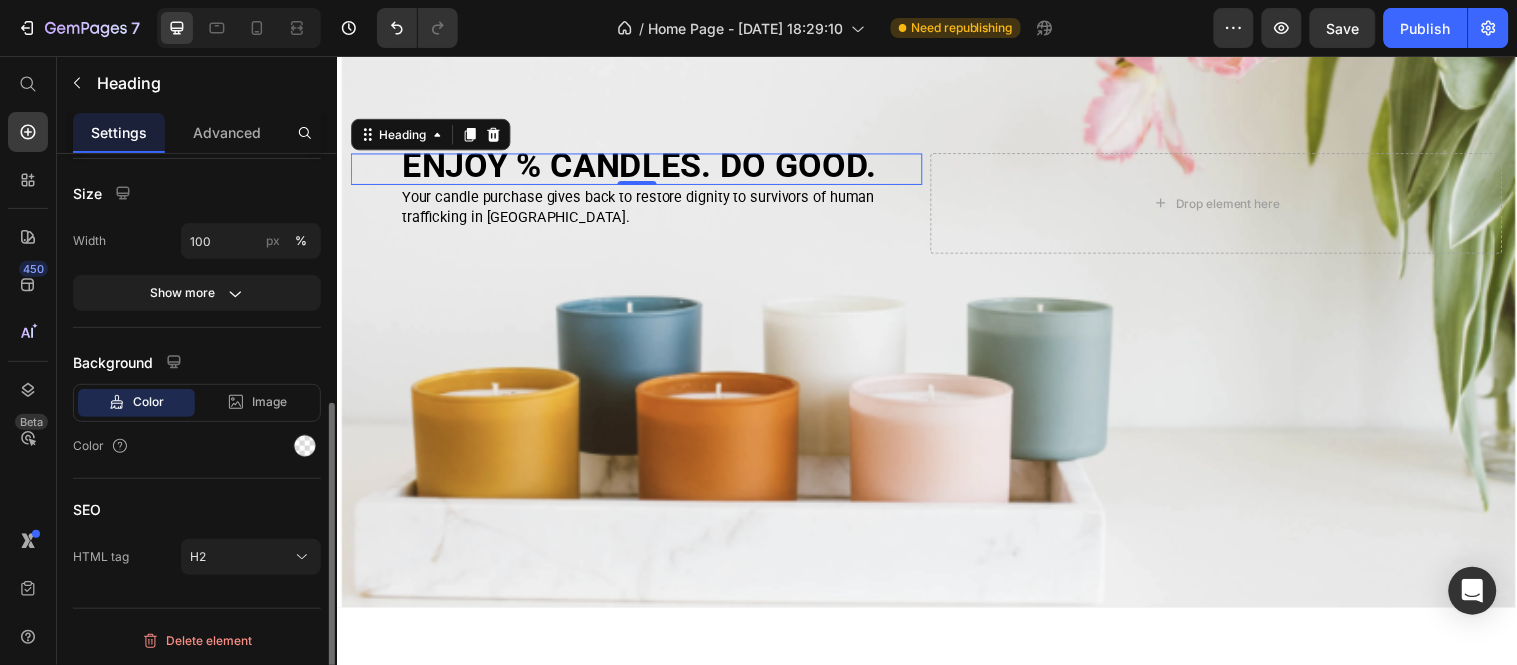 click on "Color" at bounding box center [148, 402] 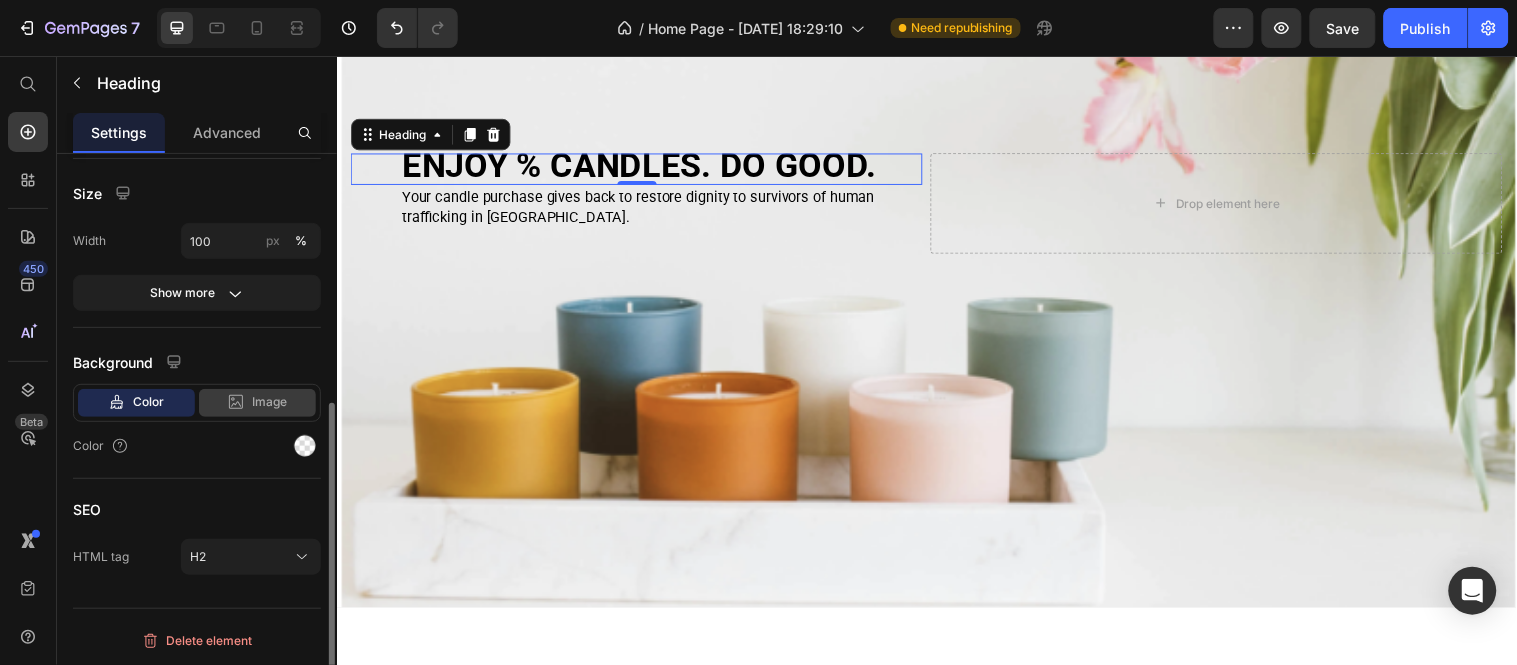 click 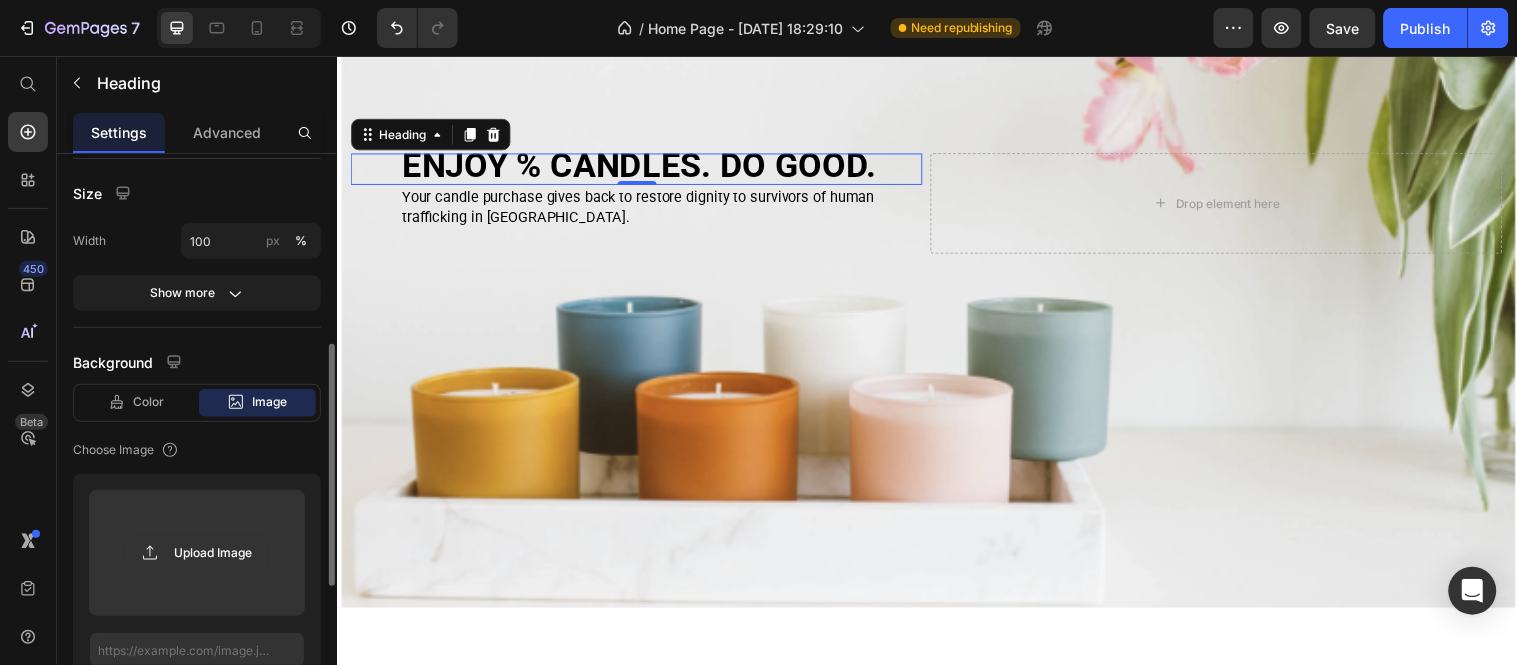 click on "Color Image Video" at bounding box center [197, 403] 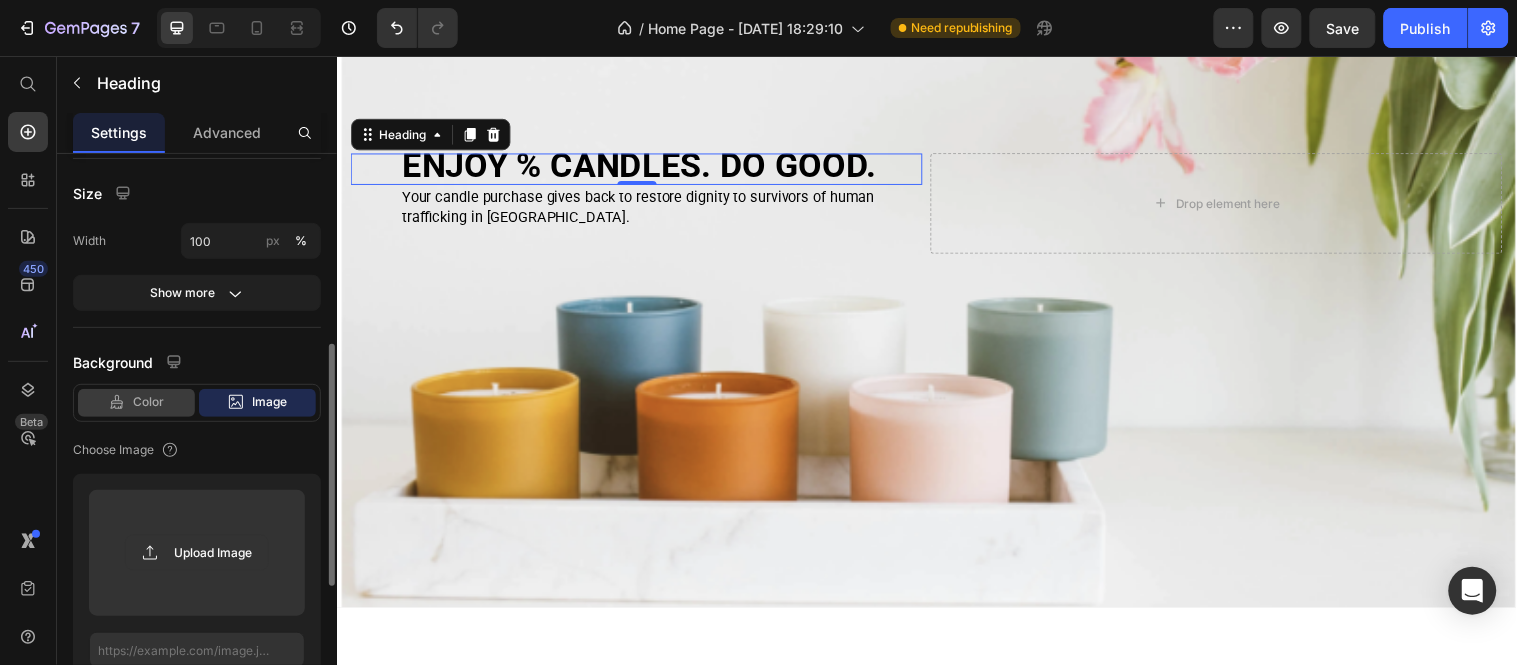 click on "Color" 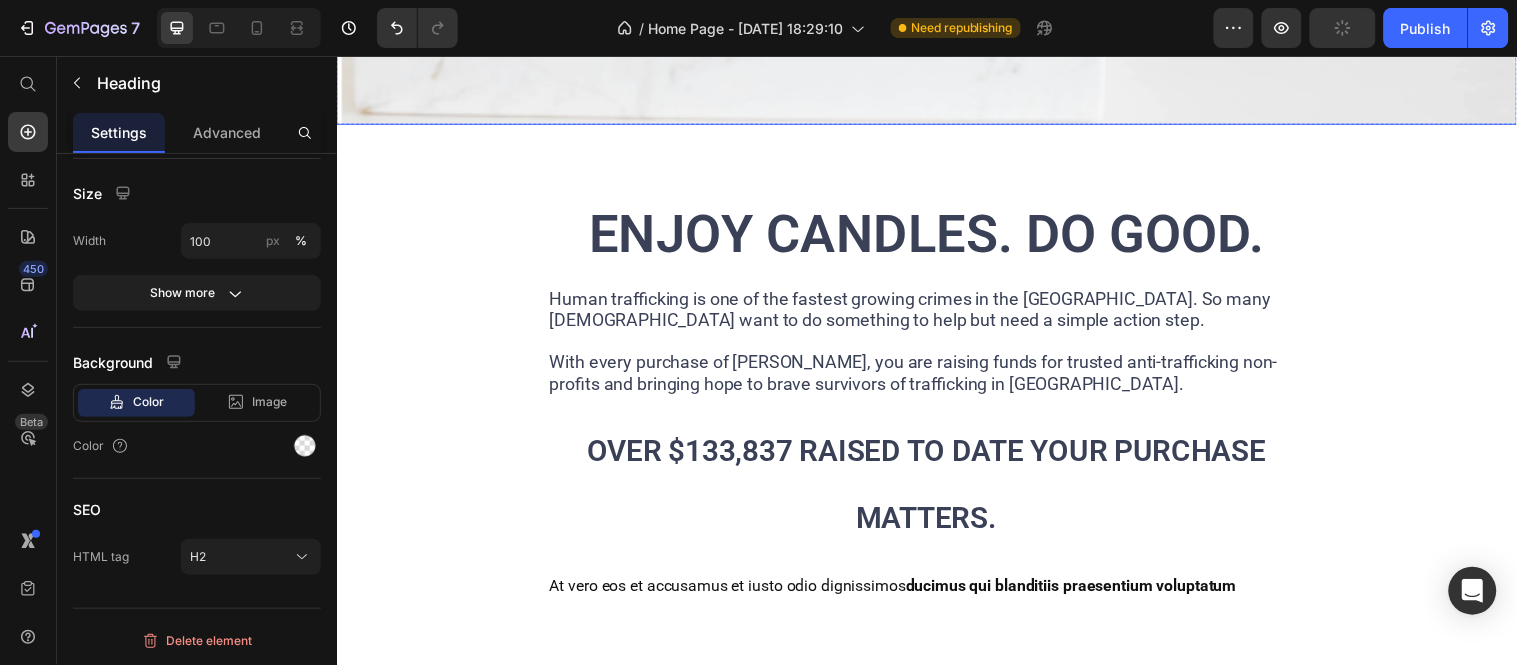 scroll, scrollTop: 761, scrollLeft: 0, axis: vertical 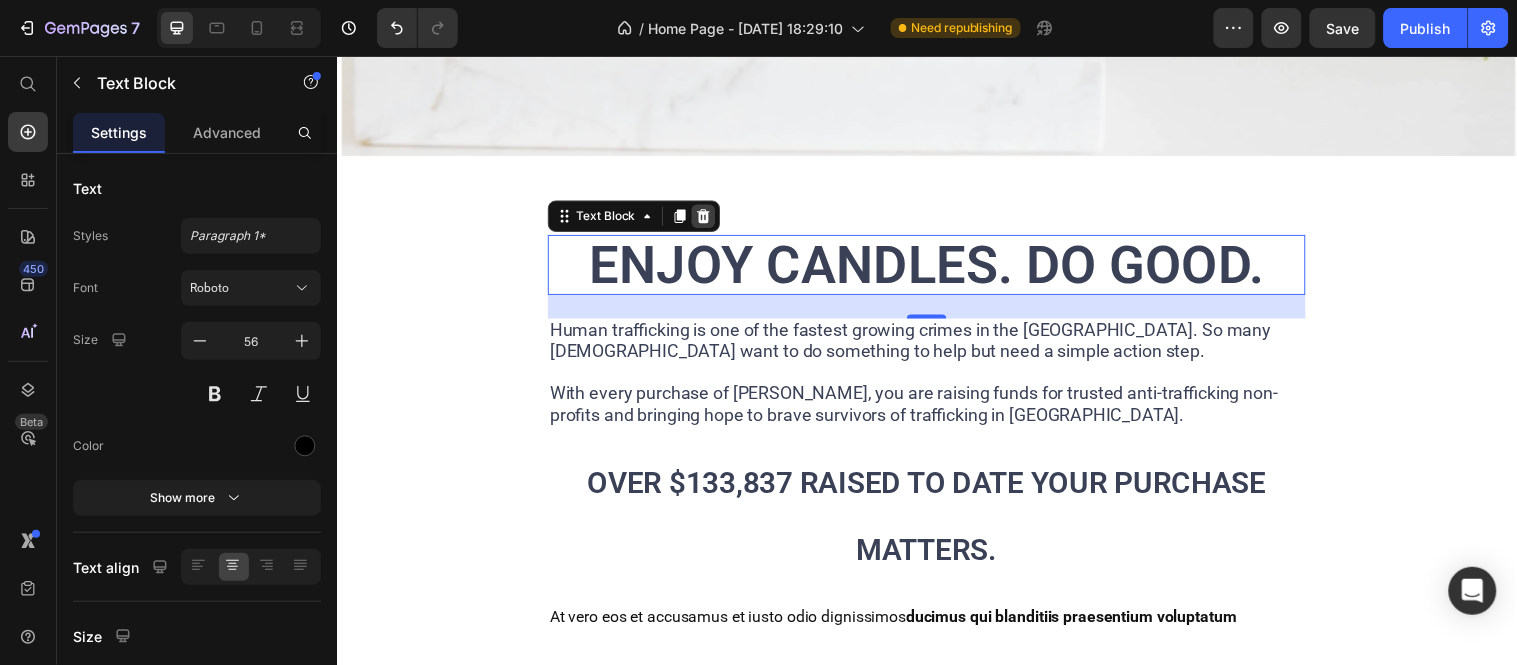 click 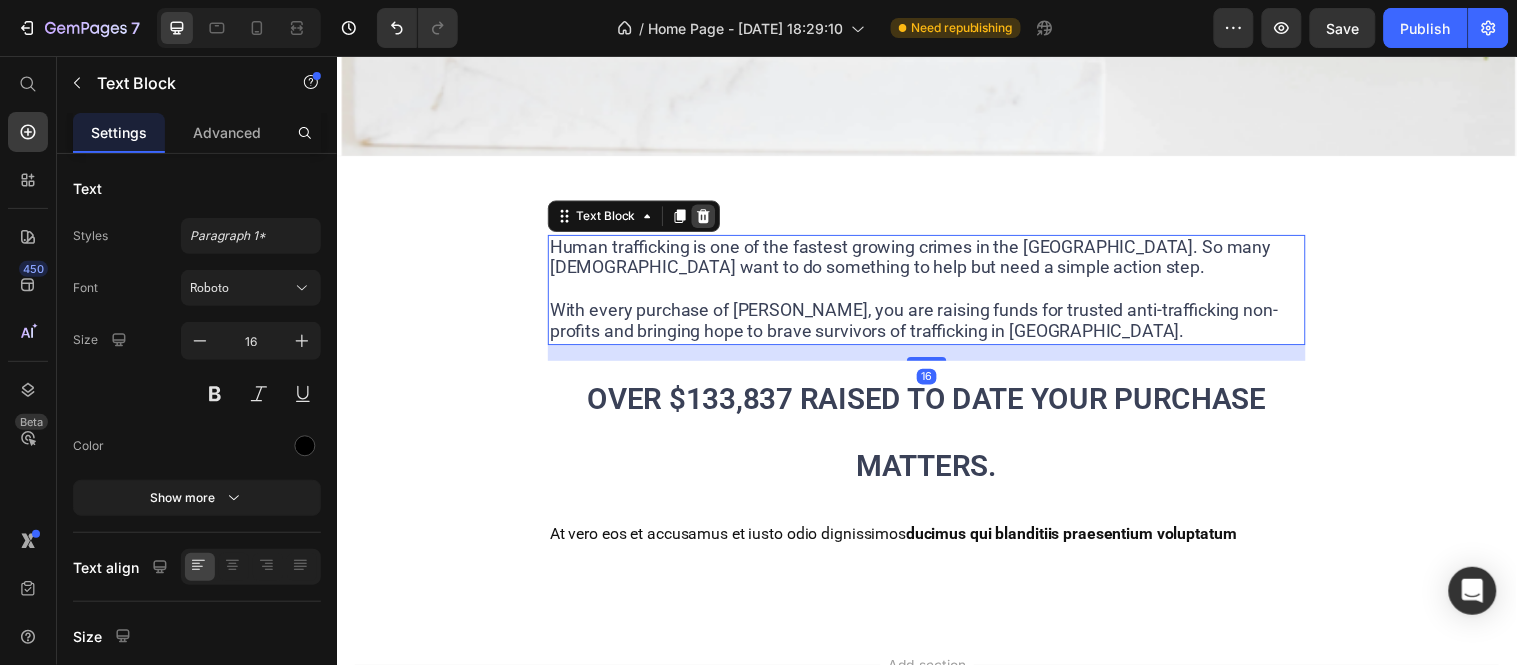 click at bounding box center [709, 218] 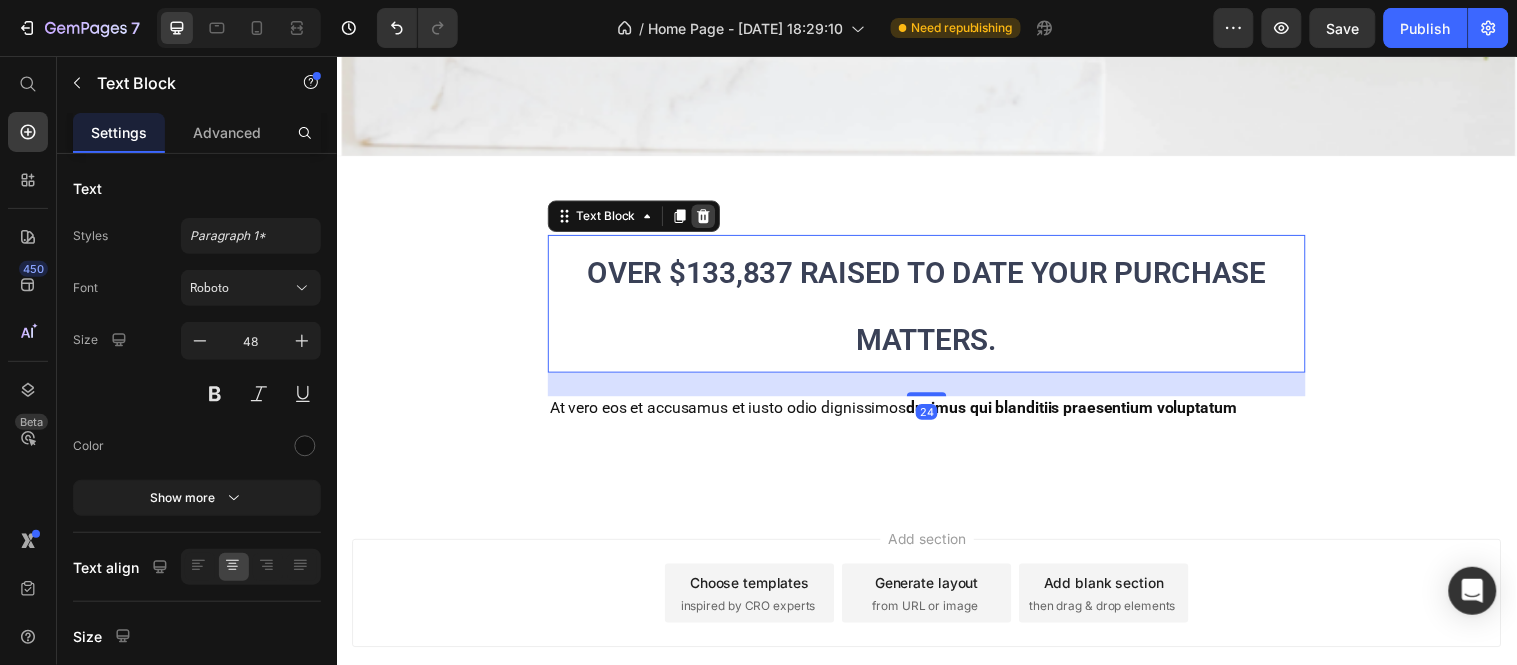 click 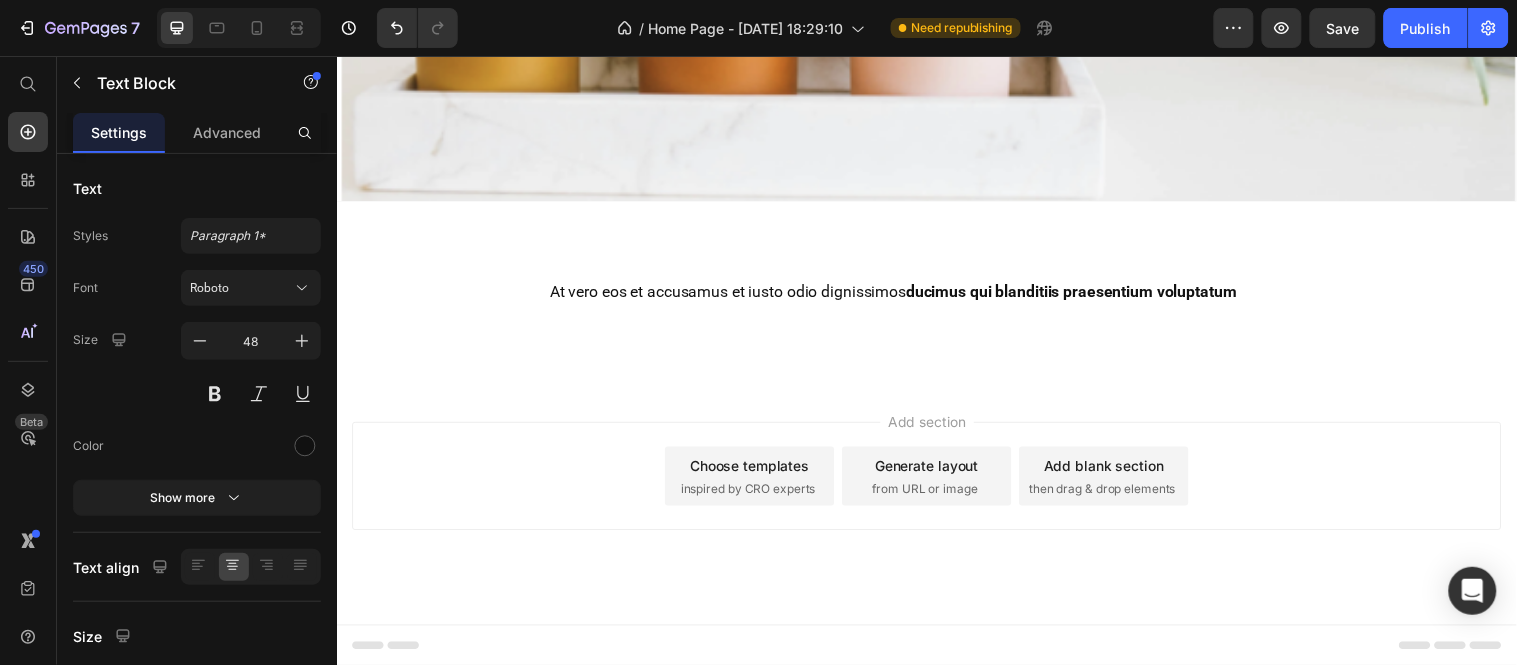 scroll, scrollTop: 704, scrollLeft: 0, axis: vertical 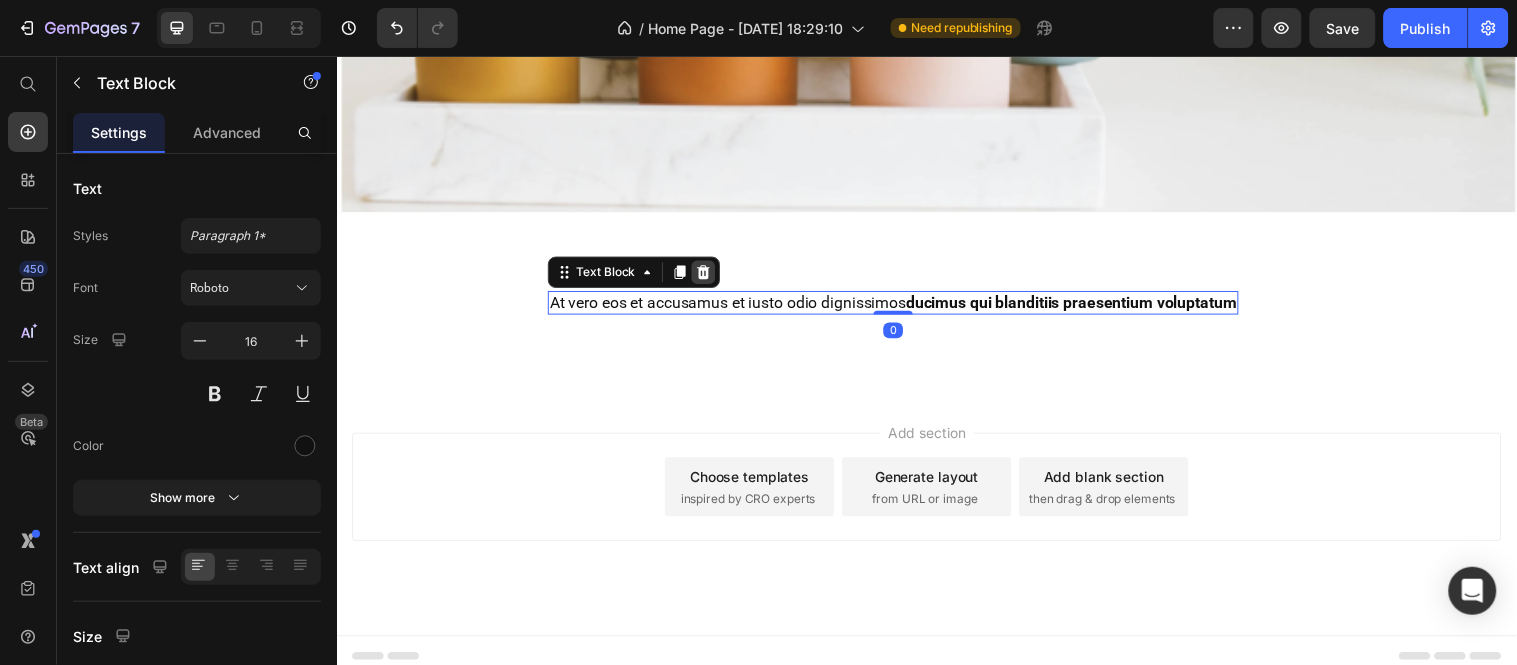 click 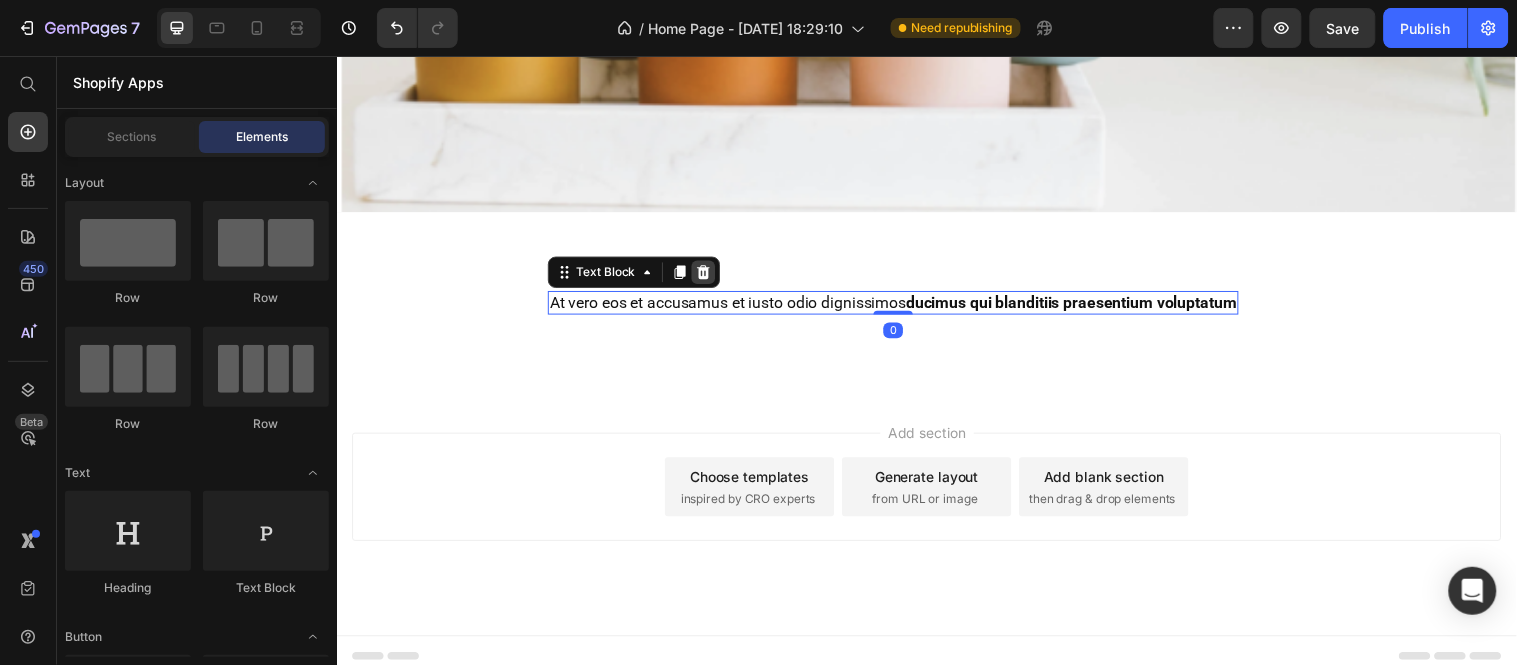 scroll, scrollTop: 740, scrollLeft: 0, axis: vertical 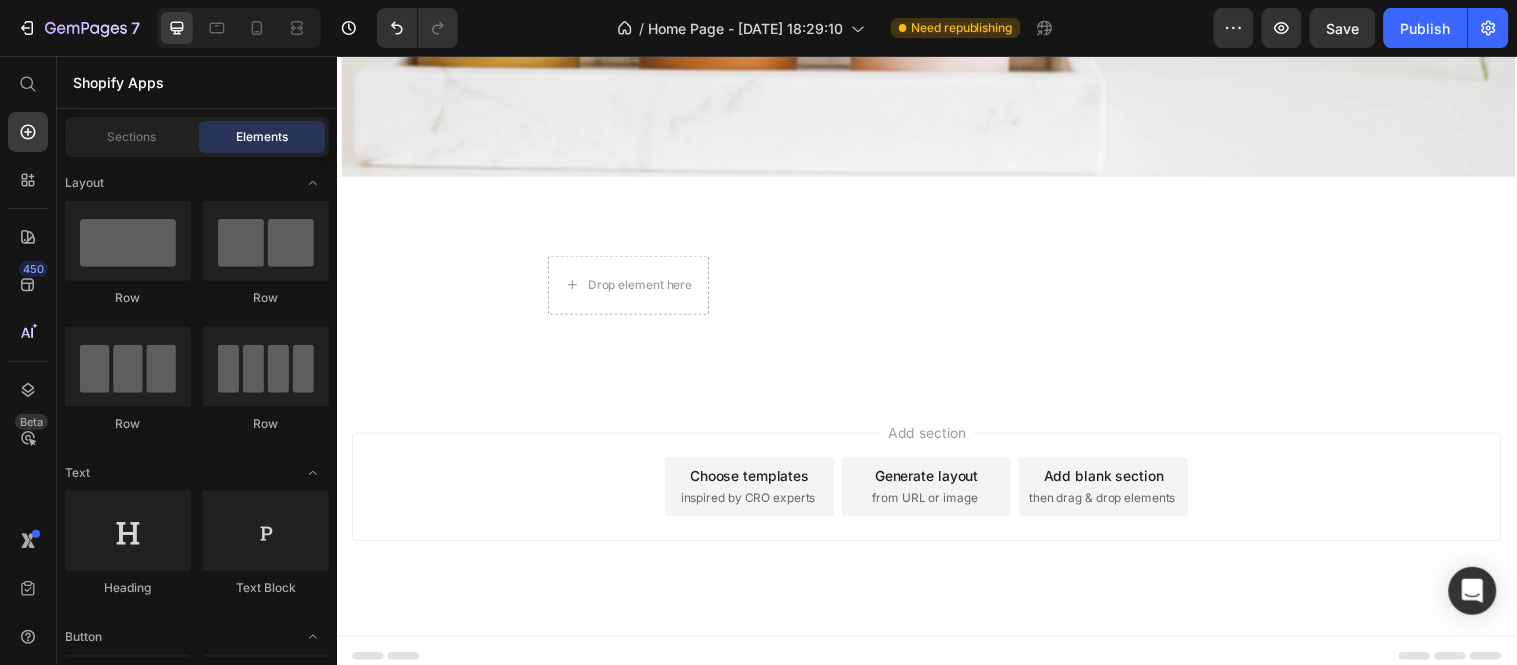 click on "inspired by CRO experts" at bounding box center (754, 505) 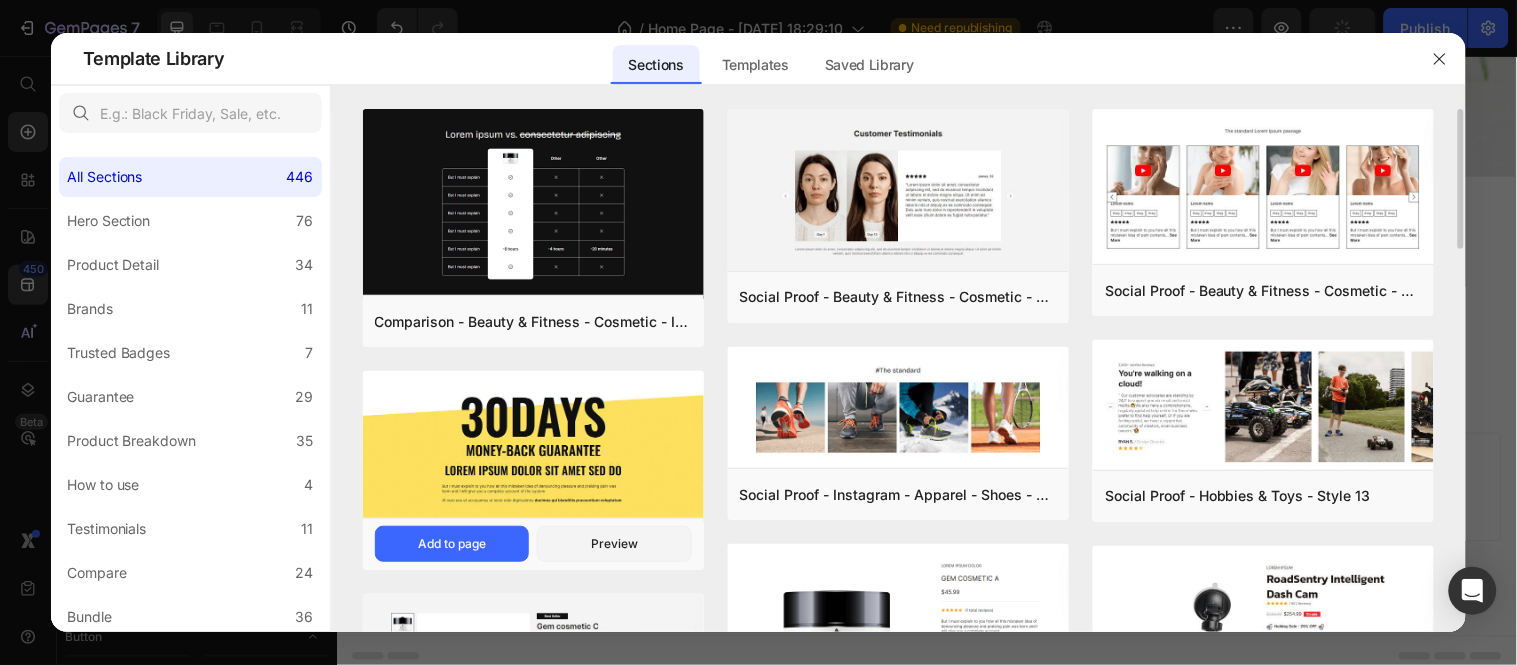 click at bounding box center (533, 447) 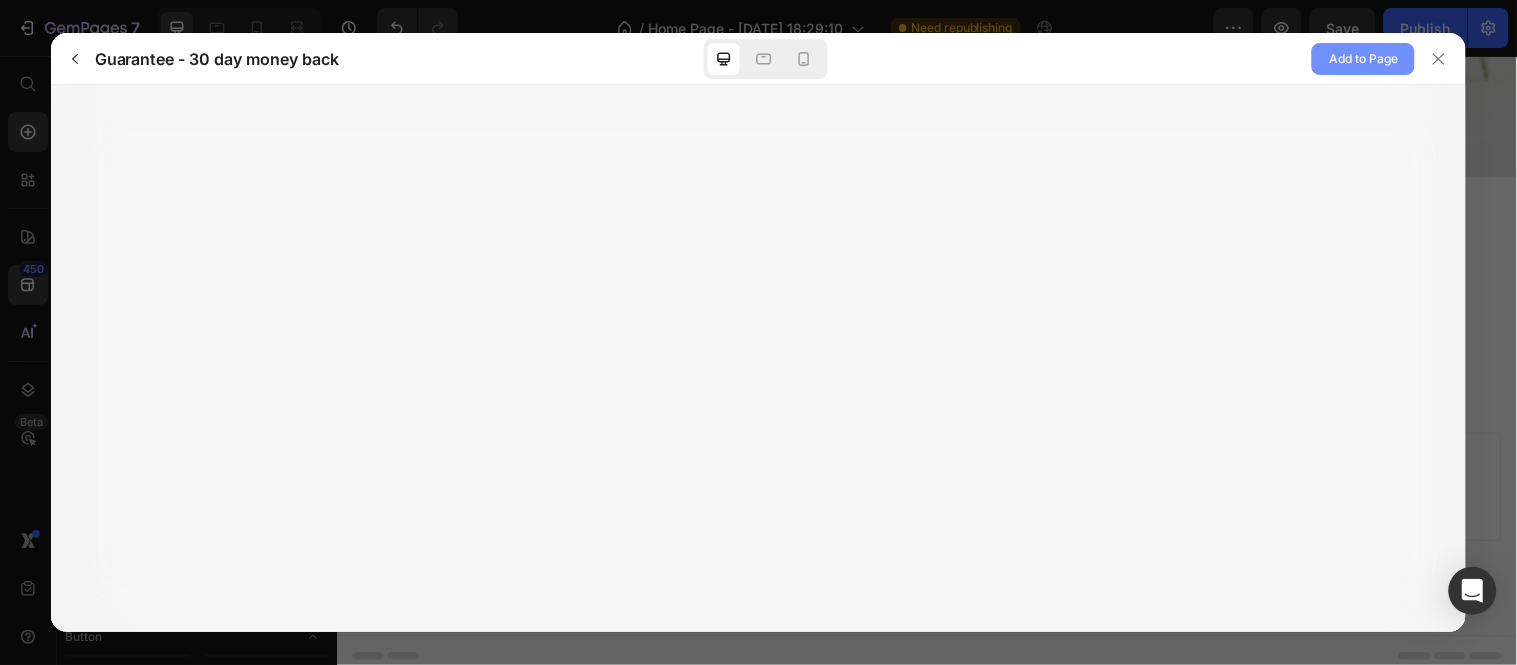 click on "Add to Page" 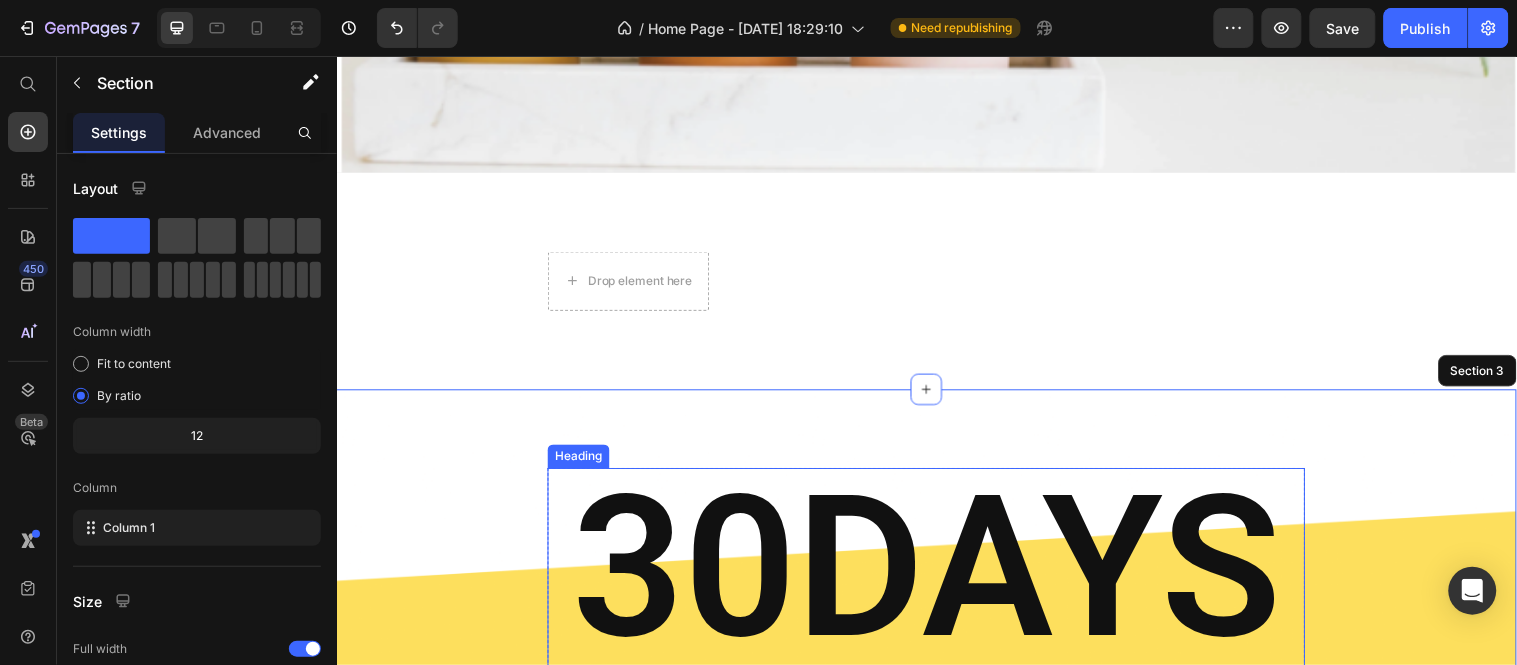 scroll, scrollTop: 743, scrollLeft: 0, axis: vertical 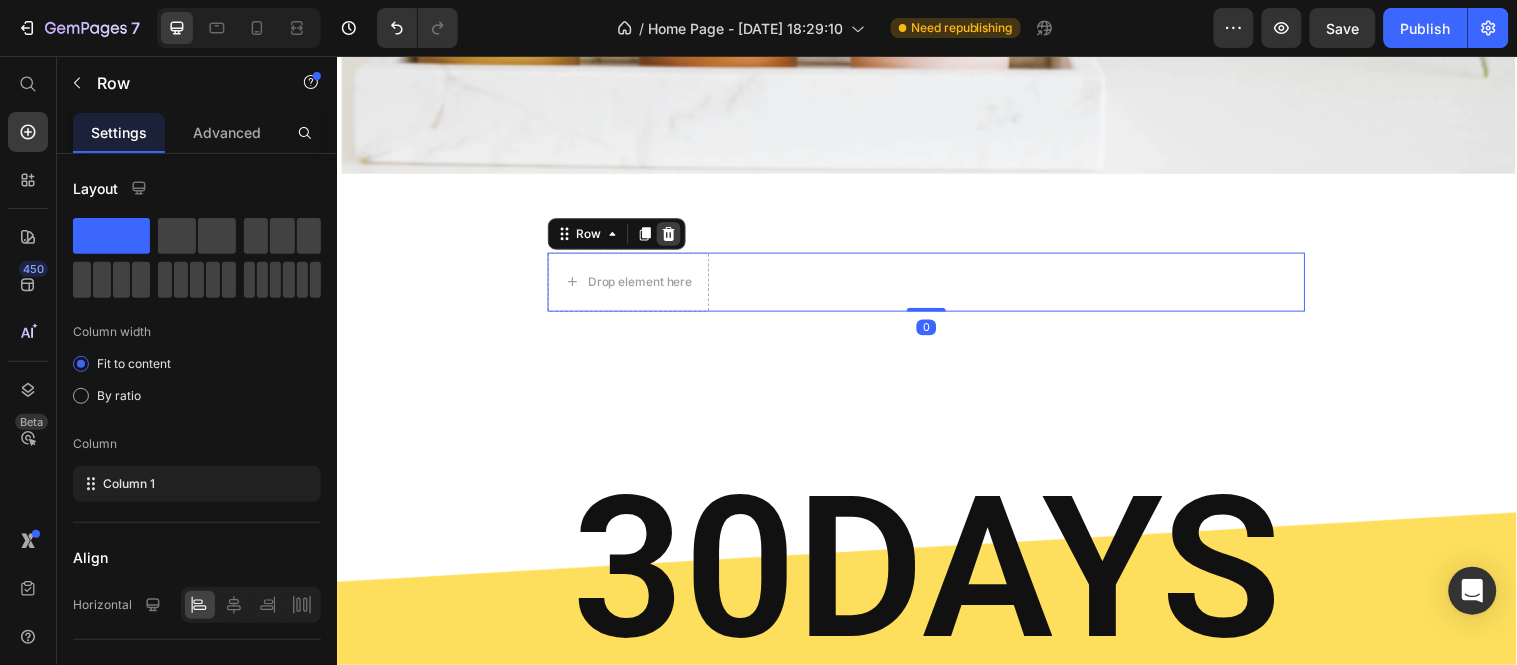 click 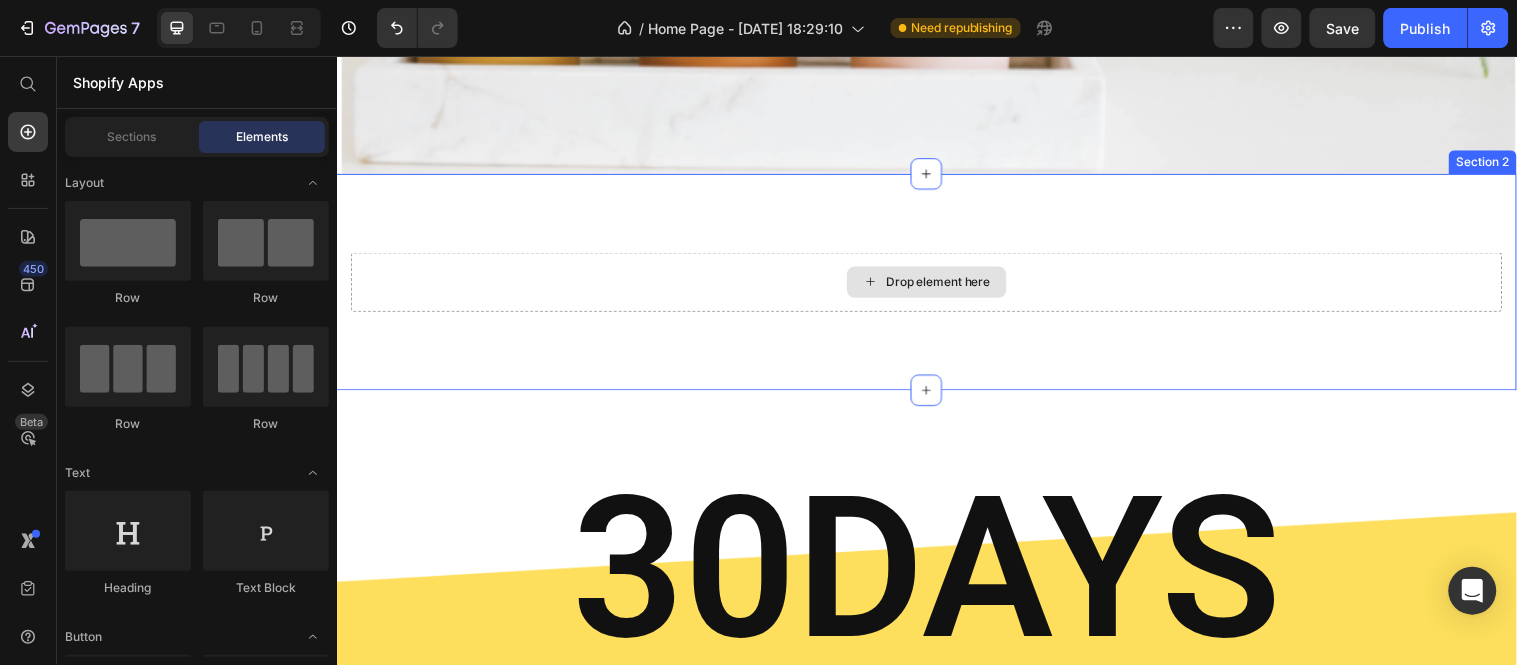 drag, startPoint x: 927, startPoint y: 383, endPoint x: 1117, endPoint y: 281, distance: 215.64786 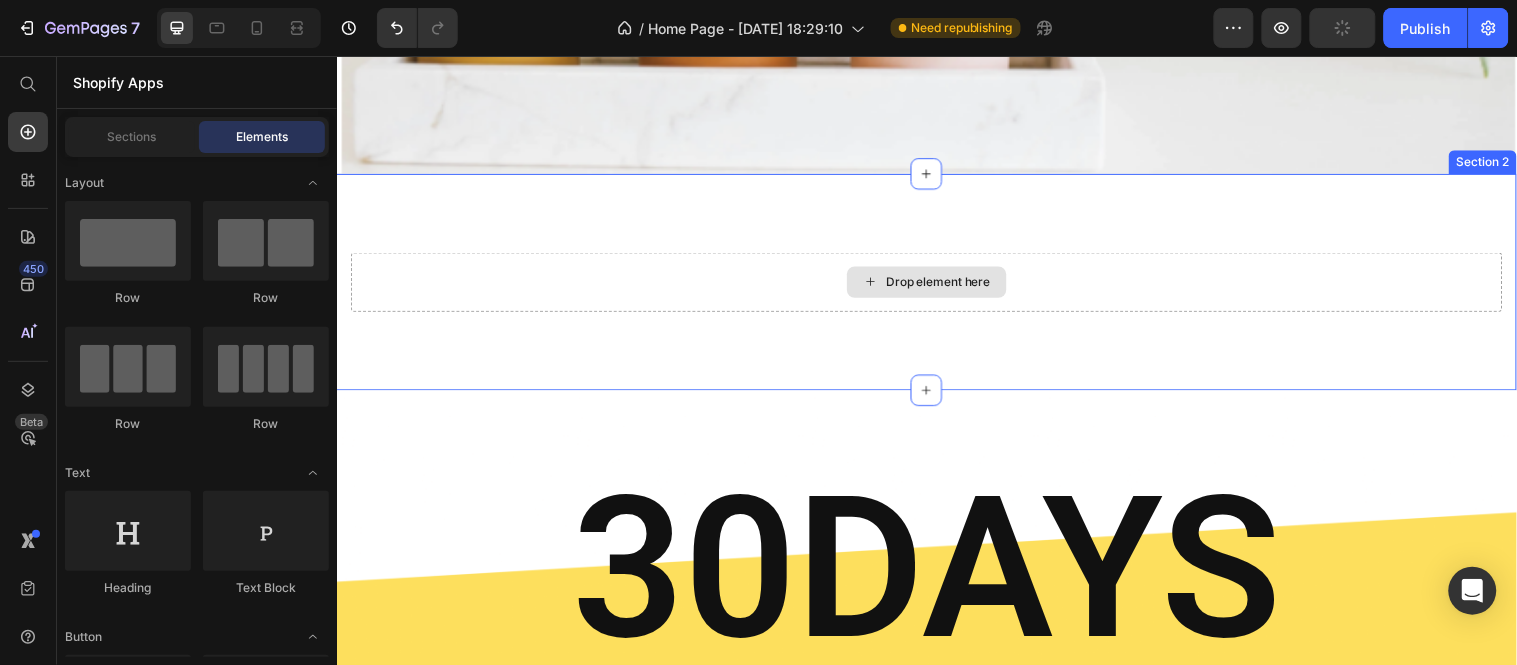 click on "Drop element here" at bounding box center (936, 285) 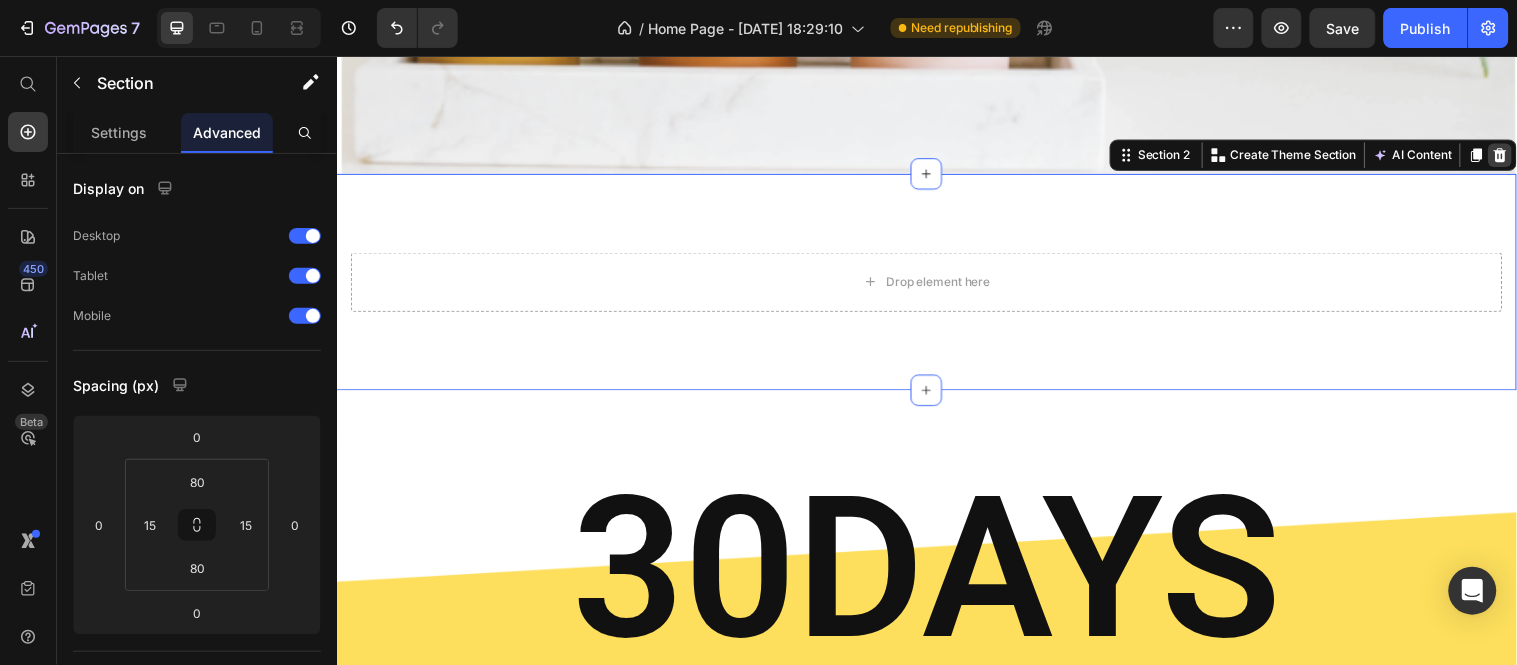 click 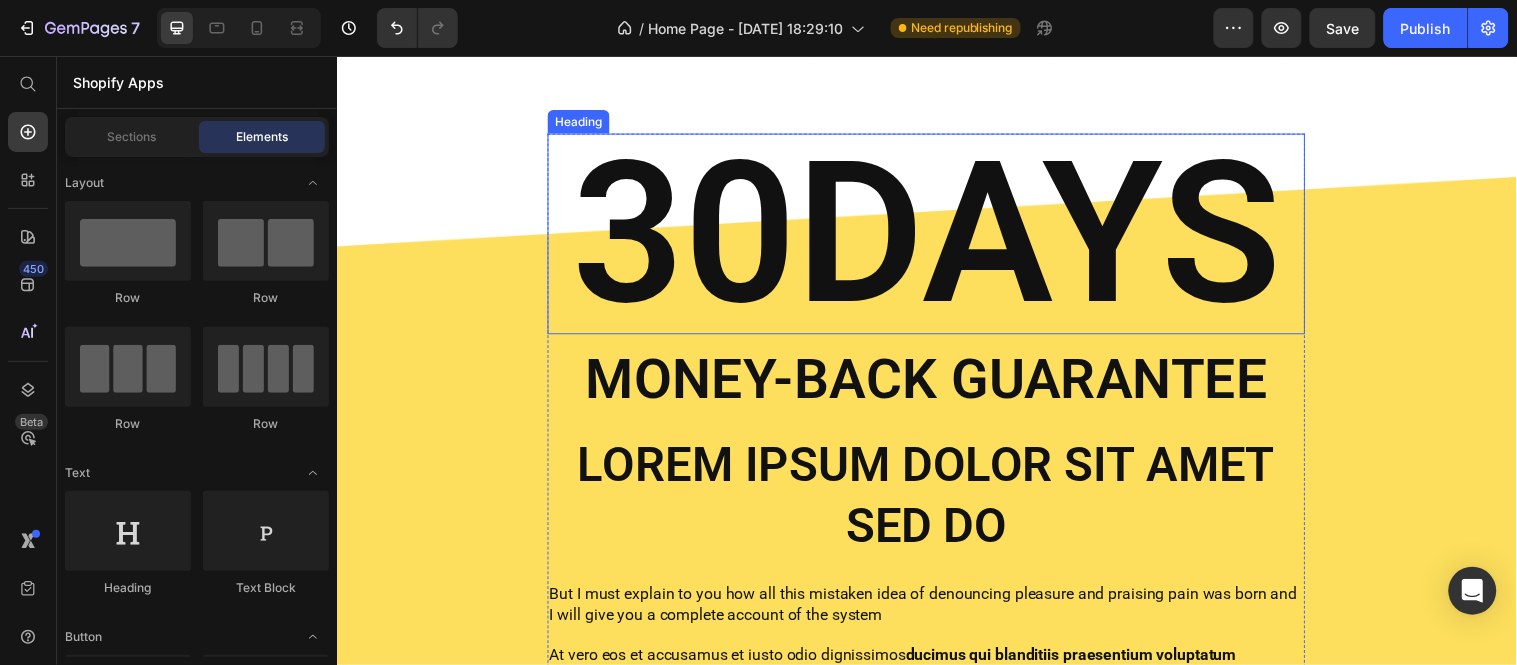 scroll, scrollTop: 835, scrollLeft: 0, axis: vertical 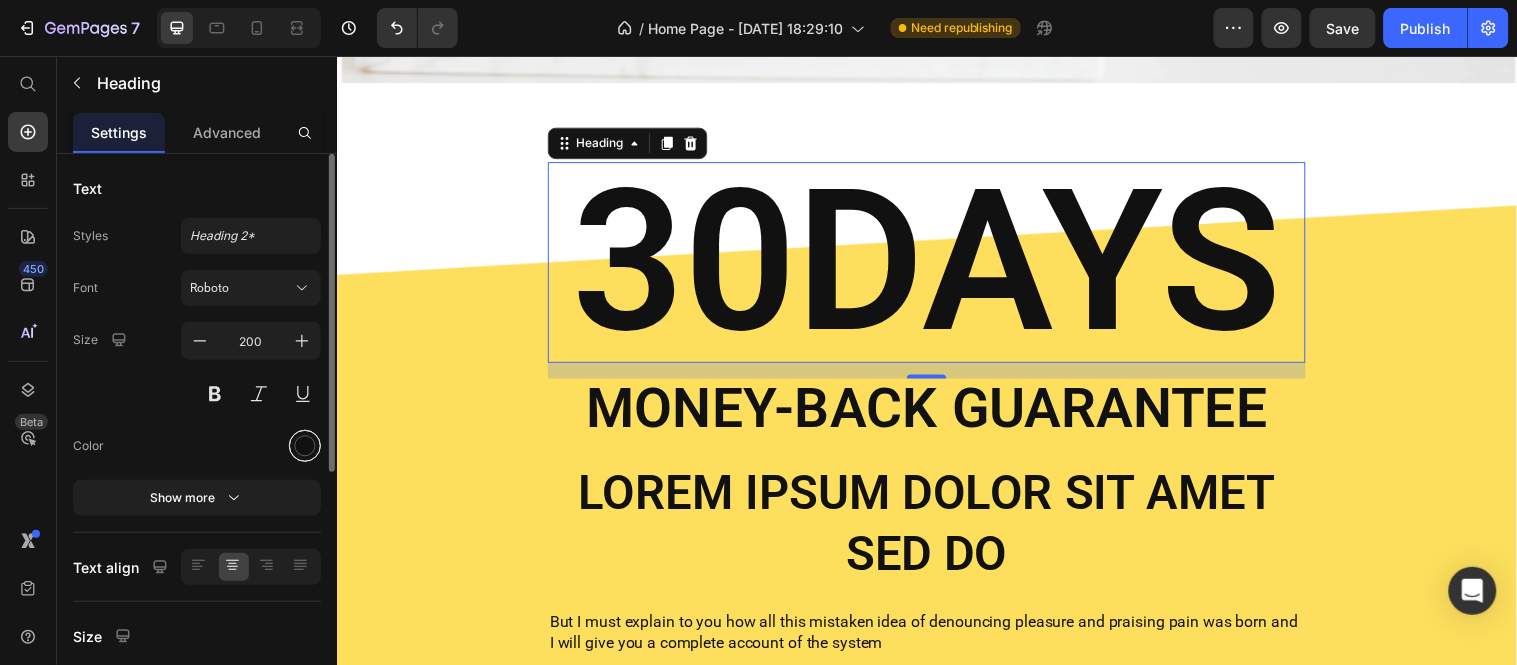 click at bounding box center [305, 446] 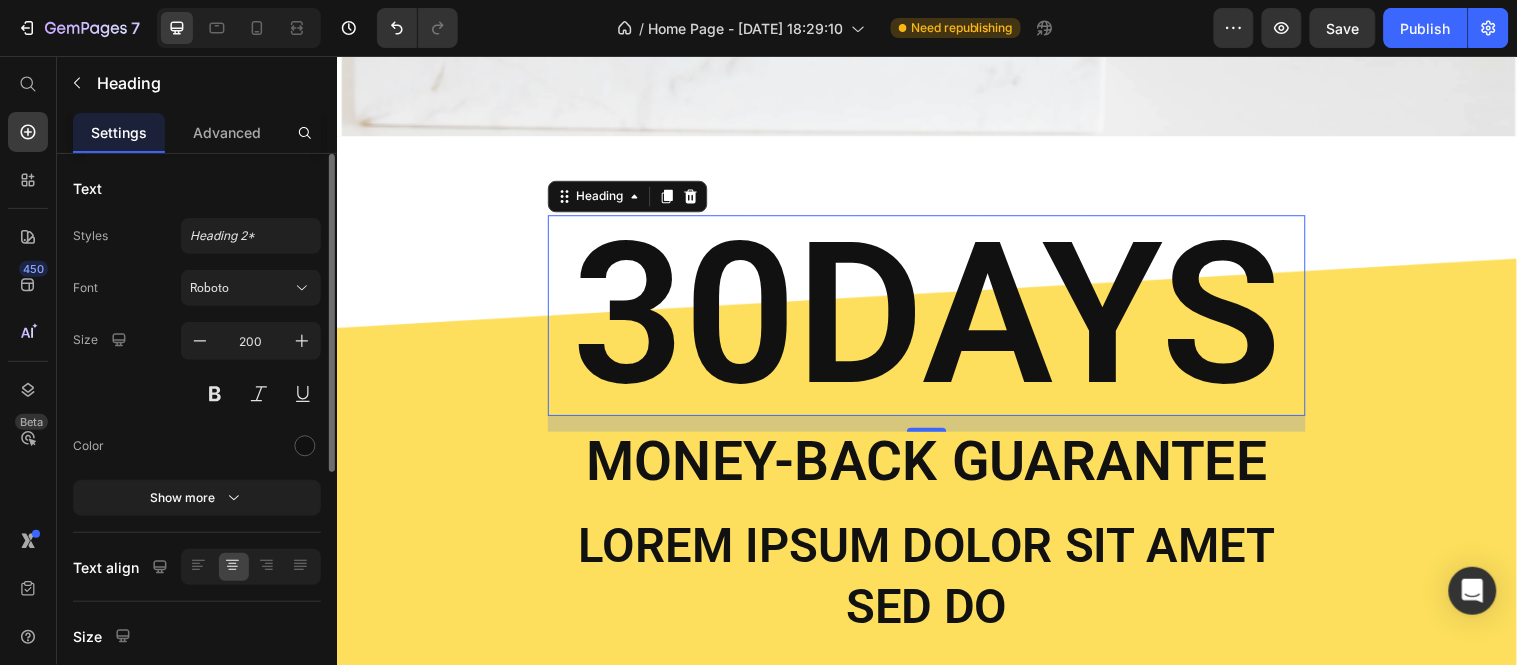 scroll, scrollTop: 780, scrollLeft: 0, axis: vertical 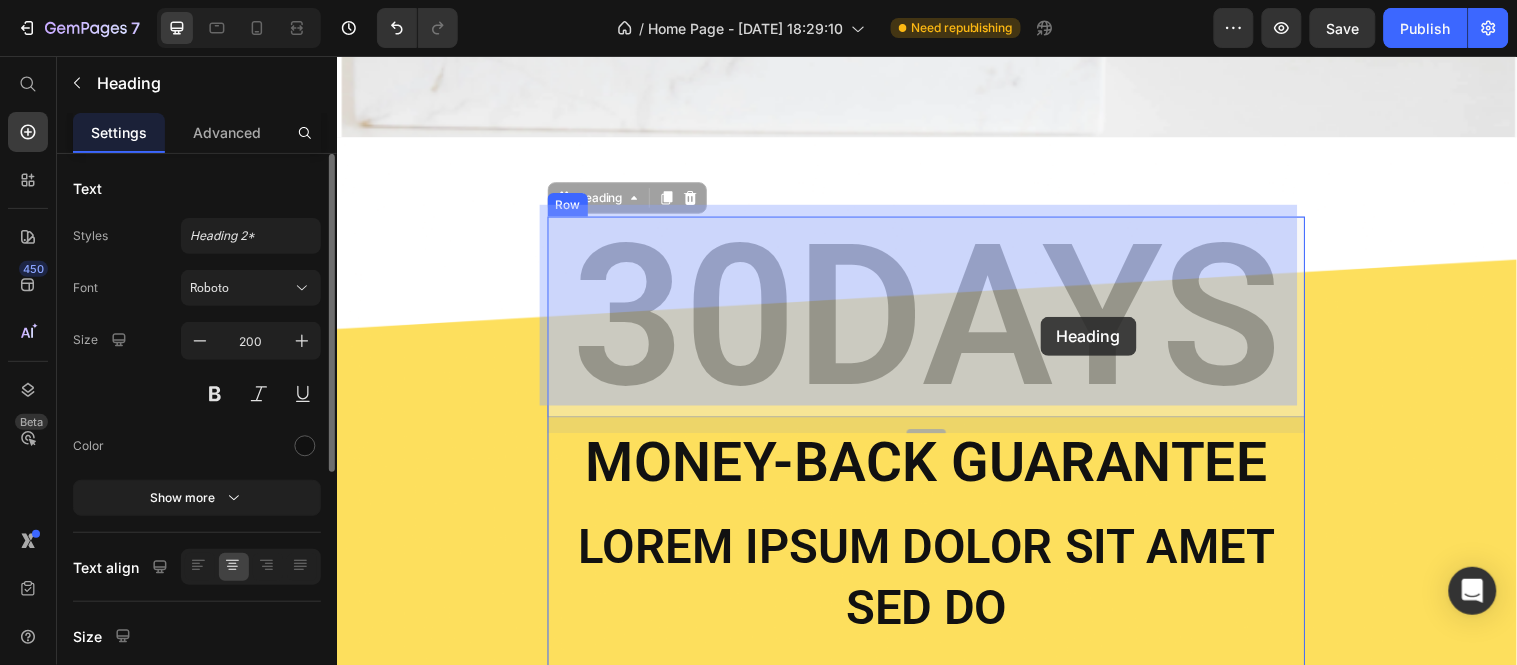 drag, startPoint x: 588, startPoint y: 264, endPoint x: 1051, endPoint y: 320, distance: 466.3743 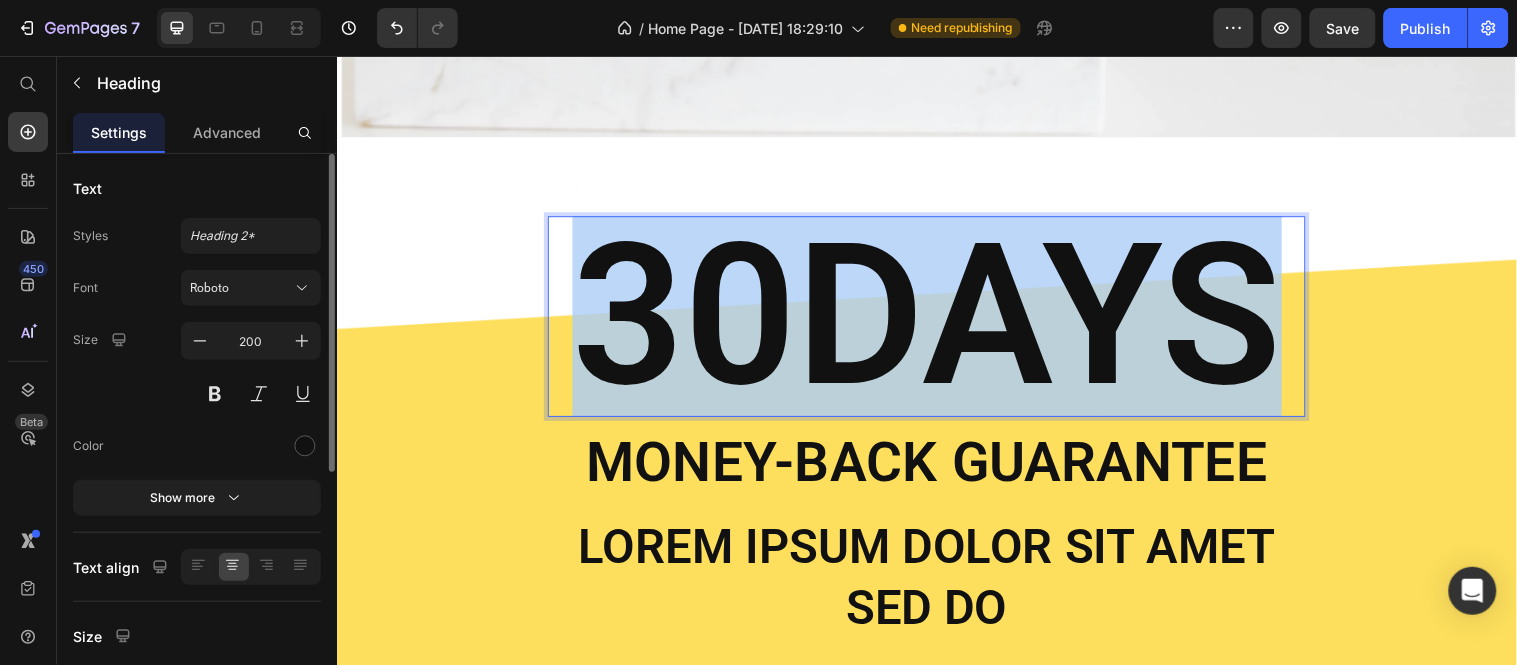 click on "30DAYS" at bounding box center (936, 320) 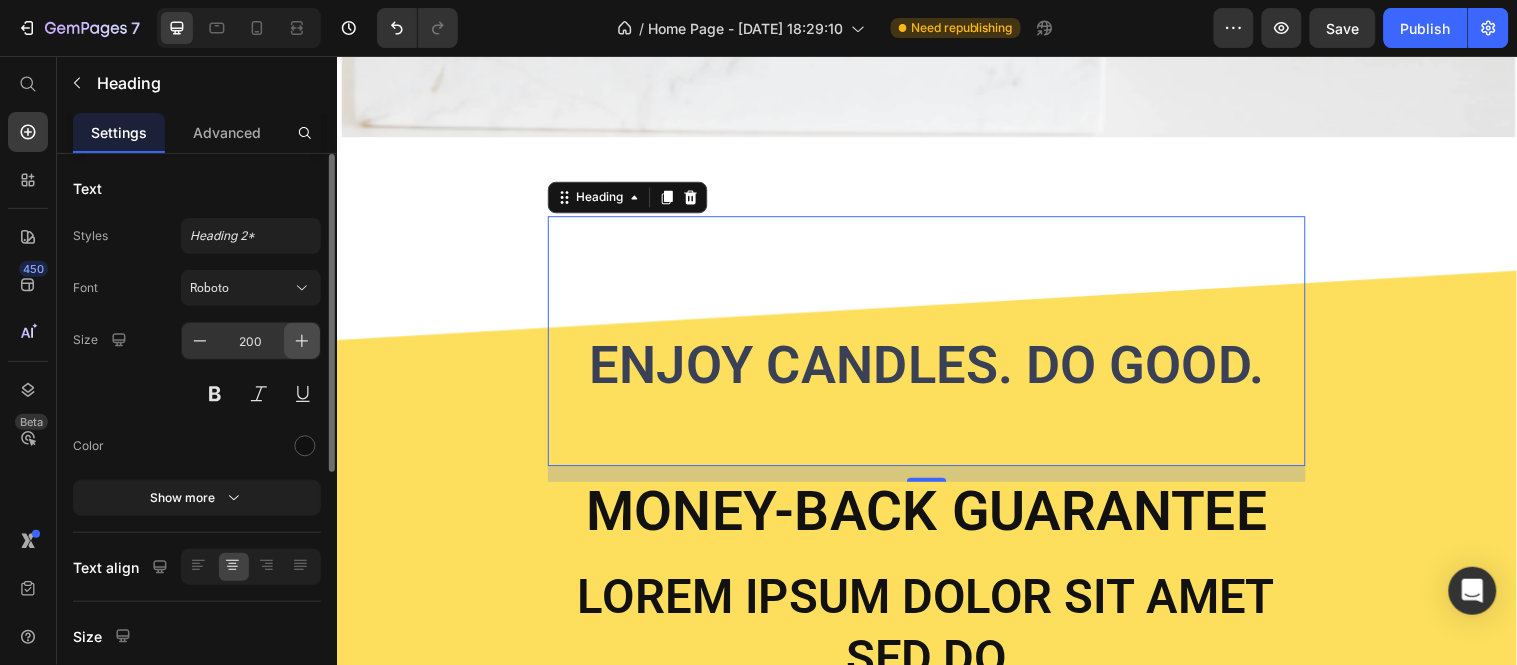 click 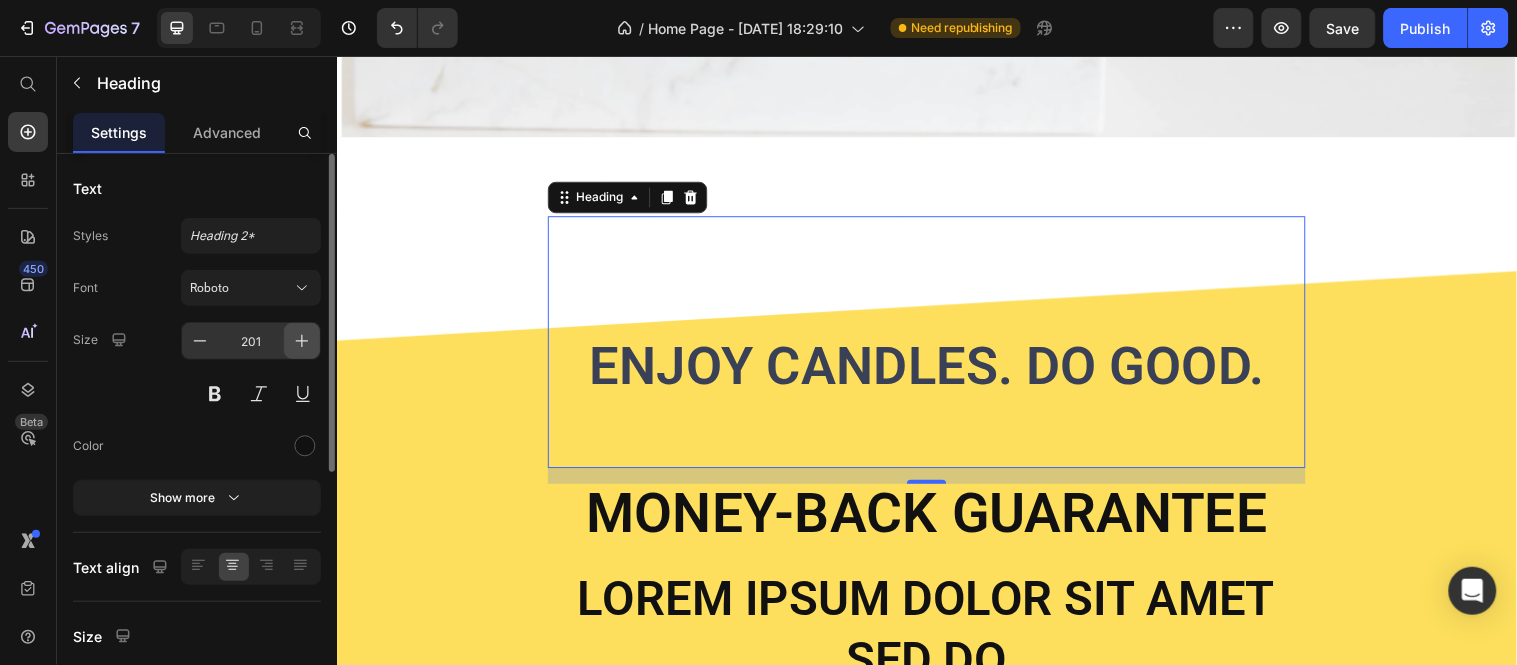 click 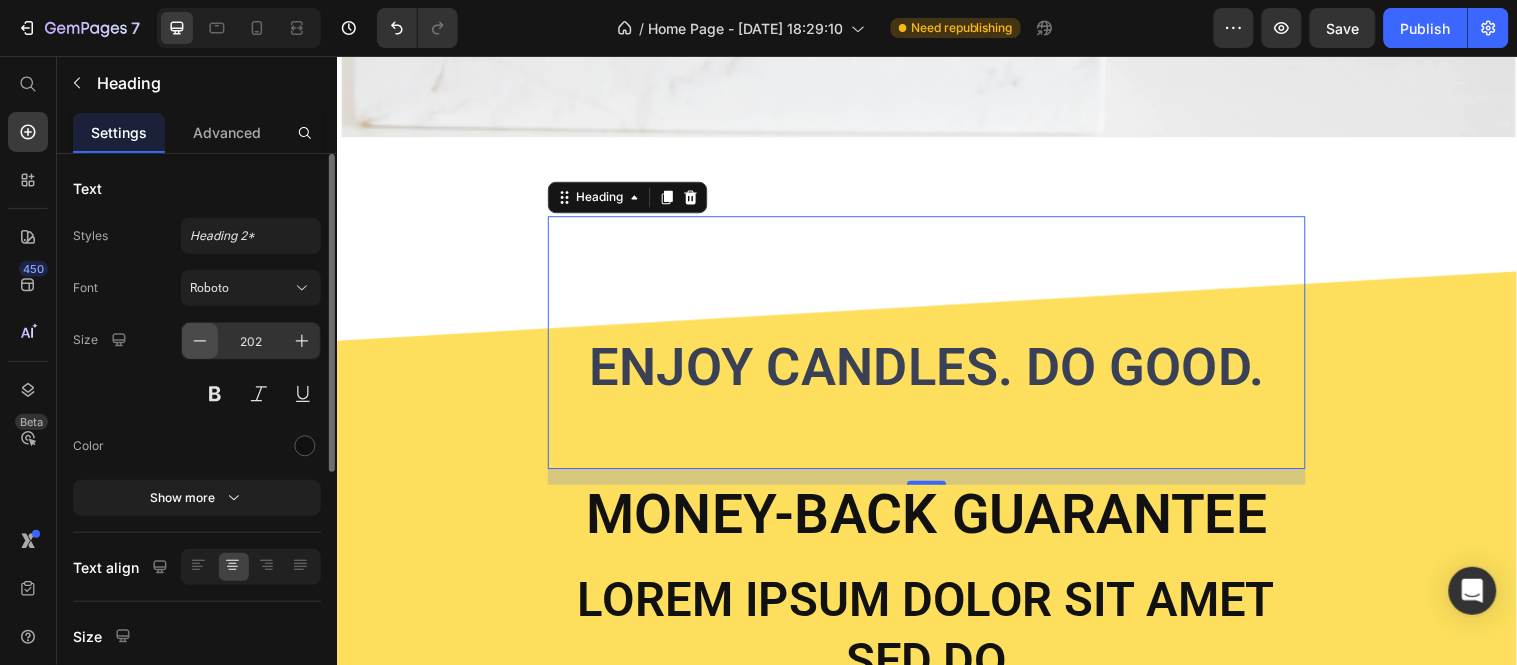 click 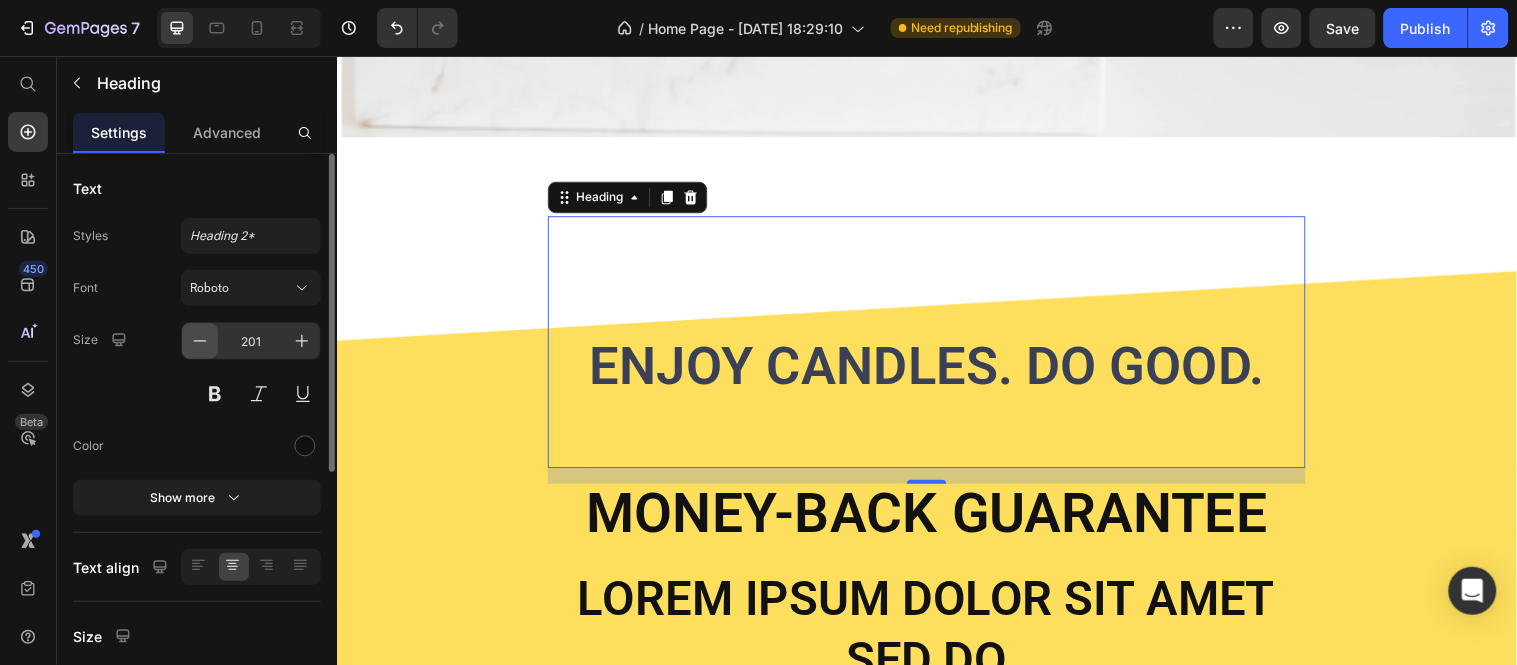 click 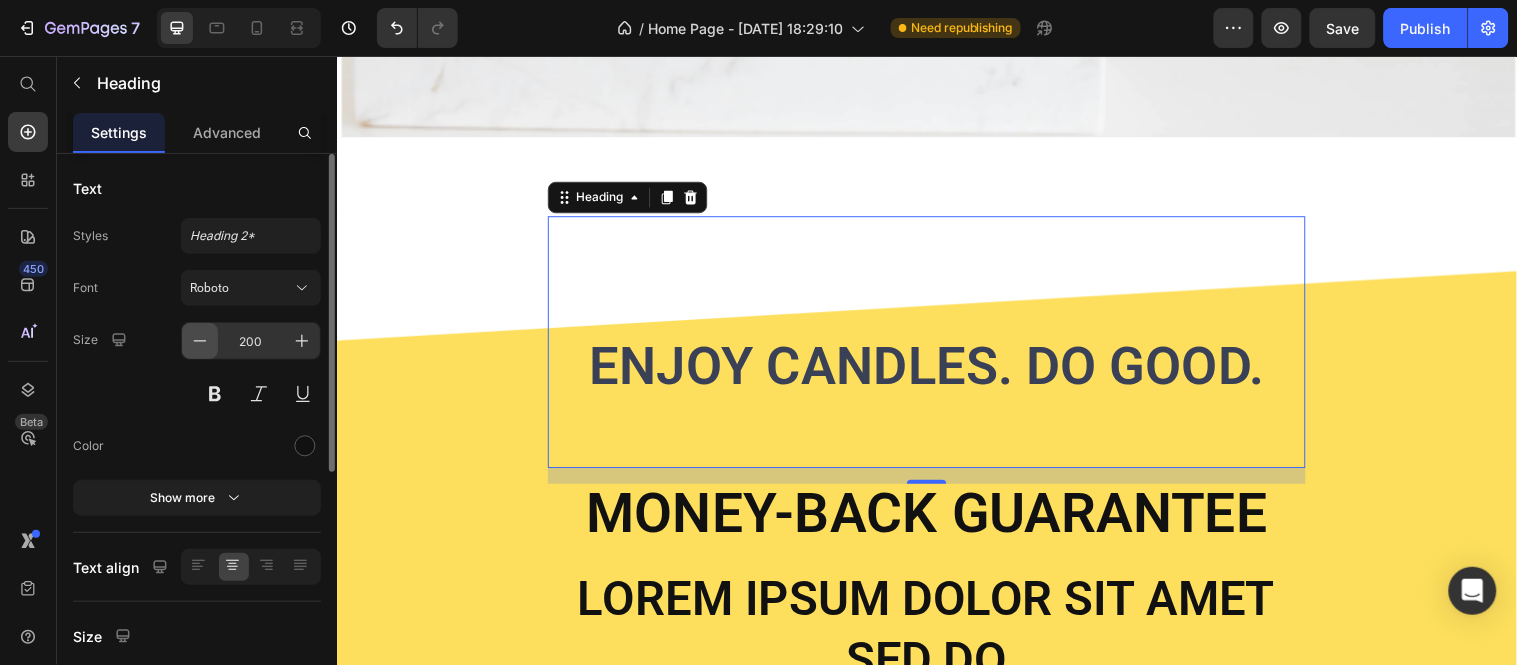 click 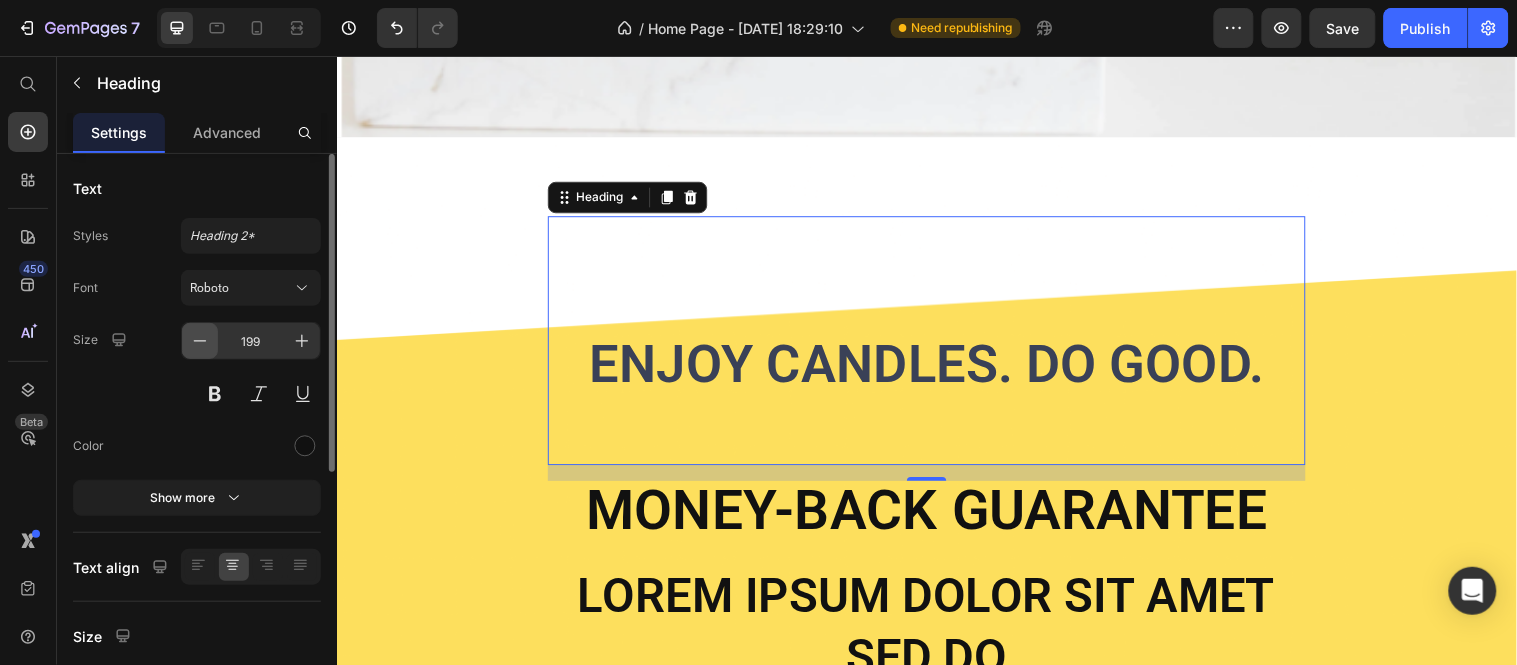 click 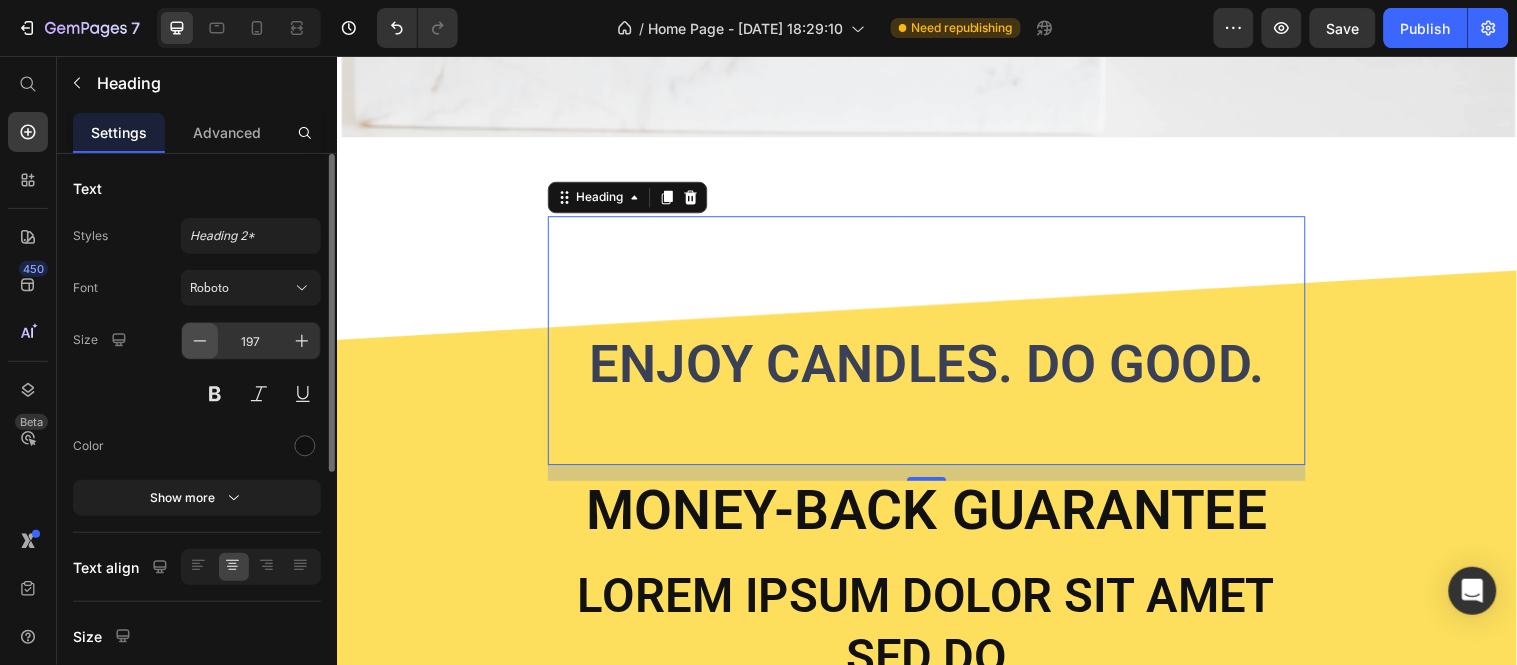click 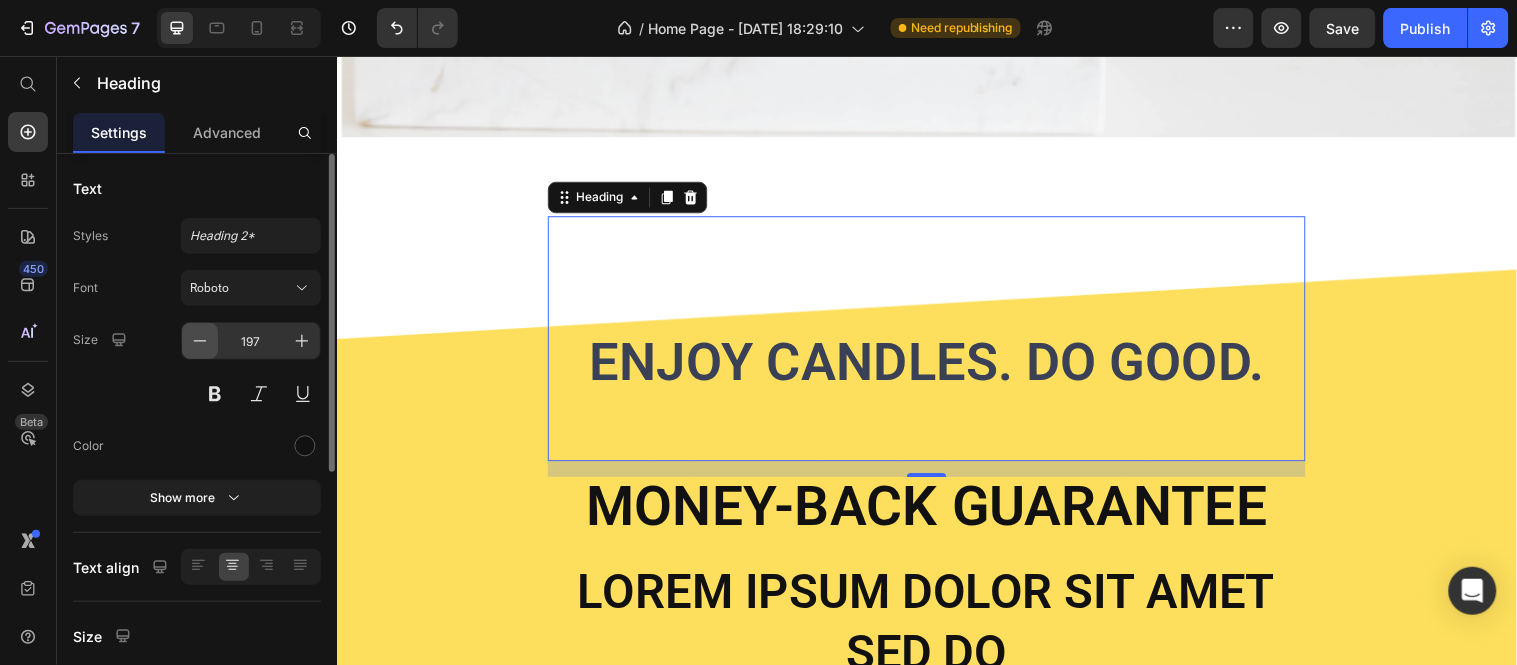 click 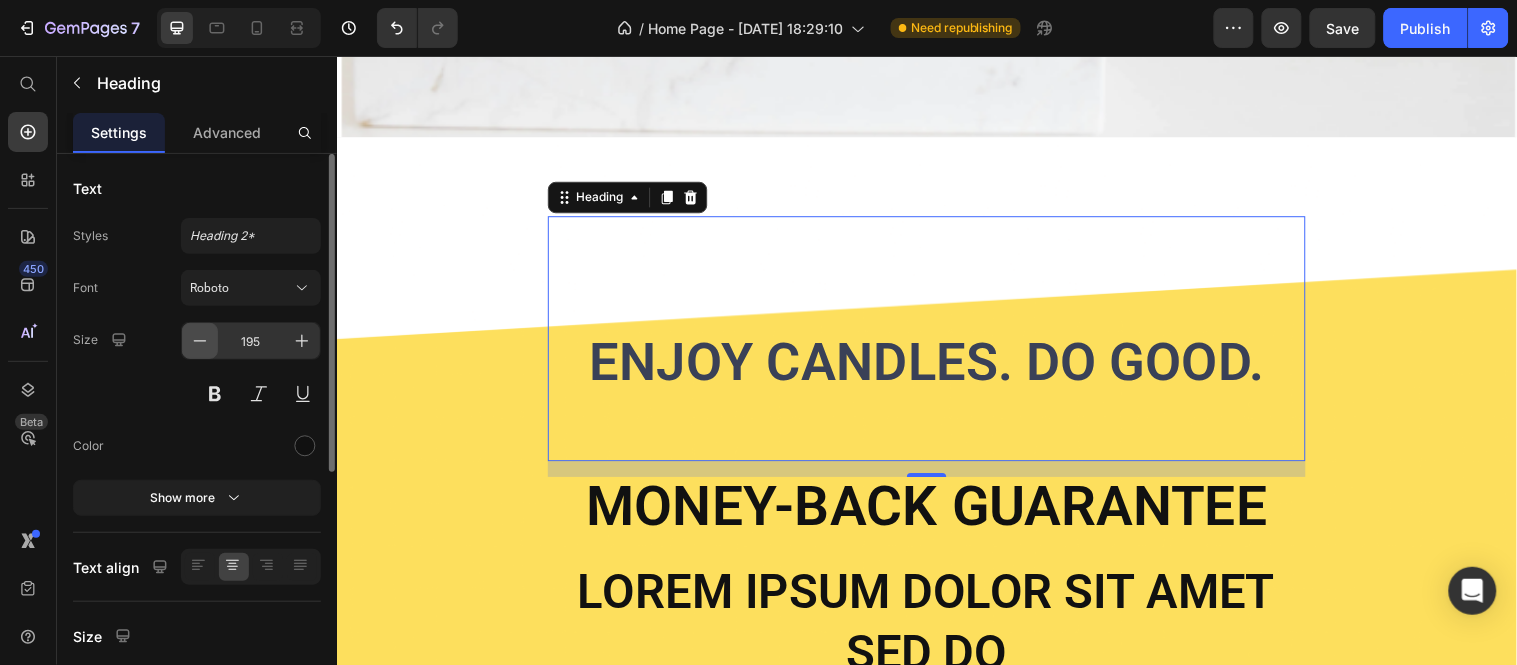 click 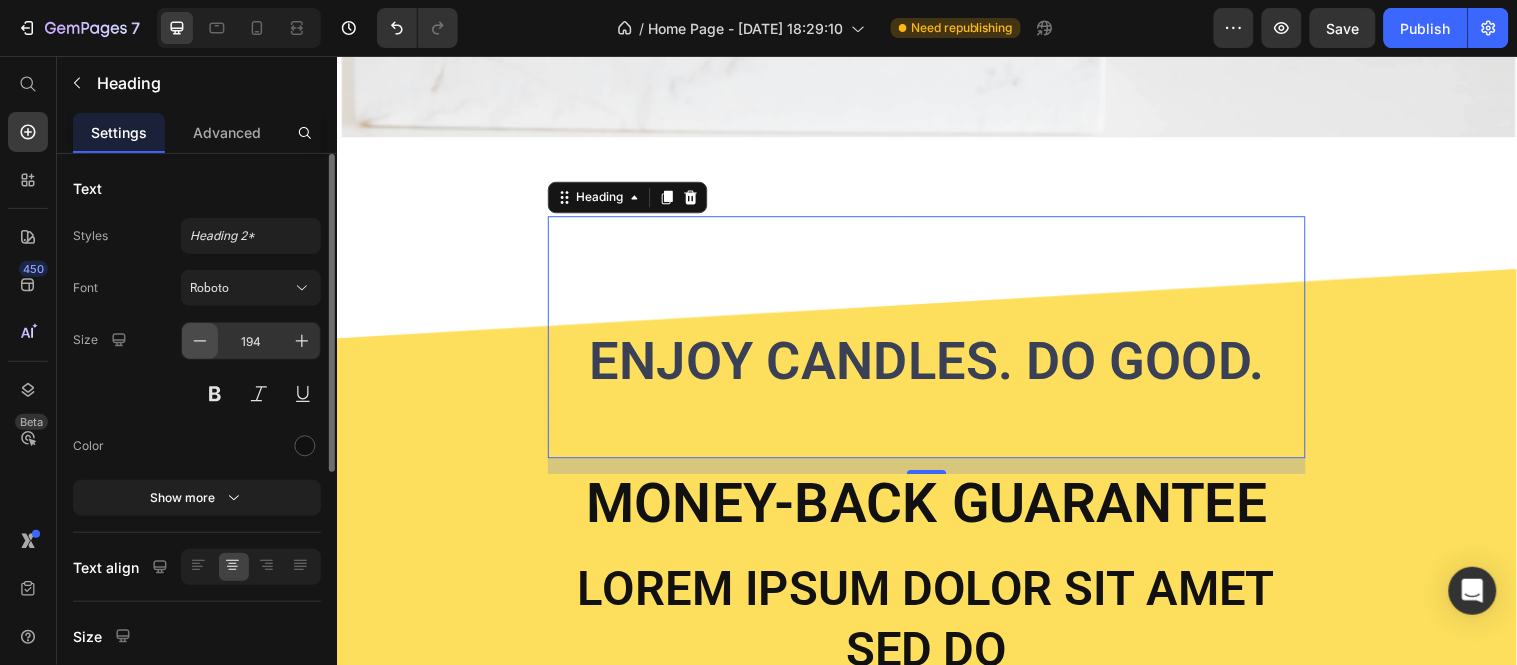 click 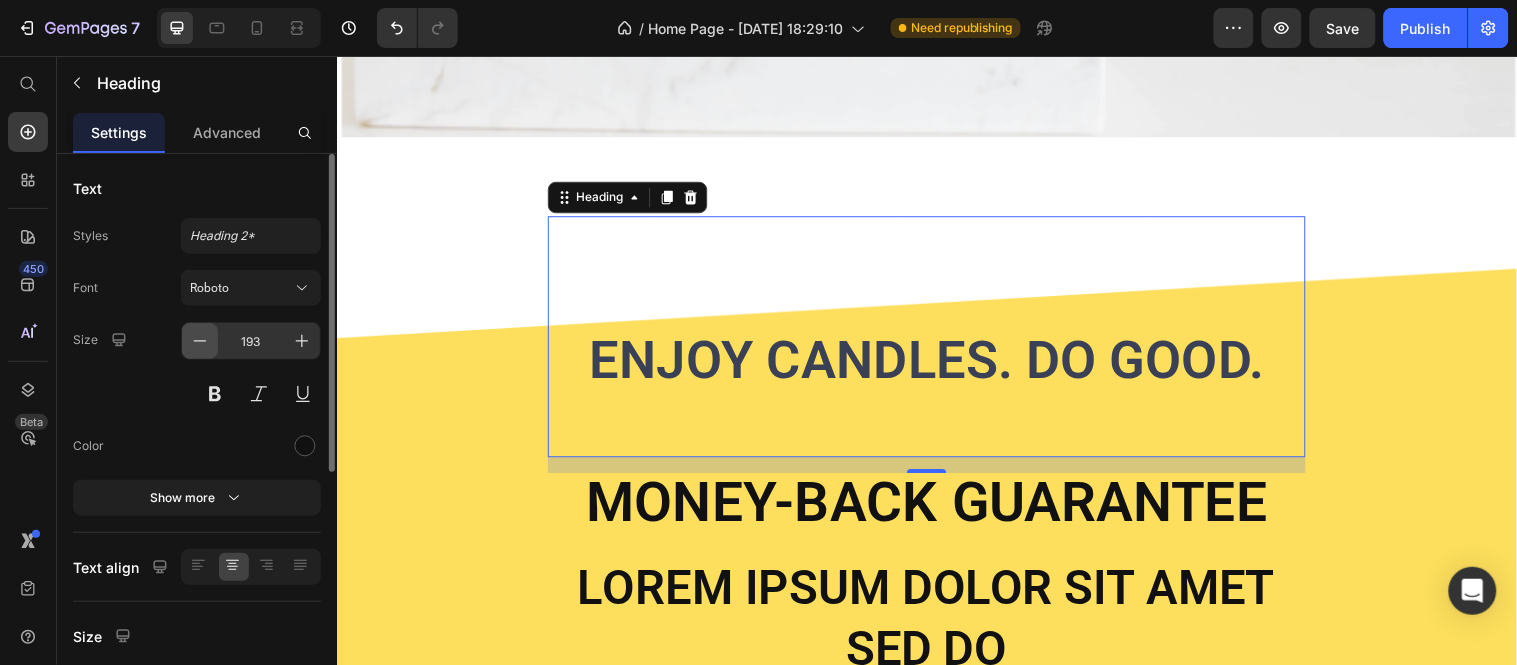 click 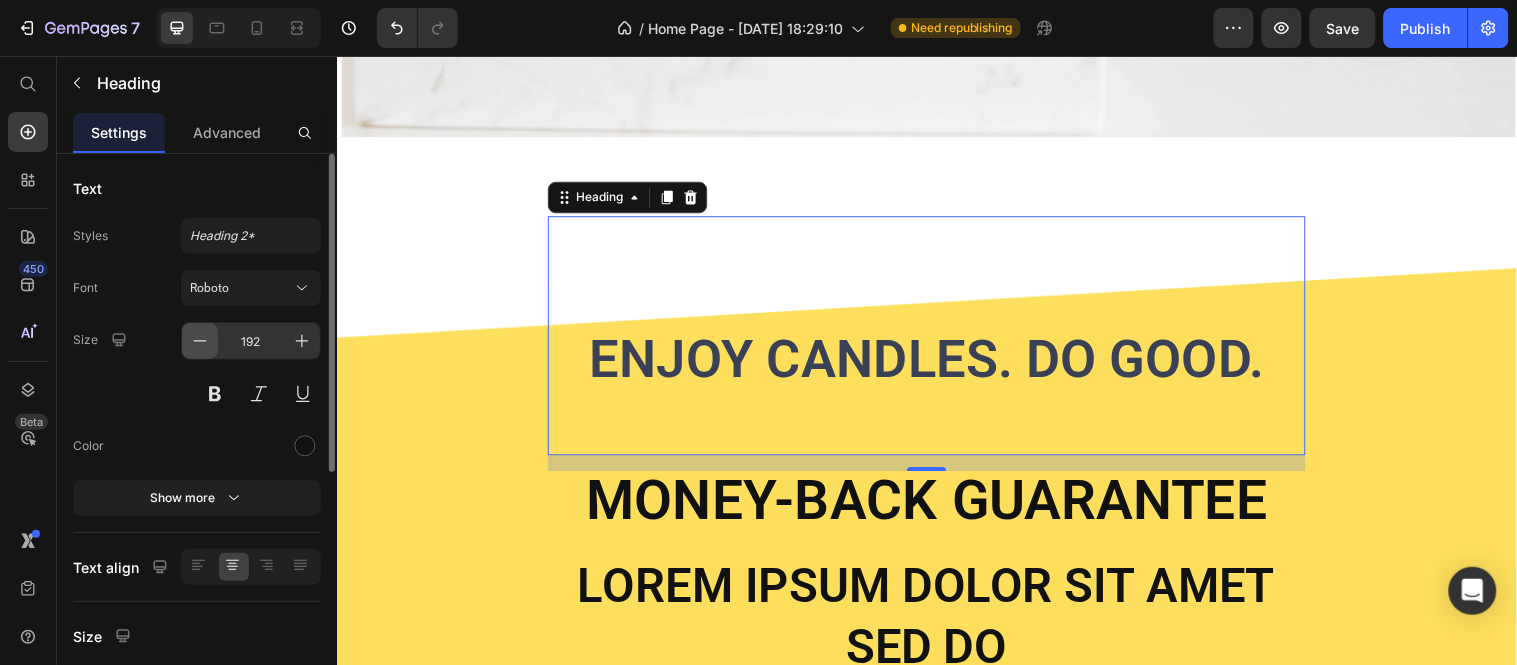 click 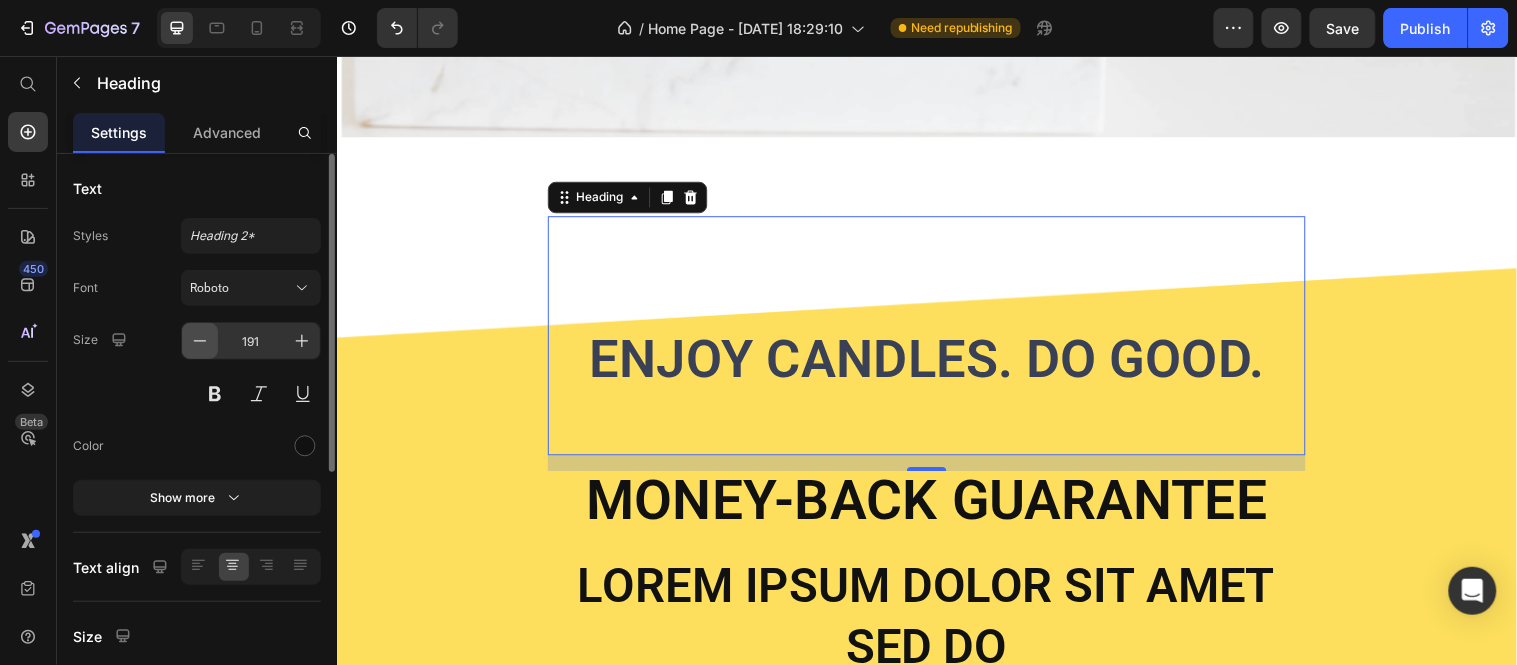 click 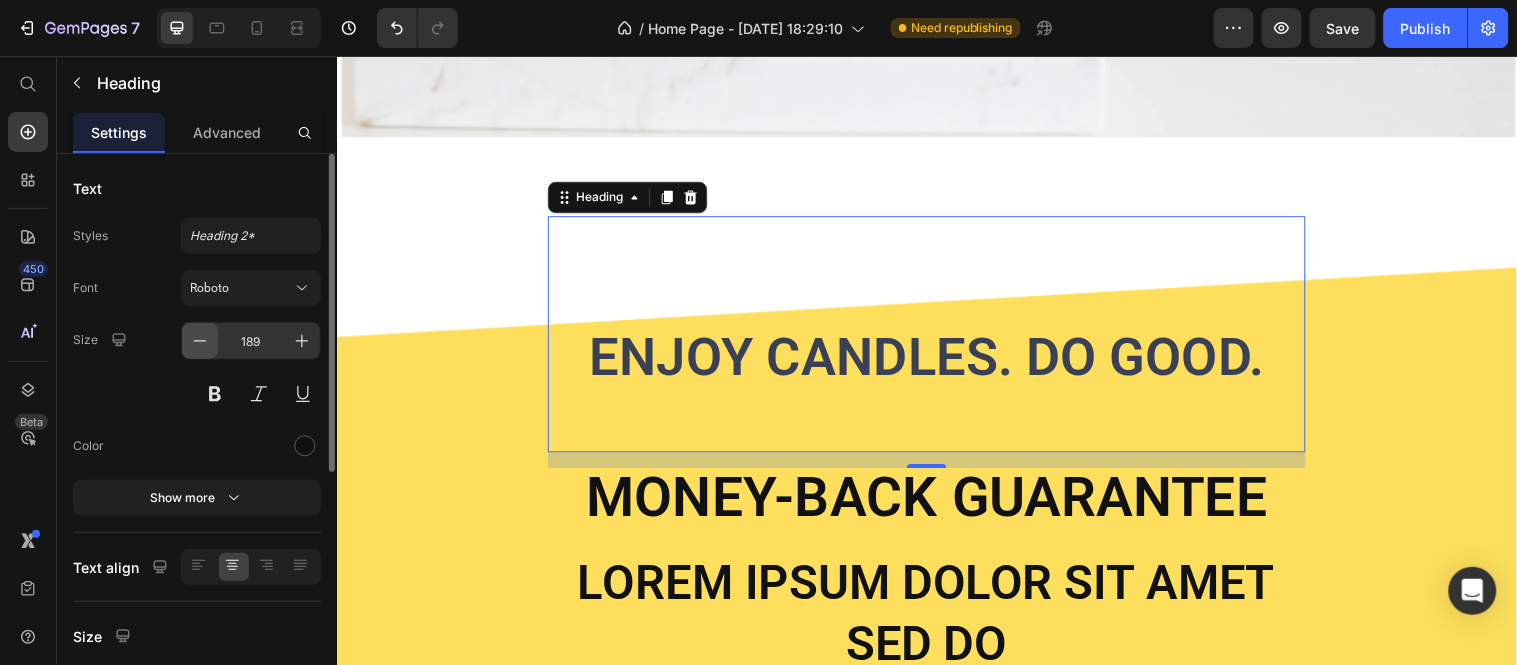 click 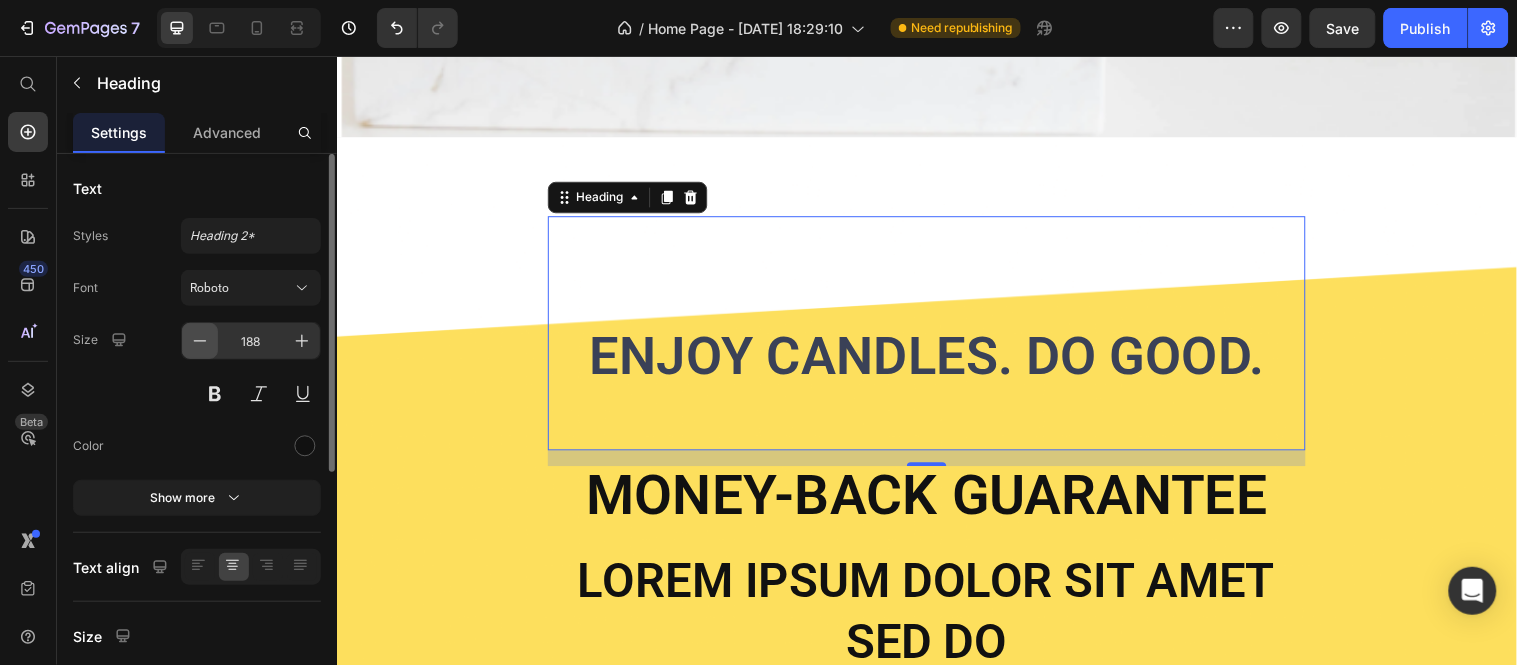 click 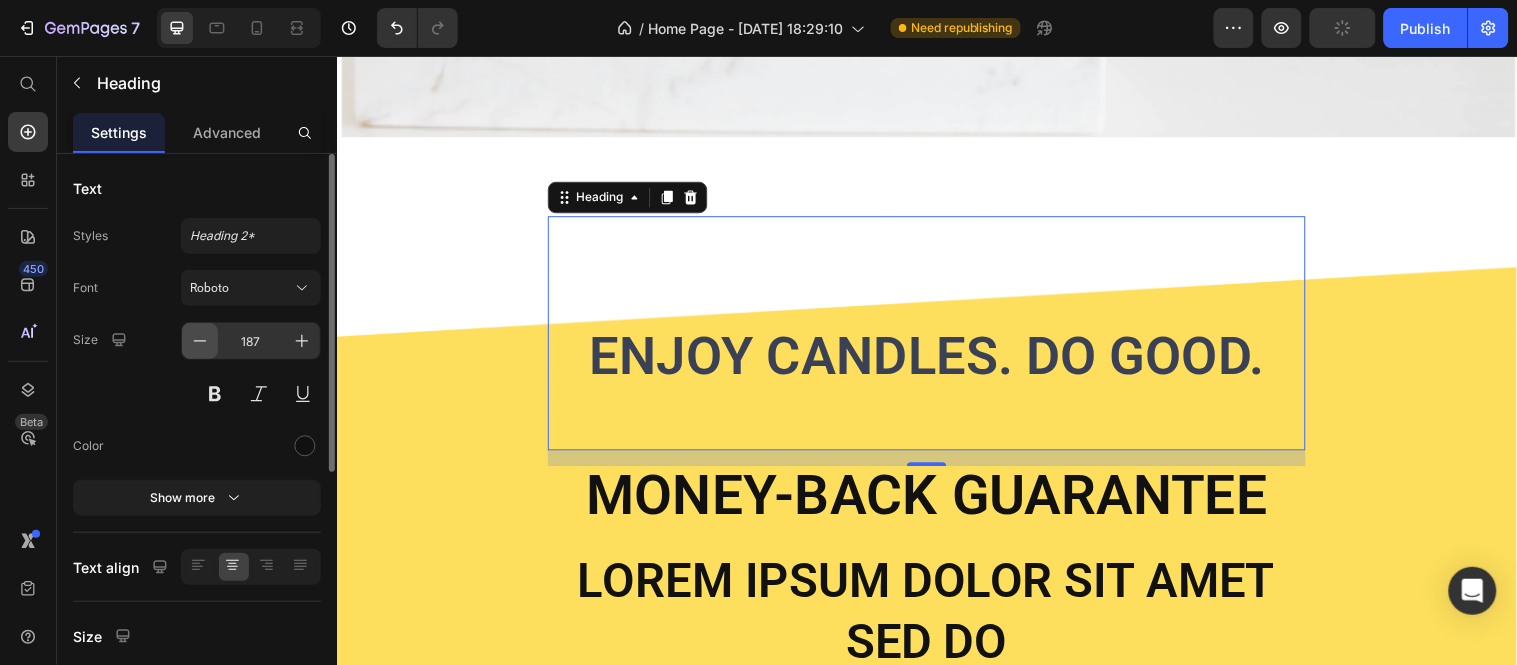 click 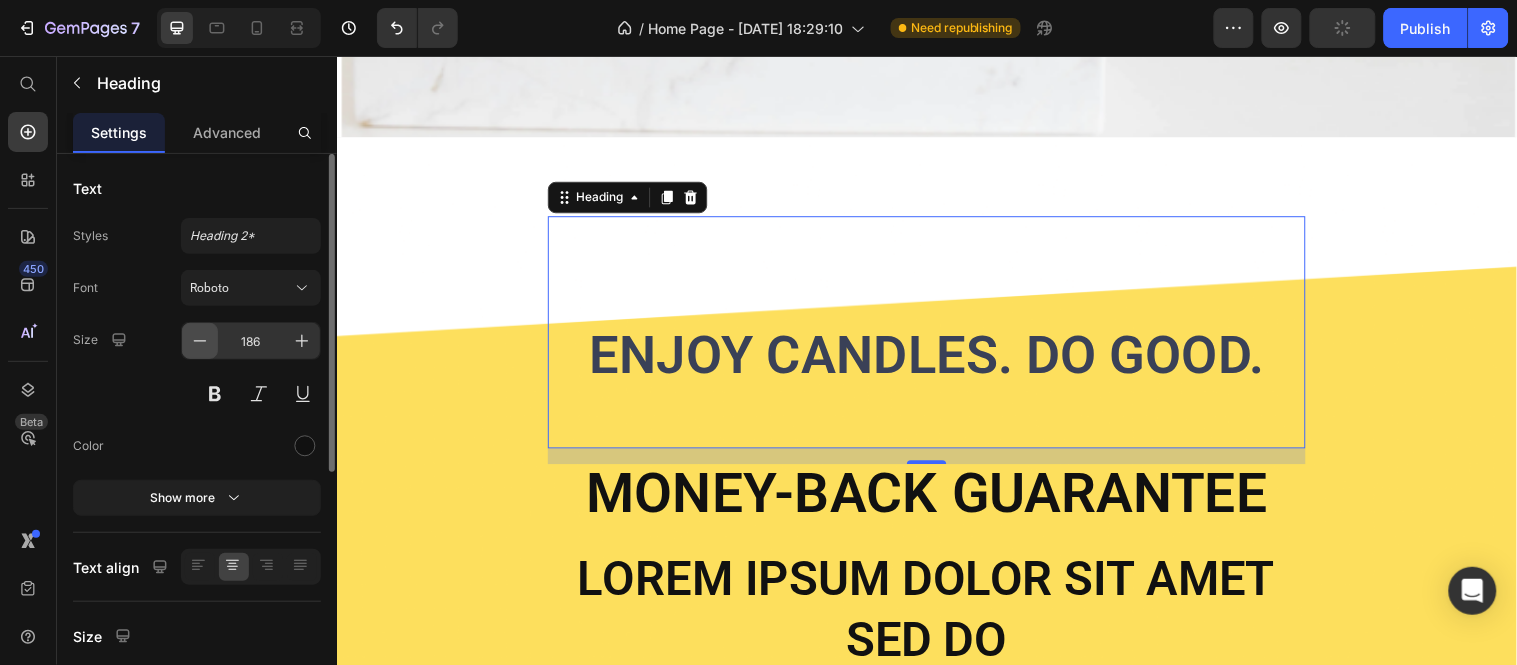 click 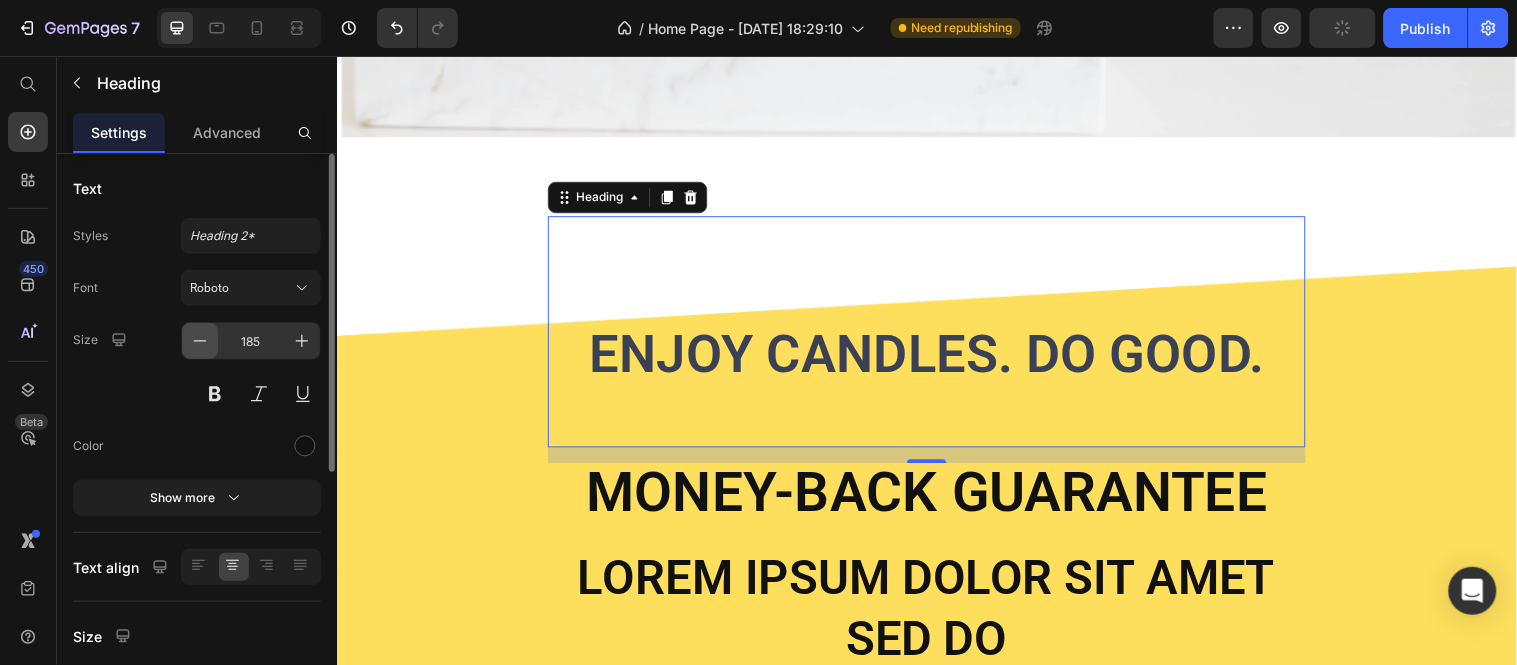 click 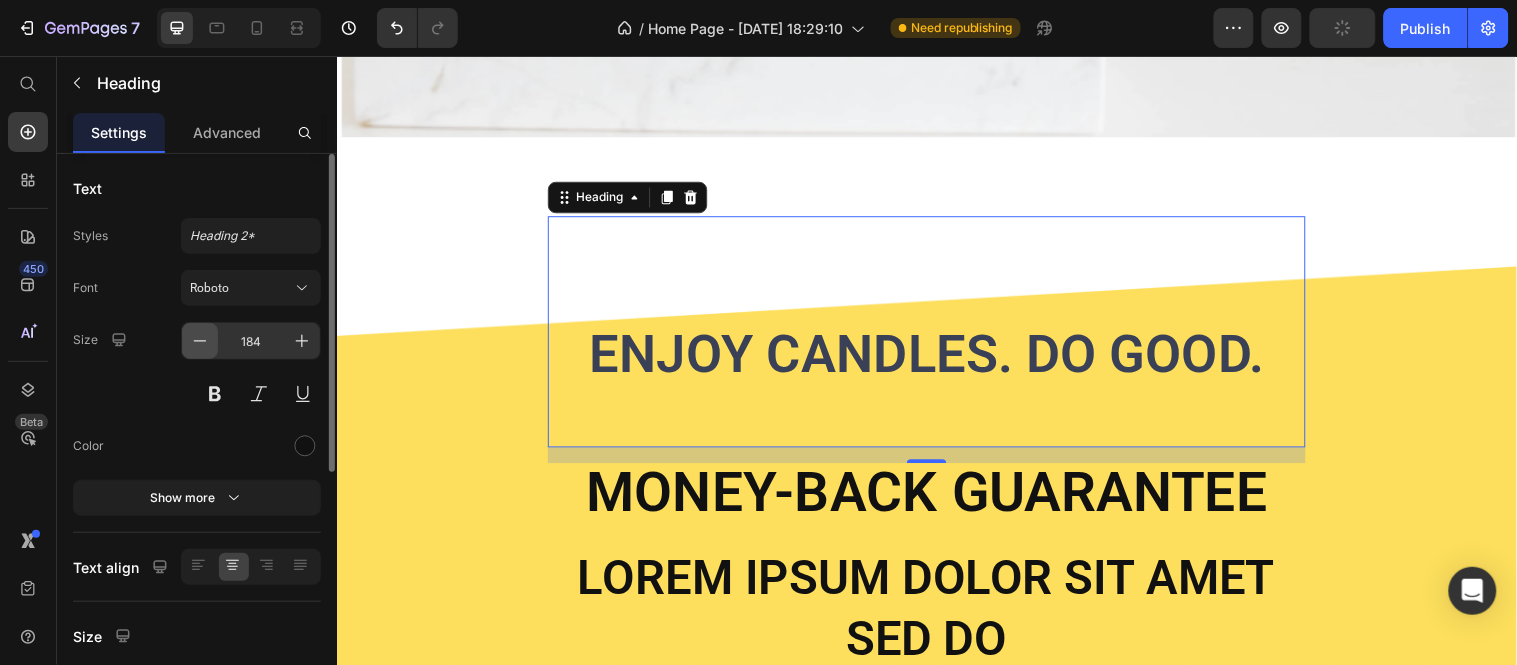 click 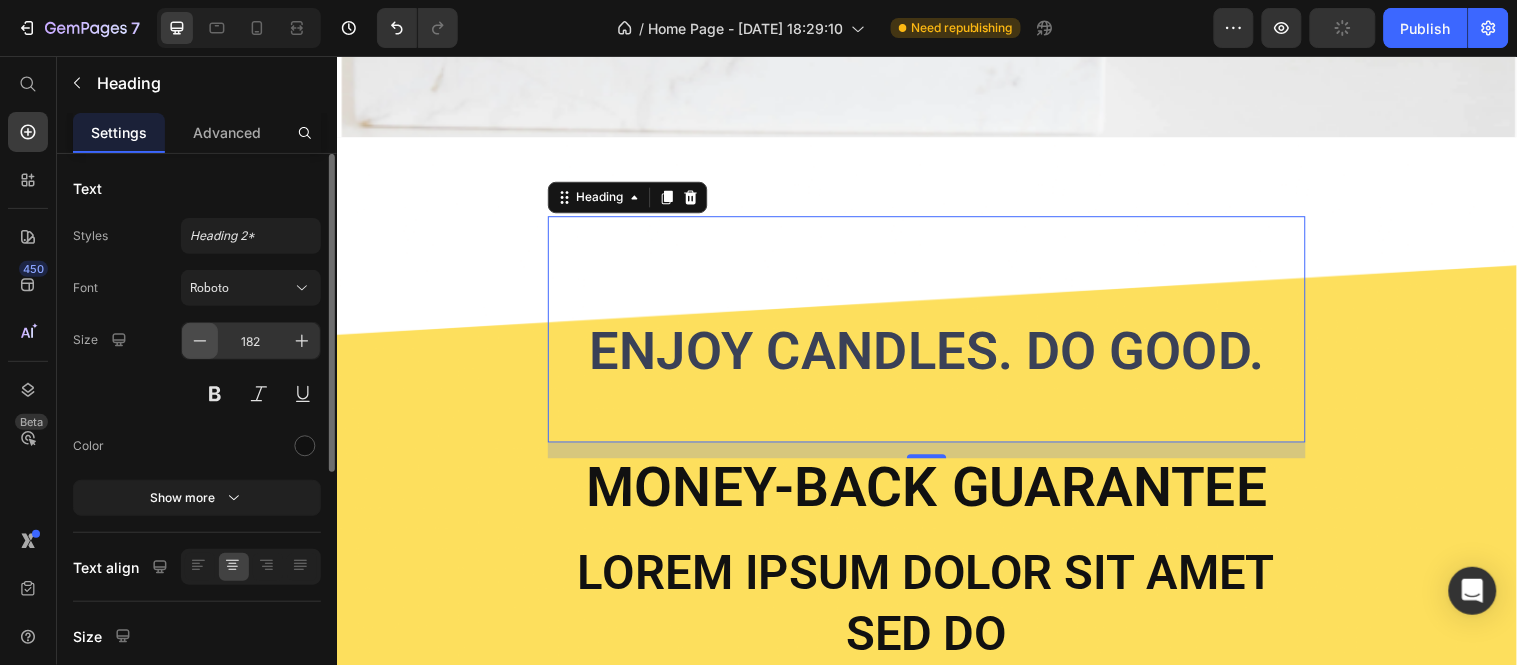 click 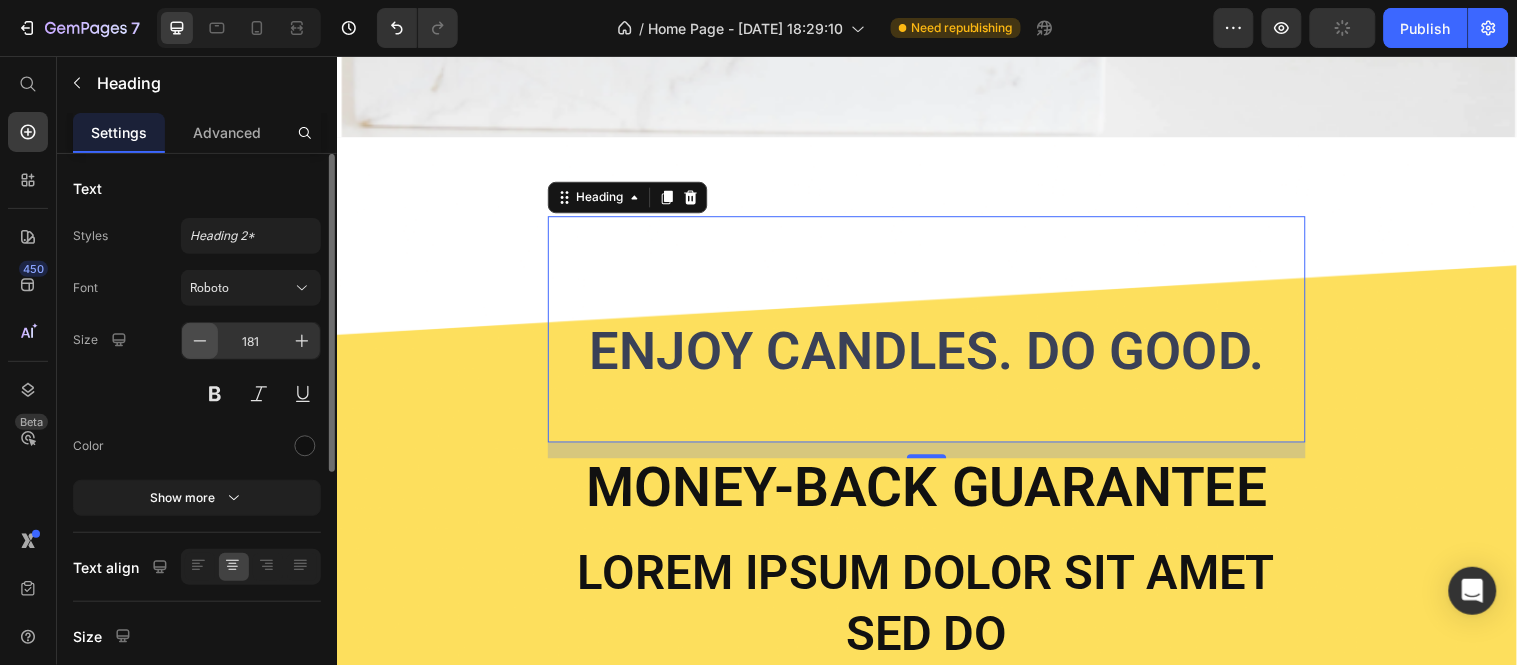 click 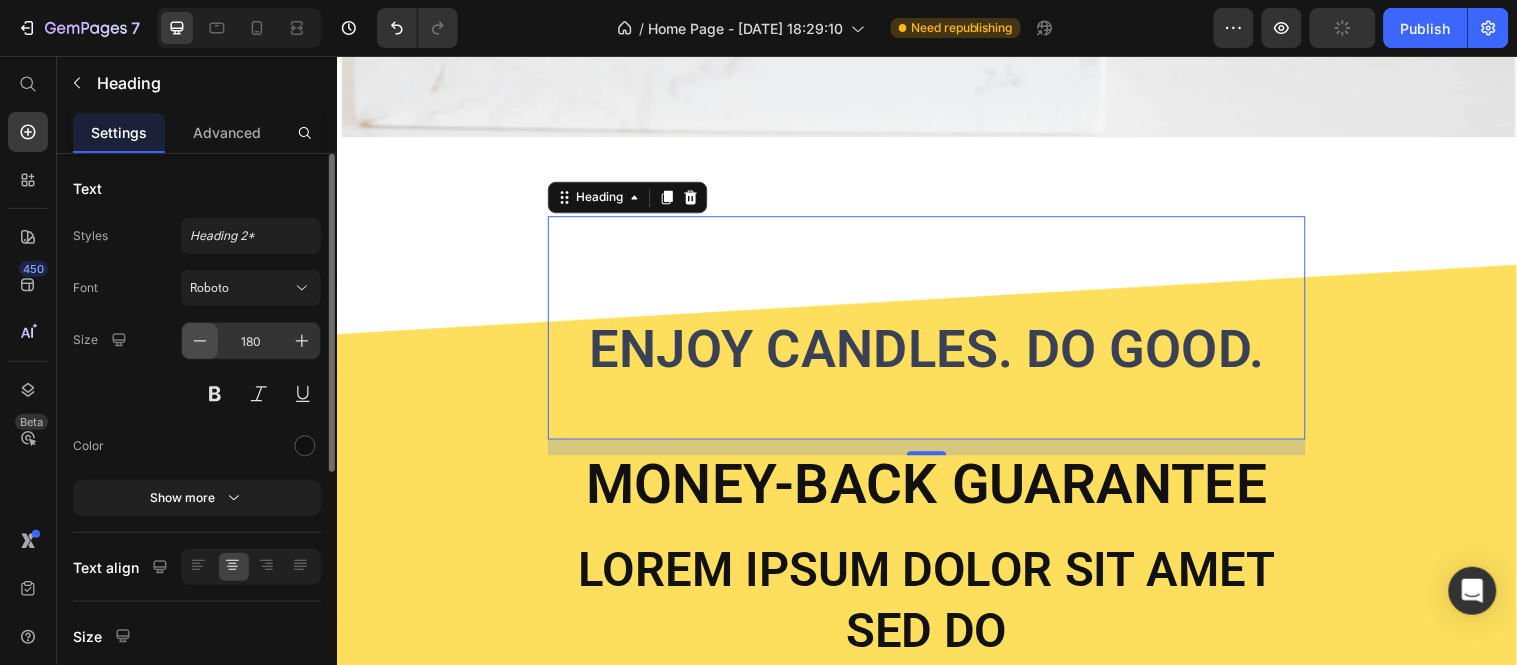 click 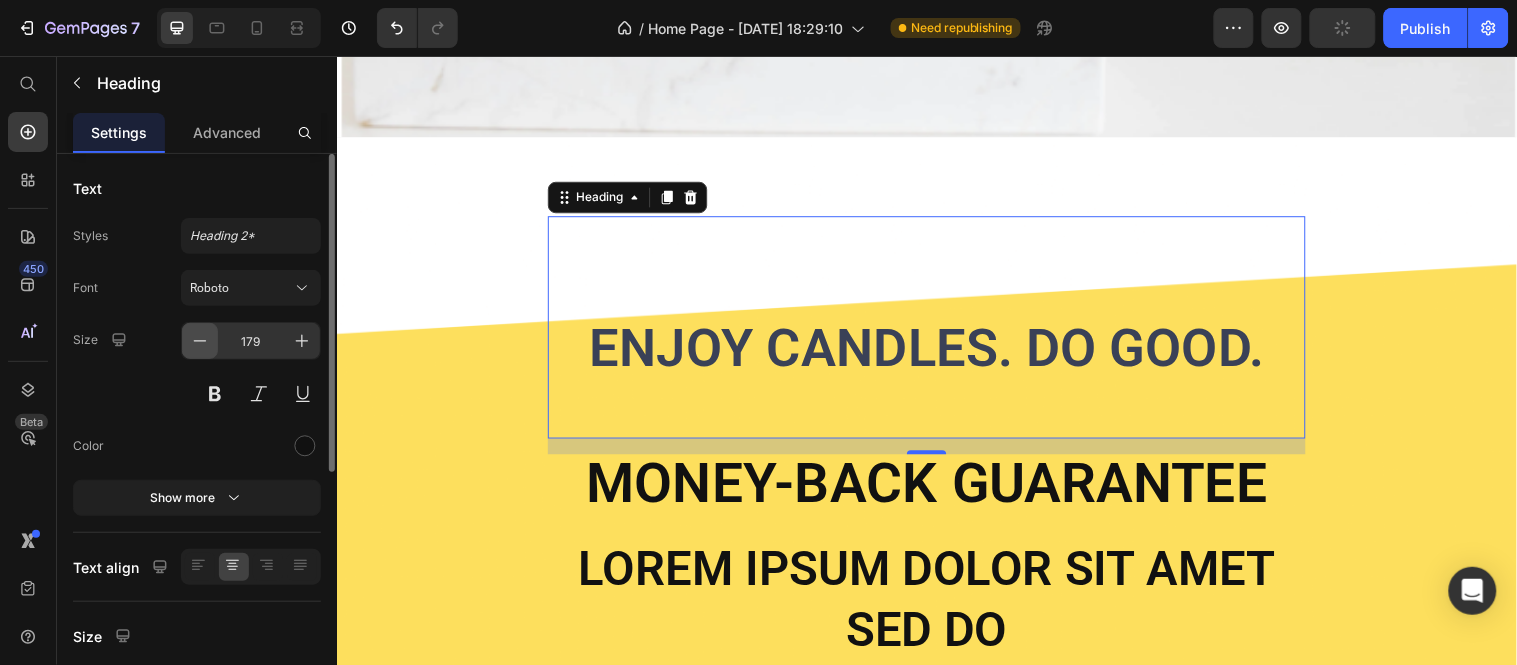 click 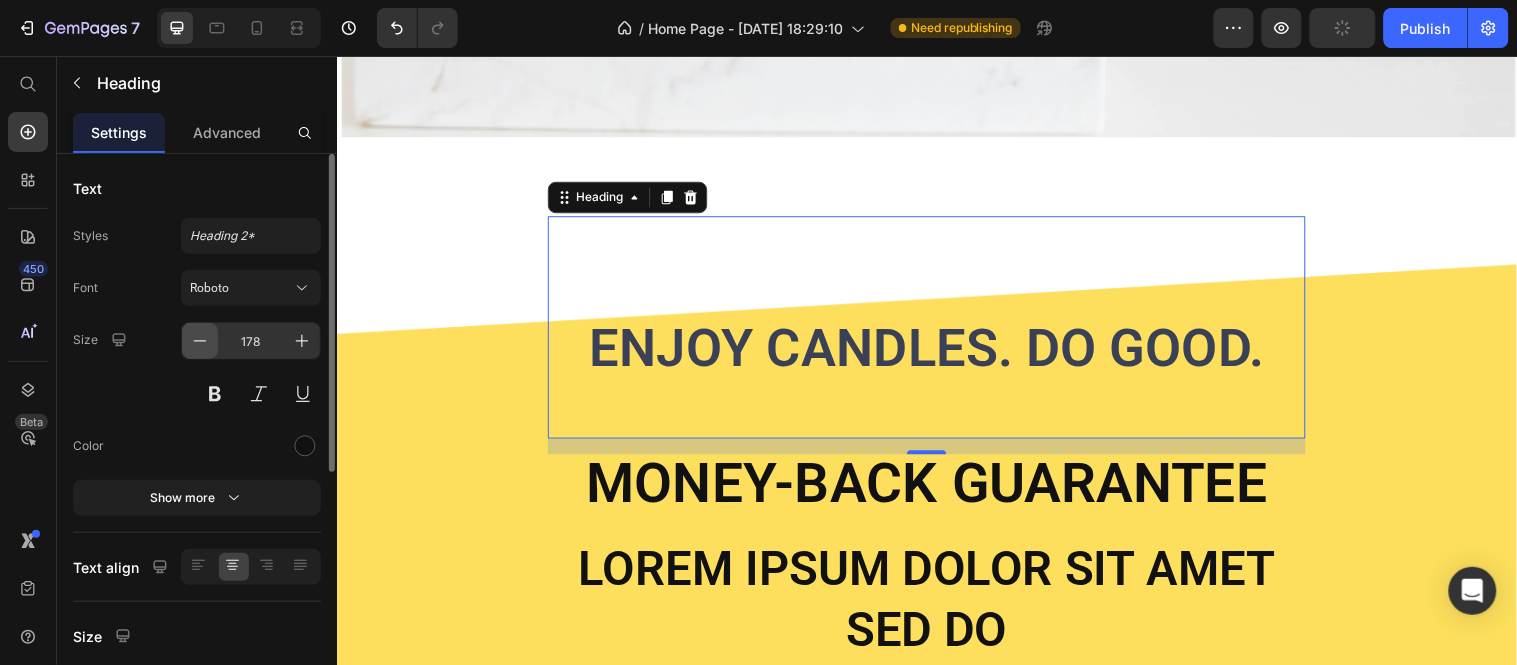 click 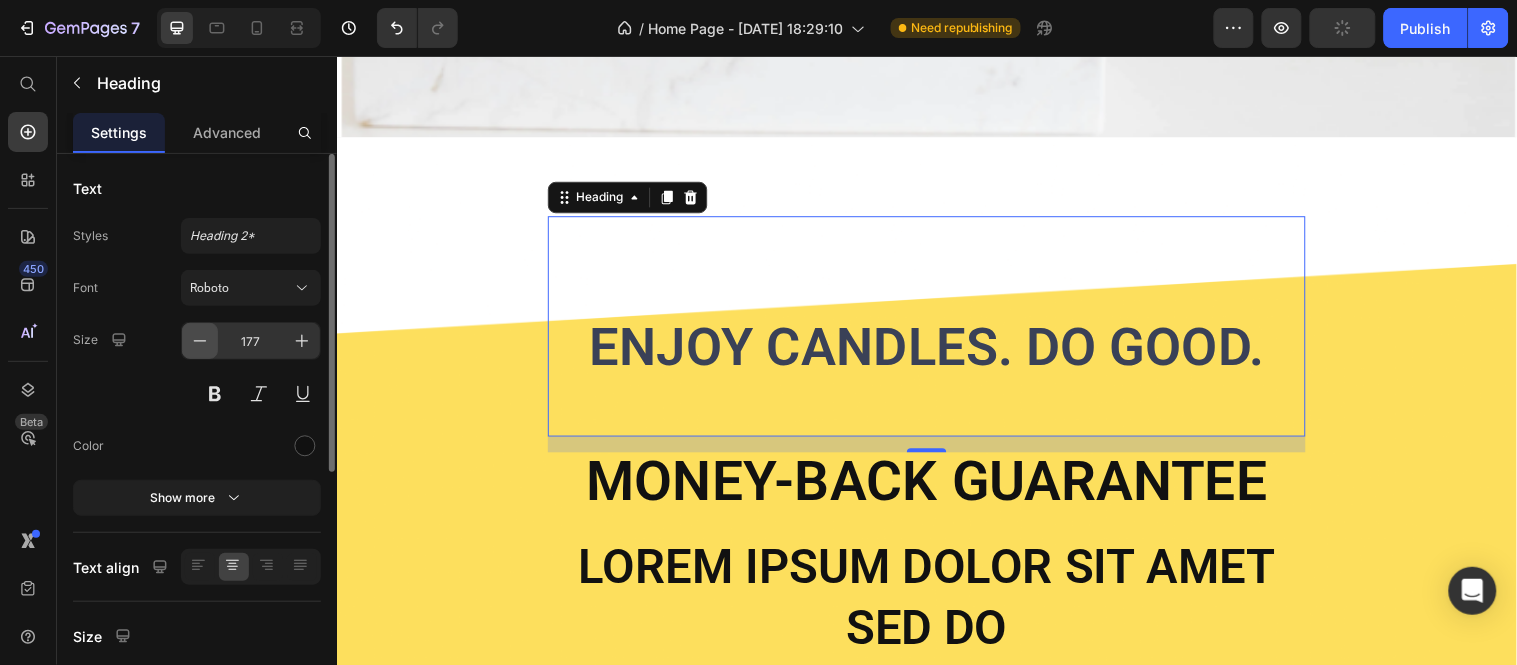click 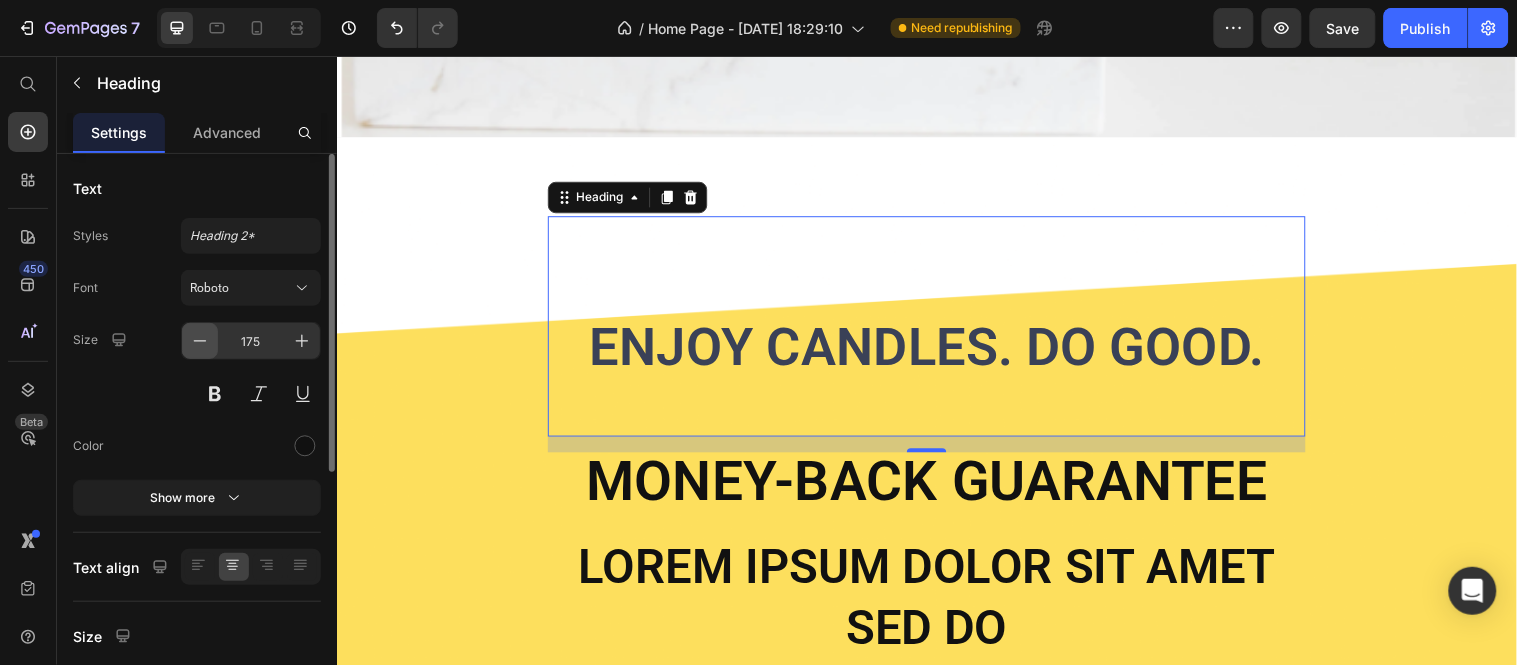 click 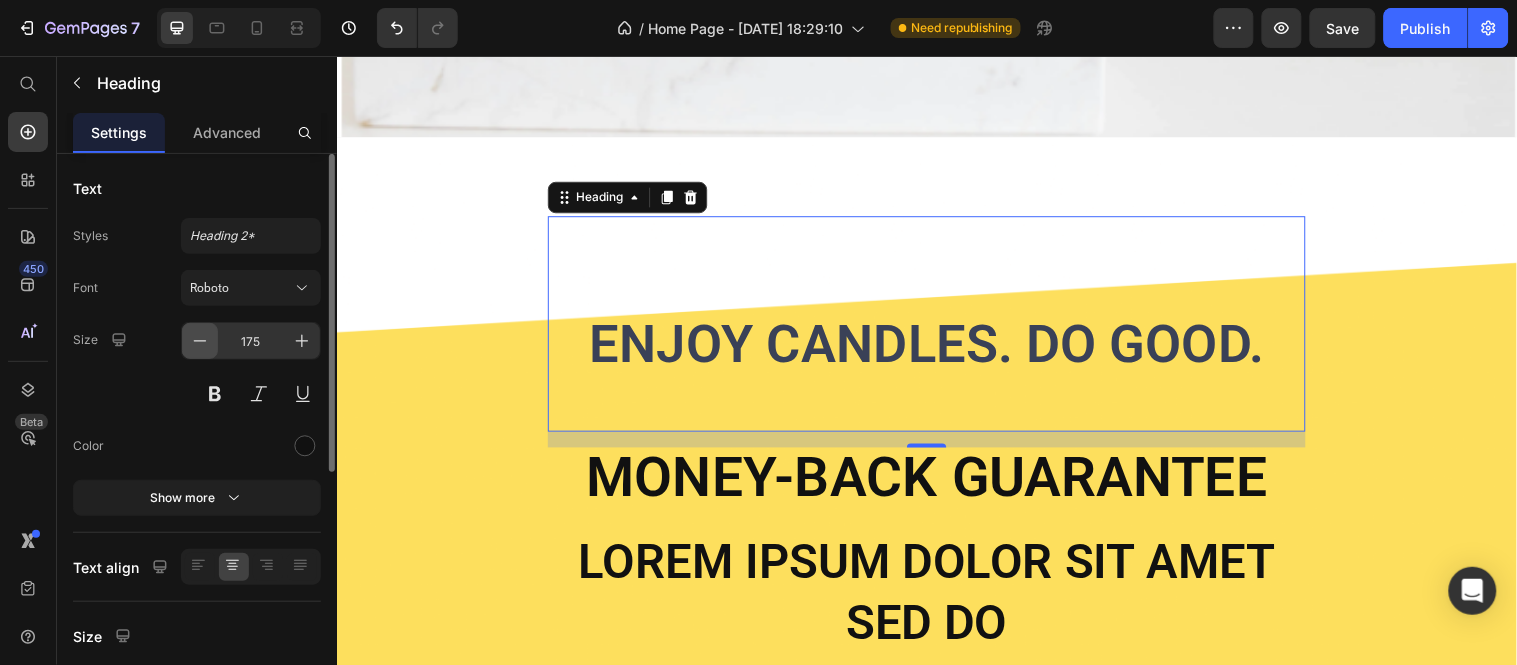 click 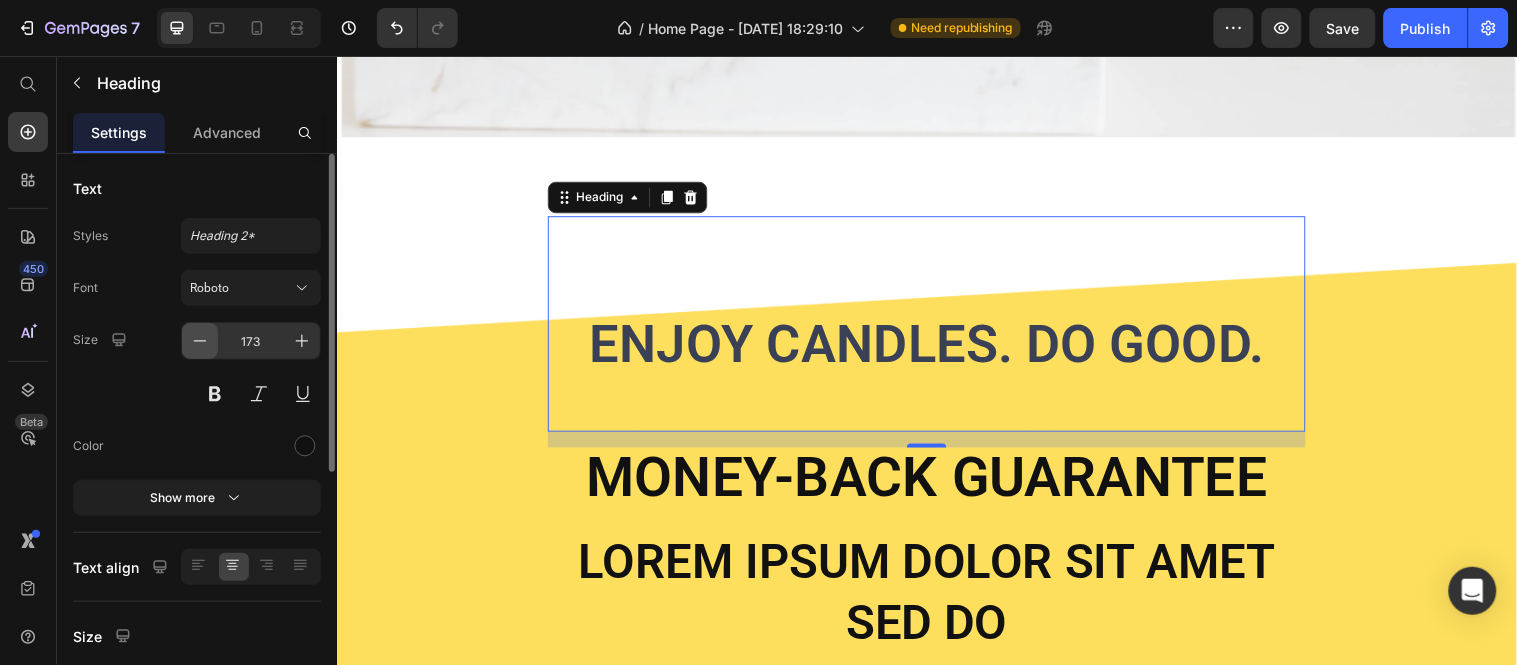 click 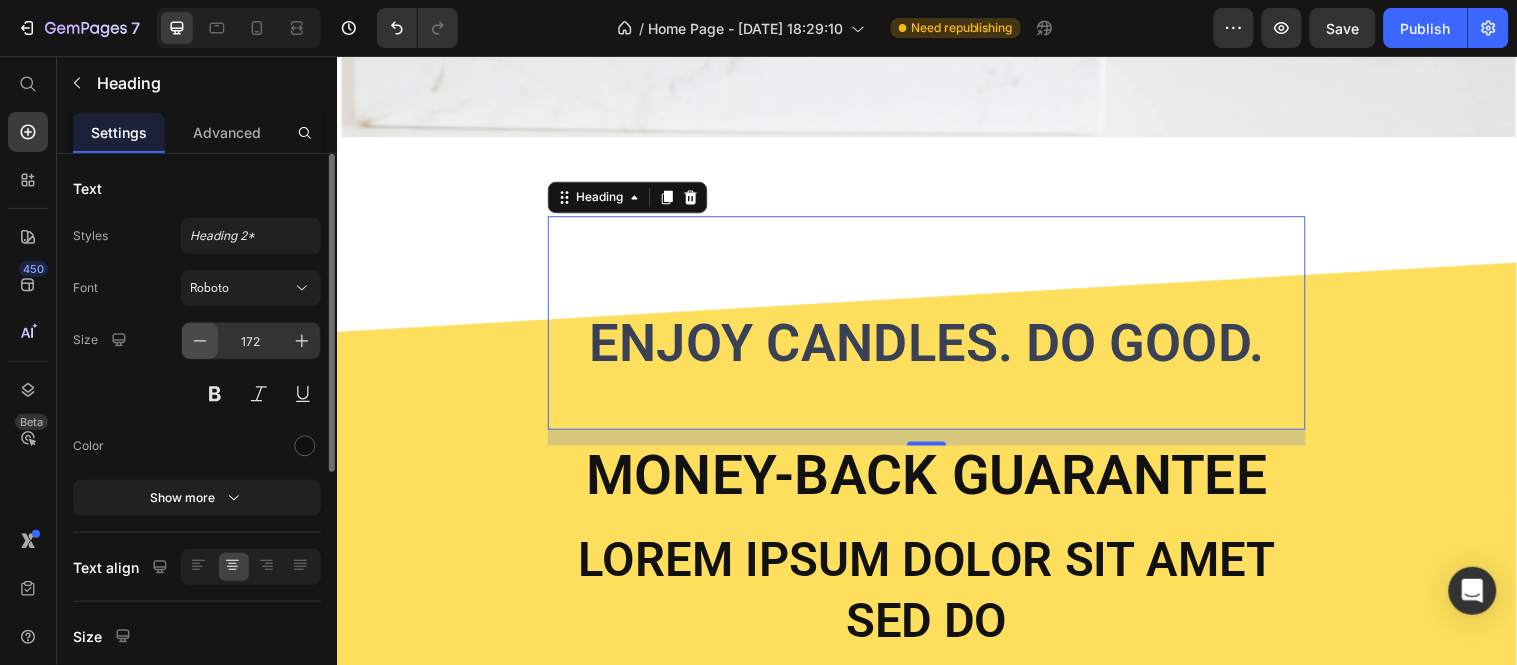 click 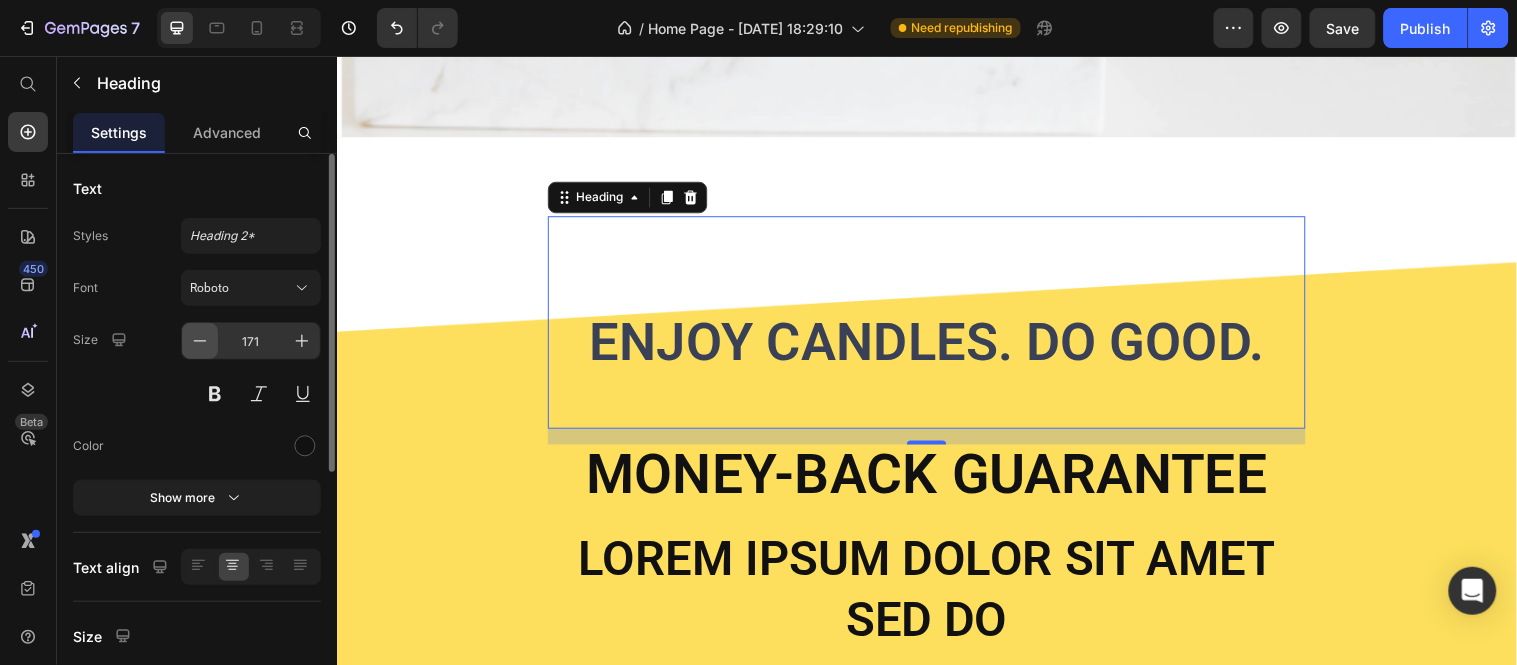 click 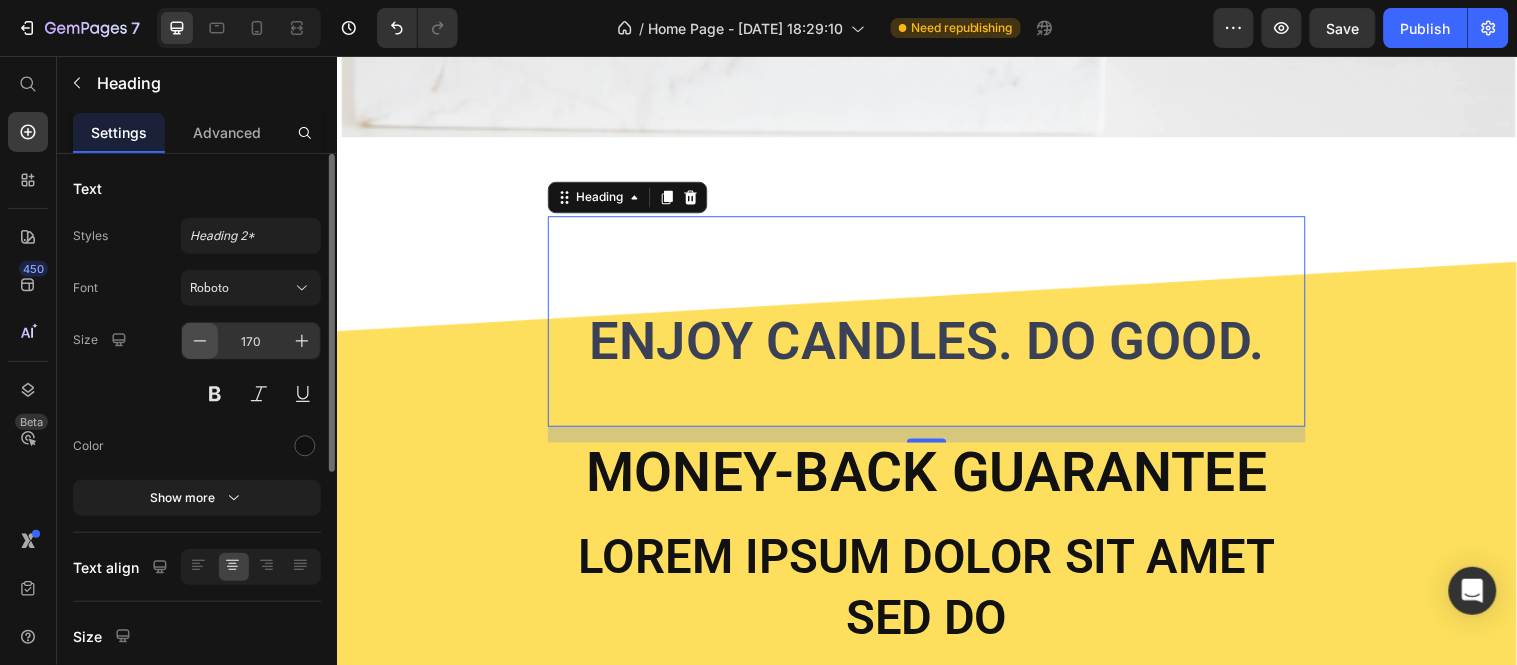 click 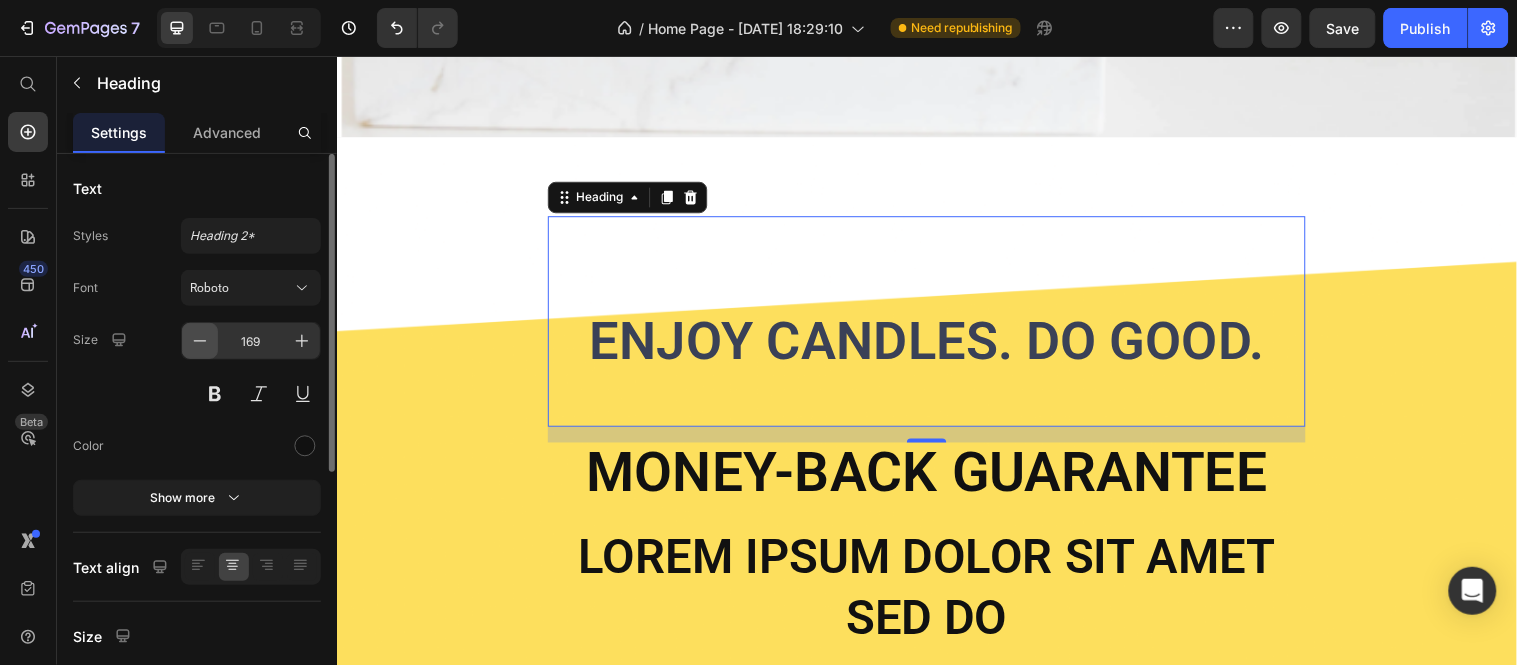 click 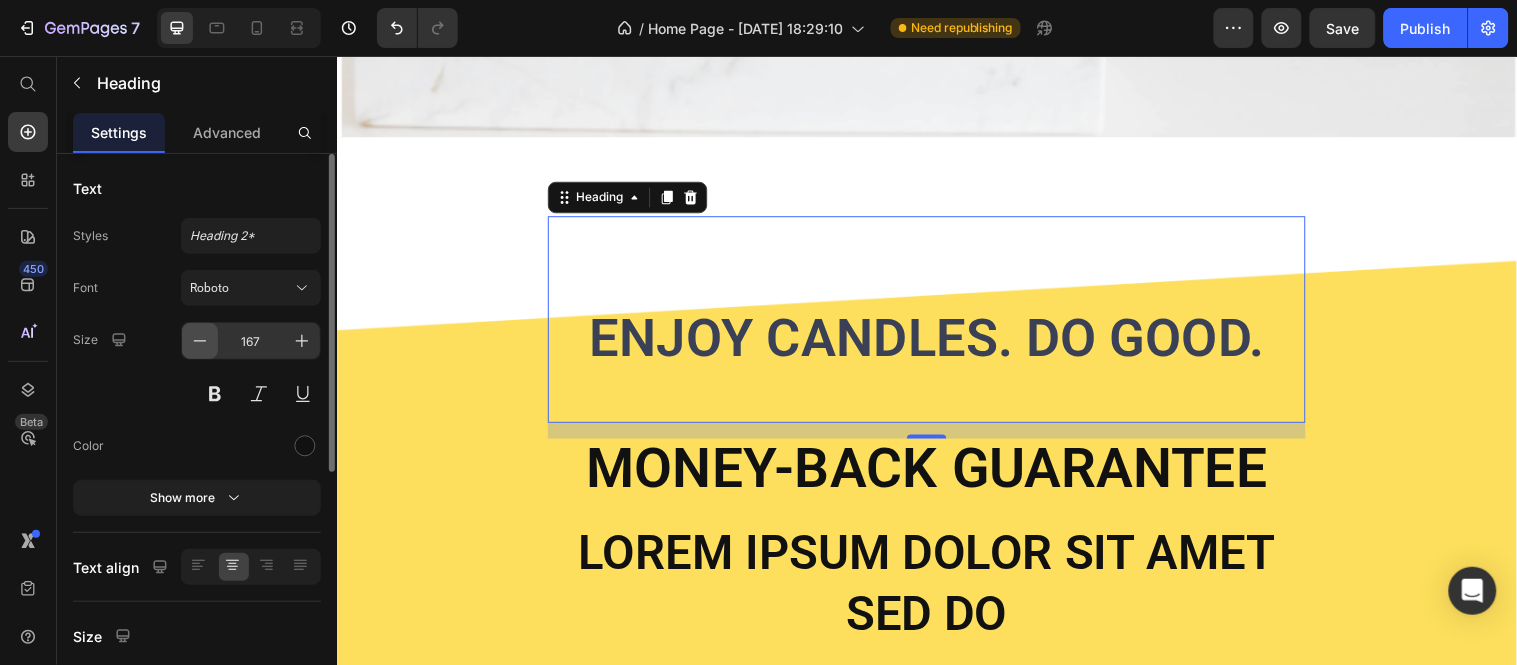 click 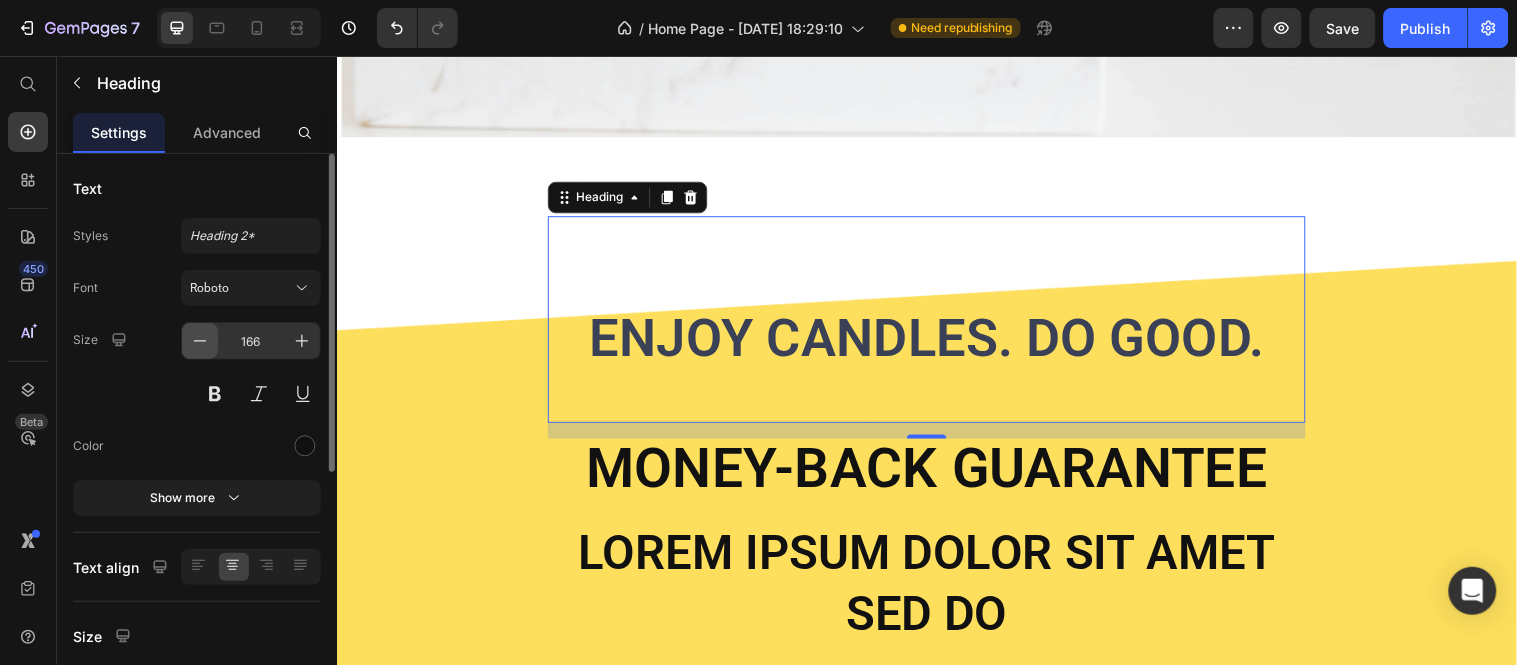 click 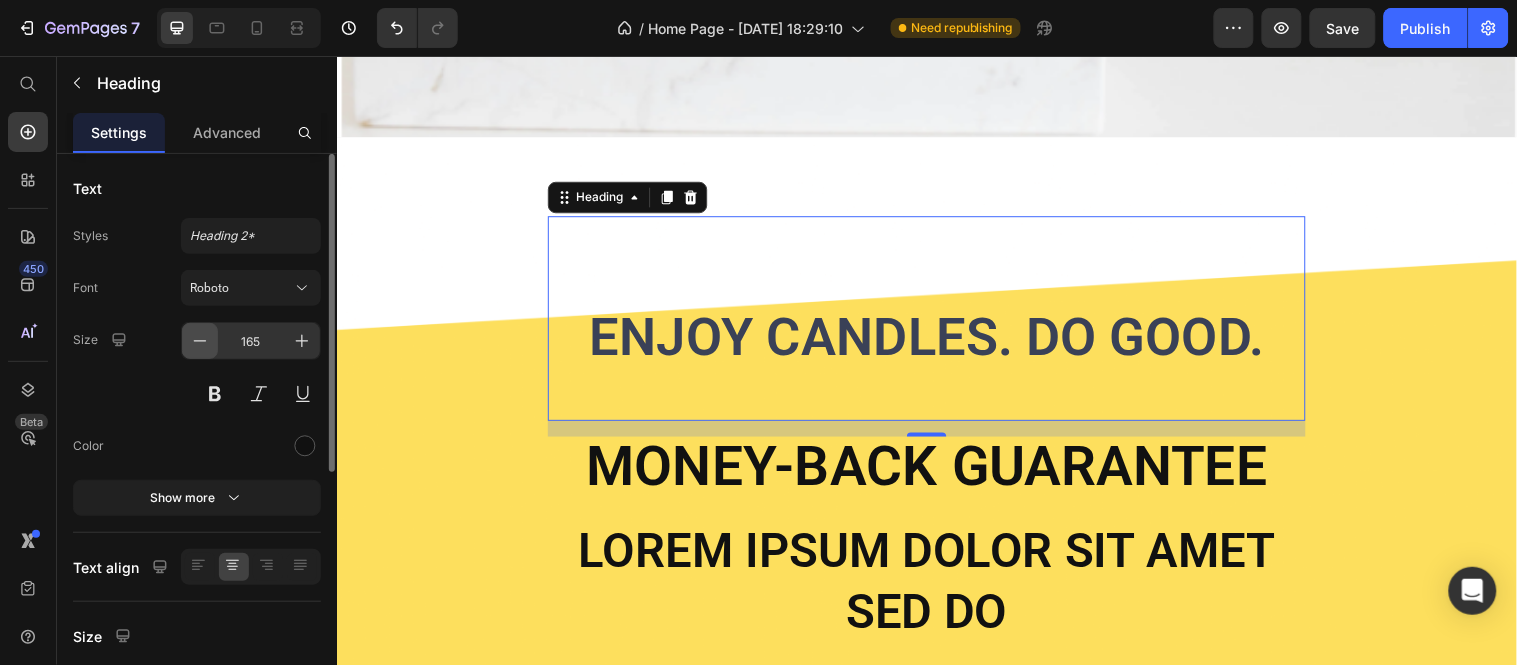 click 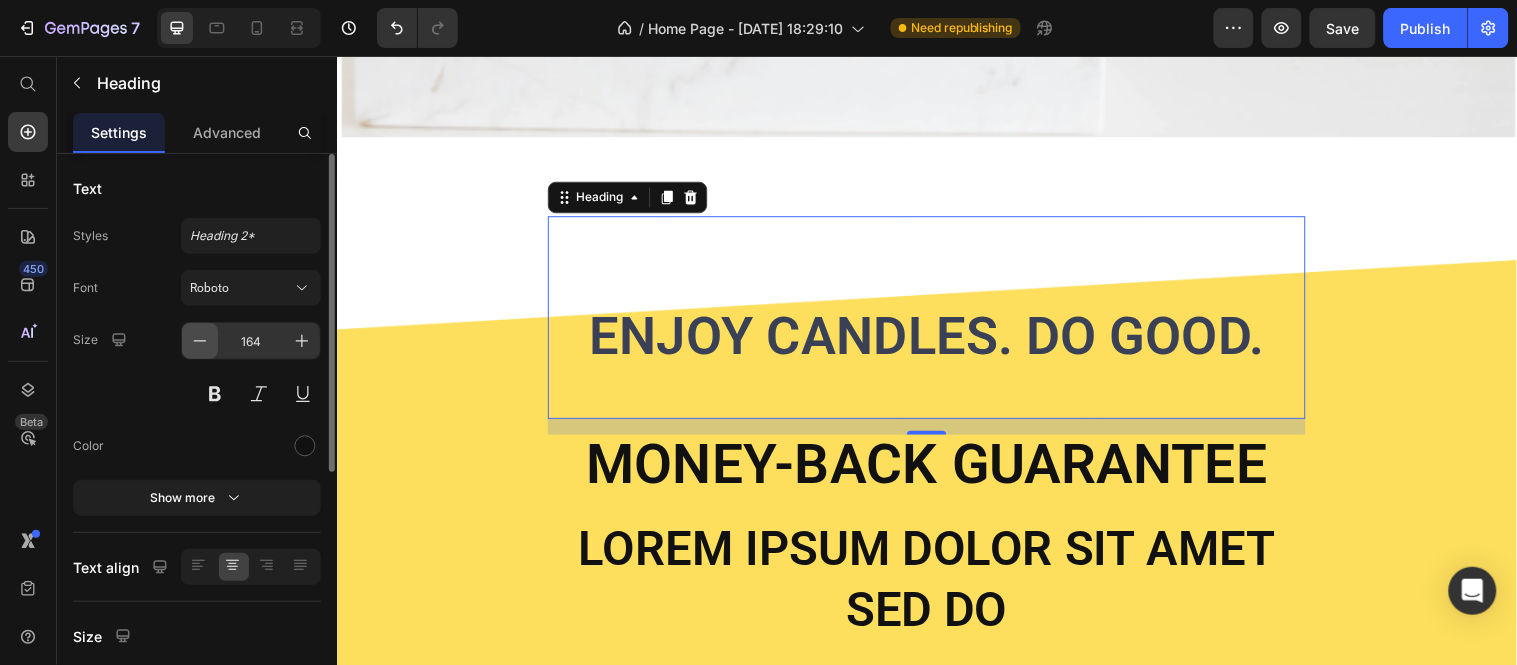 click 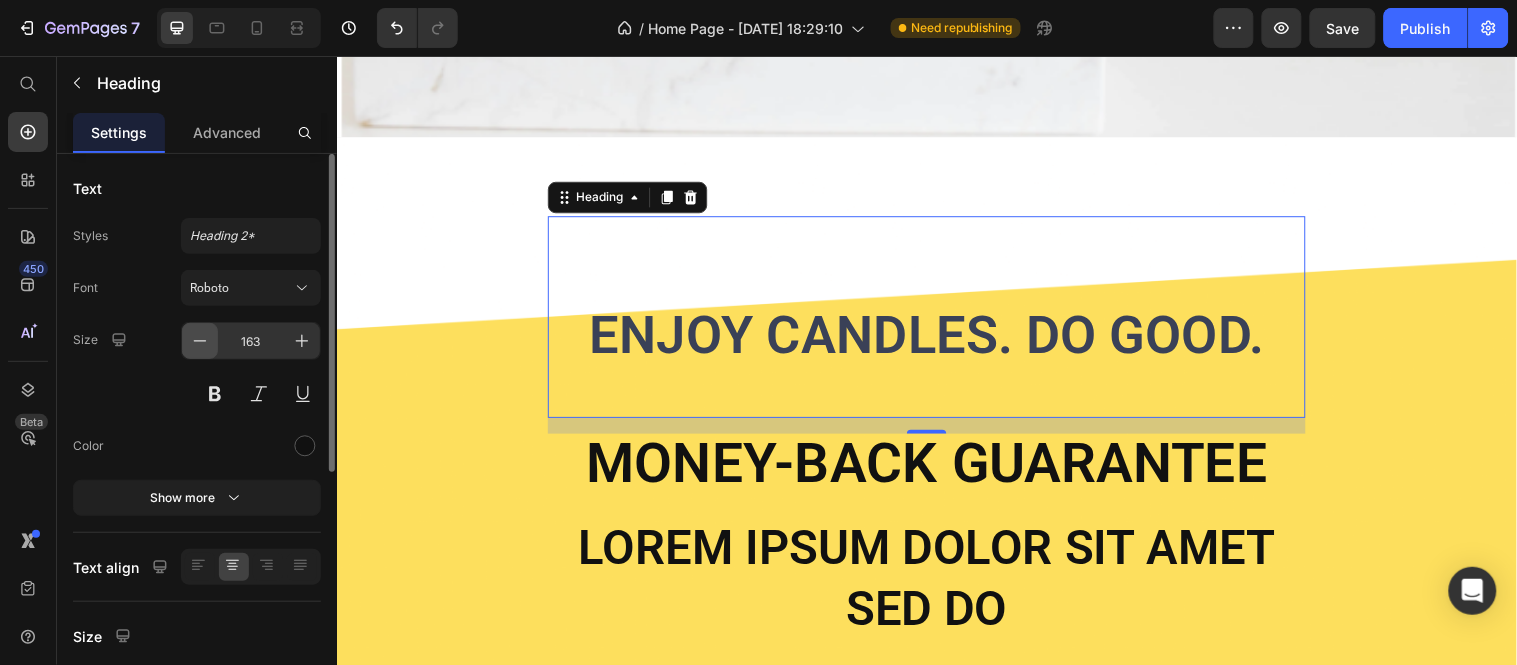 click 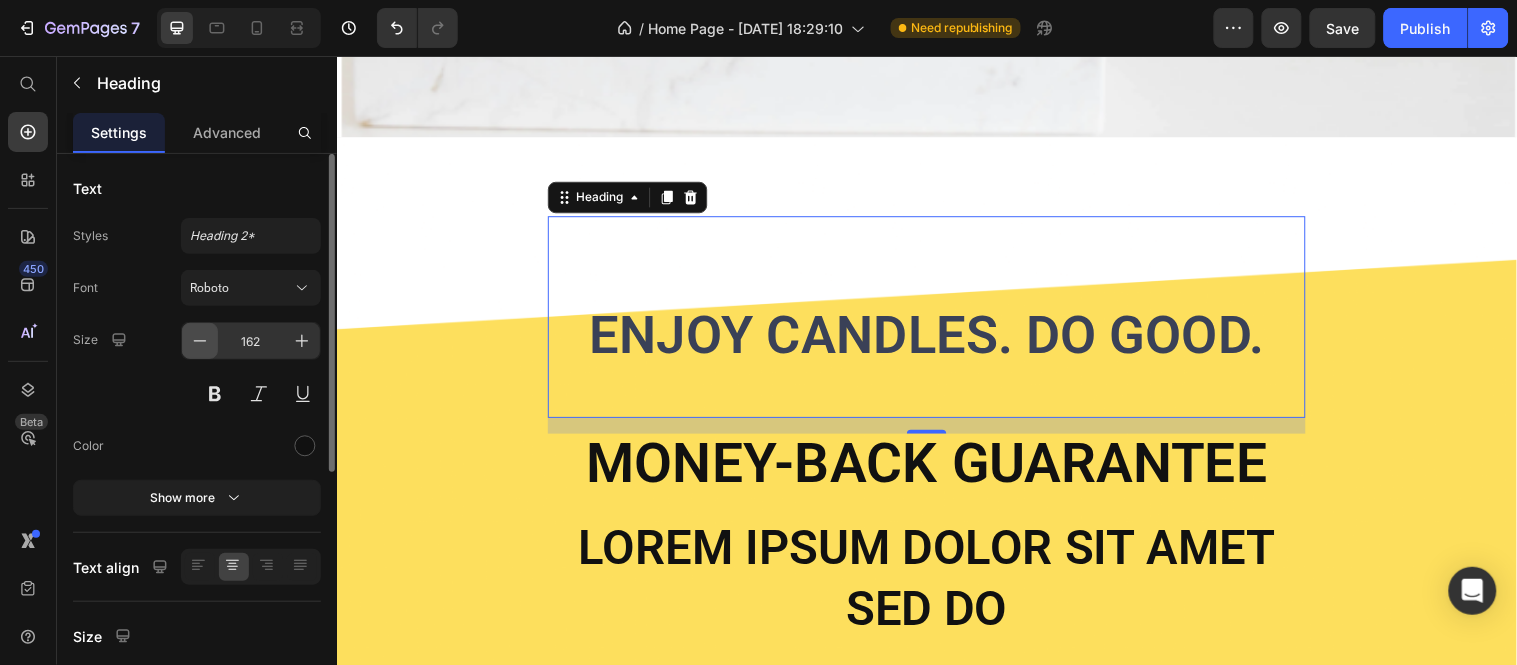 click 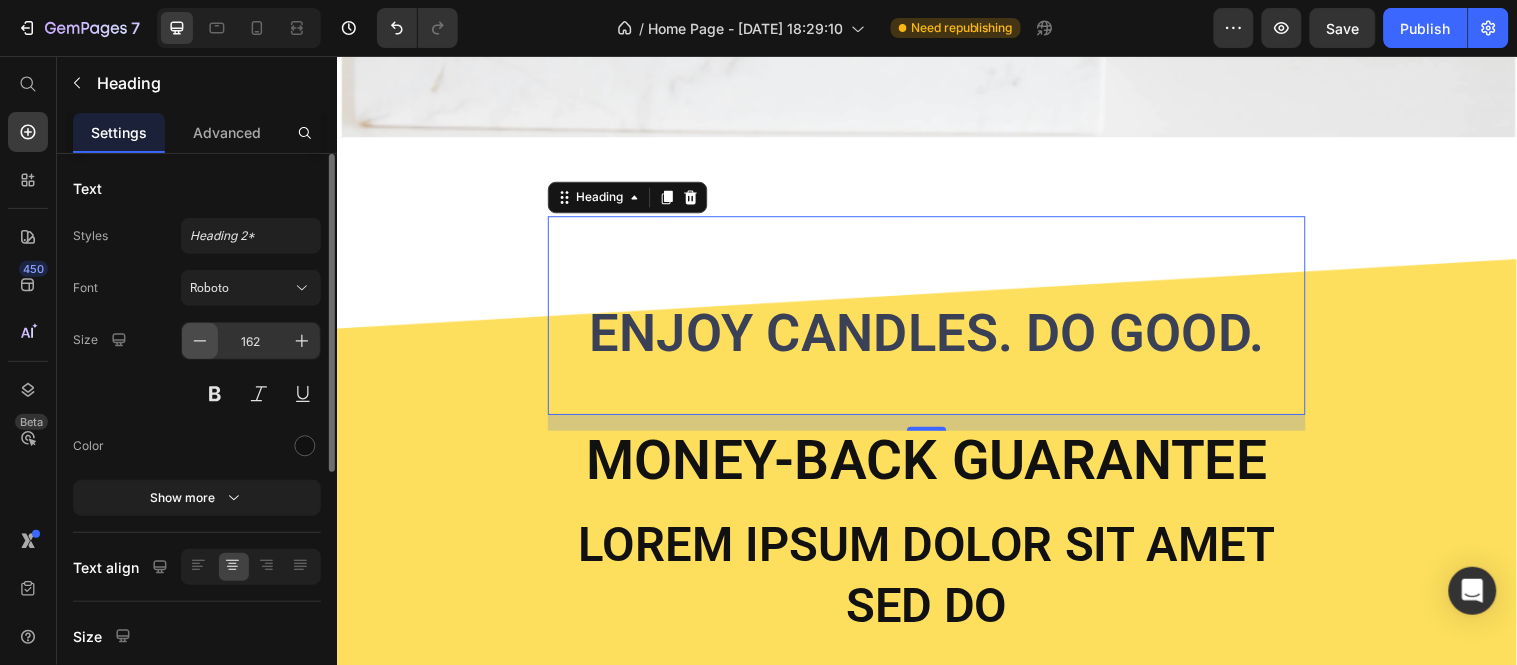 click 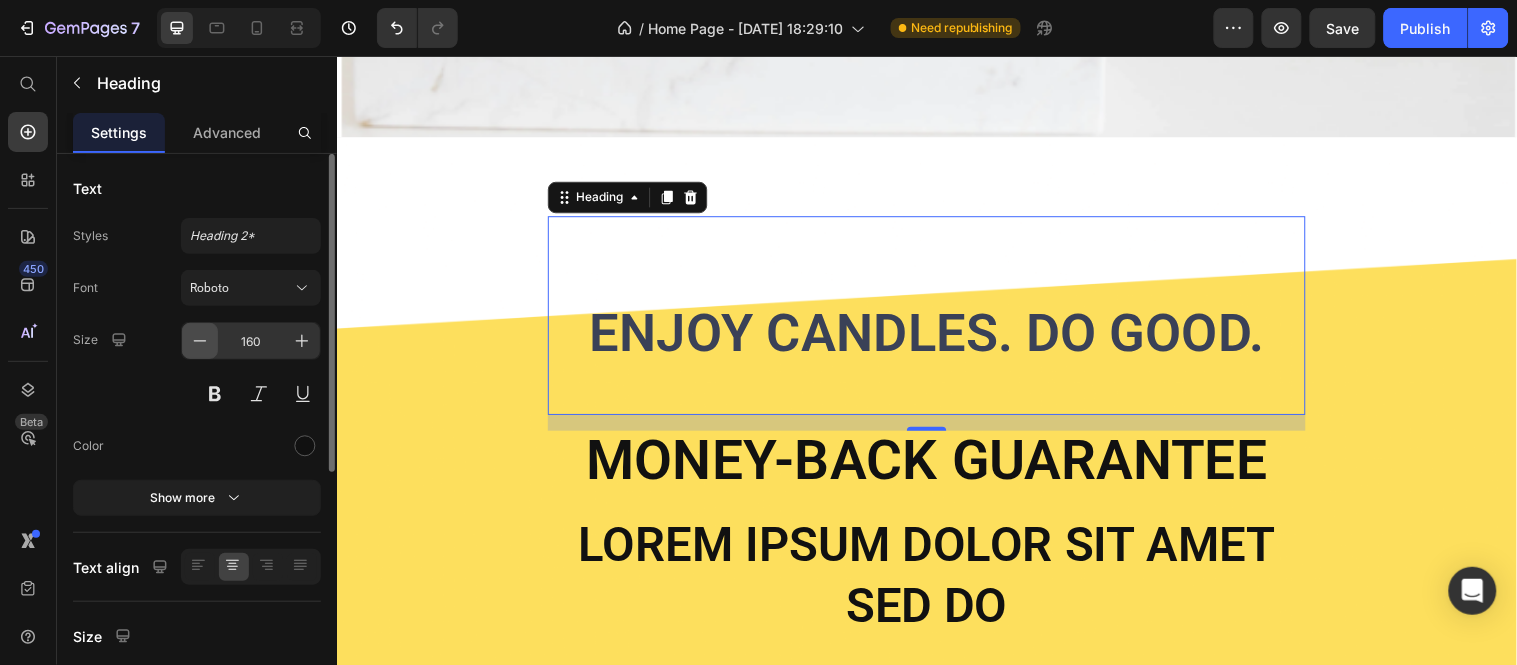 click 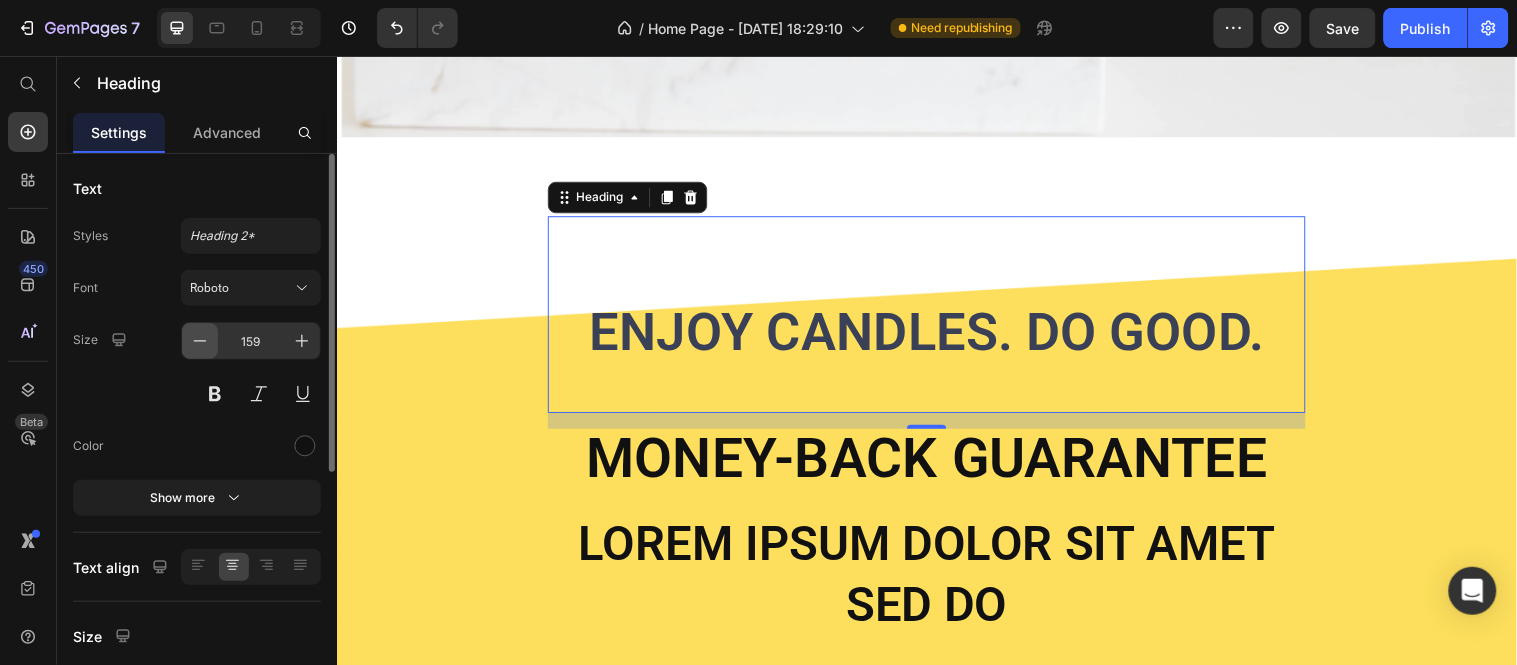 click 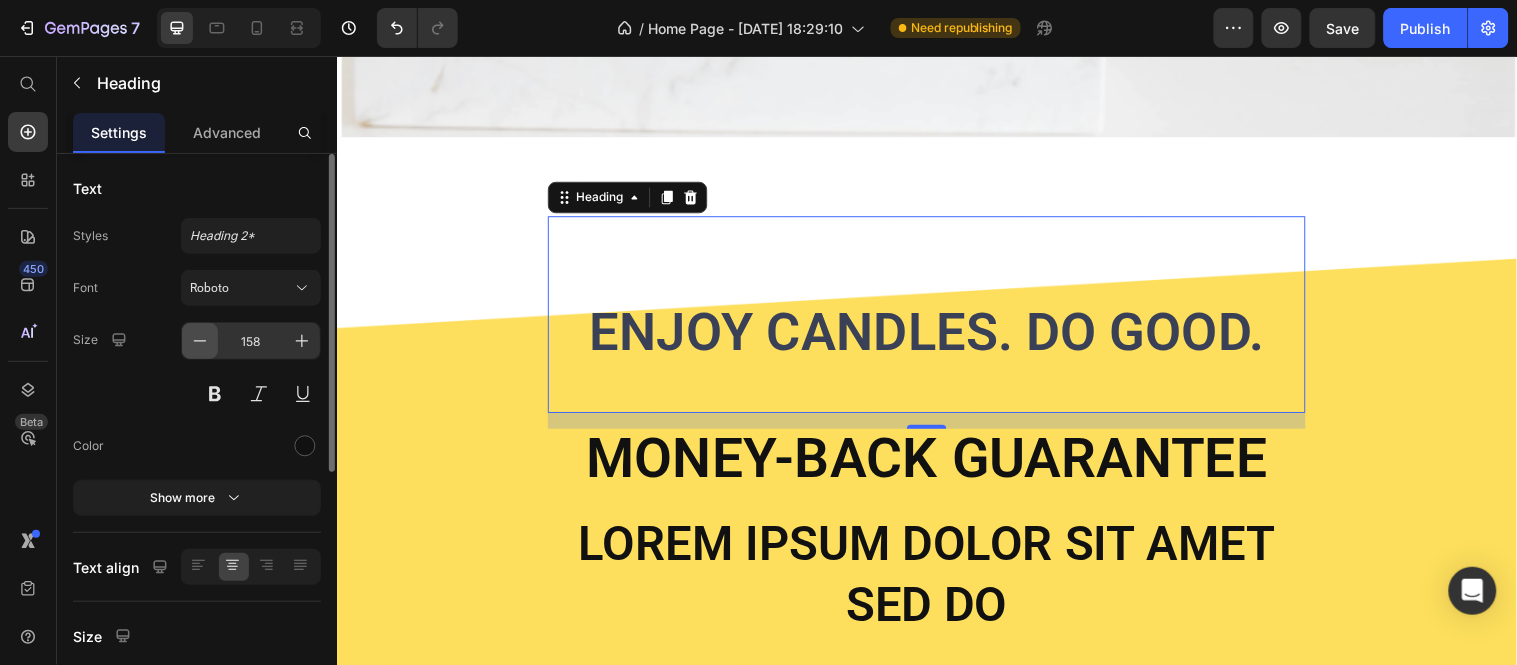 click 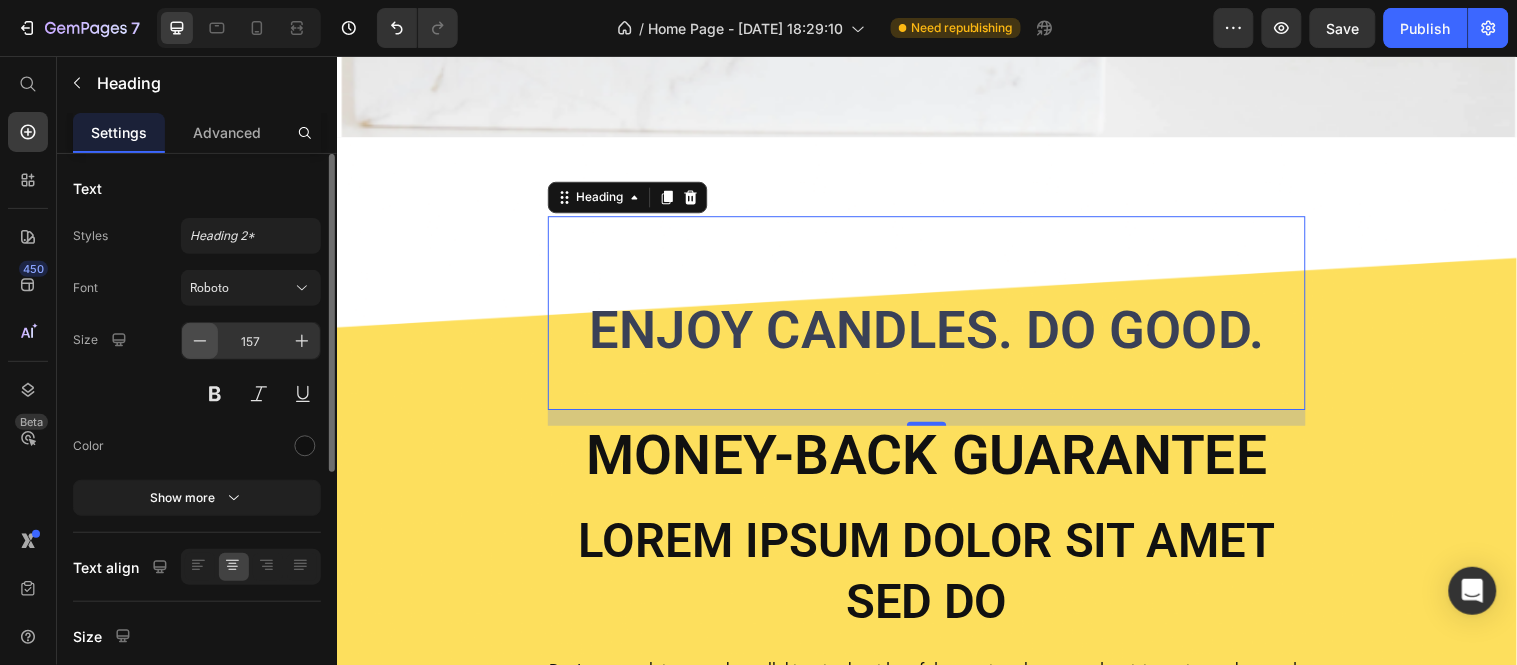 click 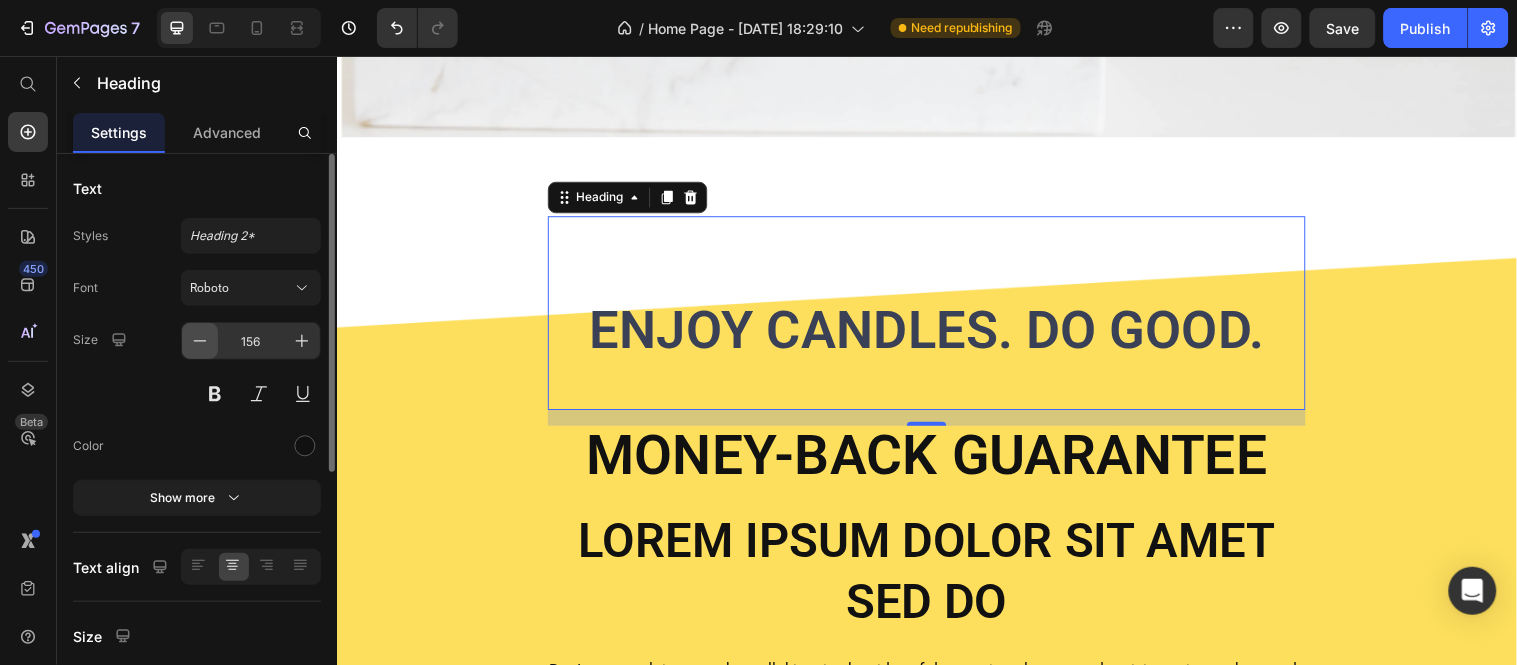 click 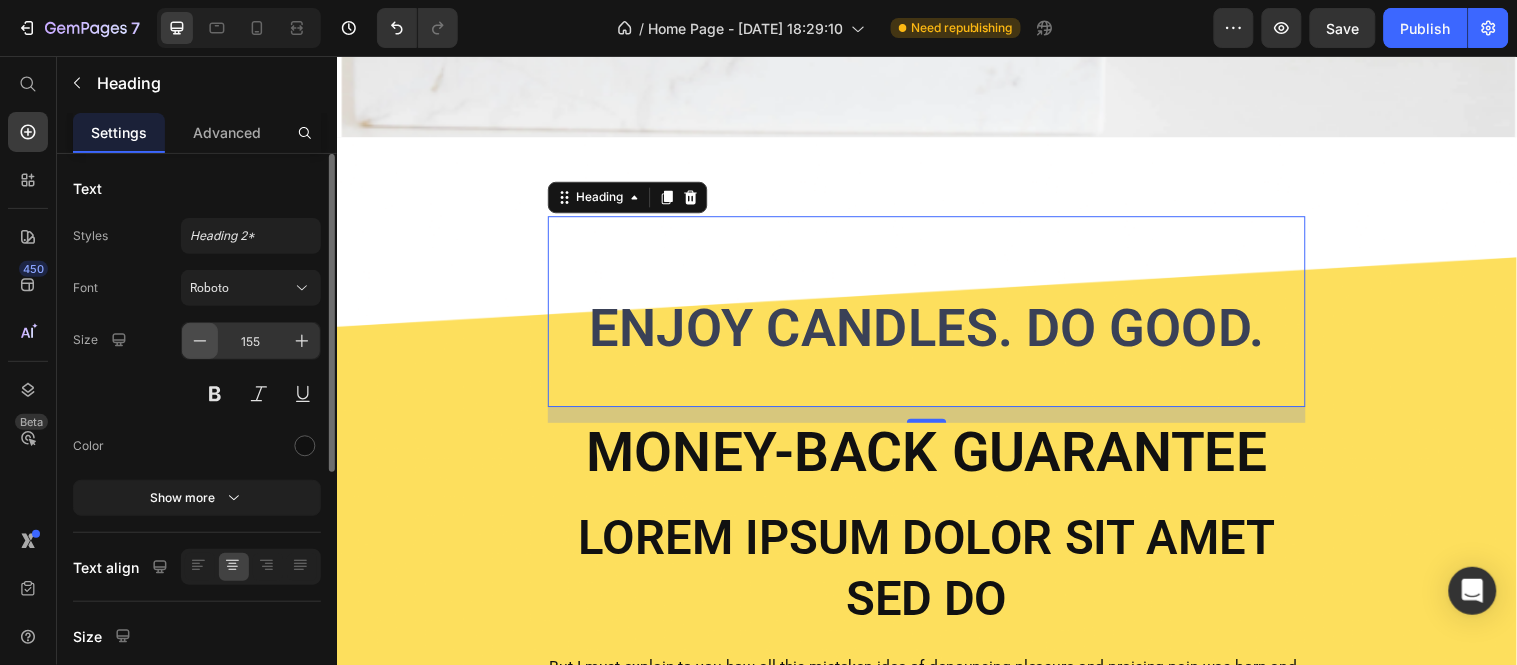 click 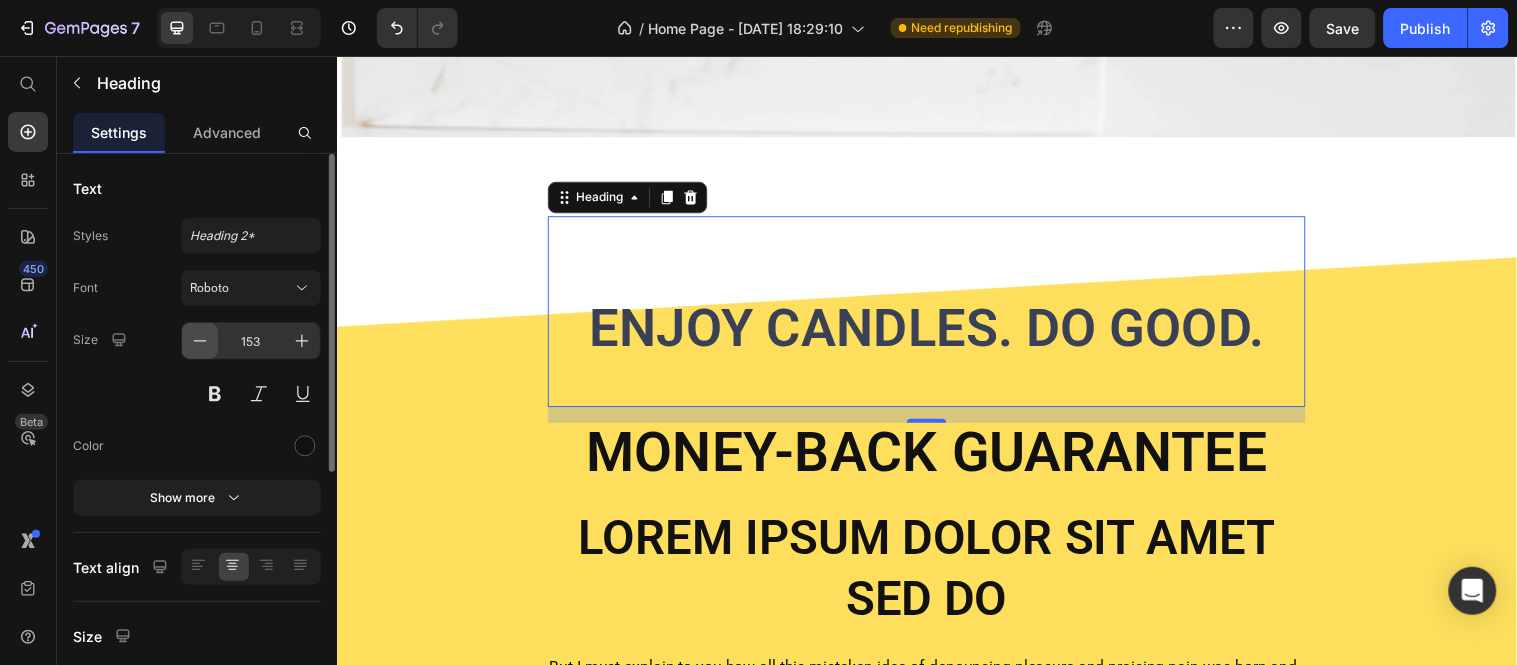 click 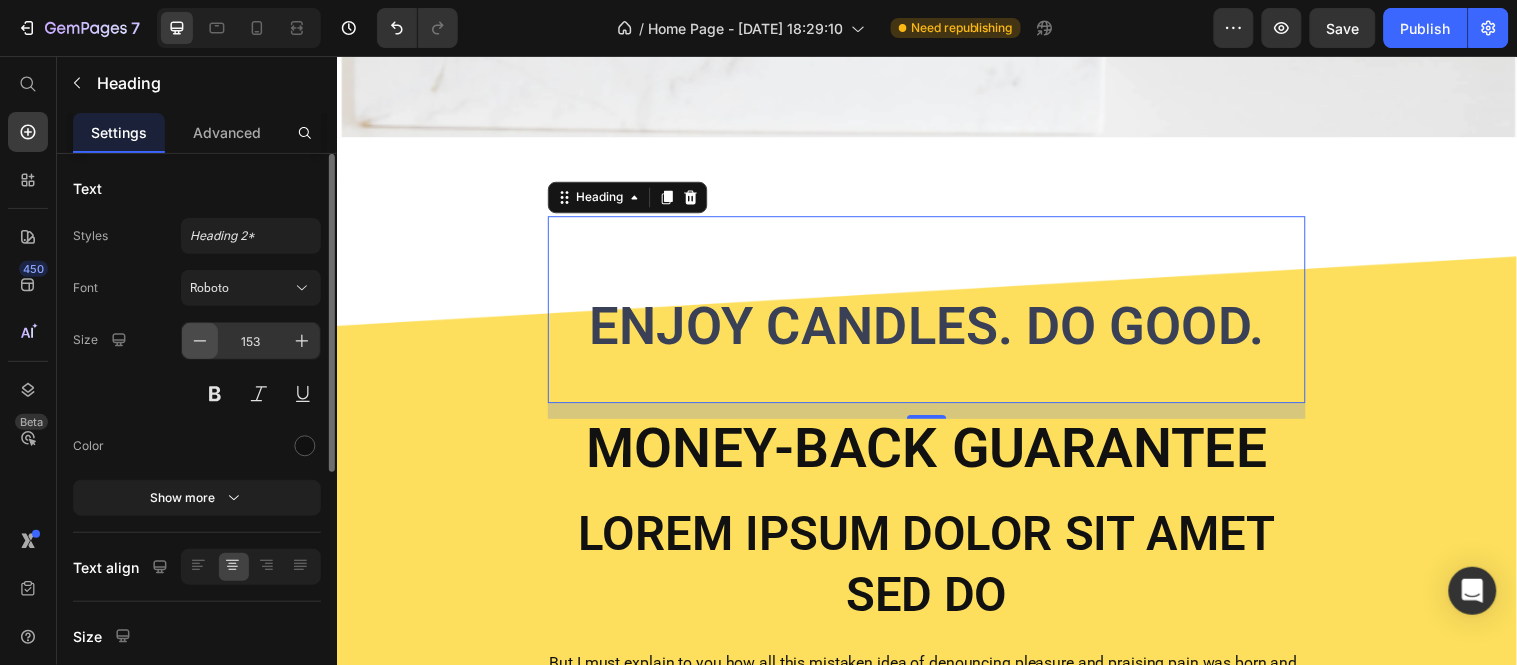 click 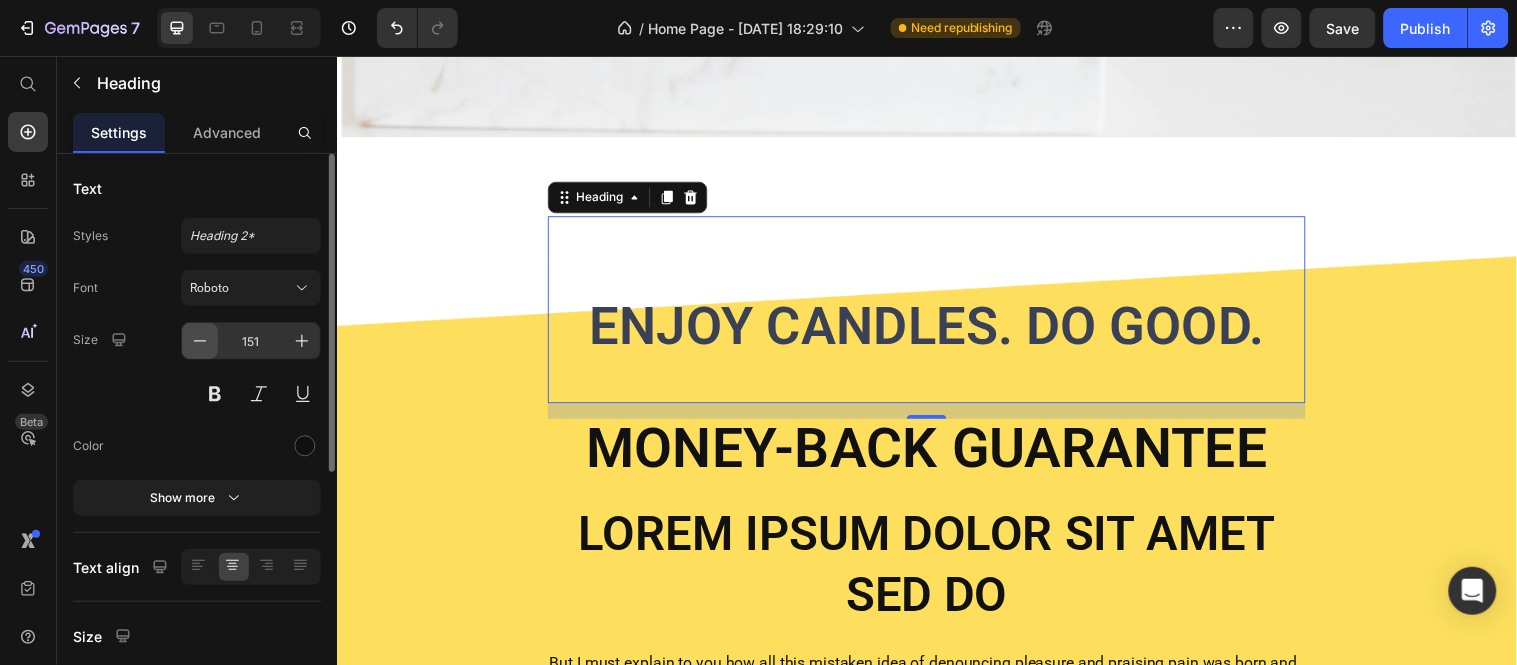 click 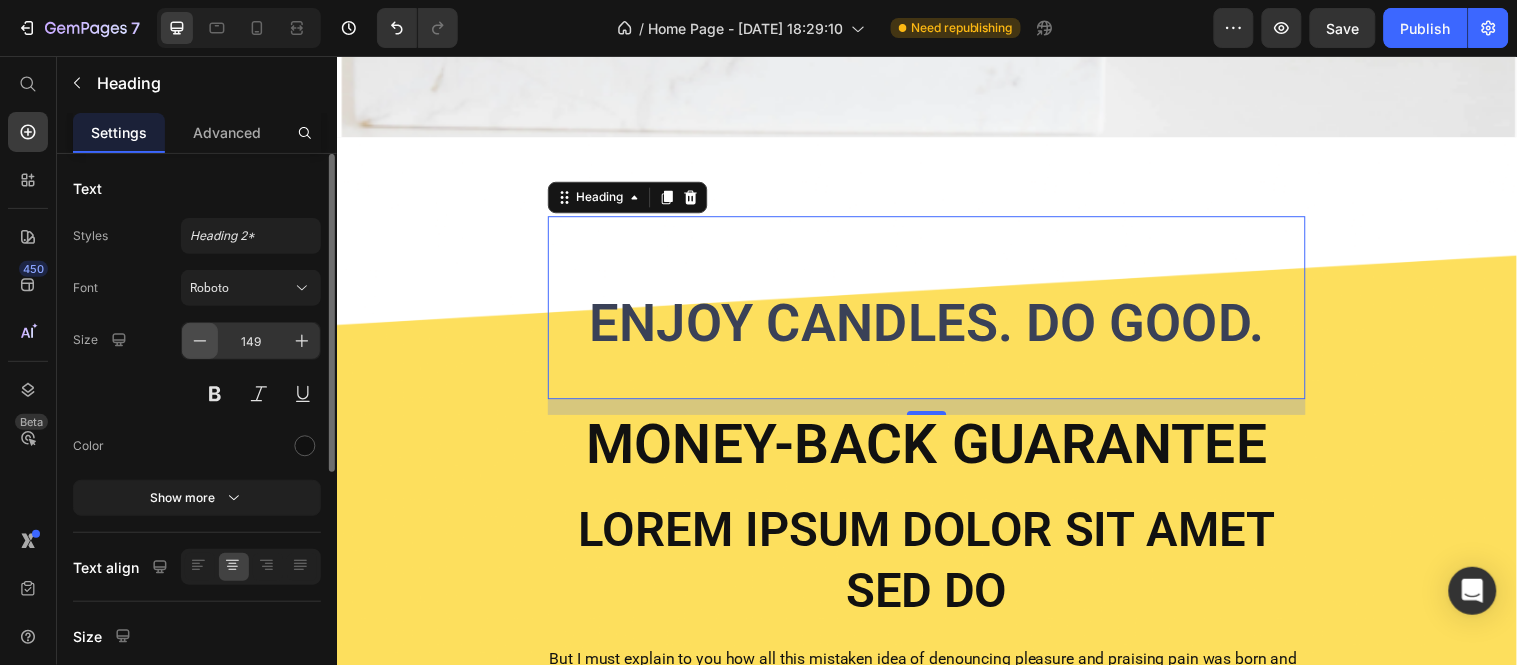 click 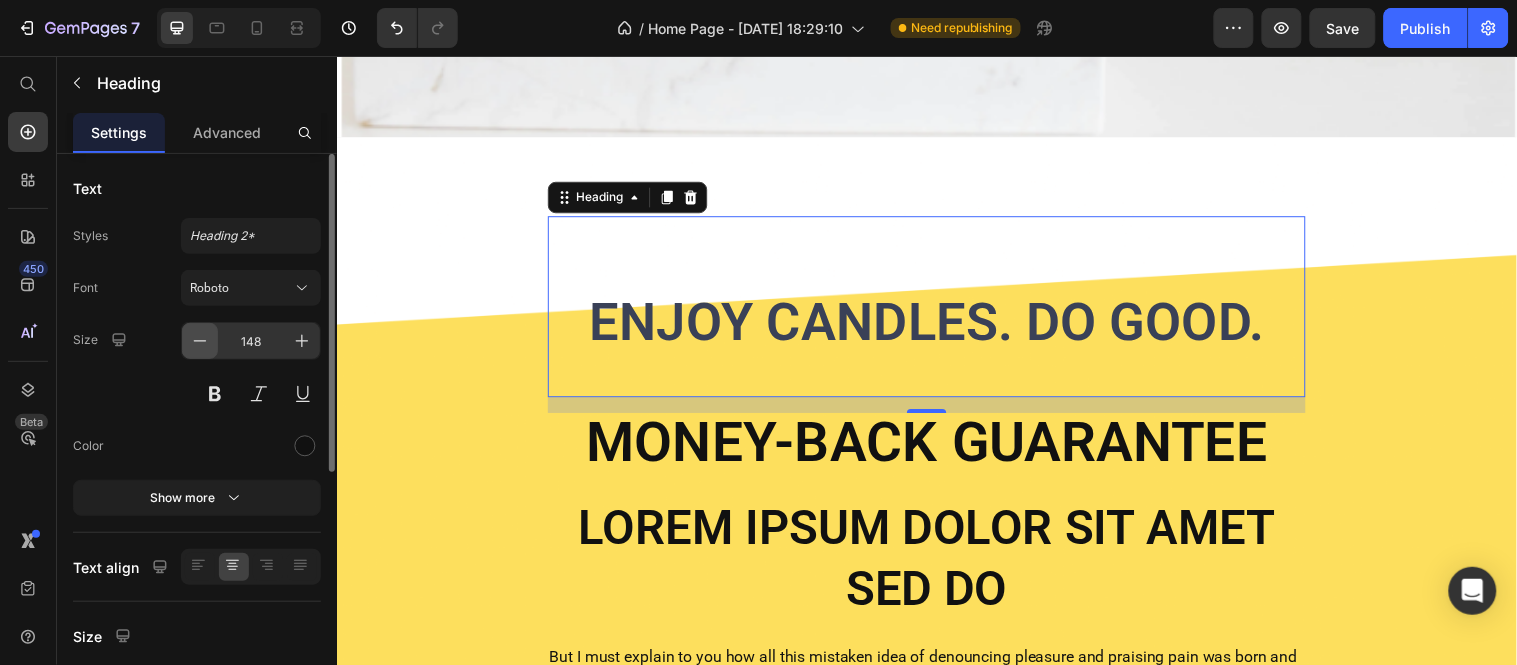 click 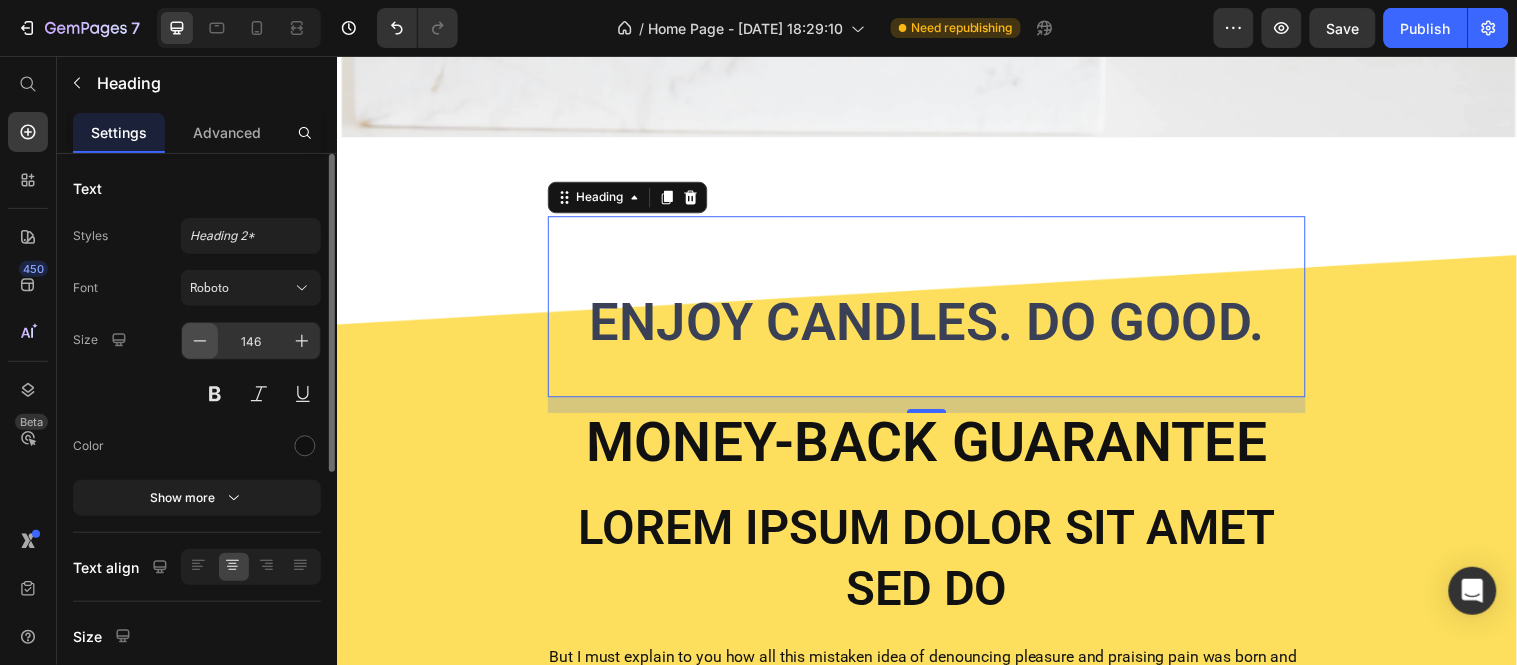 click 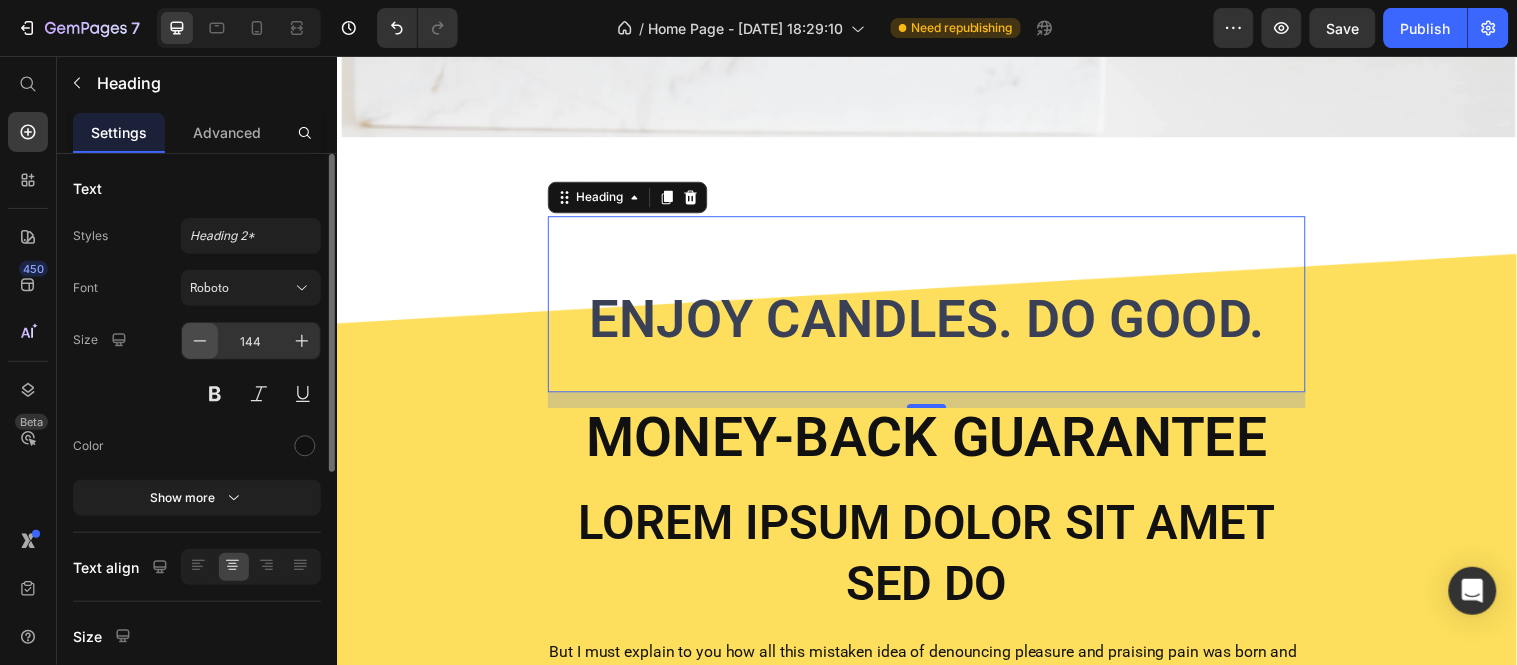 click 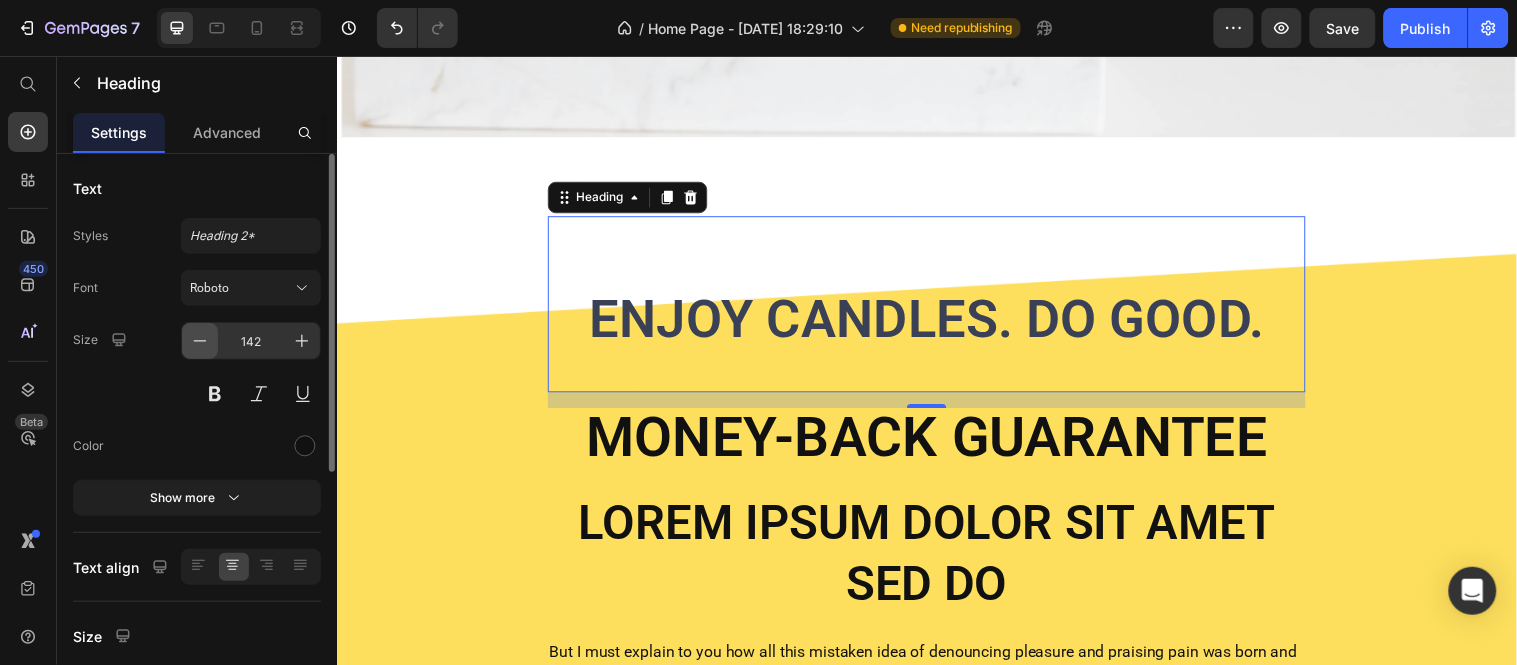 click 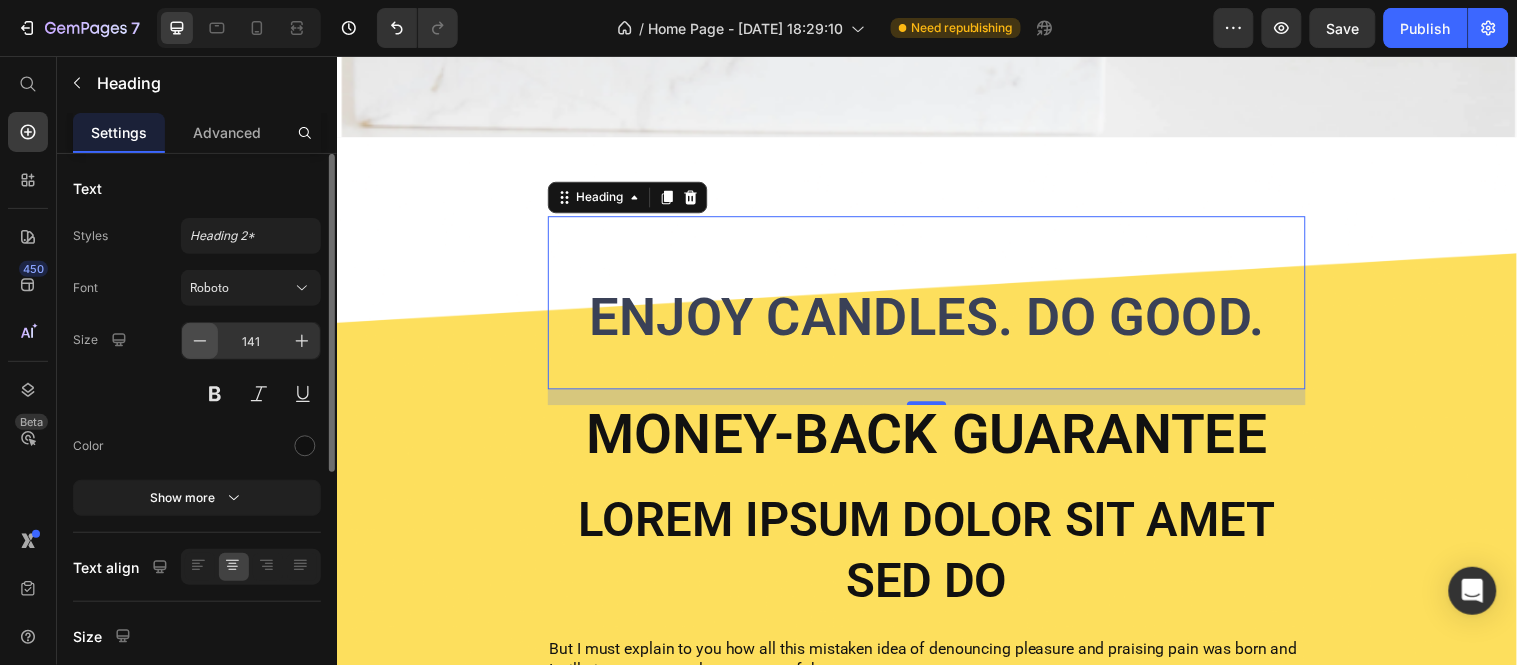 click 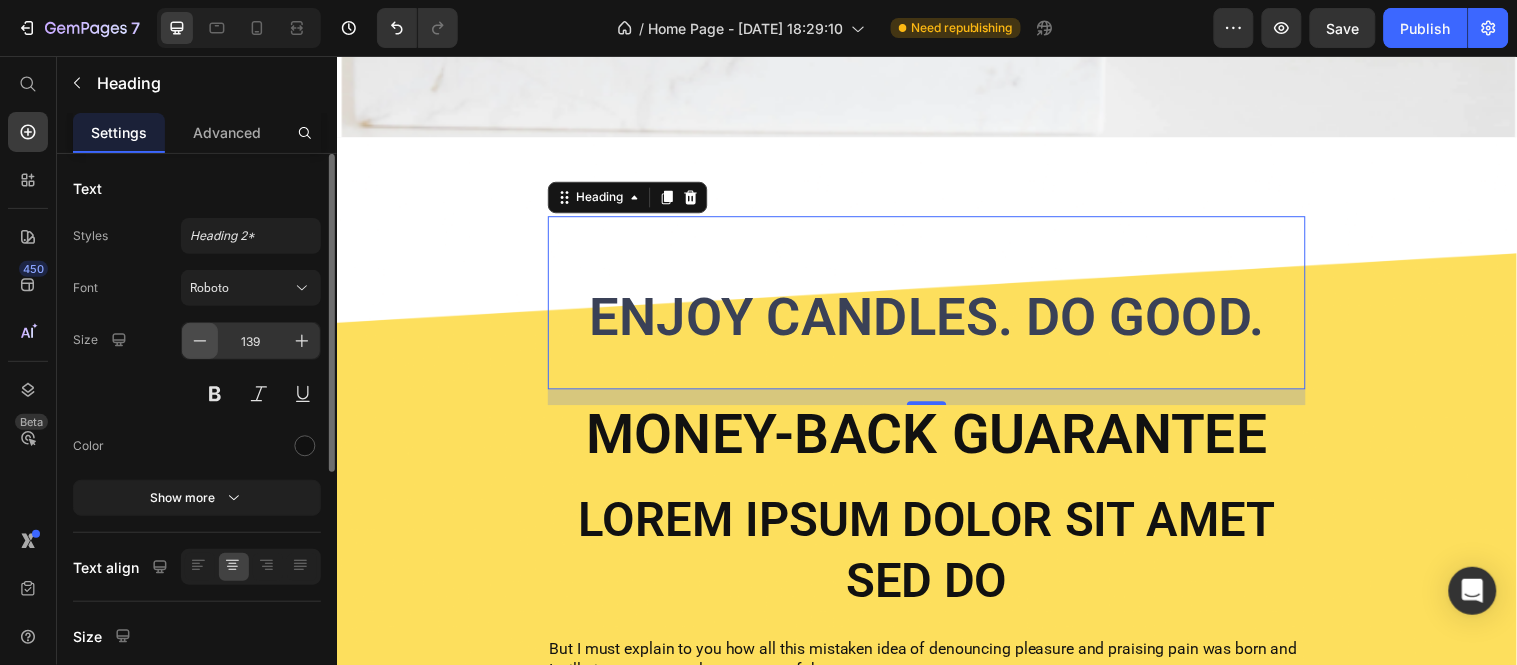 click 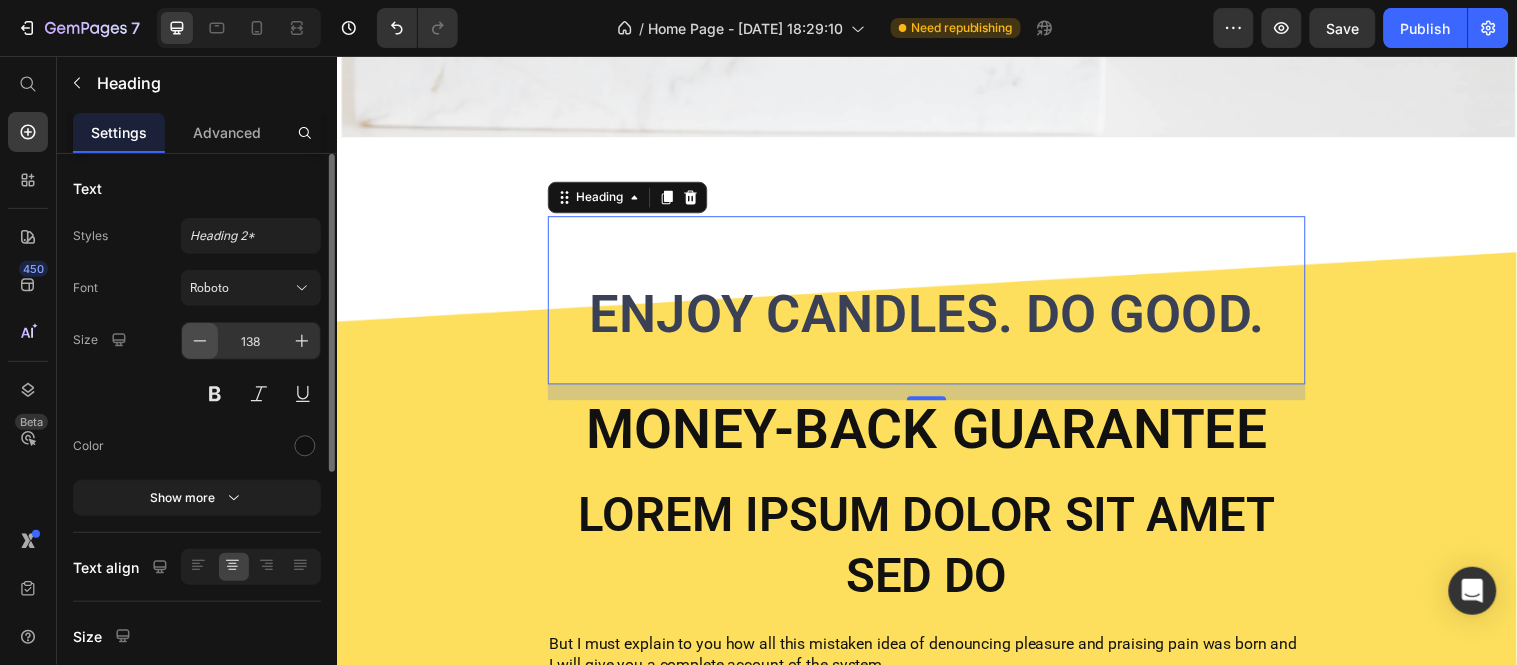 click 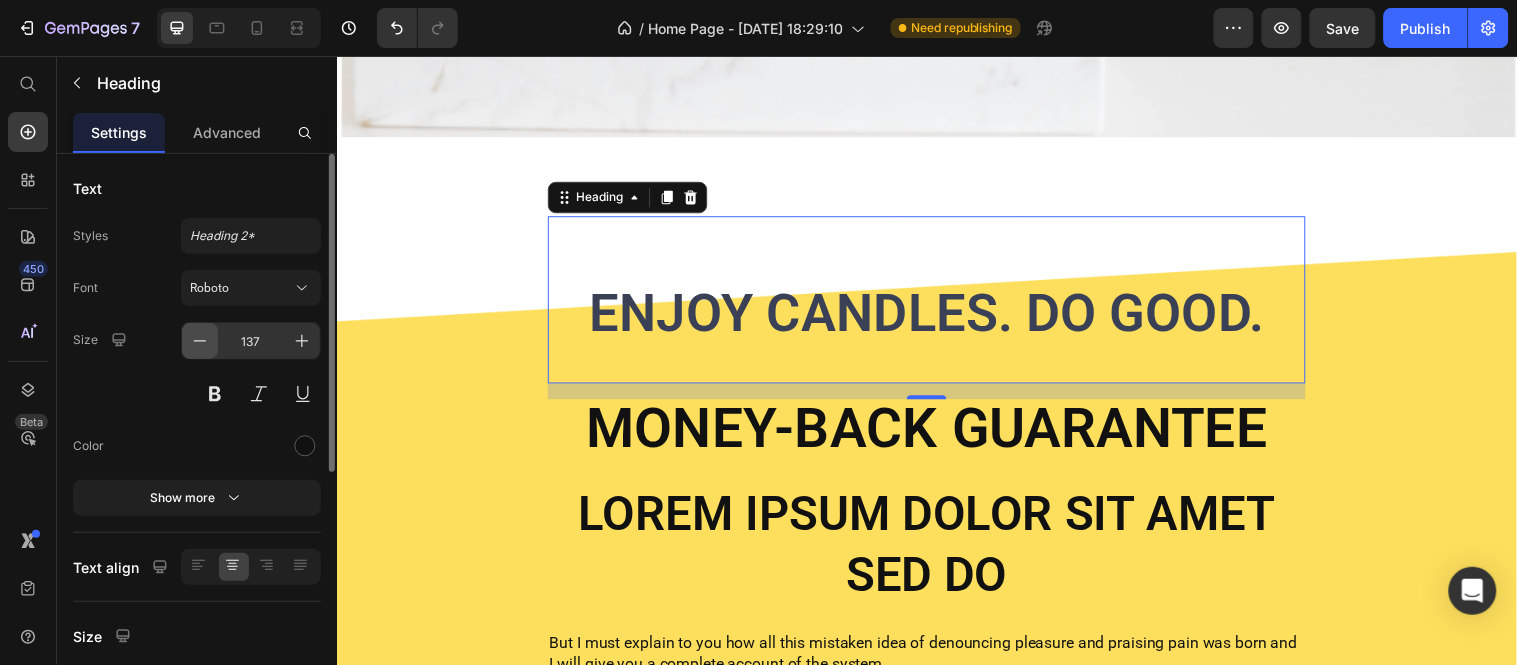 click 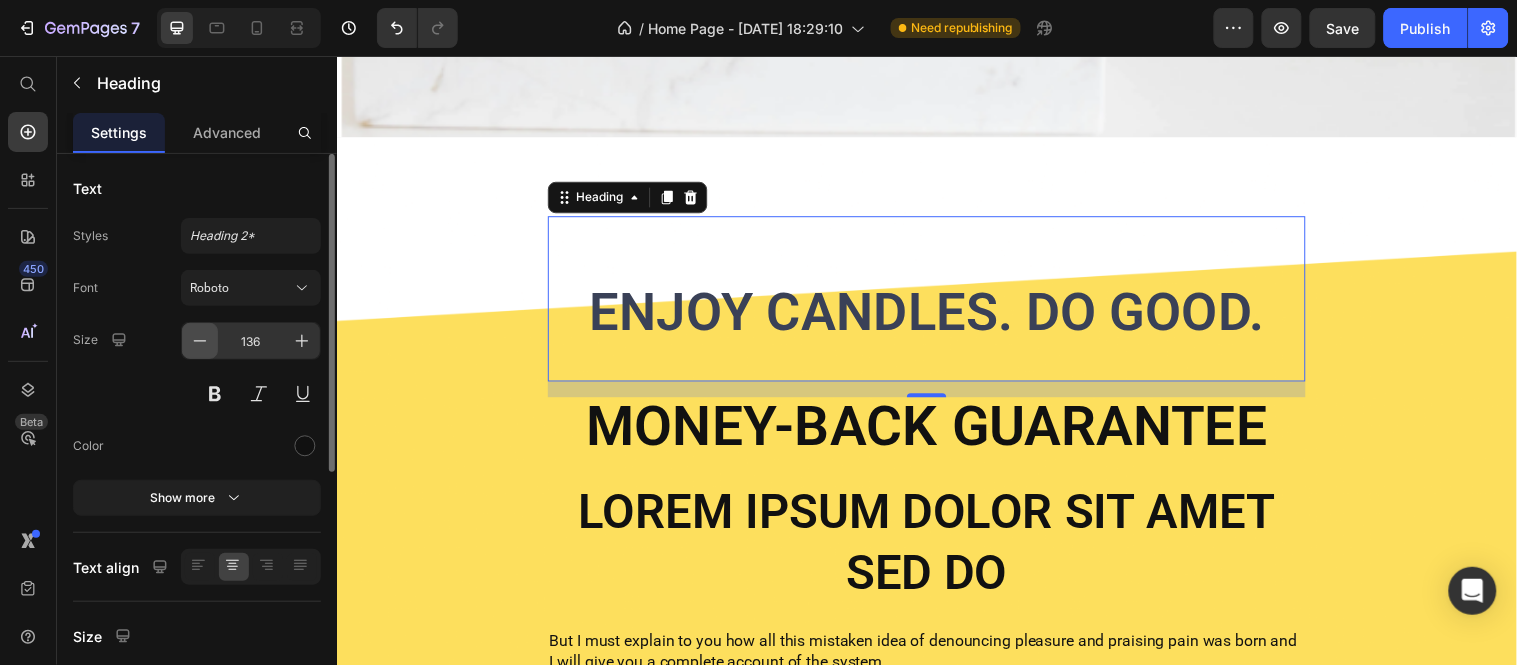 click 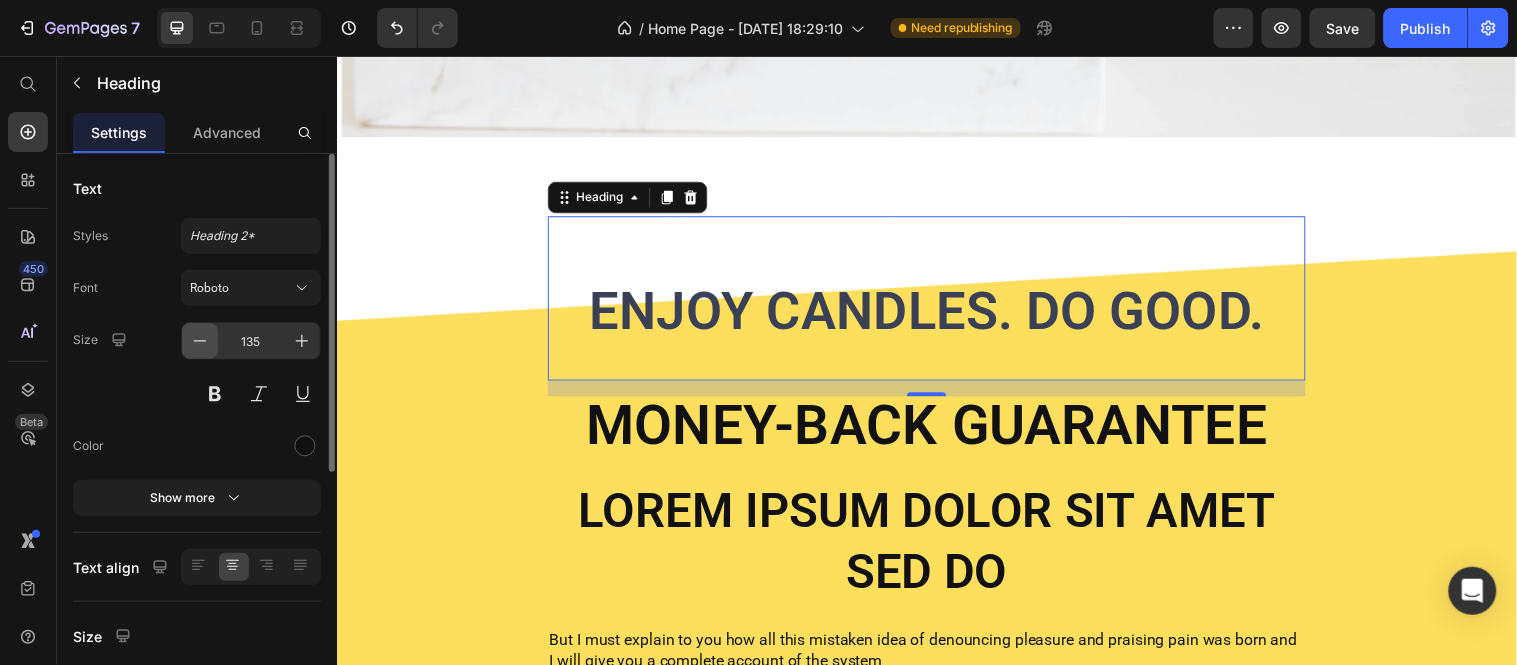 click 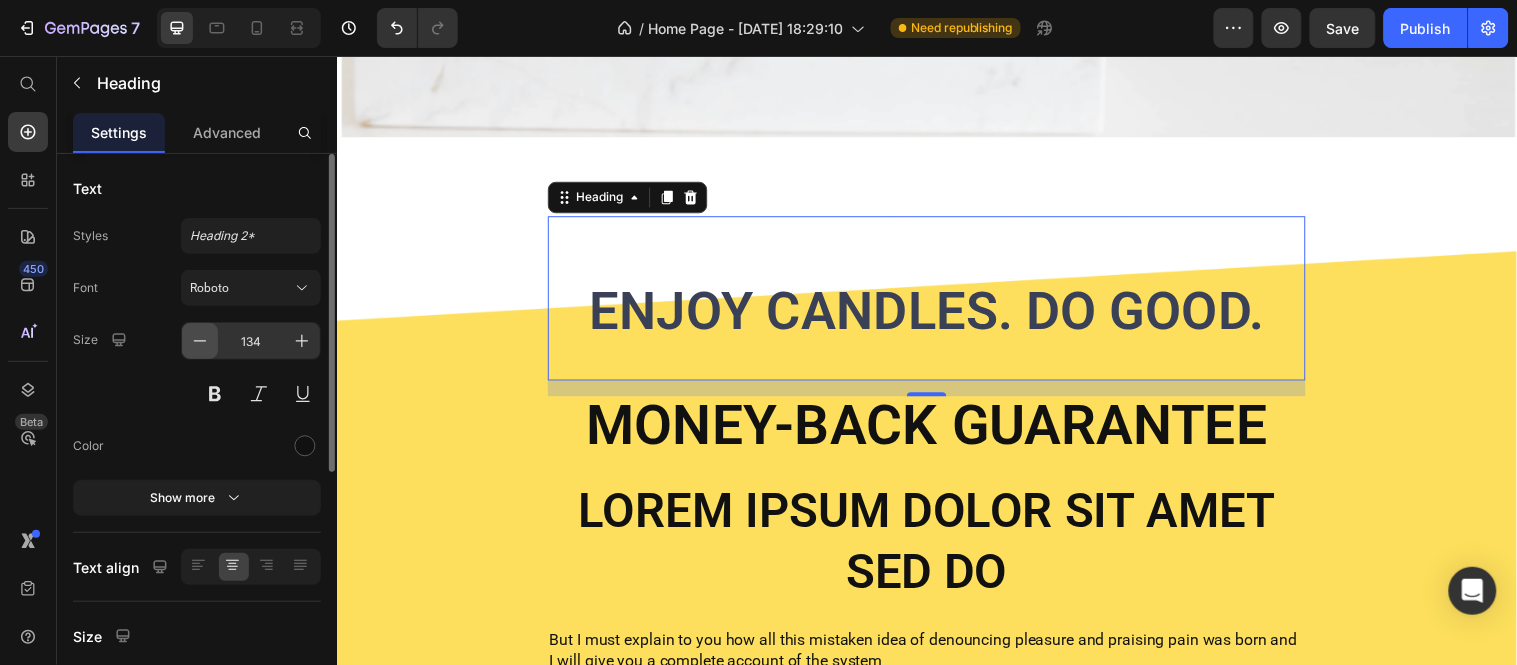 click 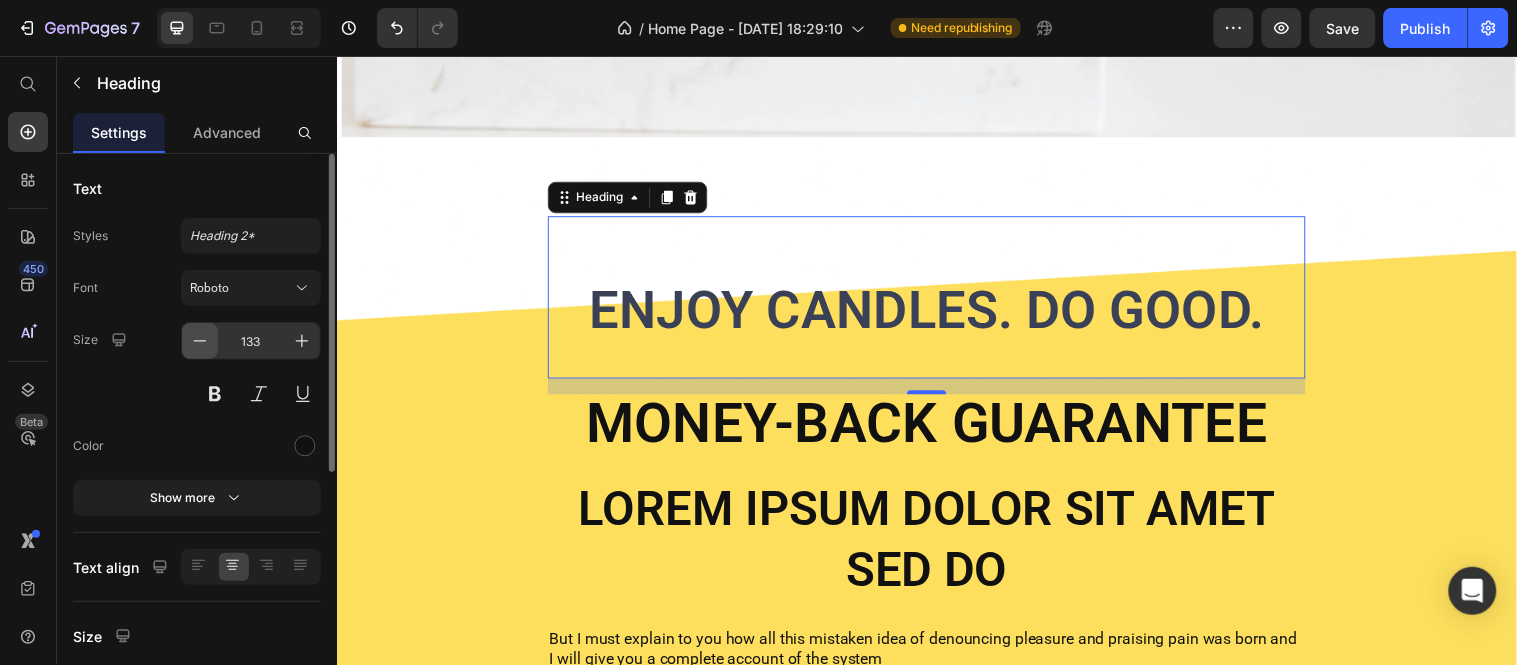 click 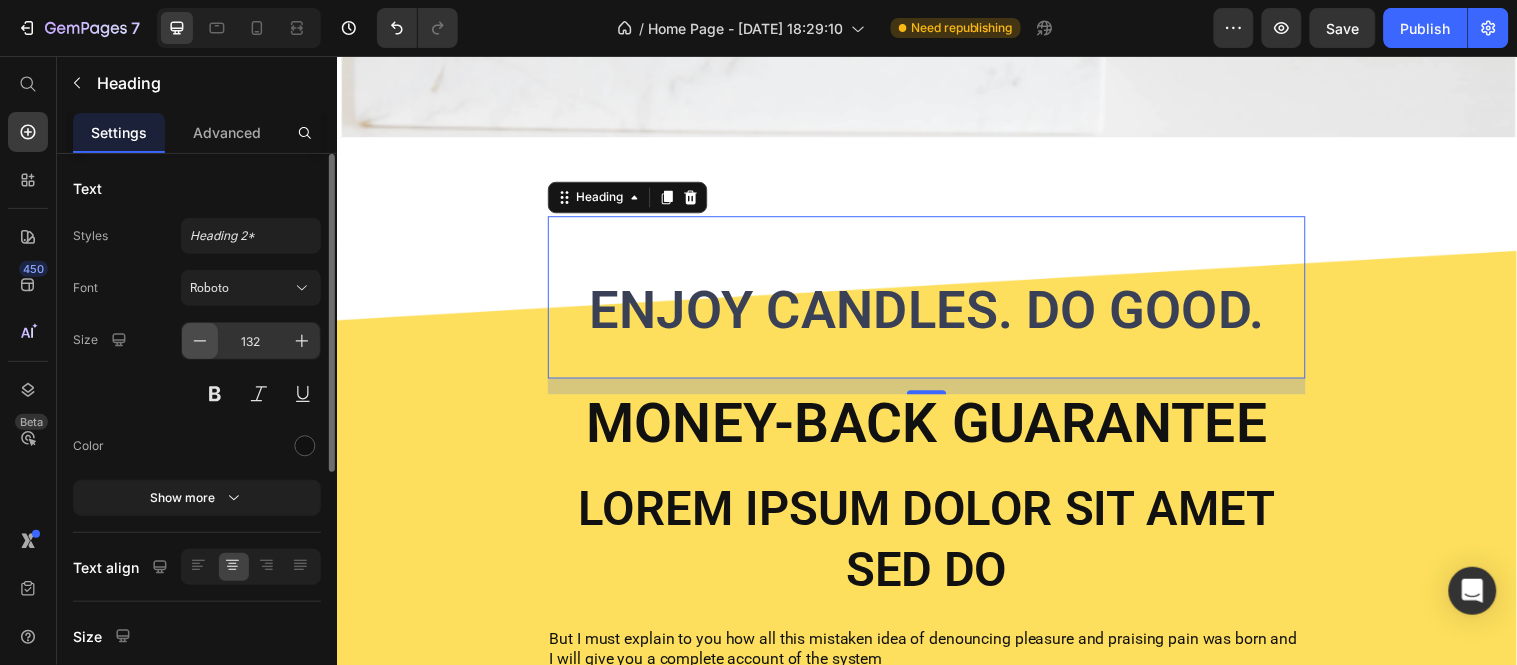 click 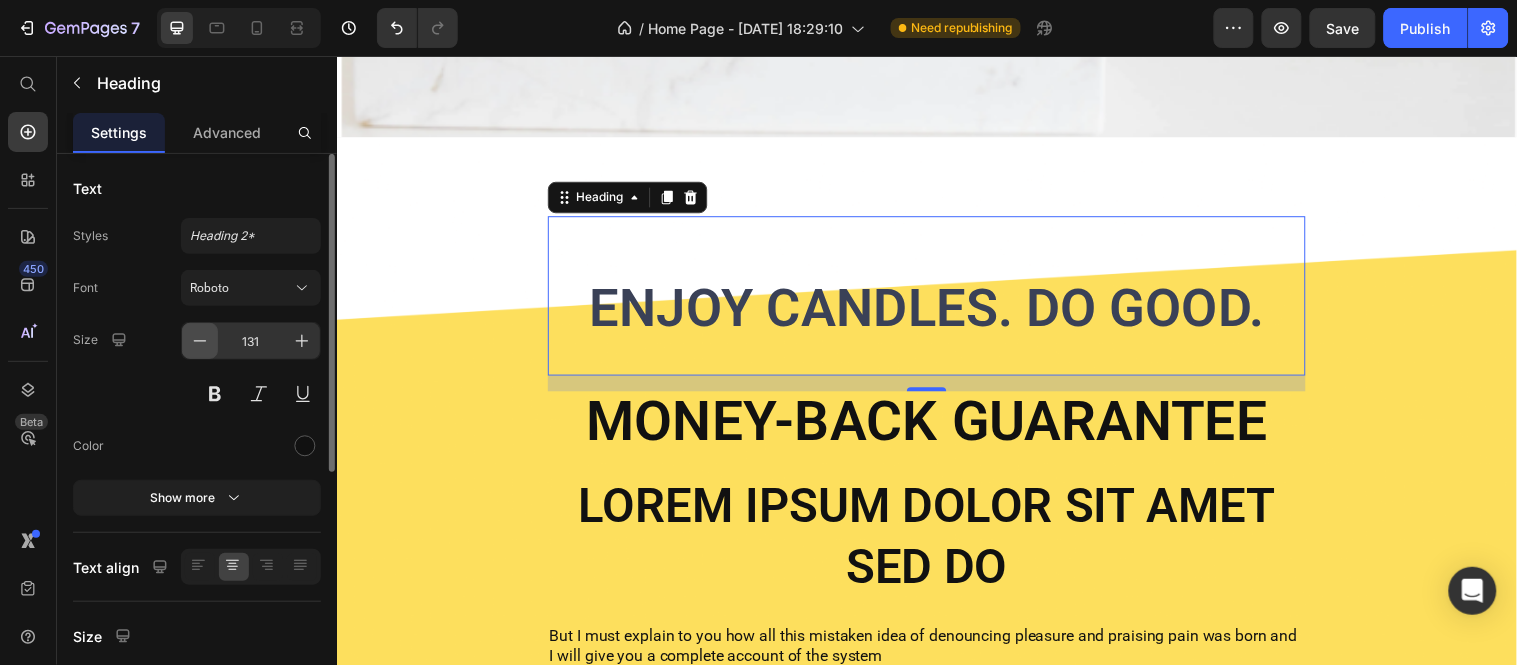click 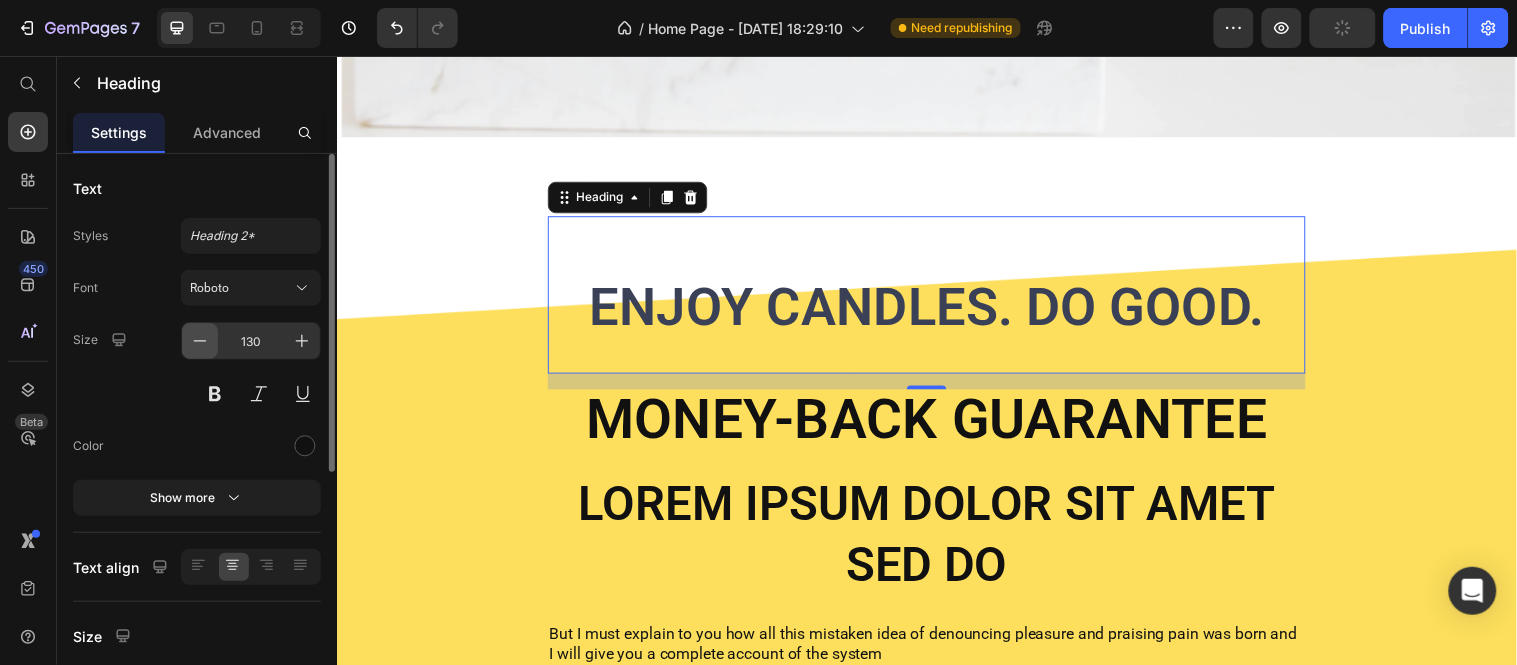 click 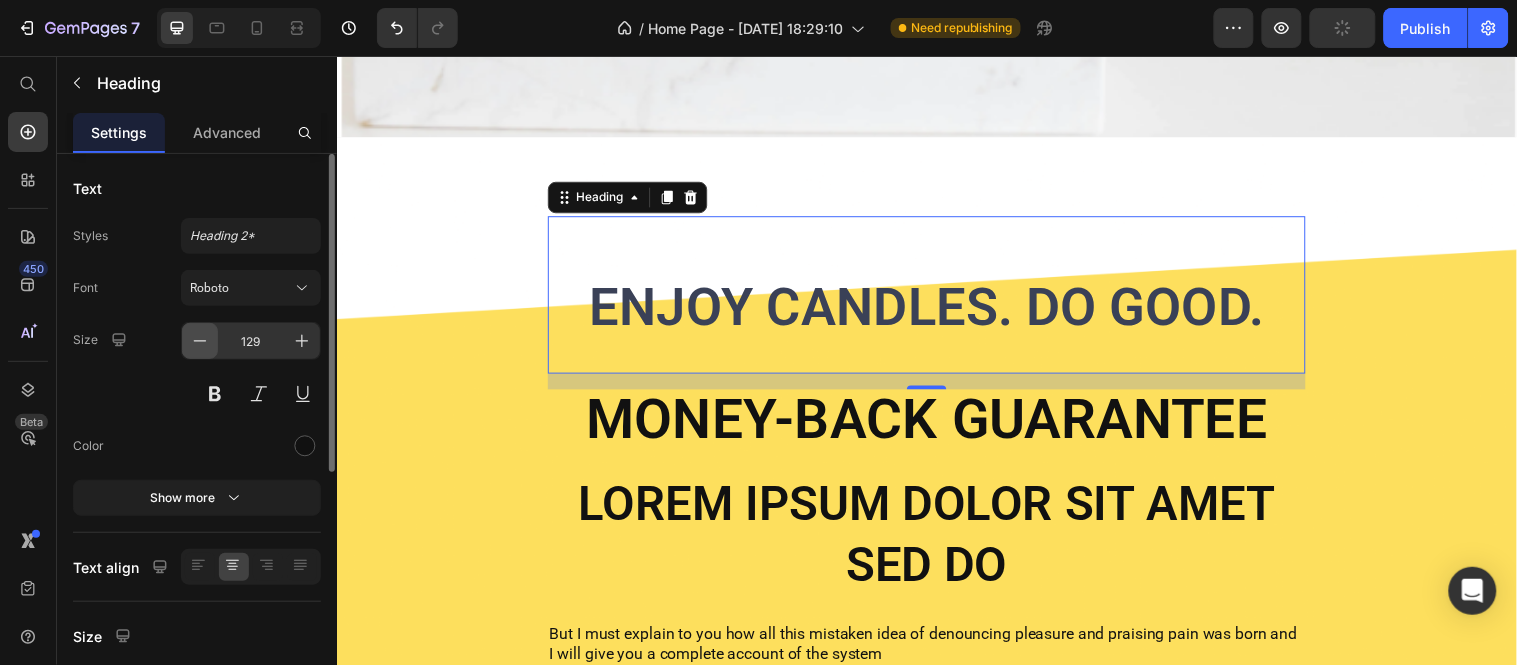 click 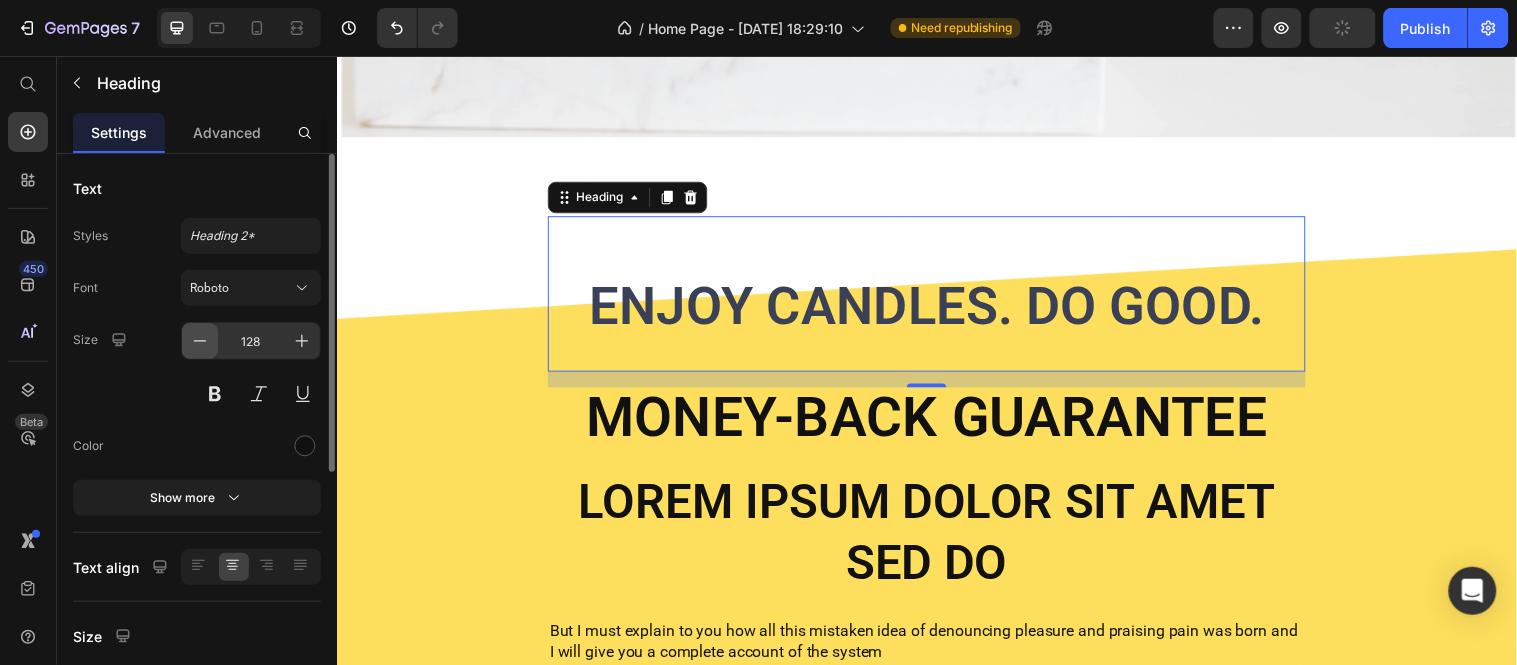 click 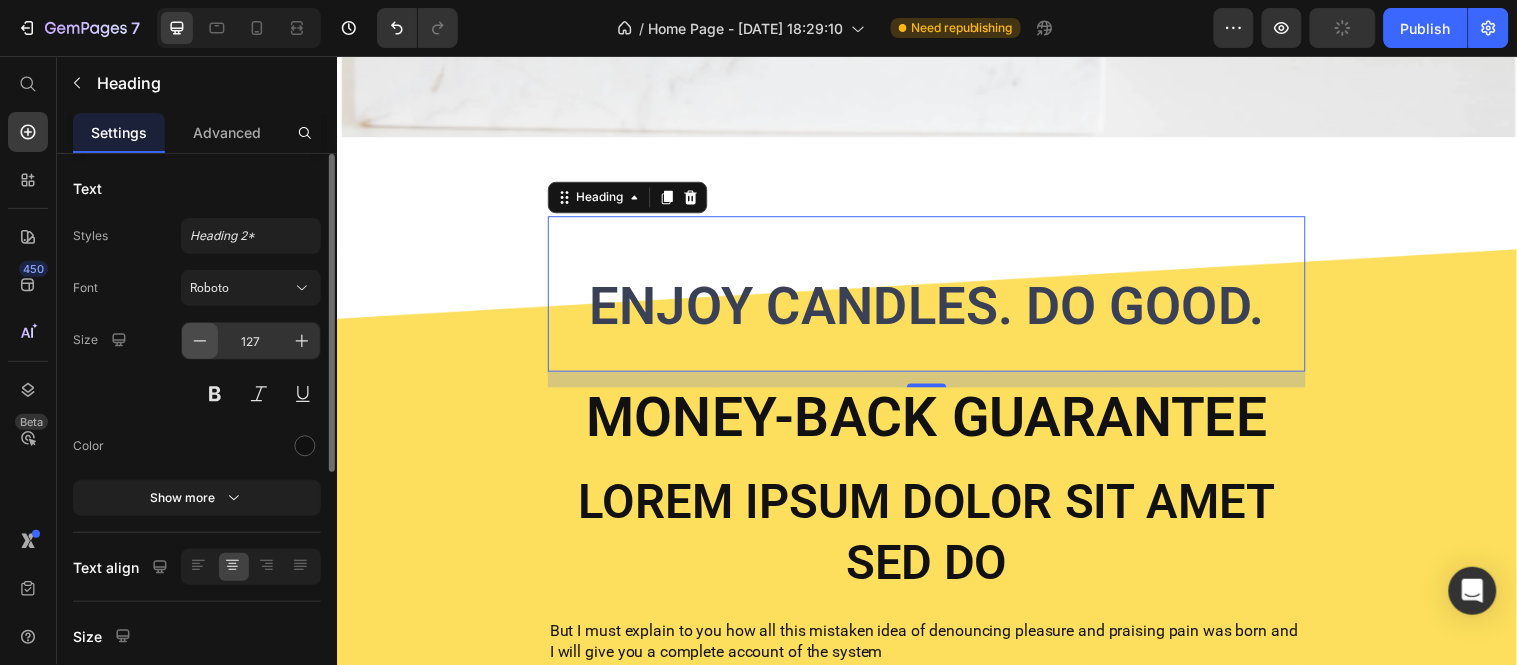 click 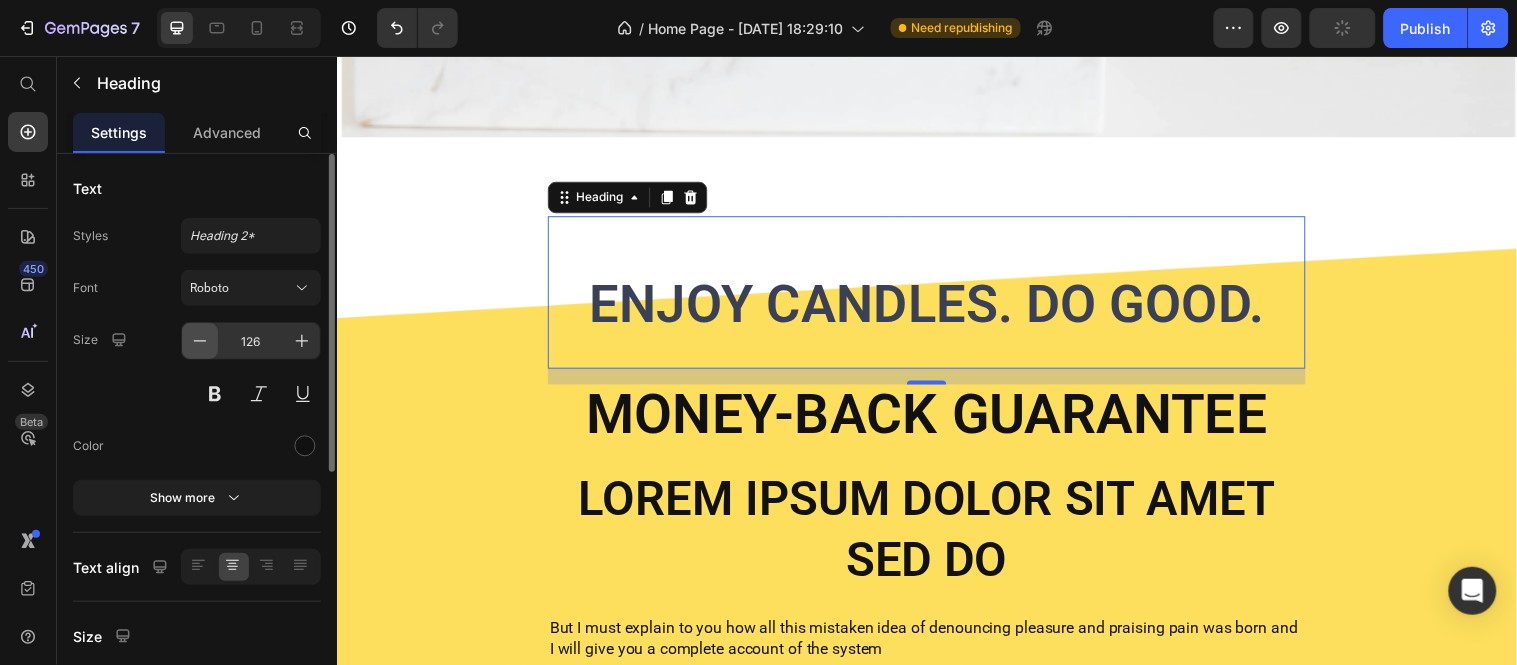 click 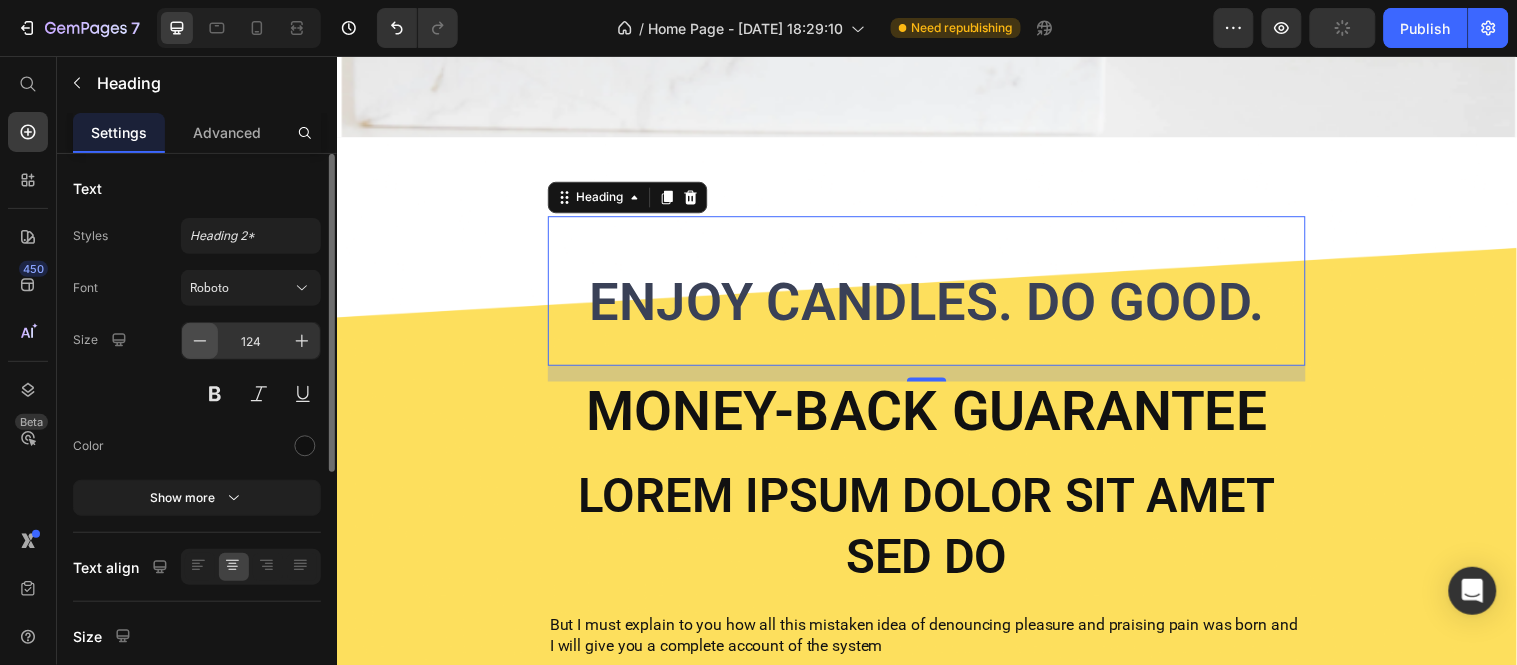 click 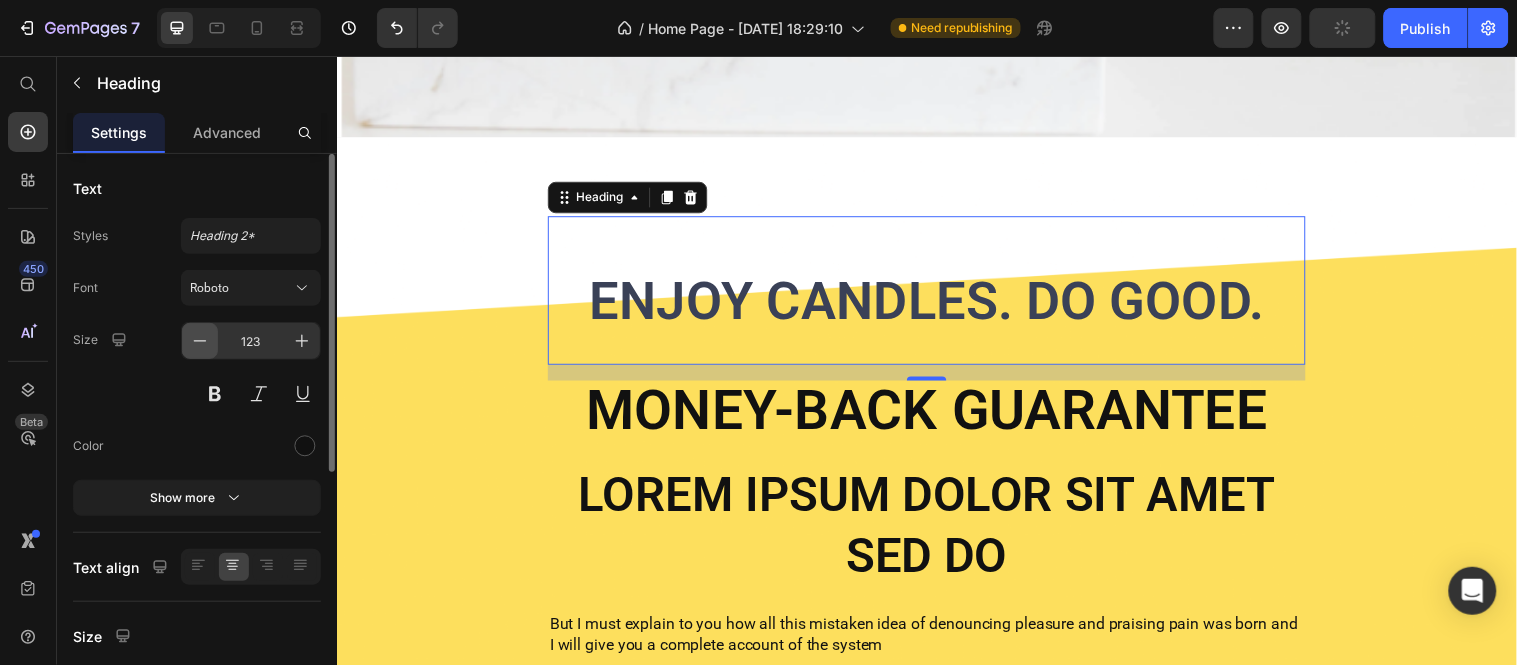 click 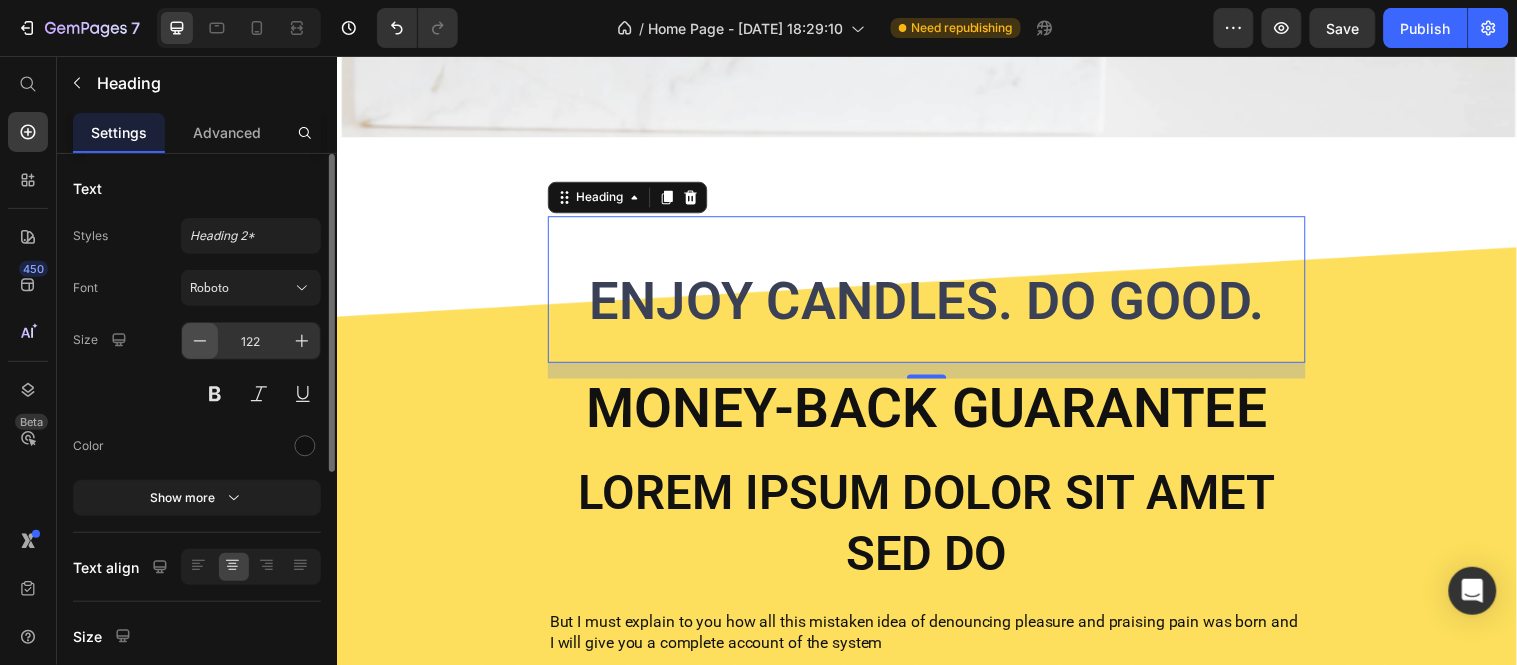 click 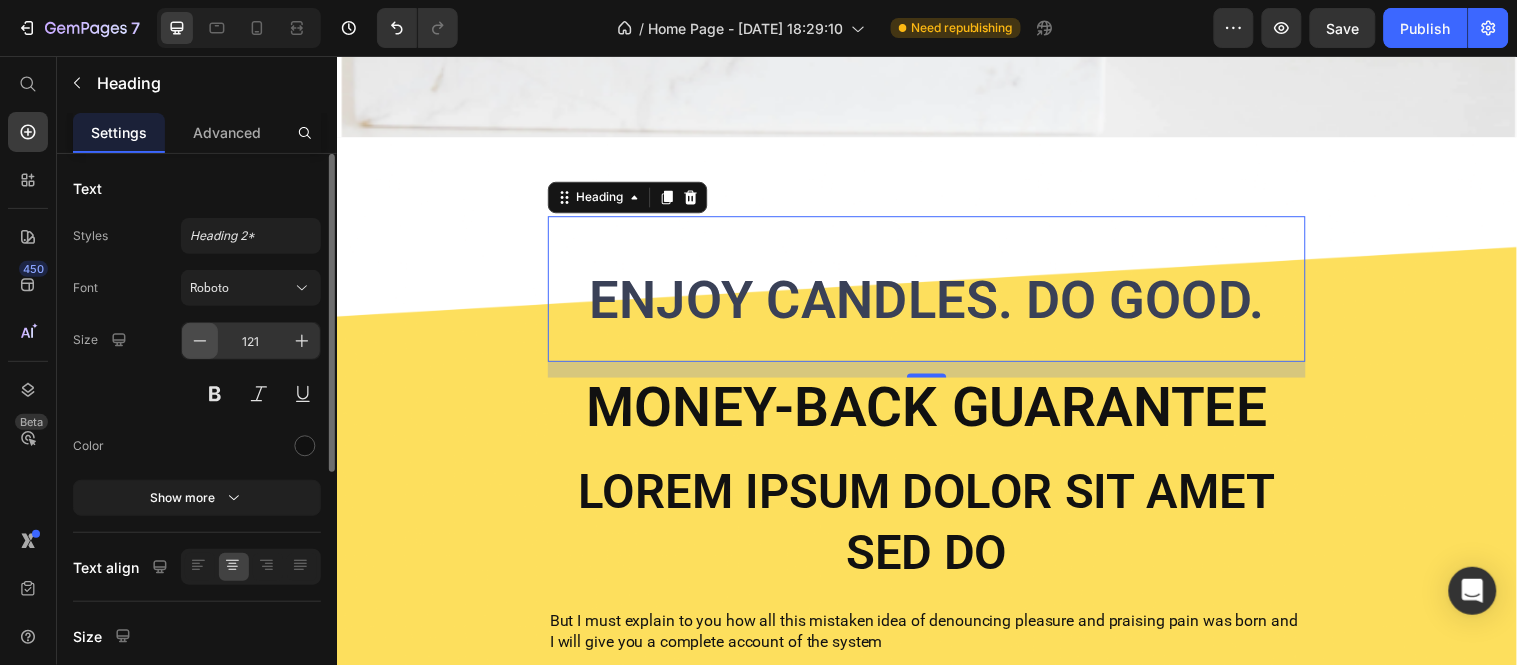 click 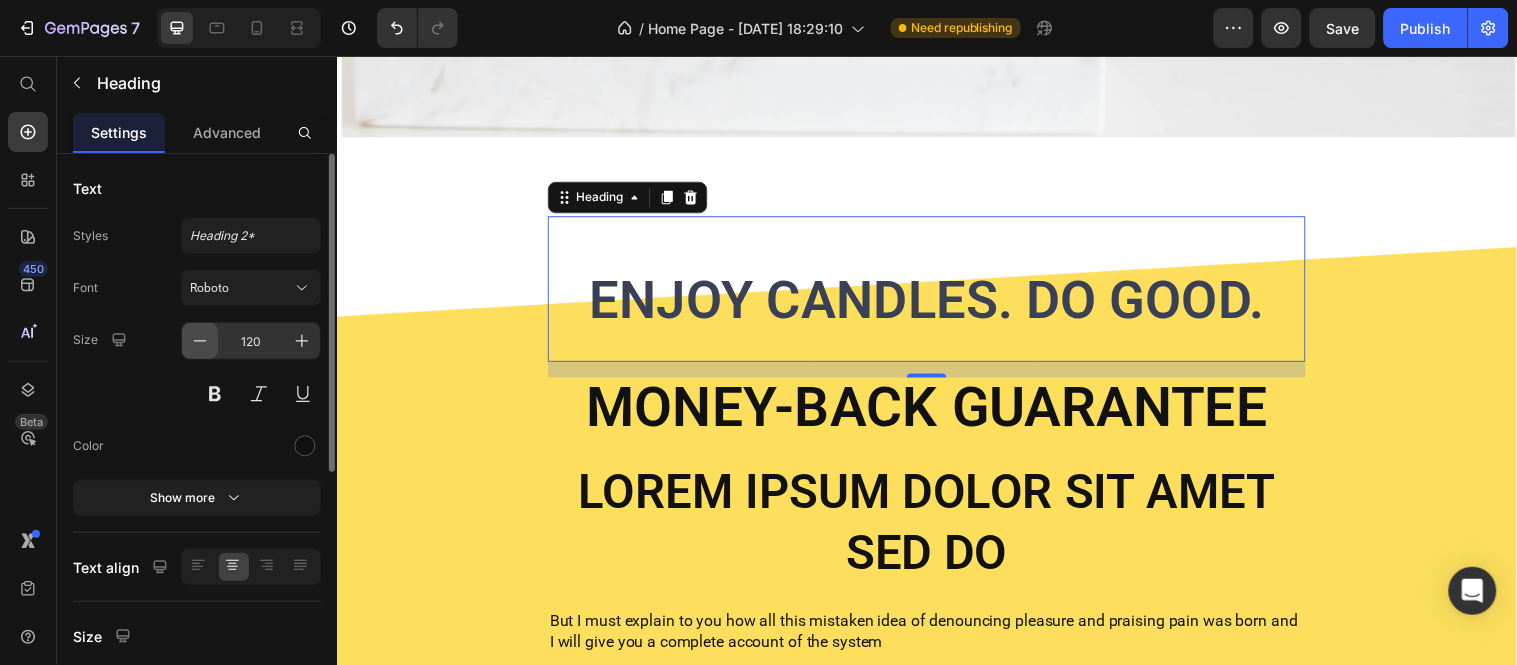 click 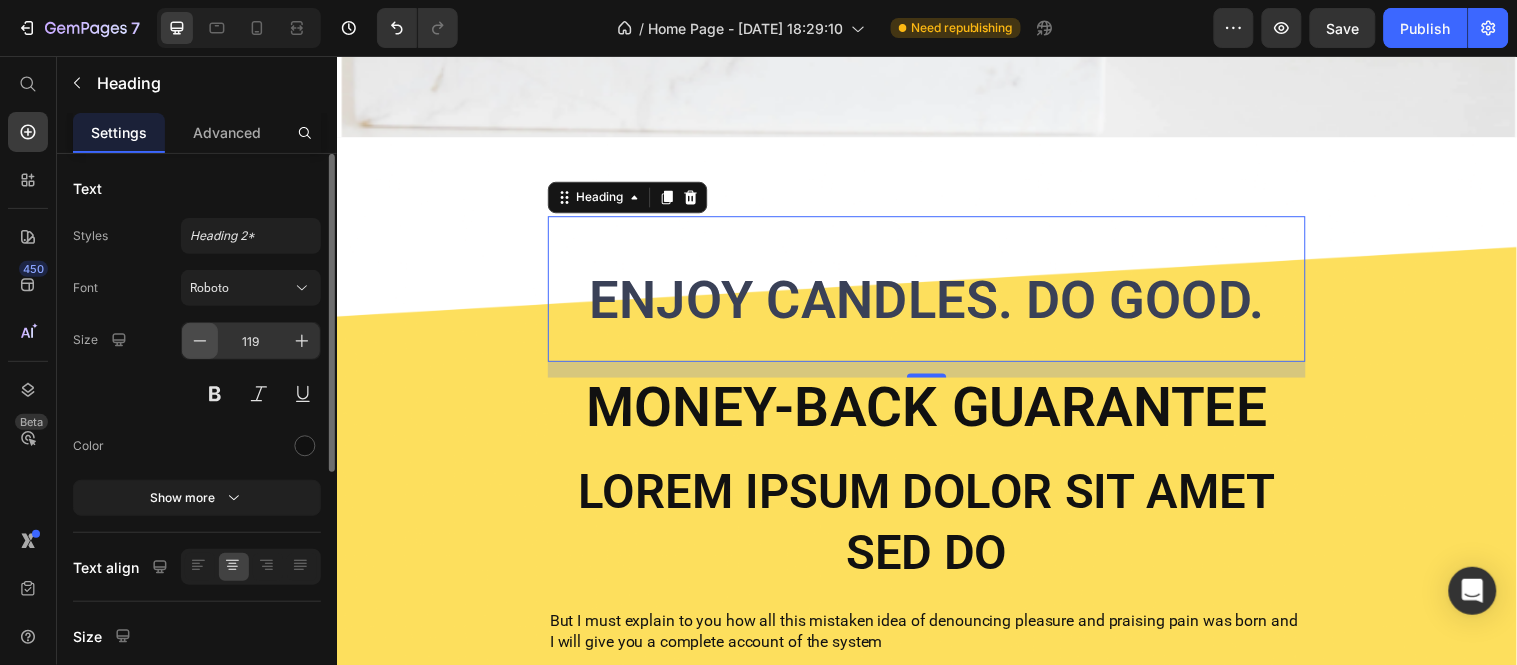 click 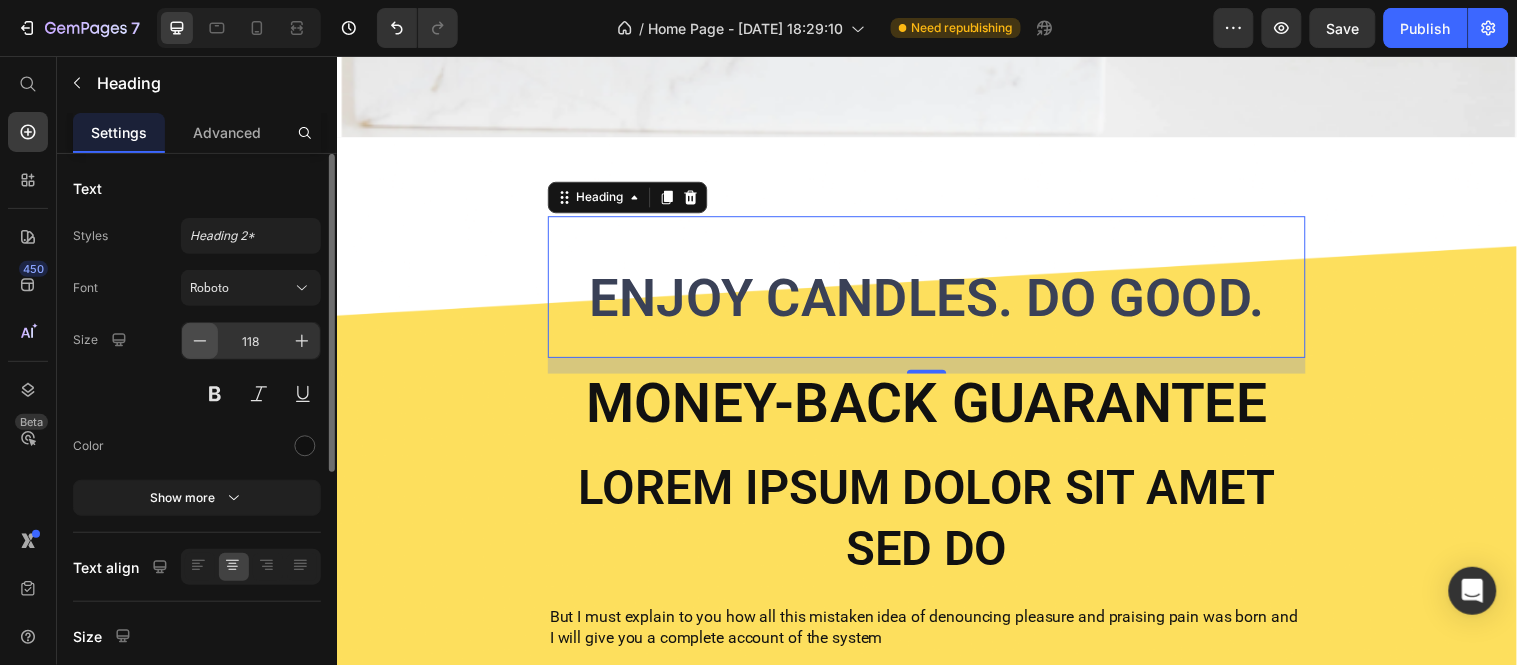 click 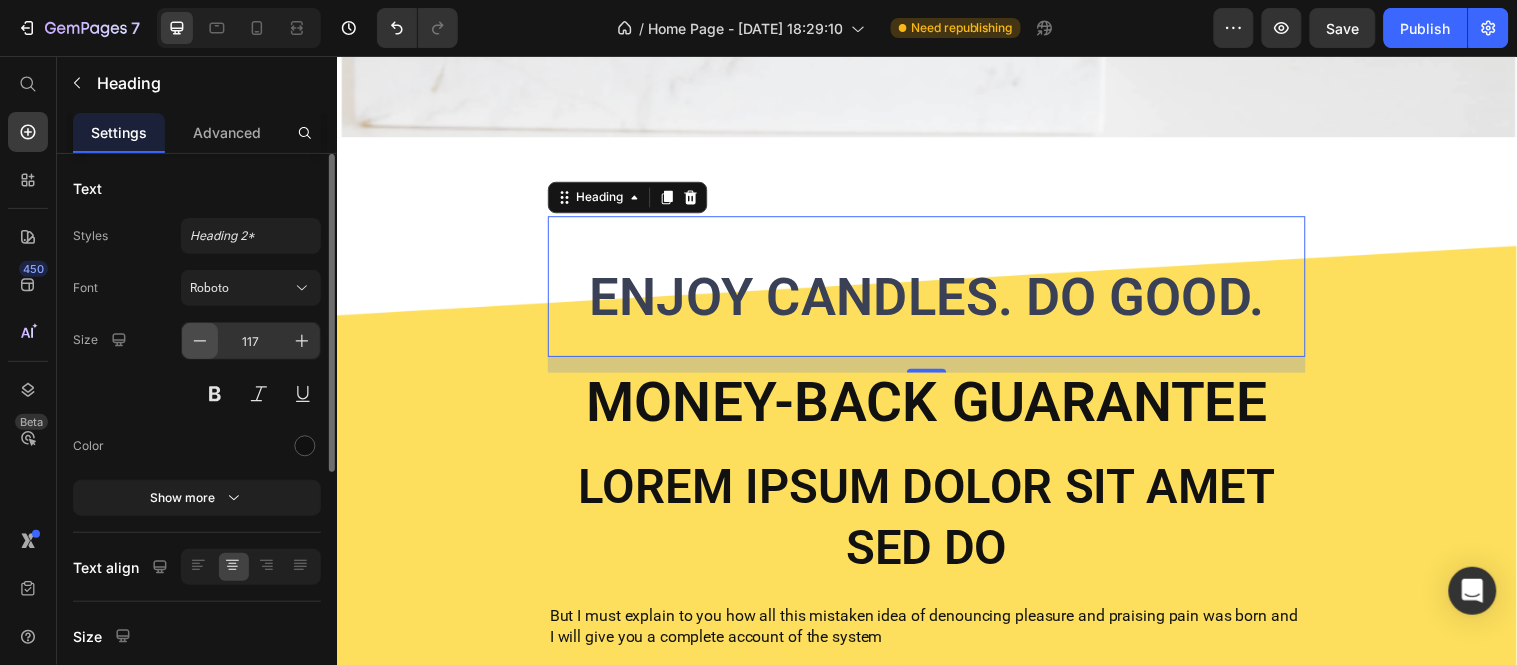 click 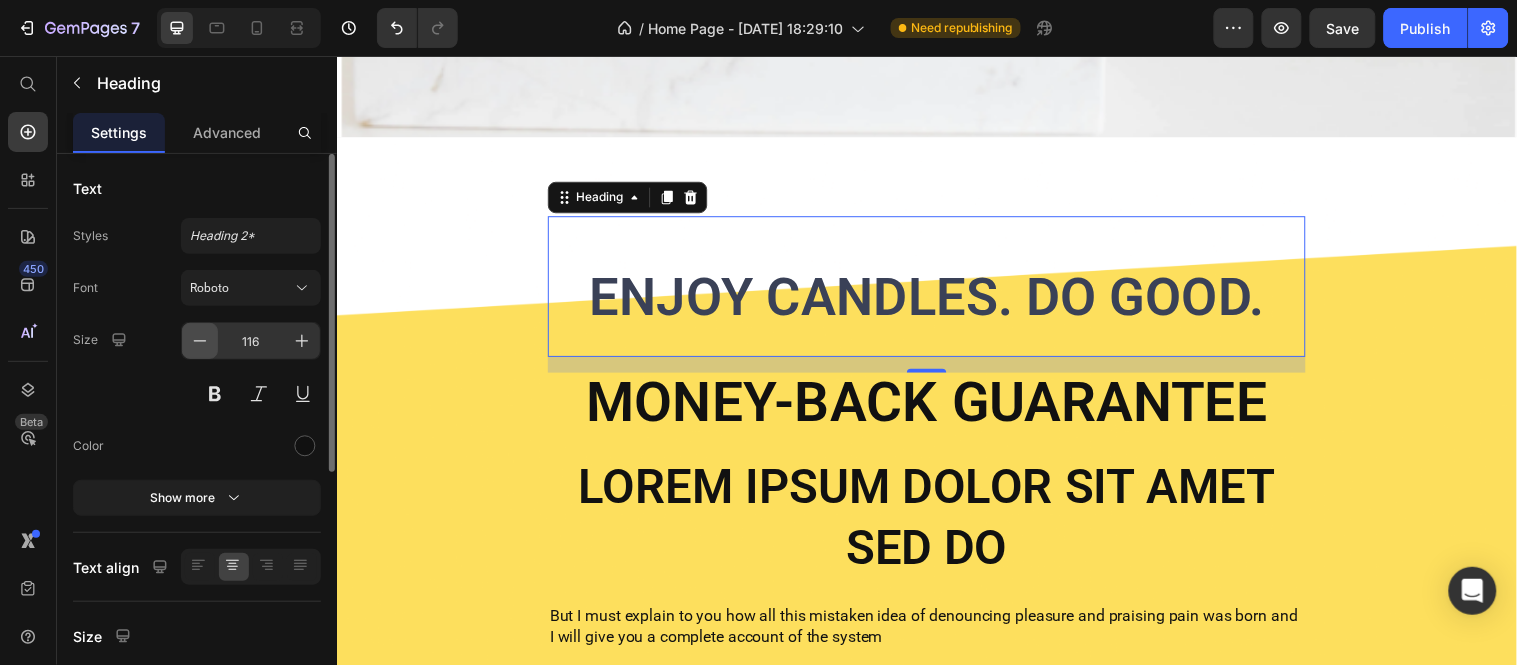 click 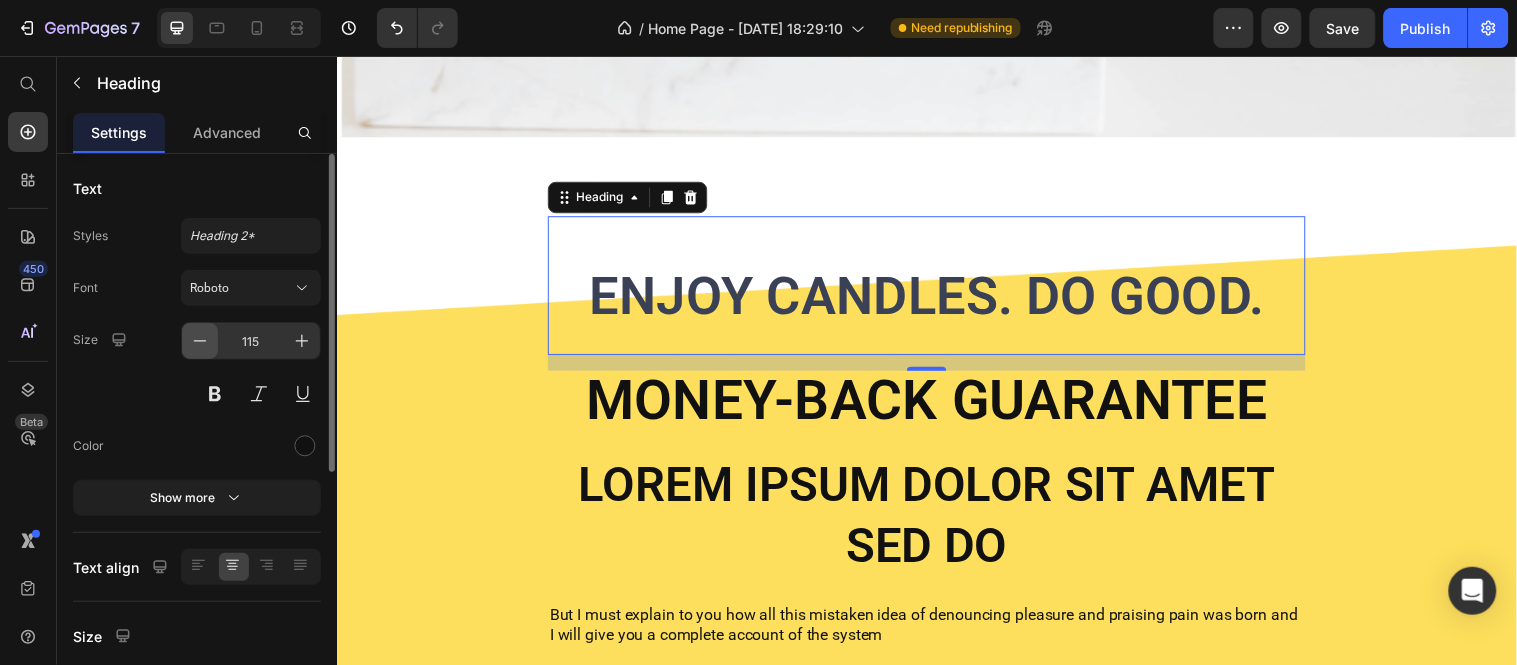 click 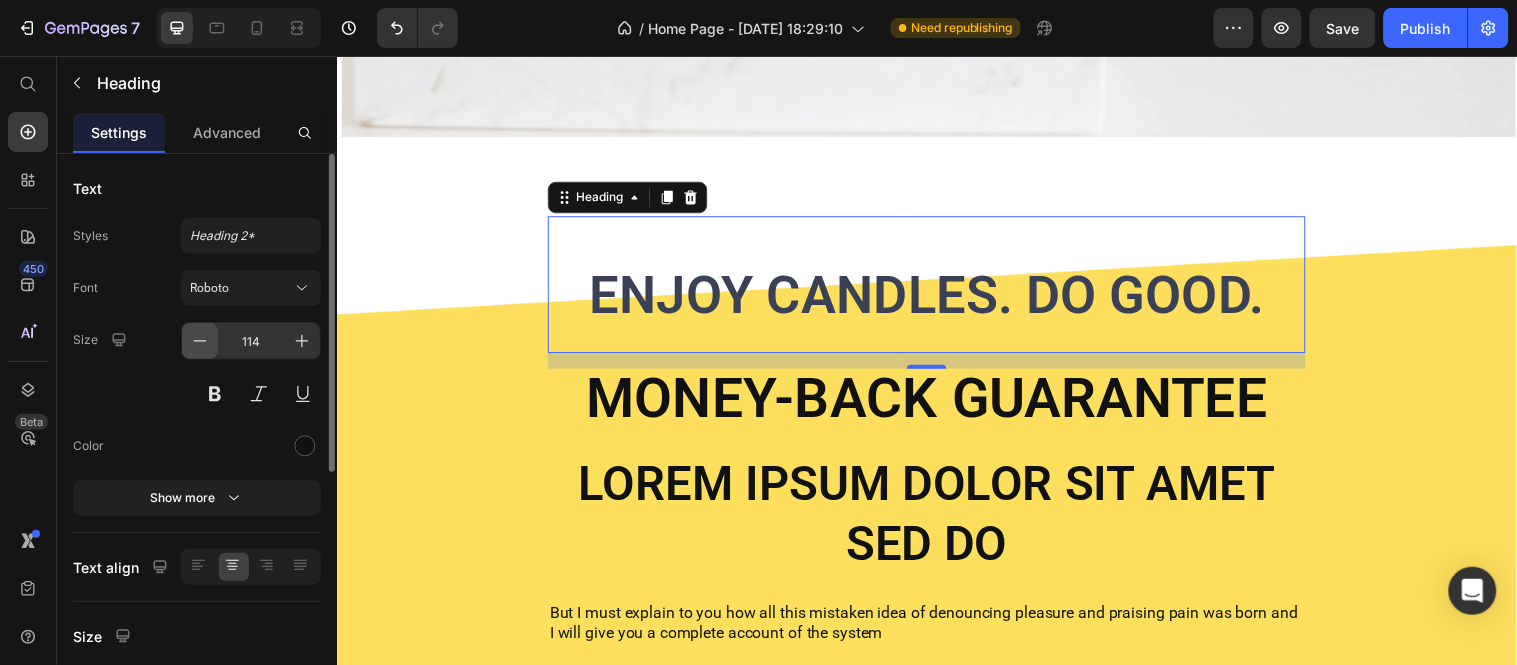 click 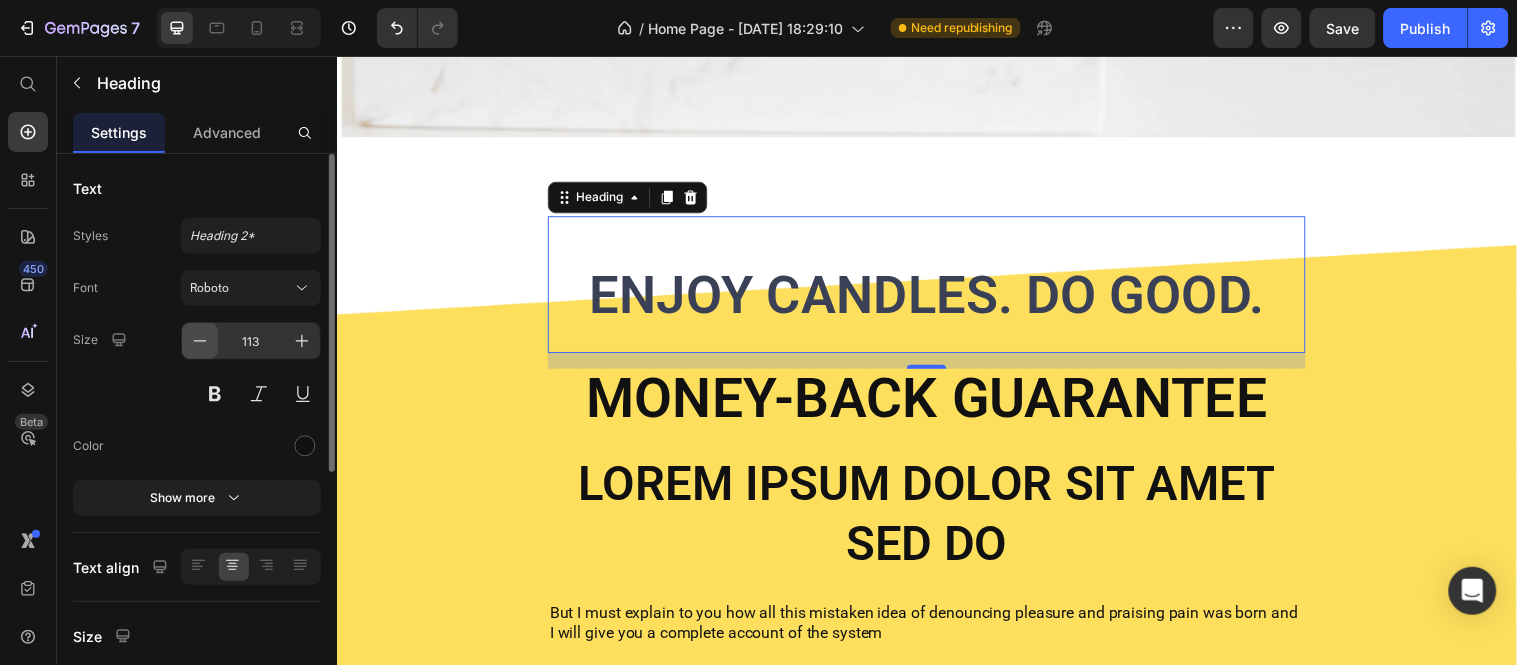 click 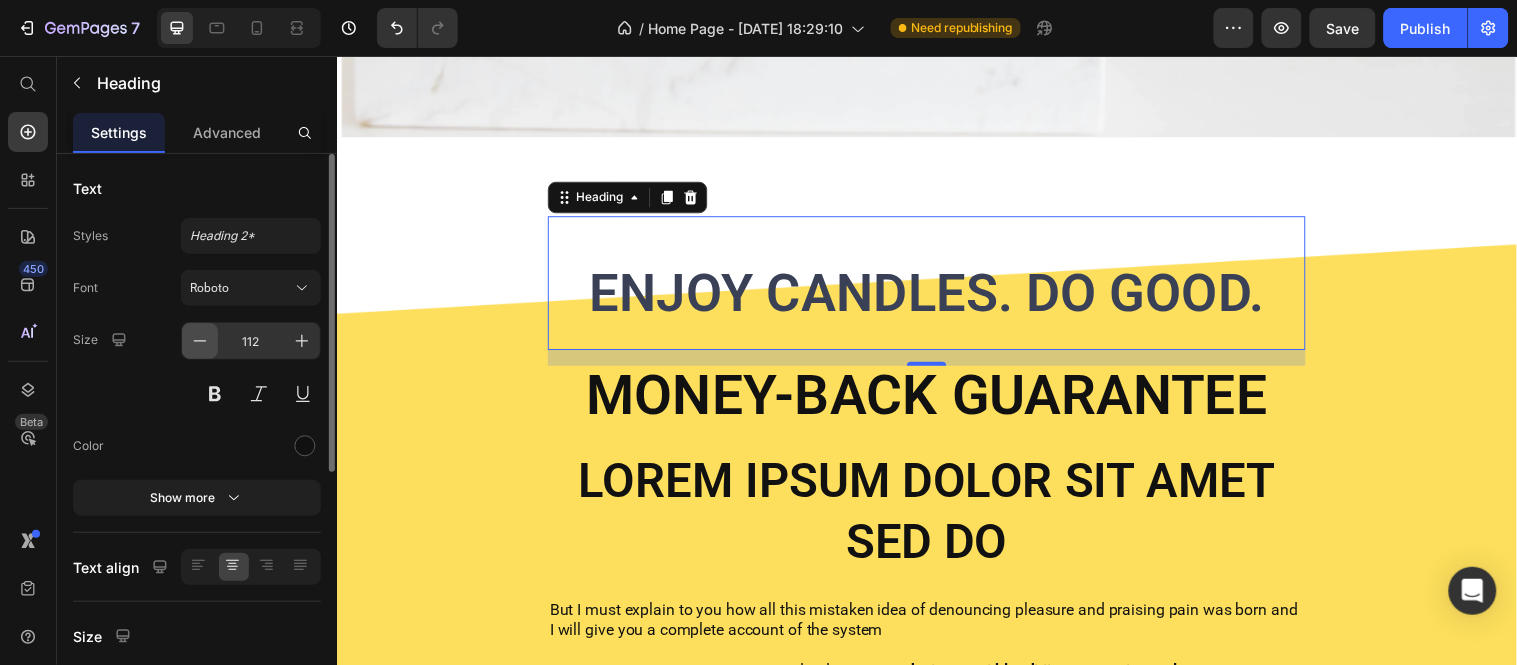 click 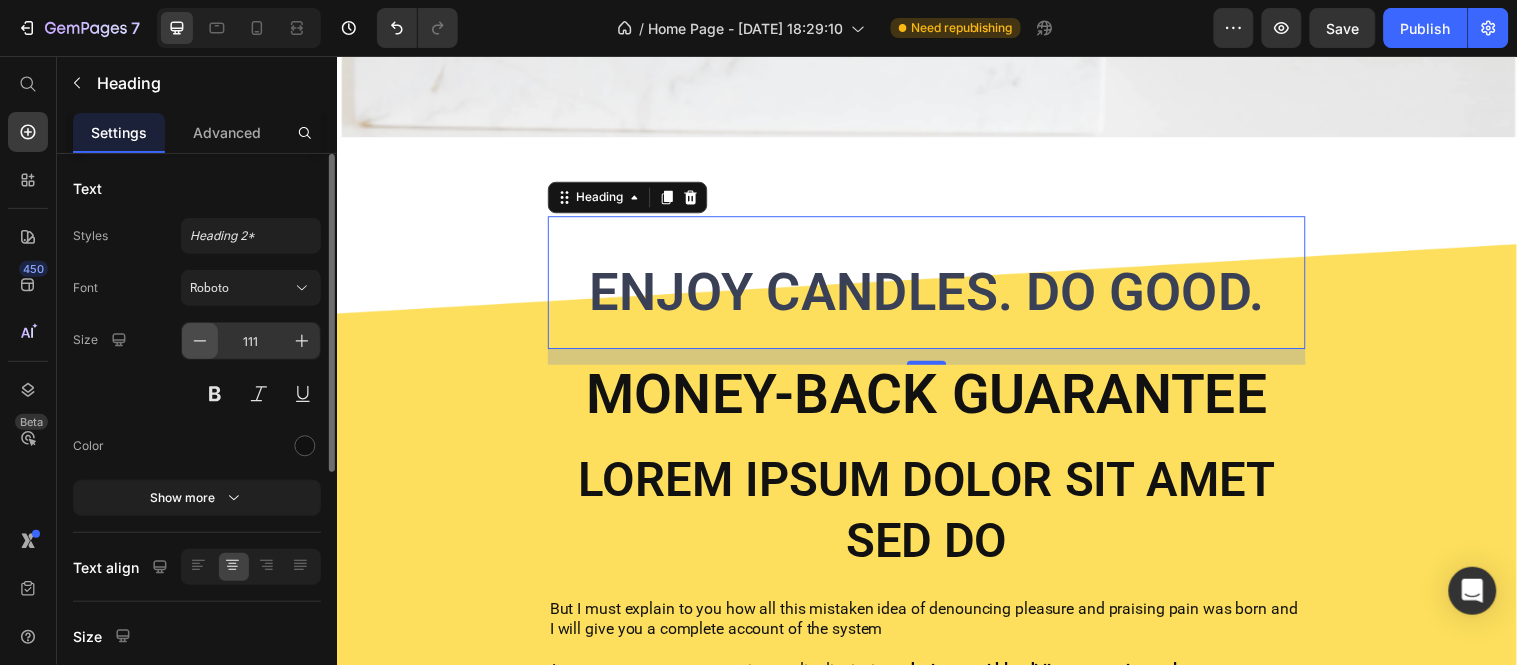 click 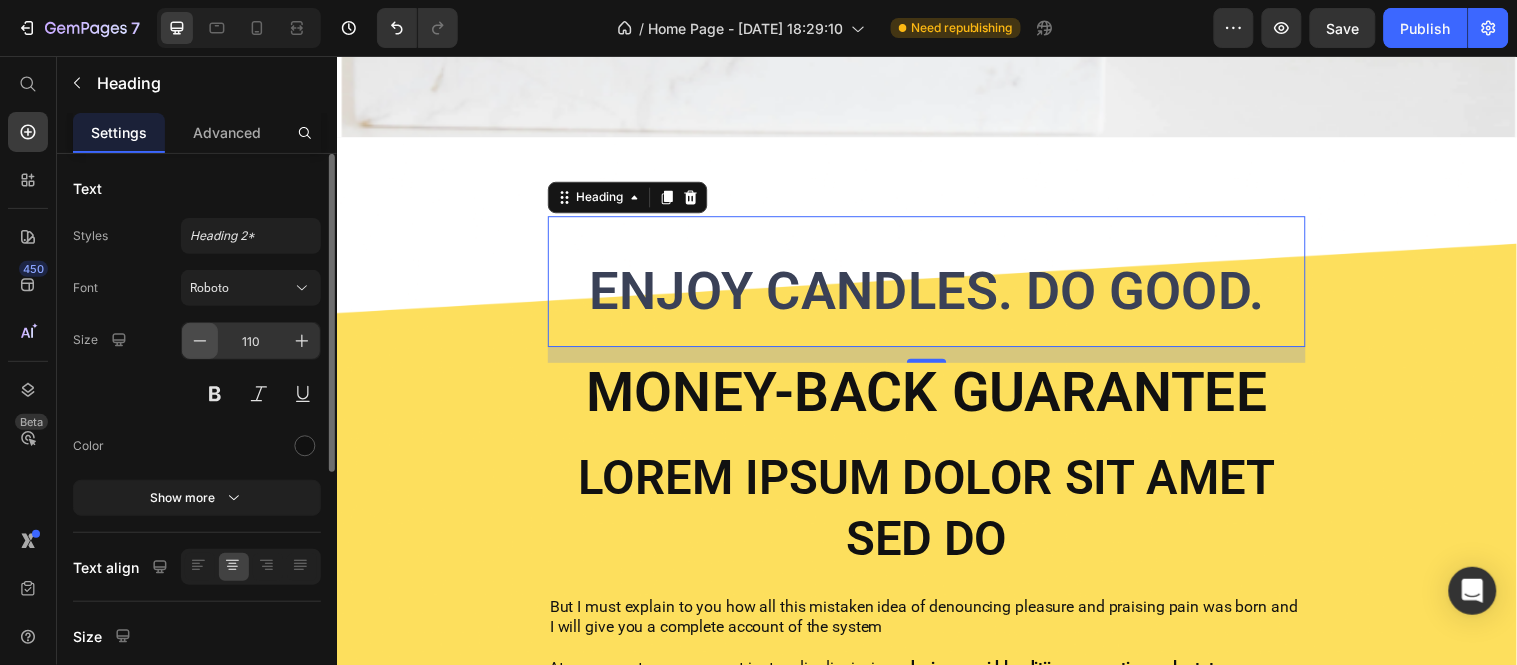 click 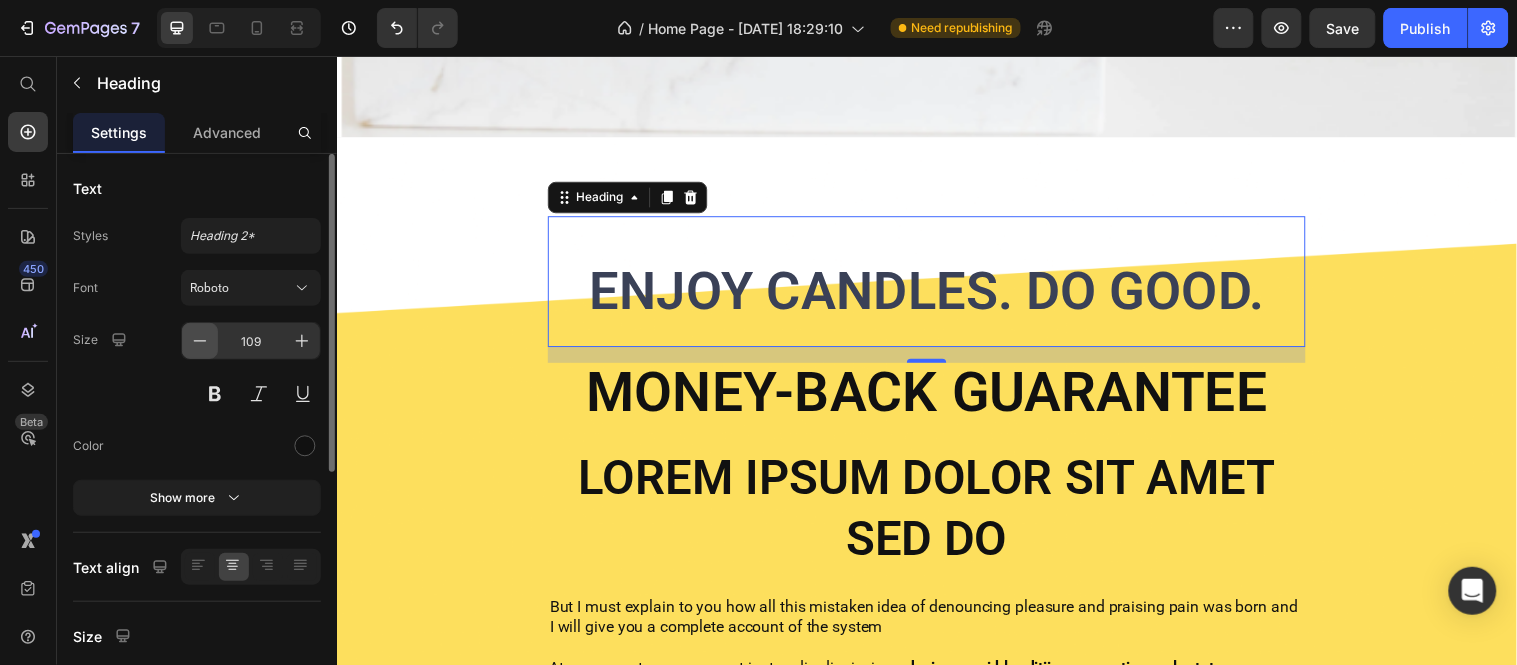 click 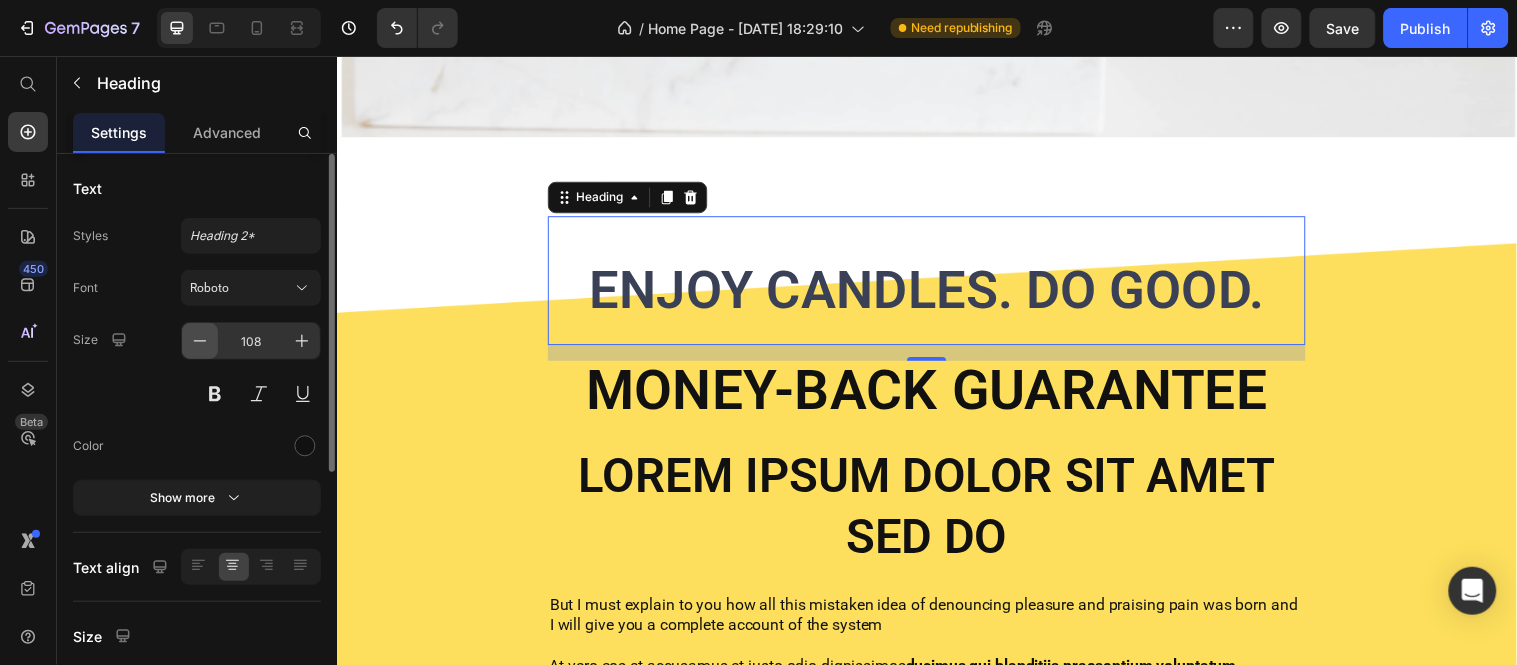 click 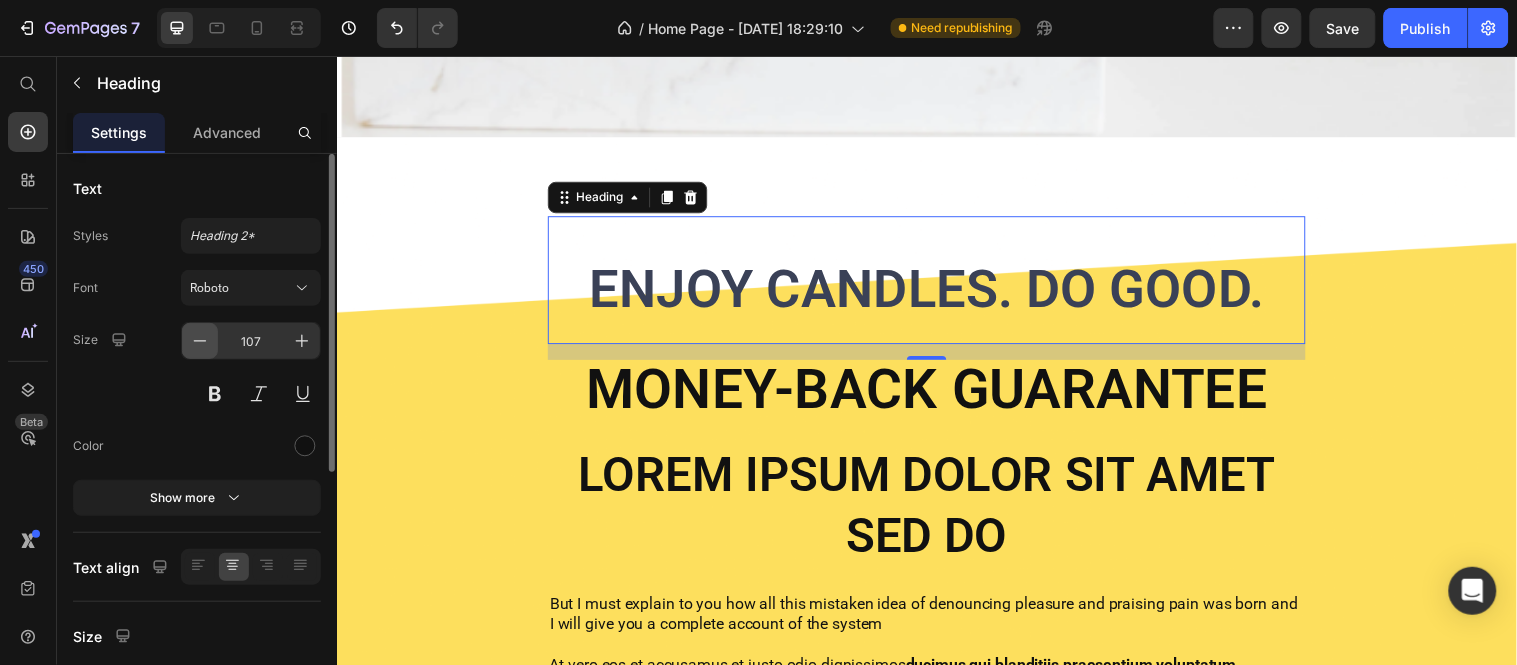 click 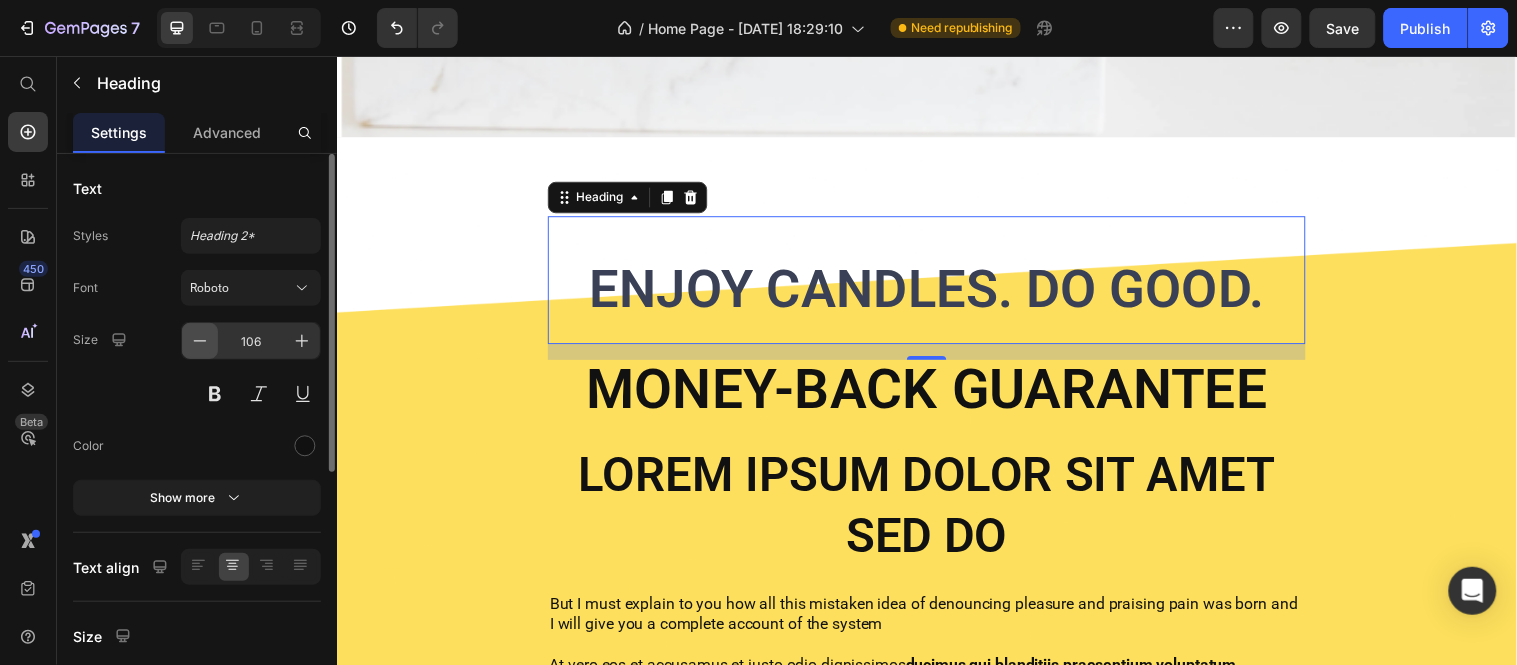 click 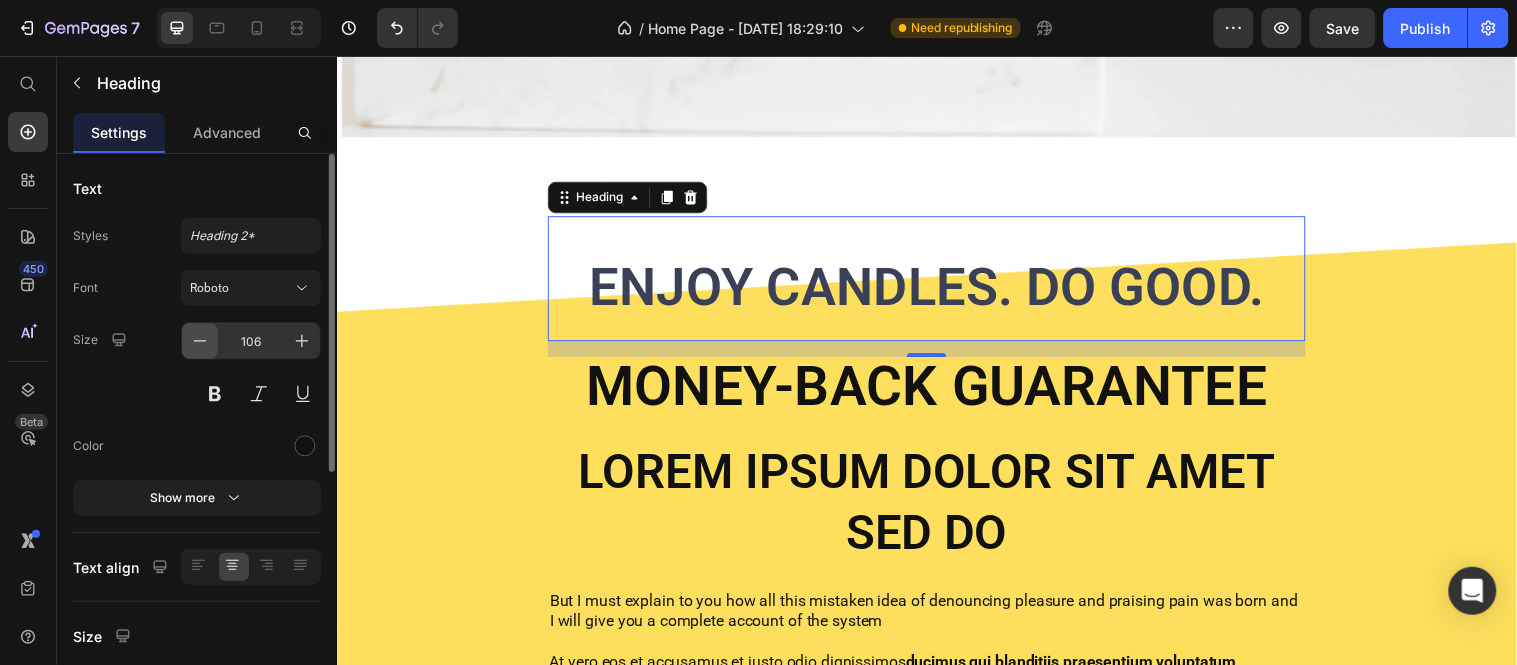 click 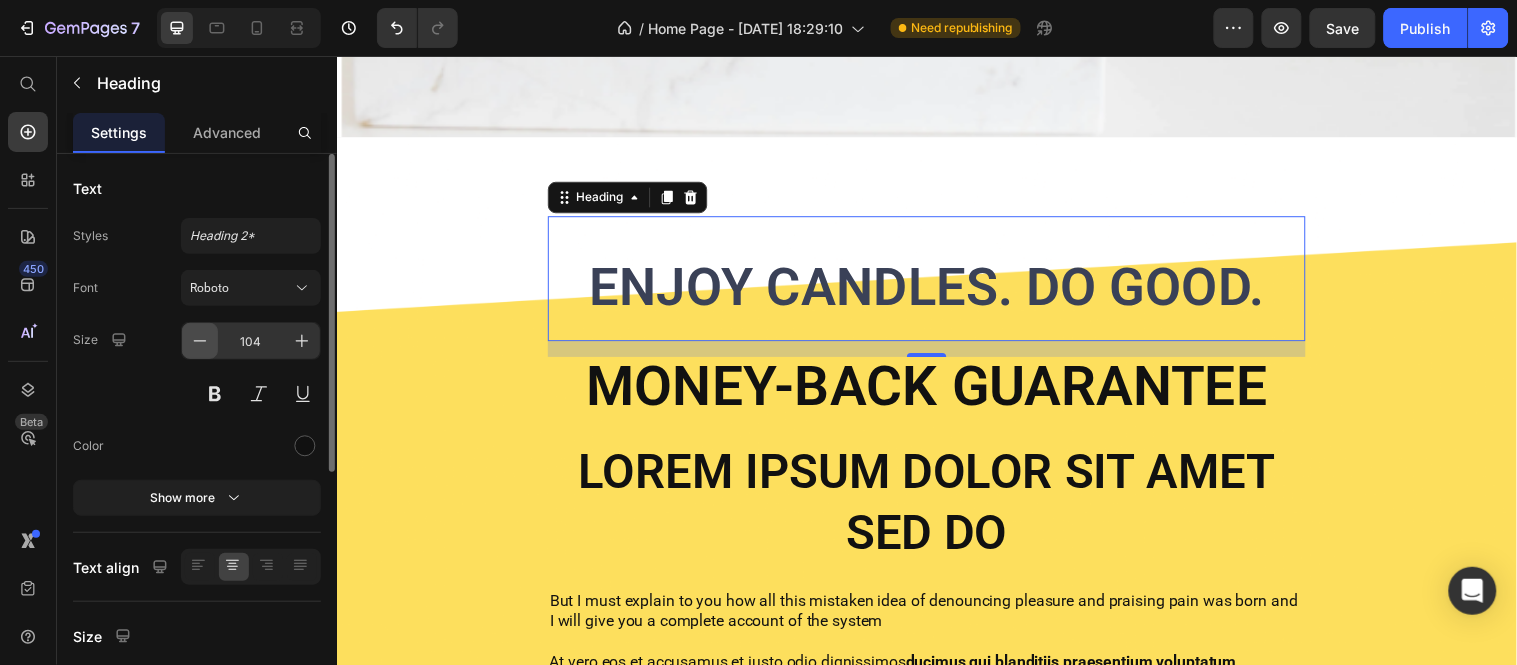 click 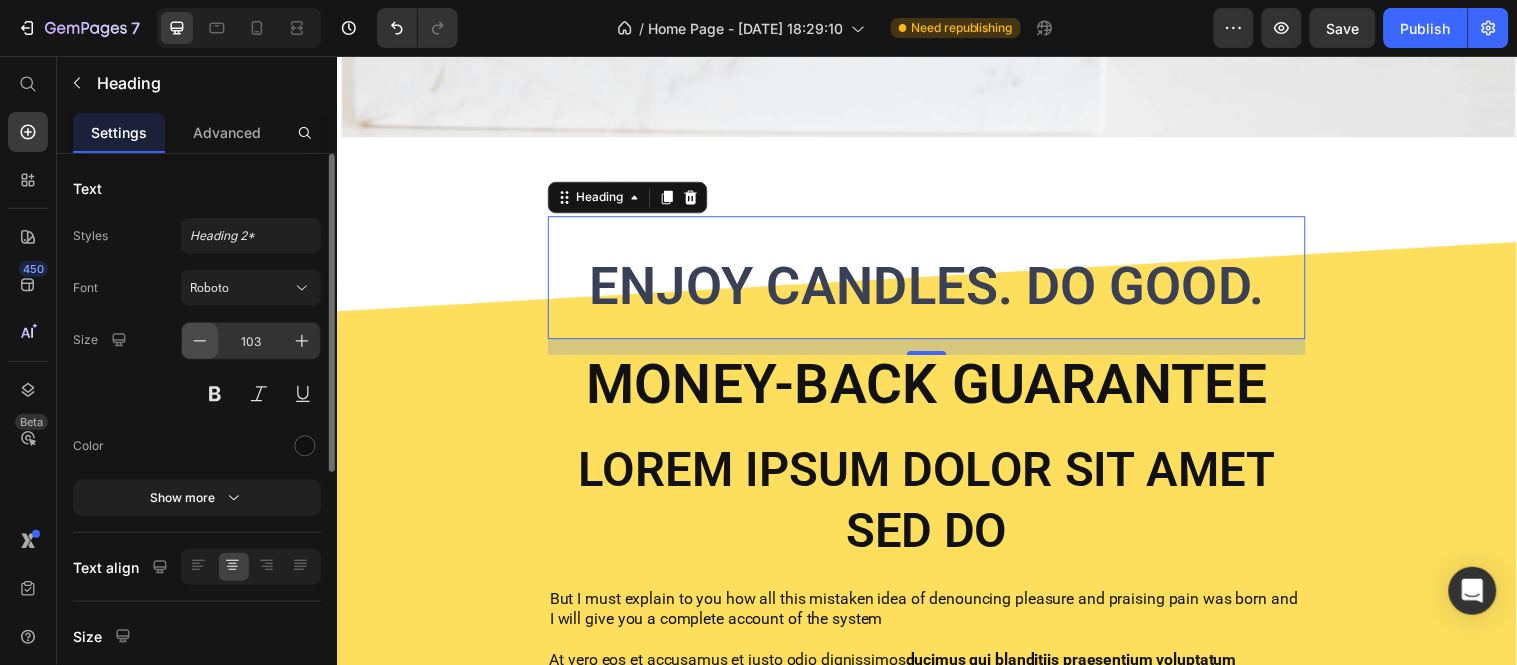 click 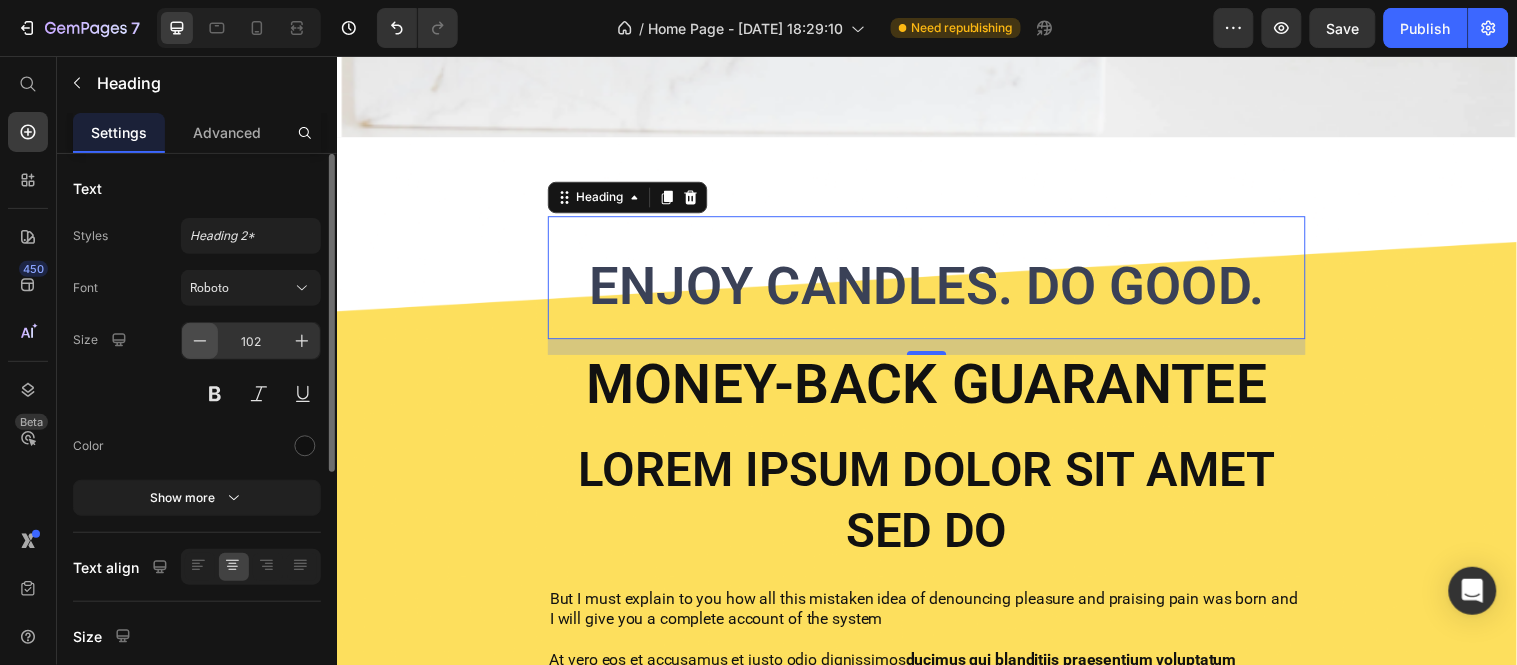 click 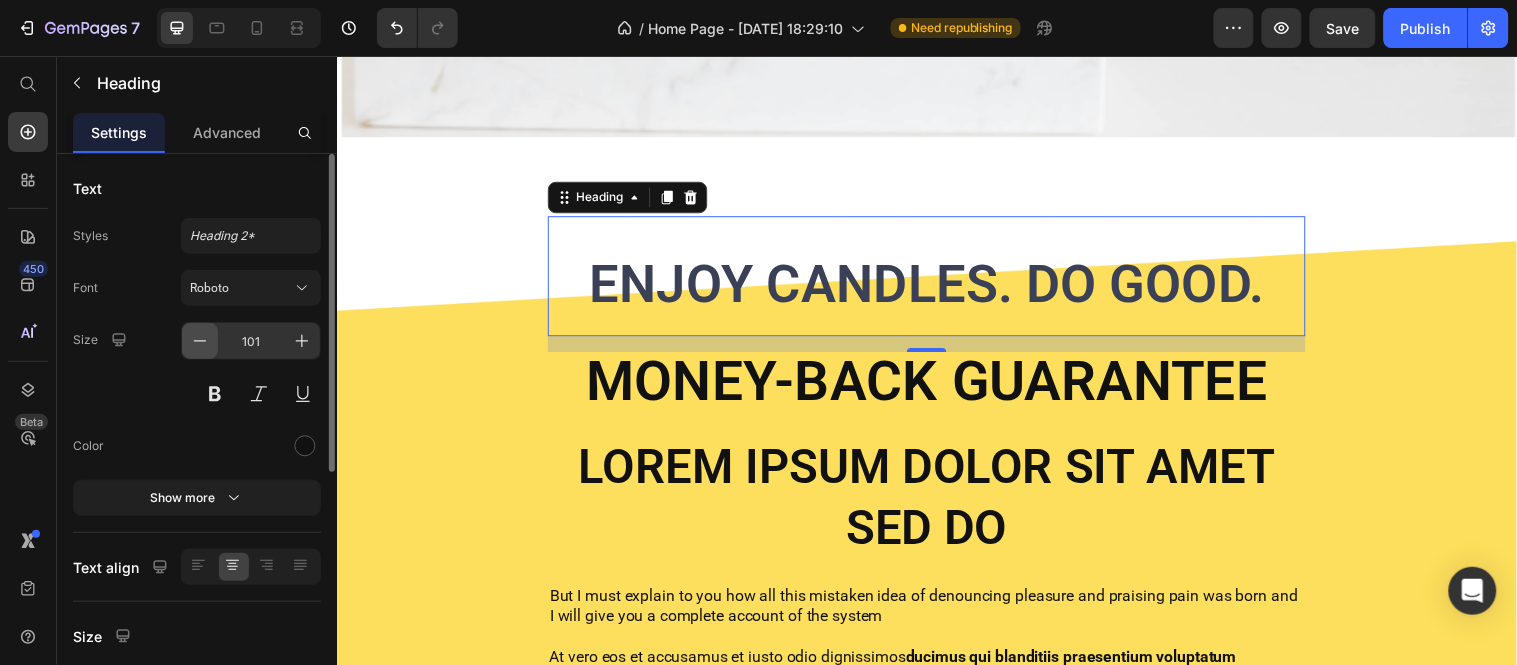 click 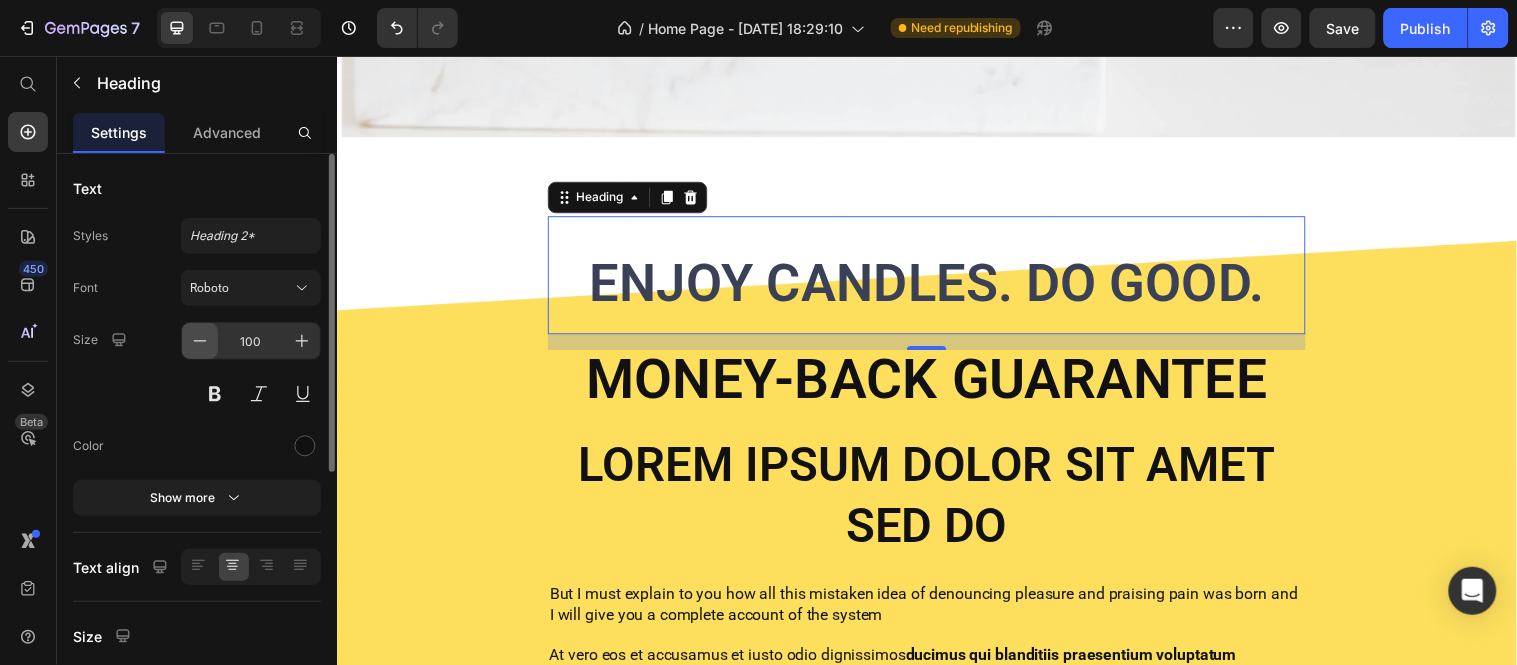 click 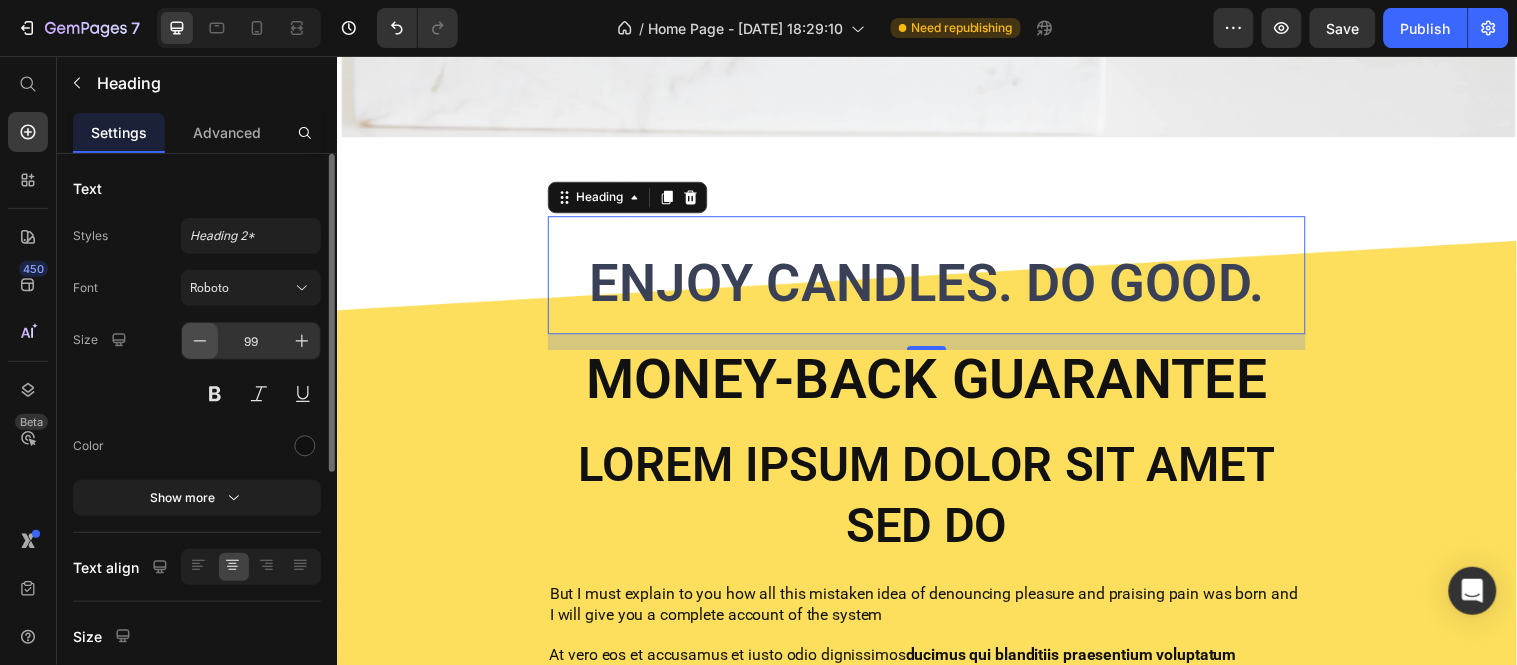 click 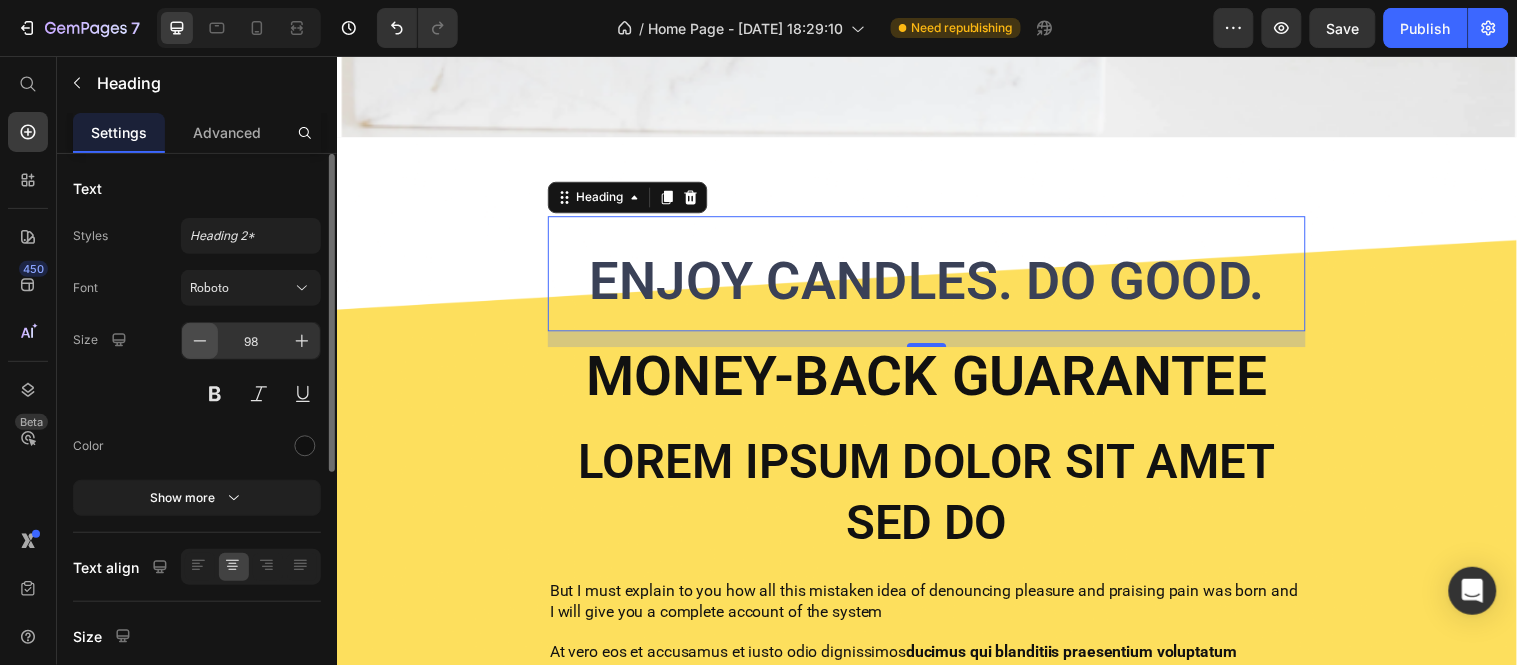 click 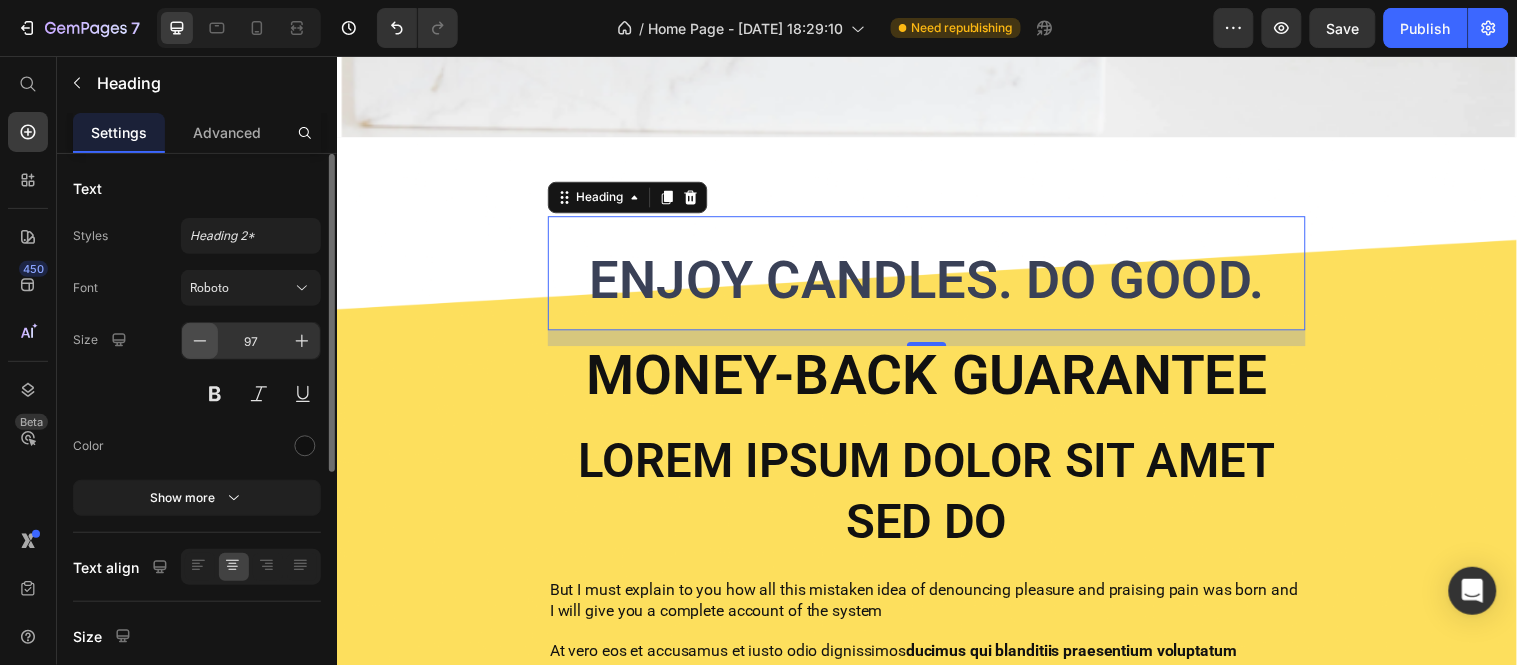 click 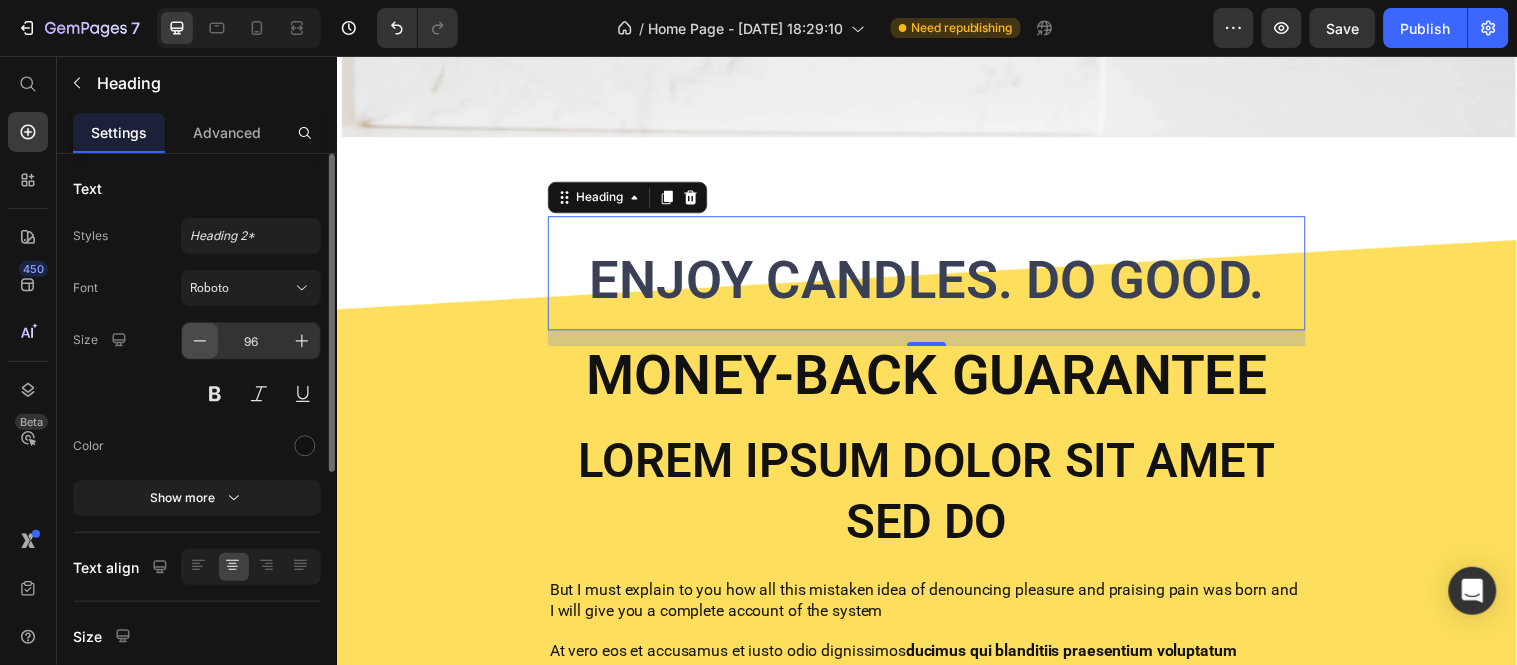 click 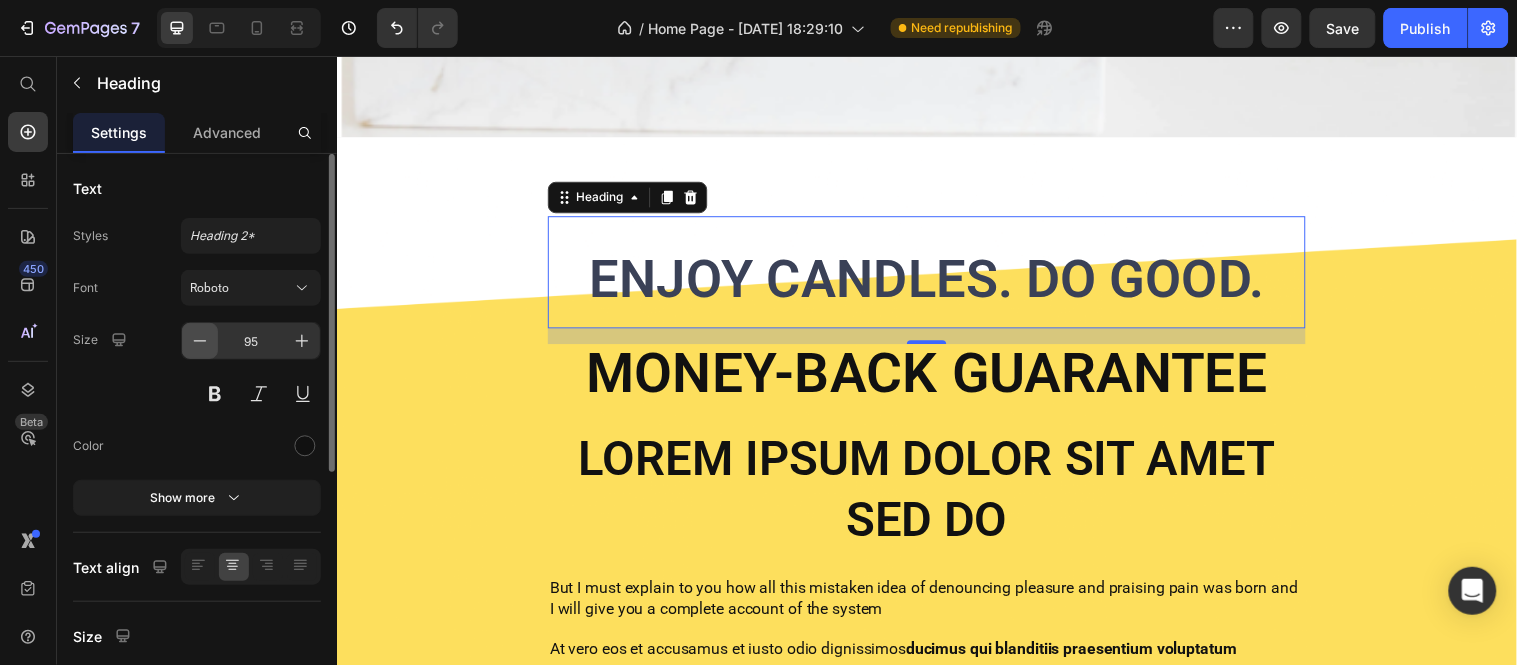 click 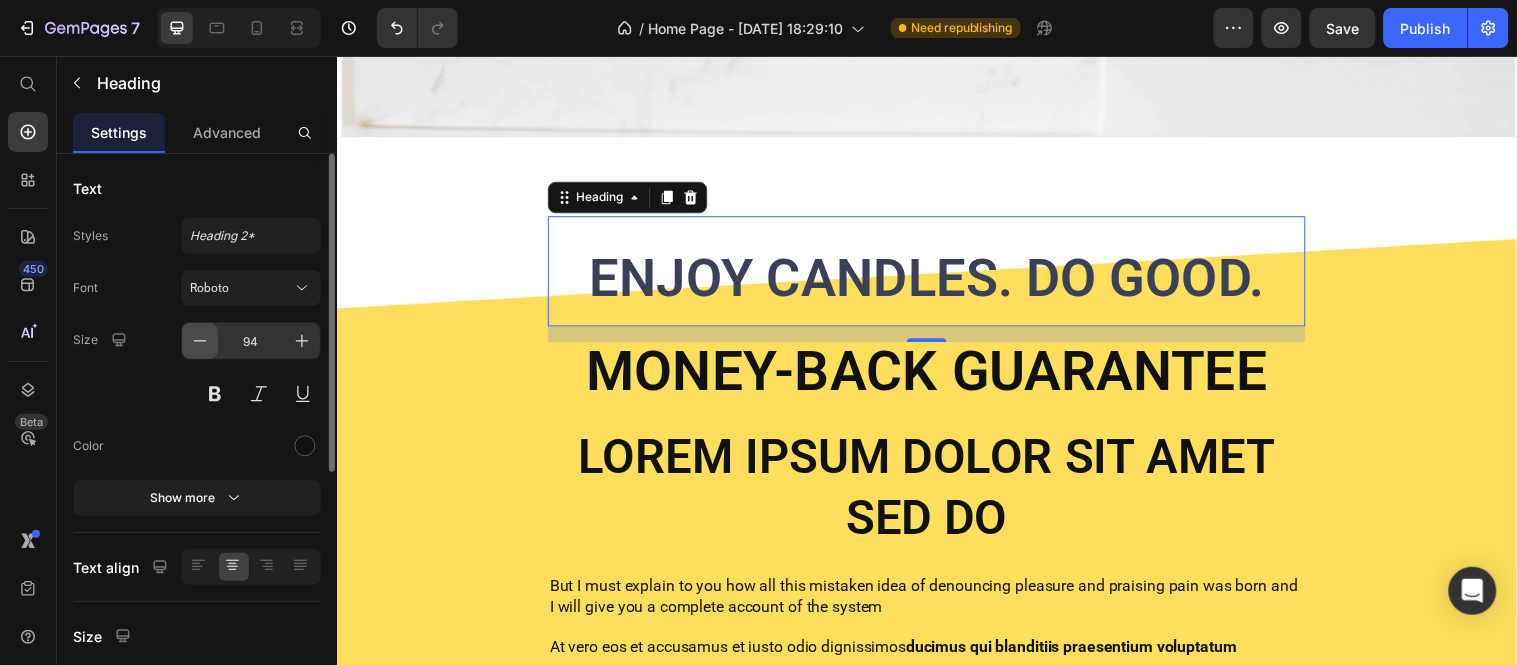 click 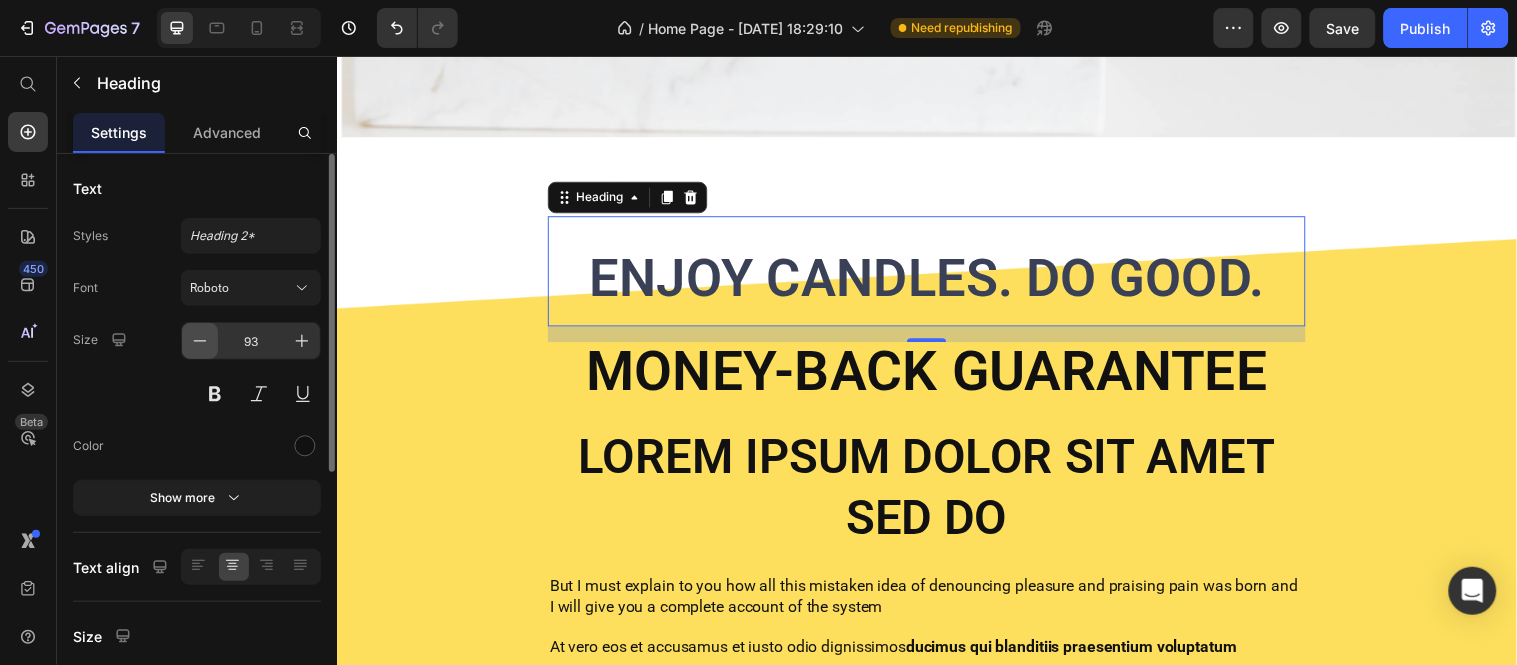 click 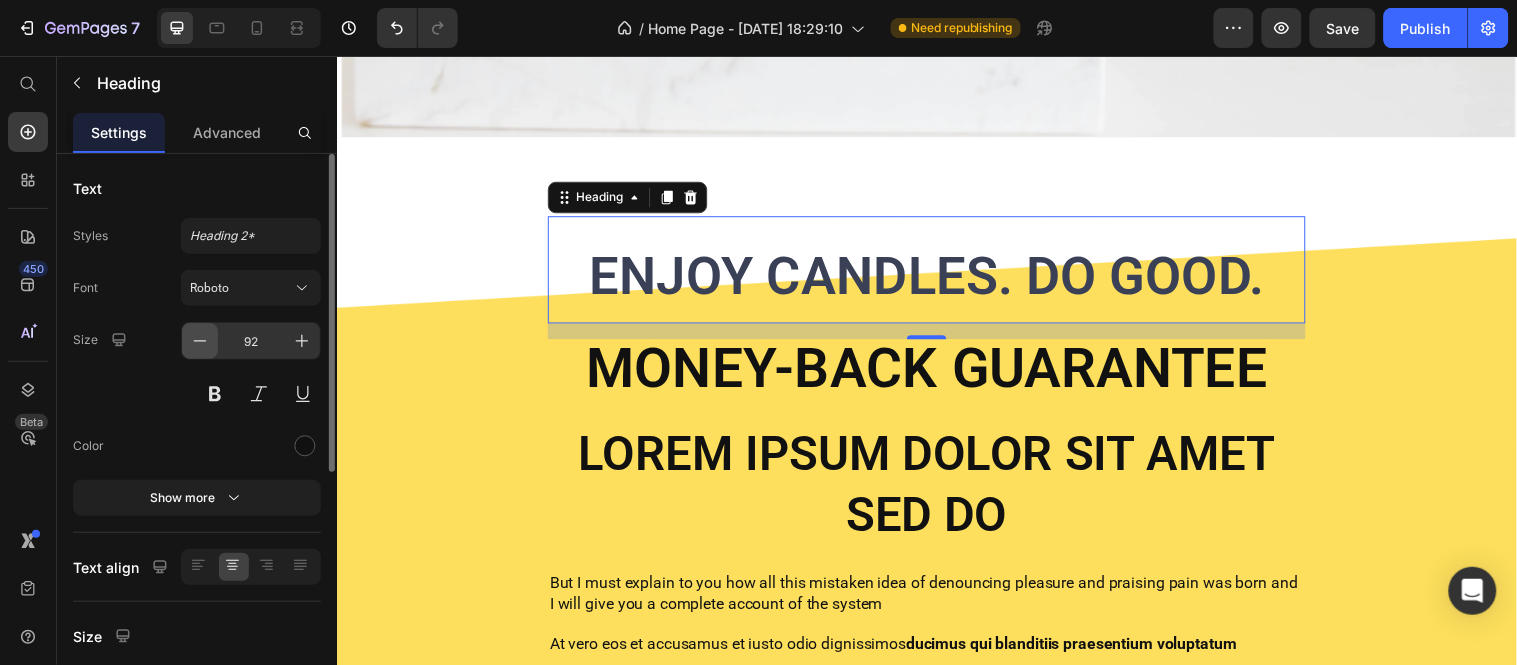 click 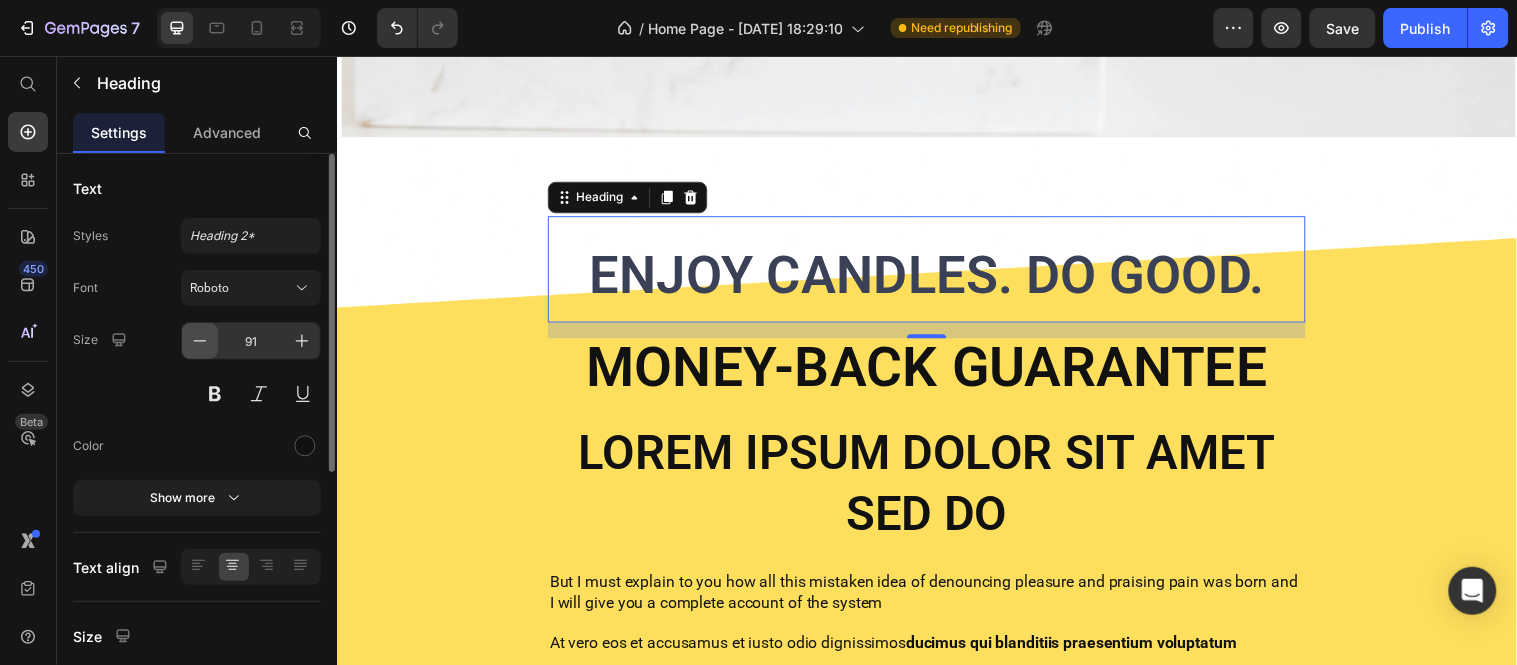 click 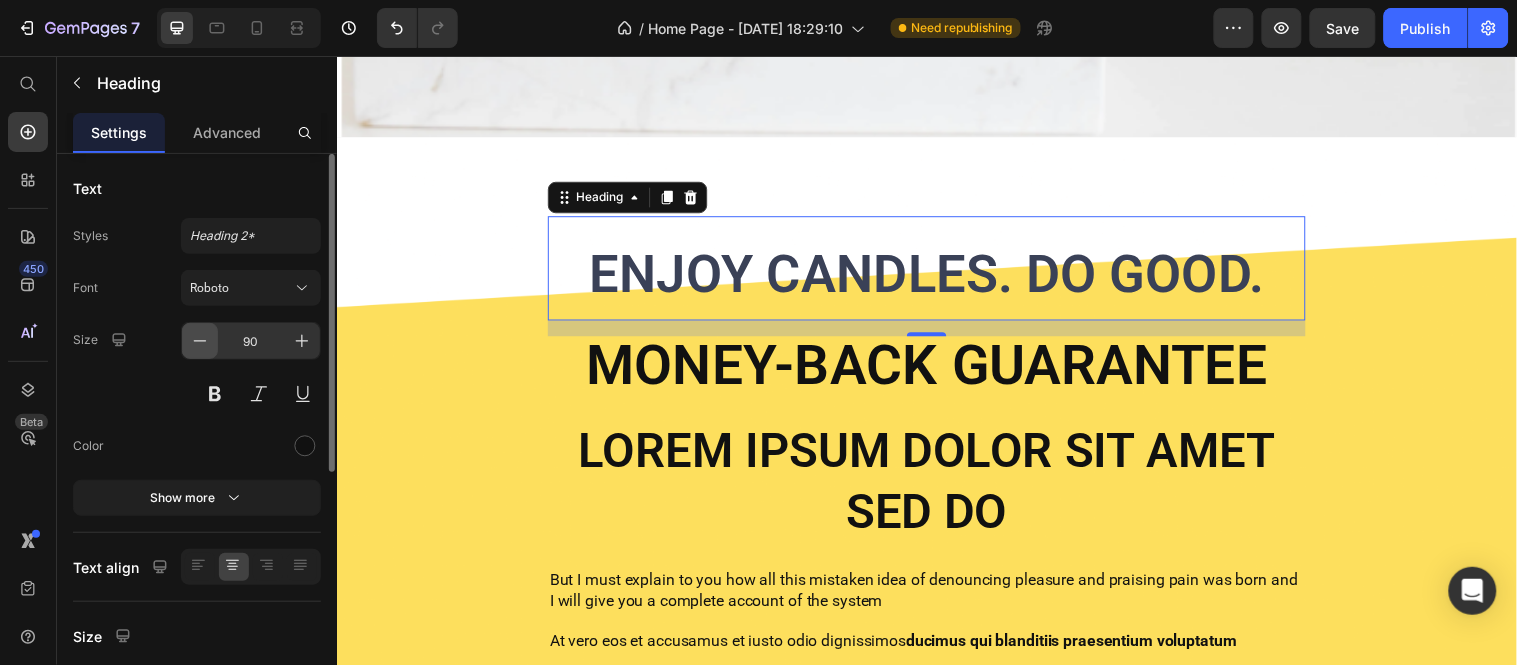 click 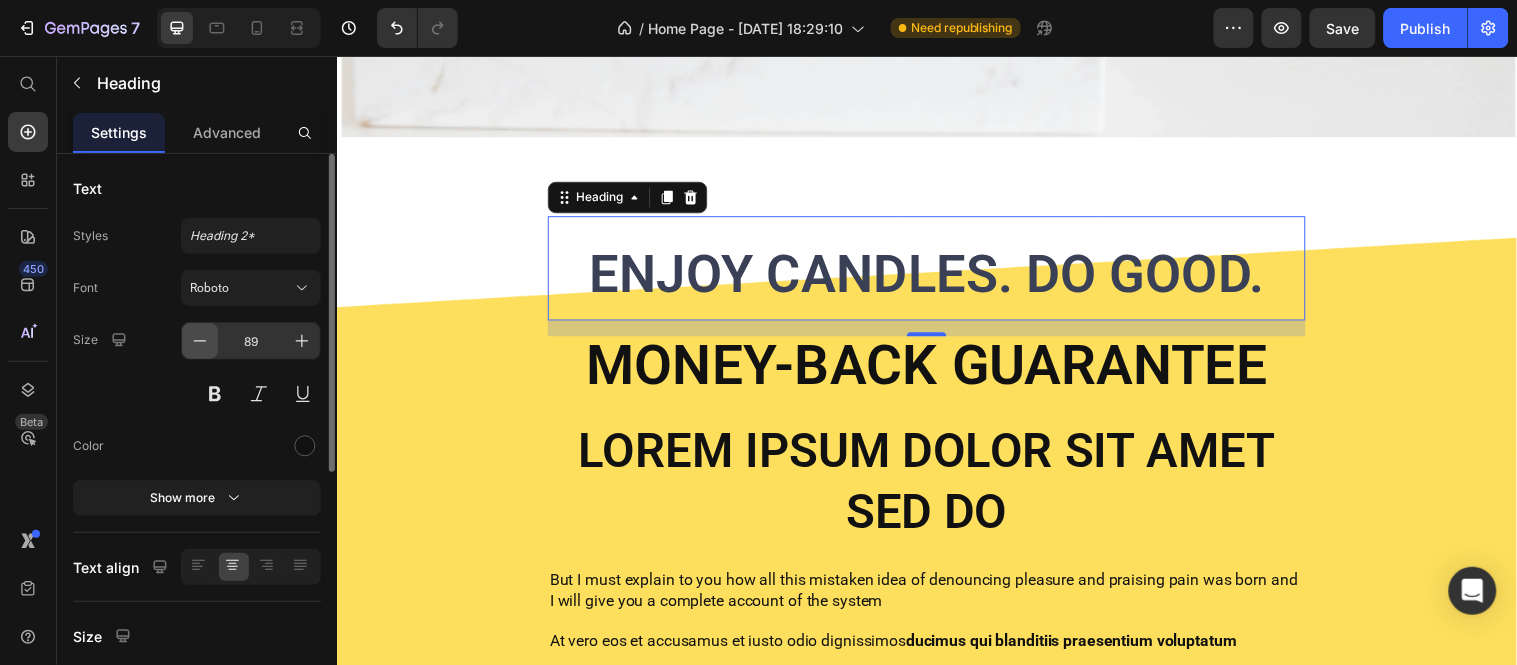 click 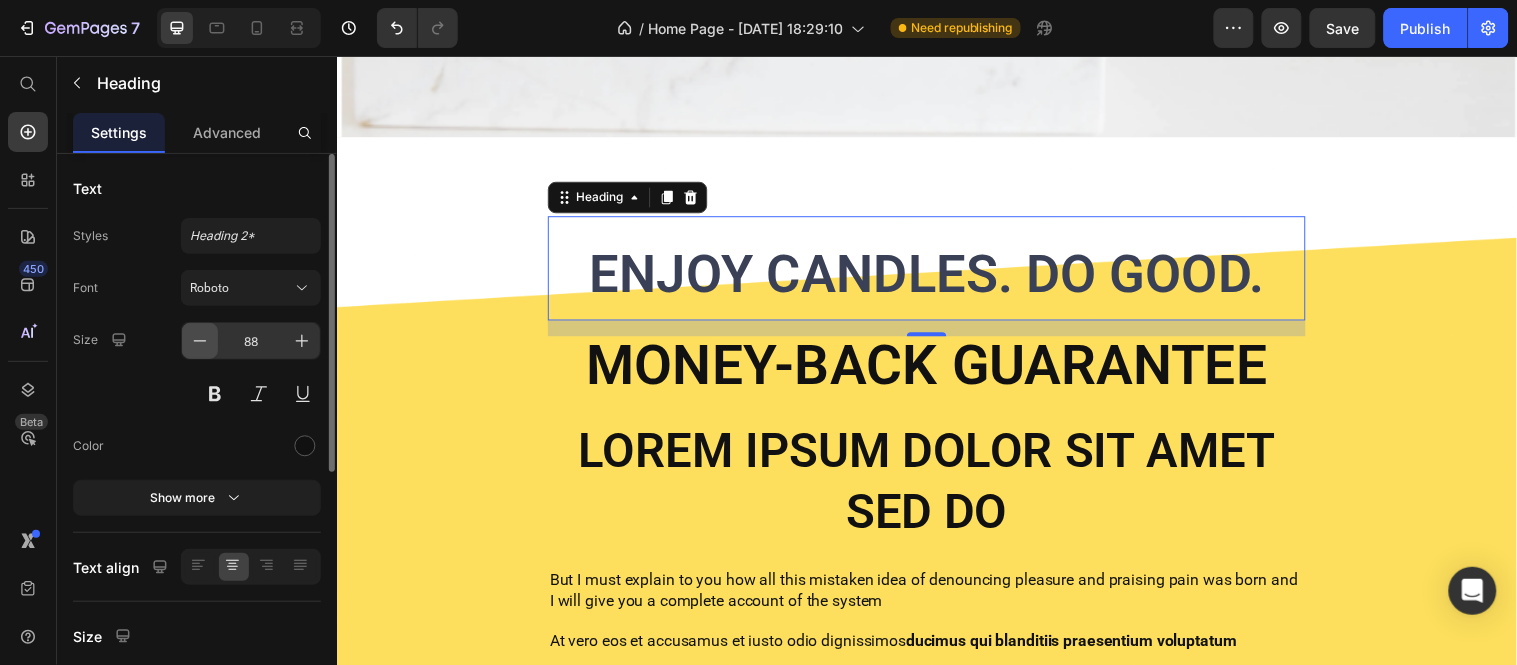 click 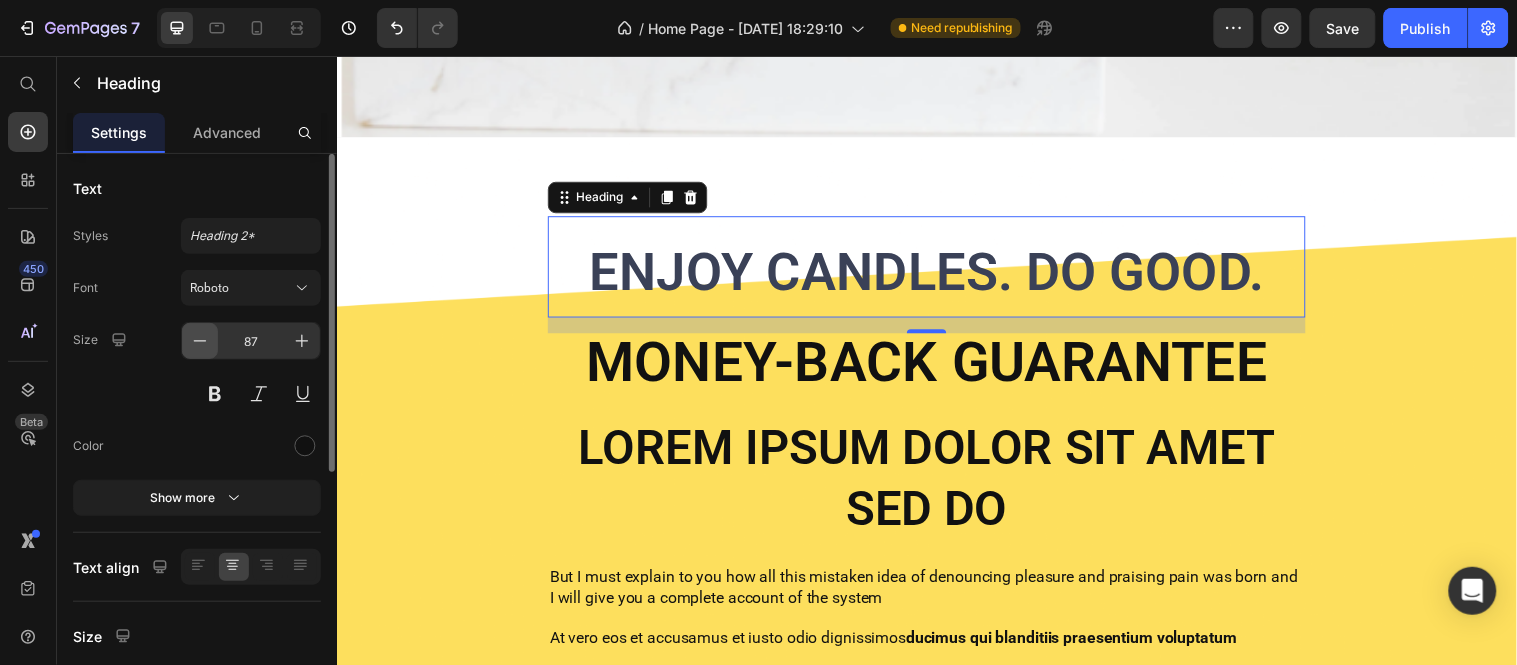 click 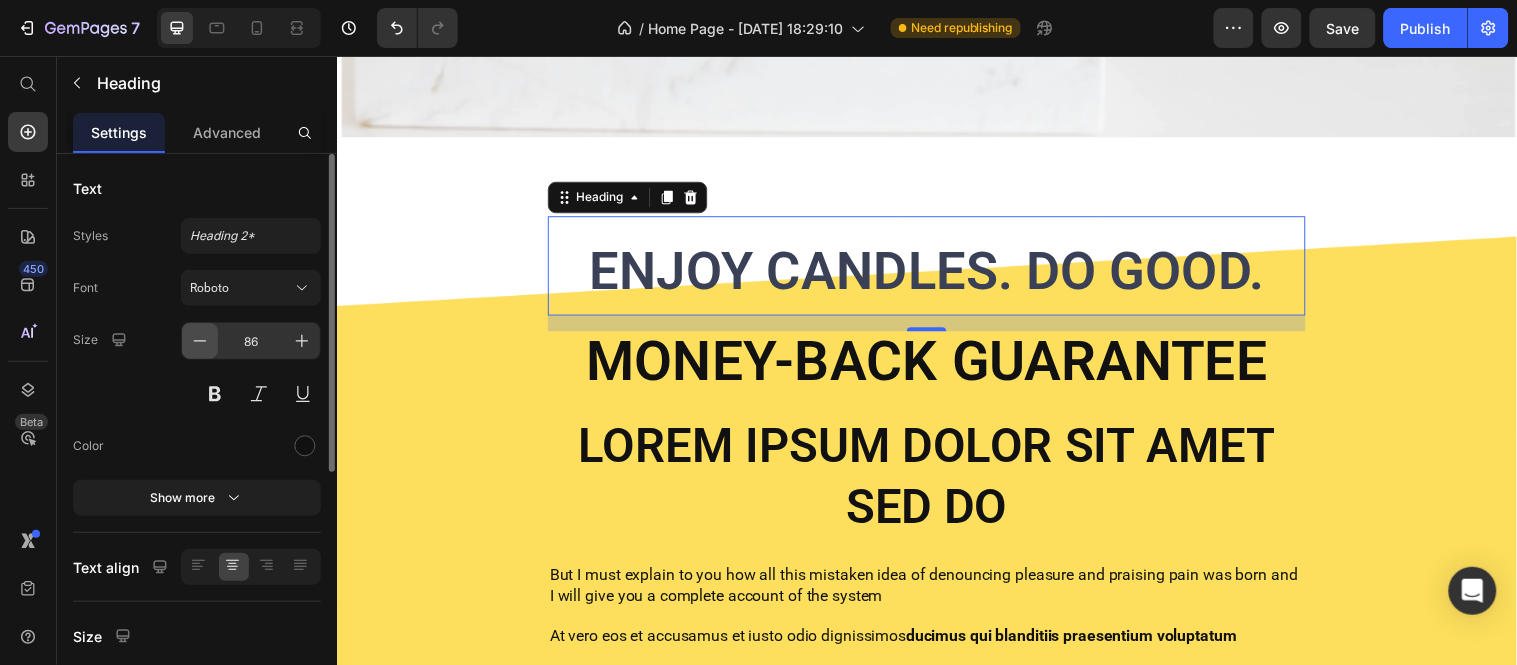 click 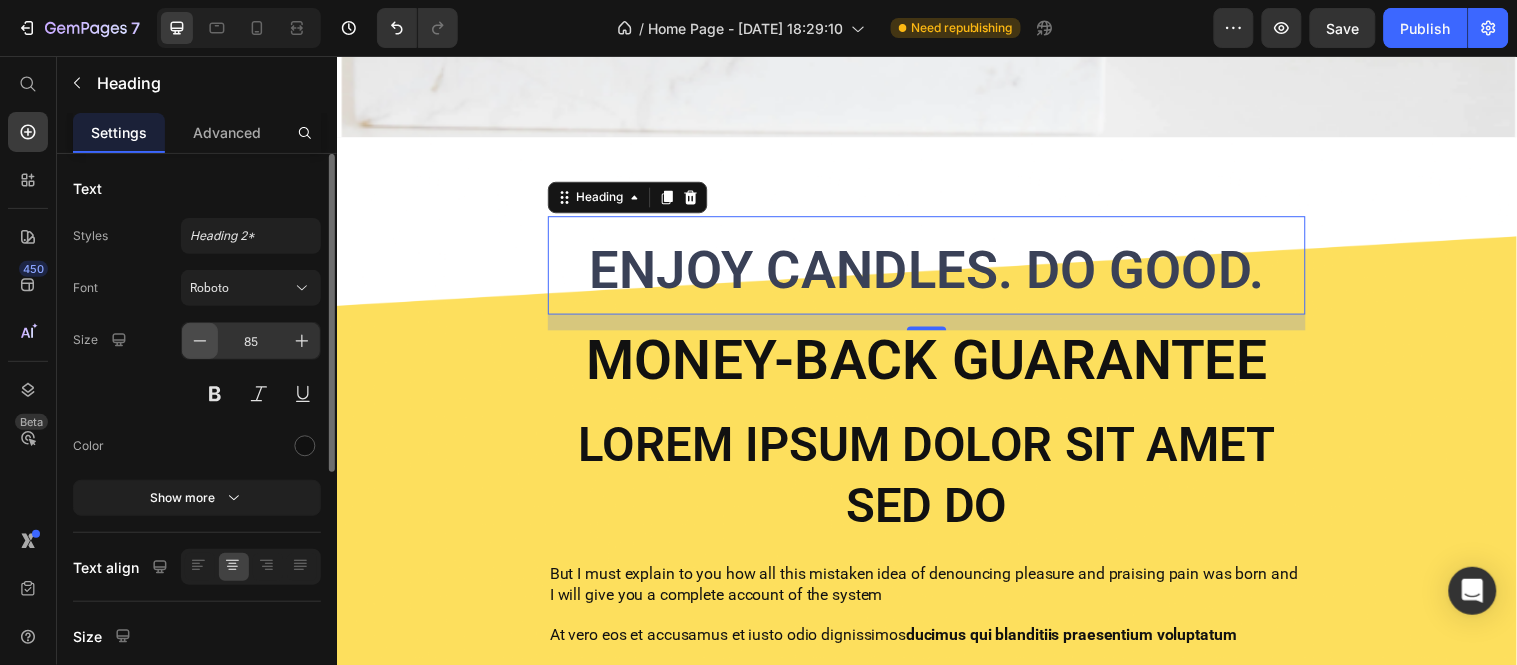 click 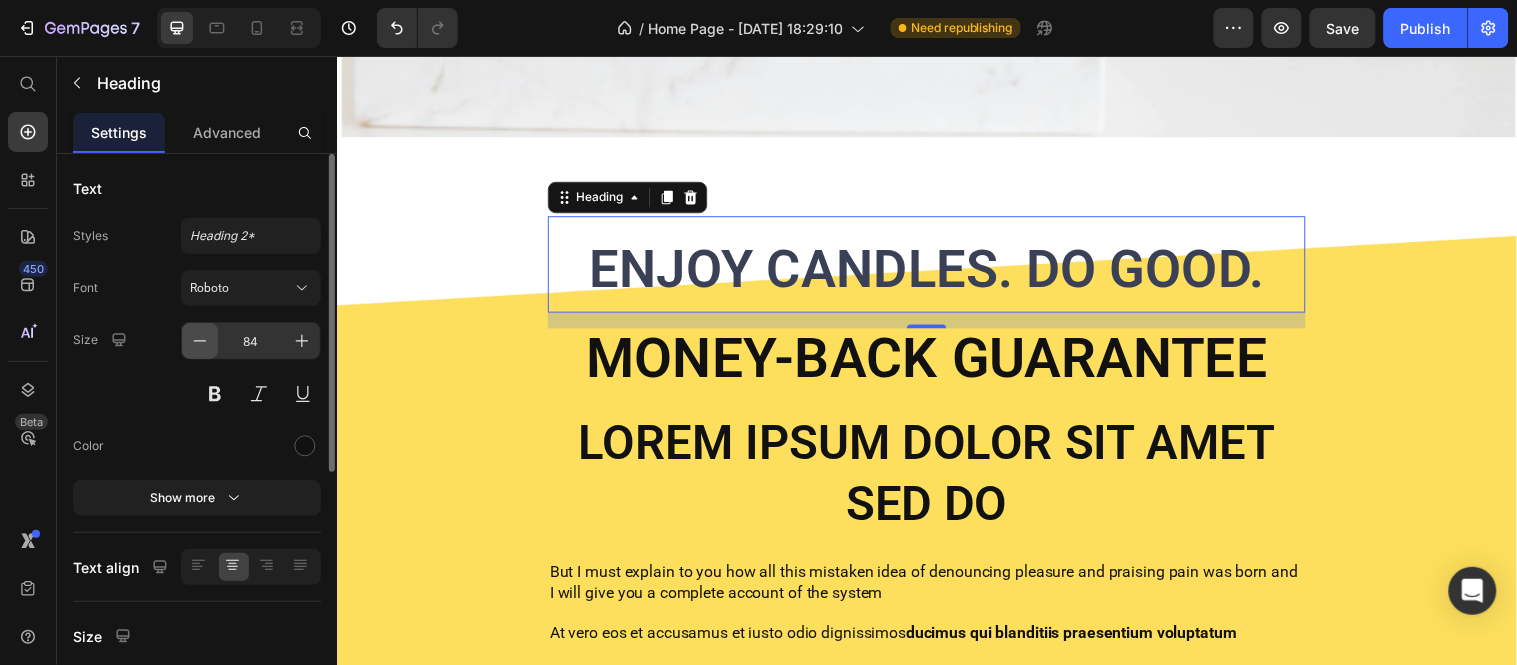 click 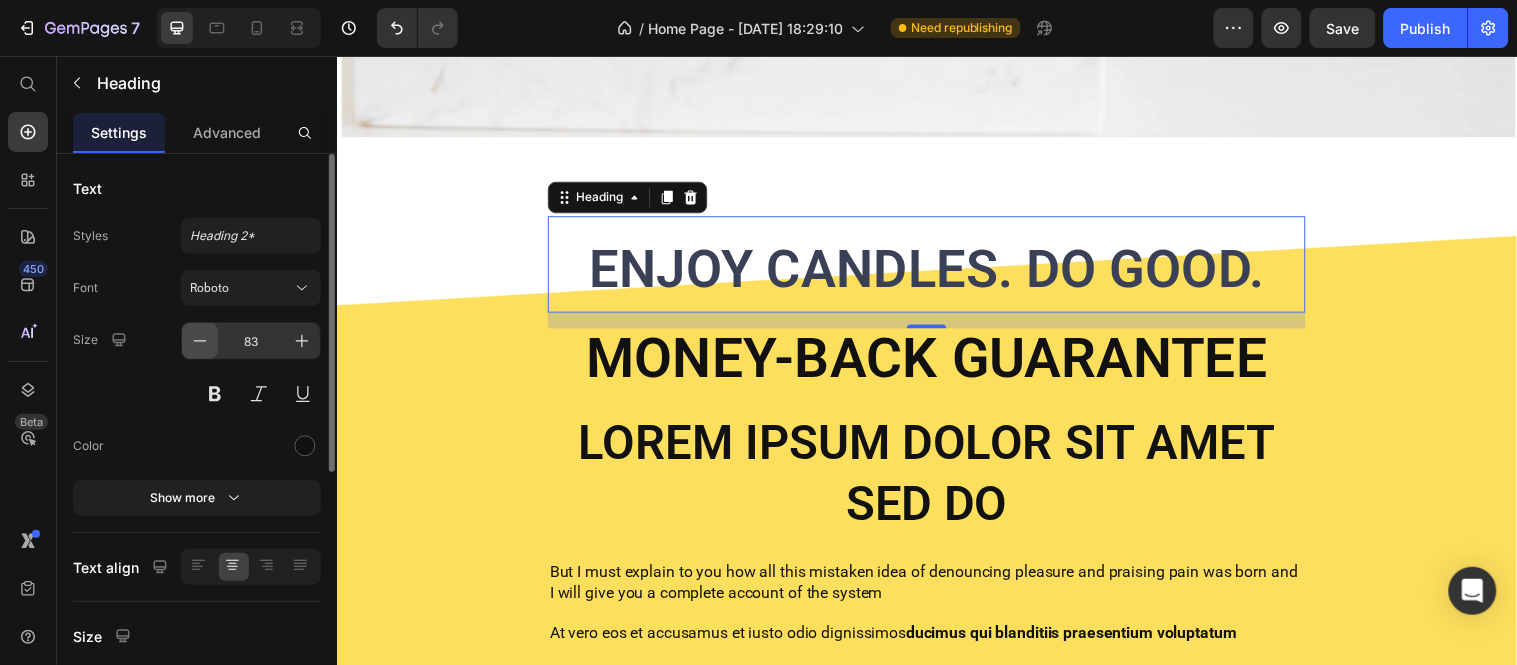 click 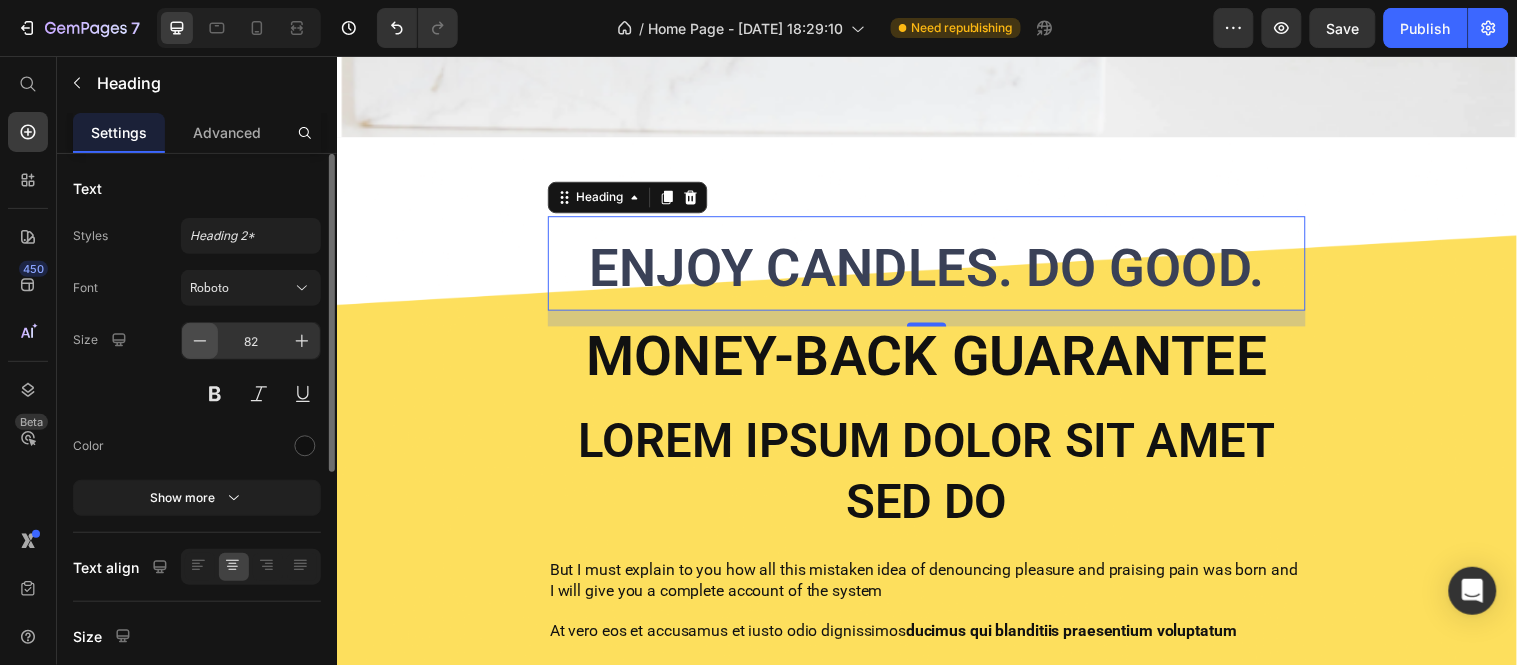 click 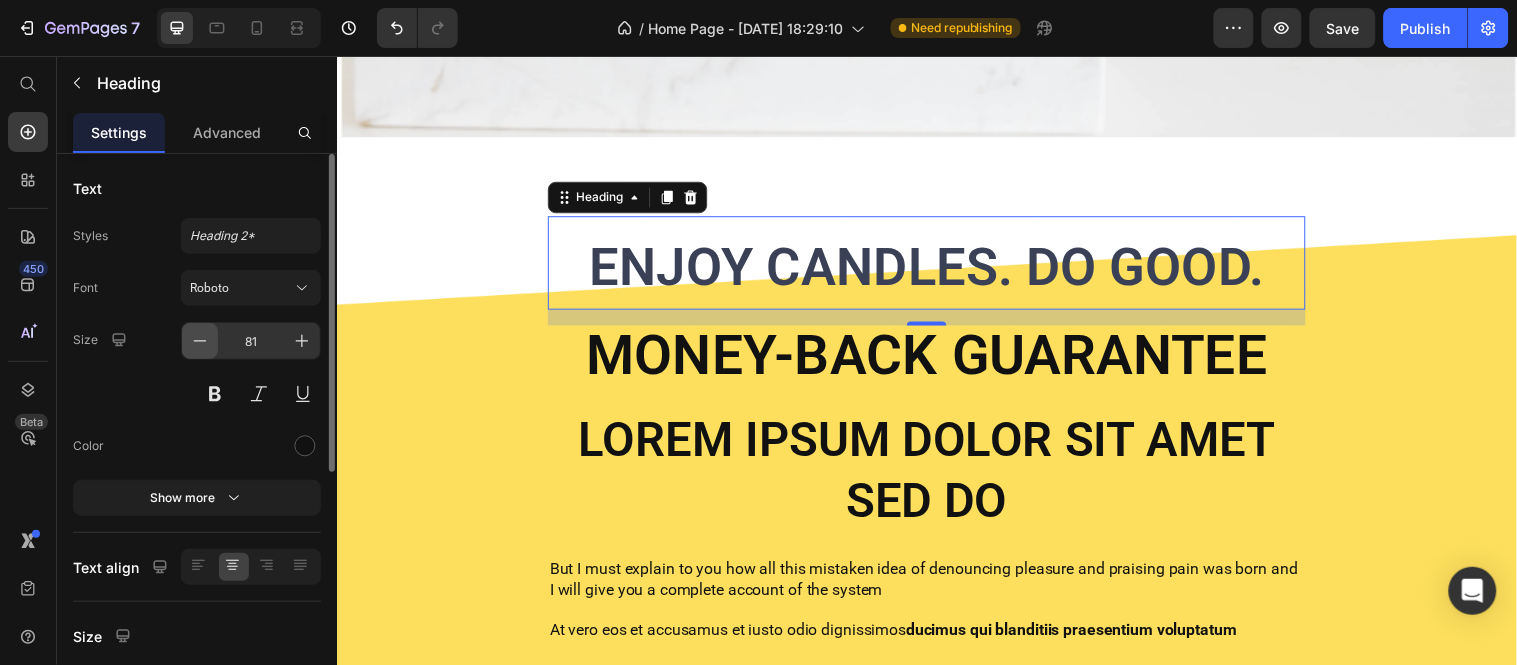 click 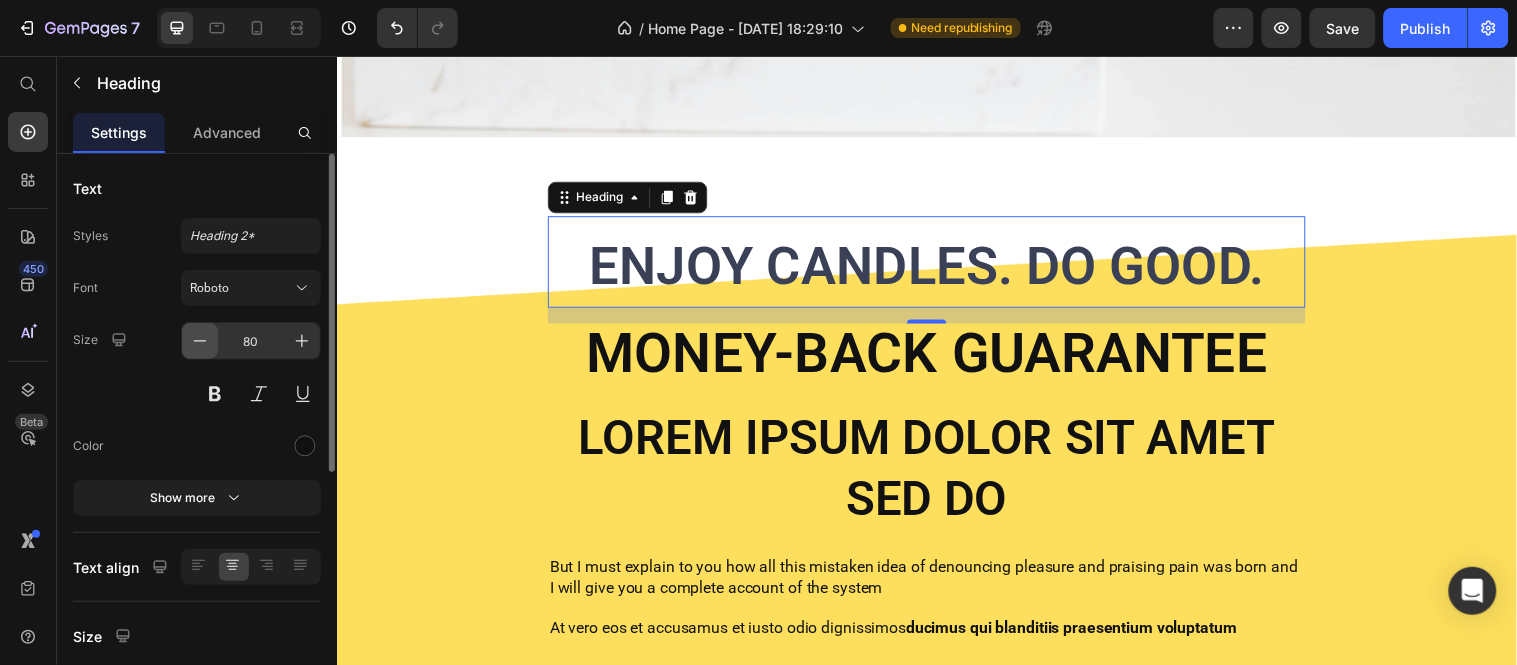 click 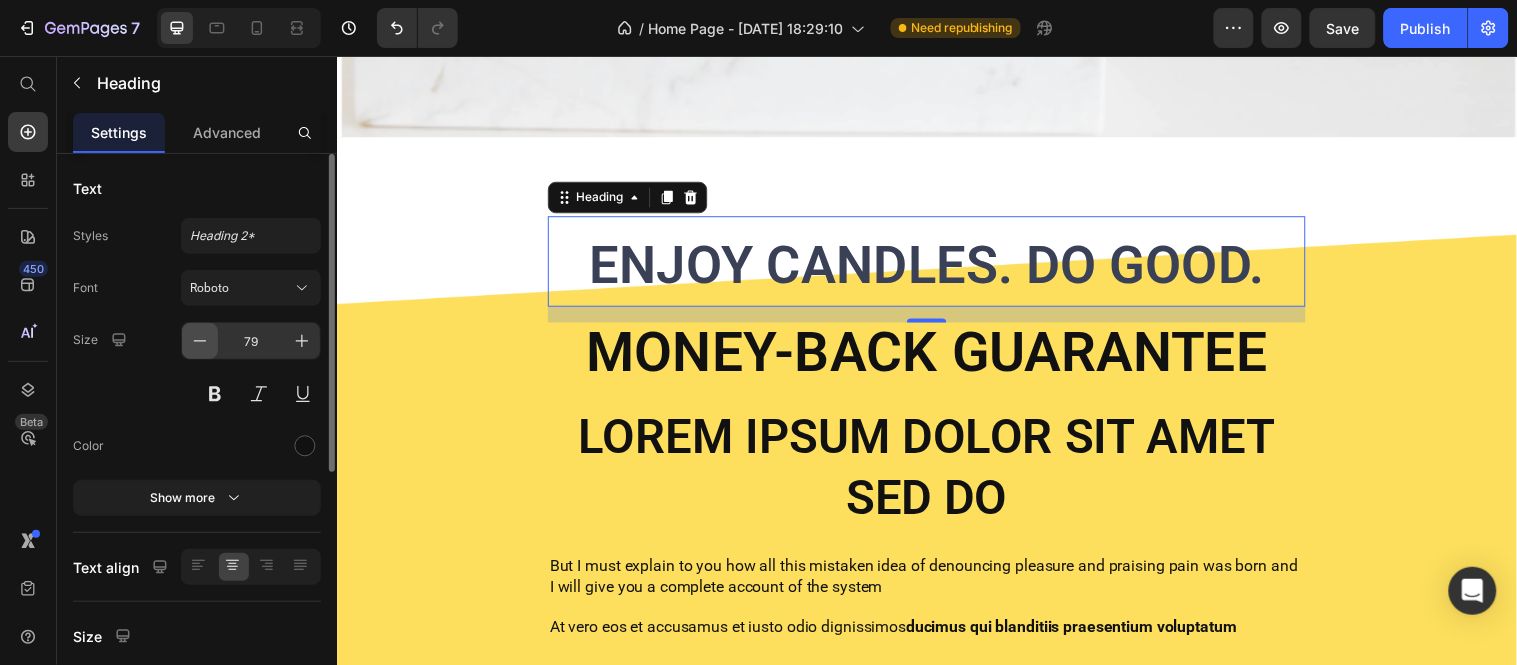click 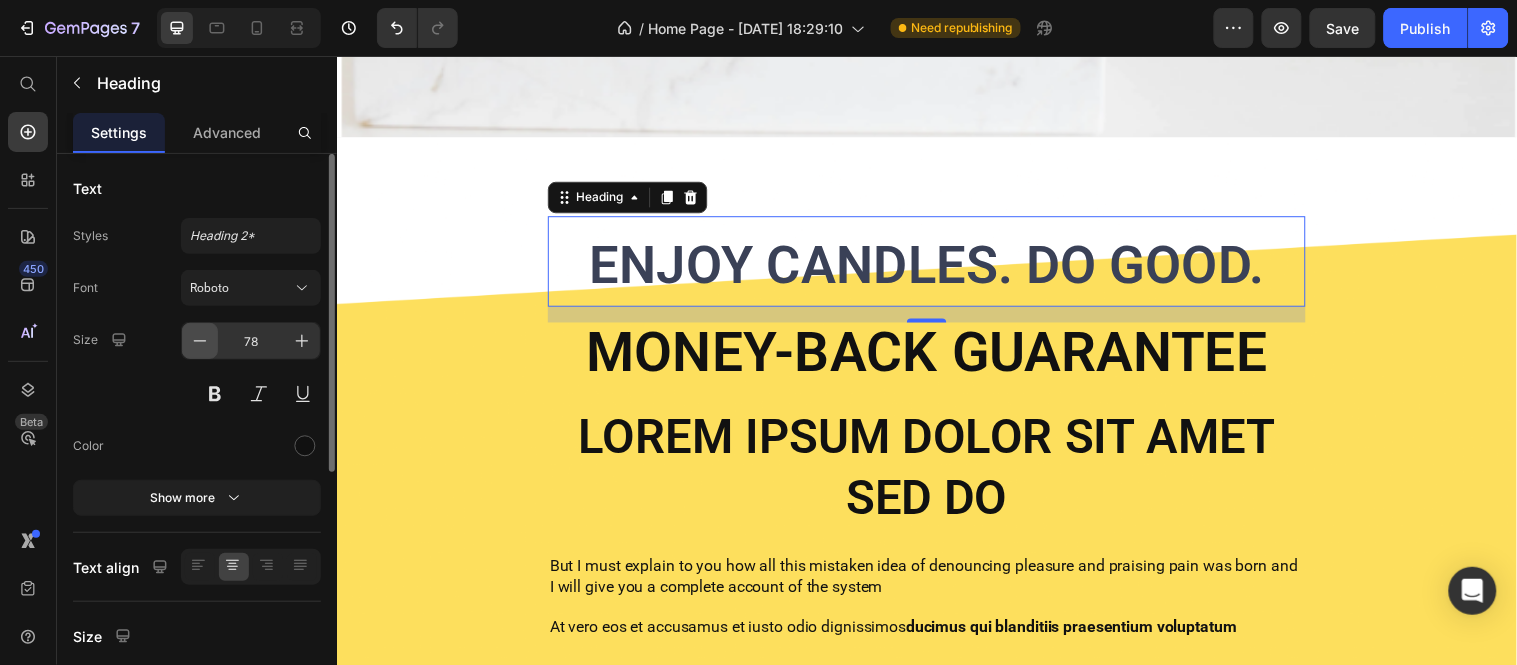 click 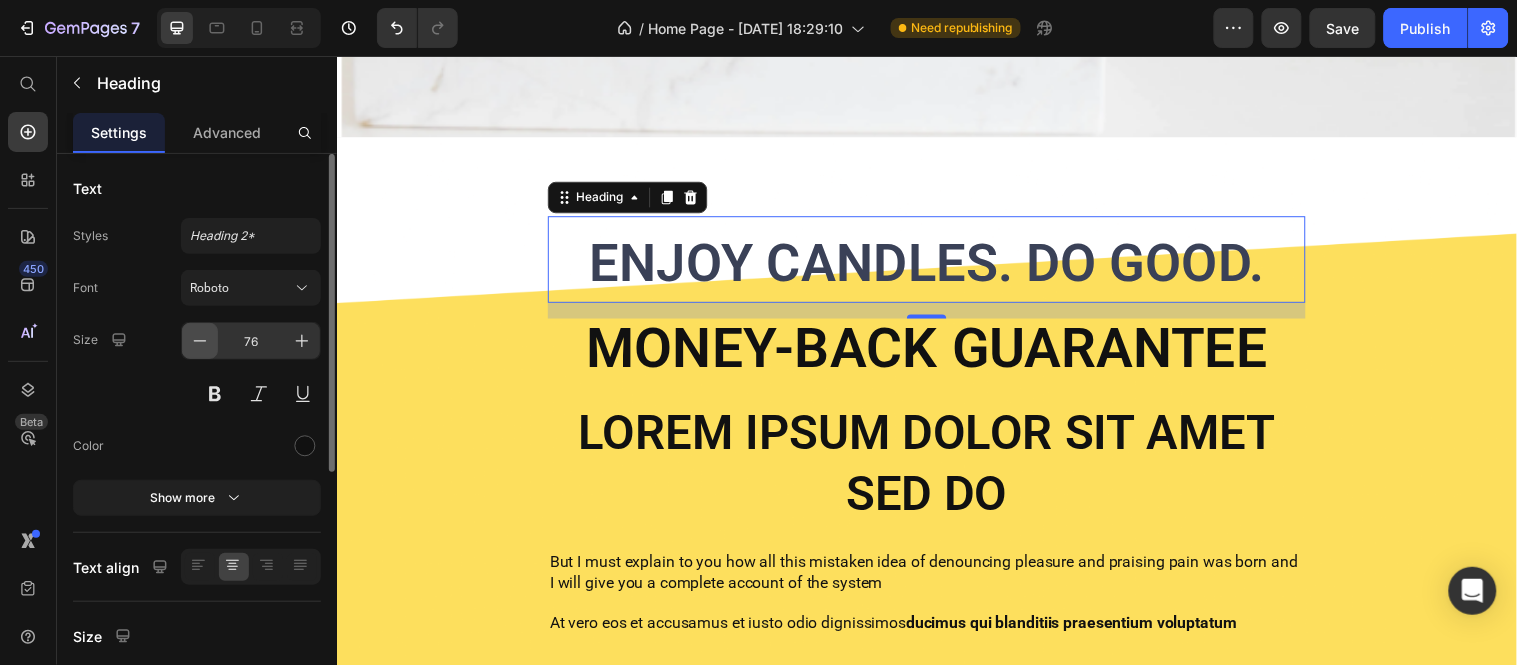 click 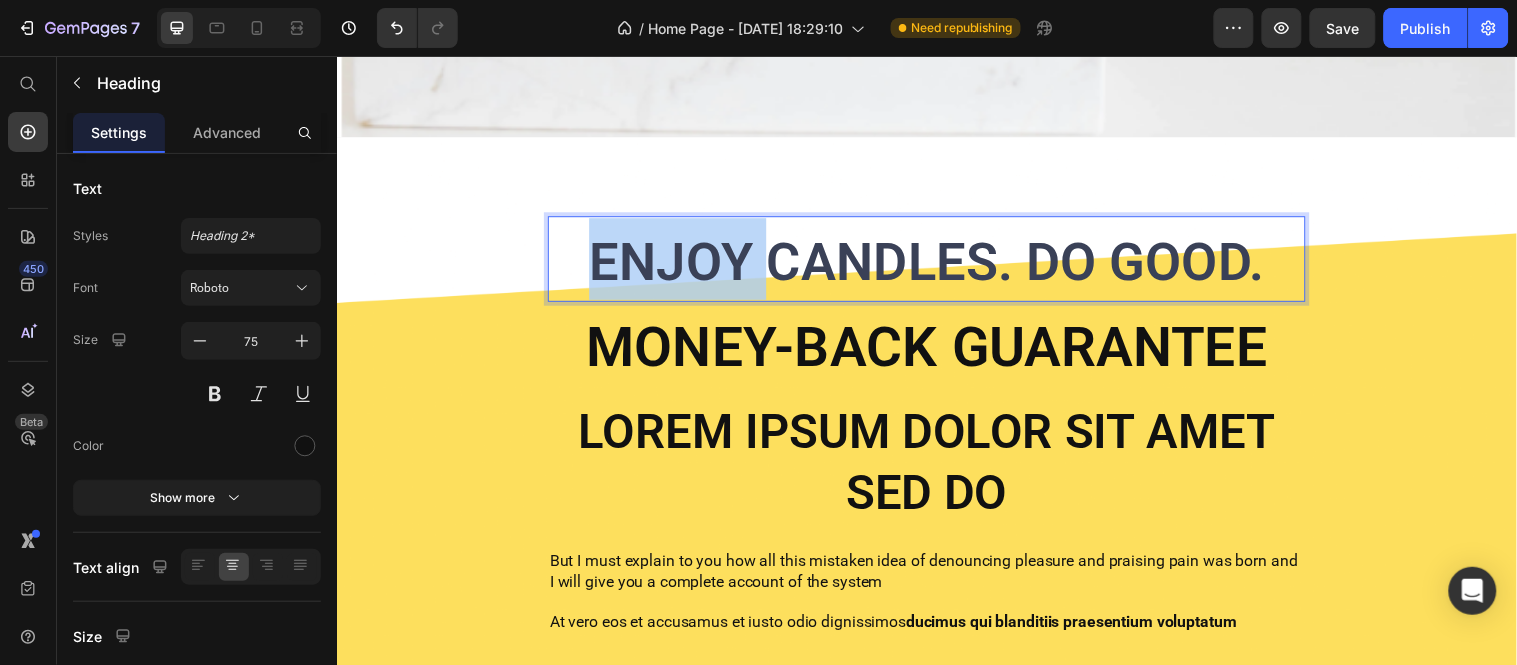 click on "ENJOY CANDLES. DO GOOD." at bounding box center (936, 265) 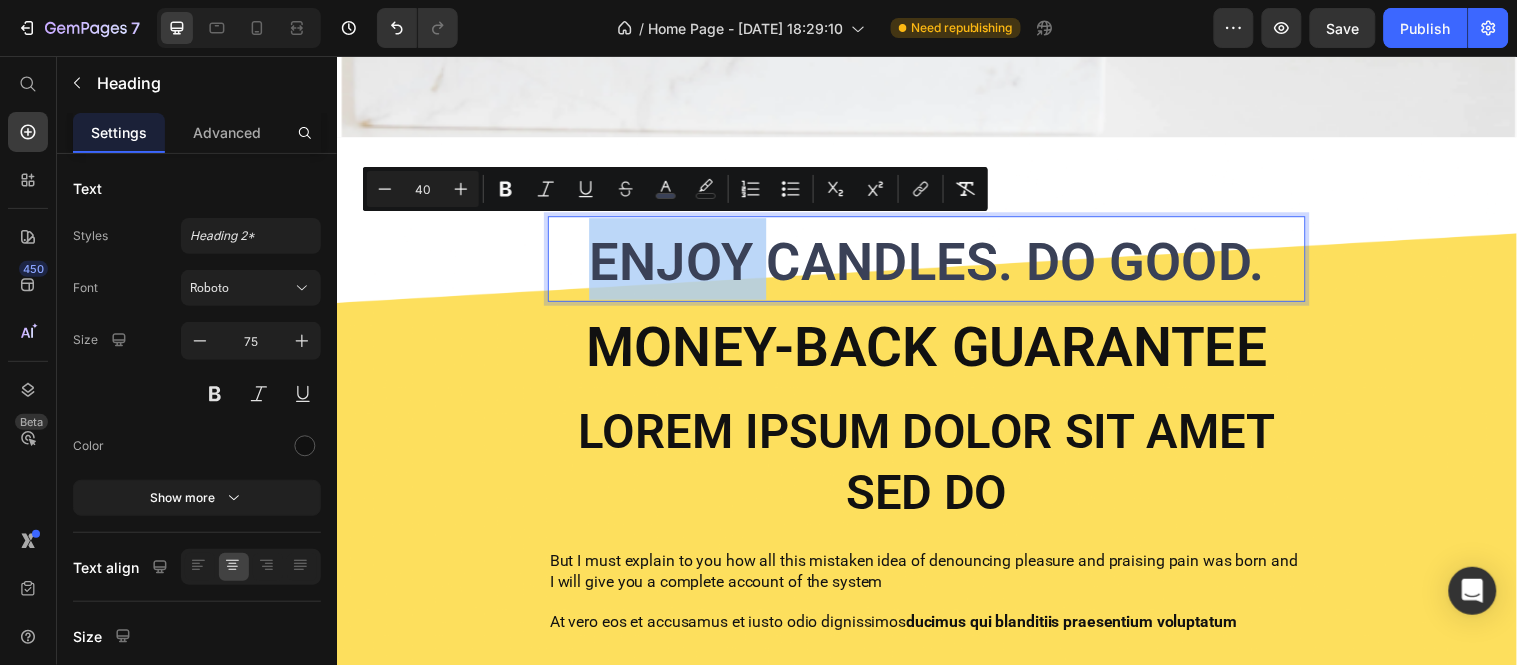click on "ENJOY CANDLES. DO GOOD." at bounding box center [936, 265] 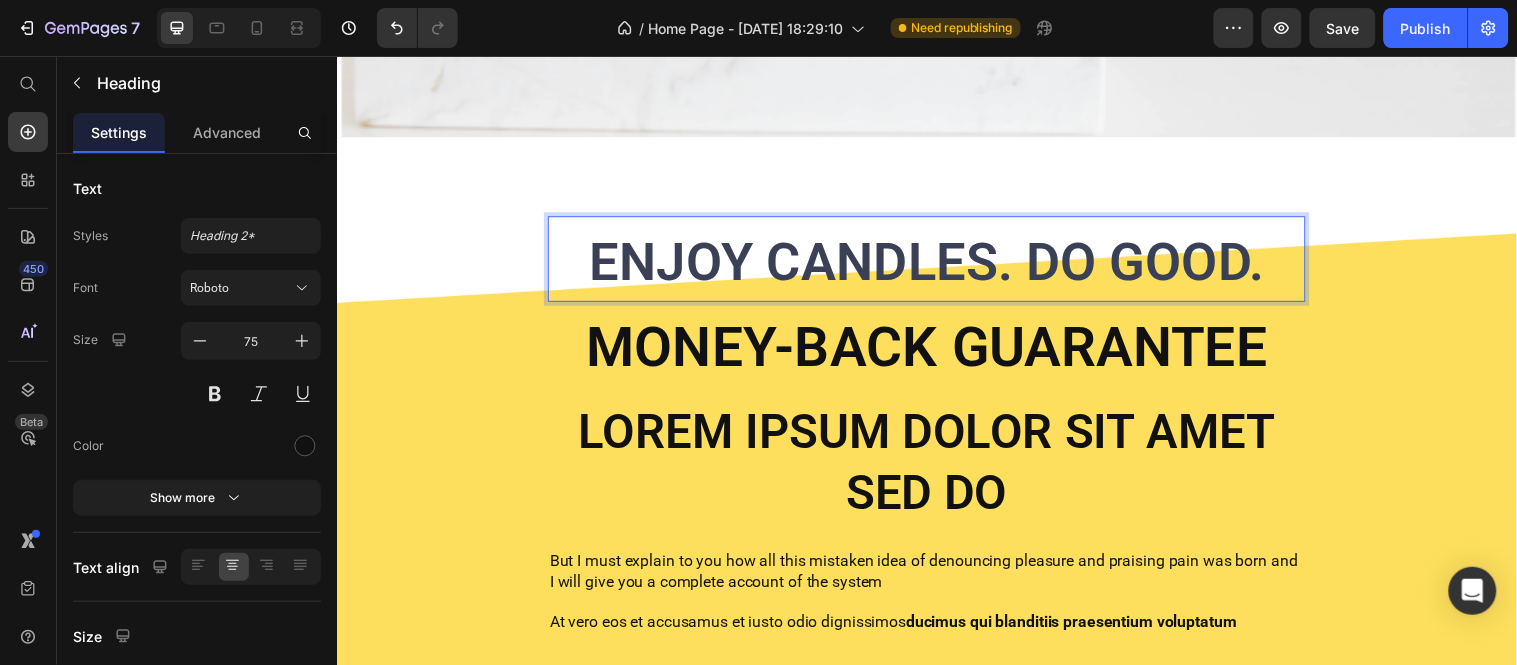 click on "ENJOY CANDLES. DO GOOD." at bounding box center [936, 265] 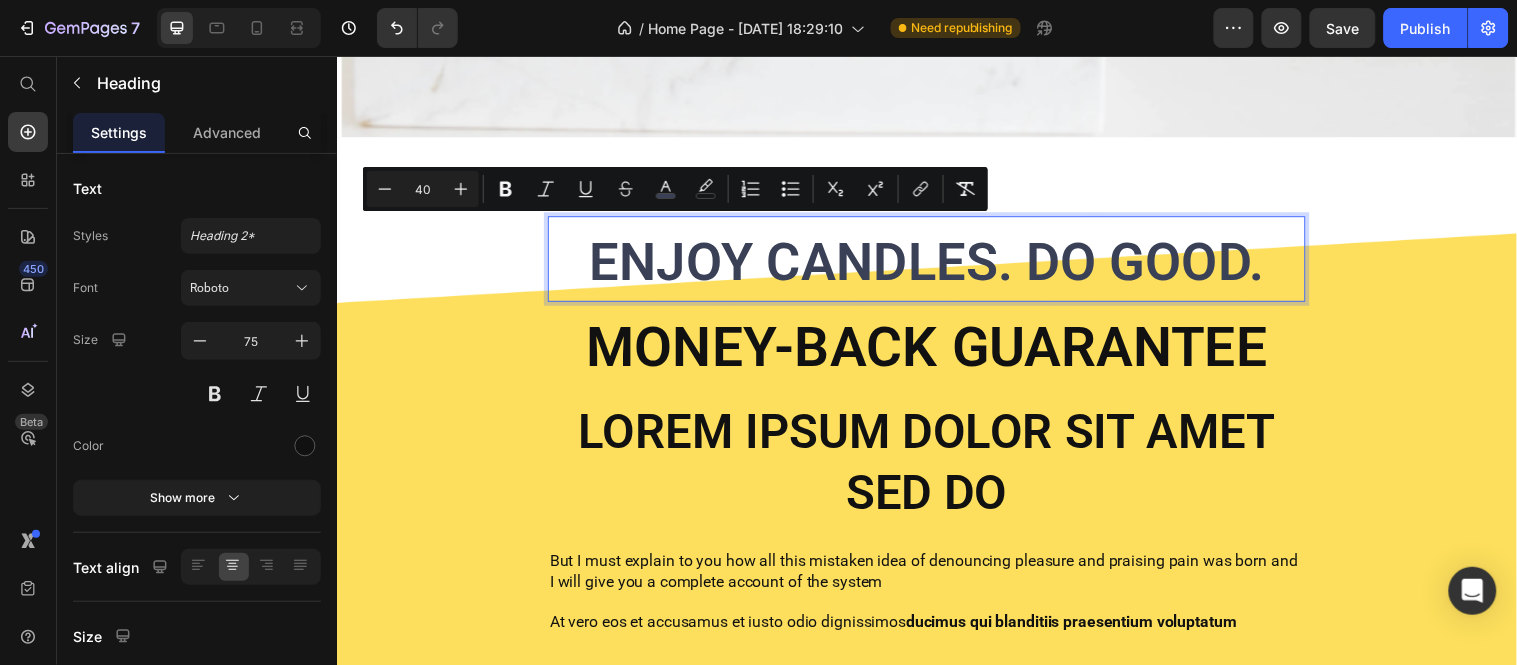 click on "ENJOY CANDLES. DO GOOD." at bounding box center [936, 265] 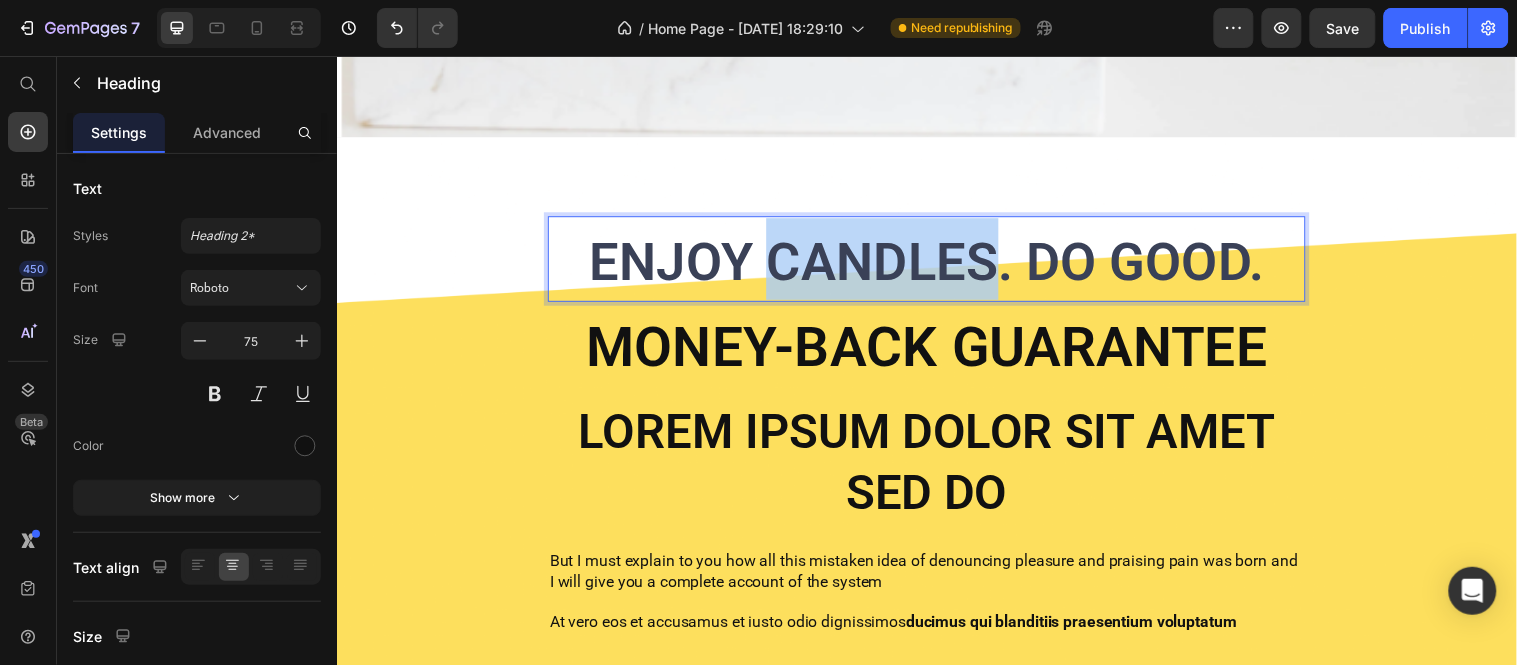 click on "ENJOY CANDLES. DO GOOD." at bounding box center [936, 265] 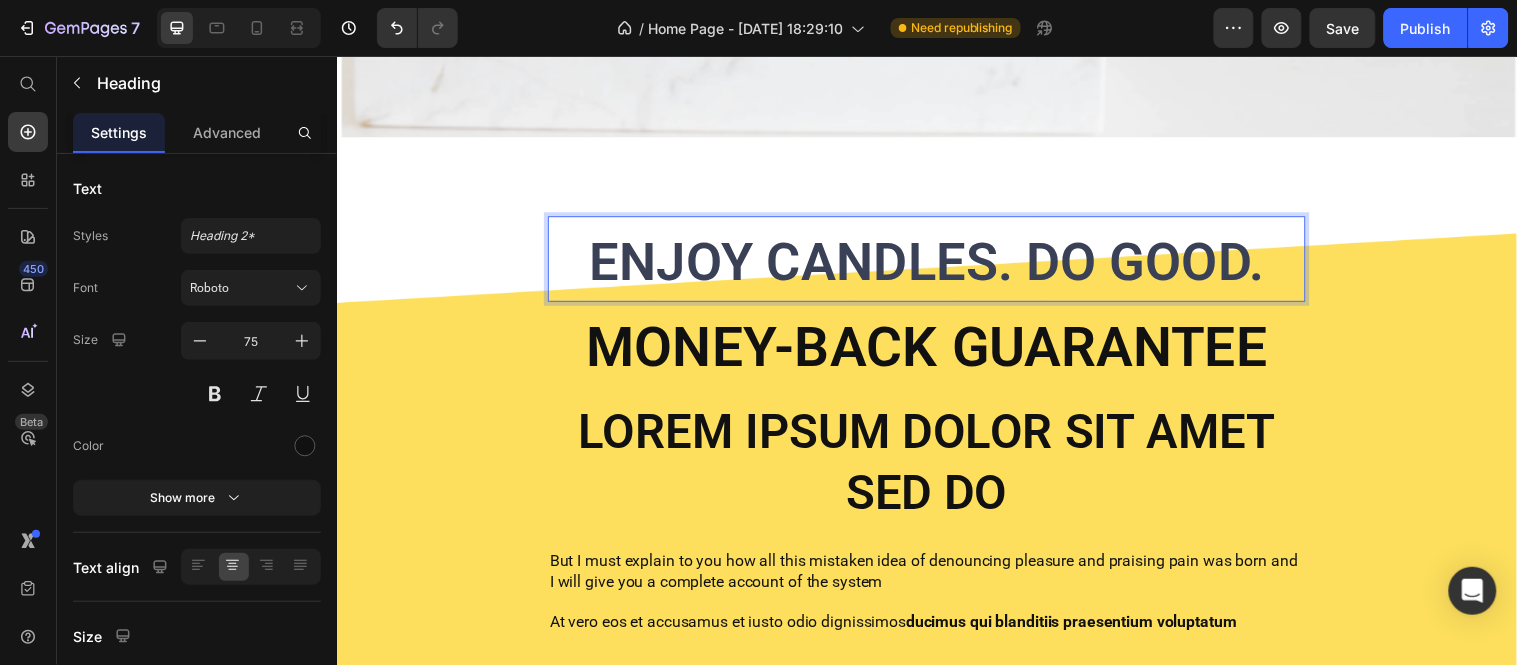 click on "ENJOY CANDLES. DO GOOD." at bounding box center [936, 265] 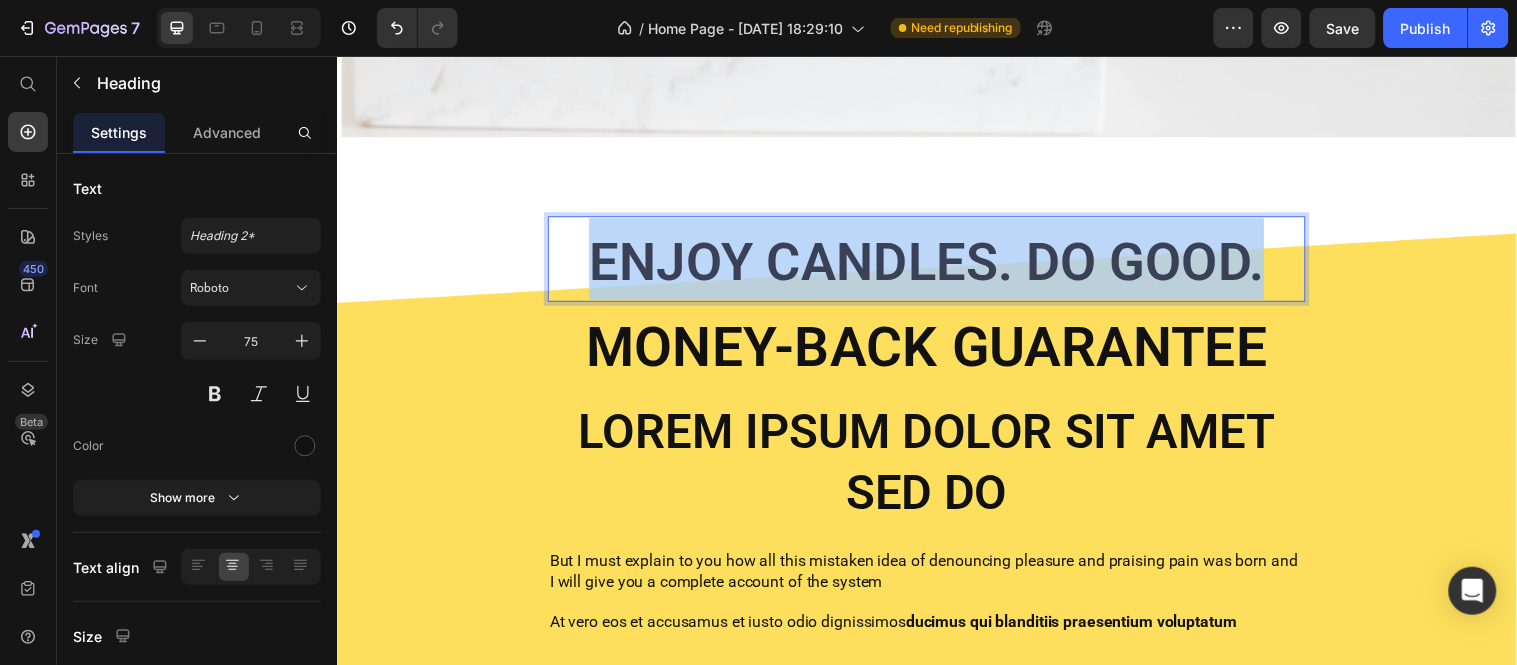 drag, startPoint x: 733, startPoint y: 246, endPoint x: 1258, endPoint y: 222, distance: 525.5483 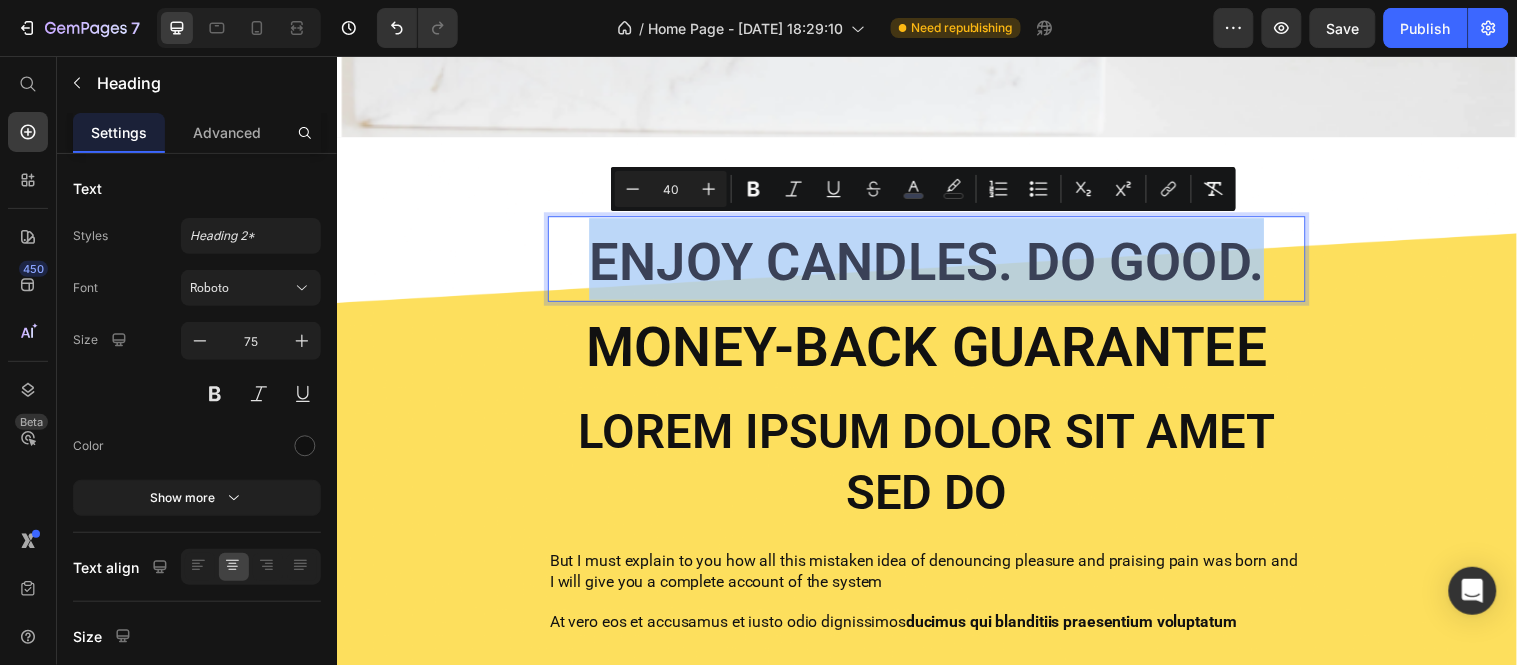 drag, startPoint x: 1264, startPoint y: 249, endPoint x: 588, endPoint y: 252, distance: 676.00665 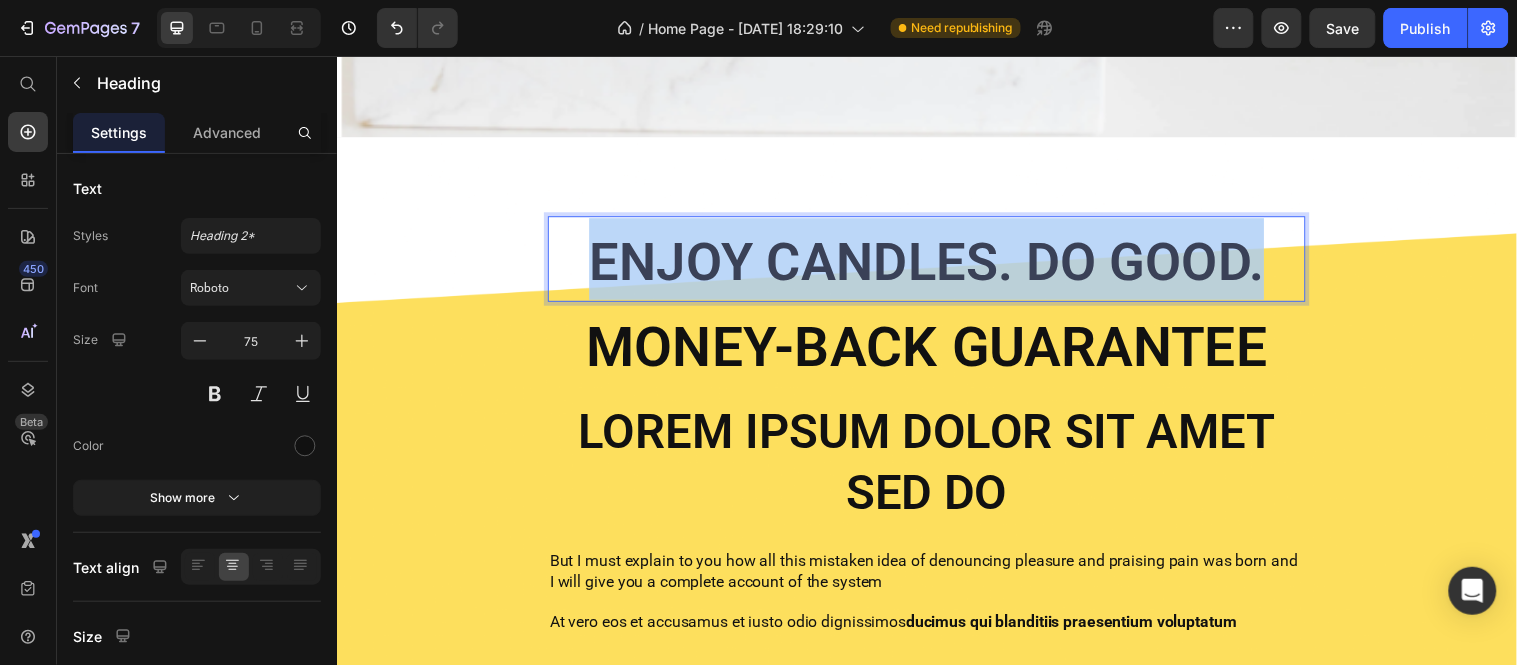 drag, startPoint x: 1269, startPoint y: 263, endPoint x: 580, endPoint y: 254, distance: 689.0588 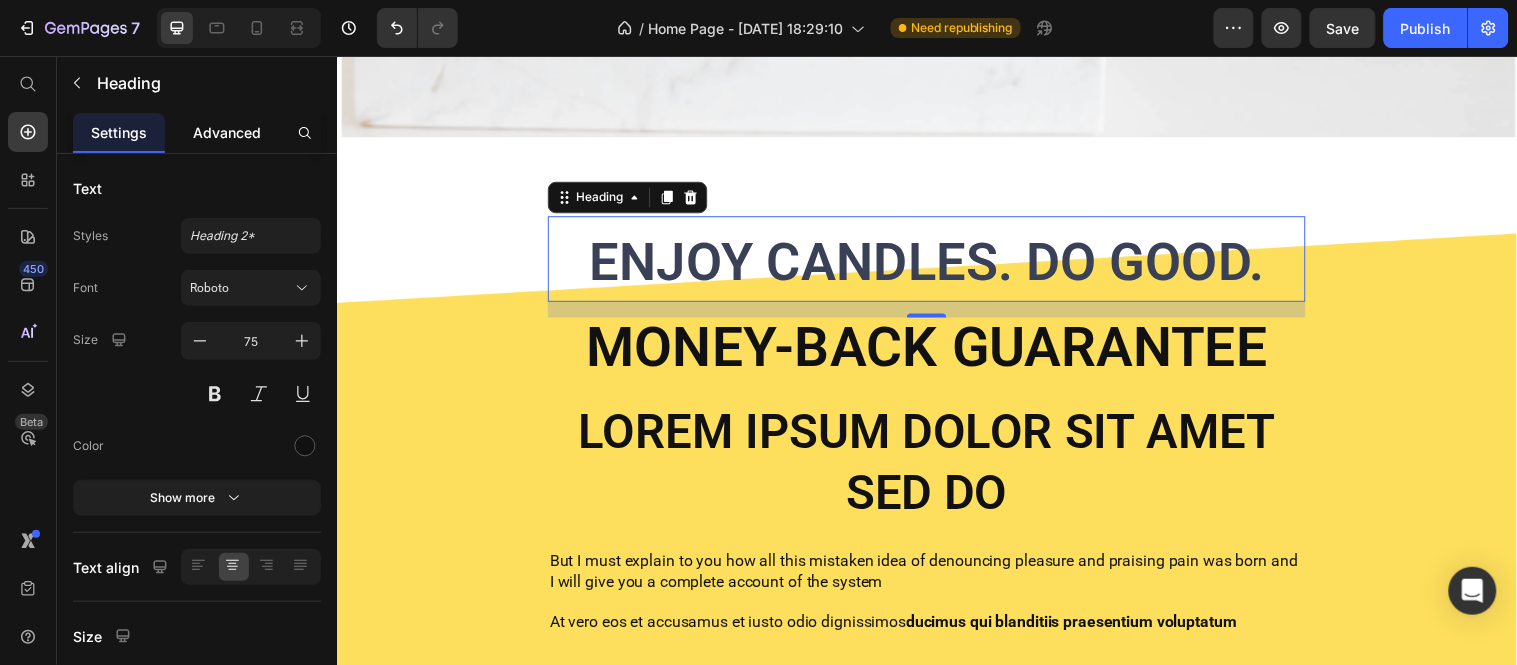 click on "Advanced" at bounding box center [227, 132] 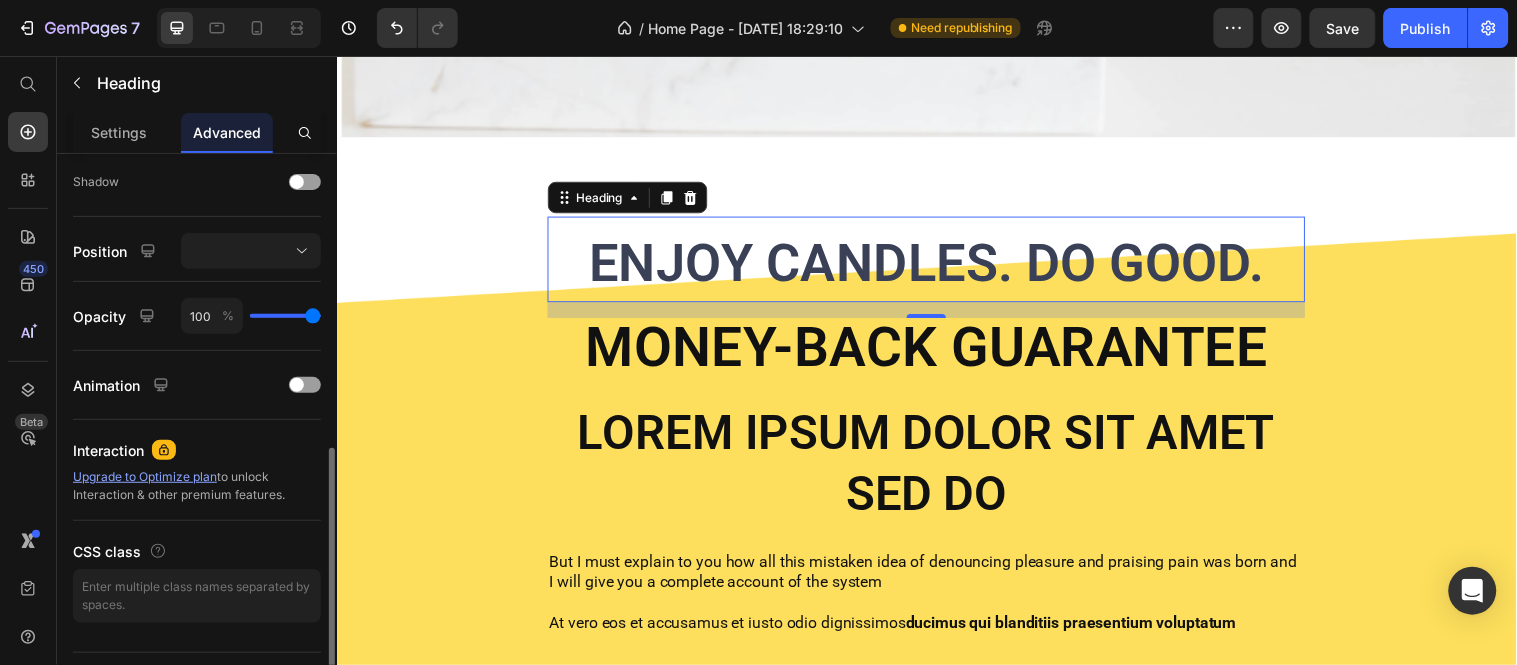 scroll, scrollTop: 657, scrollLeft: 0, axis: vertical 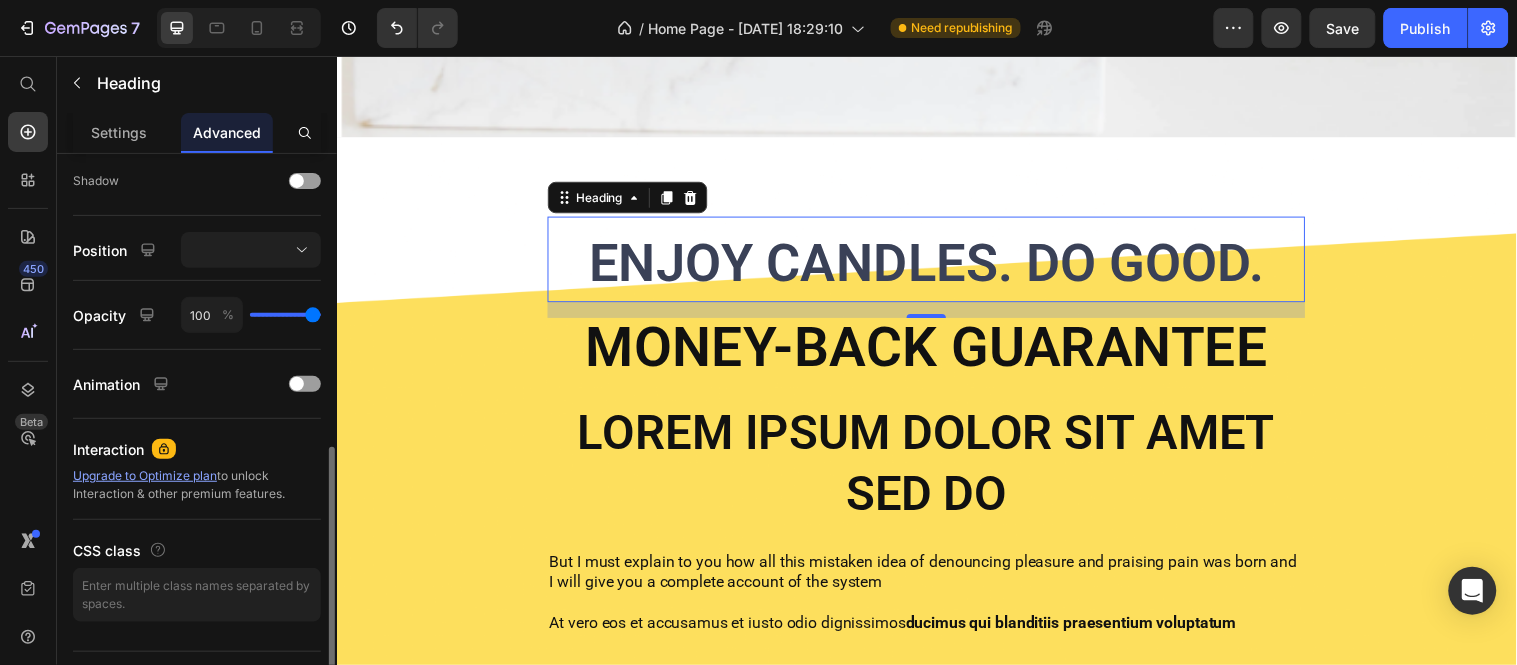 drag, startPoint x: 315, startPoint y: 315, endPoint x: 414, endPoint y: 308, distance: 99.24717 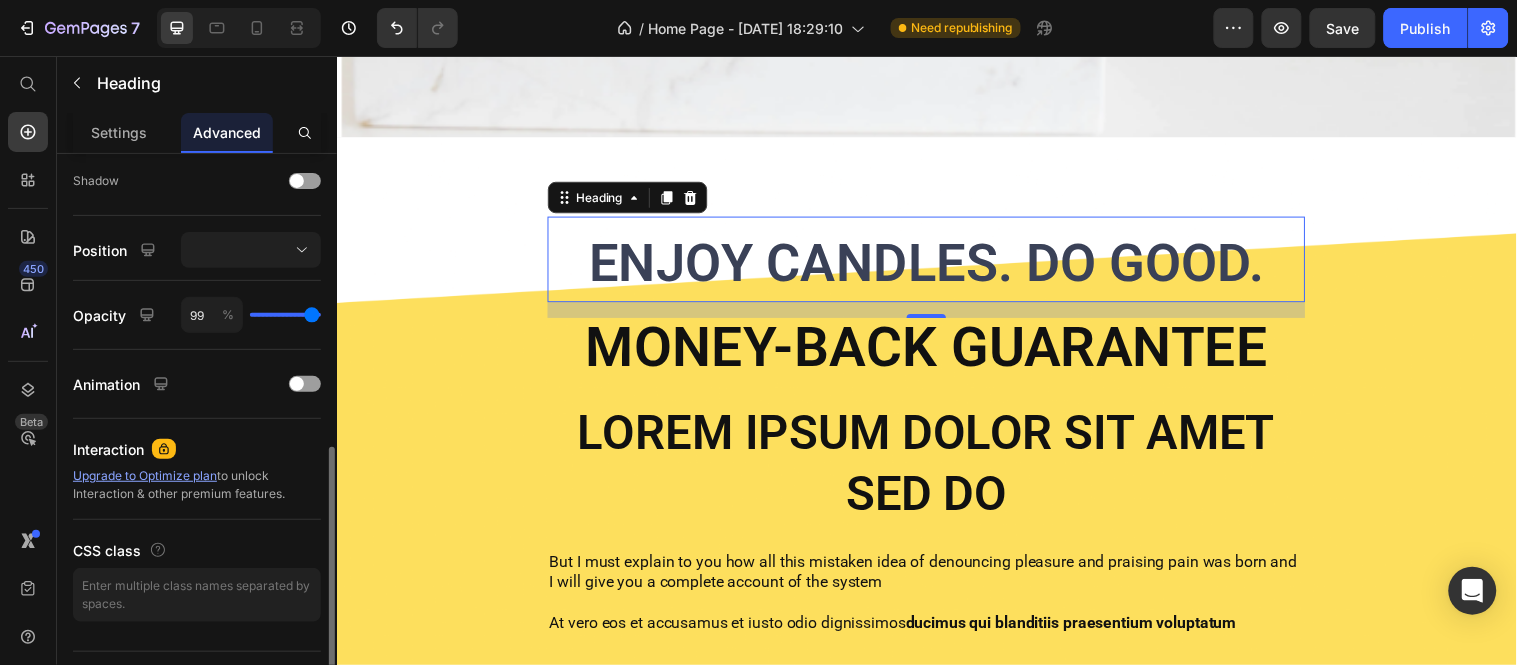 type on "58" 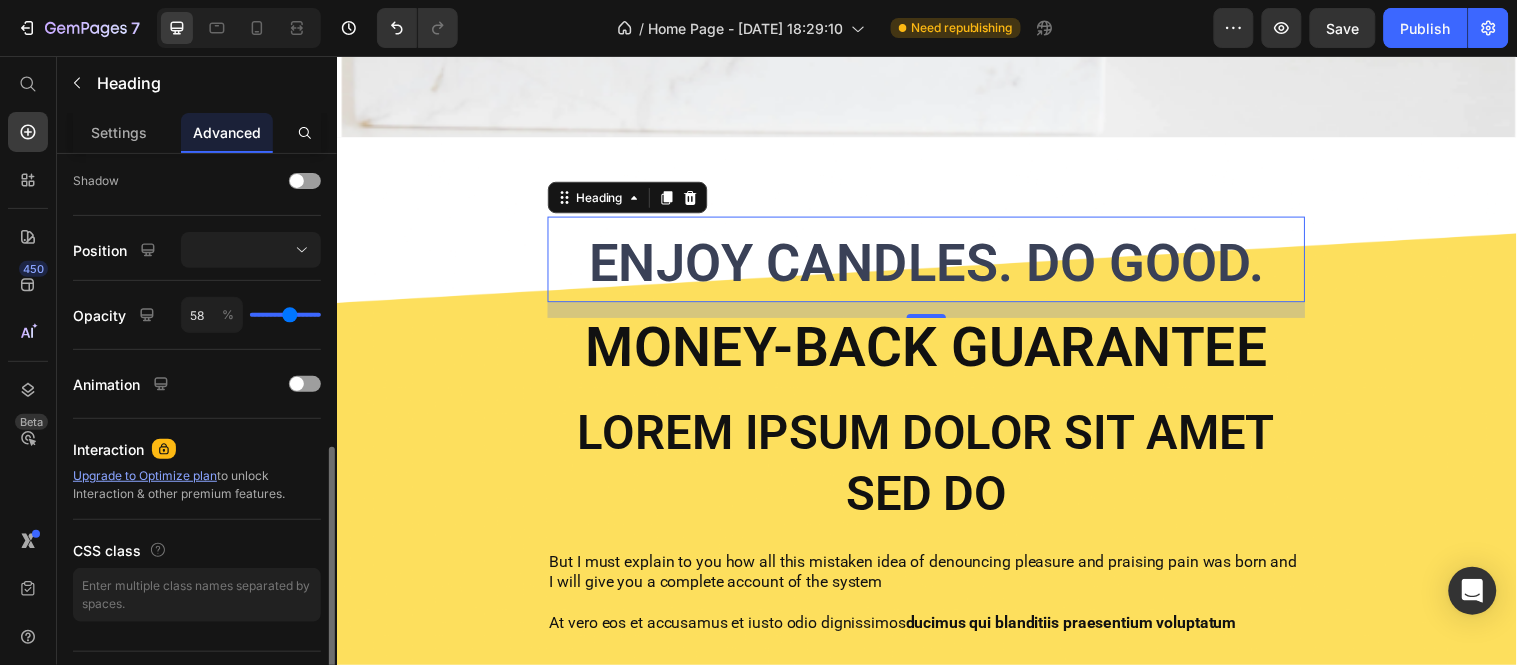 type on "28" 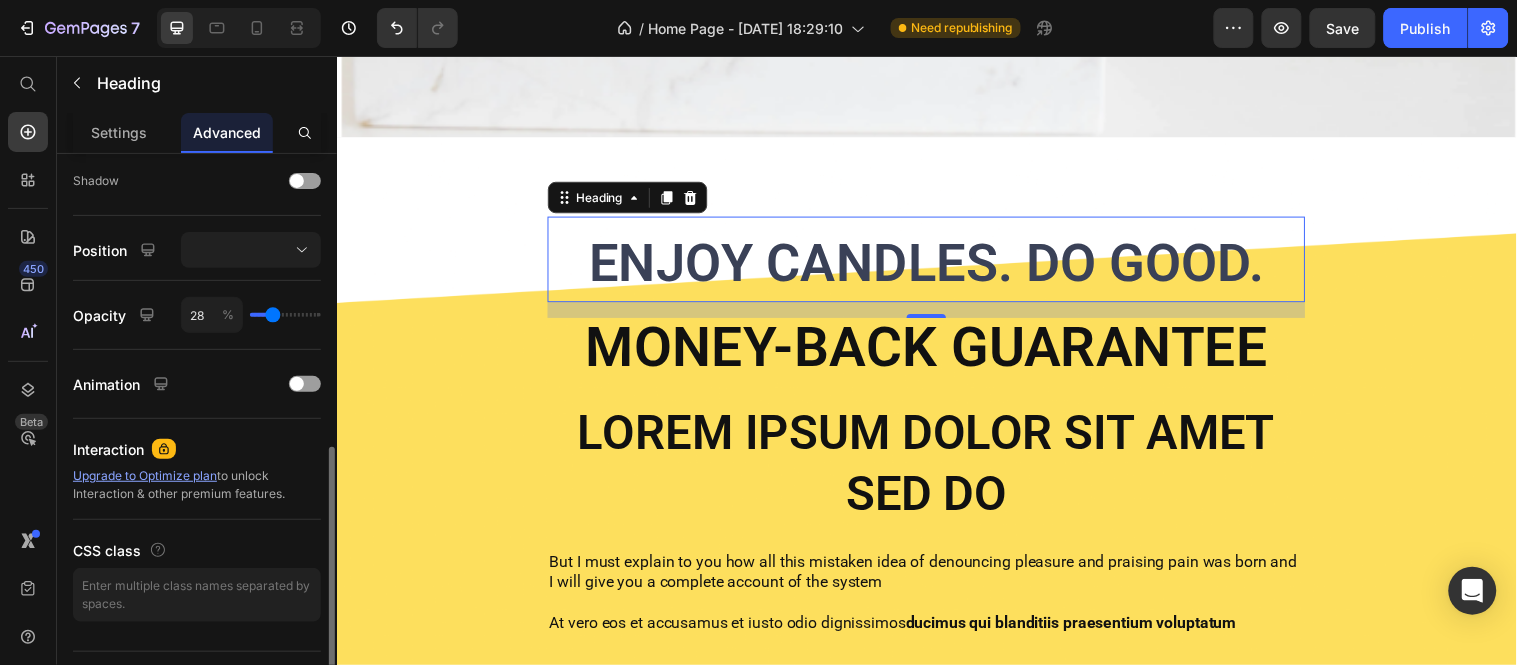 type on "0" 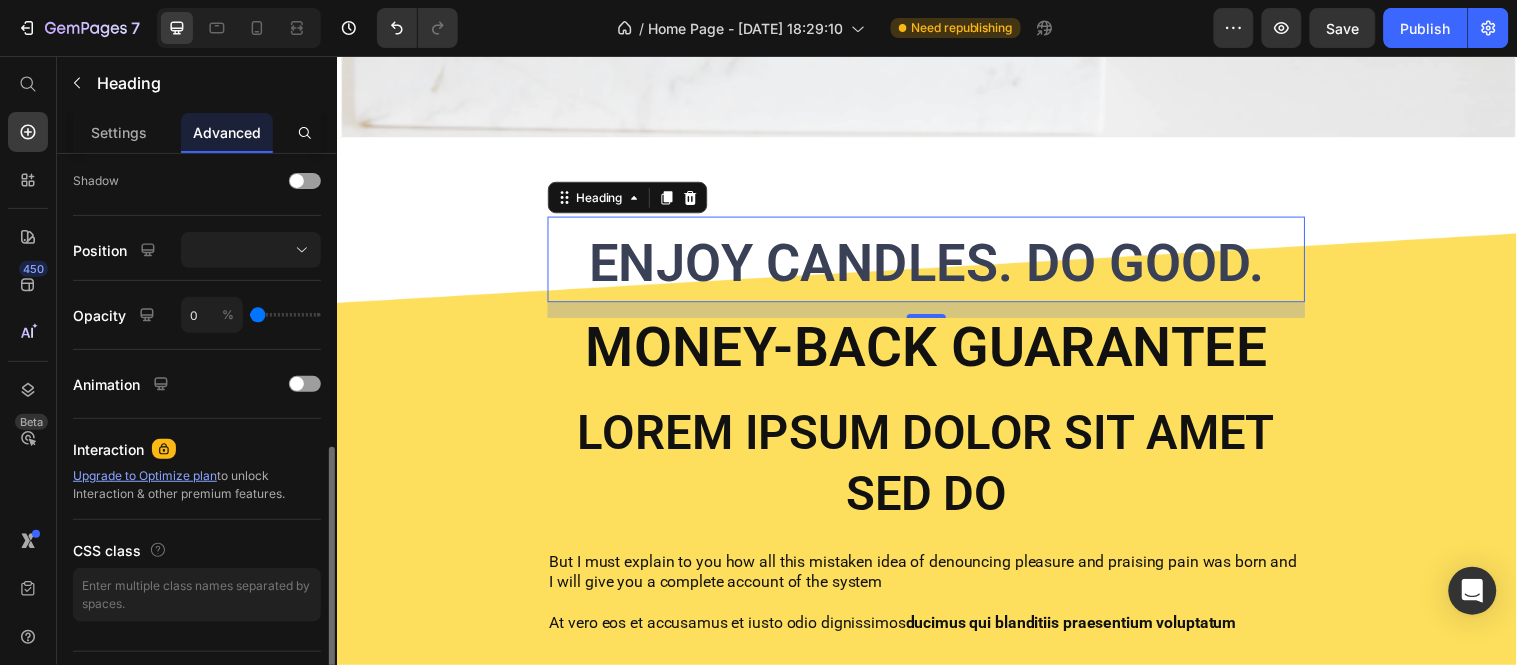 drag, startPoint x: 316, startPoint y: 318, endPoint x: 224, endPoint y: 325, distance: 92.26592 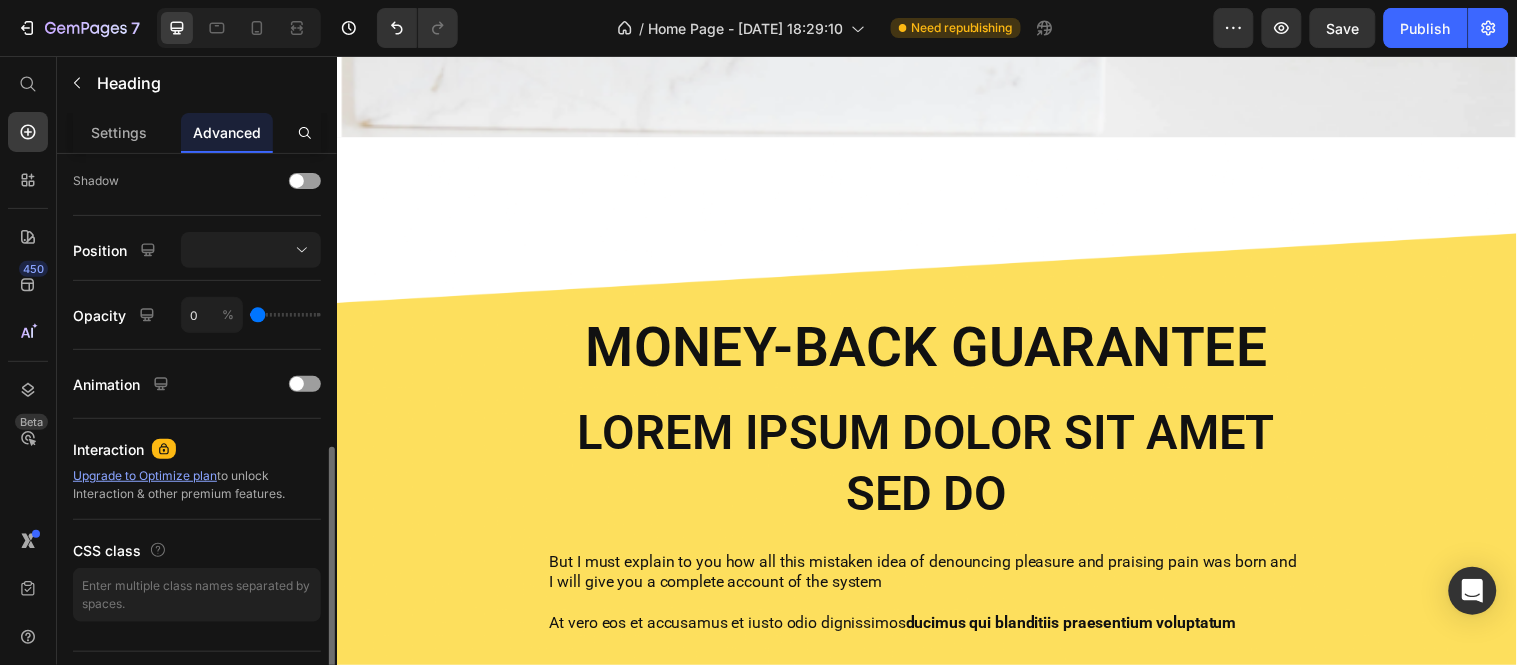 type on "20" 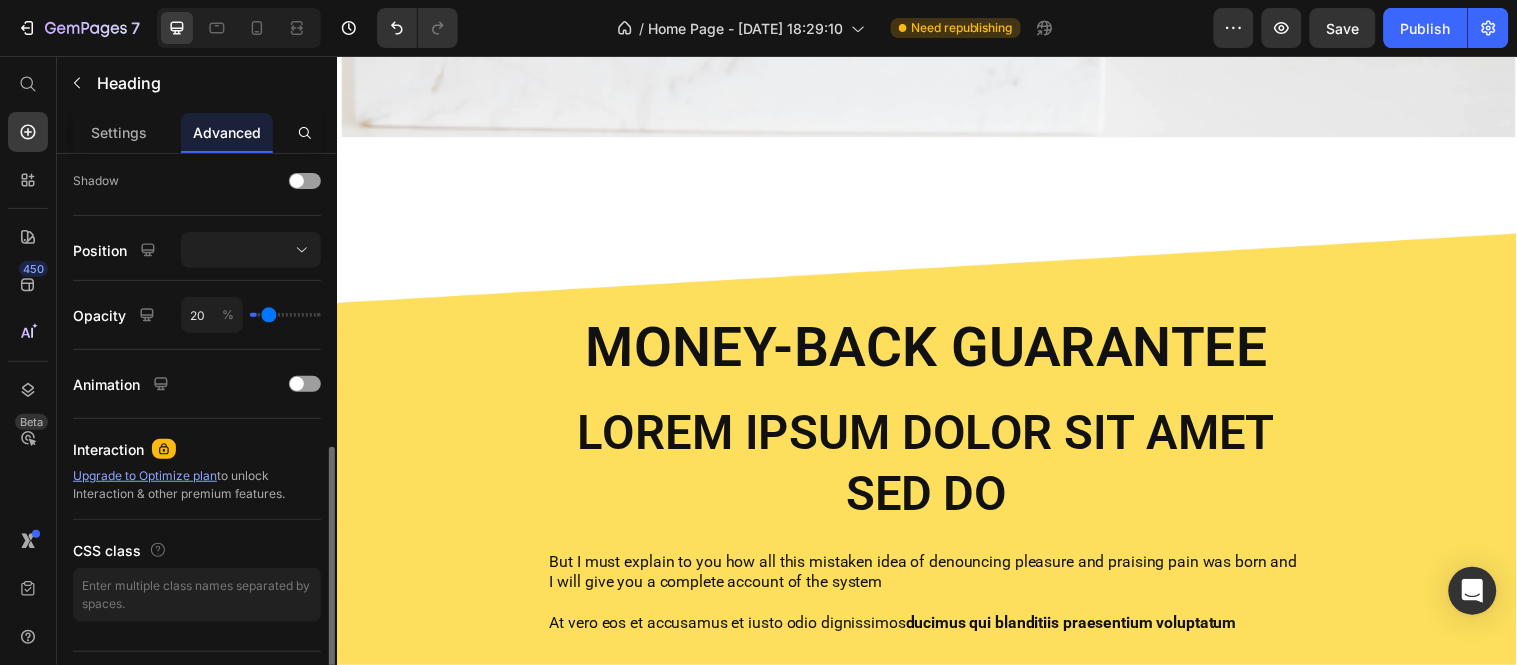 type on "70" 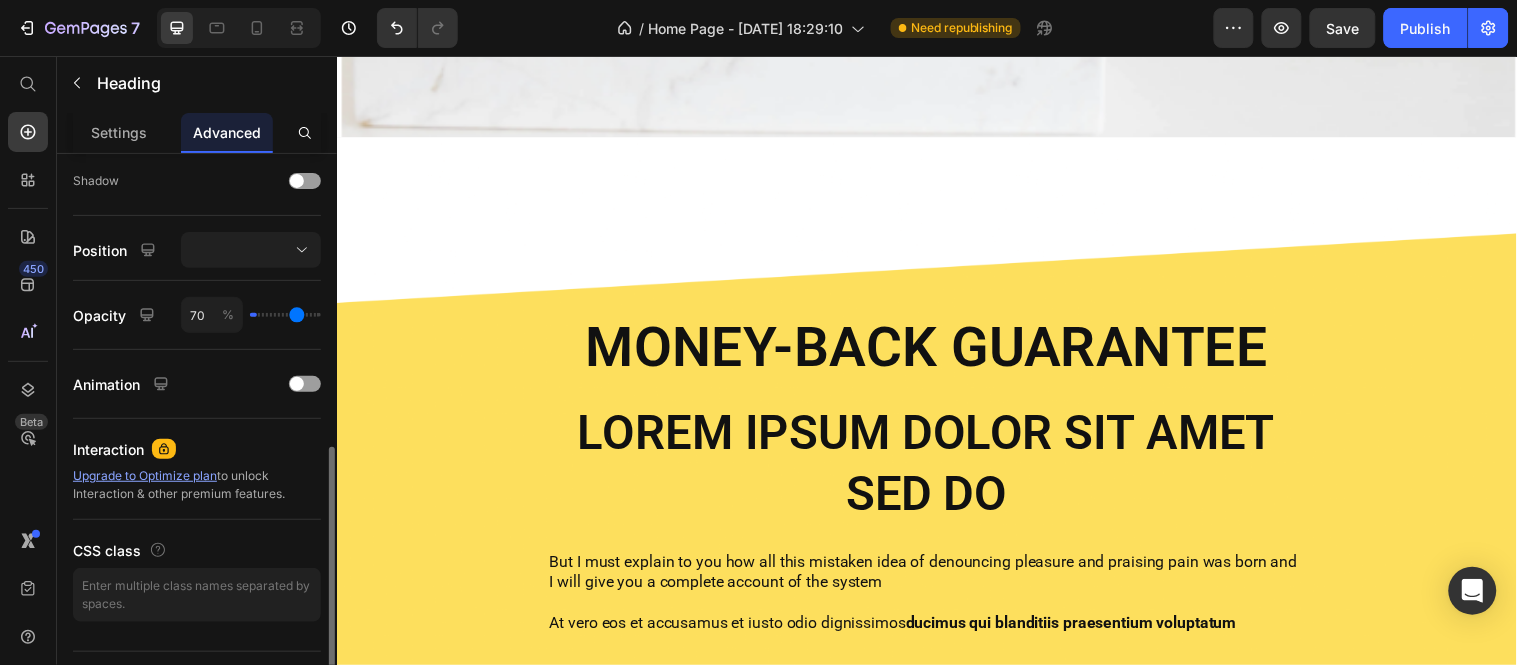 type on "100" 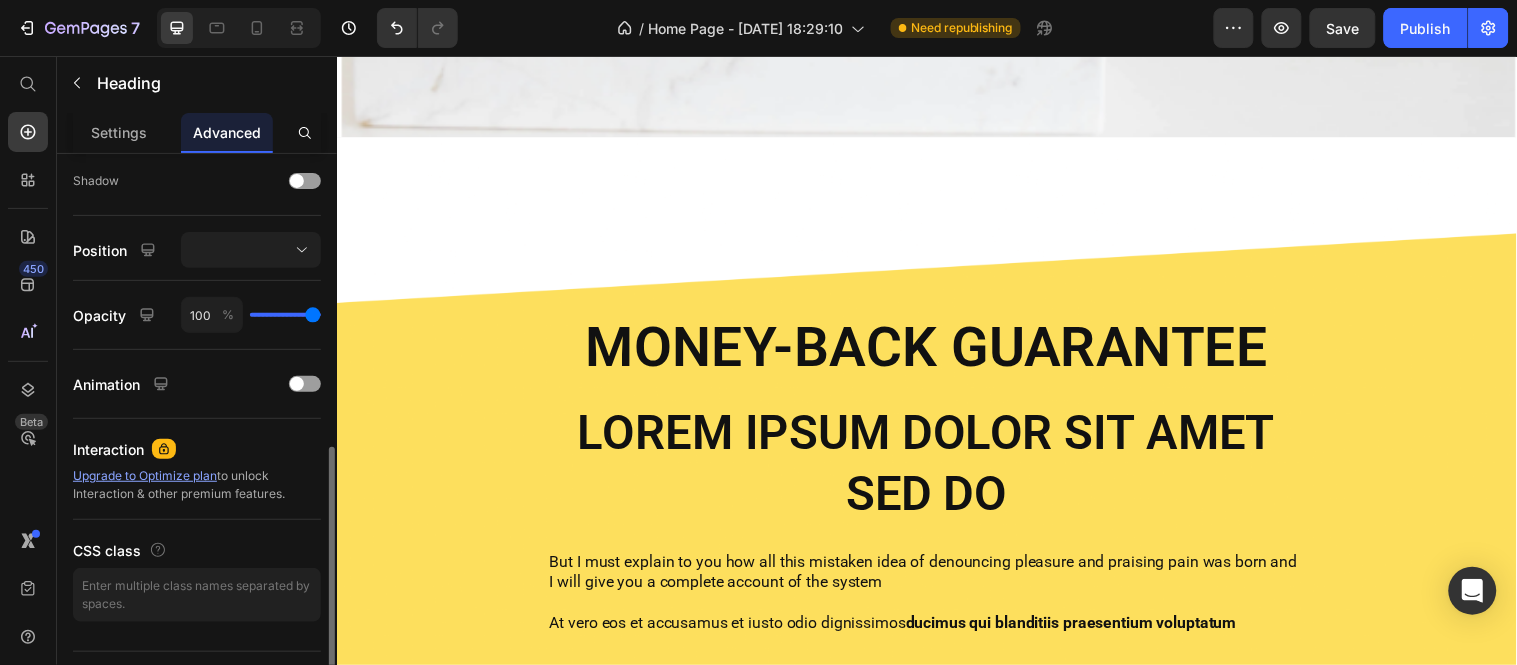 drag, startPoint x: 254, startPoint y: 316, endPoint x: 370, endPoint y: 318, distance: 116.01724 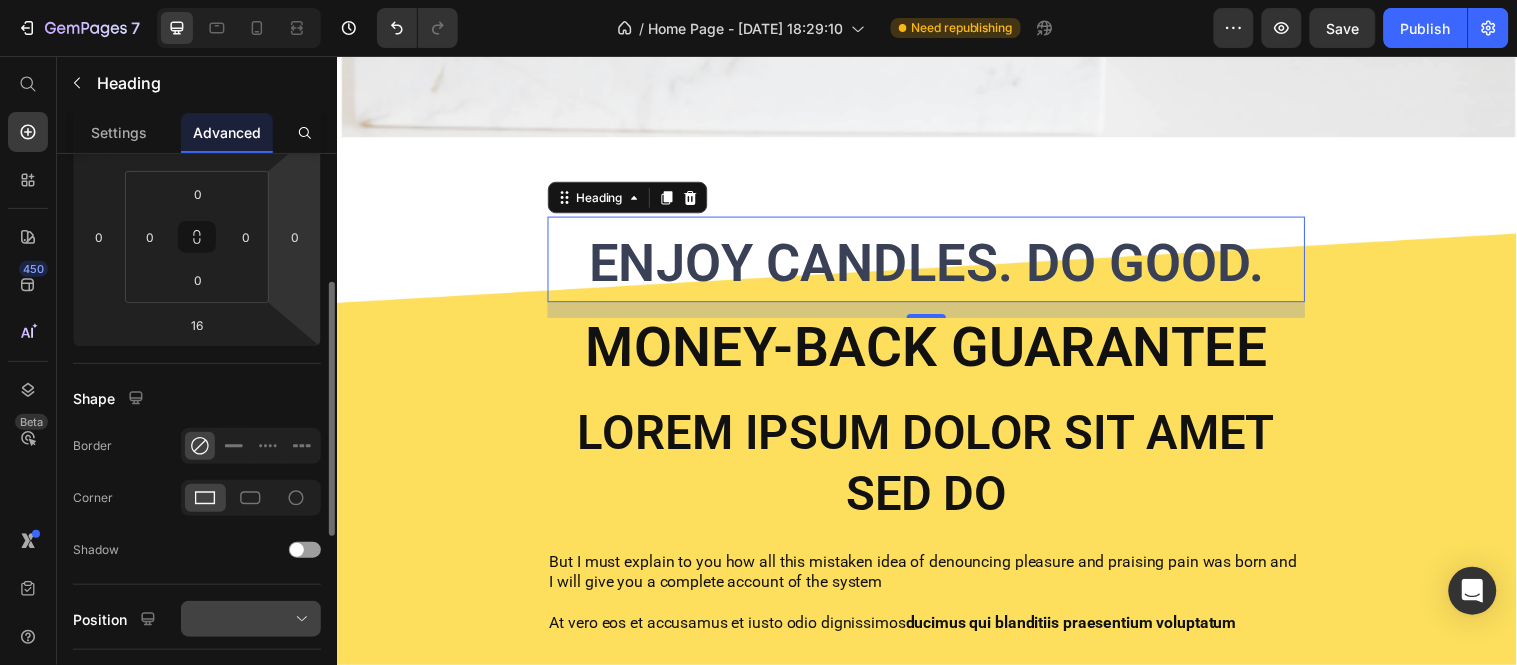scroll, scrollTop: 0, scrollLeft: 0, axis: both 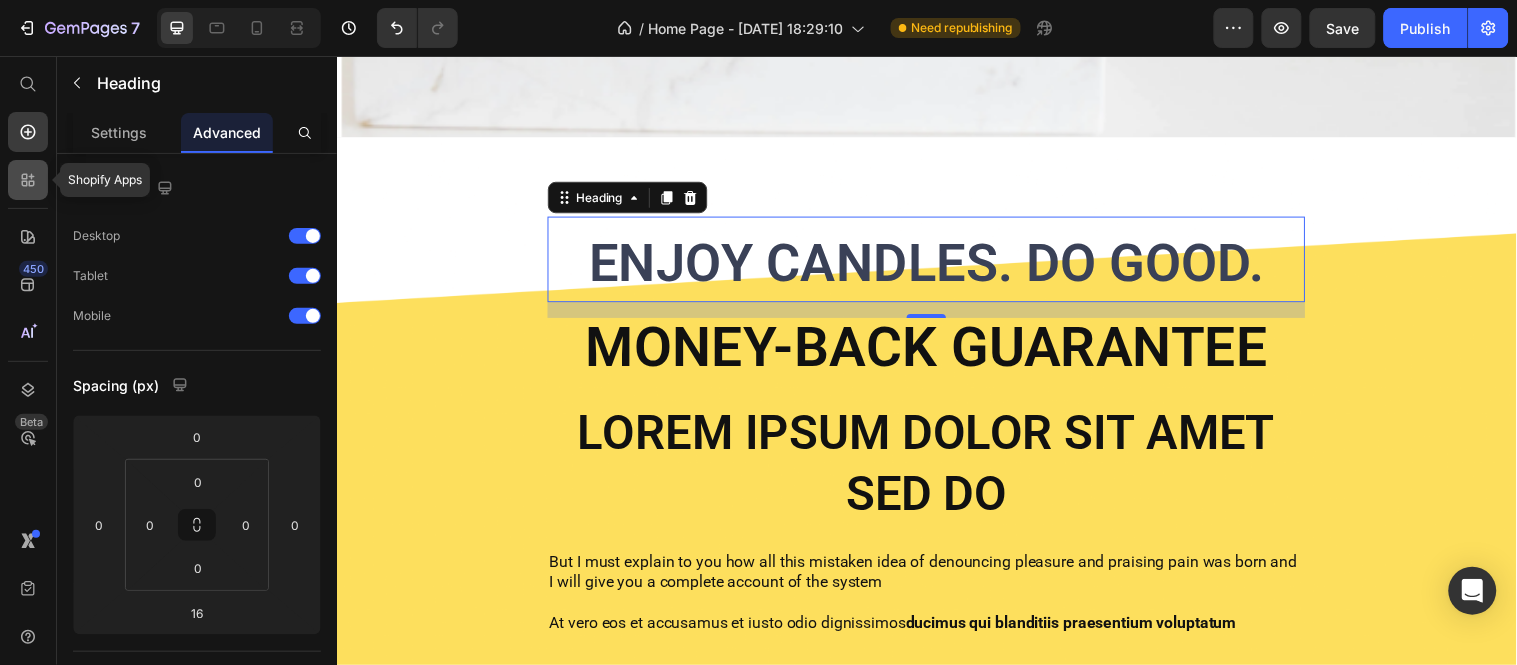 click 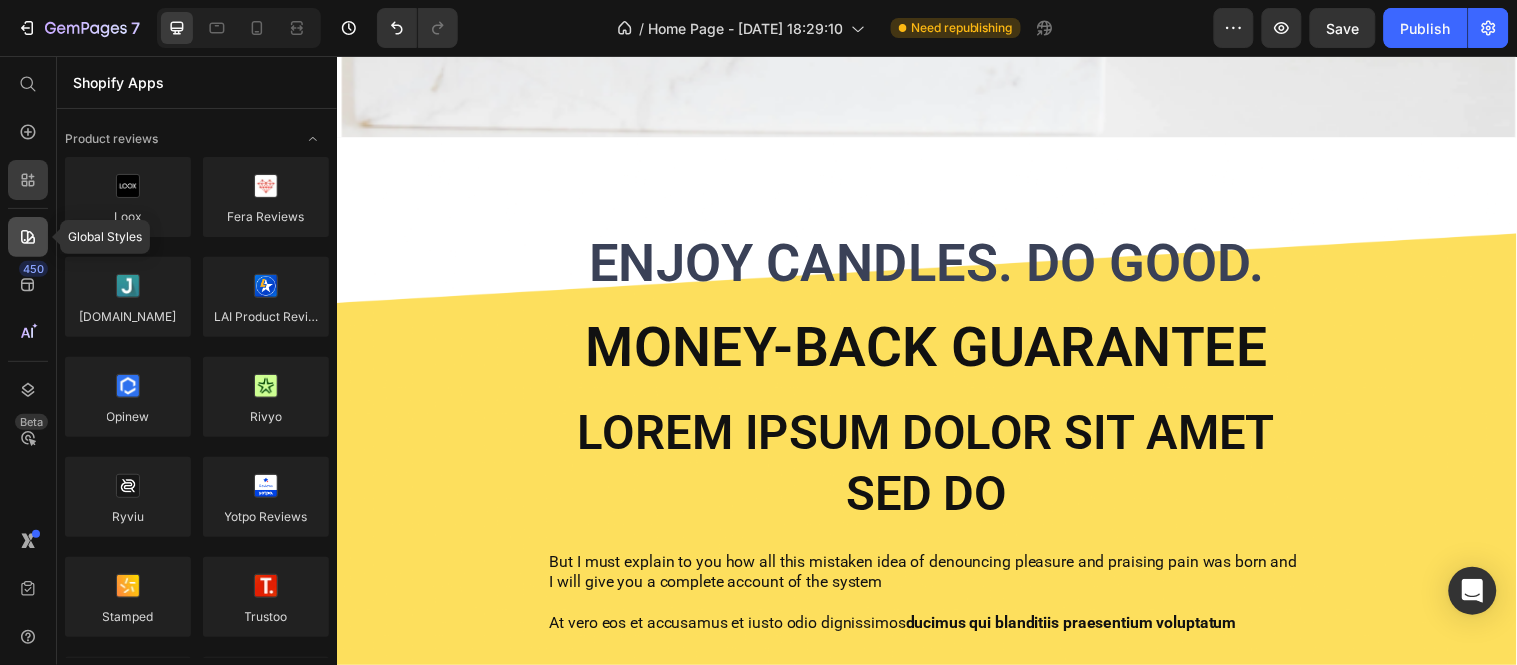 click 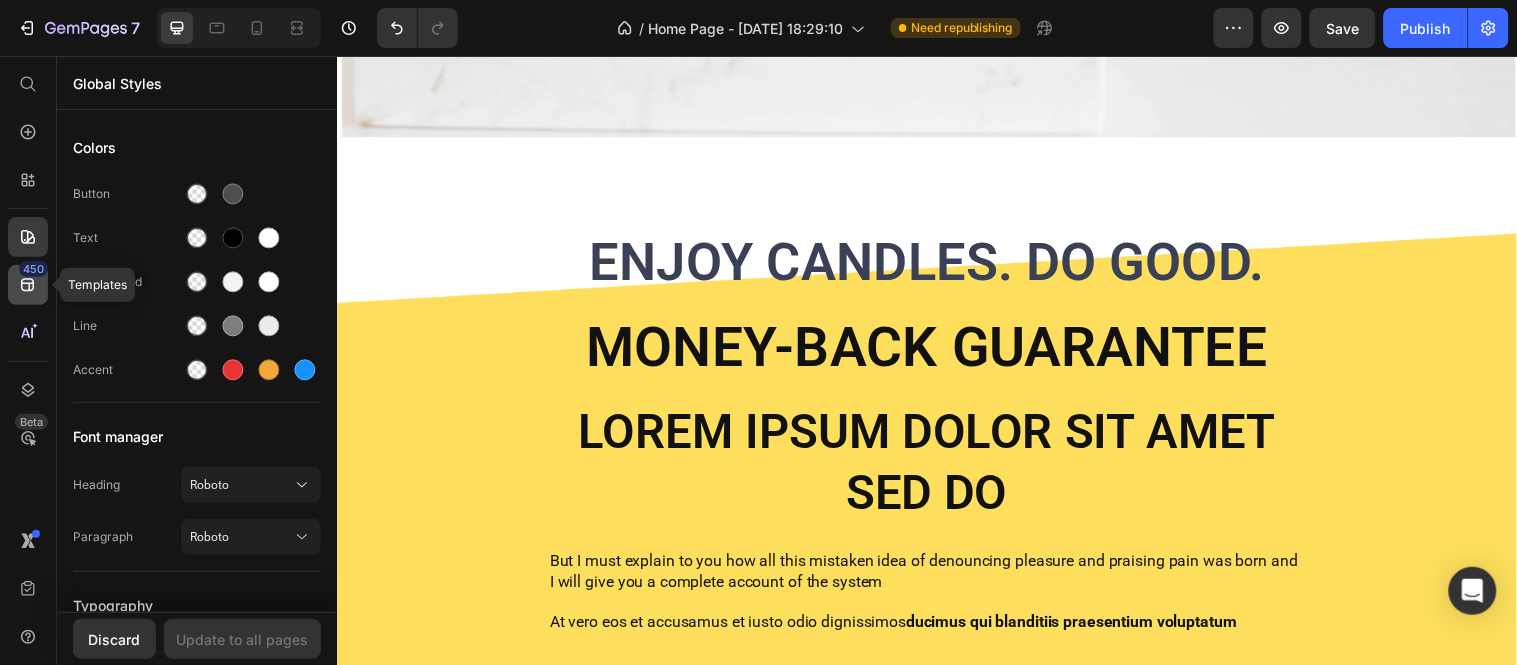 click 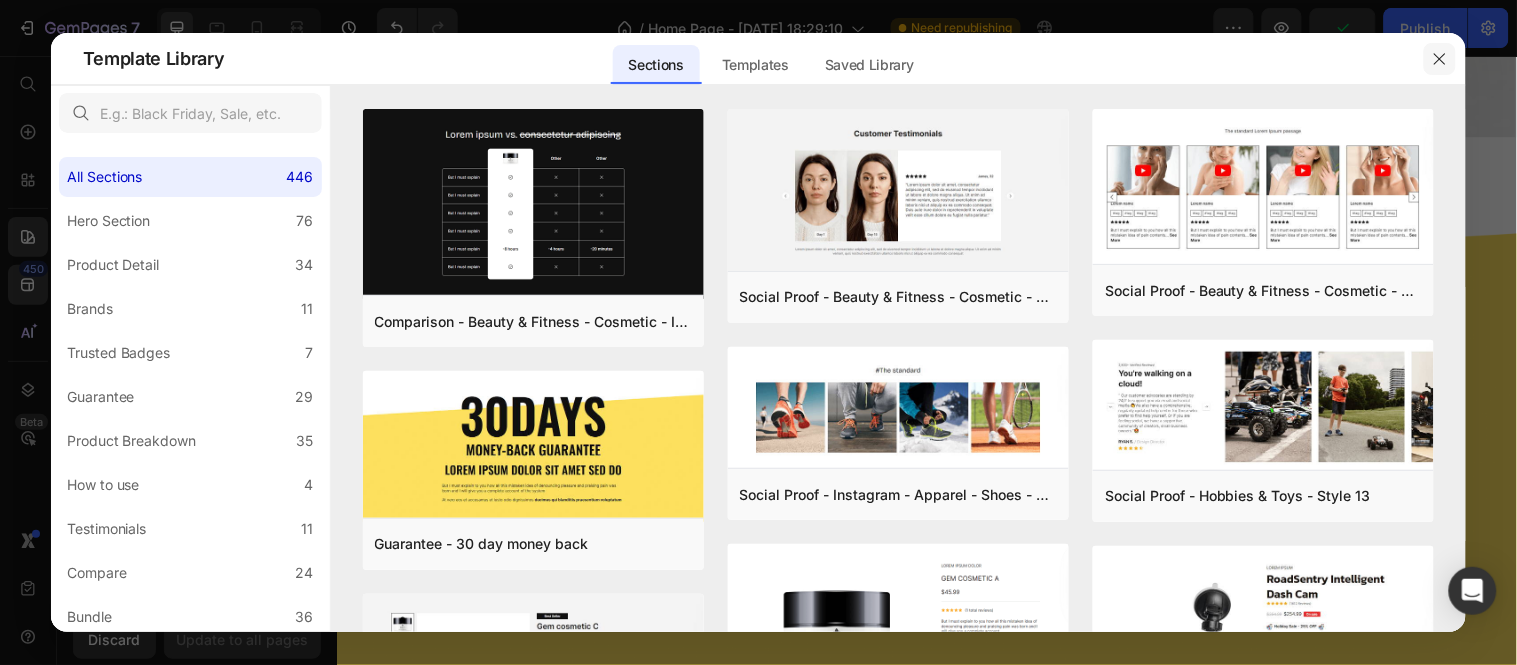 click 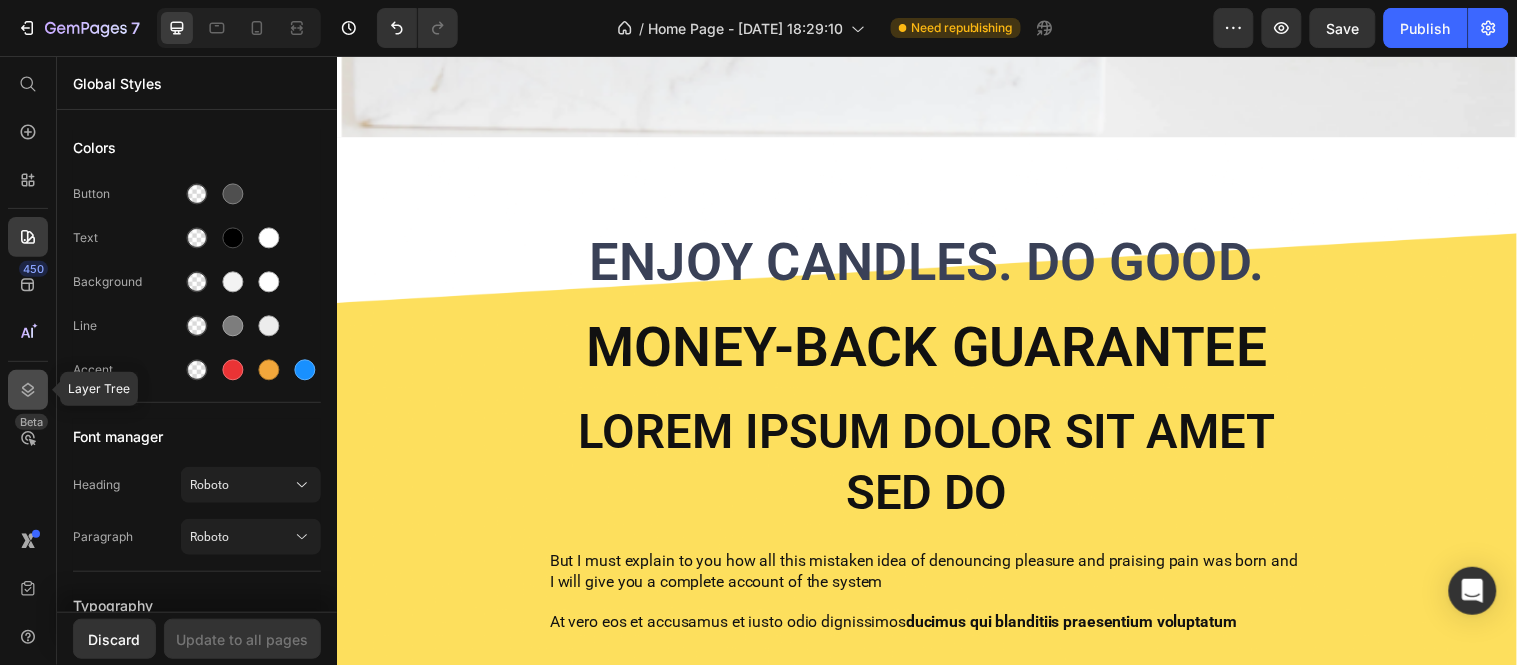 click 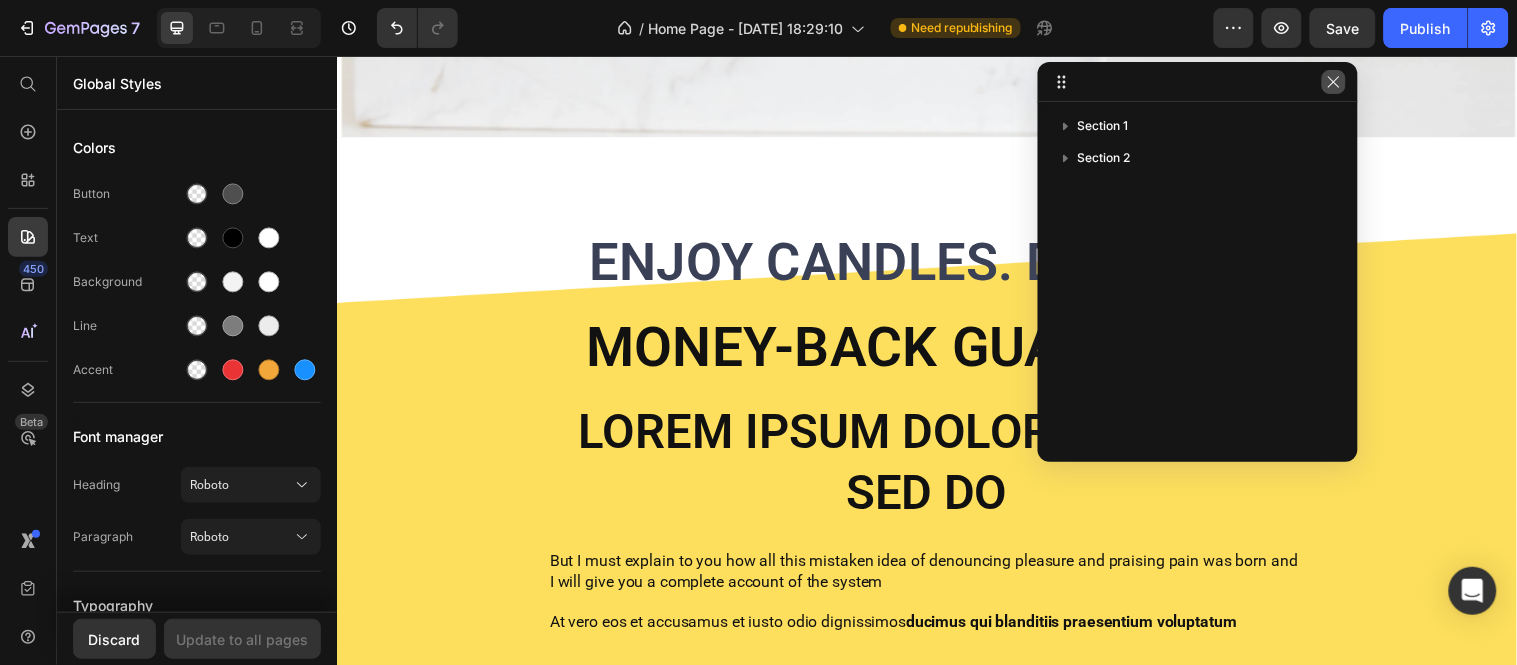 click 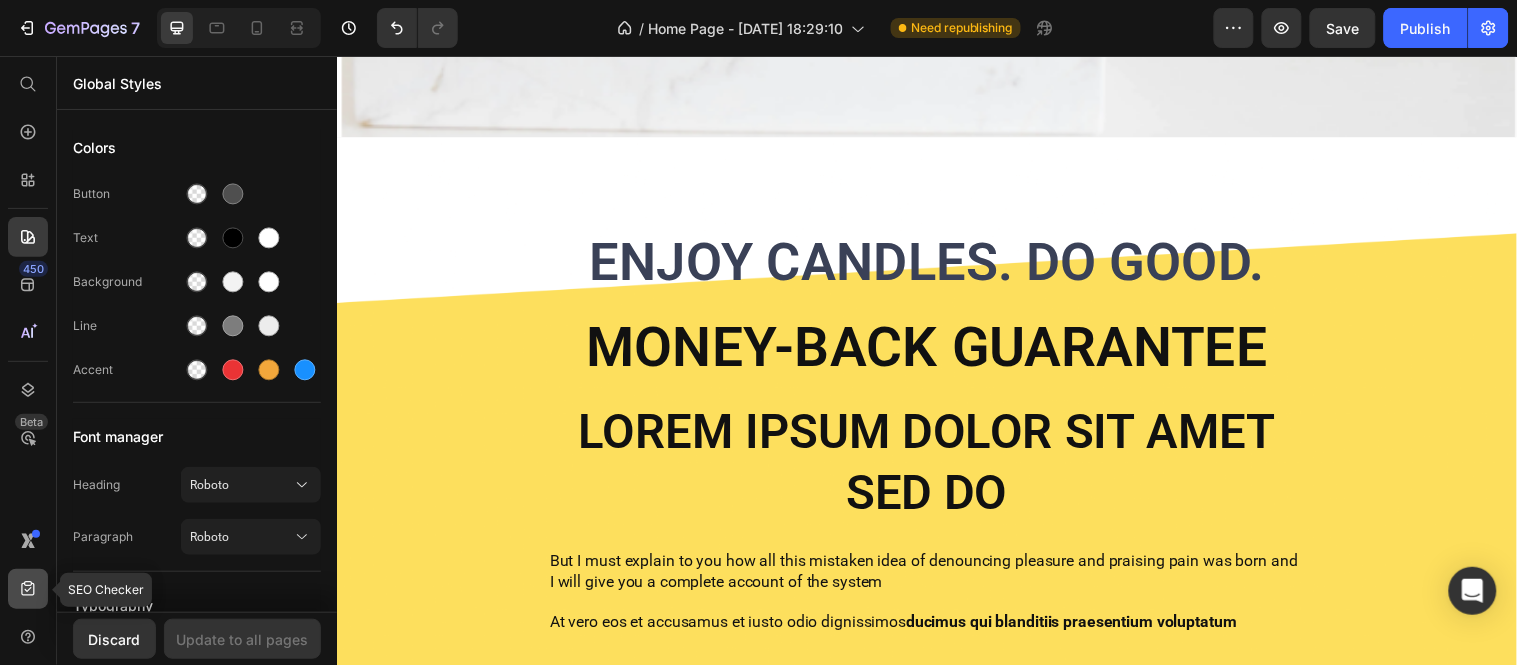 click 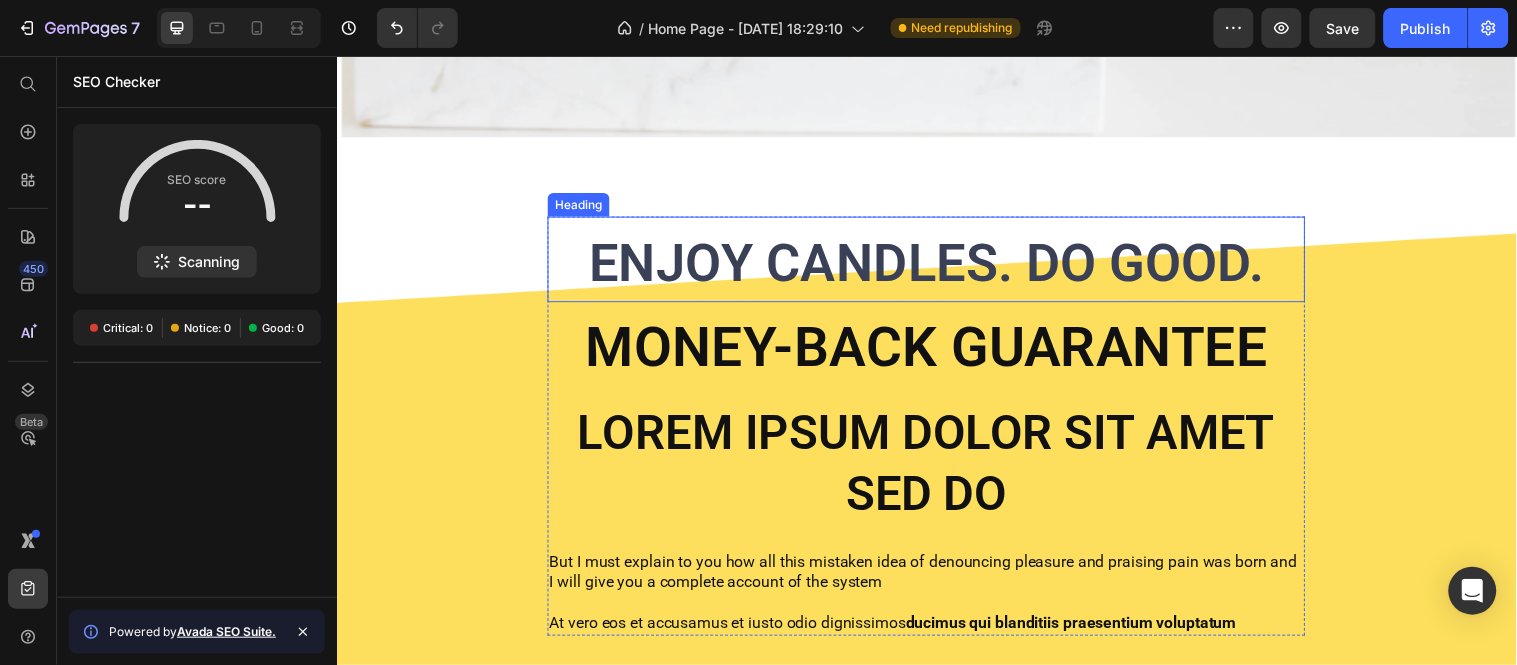 click on "ENJOY CANDLES. DO GOOD." at bounding box center (936, 265) 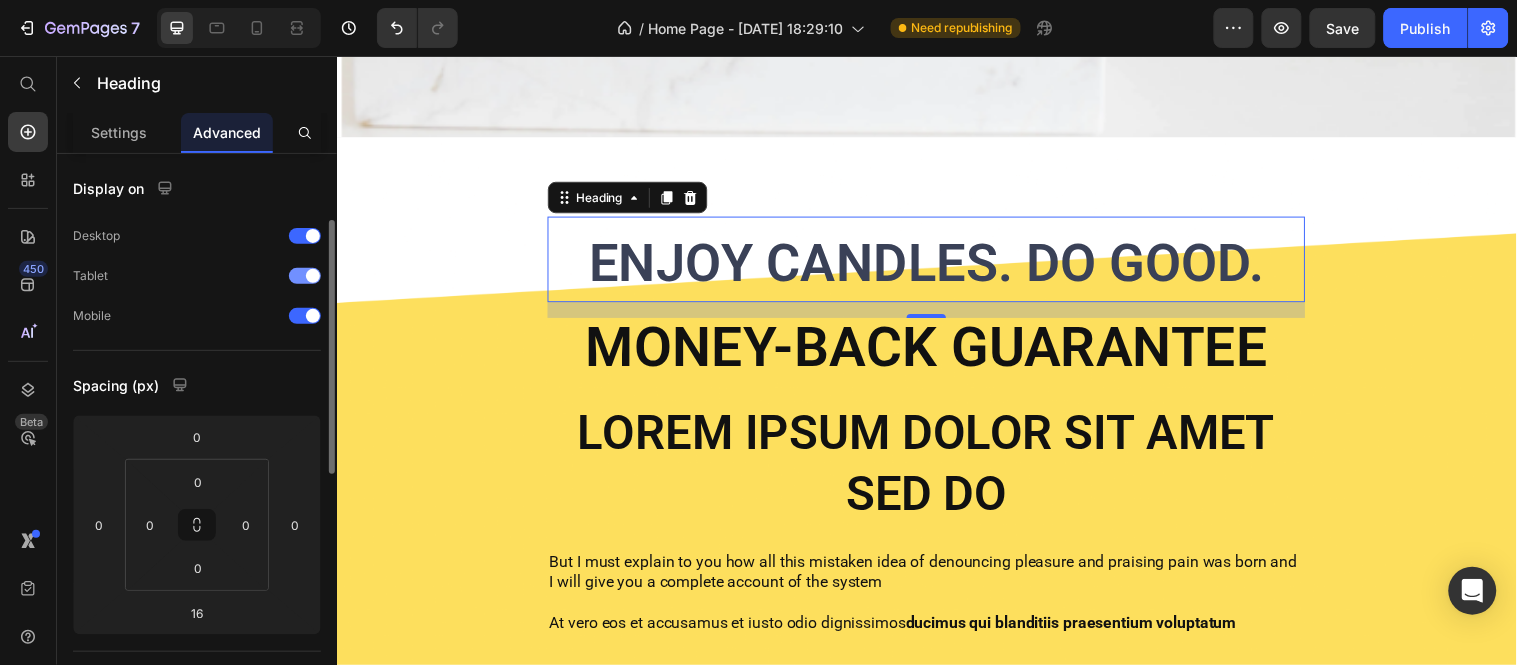 scroll, scrollTop: 701, scrollLeft: 0, axis: vertical 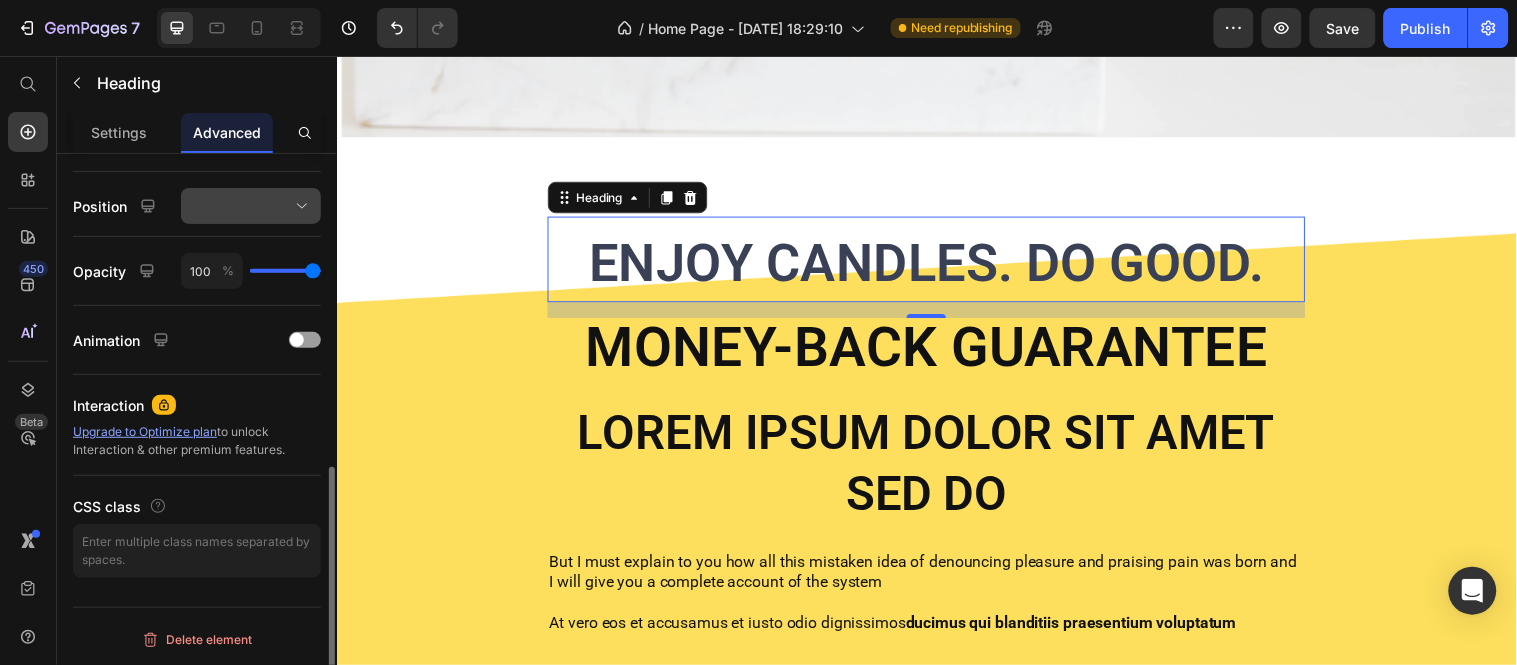 click at bounding box center [251, 206] 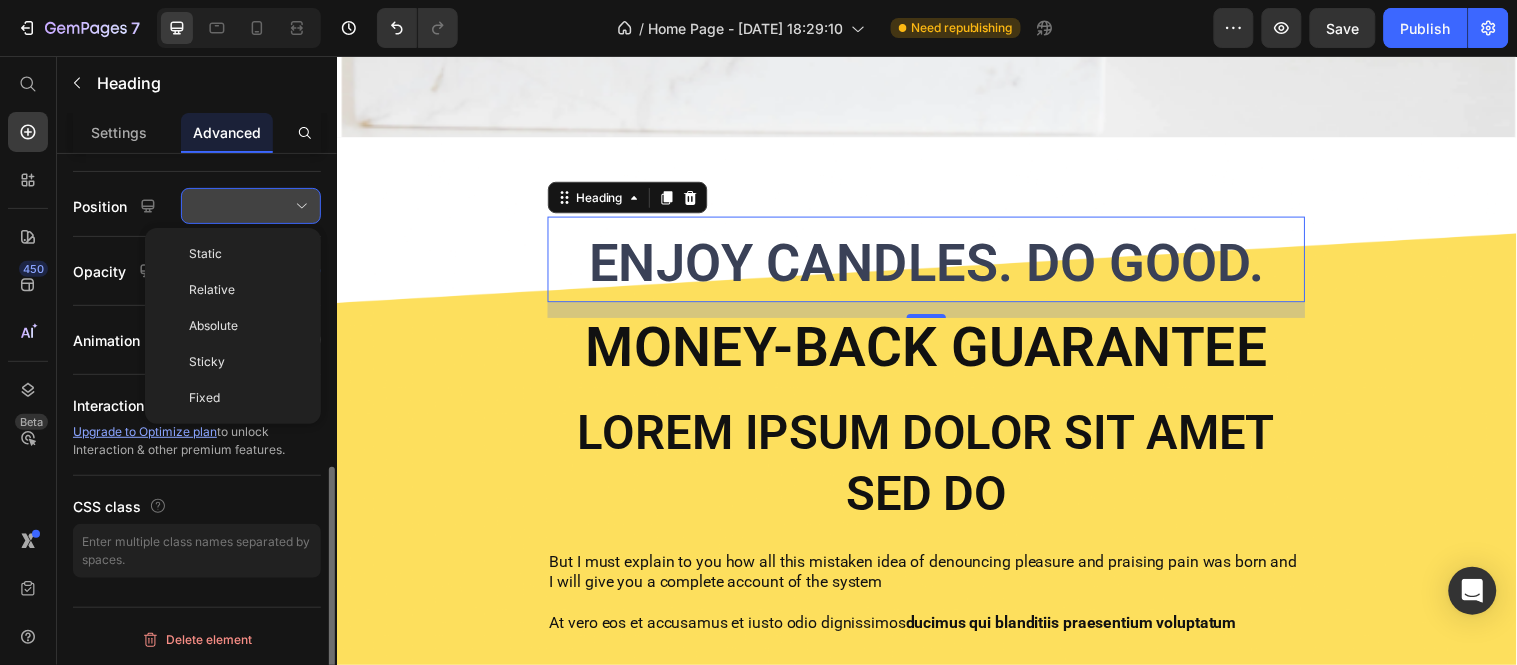 click at bounding box center [251, 206] 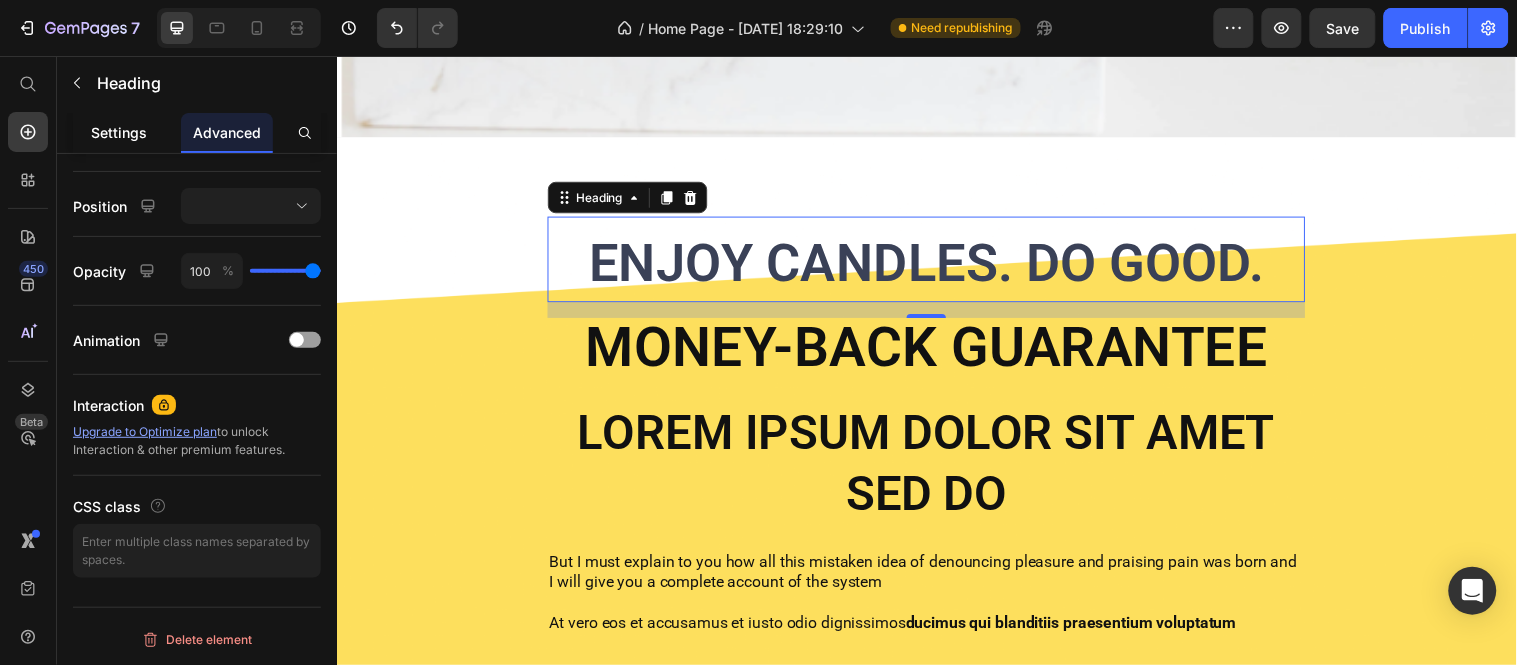 click on "Settings" at bounding box center [119, 132] 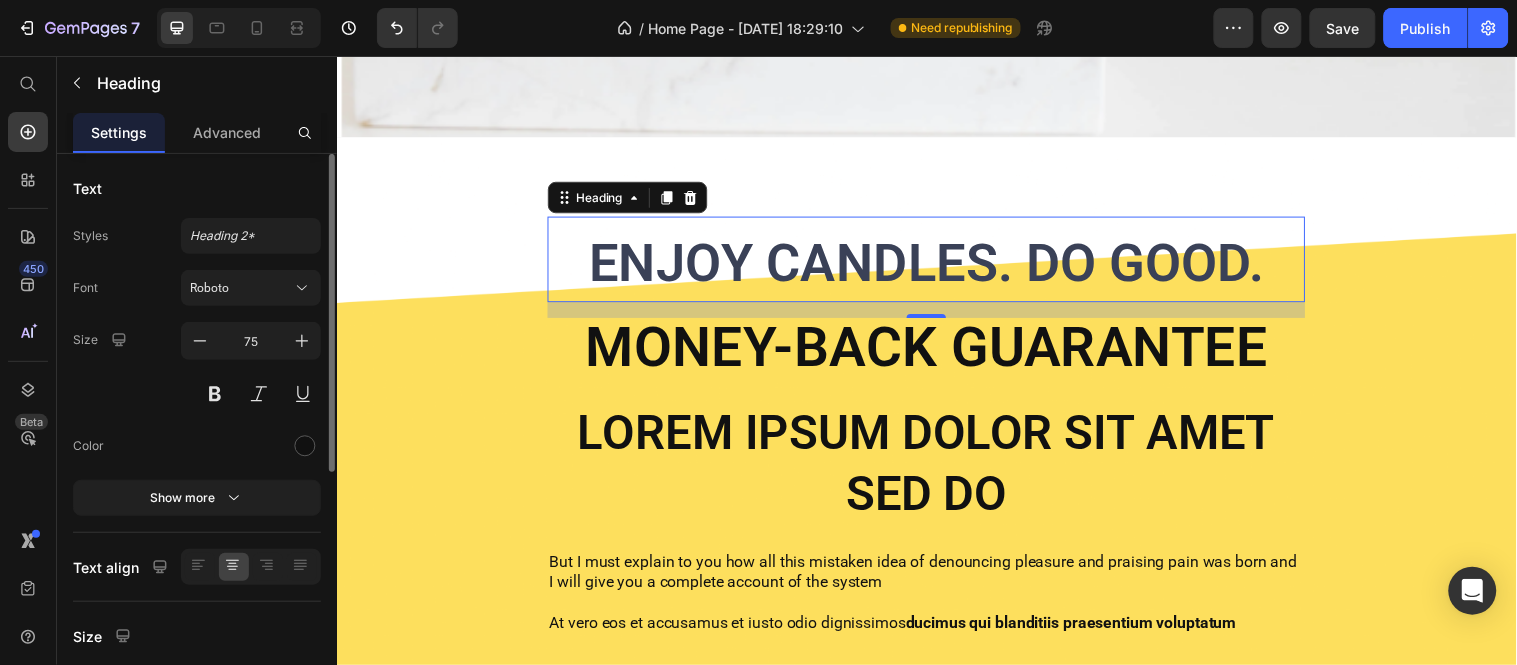 scroll, scrollTop: 0, scrollLeft: 0, axis: both 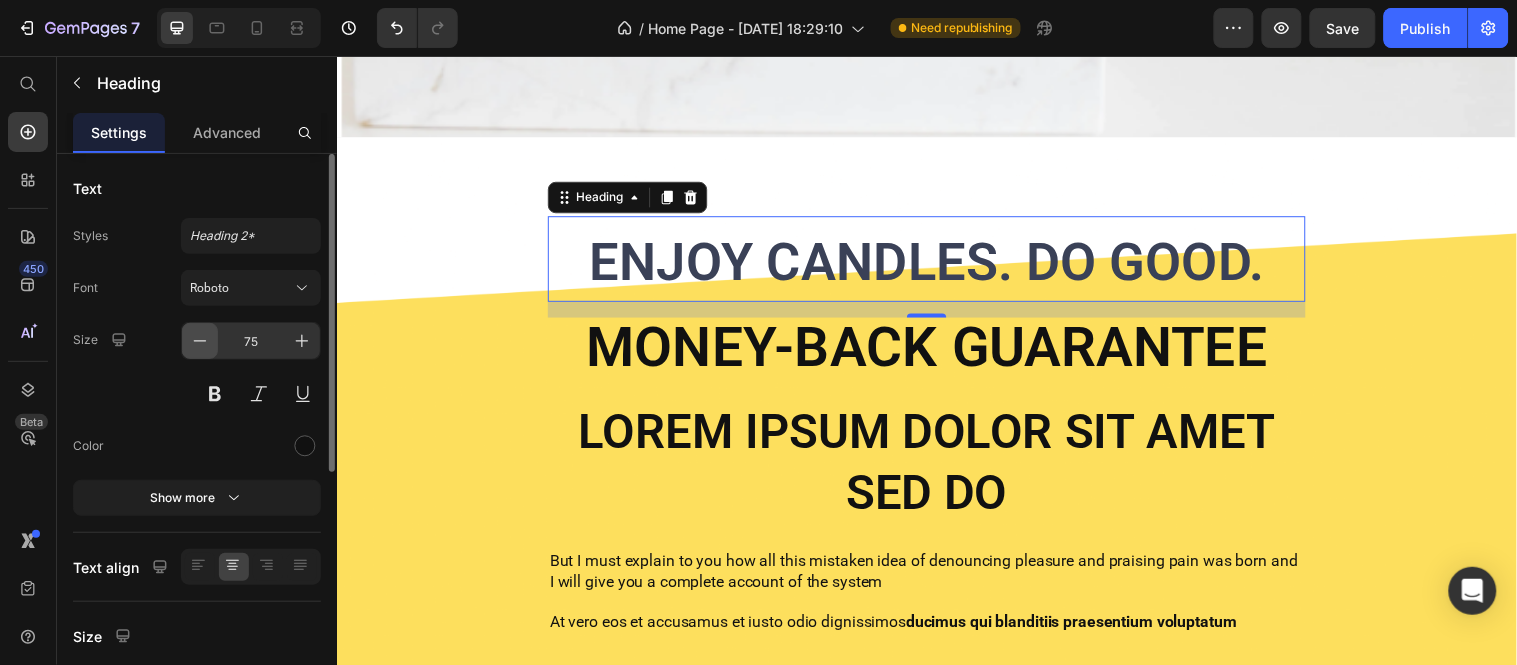 click 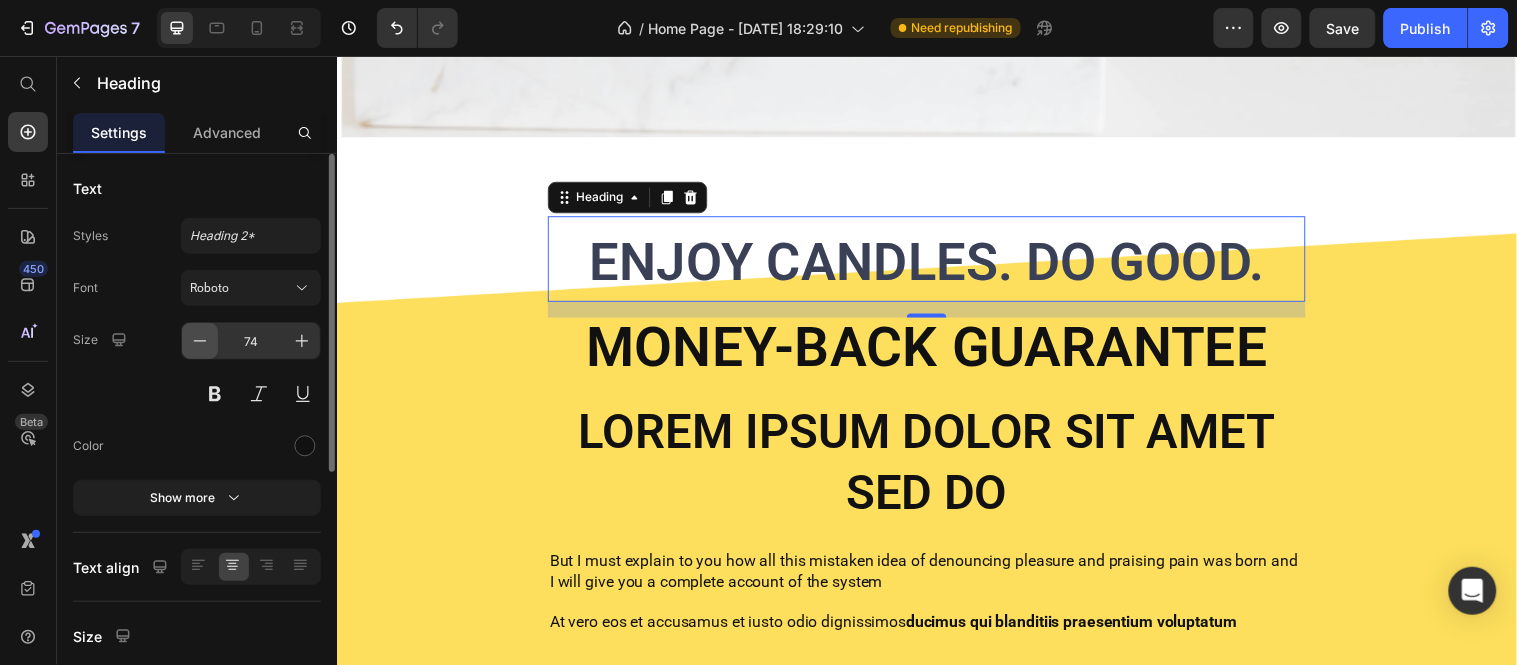 click 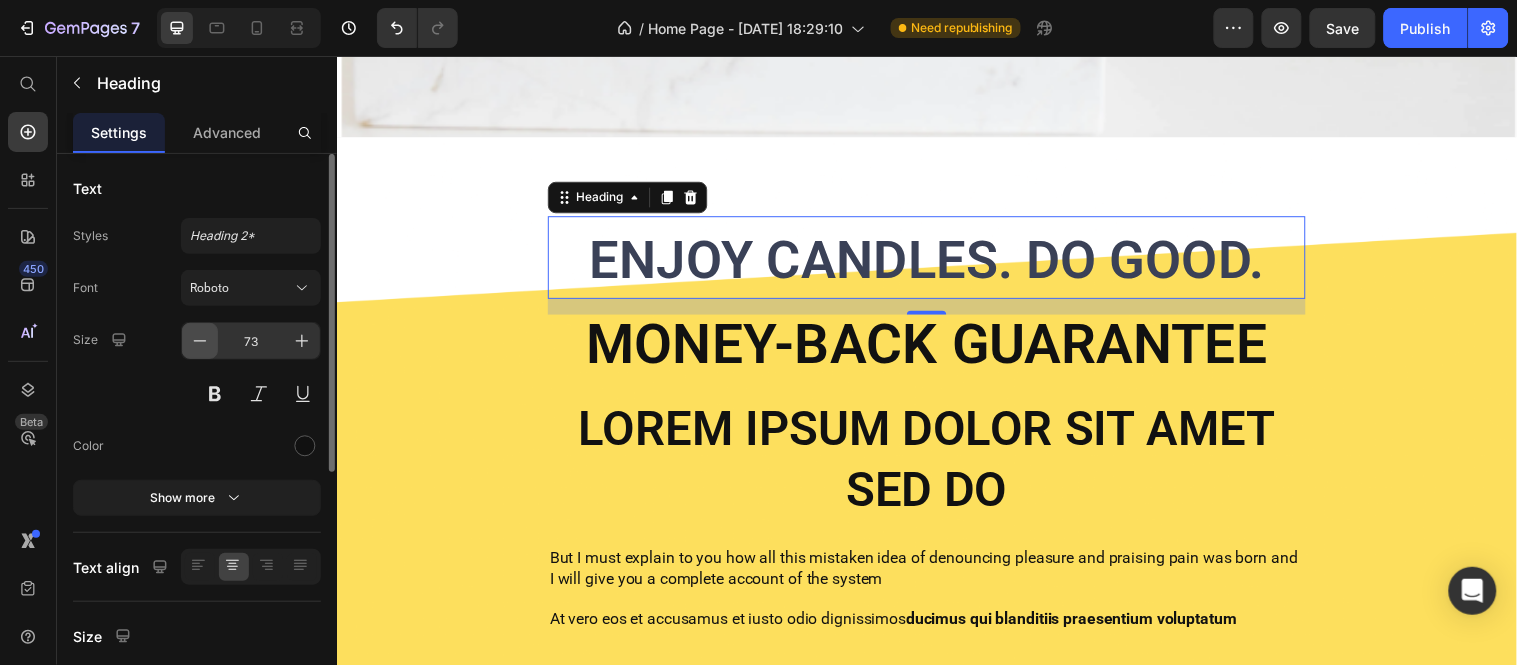 click 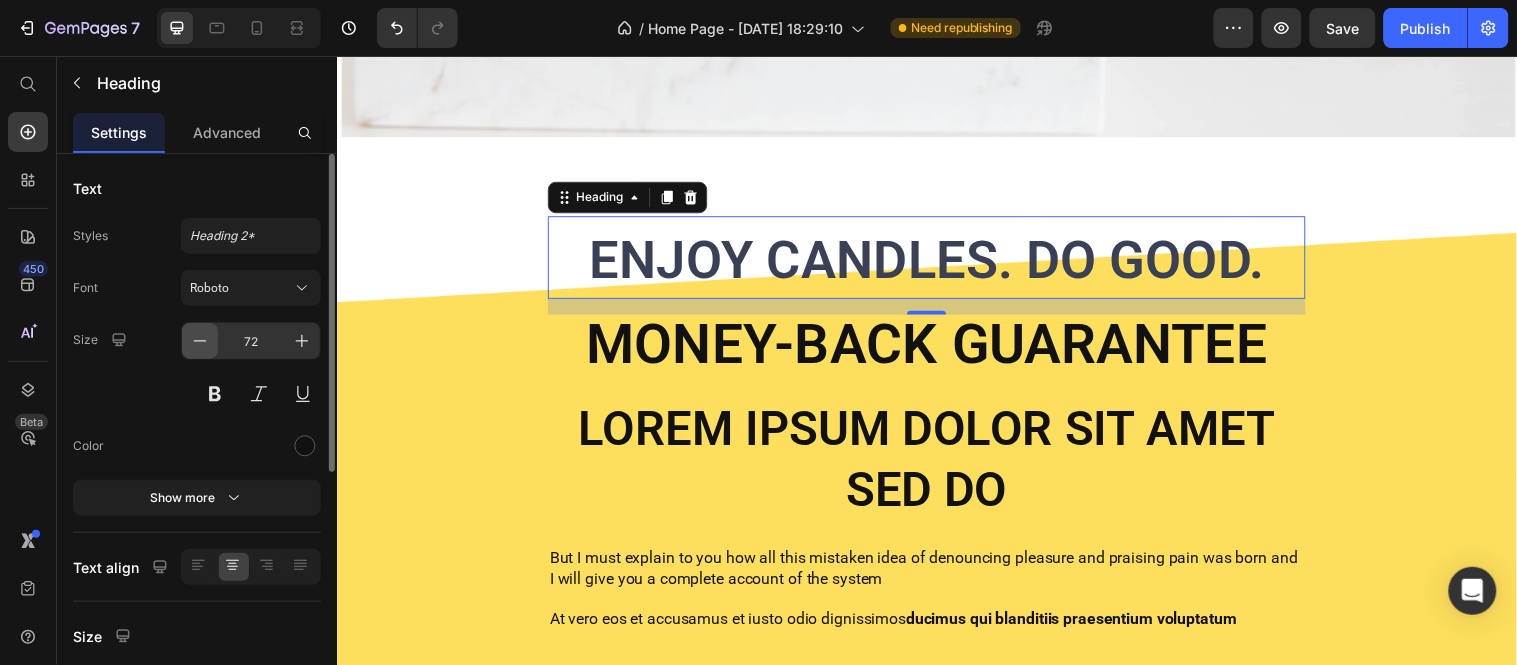 click 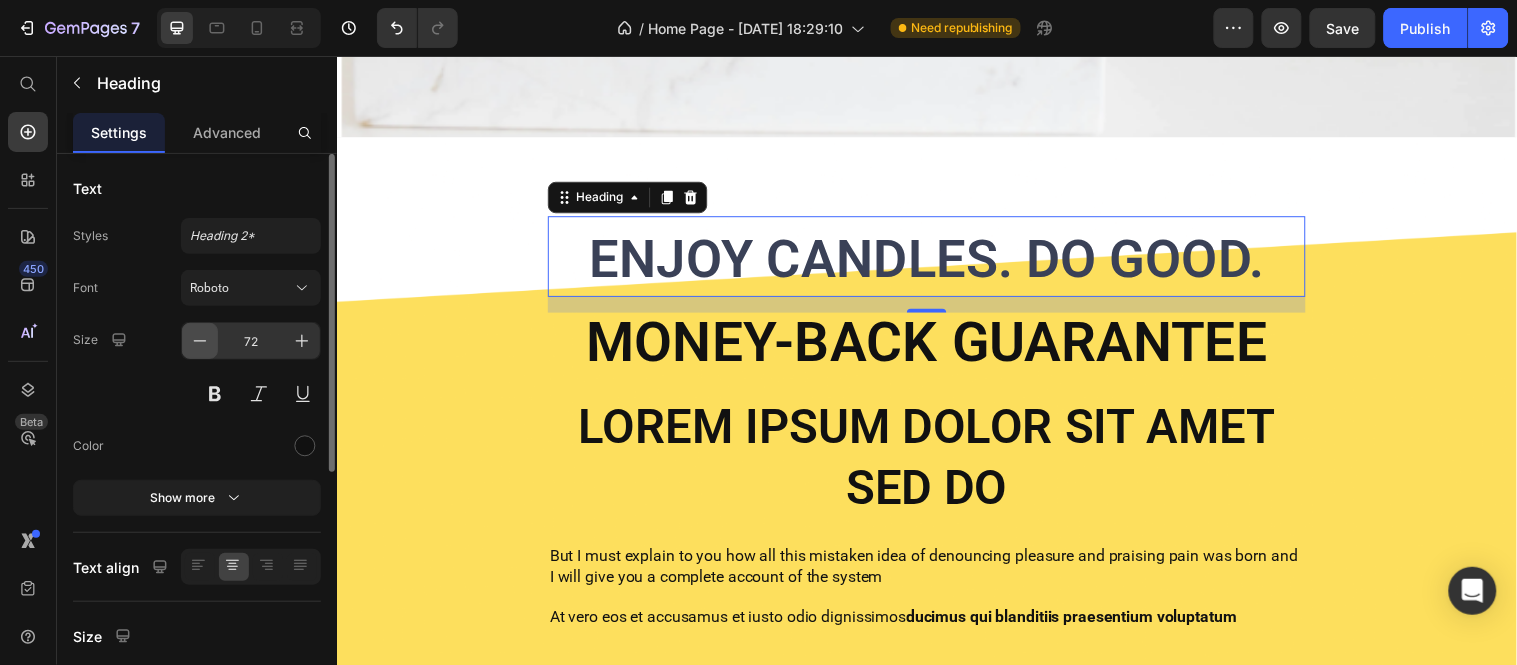 type on "71" 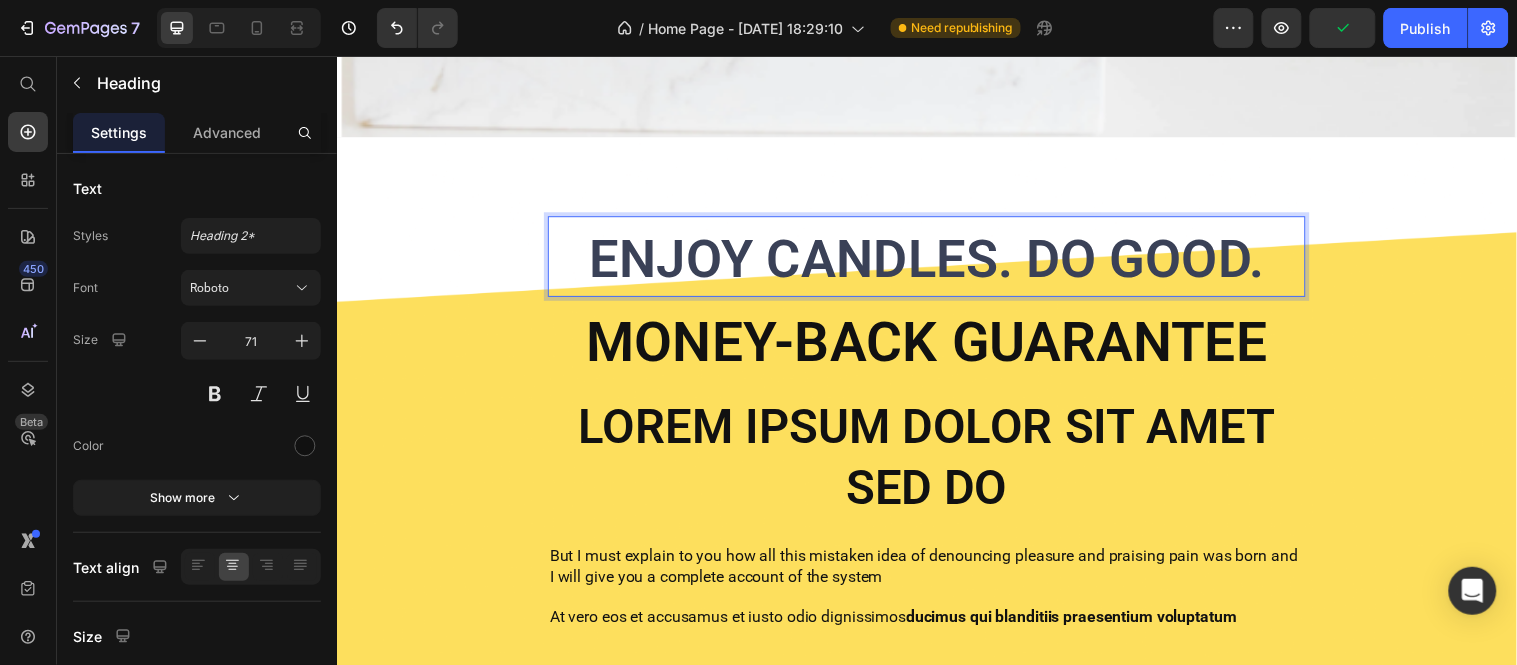 click on "ENJOY CANDLES. DO GOOD." at bounding box center (936, 262) 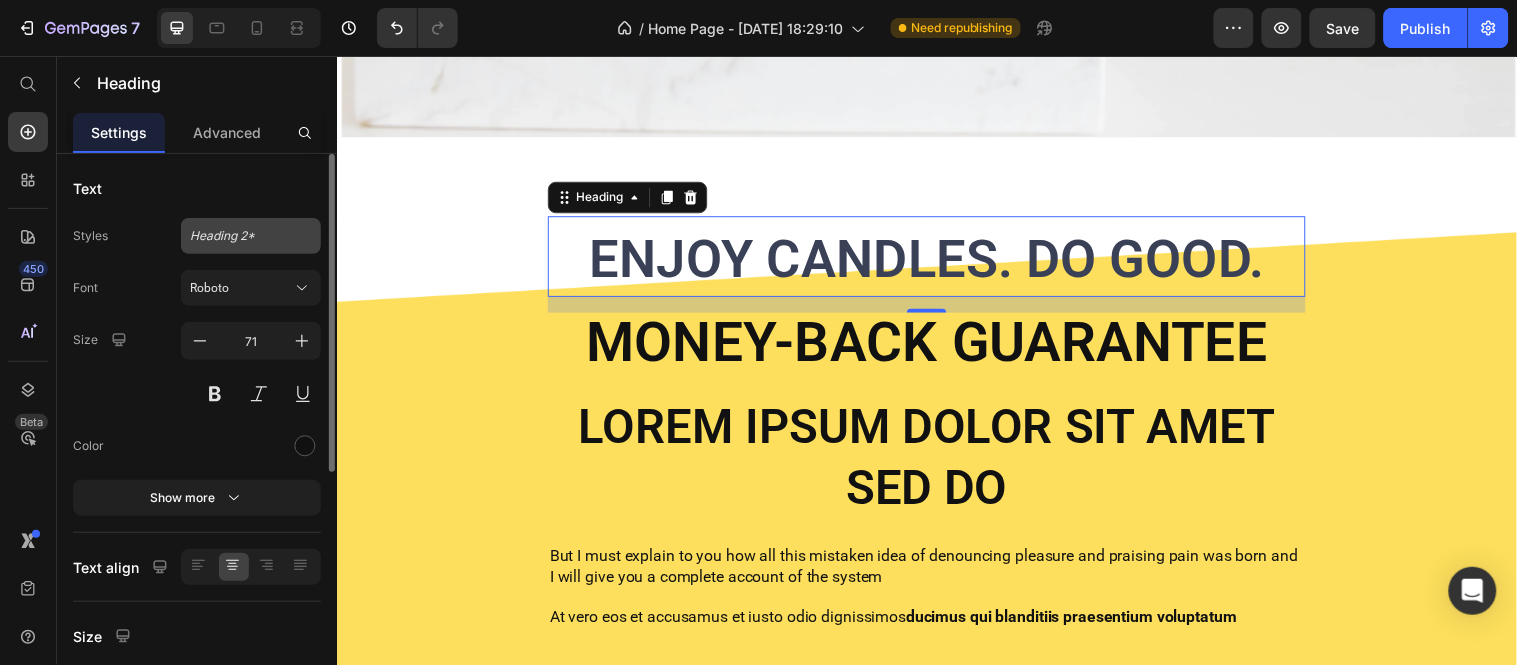 click on "Heading 2*" at bounding box center (251, 236) 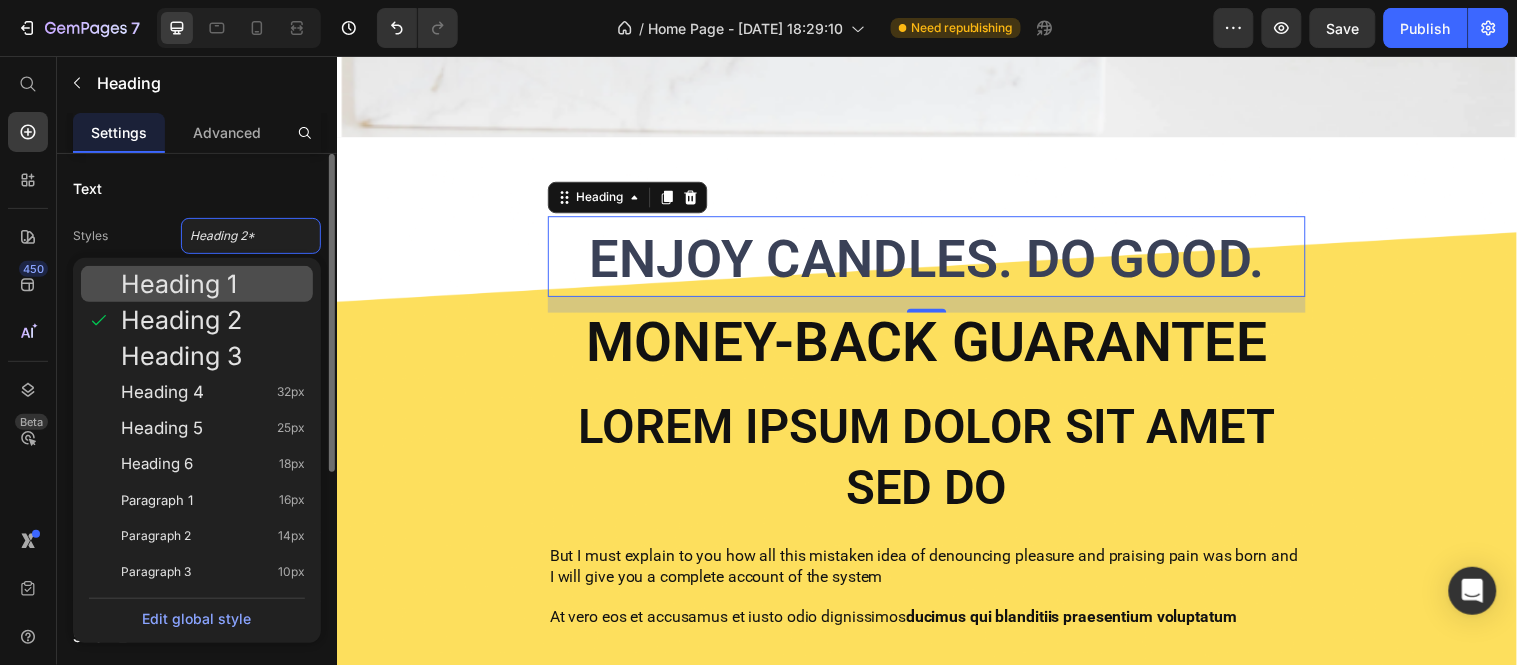 click on "Heading 1" at bounding box center [213, 284] 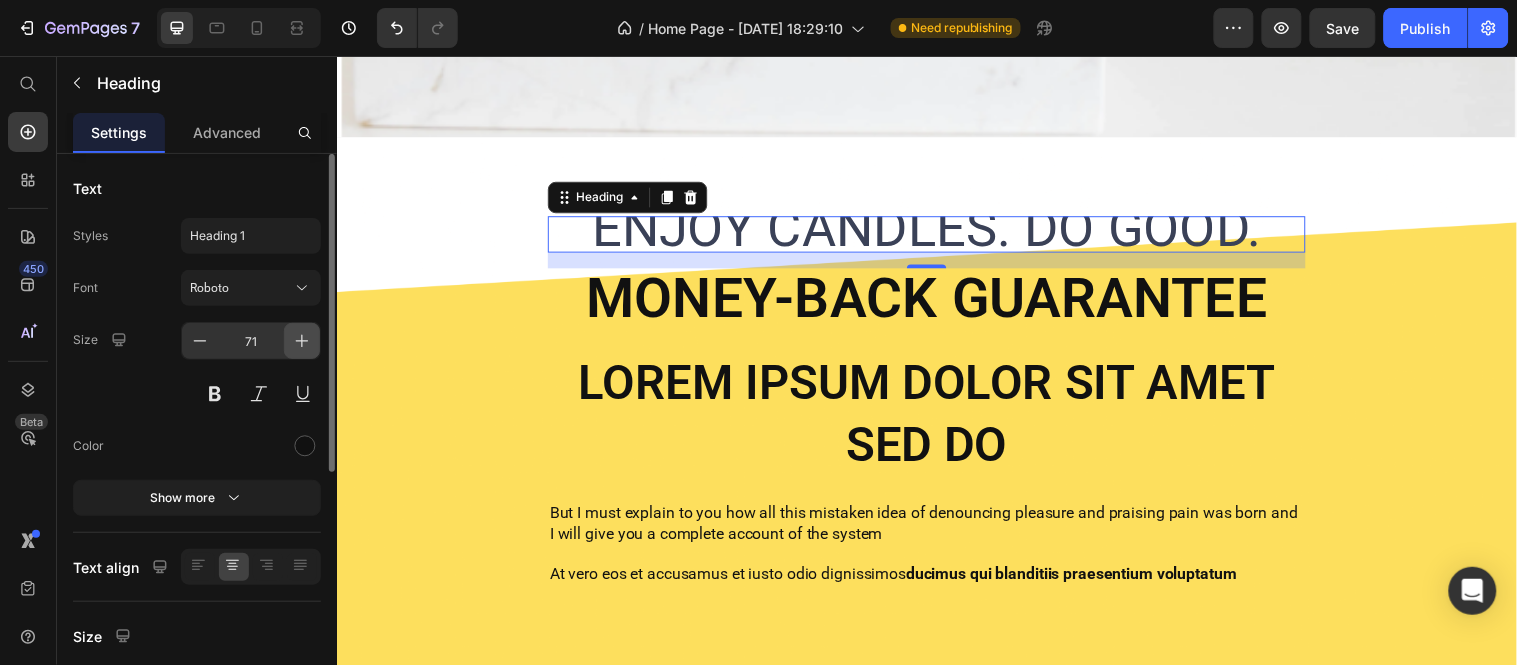 click 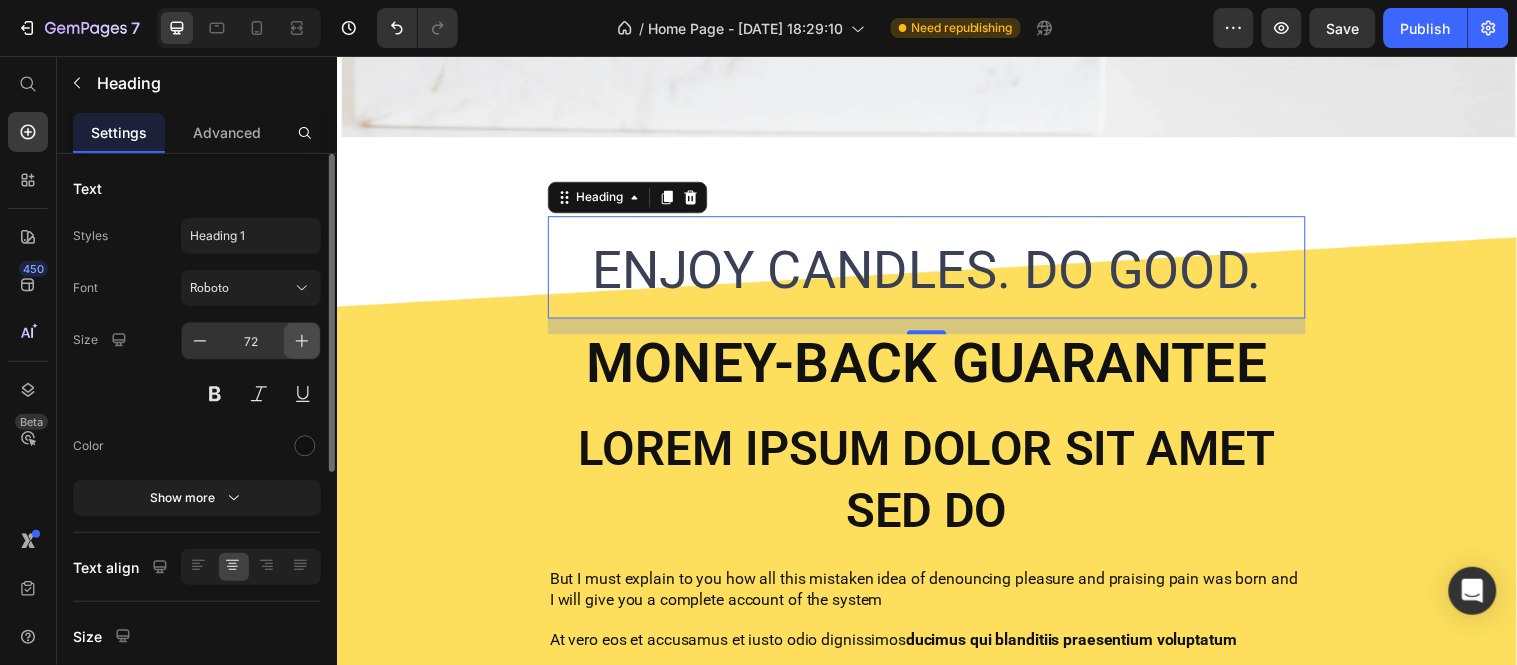 click 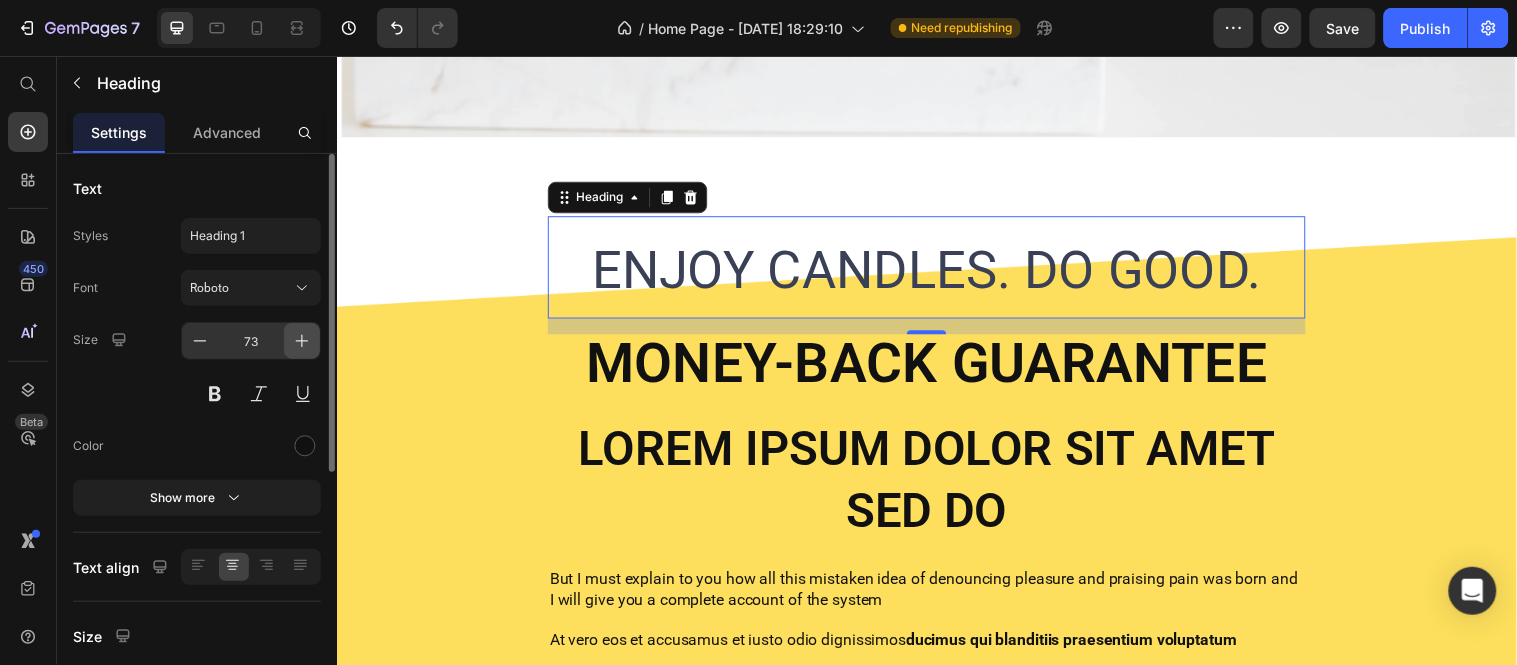 click 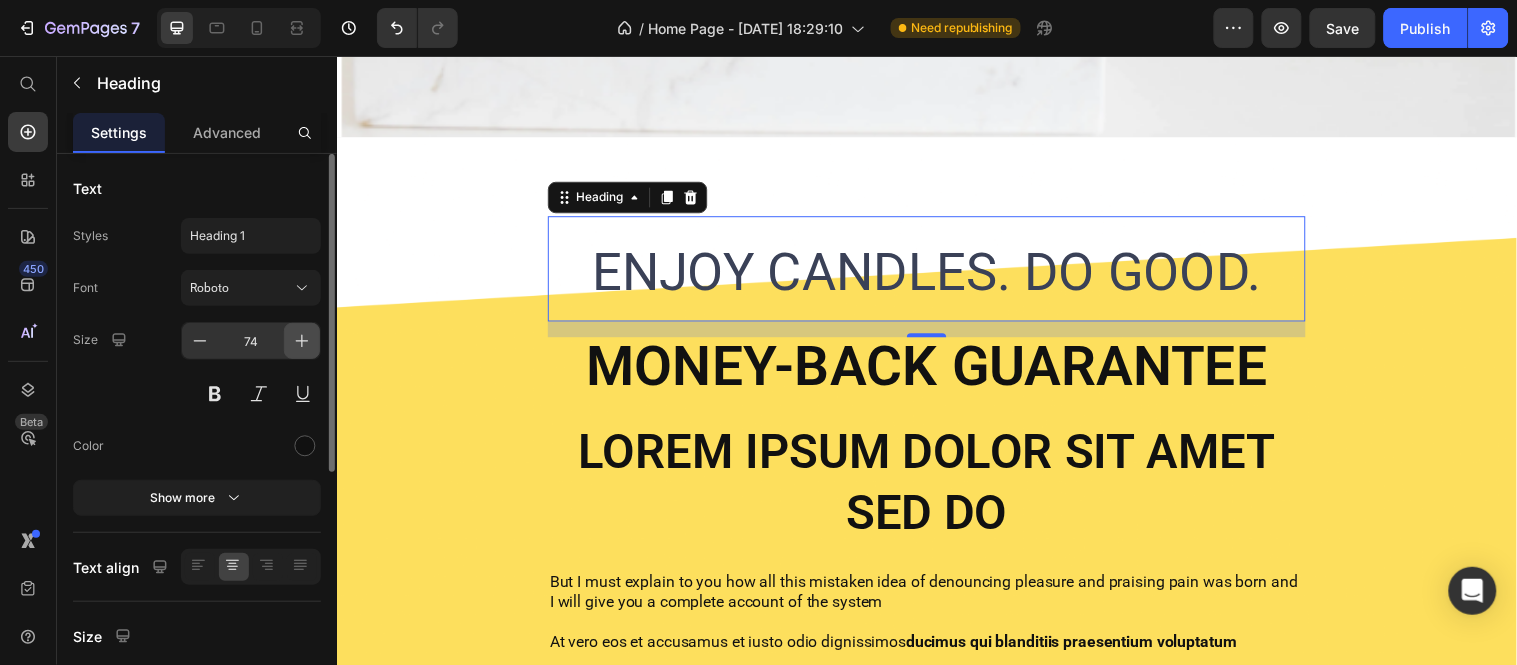 click 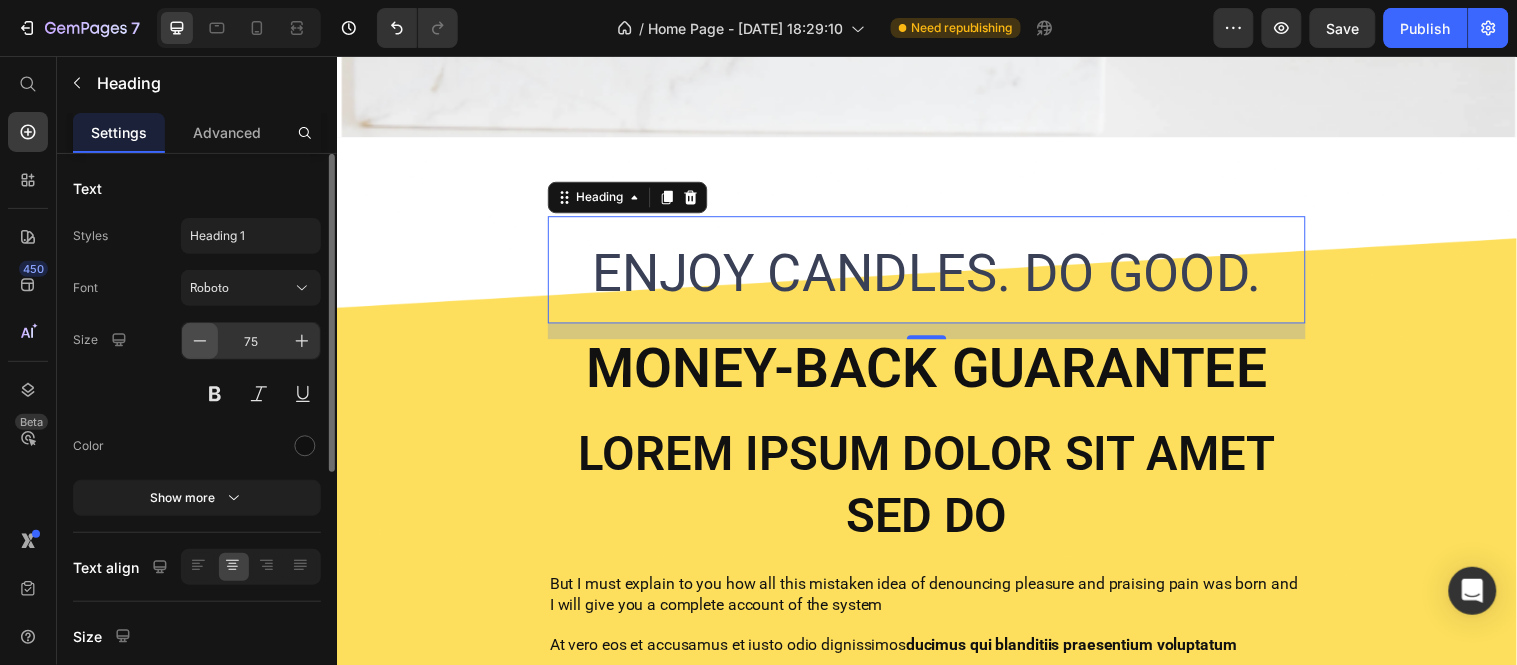 click 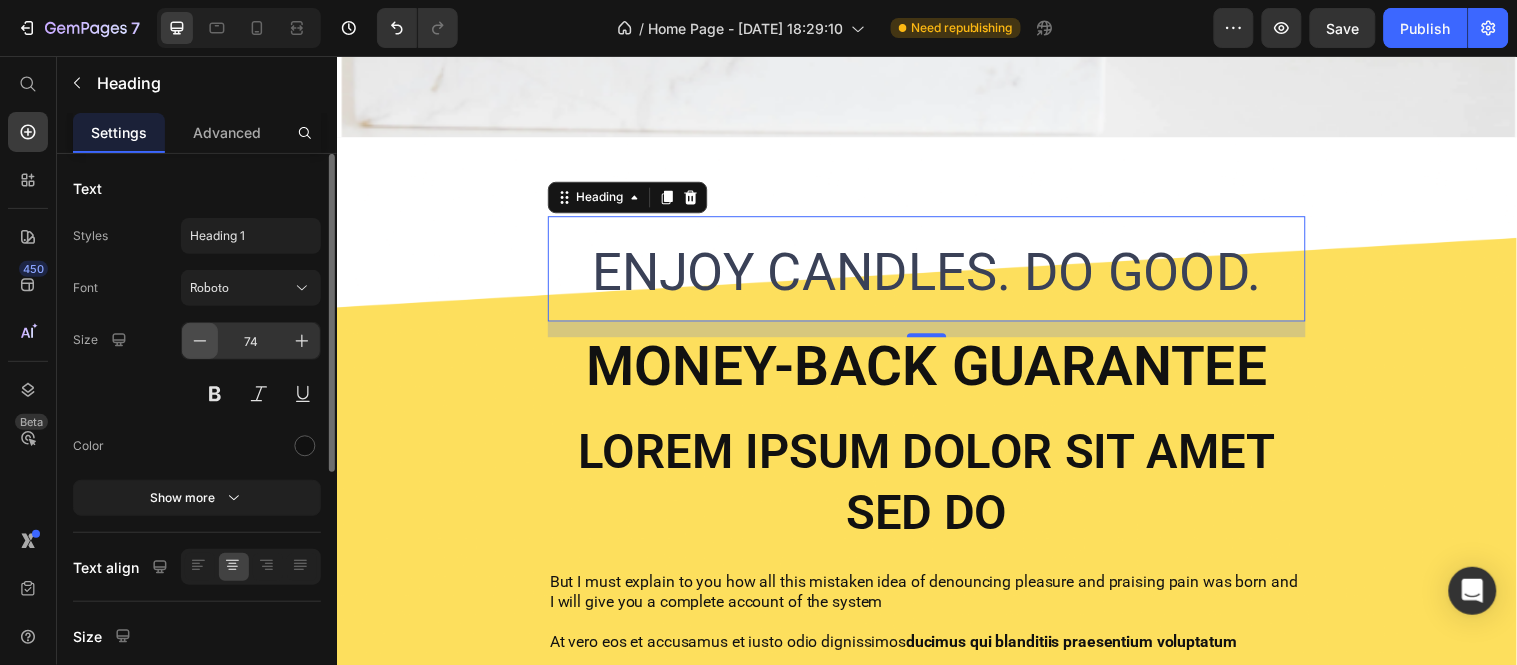 click 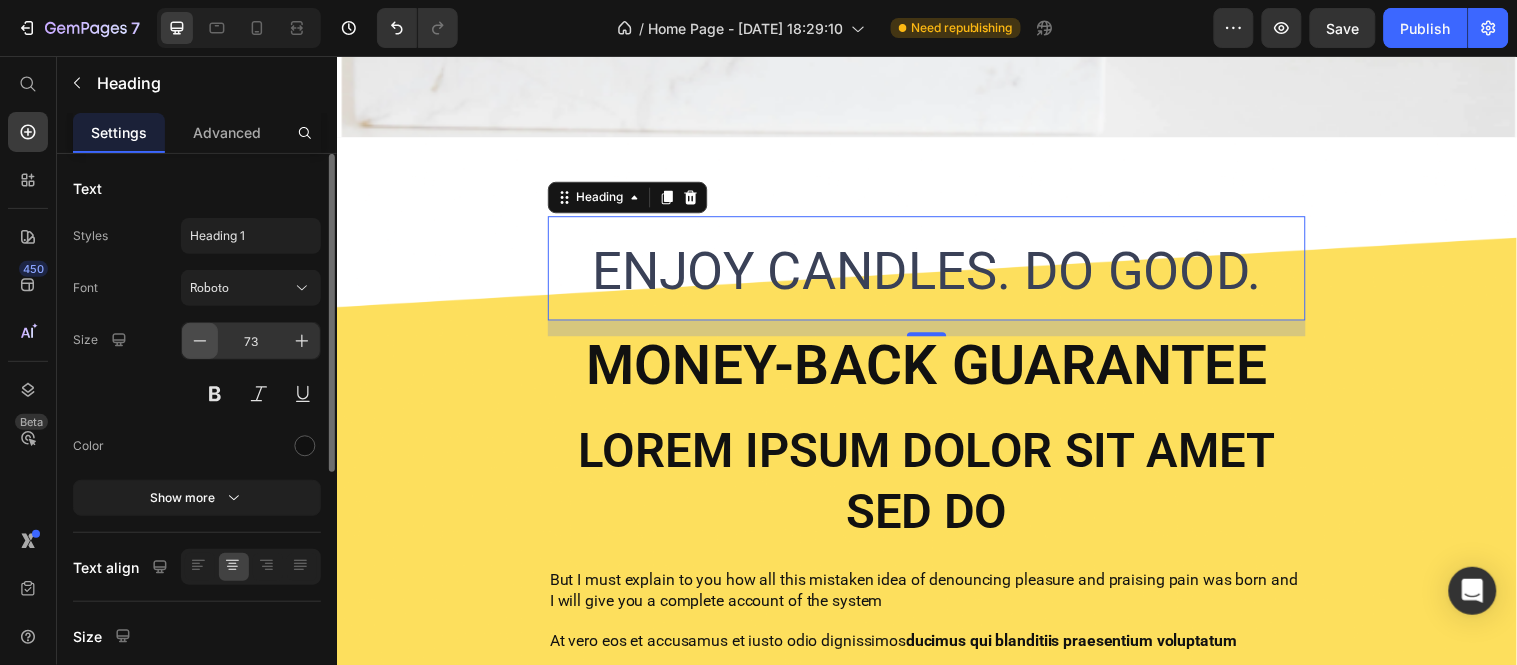 click 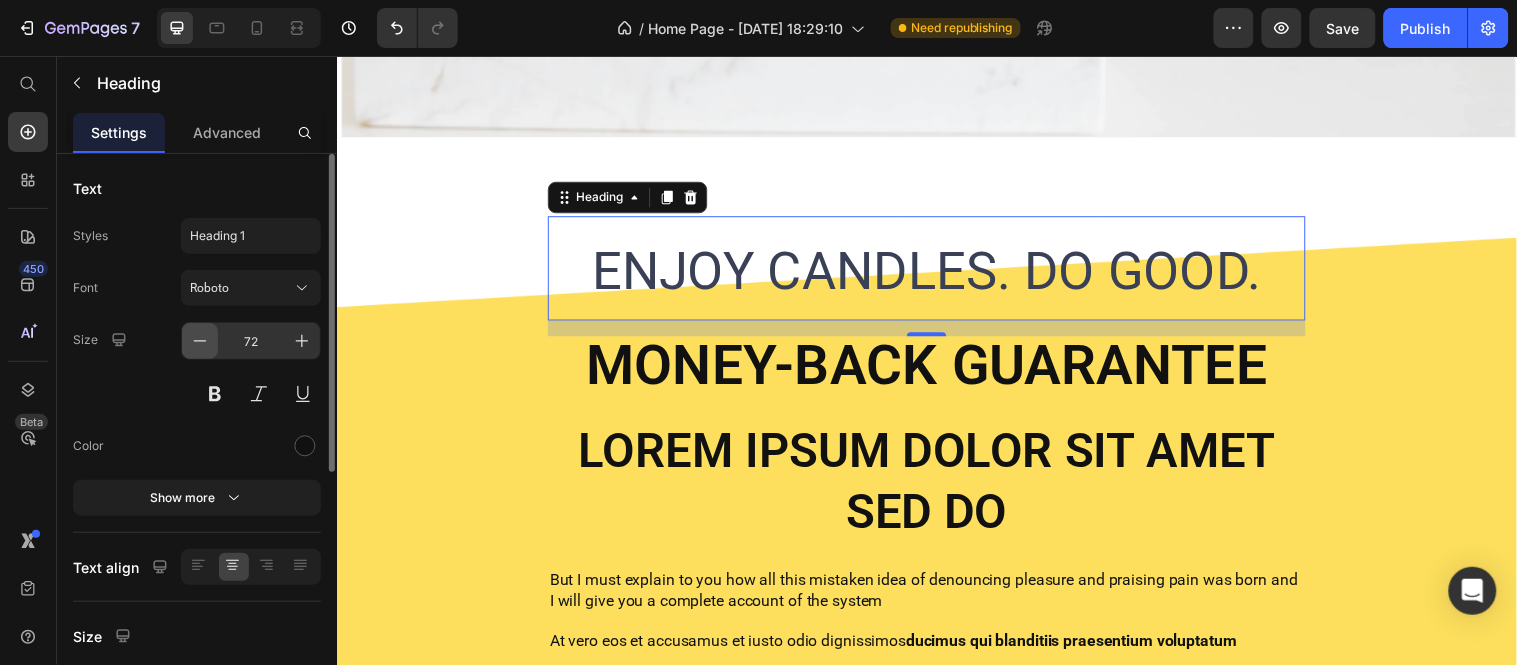 click 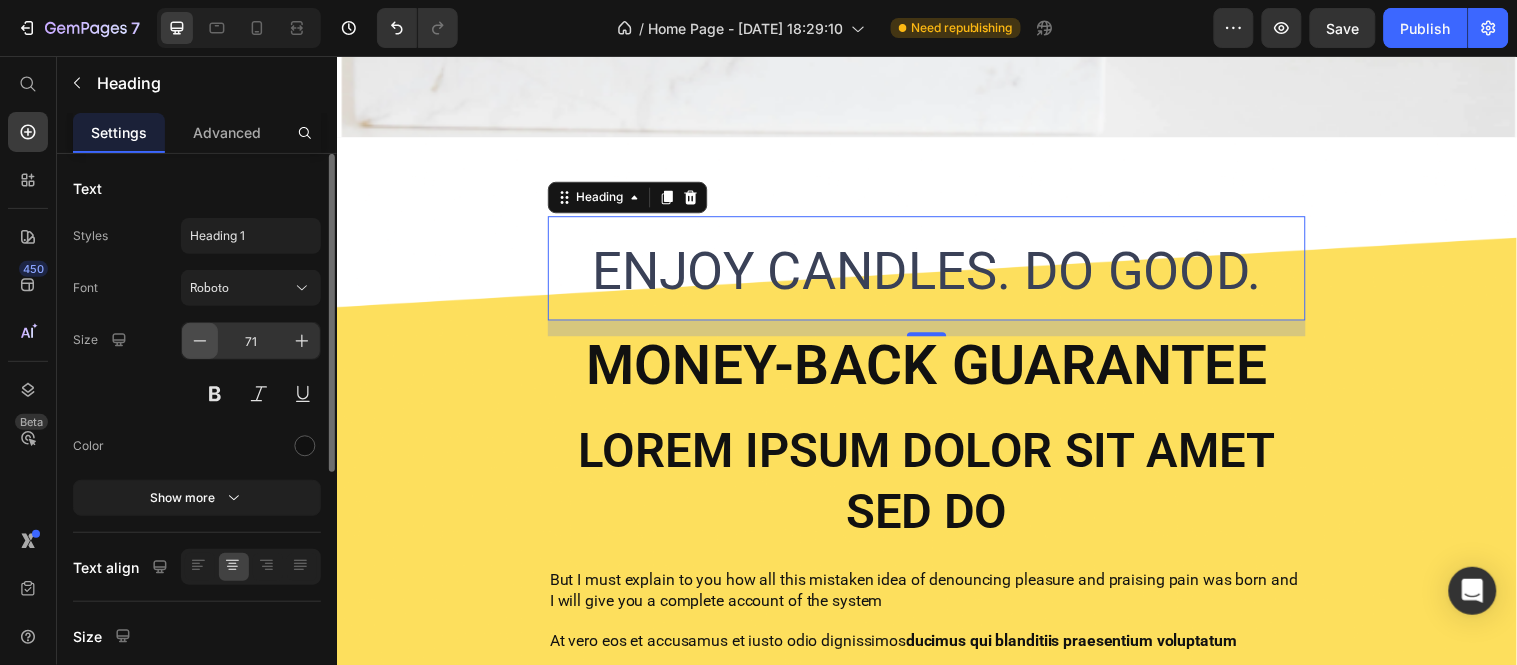 click 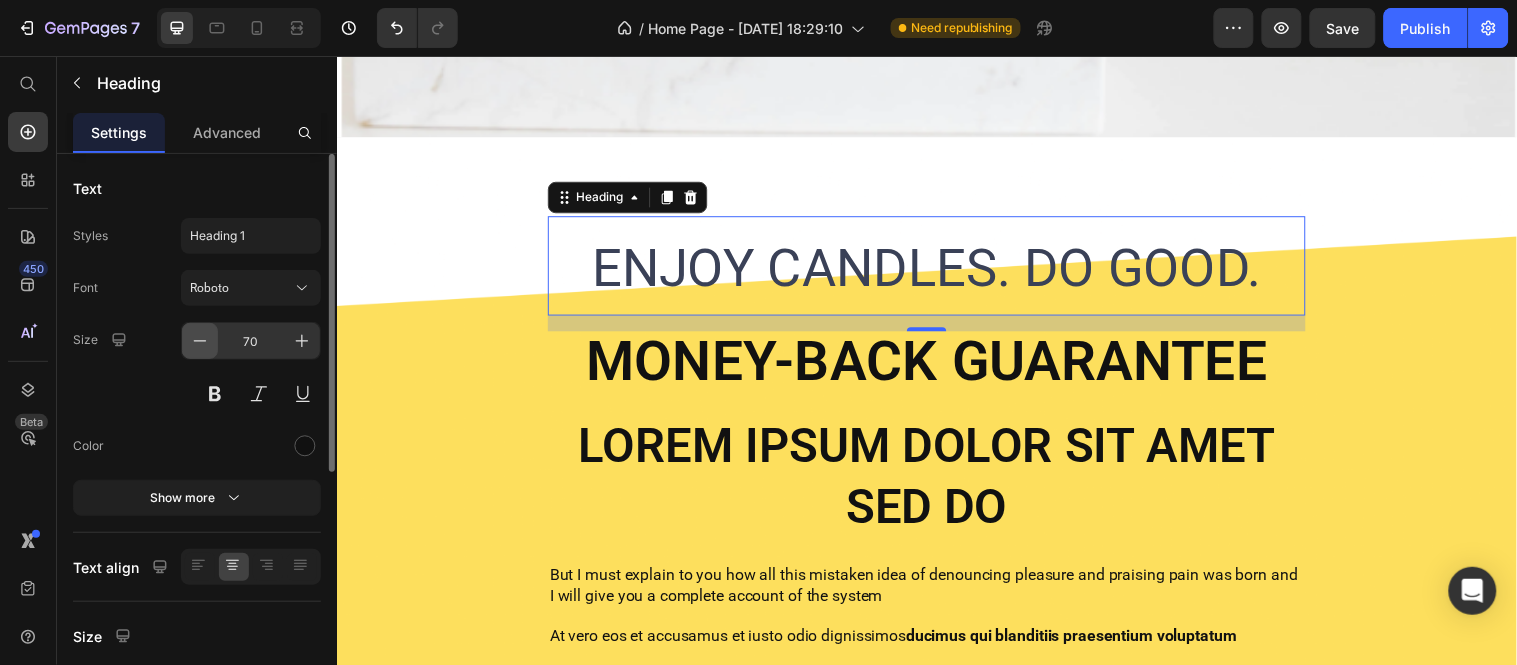 click 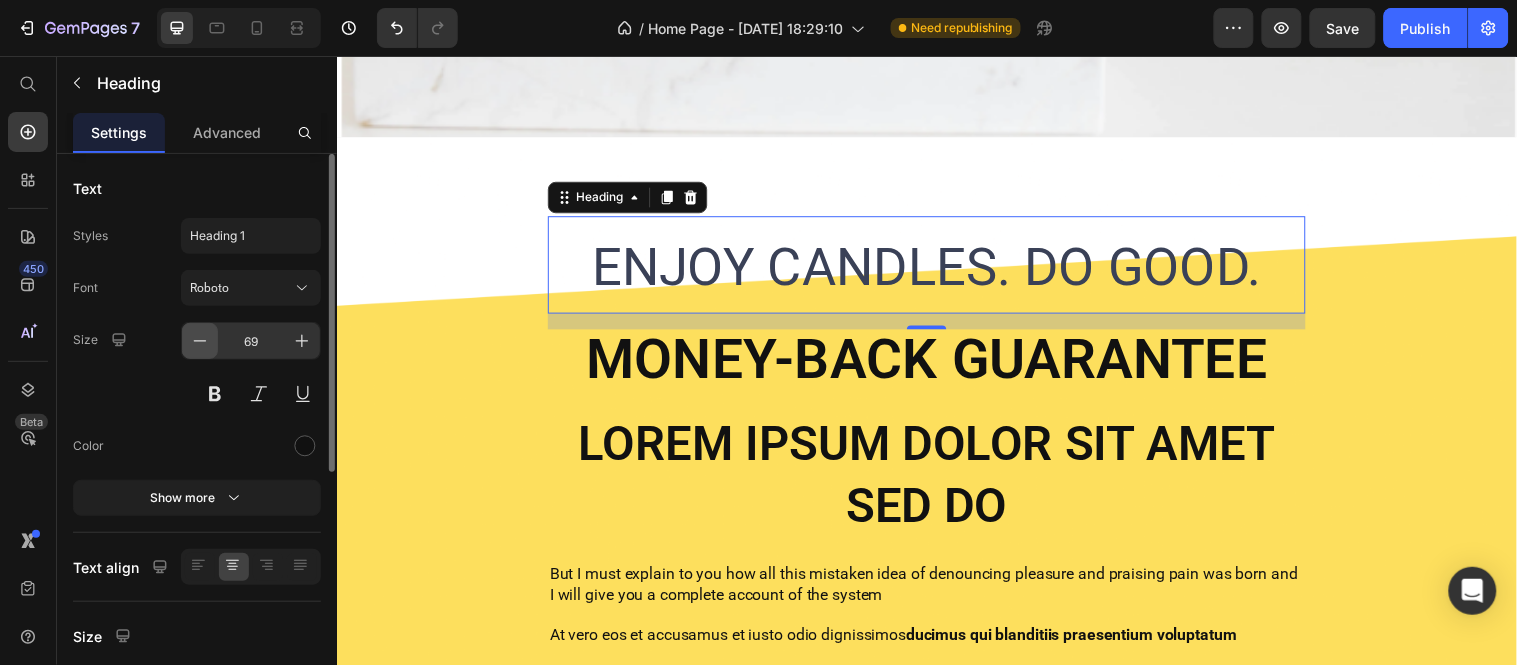 click 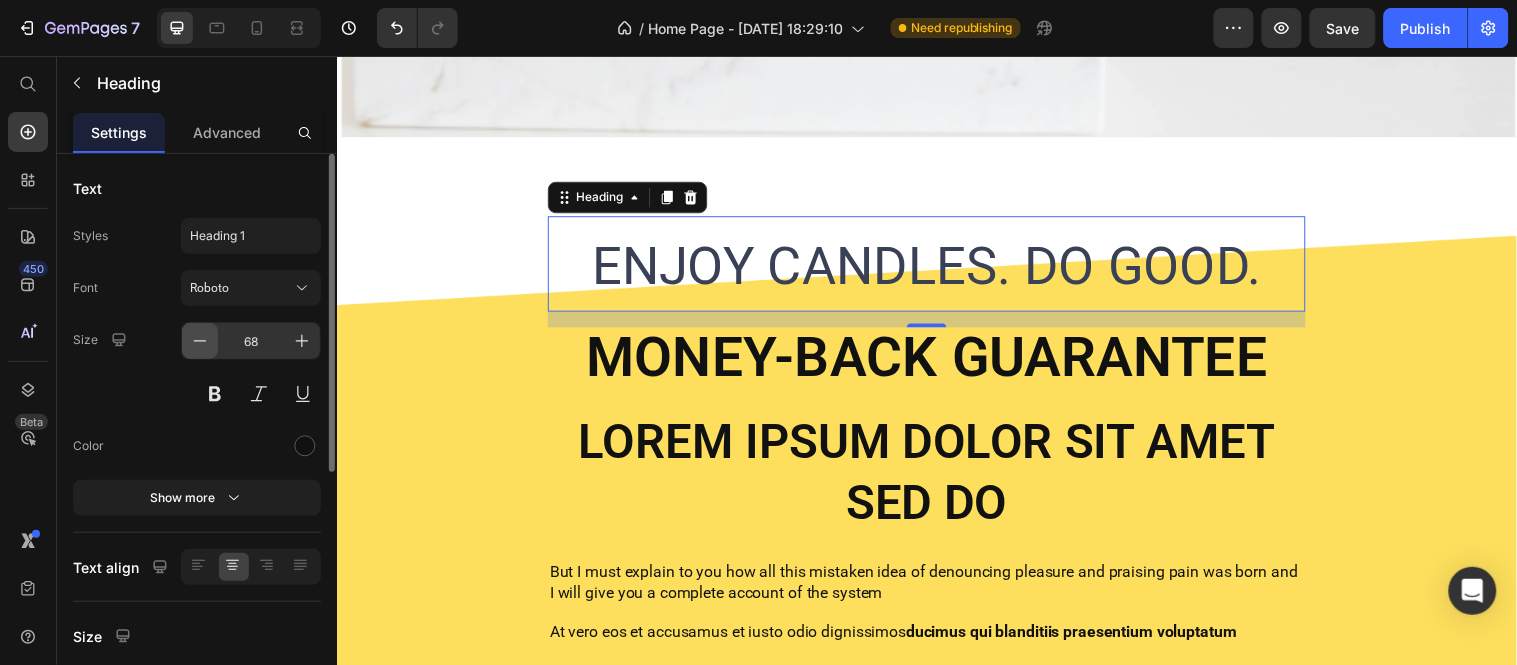 click 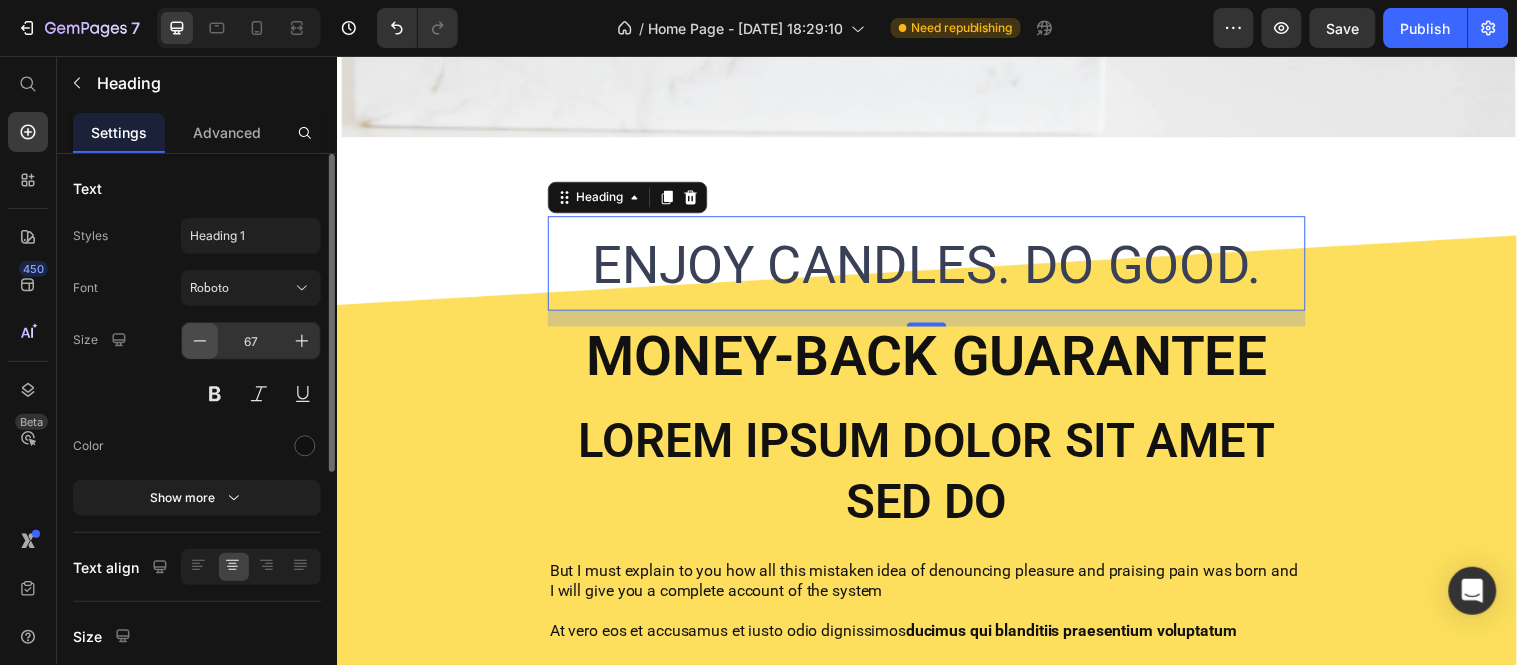 click 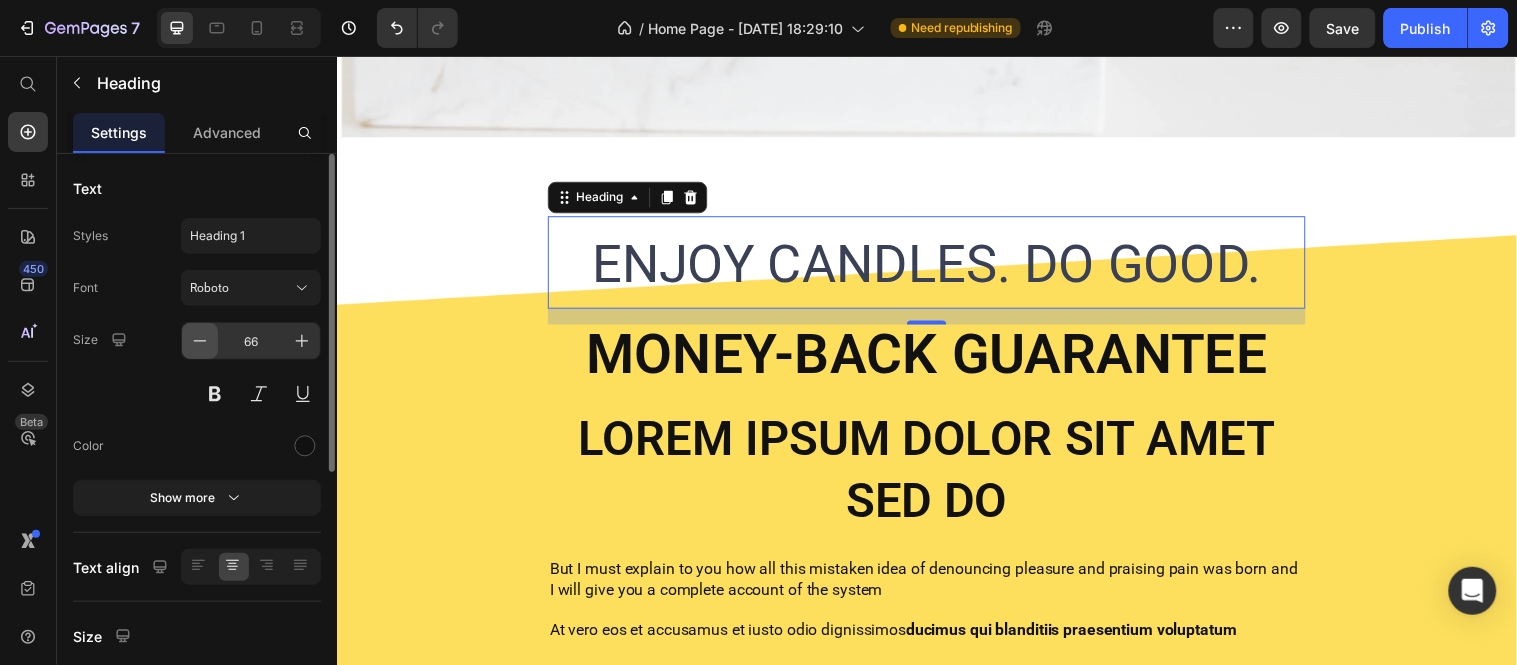 click 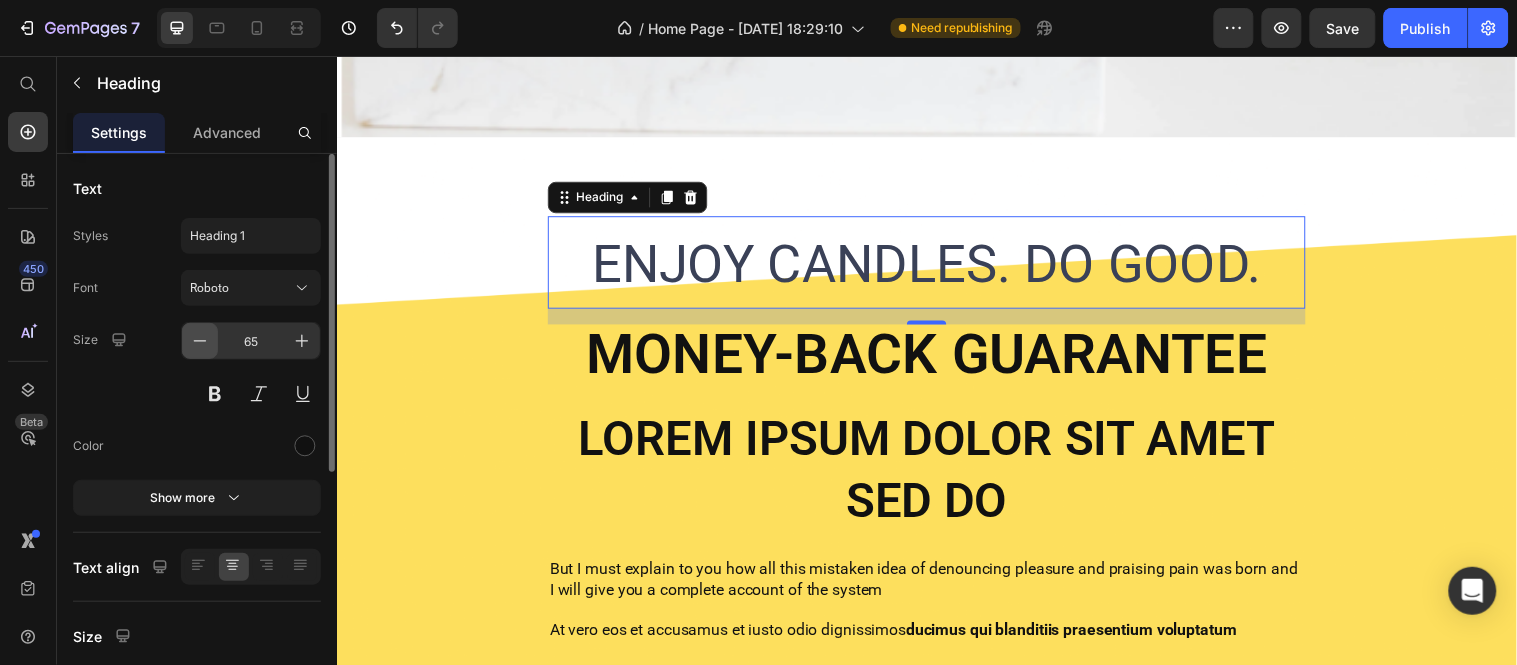 click 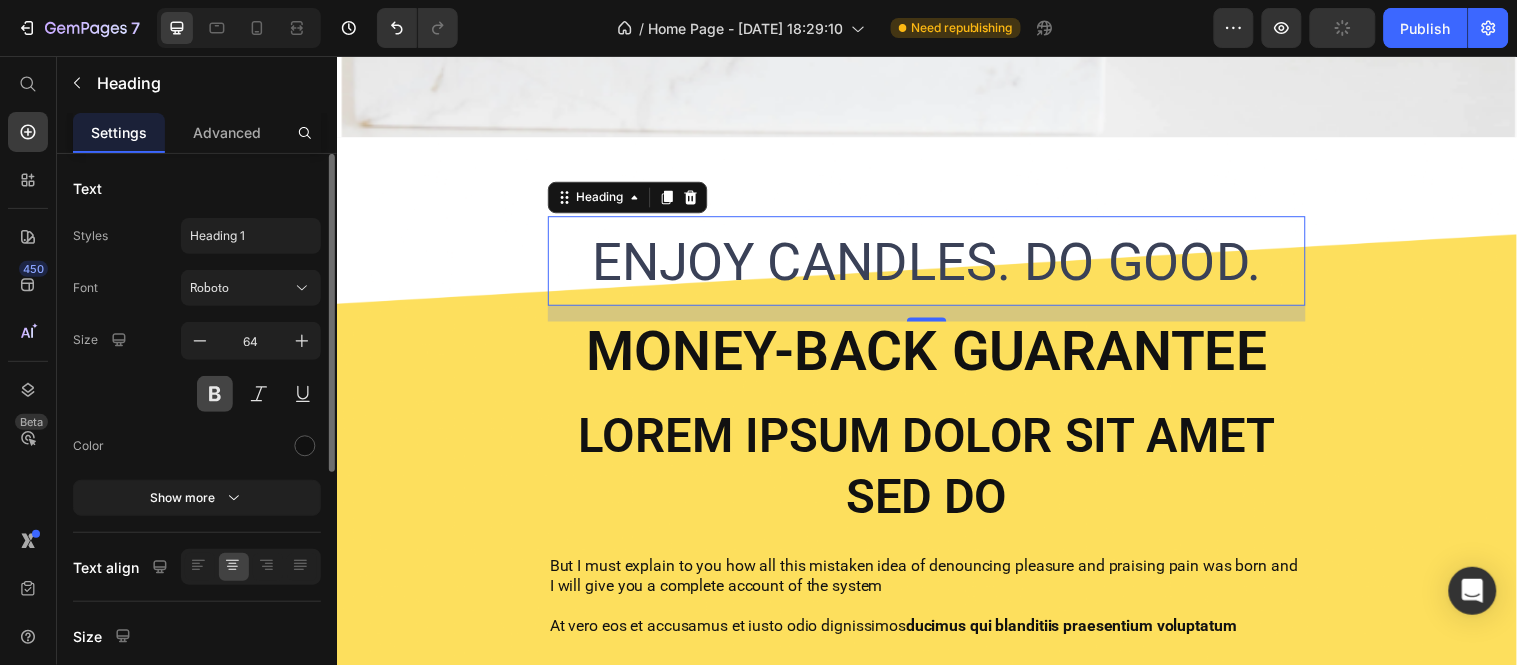 click at bounding box center [215, 394] 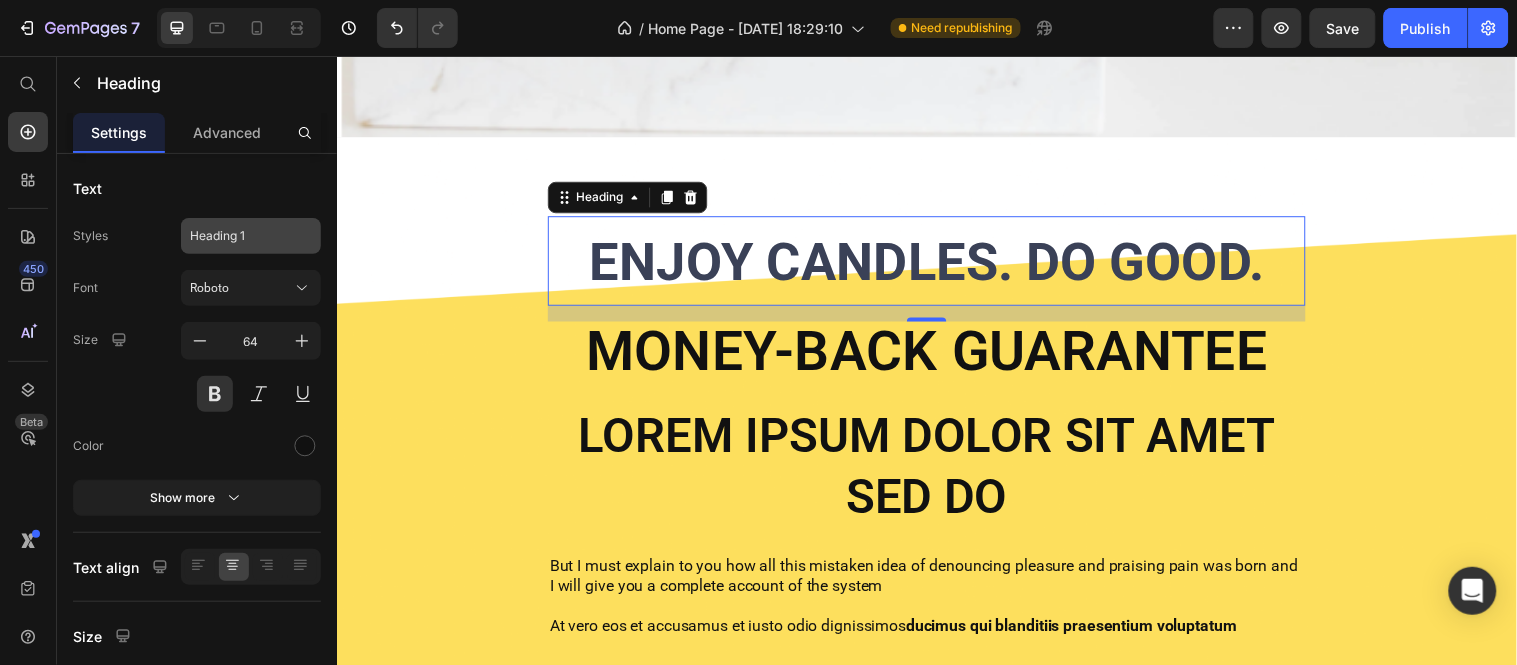 click on "Heading 1" at bounding box center (239, 236) 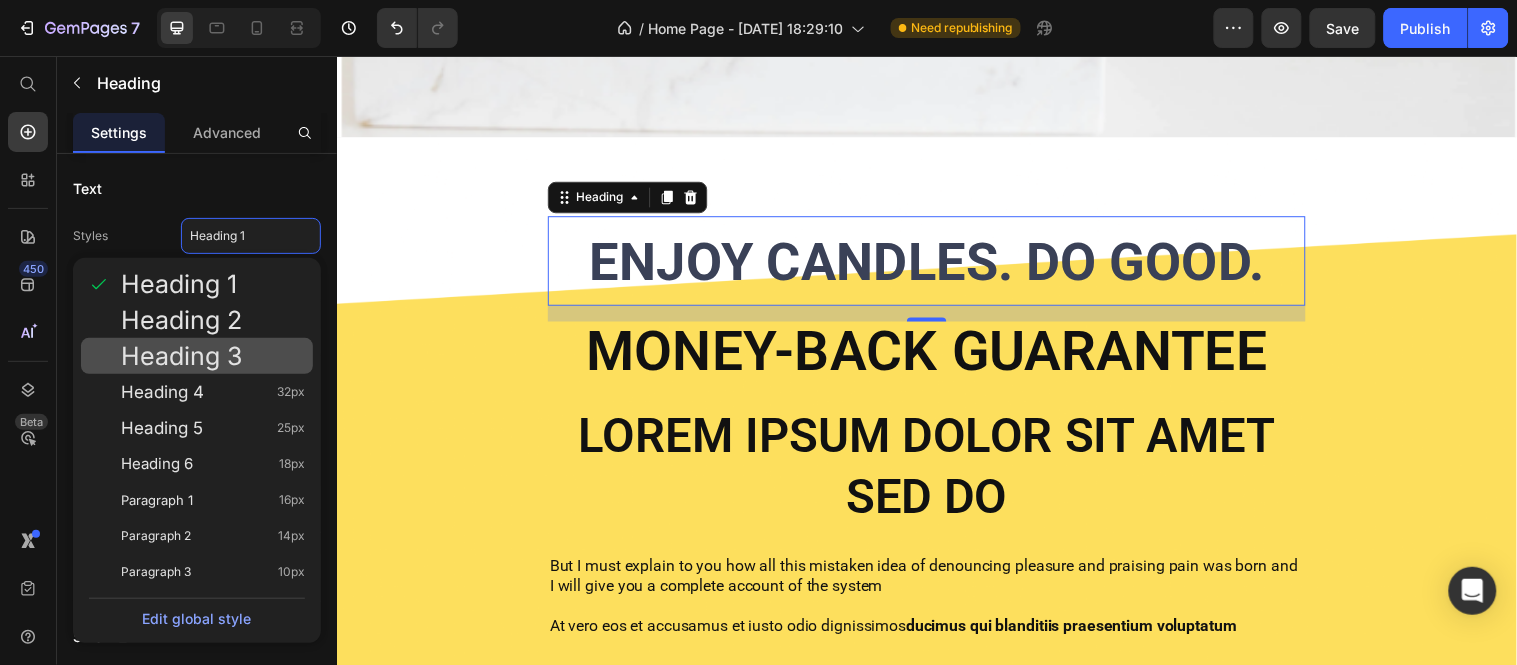 click on "Heading 3" at bounding box center [181, 356] 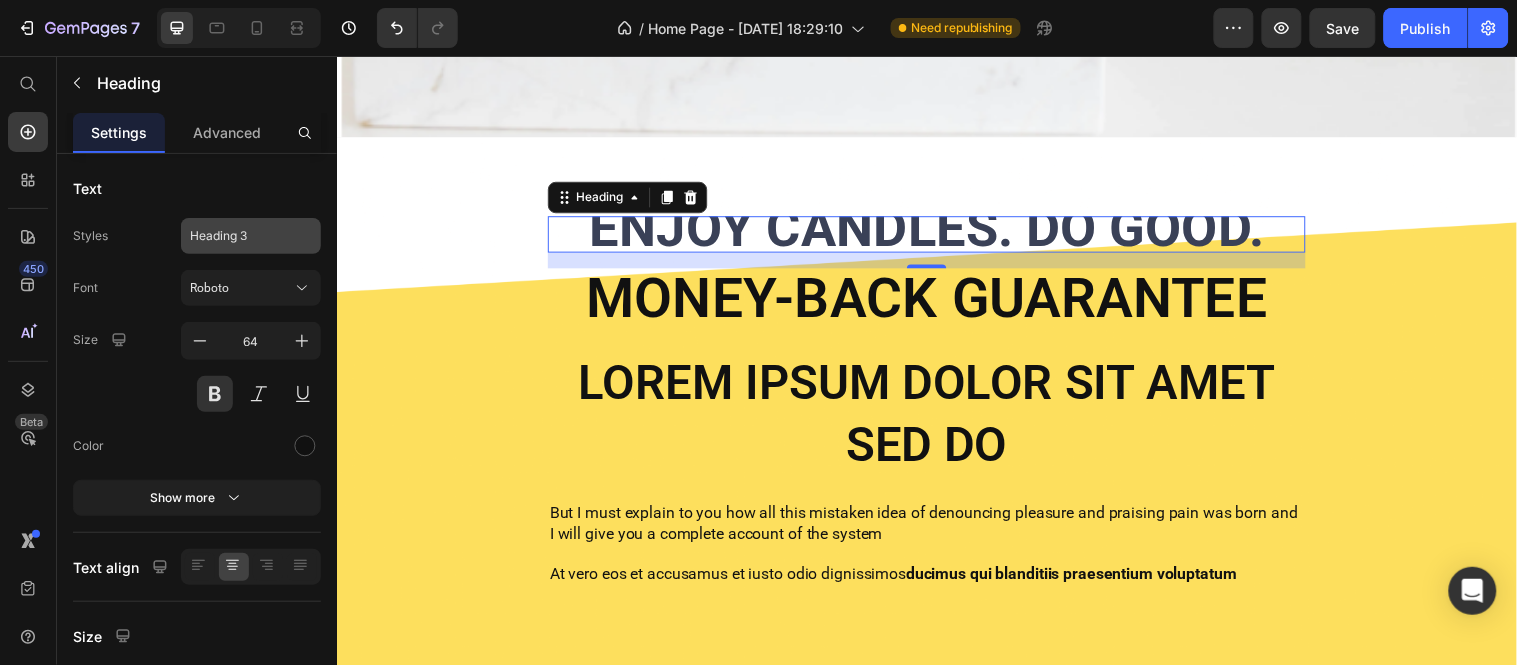 click on "Heading 3" at bounding box center (251, 236) 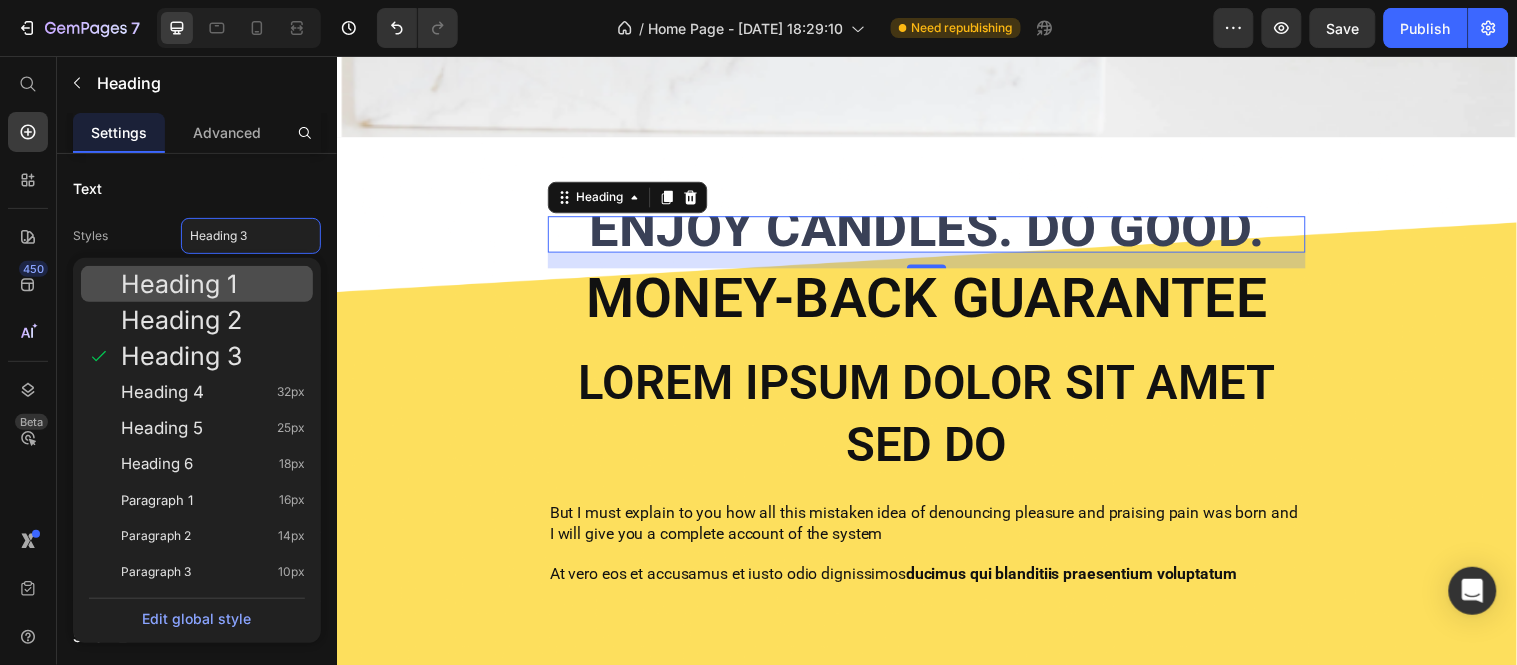 click on "Heading 1" at bounding box center [179, 284] 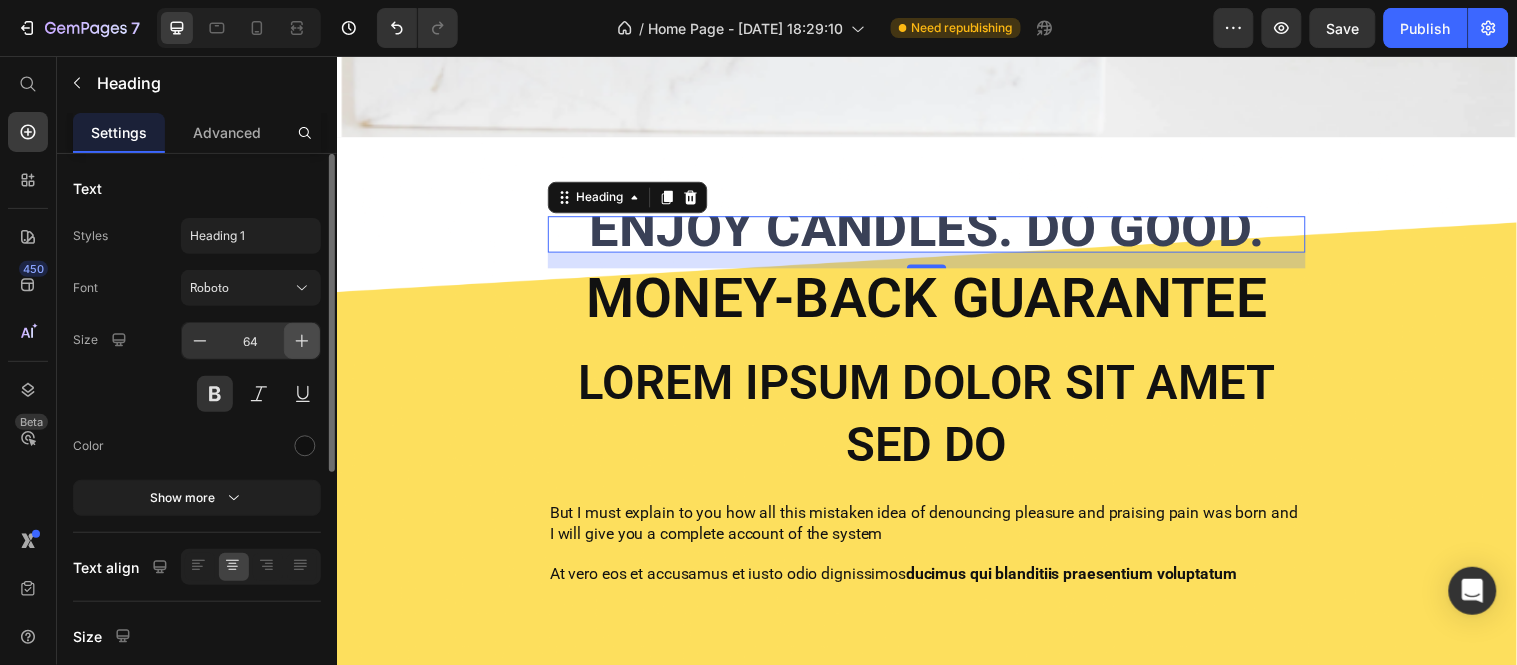 click at bounding box center [302, 341] 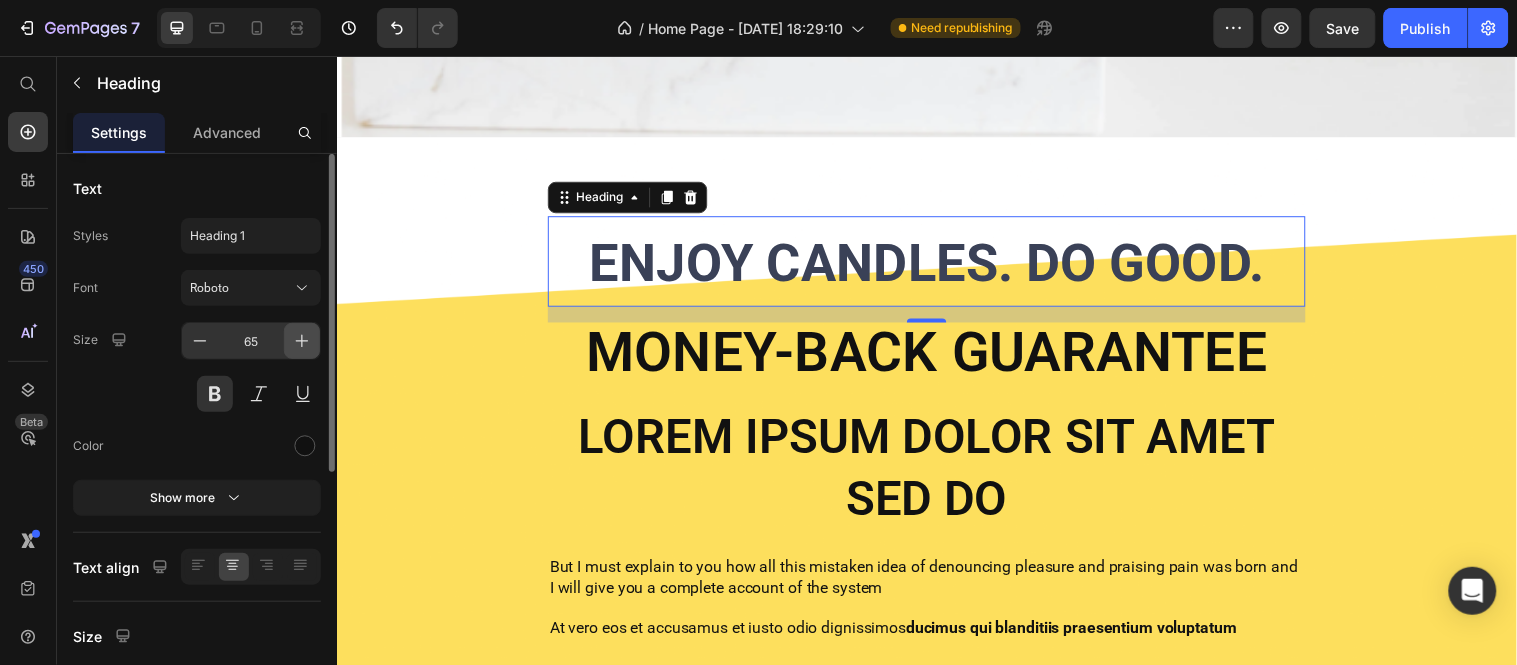 click at bounding box center [302, 341] 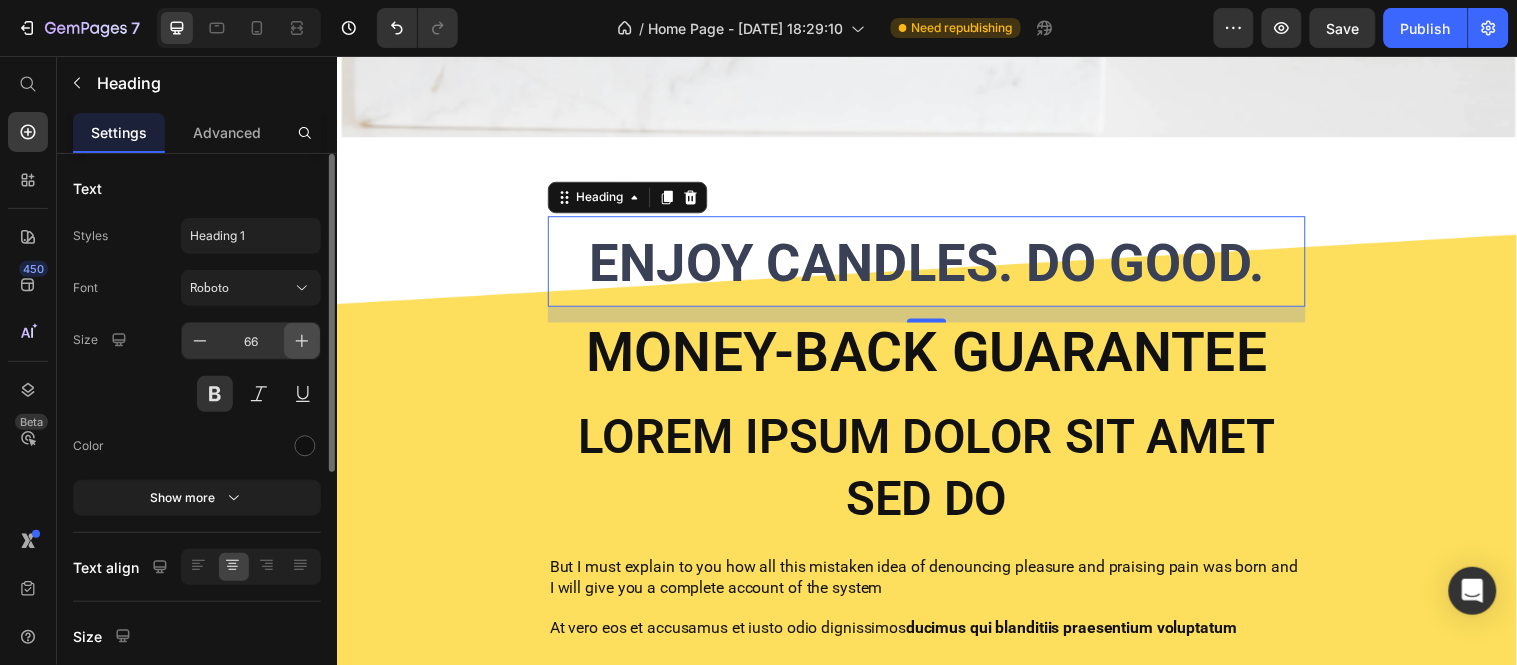 click at bounding box center [302, 341] 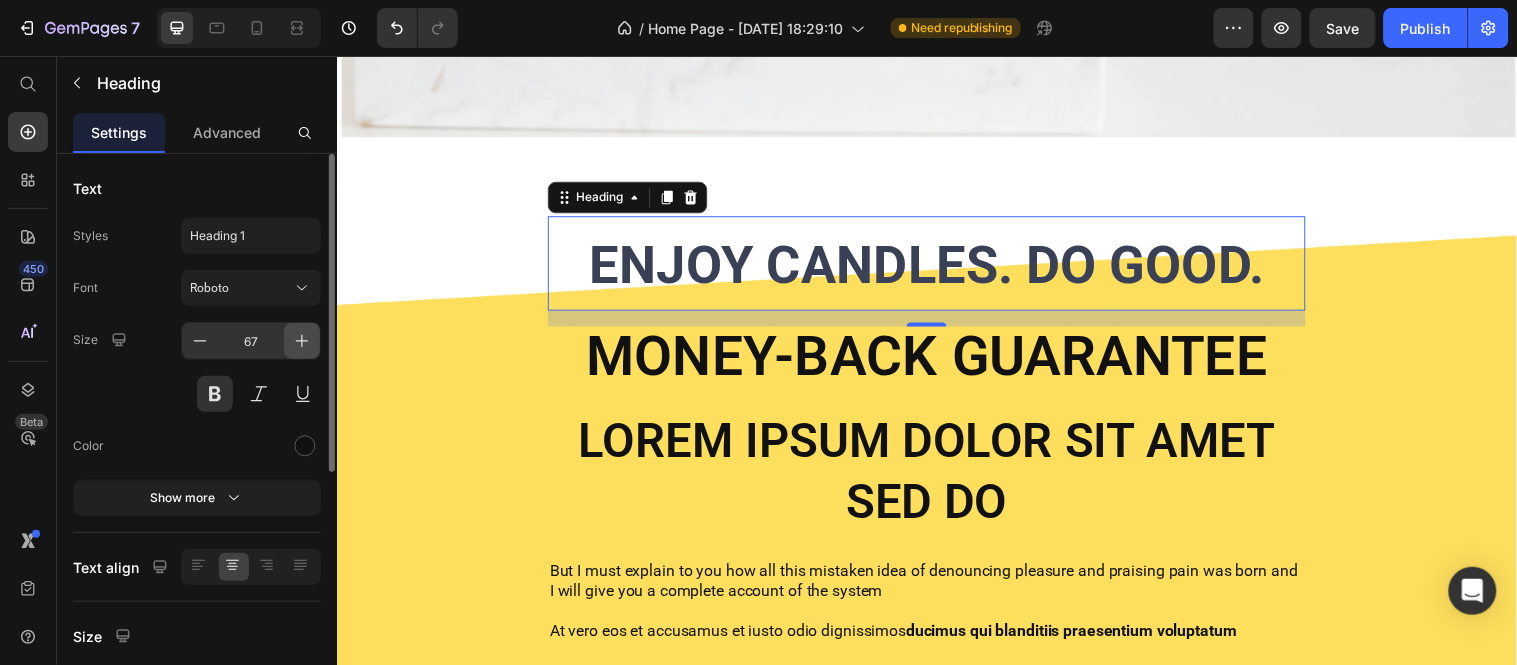 click at bounding box center [302, 341] 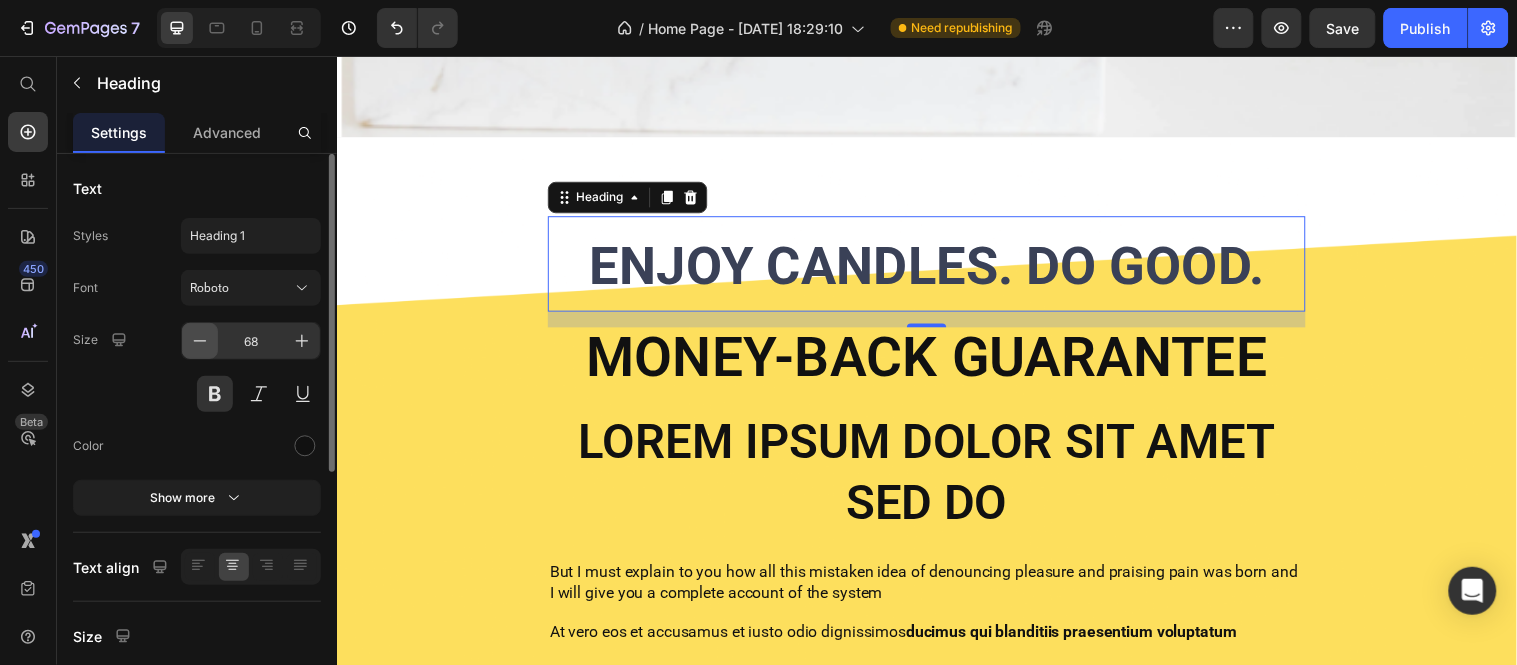 click 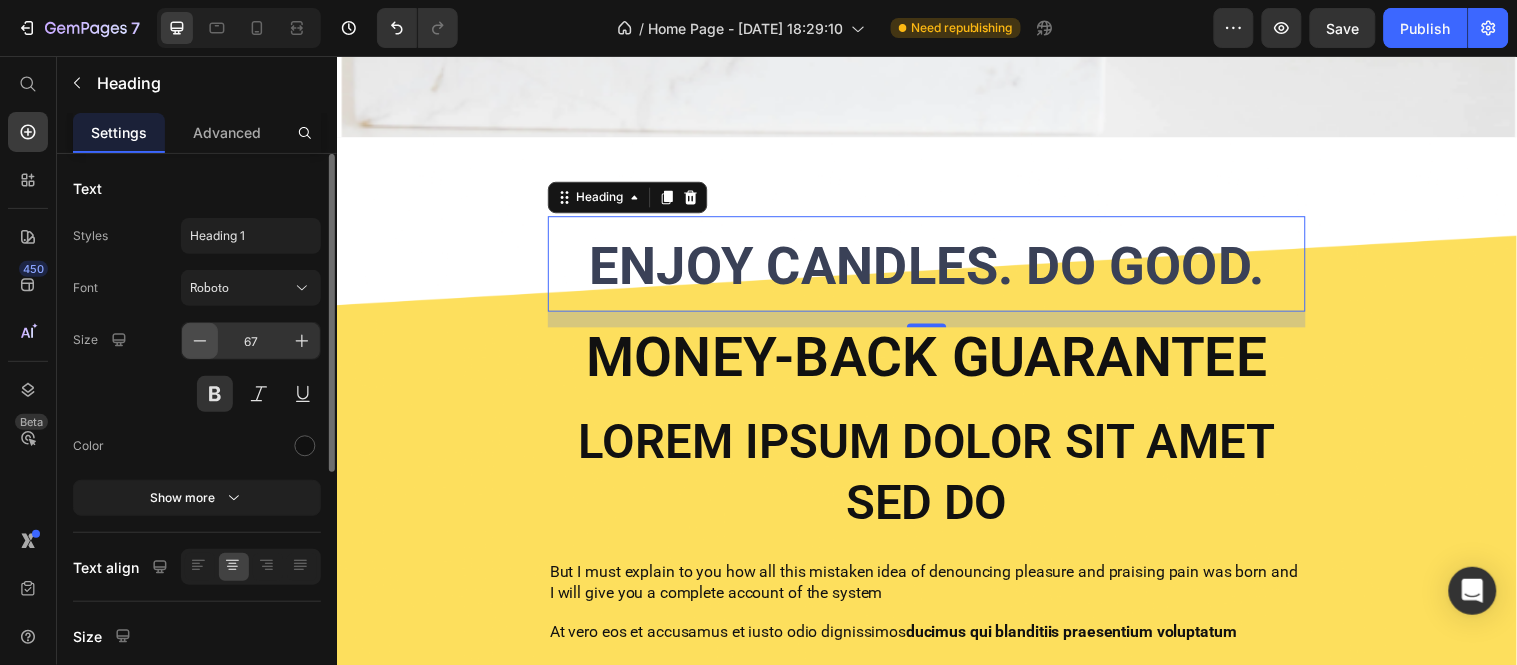 click 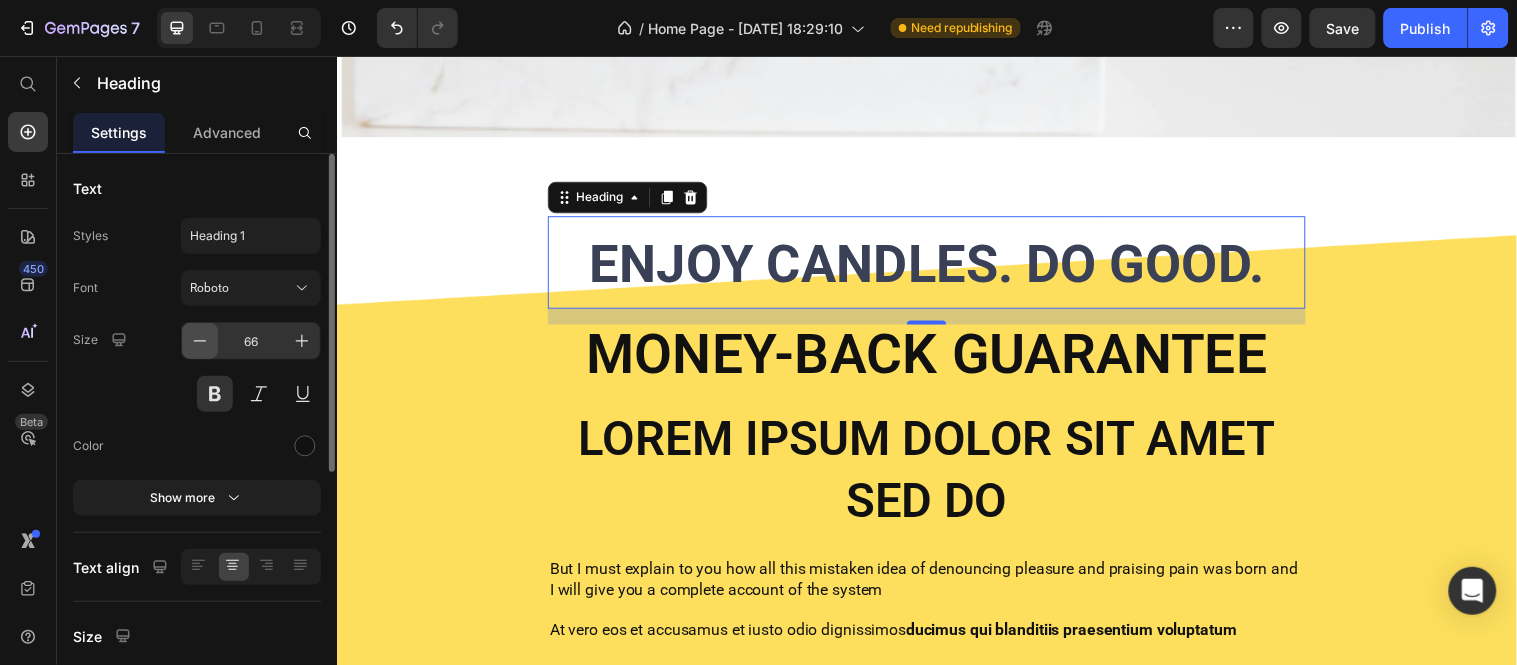 click 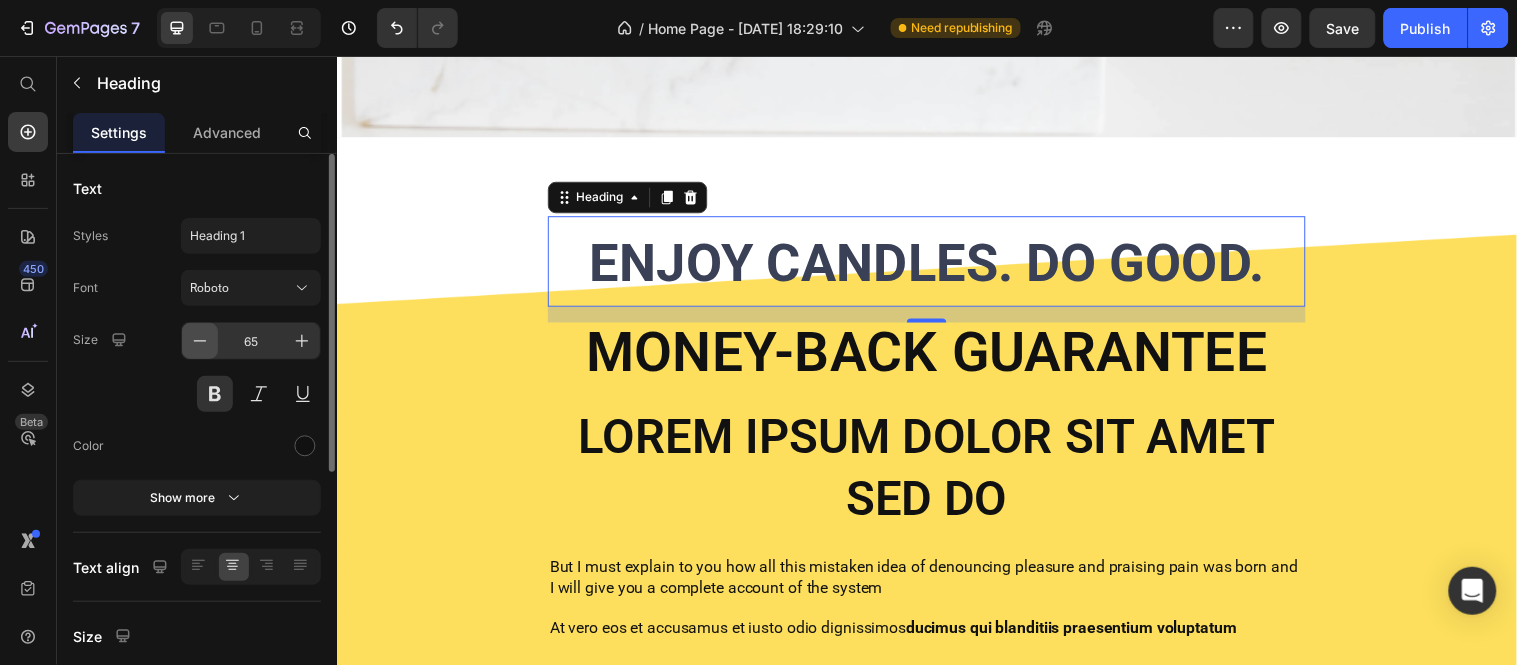 click 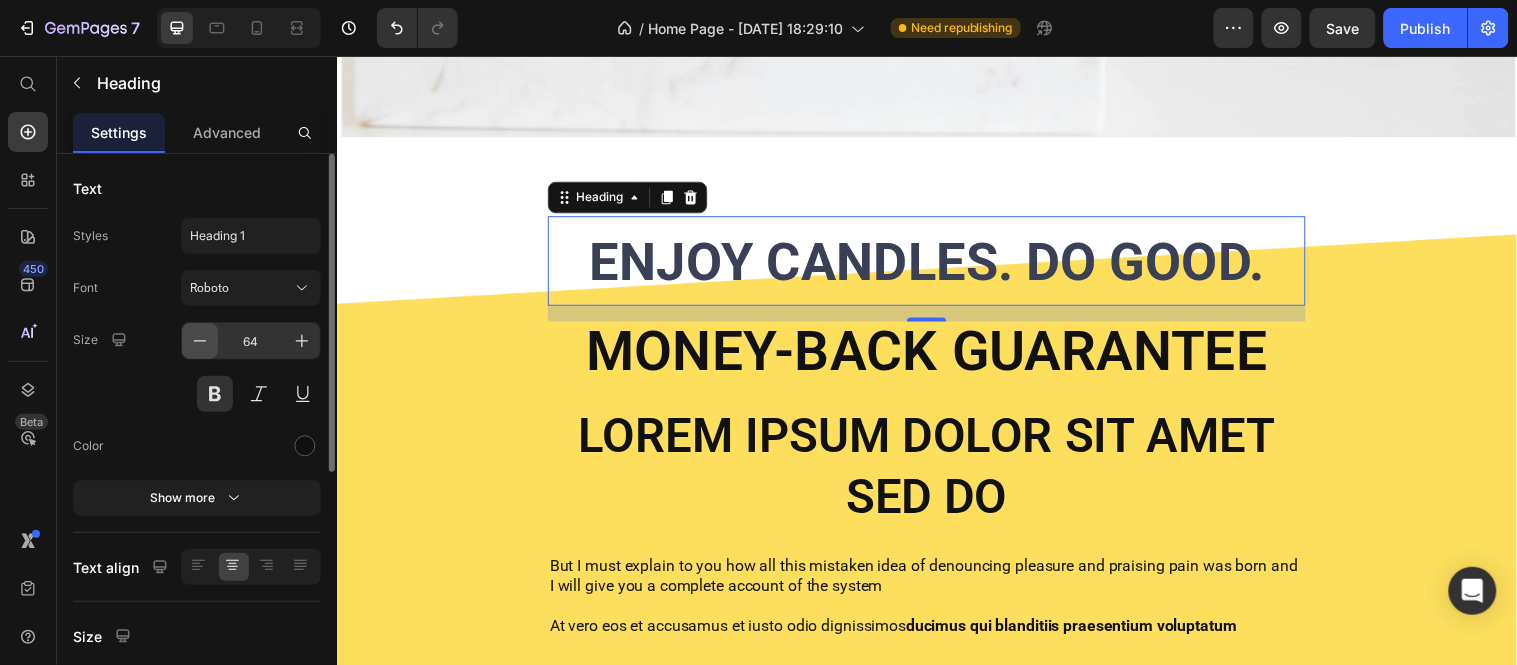 click 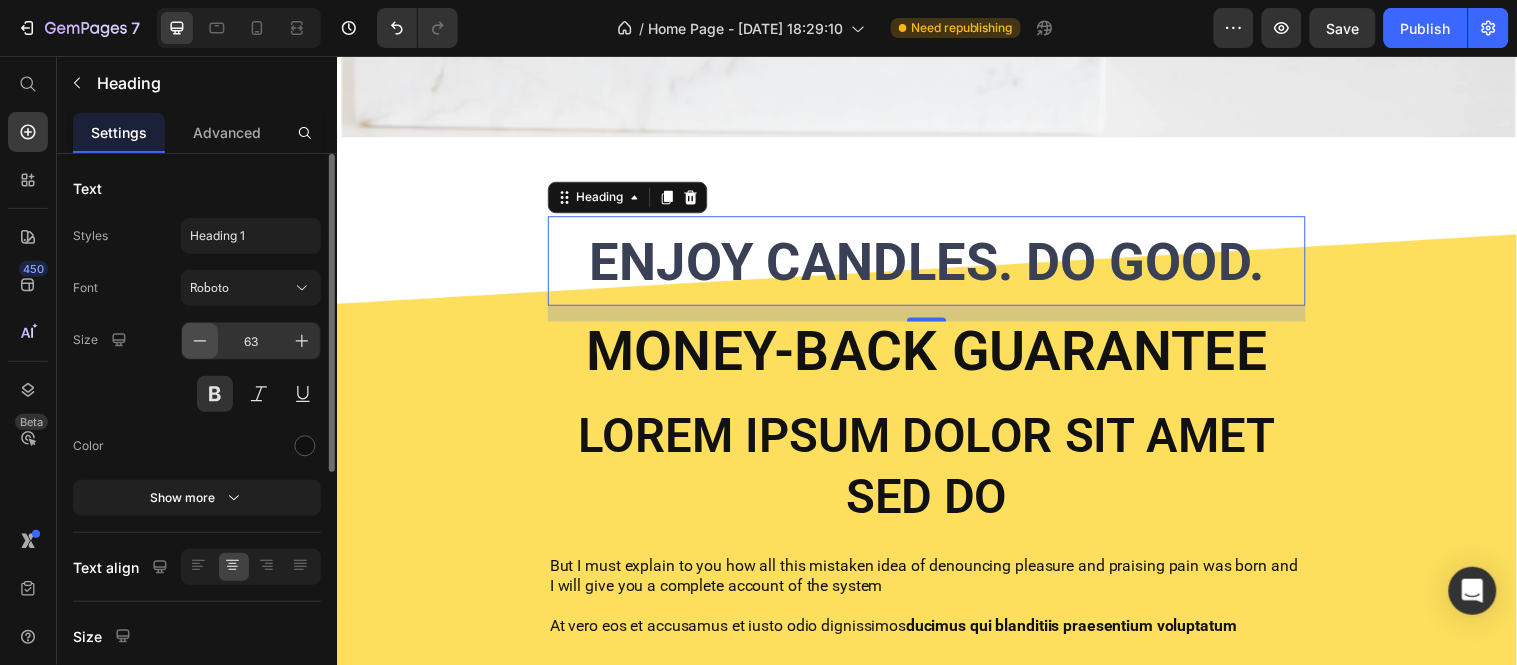click 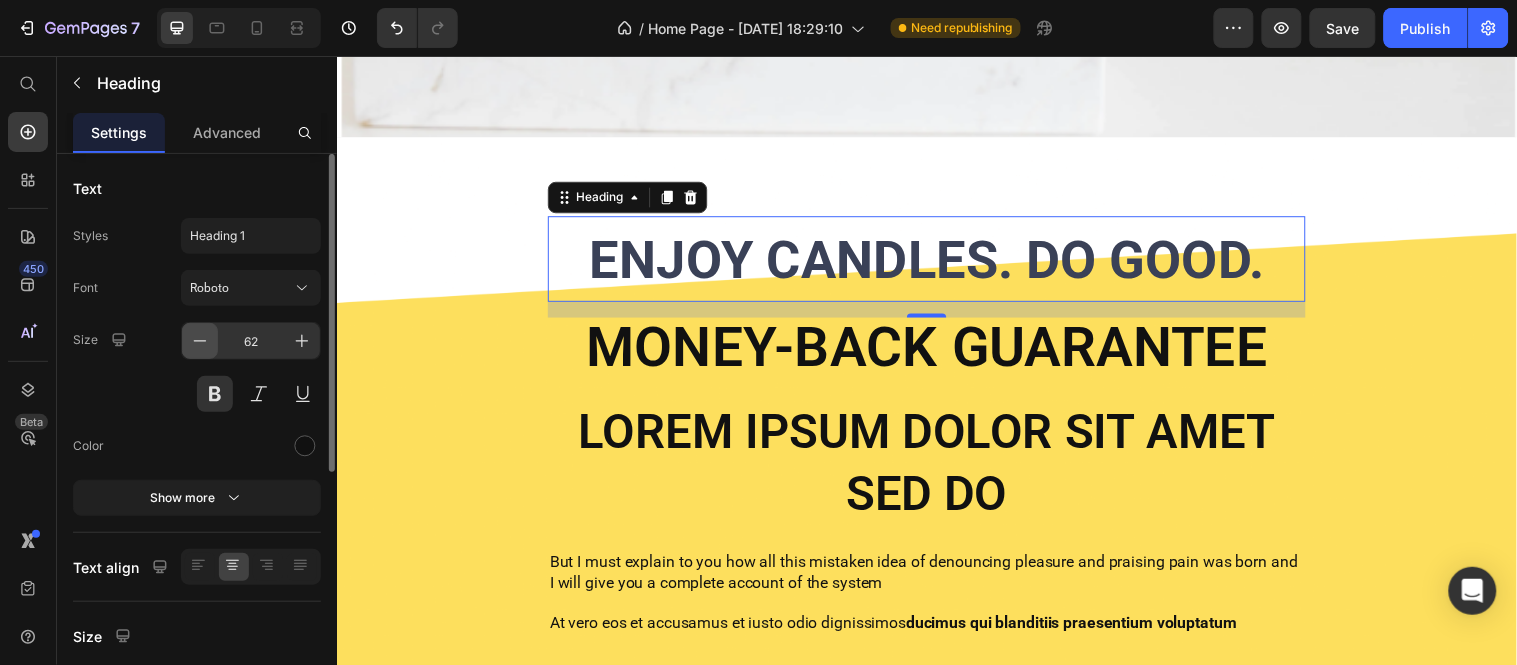click 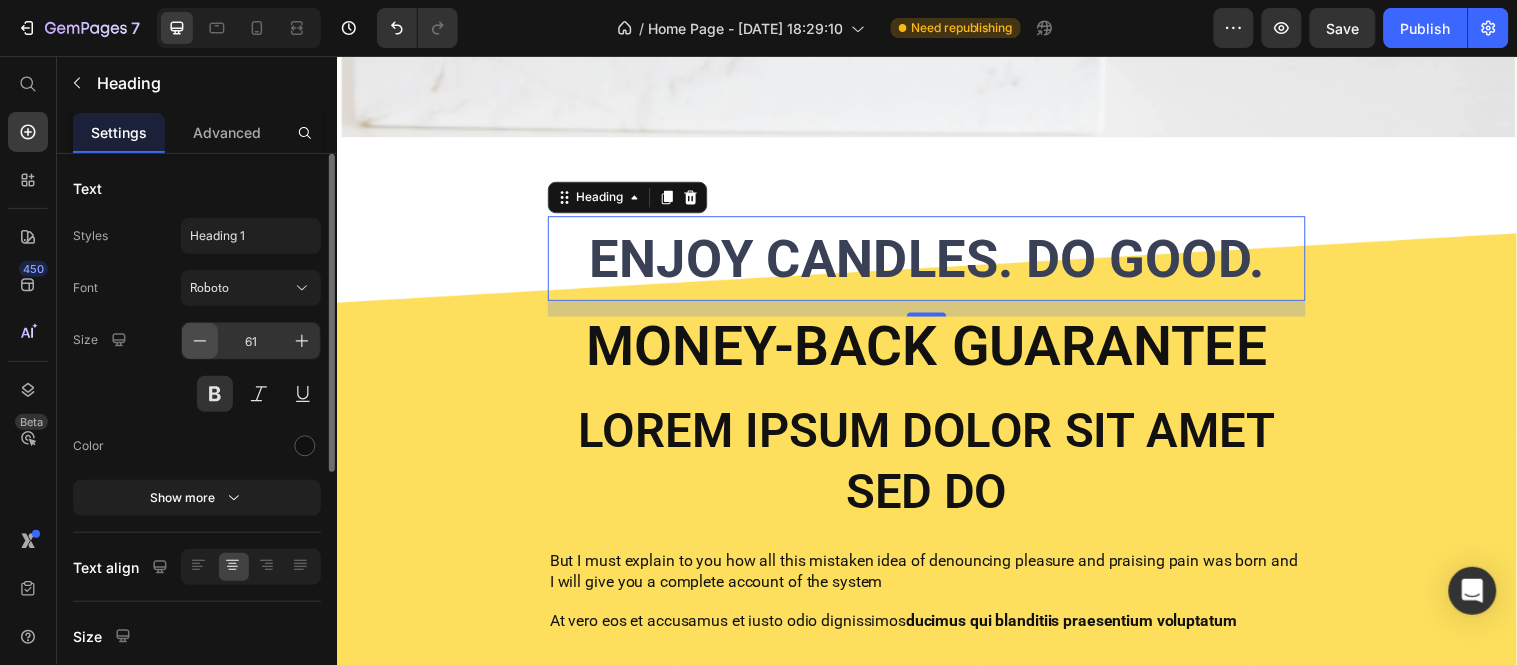 click 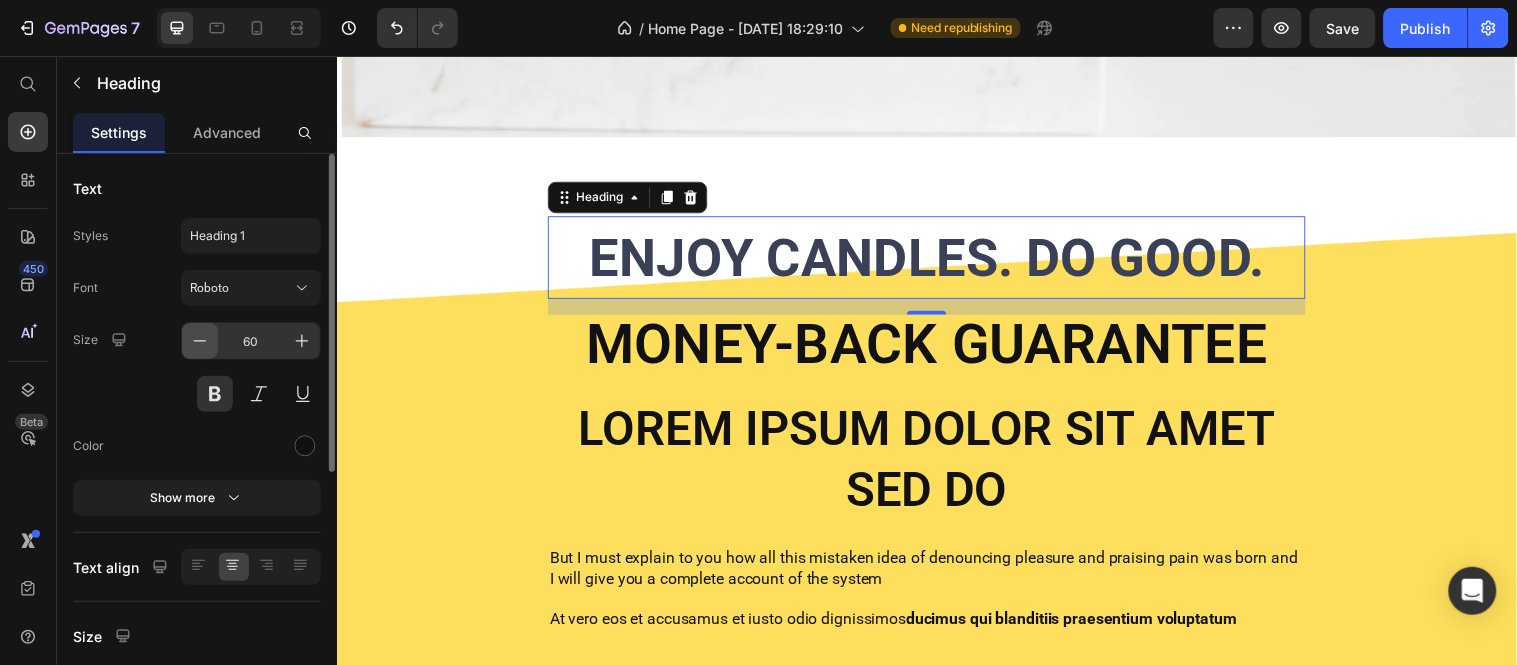 click 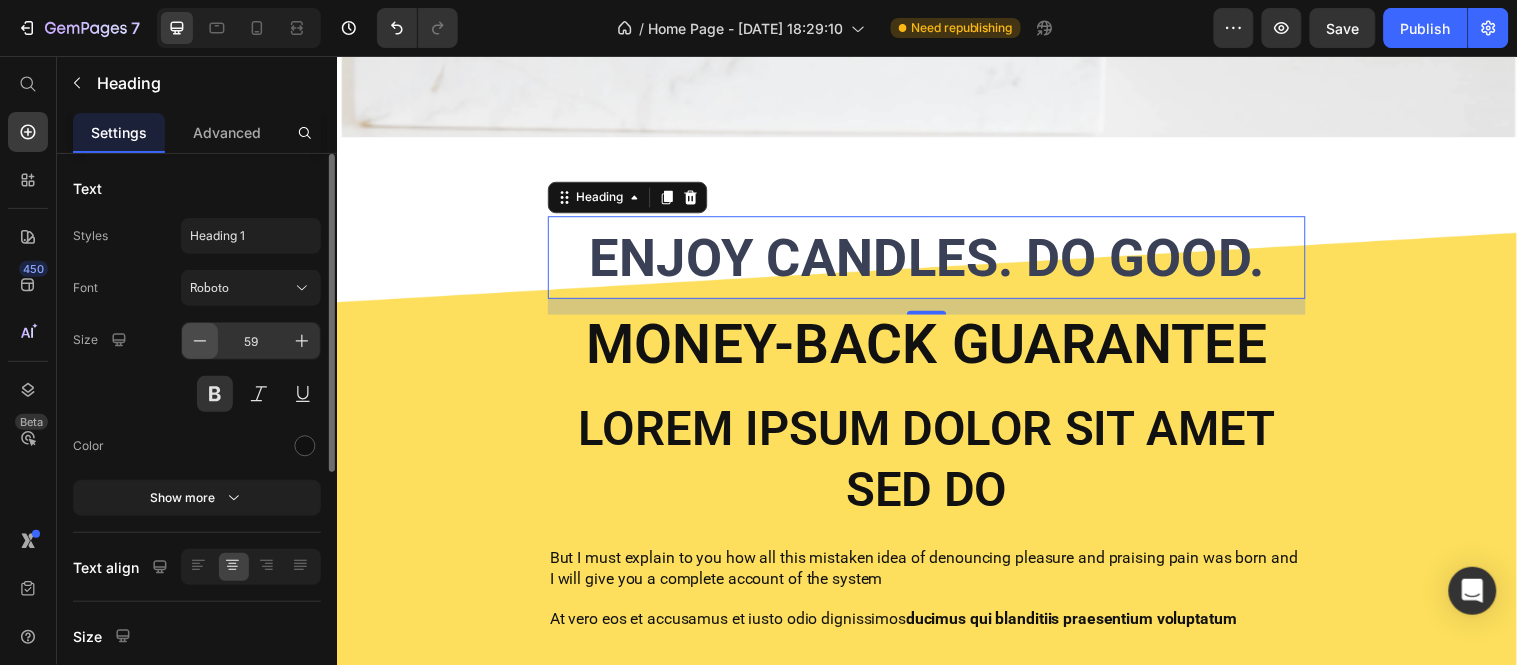 click 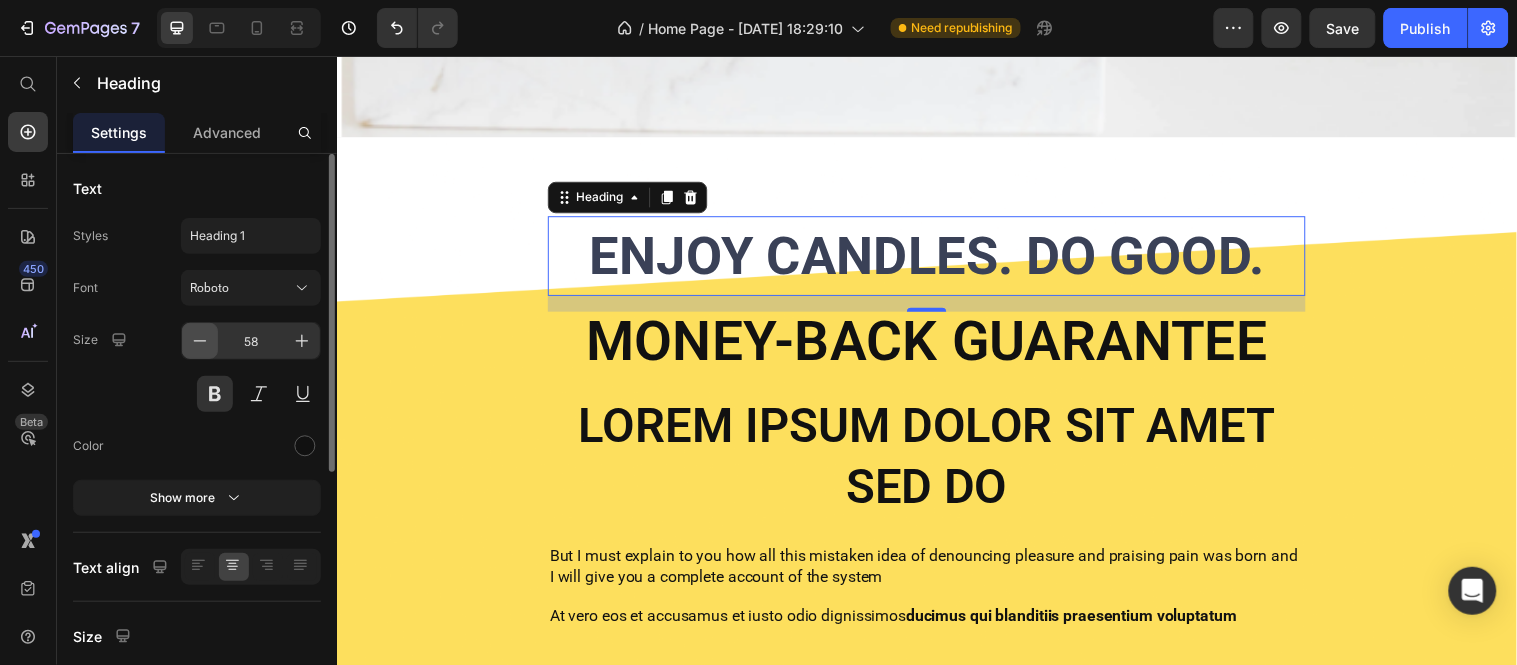 click 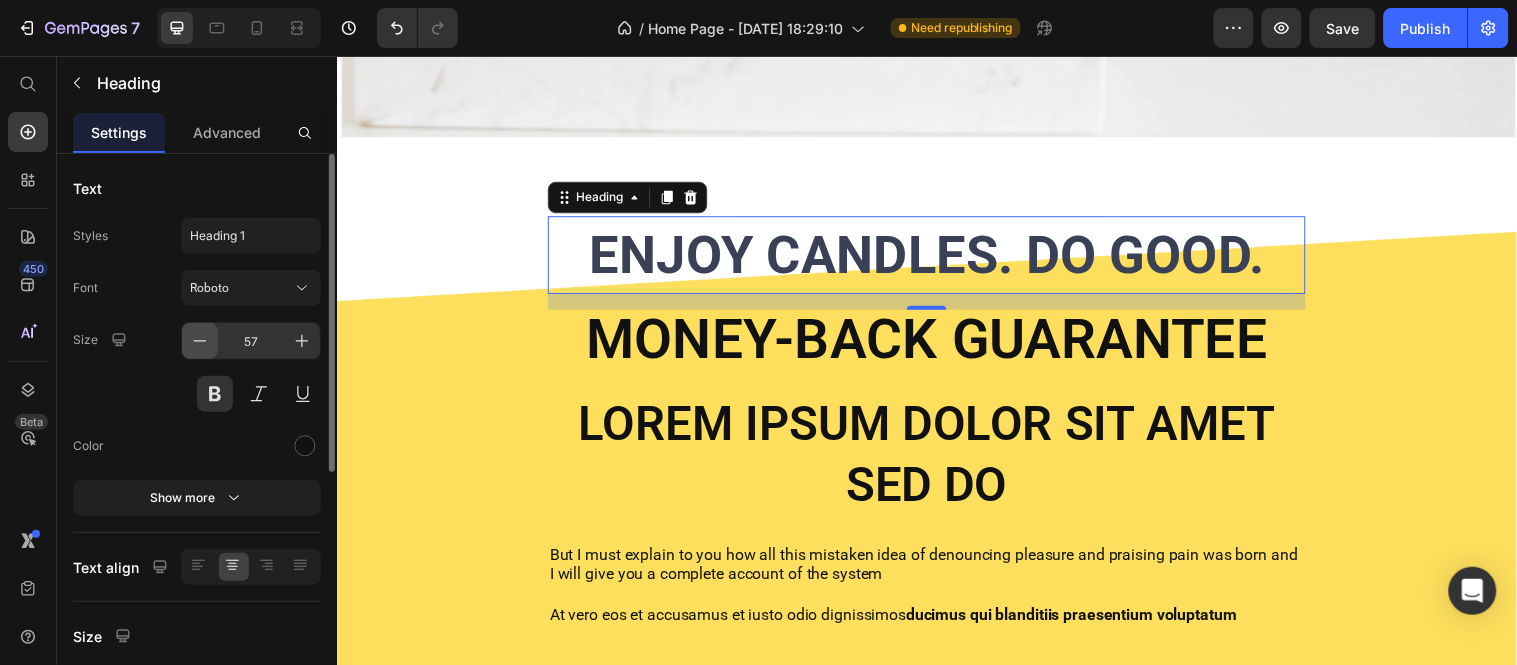 click 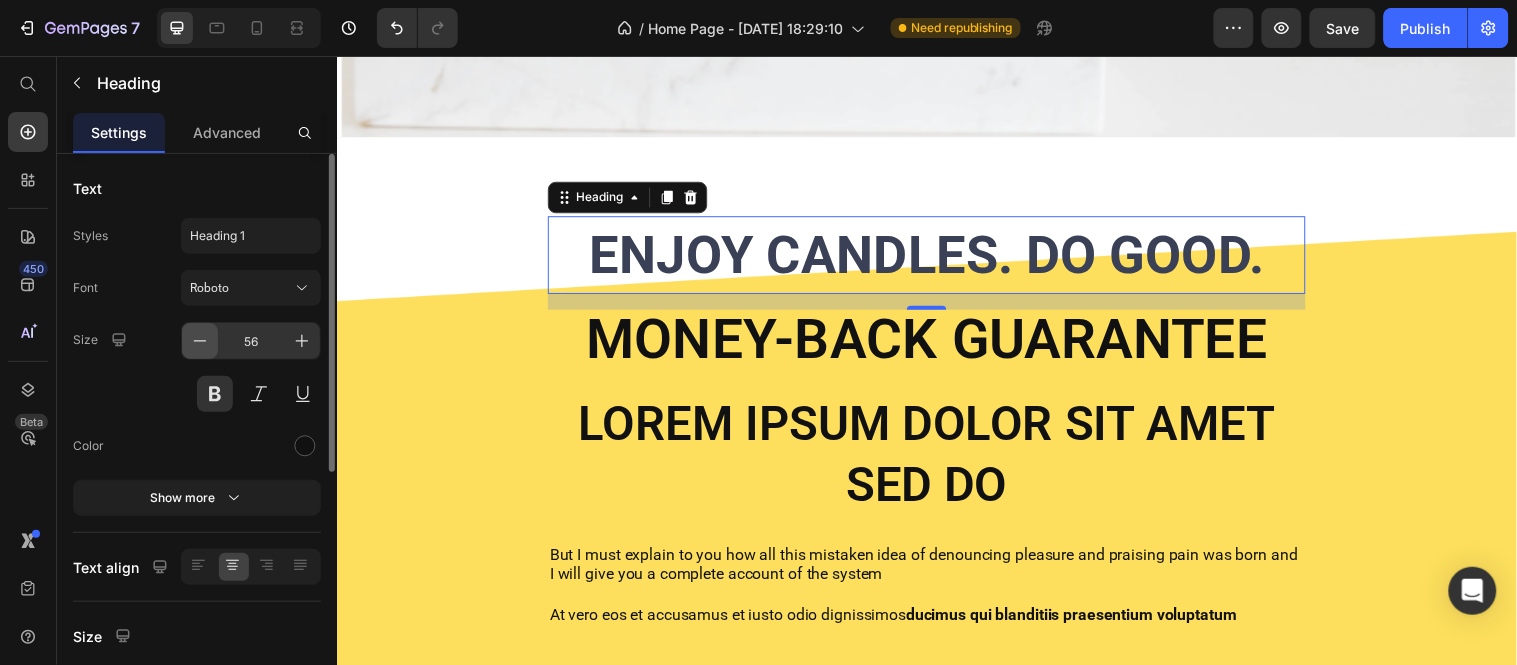 click 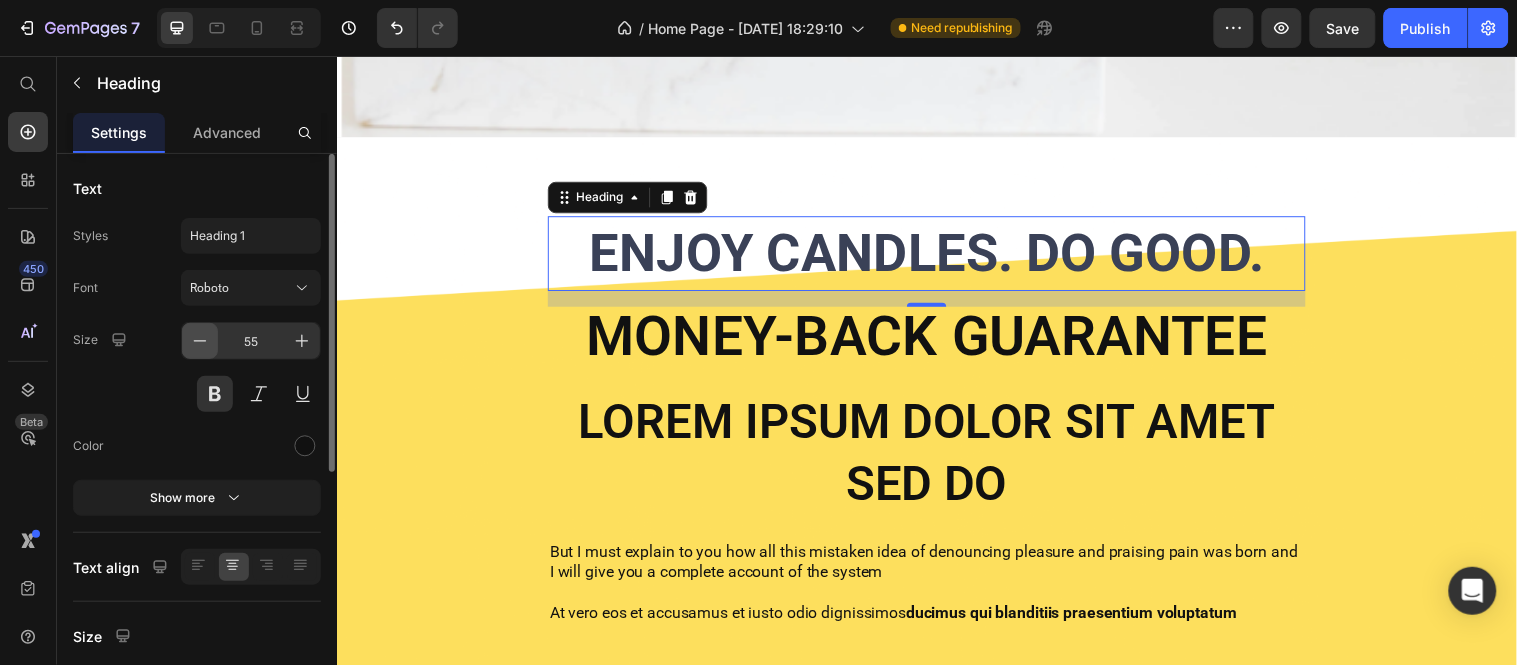 click 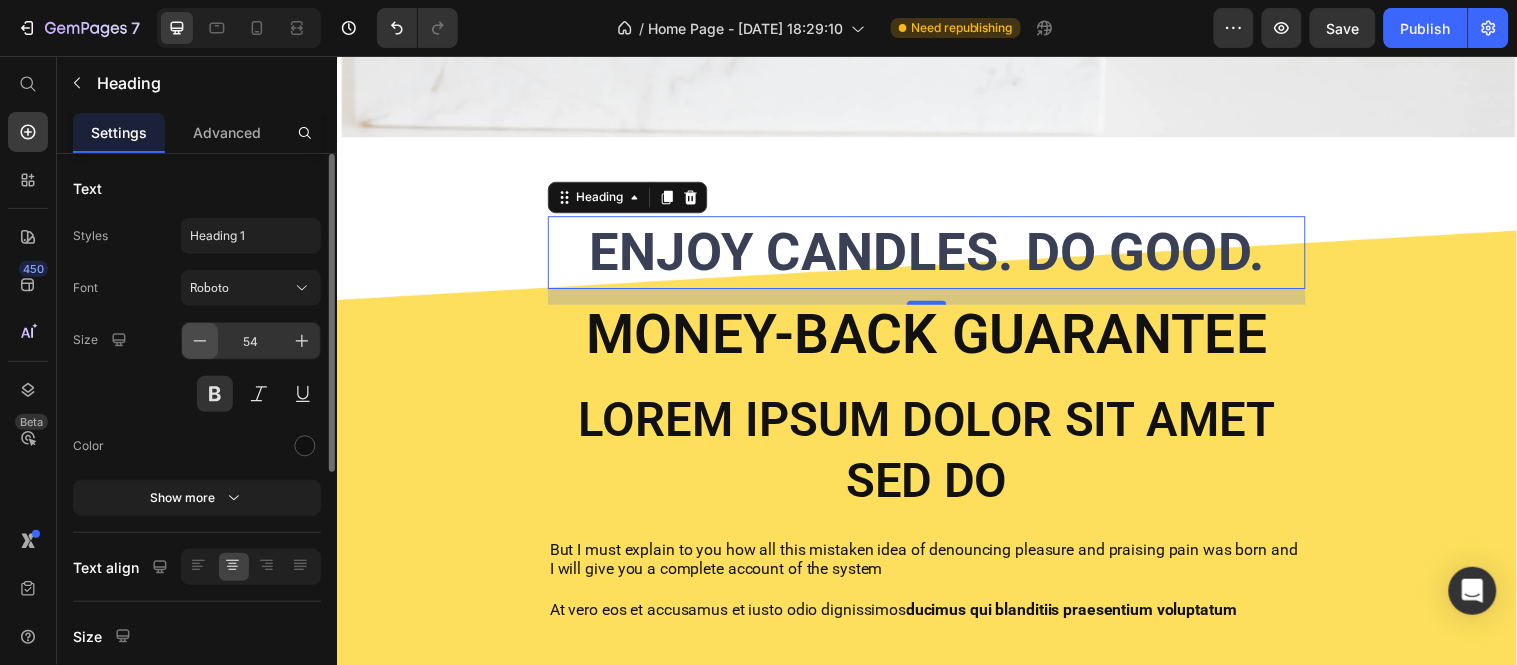 click 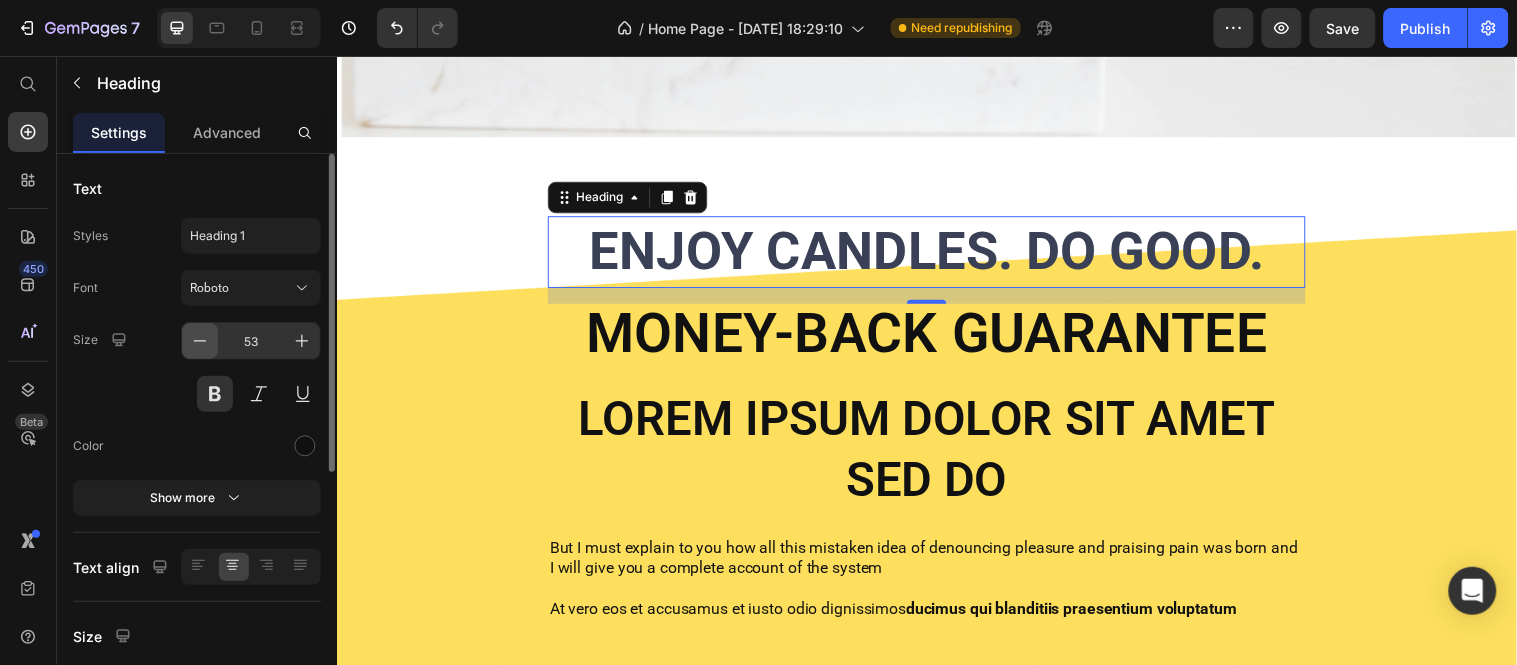 click 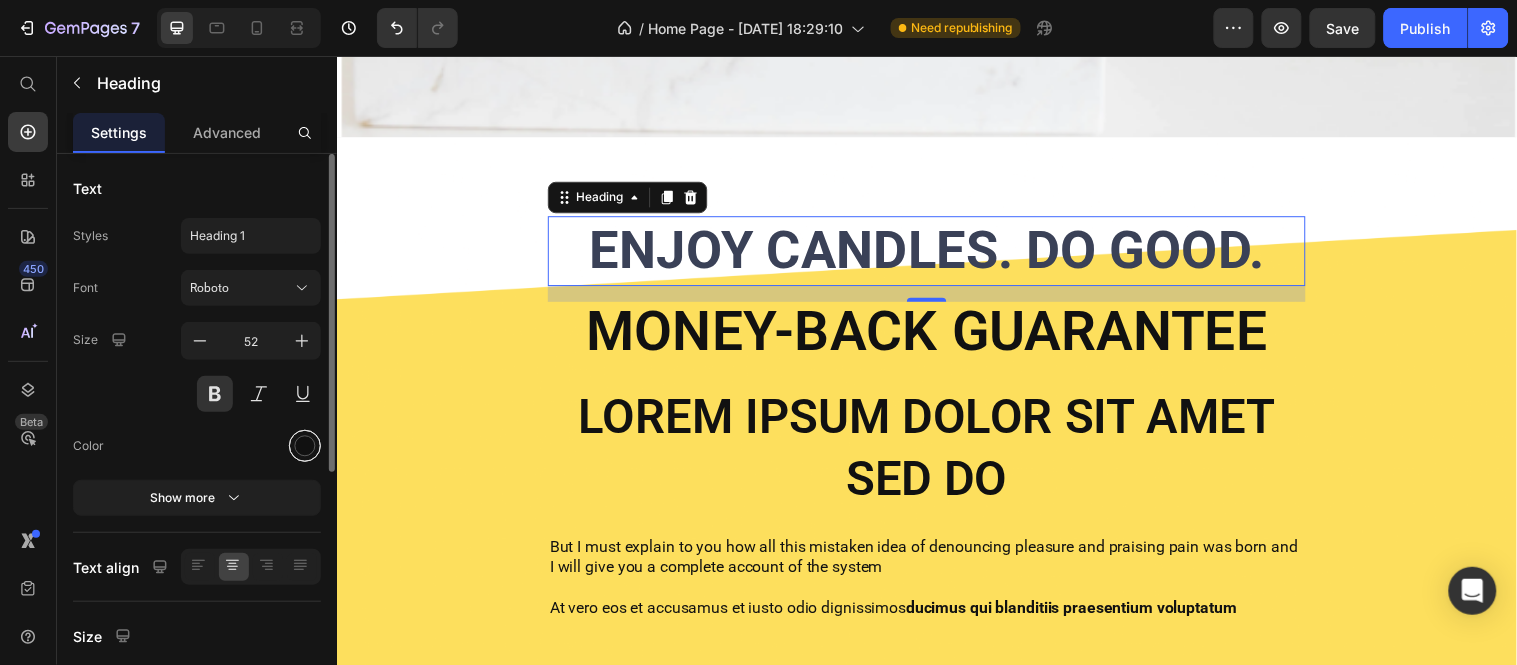 click at bounding box center [305, 446] 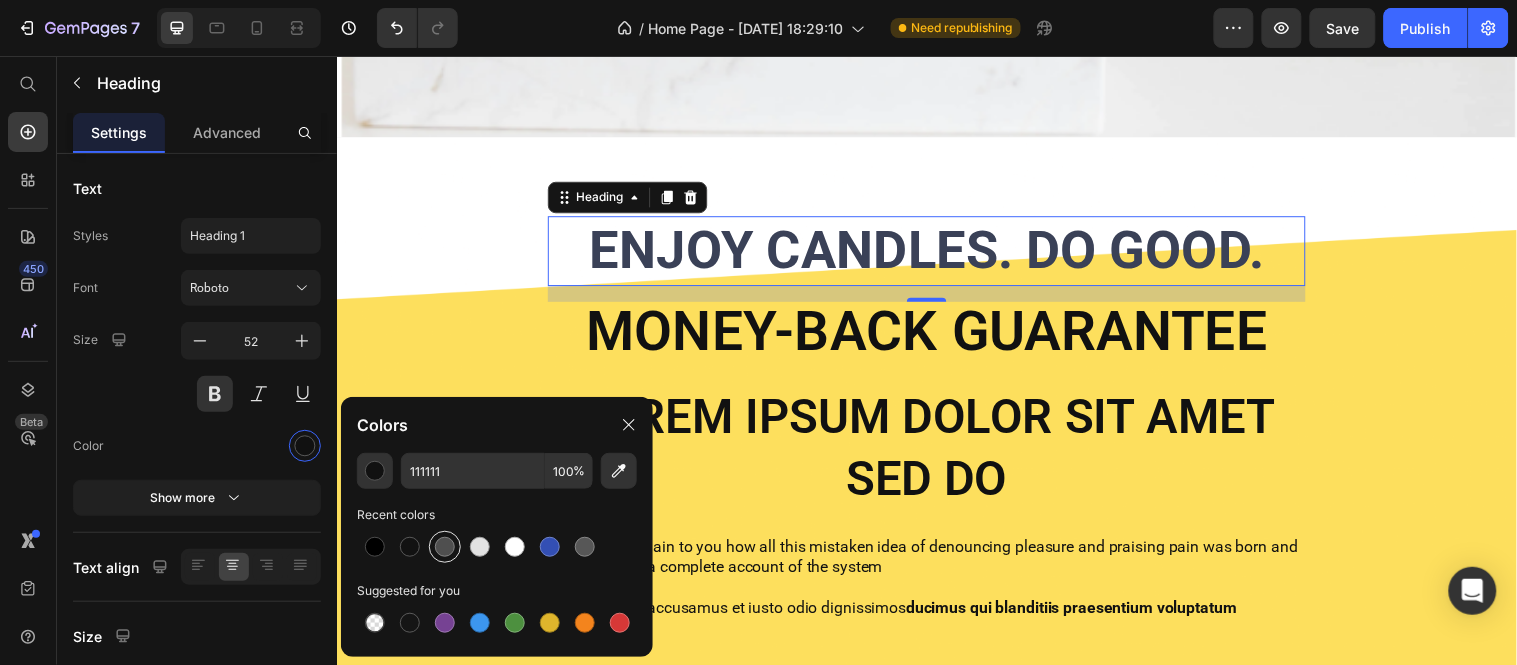 click at bounding box center (445, 547) 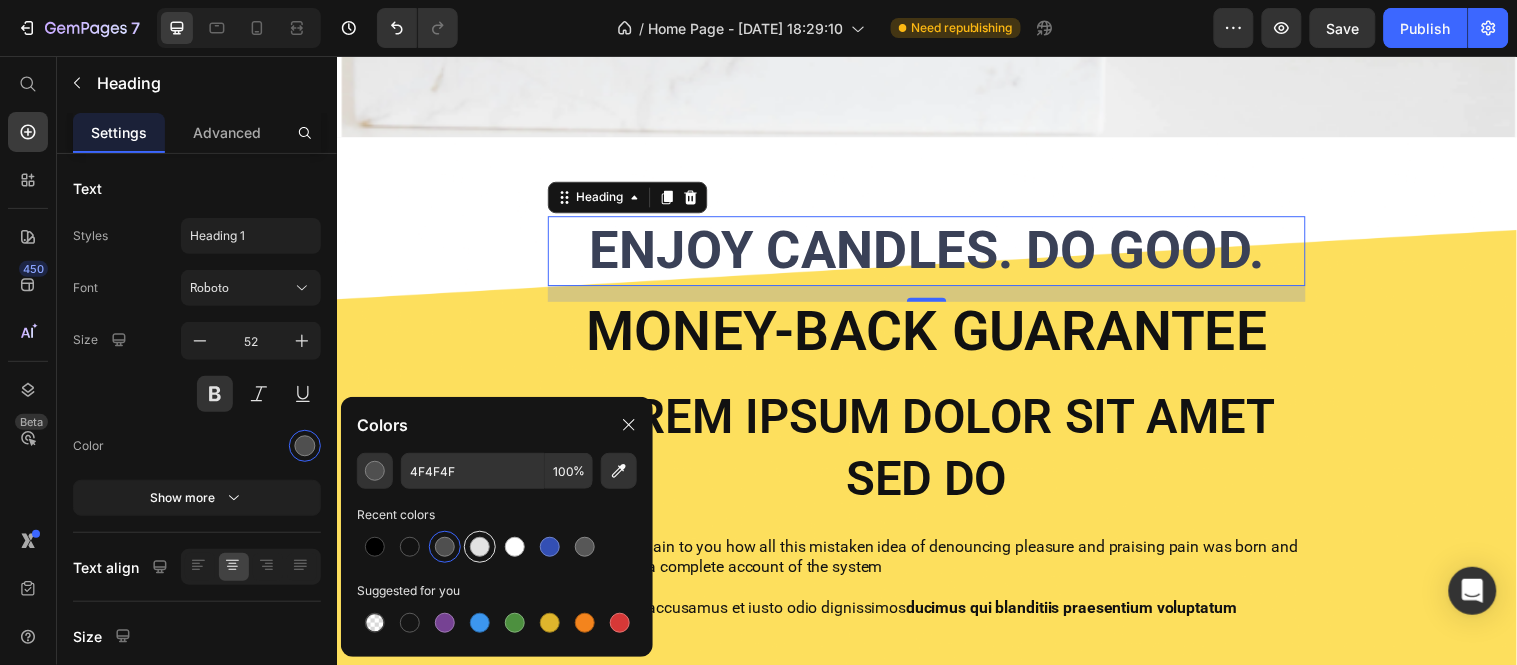 click at bounding box center [480, 547] 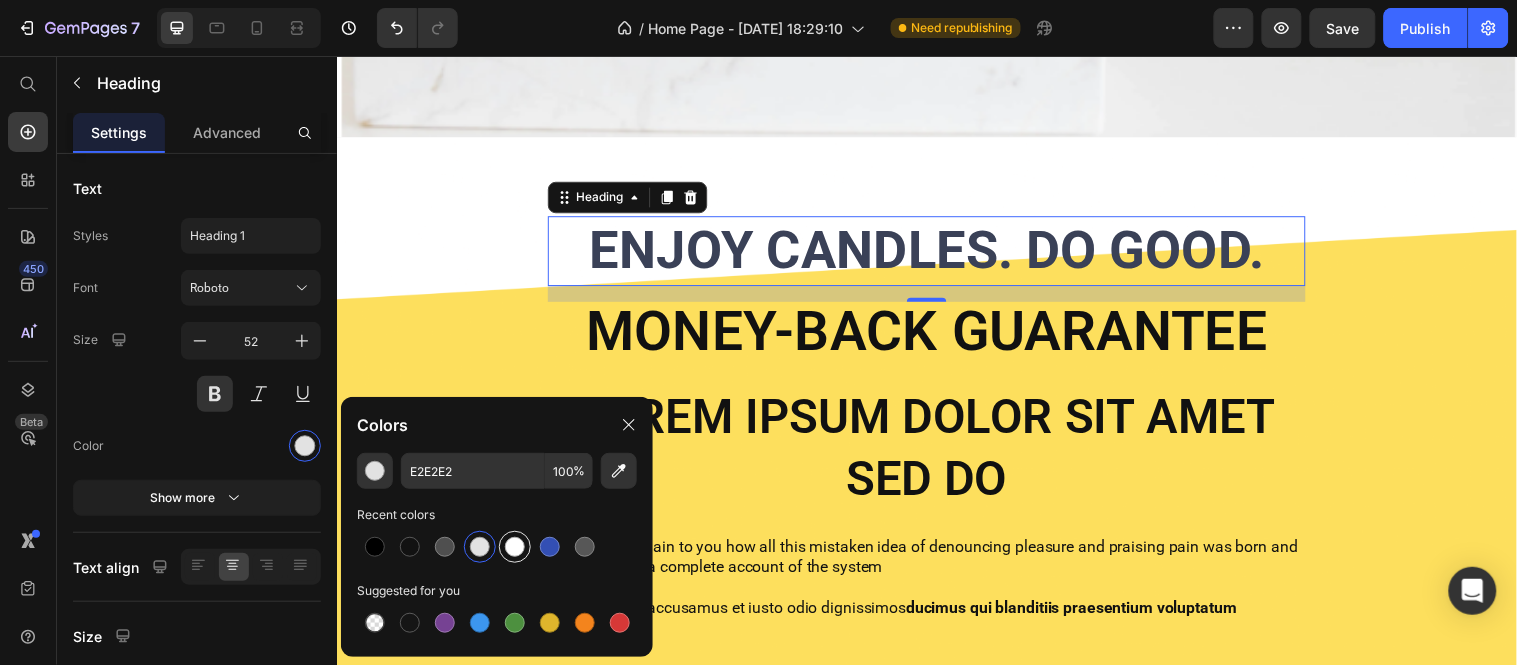 click at bounding box center (515, 547) 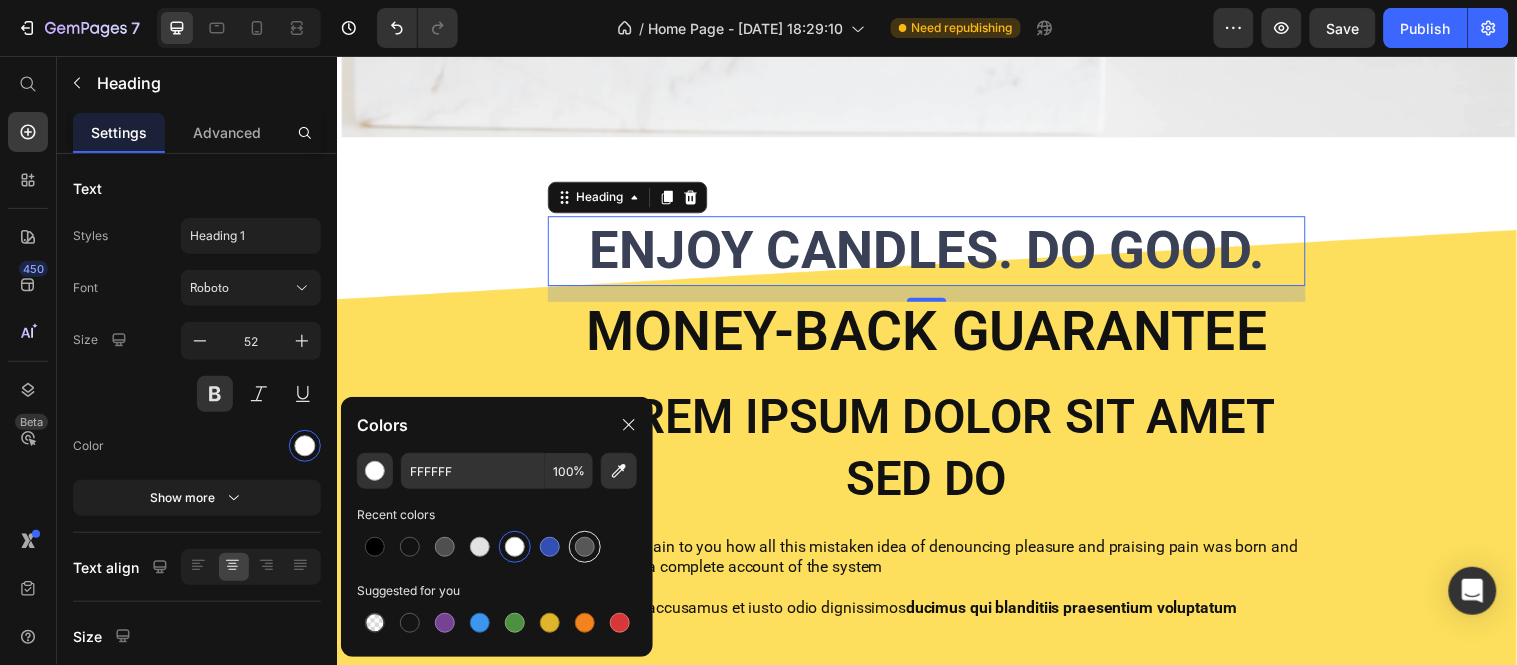click at bounding box center (585, 547) 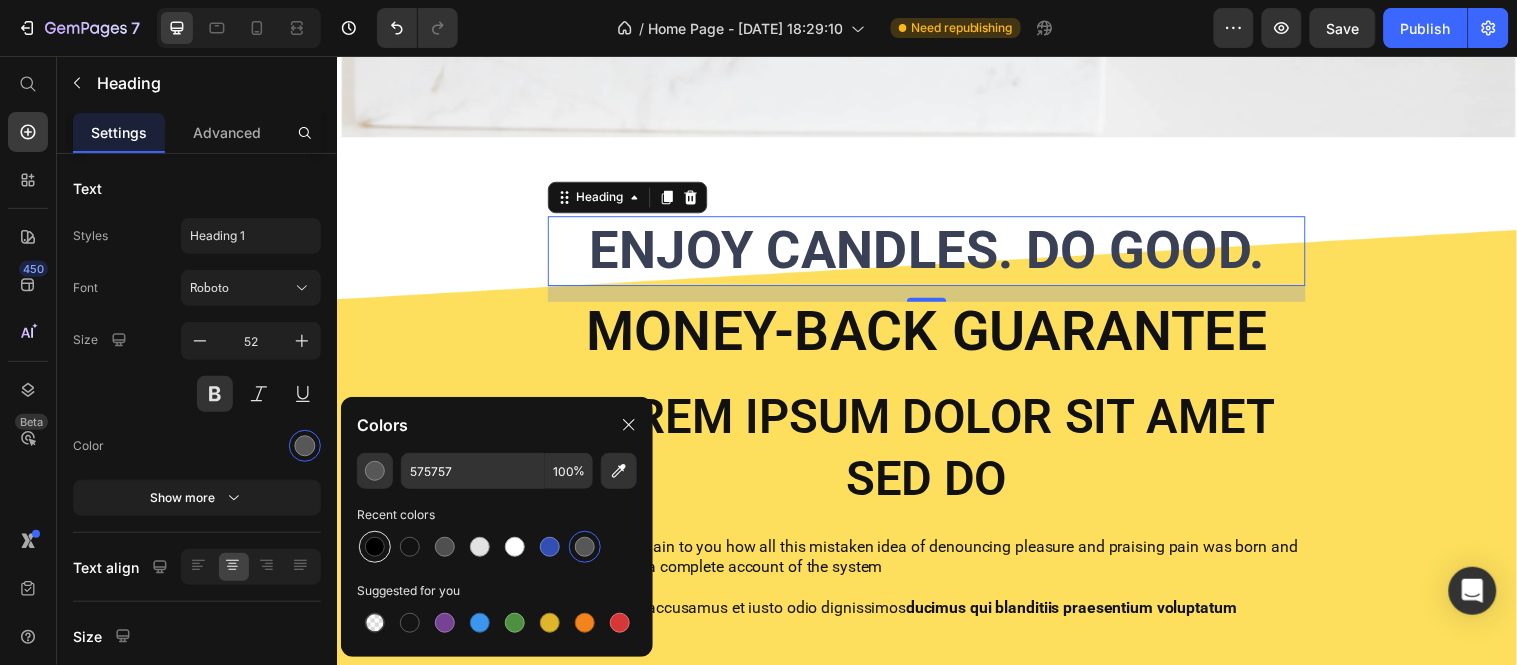 click at bounding box center [375, 547] 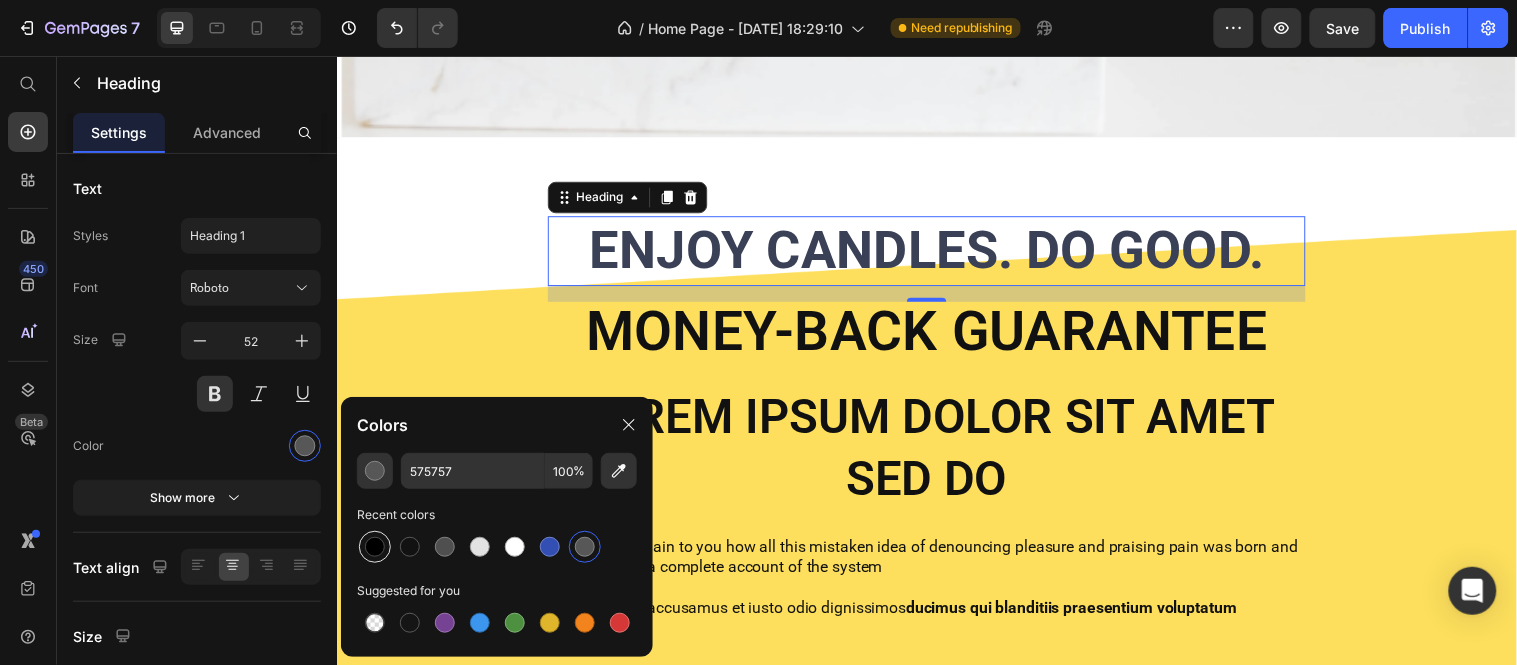 type on "000000" 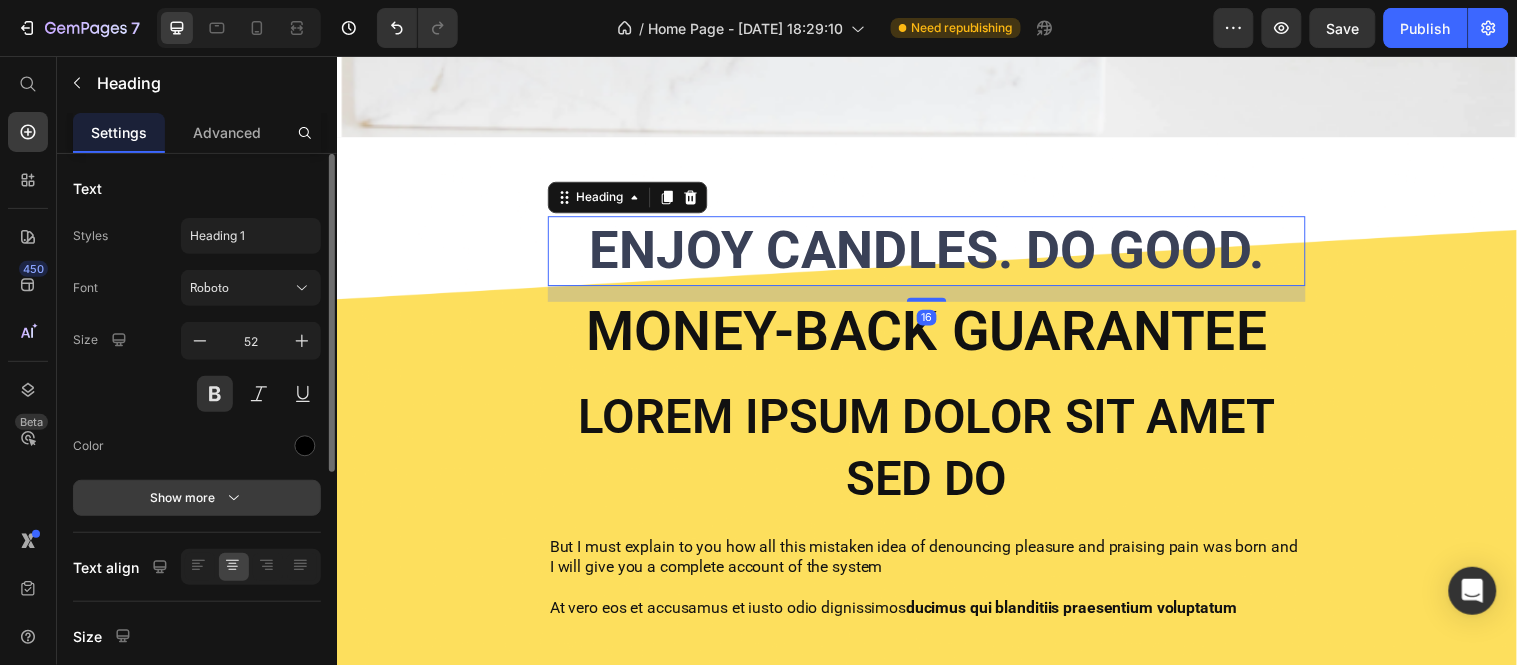 click 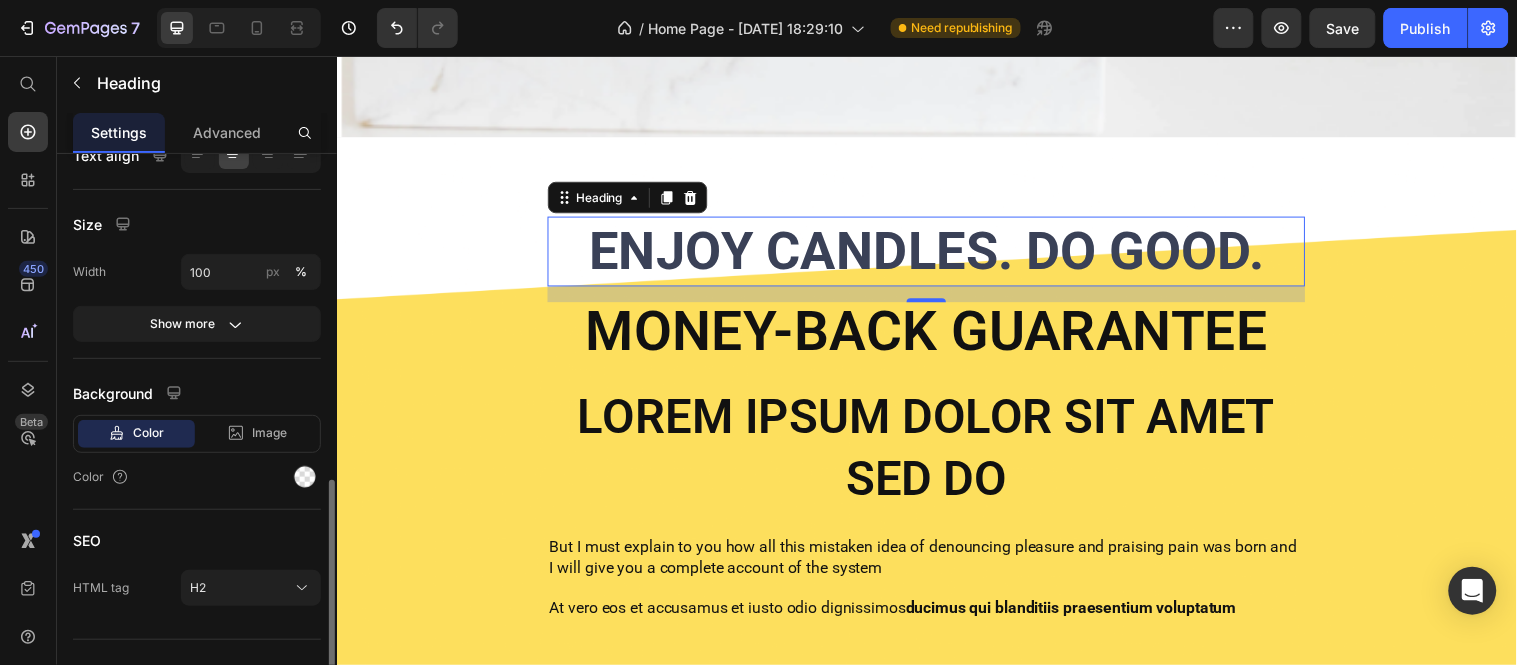 scroll, scrollTop: 702, scrollLeft: 0, axis: vertical 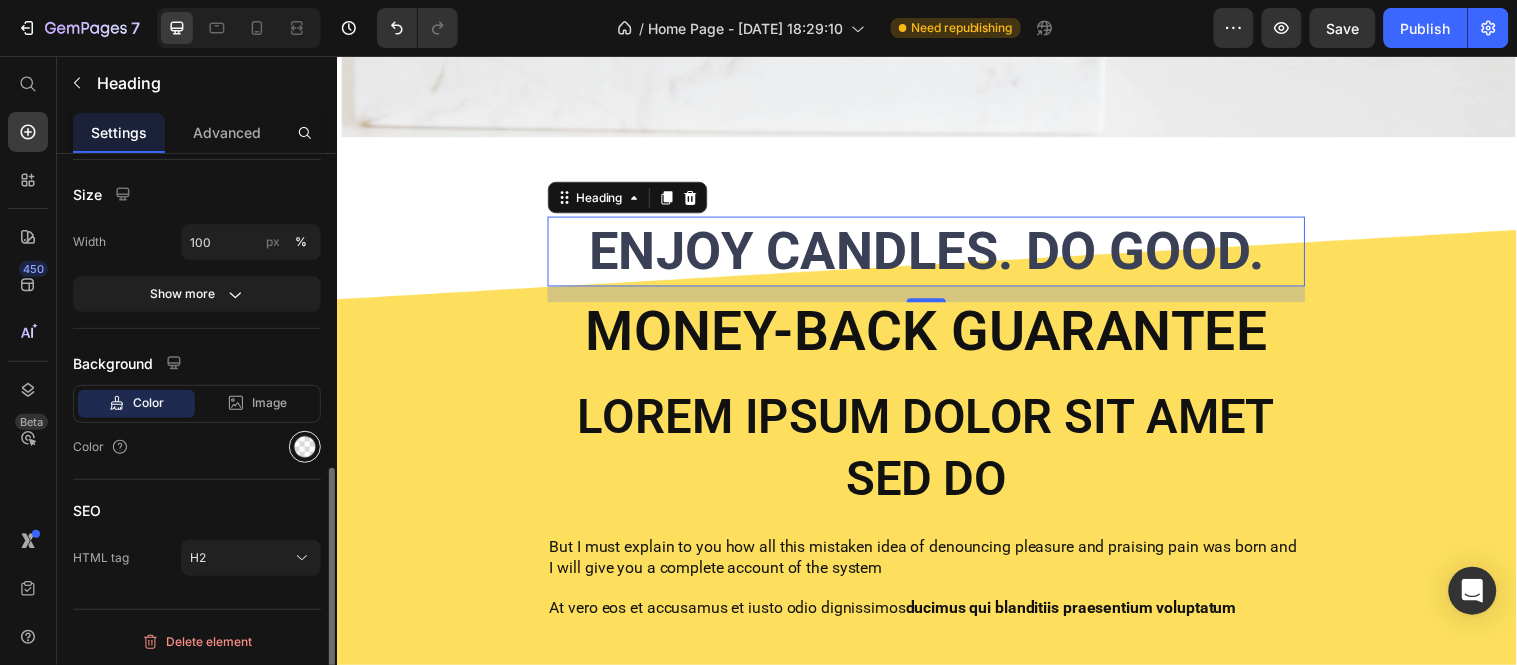 click at bounding box center [305, 447] 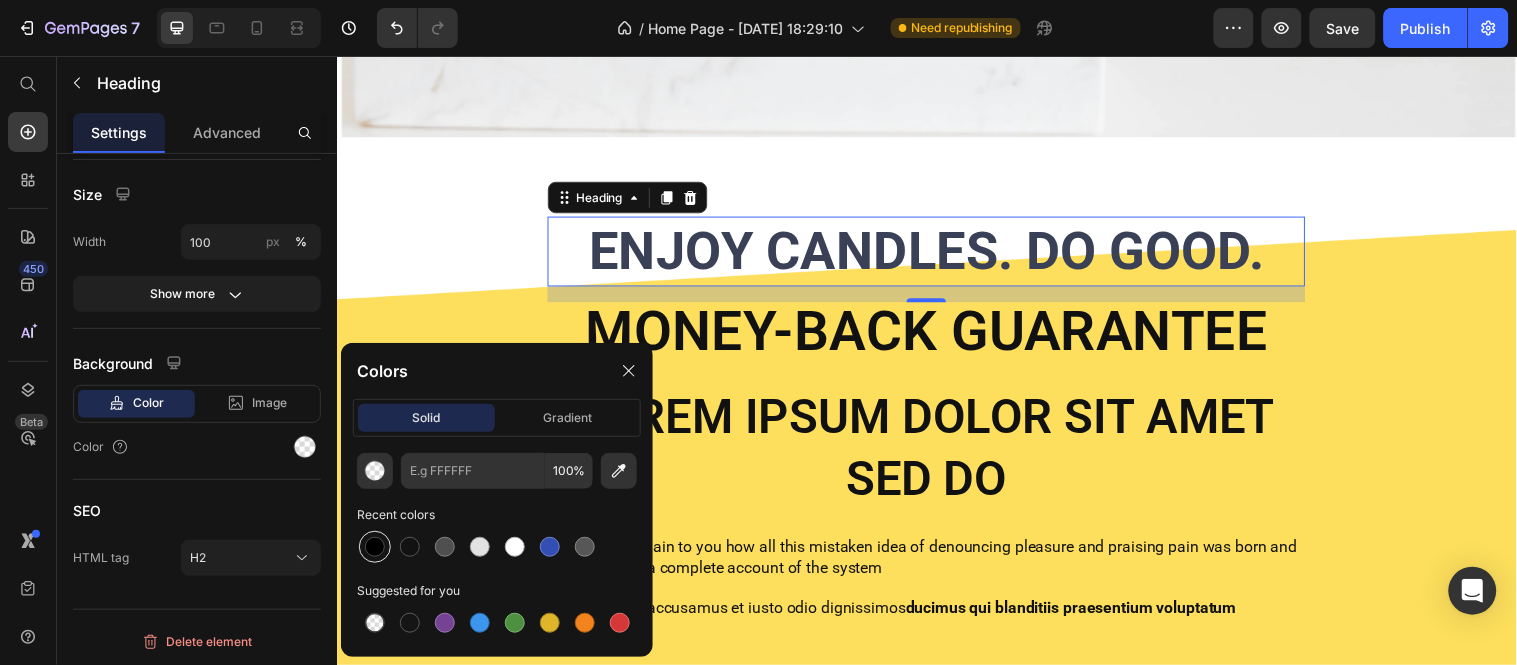 click at bounding box center [375, 547] 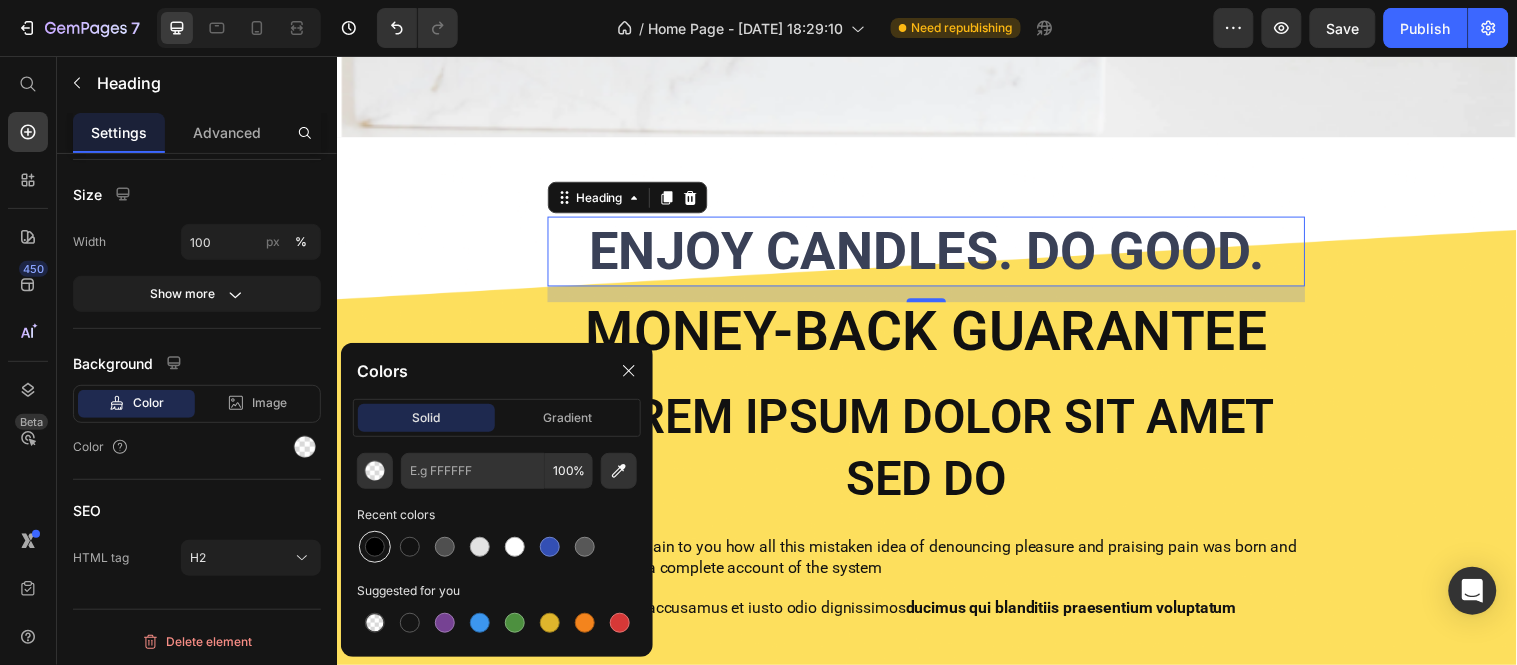 type on "000000" 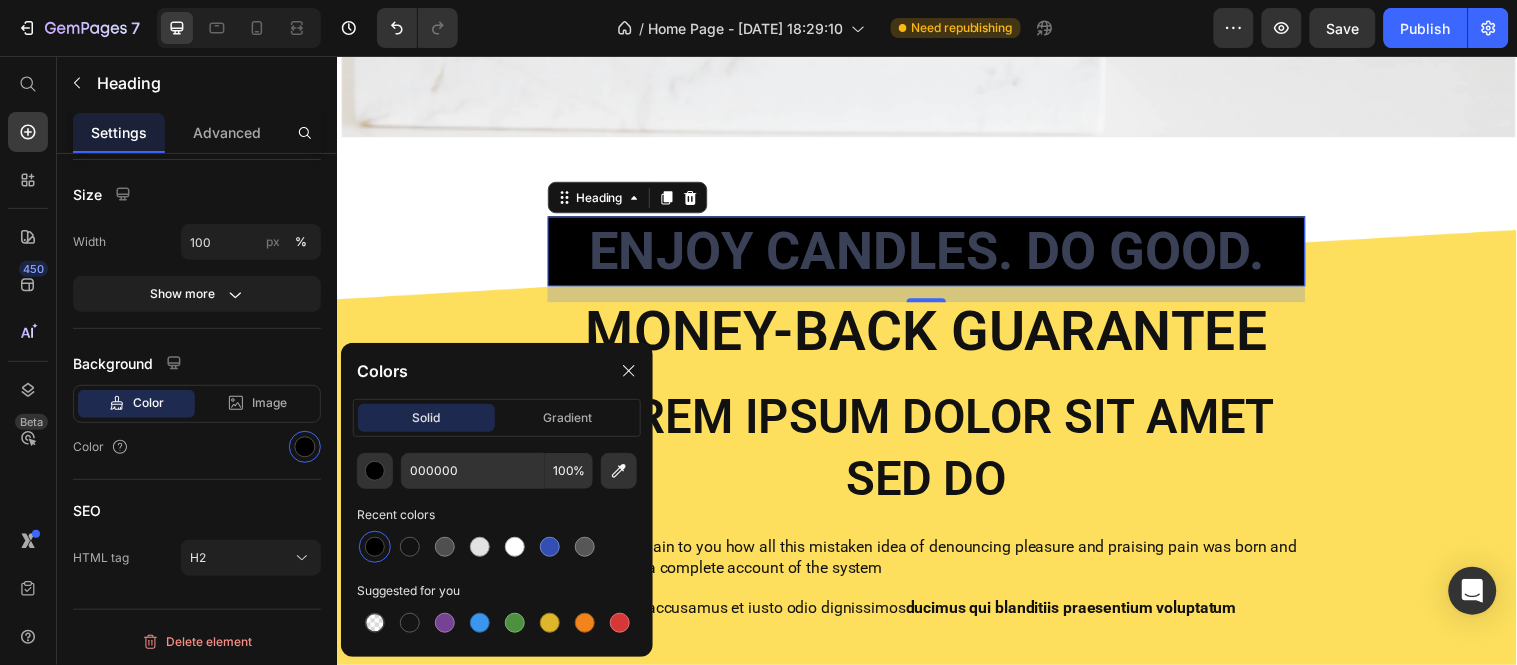 click at bounding box center [375, 547] 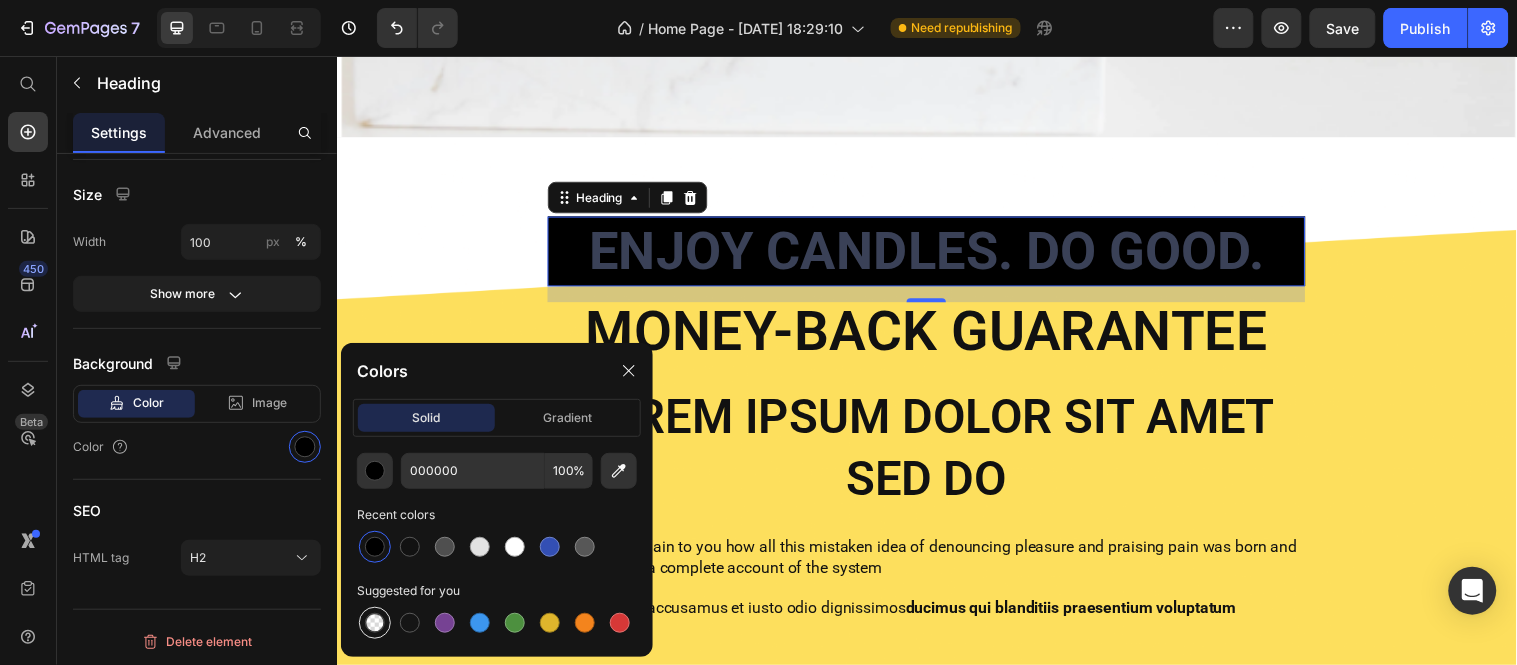 click at bounding box center (375, 623) 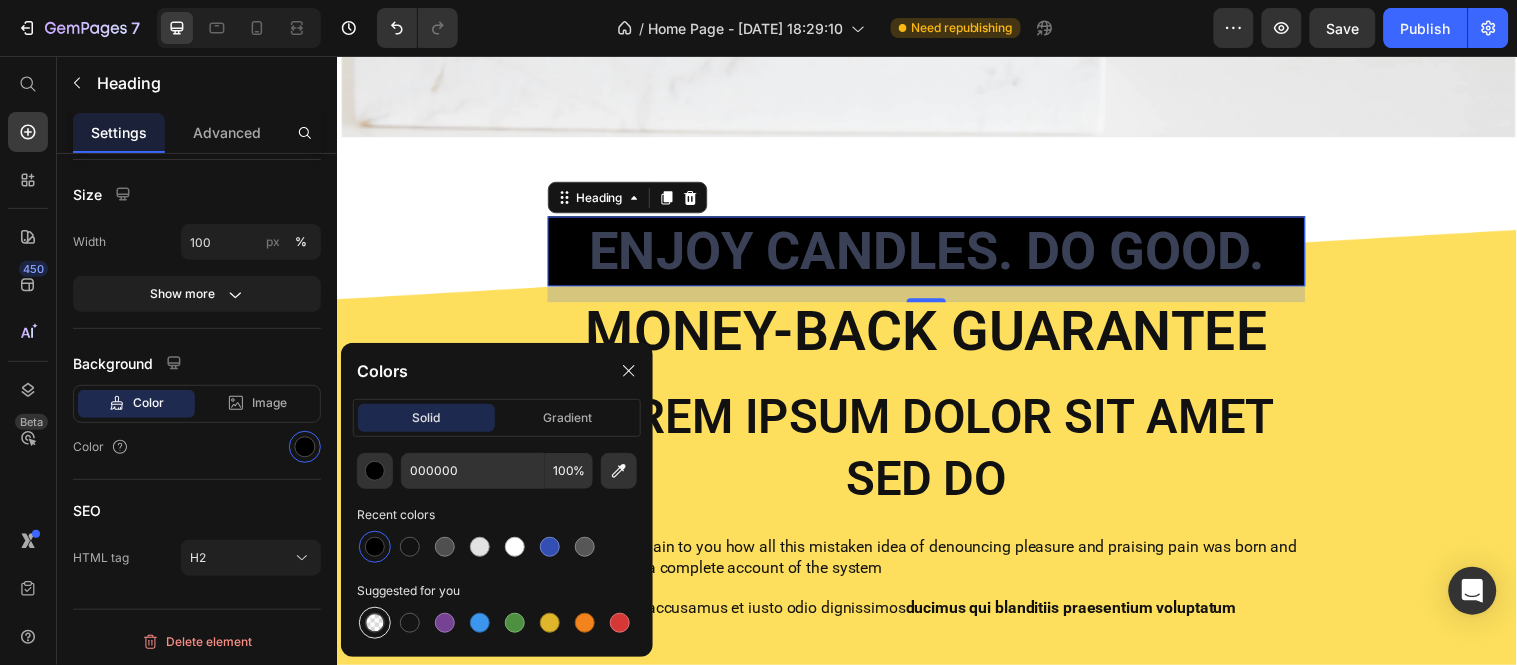 type on "0" 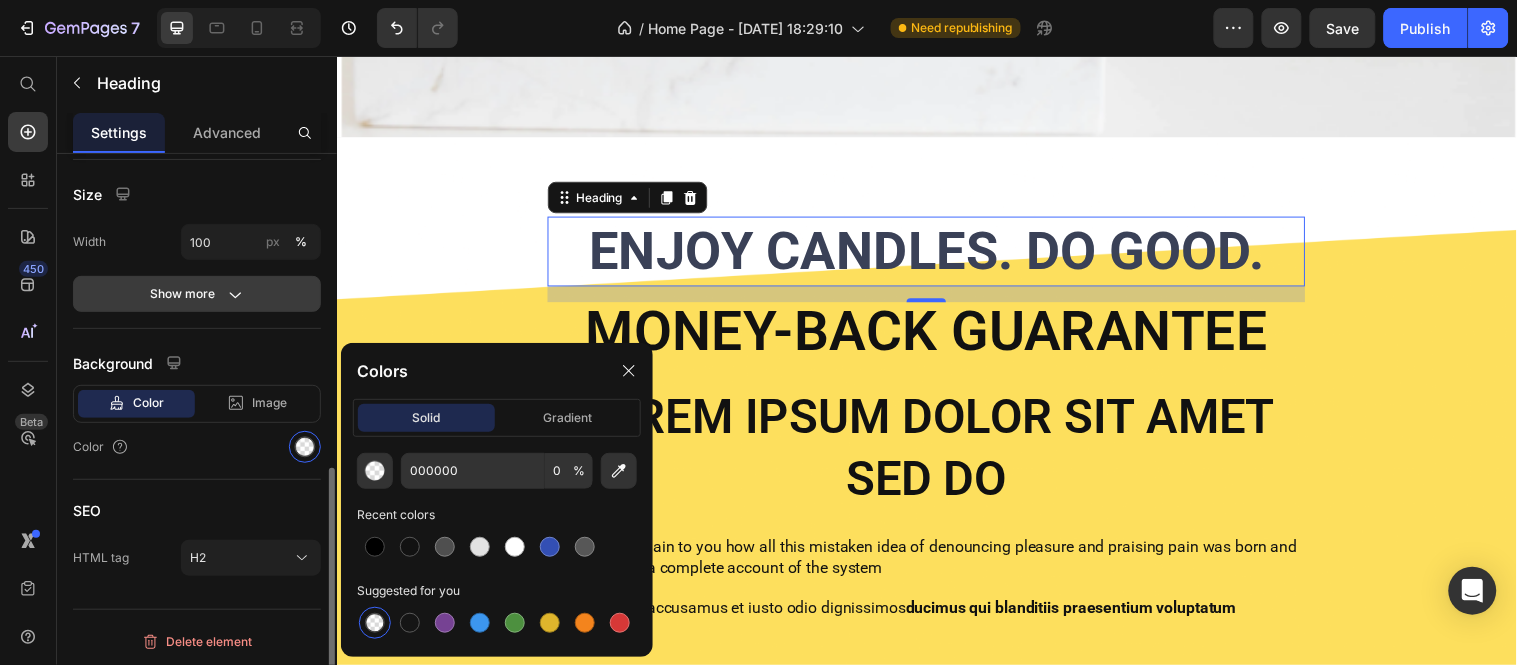 click on "Show more" 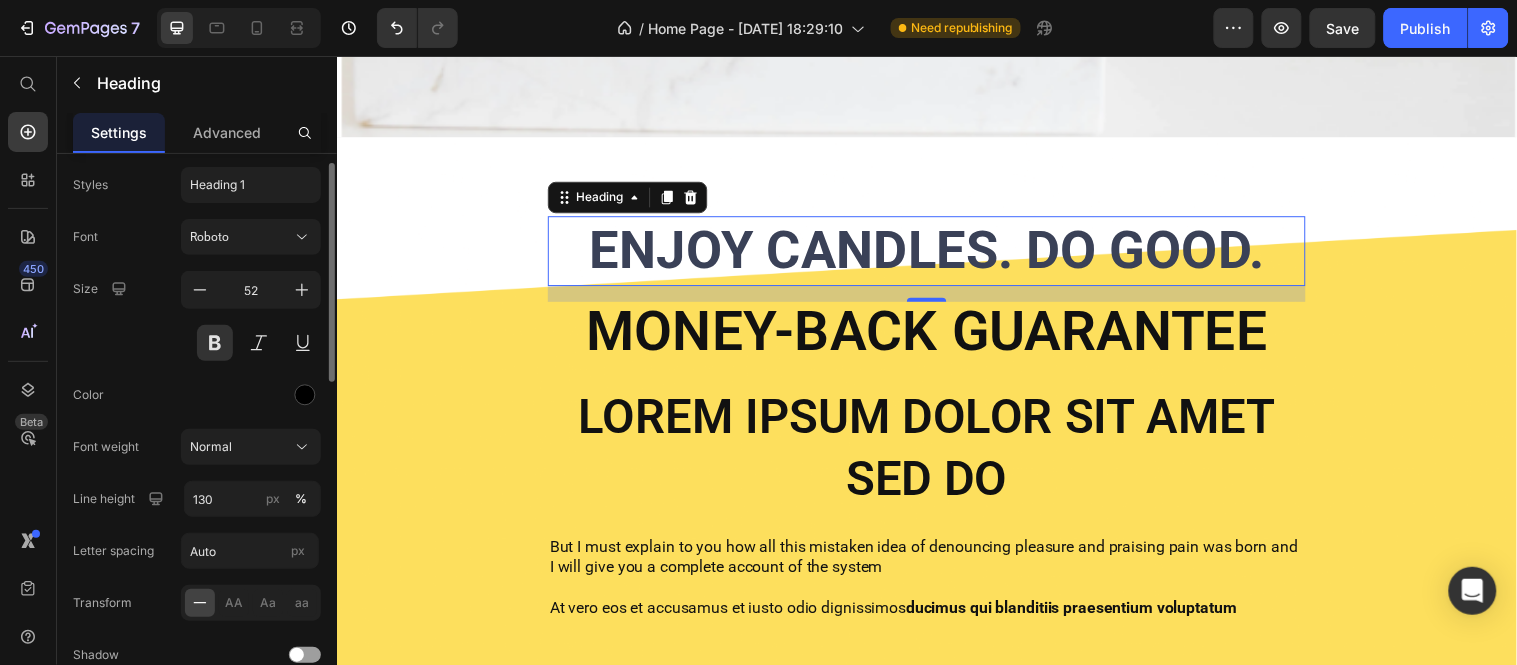 scroll, scrollTop: 32, scrollLeft: 0, axis: vertical 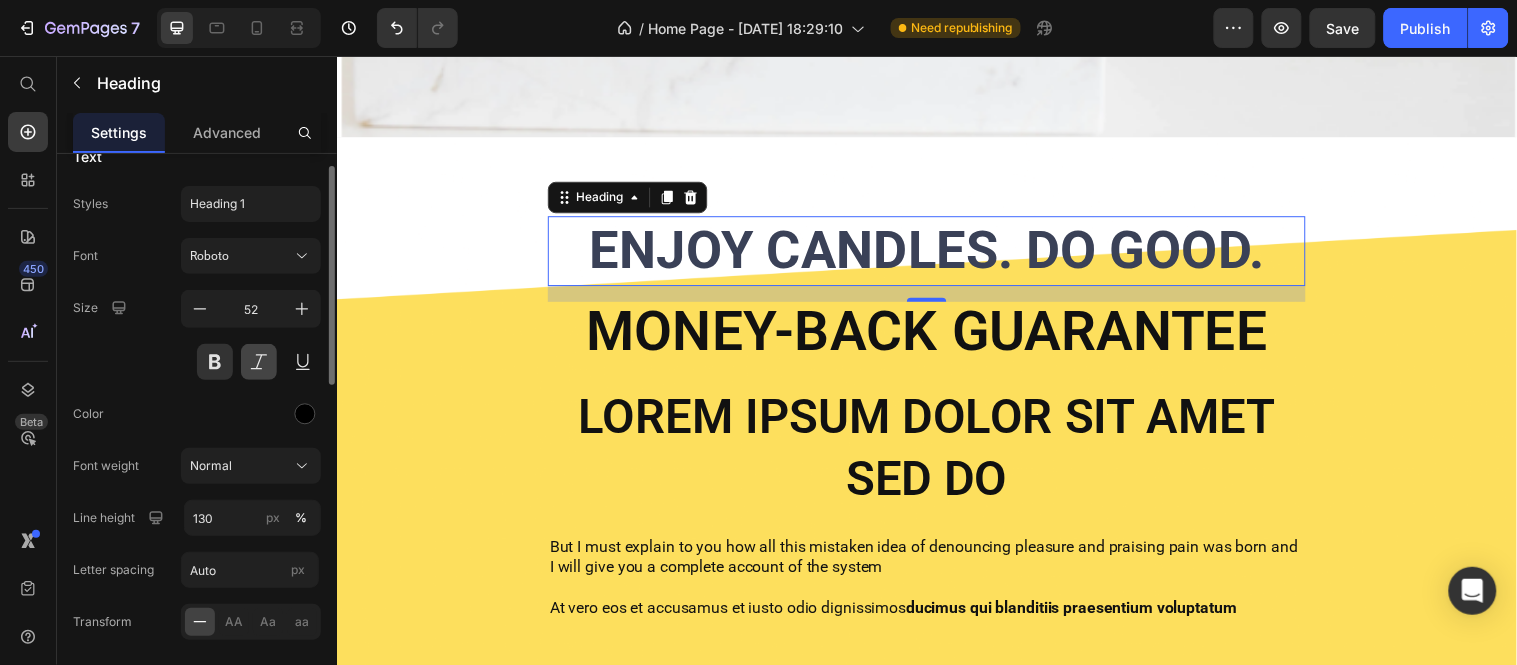 click at bounding box center (259, 362) 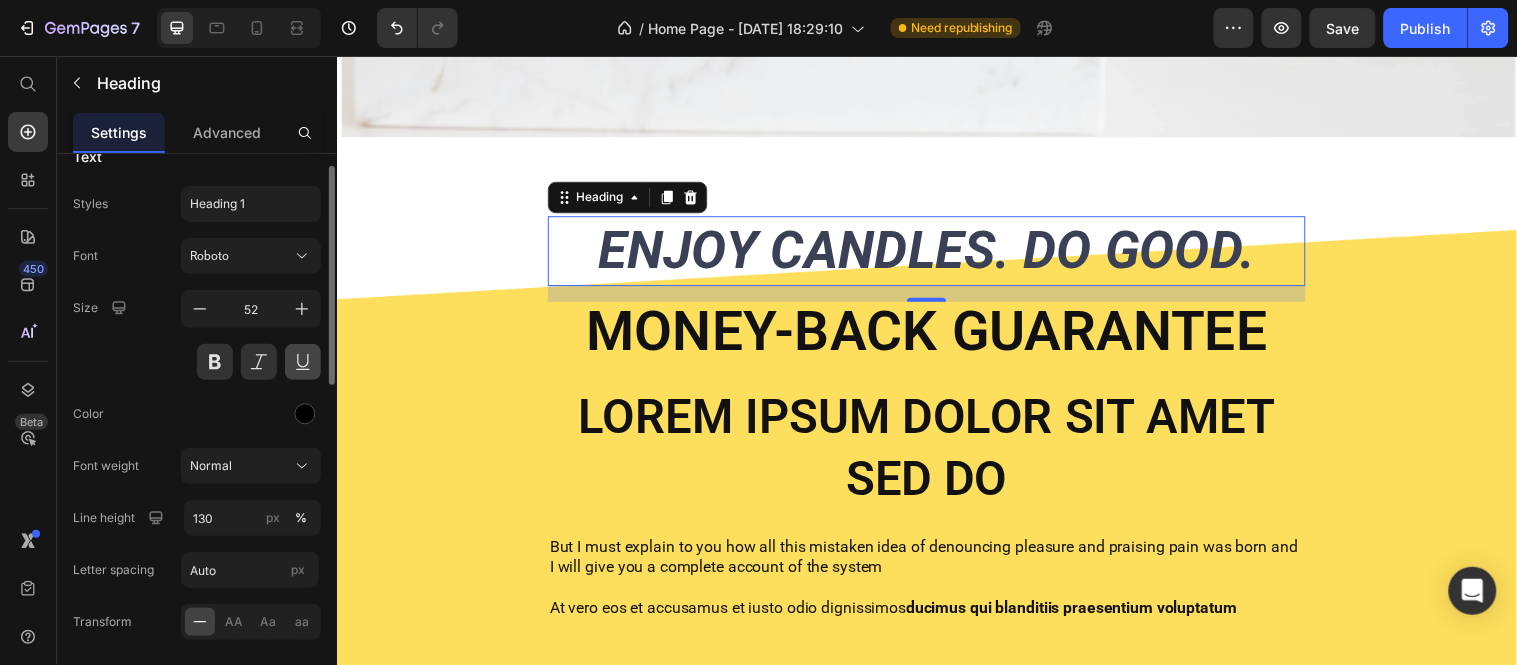 click at bounding box center [303, 362] 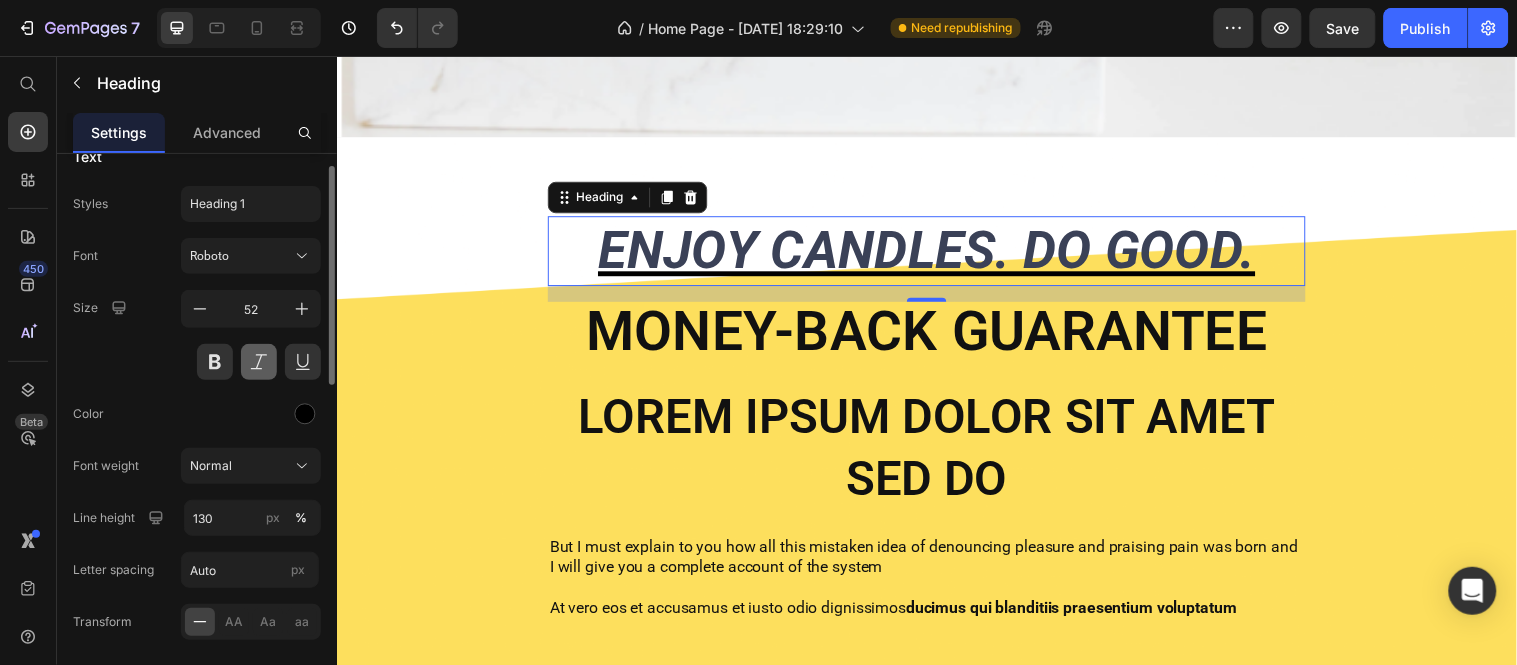 click at bounding box center (259, 362) 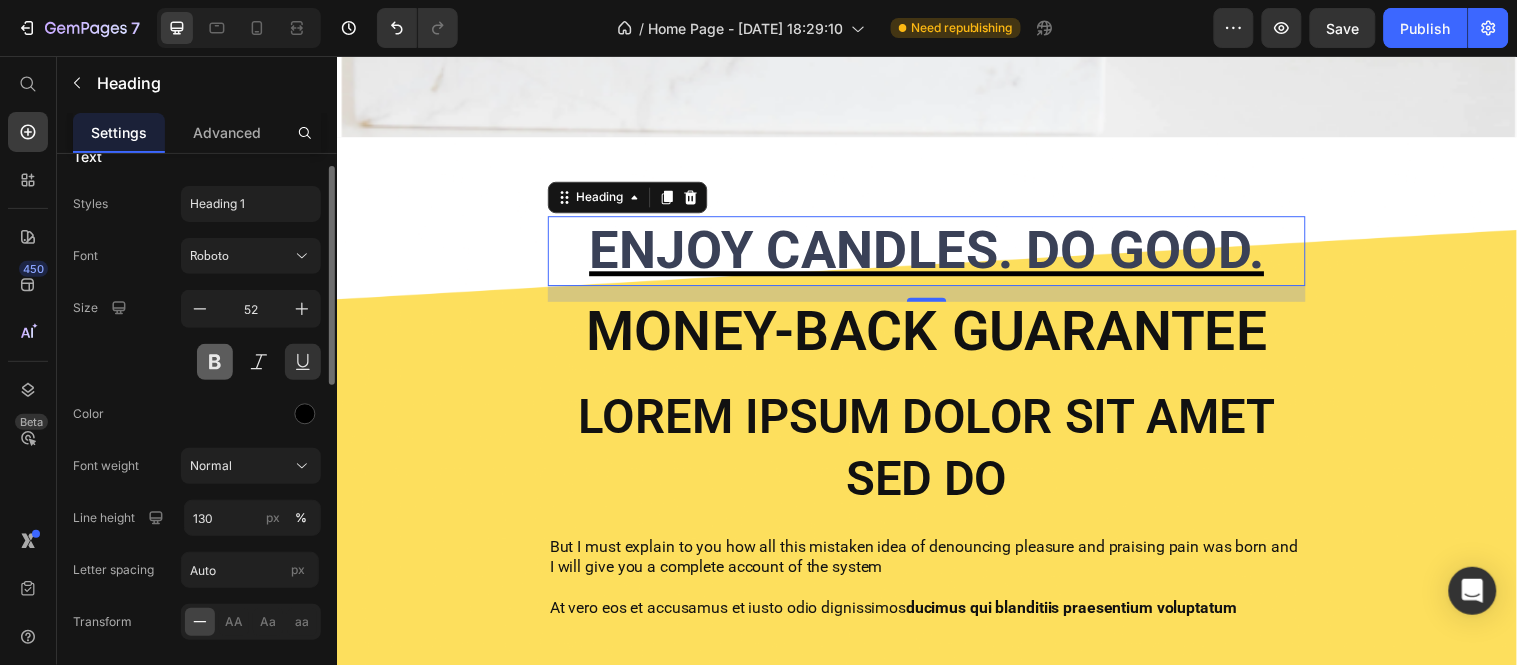 click at bounding box center (215, 362) 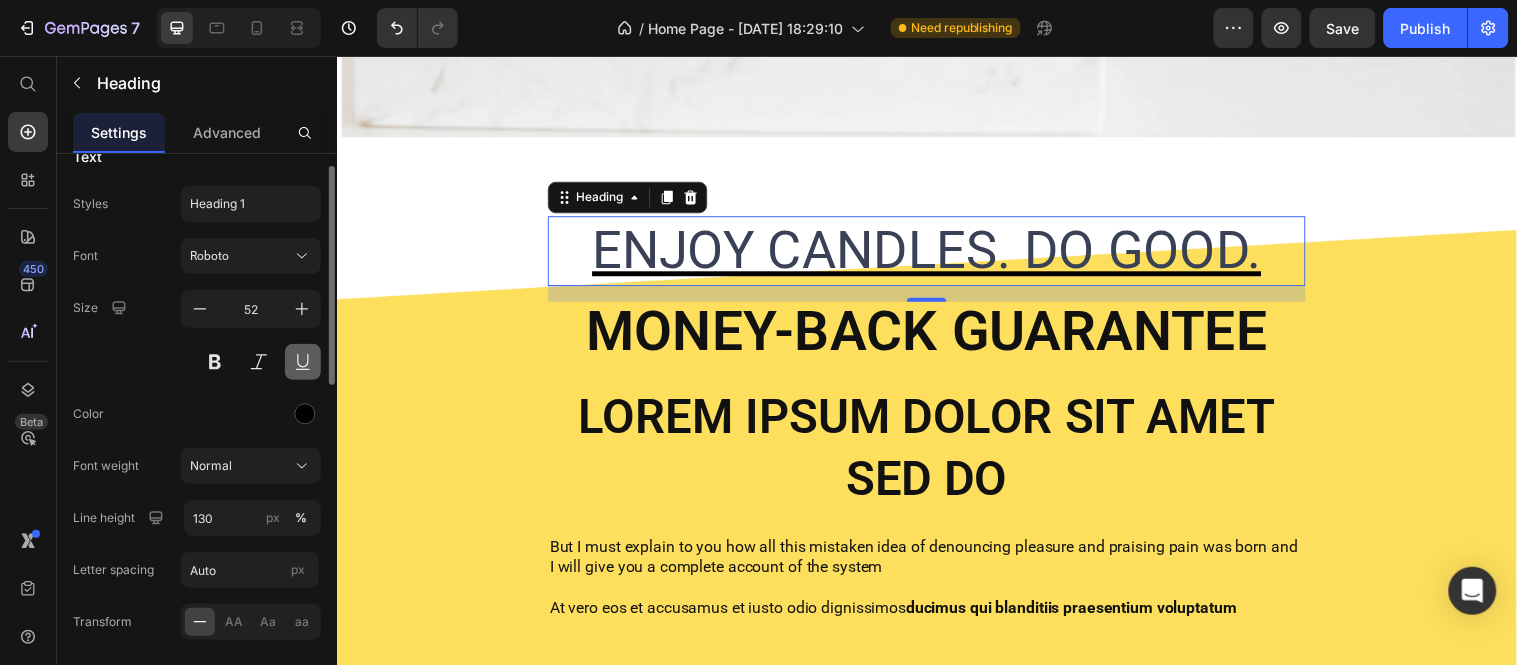 click at bounding box center [303, 362] 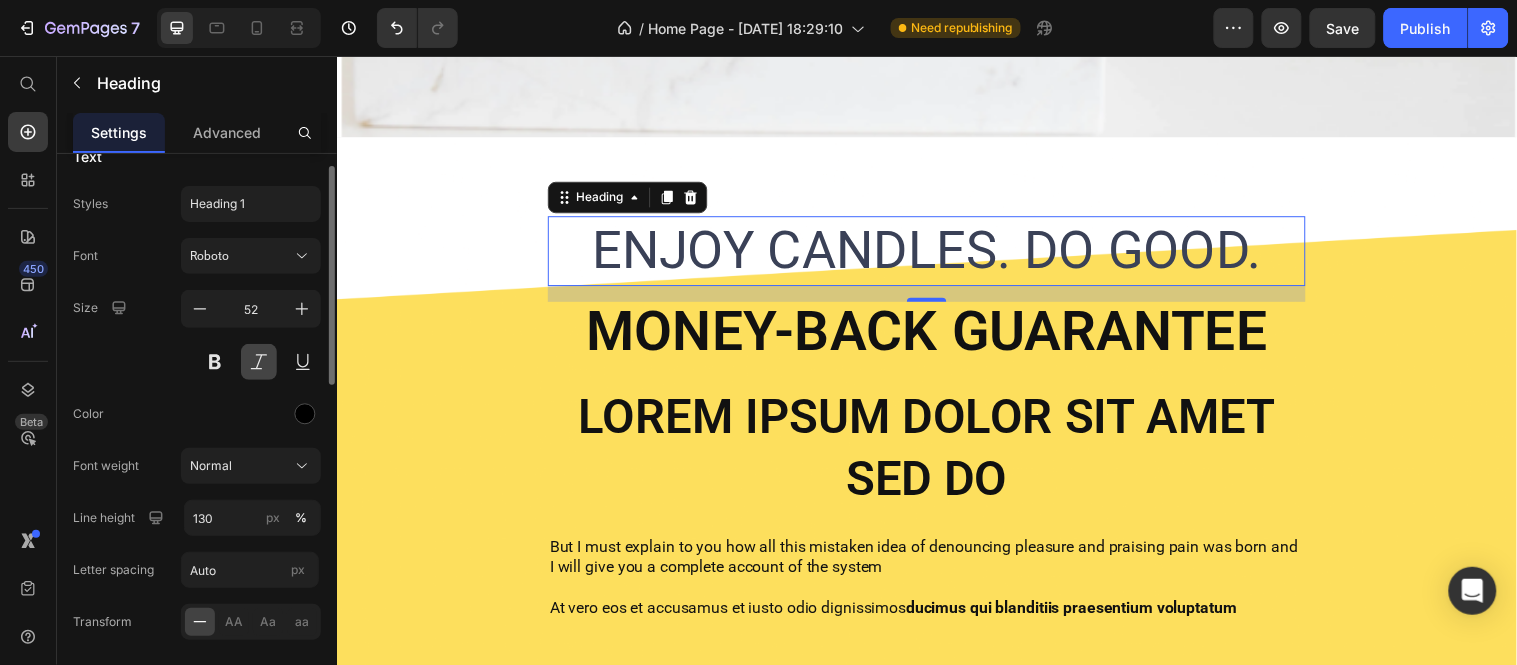 click at bounding box center (259, 362) 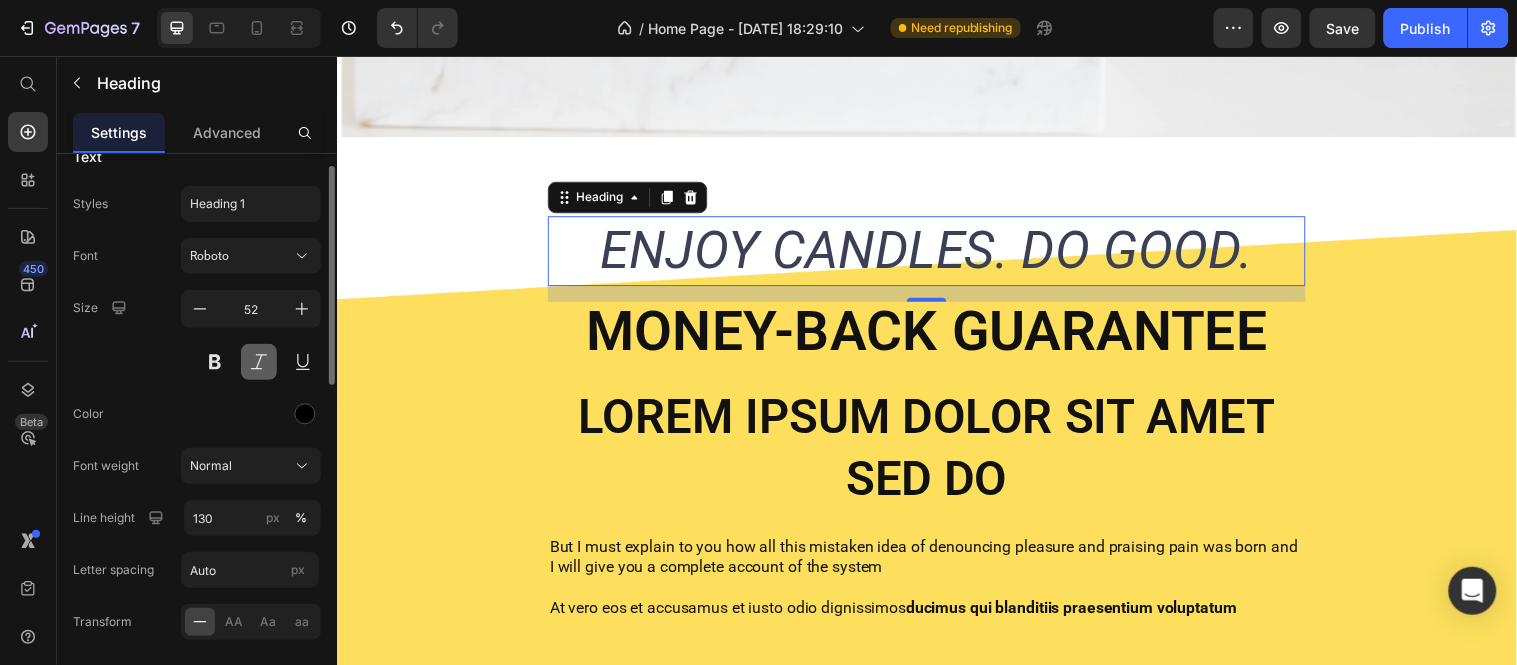 click at bounding box center [259, 362] 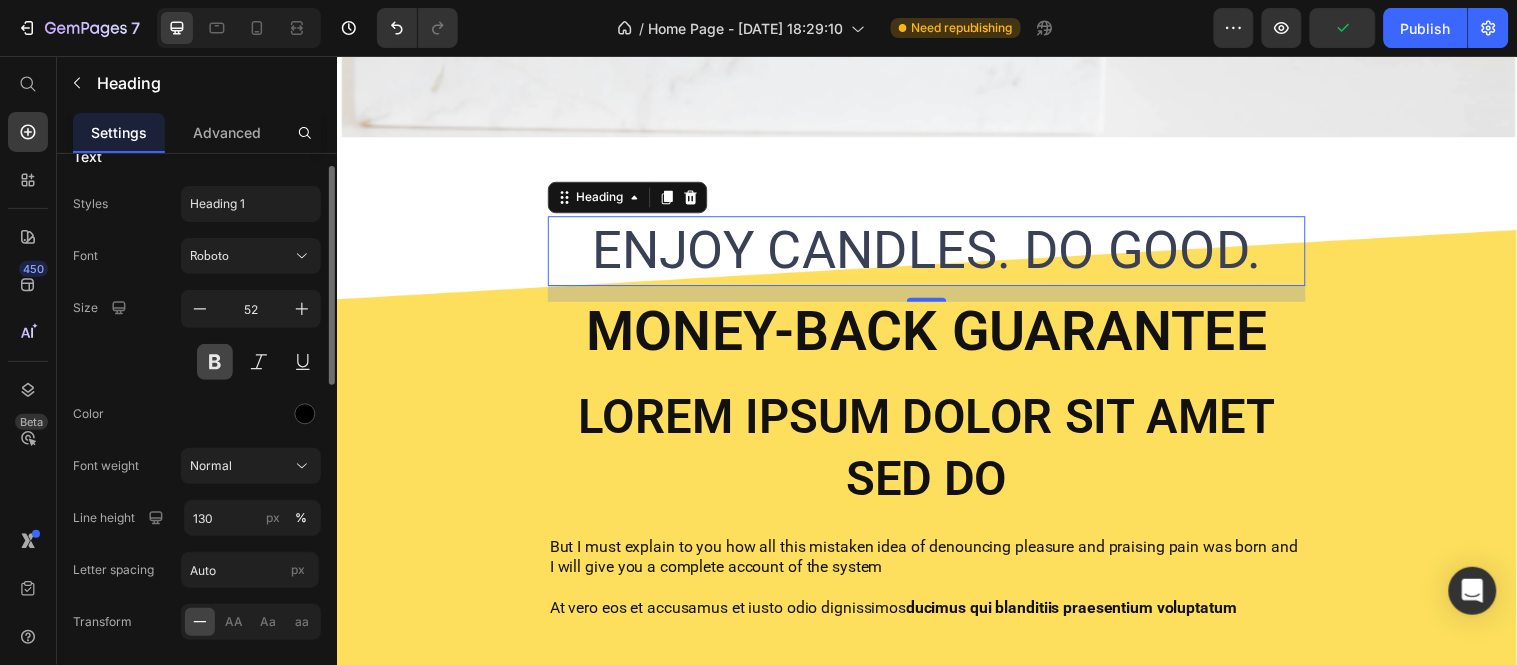 click at bounding box center [215, 362] 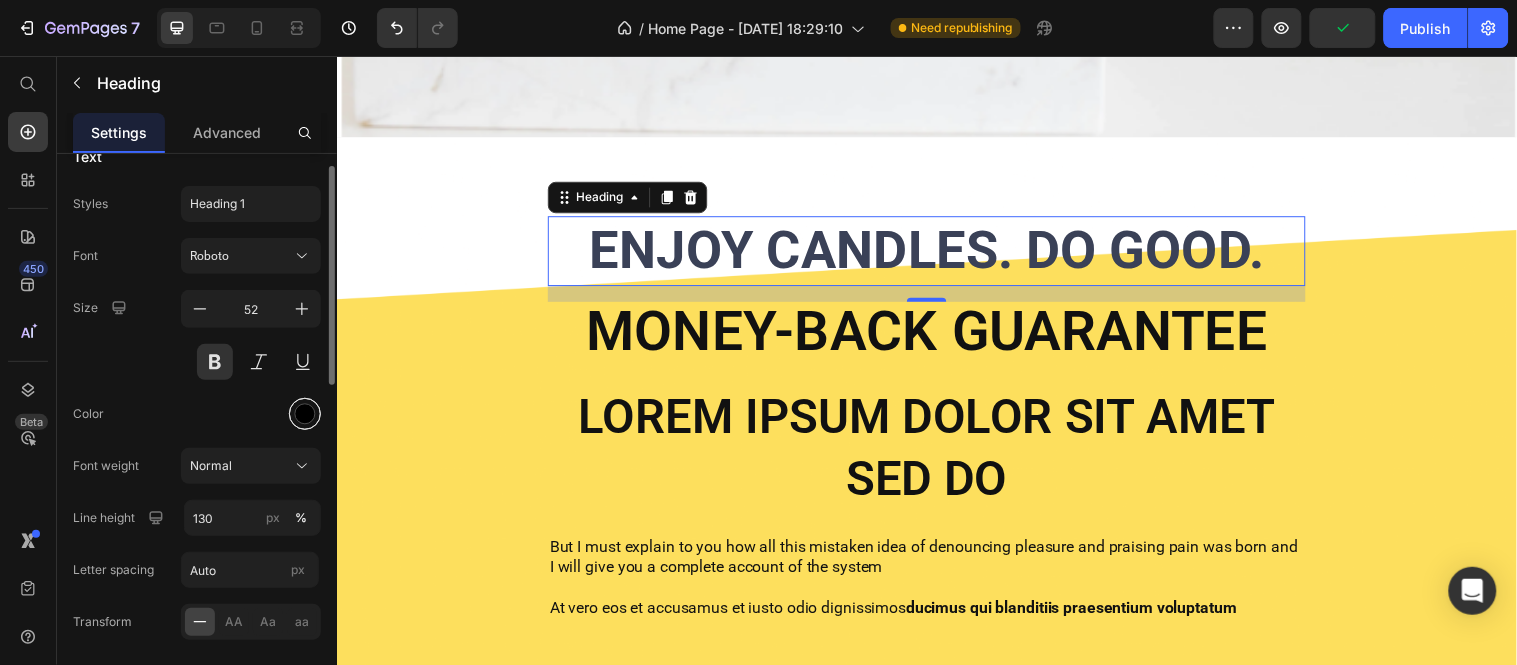 click at bounding box center [305, 414] 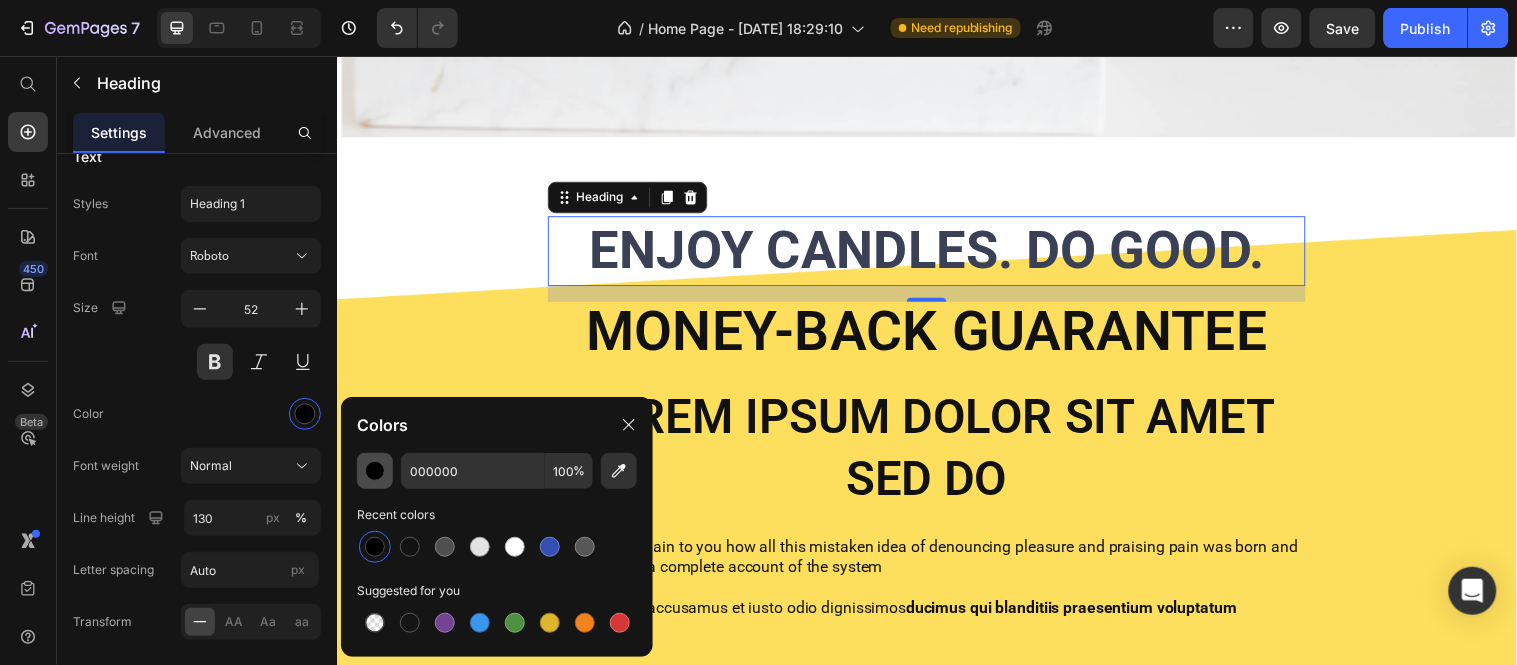 click at bounding box center (375, 471) 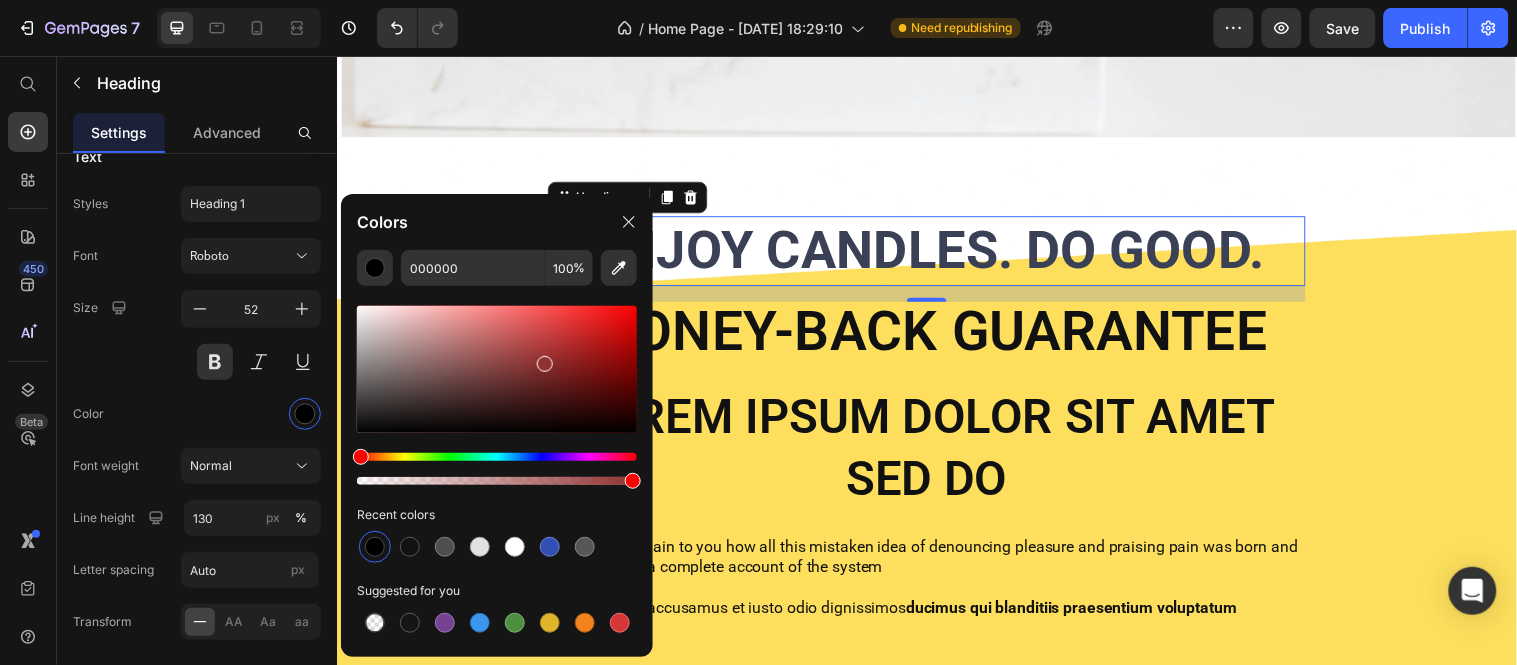 click at bounding box center [497, 369] 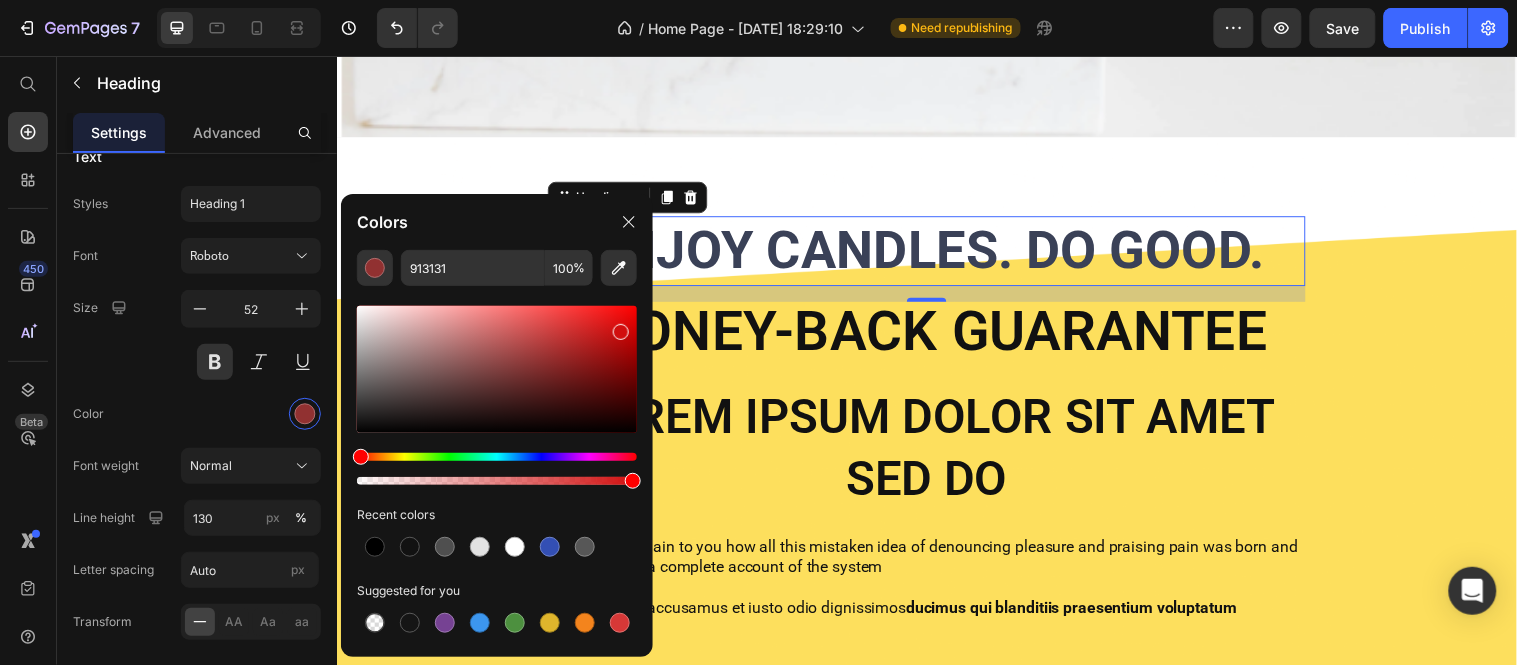 click at bounding box center (497, 369) 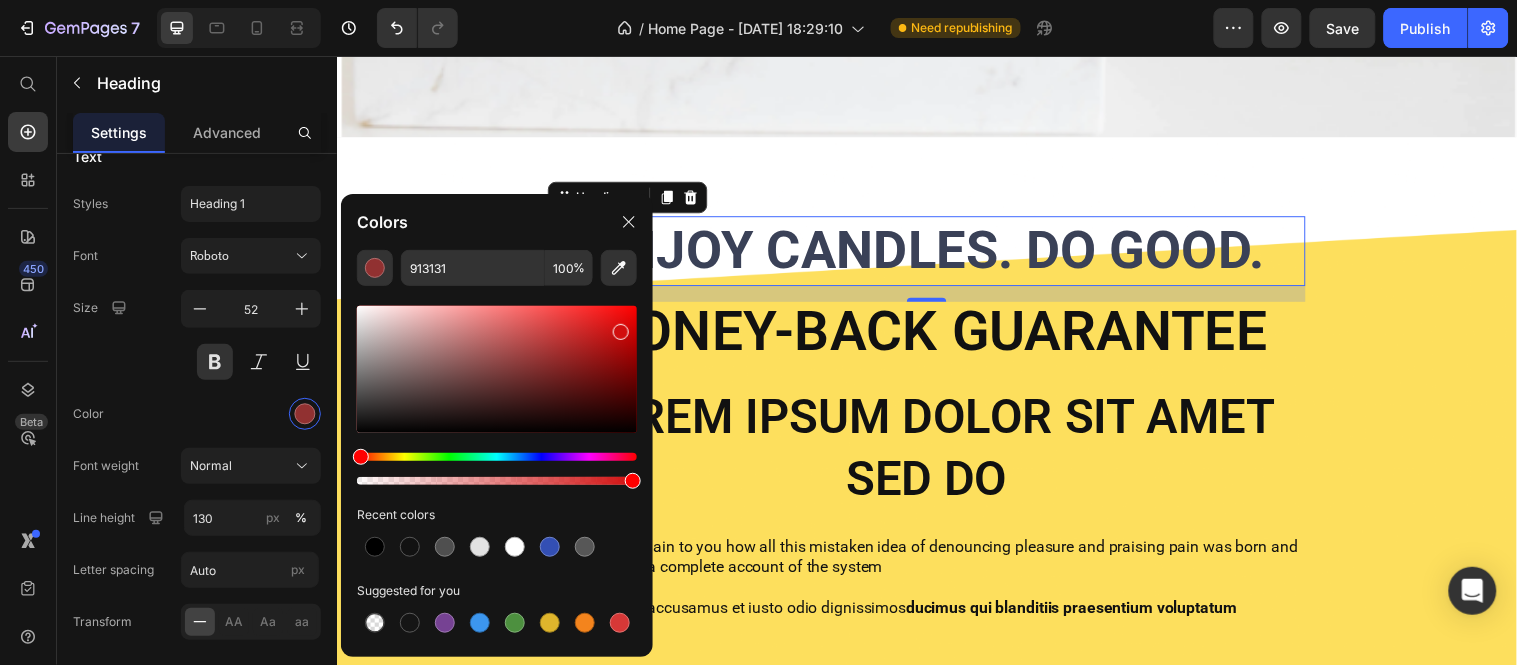 type on "D10E0E" 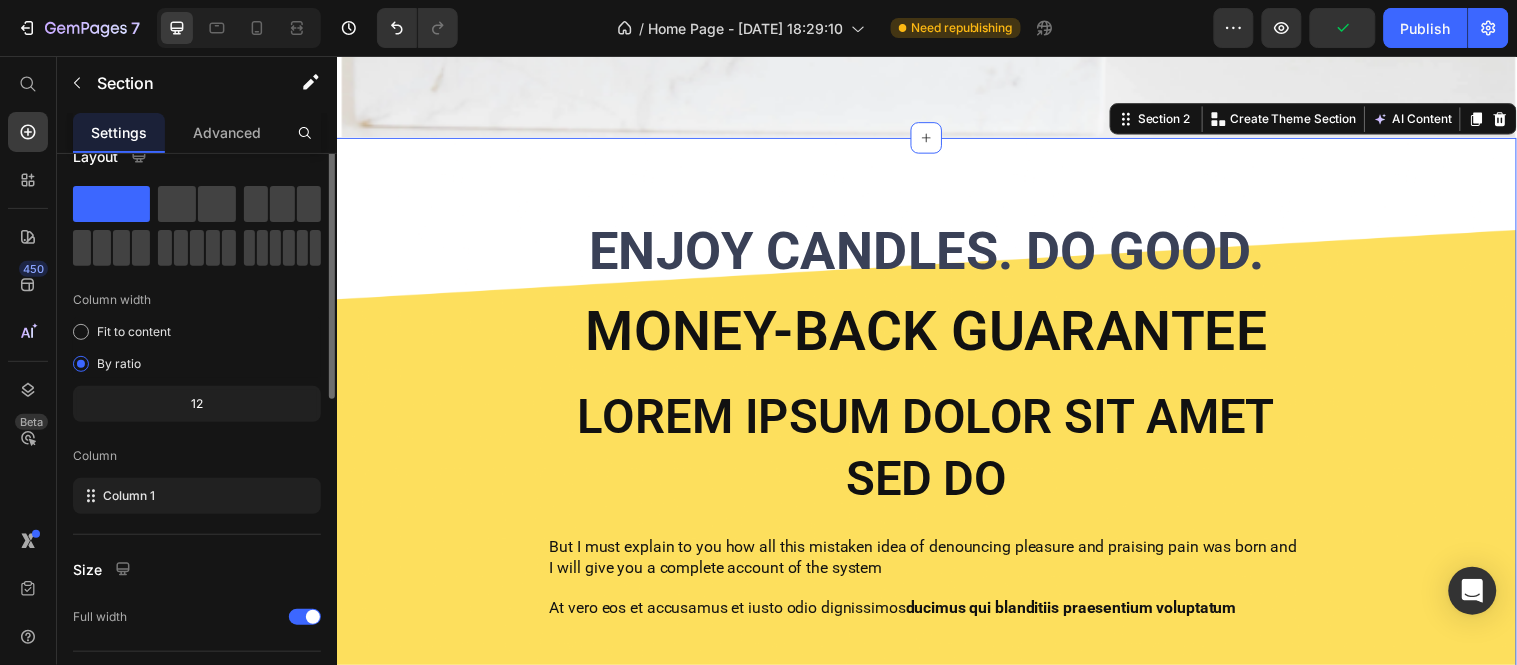 scroll, scrollTop: 0, scrollLeft: 0, axis: both 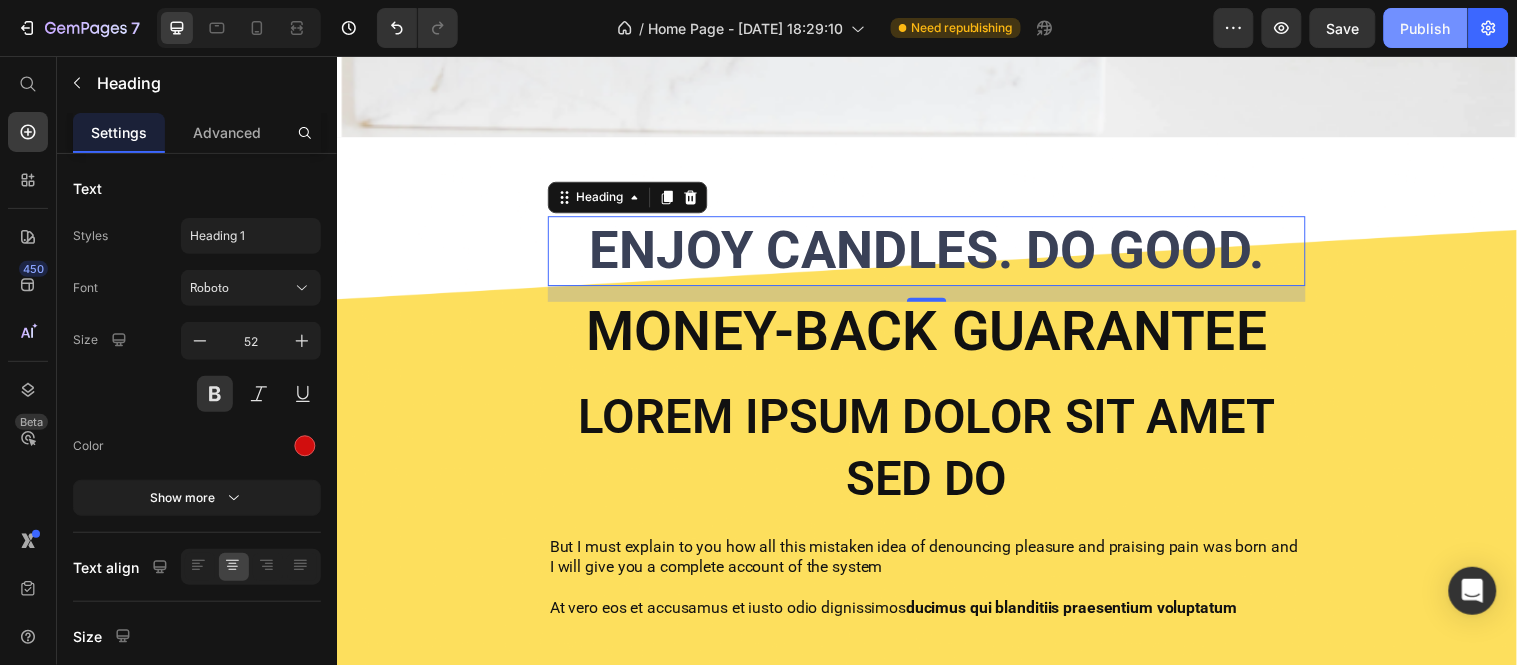 click on "Publish" 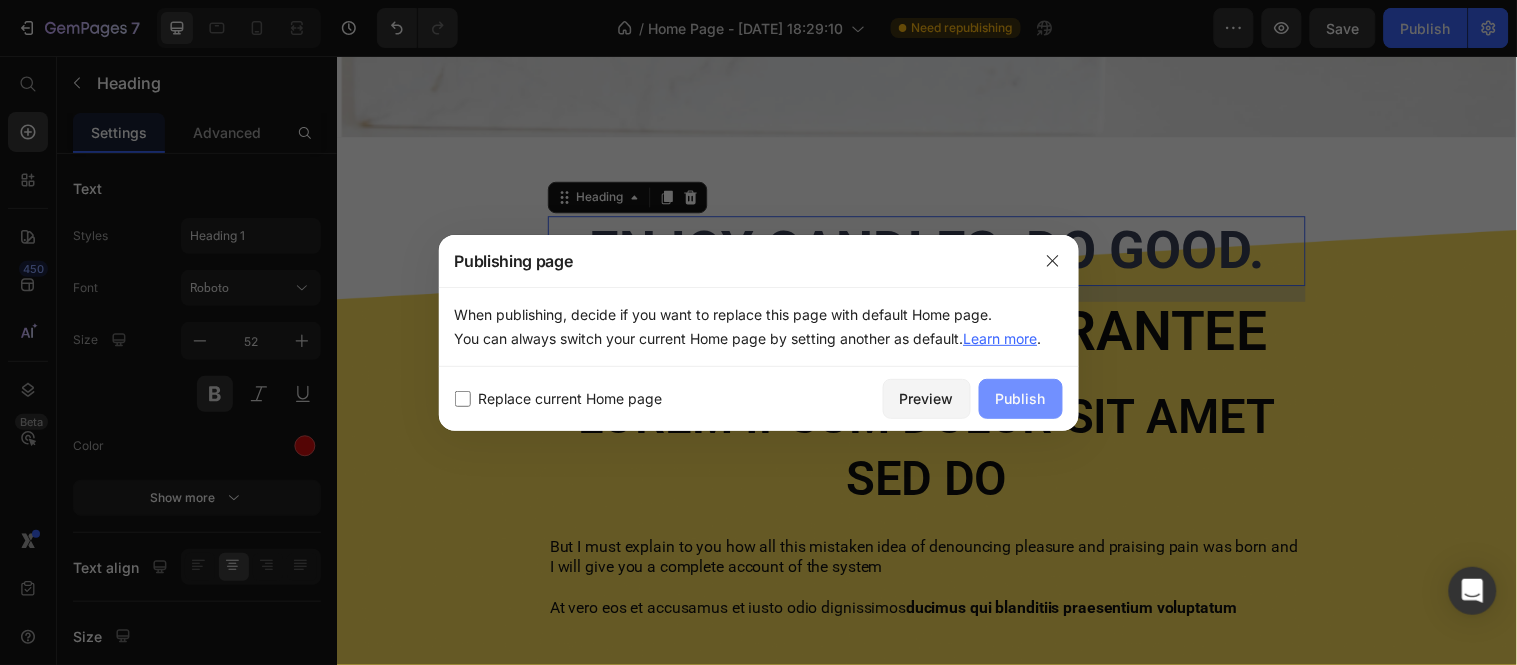 click on "Publish" at bounding box center [1021, 398] 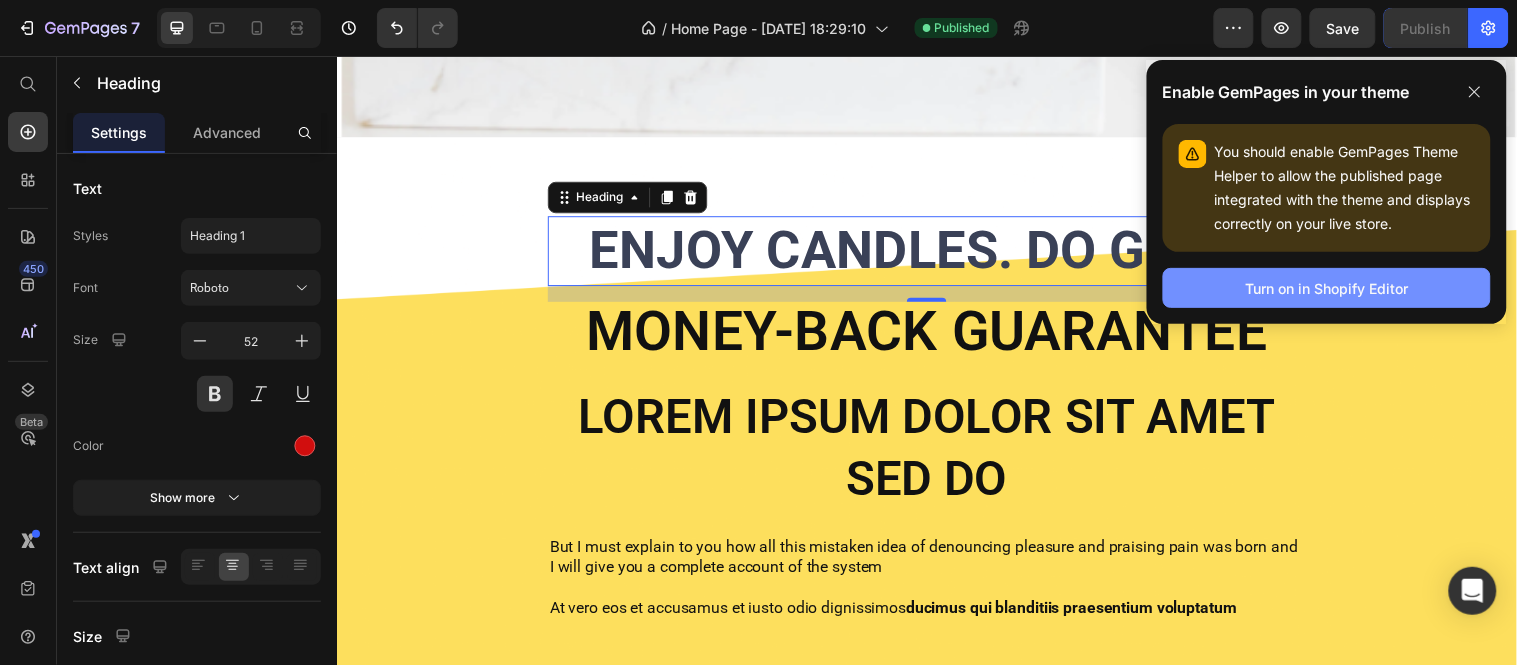 click on "Turn on in Shopify Editor" at bounding box center (1327, 288) 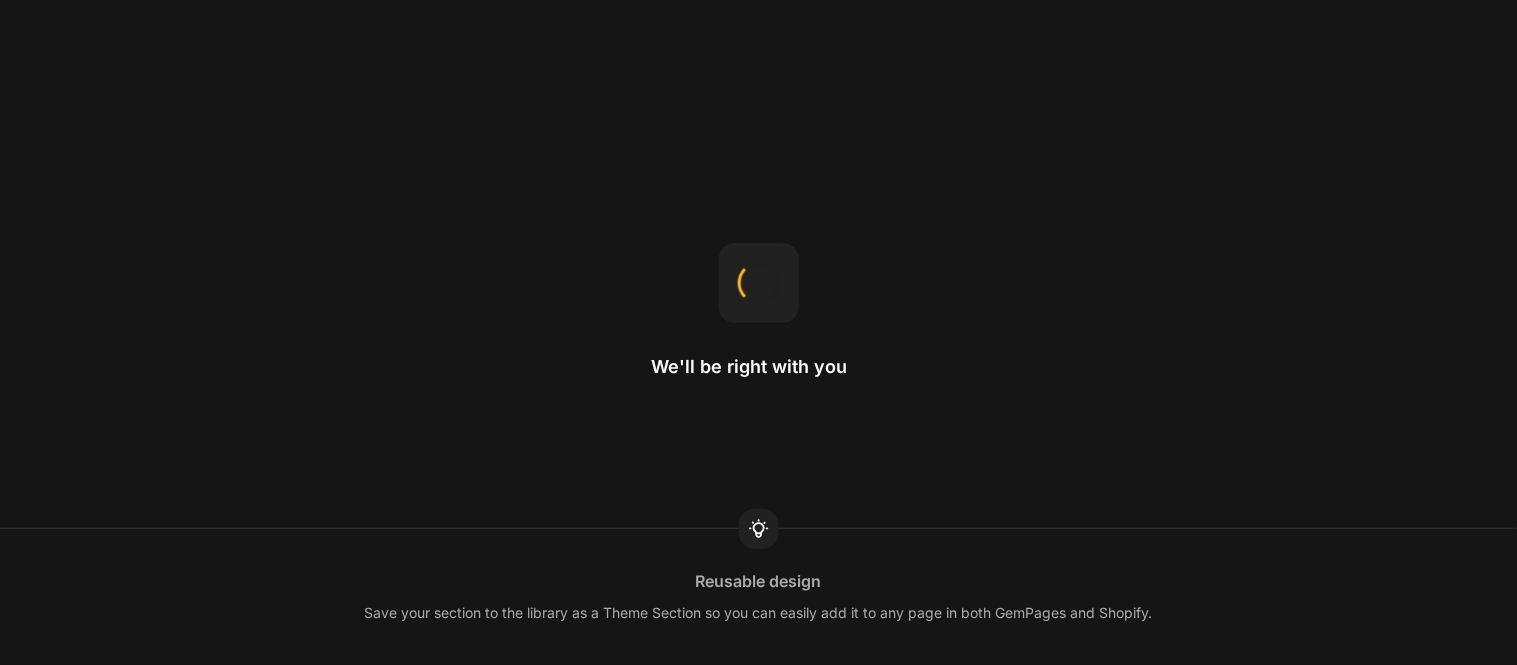 scroll, scrollTop: 0, scrollLeft: 0, axis: both 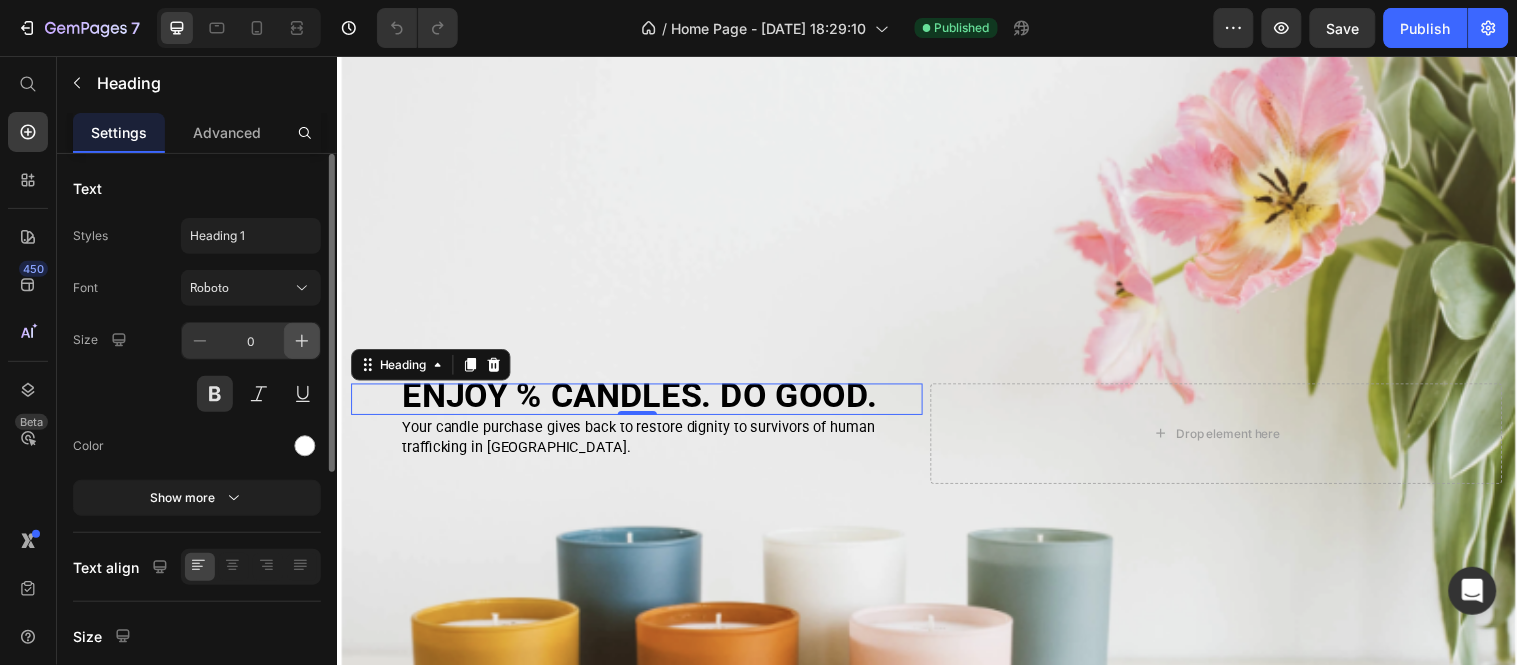 click 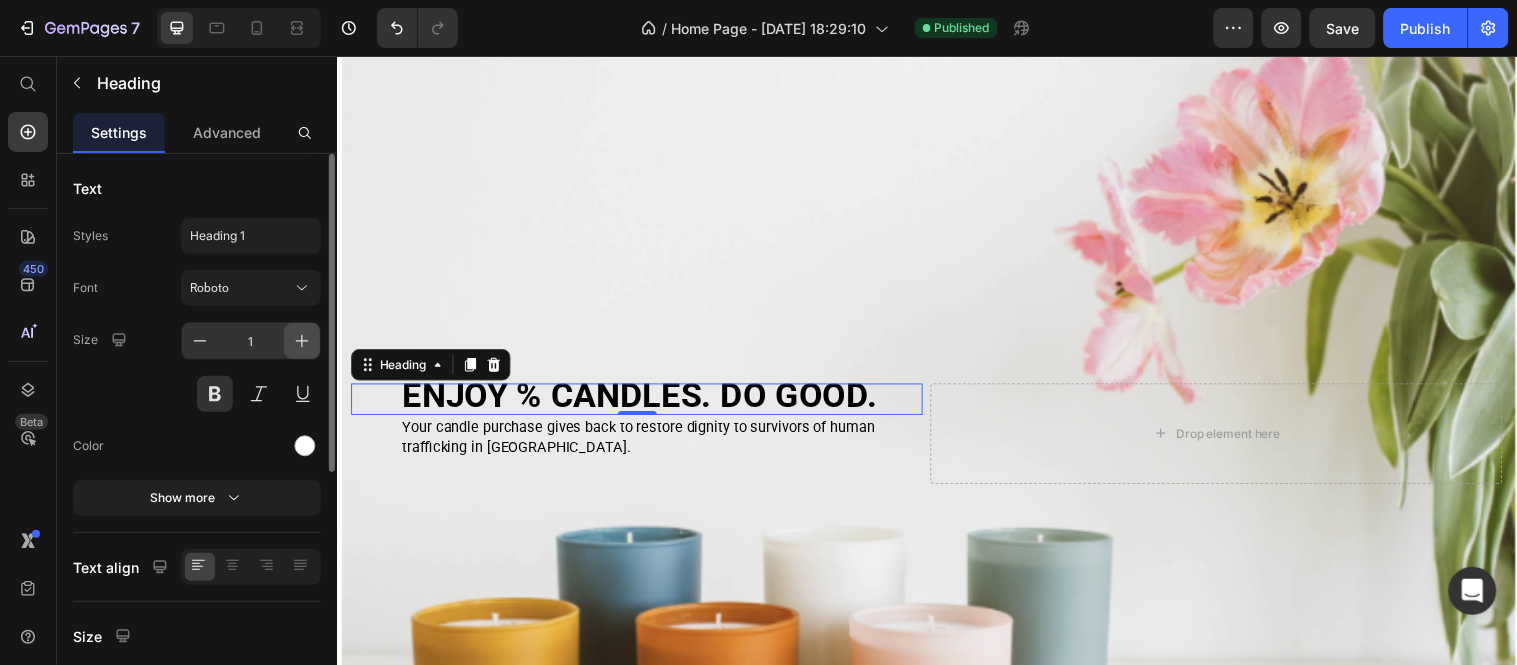 click 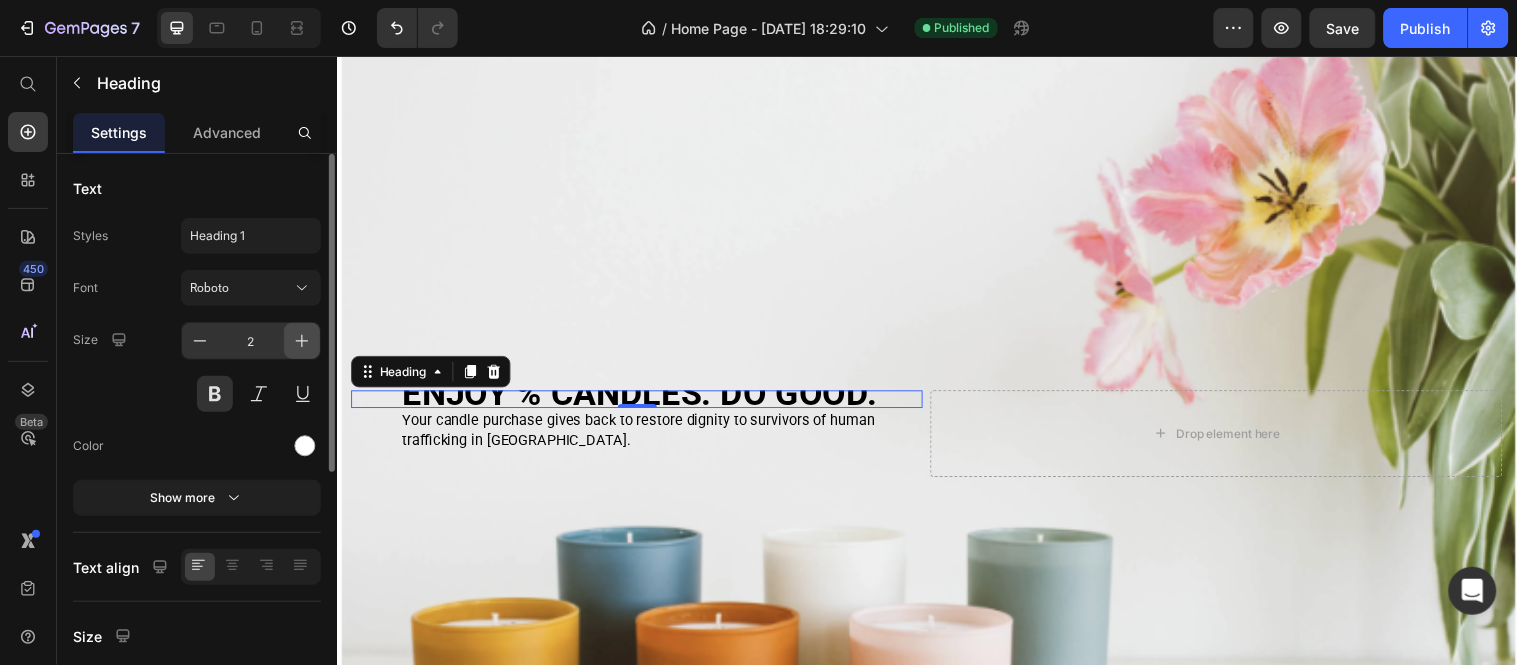 click 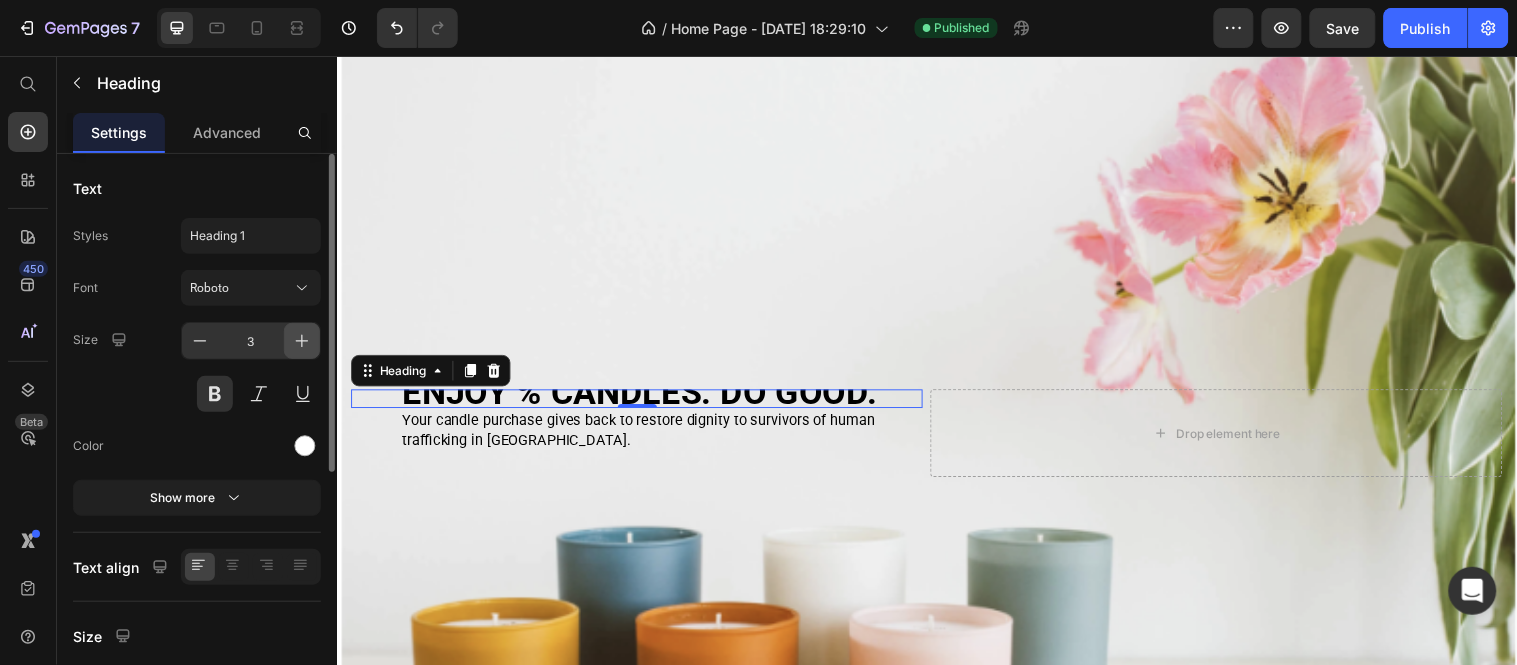 click 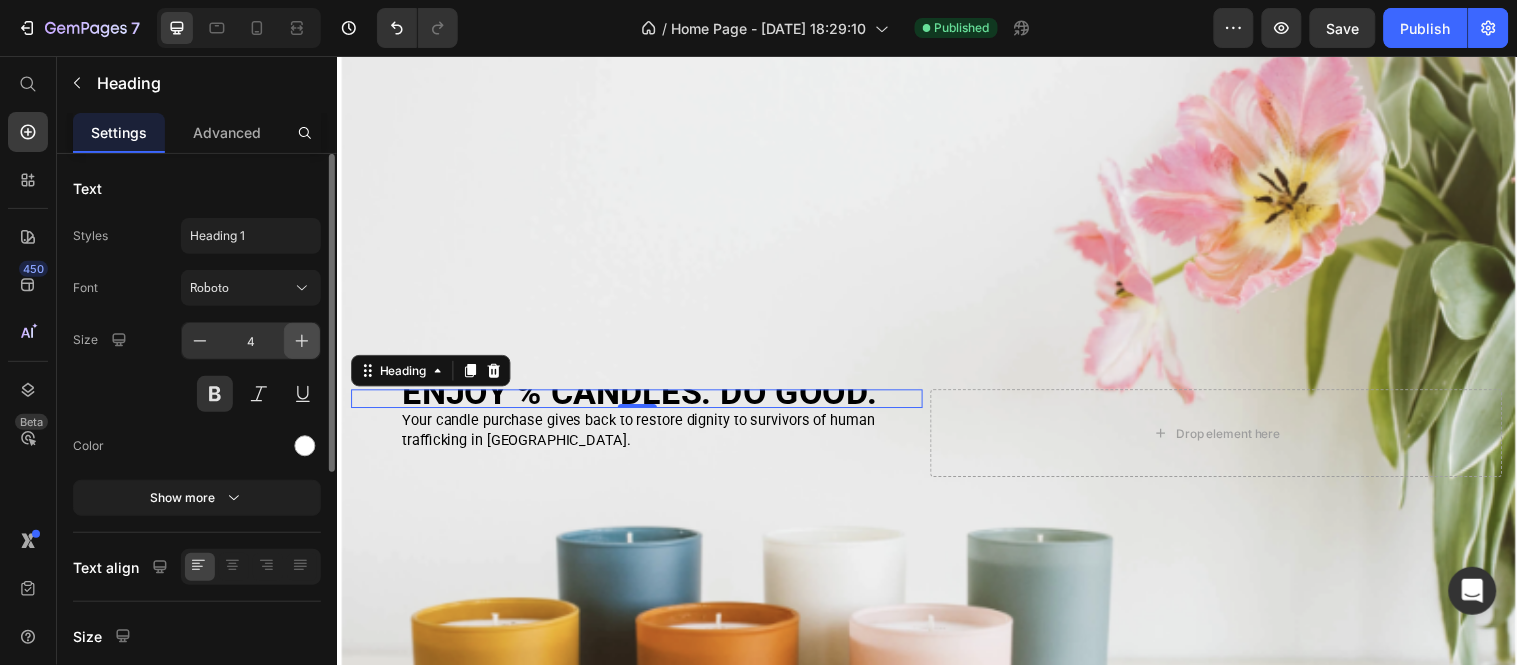 click 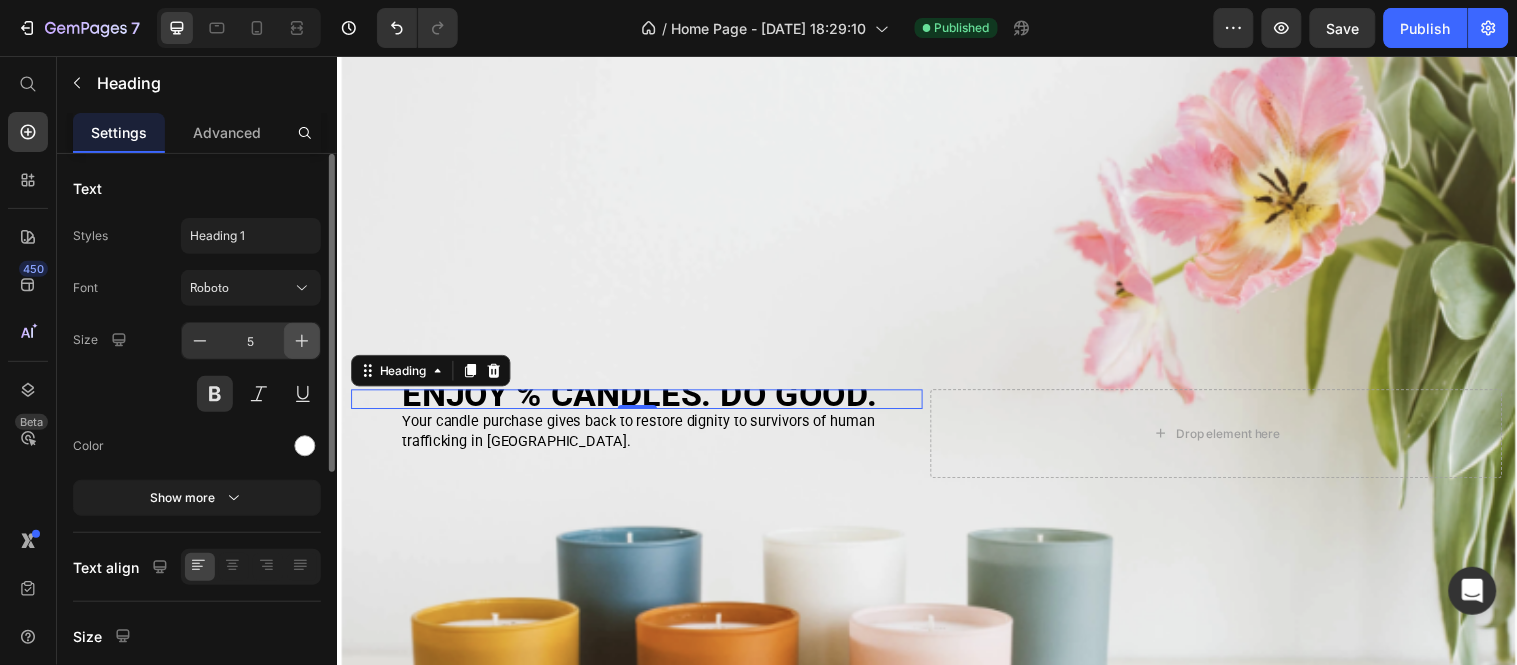 click 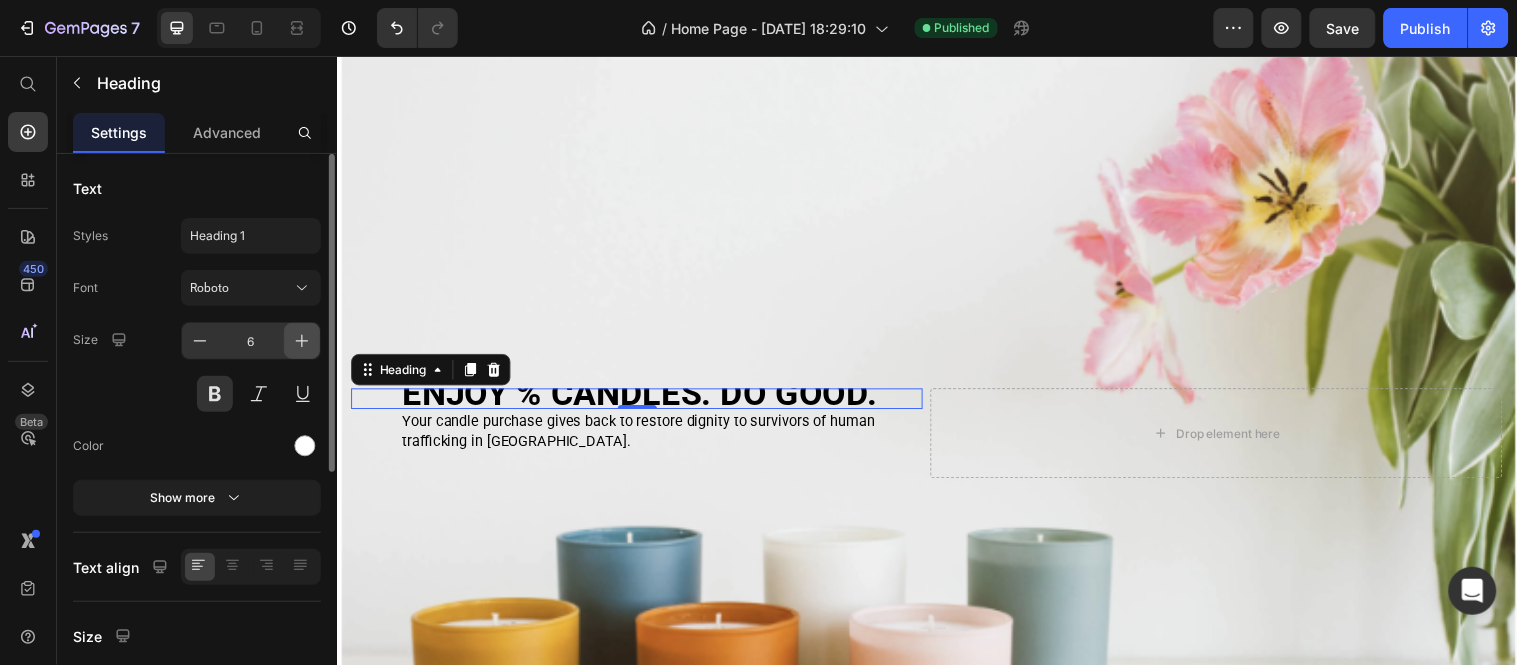 click 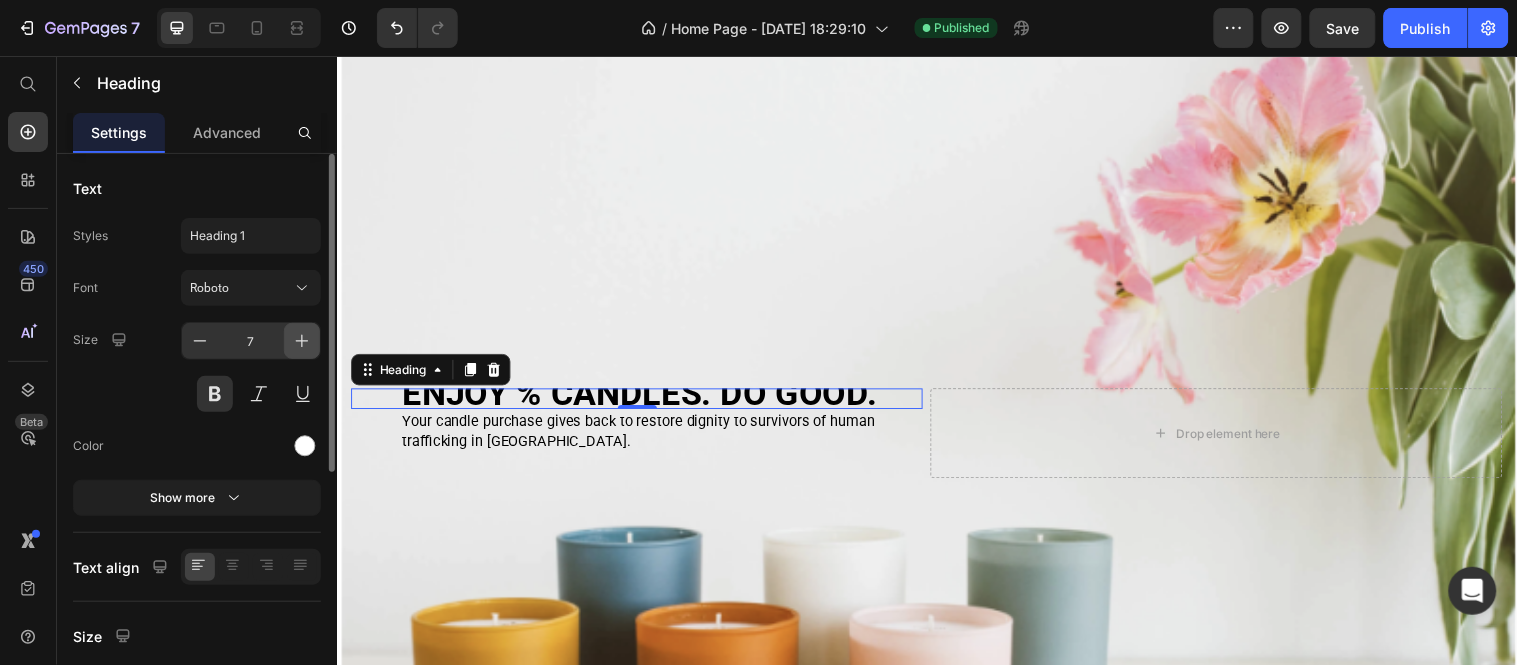 click 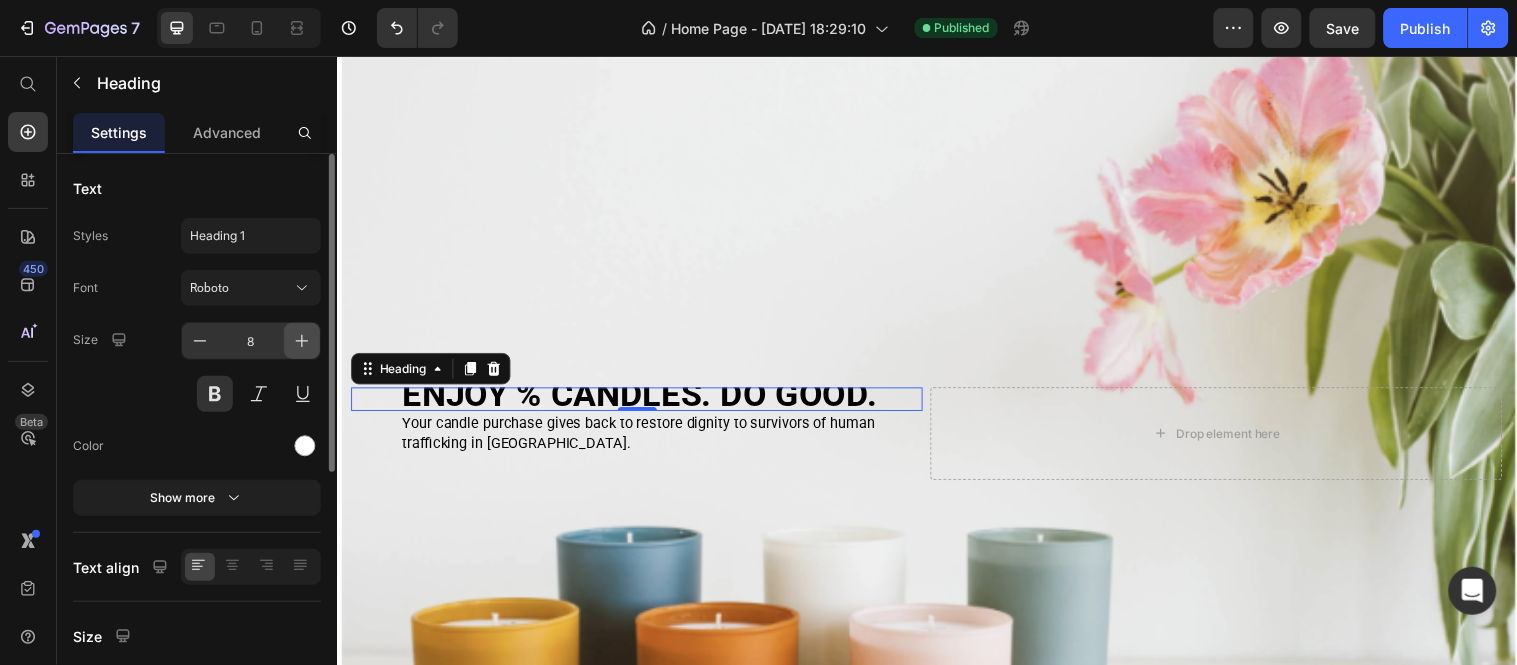 click 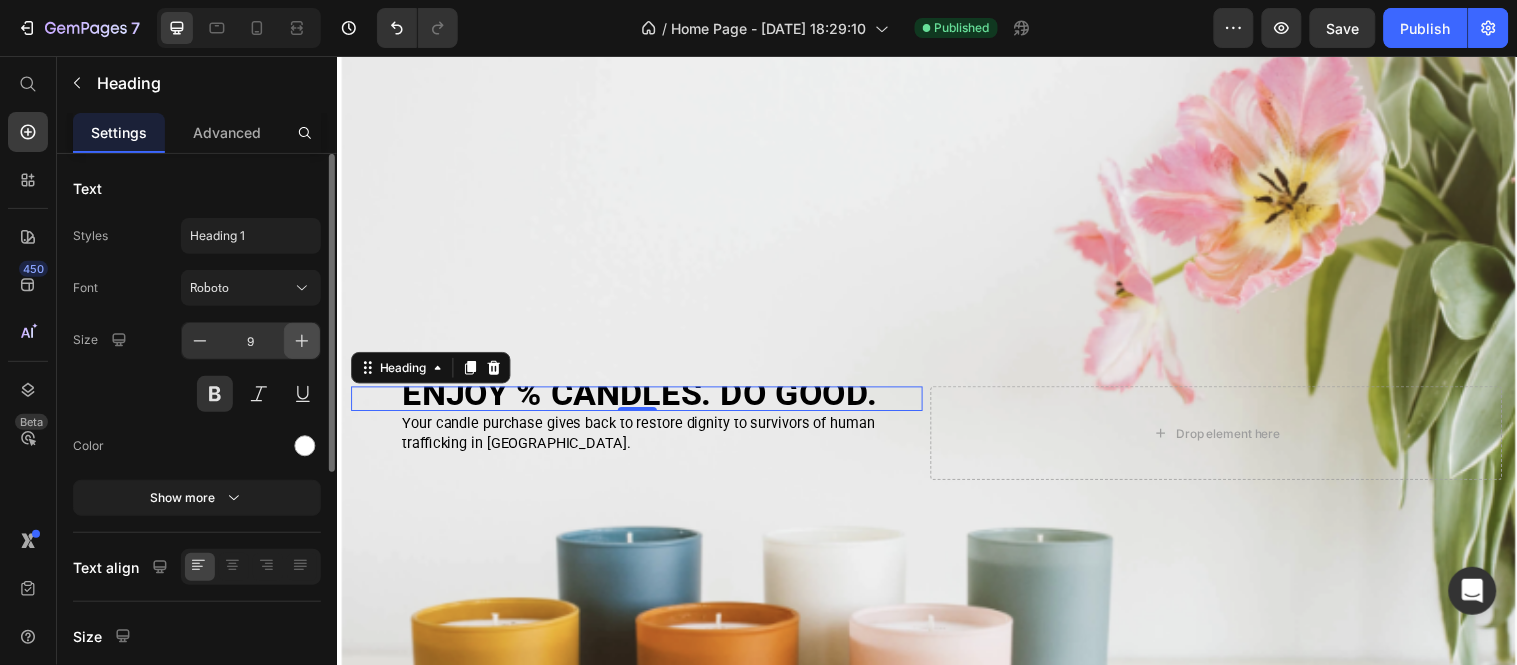 click 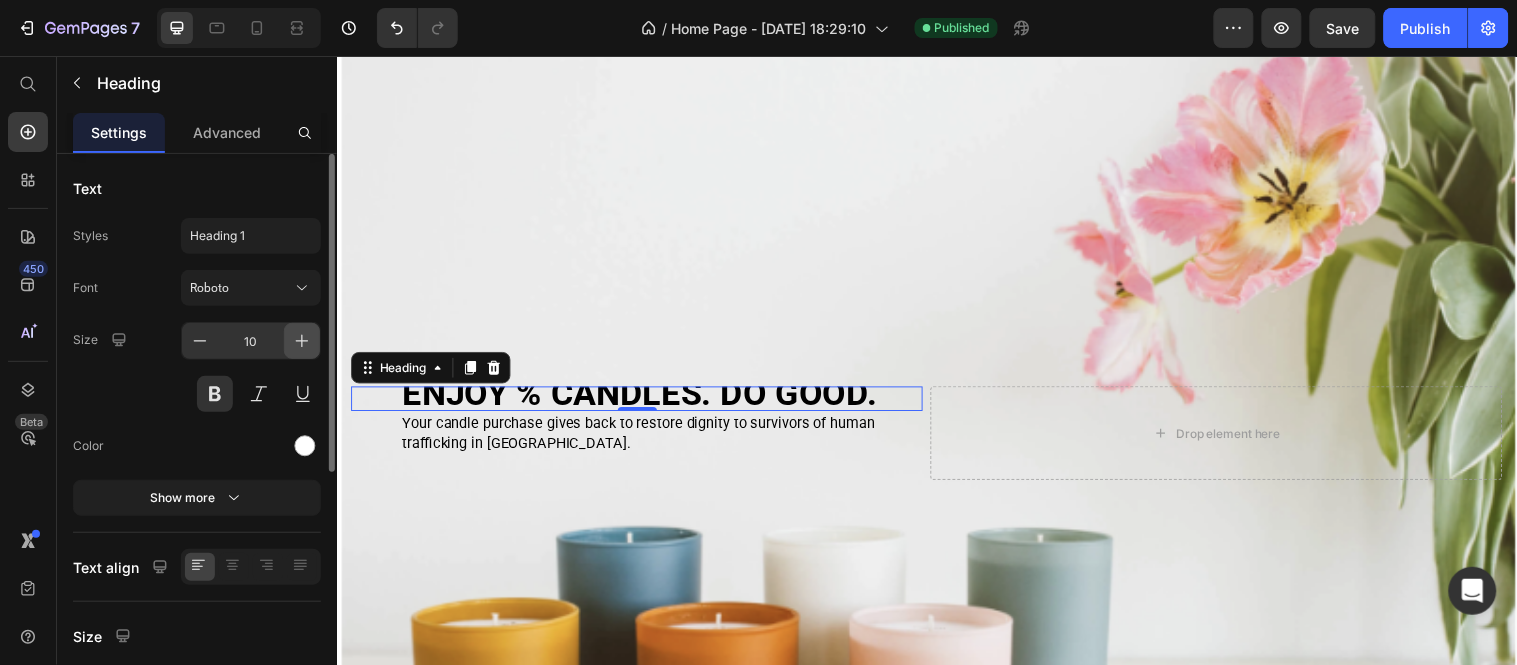 click 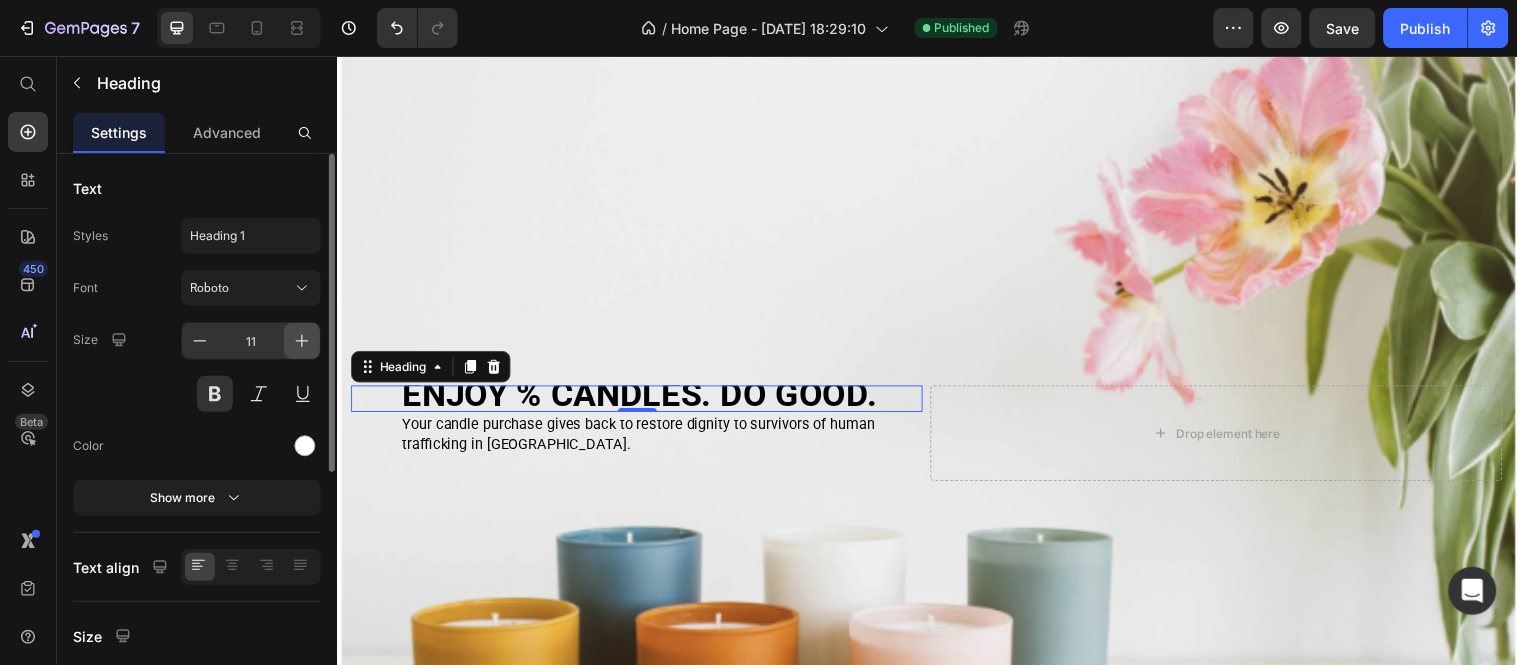 click 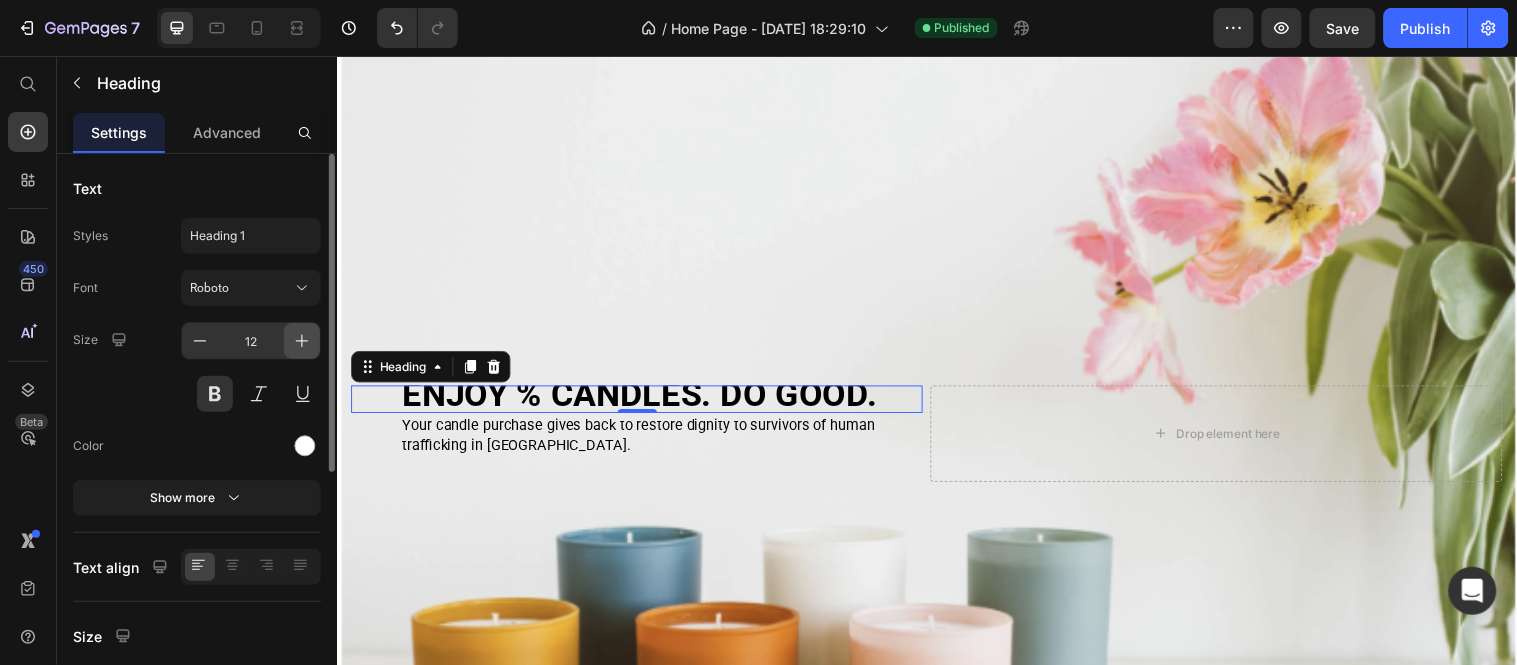 click 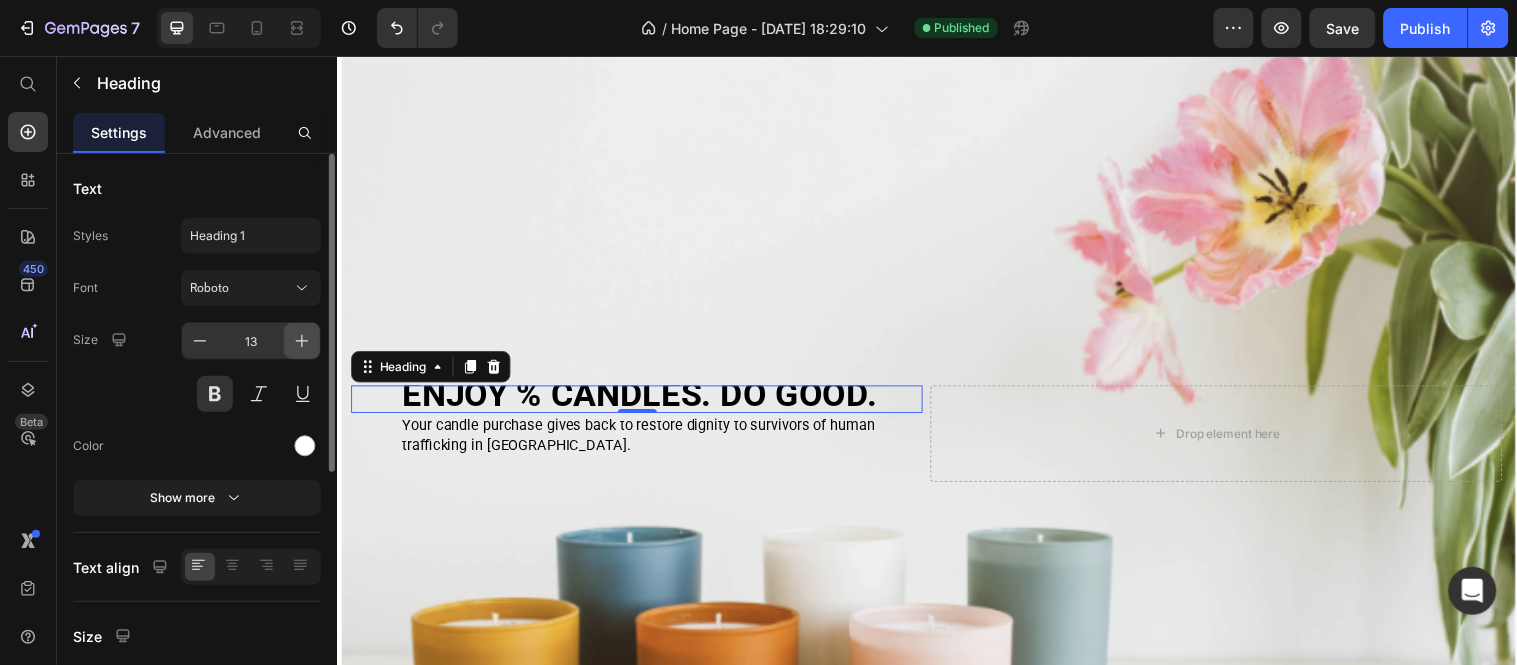 click 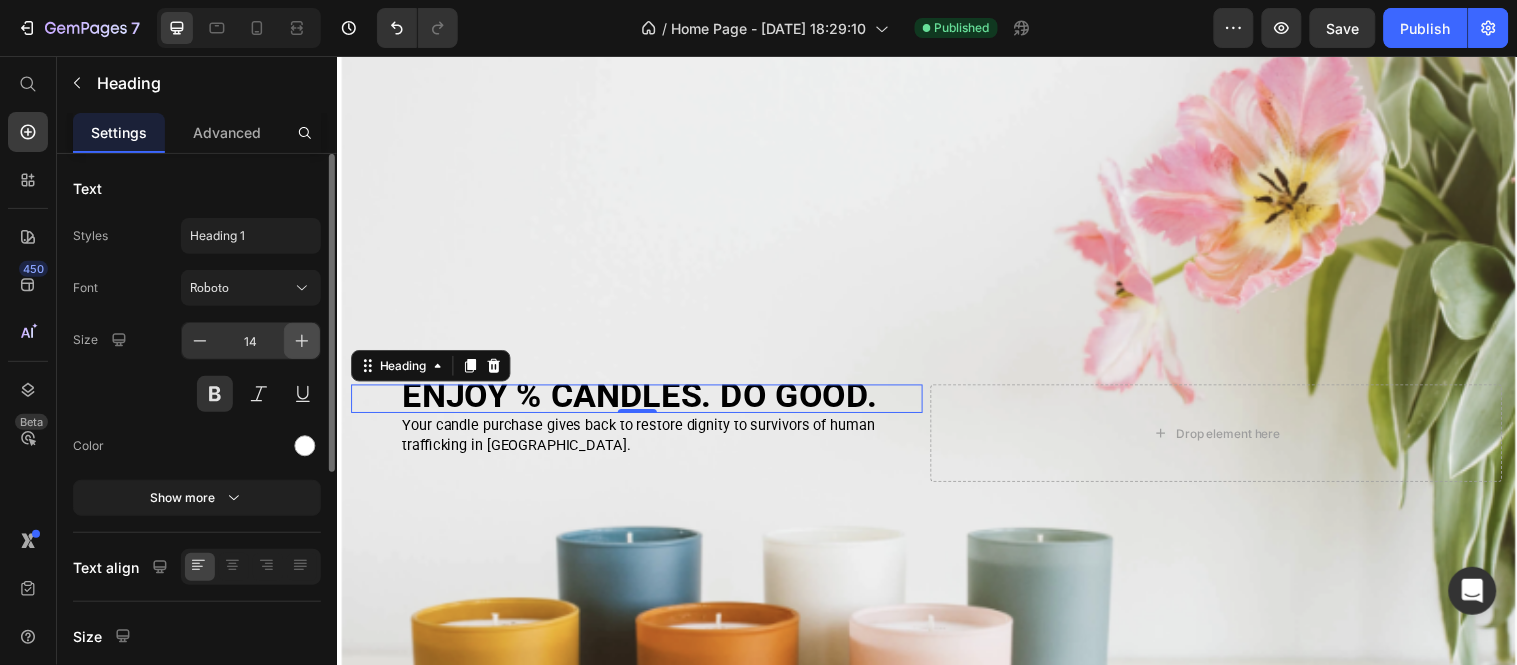 click 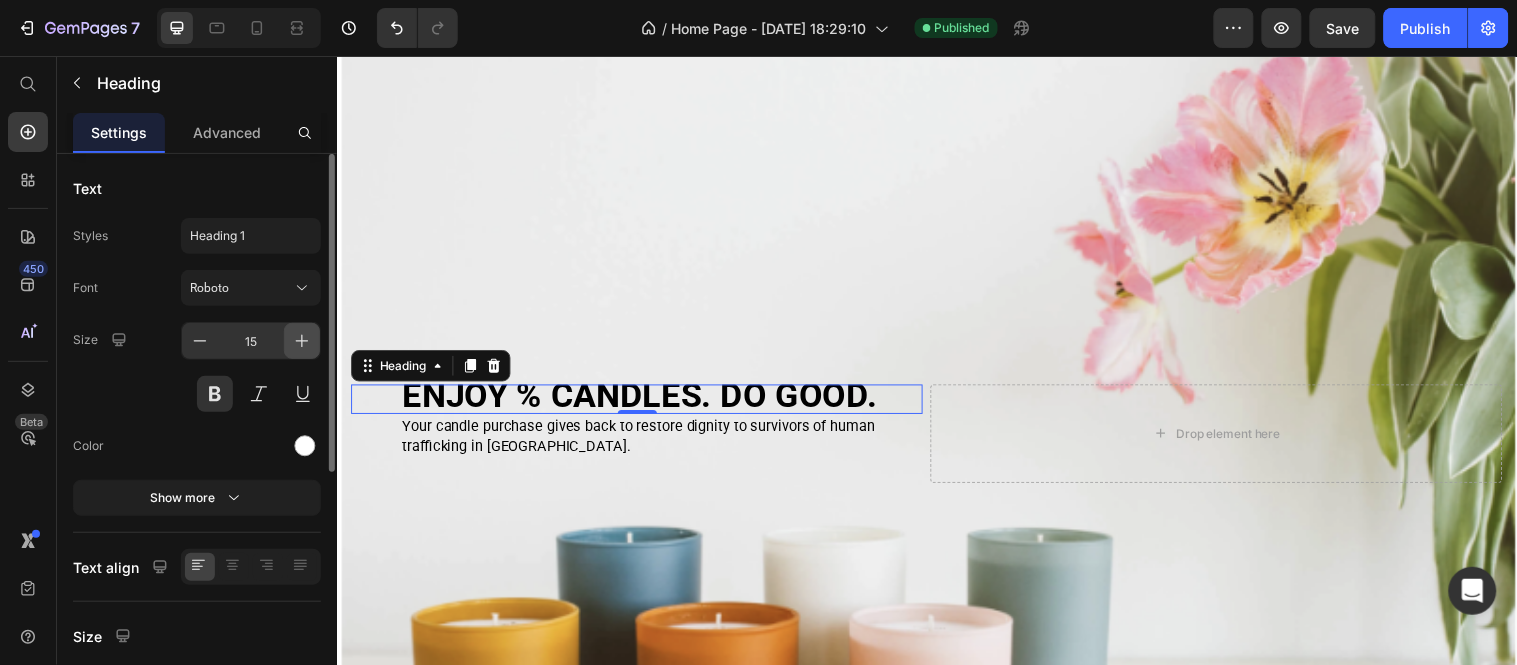 click 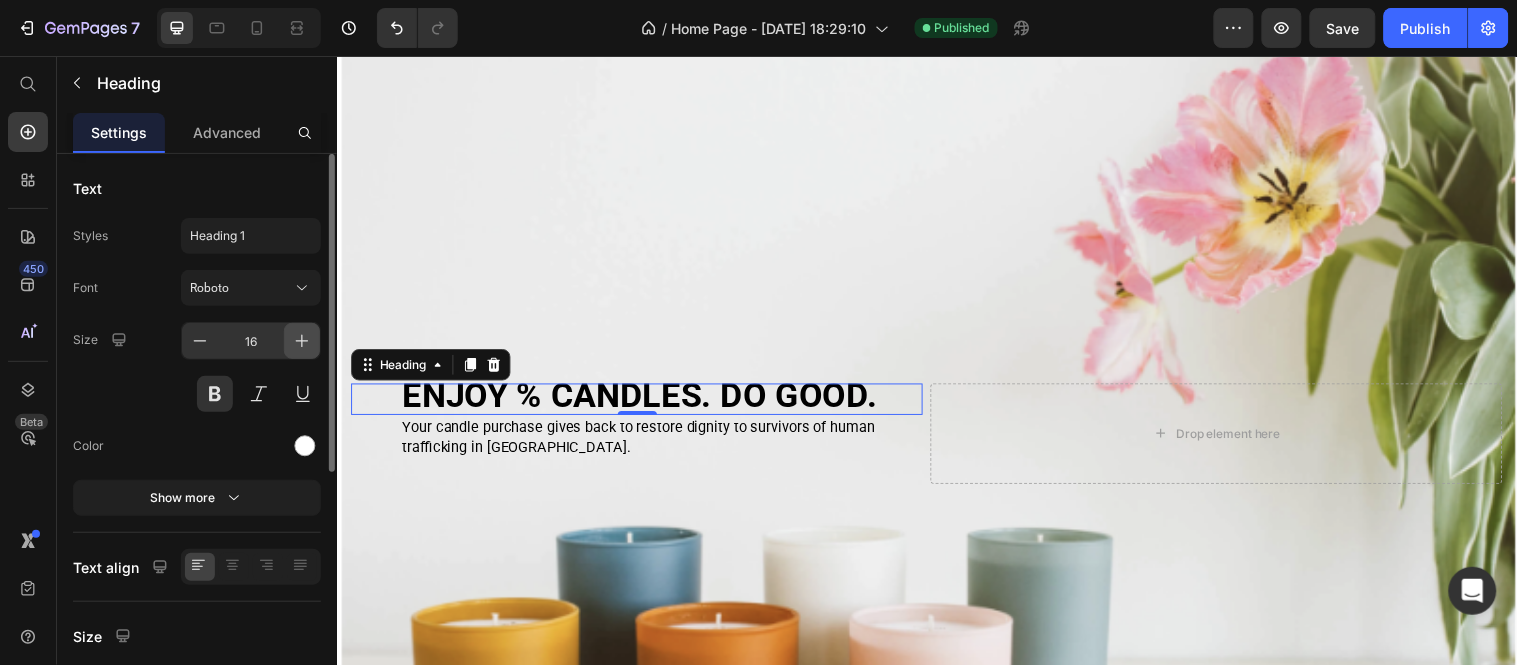 click 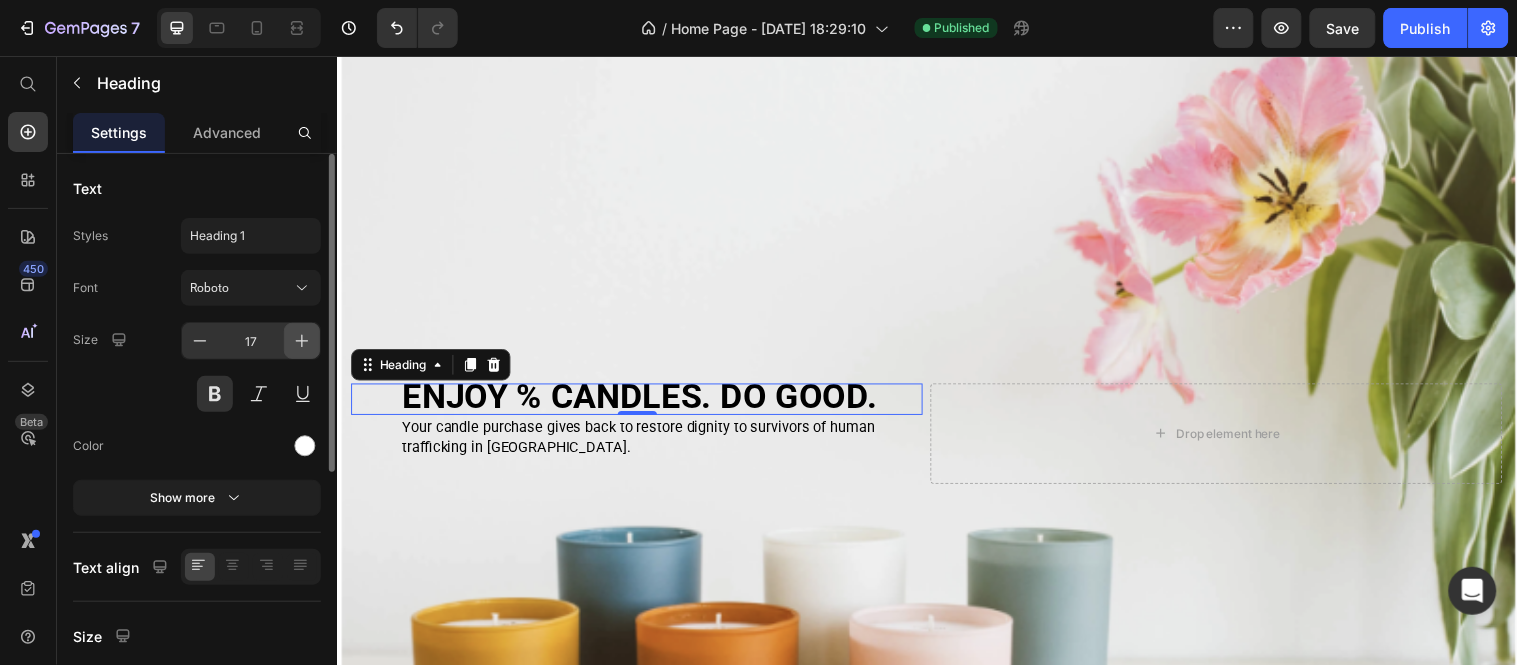 click 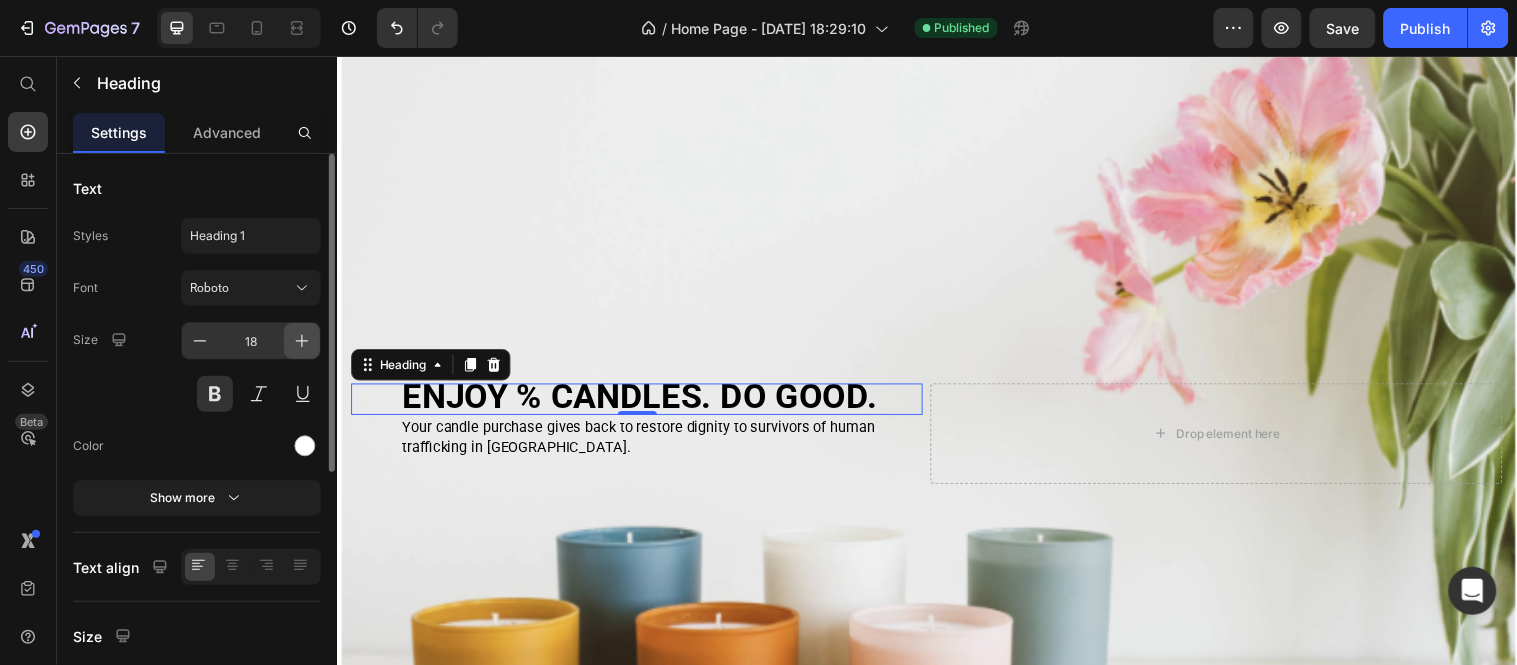click 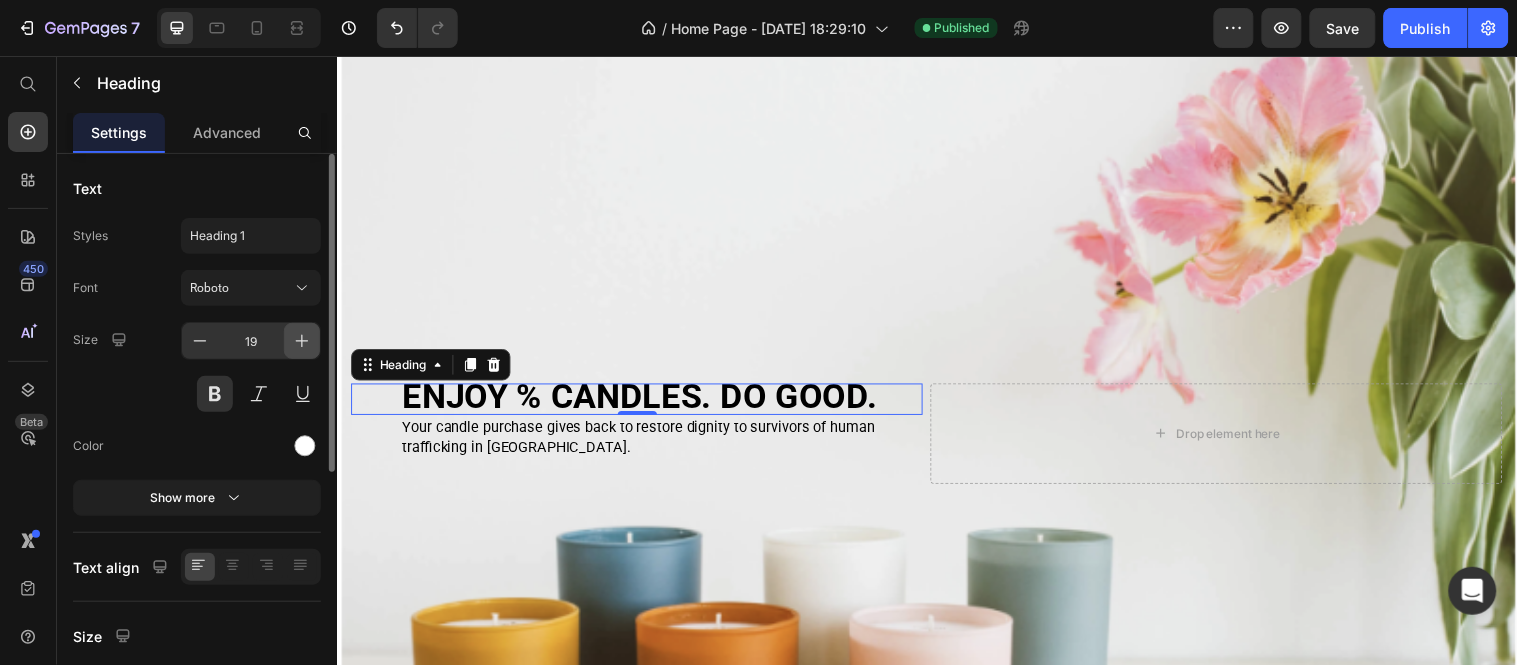 click 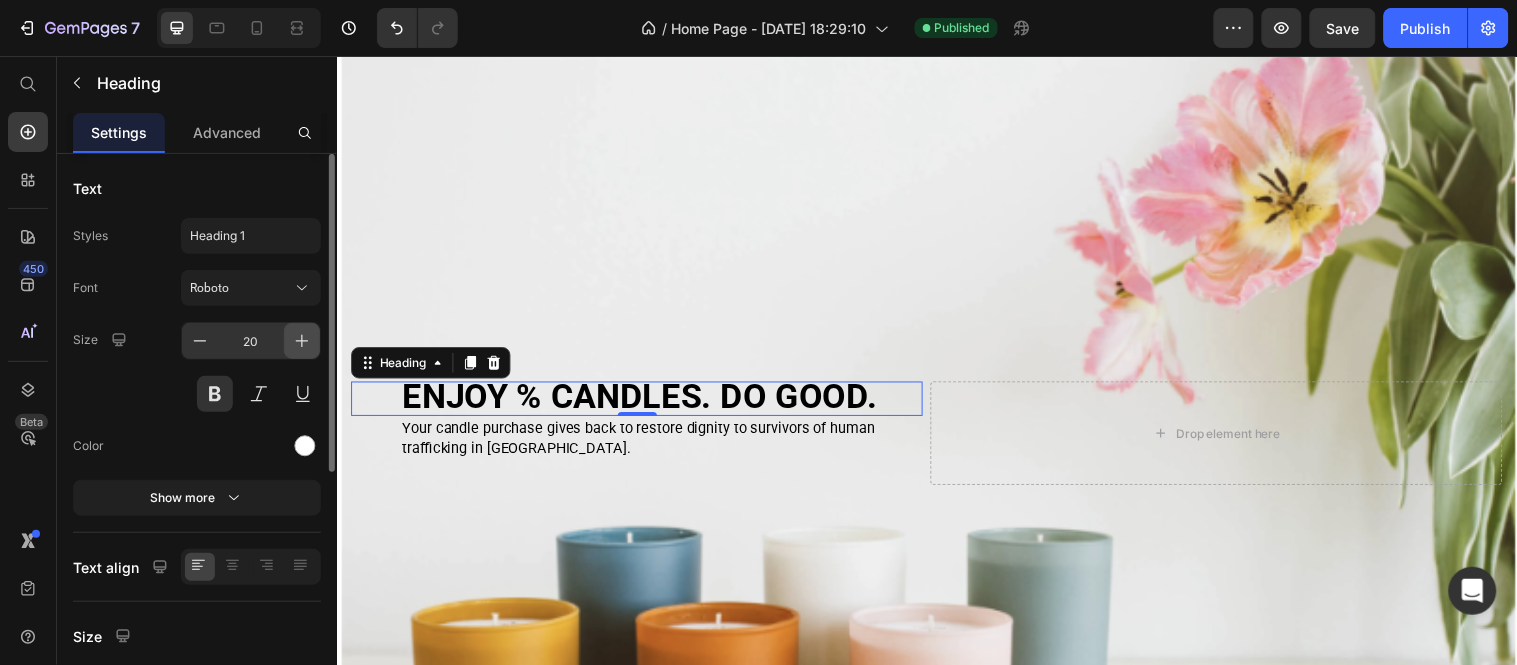 click 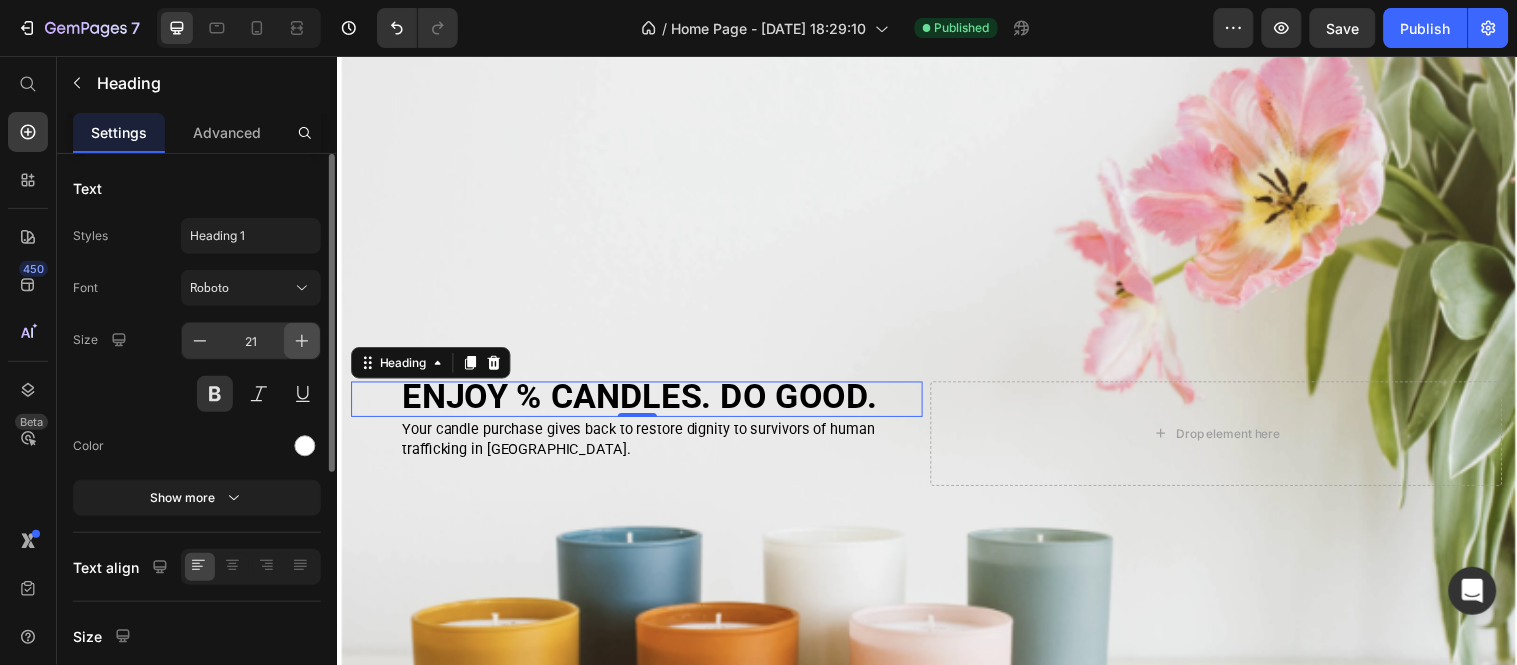 click 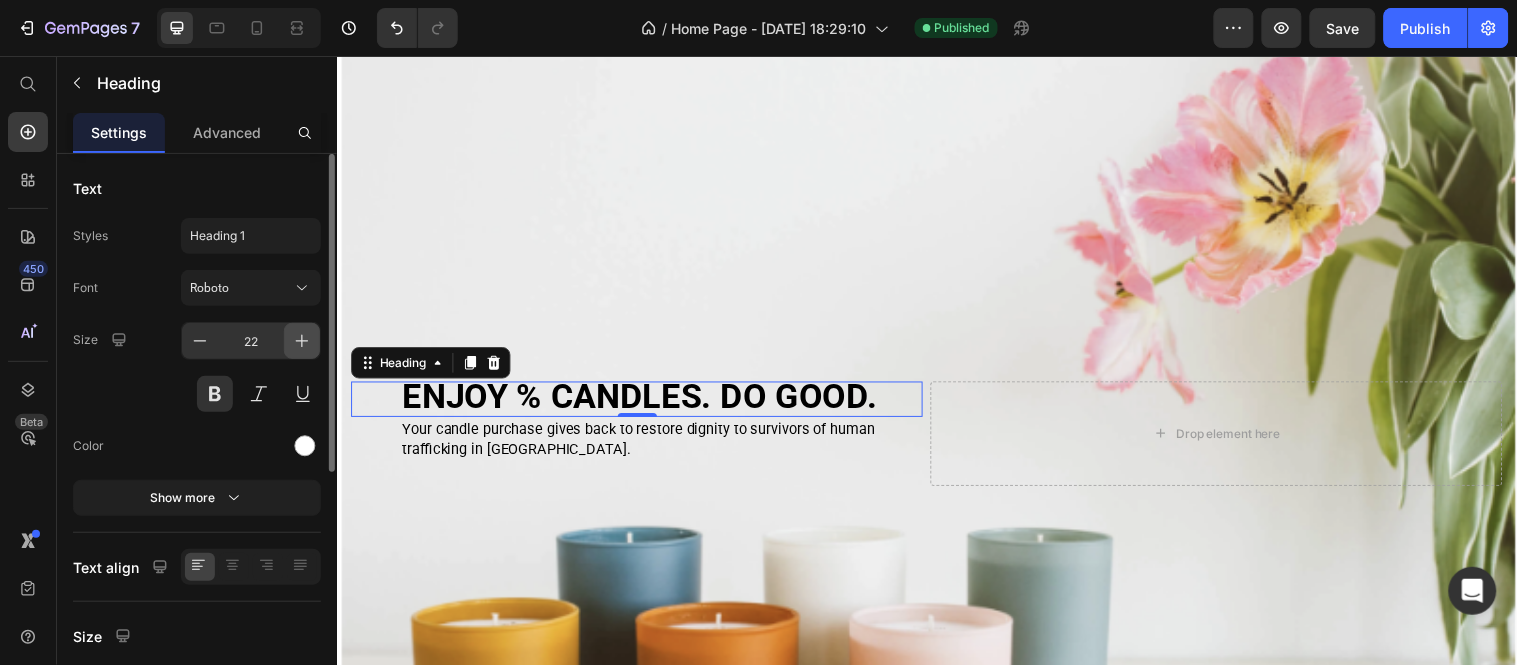 click 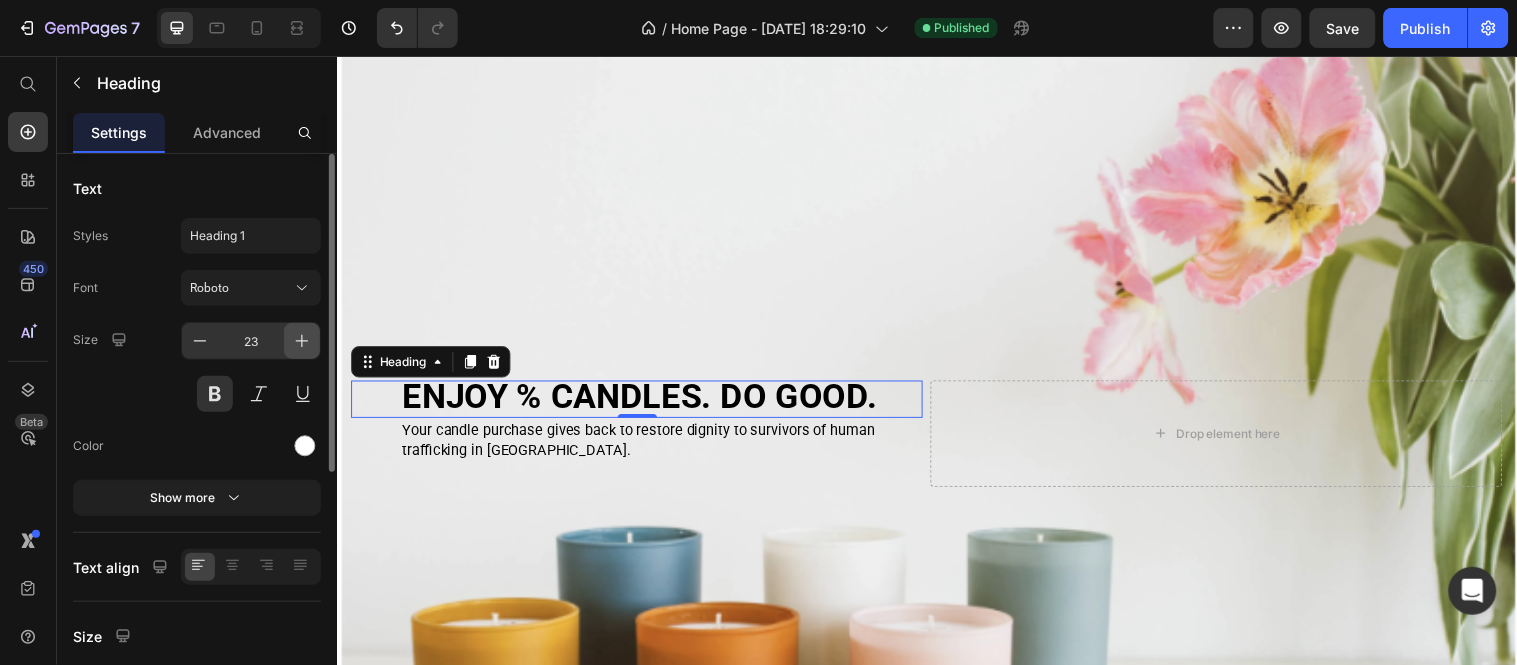 click 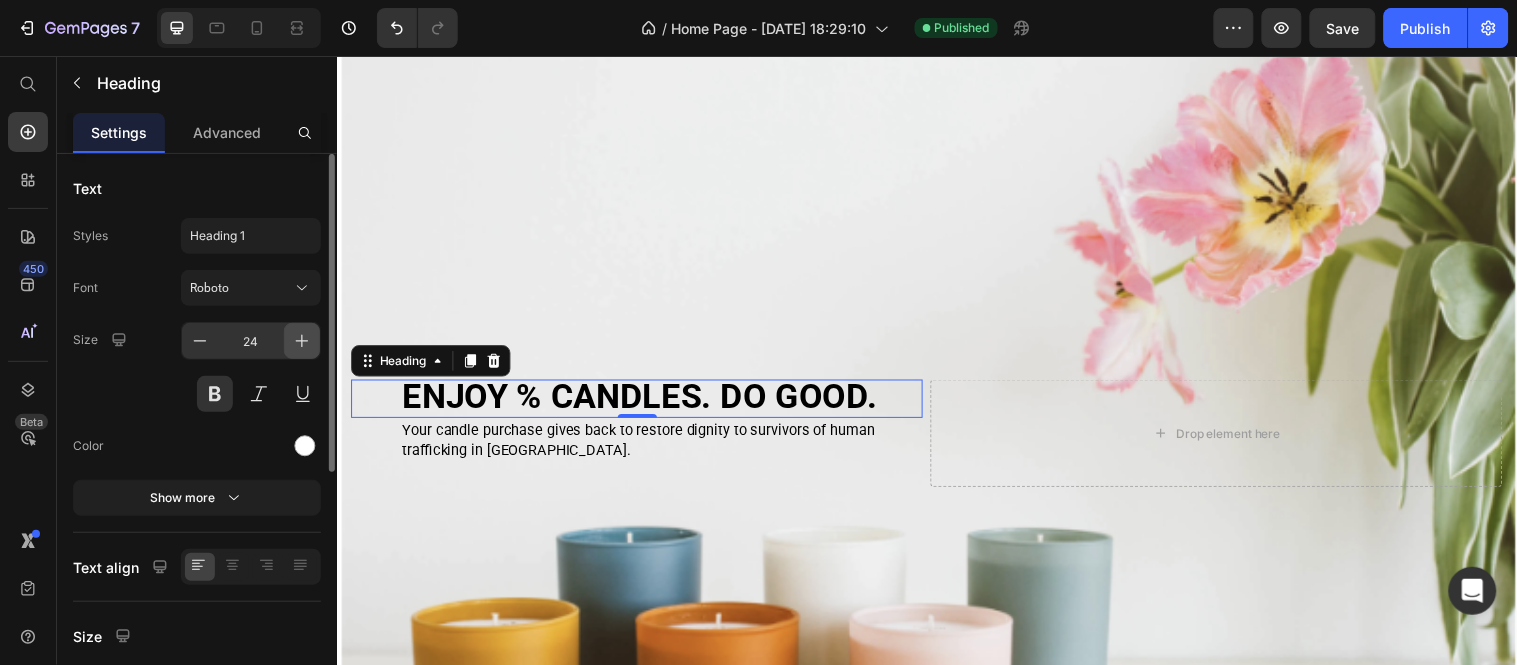 click 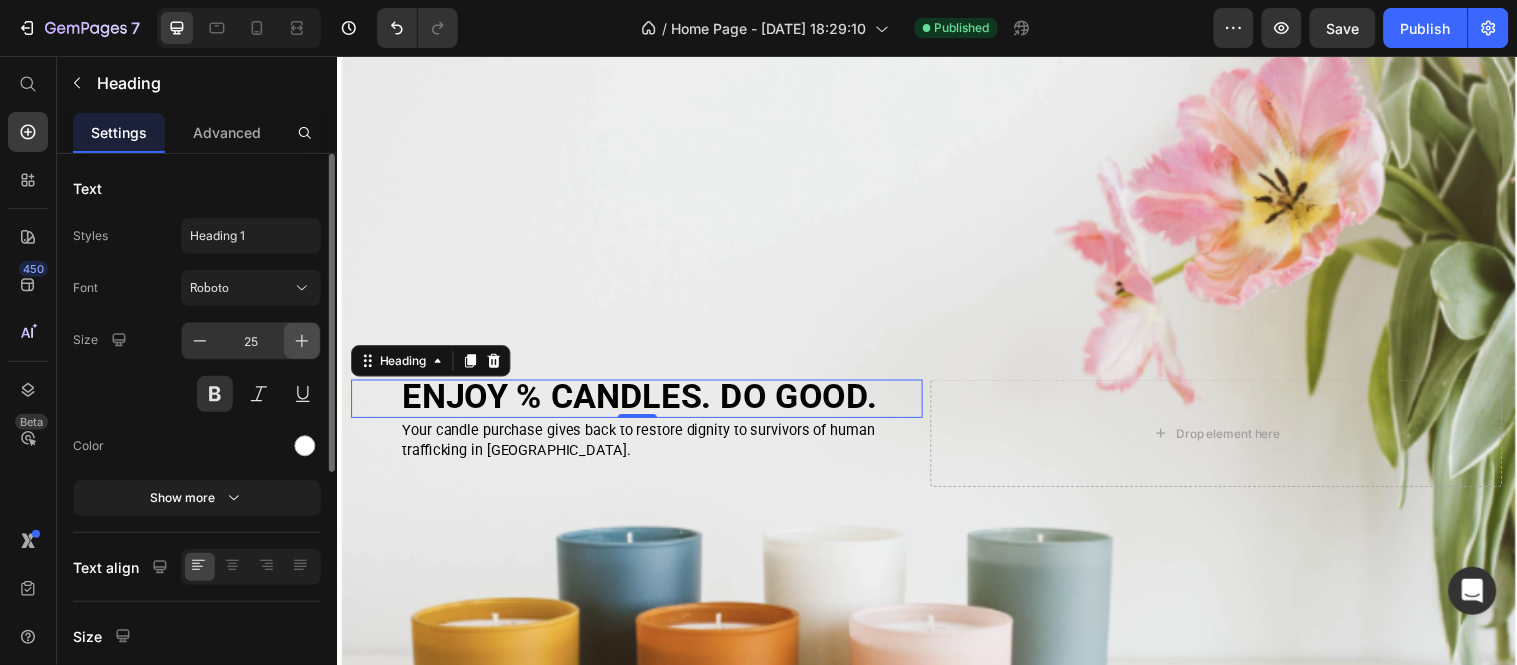 click 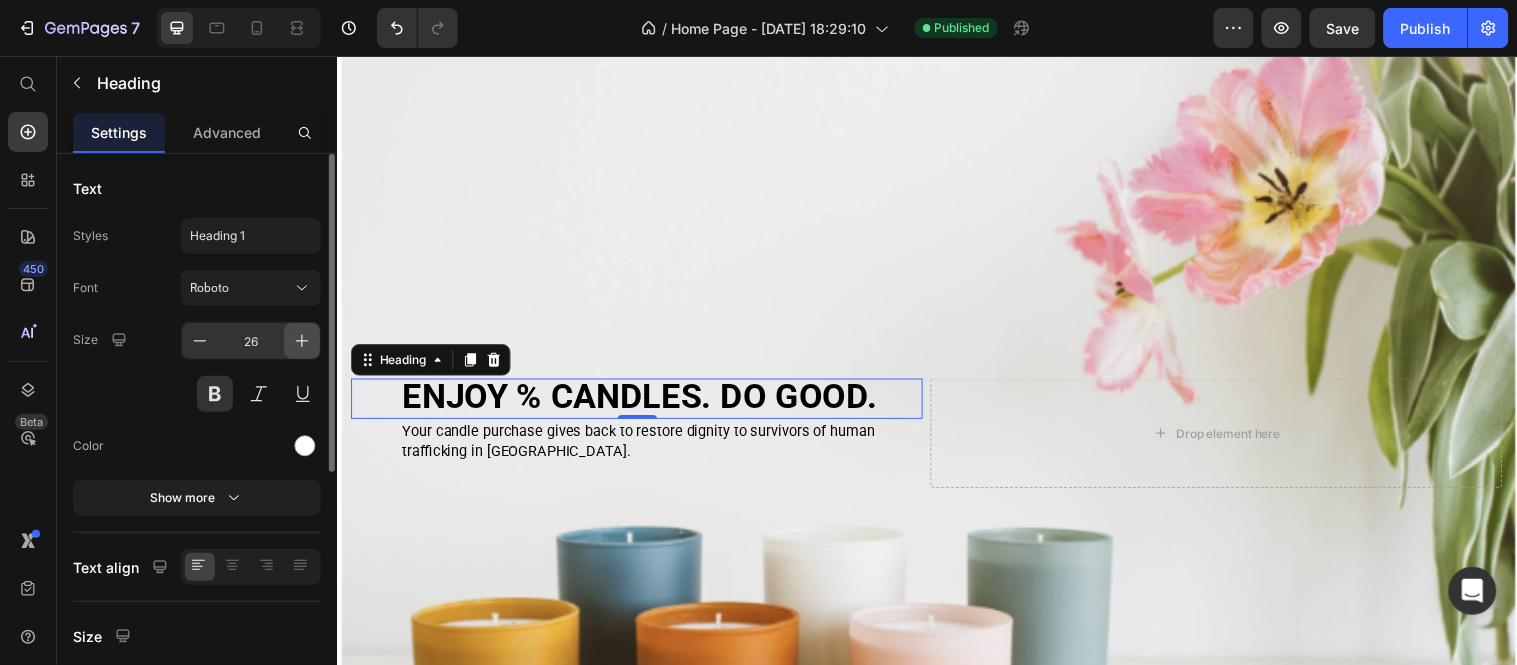 click 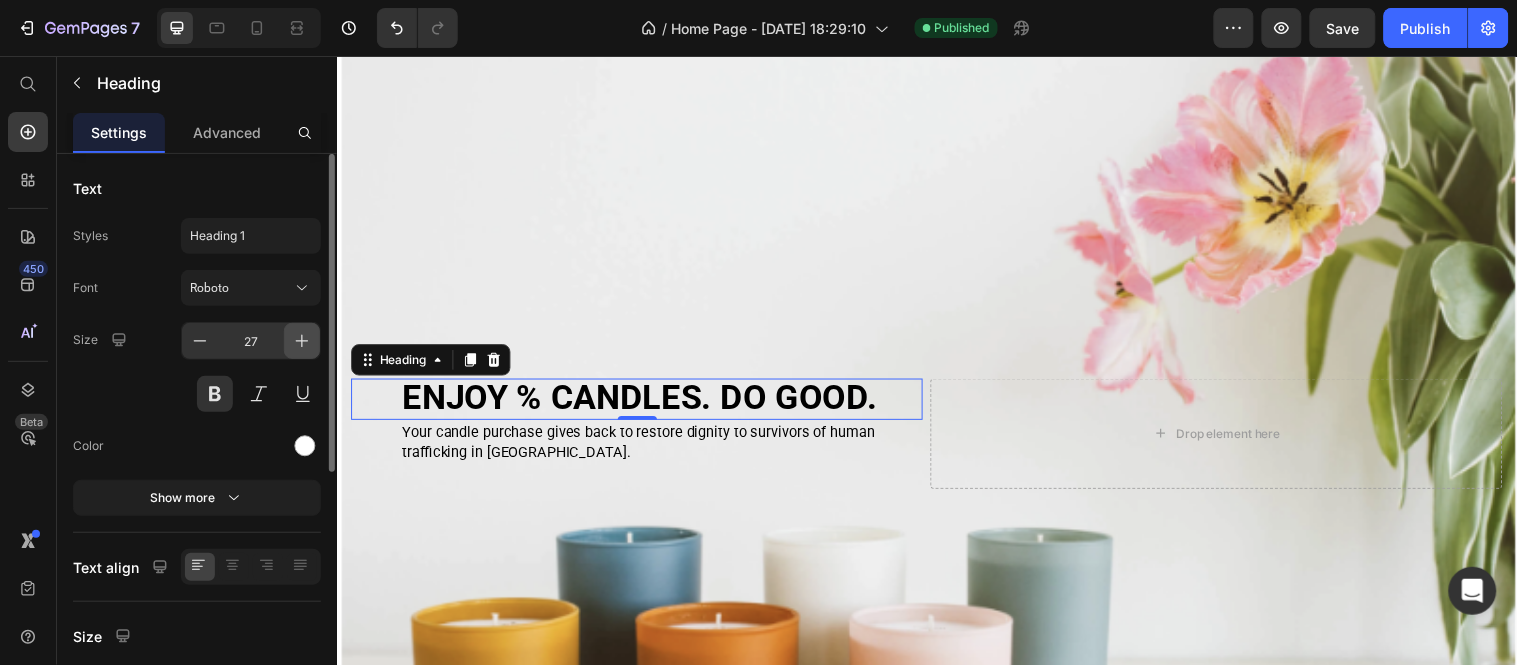 click 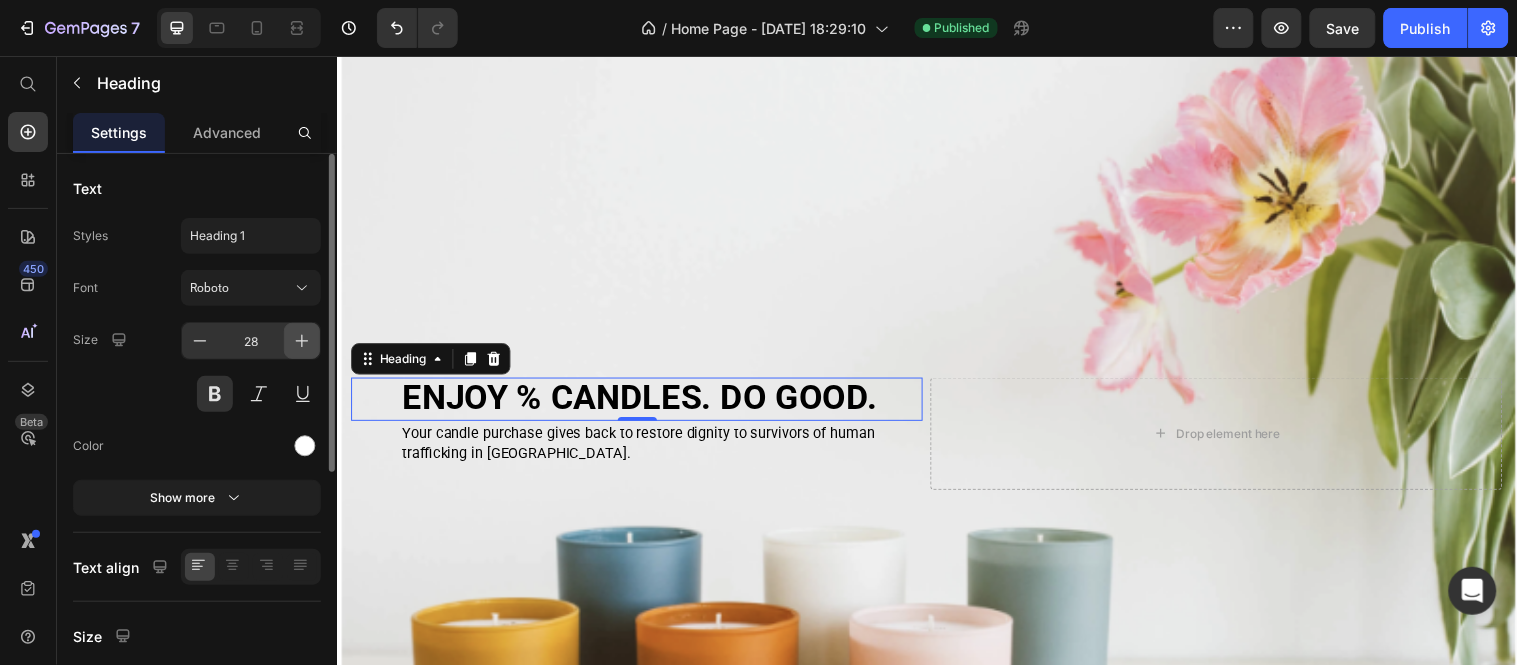 click 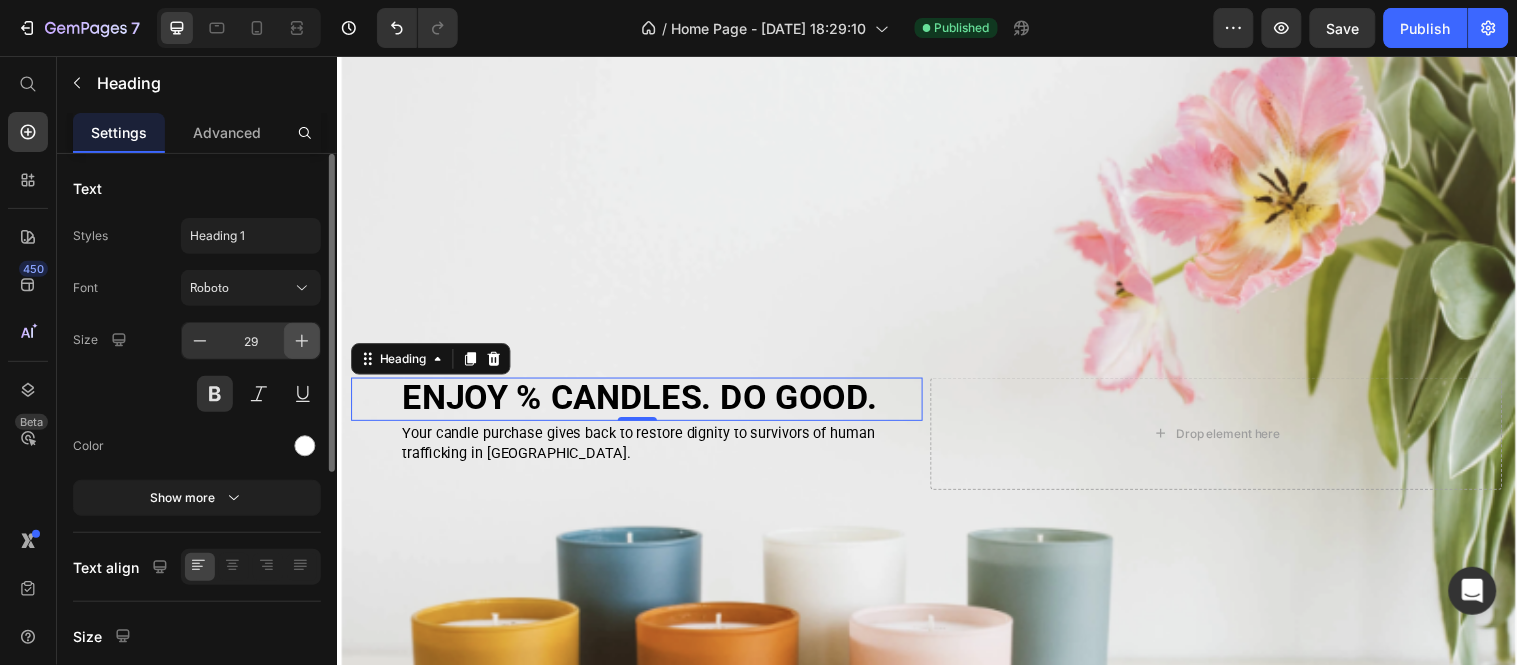 click 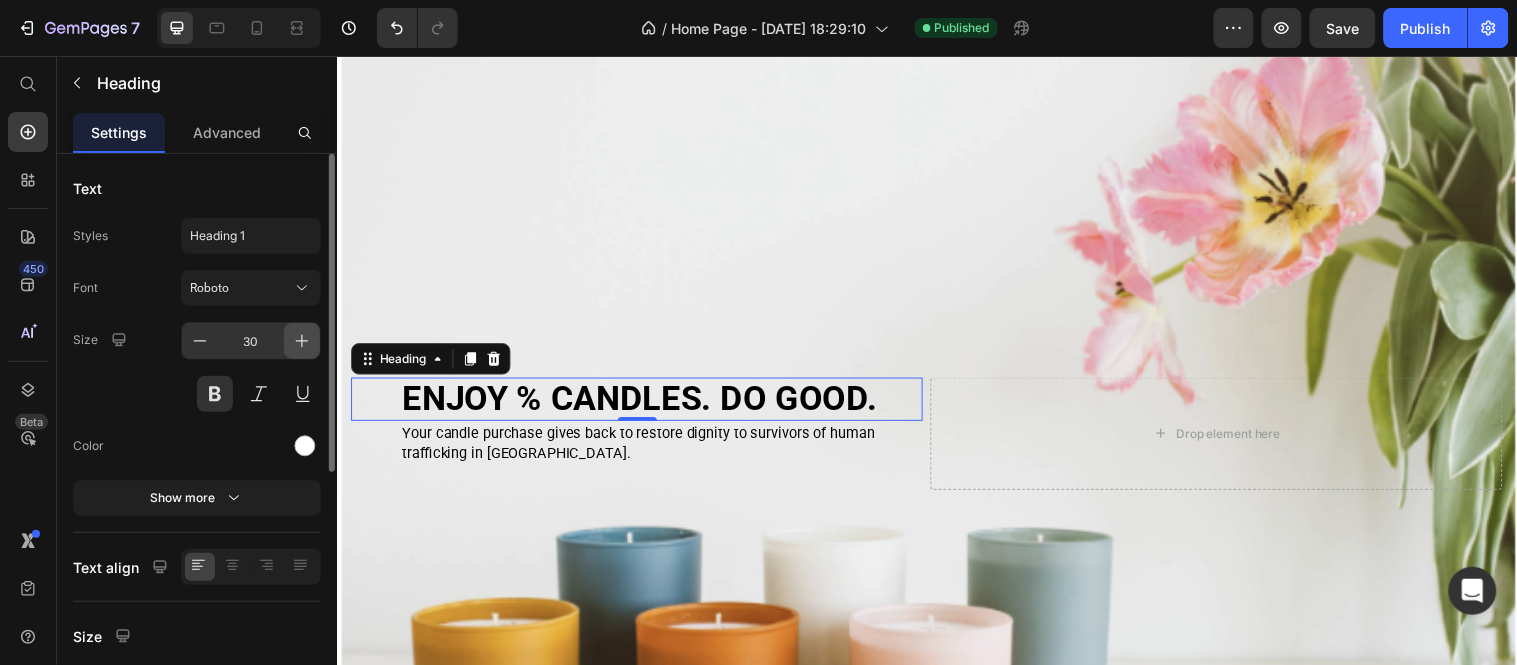 click 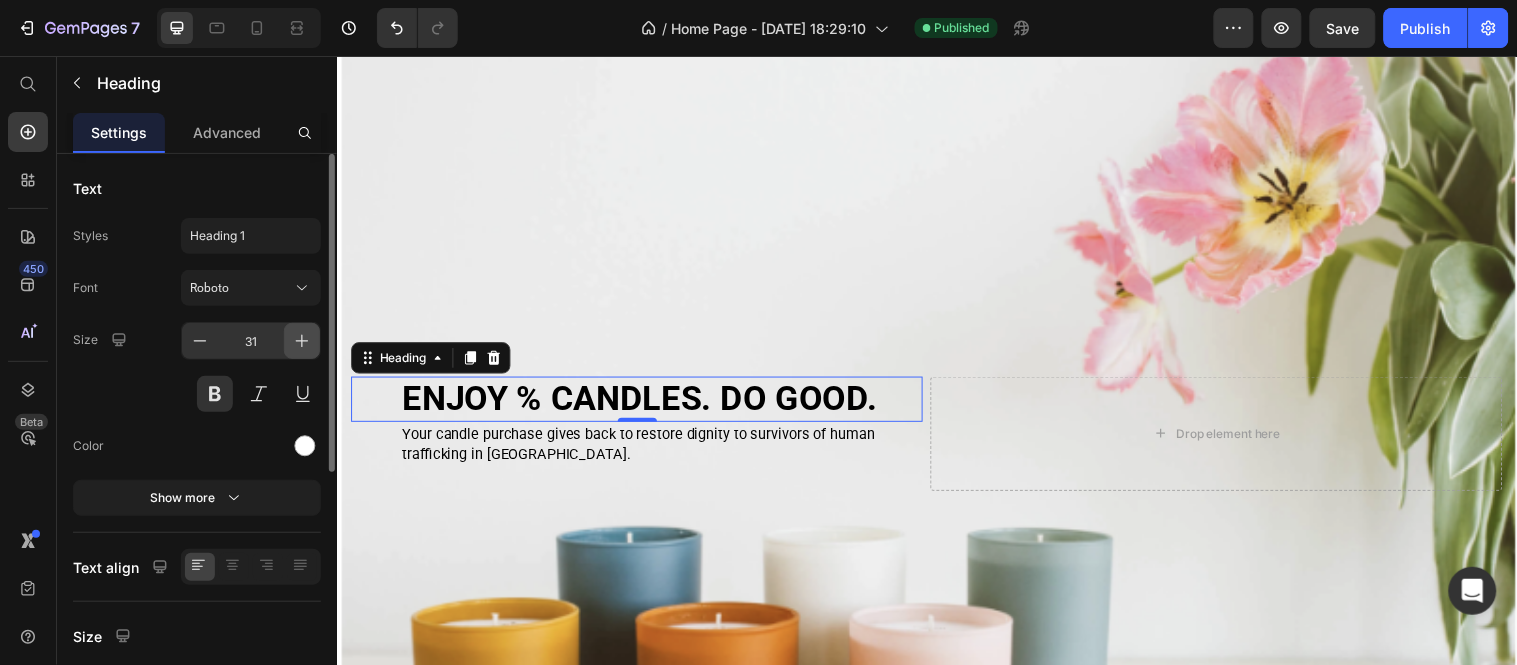 click 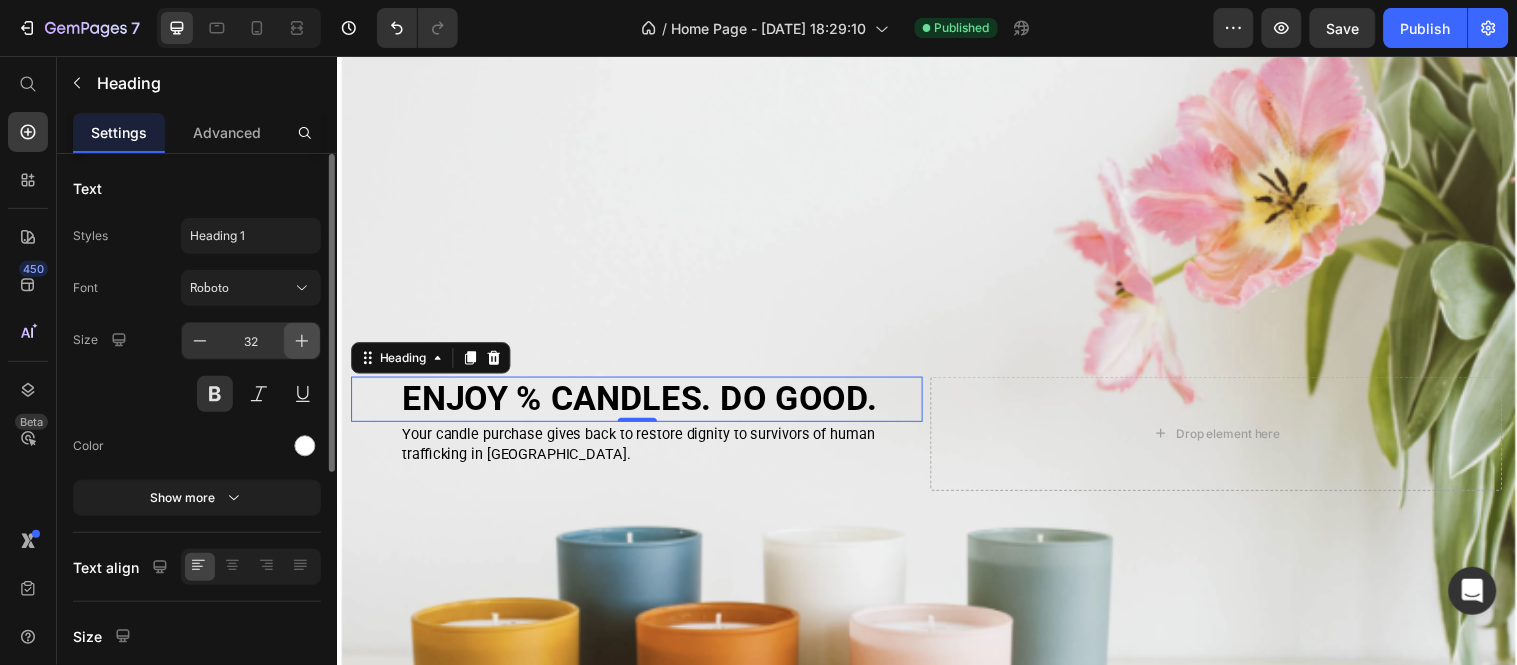 click 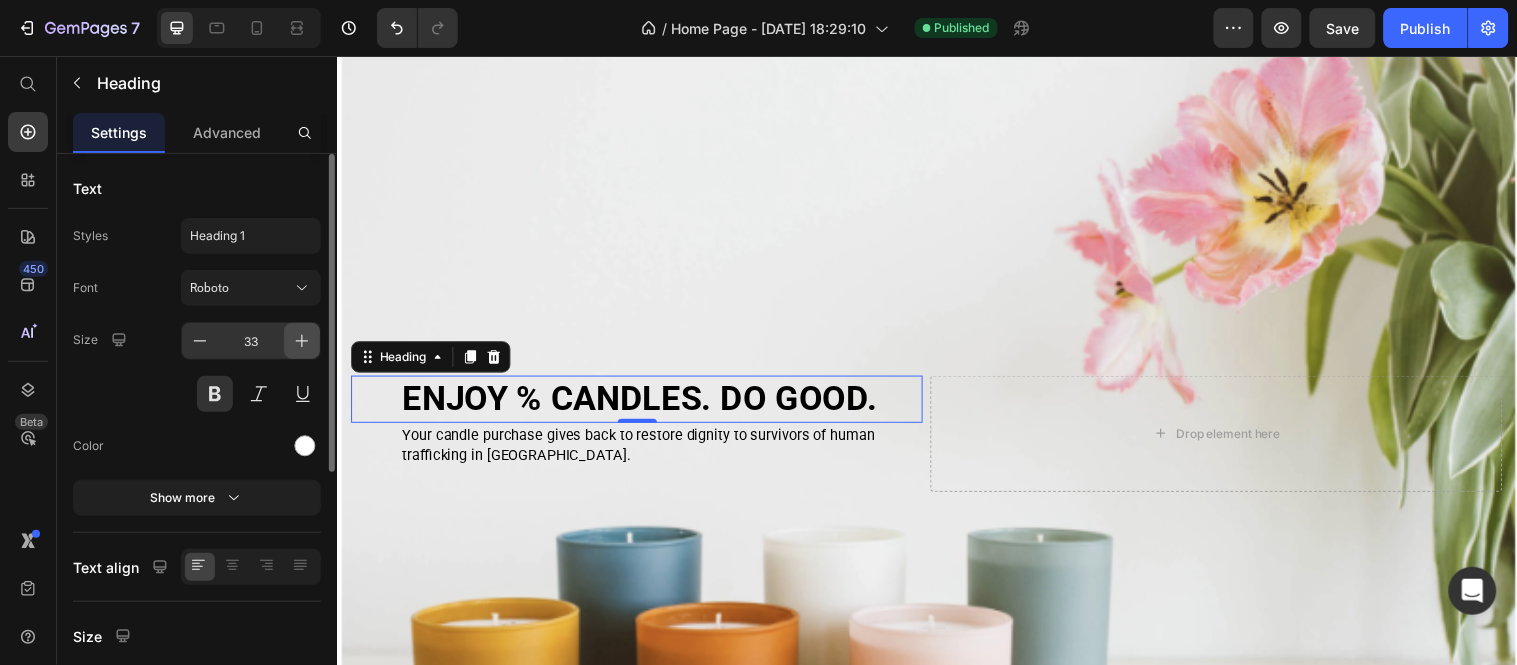 click 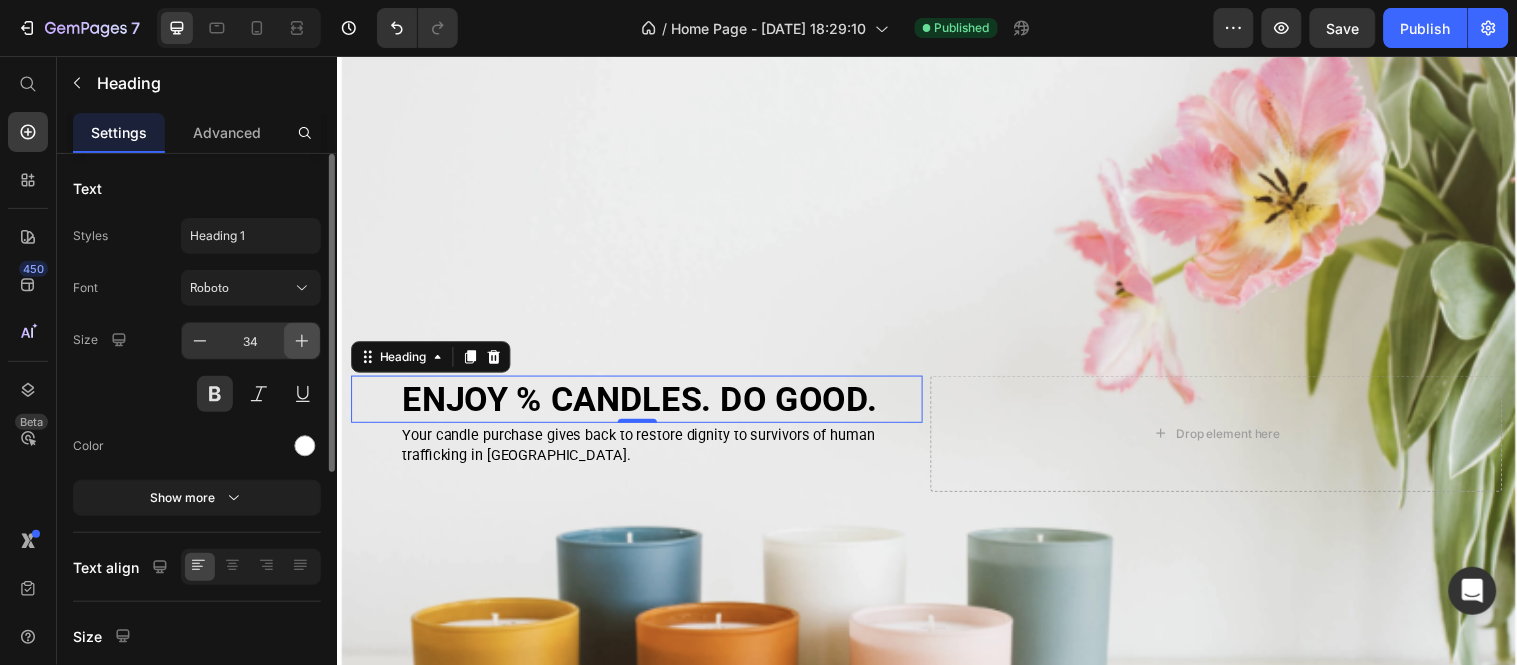 click 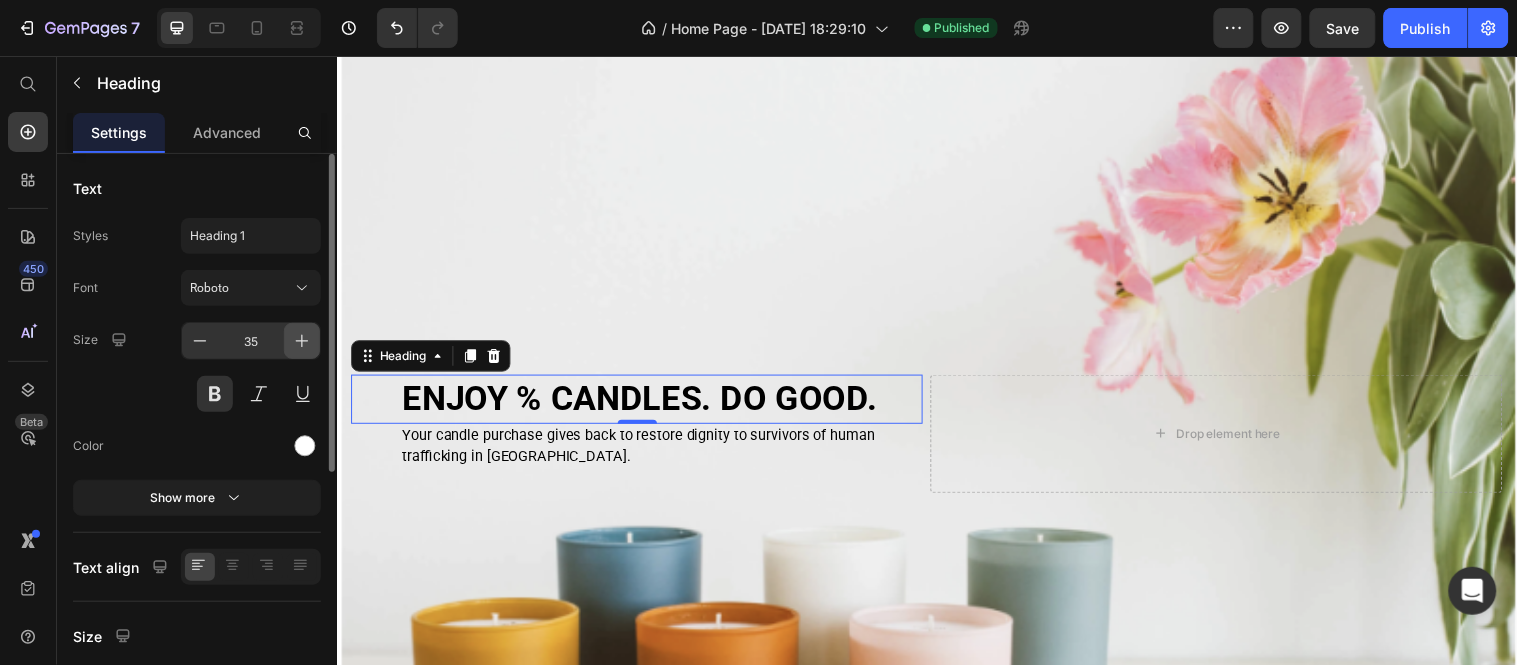 click 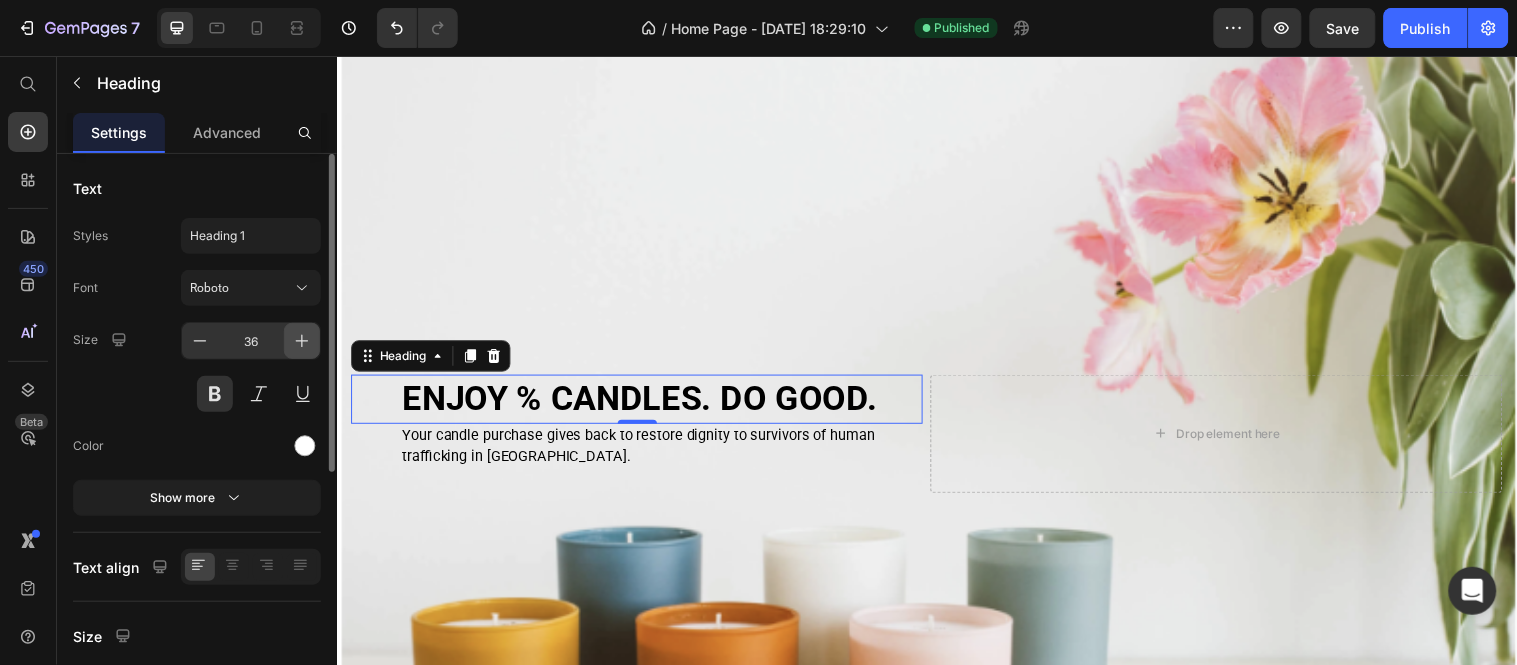 click 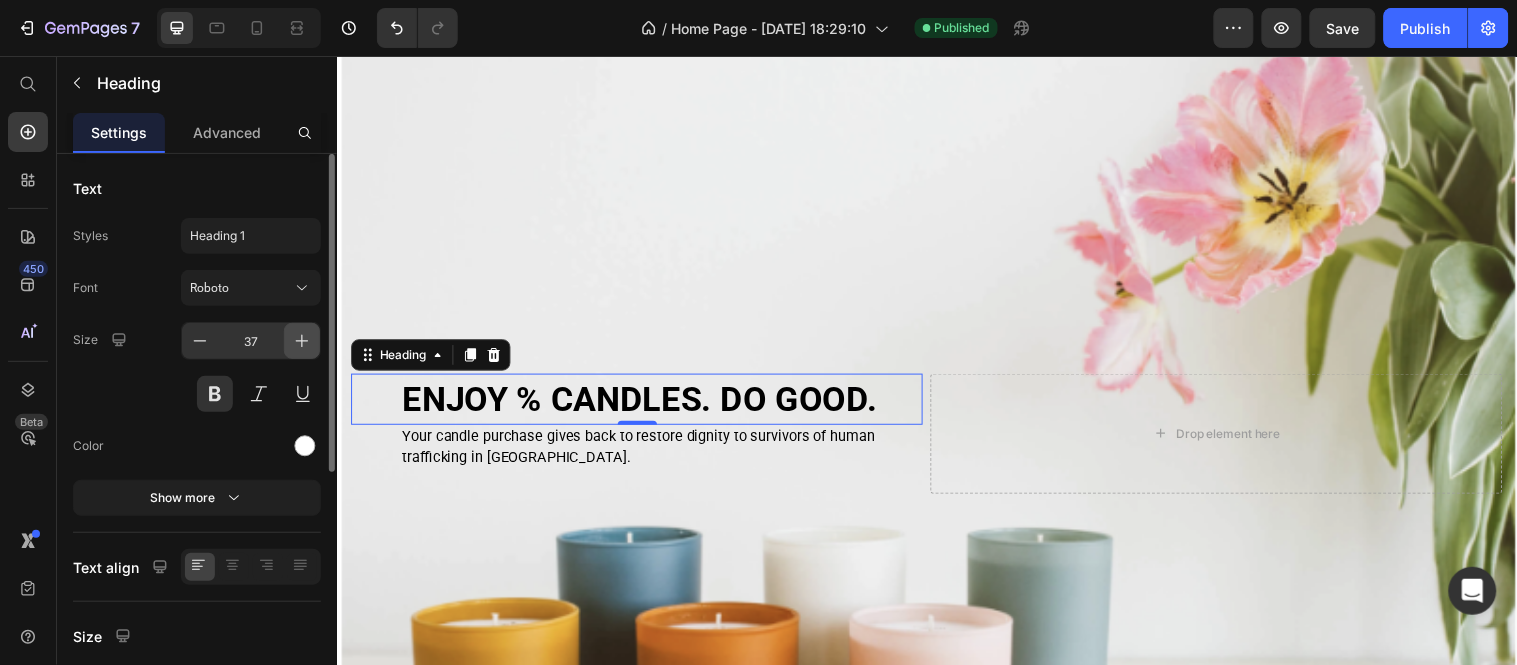 click 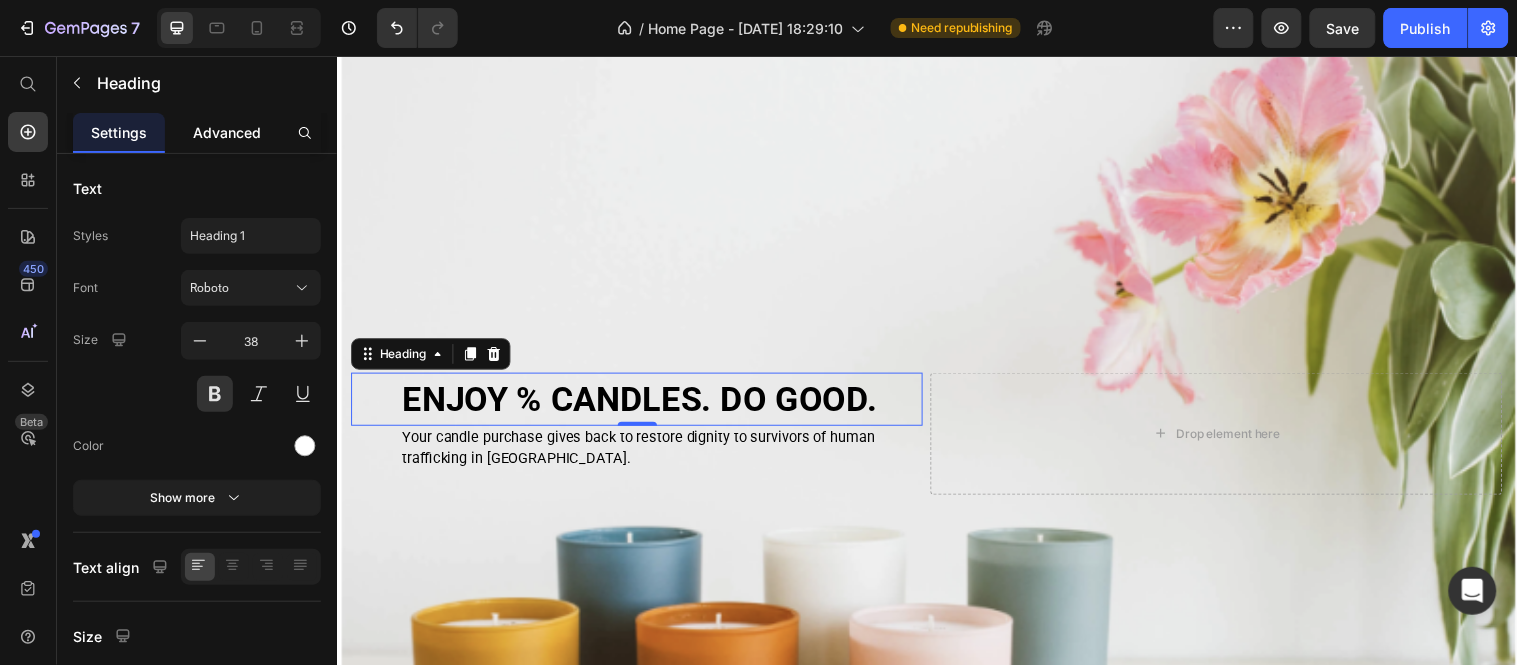click on "Advanced" 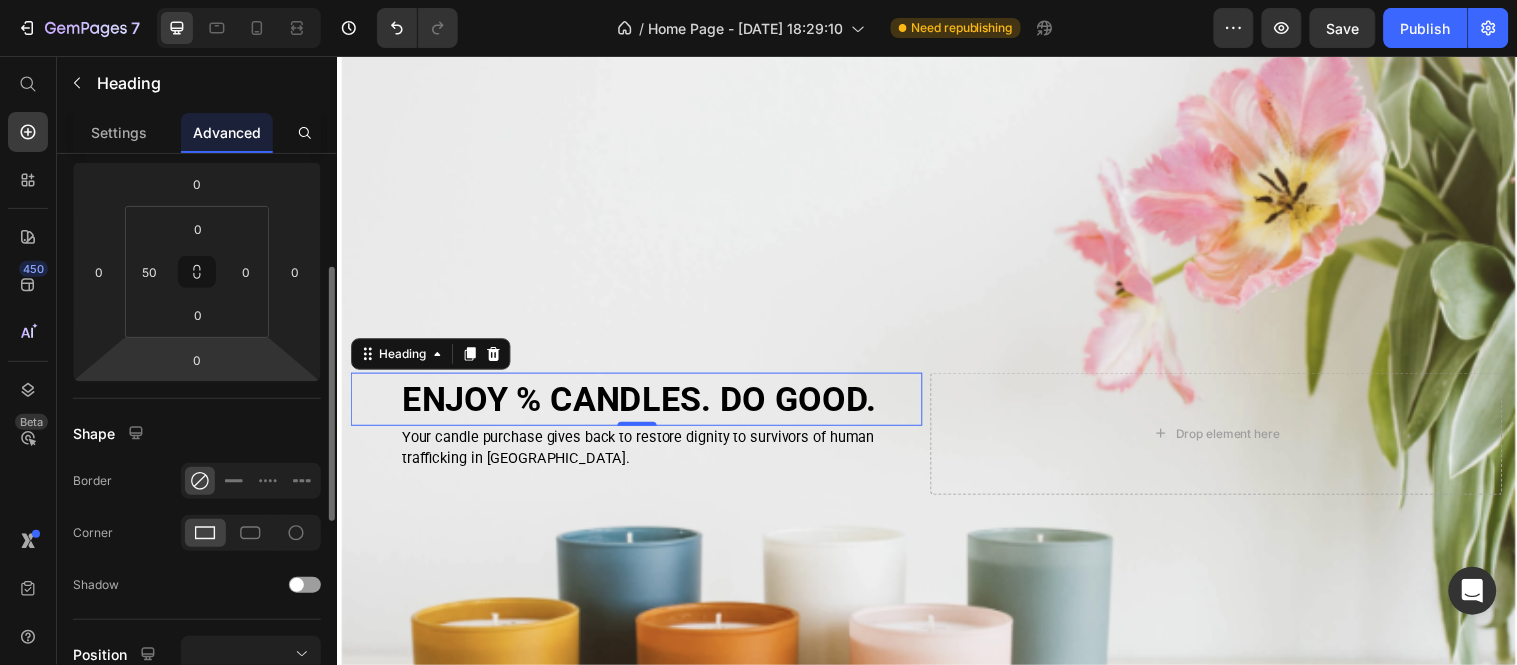 scroll, scrollTop: 252, scrollLeft: 0, axis: vertical 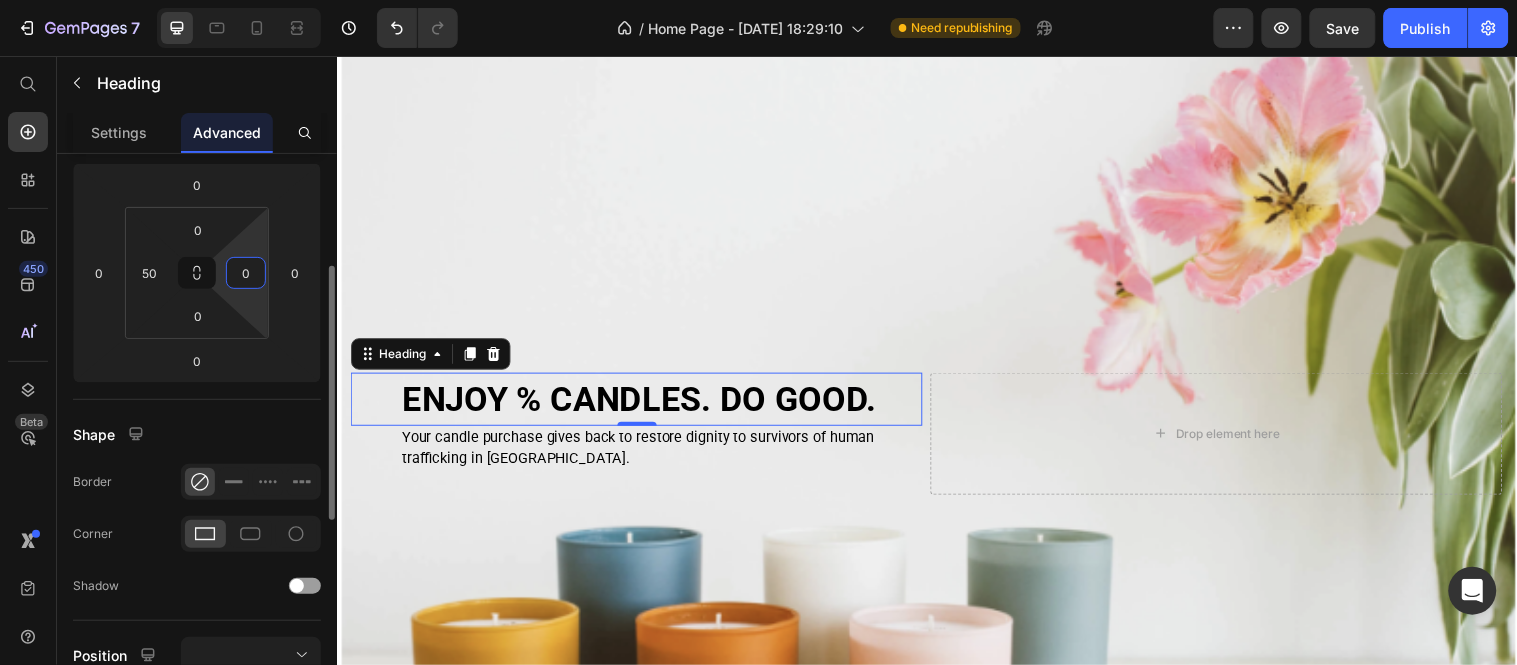 click on "0" at bounding box center (246, 273) 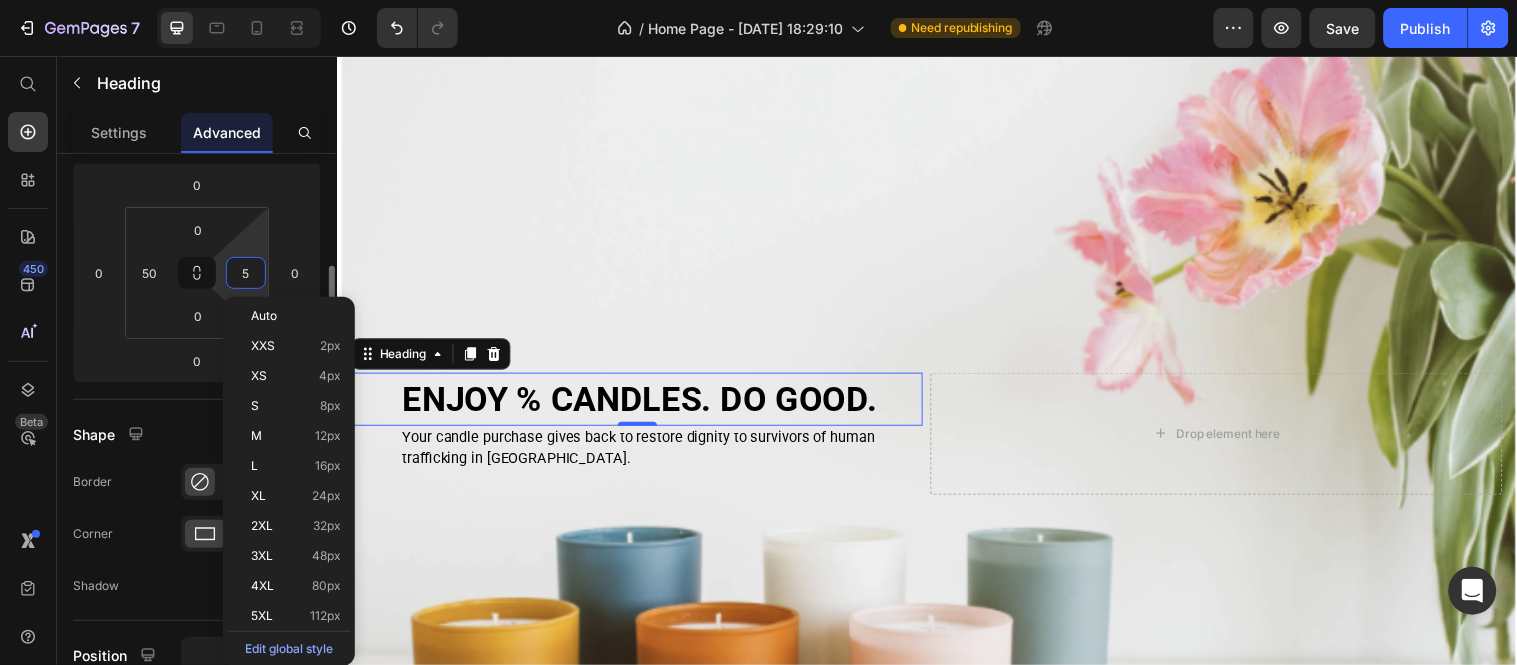 type on "50" 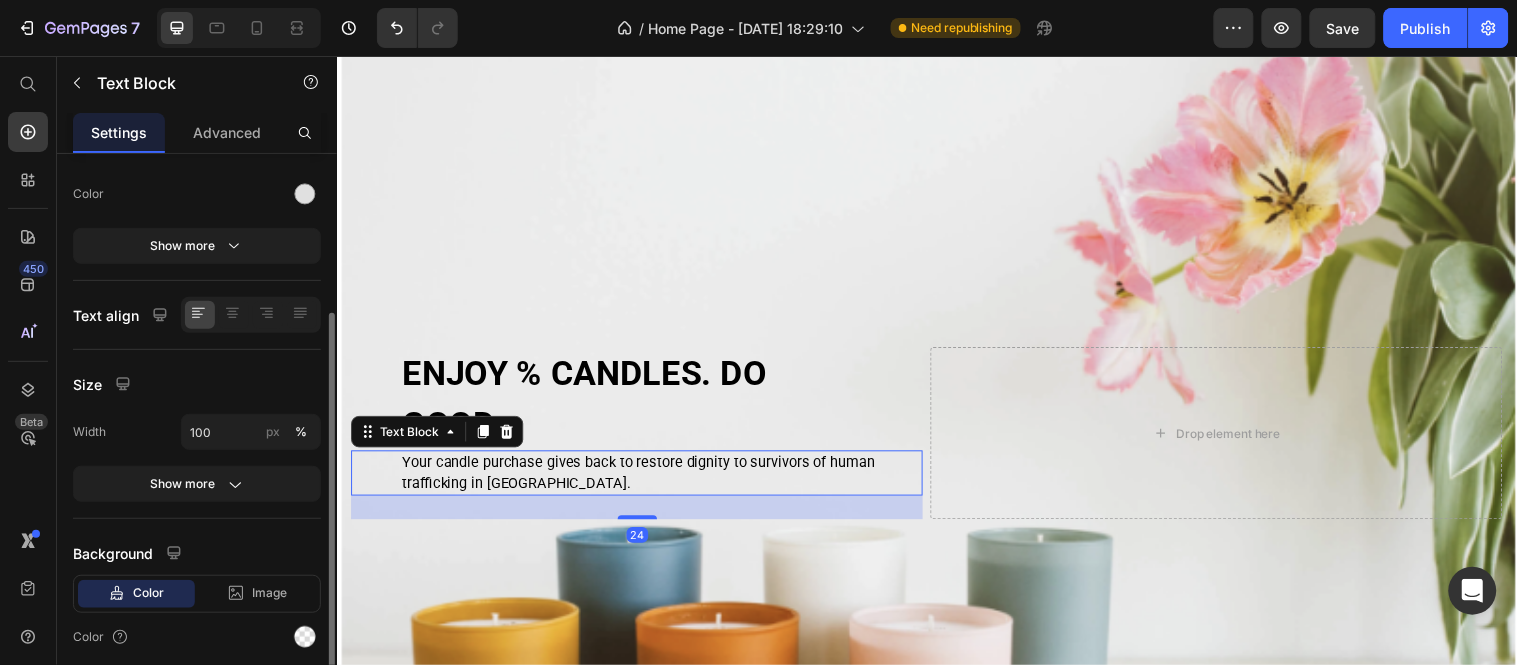 click on "Your candle purchase gives back to restore dignity to survivors of human trafficking in [GEOGRAPHIC_DATA]." at bounding box center (643, 478) 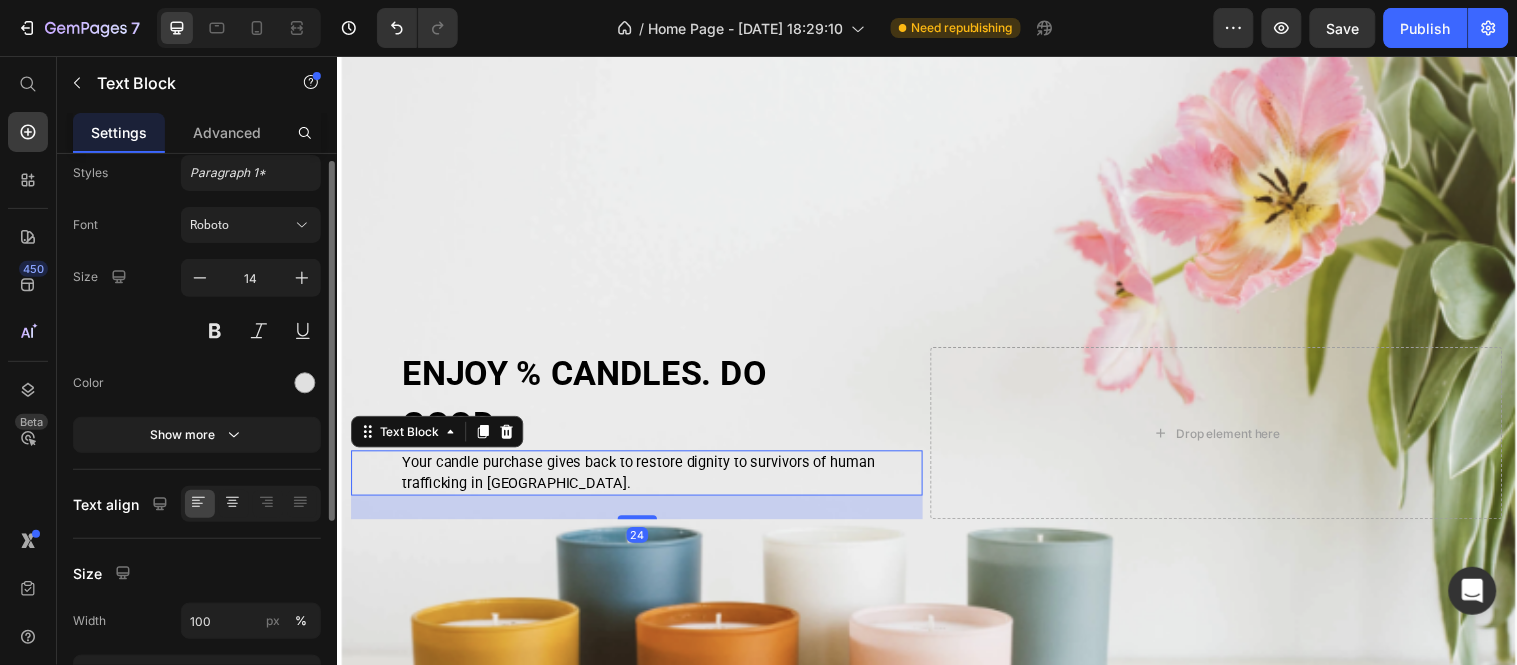 scroll, scrollTop: 0, scrollLeft: 0, axis: both 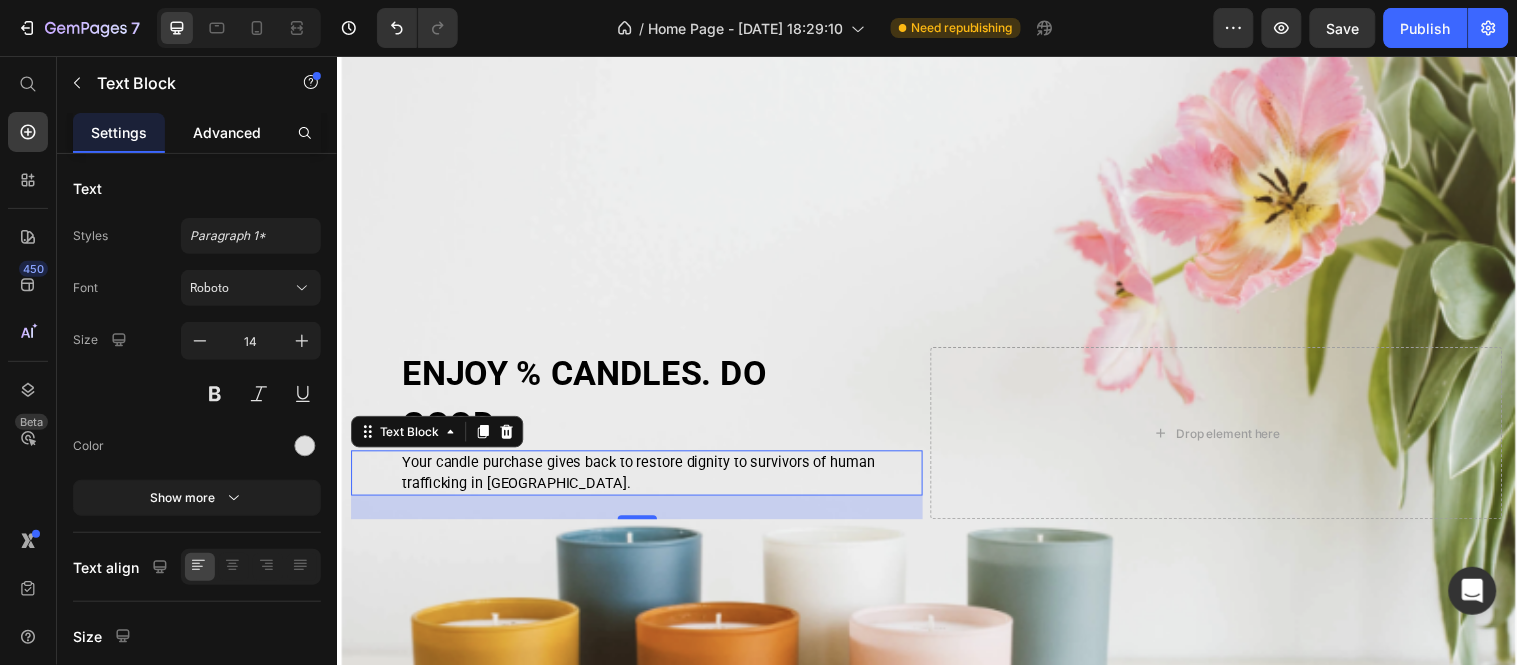 click on "Advanced" at bounding box center (227, 132) 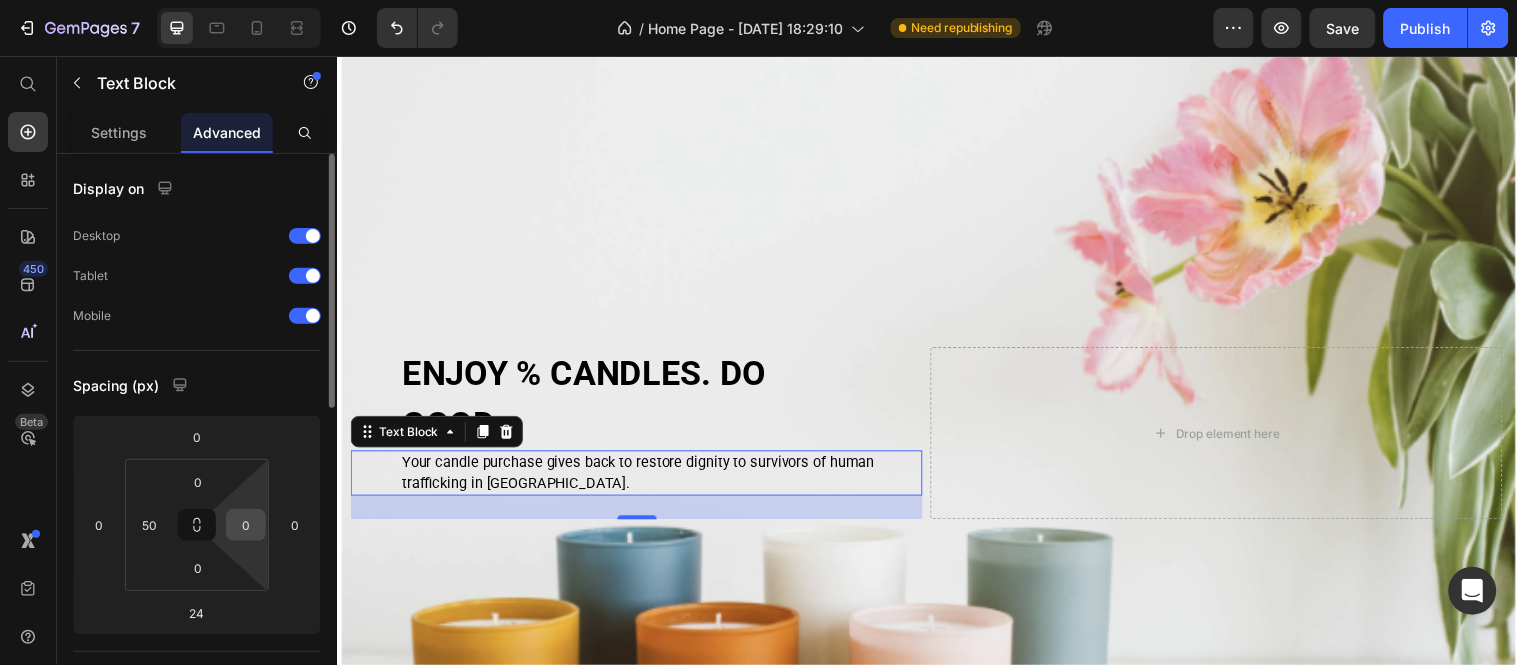 click on "0" at bounding box center [246, 525] 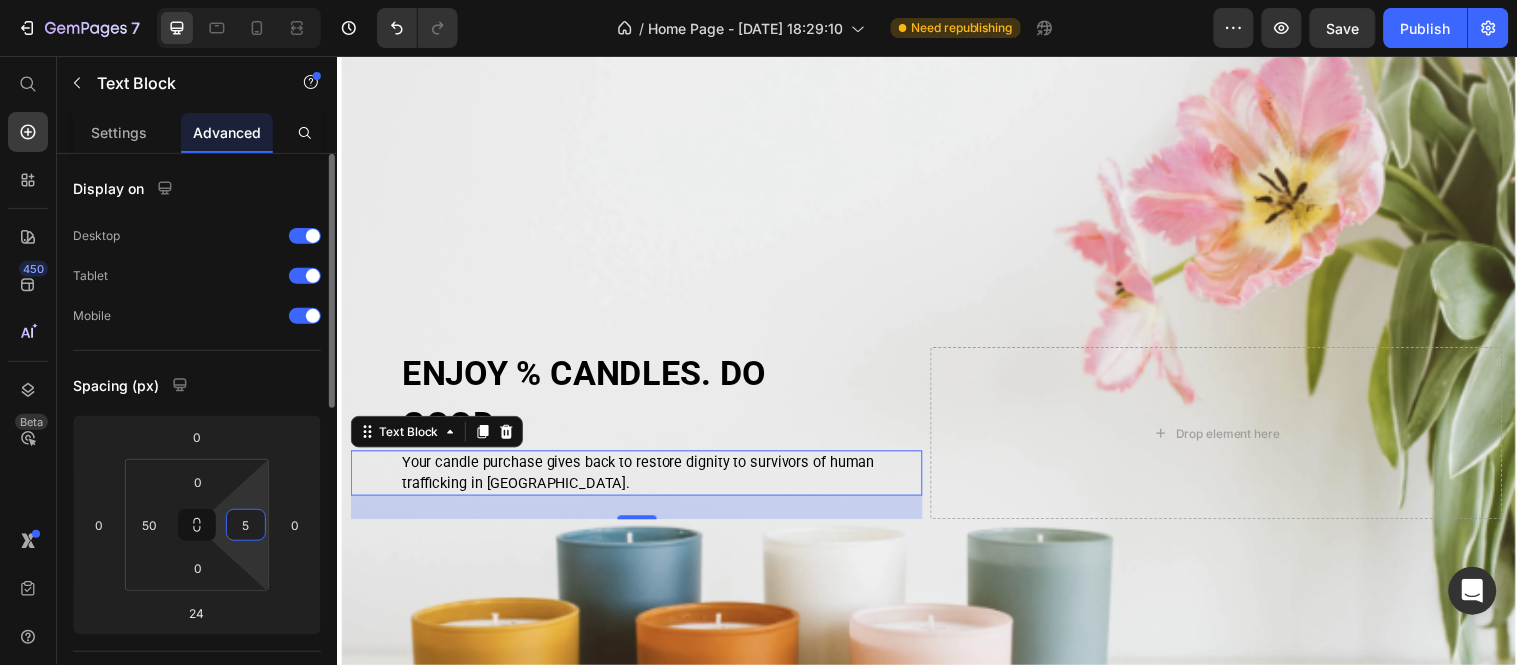 type on "50" 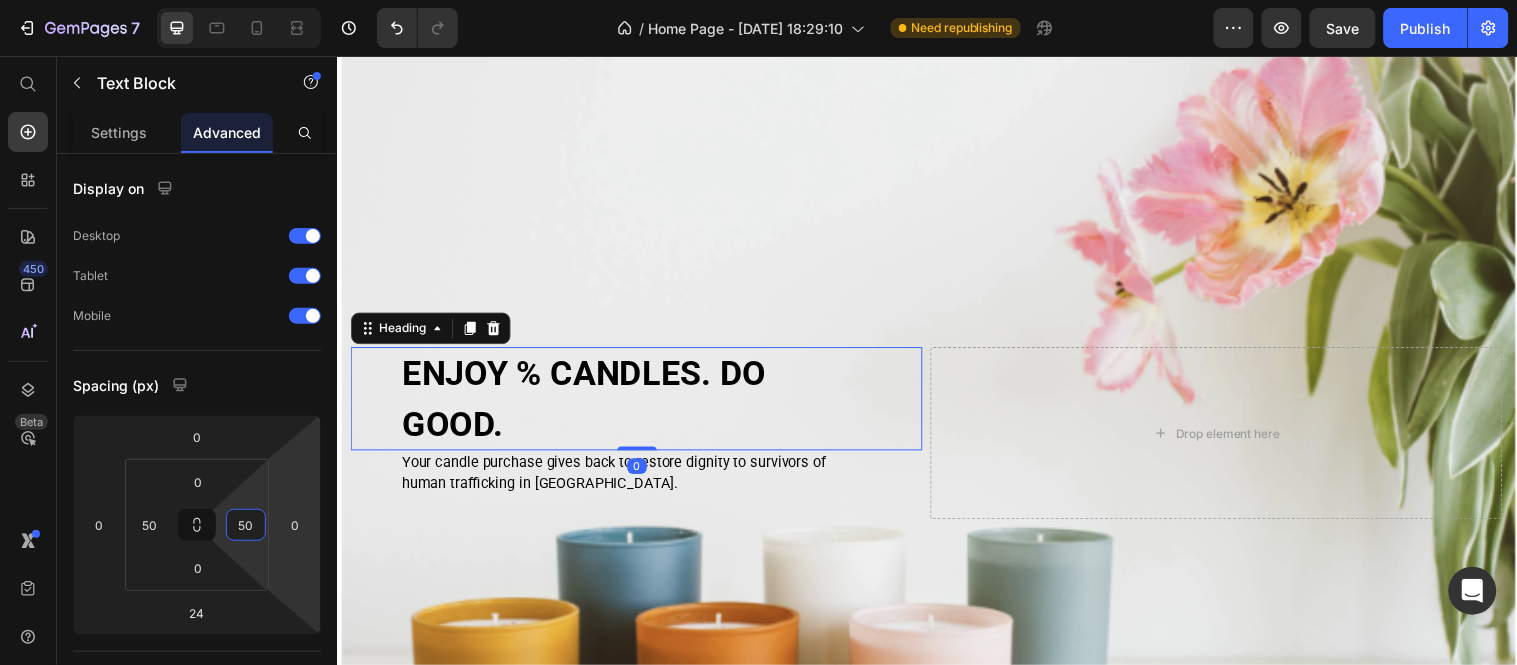 click on "ENJOY % CANDLES. DO GOOD." at bounding box center [588, 403] 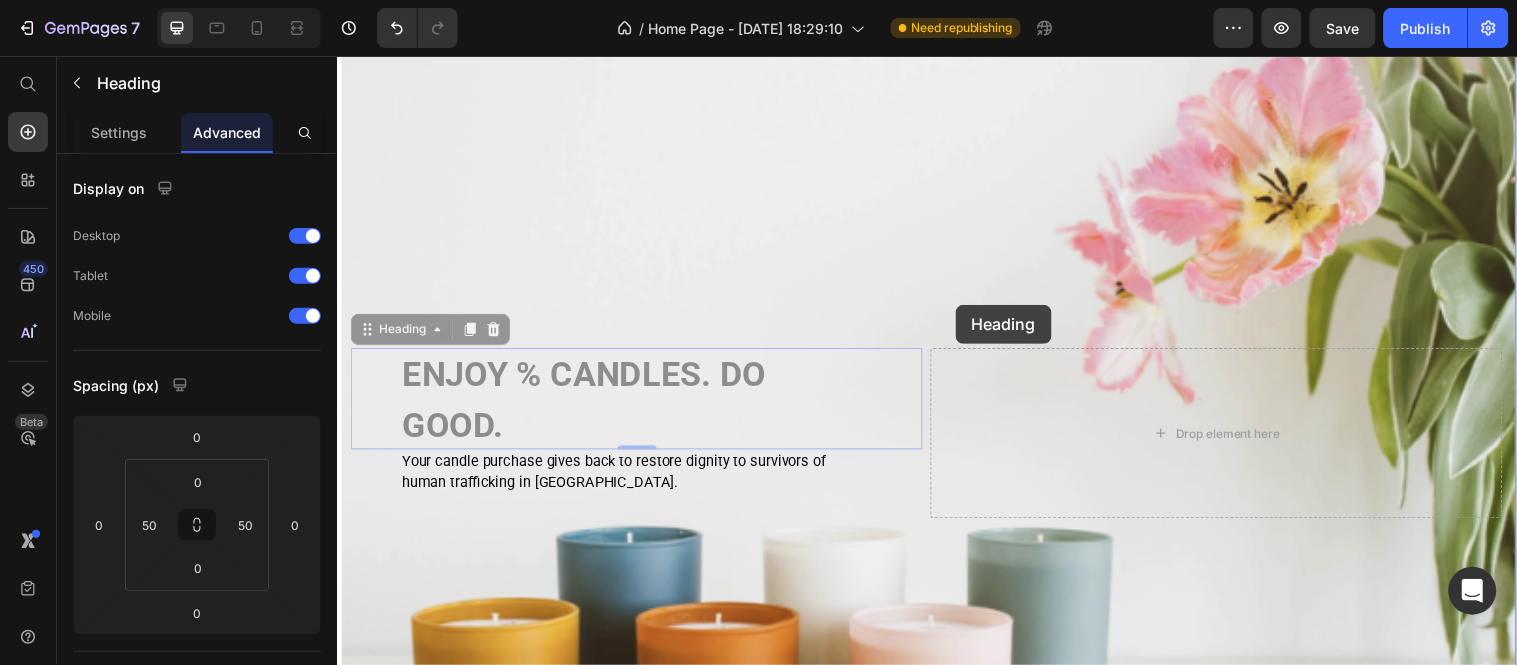 drag, startPoint x: 918, startPoint y: 344, endPoint x: 965, endPoint y: 308, distance: 59.20304 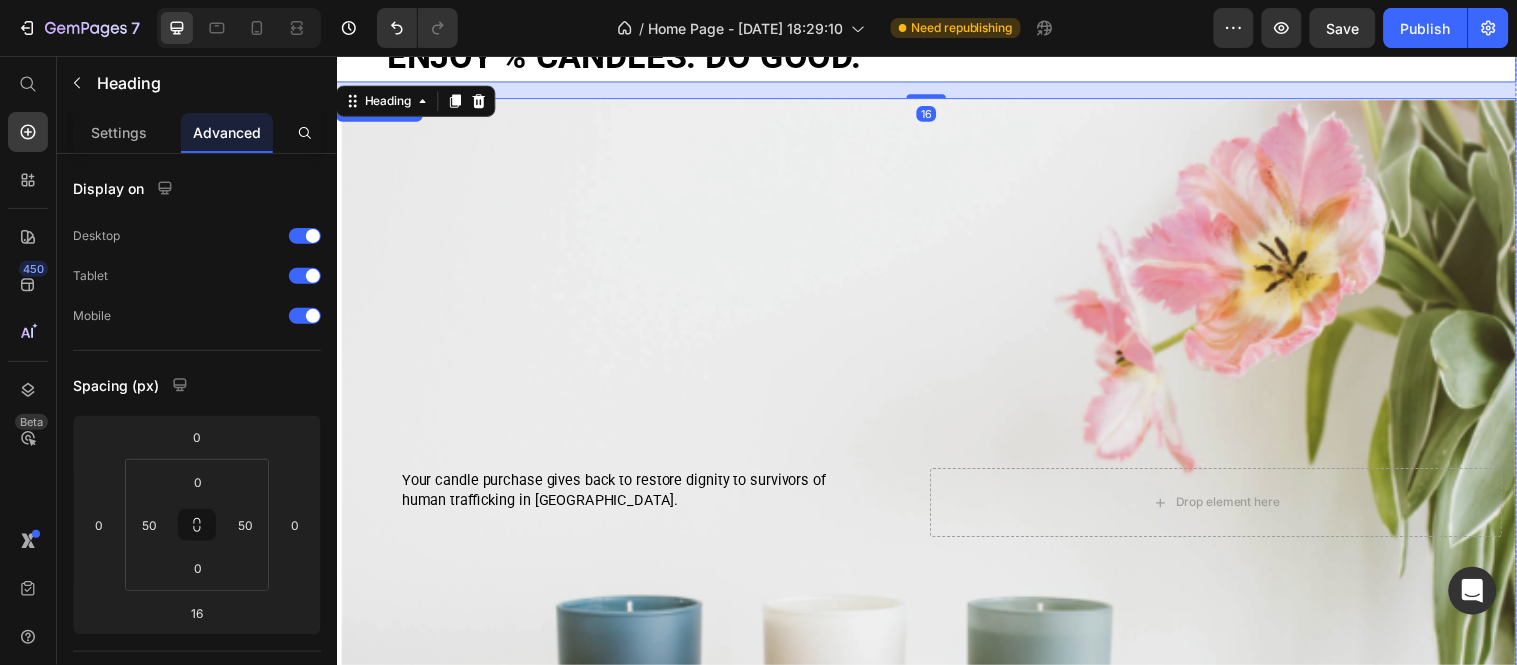 scroll, scrollTop: 0, scrollLeft: 0, axis: both 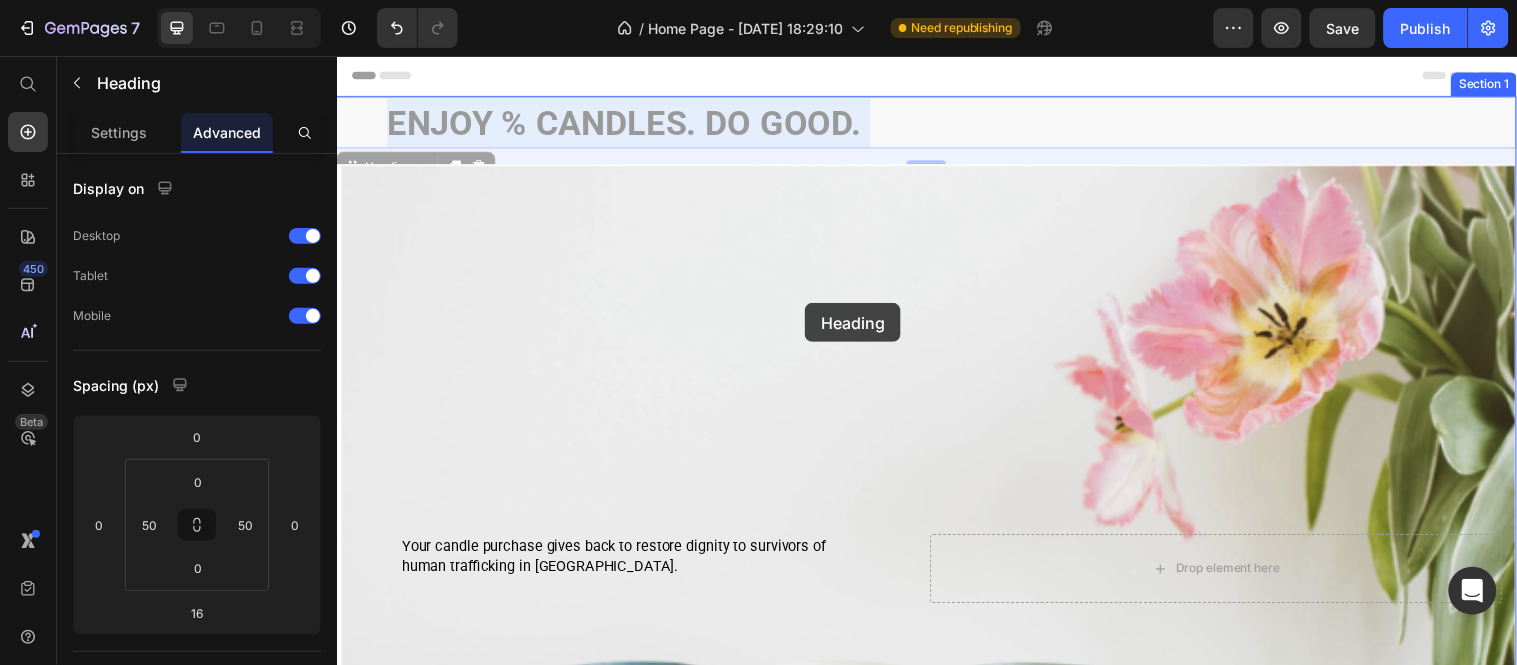 drag, startPoint x: 901, startPoint y: 125, endPoint x: 818, endPoint y: 269, distance: 166.2077 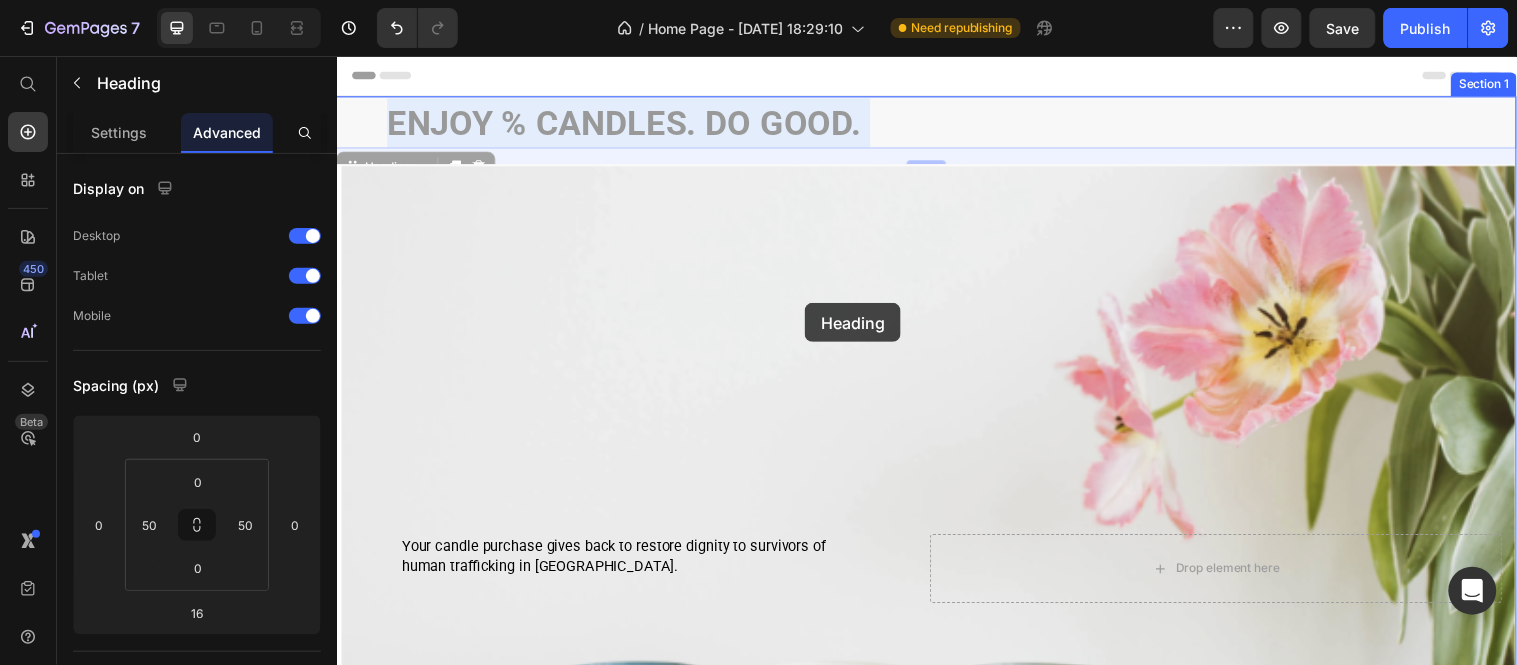 type on "0" 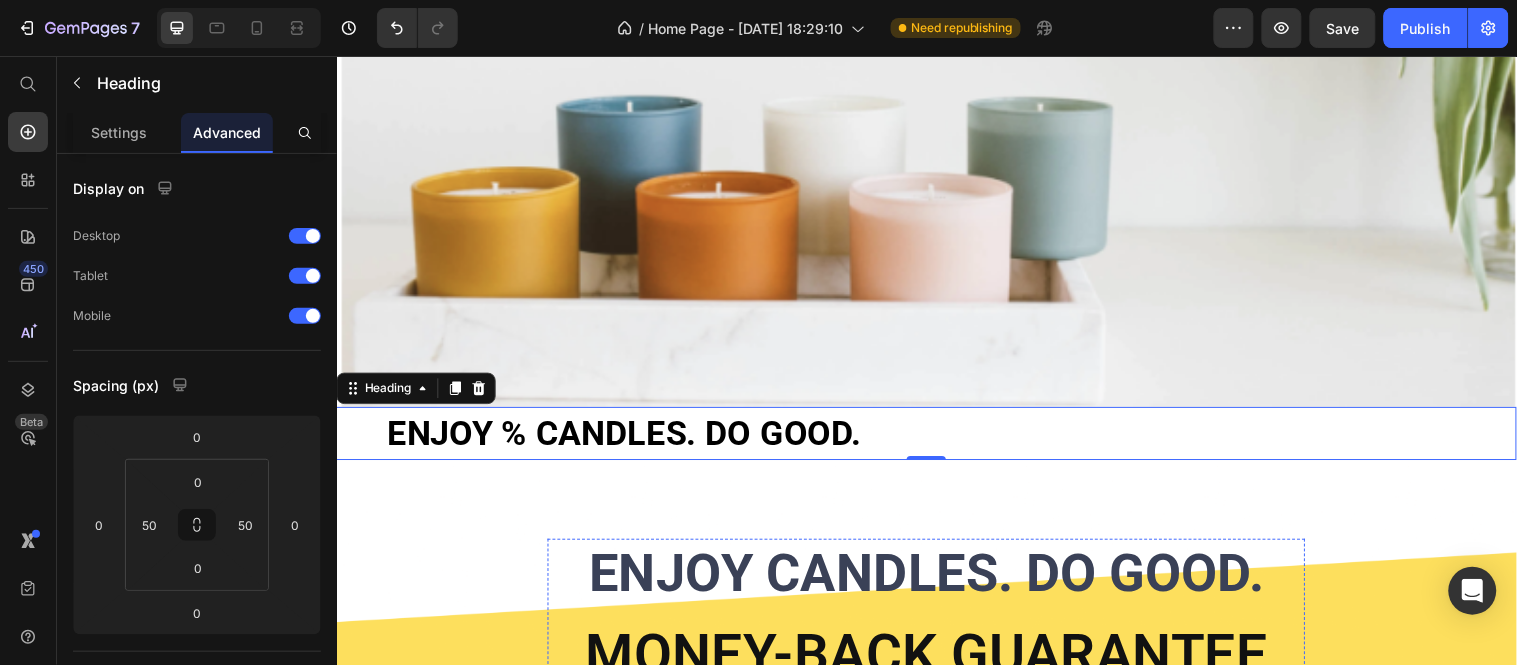 scroll, scrollTop: 504, scrollLeft: 0, axis: vertical 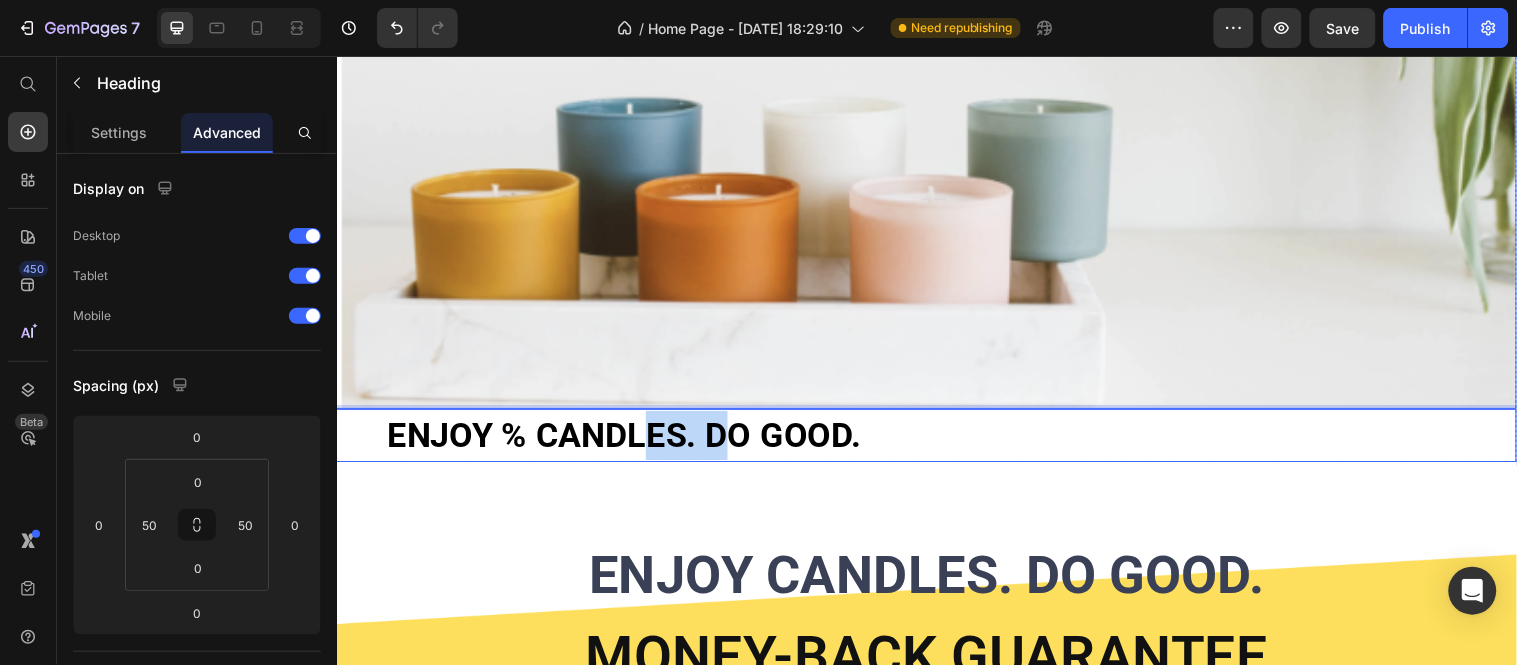 drag, startPoint x: 730, startPoint y: 437, endPoint x: 658, endPoint y: 188, distance: 259.20068 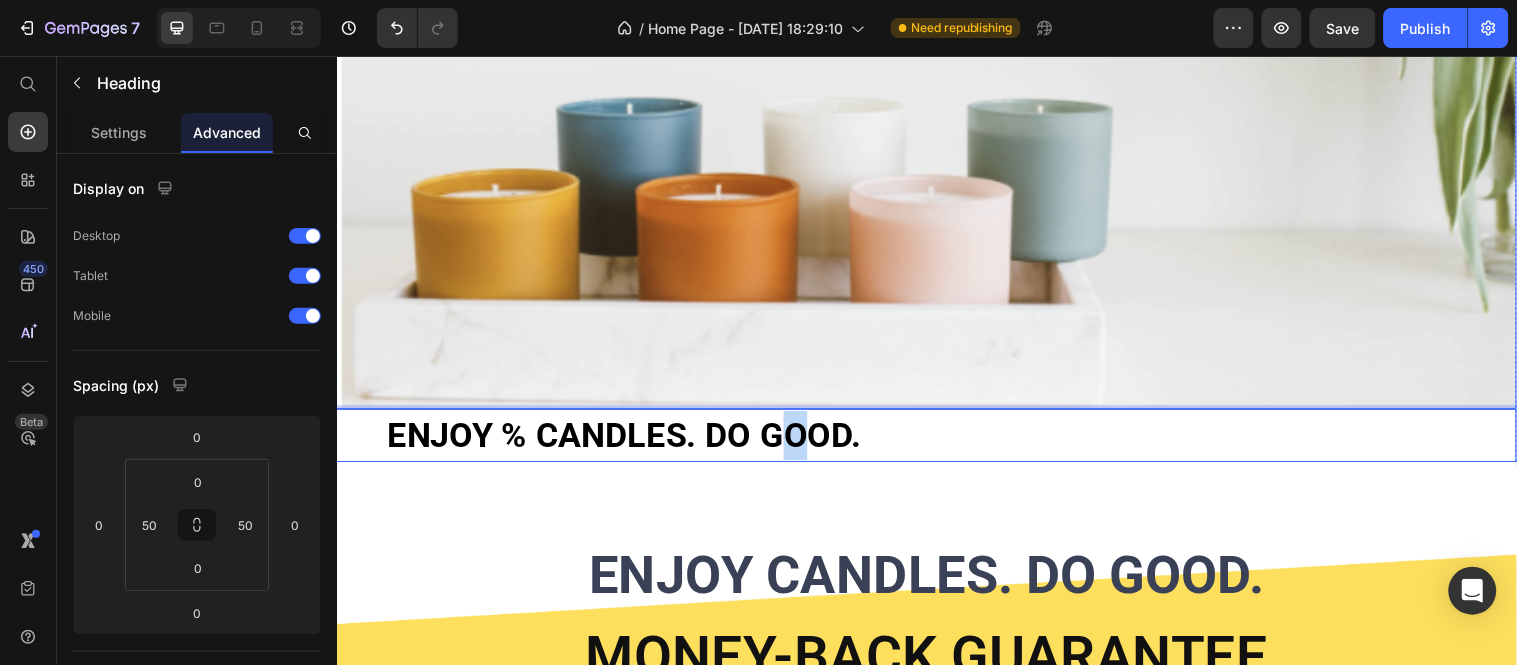 drag, startPoint x: 816, startPoint y: 414, endPoint x: 804, endPoint y: 371, distance: 44.64303 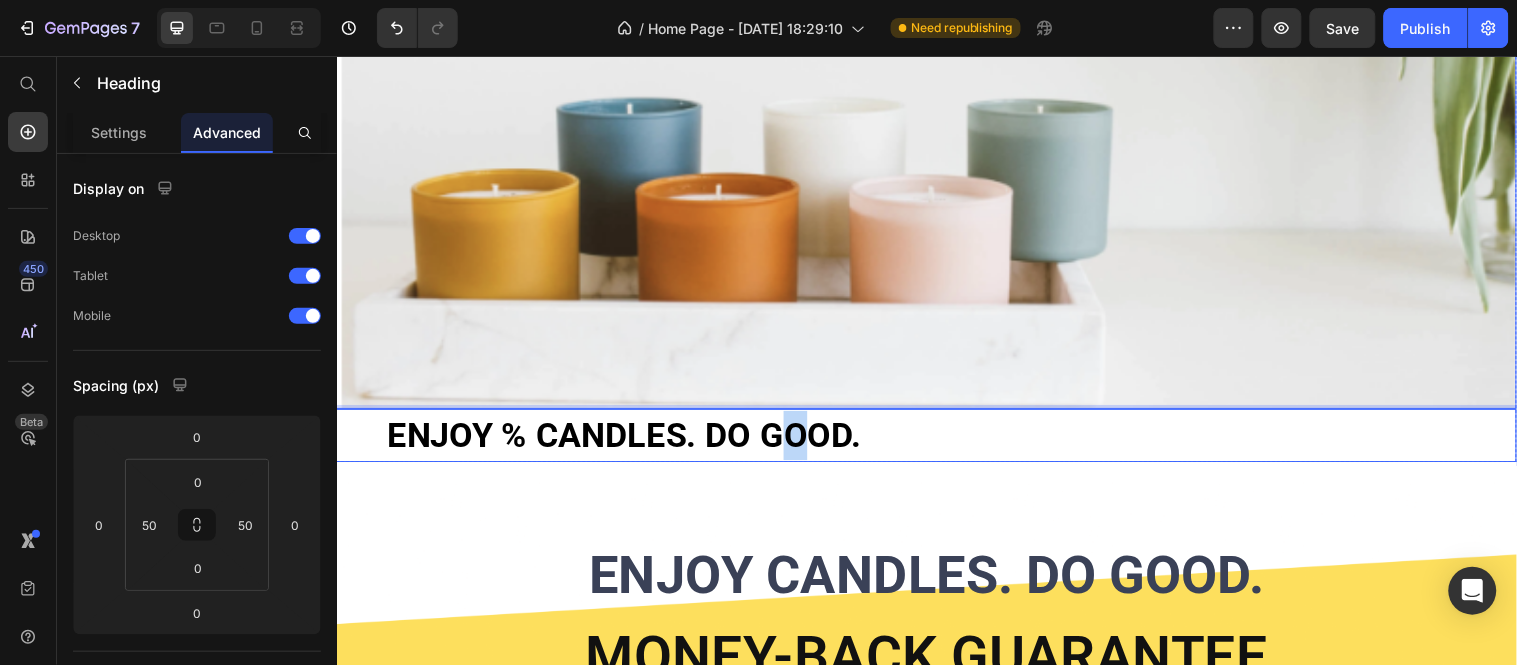 click on "Your candle purchase gives back to restore dignity to survivors of human trafficking in America. Text Block
Drop element here Row Hero Banner ENJOY % CANDLES. DO GOOD. Heading   16" at bounding box center [936, 30] 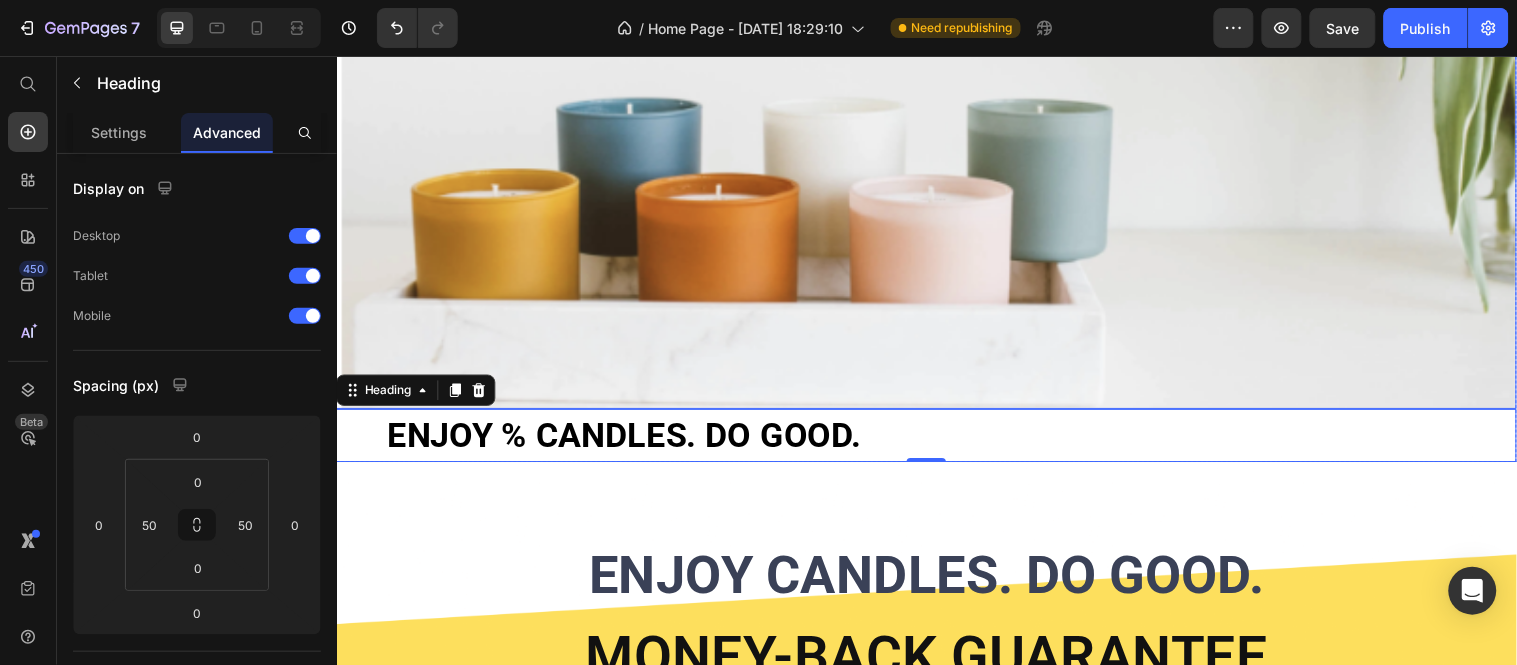 drag, startPoint x: 926, startPoint y: 460, endPoint x: 787, endPoint y: 87, distance: 398.05777 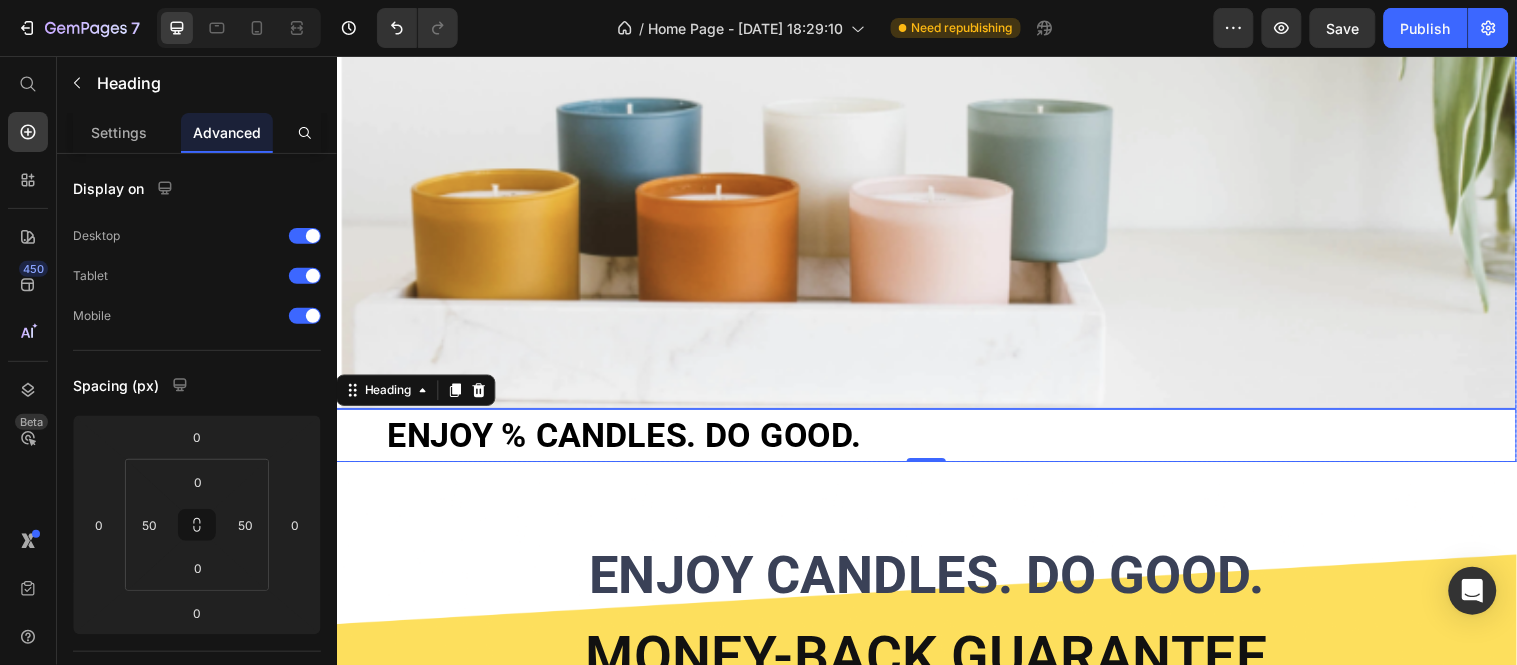 click on "Your candle purchase gives back to restore dignity to survivors of human trafficking in America. Text Block
Drop element here Row Hero Banner ENJOY % CANDLES. DO GOOD. Heading   16 Section 1 ENJOY CANDLES. DO GOOD. Heading Money-Back Guarantee Text Block Lorem ipsum dolor sit amet sed do Text Block But I must explain to you how all this mistaken idea of denouncing pleasure and praising pain was born and I will give you a complete account of the system Text Block At vero eos et accusamus et iusto odio dignissimos  ducimus qui blanditiis praesentium voluptatum Text Block Row Section 2 Root" at bounding box center (936, 315) 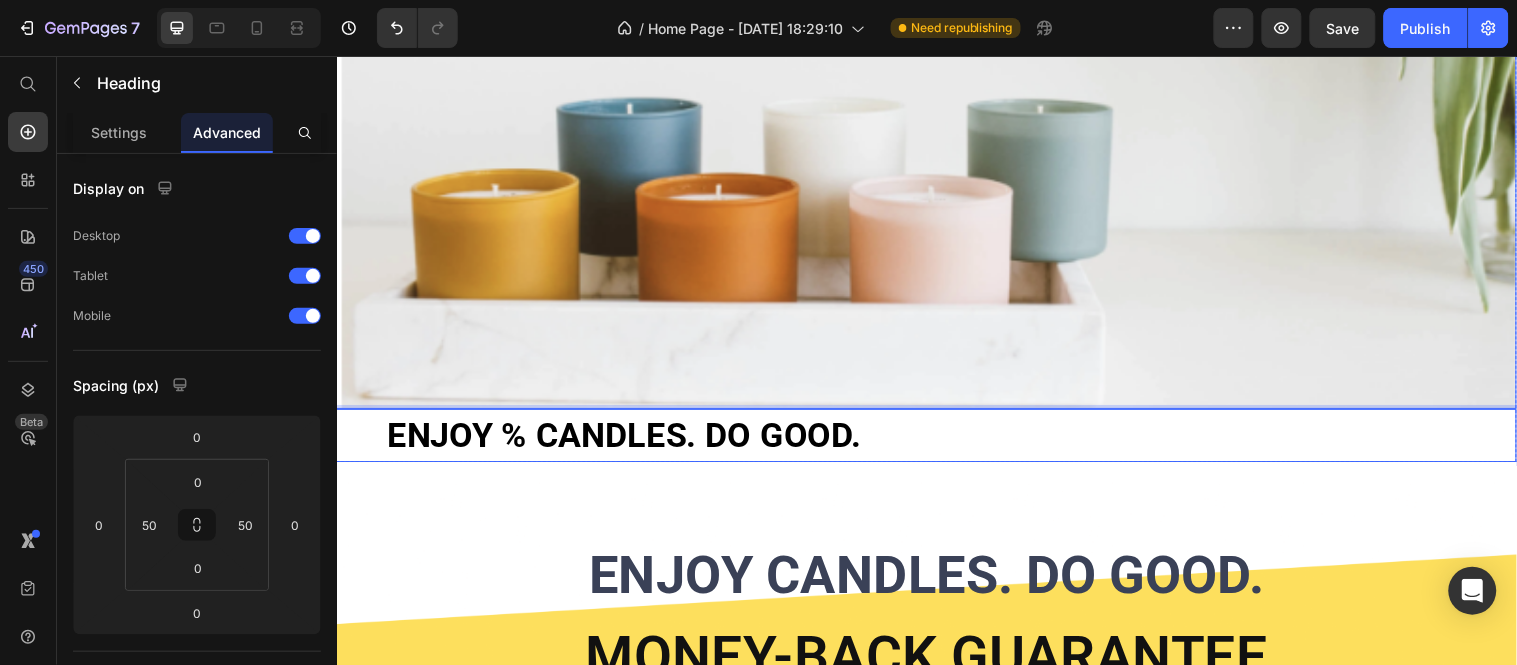 drag, startPoint x: 852, startPoint y: 436, endPoint x: 850, endPoint y: 236, distance: 200.01 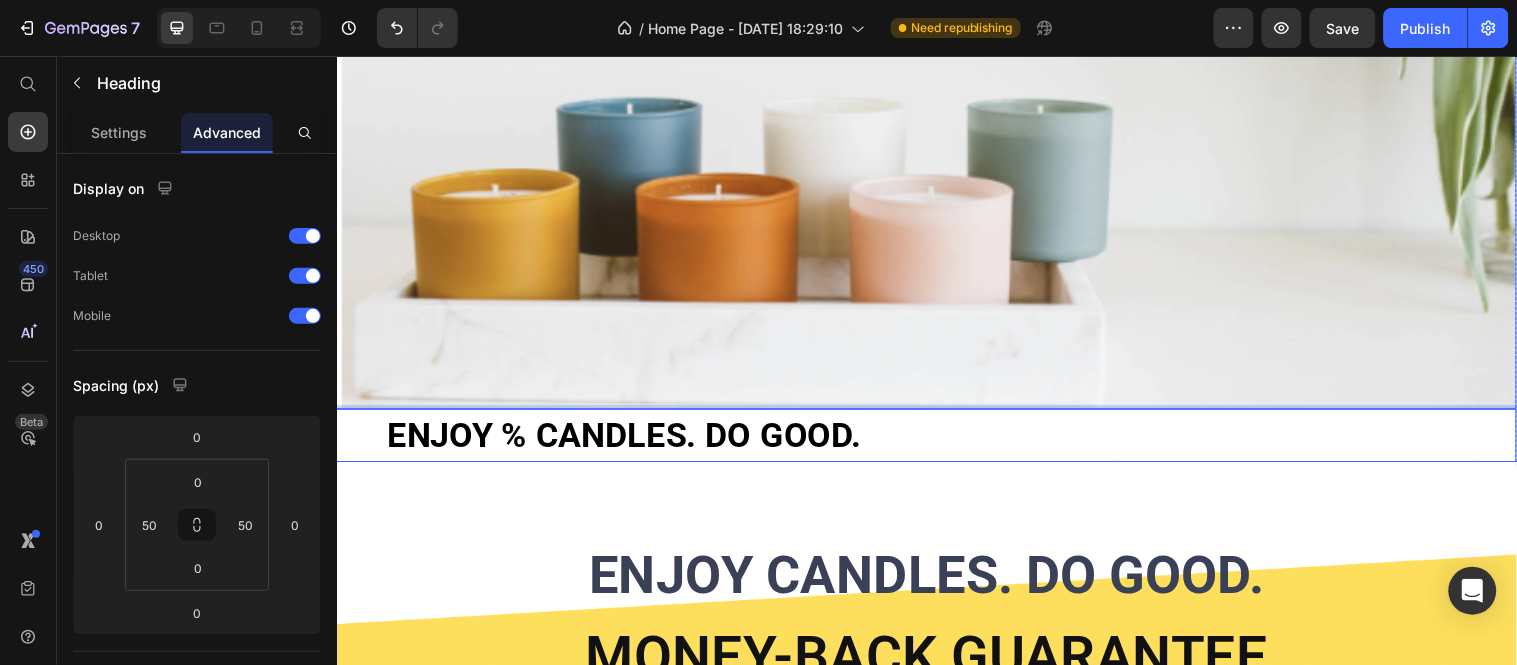 click on "Your candle purchase gives back to restore dignity to survivors of human trafficking in America. Text Block
Drop element here Row Hero Banner ENJOY % CANDLES. DO GOOD. Heading   16" at bounding box center (936, 30) 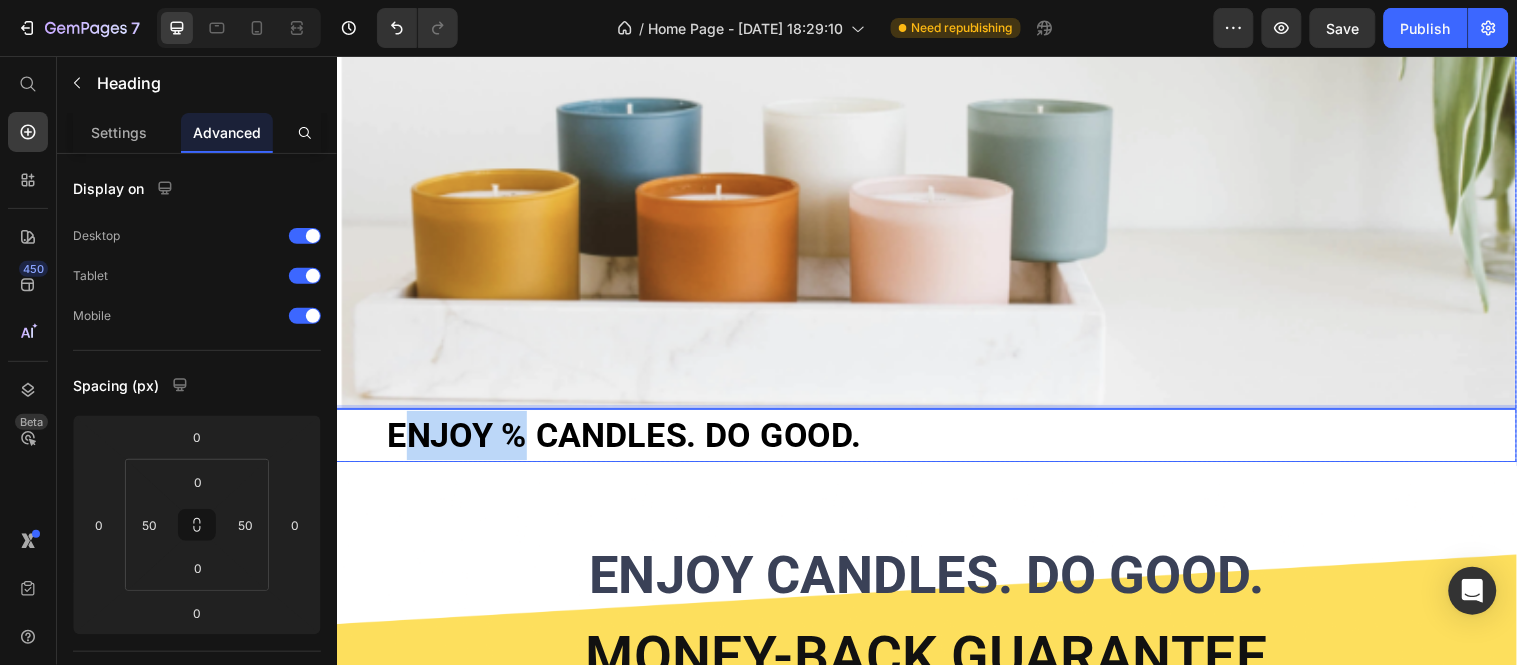 drag, startPoint x: 403, startPoint y: 423, endPoint x: 517, endPoint y: 144, distance: 301.39178 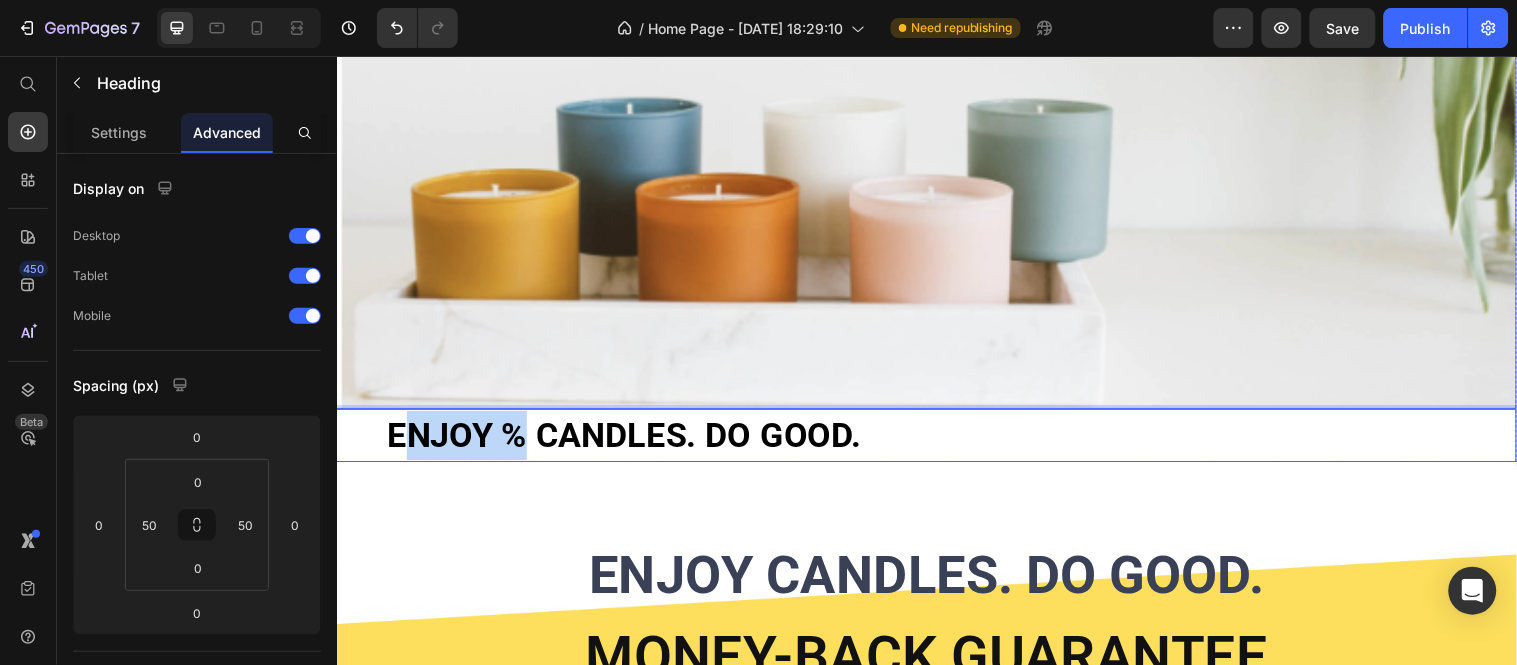 click on "Your candle purchase gives back to restore dignity to survivors of human trafficking in America. Text Block
Drop element here Row Hero Banner ENJOY % CANDLES. DO GOOD. Heading   16" at bounding box center [936, 30] 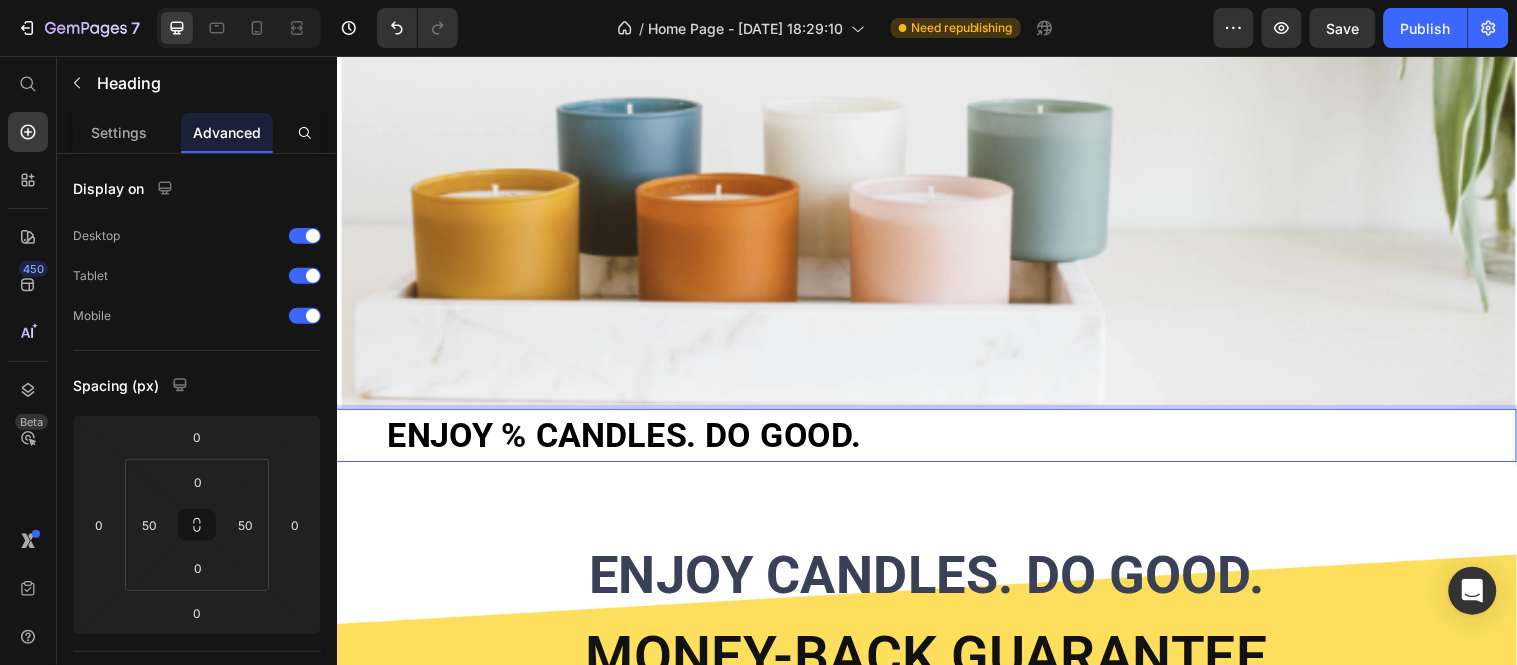 click on "ENJOY % CANDLES. DO GOOD." at bounding box center [936, 441] 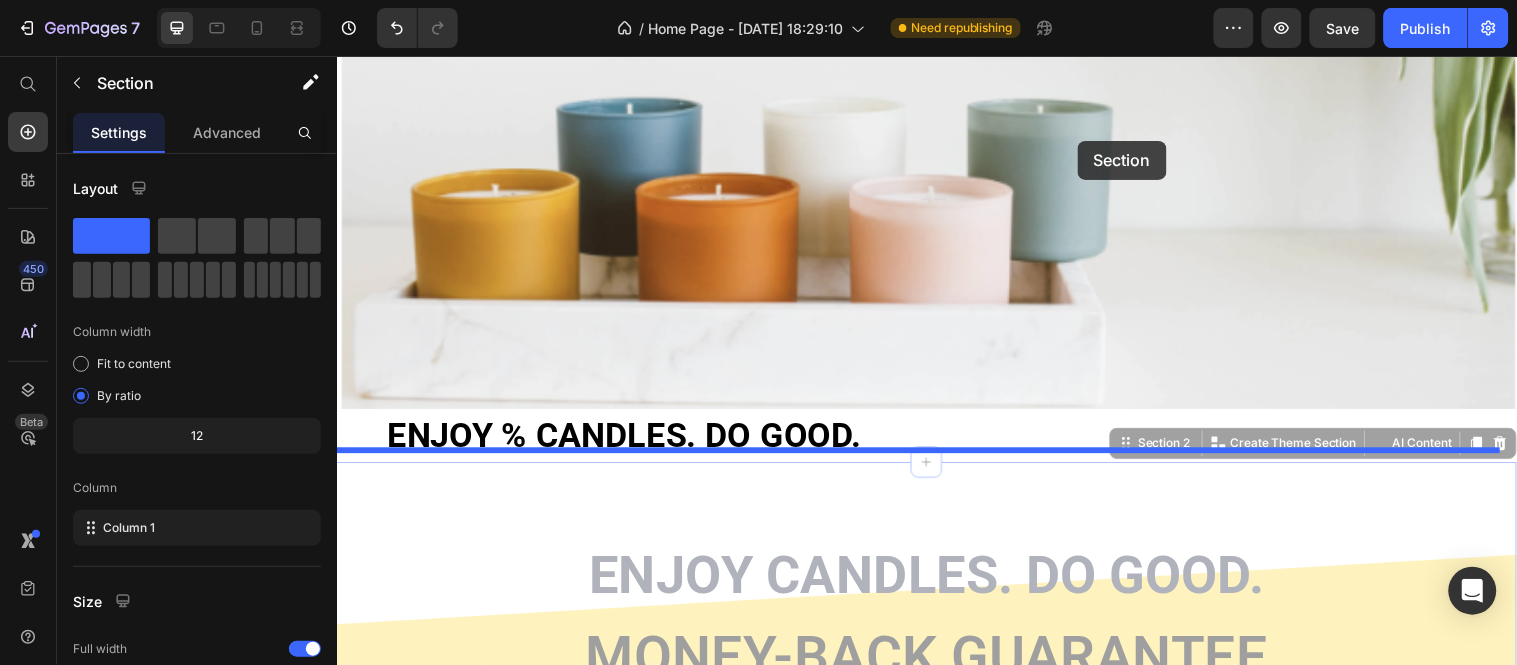 drag, startPoint x: 1457, startPoint y: 438, endPoint x: 1089, endPoint y: 141, distance: 472.8985 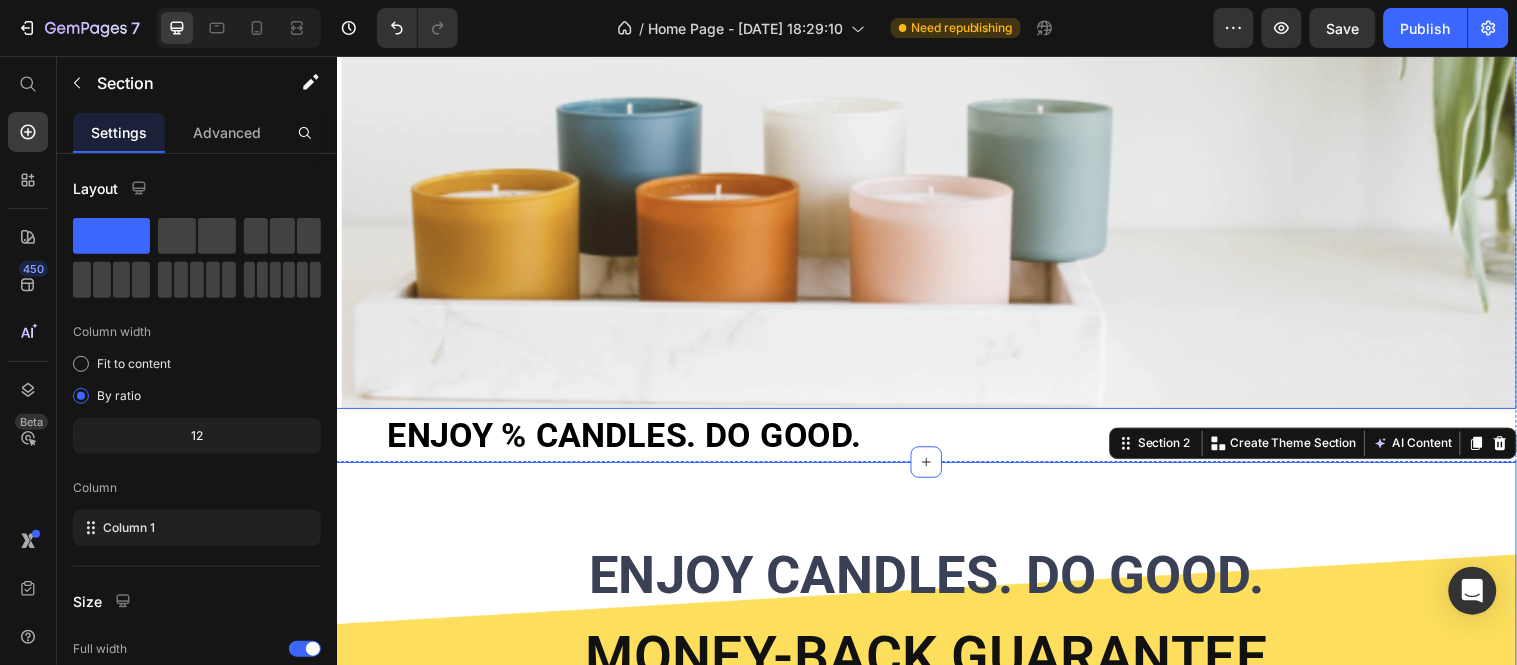 drag, startPoint x: 930, startPoint y: 456, endPoint x: 946, endPoint y: 141, distance: 315.4061 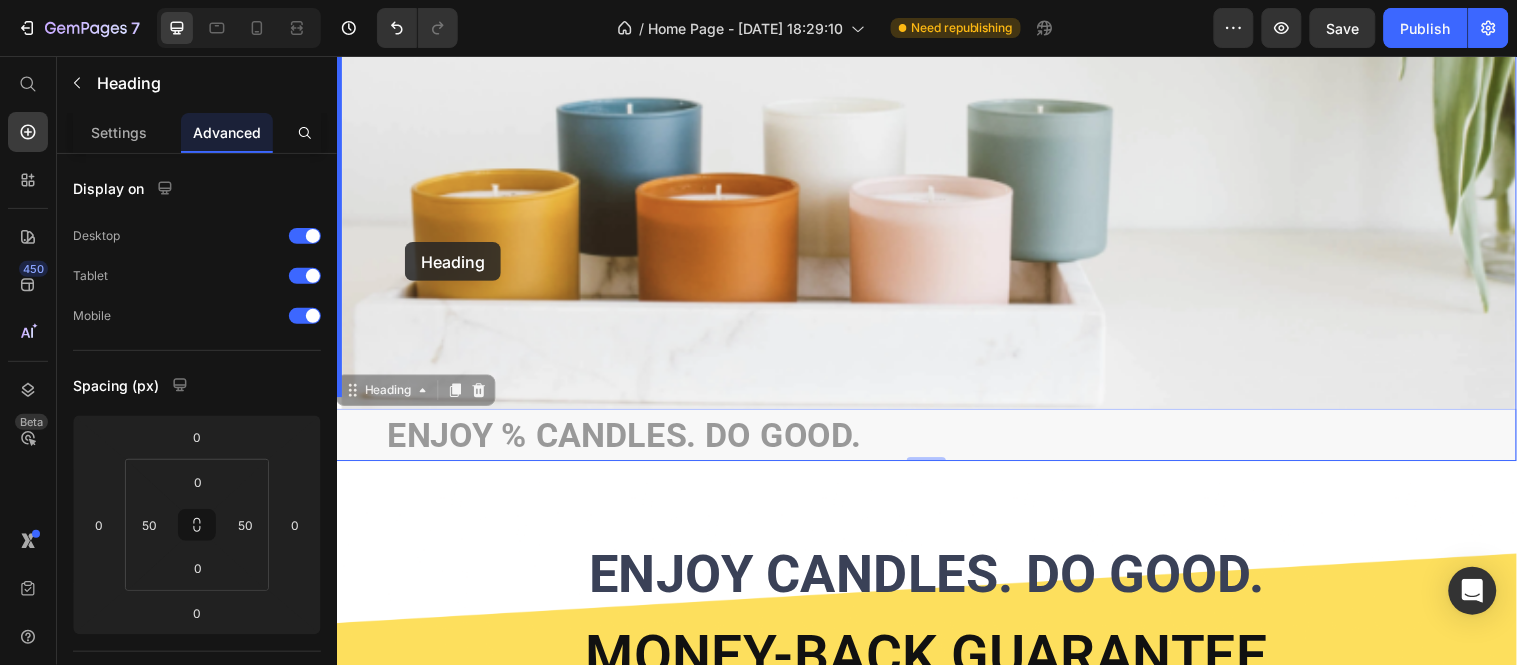 drag, startPoint x: 360, startPoint y: 396, endPoint x: 405, endPoint y: 244, distance: 158.52129 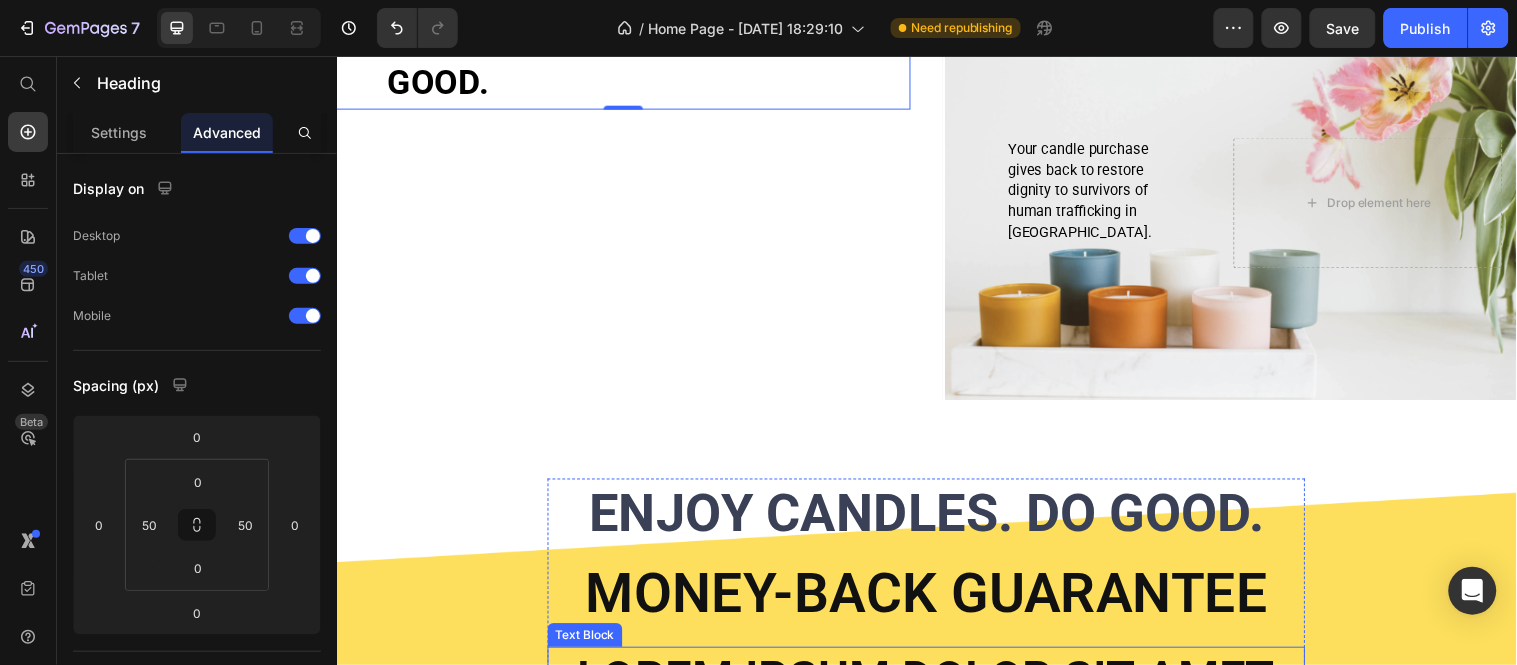 scroll, scrollTop: 0, scrollLeft: 0, axis: both 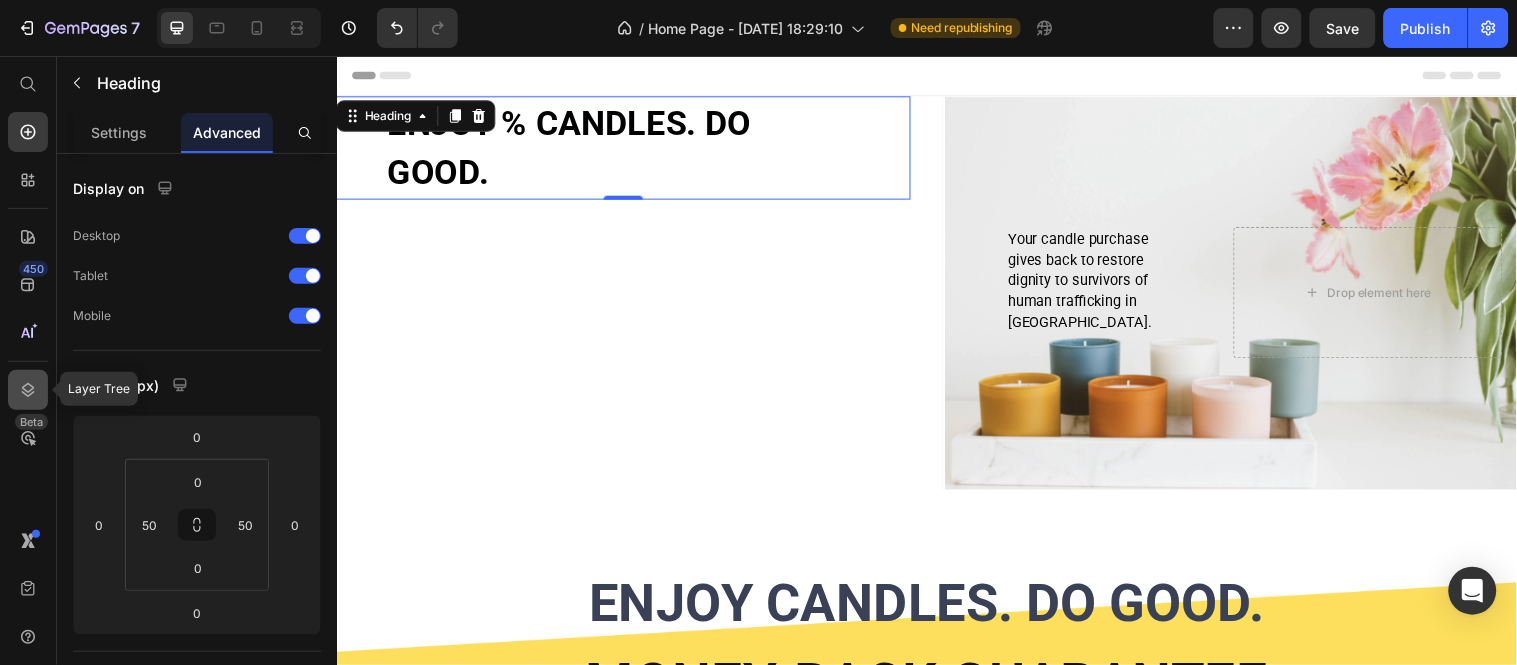 click 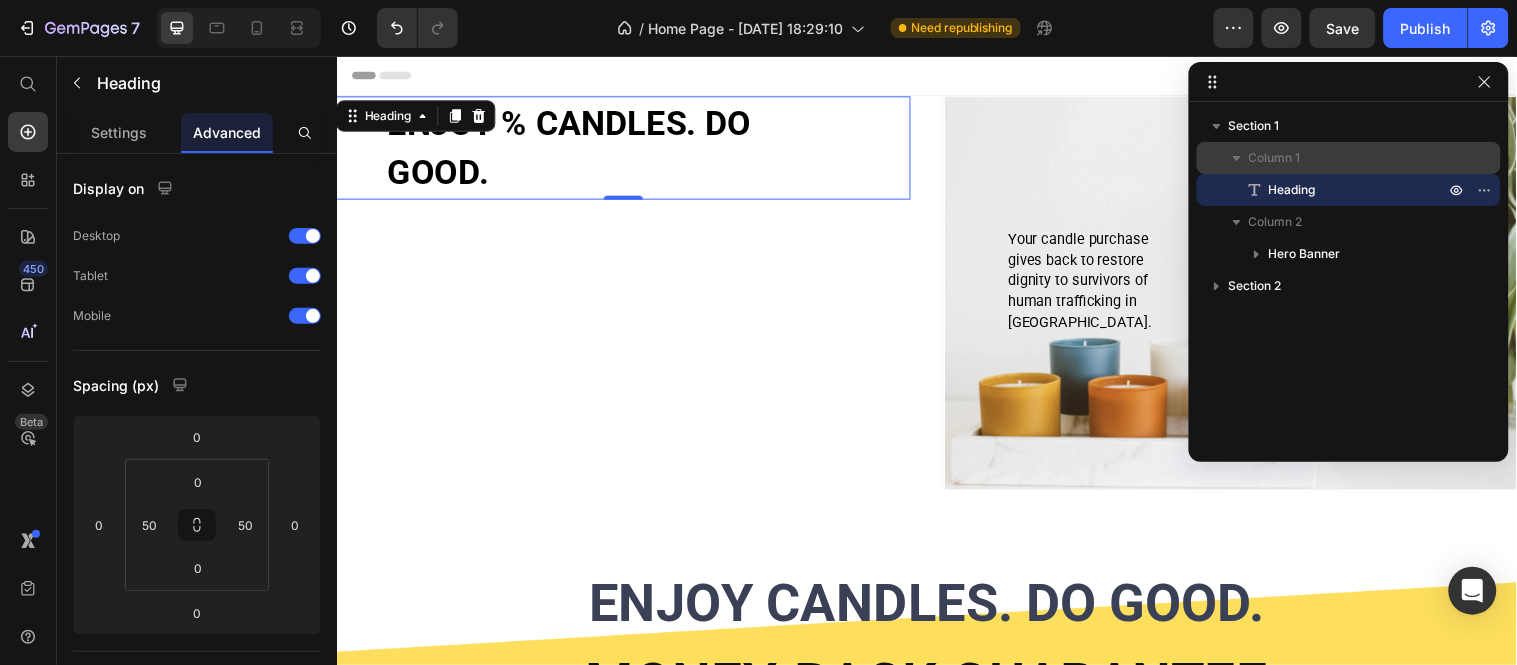 click 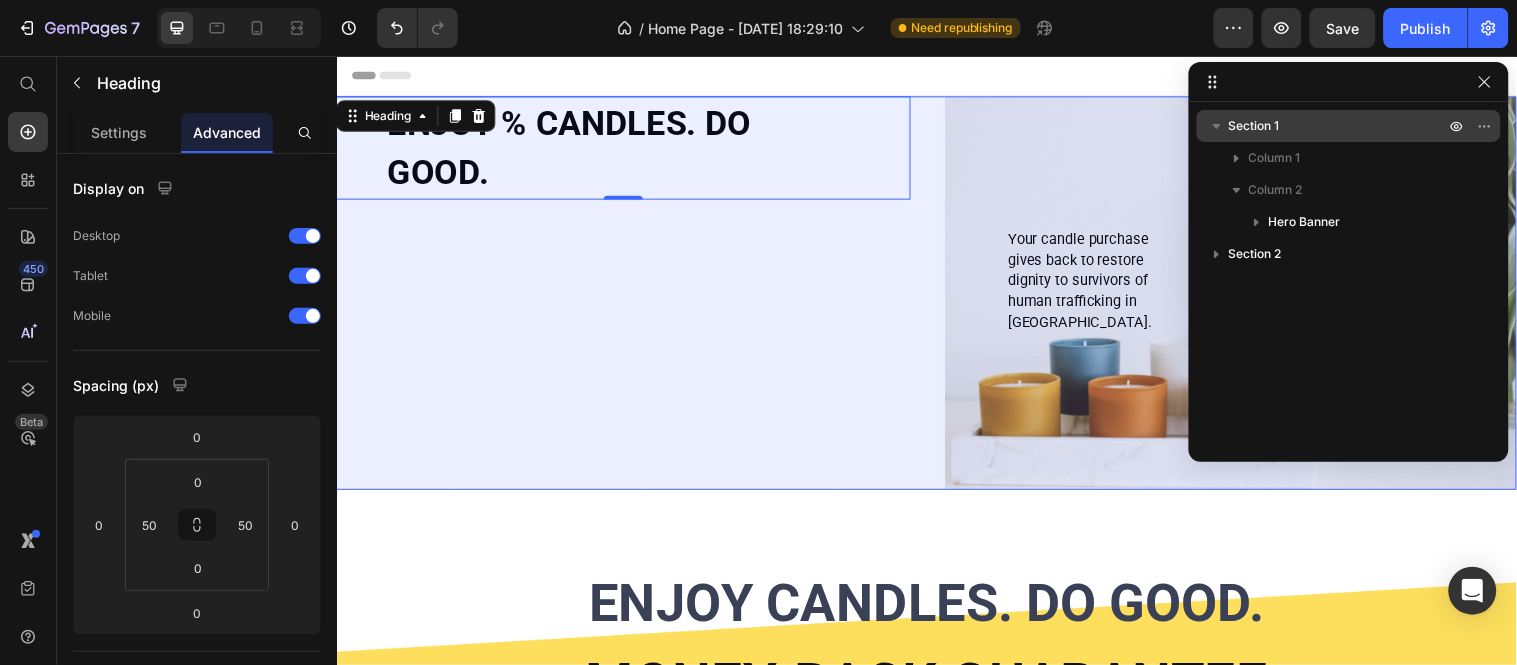 drag, startPoint x: 1324, startPoint y: 216, endPoint x: 1313, endPoint y: 114, distance: 102.59142 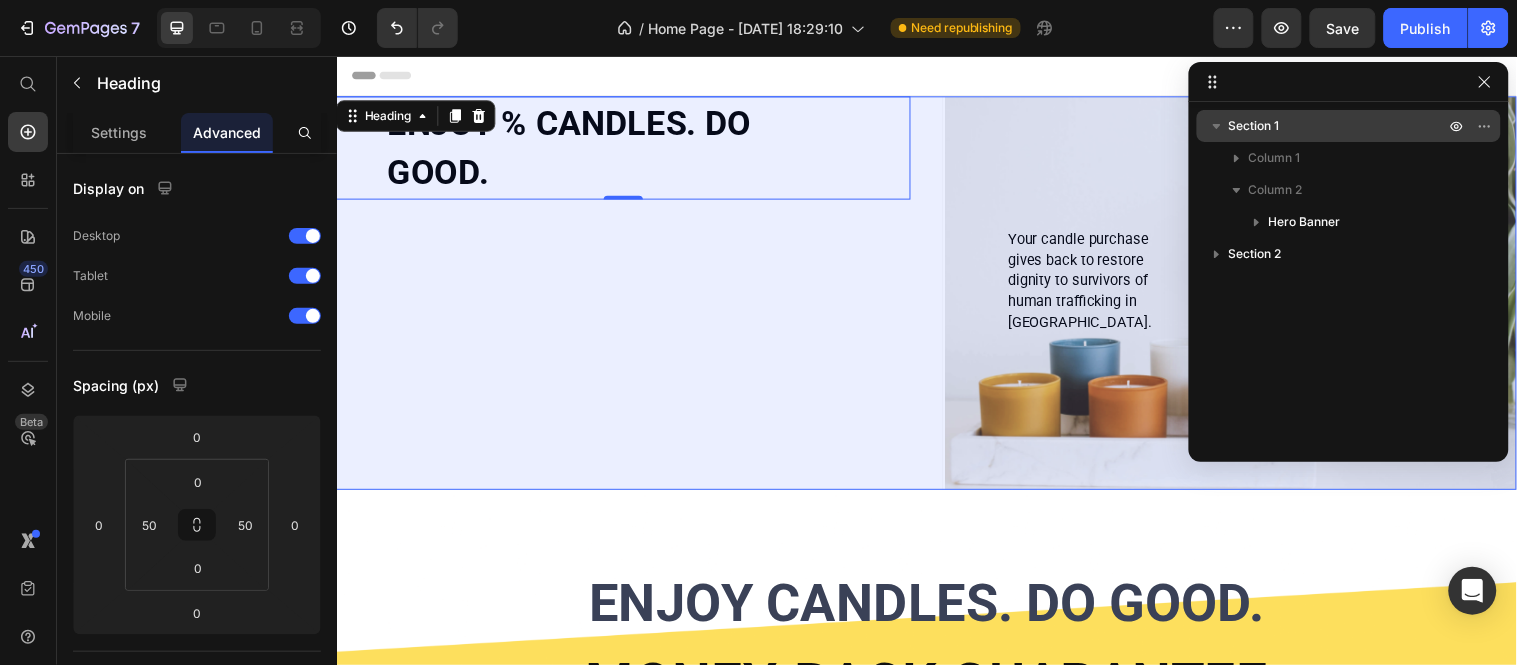 click on "Section 1 Column 1 Column 2 Hero Banner" 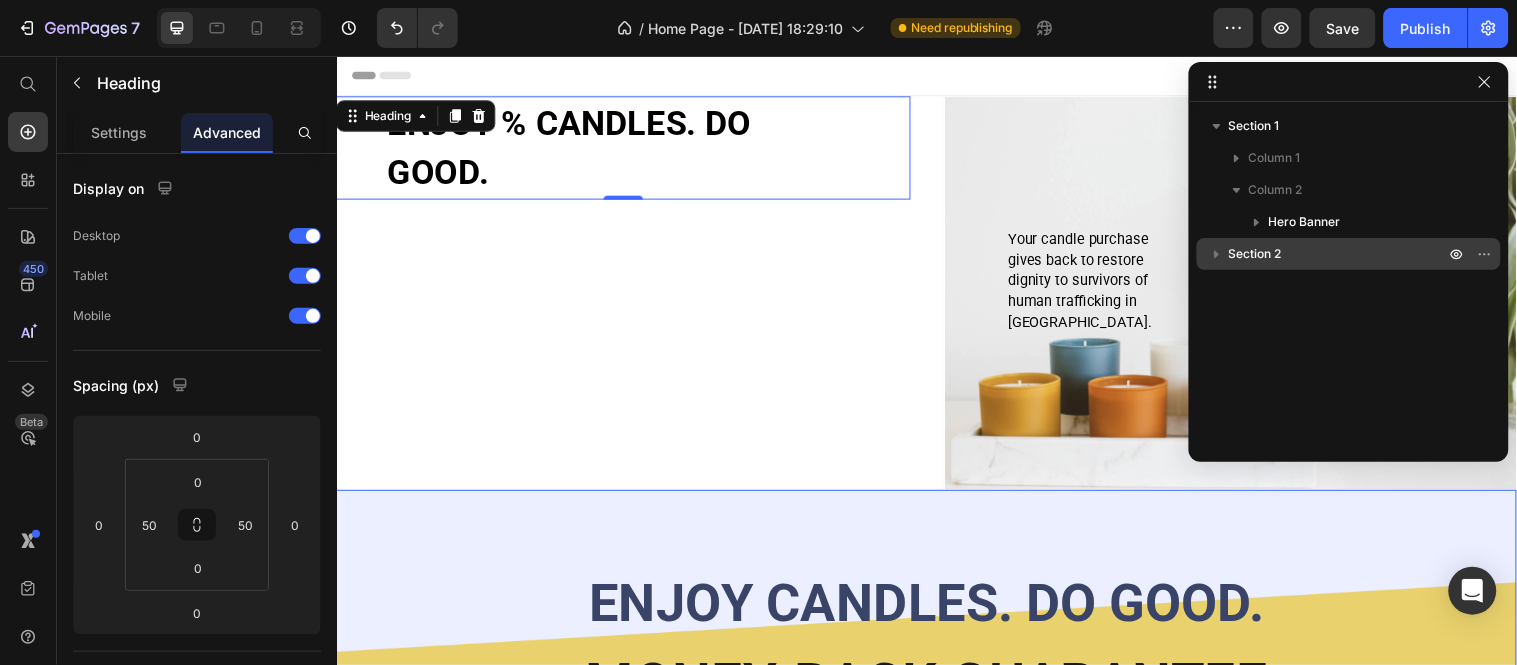 click on "Section 2" at bounding box center (1339, 254) 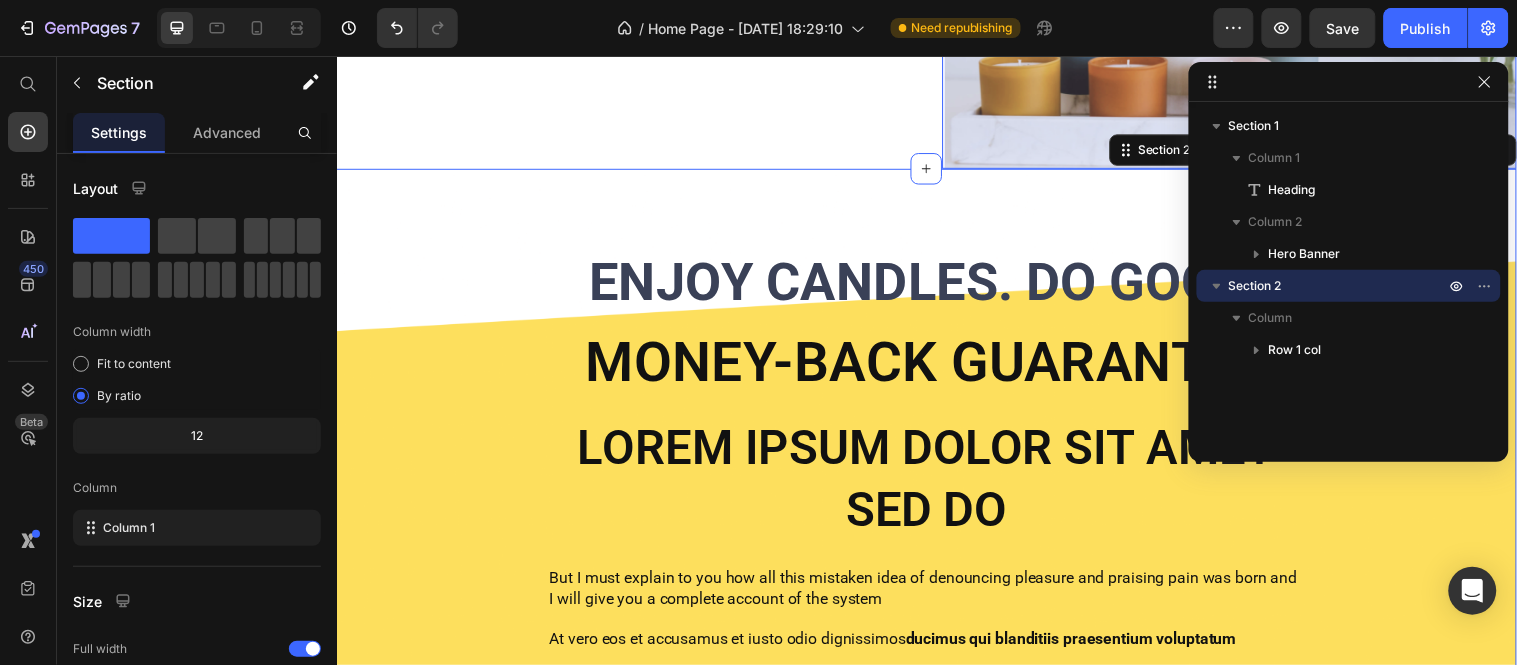 scroll, scrollTop: 365, scrollLeft: 0, axis: vertical 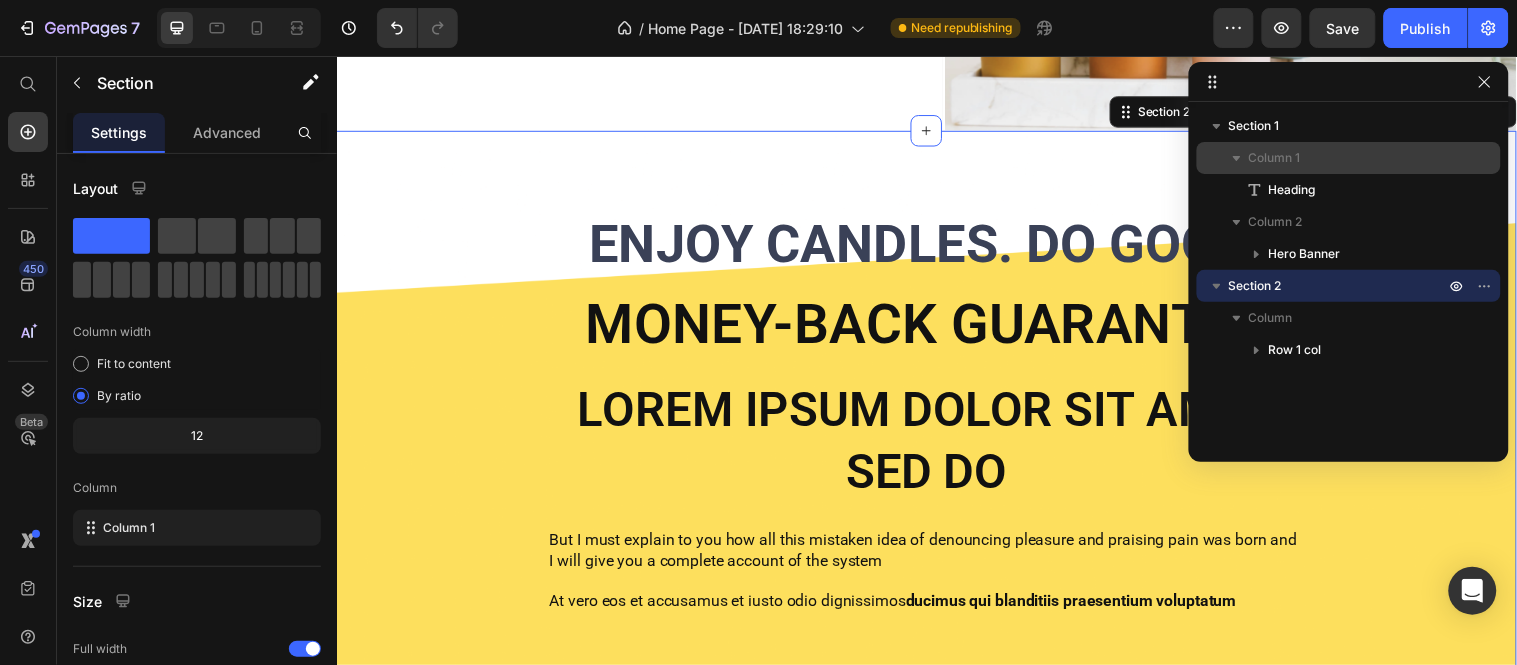 click on "Column 1" at bounding box center (1349, 158) 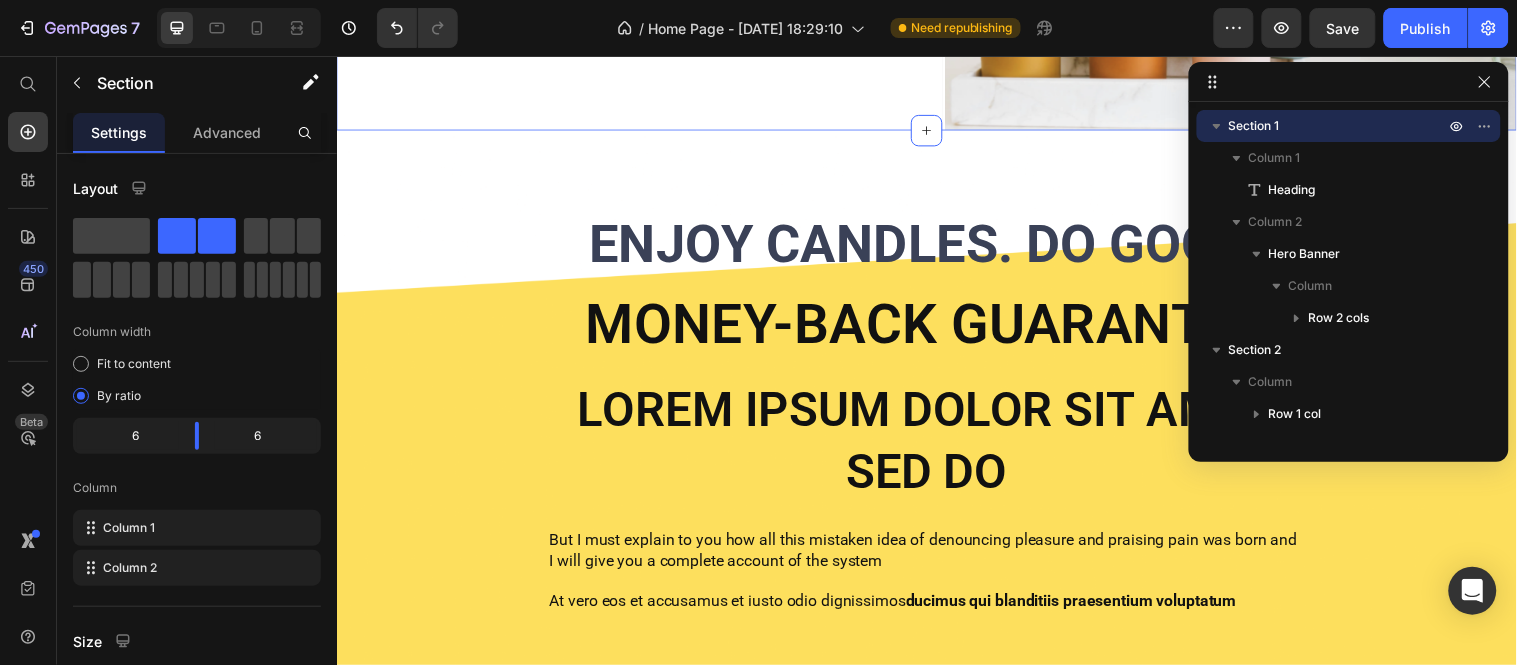 click on "Section 1" at bounding box center [1254, 126] 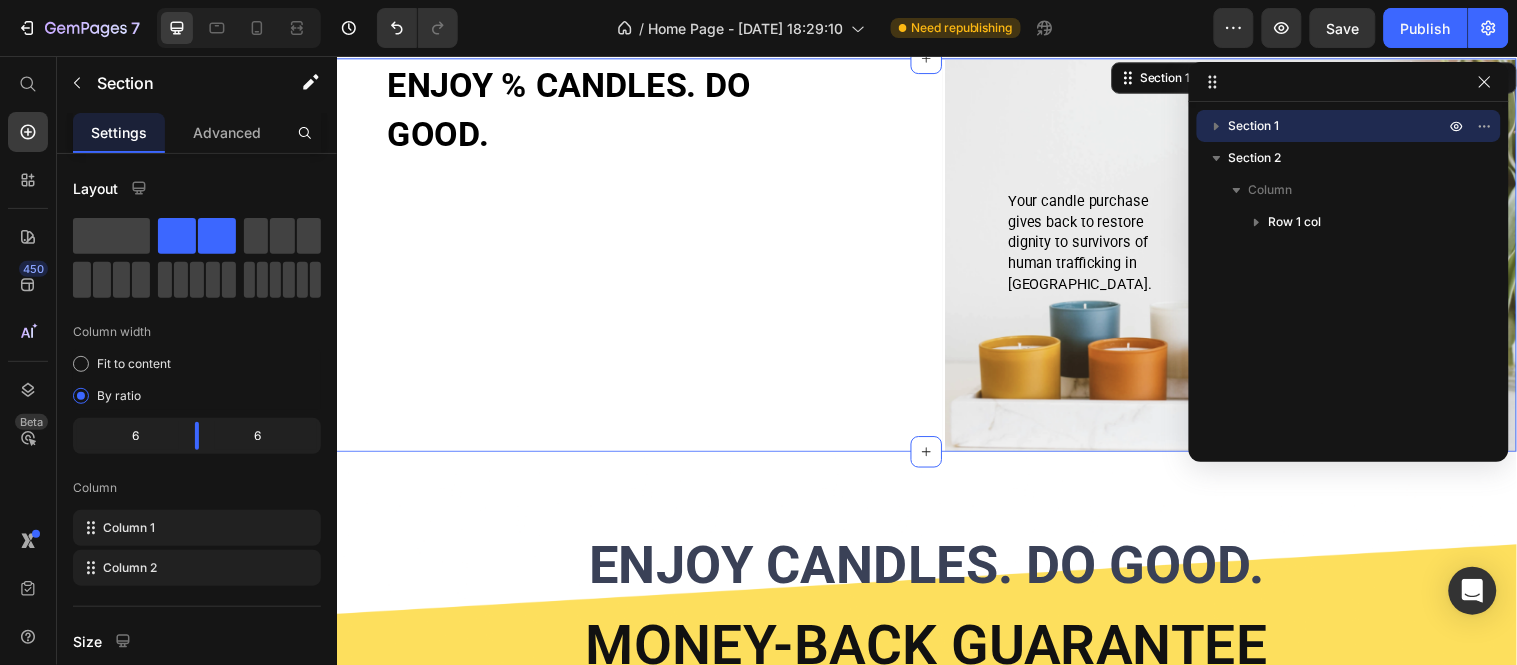 scroll, scrollTop: 0, scrollLeft: 0, axis: both 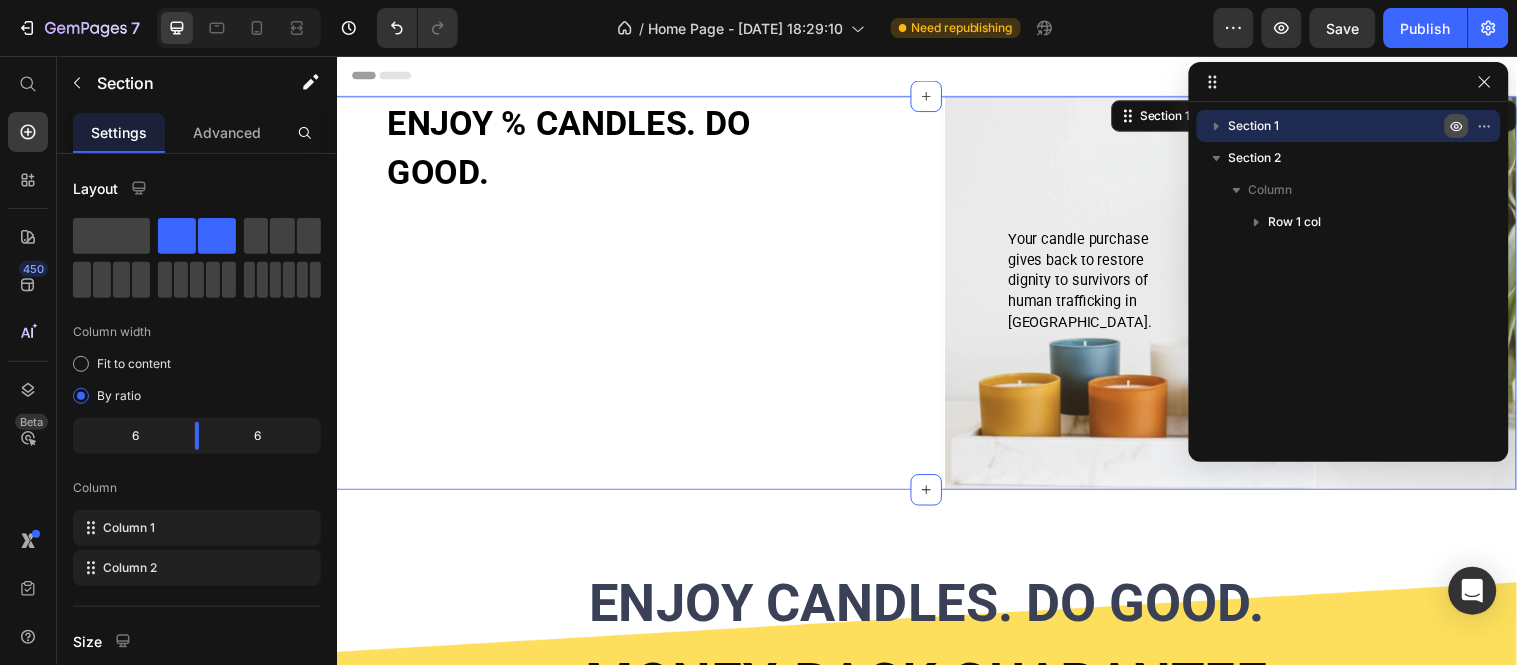 click 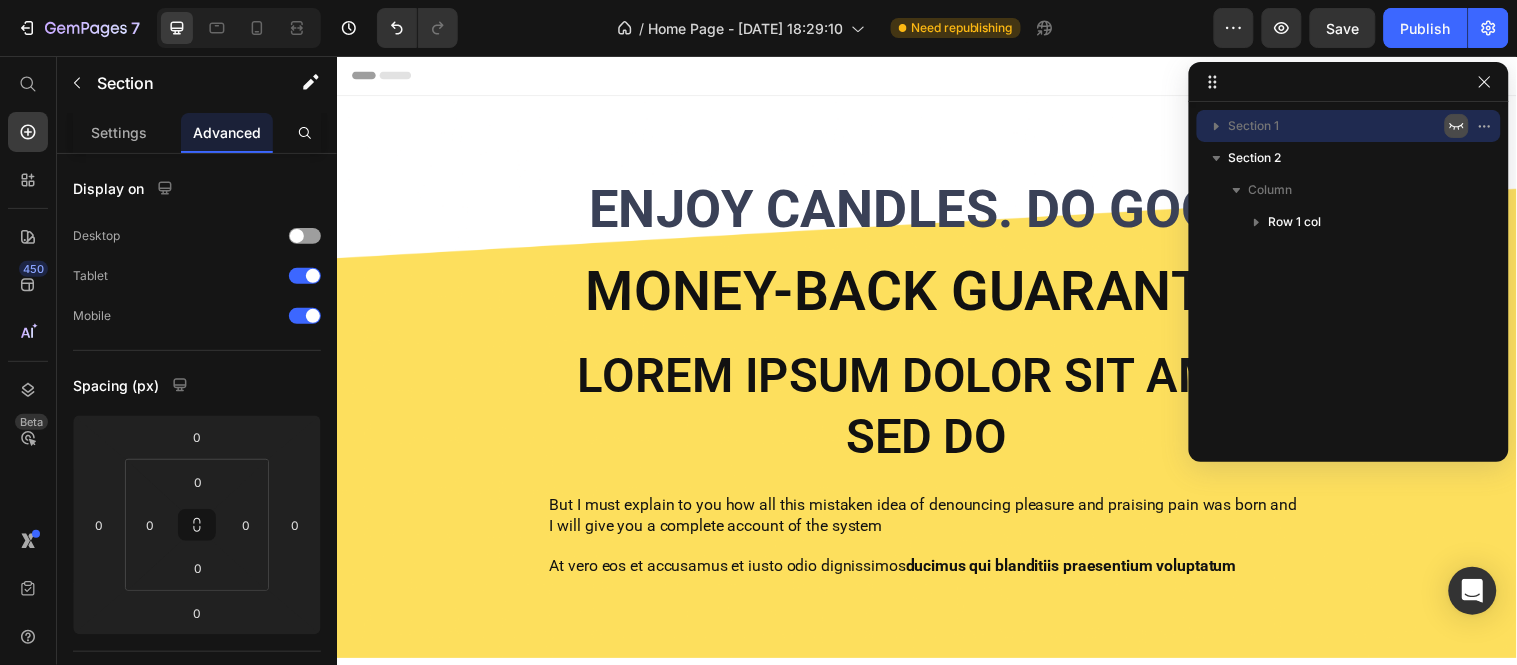 click 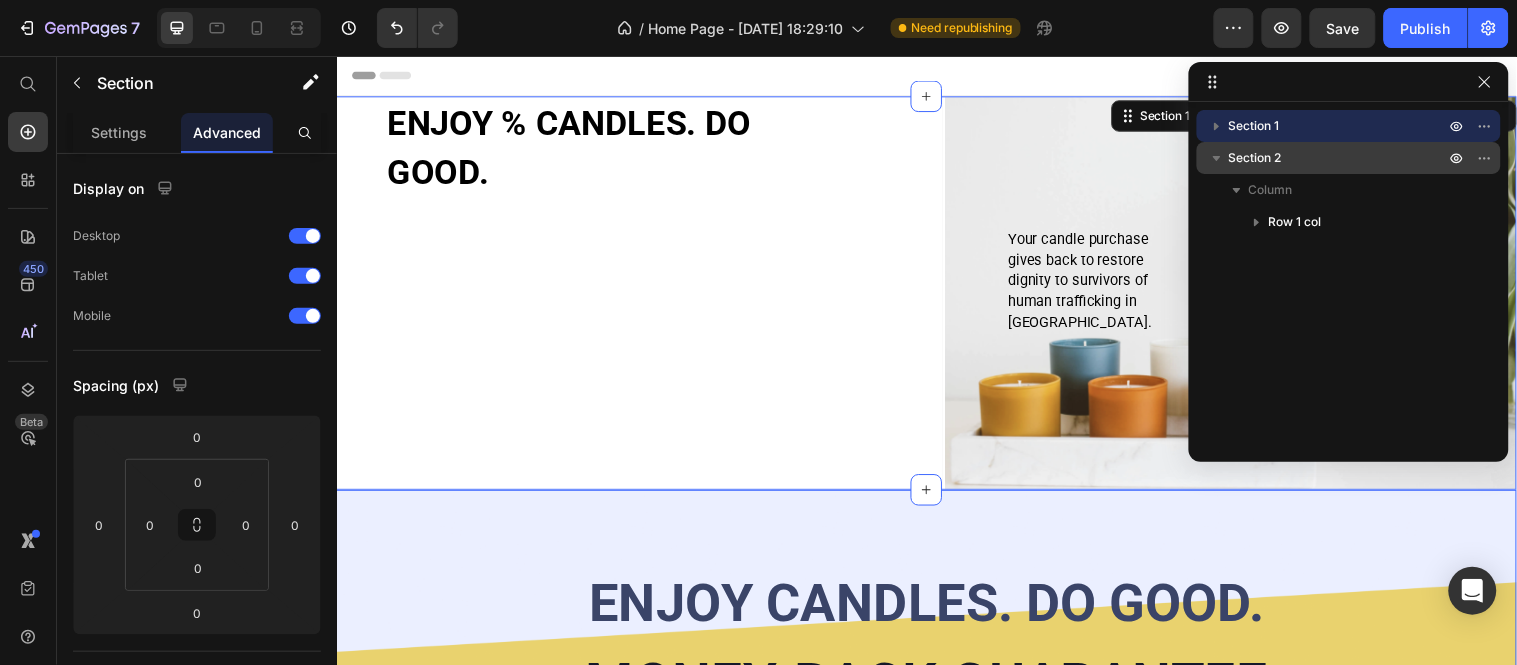 click 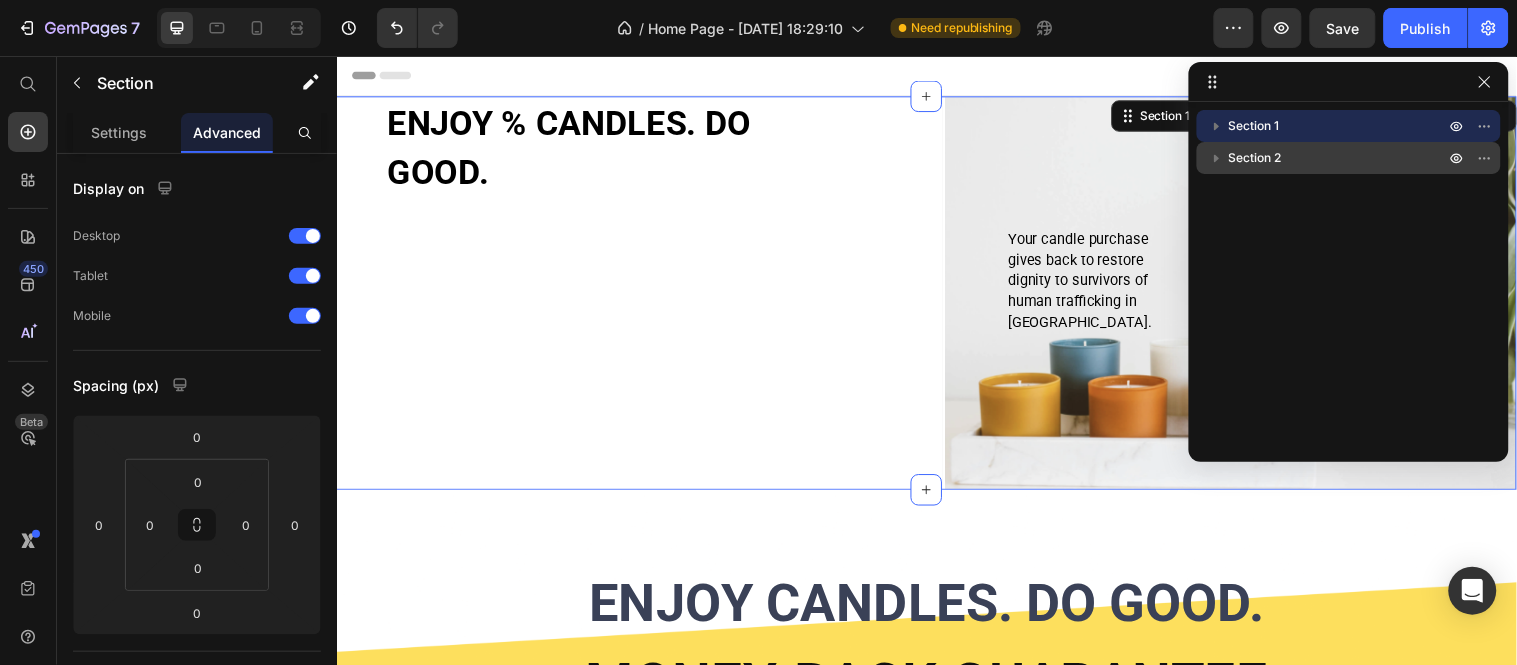 click on "Section 1" at bounding box center [1339, 126] 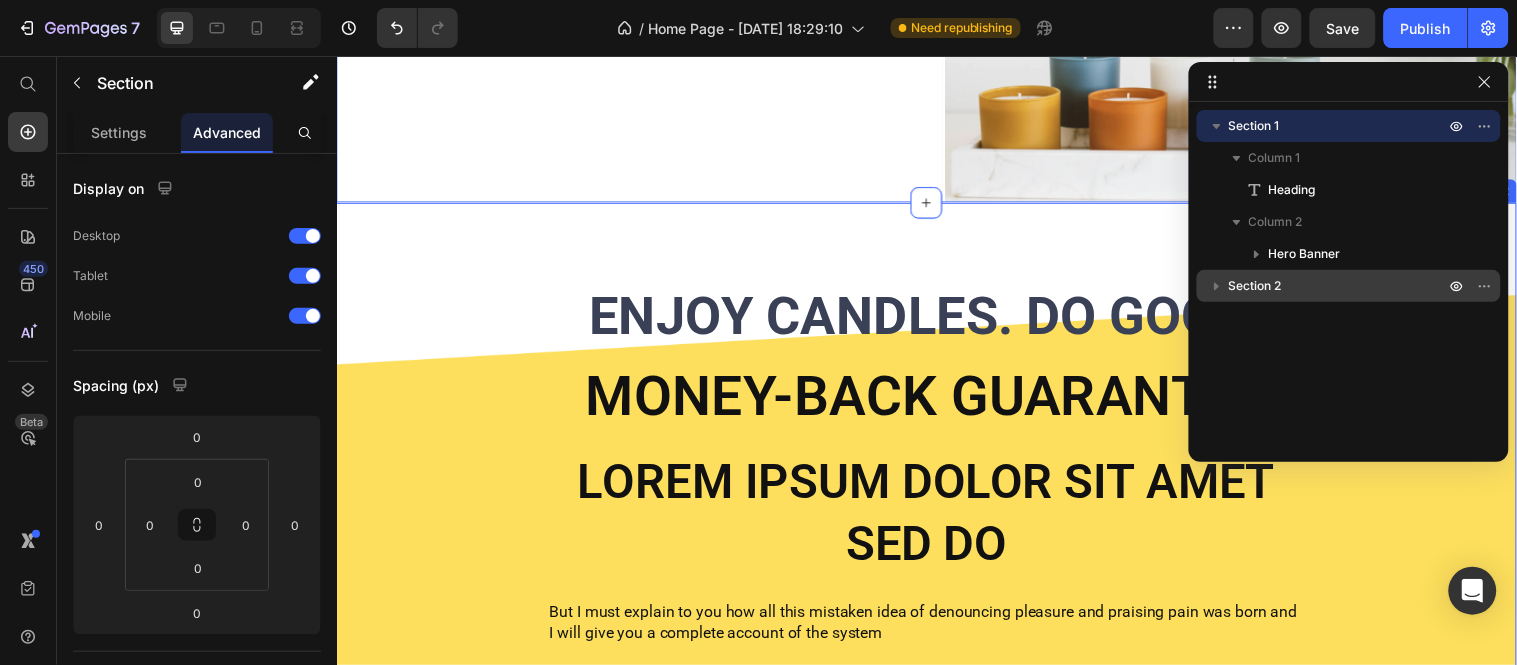 scroll, scrollTop: 0, scrollLeft: 0, axis: both 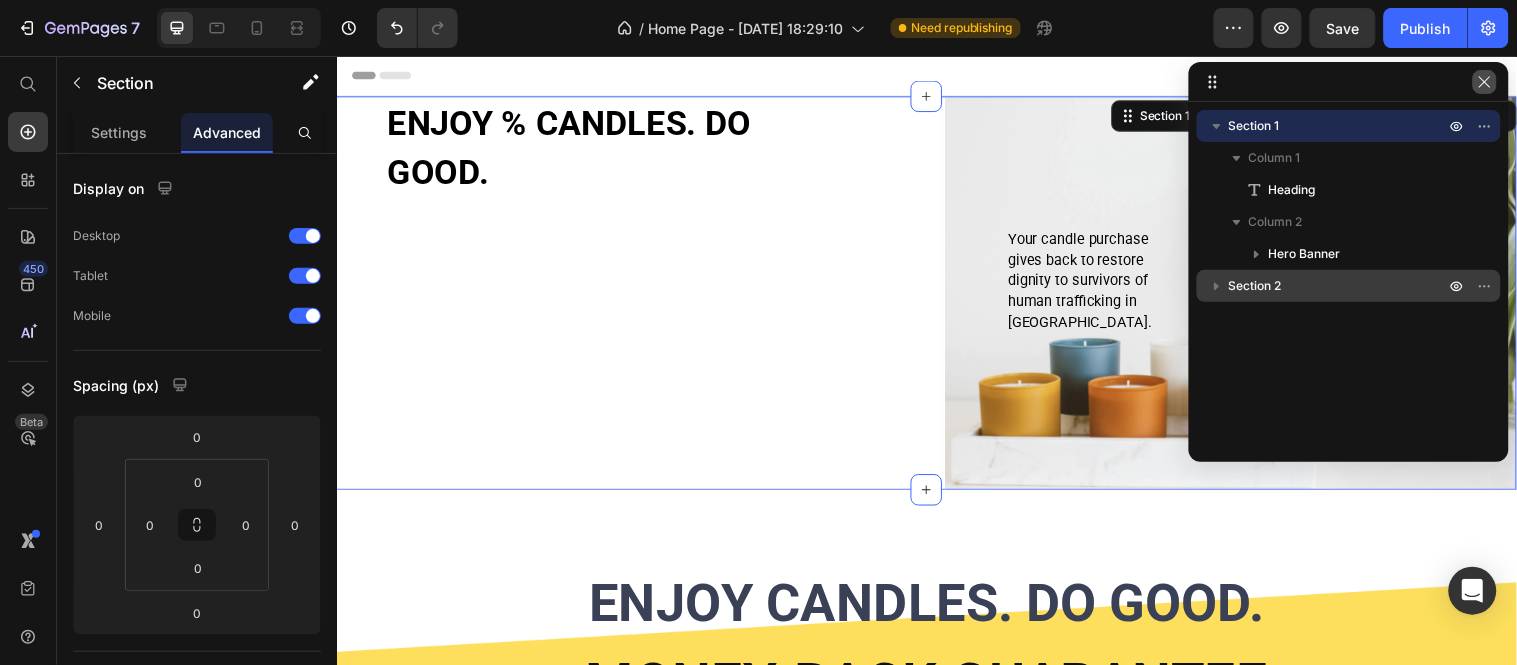 click at bounding box center (1485, 82) 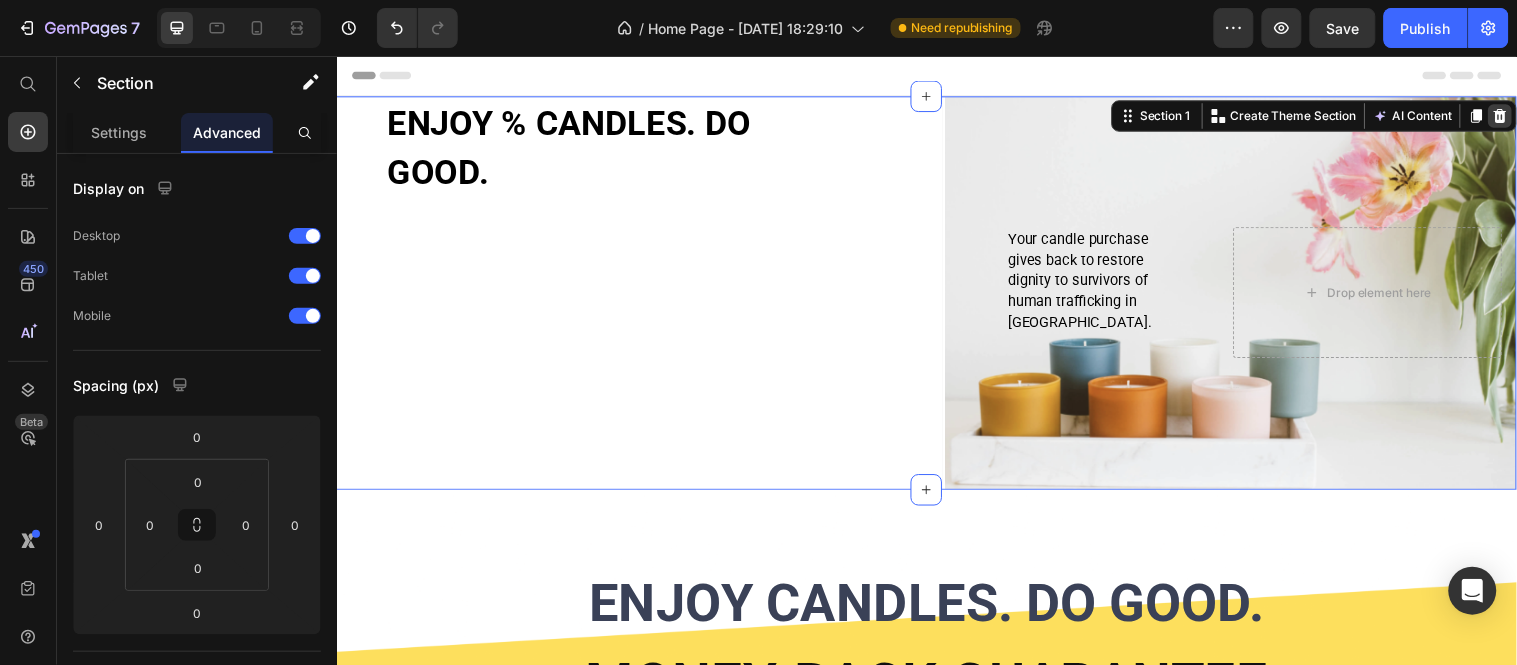 click 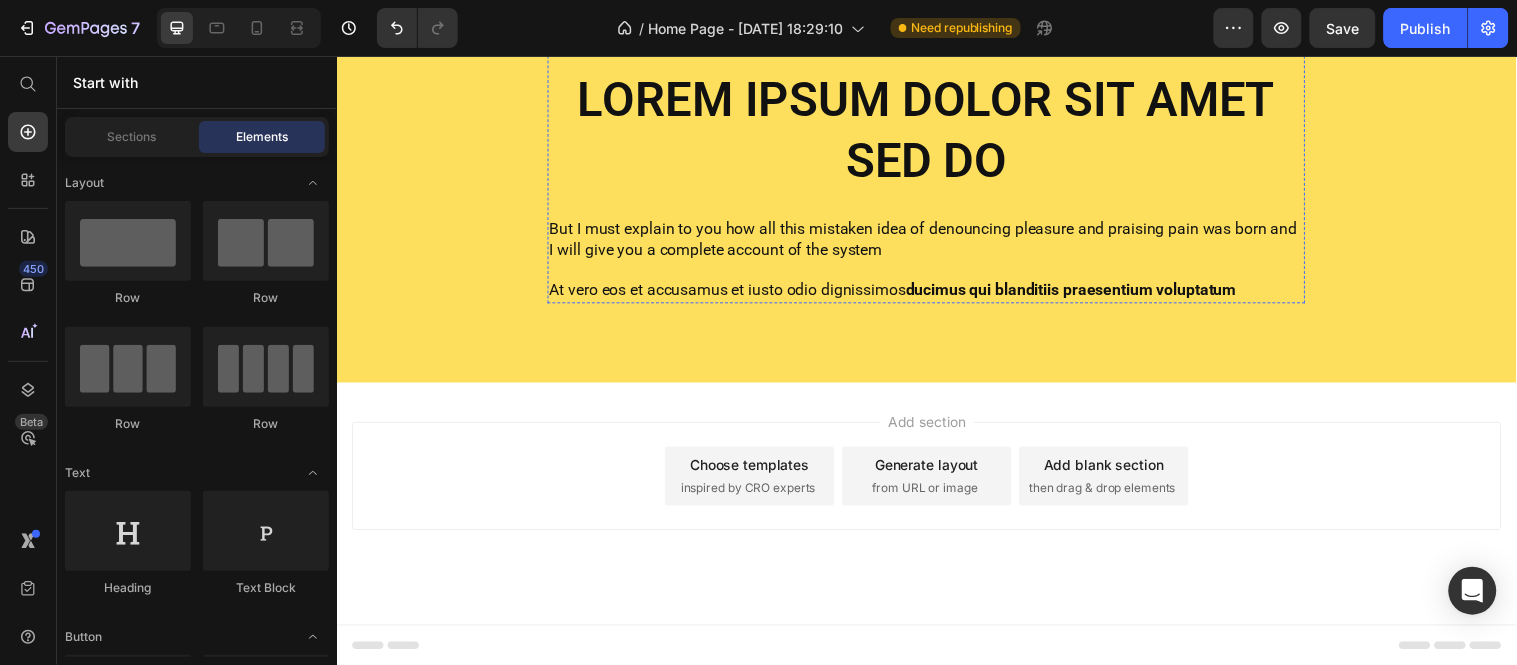 scroll, scrollTop: 0, scrollLeft: 0, axis: both 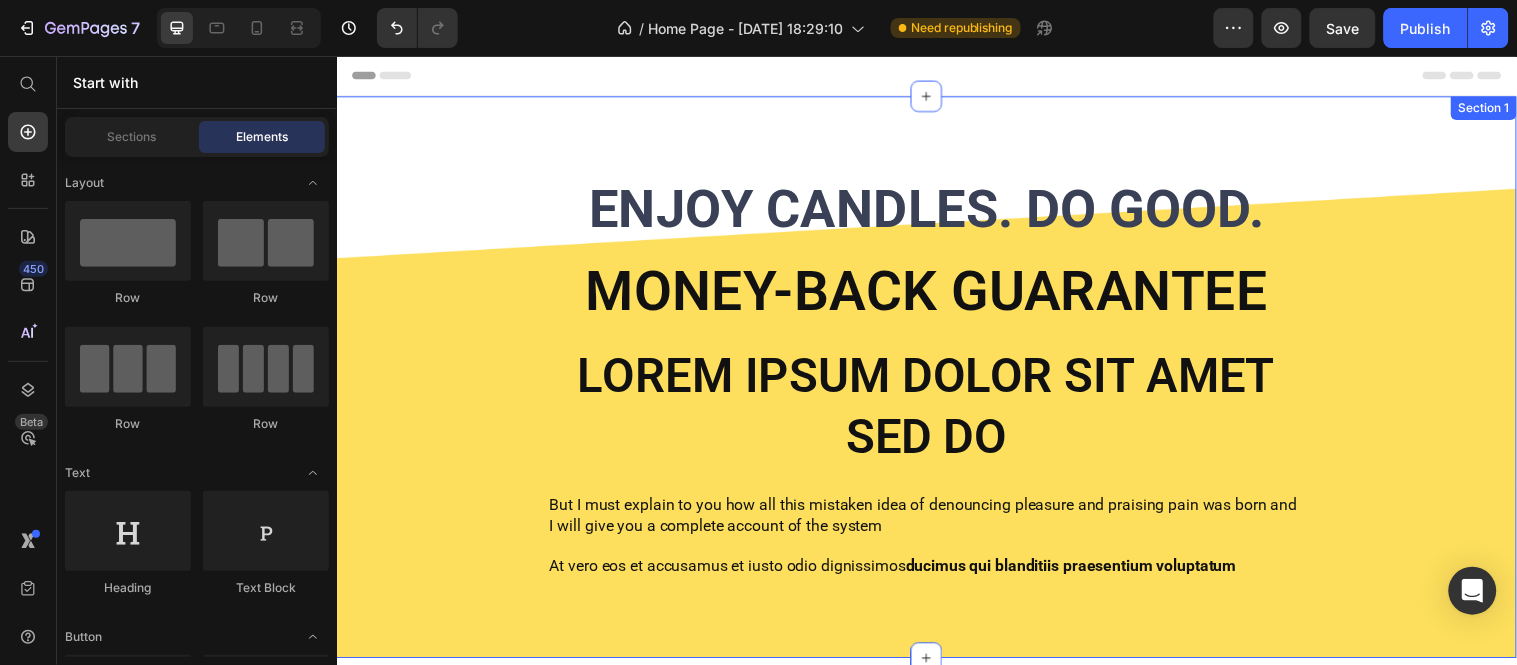 click on "ENJOY CANDLES. DO GOOD. Heading Money-Back Guarantee Text Block Lorem ipsum dolor sit amet sed do Text Block But I must explain to you how all this mistaken idea of denouncing pleasure and praising pain was born and I will give you a complete account of the system Text Block At vero eos et accusamus et iusto odio dignissimos  ducimus qui blanditiis praesentium voluptatum Text Block Row Section 1" at bounding box center [936, 381] 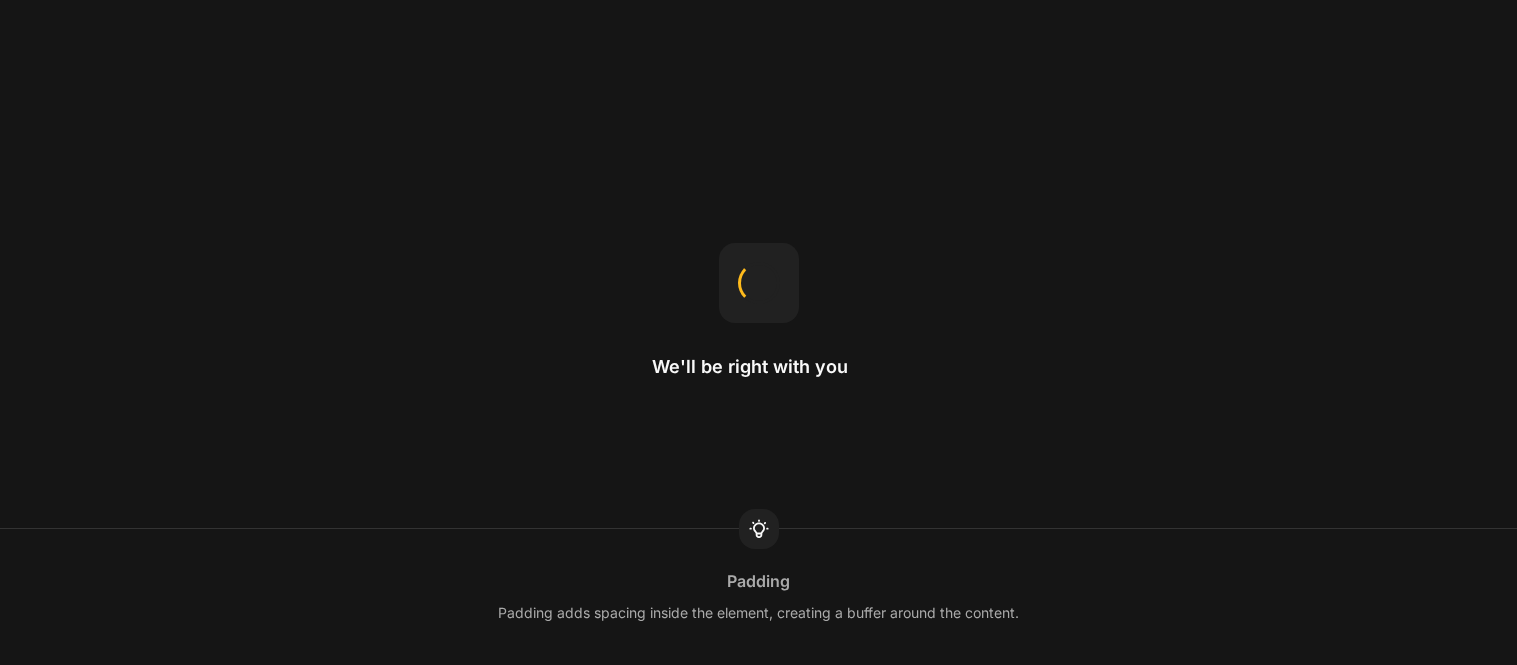 scroll, scrollTop: 0, scrollLeft: 0, axis: both 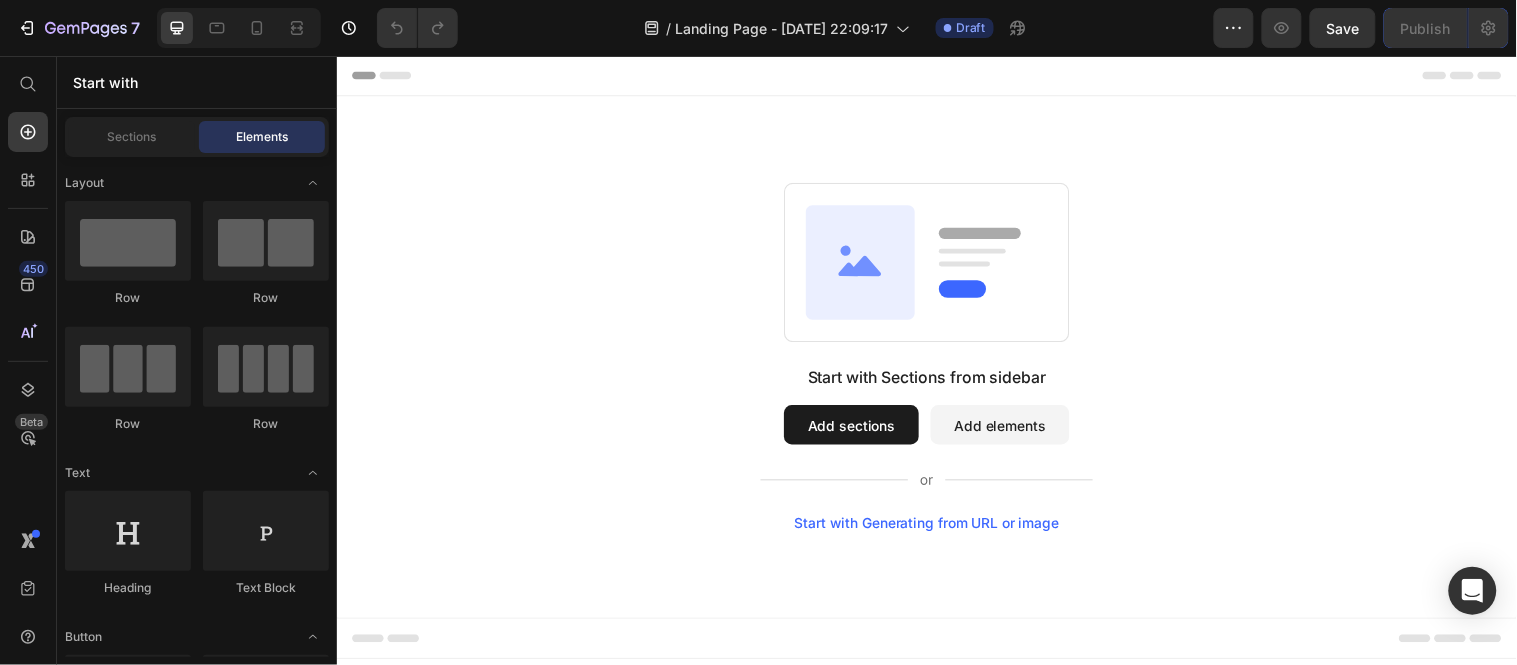 click on "Add sections" at bounding box center [859, 430] 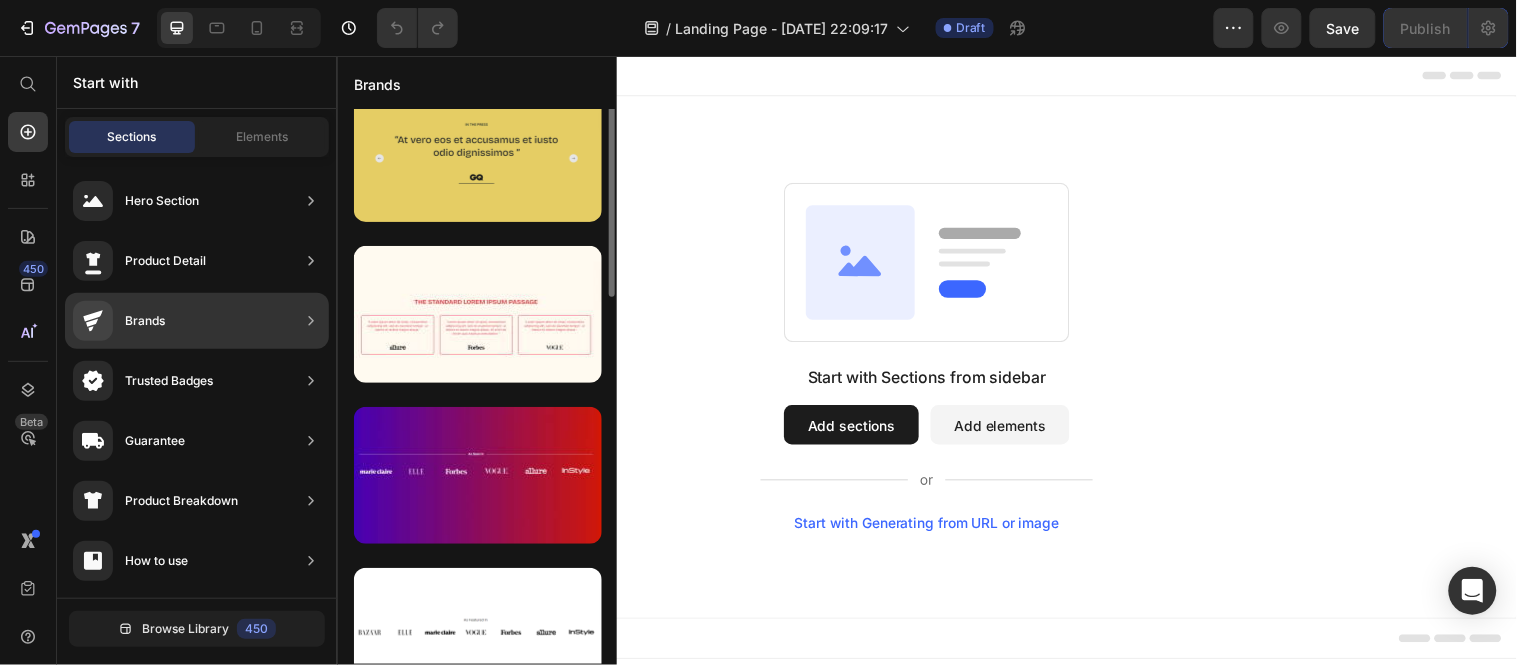 scroll, scrollTop: 0, scrollLeft: 0, axis: both 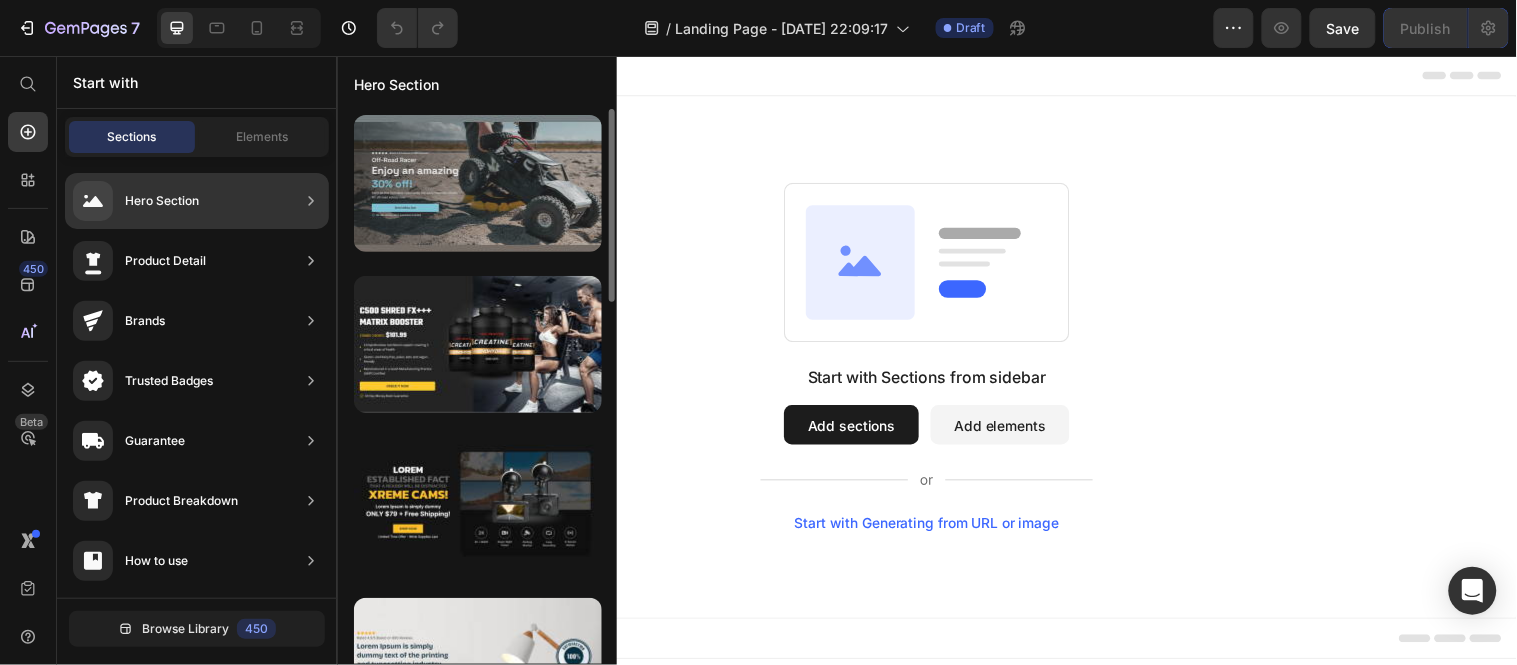 click at bounding box center [478, 183] 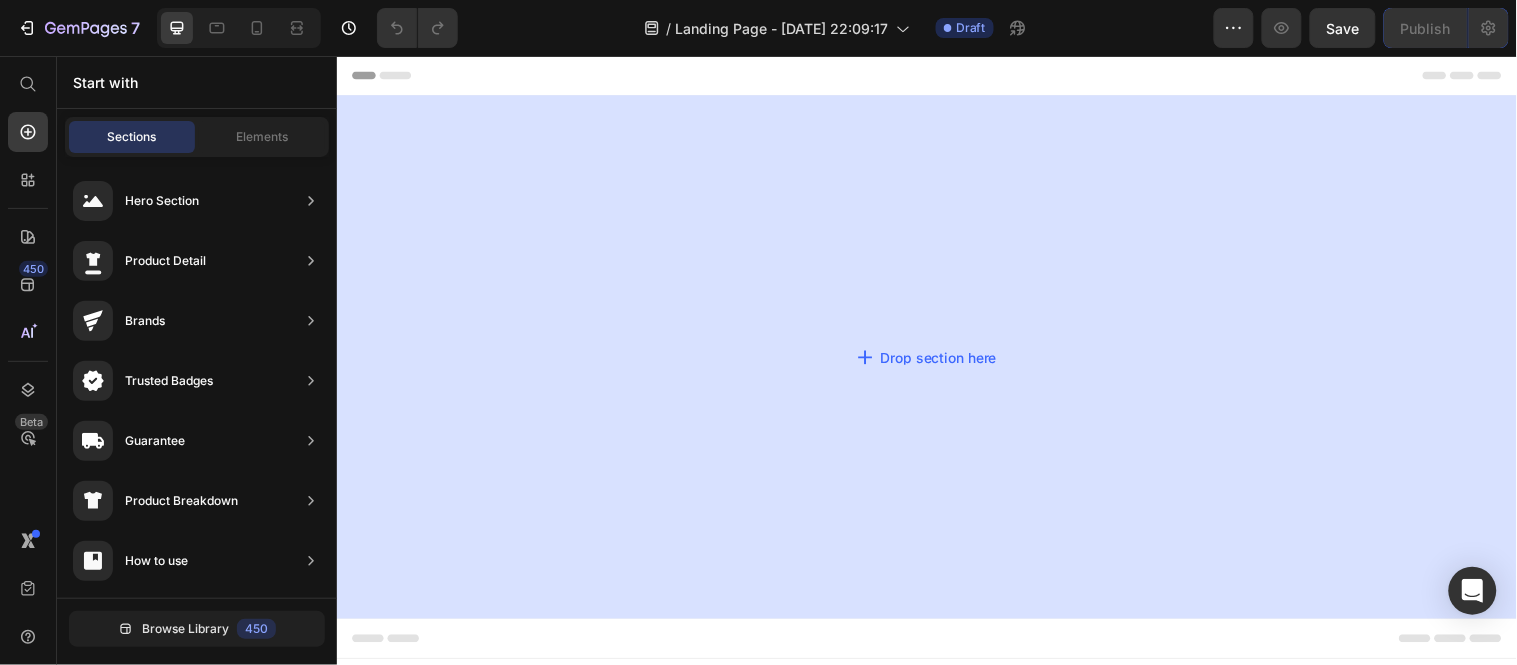 drag, startPoint x: 840, startPoint y: 223, endPoint x: 1019, endPoint y: 222, distance: 179.00279 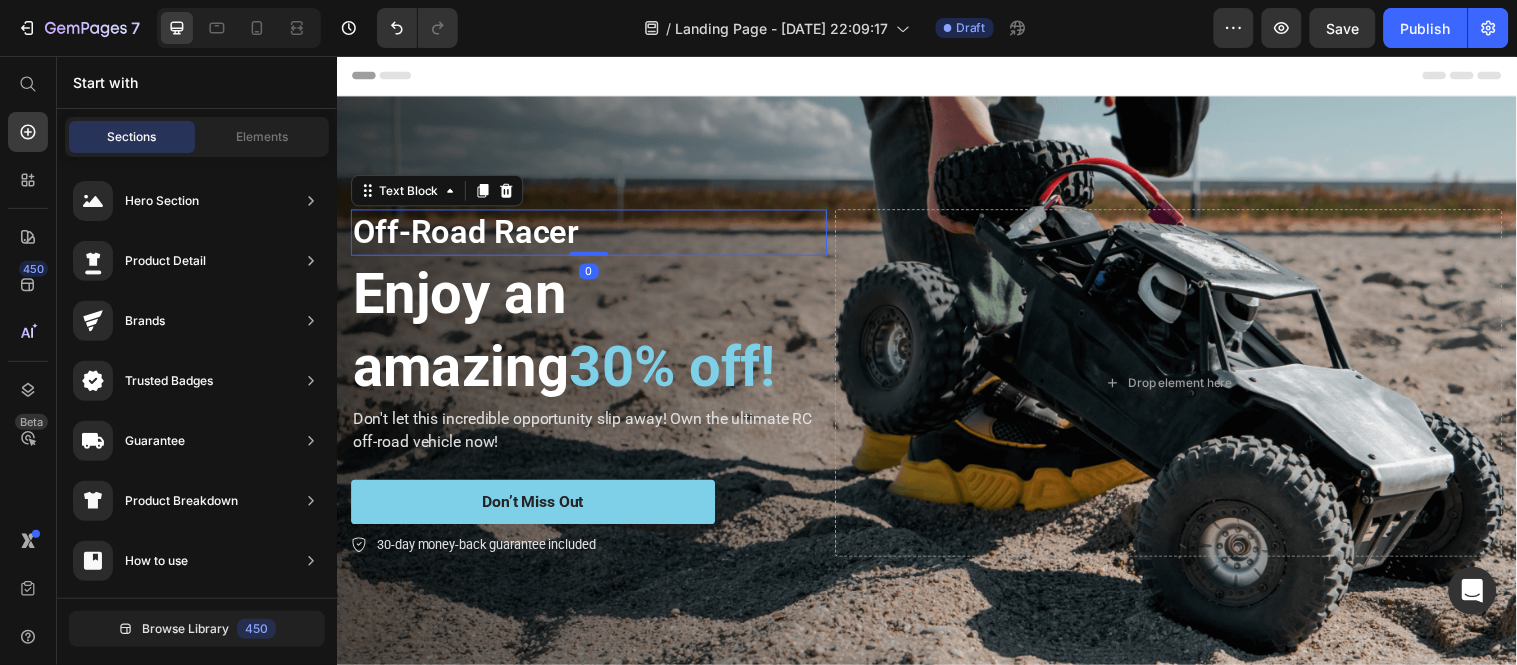 click on "Off-Road Racer" at bounding box center (593, 234) 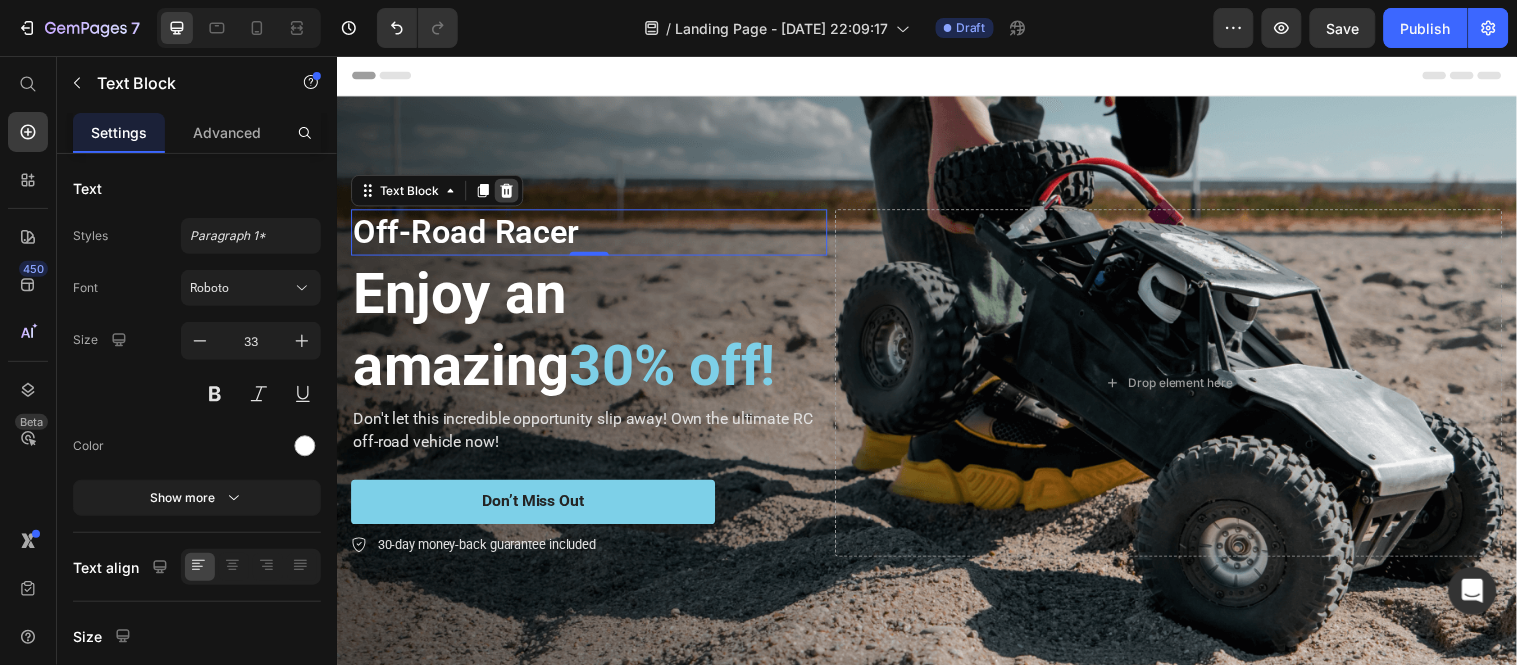 click 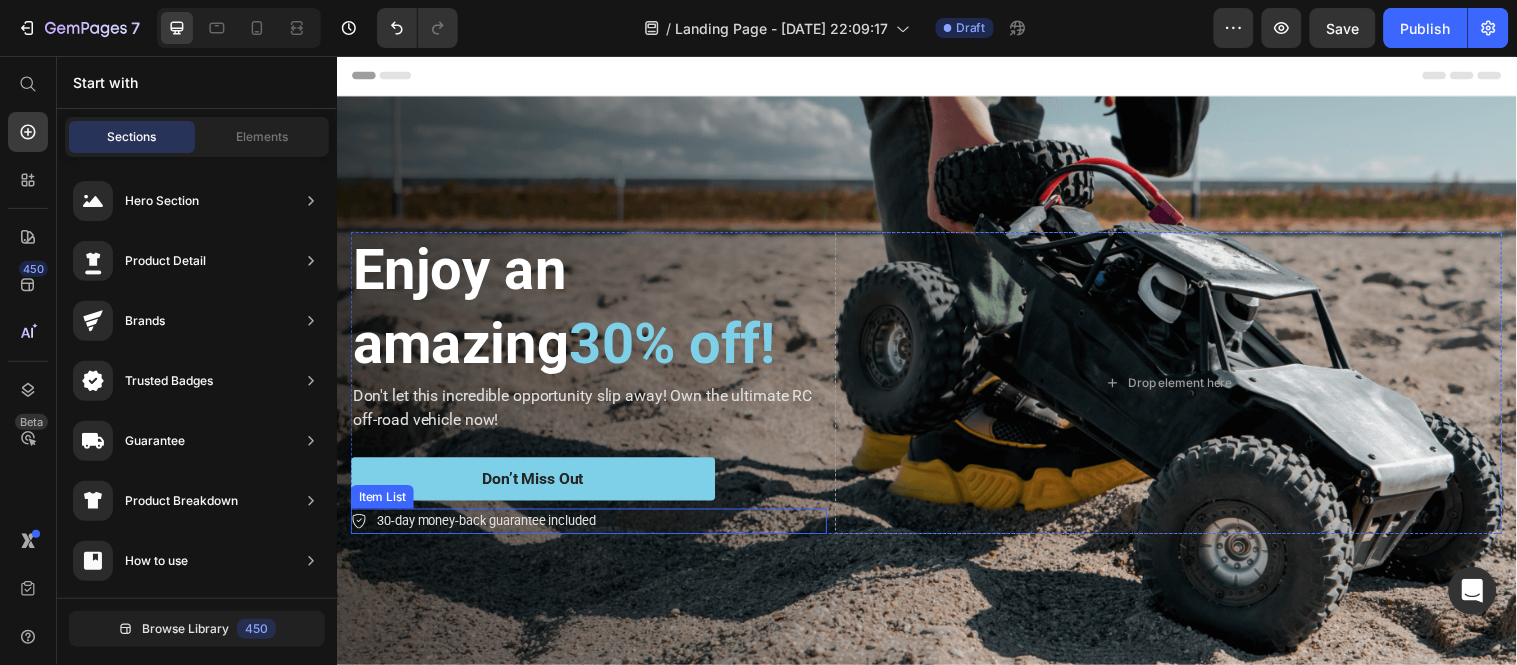 click on "30-day money-back guarantee included" at bounding box center [593, 528] 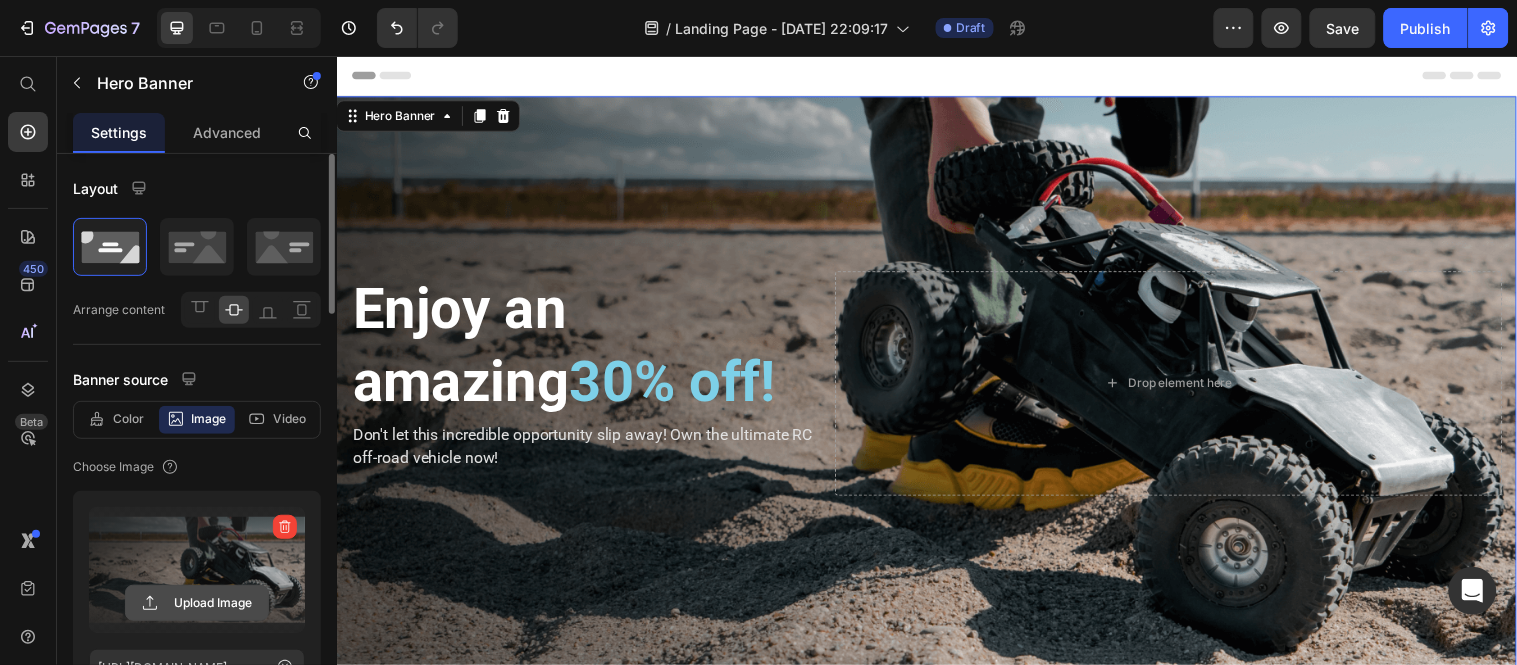 click 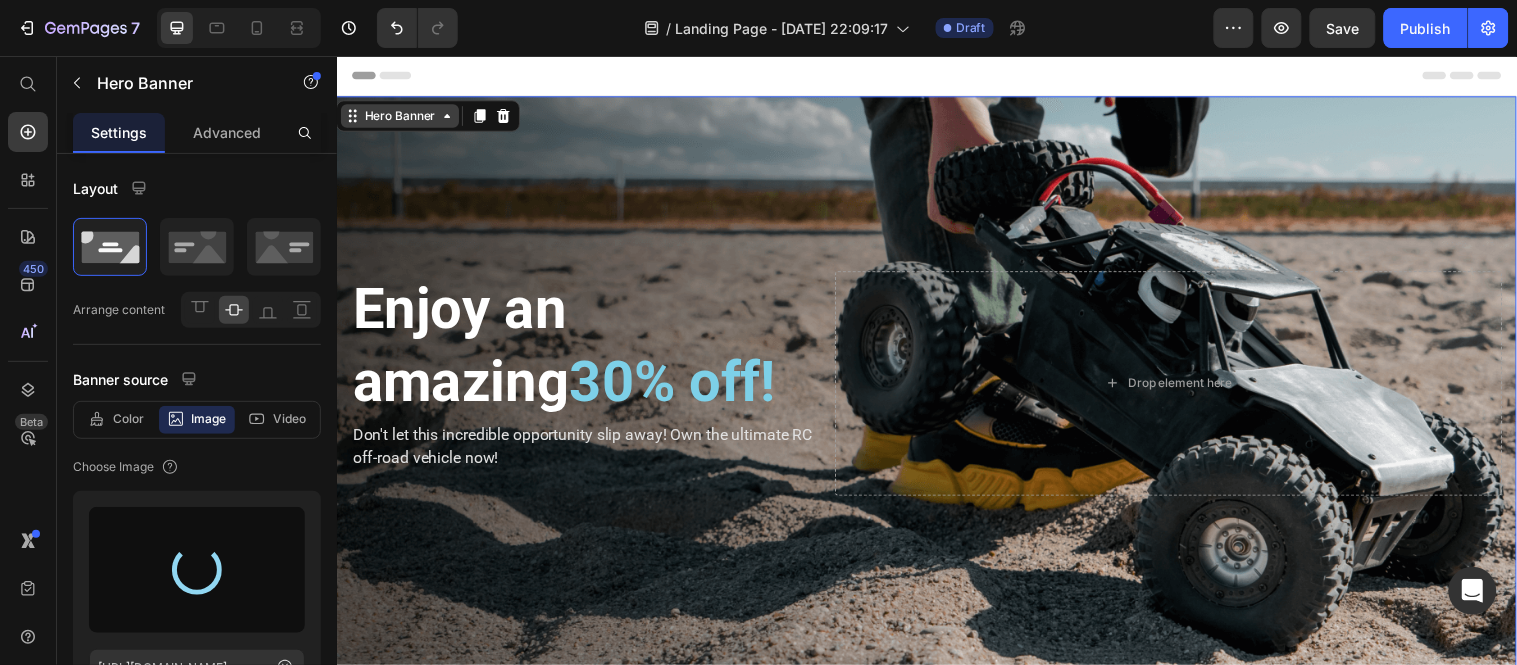 type on "[URL][DOMAIN_NAME]" 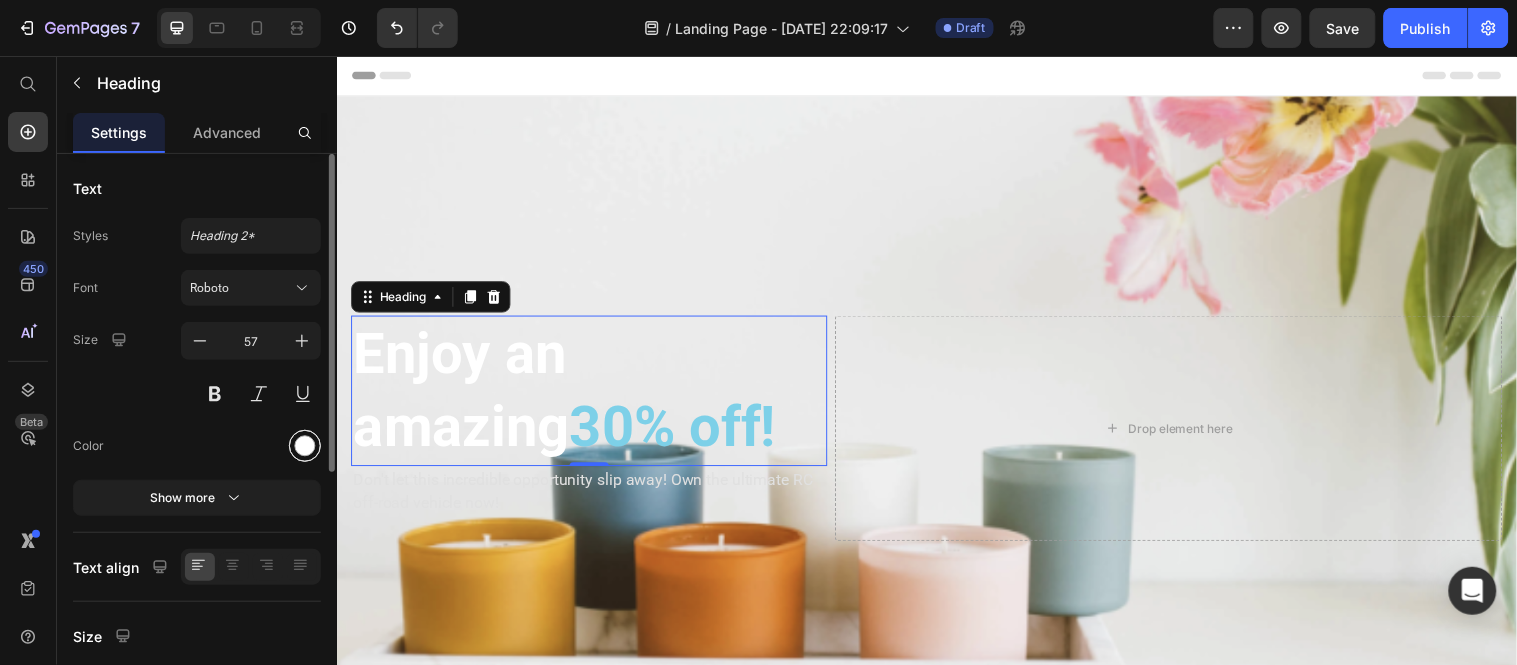 click at bounding box center (305, 446) 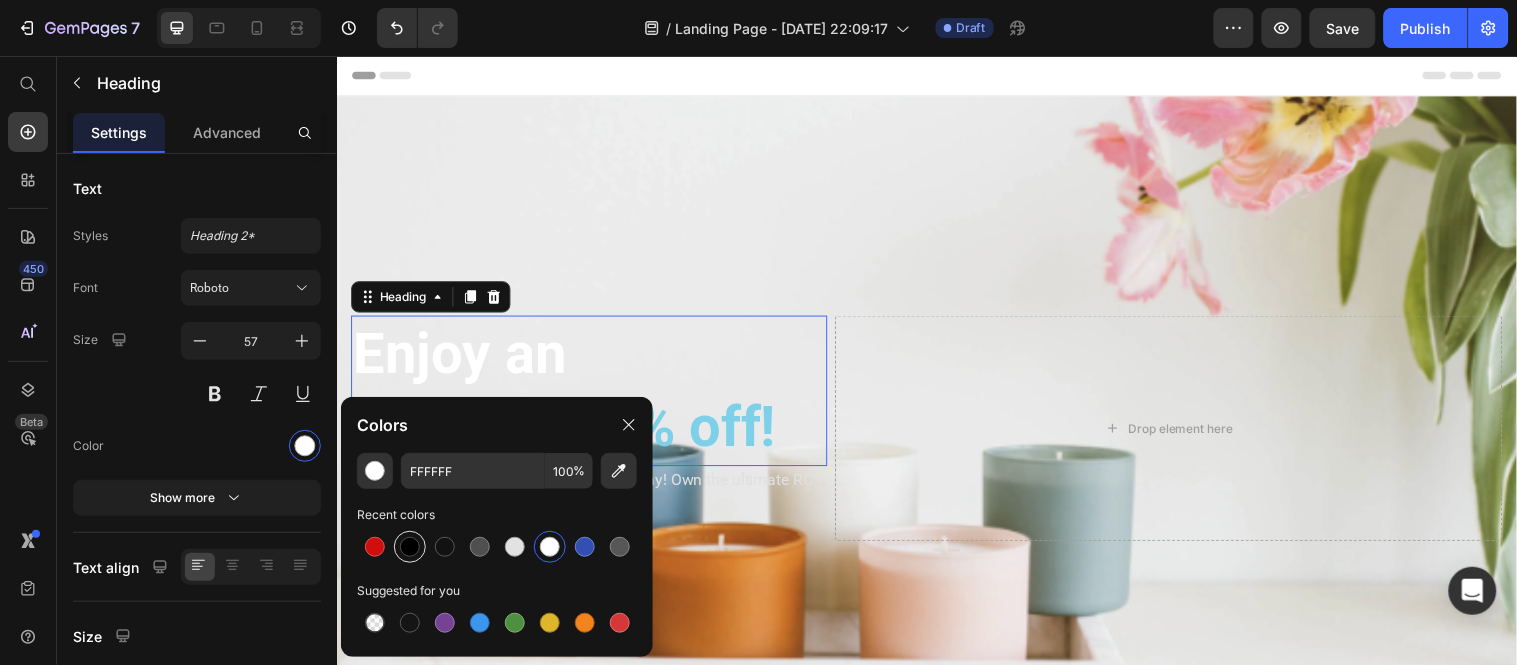 click at bounding box center [410, 547] 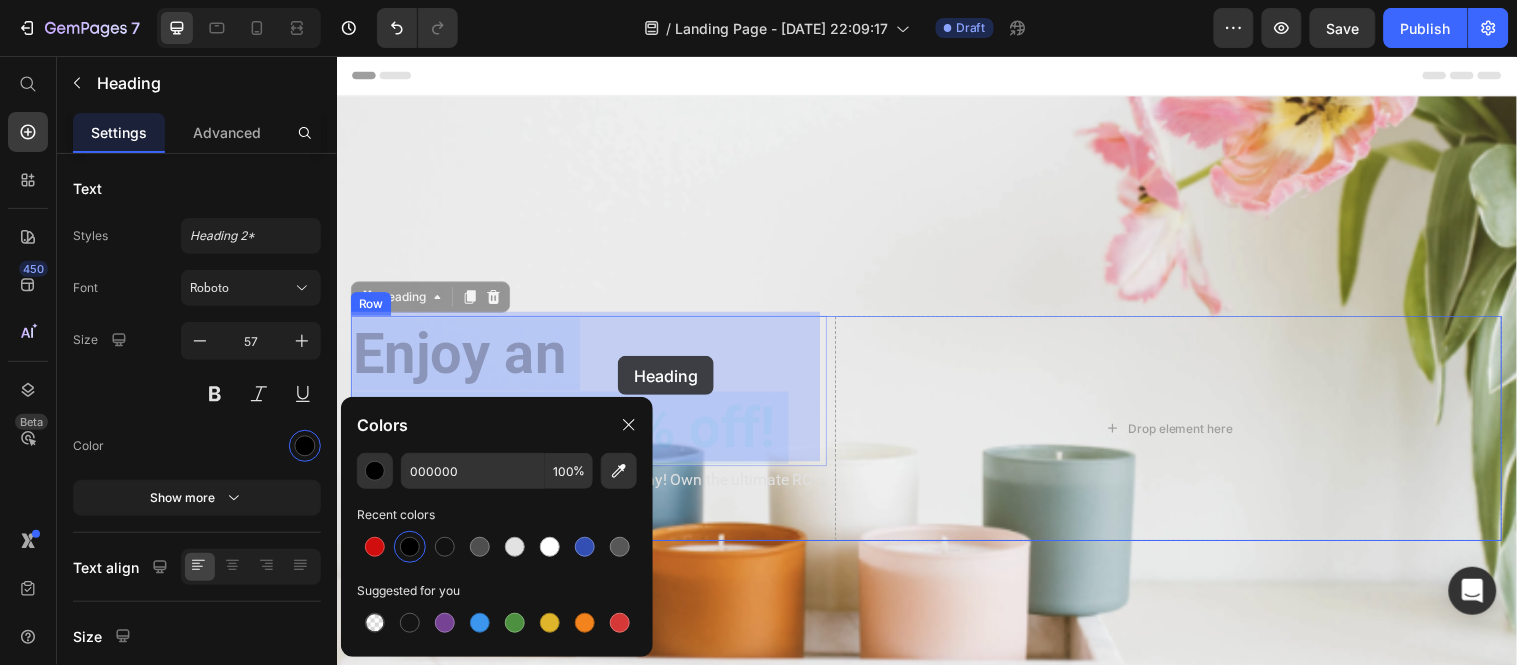 drag, startPoint x: 358, startPoint y: 363, endPoint x: 622, endPoint y: 360, distance: 264.01706 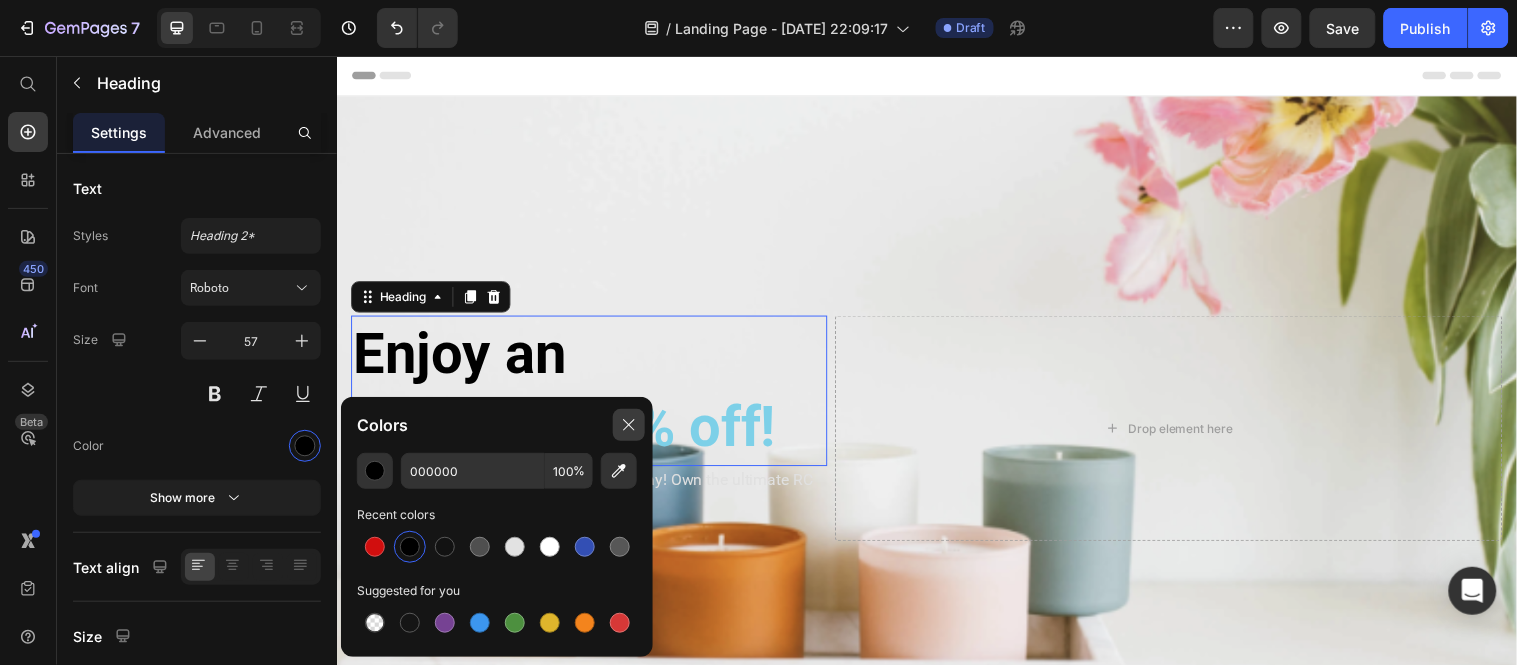 click at bounding box center (629, 425) 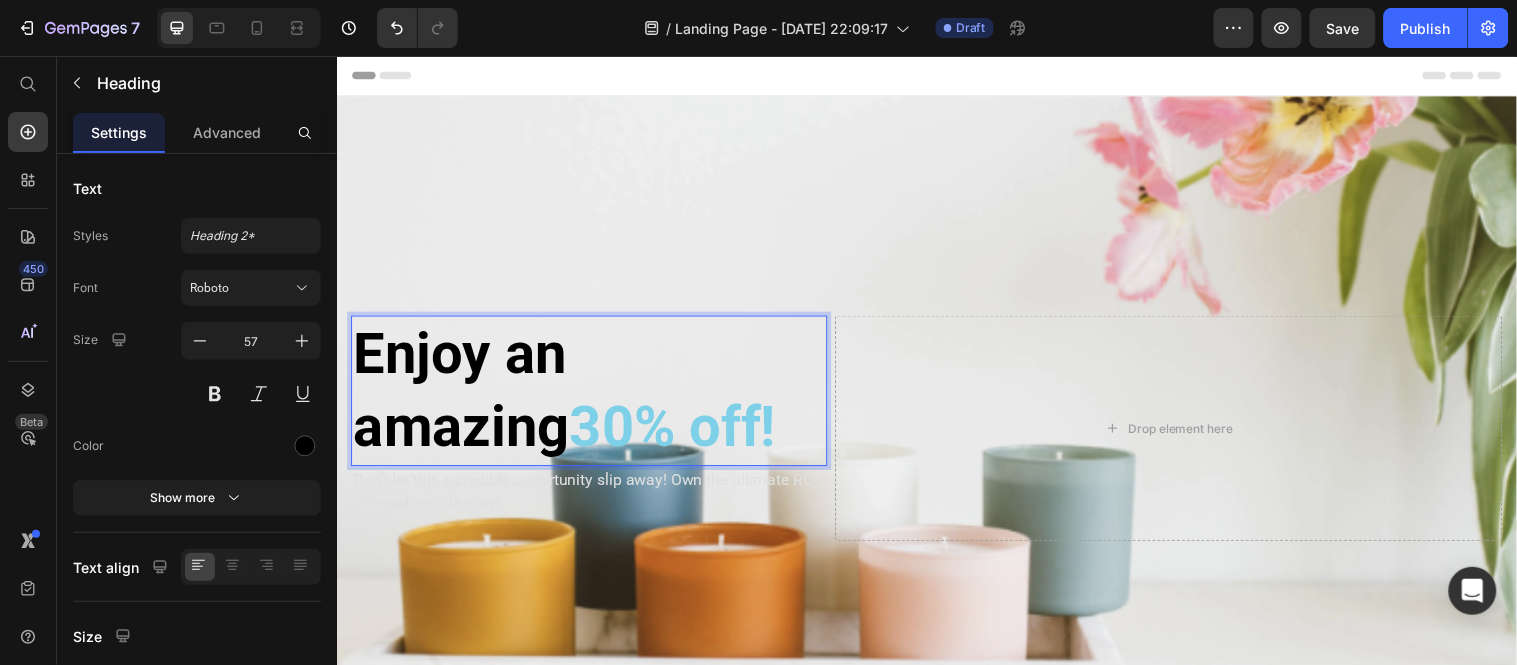 drag, startPoint x: 555, startPoint y: 442, endPoint x: 371, endPoint y: 377, distance: 195.14354 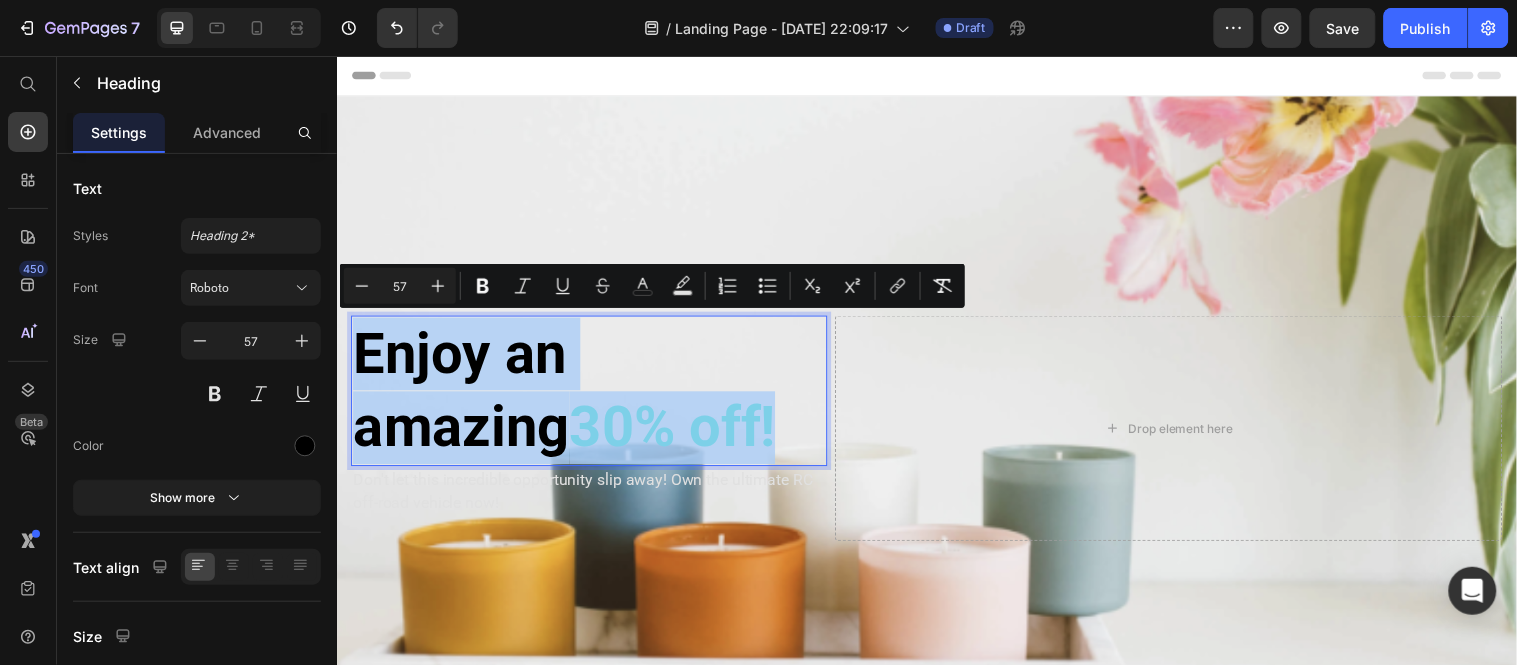 drag, startPoint x: 359, startPoint y: 349, endPoint x: 572, endPoint y: 409, distance: 221.2894 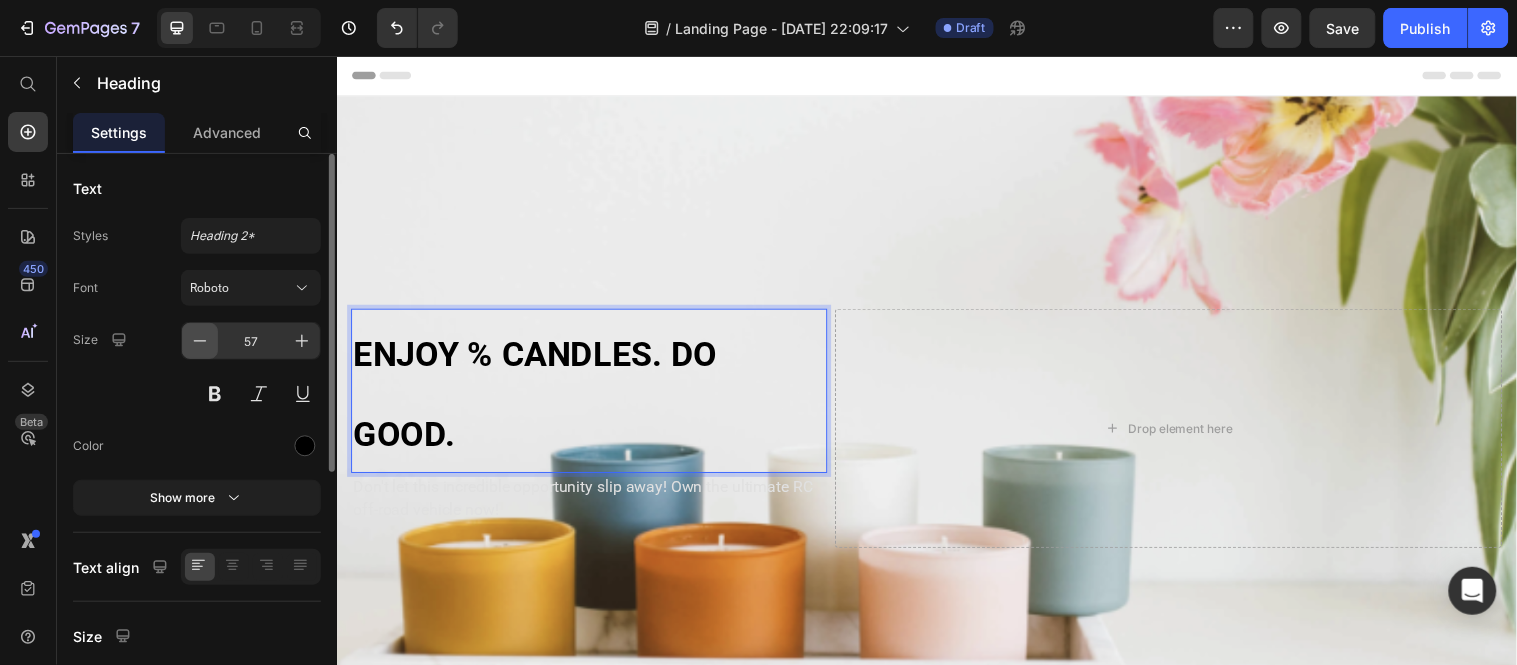 click 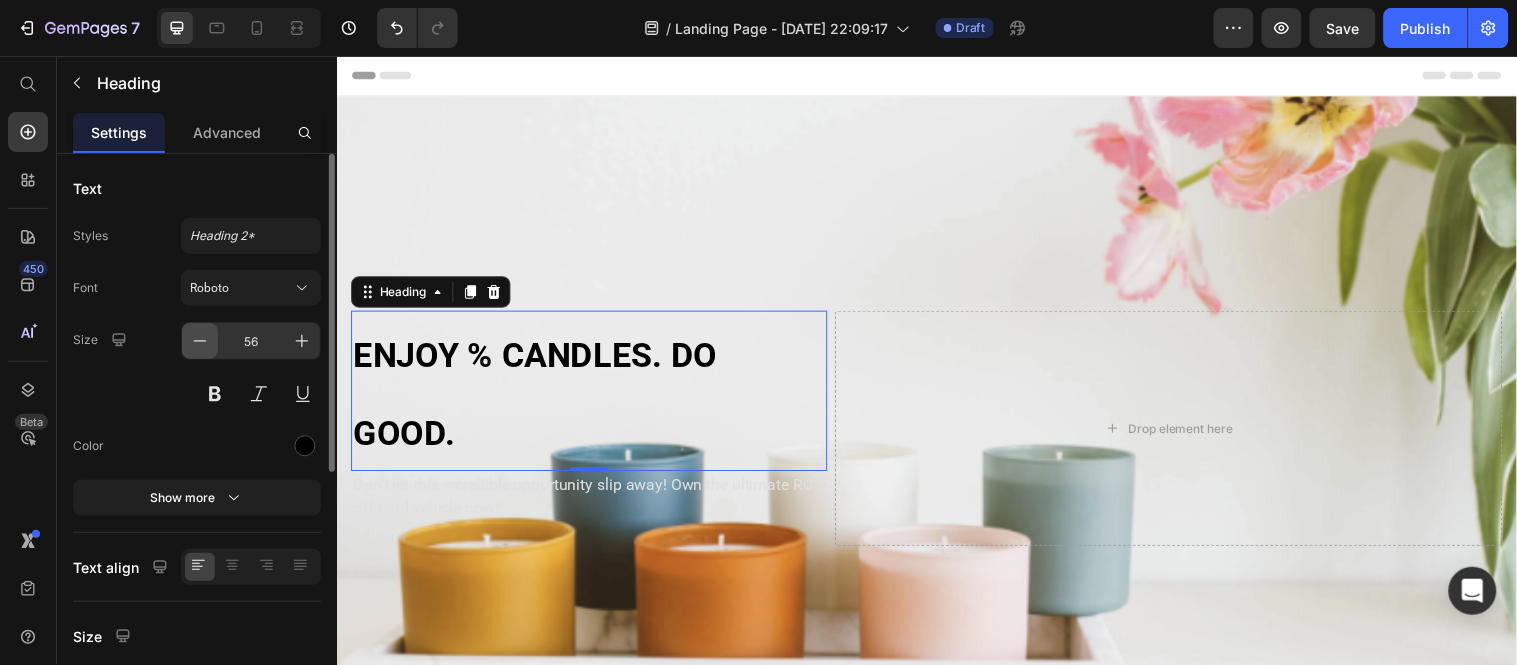 click 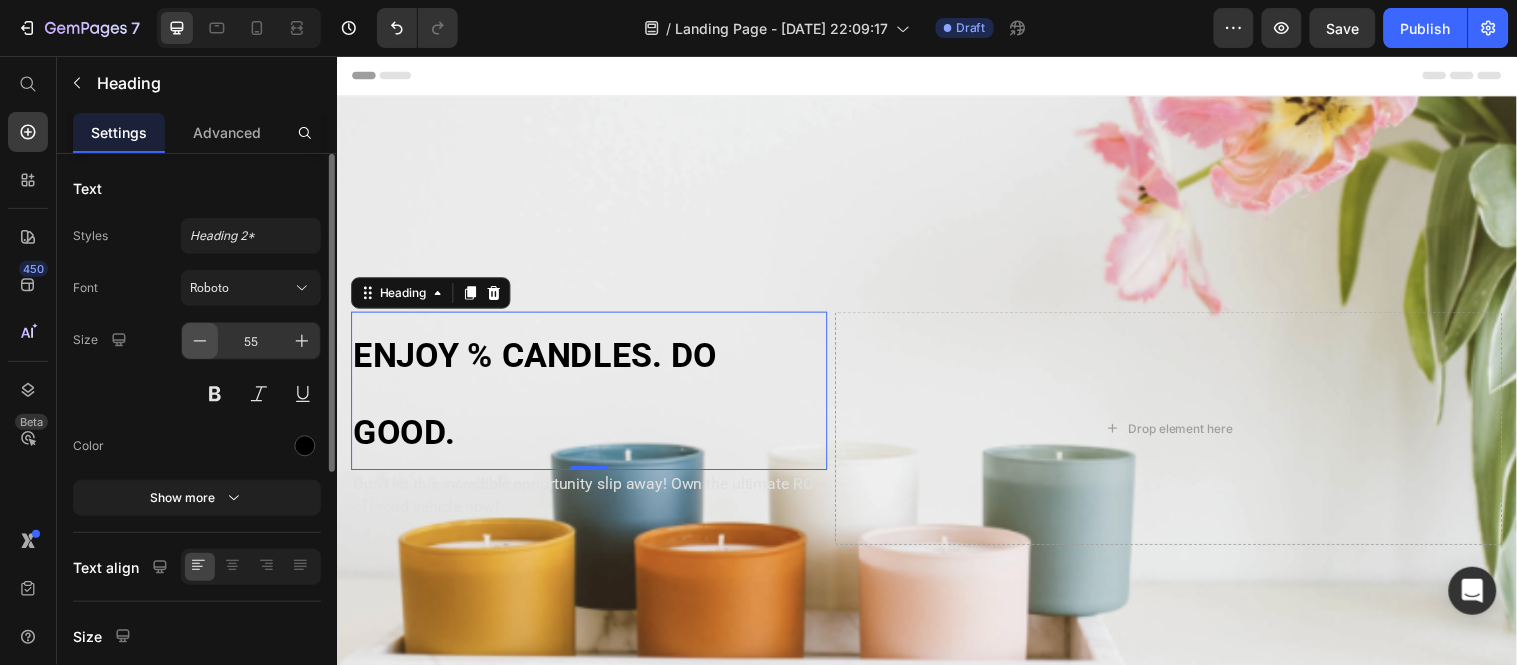 click 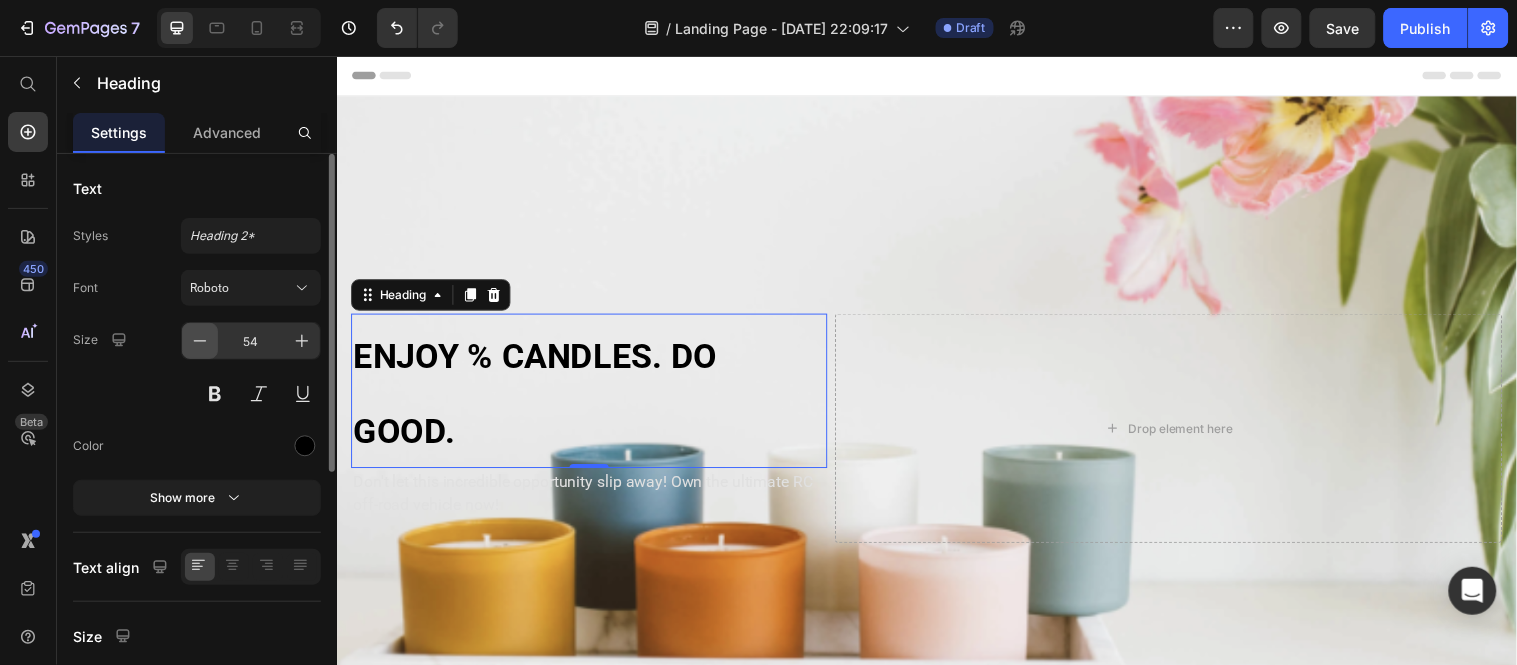 click 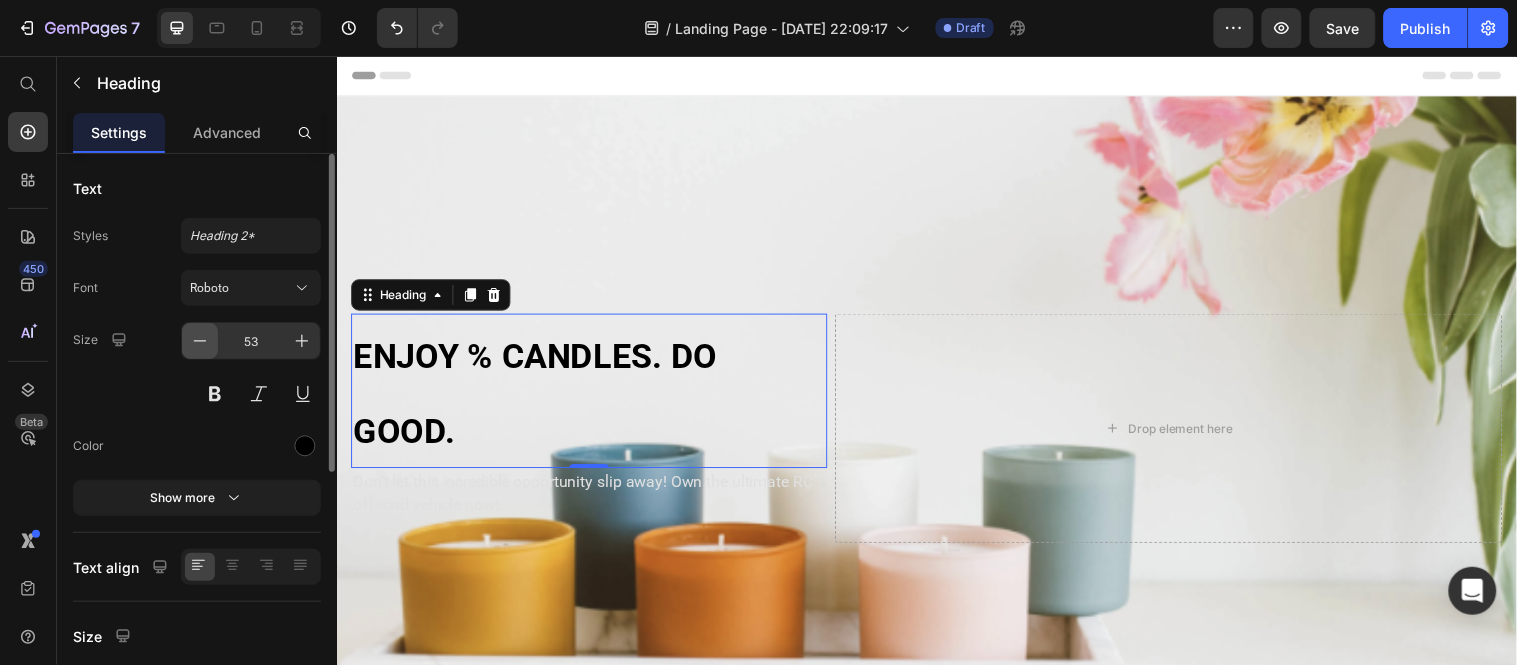 click 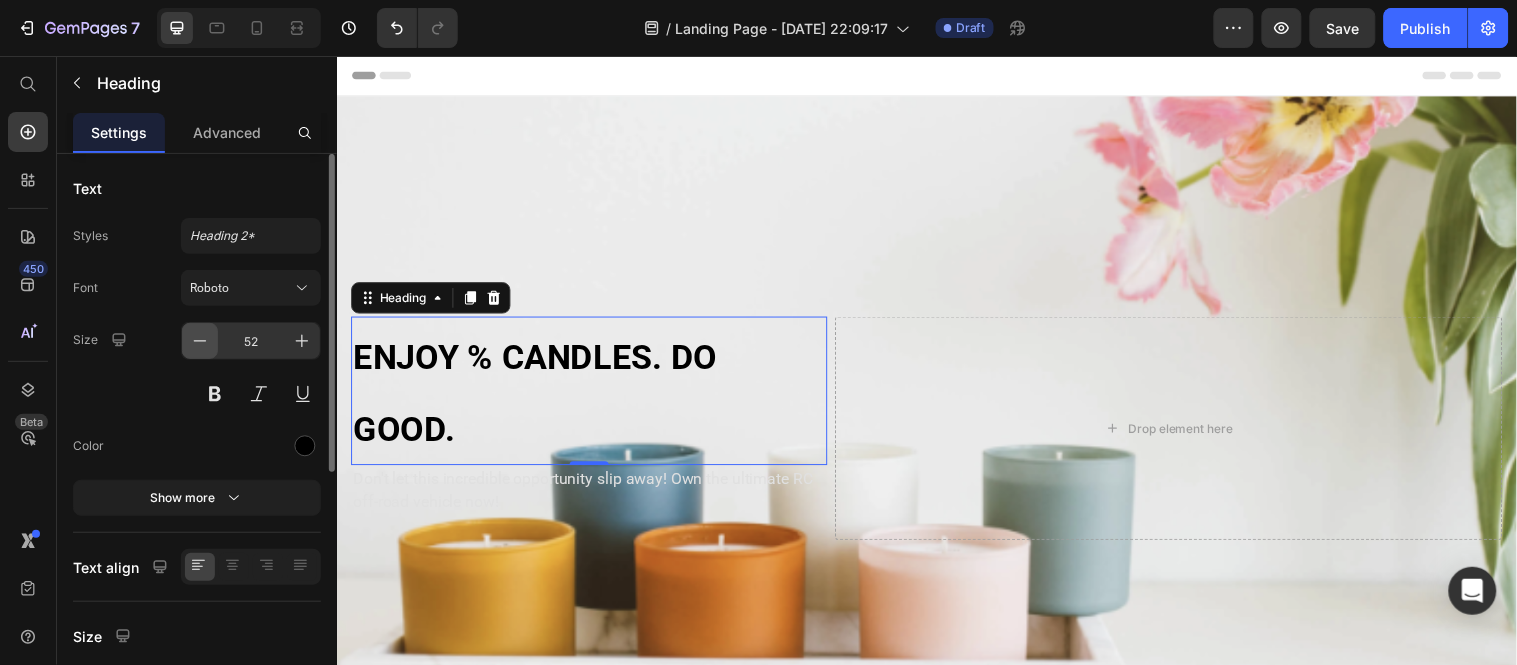 click 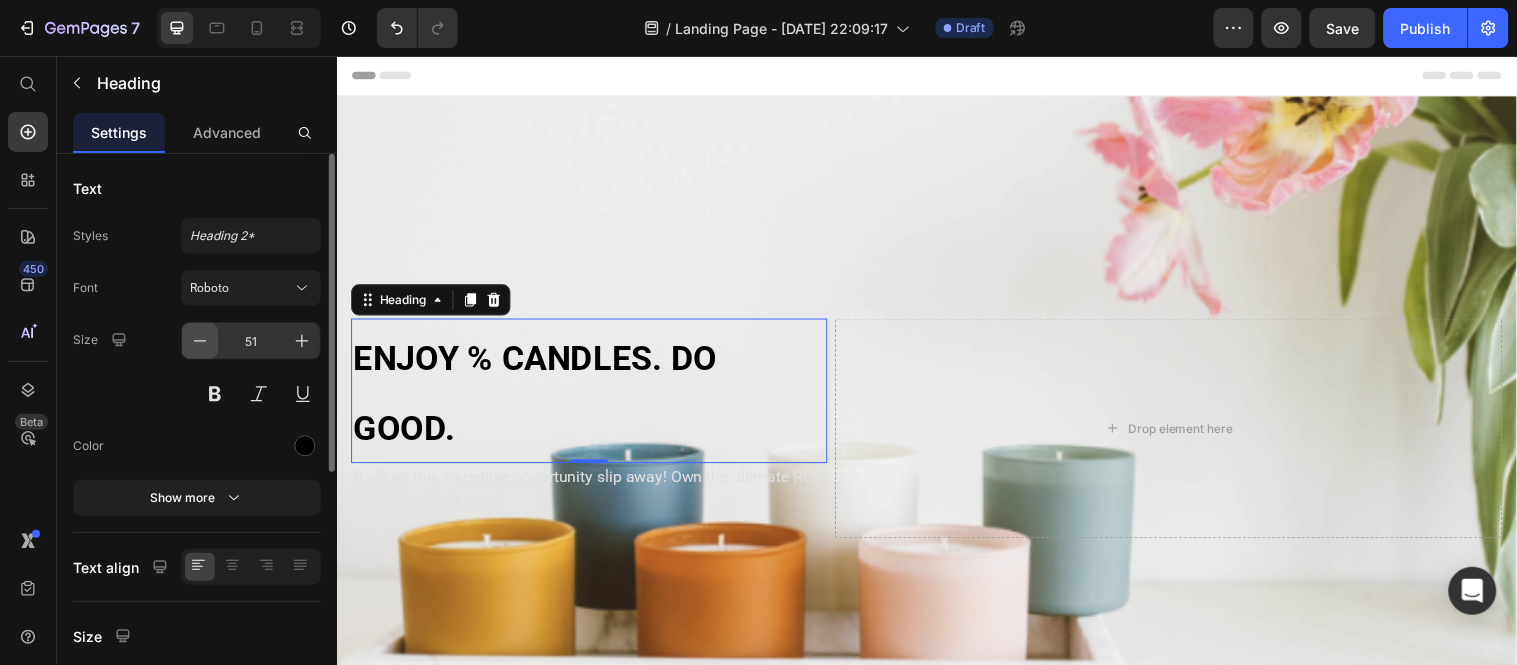click 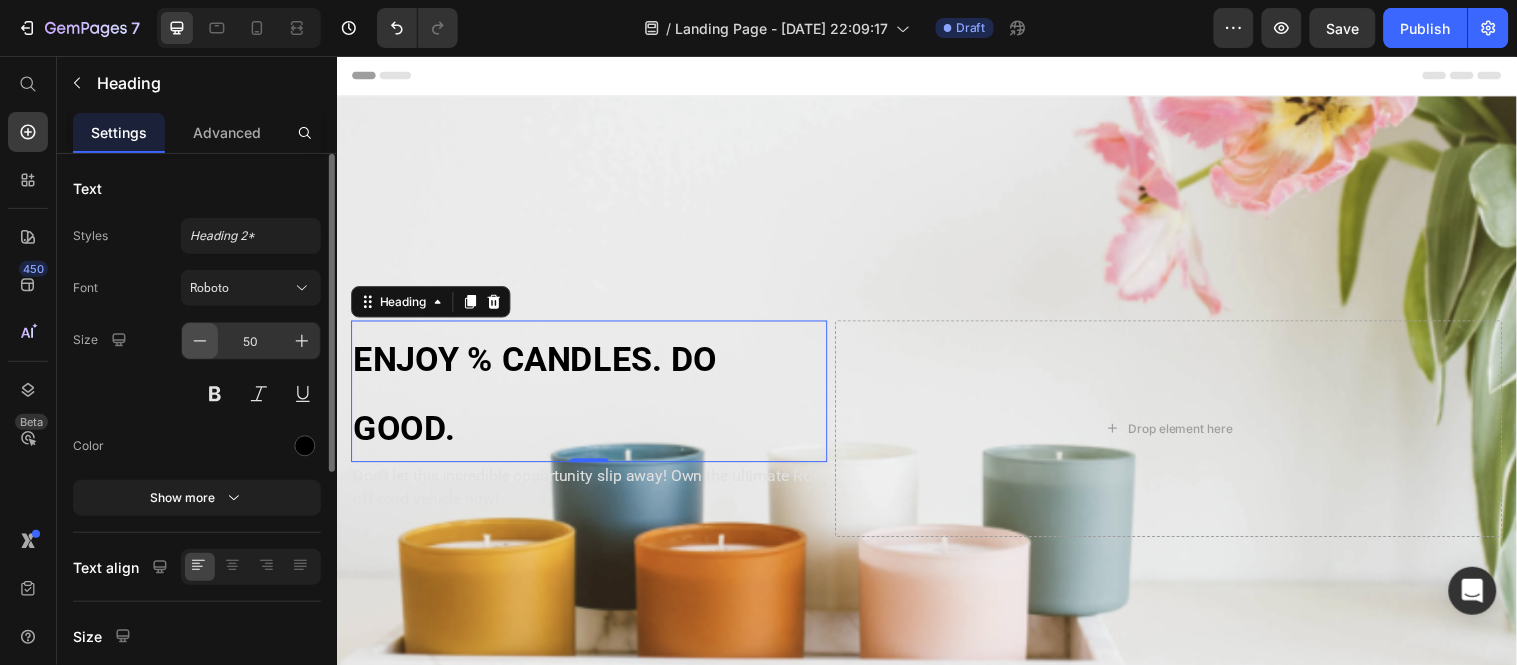 click 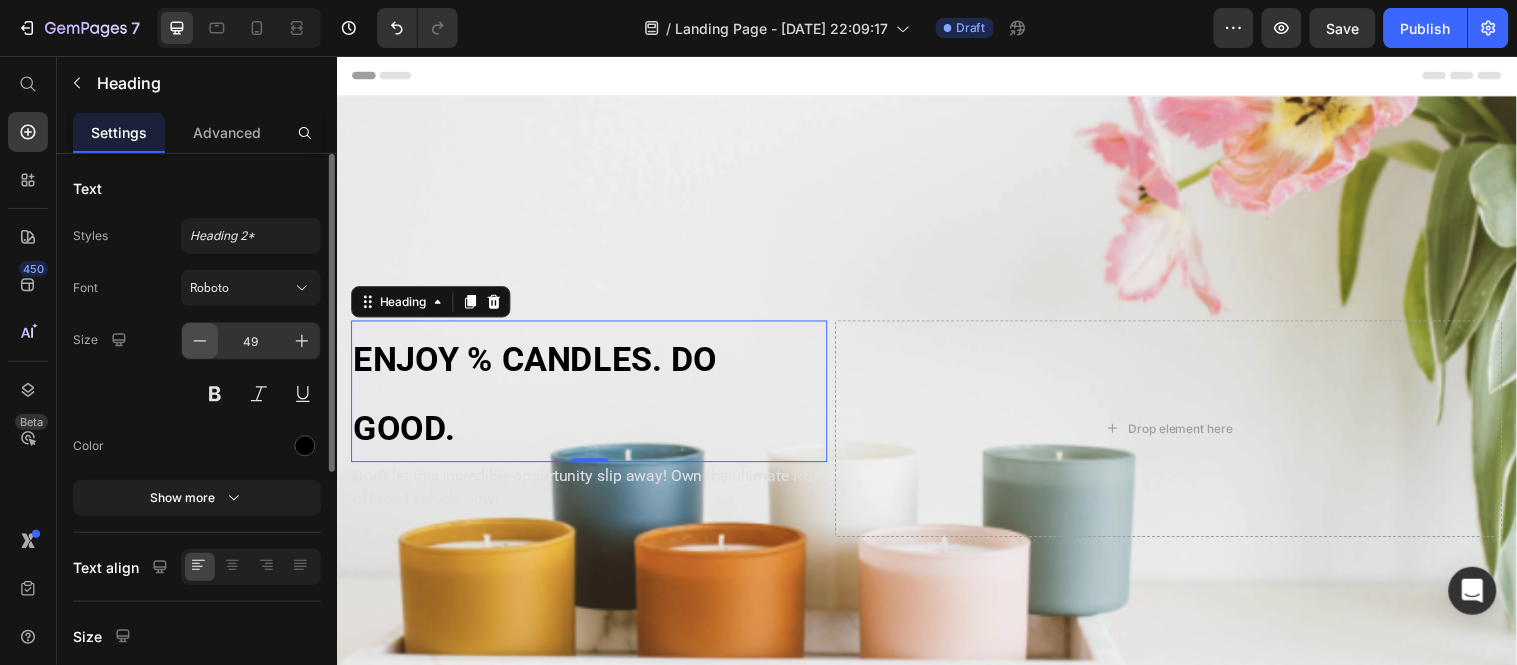 click 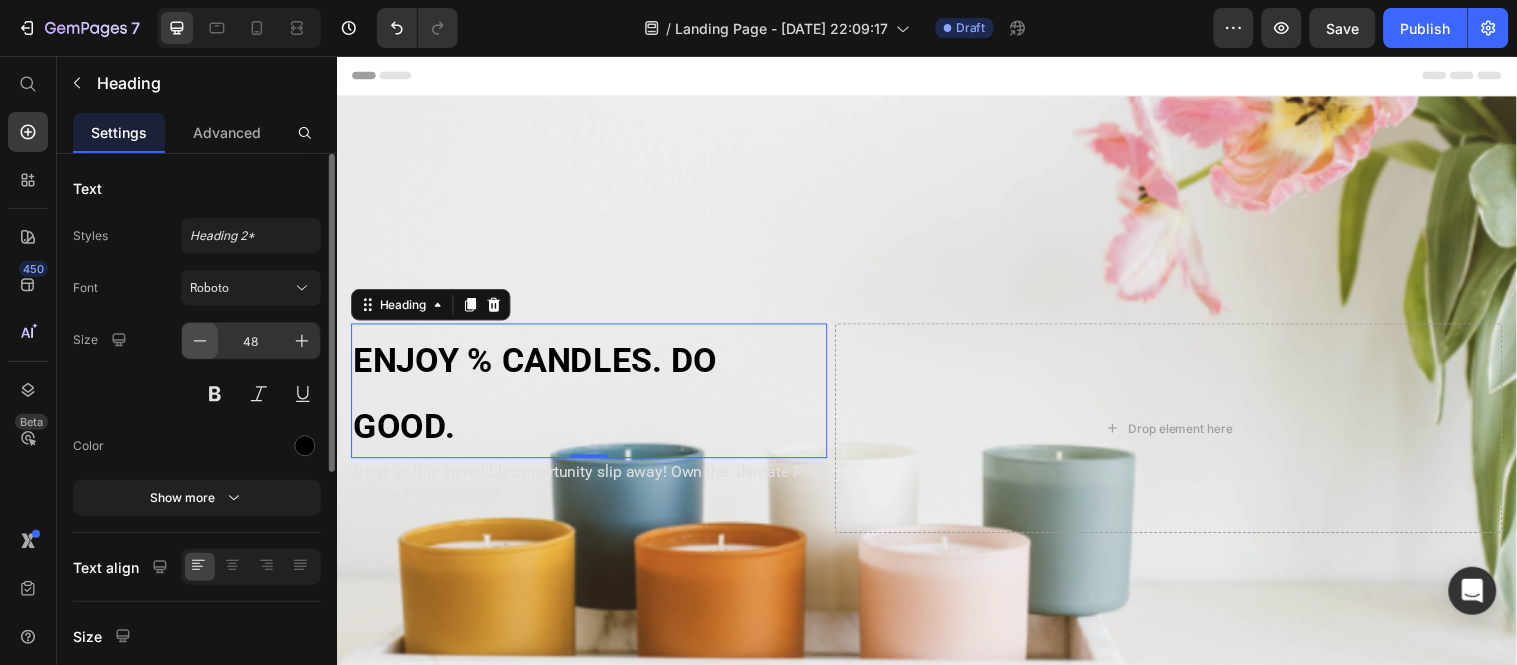 click 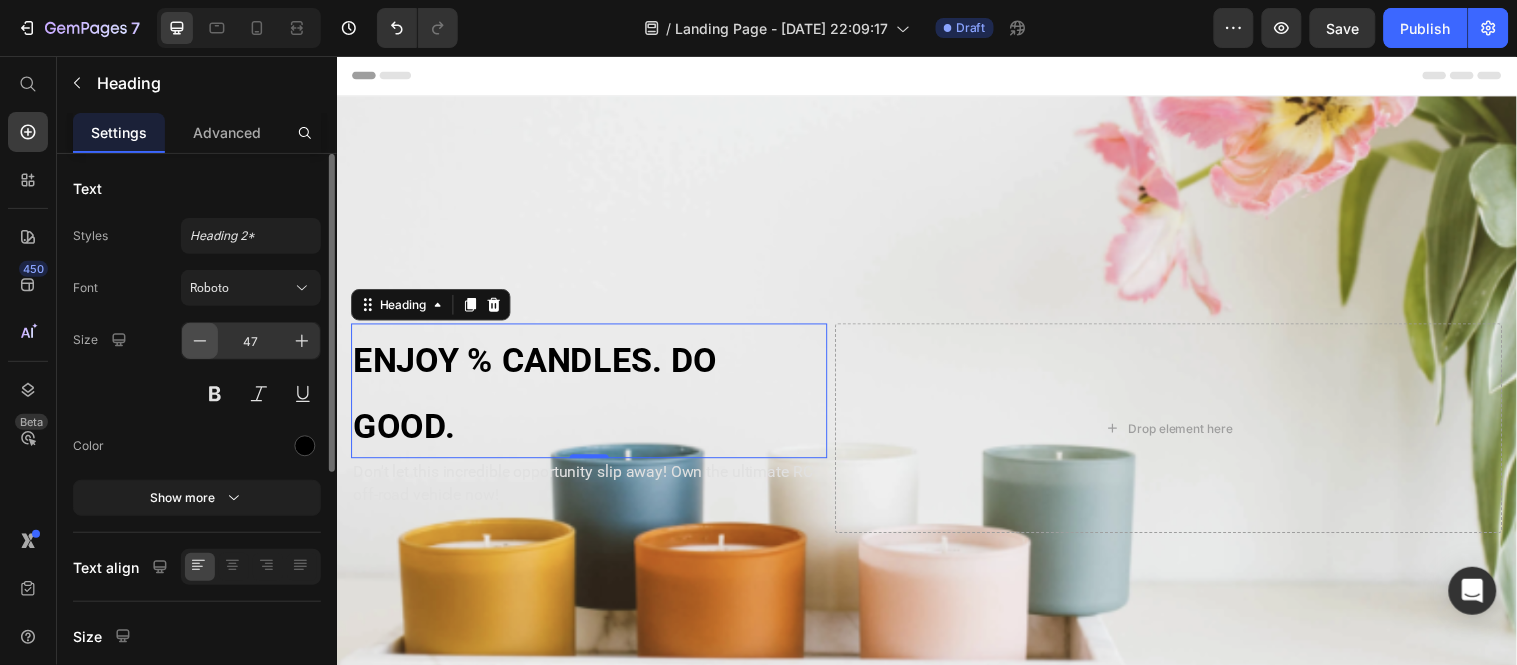 click 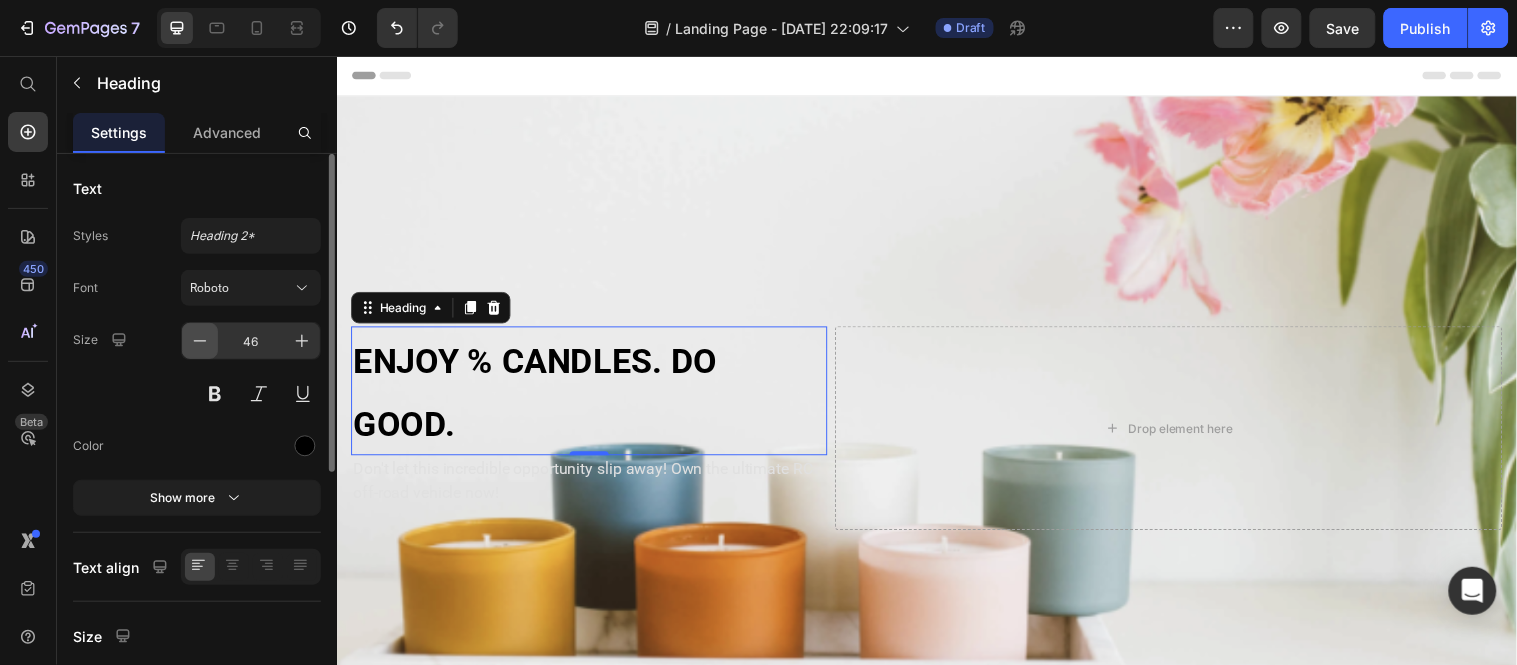 click 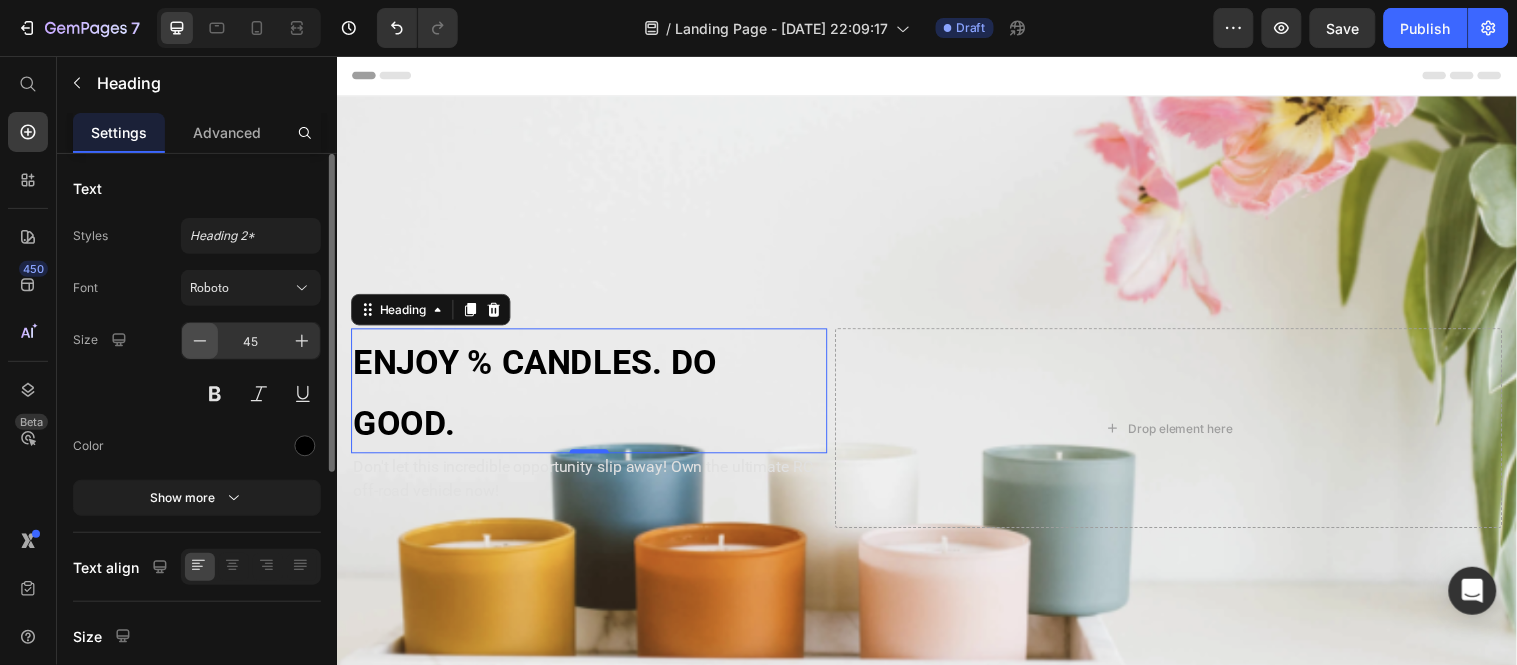 click 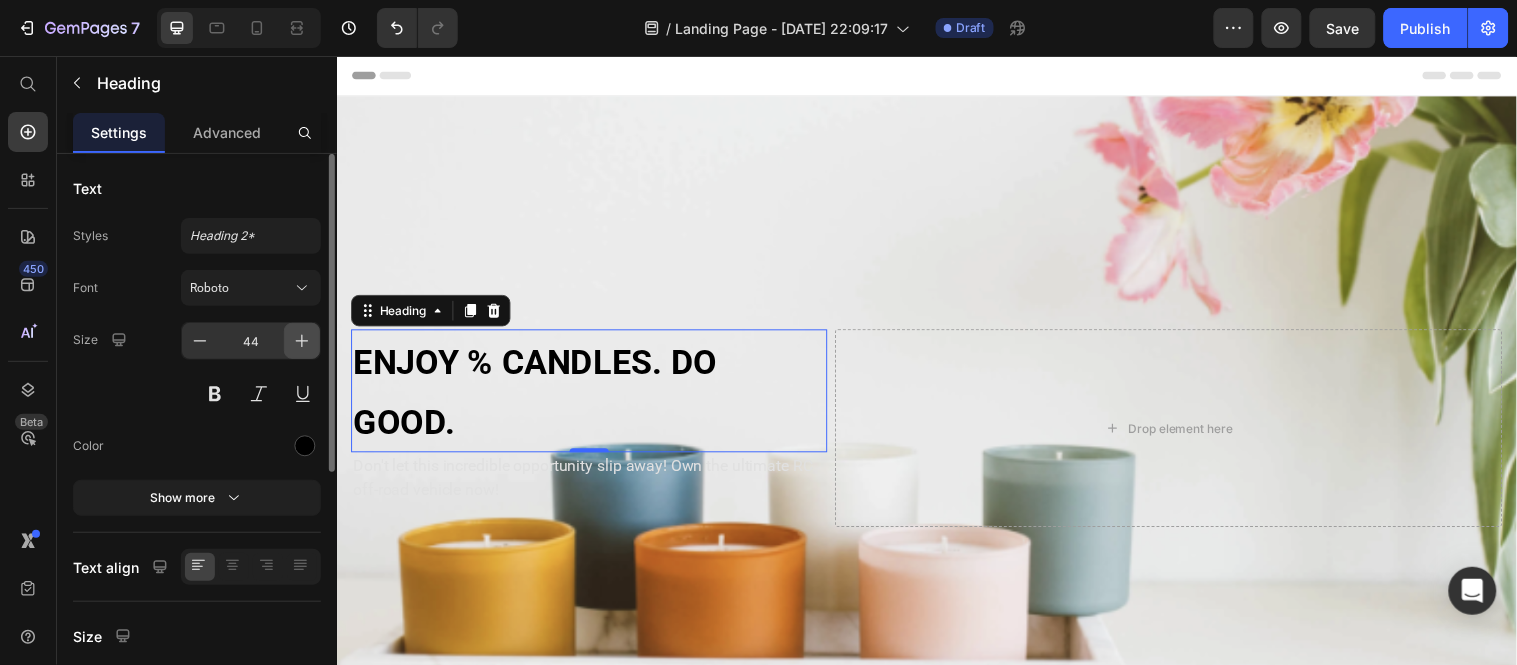 click 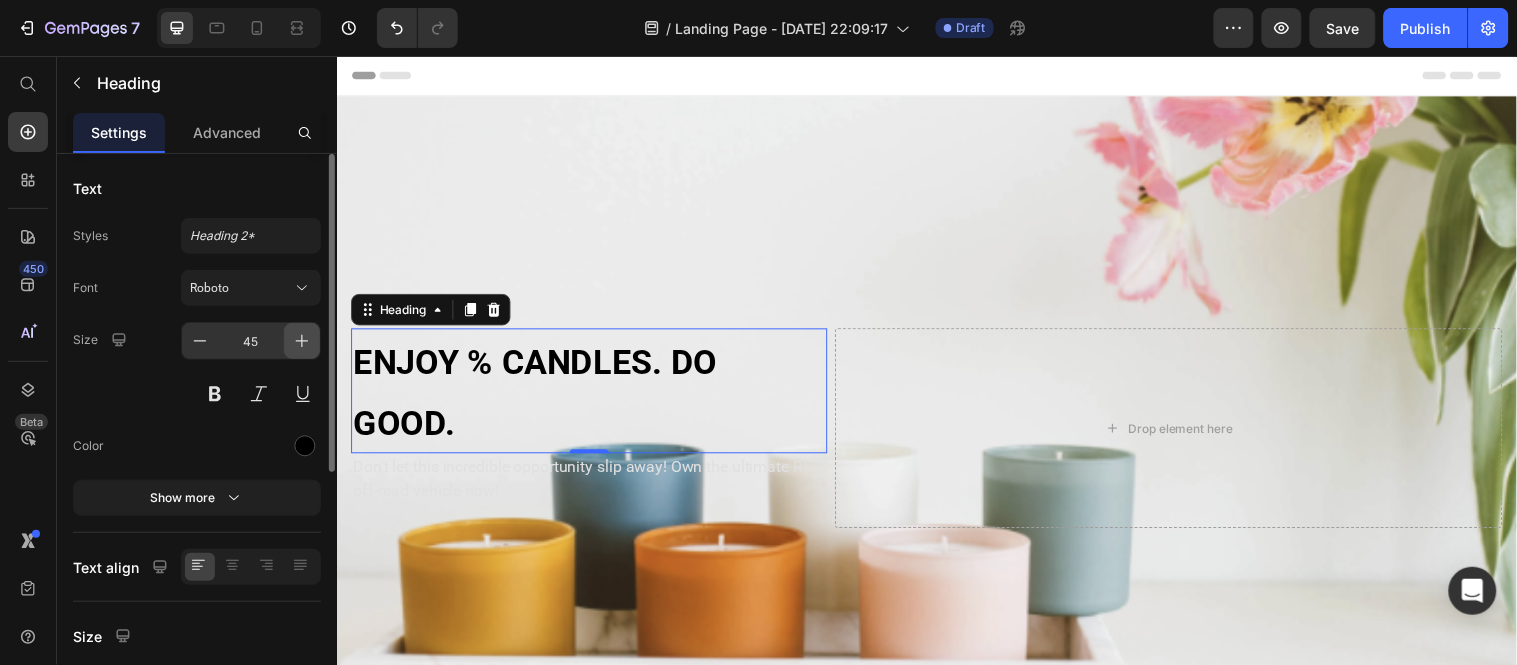 click 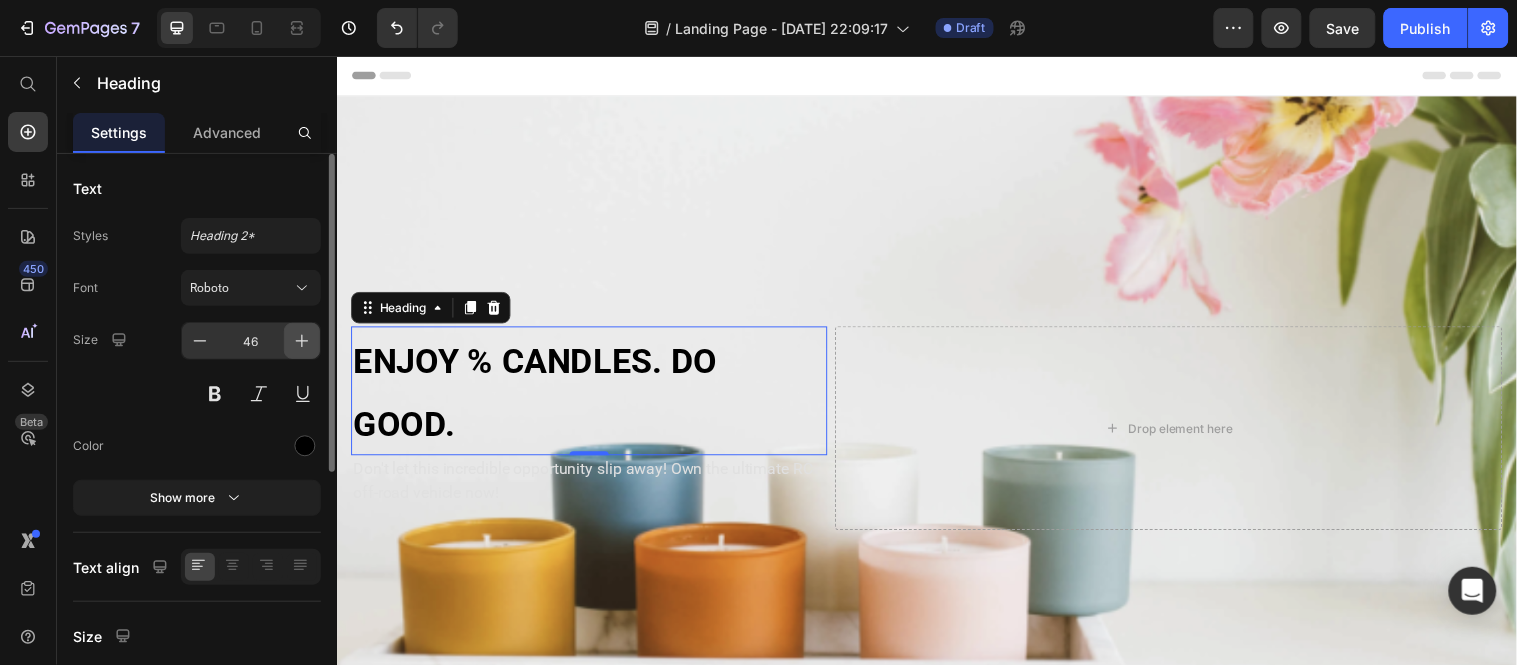 click 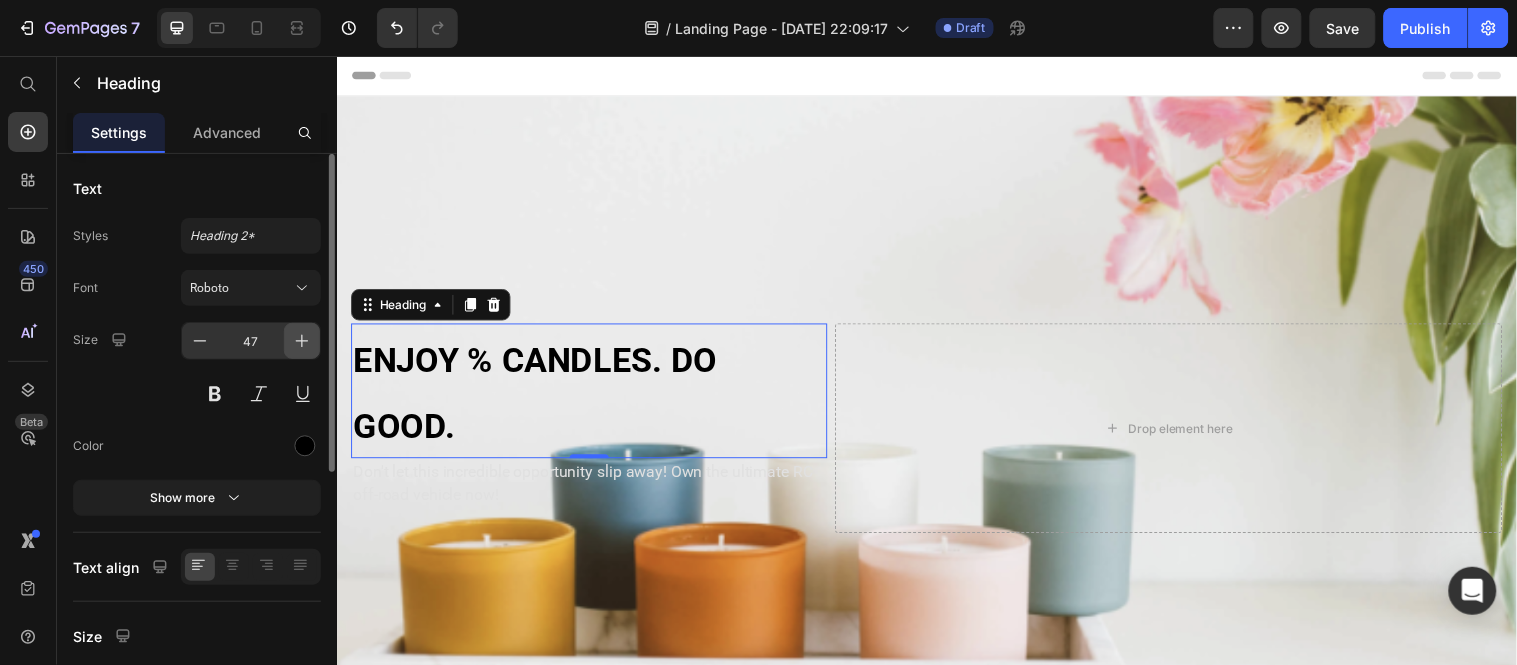 click 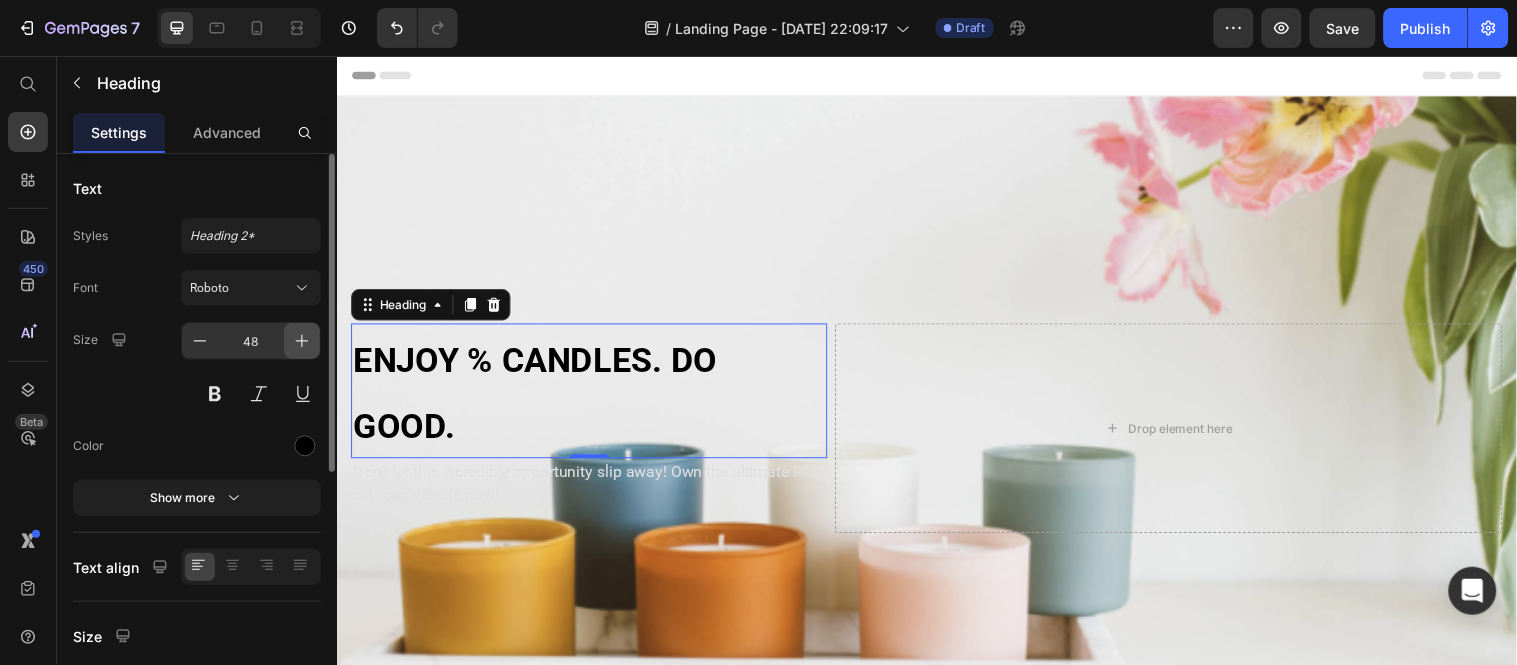 click 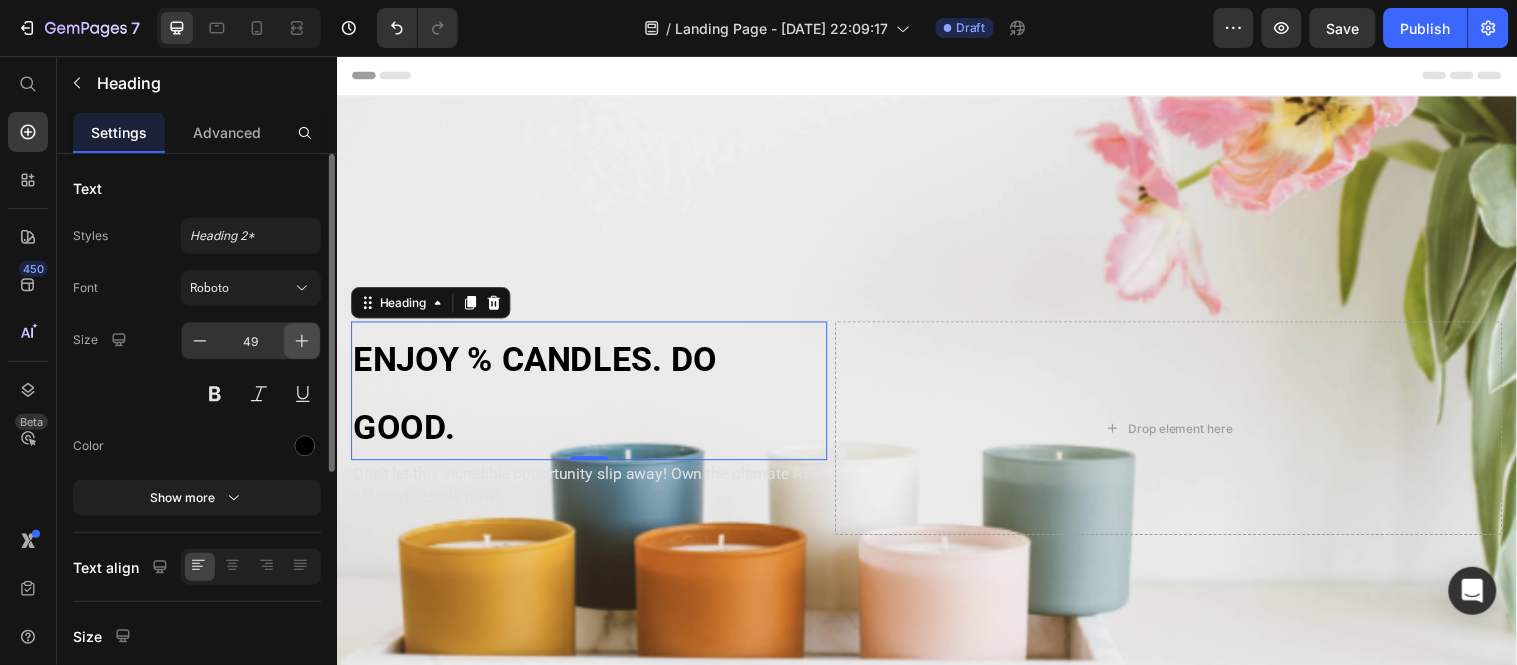 click 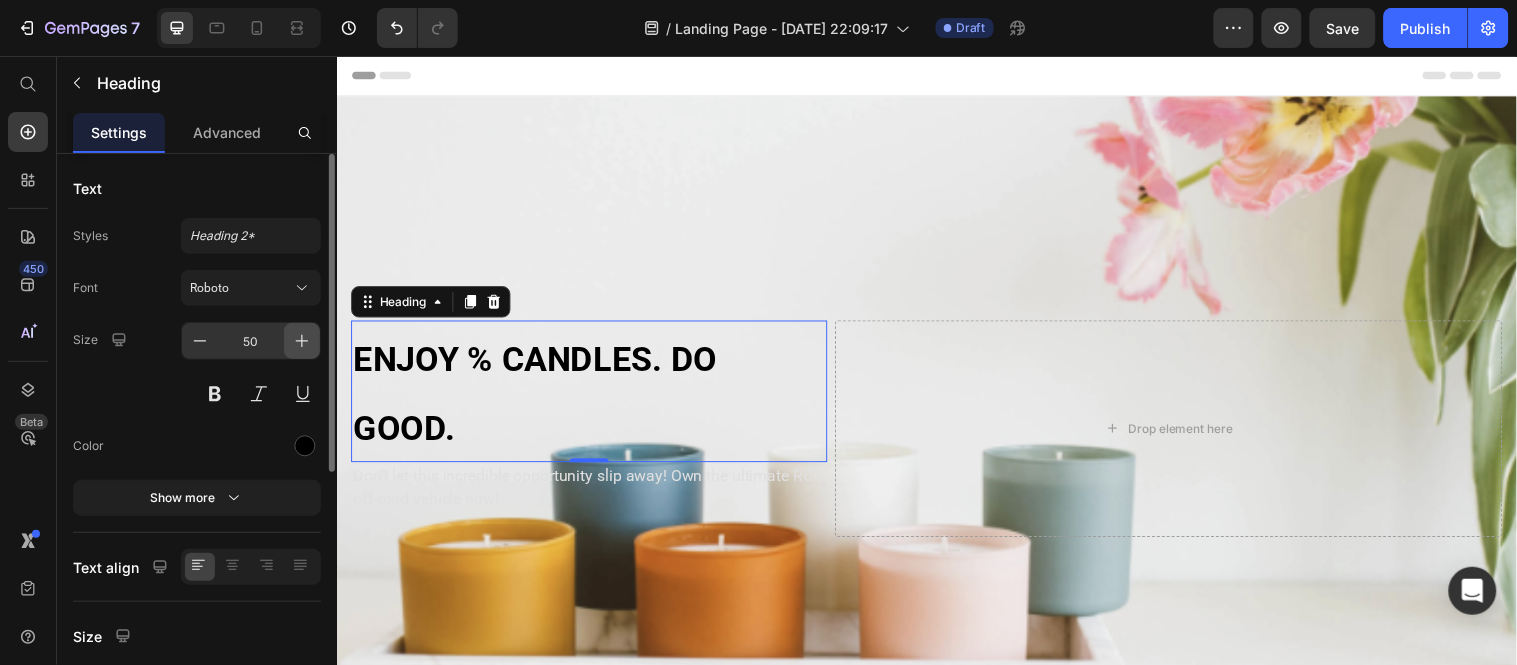 click 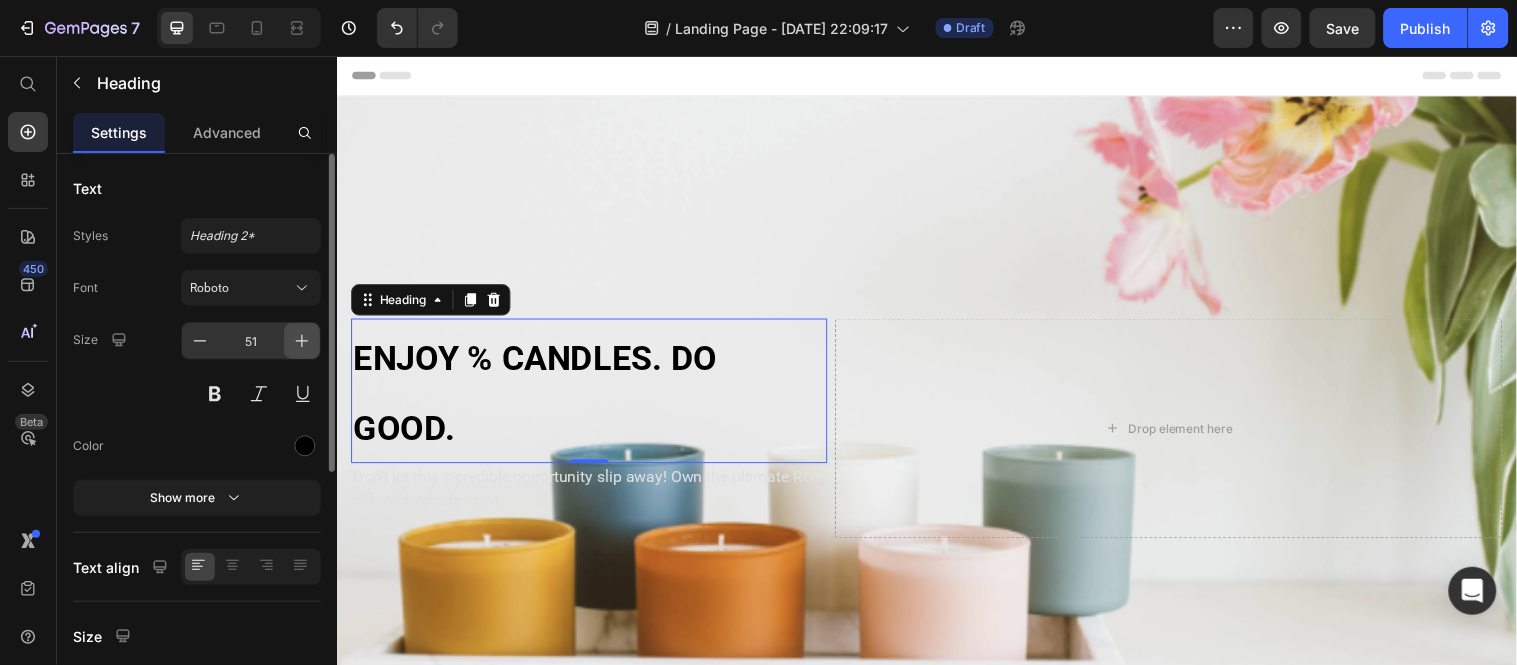 click 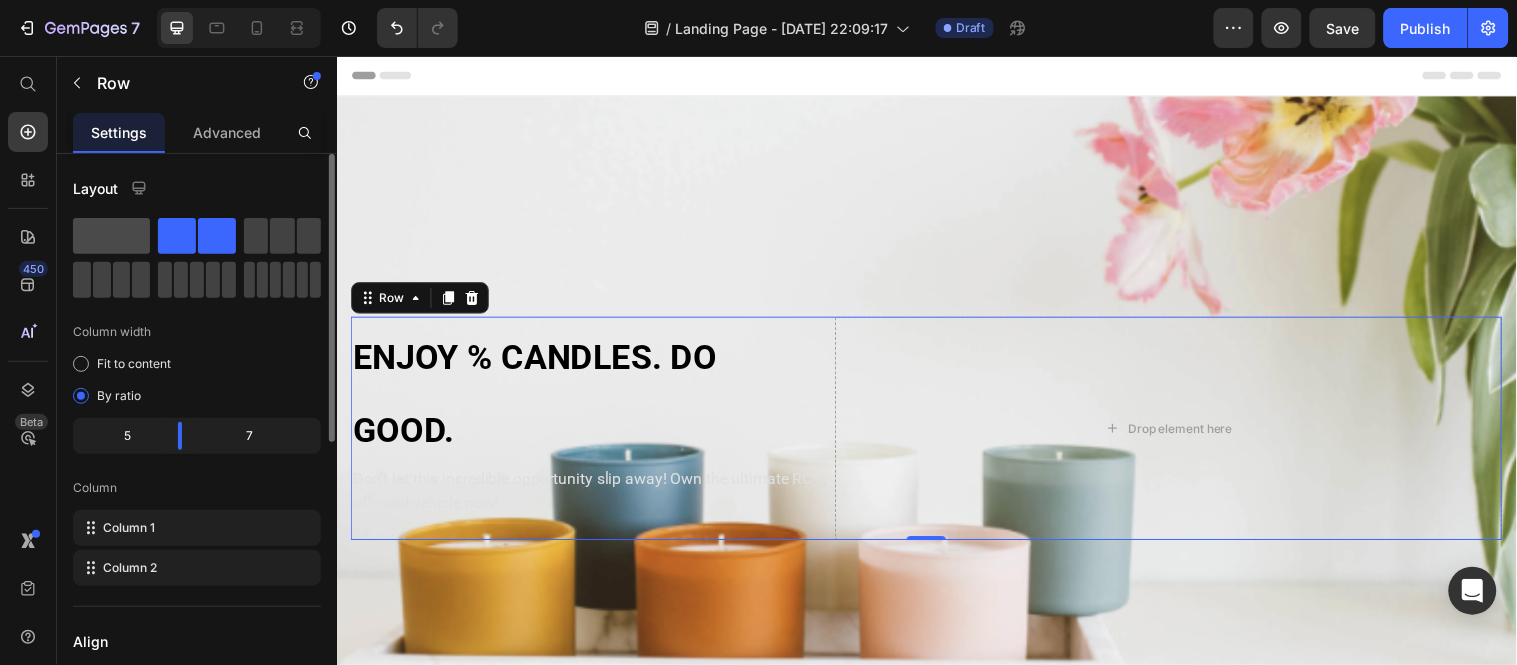 click 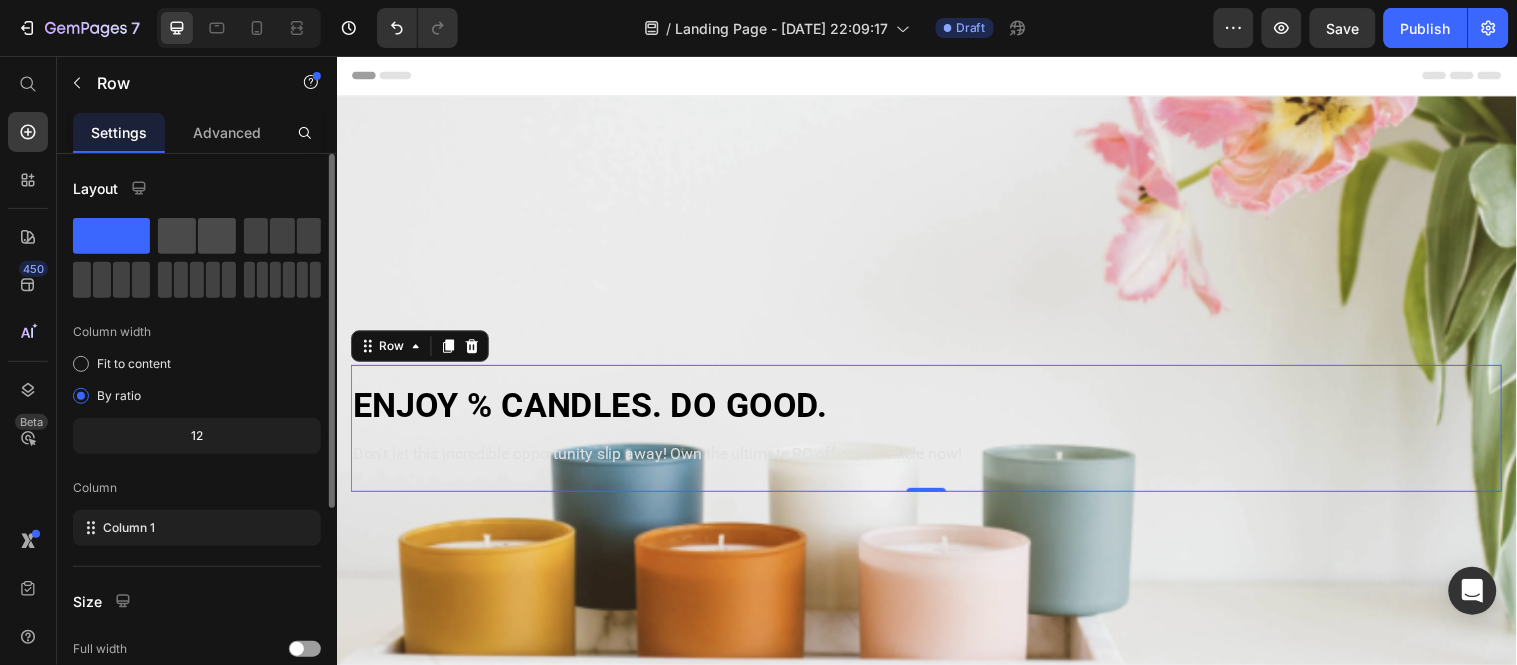 click 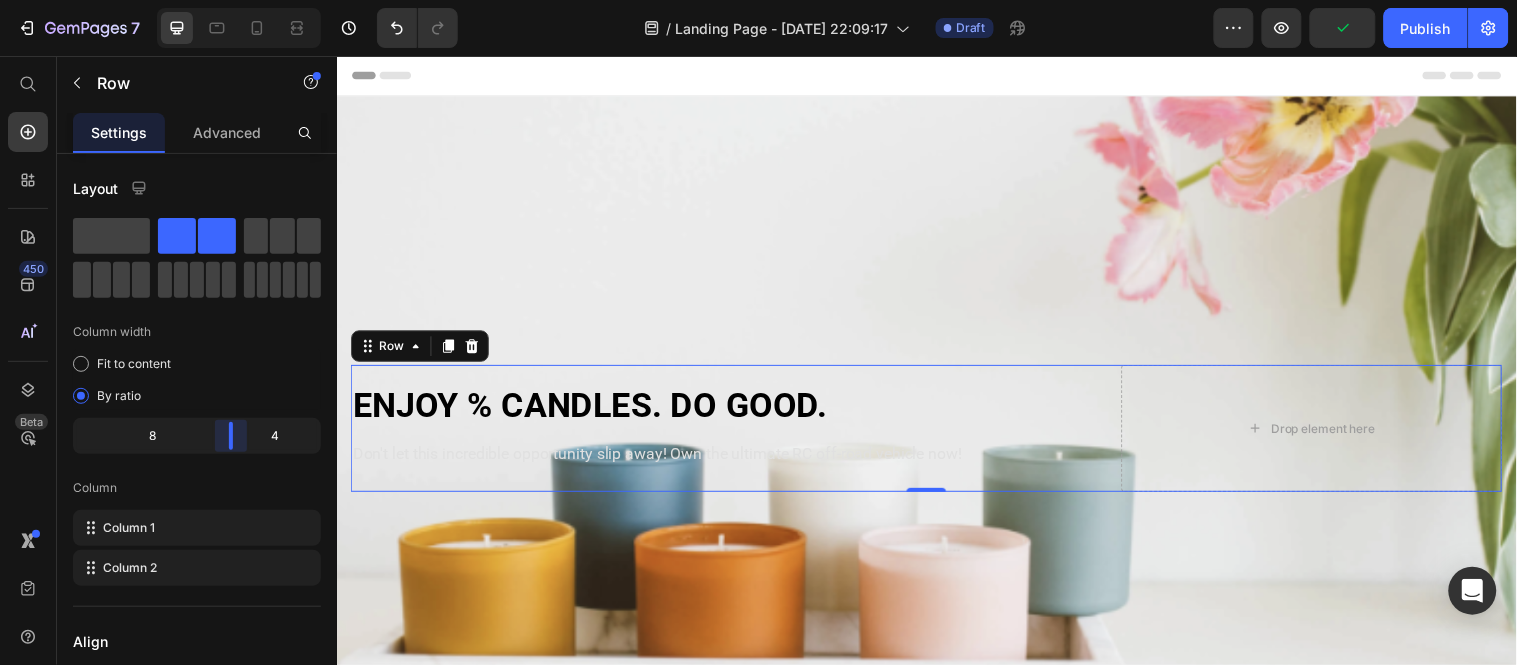 drag, startPoint x: 197, startPoint y: 440, endPoint x: 241, endPoint y: 443, distance: 44.102154 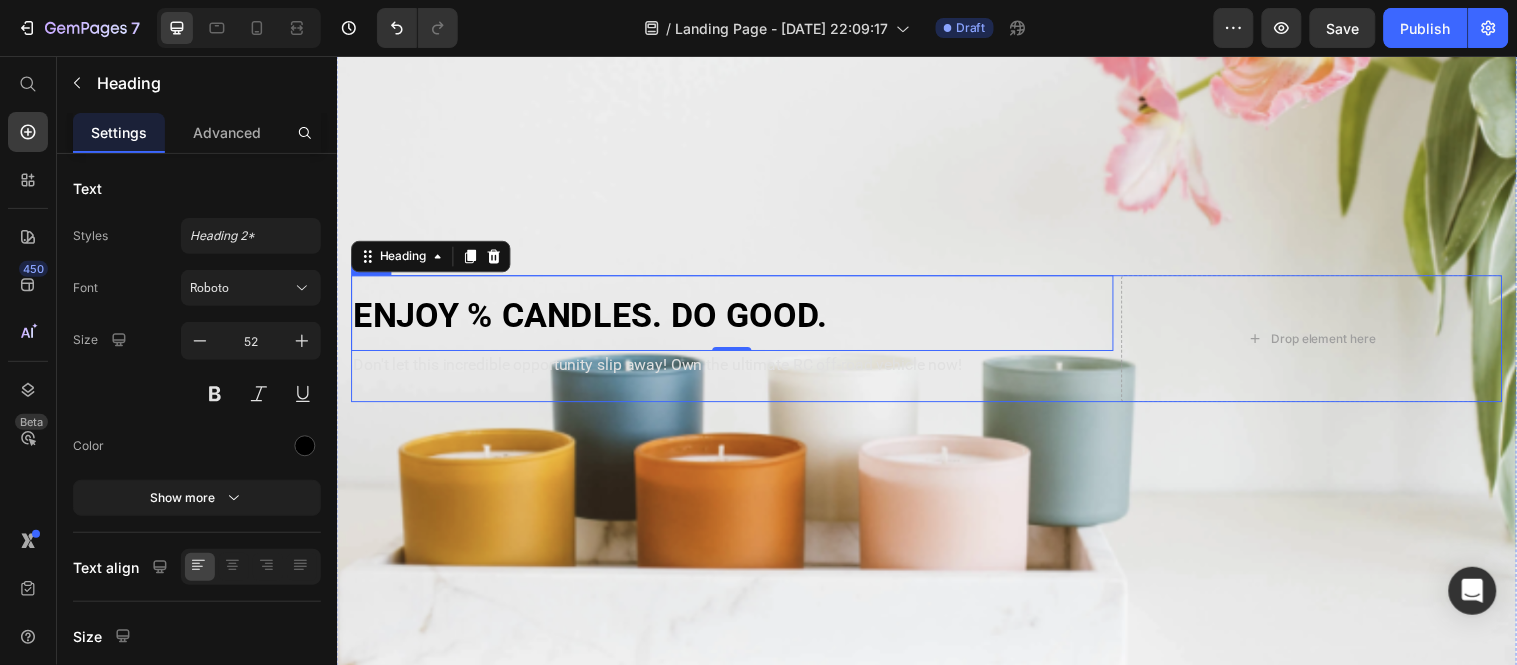 scroll, scrollTop: 90, scrollLeft: 0, axis: vertical 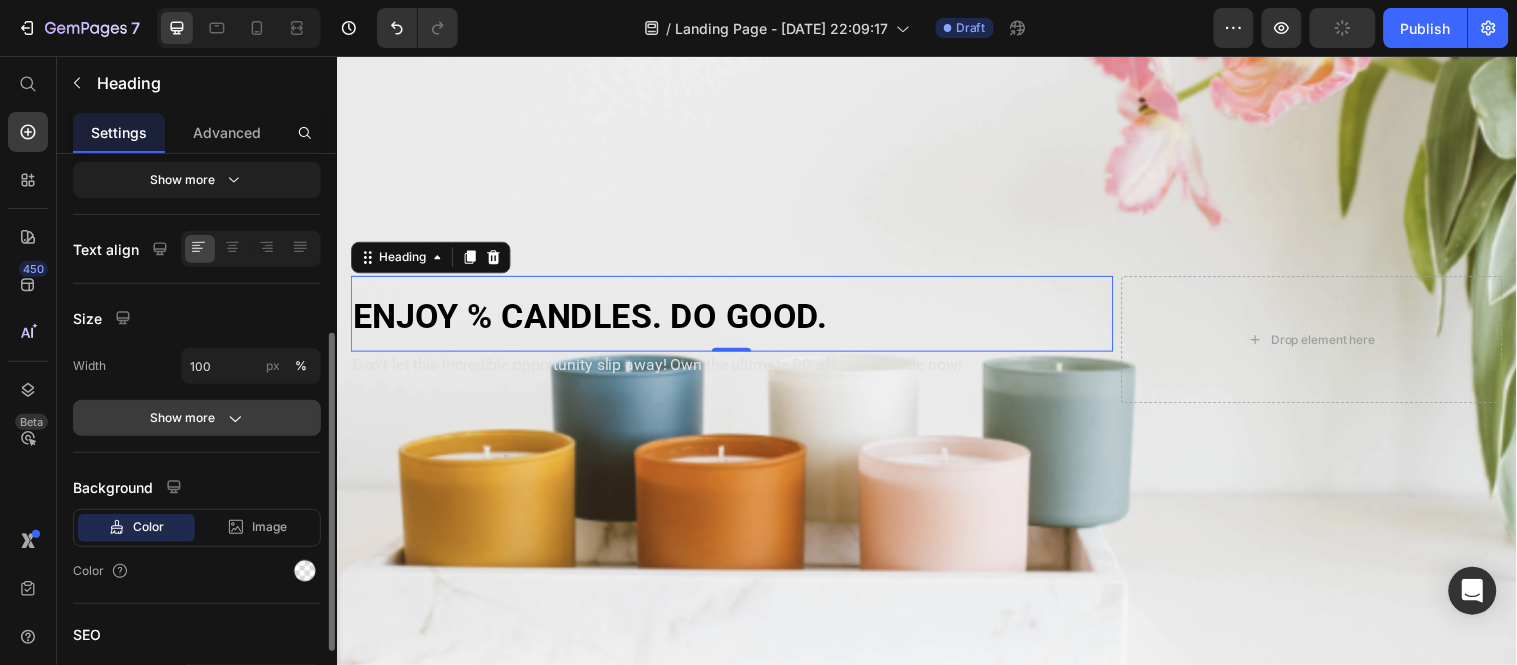 click on "Show more" at bounding box center [197, 418] 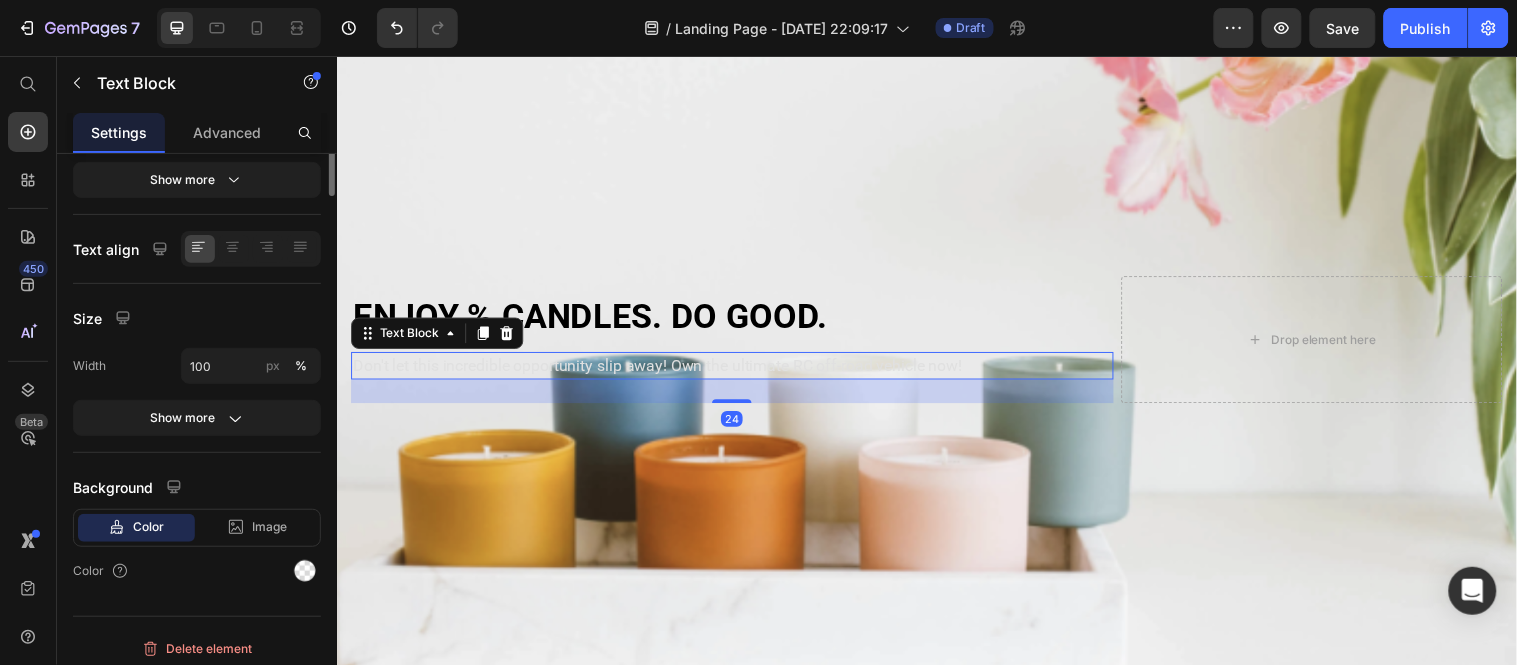 scroll, scrollTop: 0, scrollLeft: 0, axis: both 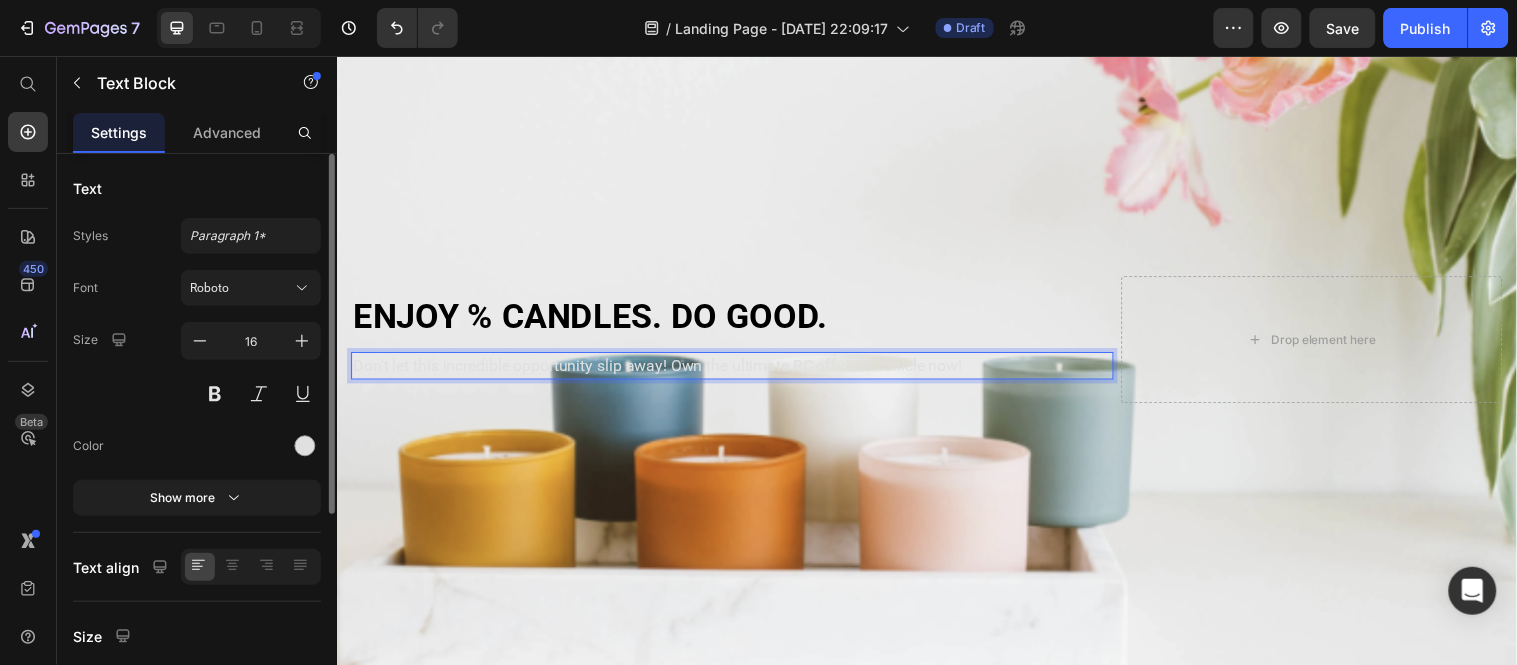 click on "⁠⁠⁠⁠⁠⁠⁠ ENJOY % CANDLES. DO GOOD. Heading Don't let this incredible opportunity slip away! Own the ultimate RC off-road vehicle now! Text Block   24" at bounding box center (738, 344) 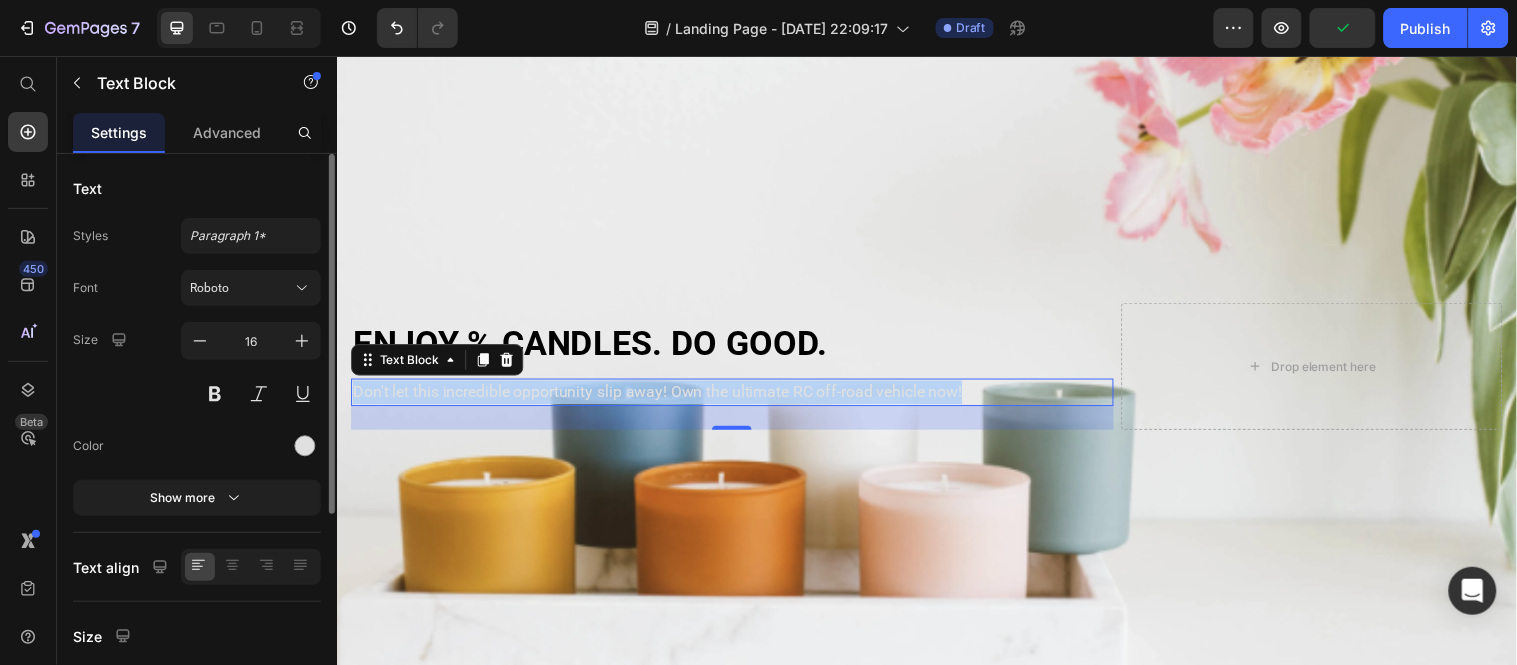 drag, startPoint x: 1027, startPoint y: 389, endPoint x: 350, endPoint y: 425, distance: 677.9565 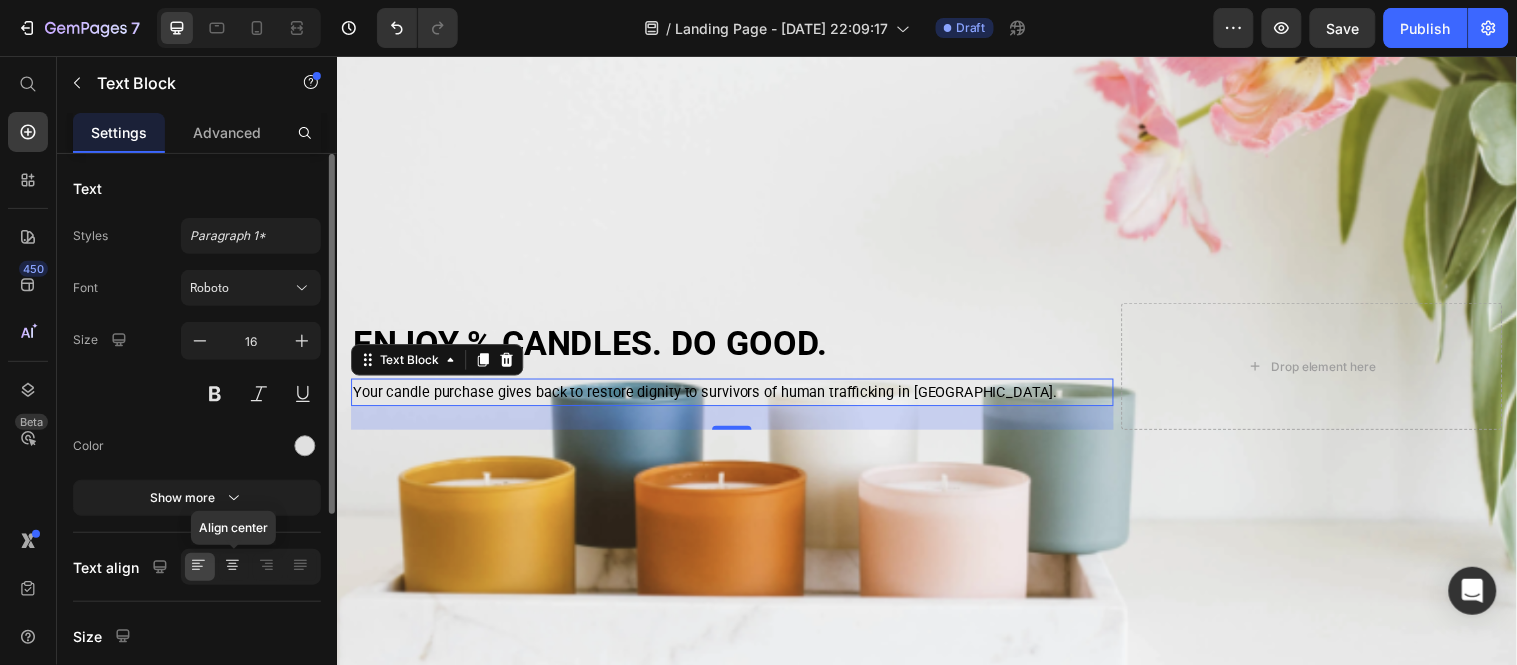 click 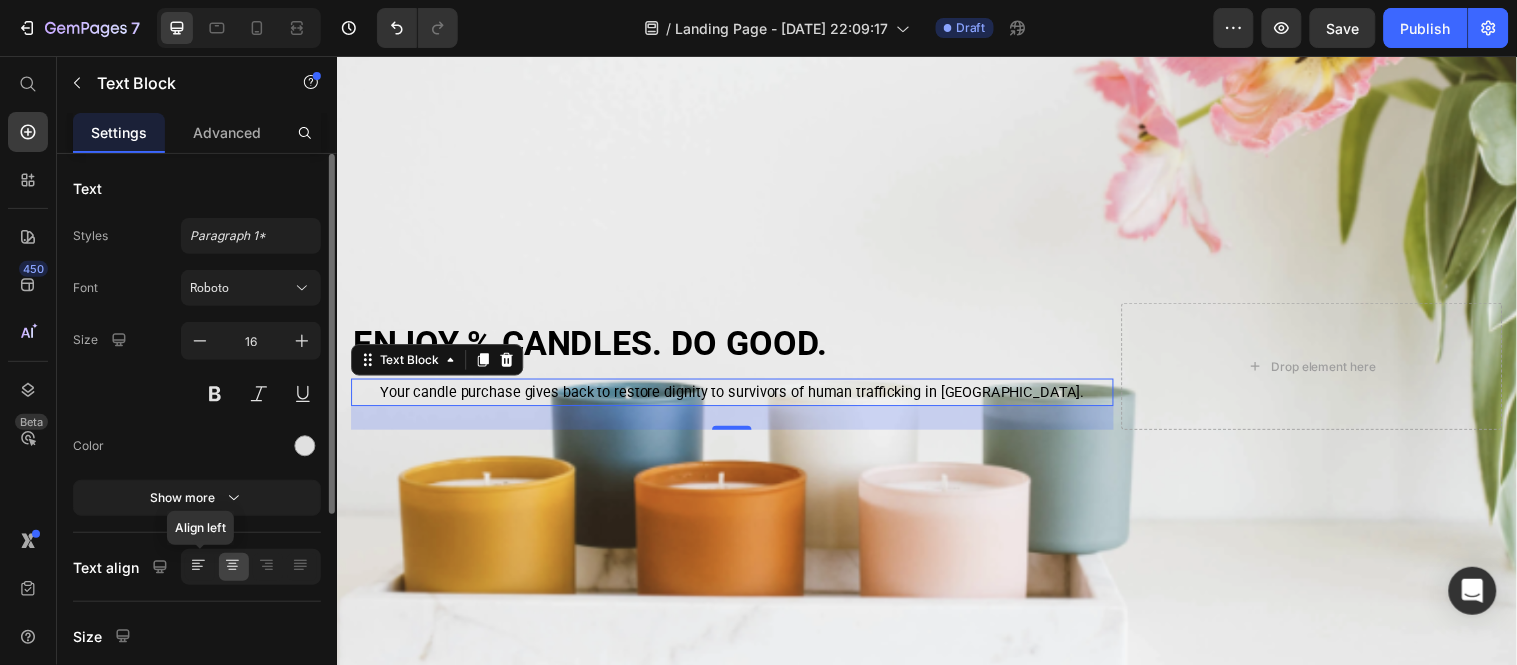 drag, startPoint x: 183, startPoint y: 573, endPoint x: 198, endPoint y: 571, distance: 15.132746 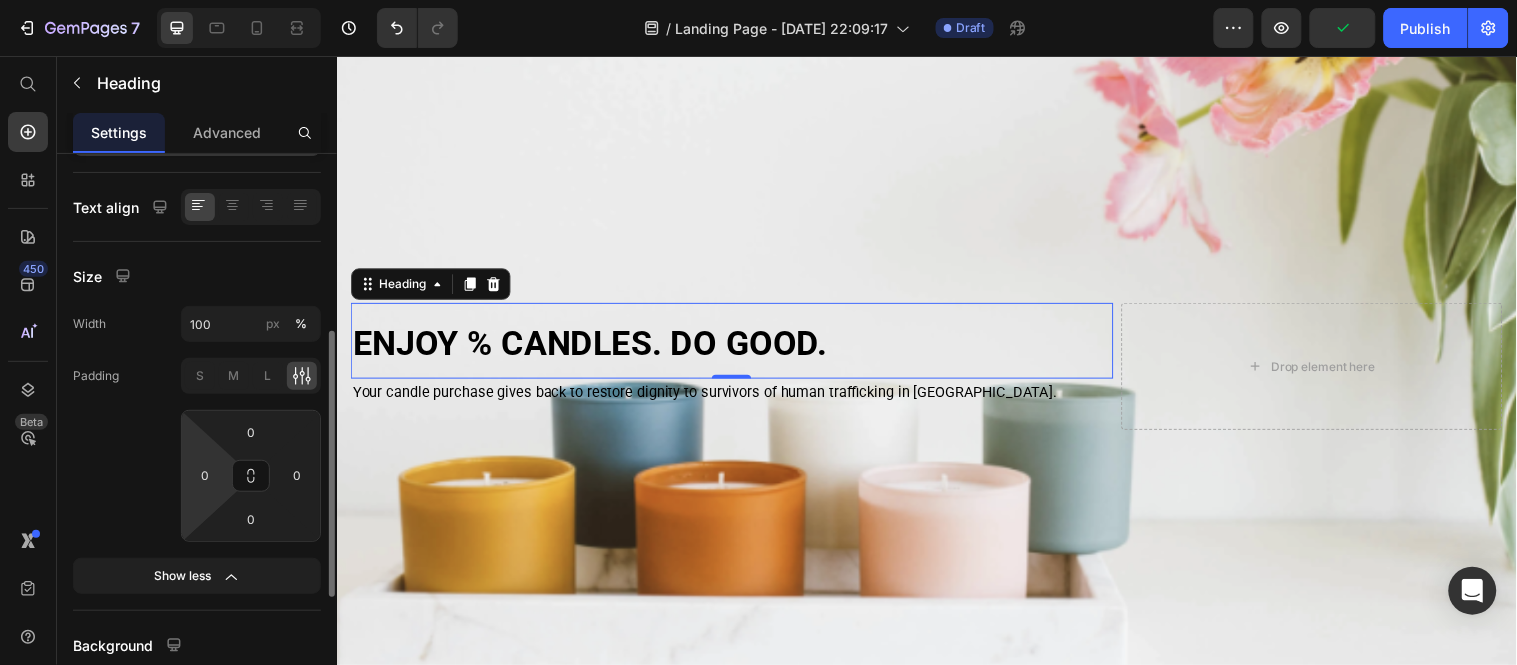 scroll, scrollTop: 366, scrollLeft: 0, axis: vertical 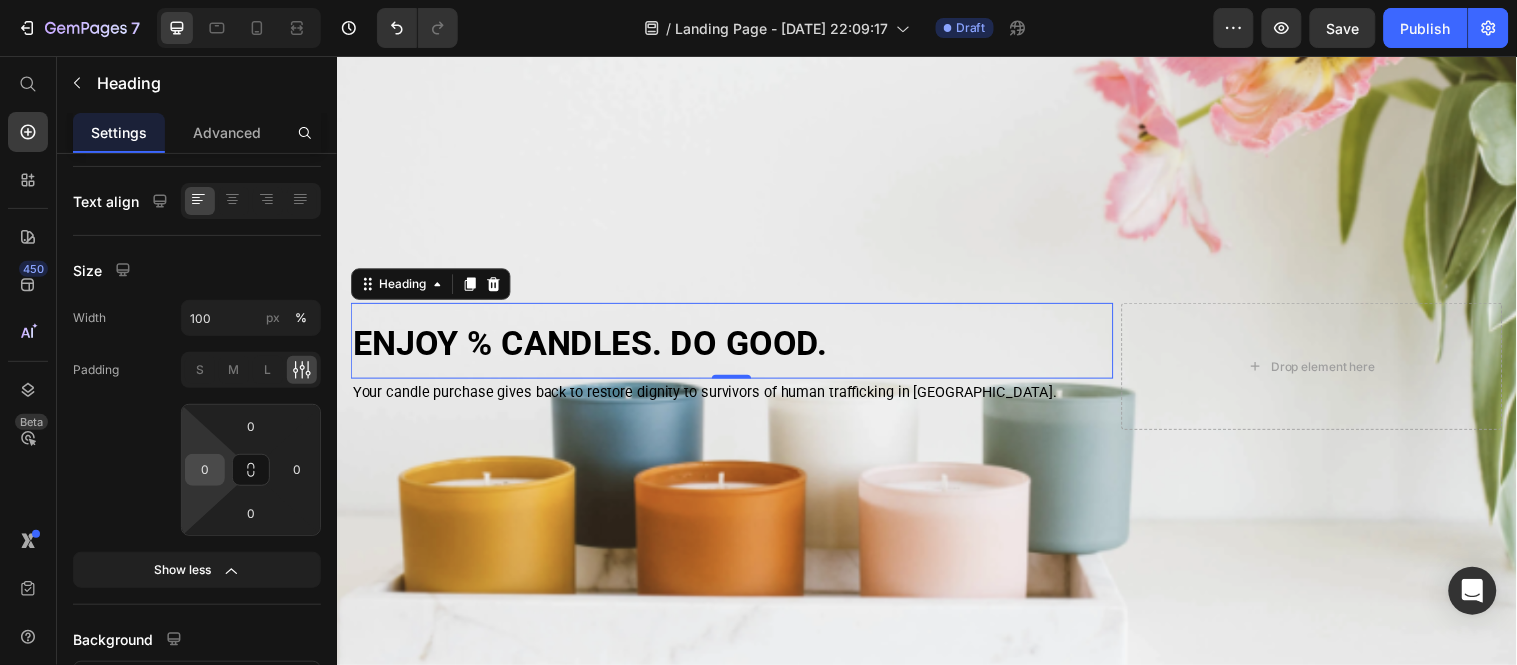 click on "0" at bounding box center (205, 470) 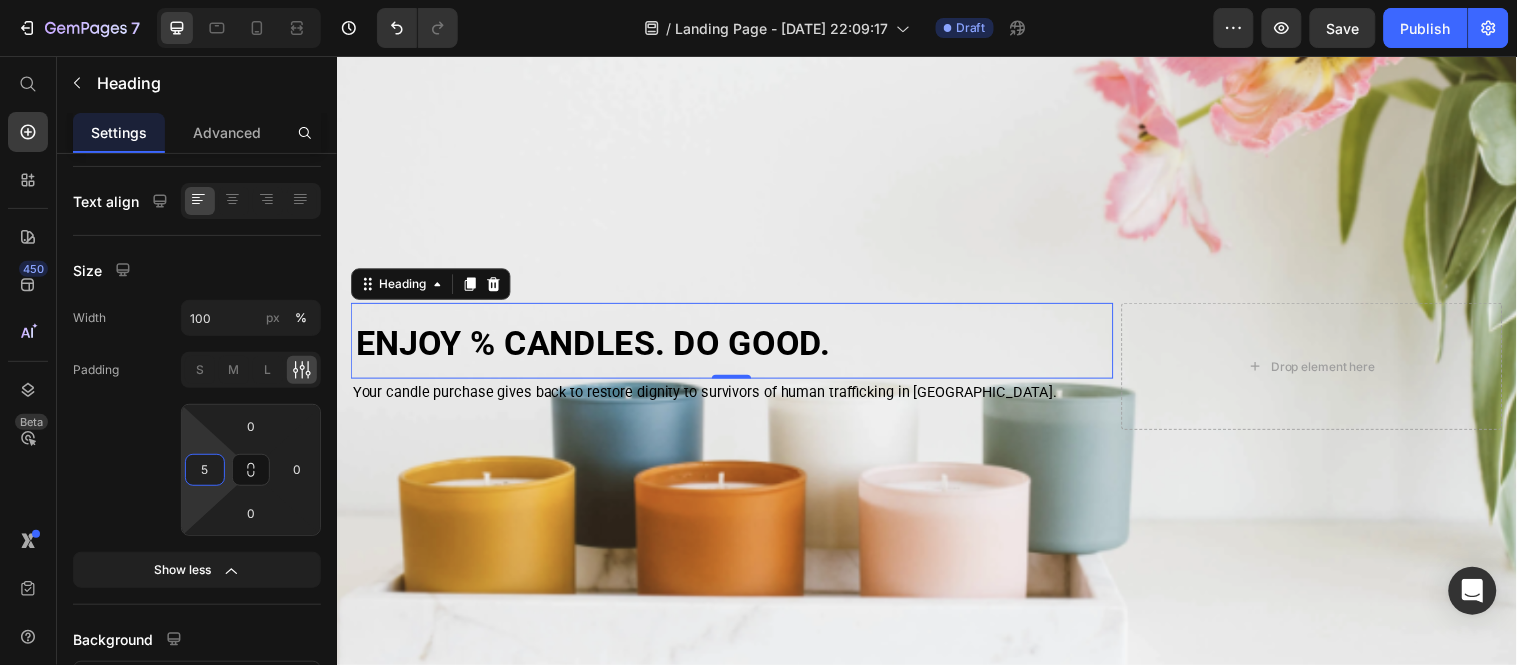 type on "50" 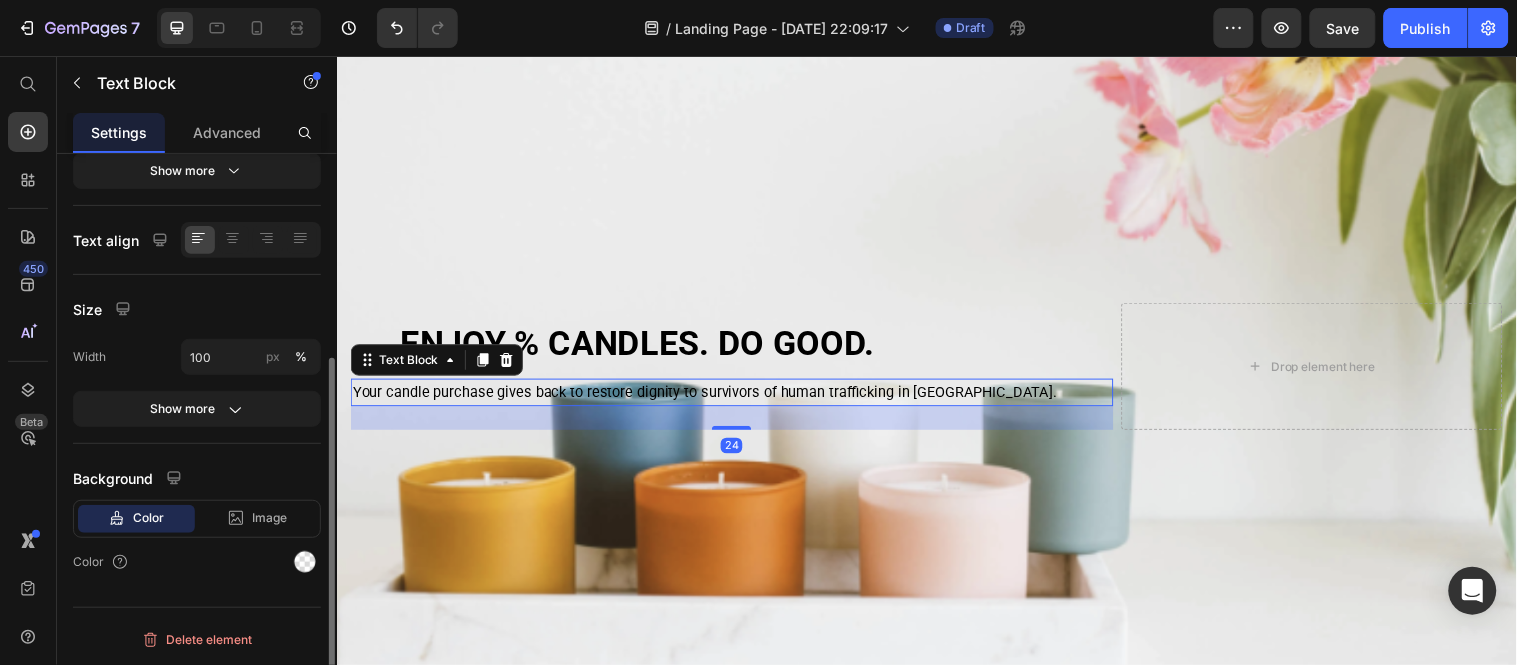 click on "Your candle purchase gives back to restore dignity to survivors of human trafficking in [GEOGRAPHIC_DATA]." at bounding box center (711, 397) 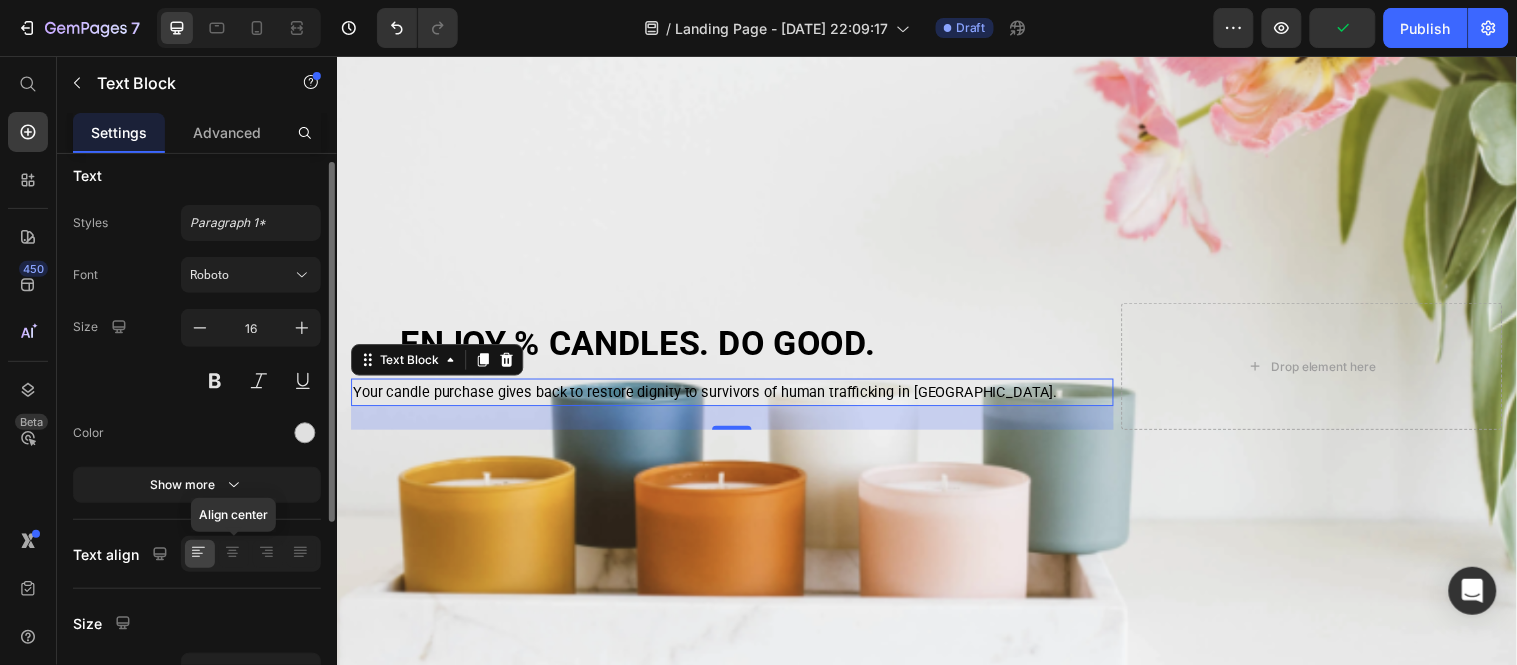 scroll, scrollTop: 0, scrollLeft: 0, axis: both 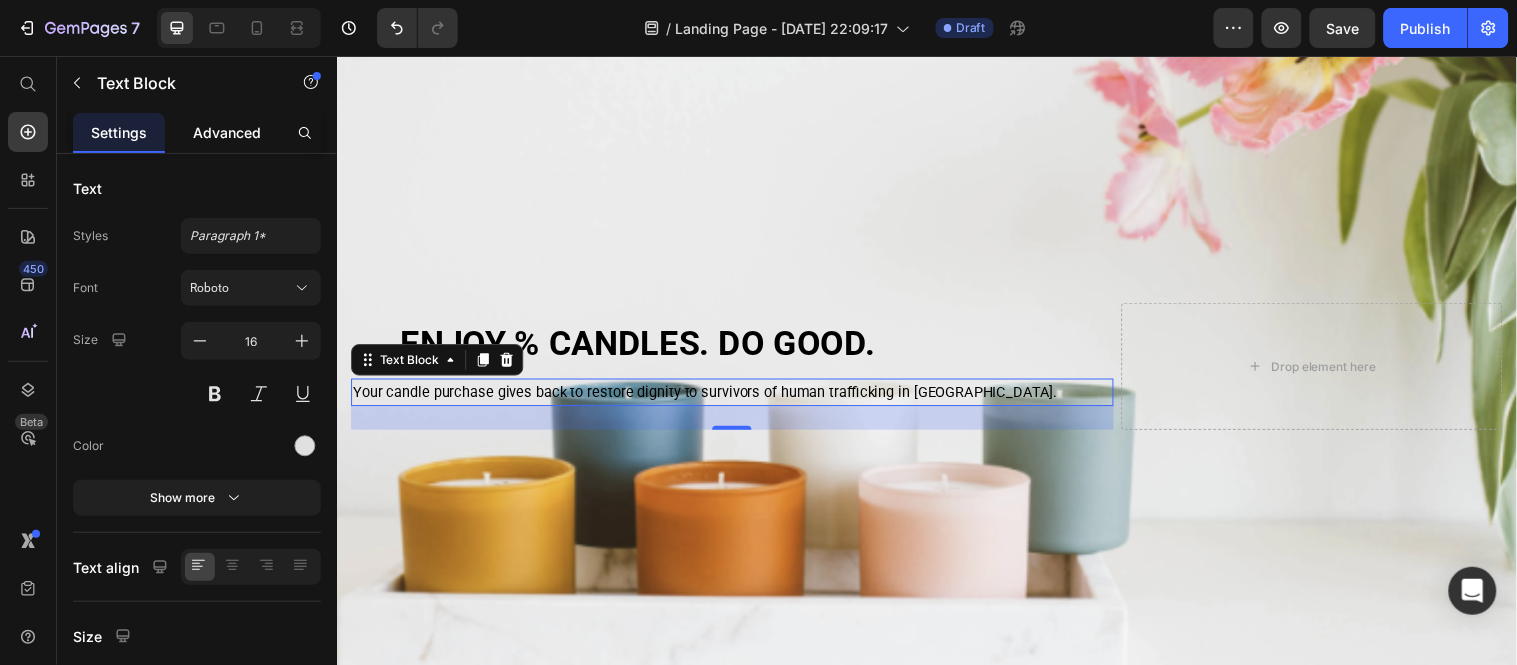 click on "Advanced" at bounding box center (227, 132) 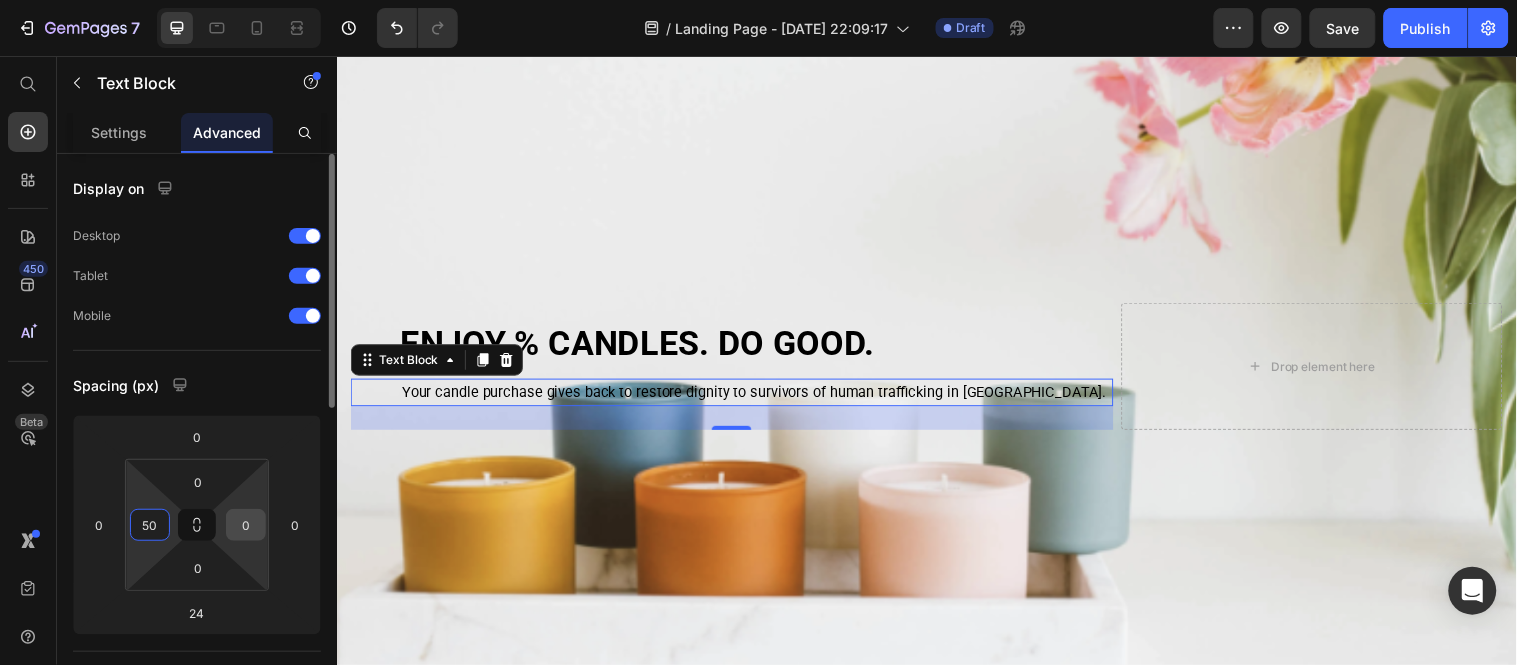 type on "50" 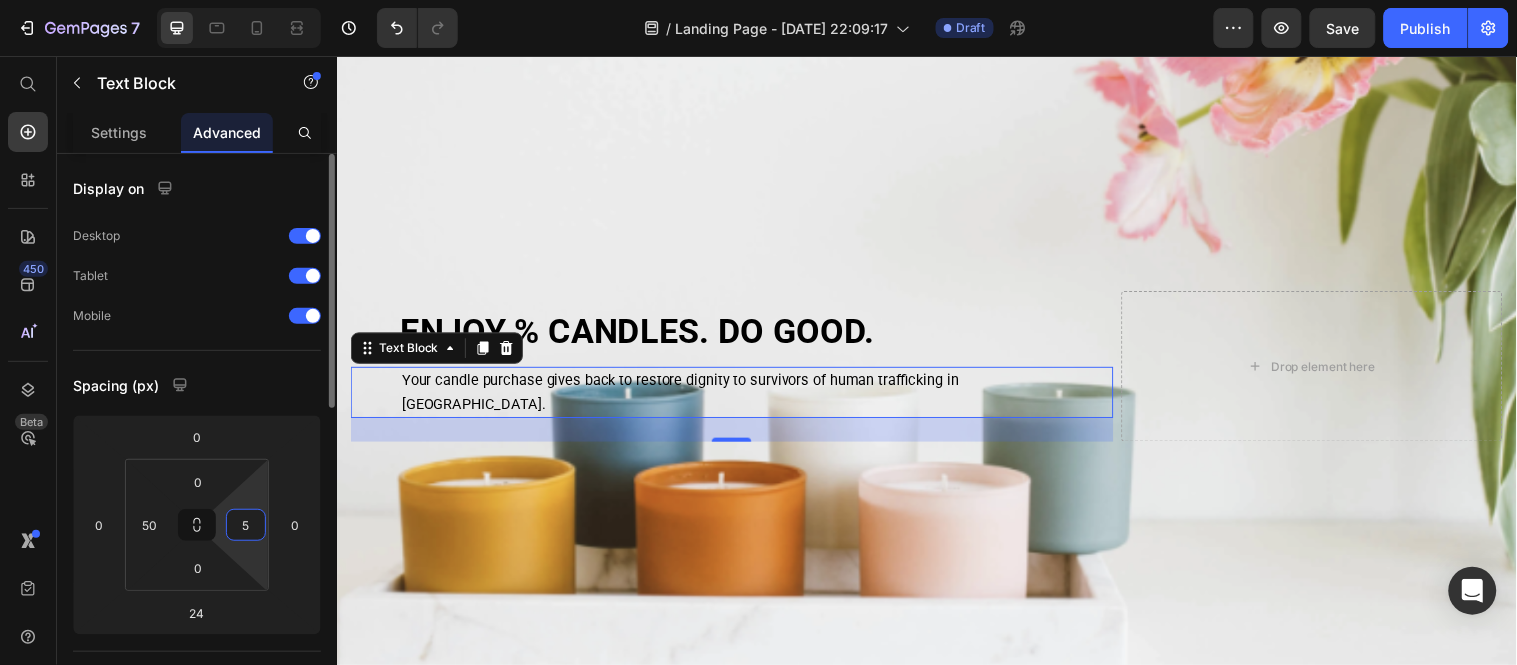 type on "50" 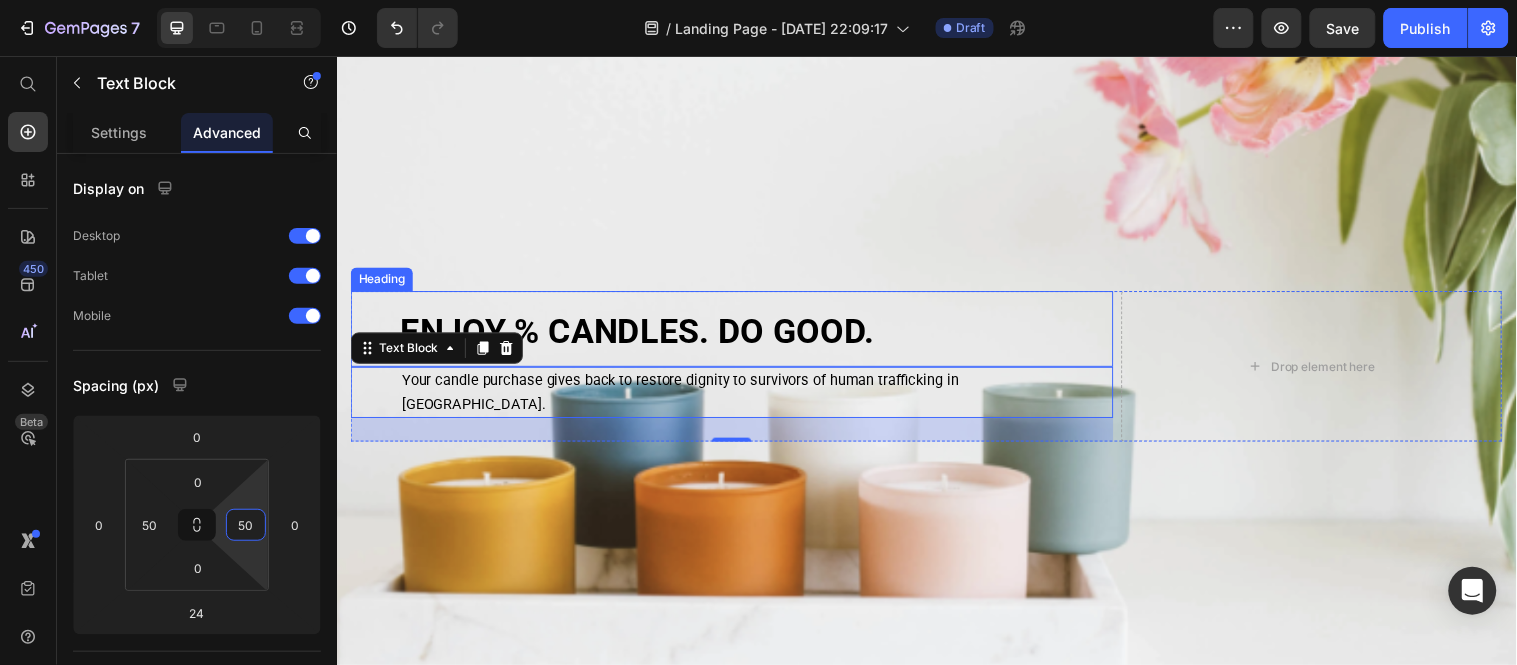 click on "ENJOY % CANDLES. DO GOOD." at bounding box center (642, 335) 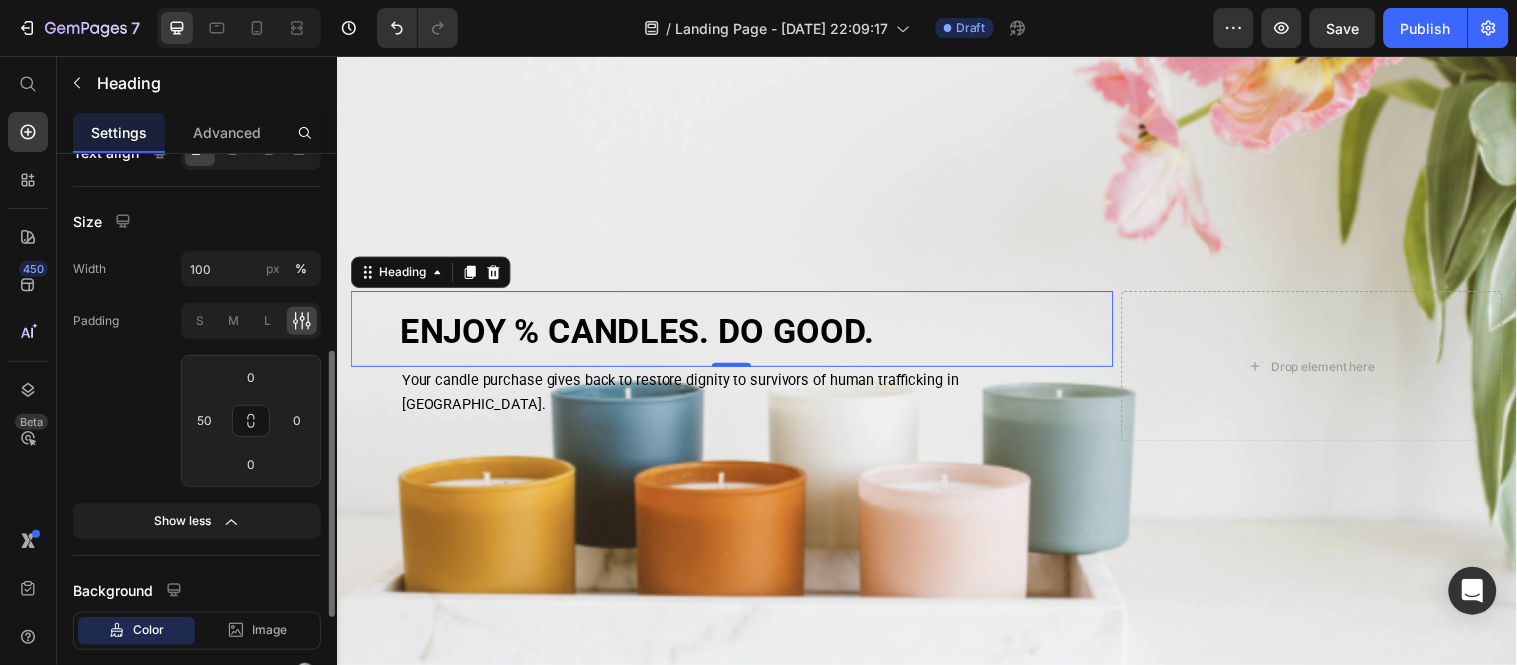 scroll, scrollTop: 417, scrollLeft: 0, axis: vertical 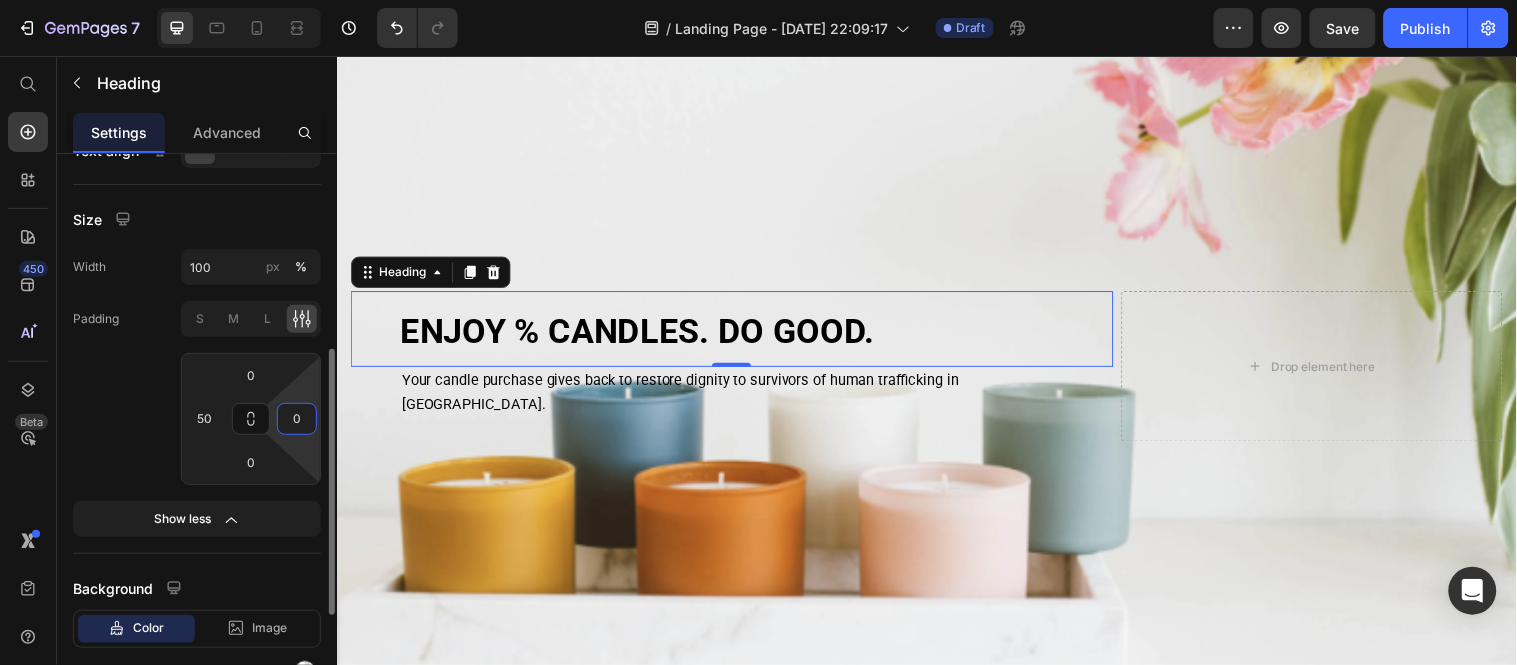 click on "0" at bounding box center (297, 419) 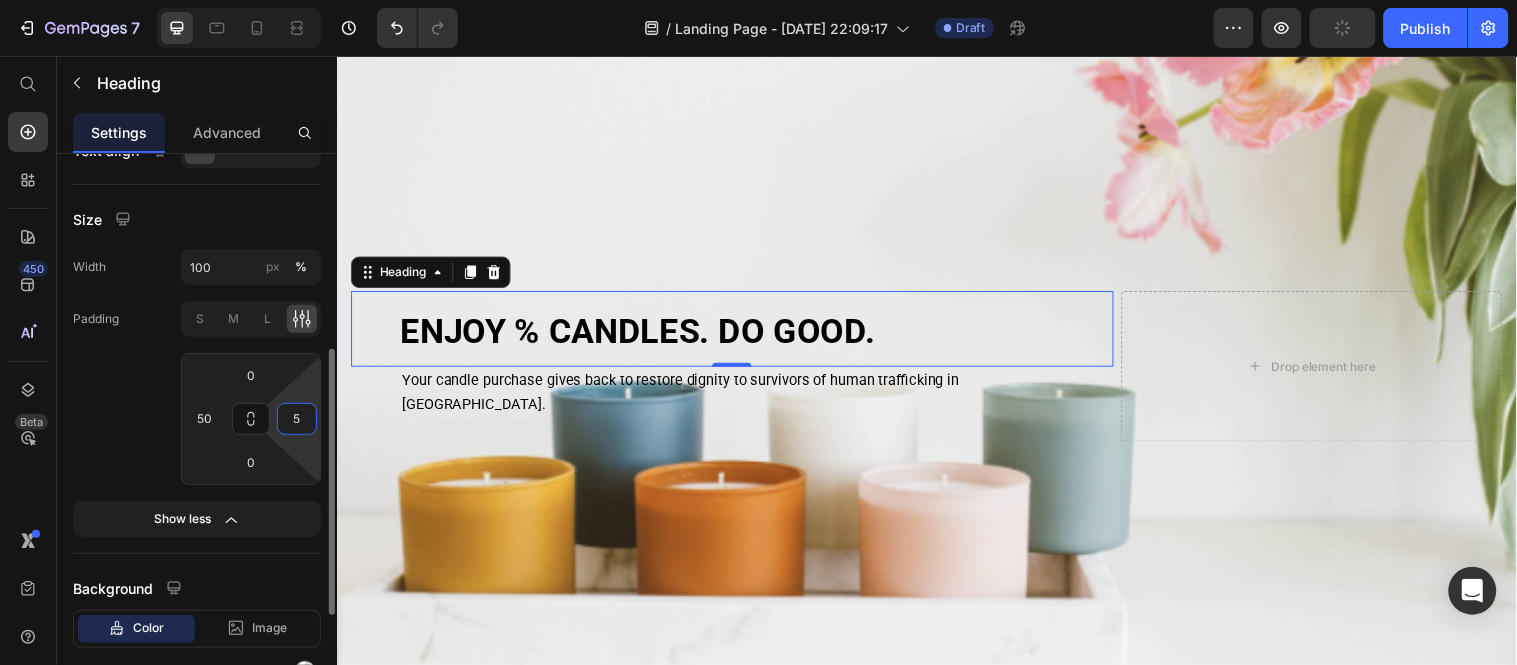 type on "50" 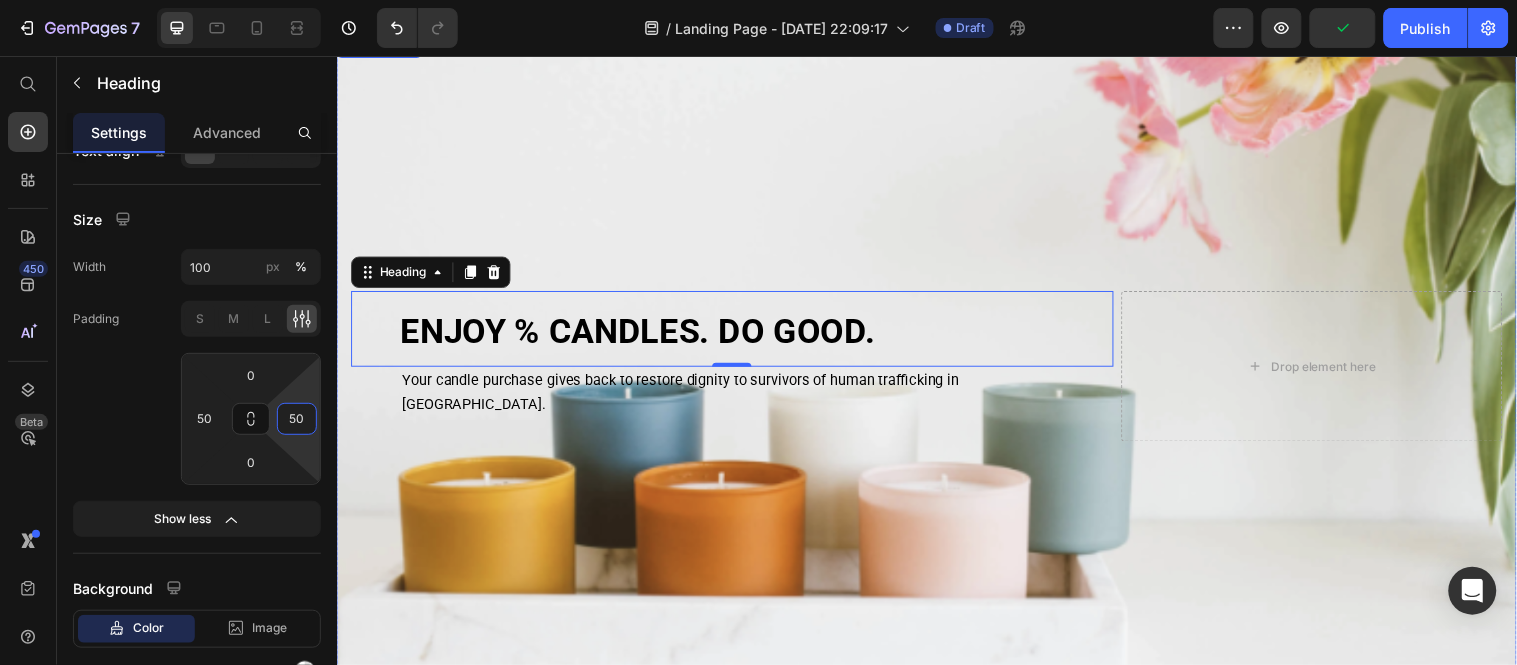 click at bounding box center [936, 370] 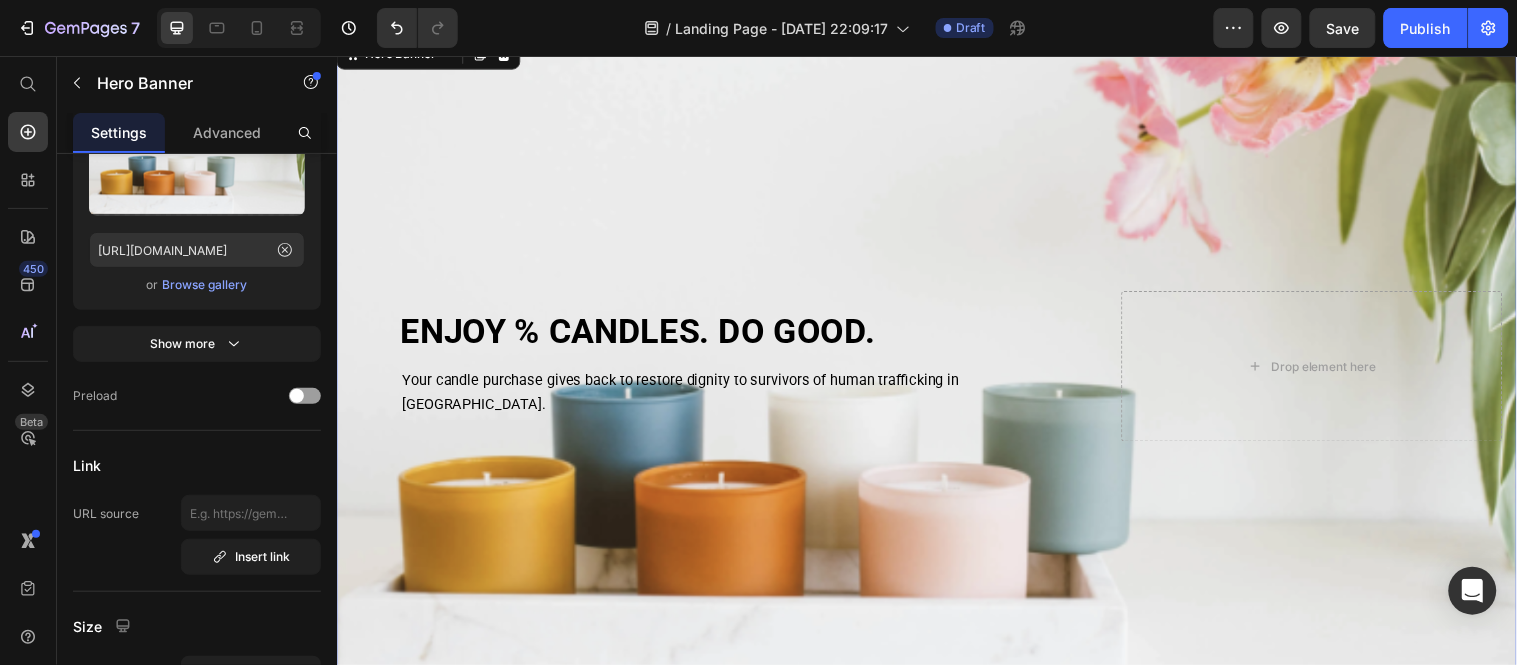 scroll, scrollTop: 0, scrollLeft: 0, axis: both 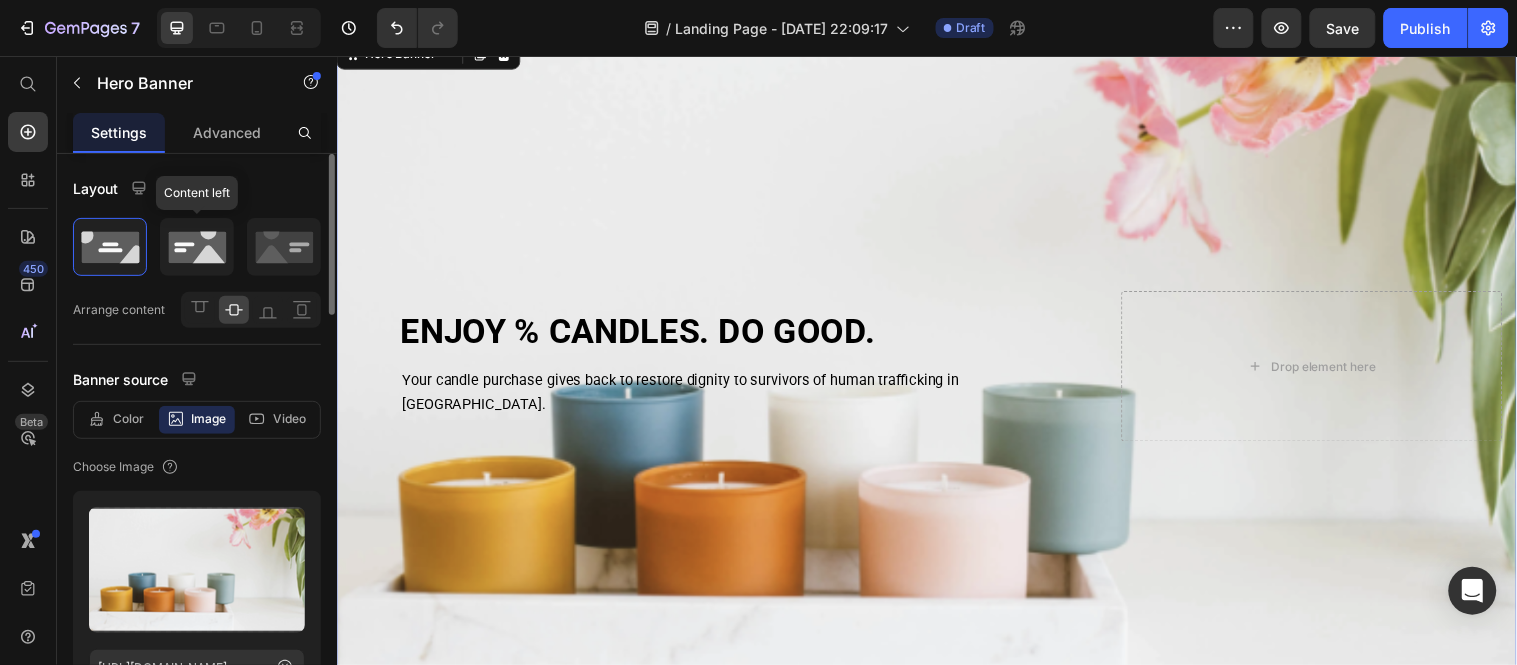 click 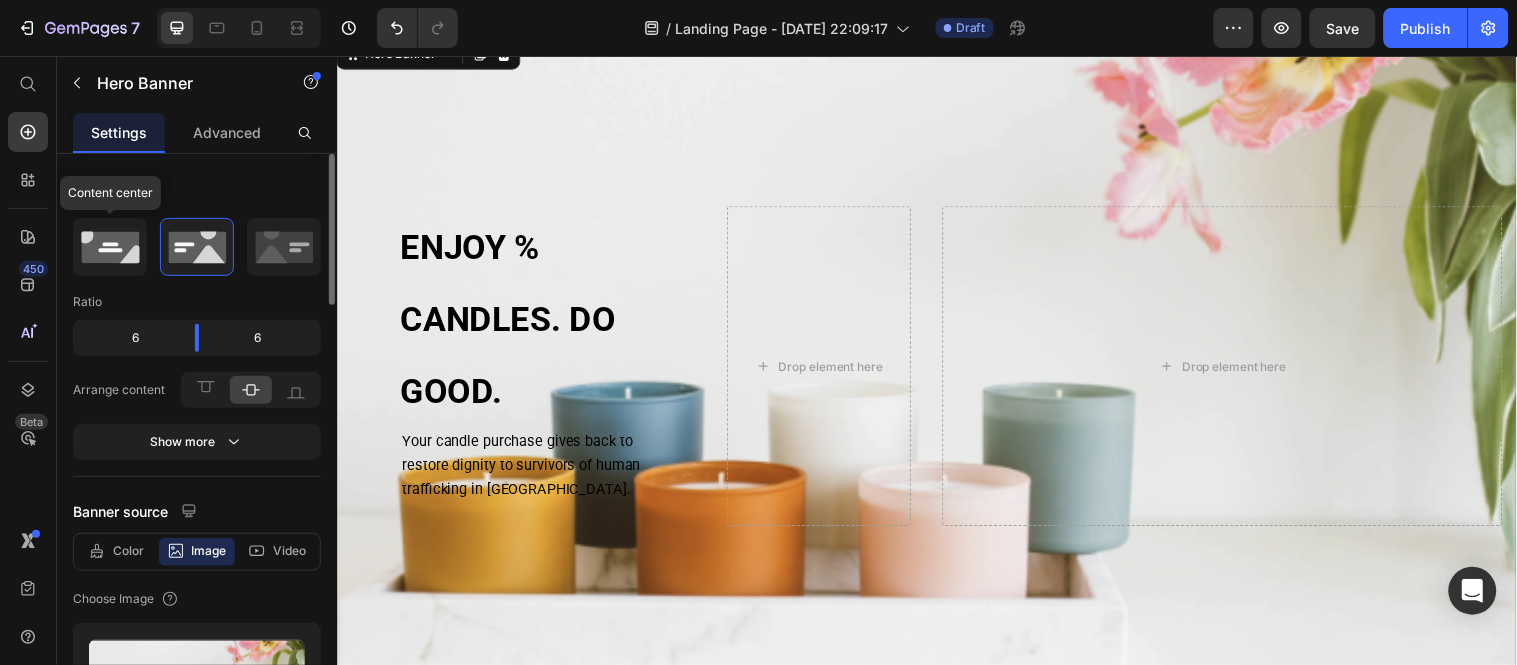 click 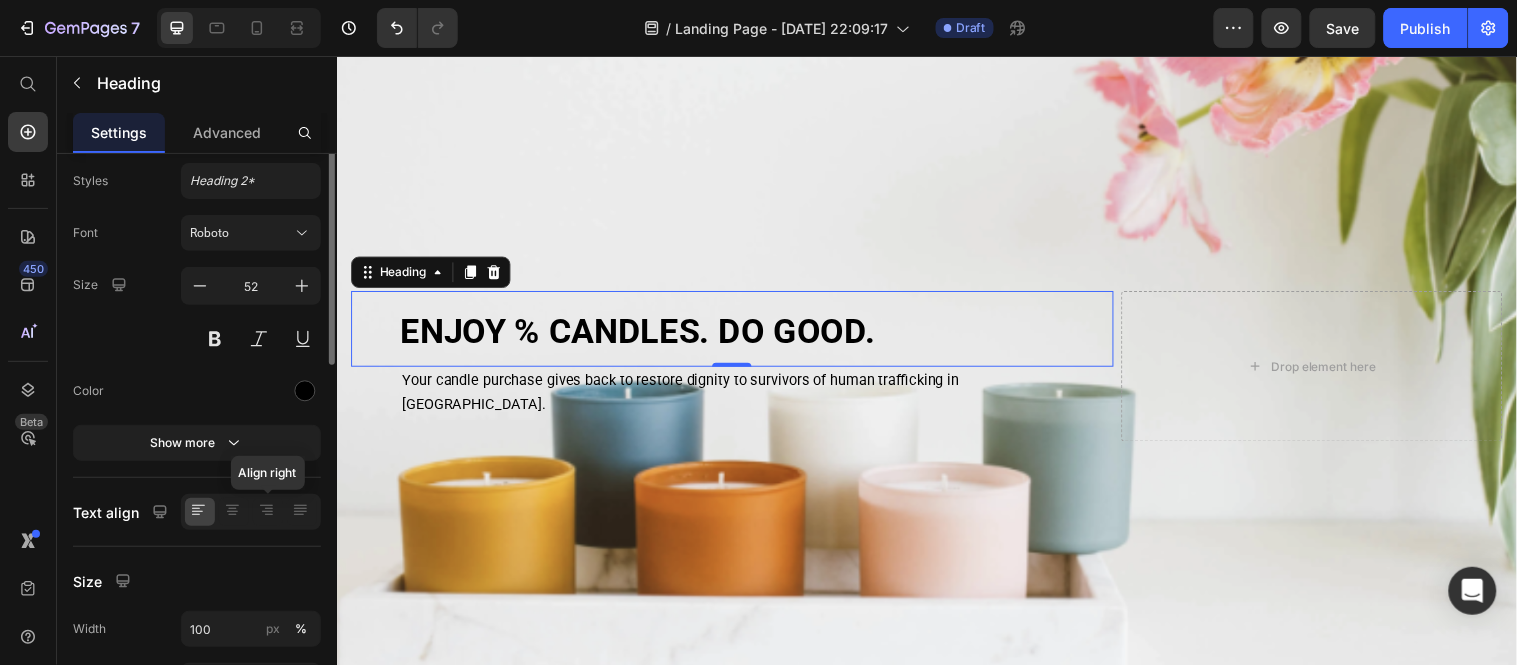 scroll, scrollTop: 0, scrollLeft: 0, axis: both 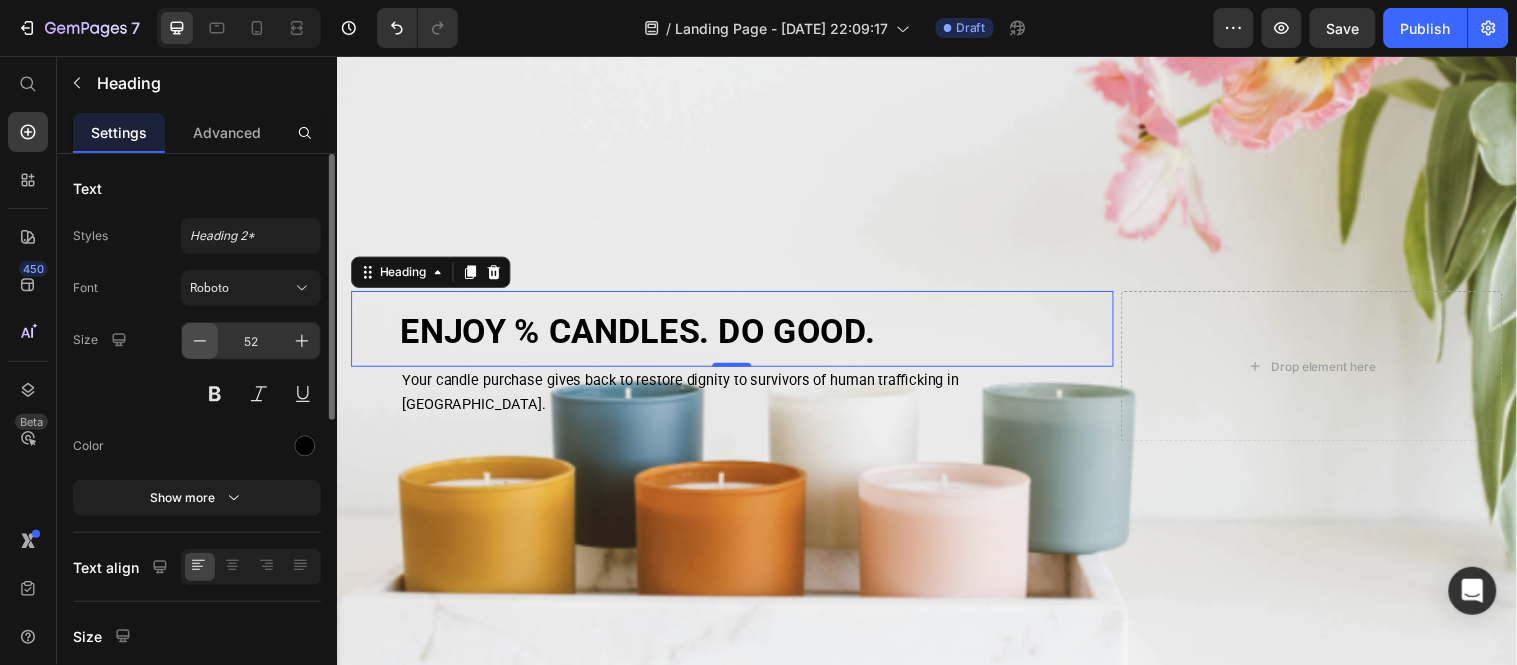 click 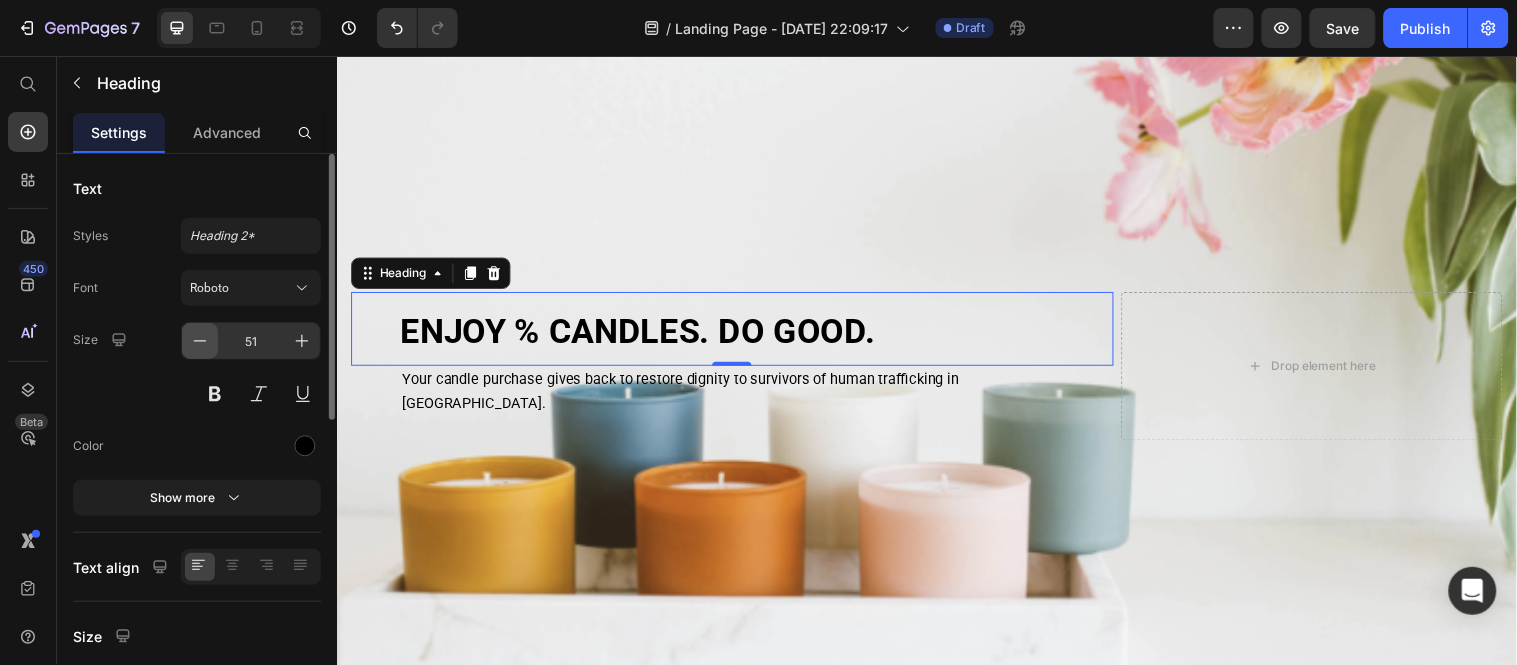 click 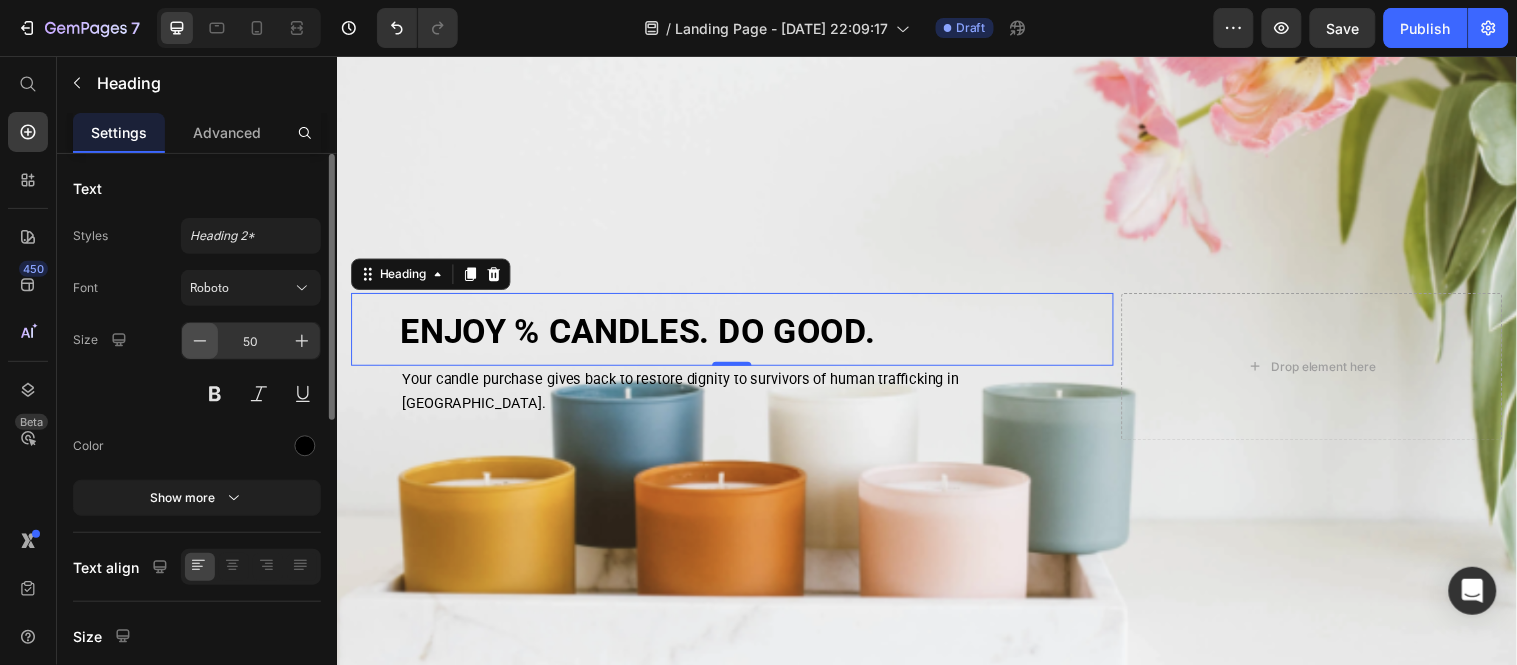 click 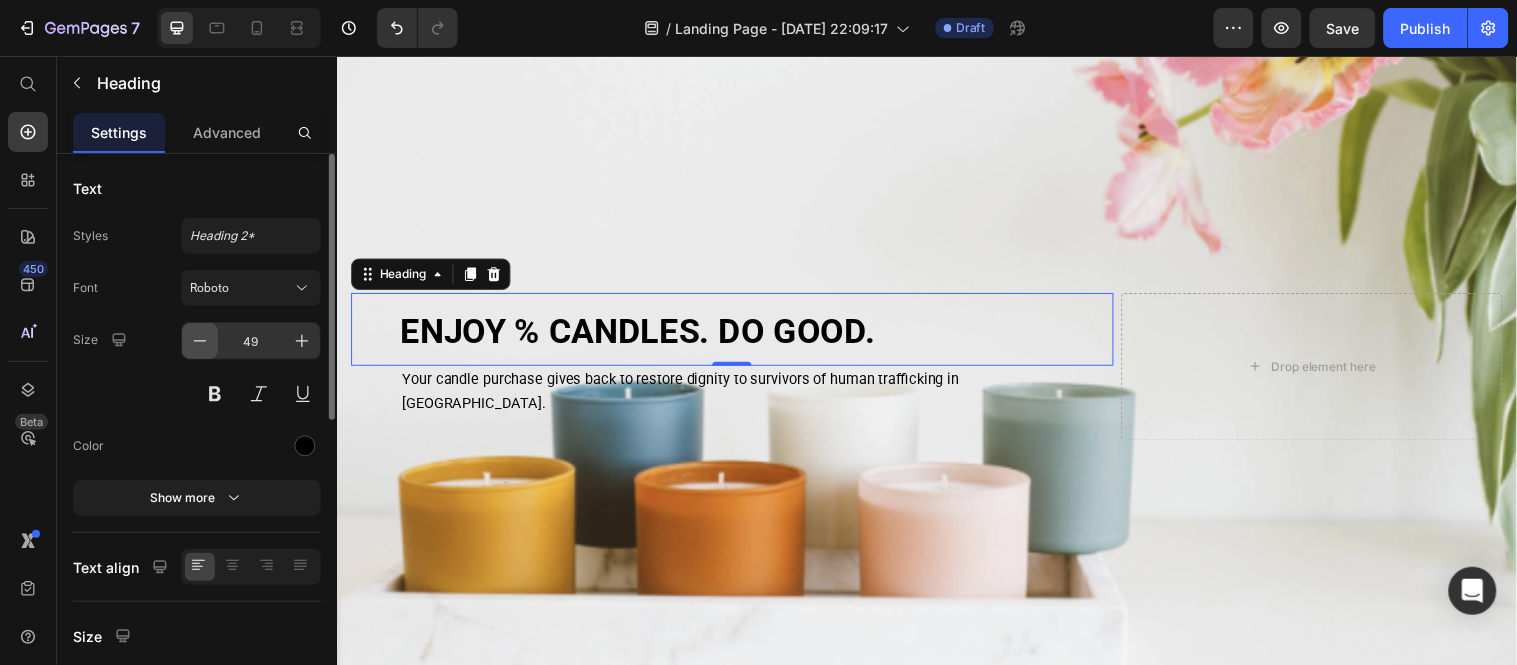 click 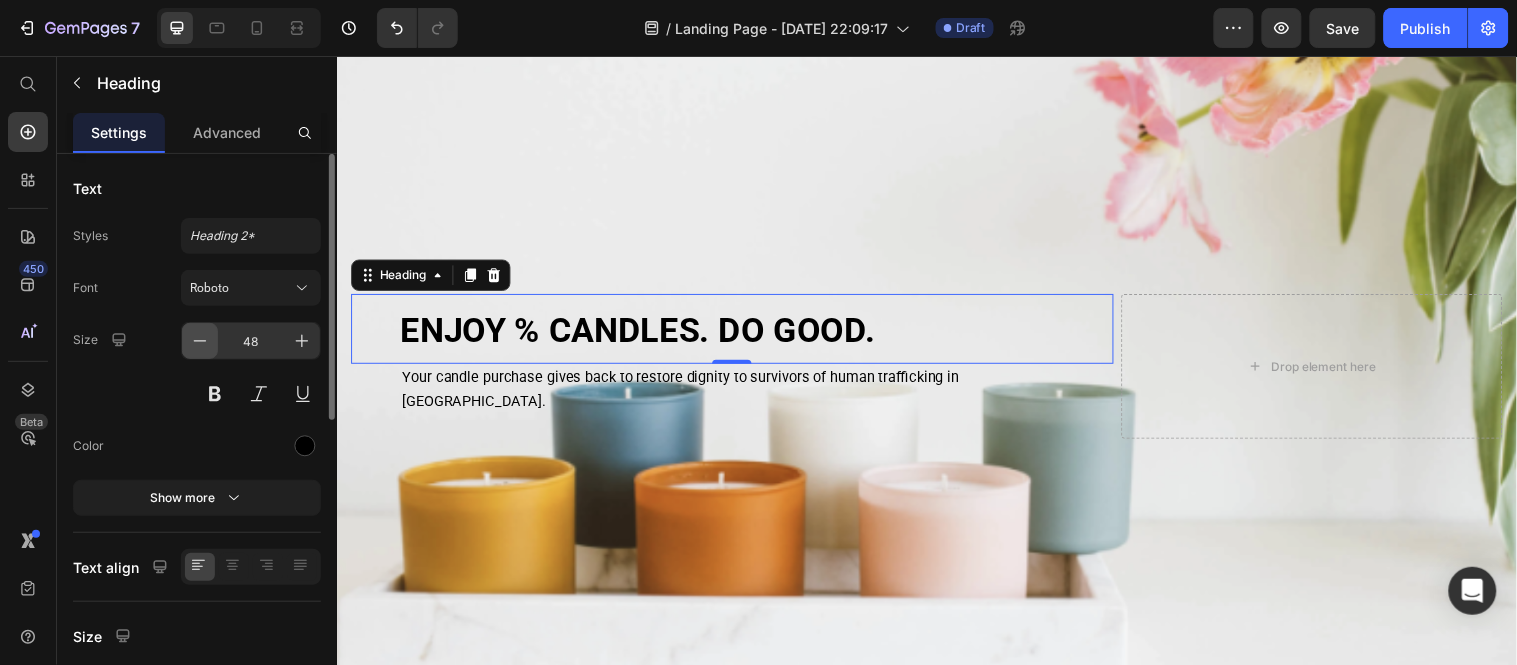 click 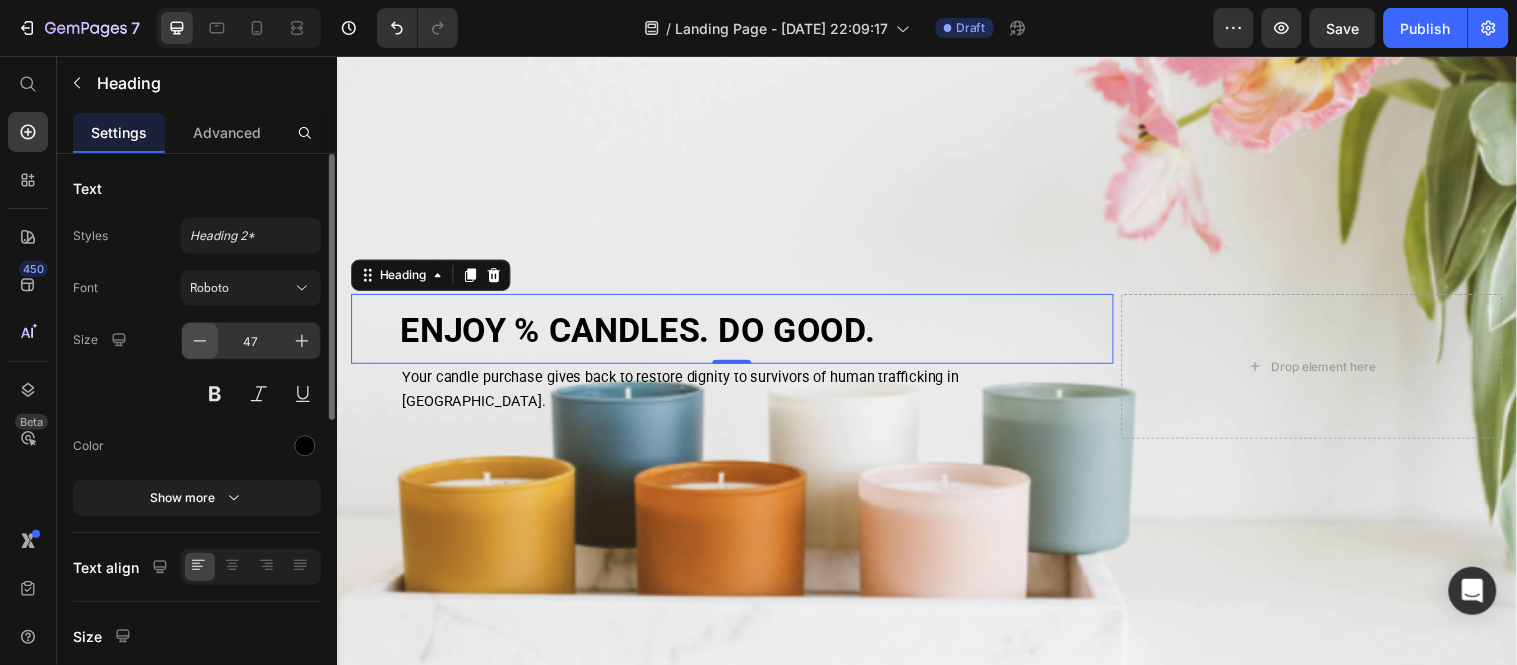 click 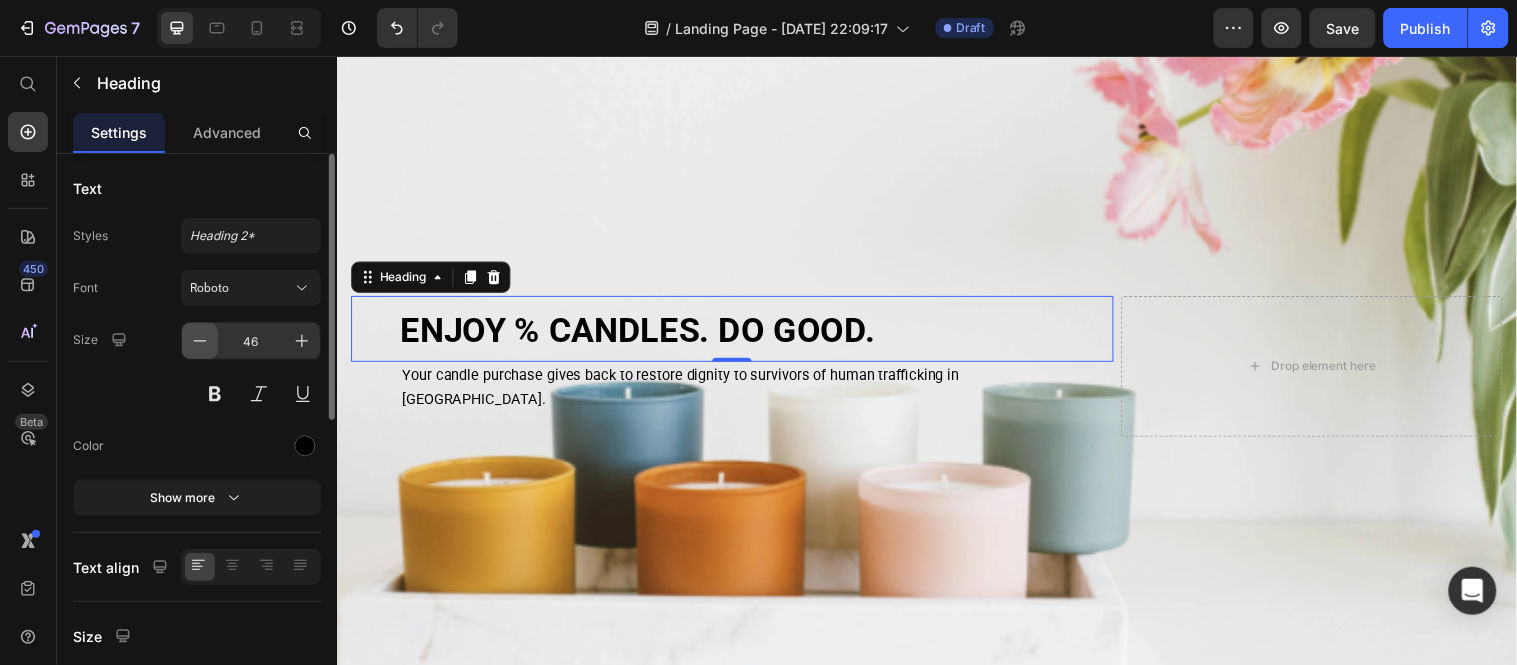 click 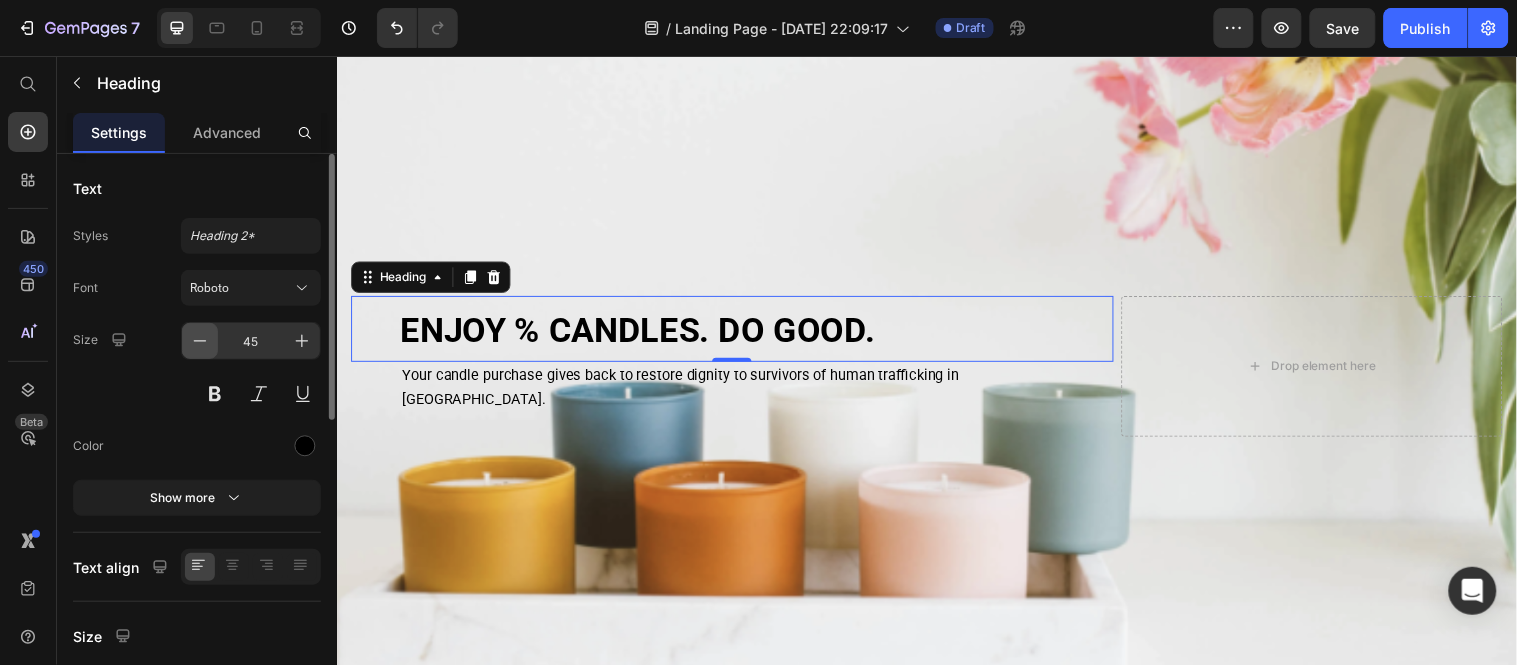 click 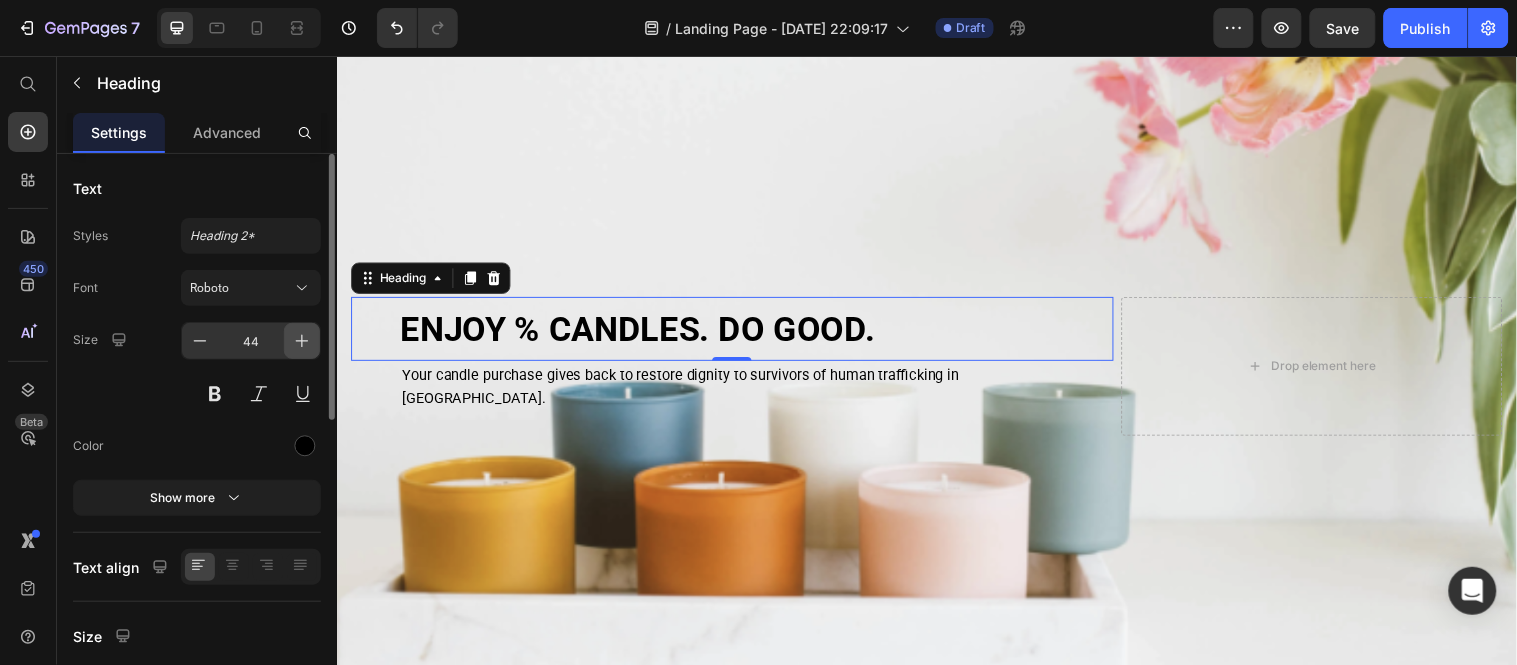 click 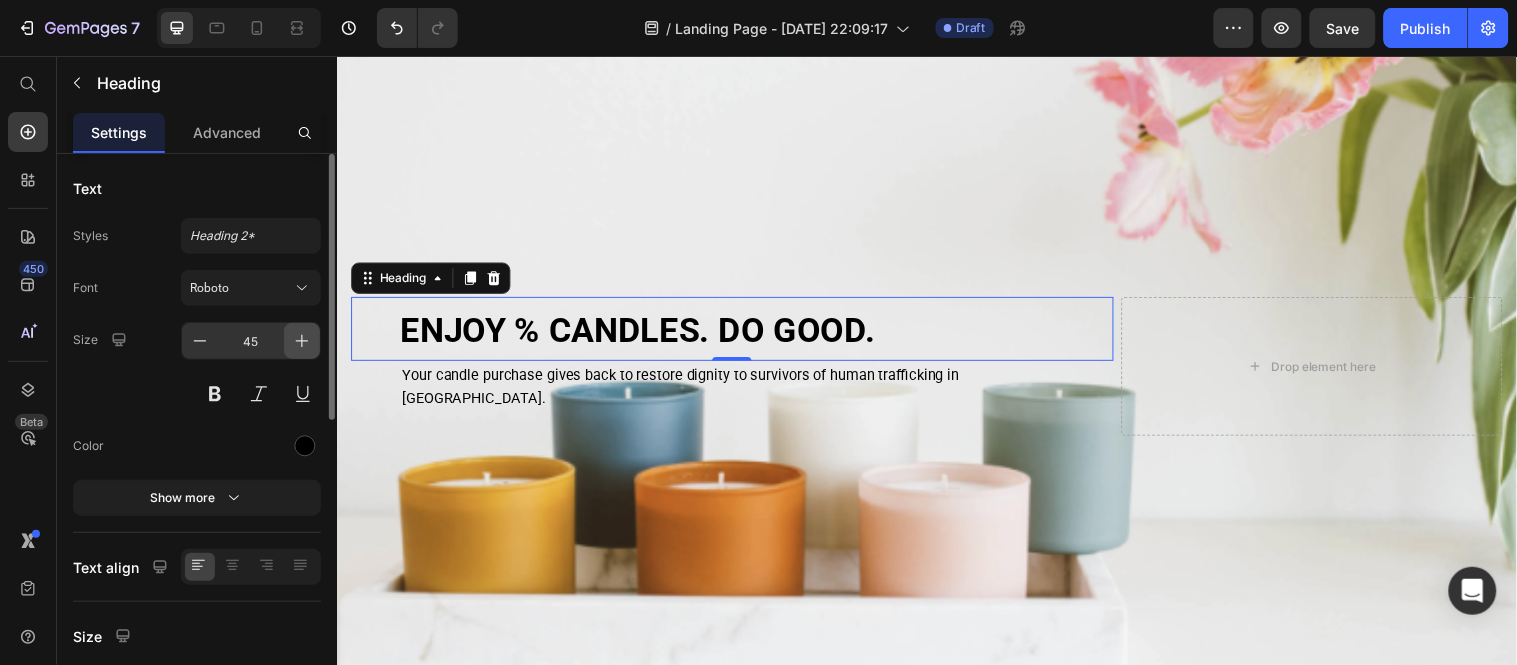 click 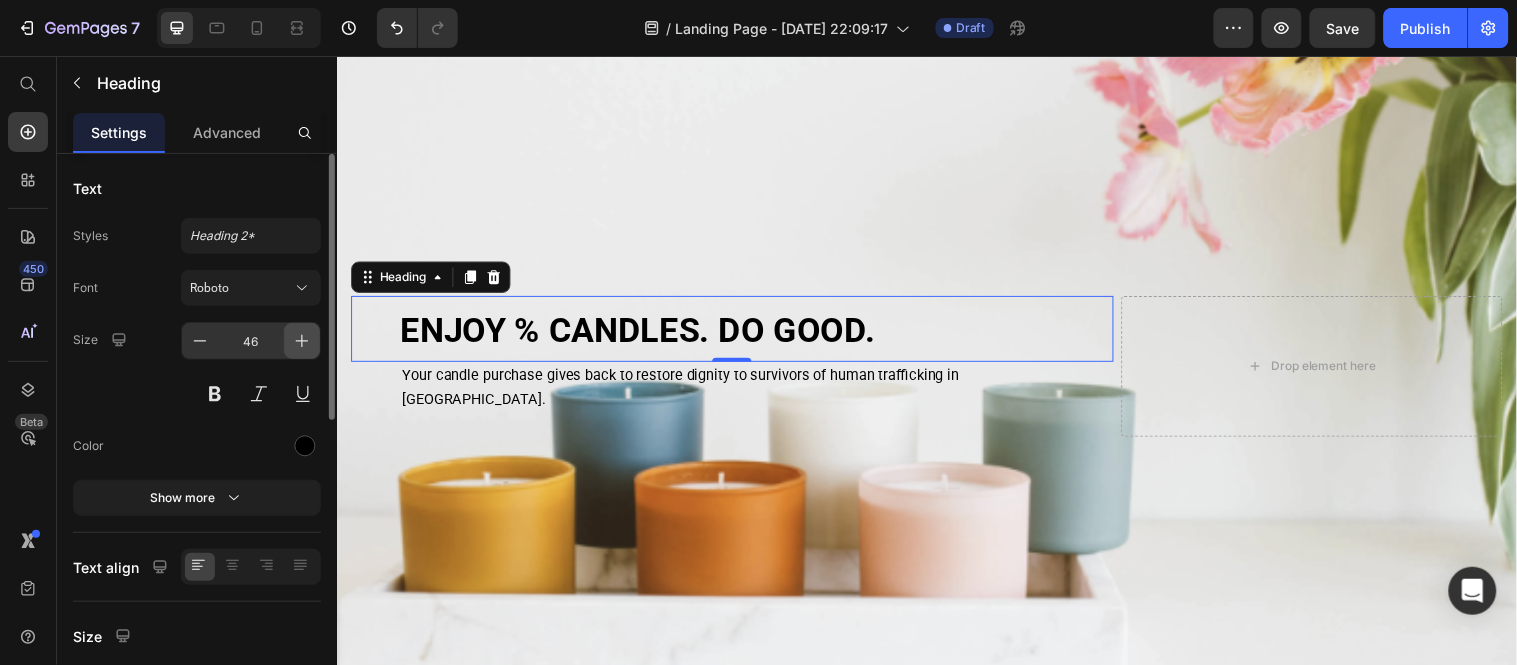 click 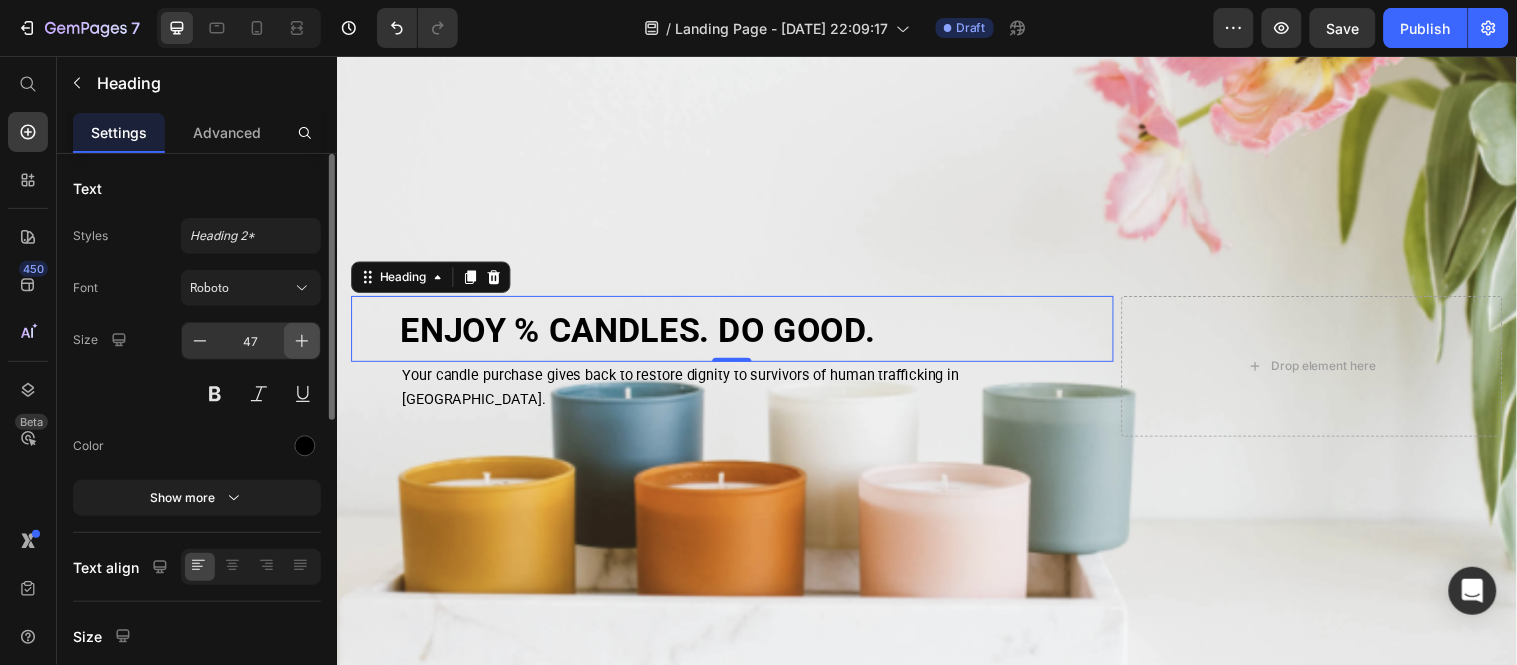 click 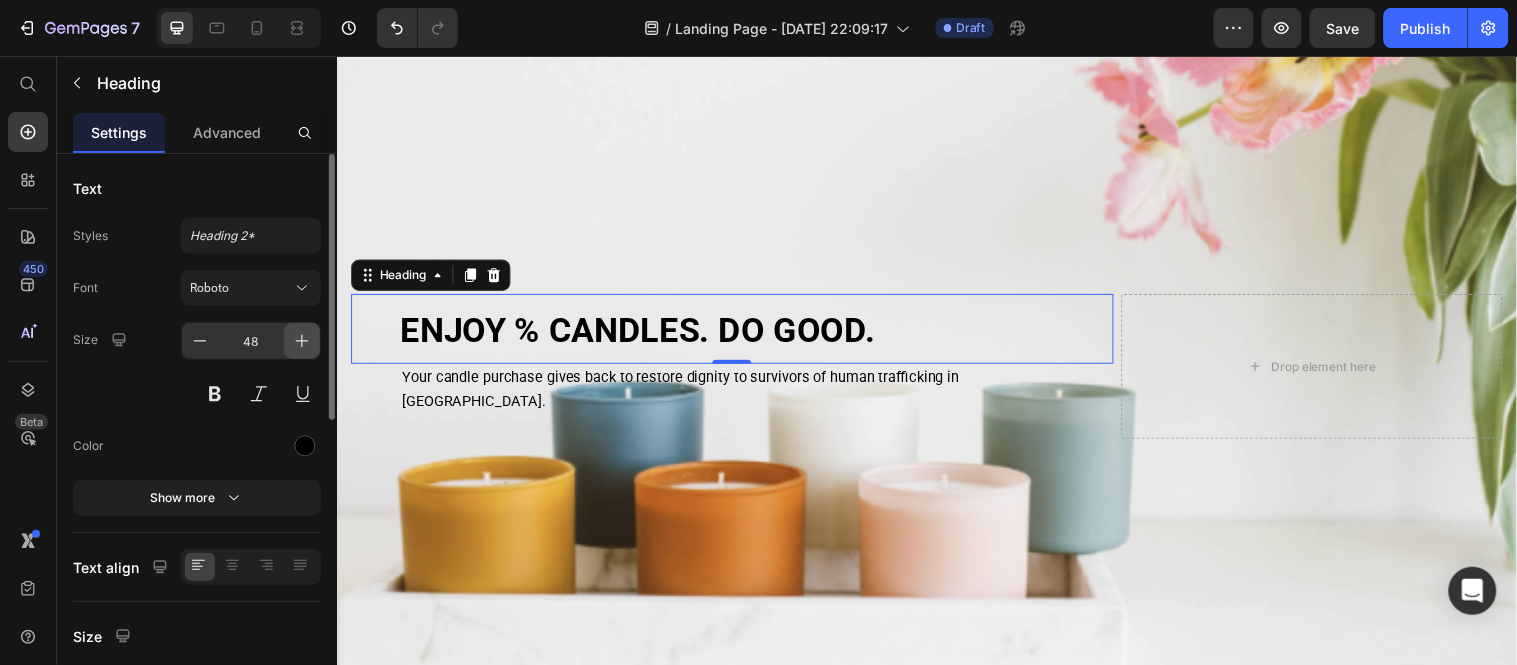 click 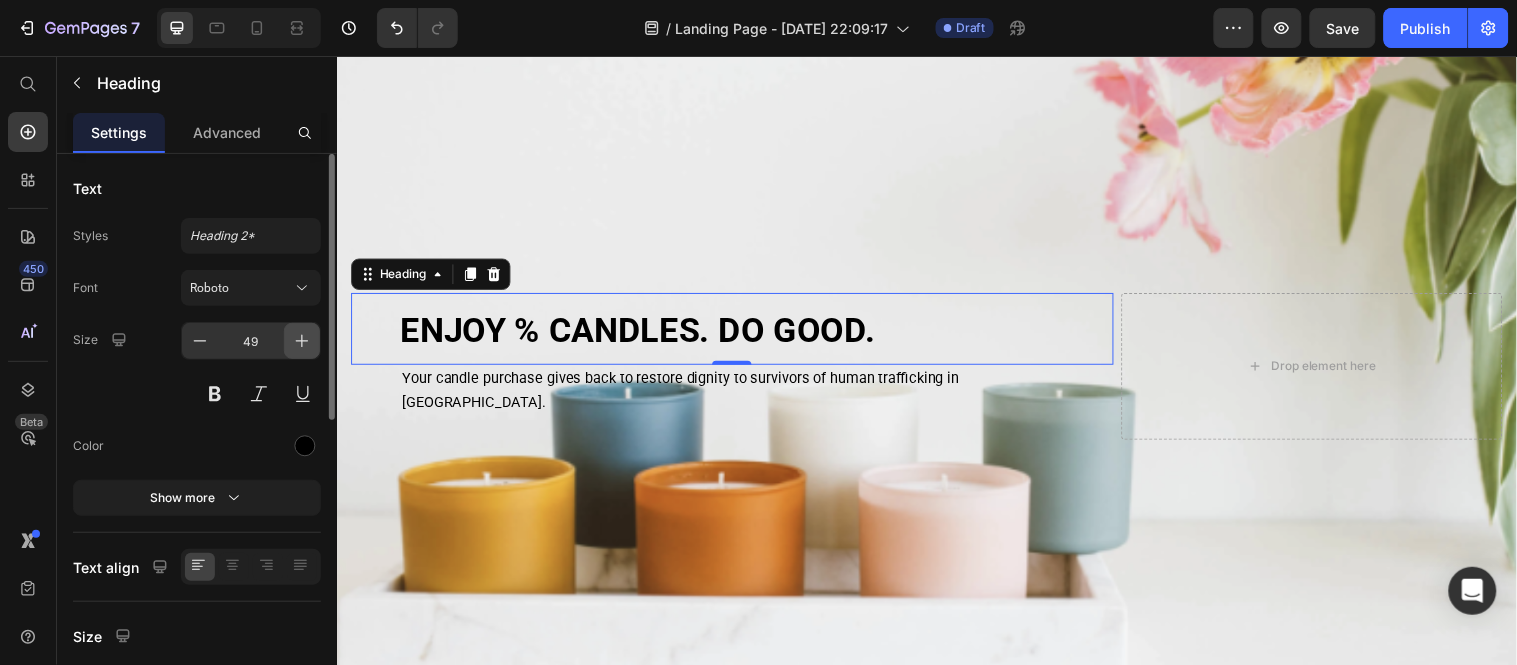 click 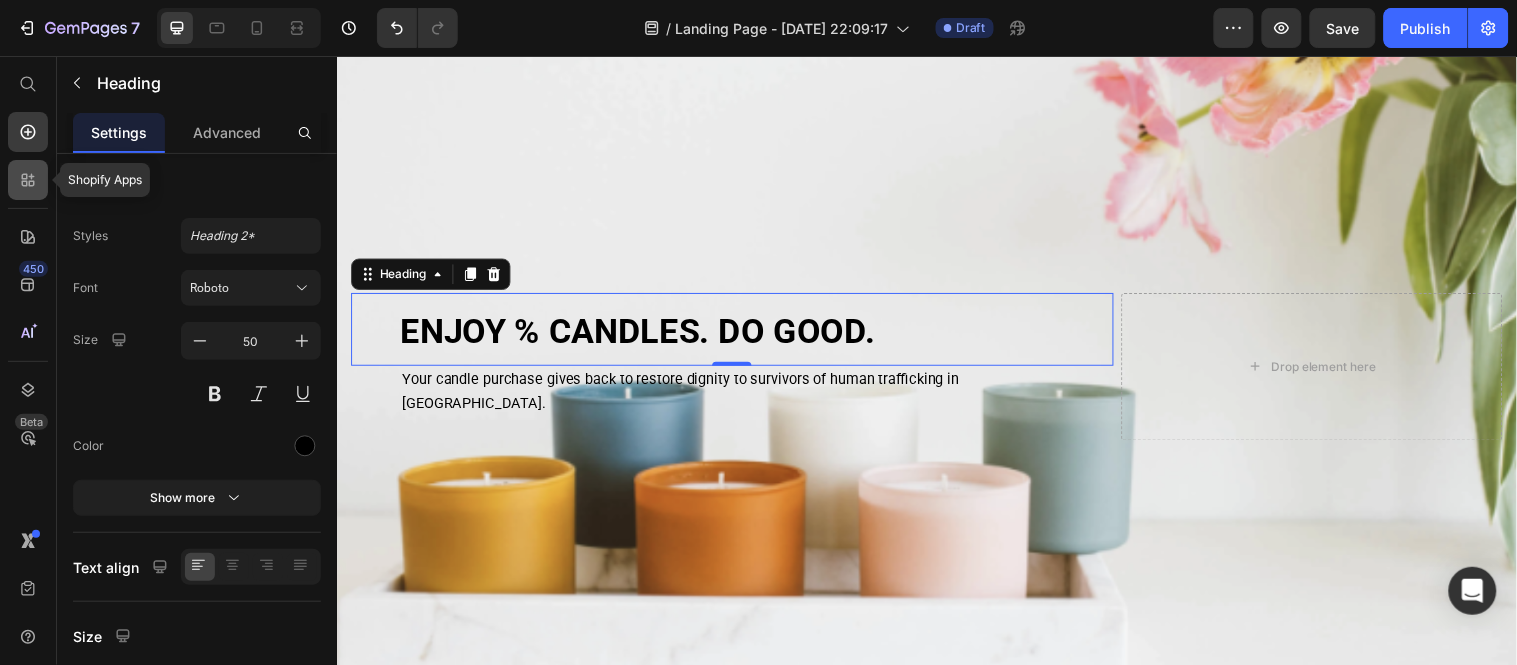 click 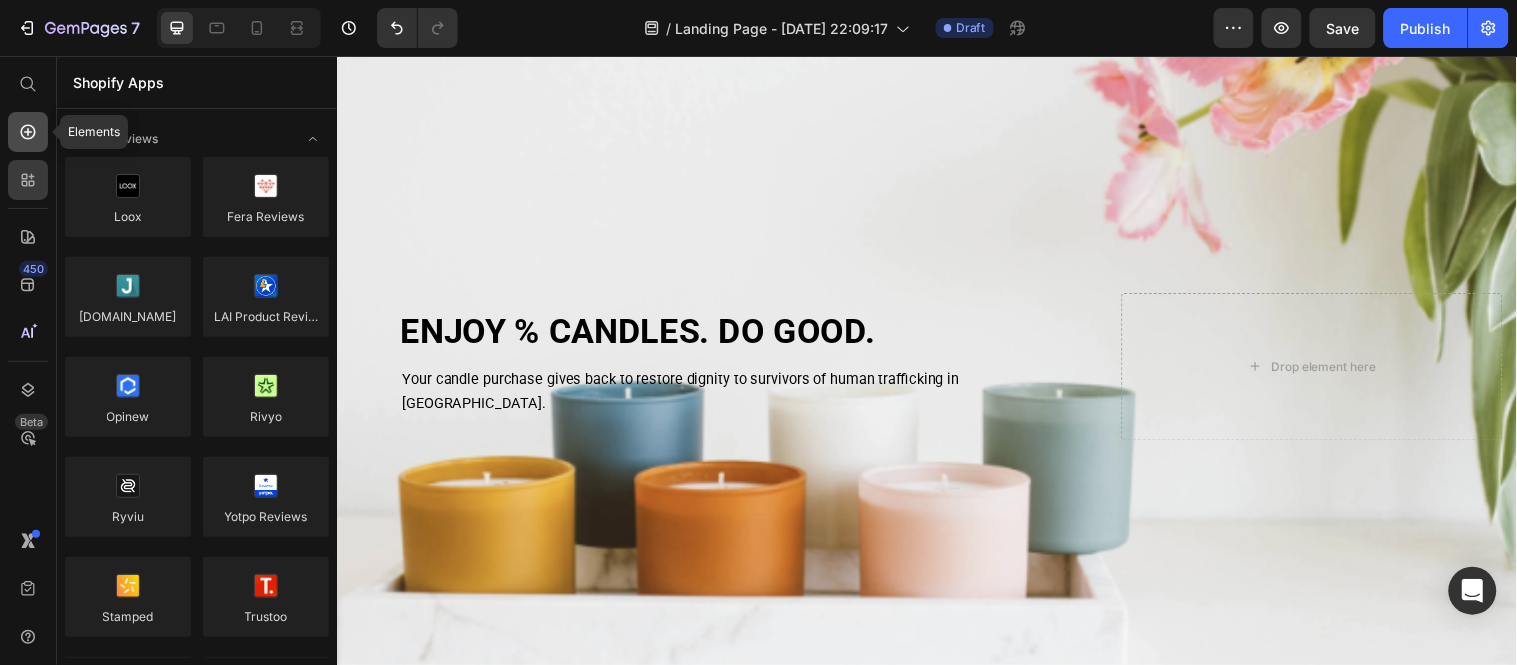 click 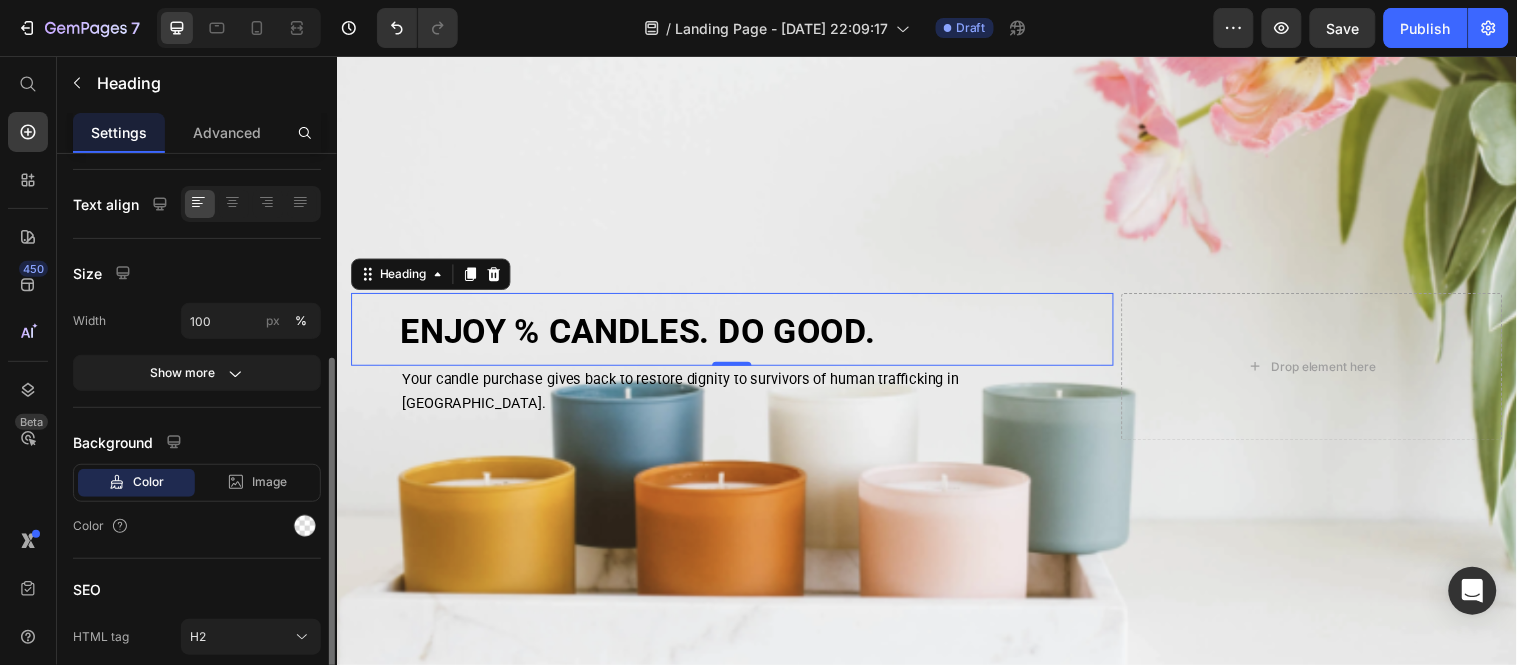 scroll, scrollTop: 364, scrollLeft: 0, axis: vertical 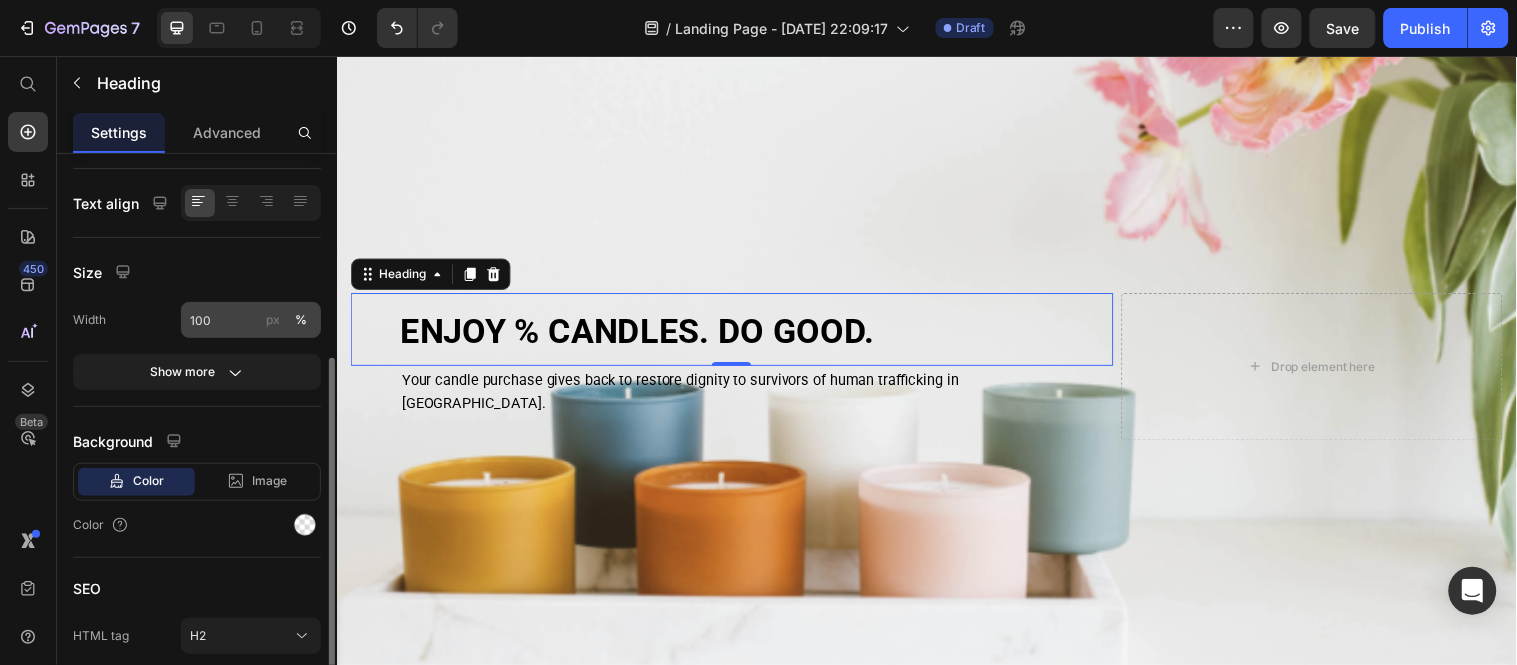 click on "px" at bounding box center [273, 320] 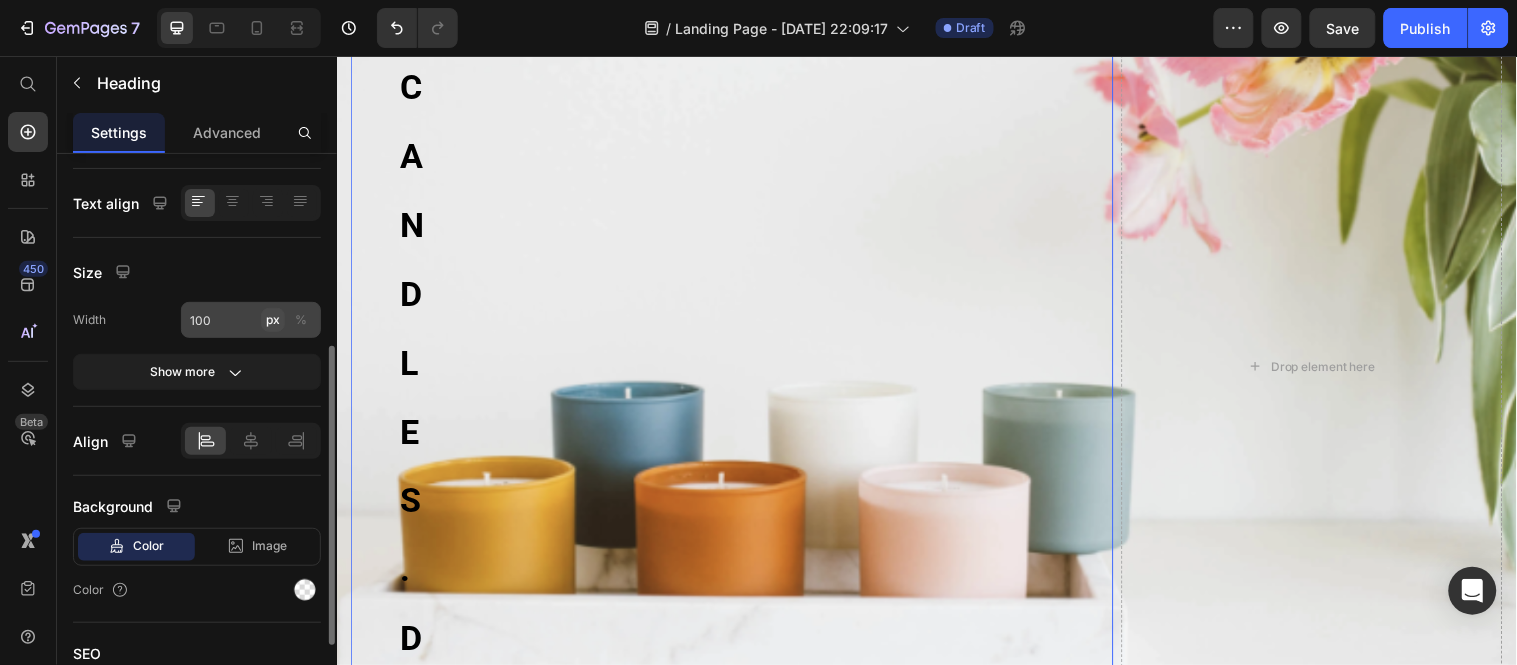 click on "px" at bounding box center (273, 320) 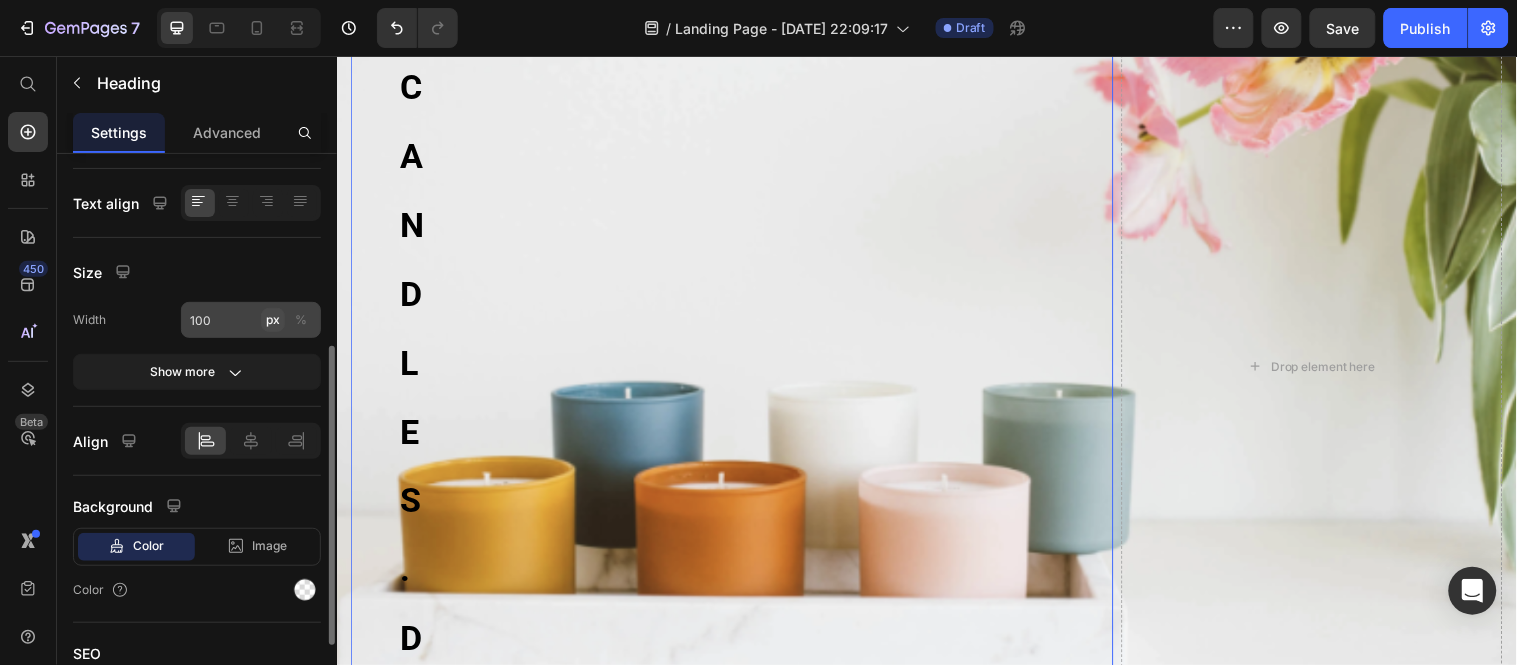 click on "px" 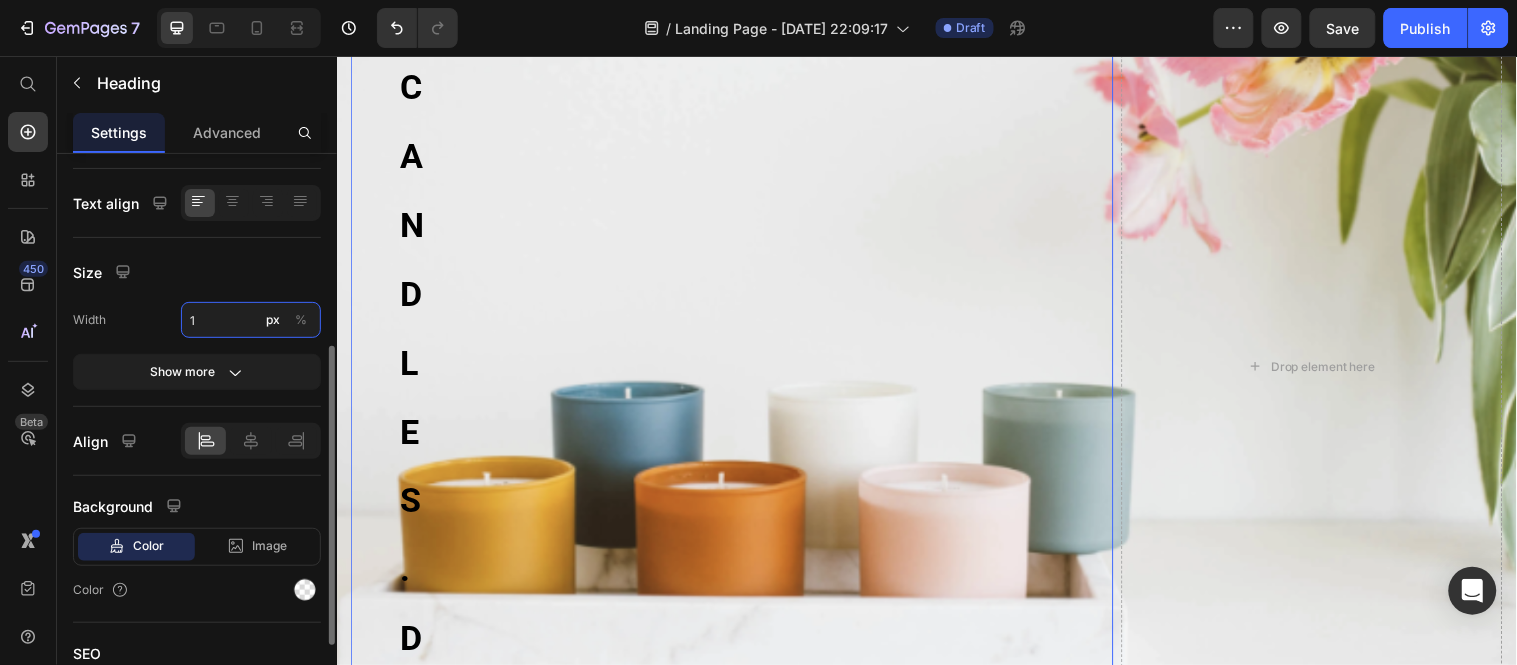 type on "10" 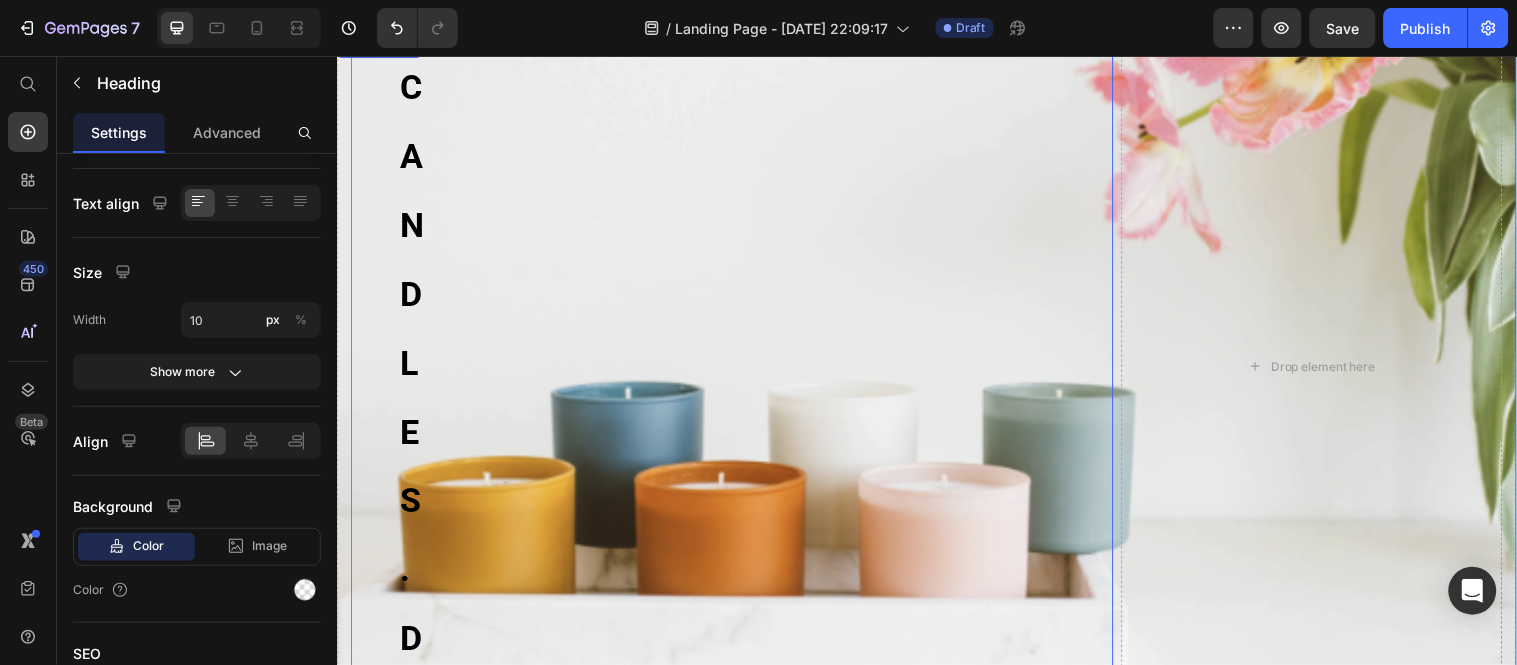 click on "⁠⁠⁠⁠⁠⁠⁠ ENJOY % CANDLES. DO GOOD. Heading   0 Your candle purchase gives back to restore dignity to survivors of human trafficking in America. Text Block
Drop element here Row" at bounding box center (936, 370) 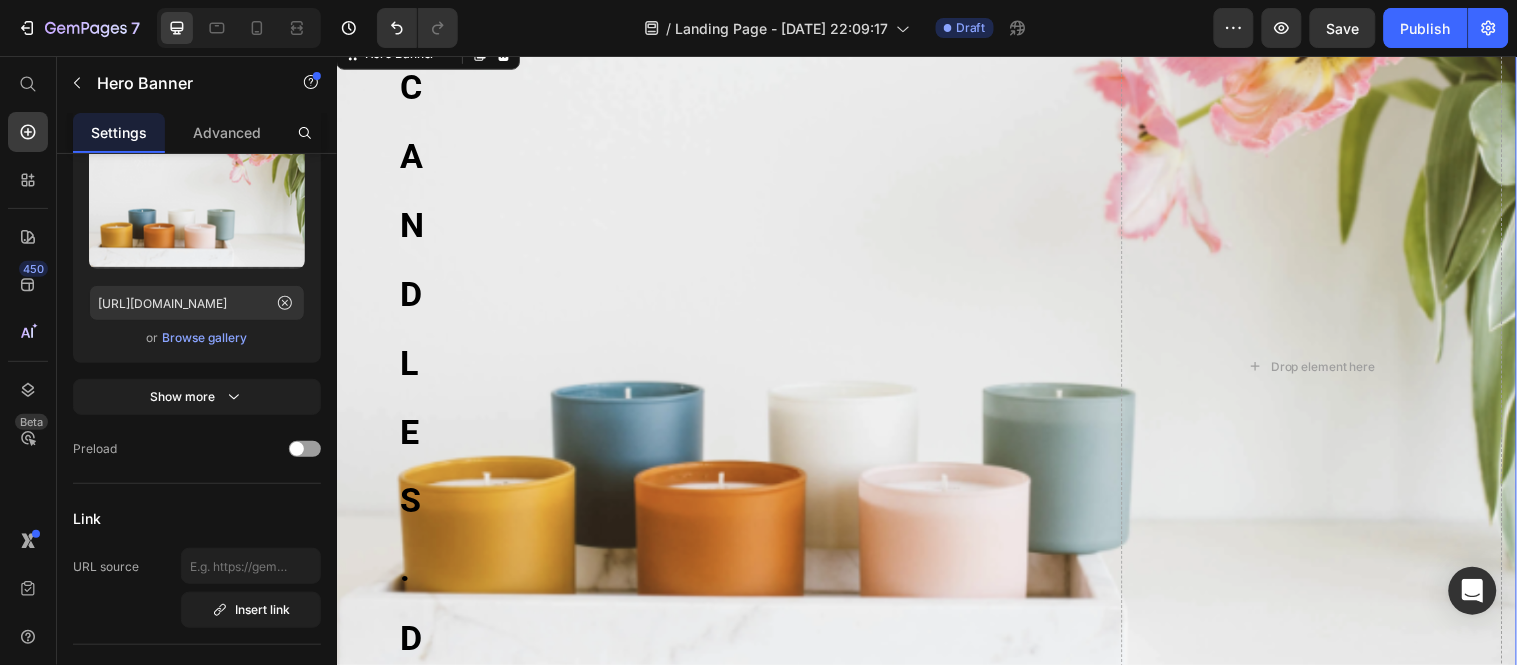 scroll, scrollTop: 0, scrollLeft: 0, axis: both 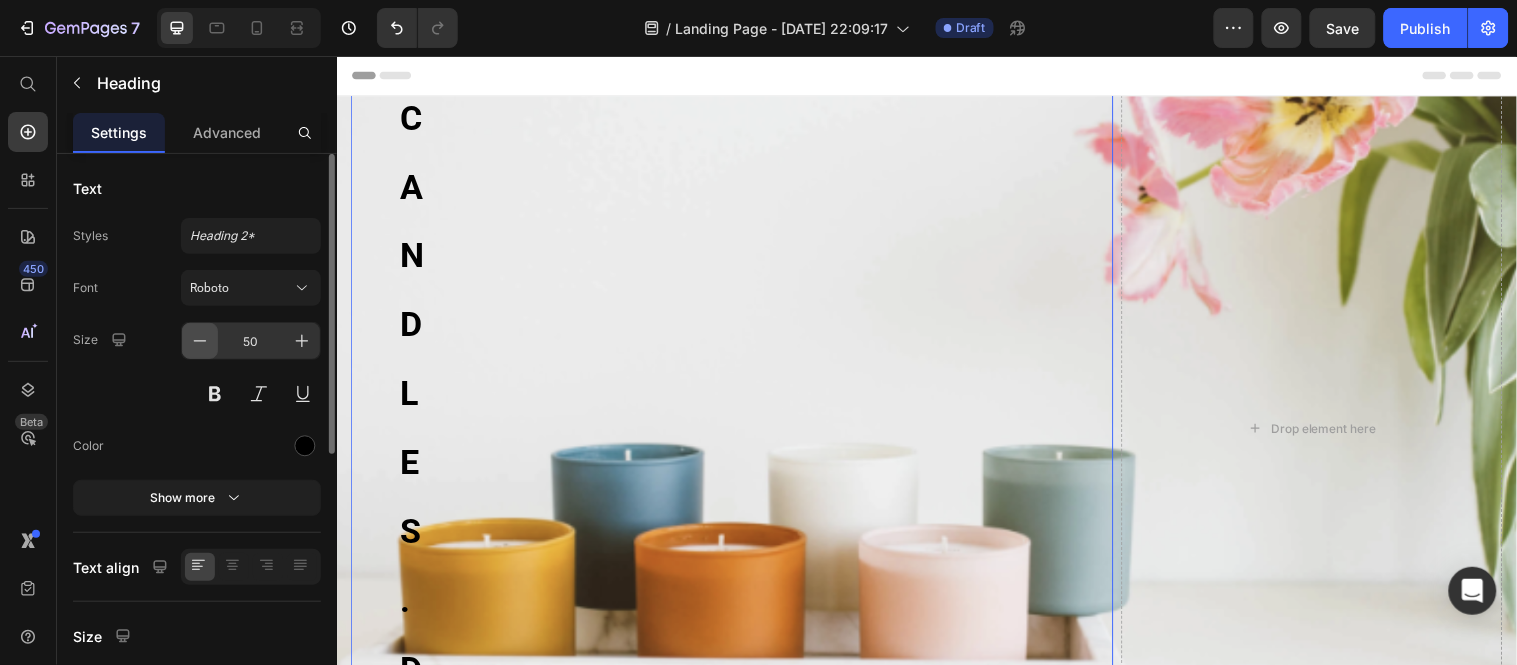 click 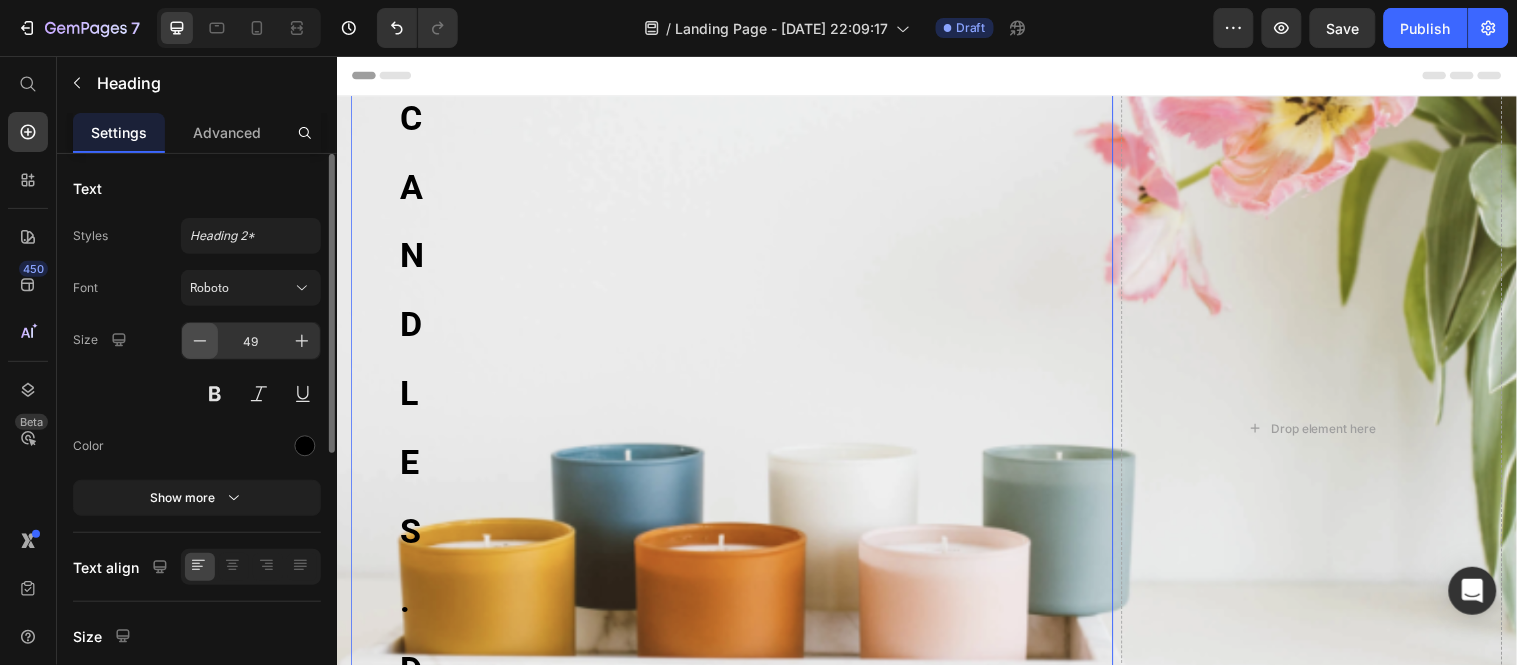 click 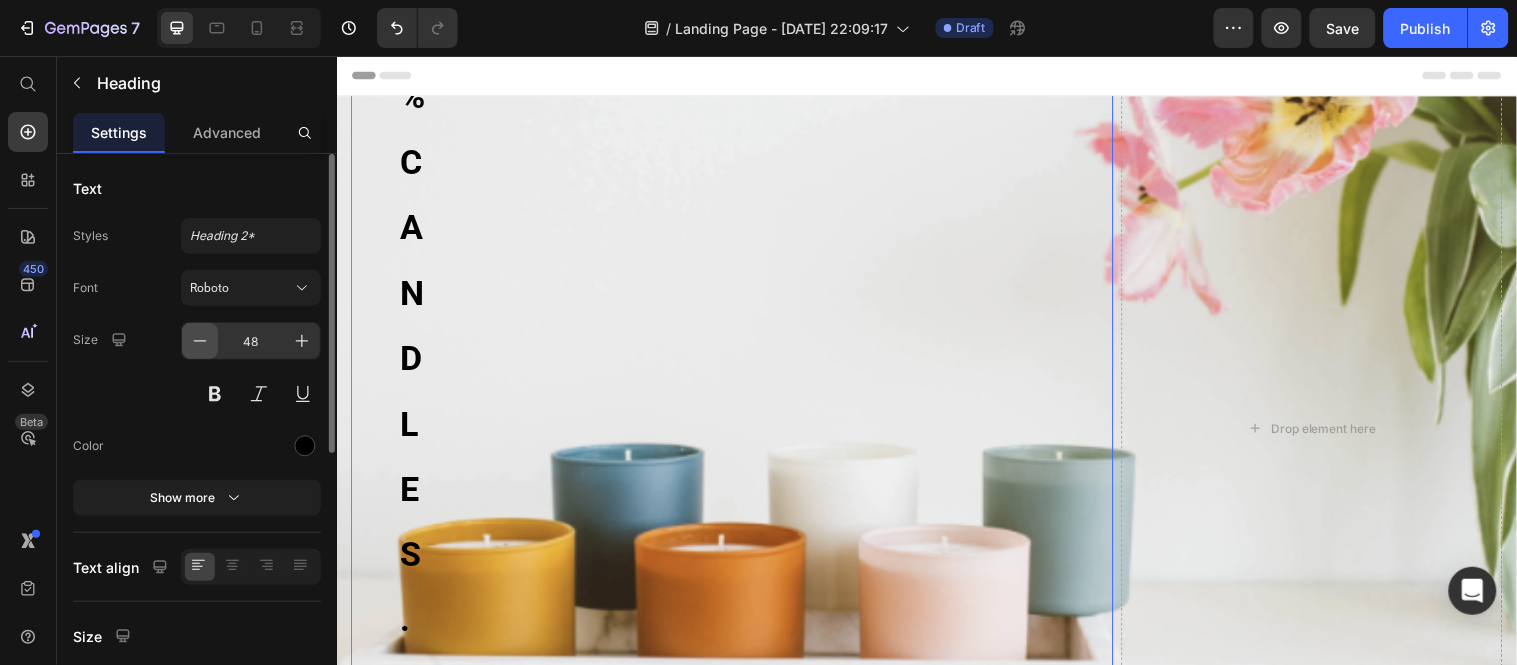 click 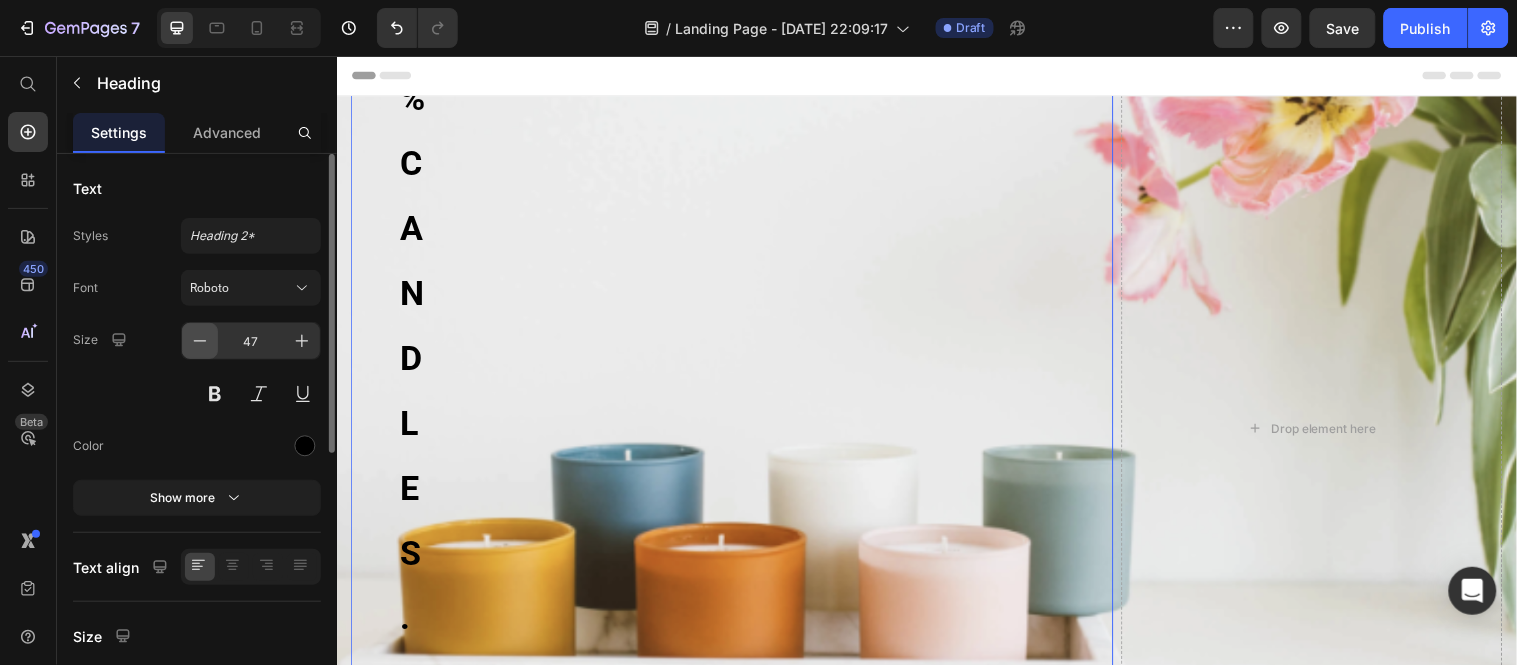 click 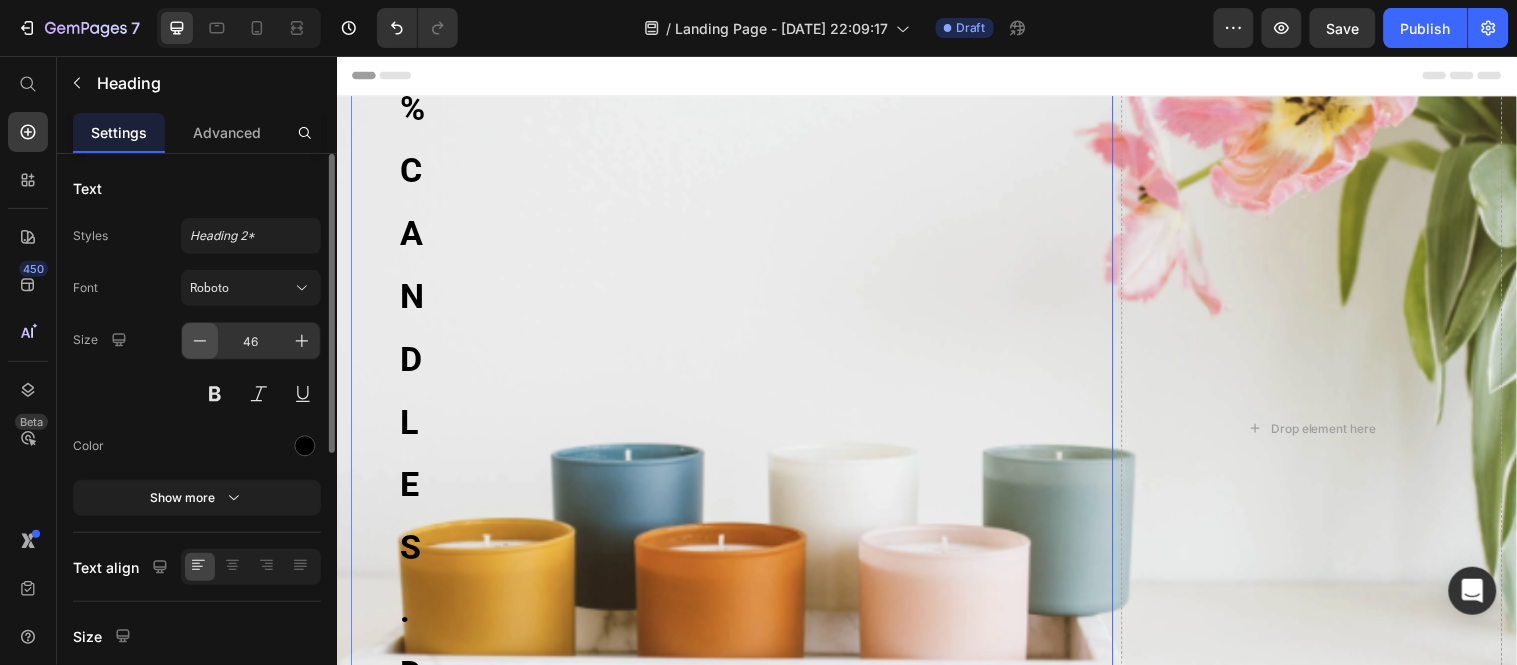 click 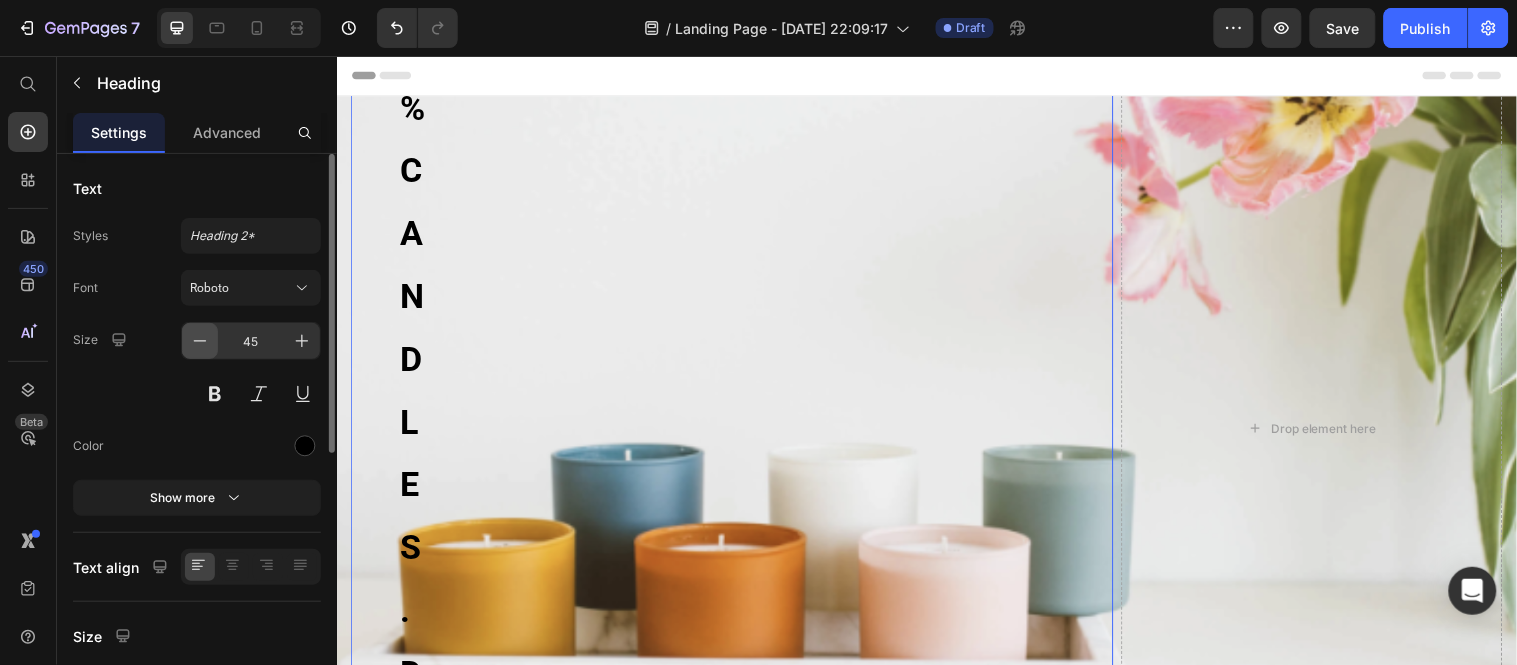 click 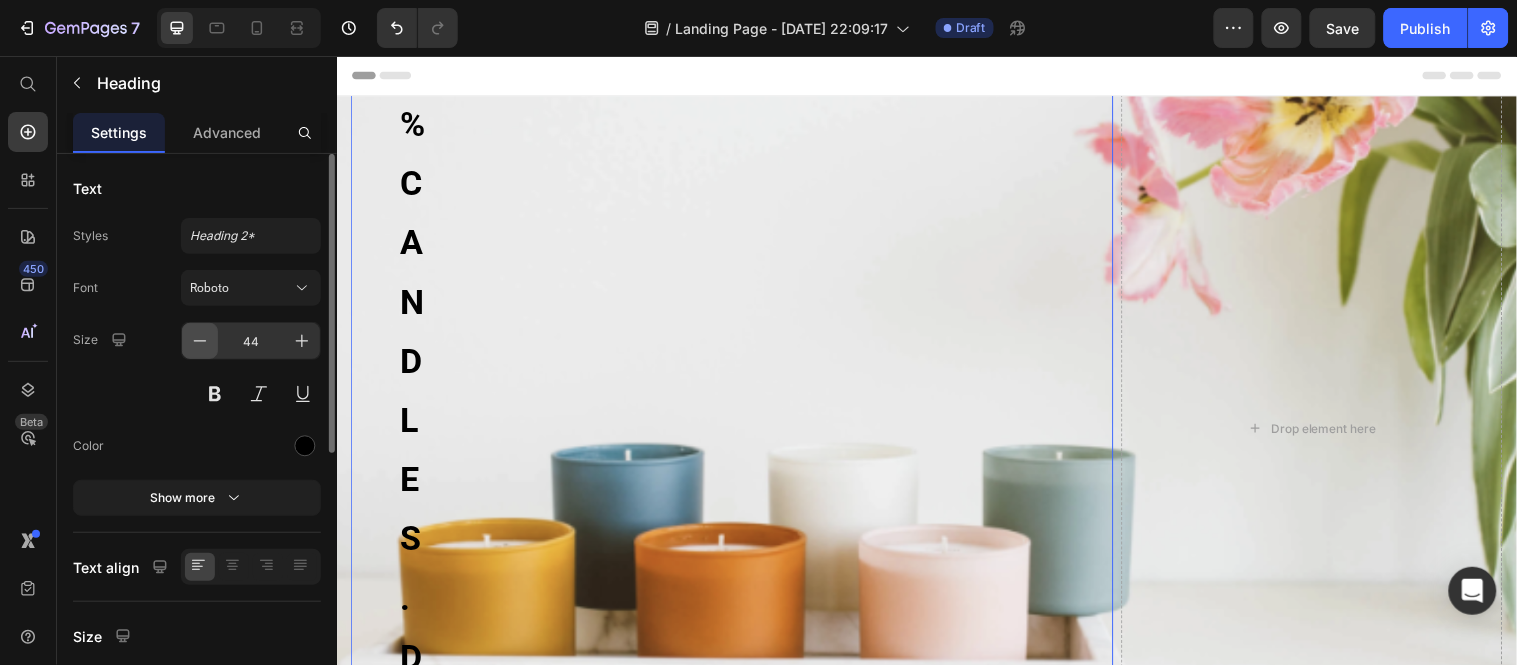 click 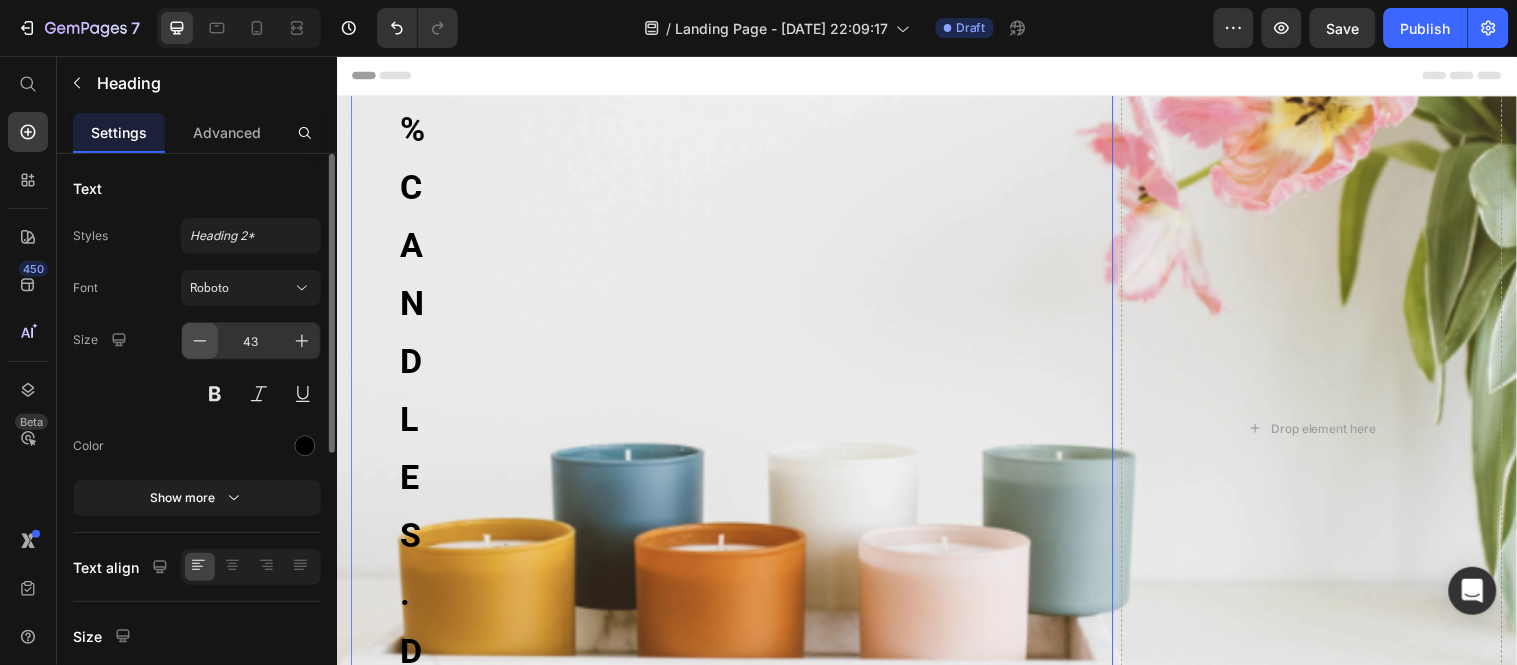 click 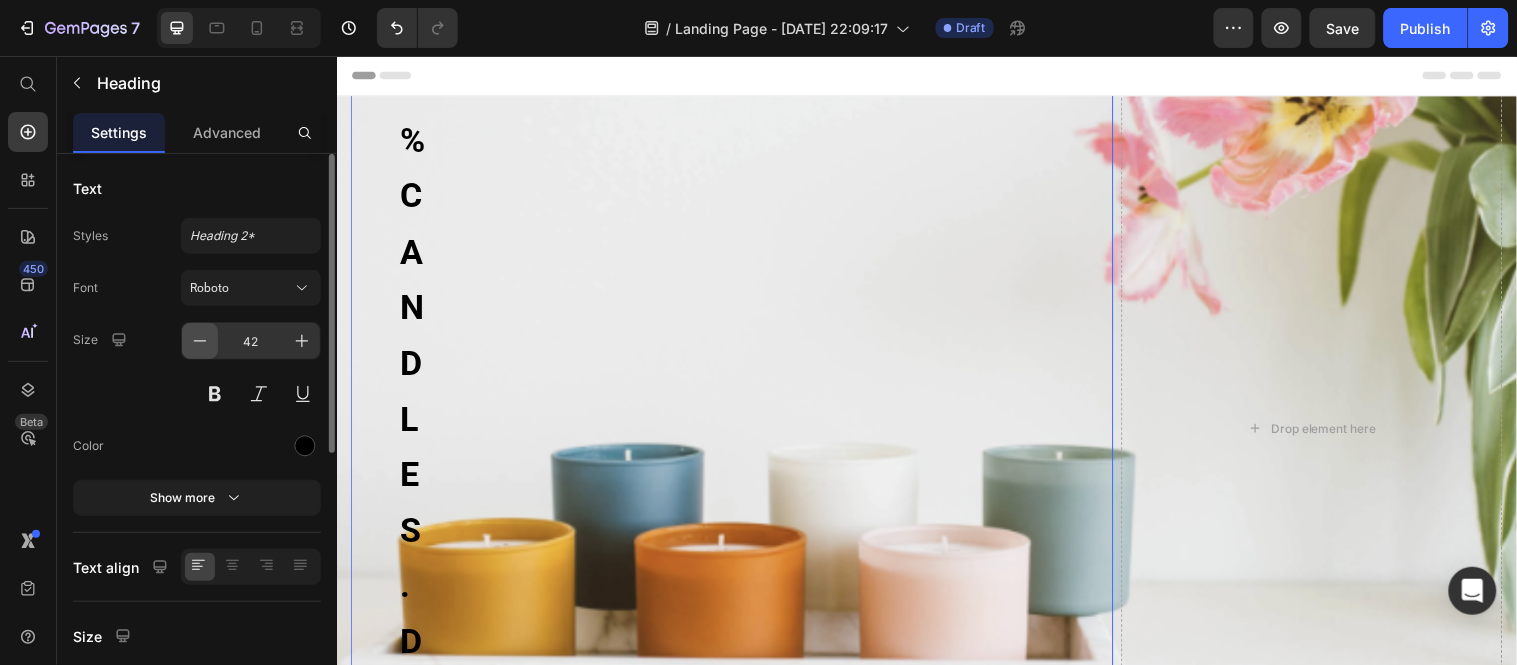 click 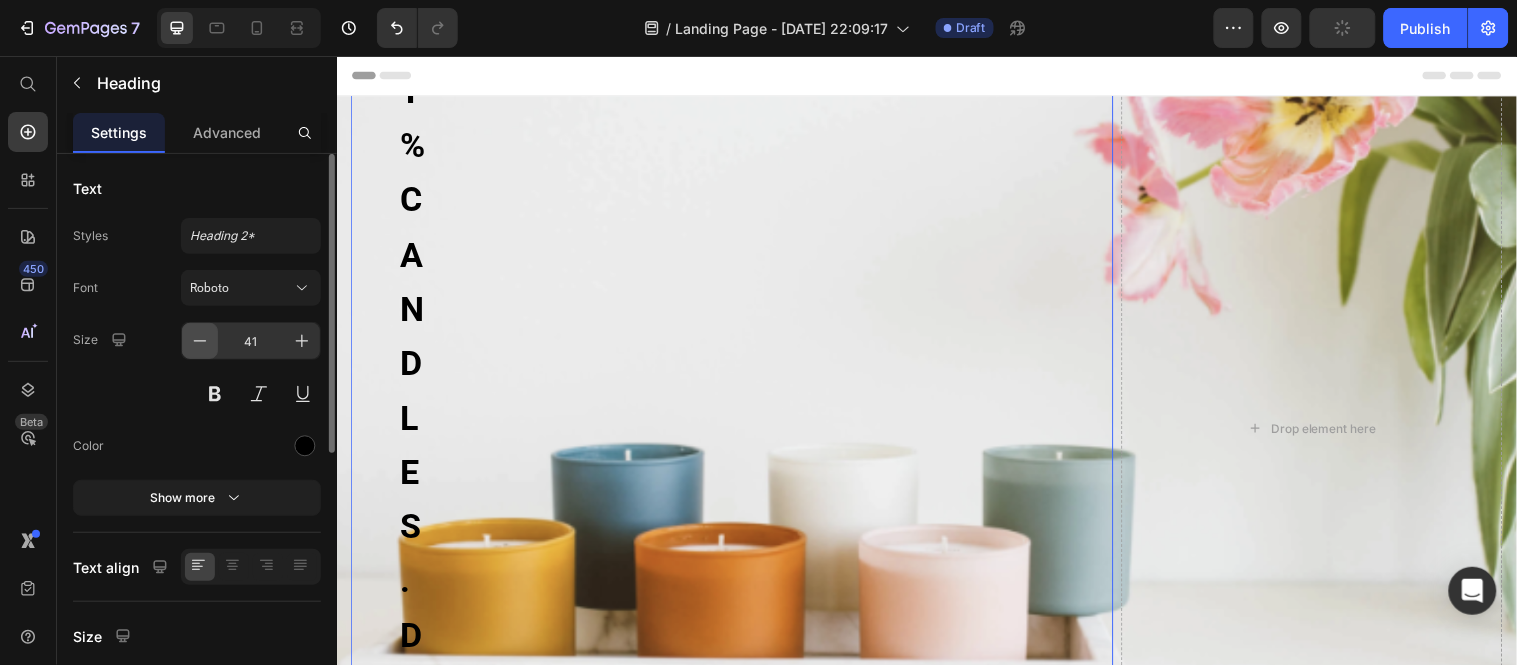 click 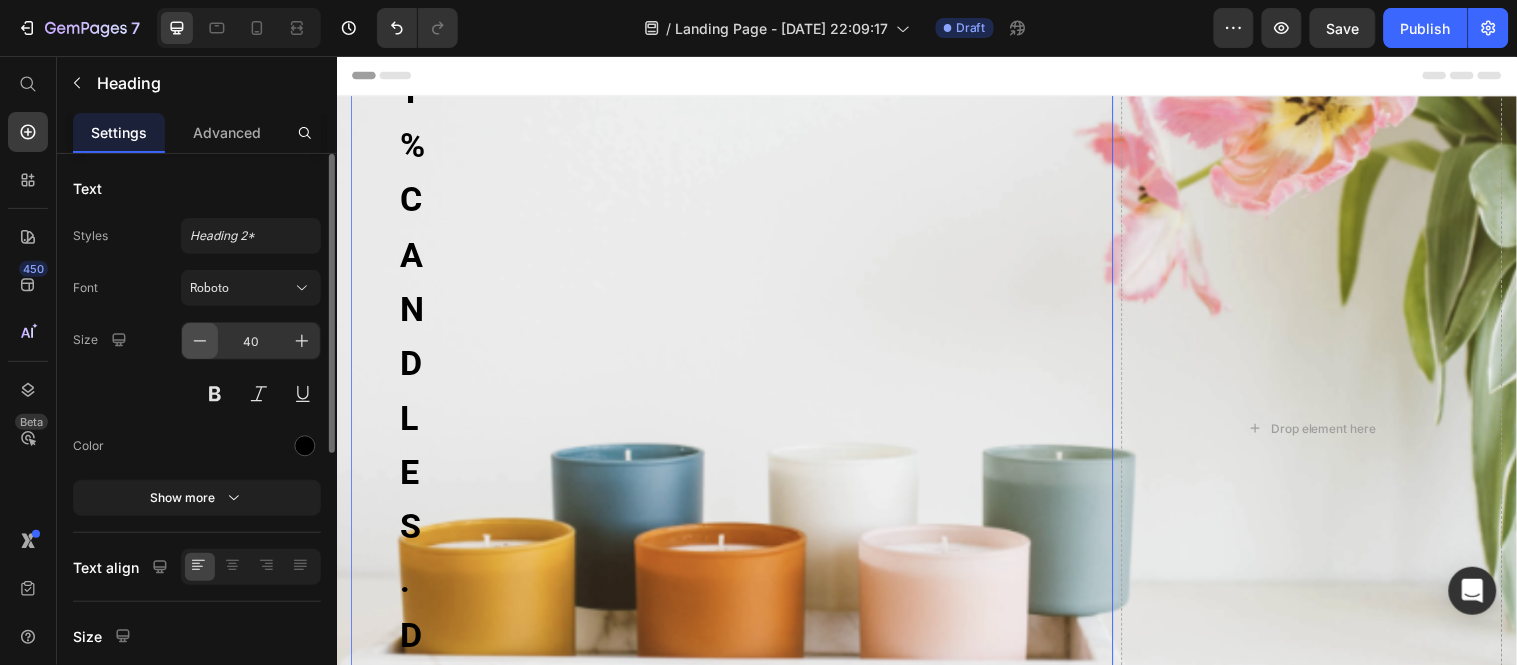 click 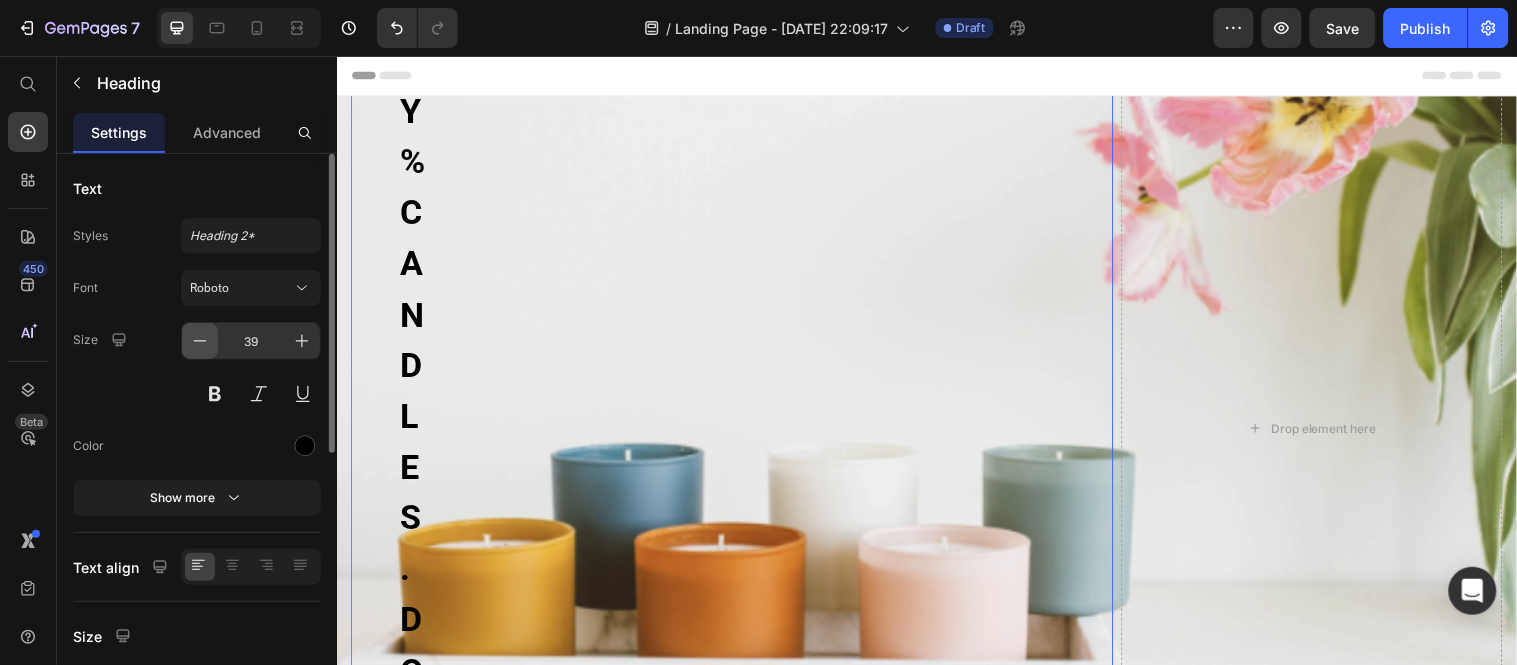 click 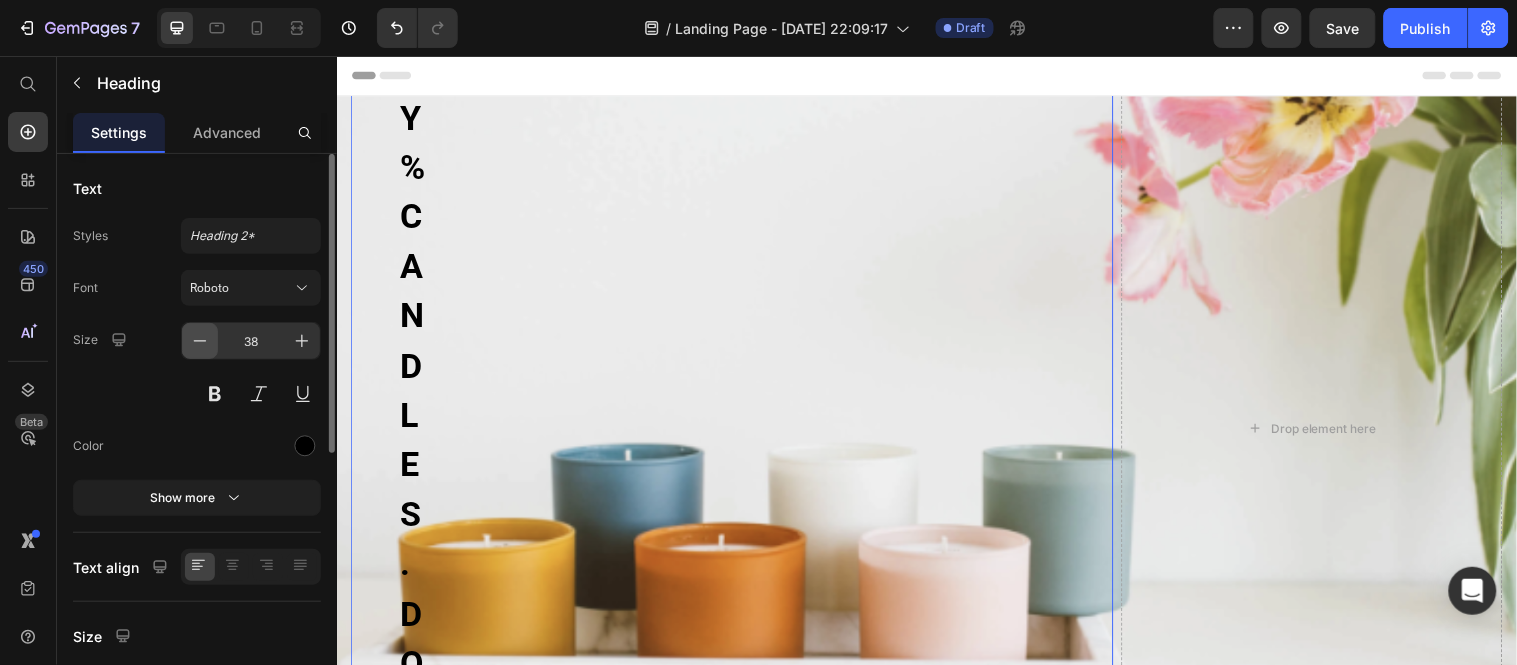 click 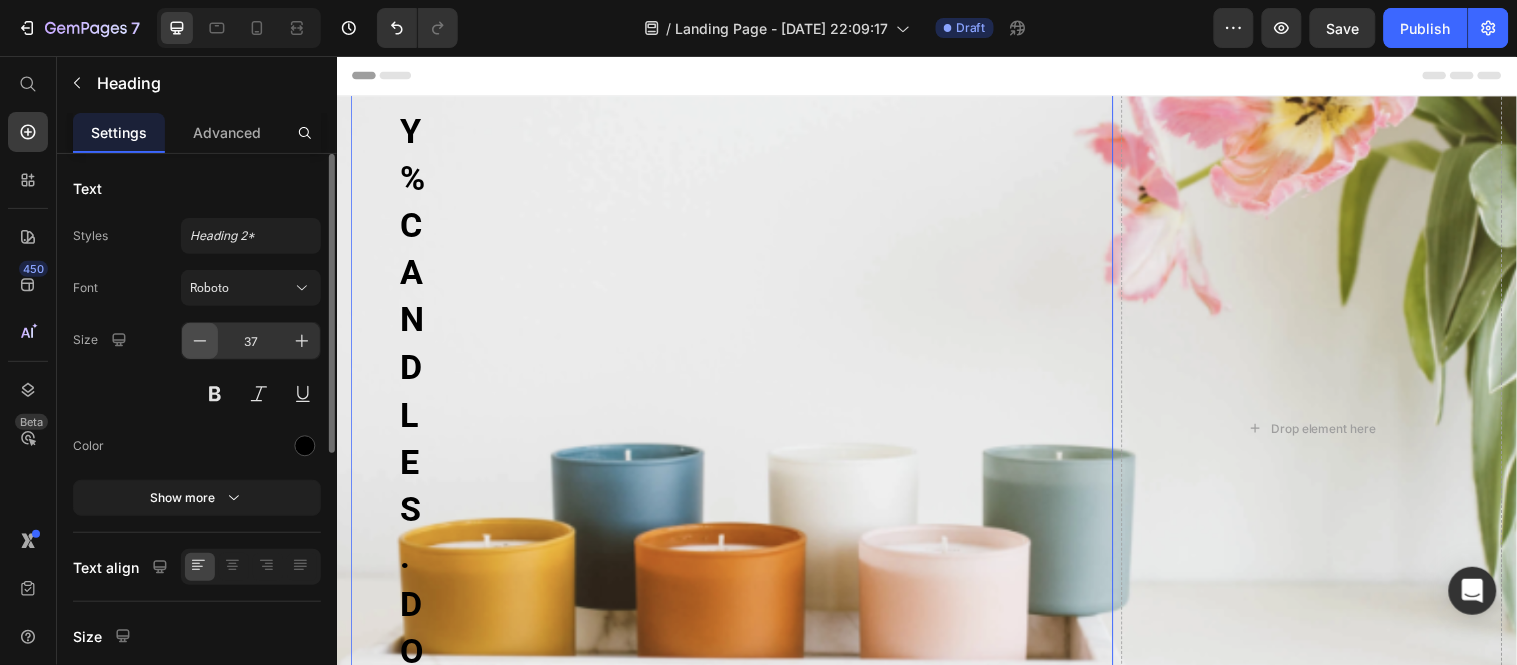click 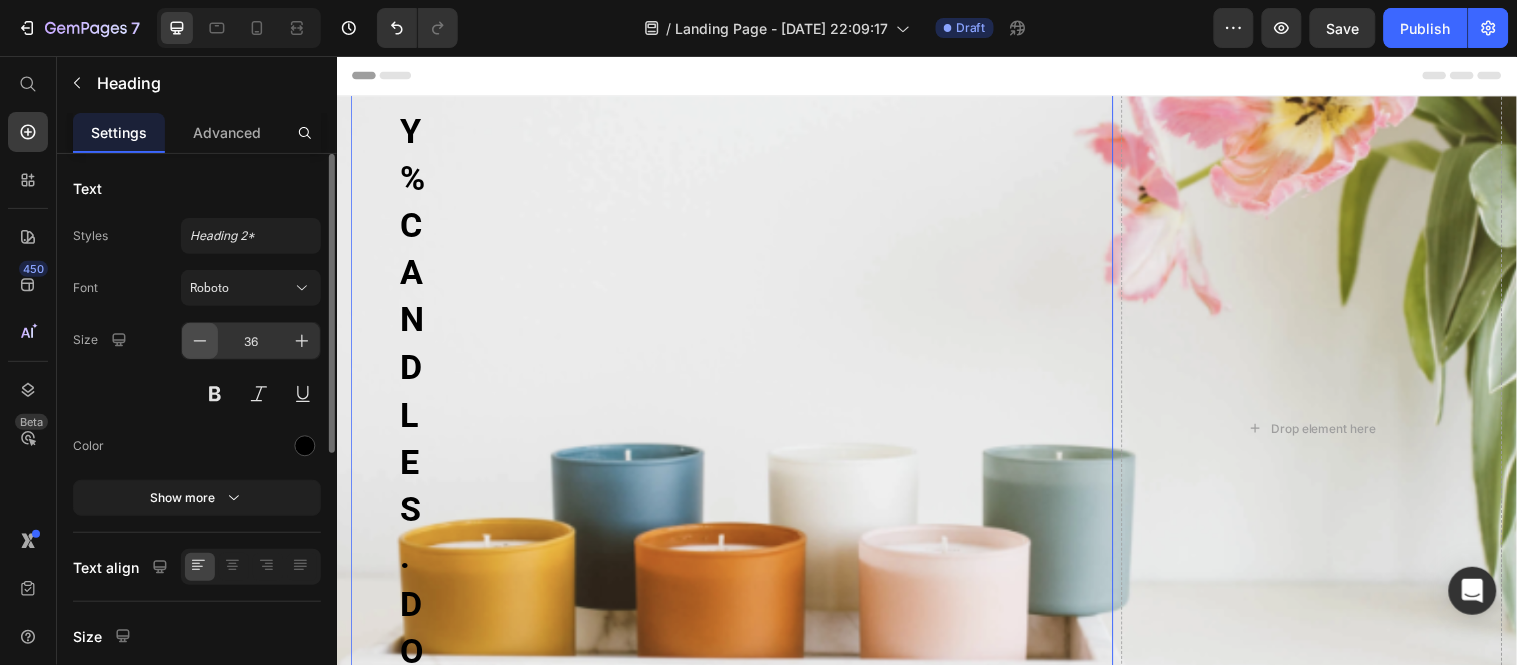 click 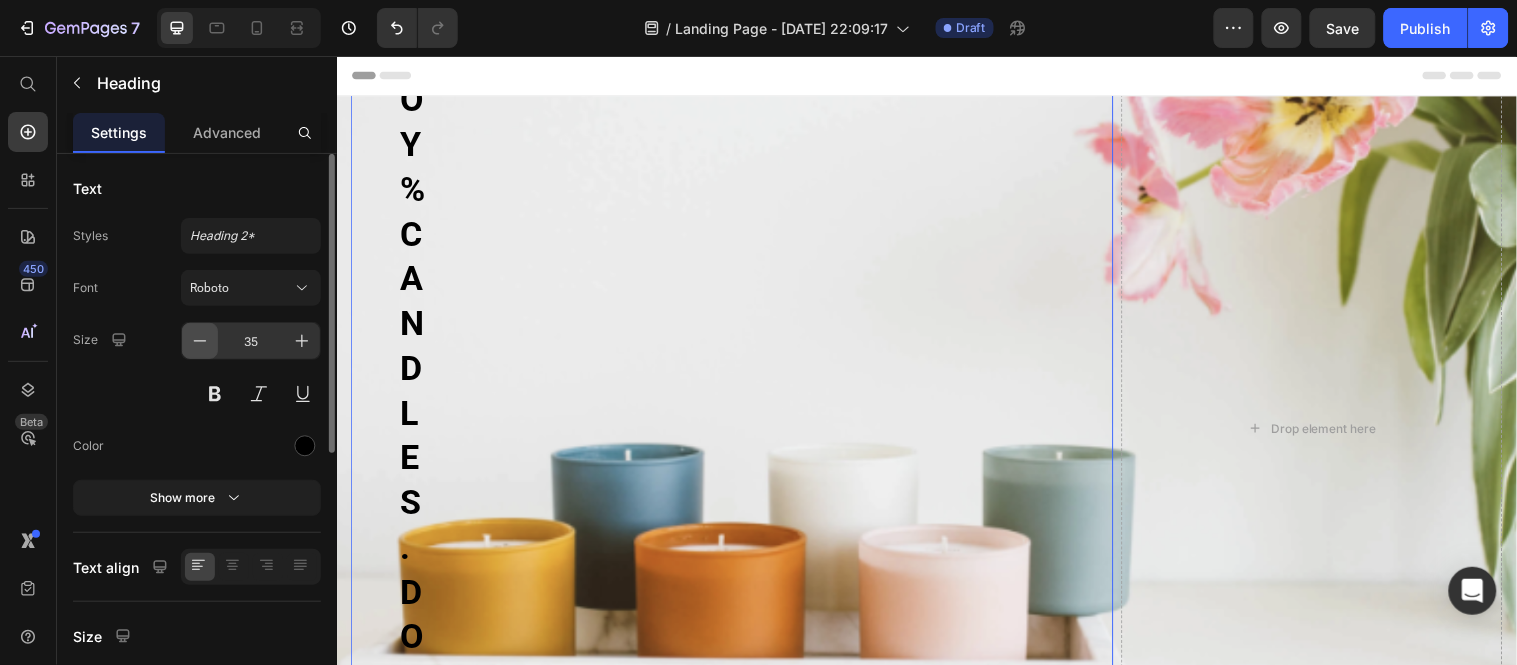 click 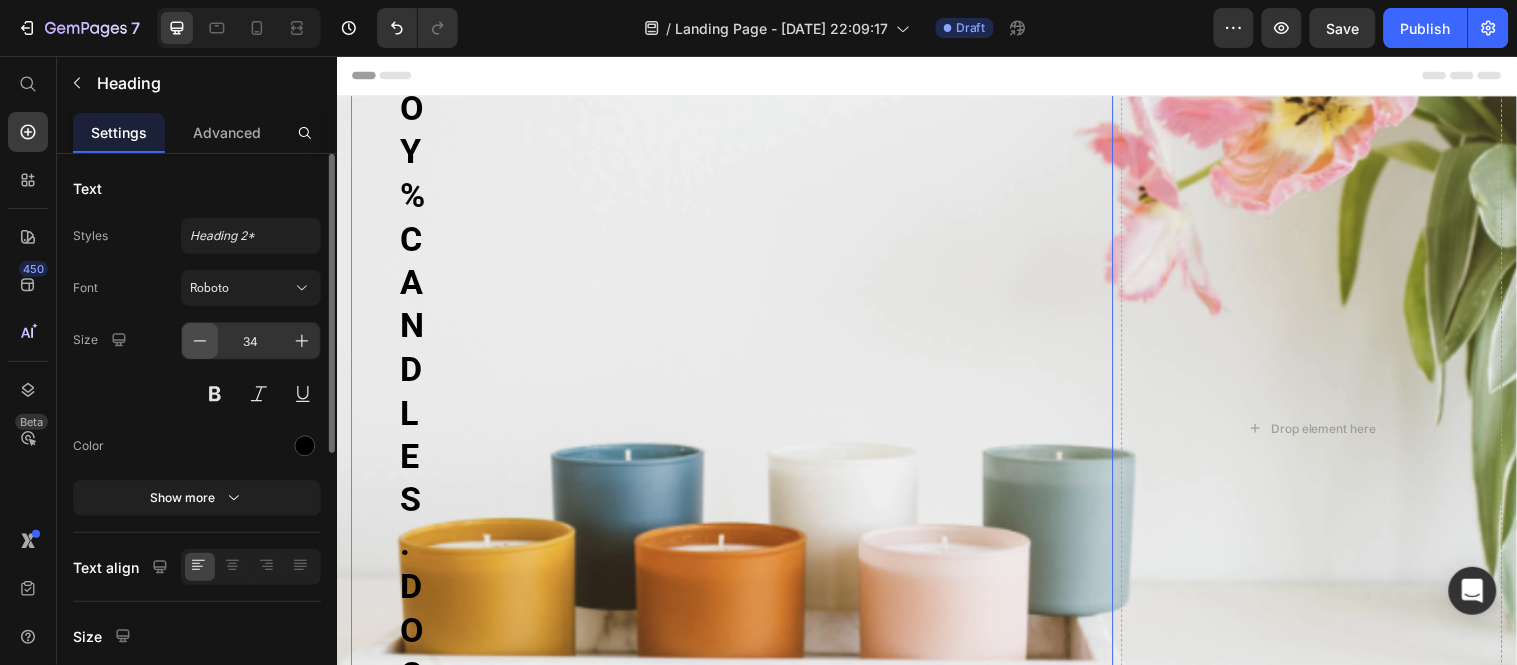 click 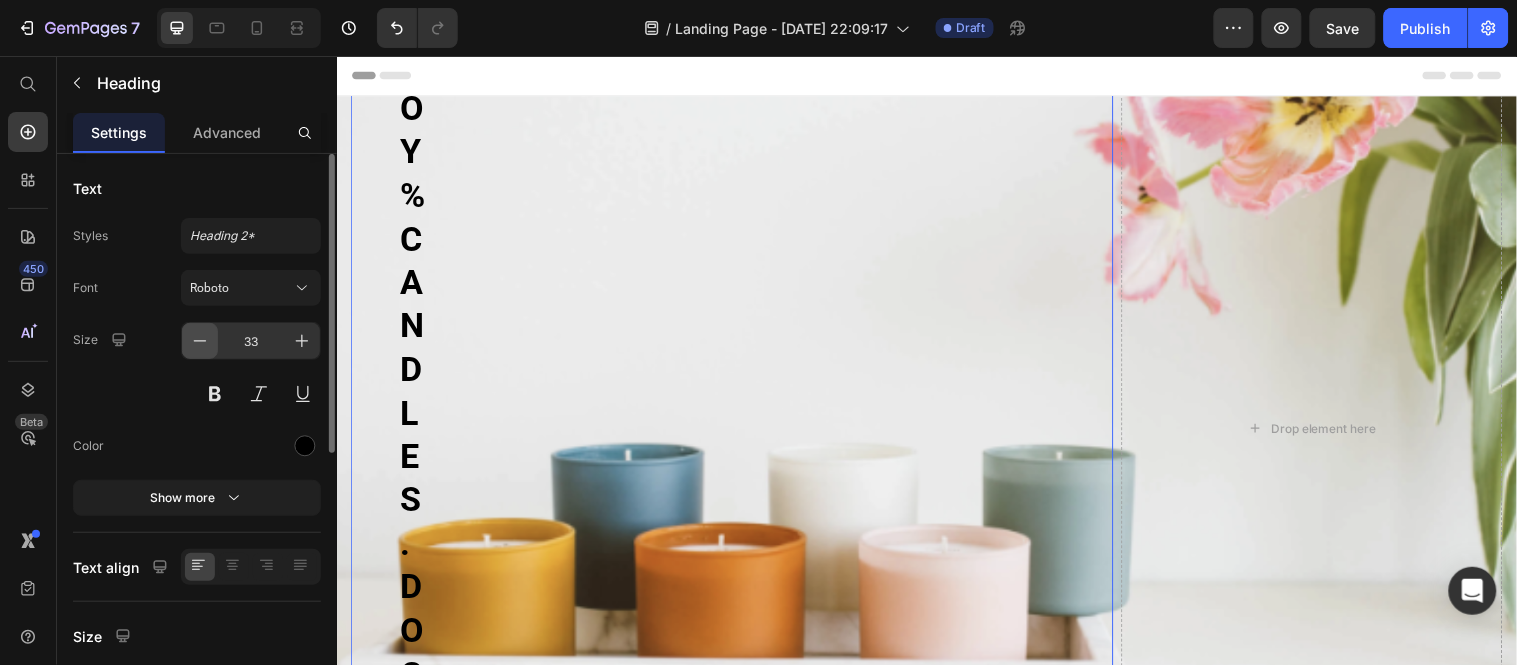 click 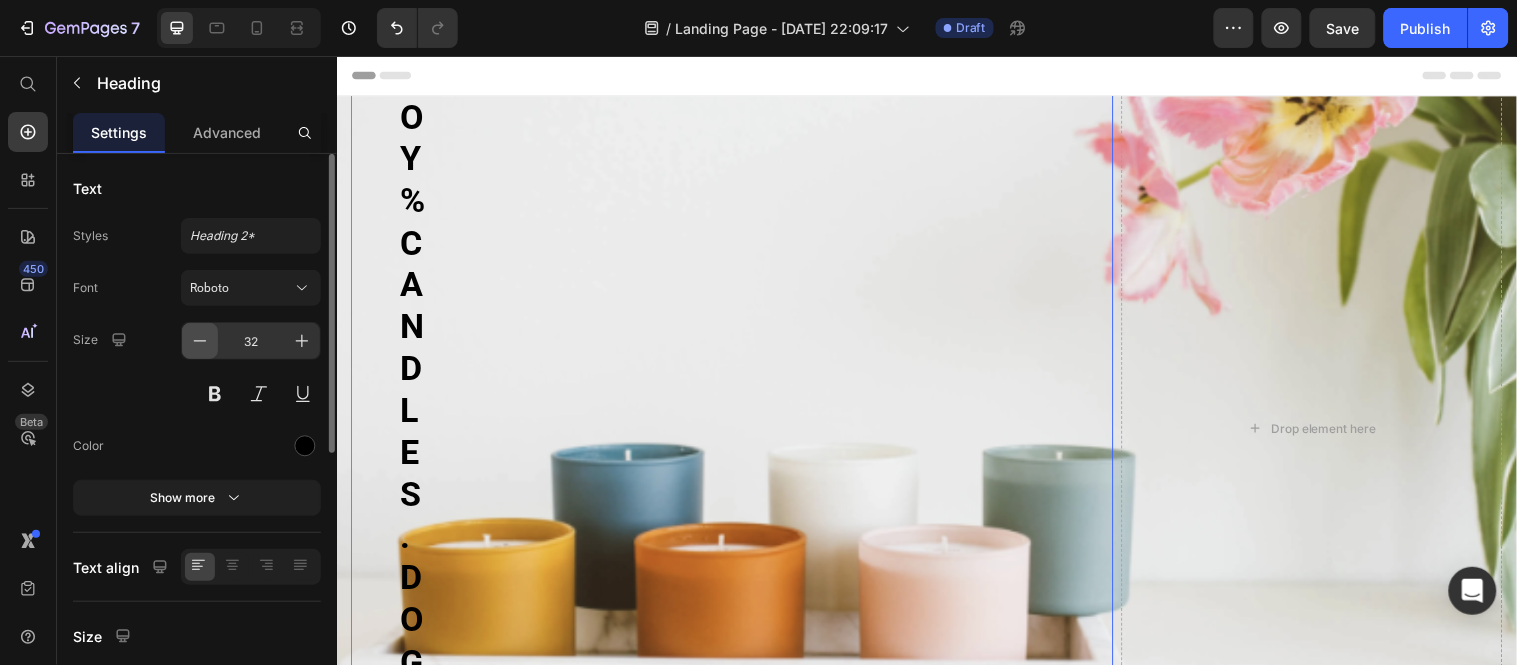 click 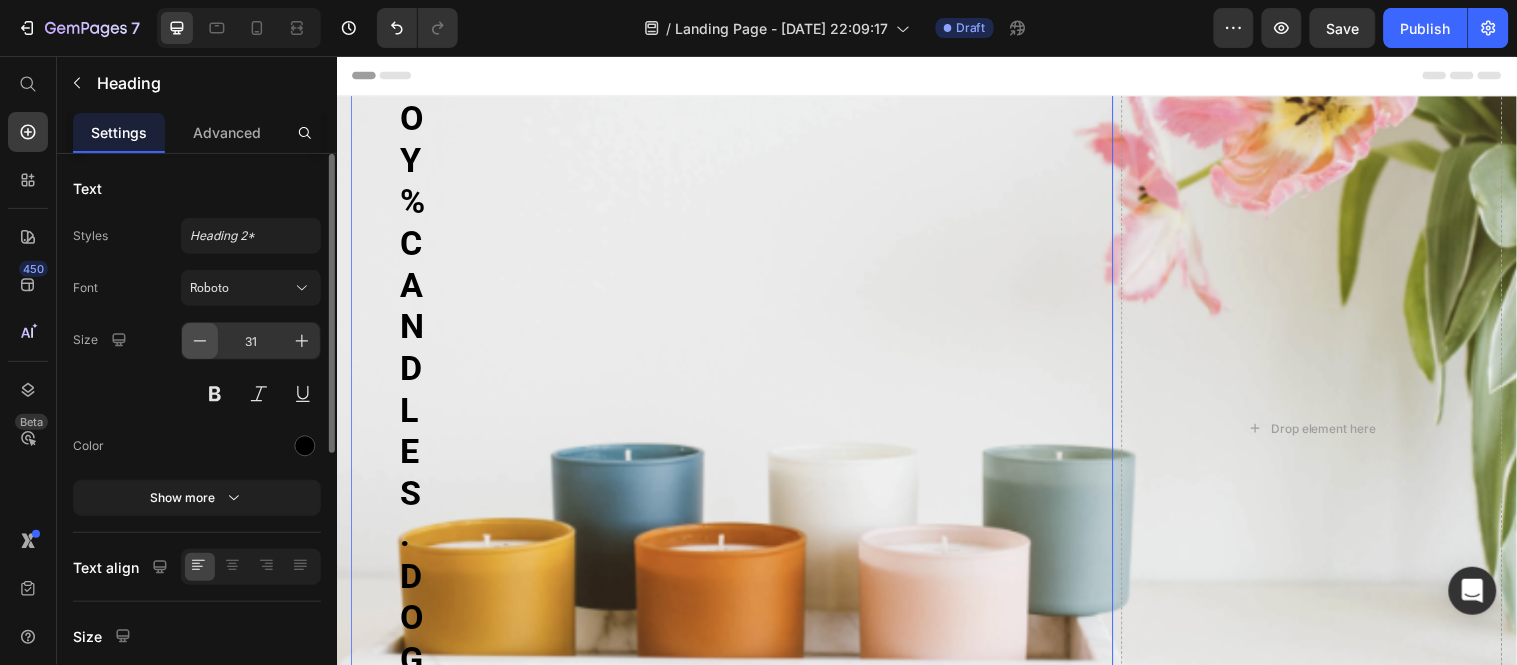 click 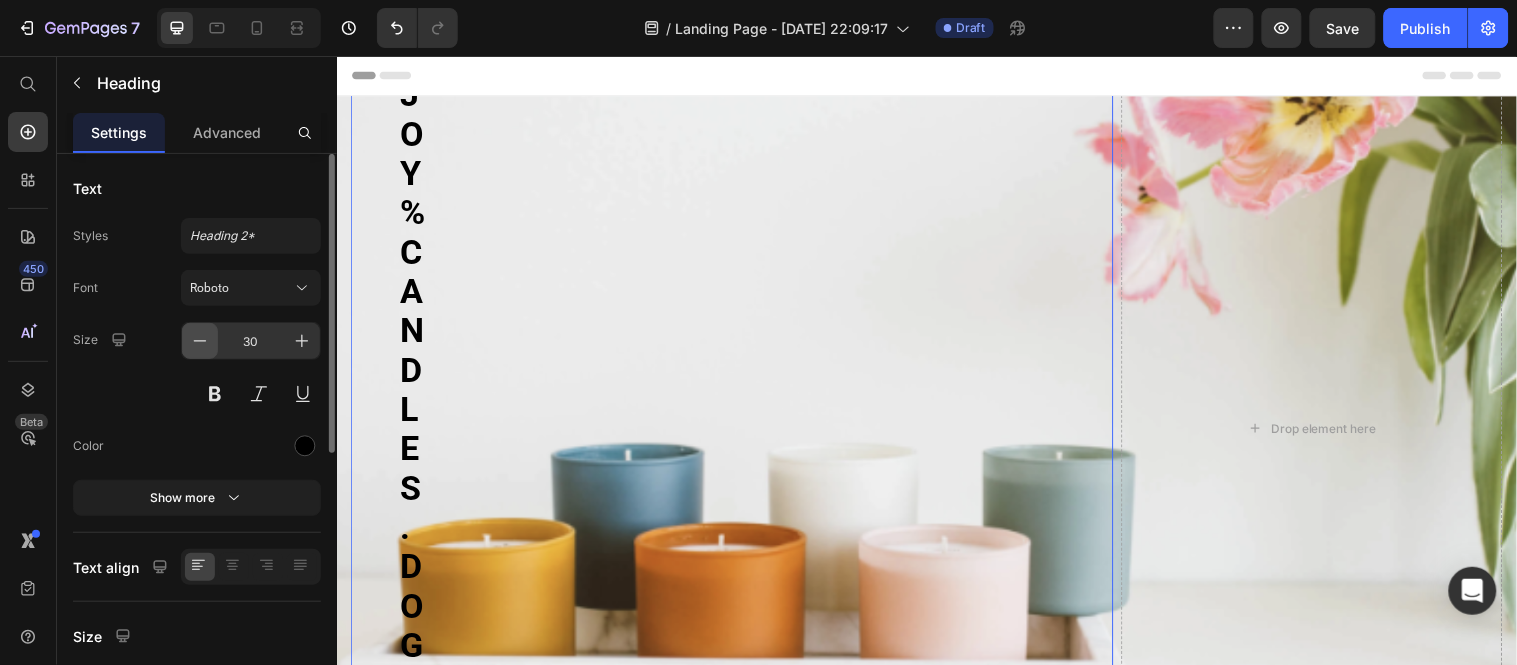 click 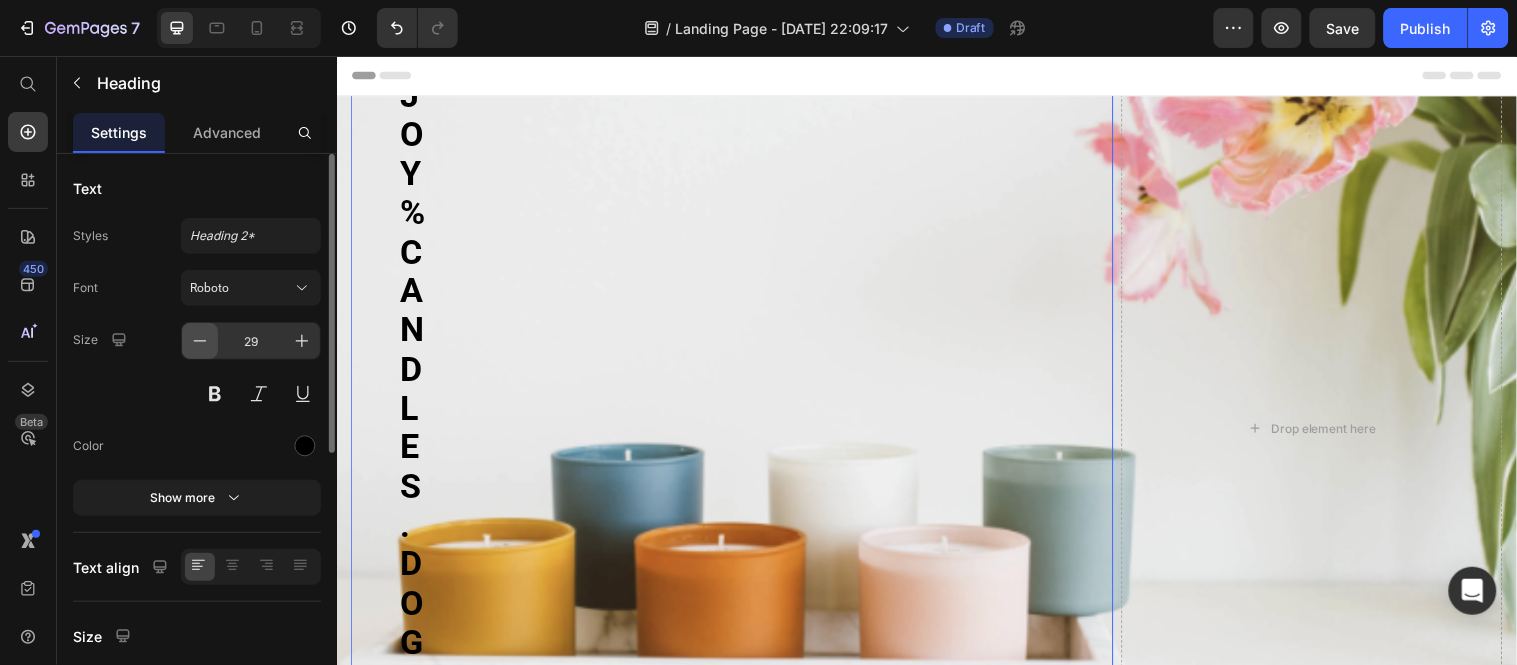 click 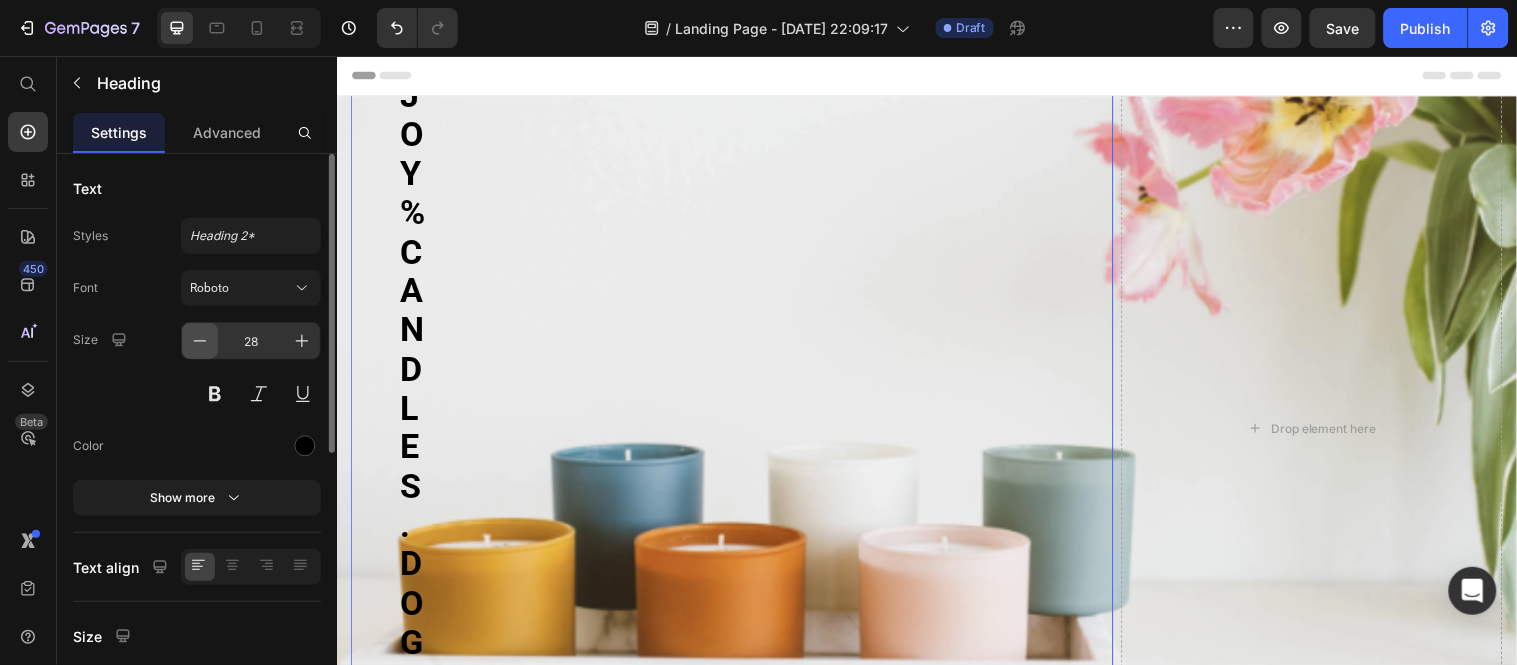 click 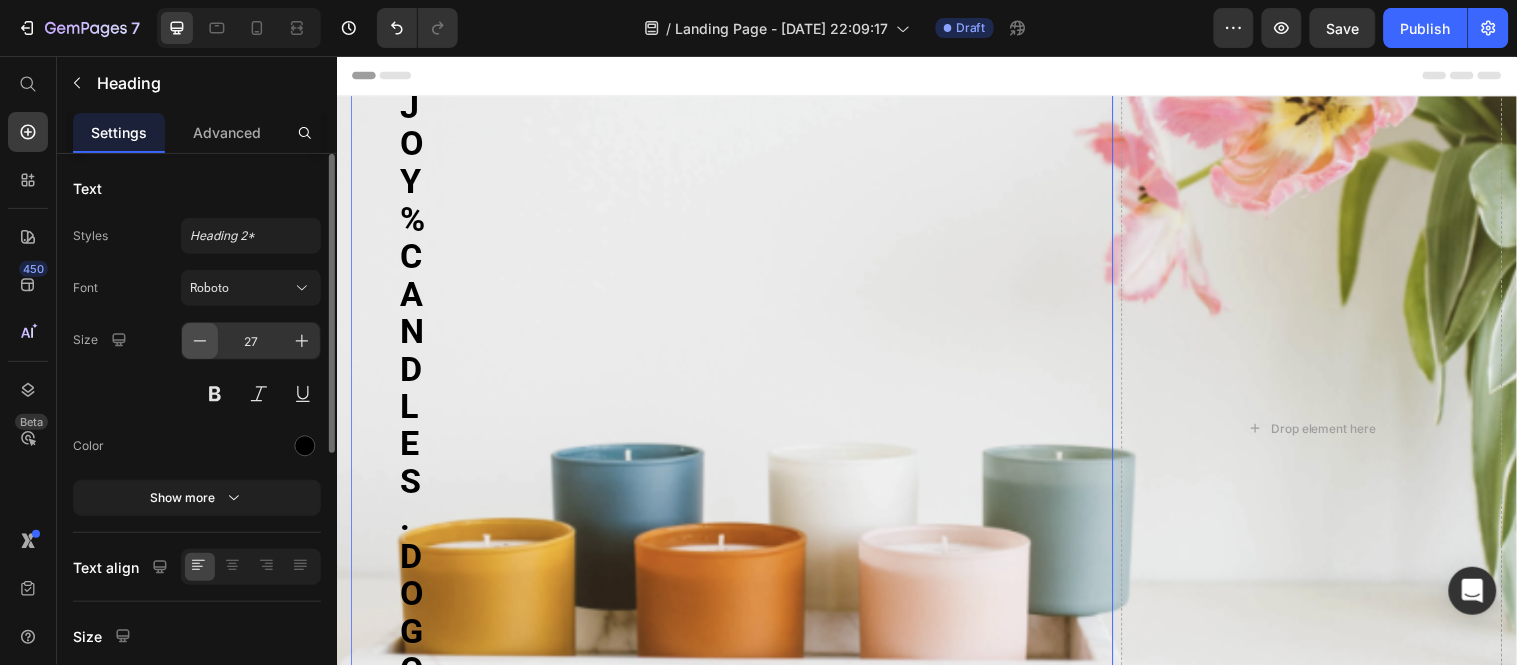 click 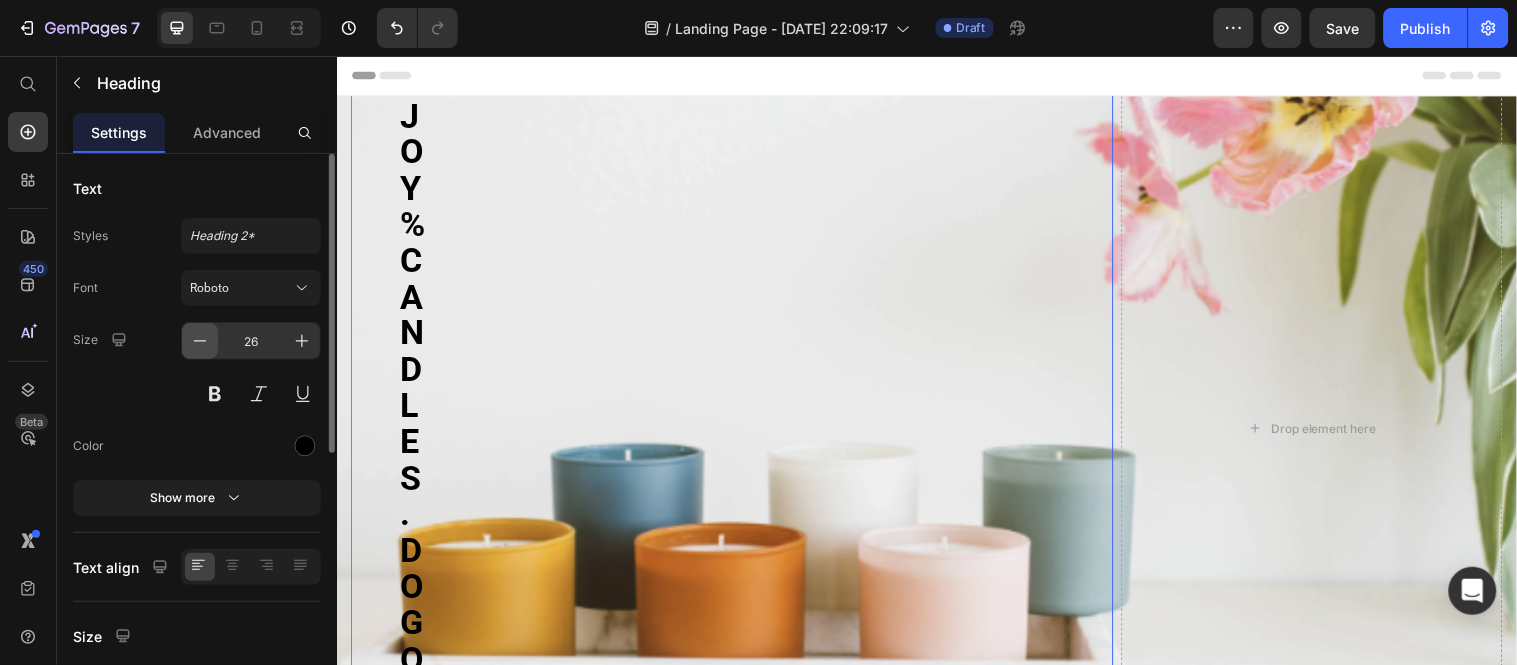 click 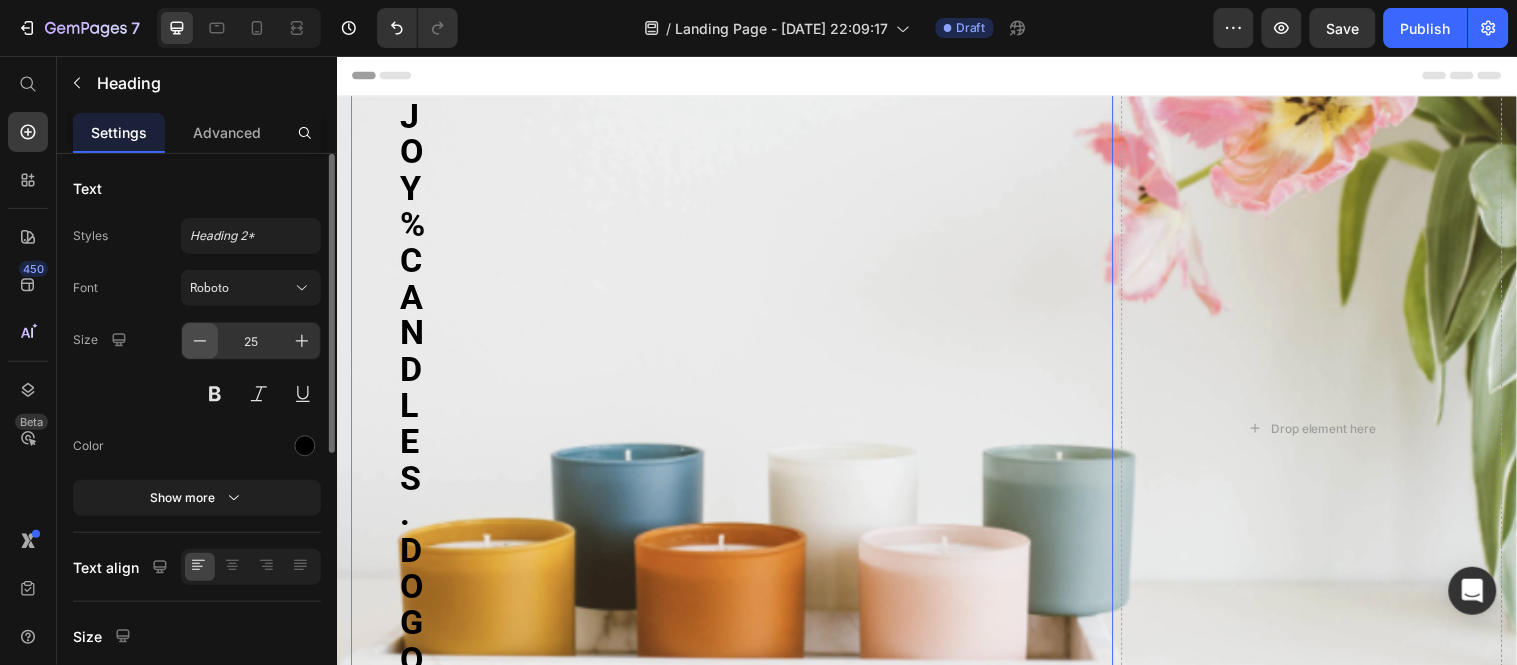 click 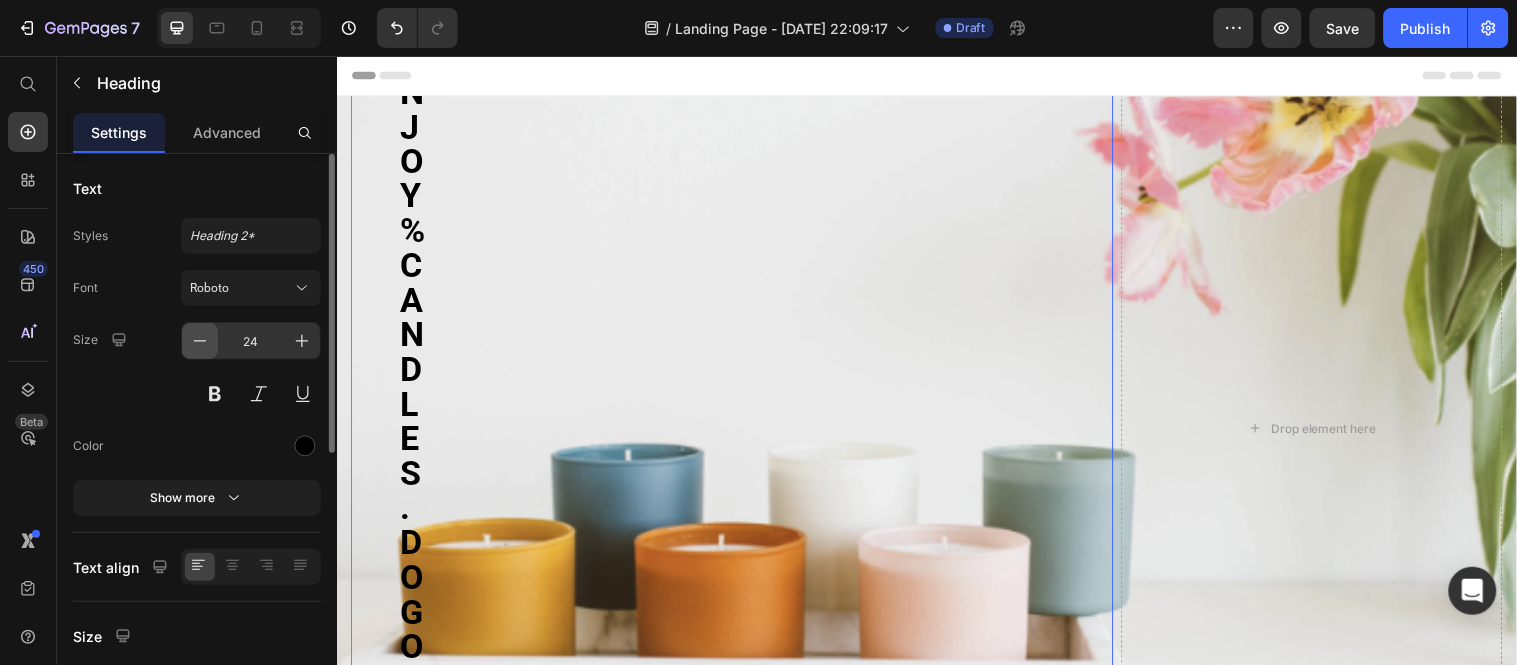 click 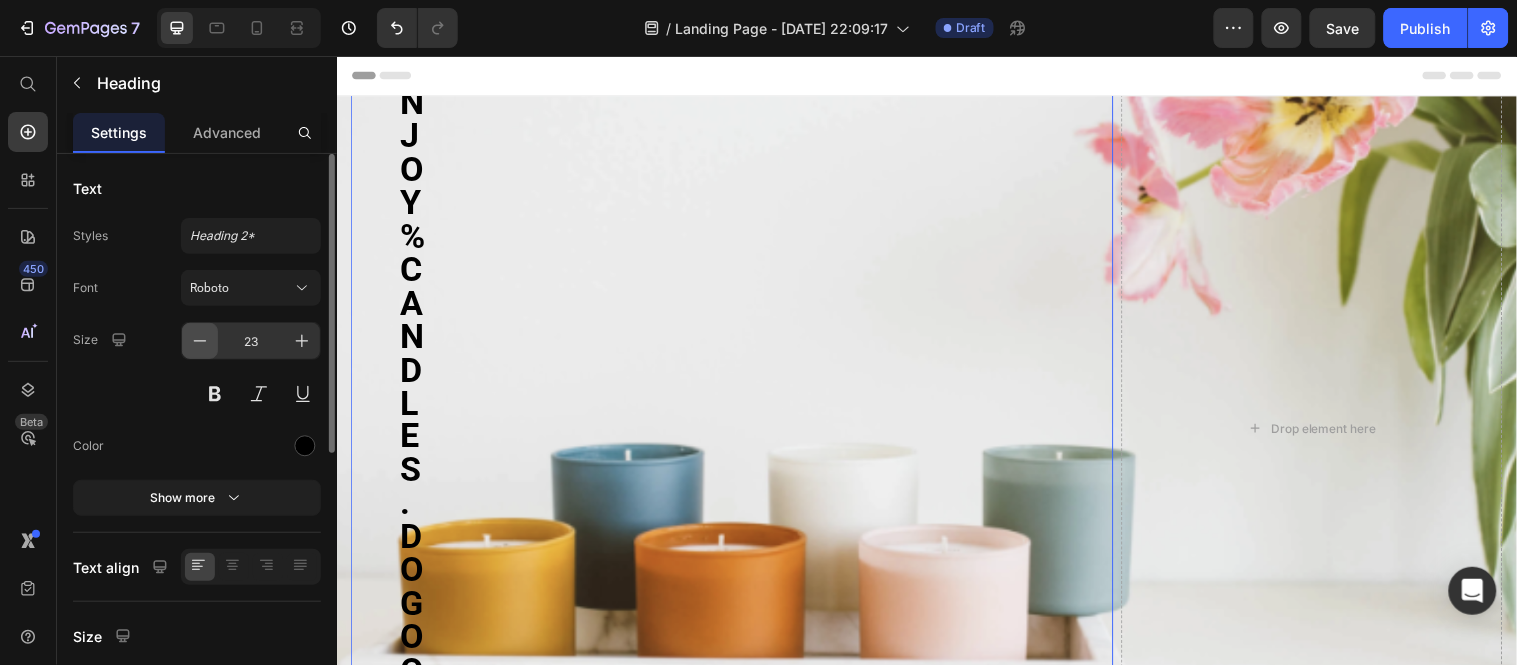 click 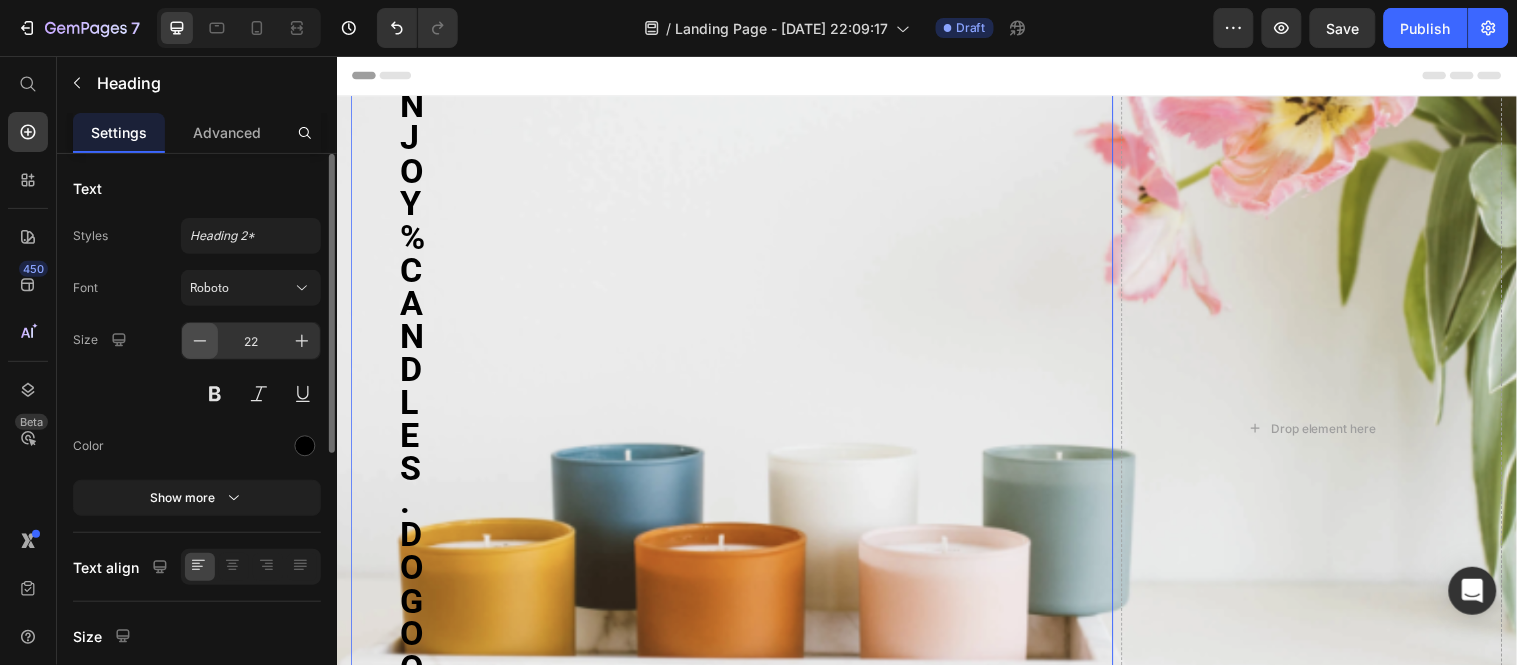 click 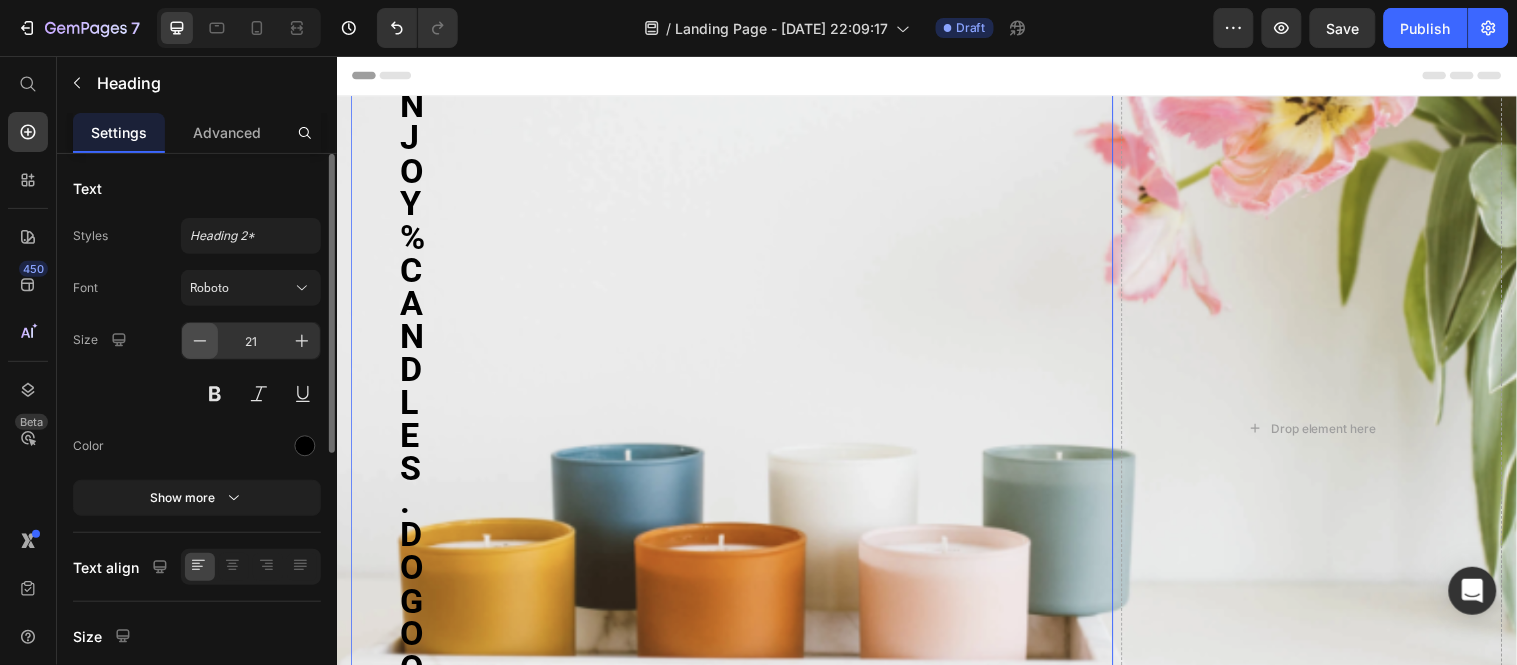 click 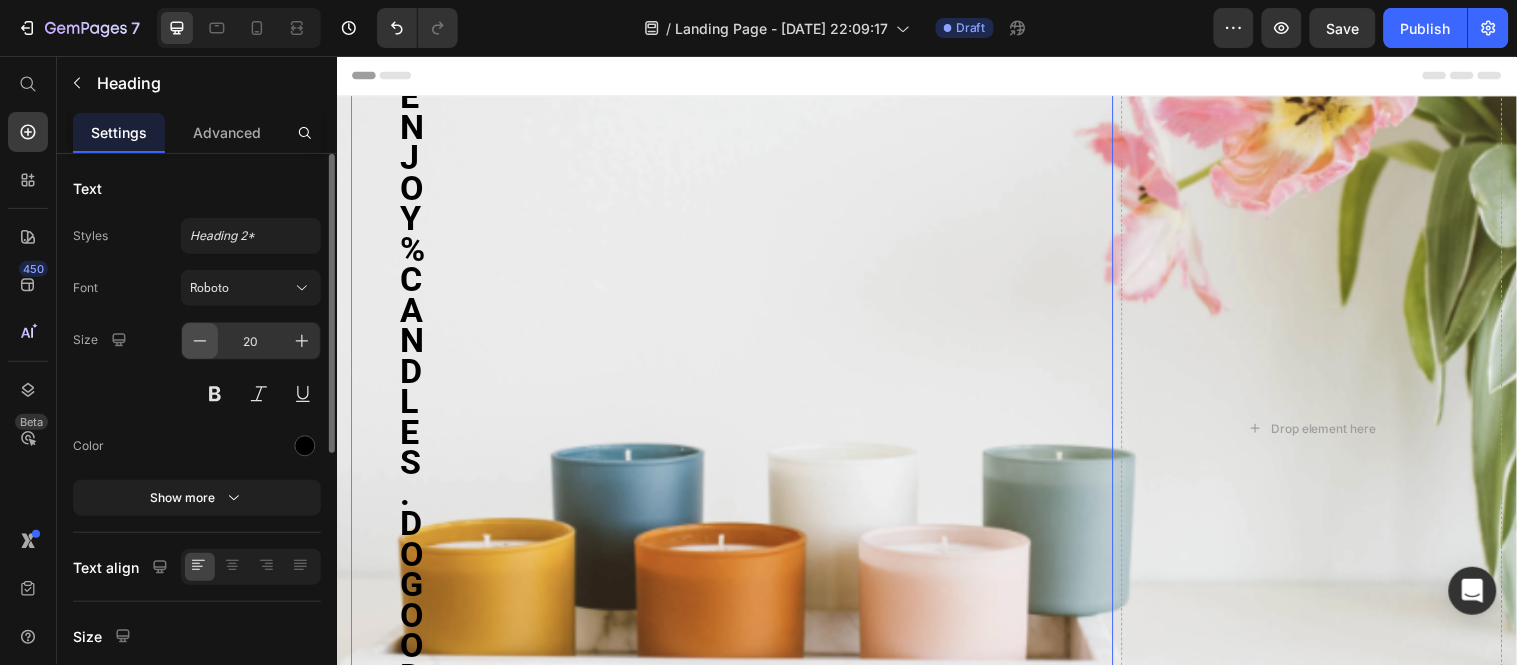 click 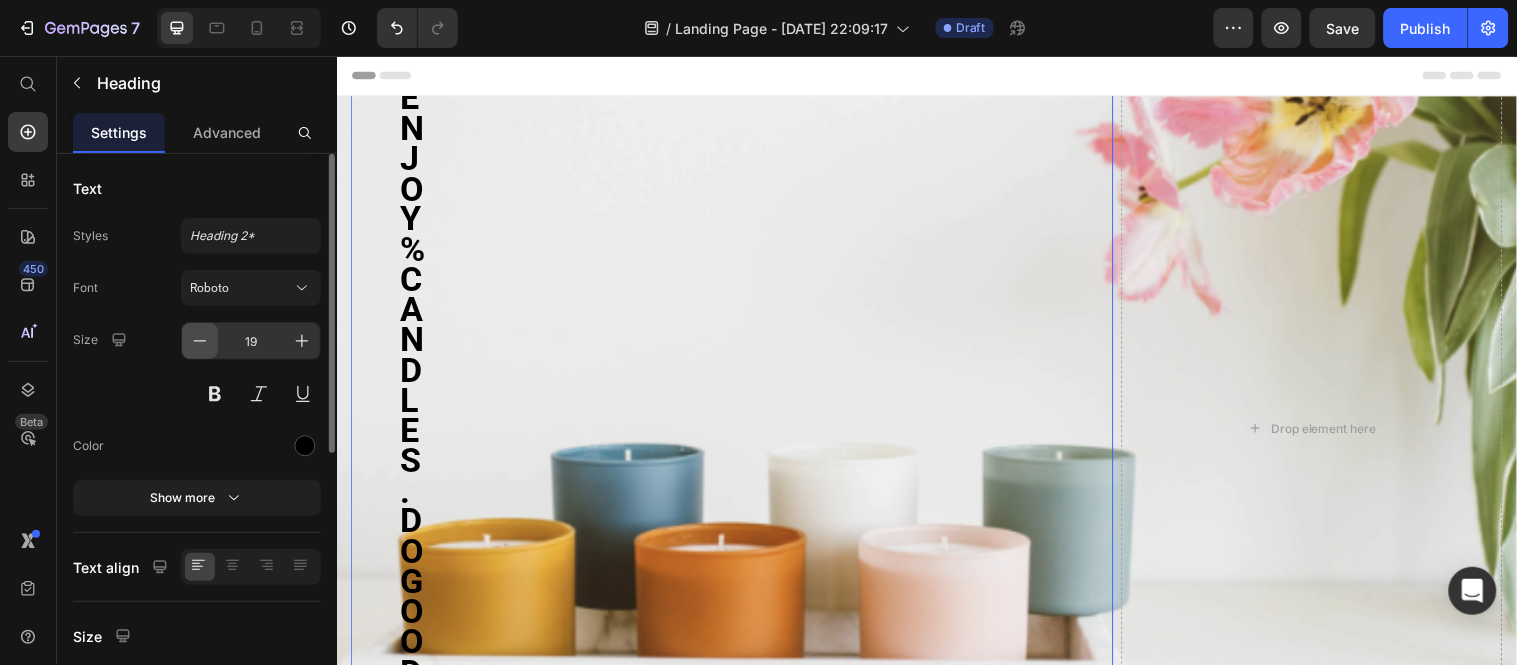 click 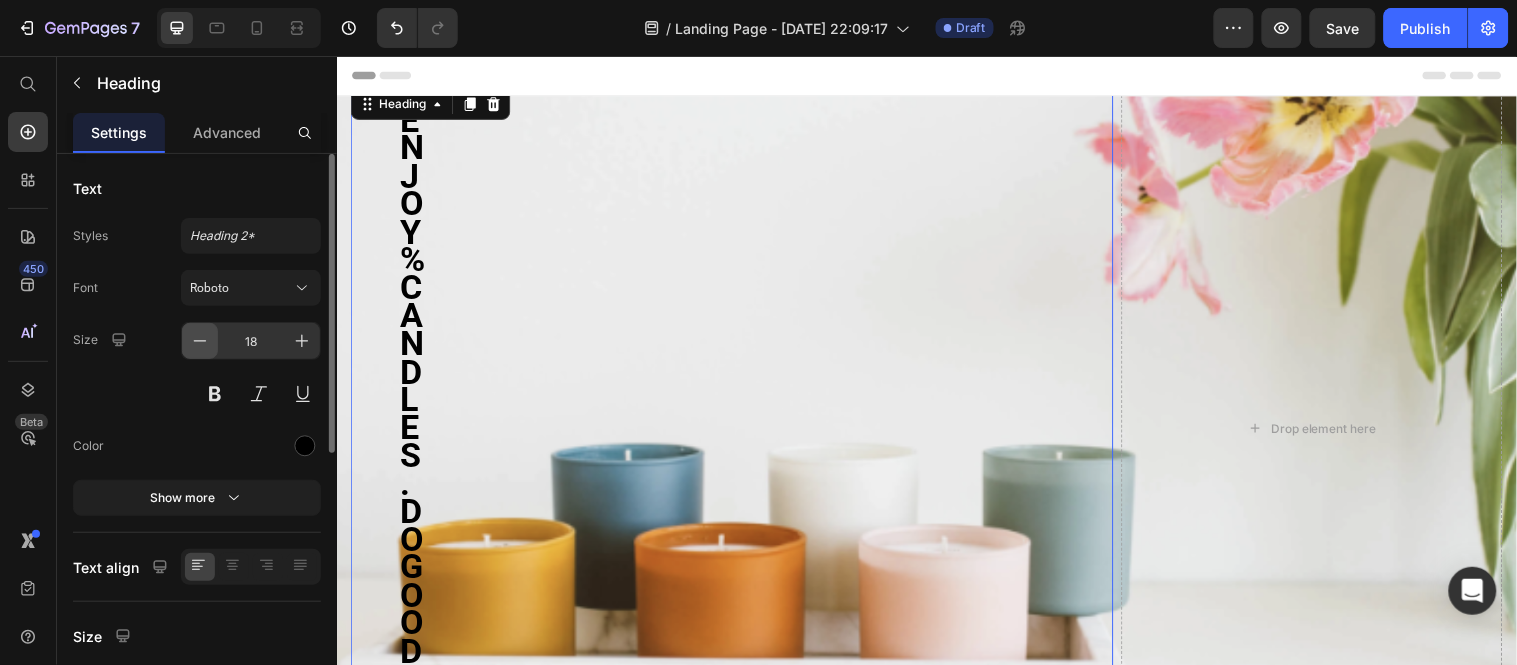 click 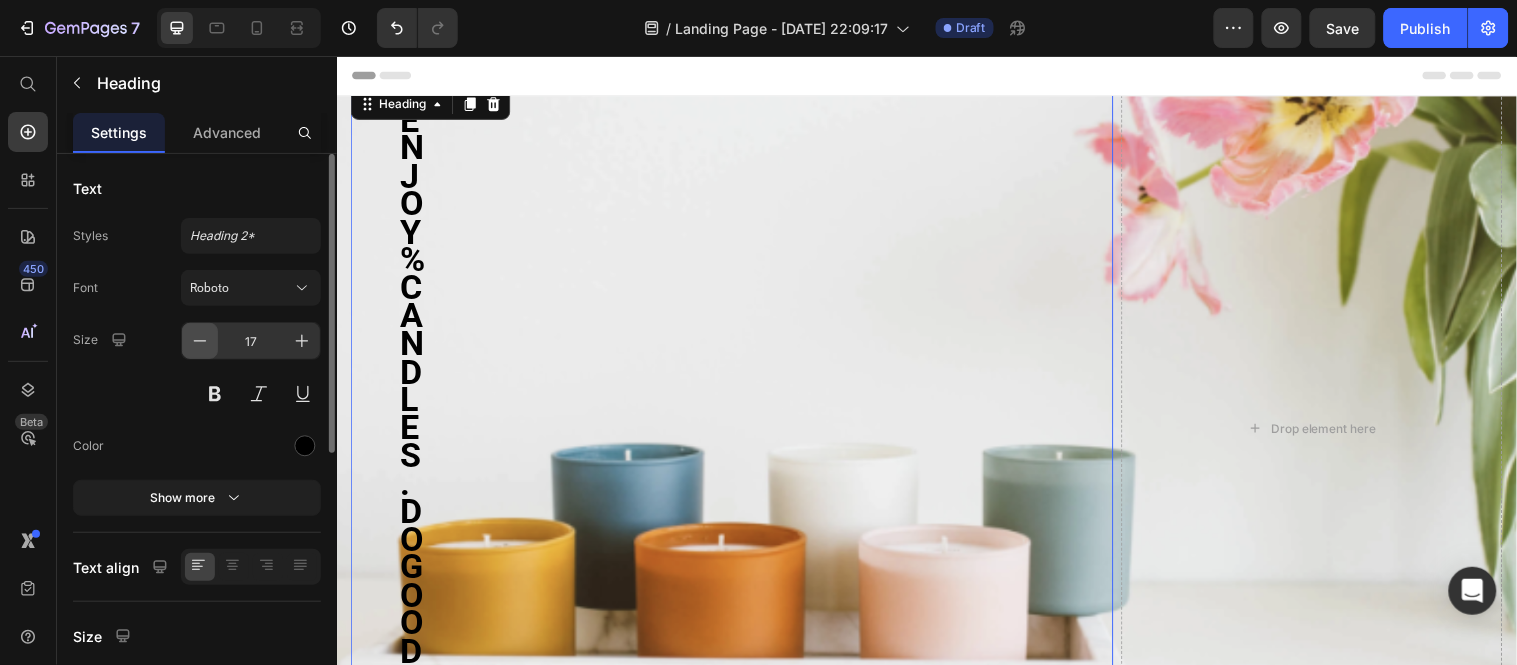 click 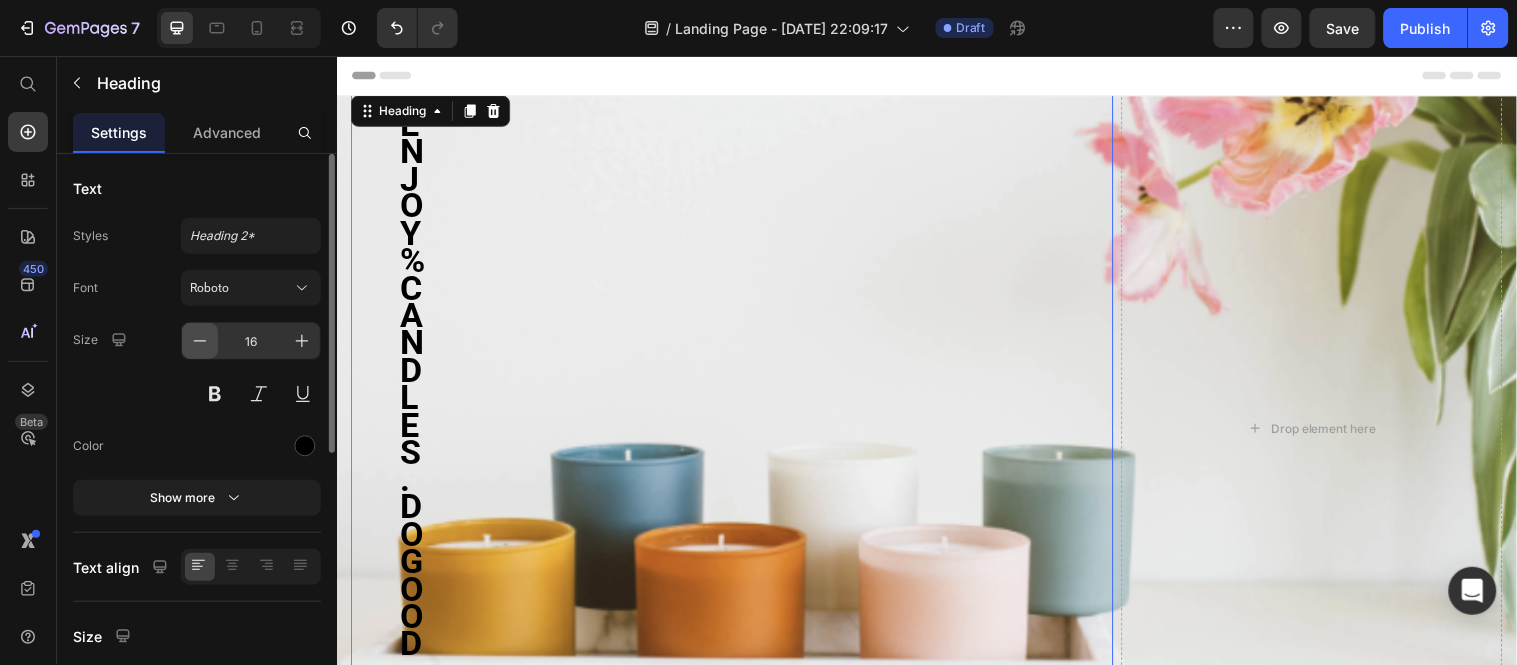 click 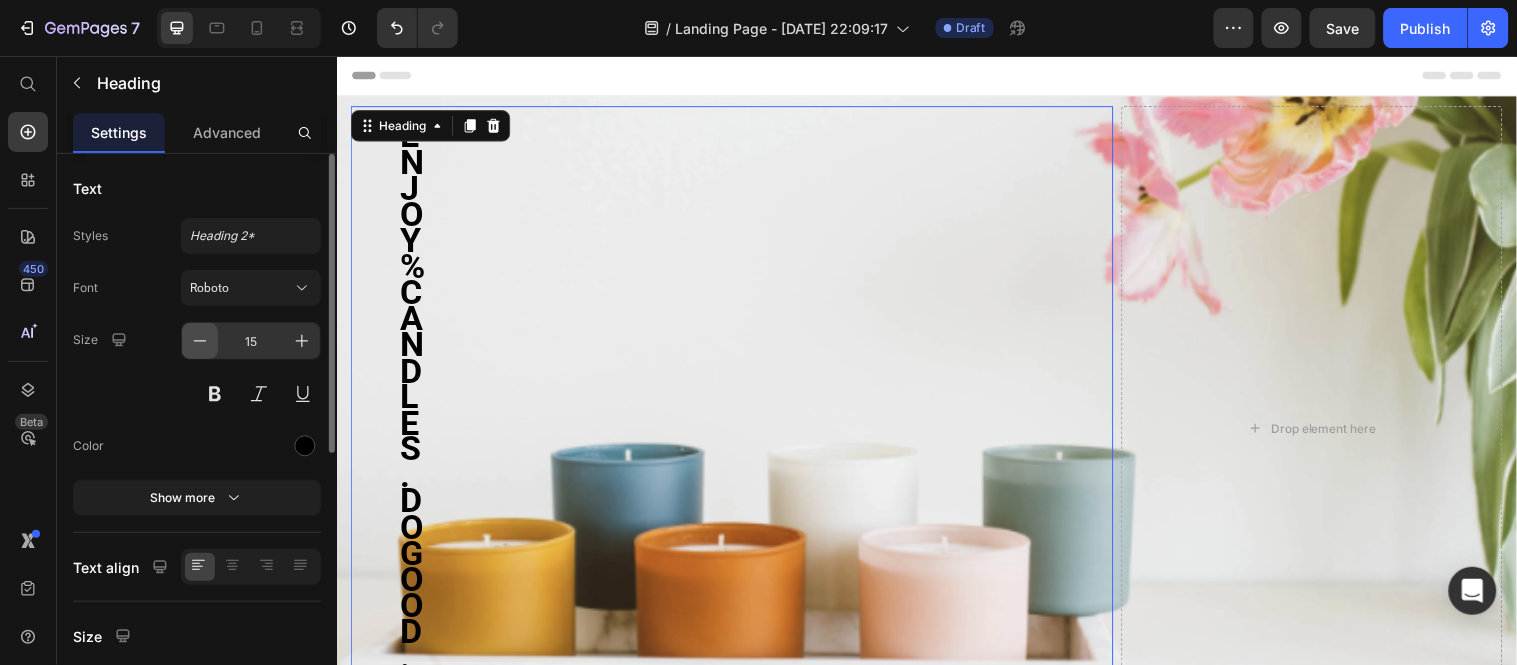 click 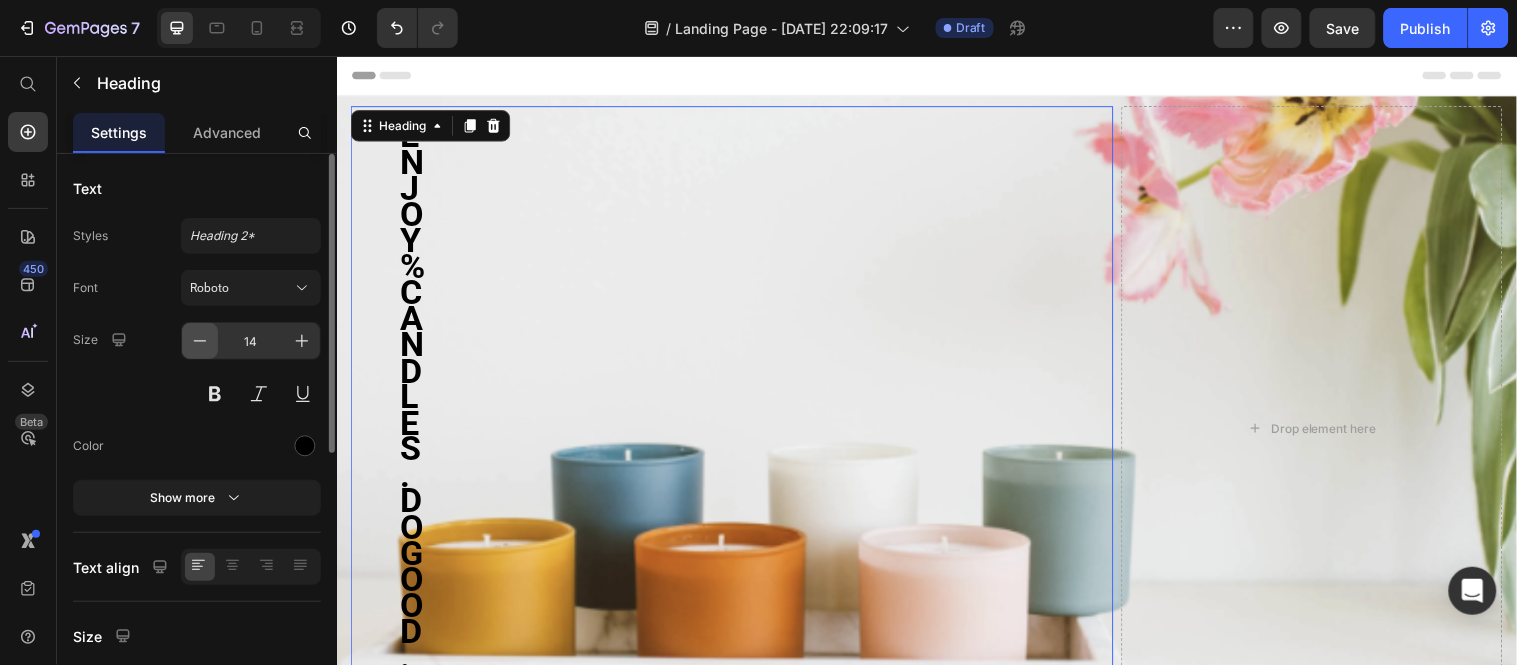 click 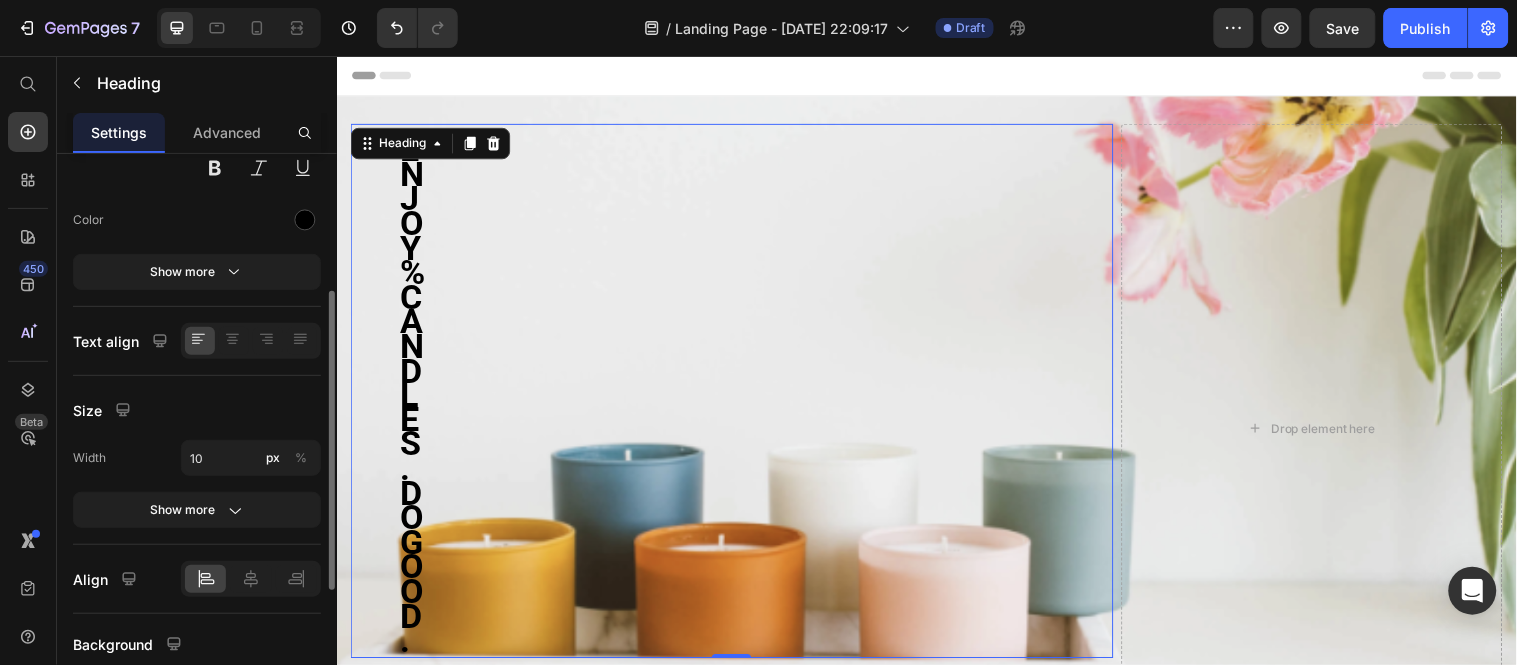 scroll, scrollTop: 243, scrollLeft: 0, axis: vertical 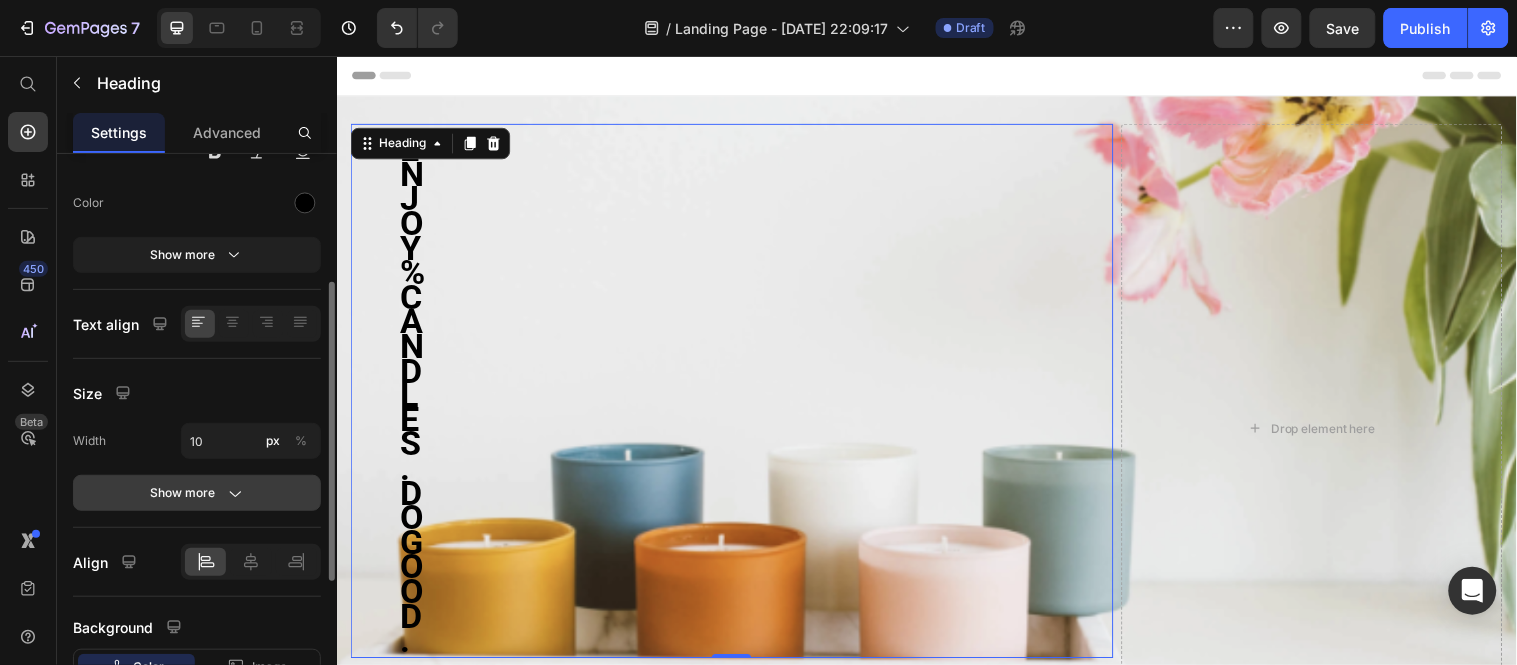 click on "Show more" 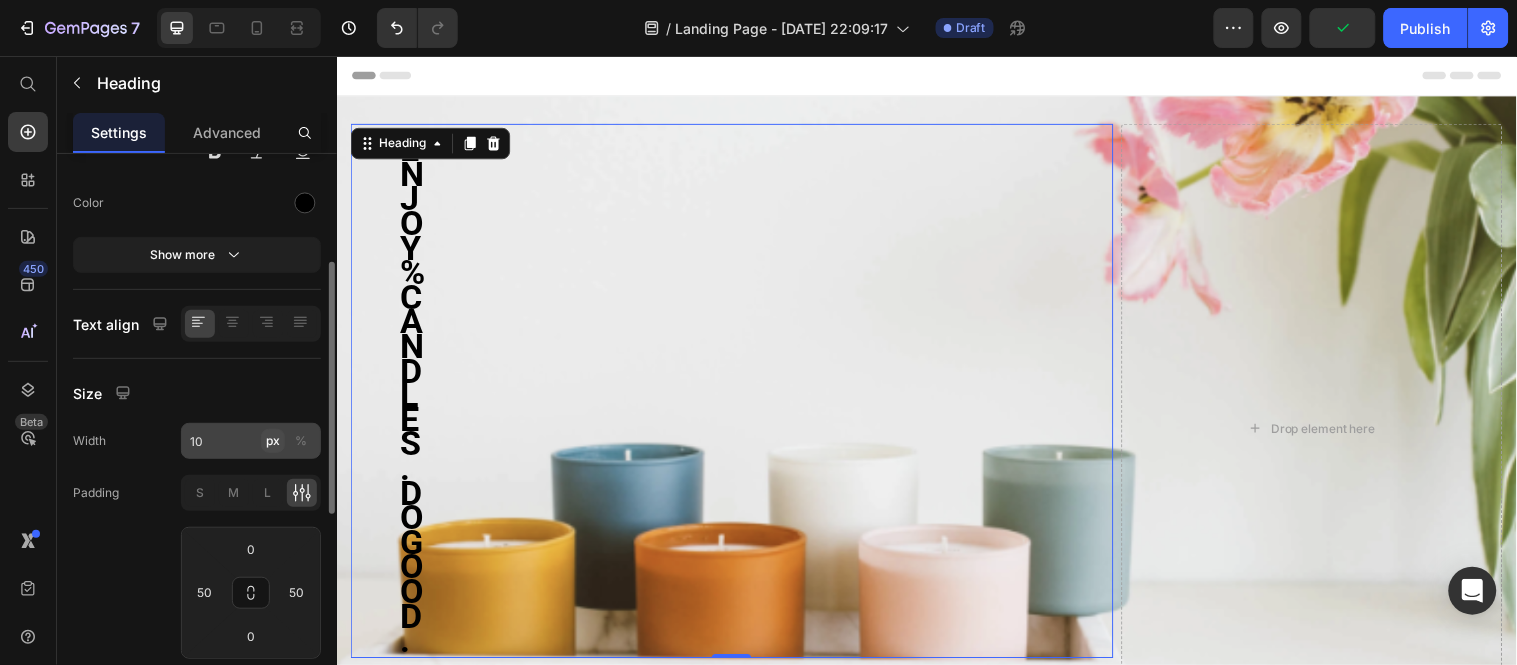 click on "px" at bounding box center [273, 441] 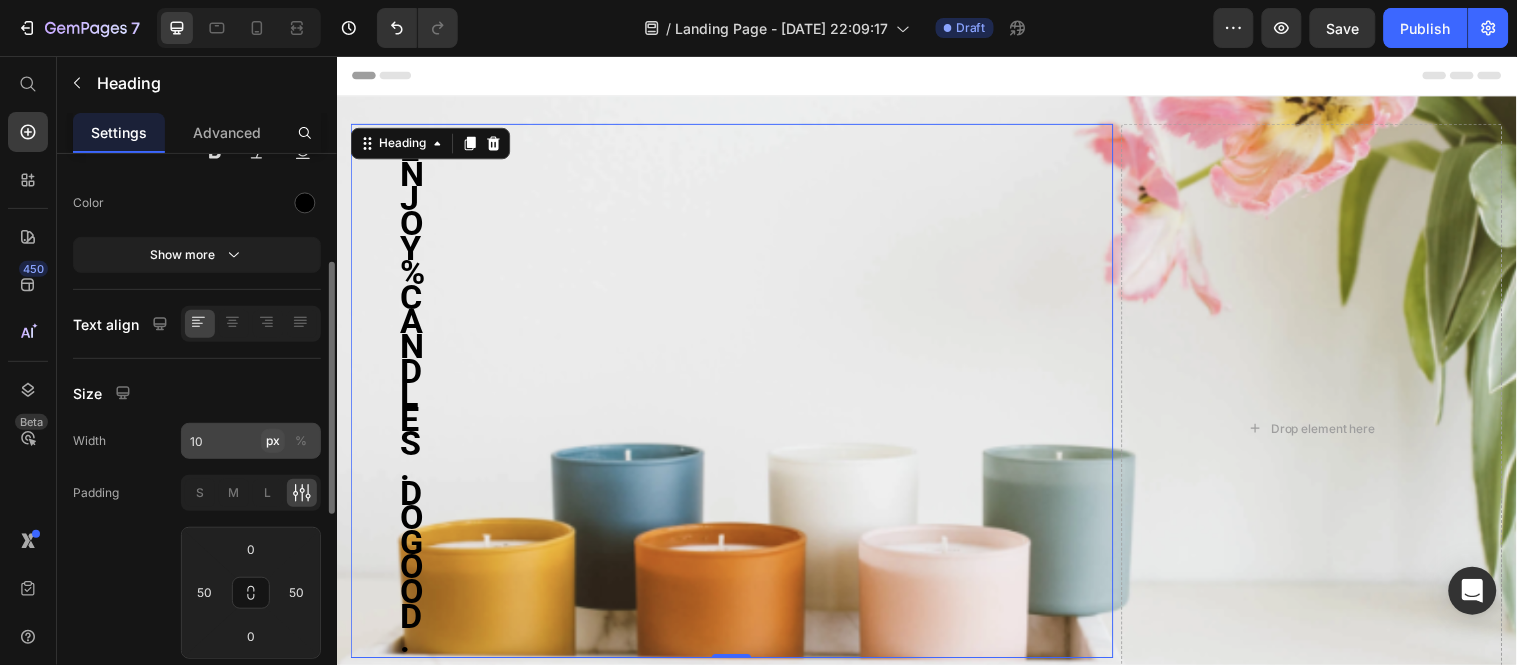 click on "px" at bounding box center [273, 441] 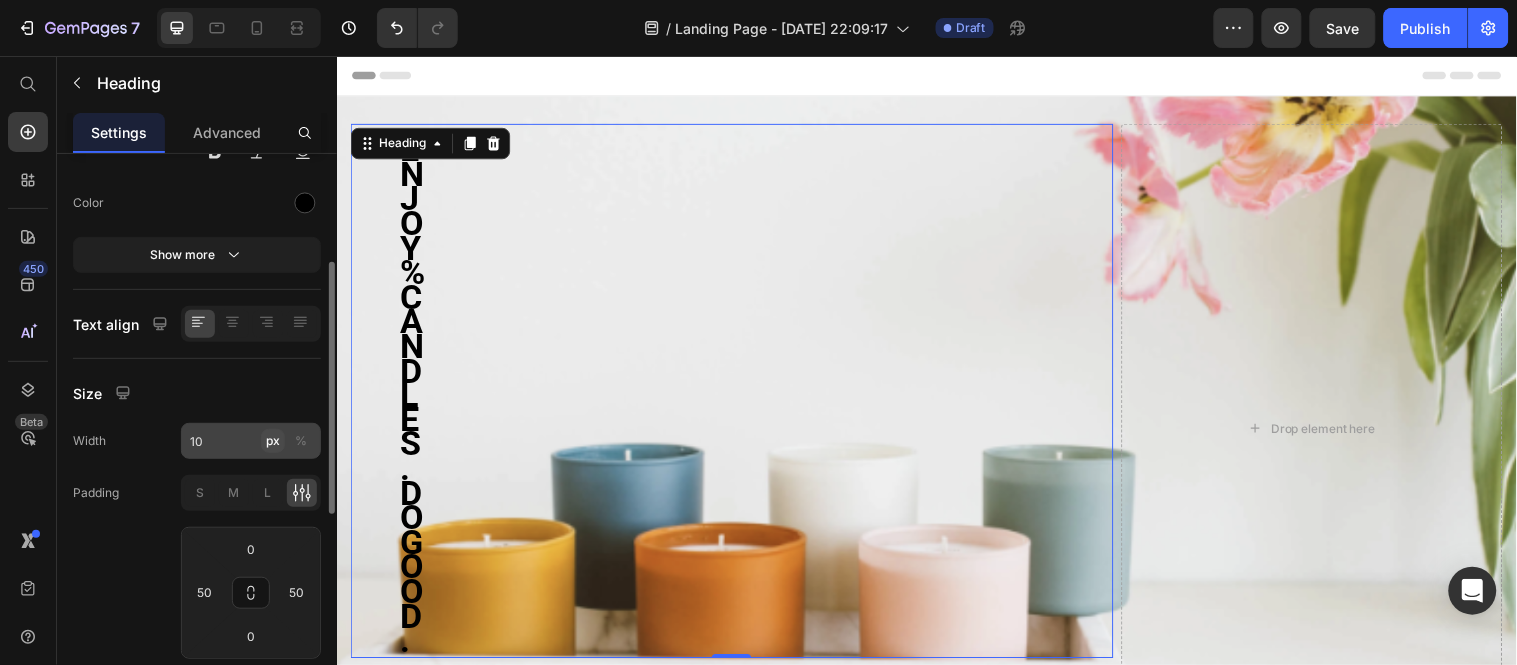 click on "px" at bounding box center [273, 441] 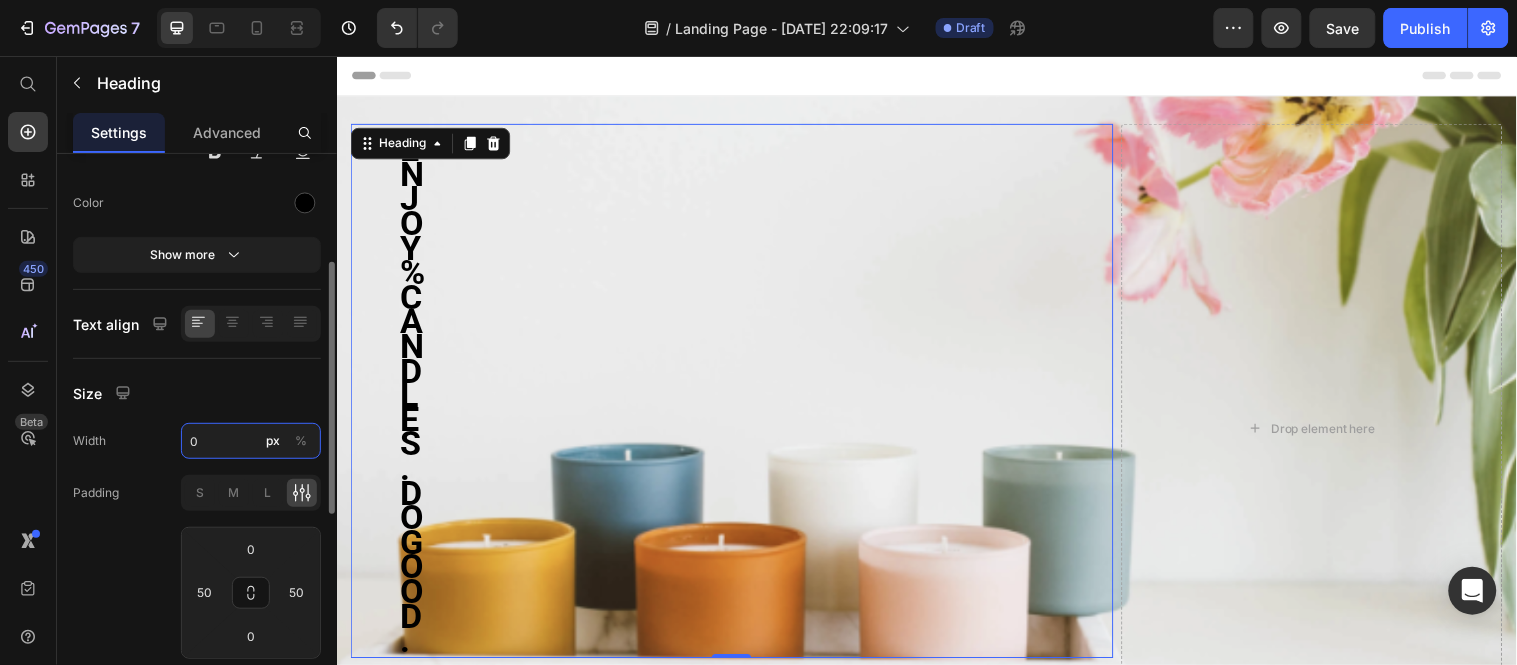 type on "0" 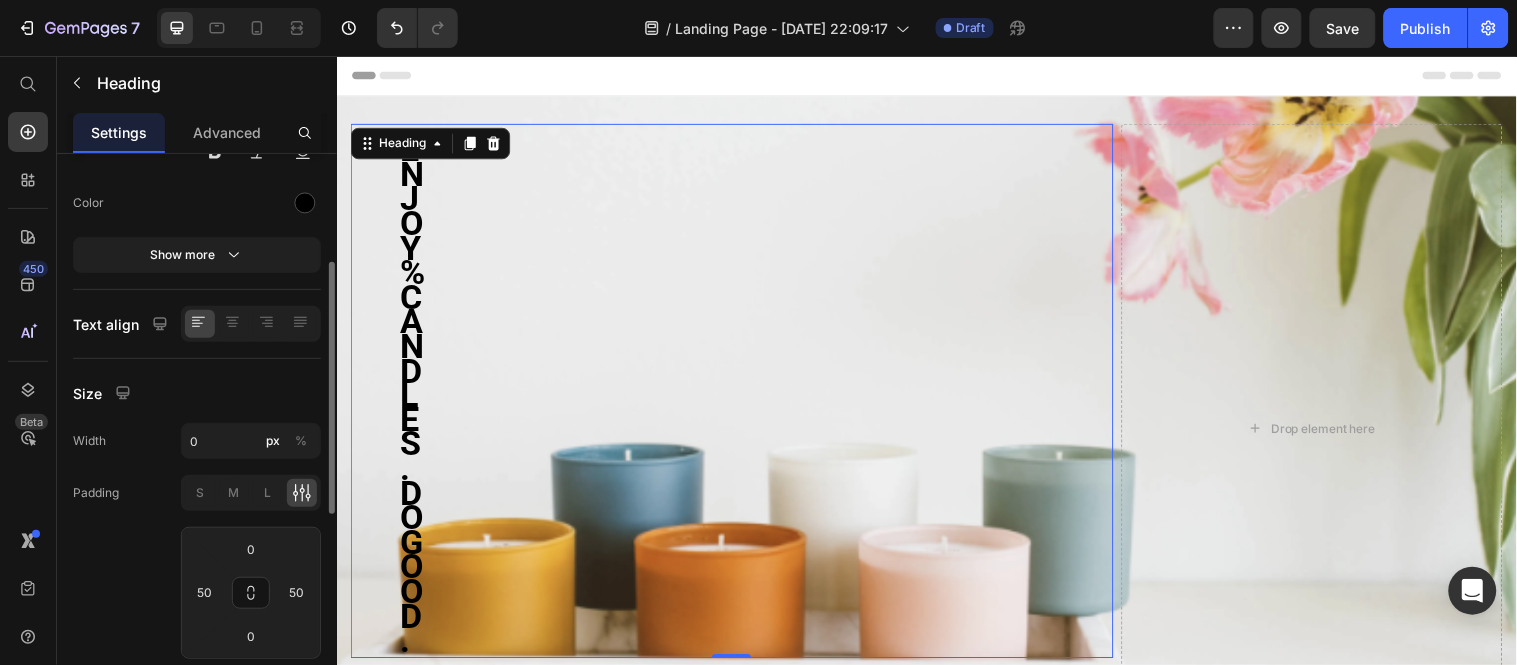 click on "Size" at bounding box center (197, 393) 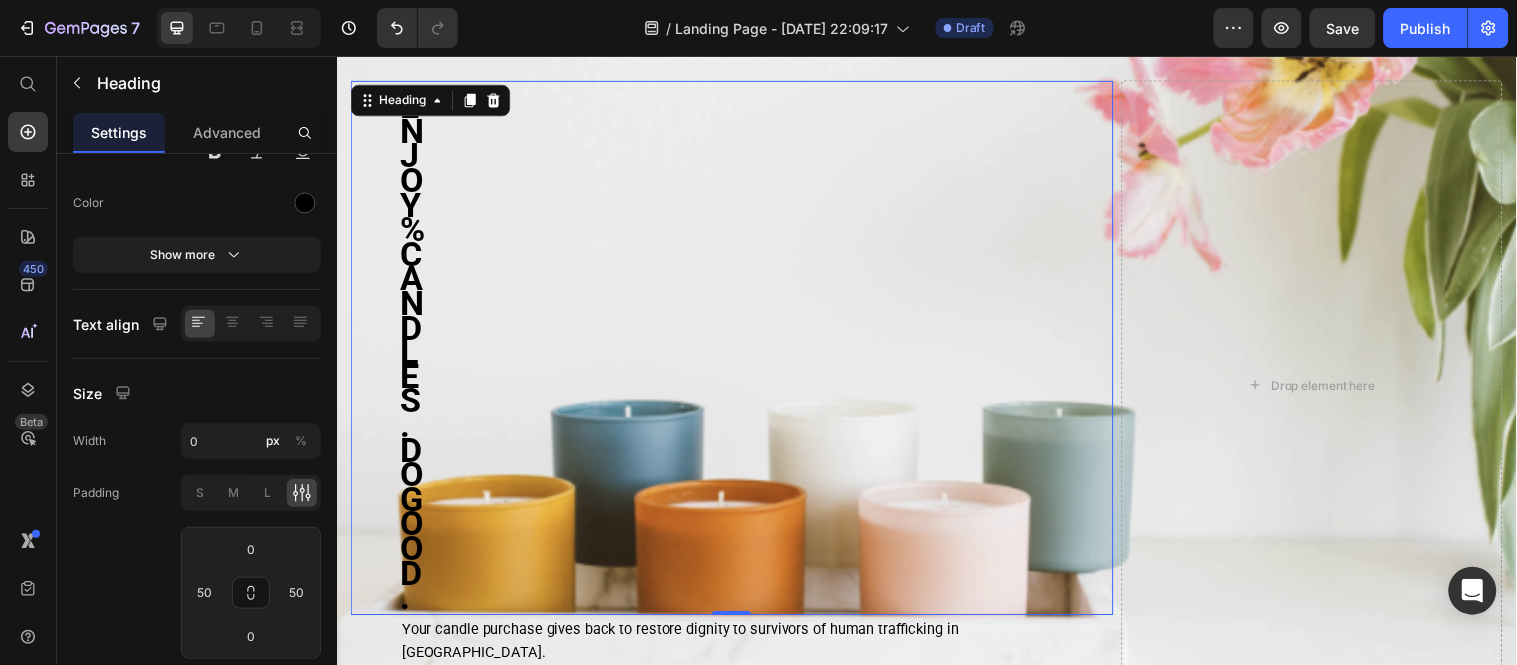 scroll, scrollTop: 0, scrollLeft: 0, axis: both 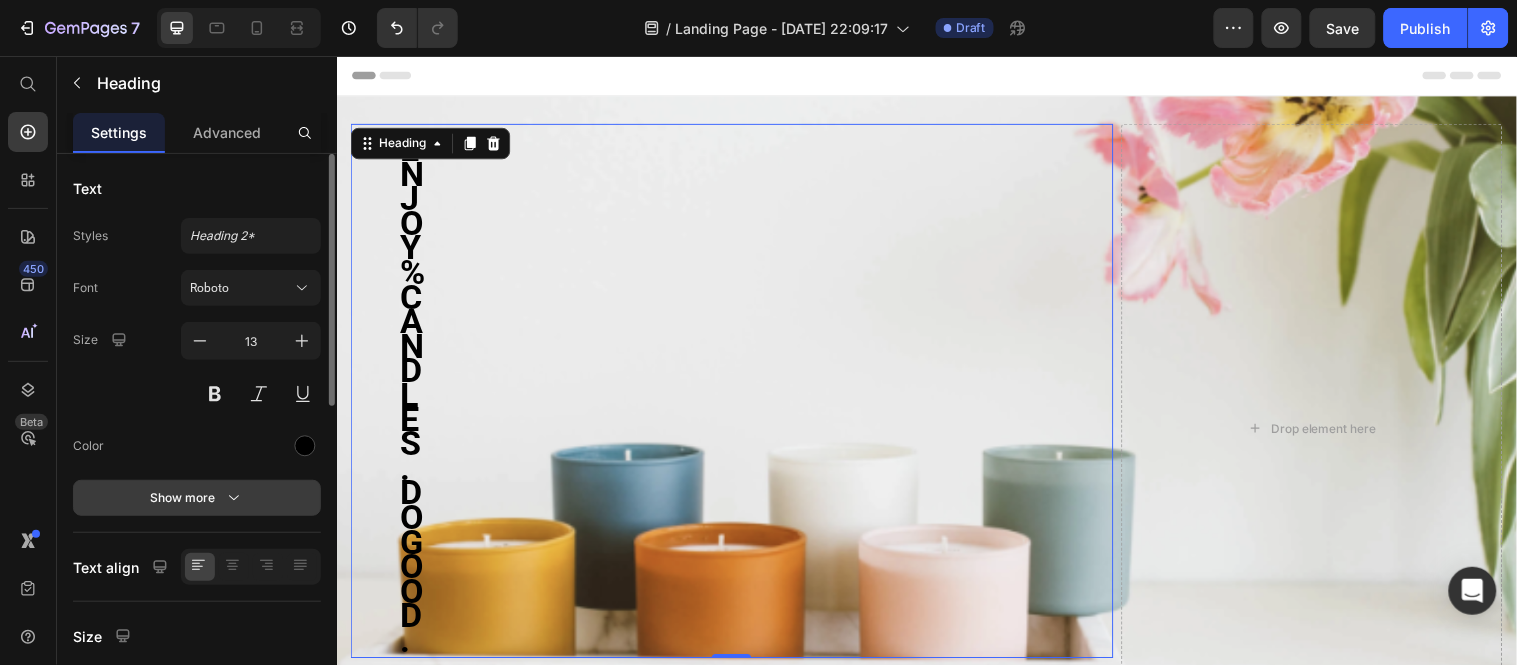 click on "Heading 2*" at bounding box center [251, 236] 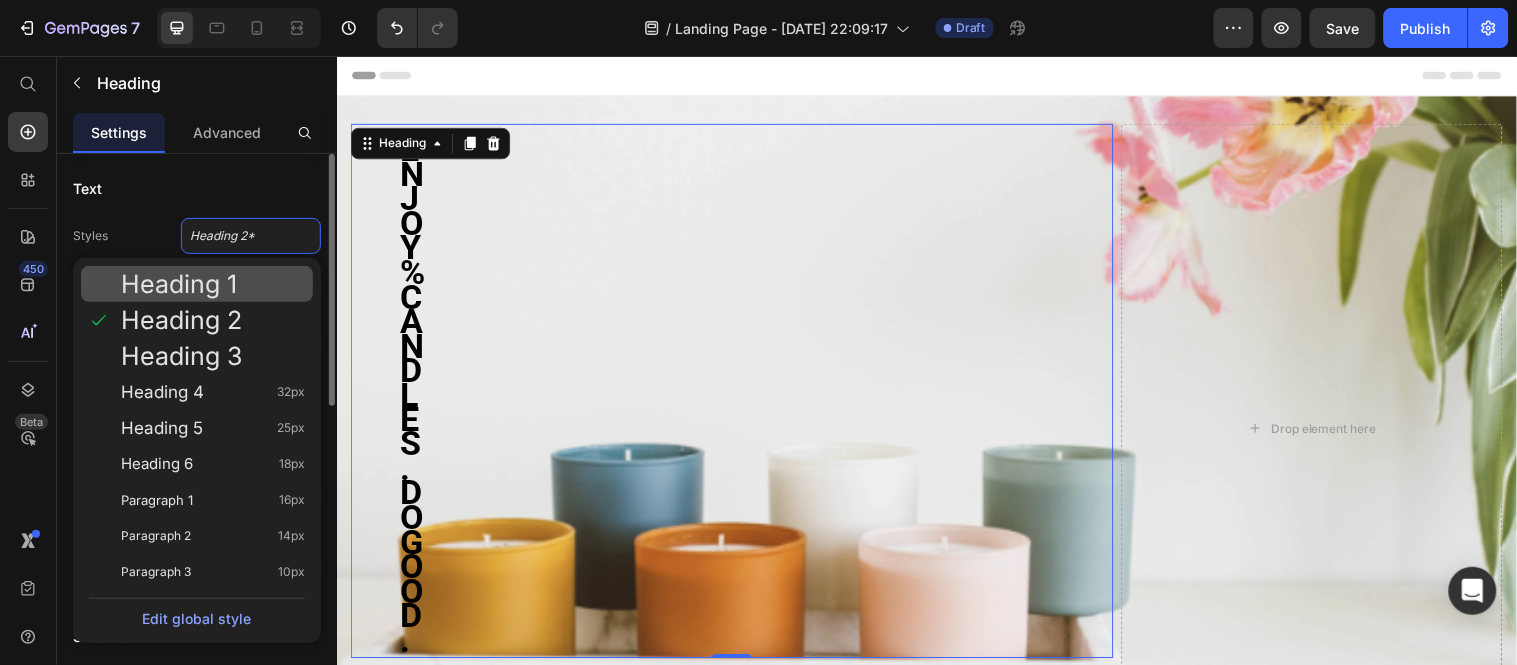 click on "Heading 1" 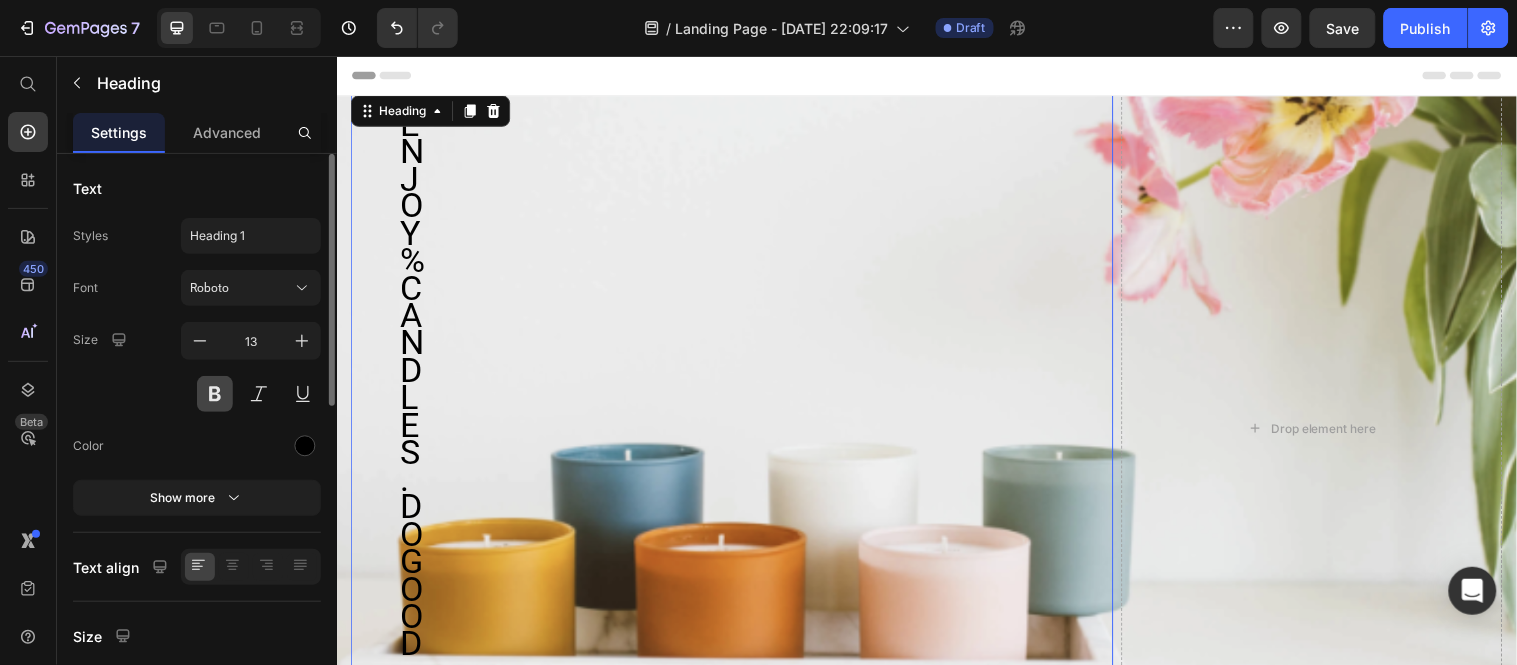 click at bounding box center [215, 394] 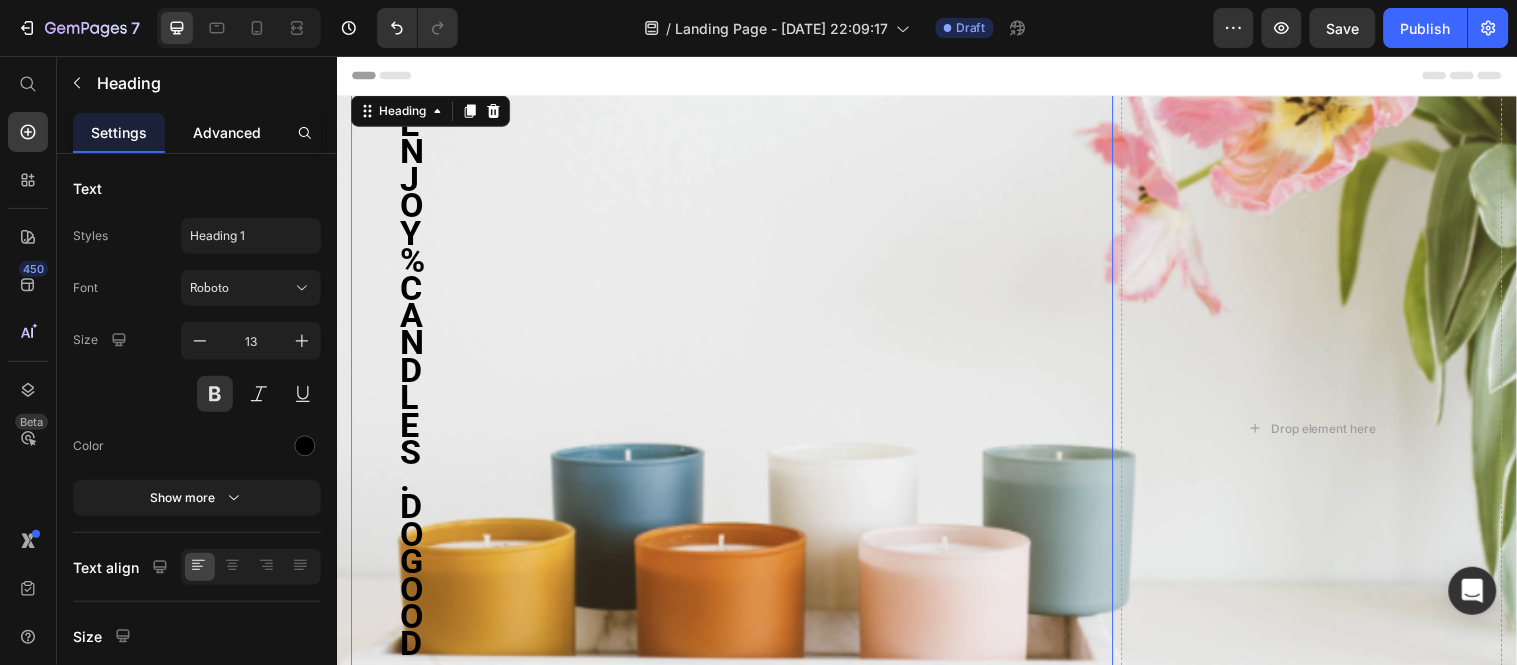 click on "Advanced" at bounding box center [227, 132] 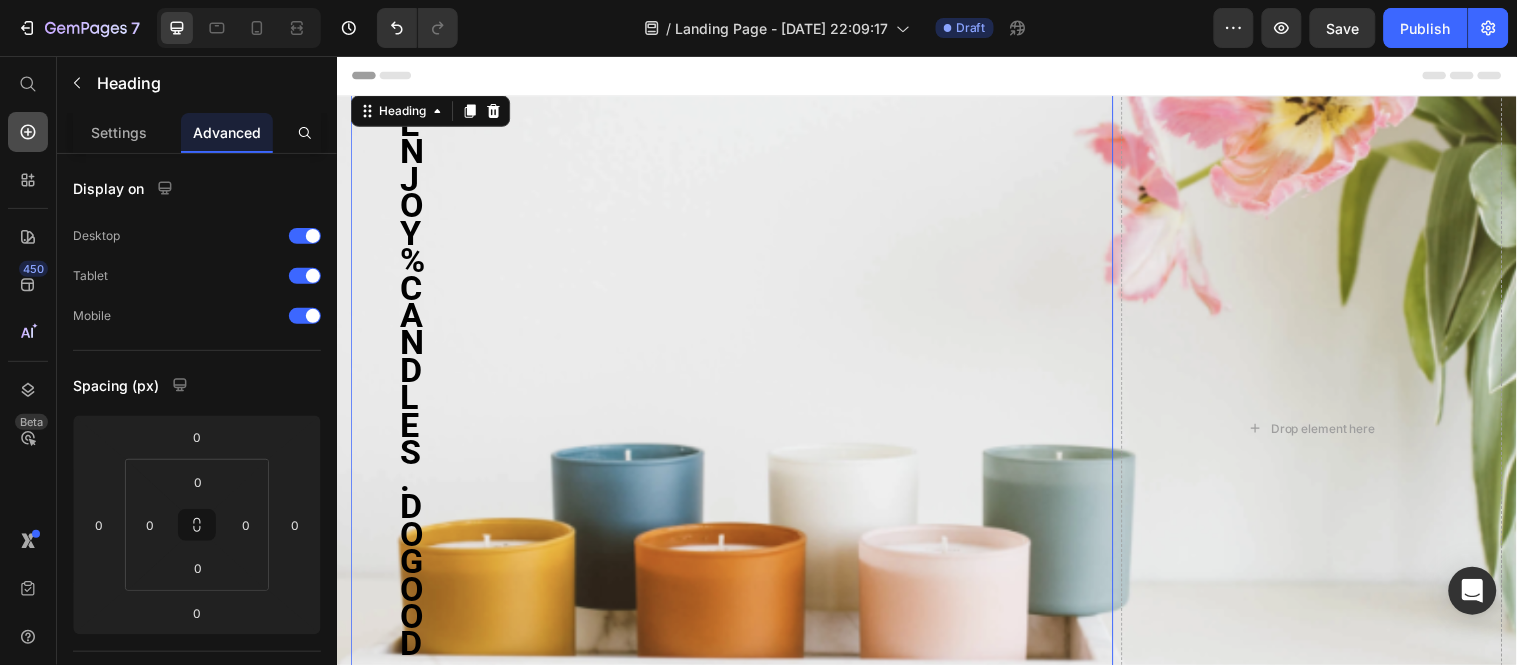 click 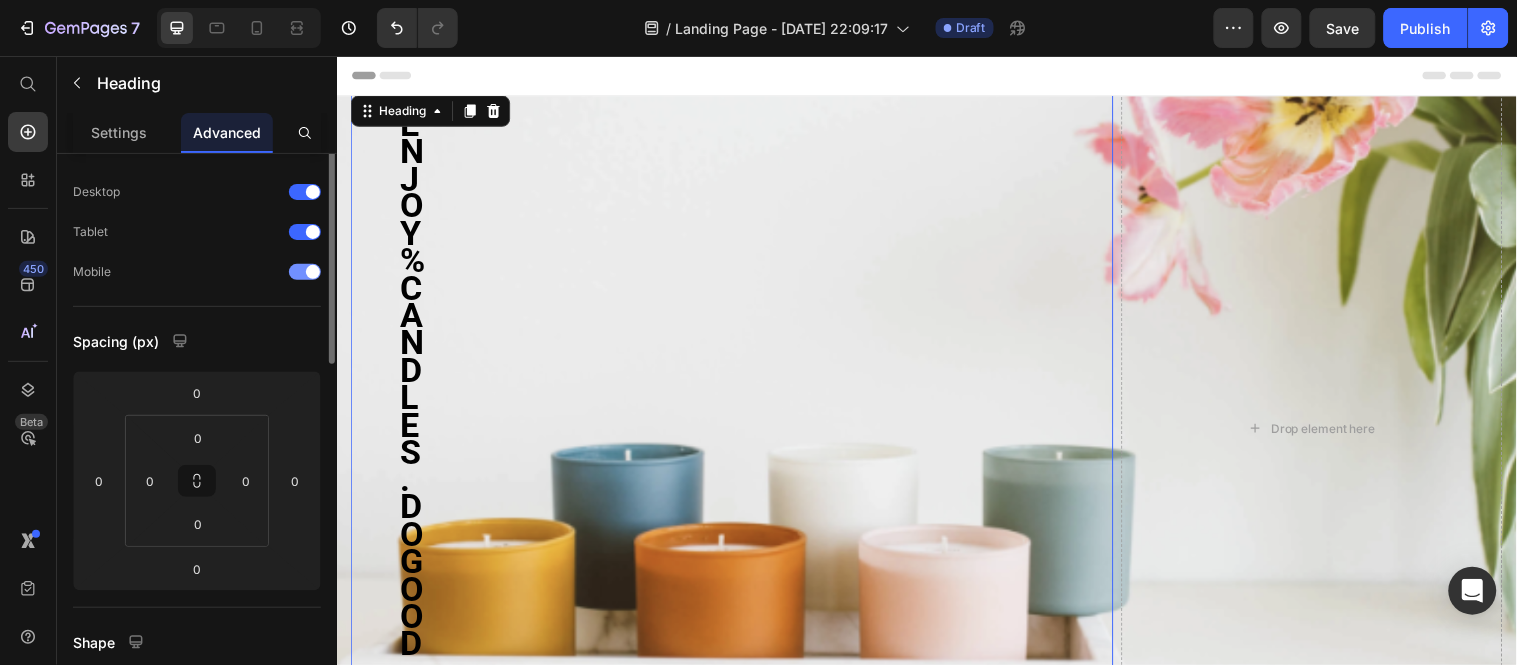 scroll, scrollTop: 0, scrollLeft: 0, axis: both 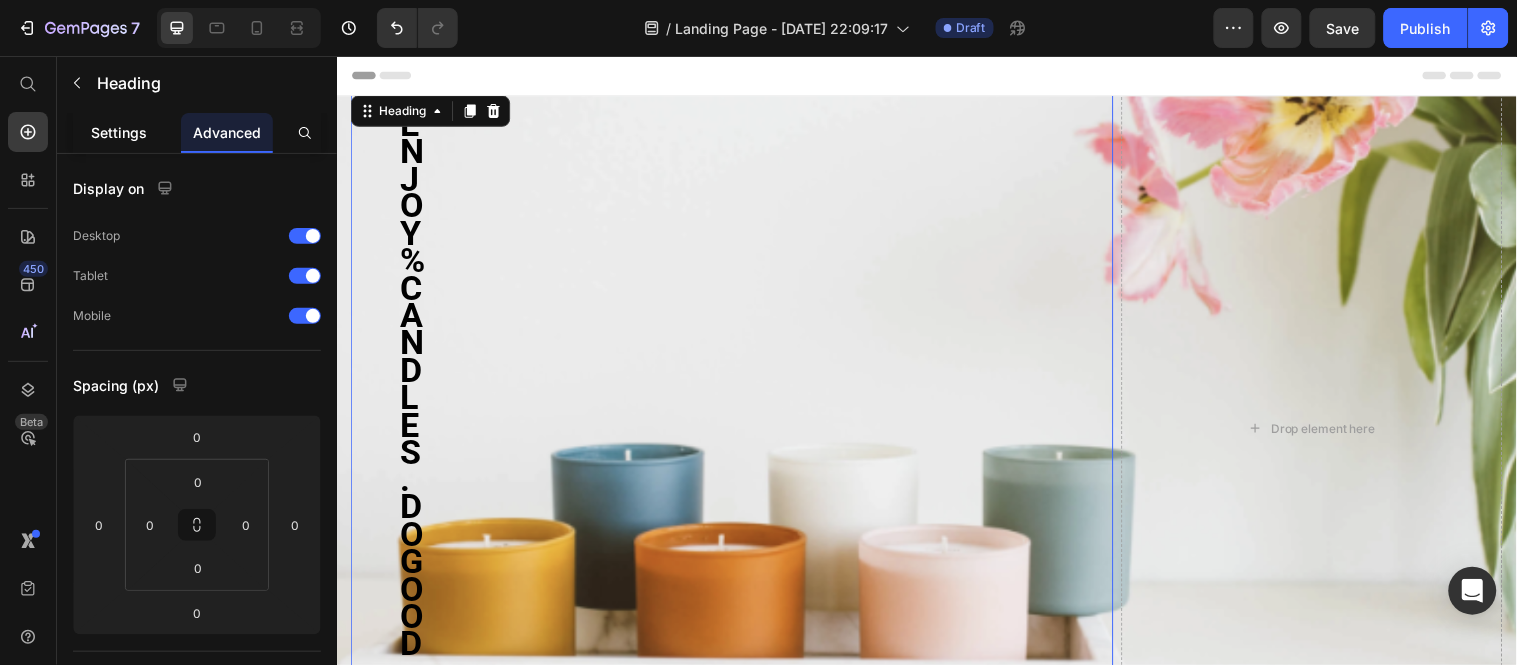 click on "Settings" at bounding box center [119, 132] 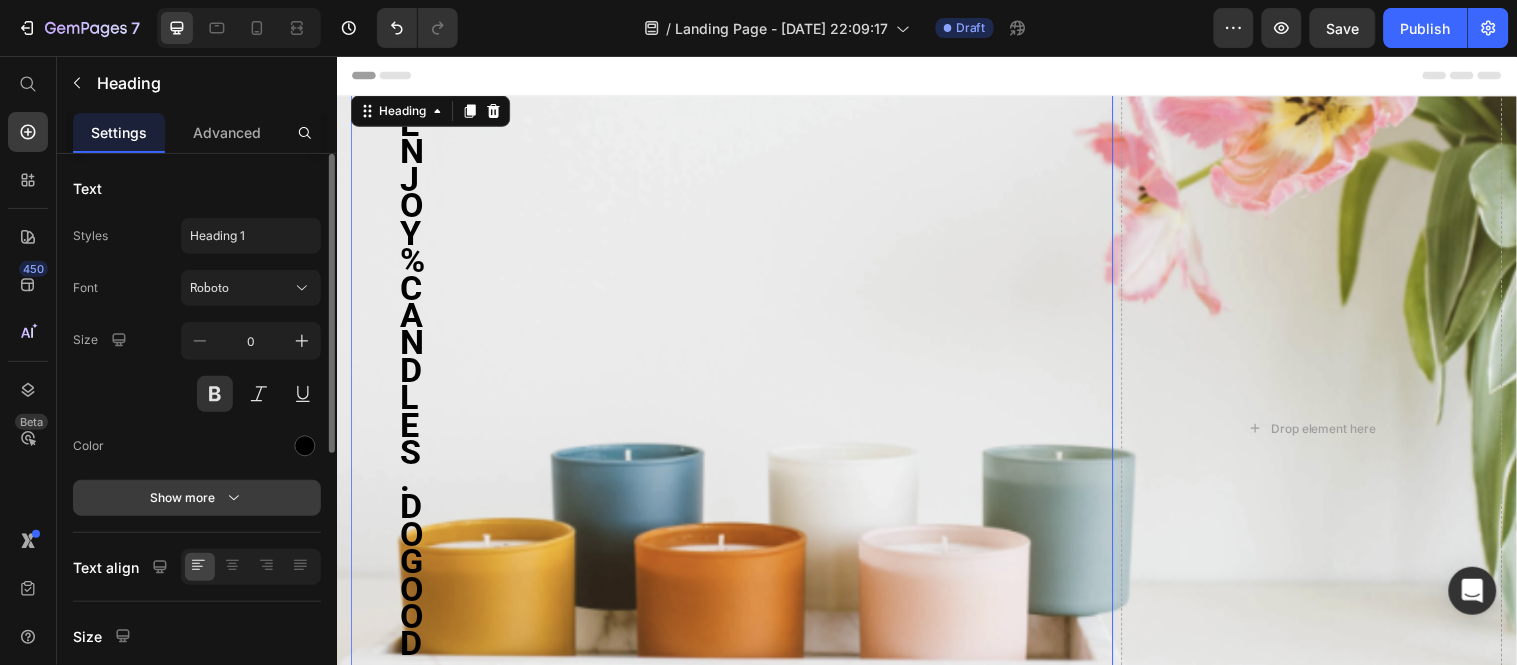 click 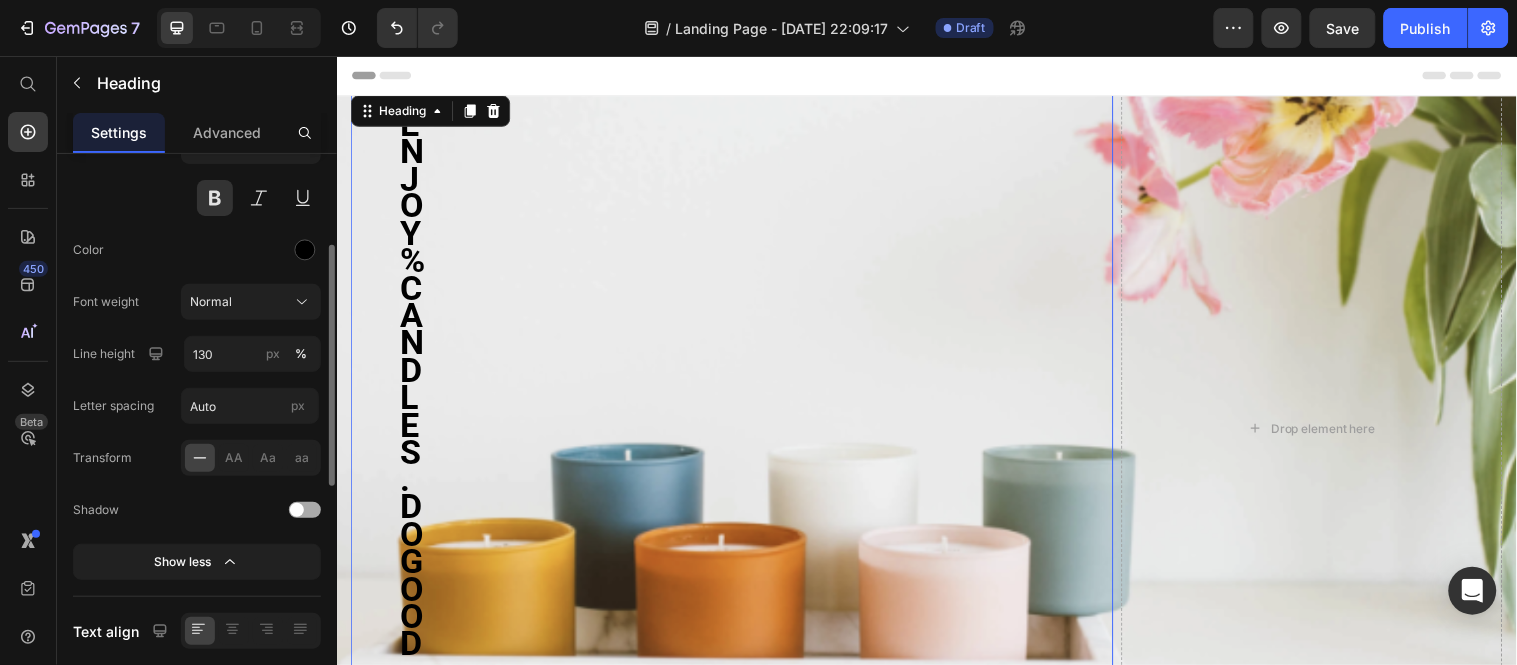 scroll, scrollTop: 203, scrollLeft: 0, axis: vertical 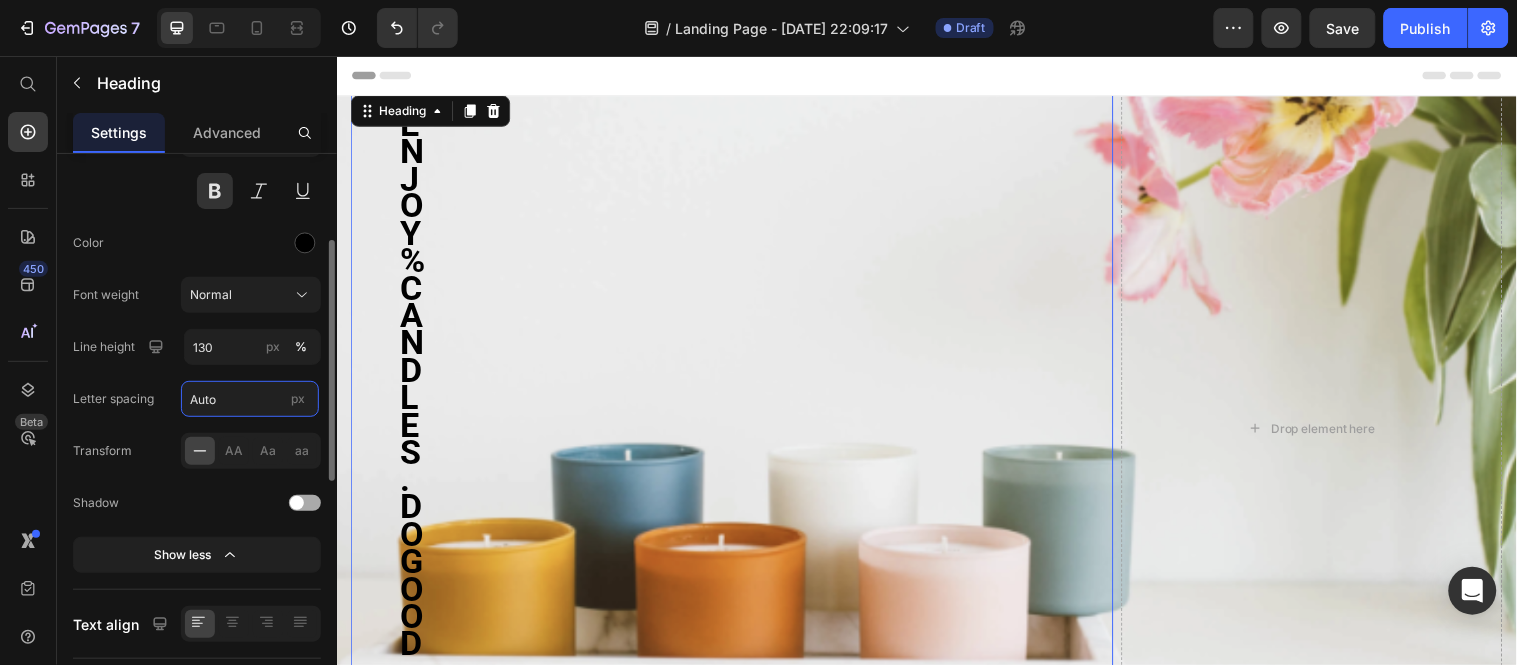 type on "1" 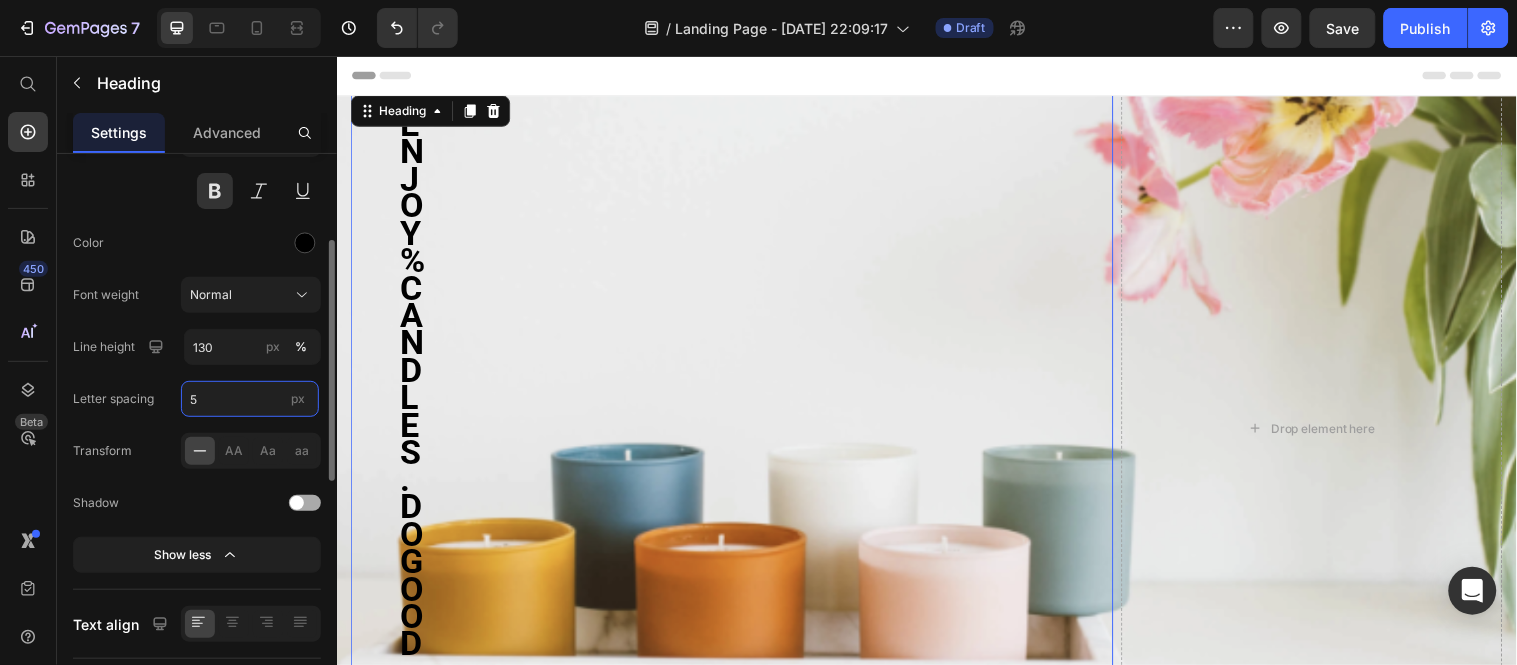 type on "5" 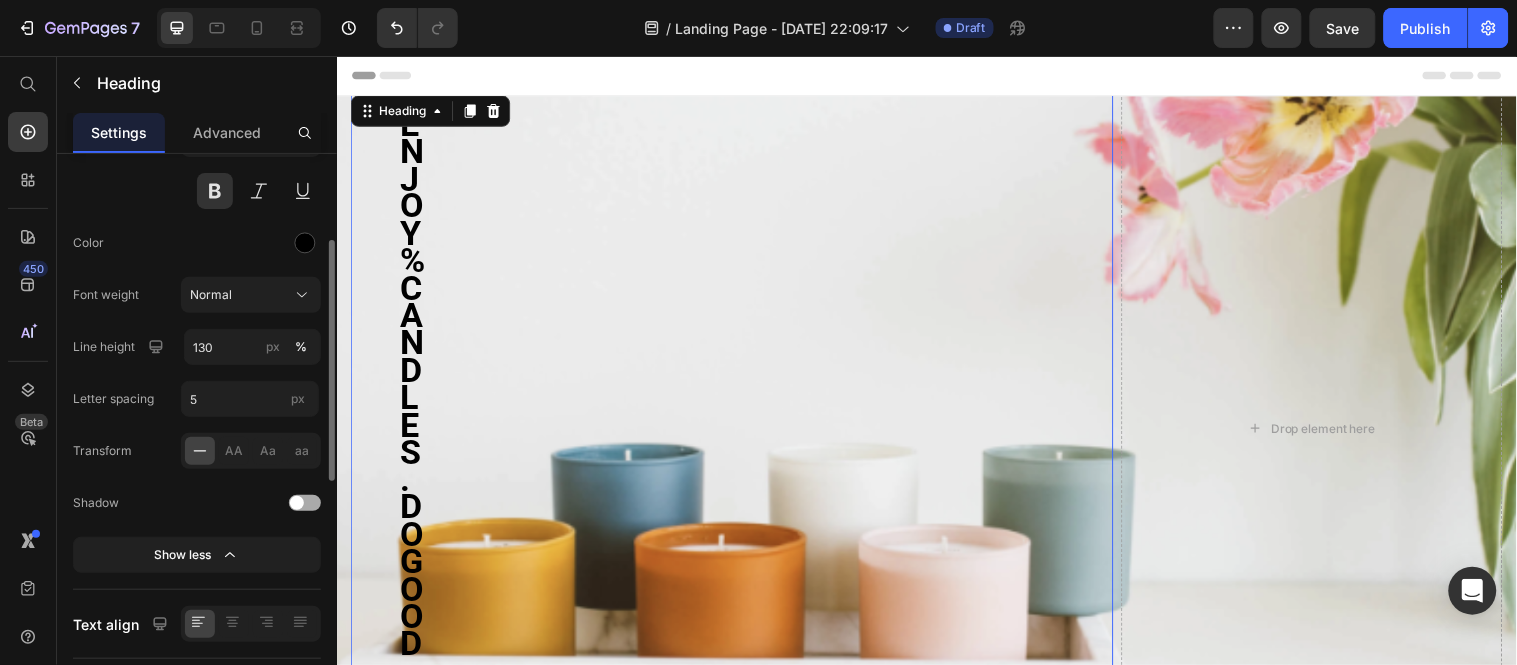click on "Font Roboto Size 0 Color Font weight Normal Line height 130 px % Letter spacing 5 px Transform
AA Aa aa Shadow Show less" at bounding box center [197, 320] 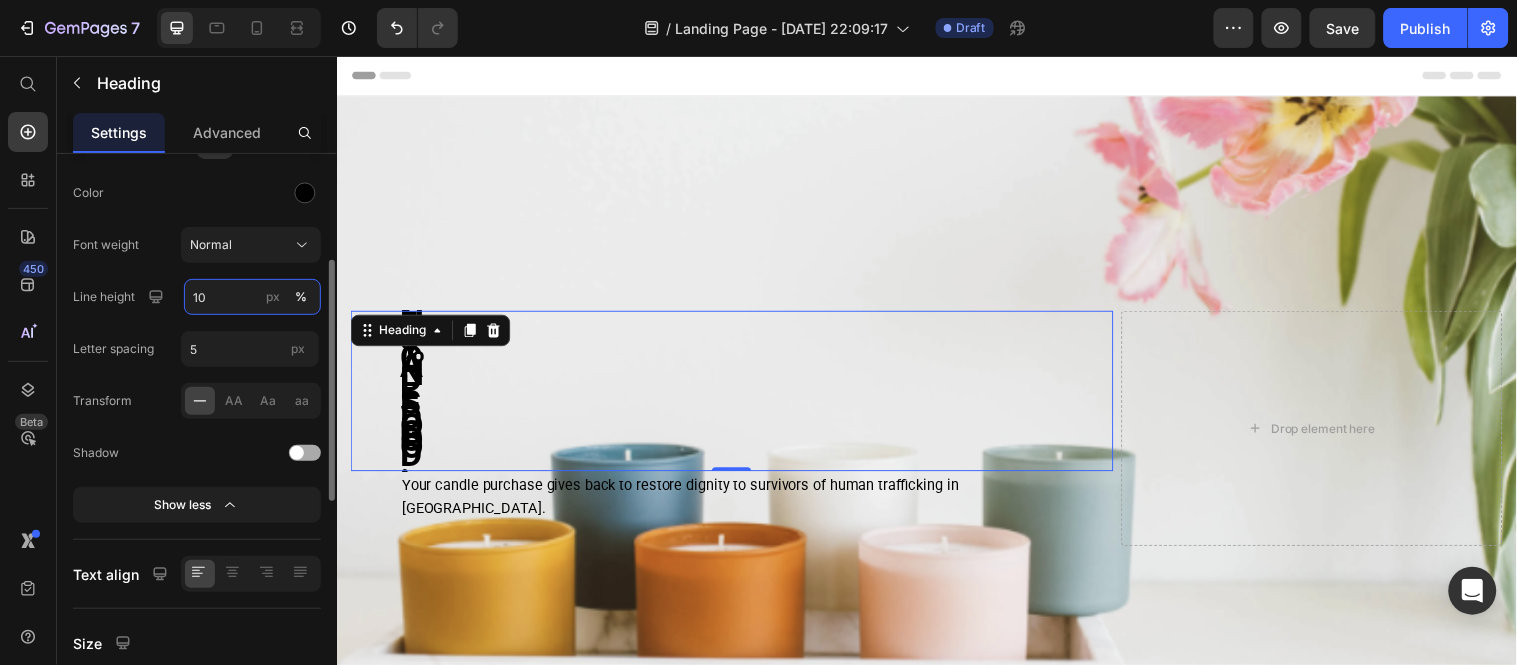 scroll, scrollTop: 250, scrollLeft: 0, axis: vertical 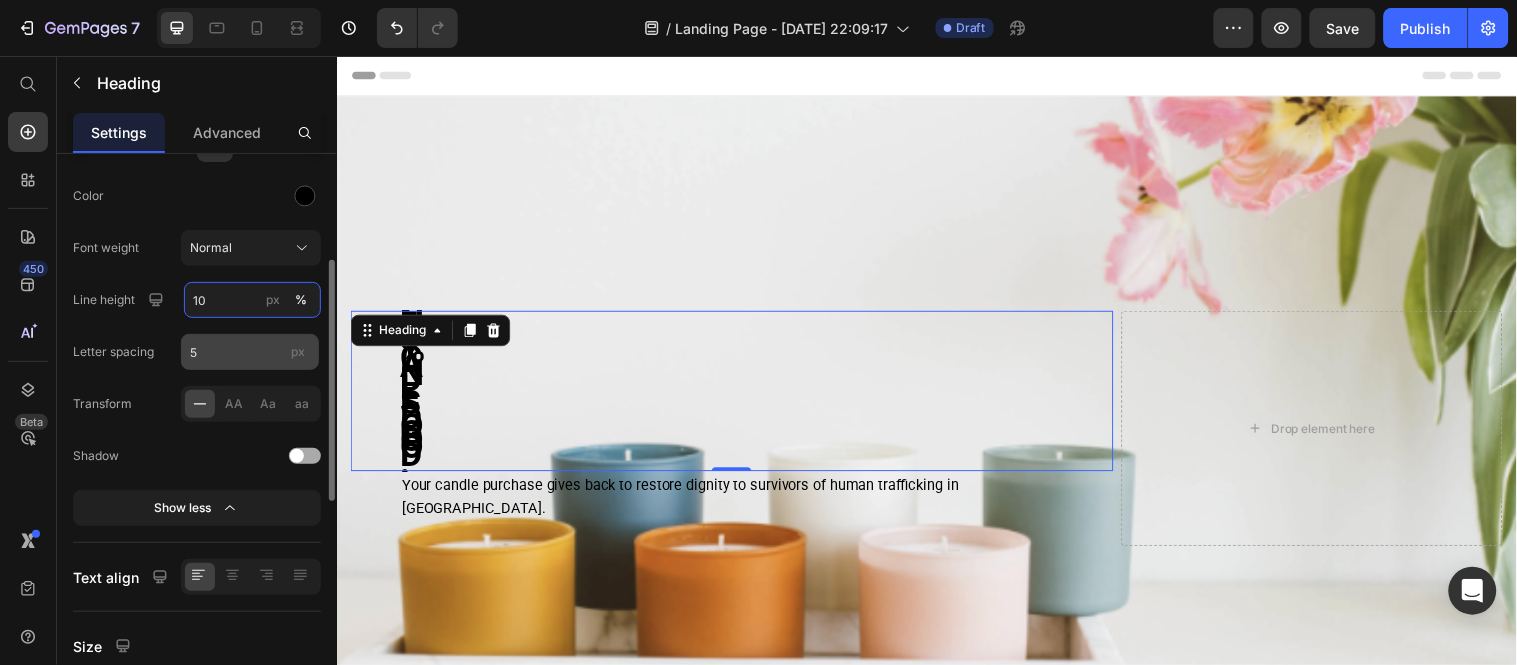 type on "10" 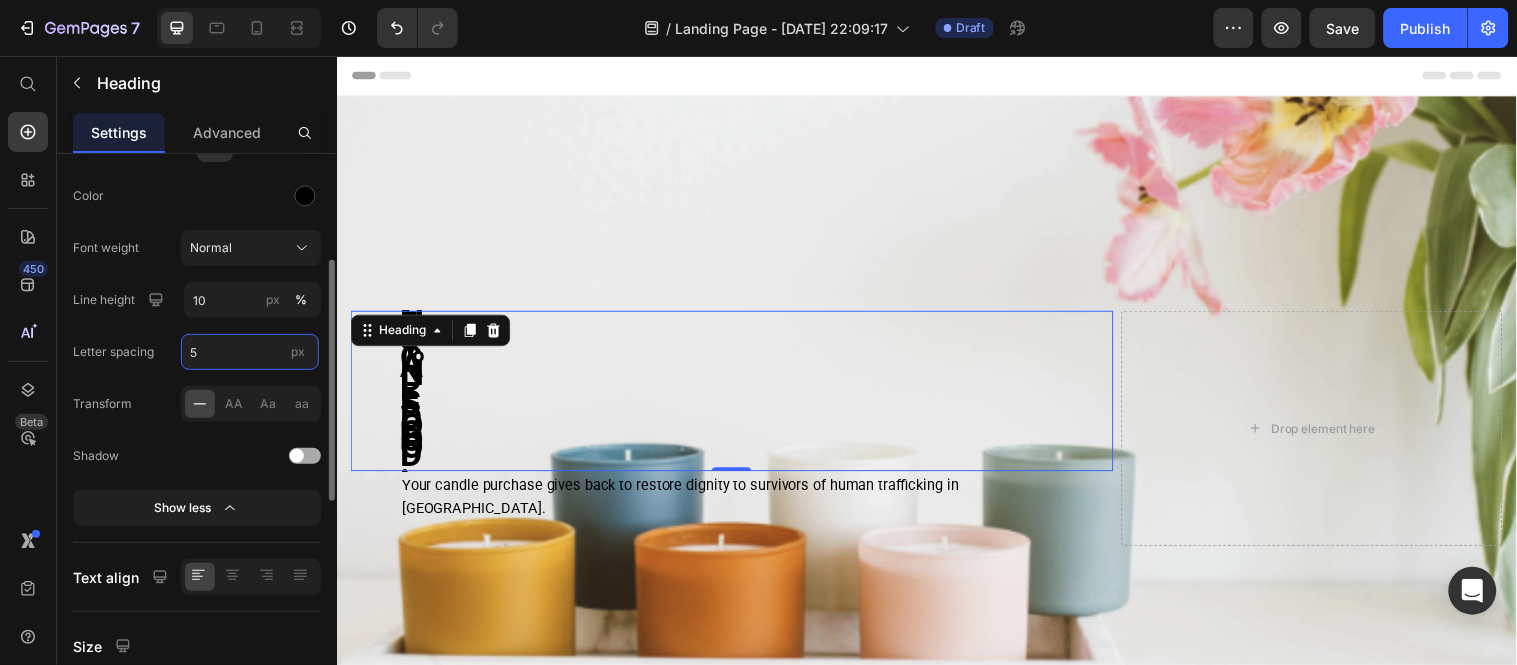 click on "5" at bounding box center (250, 352) 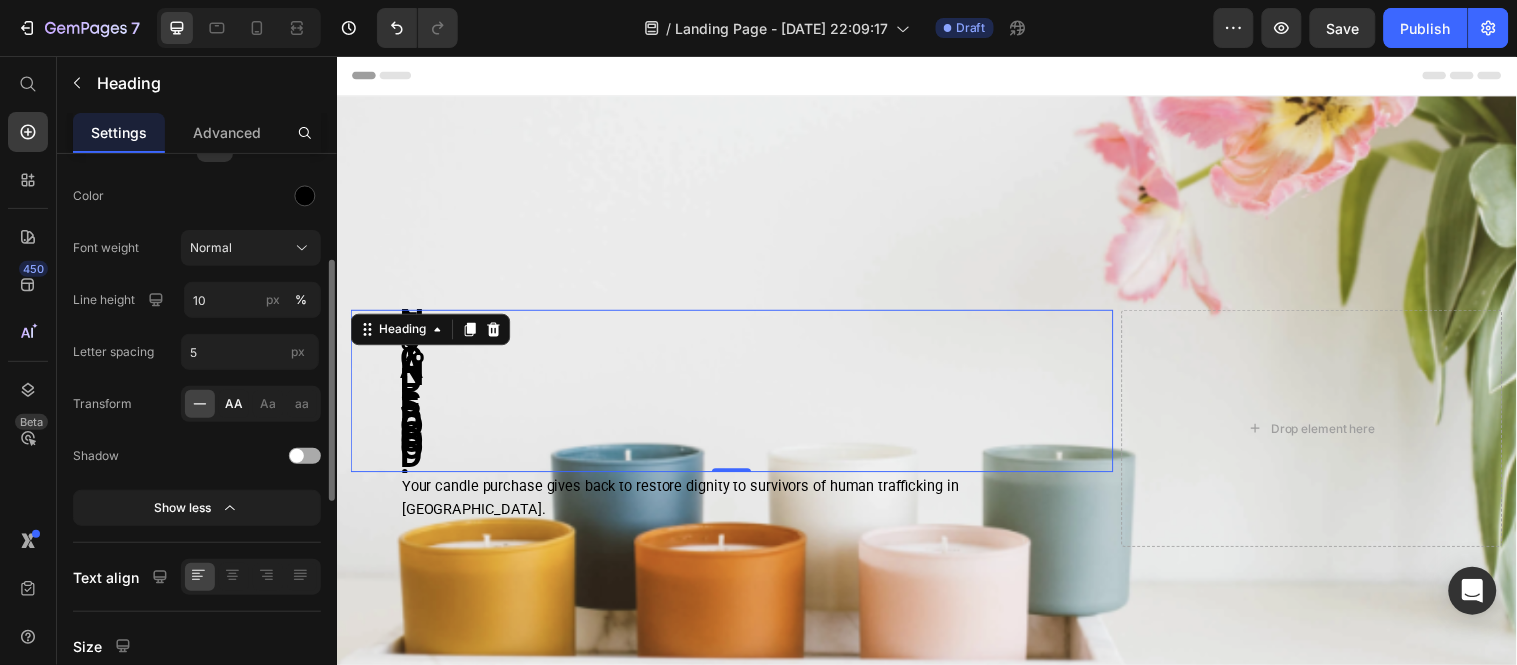 click on "AA" 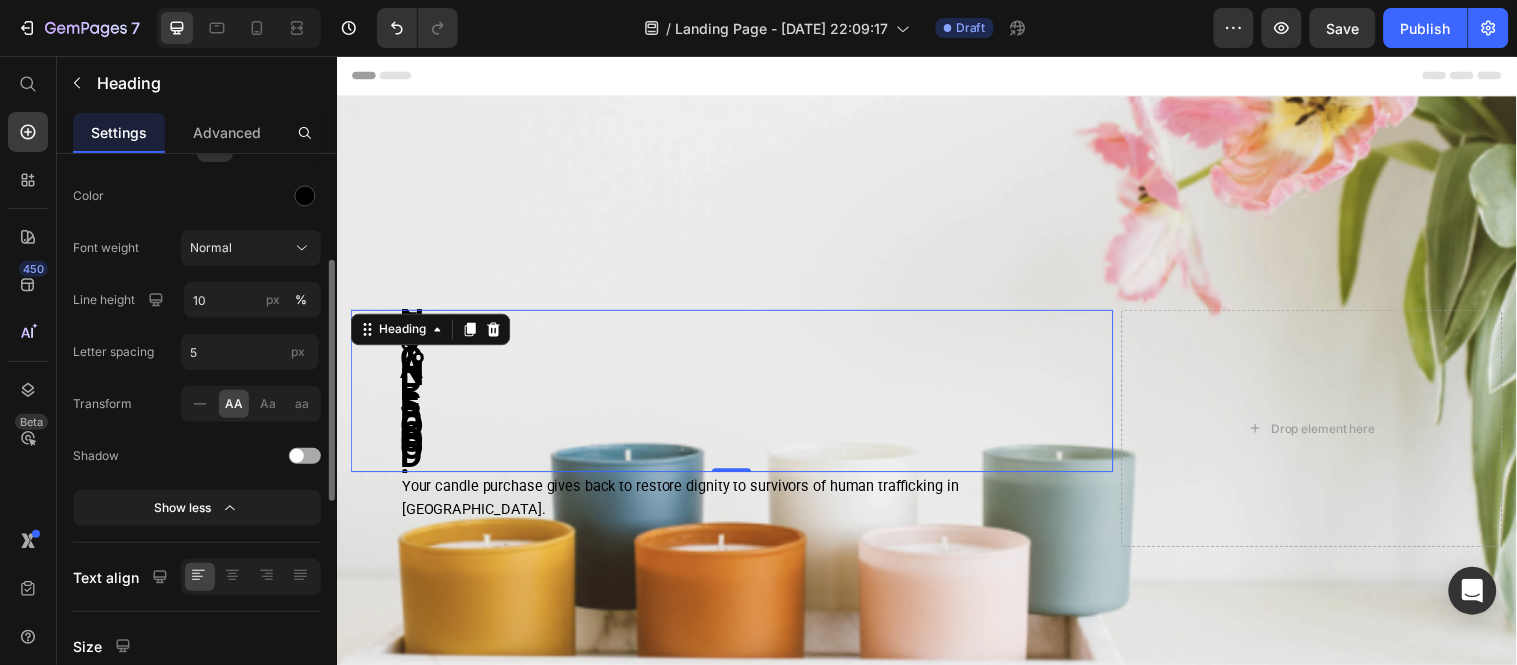 click on "AA" 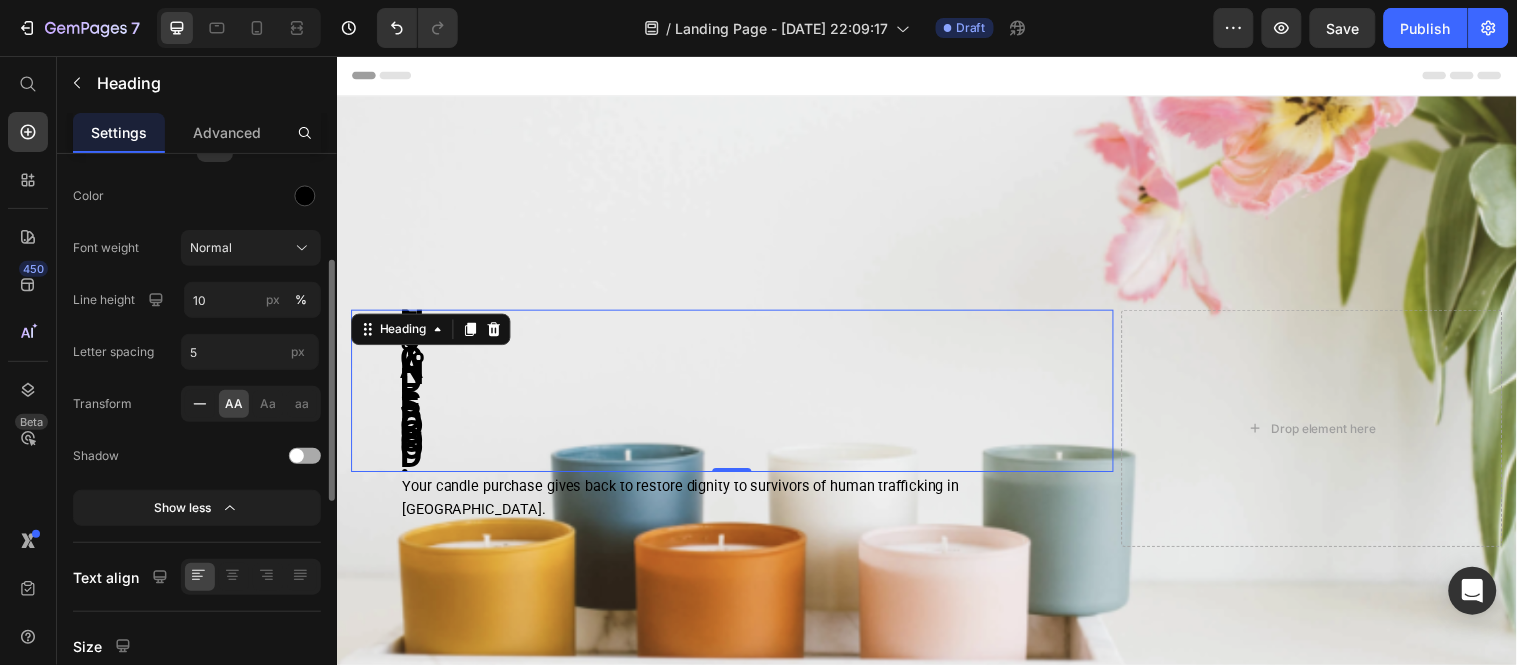 click 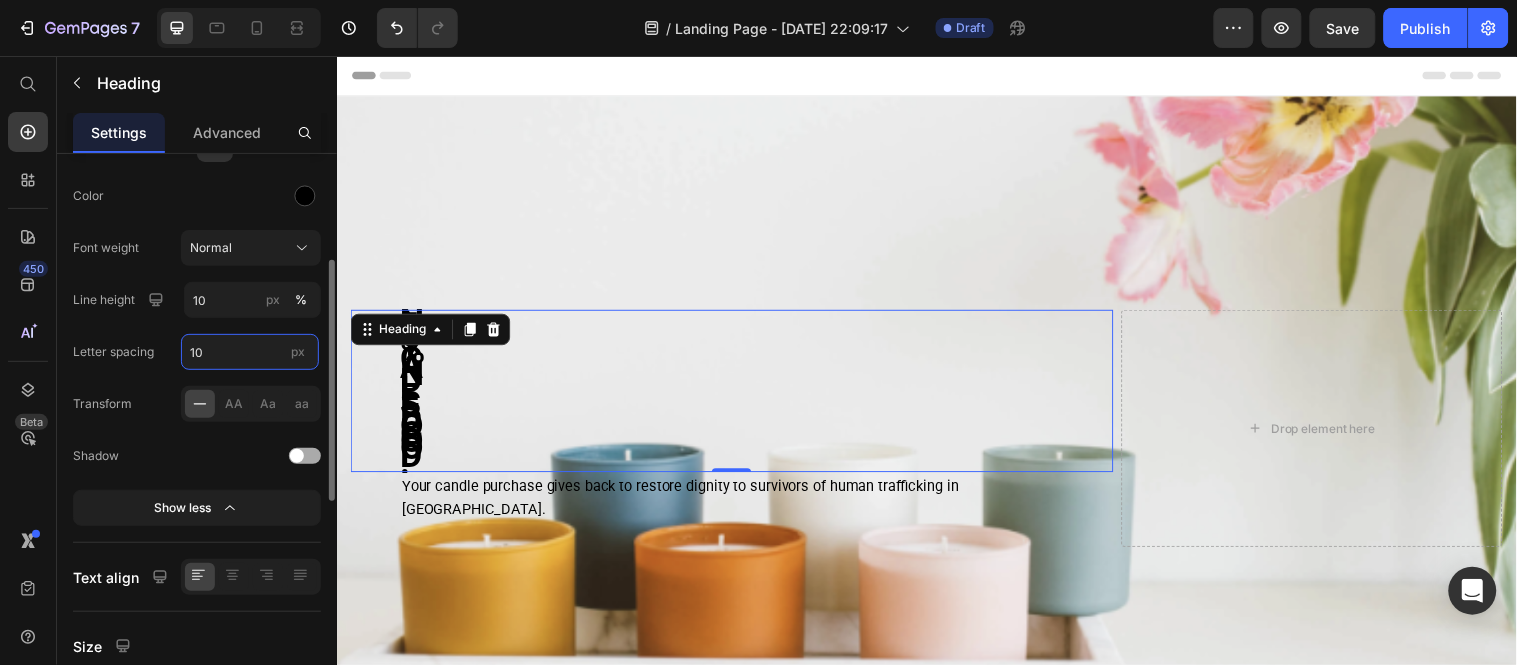 type on "10" 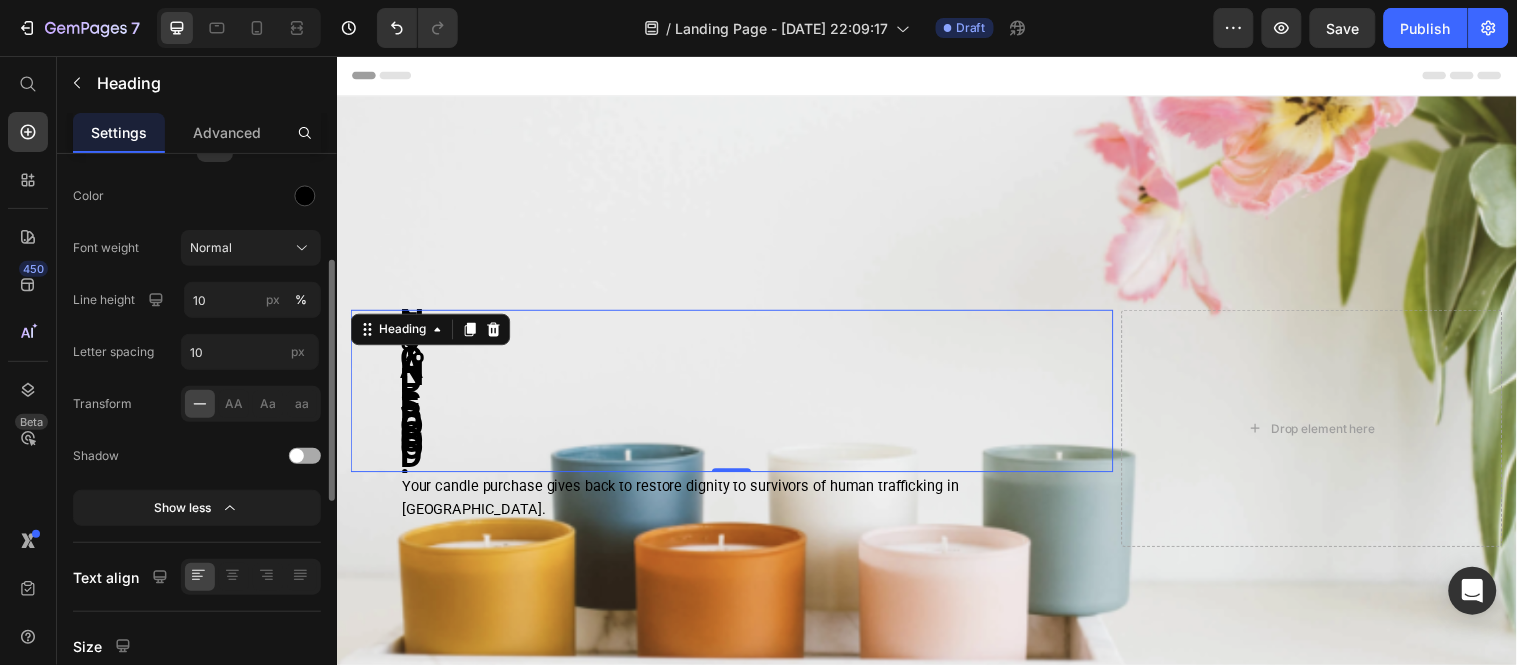 click on "Font Roboto Size 0 Color Font weight Normal Line height 10 px % Letter spacing 10 px Transform
AA Aa aa Shadow Show less" at bounding box center [197, 273] 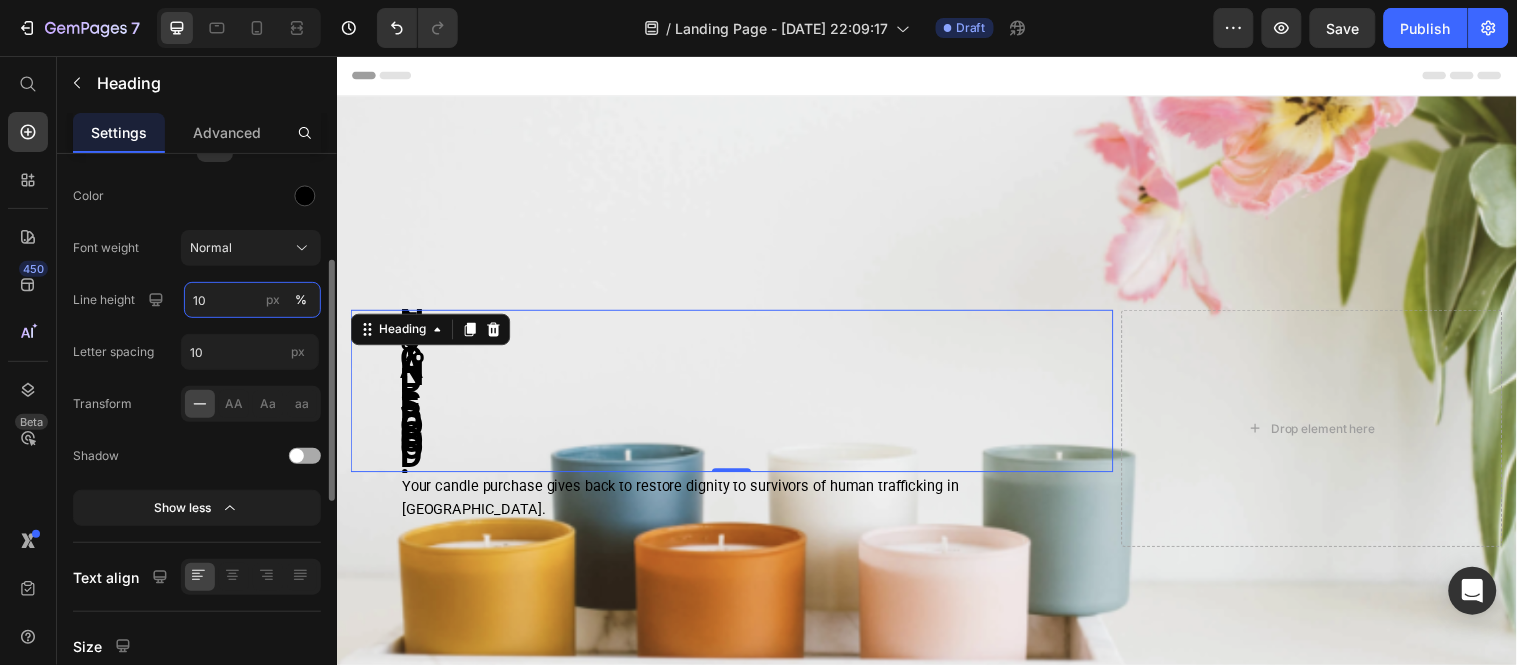 click on "10" at bounding box center [252, 300] 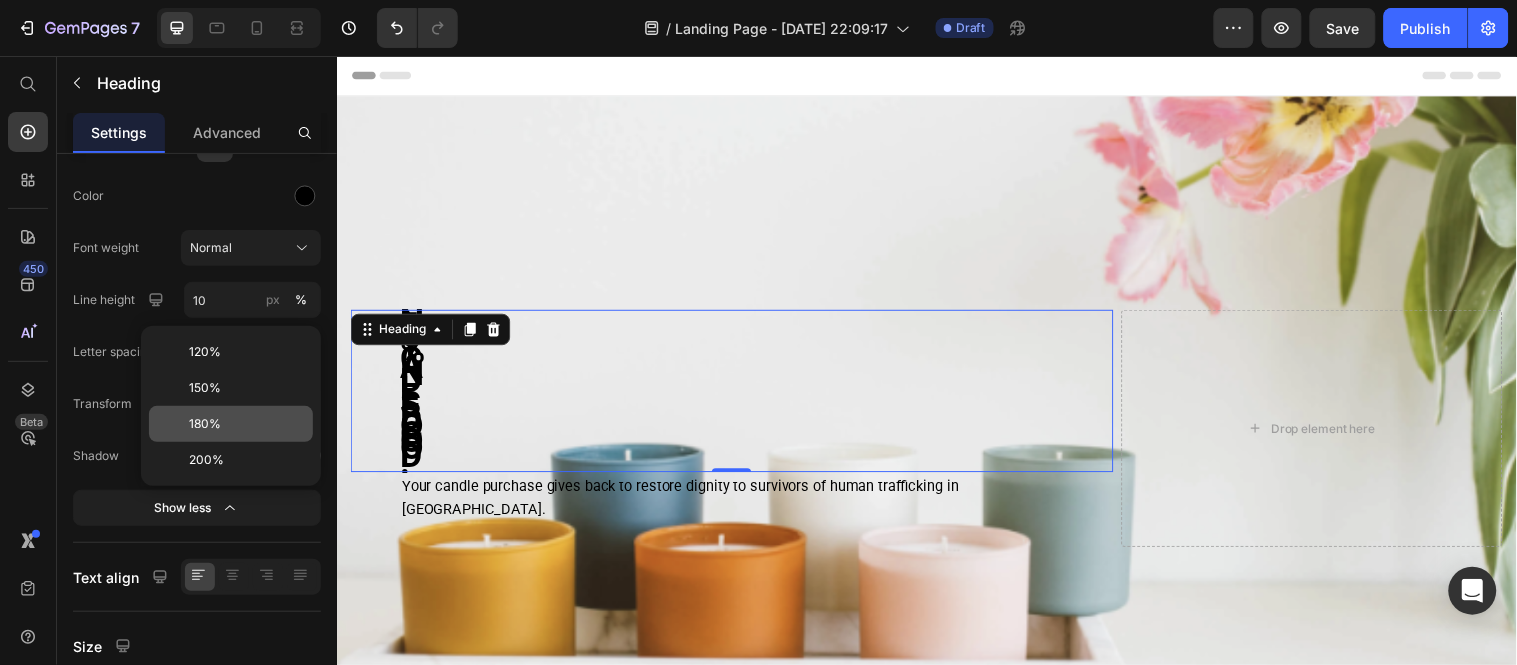 click on "180%" 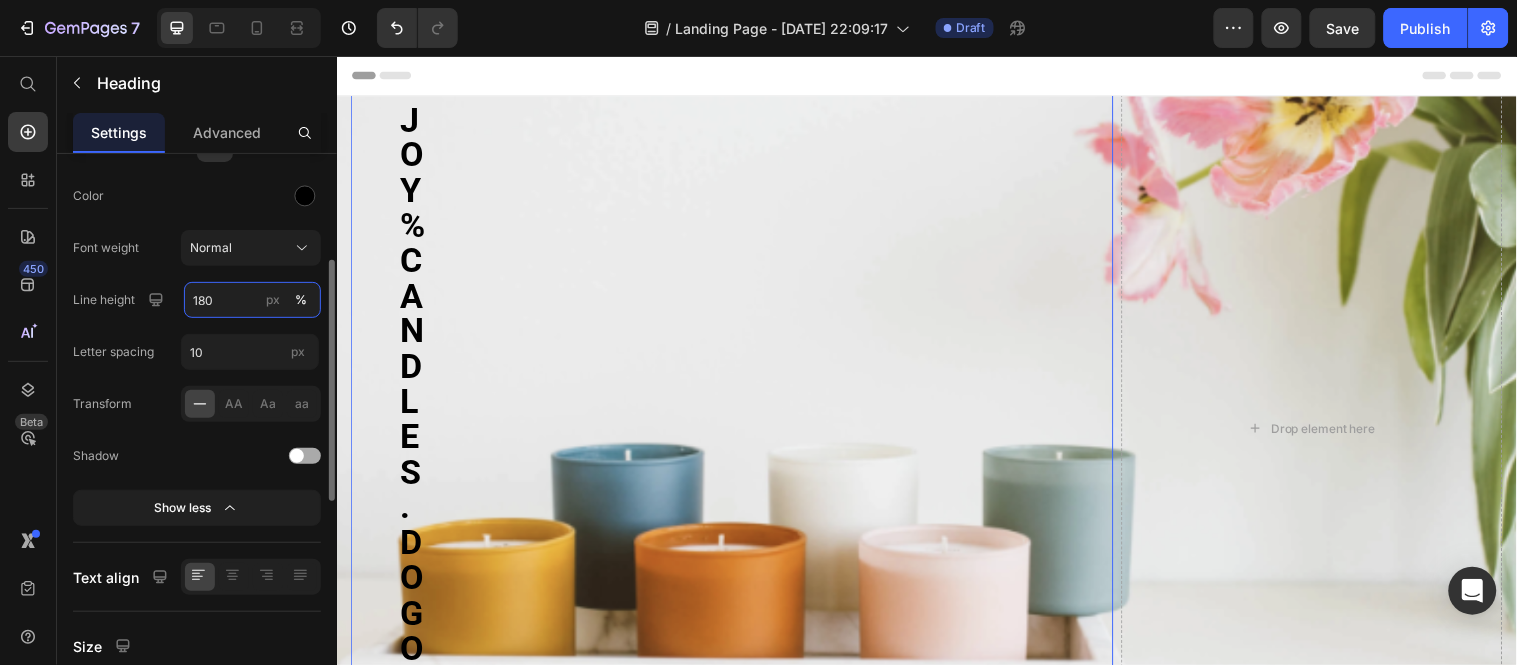 click on "180" at bounding box center (252, 300) 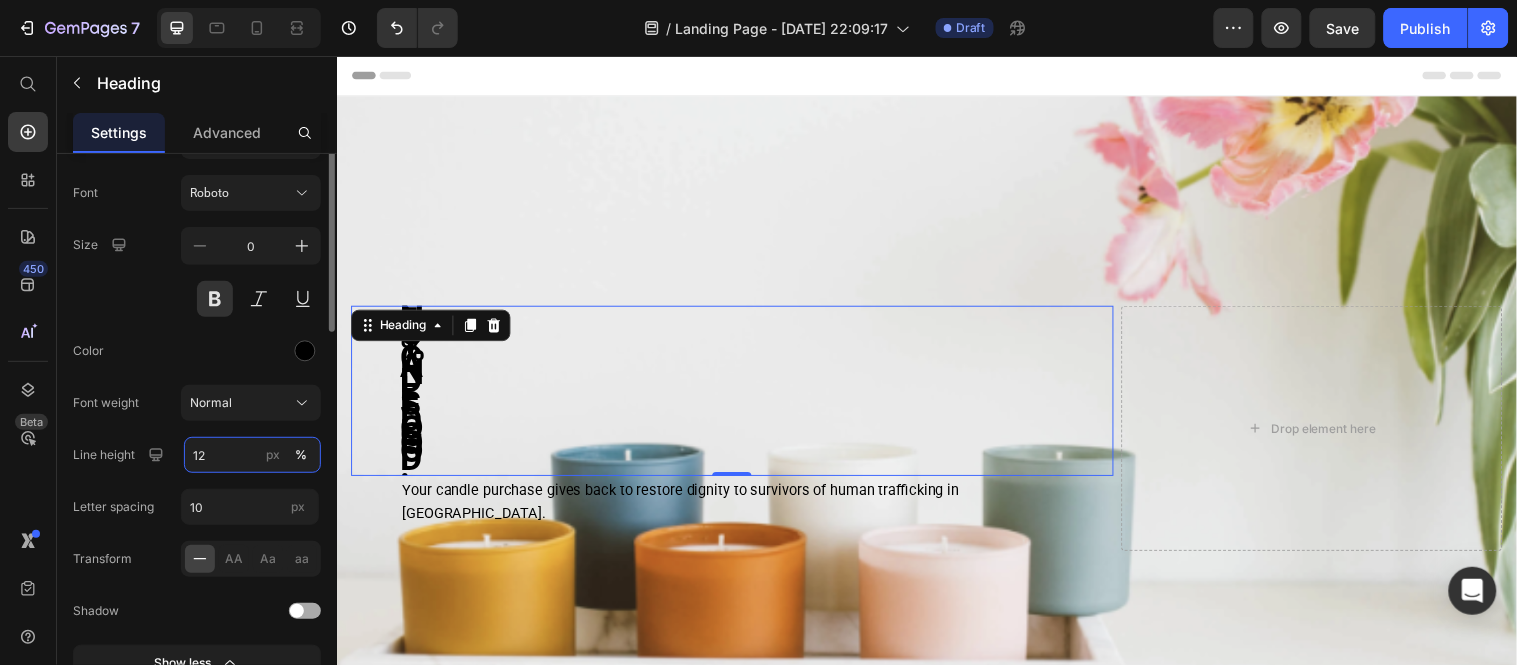 scroll, scrollTop: 0, scrollLeft: 0, axis: both 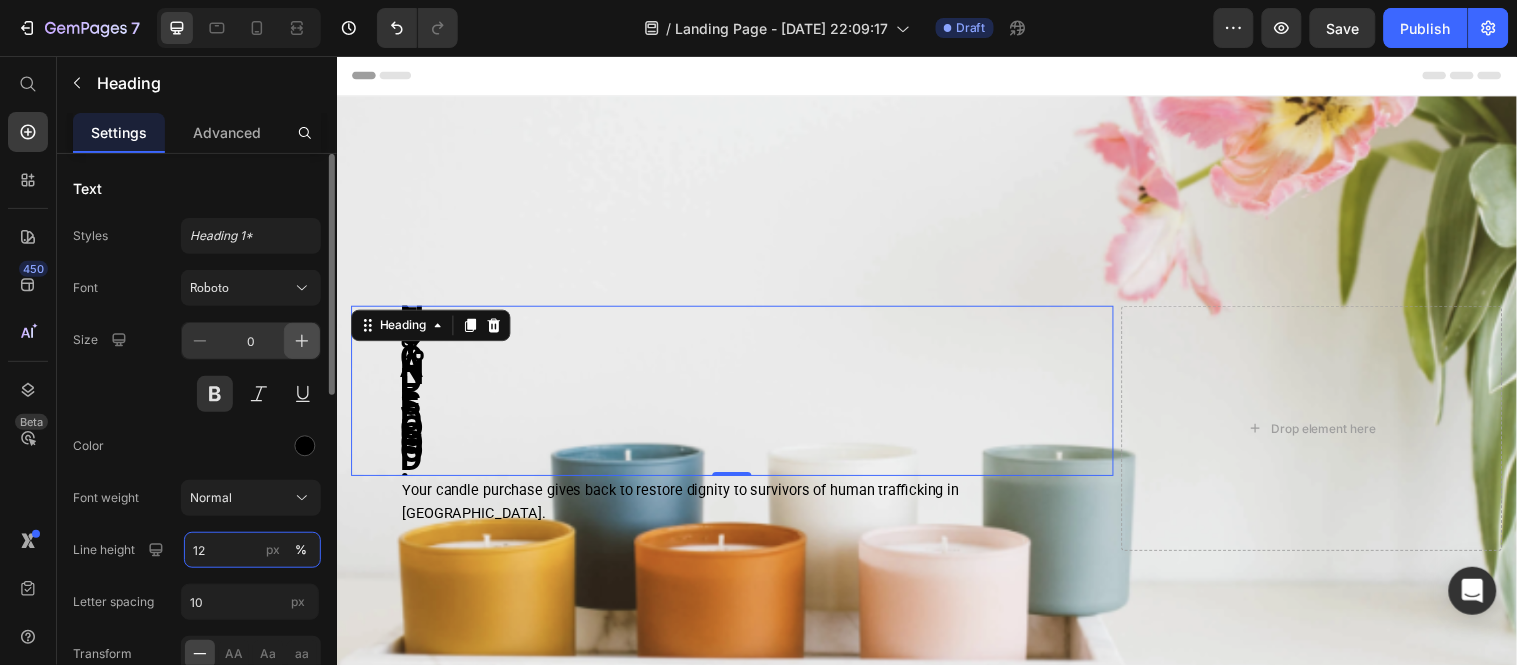 type on "12" 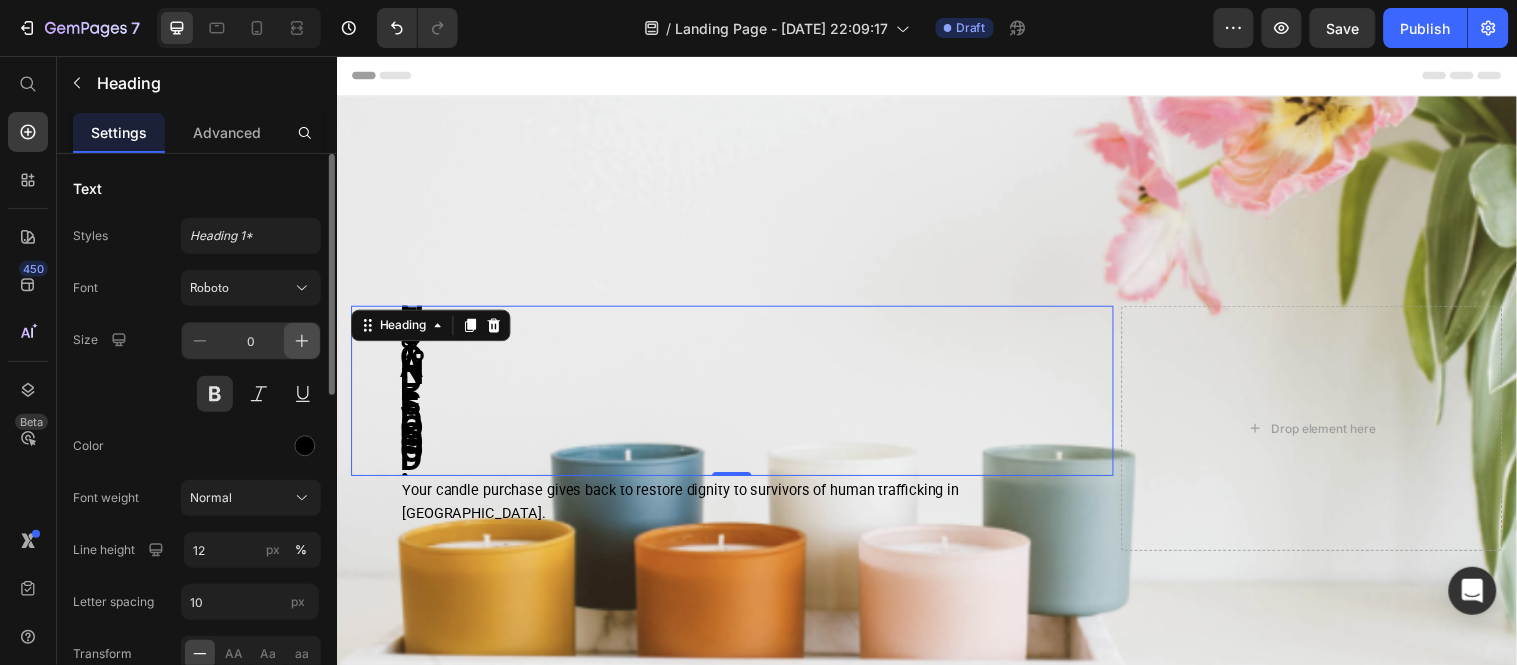 click 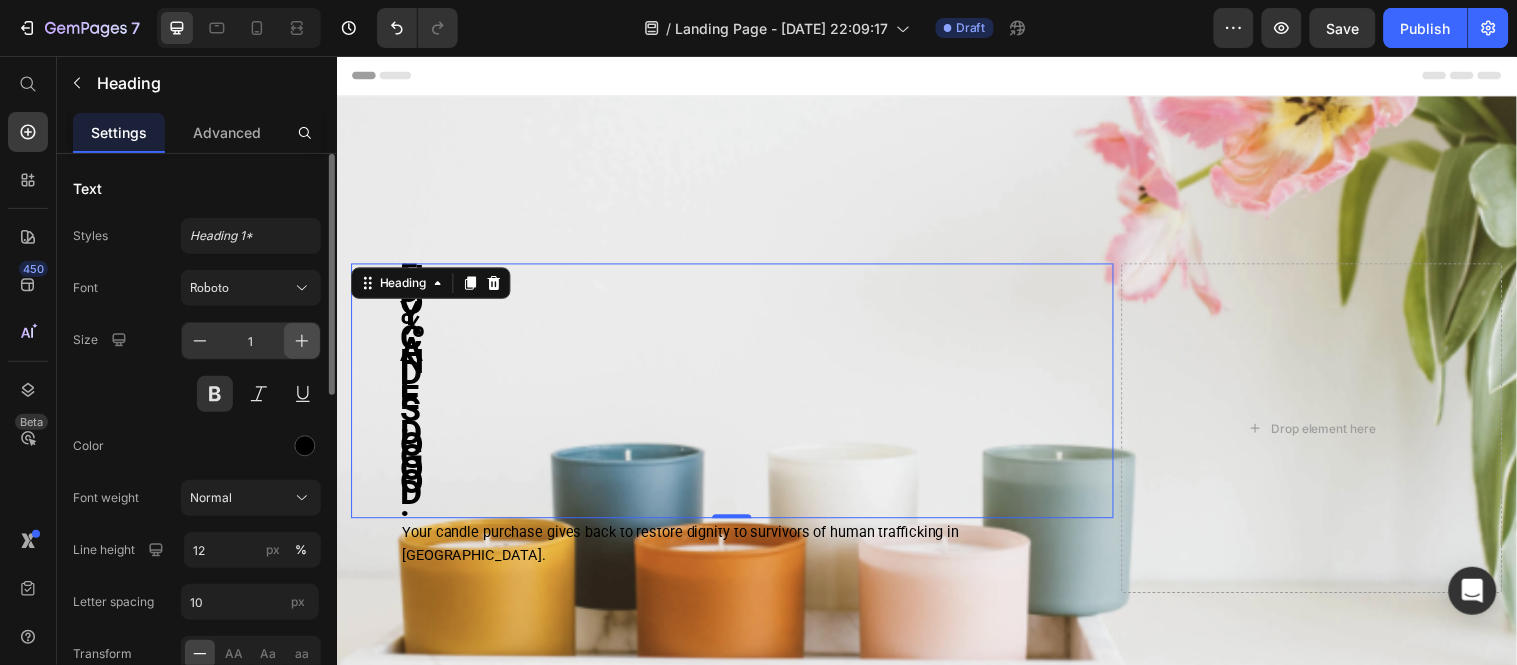 click 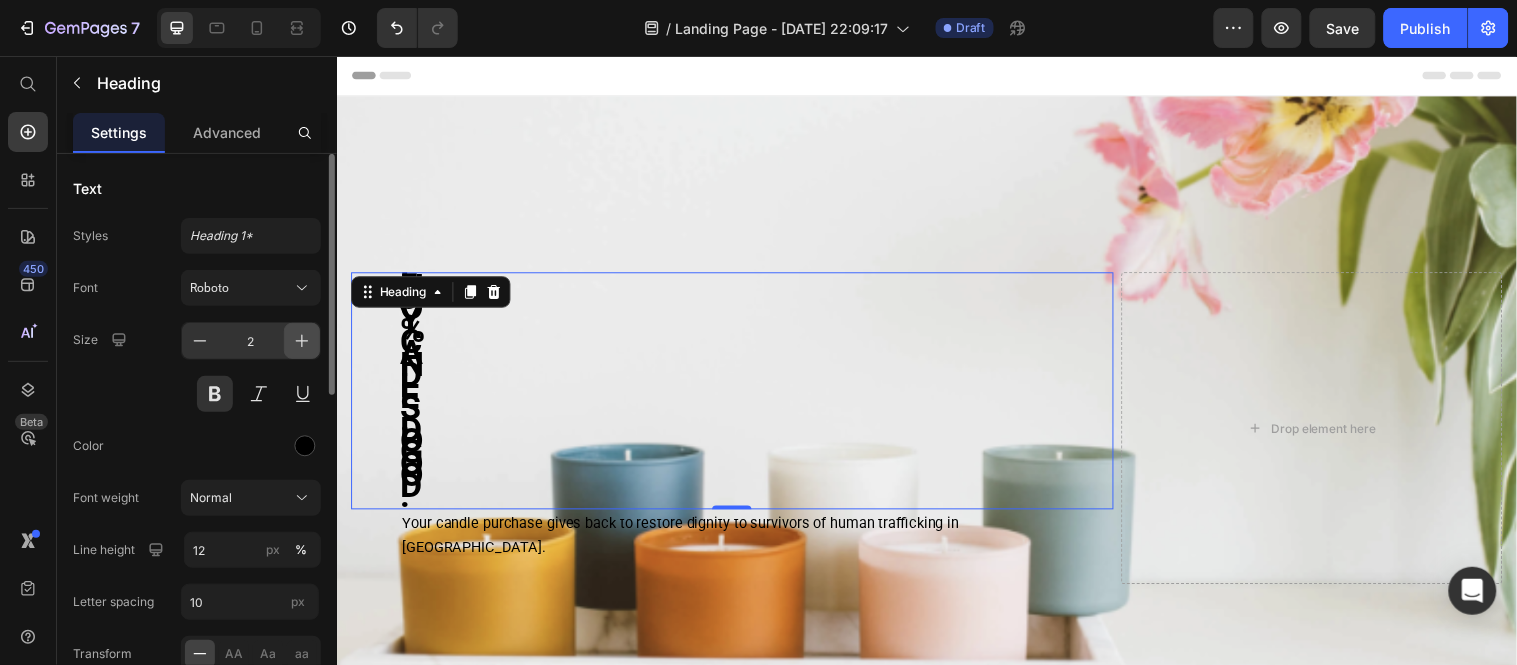 click 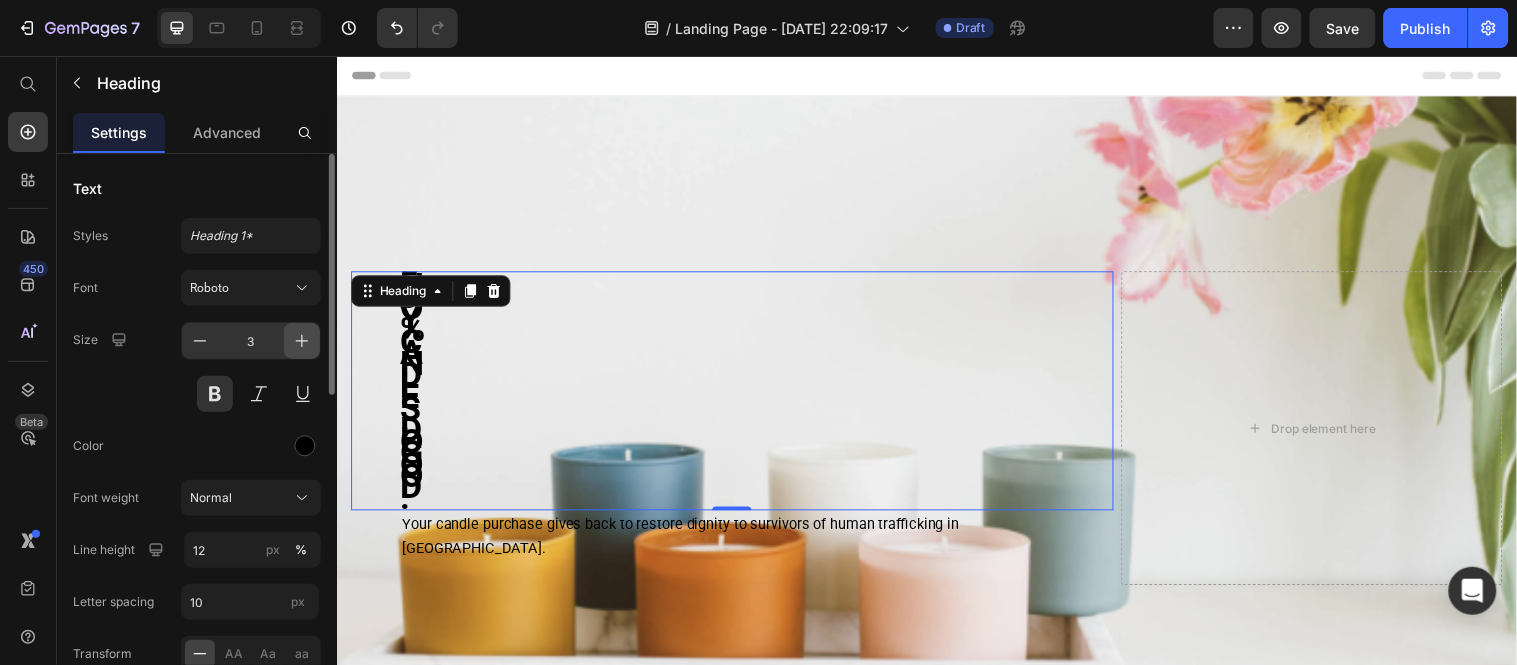 click 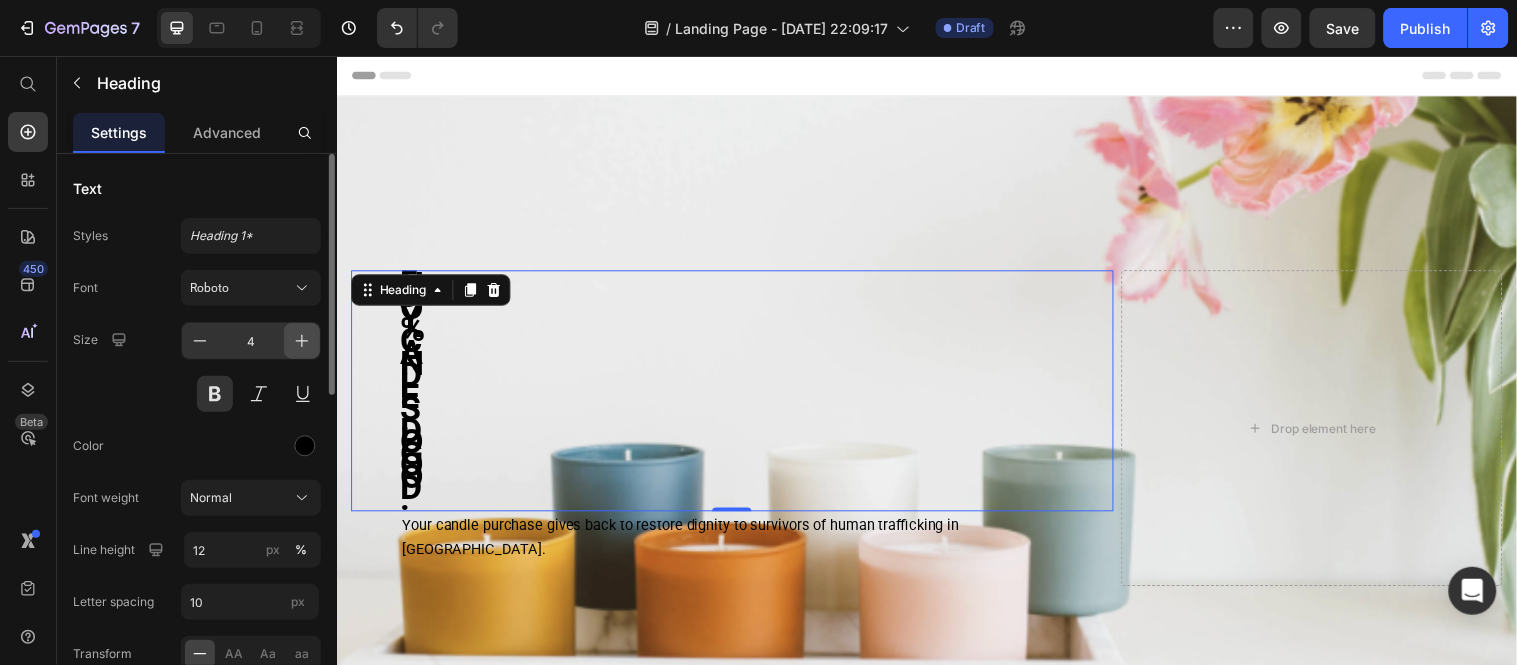 click 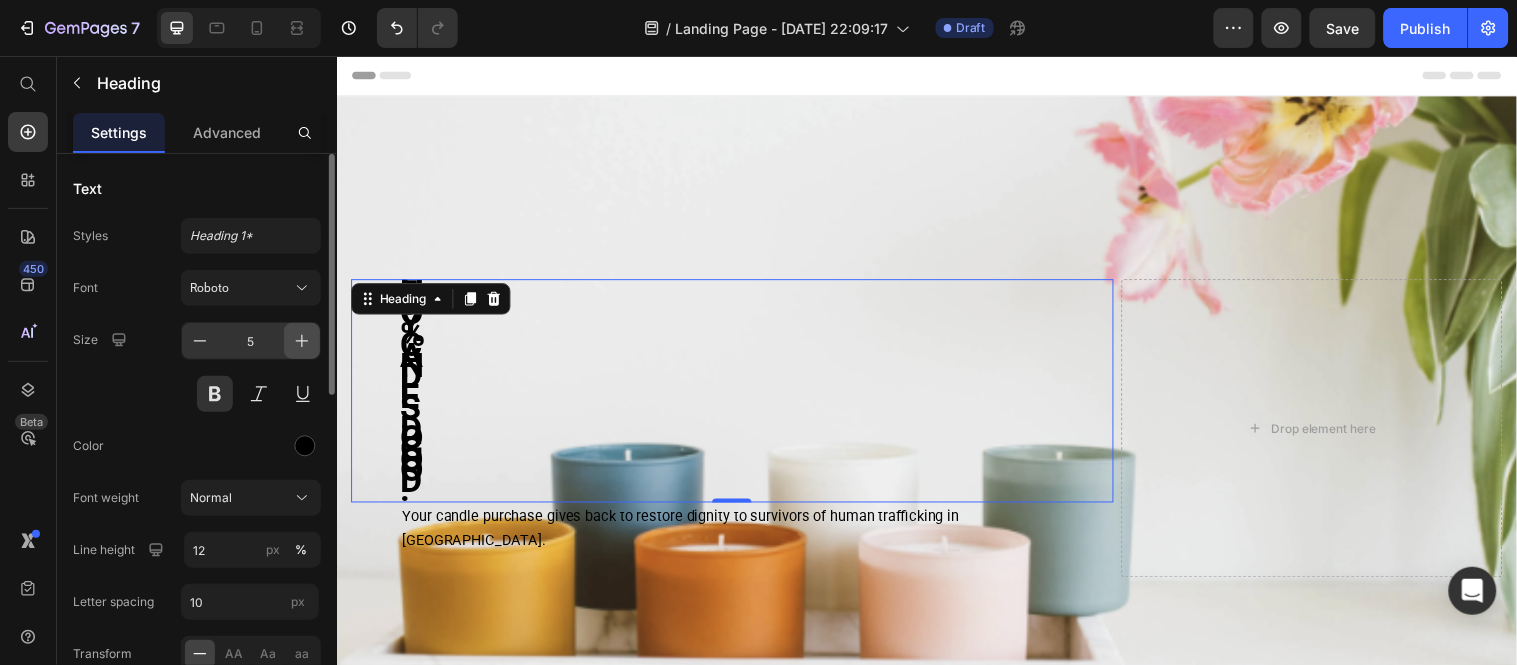 click 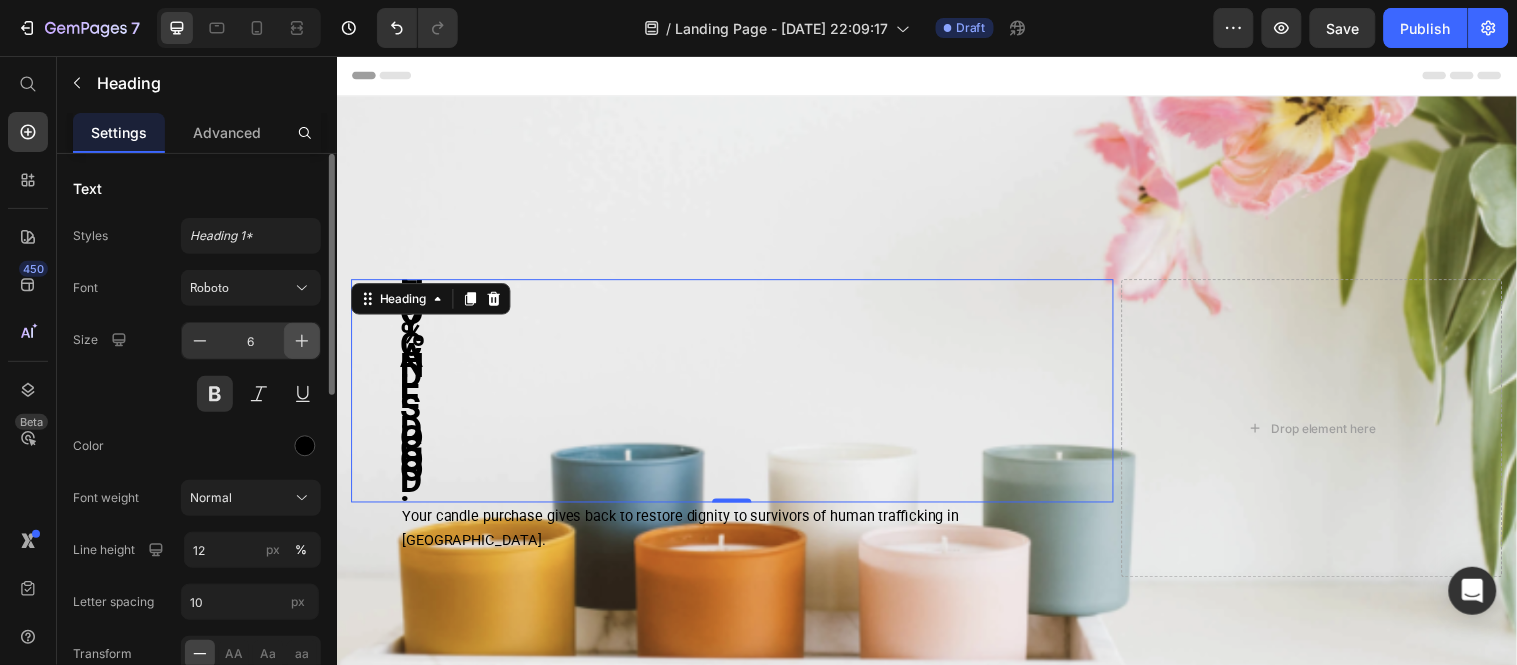 click 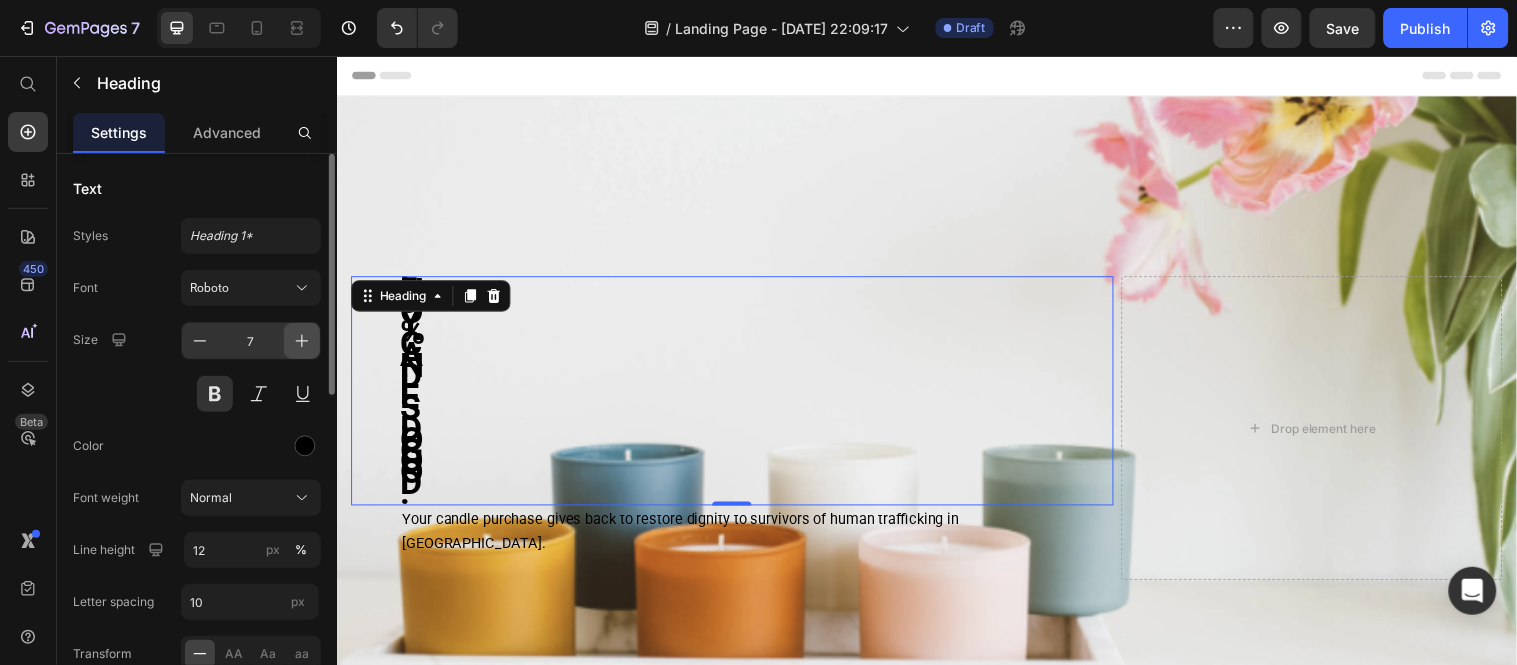 click 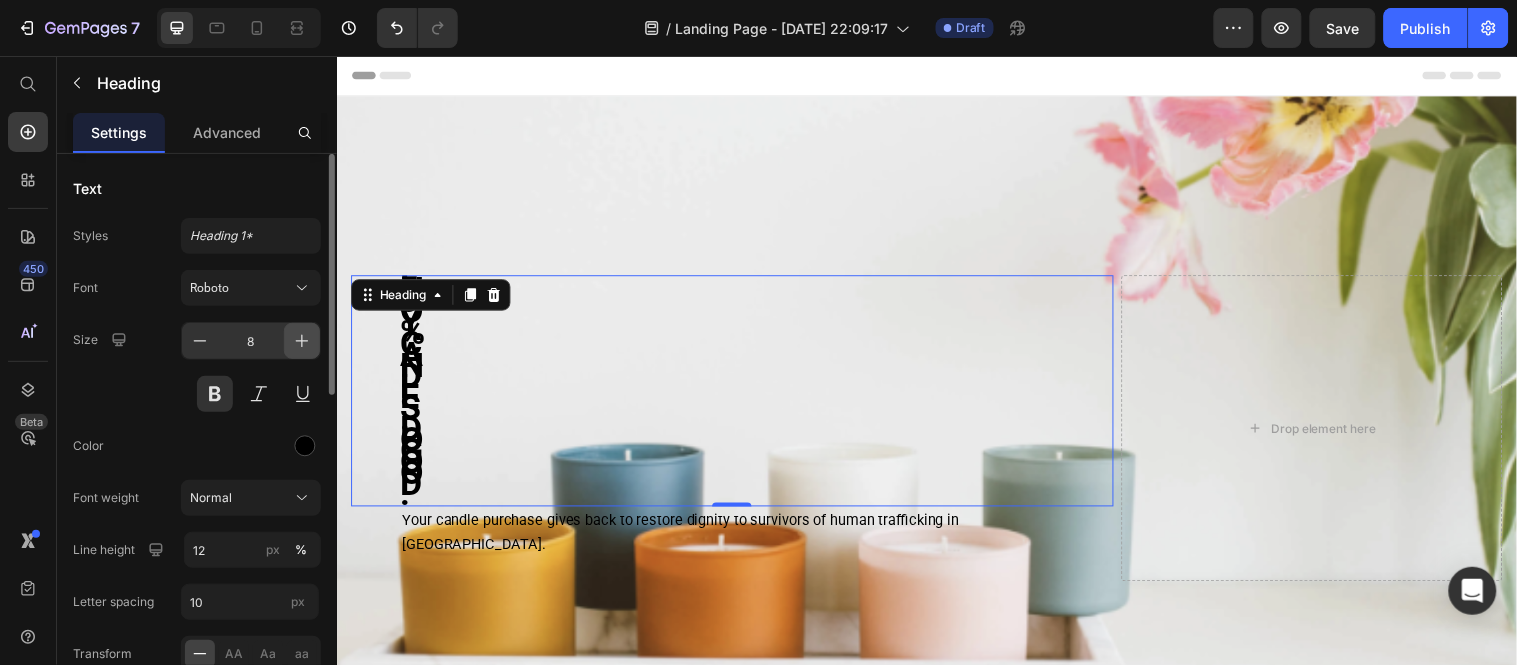 click 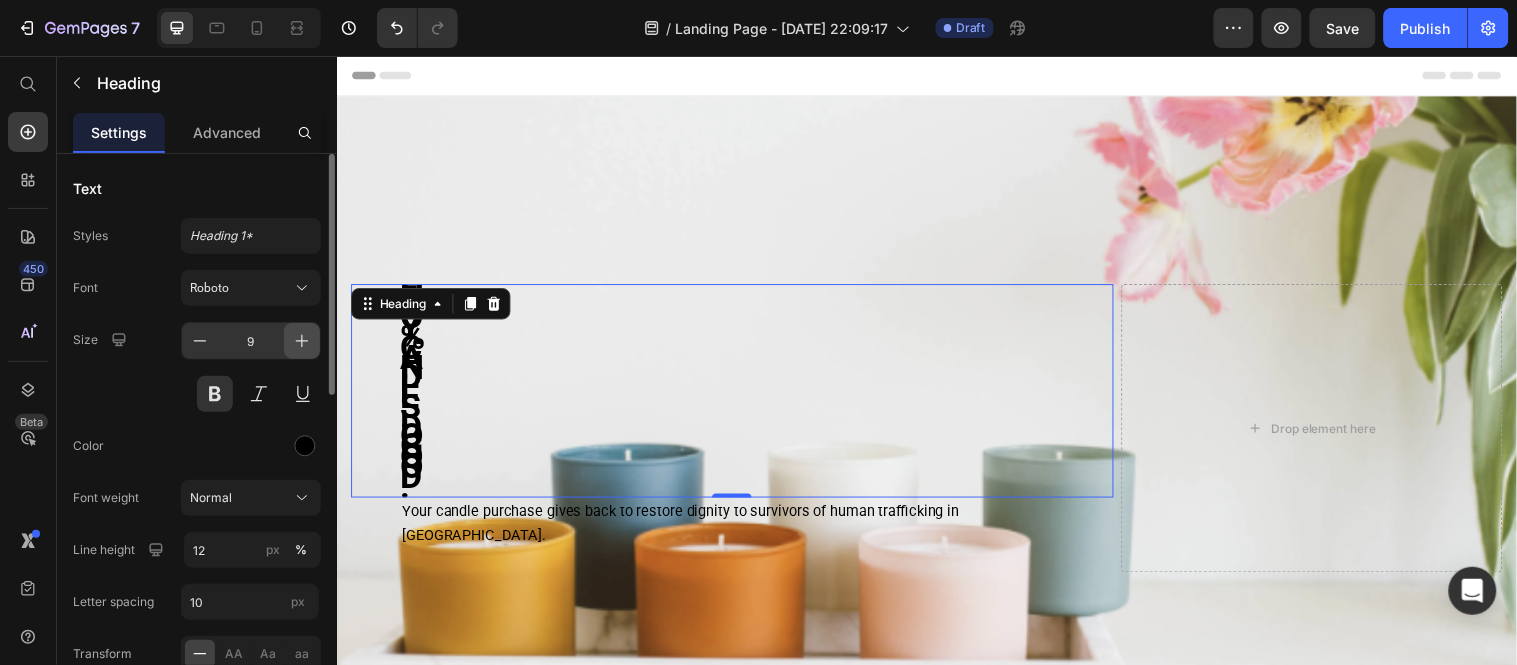click 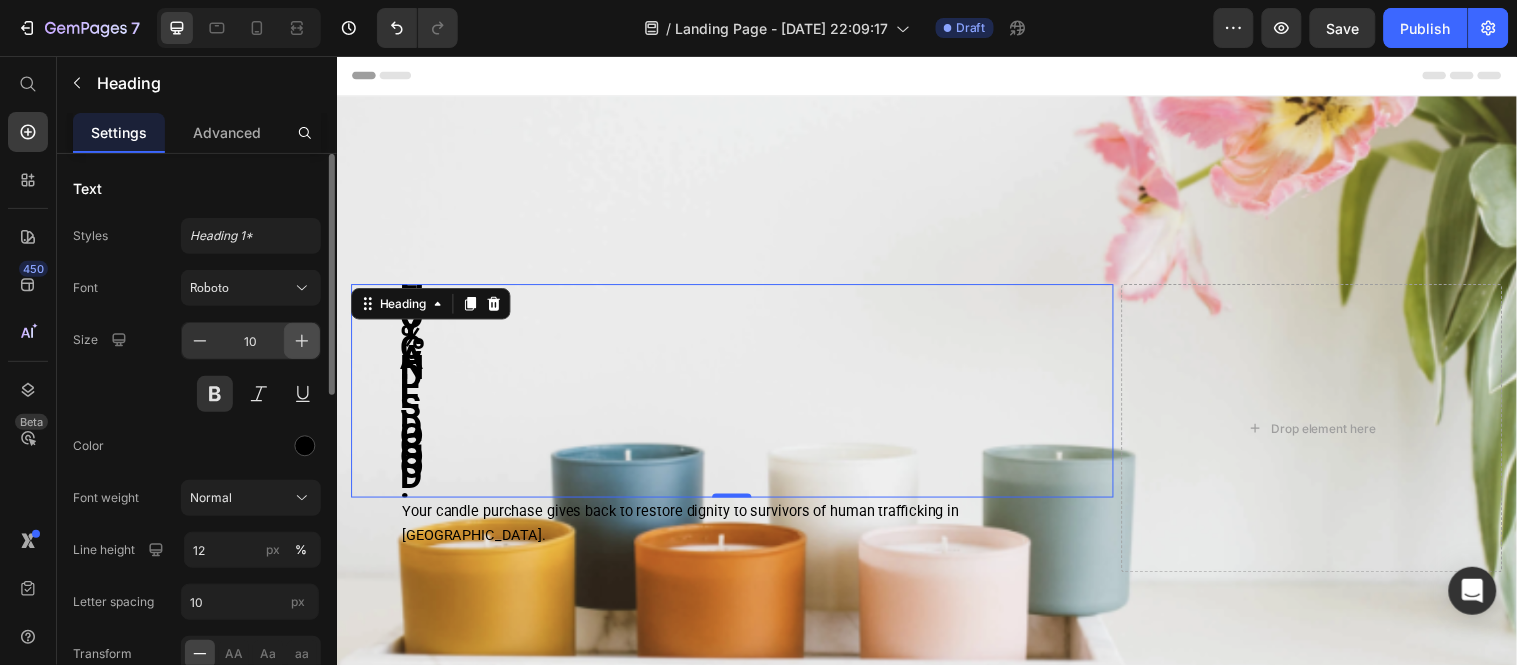 click 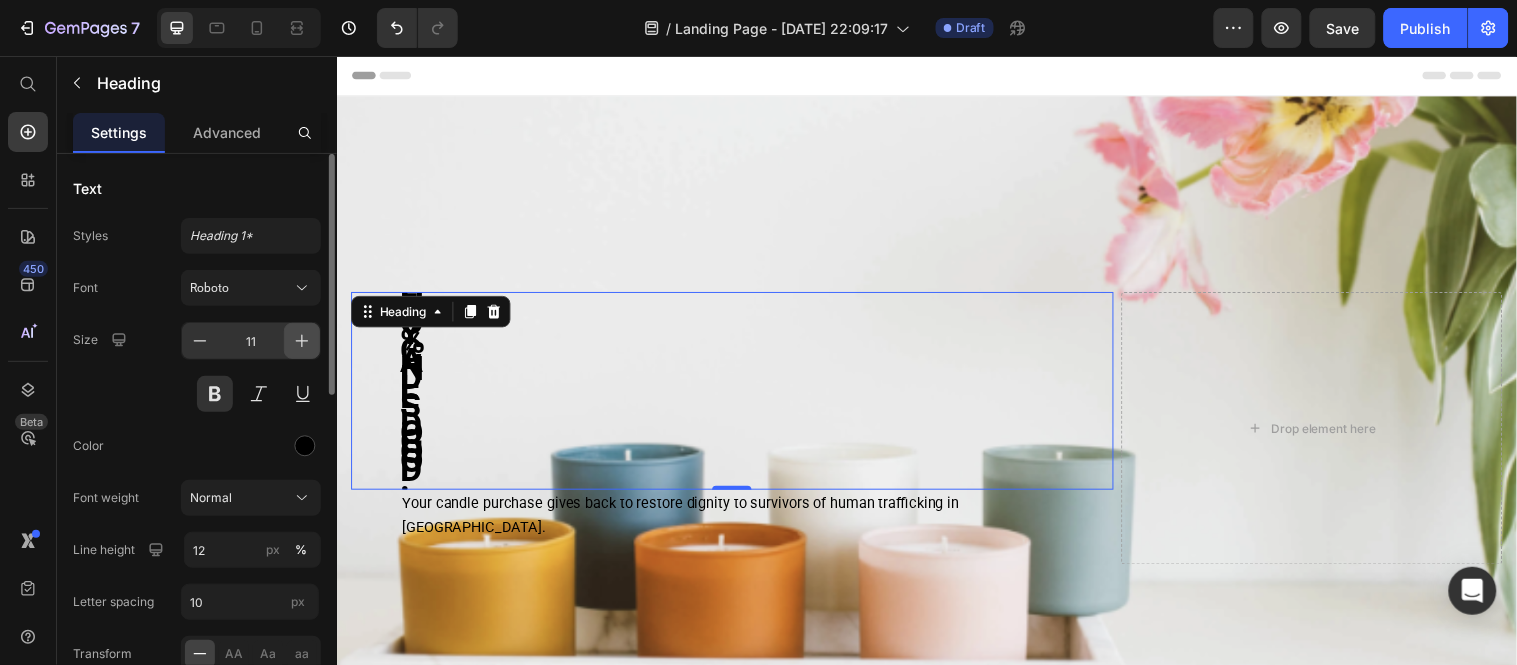 click 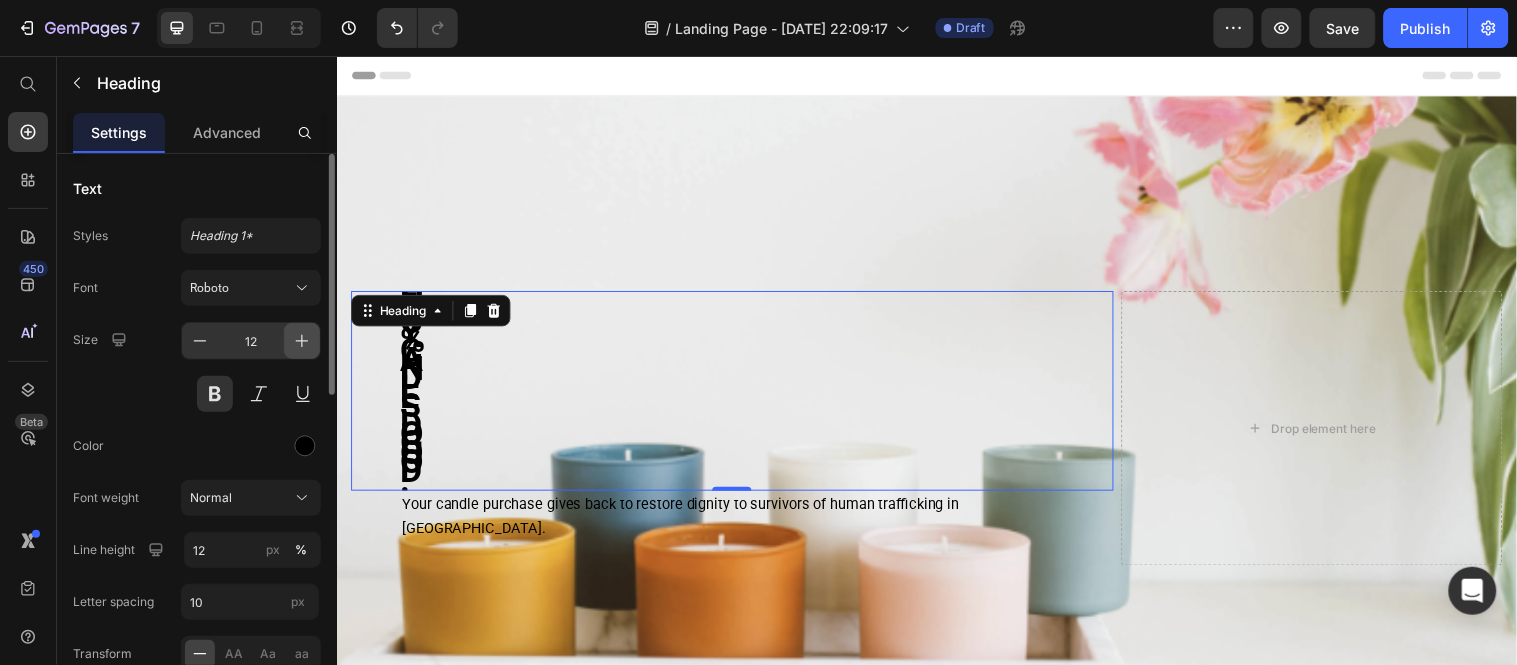 click 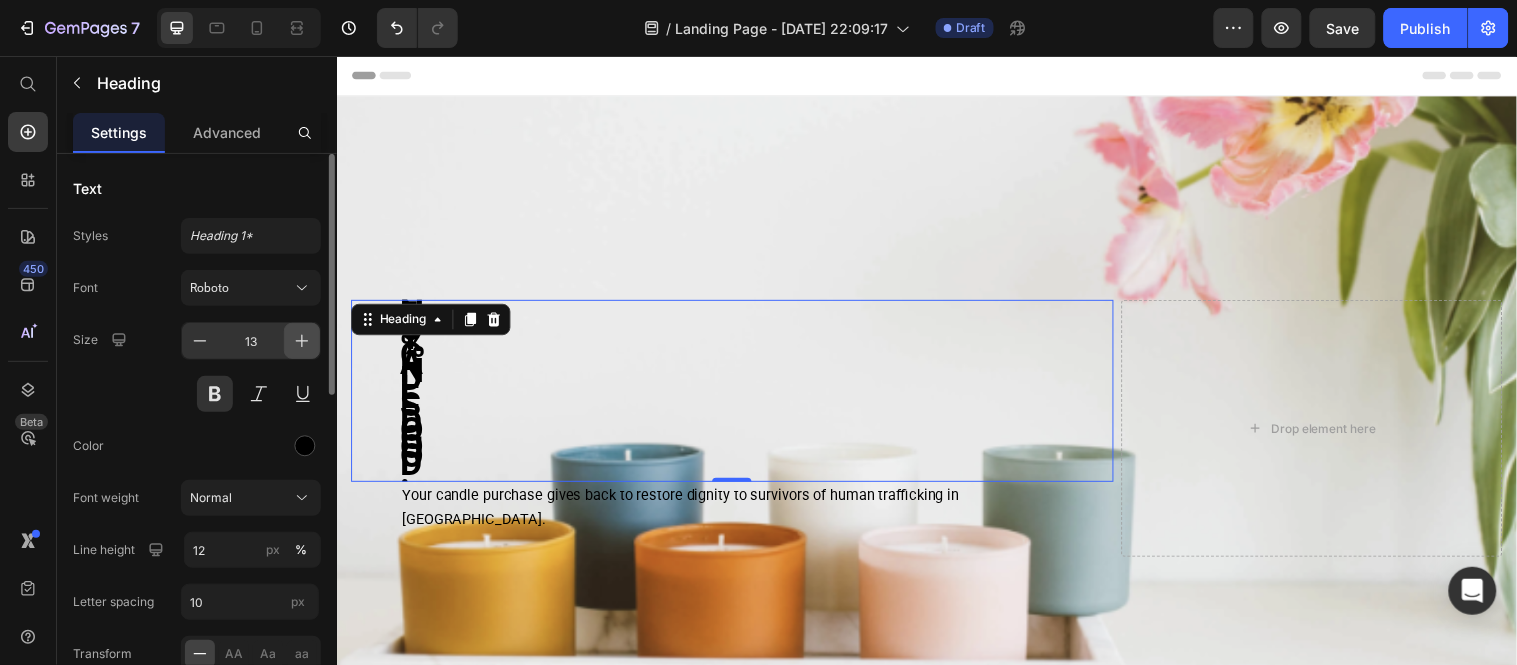click 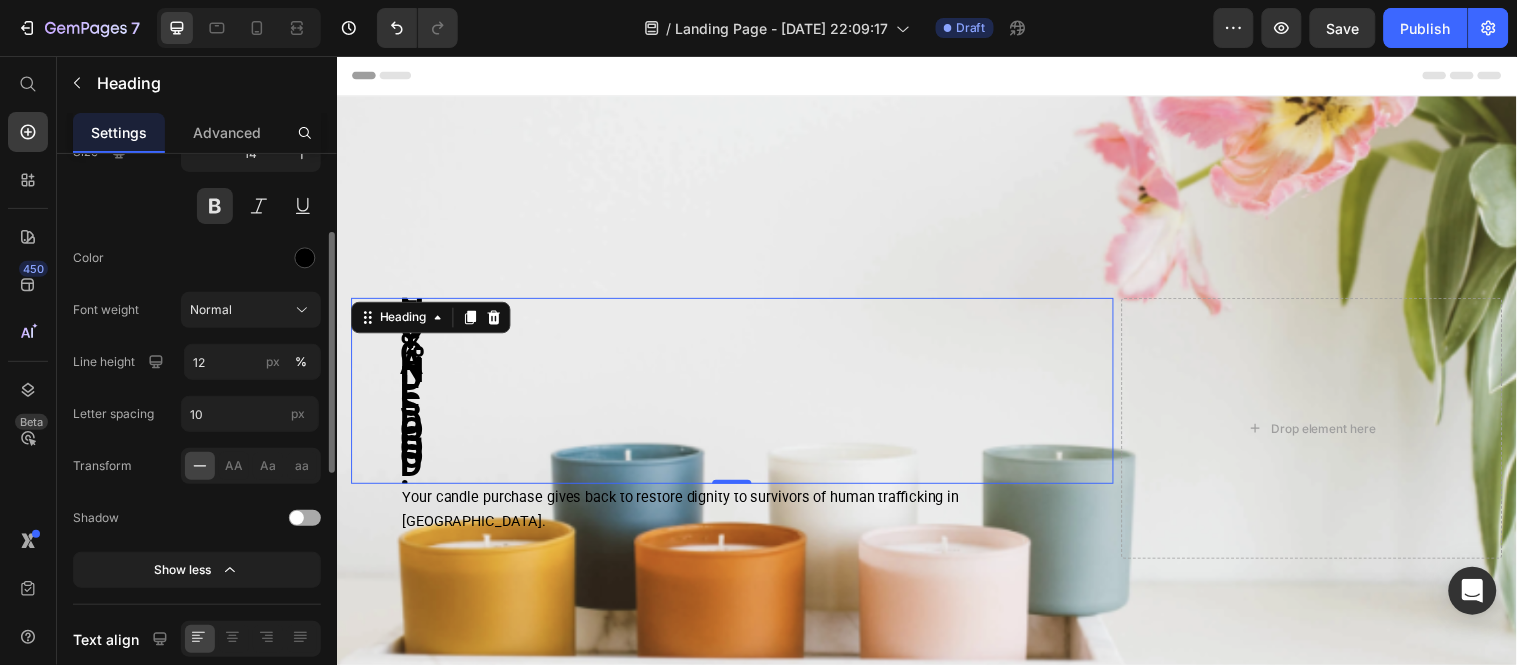 scroll, scrollTop: 187, scrollLeft: 0, axis: vertical 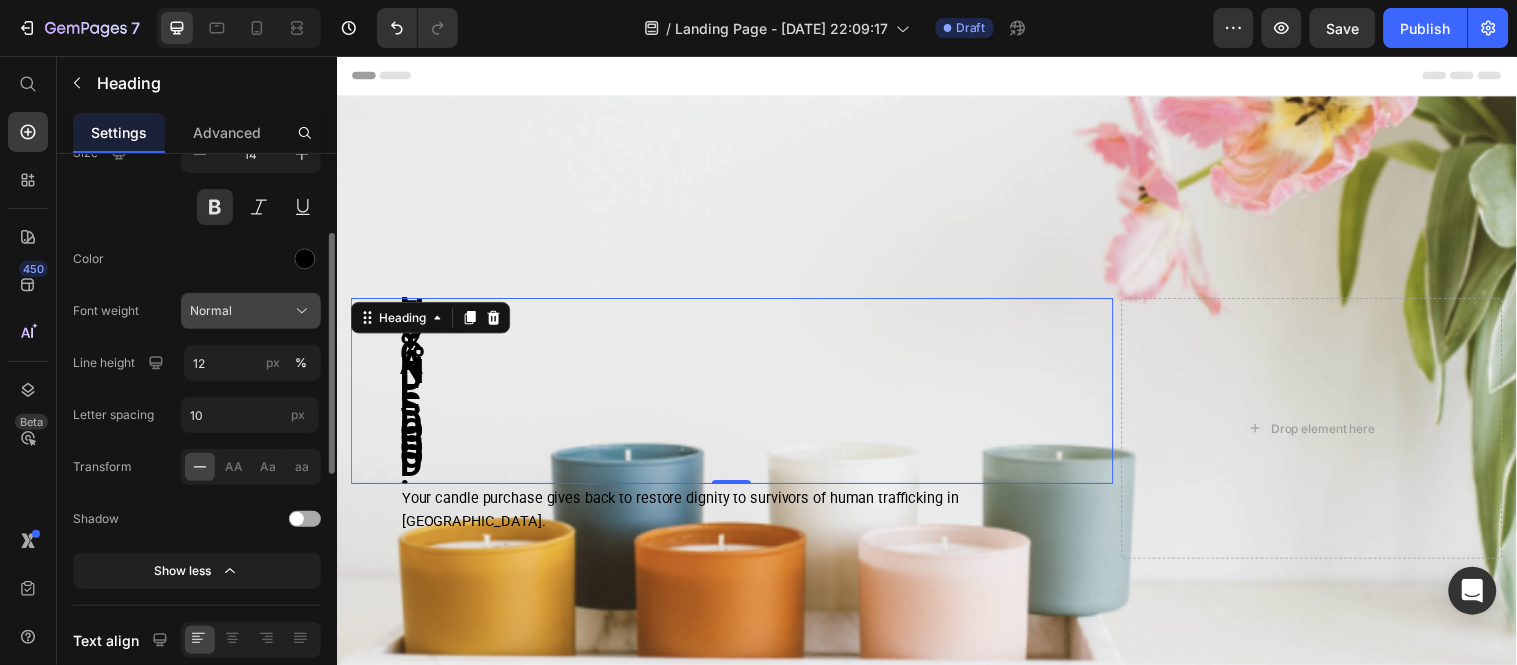 click on "Normal" 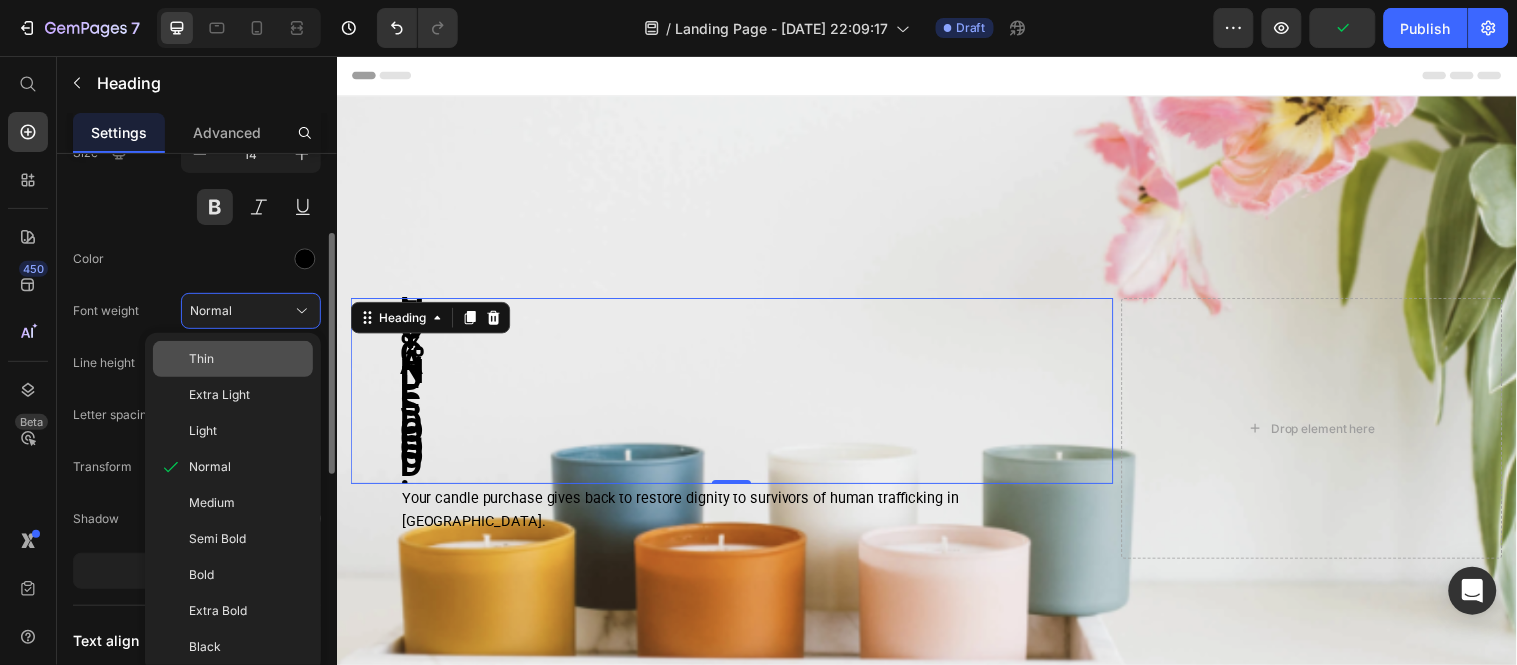 click on "Thin" at bounding box center (247, 359) 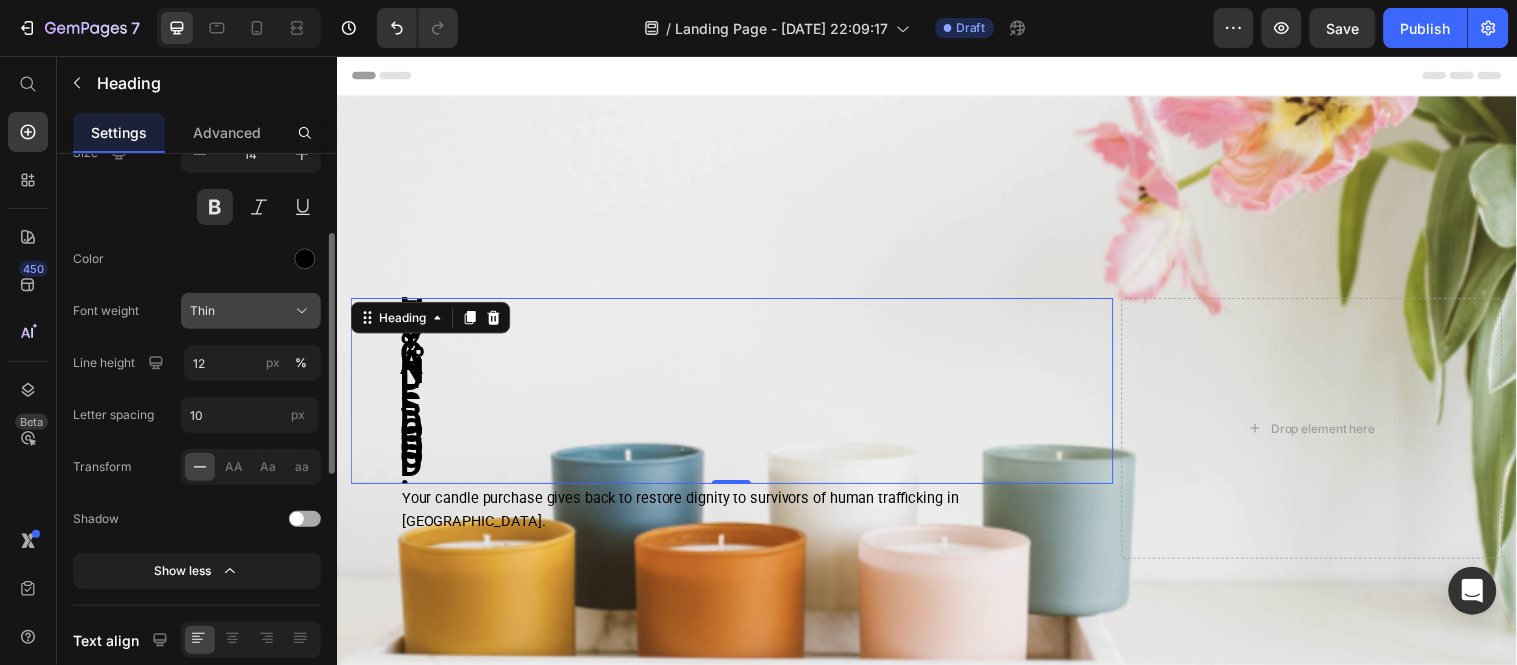 click on "Thin" 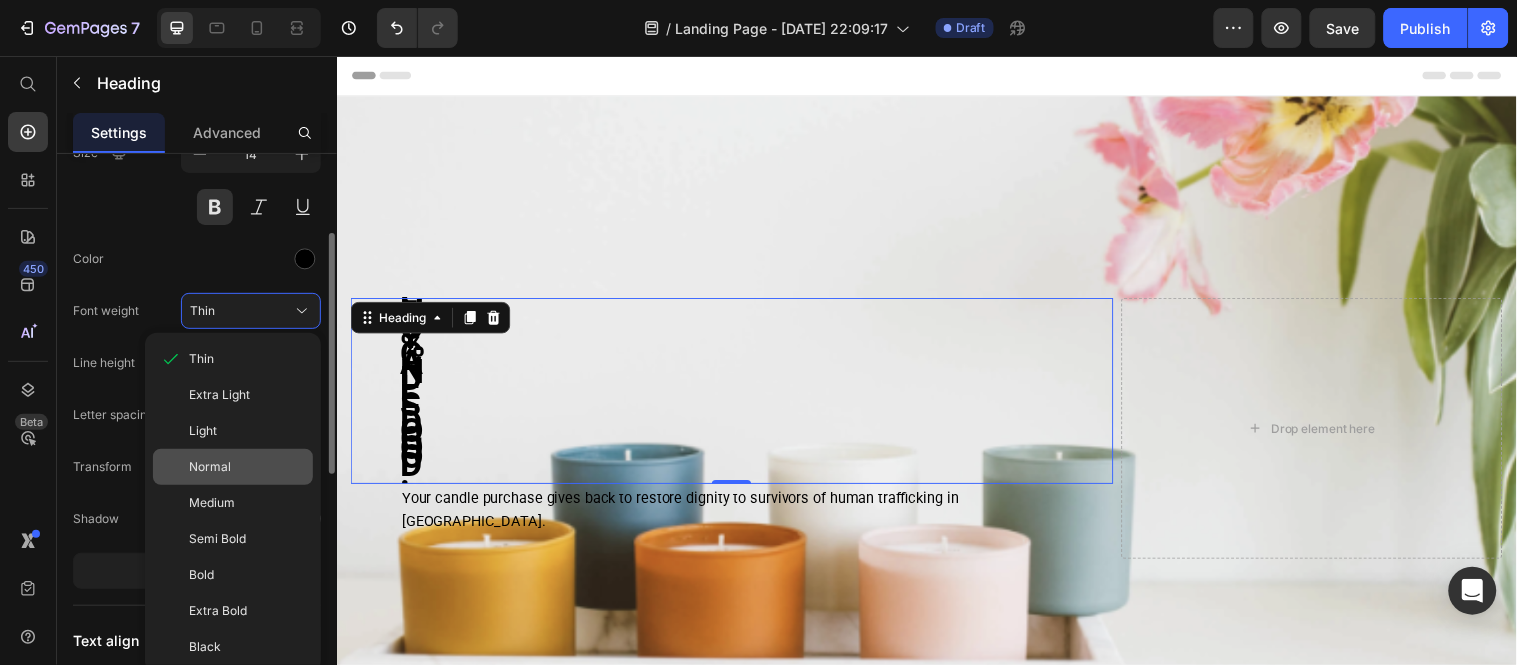 click on "Normal" at bounding box center [247, 467] 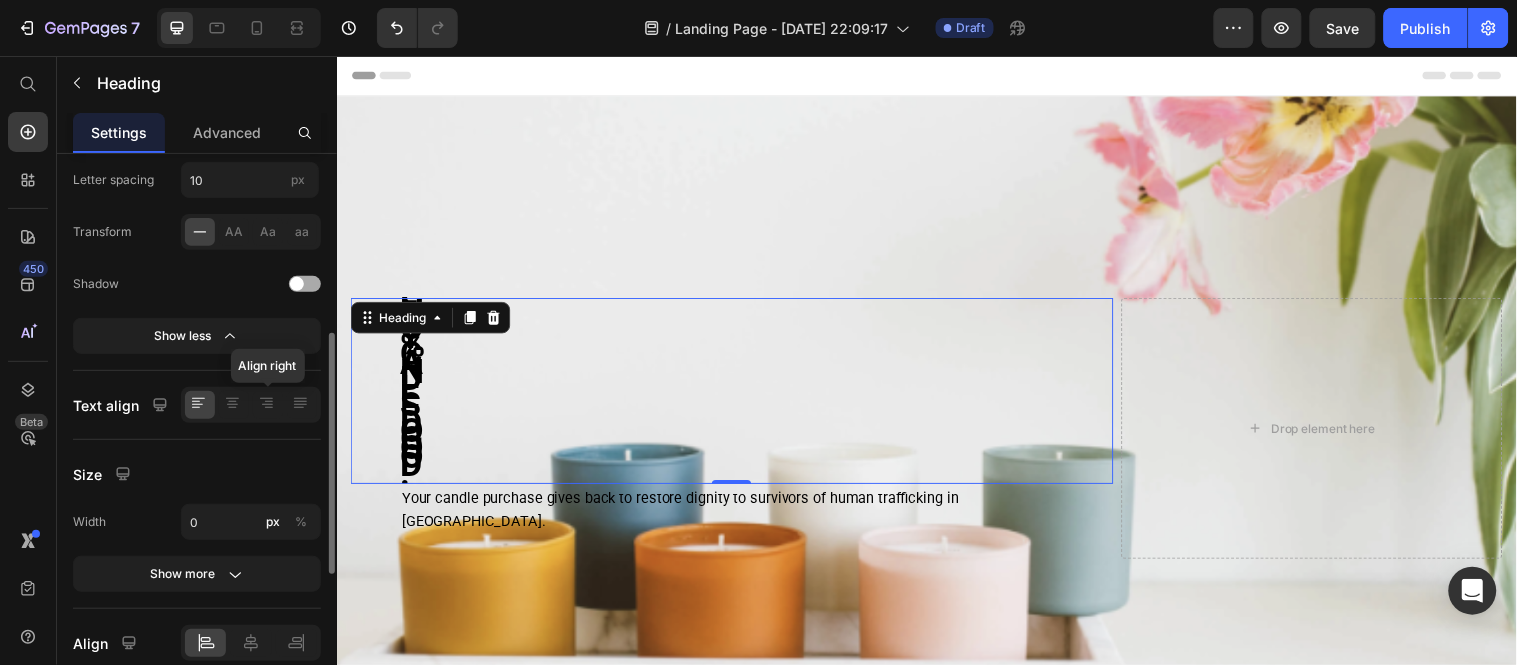 scroll, scrollTop: 432, scrollLeft: 0, axis: vertical 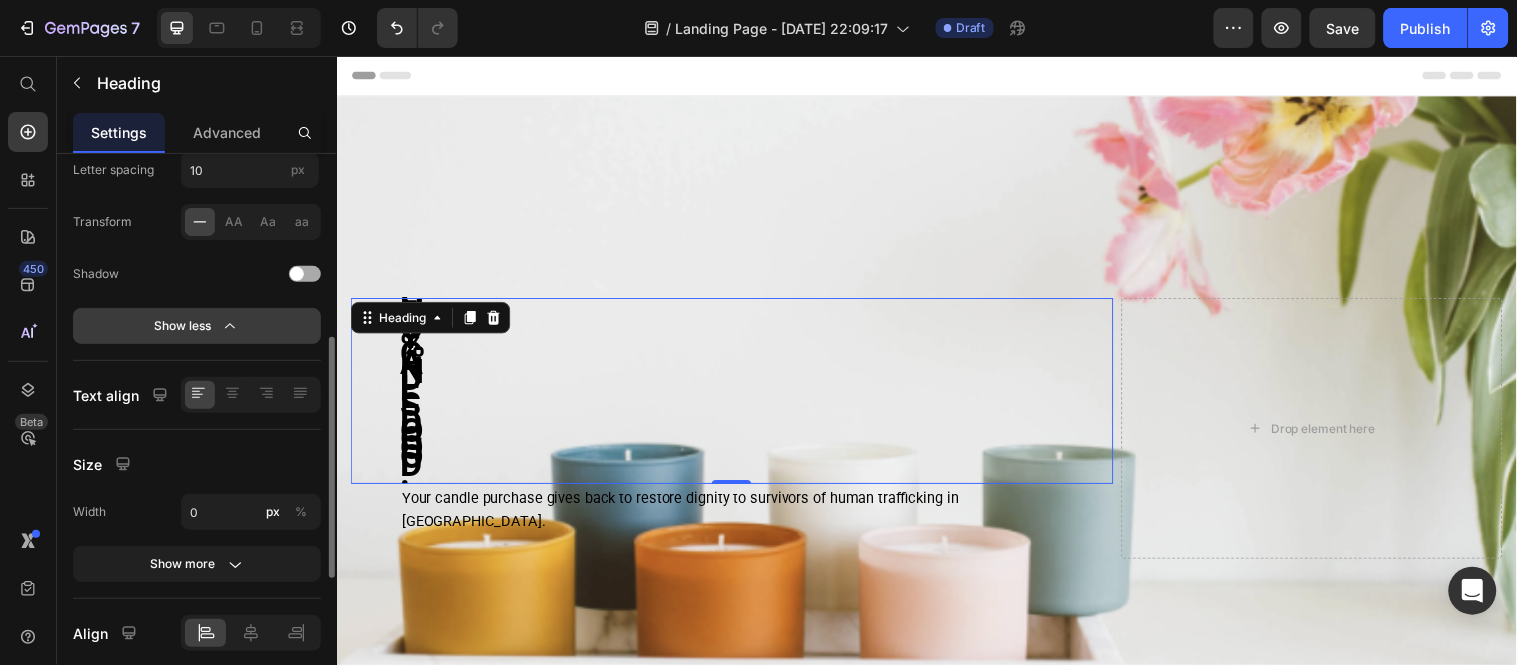 click on "Show less" 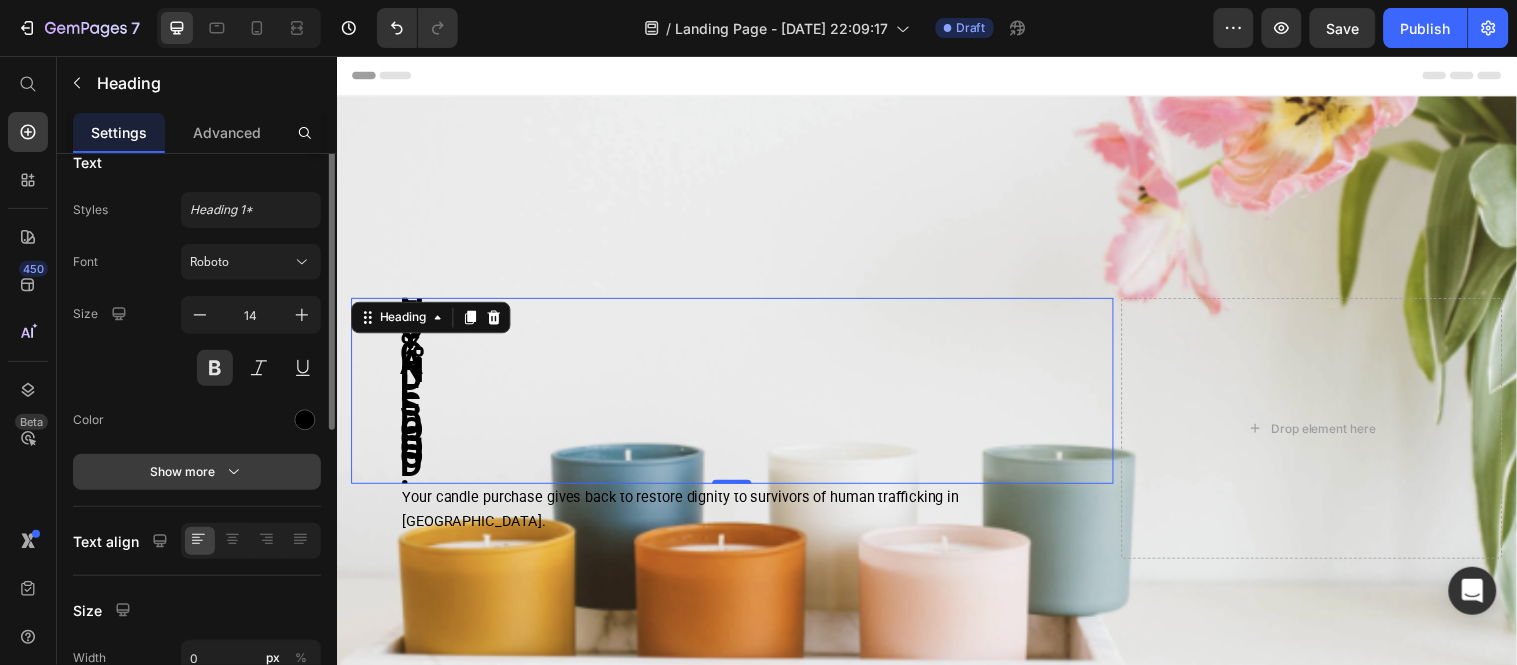 scroll, scrollTop: 0, scrollLeft: 0, axis: both 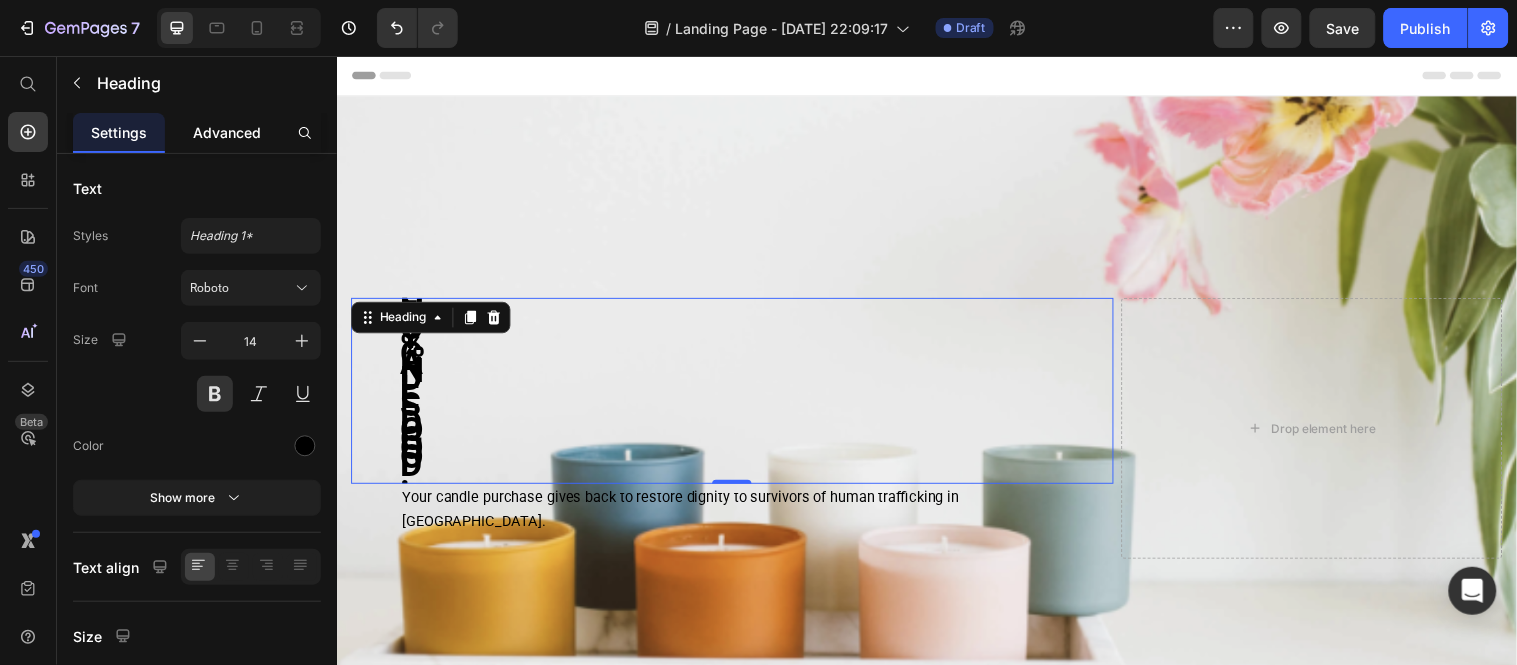 click on "Advanced" at bounding box center [227, 132] 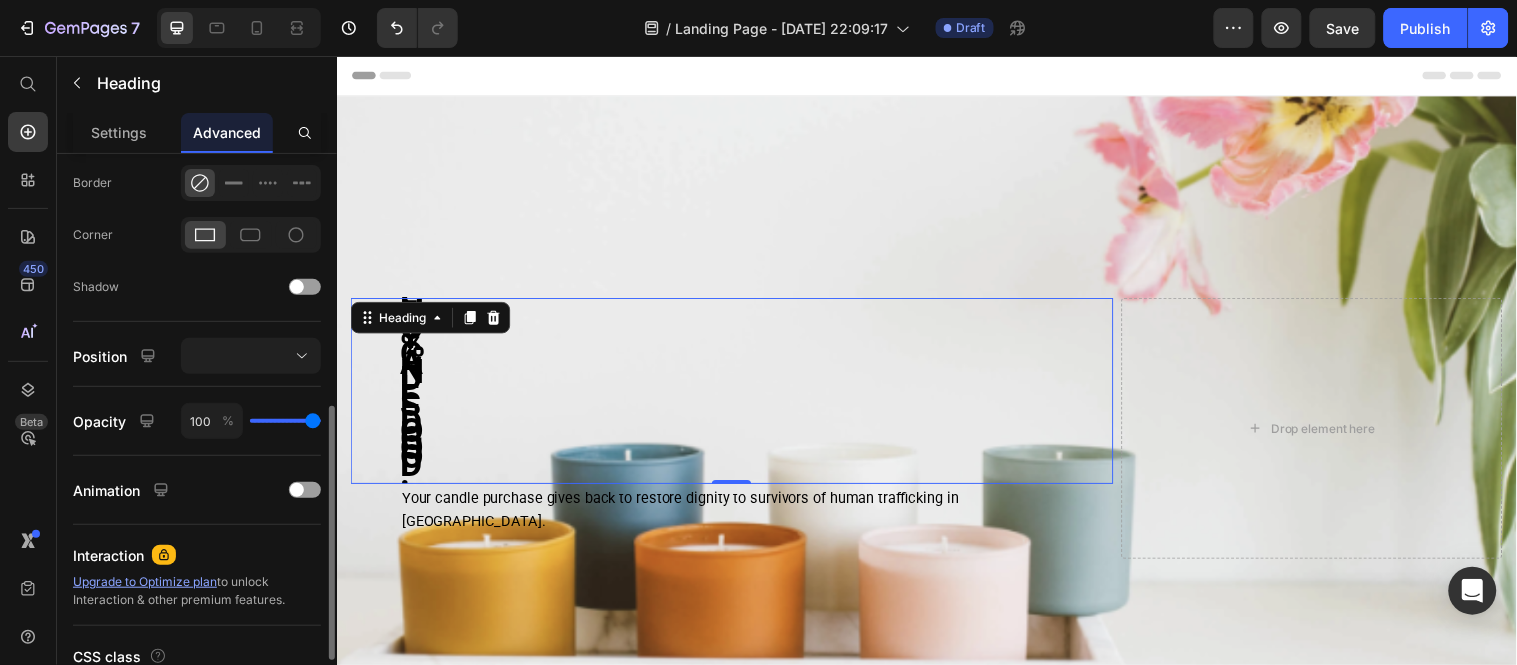 scroll, scrollTop: 547, scrollLeft: 0, axis: vertical 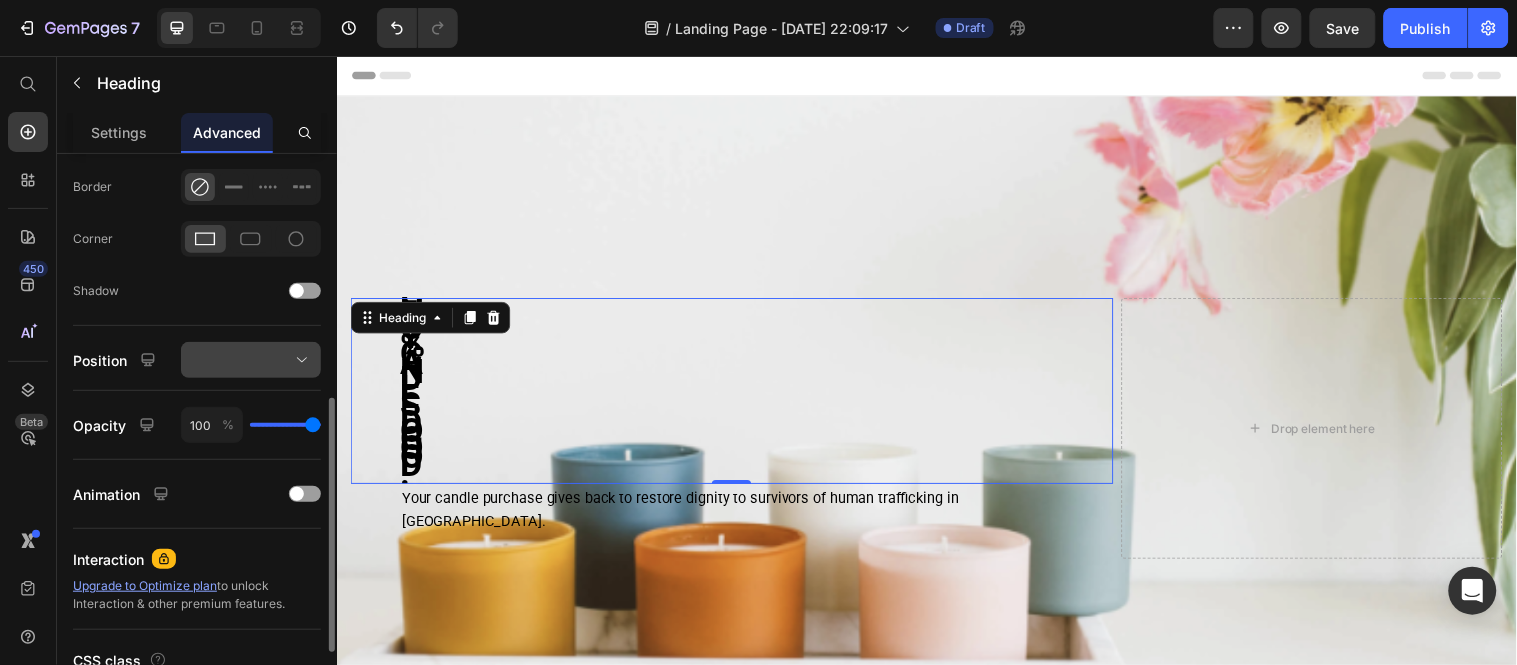 click at bounding box center (251, 360) 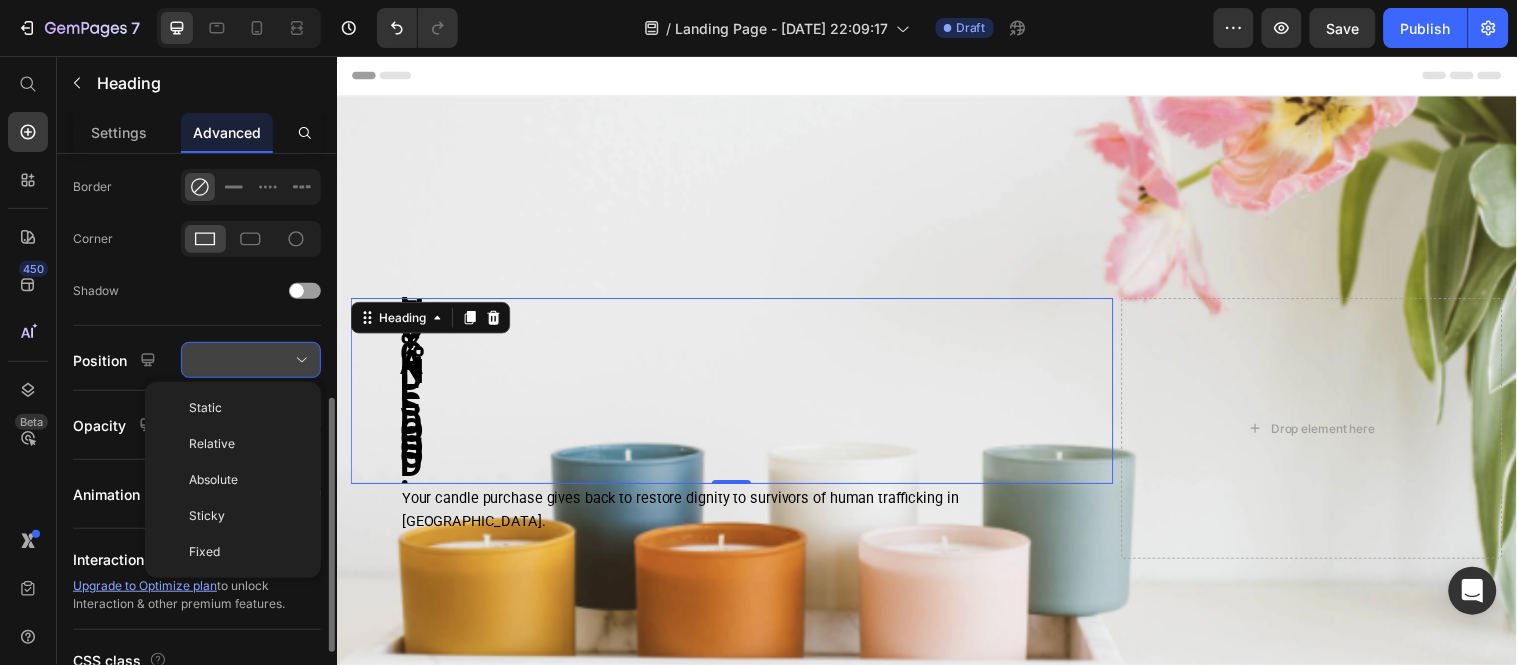 click at bounding box center (251, 360) 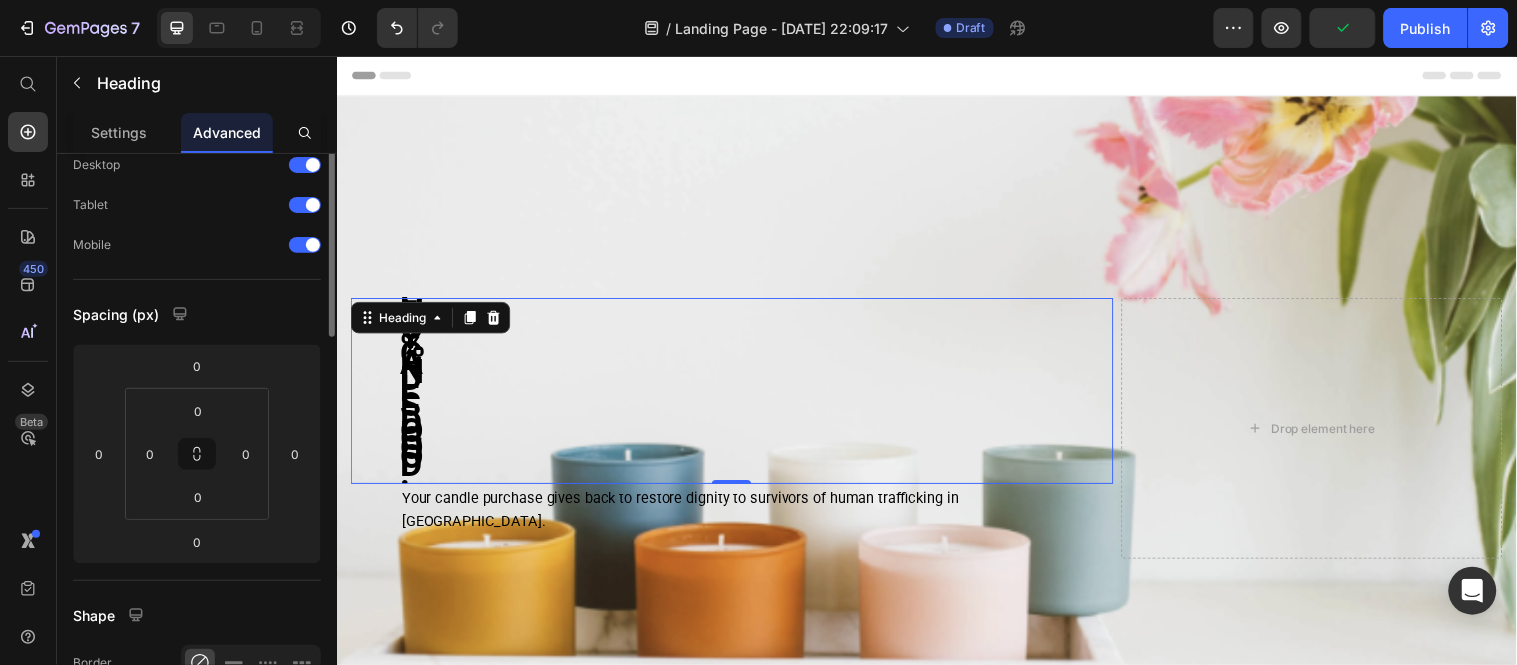 scroll, scrollTop: 0, scrollLeft: 0, axis: both 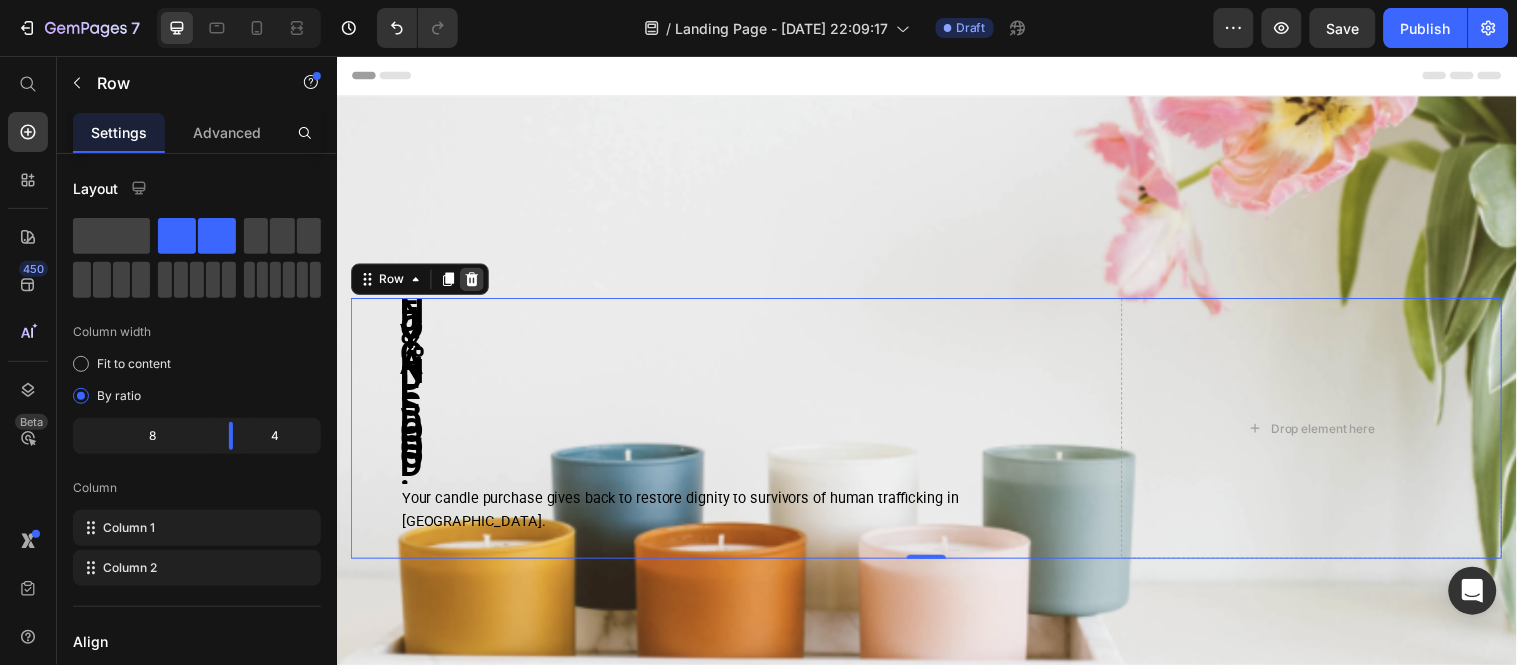 click 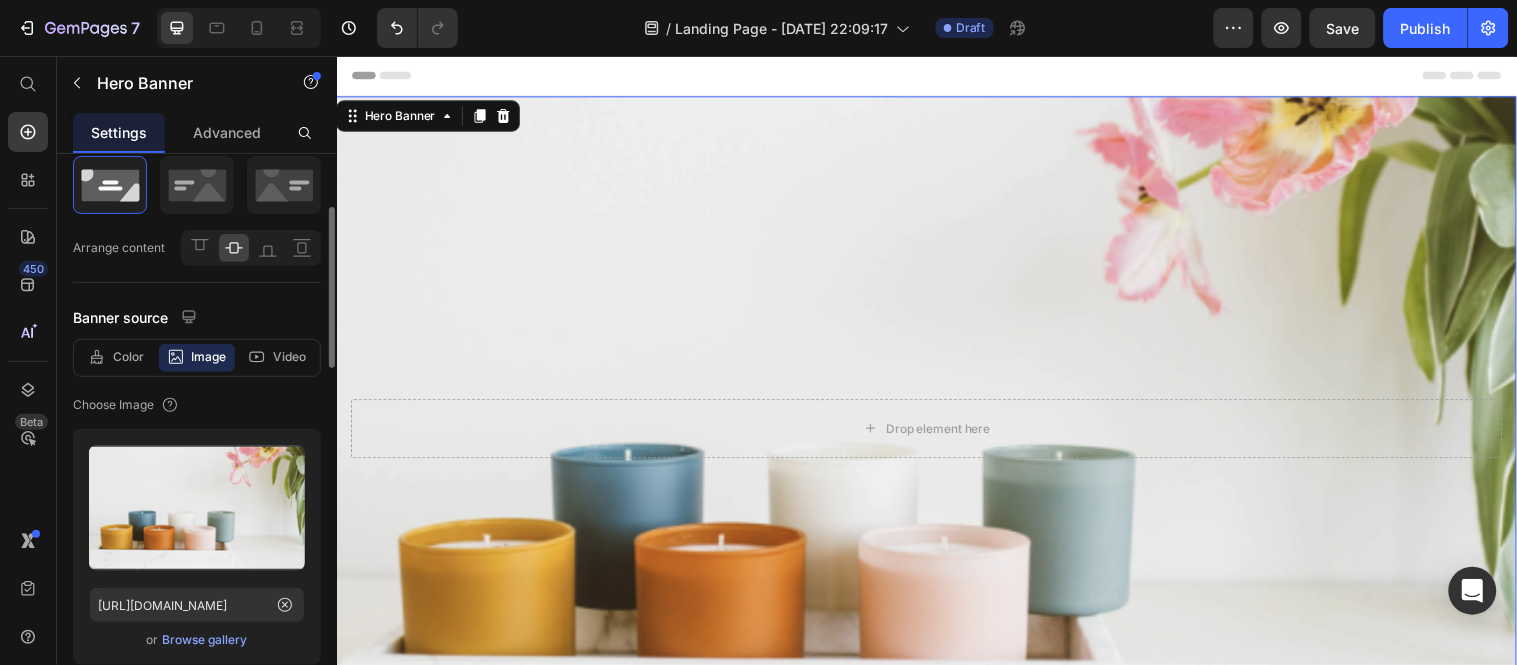scroll, scrollTop: 0, scrollLeft: 0, axis: both 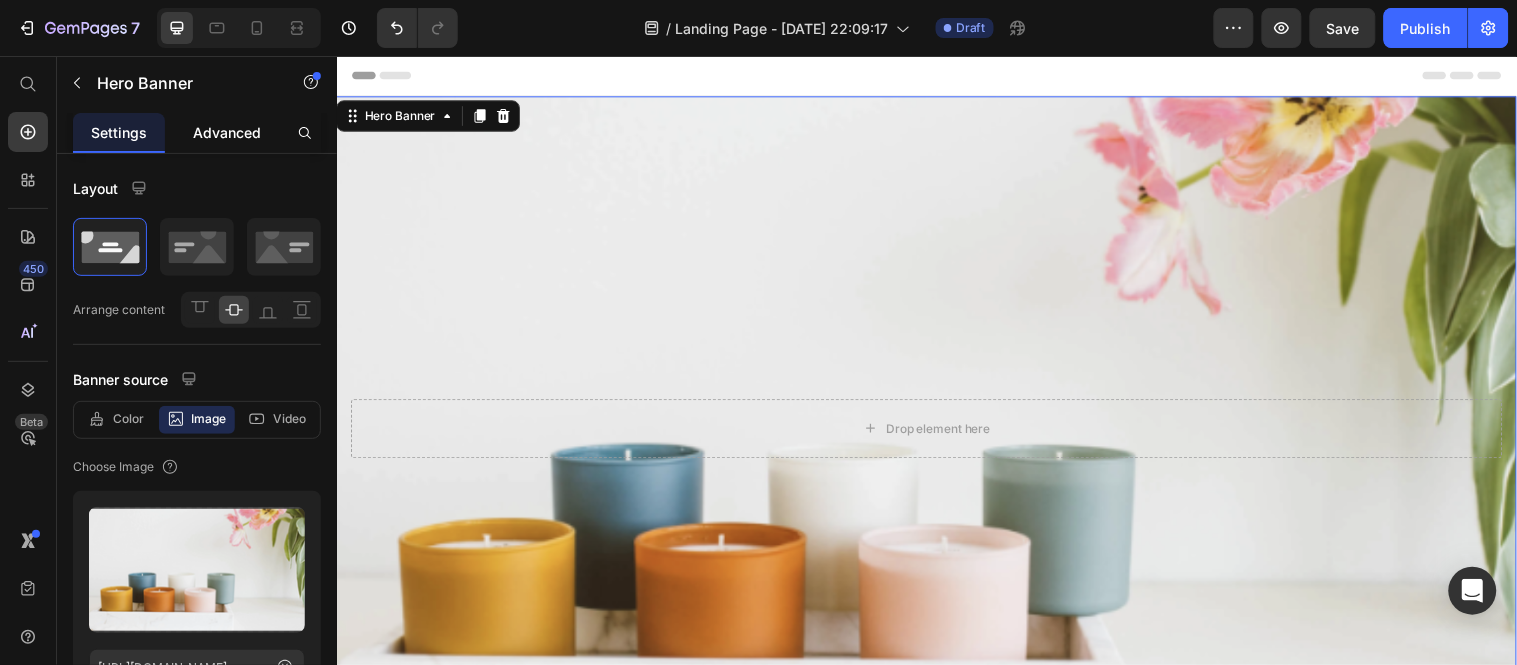 click on "Advanced" 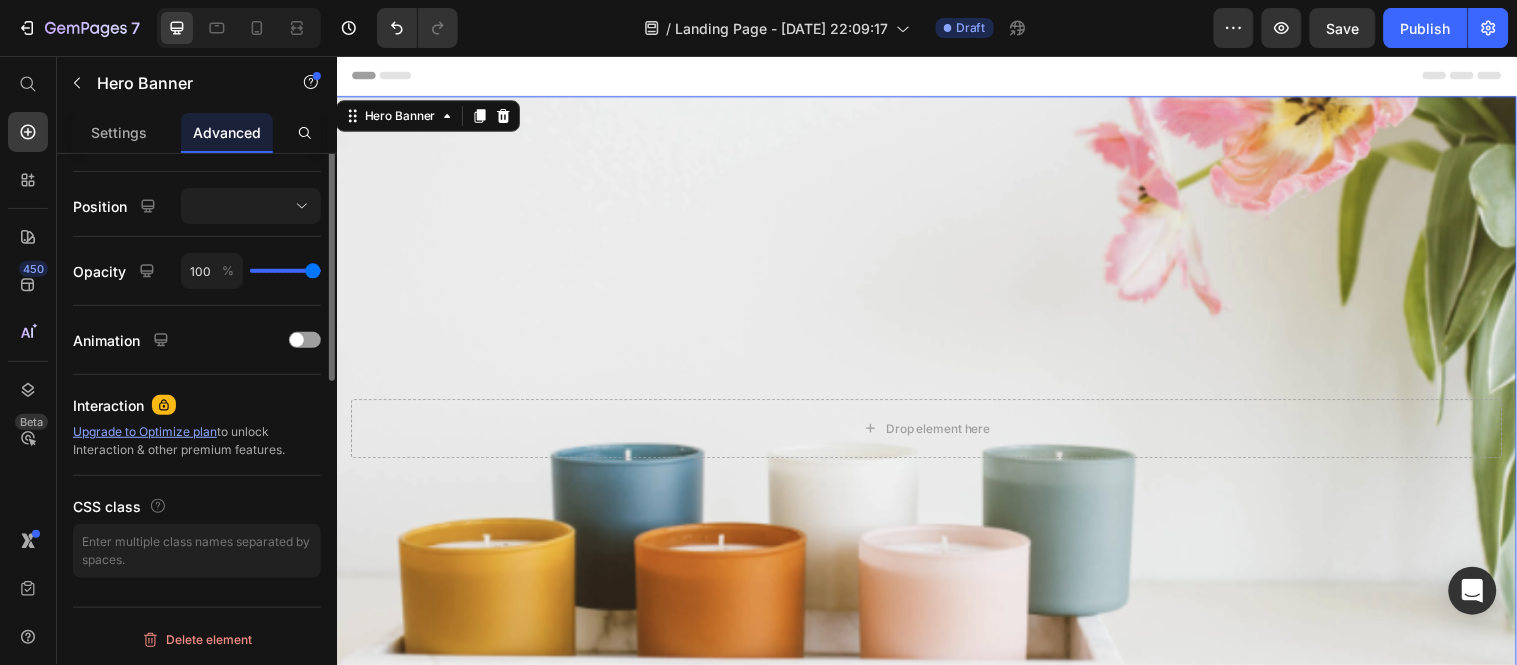 scroll, scrollTop: 0, scrollLeft: 0, axis: both 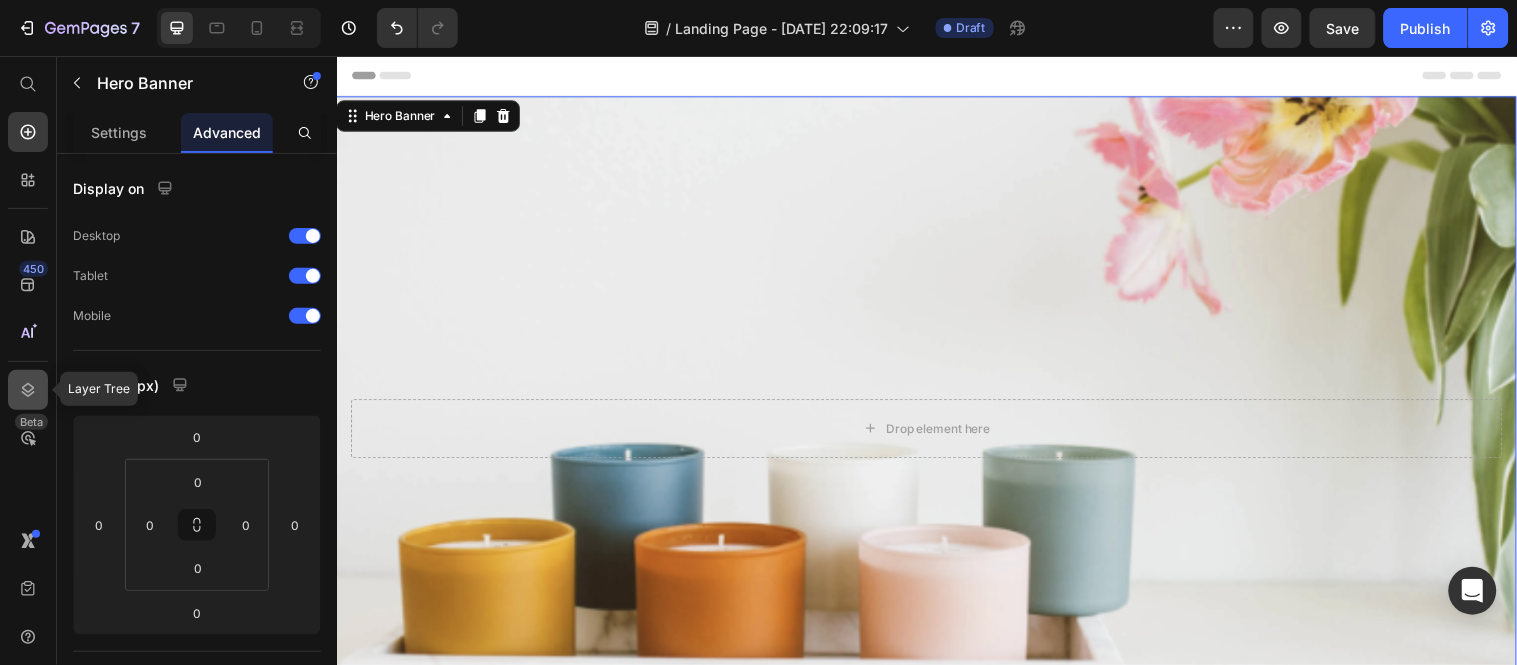 click 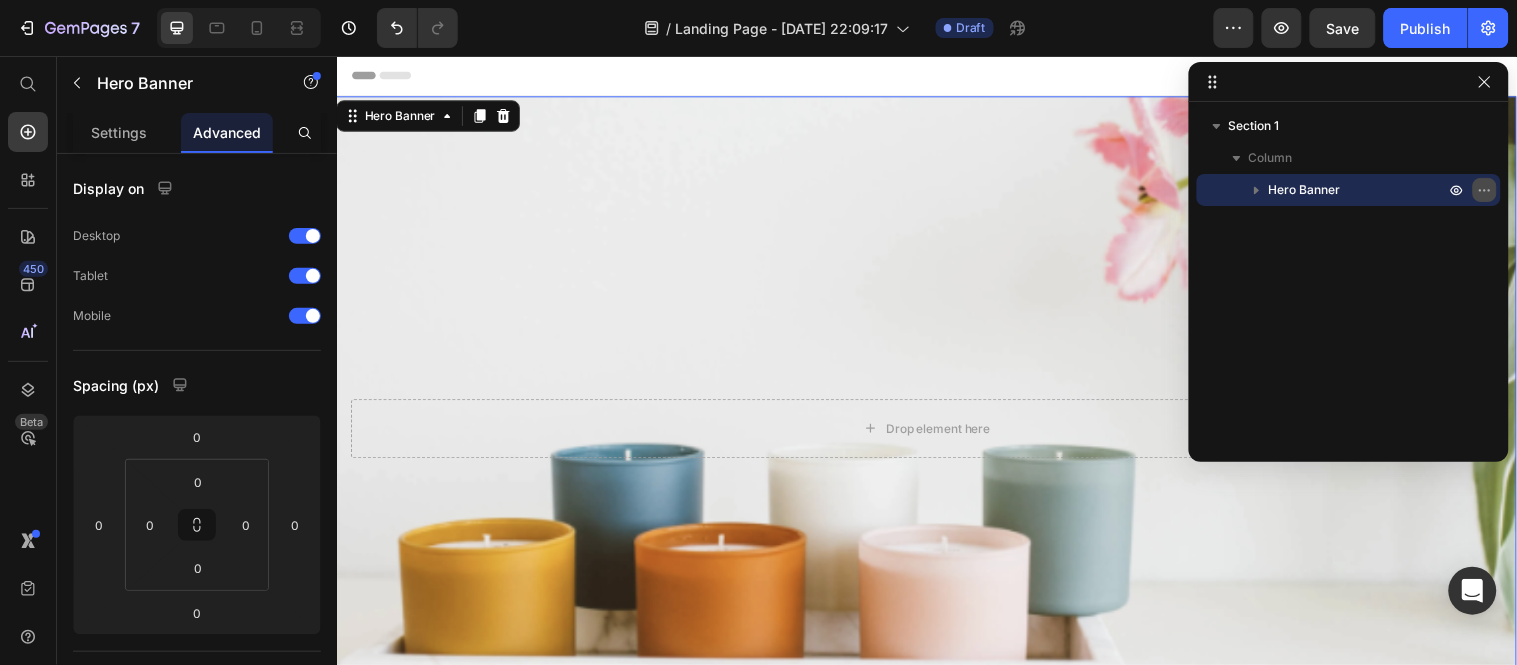 click 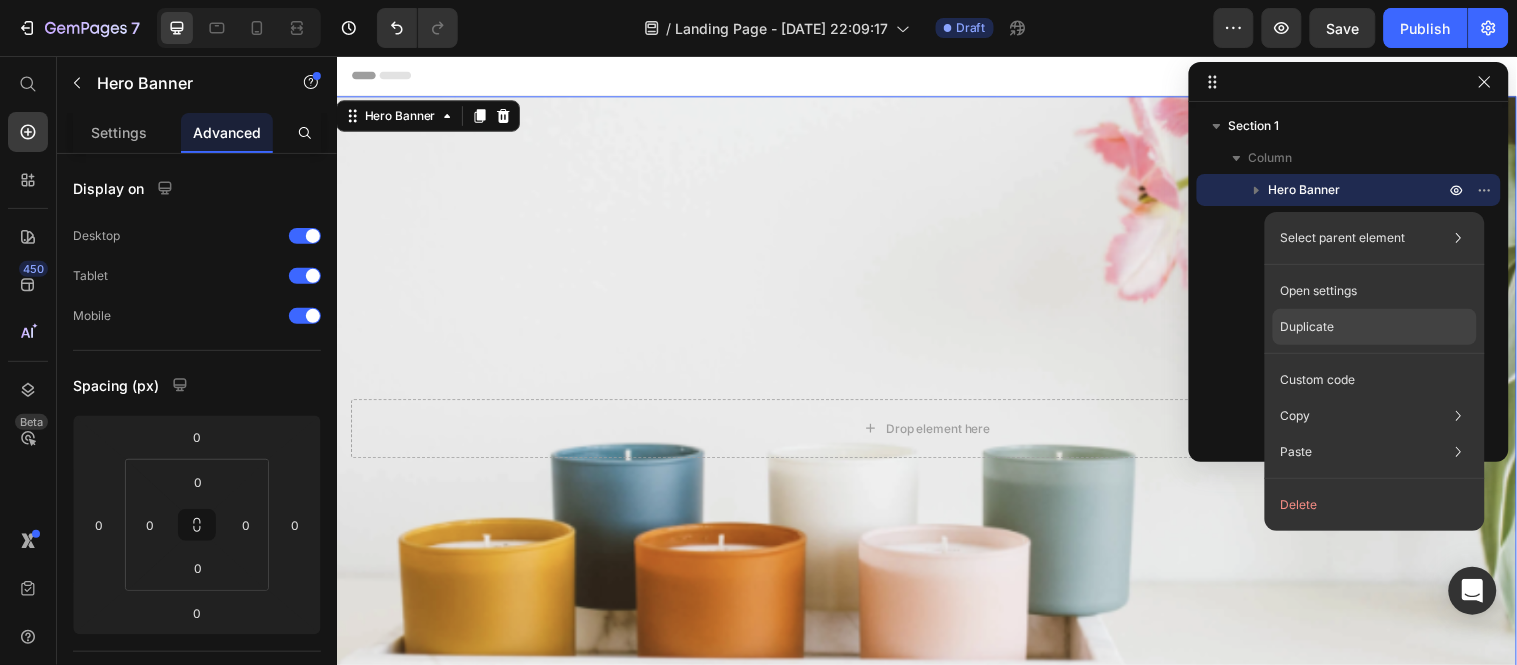 click on "Duplicate" at bounding box center [1308, 327] 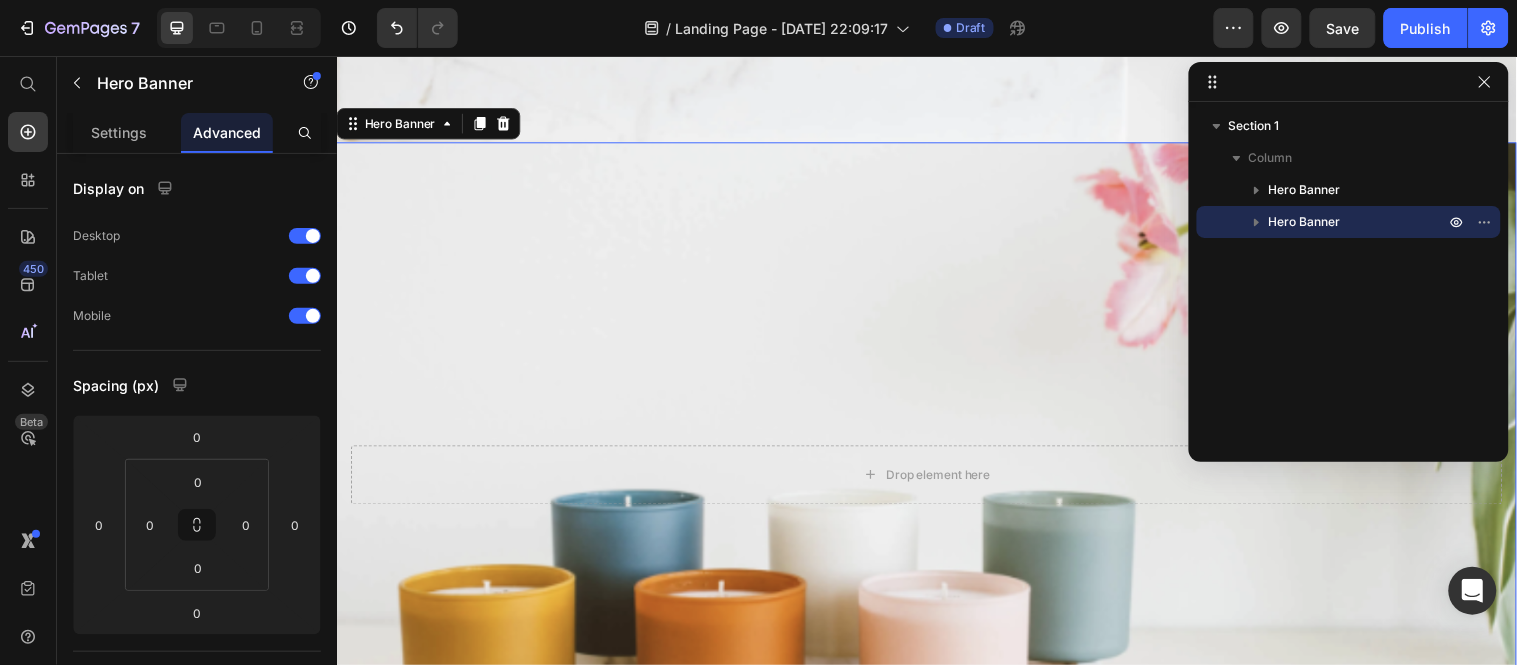 scroll, scrollTop: 636, scrollLeft: 0, axis: vertical 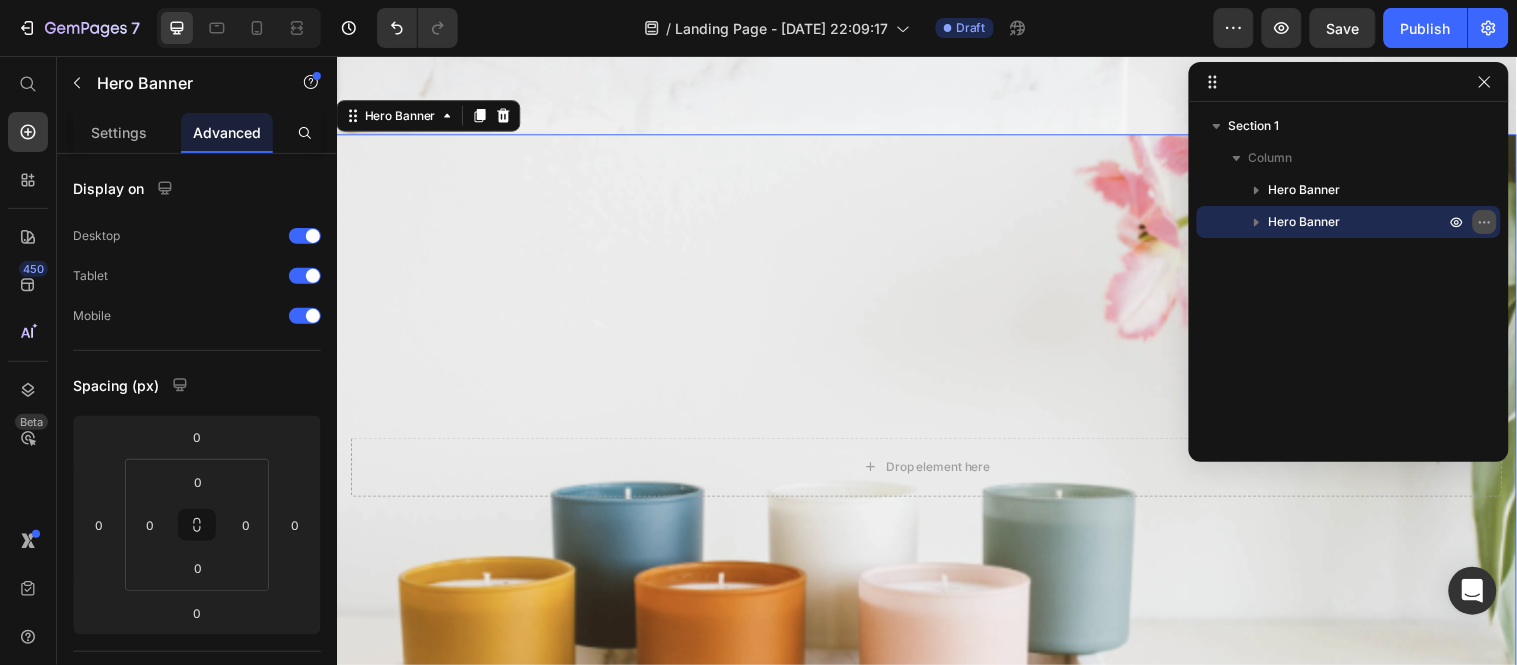 click 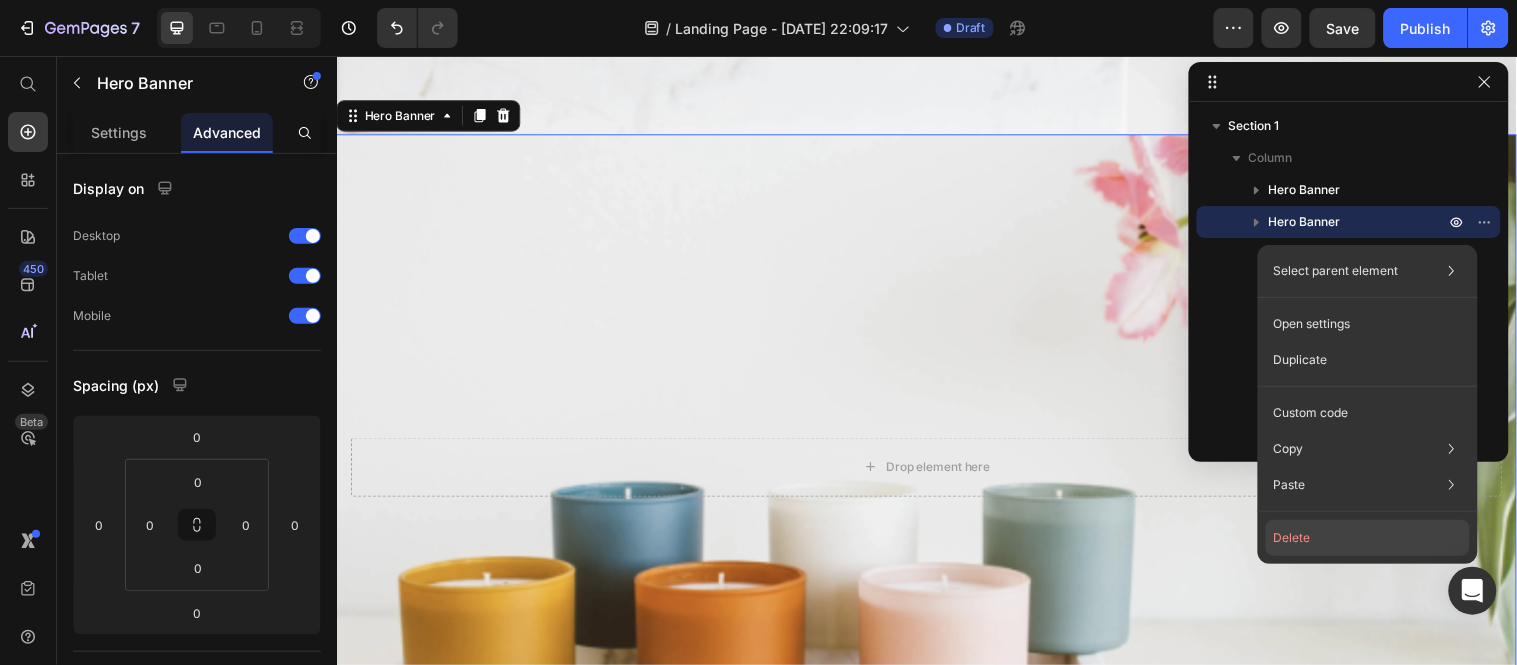 click on "Delete" 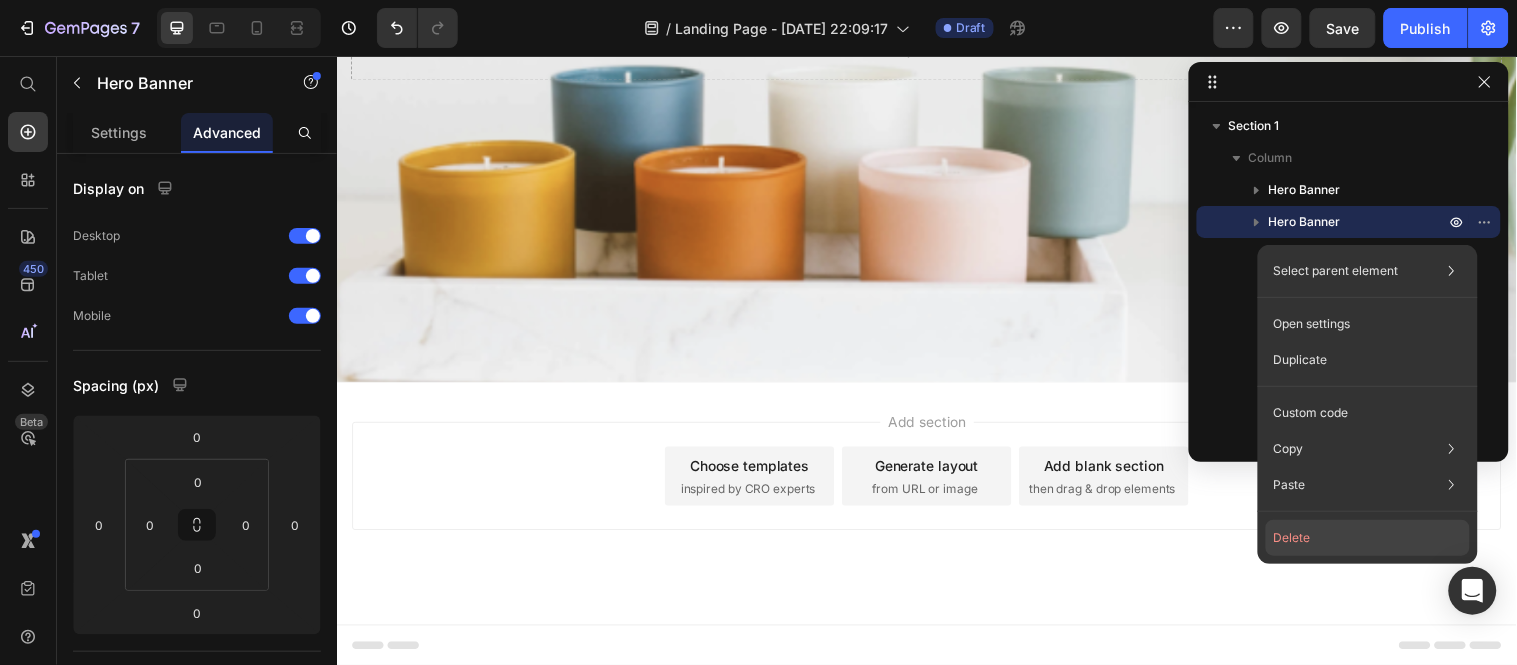 scroll, scrollTop: 375, scrollLeft: 0, axis: vertical 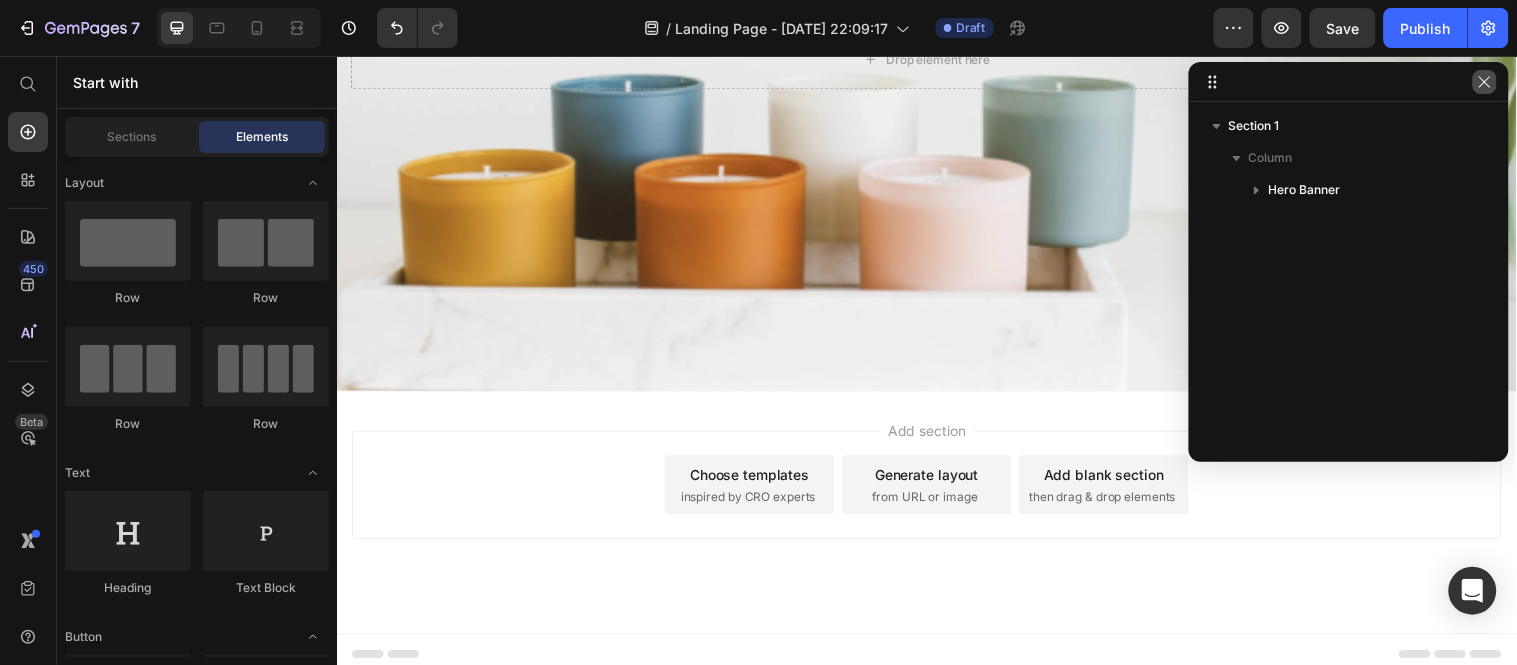 click at bounding box center [1485, 82] 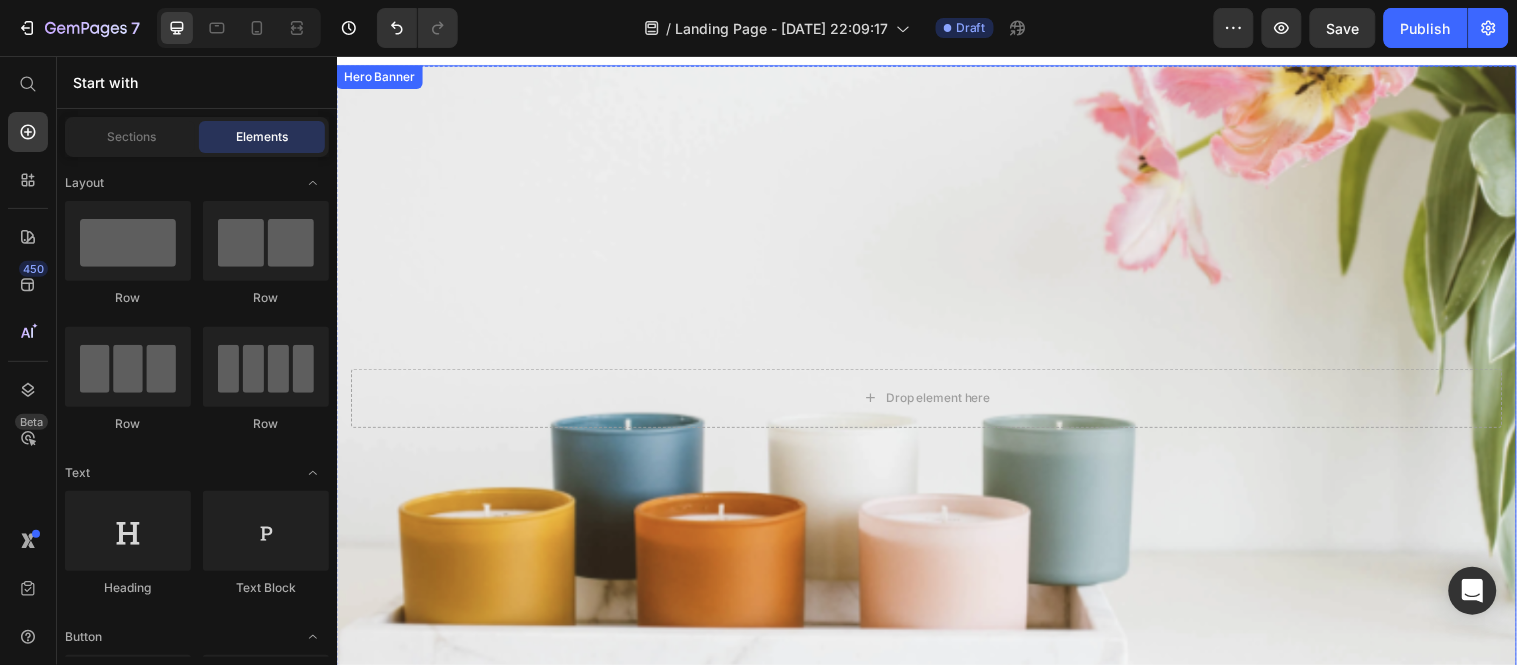 scroll, scrollTop: 25, scrollLeft: 0, axis: vertical 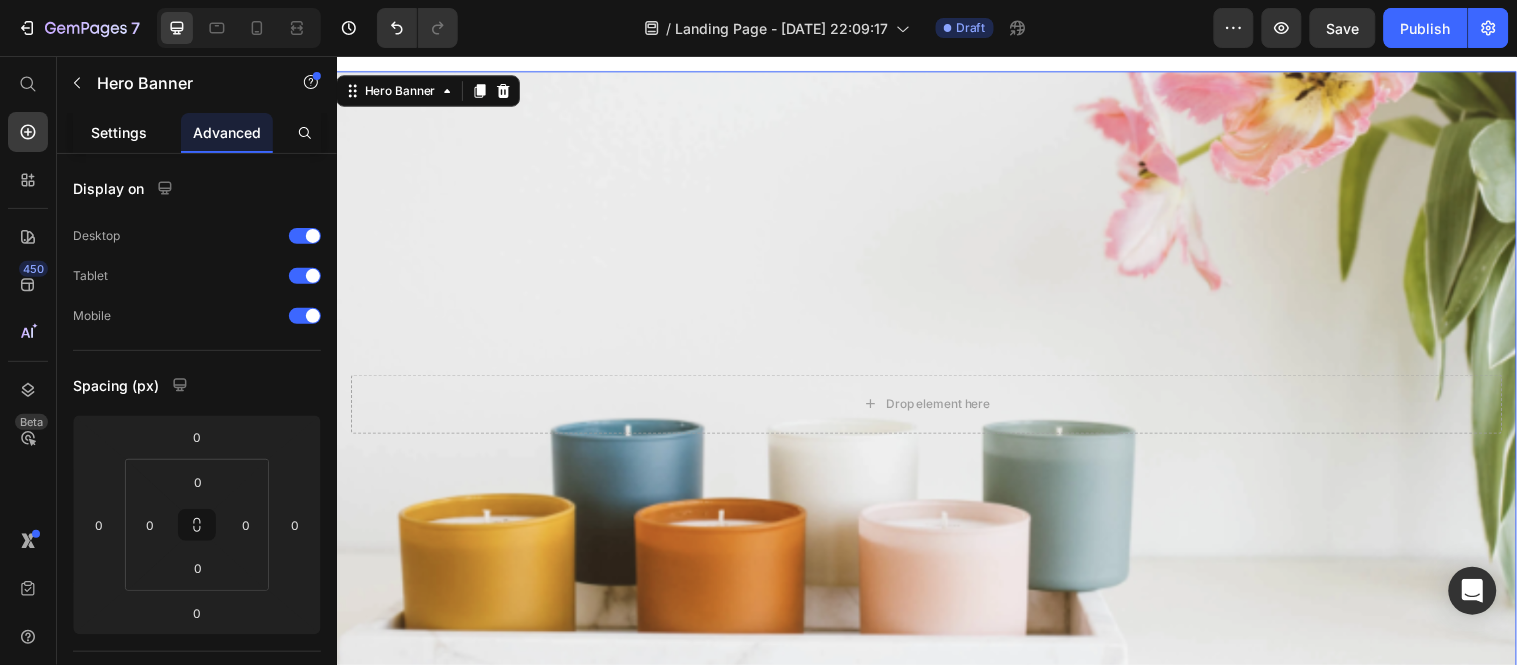 click on "Settings" at bounding box center [119, 132] 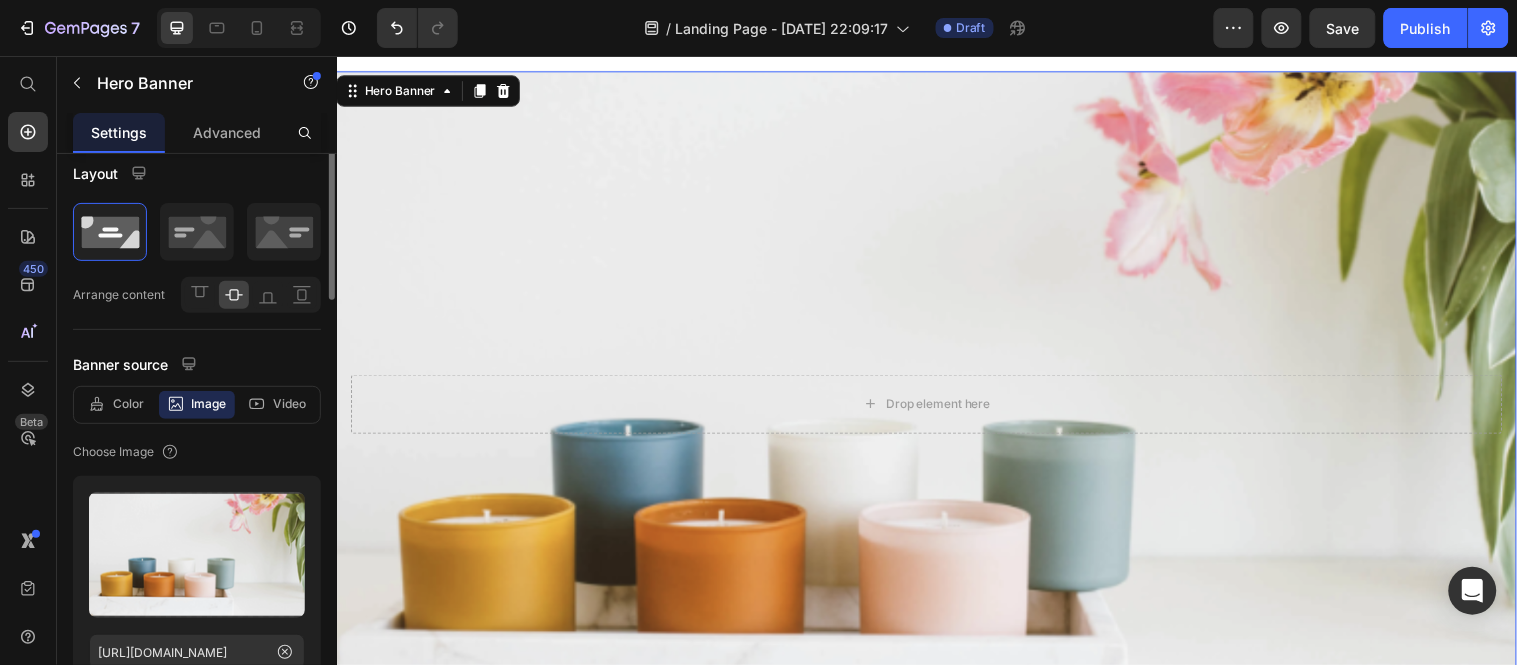 scroll, scrollTop: 0, scrollLeft: 0, axis: both 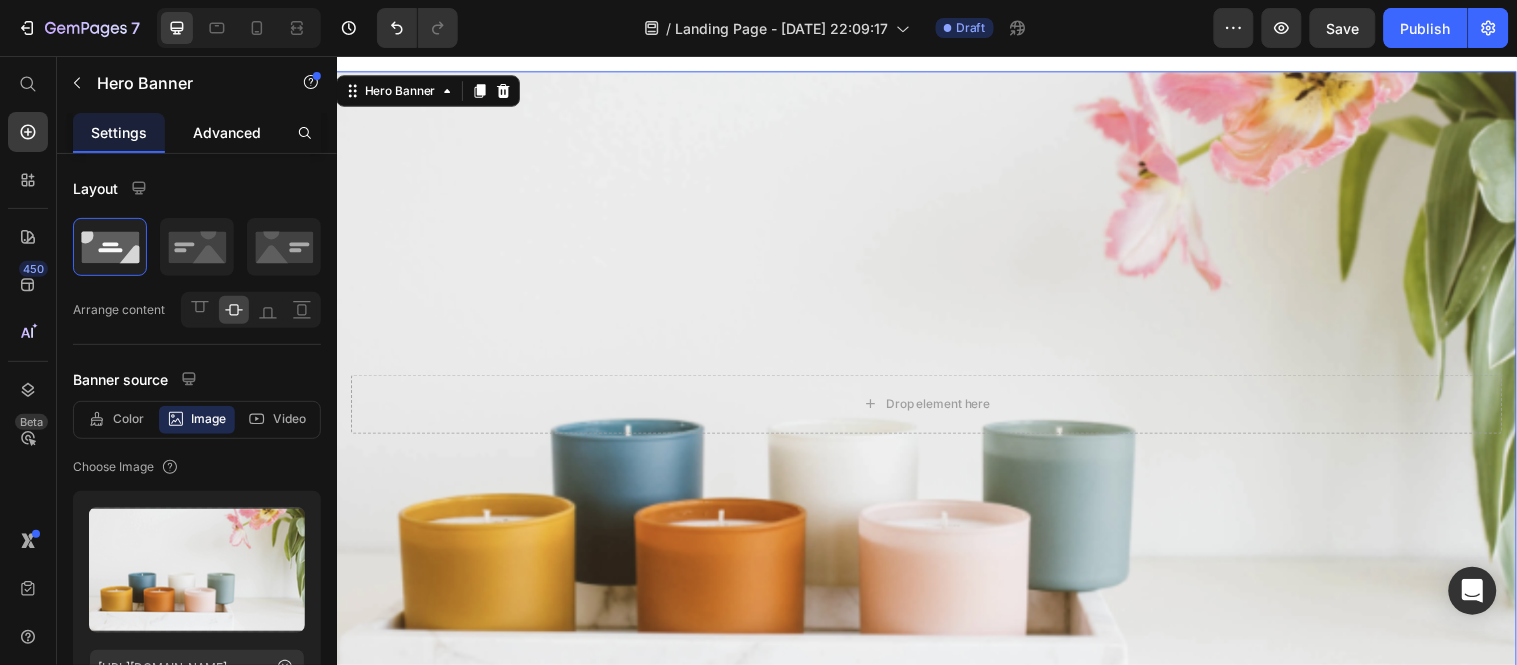 click on "Advanced" at bounding box center [227, 132] 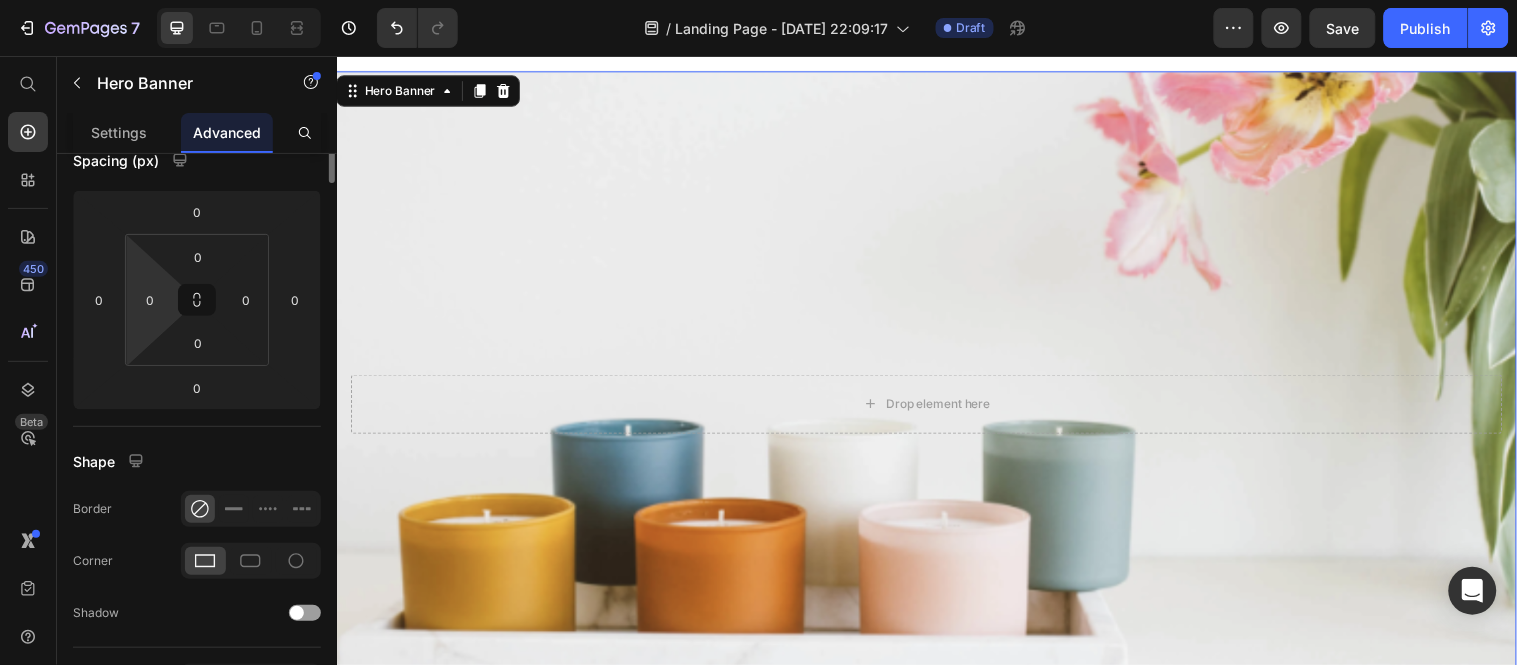 scroll, scrollTop: 0, scrollLeft: 0, axis: both 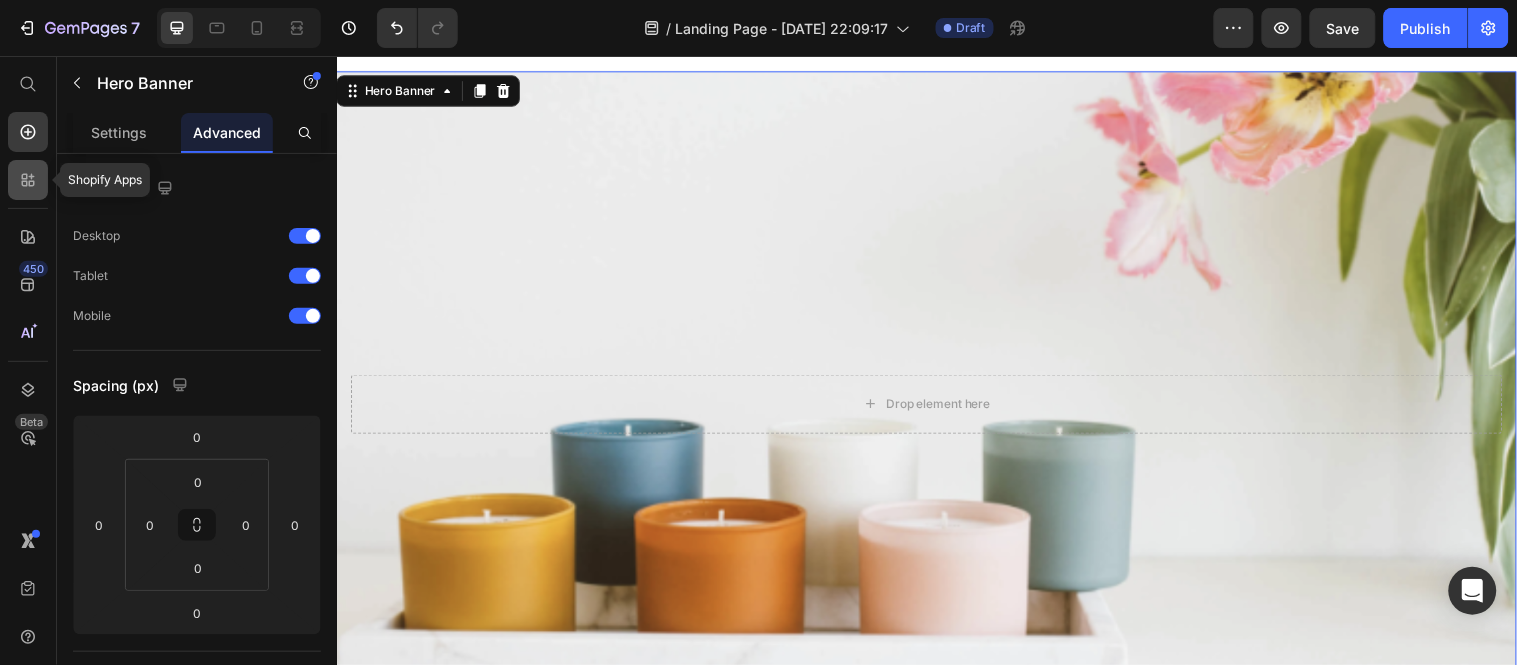 click 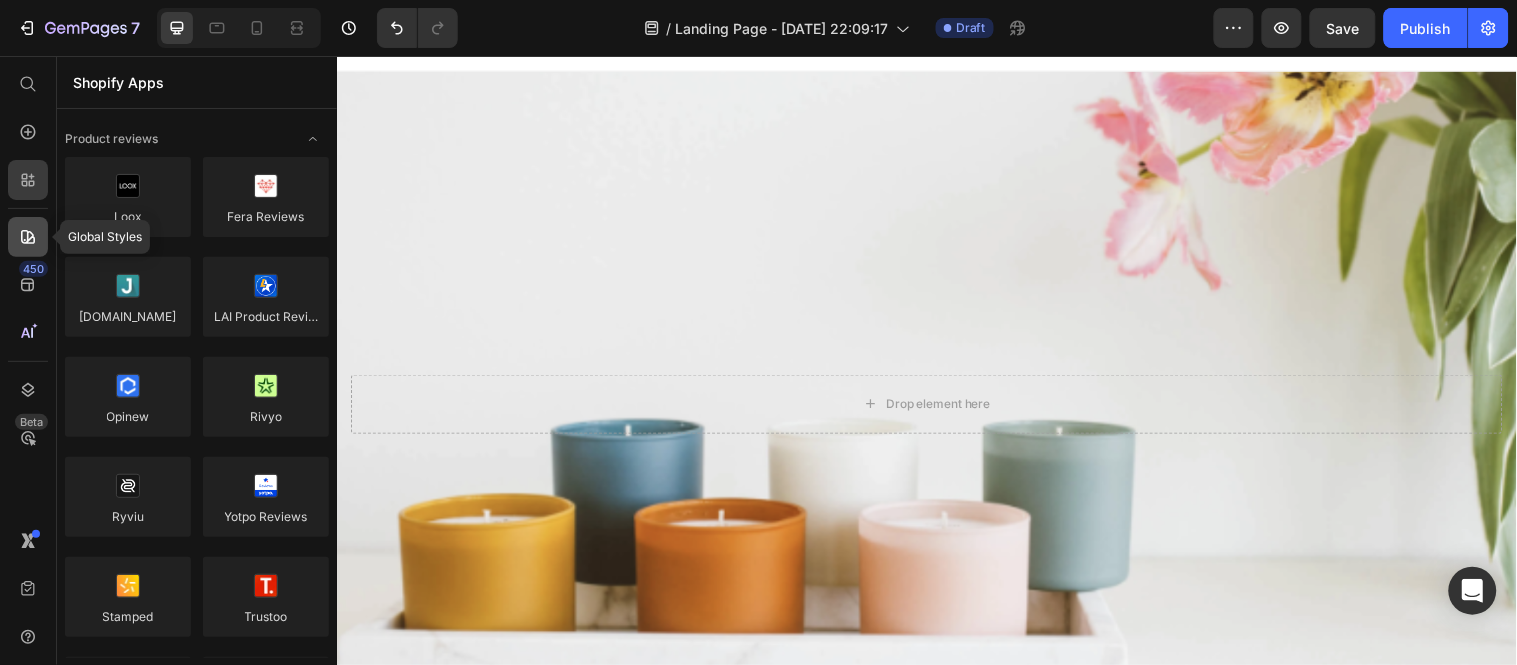 click 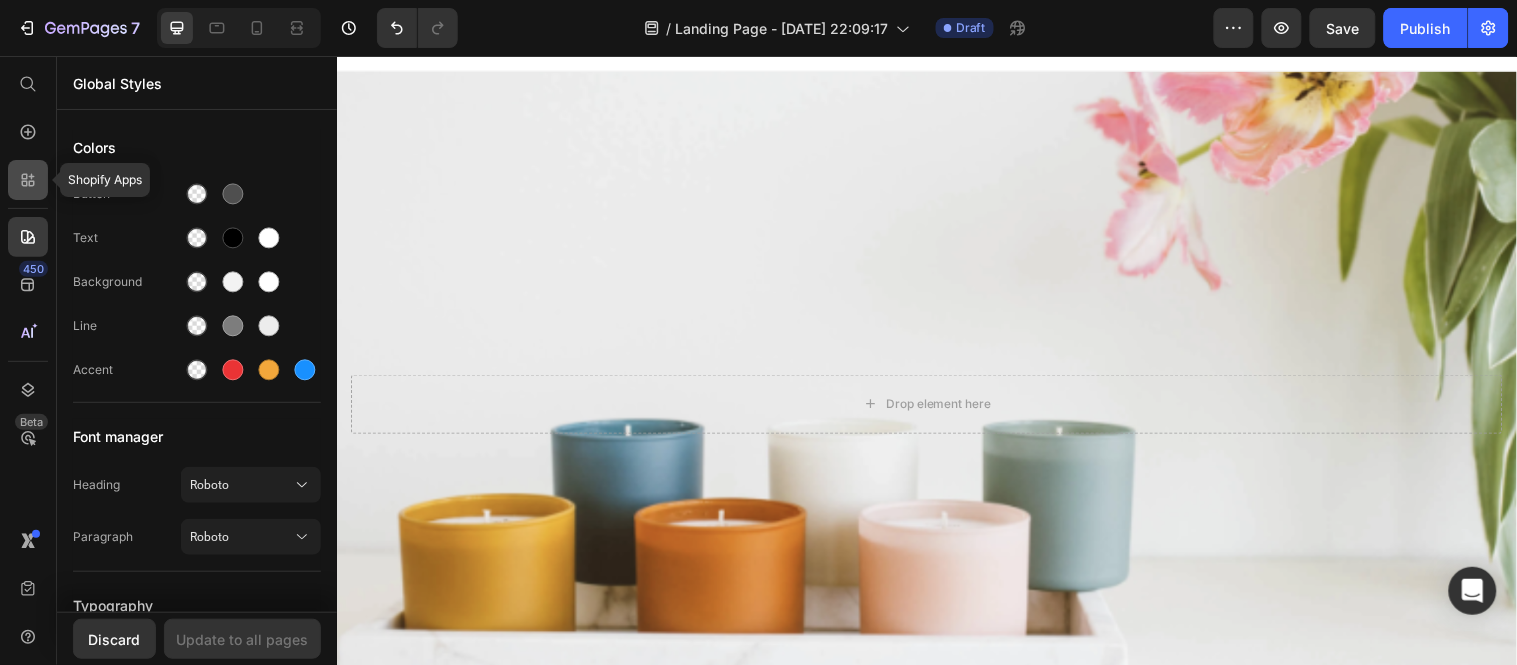 click 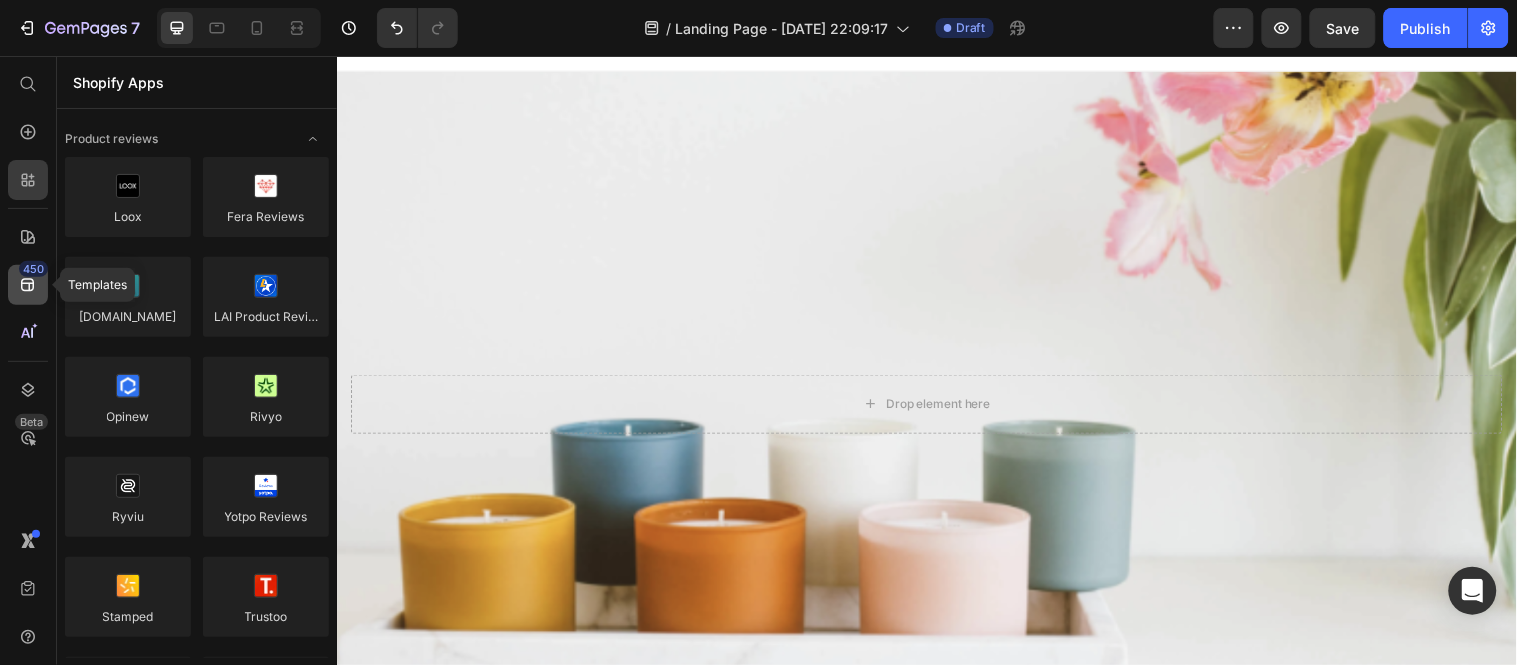 click 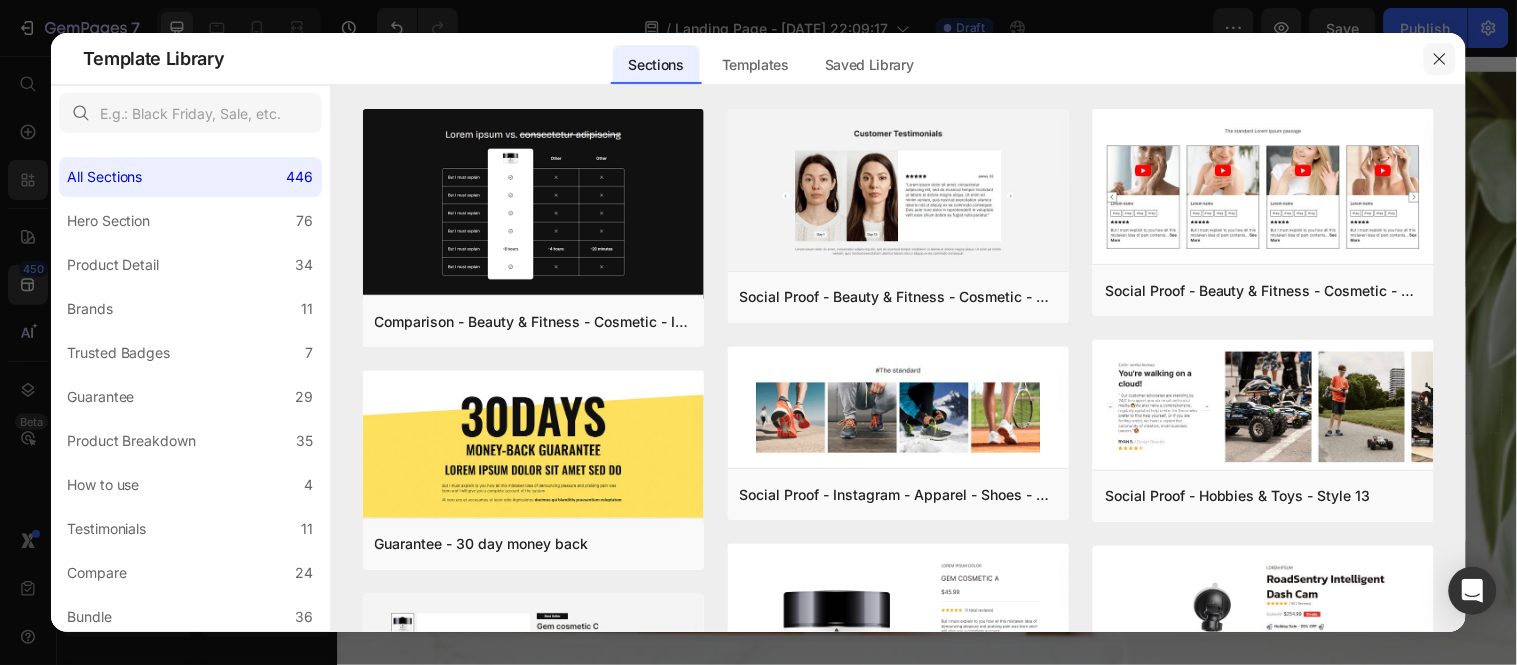 click 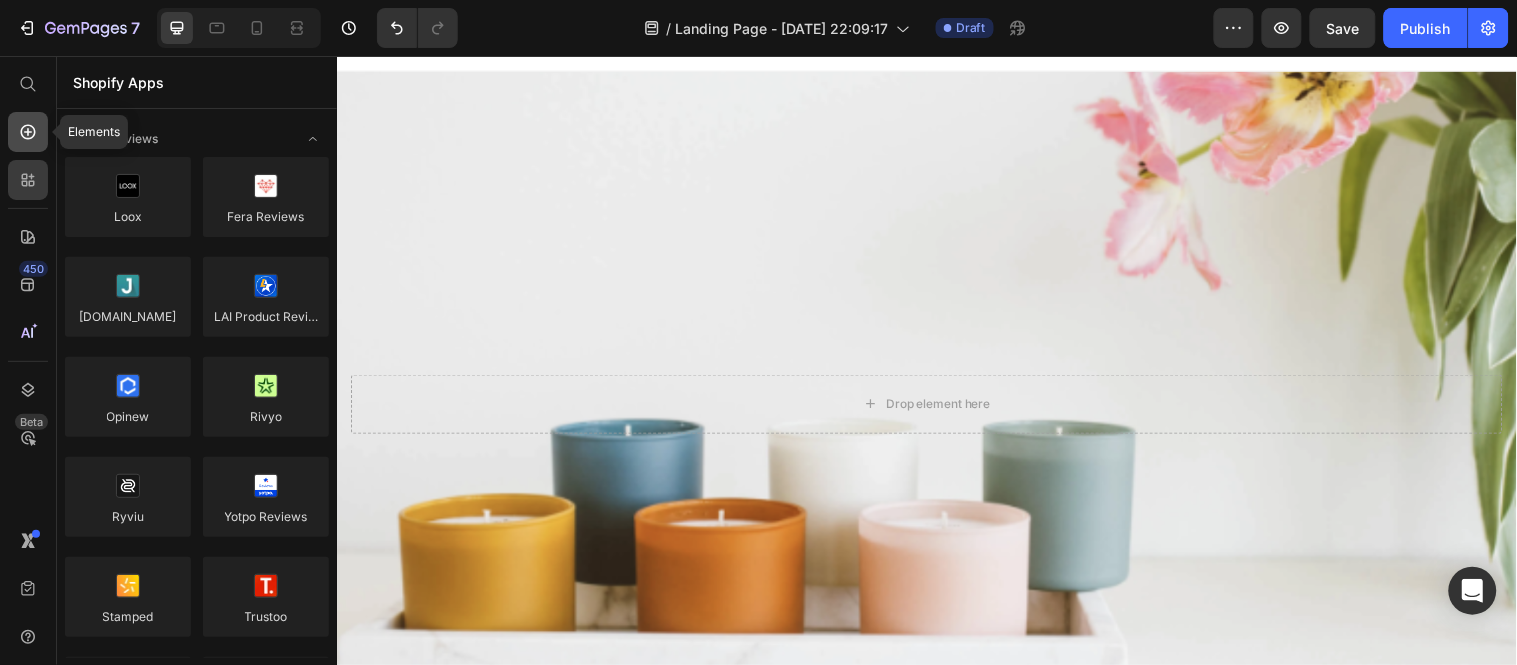 click 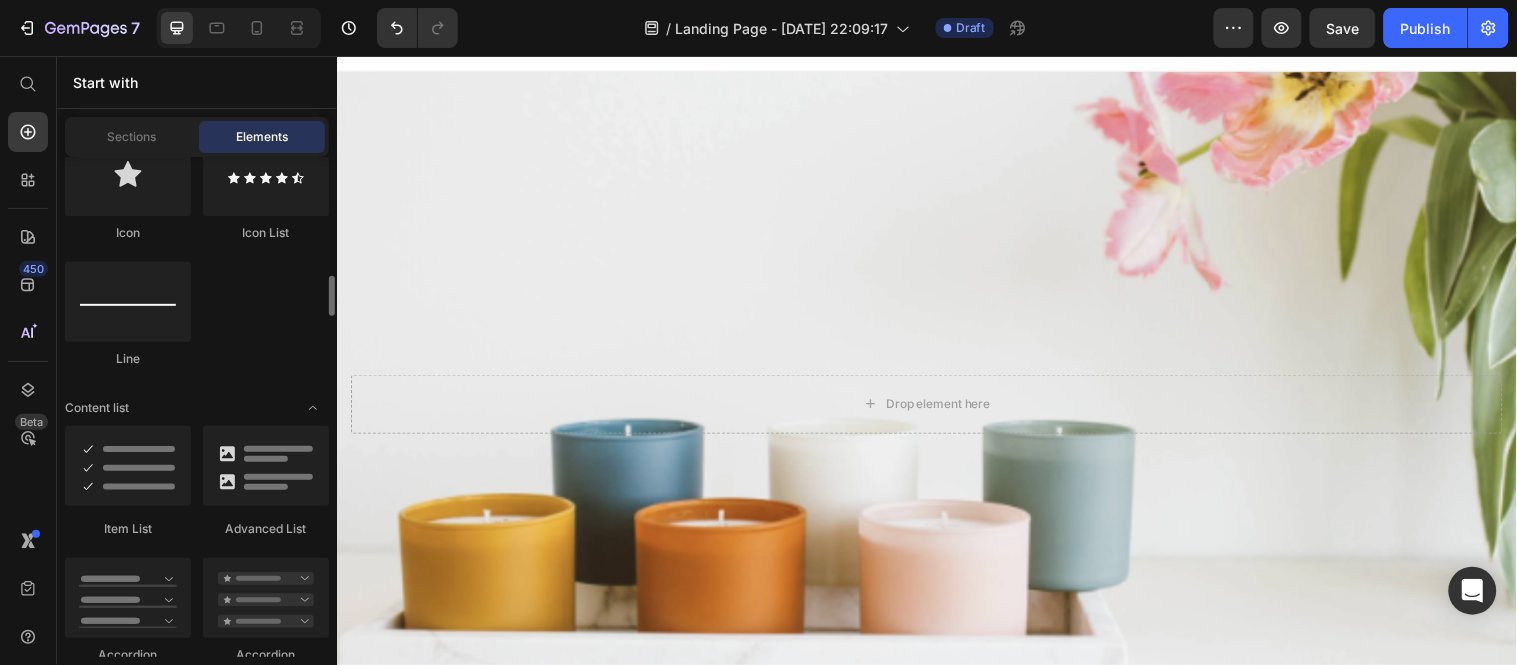scroll, scrollTop: 0, scrollLeft: 0, axis: both 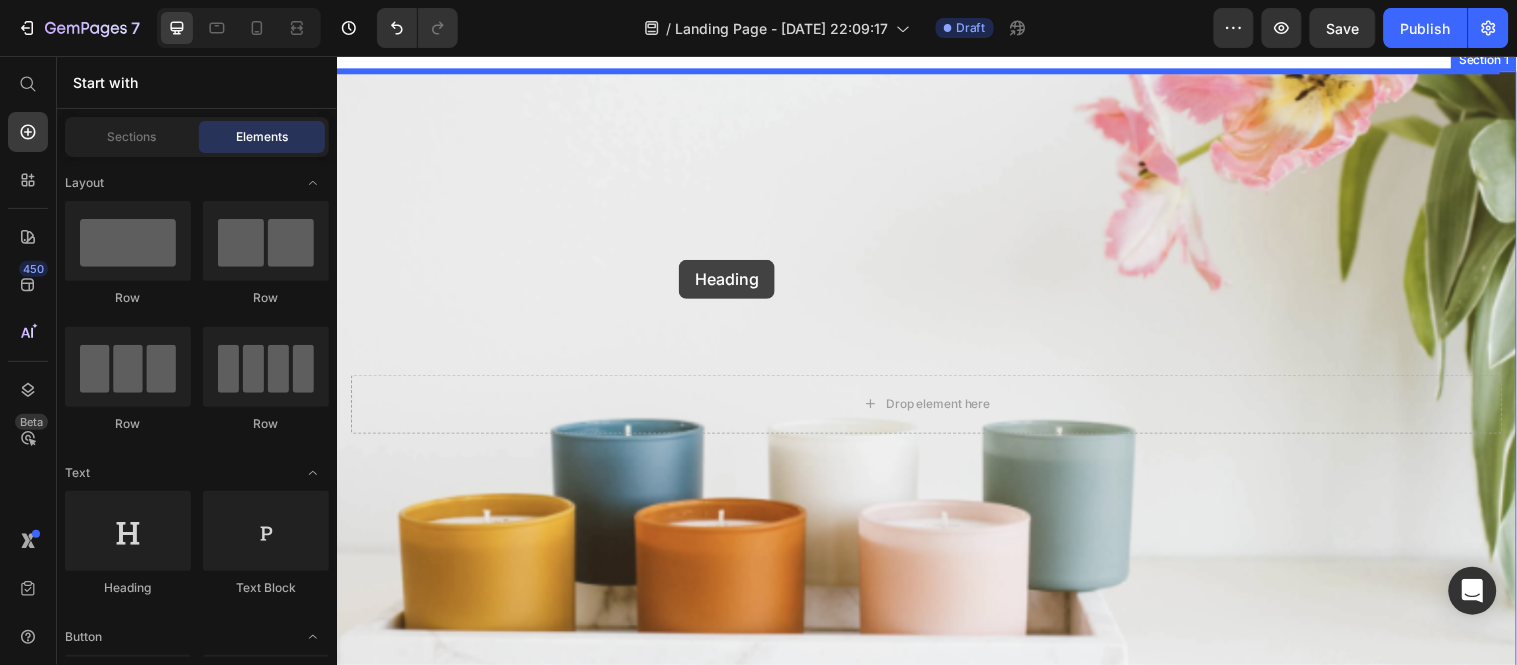 drag, startPoint x: 480, startPoint y: 619, endPoint x: 808, endPoint y: 214, distance: 521.1612 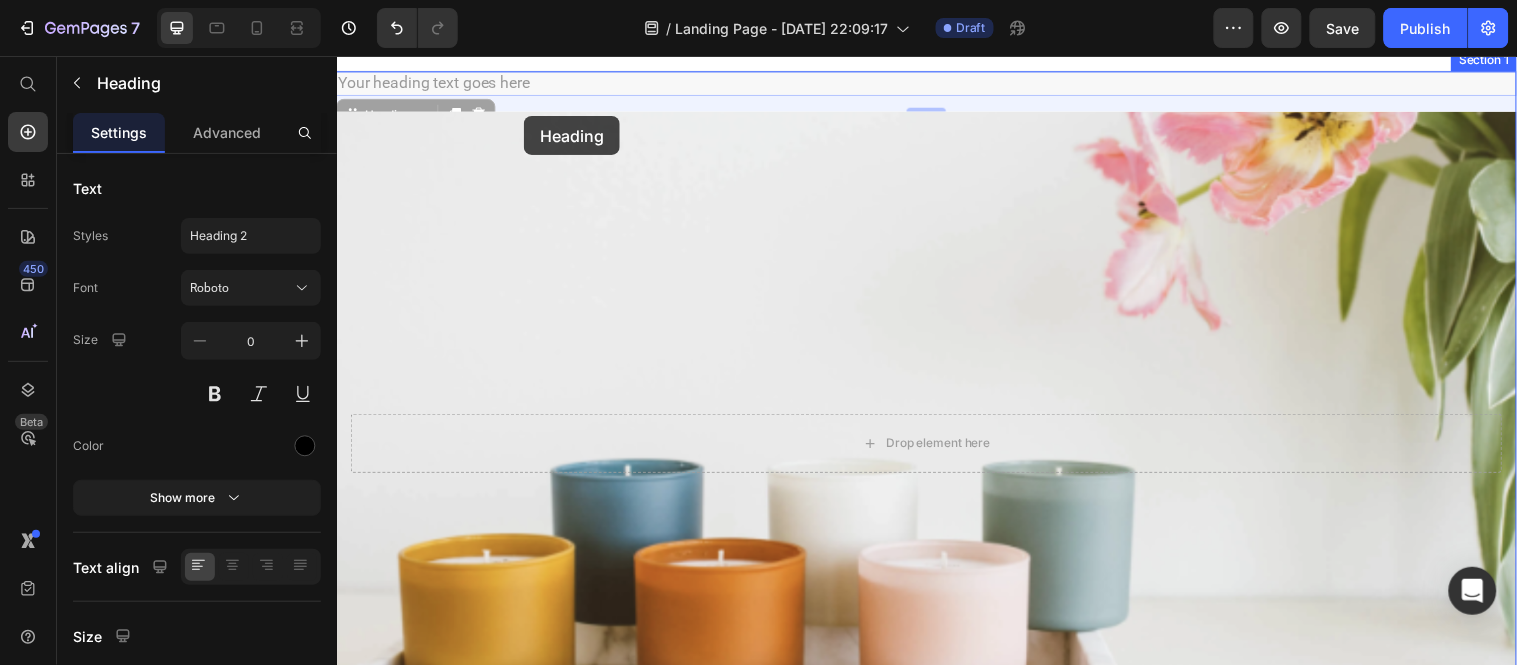 scroll, scrollTop: 0, scrollLeft: 0, axis: both 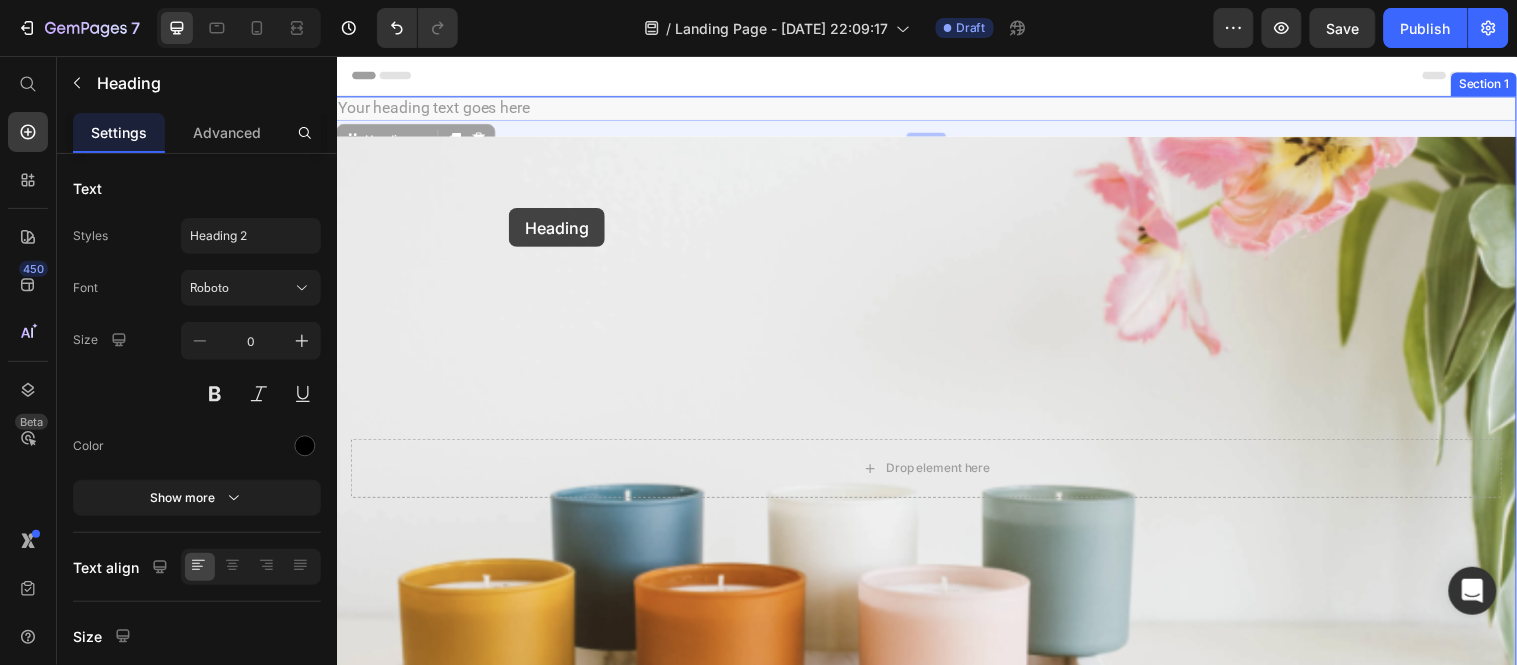 drag, startPoint x: 510, startPoint y: 79, endPoint x: 511, endPoint y: 209, distance: 130.00385 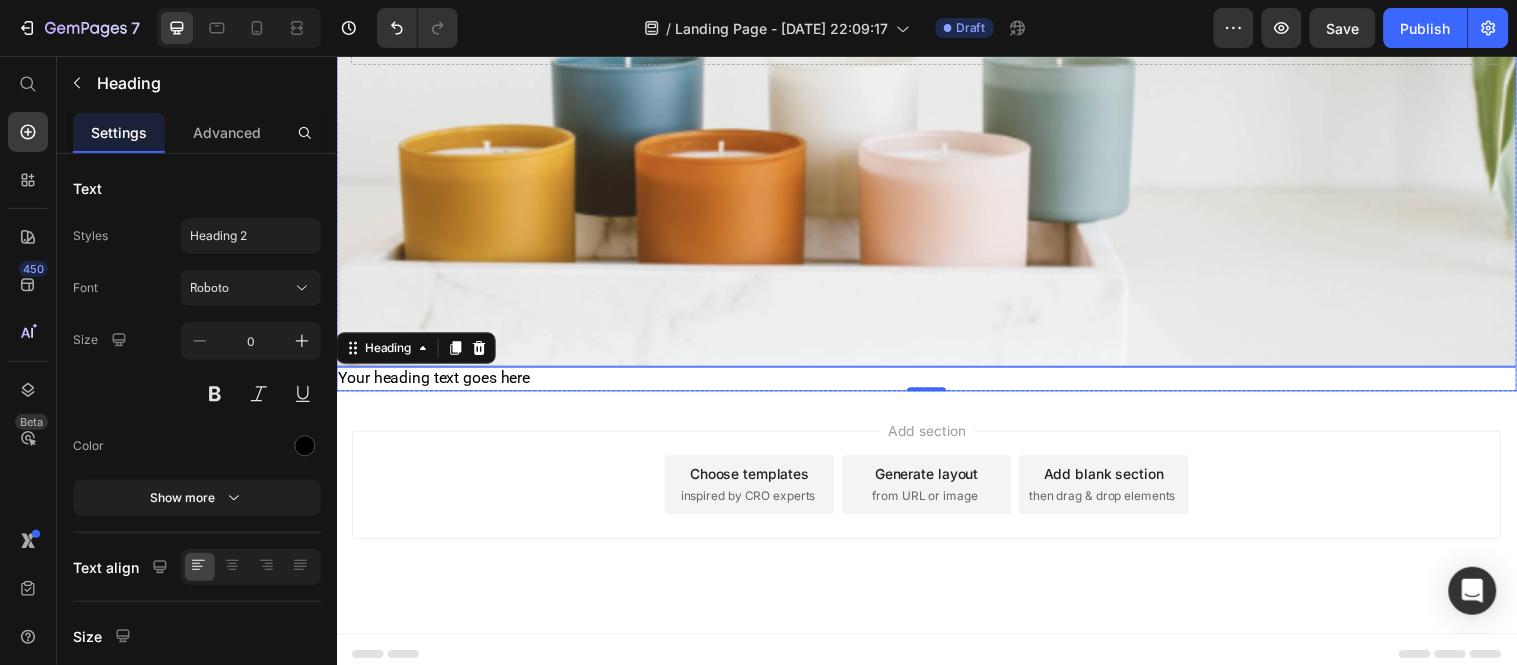 scroll, scrollTop: 352, scrollLeft: 0, axis: vertical 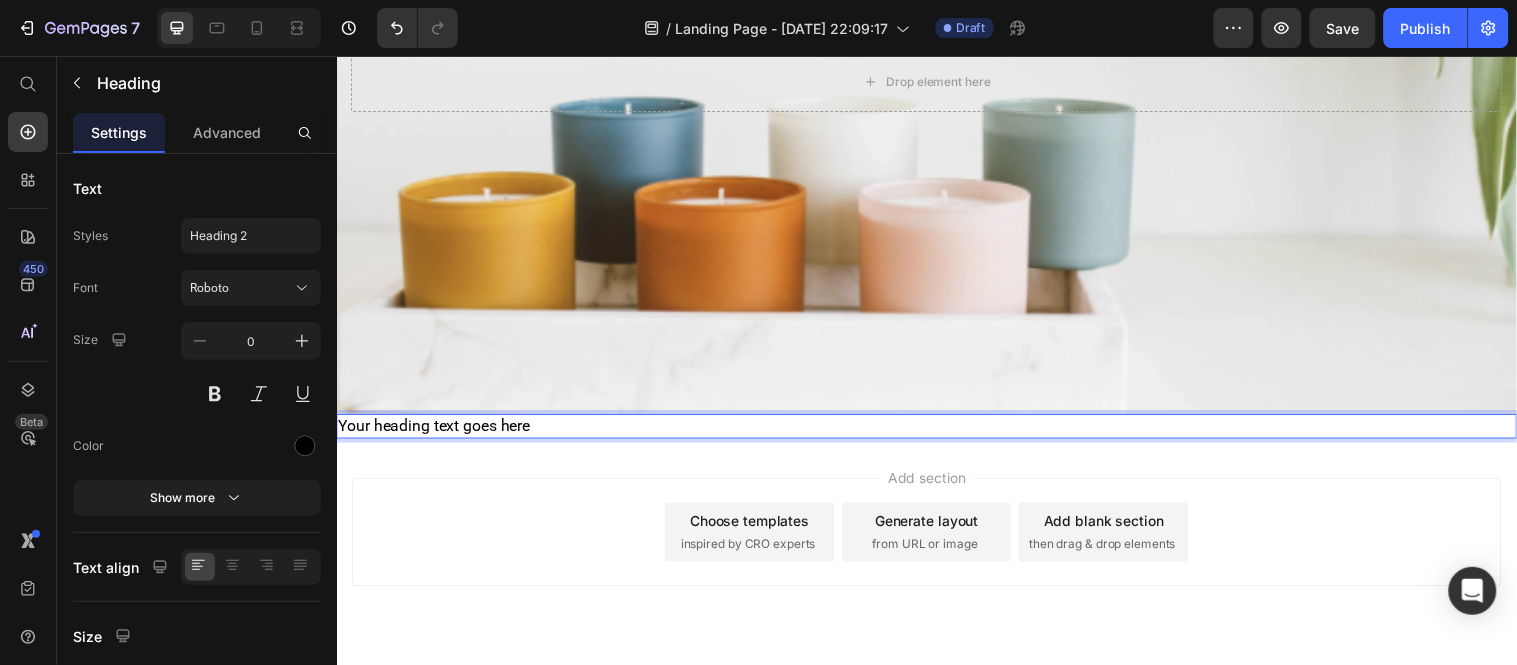 click on "Your heading text goes here" at bounding box center (936, 431) 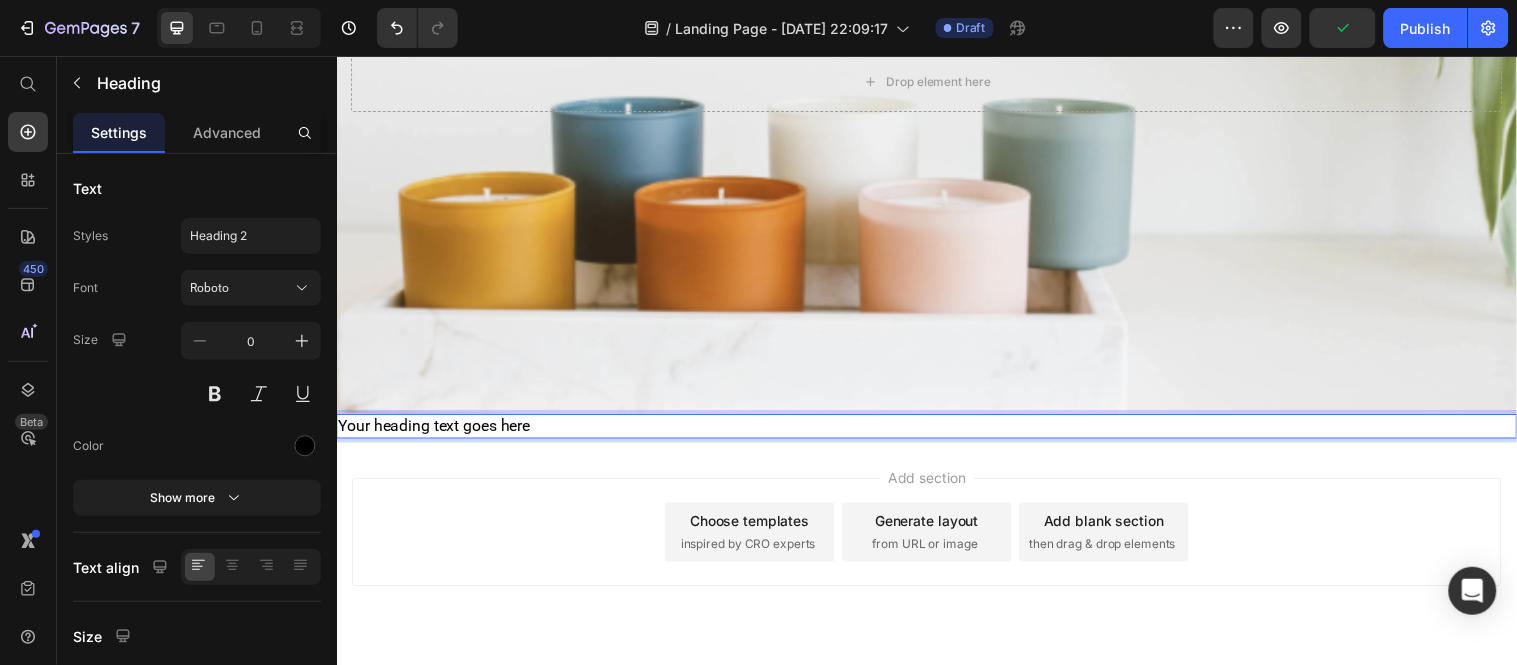 click on "Your heading text goes here" at bounding box center [936, 431] 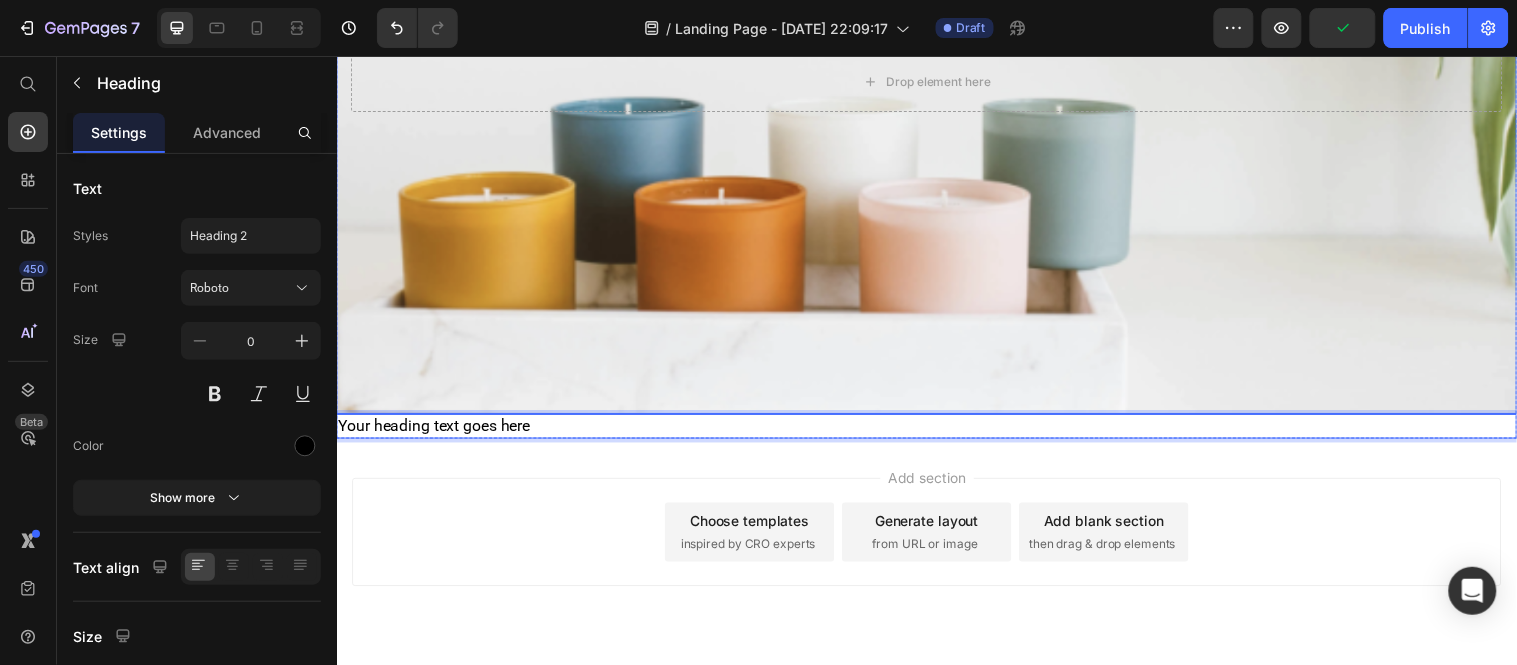 click at bounding box center (936, 81) 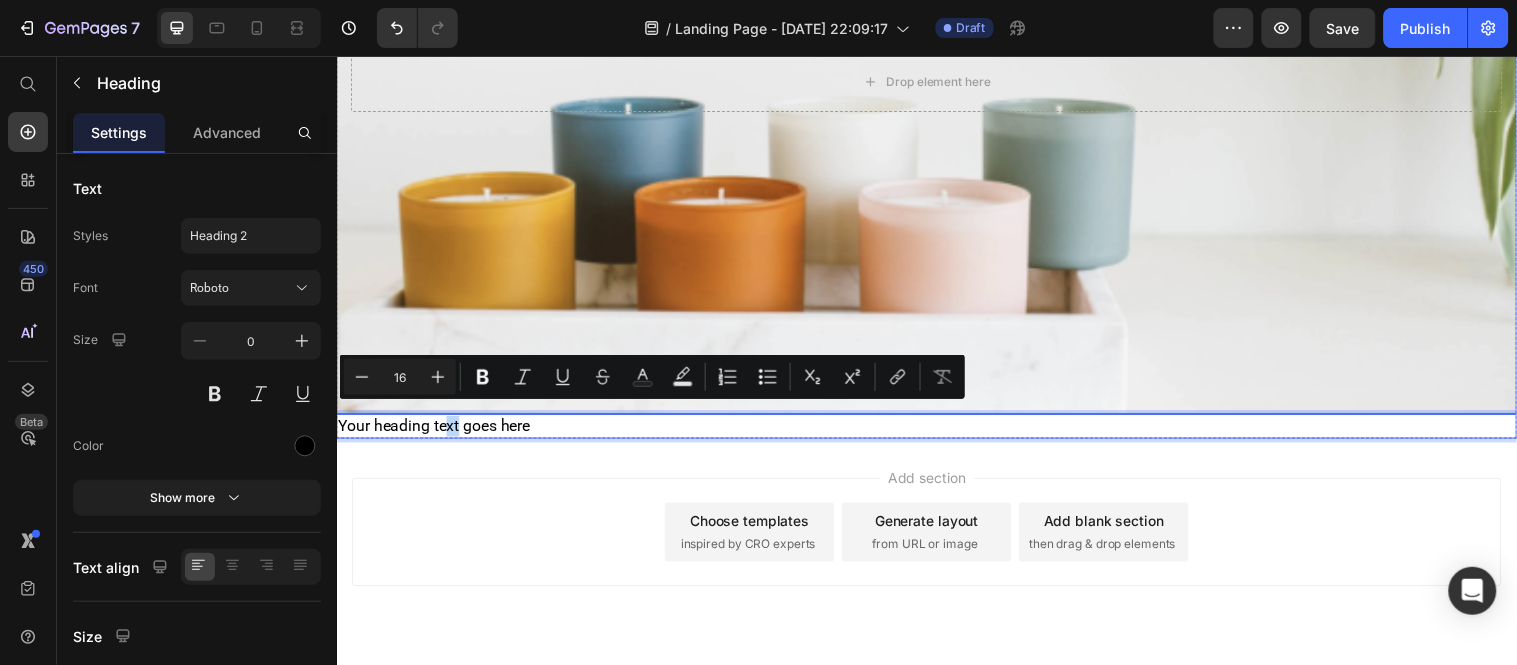 drag, startPoint x: 463, startPoint y: 422, endPoint x: 450, endPoint y: 339, distance: 84.0119 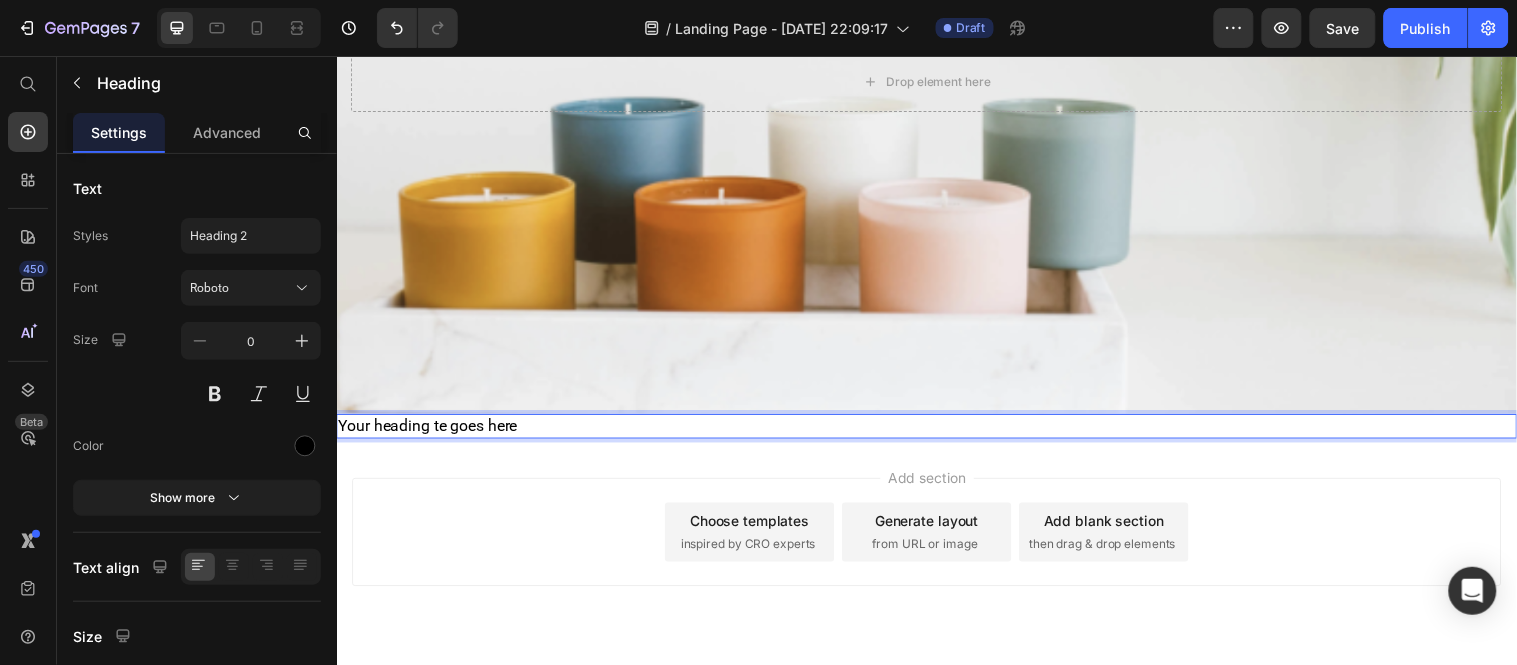 click on "Your heading te goes here" at bounding box center [936, 431] 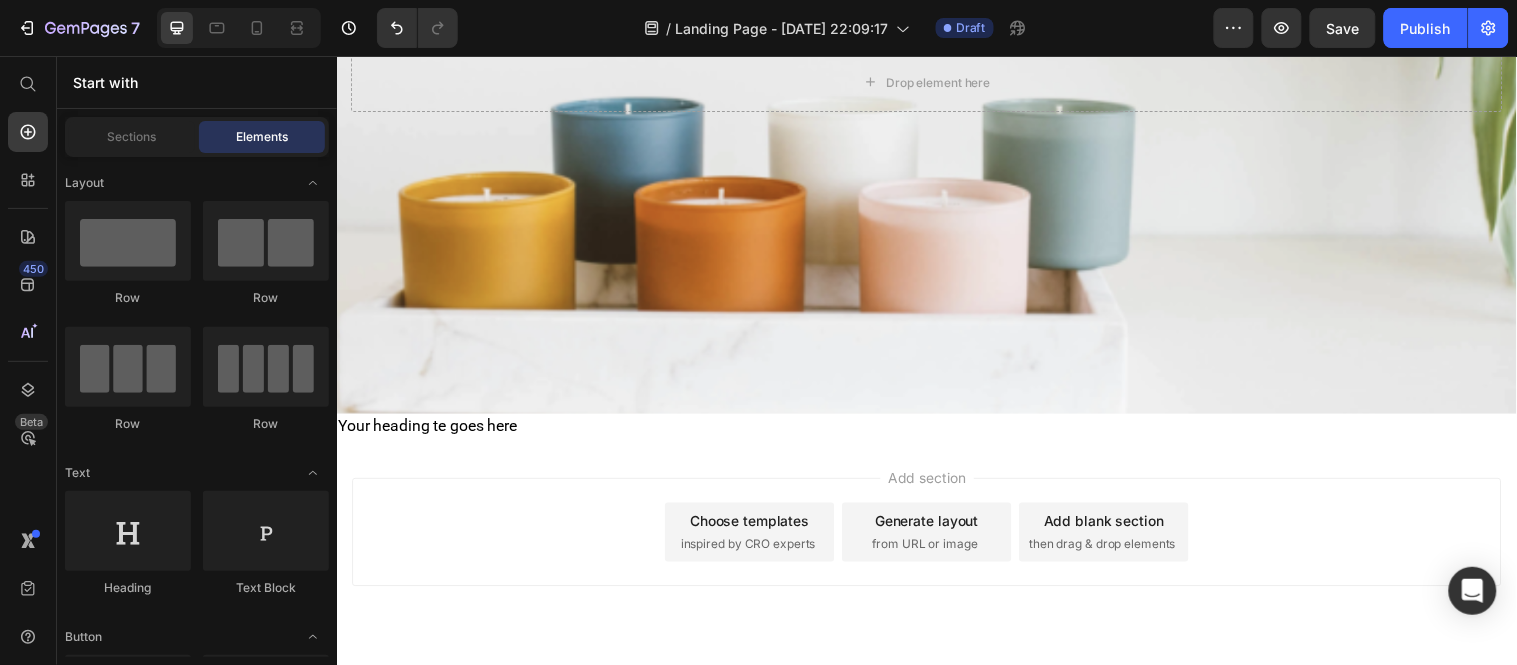 click on "Add section Choose templates inspired by CRO experts Generate layout from URL or image Add blank section then drag & drop elements" at bounding box center [936, 567] 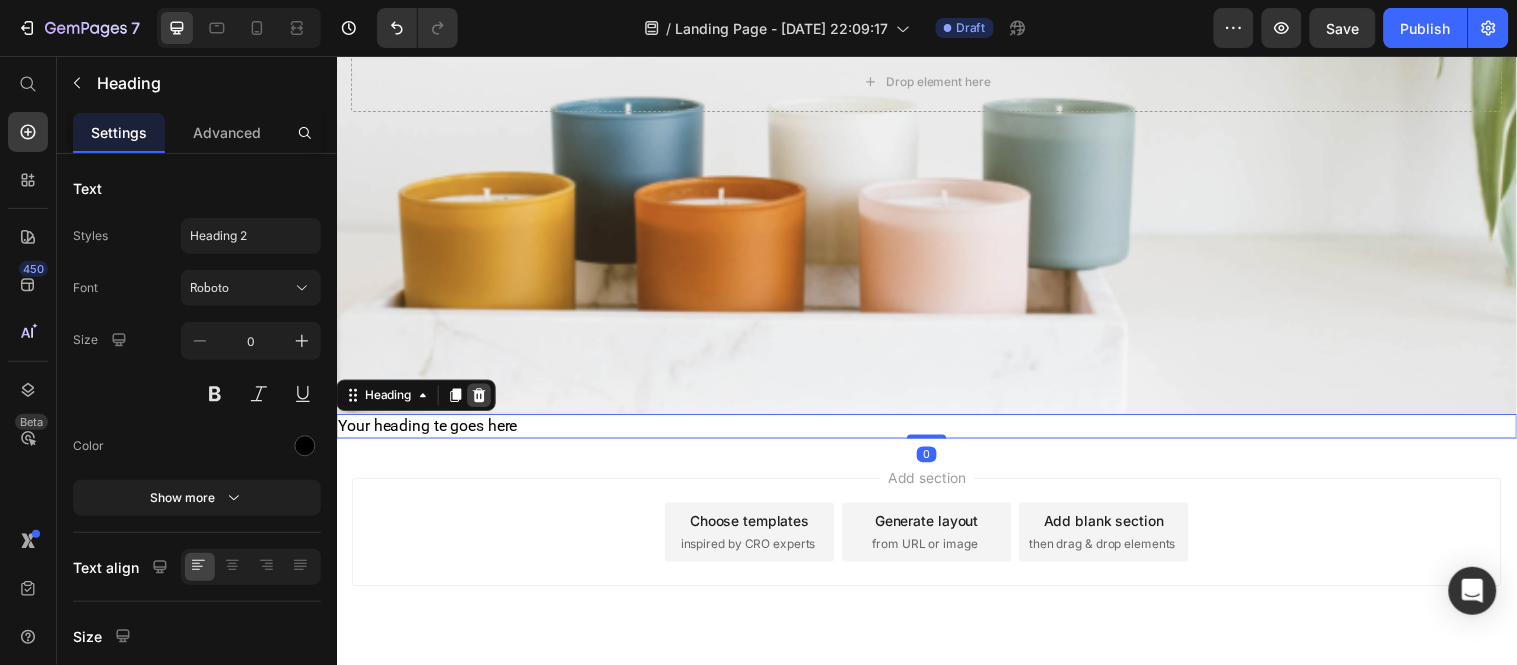 click 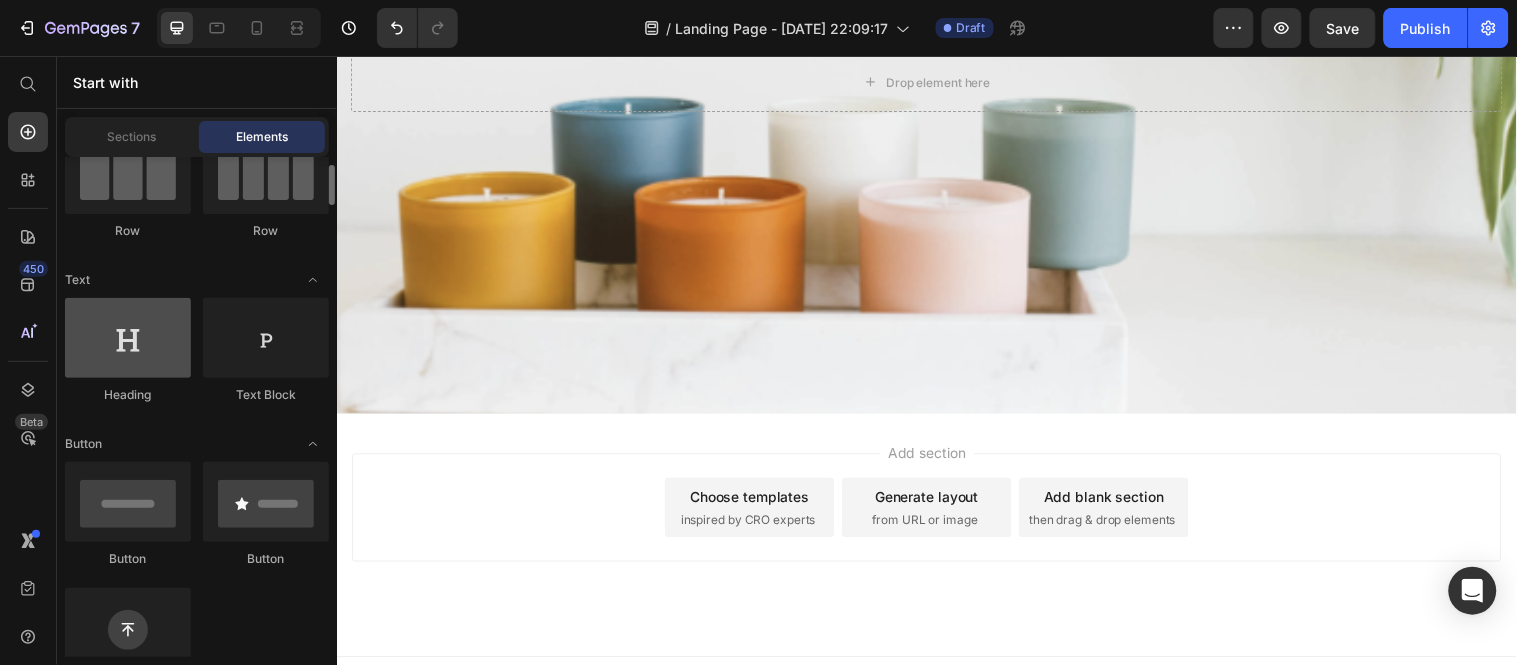 scroll, scrollTop: 178, scrollLeft: 0, axis: vertical 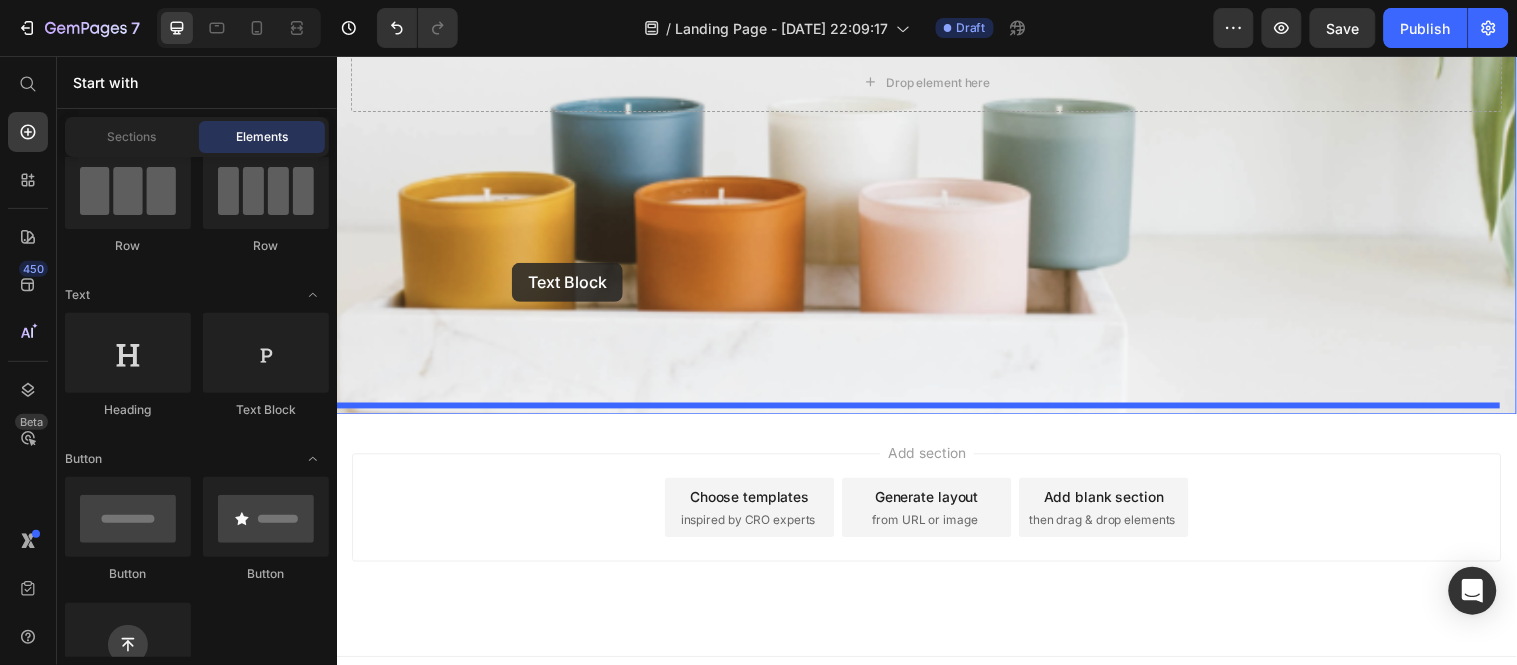 drag, startPoint x: 577, startPoint y: 422, endPoint x: 518, endPoint y: 262, distance: 170.53152 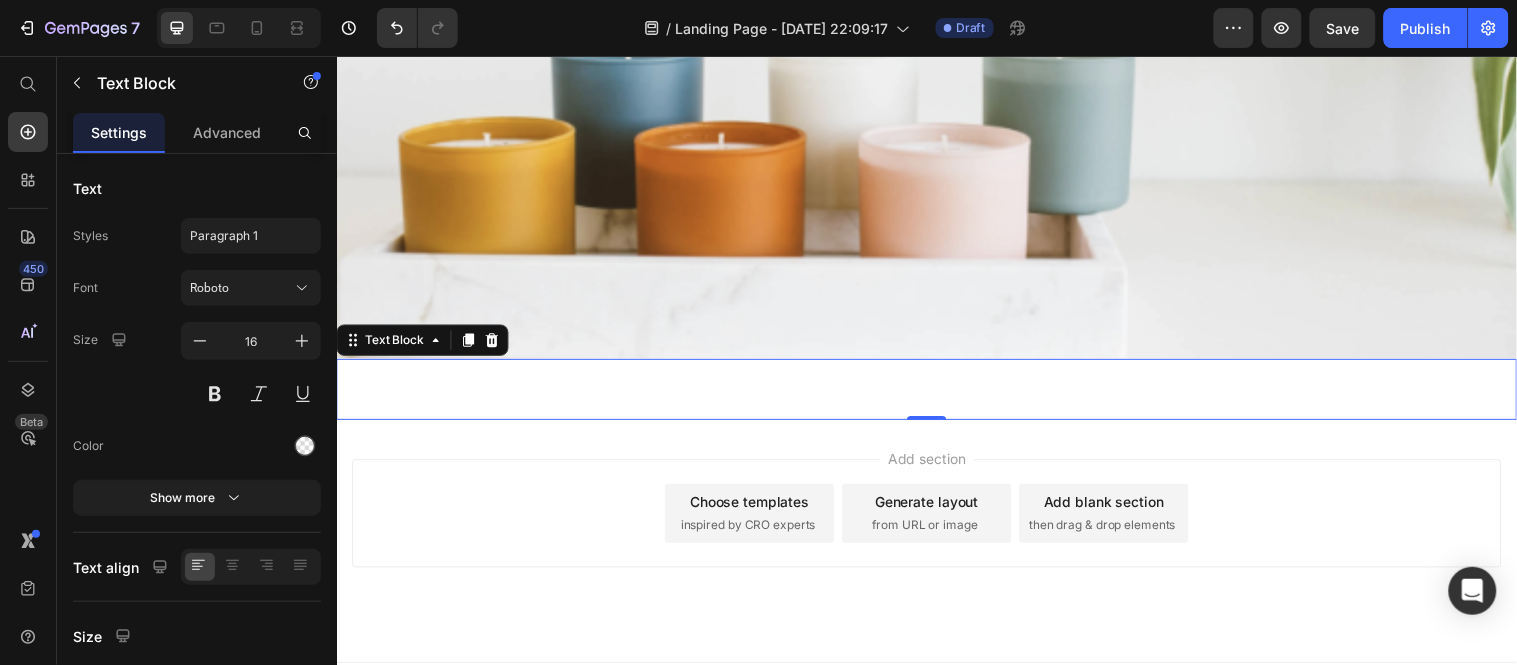 scroll, scrollTop: 436, scrollLeft: 0, axis: vertical 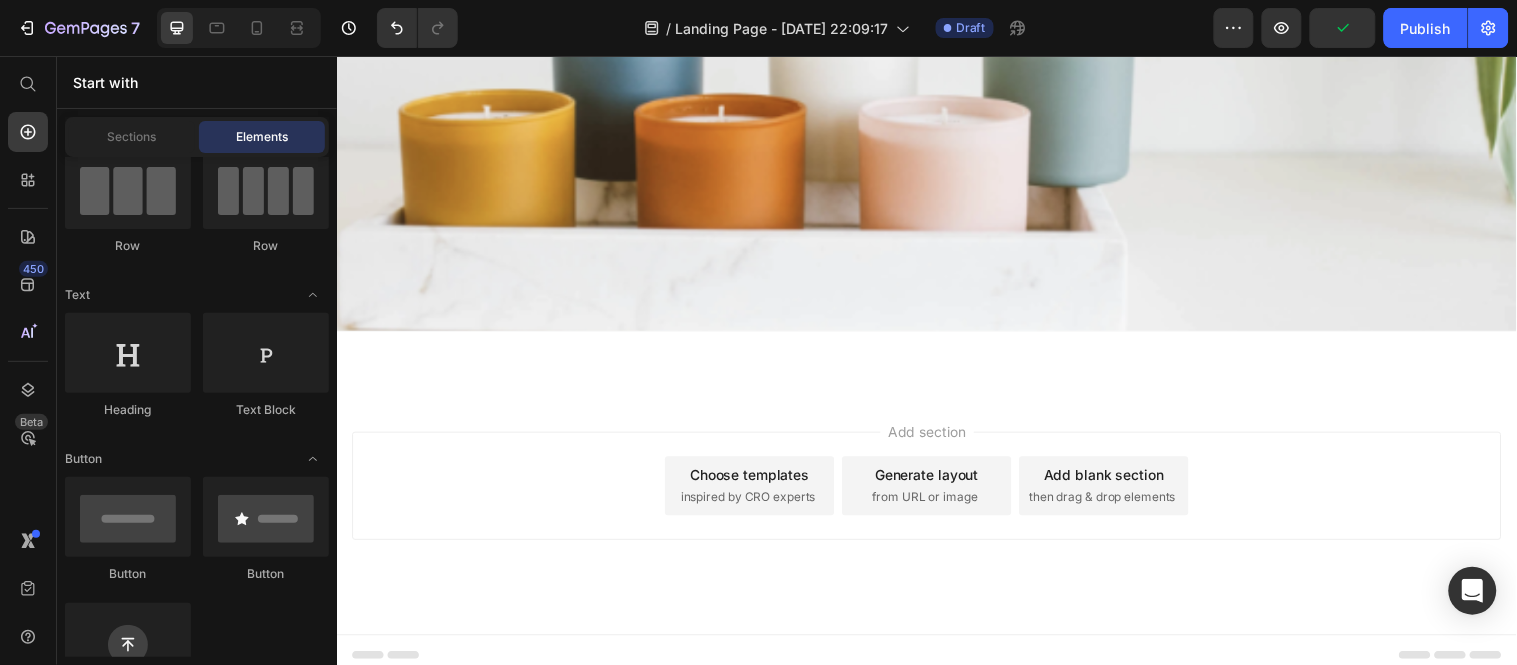 click on "Add section Choose templates inspired by CRO experts Generate layout from URL or image Add blank section then drag & drop elements" at bounding box center [936, 520] 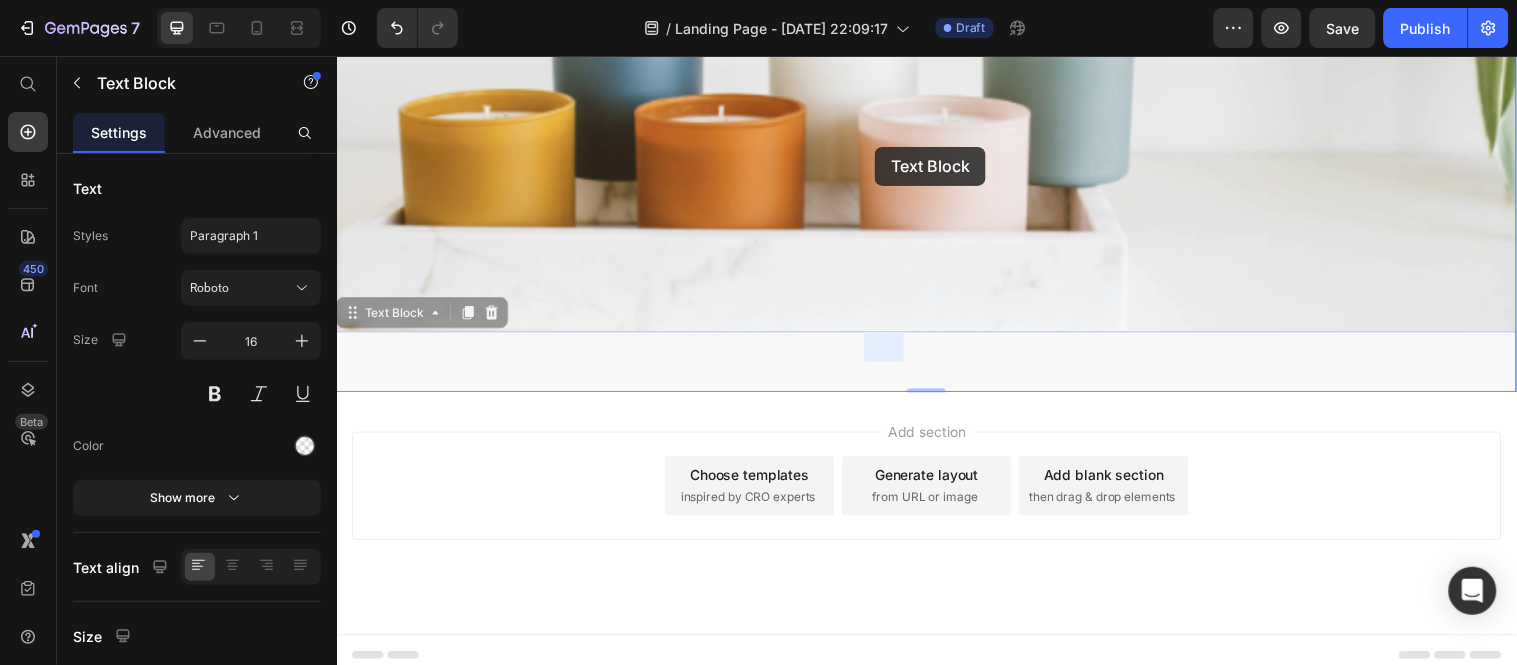 drag, startPoint x: 923, startPoint y: 351, endPoint x: 883, endPoint y: 147, distance: 207.88458 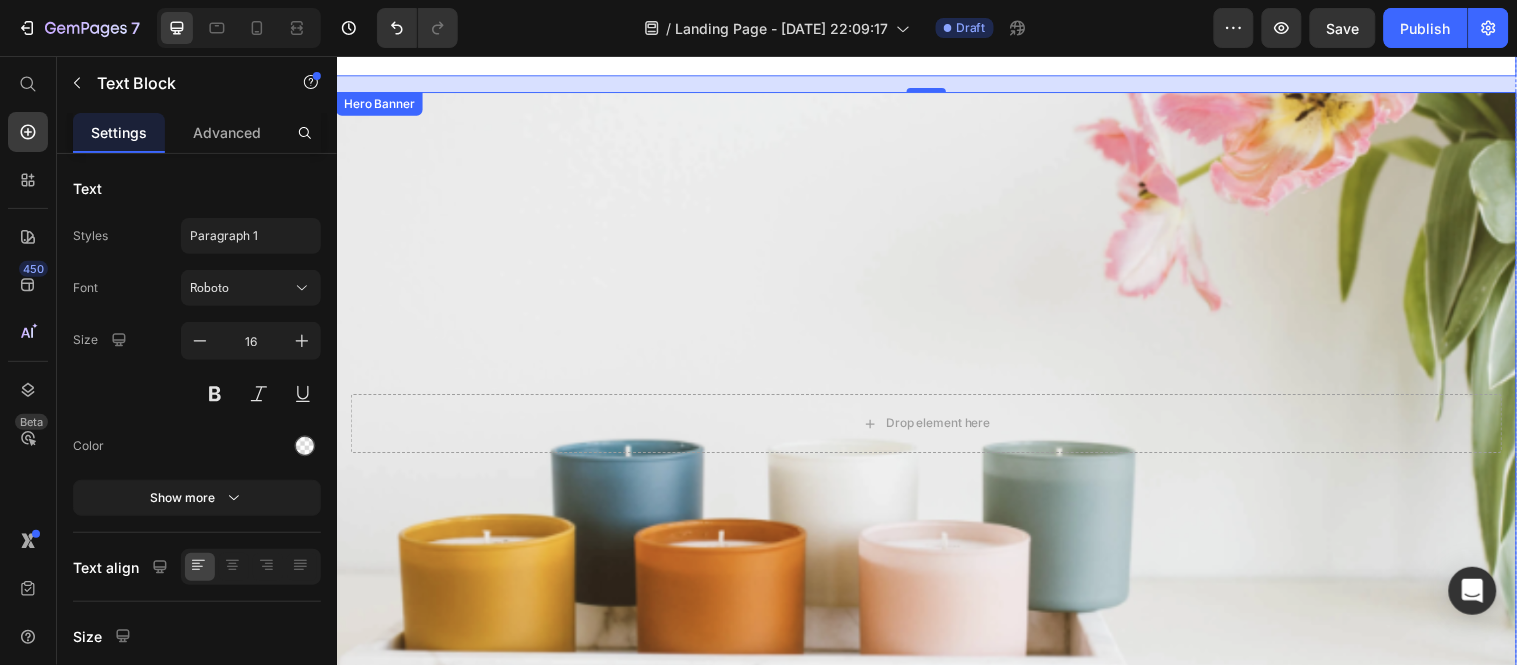 scroll, scrollTop: 0, scrollLeft: 0, axis: both 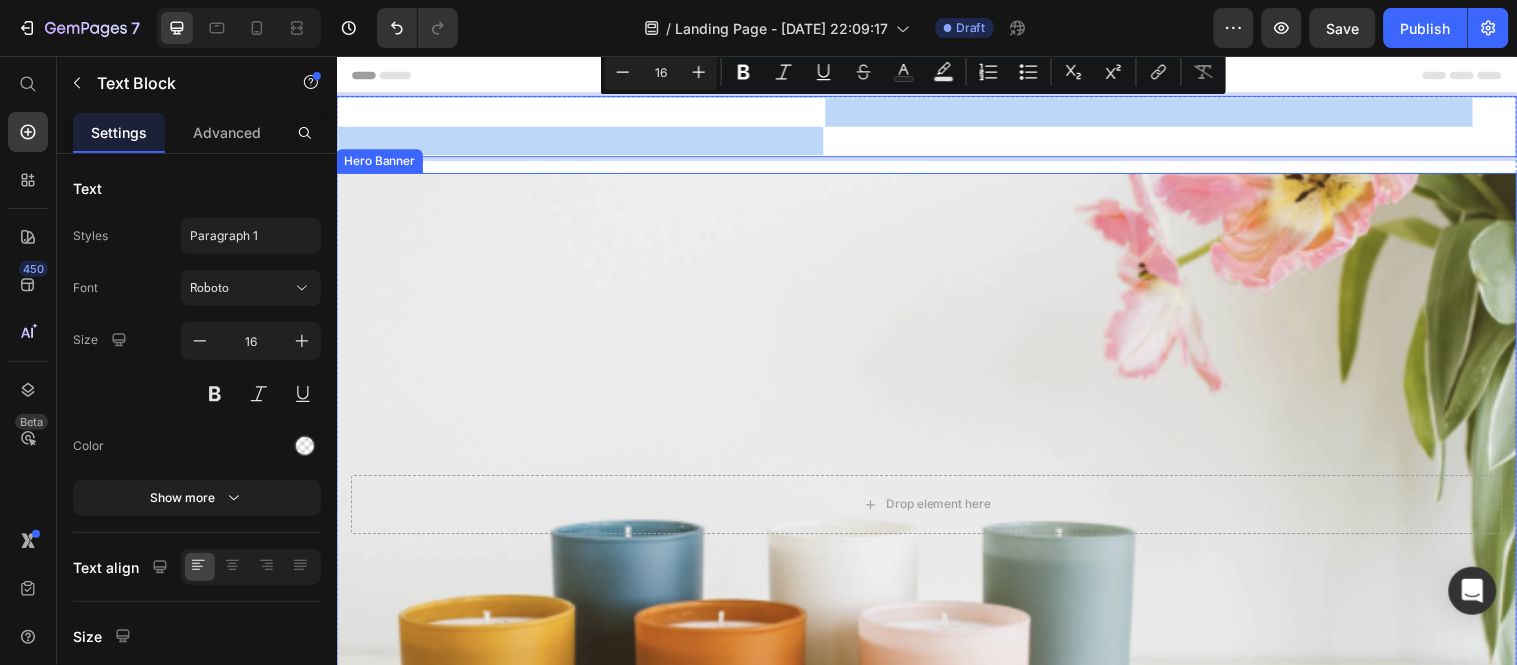 drag, startPoint x: 841, startPoint y: 124, endPoint x: 844, endPoint y: 256, distance: 132.03409 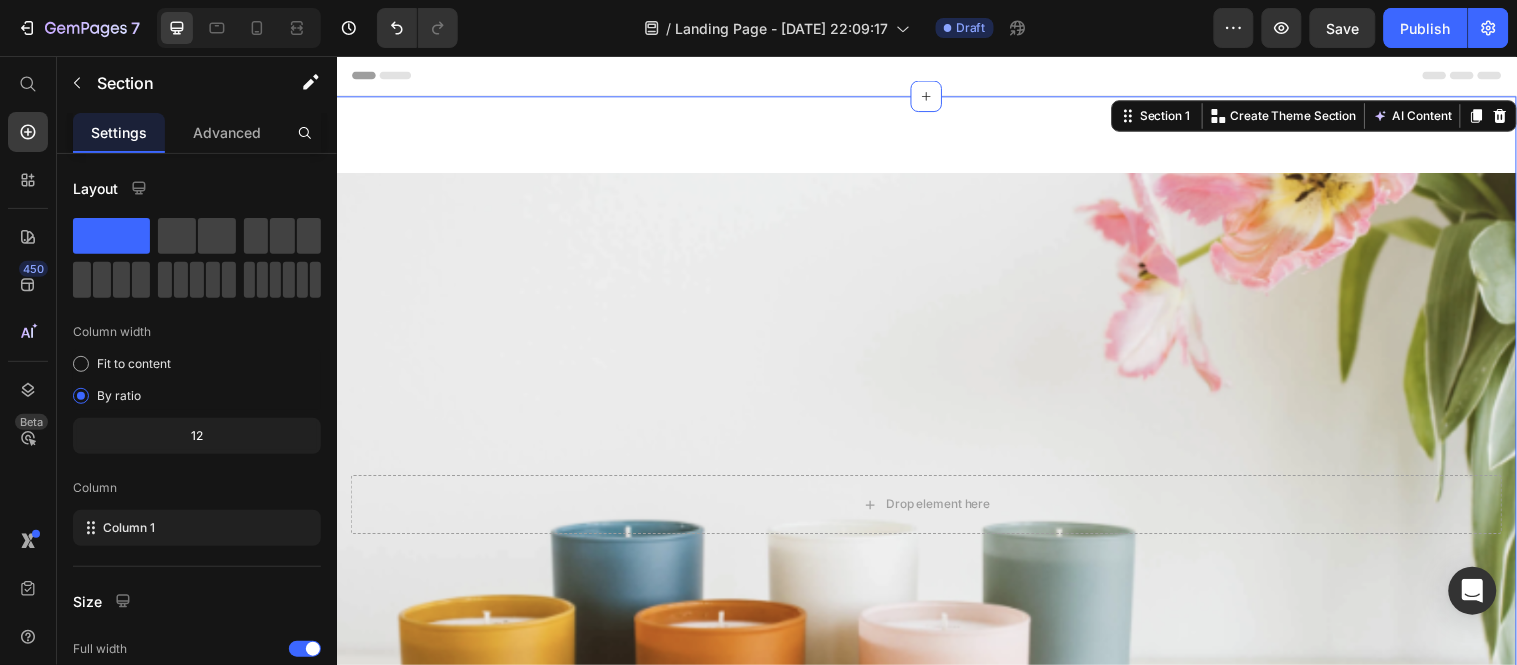 click on "Lorem ipsum dolor sit amet, consectetur adipiscing elit, sed do eiusmod tempor incididunt ut labore et dolore magna aliqua. Ut enim ad minim veniam, quis nostrud exercitation ullamco laboris nisi ut aliquip ex ea commodo consequat. Text Block
Drop element here Hero Banner" at bounding box center [936, 472] 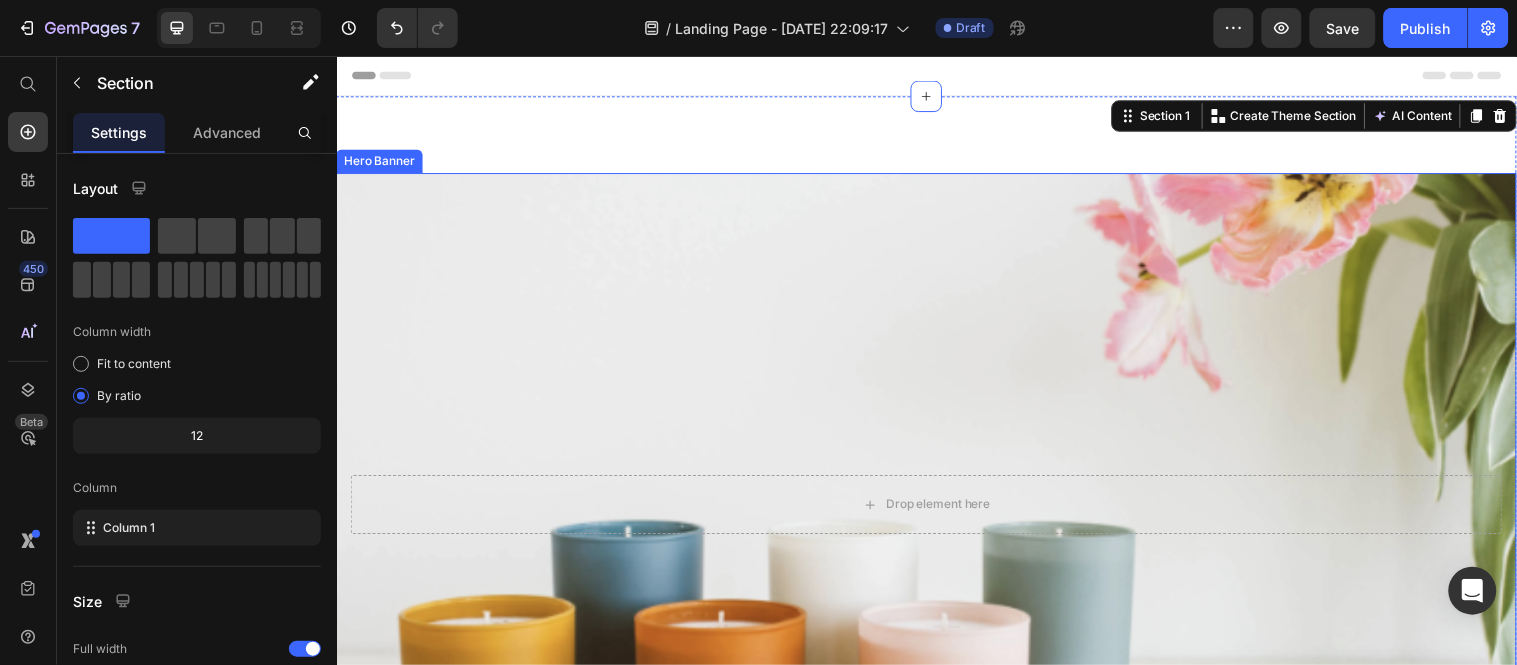 drag, startPoint x: 918, startPoint y: 94, endPoint x: 910, endPoint y: 291, distance: 197.16237 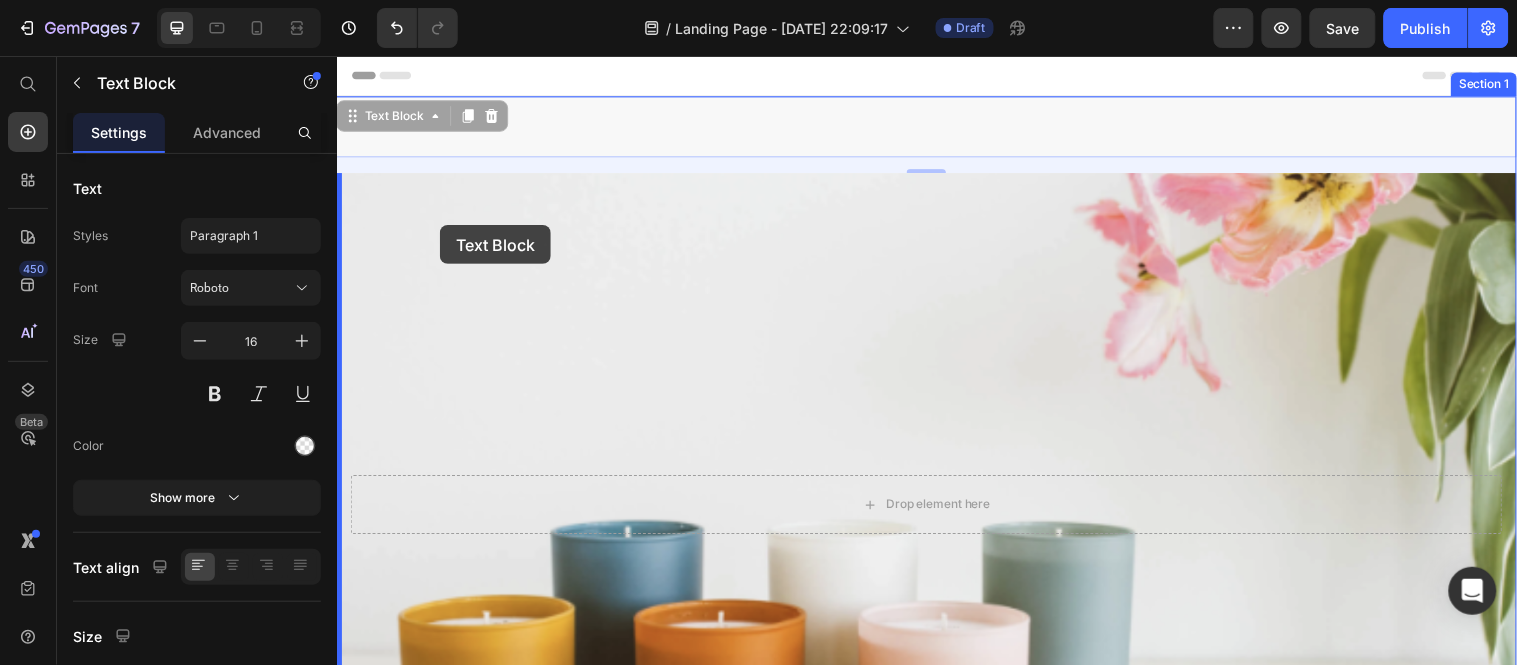 drag, startPoint x: 374, startPoint y: 117, endPoint x: 444, endPoint y: 227, distance: 130.38405 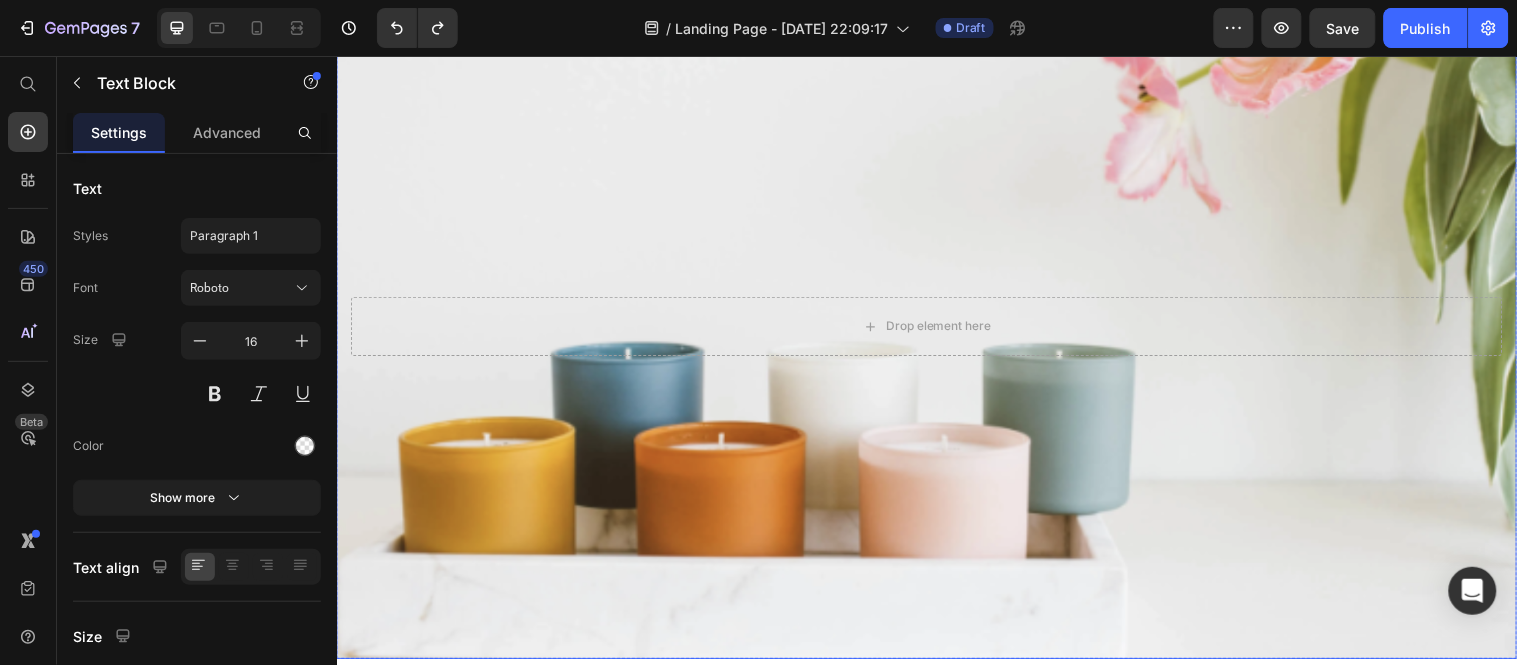 scroll, scrollTop: 0, scrollLeft: 0, axis: both 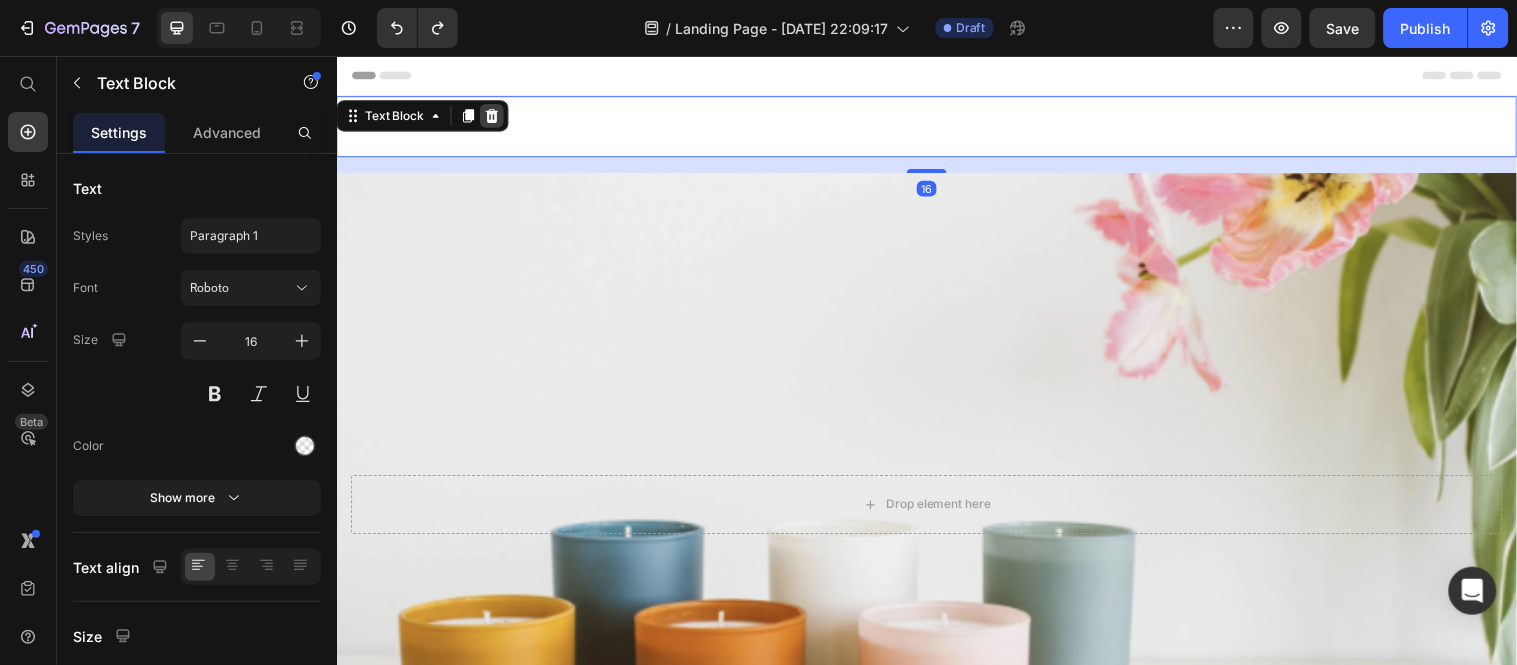 click 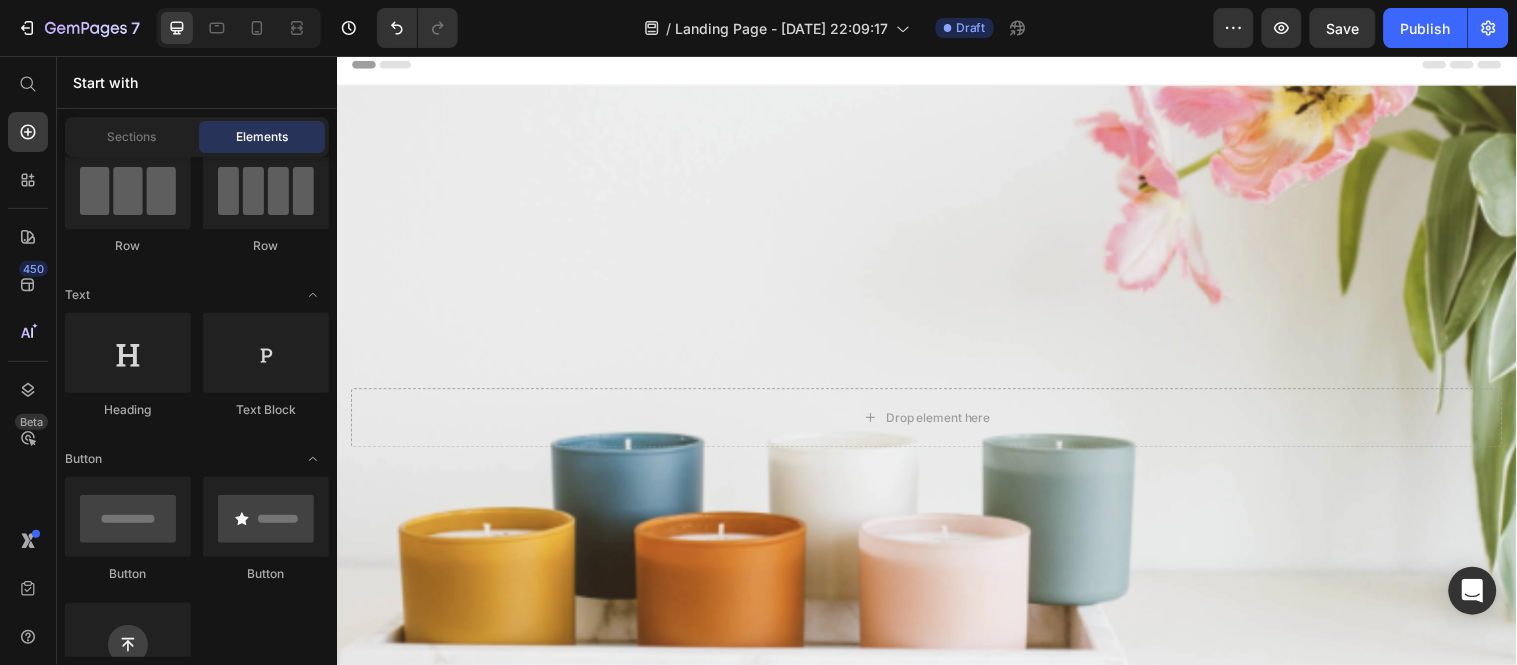 scroll, scrollTop: 0, scrollLeft: 0, axis: both 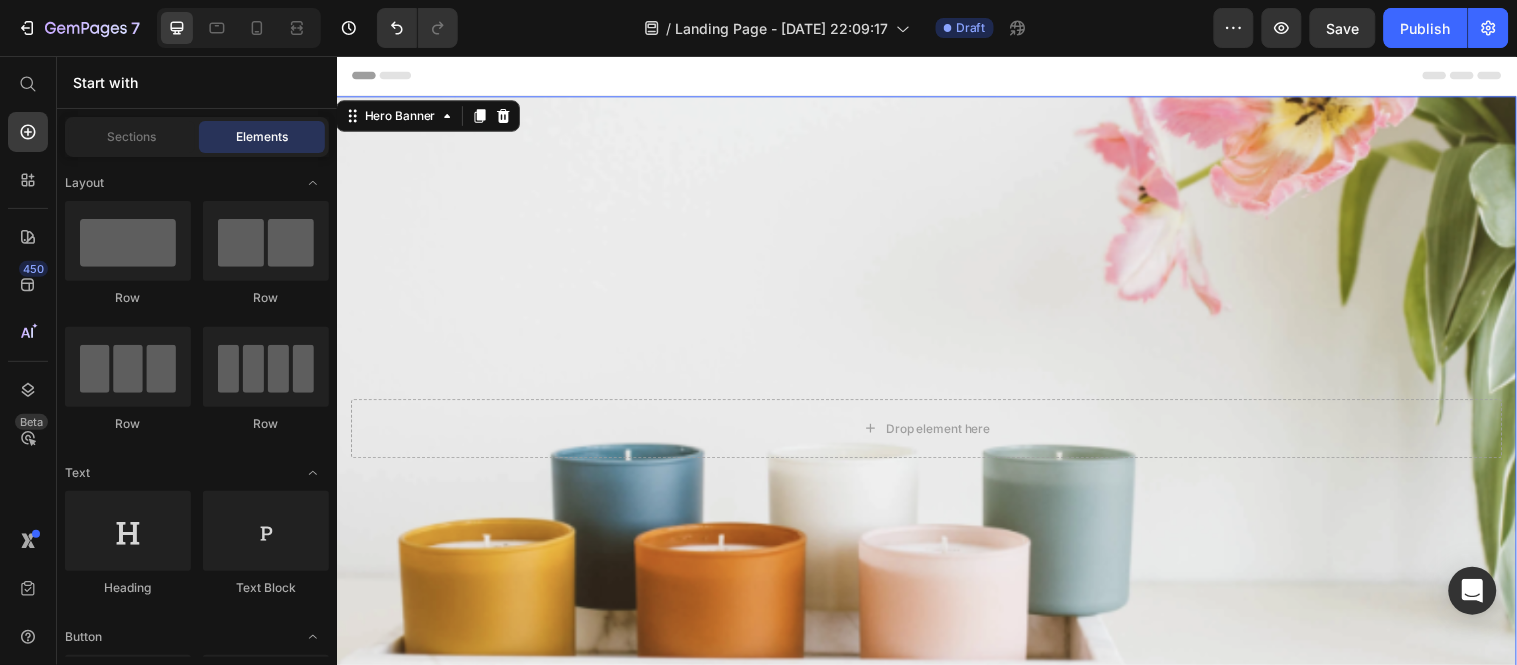 click at bounding box center (936, 433) 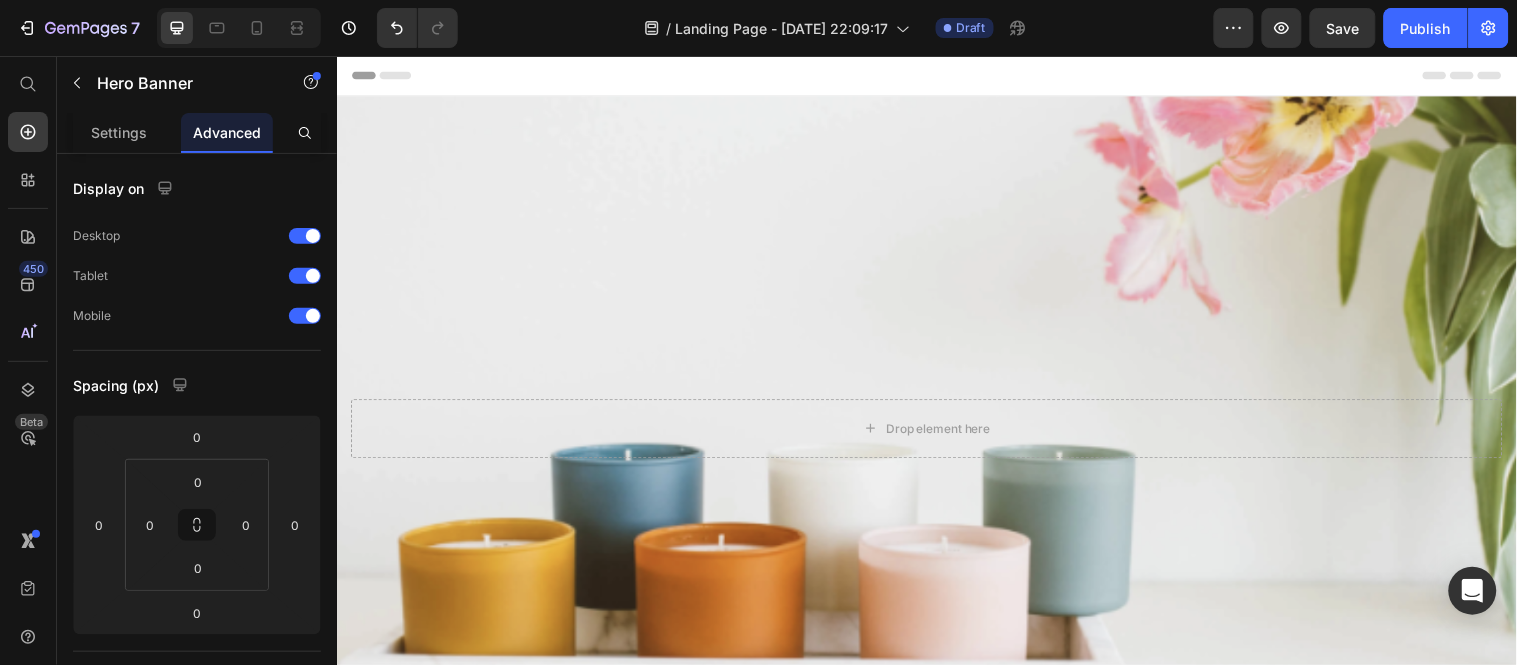 click on "Header" at bounding box center (936, 75) 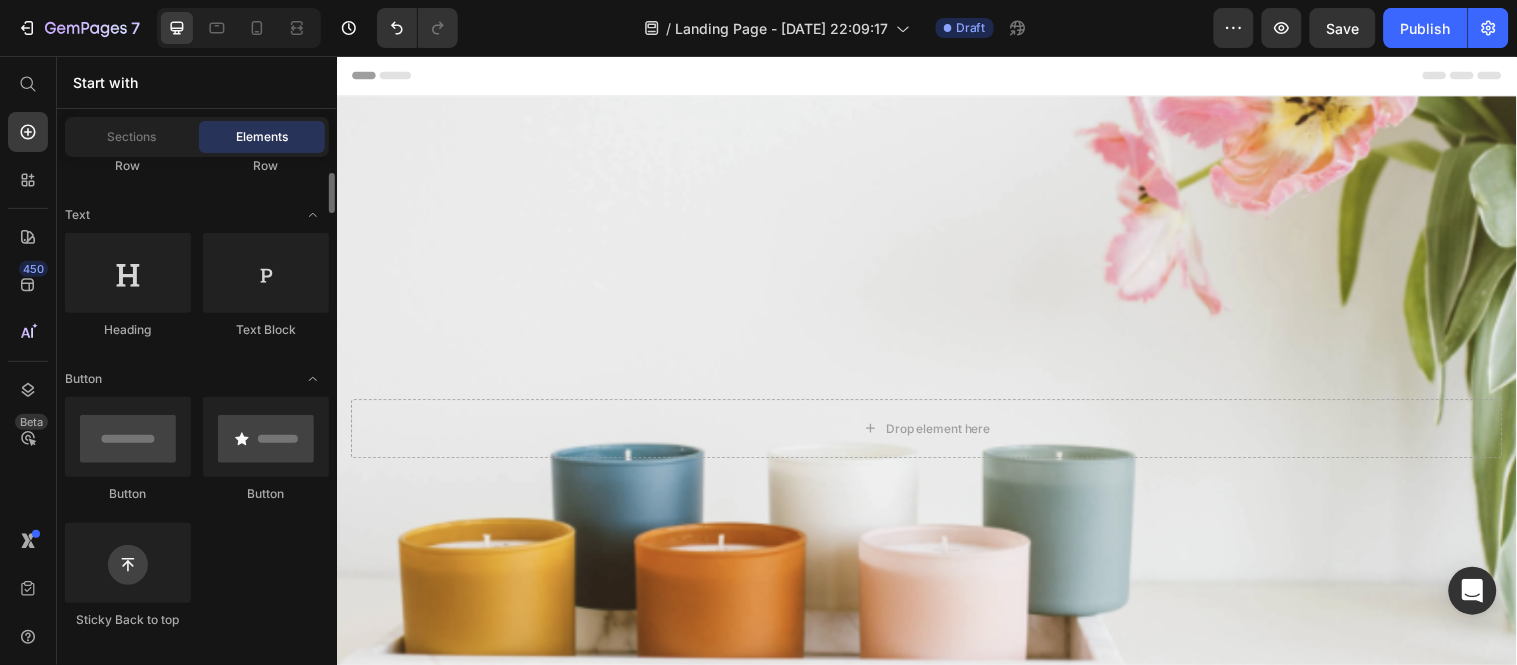 scroll, scrollTop: 254, scrollLeft: 0, axis: vertical 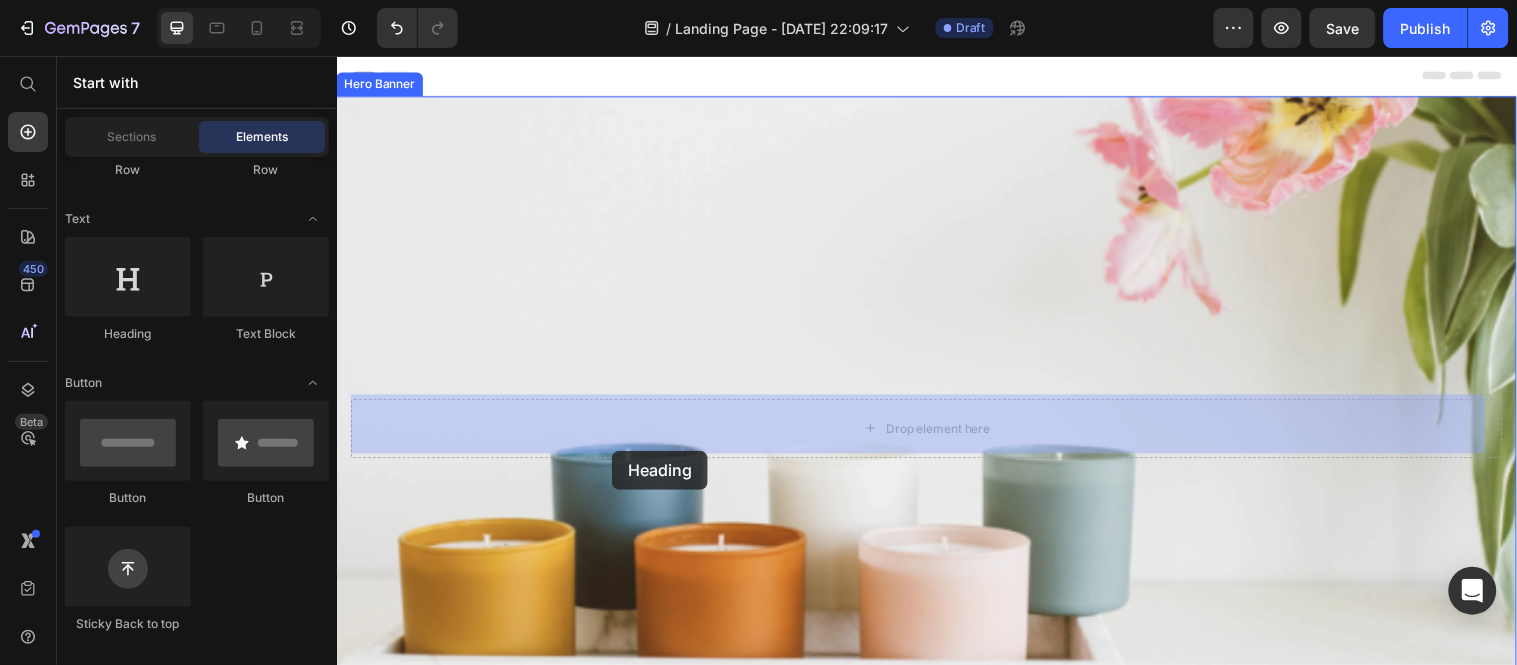 drag, startPoint x: 458, startPoint y: 350, endPoint x: 616, endPoint y: 456, distance: 190.26297 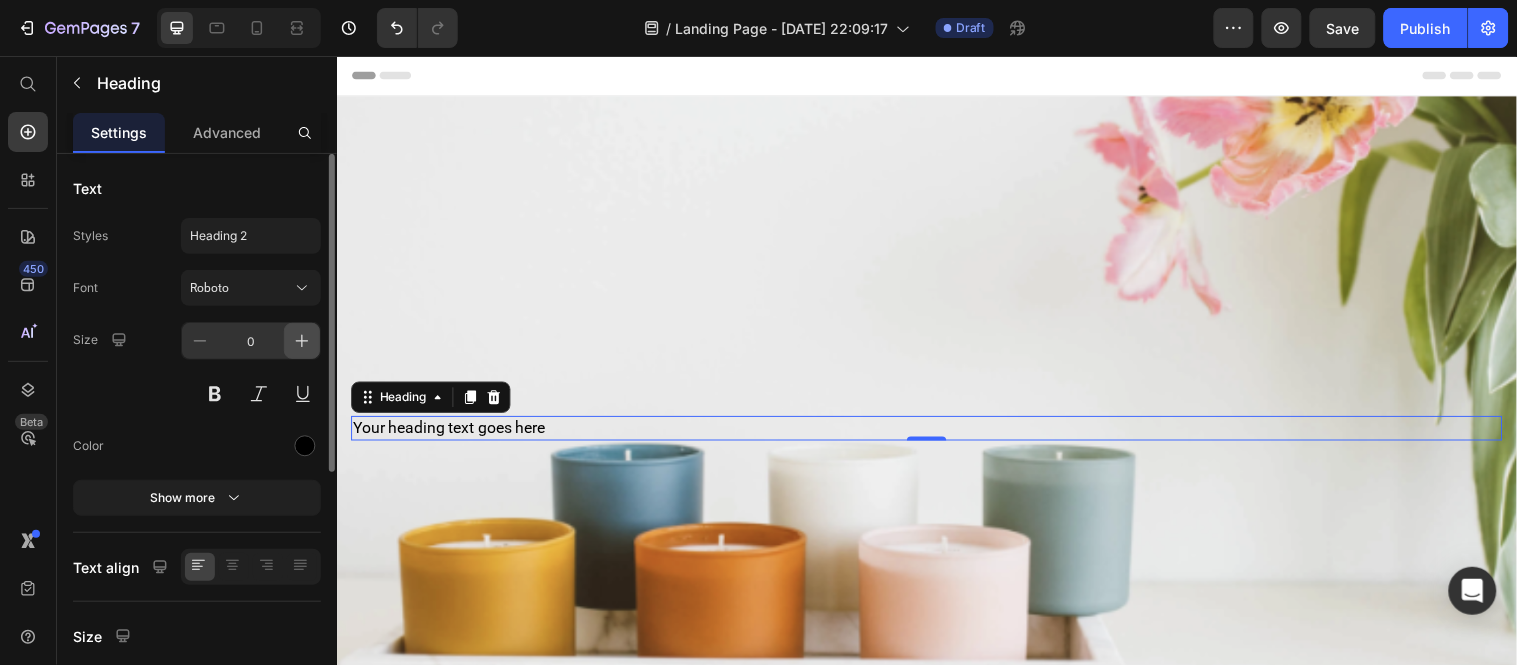 click 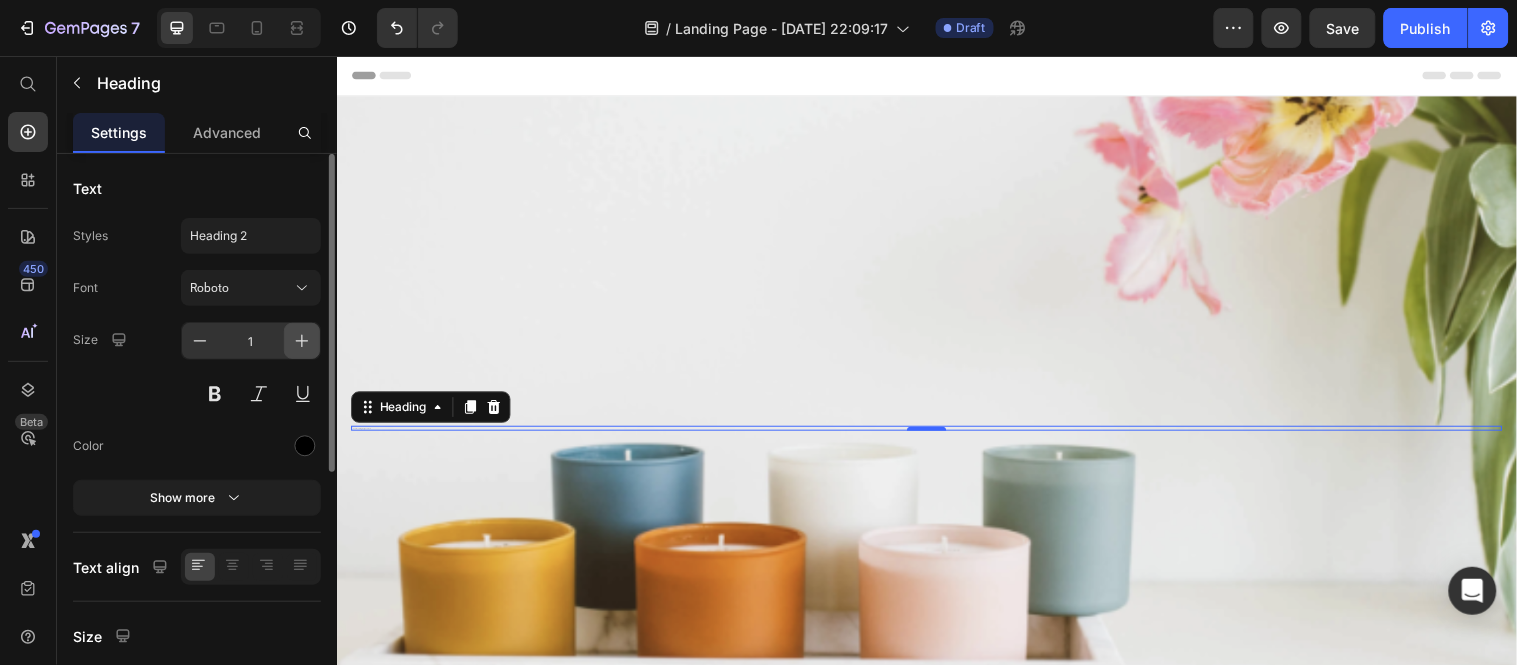 click 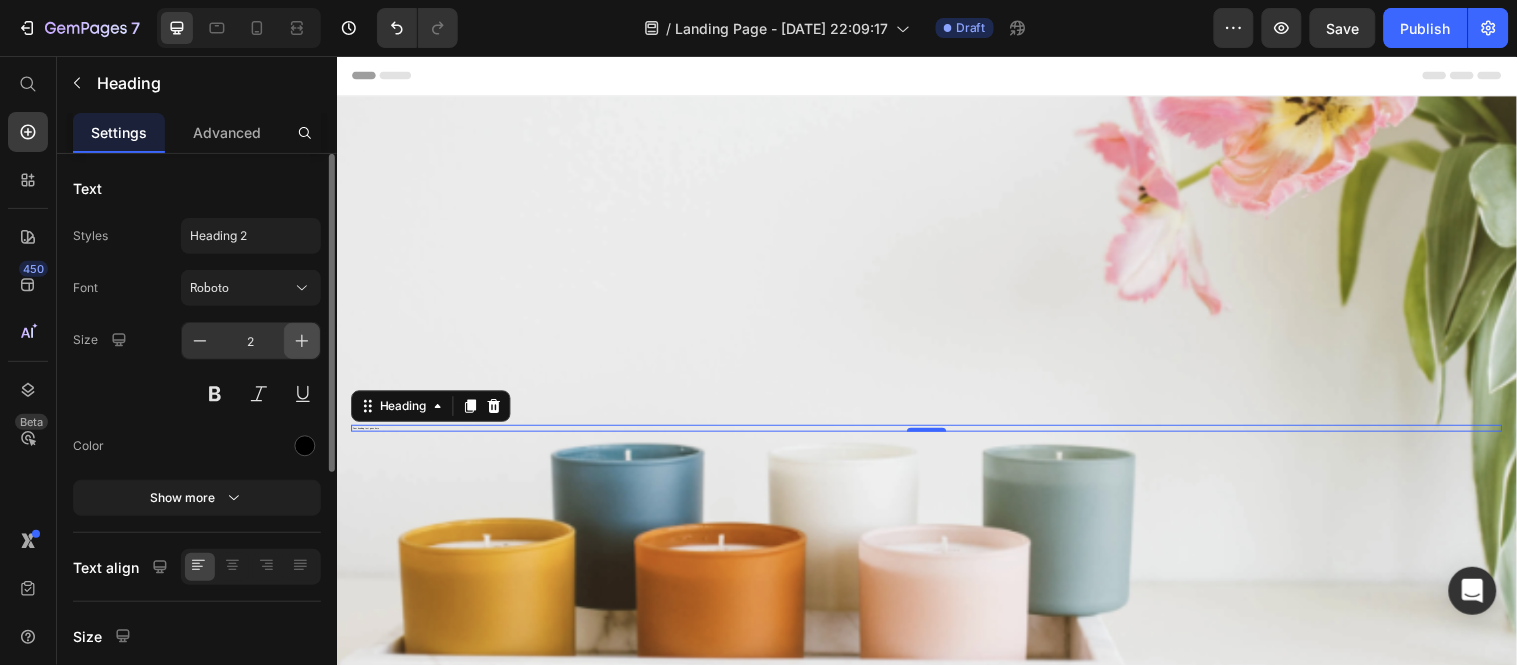 click 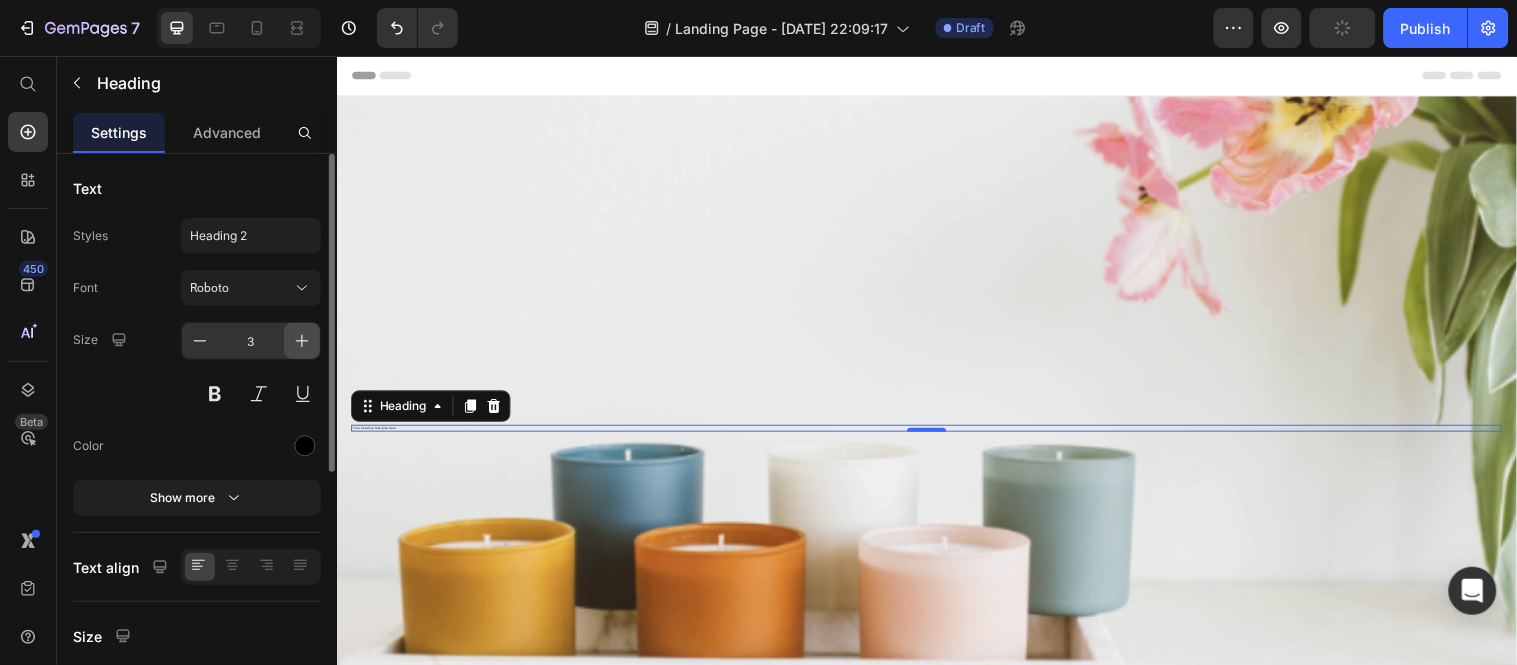 click 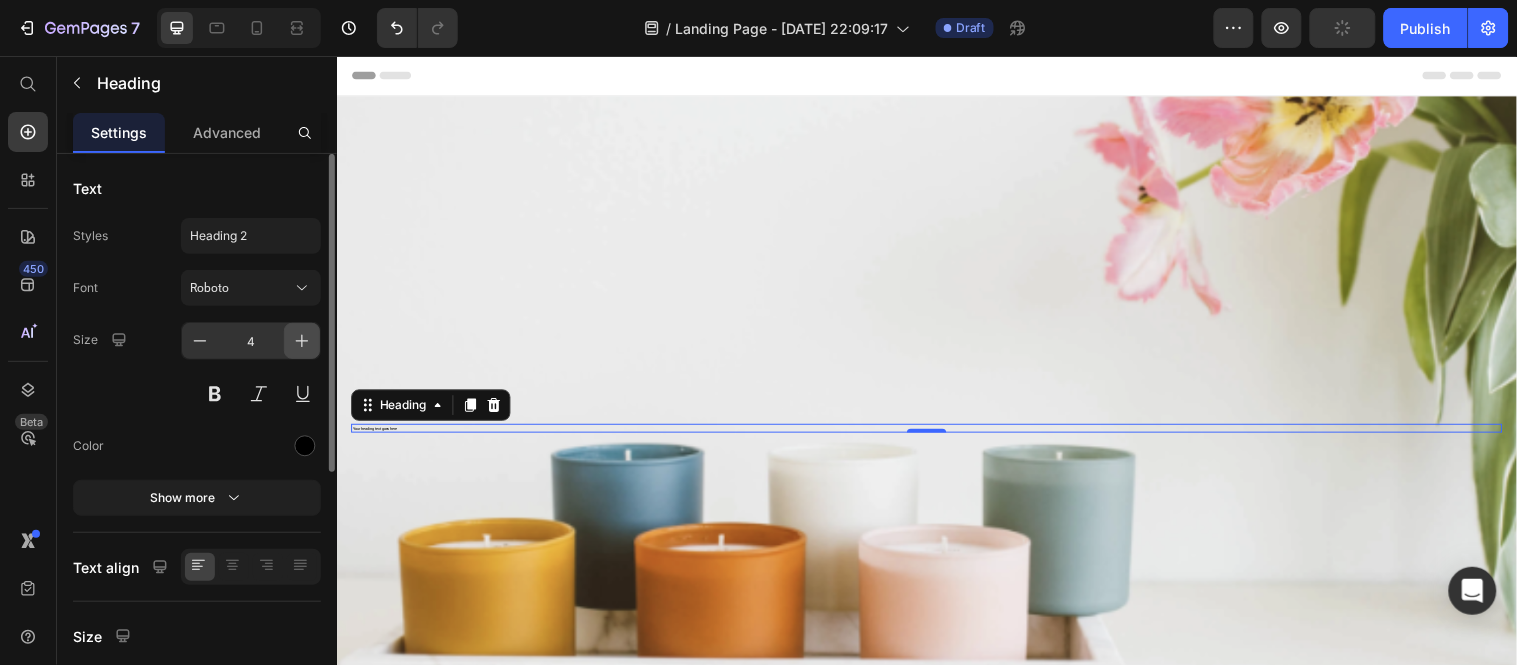 click 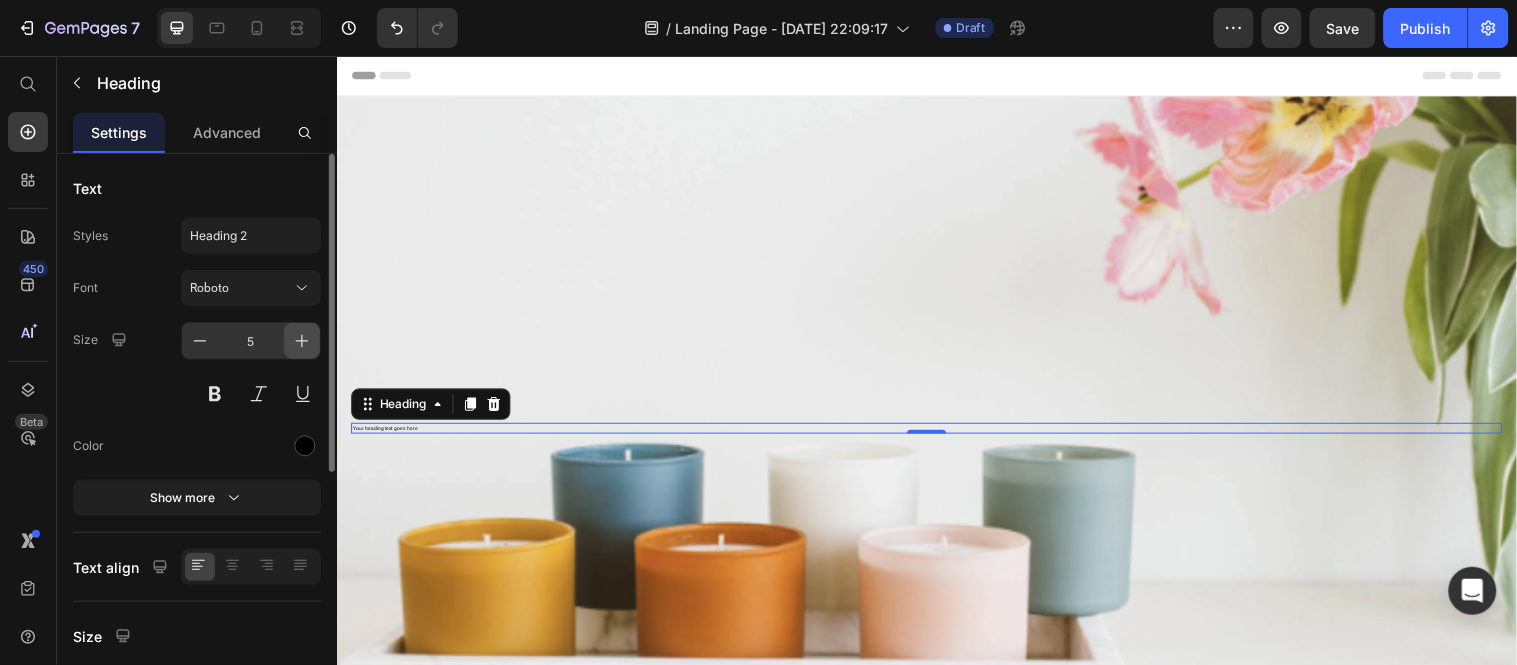 click 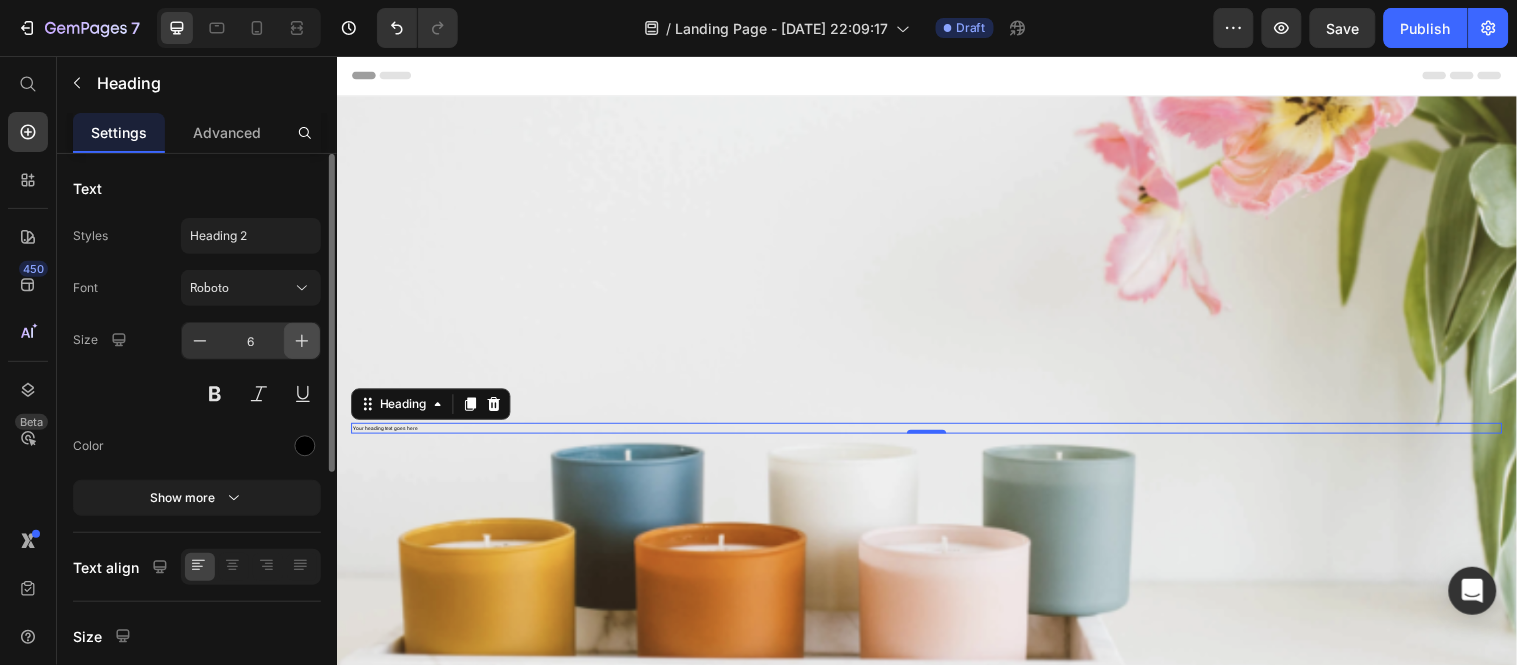 click 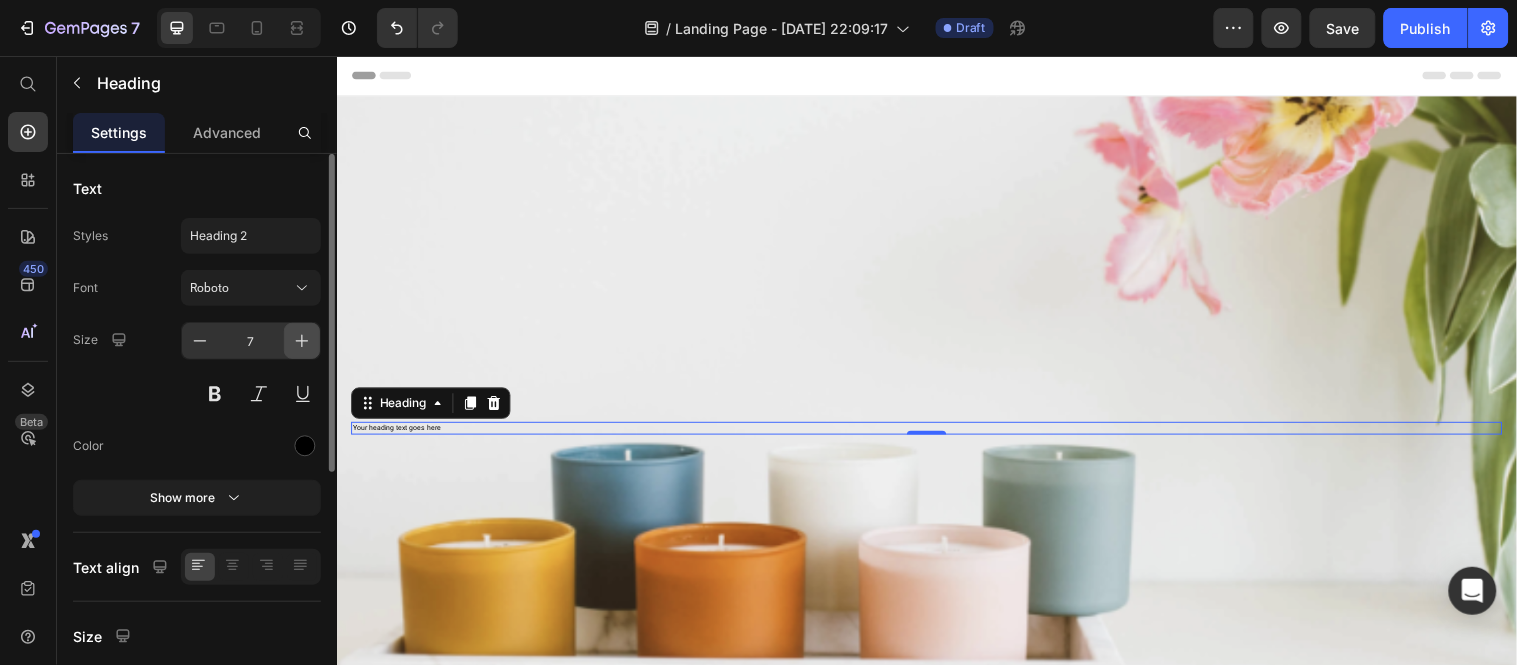 click 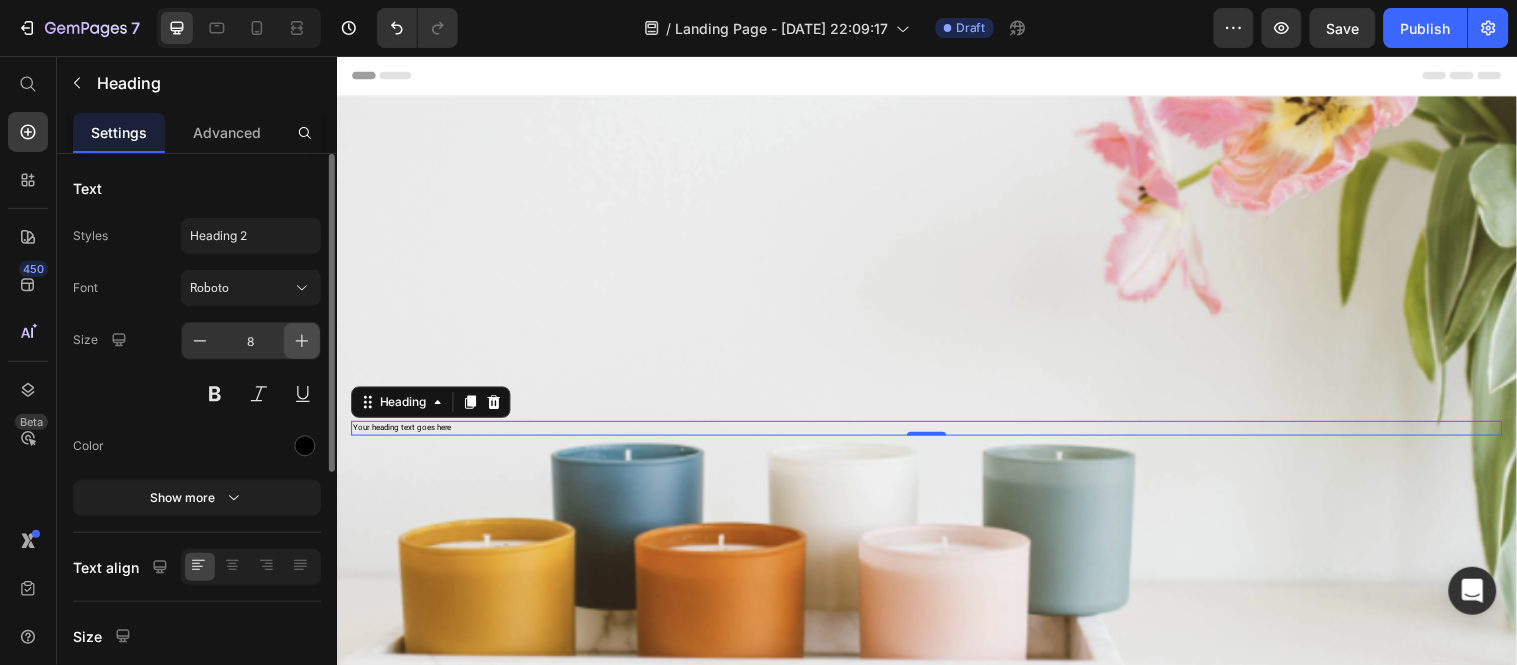 click 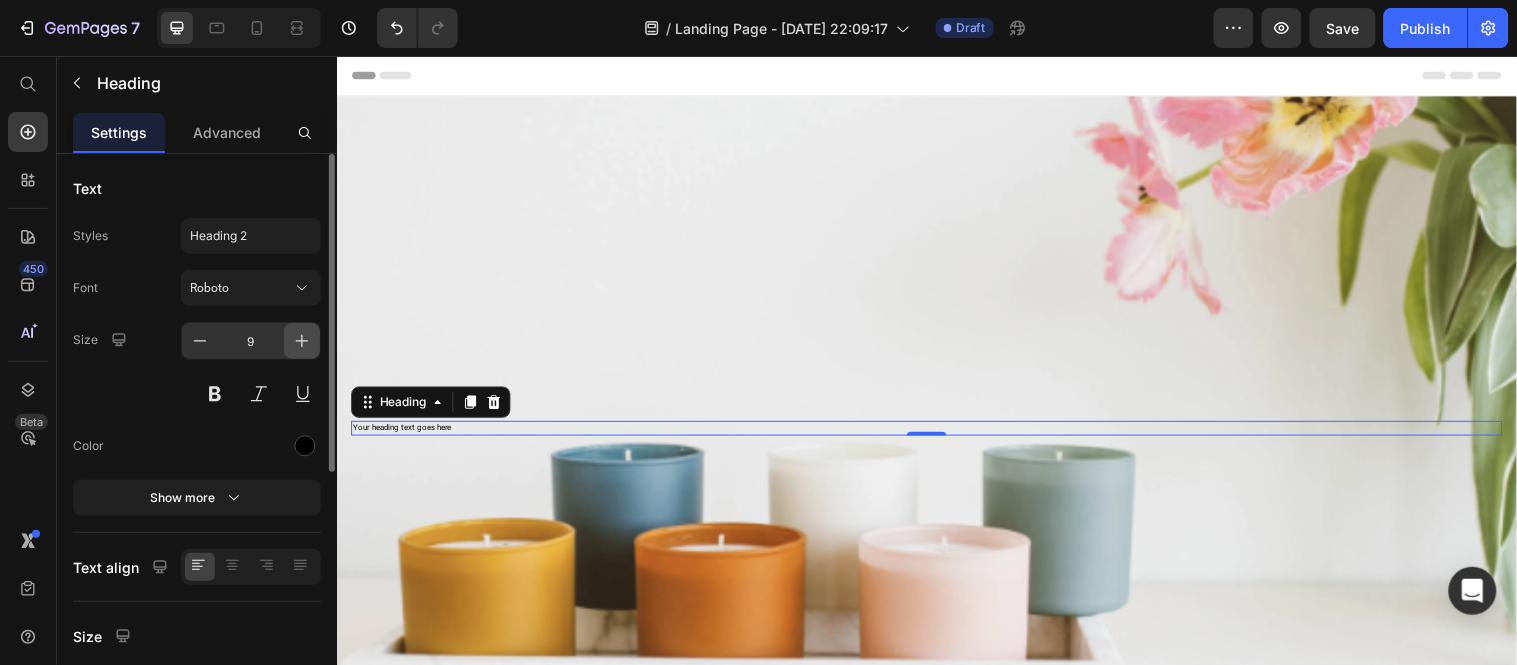 click 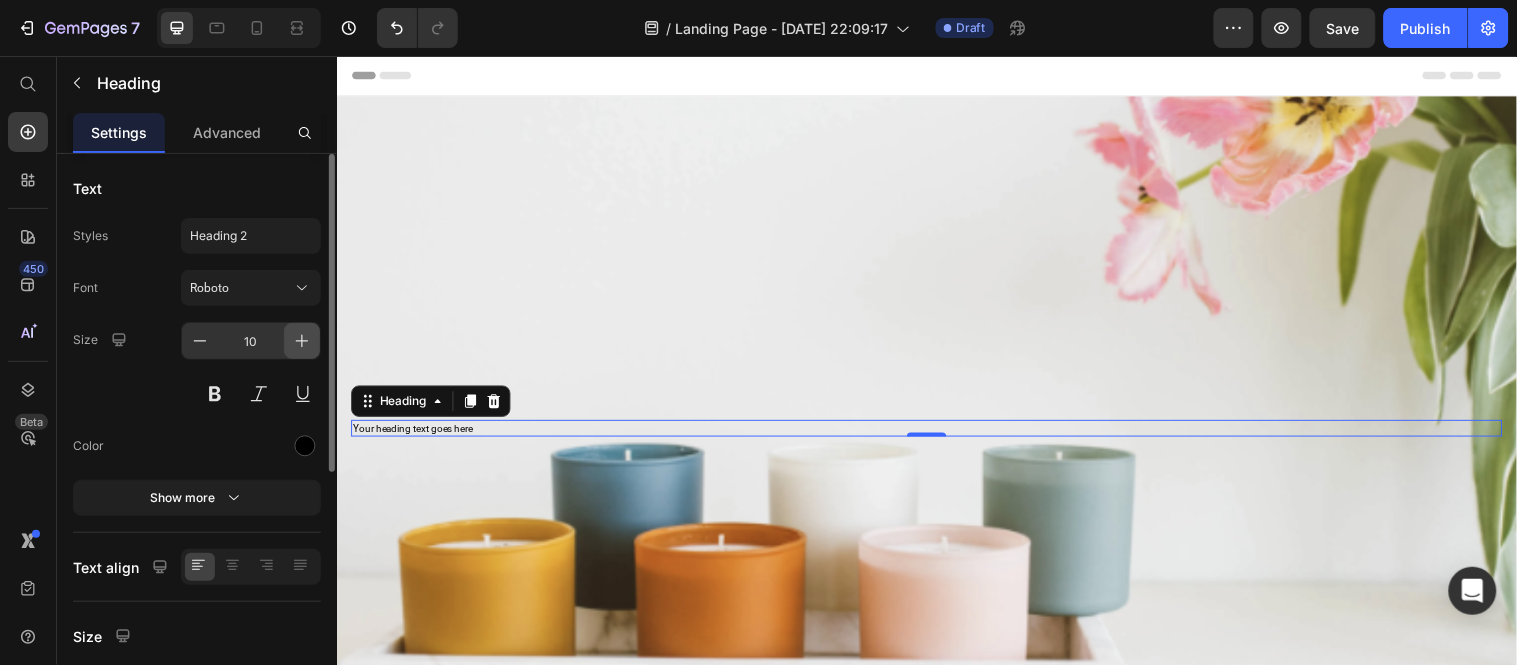 click 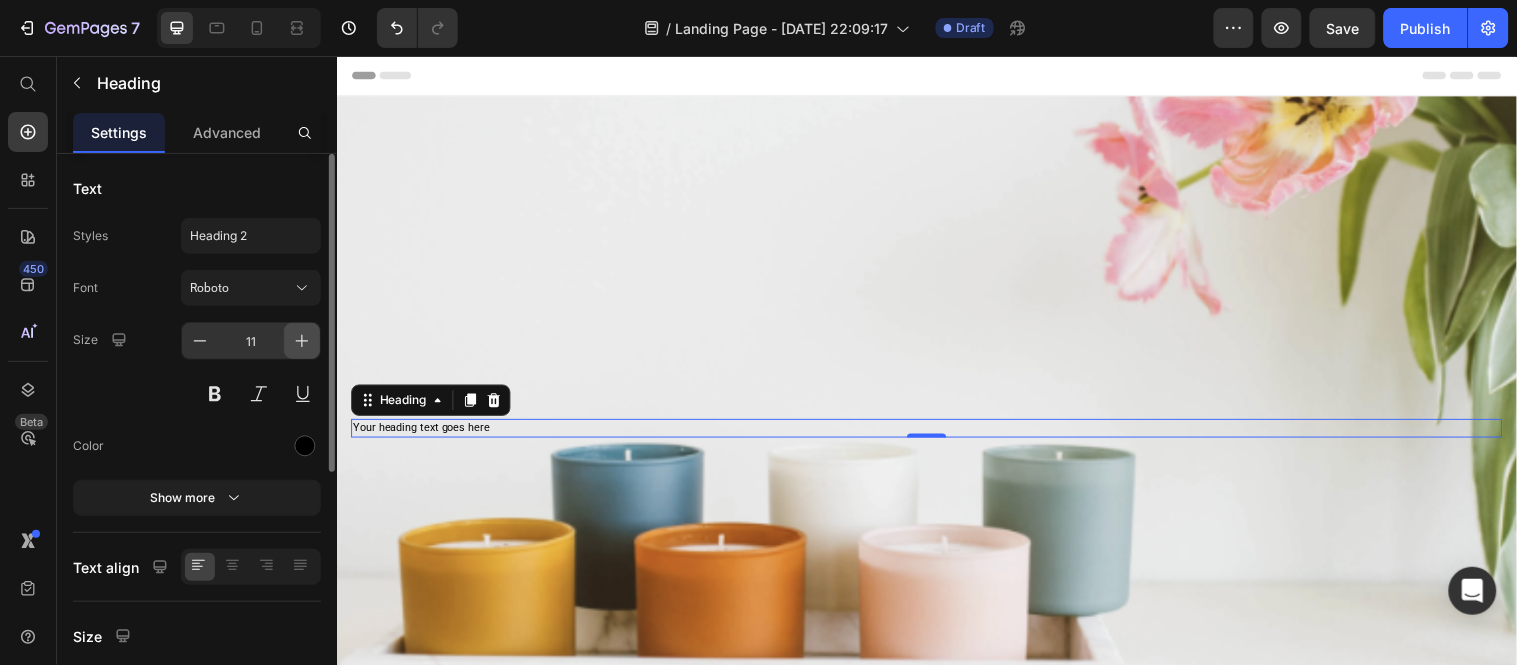 click 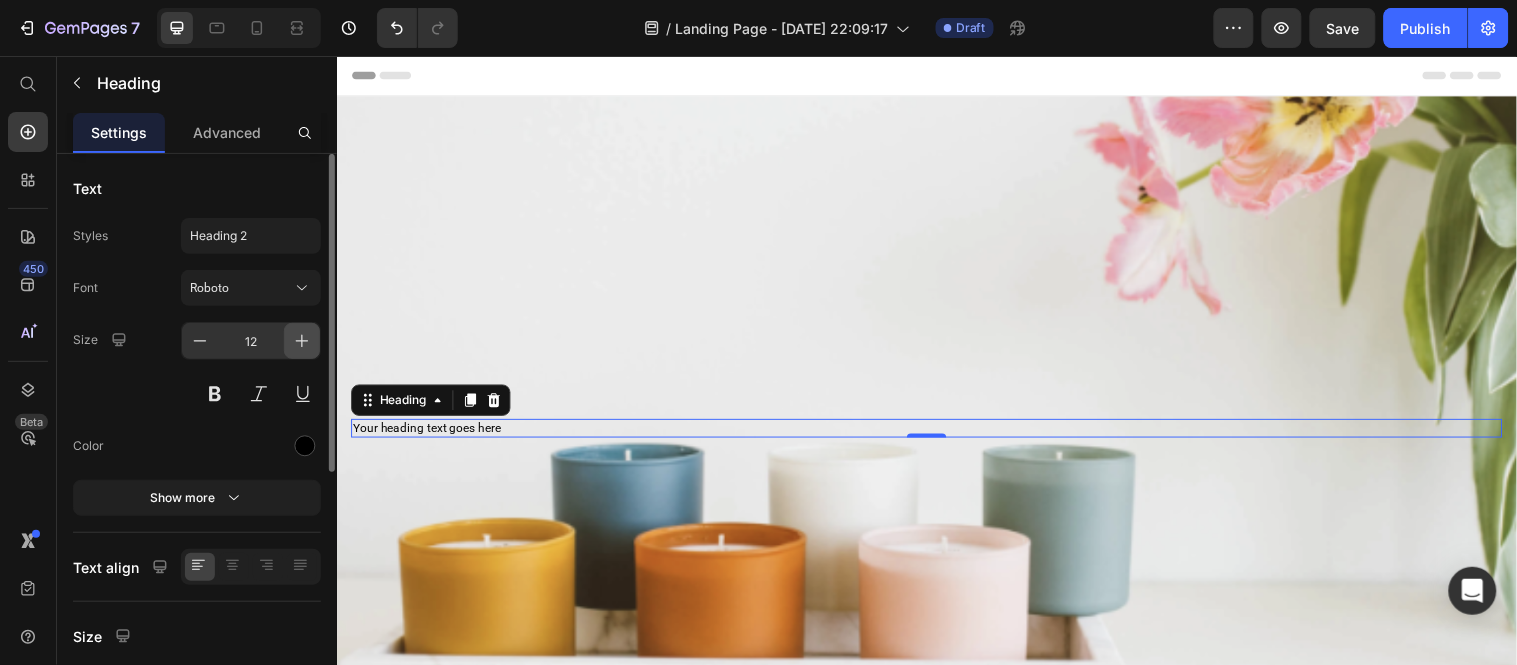 click 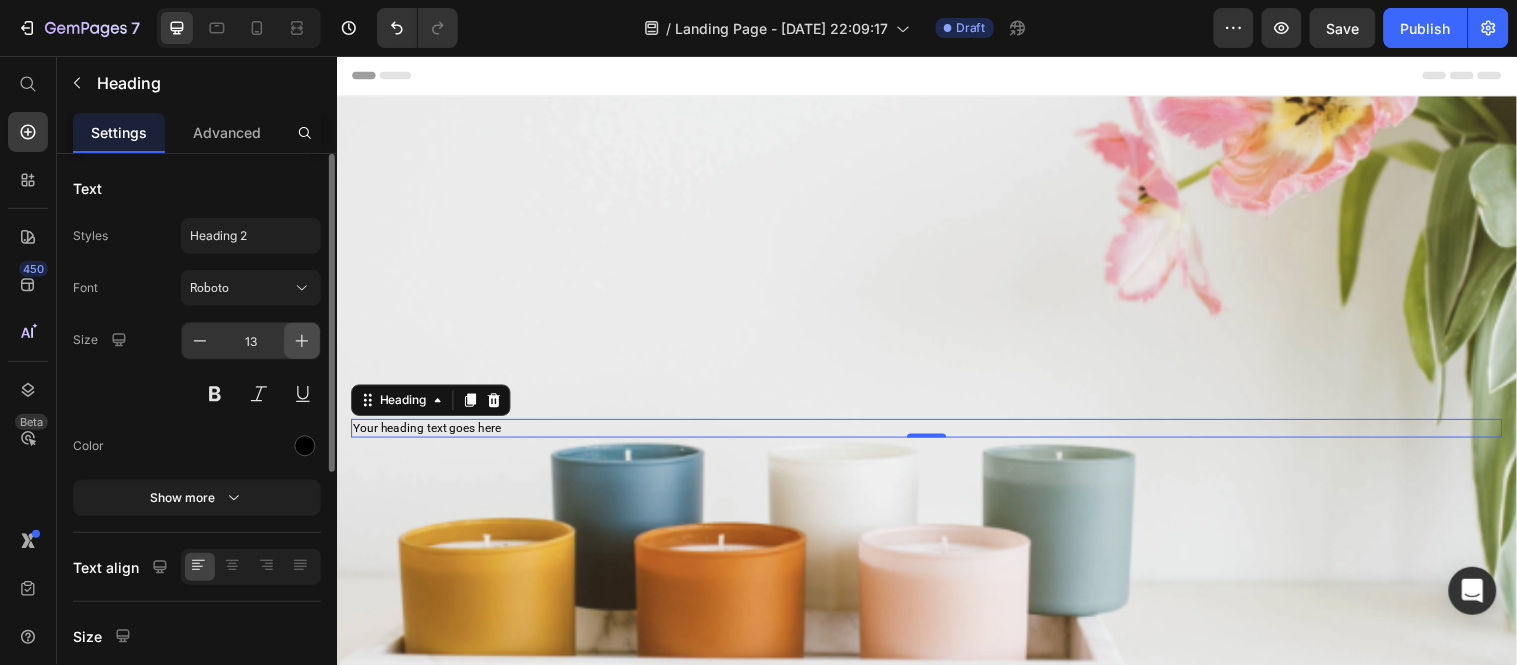 click 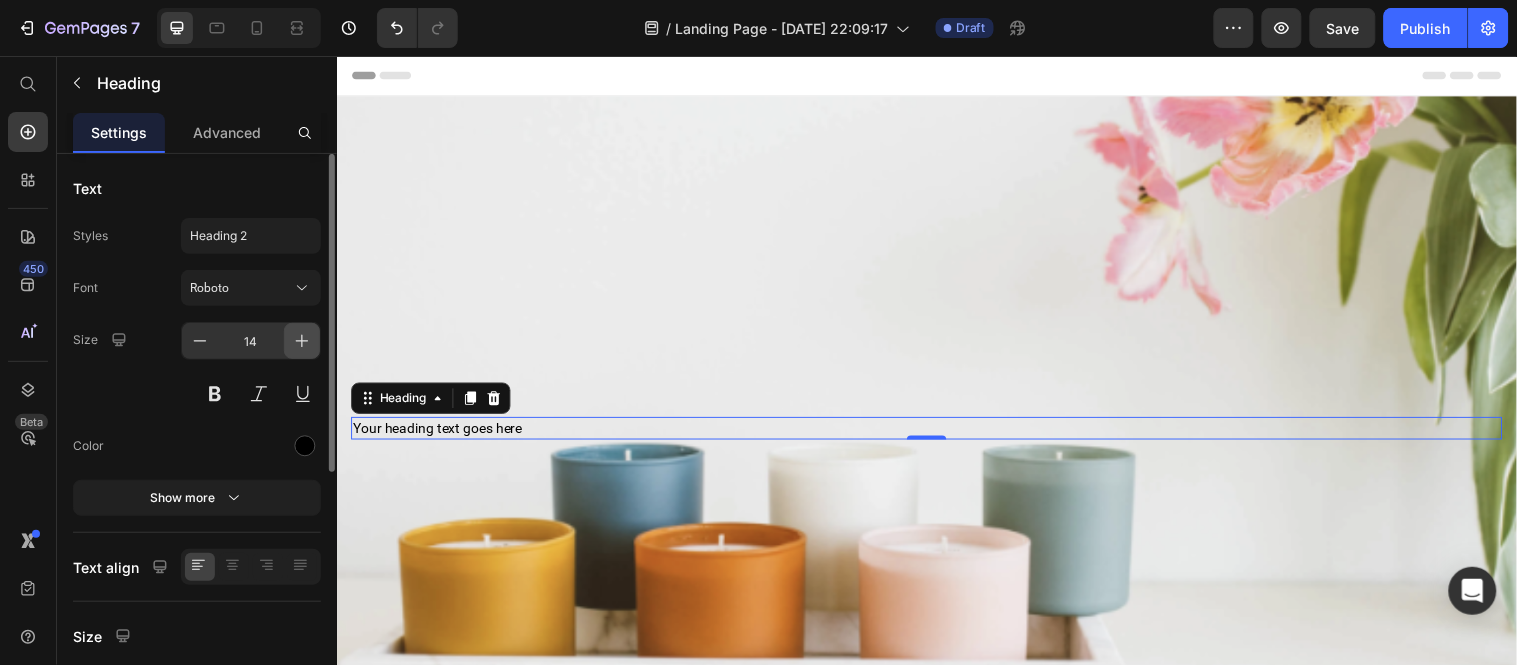 click 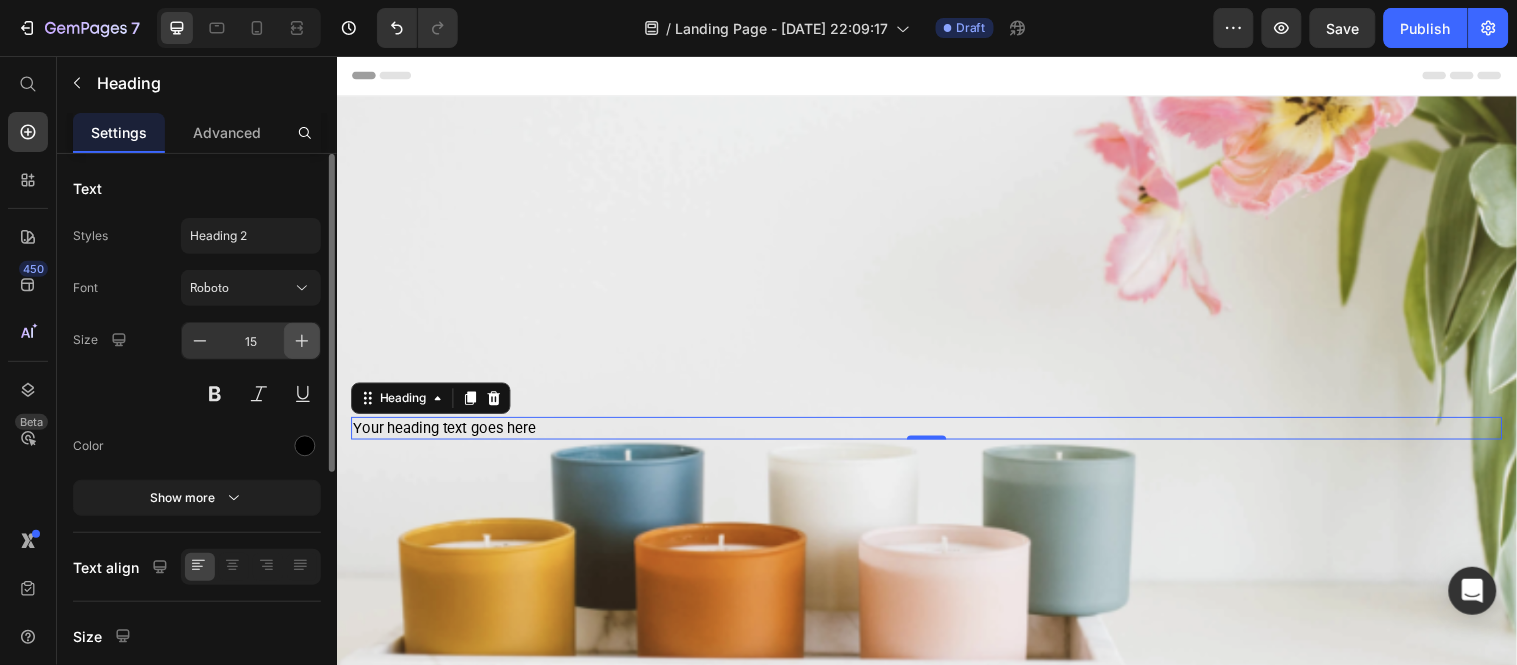 click 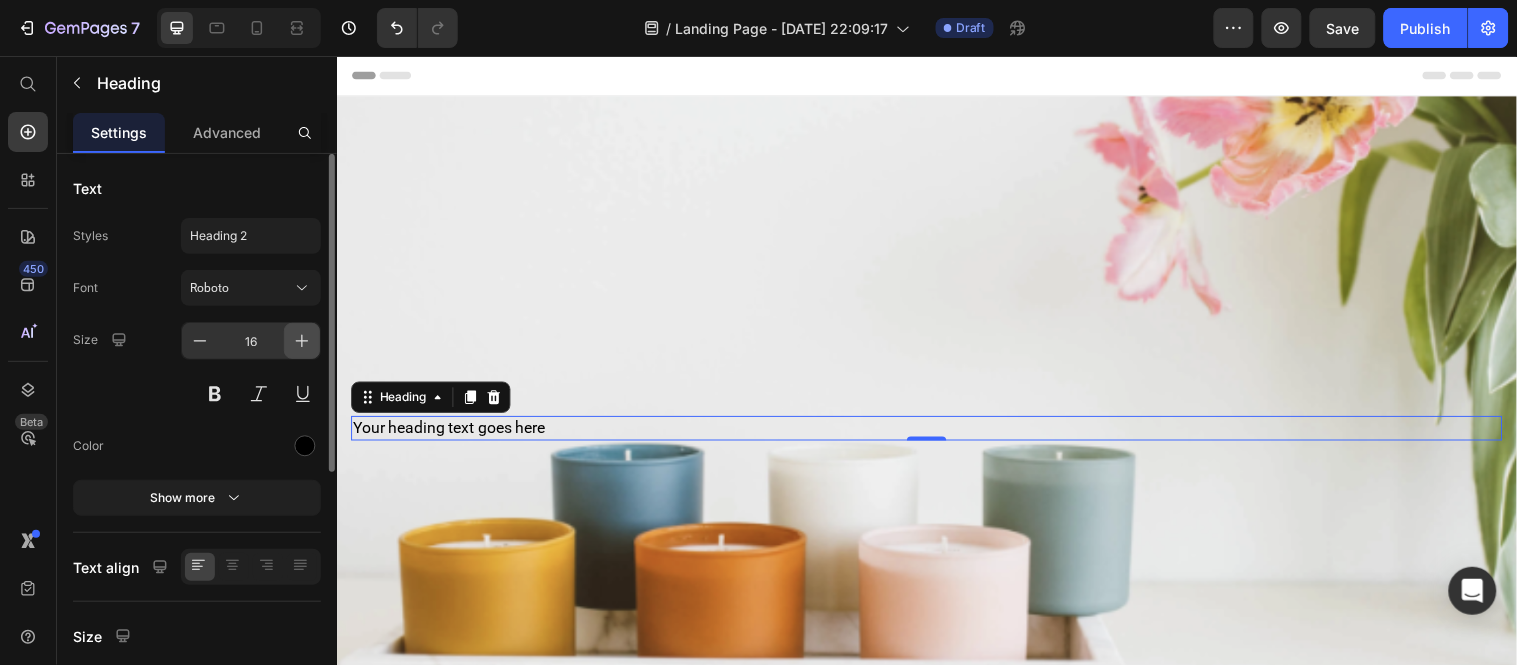 click 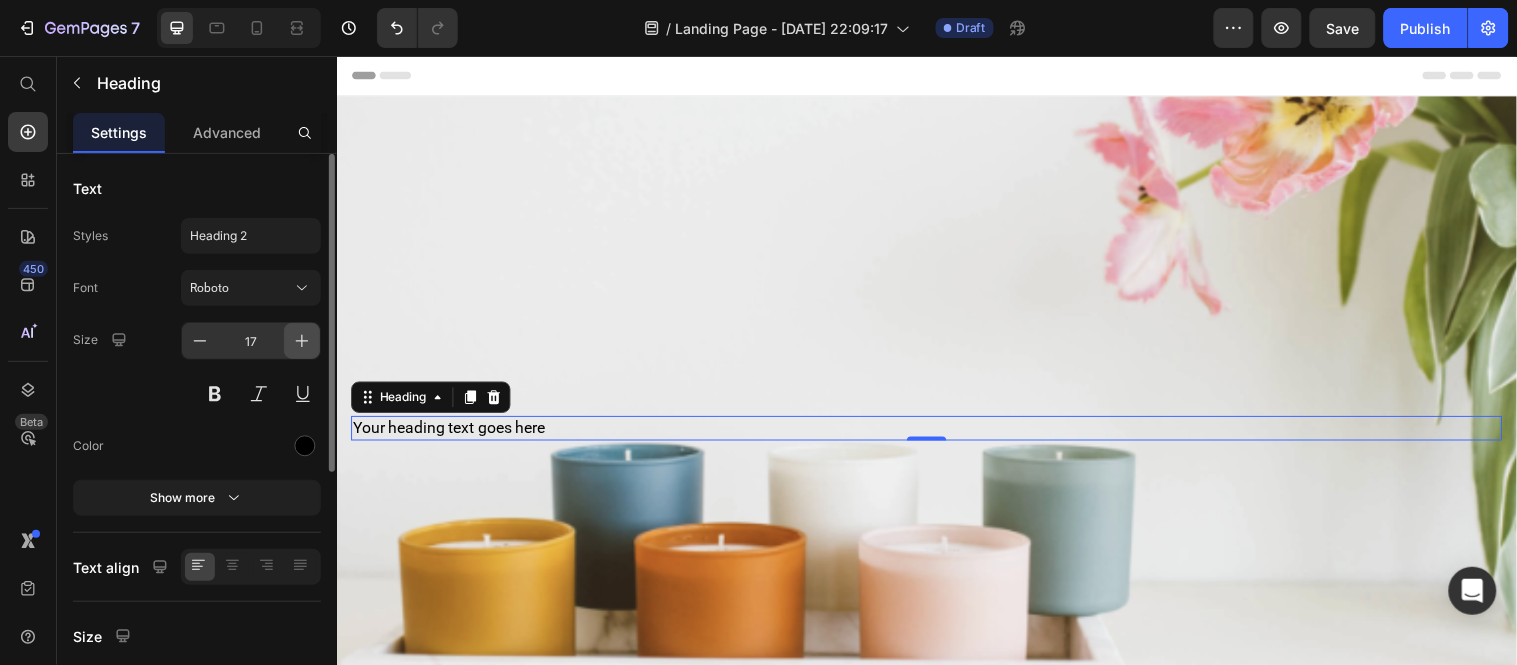 click 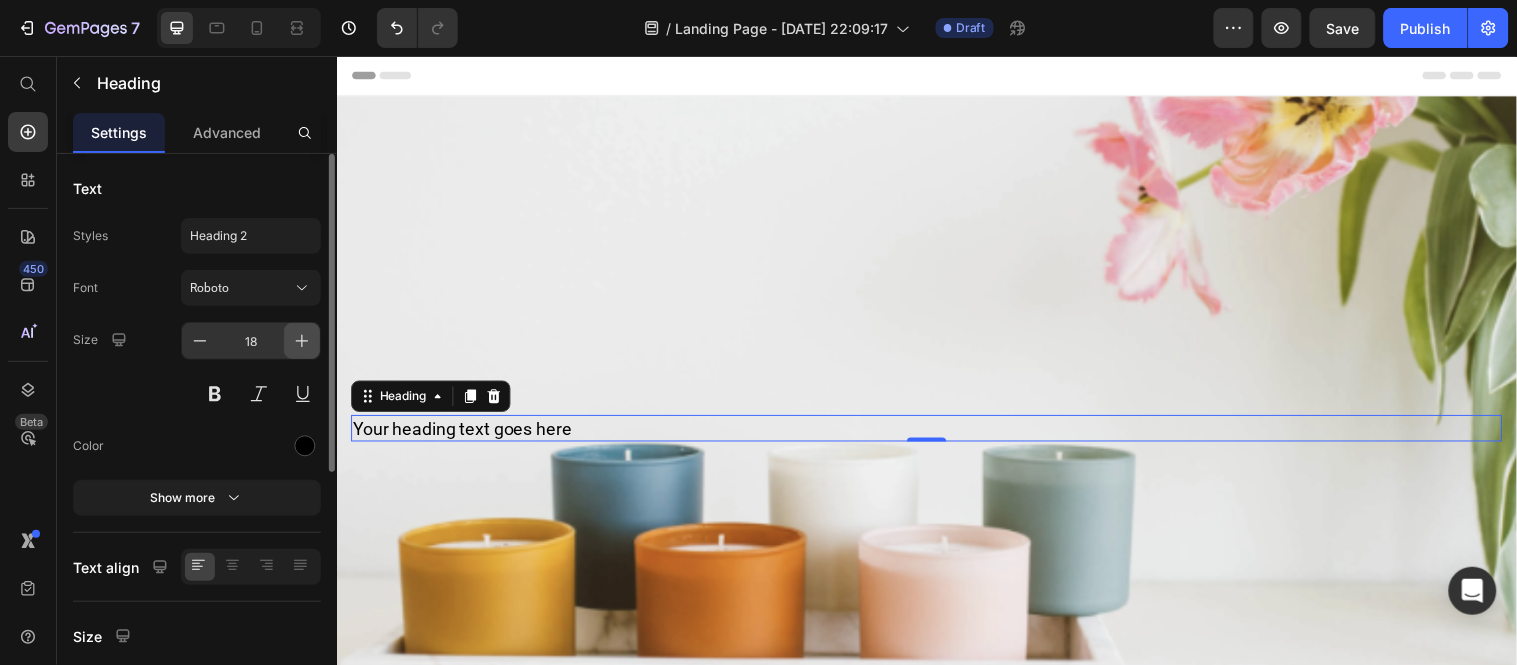 click 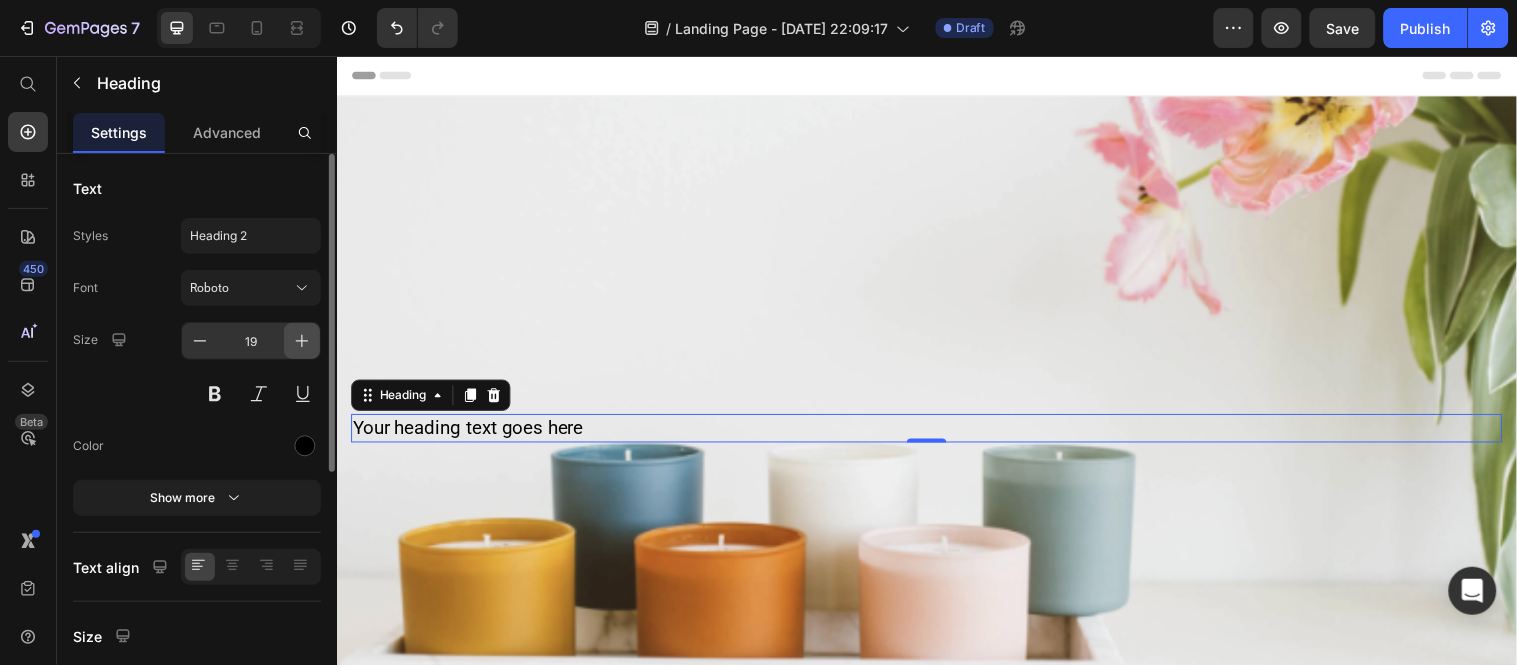 click 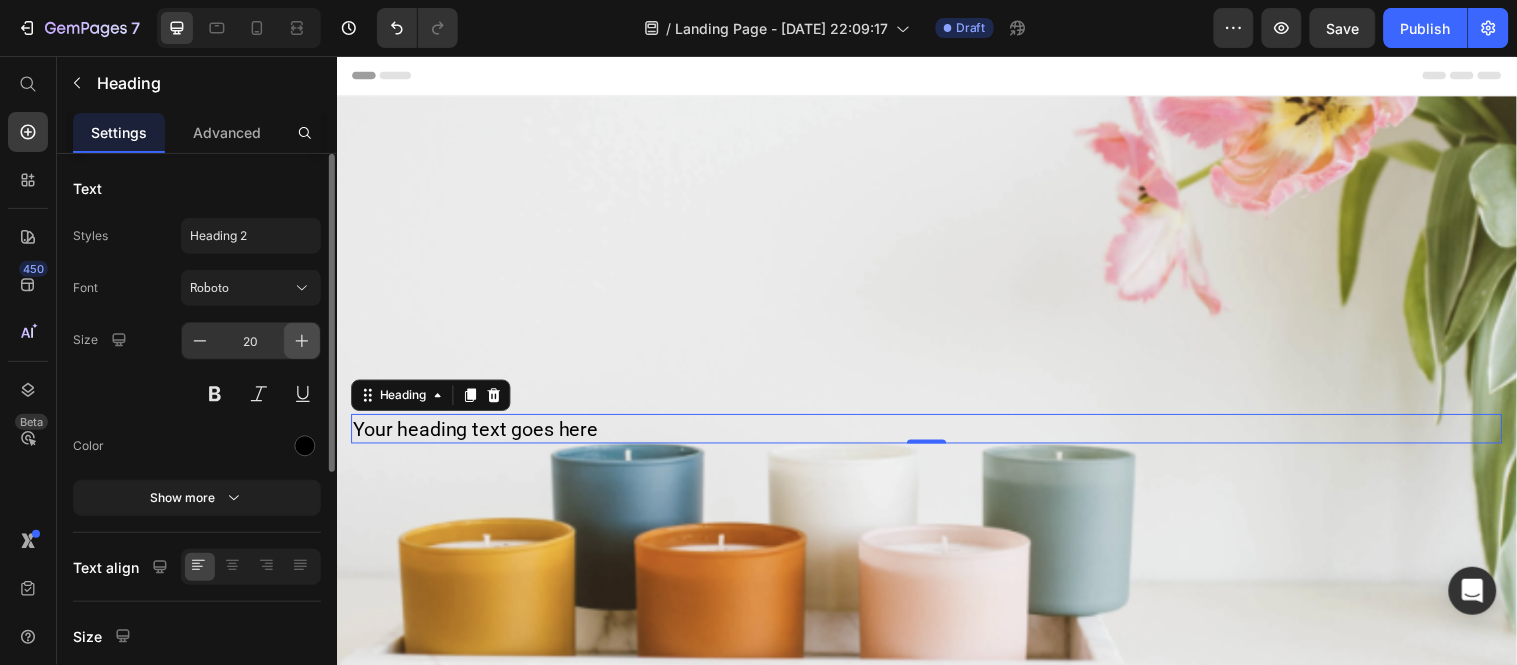 click 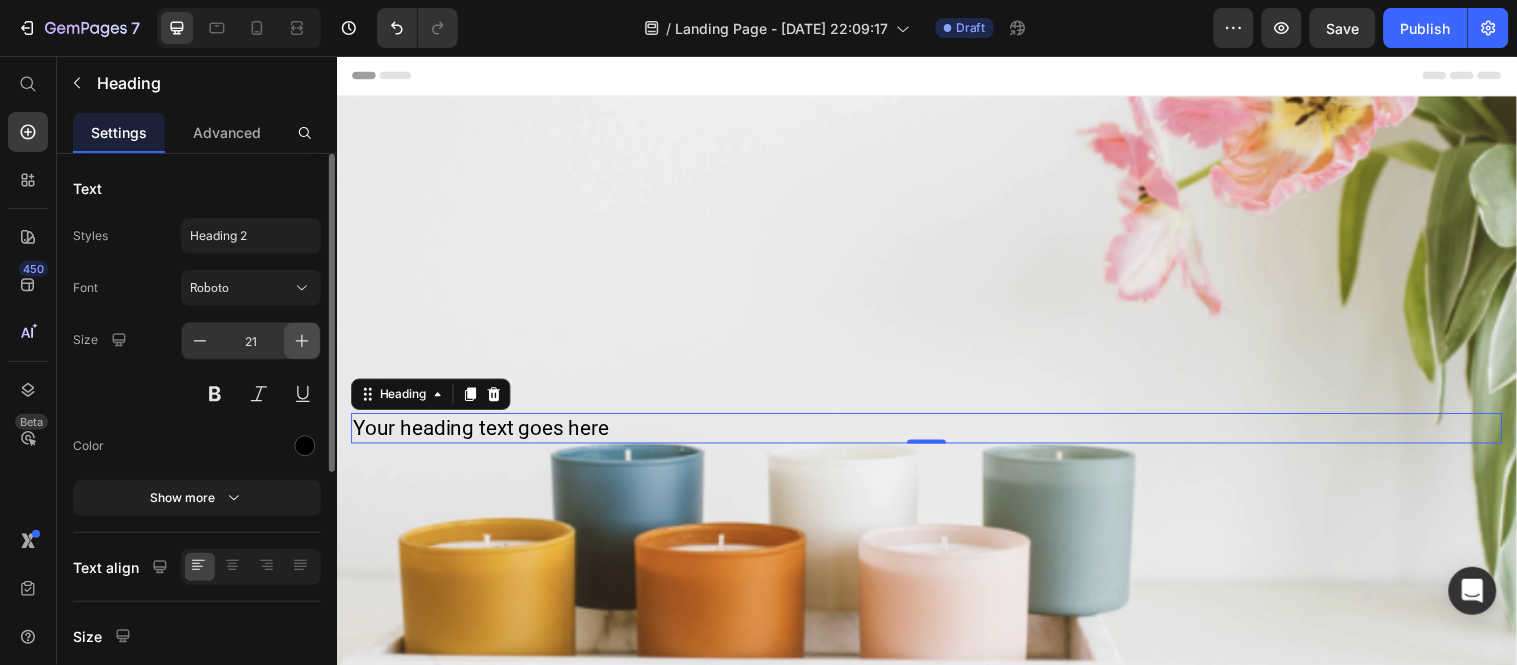 click 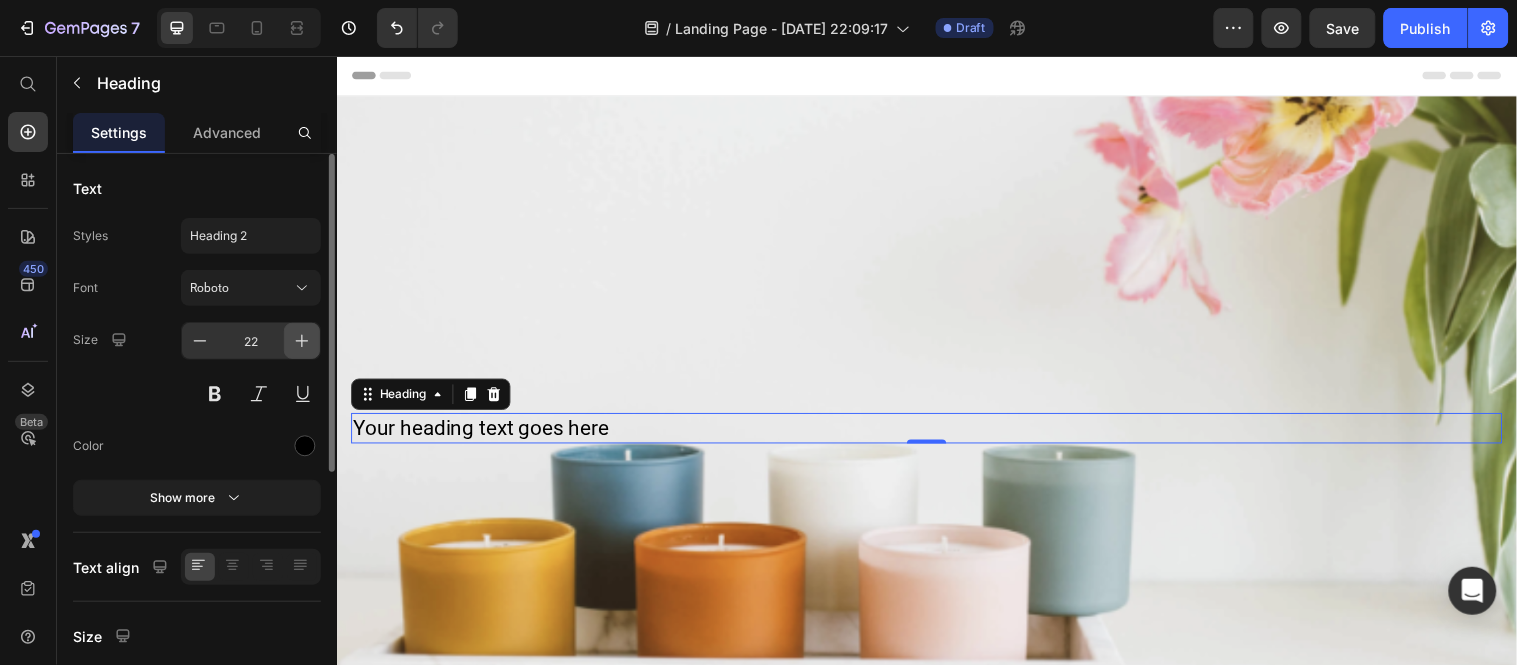 click 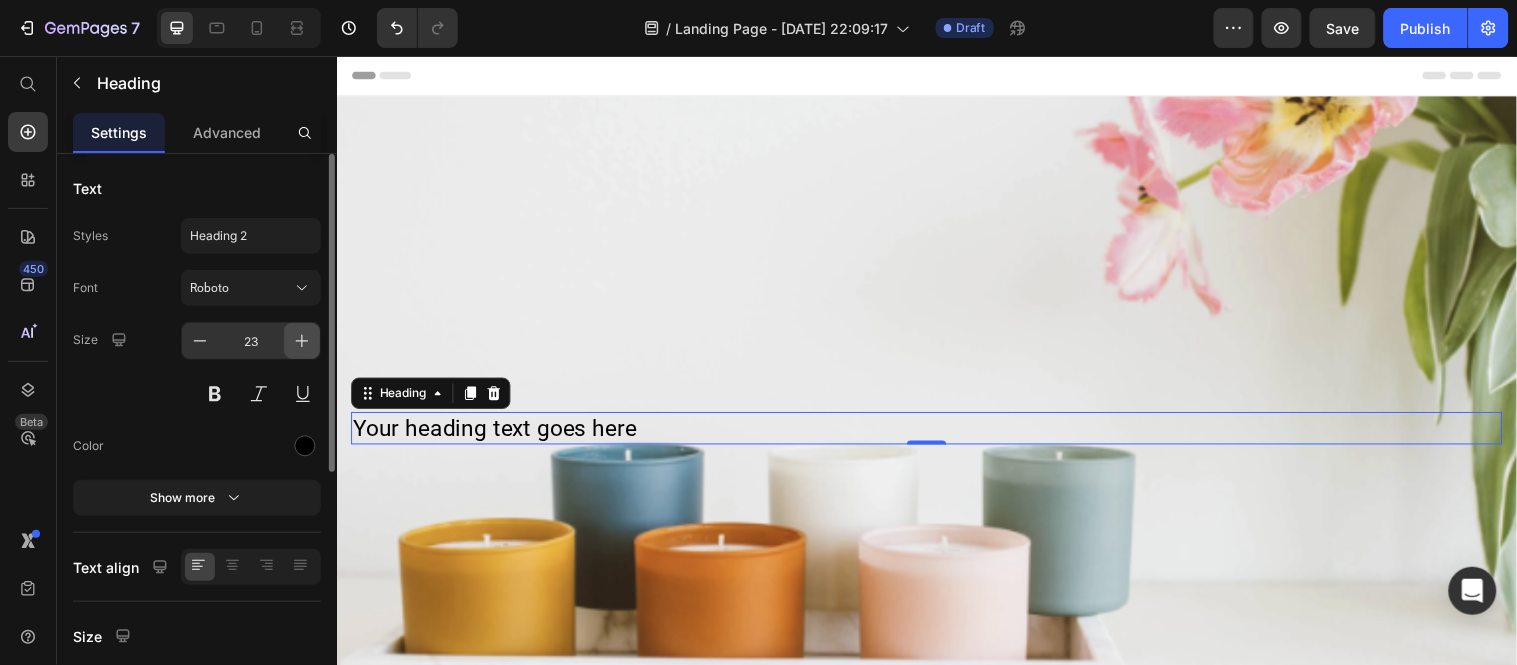 click 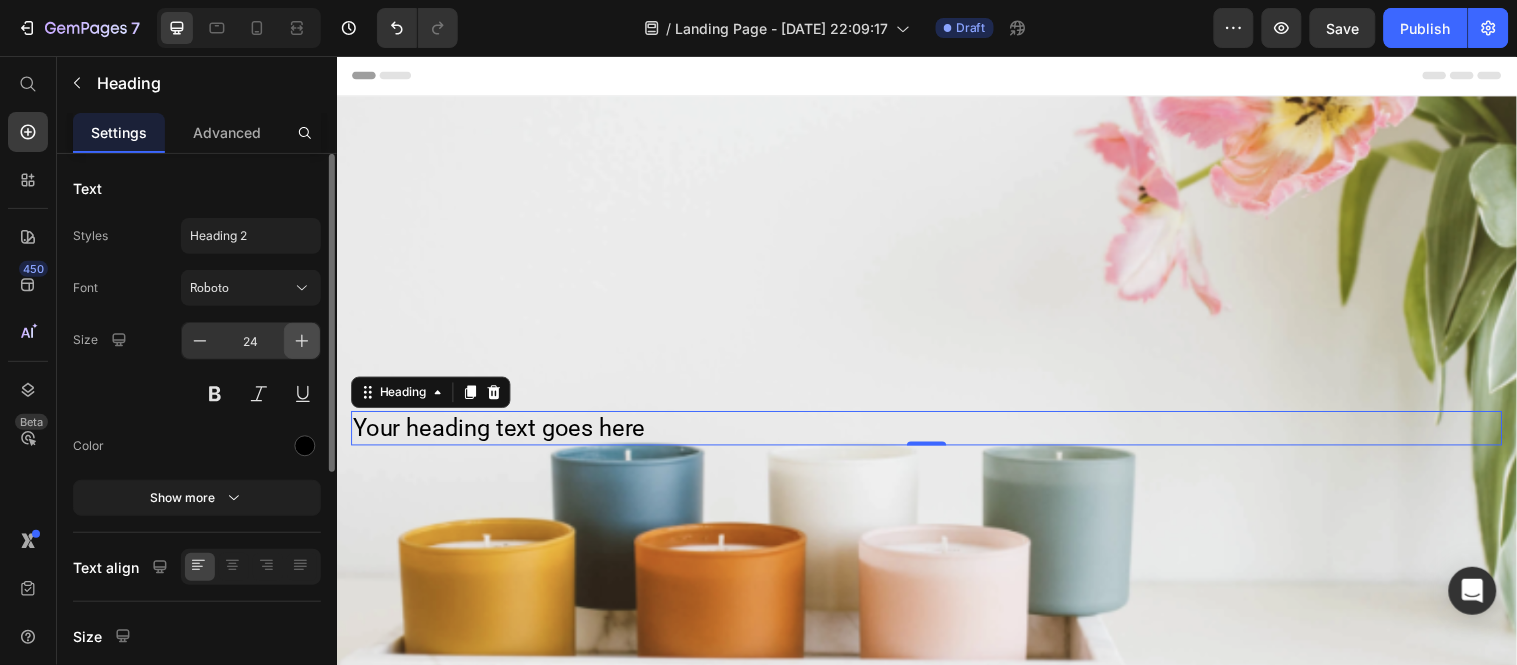 click 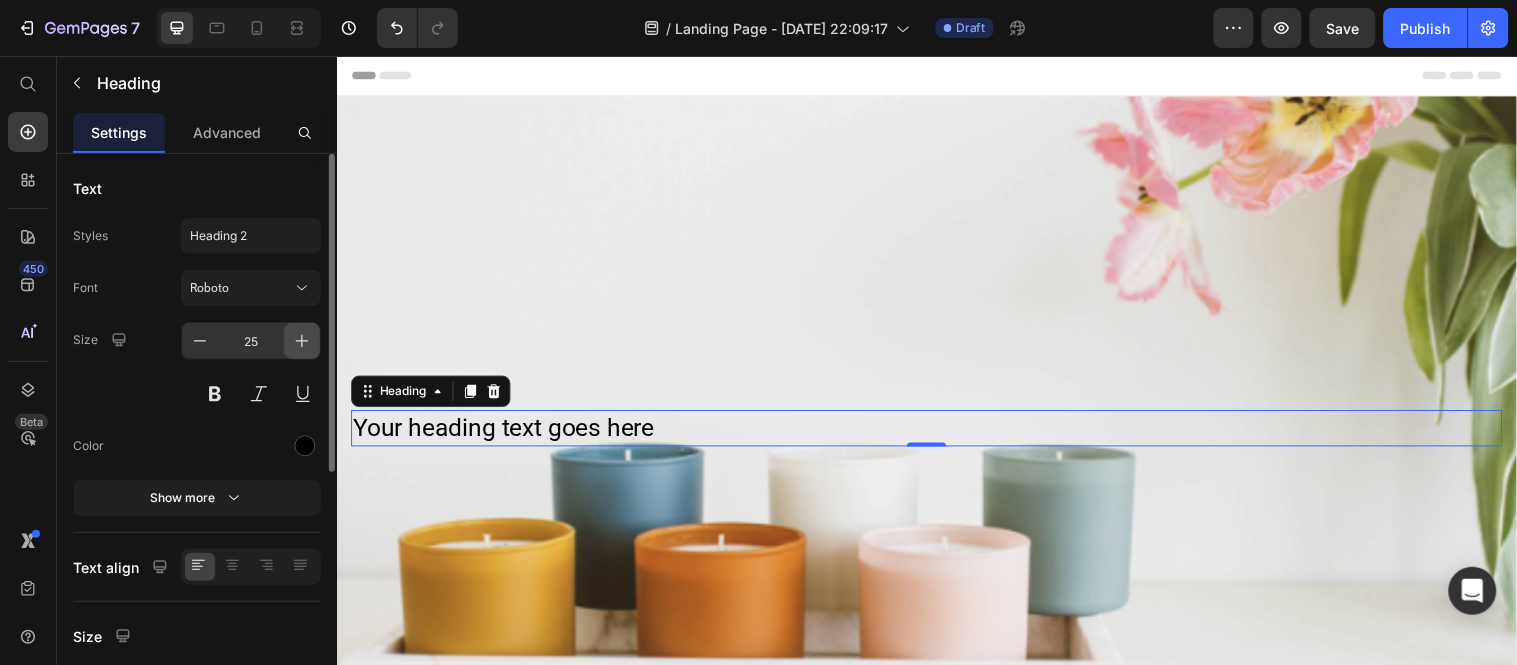 click 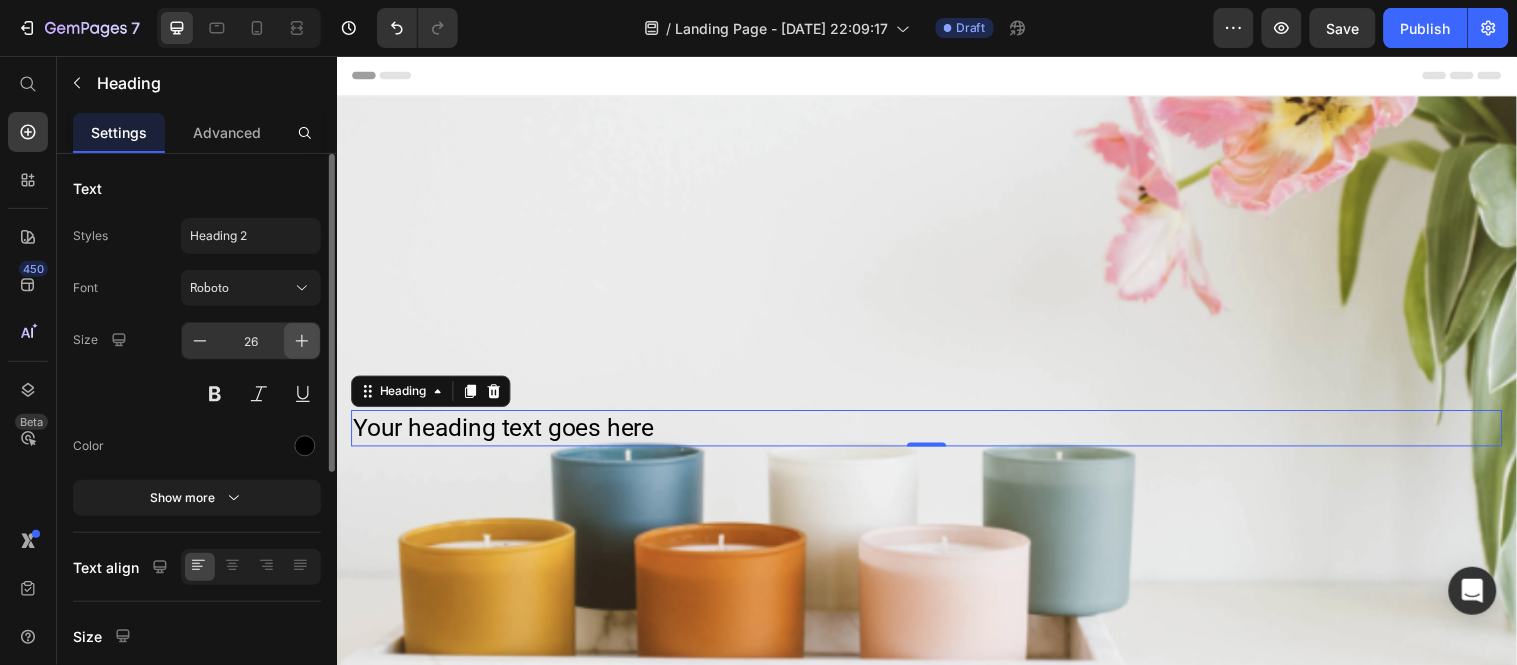 click 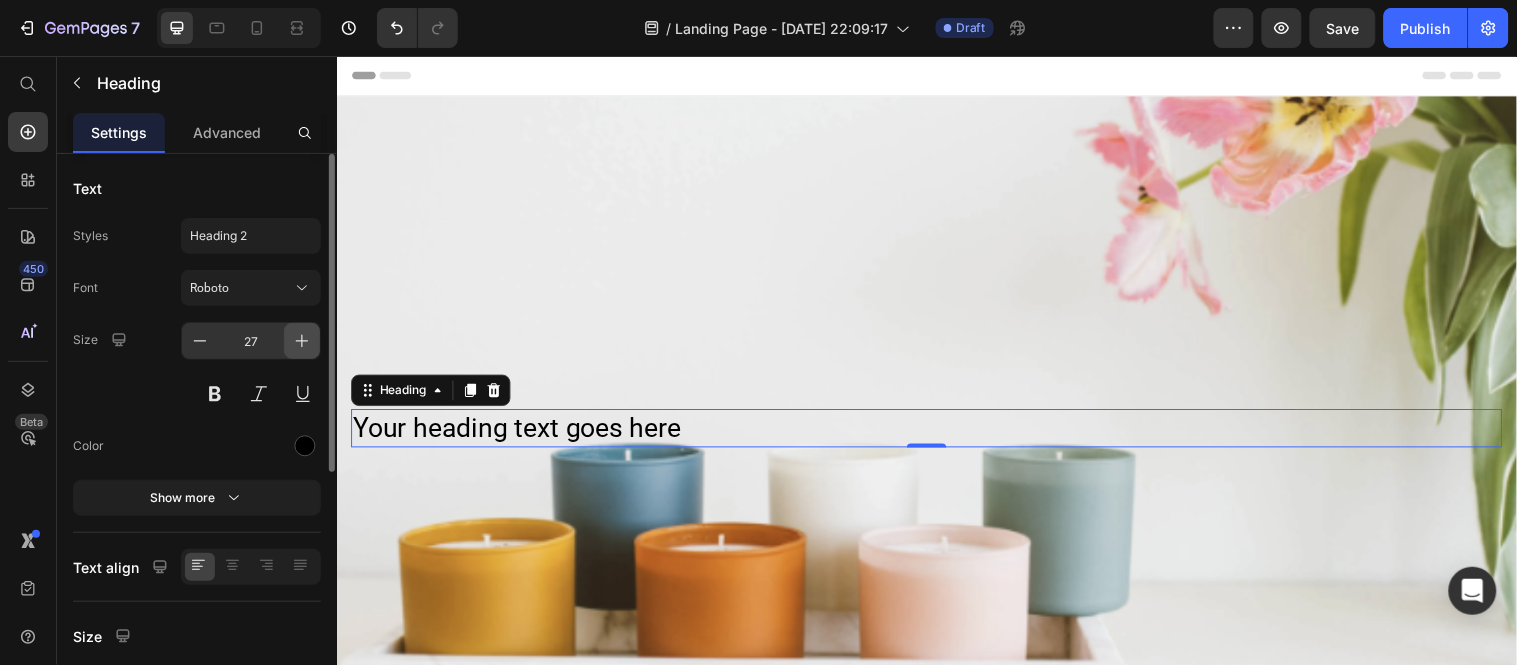 click 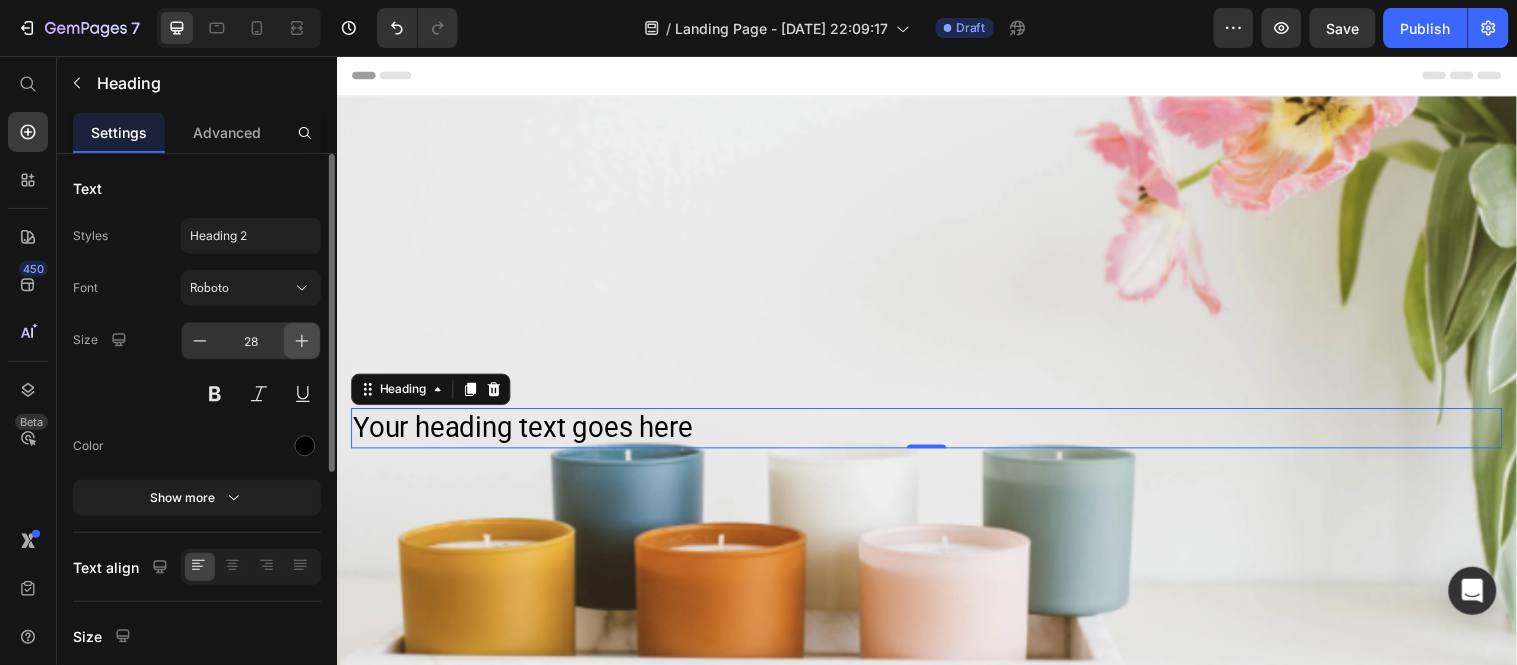 click 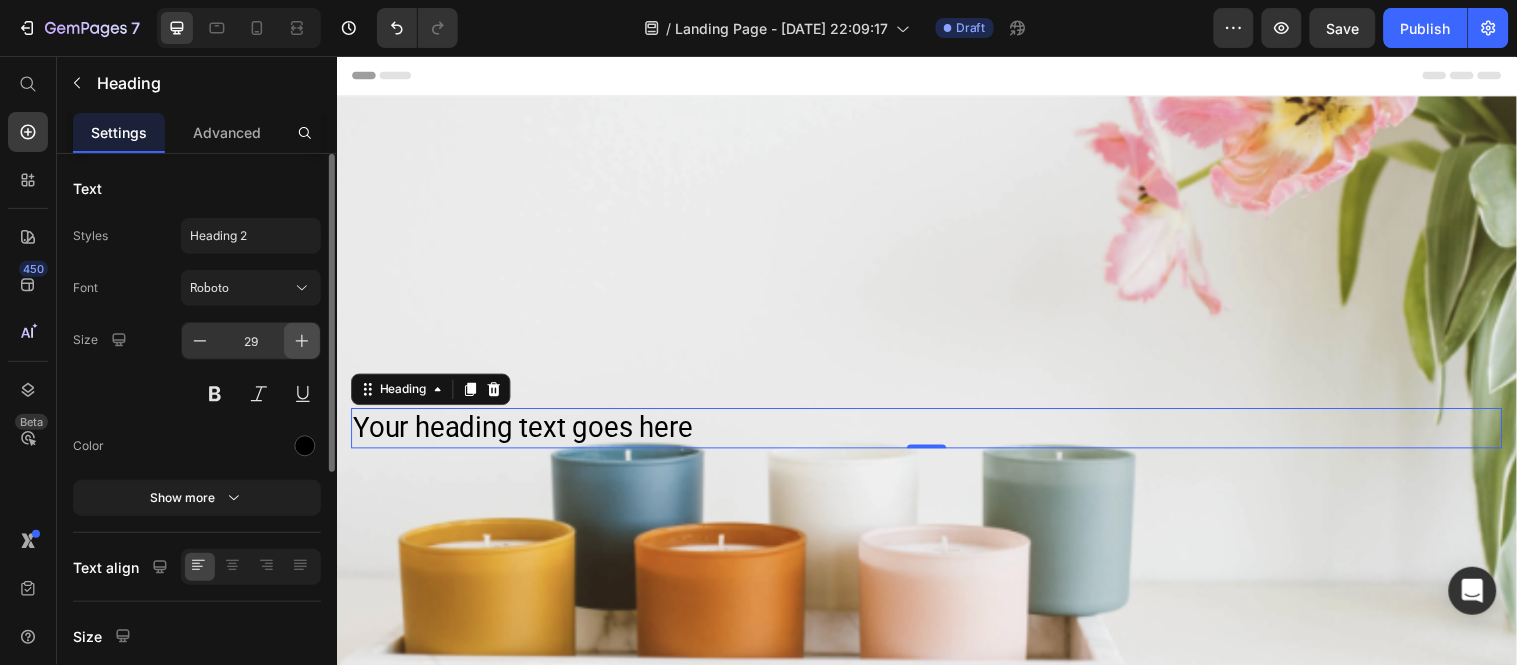 click 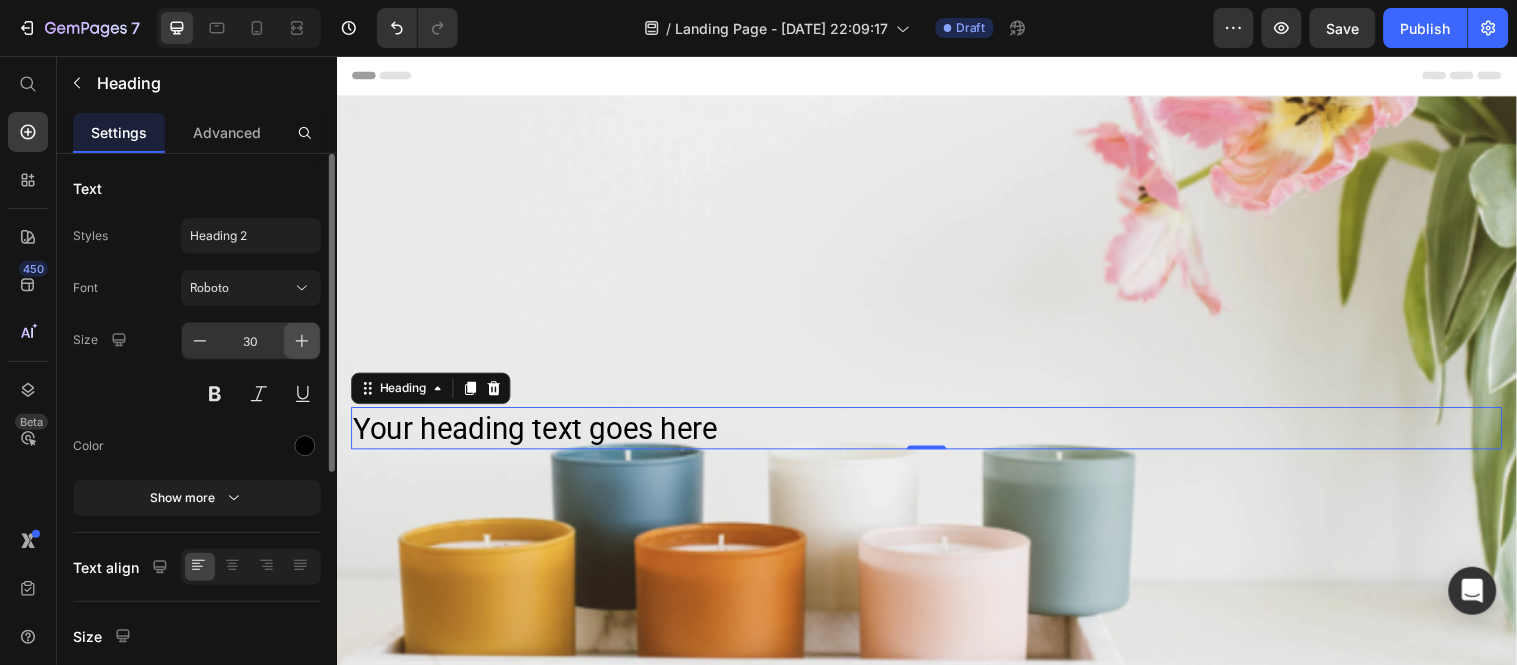 click 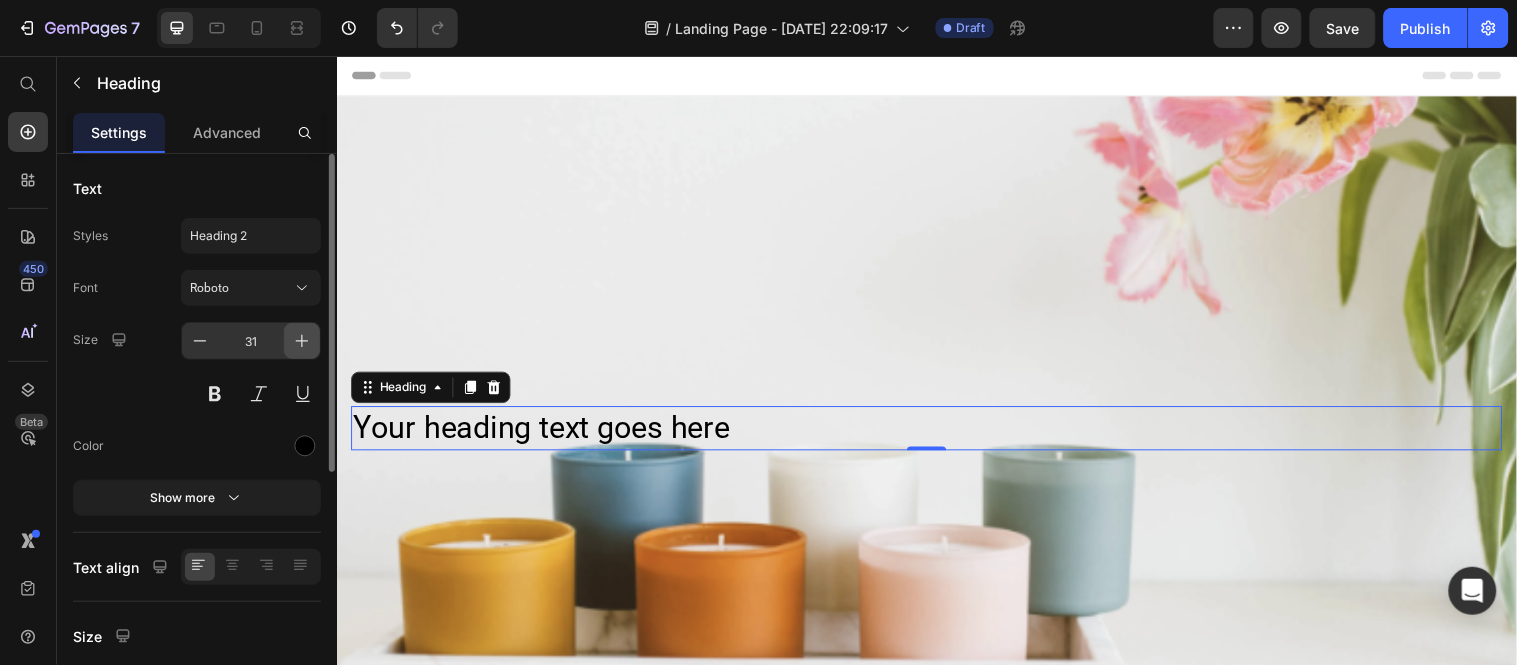 click 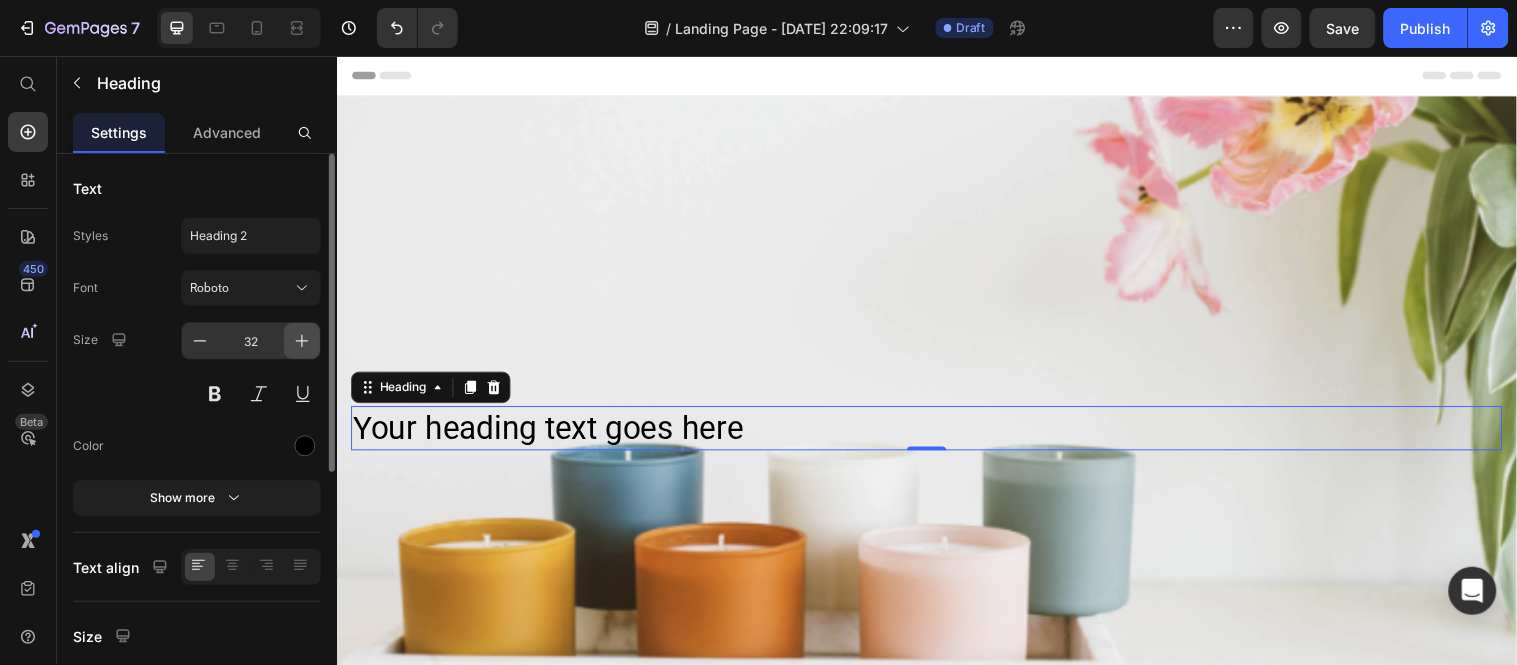 click 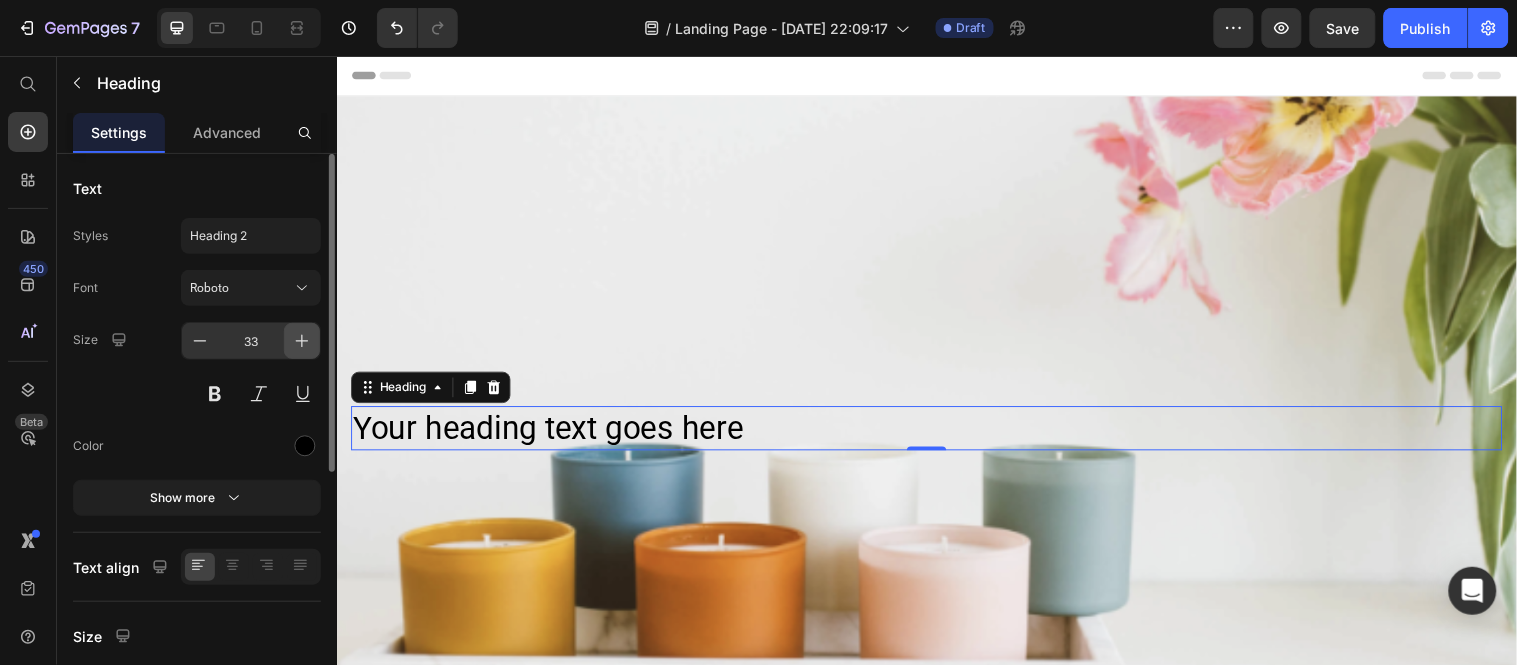 click 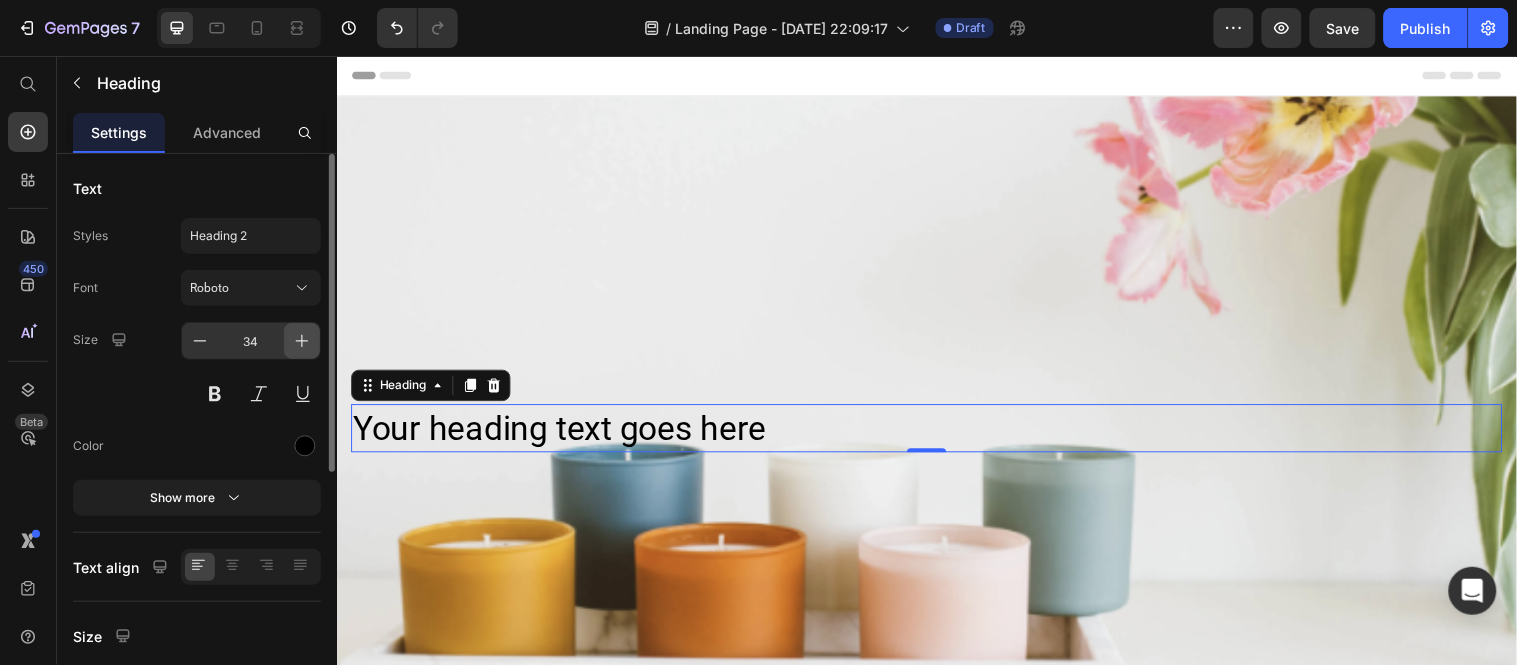 click 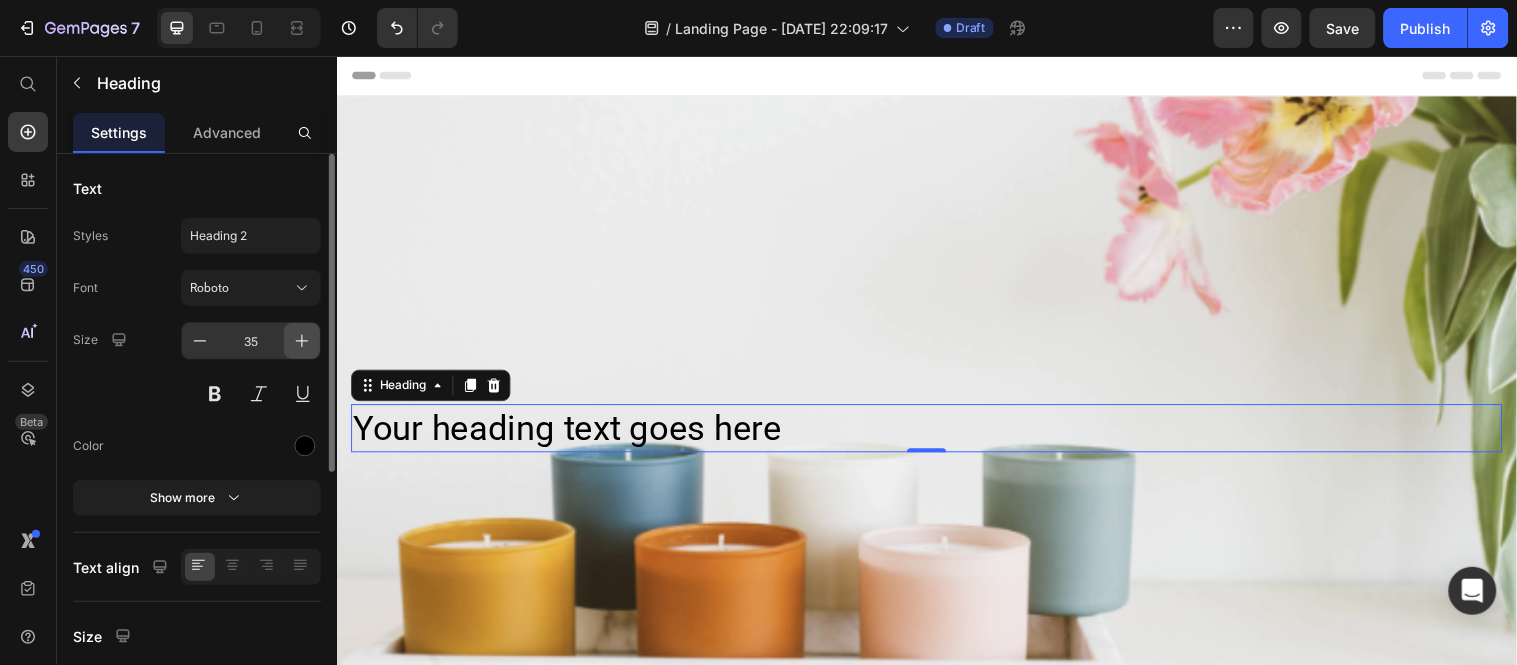 click 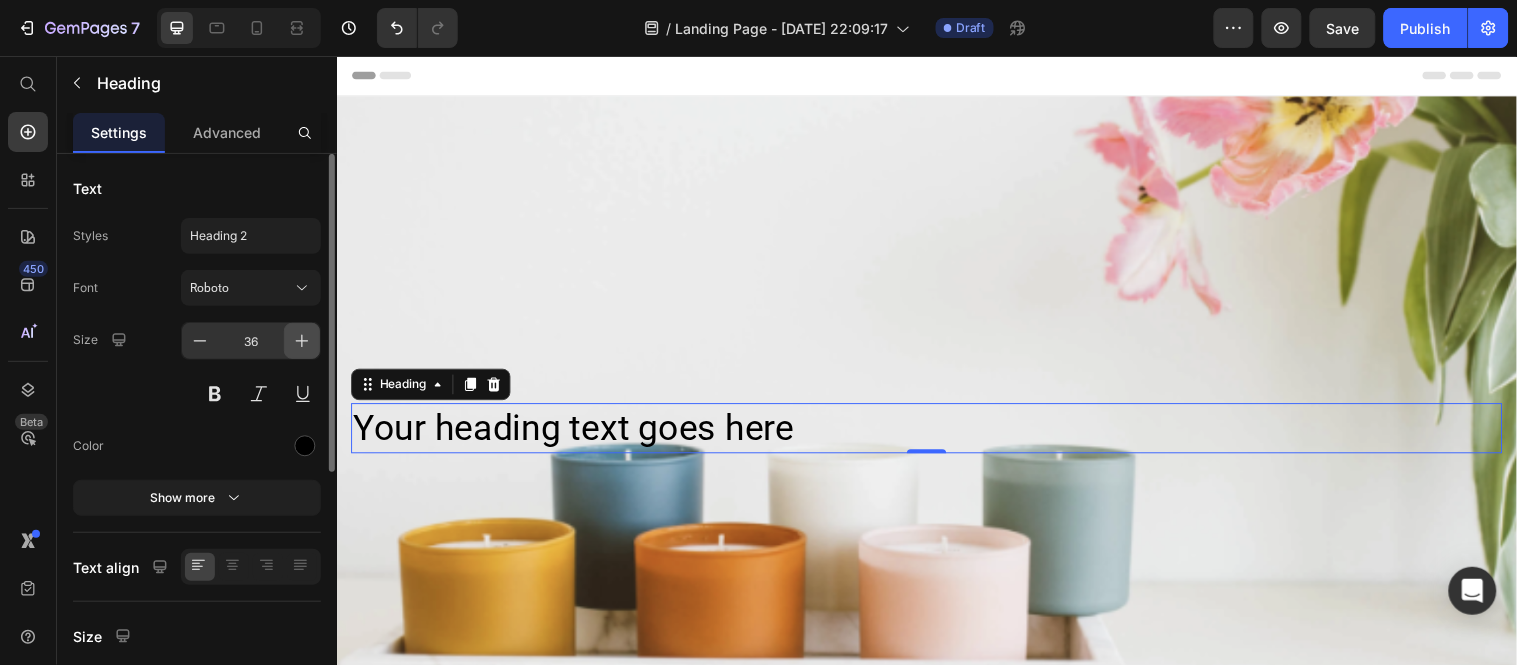 click 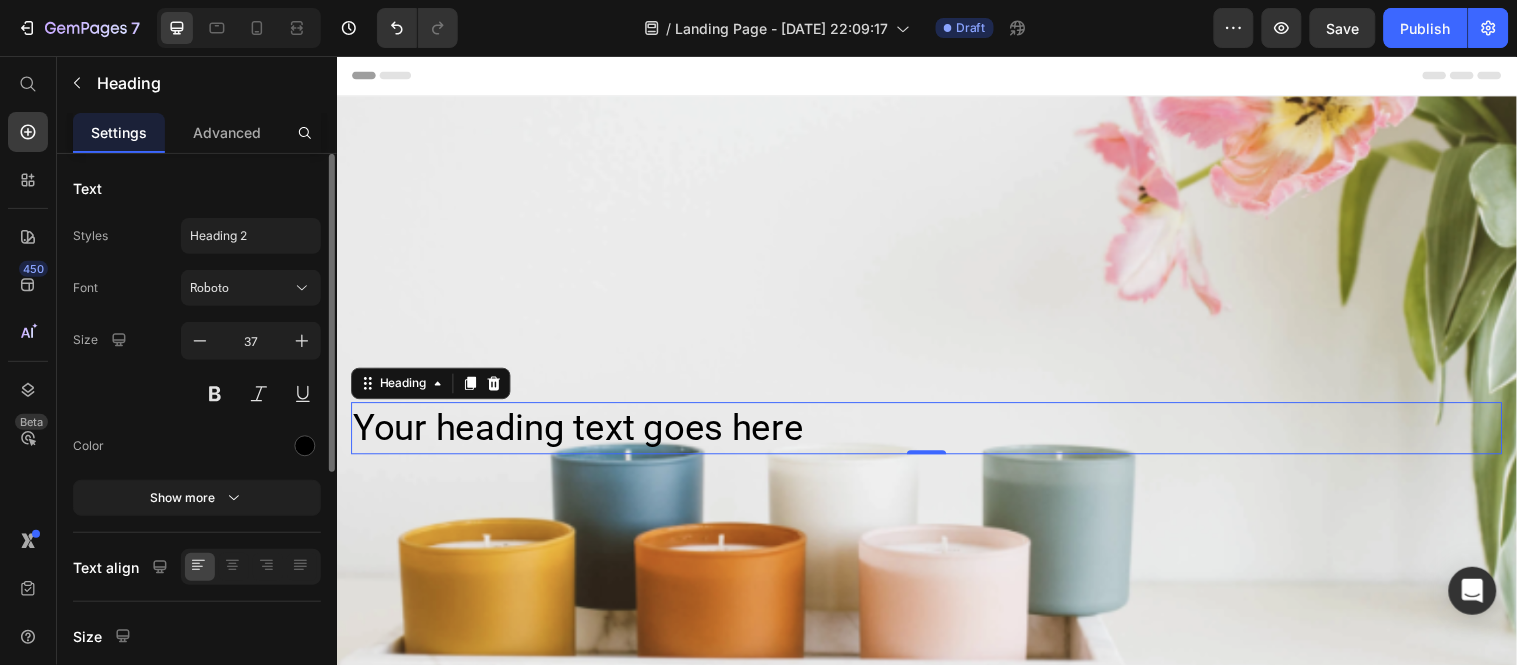 click at bounding box center (251, 446) 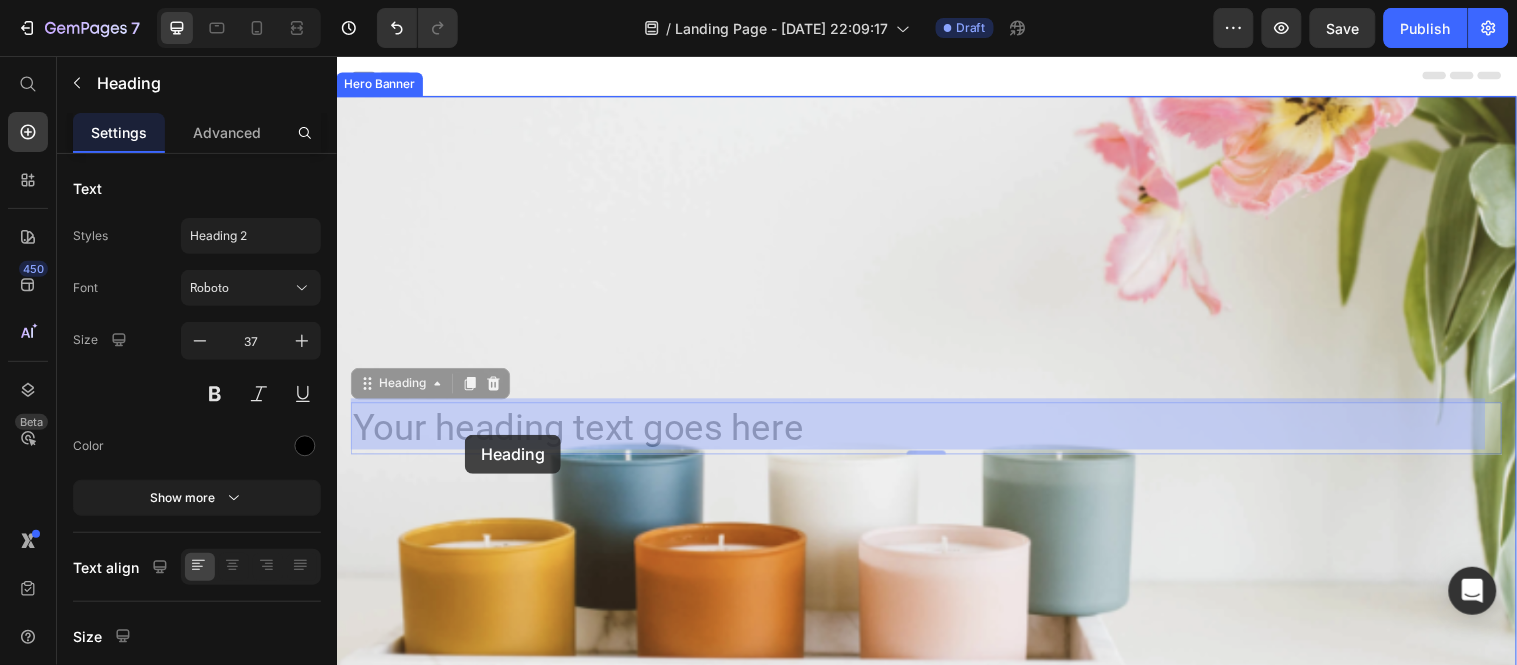 drag, startPoint x: 814, startPoint y: 436, endPoint x: 465, endPoint y: 438, distance: 349.00574 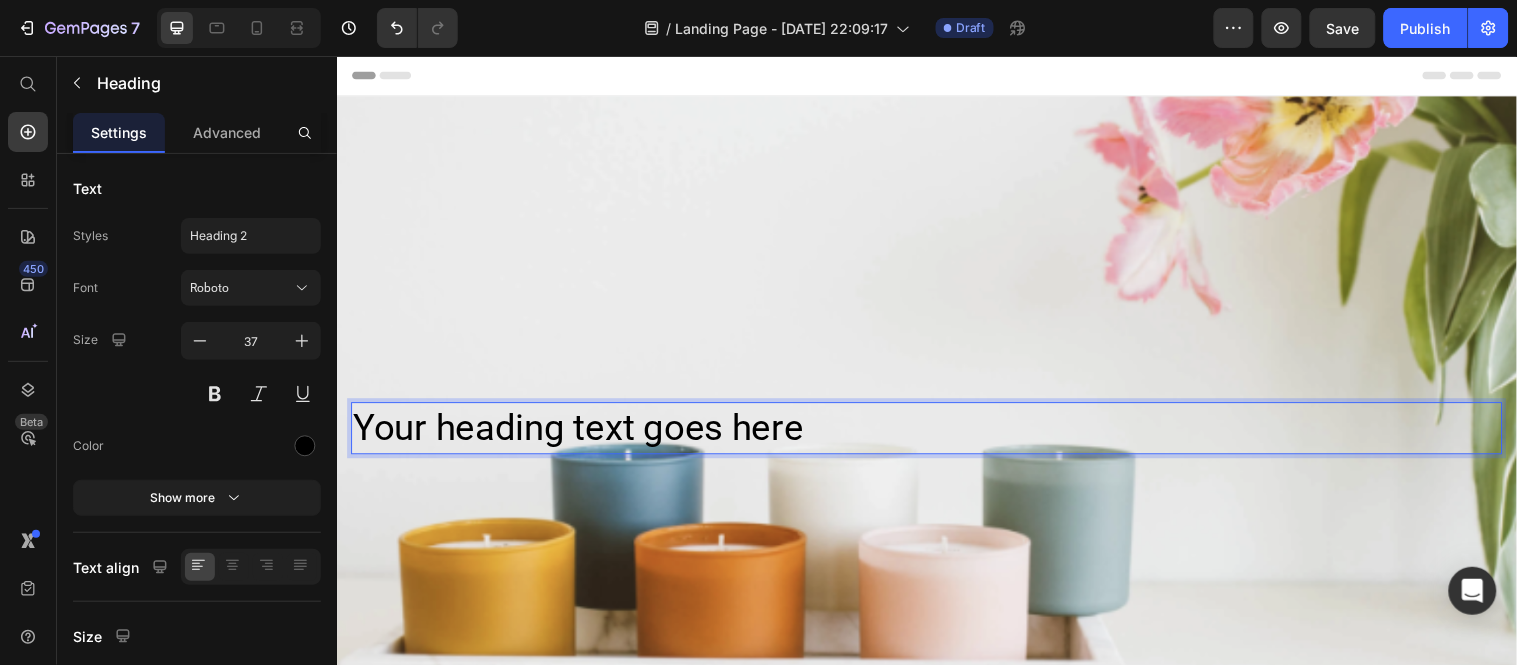 drag, startPoint x: 809, startPoint y: 431, endPoint x: 354, endPoint y: 429, distance: 455.0044 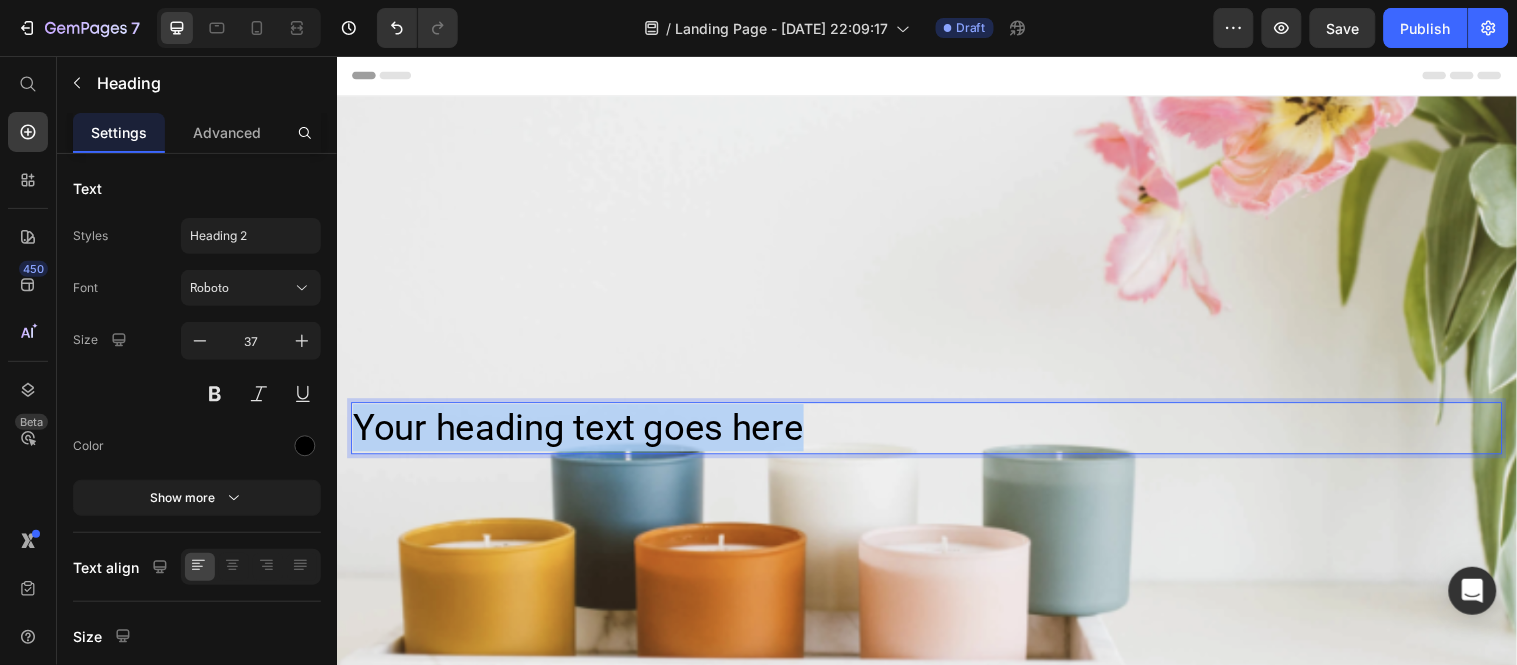 drag, startPoint x: 354, startPoint y: 429, endPoint x: 841, endPoint y: 422, distance: 487.0503 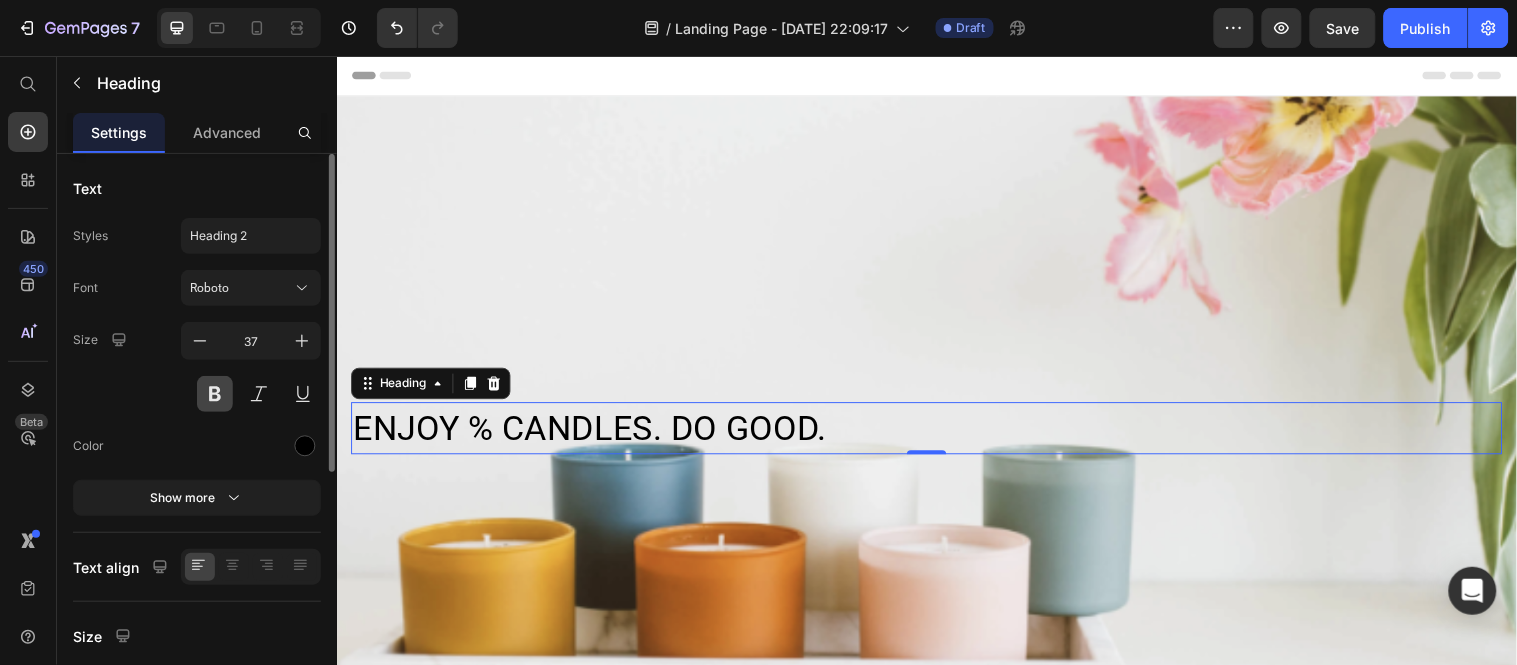 click at bounding box center (215, 394) 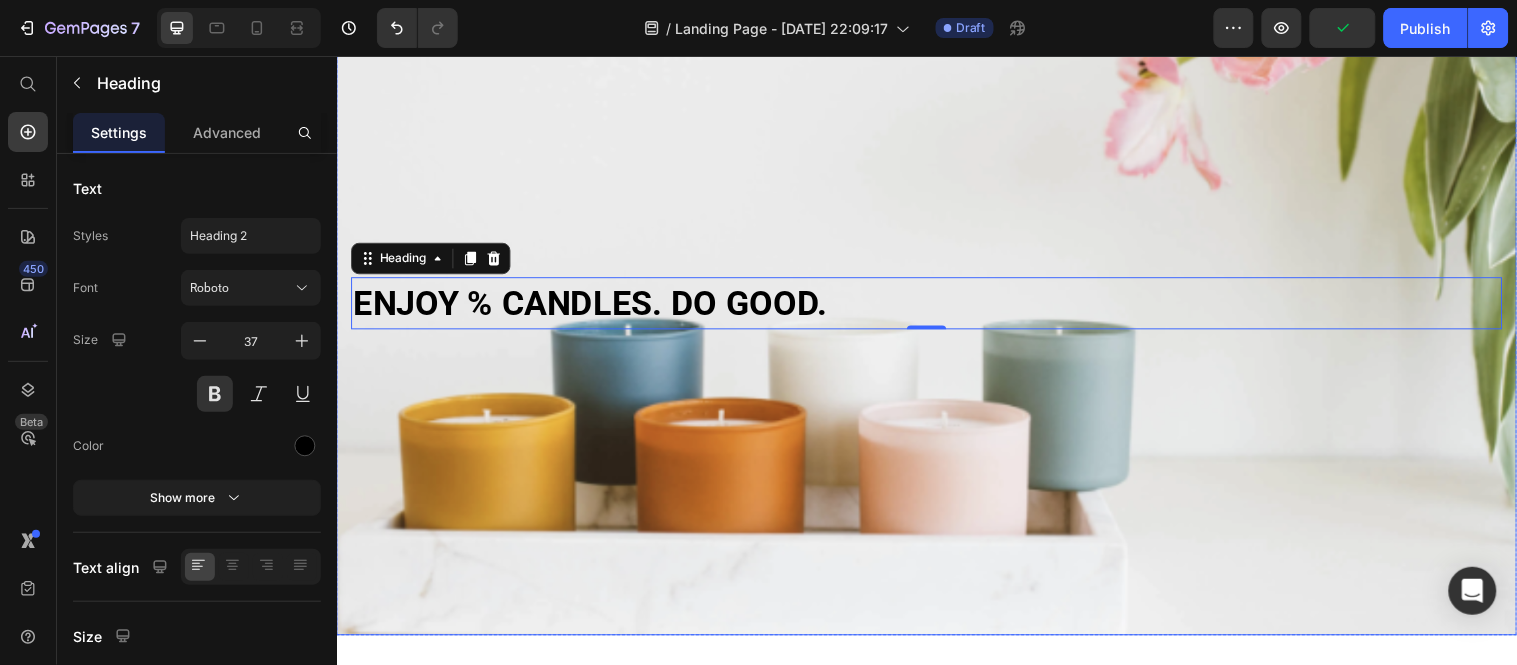 scroll, scrollTop: 130, scrollLeft: 0, axis: vertical 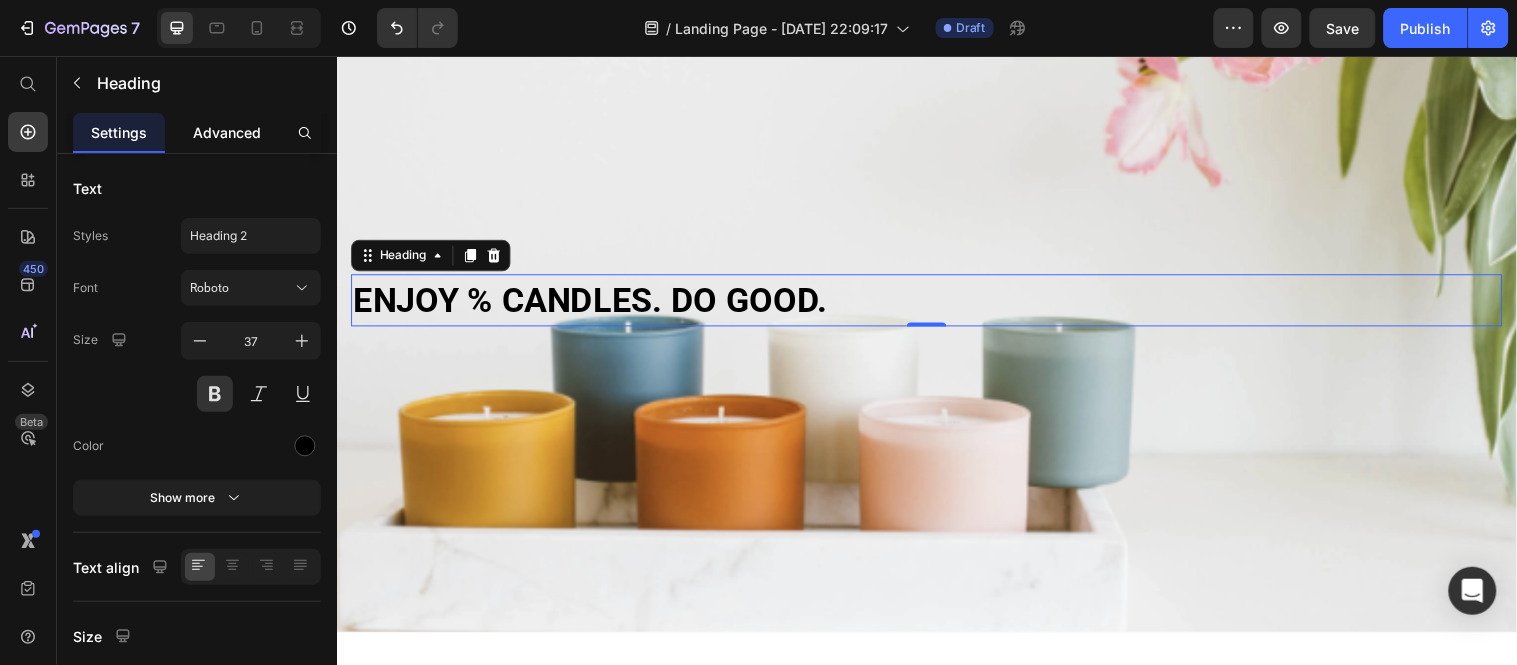 click on "Advanced" at bounding box center (227, 132) 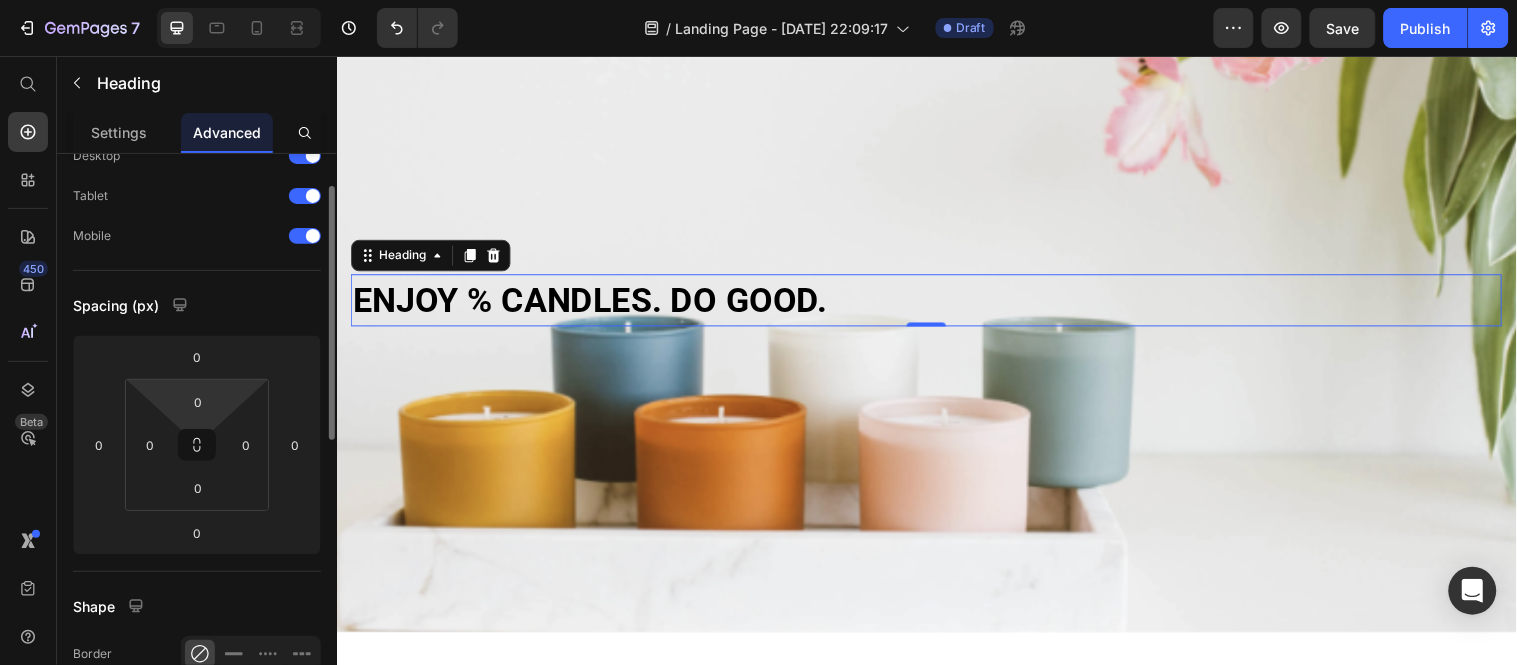 scroll, scrollTop: 81, scrollLeft: 0, axis: vertical 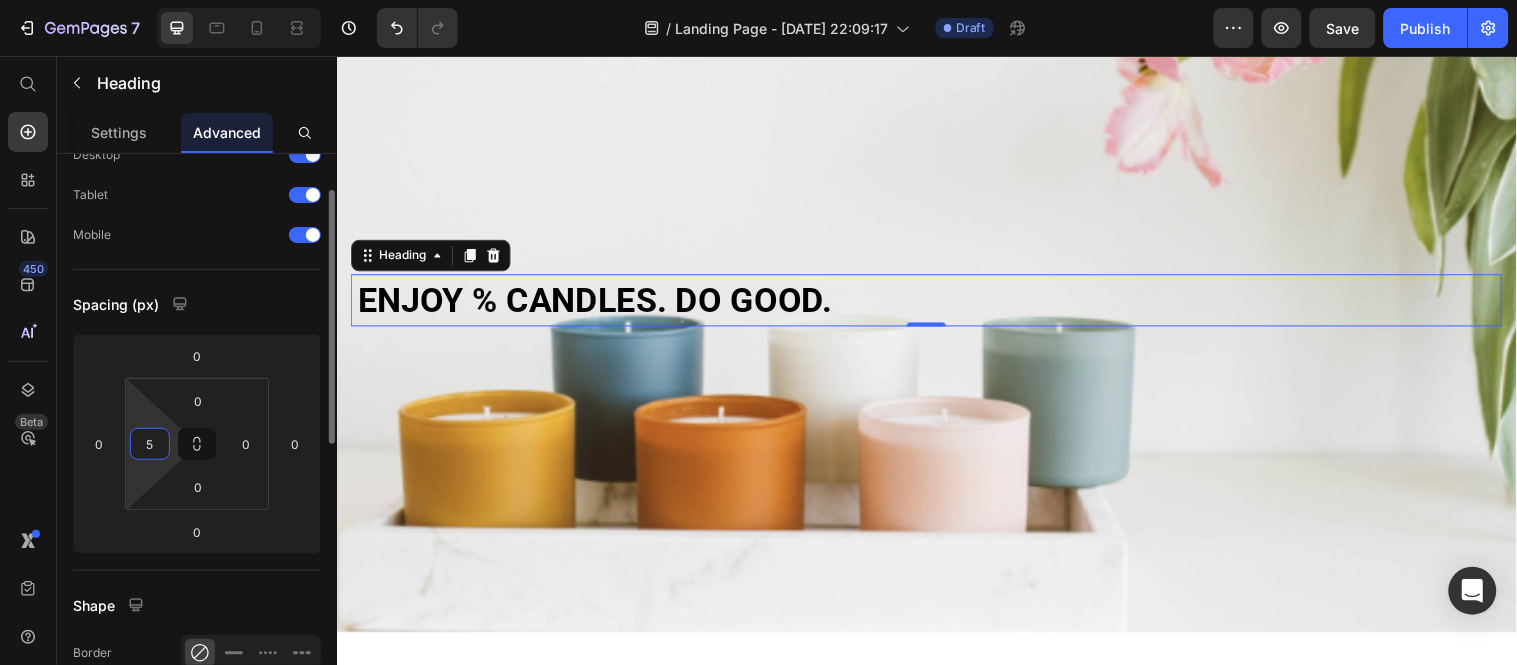 type on "50" 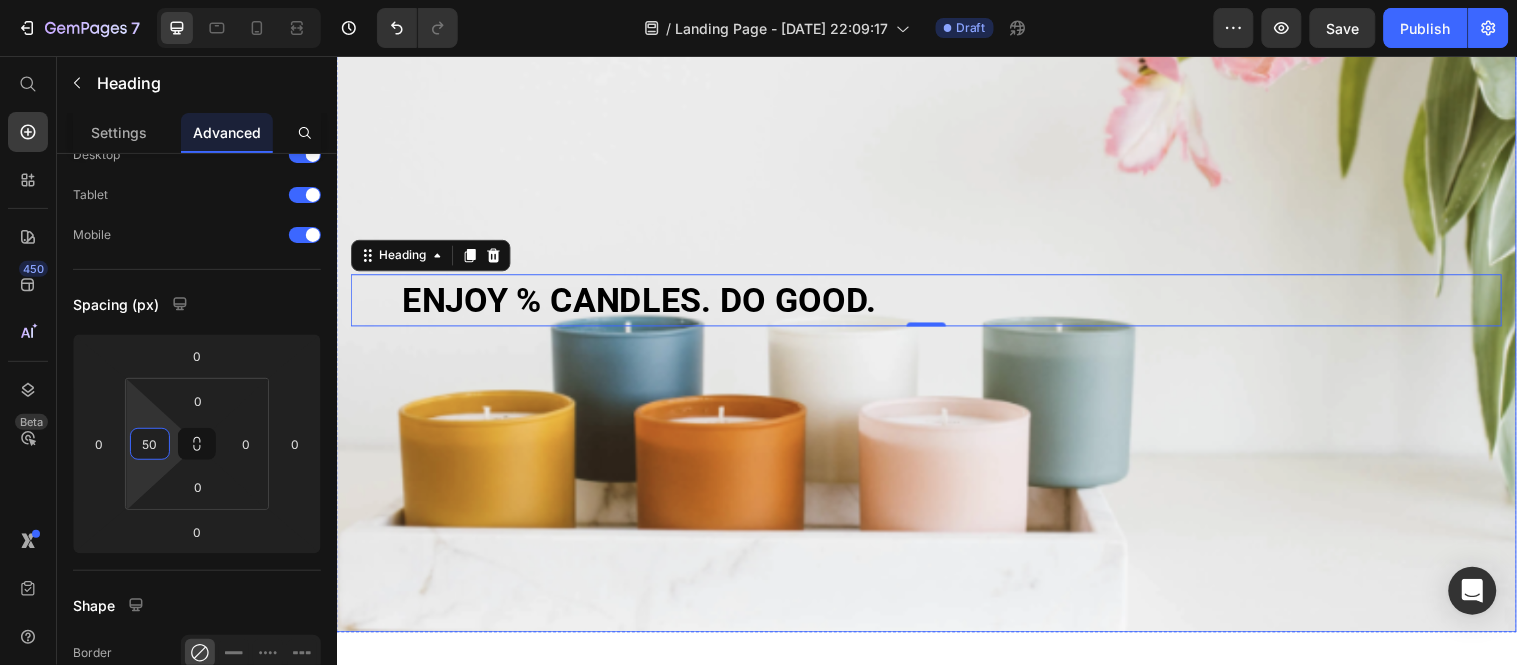 click at bounding box center (936, 303) 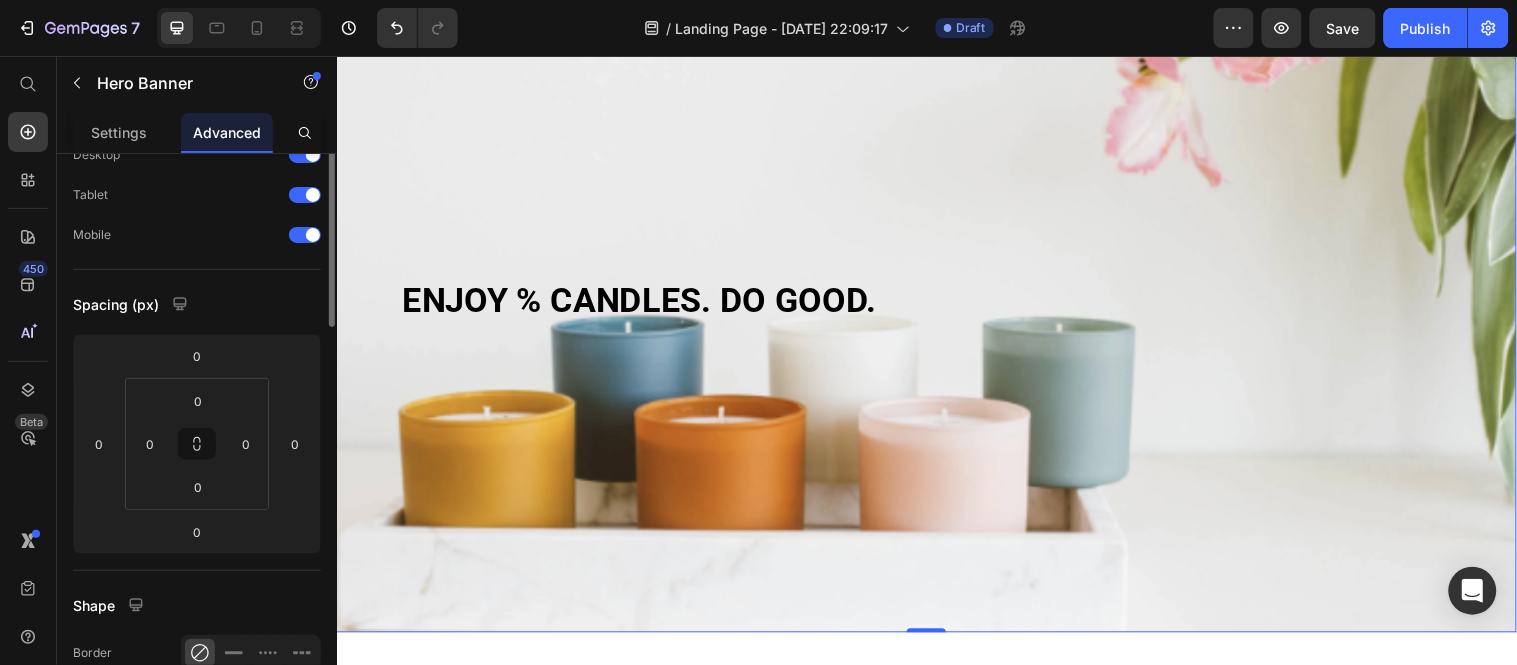 scroll, scrollTop: 0, scrollLeft: 0, axis: both 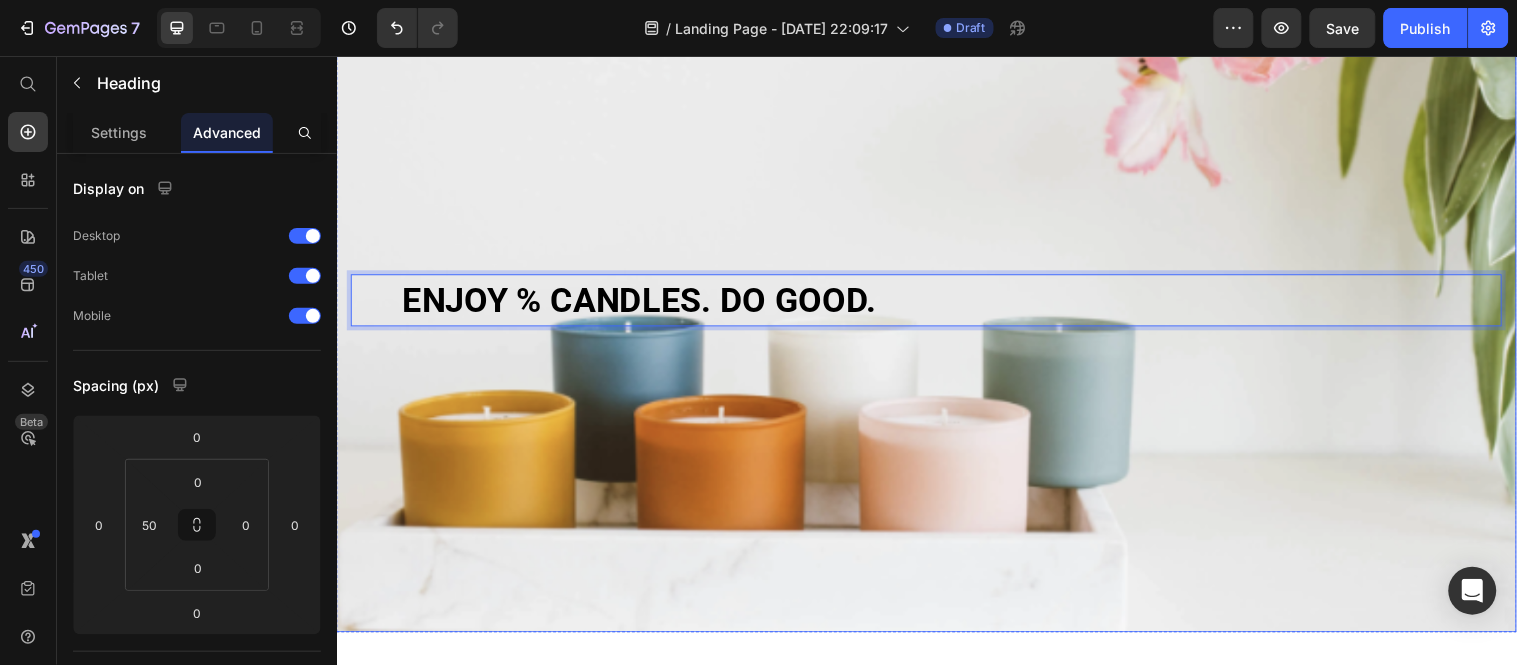 drag, startPoint x: 738, startPoint y: 295, endPoint x: 759, endPoint y: 261, distance: 39.962482 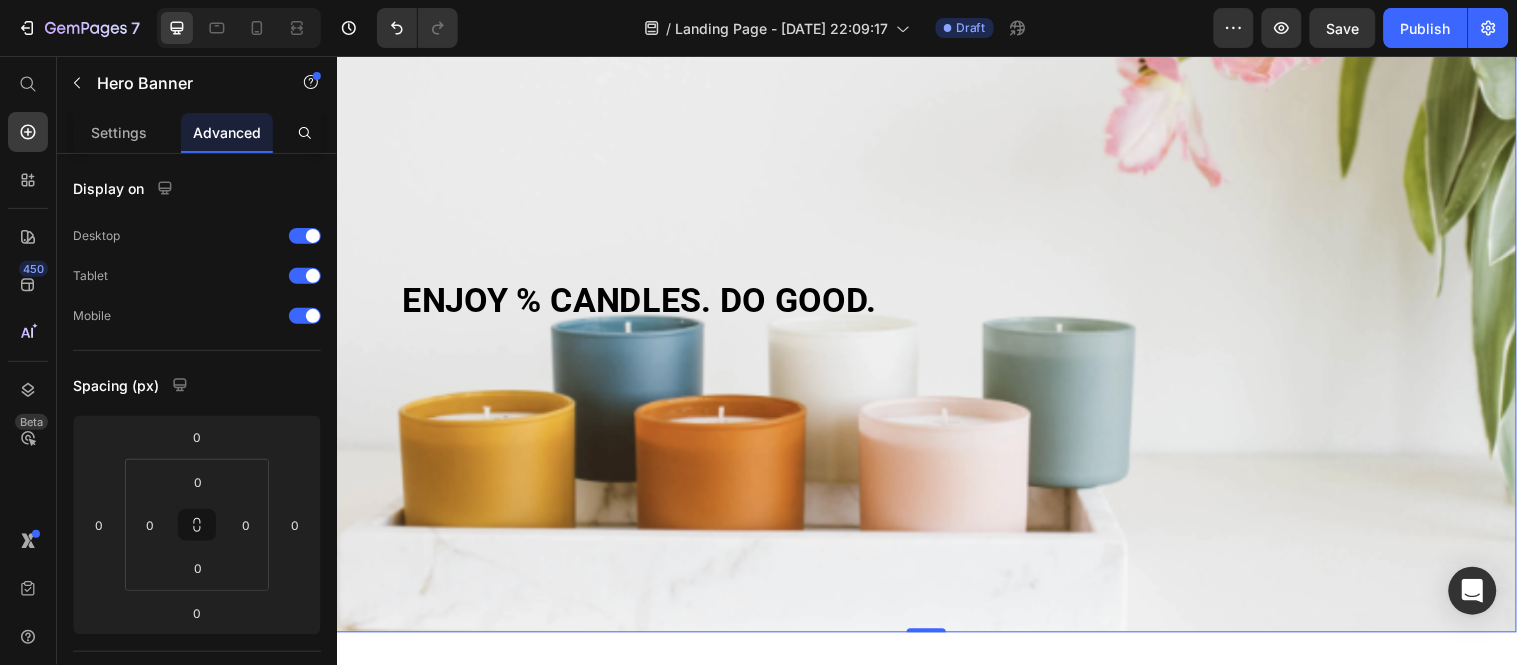 click at bounding box center (936, 303) 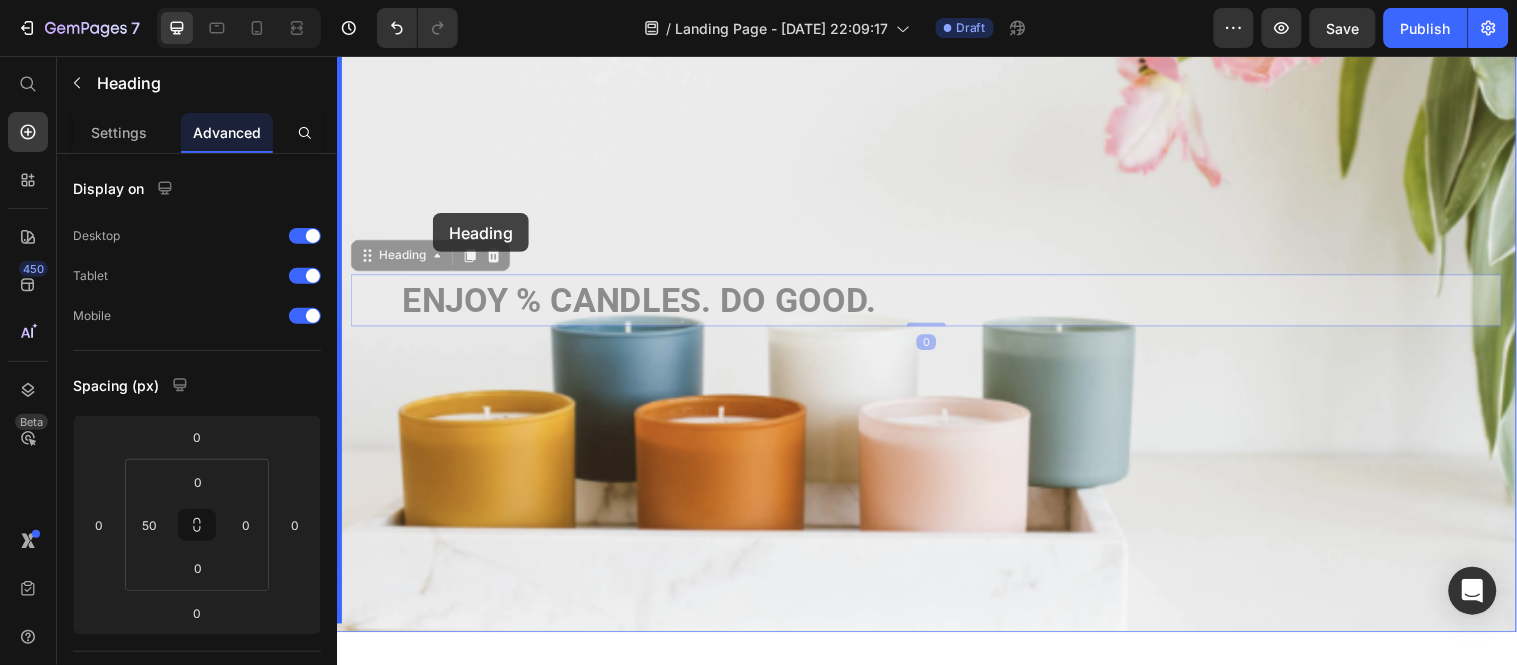 drag, startPoint x: 413, startPoint y: 261, endPoint x: 434, endPoint y: 215, distance: 50.566788 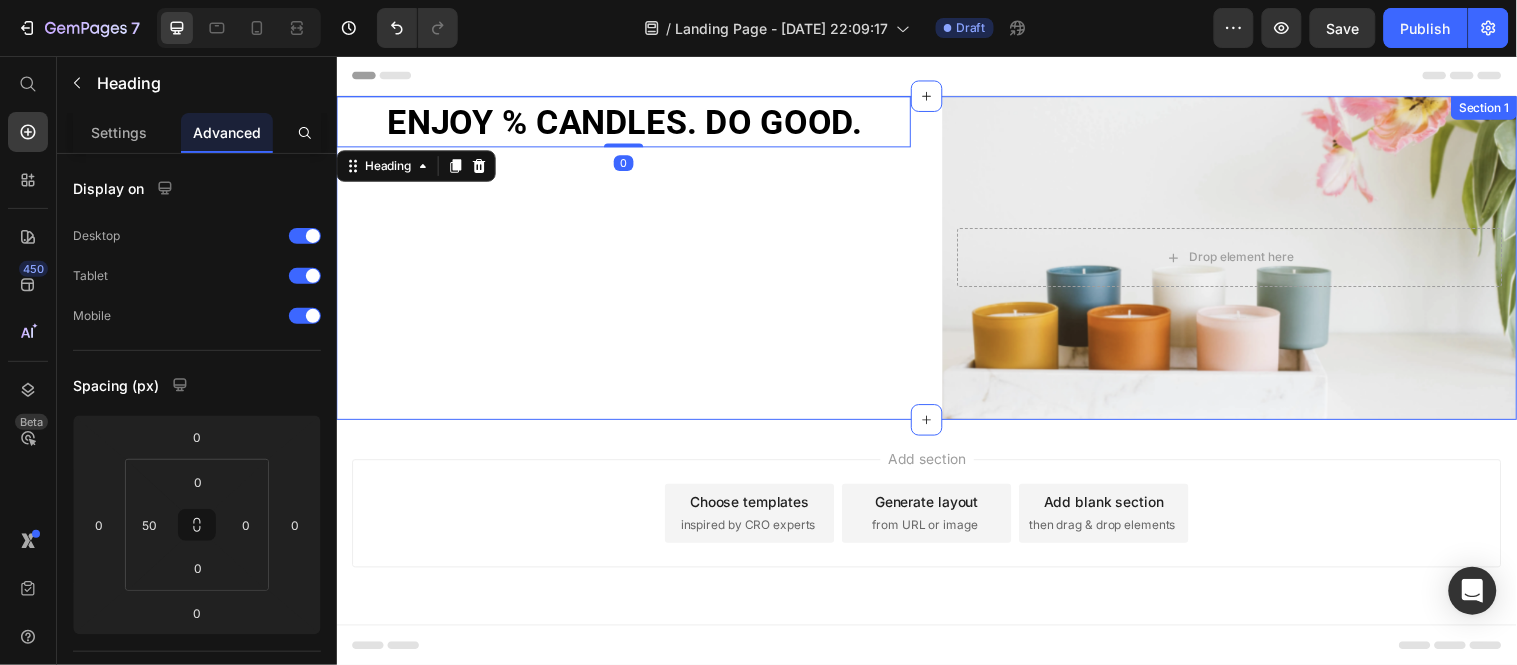 scroll, scrollTop: 0, scrollLeft: 0, axis: both 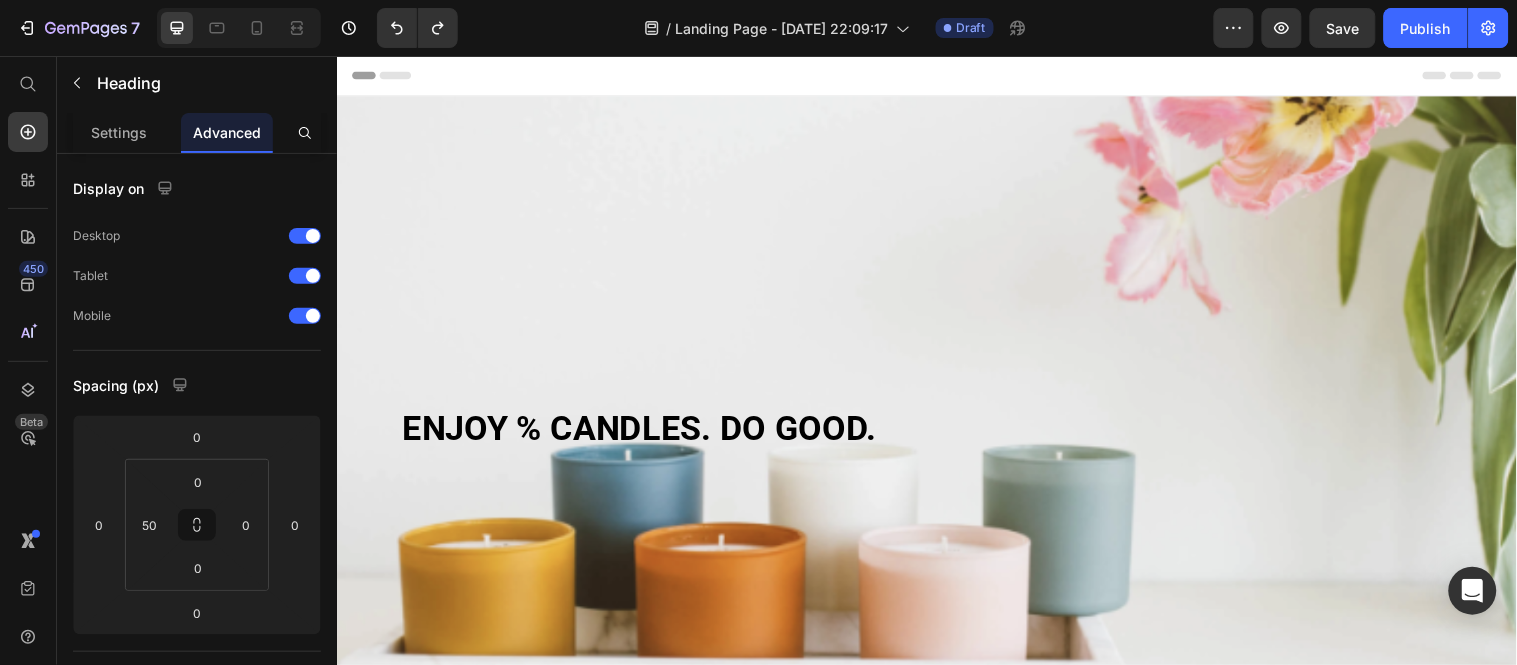 click on "ENJOY % CANDLES. DO GOOD." at bounding box center [644, 433] 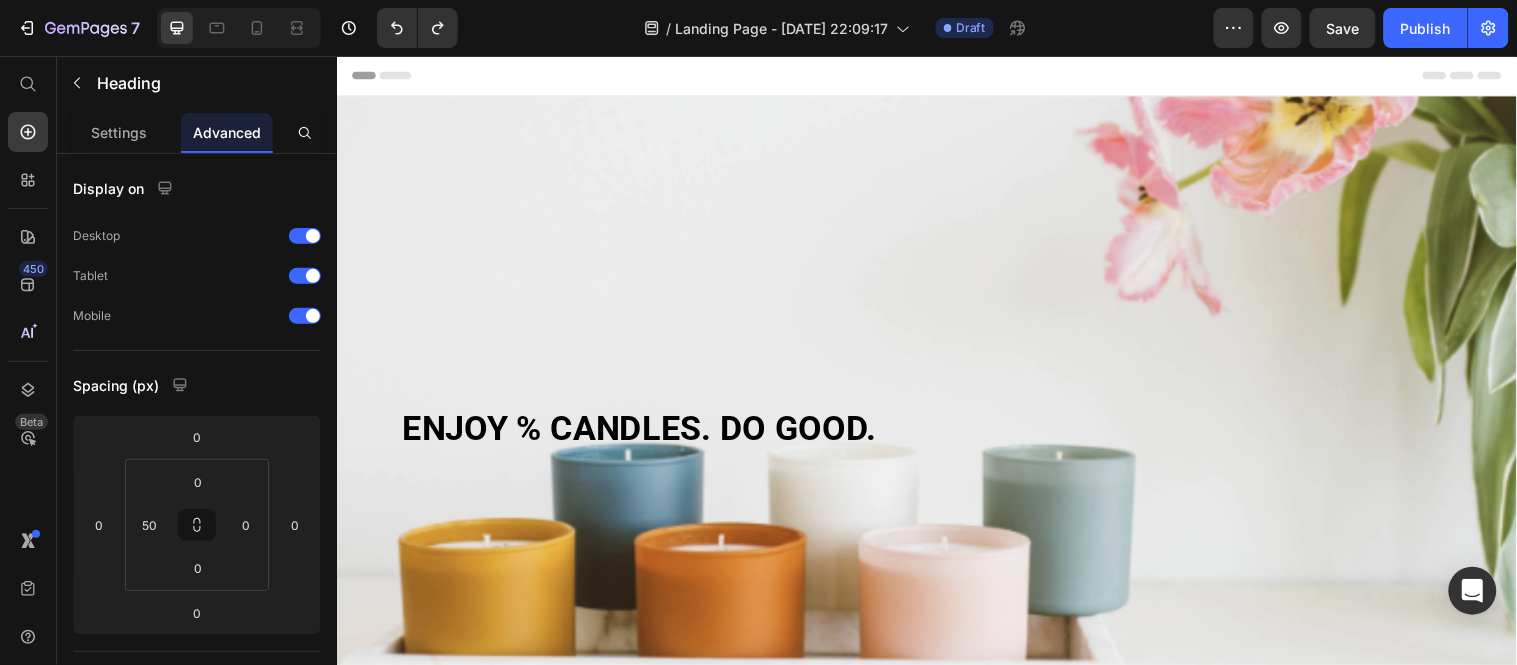 click on "ENJOY % CANDLES. DO GOOD." at bounding box center [961, 433] 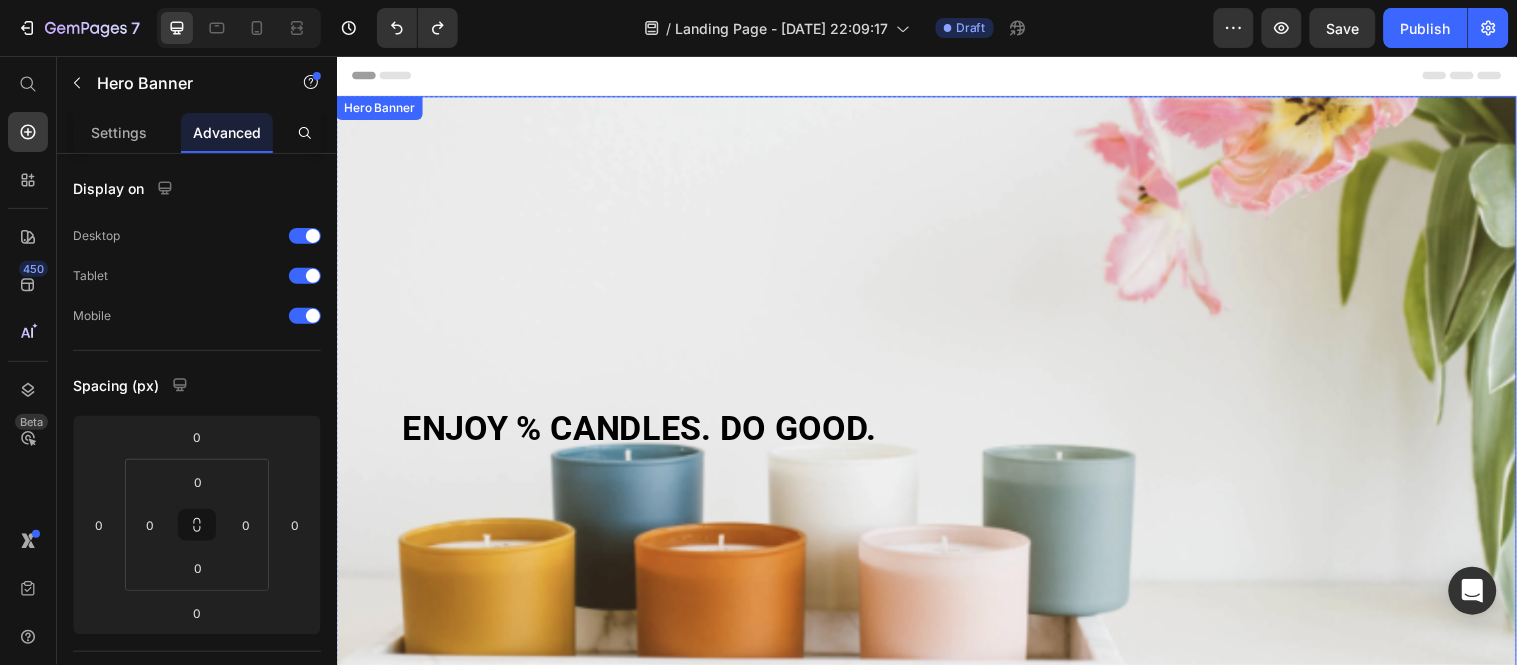 click at bounding box center [936, 433] 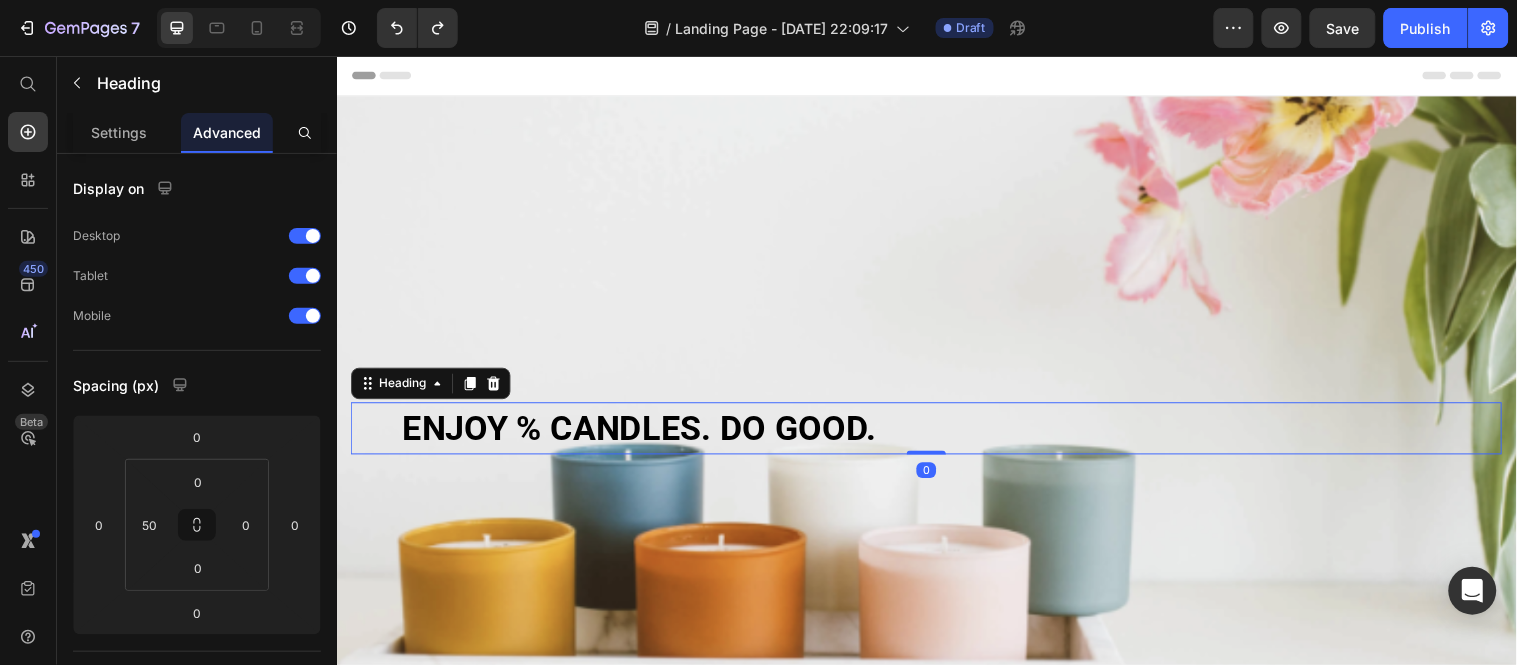 click on "⁠⁠⁠⁠⁠⁠⁠ ENJOY % CANDLES. DO GOOD. Heading   0" at bounding box center (936, 433) 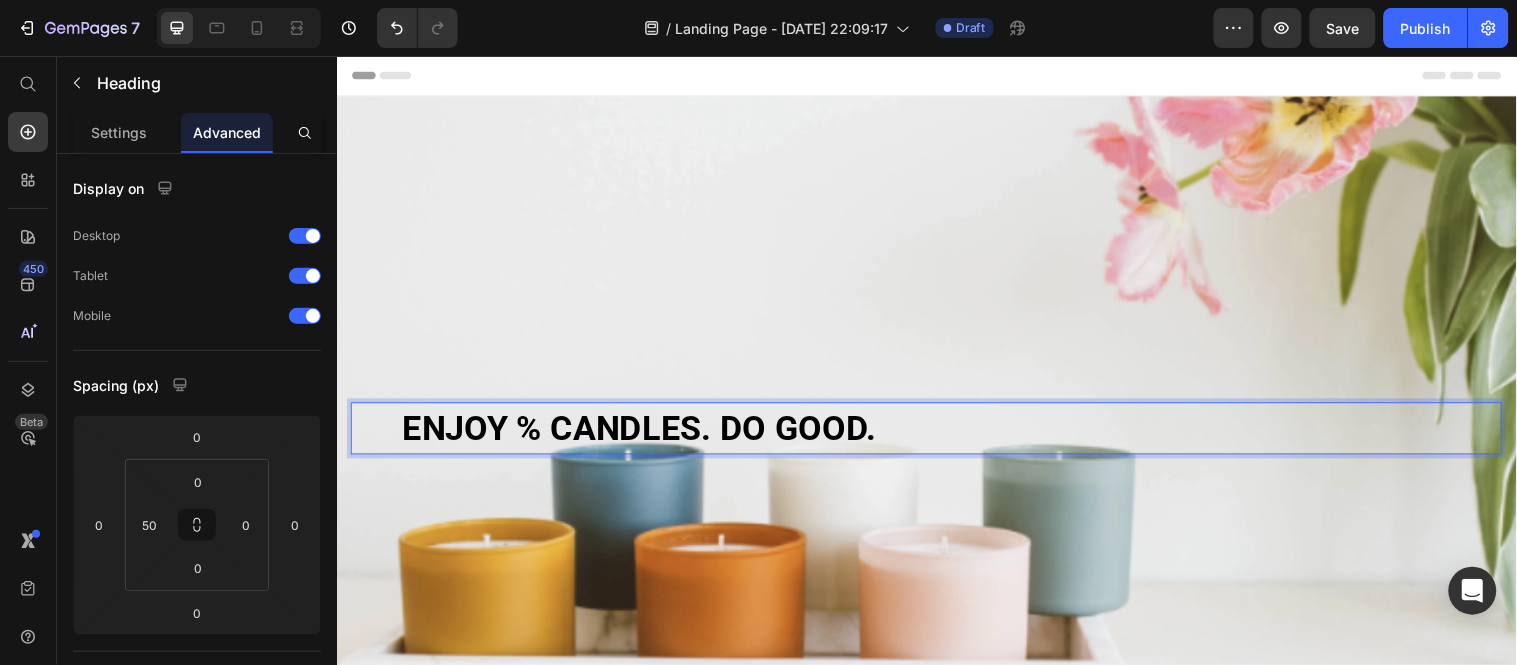 click on "ENJOY % CANDLES. DO GOOD." at bounding box center [961, 433] 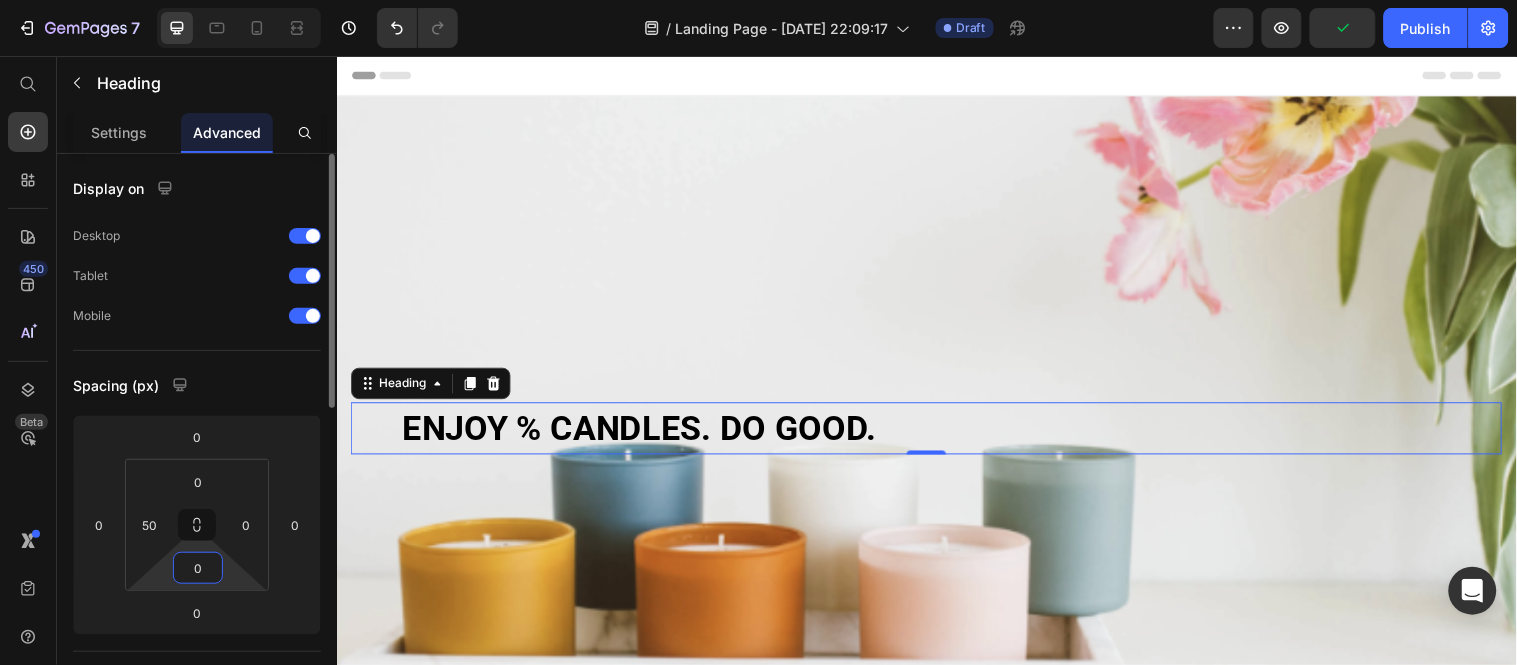 drag, startPoint x: 211, startPoint y: 567, endPoint x: 175, endPoint y: 571, distance: 36.221542 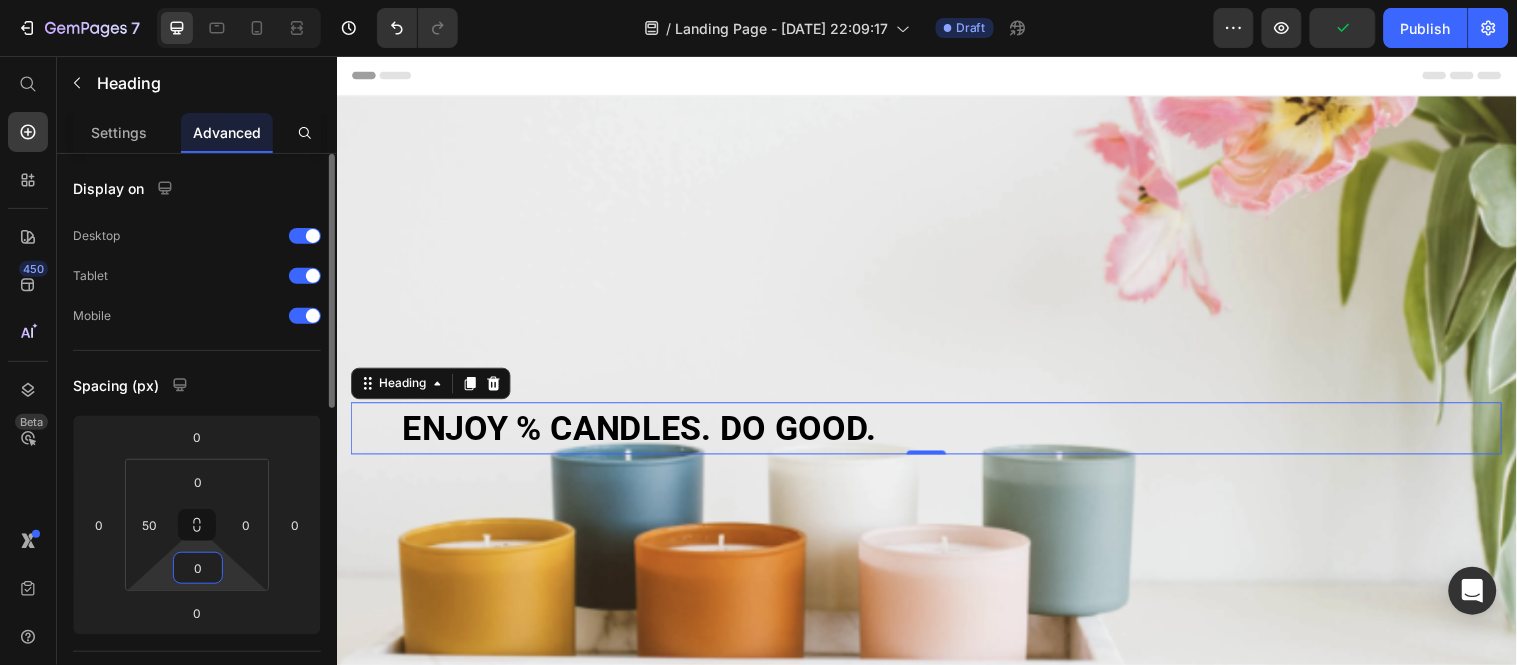 click on "0" at bounding box center [198, 568] 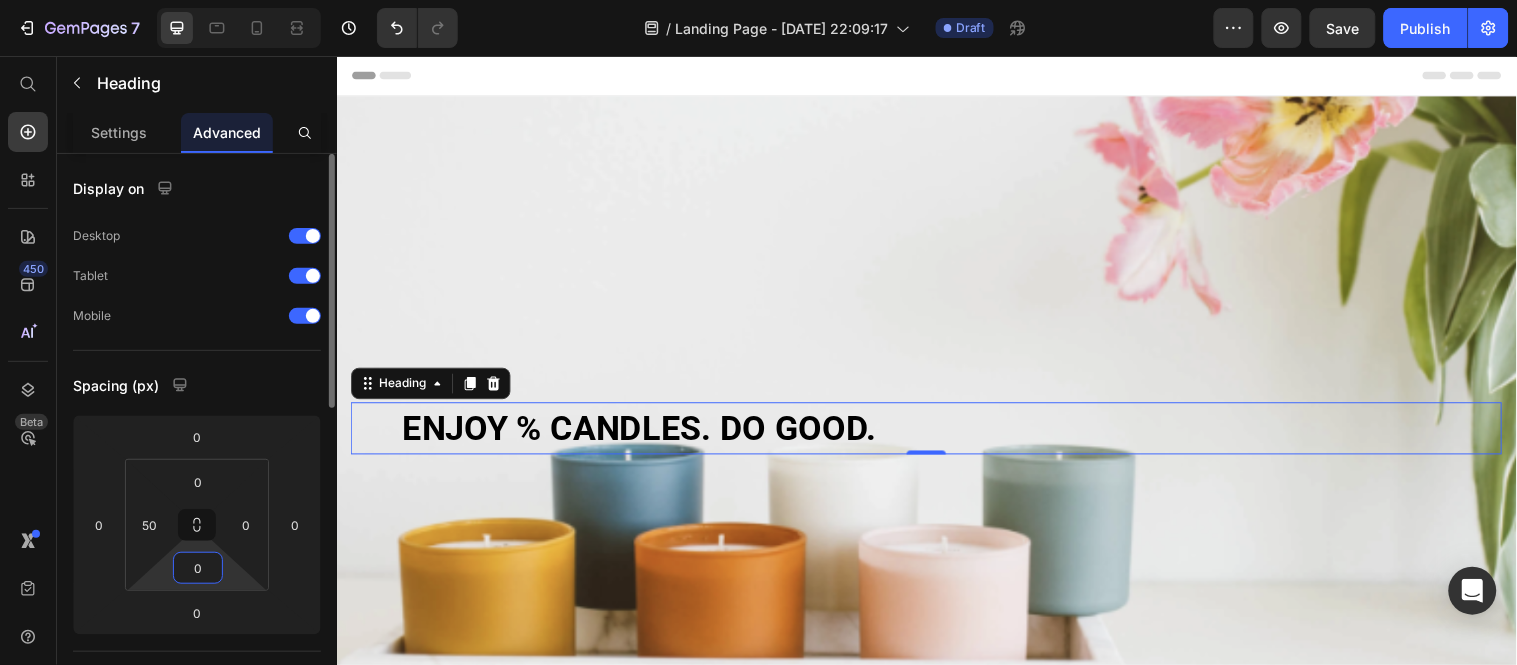 drag, startPoint x: 212, startPoint y: 562, endPoint x: 193, endPoint y: 563, distance: 19.026299 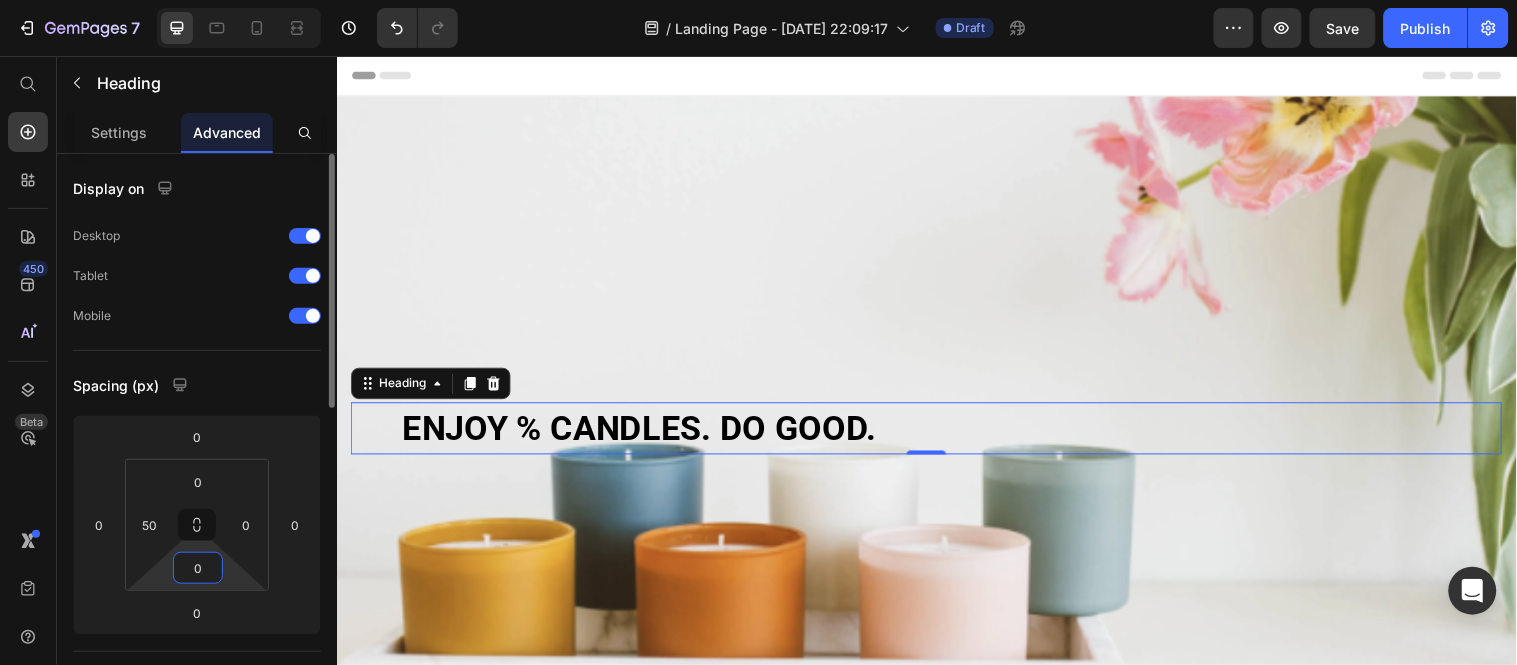 click on "0" at bounding box center [198, 568] 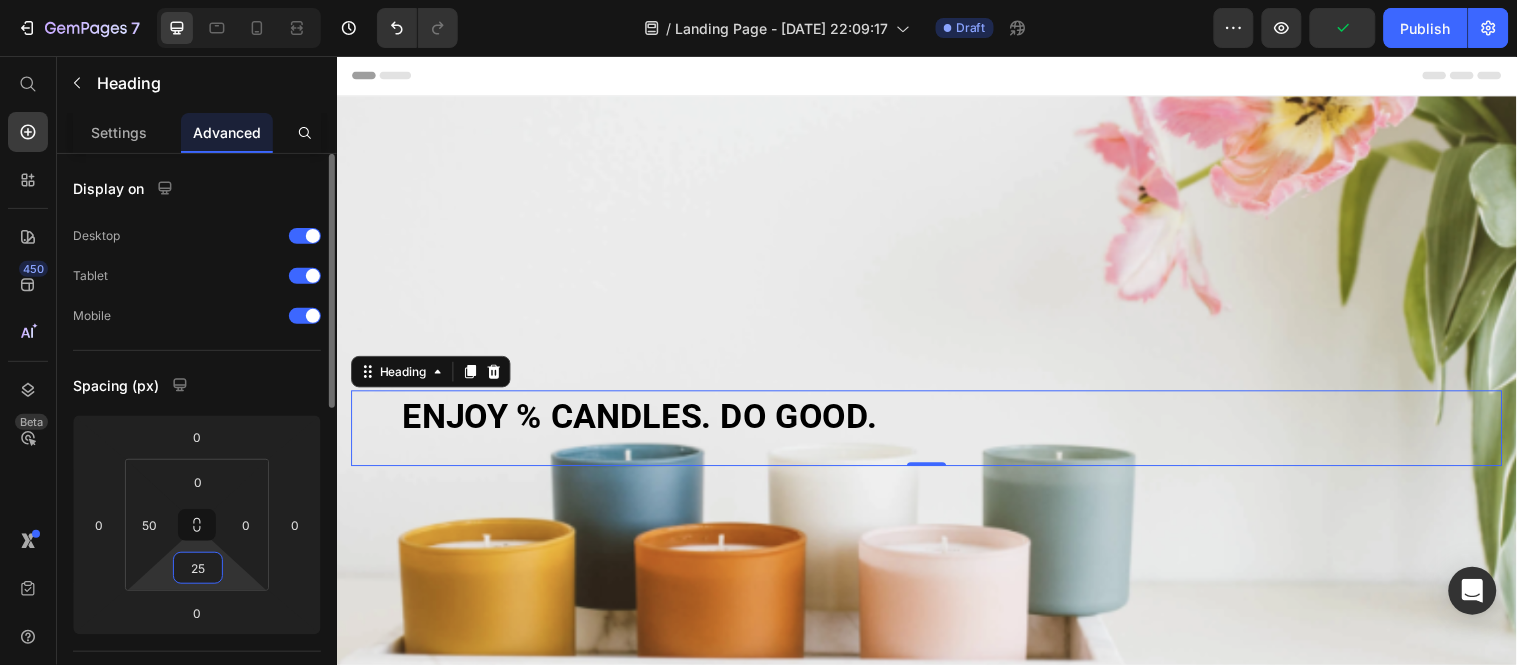 type on "250" 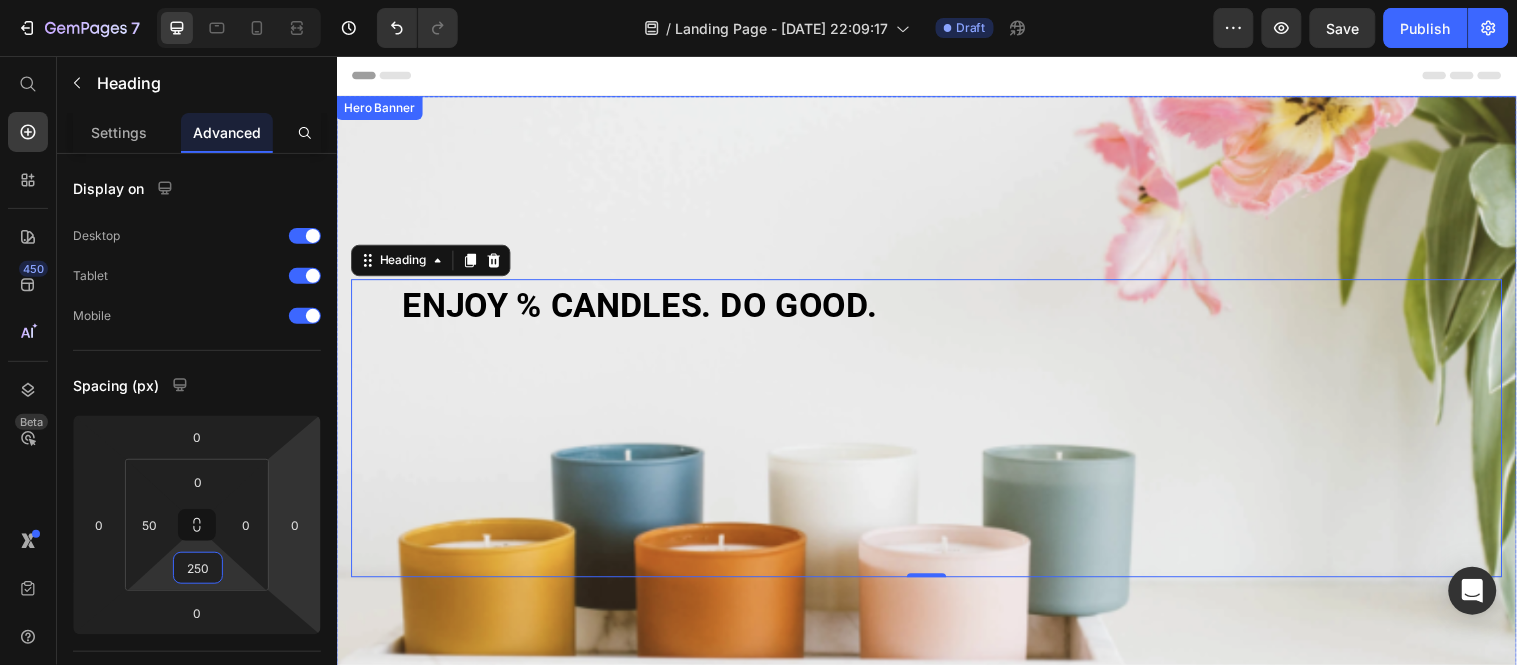 click at bounding box center [936, 433] 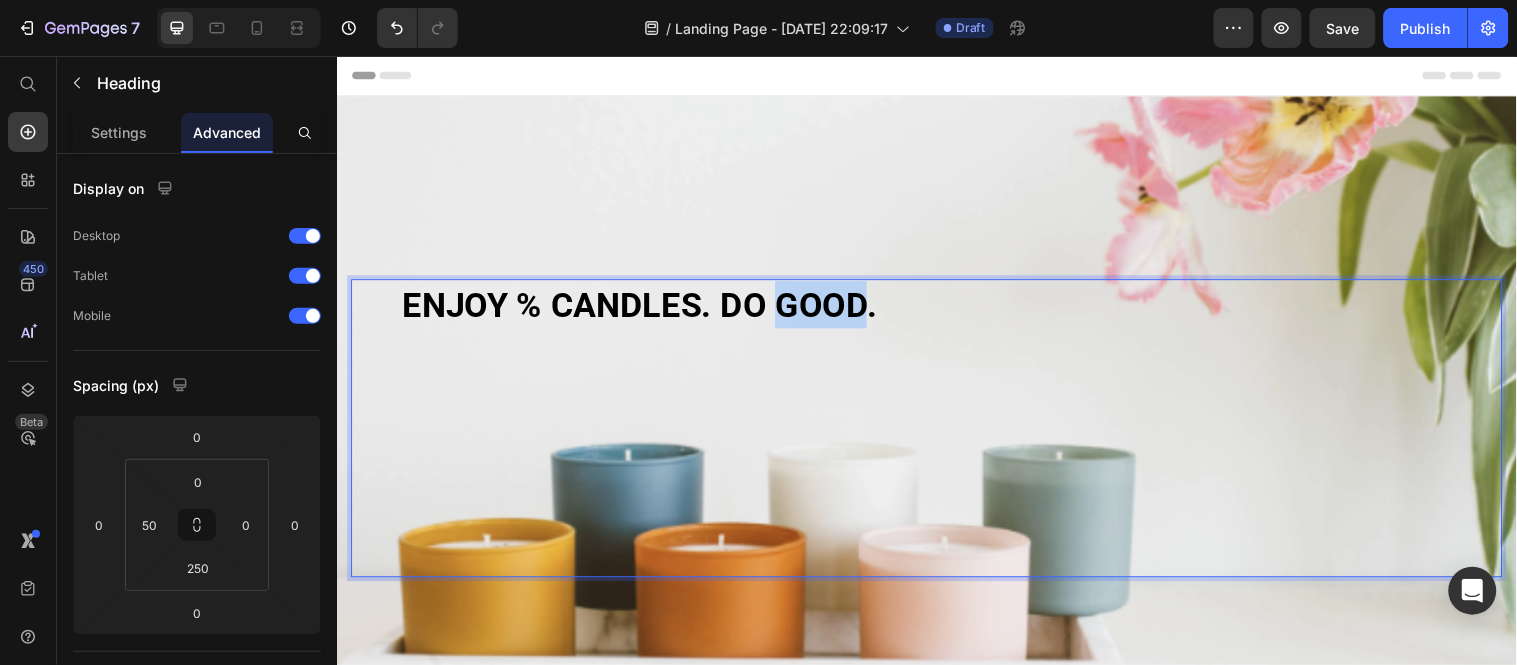 click on "ENJOY % CANDLES. DO GOOD." at bounding box center (644, 308) 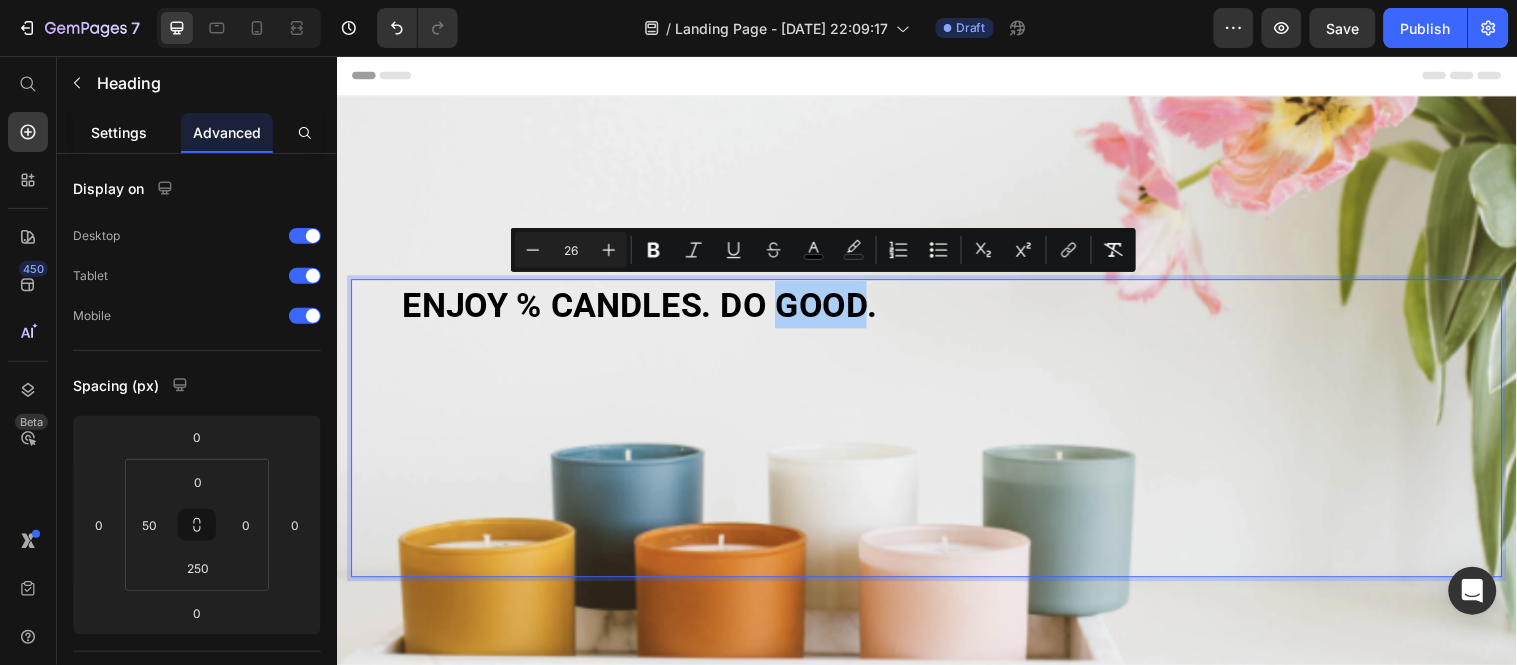 click on "Settings" 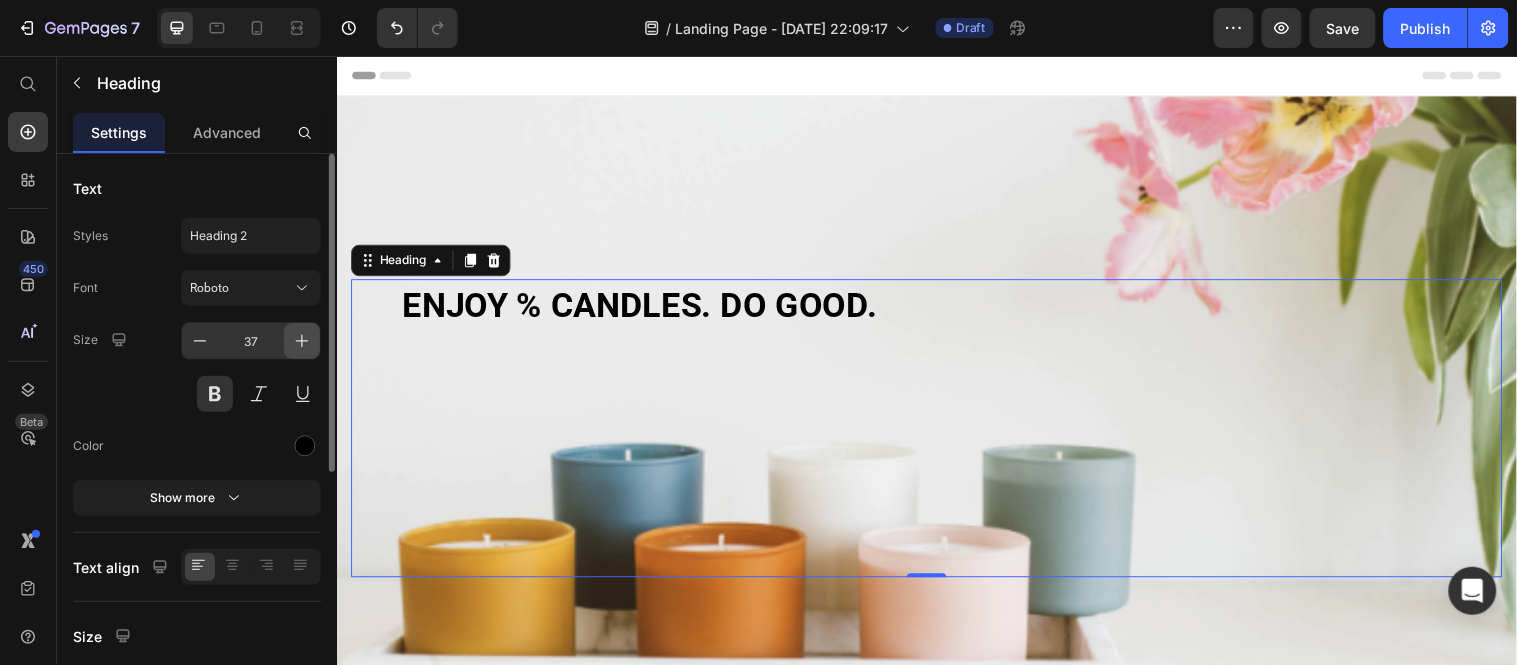 click 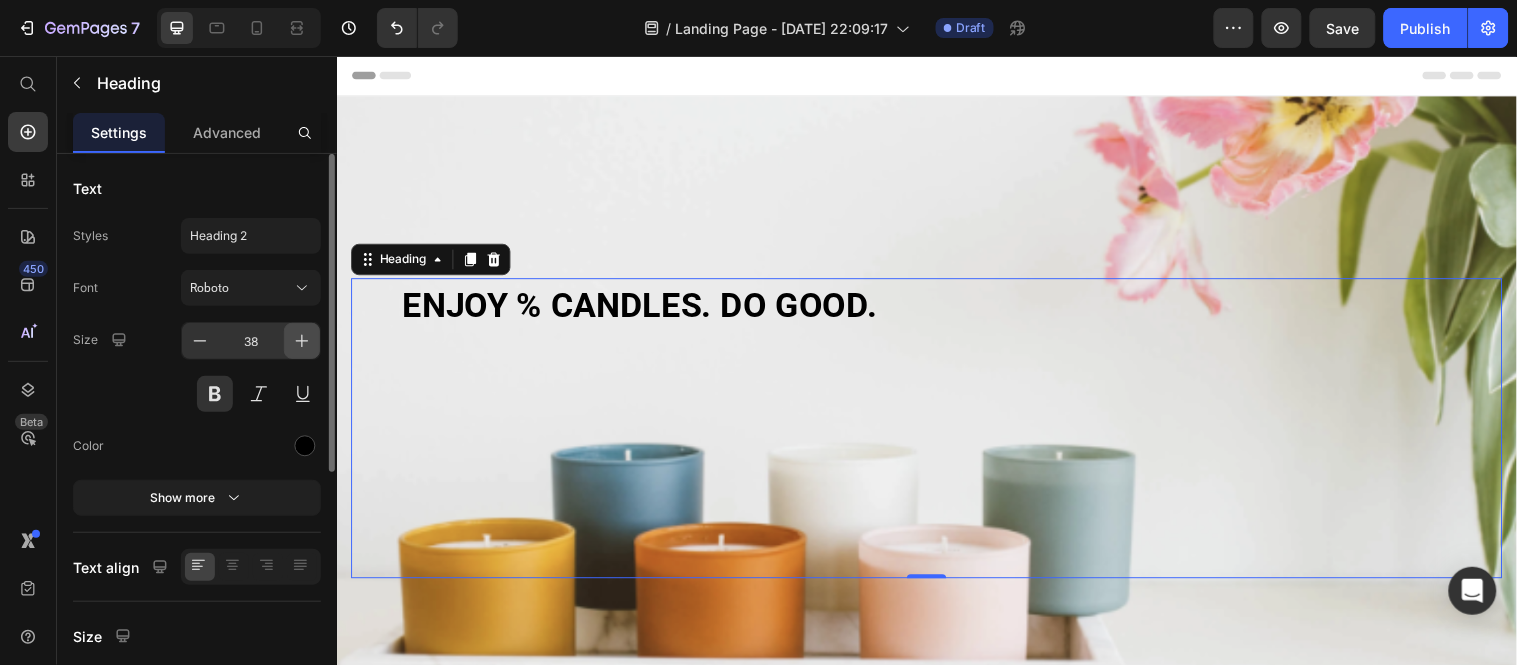 click 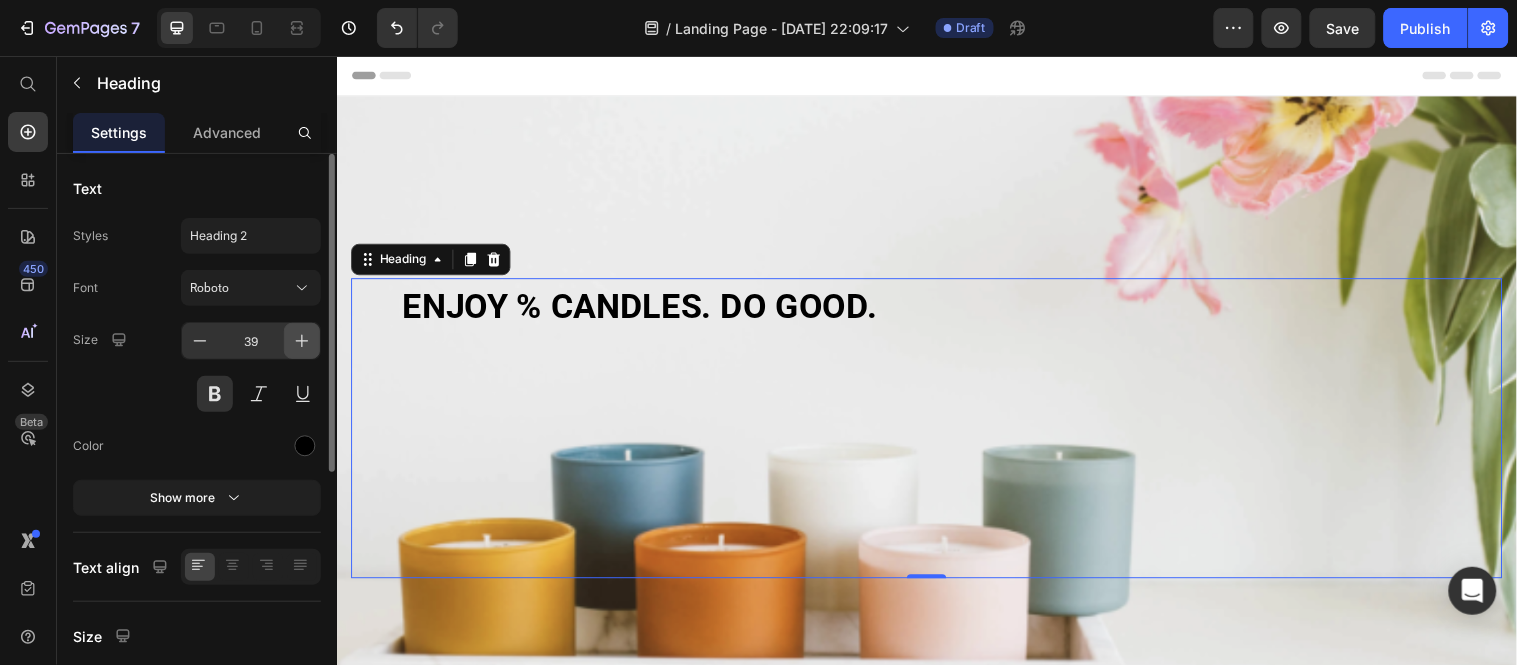 click 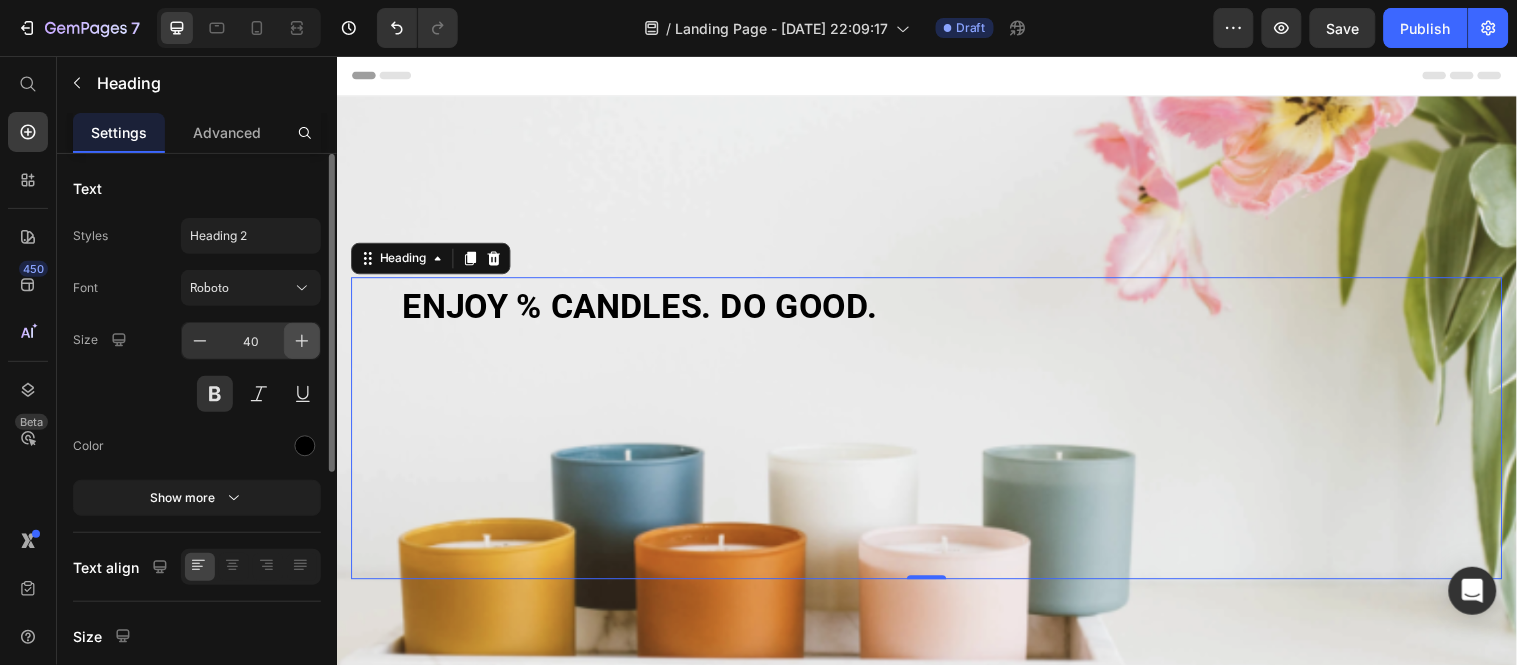 click 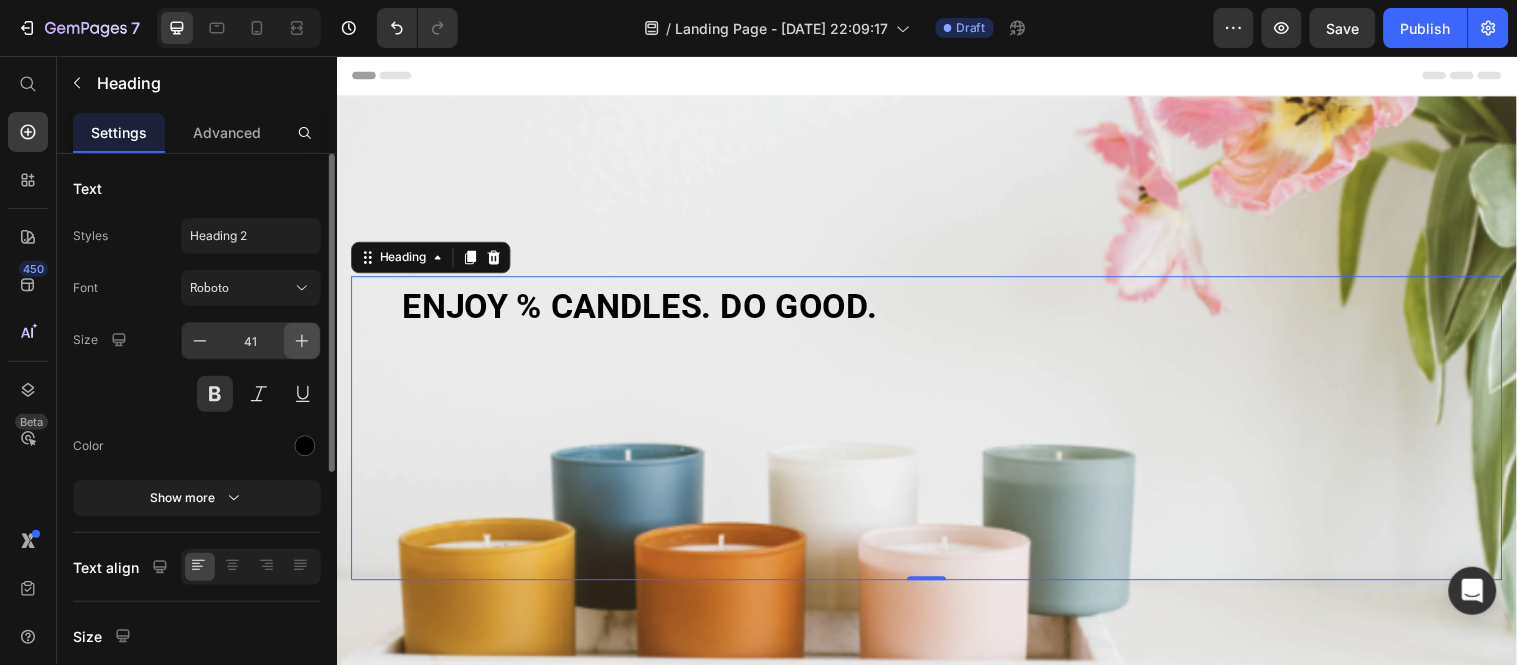 click 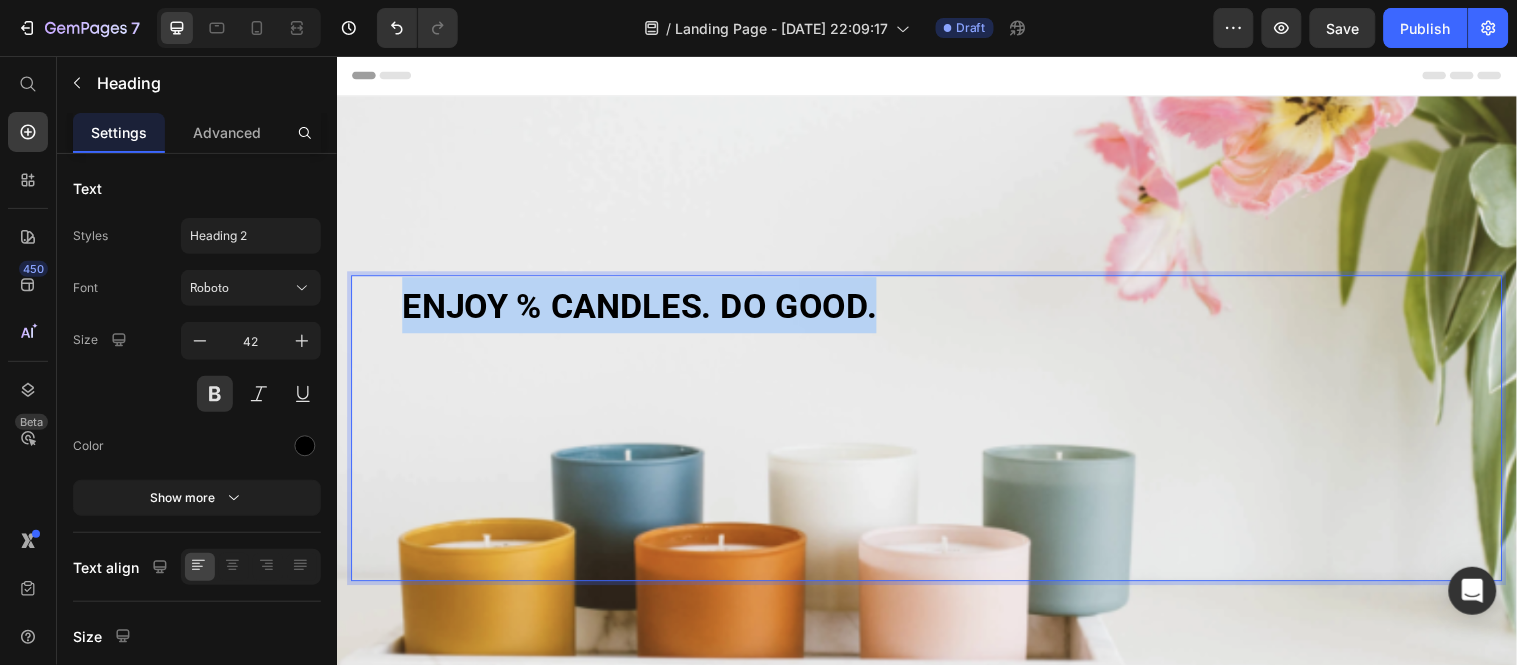 drag, startPoint x: 403, startPoint y: 301, endPoint x: 751, endPoint y: 283, distance: 348.4652 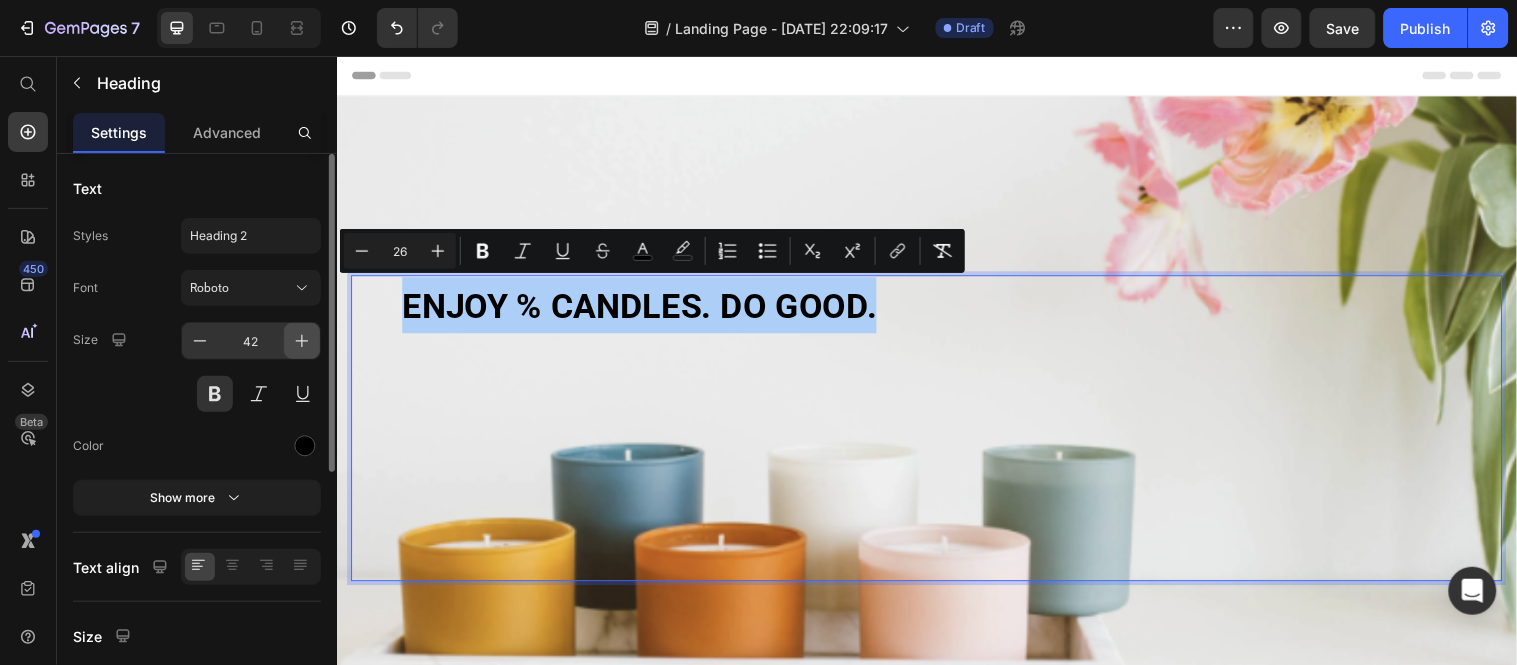 click 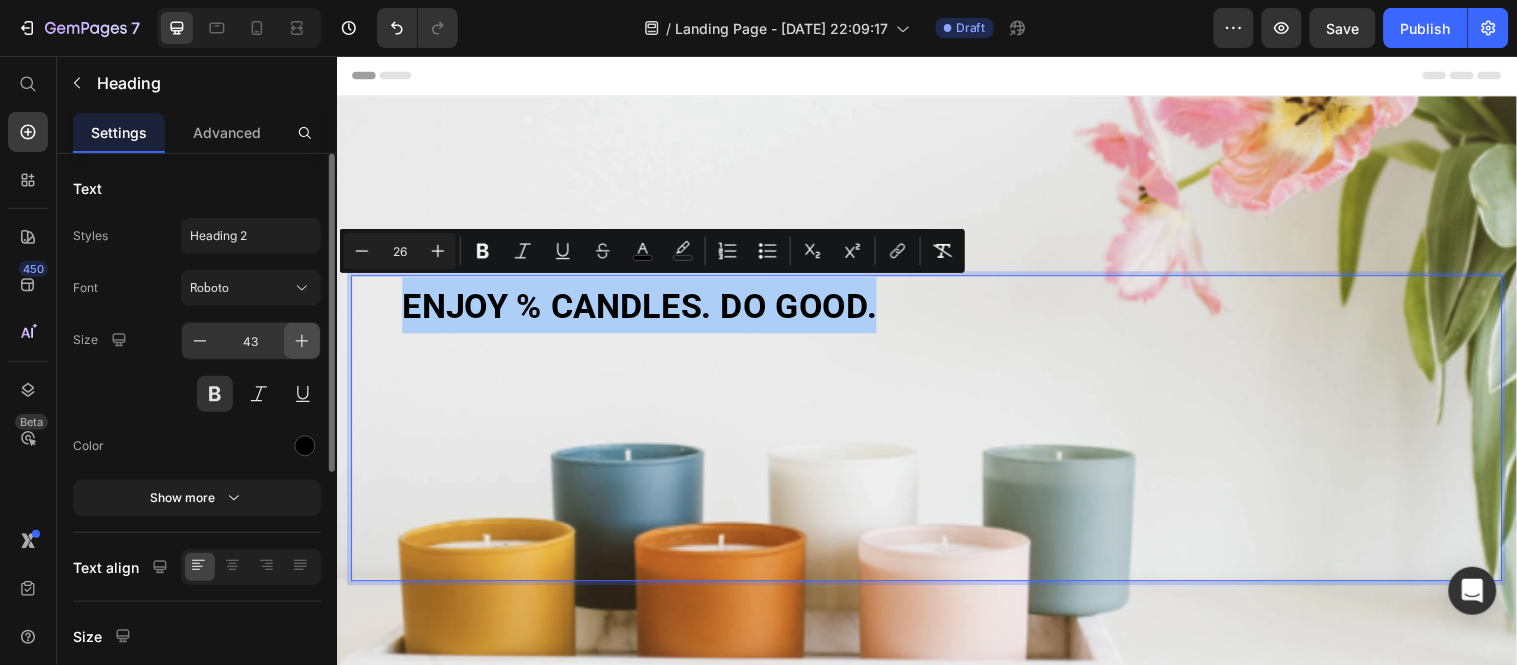 click 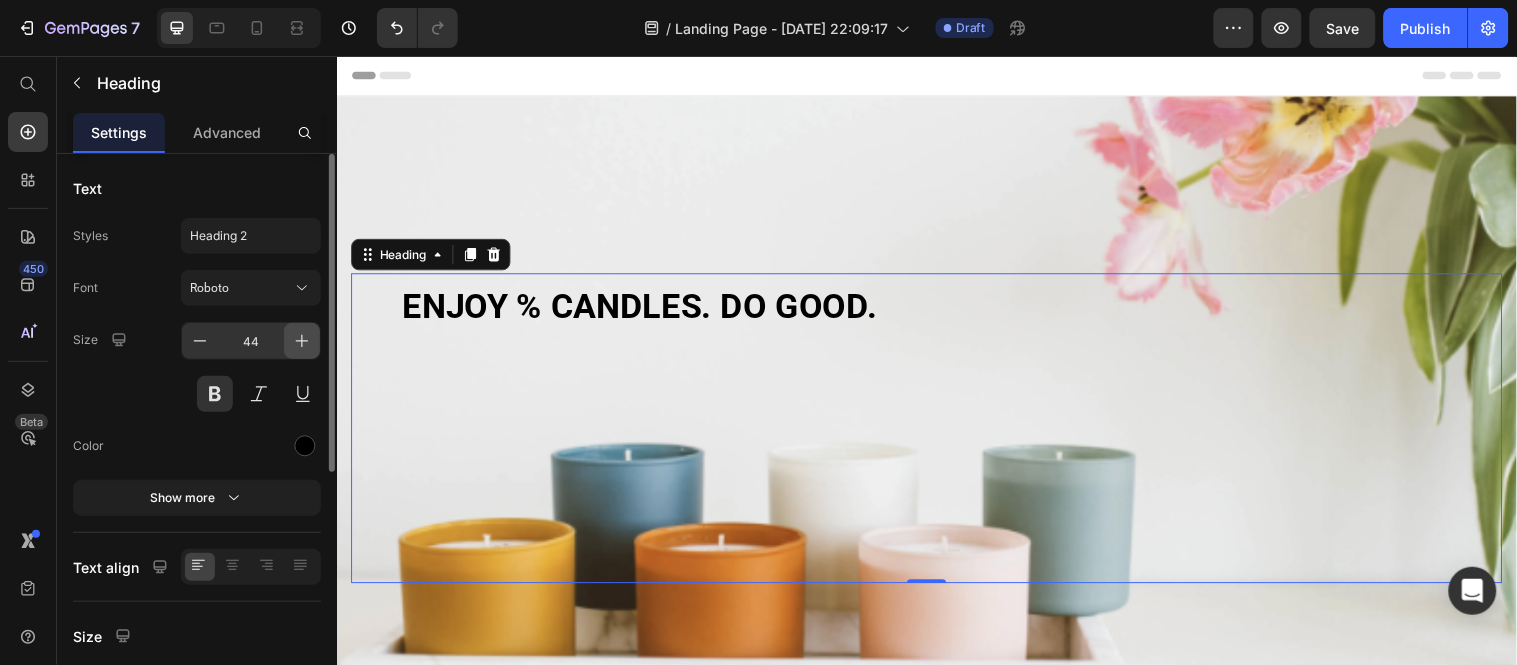 click 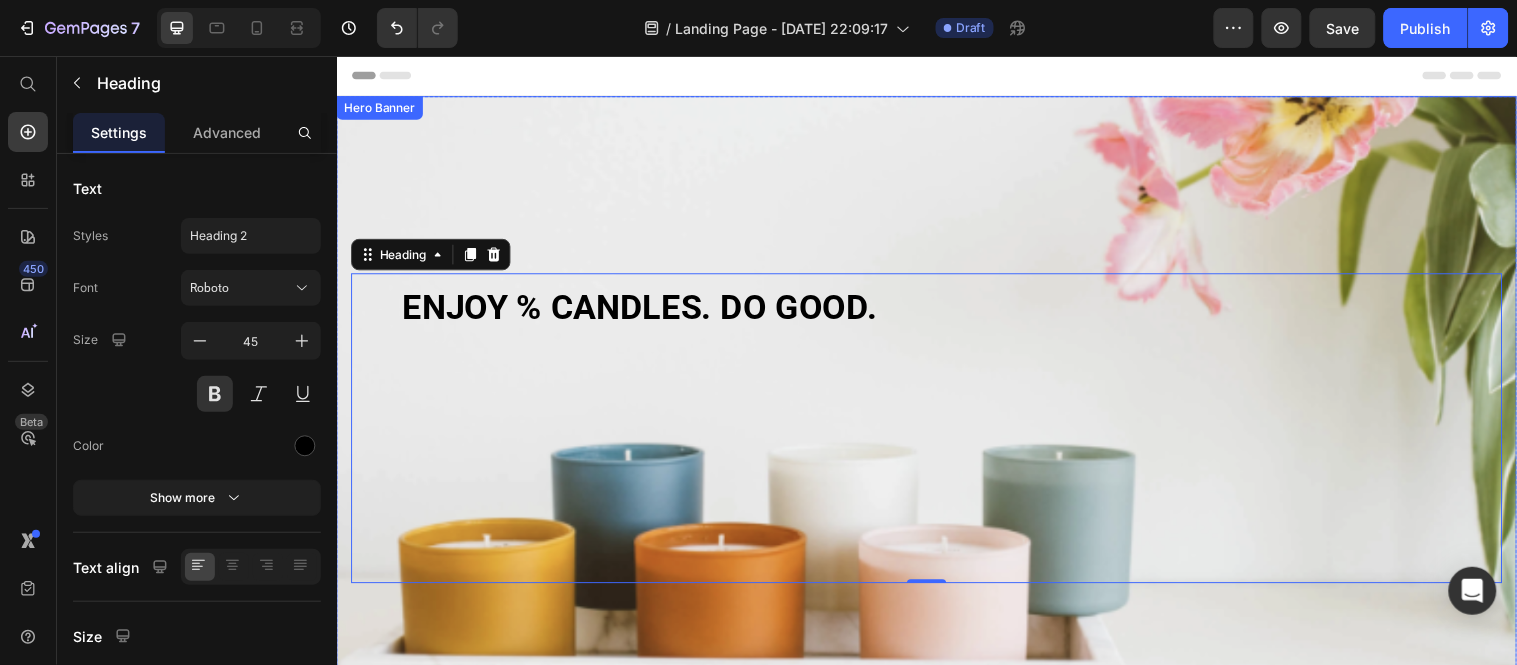 click at bounding box center [936, 433] 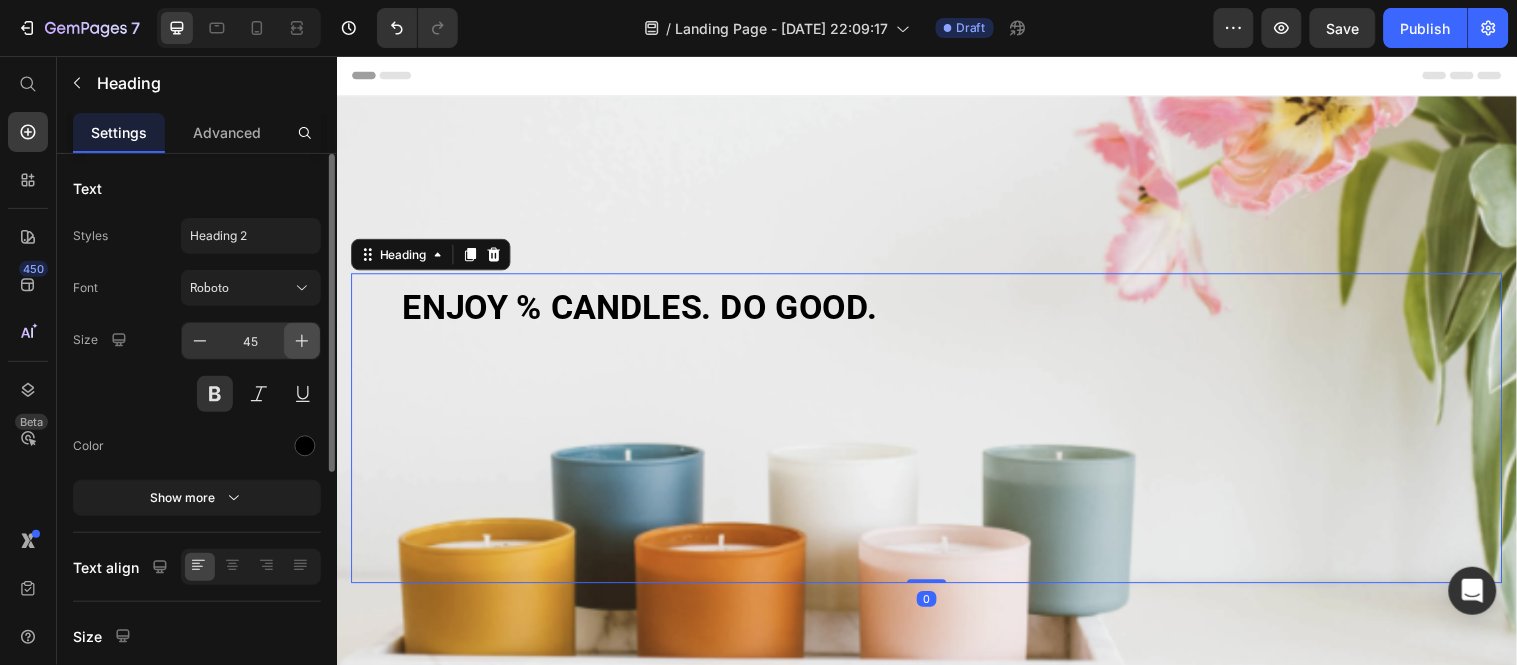 click at bounding box center [302, 341] 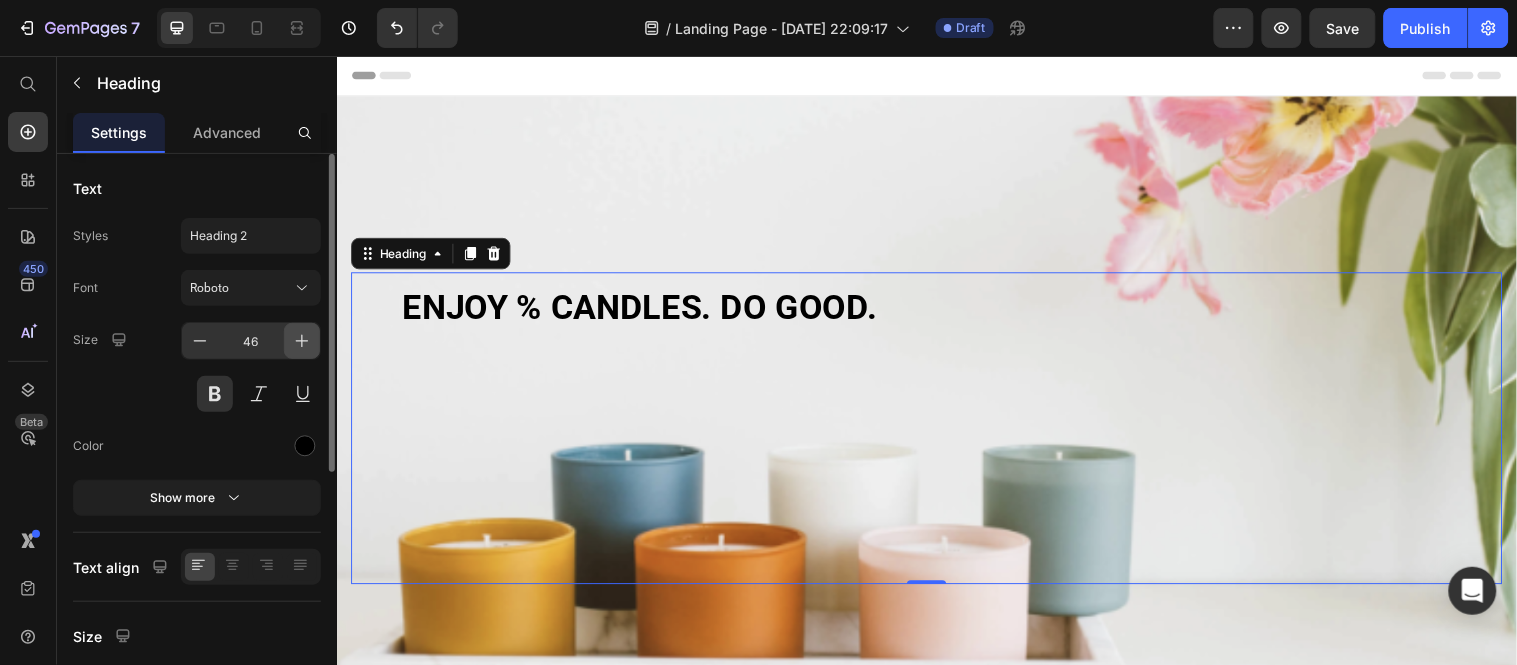 click 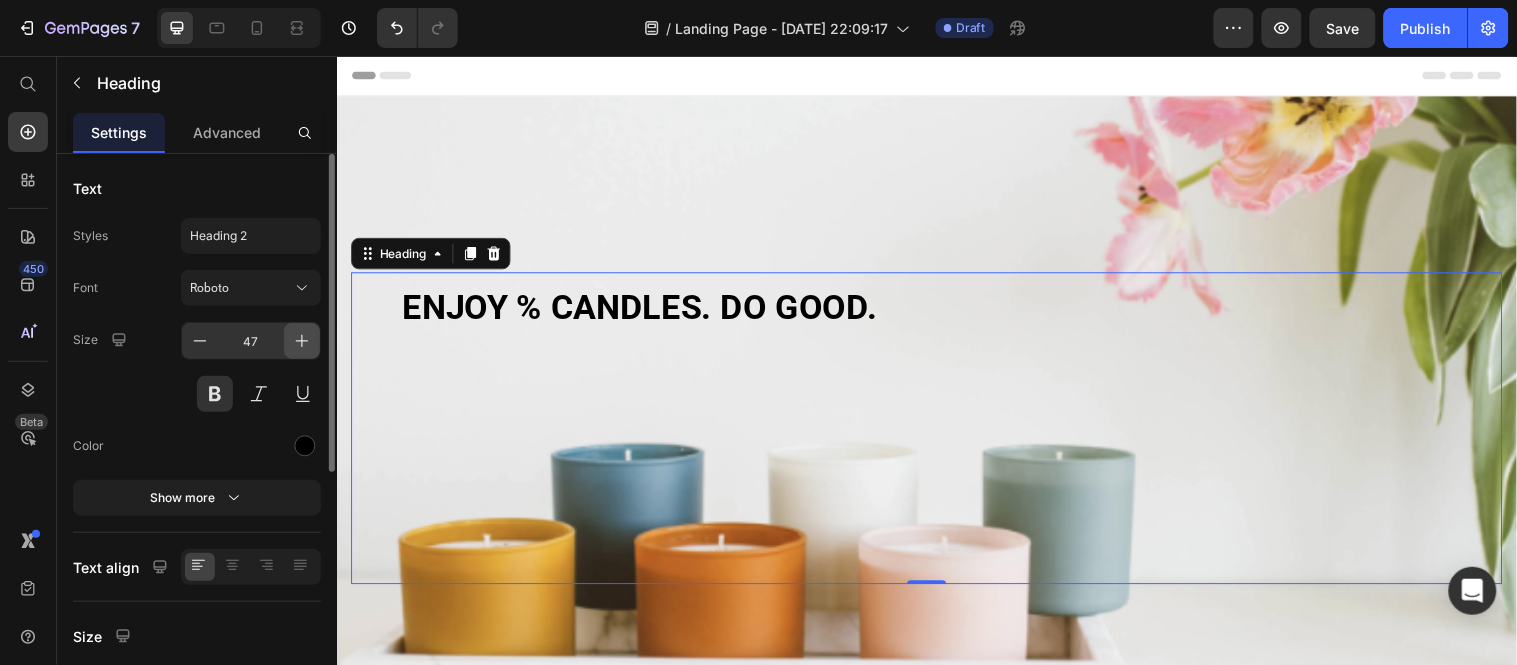 click 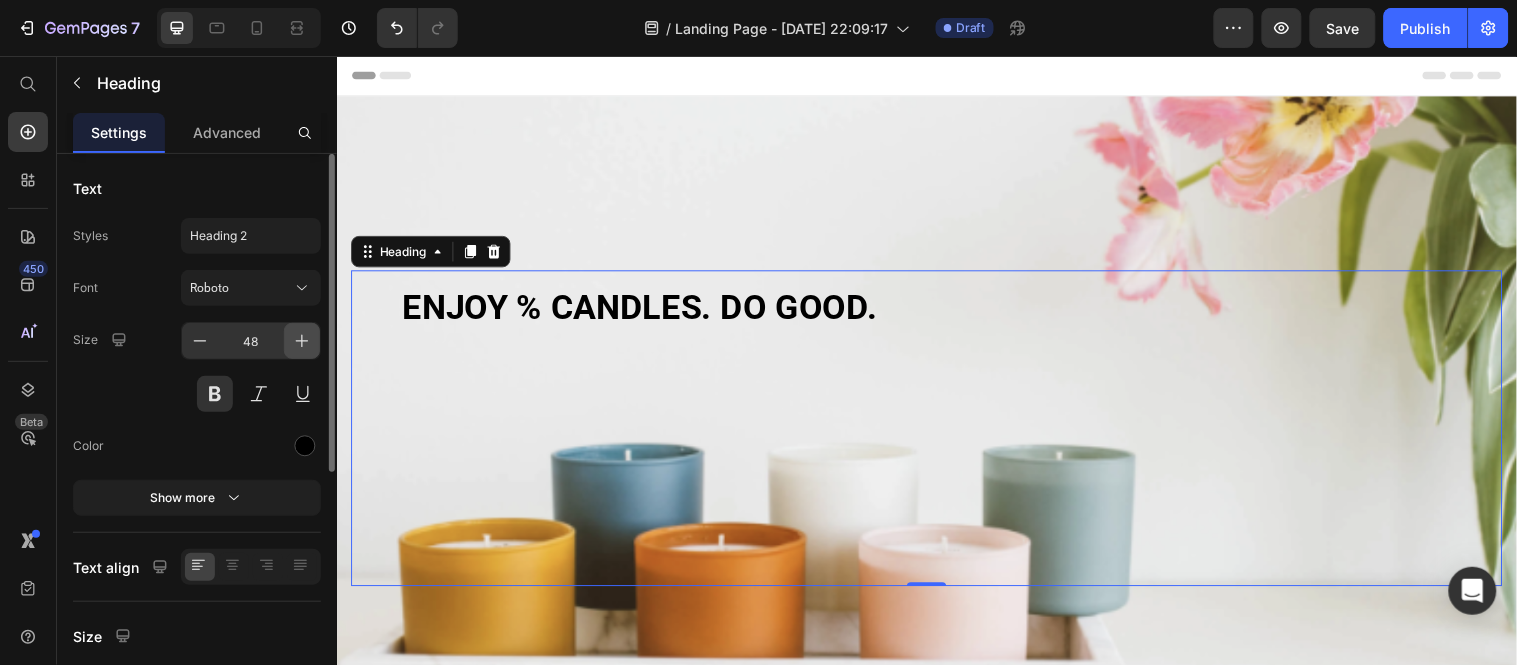 click 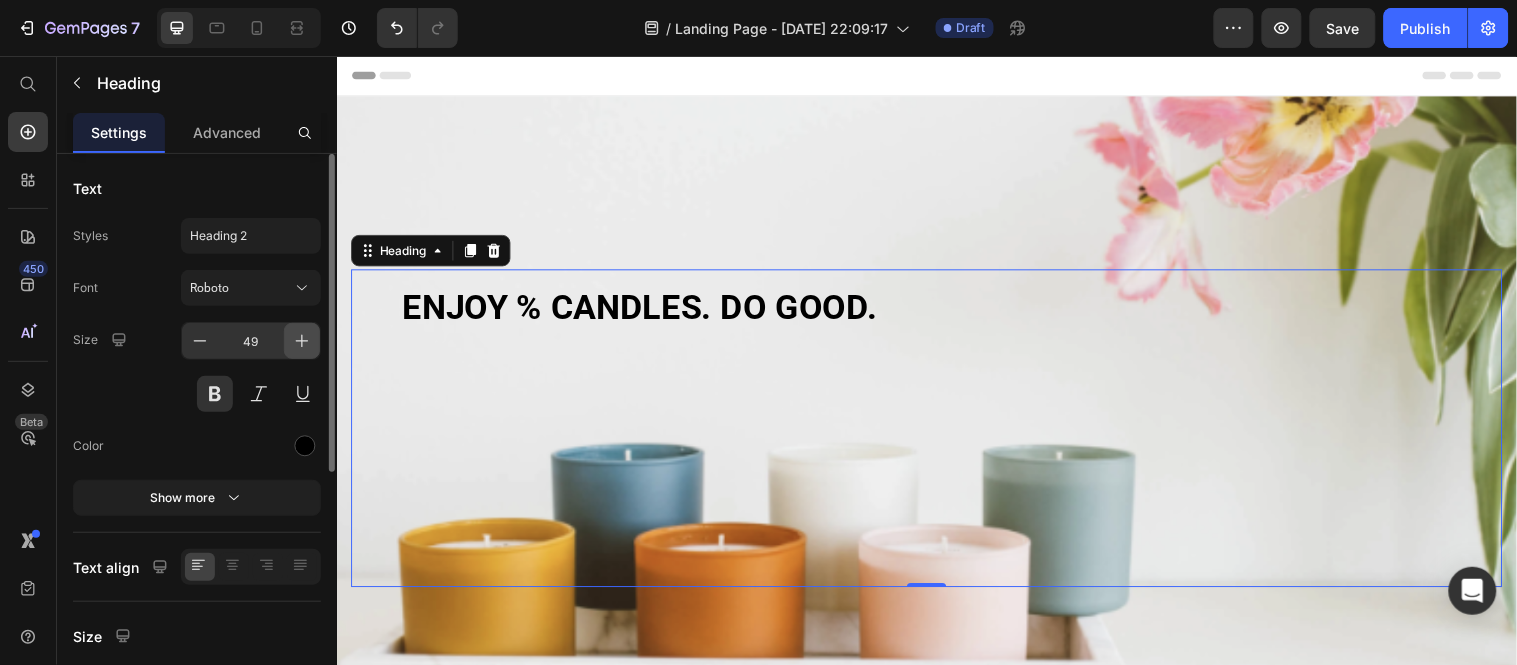 click 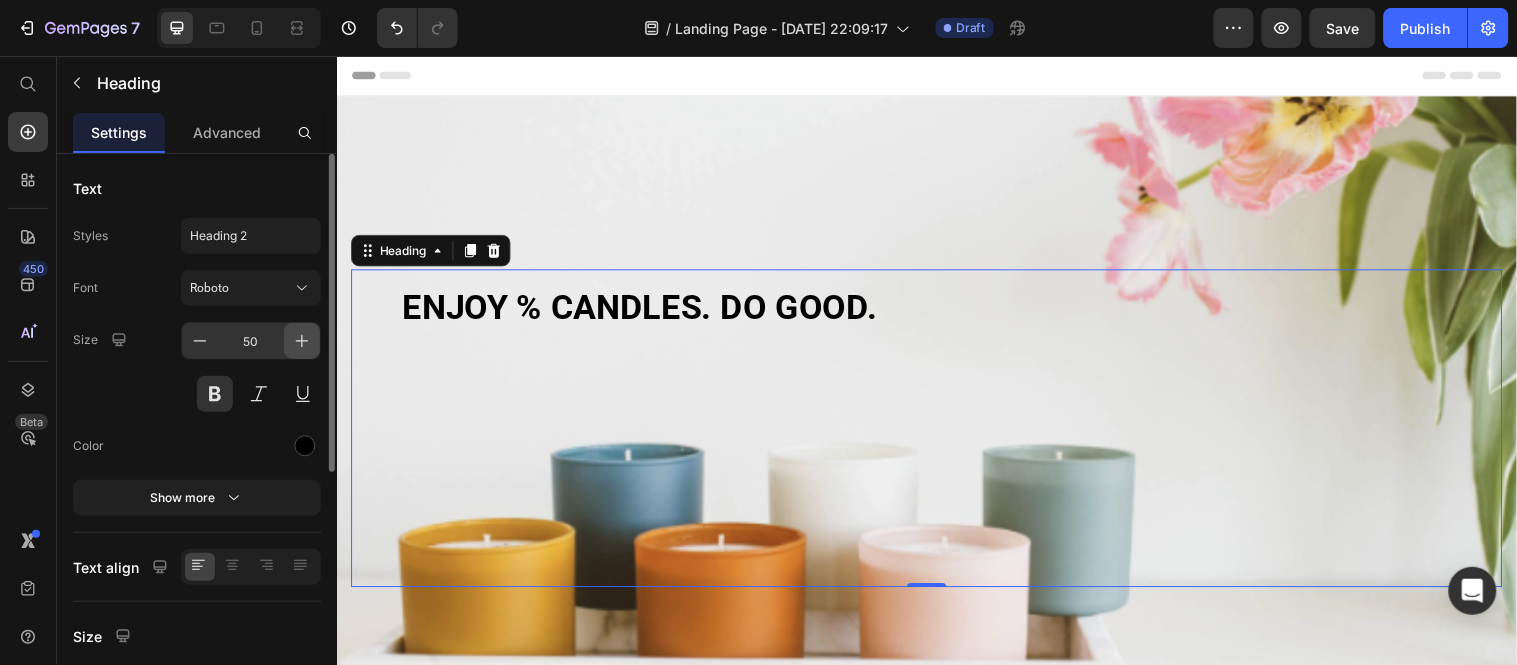 click 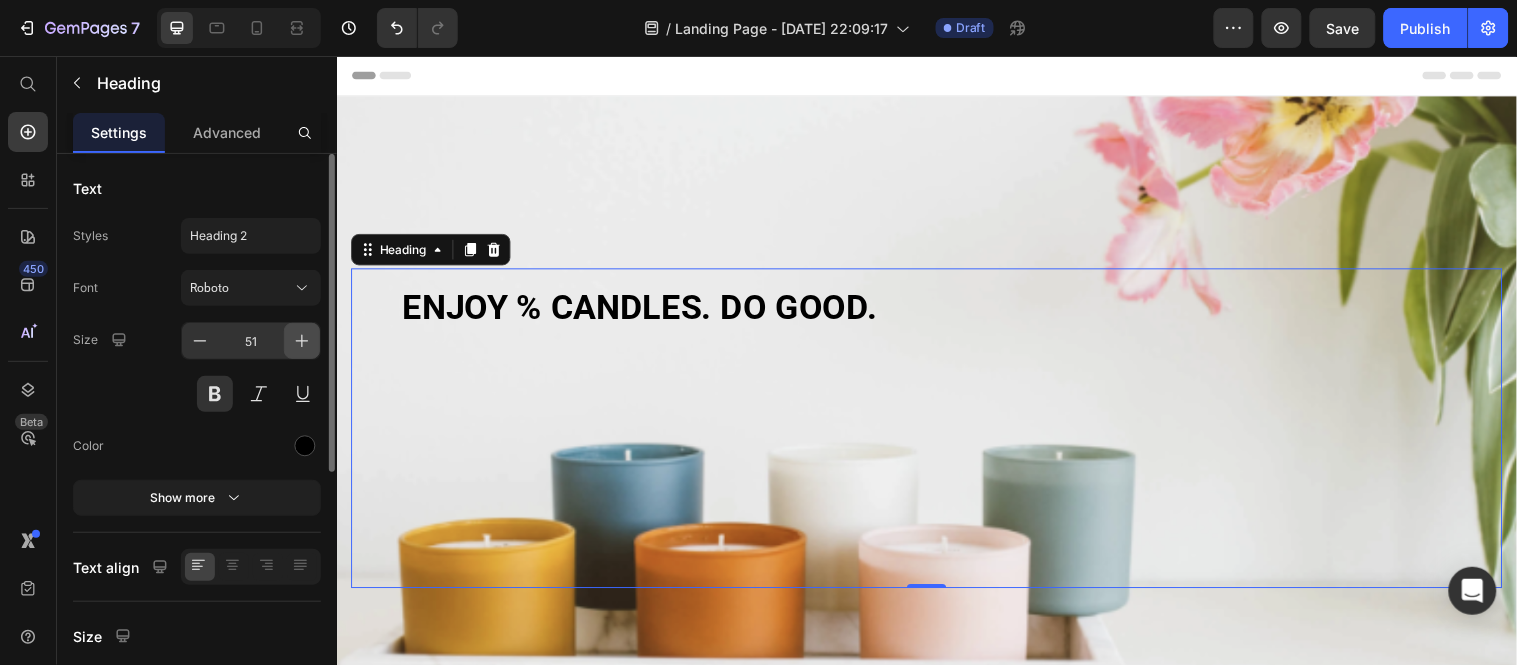 click 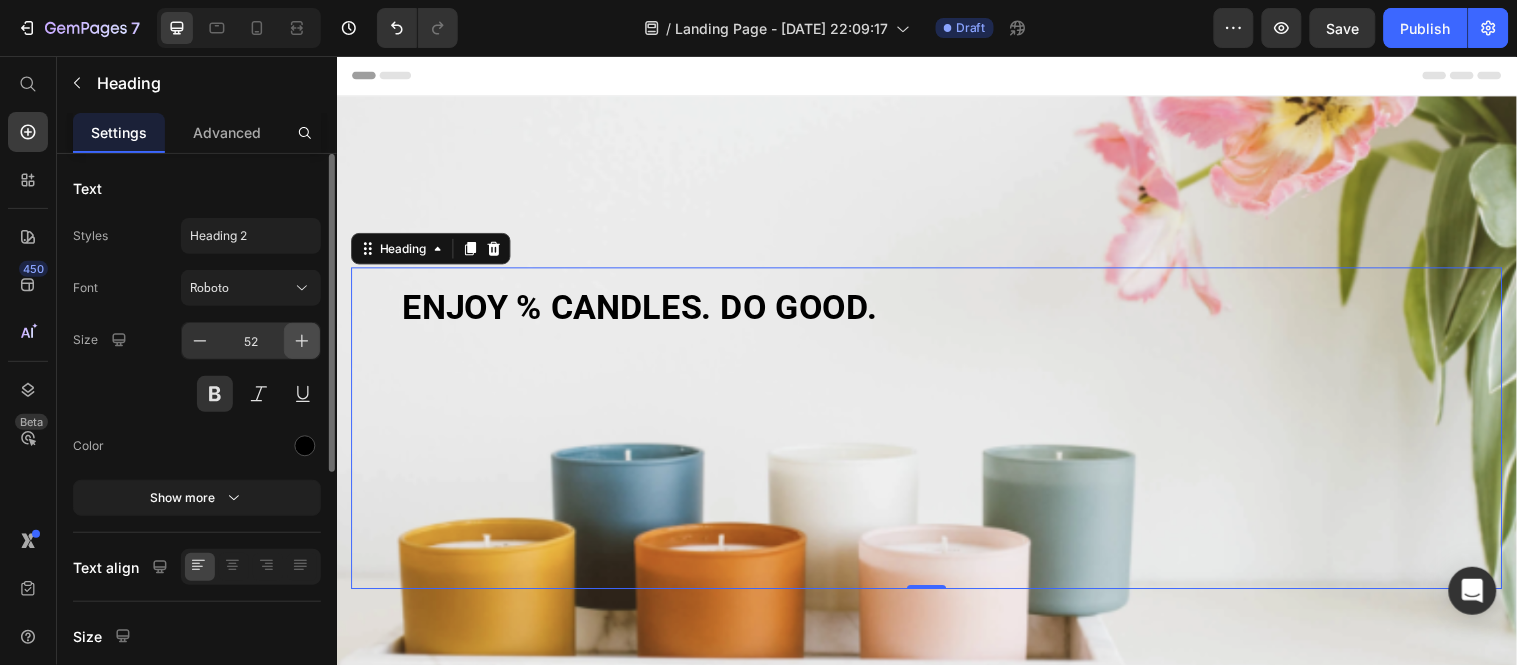 click 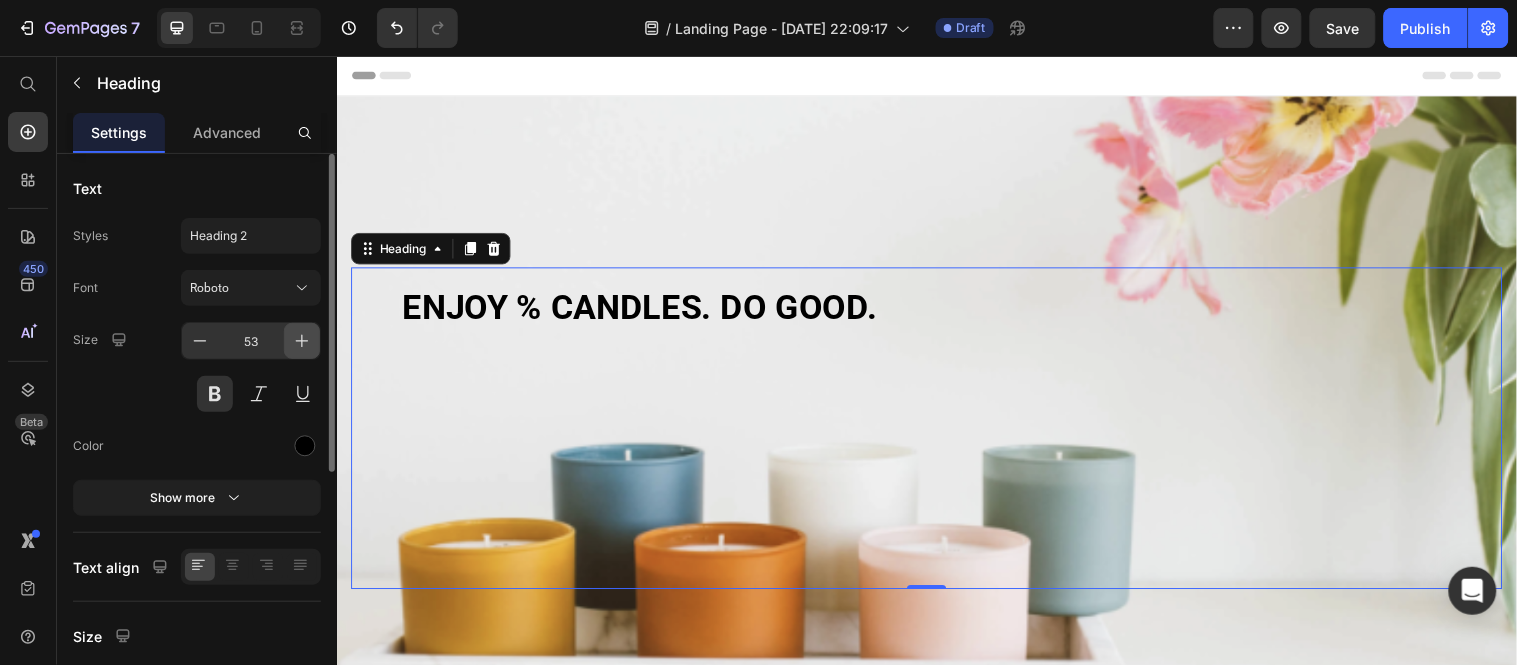 click 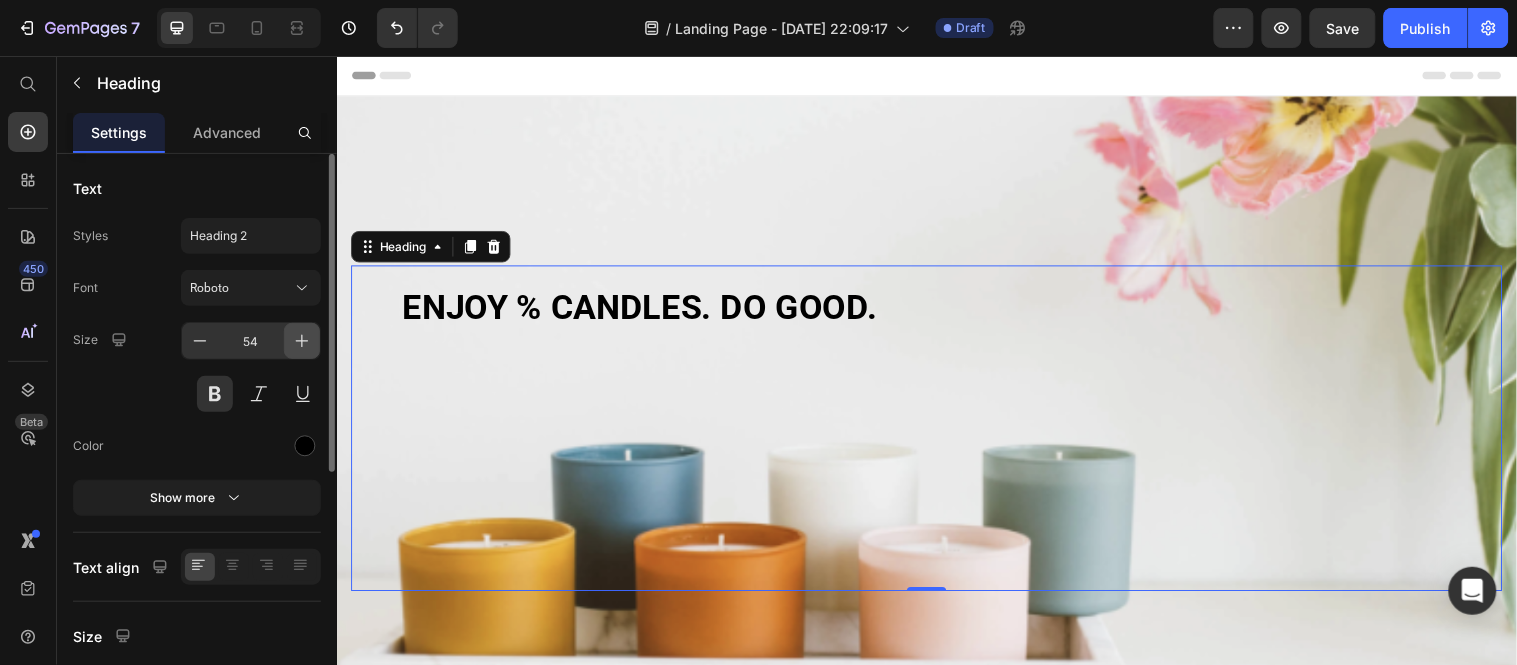 click 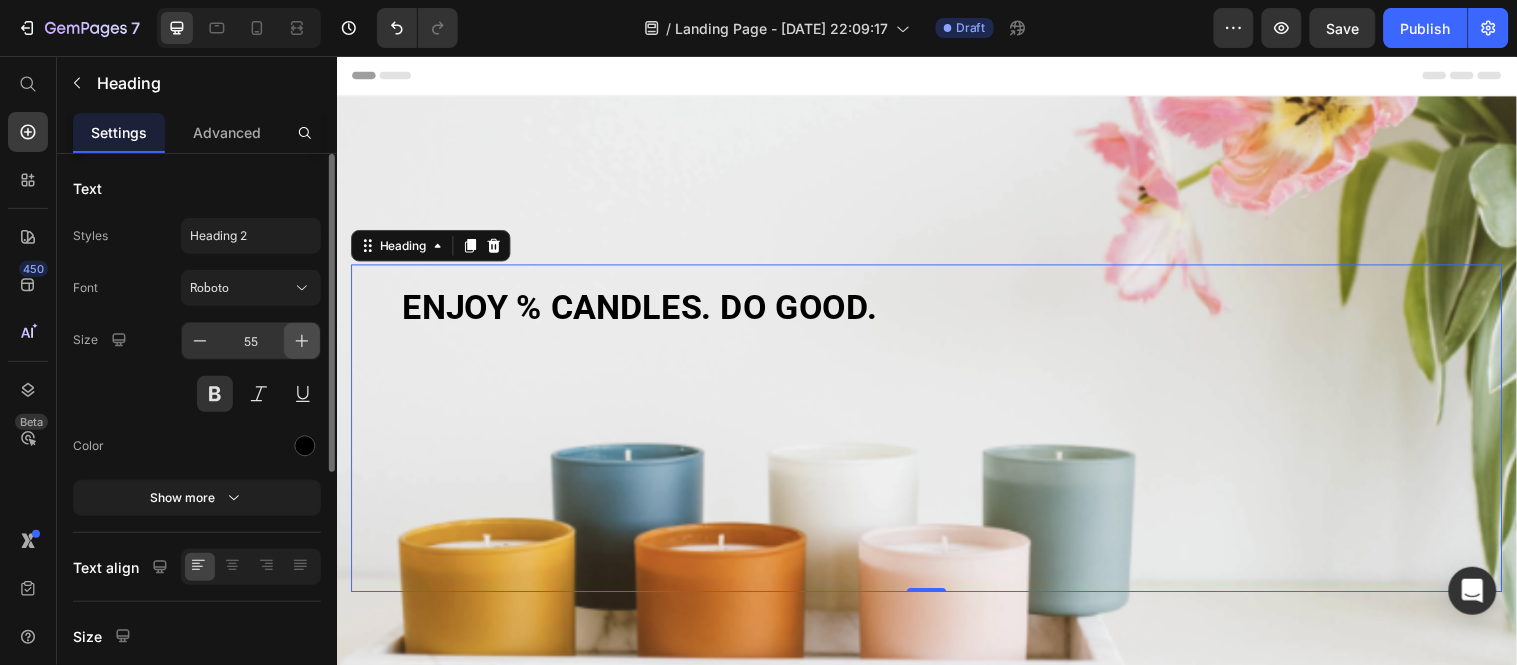 click 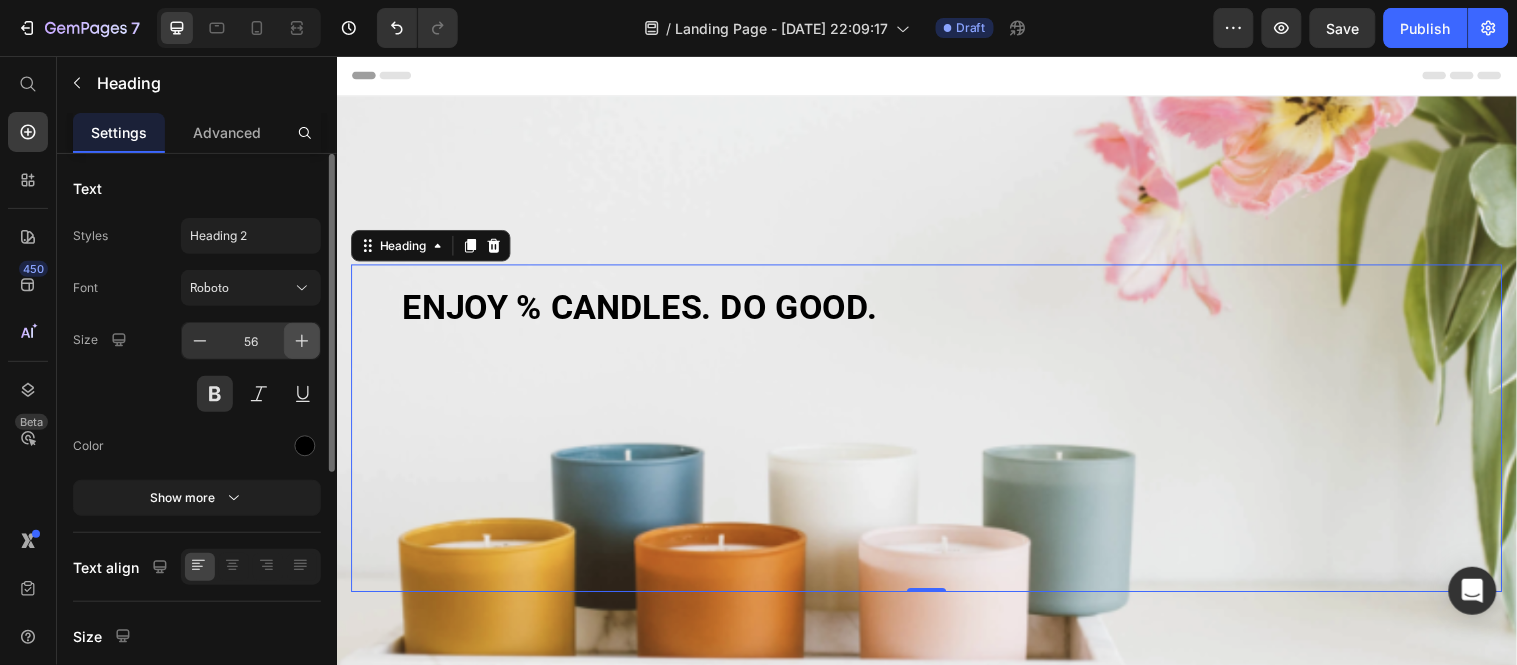 click 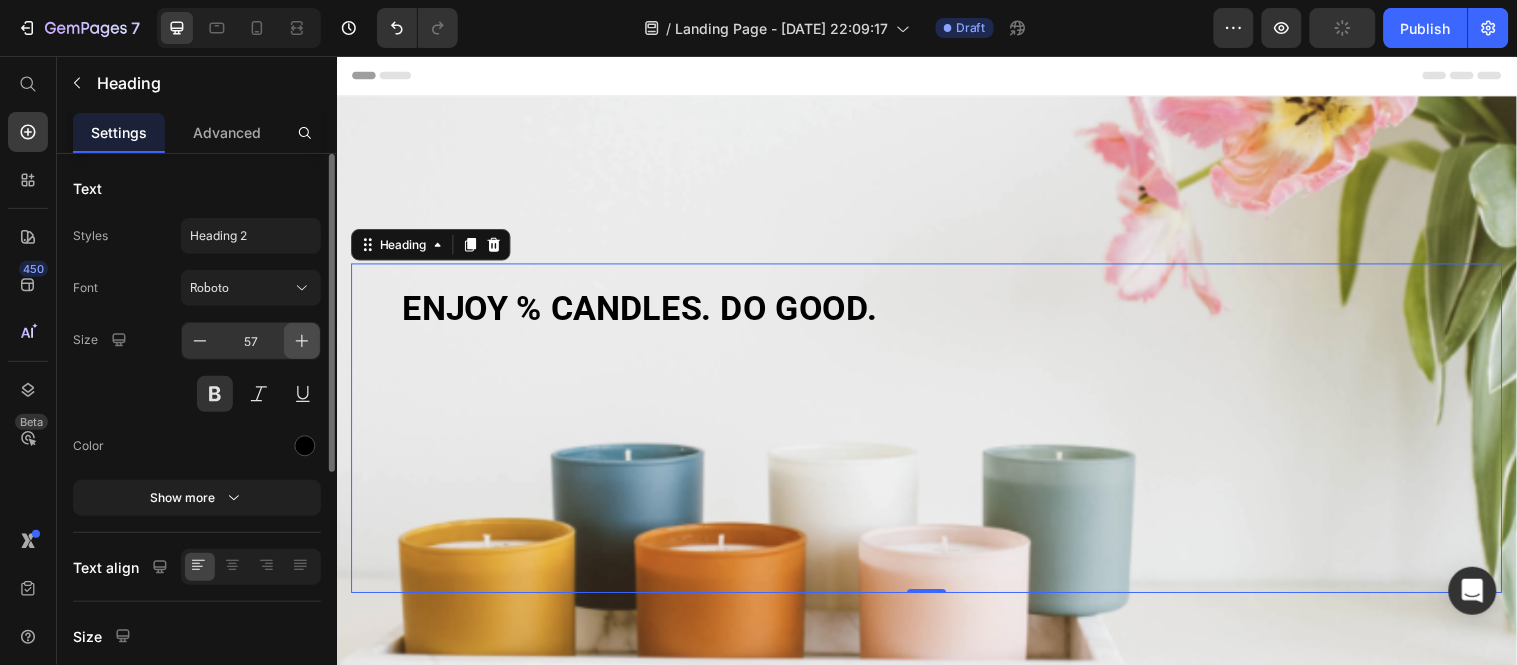 click 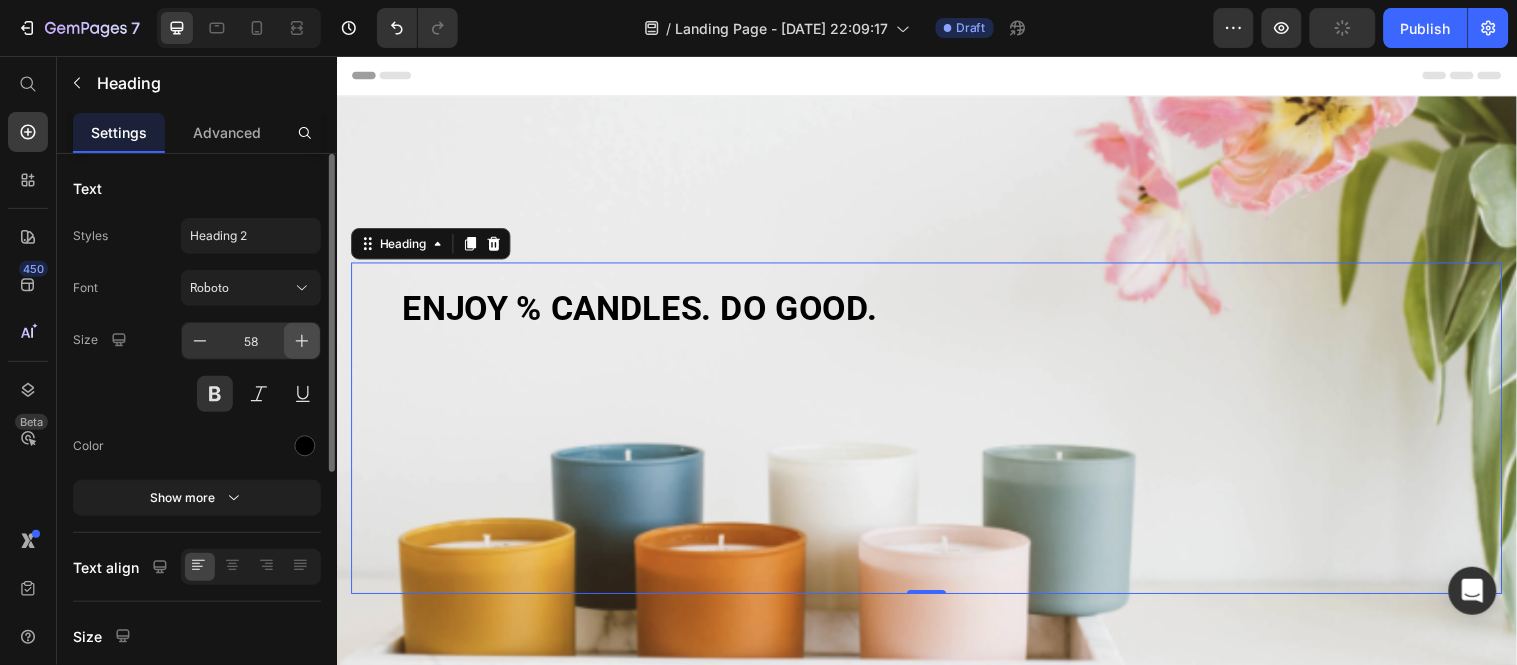 click 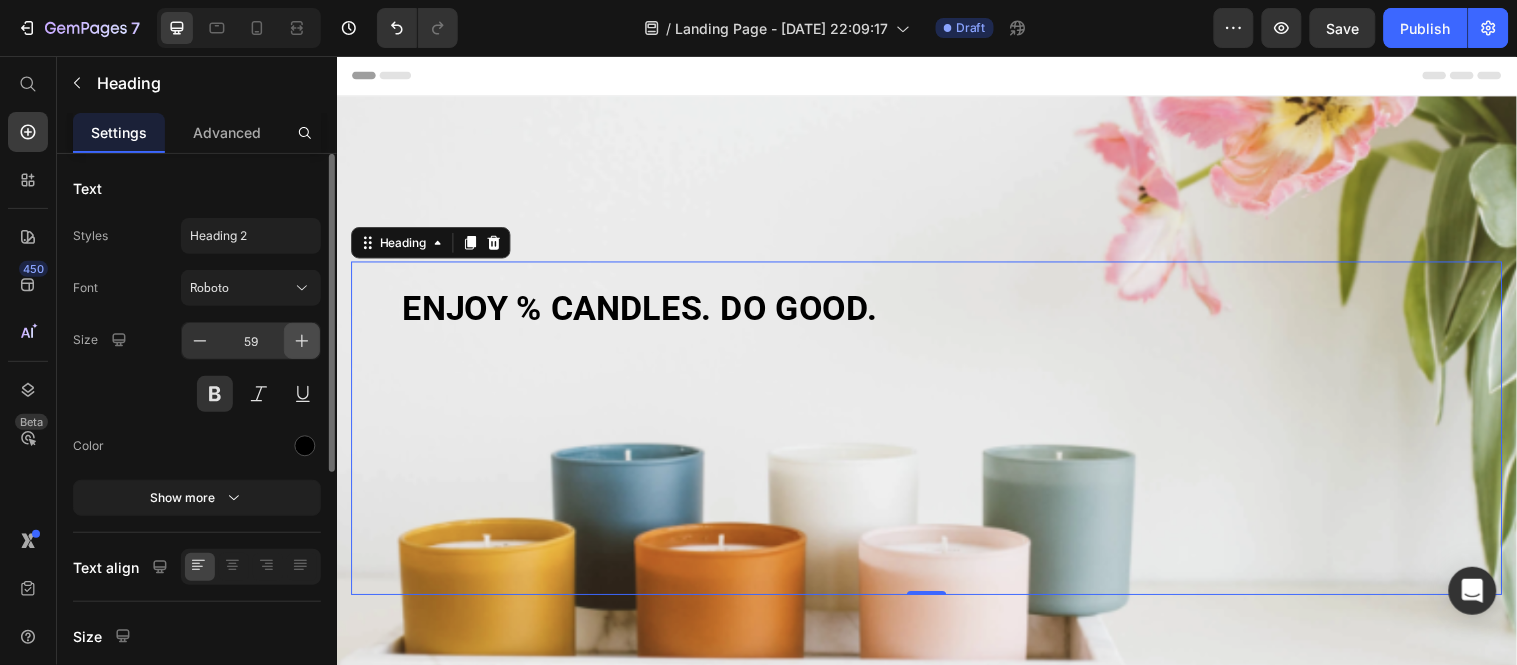 click 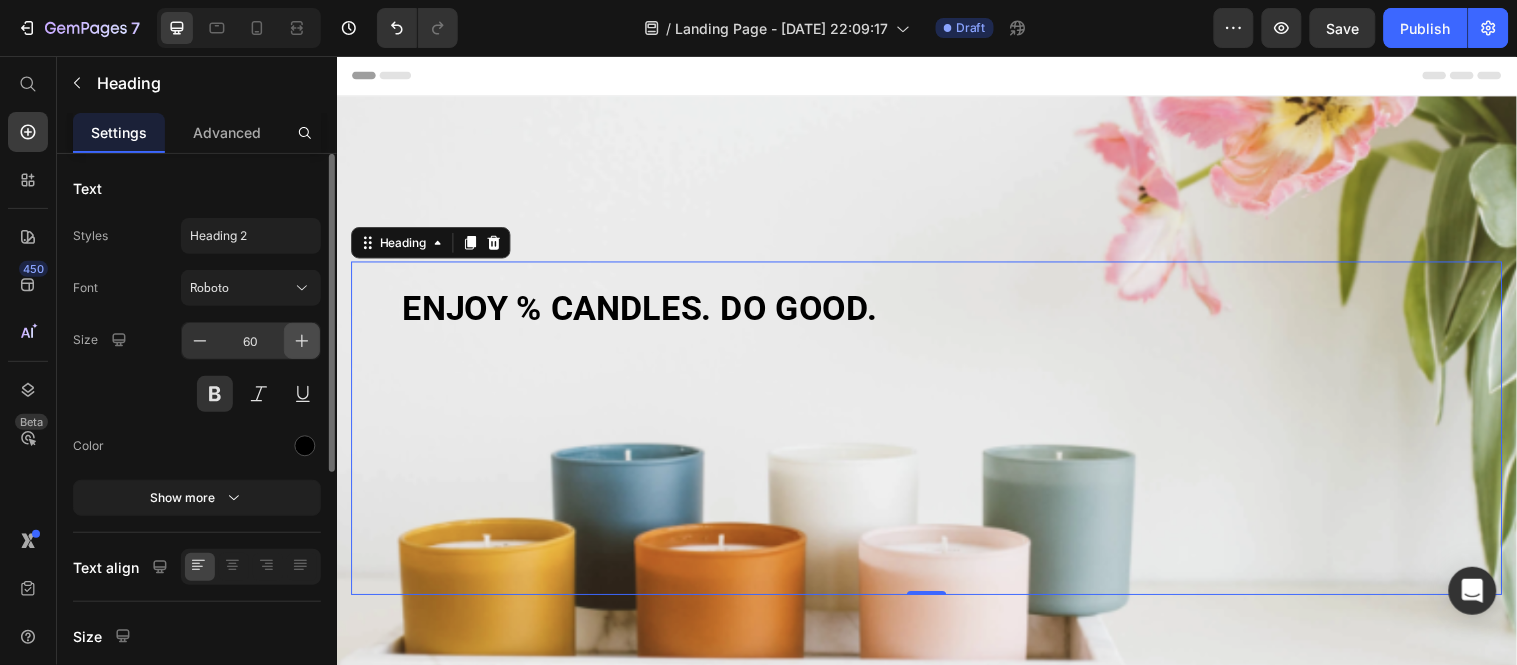 click 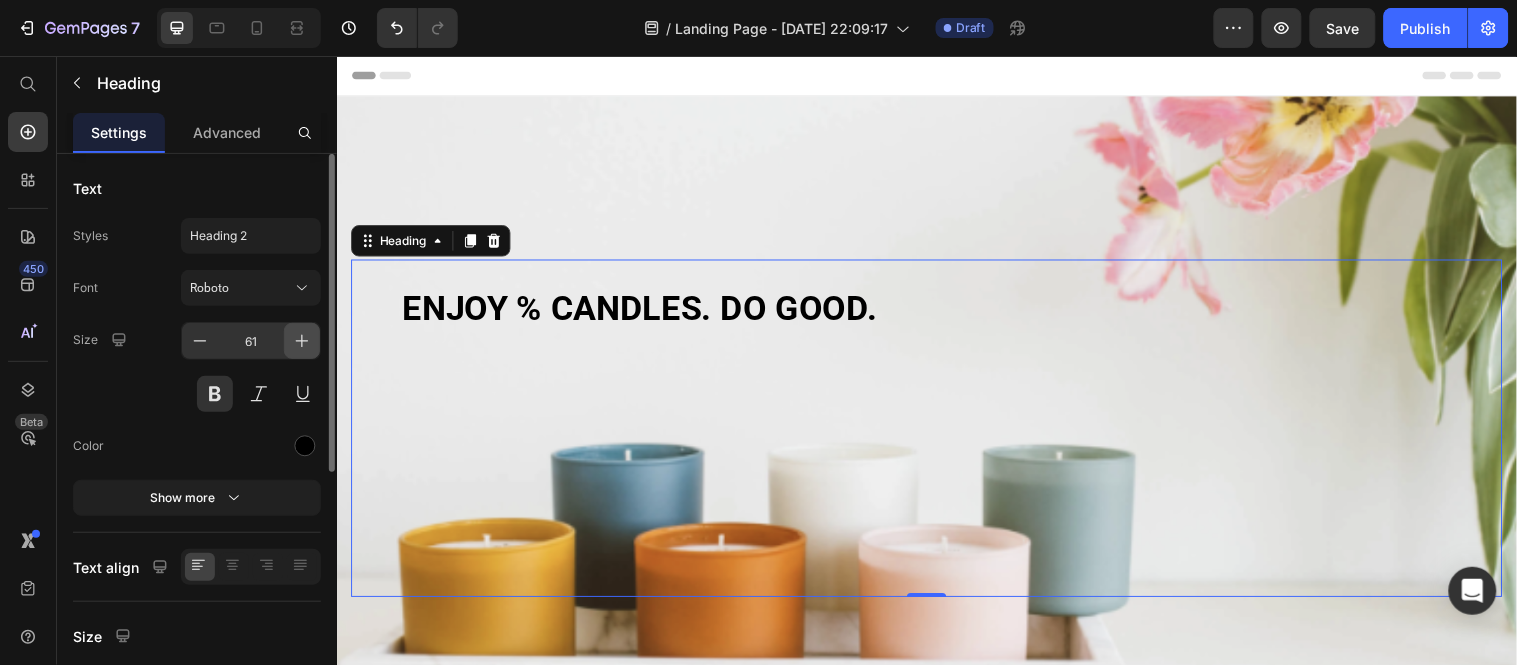 click 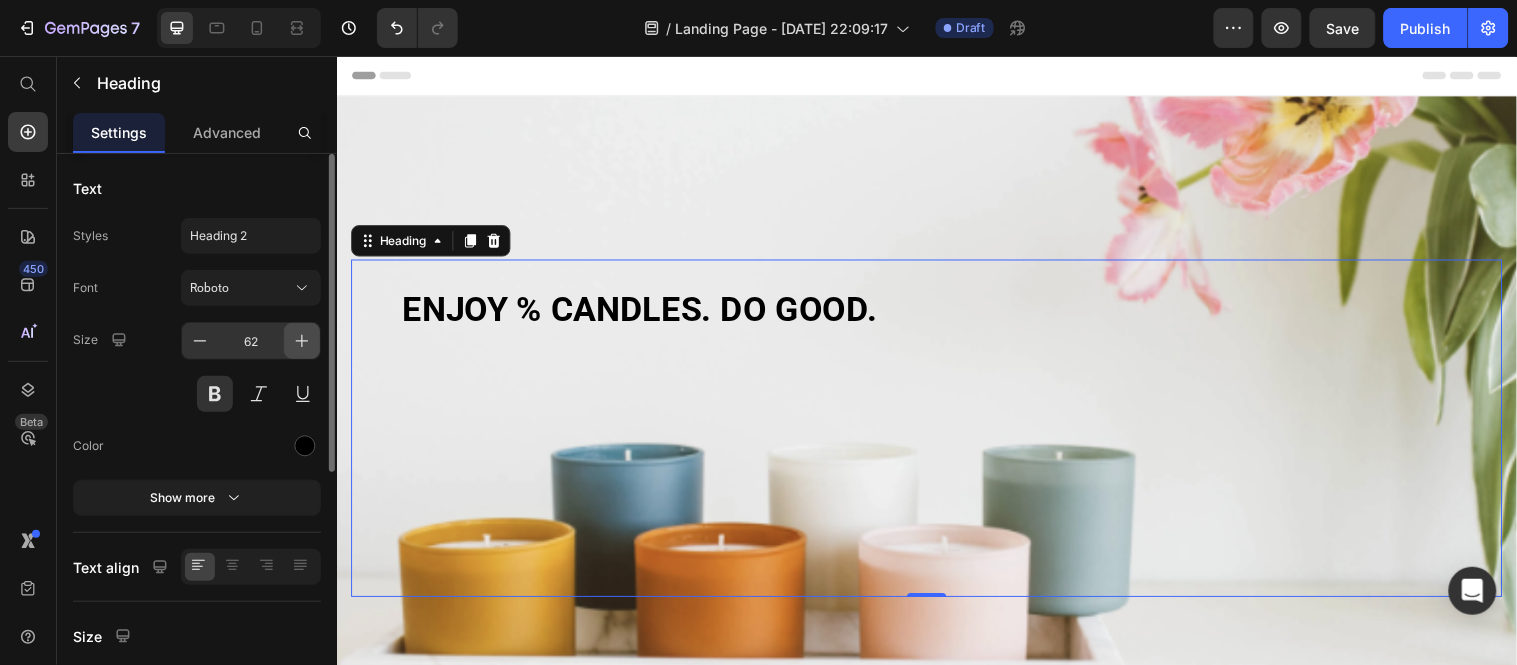 click 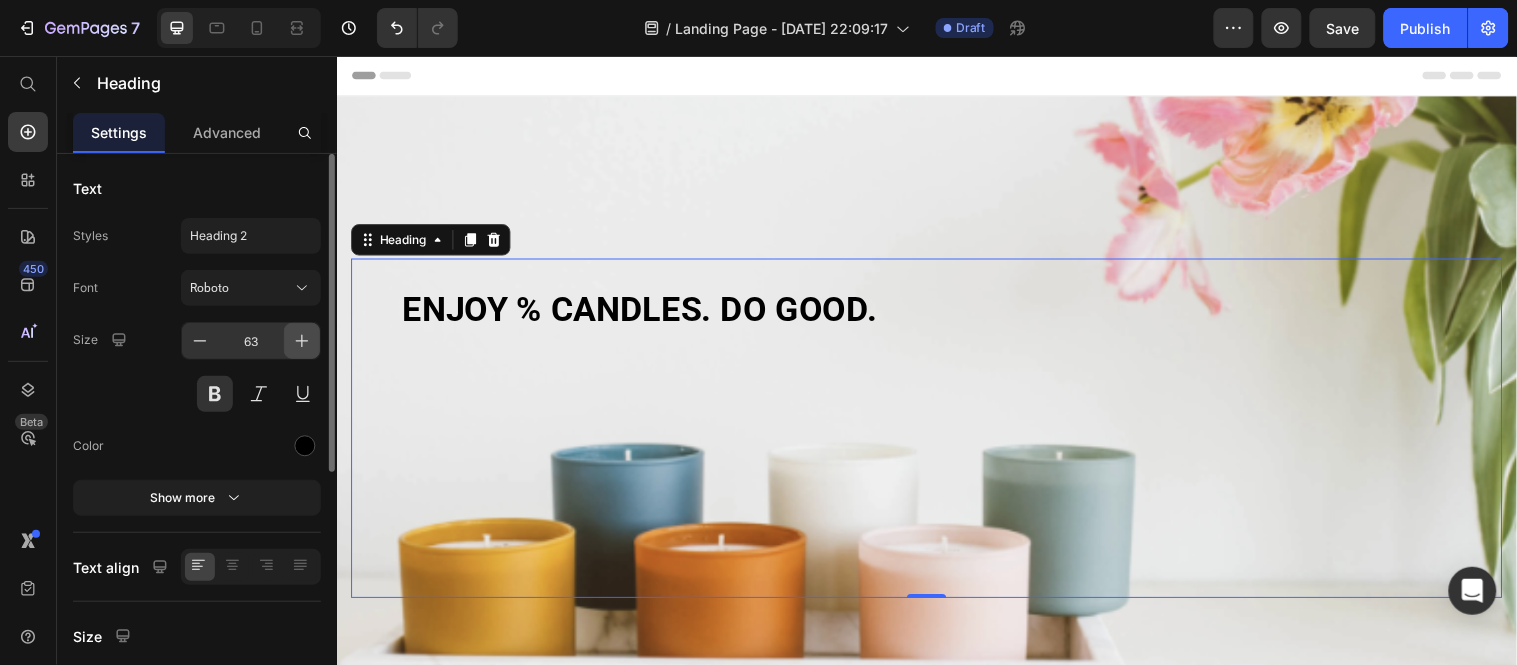 click 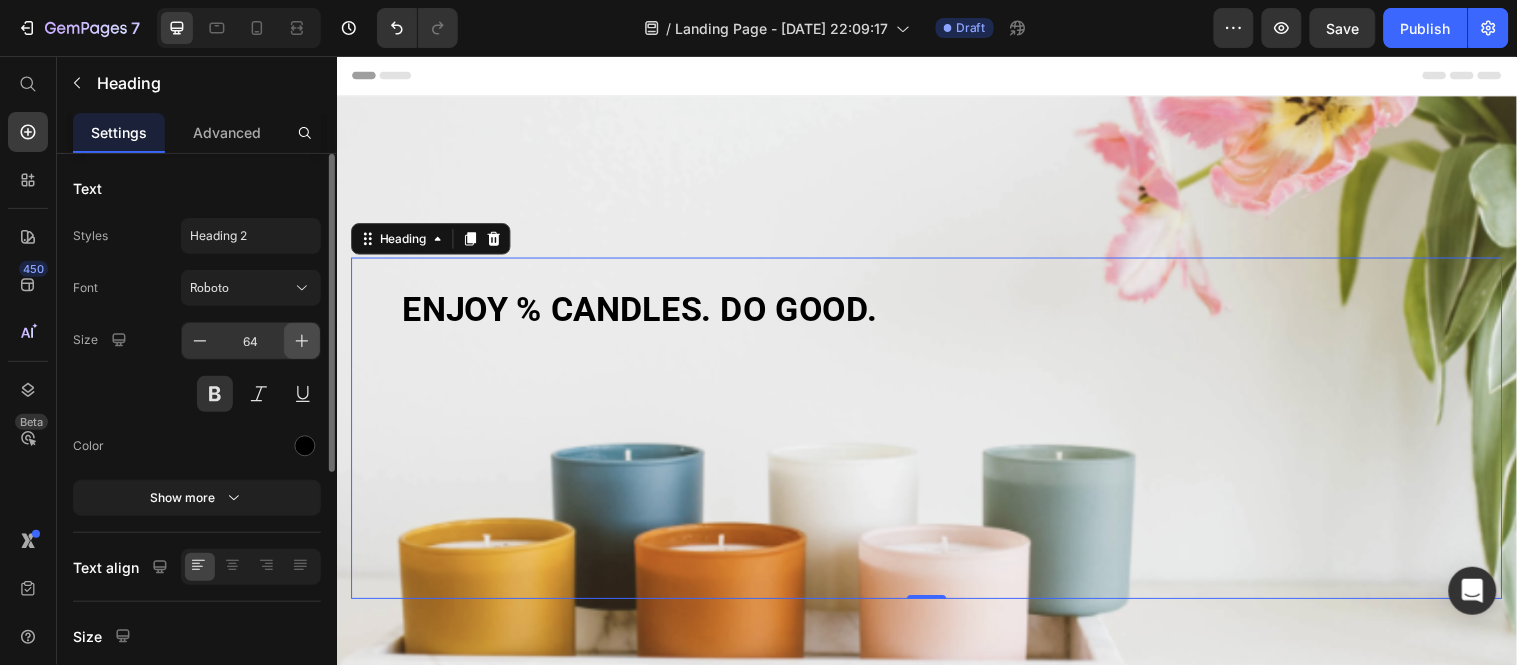 click 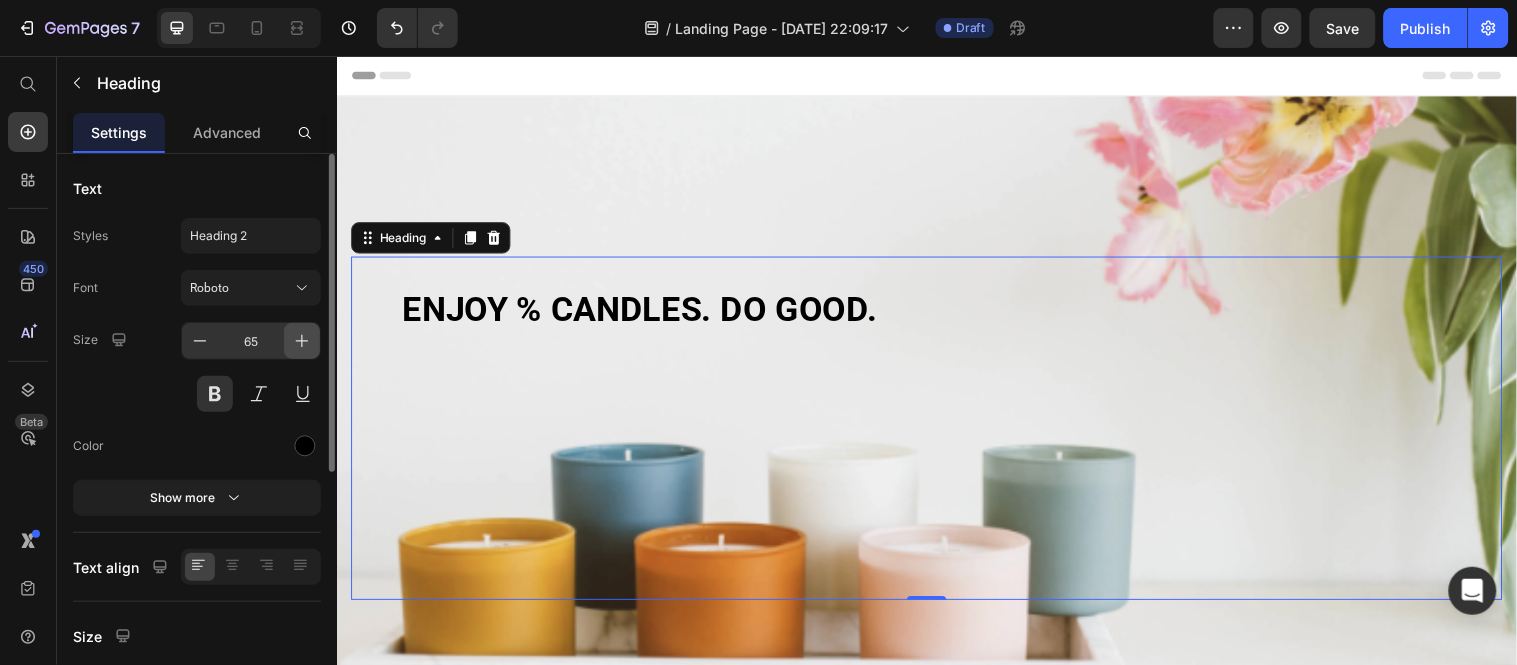 click 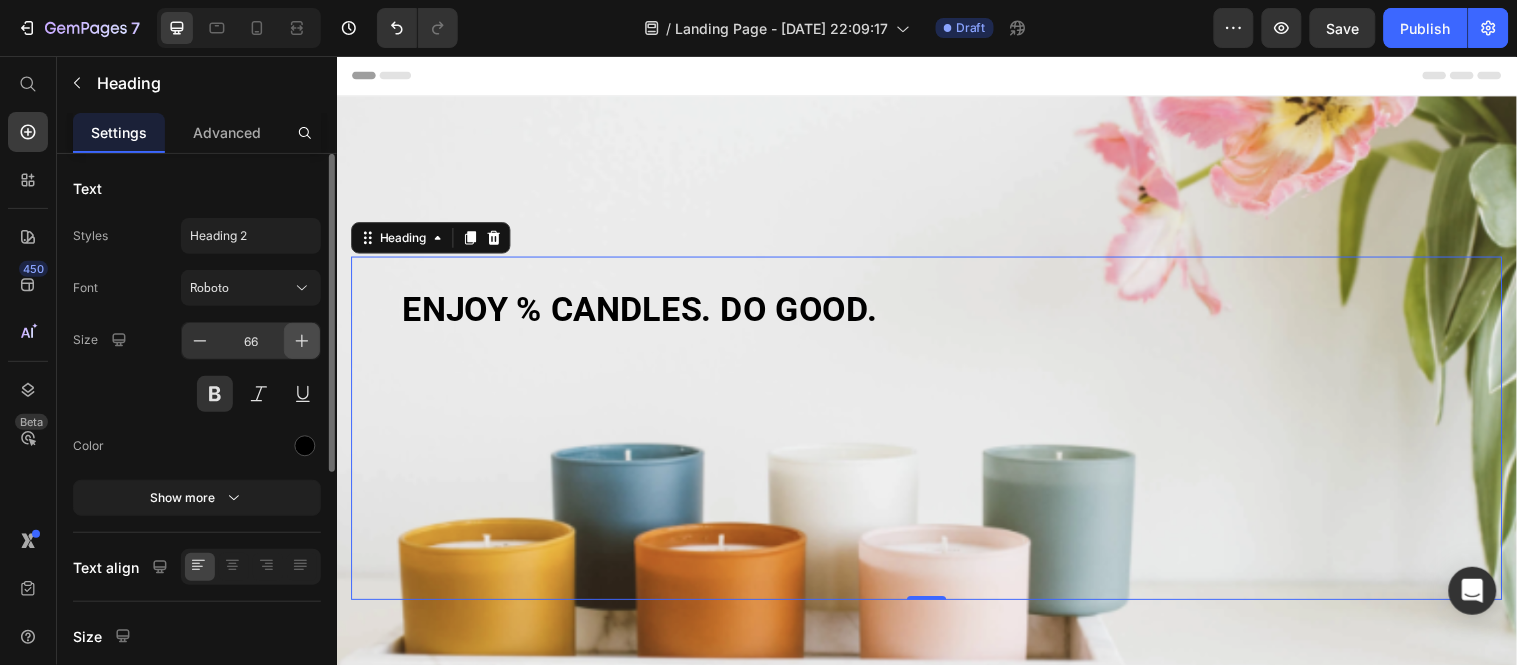 click 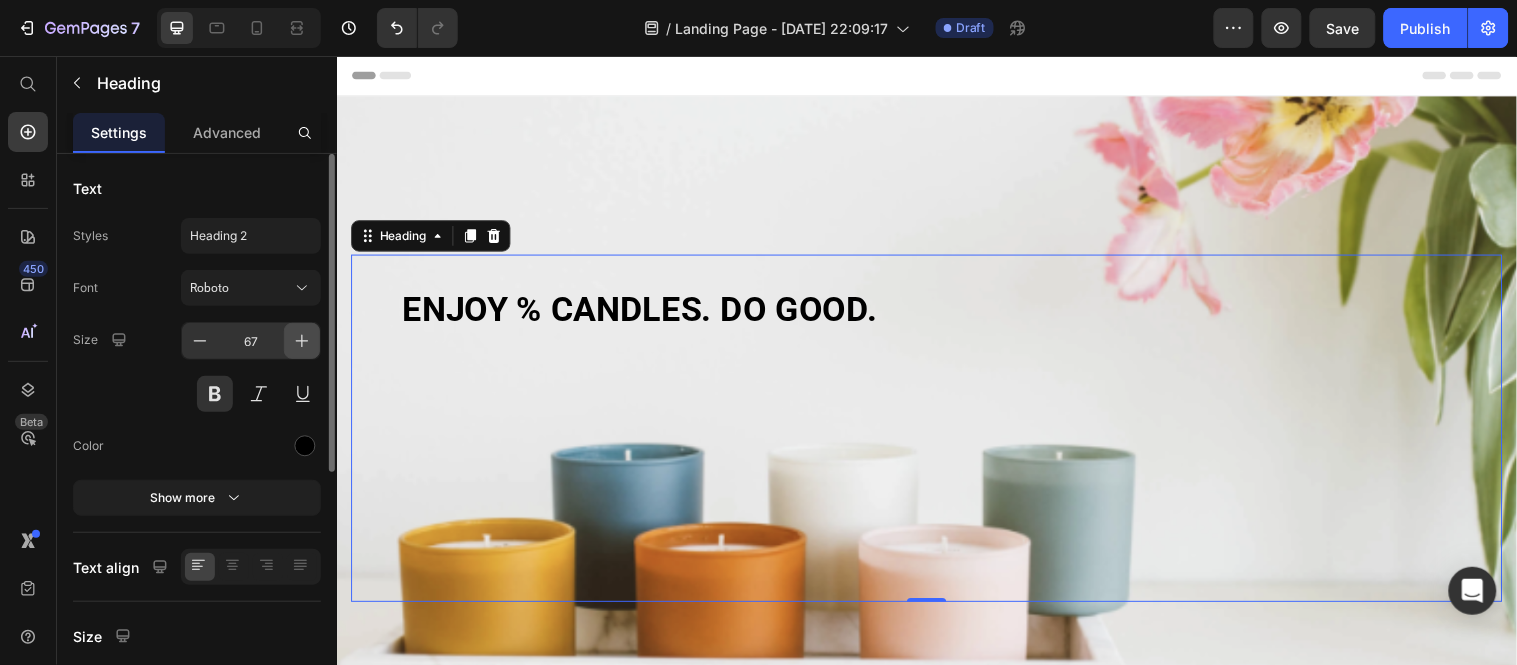 click 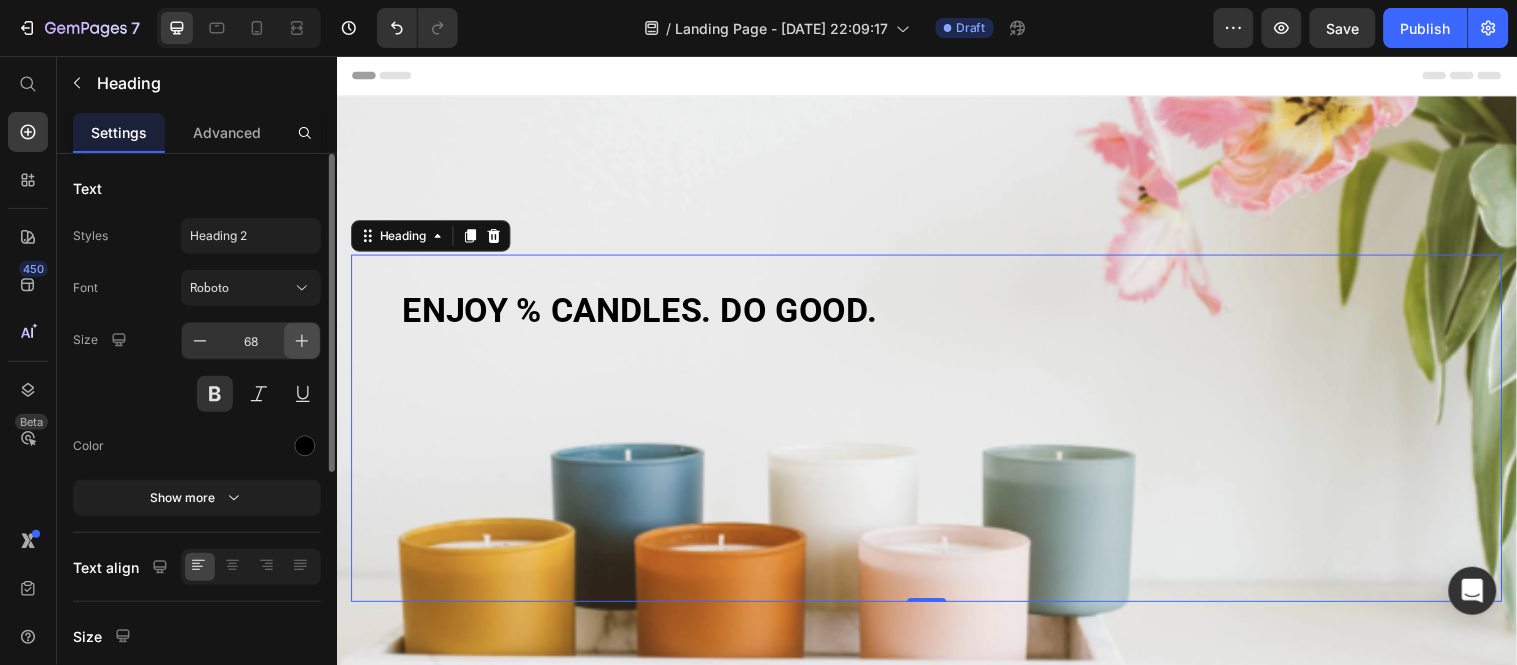 click 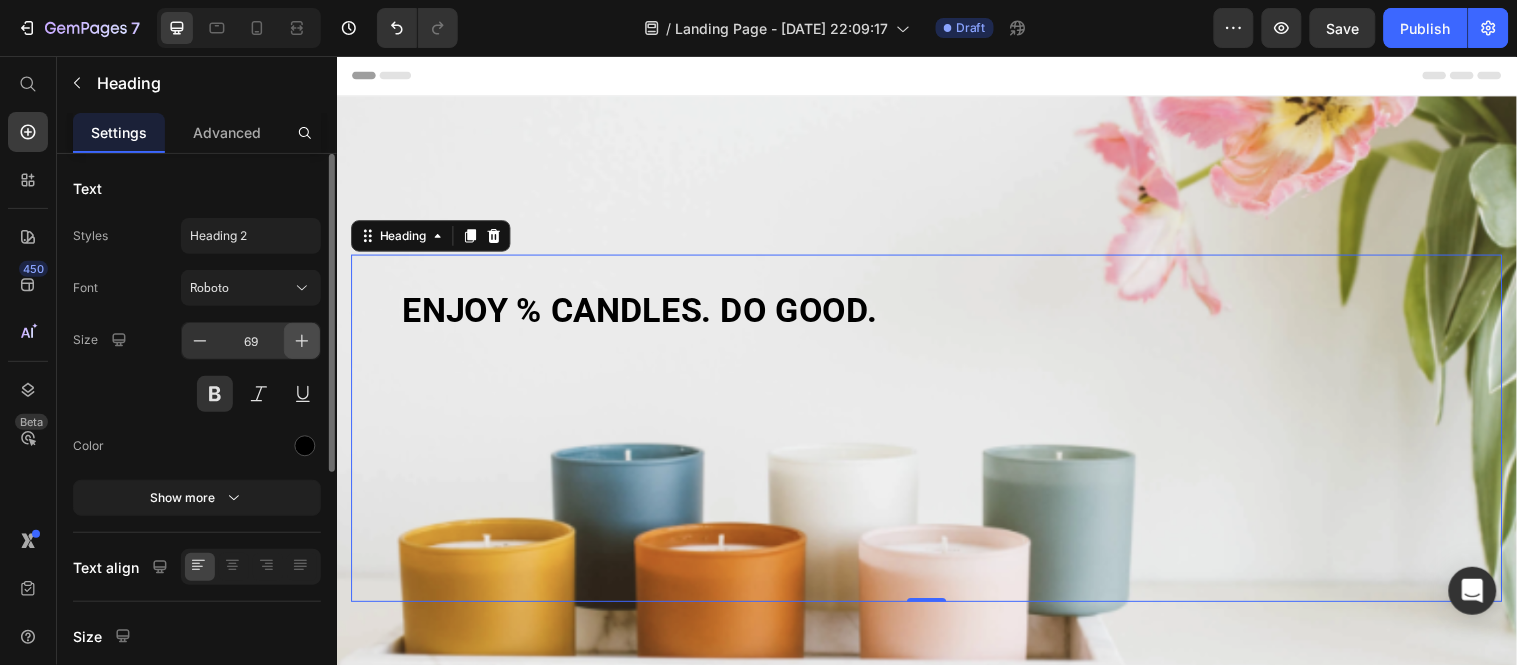 click 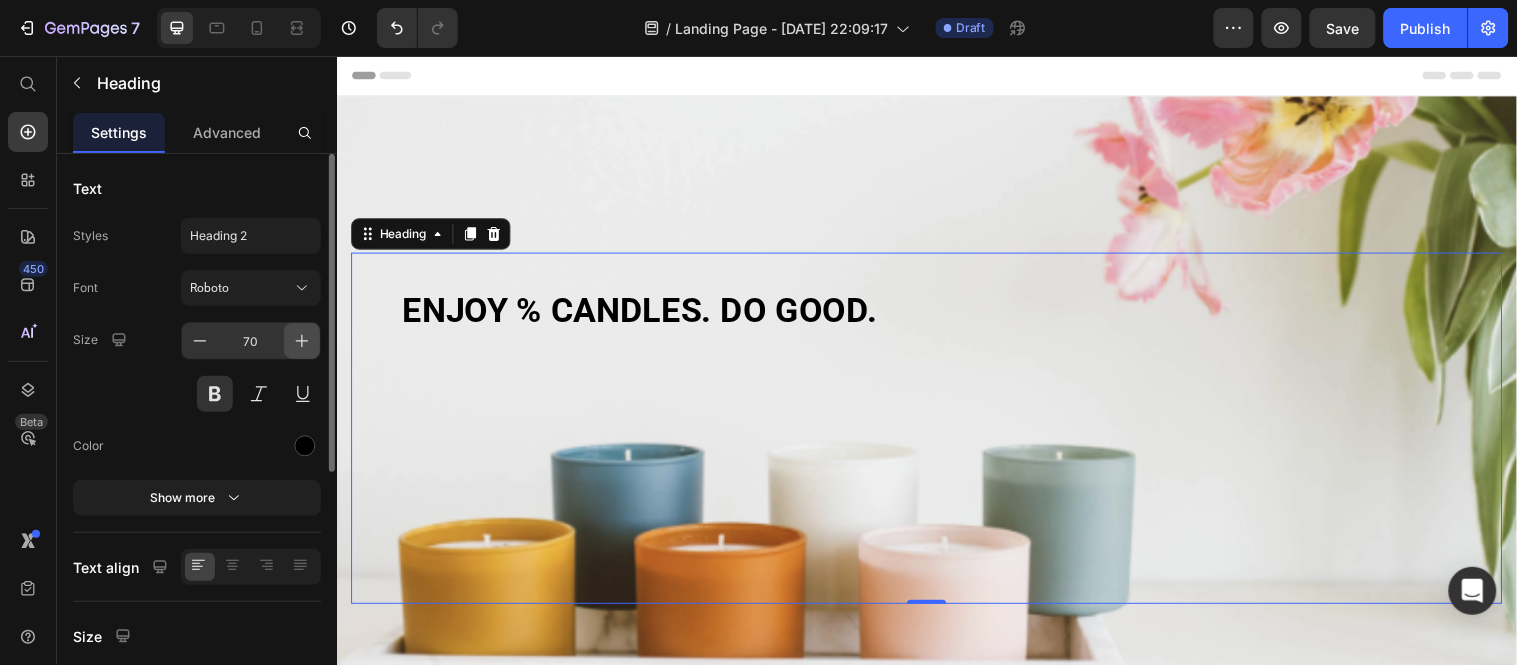 click 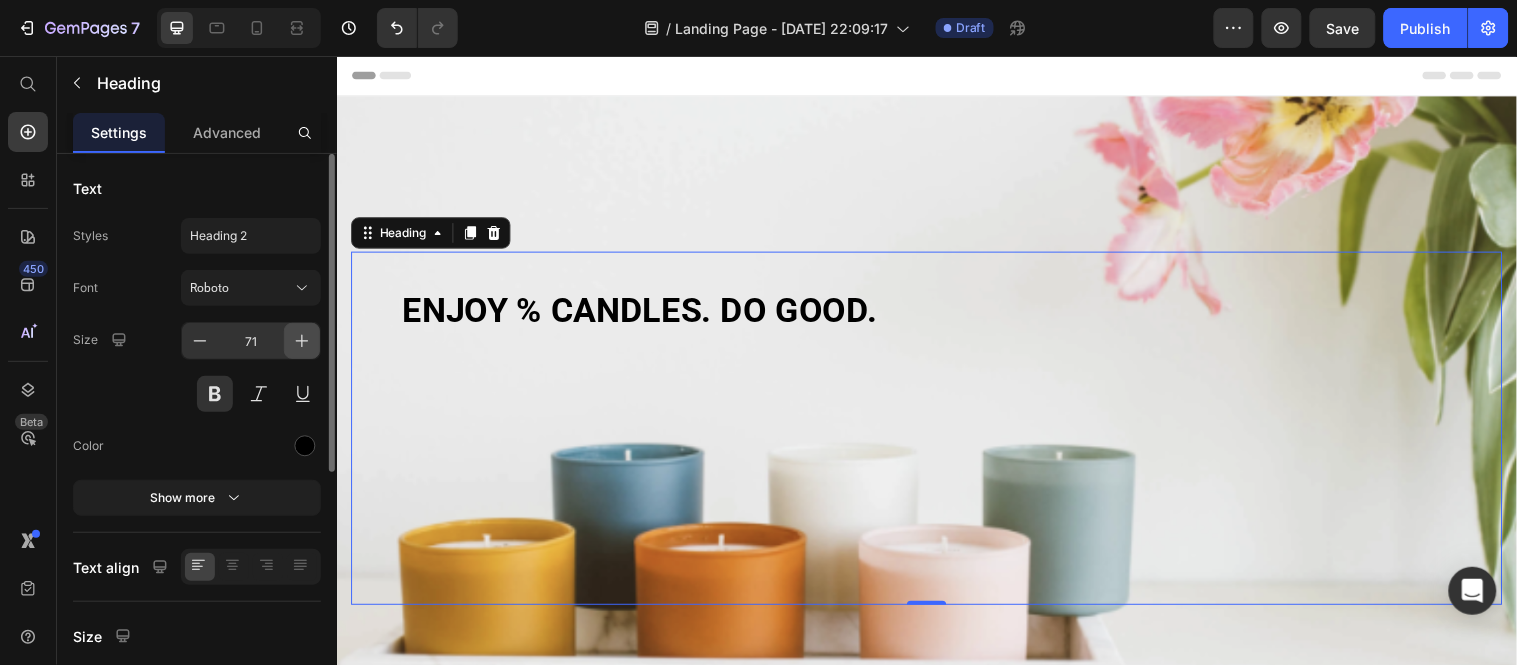click 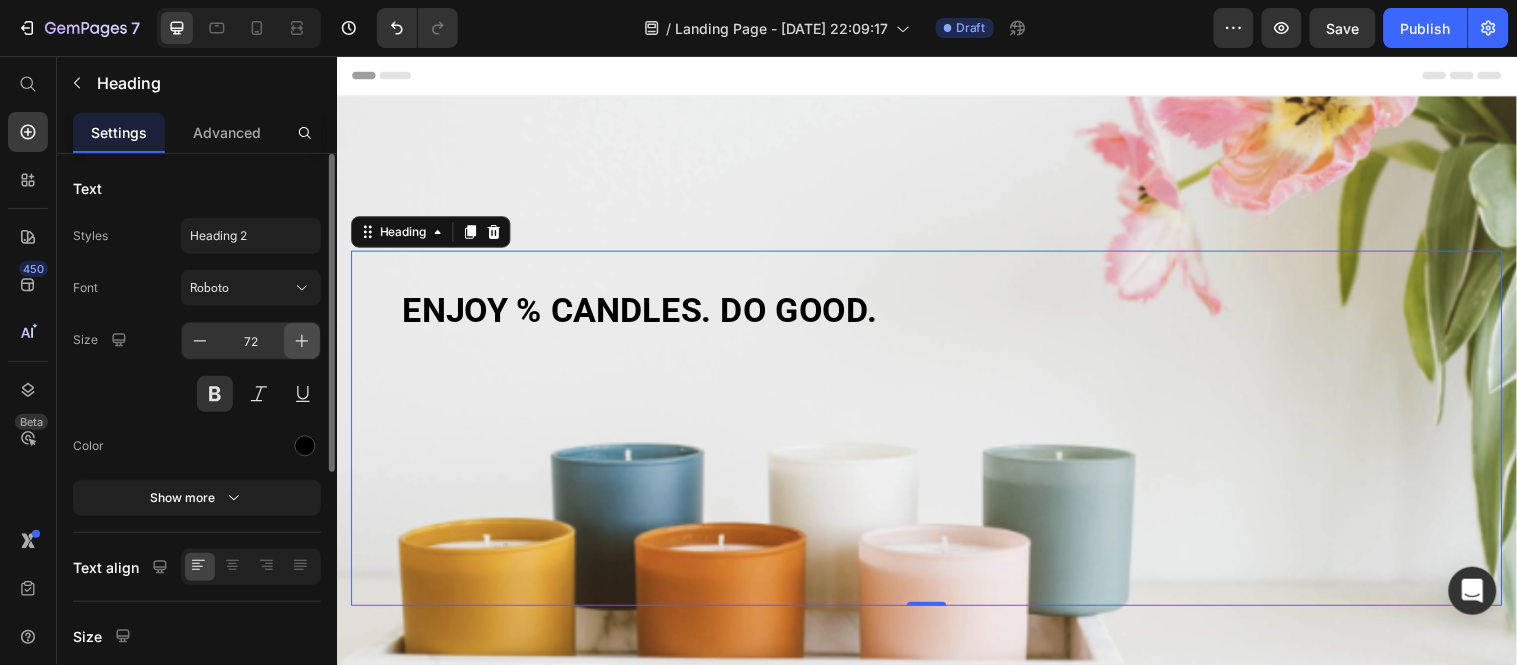 click 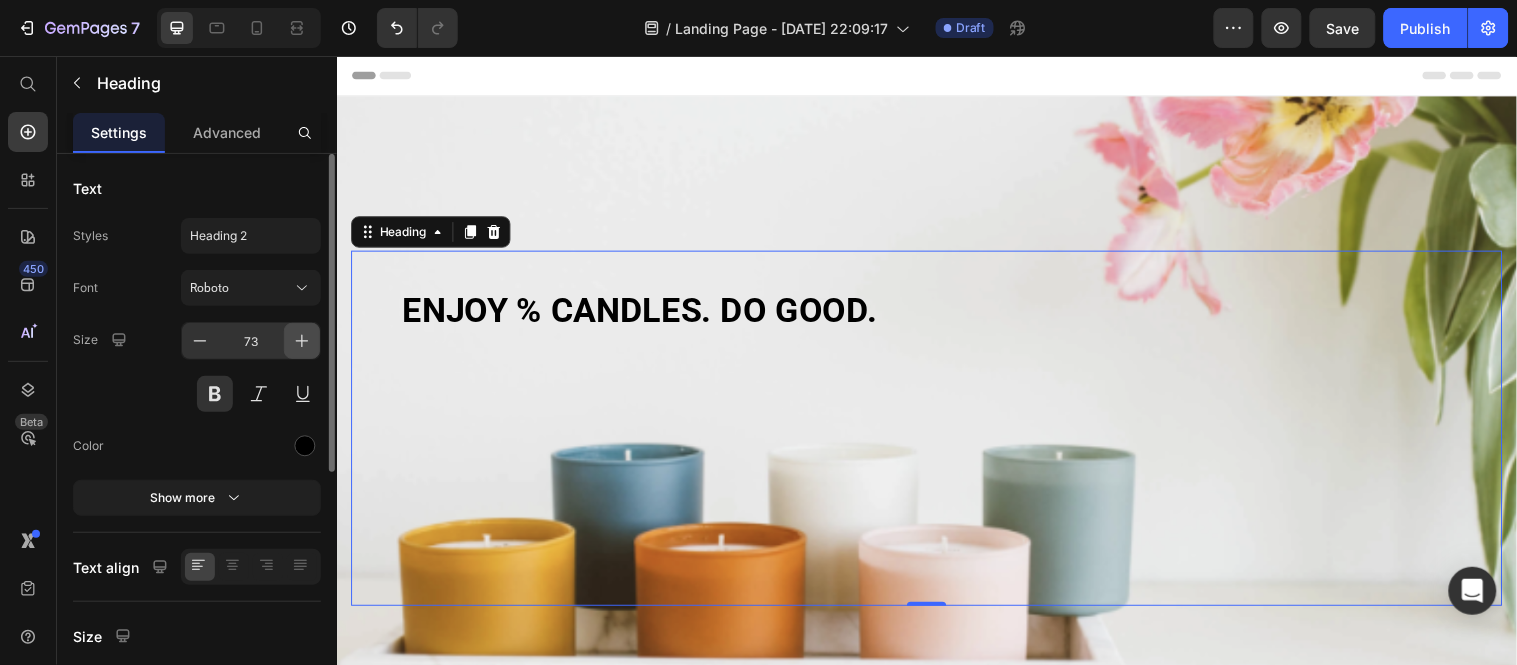 click 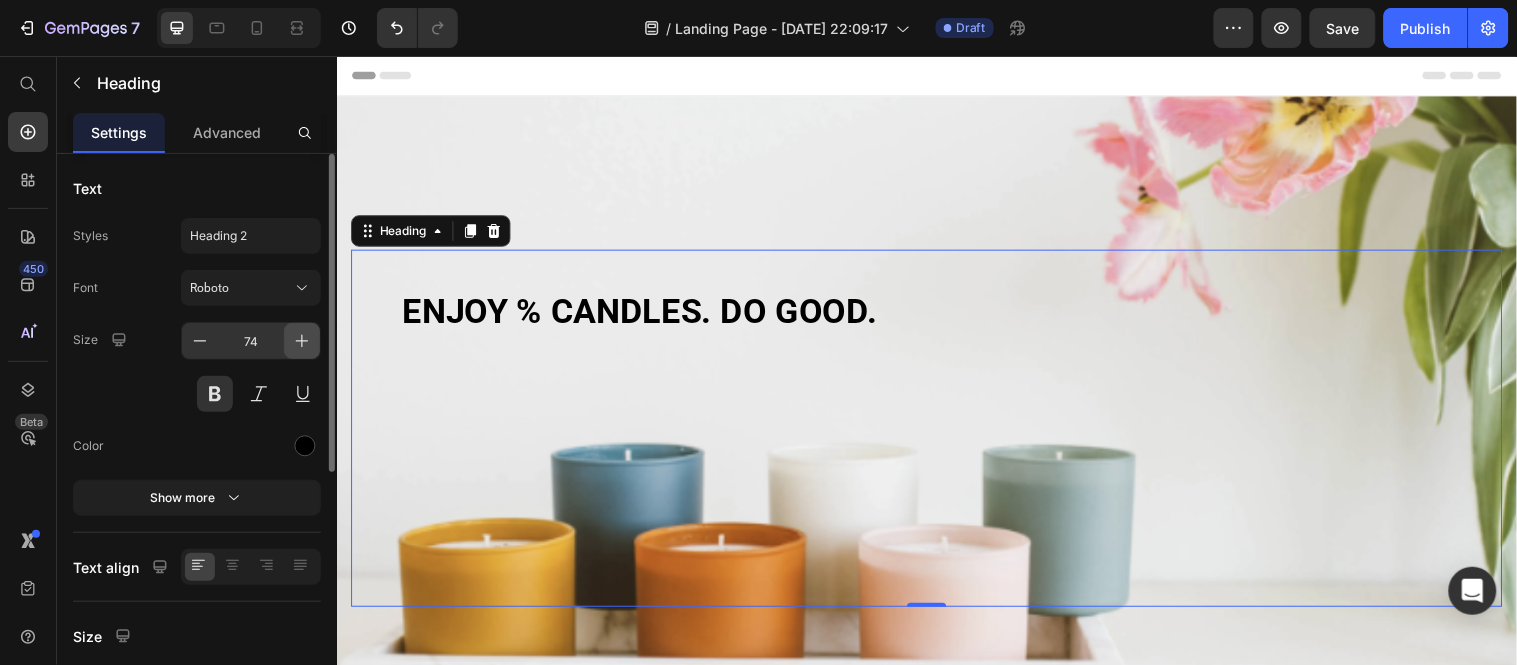 click 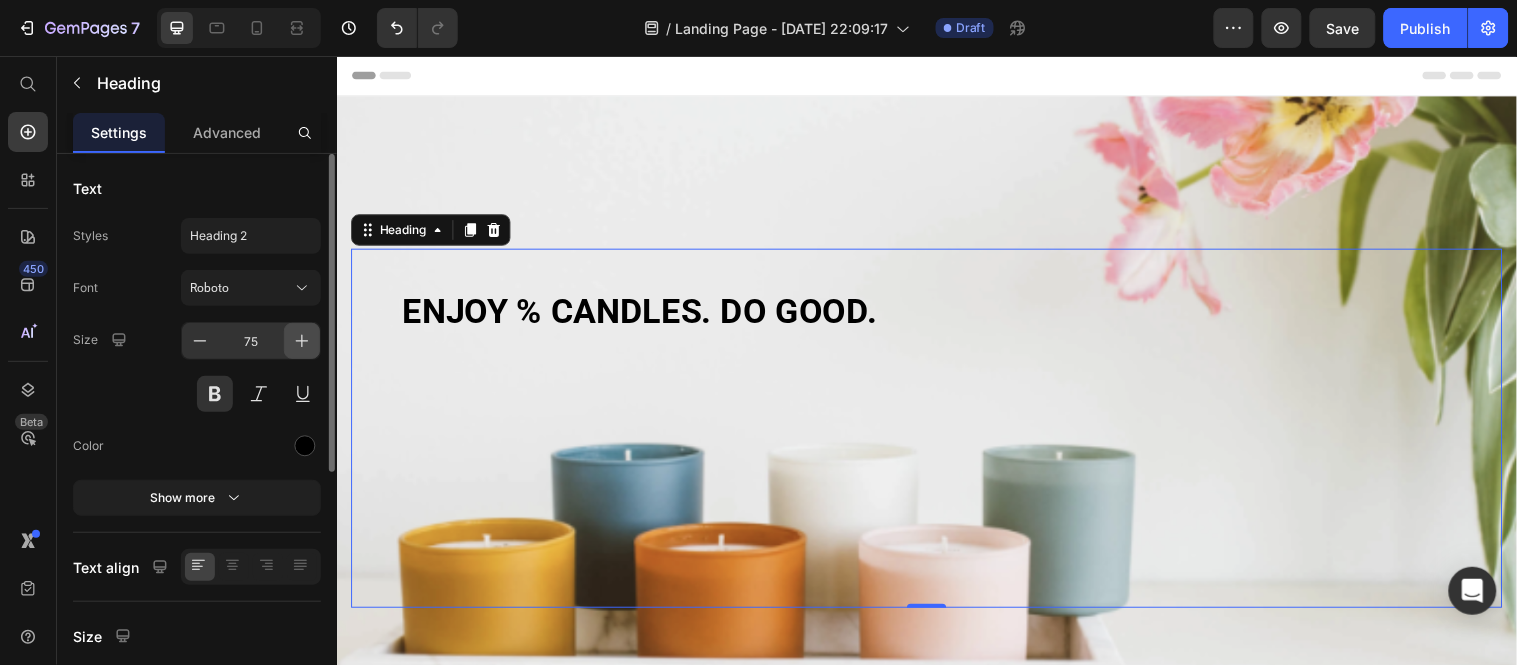 click 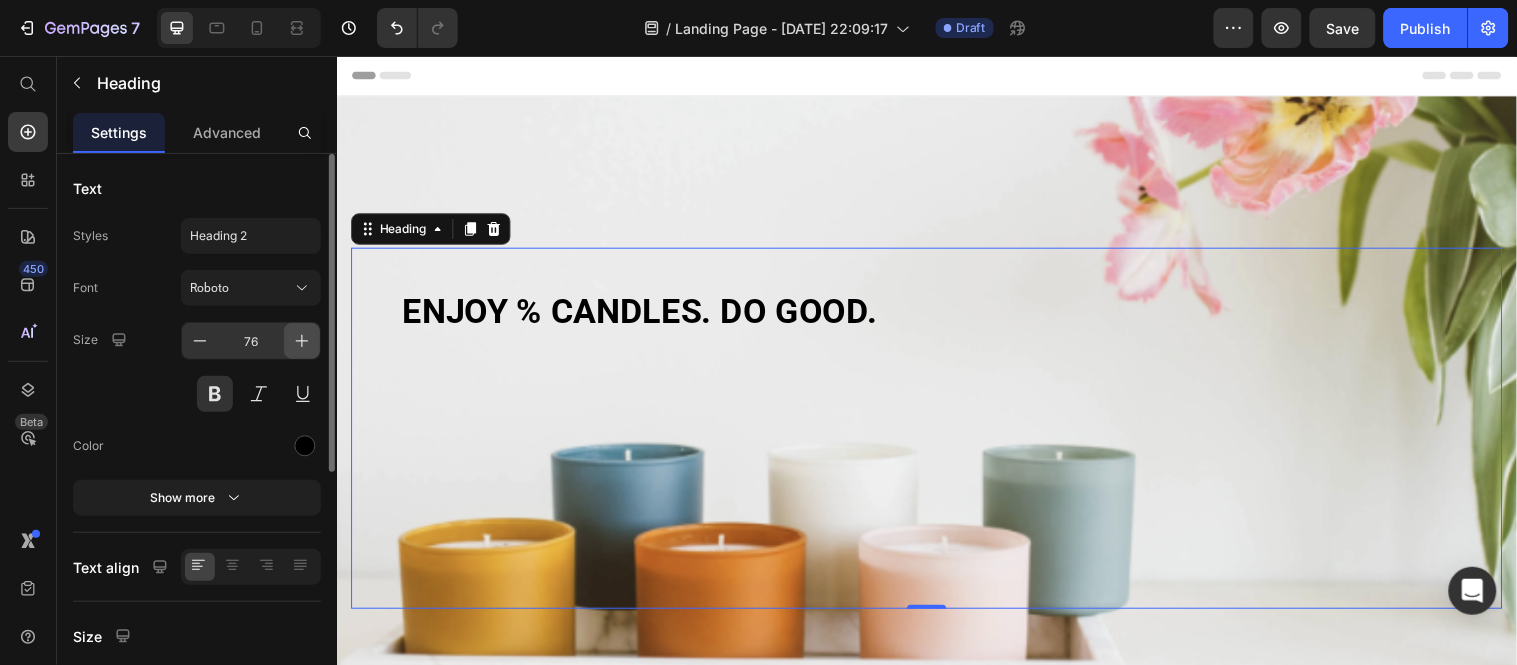 click 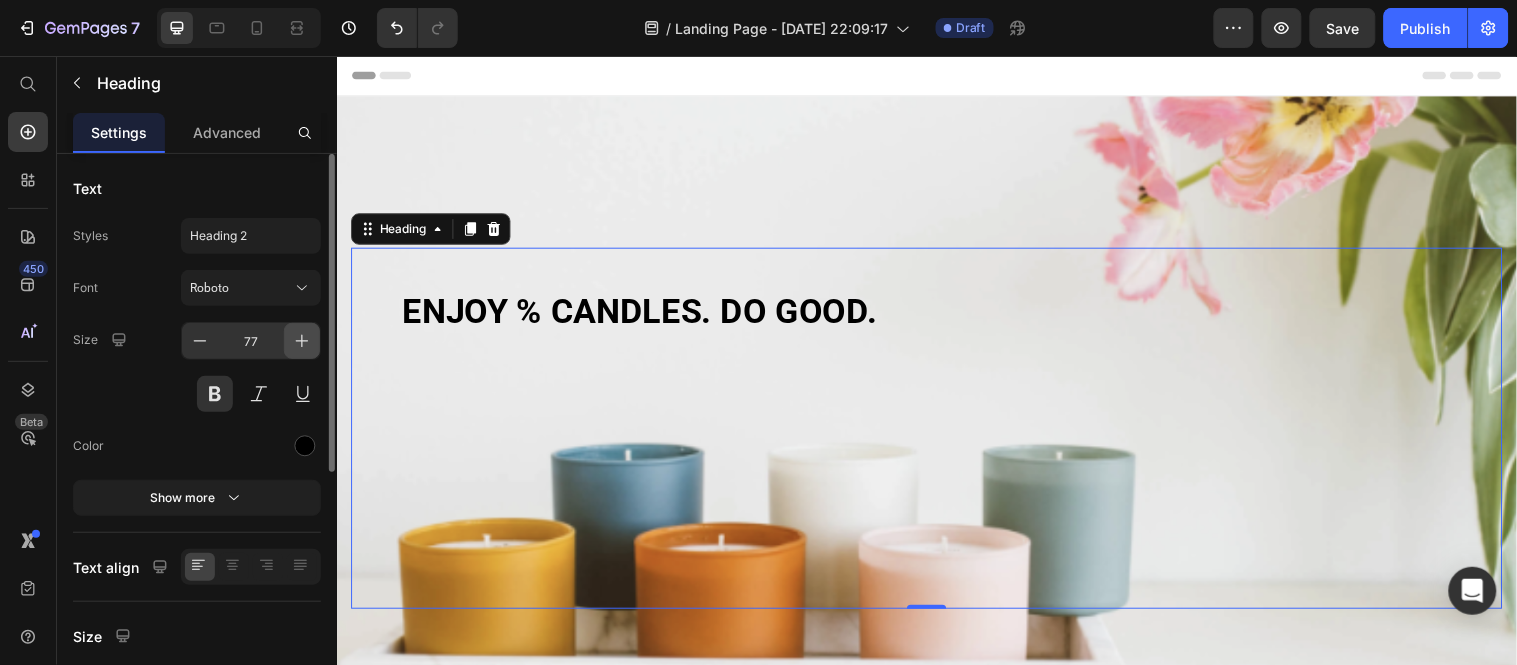 click 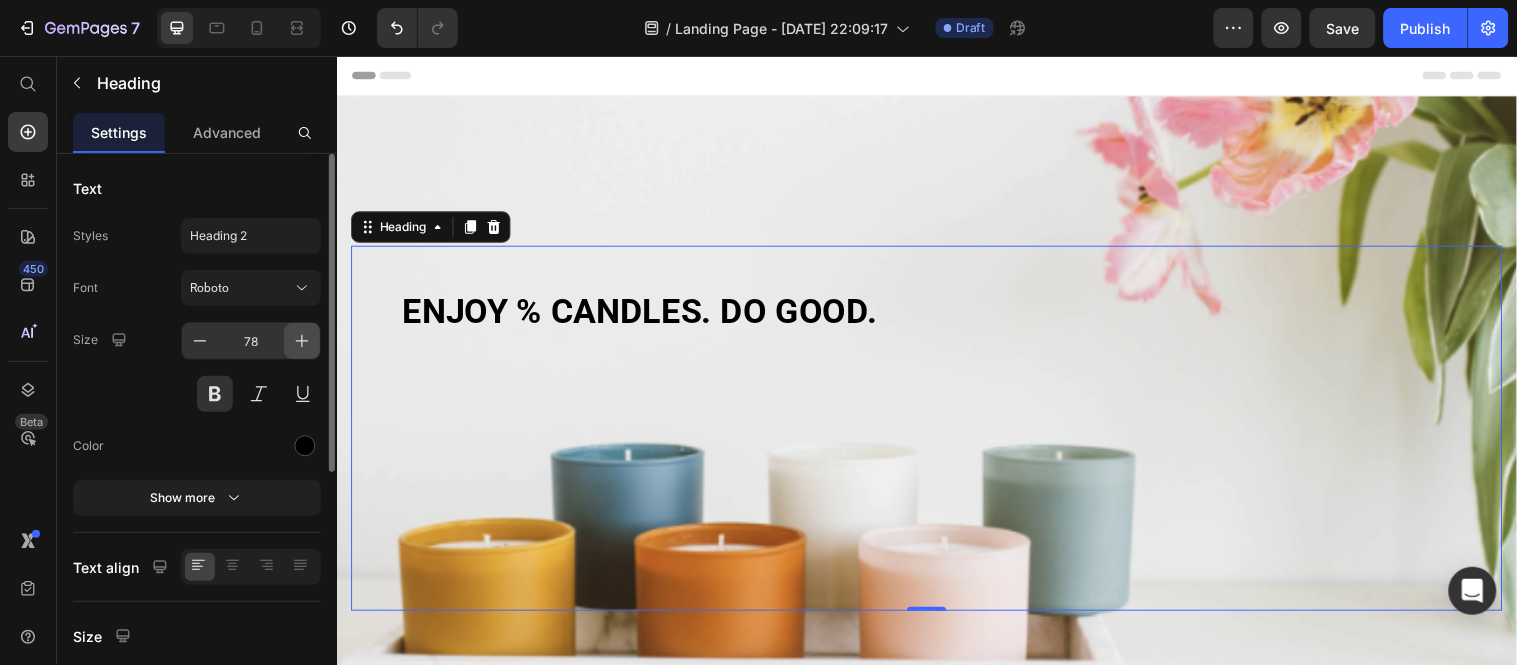 click 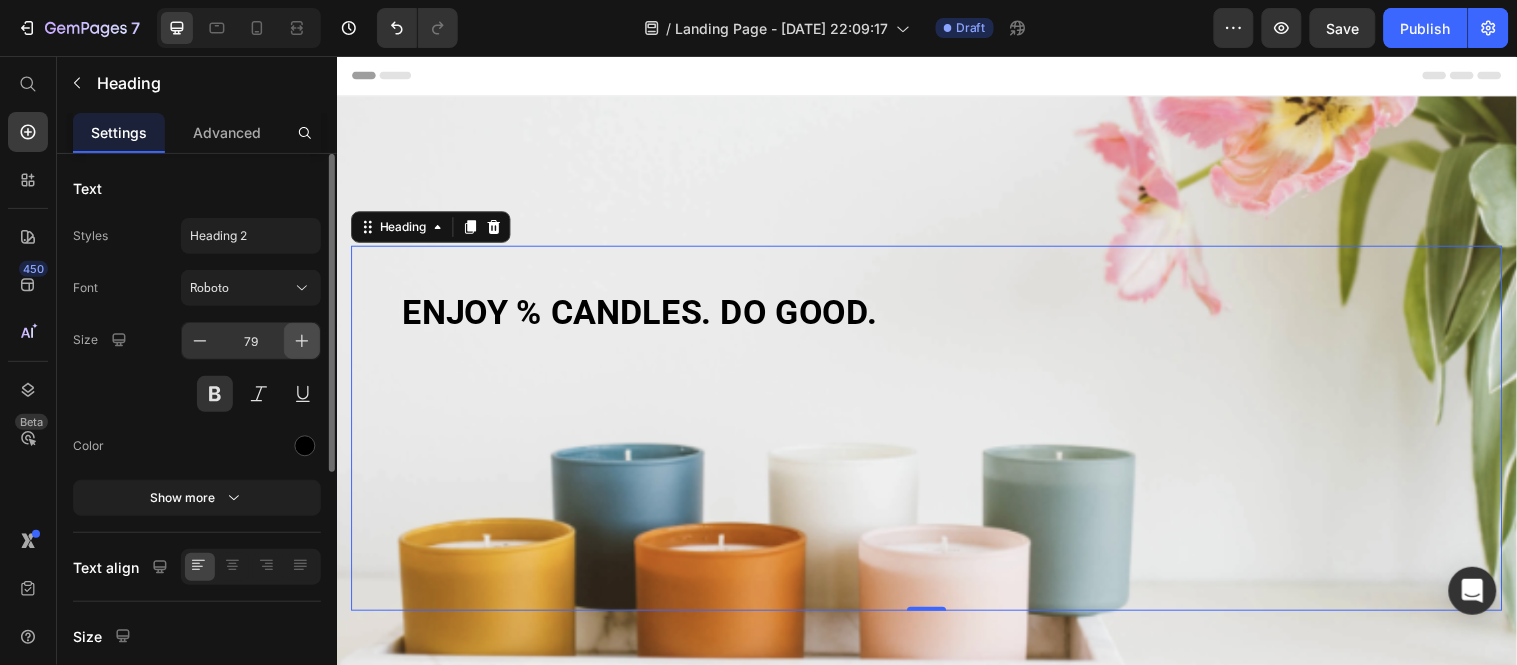 click 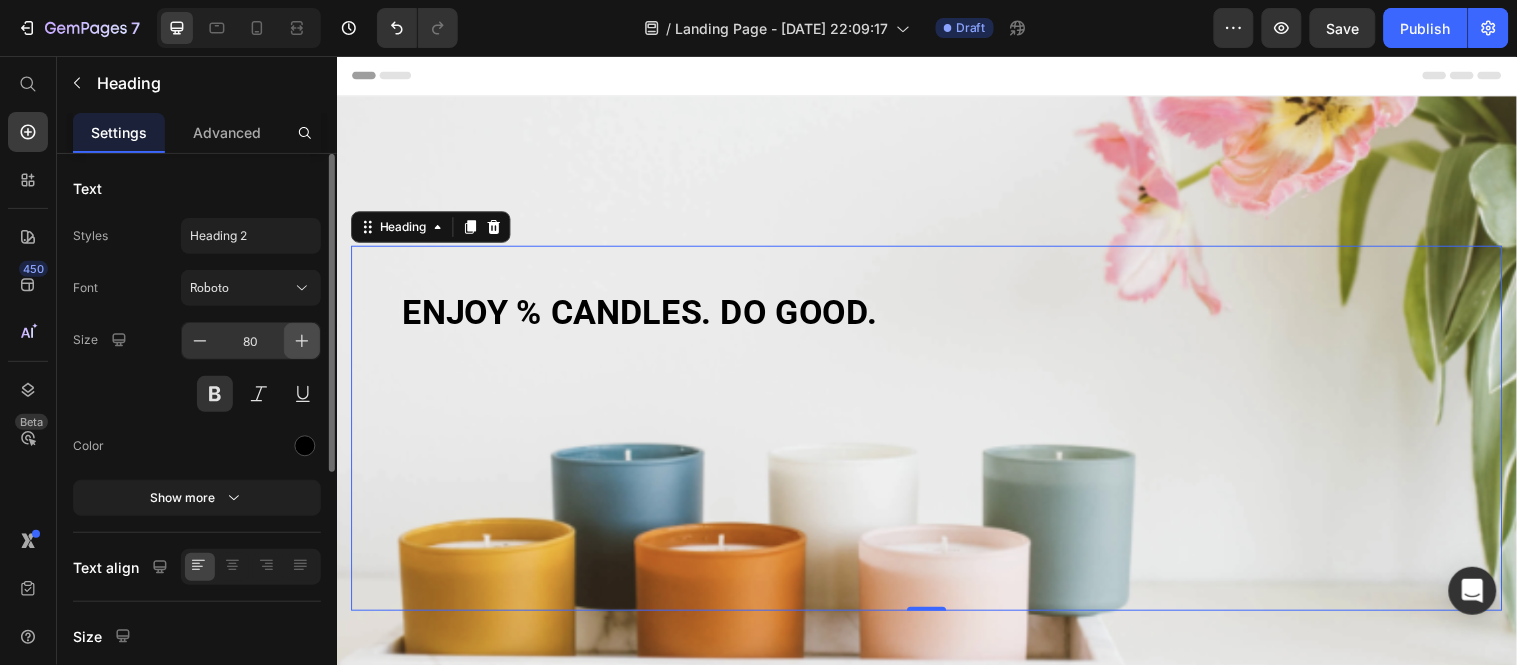 click 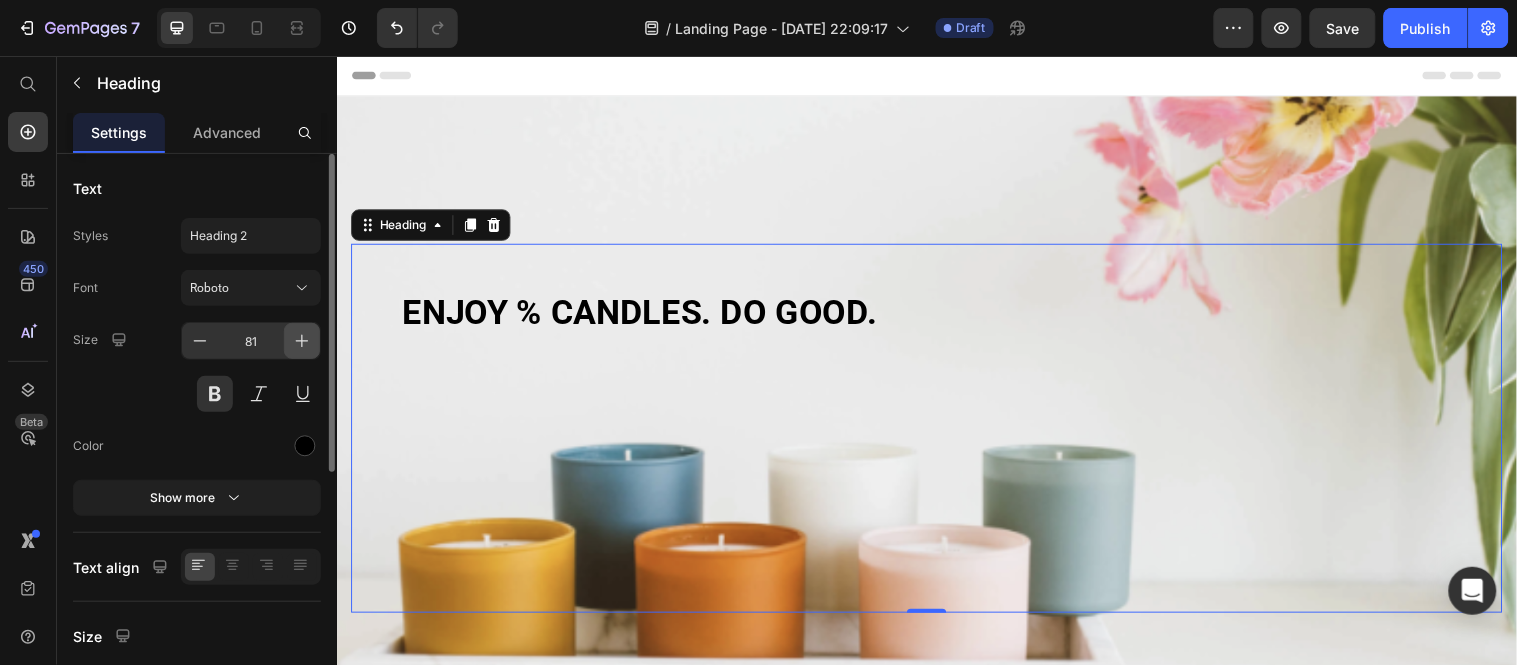 click 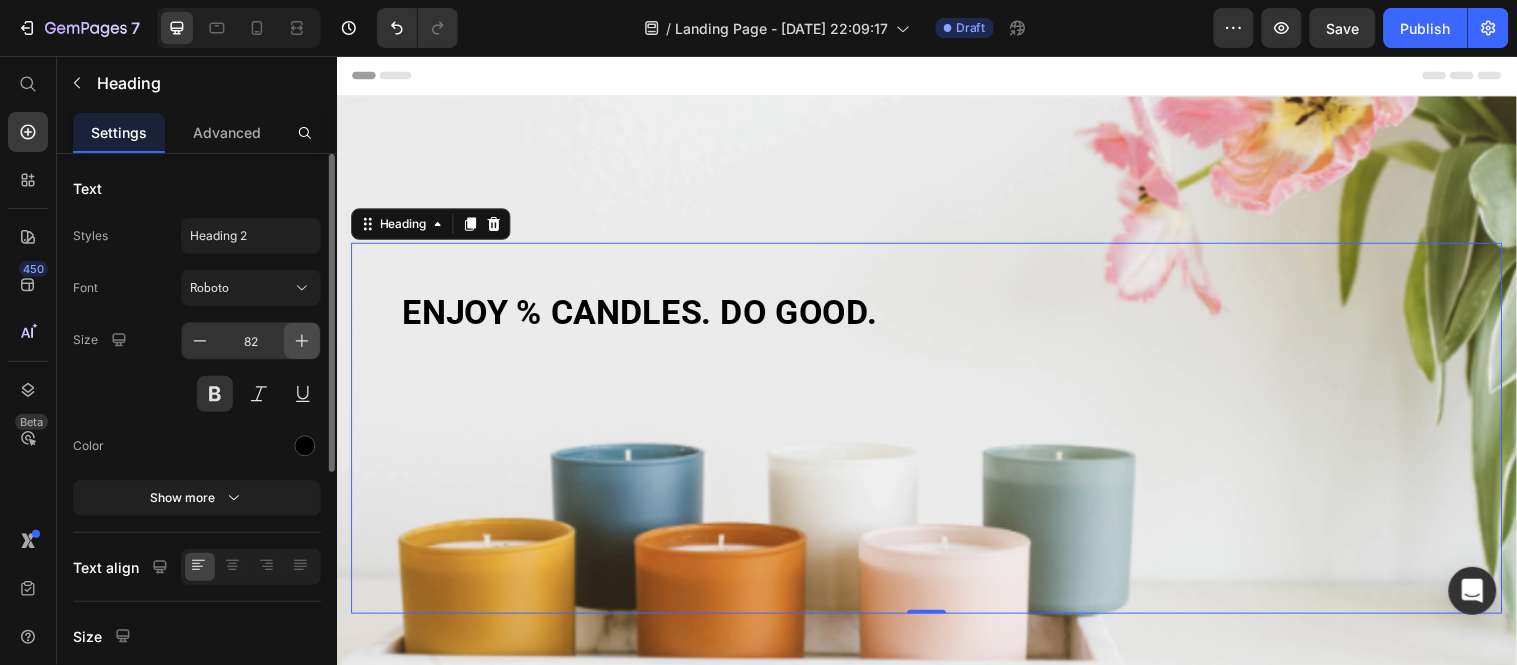 click 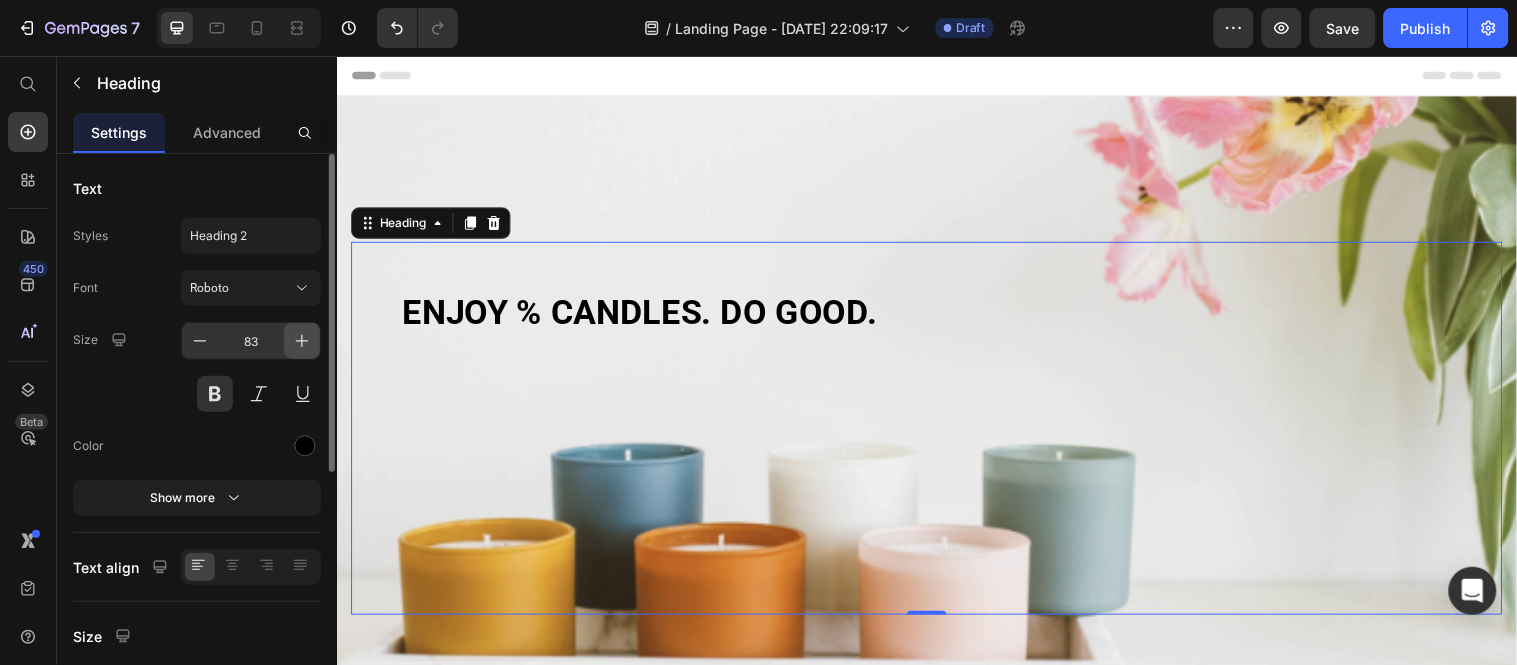 click 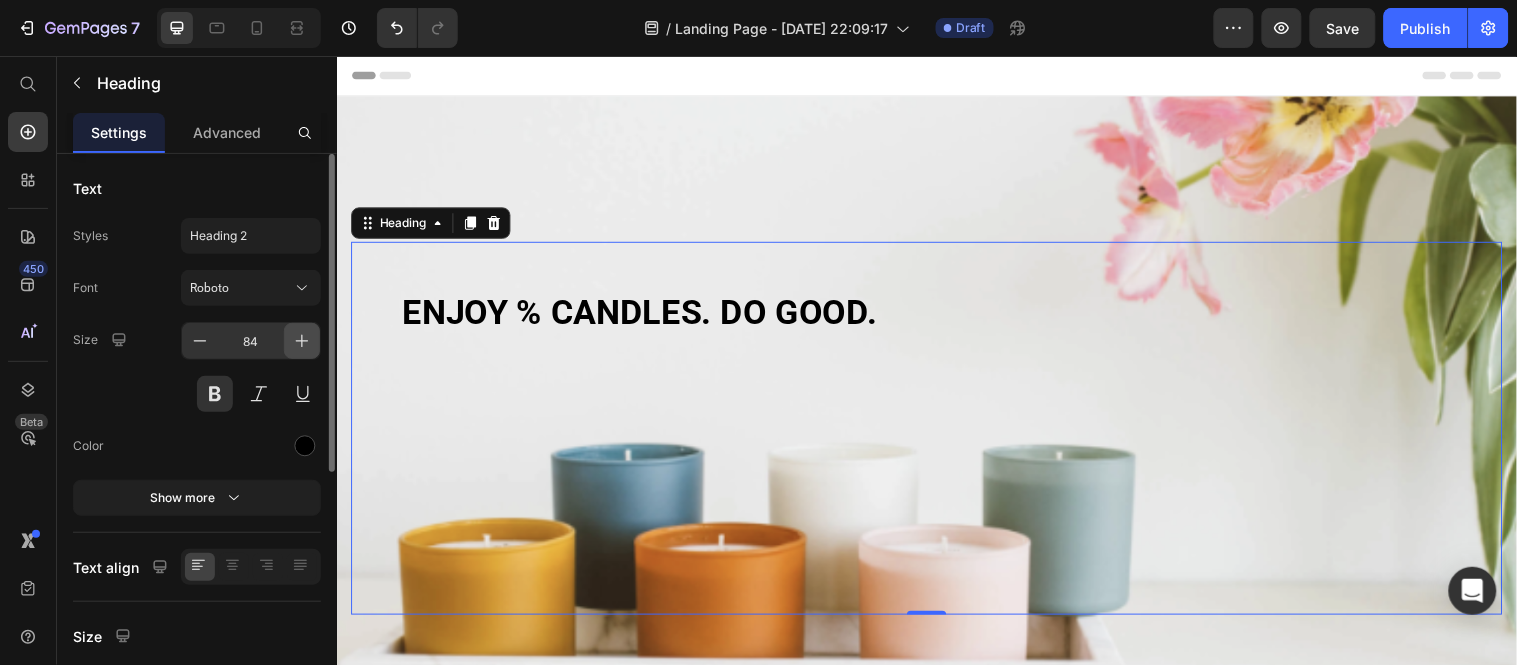click 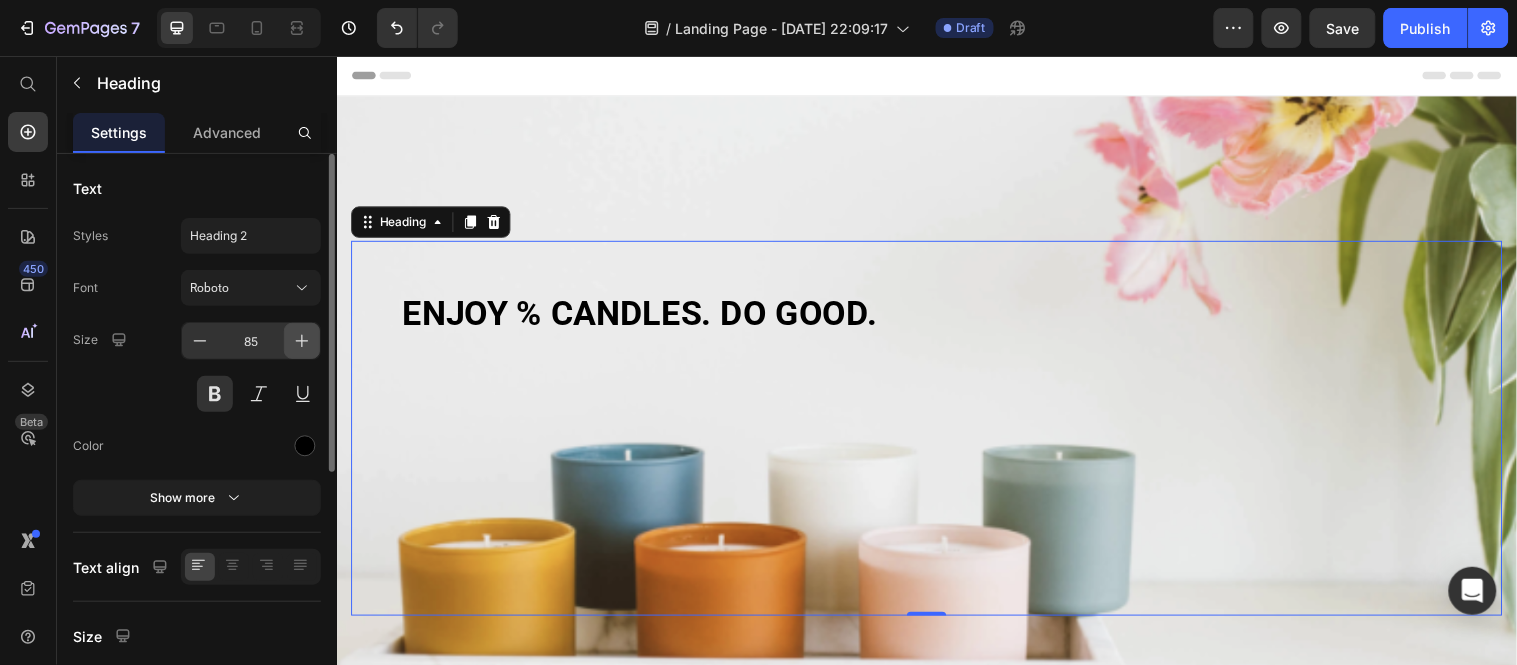 click 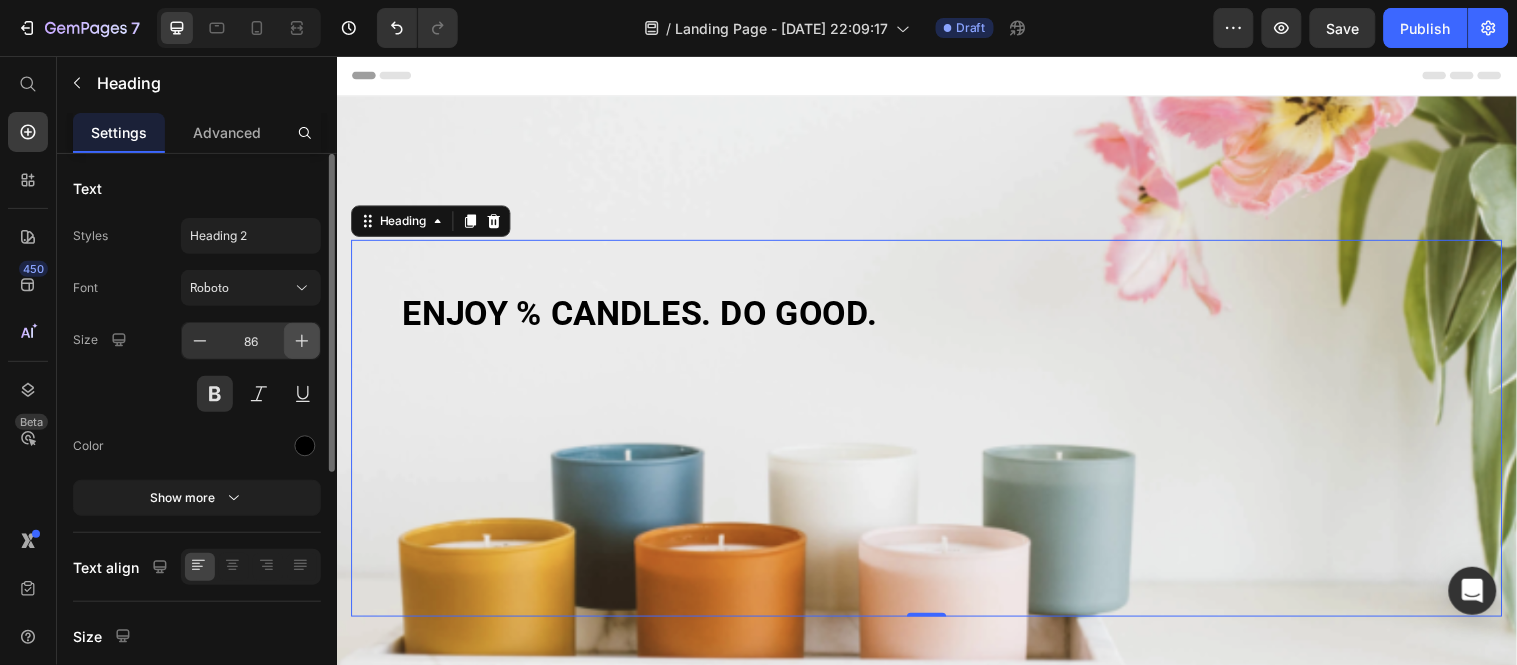 click 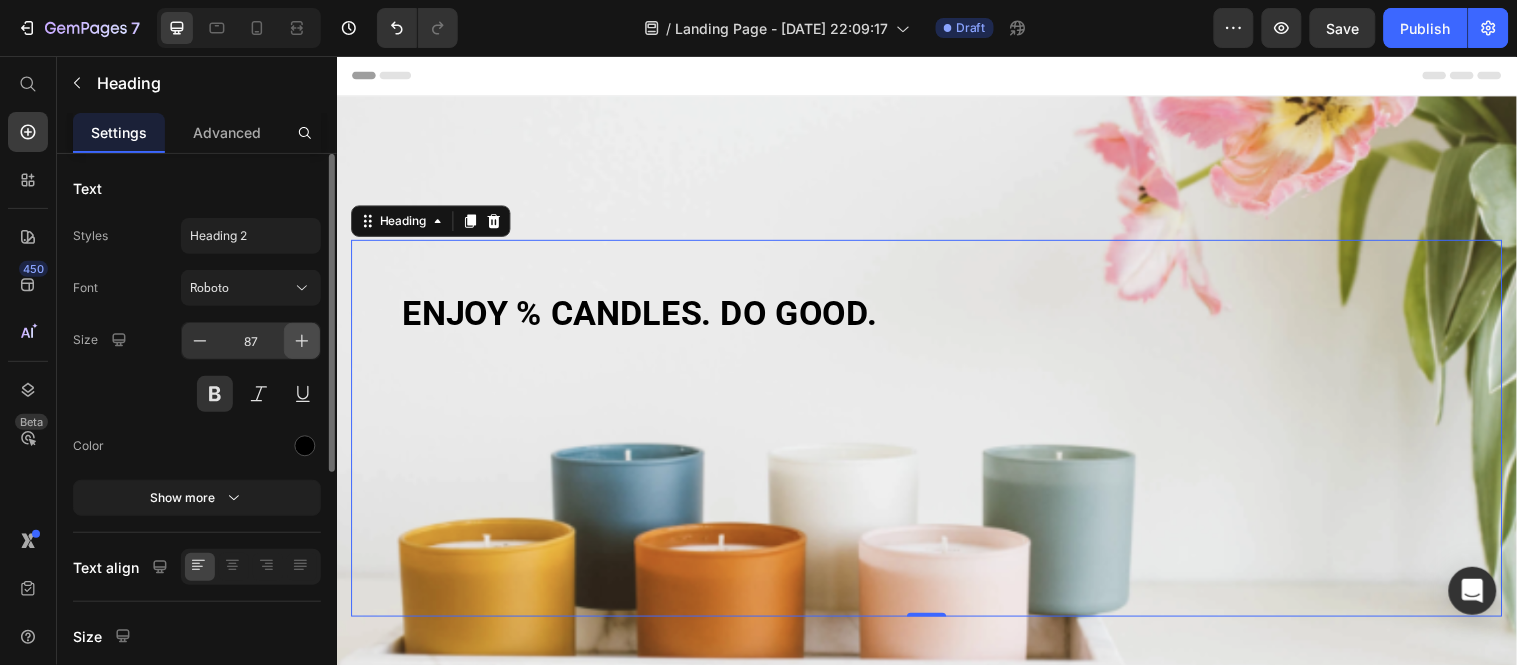 click 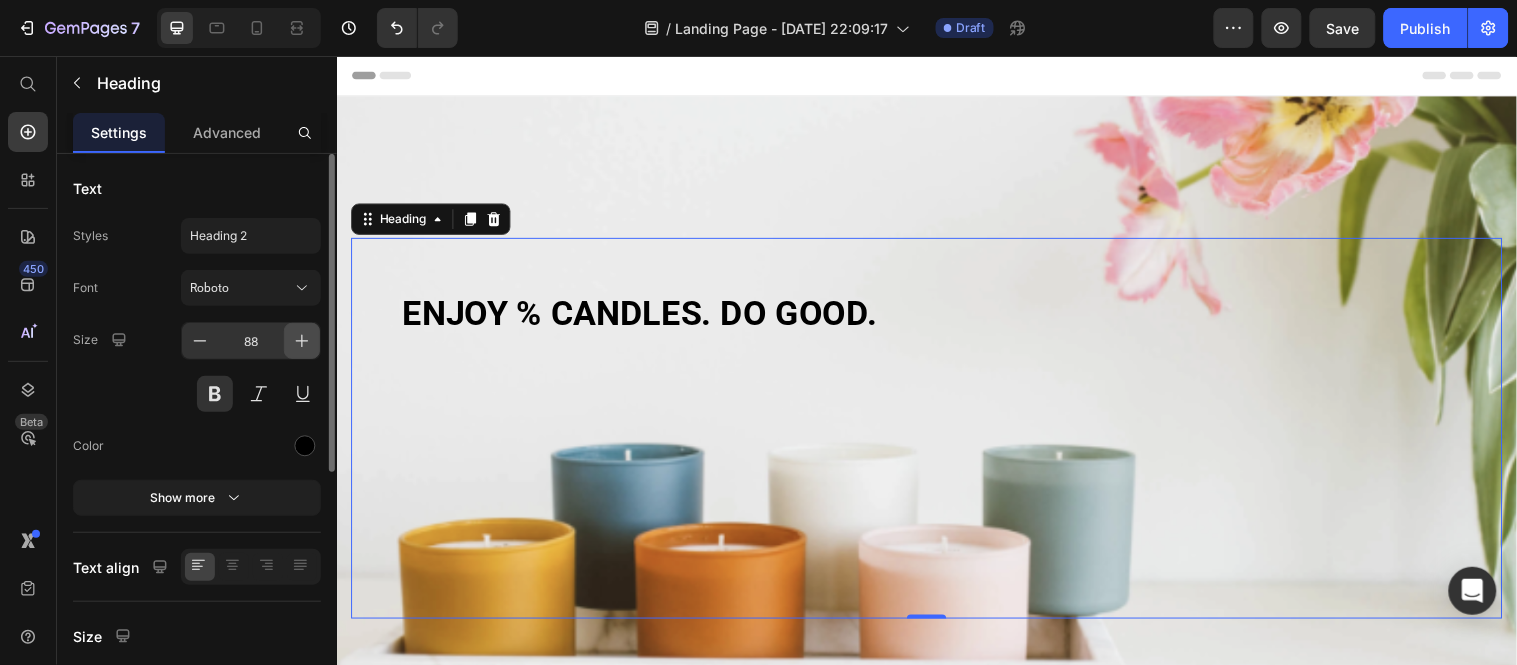 click 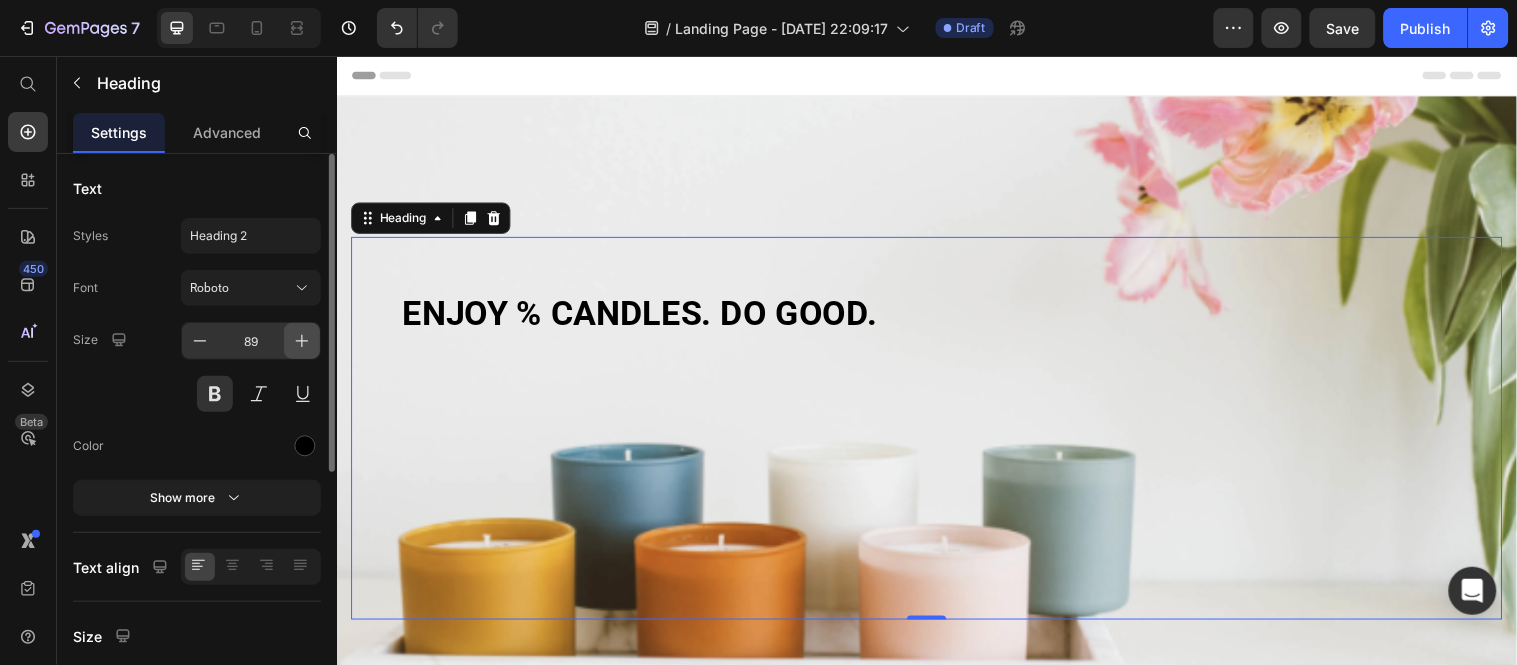 click 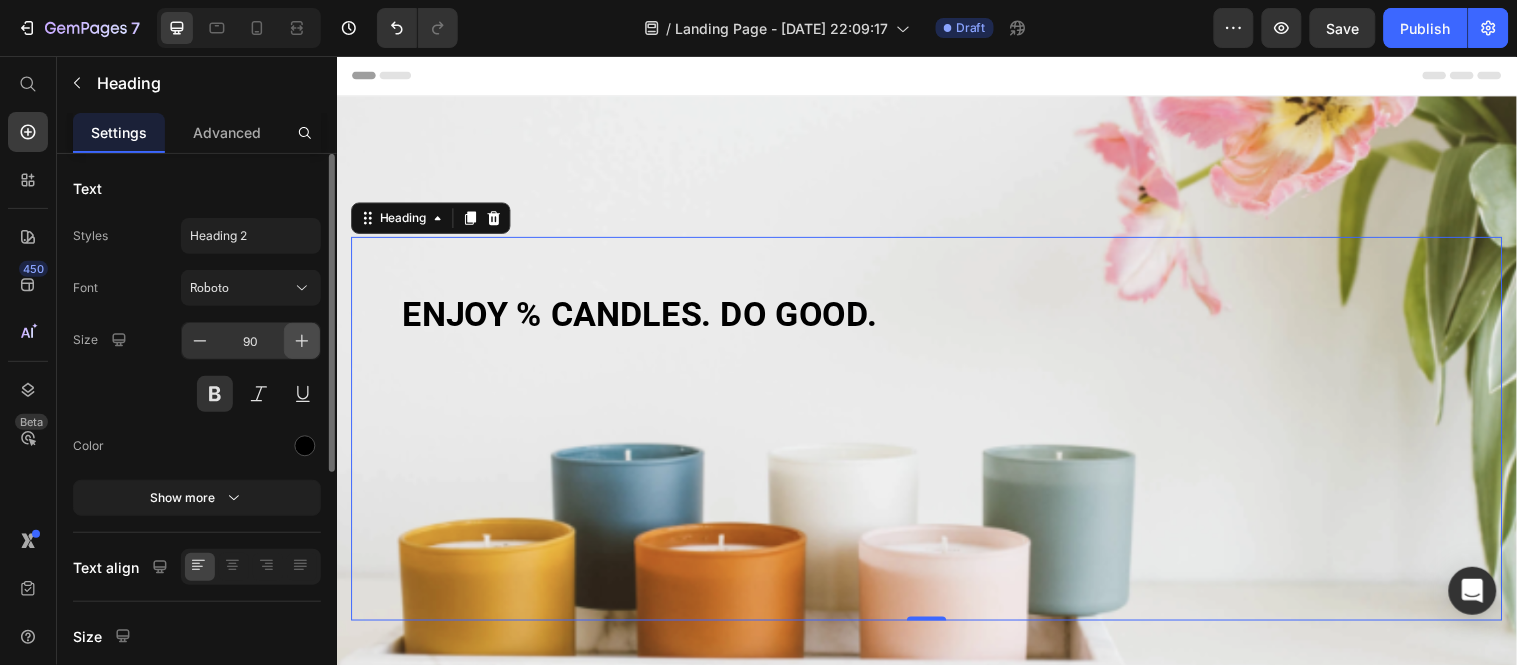 click 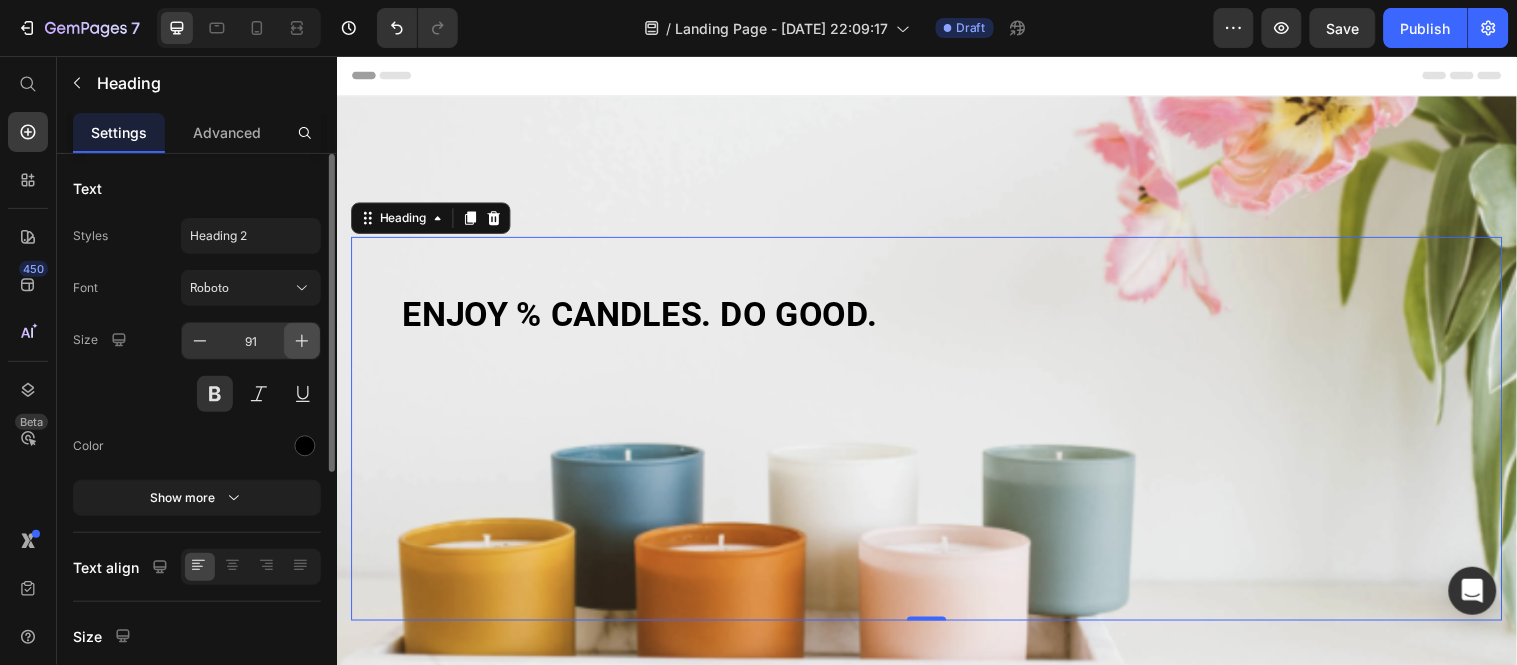 click 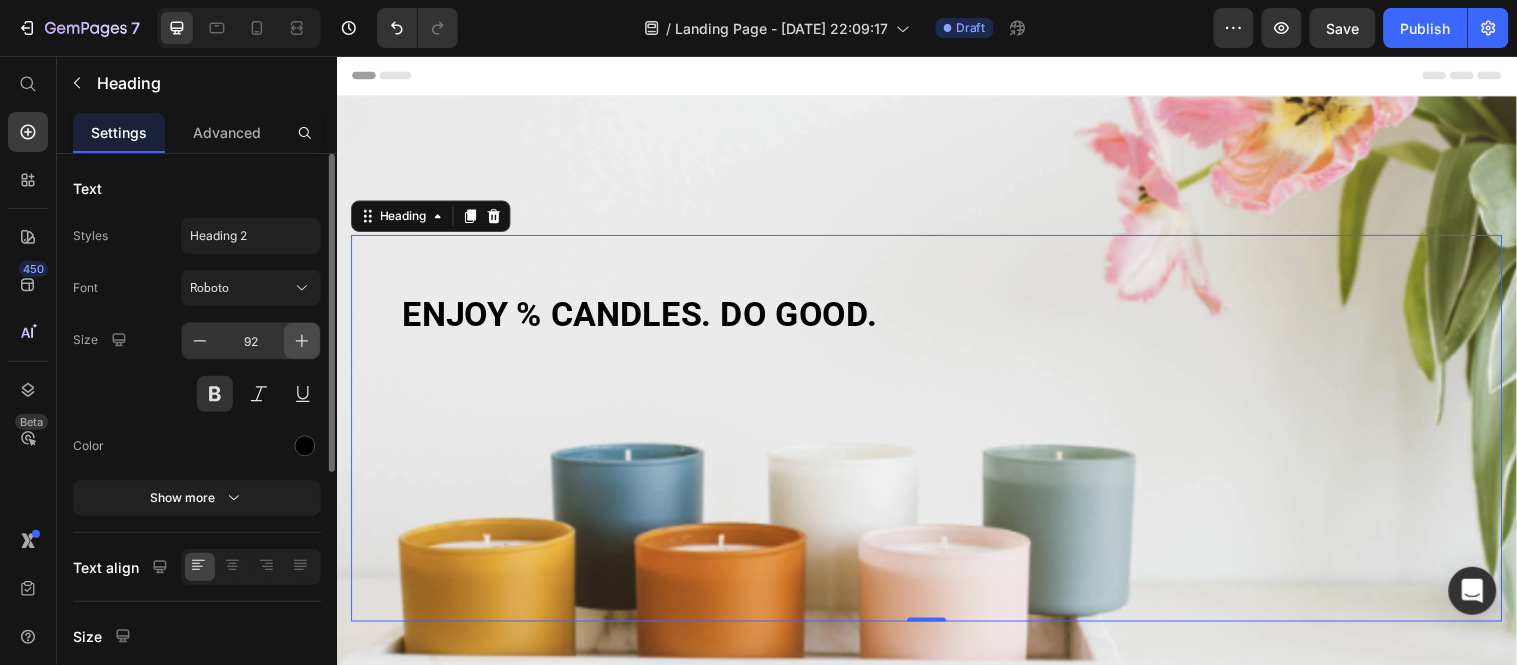 click 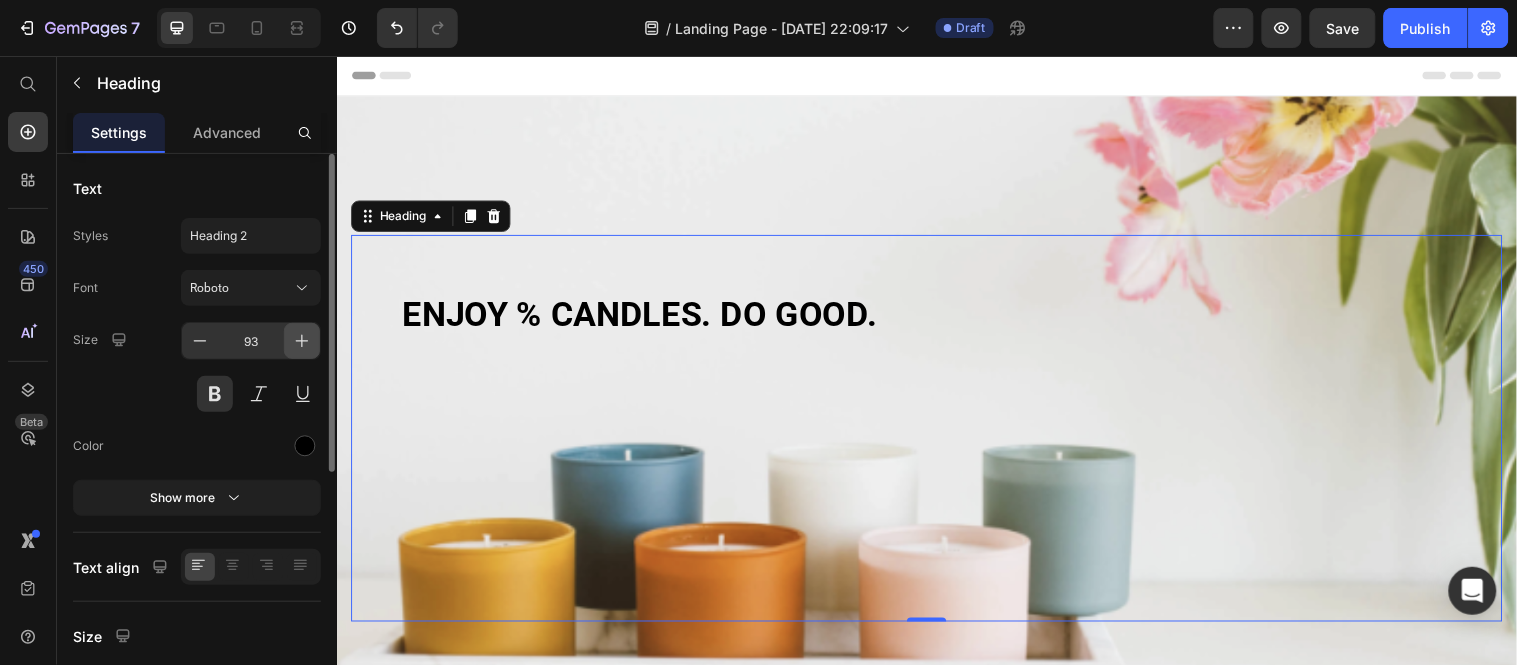 click 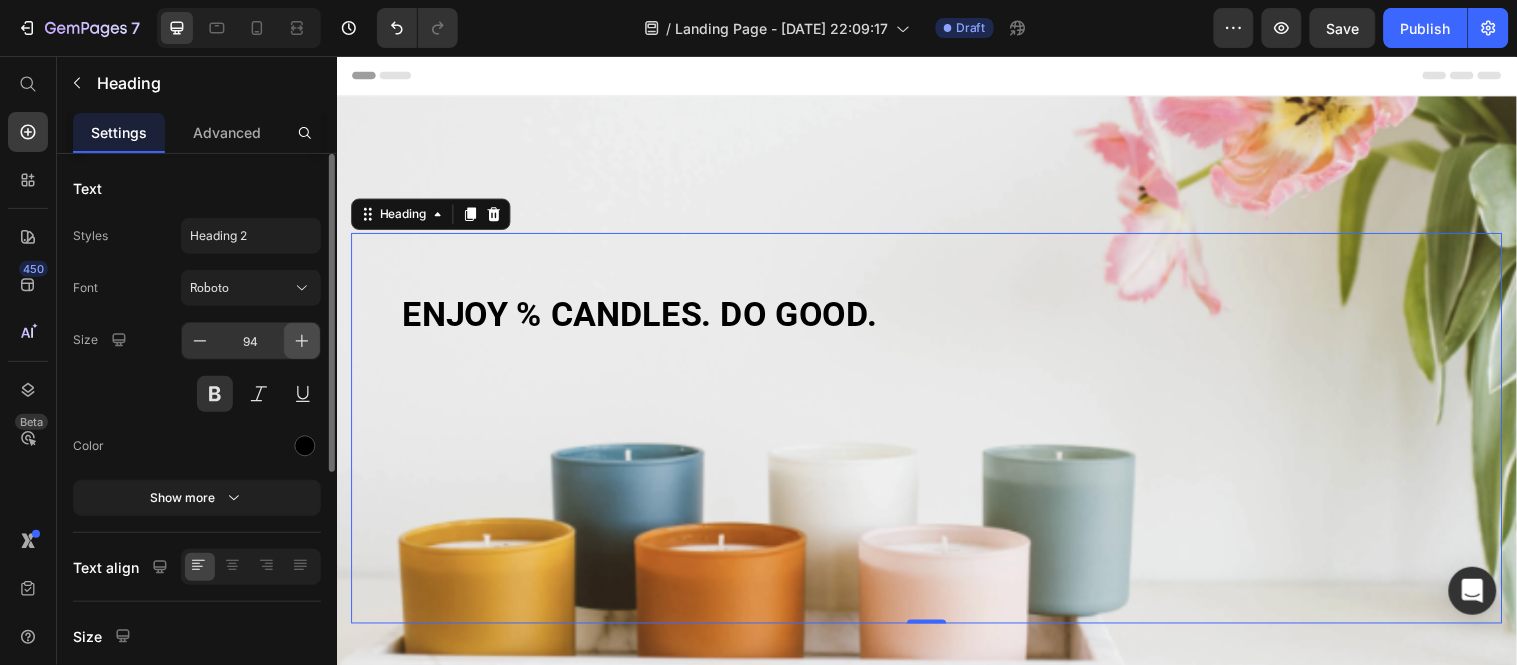 click 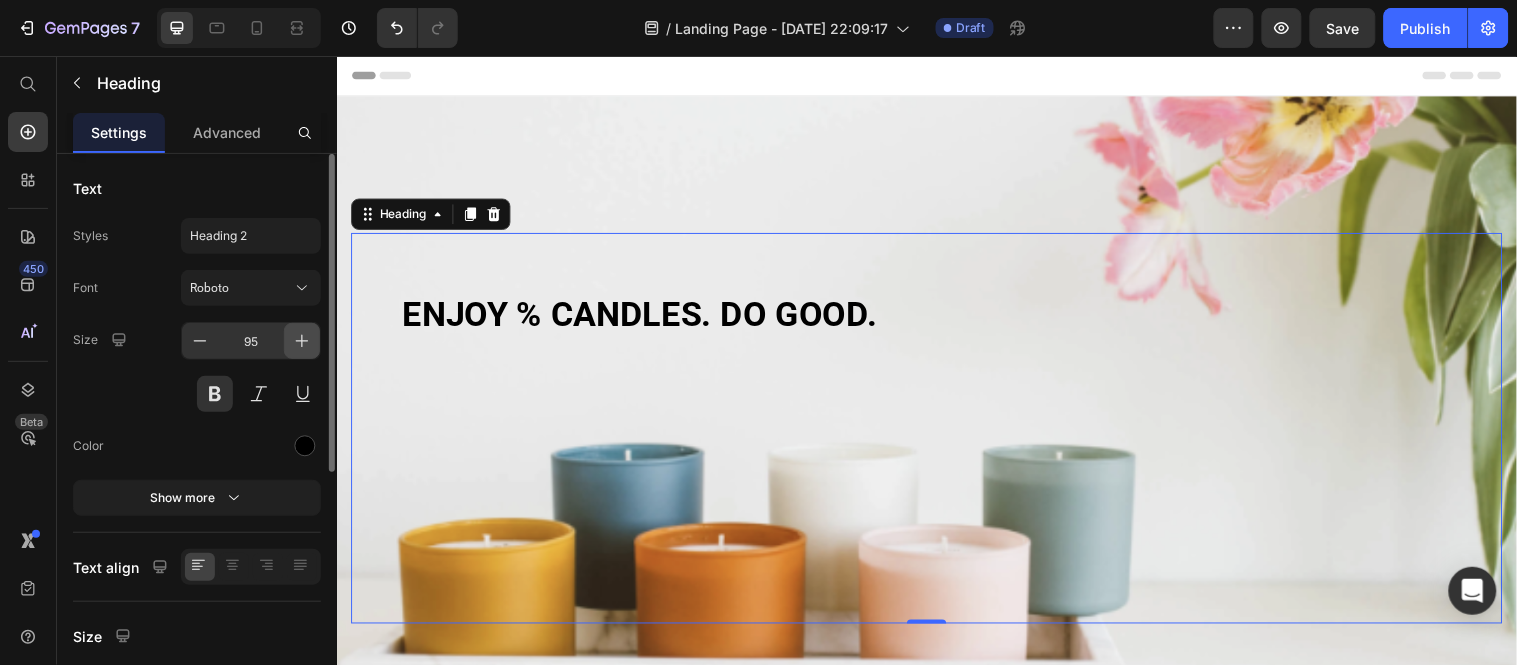 click 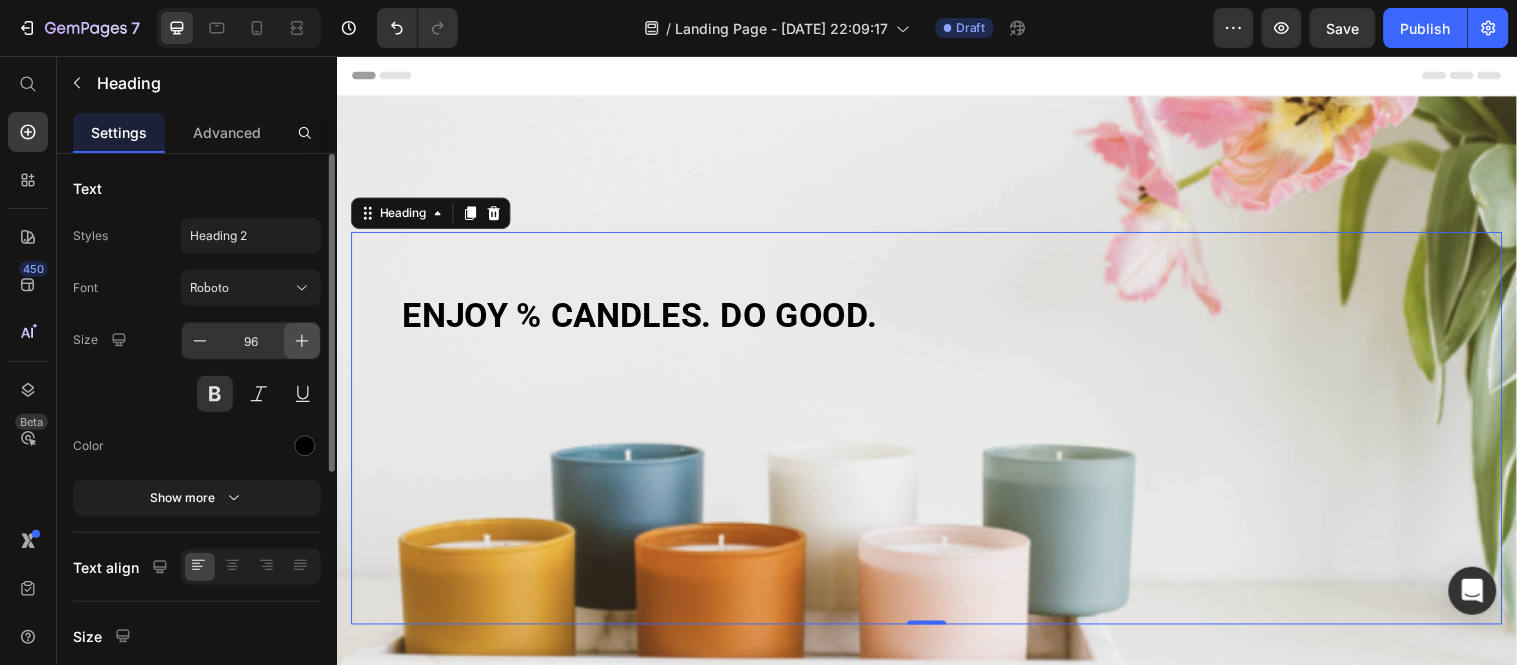 click 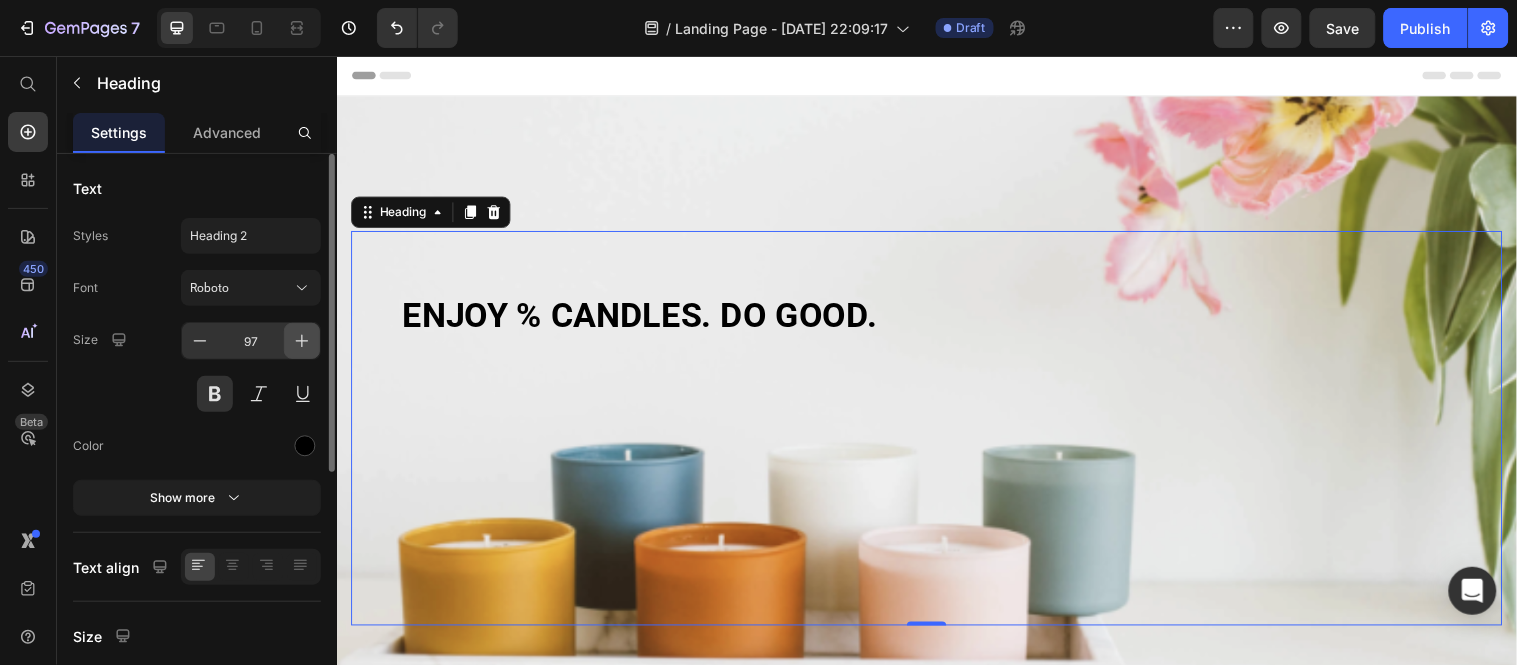 click 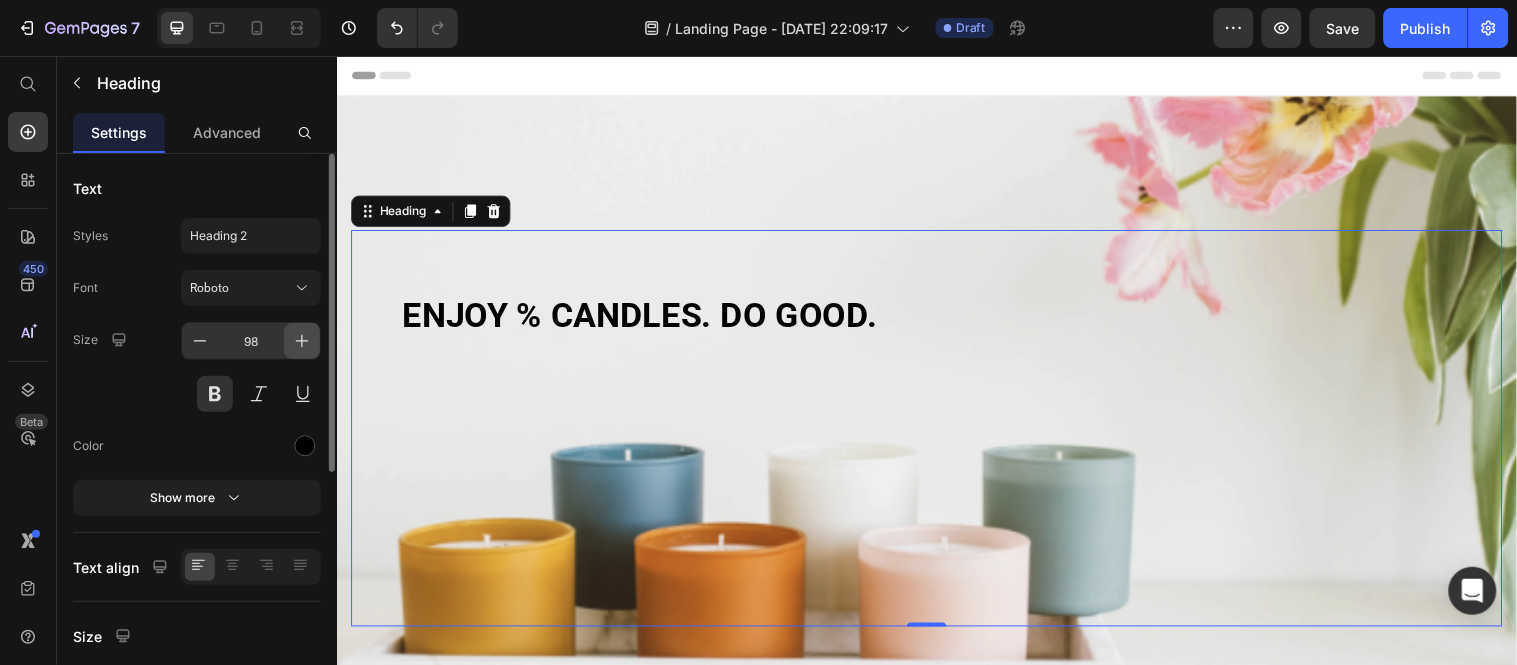 click 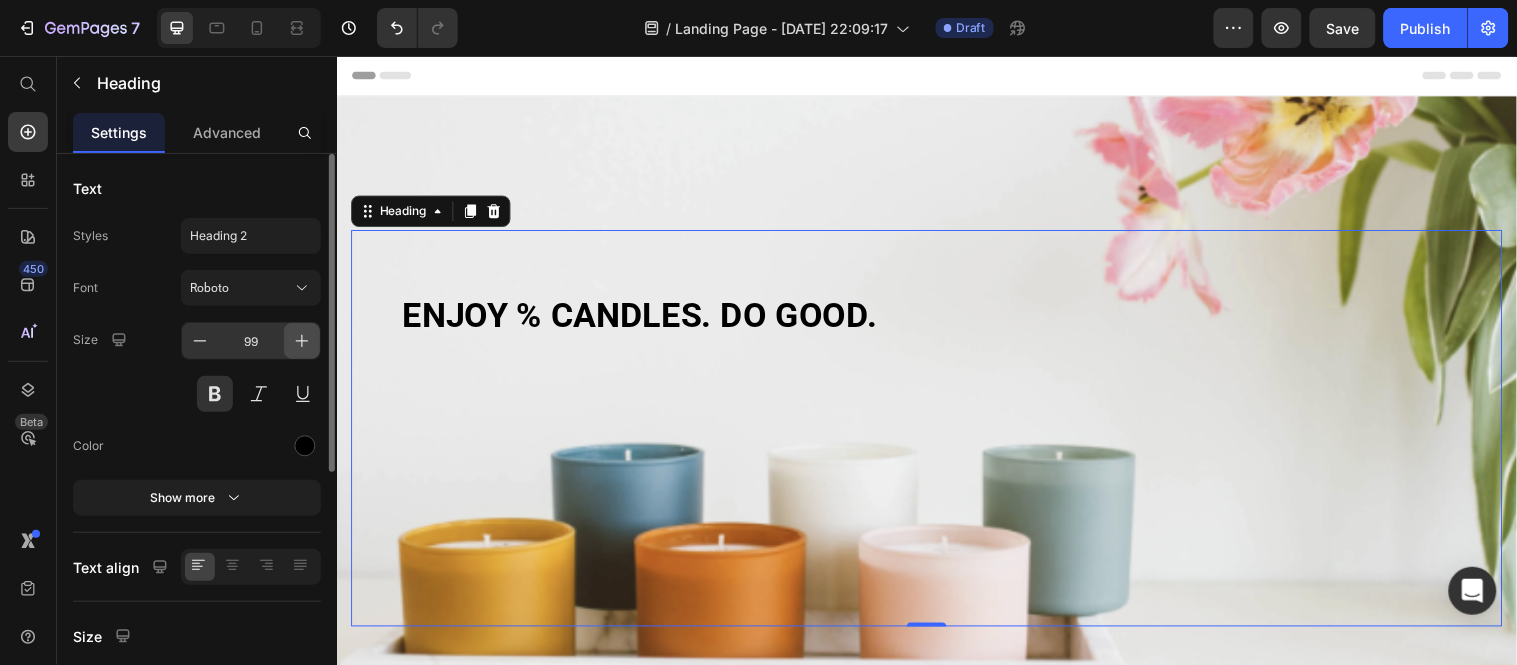 click 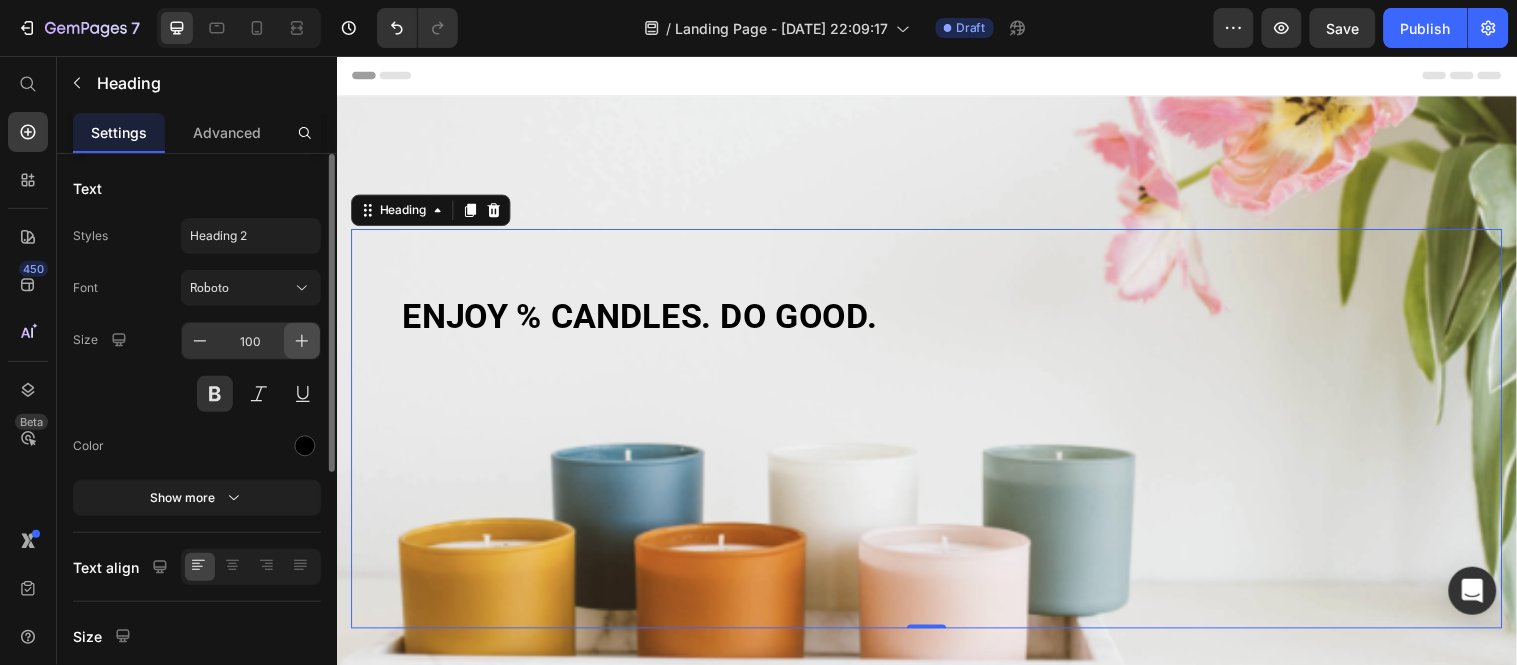 click 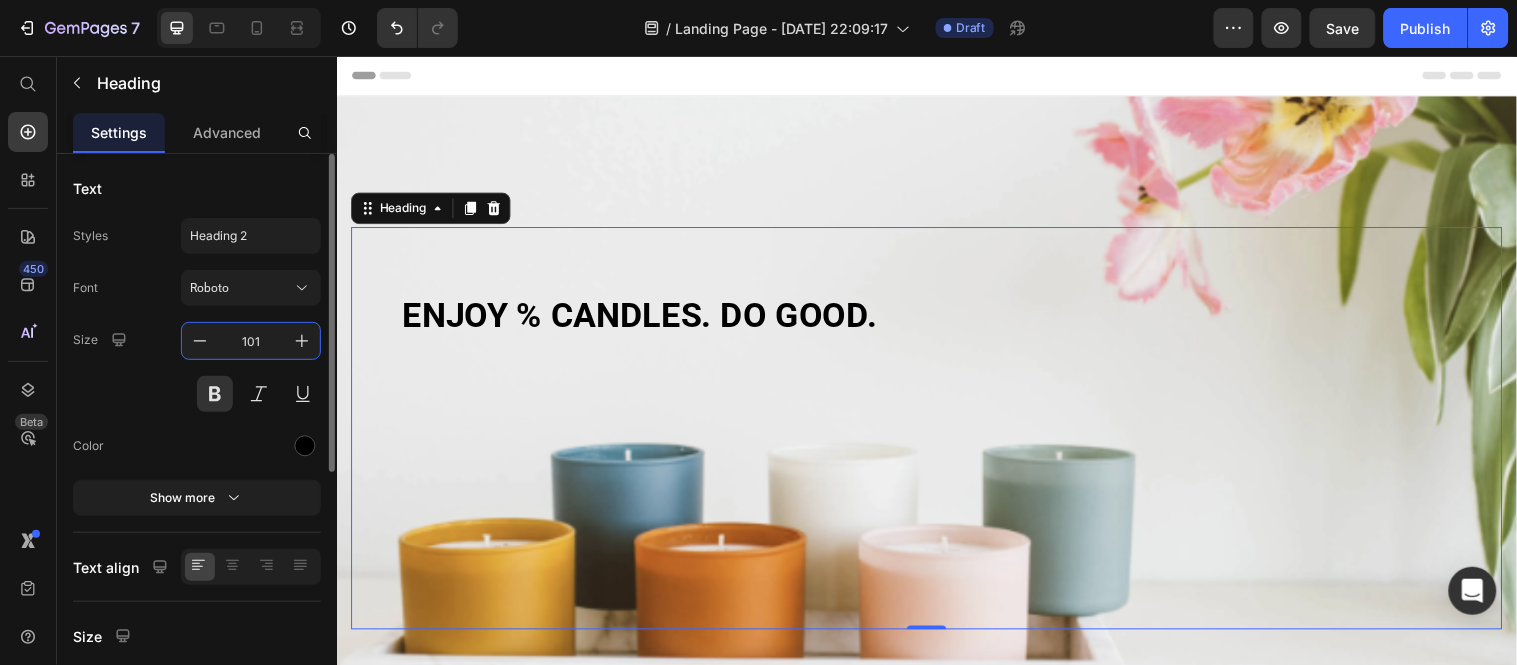 type on "0" 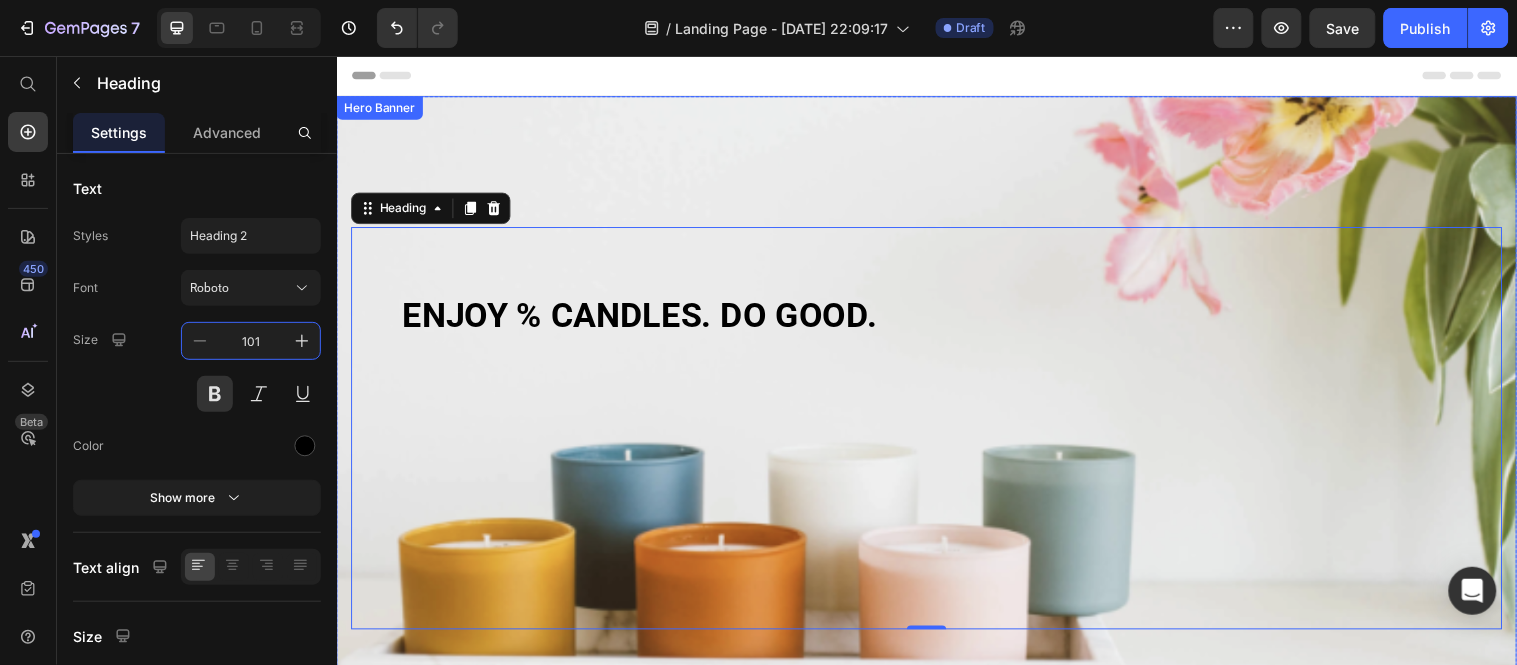 click on "⁠⁠⁠⁠⁠⁠⁠ ENJOY % CANDLES. DO GOOD. Heading   0" at bounding box center (936, 433) 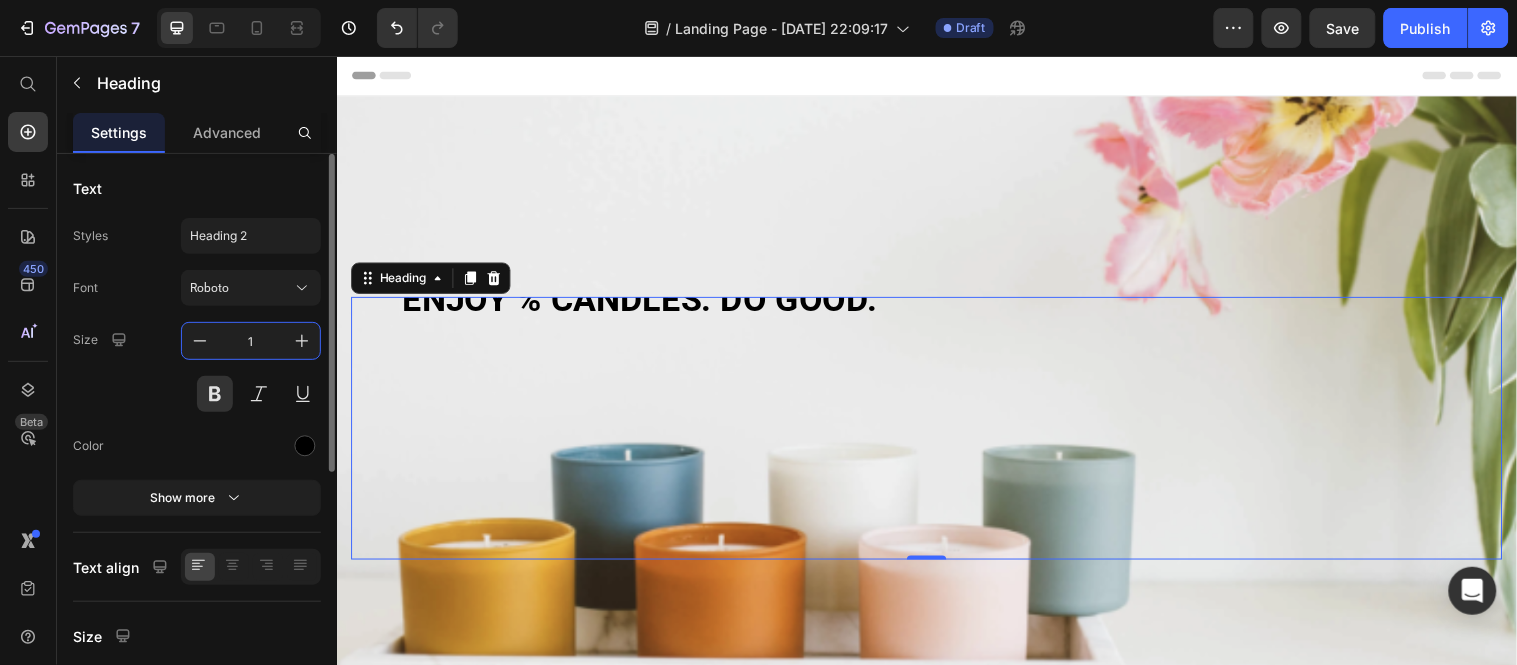 type on "10" 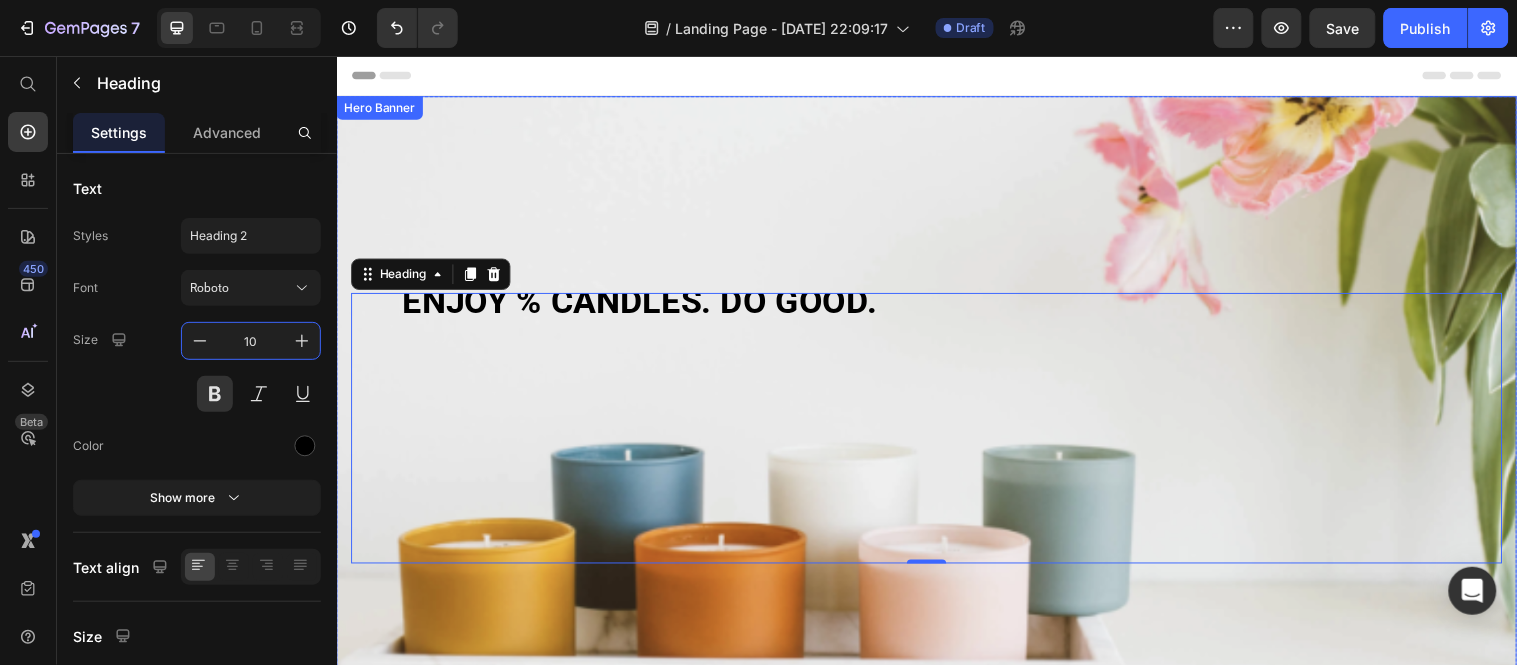 click at bounding box center (936, 433) 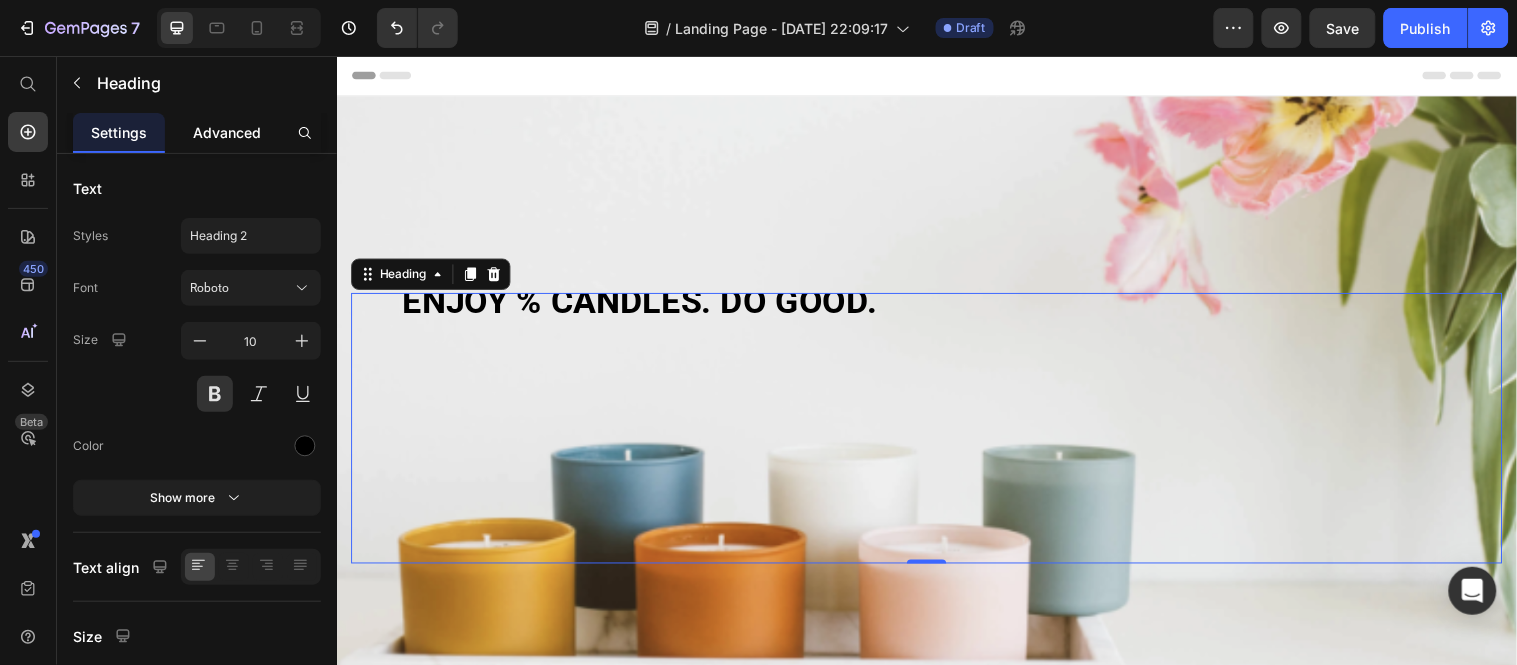 click on "Advanced" at bounding box center (227, 132) 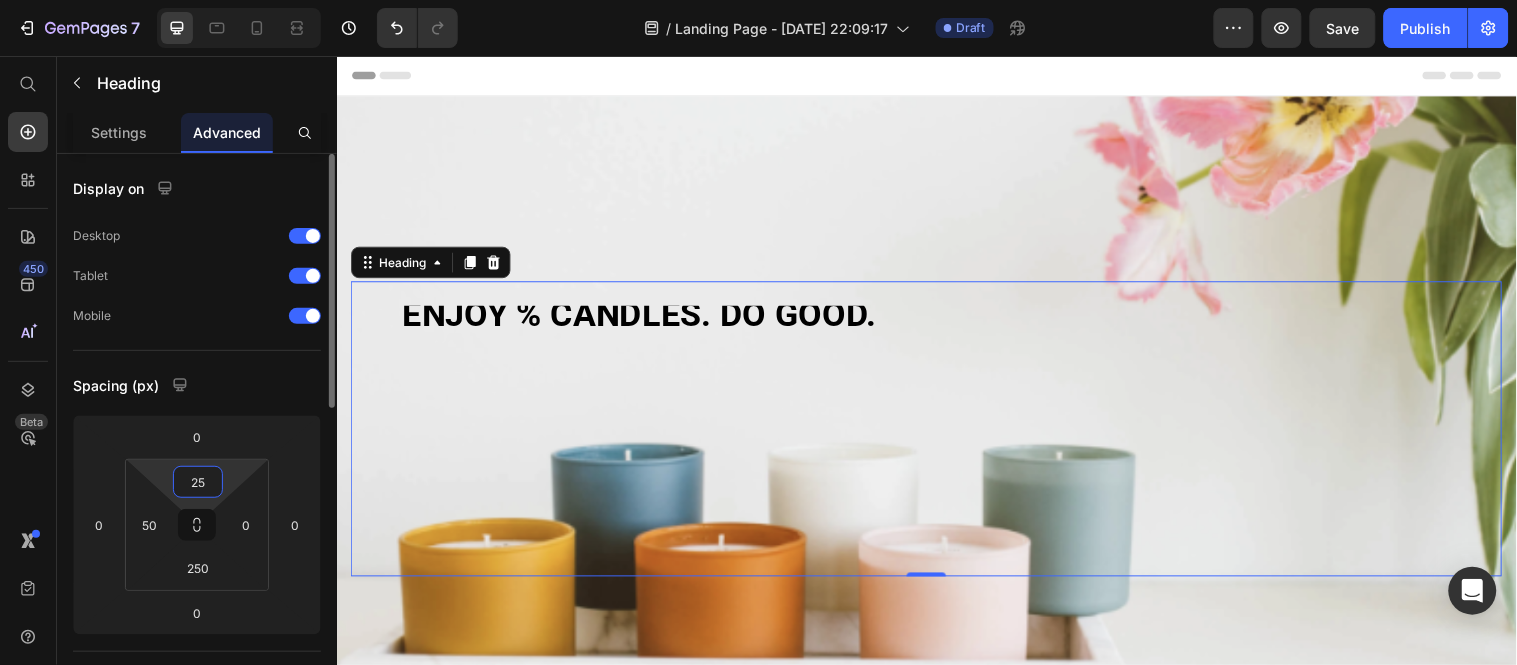 type on "250" 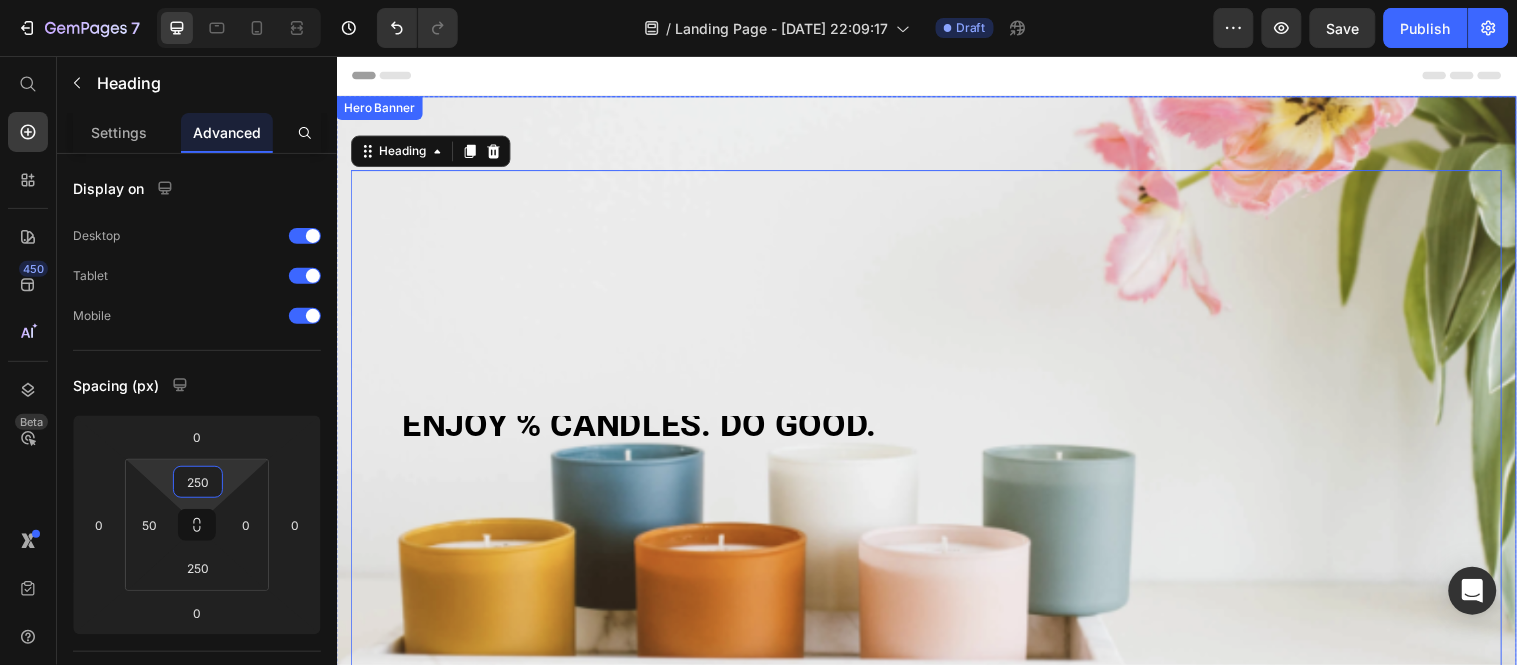 click at bounding box center [936, 433] 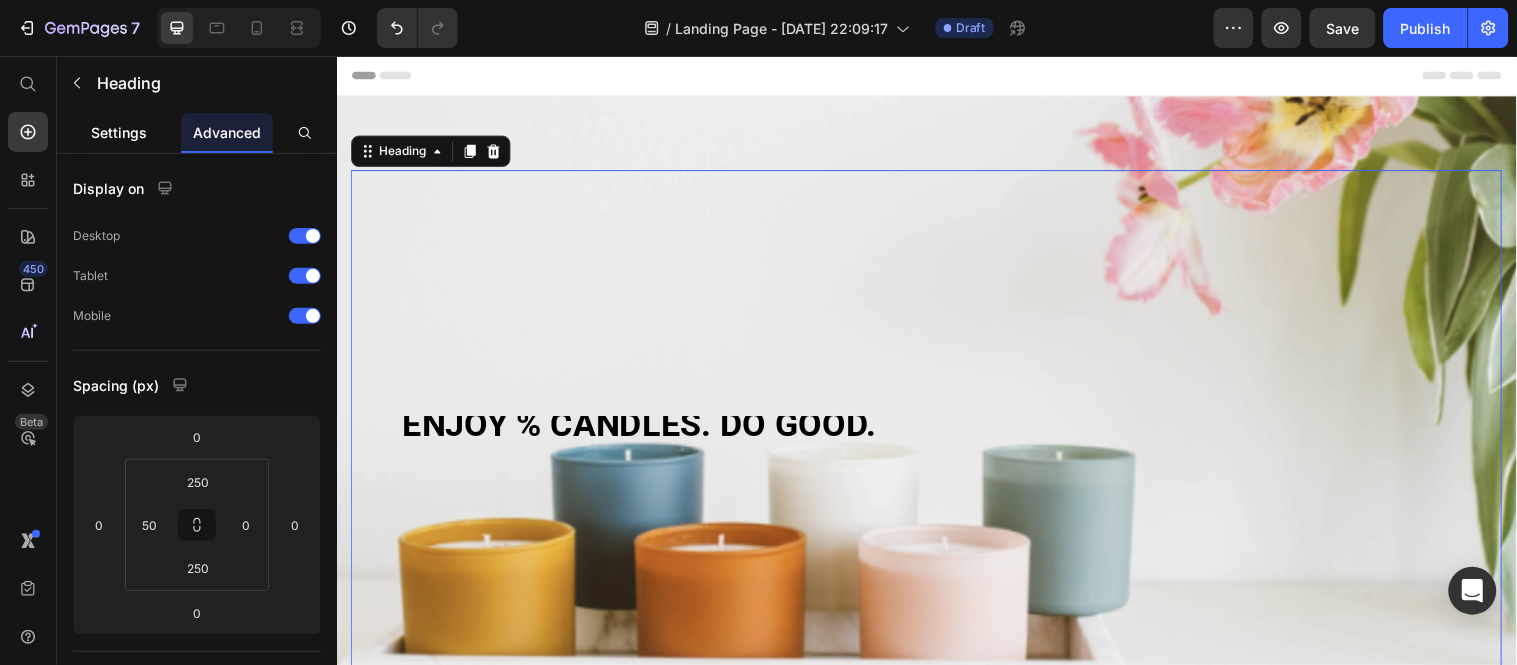 click on "Settings" at bounding box center (119, 132) 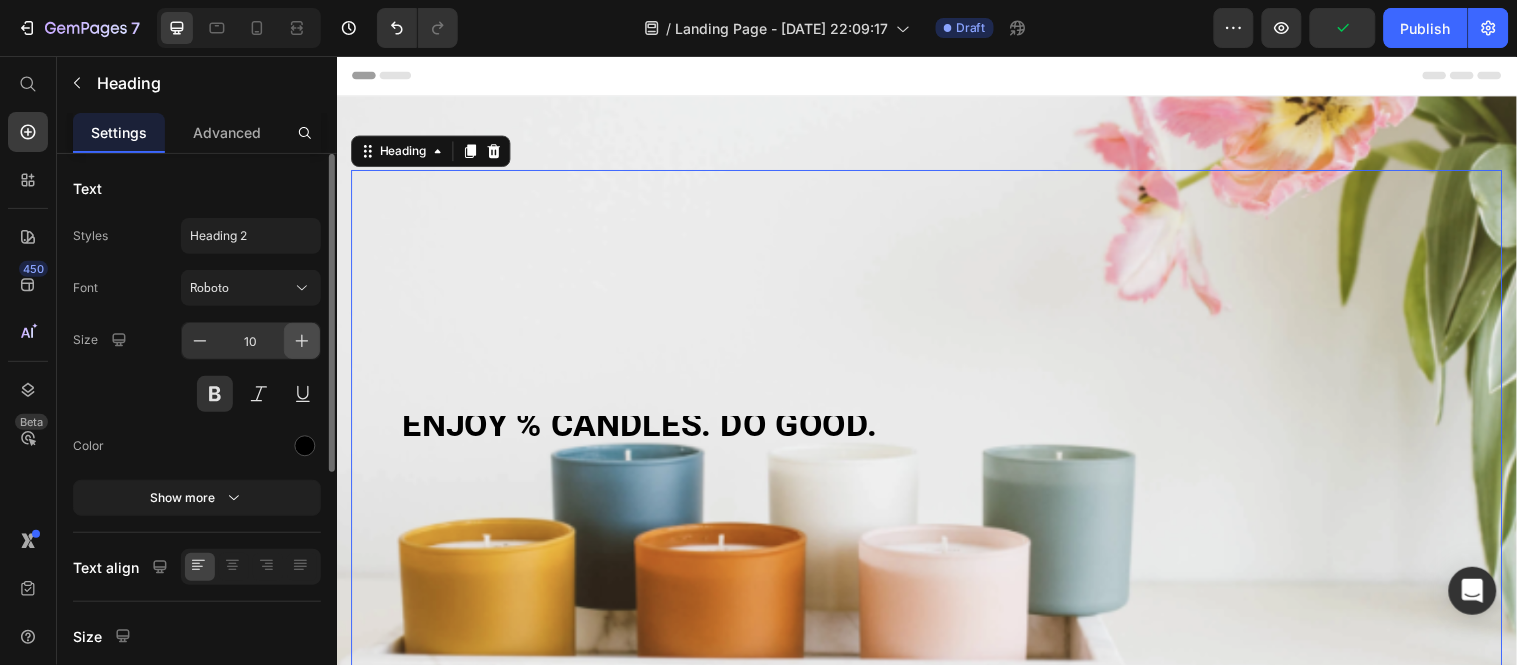 click 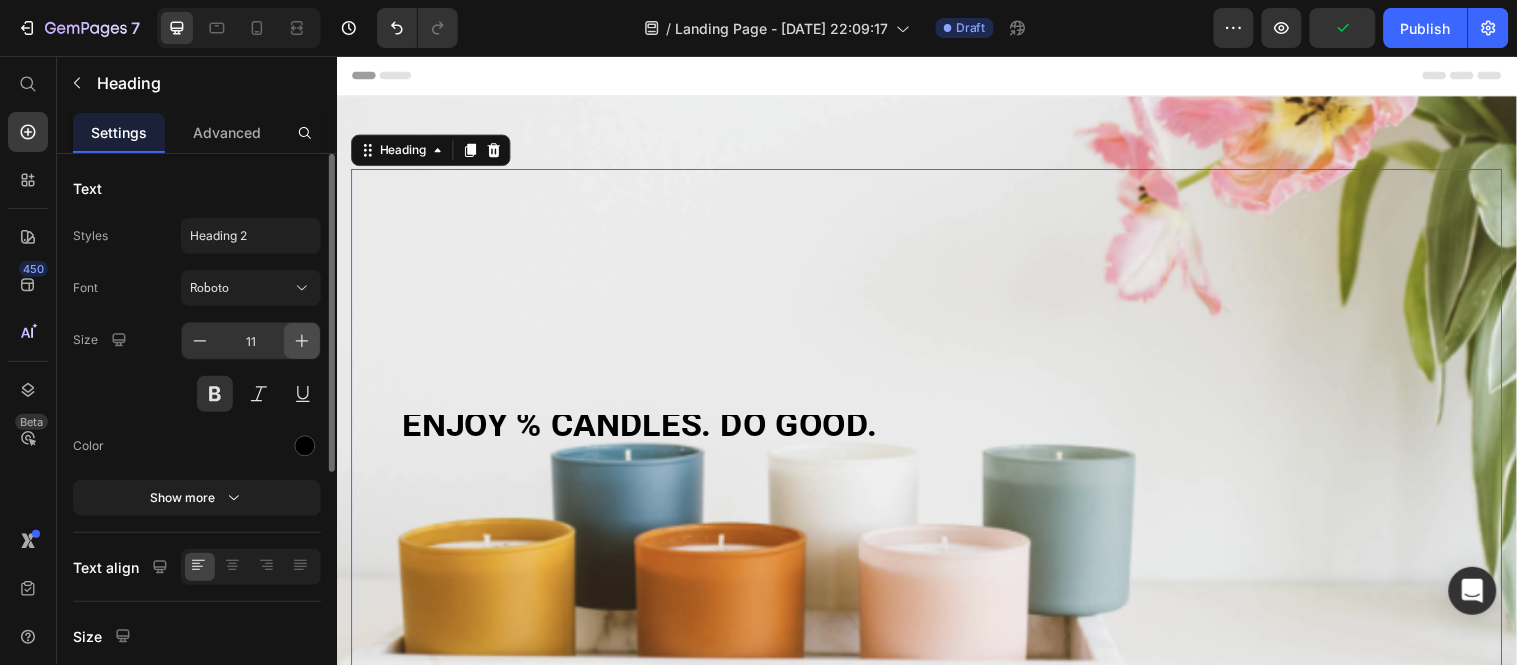 click 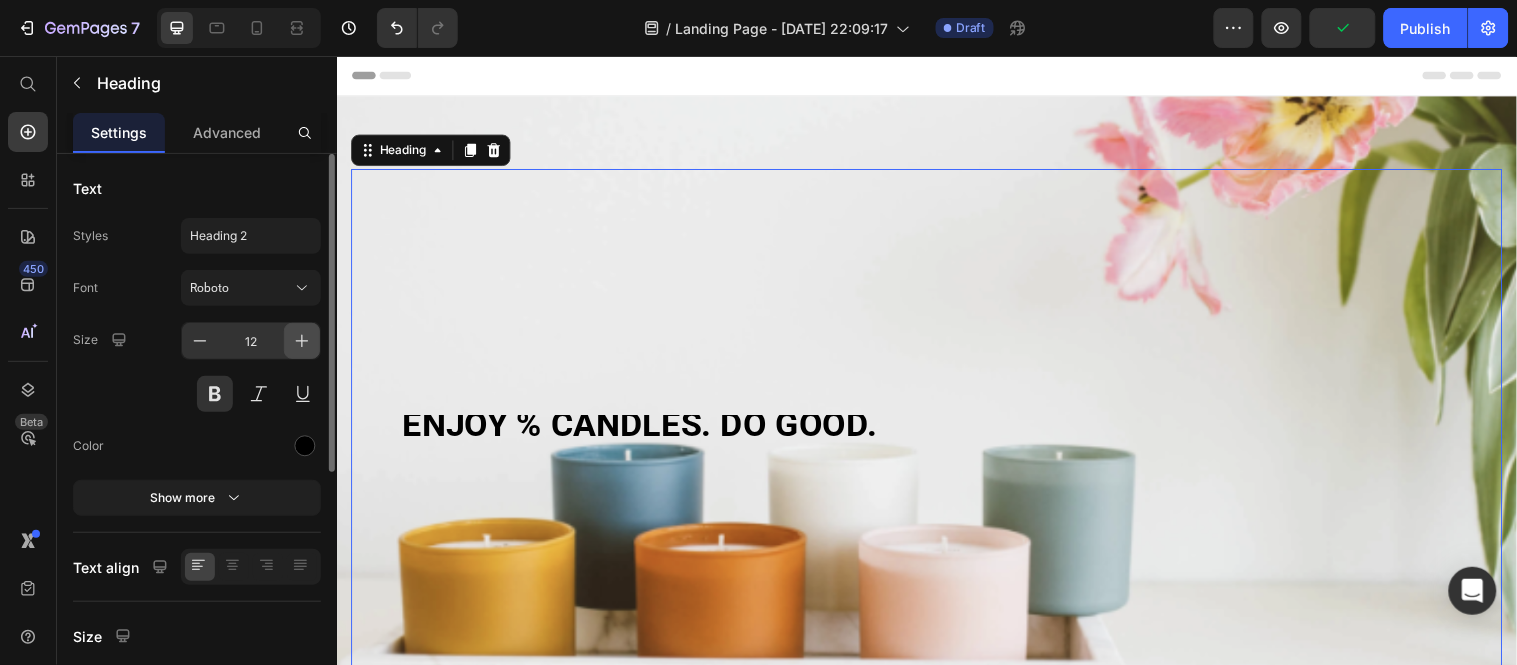 click 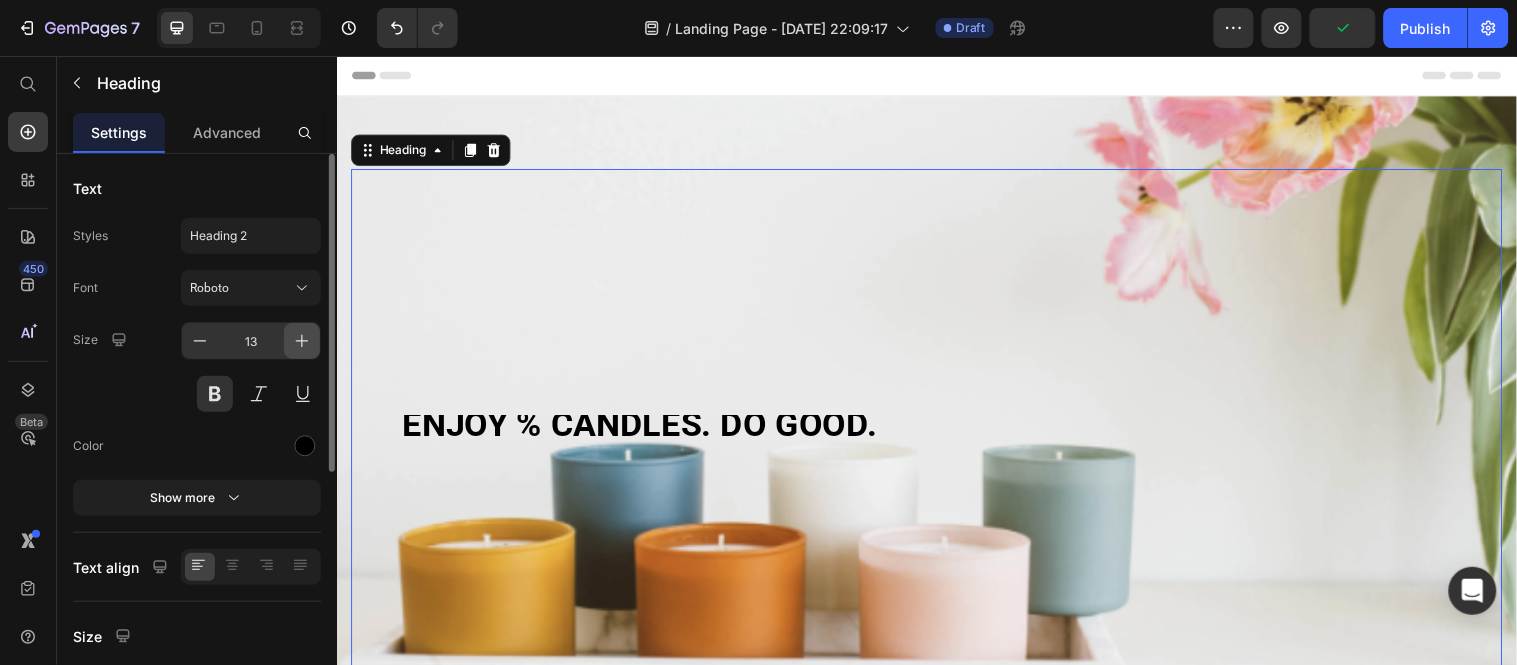 click 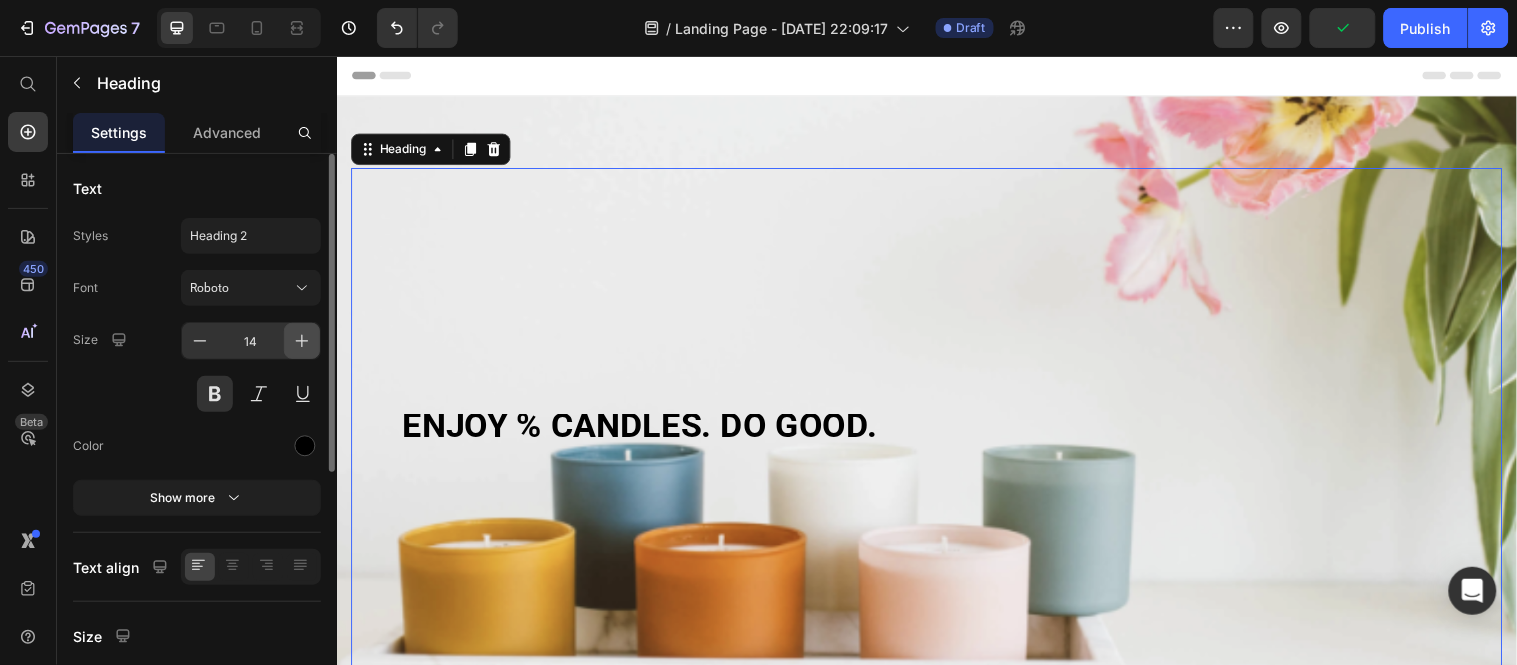 click 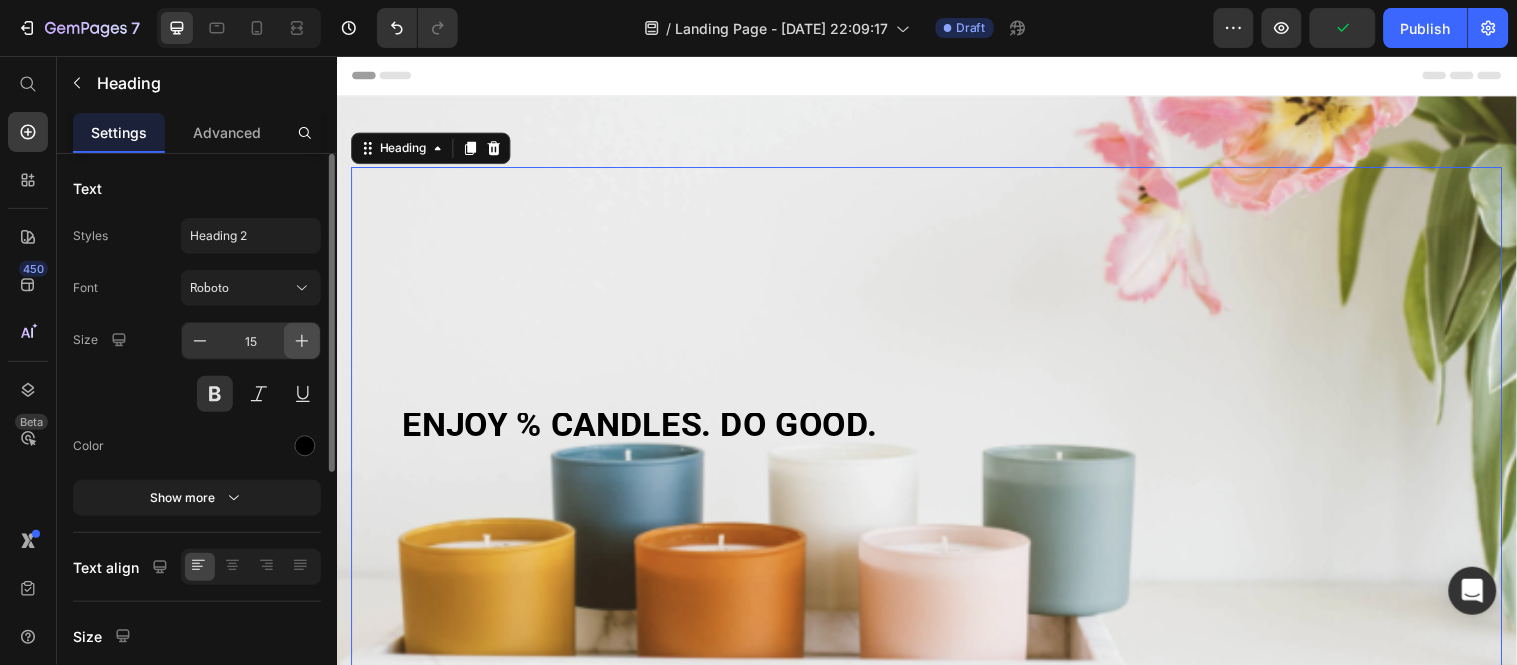click 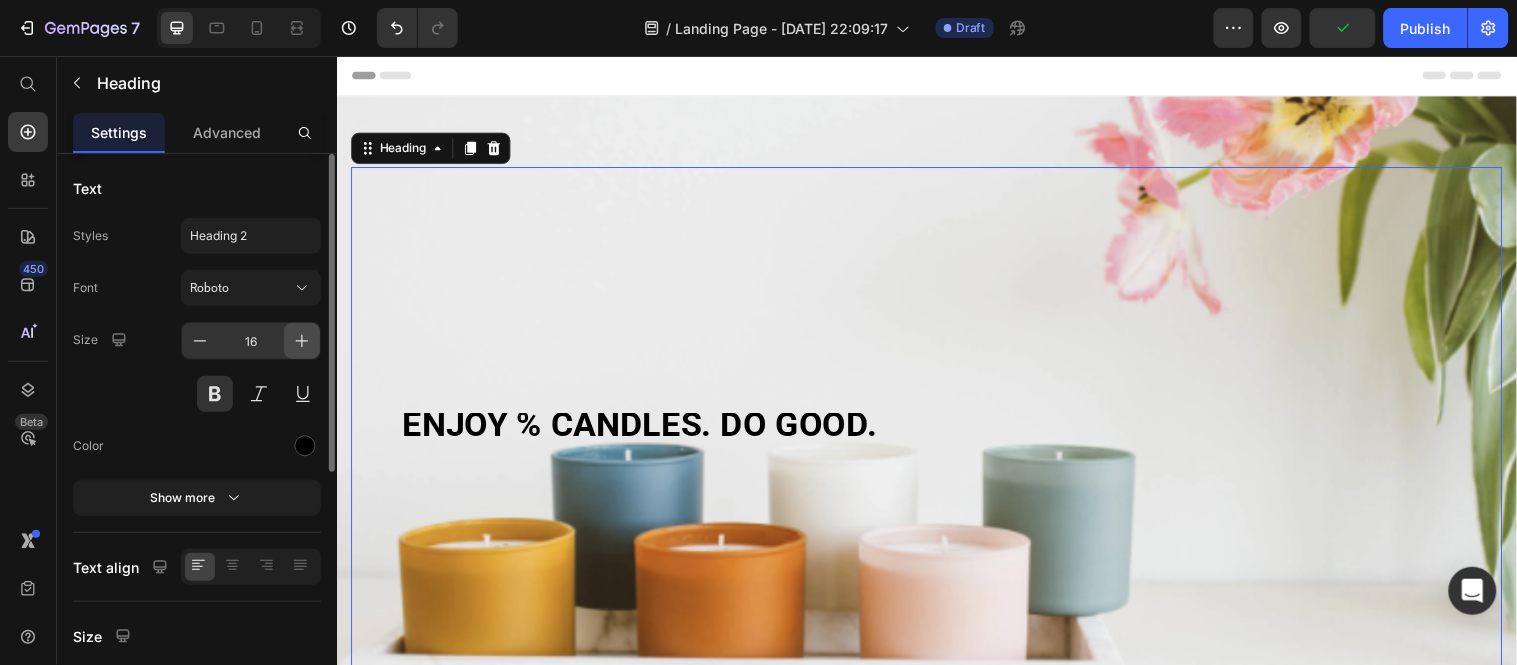 click 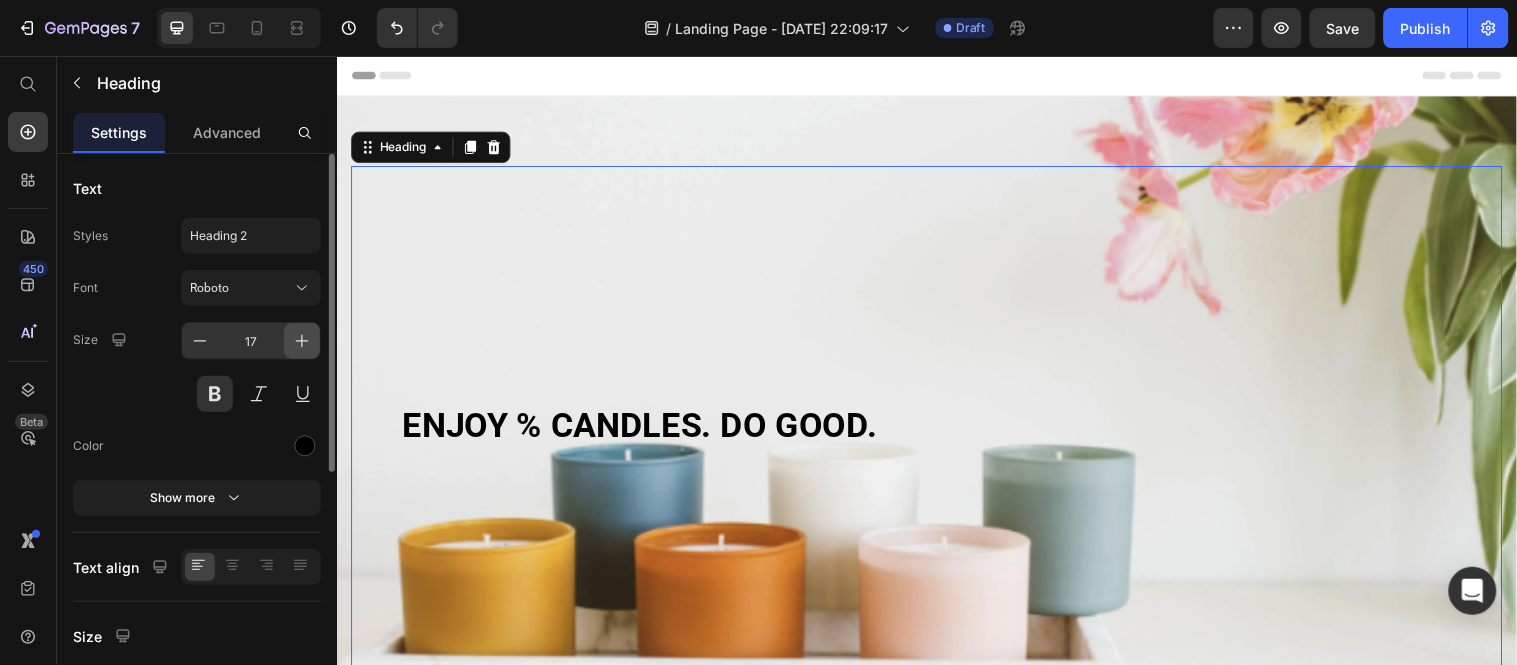click 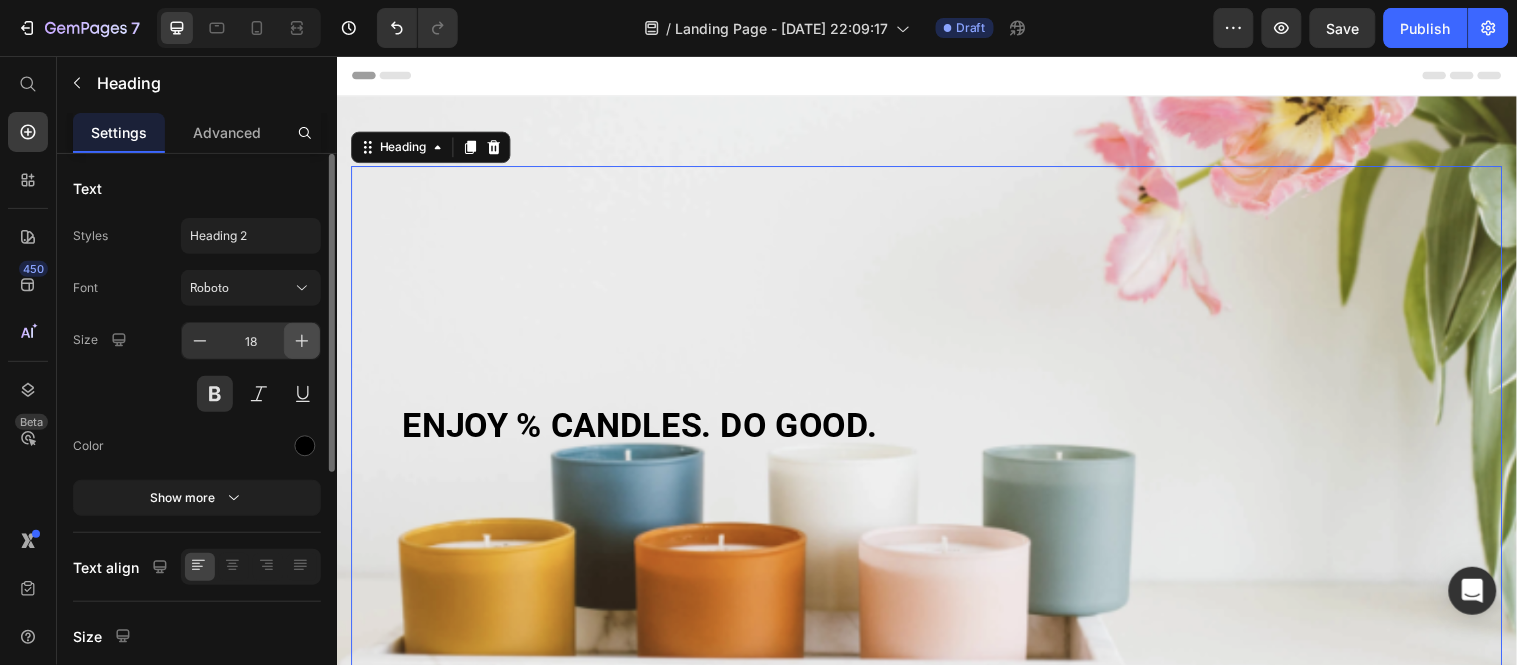 click 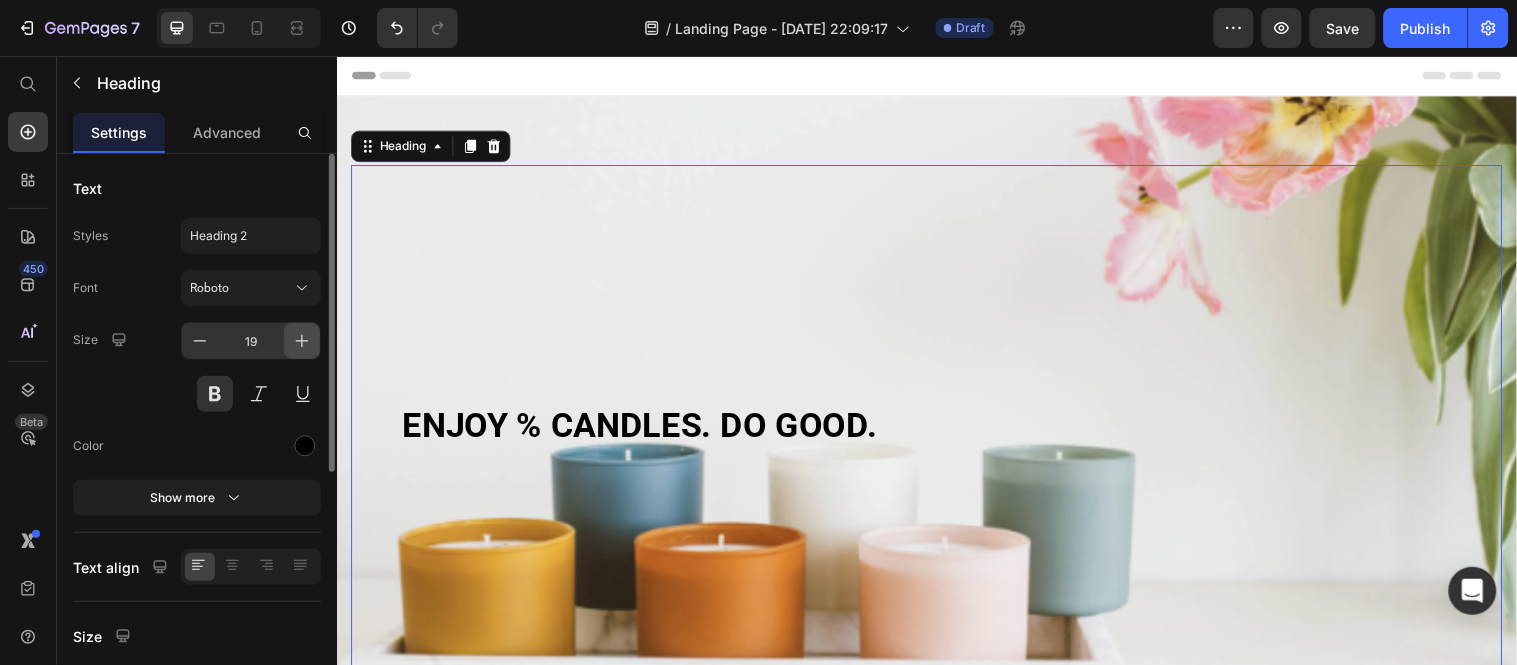 click 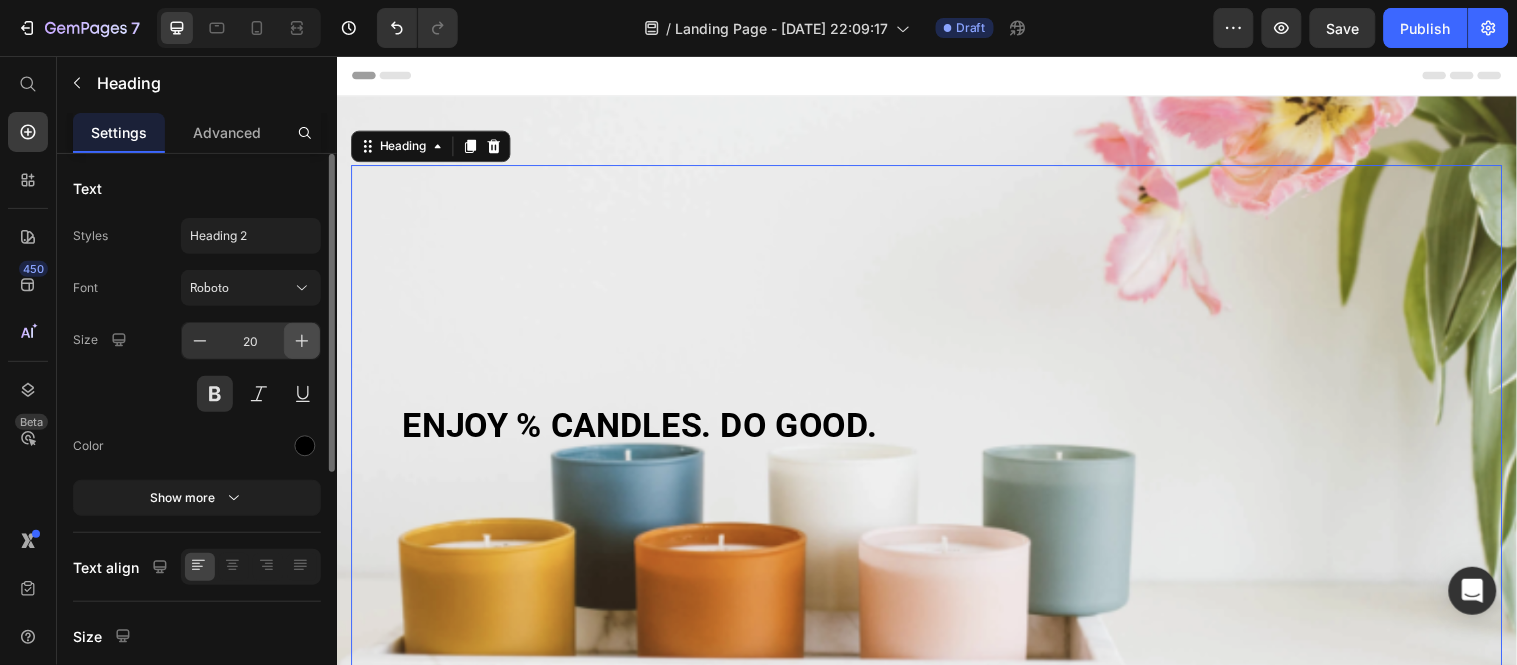 click 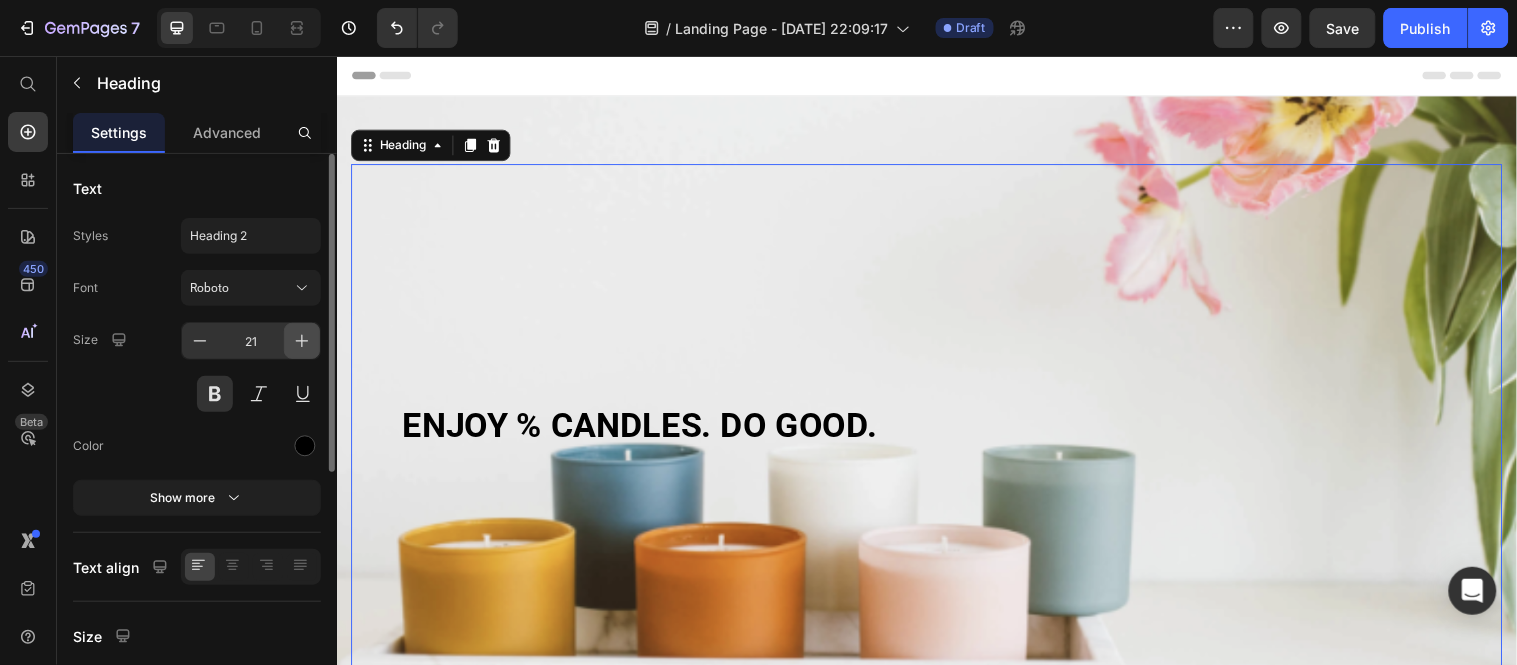 click 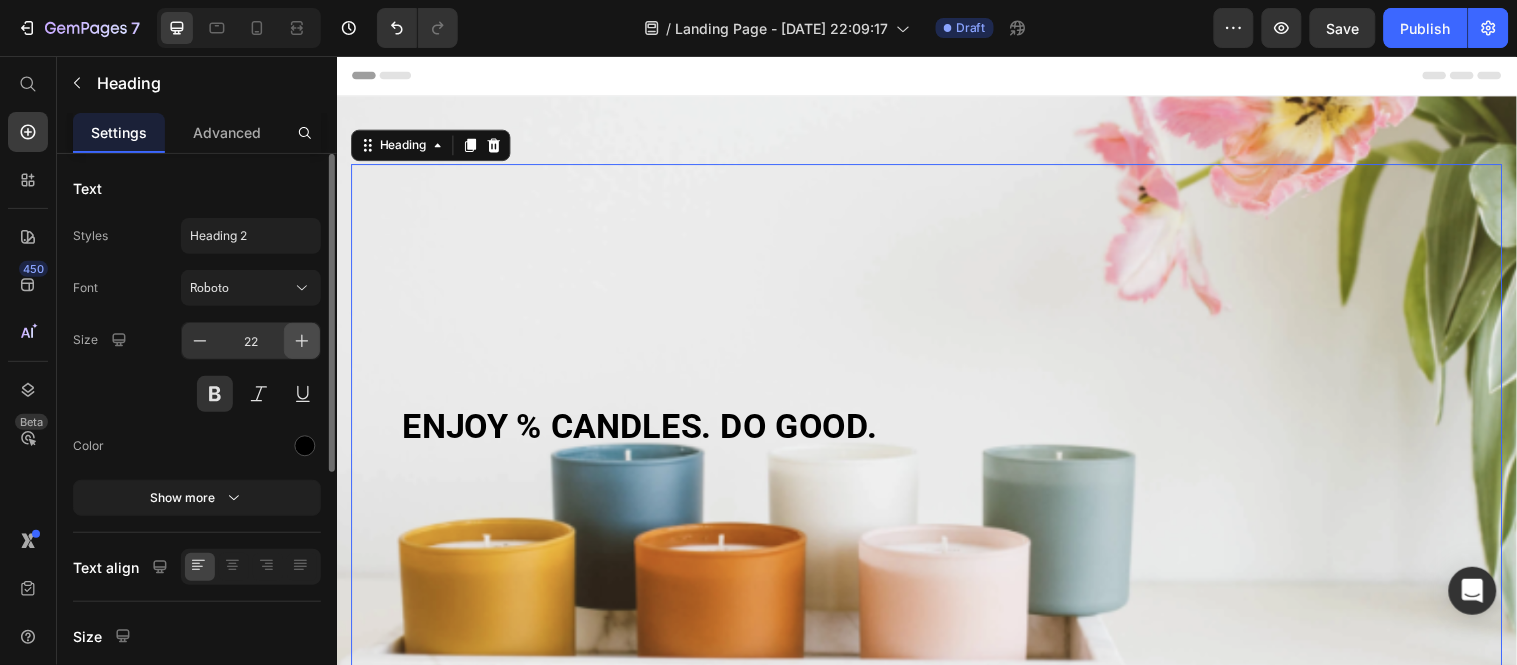 click 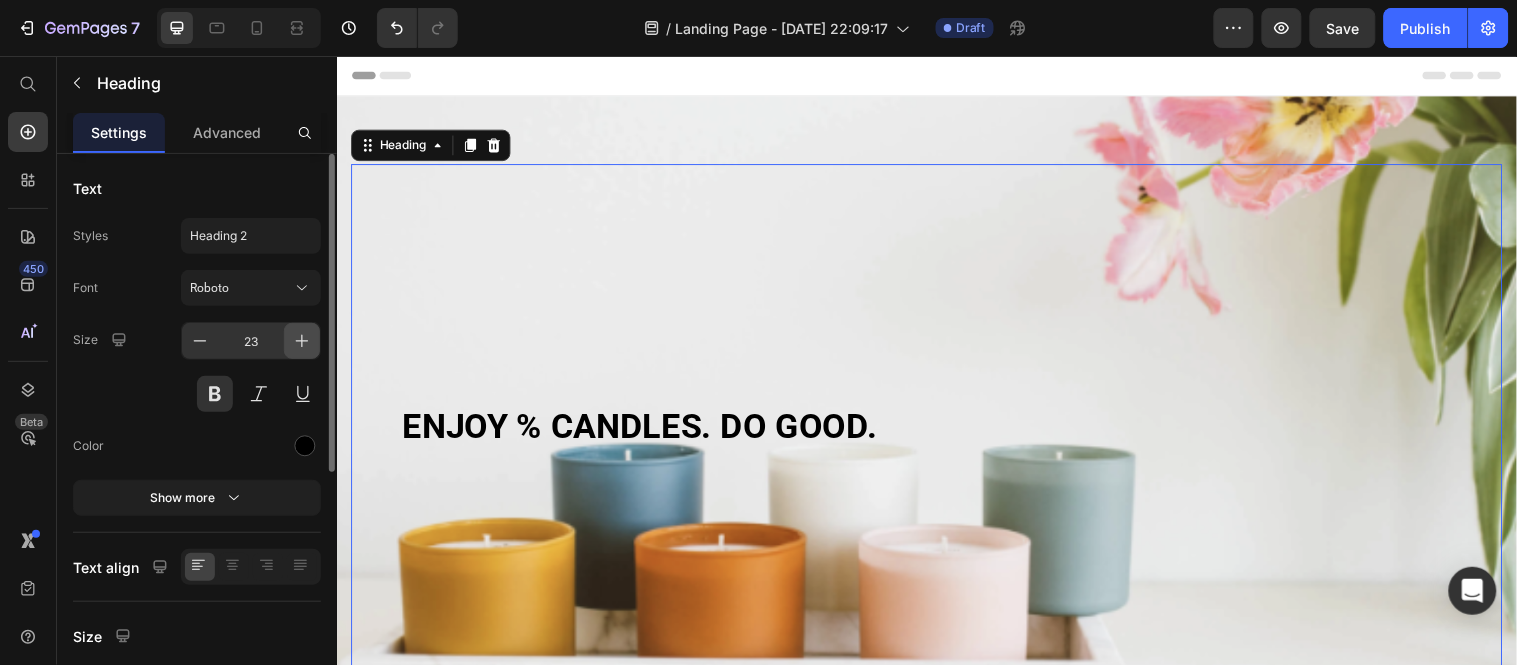 click 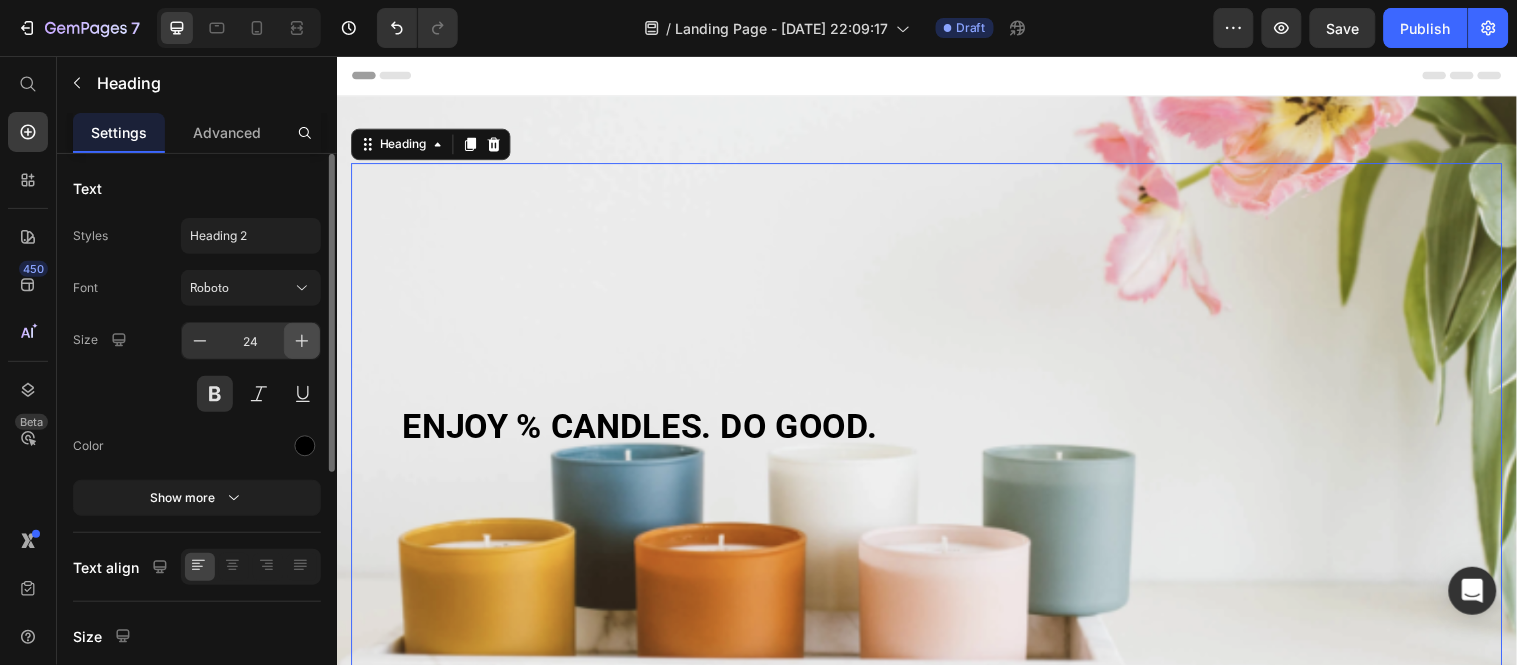 click 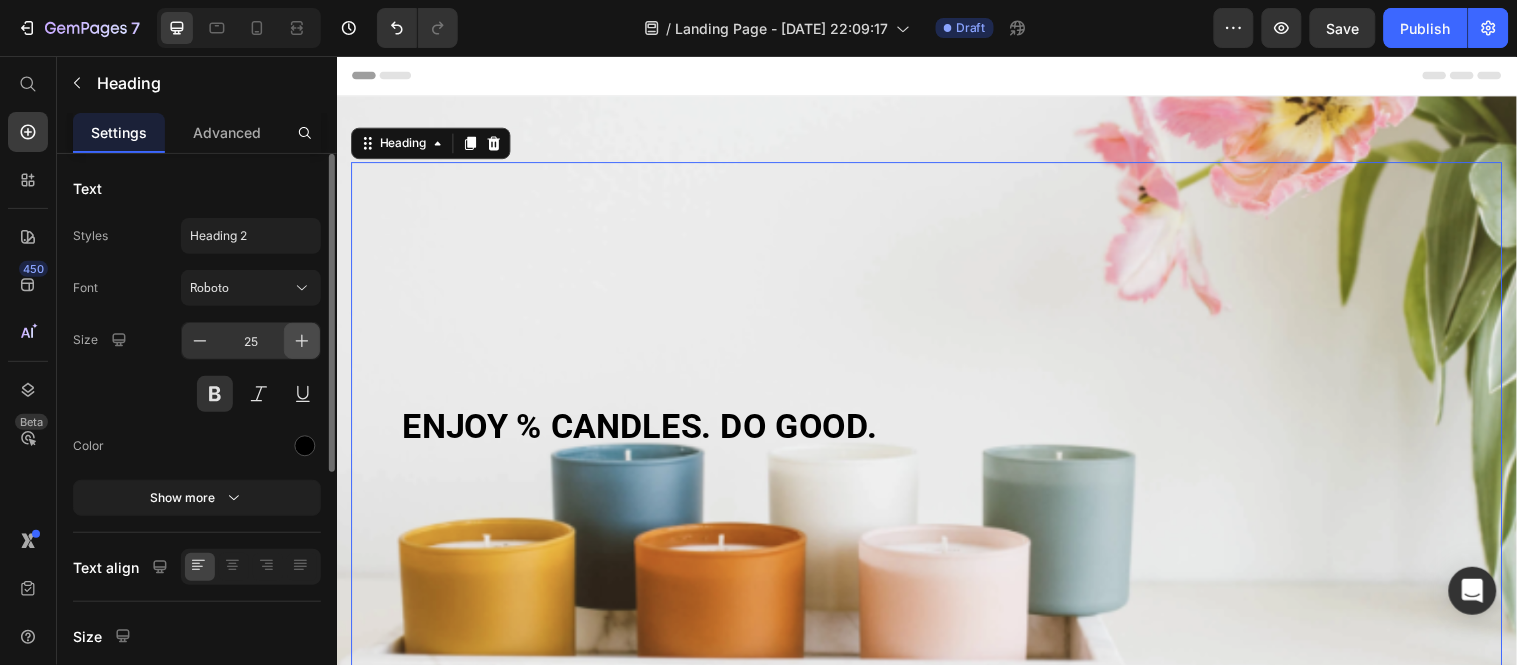 click 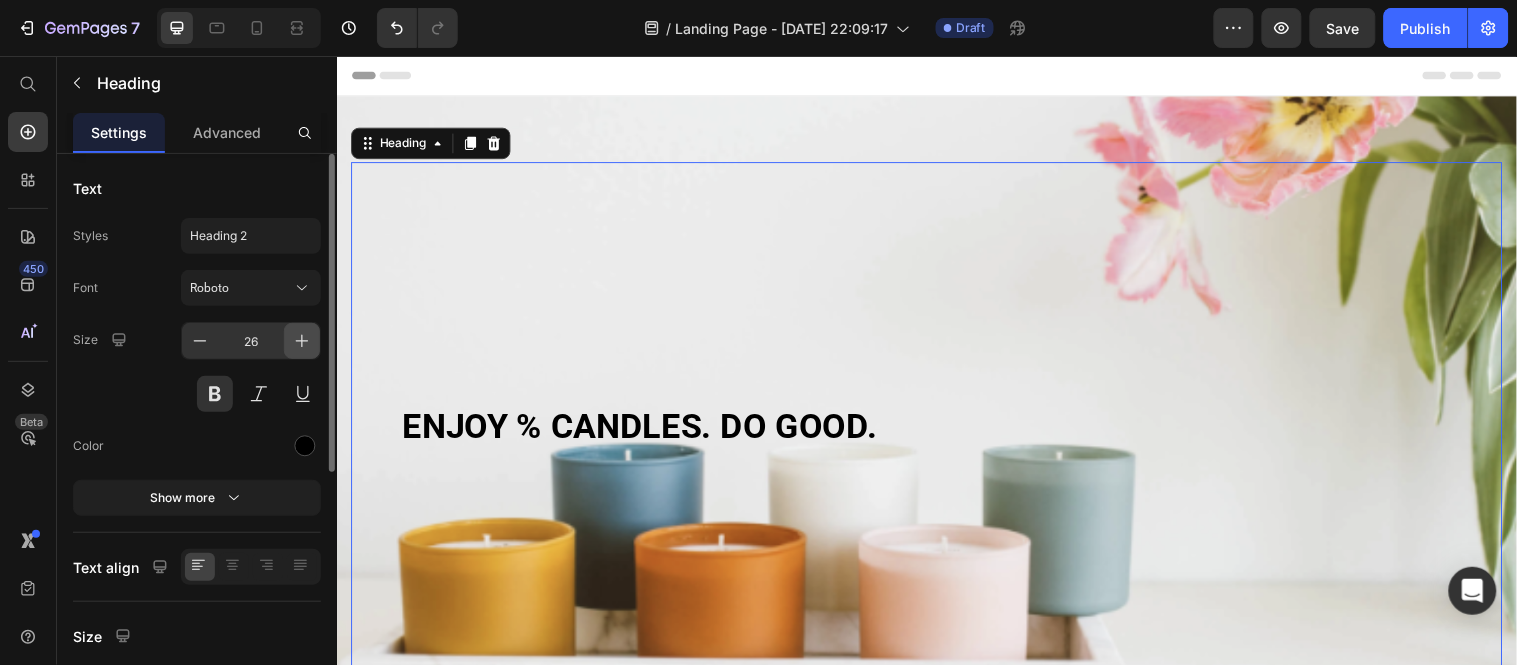type 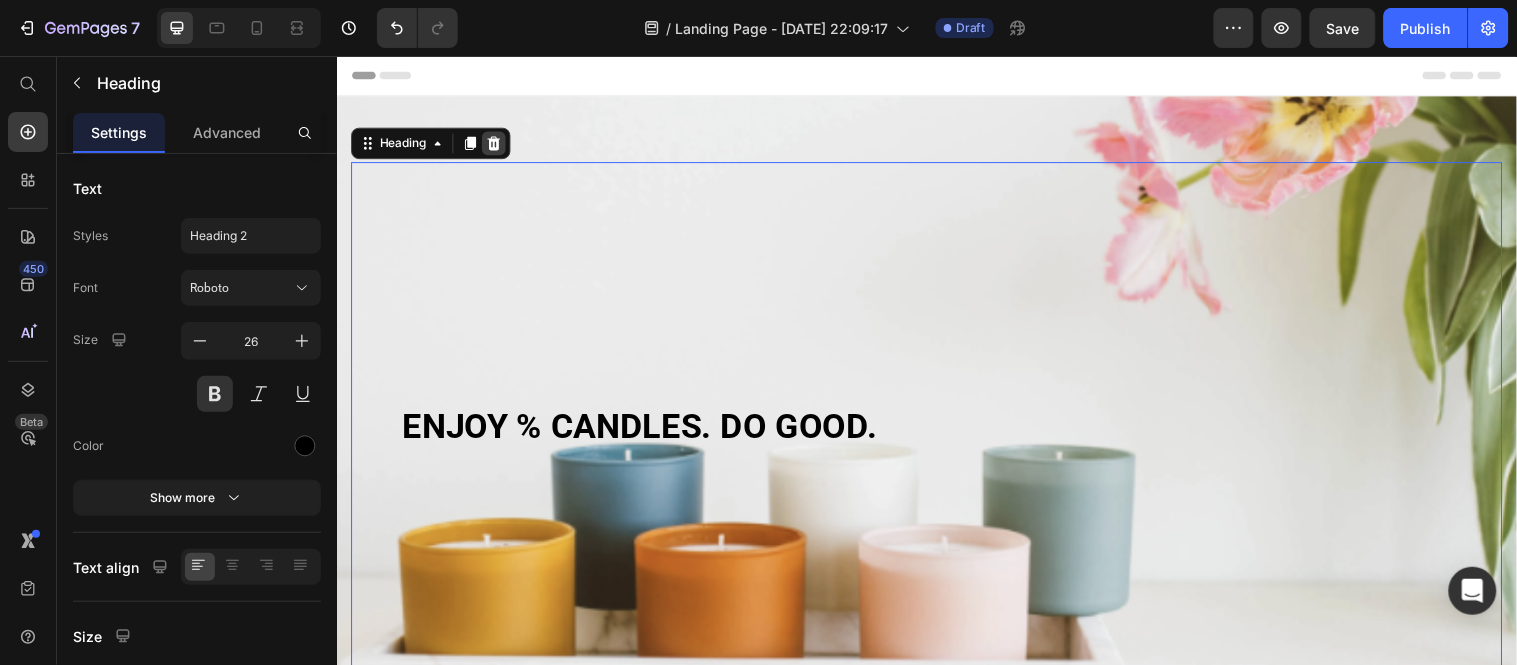 click 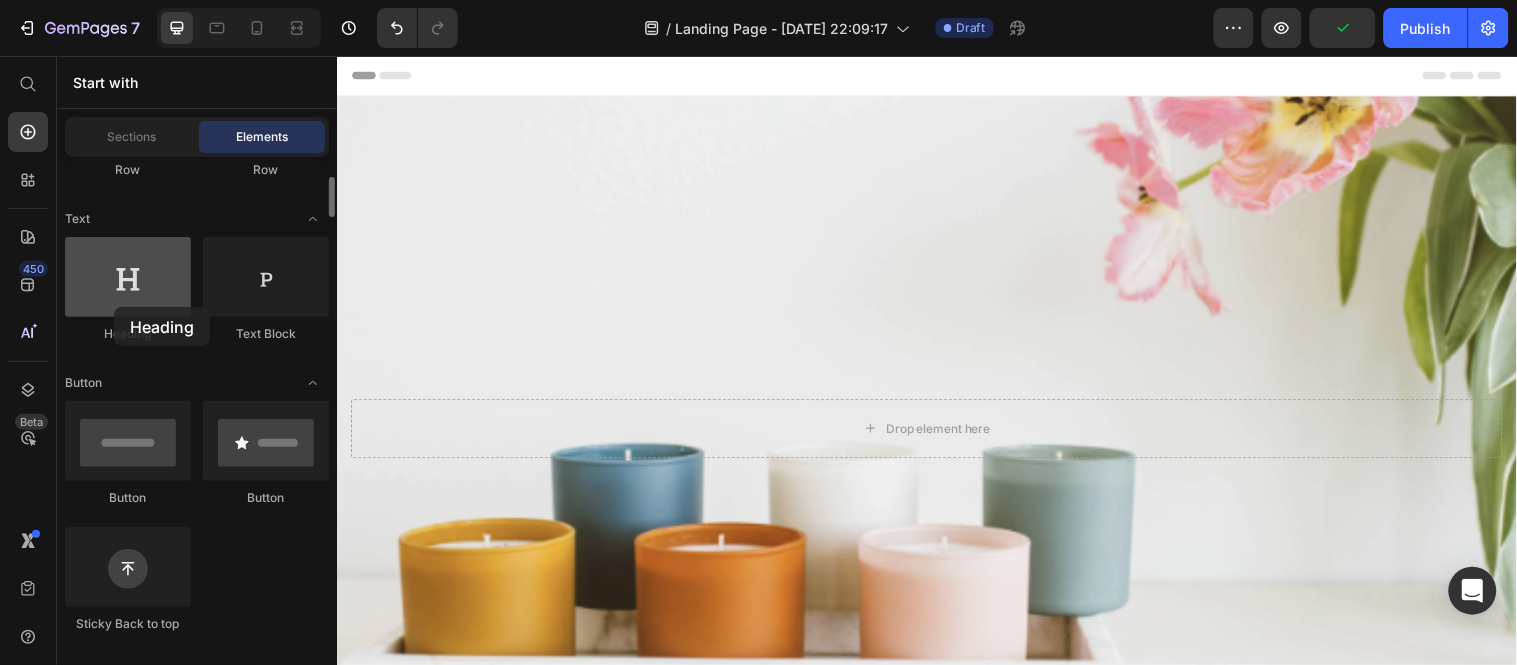 click at bounding box center (128, 277) 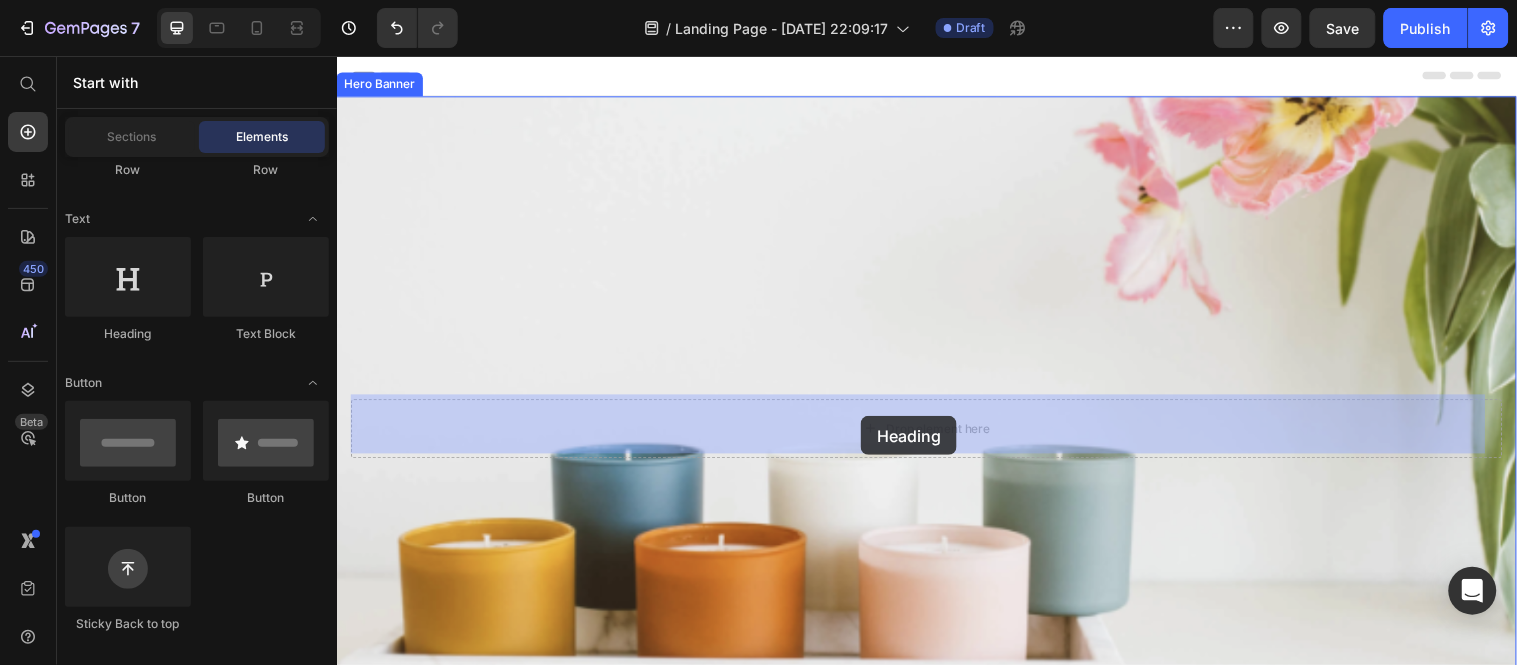drag, startPoint x: 467, startPoint y: 351, endPoint x: 869, endPoint y: 421, distance: 408.049 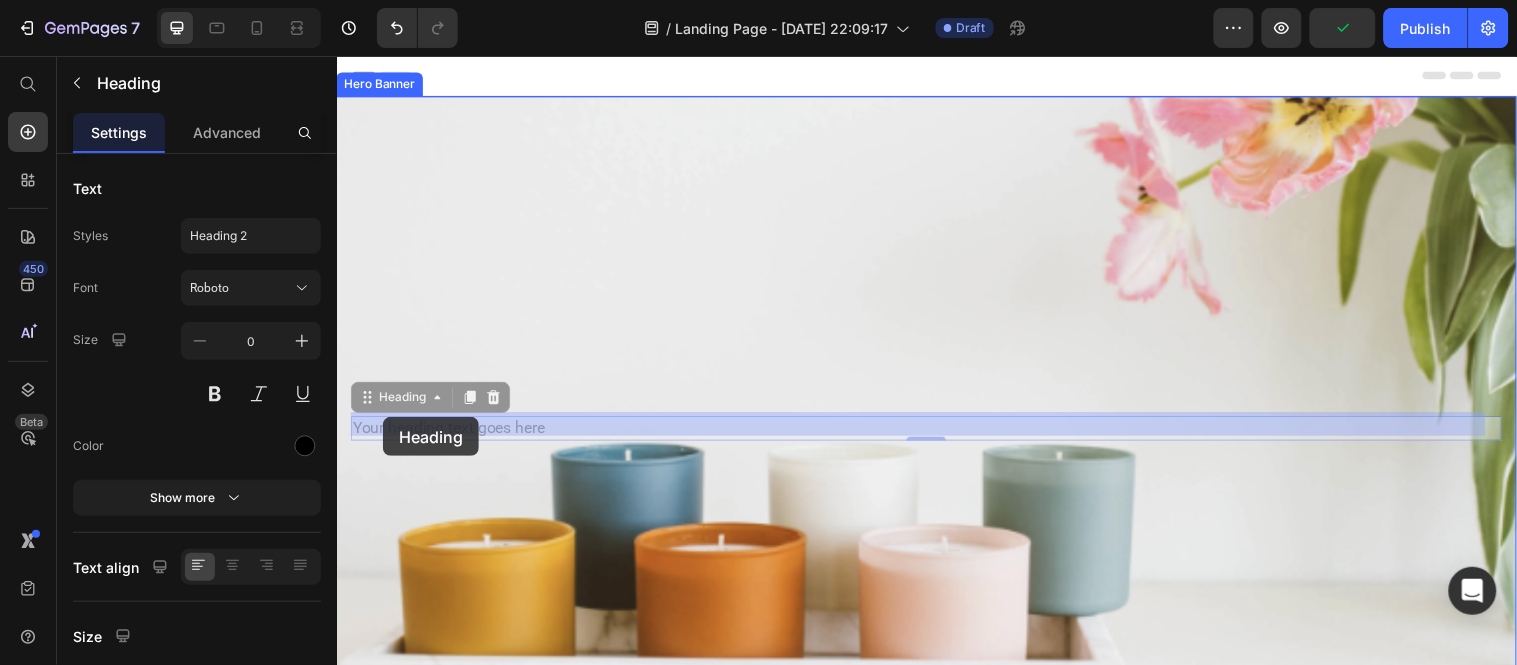 drag, startPoint x: 554, startPoint y: 429, endPoint x: 382, endPoint y: 422, distance: 172.14238 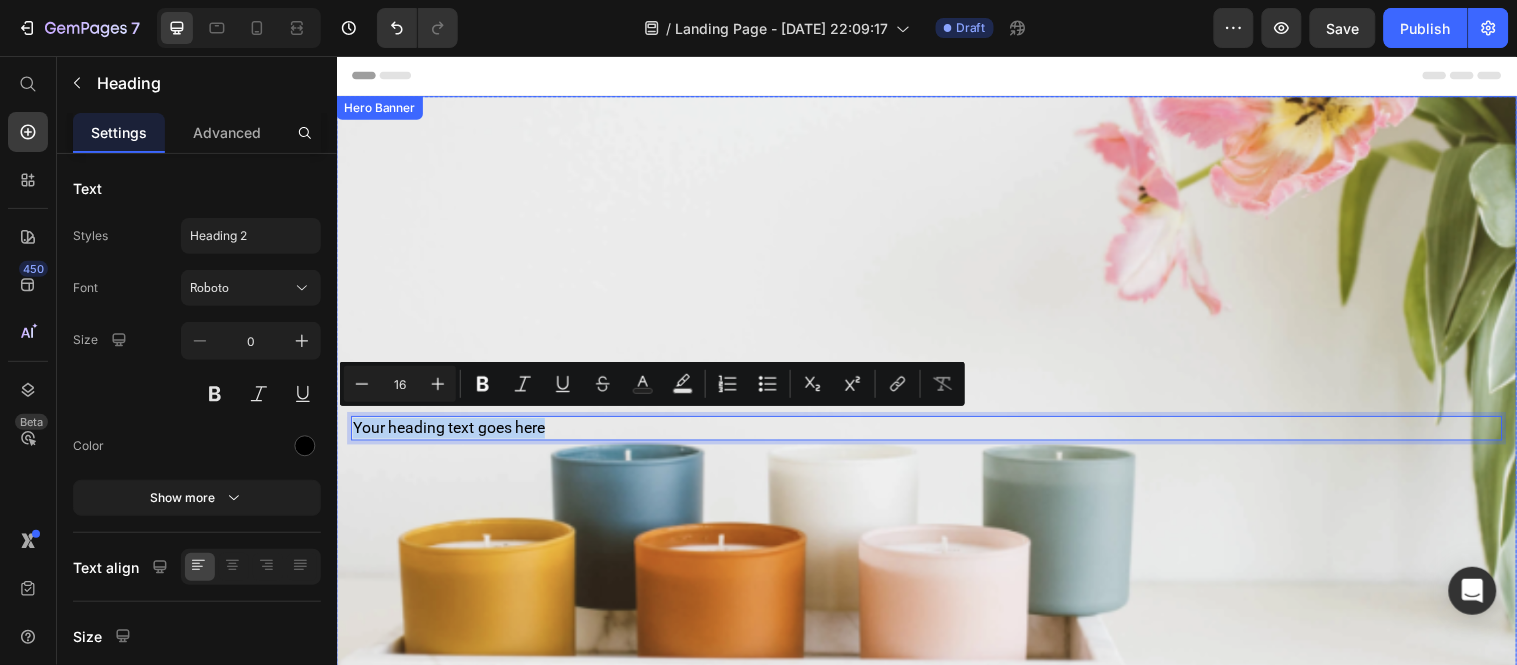 drag, startPoint x: 550, startPoint y: 428, endPoint x: 336, endPoint y: 420, distance: 214.14948 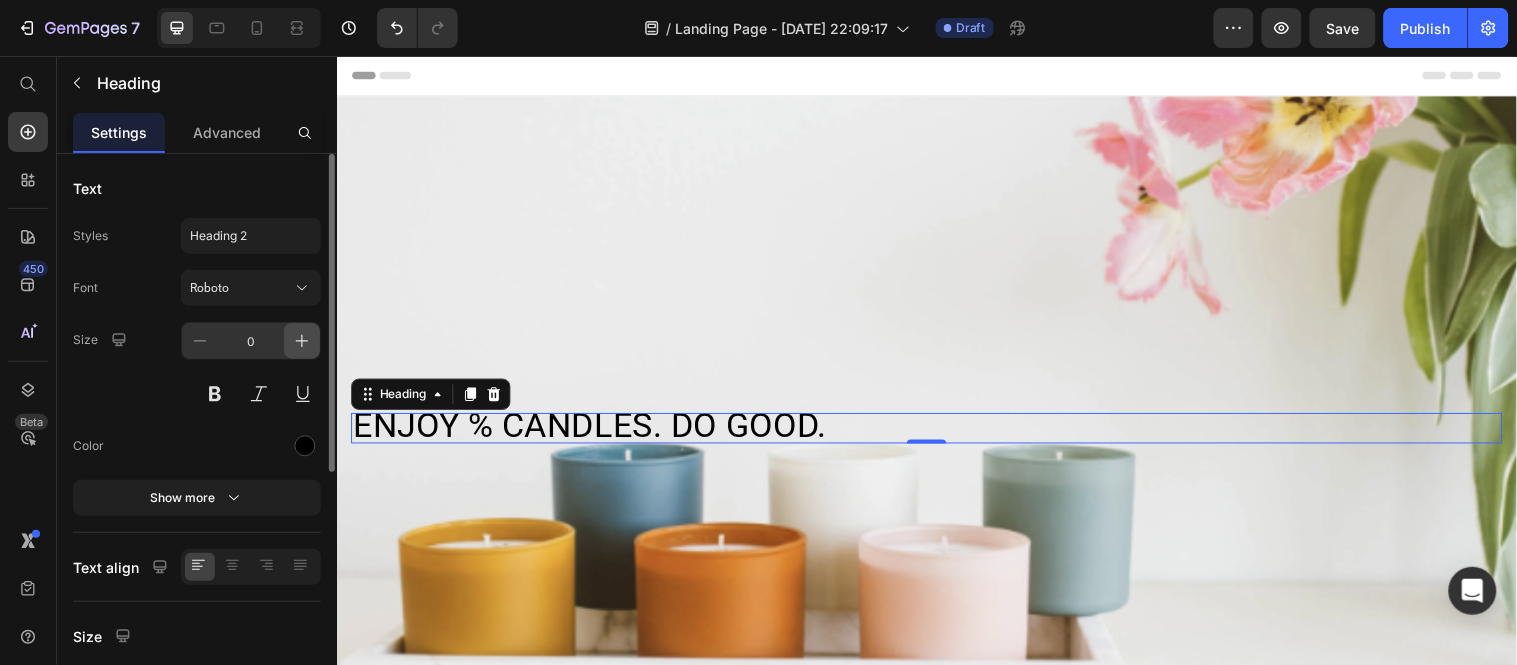 click 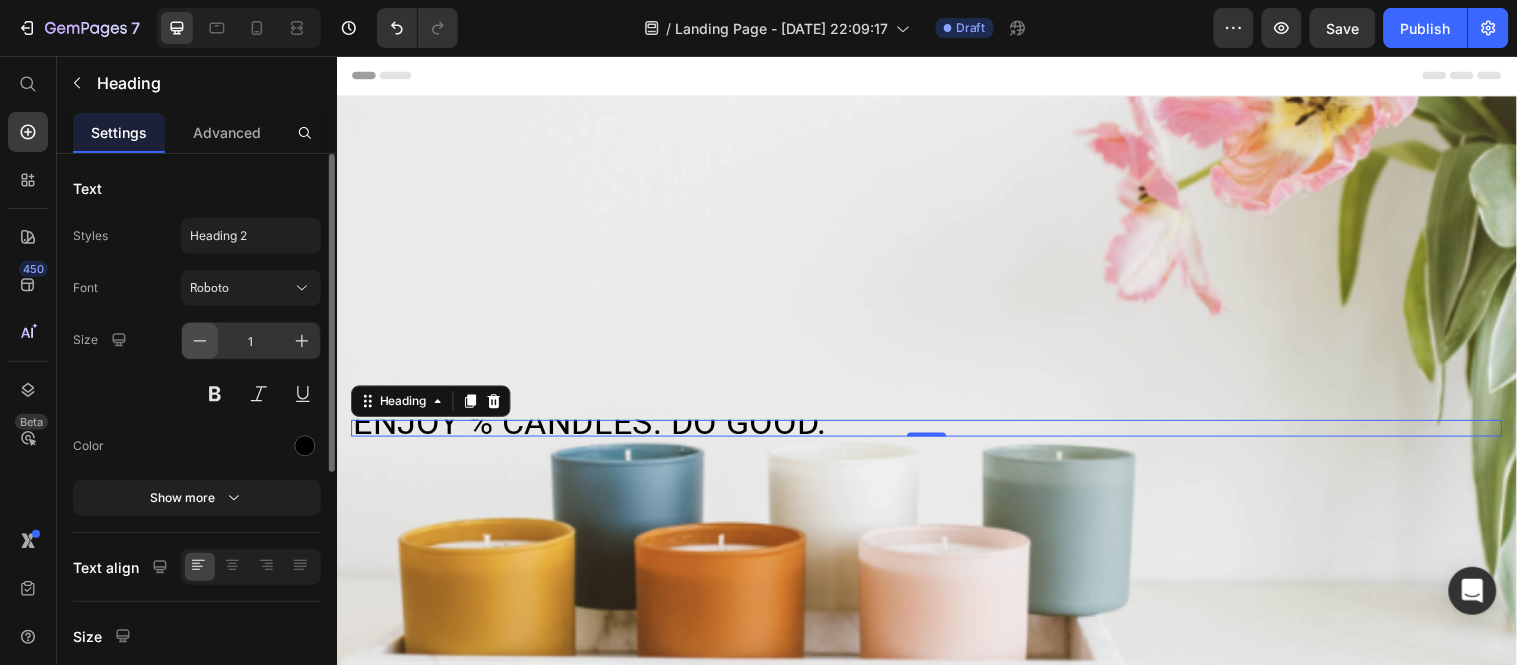 click 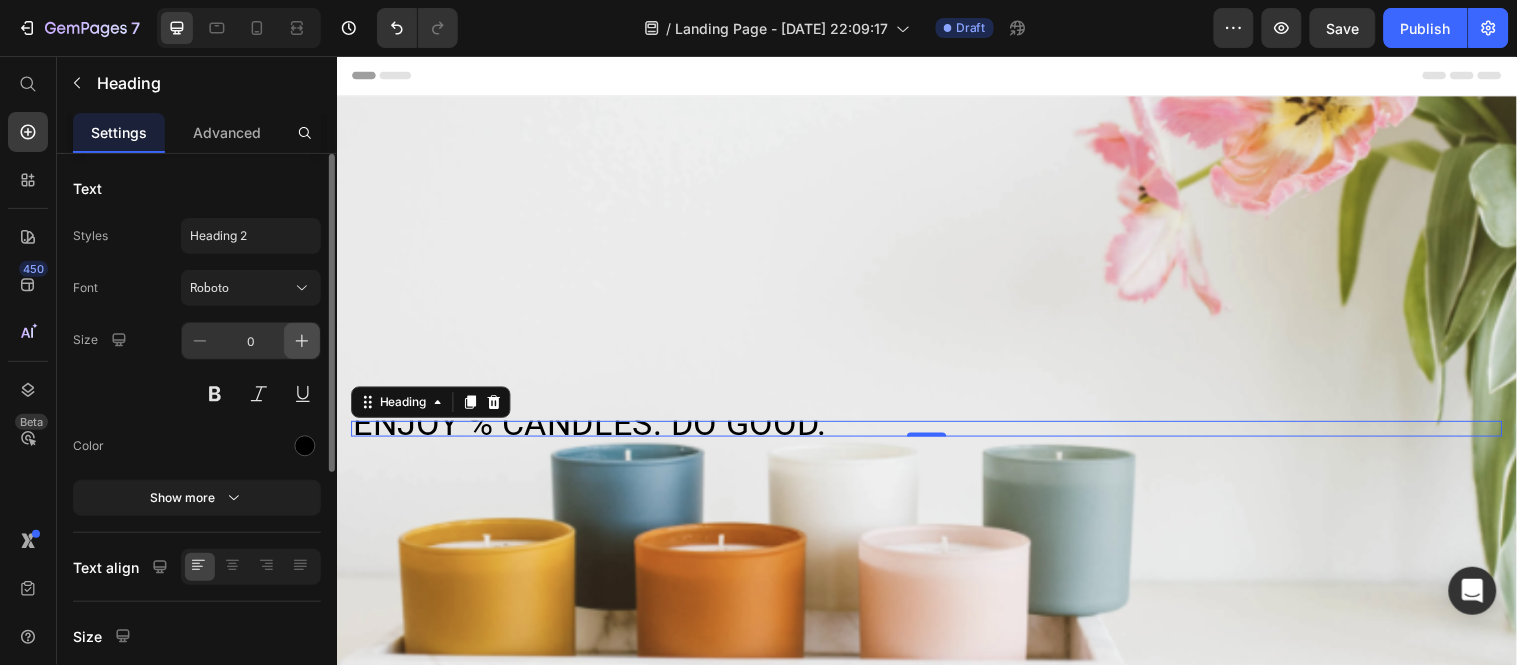 click 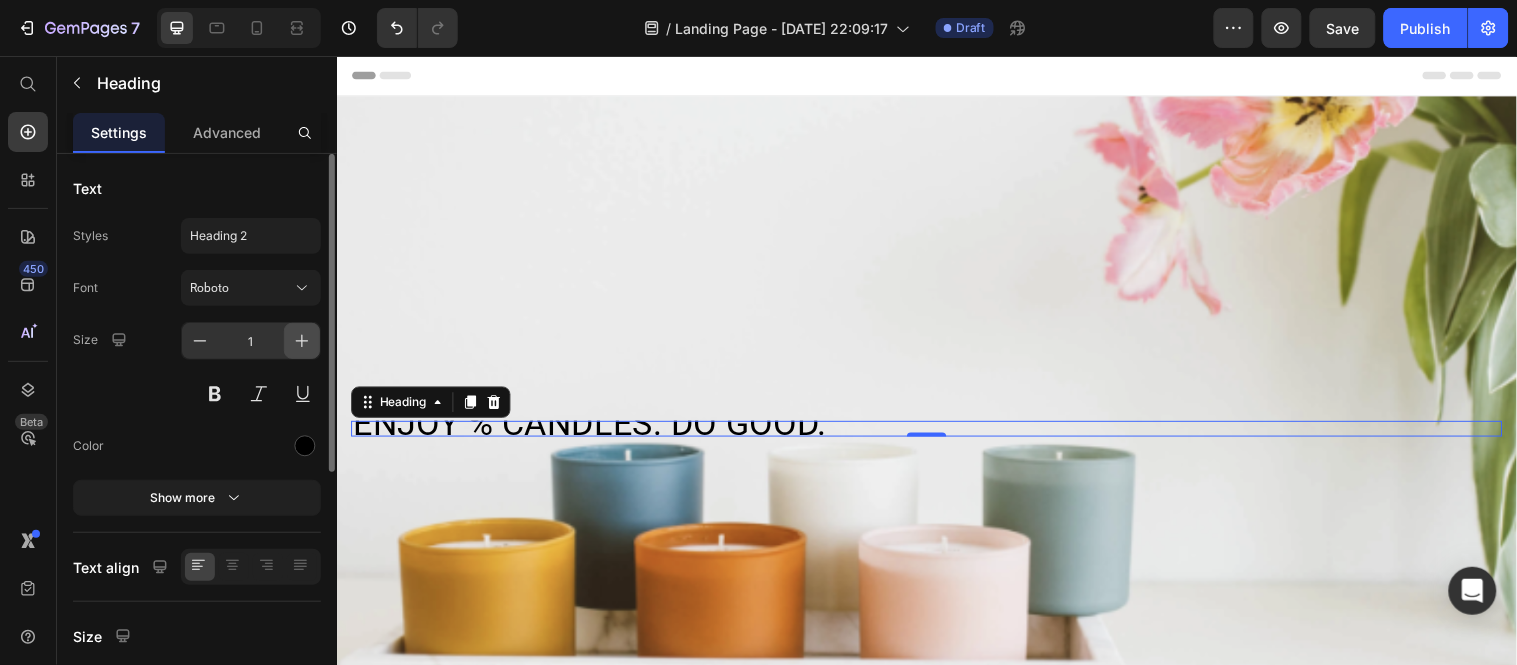 click 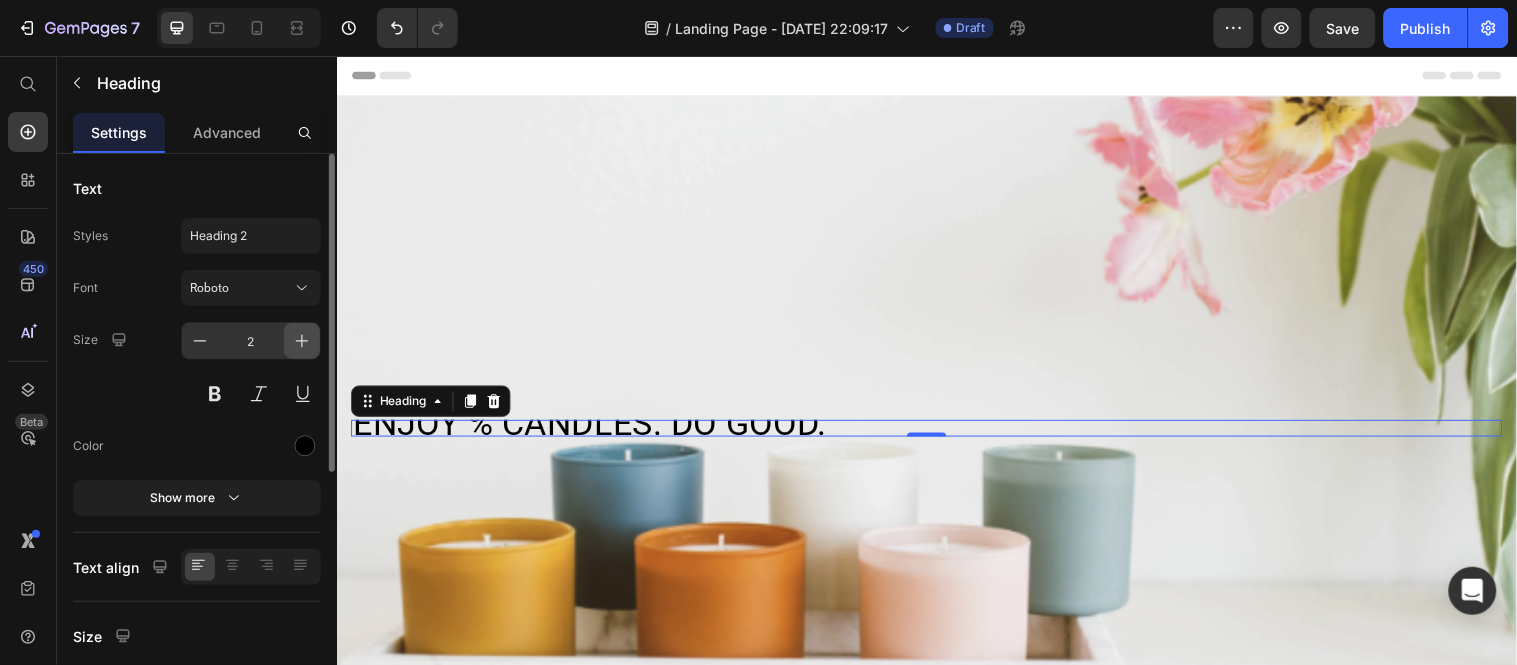 click 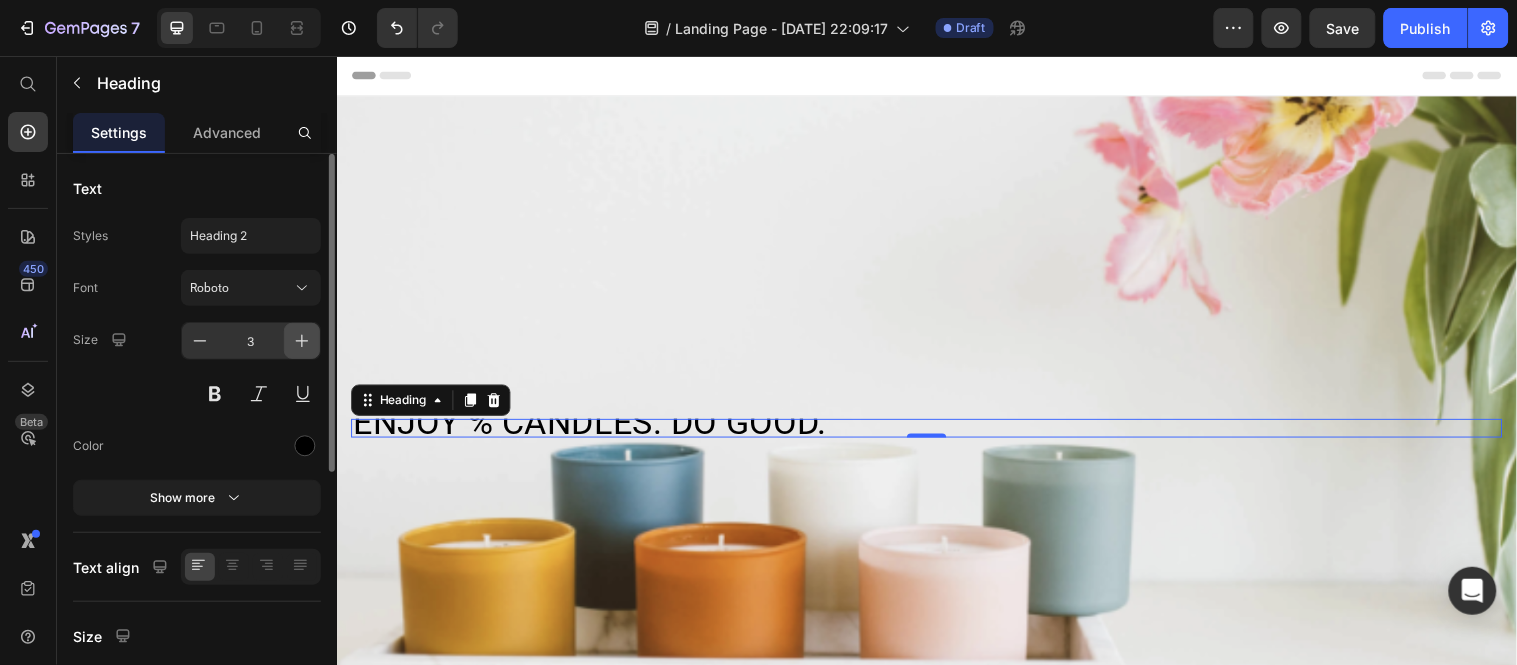 click 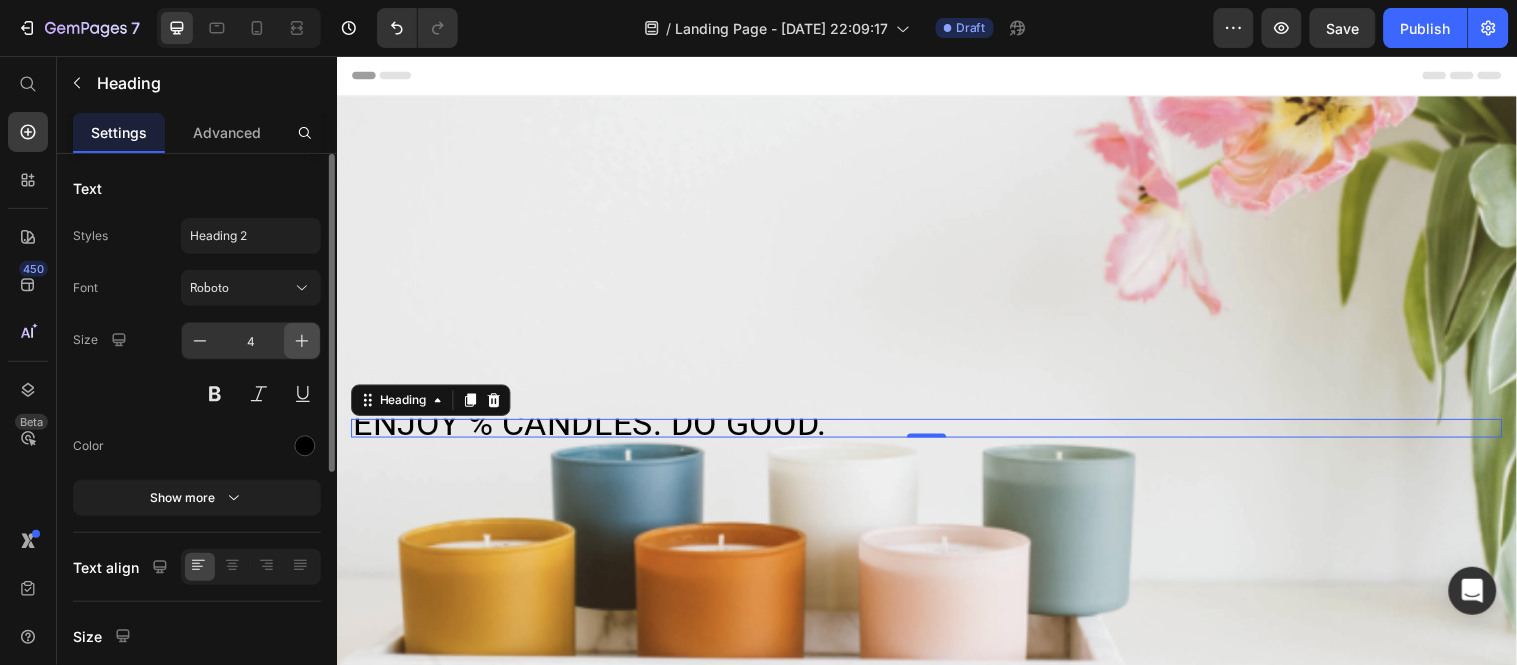 click 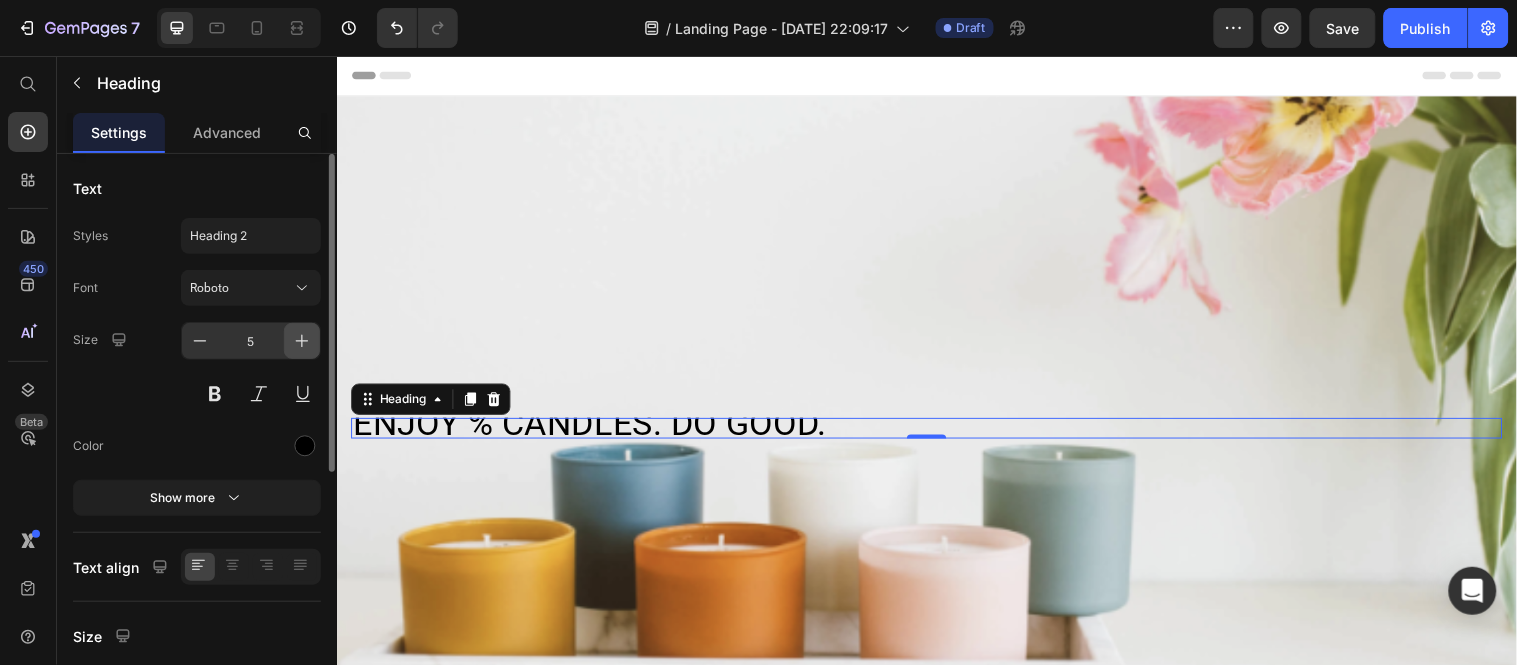 click 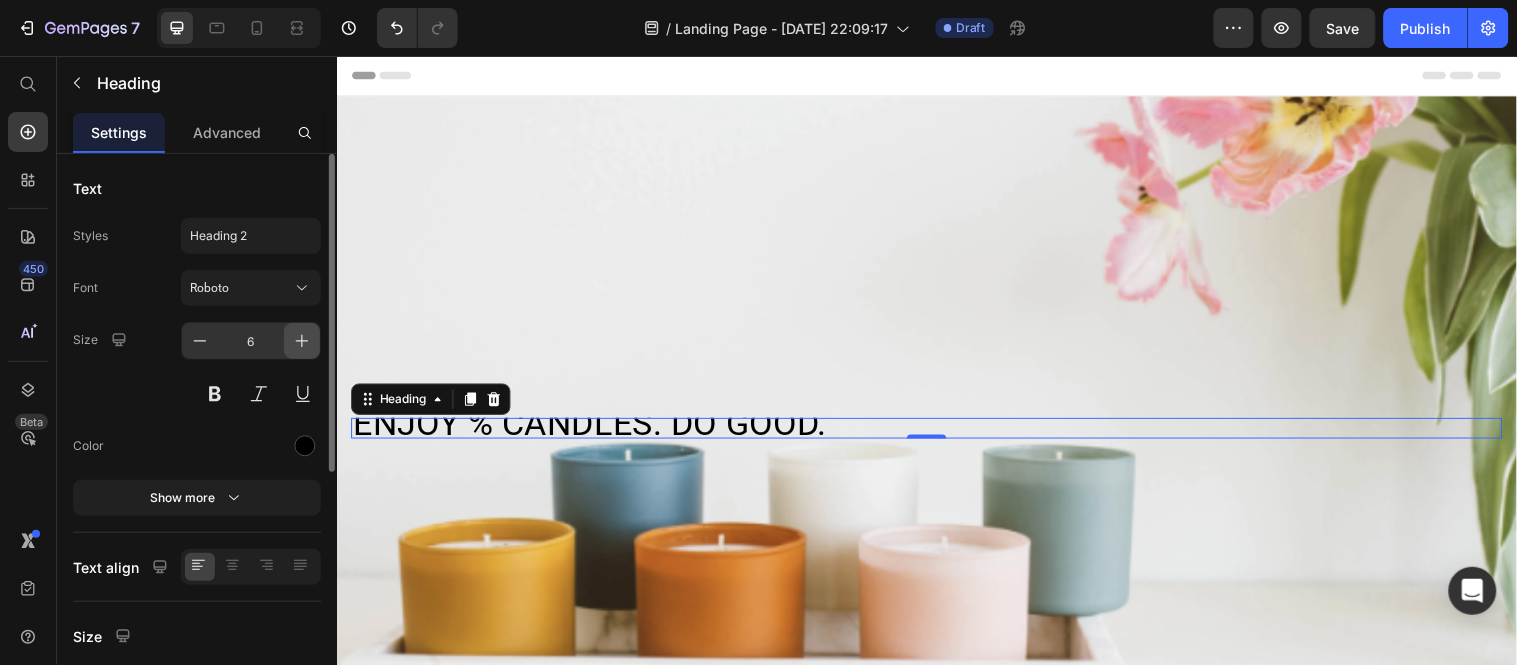 click 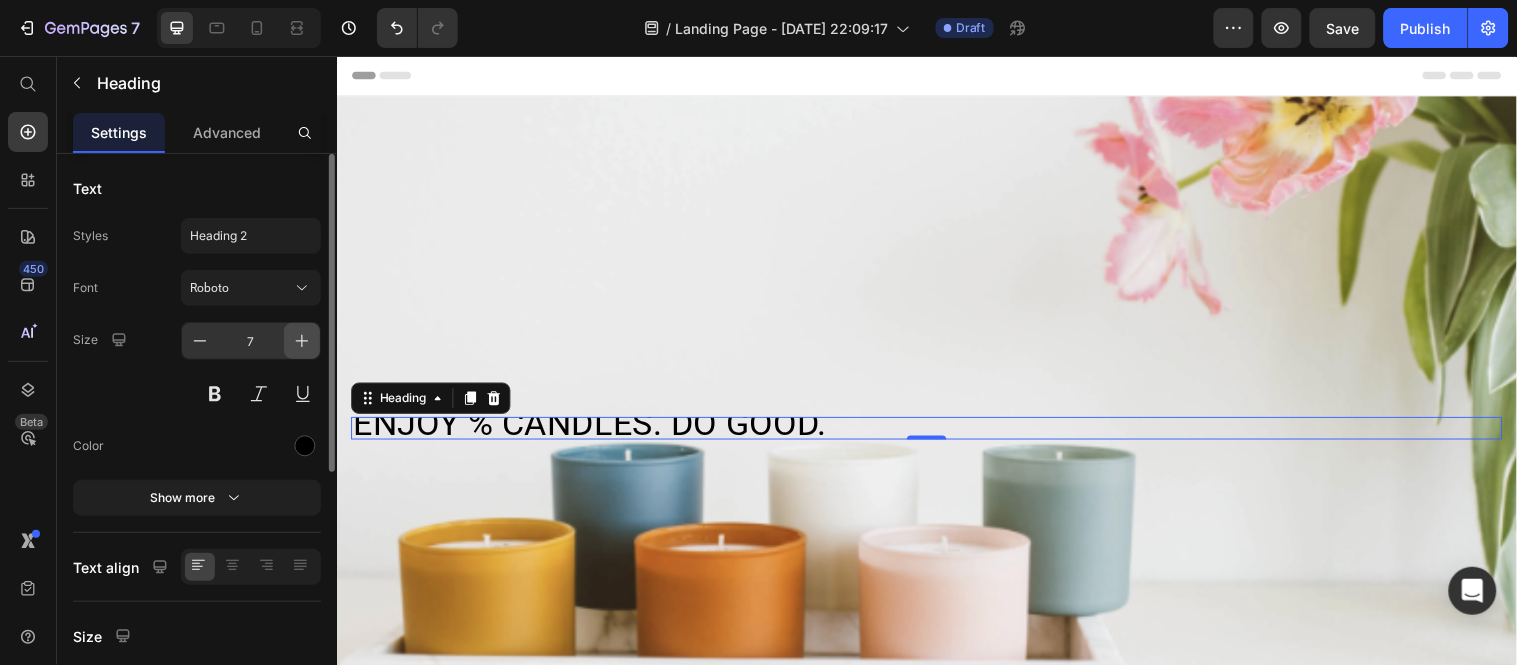 click 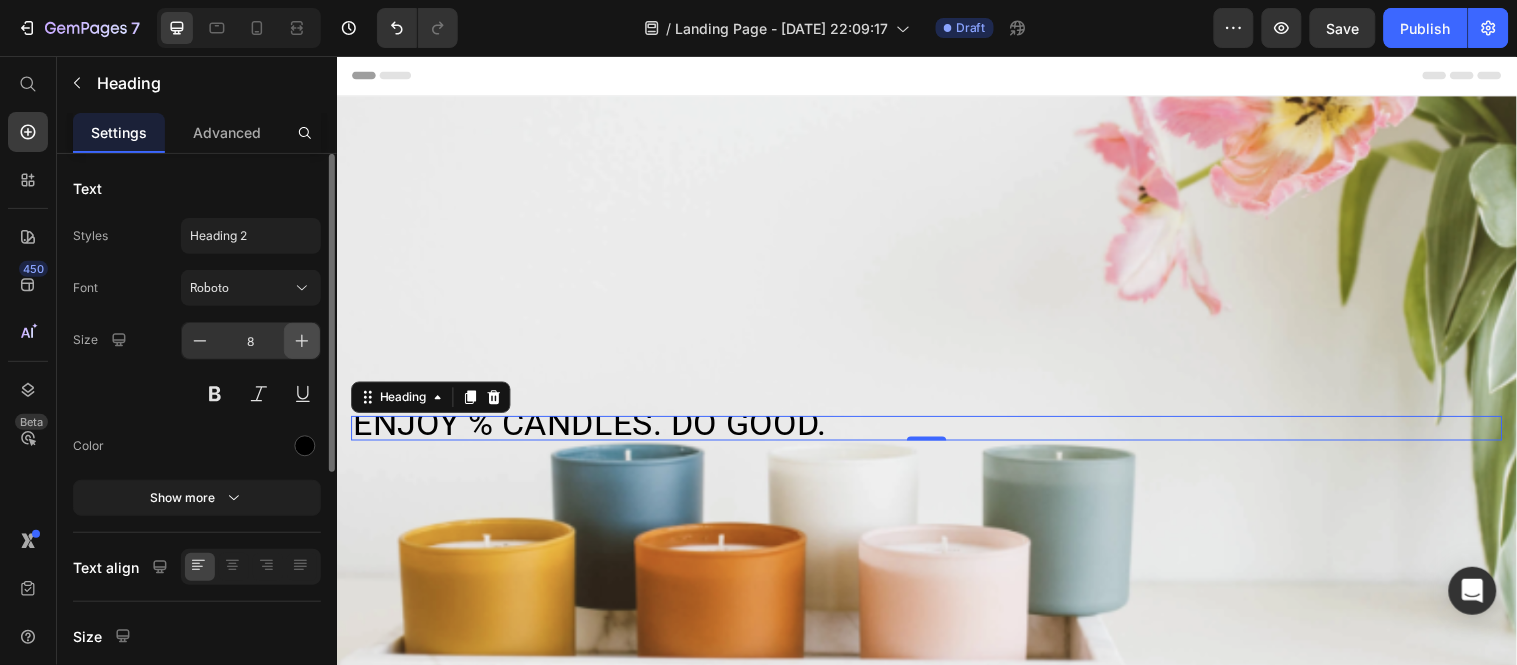 click 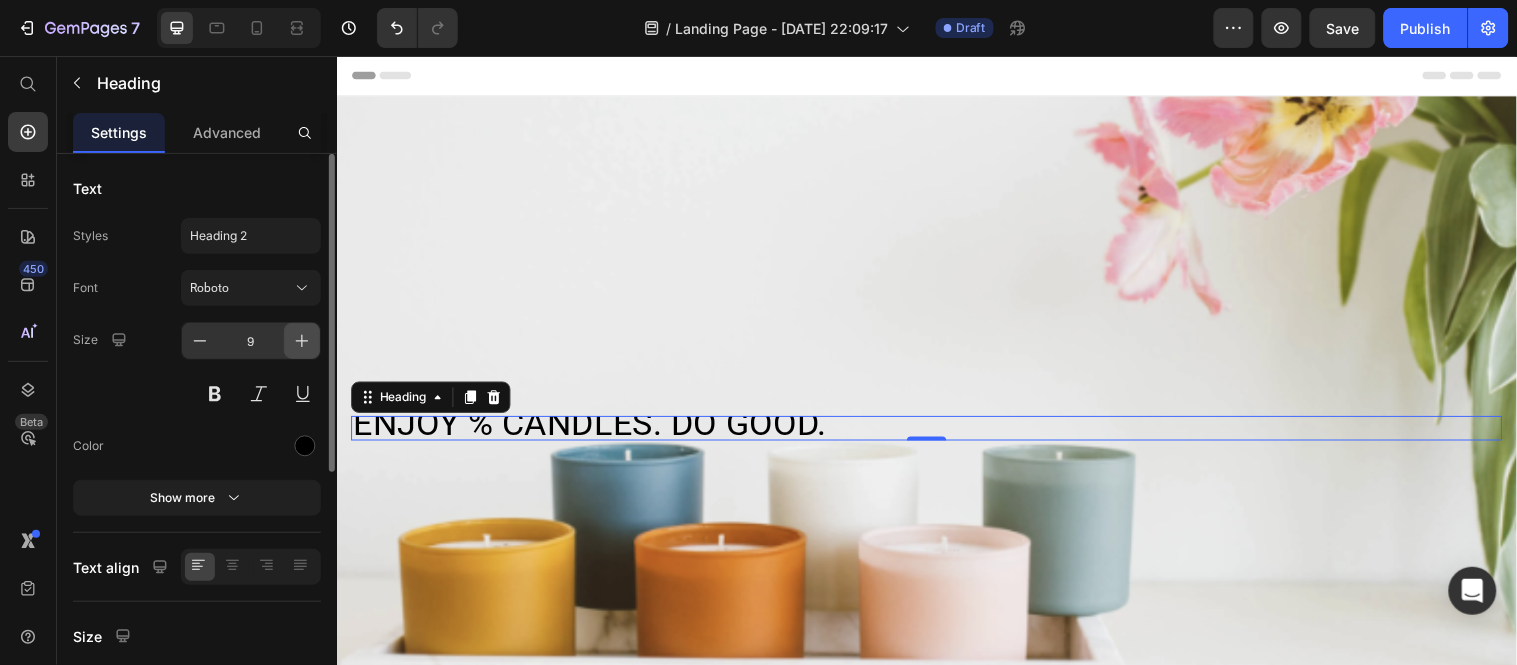 click 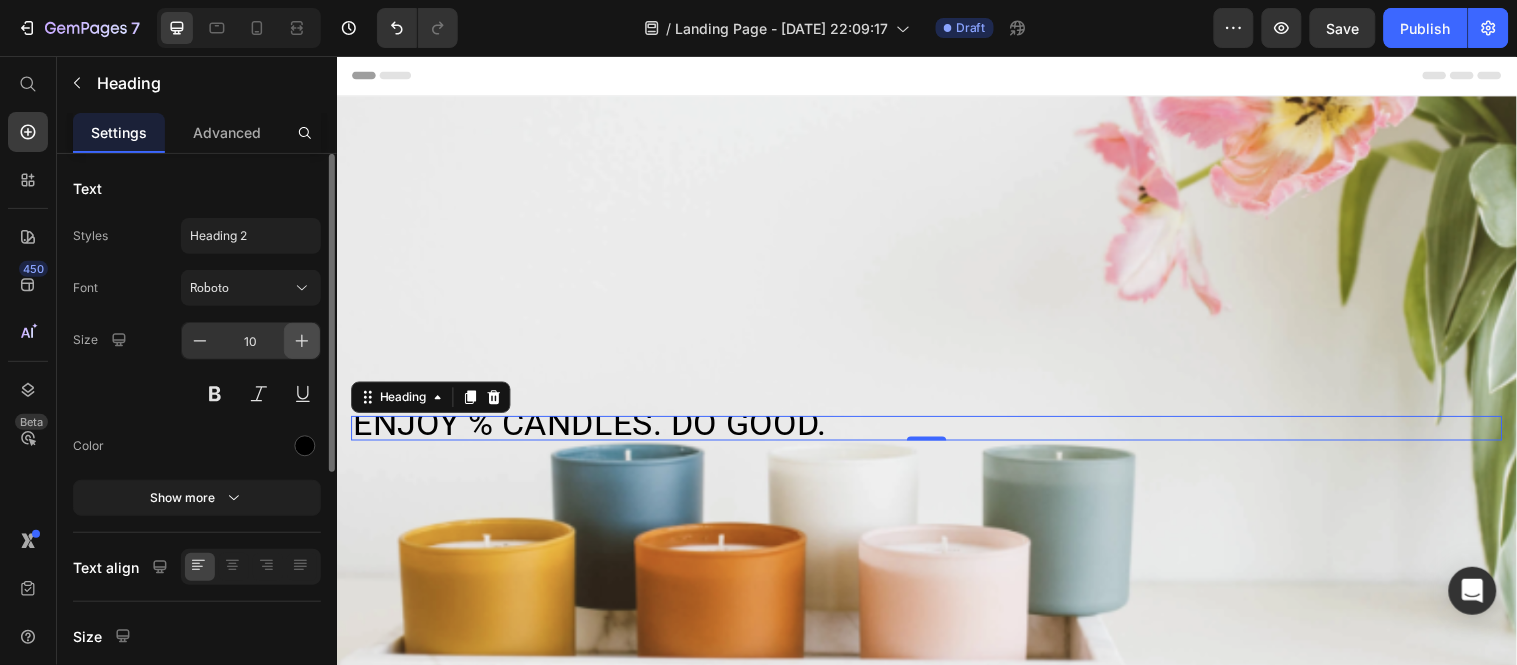click 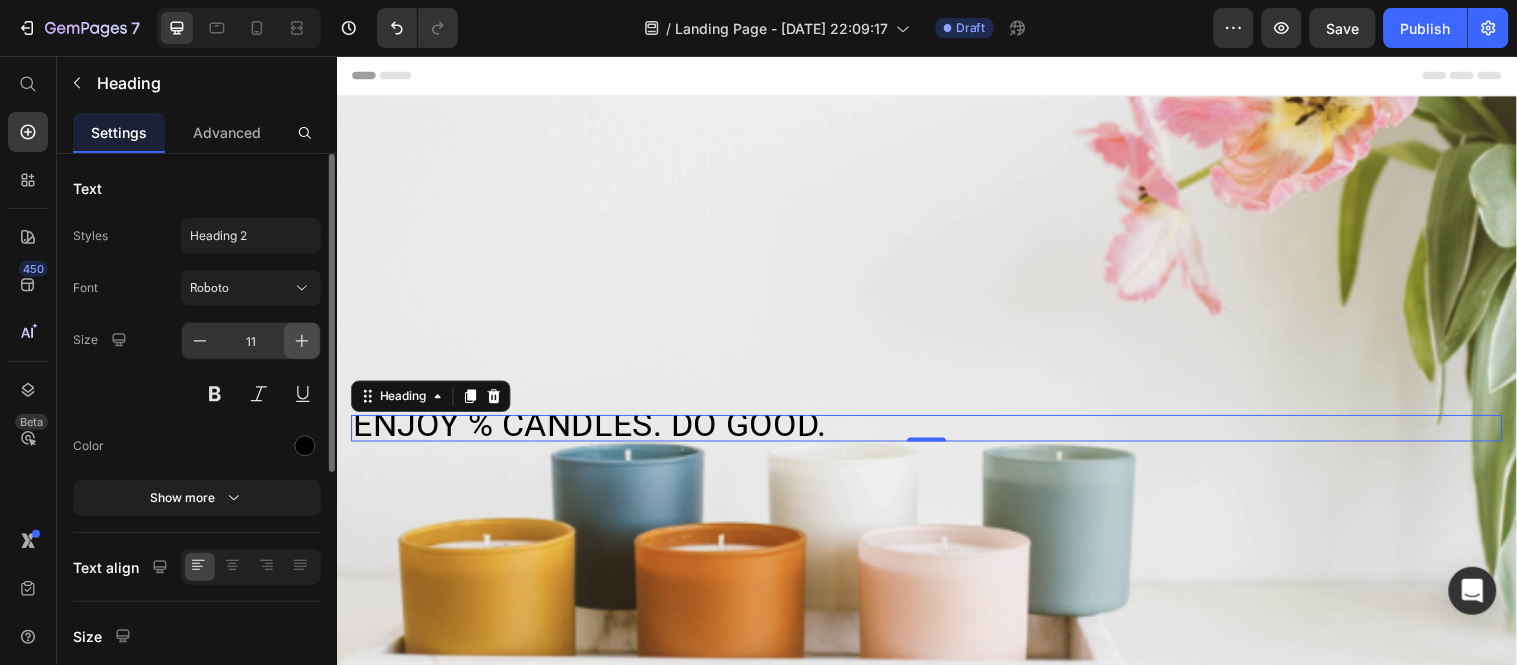 click 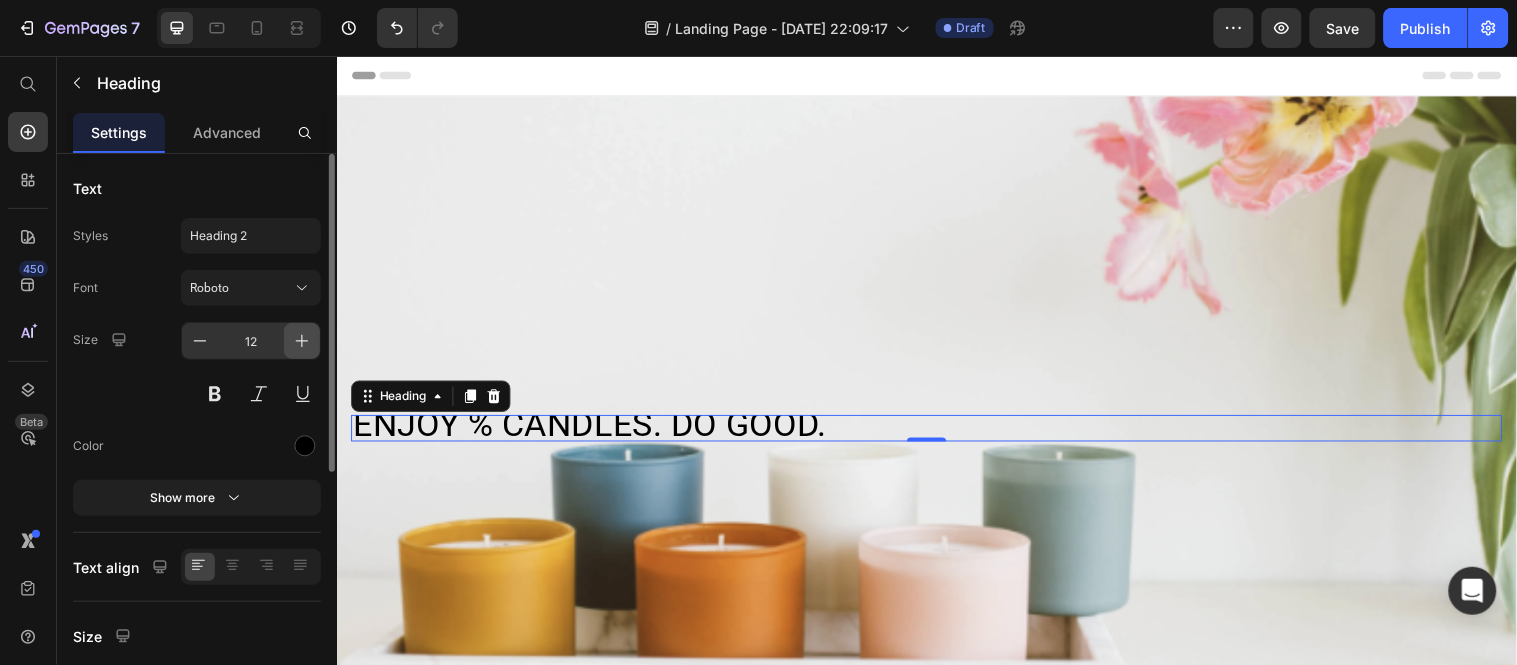click 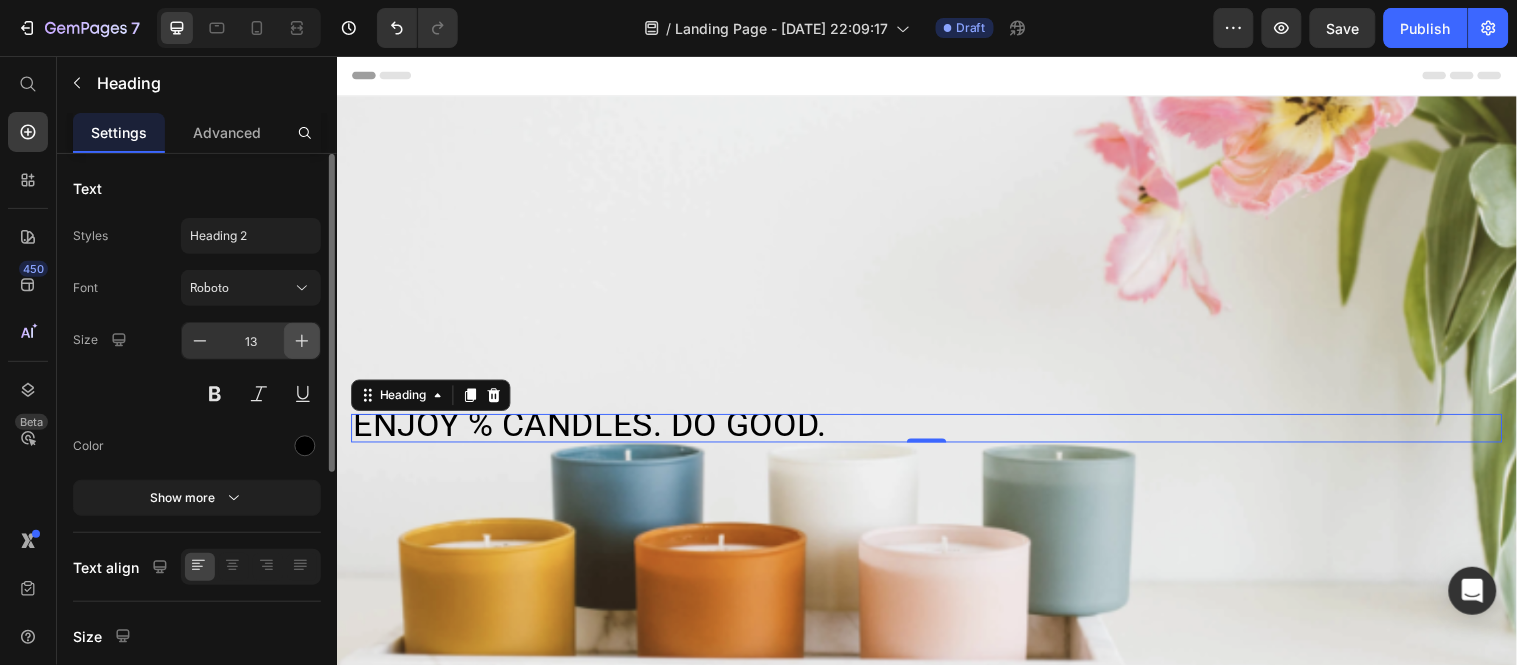 click 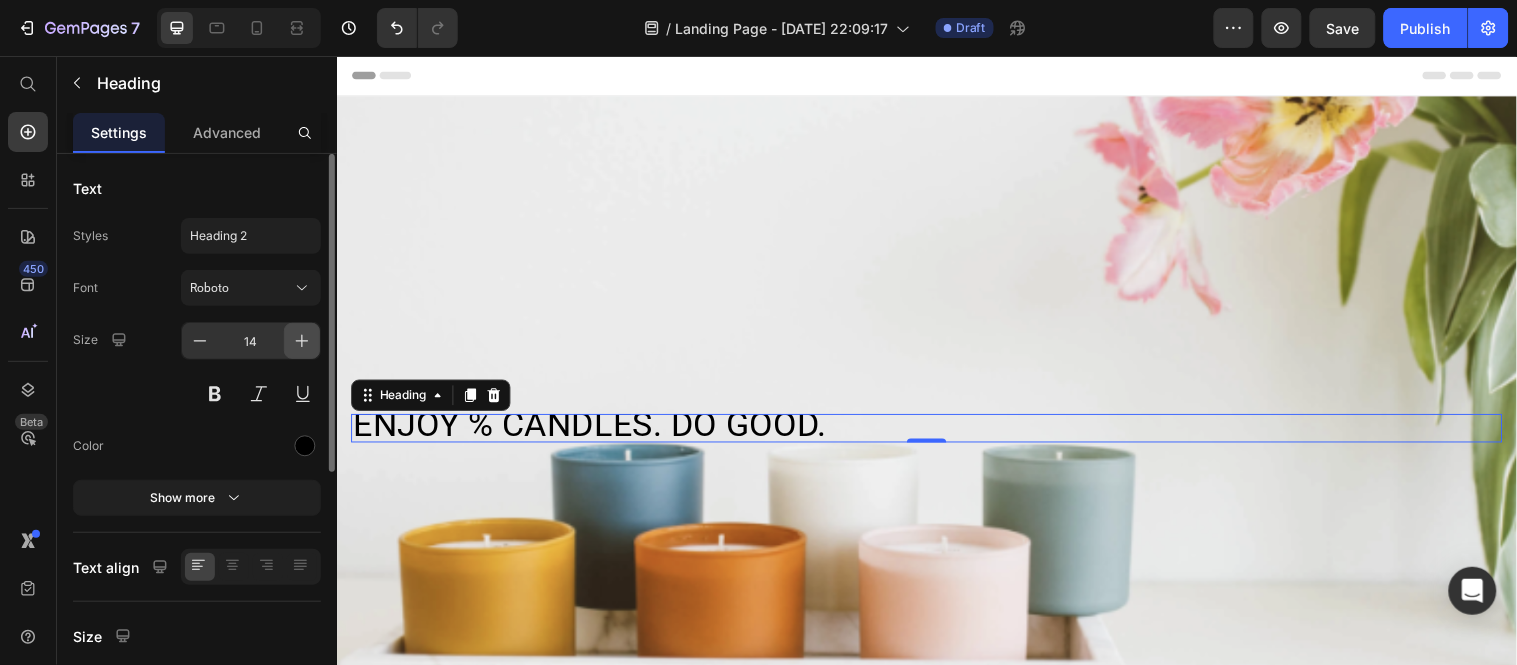 click 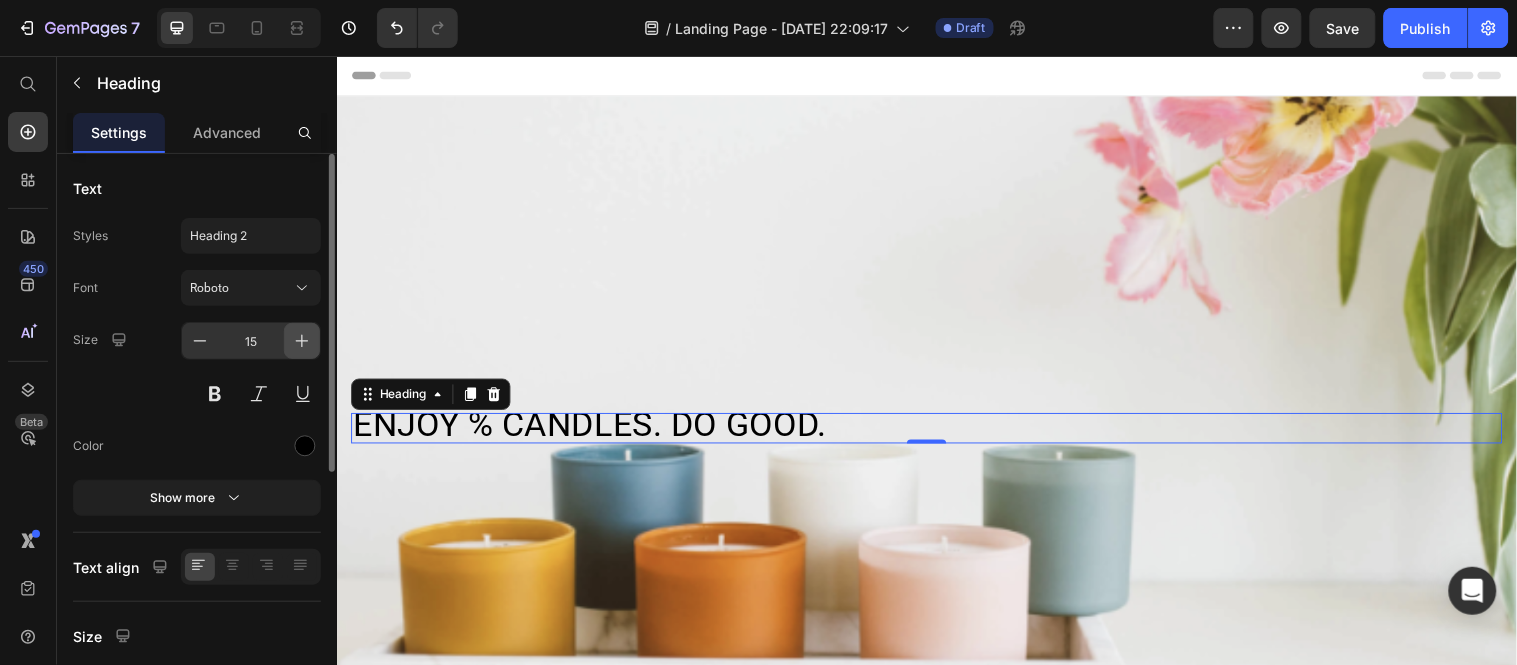 click 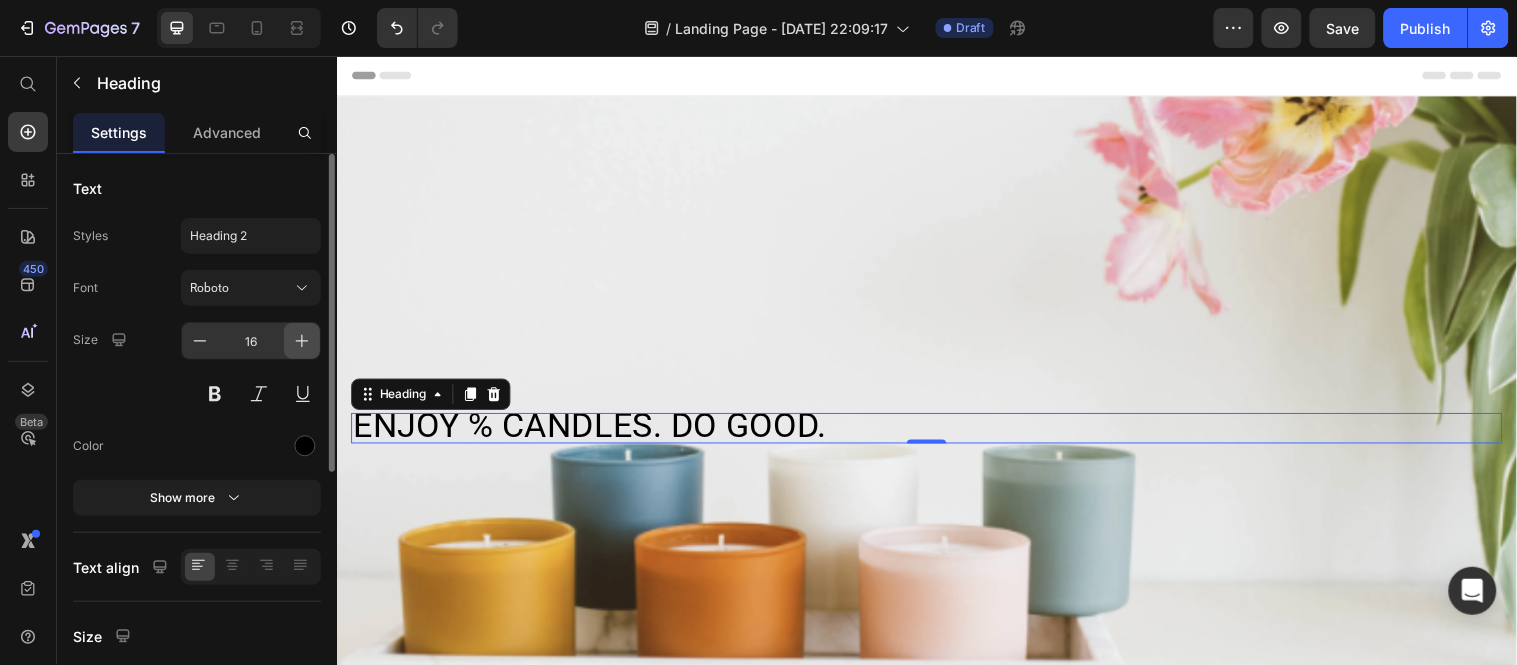 click 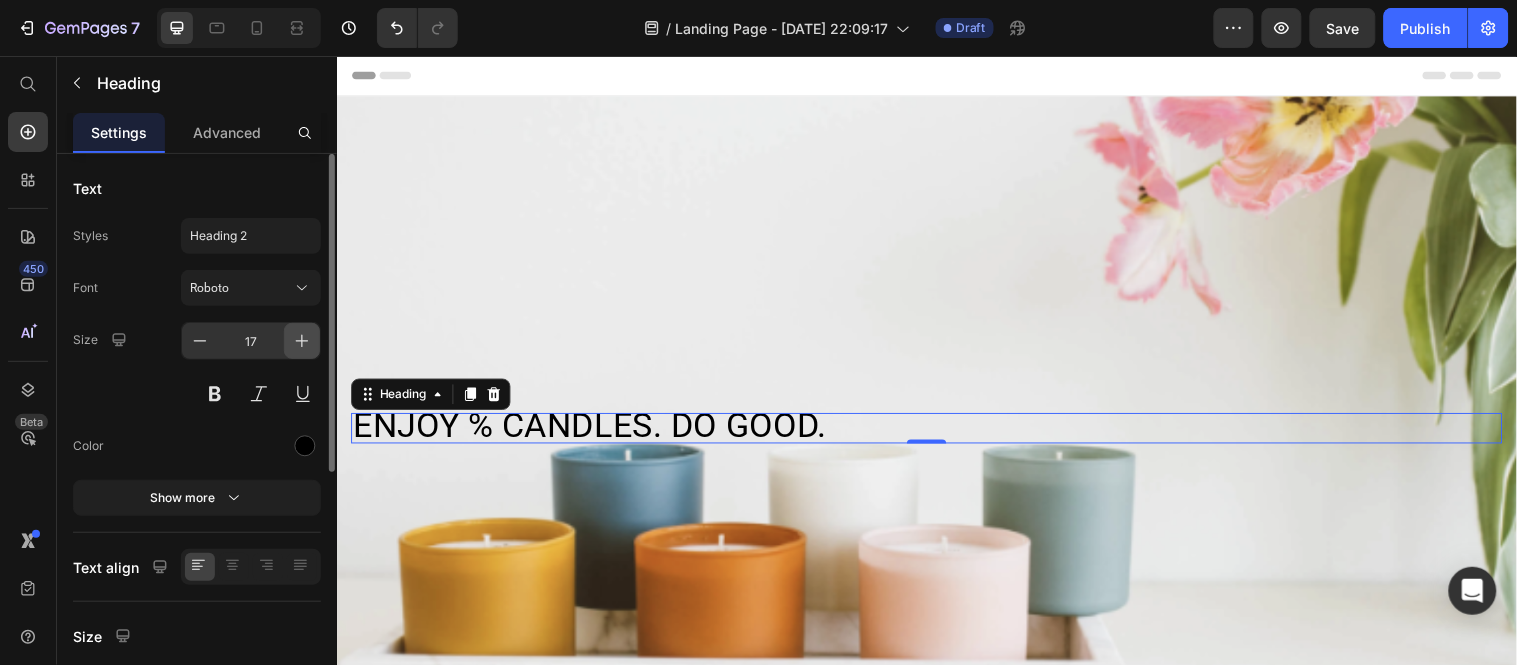 click 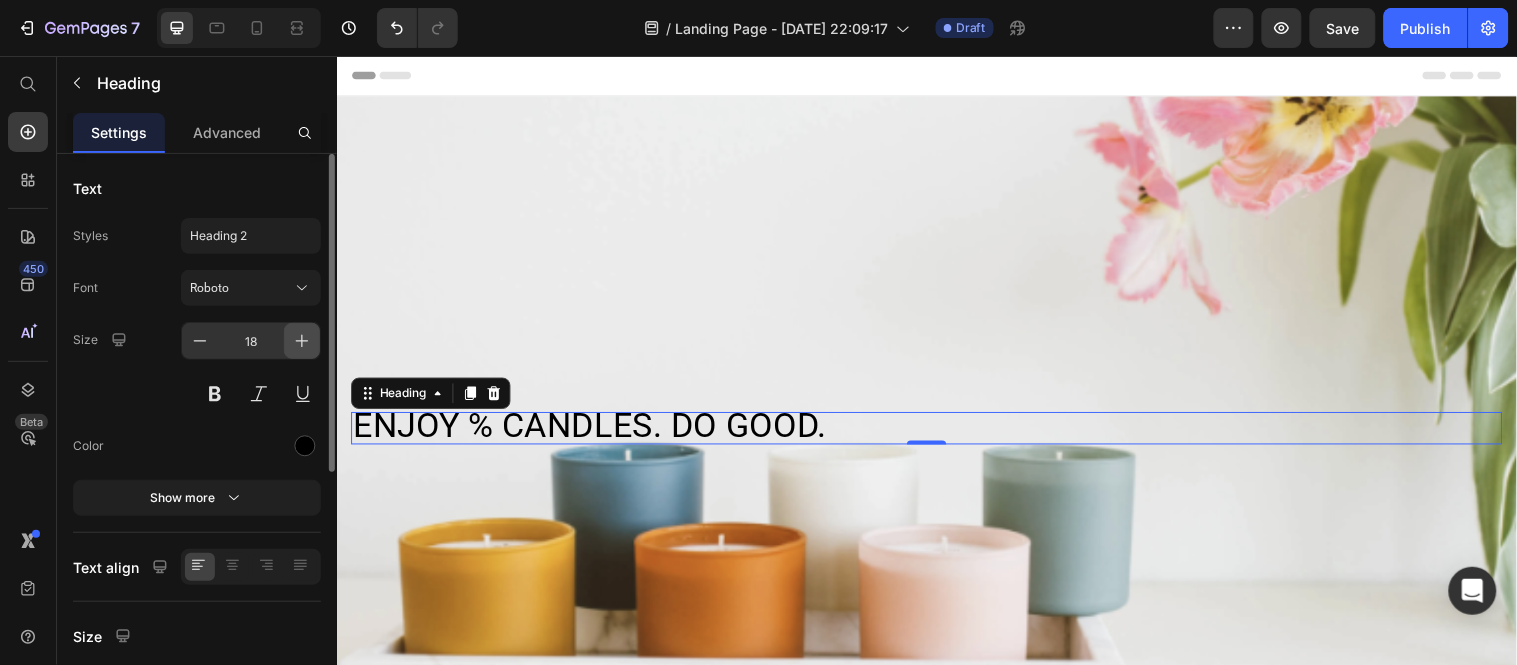 click 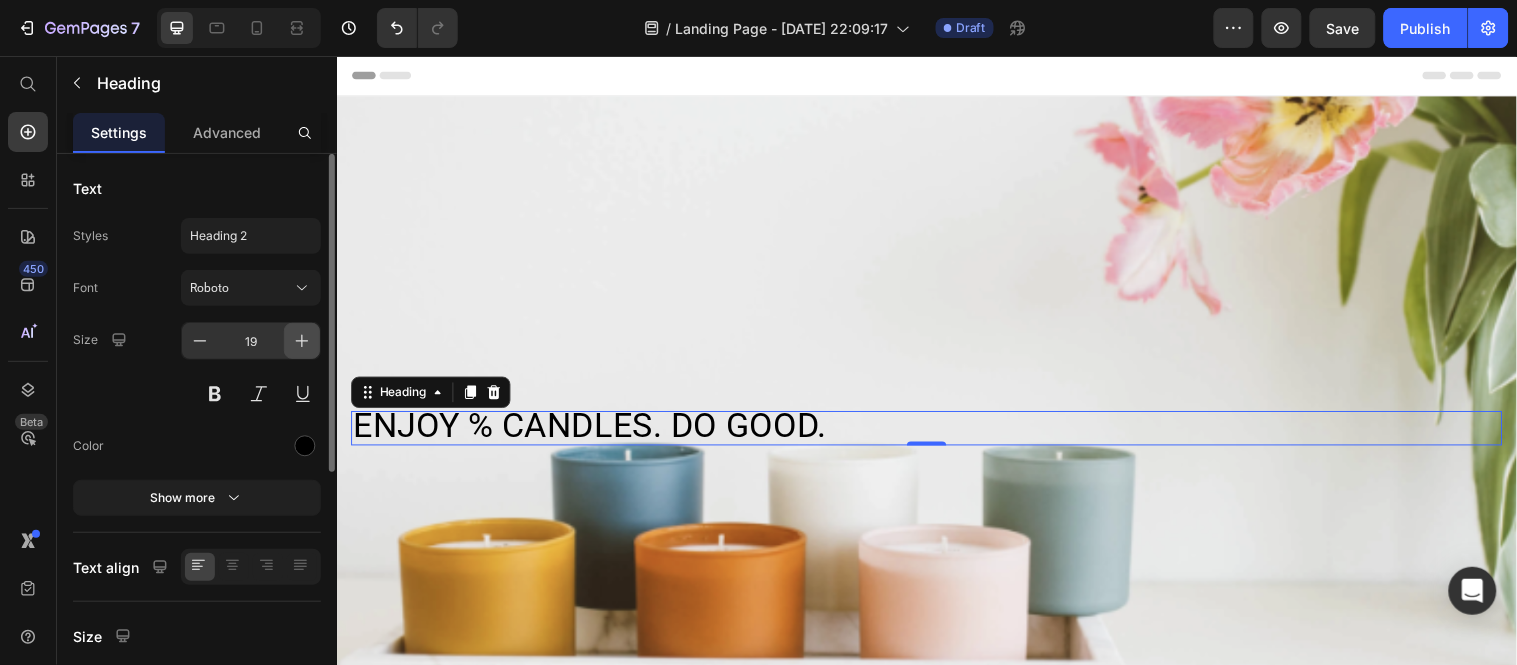 click 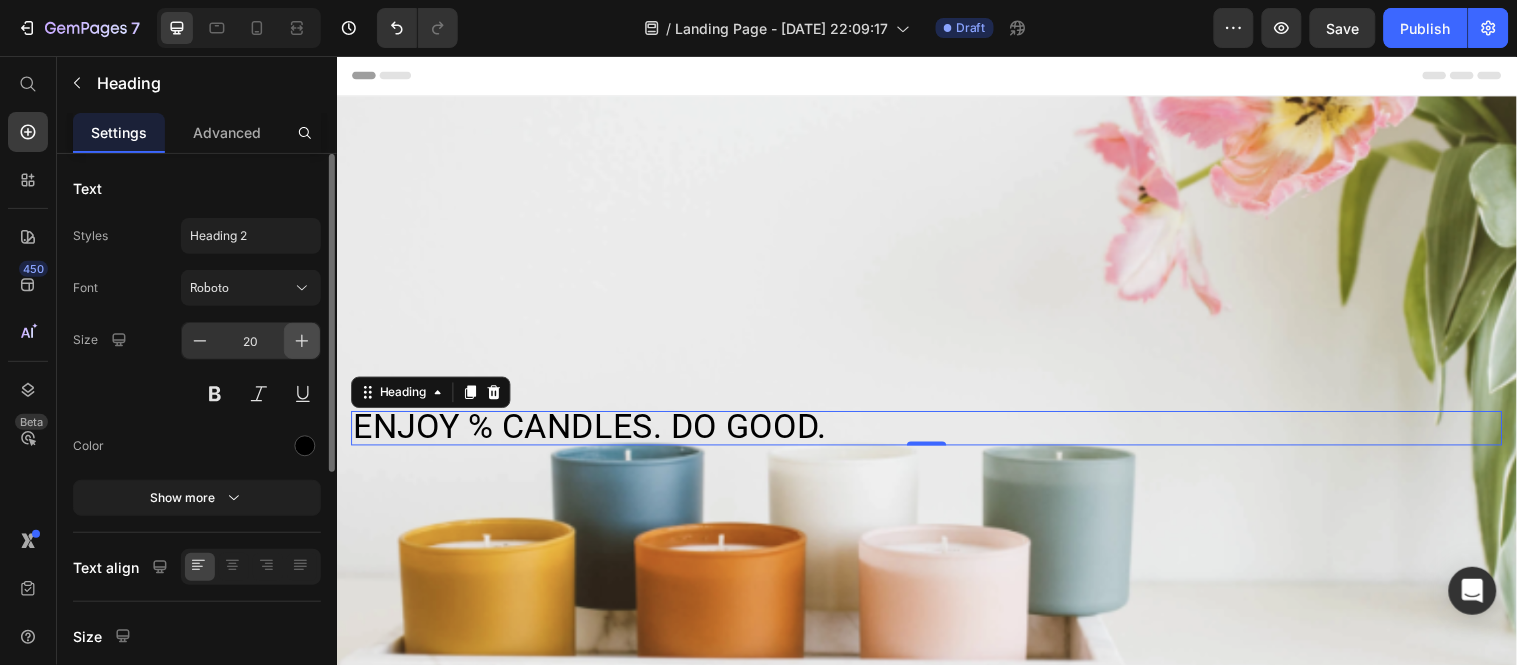 click 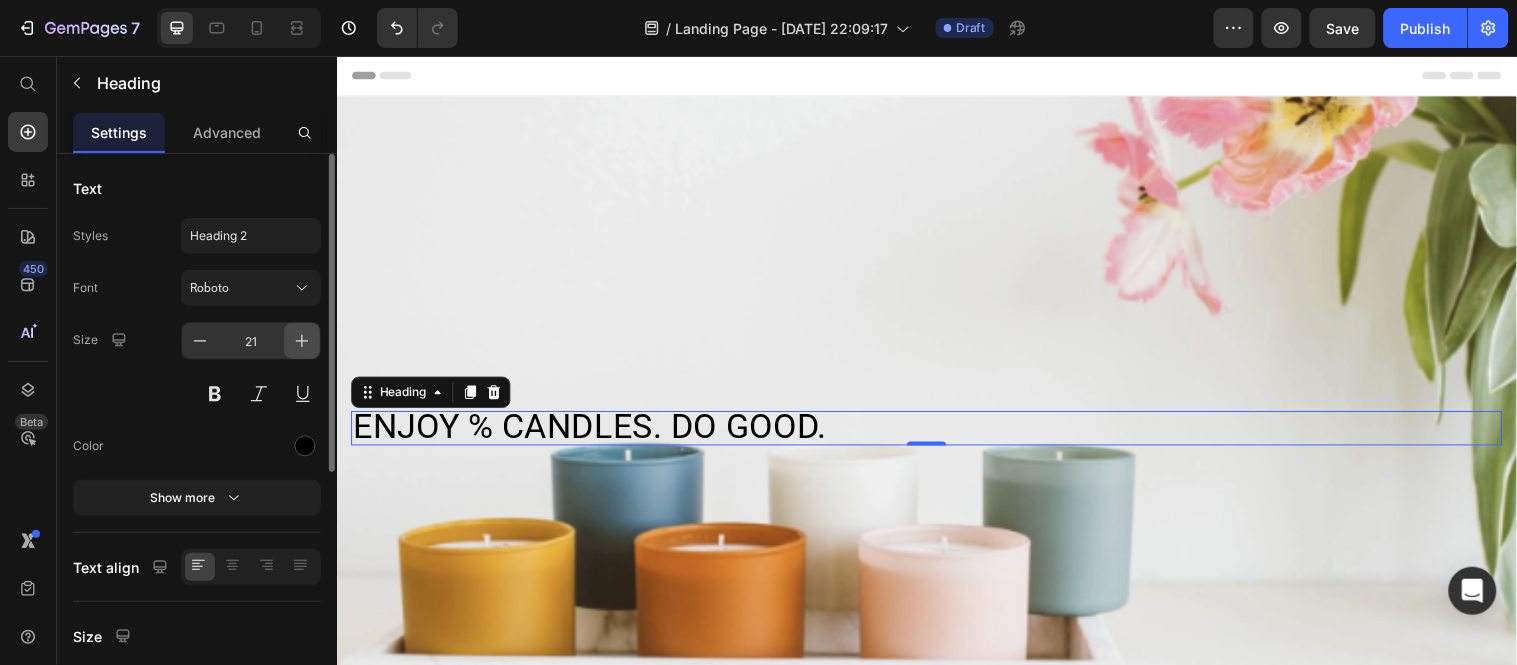click 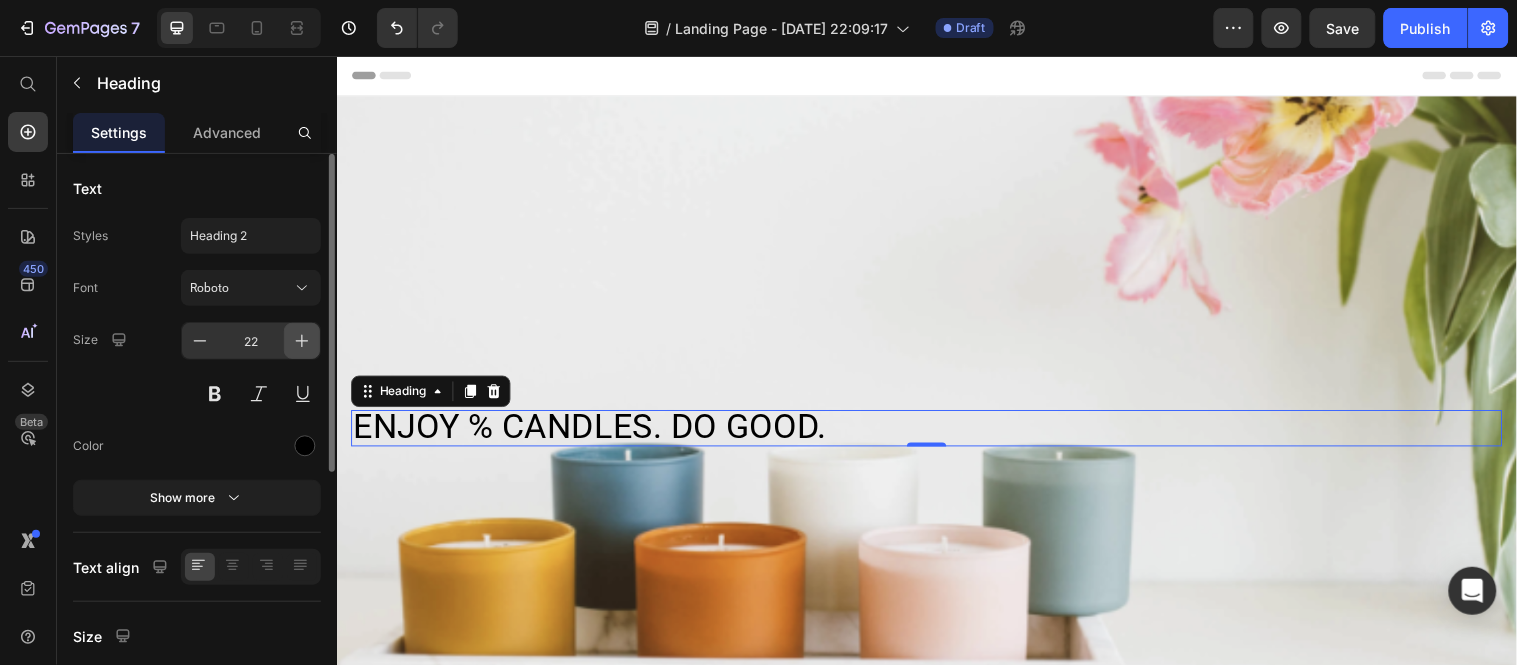 click 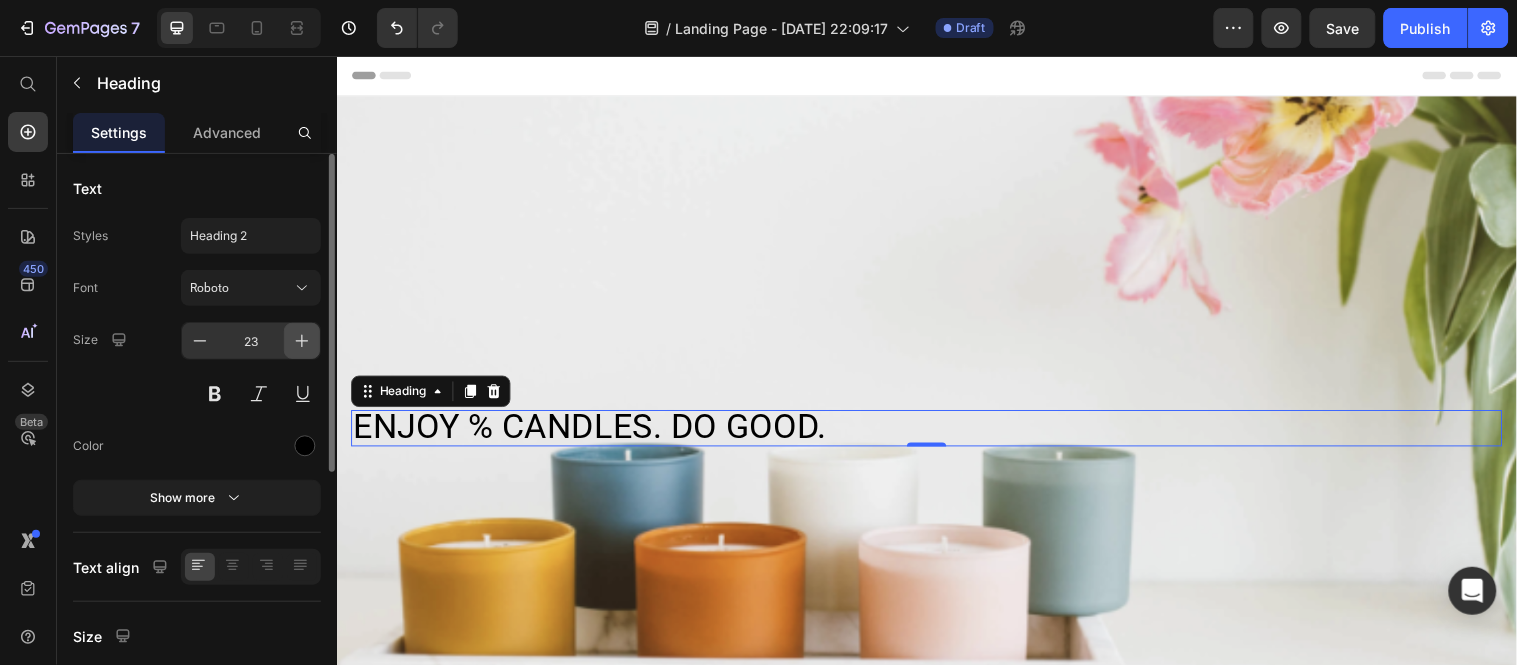 click 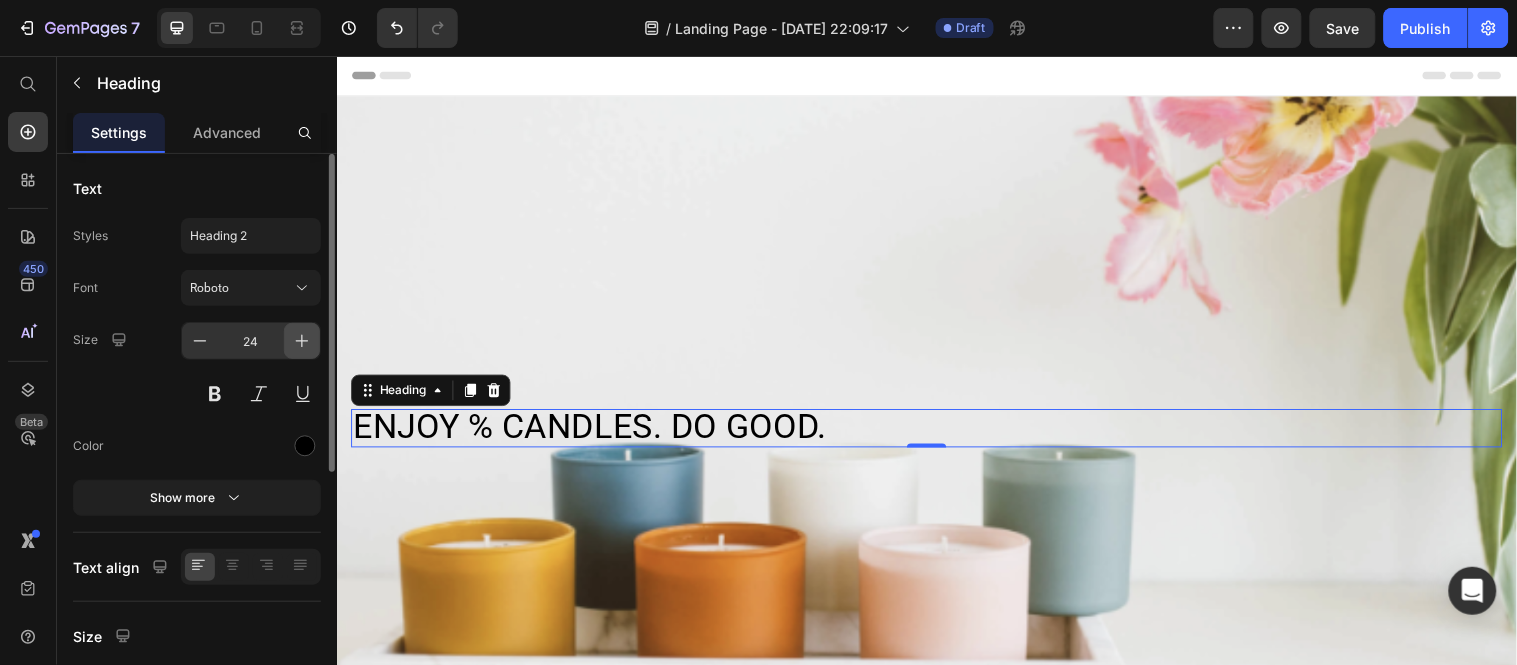 click 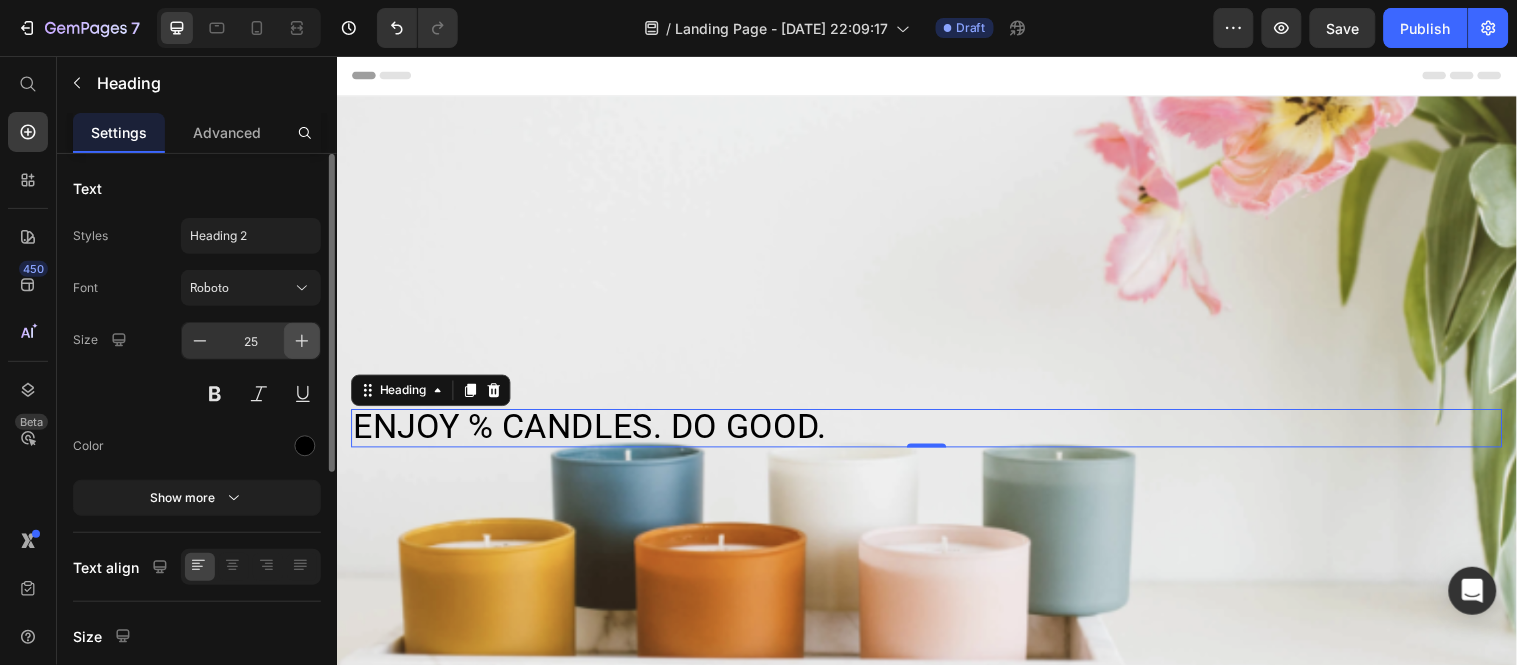 click 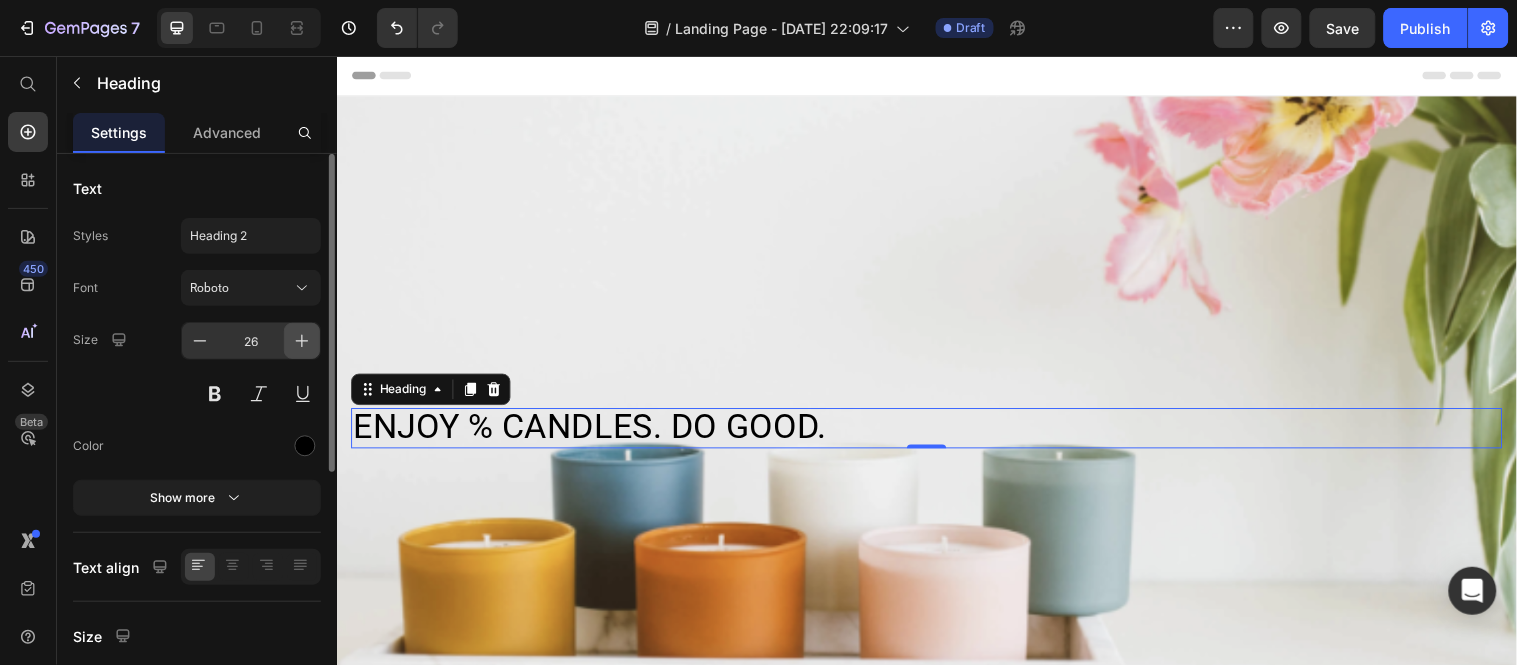 click 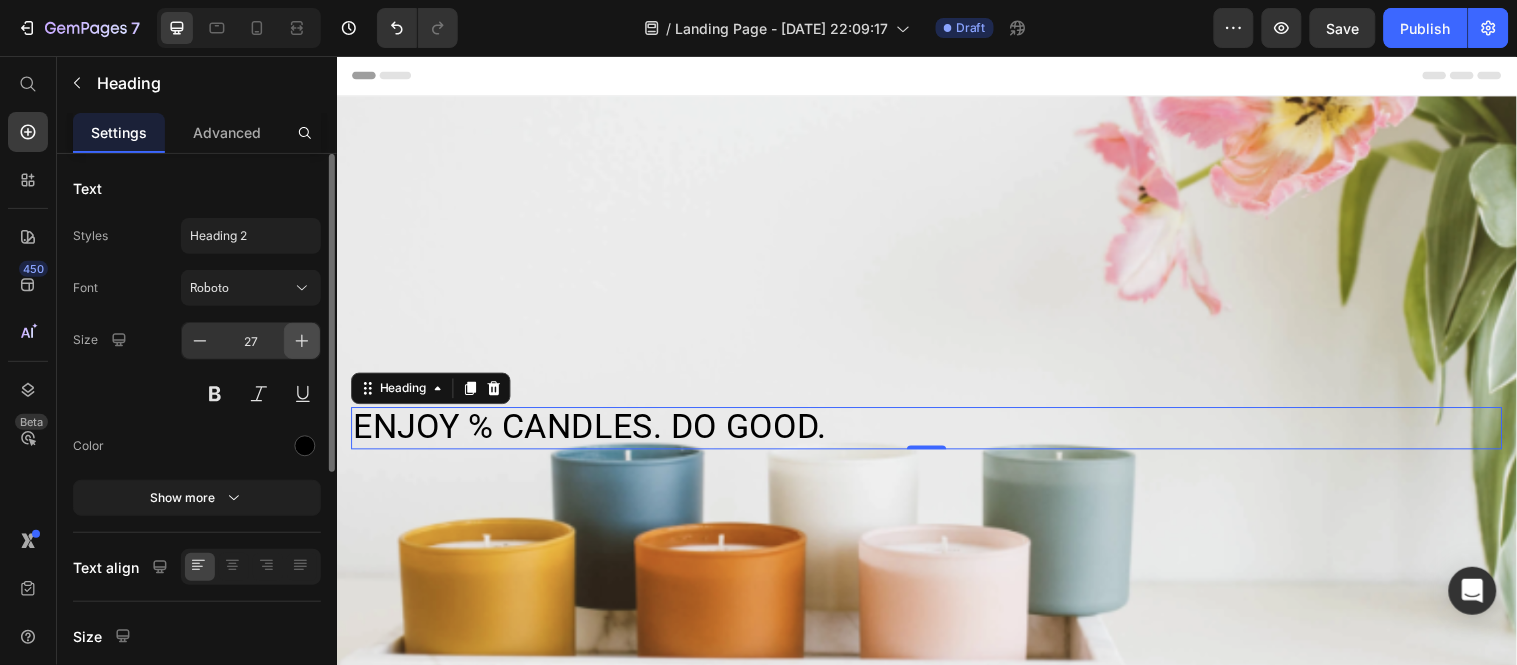 click 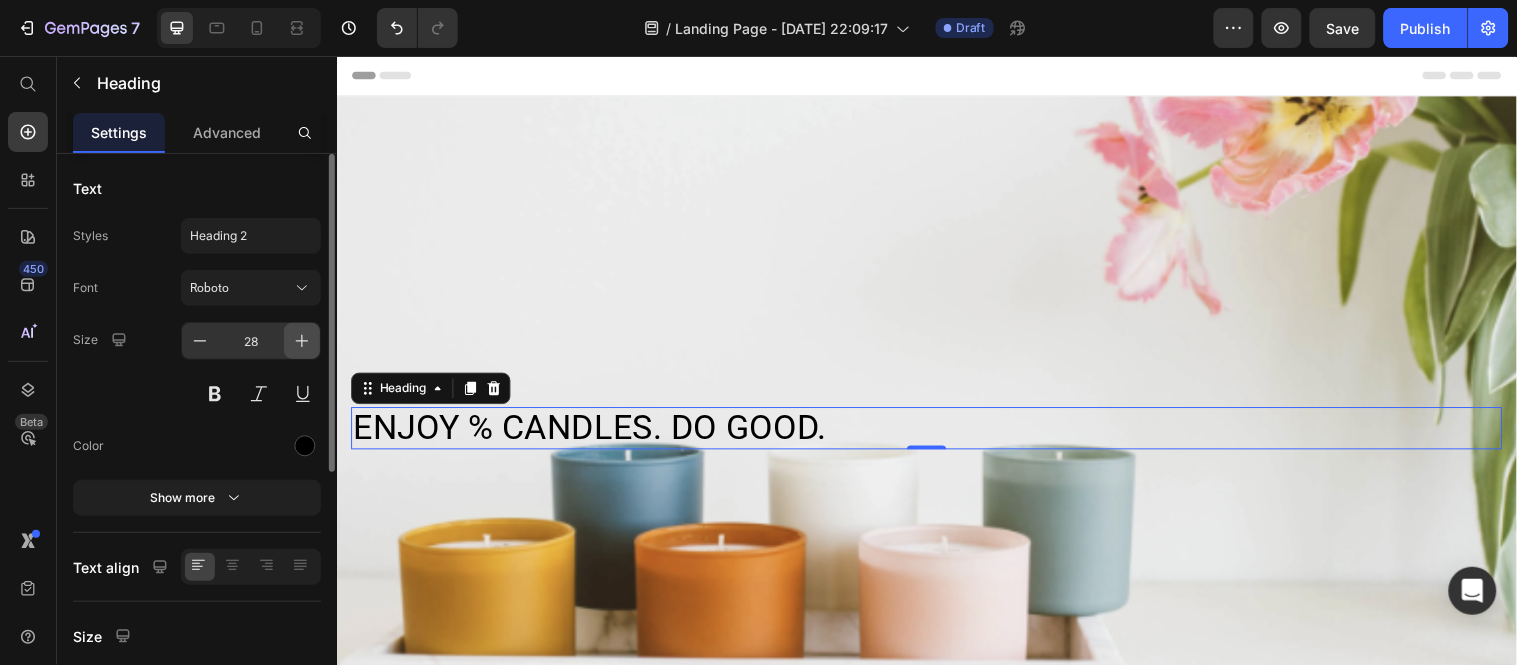 click 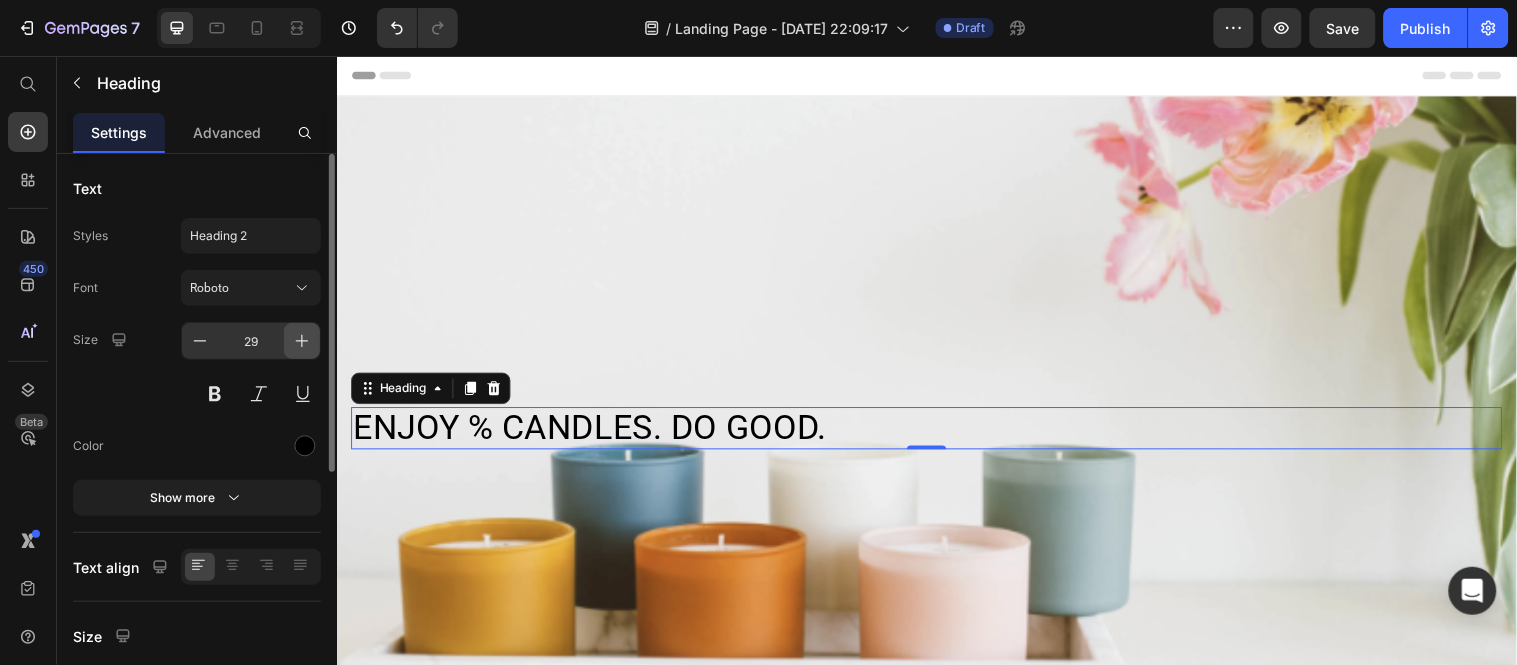 click 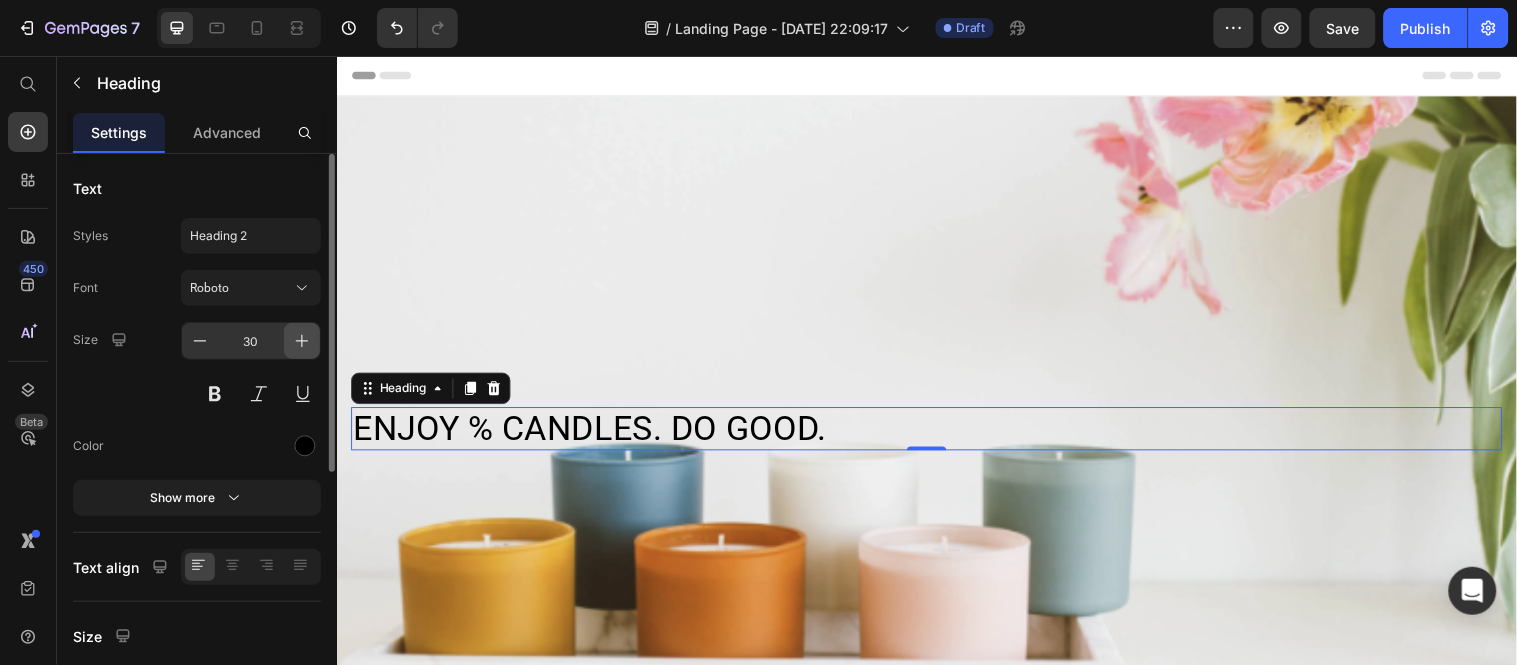 click 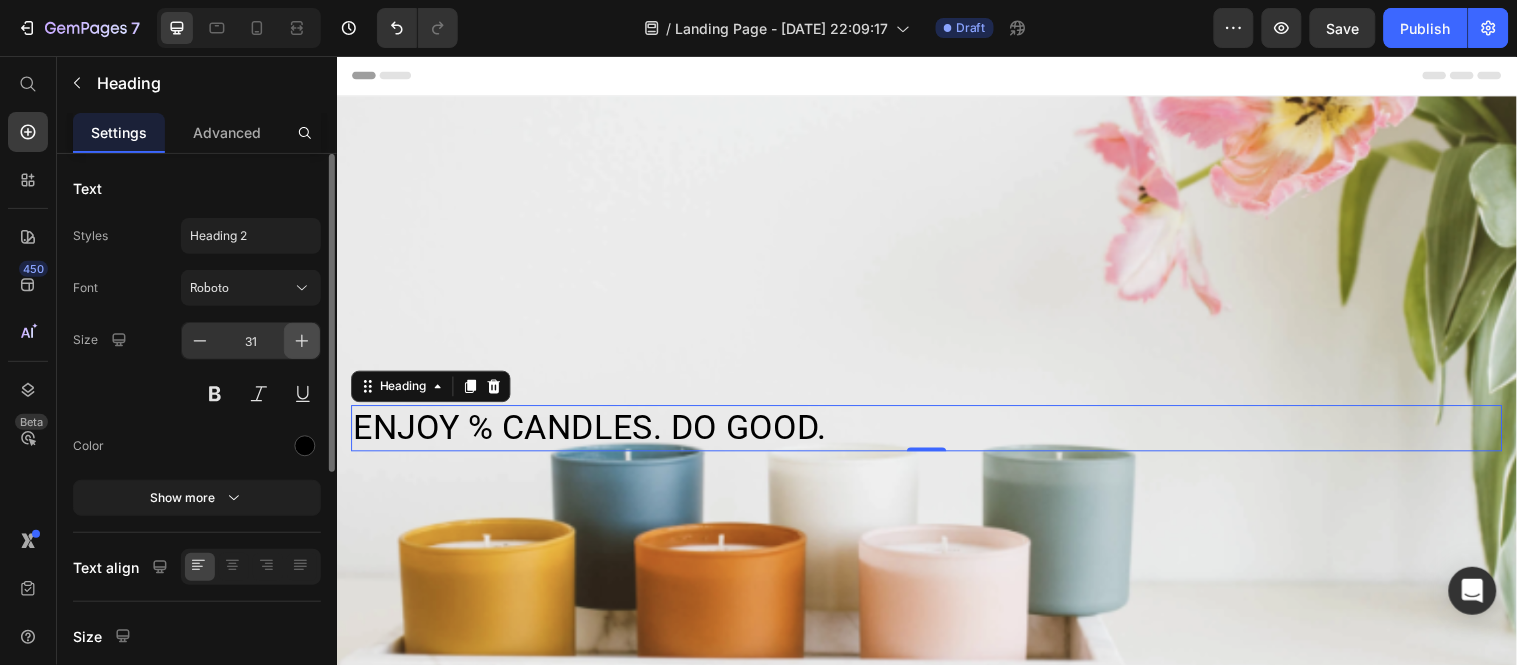 click 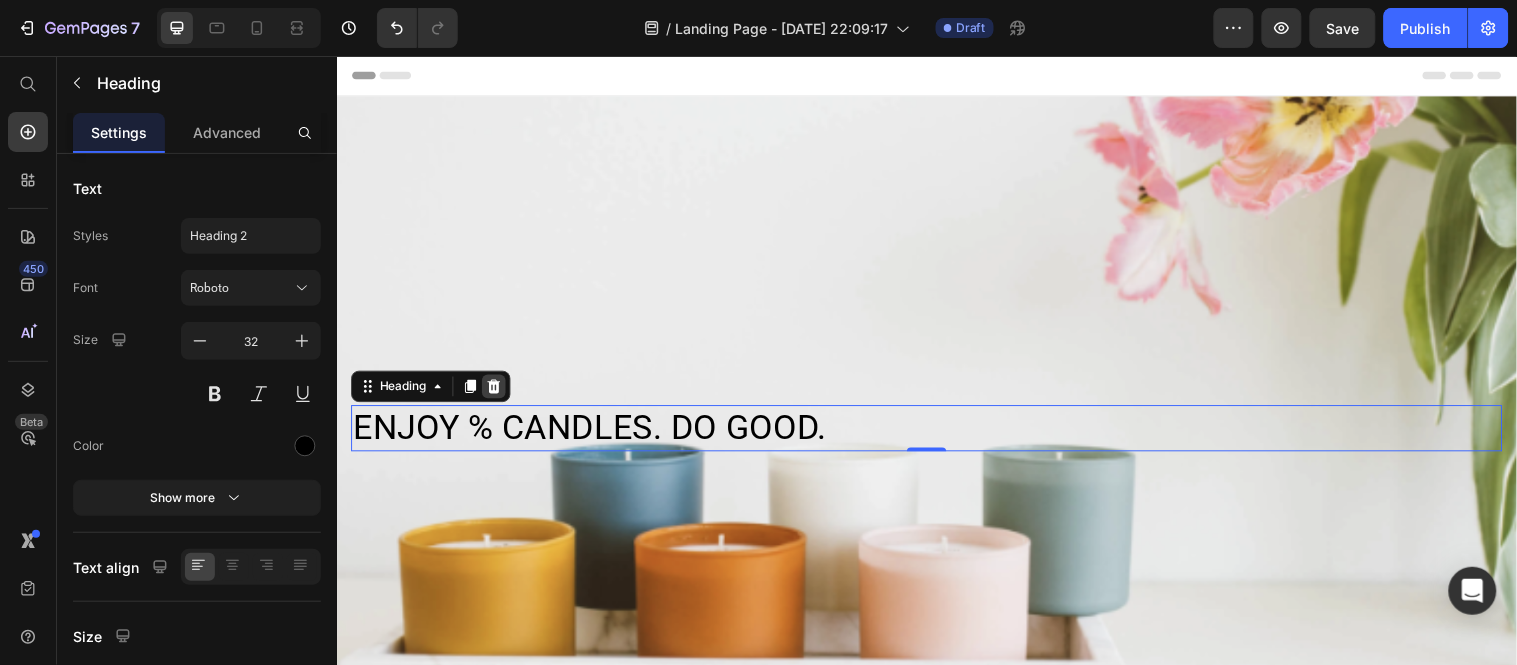 click at bounding box center [496, 391] 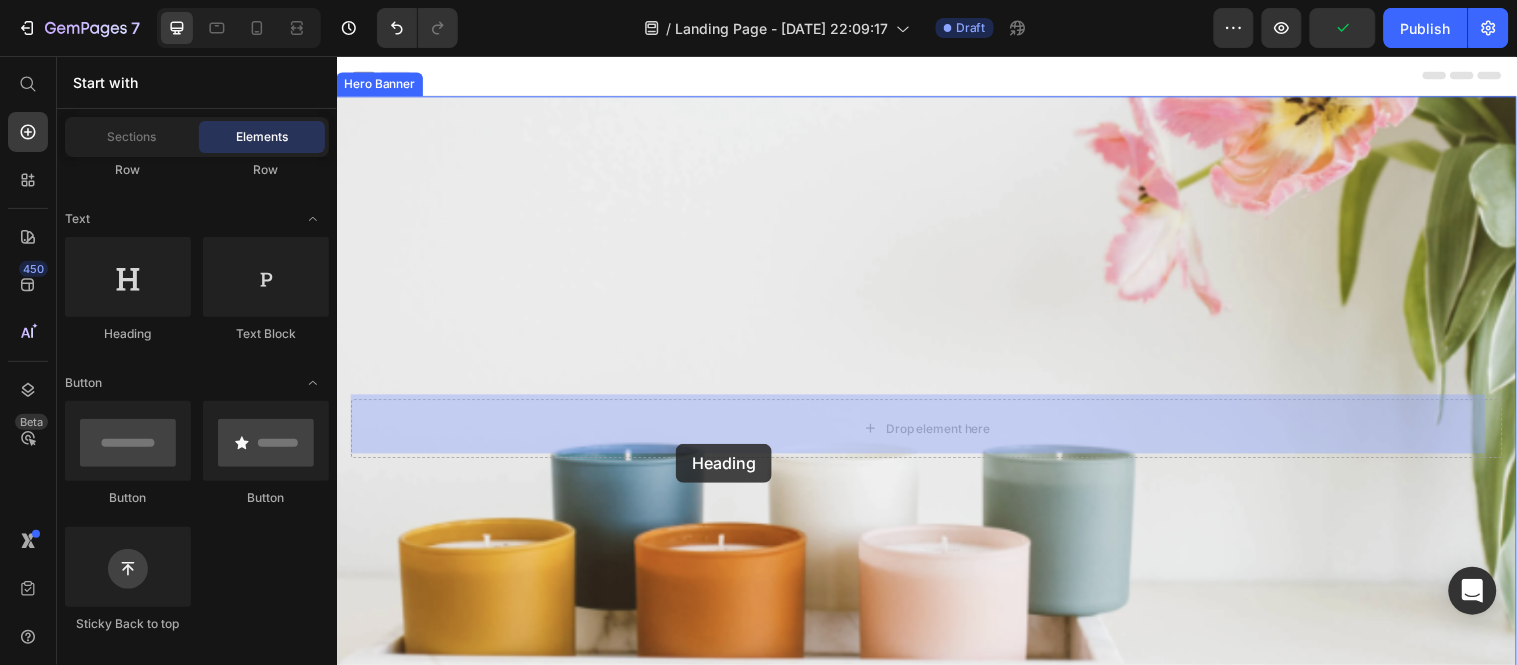 drag, startPoint x: 451, startPoint y: 342, endPoint x: 683, endPoint y: 435, distance: 249.946 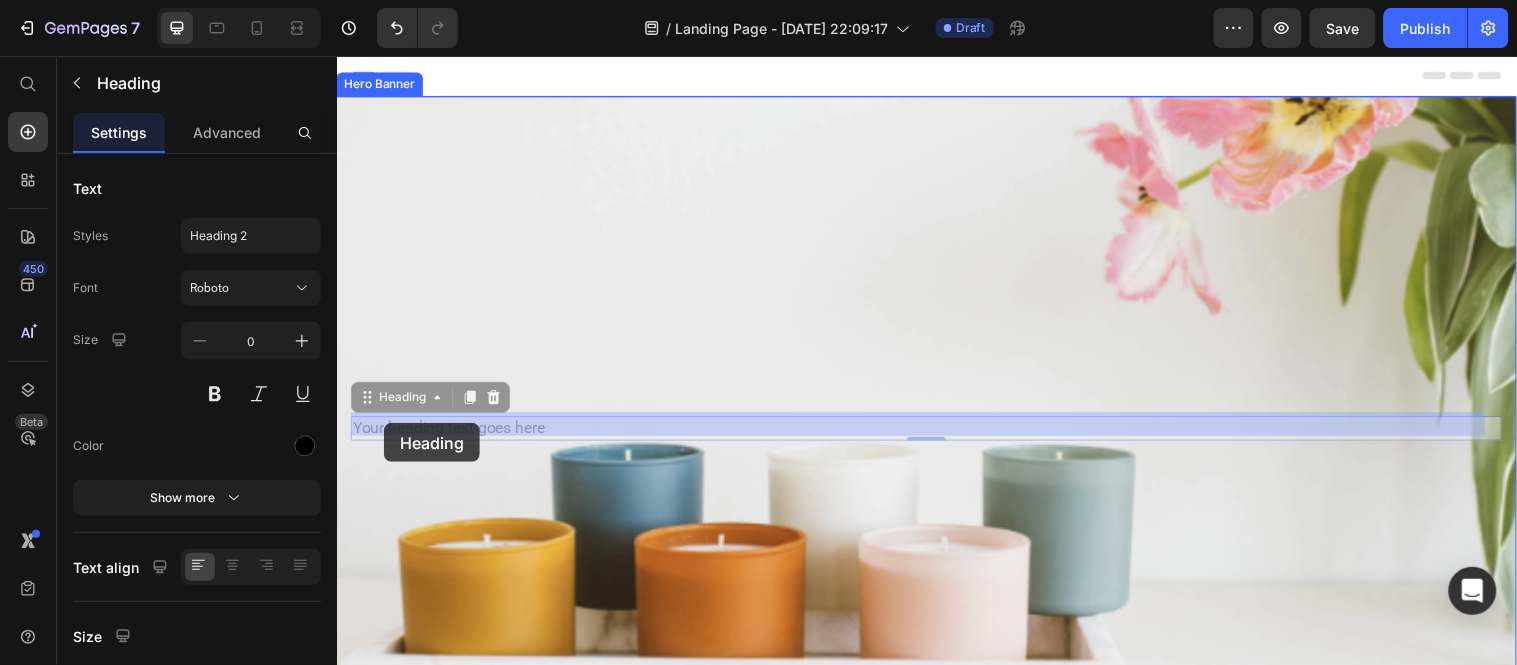 drag, startPoint x: 548, startPoint y: 424, endPoint x: 374, endPoint y: 427, distance: 174.02586 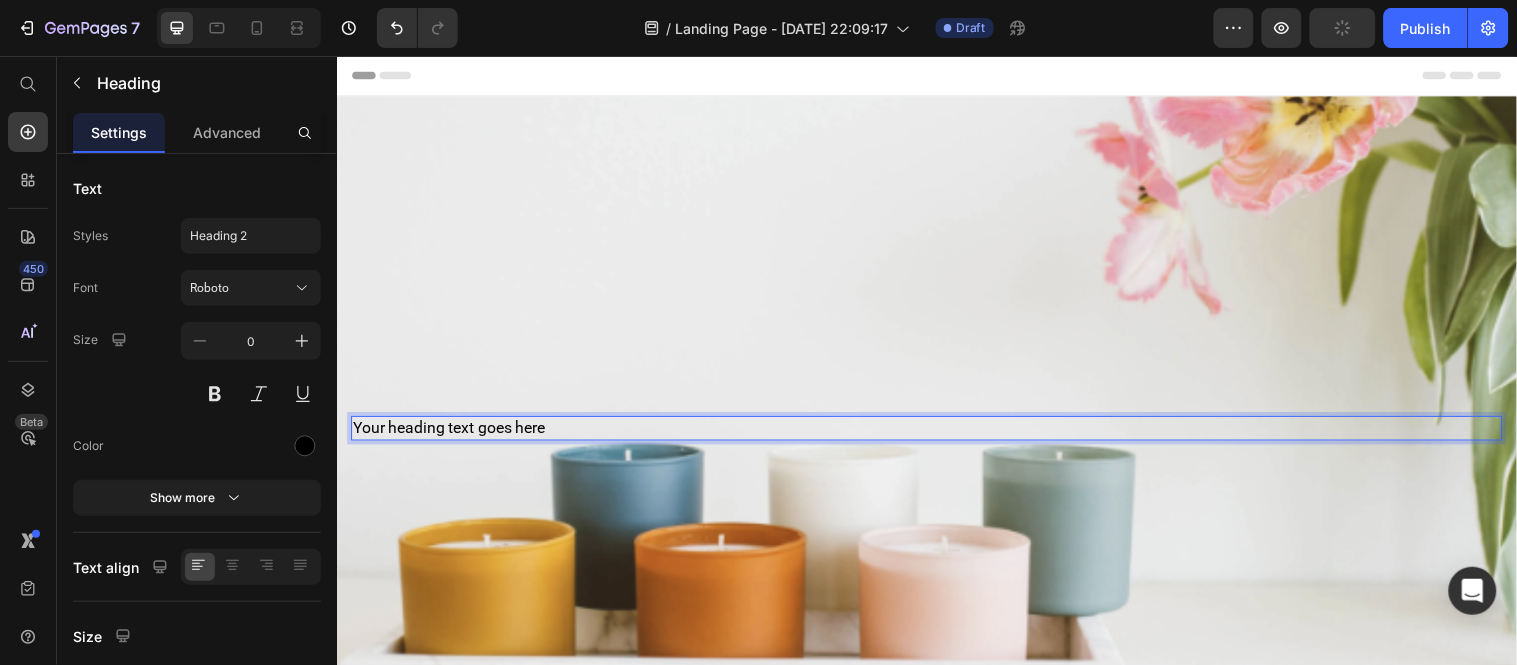 drag, startPoint x: 542, startPoint y: 431, endPoint x: 561, endPoint y: 431, distance: 19 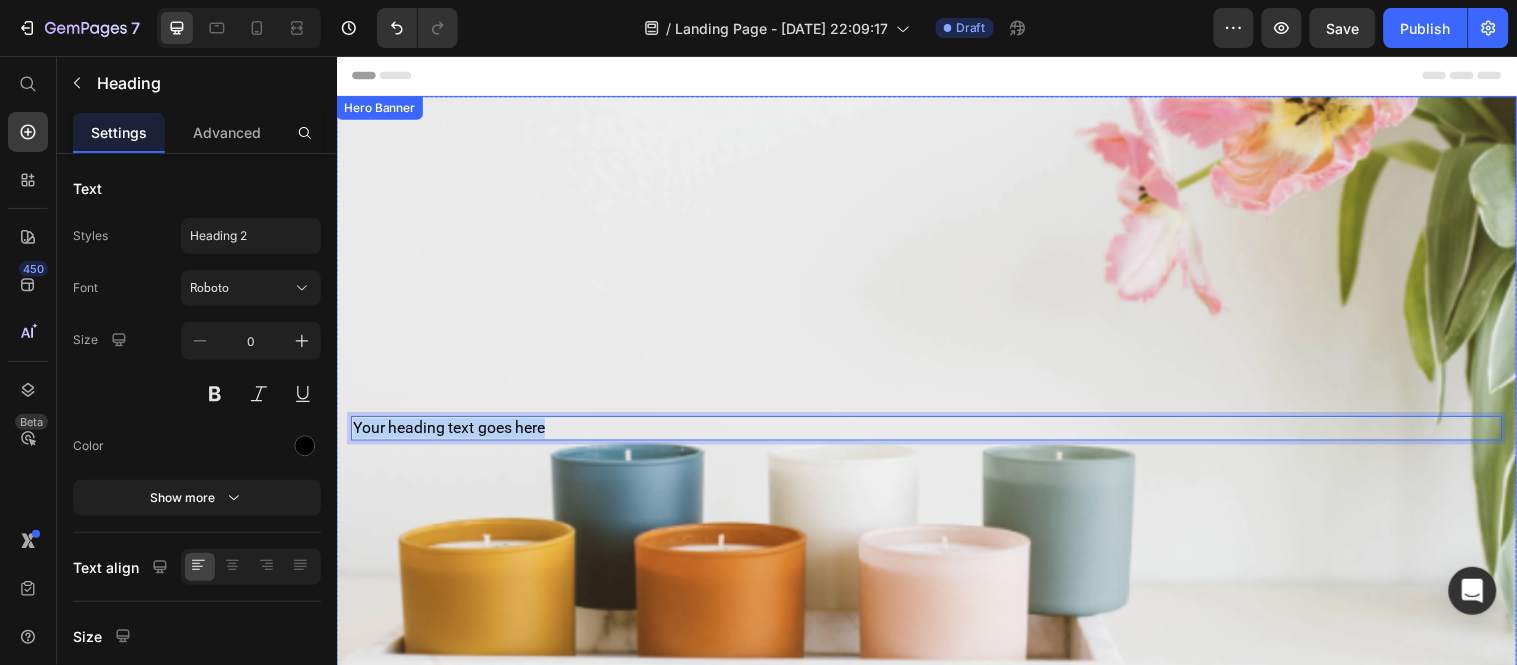 drag, startPoint x: 551, startPoint y: 435, endPoint x: 345, endPoint y: 430, distance: 206.06067 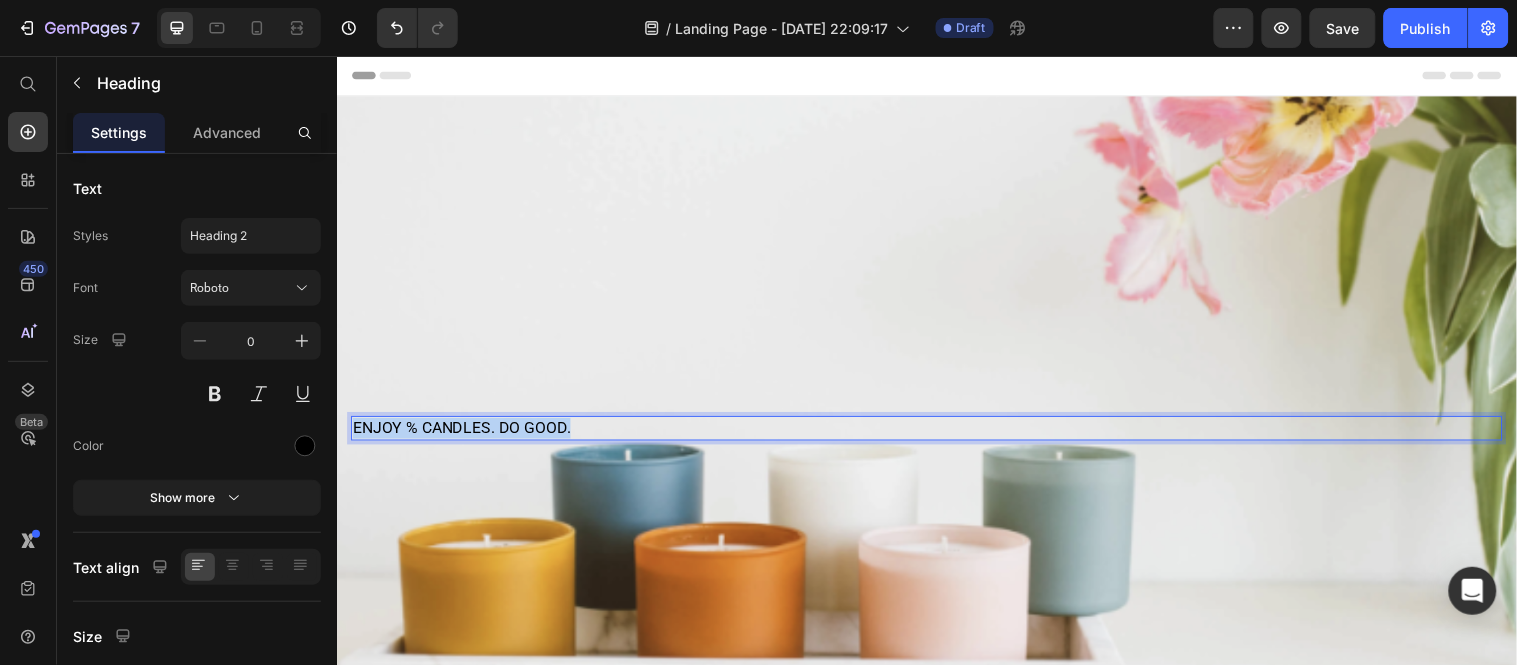drag, startPoint x: 575, startPoint y: 431, endPoint x: 335, endPoint y: 428, distance: 240.01875 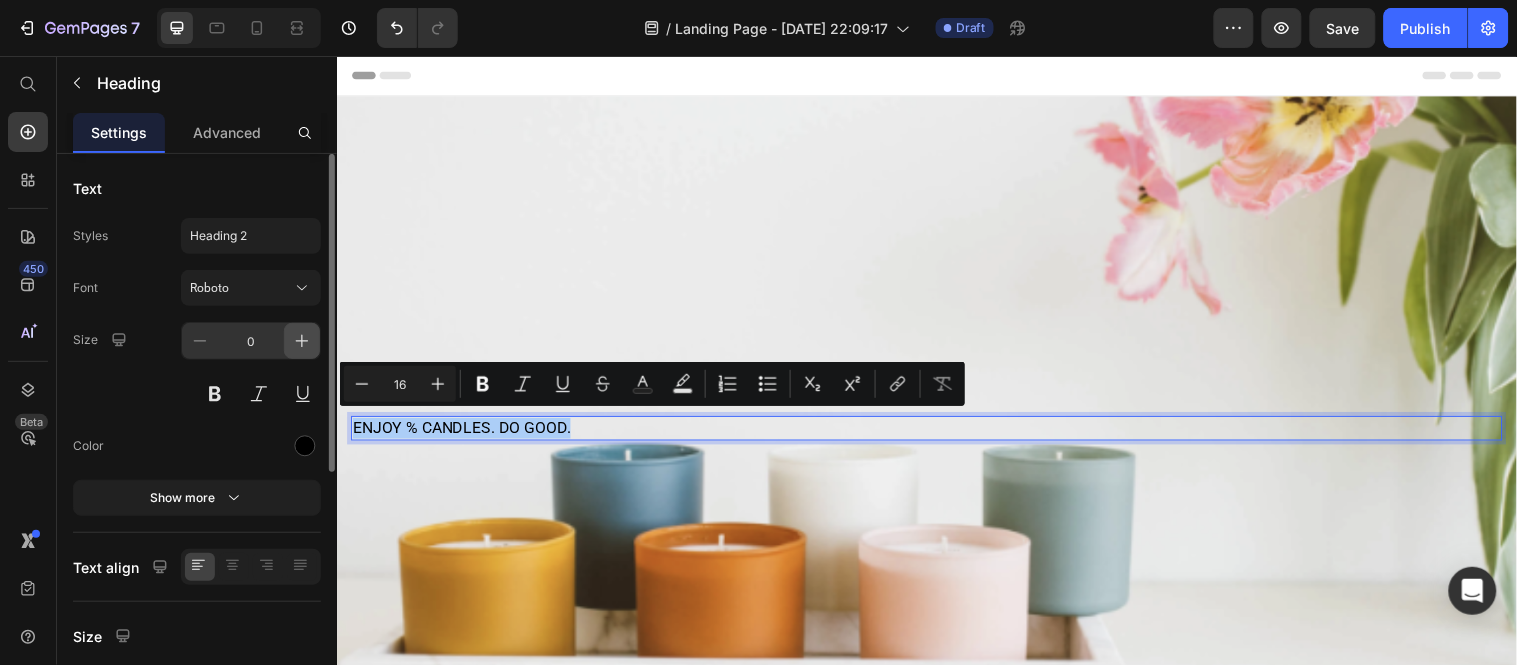 click 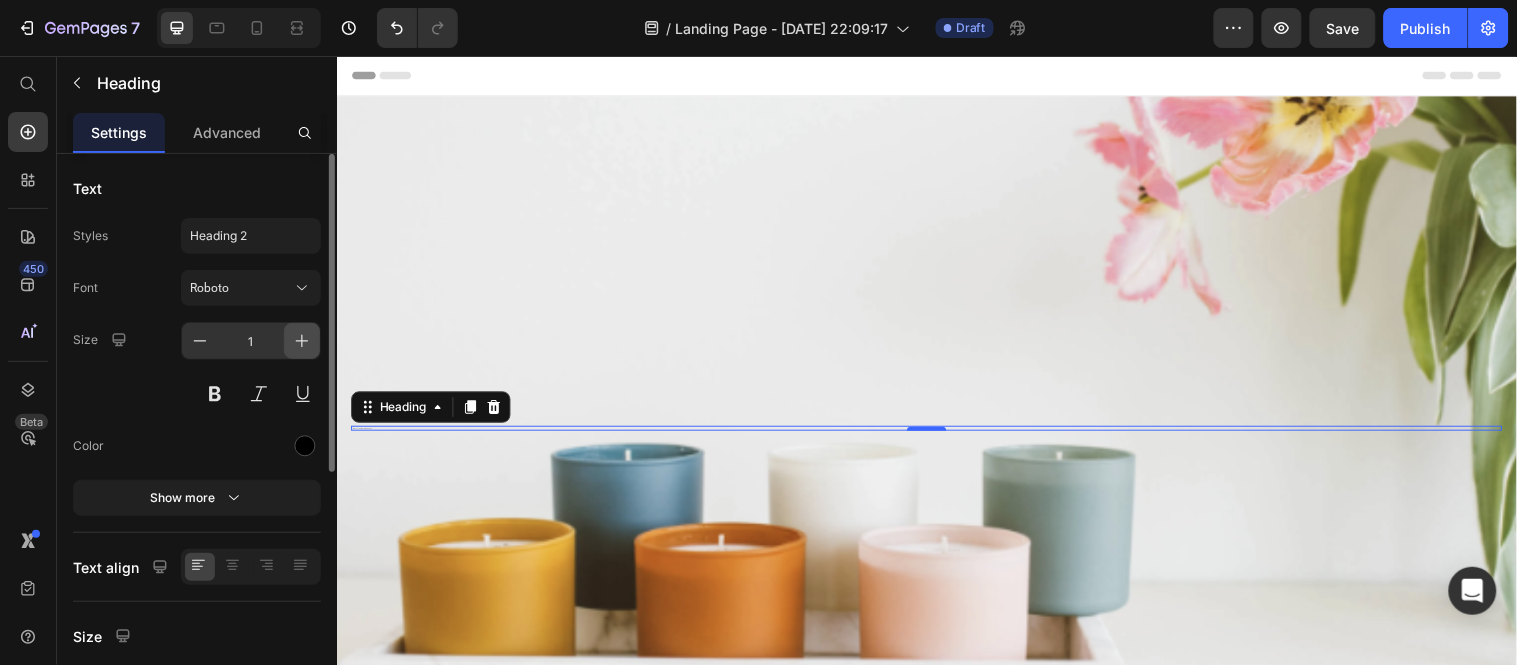 click 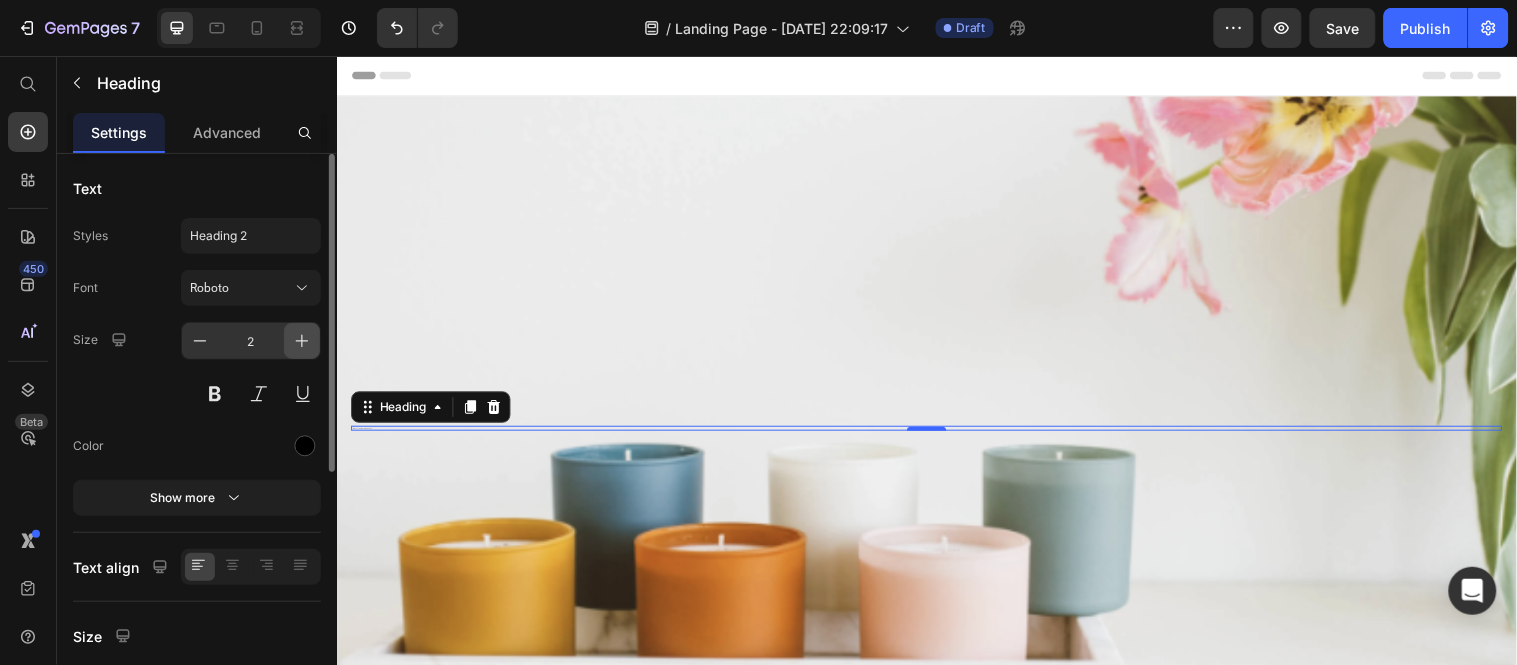 click 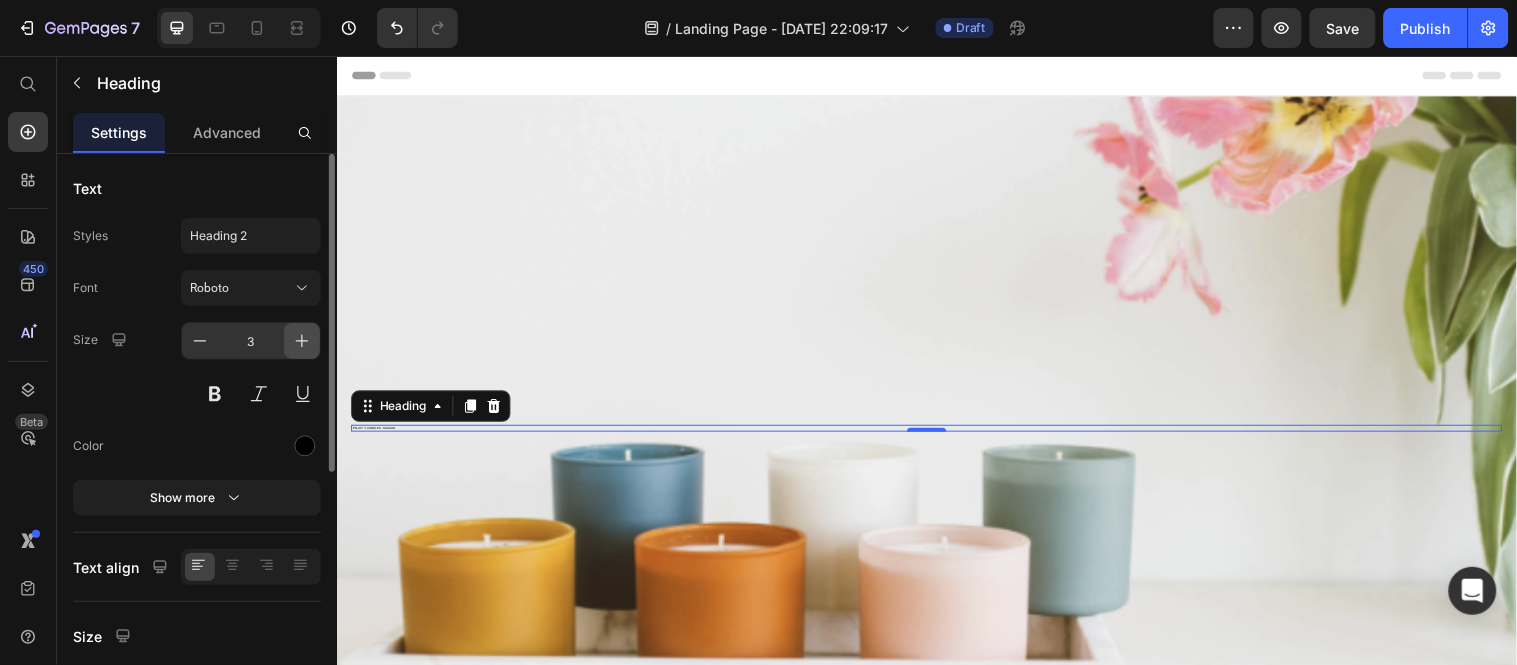 click 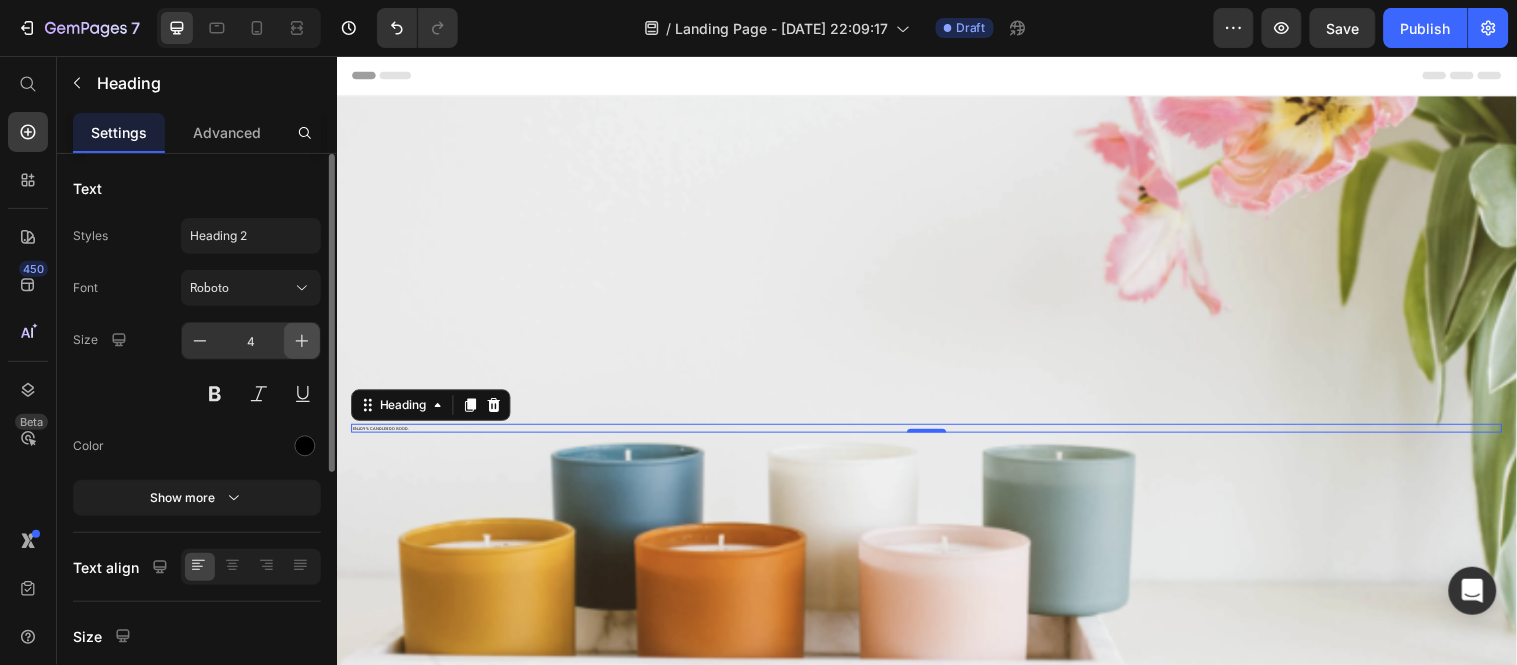 click 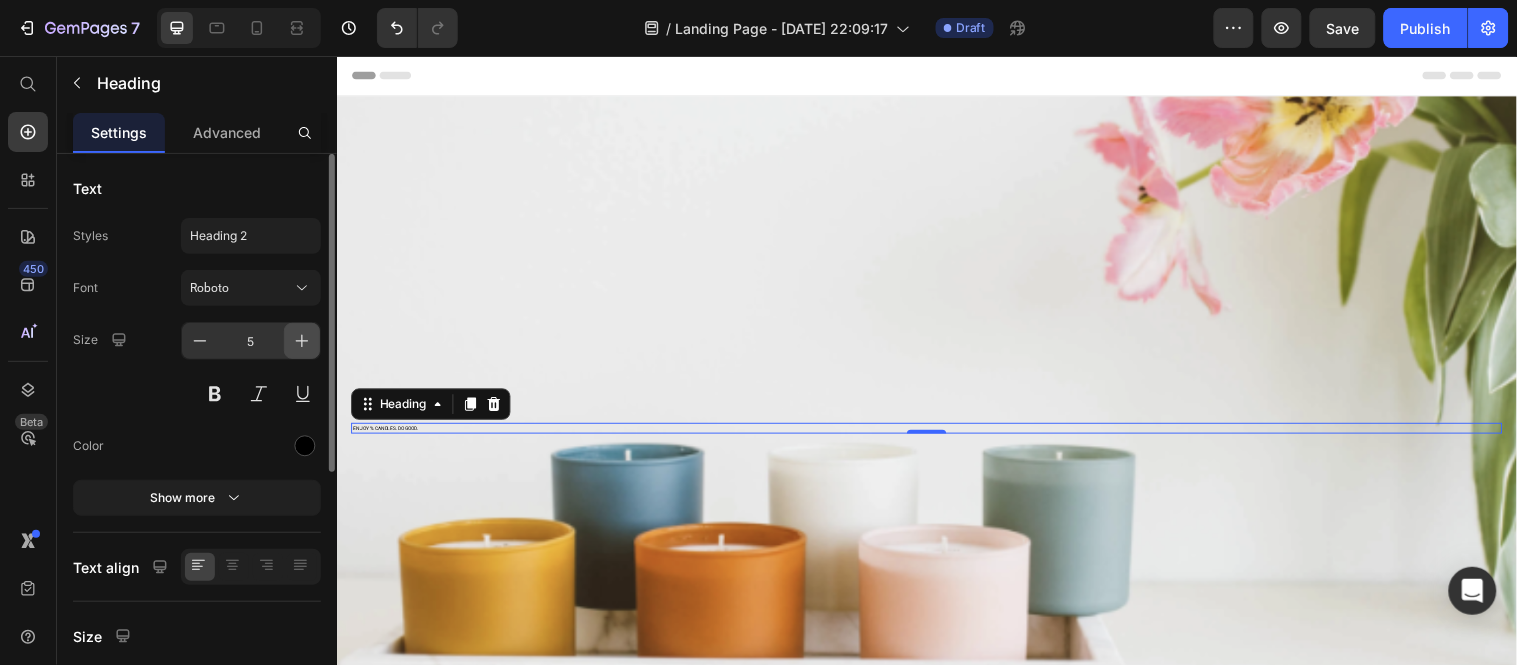 click 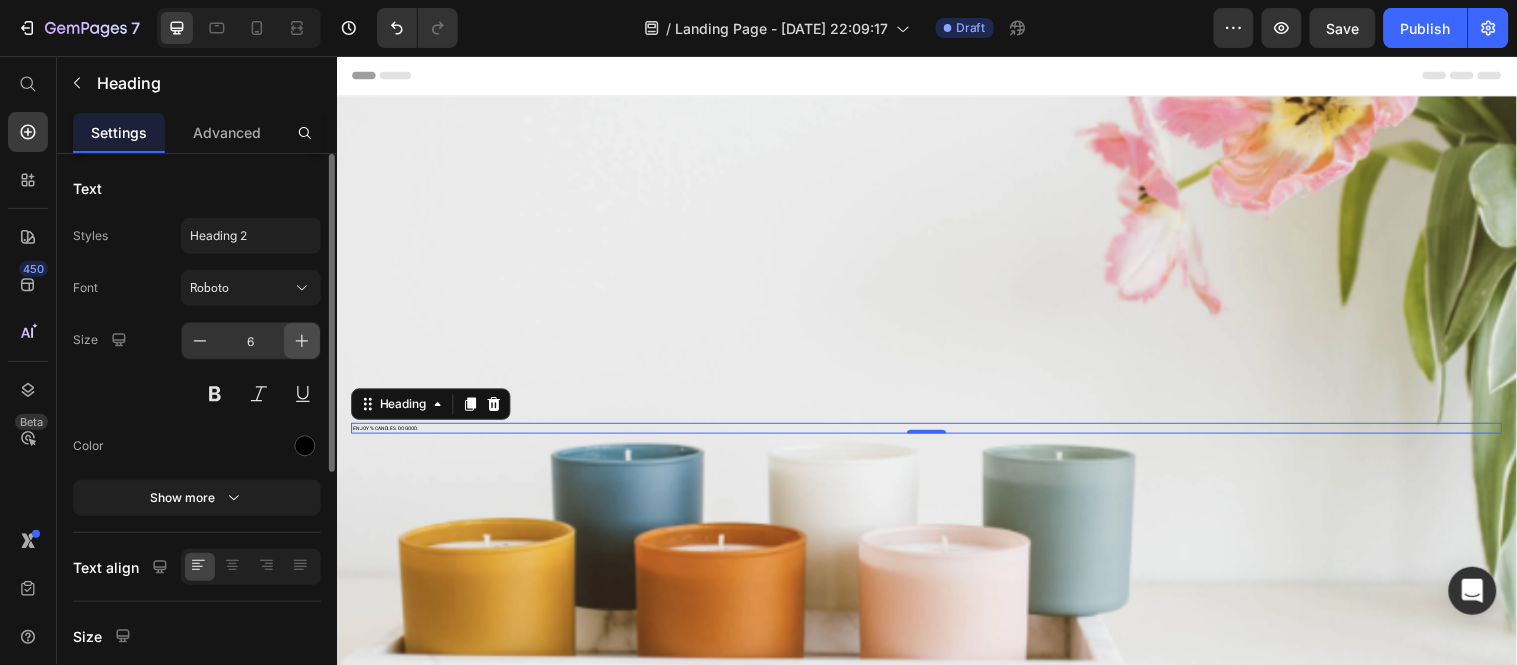 click 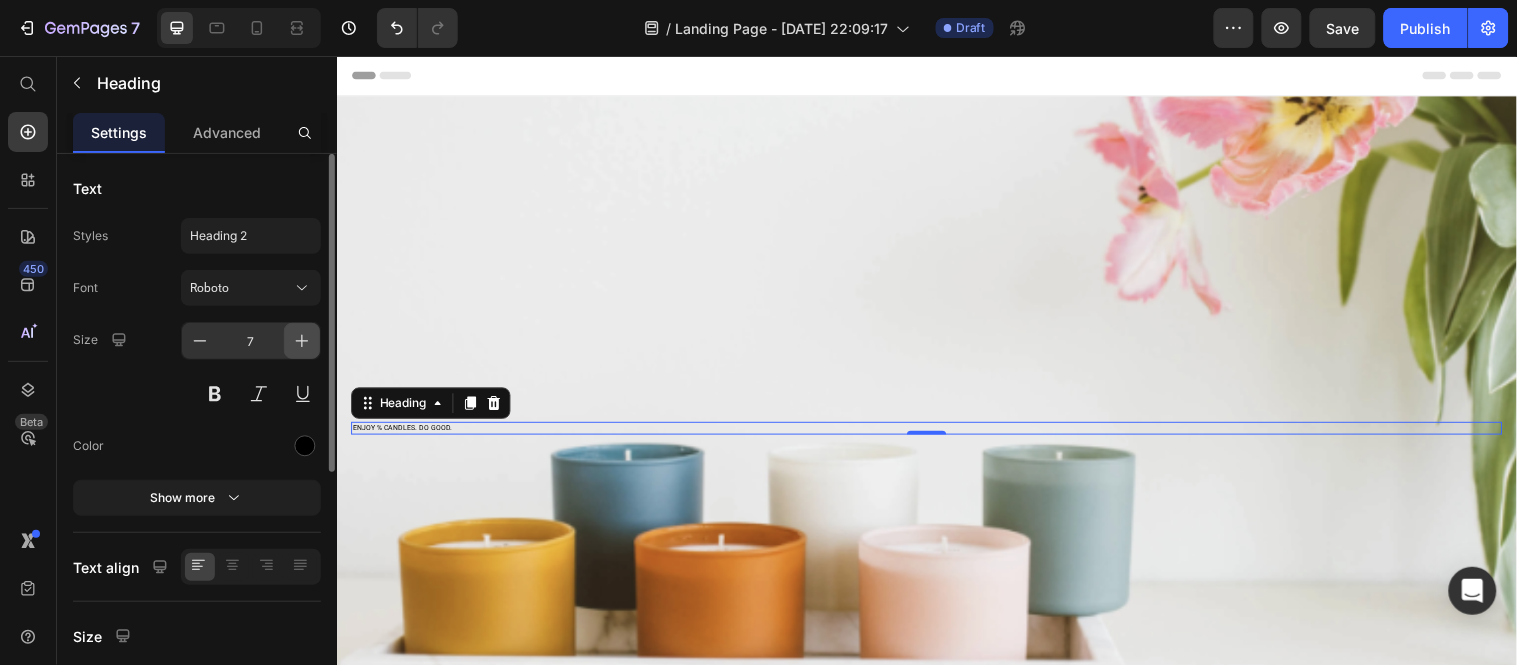 click 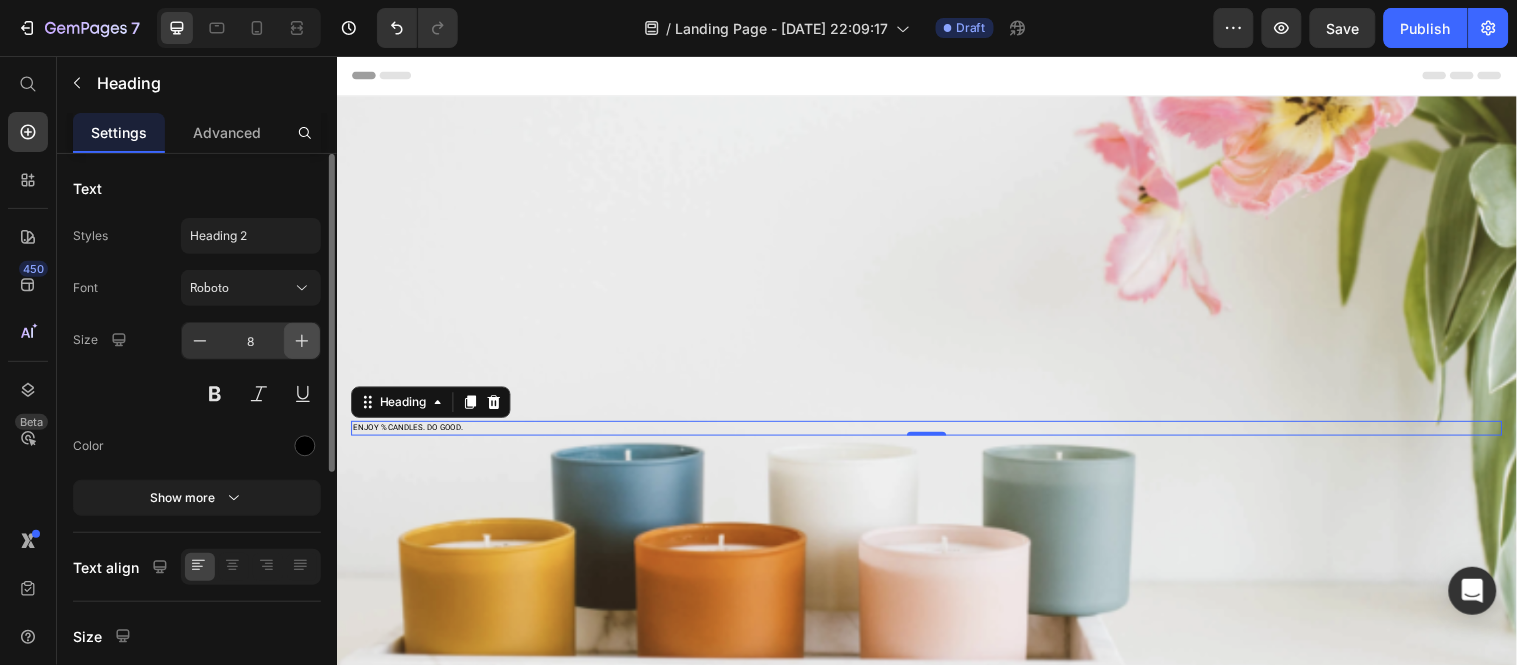 click 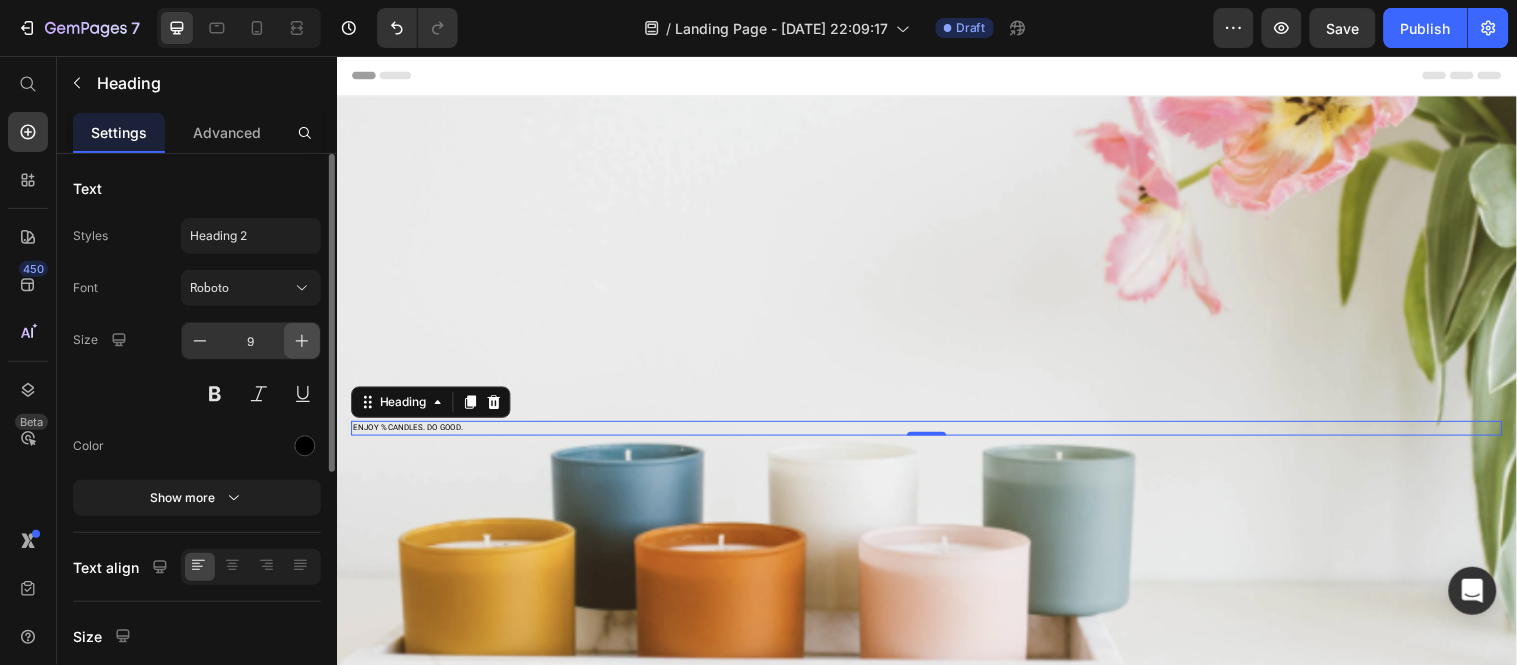 click 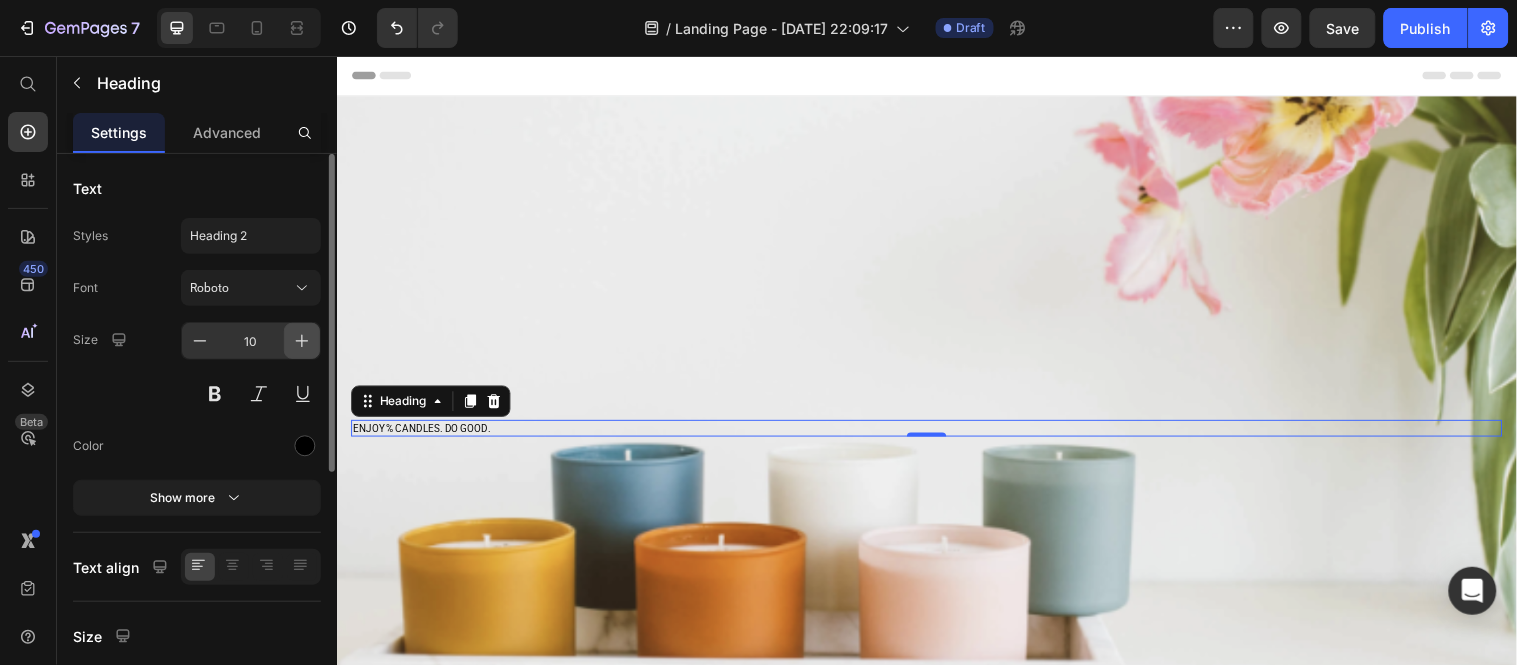 click 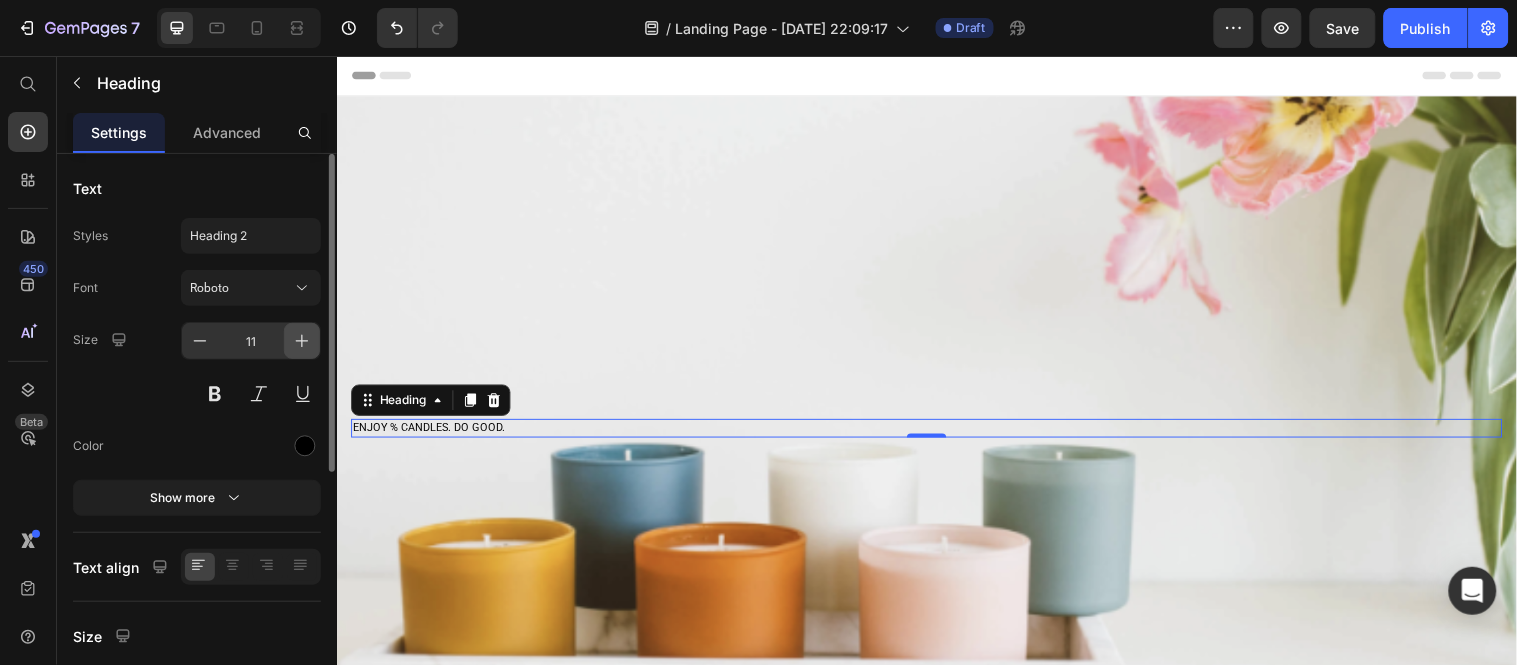 click 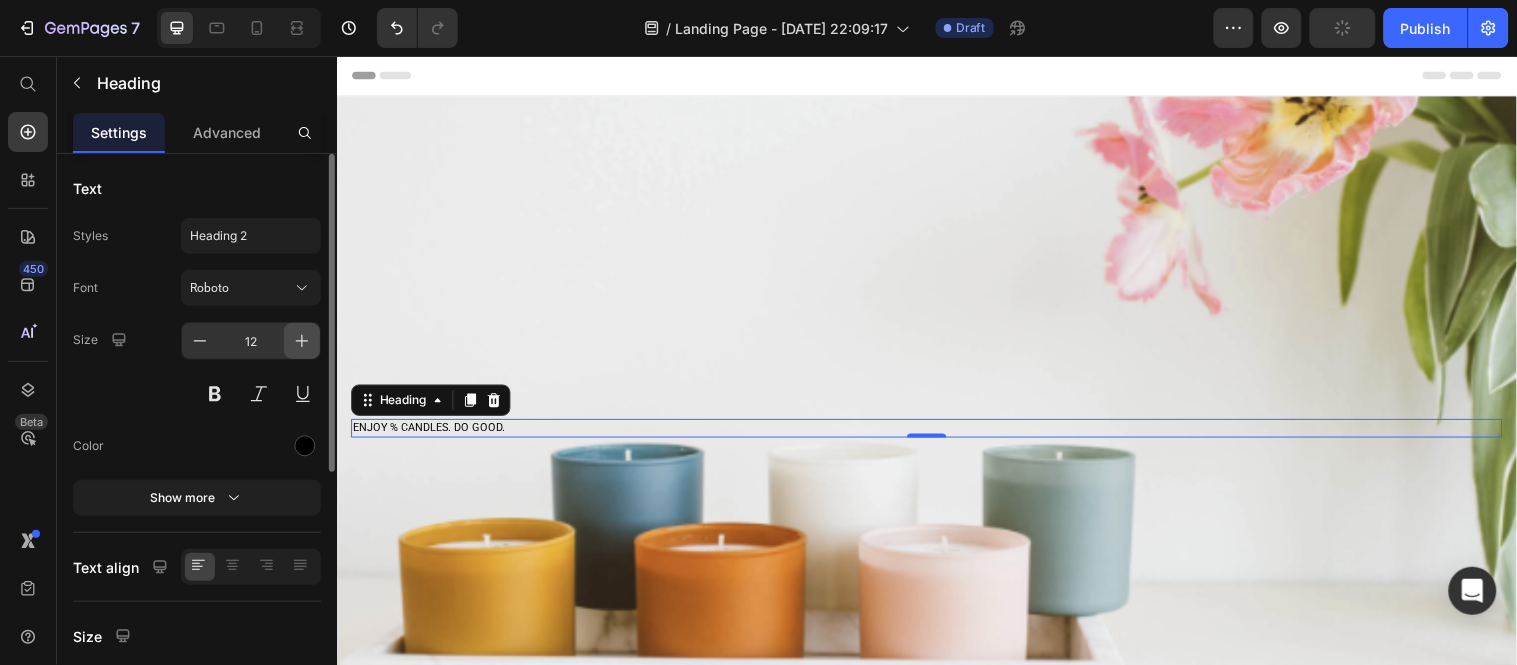 click 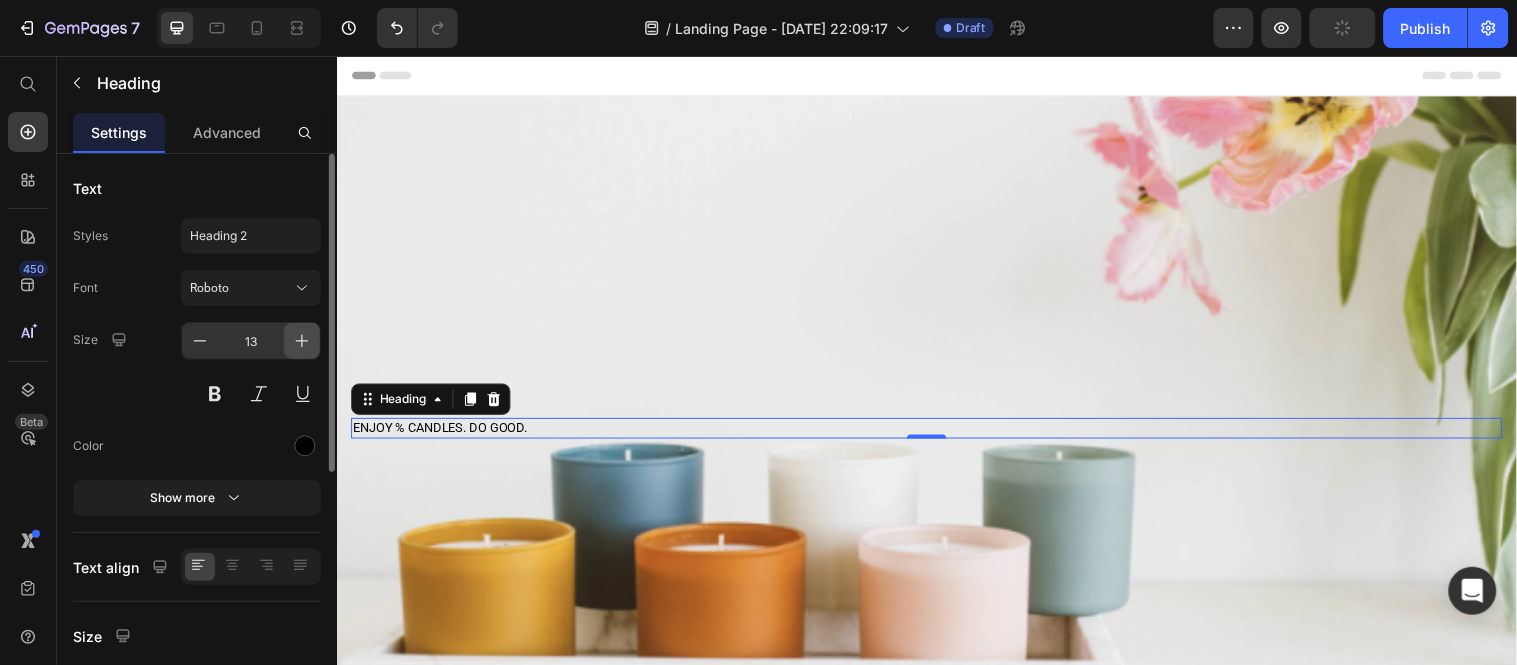 click 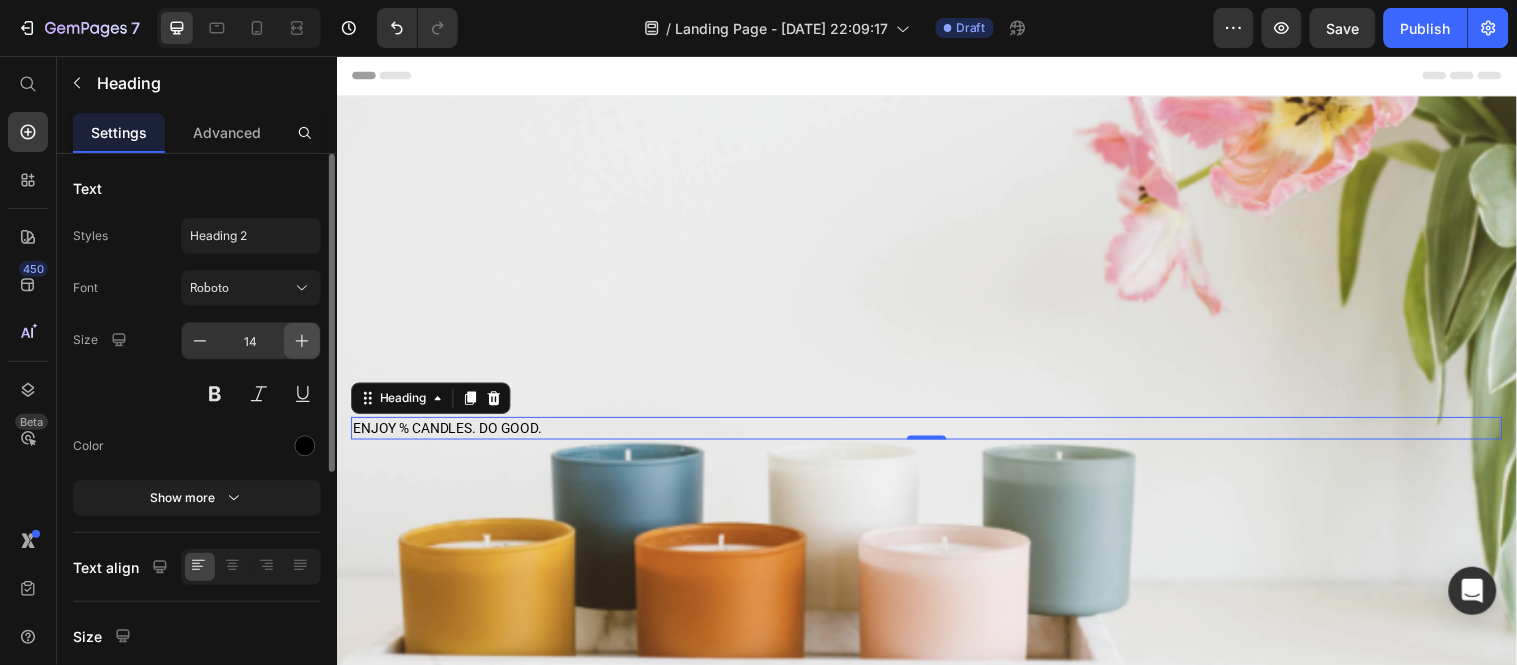click 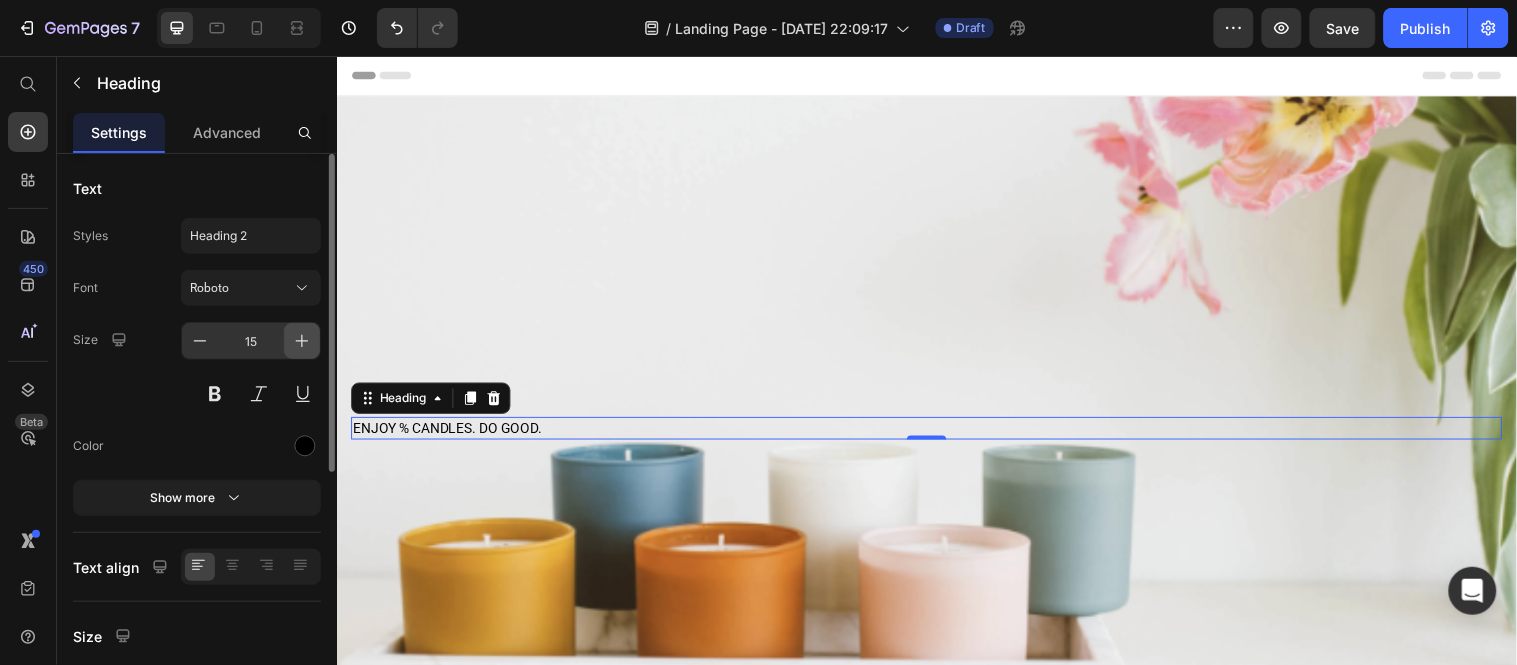 click 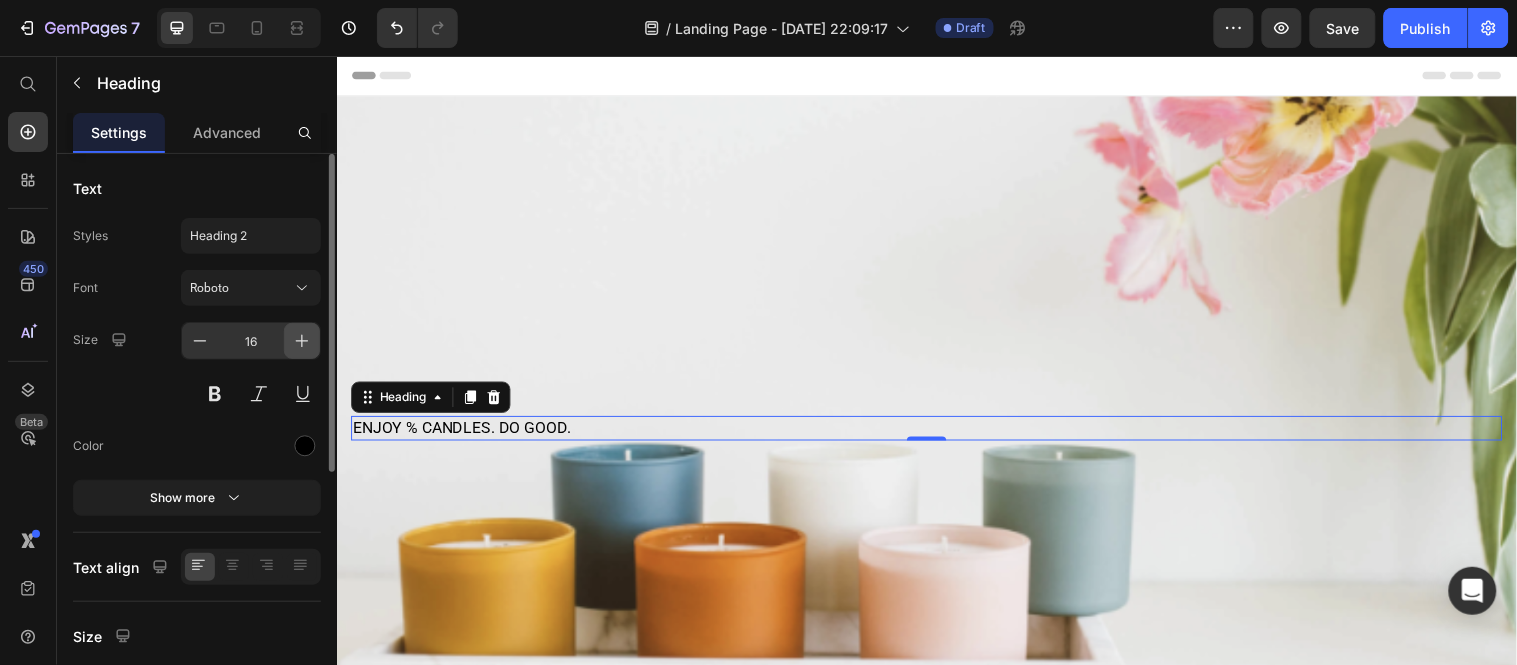 click 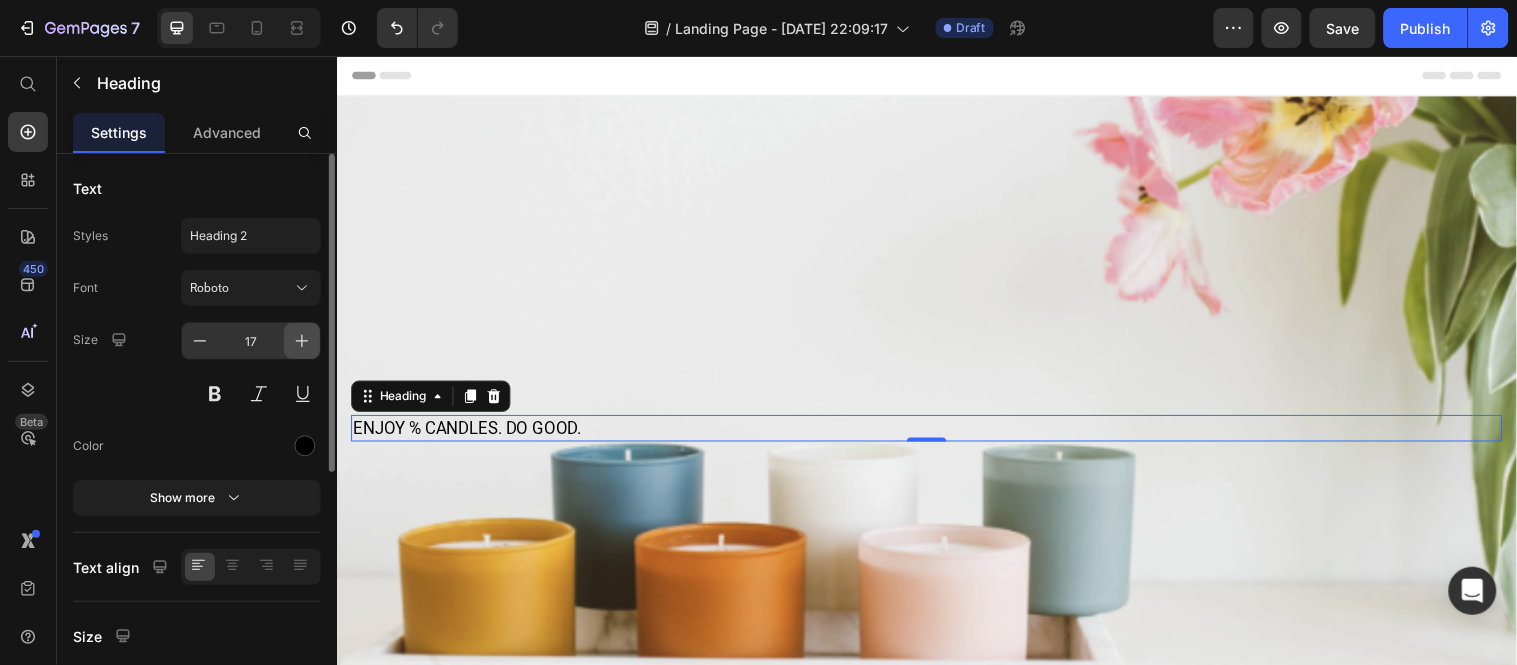 click 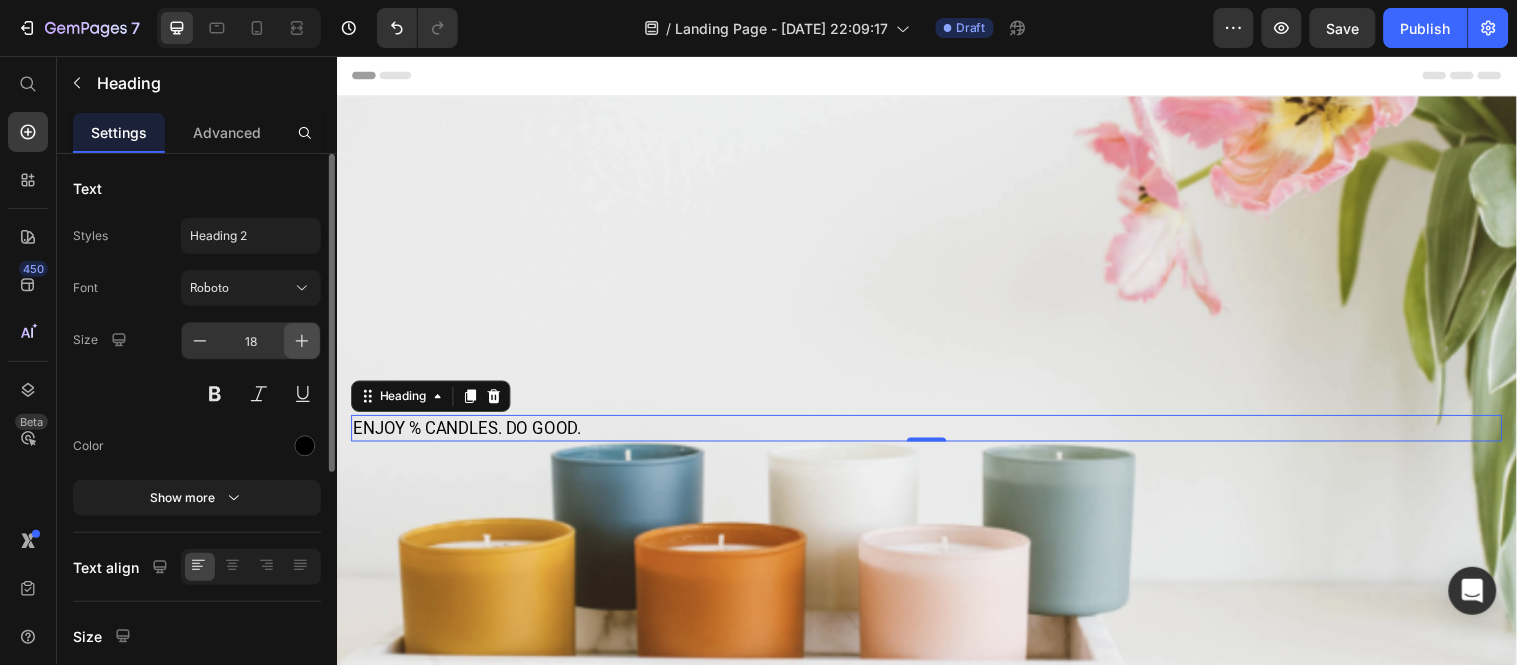 click 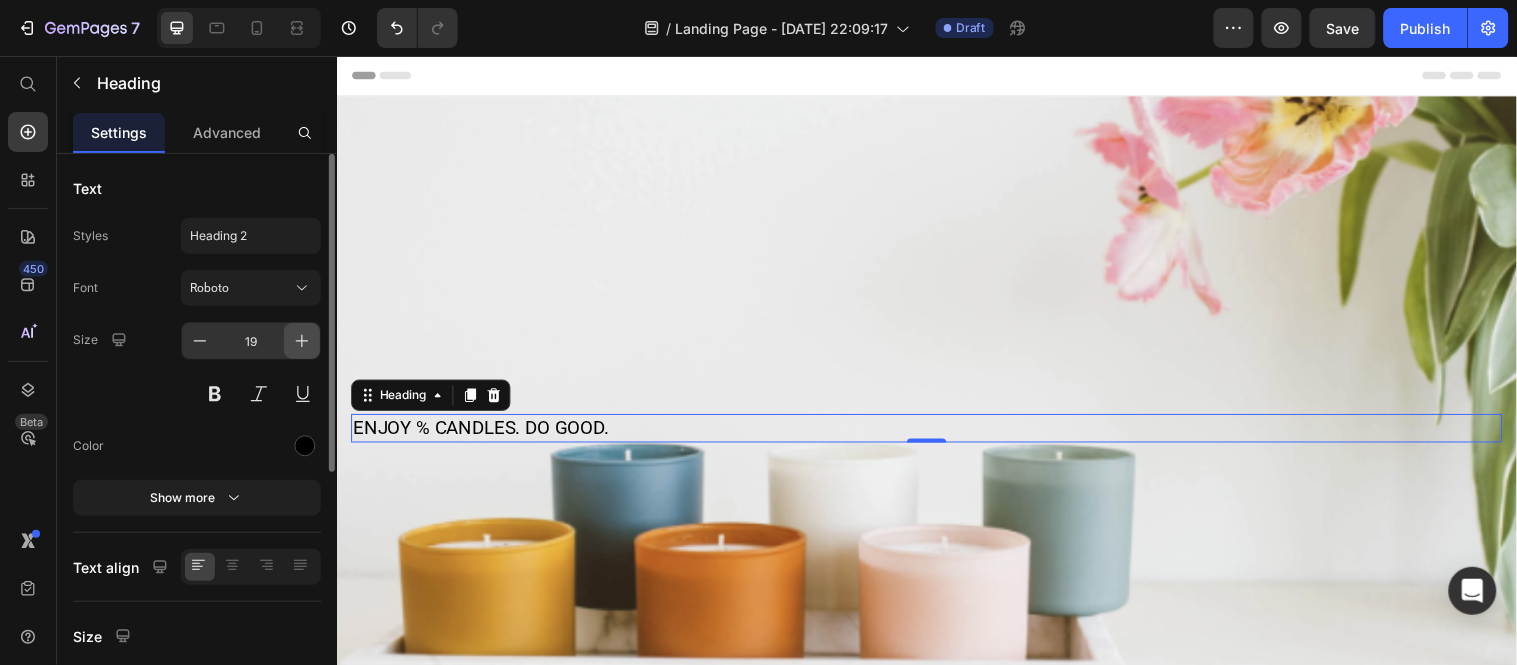 click 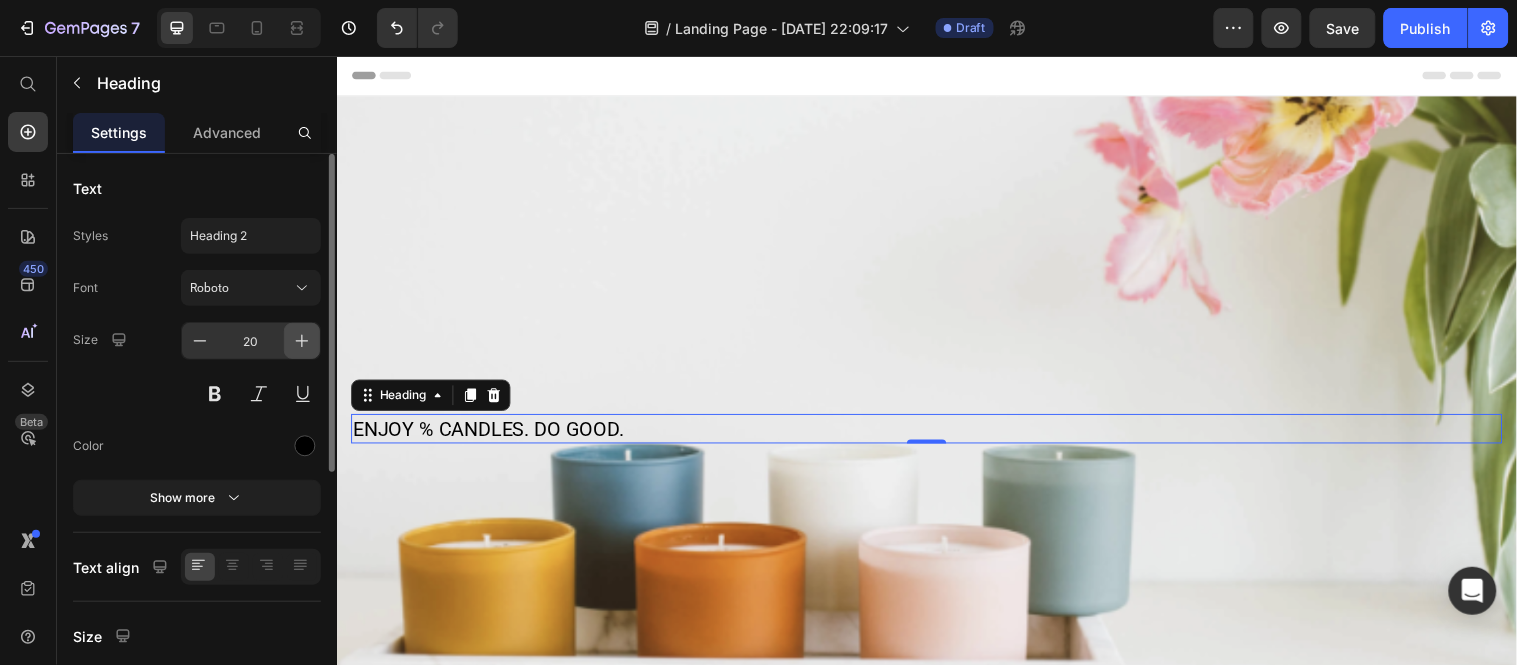 click 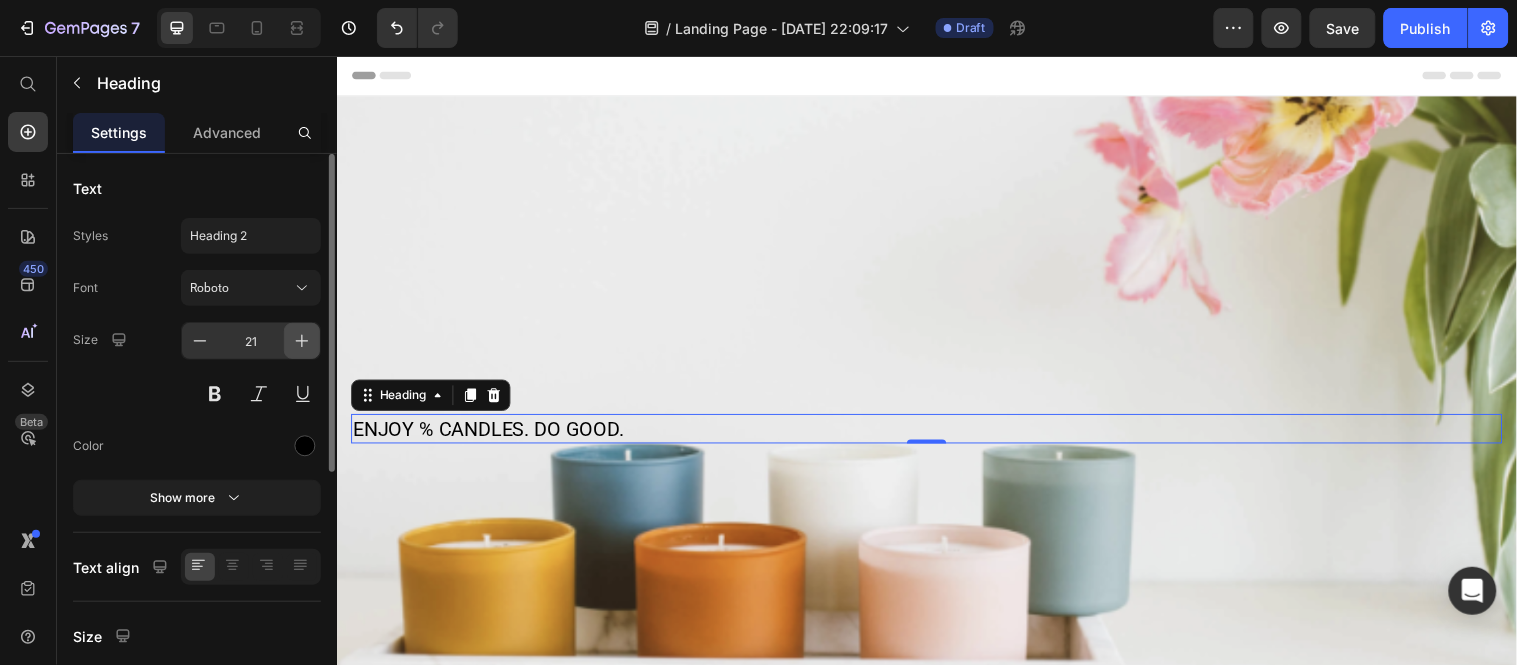 click 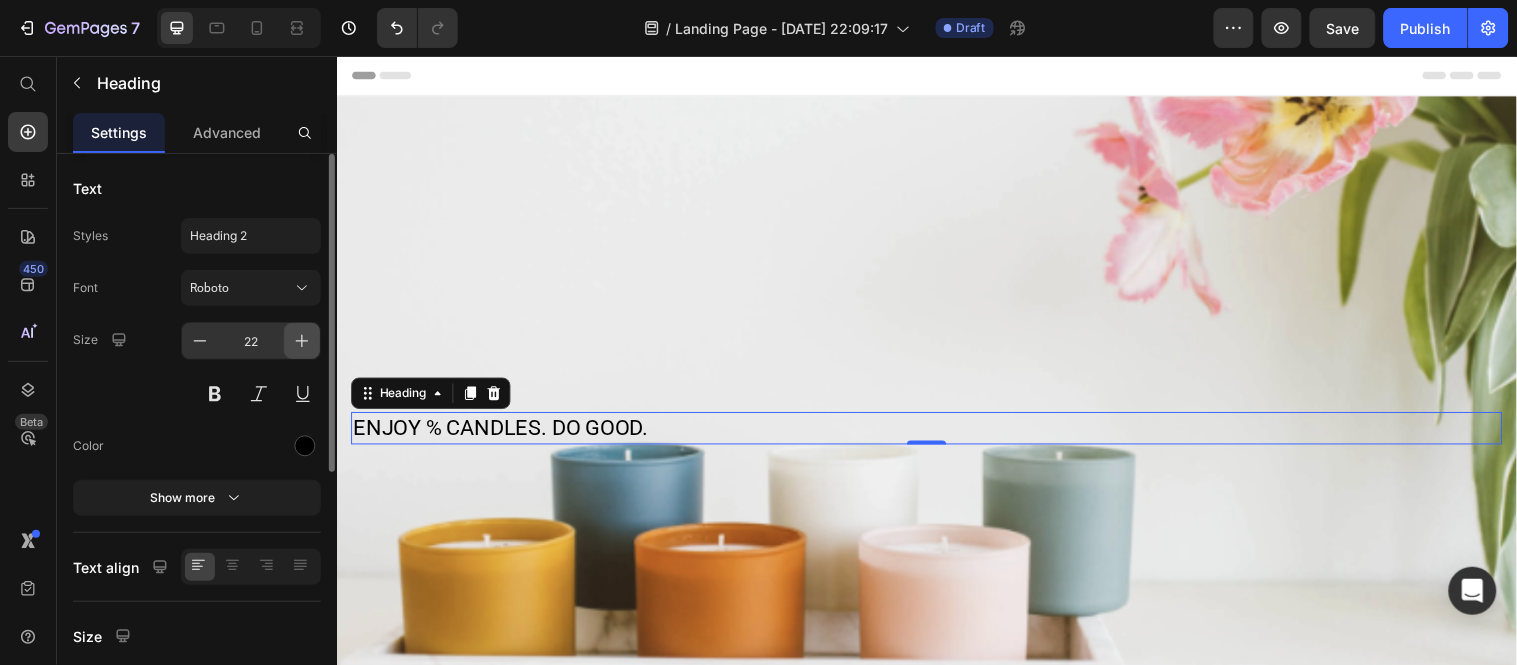 click 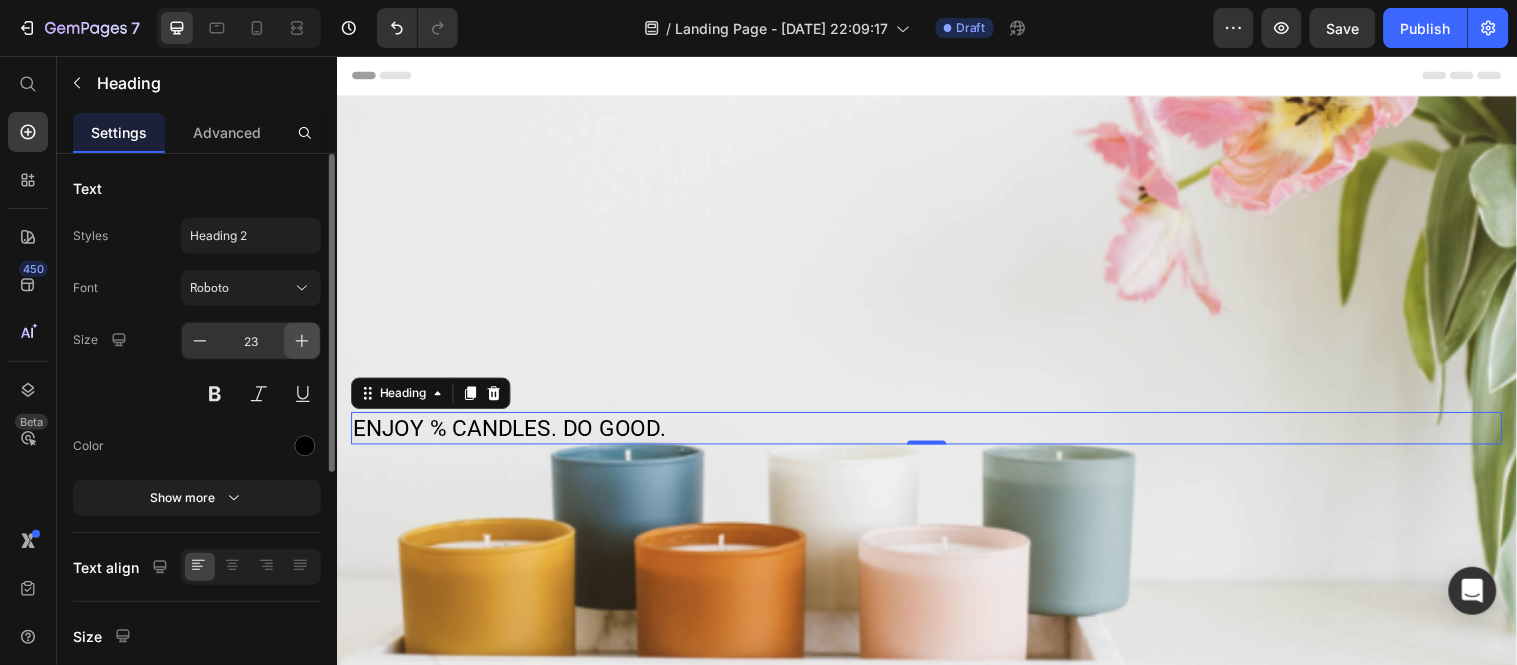 click 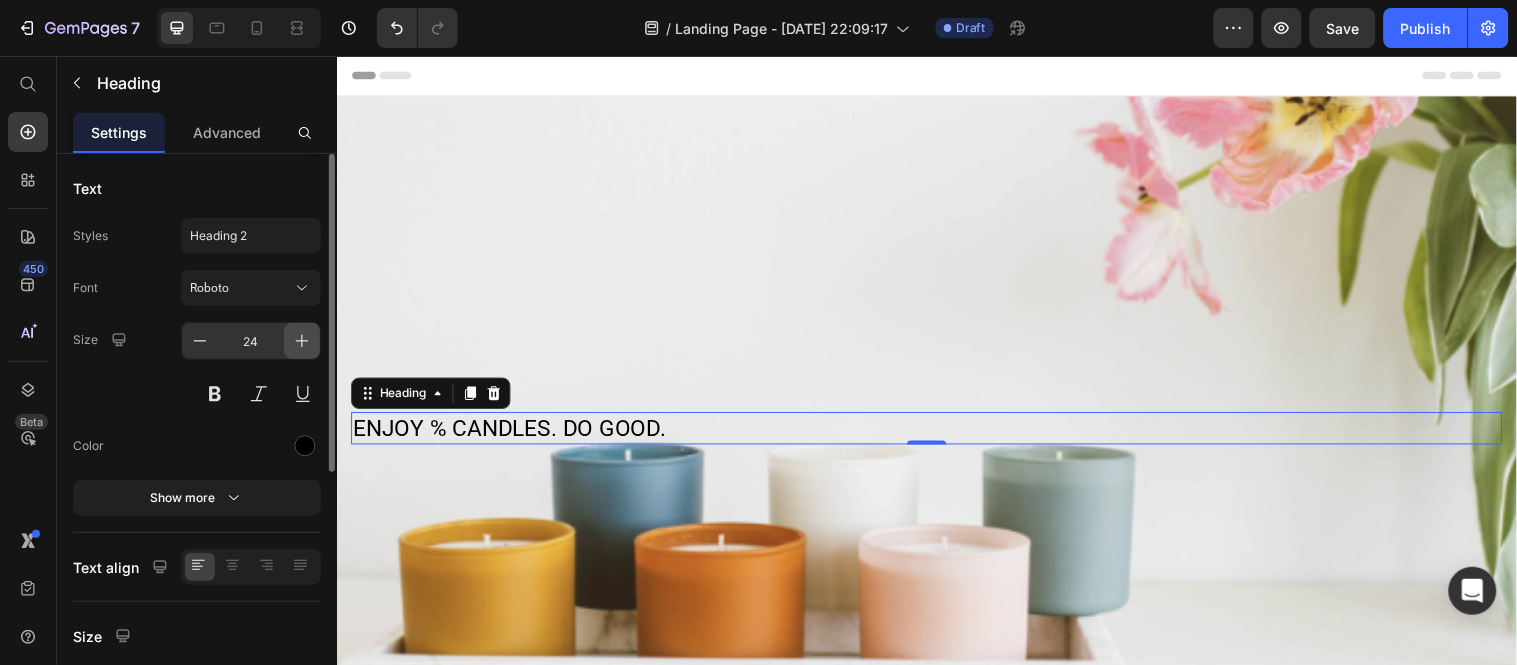 click 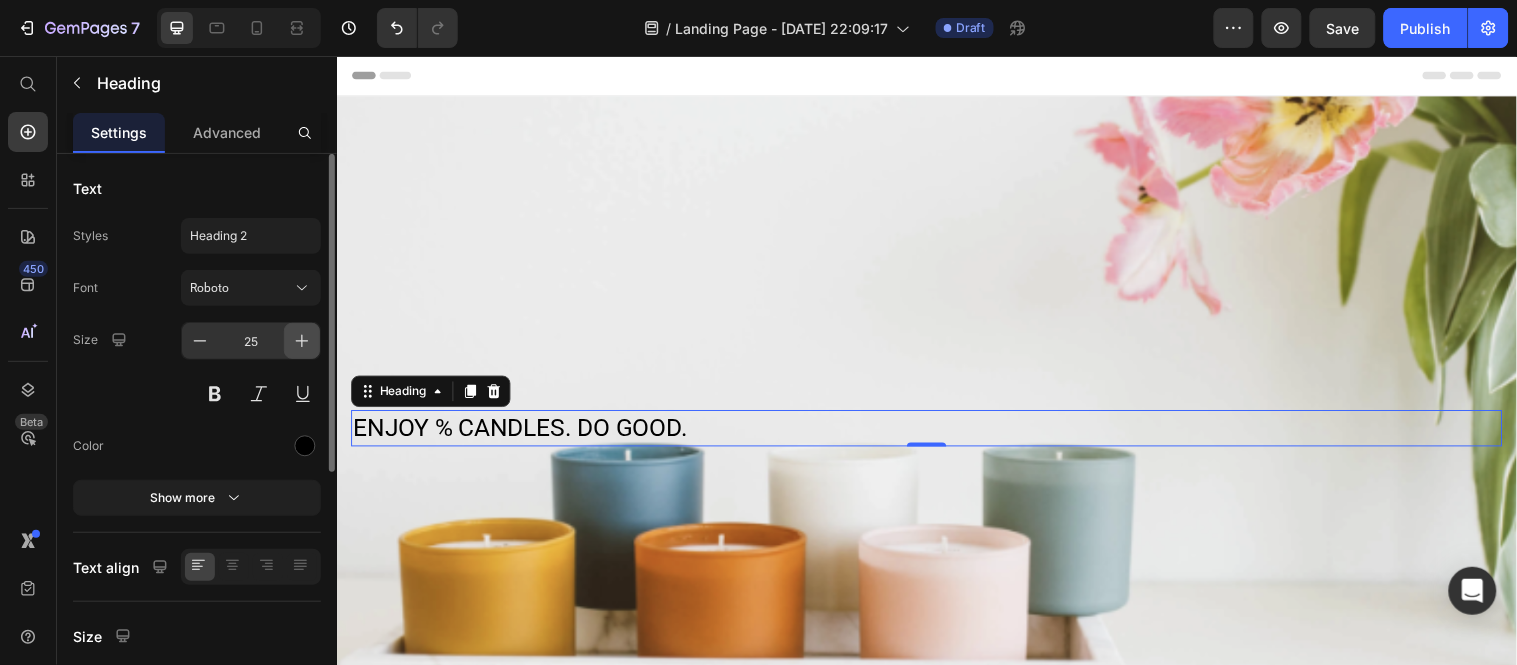 click 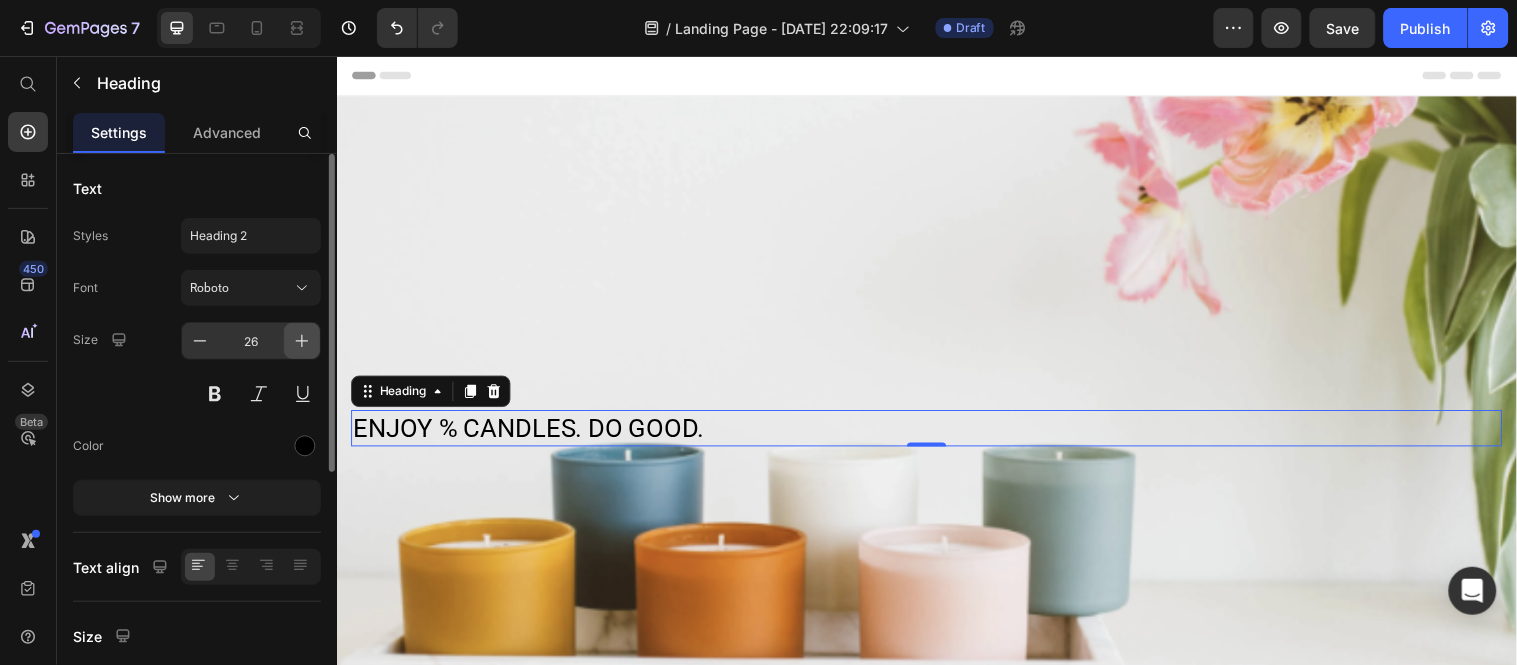 click 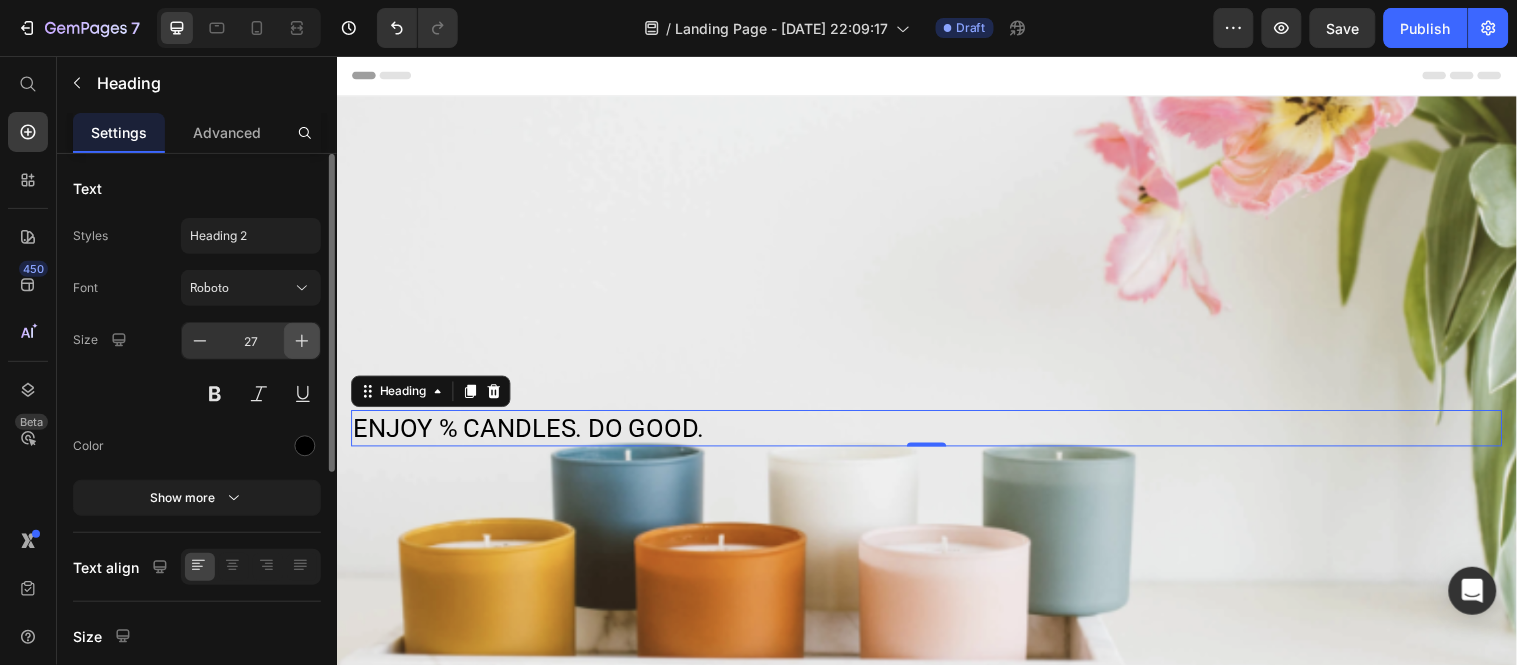 click 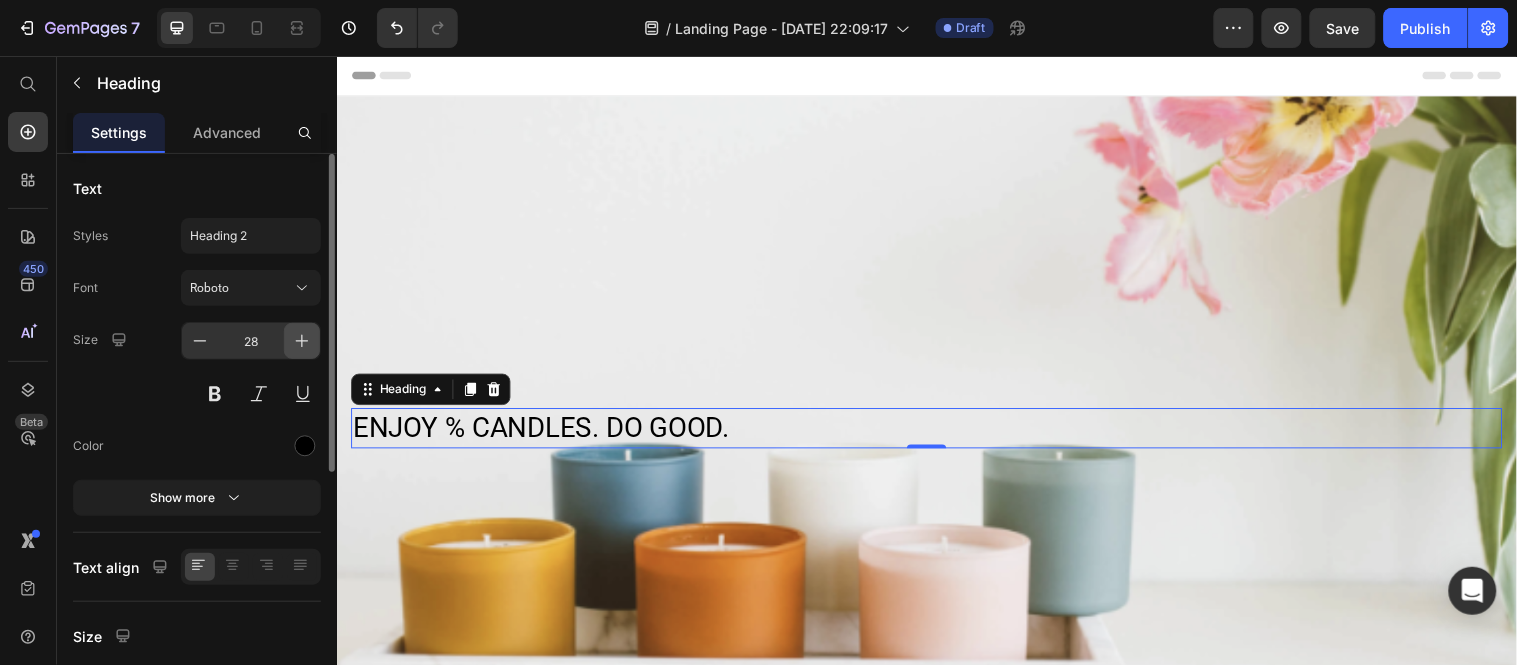 click 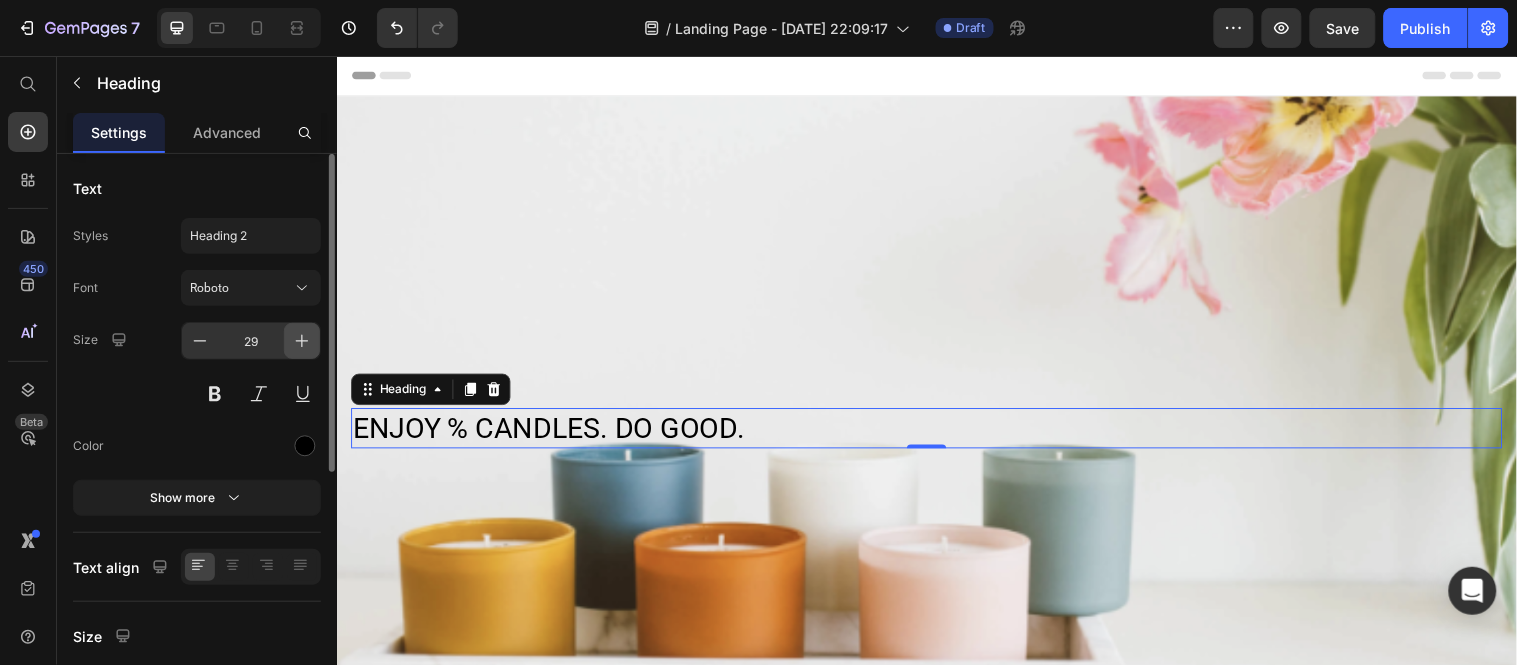click 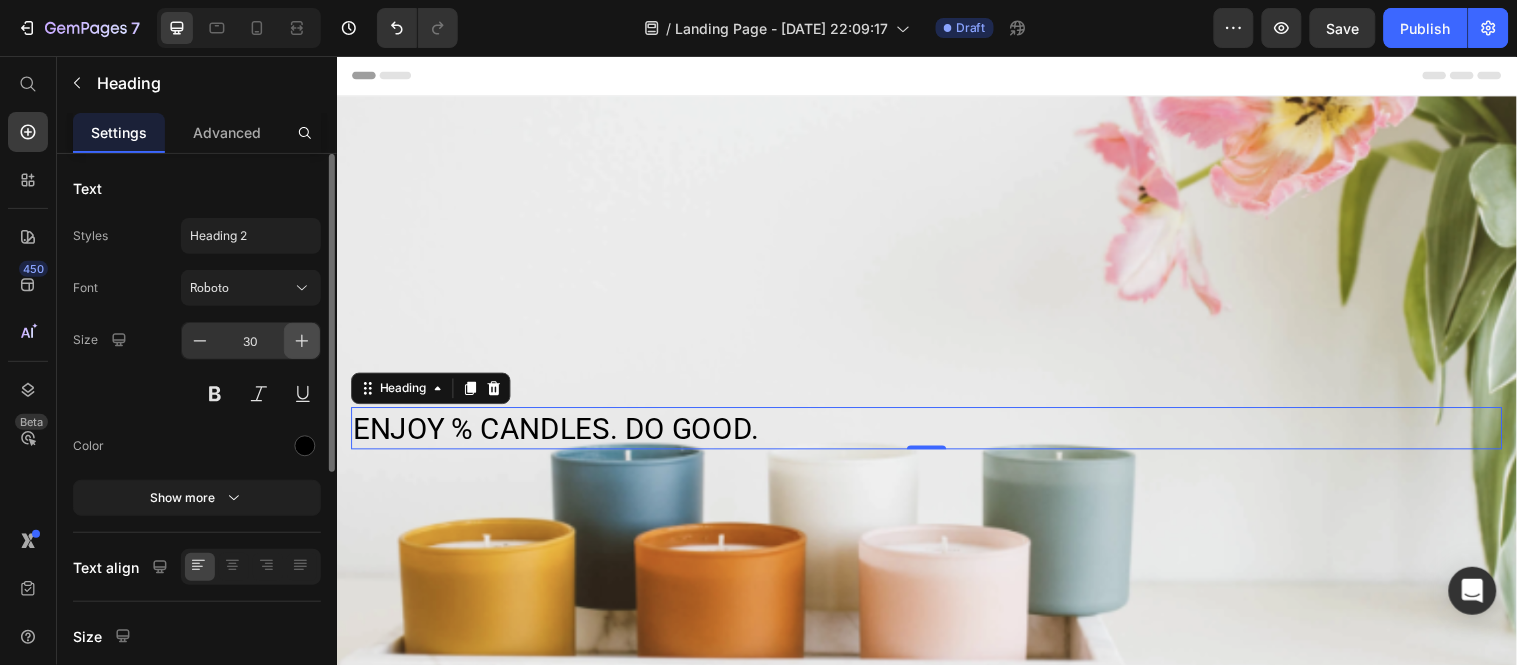 click 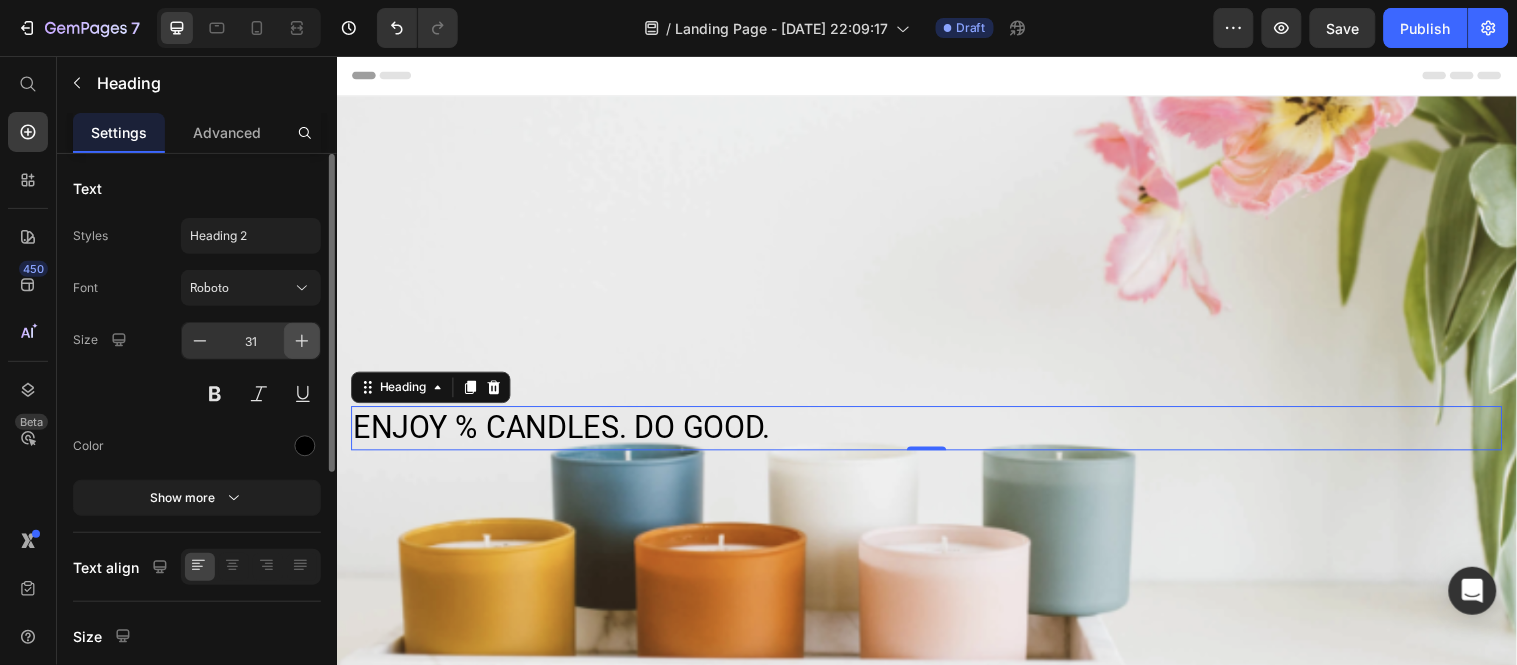 click 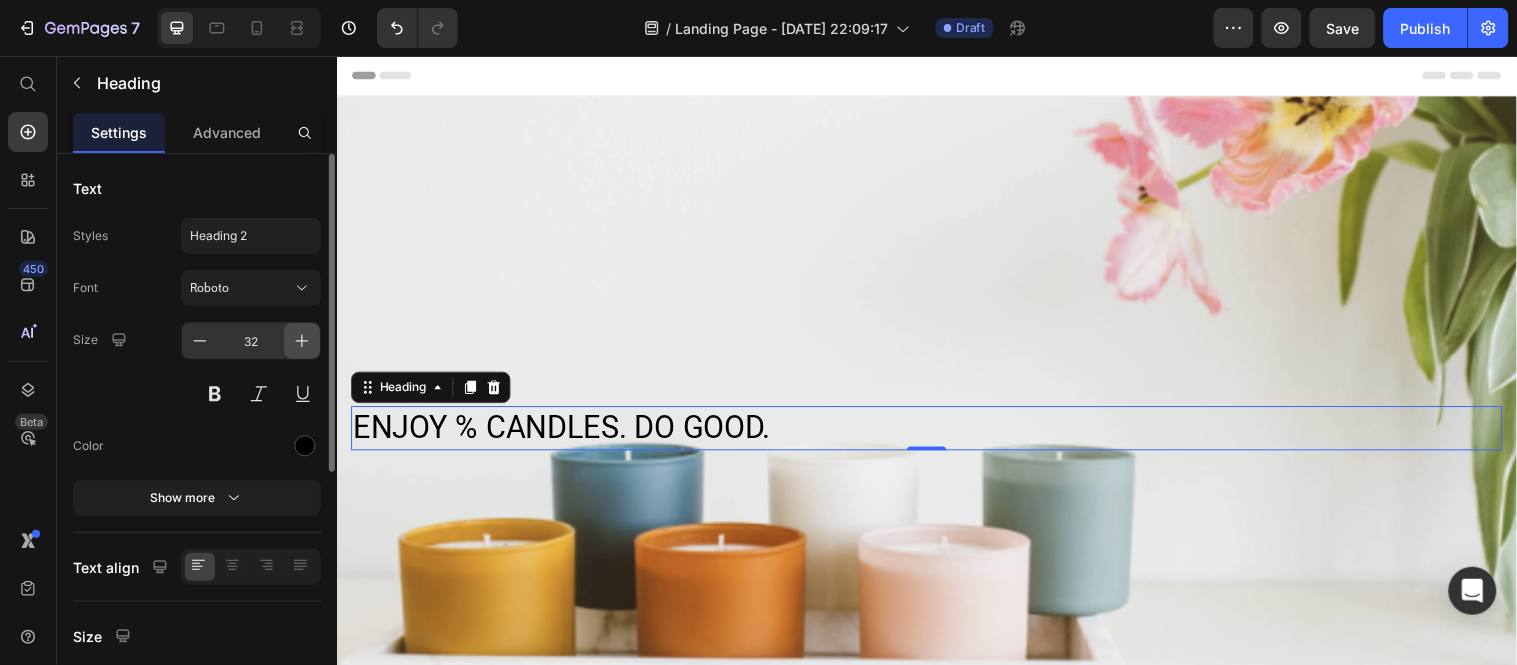 click 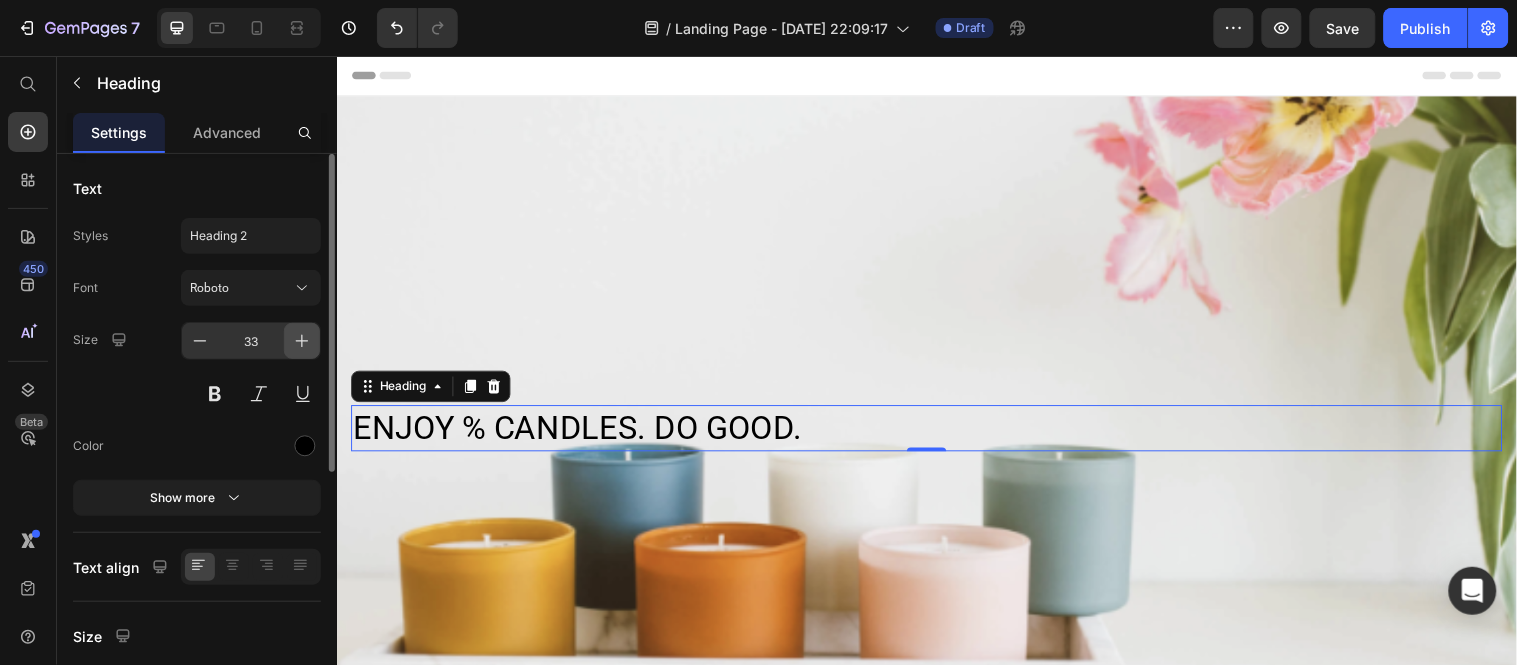 click 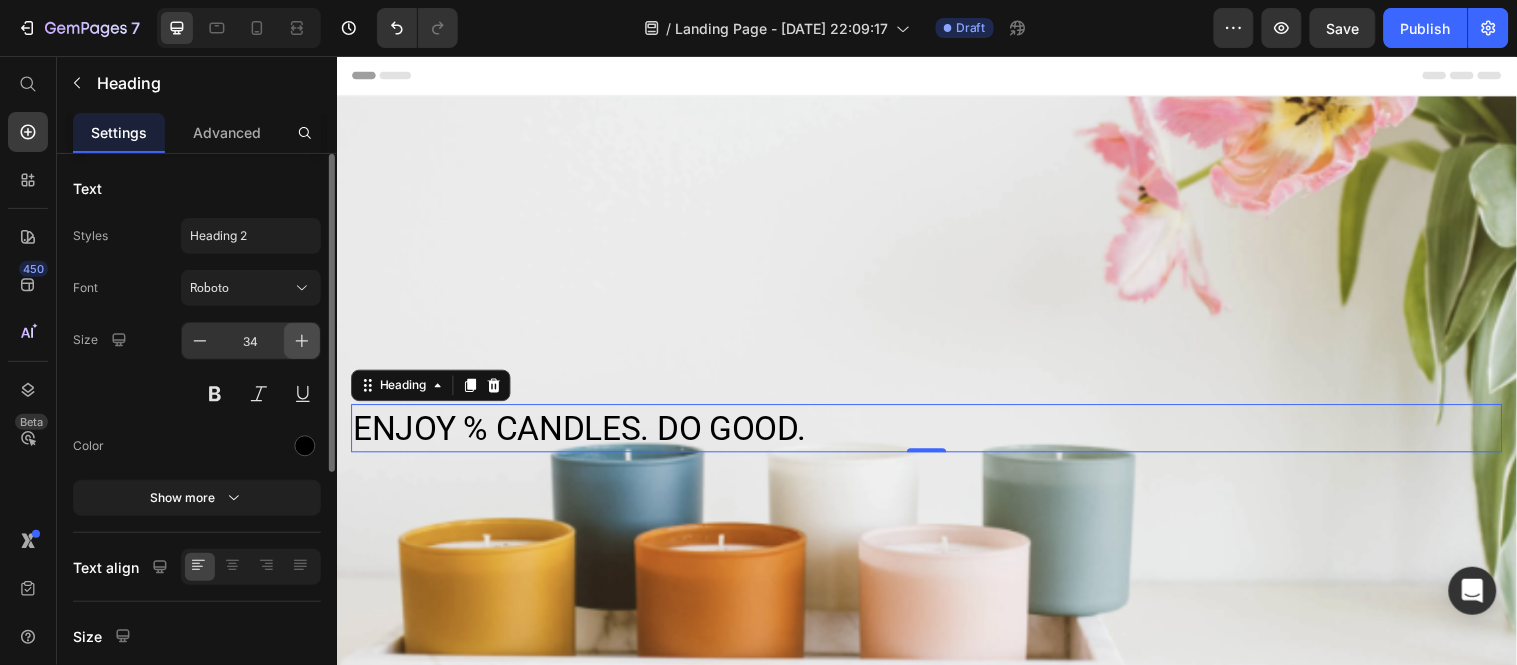 click 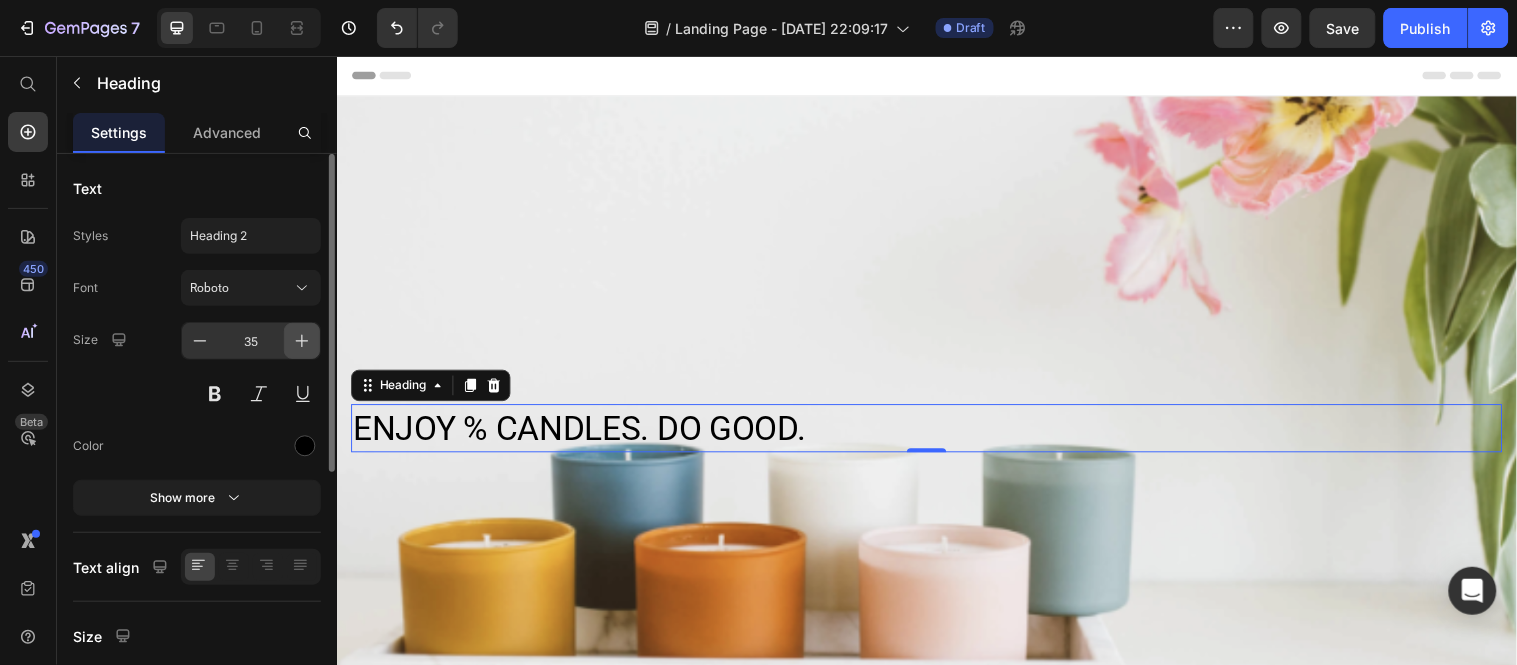 click 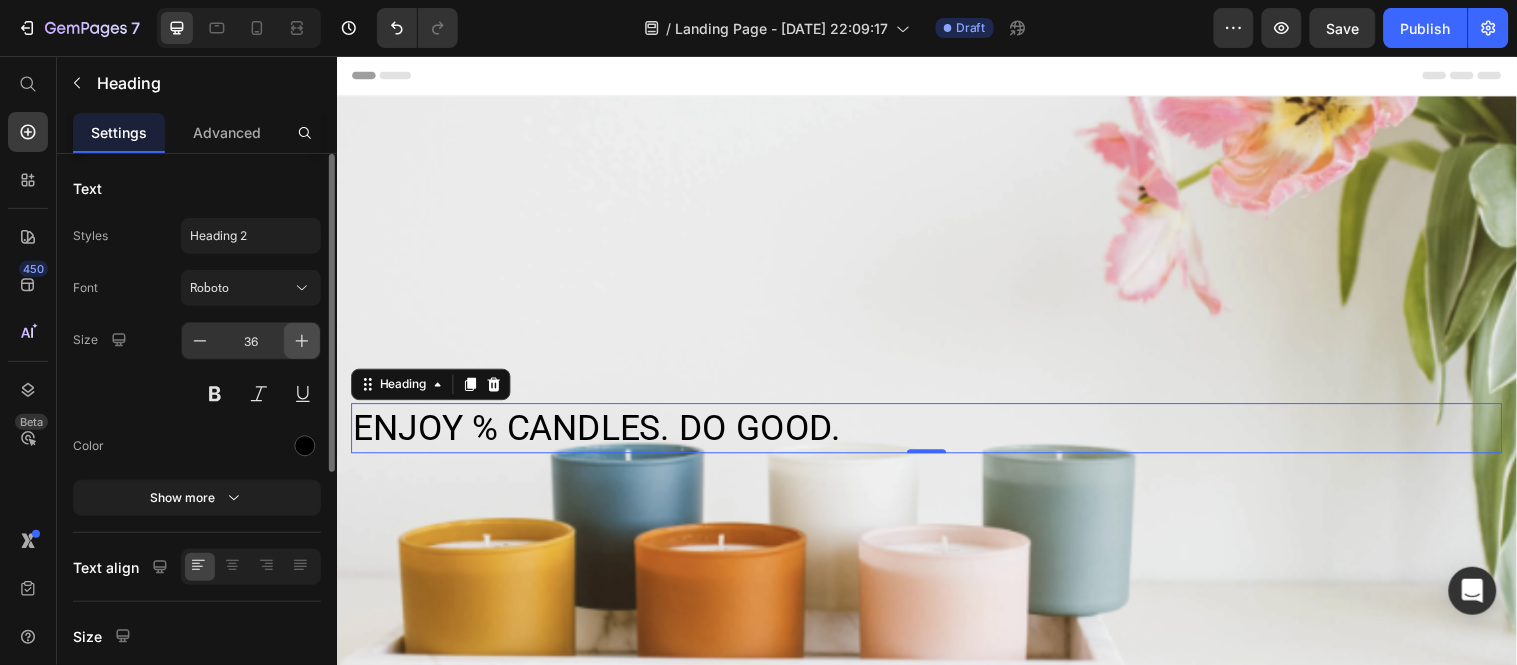click 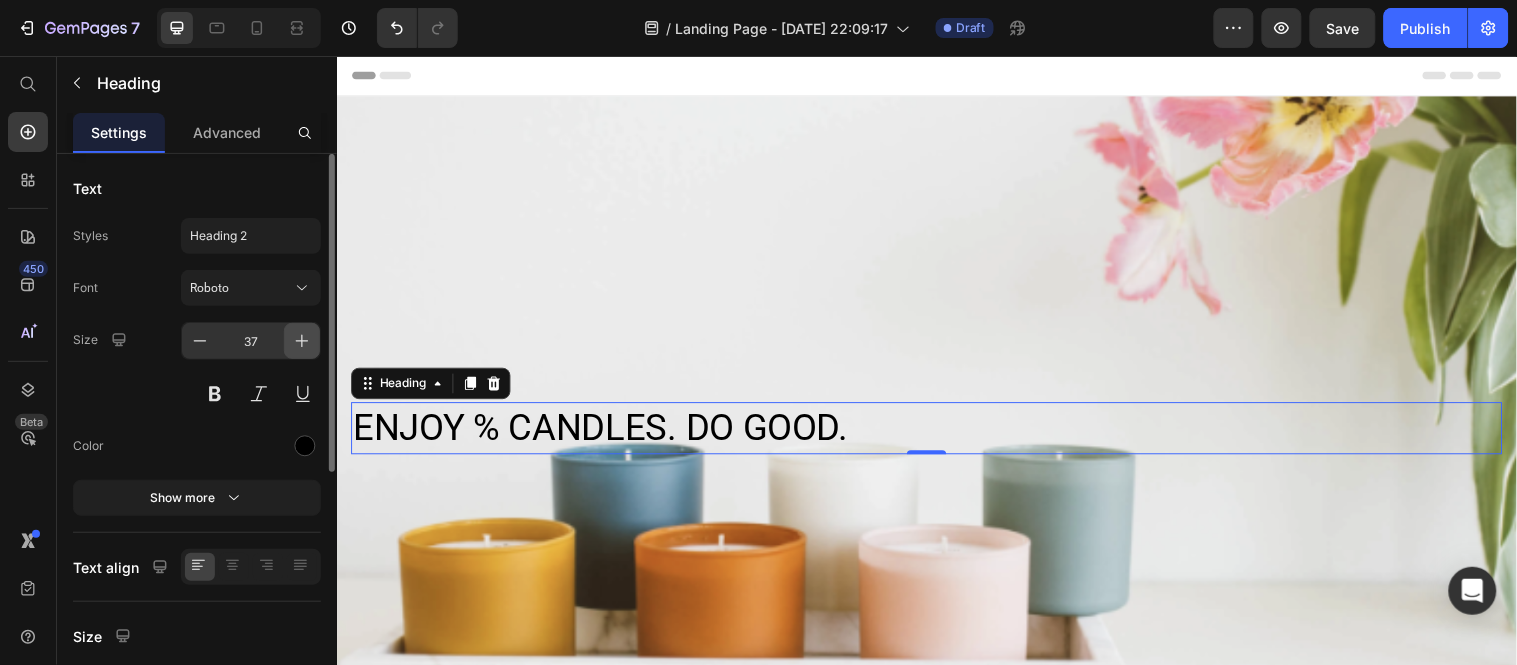 click 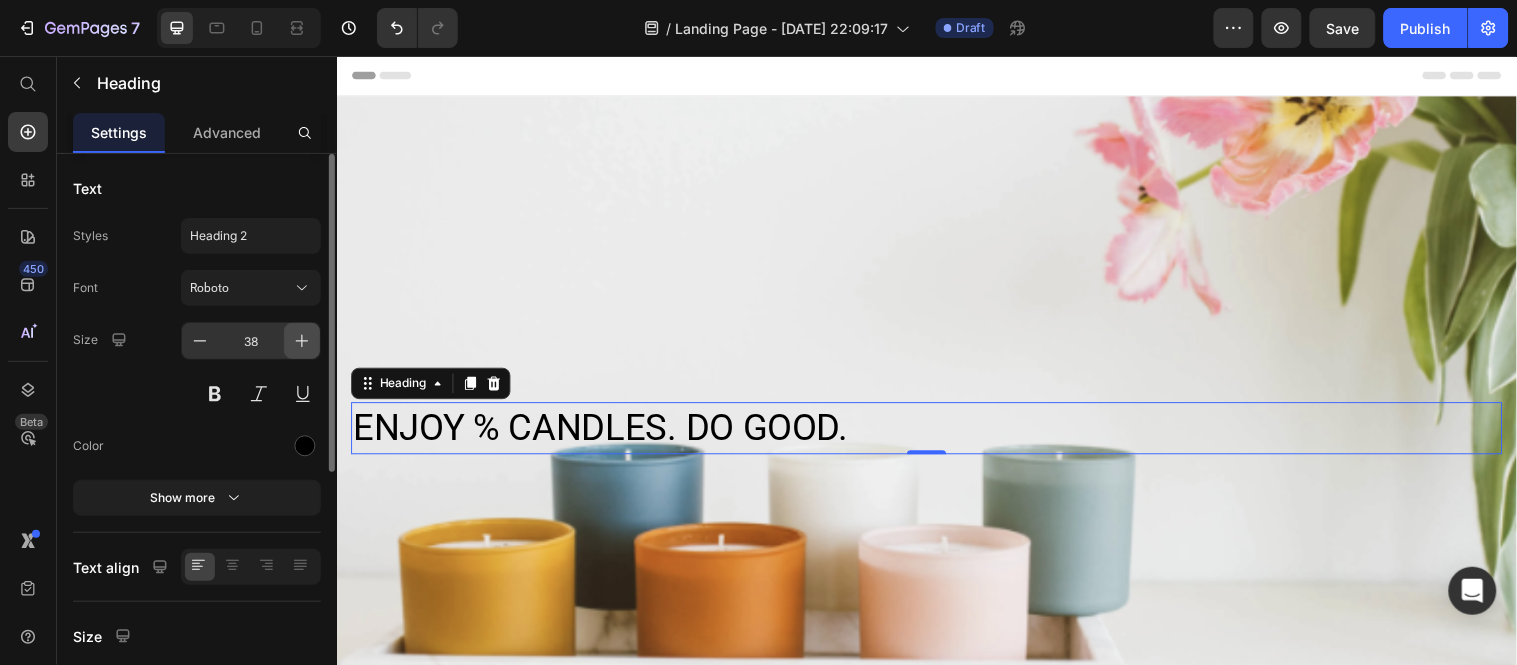 click 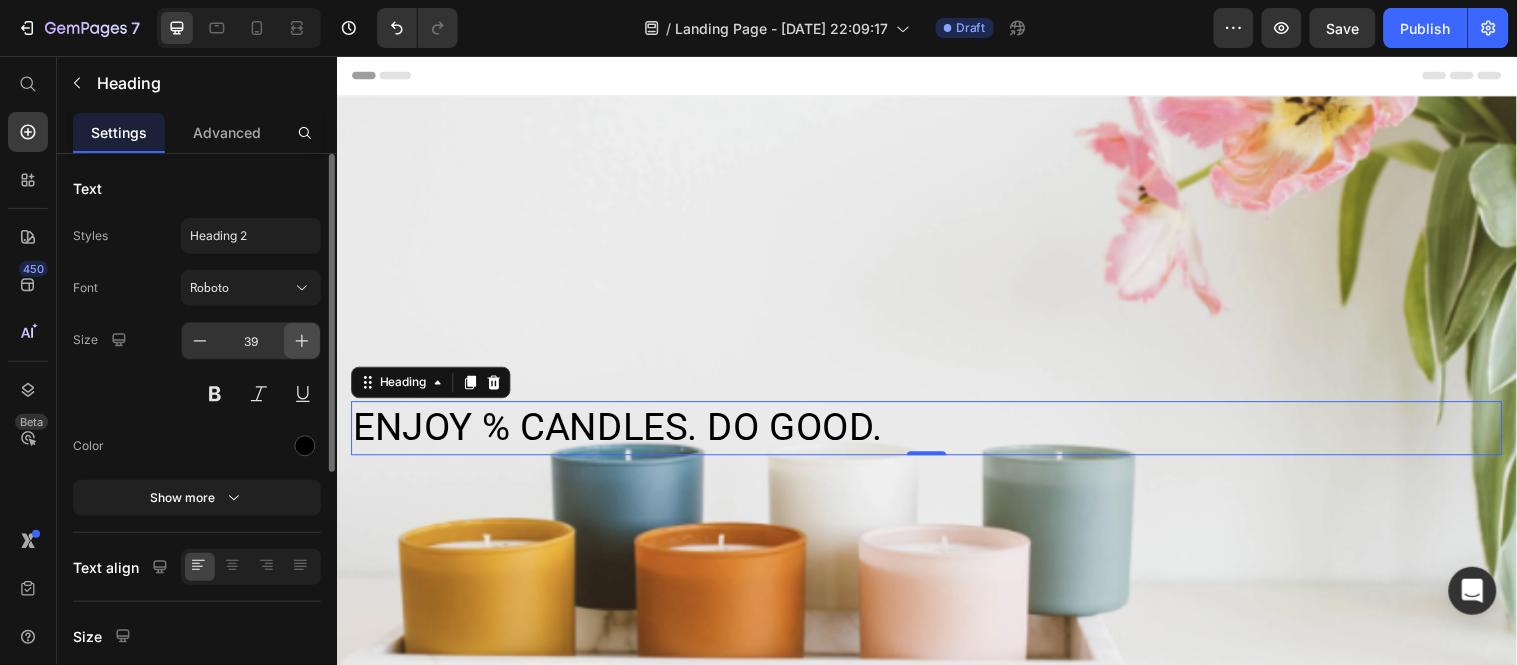 click 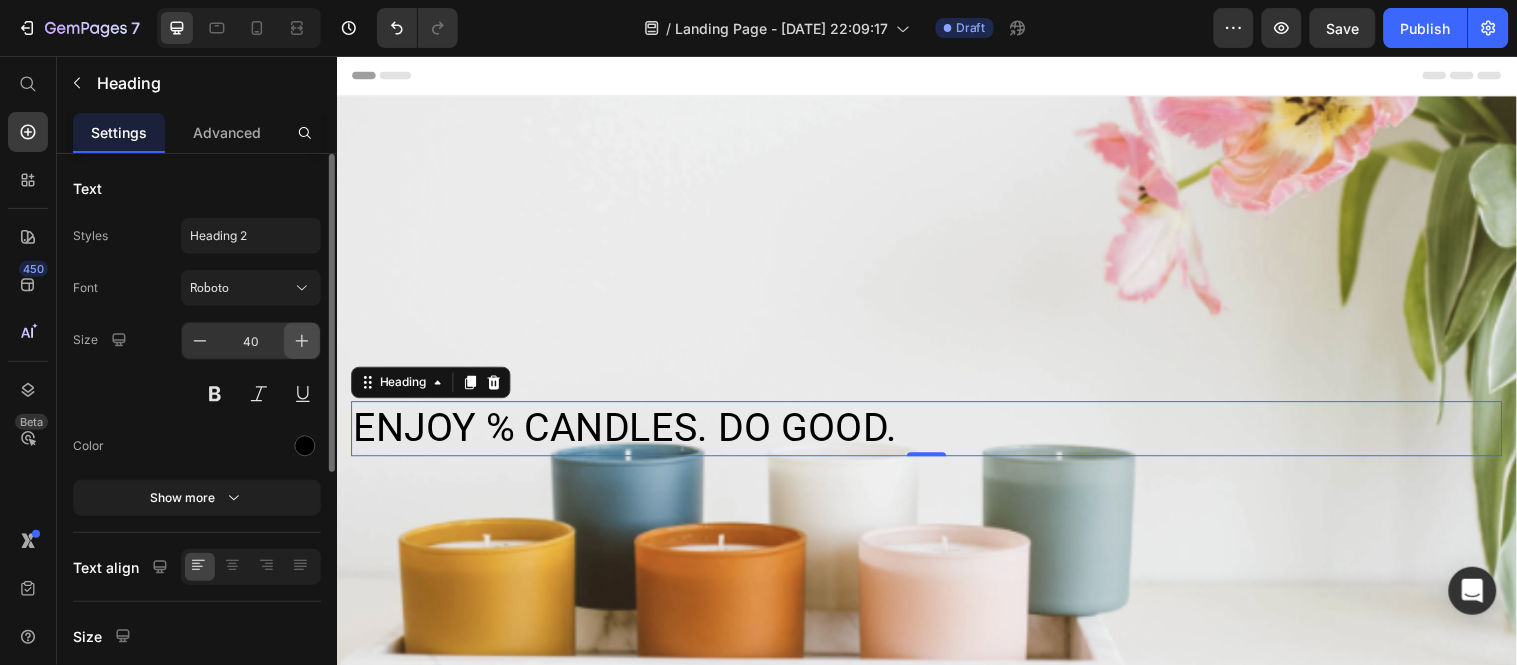 click 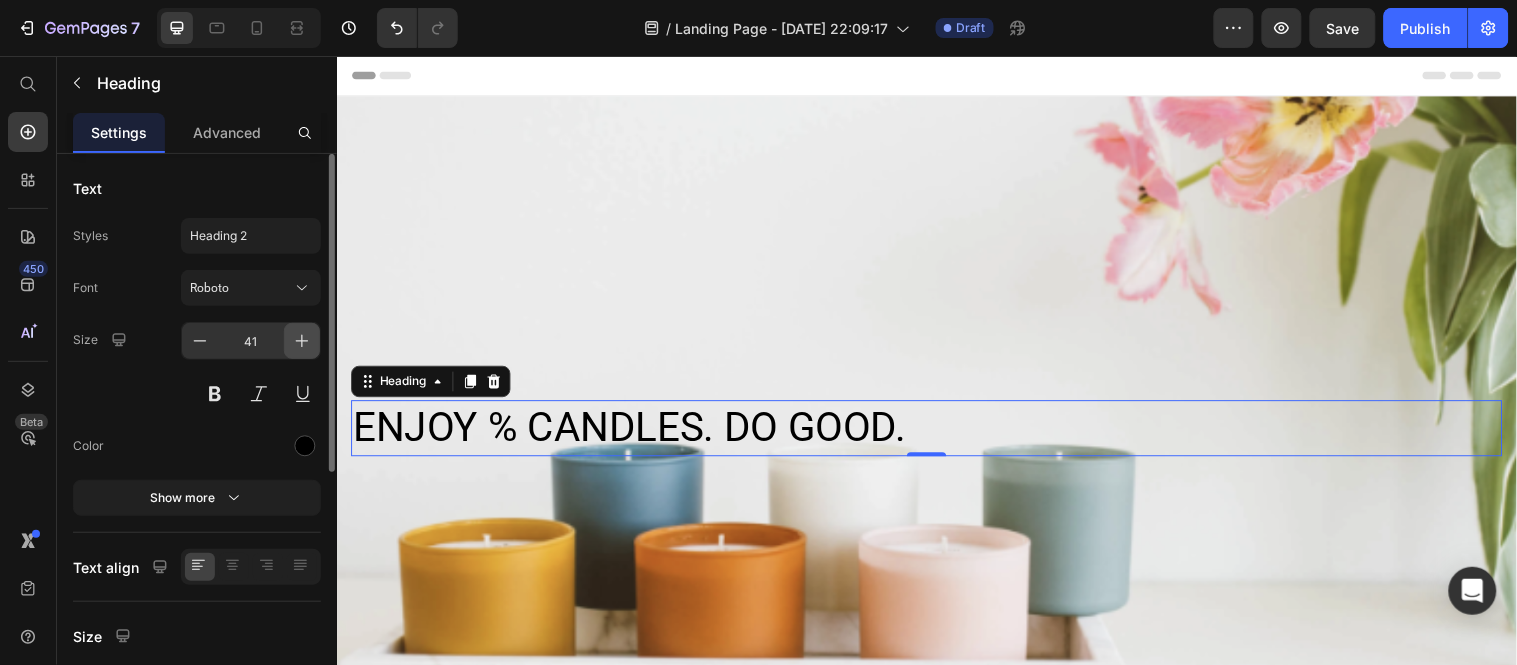 click 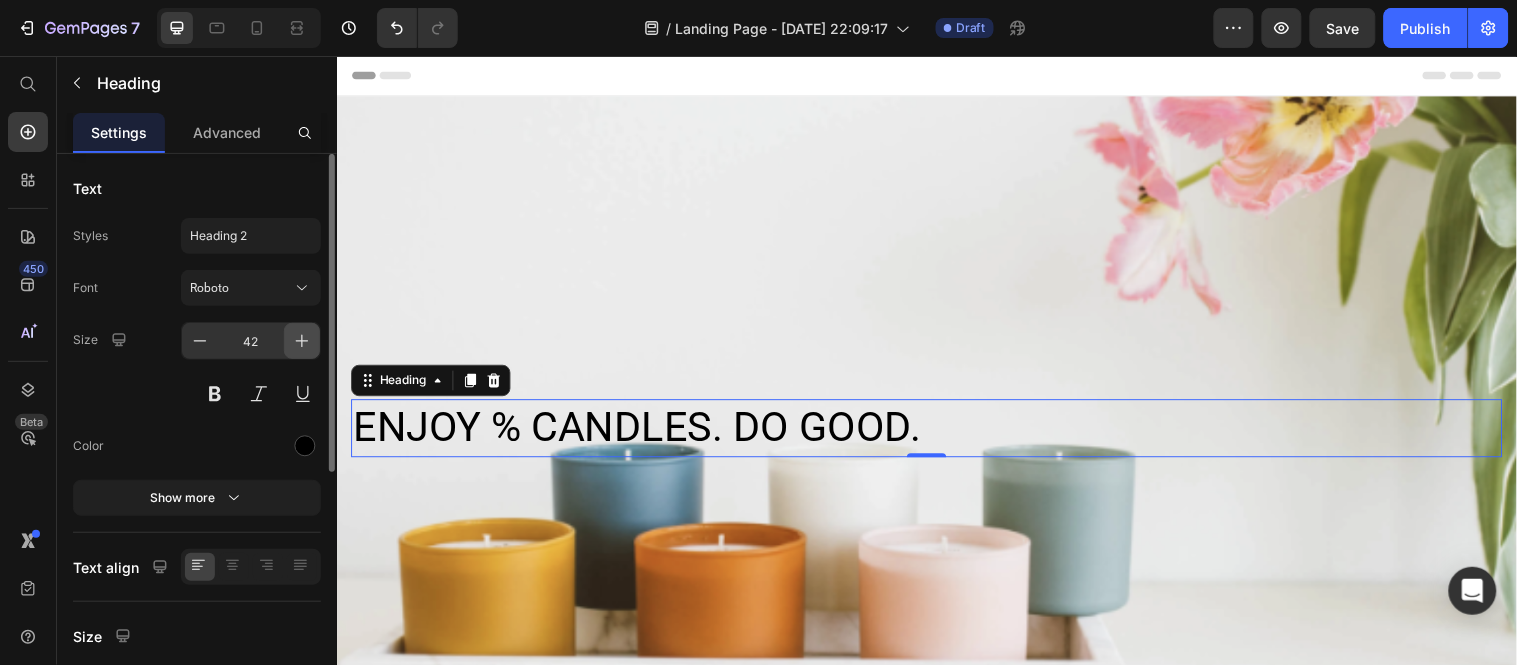 click 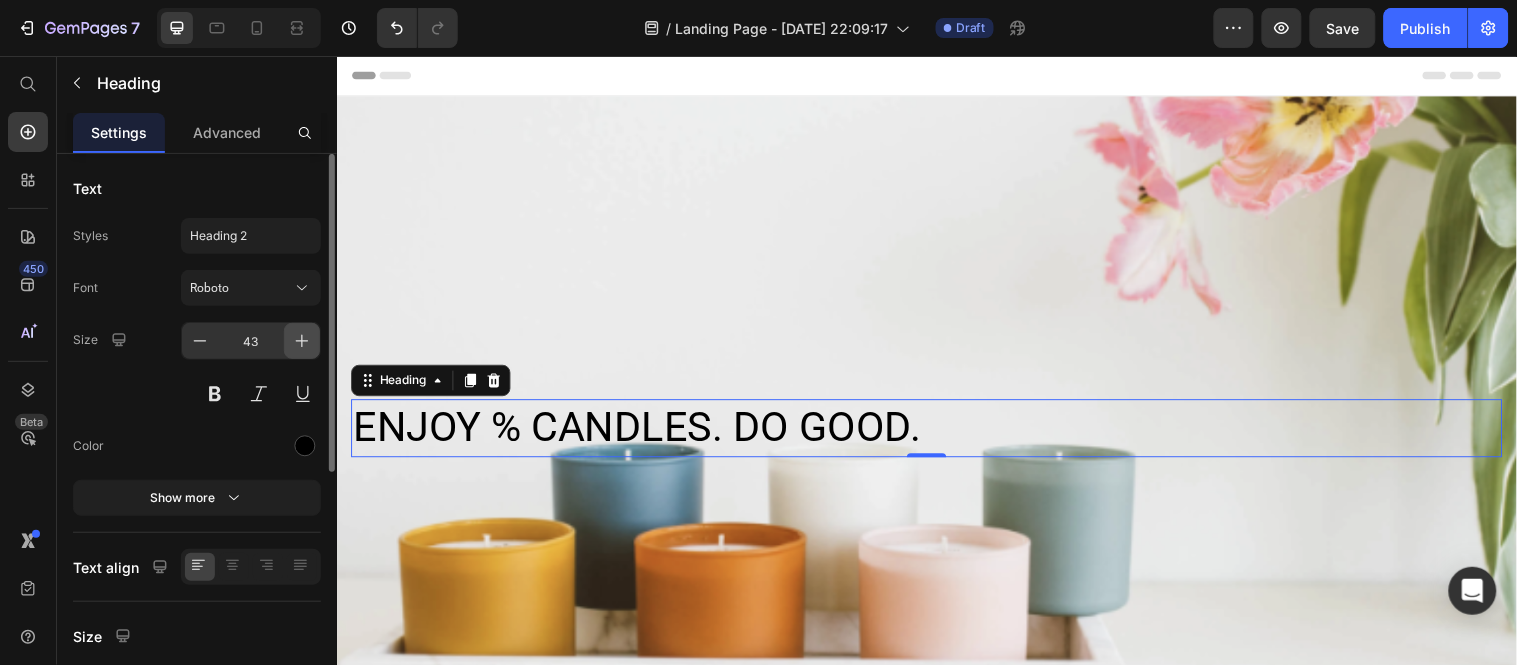 click 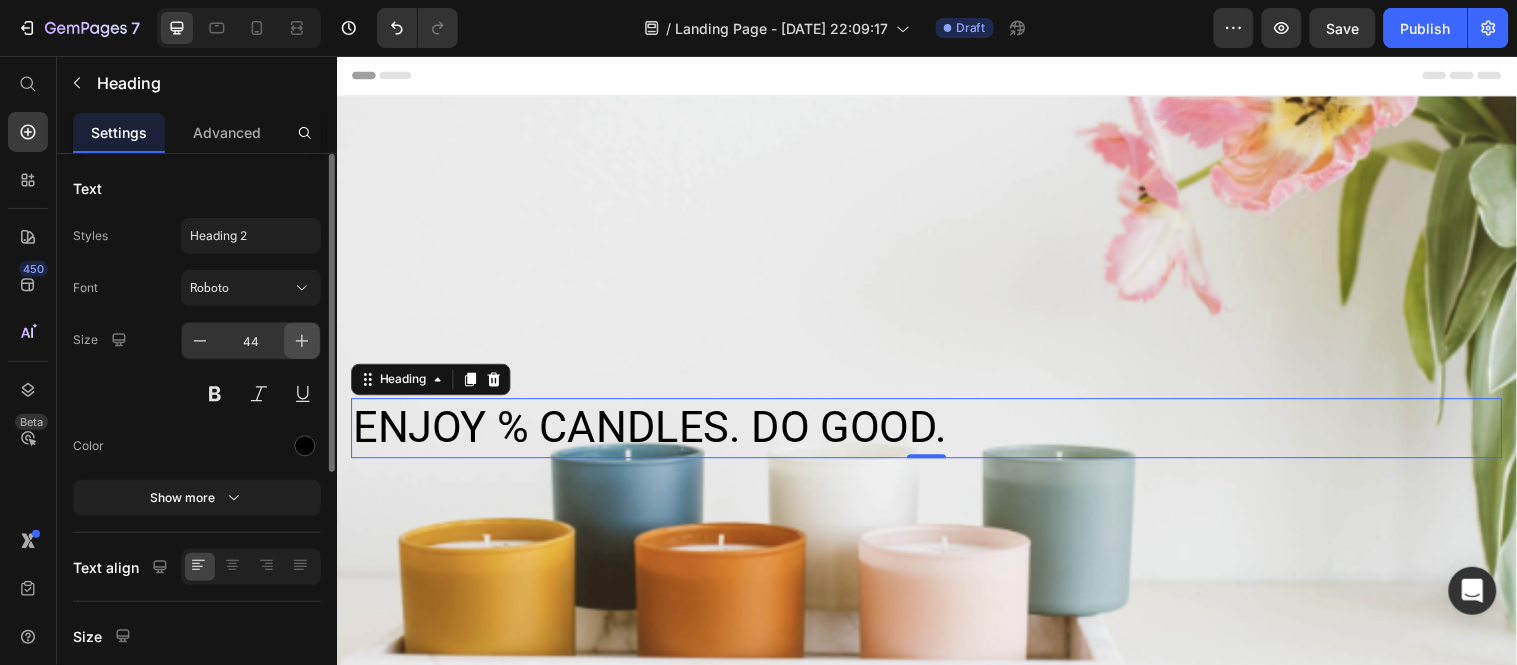 click 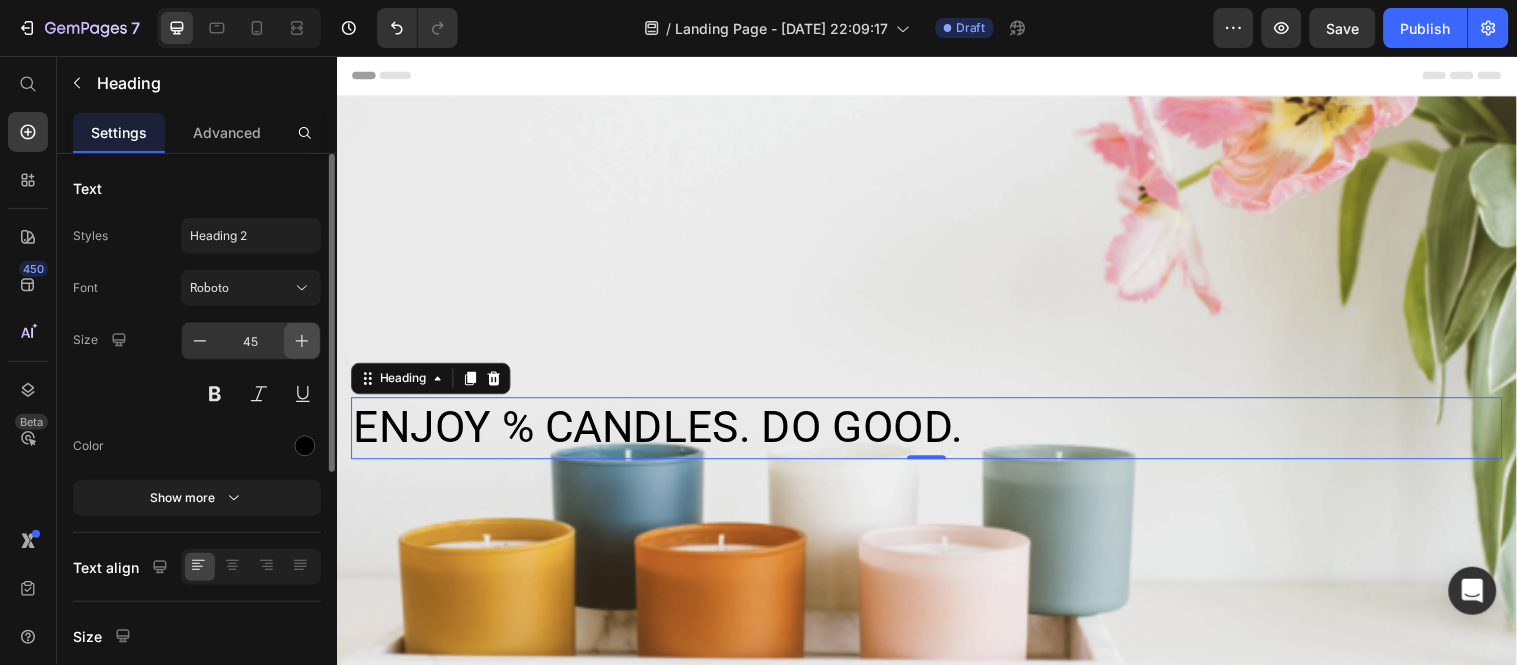 click 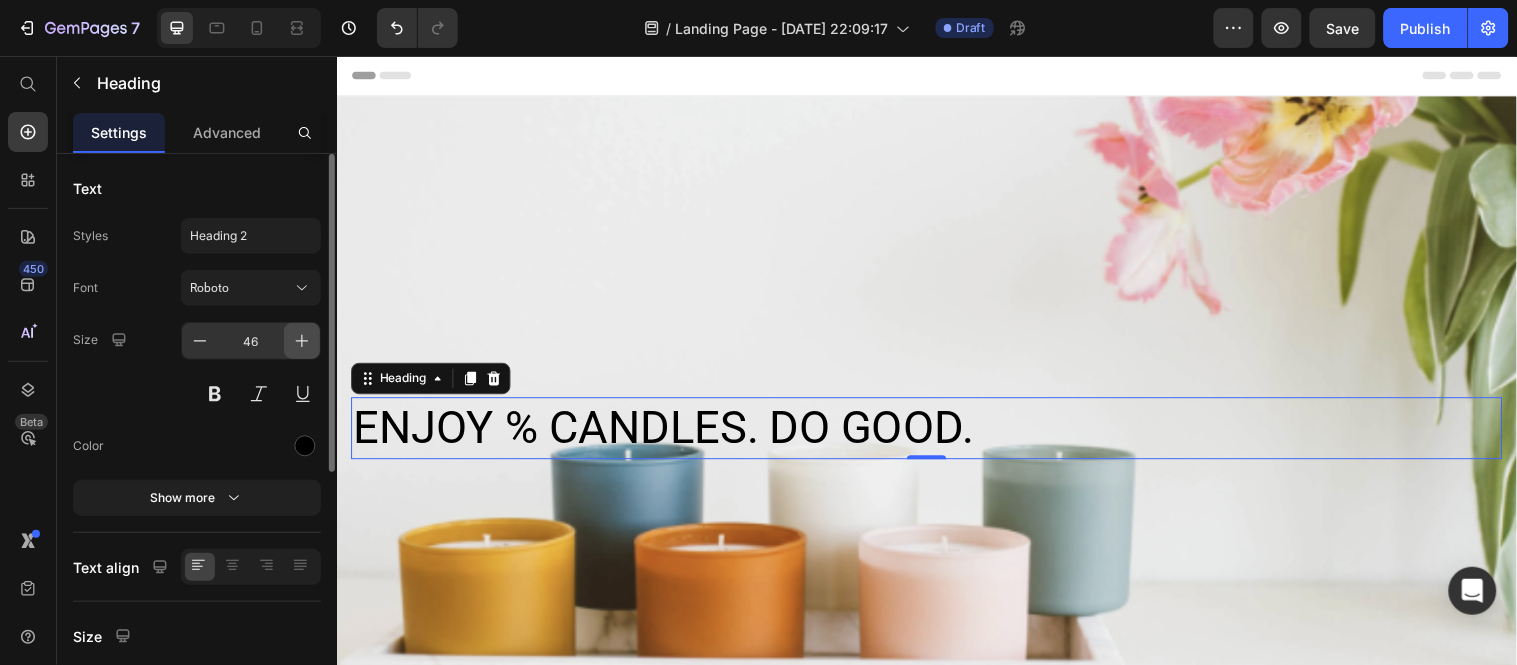 click 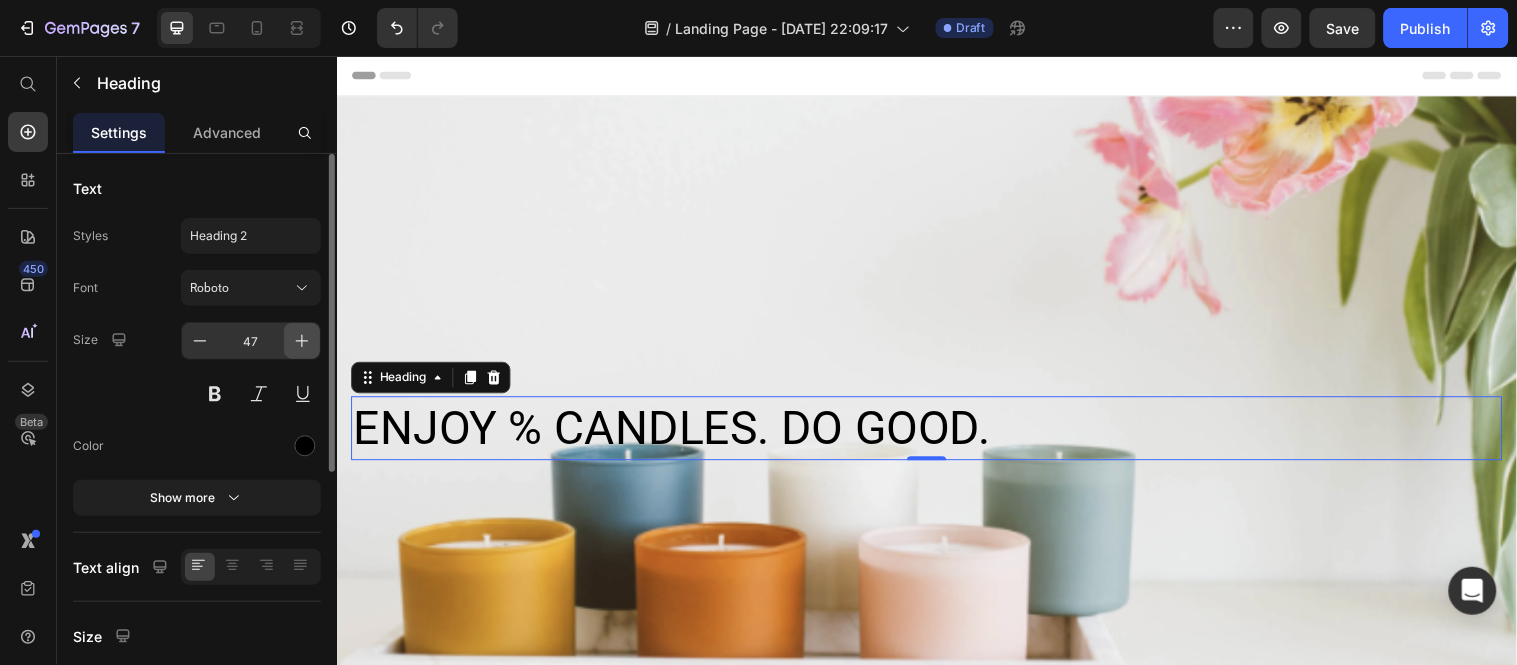 click 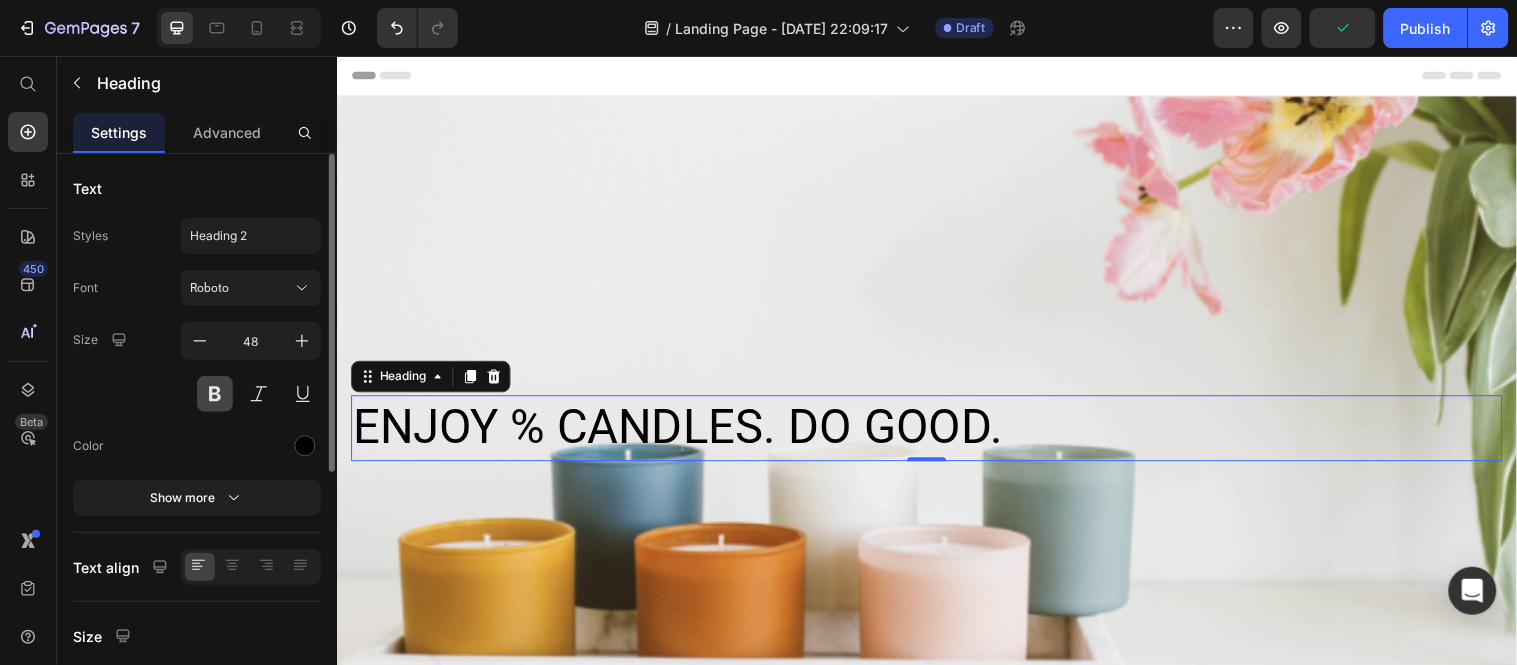 click at bounding box center (215, 394) 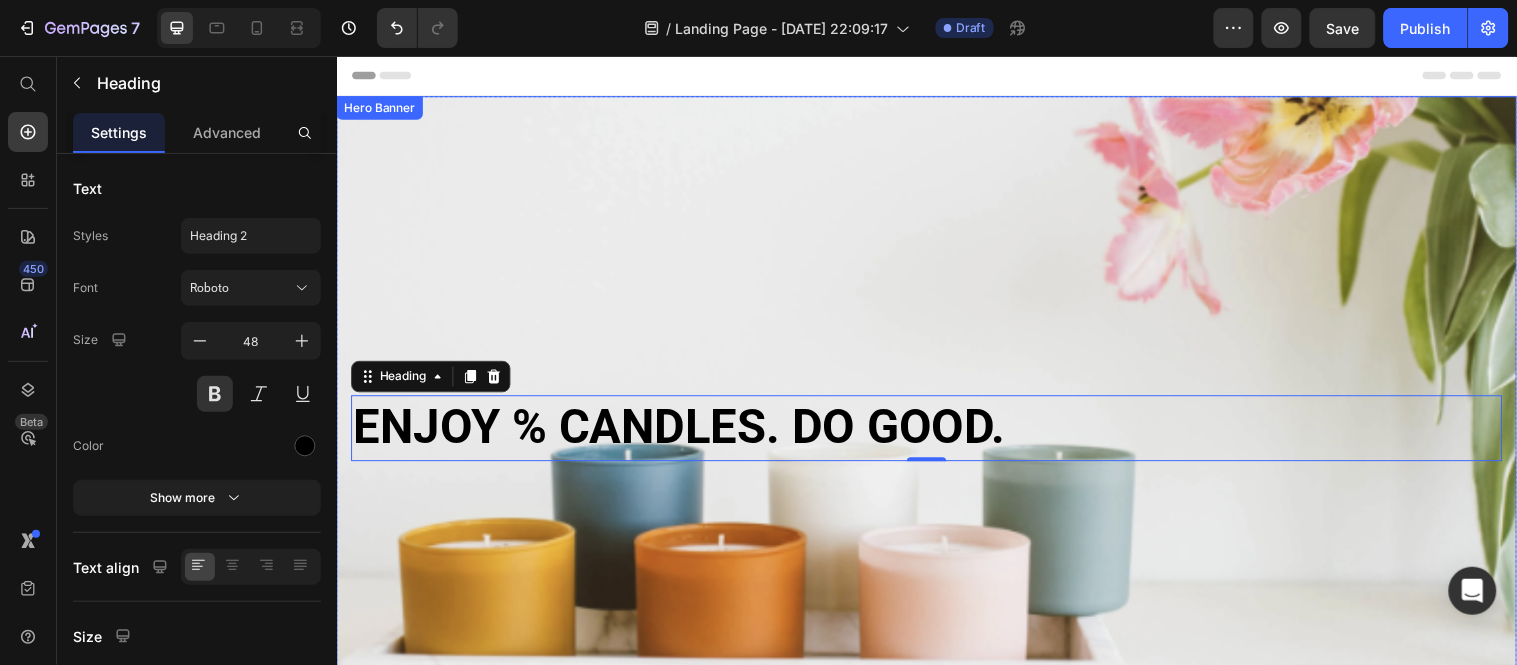 click at bounding box center [936, 433] 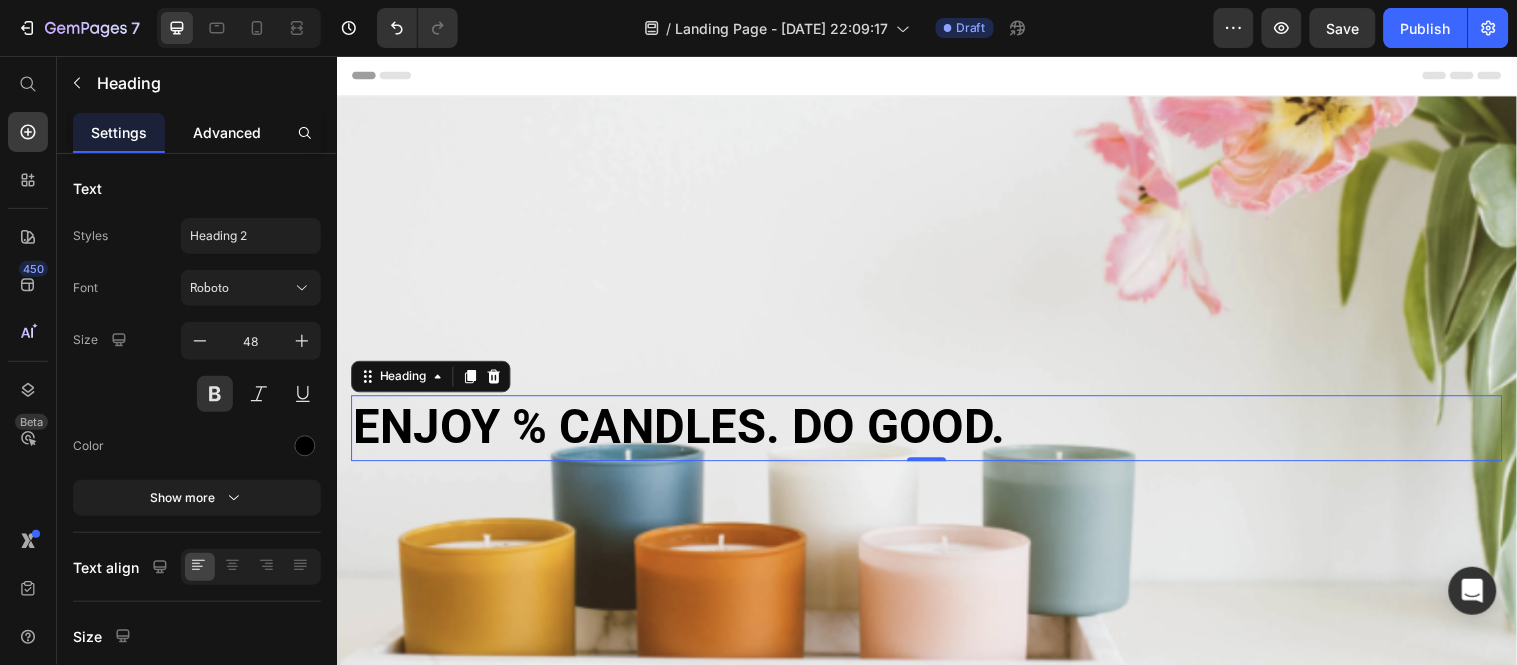 click on "Advanced" at bounding box center [227, 132] 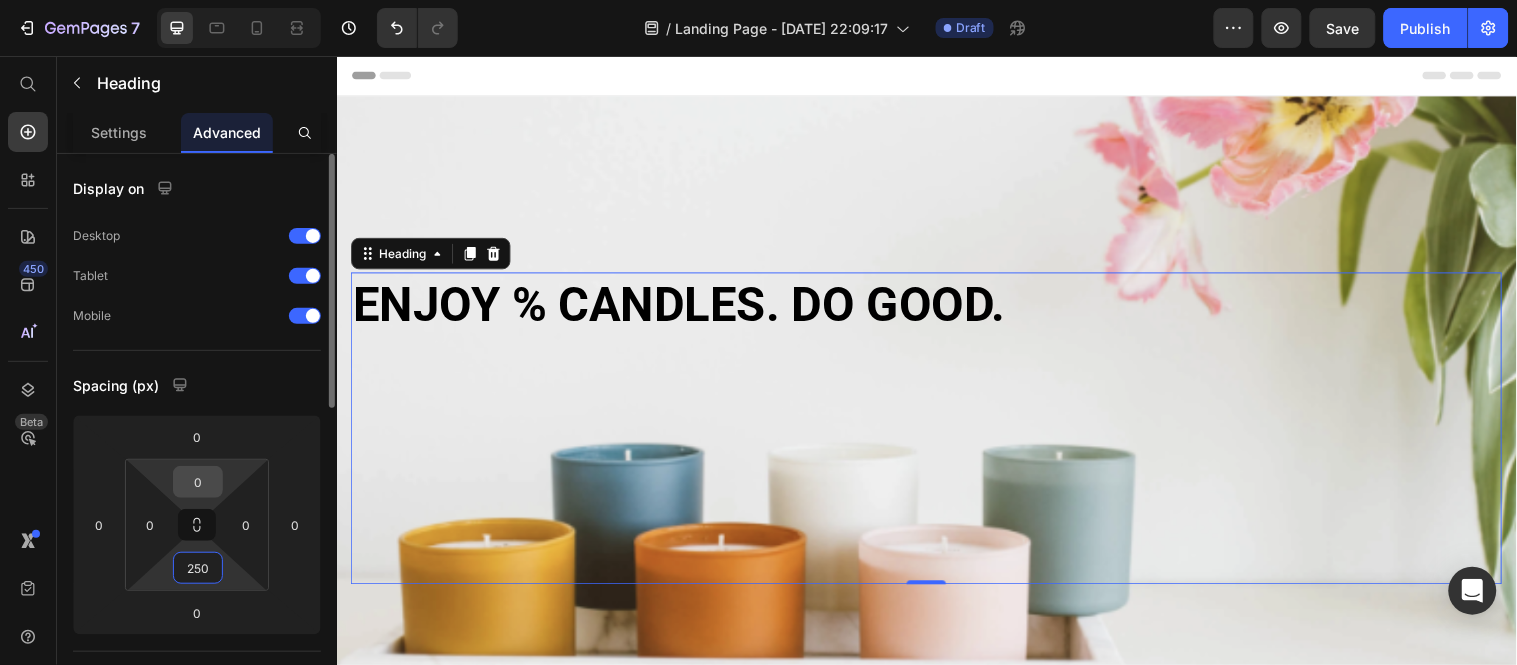 type on "250" 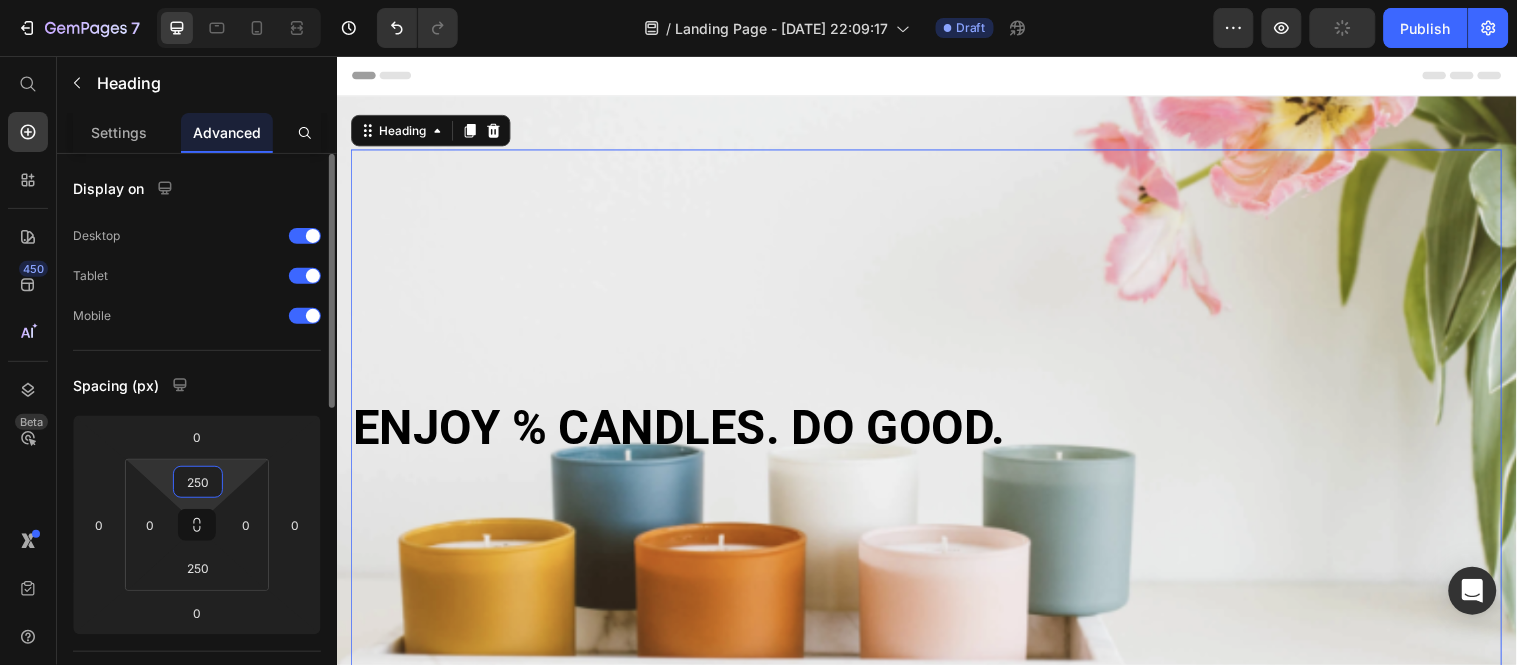drag, startPoint x: 214, startPoint y: 480, endPoint x: 157, endPoint y: 481, distance: 57.00877 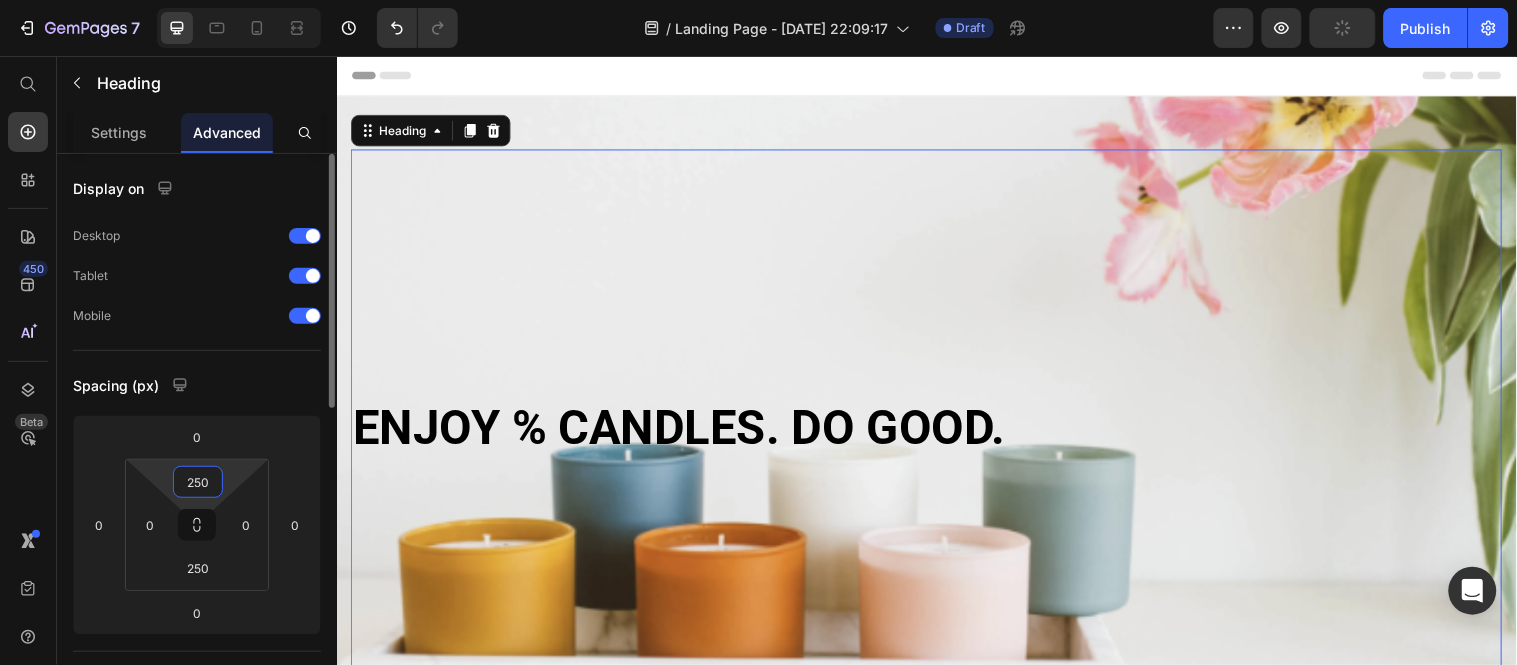 click on "250 0 250 0" at bounding box center [197, 525] 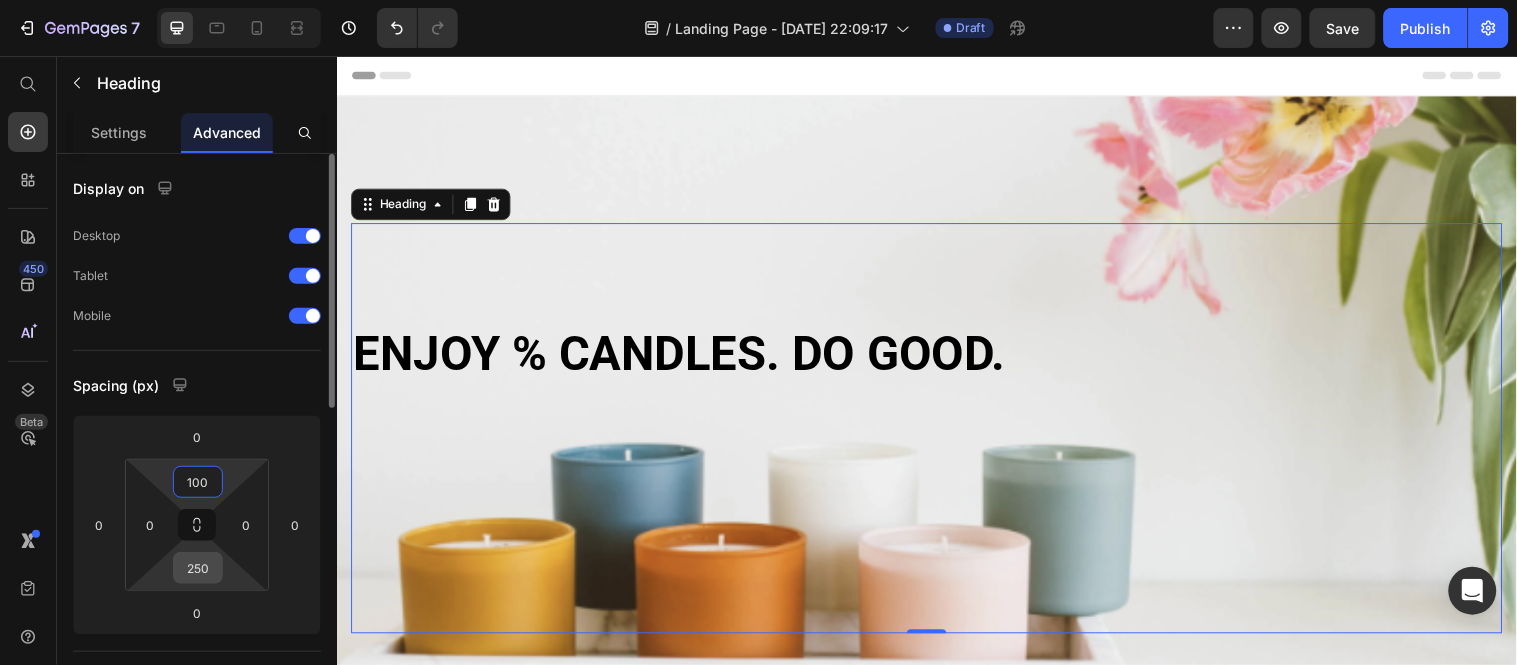 type on "100" 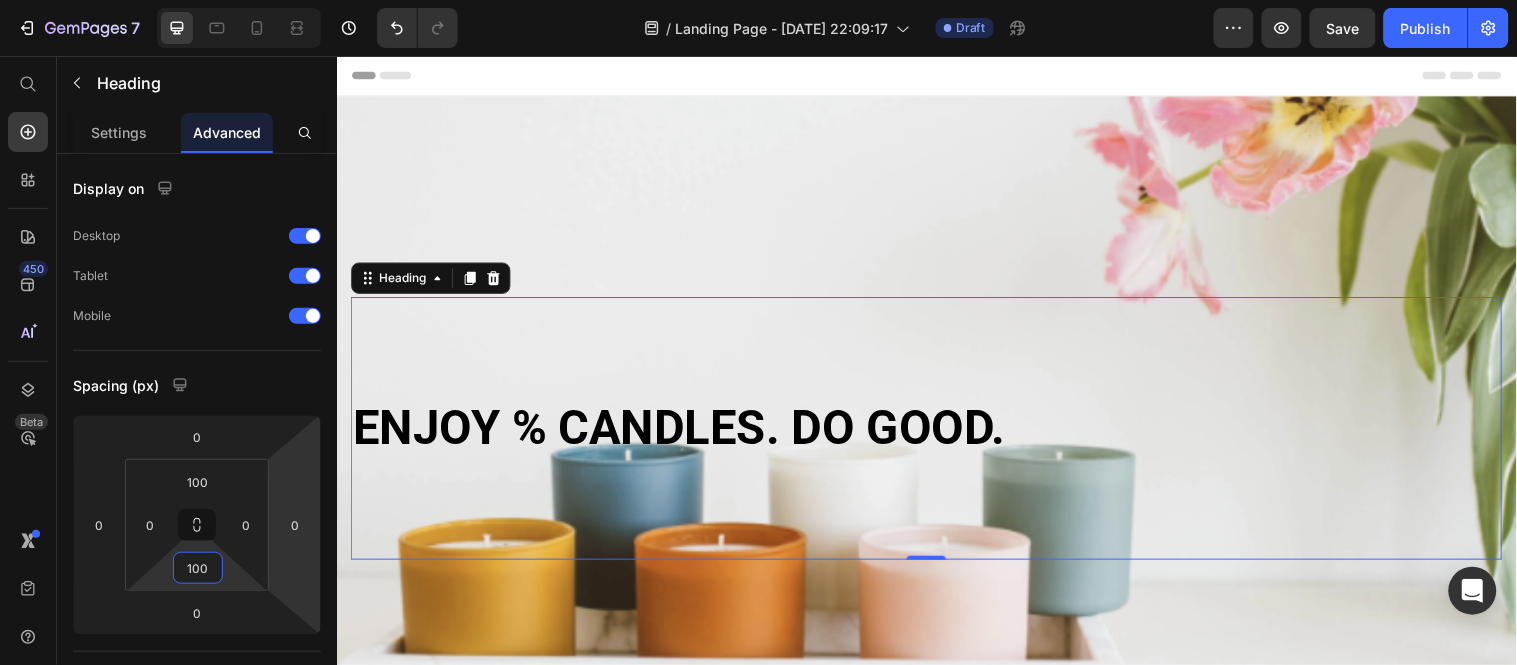 type on "100" 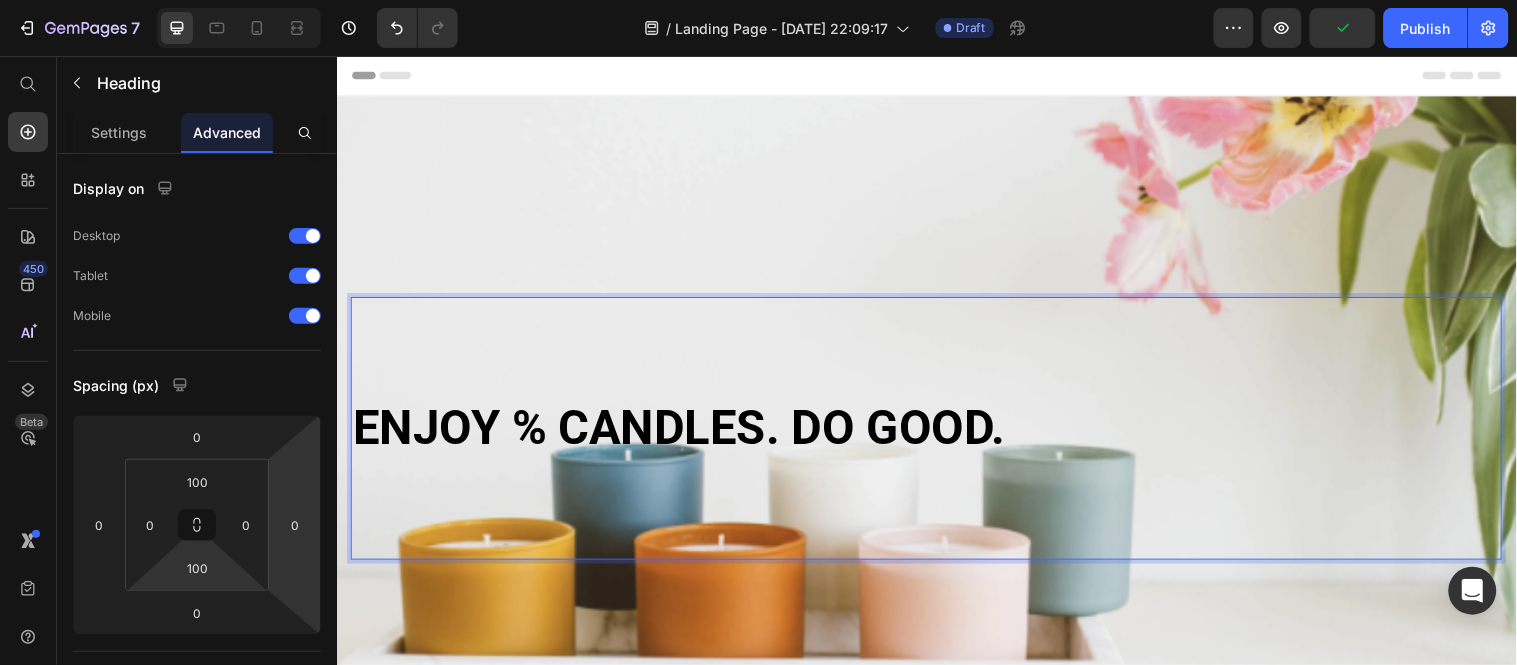 drag, startPoint x: 764, startPoint y: 438, endPoint x: 764, endPoint y: 456, distance: 18 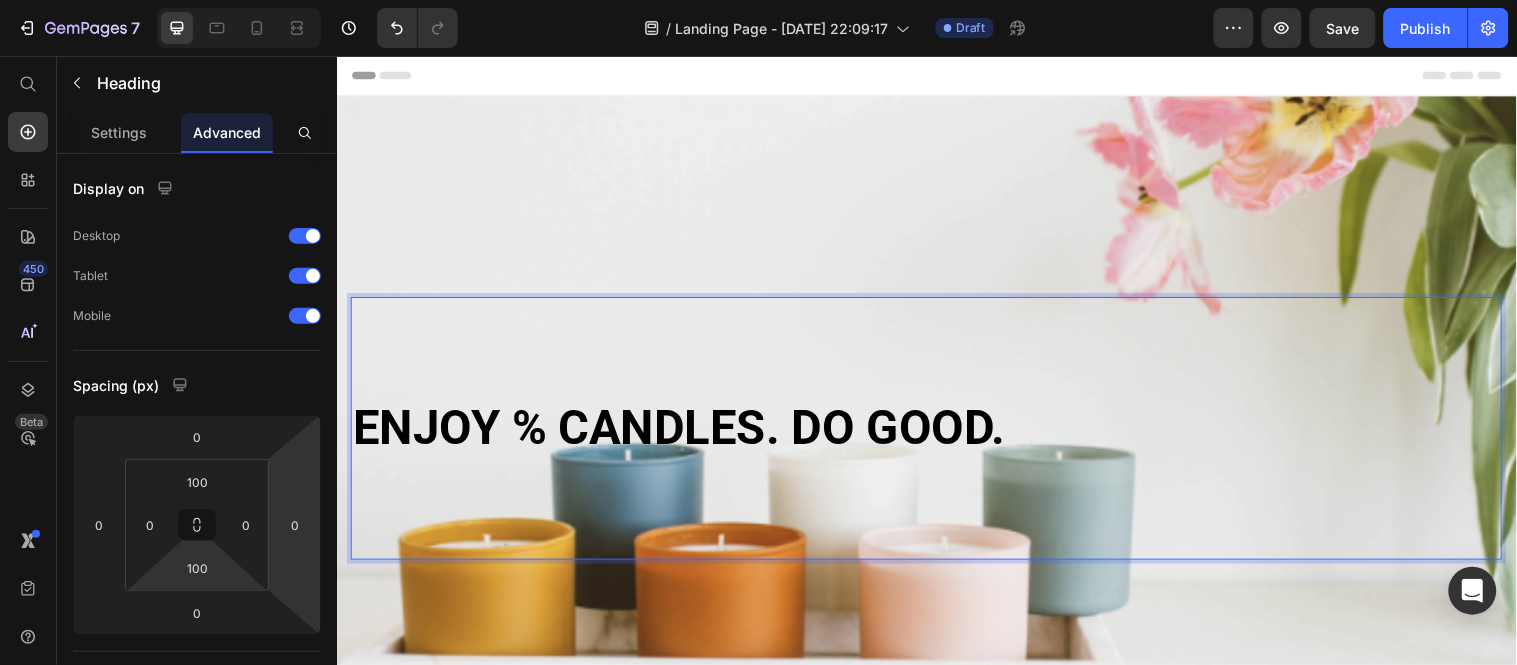 click on "ENJOY % CANDLES. DO GOOD." at bounding box center (936, 433) 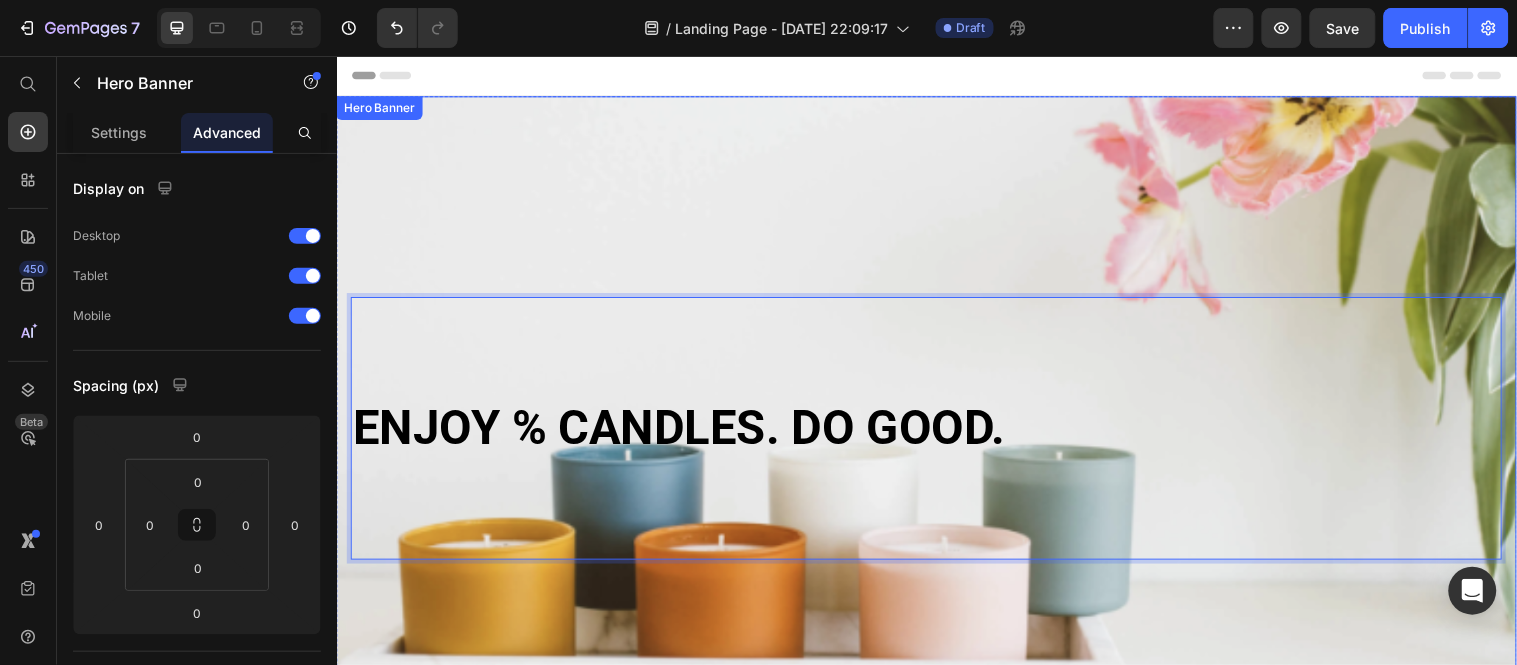 click at bounding box center [936, 433] 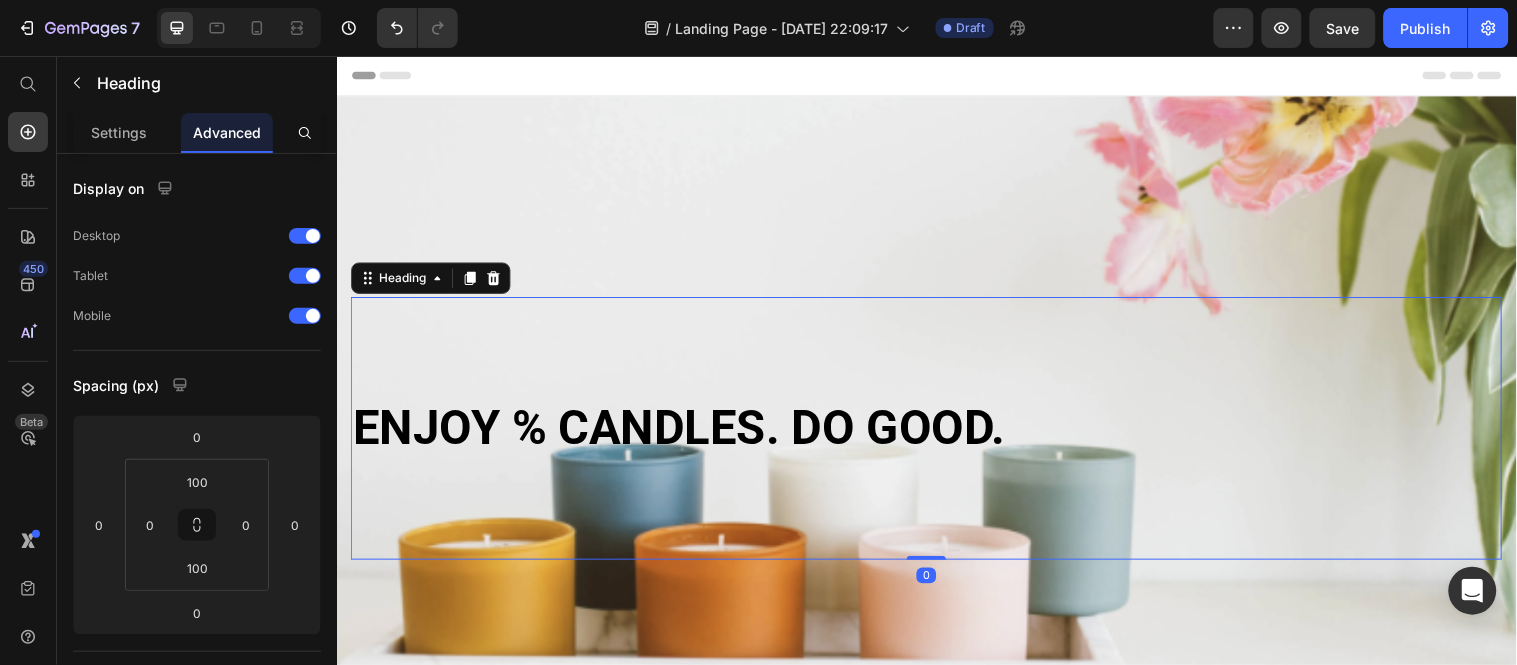 drag, startPoint x: 928, startPoint y: 559, endPoint x: 905, endPoint y: 546, distance: 26.41969 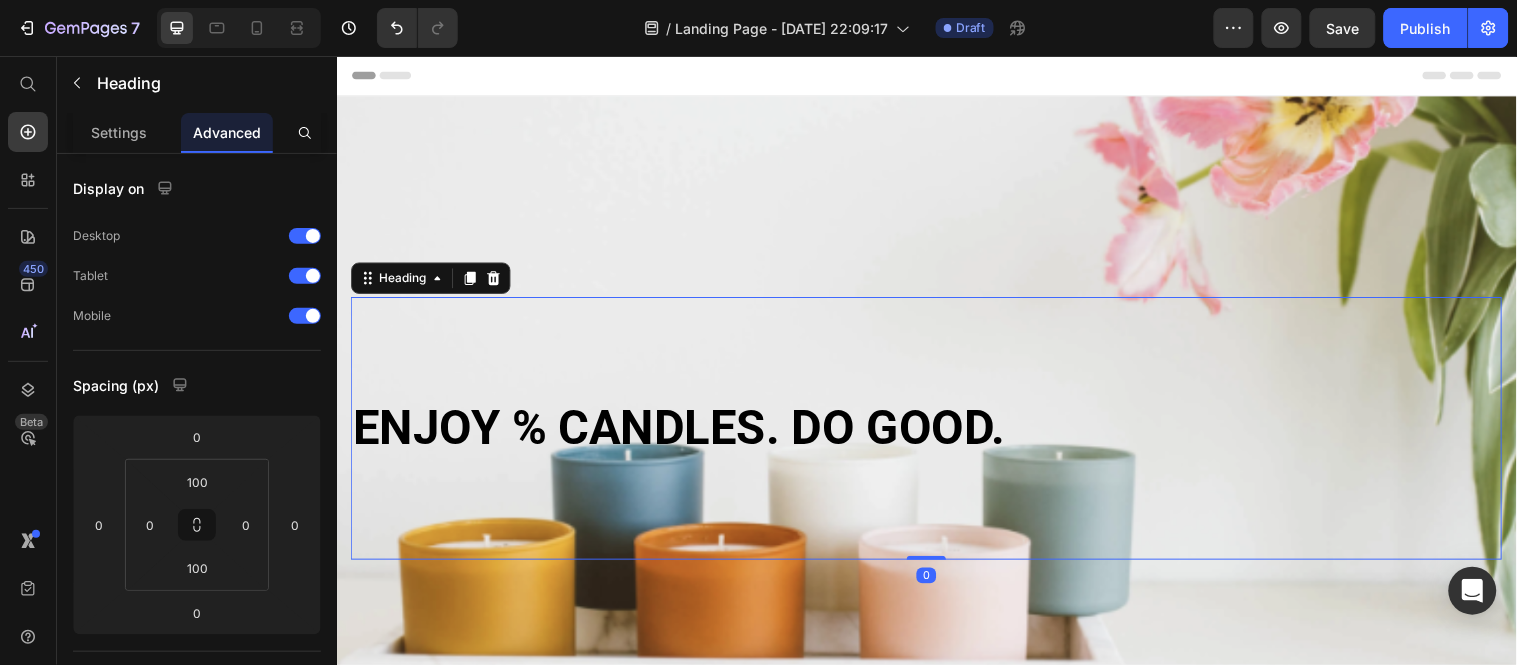 click on "ENJOY % CANDLES. DO GOOD. Heading   0" at bounding box center [936, 433] 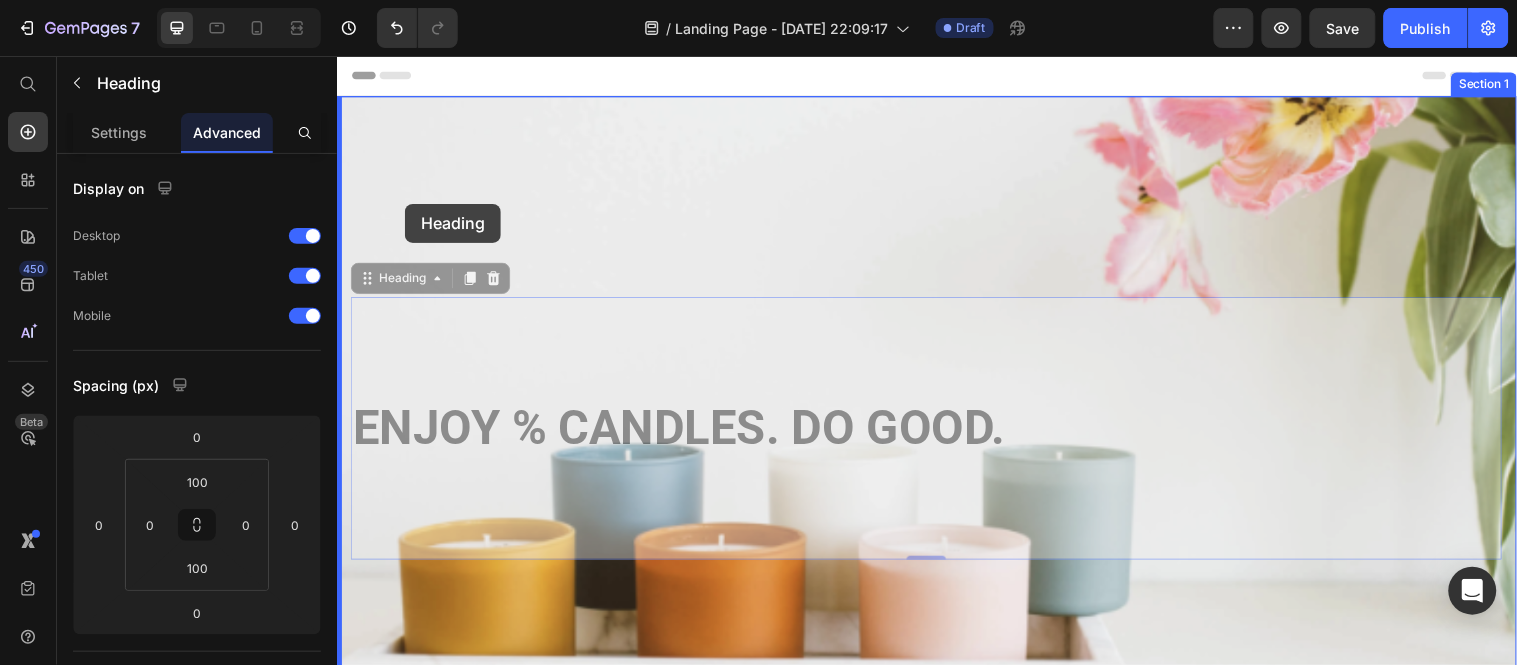 drag, startPoint x: 395, startPoint y: 288, endPoint x: 405, endPoint y: 205, distance: 83.60024 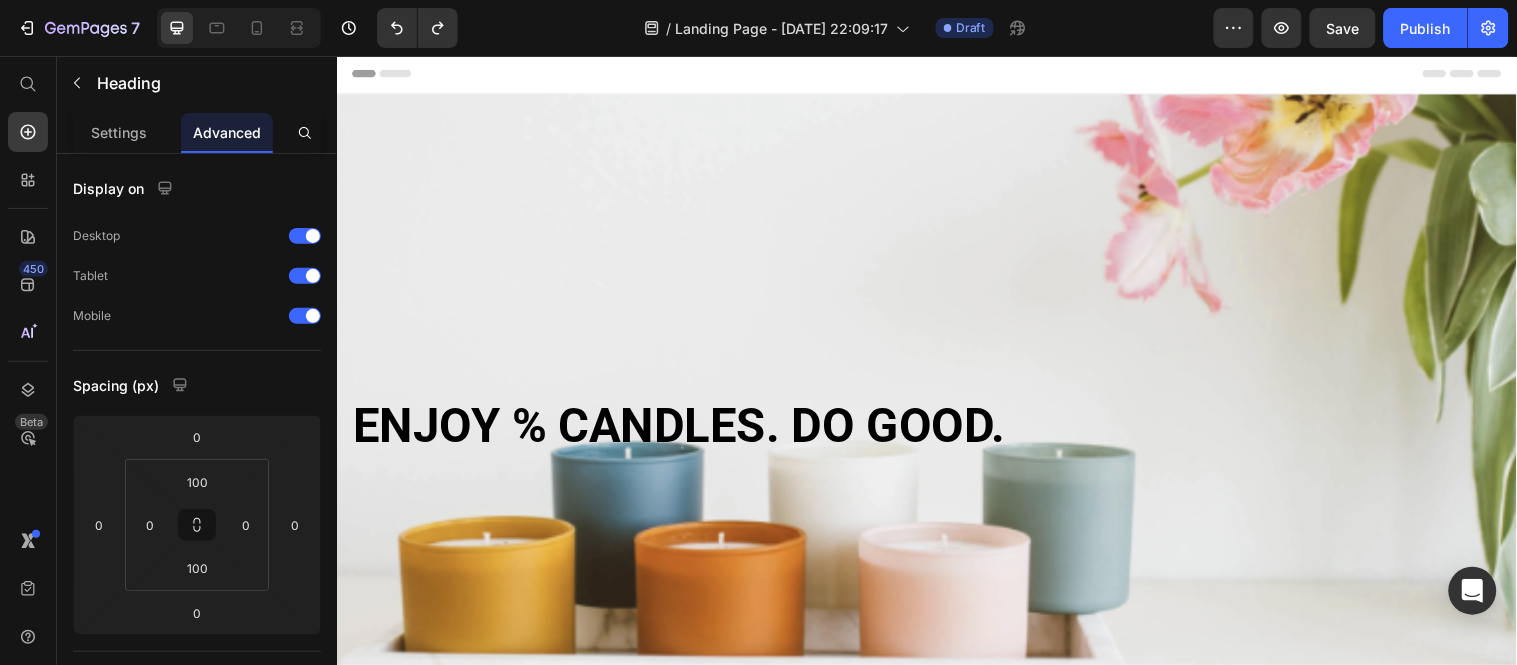 scroll, scrollTop: 0, scrollLeft: 0, axis: both 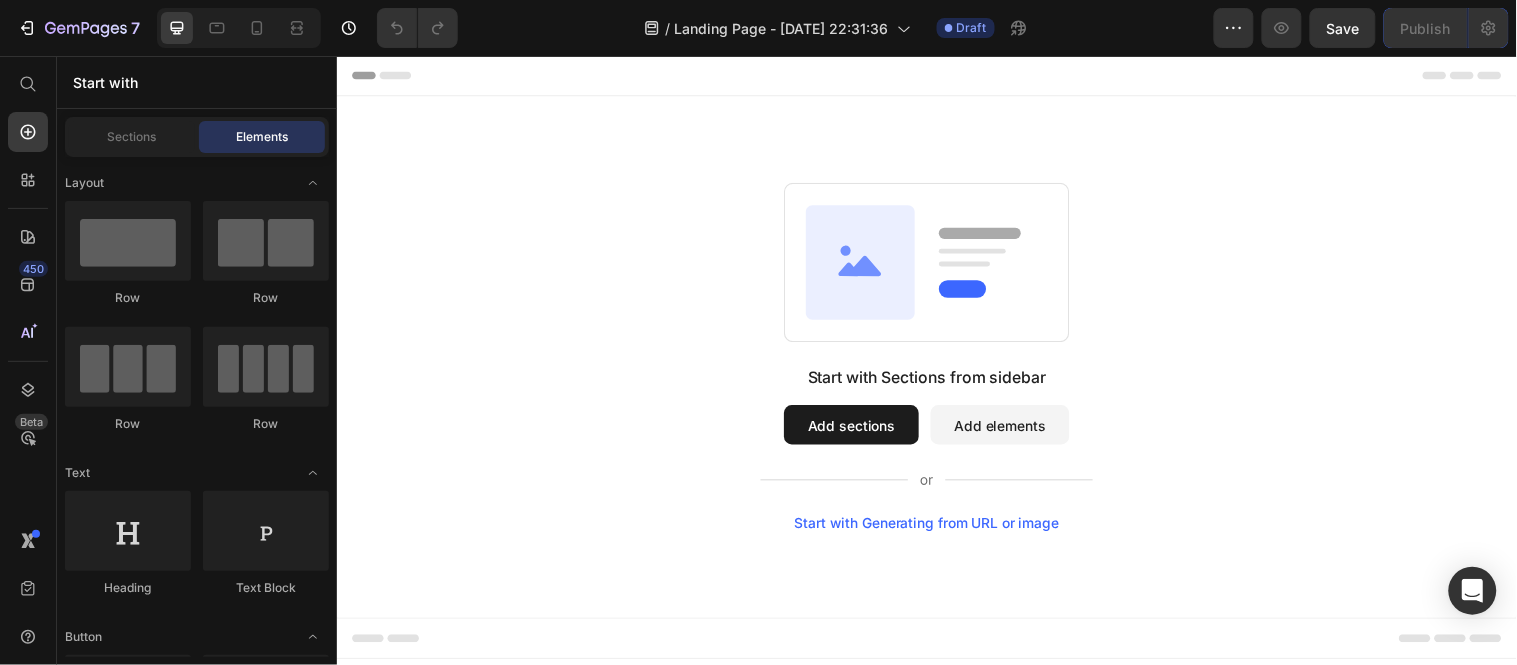 click on "Add sections" at bounding box center [859, 430] 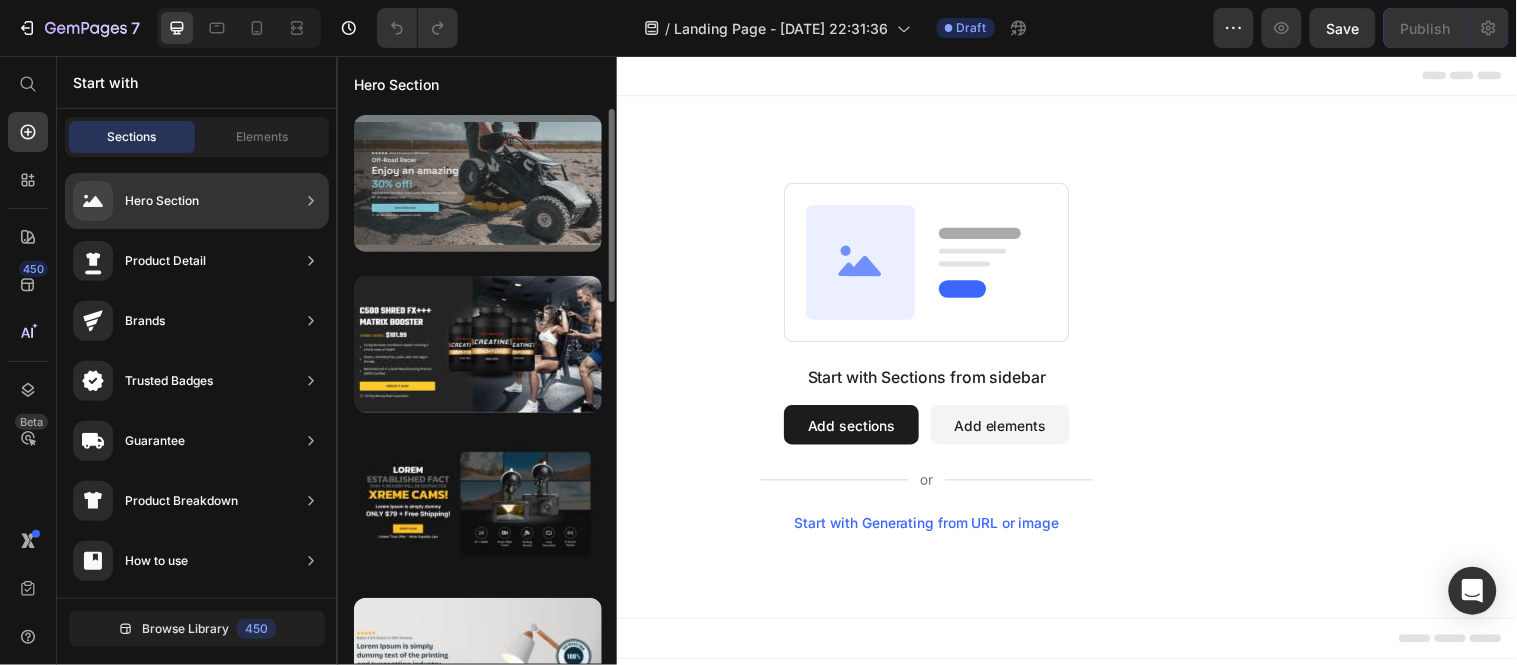 click at bounding box center [478, 183] 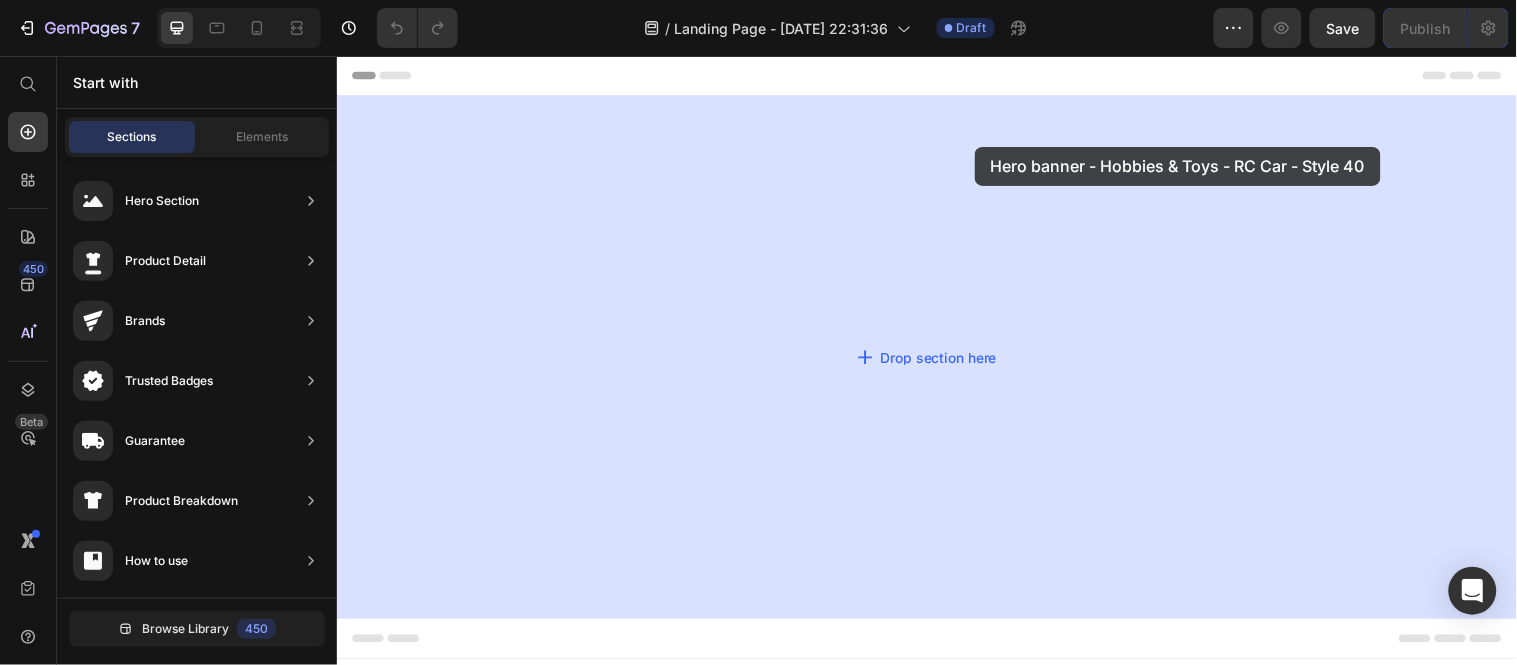 drag, startPoint x: 773, startPoint y: 231, endPoint x: 984, endPoint y: 147, distance: 227.1057 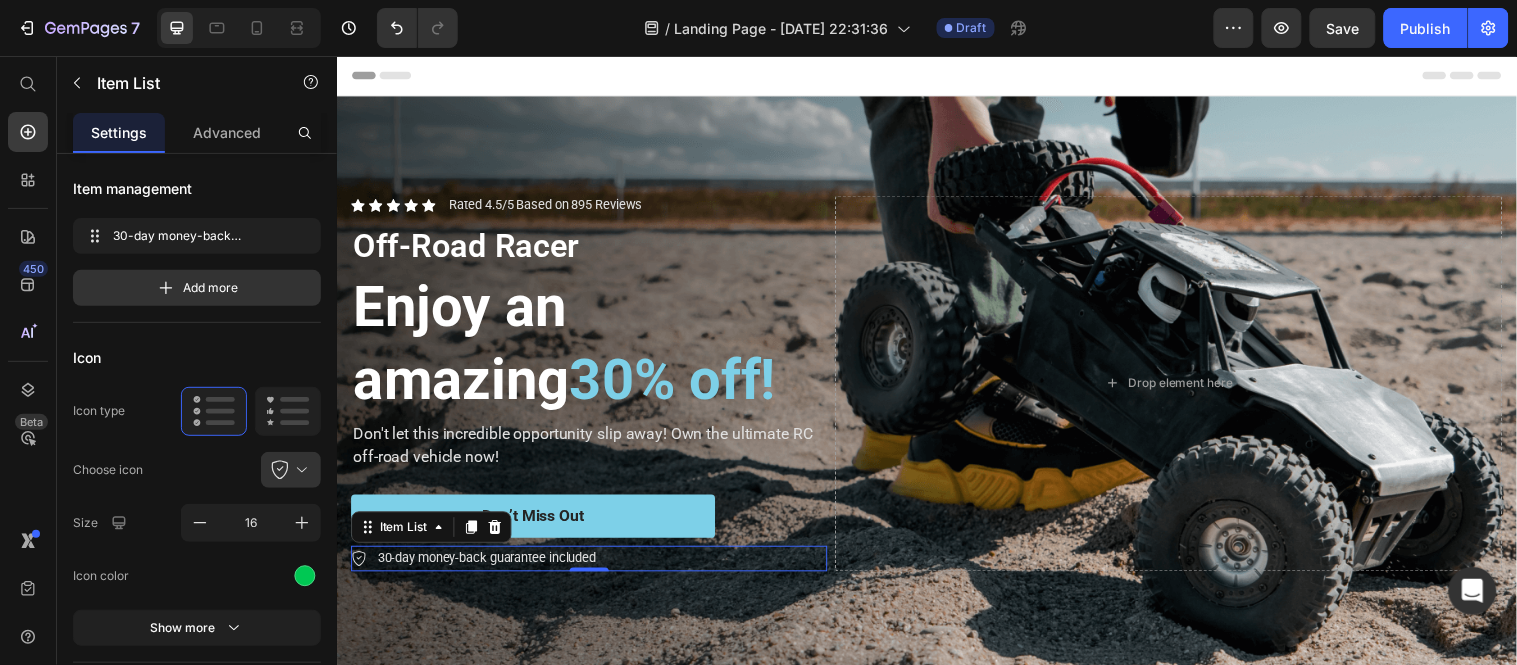 click on "30-day money-back guarantee included" at bounding box center [593, 566] 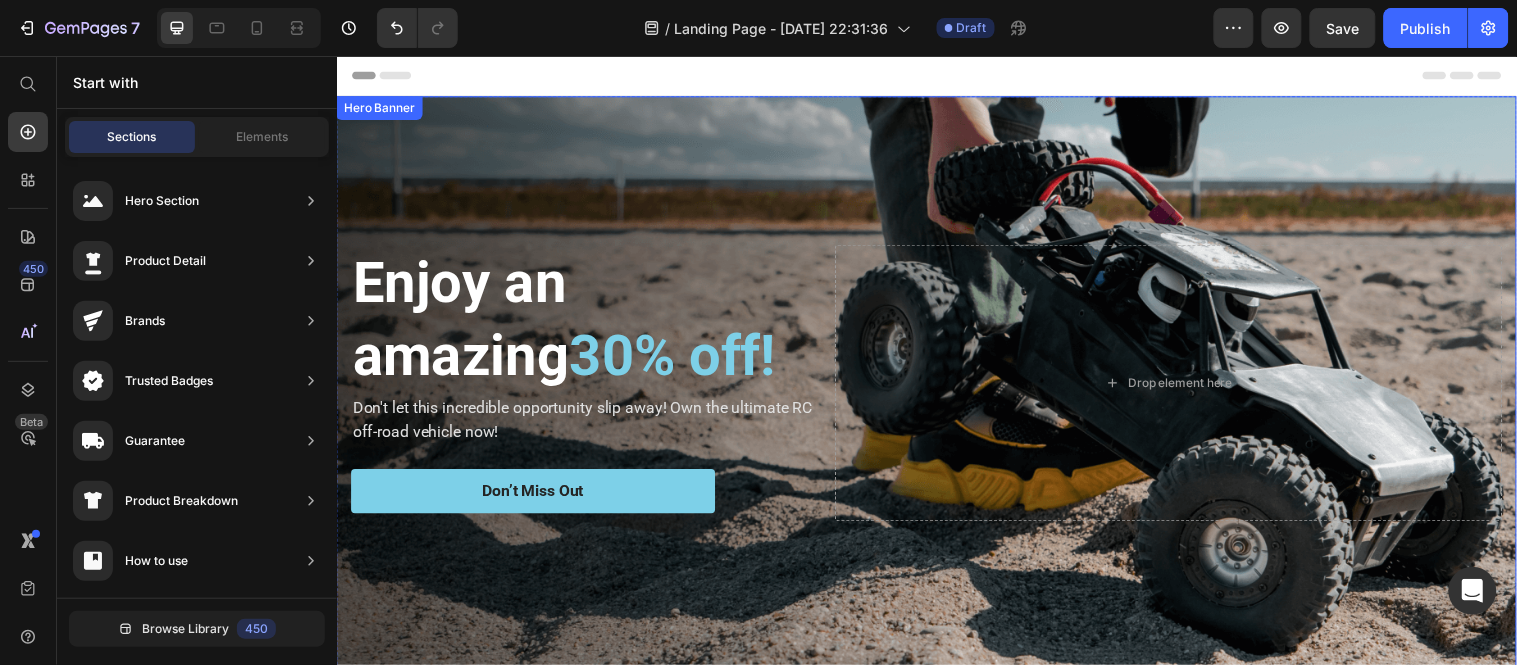 click at bounding box center (936, 387) 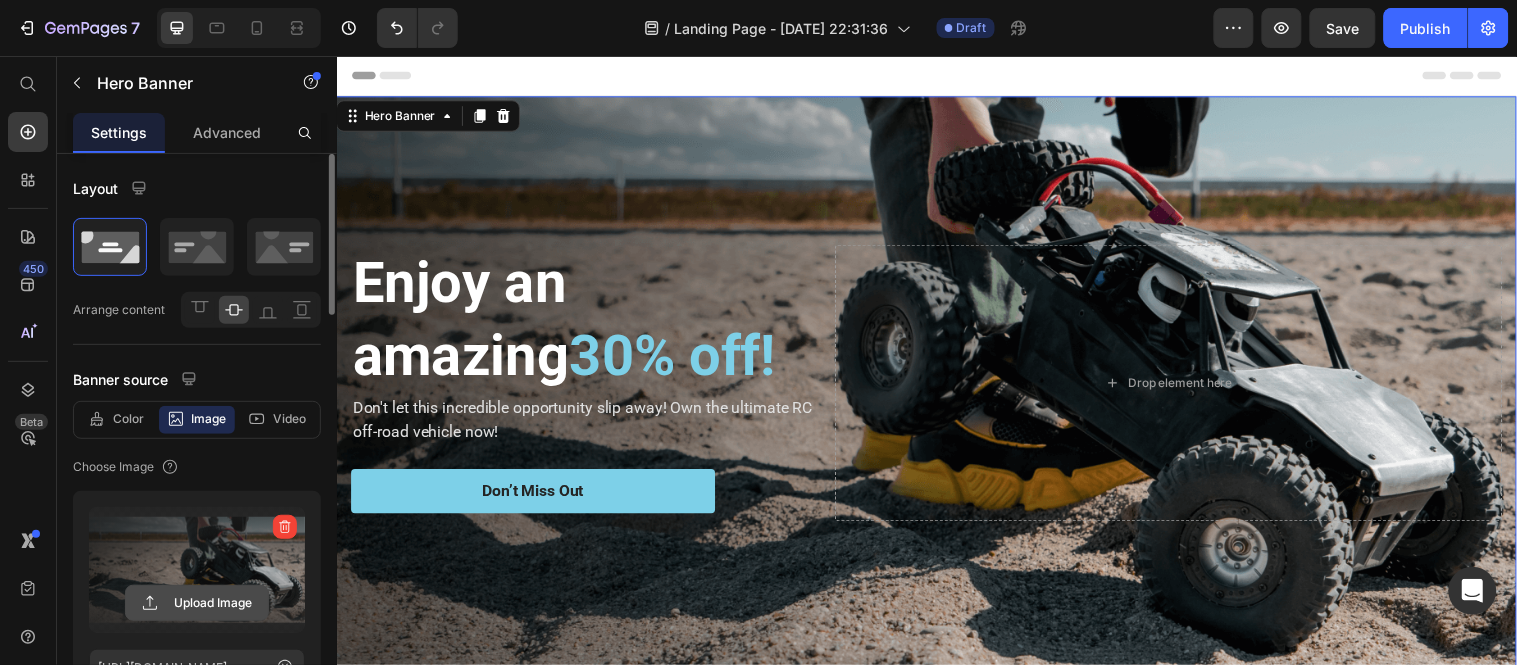 click 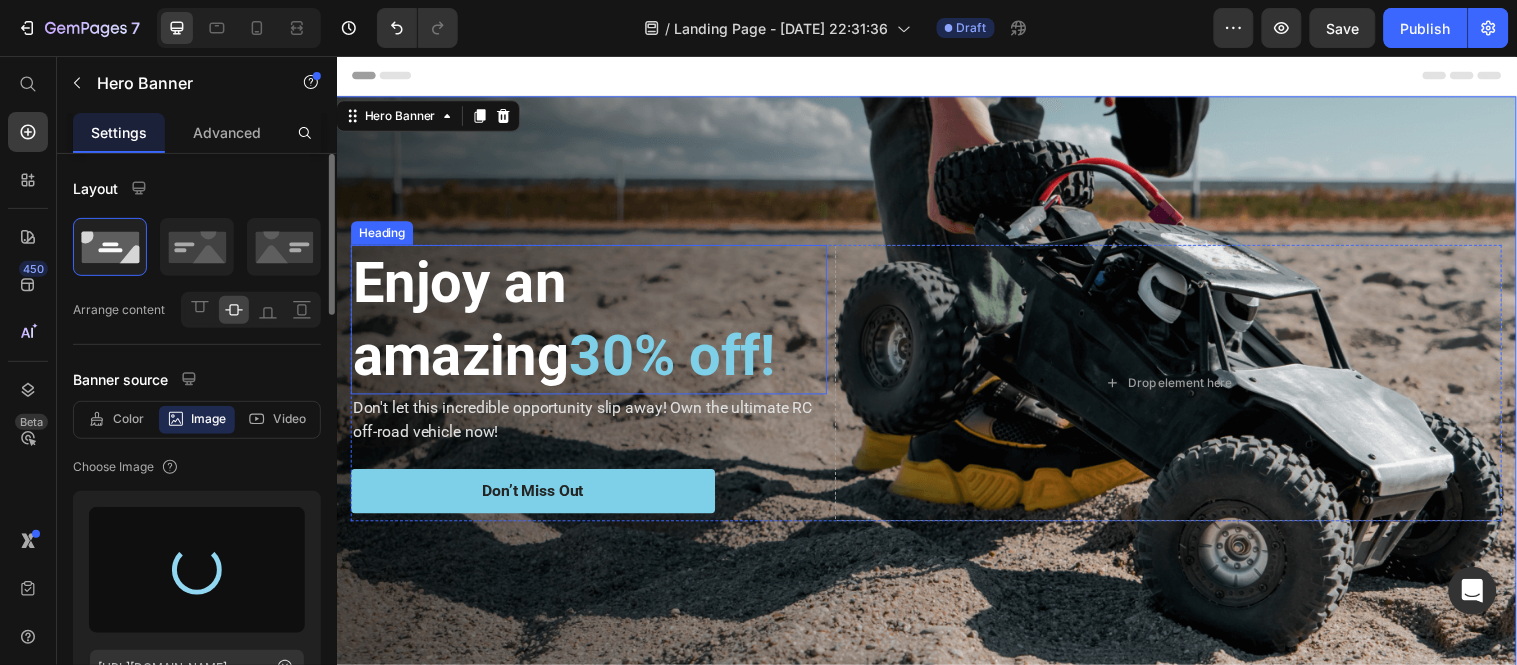 type on "[URL][DOMAIN_NAME]" 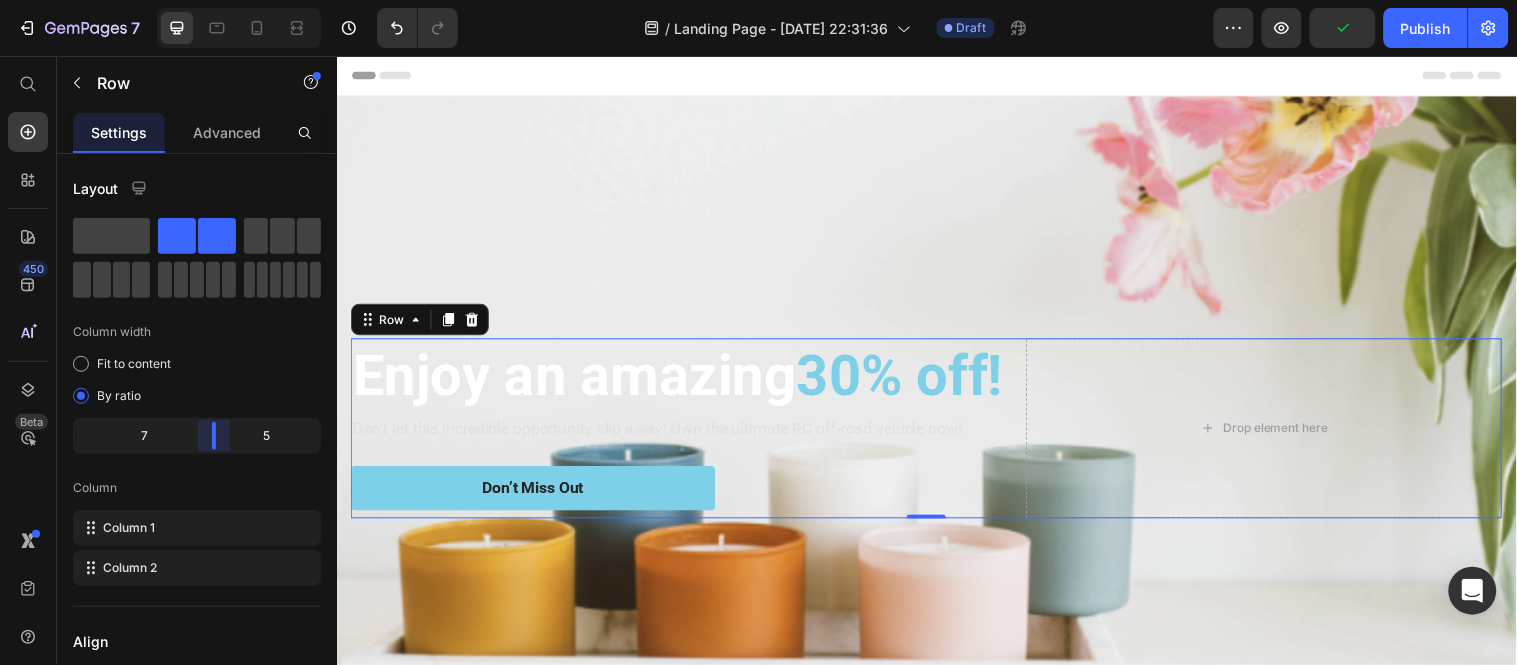 drag, startPoint x: 181, startPoint y: 431, endPoint x: 210, endPoint y: 442, distance: 31.016125 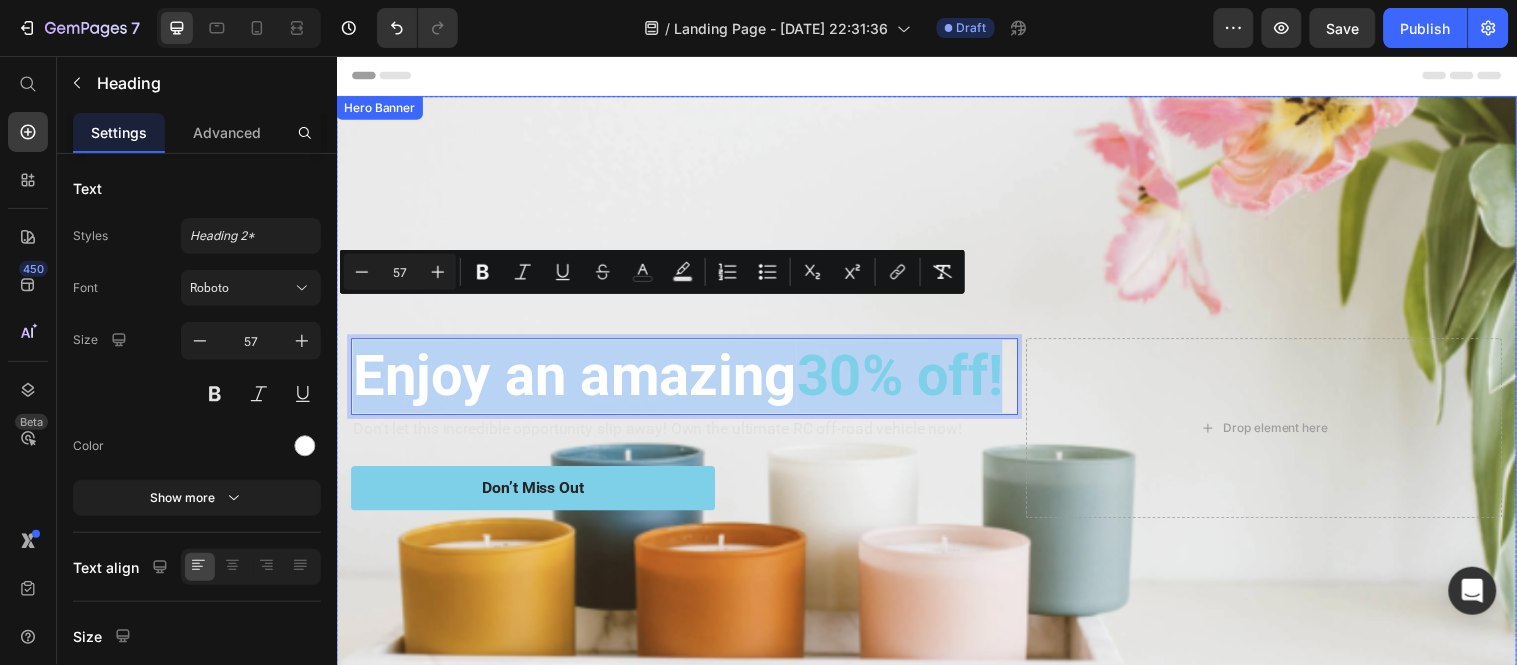 drag, startPoint x: 438, startPoint y: 421, endPoint x: 340, endPoint y: 334, distance: 131.04579 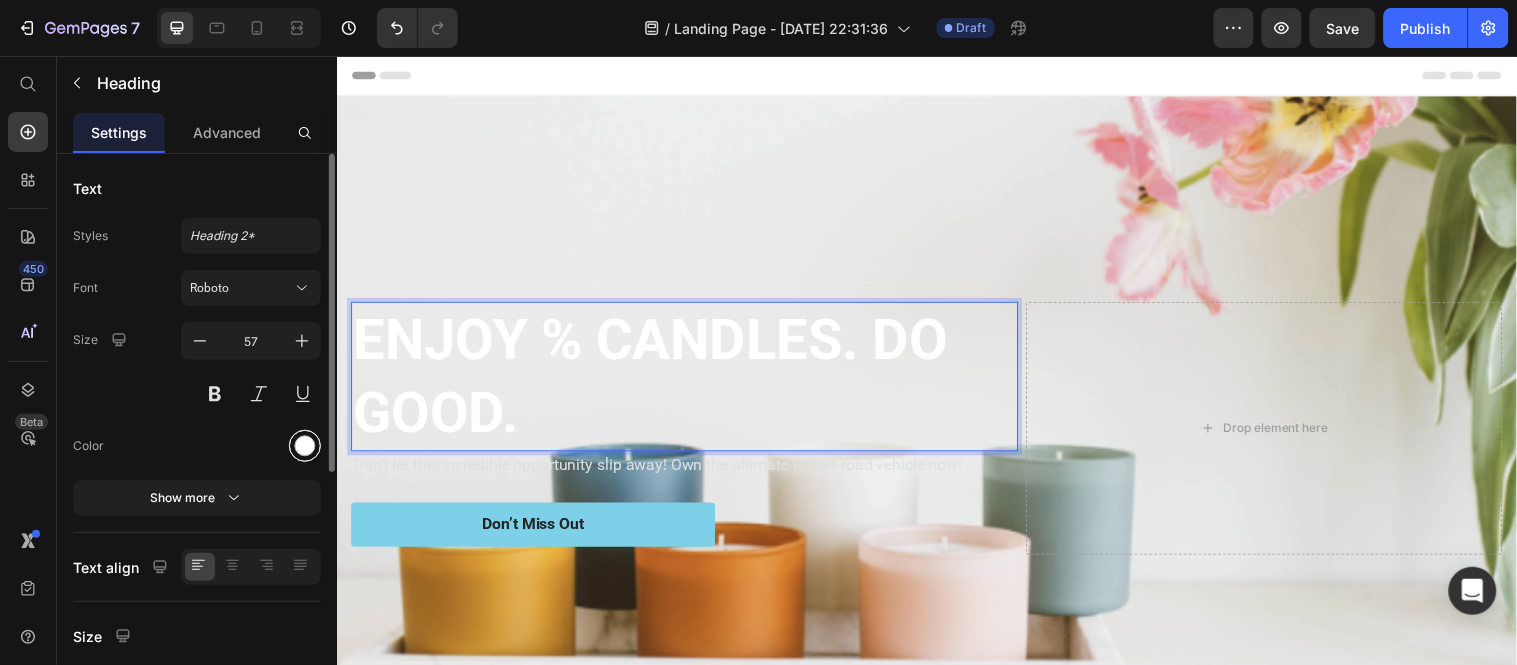 click at bounding box center (305, 446) 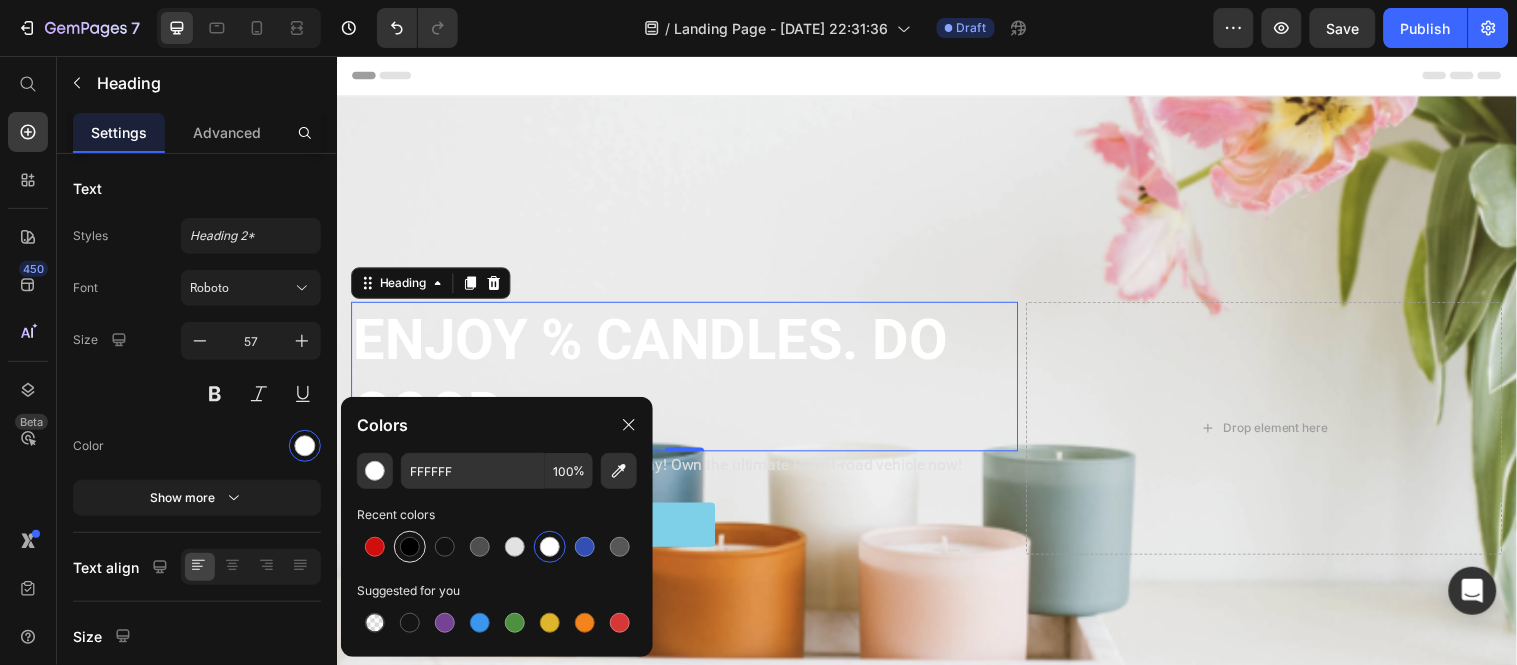 click at bounding box center (410, 547) 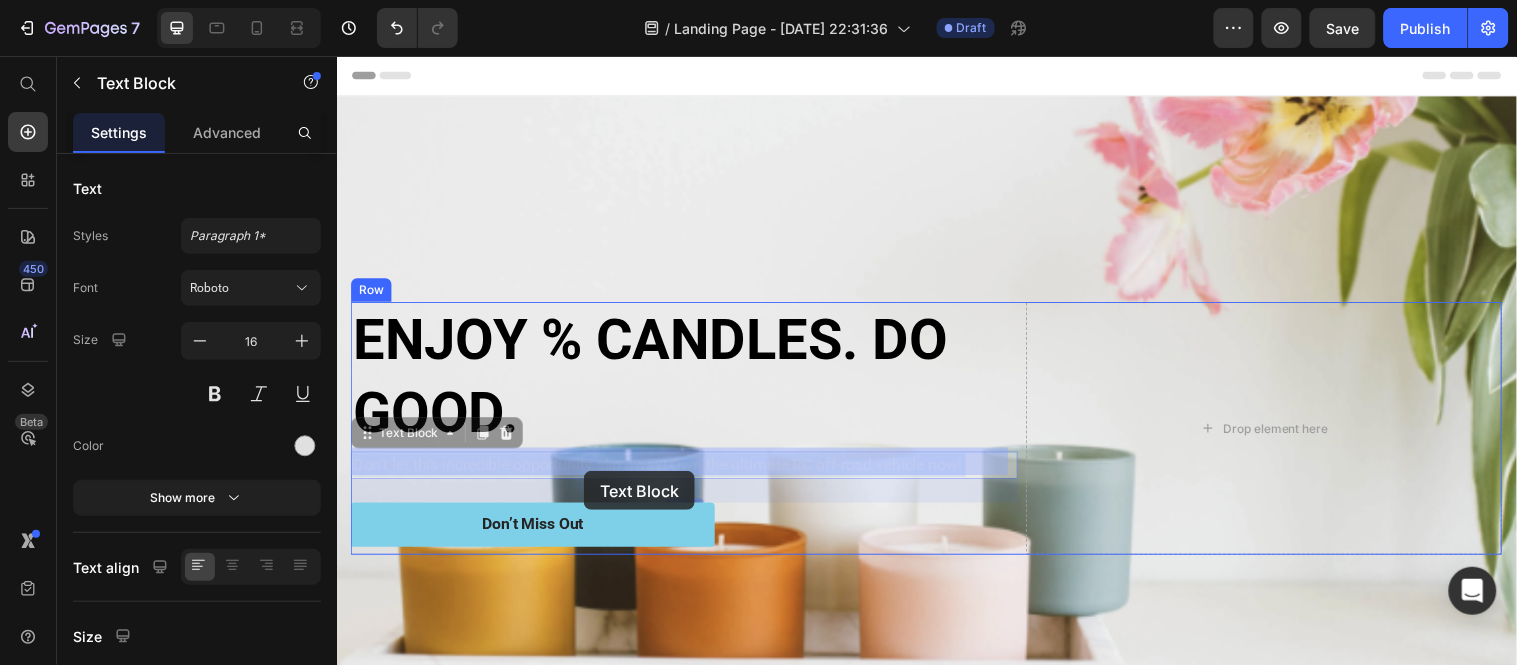 drag, startPoint x: 934, startPoint y: 464, endPoint x: 587, endPoint y: 477, distance: 347.24344 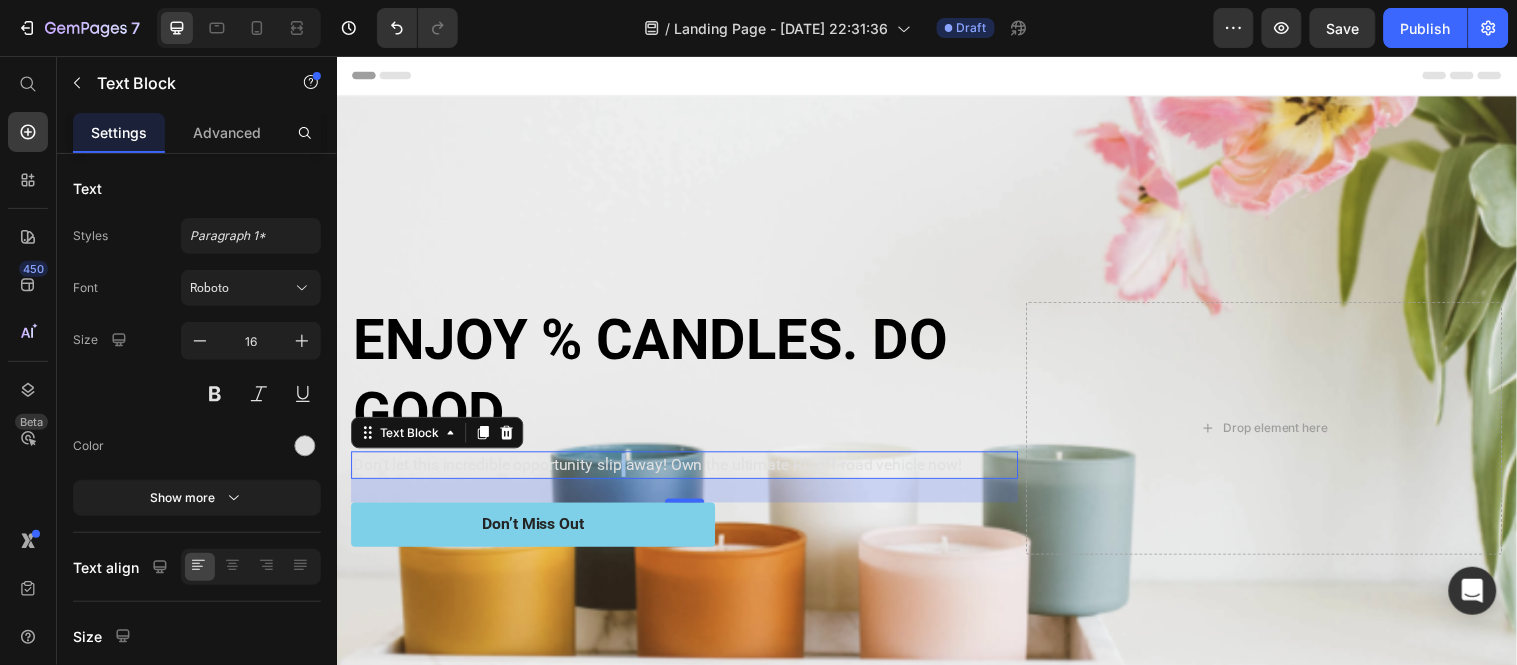 click on "Don't let this incredible opportunity slip away! Own the ultimate RC off-road vehicle now!" at bounding box center [690, 471] 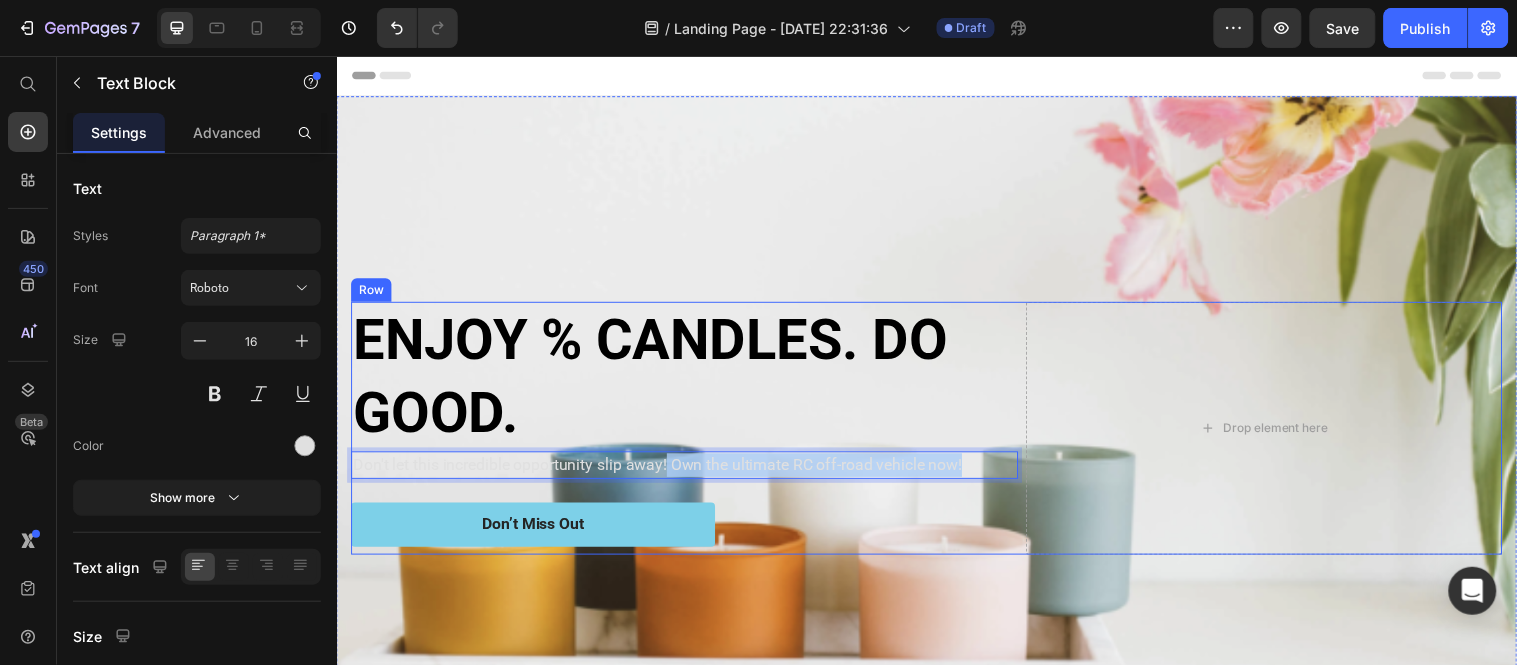 drag, startPoint x: 674, startPoint y: 466, endPoint x: 1051, endPoint y: 465, distance: 377.0013 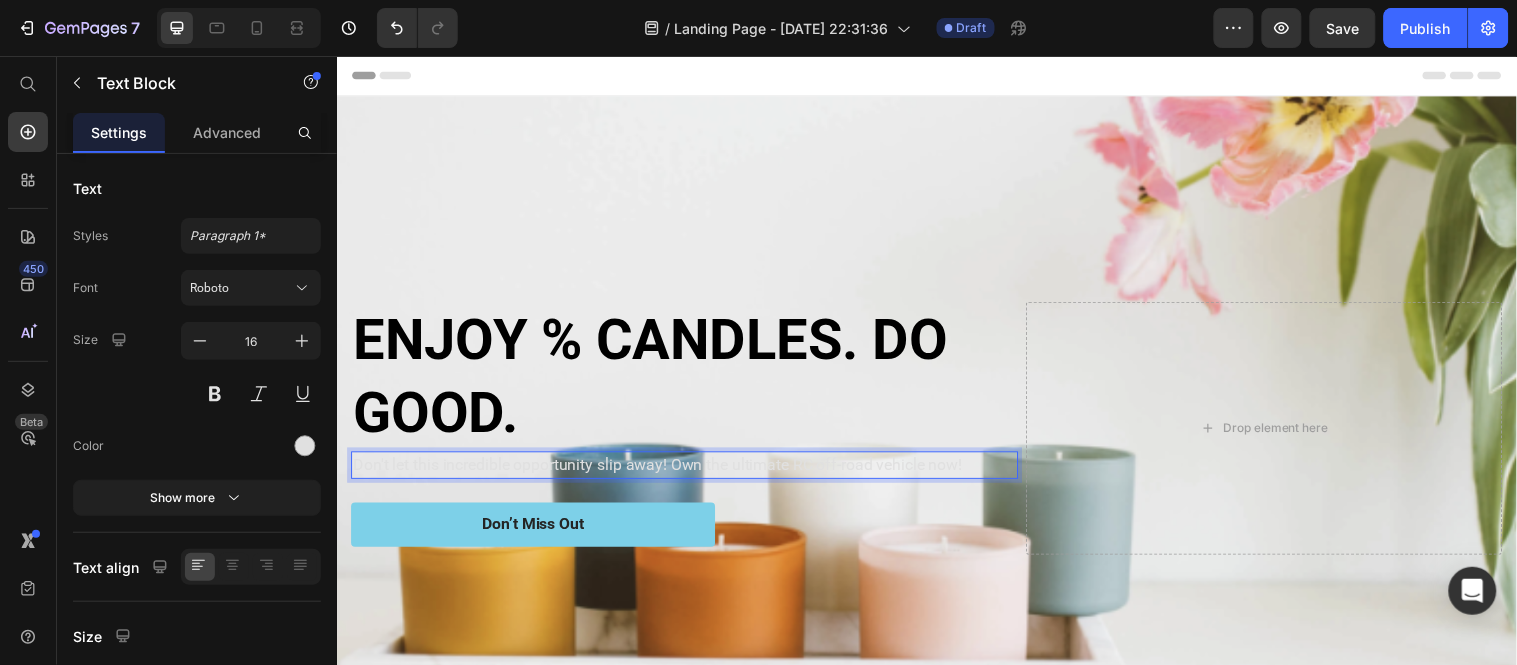 drag, startPoint x: 971, startPoint y: 459, endPoint x: 744, endPoint y: 489, distance: 228.9738 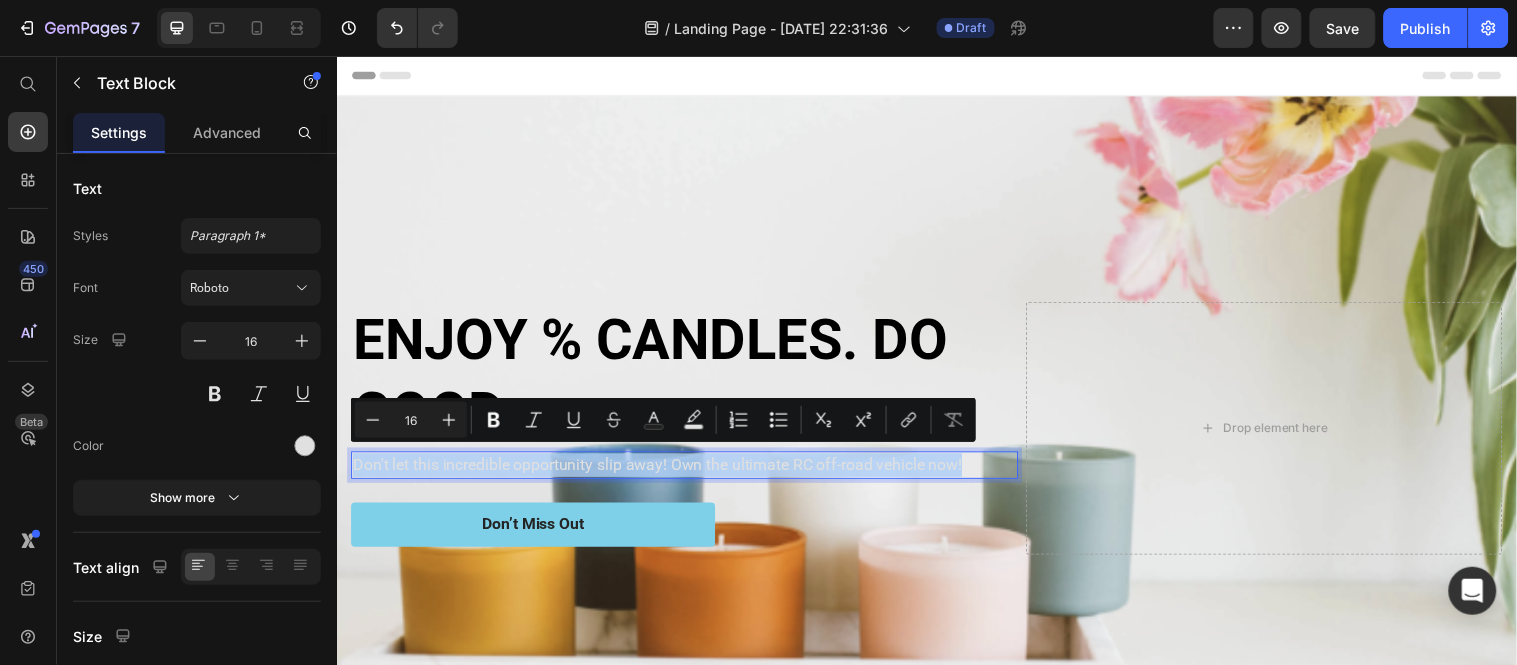 drag, startPoint x: 352, startPoint y: 464, endPoint x: 982, endPoint y: 473, distance: 630.0643 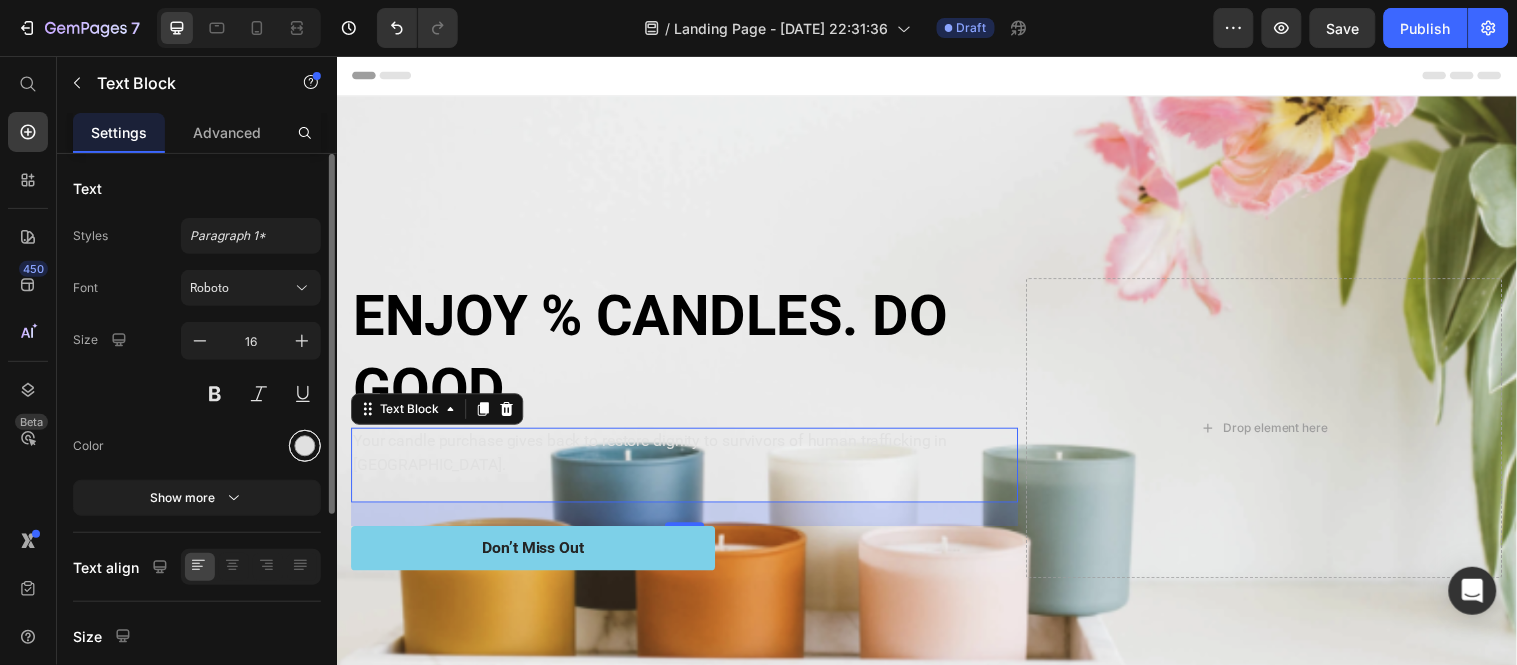 click at bounding box center [305, 446] 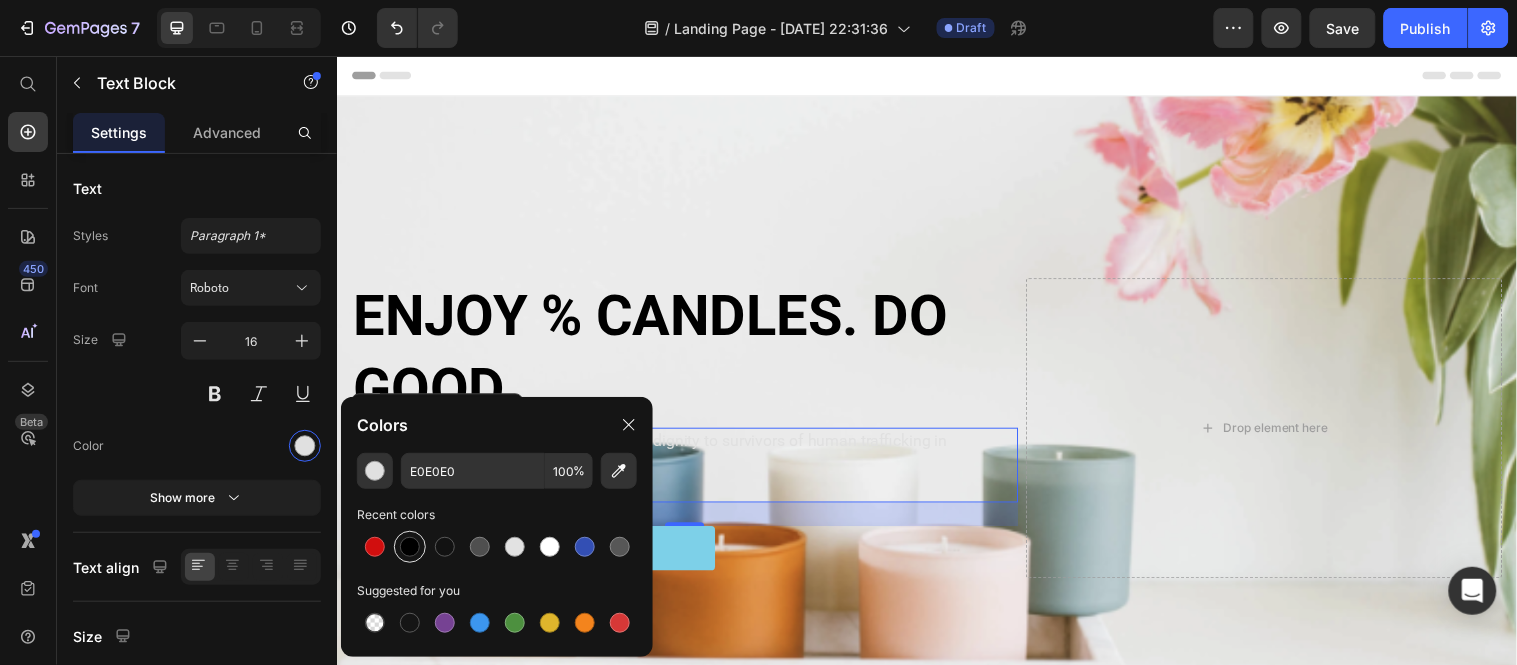 click at bounding box center (410, 547) 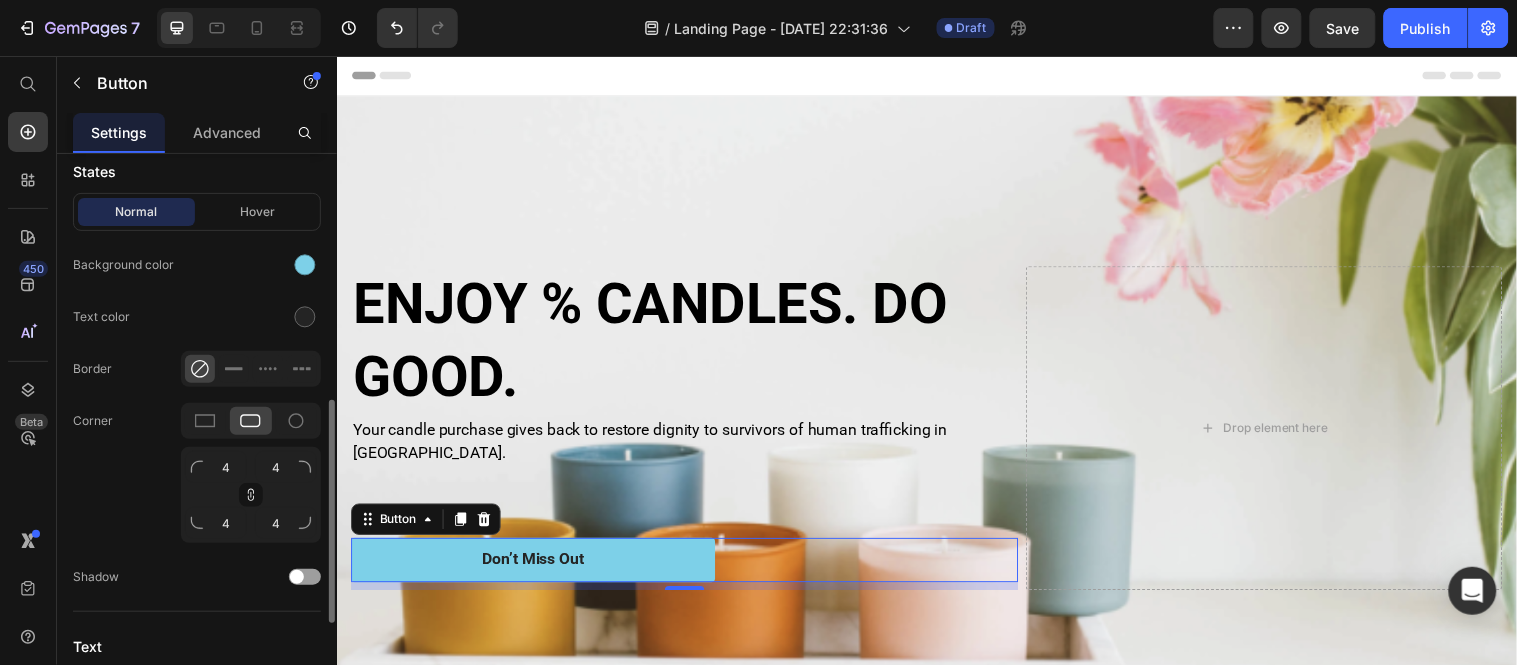 scroll, scrollTop: 534, scrollLeft: 0, axis: vertical 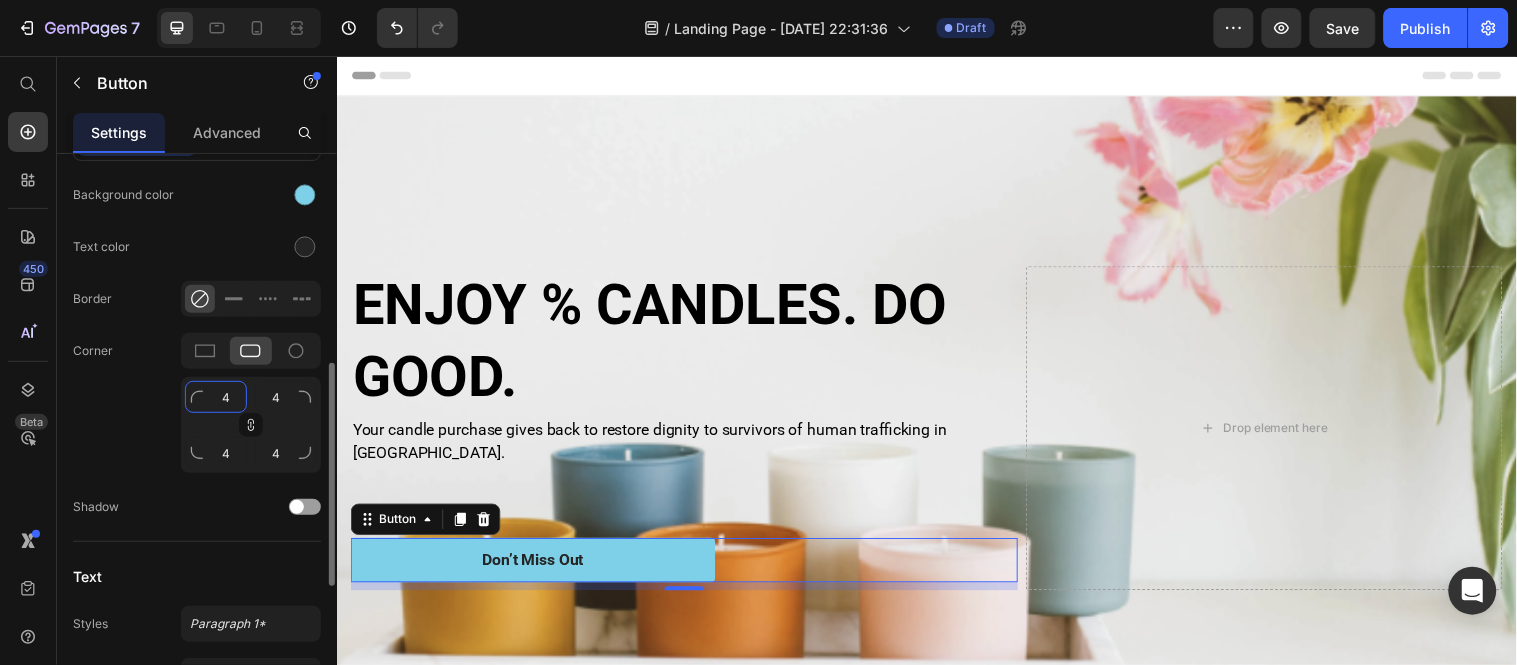 type on "1" 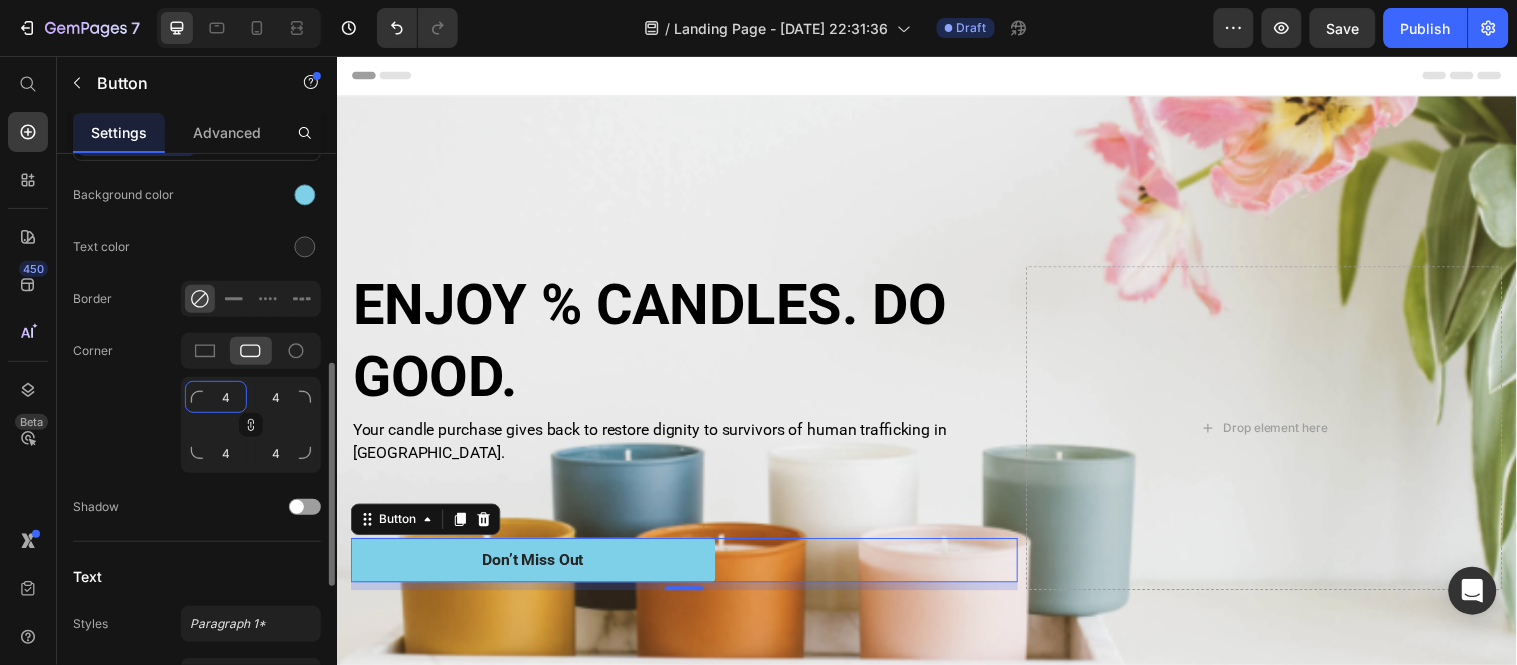 type on "1" 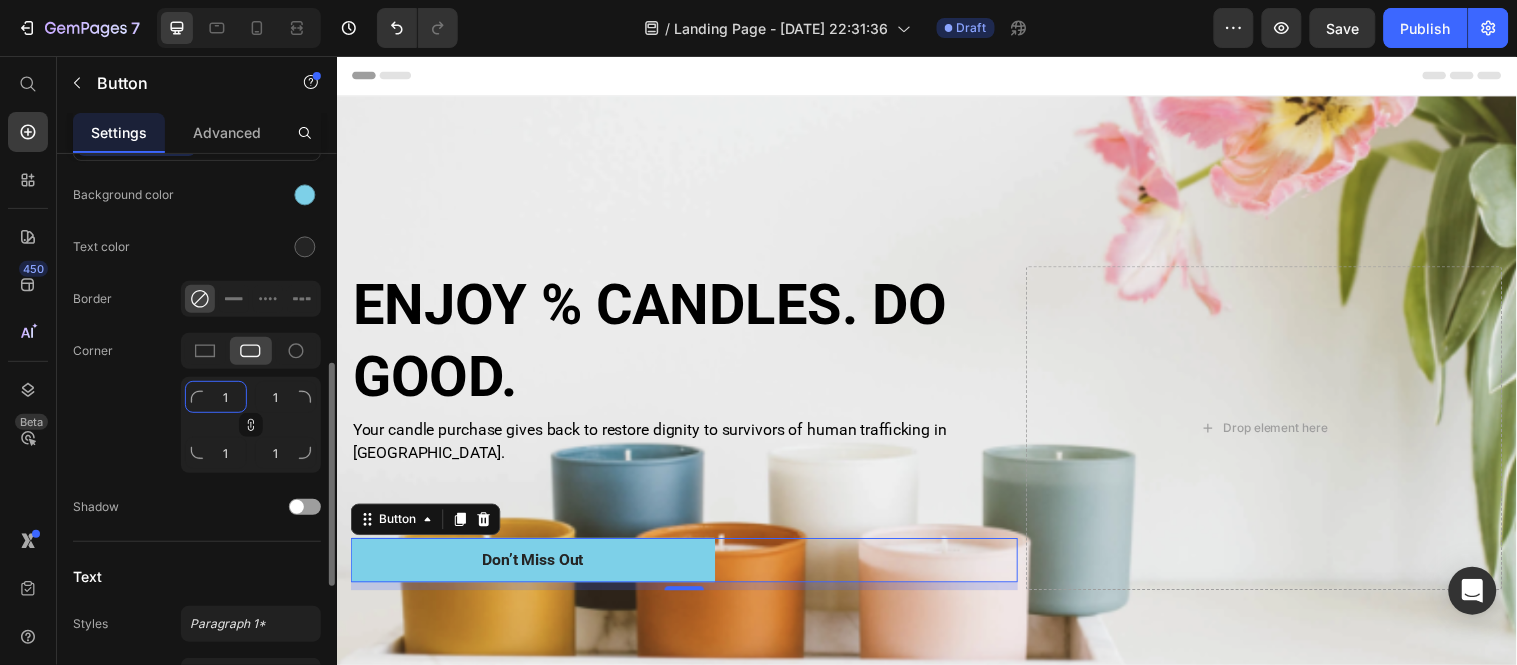 type on "10" 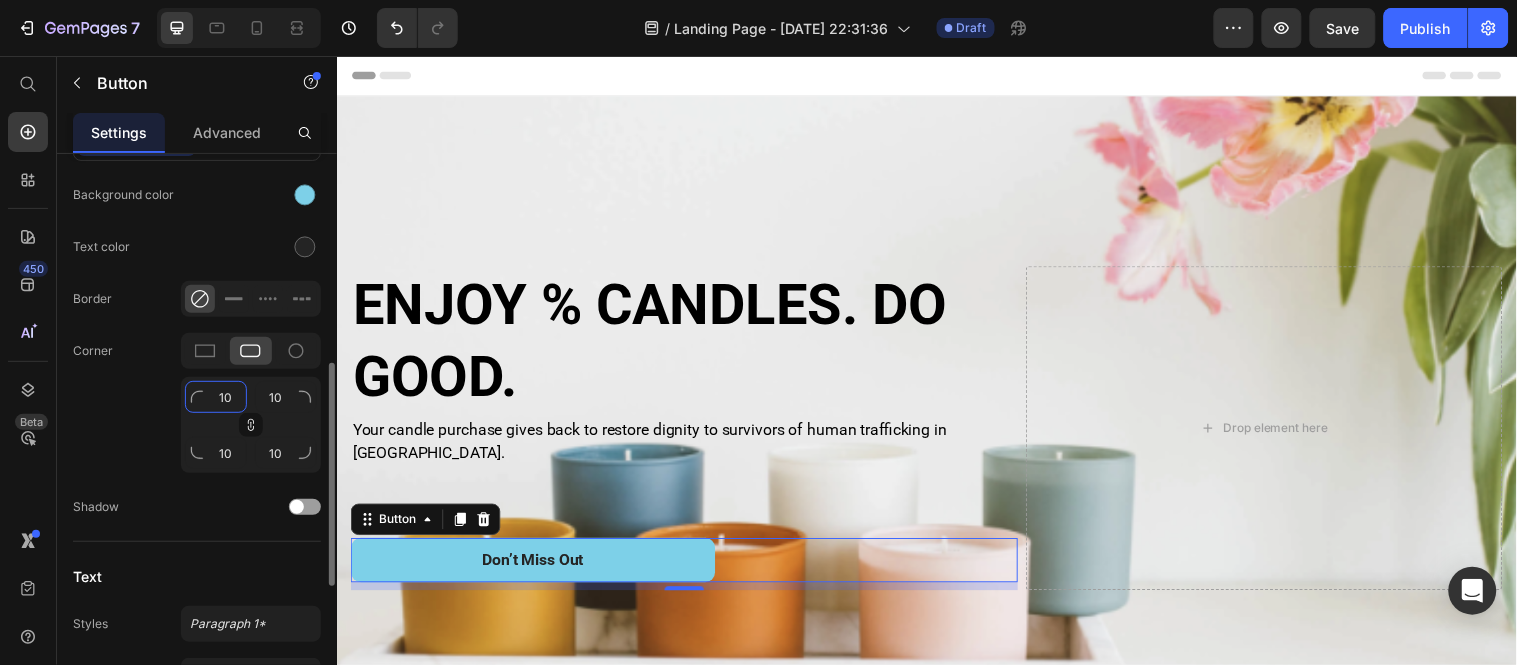 type on "1" 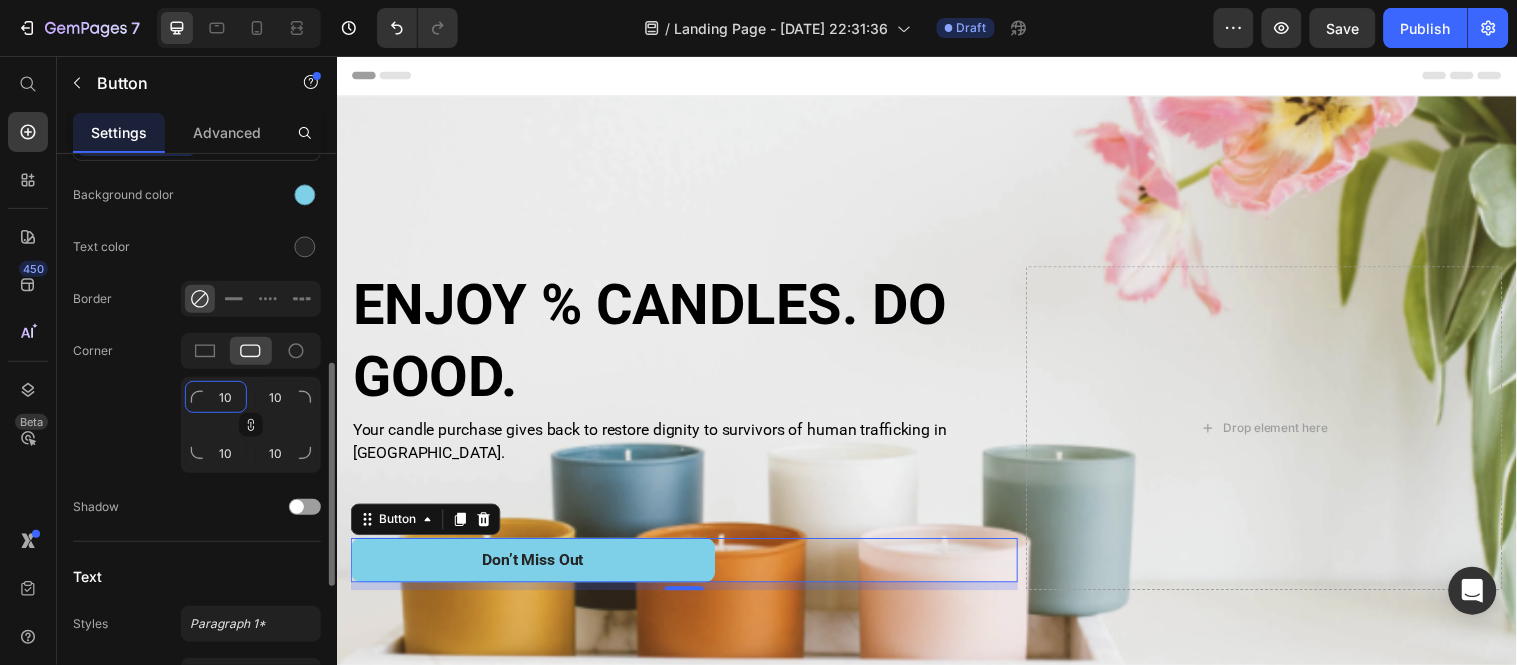 type on "1" 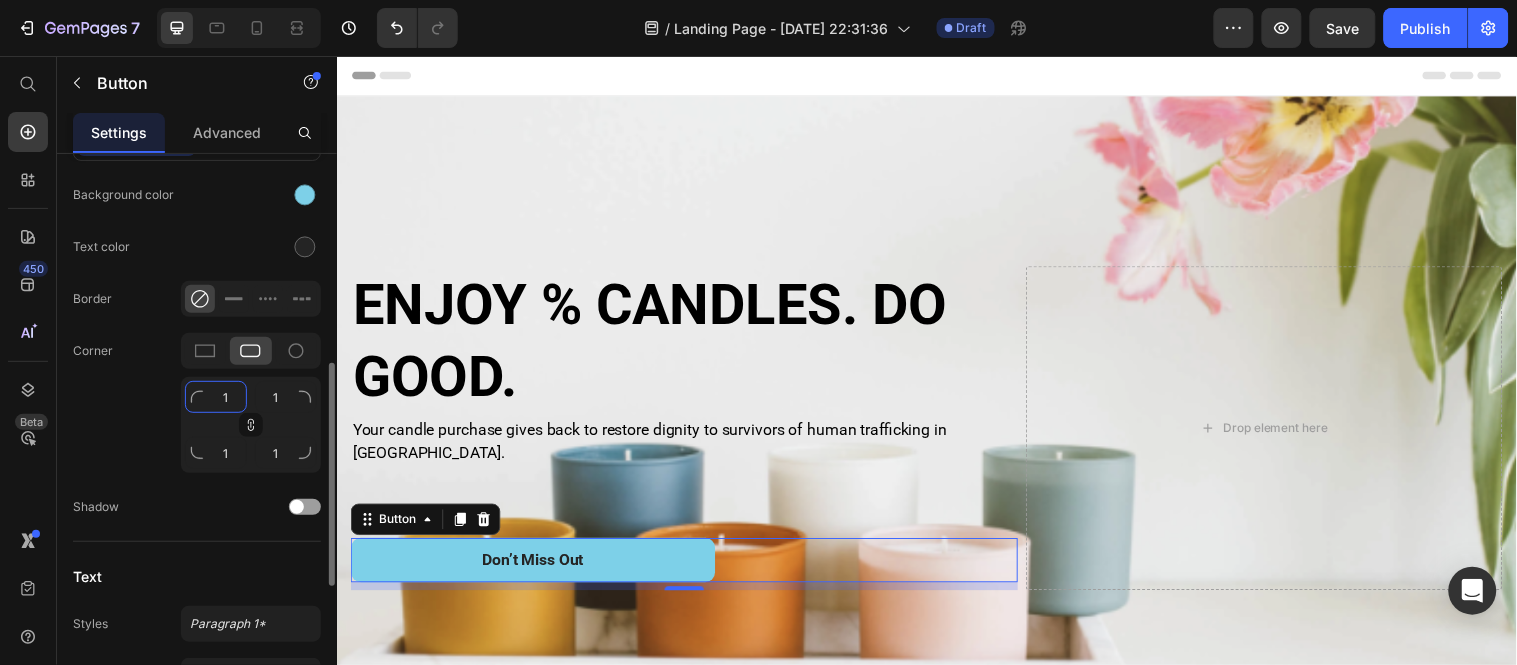 type 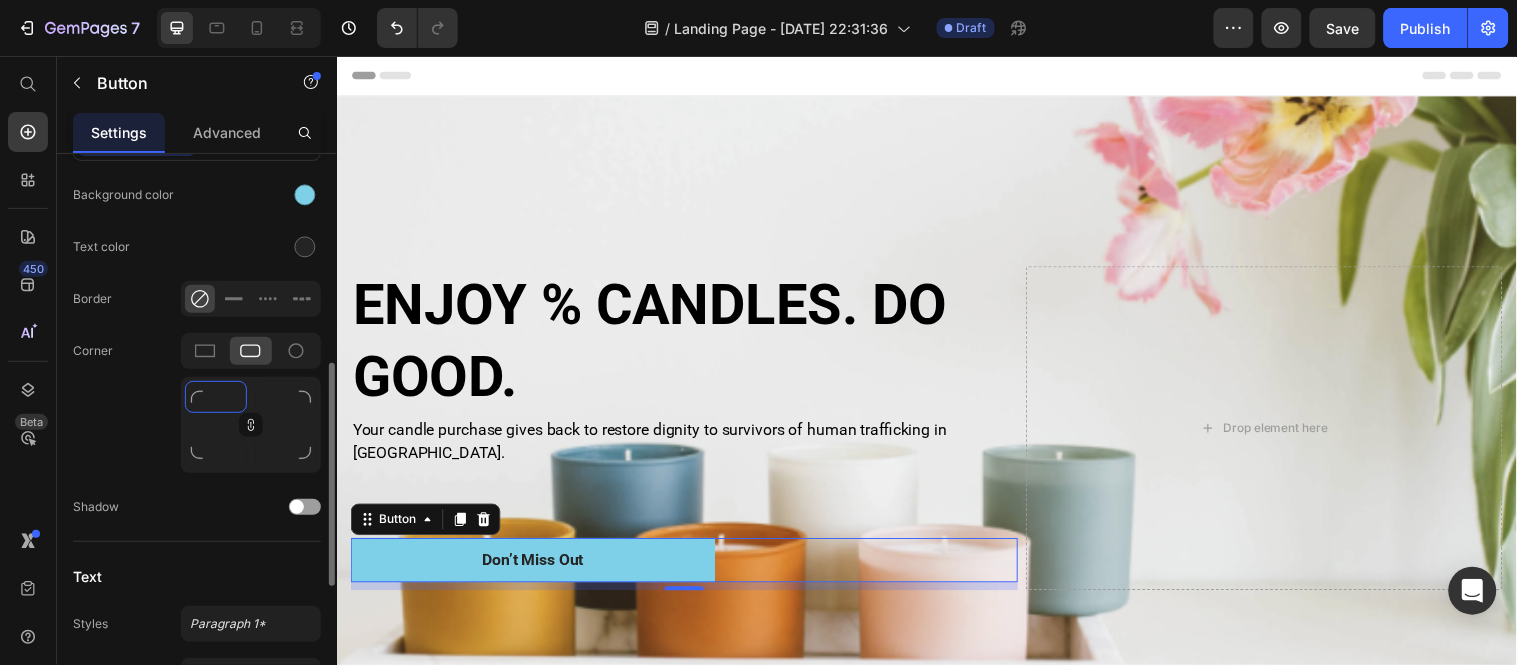 type on "2" 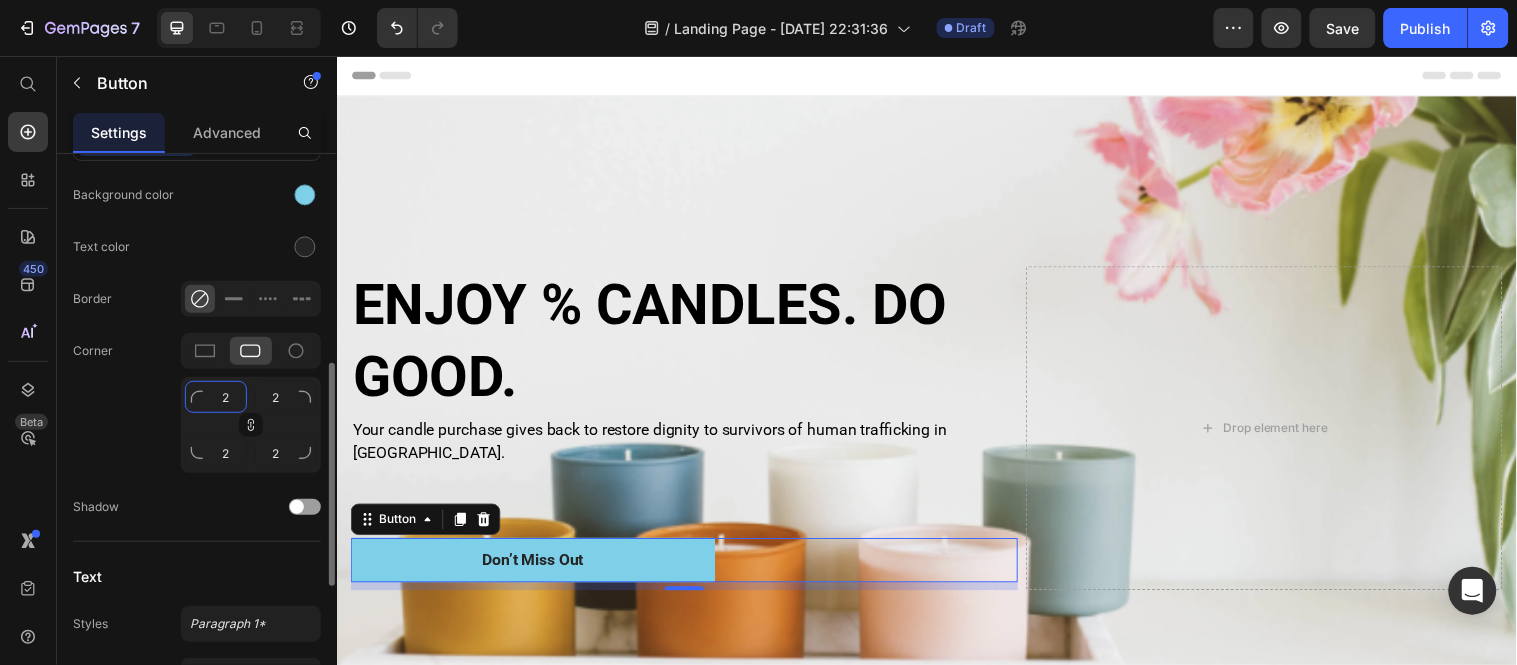 type on "20" 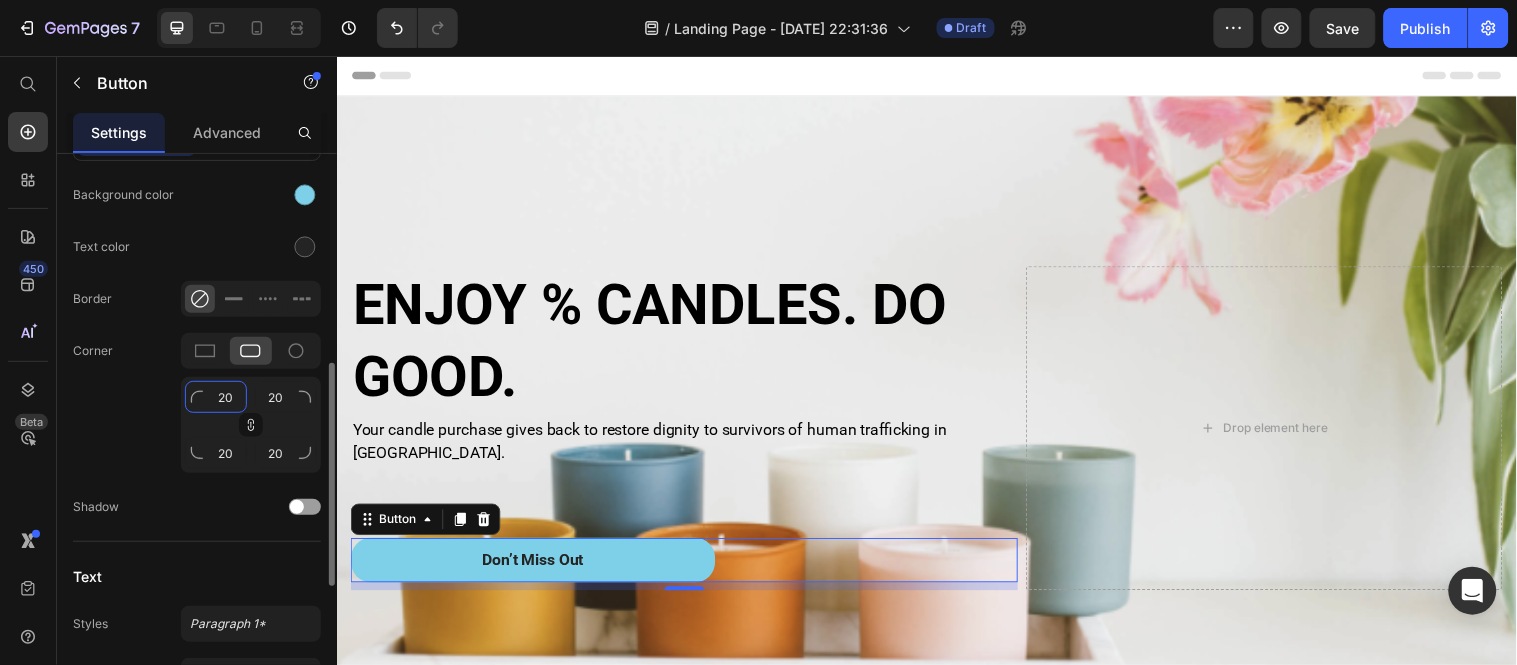 type on "2" 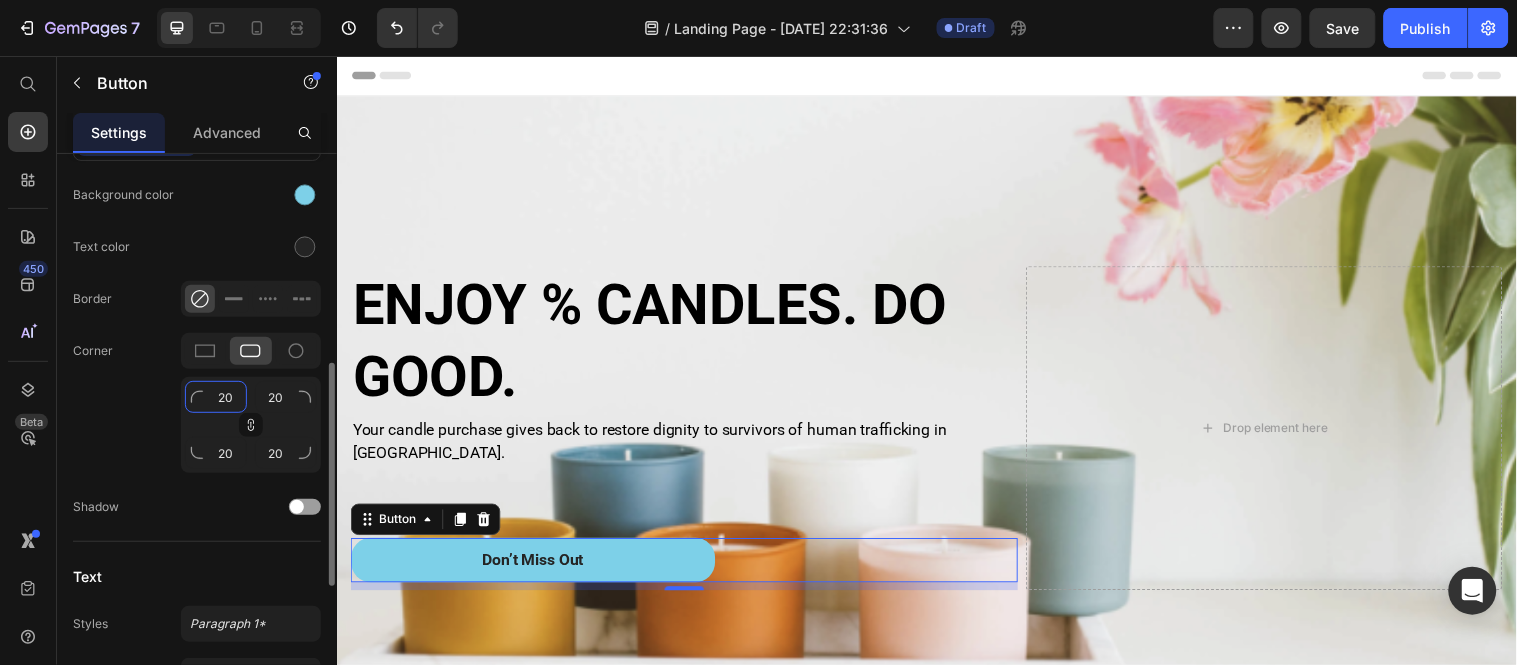 type on "2" 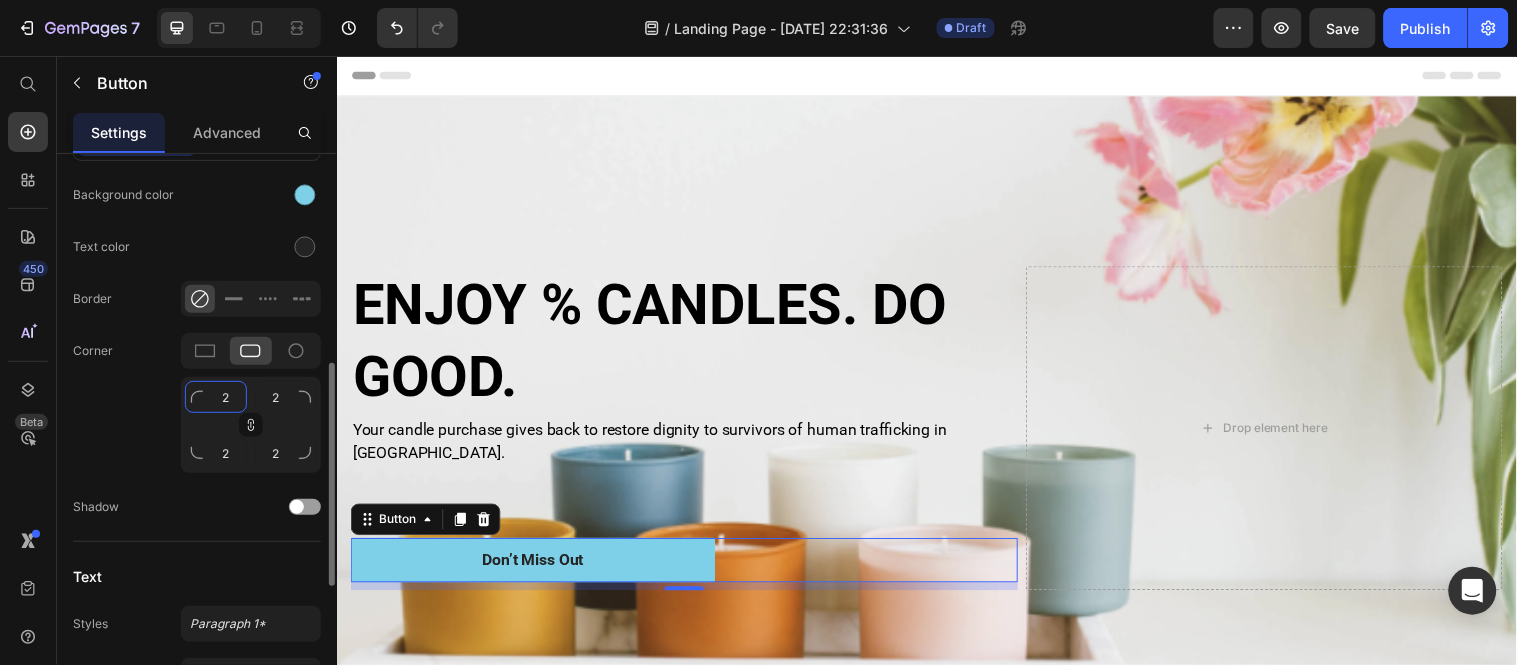 type 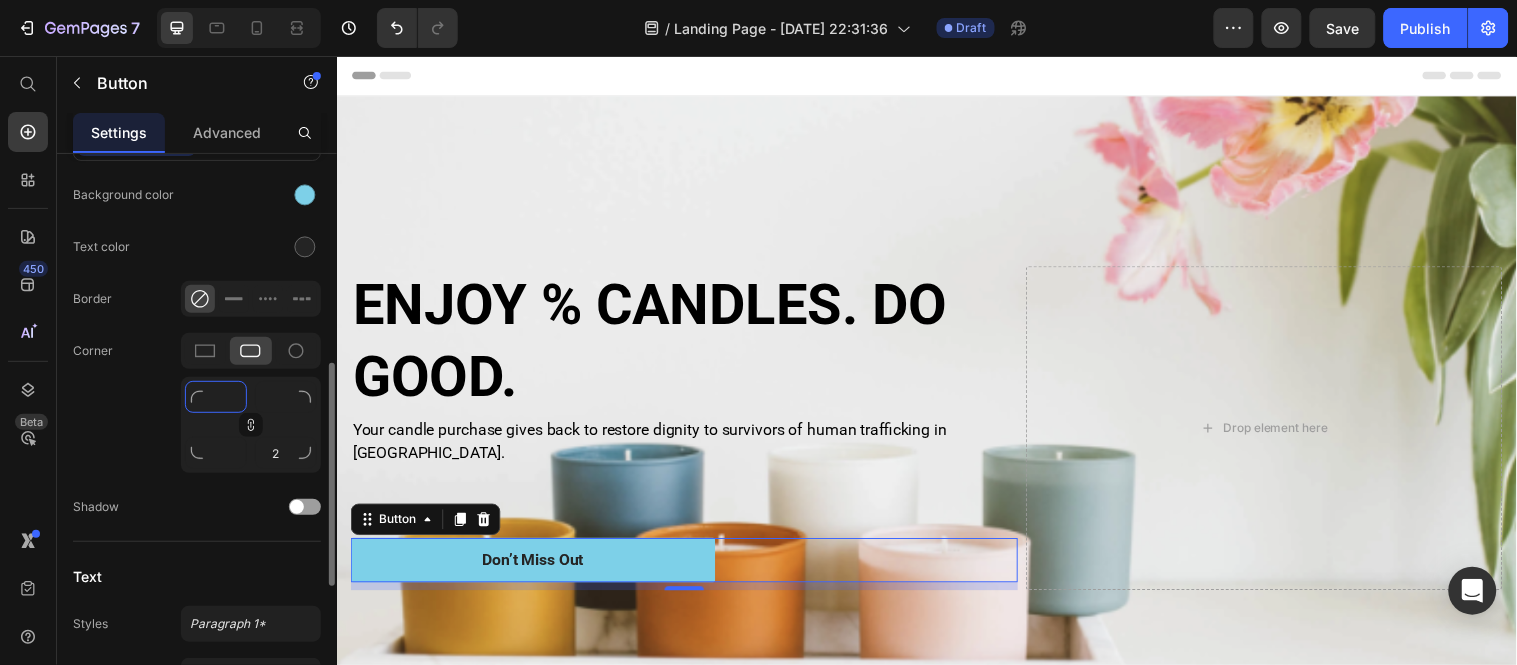 type 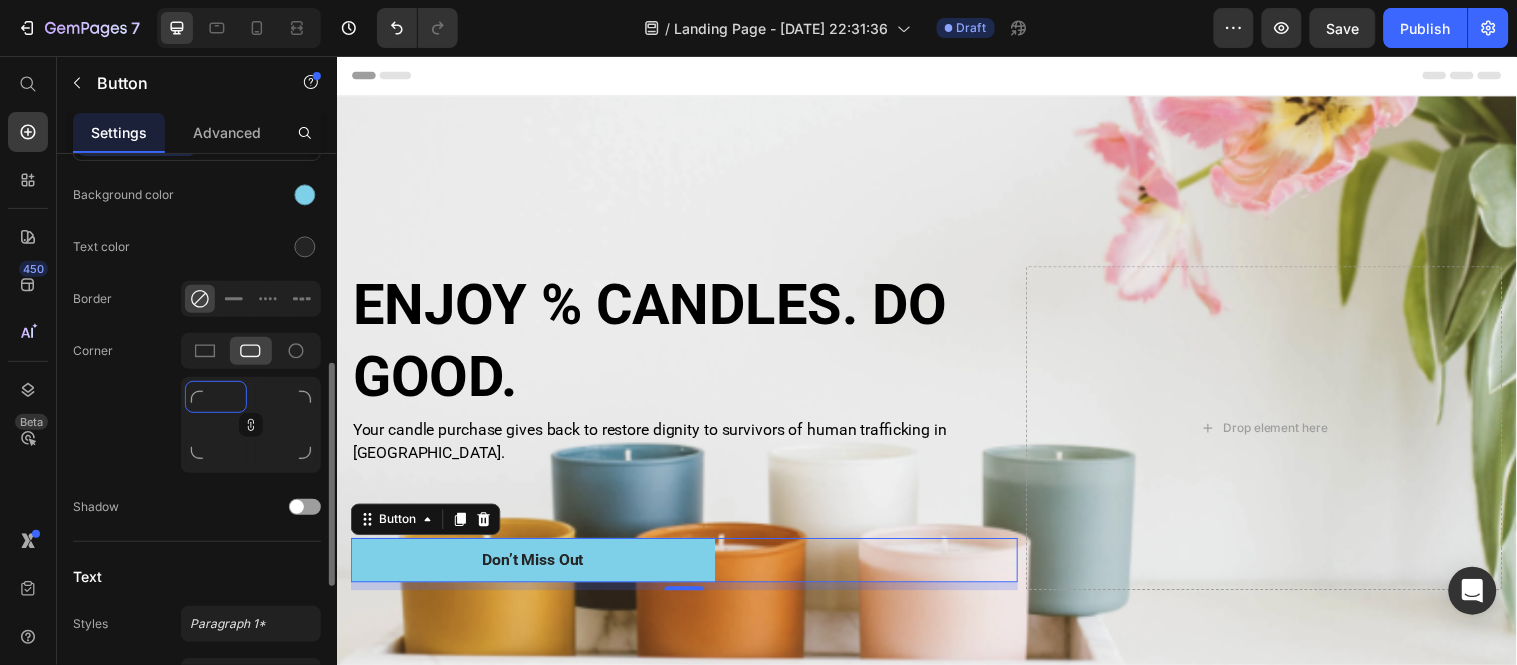 type on "1" 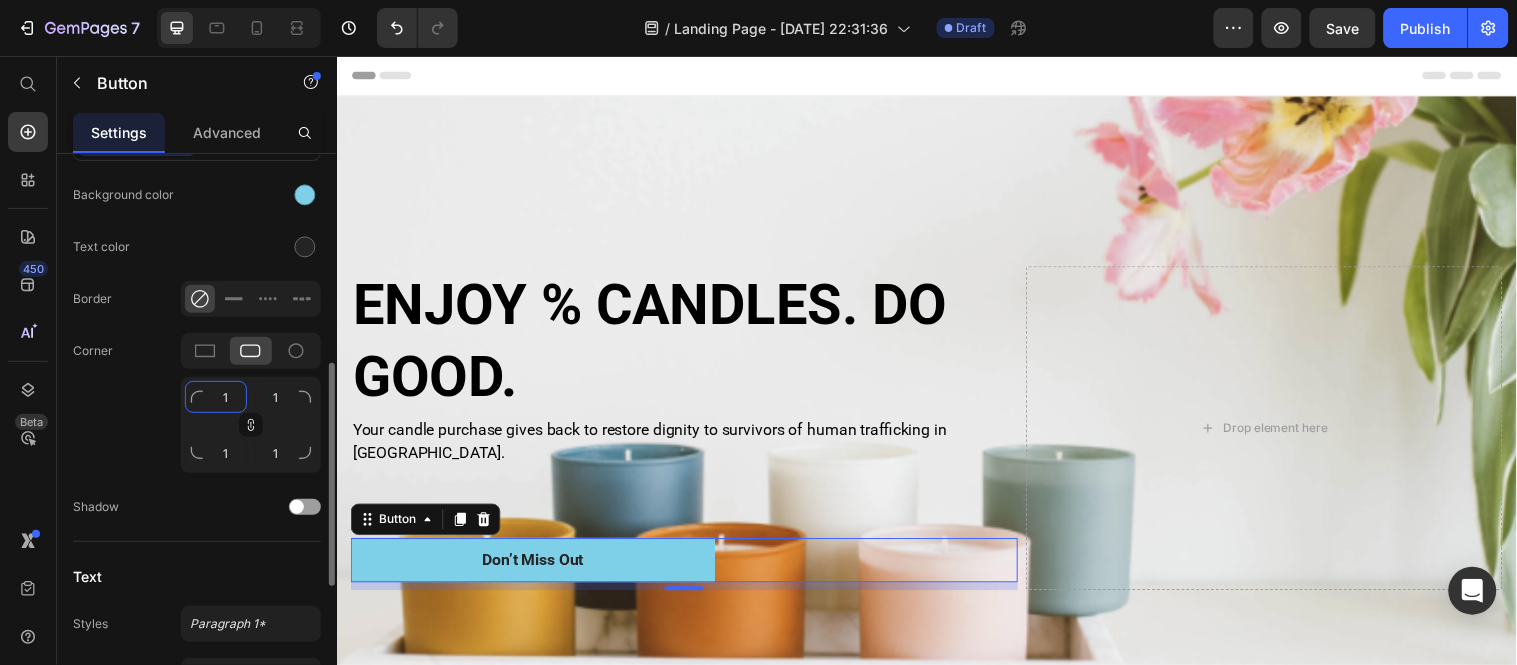 type on "15" 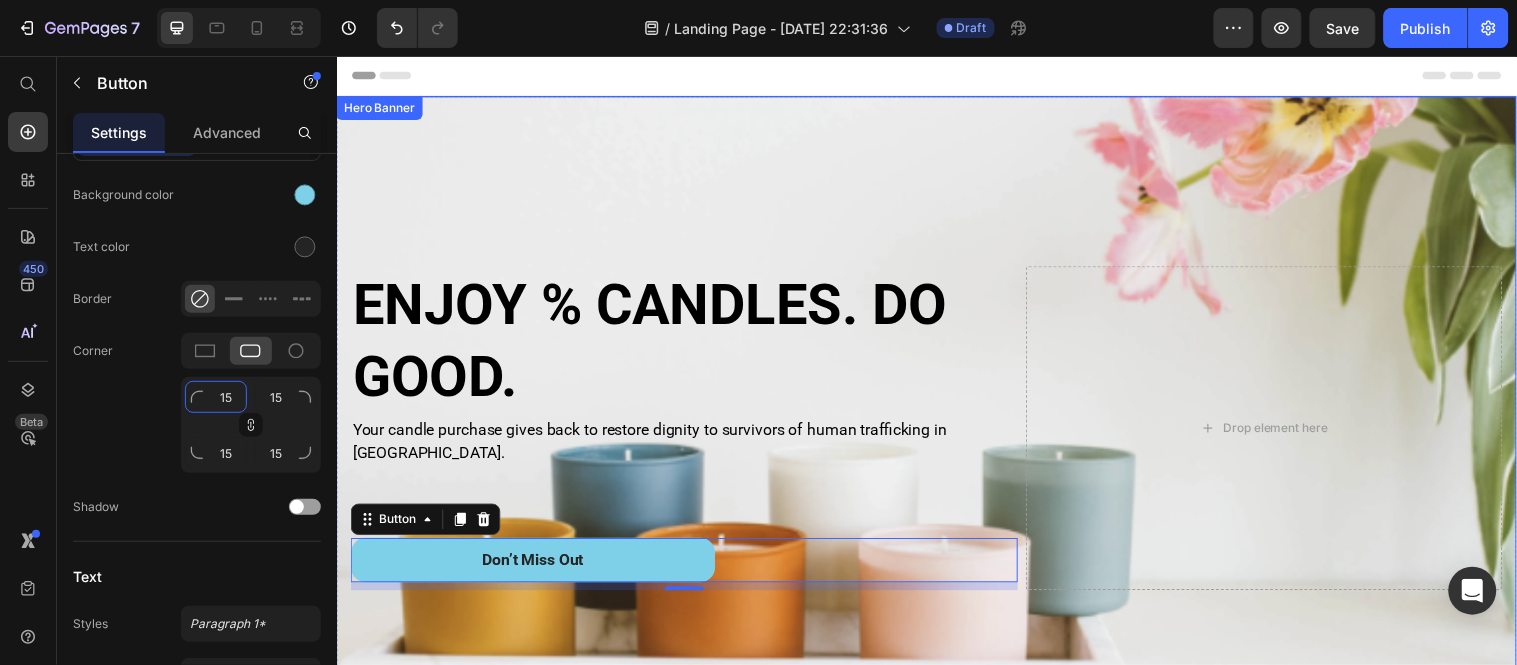 type on "1" 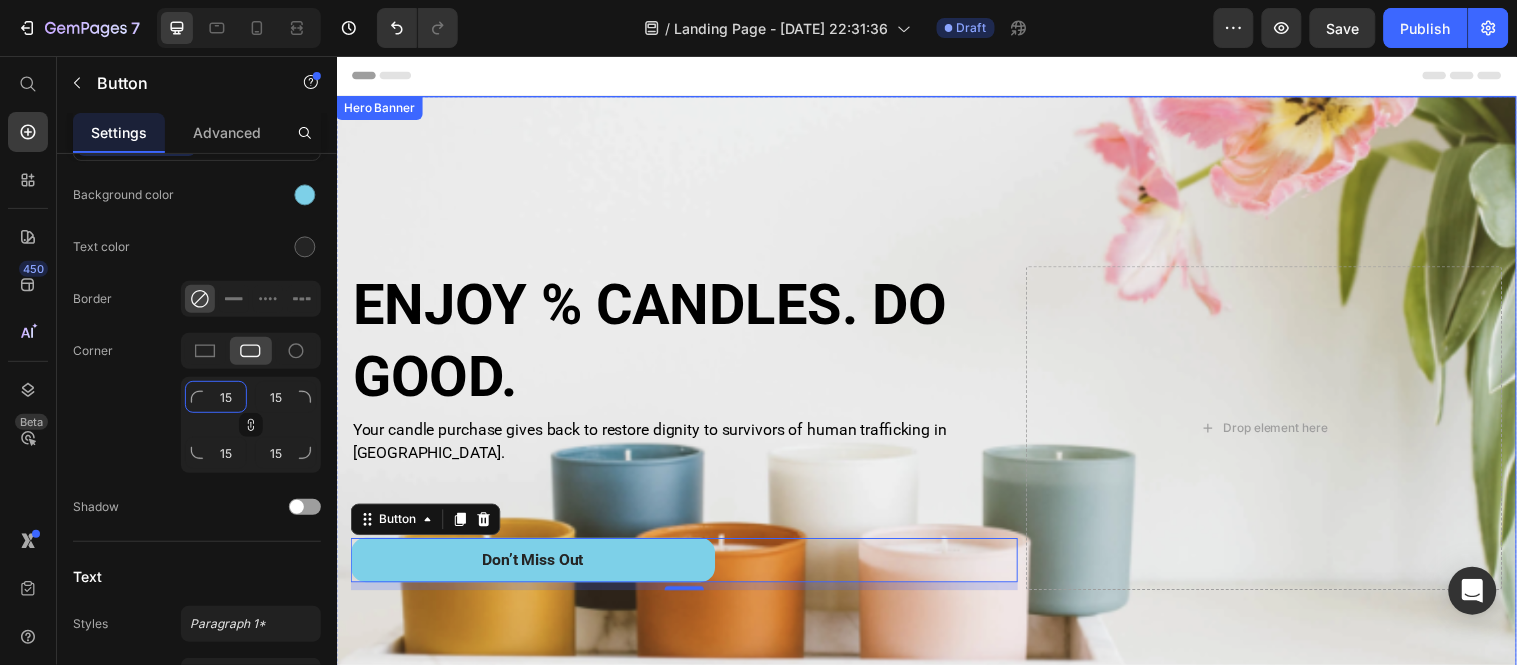 type on "1" 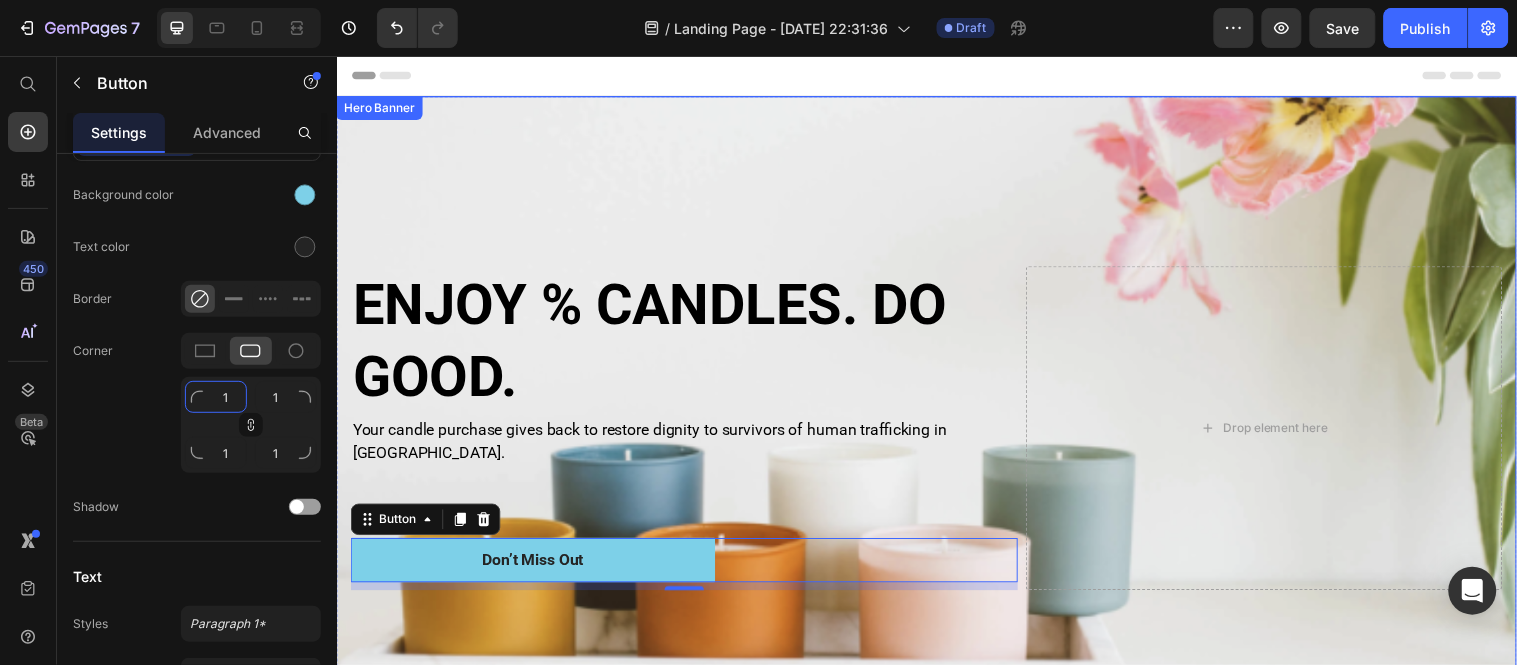 type 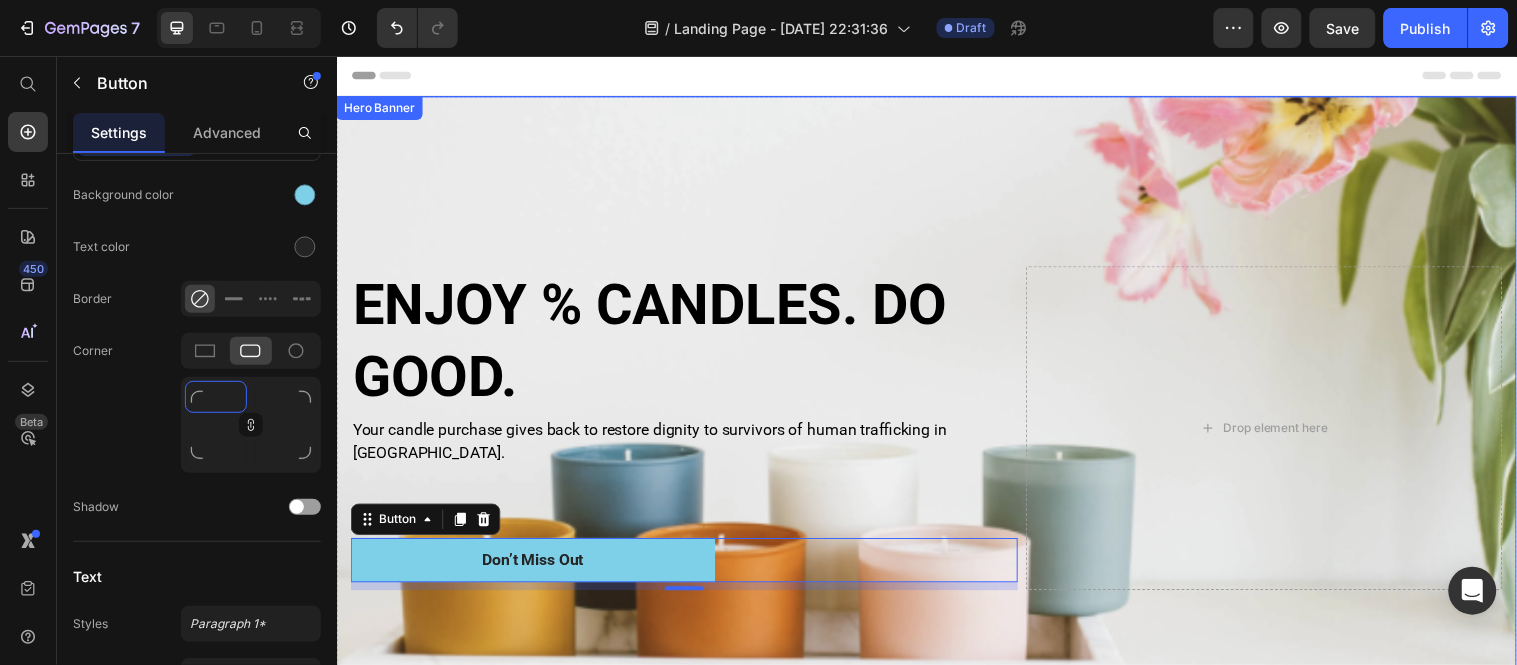 type on "1" 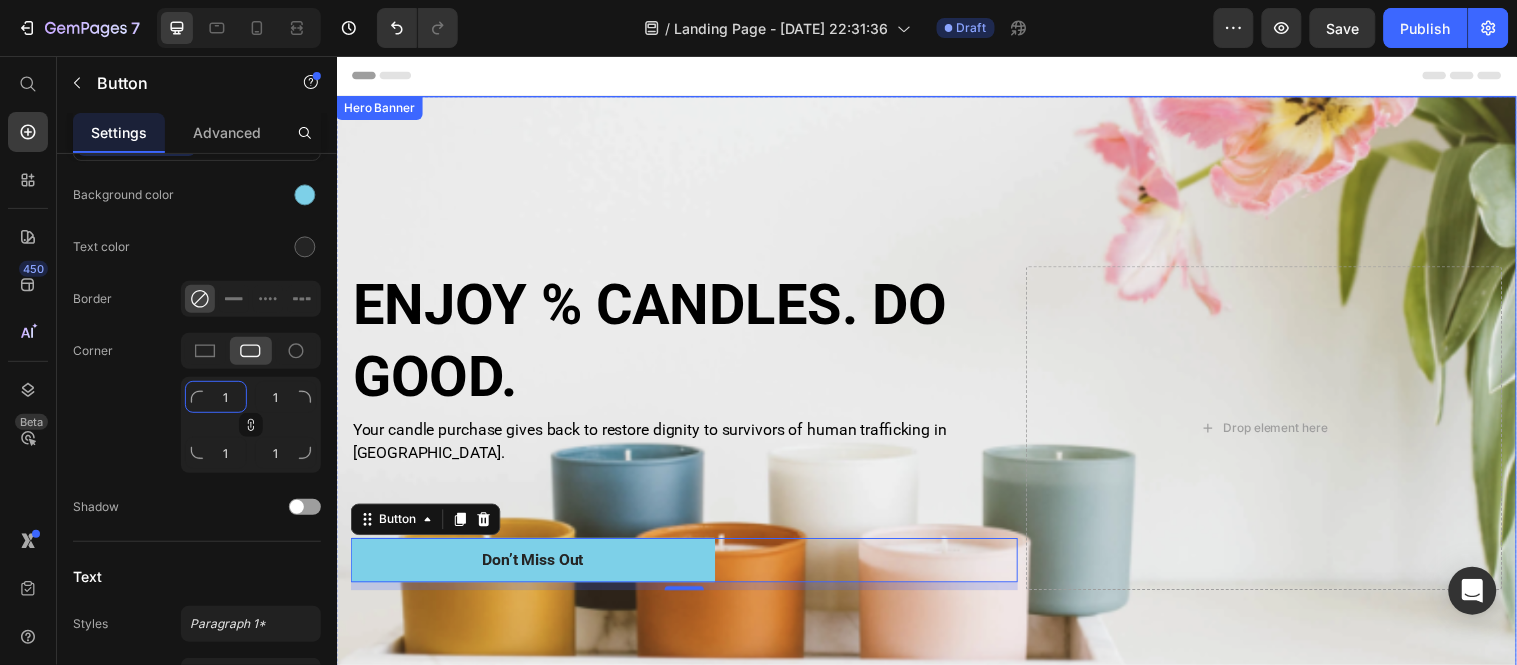 type on "10" 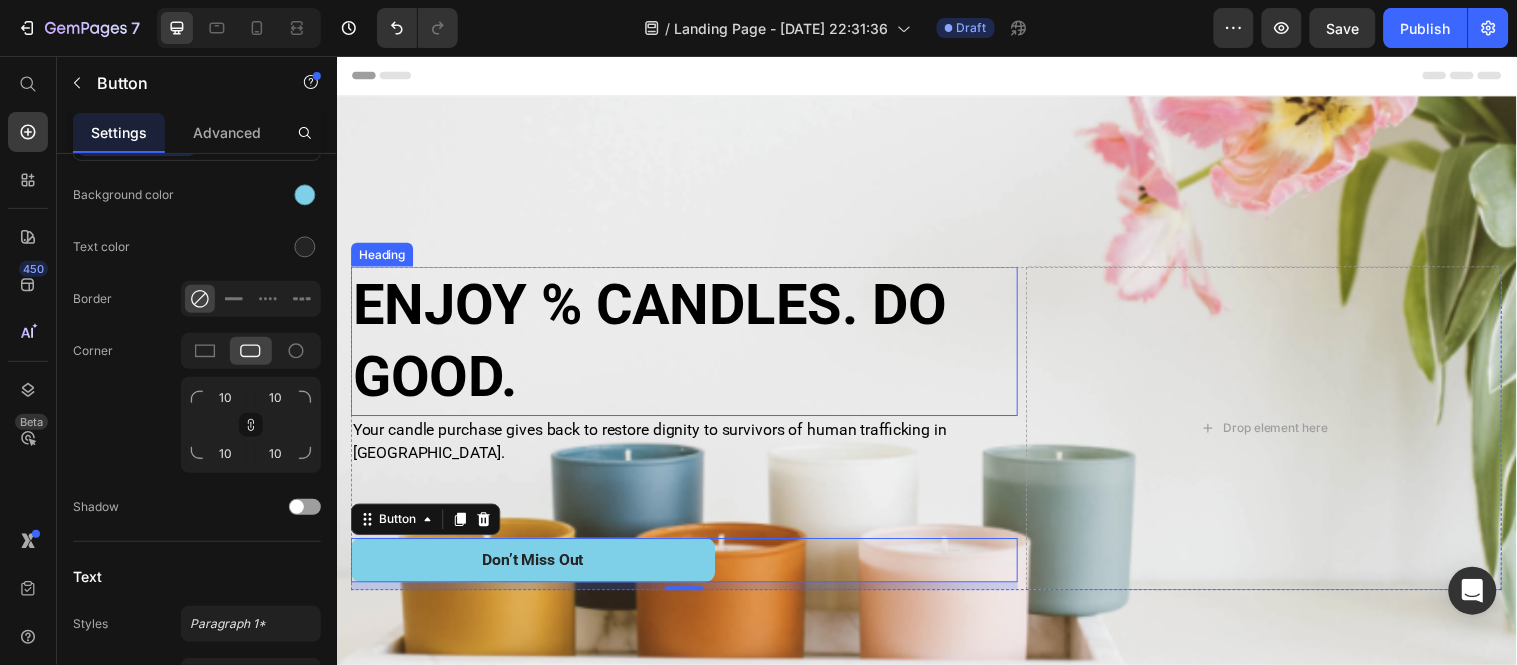 click on "ENJOY % CANDLES. DO GOOD." at bounding box center [690, 345] 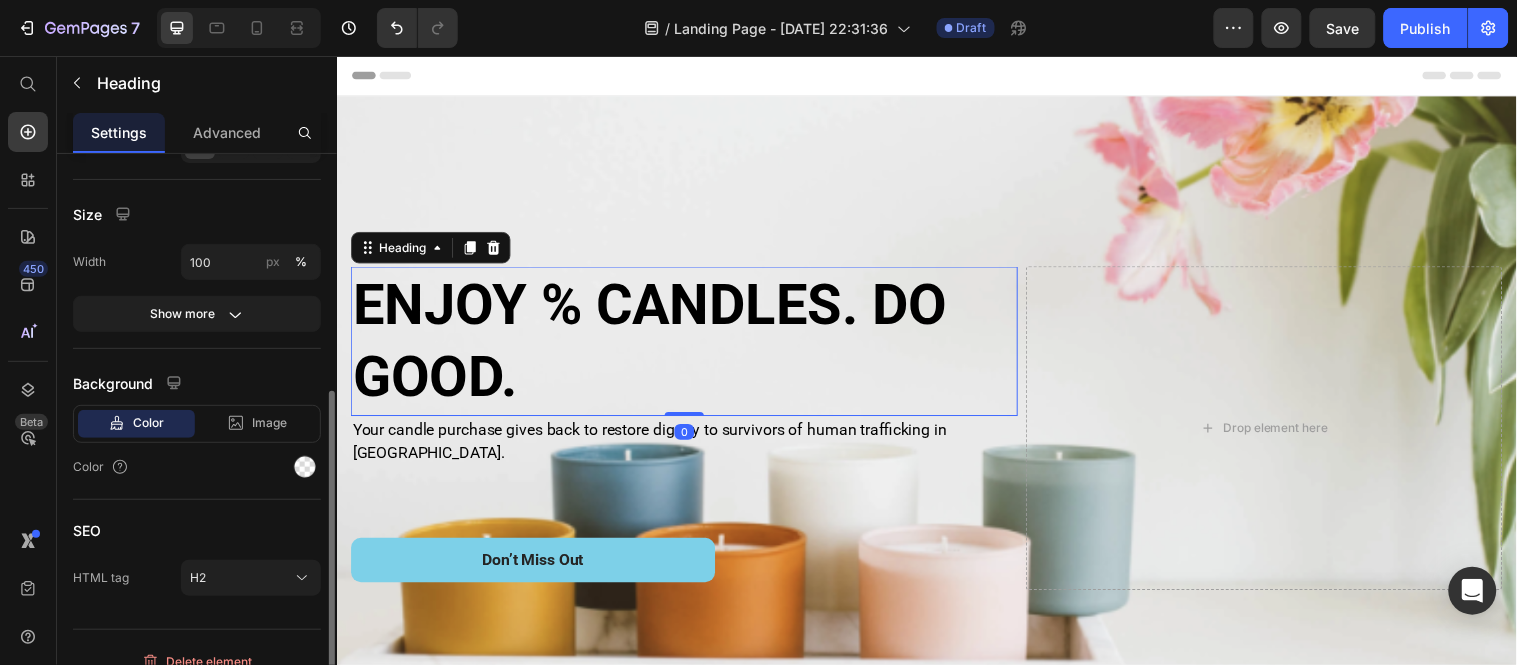 scroll, scrollTop: 423, scrollLeft: 0, axis: vertical 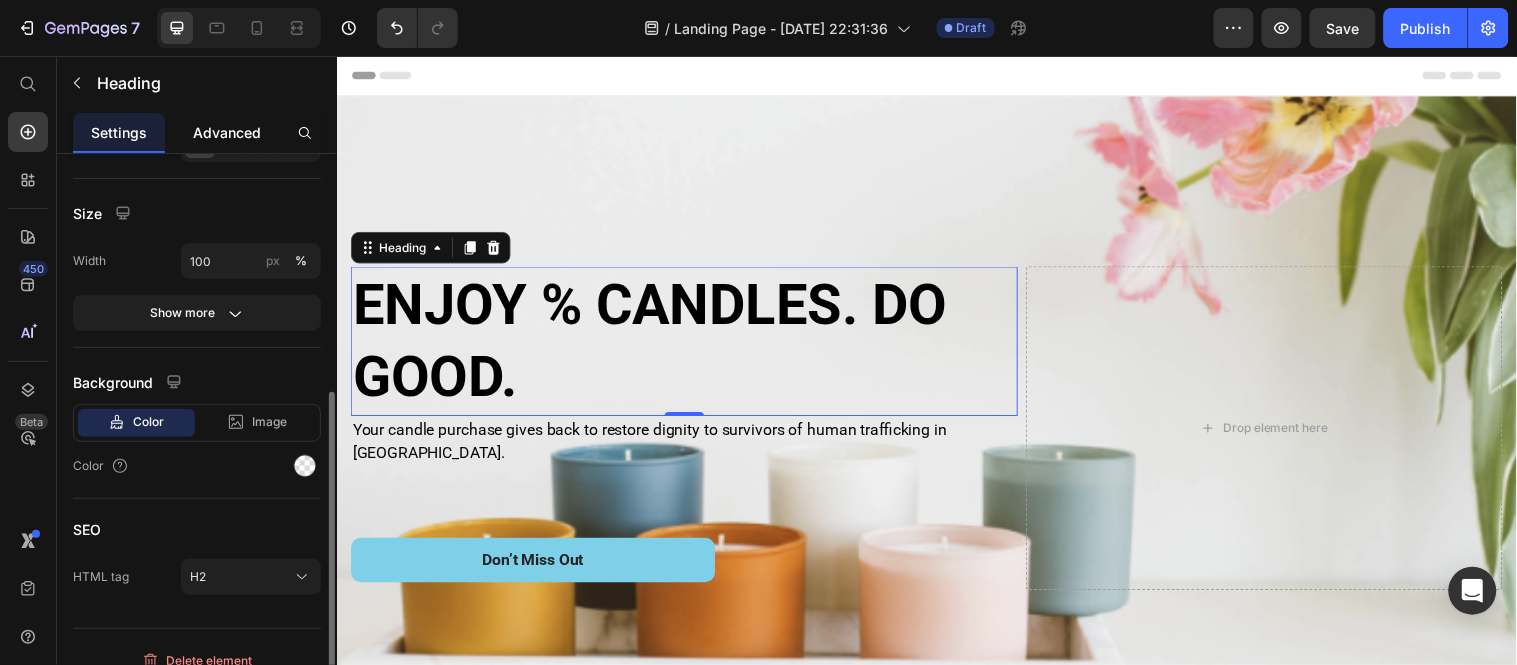 click on "Advanced" at bounding box center [227, 132] 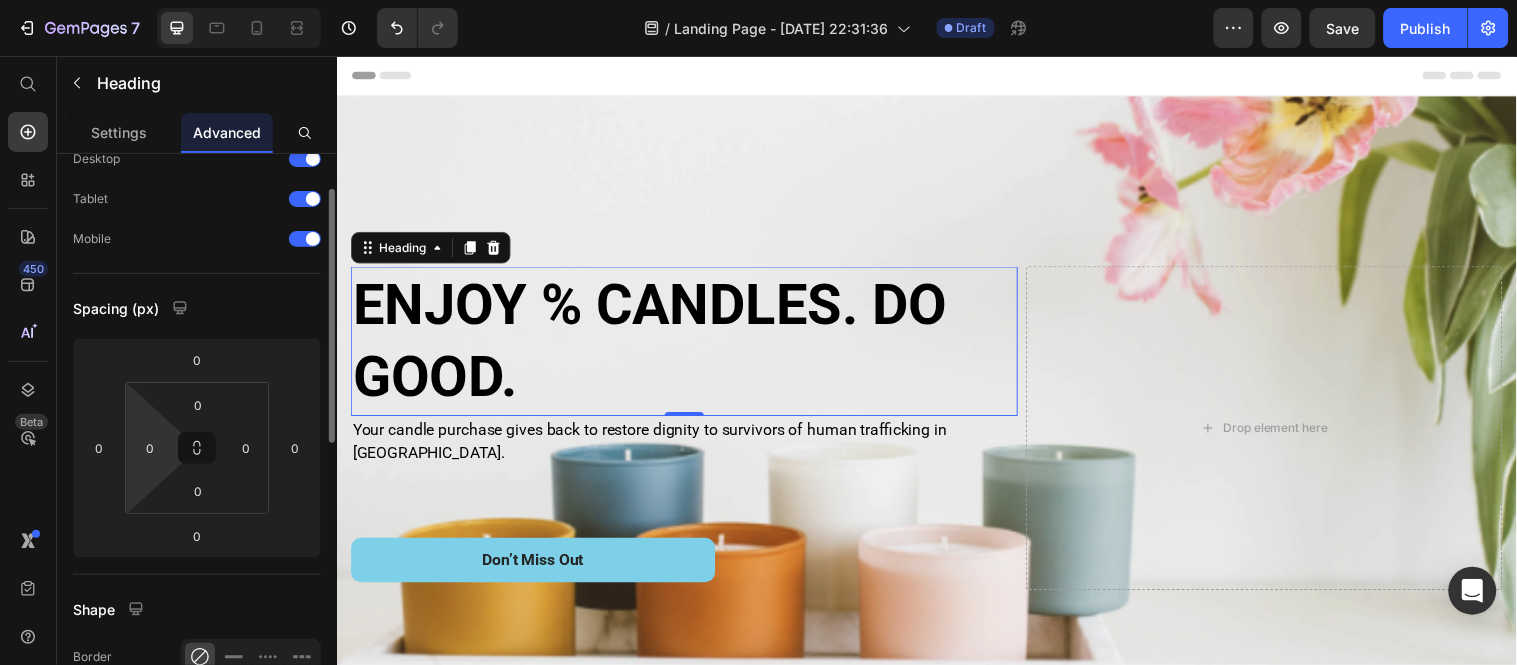 scroll, scrollTop: 78, scrollLeft: 0, axis: vertical 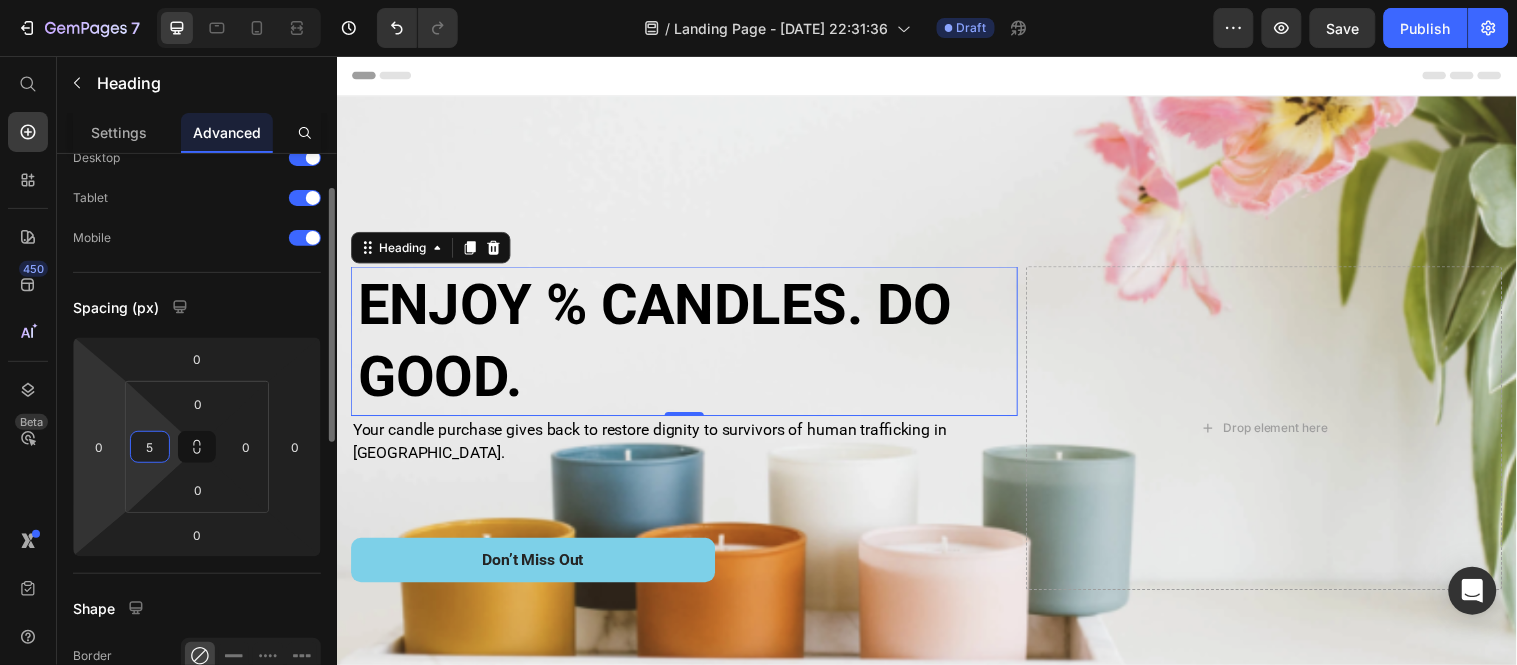 type on "50" 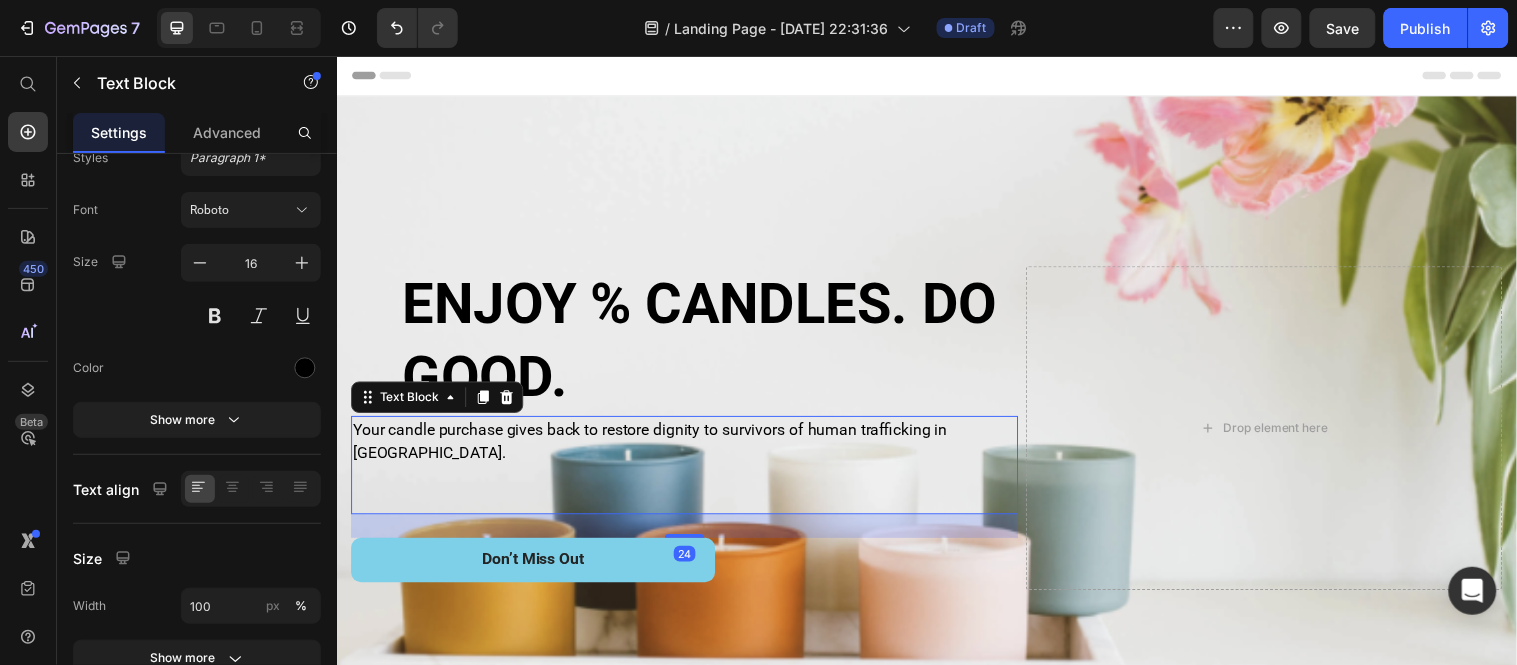 click on "Your candle purchase gives back to restore dignity to survivors of human trafficking in [GEOGRAPHIC_DATA]." at bounding box center (690, 471) 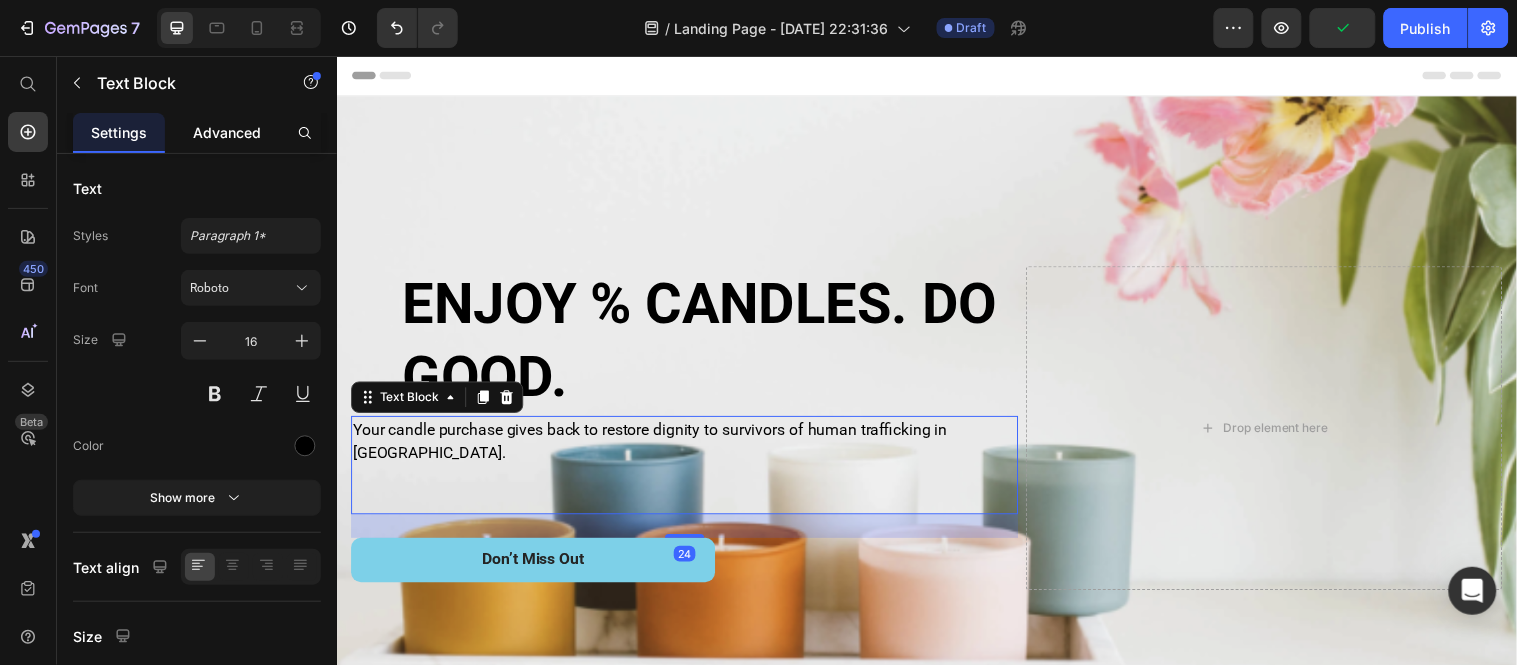 click on "Advanced" at bounding box center [227, 132] 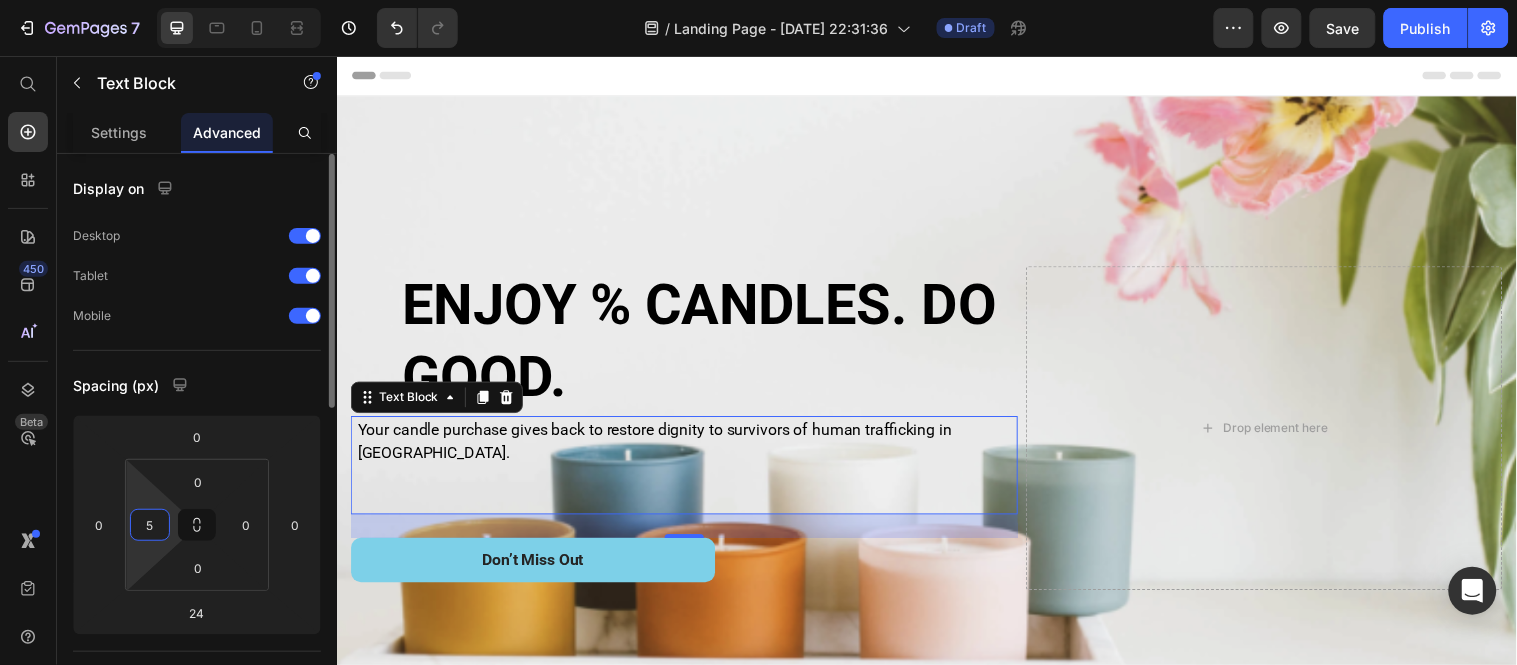 type on "50" 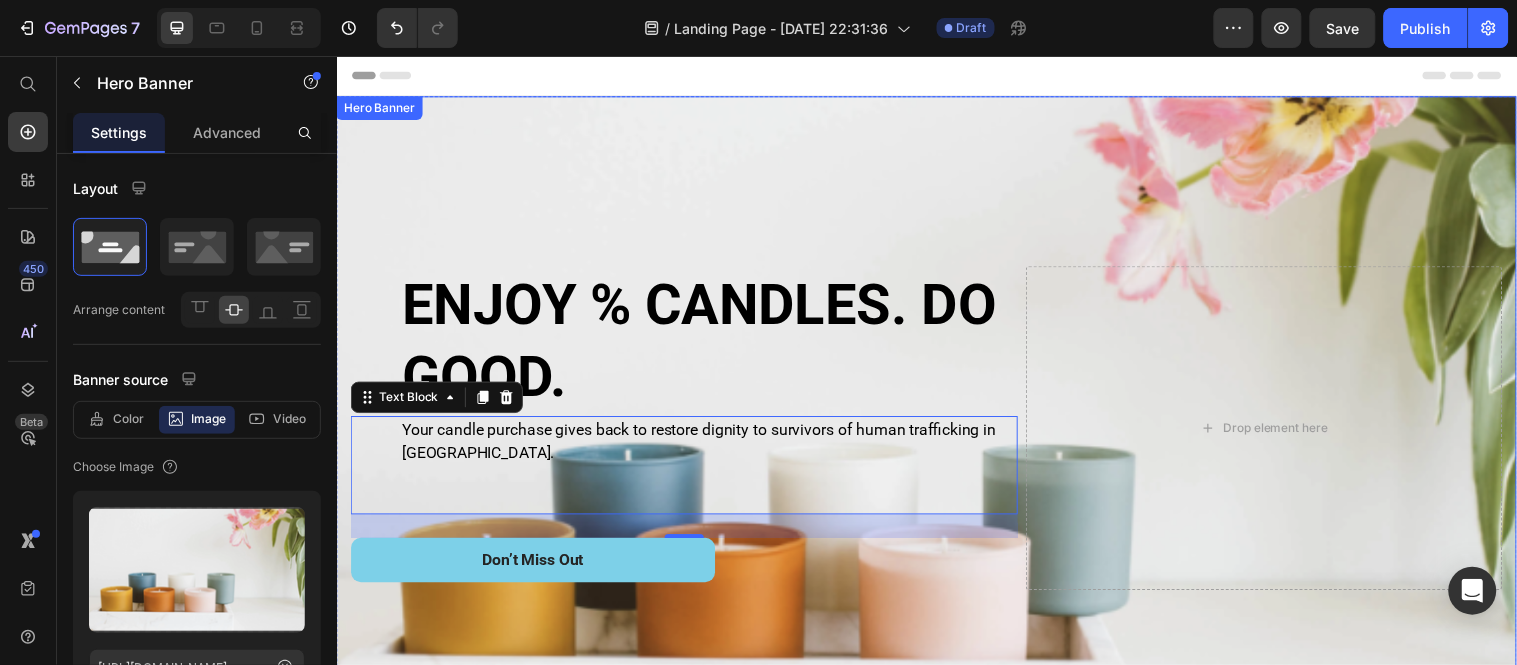 click at bounding box center (936, 433) 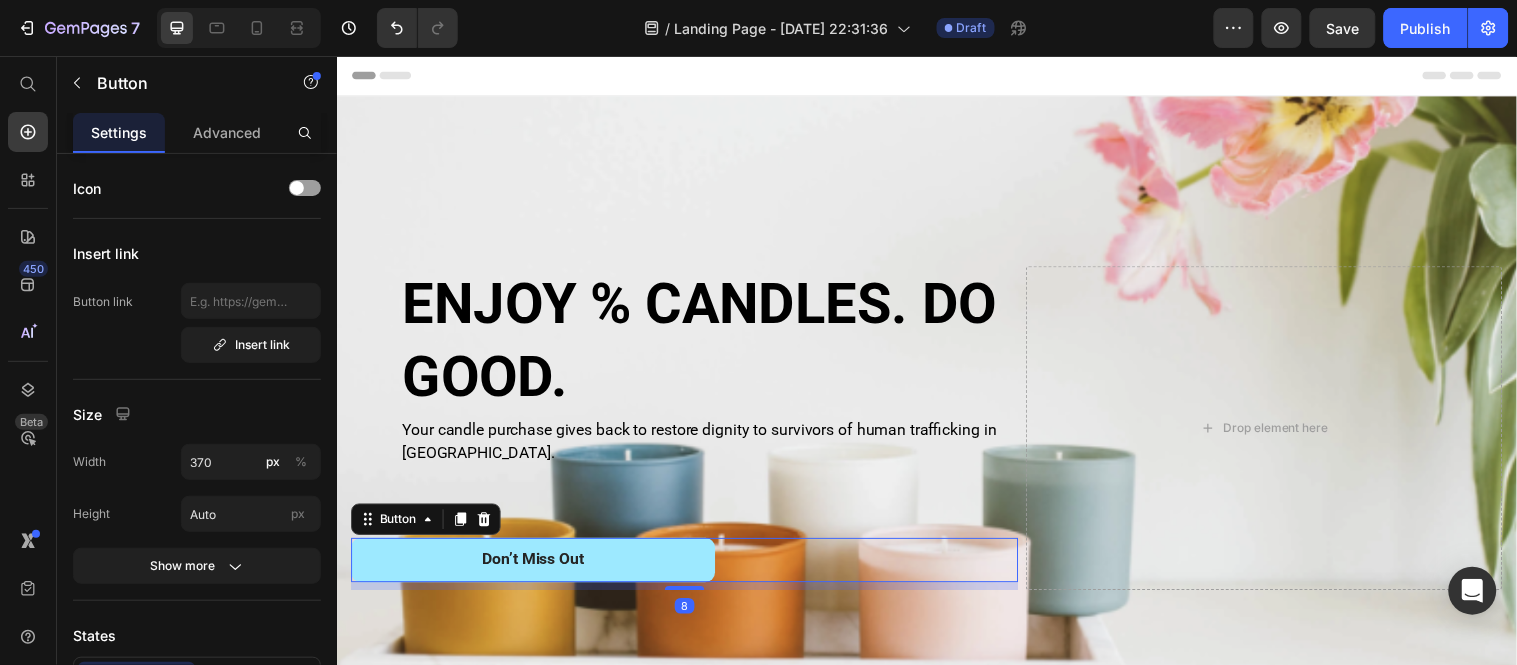 click on "Don’t Miss Out" at bounding box center (536, 567) 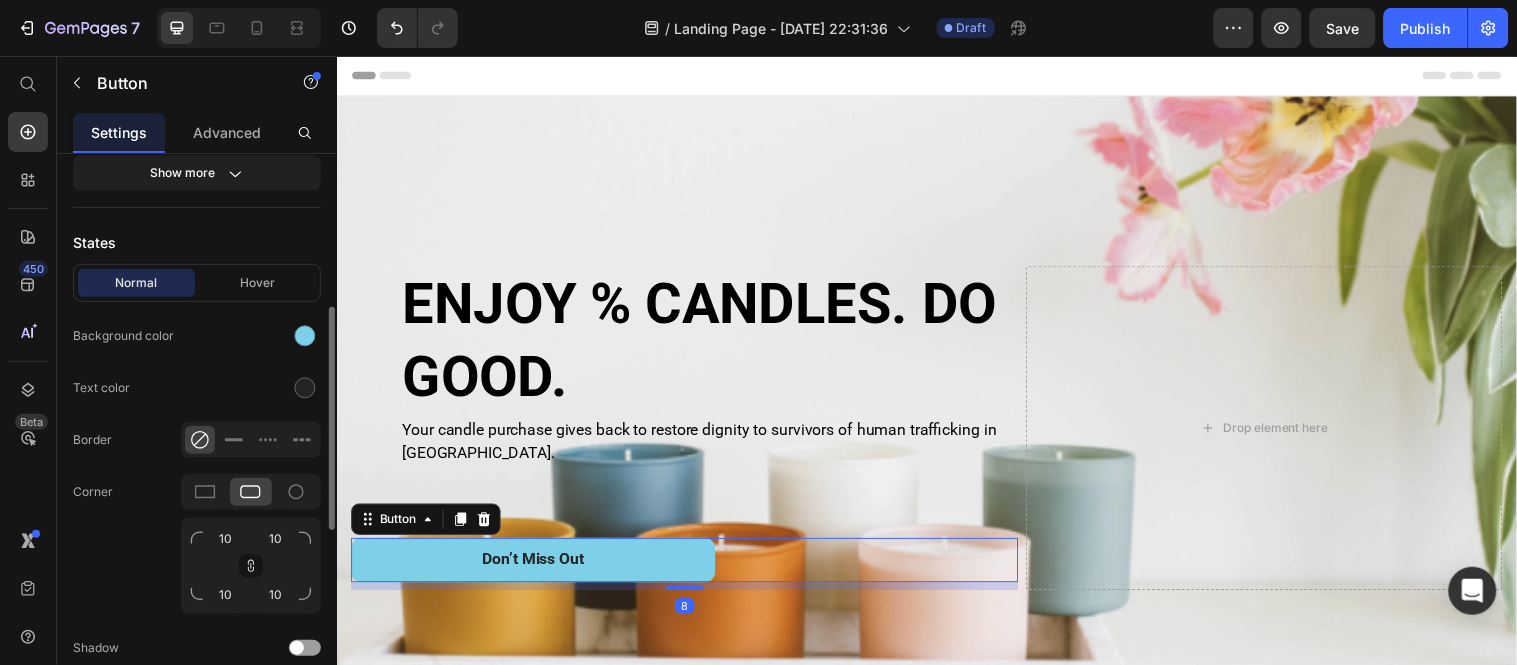 scroll, scrollTop: 394, scrollLeft: 0, axis: vertical 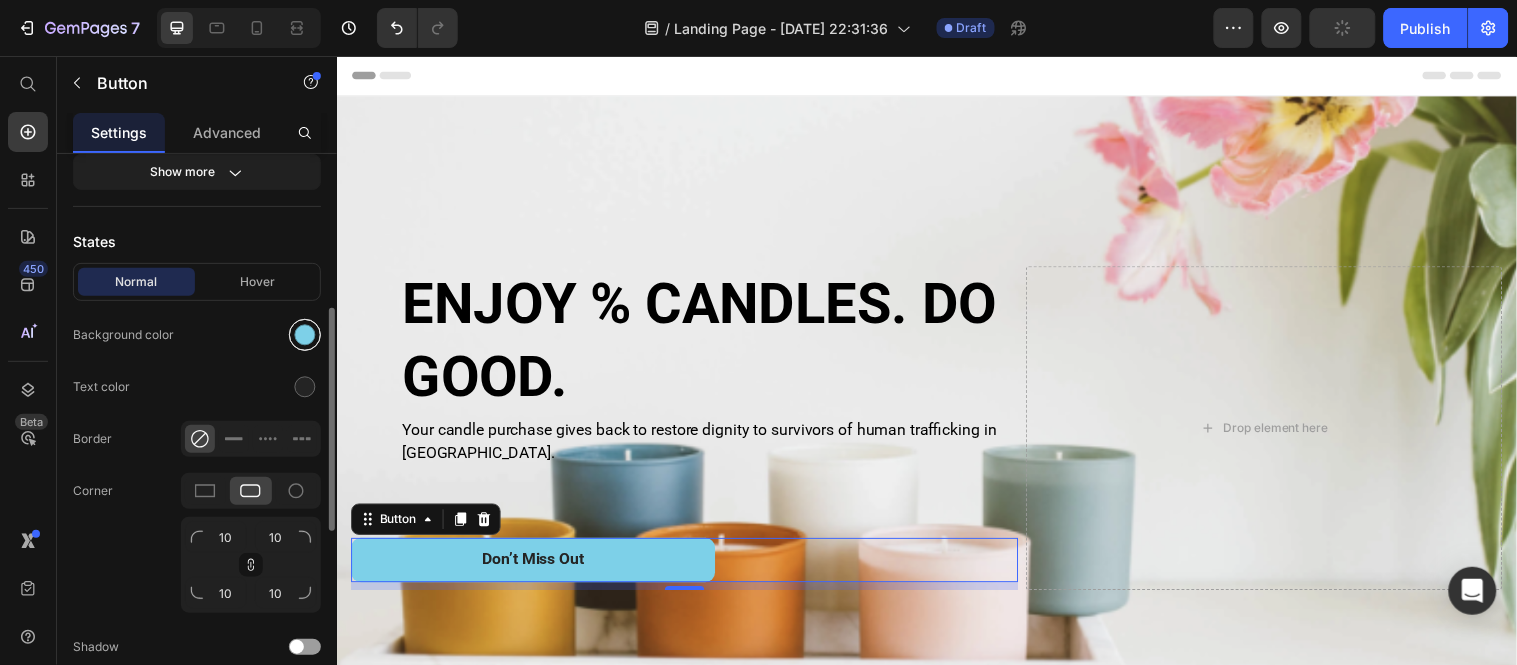 click at bounding box center (305, 335) 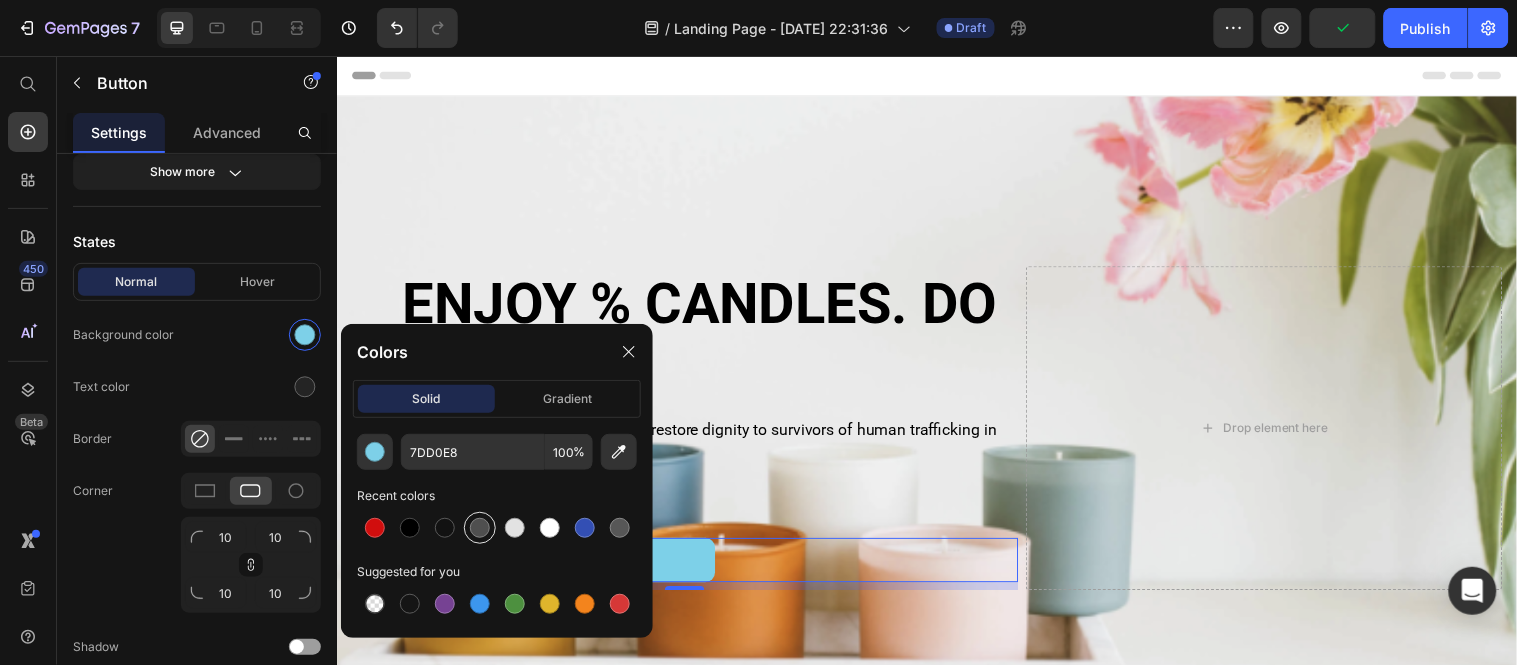 click at bounding box center (480, 528) 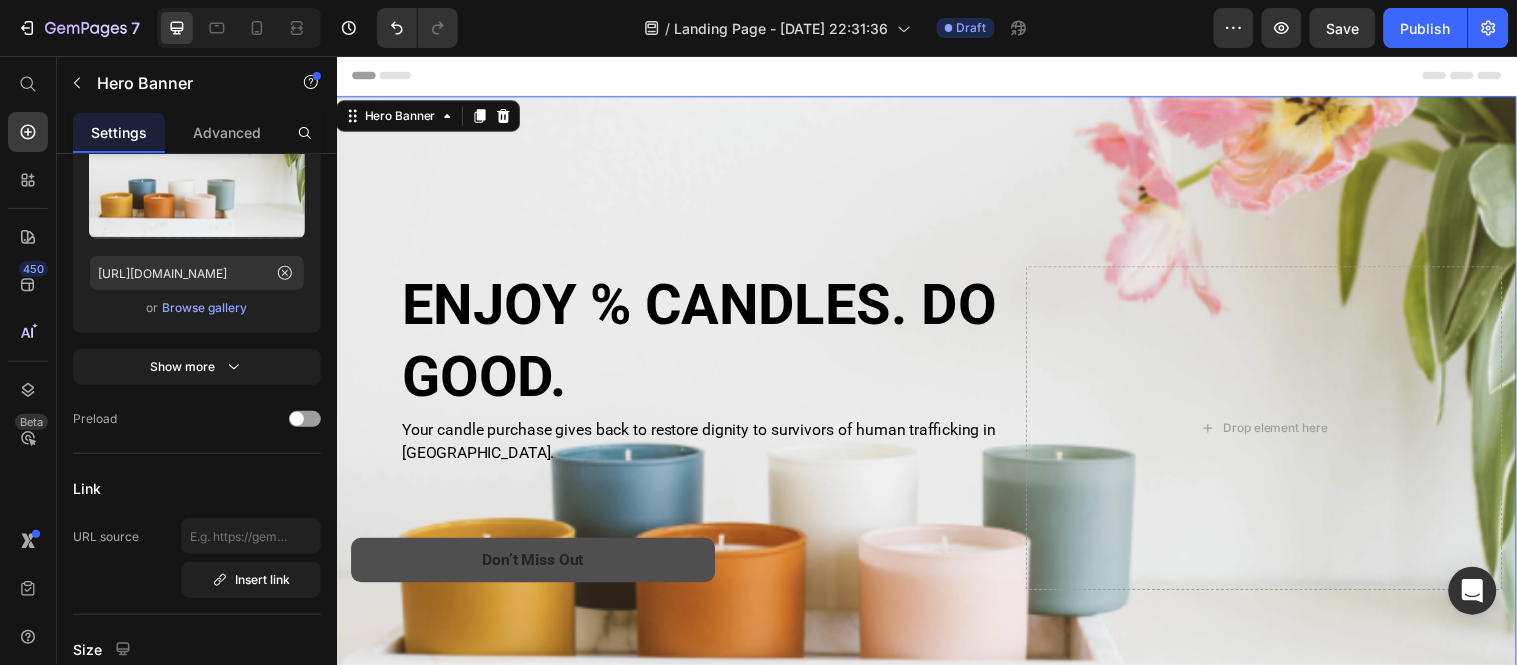 scroll, scrollTop: 0, scrollLeft: 0, axis: both 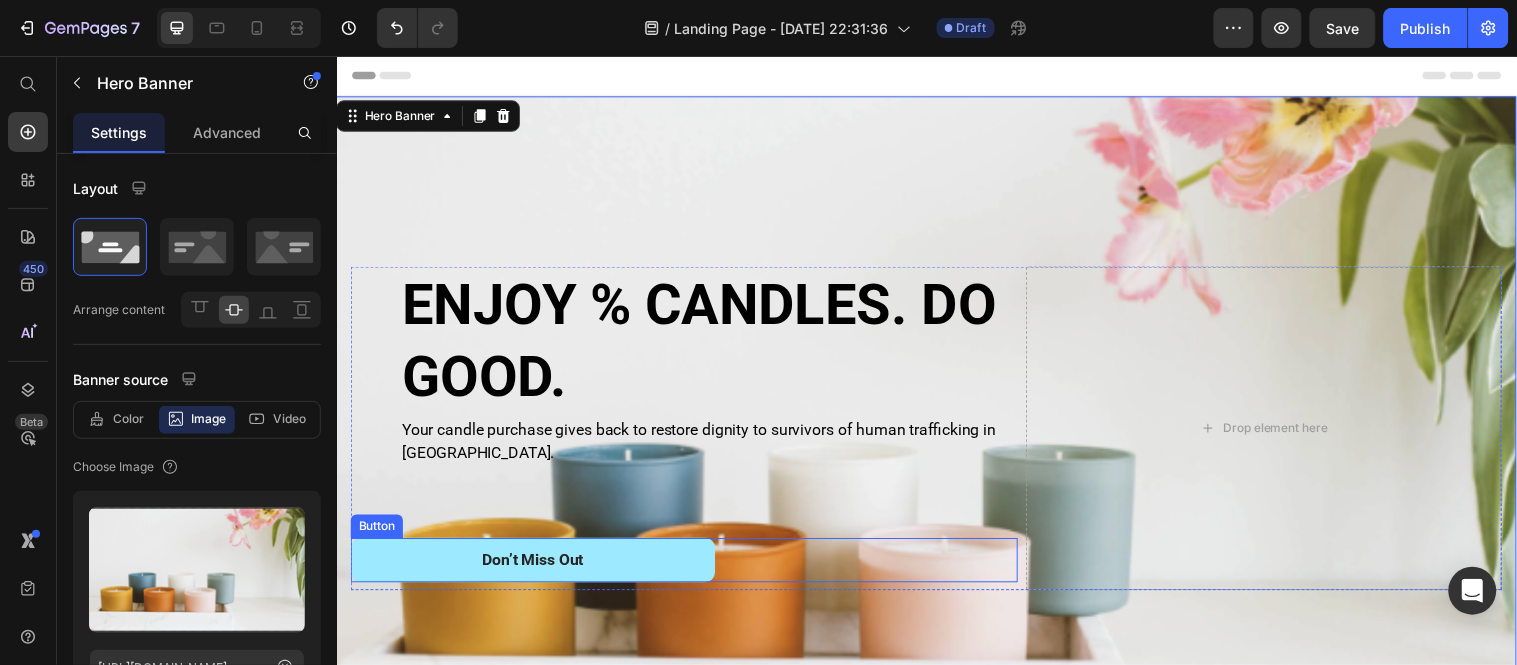 click on "Don’t Miss Out" at bounding box center (536, 567) 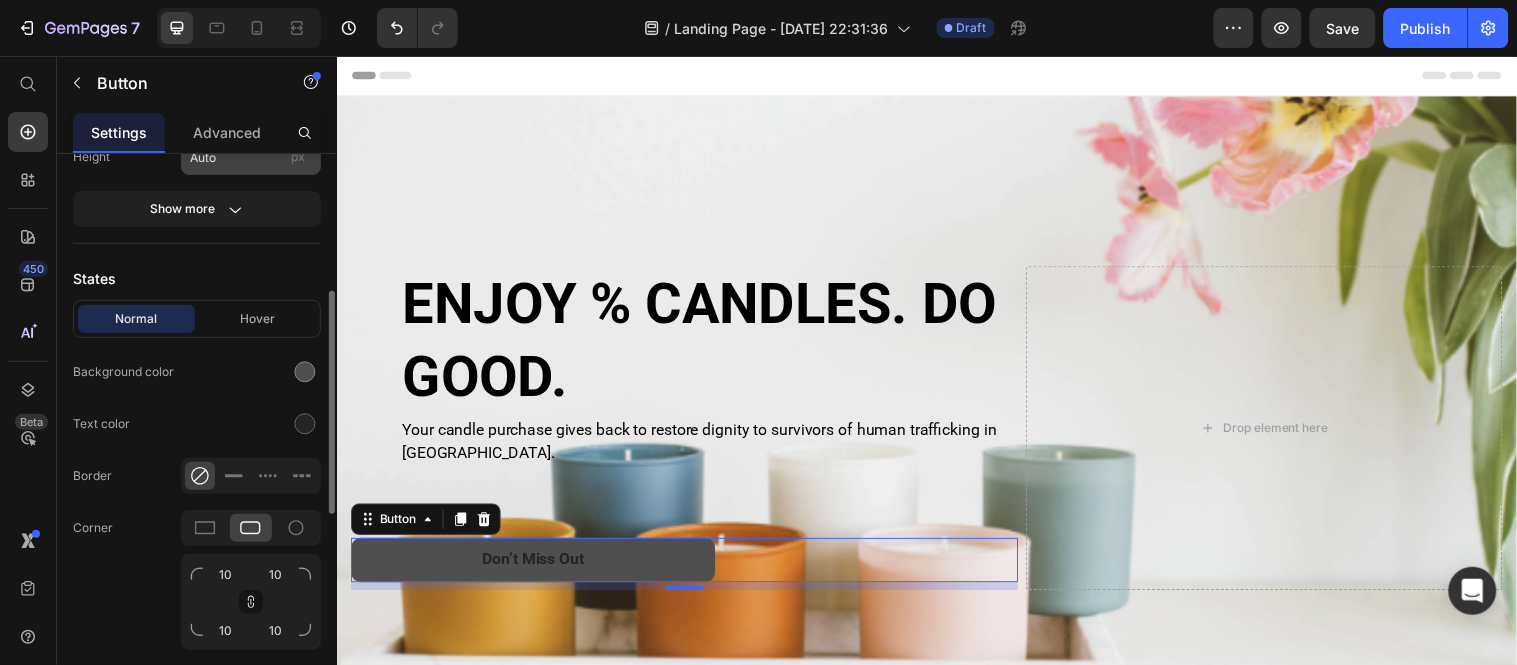 scroll, scrollTop: 364, scrollLeft: 0, axis: vertical 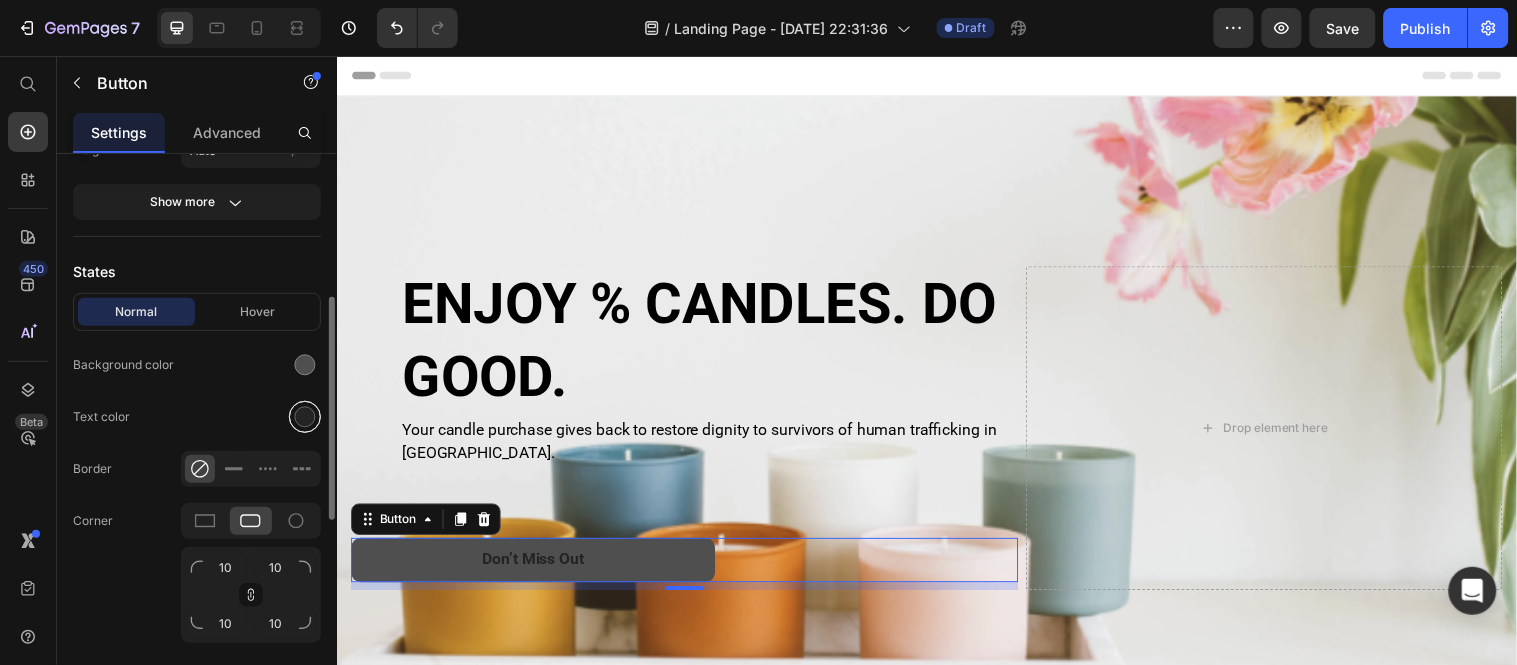 click at bounding box center (305, 417) 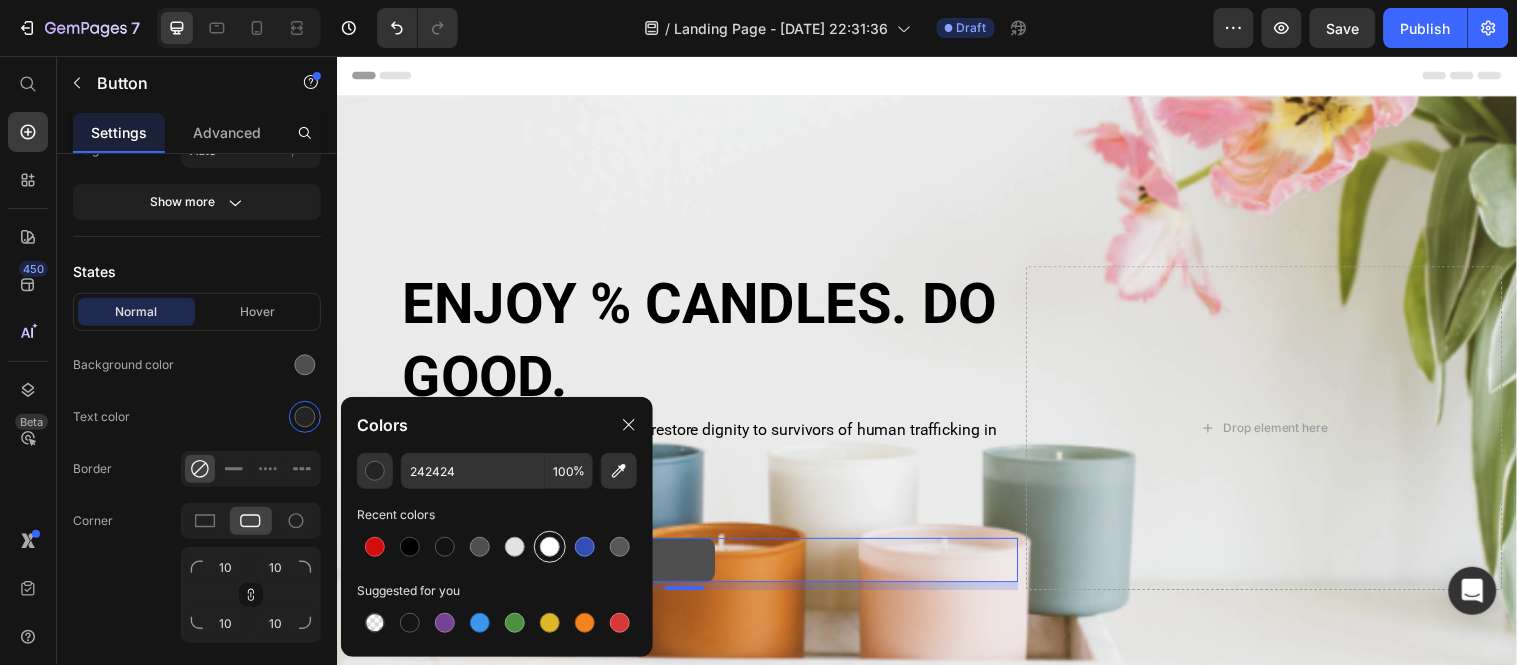 click at bounding box center (550, 547) 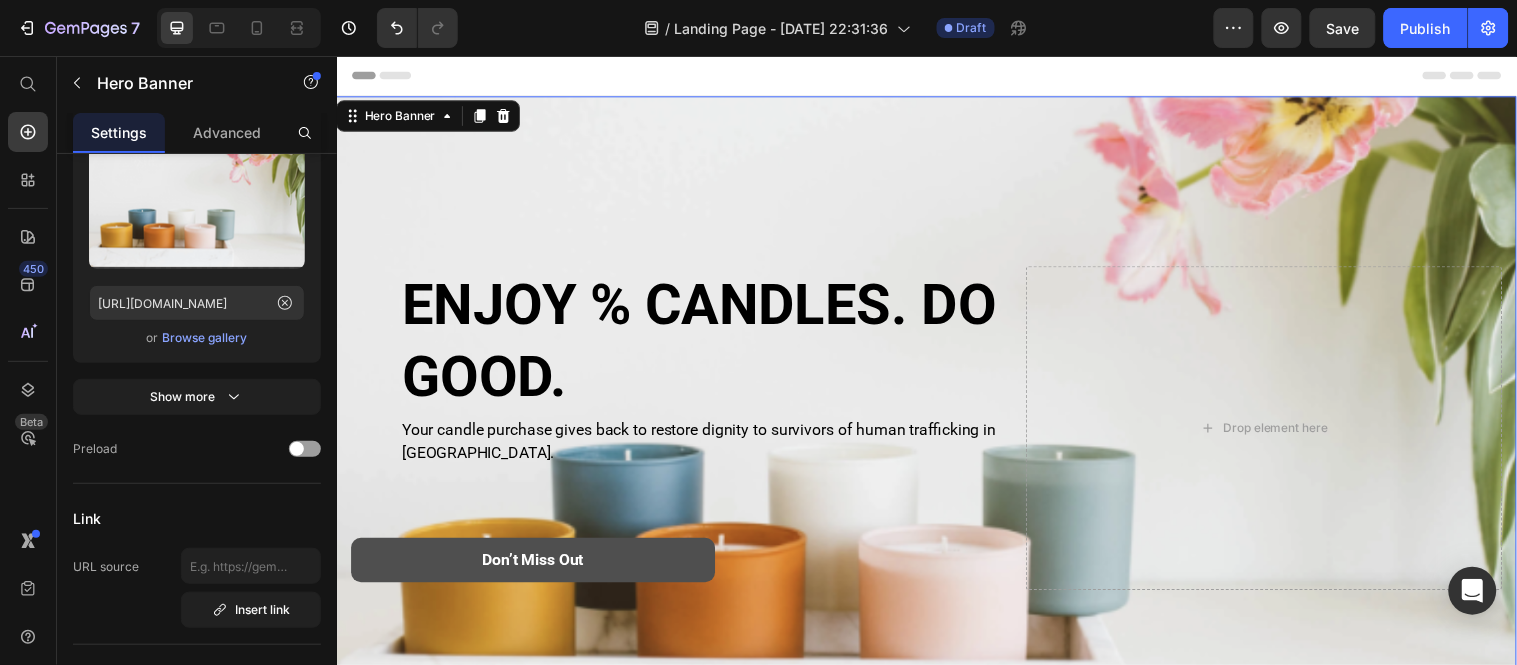 scroll, scrollTop: 0, scrollLeft: 0, axis: both 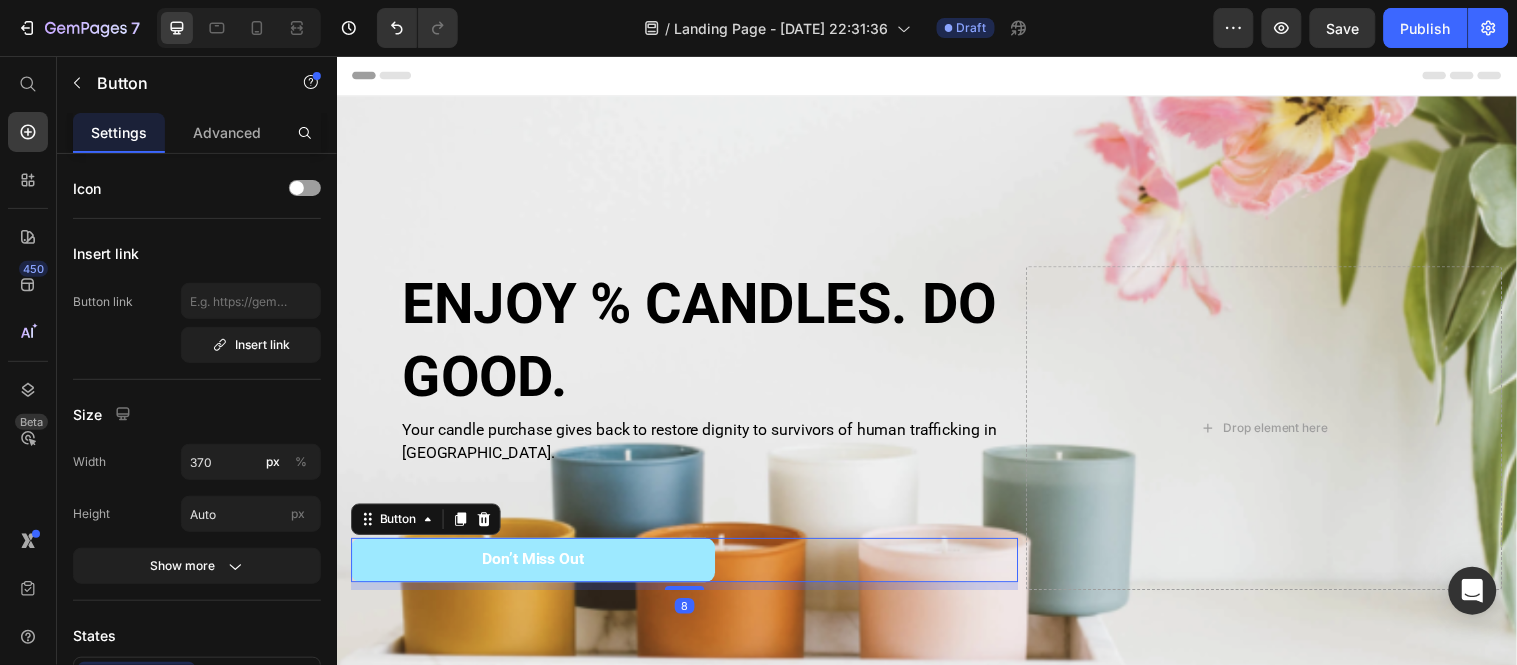 click on "Don’t Miss Out" at bounding box center [536, 567] 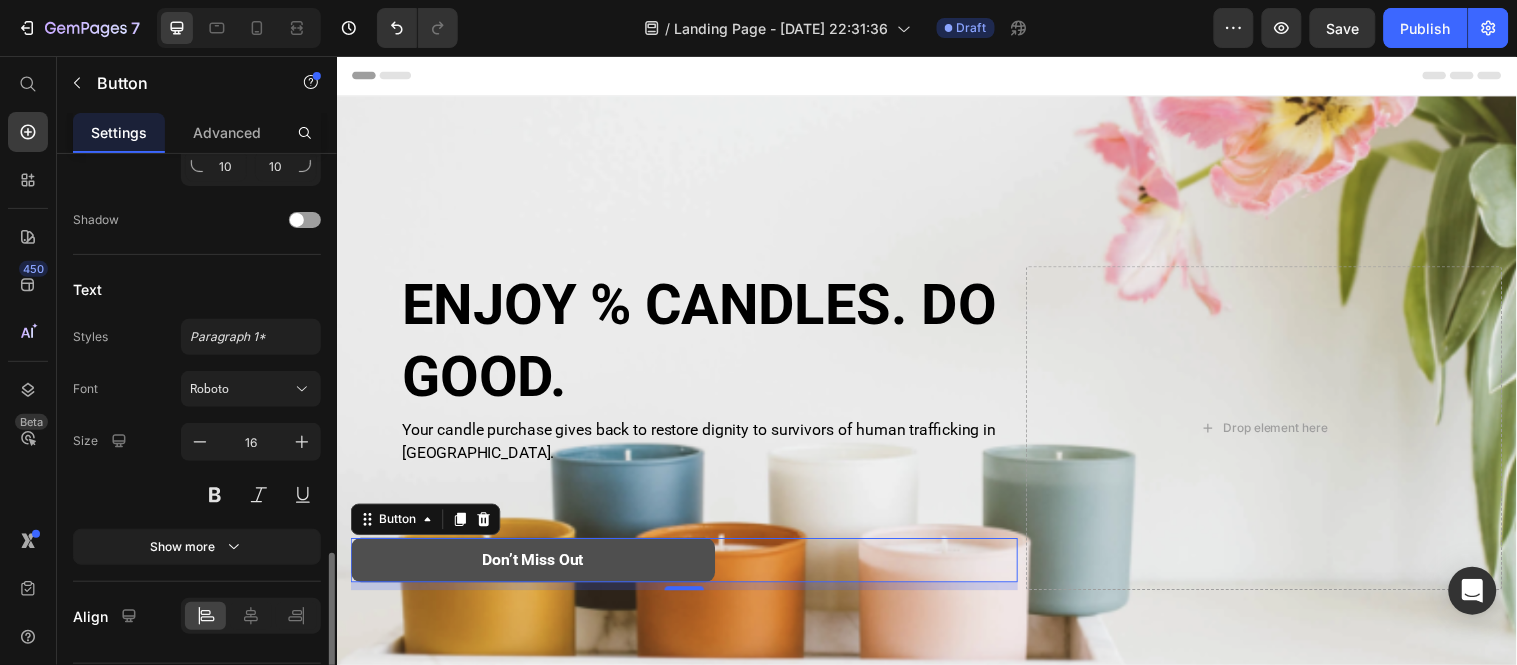 scroll, scrollTop: 876, scrollLeft: 0, axis: vertical 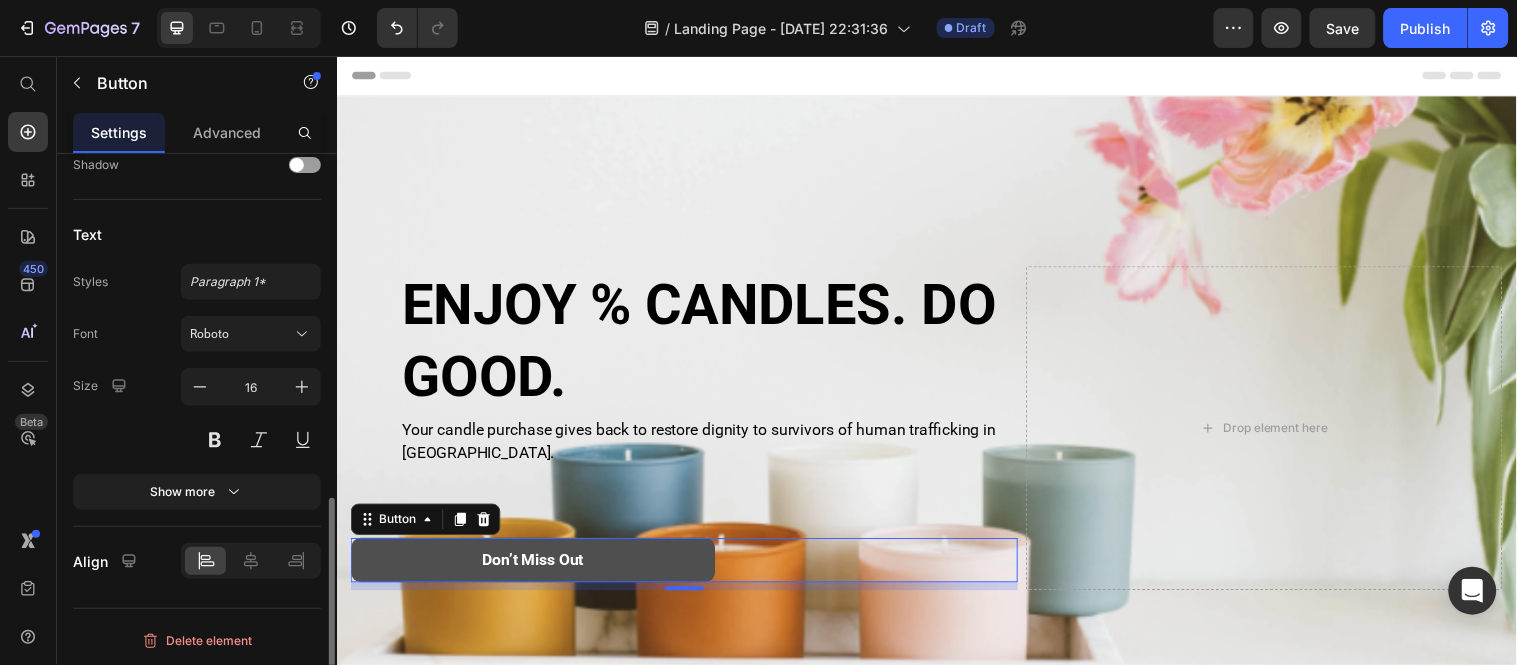 click on "Show more" at bounding box center [197, 492] 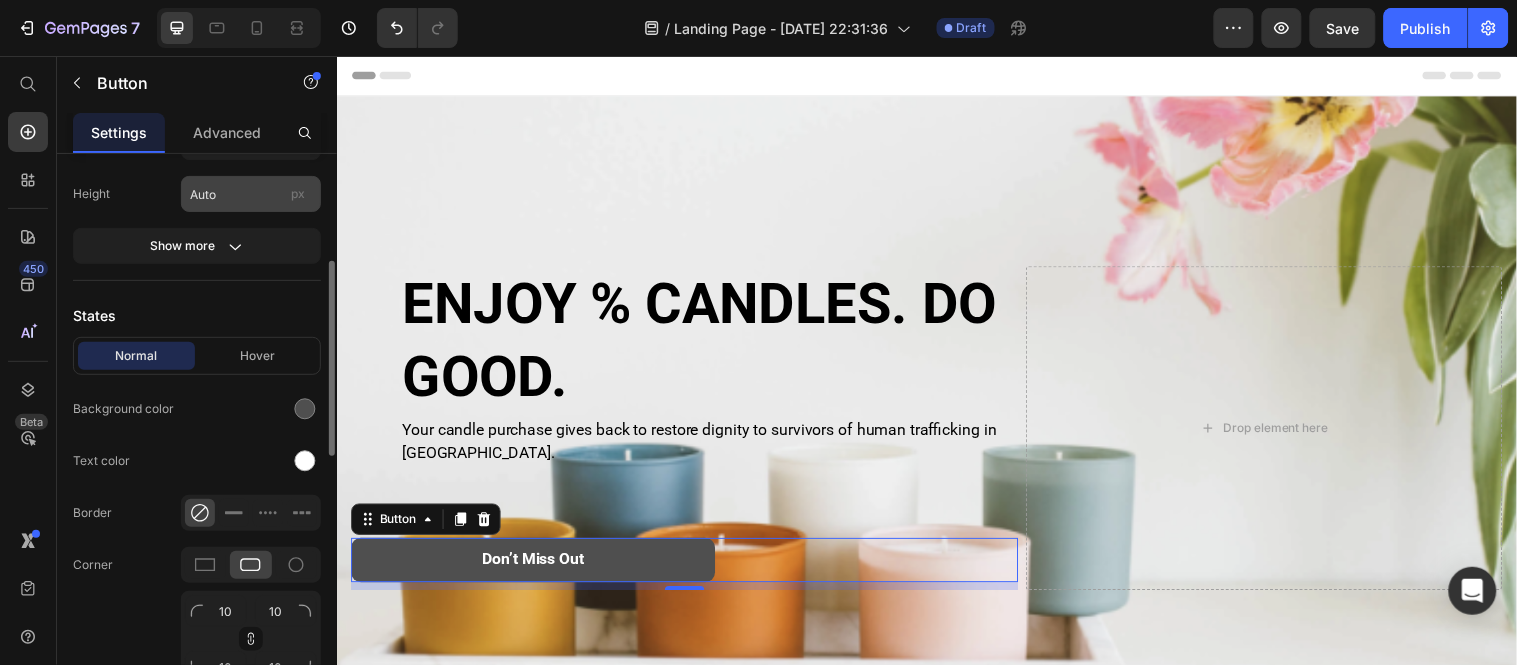 scroll, scrollTop: 318, scrollLeft: 0, axis: vertical 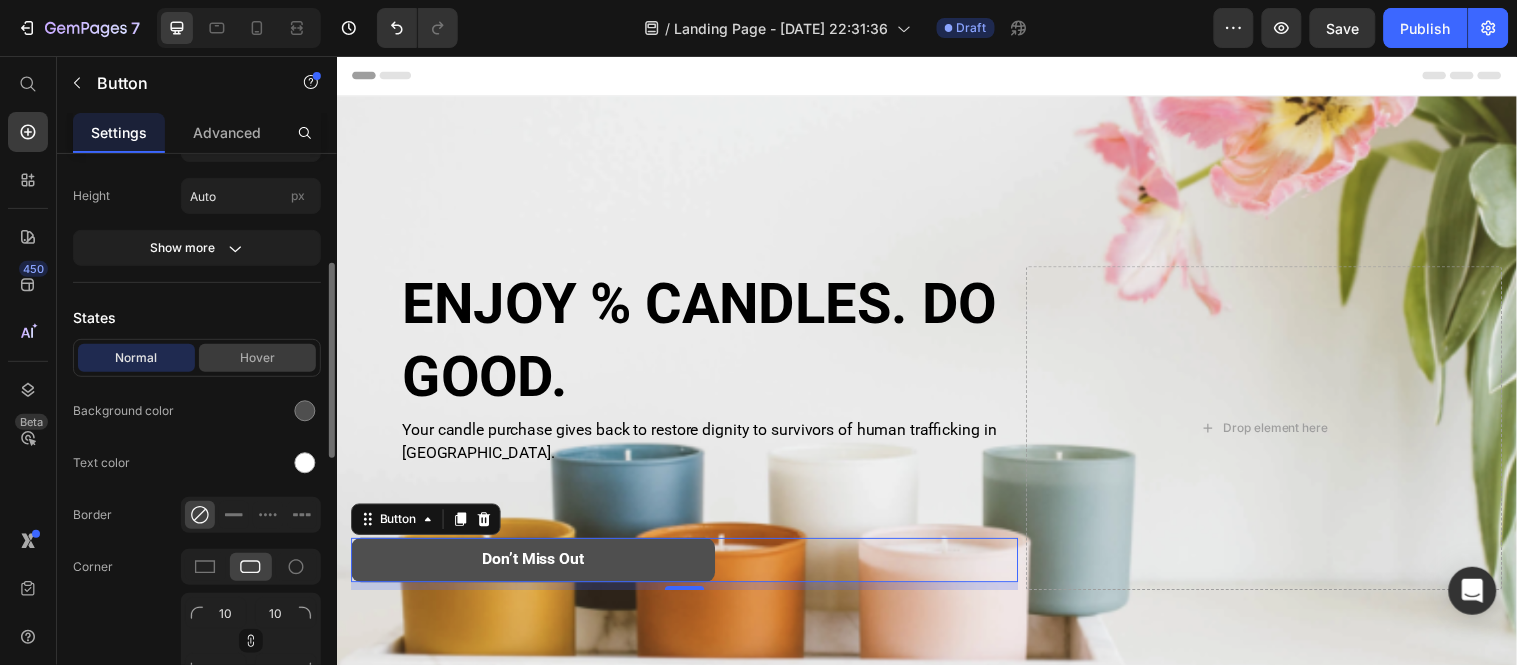 click on "Hover" at bounding box center (257, 358) 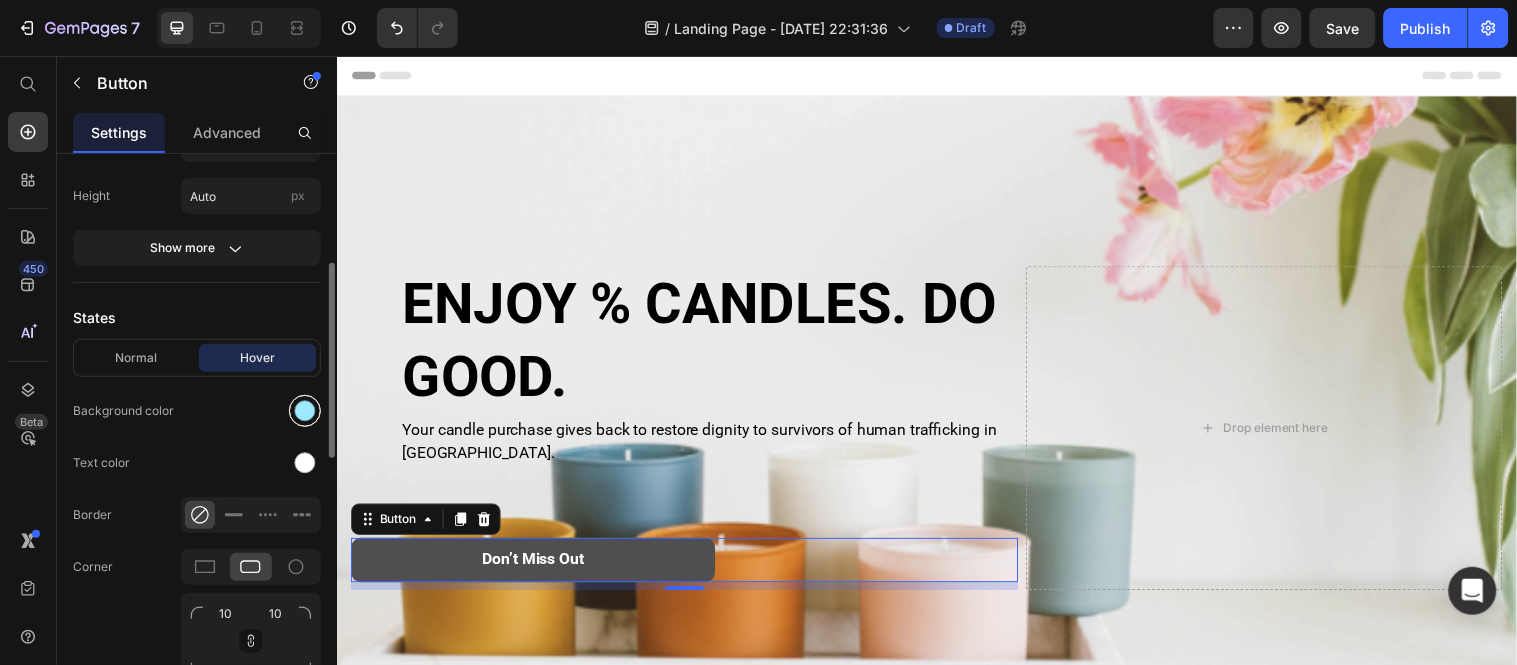 click at bounding box center (305, 411) 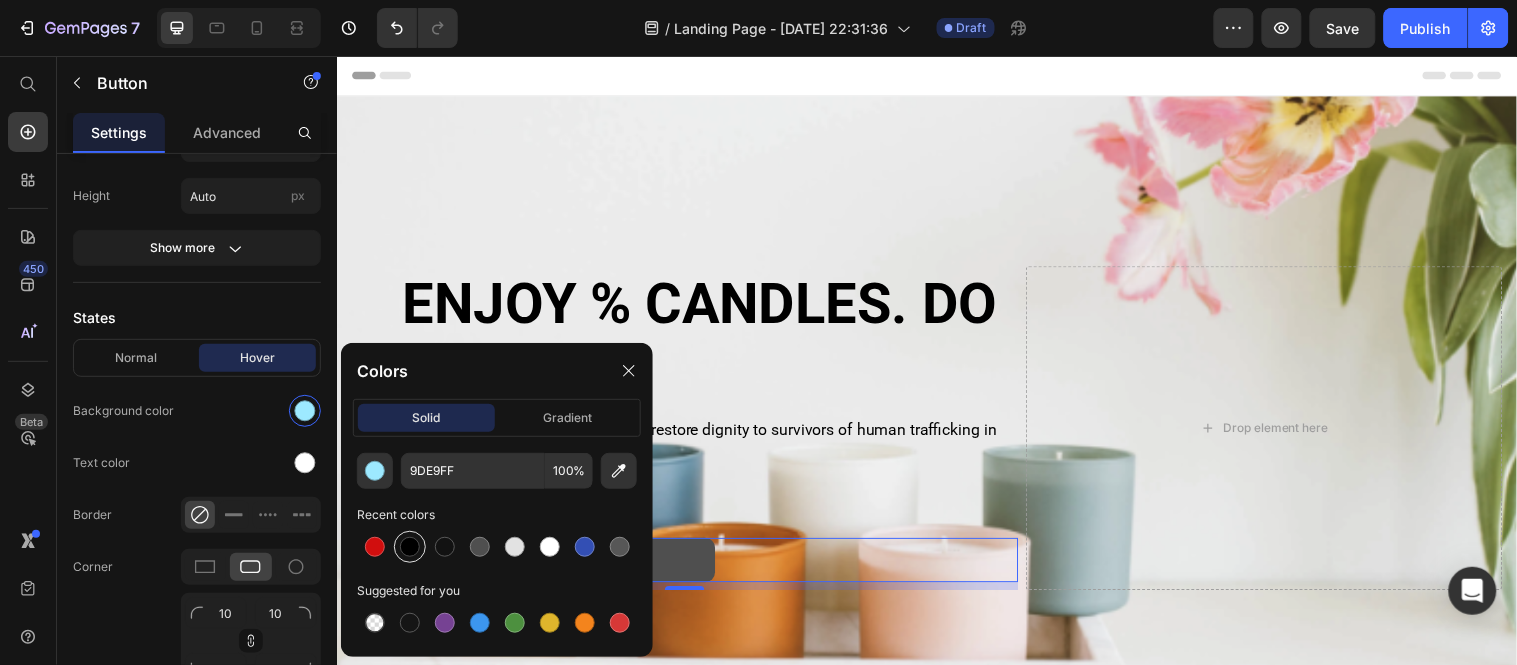 click at bounding box center (410, 547) 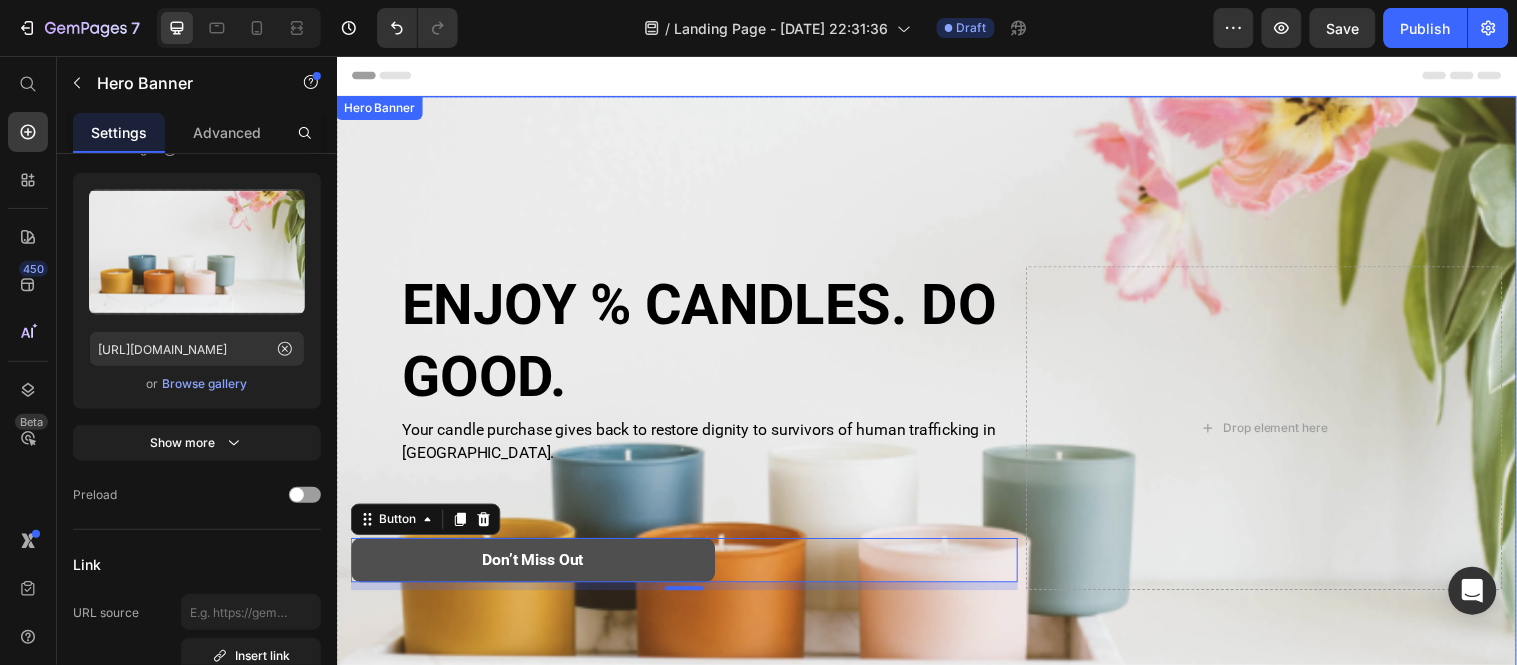 click at bounding box center [936, 433] 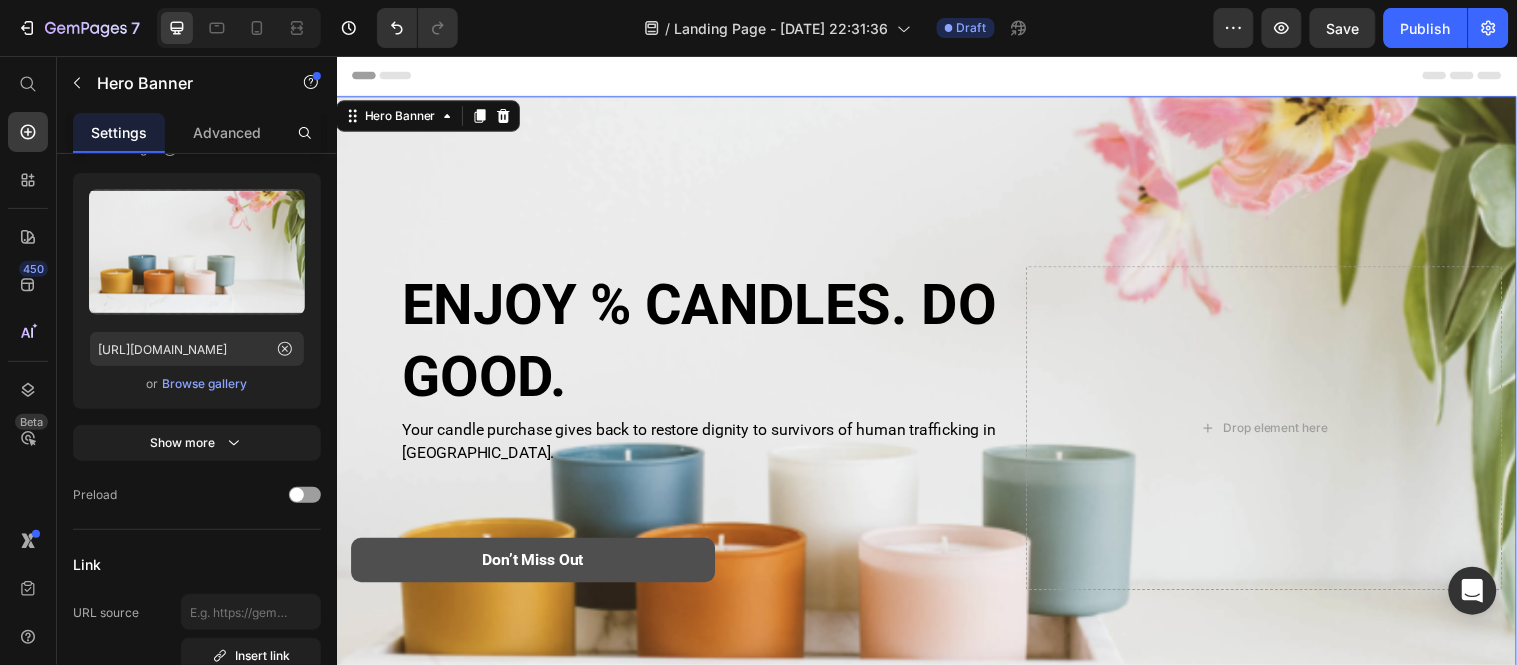 scroll, scrollTop: 0, scrollLeft: 0, axis: both 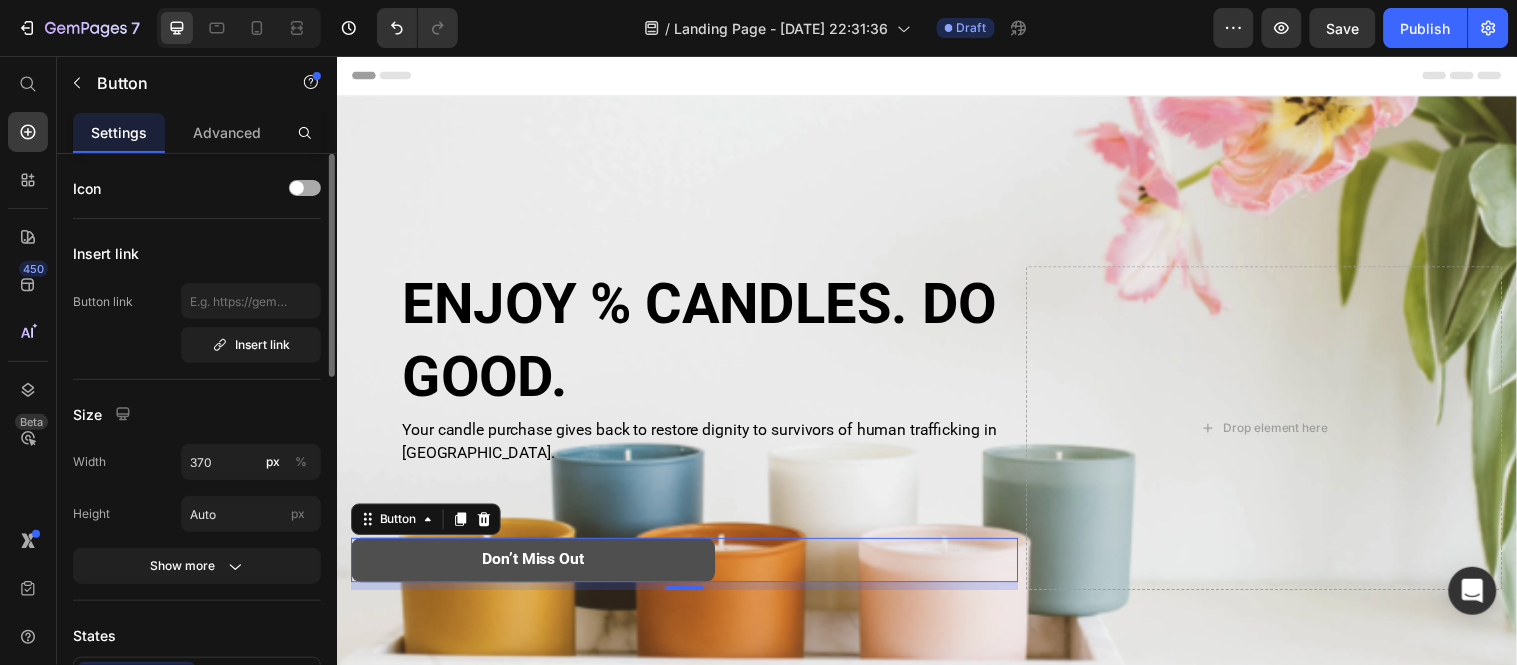click at bounding box center (305, 188) 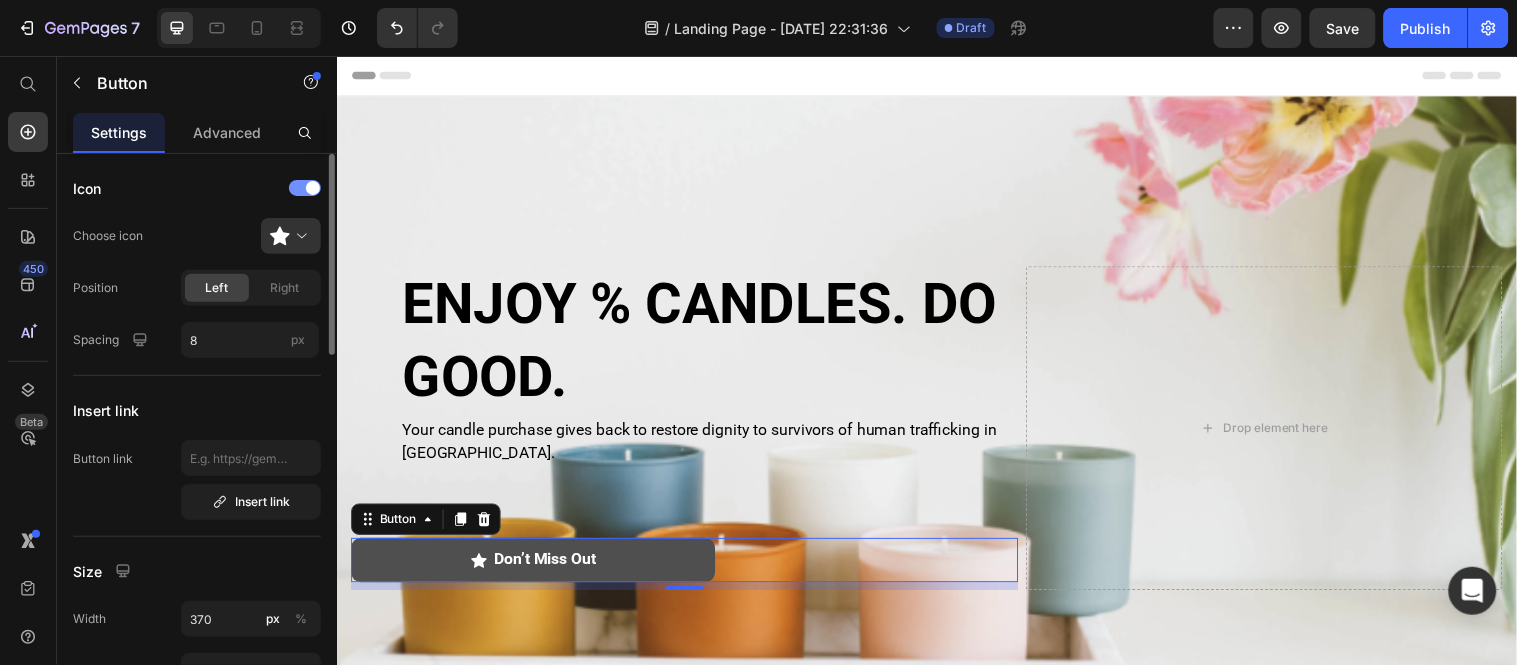 click at bounding box center [313, 188] 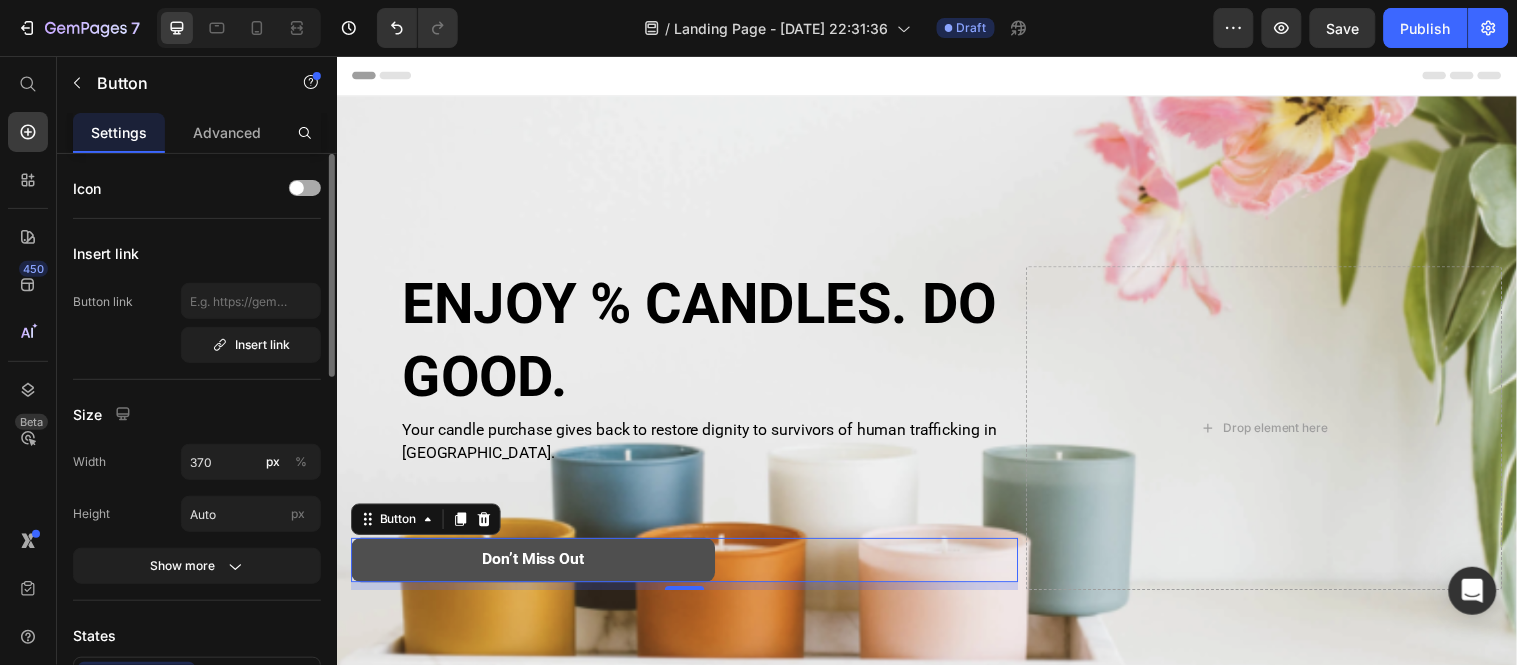 click at bounding box center [297, 188] 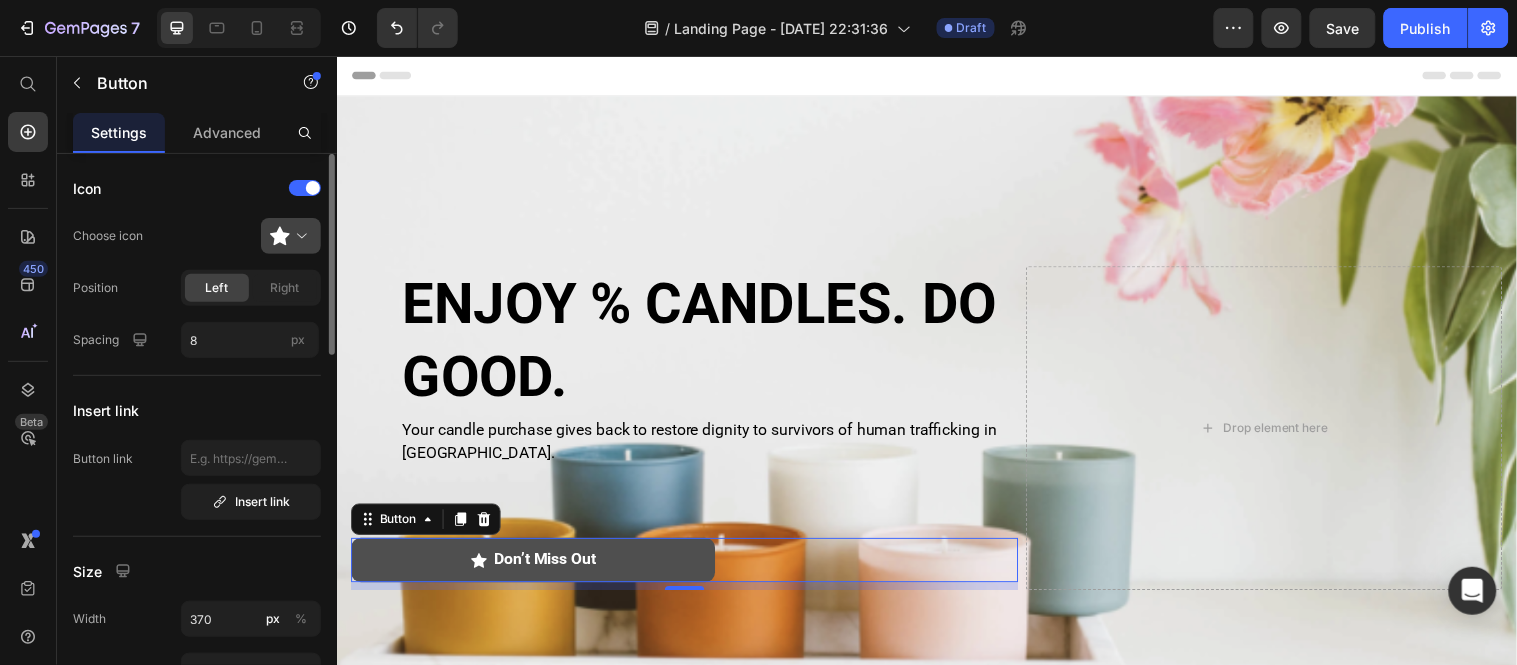 click at bounding box center [299, 236] 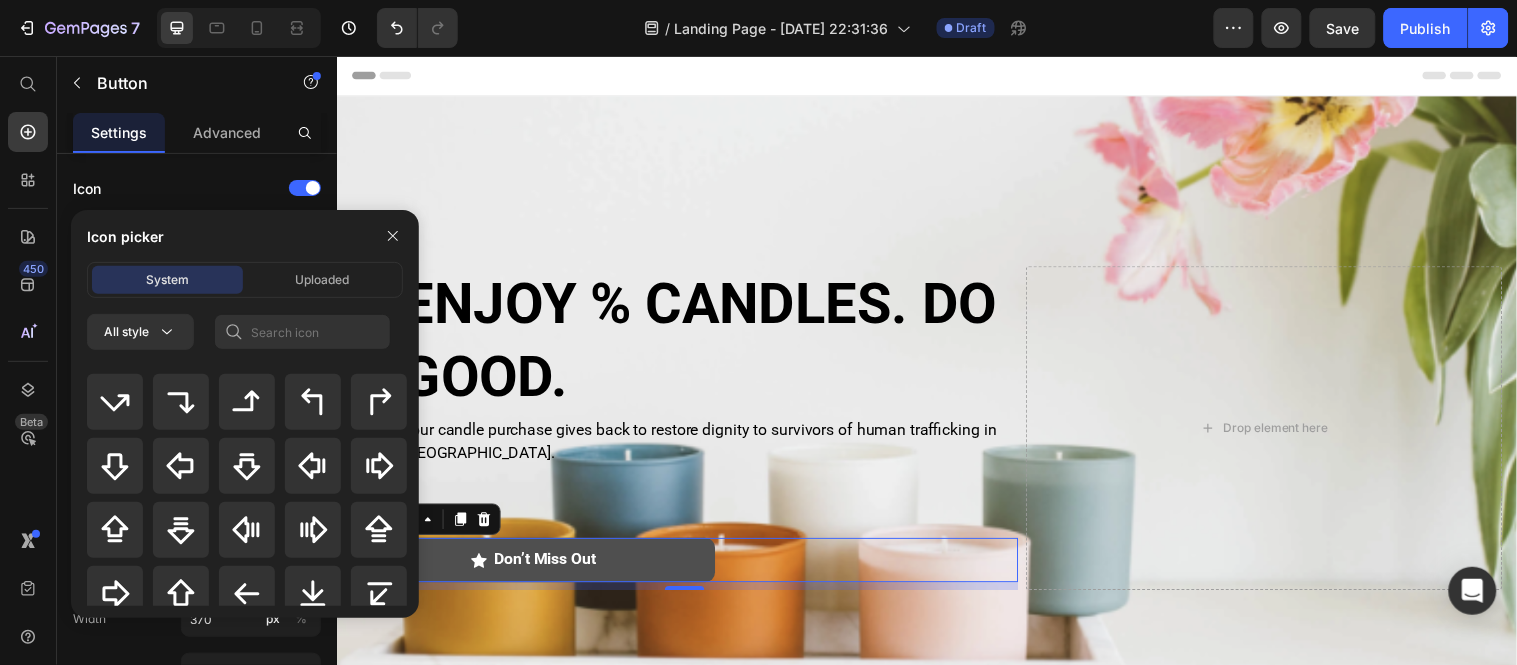 scroll, scrollTop: 811, scrollLeft: 0, axis: vertical 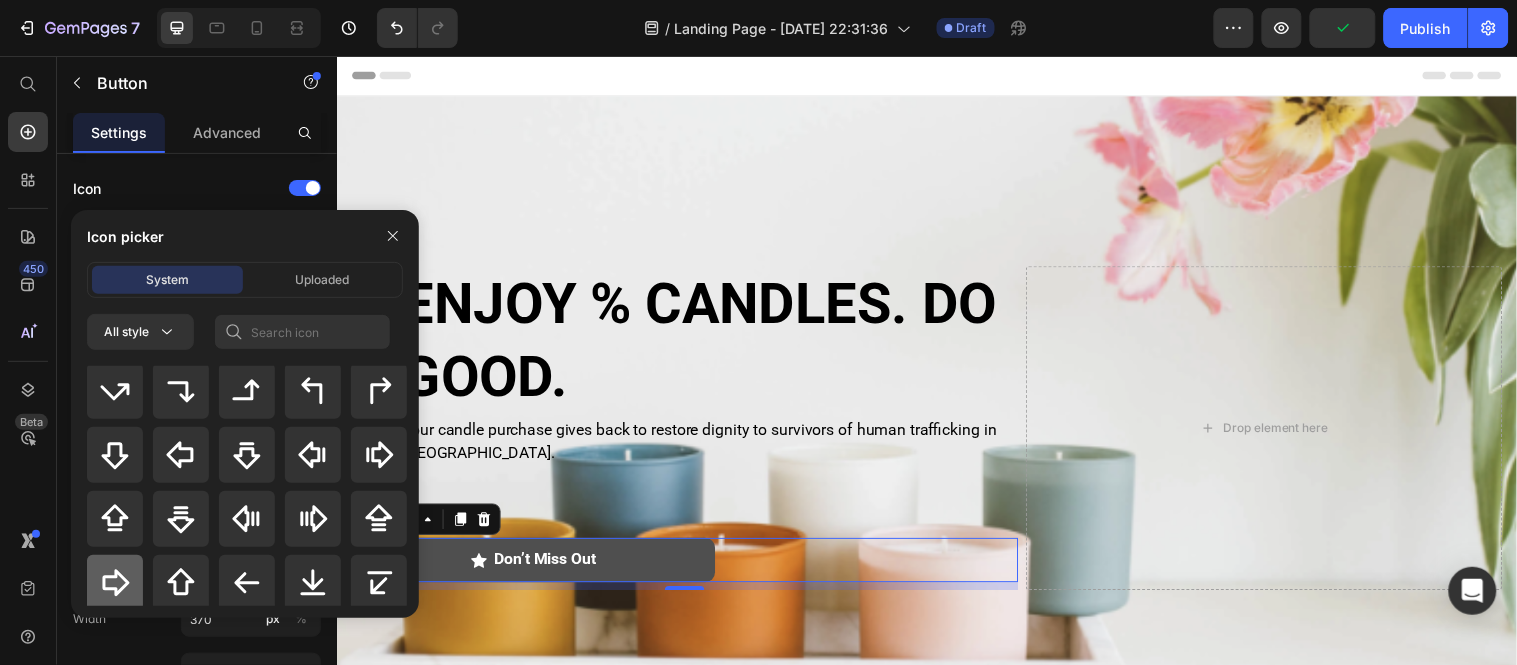 click 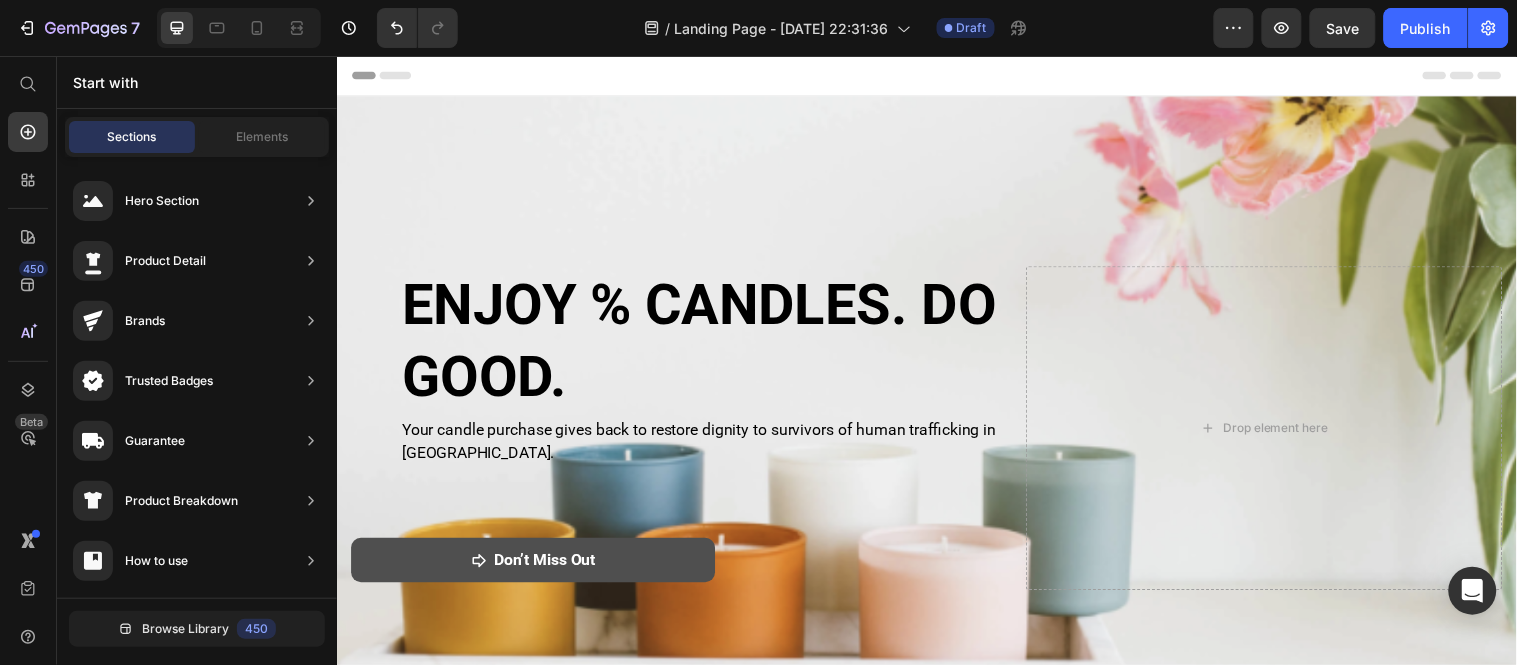 click on "Header" at bounding box center (936, 75) 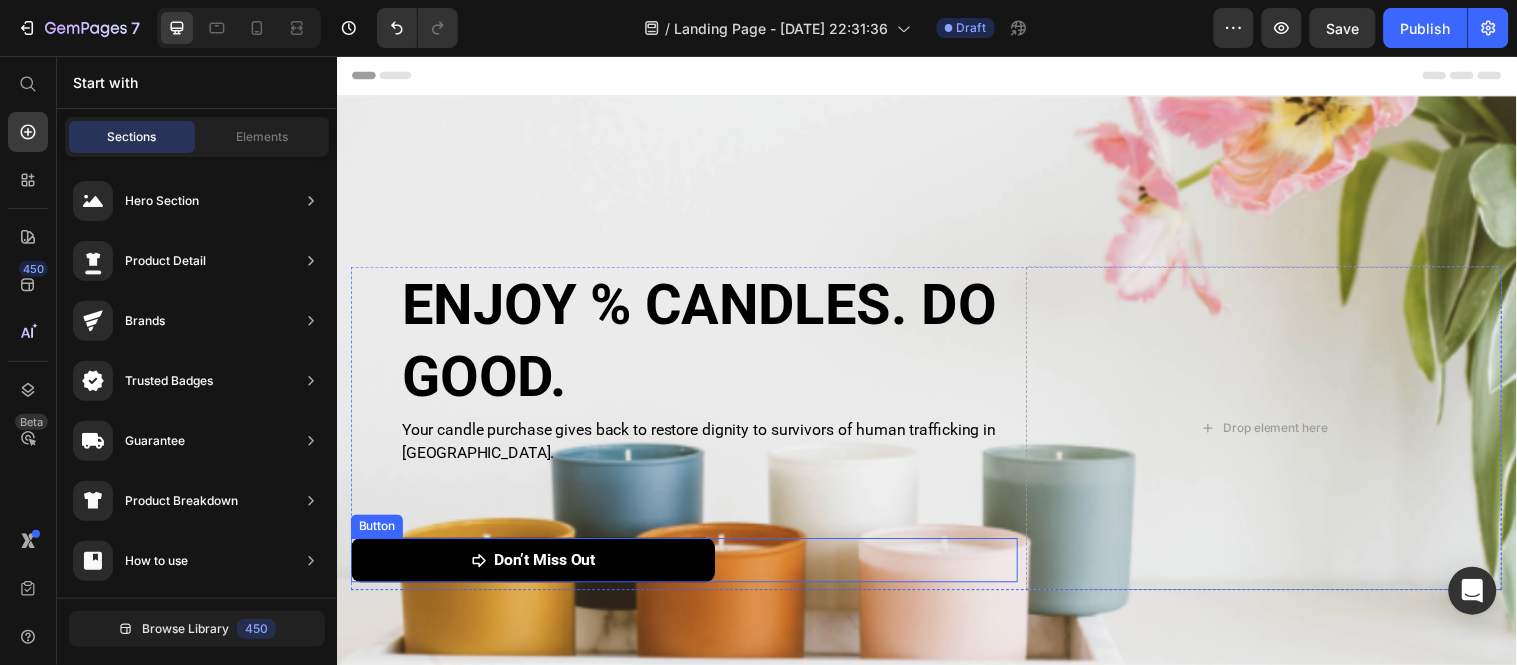 click on "Don’t Miss Out" at bounding box center (536, 567) 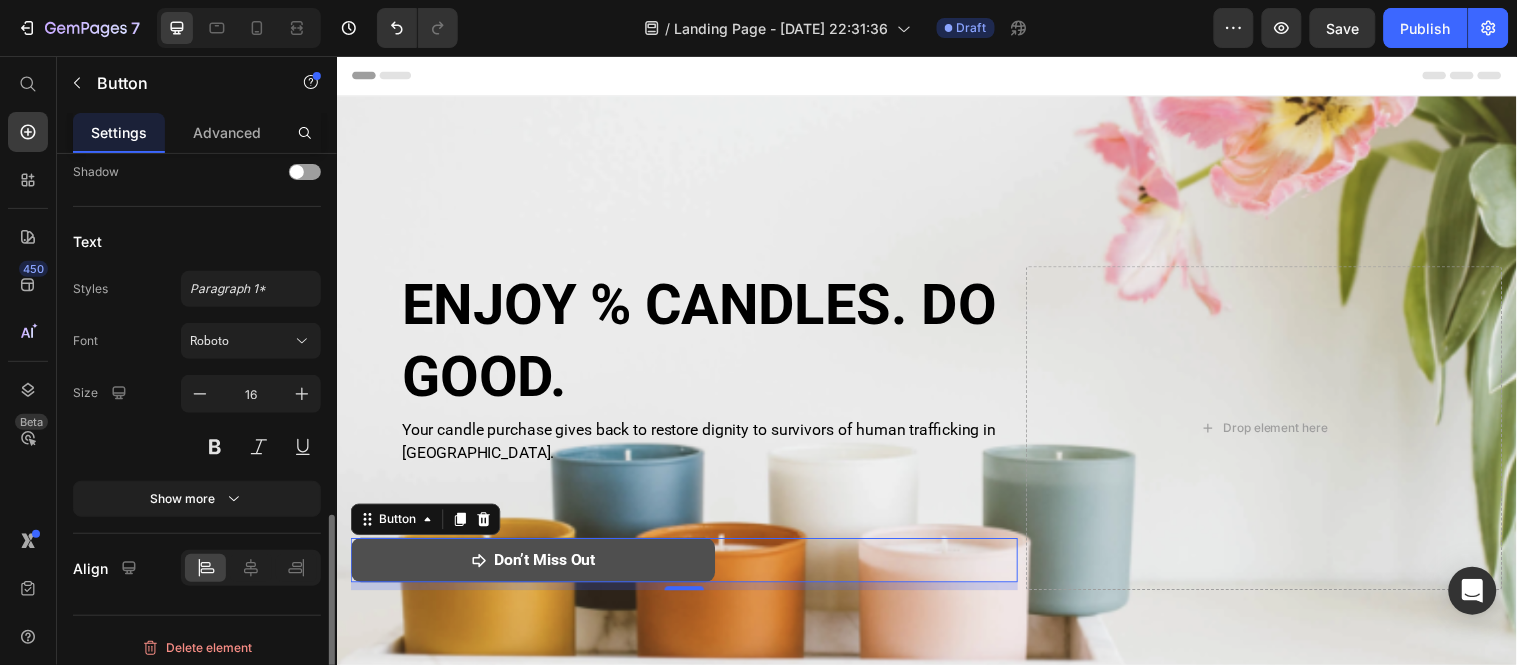 scroll, scrollTop: 1033, scrollLeft: 0, axis: vertical 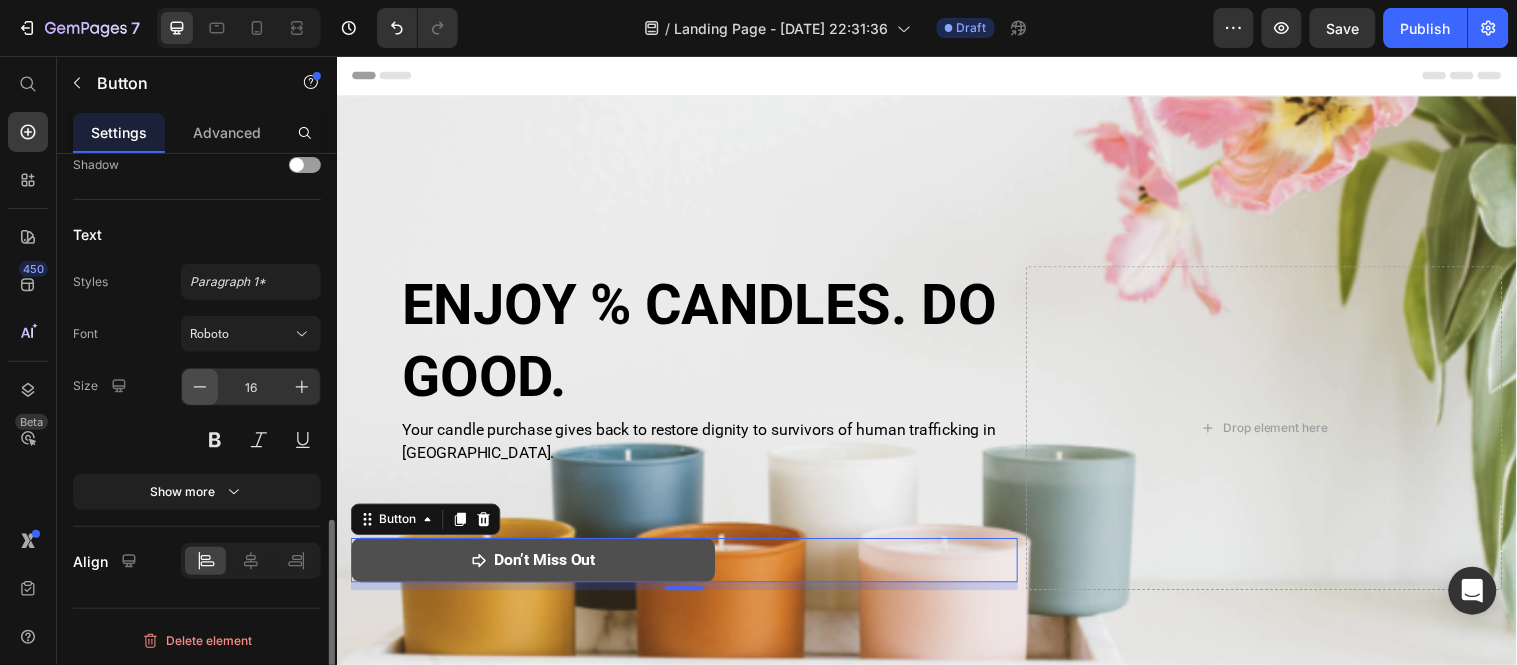 click 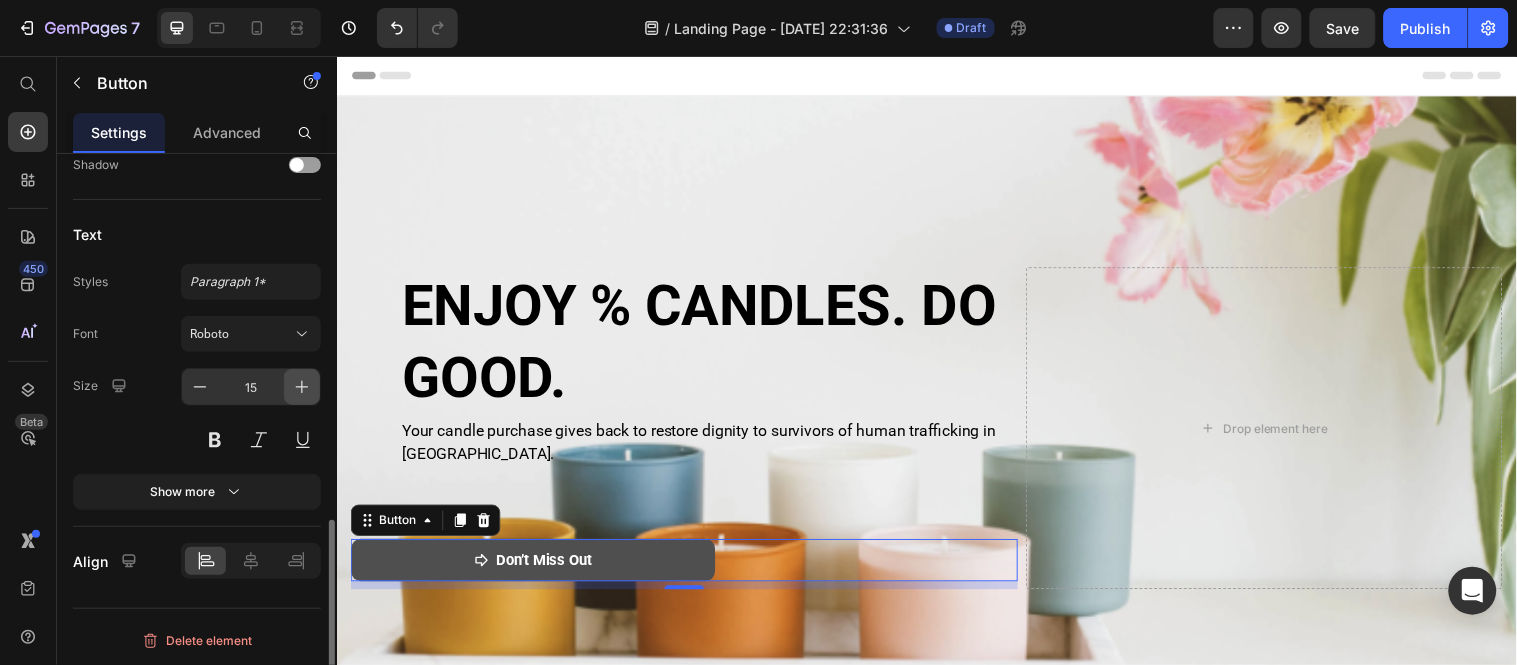 click 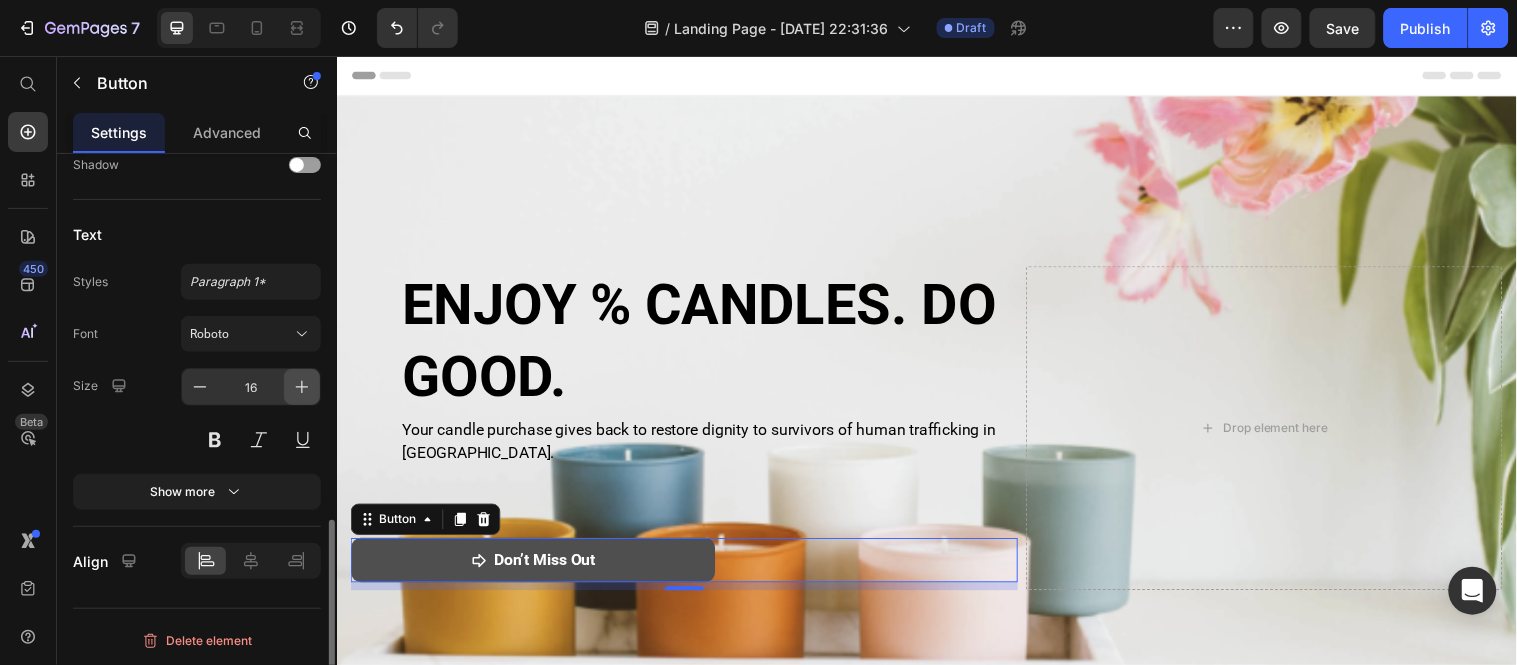 click 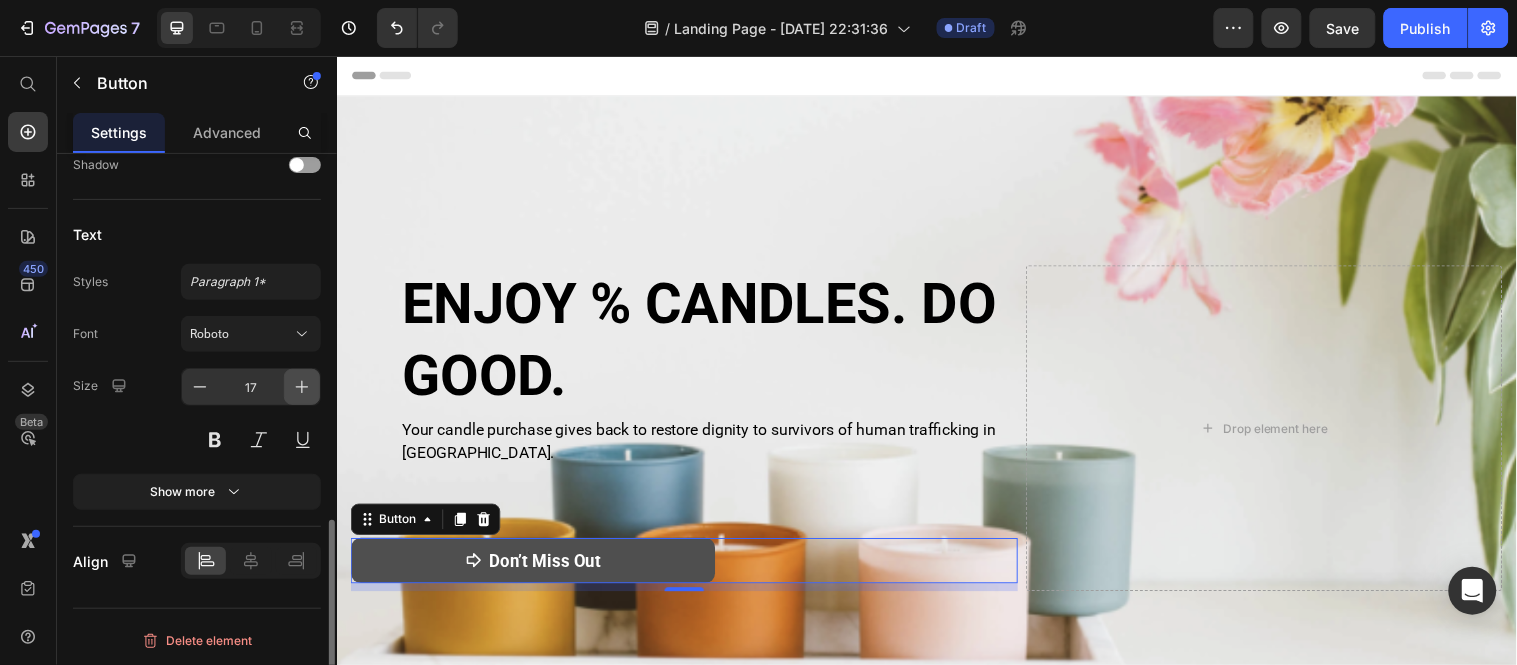 click 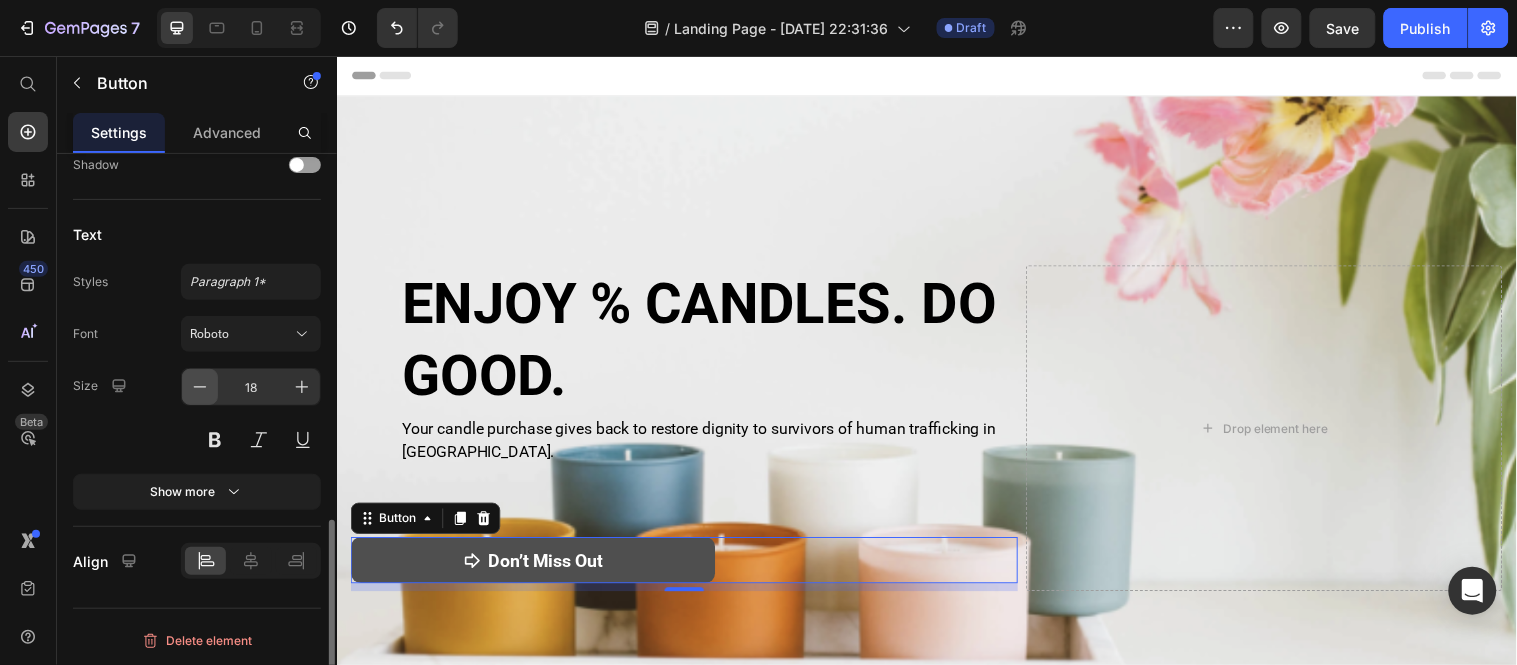 click 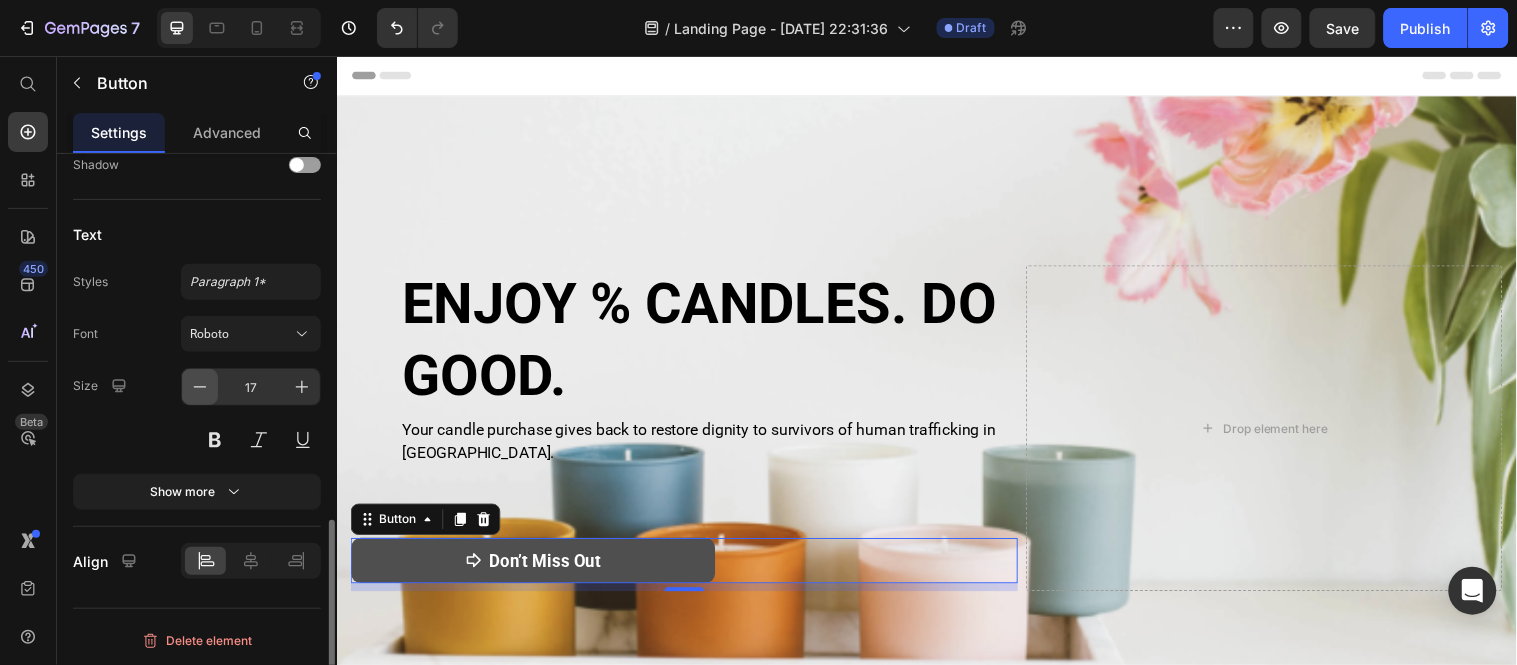 click 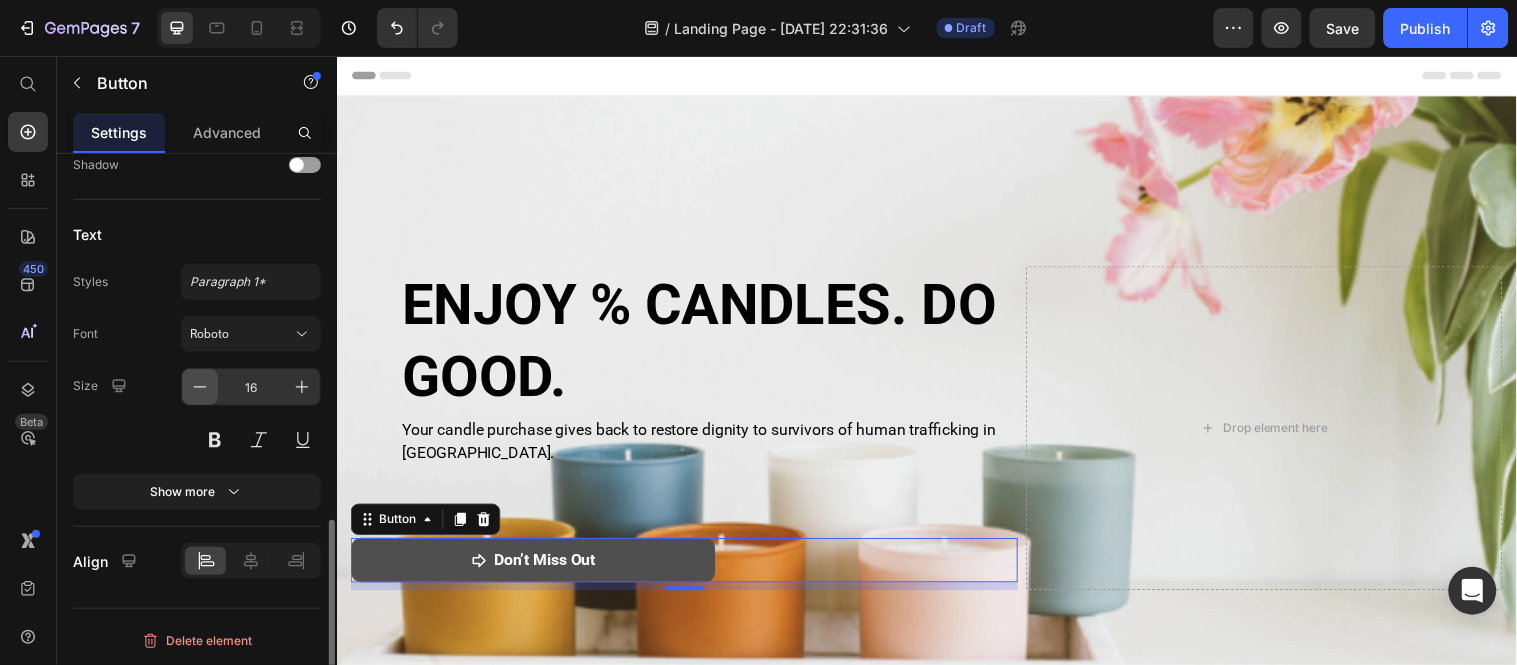 click 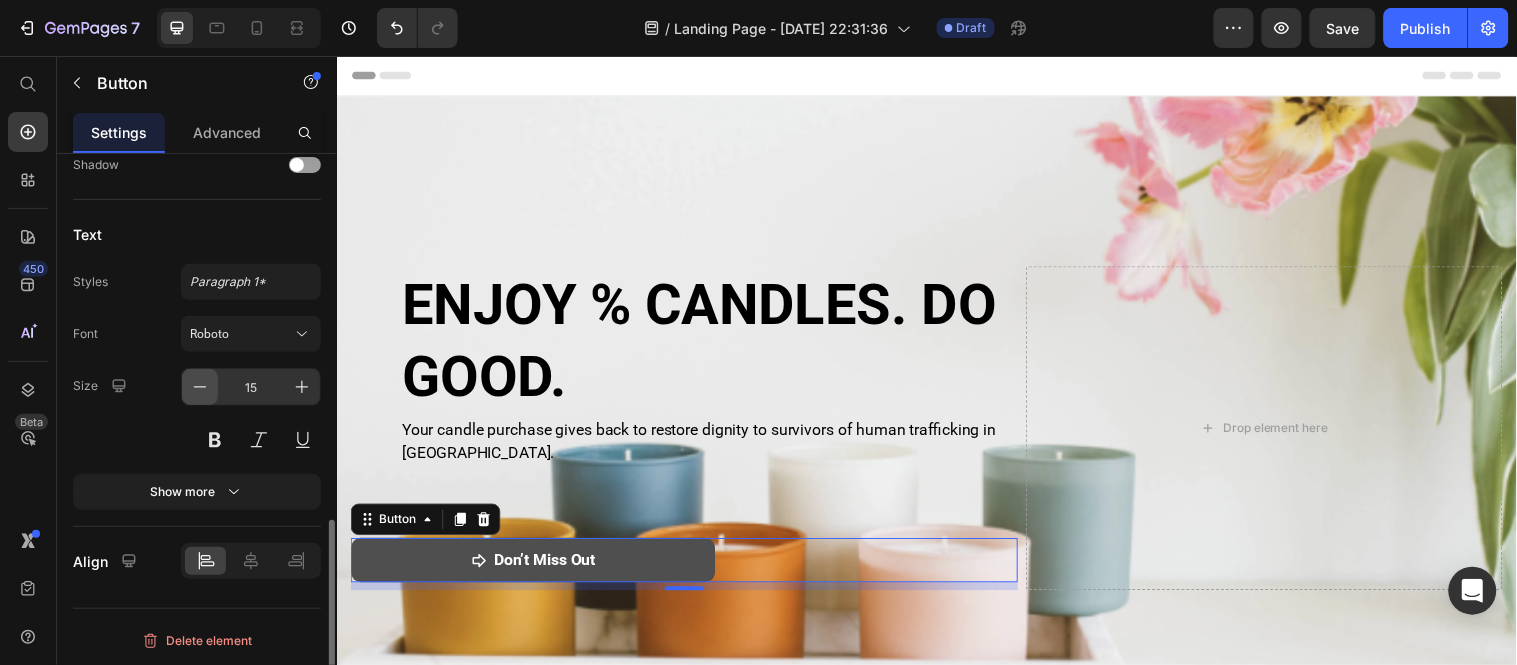 click 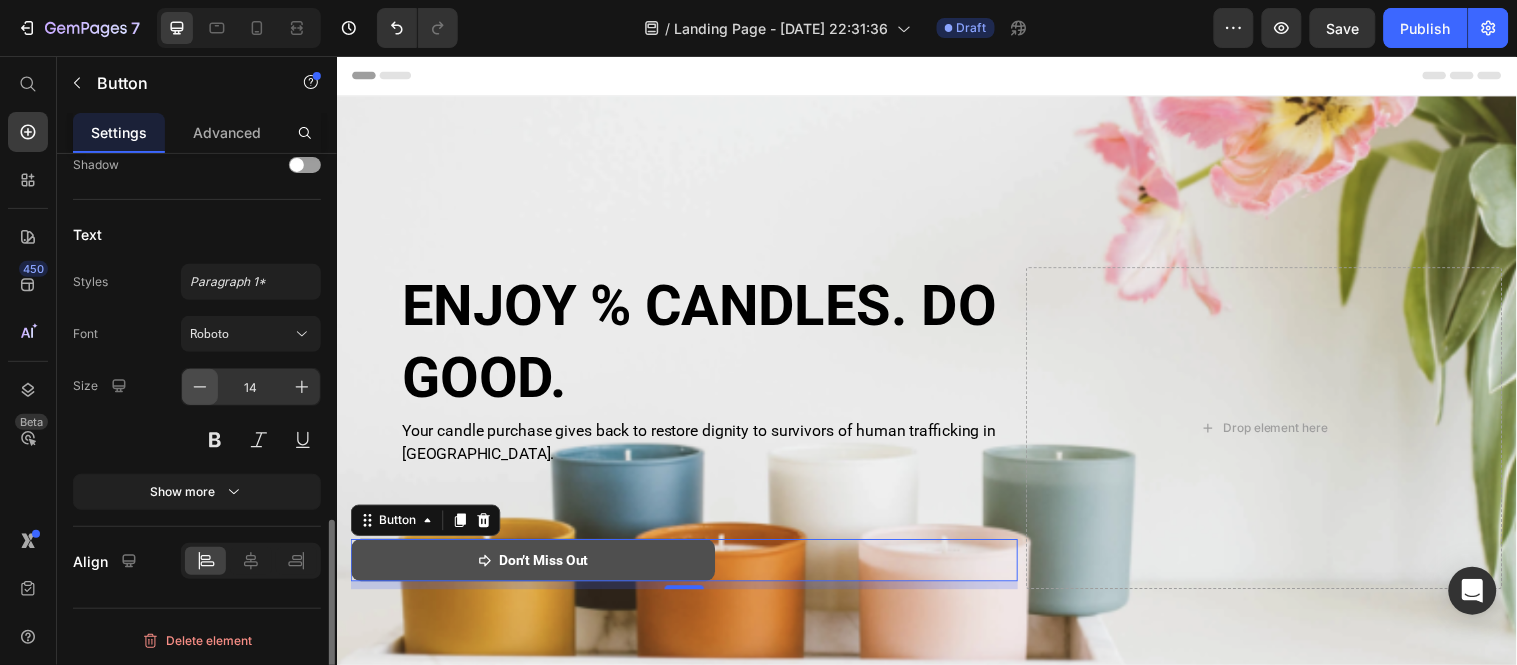 click 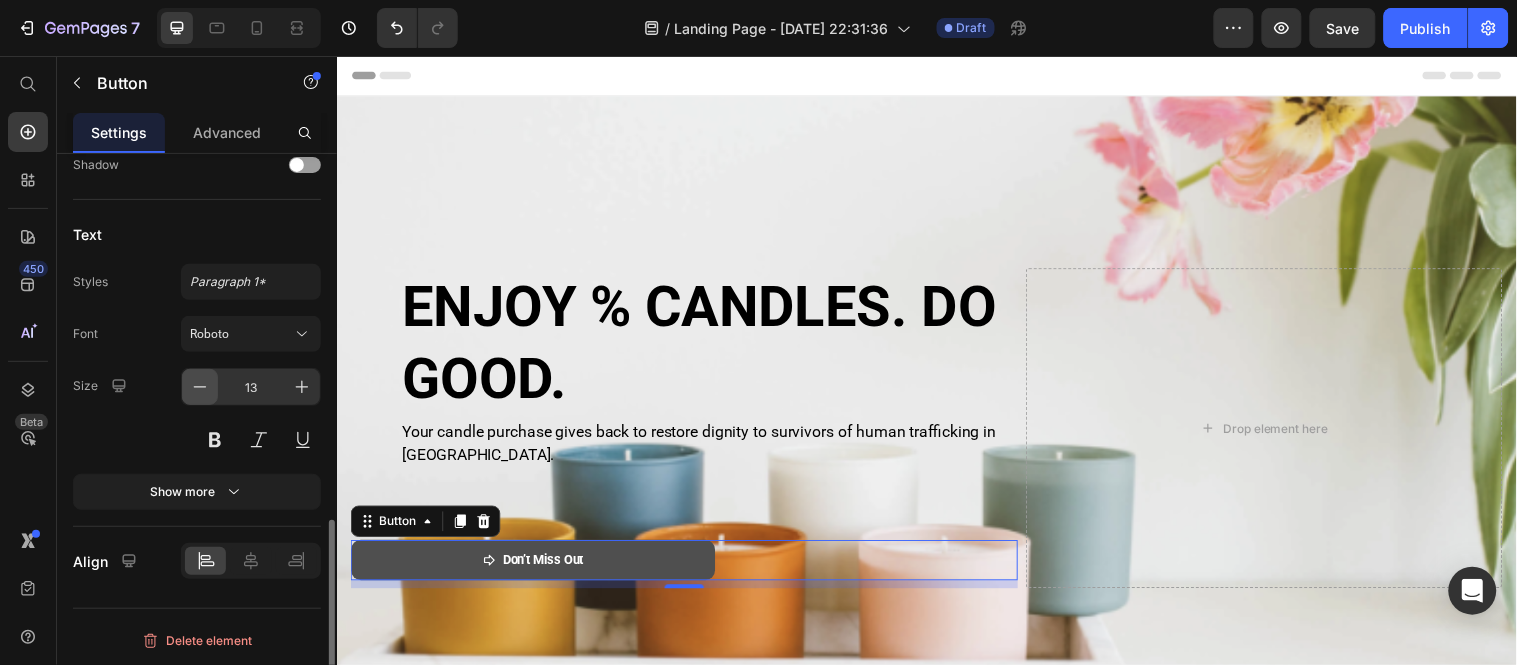 click 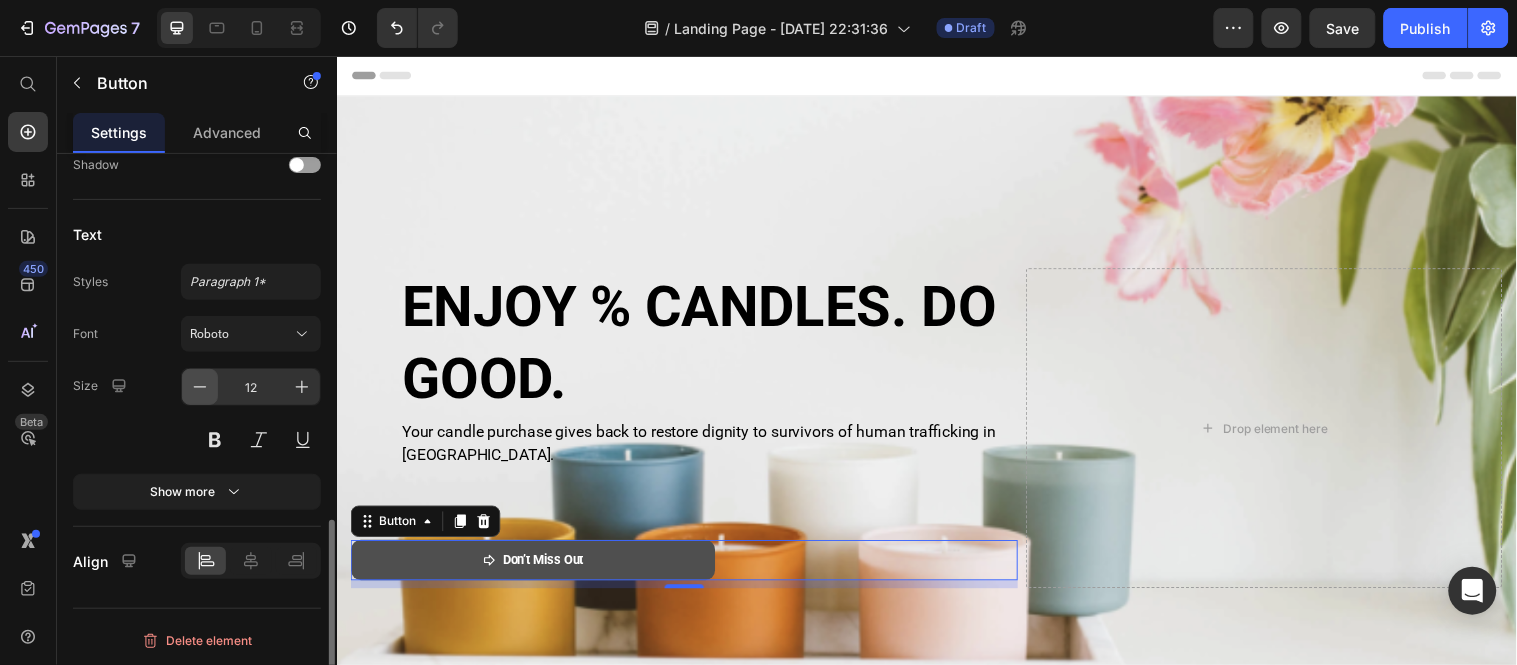 click 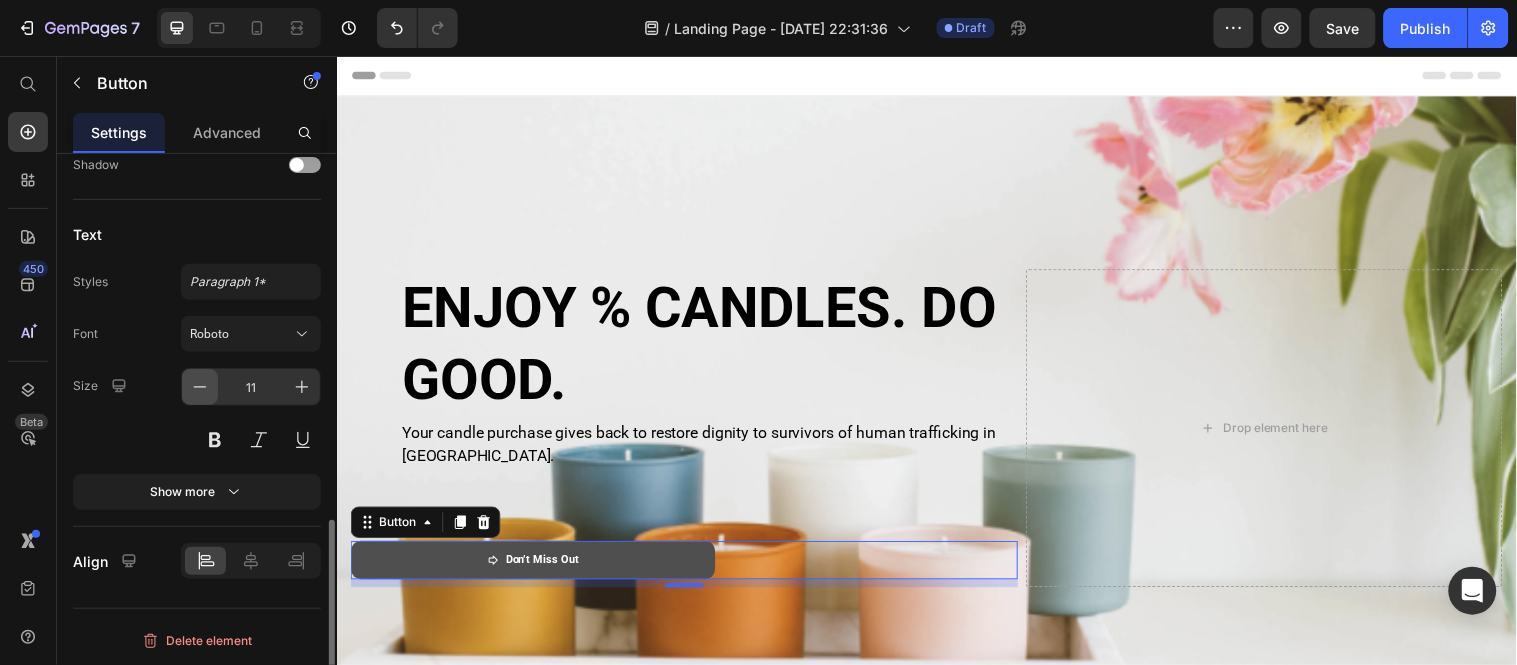 click 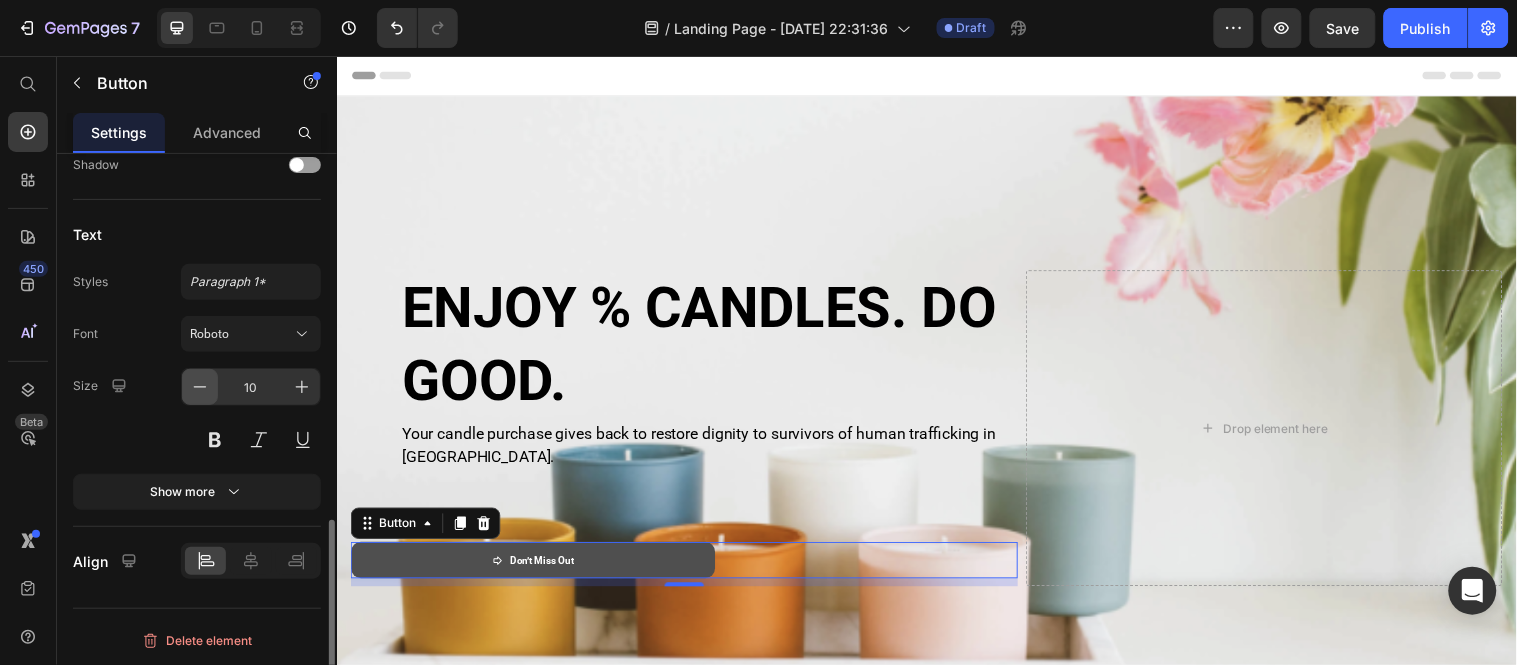 click 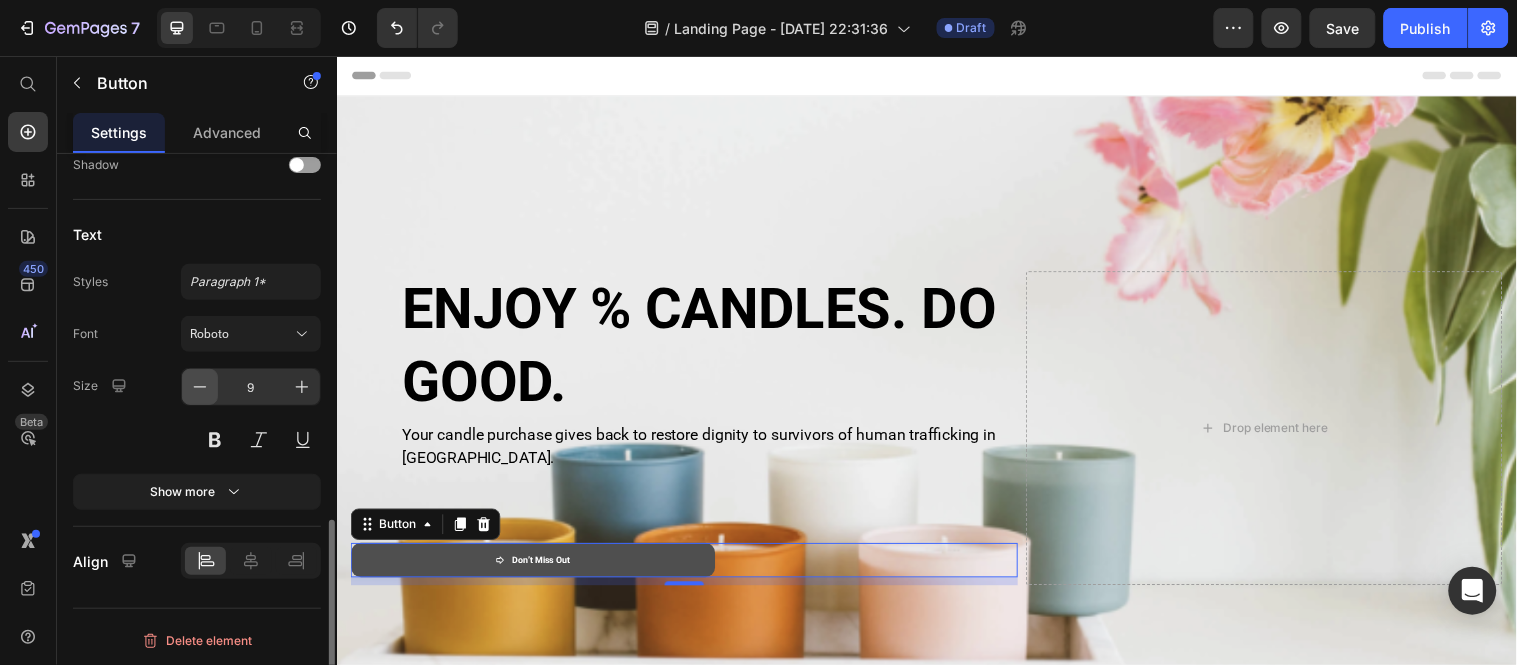 click 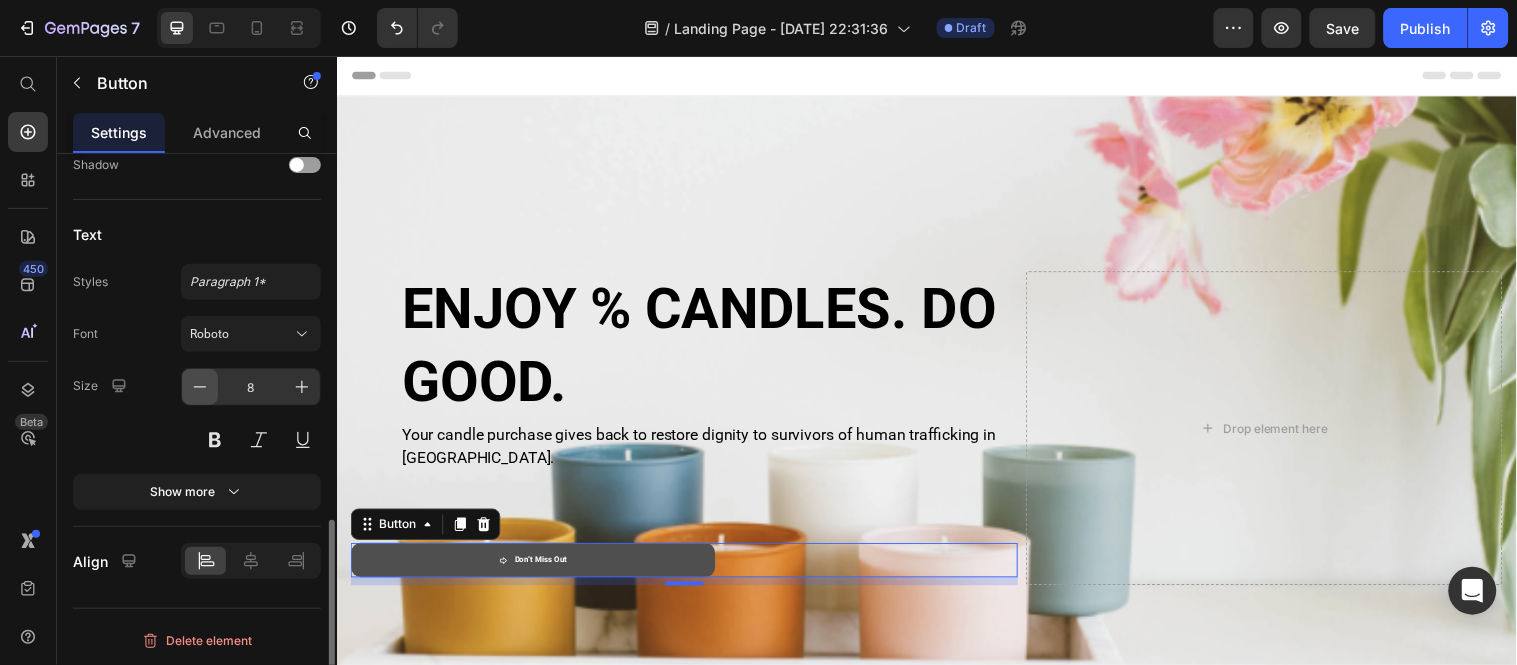 click 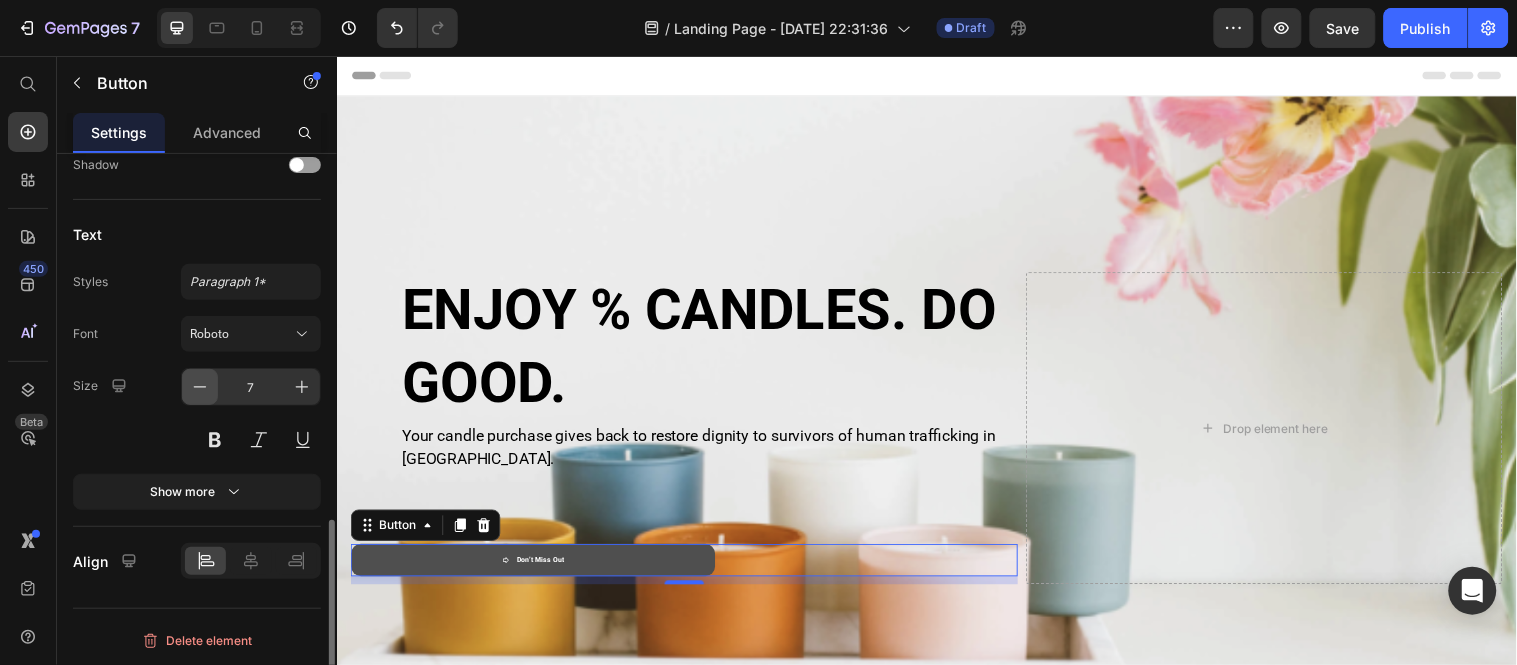 click 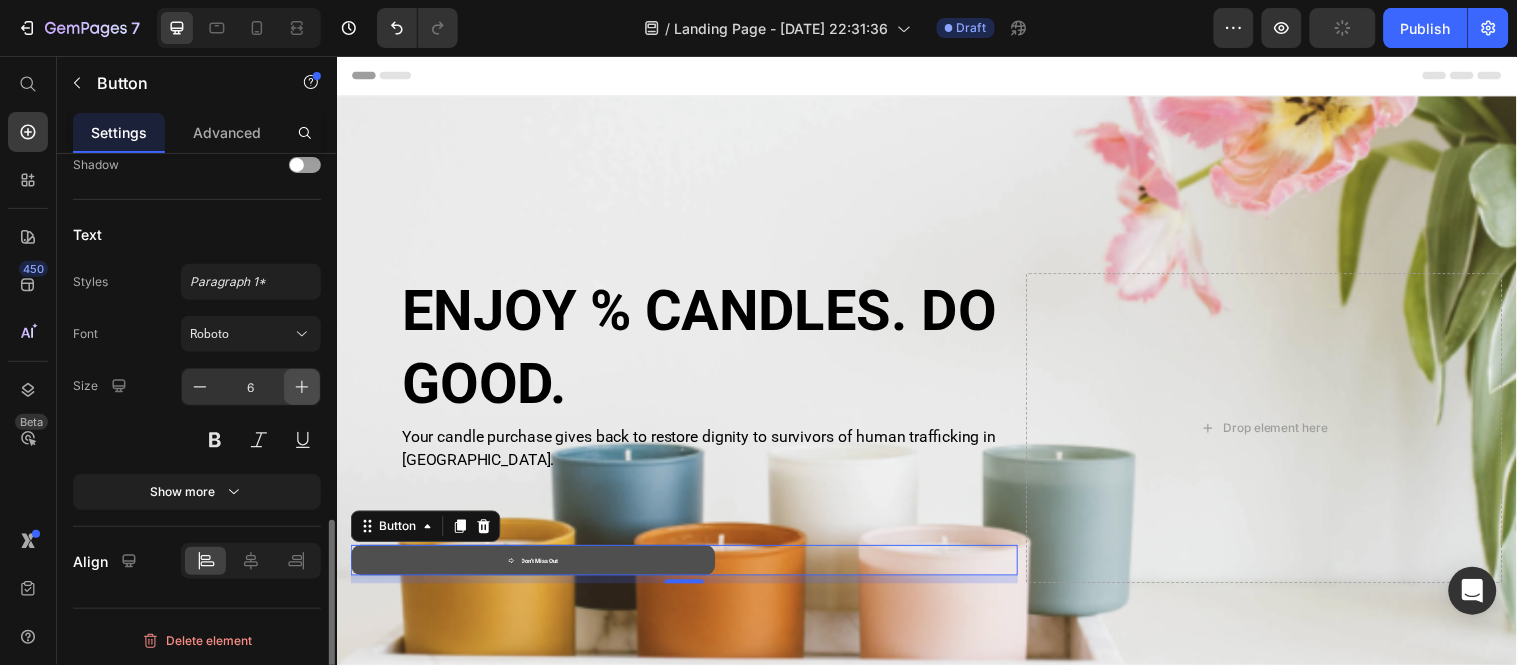 click at bounding box center [302, 387] 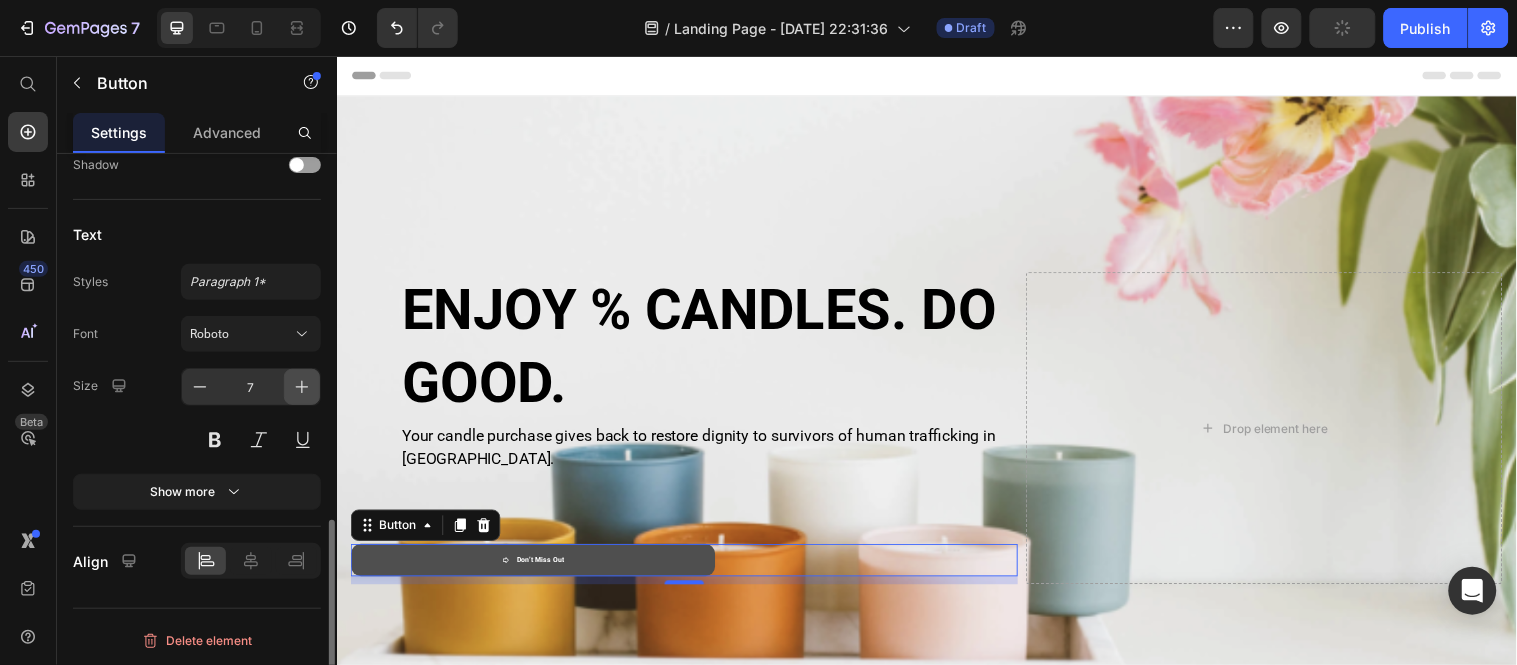 click at bounding box center (302, 387) 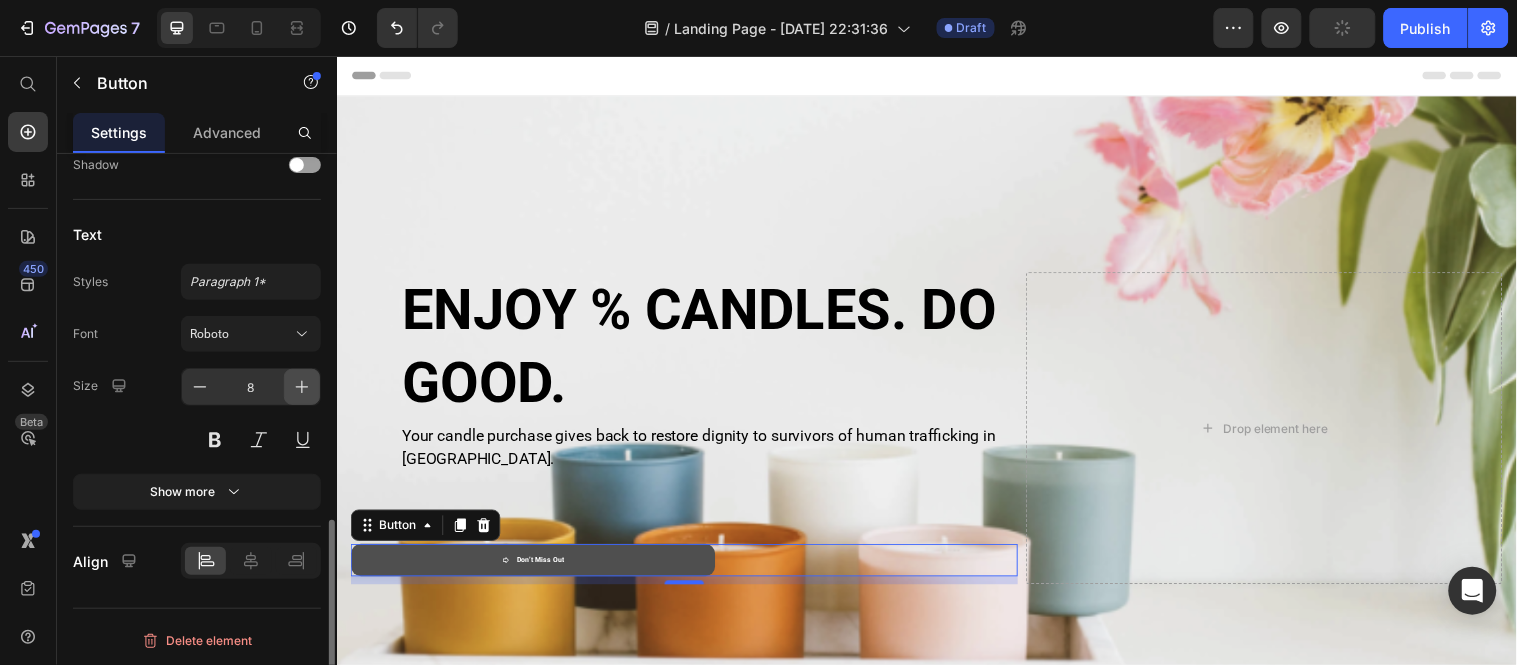 click at bounding box center (302, 387) 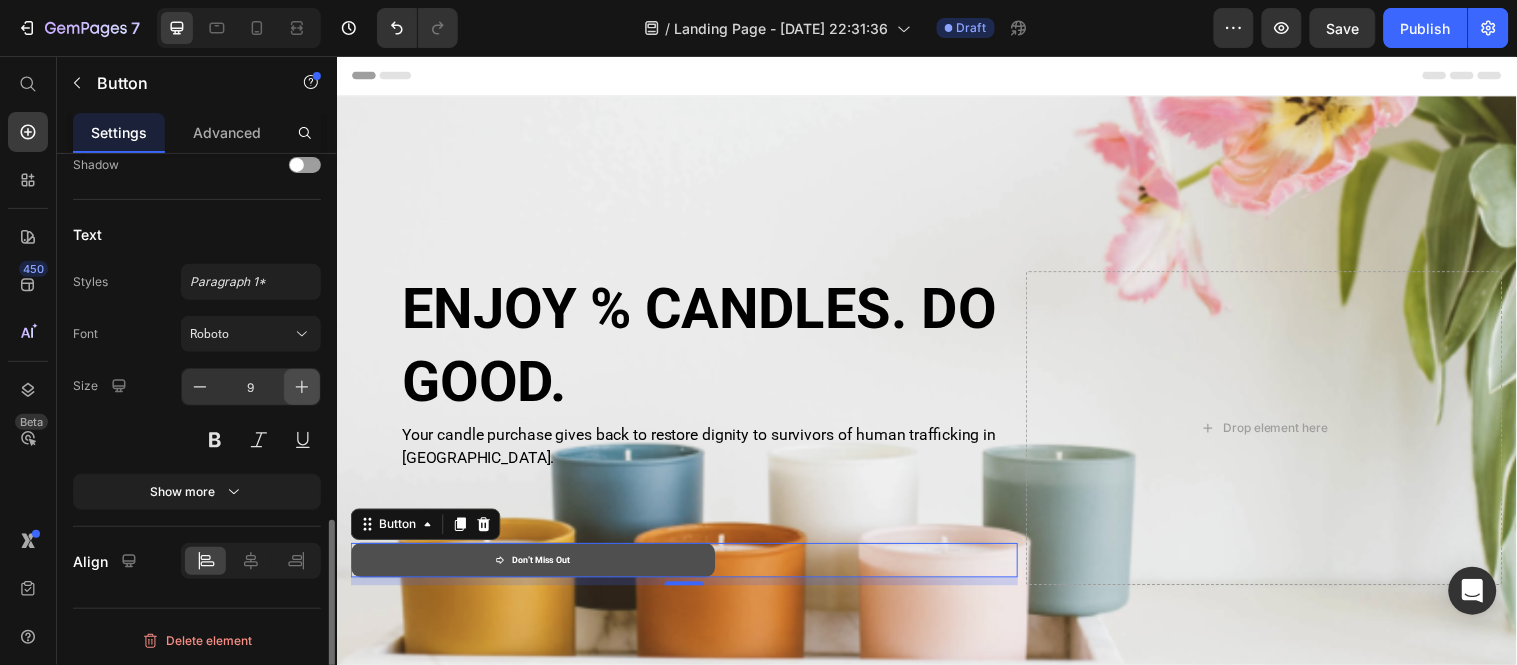 click at bounding box center [302, 387] 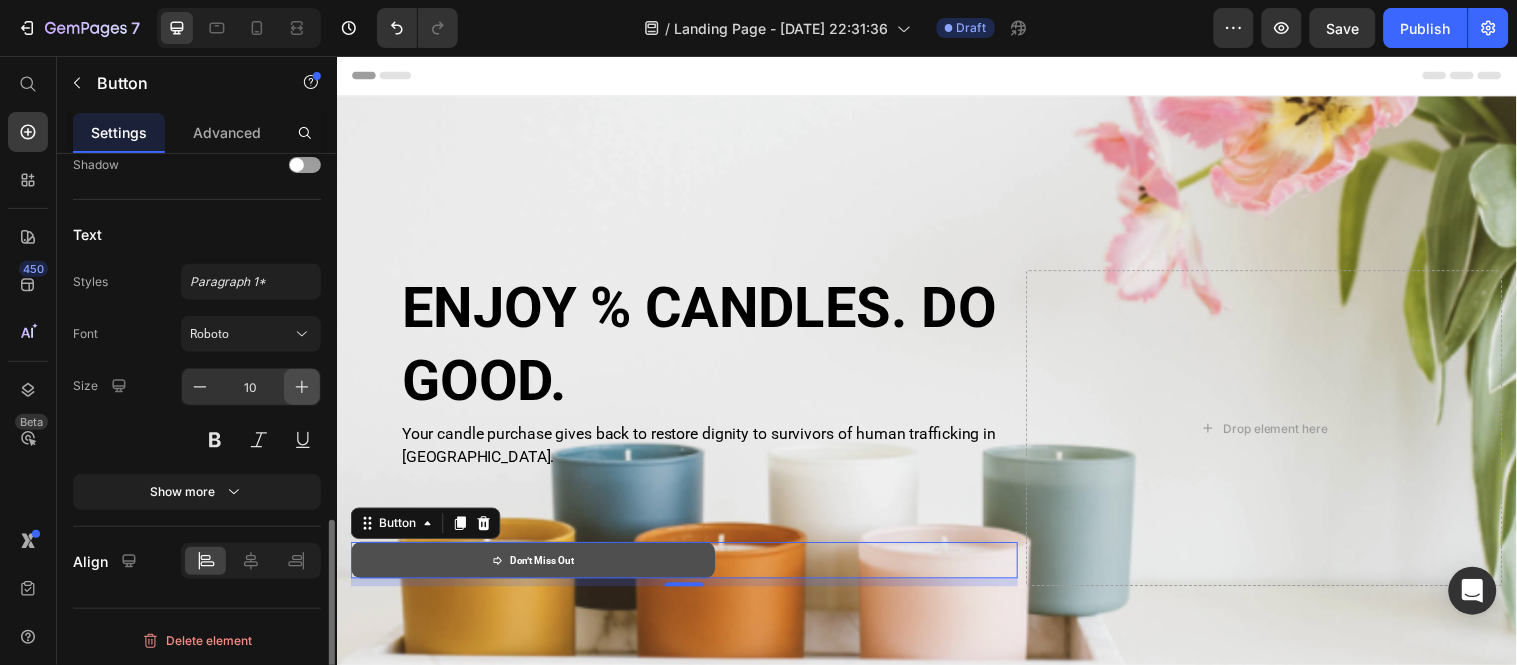 click at bounding box center (302, 387) 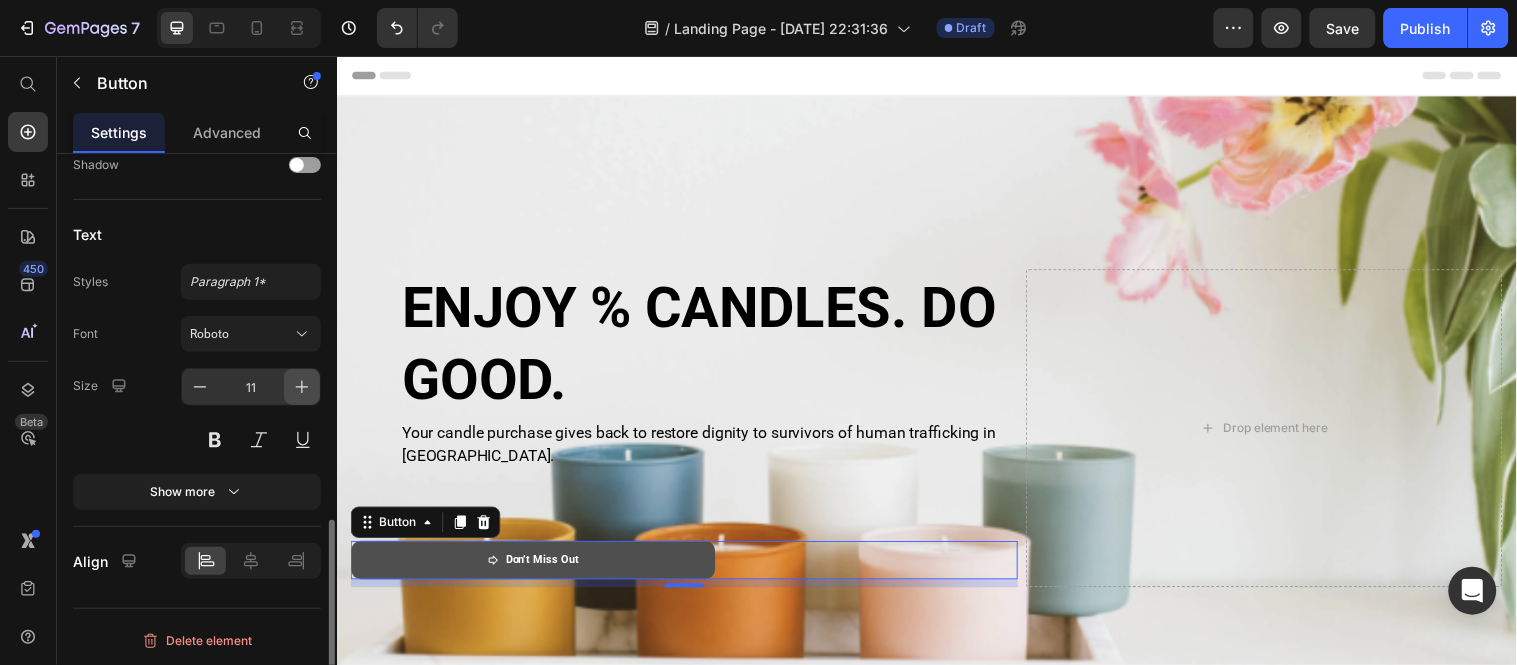 click at bounding box center (302, 387) 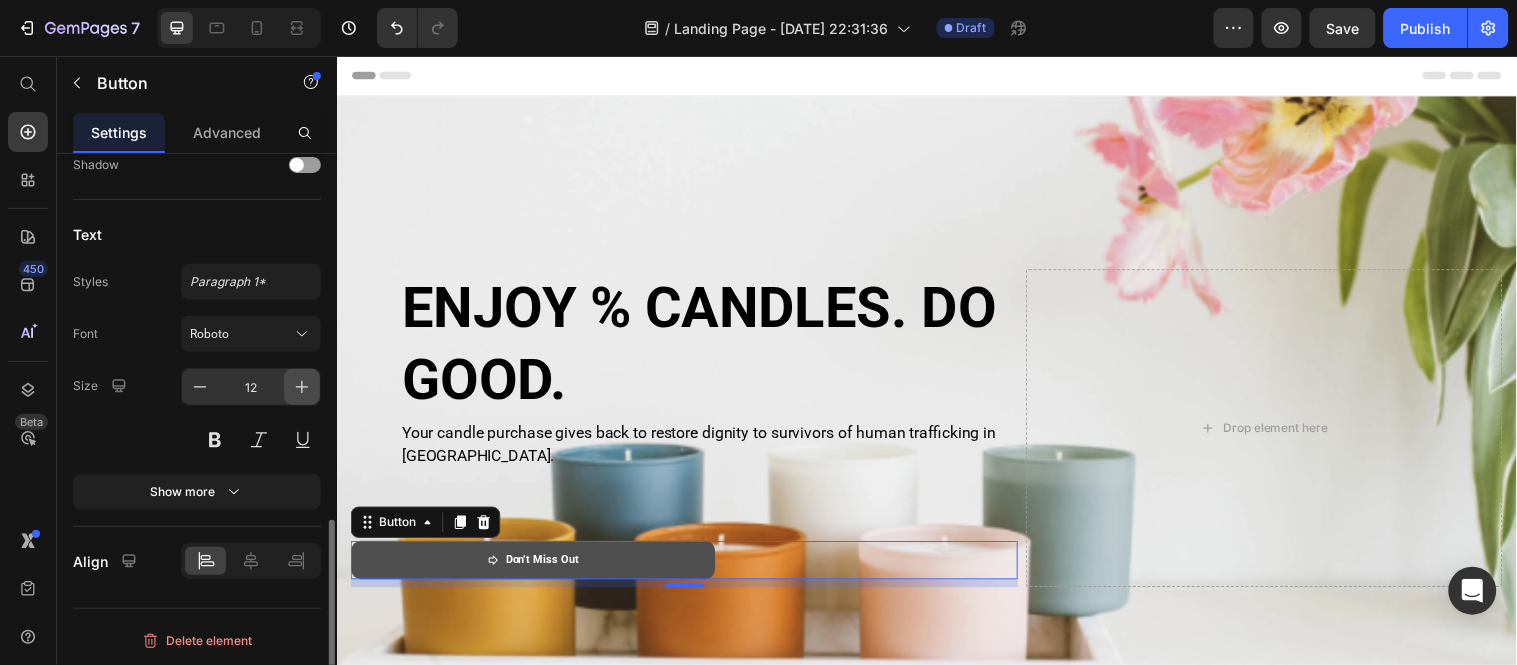 click at bounding box center (302, 387) 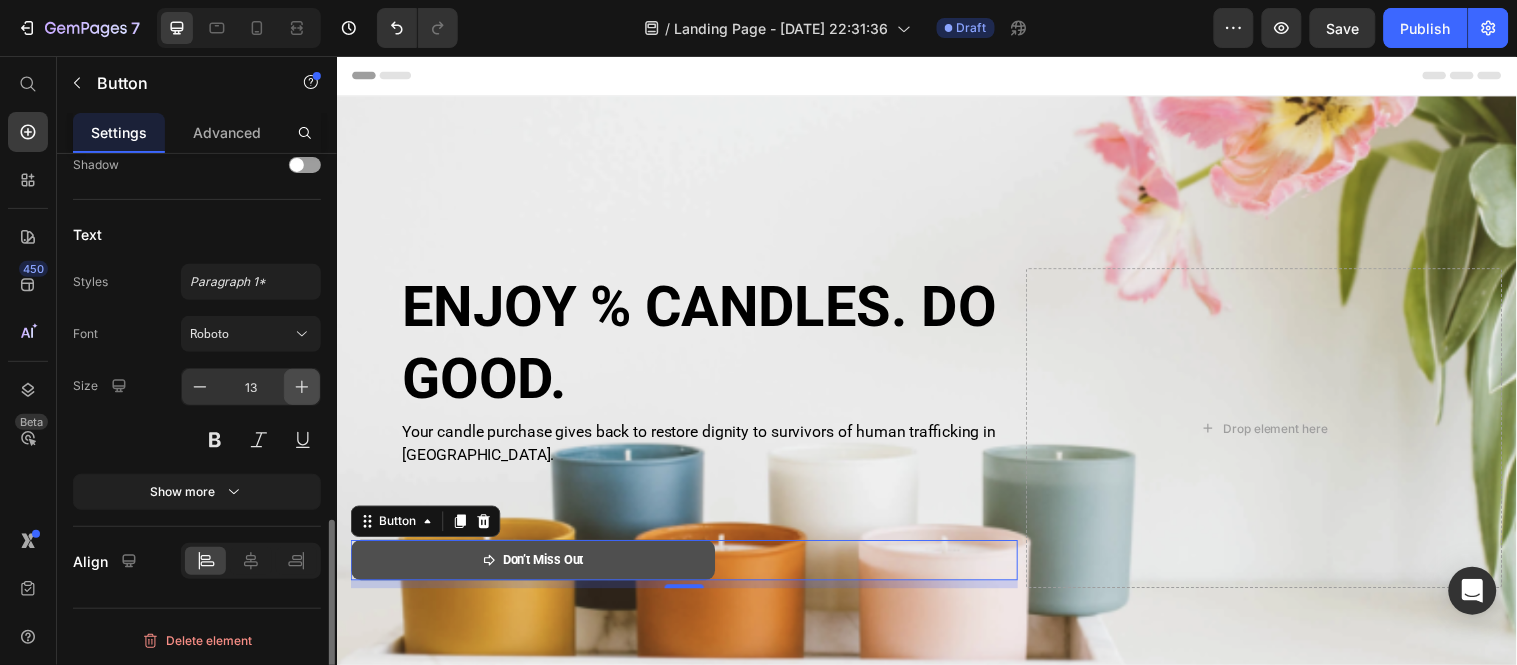 click at bounding box center (302, 387) 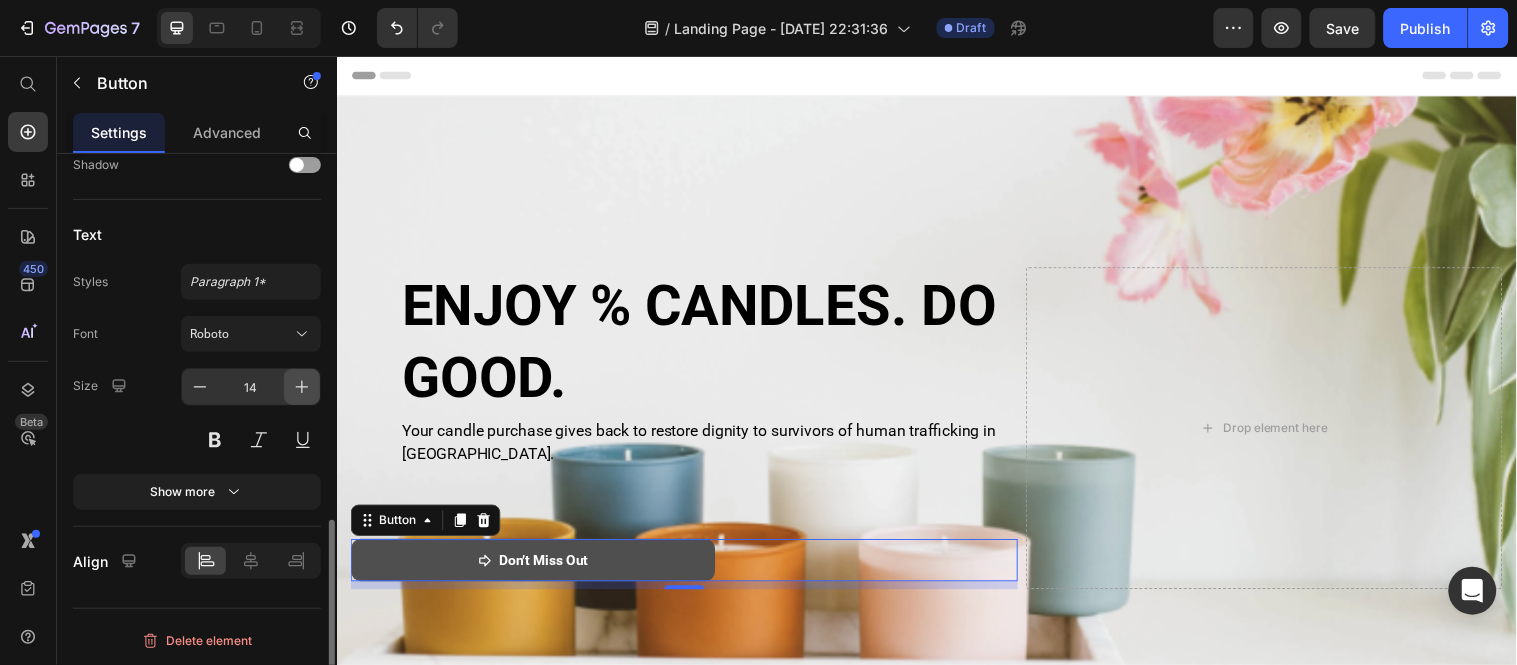 click at bounding box center [302, 387] 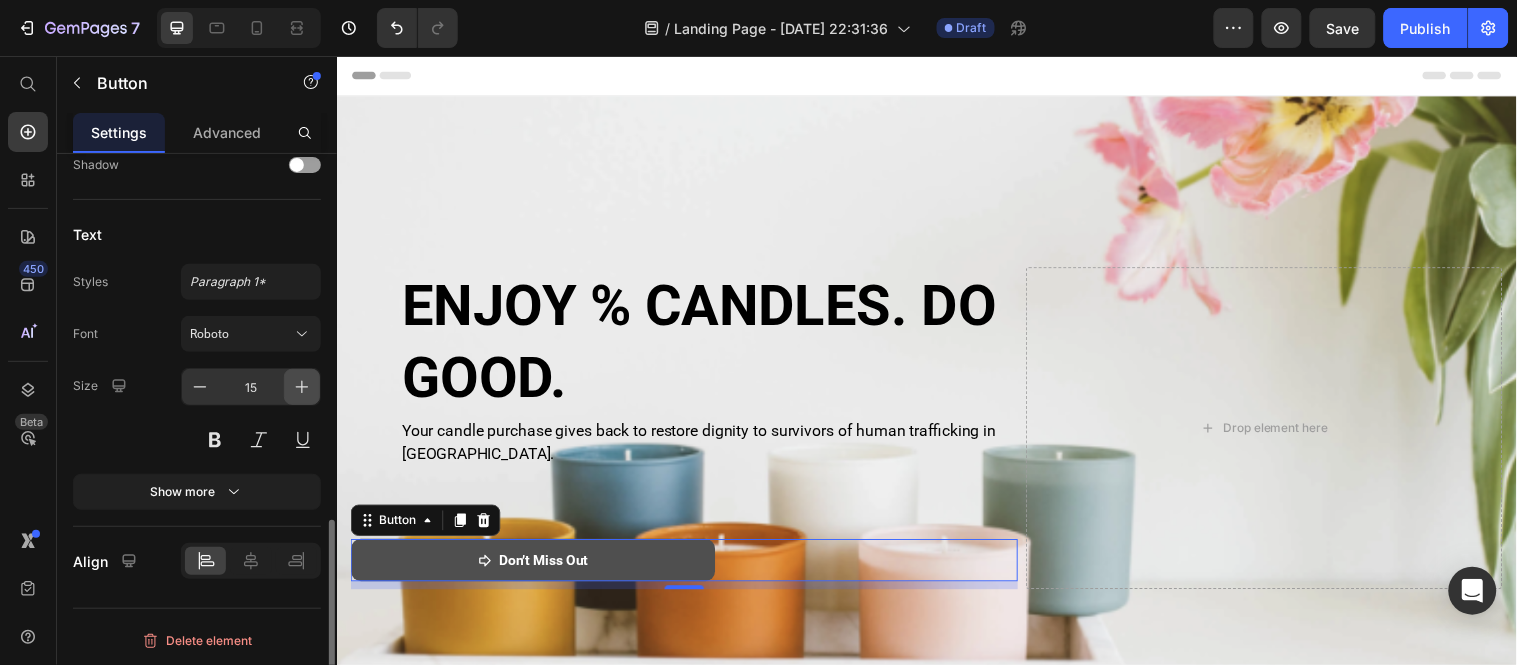 click at bounding box center [302, 387] 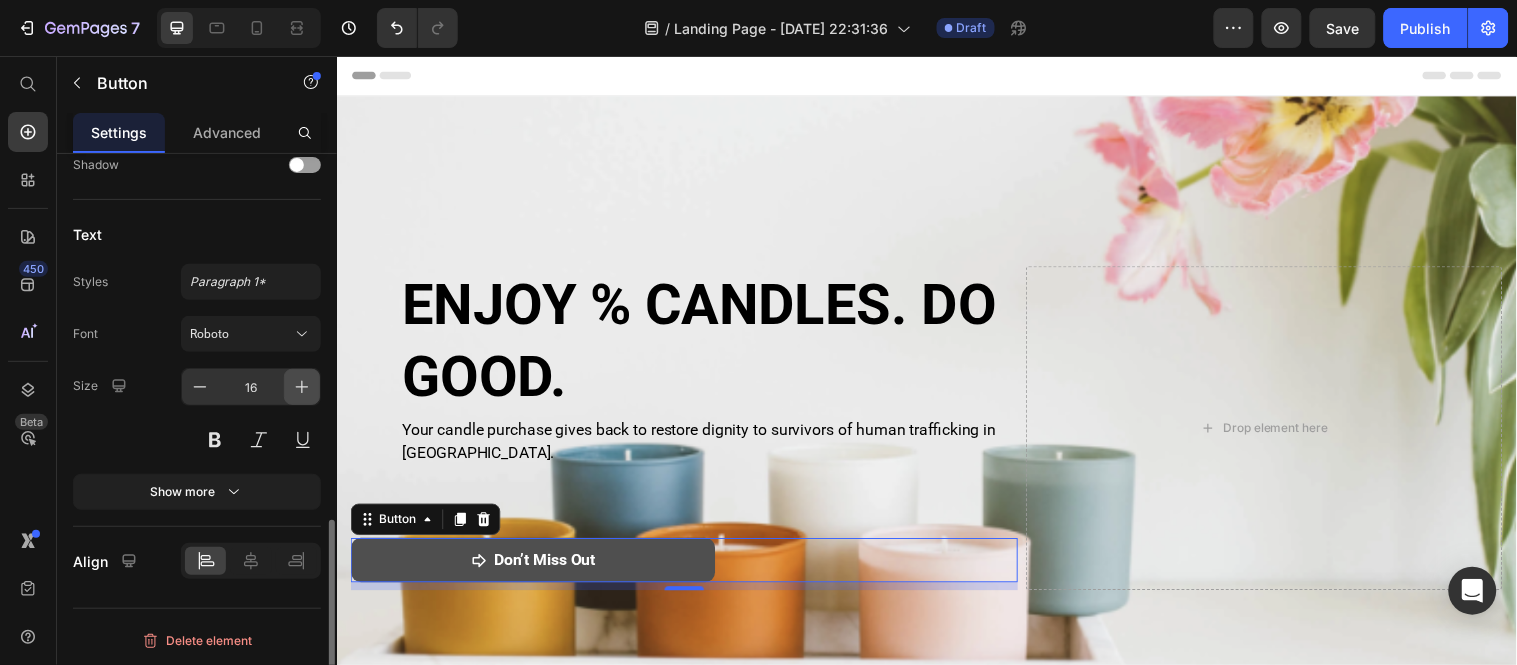 click at bounding box center [302, 387] 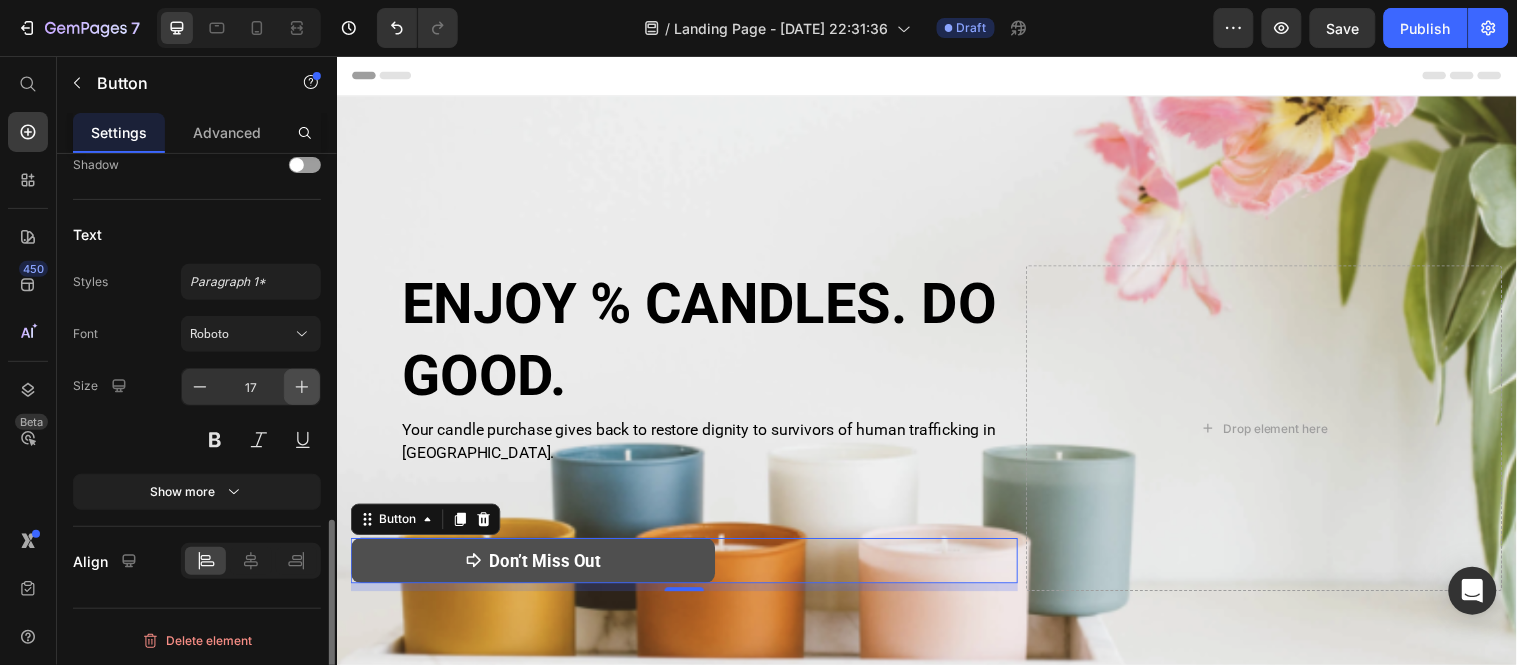 click at bounding box center [302, 387] 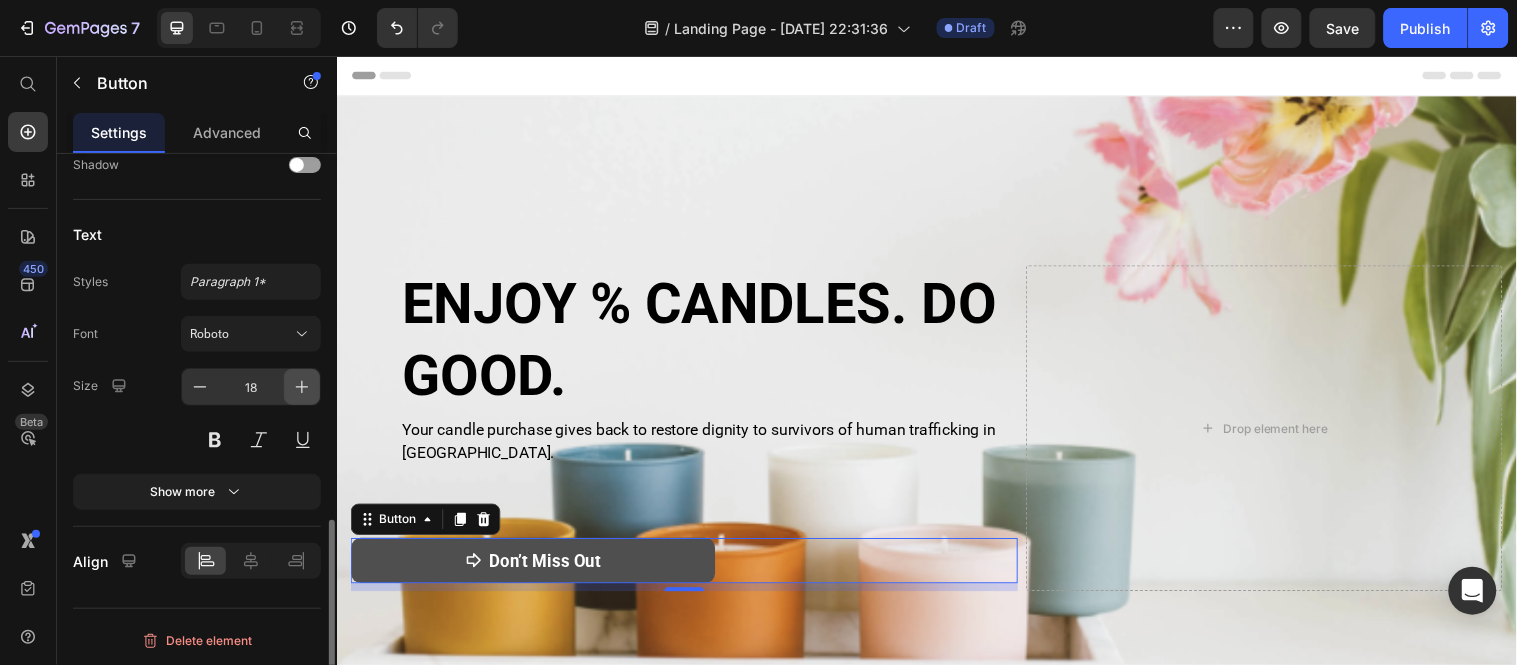 click at bounding box center [302, 387] 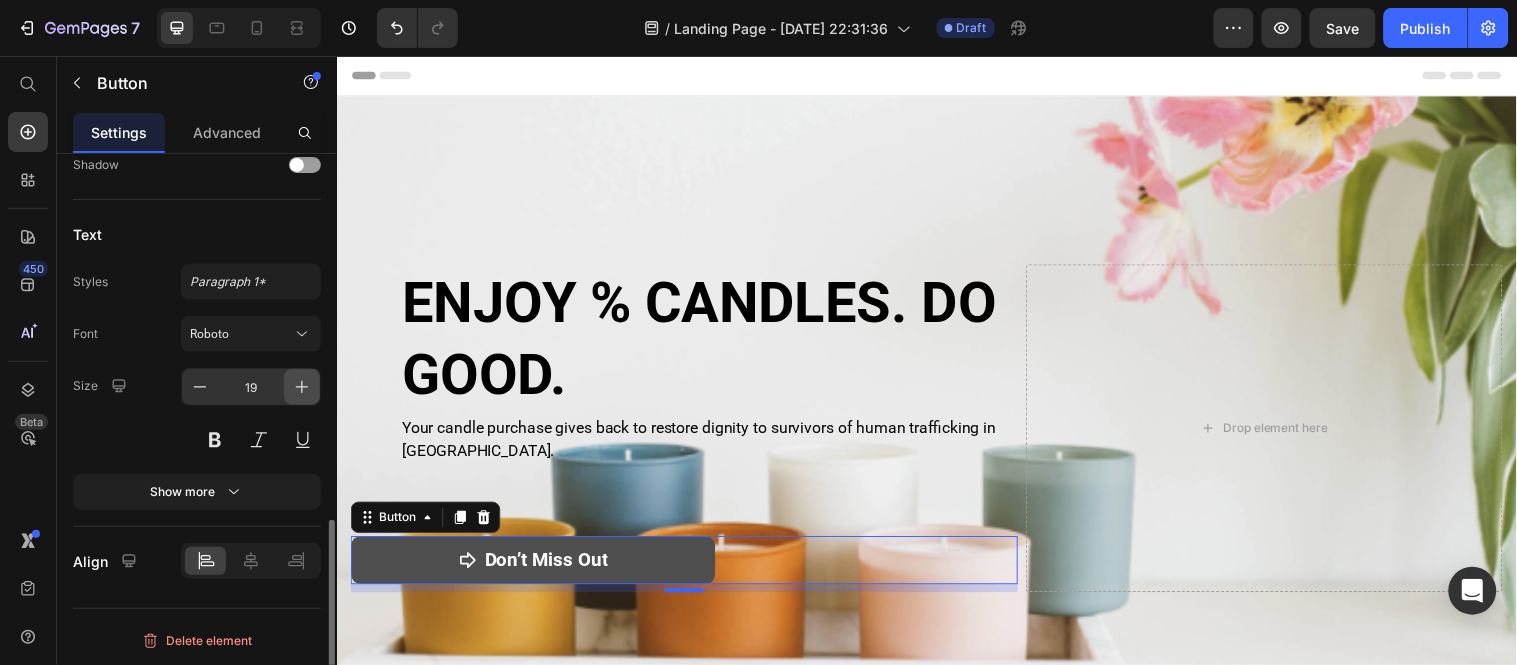 click at bounding box center (302, 387) 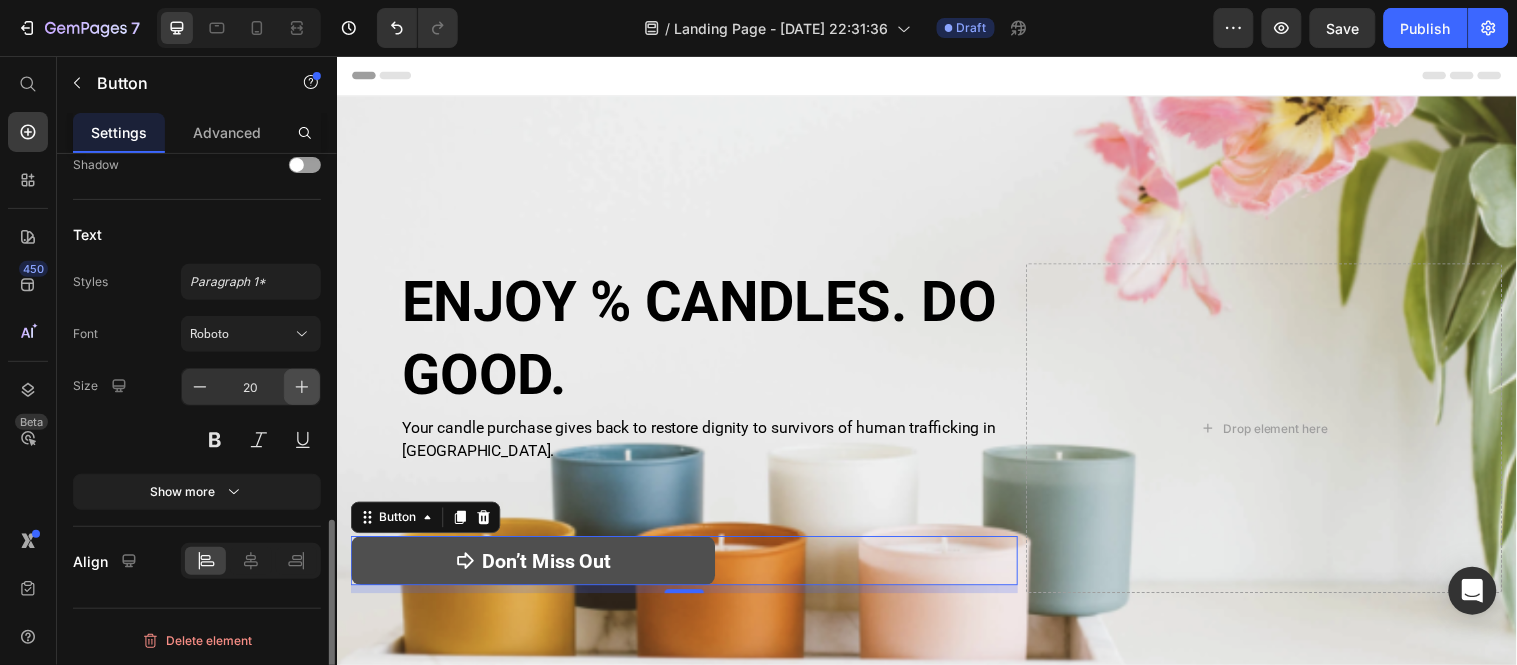 click at bounding box center [302, 387] 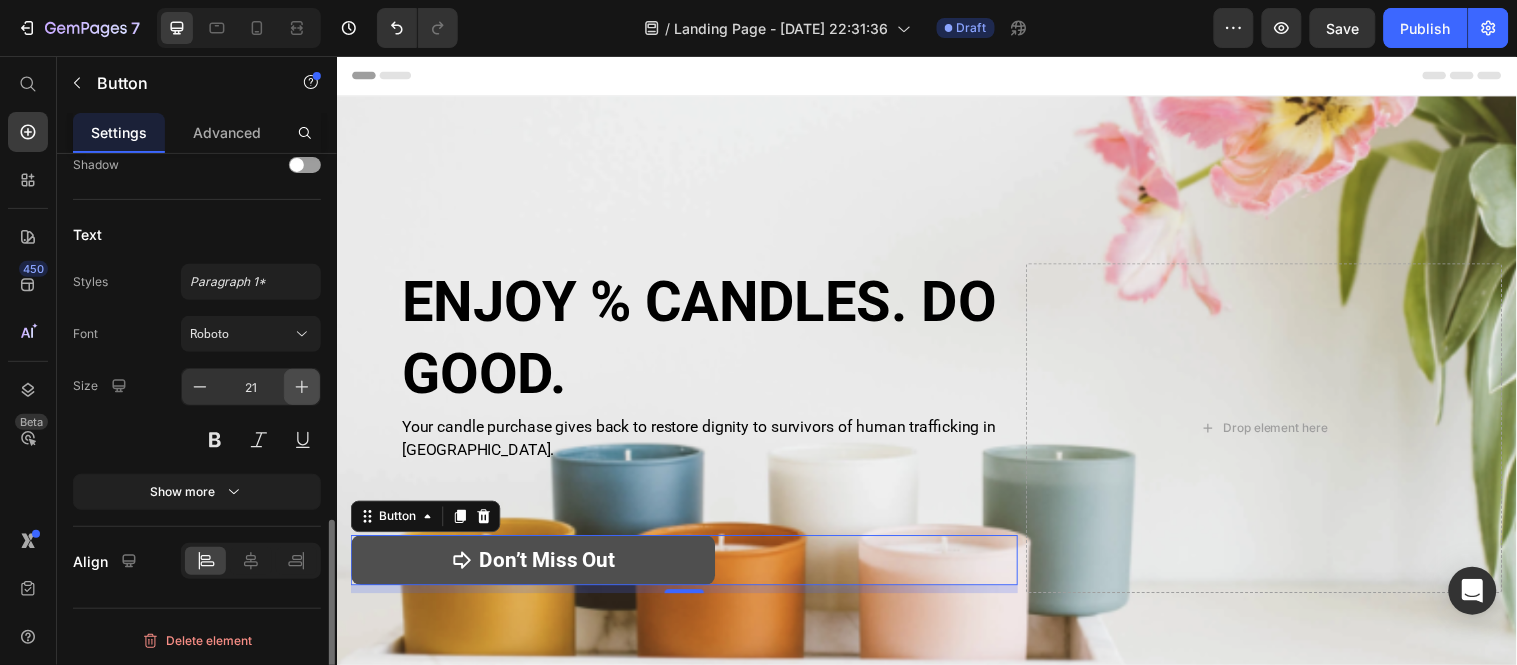 click at bounding box center (302, 387) 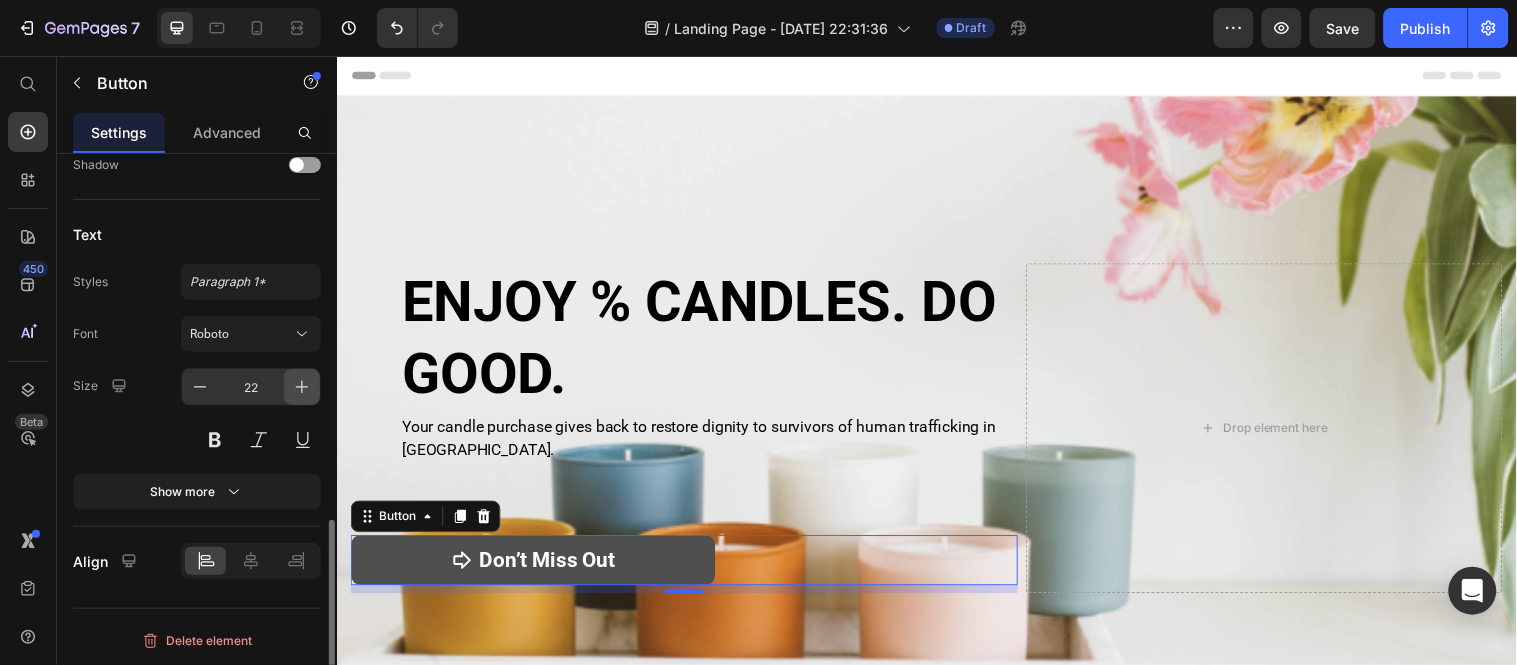 click at bounding box center (302, 387) 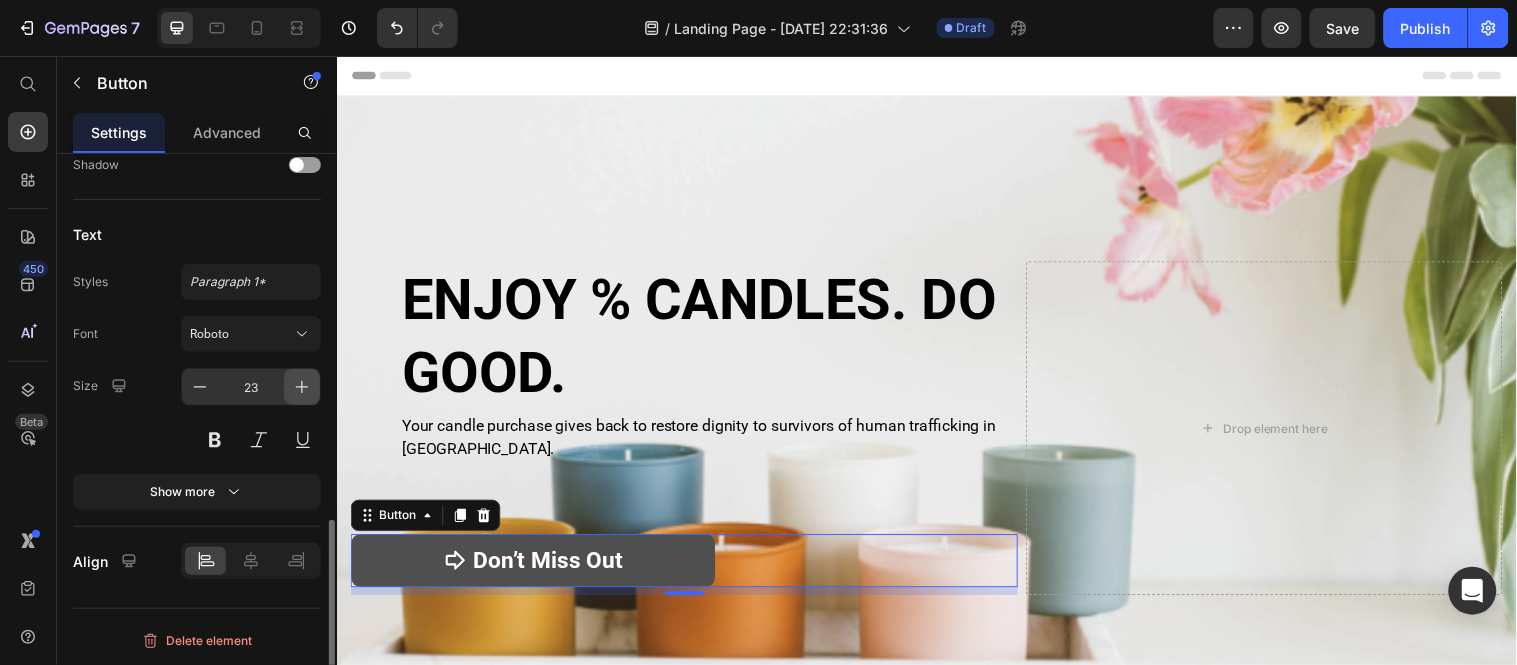 click at bounding box center (302, 387) 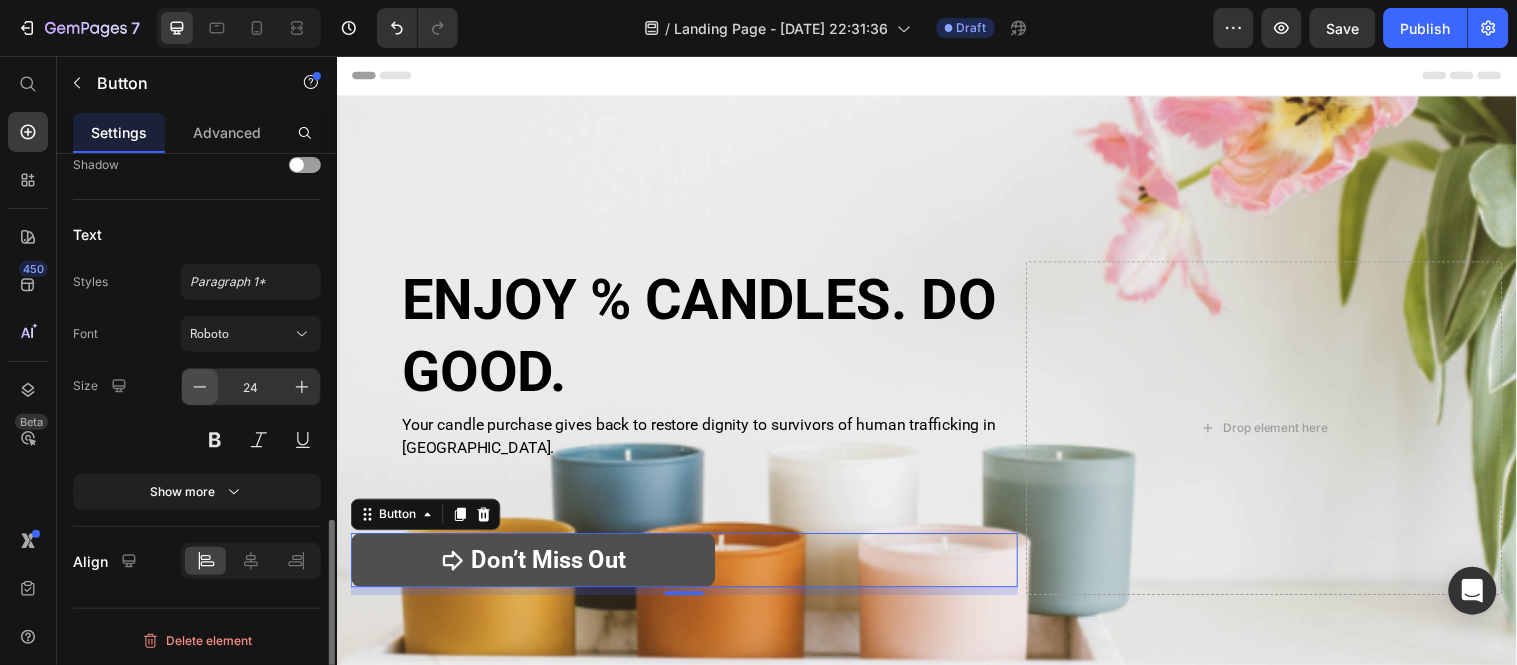 click at bounding box center [200, 387] 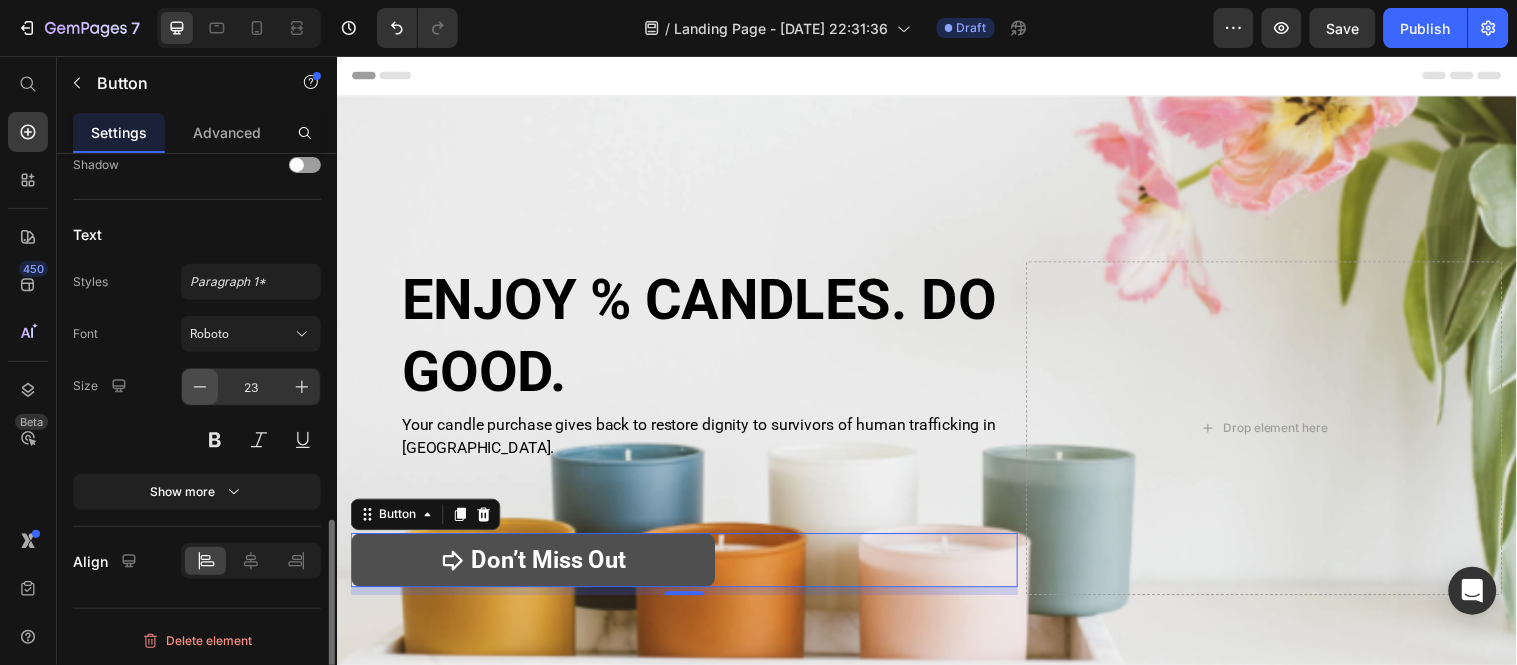click at bounding box center (200, 387) 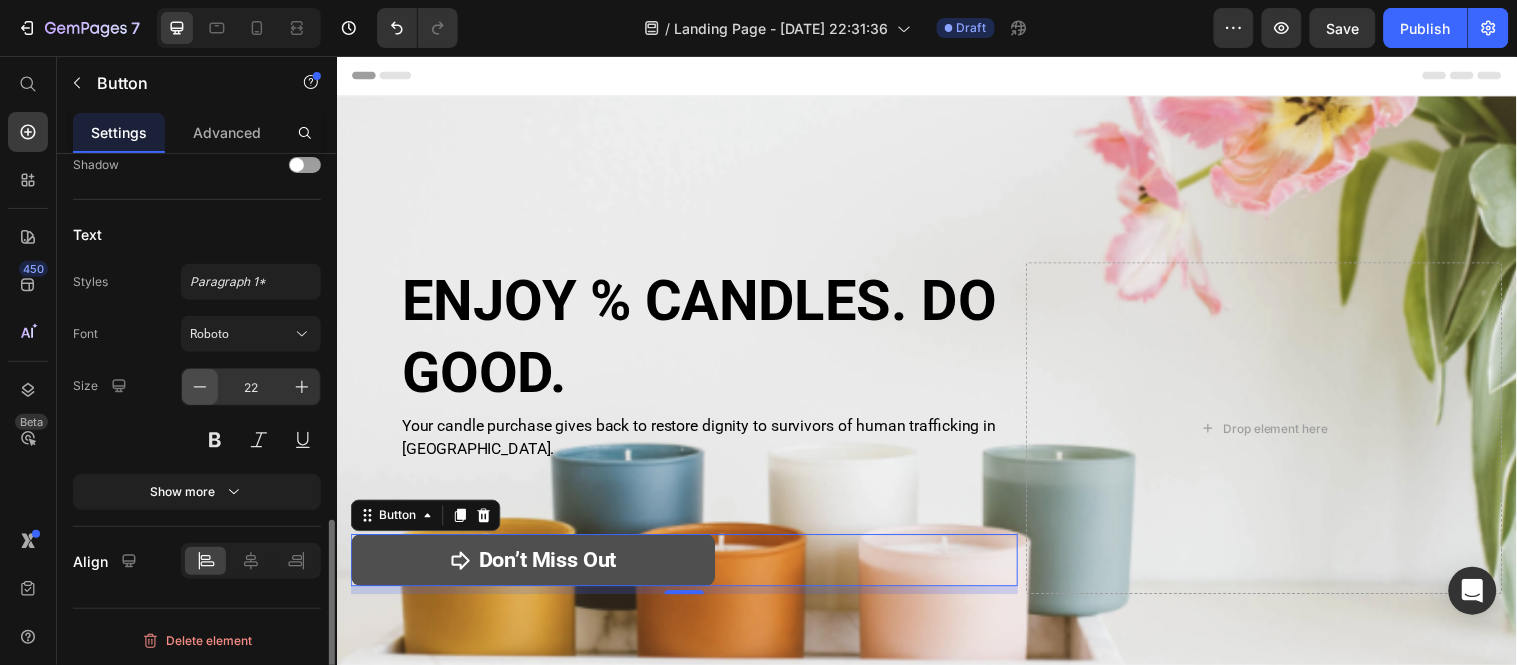 click at bounding box center (200, 387) 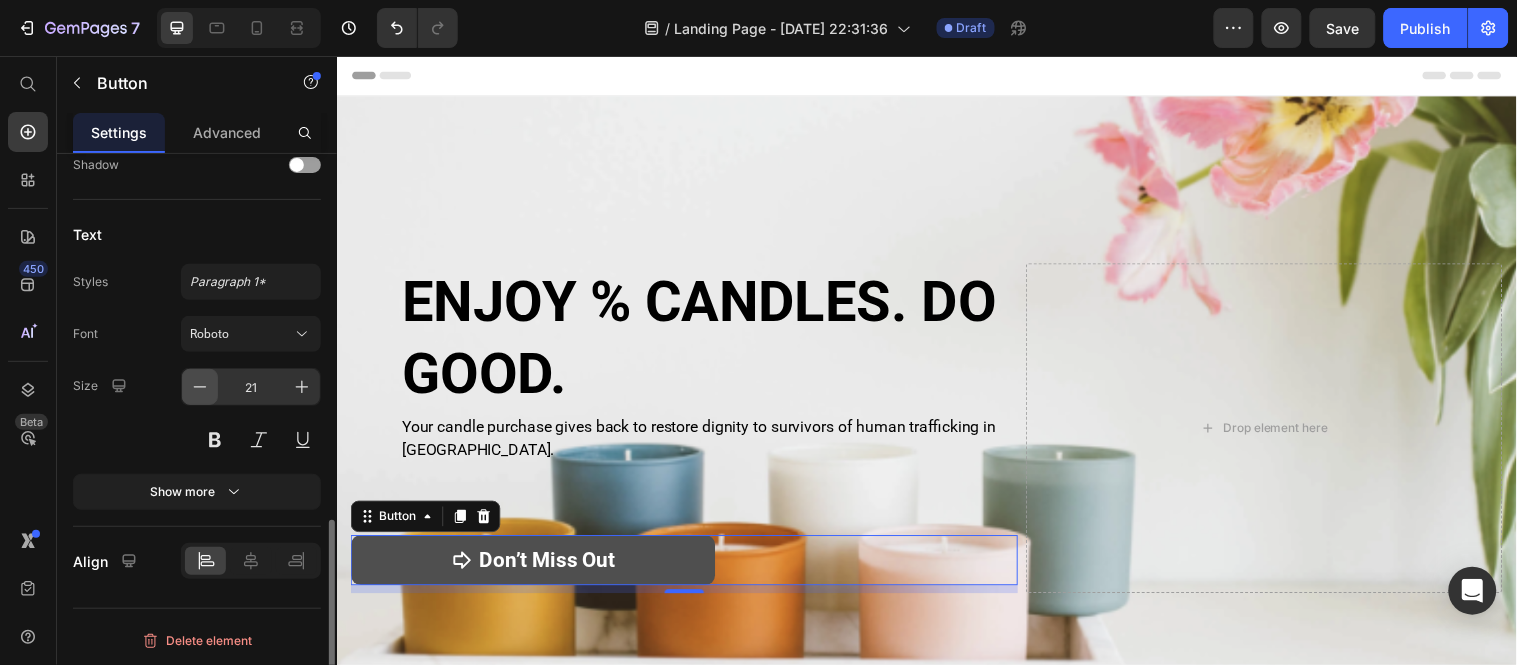 click at bounding box center [200, 387] 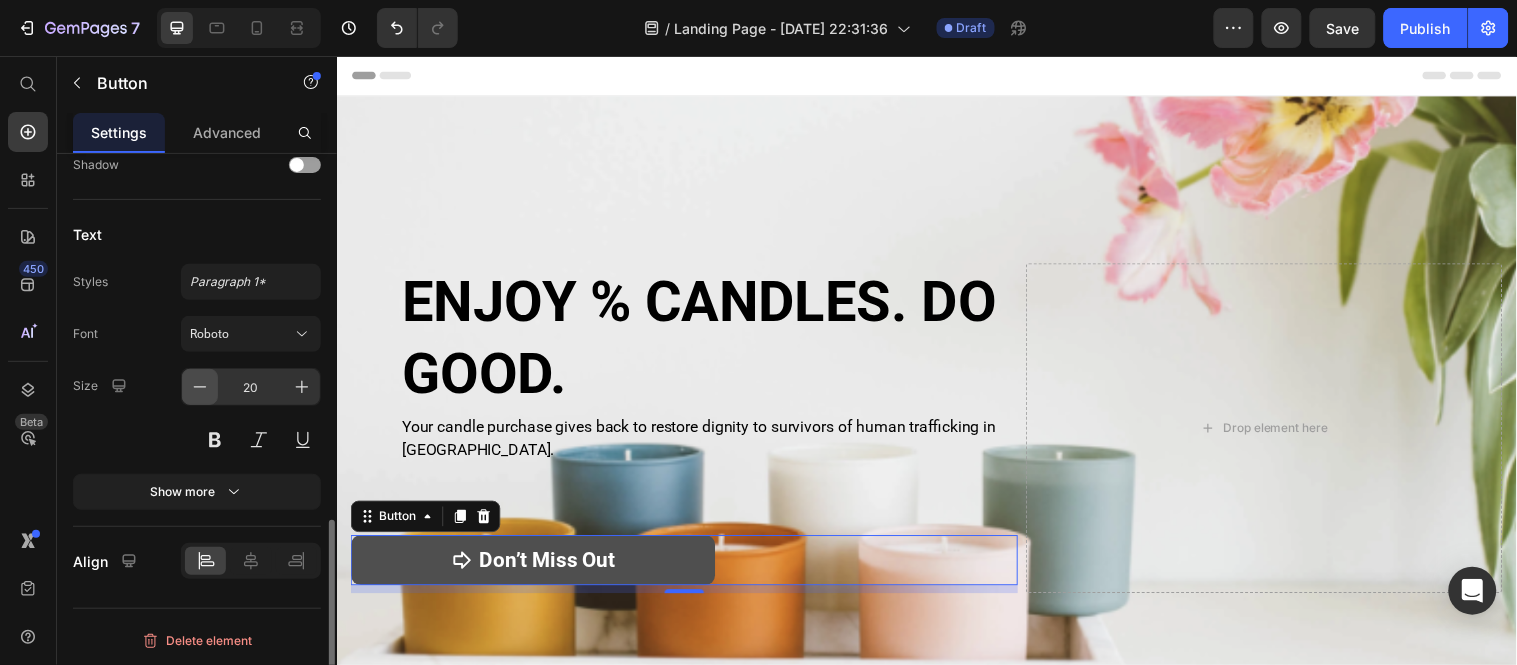 click at bounding box center (200, 387) 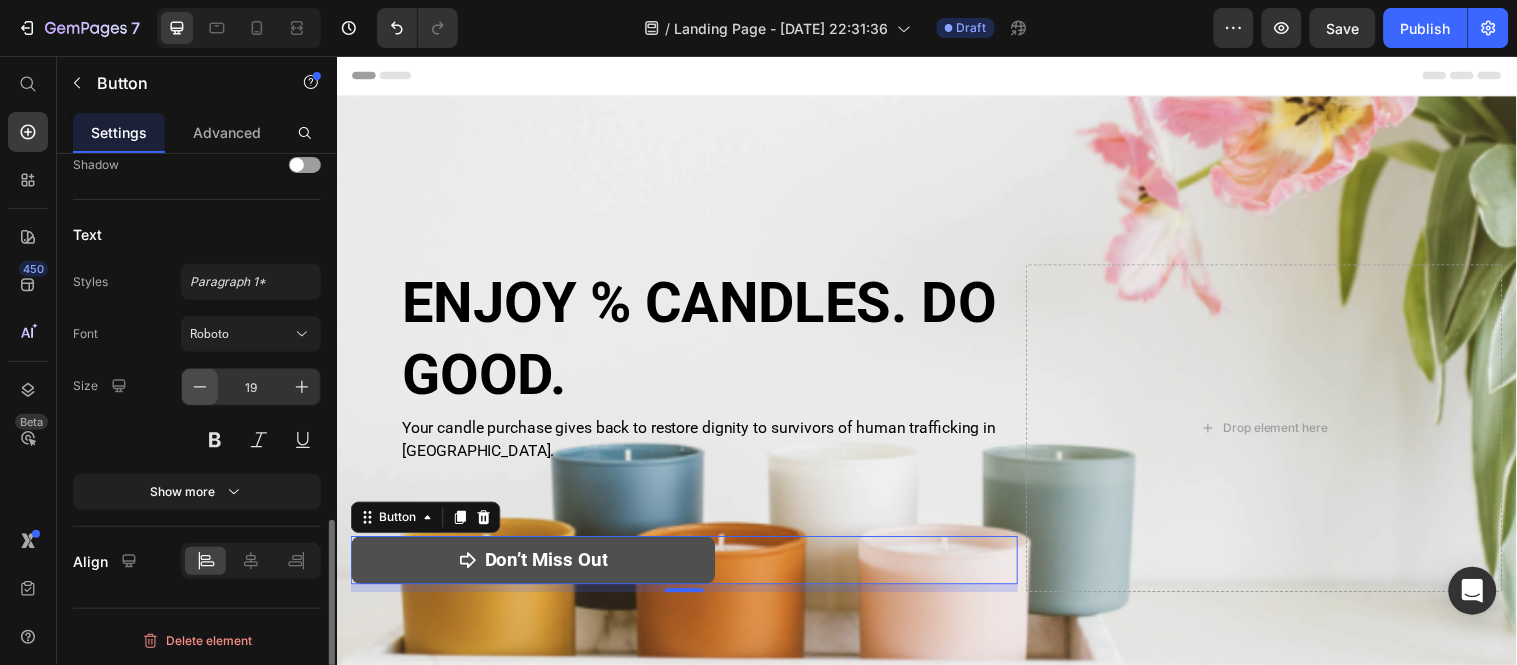 click at bounding box center (200, 387) 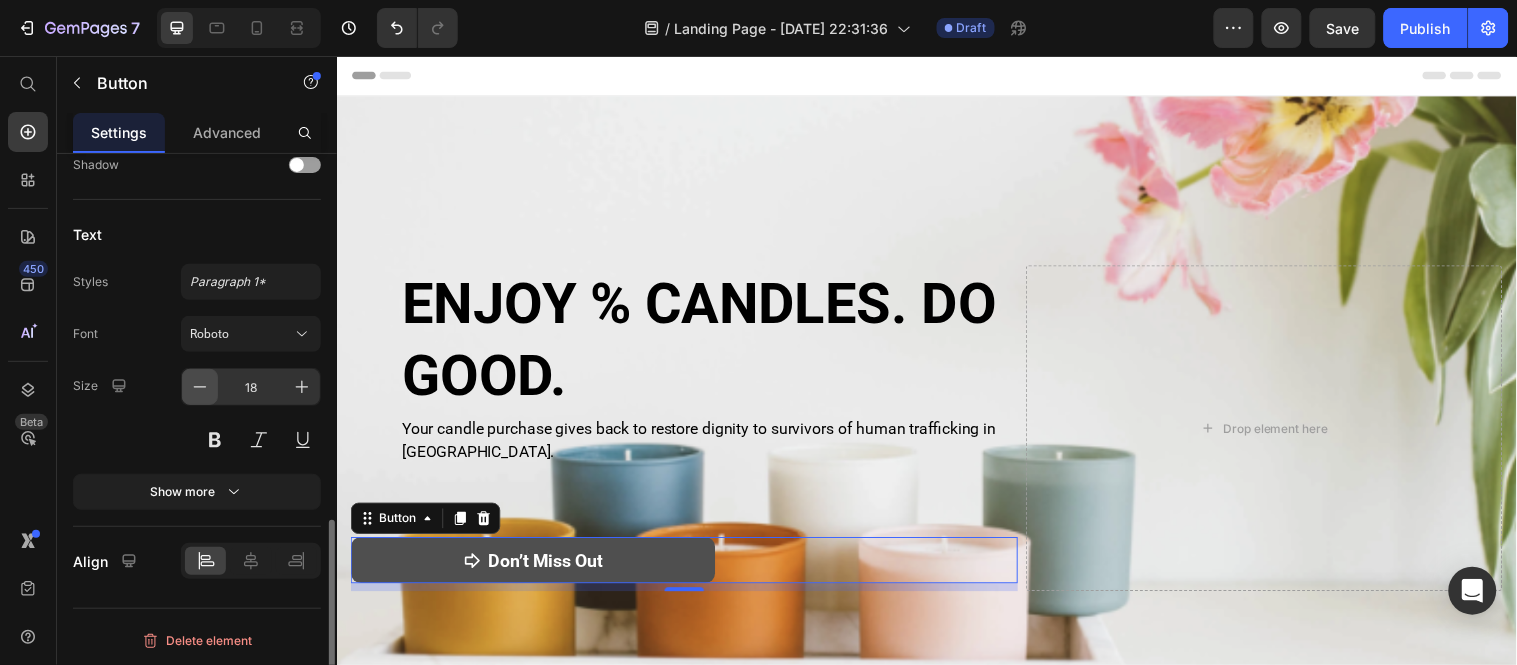click at bounding box center (200, 387) 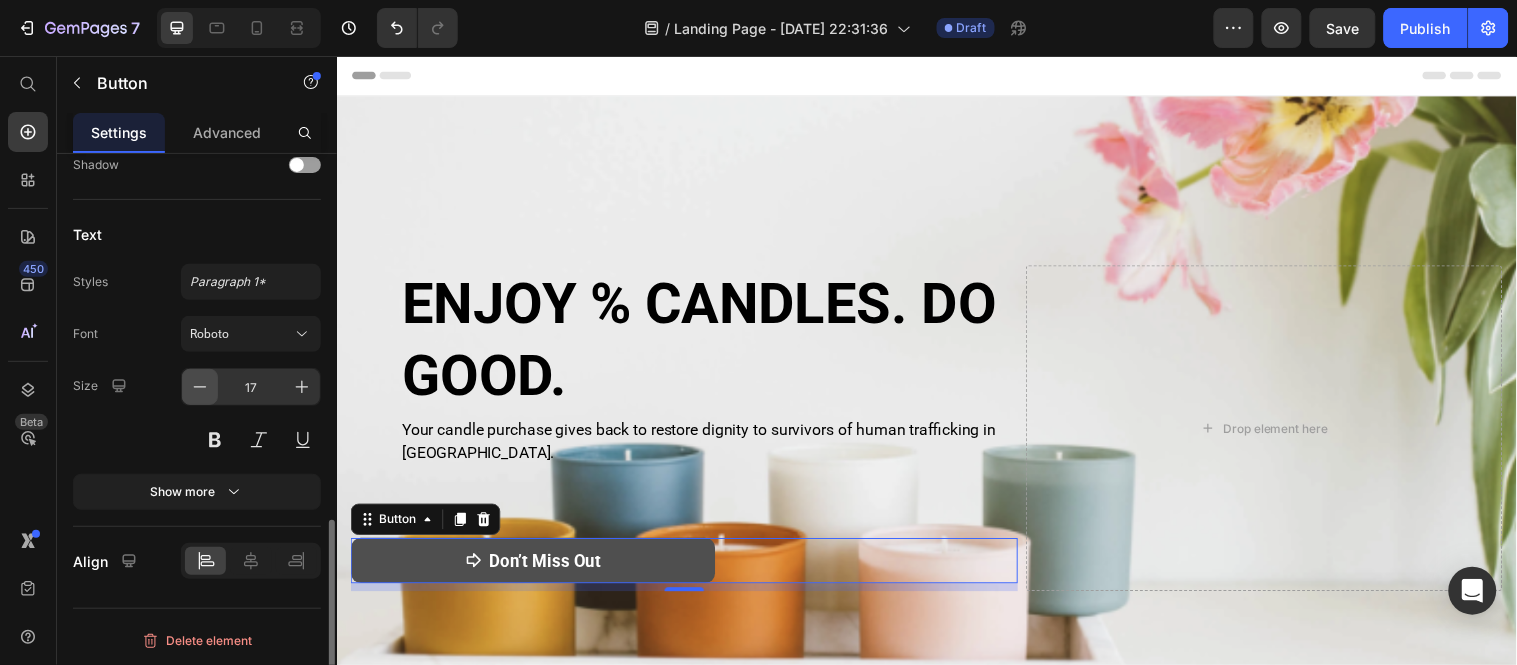 click at bounding box center [200, 387] 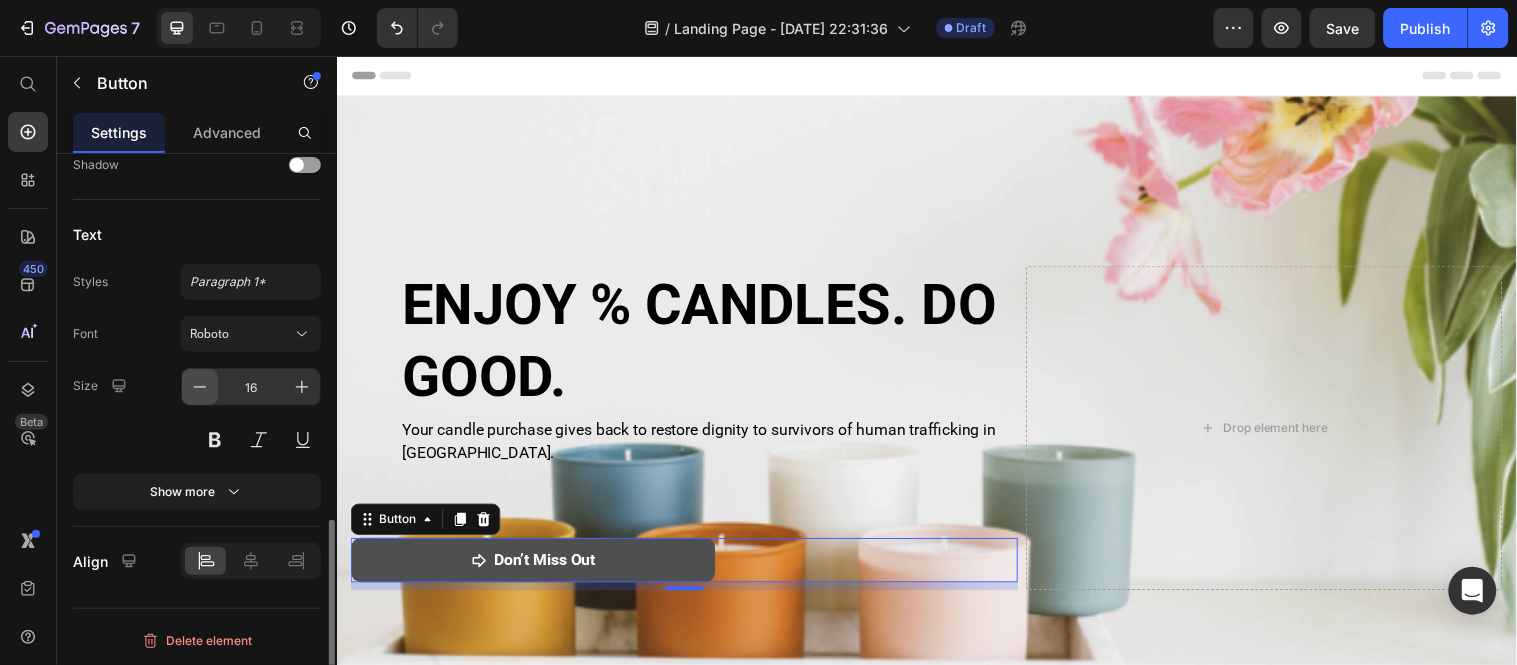 click at bounding box center [200, 387] 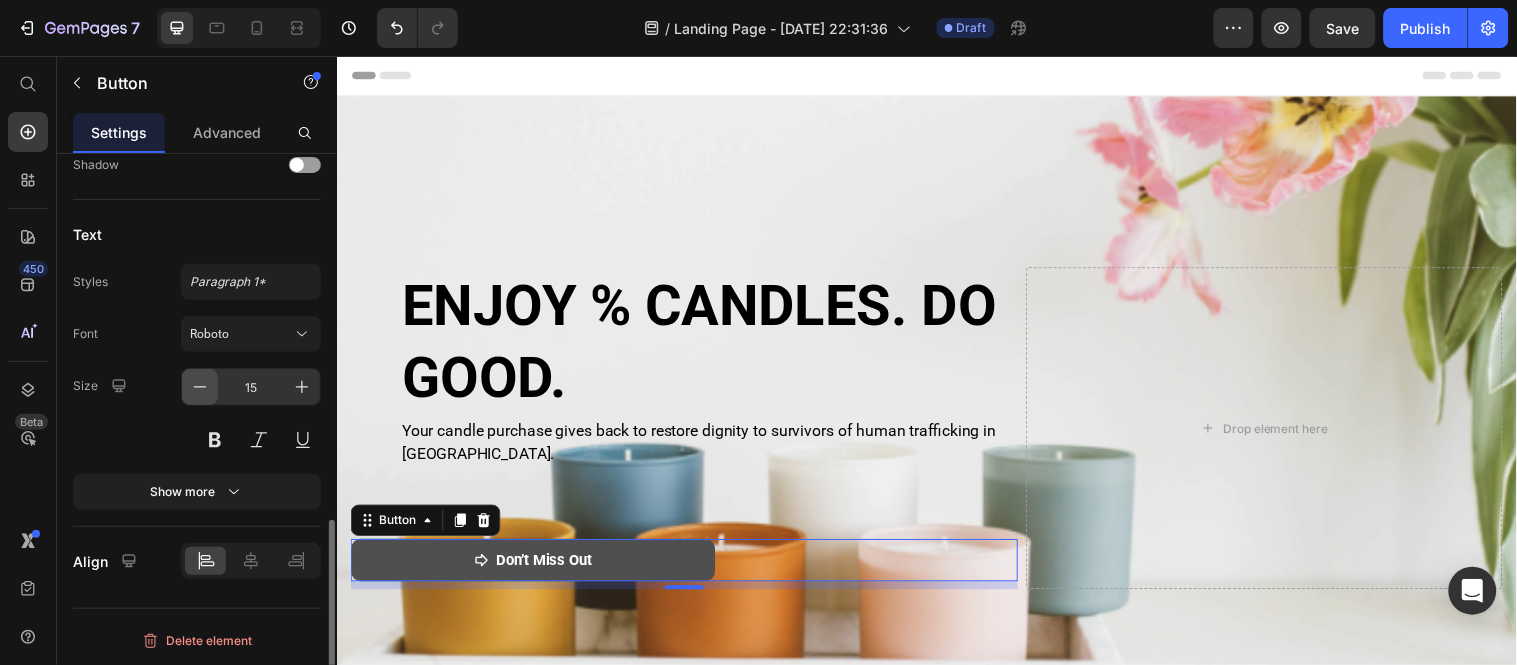 click at bounding box center [200, 387] 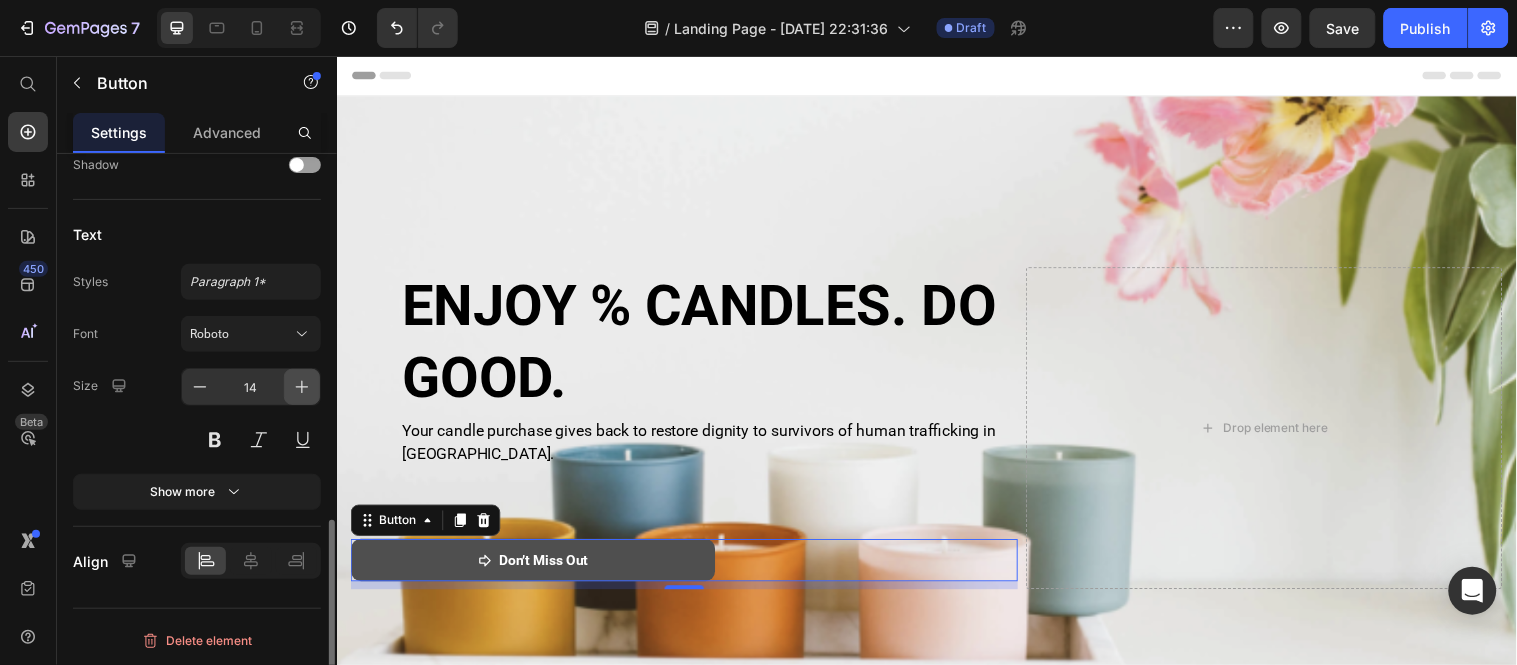 click 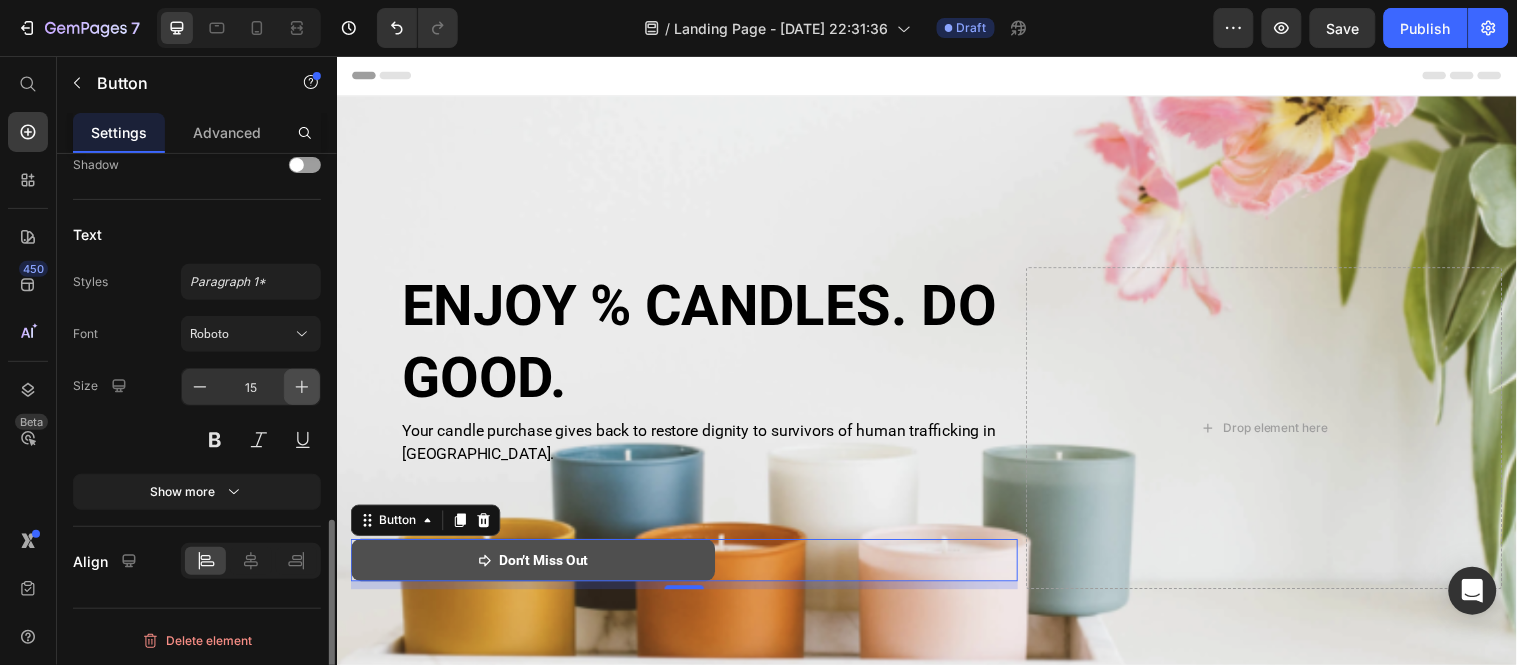 click 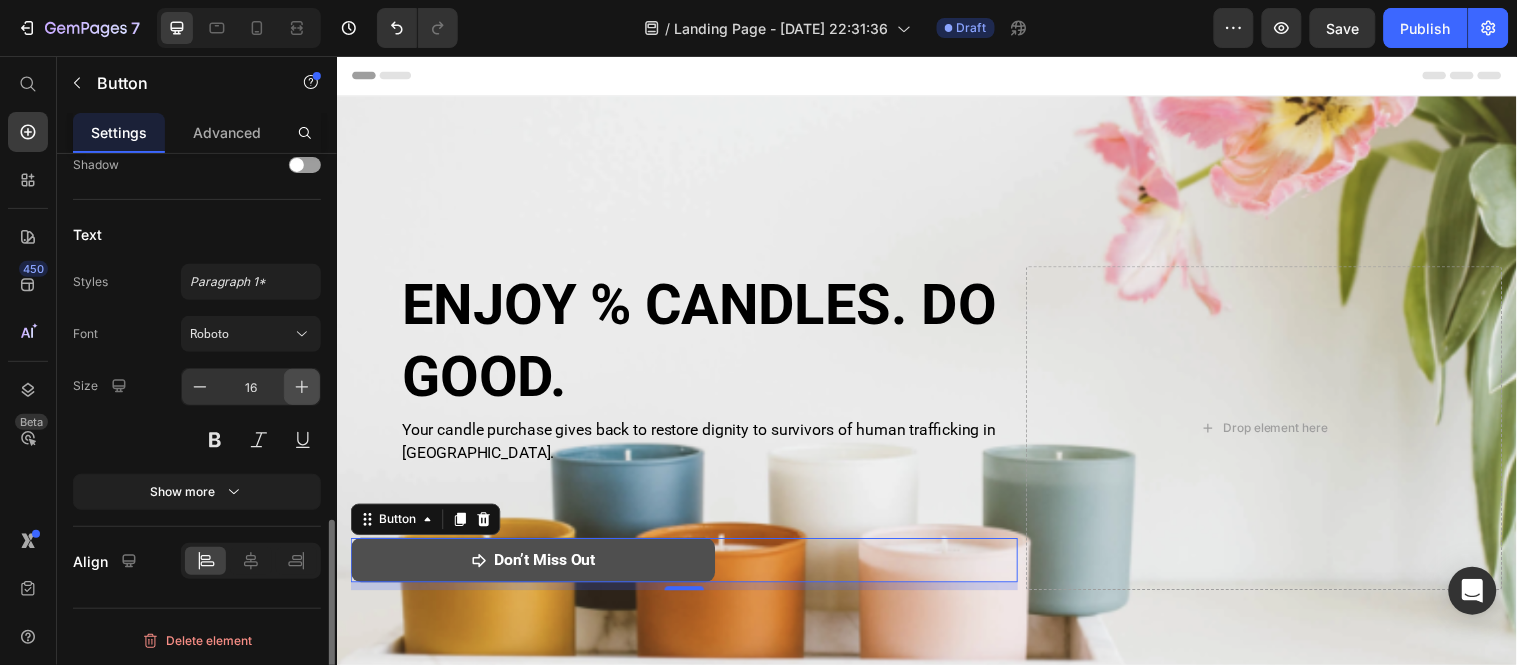click 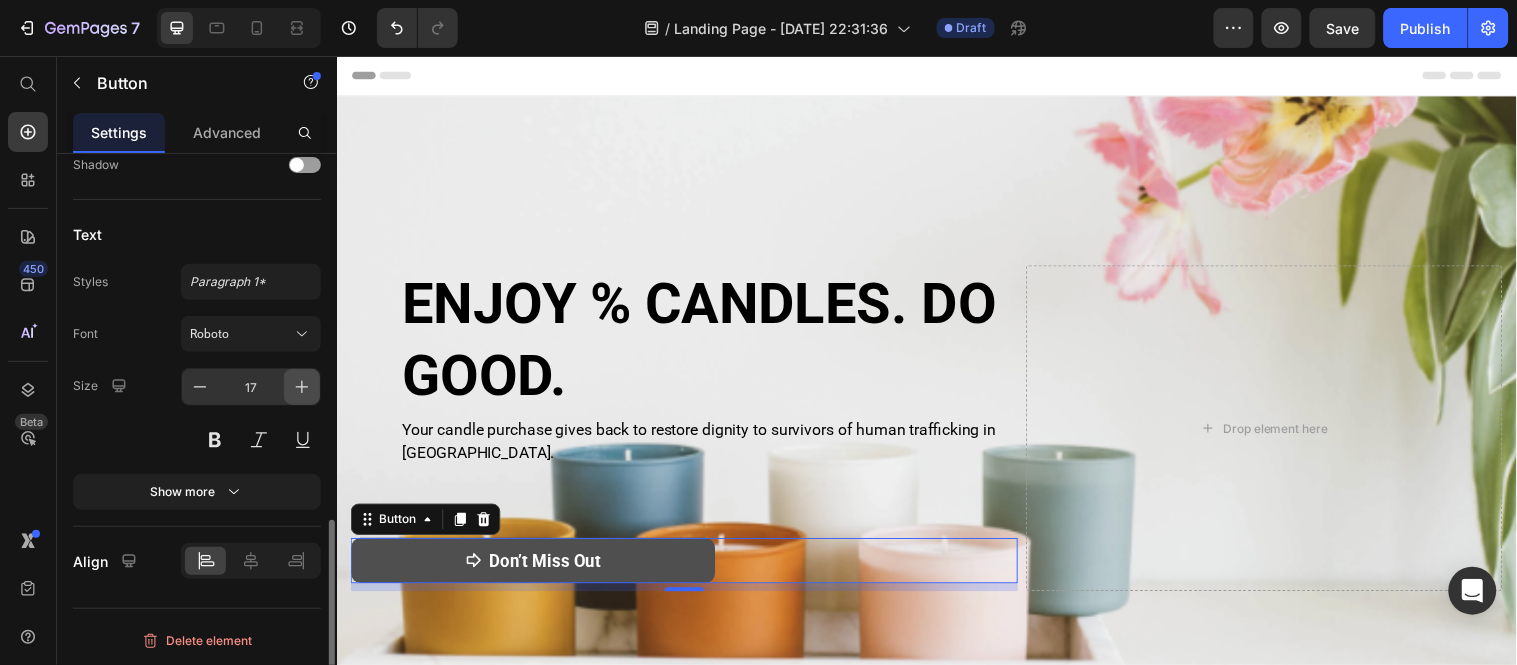 click 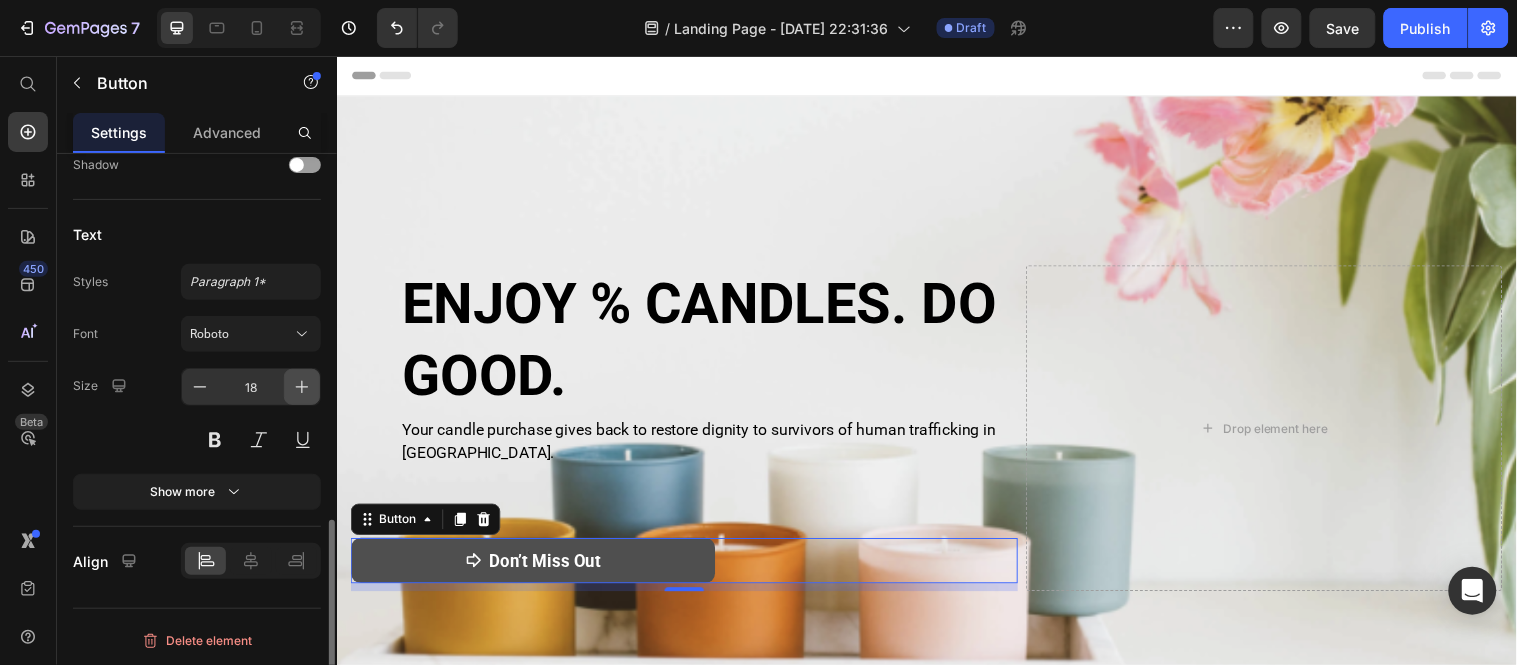 click 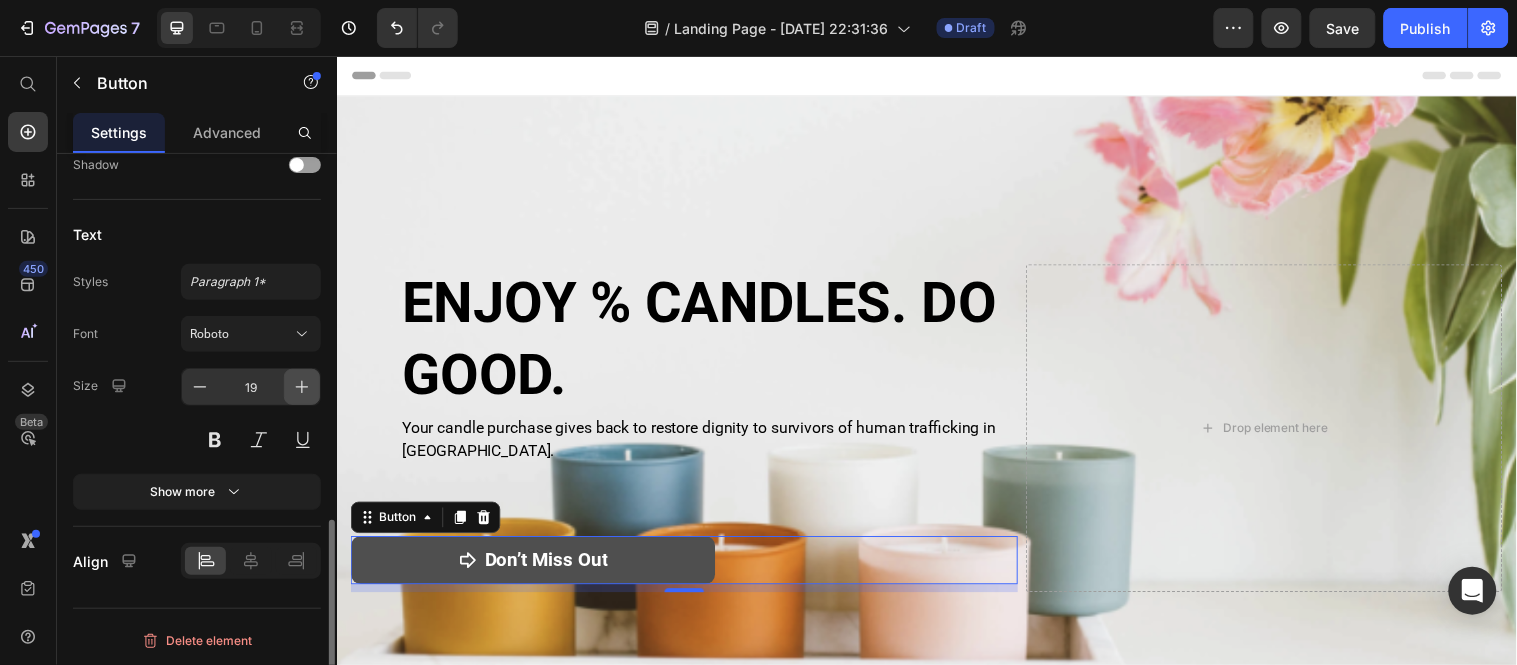 click 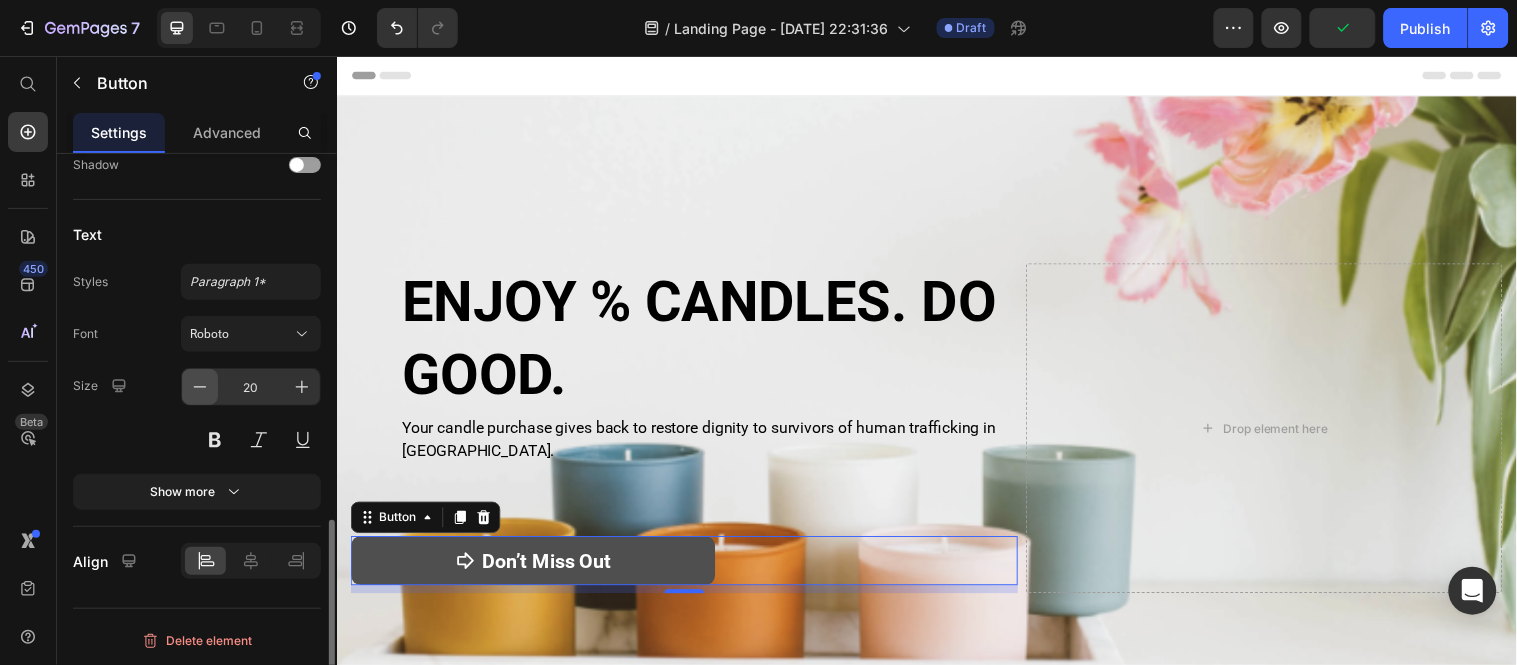 click 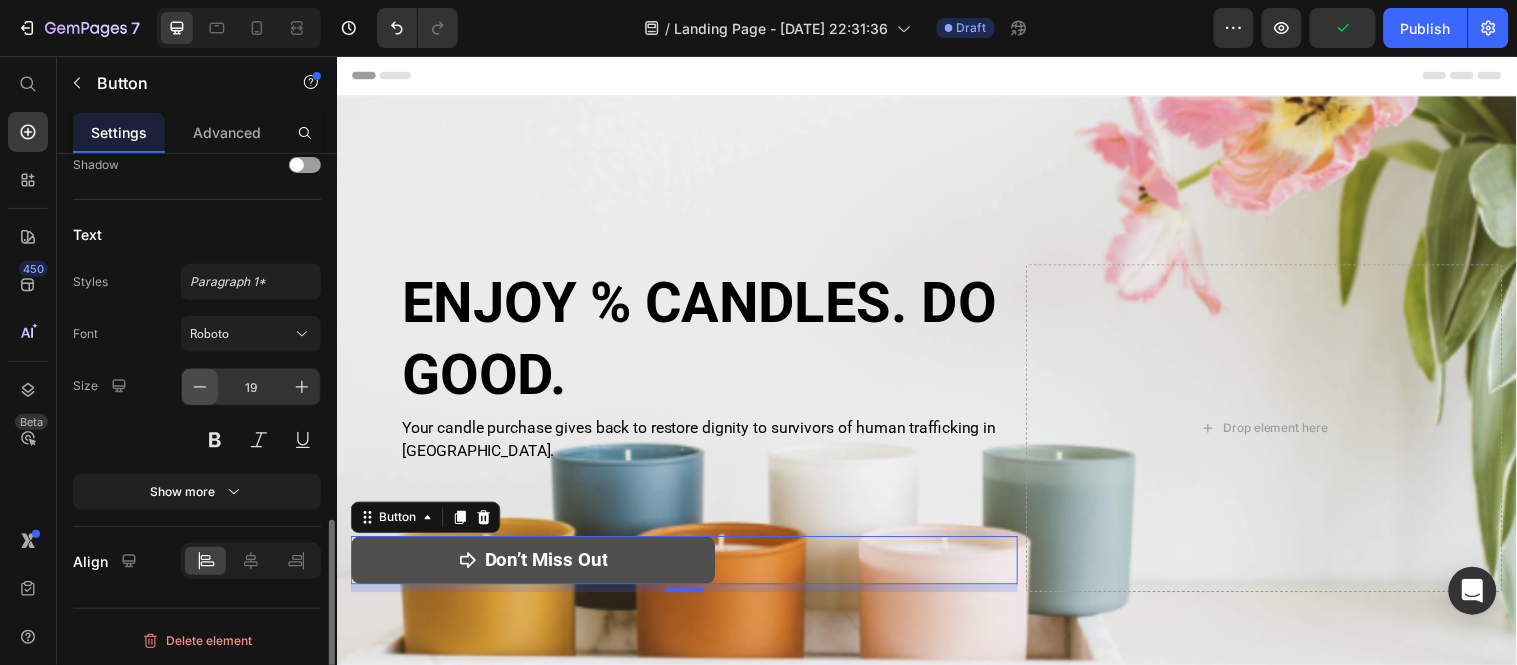 click 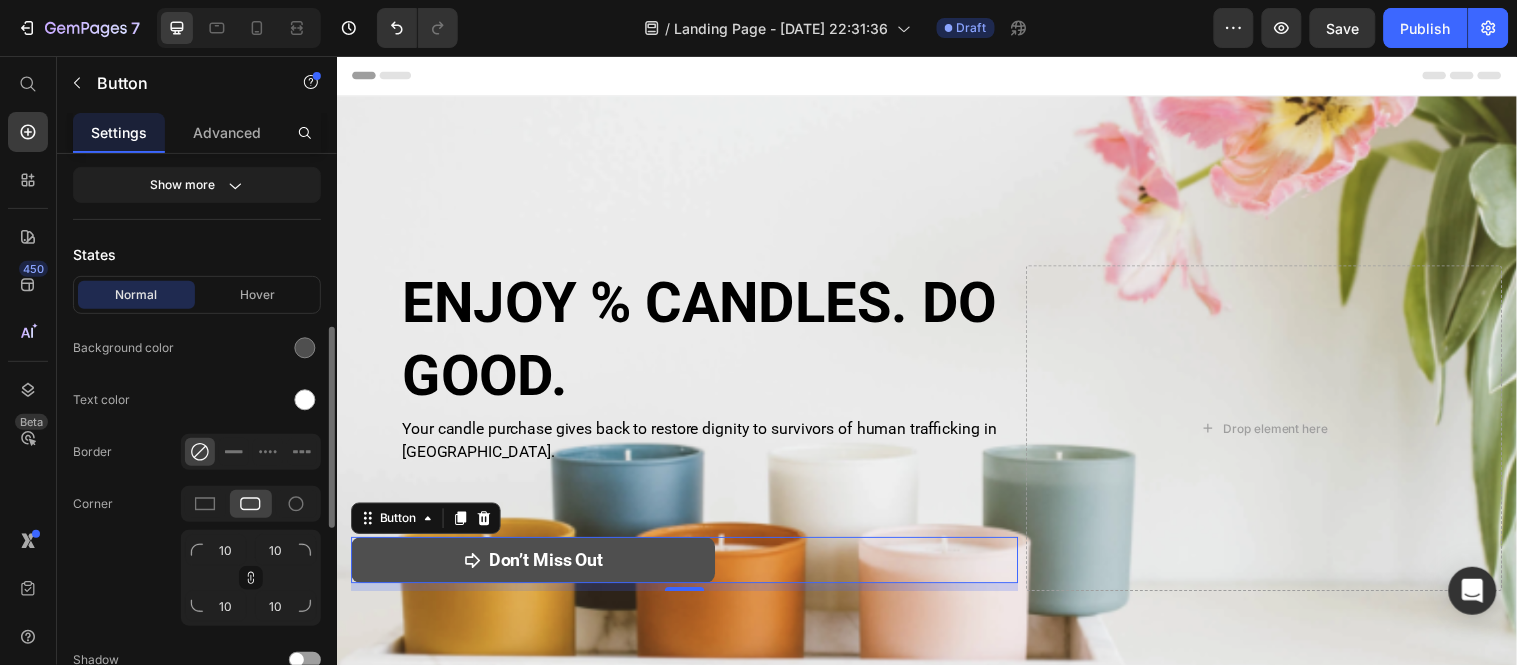 scroll, scrollTop: 505, scrollLeft: 0, axis: vertical 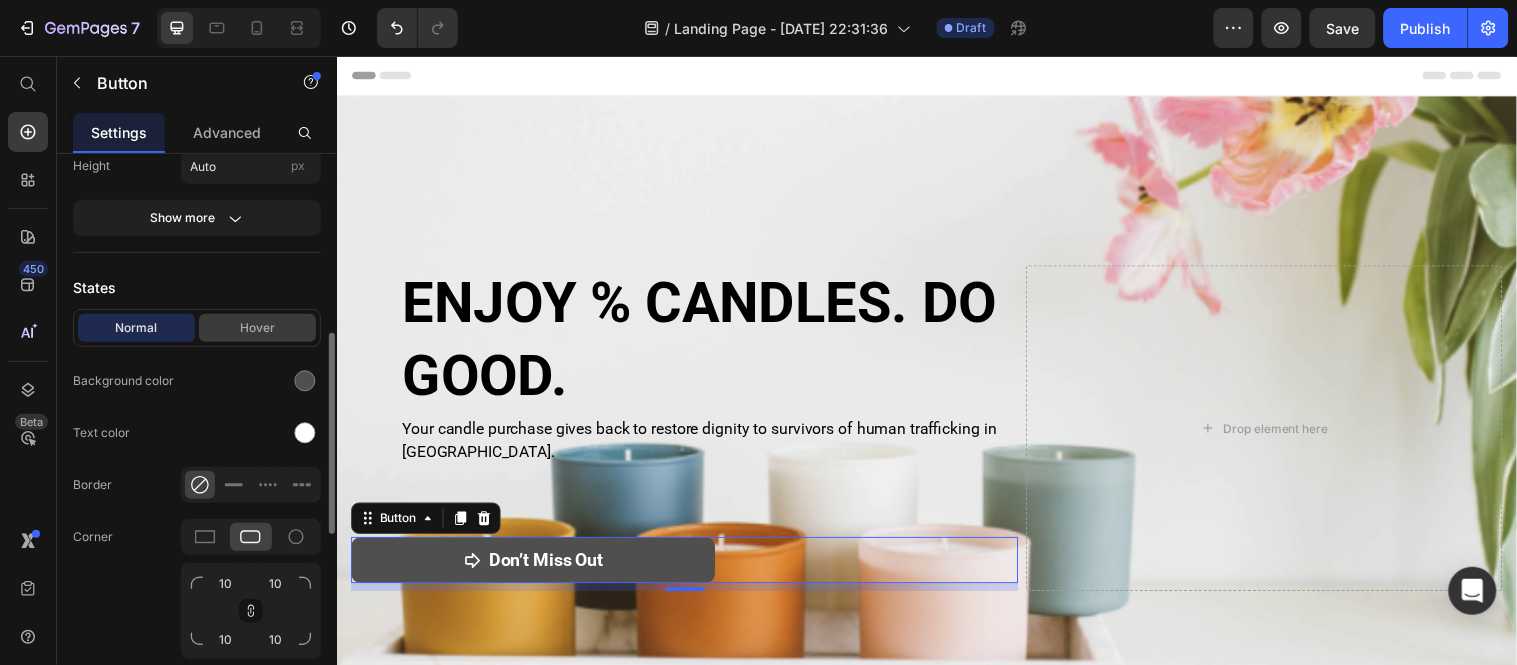 click on "Hover" at bounding box center [257, 328] 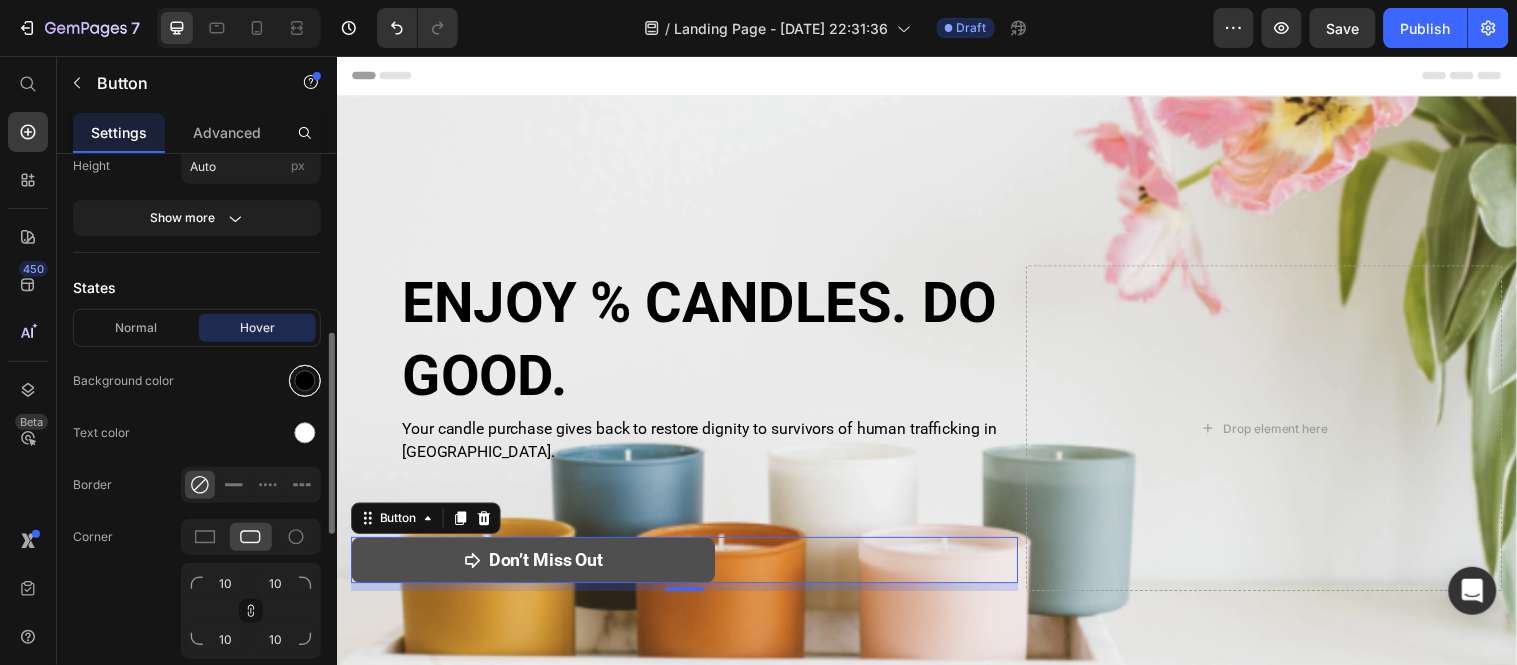 click at bounding box center [305, 381] 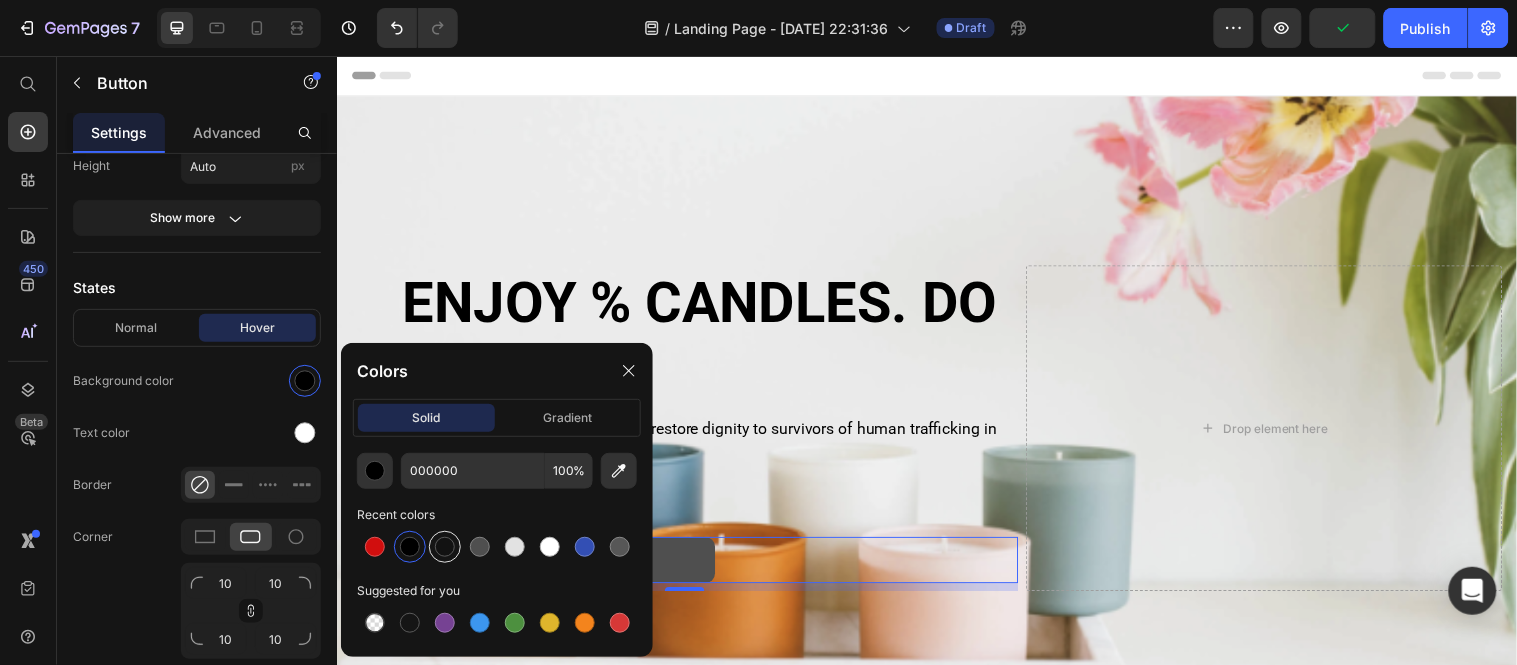 click at bounding box center [445, 547] 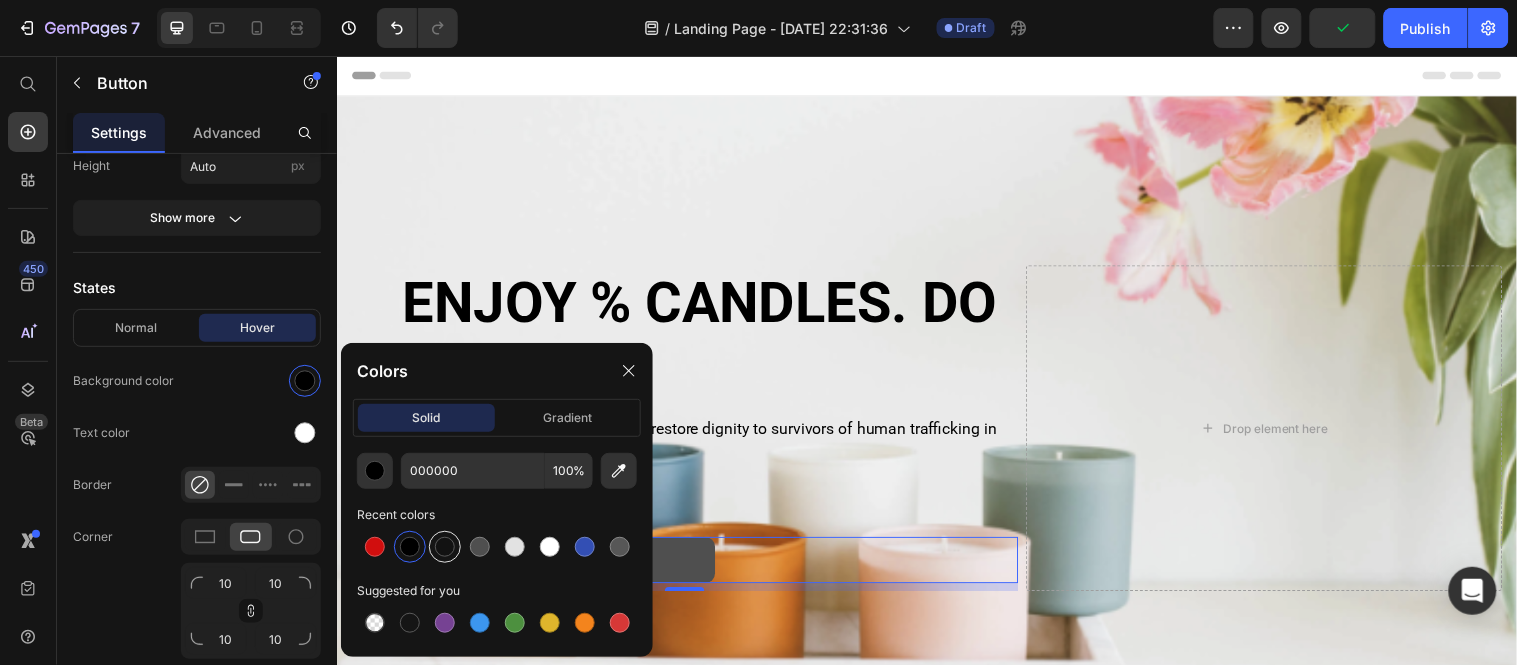 type on "121212" 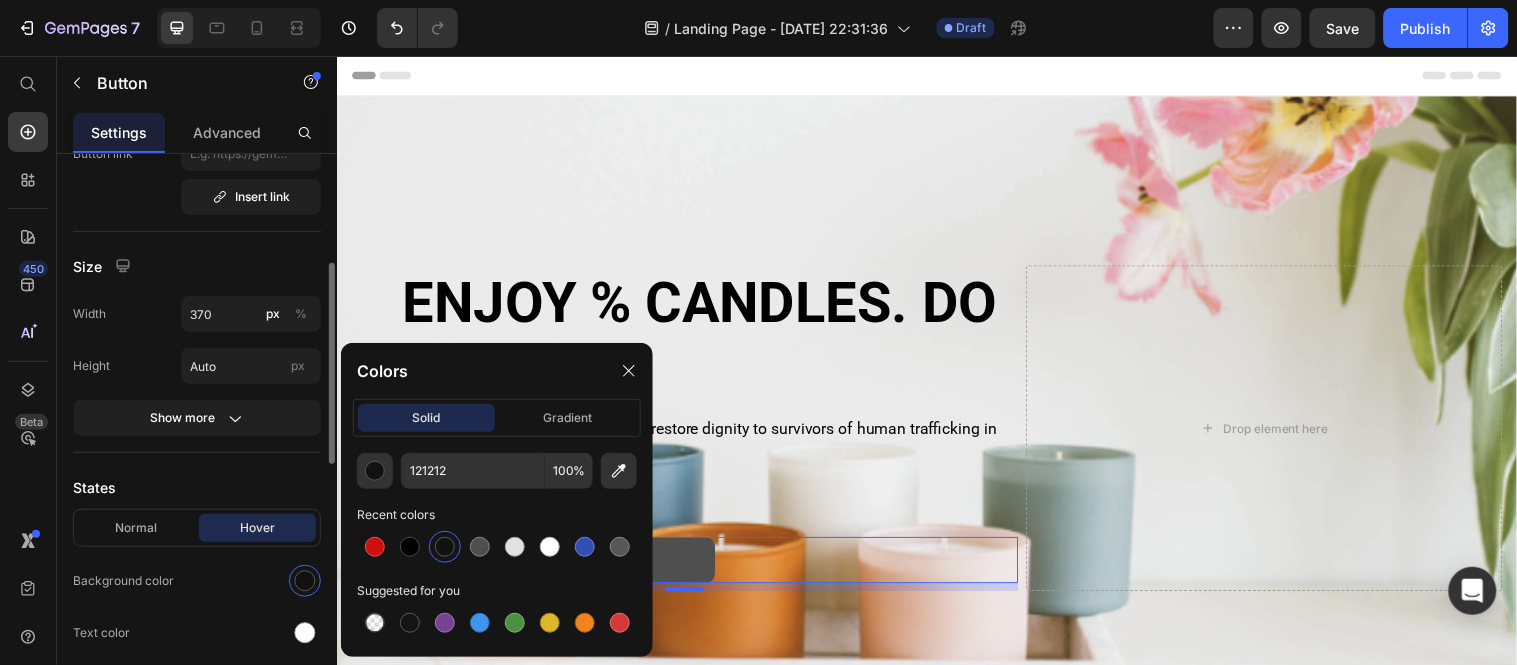 scroll, scrollTop: 306, scrollLeft: 0, axis: vertical 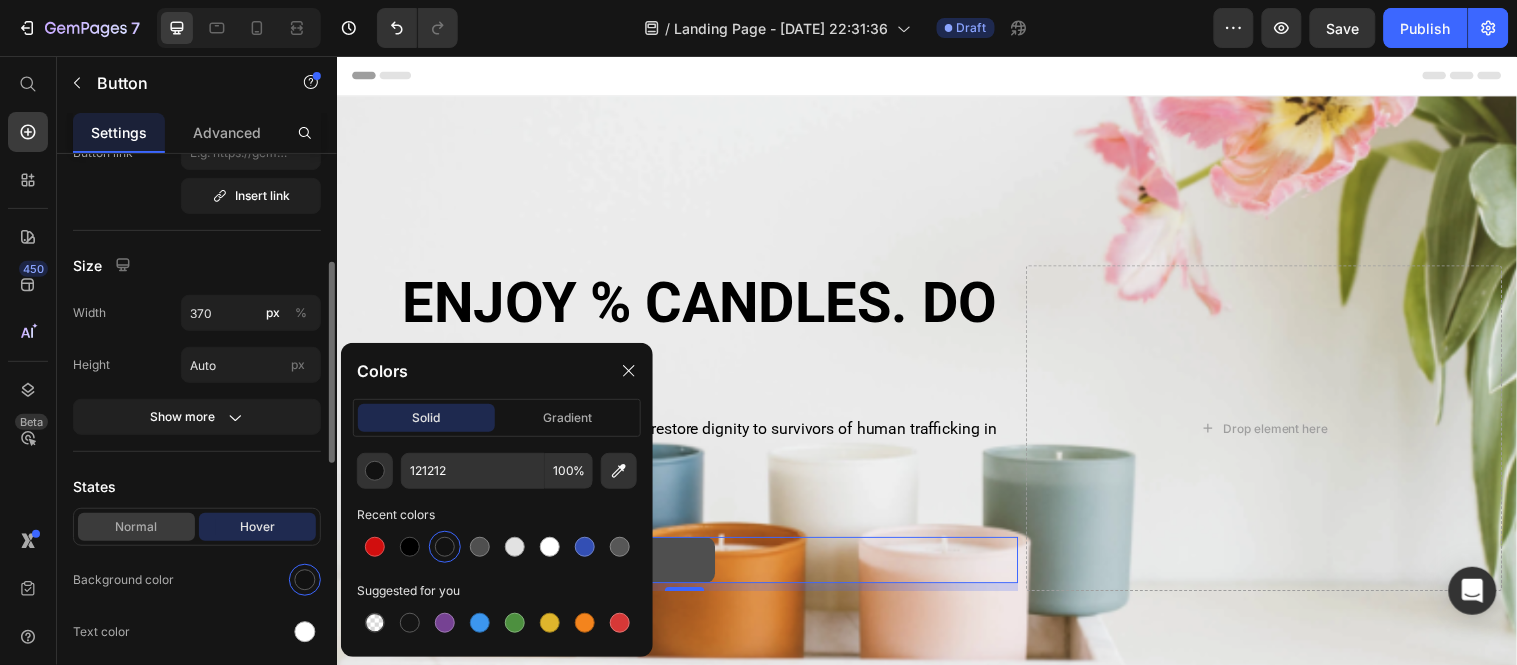 click on "Normal" at bounding box center [136, 527] 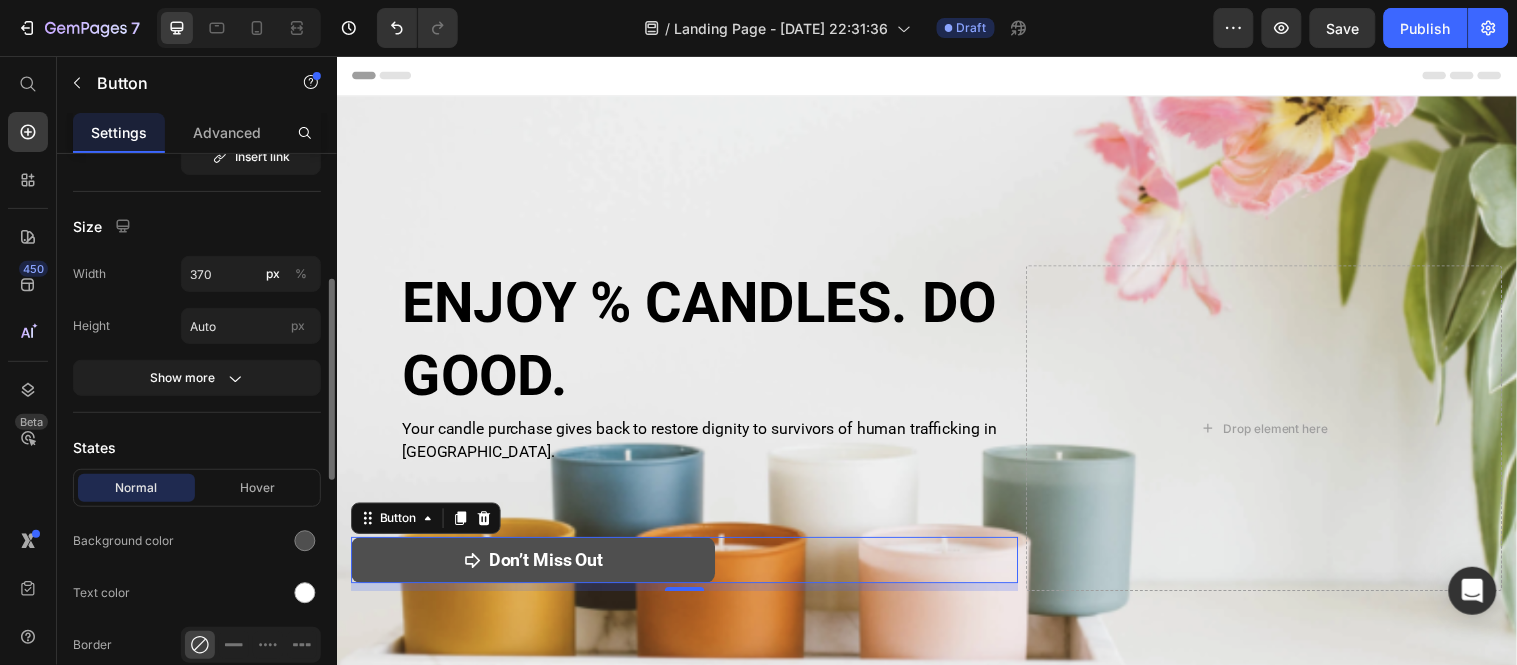scroll, scrollTop: 347, scrollLeft: 0, axis: vertical 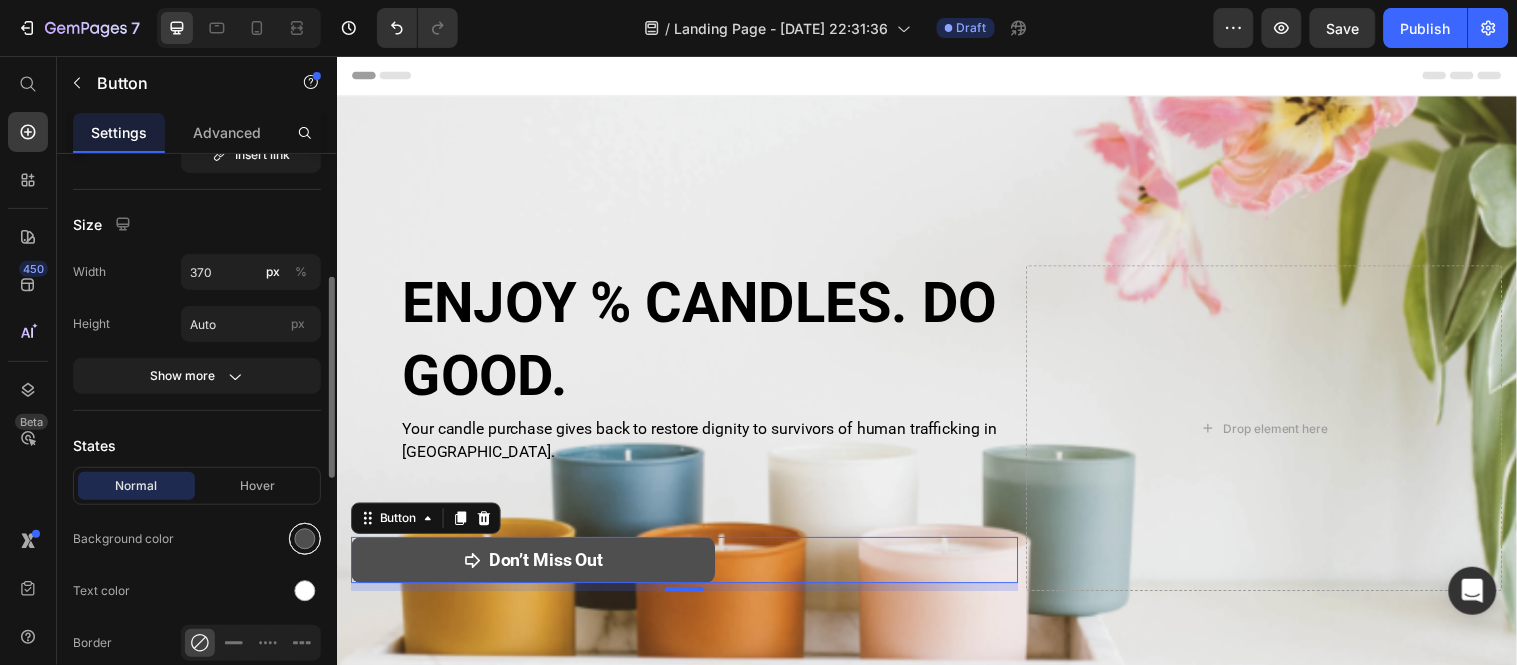 click at bounding box center (305, 539) 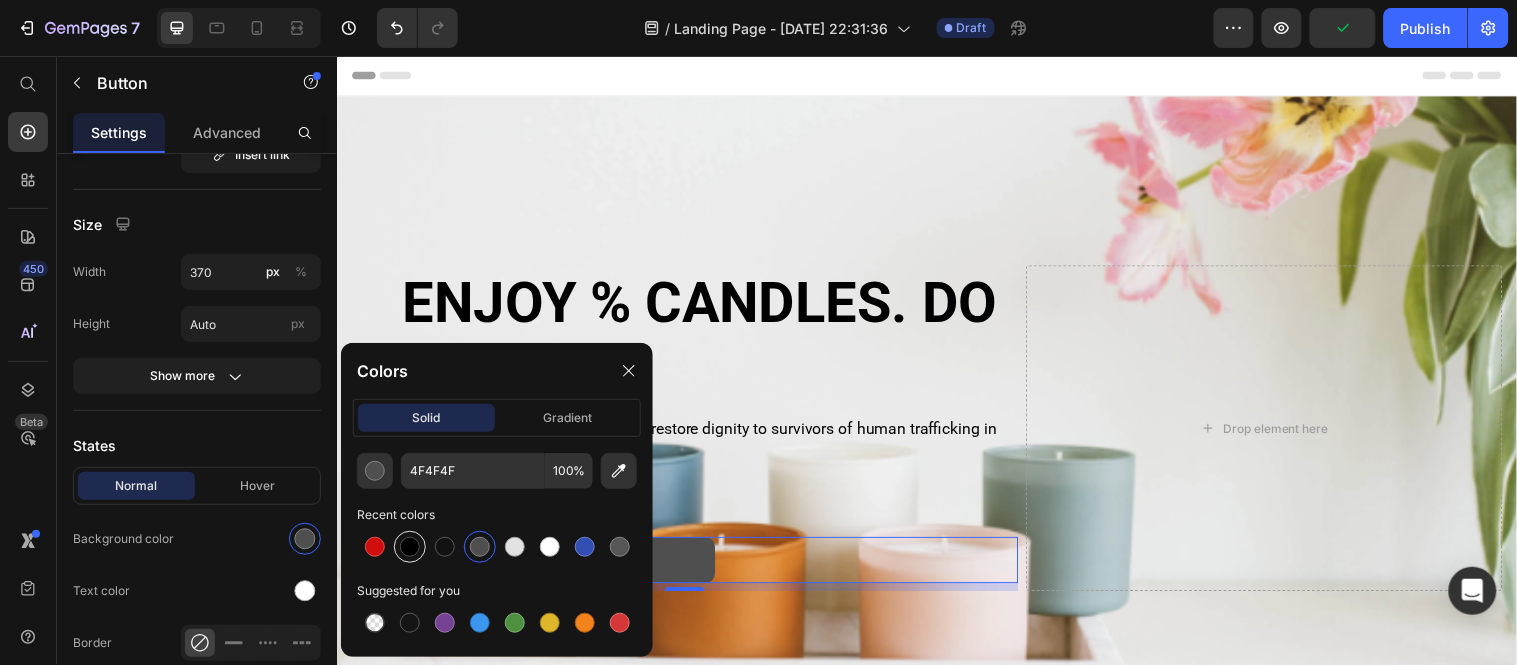 click at bounding box center (410, 547) 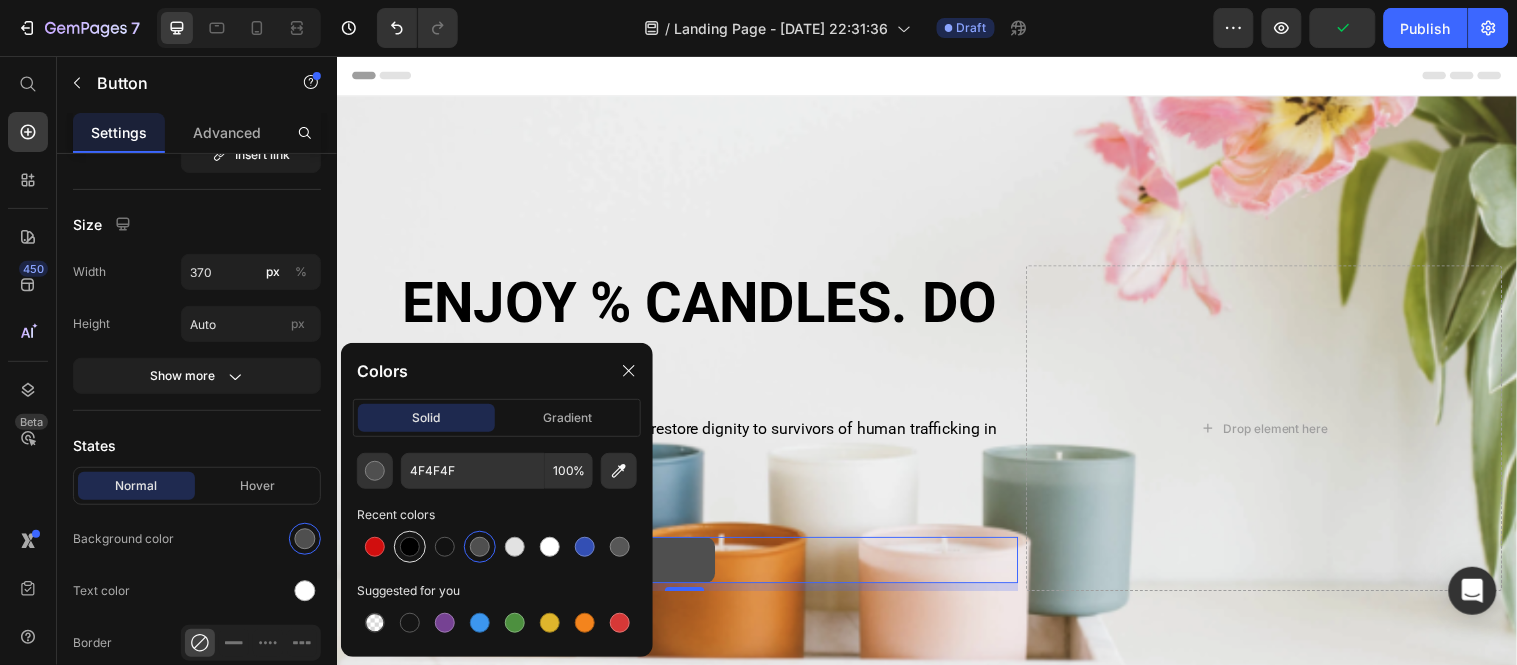 type on "000000" 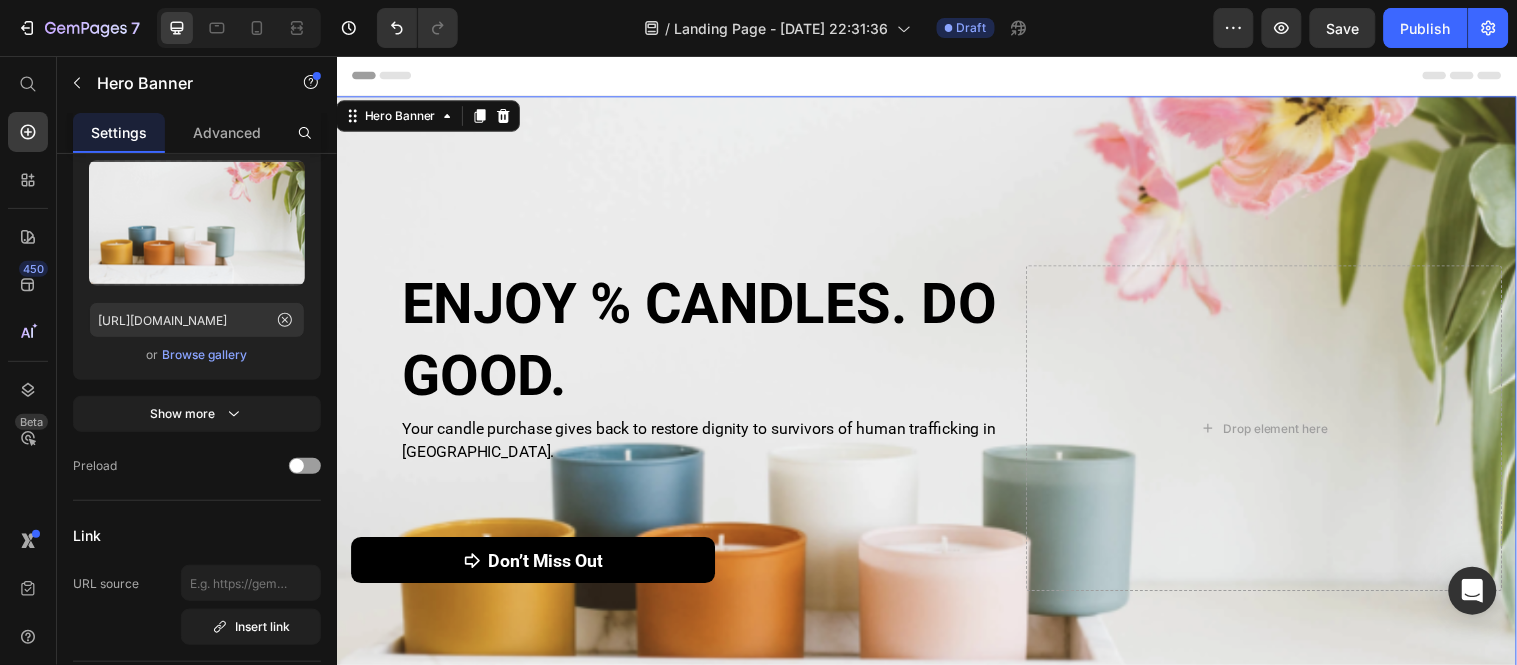 scroll, scrollTop: 0, scrollLeft: 0, axis: both 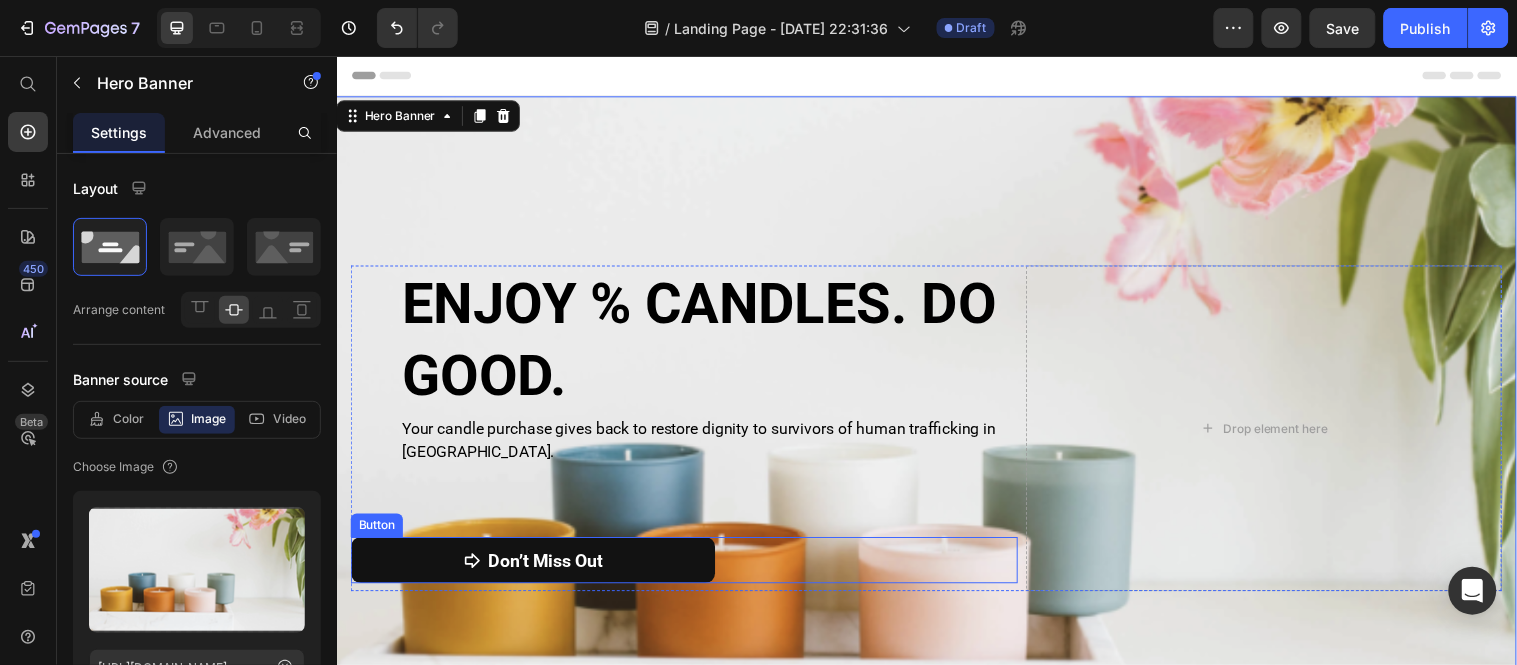 click on "Don’t Miss Out" at bounding box center [536, 567] 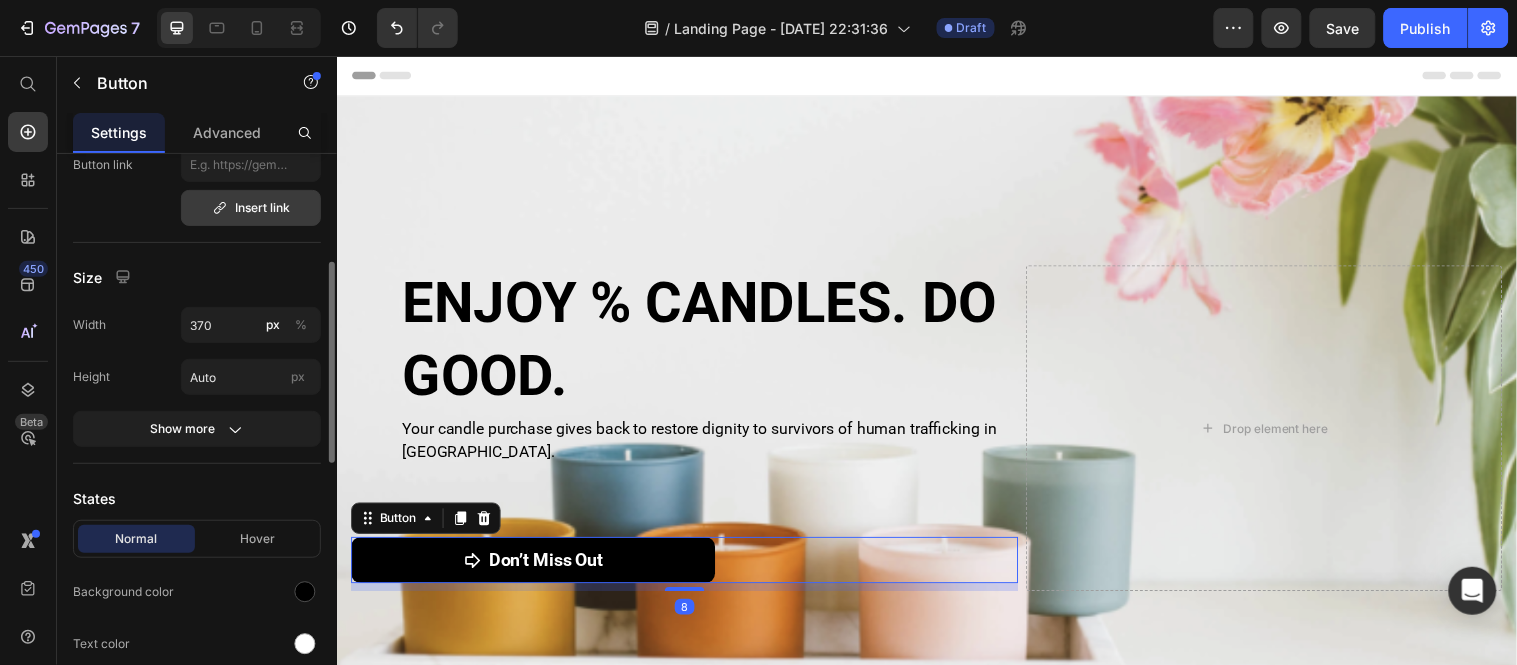 scroll, scrollTop: 298, scrollLeft: 0, axis: vertical 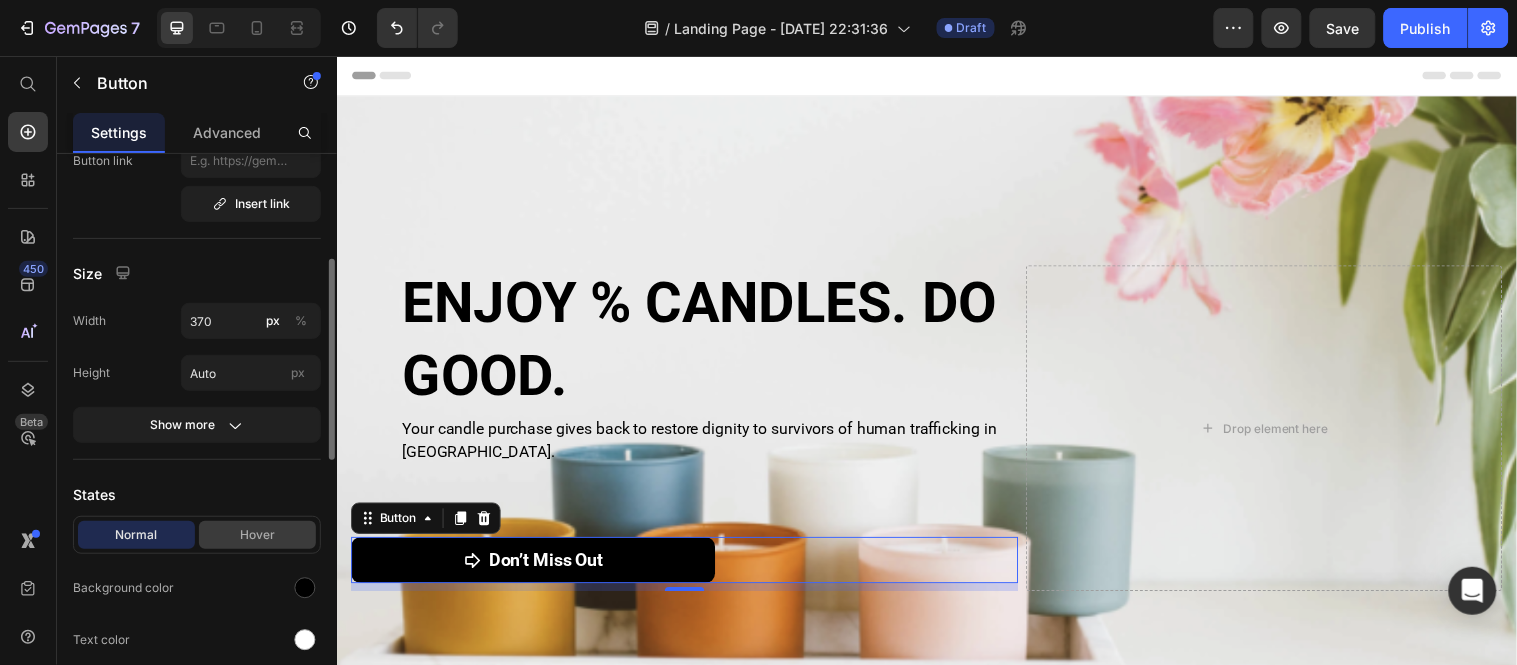 click on "Hover" at bounding box center (257, 535) 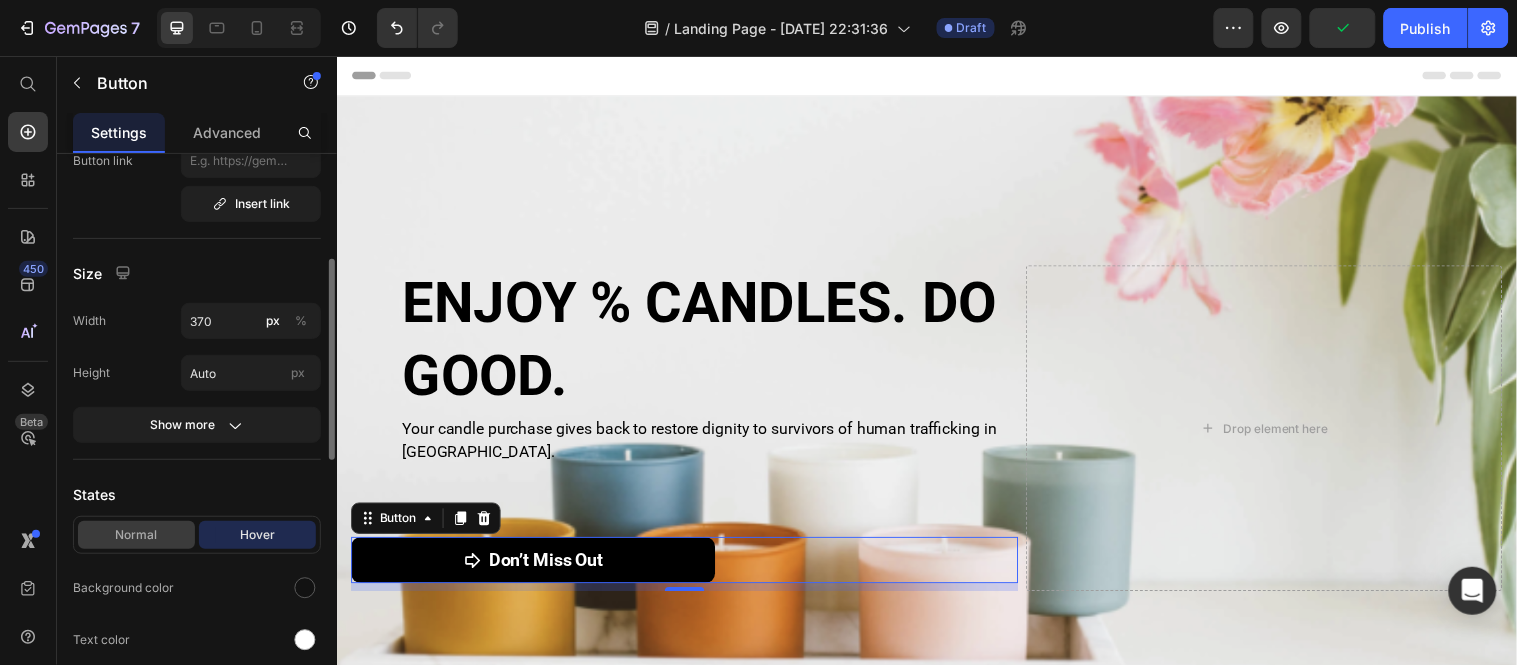 click on "Normal" at bounding box center [136, 535] 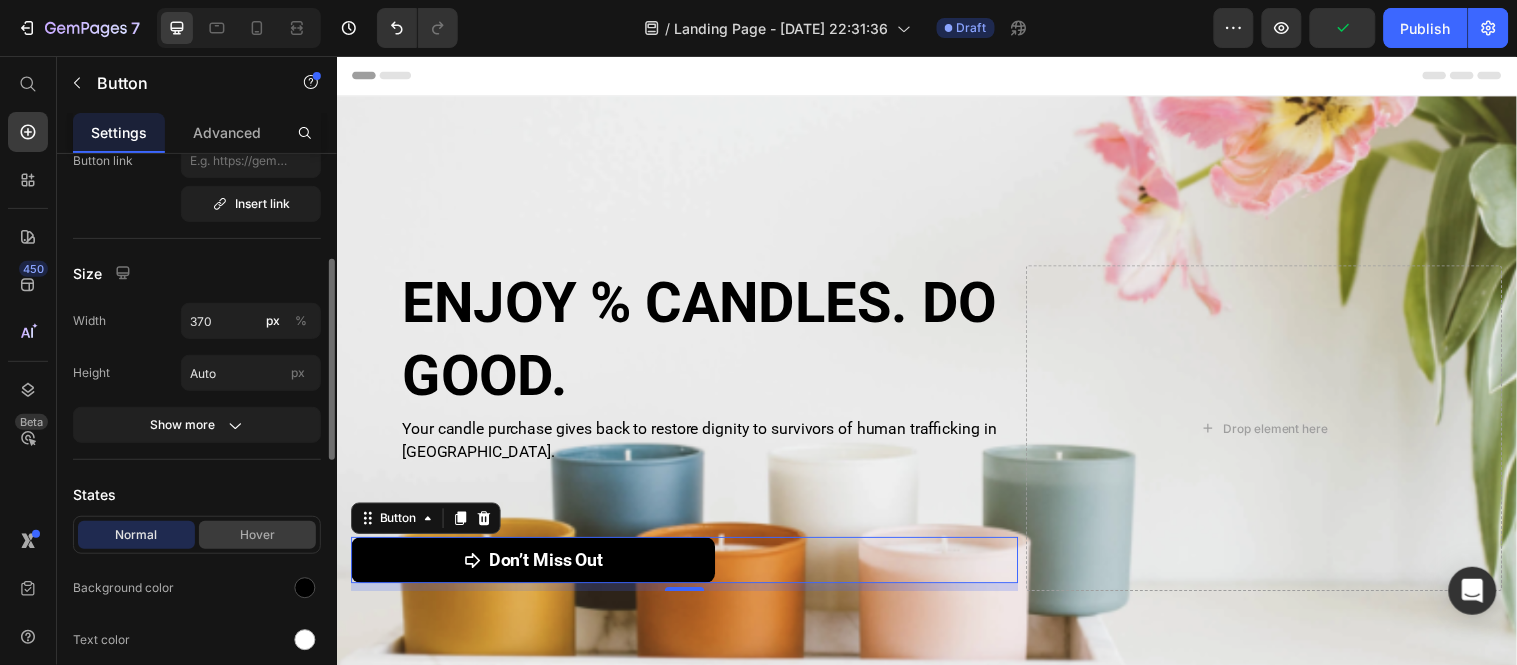 click on "Hover" at bounding box center (257, 535) 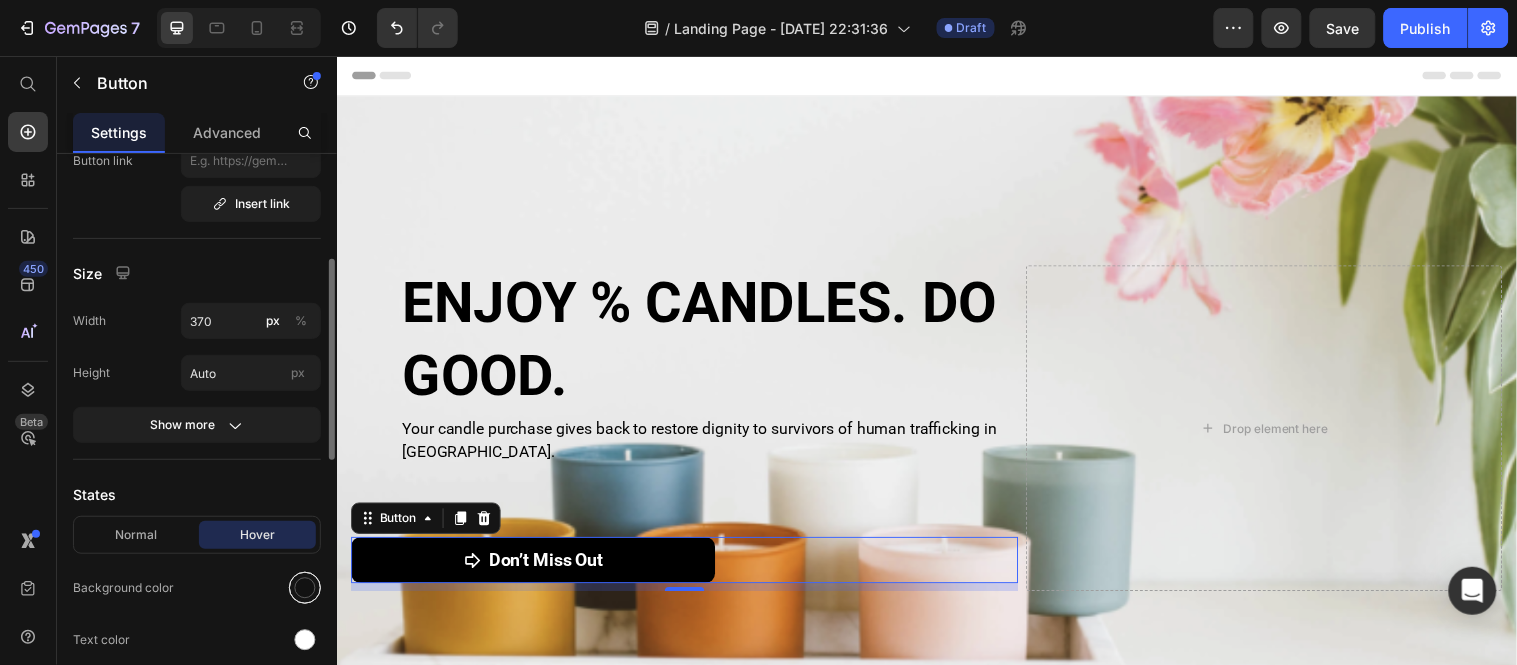 click at bounding box center (305, 588) 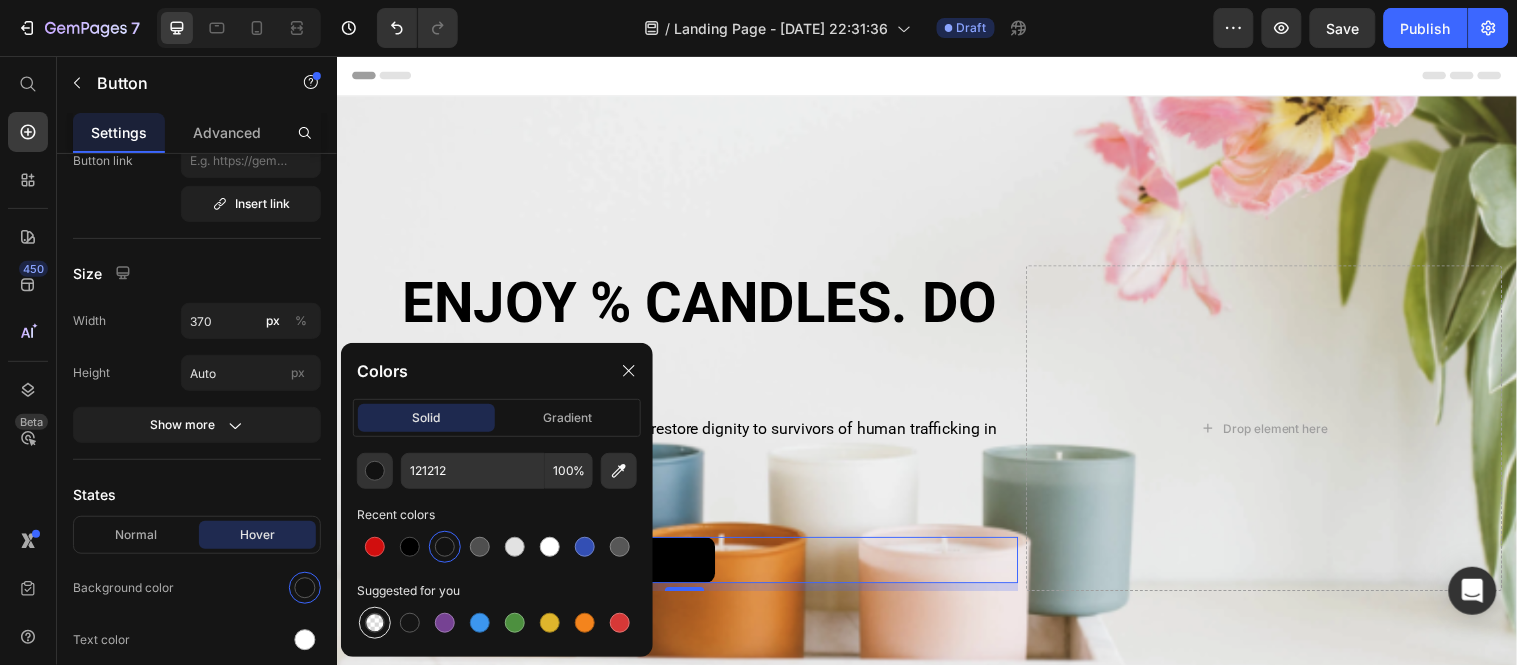 click at bounding box center (375, 623) 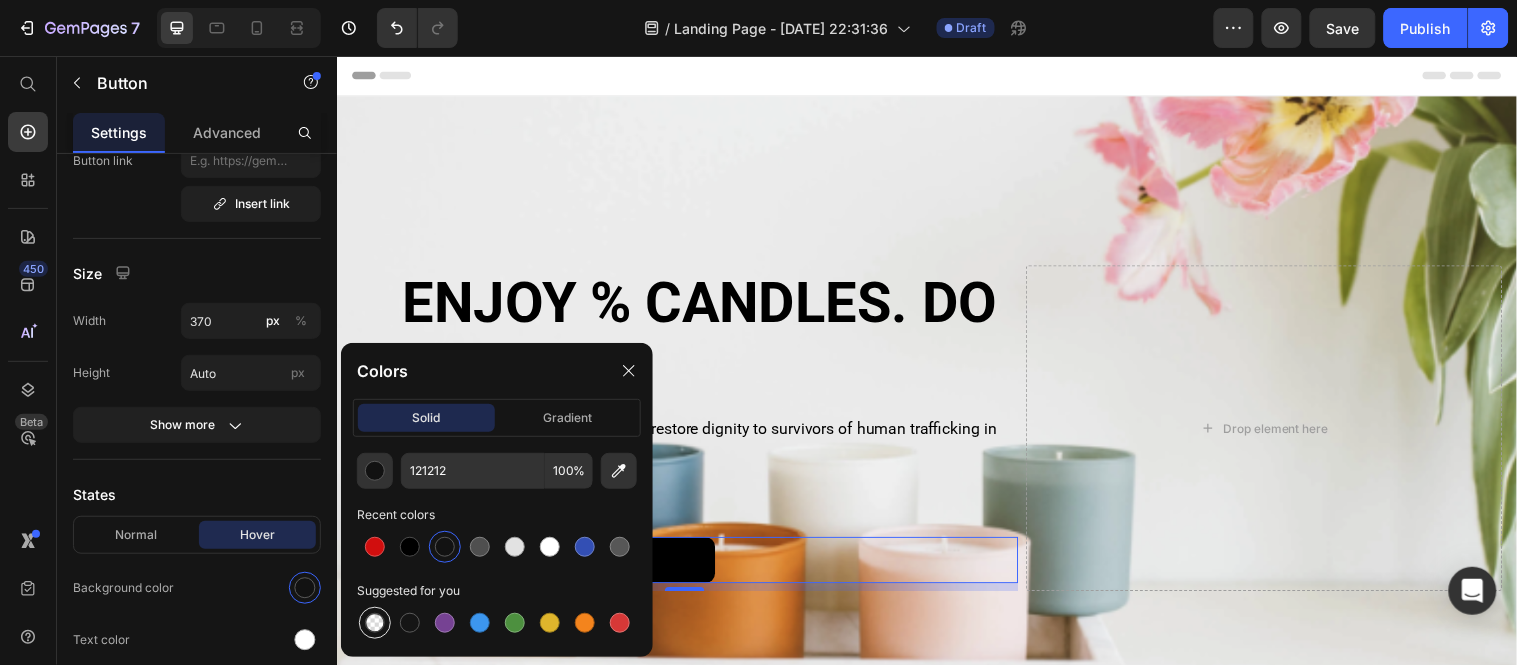 type on "000000" 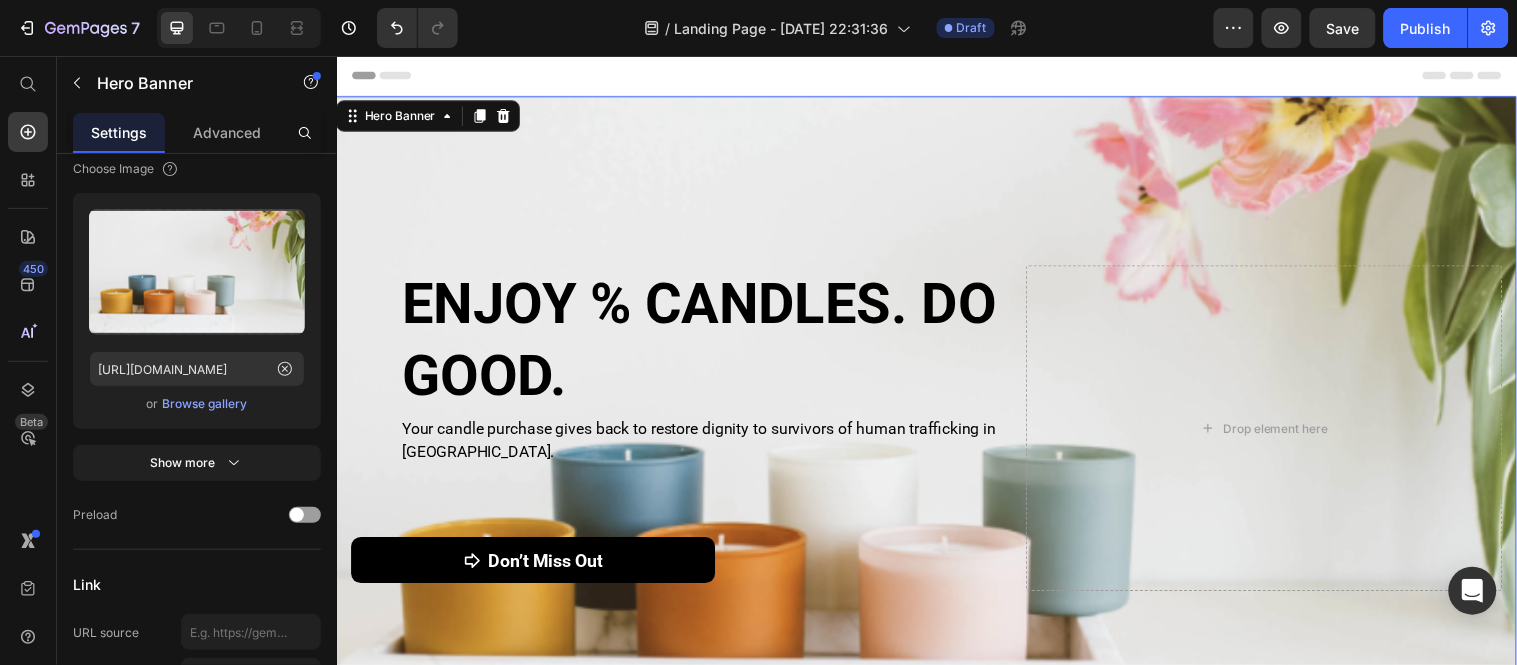 click at bounding box center [936, 433] 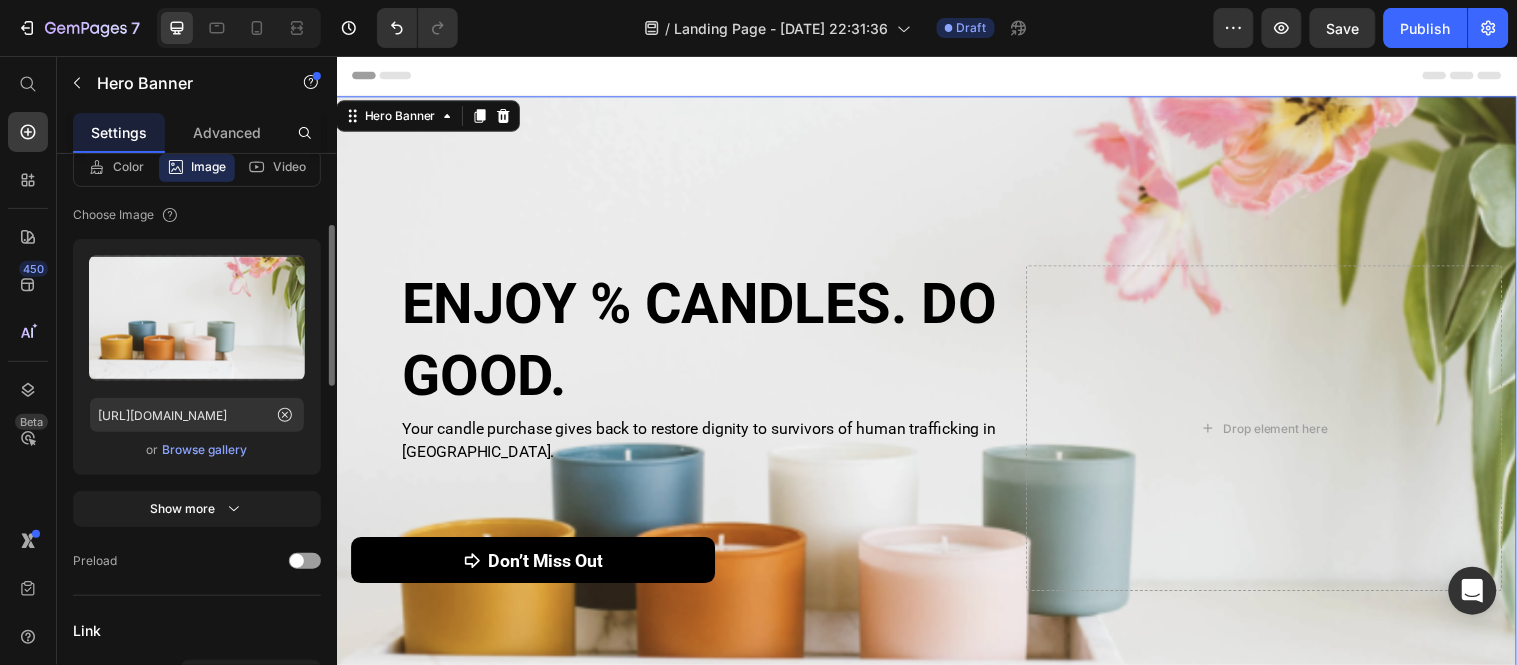 scroll, scrollTop: 260, scrollLeft: 0, axis: vertical 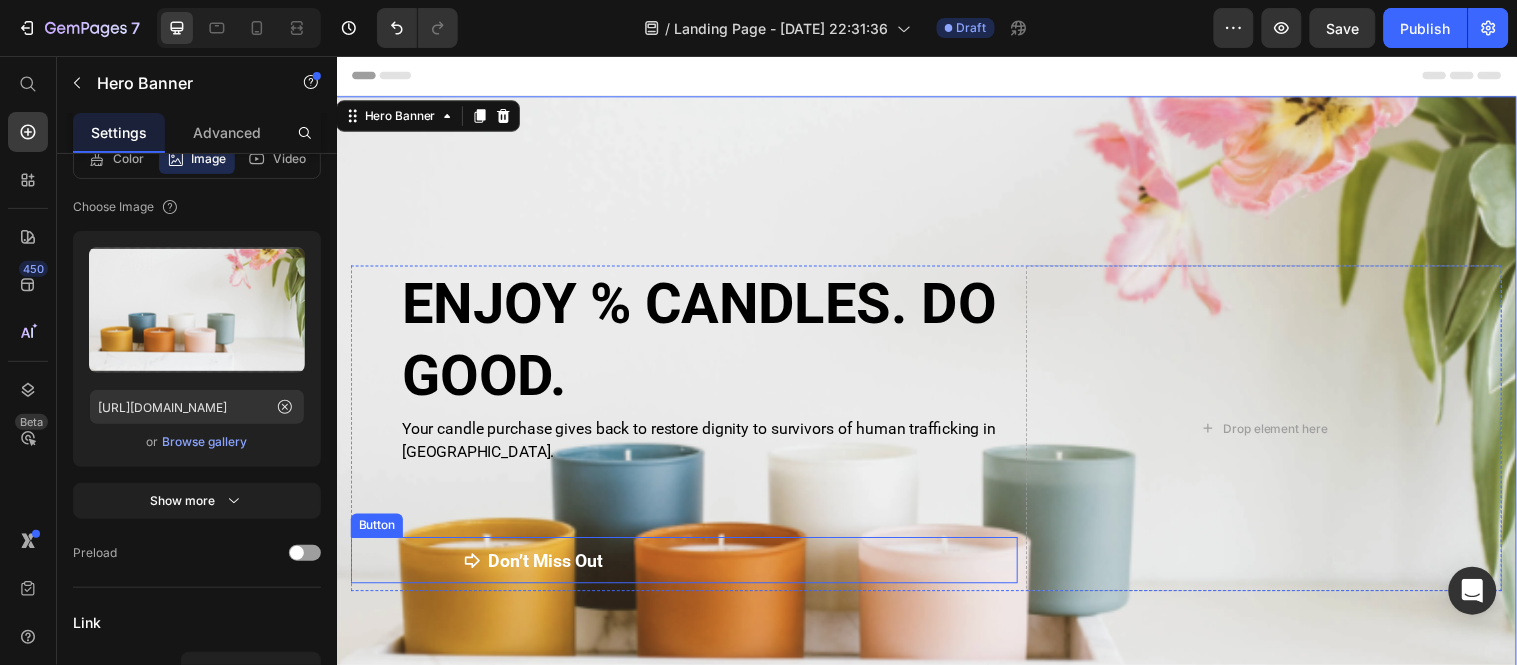 click on "Don’t Miss Out" at bounding box center [536, 567] 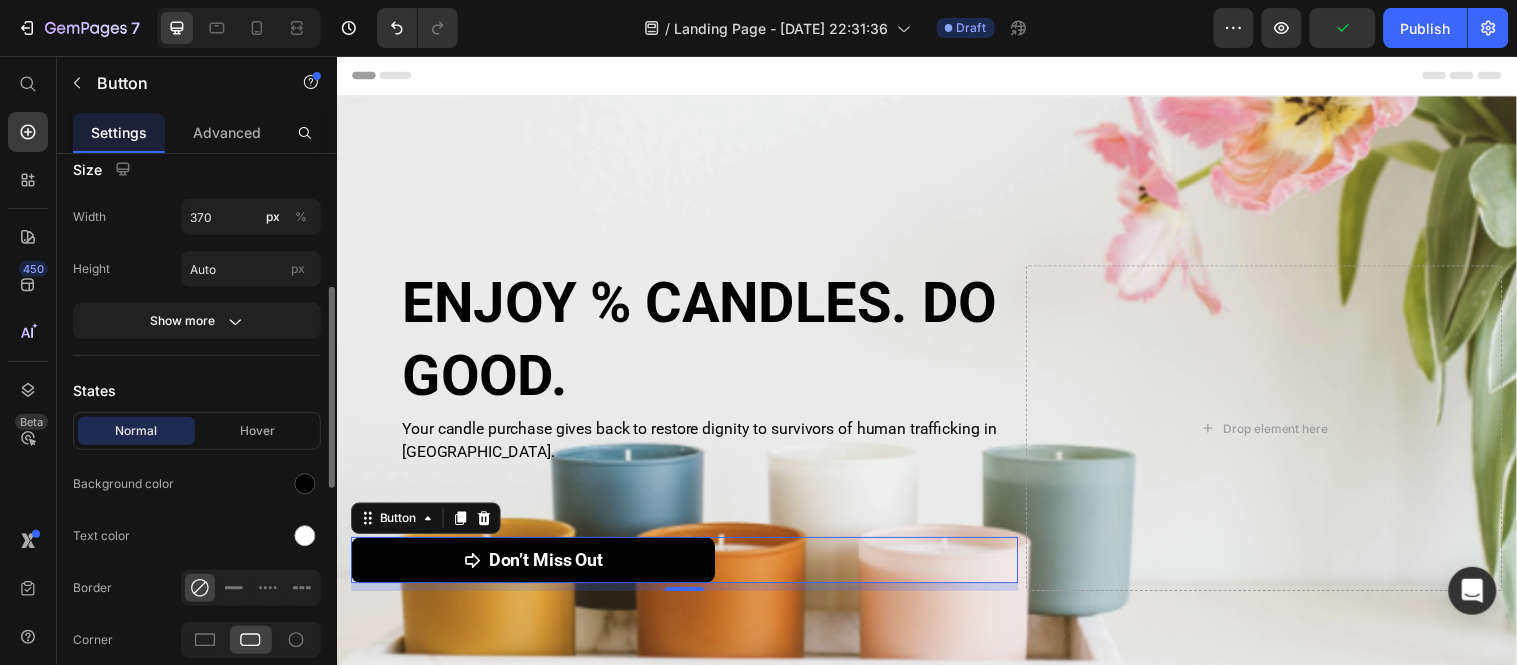 scroll, scrollTop: 405, scrollLeft: 0, axis: vertical 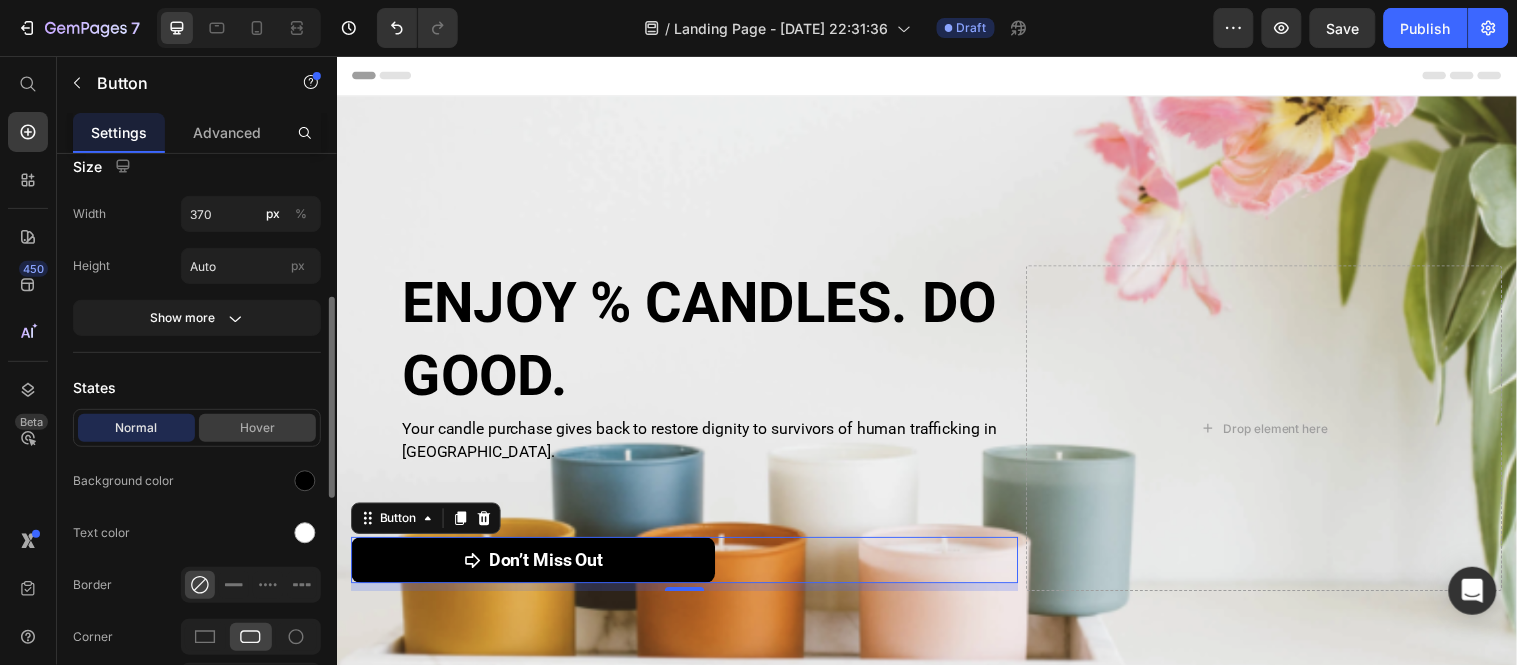 click on "Hover" at bounding box center [257, 428] 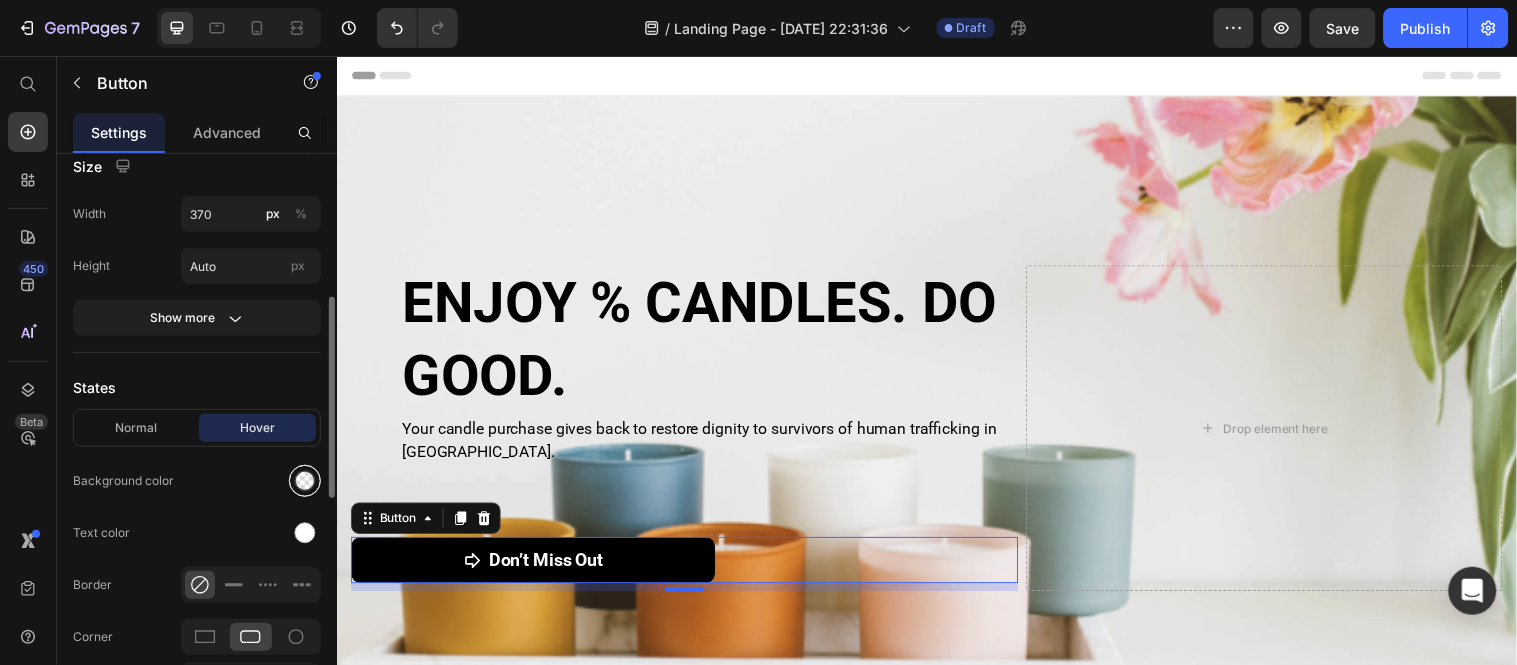 click at bounding box center (305, 481) 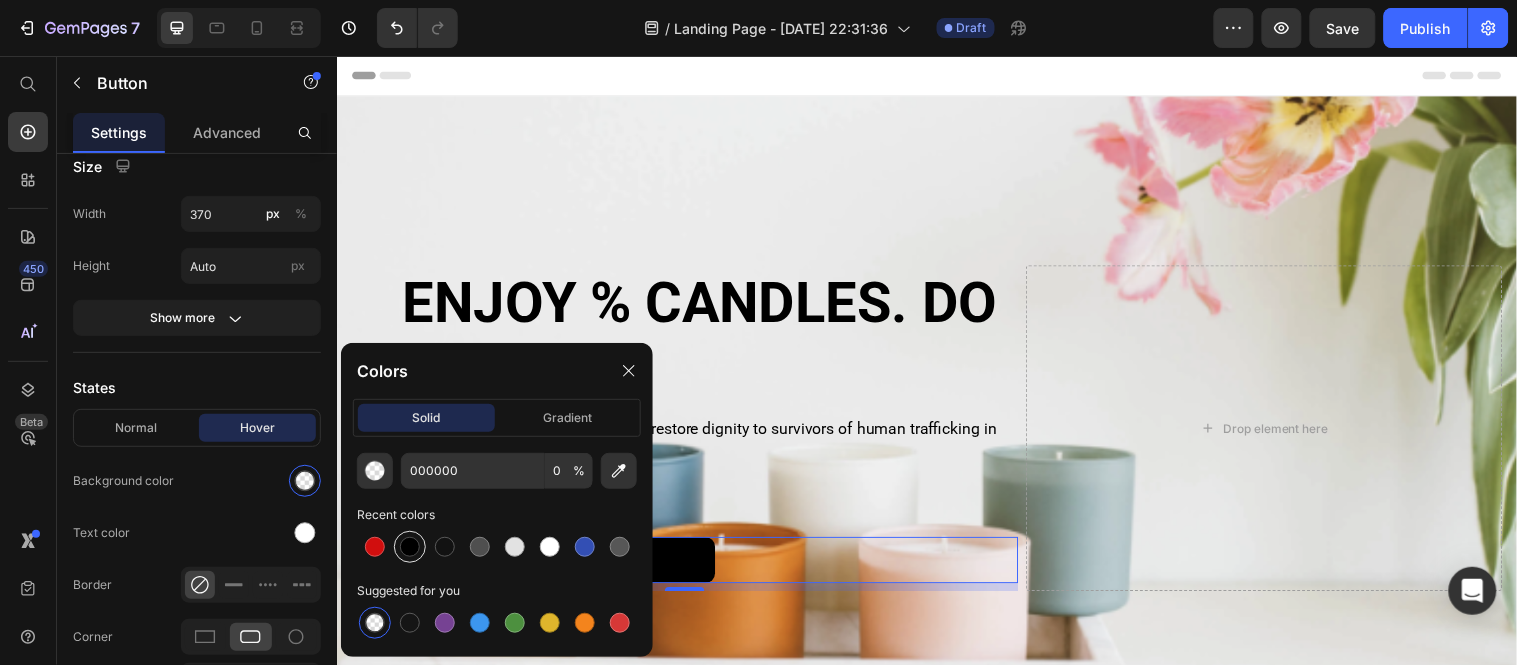 click at bounding box center [410, 547] 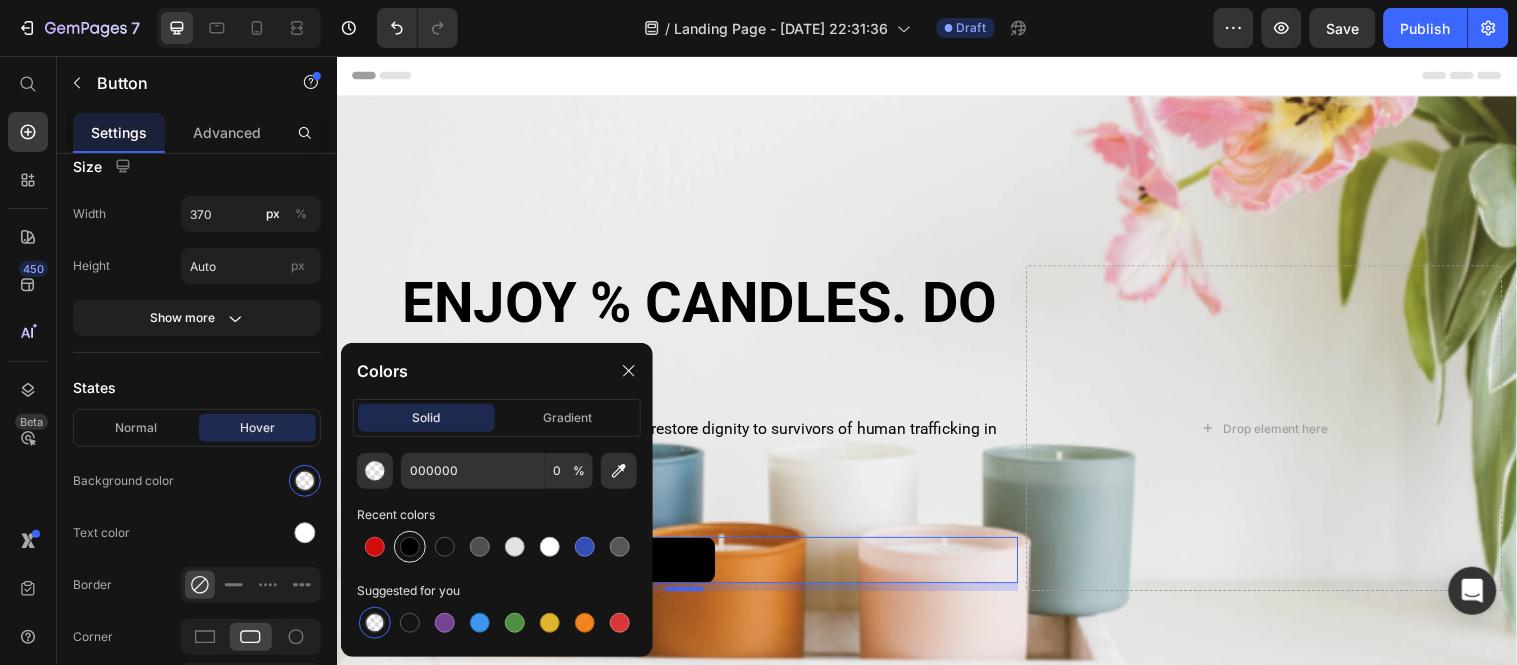 type on "100" 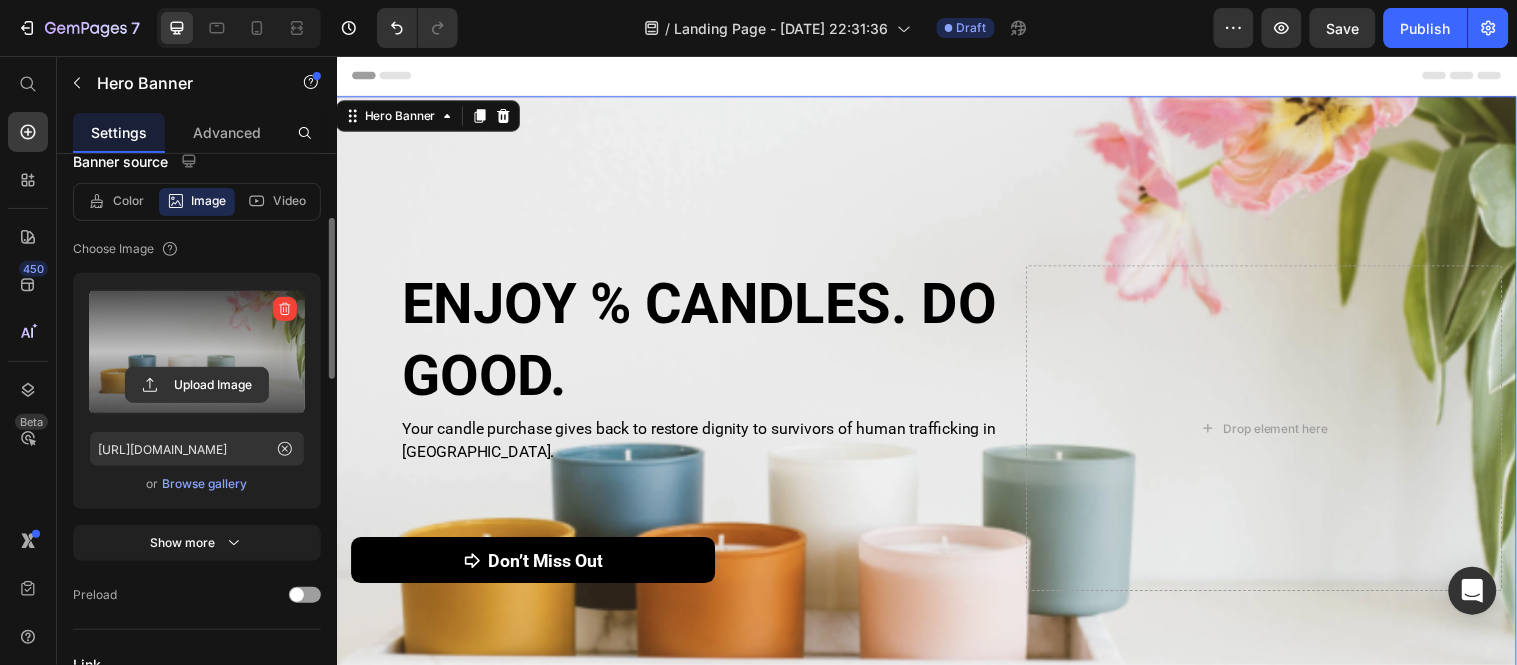 scroll, scrollTop: 220, scrollLeft: 0, axis: vertical 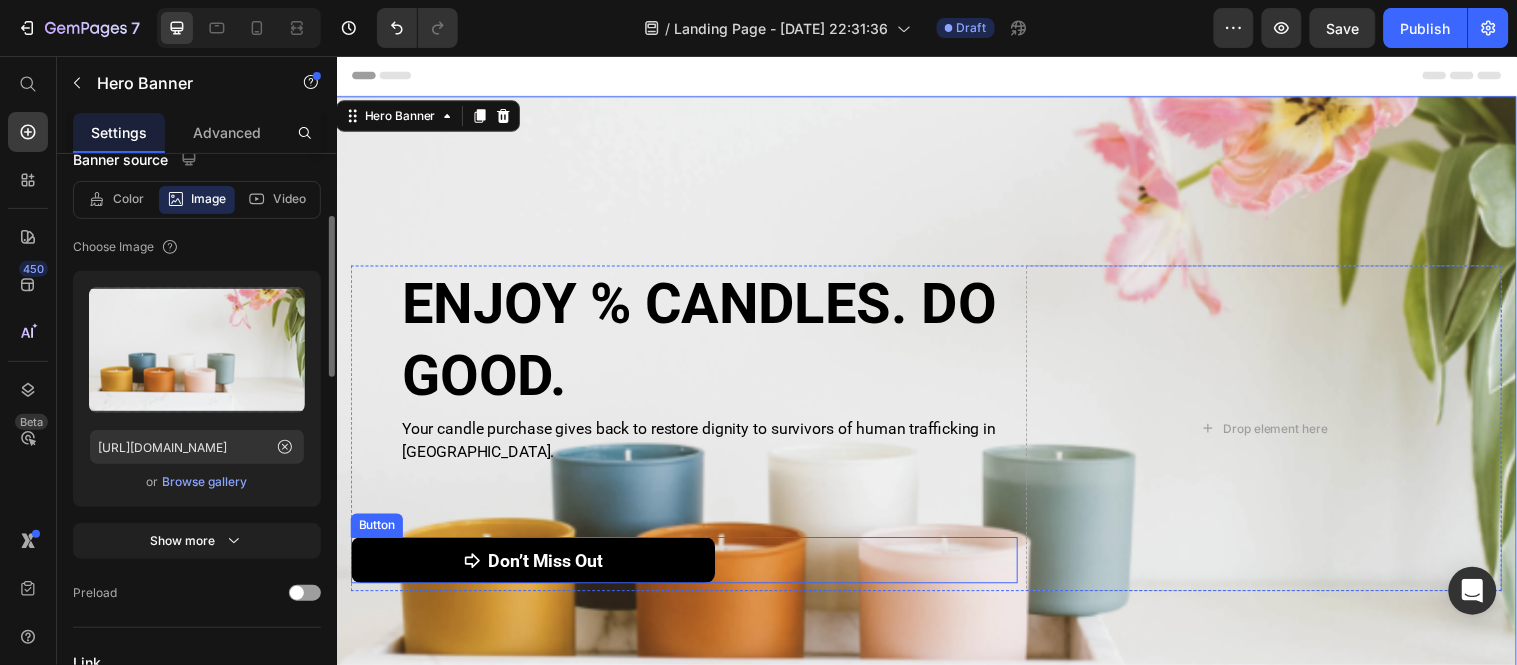 click on "Don’t Miss Out" at bounding box center [536, 567] 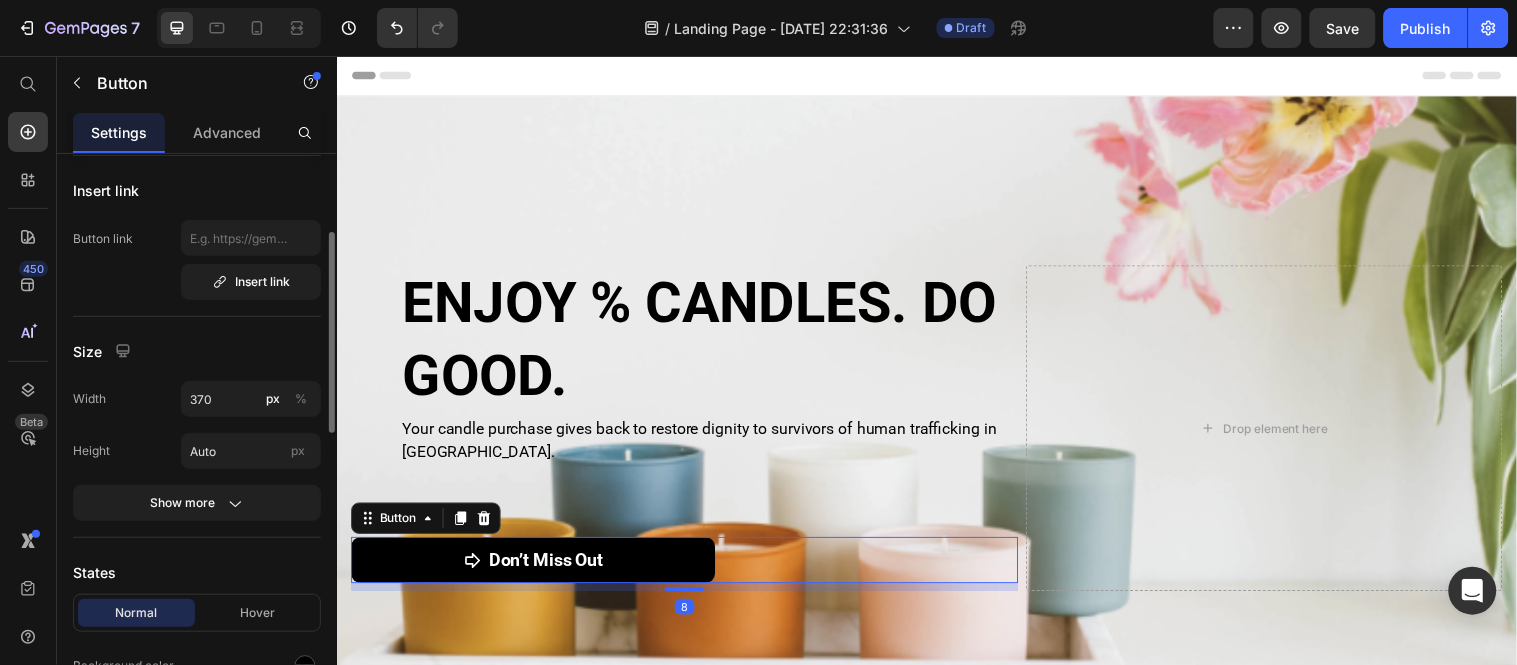 scroll, scrollTop: 0, scrollLeft: 0, axis: both 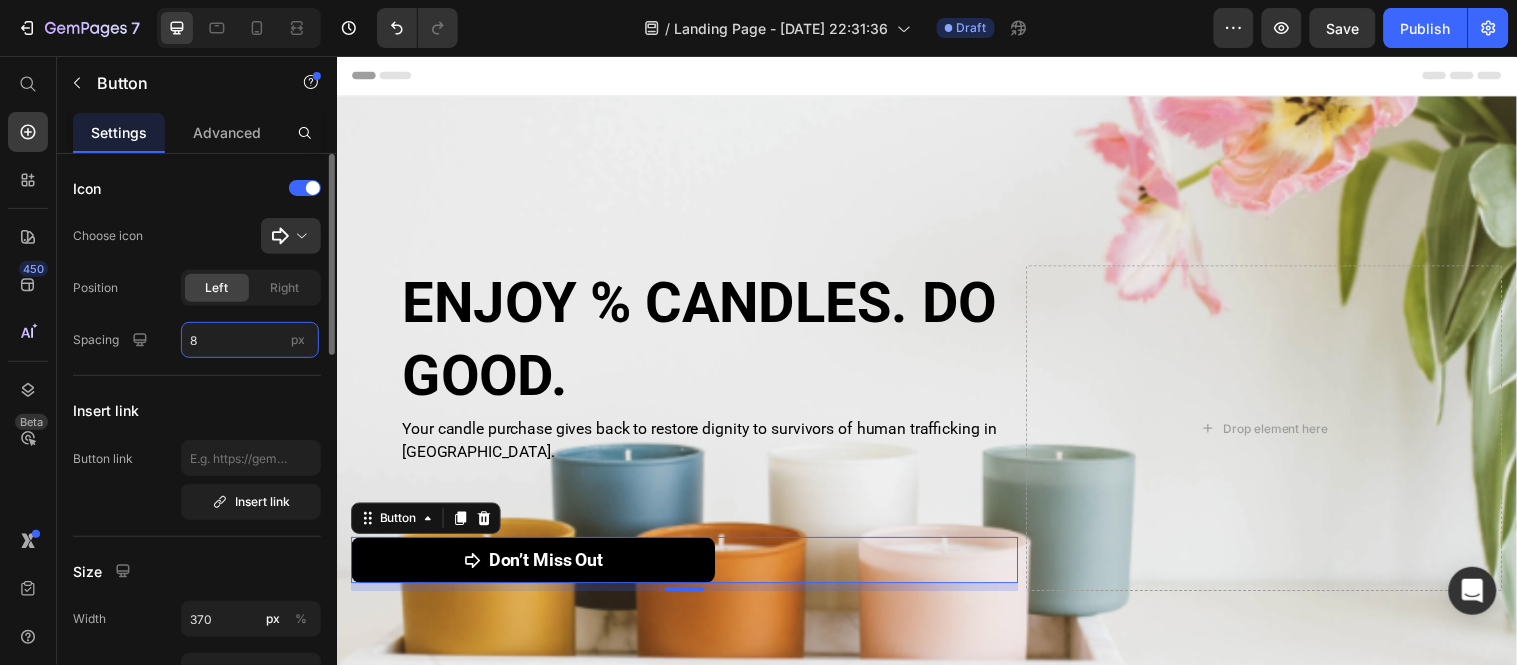 type on "3" 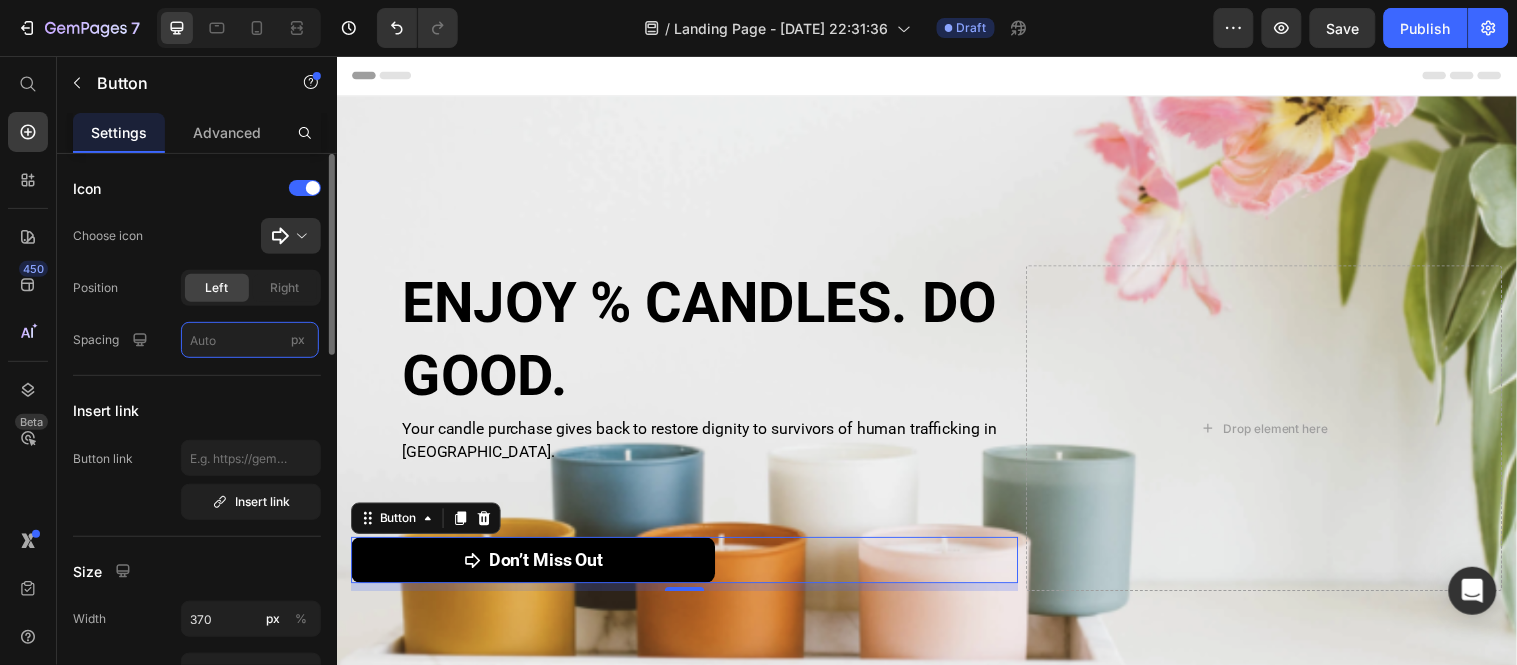 type on "8" 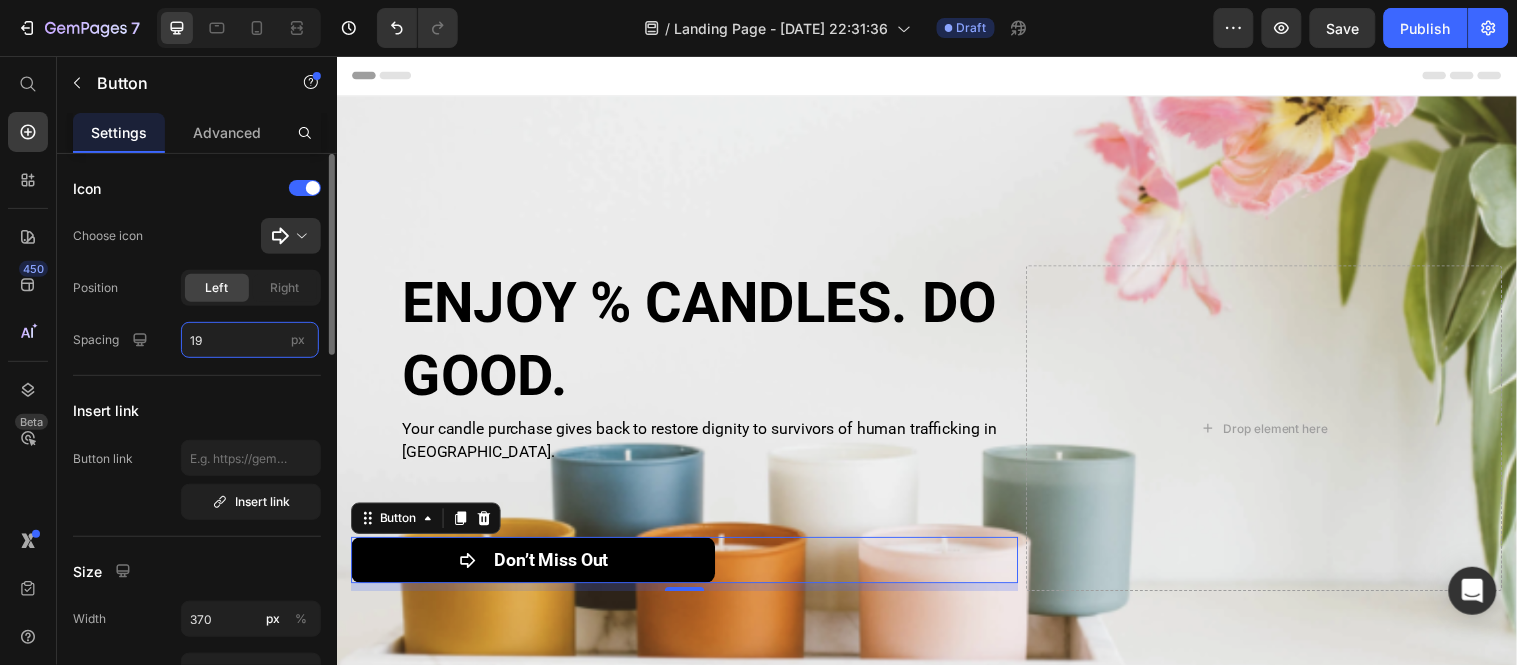 type on "1" 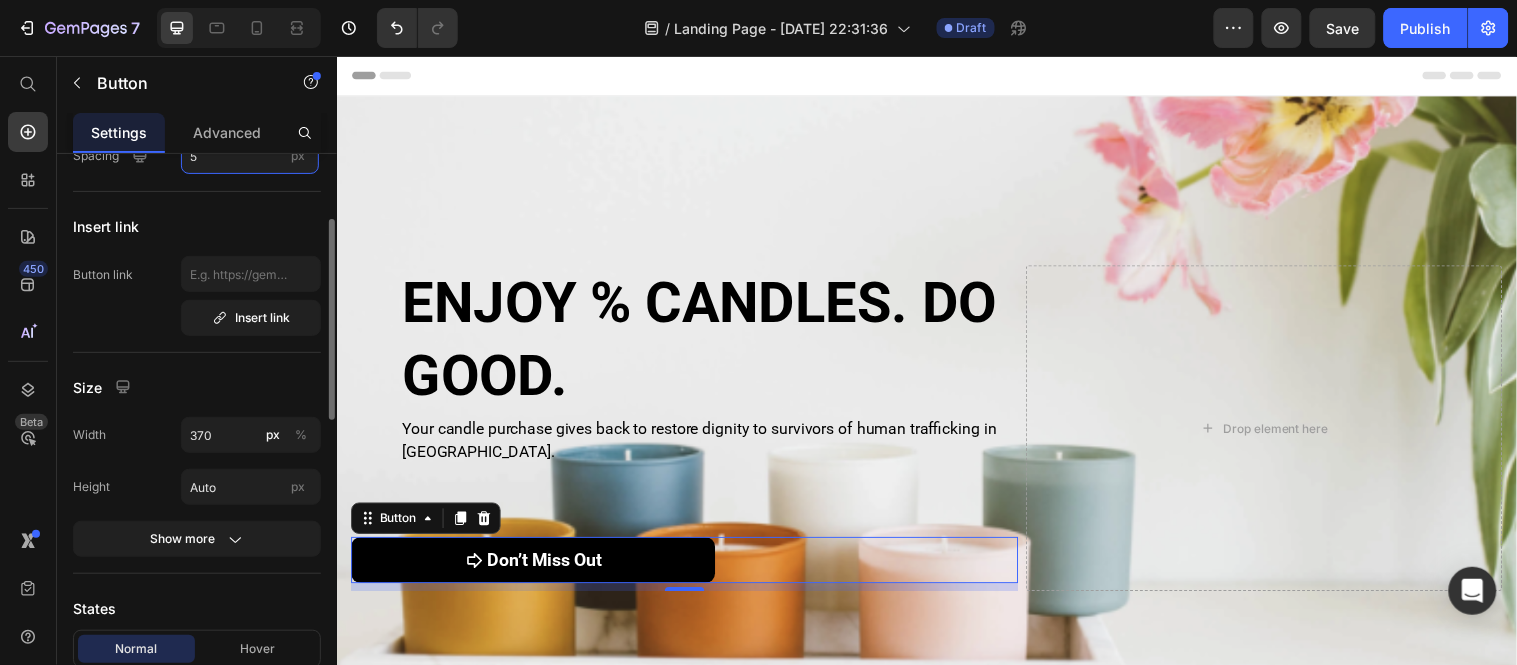 scroll, scrollTop: 0, scrollLeft: 0, axis: both 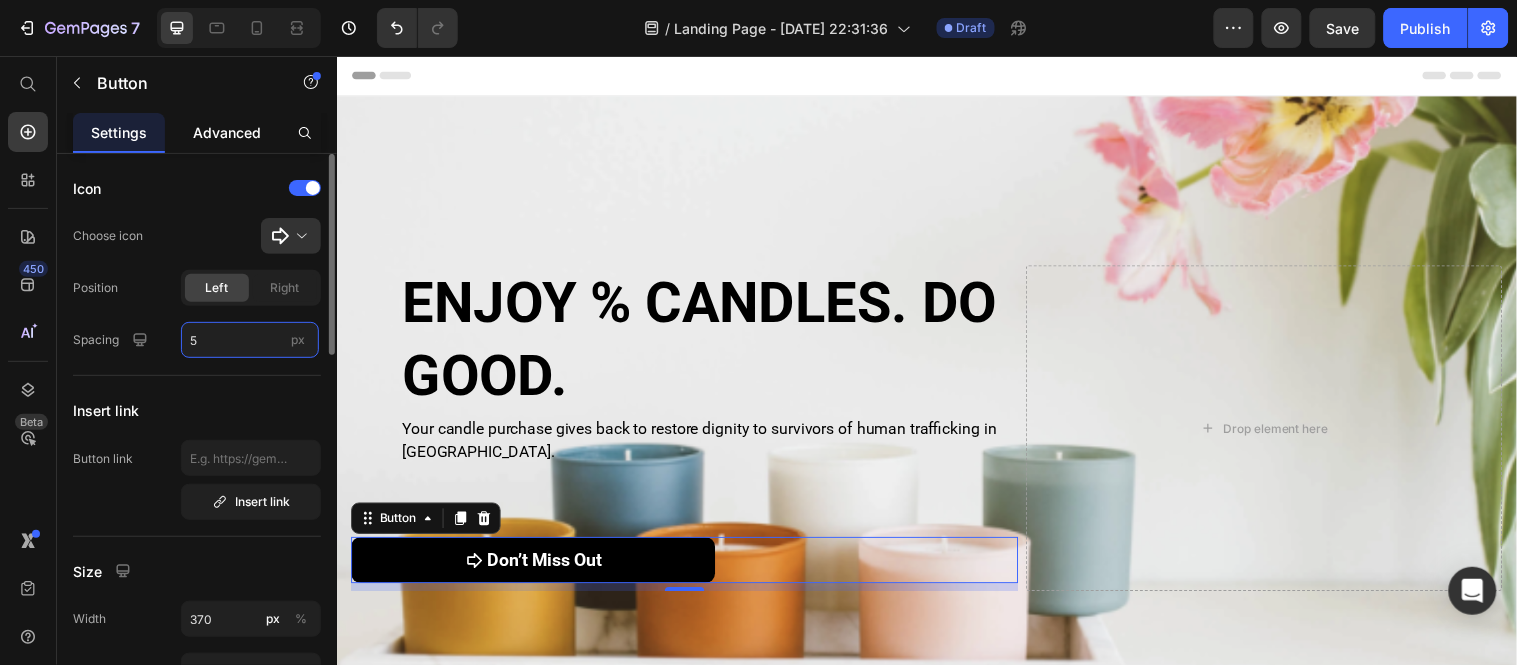 type on "5" 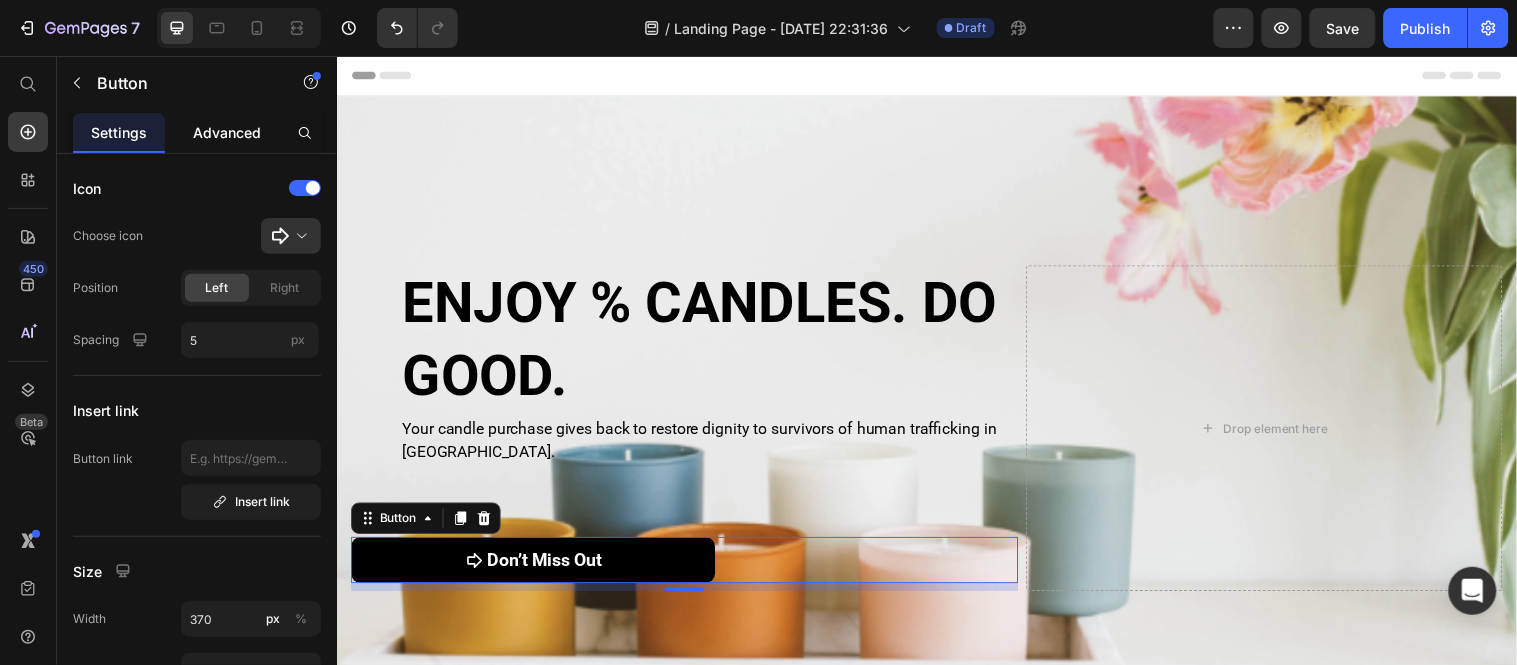 click on "Advanced" 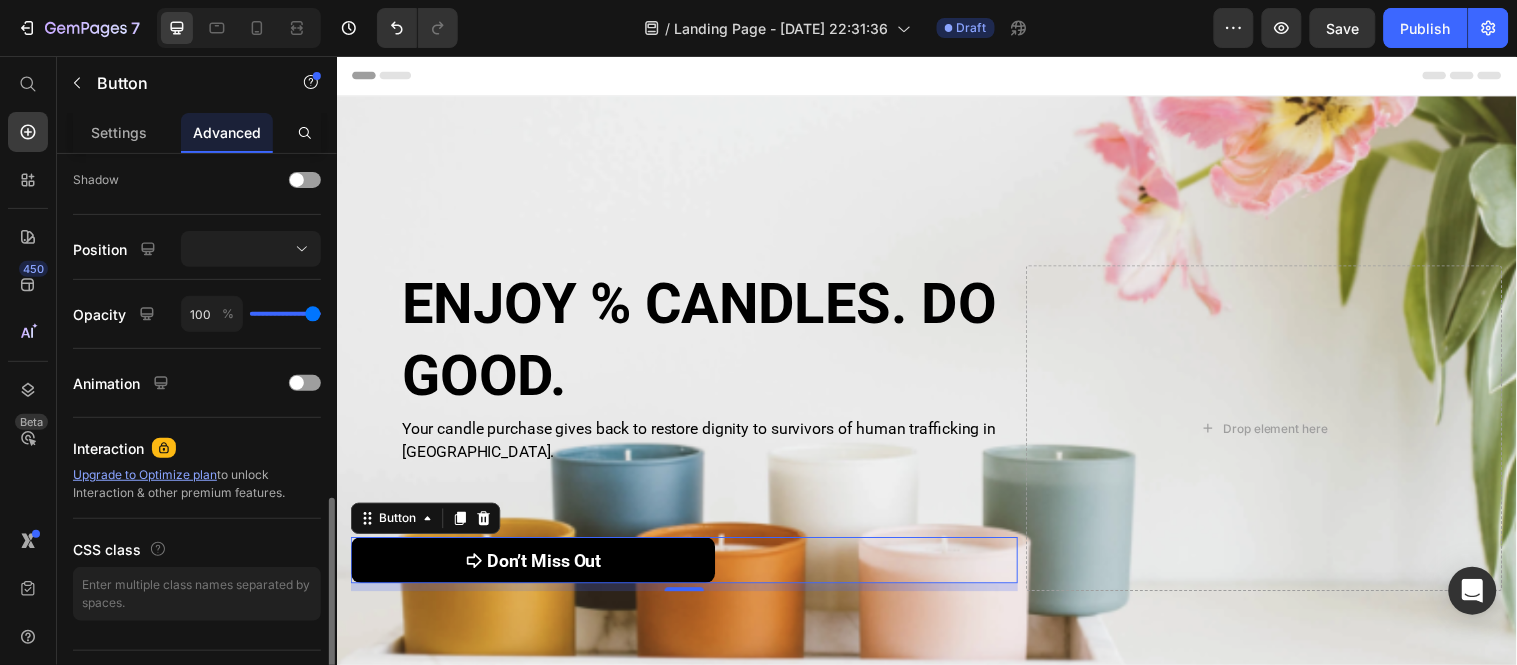scroll, scrollTop: 701, scrollLeft: 0, axis: vertical 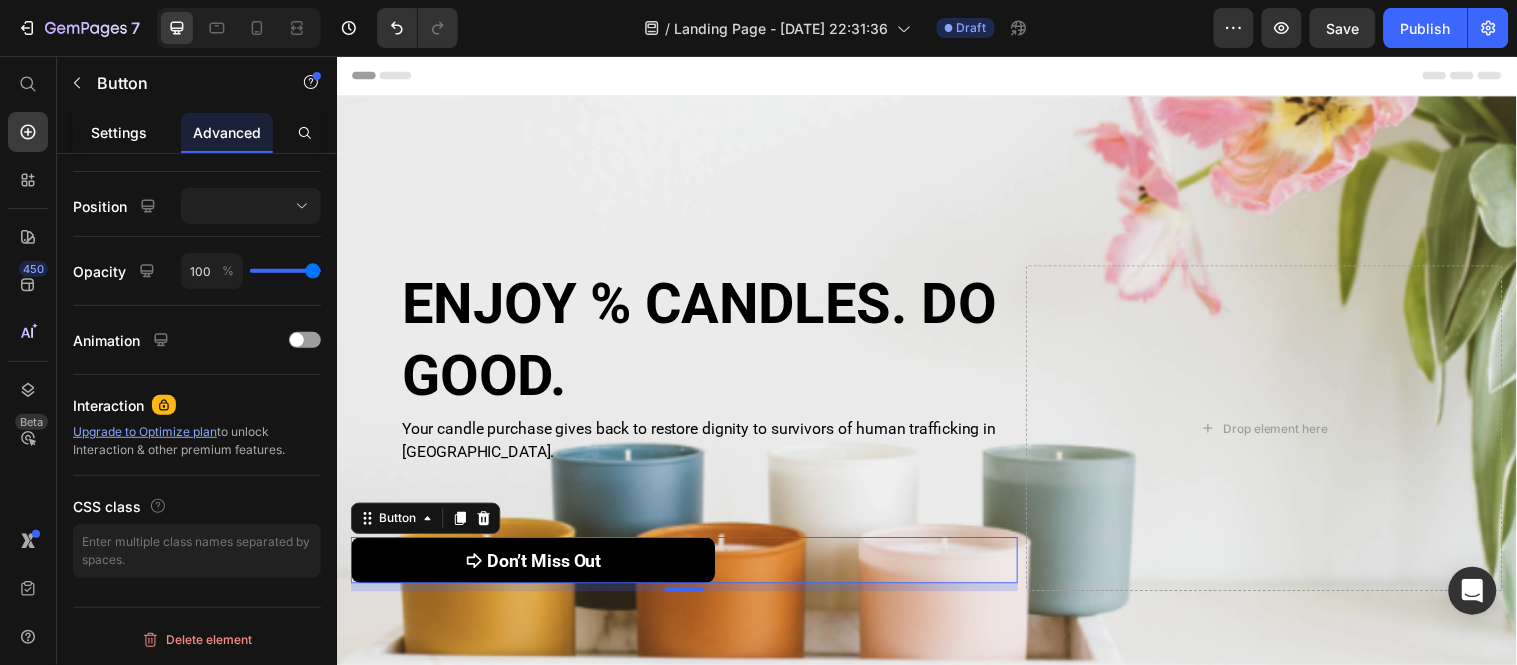 click on "Settings" at bounding box center [119, 132] 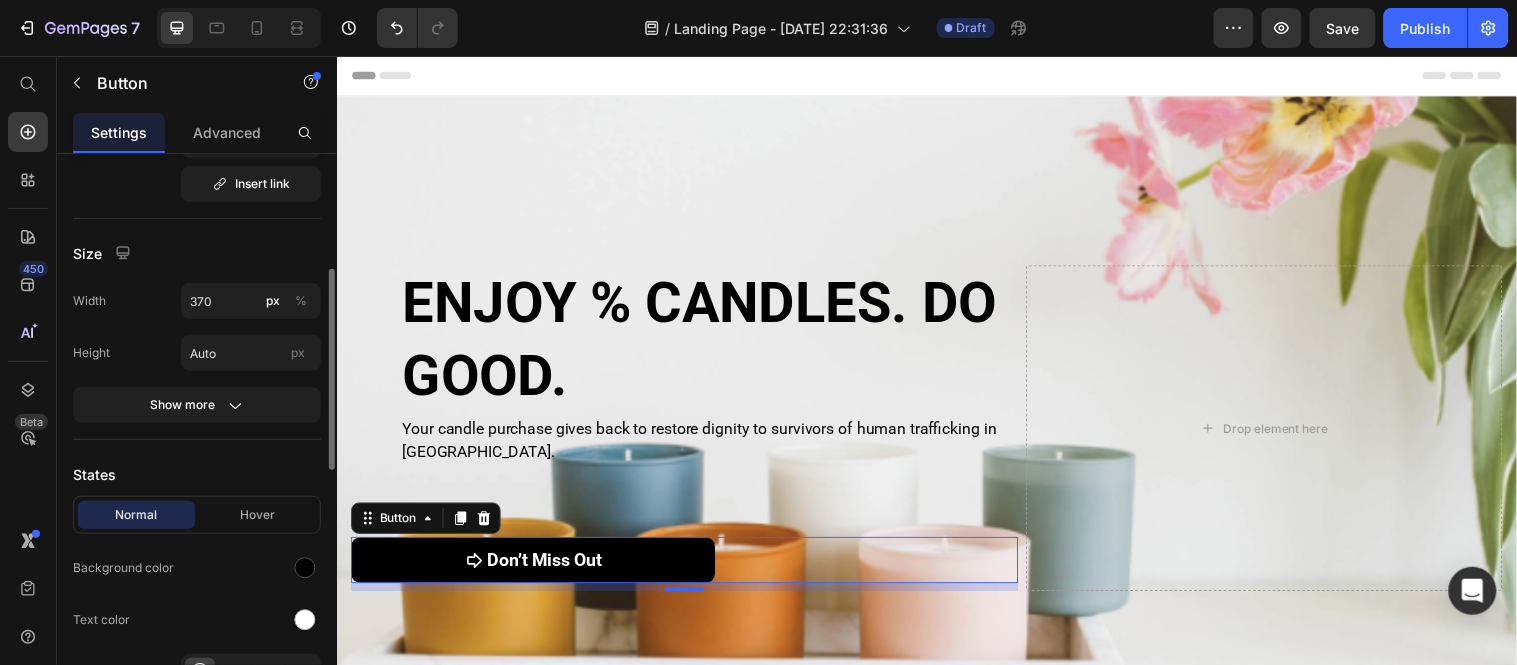 scroll, scrollTop: 322, scrollLeft: 0, axis: vertical 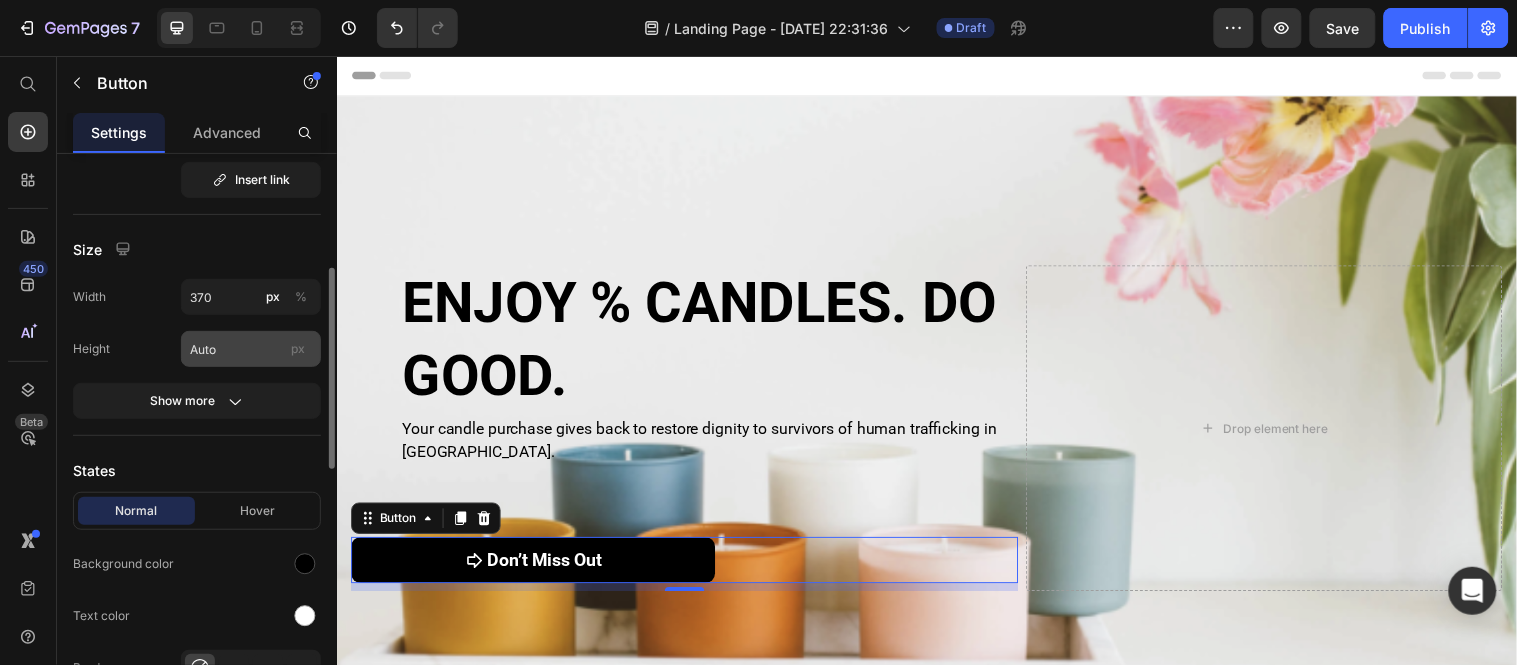 click on "px" at bounding box center [298, 349] 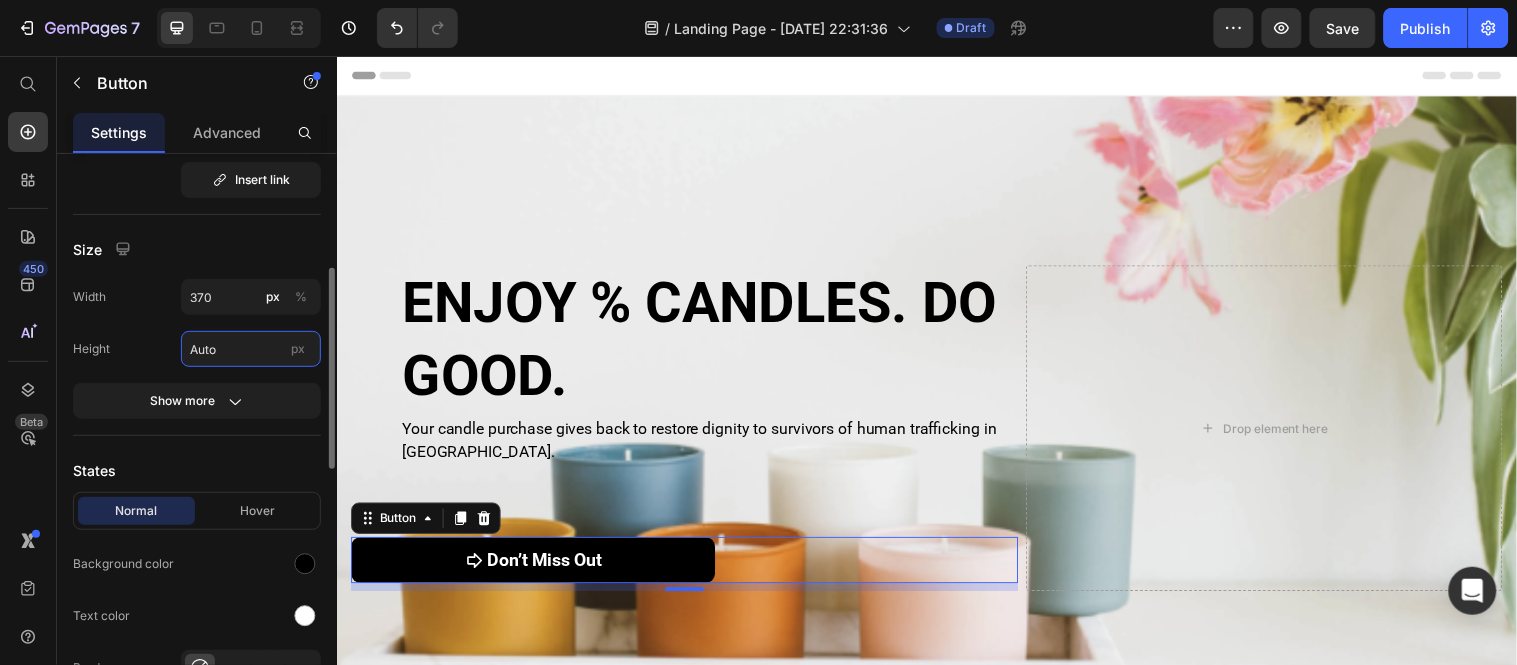 click on "Auto" at bounding box center (251, 349) 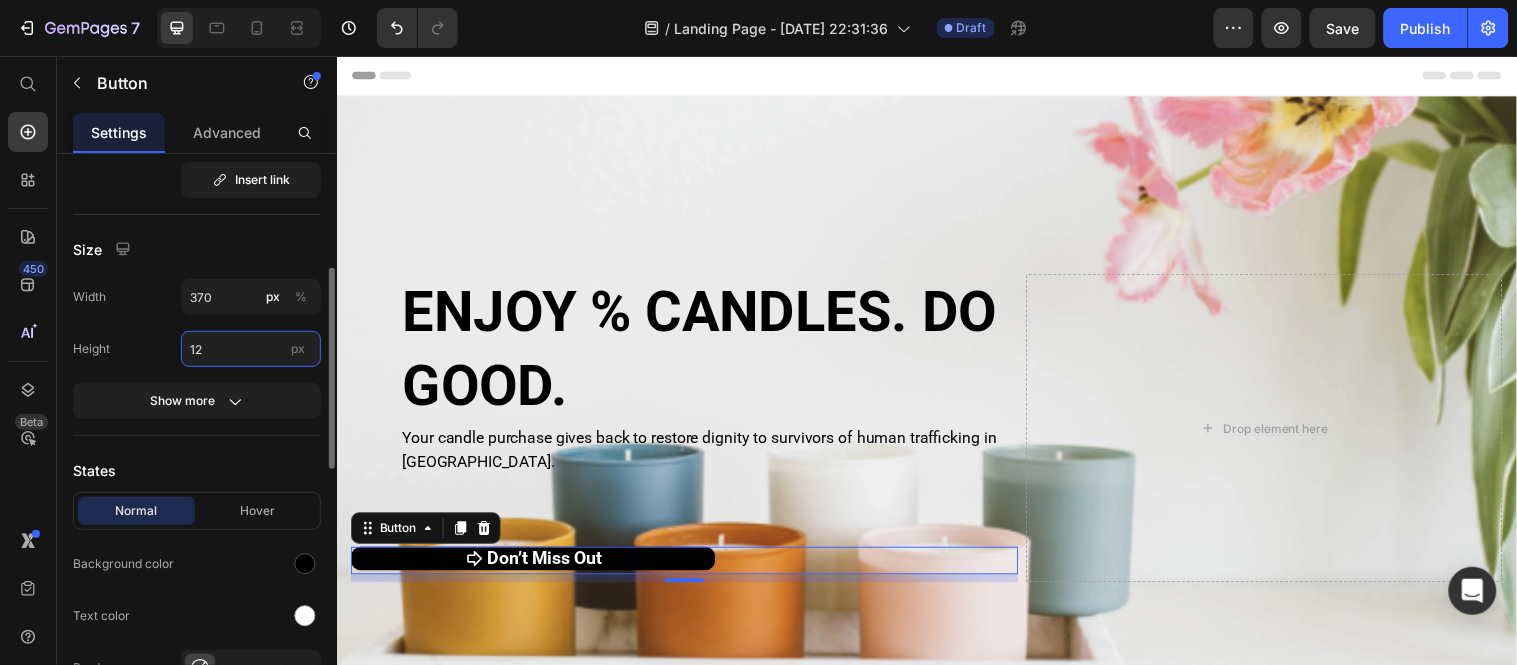 type on "1" 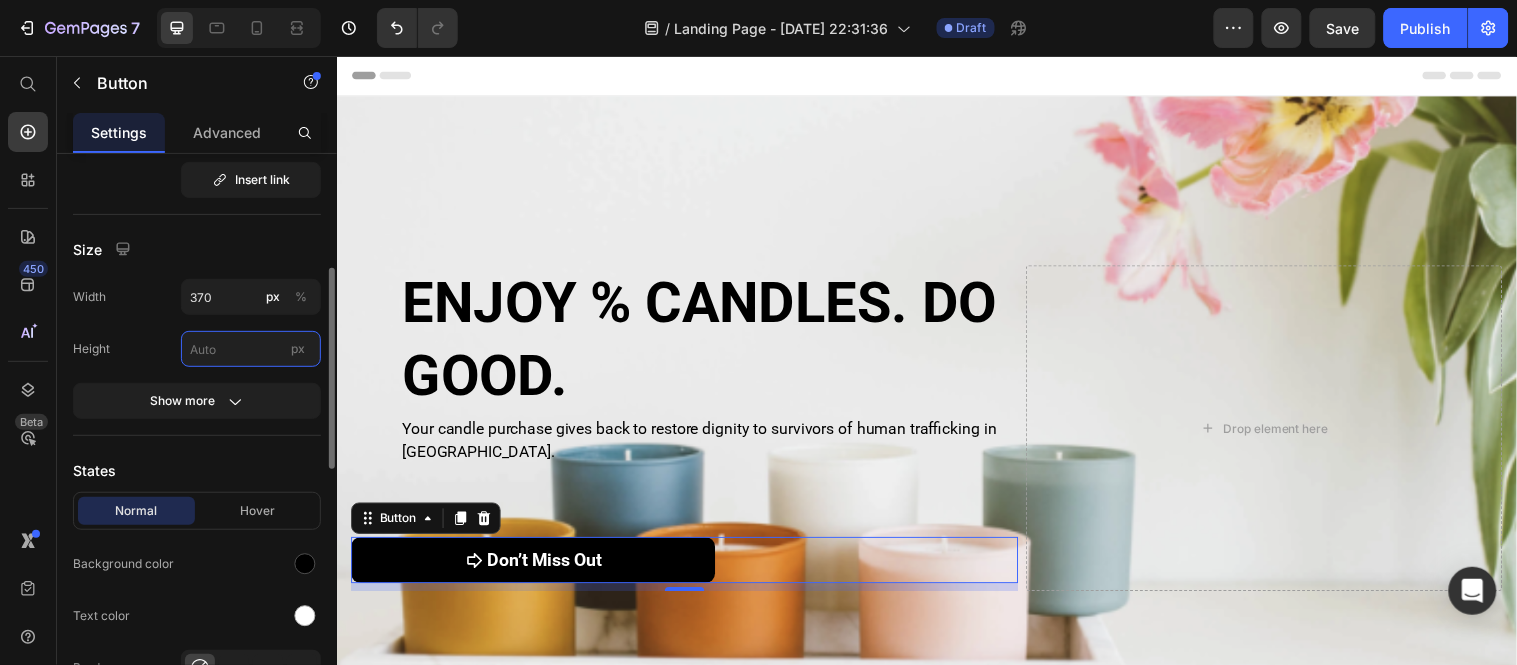 type on "1" 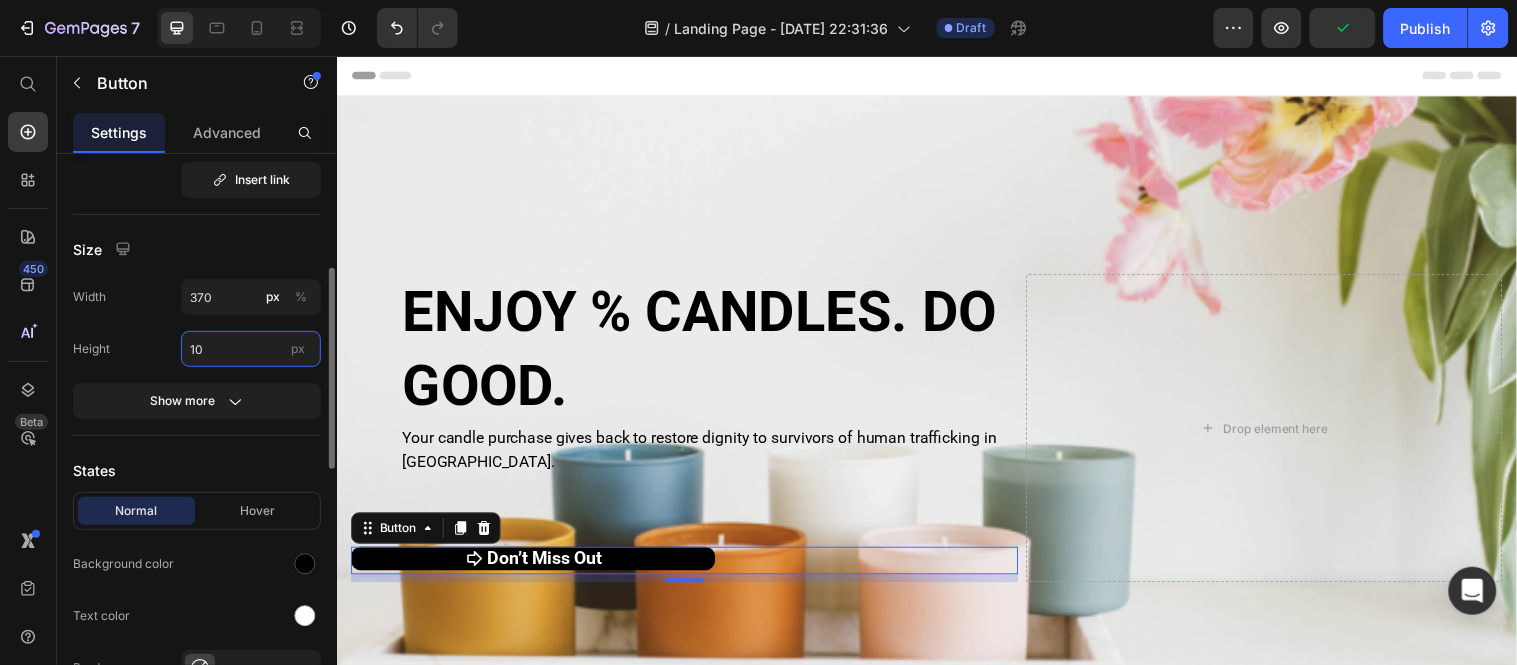 type on "1" 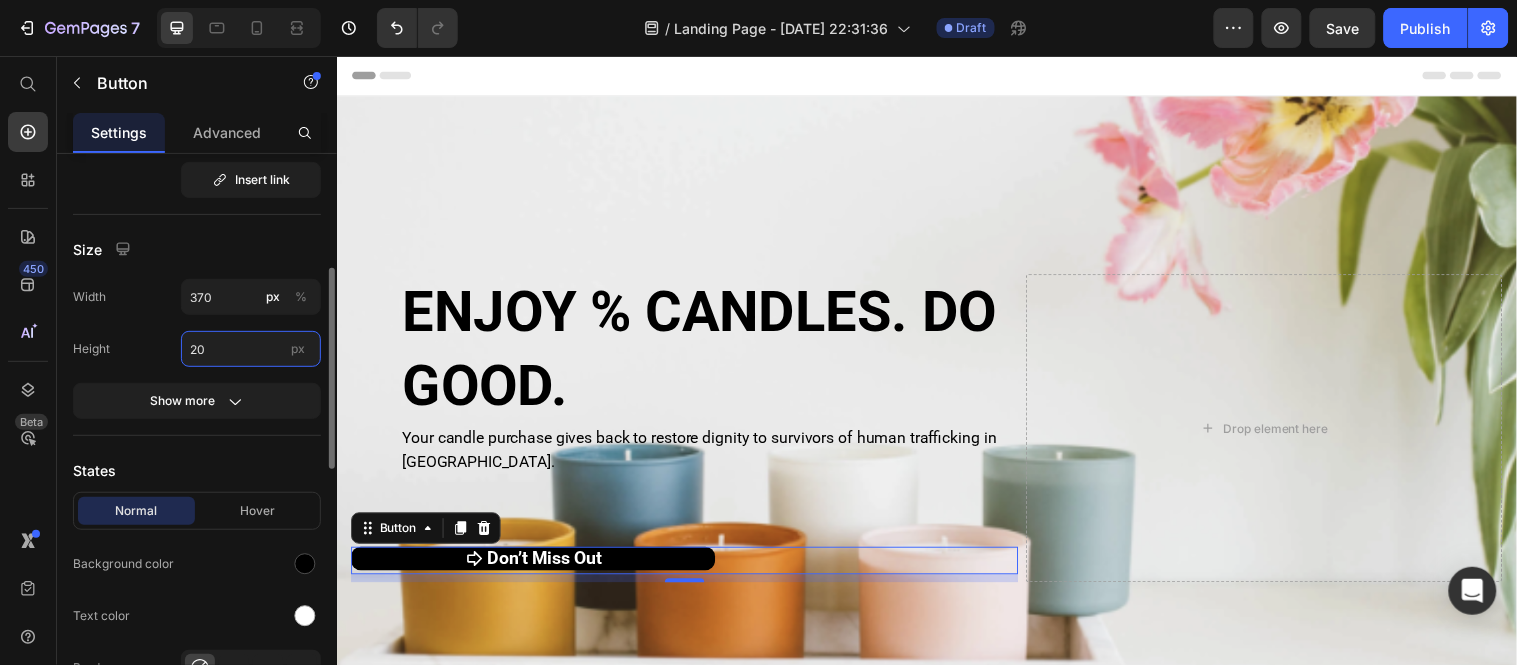 type on "2" 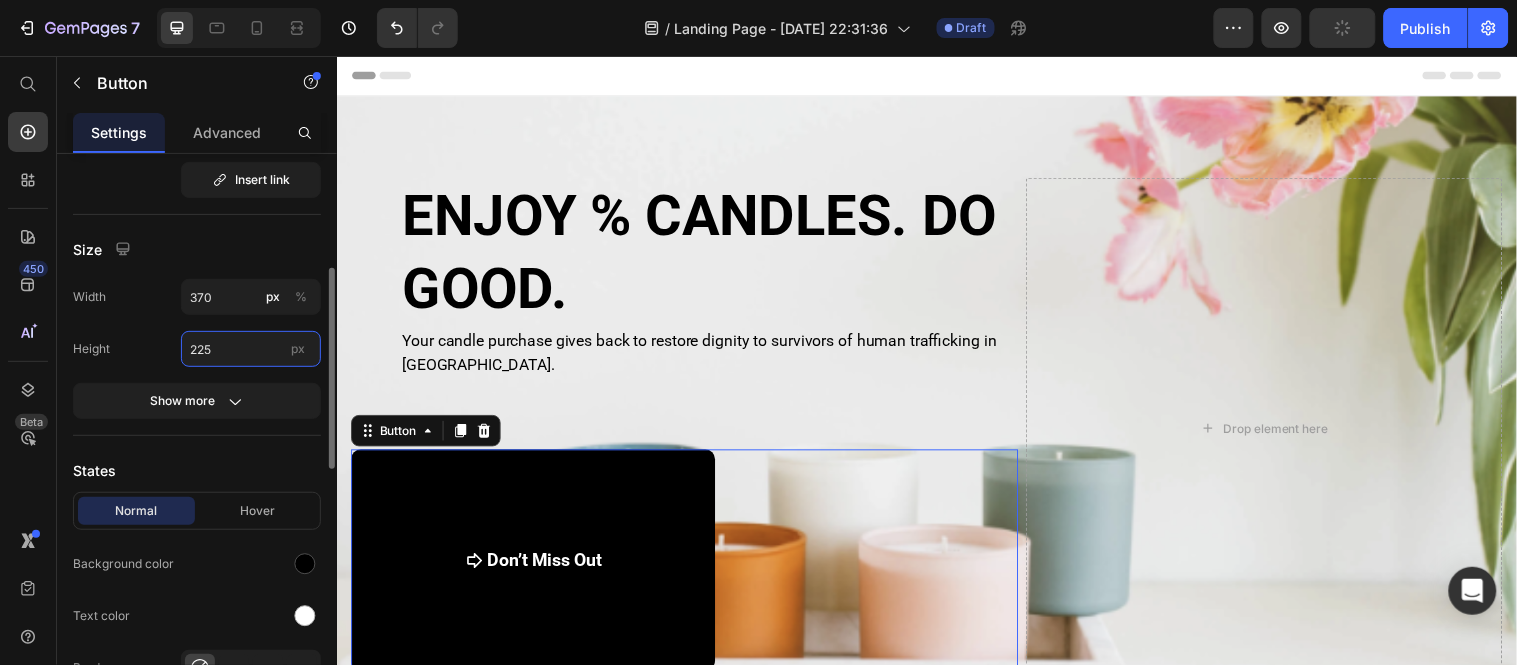 type on "2" 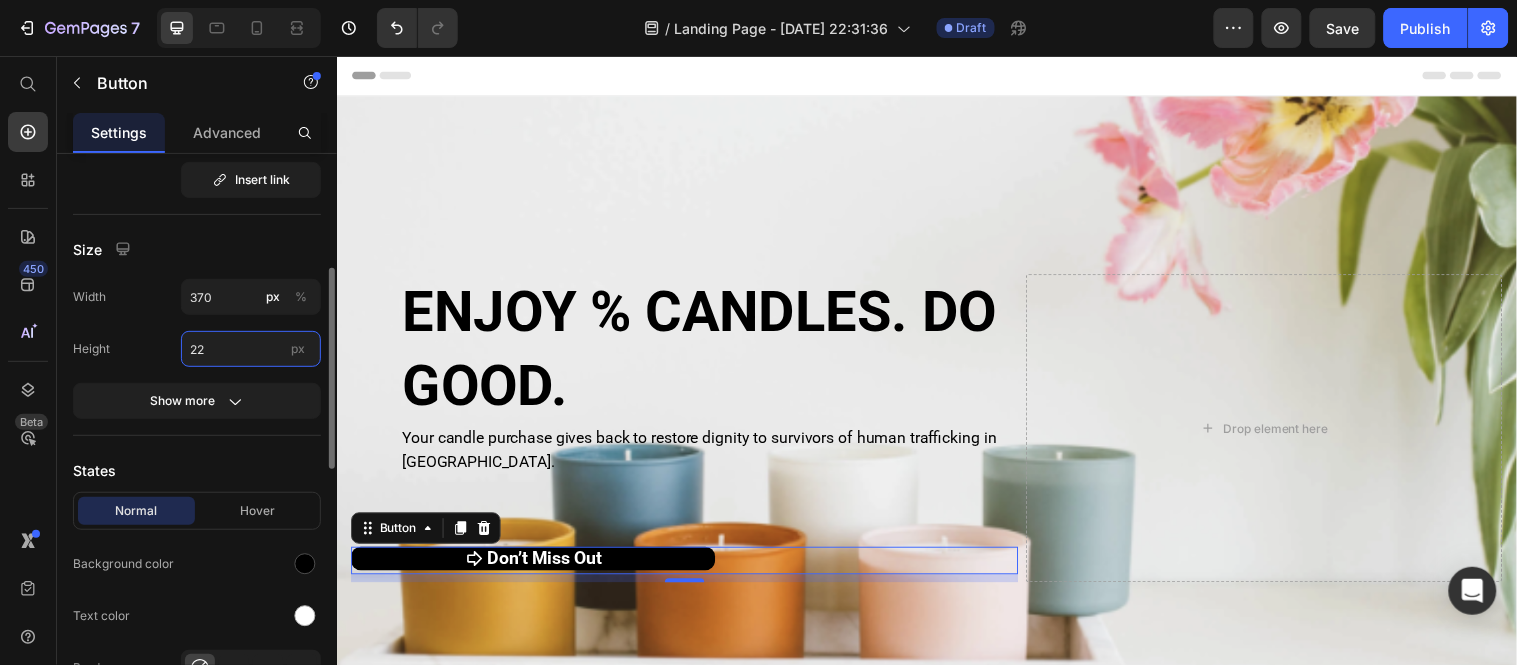 type on "2" 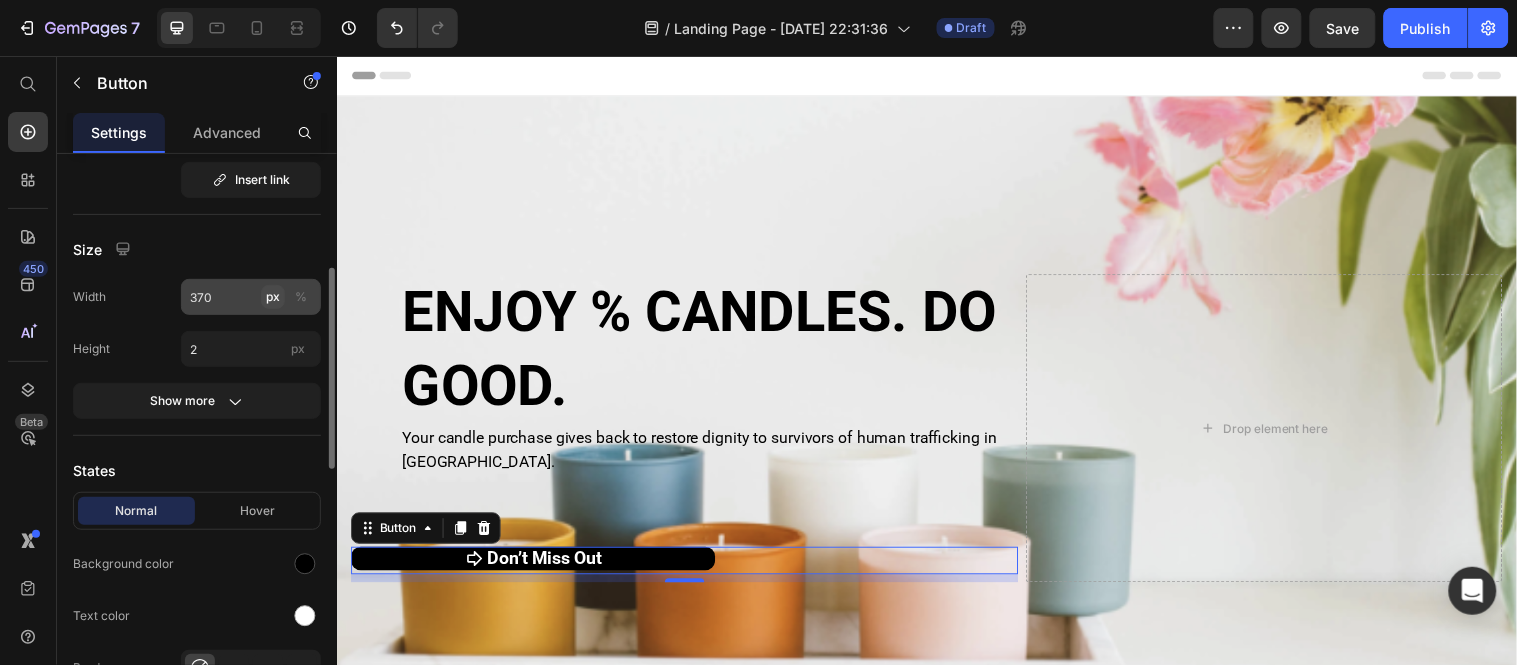 click on "px" 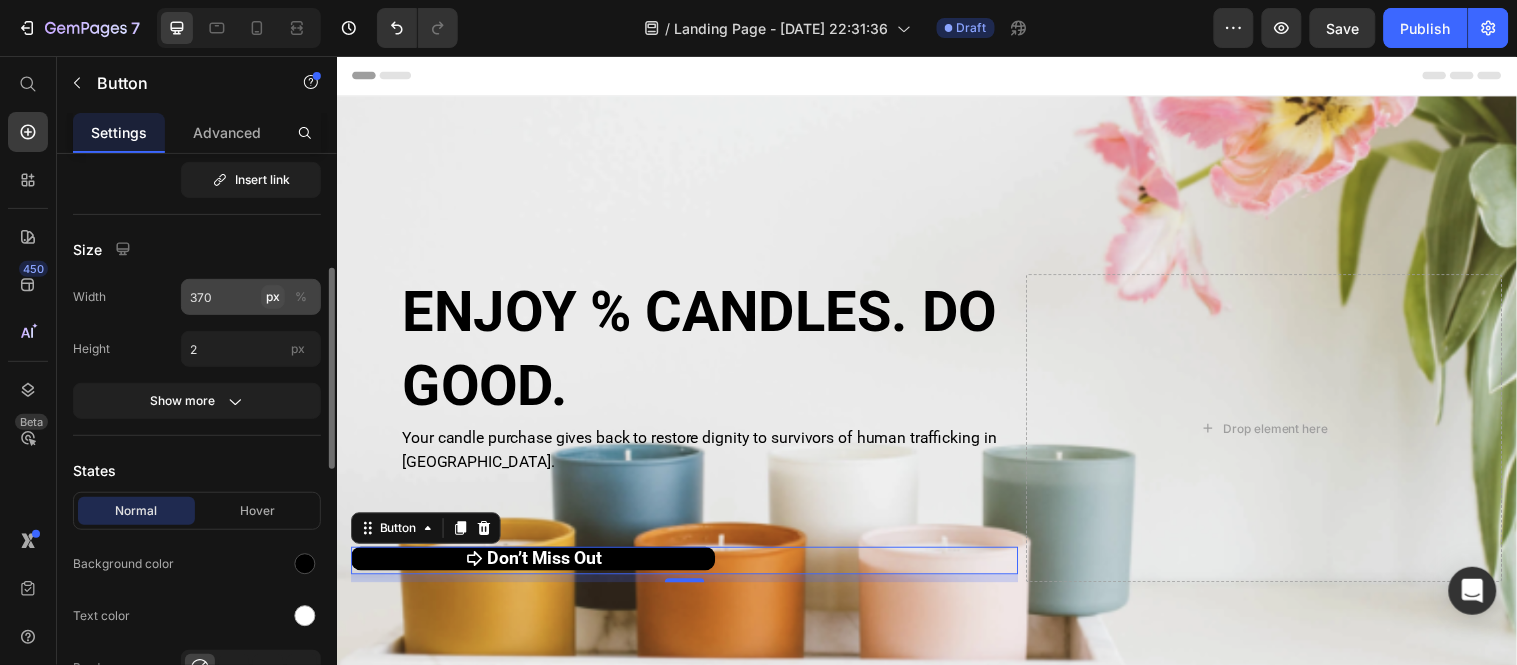 click on "px" at bounding box center [273, 297] 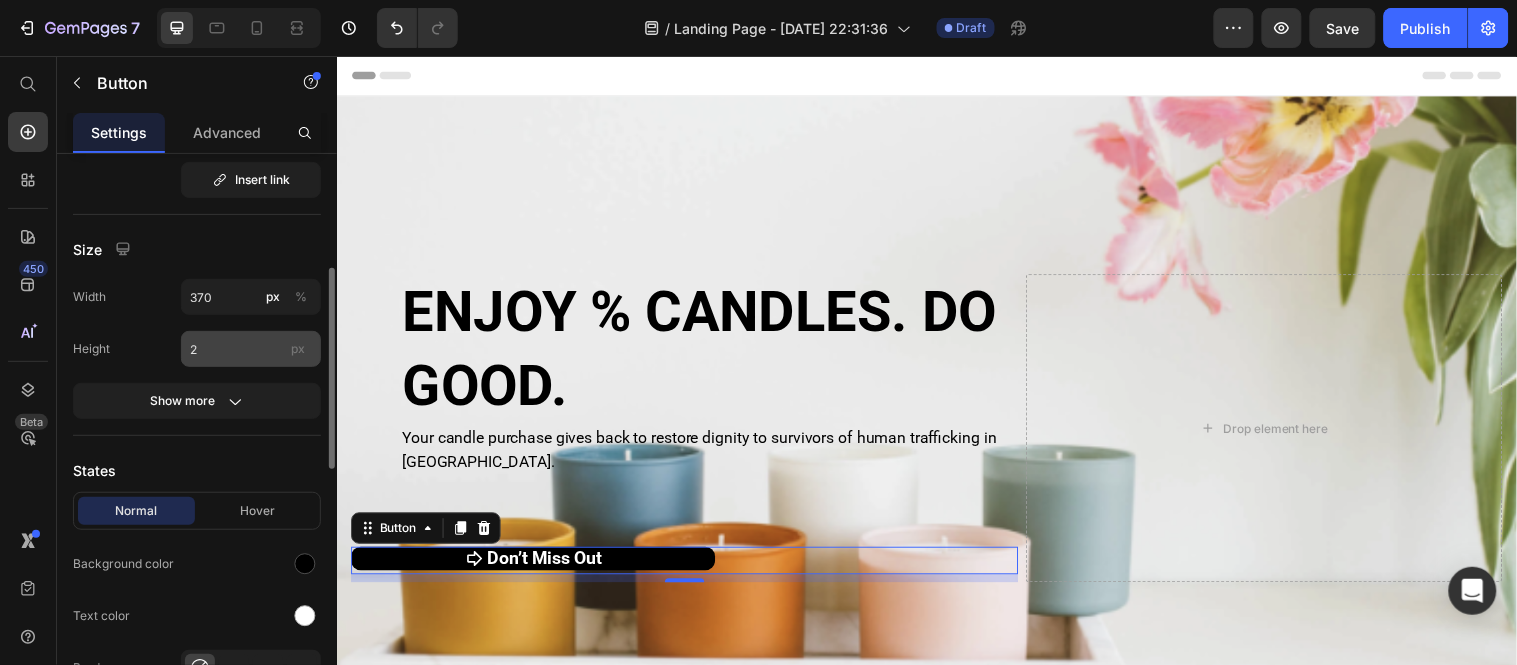 click on "px" at bounding box center [298, 348] 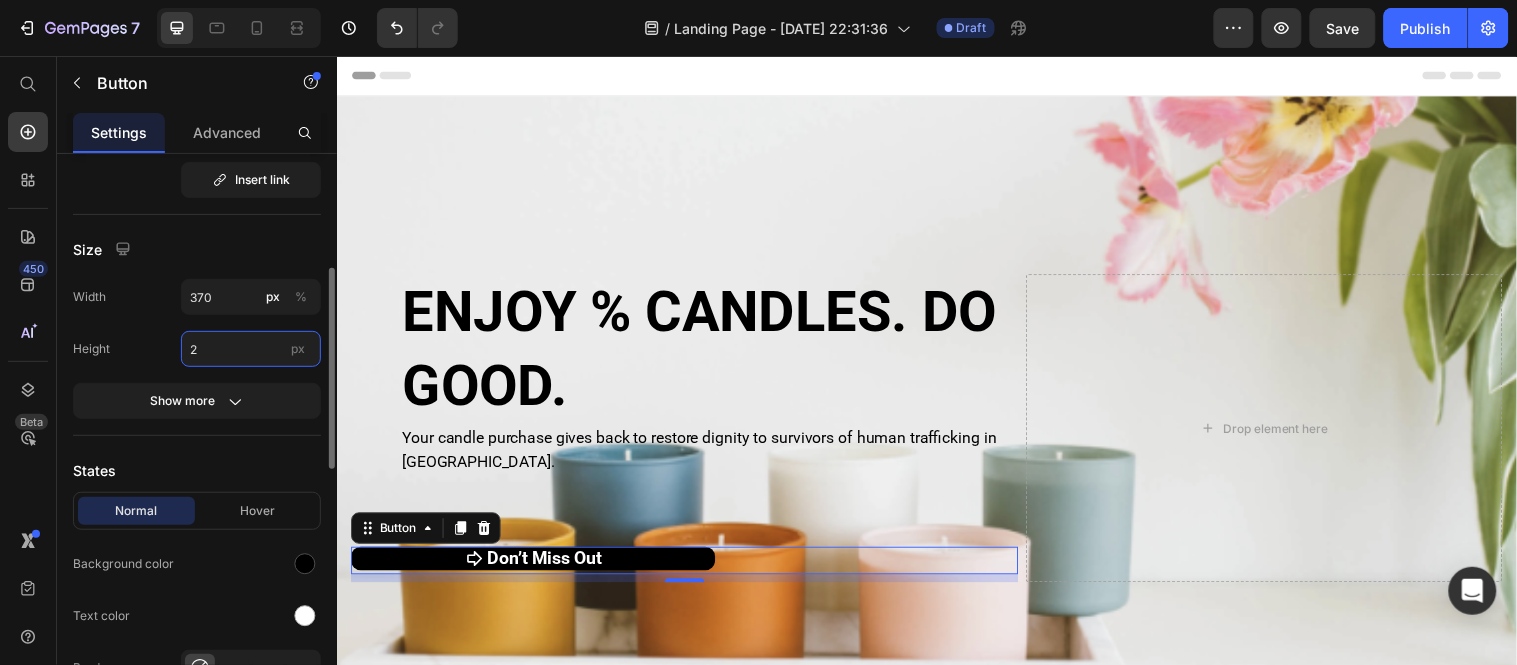 click on "2" at bounding box center (251, 349) 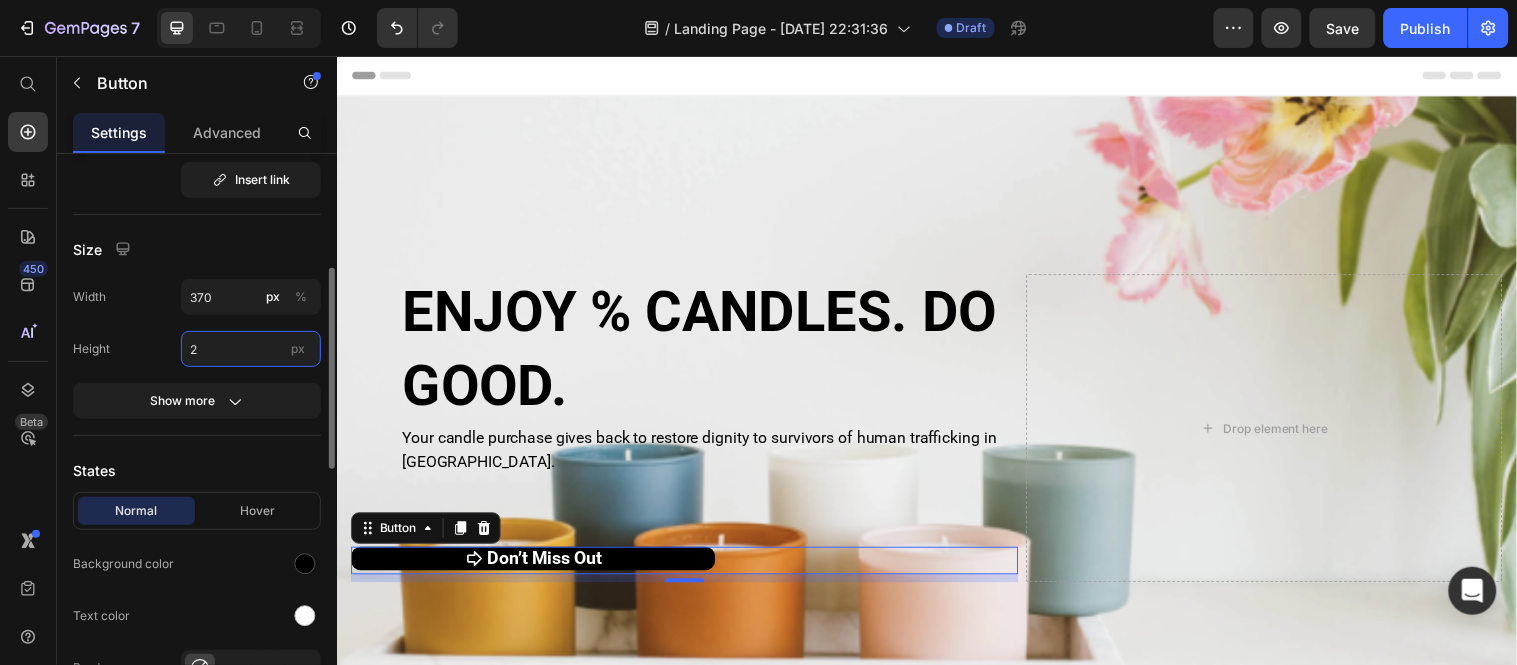 click on "2" at bounding box center (251, 349) 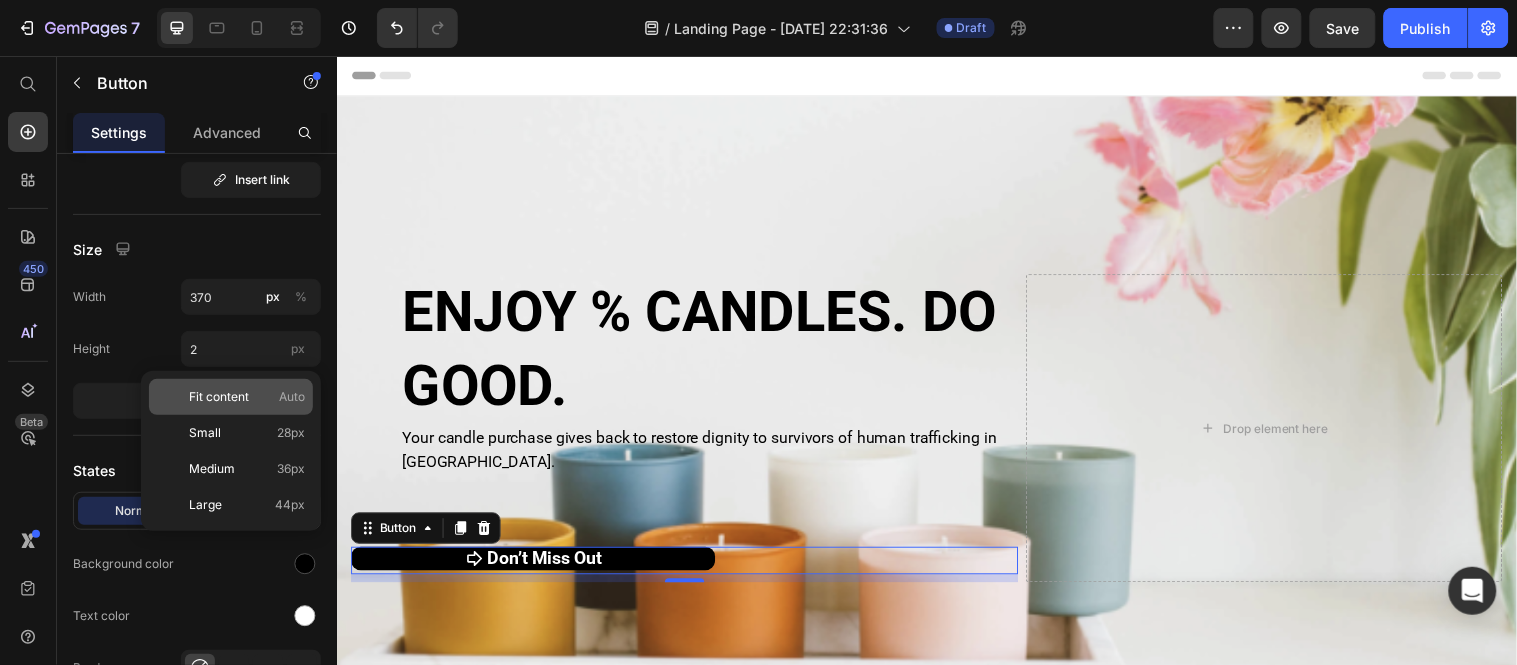 click on "Fit content Auto" 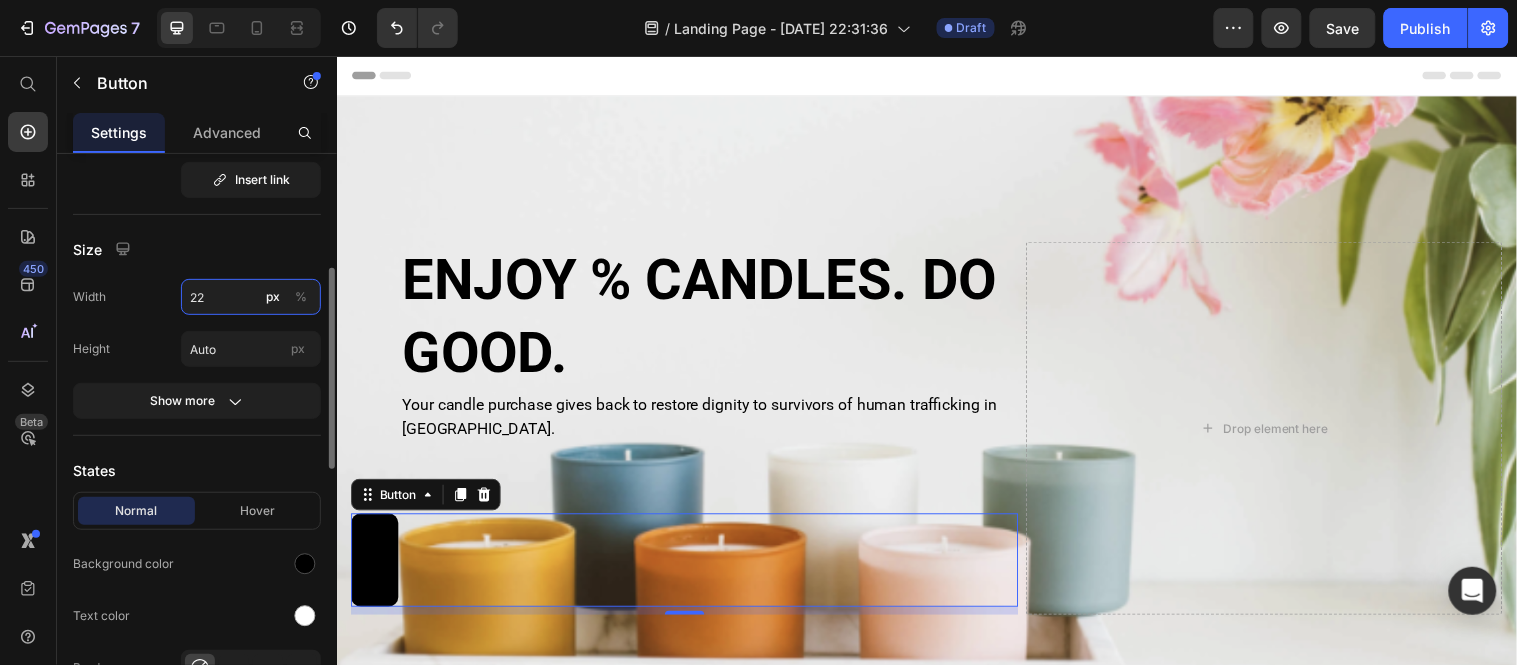 type on "225" 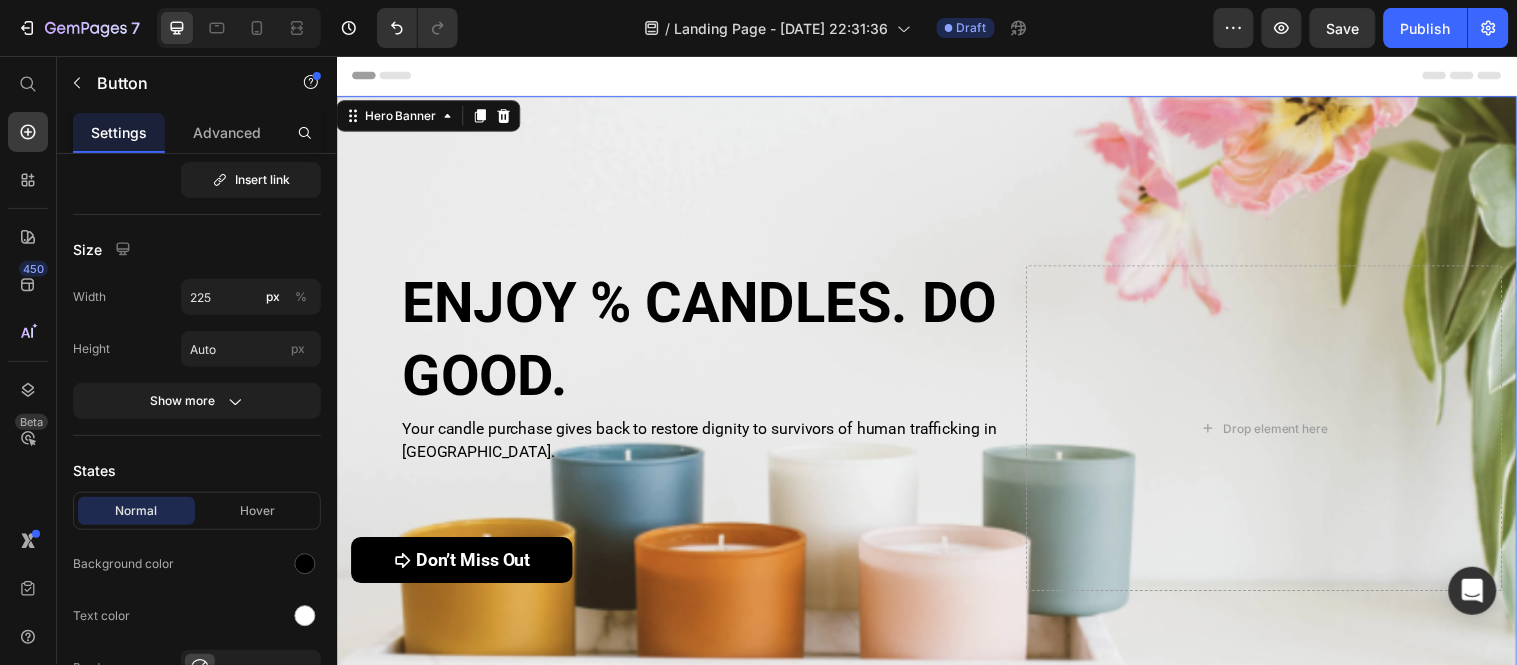click at bounding box center [936, 433] 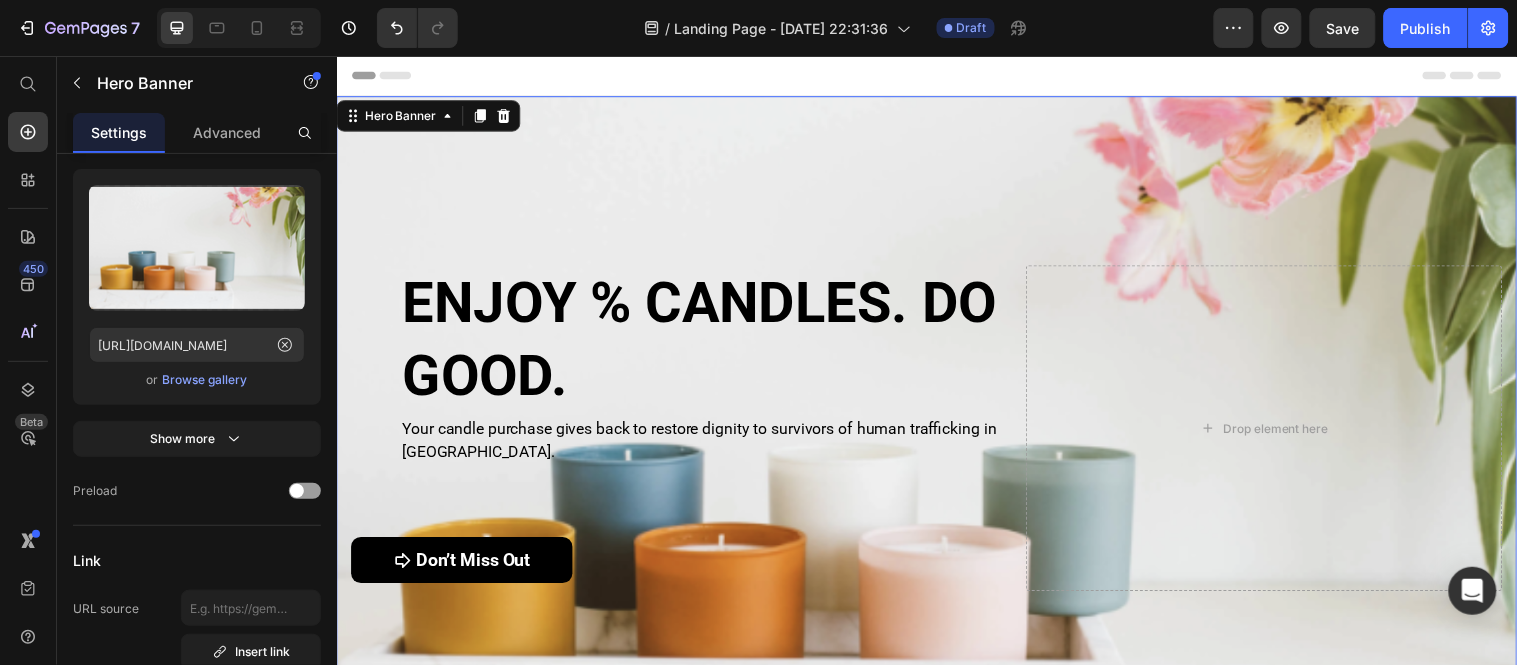 scroll, scrollTop: 0, scrollLeft: 0, axis: both 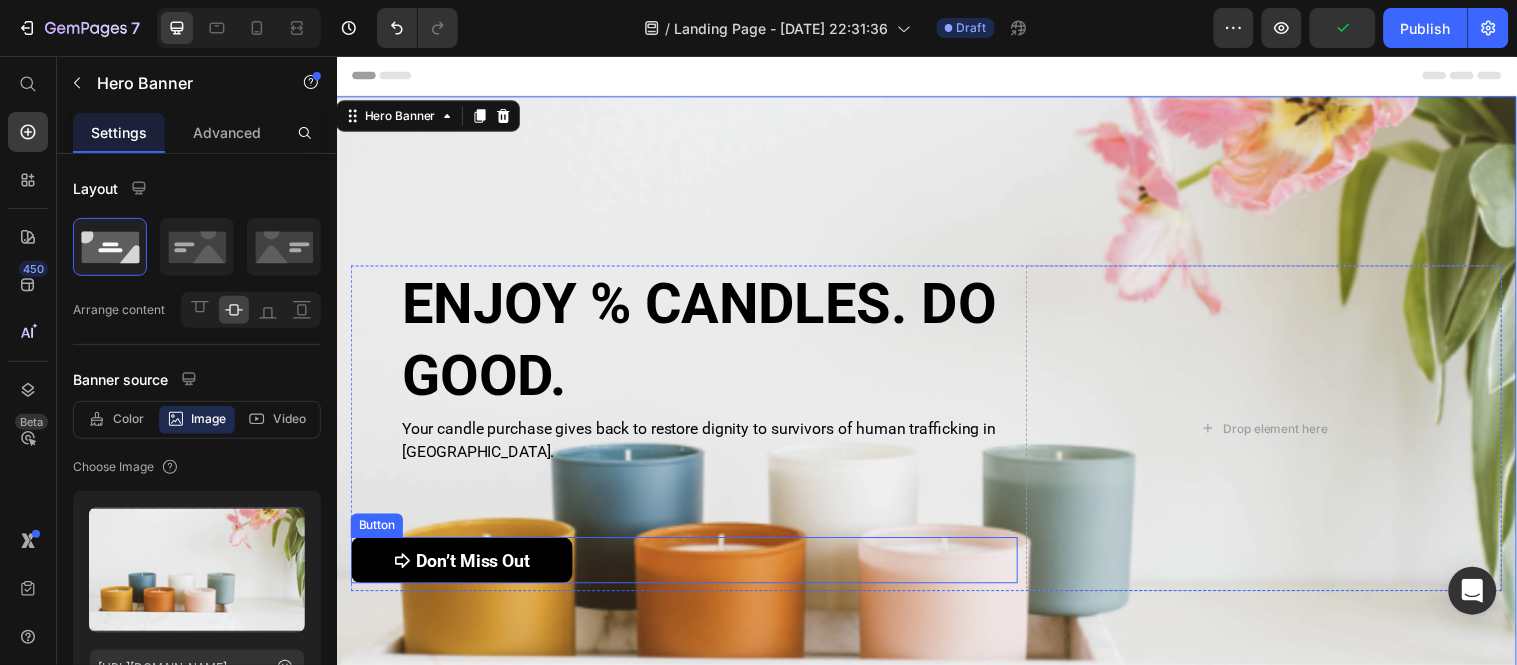 click on "Don’t Miss Out" at bounding box center (463, 567) 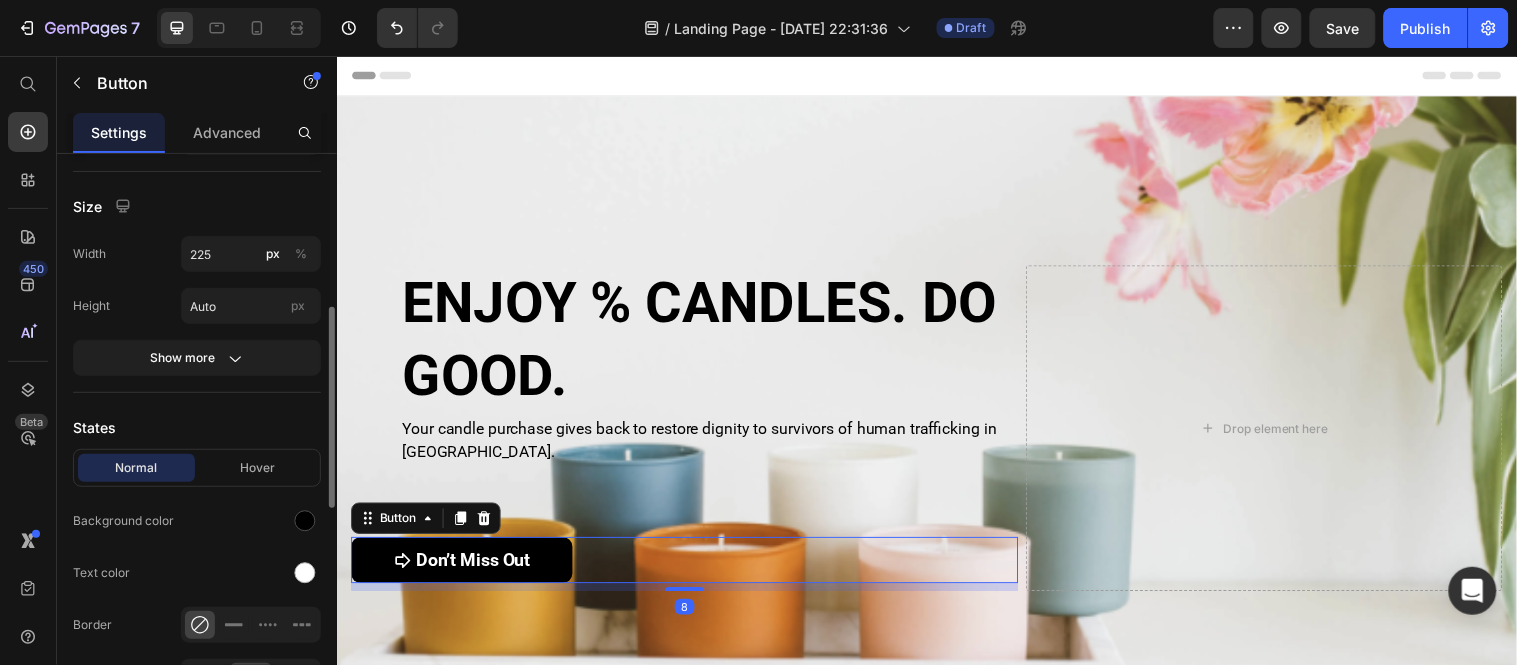 scroll, scrollTop: 387, scrollLeft: 0, axis: vertical 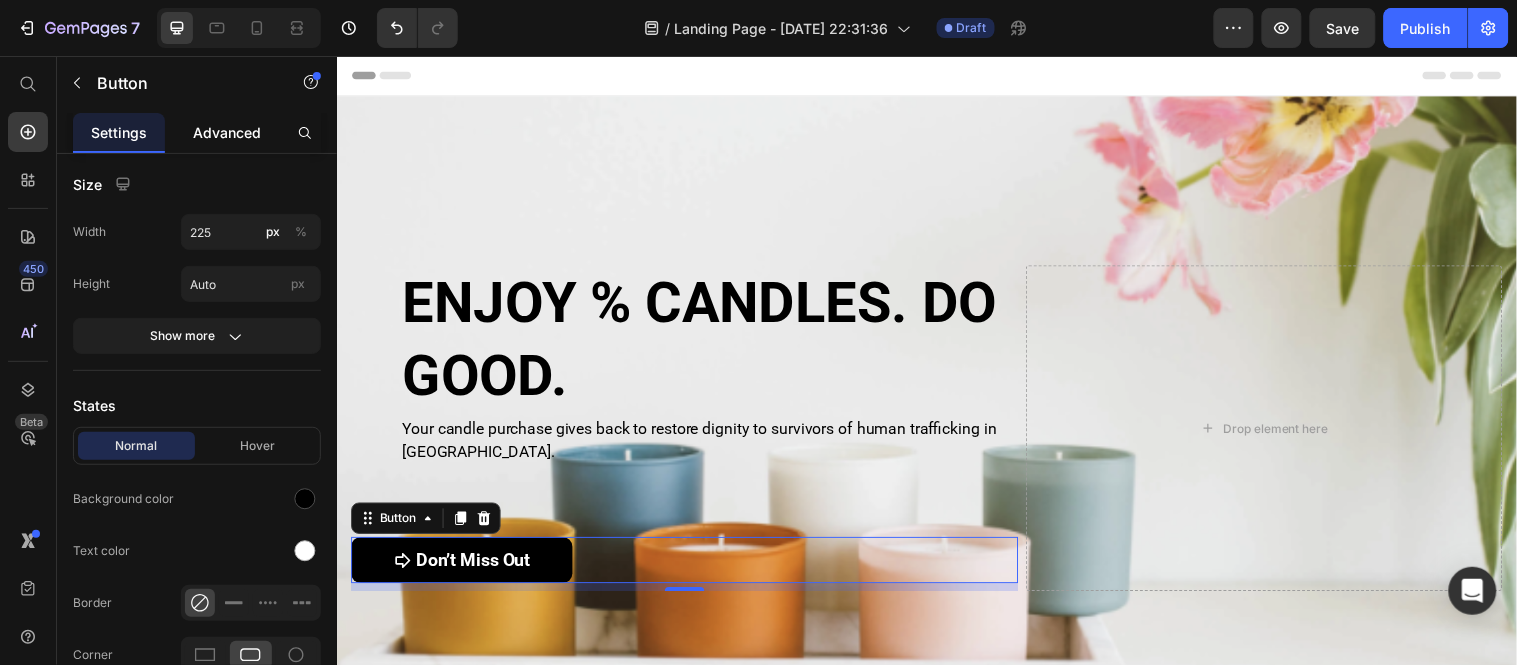 click on "Advanced" at bounding box center (227, 132) 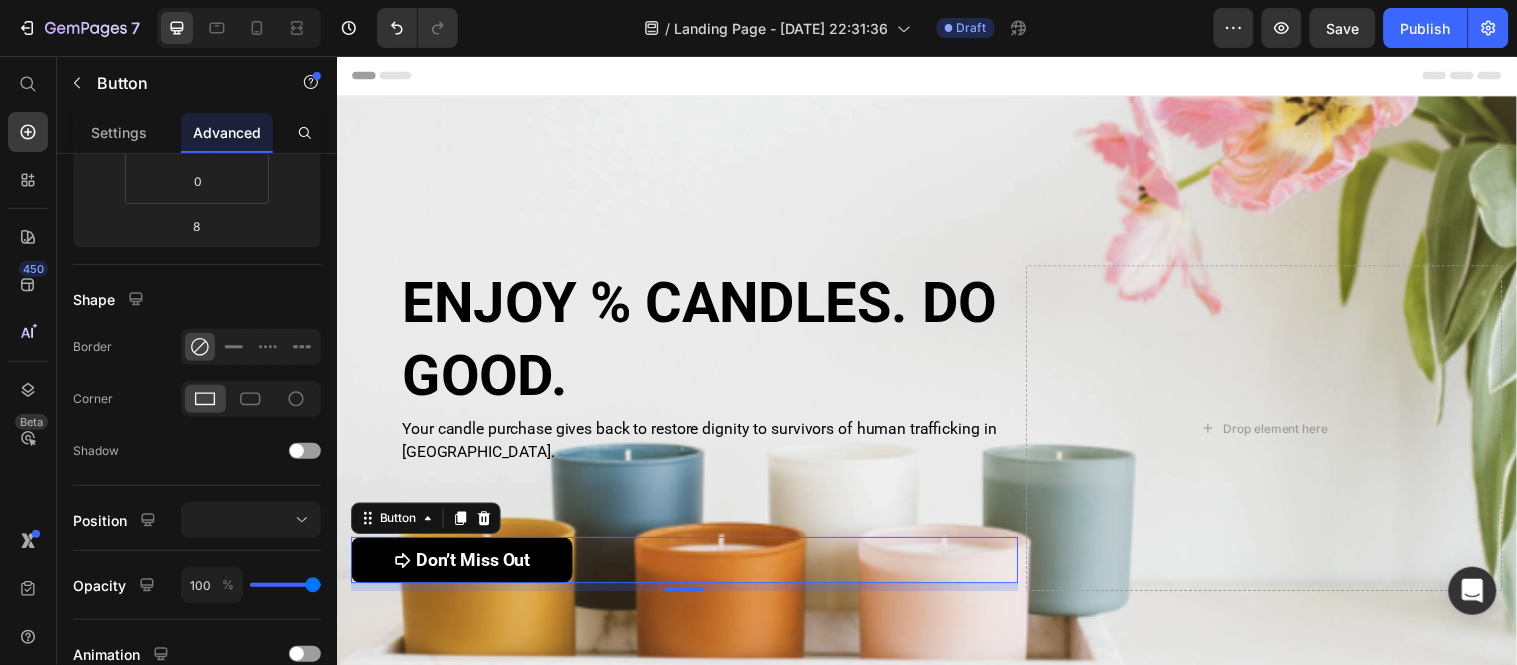 scroll, scrollTop: 0, scrollLeft: 0, axis: both 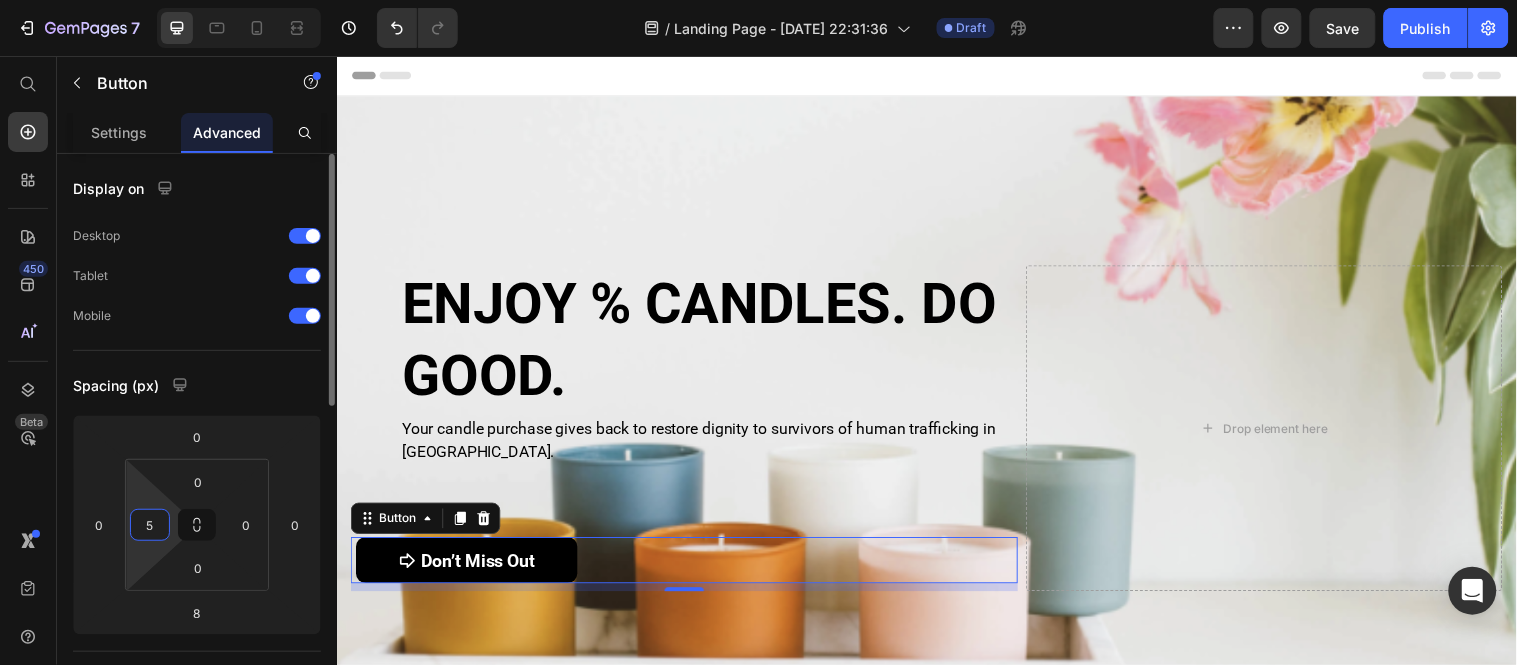 type on "50" 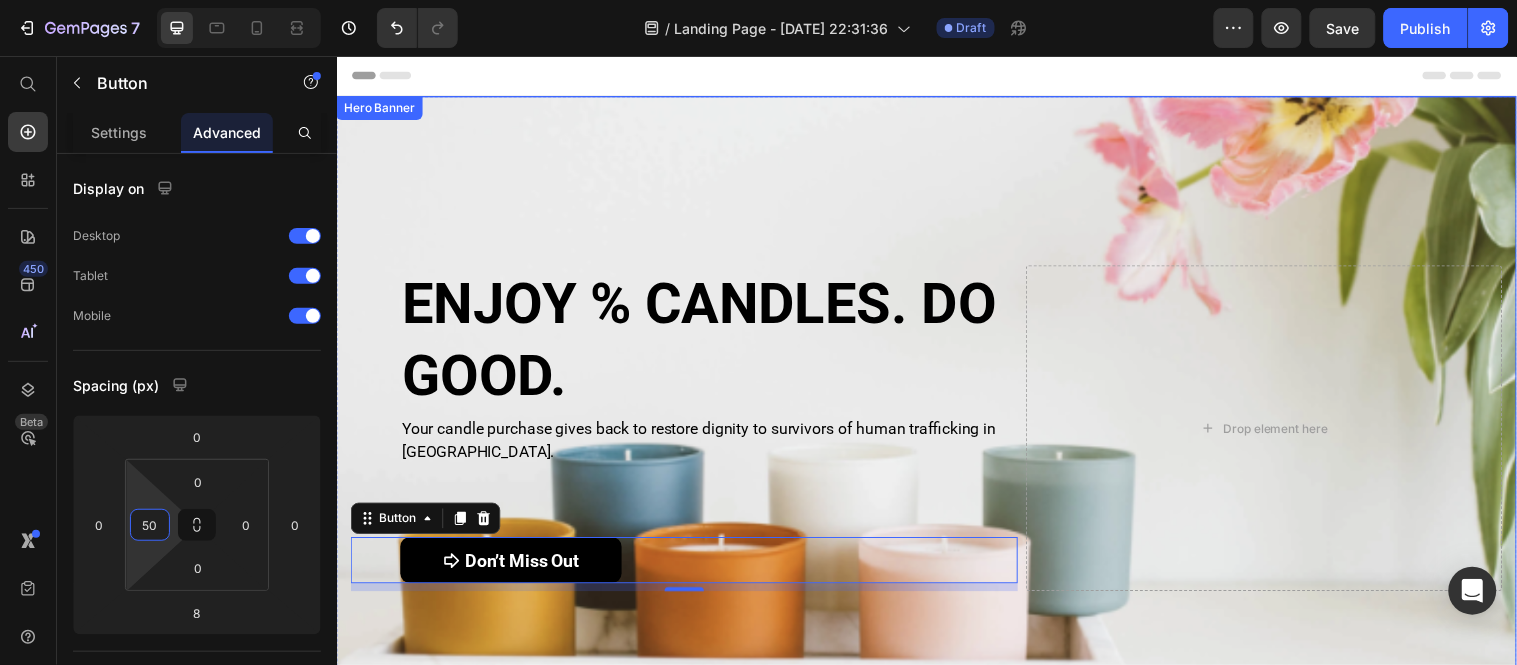 click at bounding box center [936, 433] 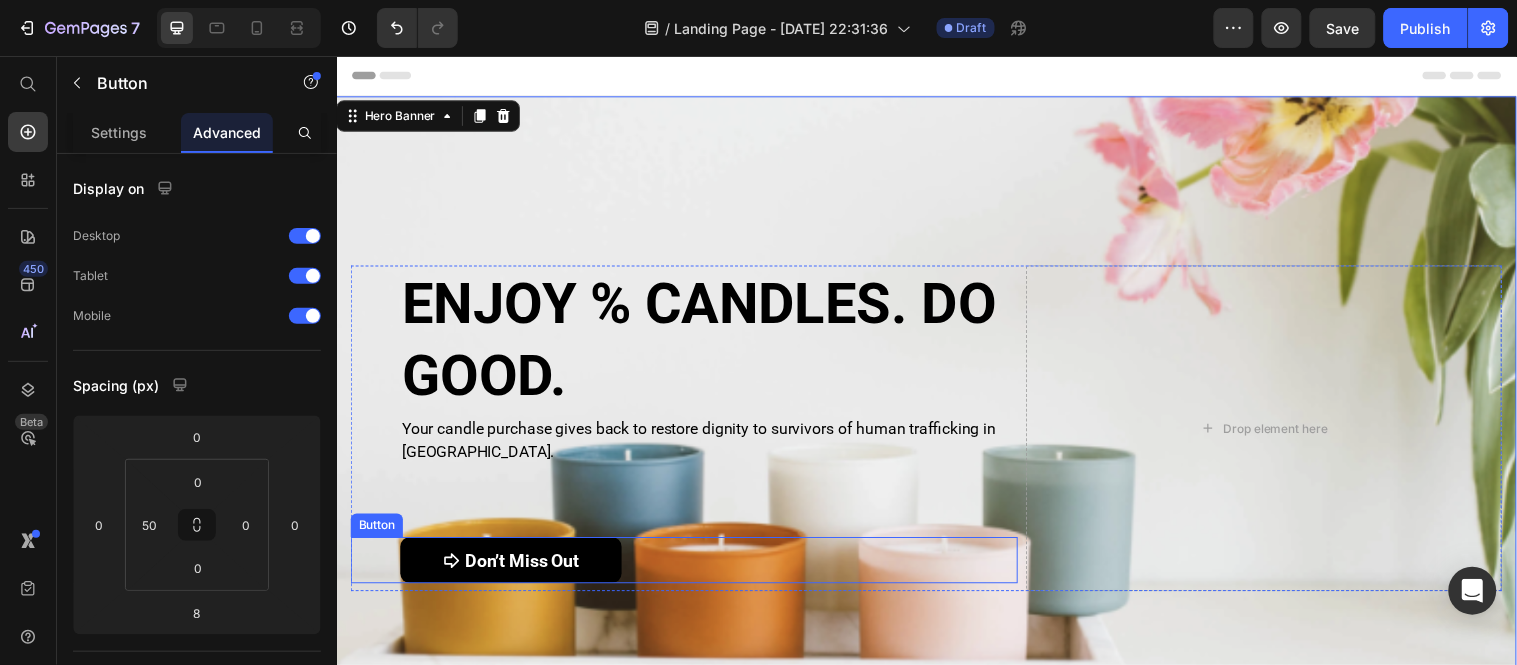 click on "Don’t Miss Out" at bounding box center (513, 567) 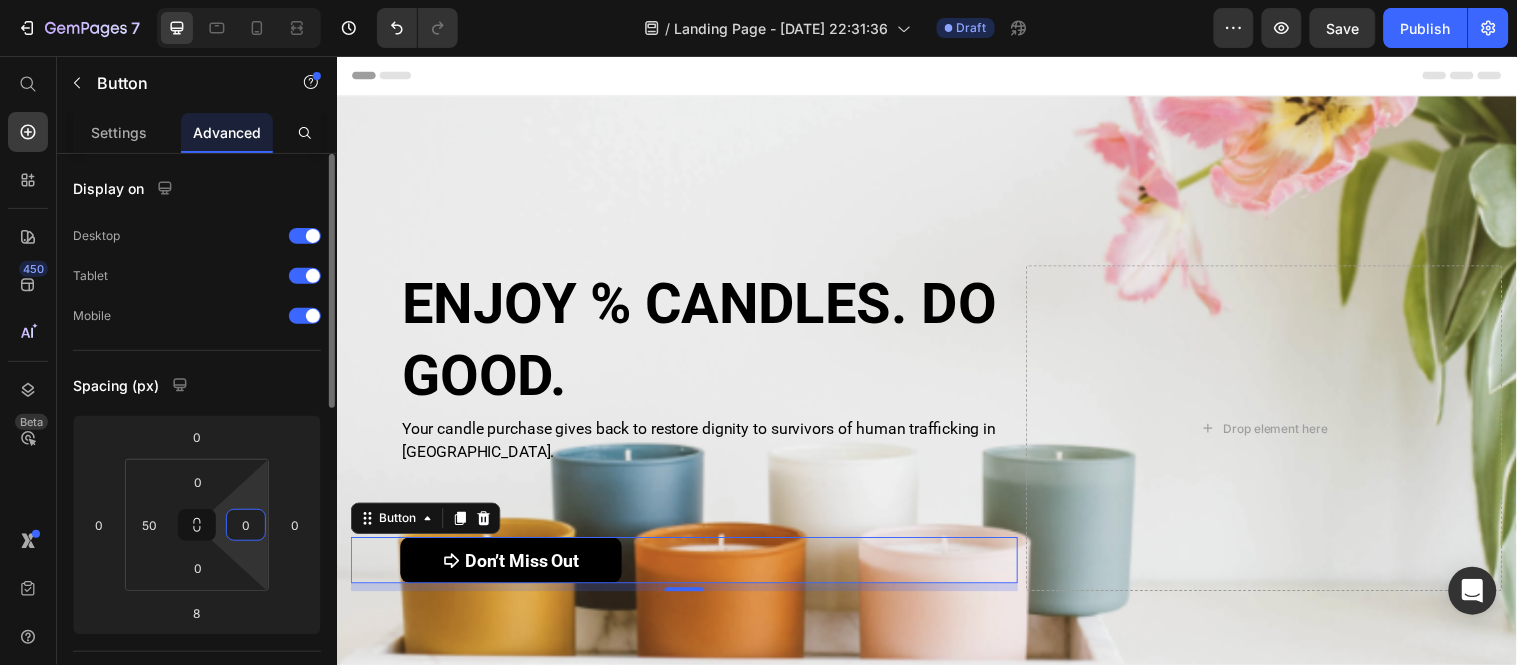 click on "0" at bounding box center (246, 525) 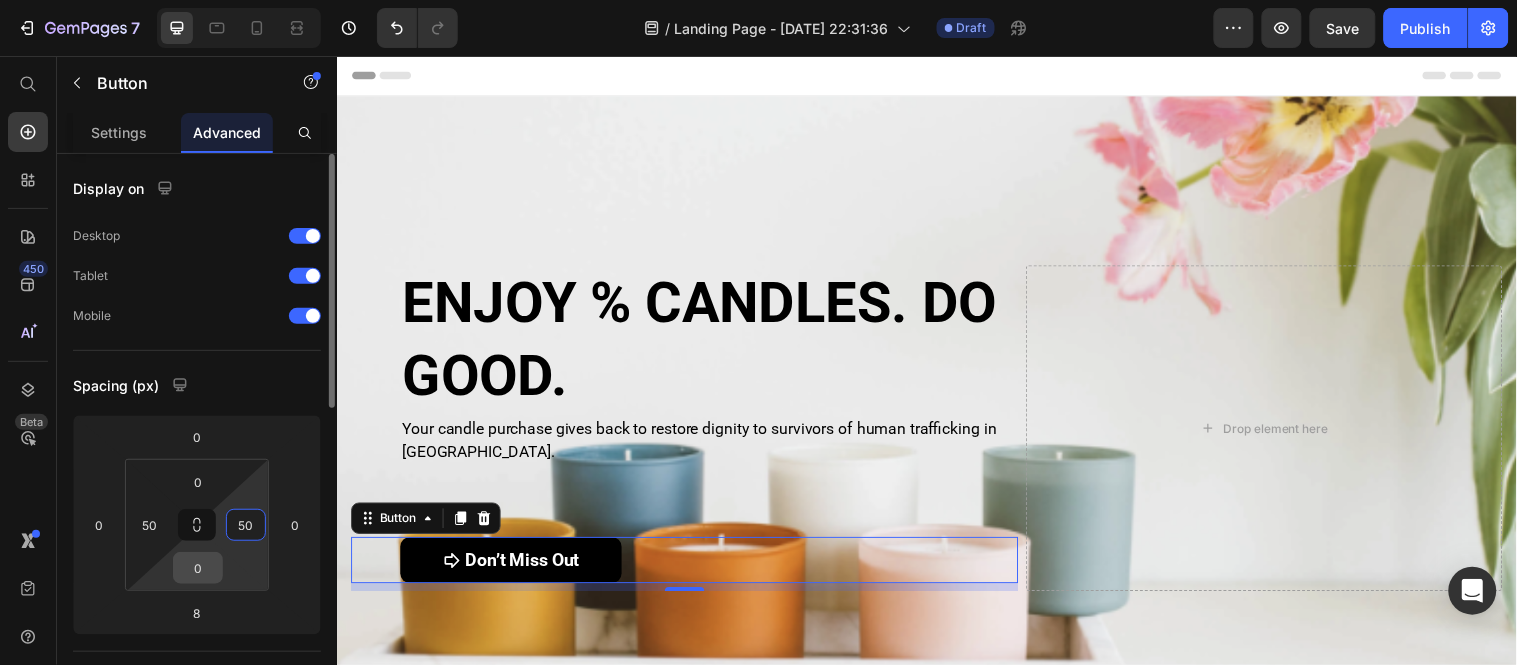 type on "50" 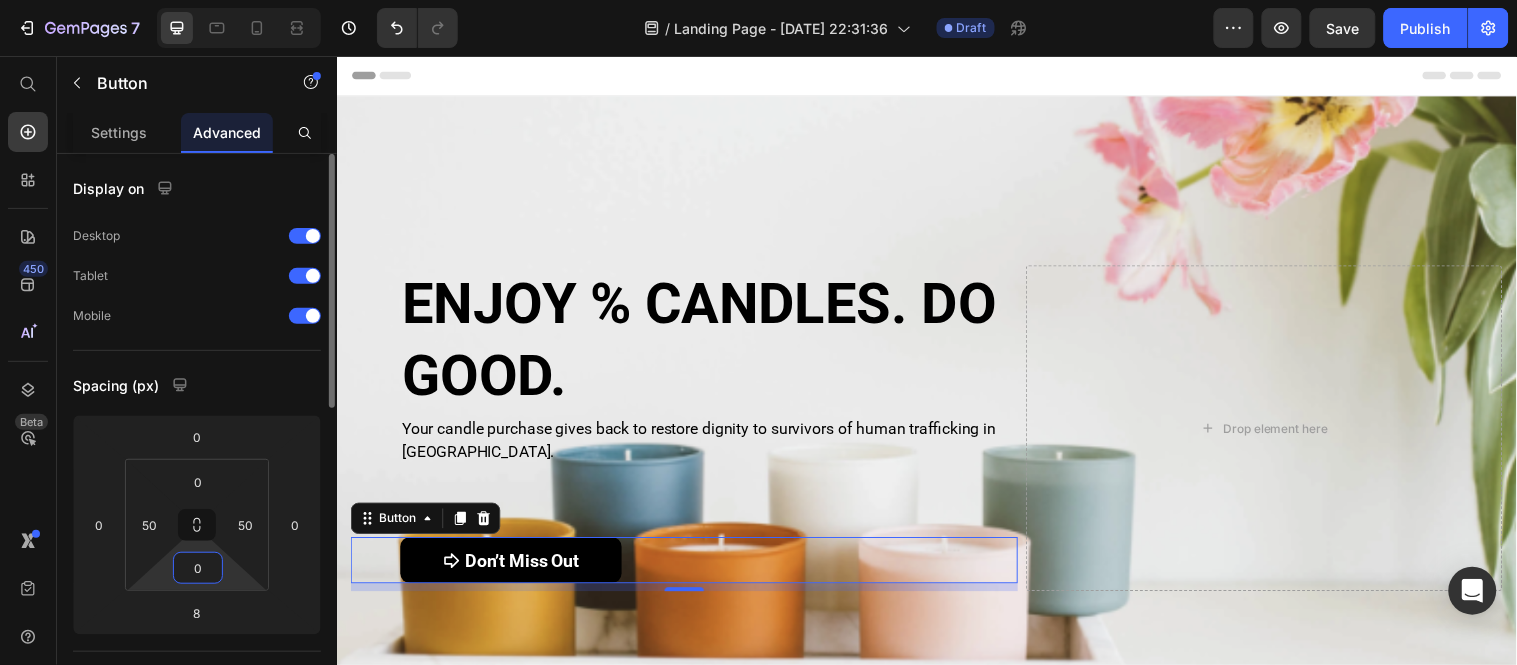 click on "0" at bounding box center (198, 568) 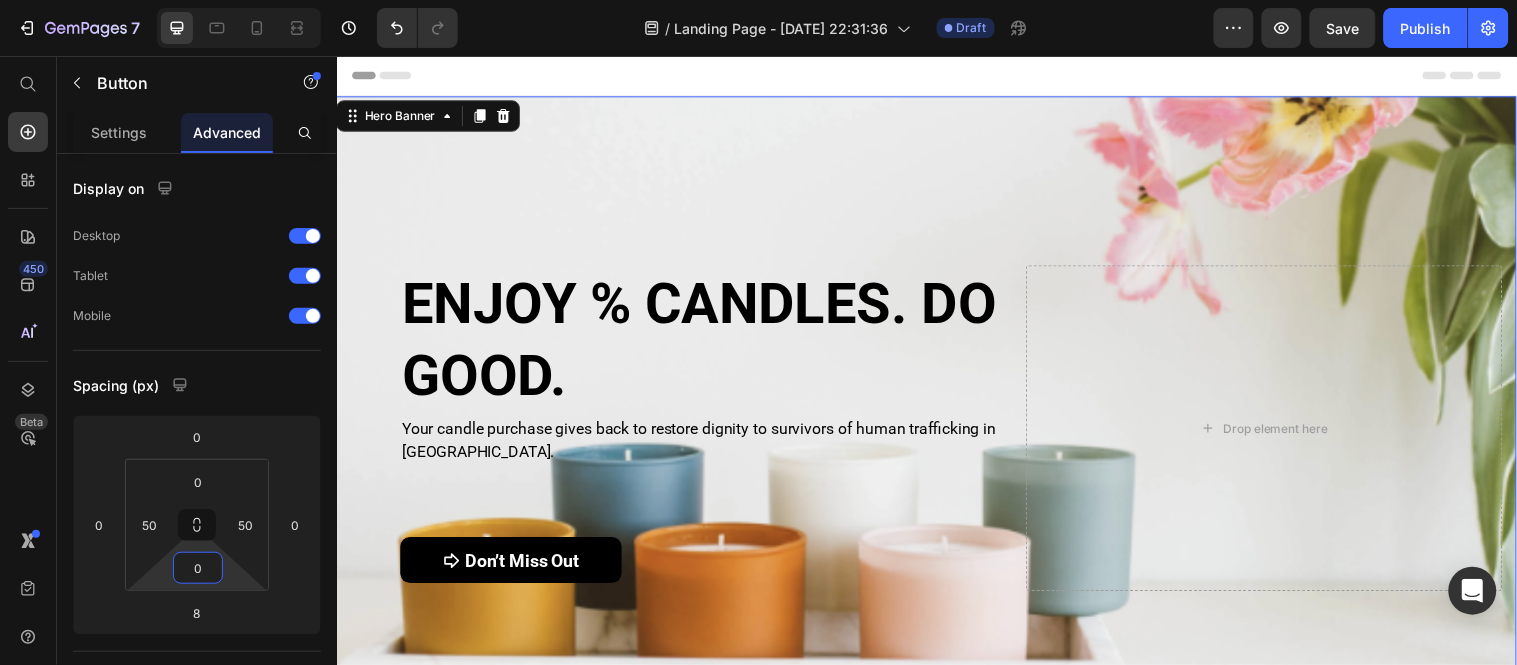 click at bounding box center (936, 433) 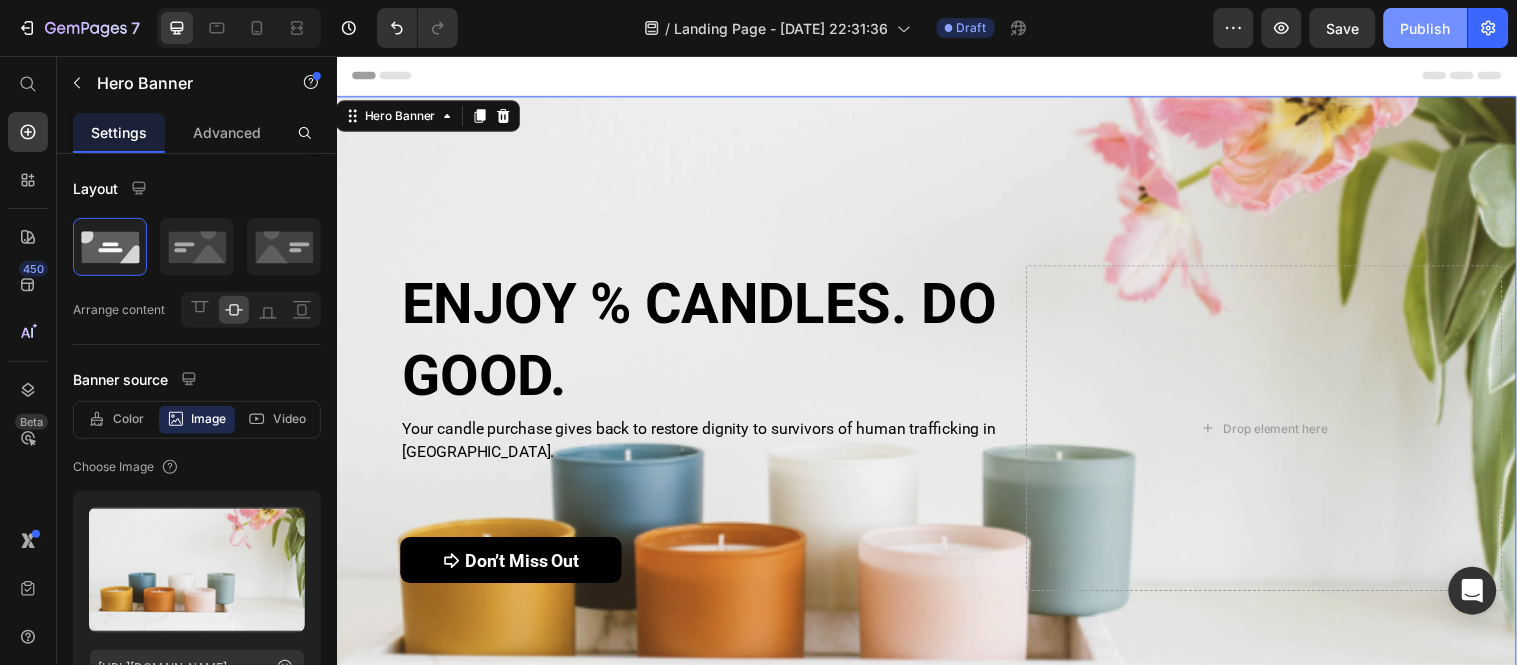 click on "Publish" 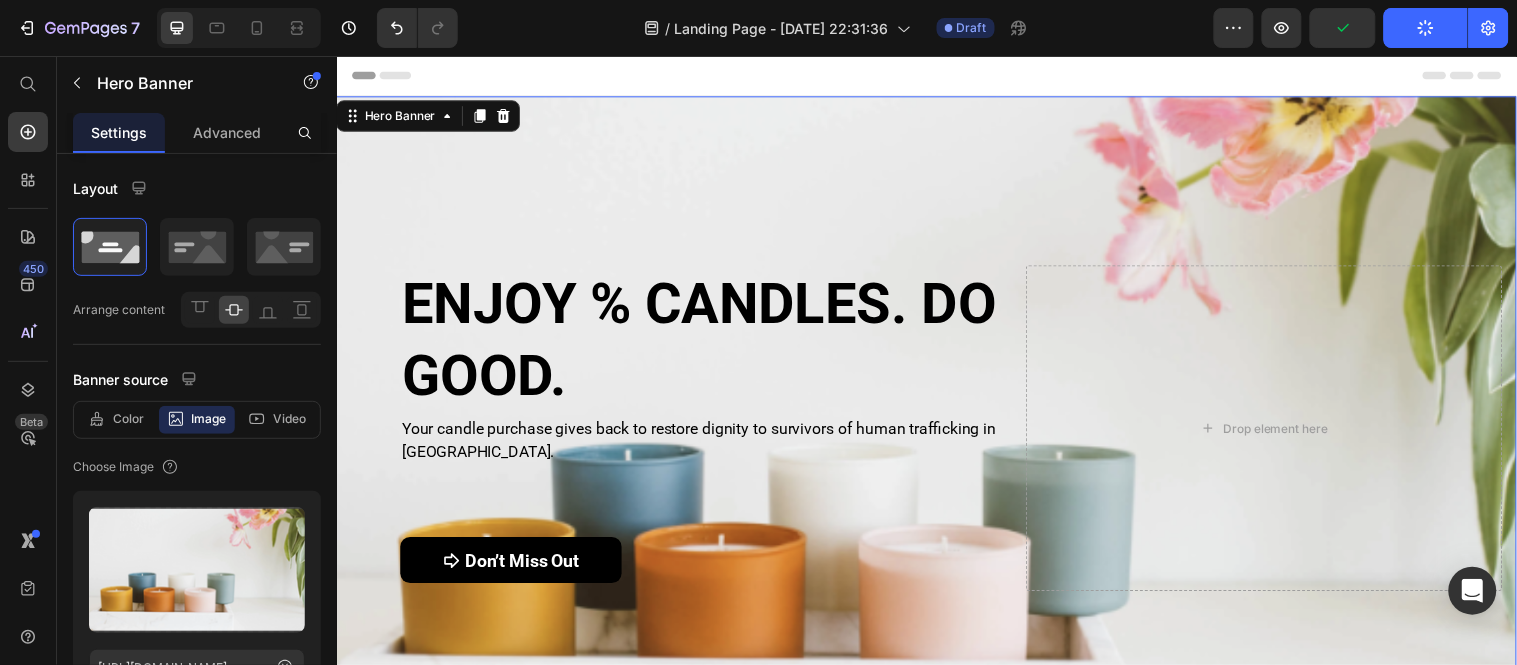 drag, startPoint x: 1403, startPoint y: 14, endPoint x: 1417, endPoint y: 52, distance: 40.496914 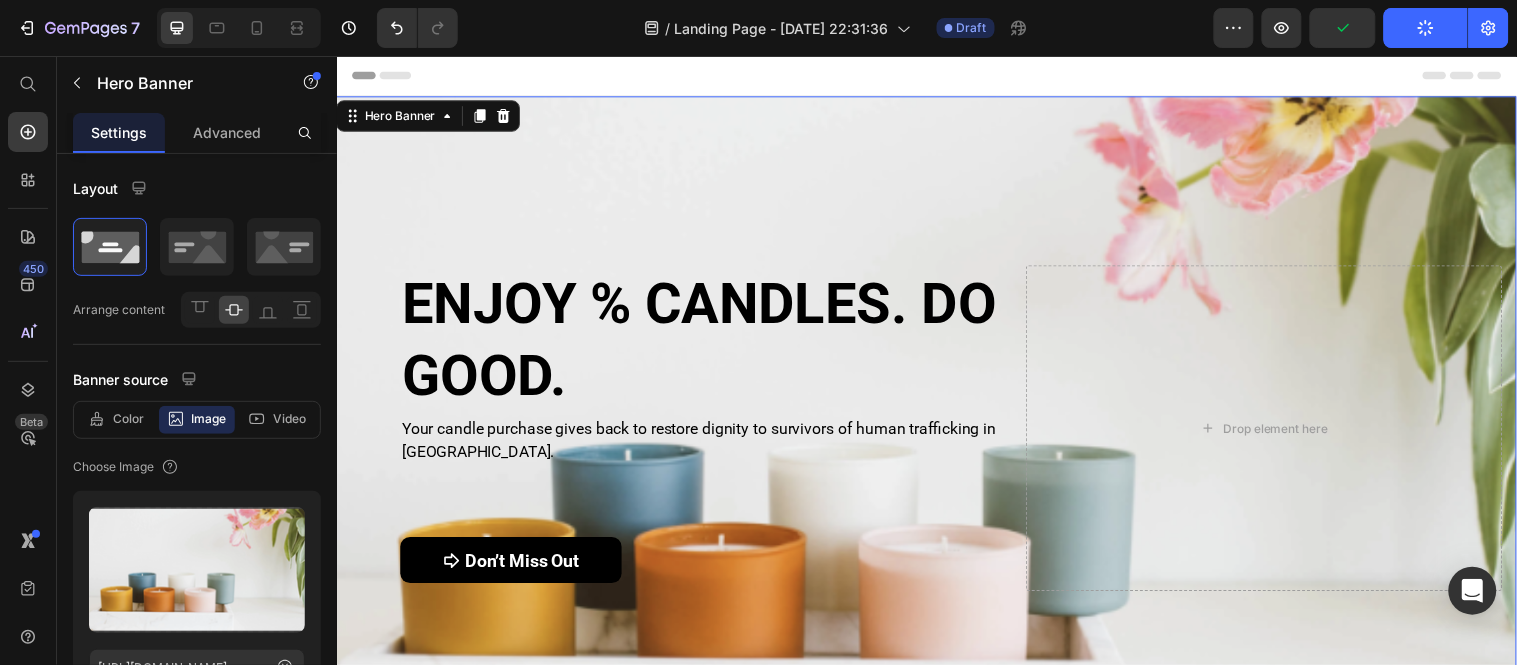 click on "7  Version history  /  Landing Page - Jul 10, 22:31:36 Draft Preview  Publish" 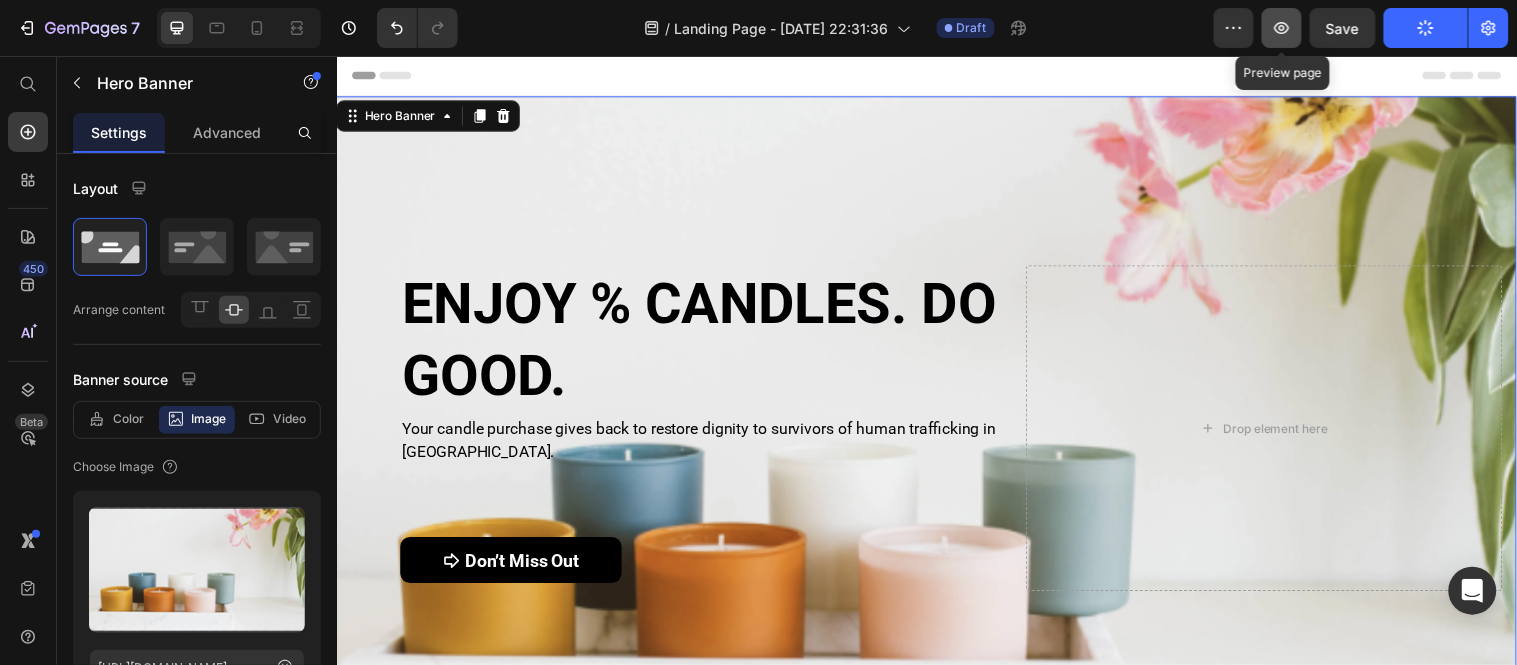 click 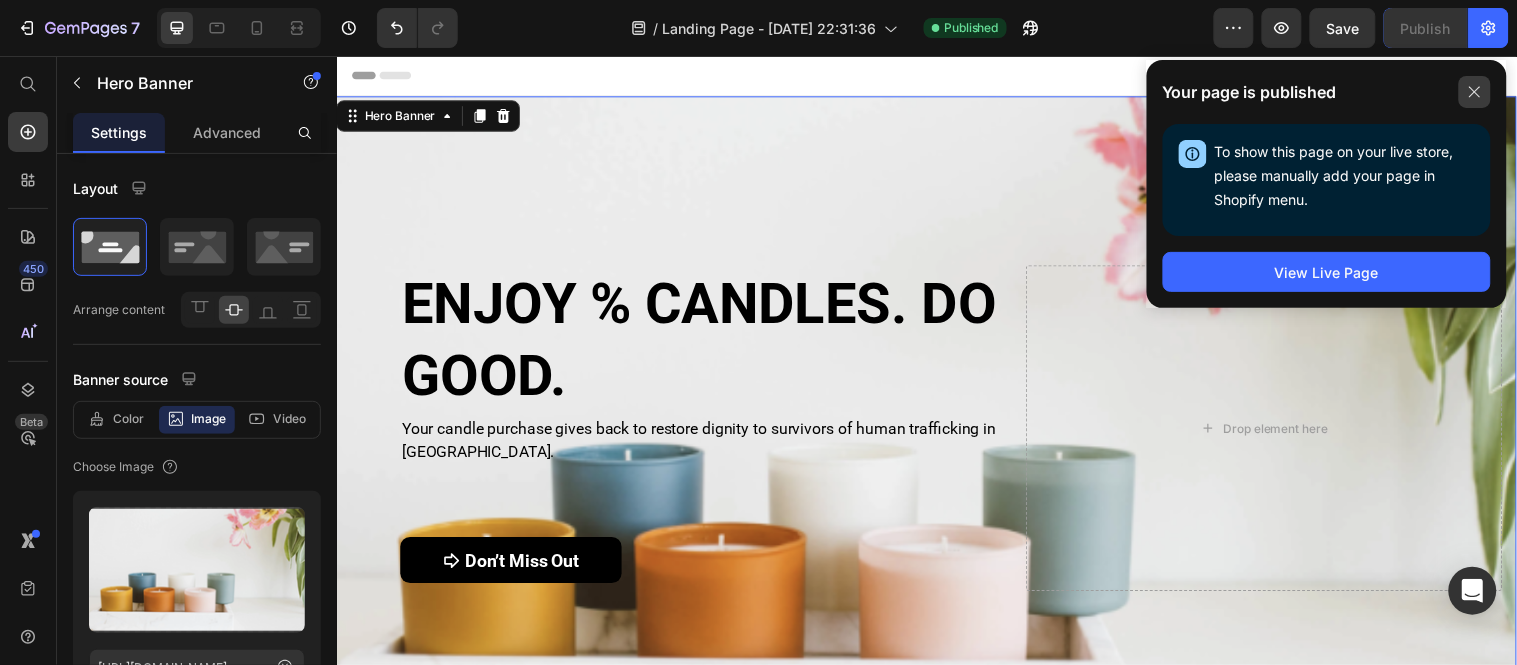 click 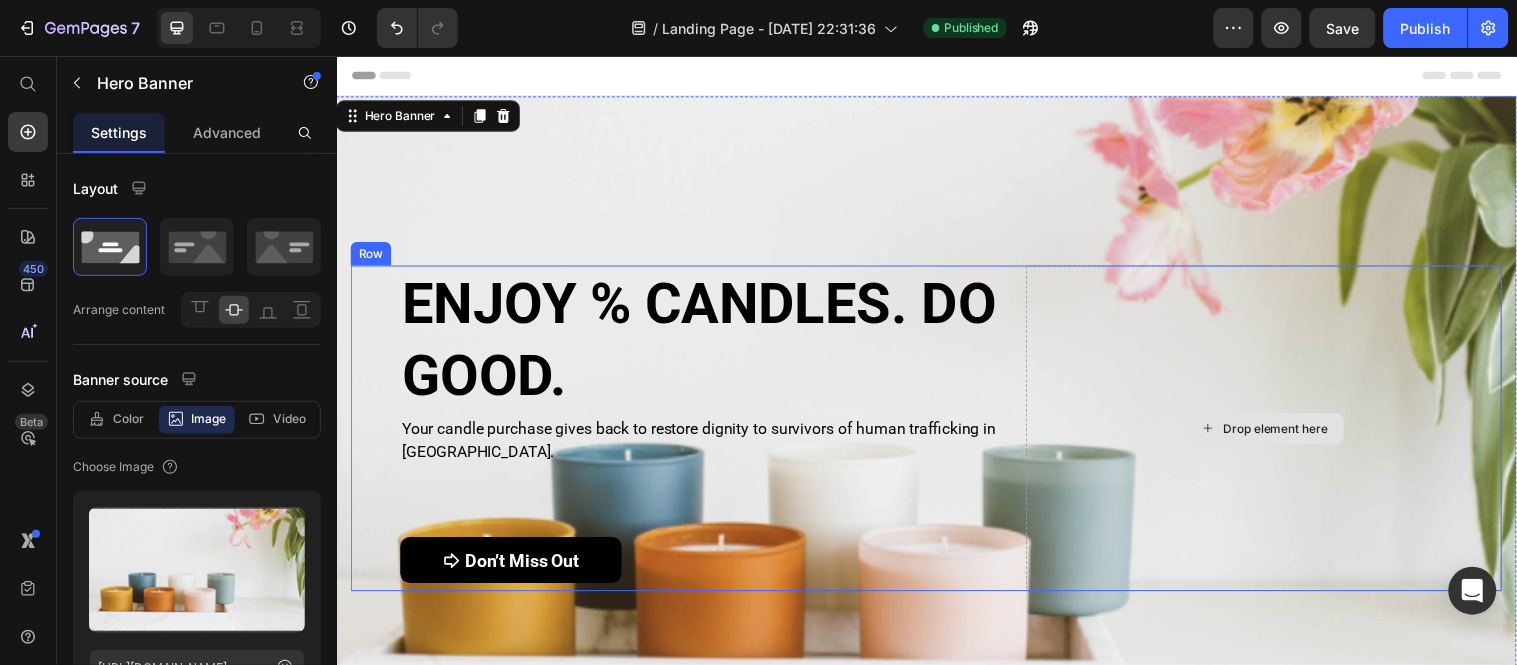 scroll, scrollTop: 375, scrollLeft: 0, axis: vertical 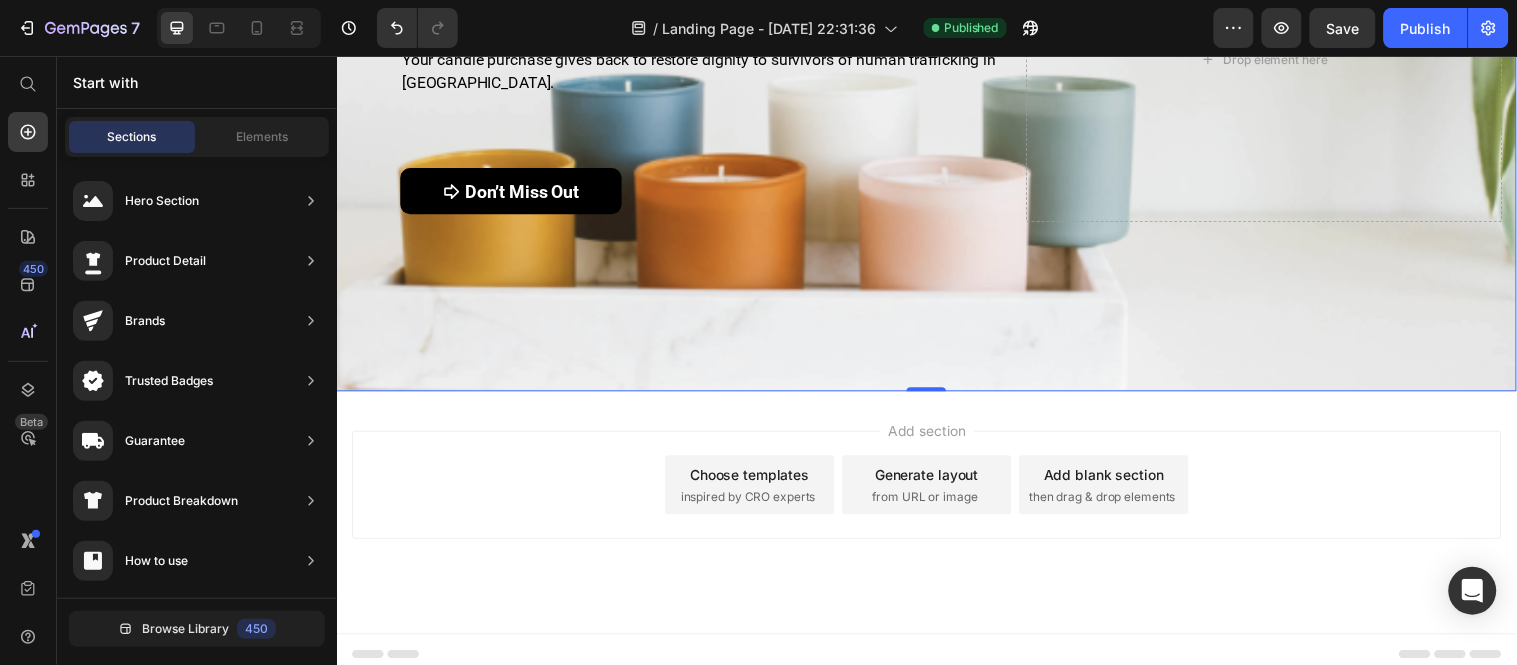 click on "inspired by CRO experts" at bounding box center [754, 504] 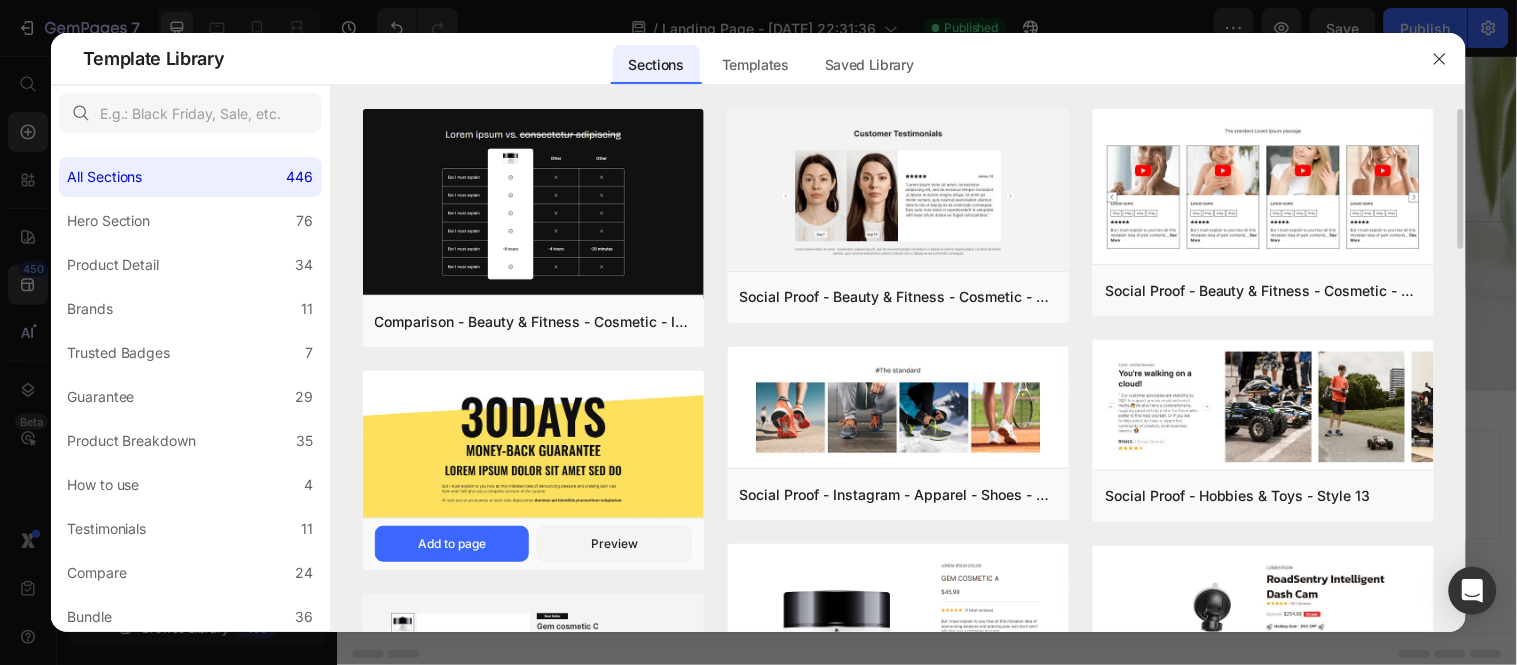 click at bounding box center [533, 447] 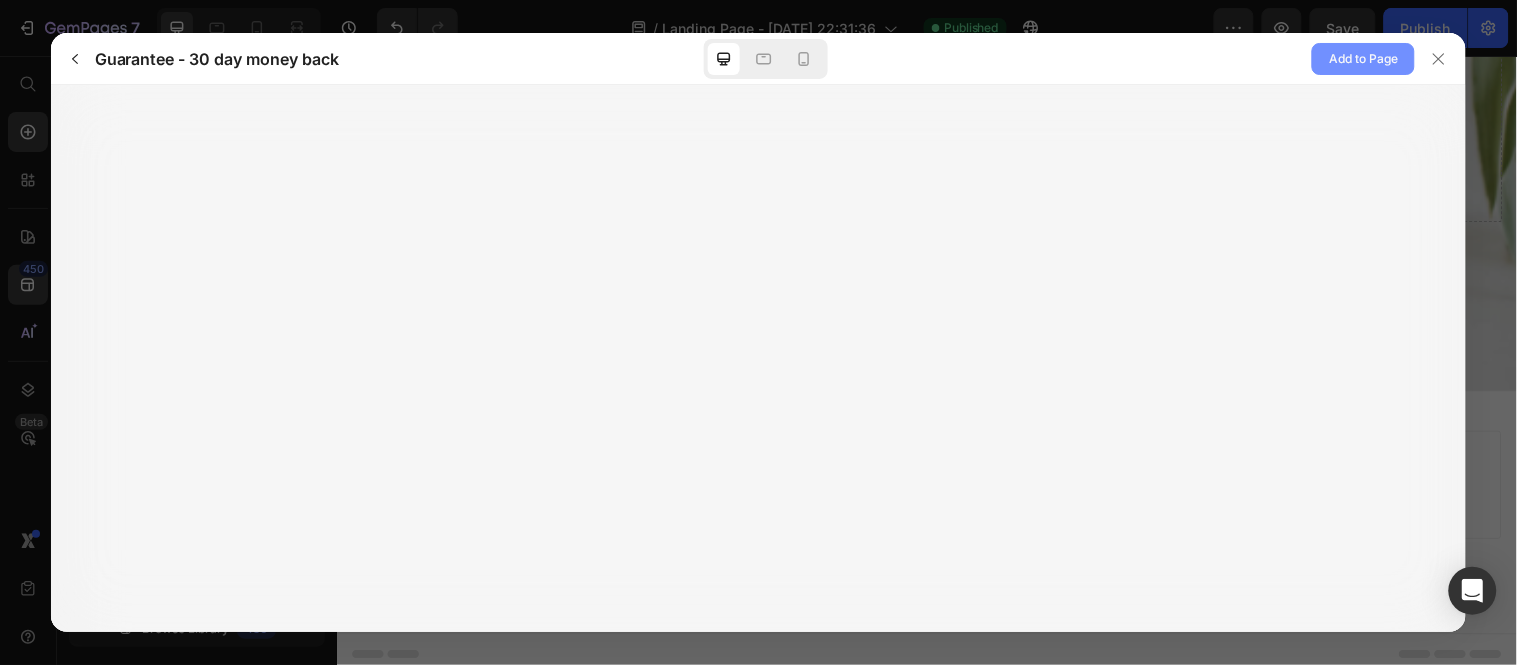 click on "Add to Page" 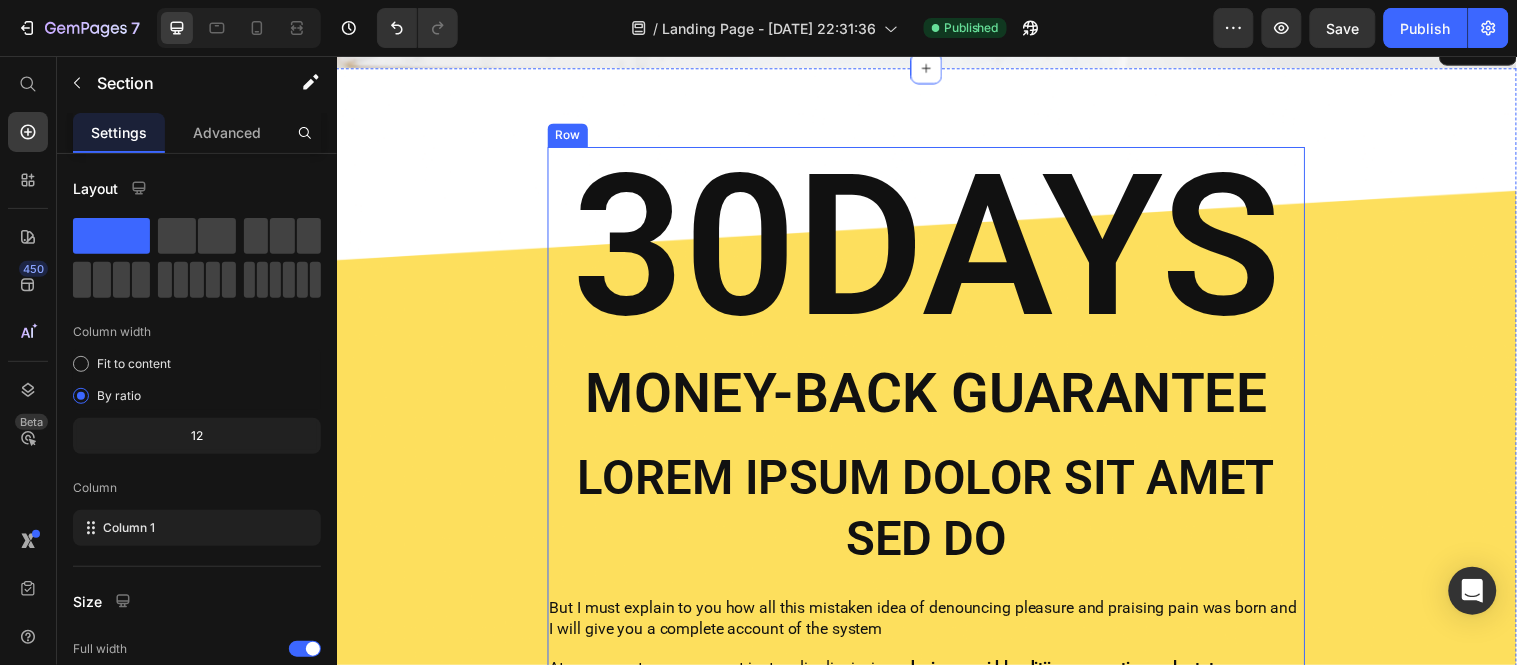 scroll, scrollTop: 706, scrollLeft: 0, axis: vertical 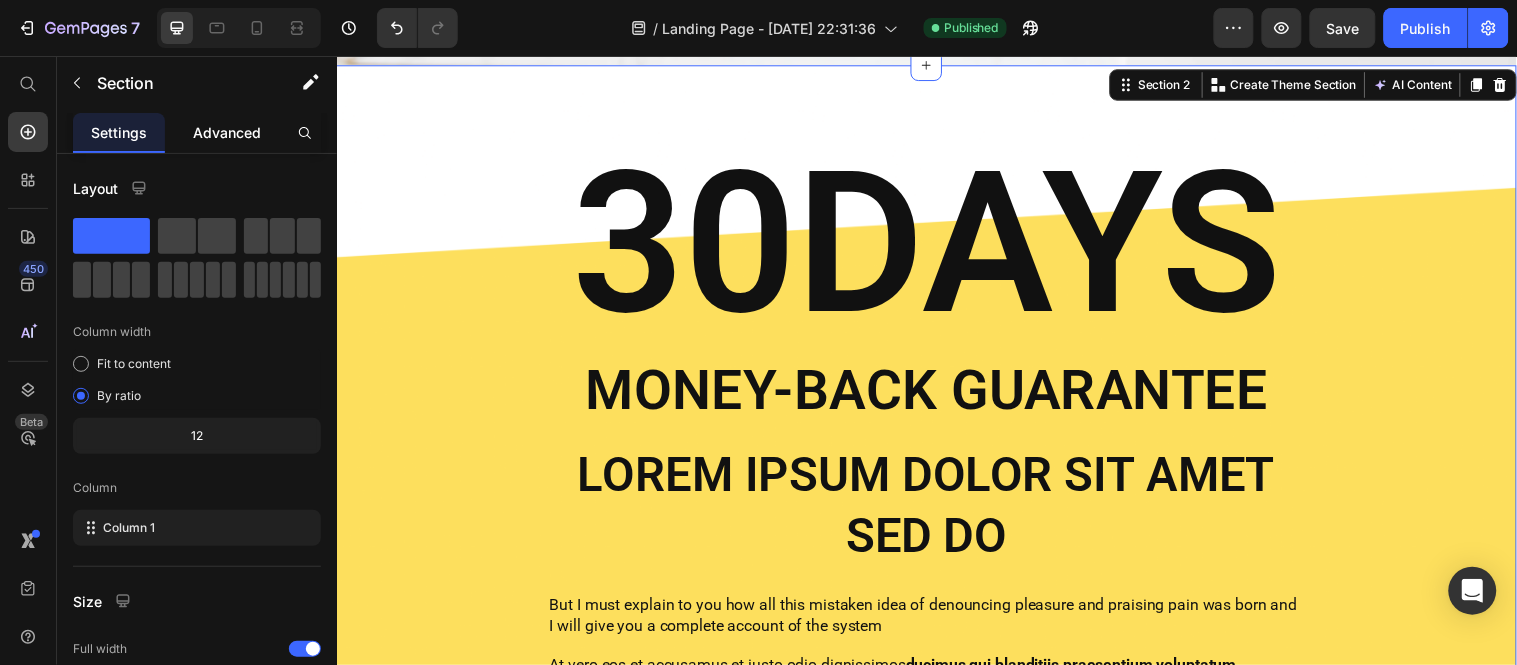 click on "Advanced" 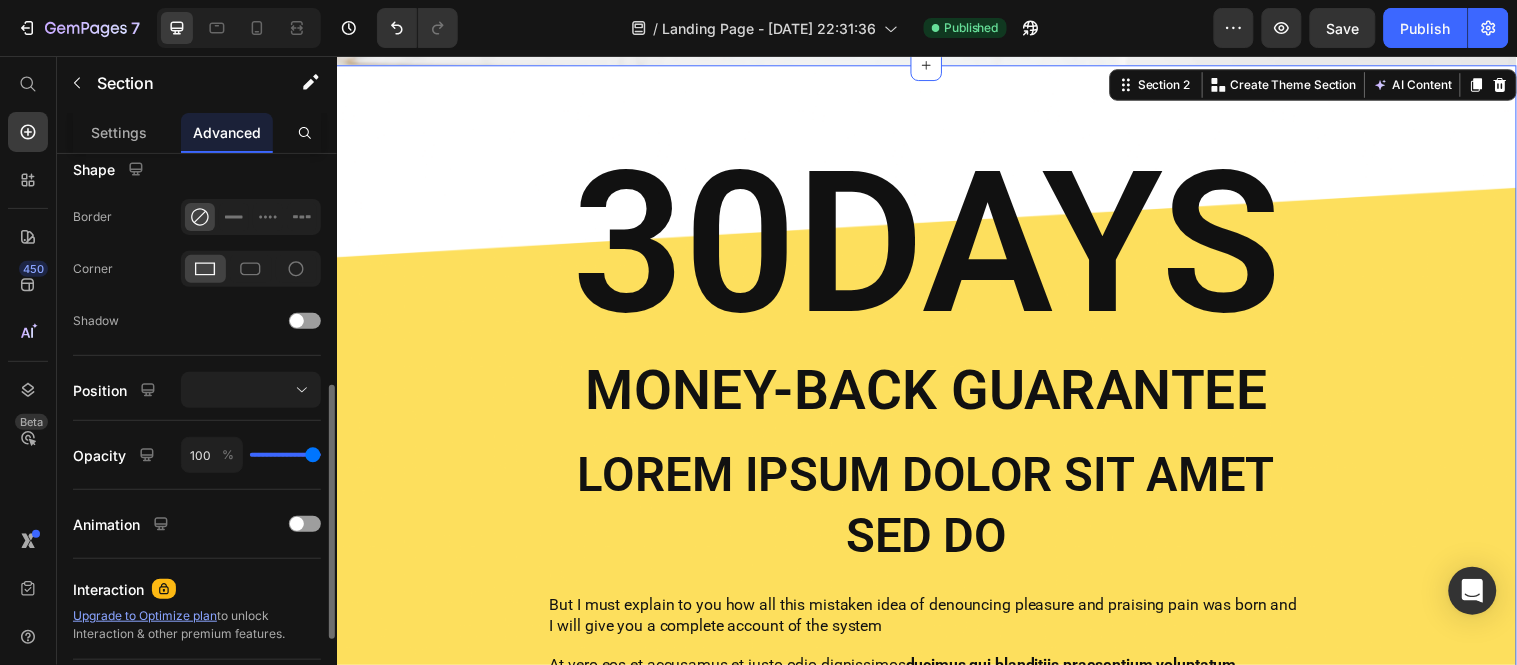 scroll, scrollTop: 0, scrollLeft: 0, axis: both 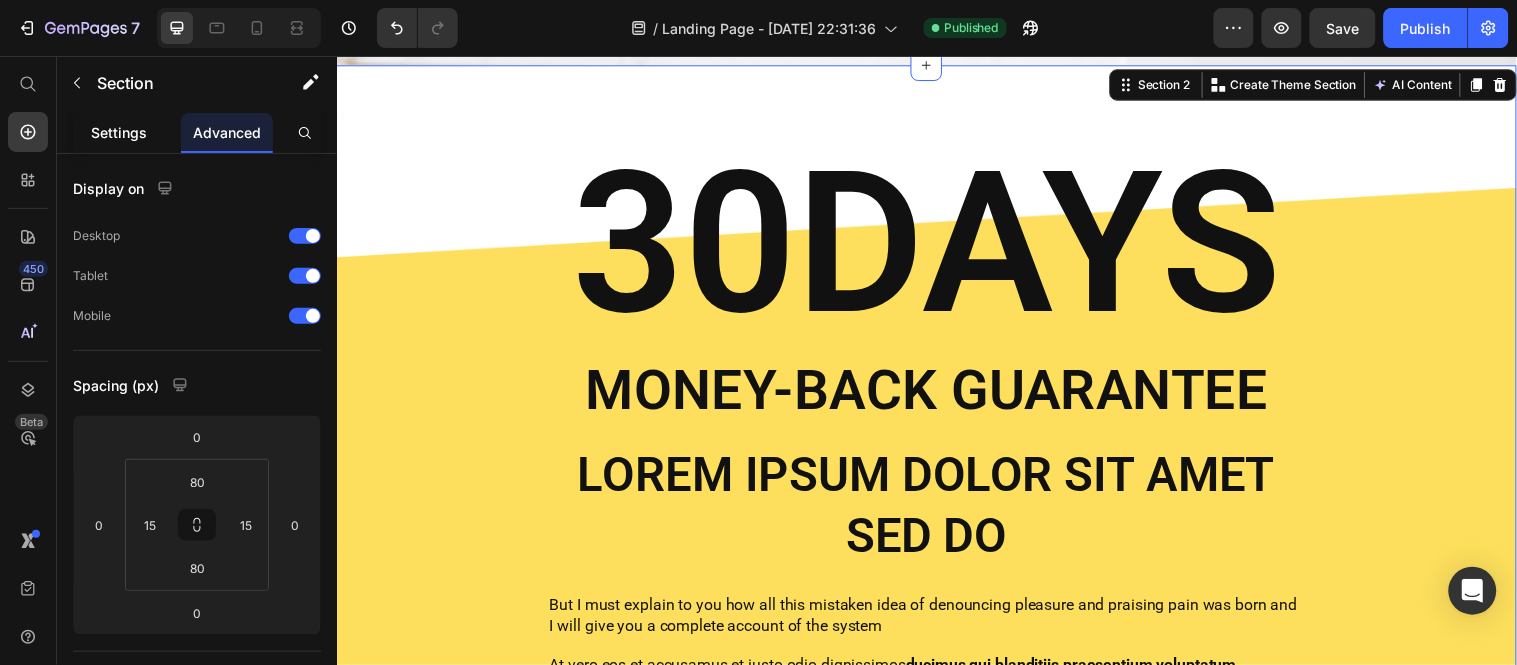click on "Settings" 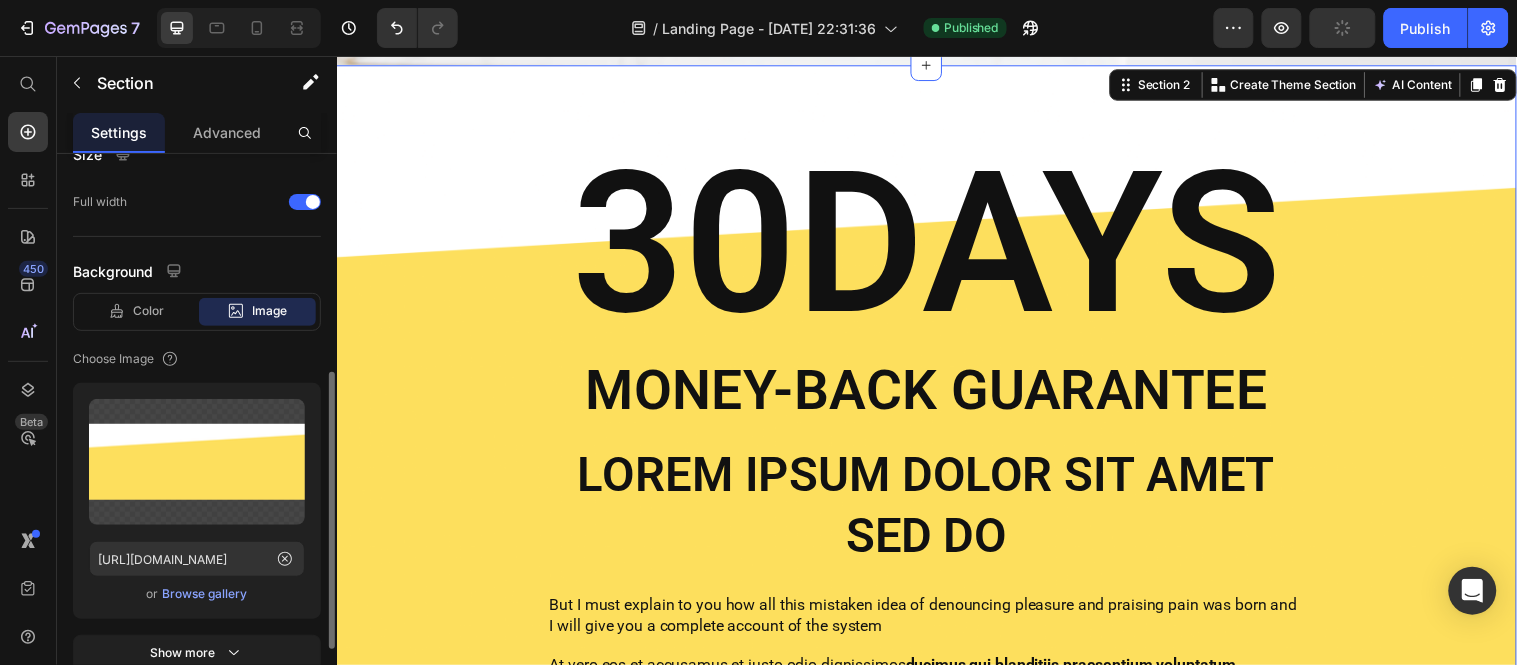 scroll, scrollTop: 448, scrollLeft: 0, axis: vertical 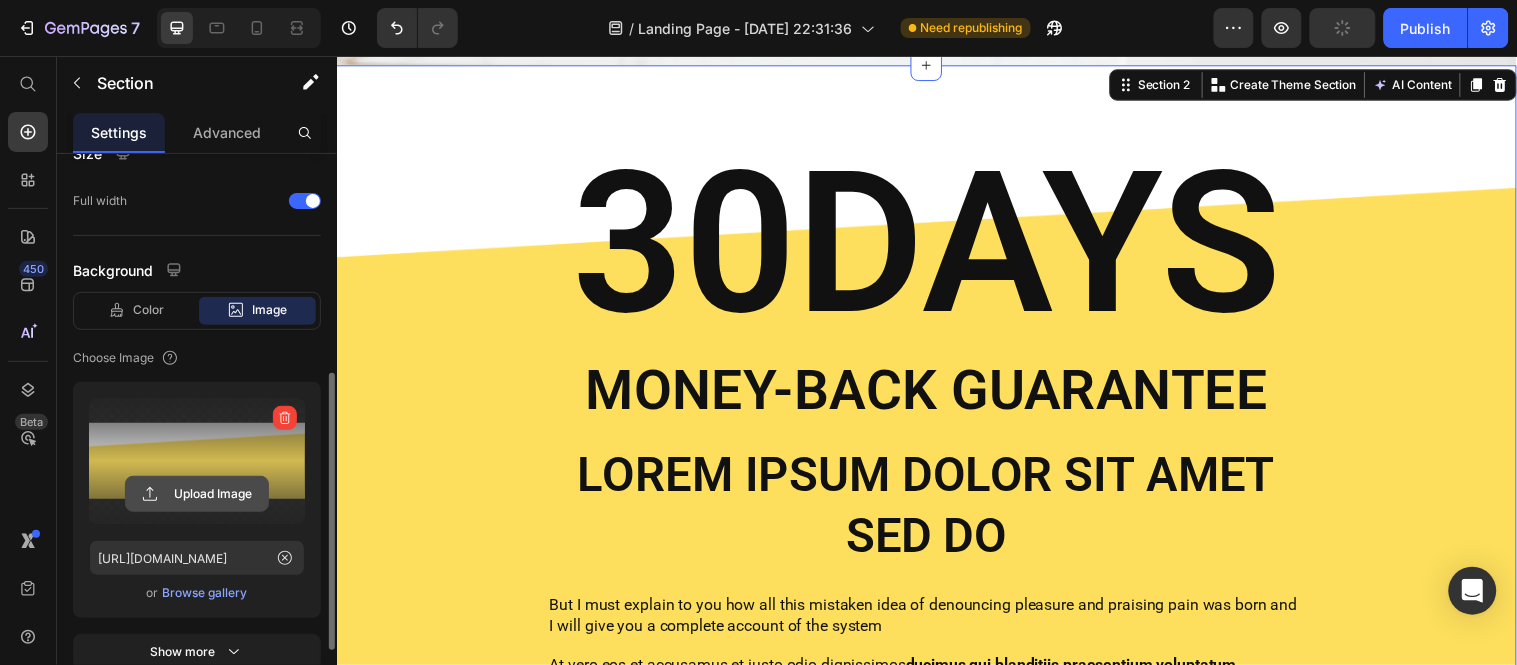 click 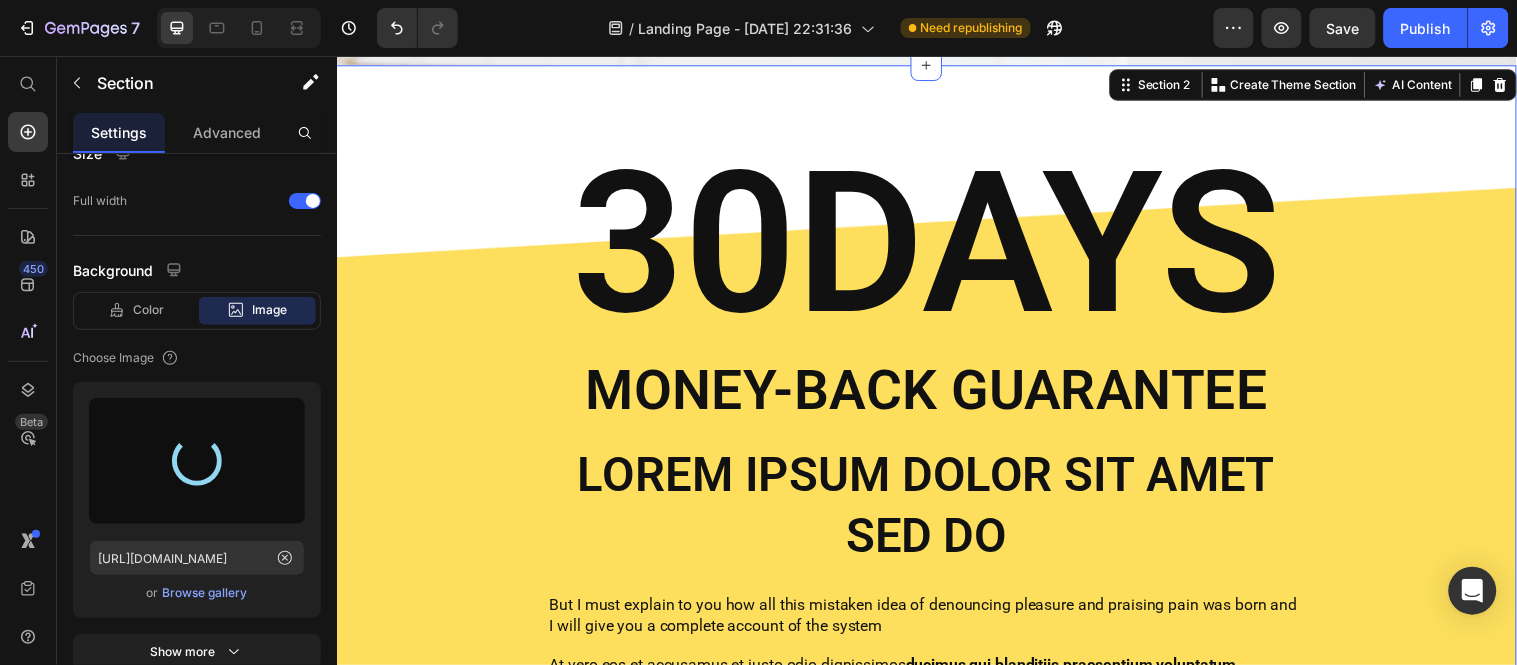 type on "[URL][DOMAIN_NAME]" 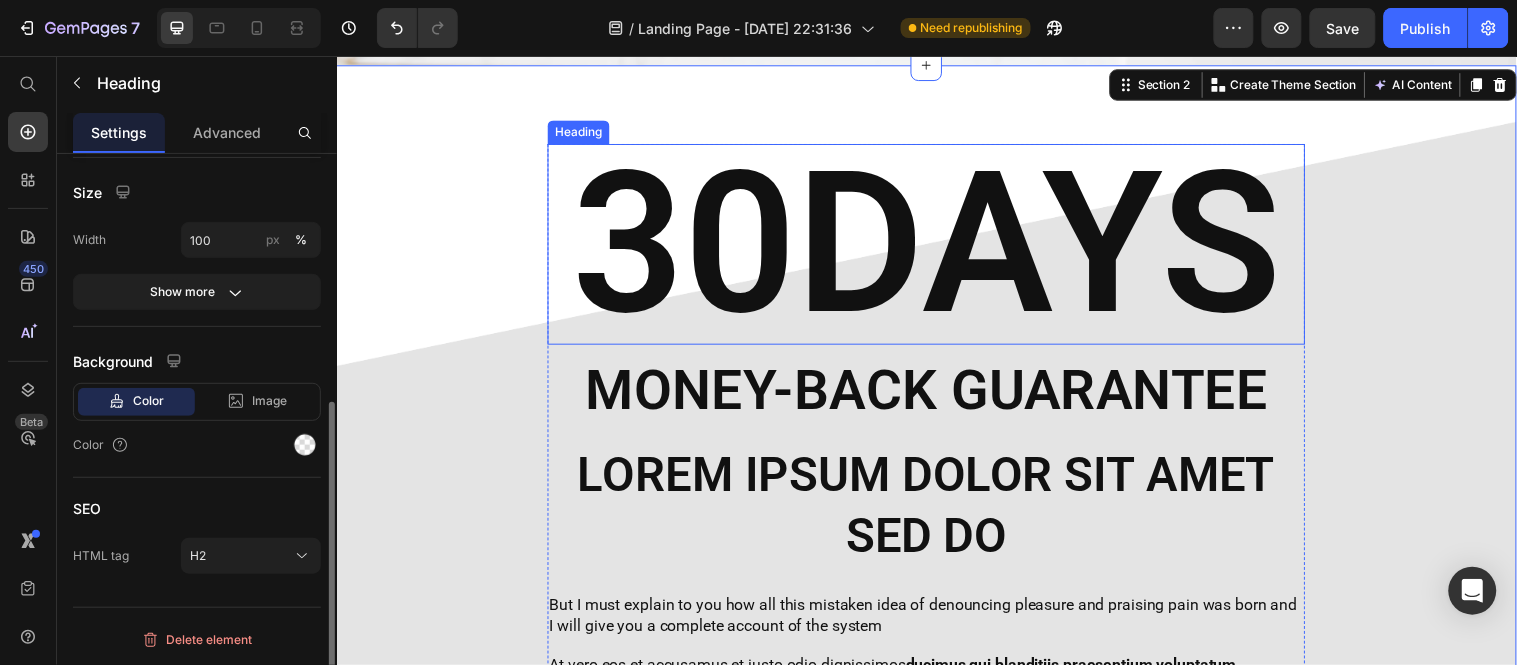 scroll, scrollTop: 0, scrollLeft: 0, axis: both 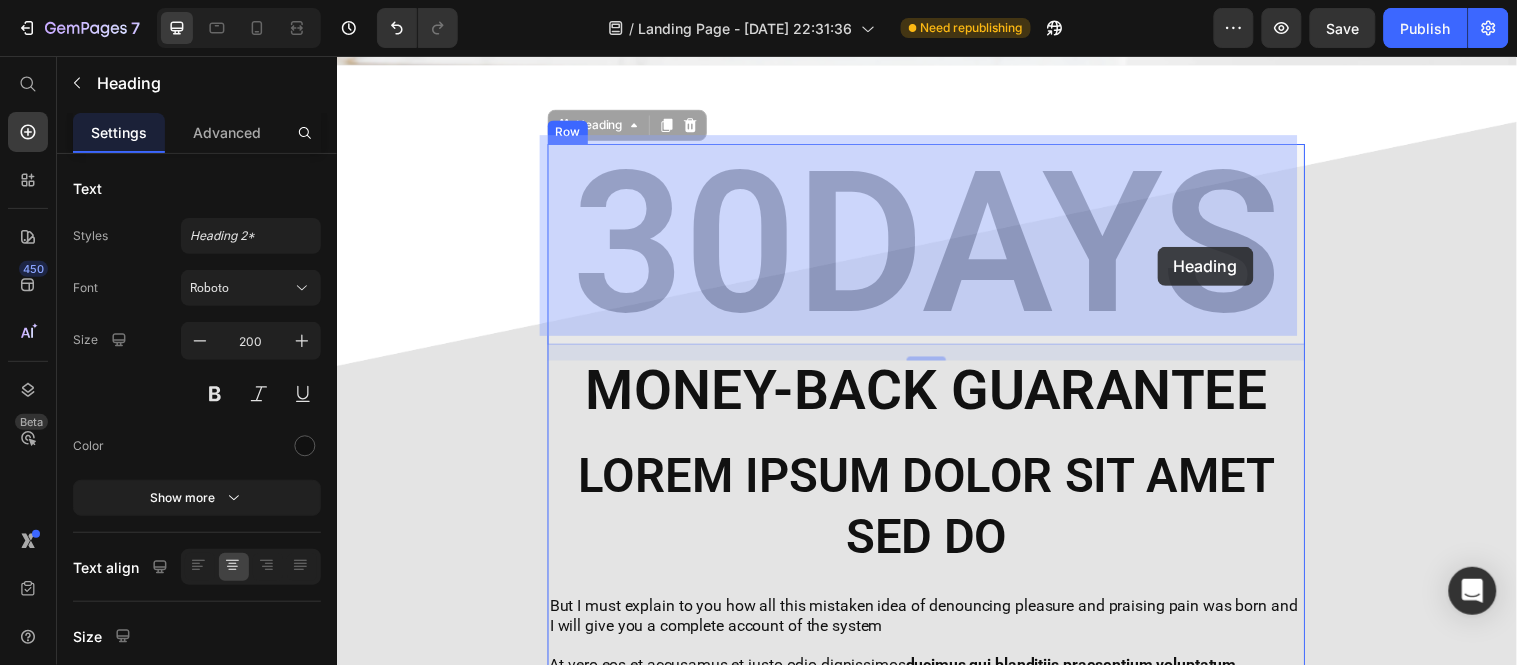 drag, startPoint x: 574, startPoint y: 191, endPoint x: 1172, endPoint y: 249, distance: 600.80615 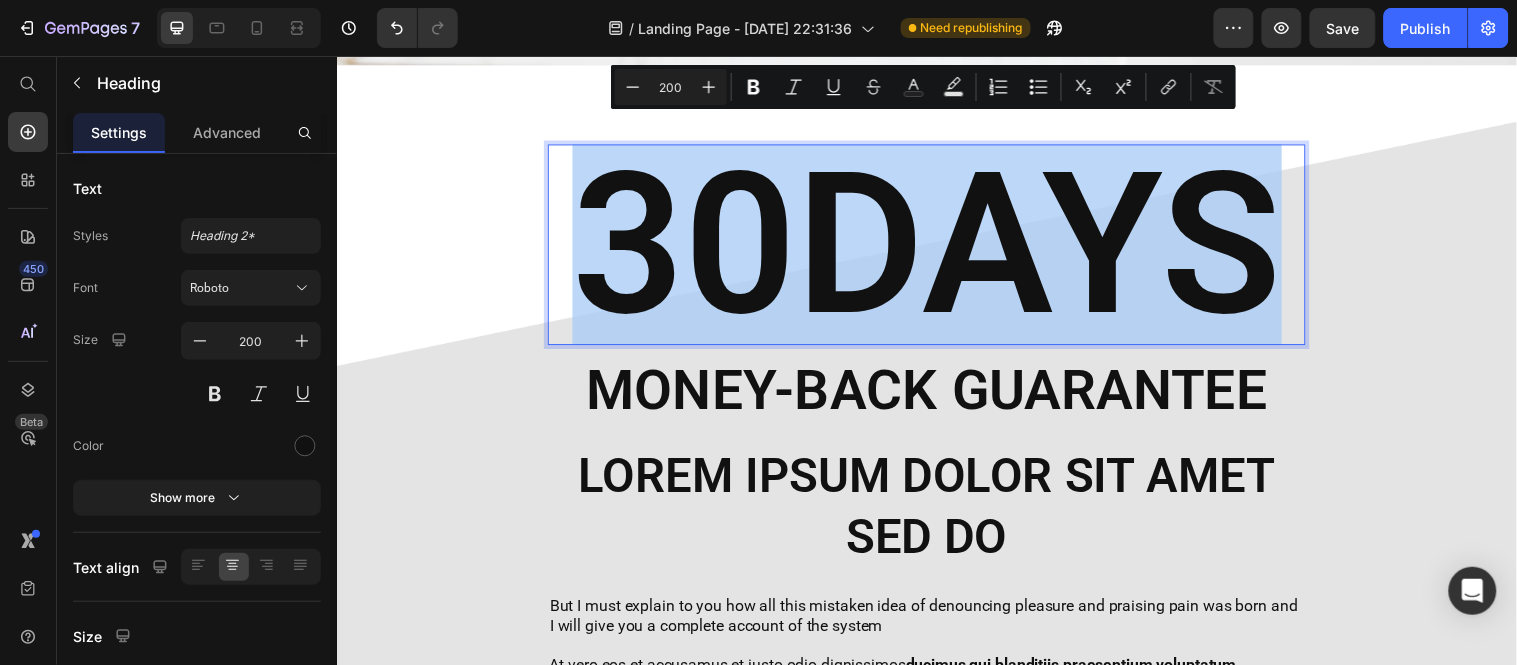 drag, startPoint x: 1287, startPoint y: 280, endPoint x: 605, endPoint y: 246, distance: 682.847 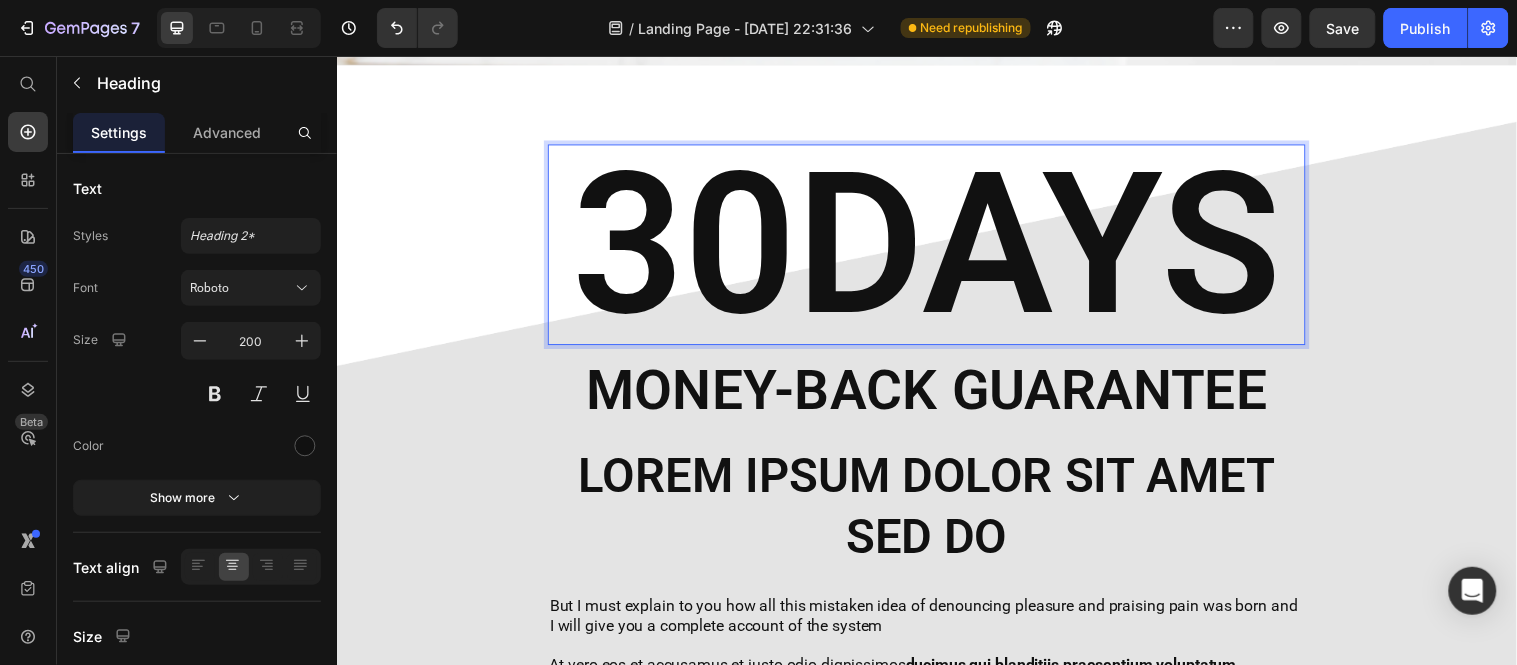 scroll, scrollTop: 112, scrollLeft: 0, axis: vertical 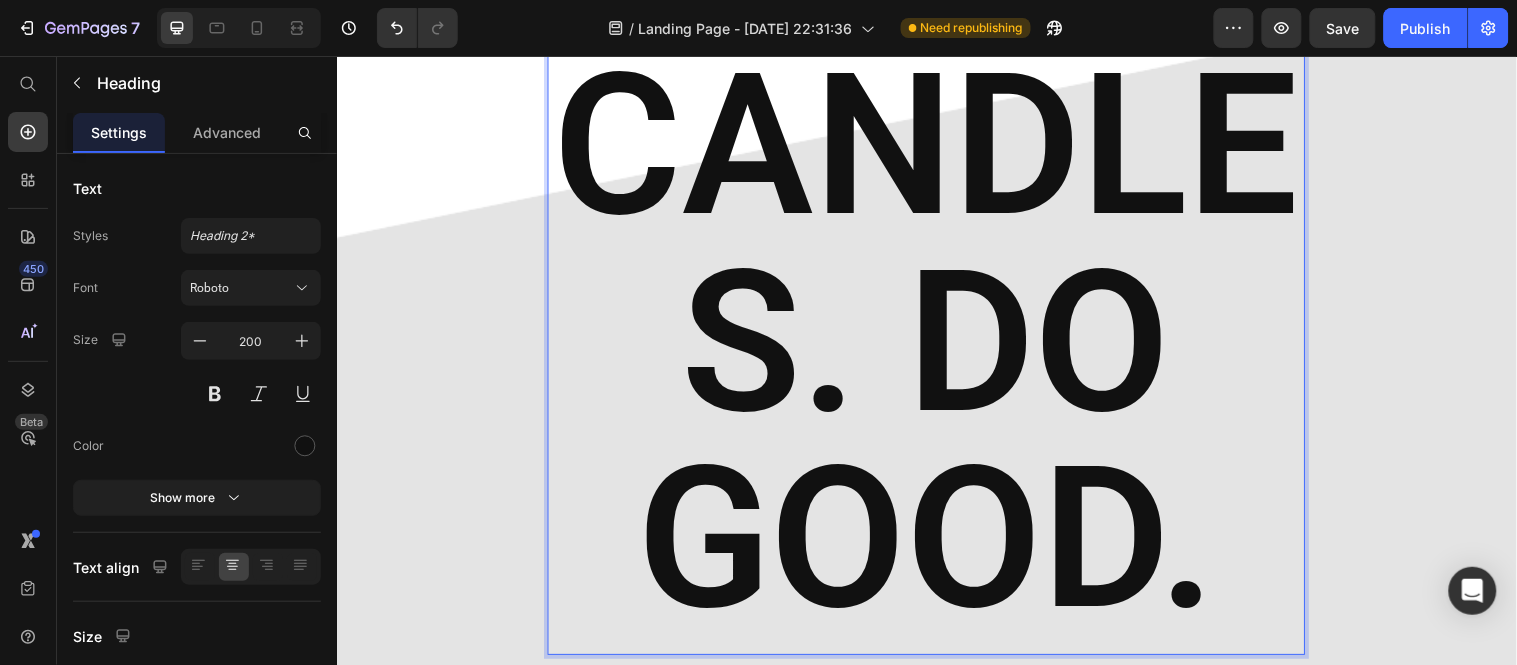click on "ENJOY CANDLES. DO GOOD." at bounding box center [936, 247] 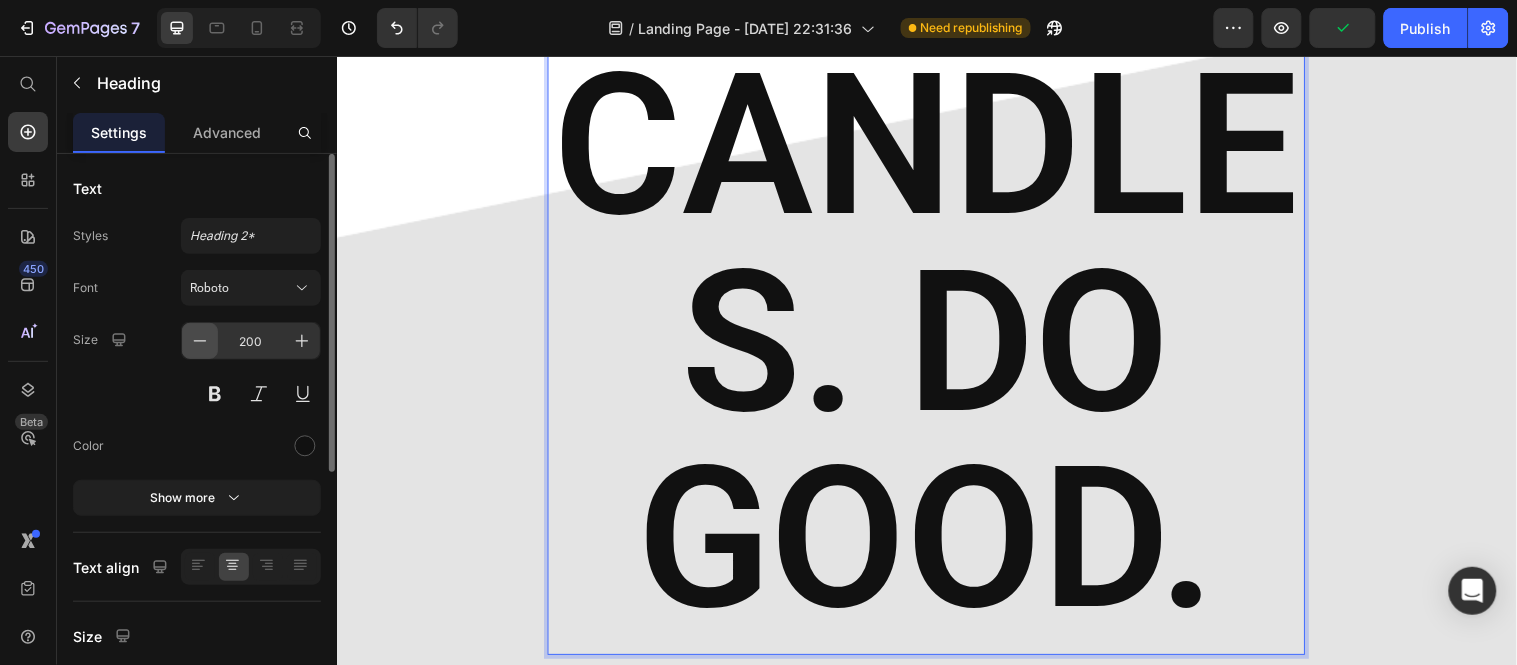 click 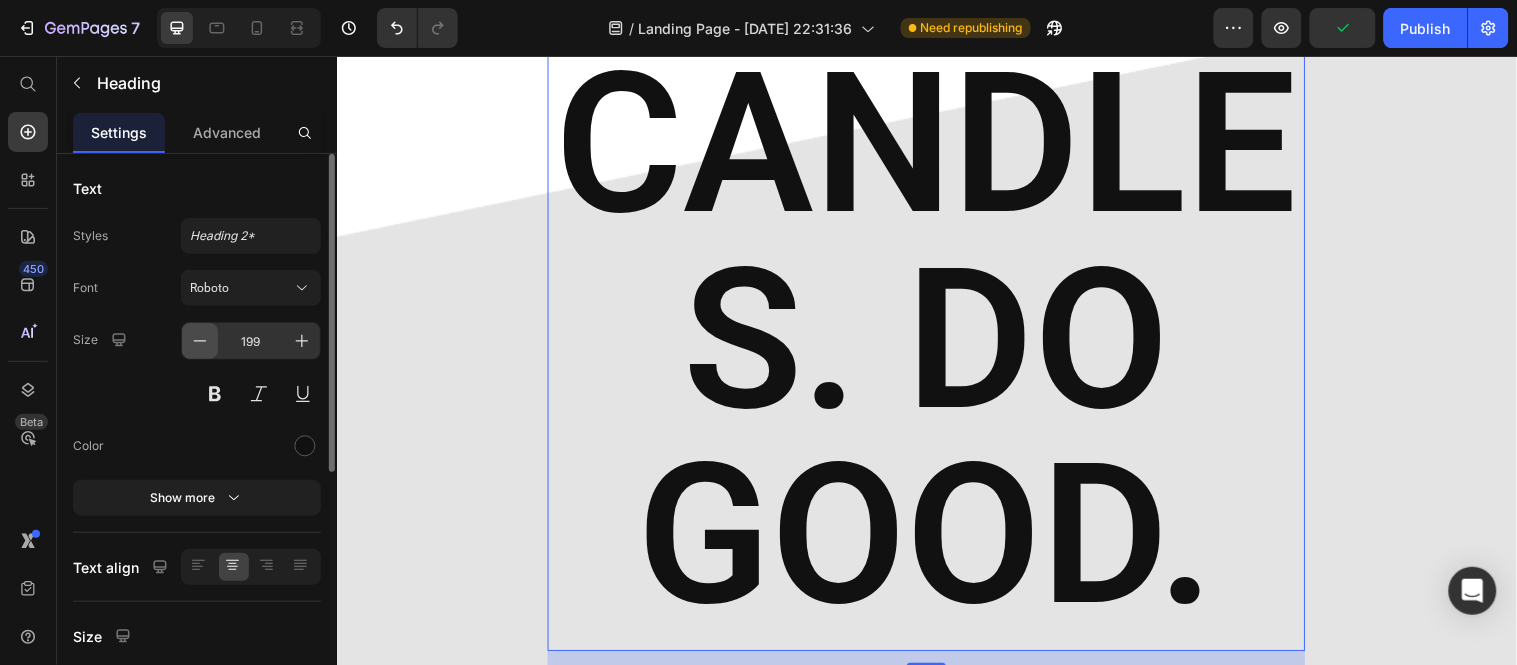 click 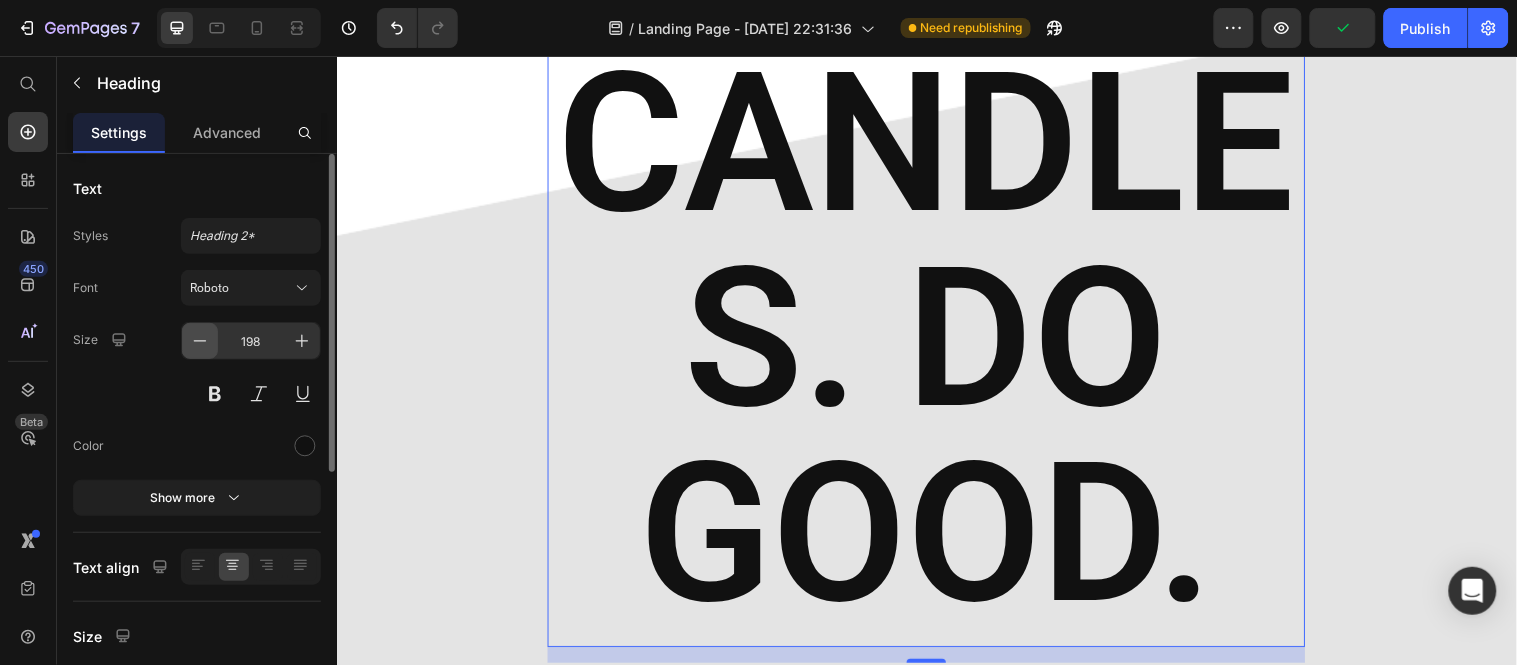 click 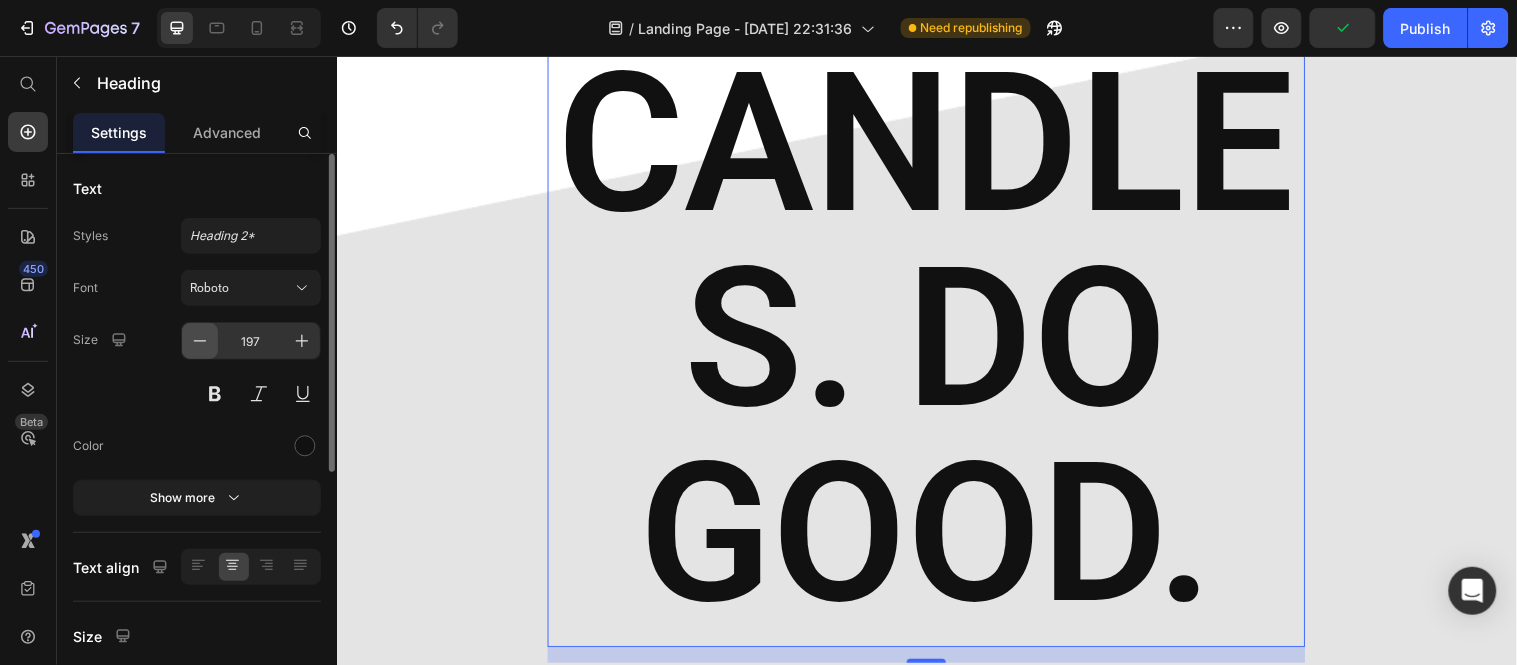 click 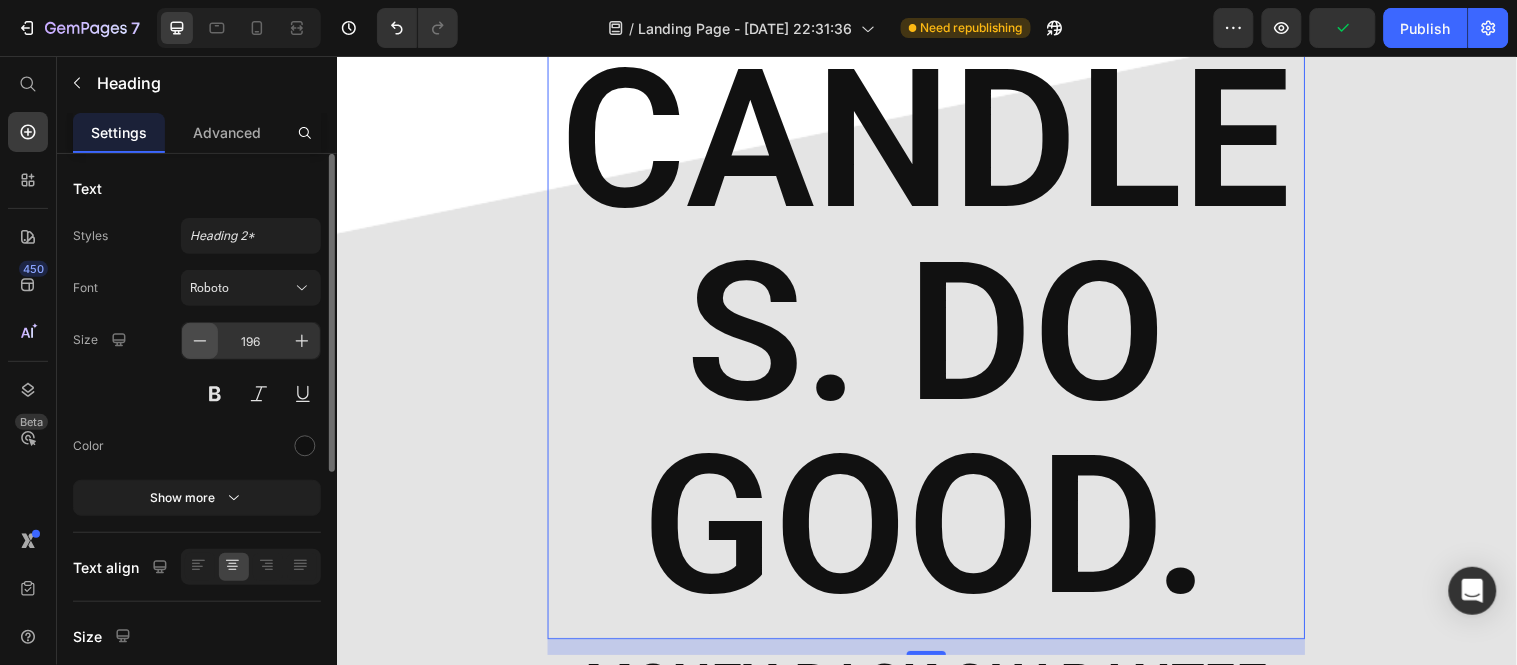 click 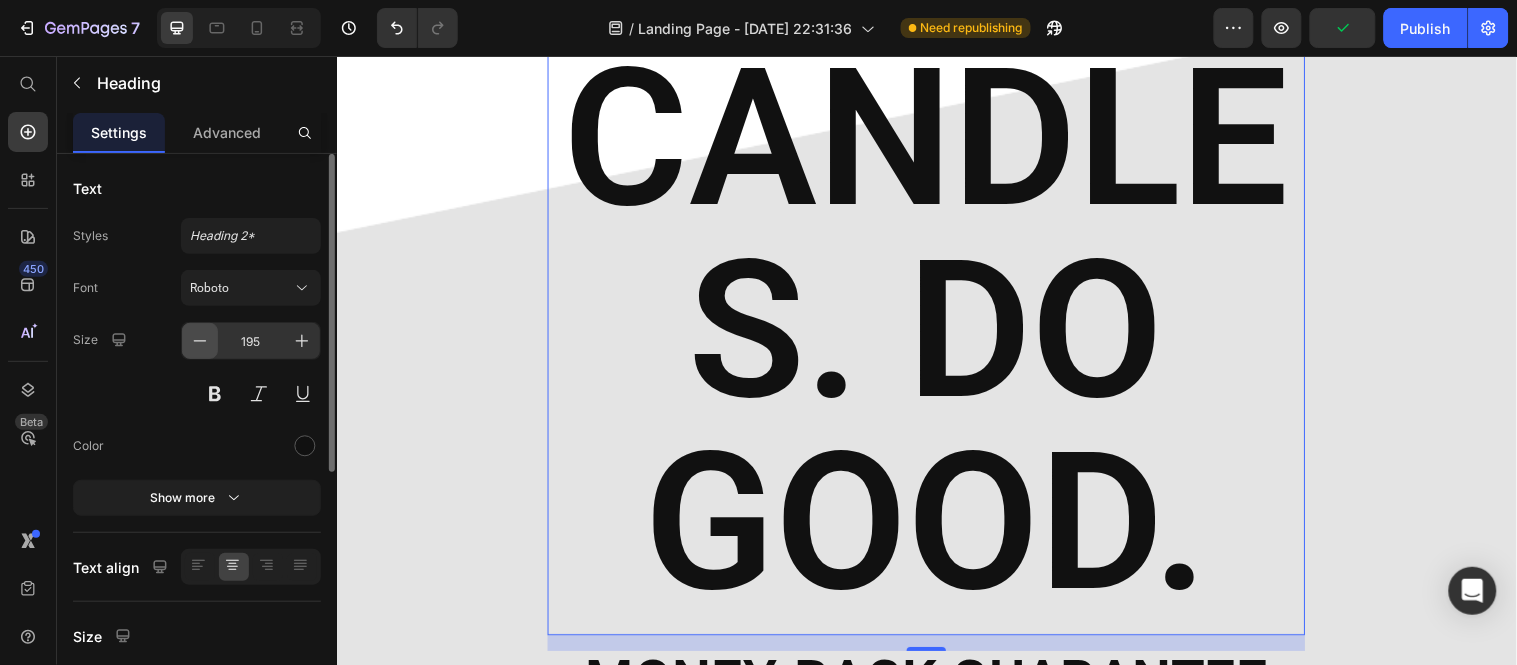 click 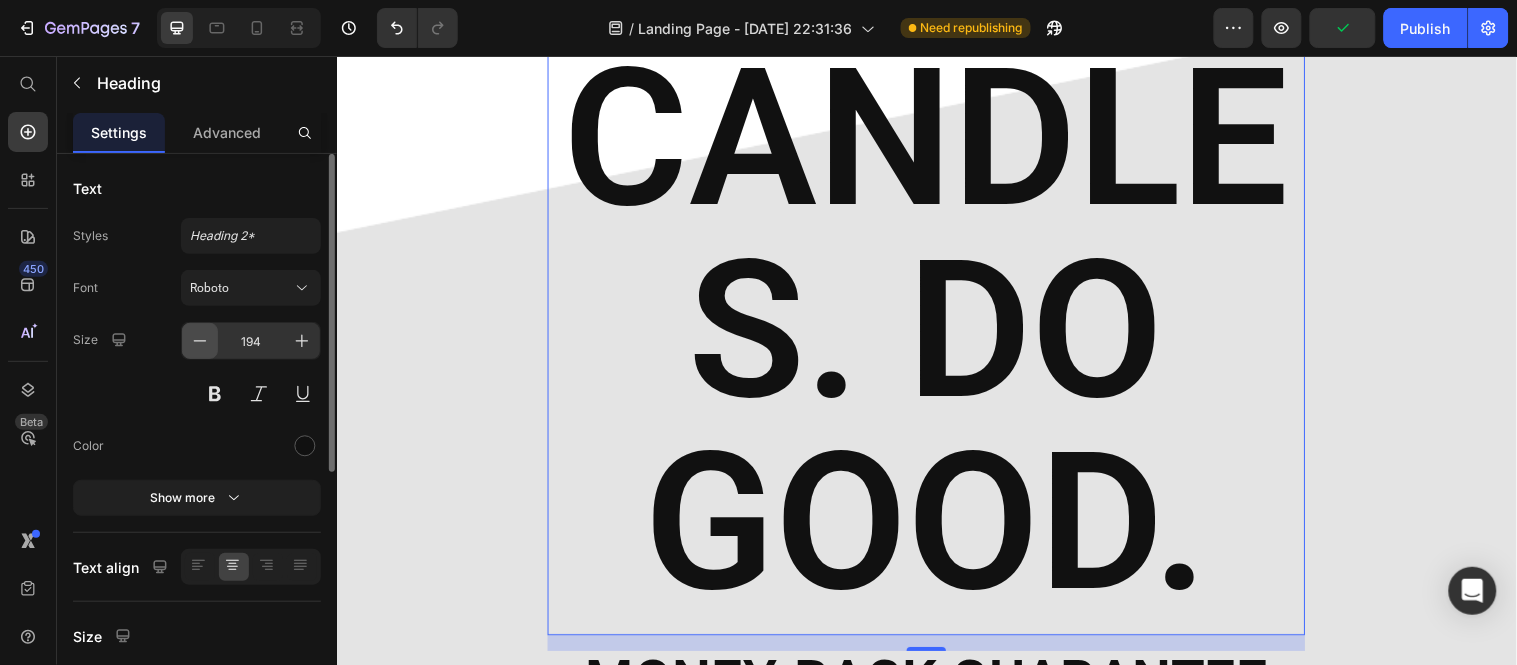 click 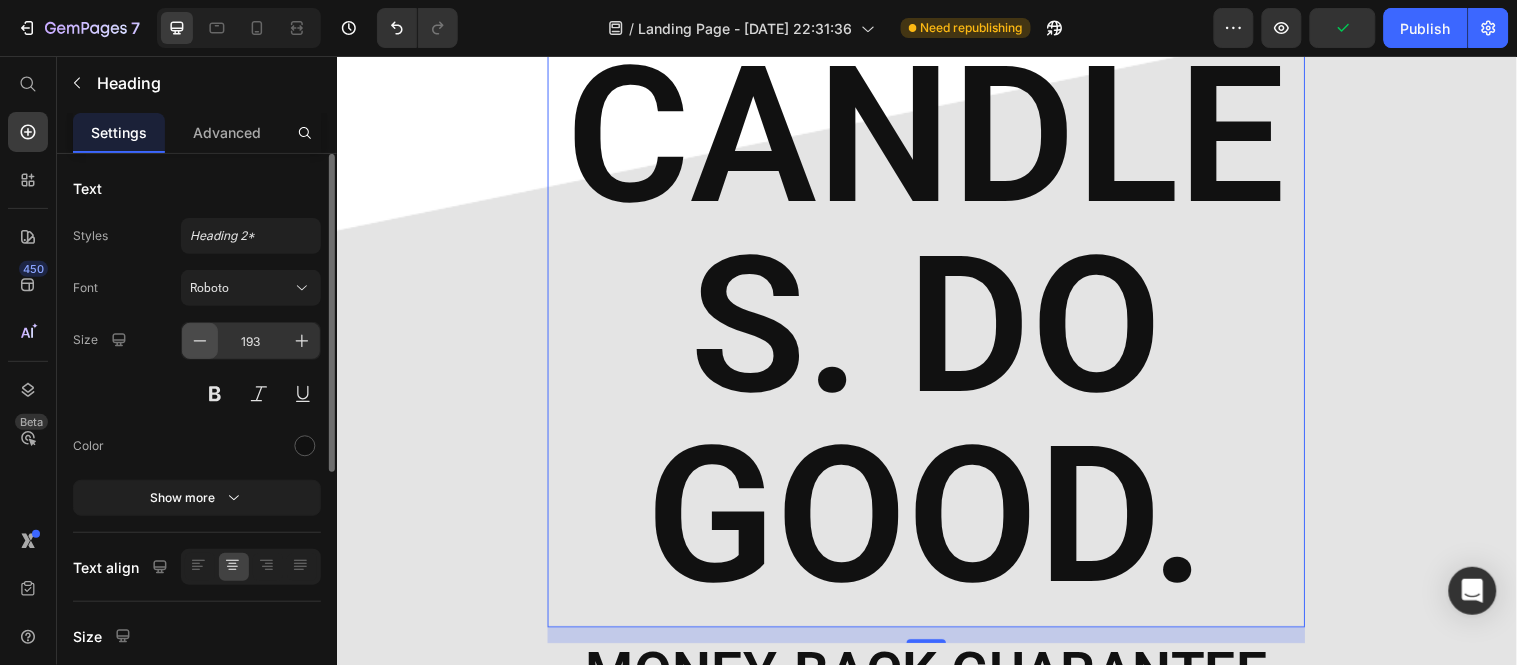 click 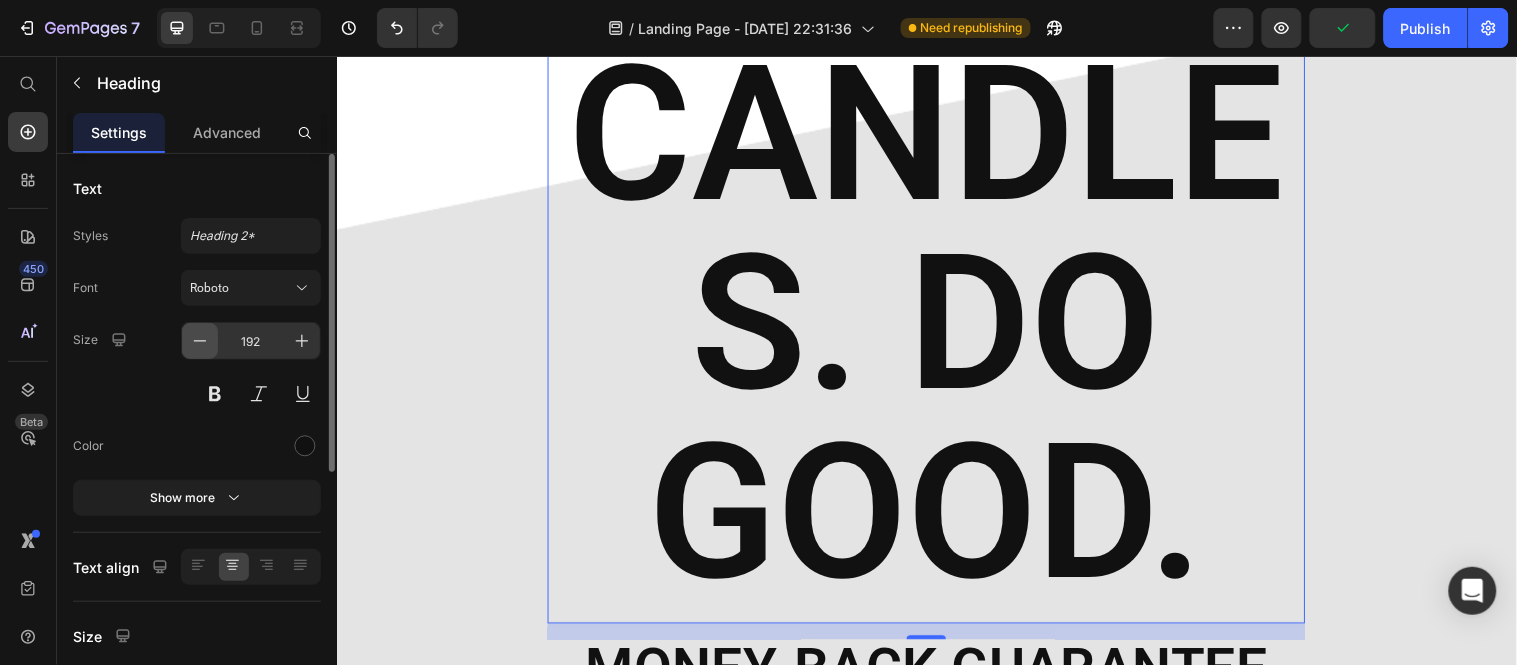 scroll, scrollTop: 16, scrollLeft: 0, axis: vertical 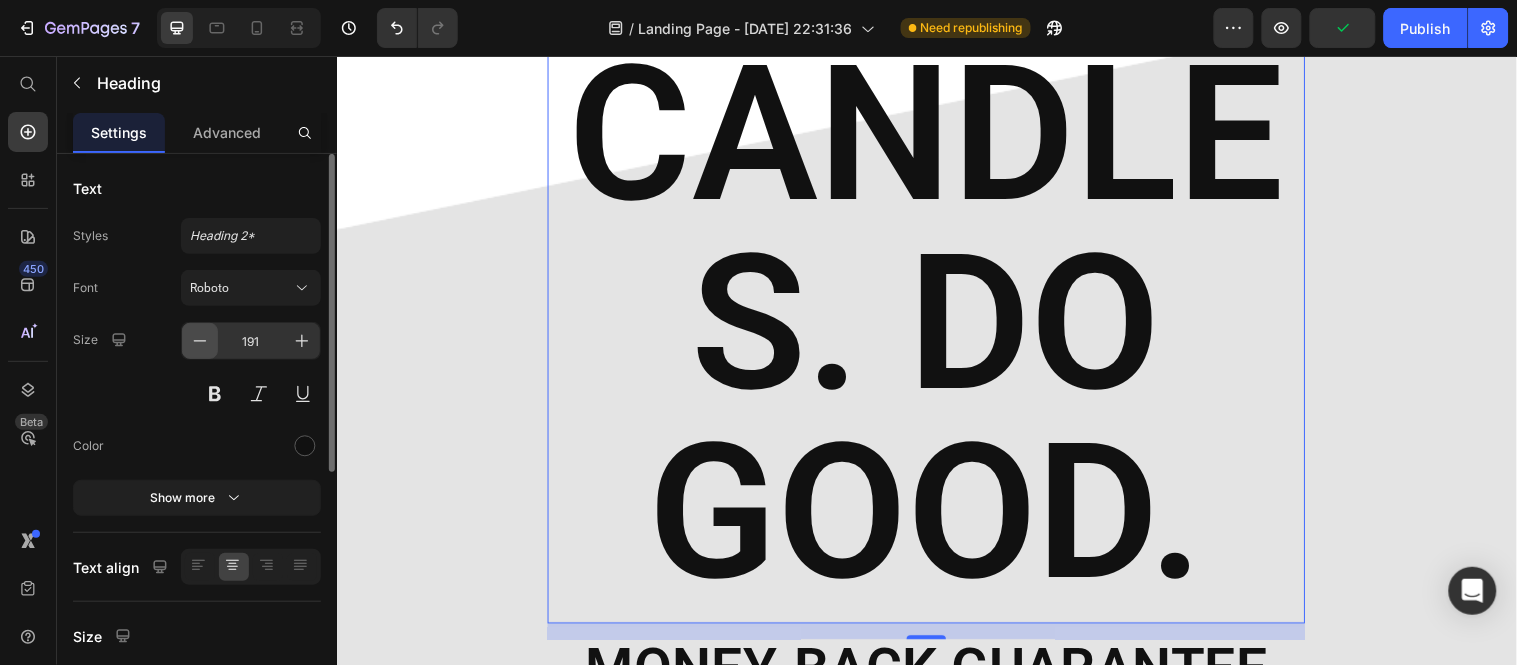 click 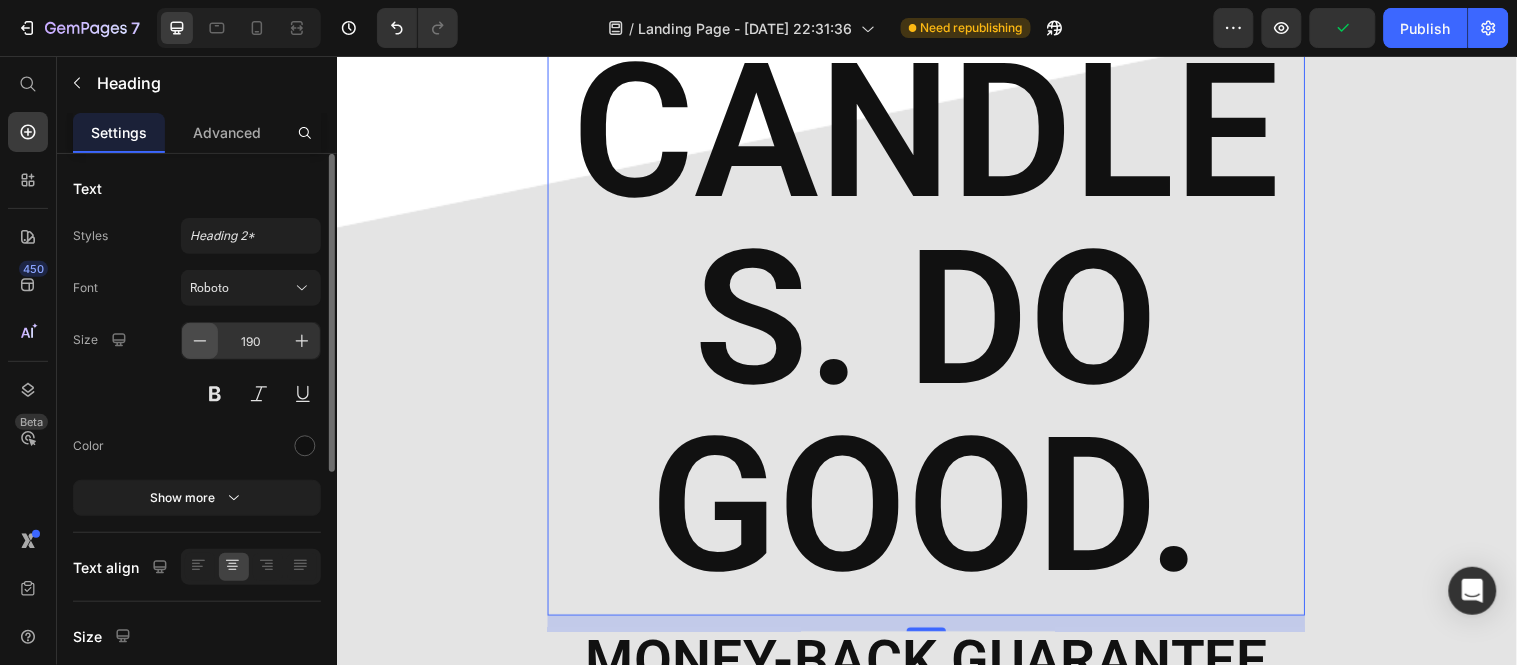 click 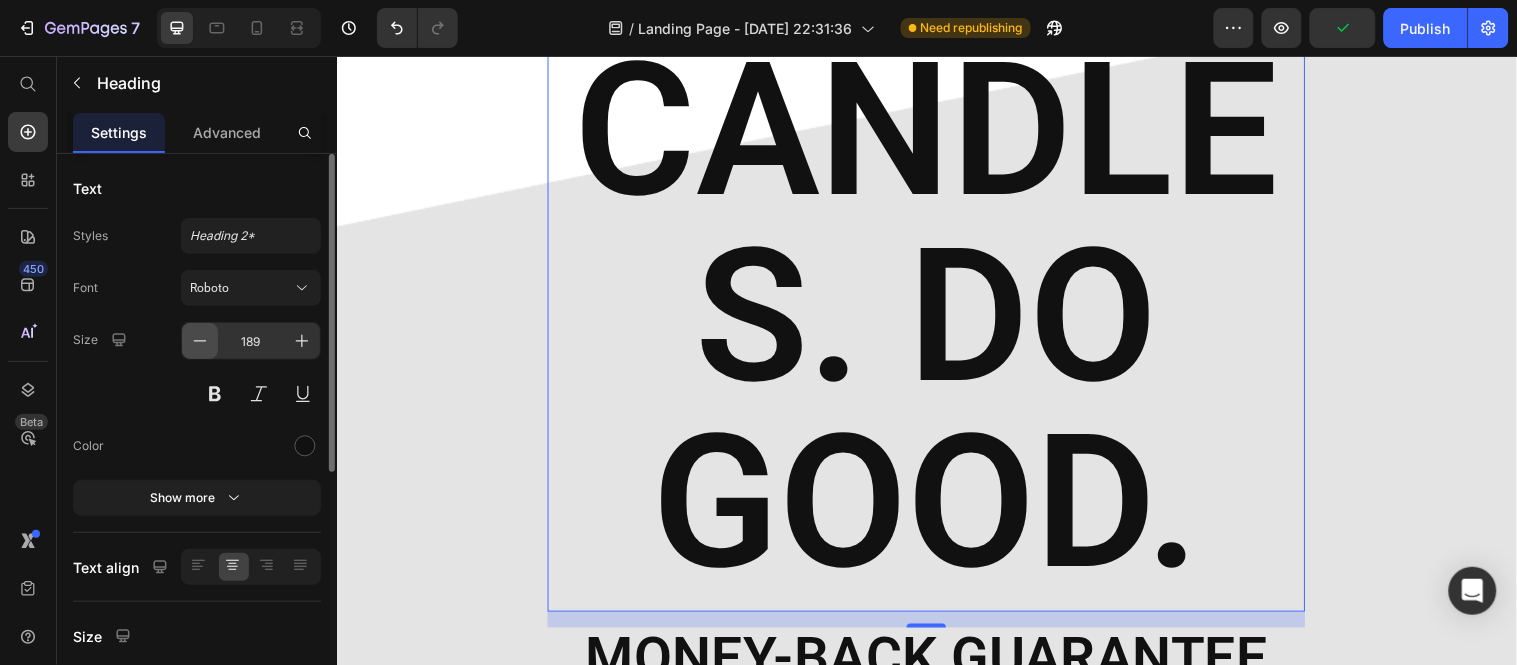 click 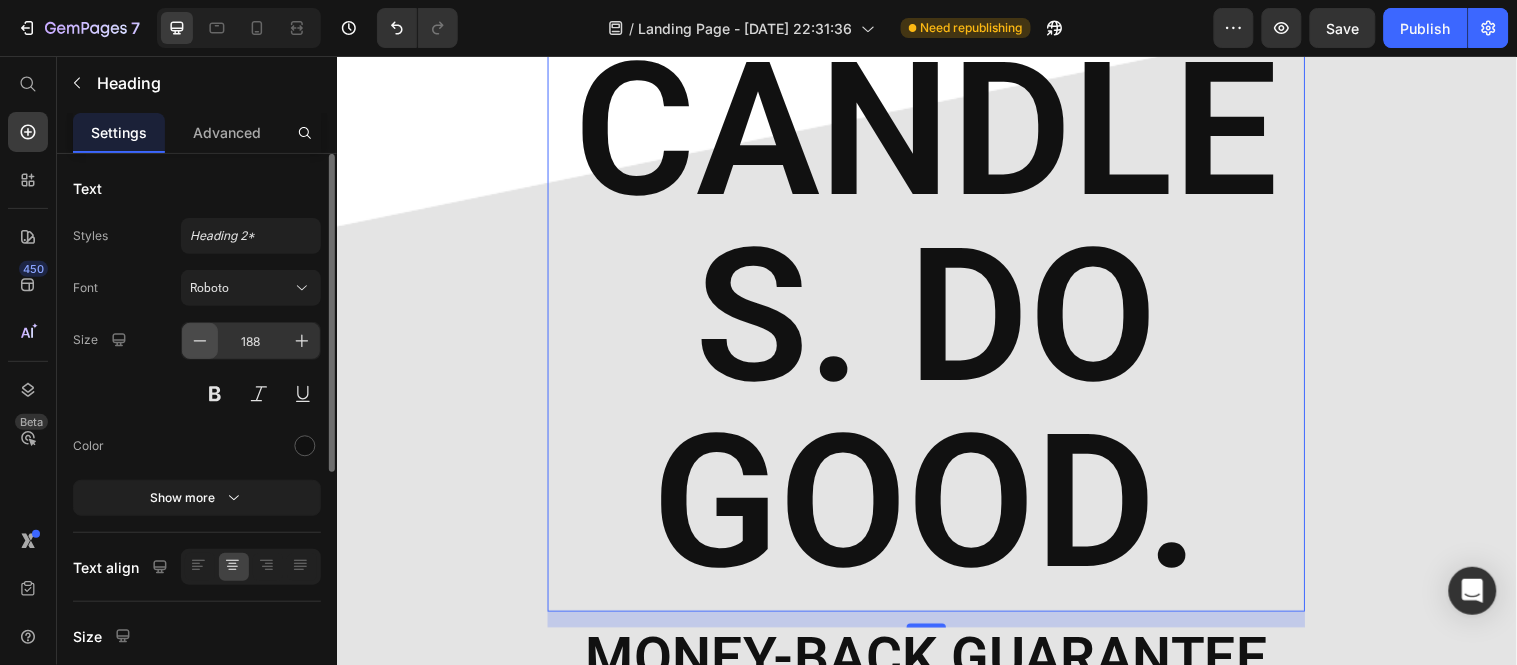 click 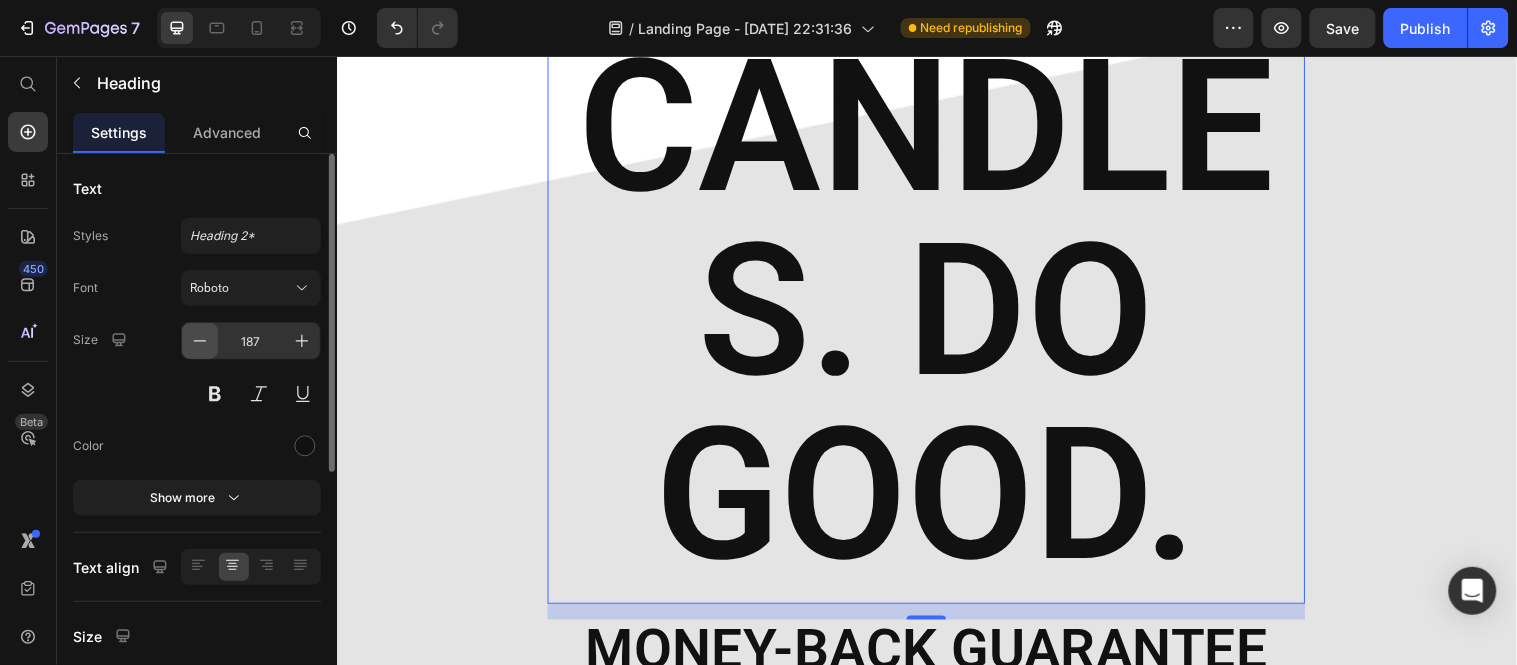click 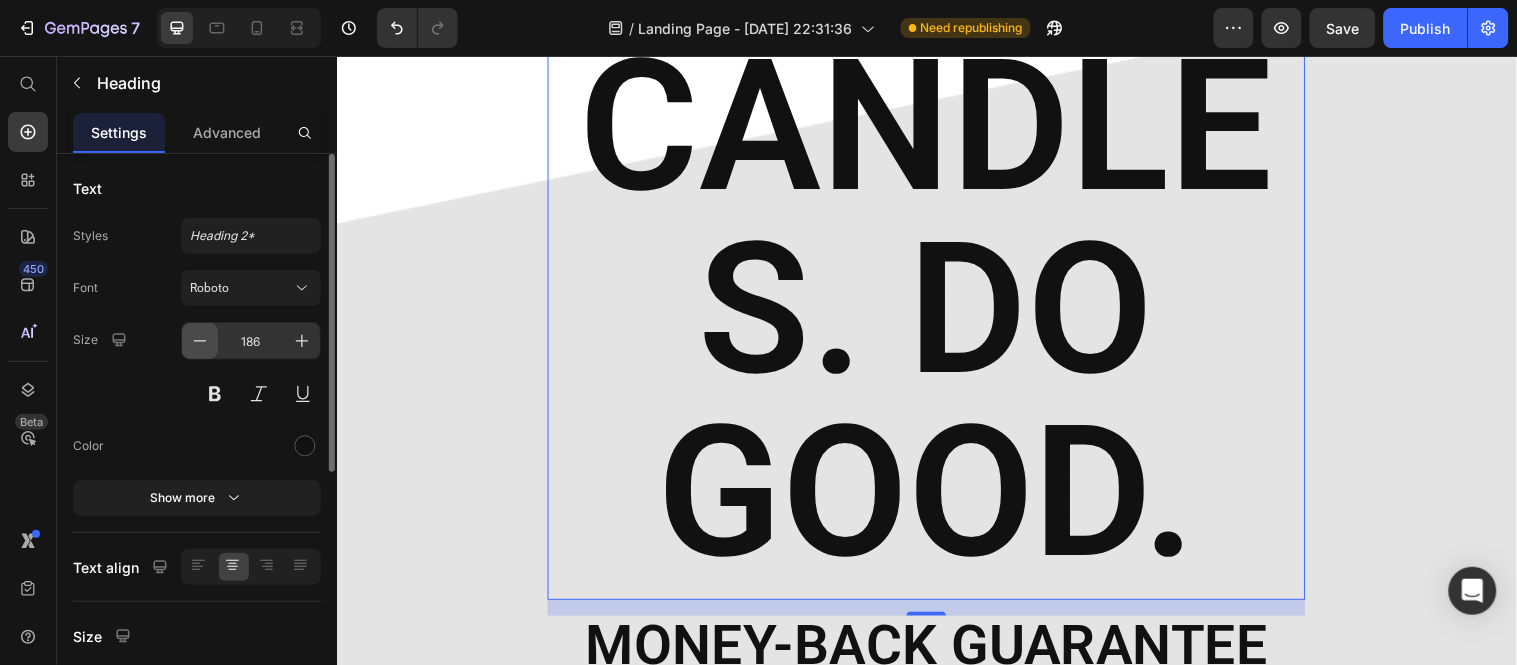 click 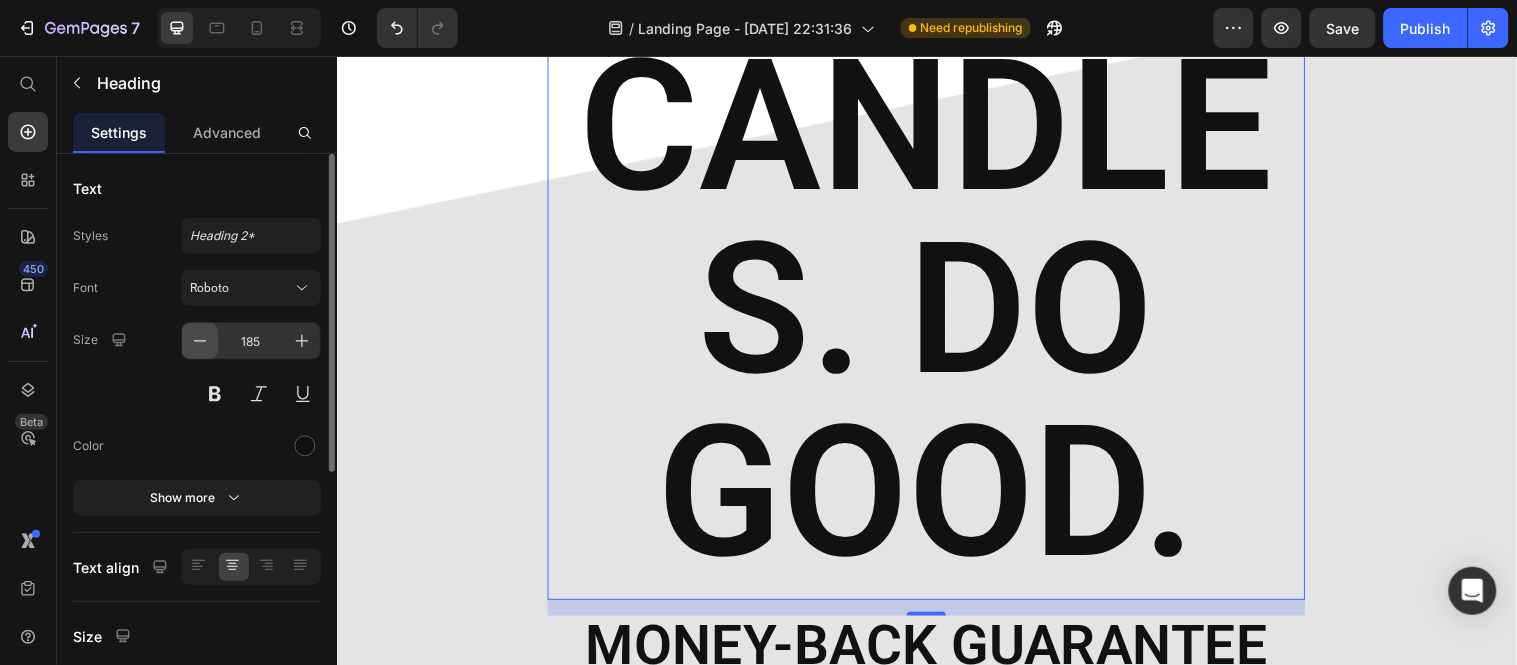 click 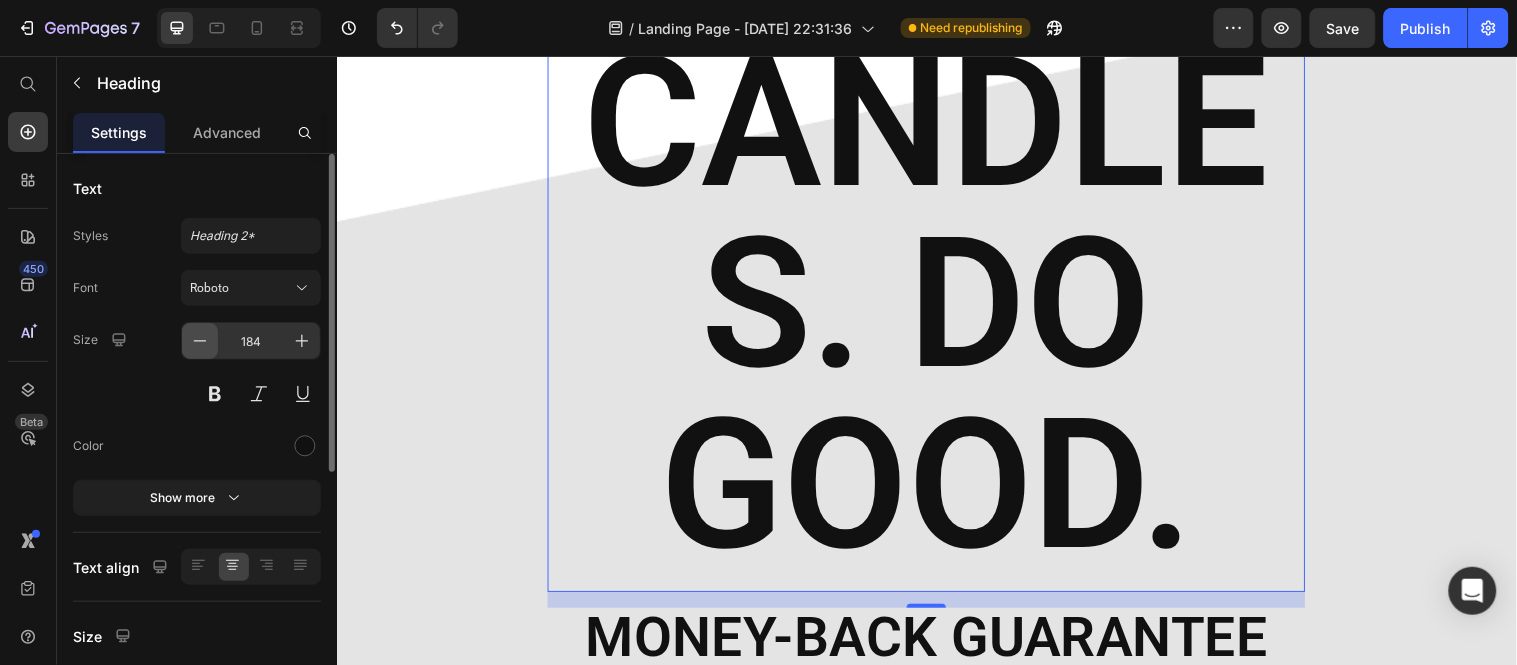 click 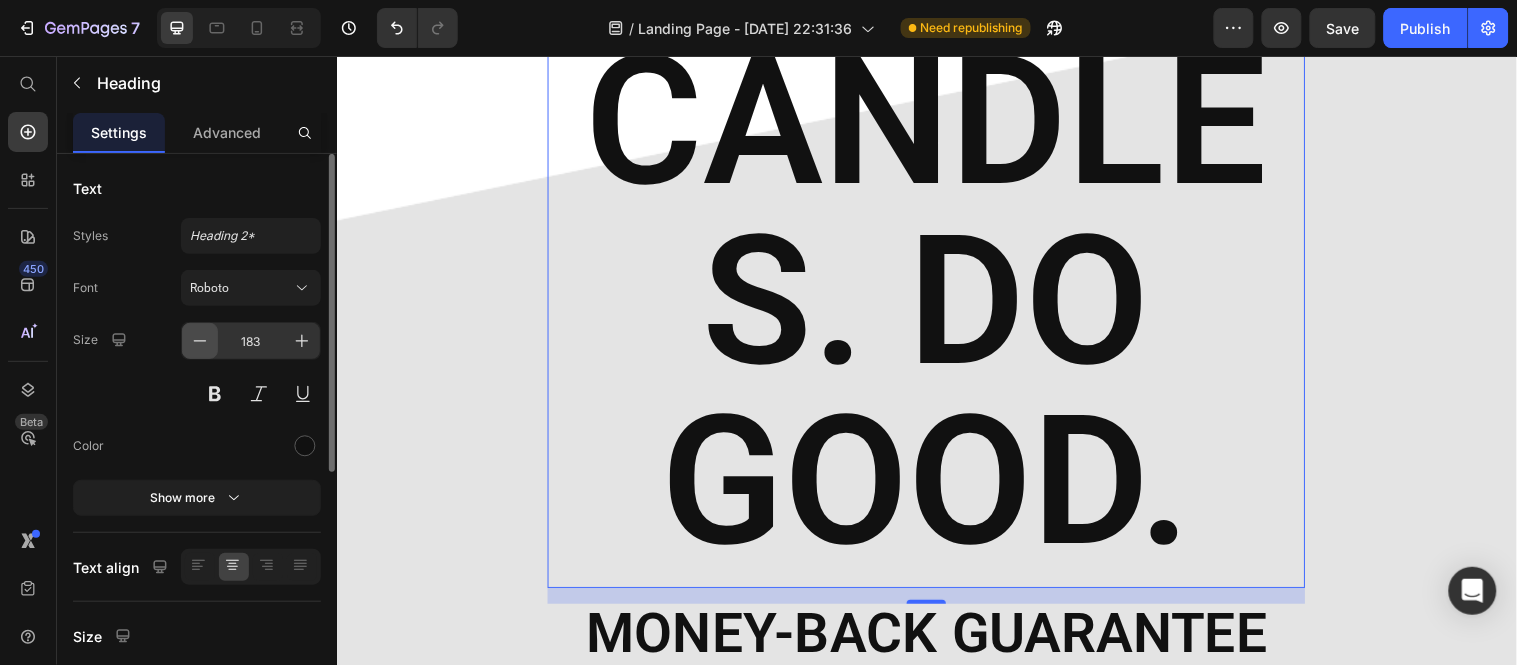 click 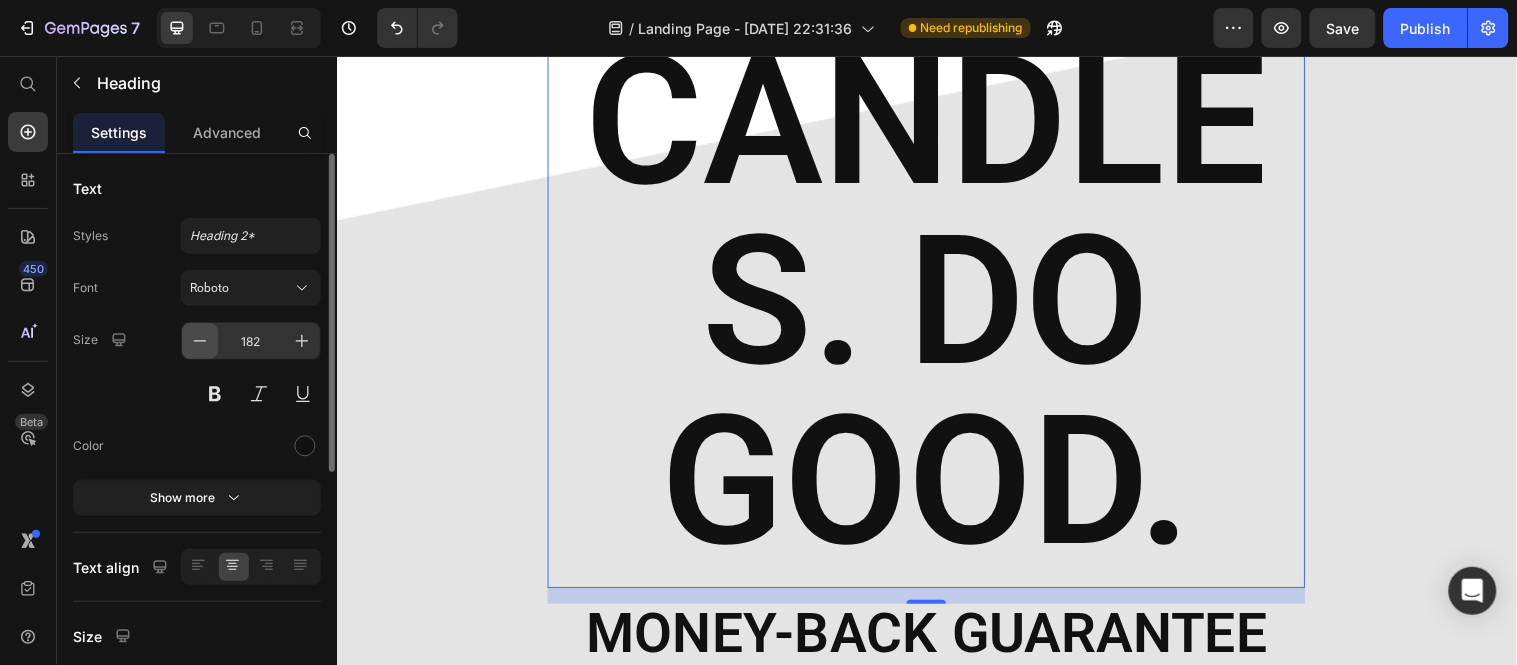 click 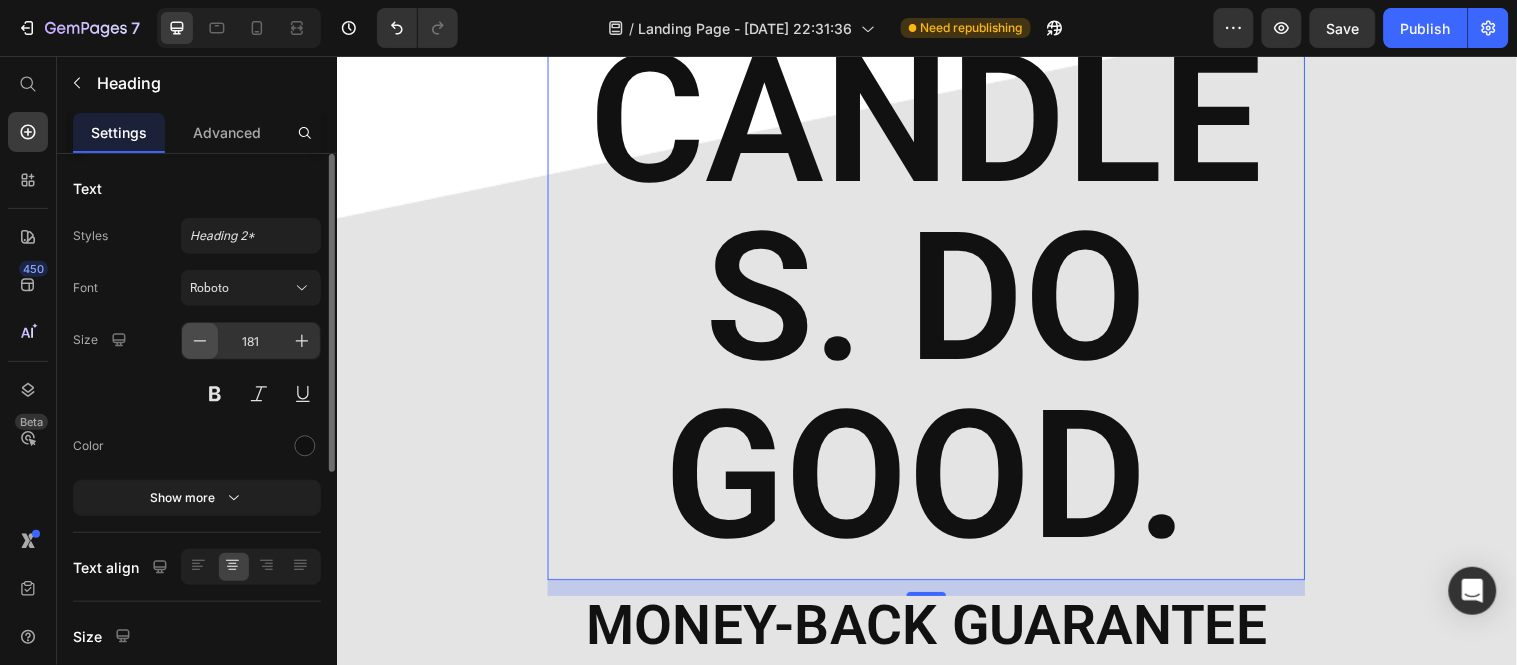 click 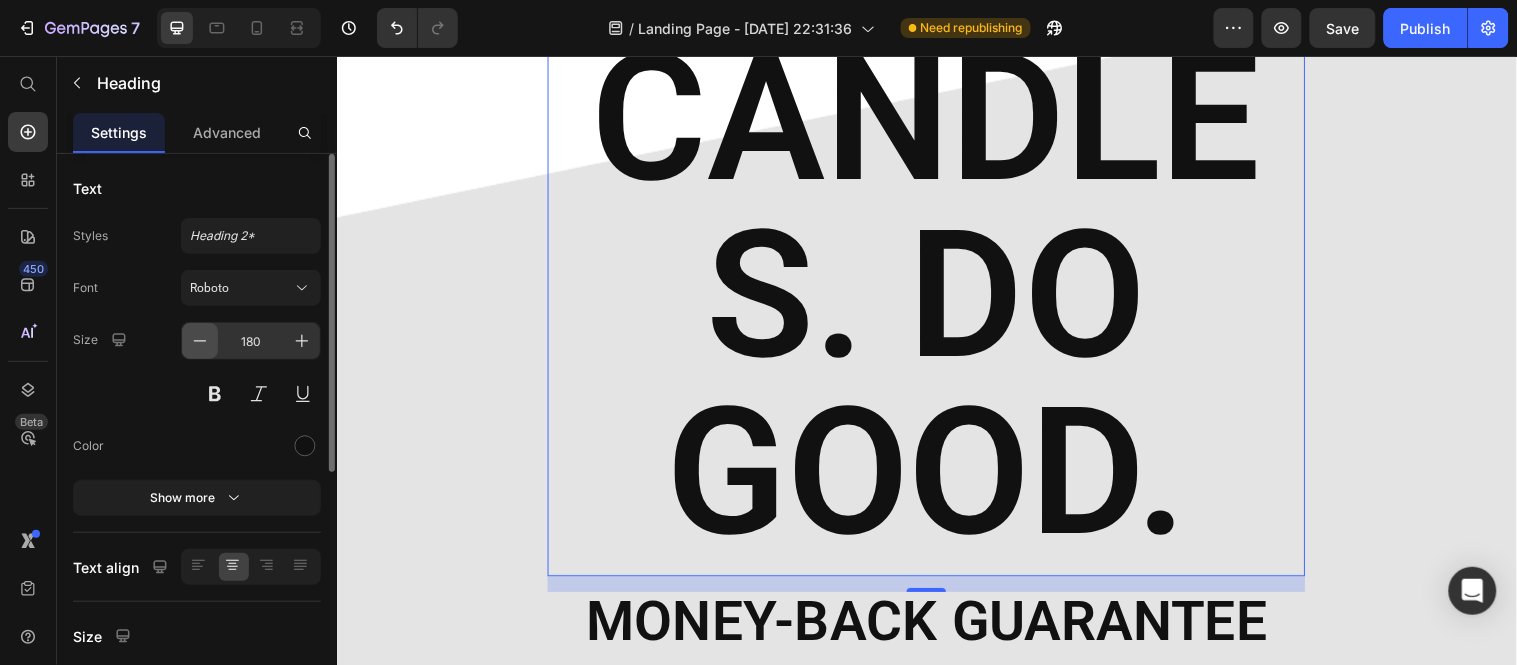 click 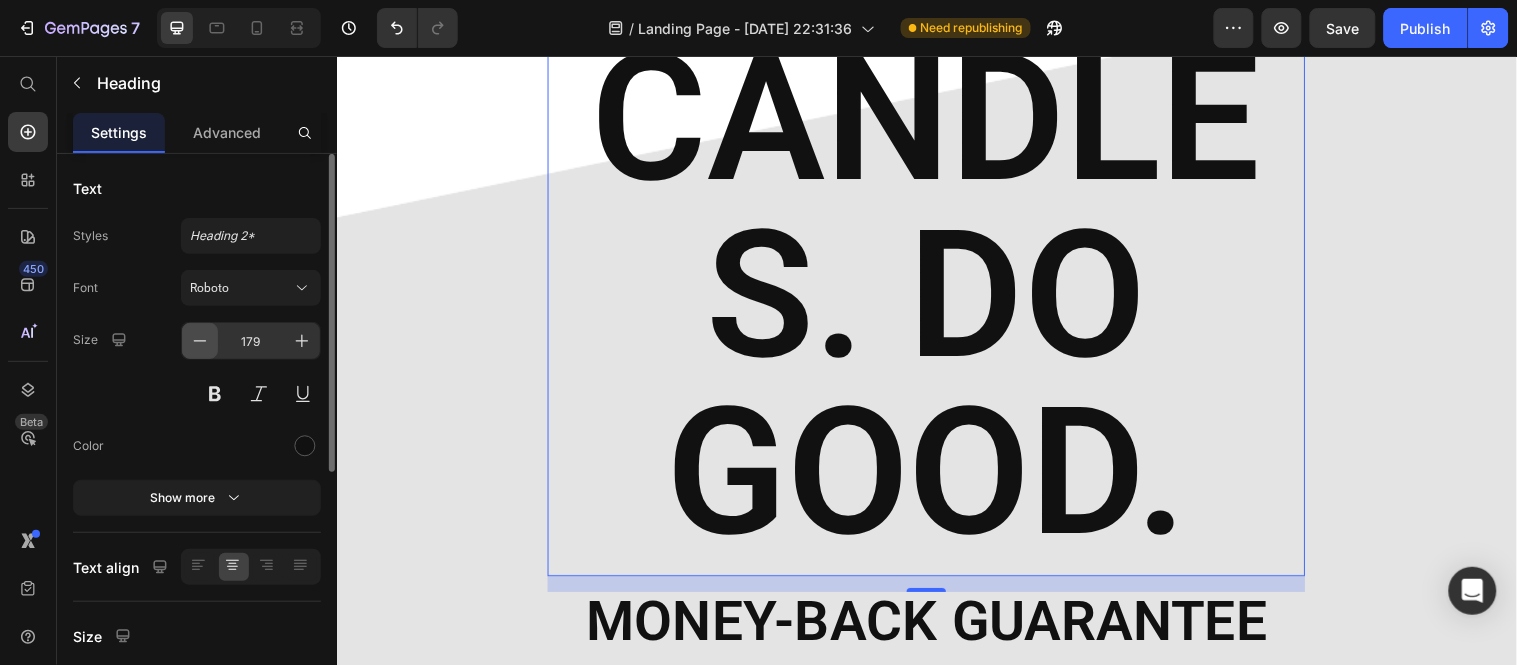 click 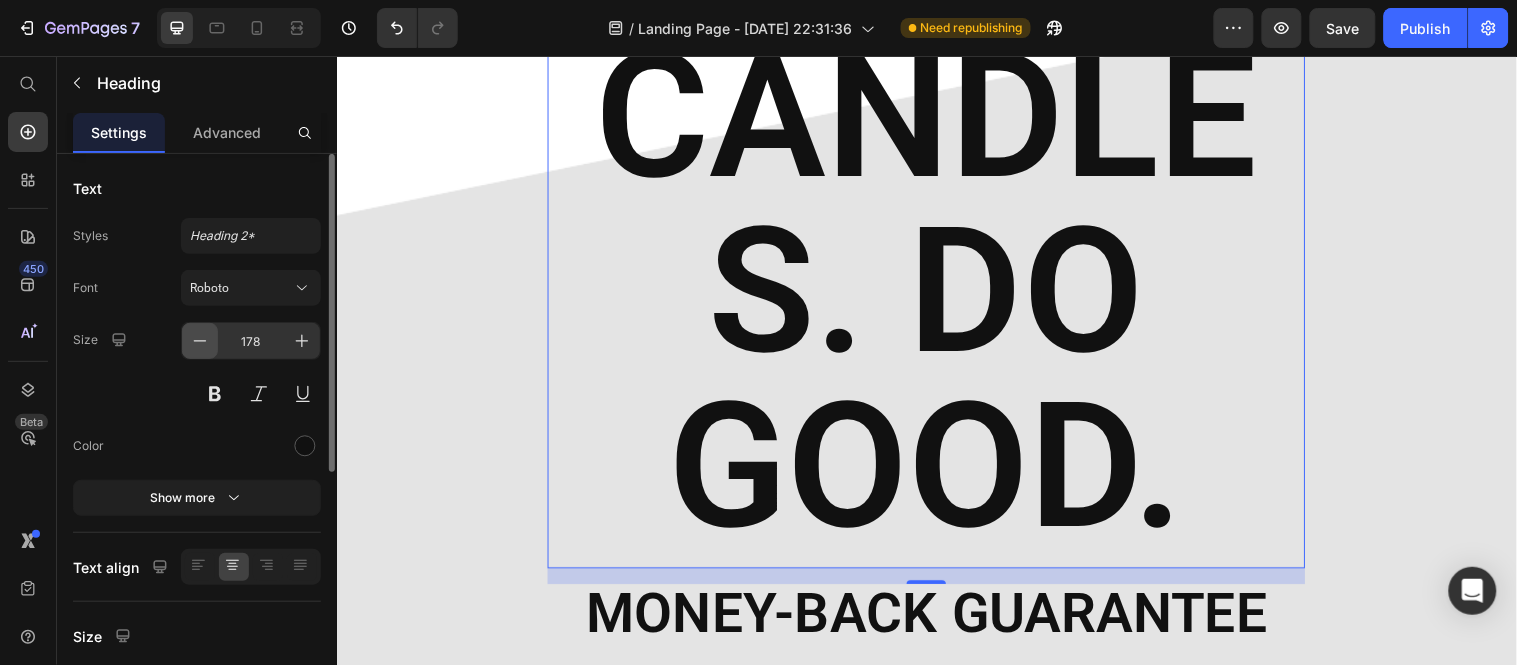 click 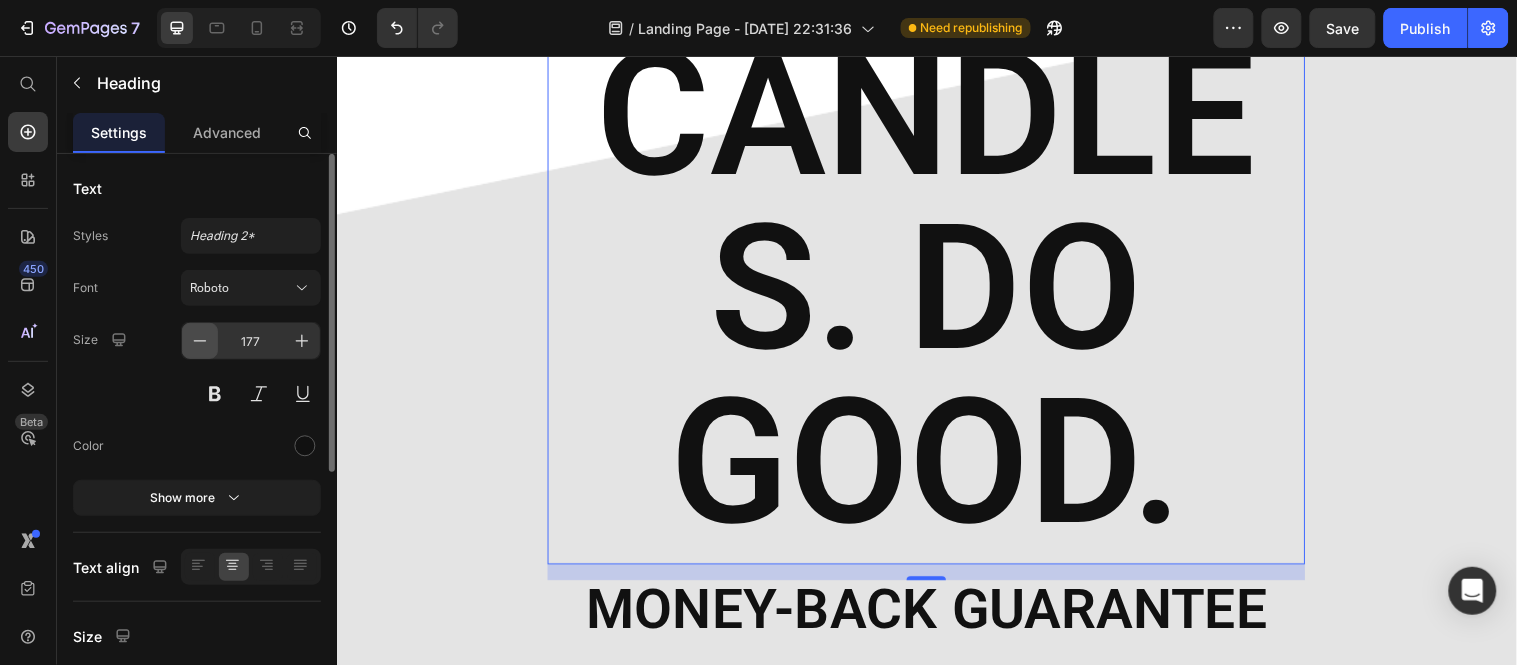 click 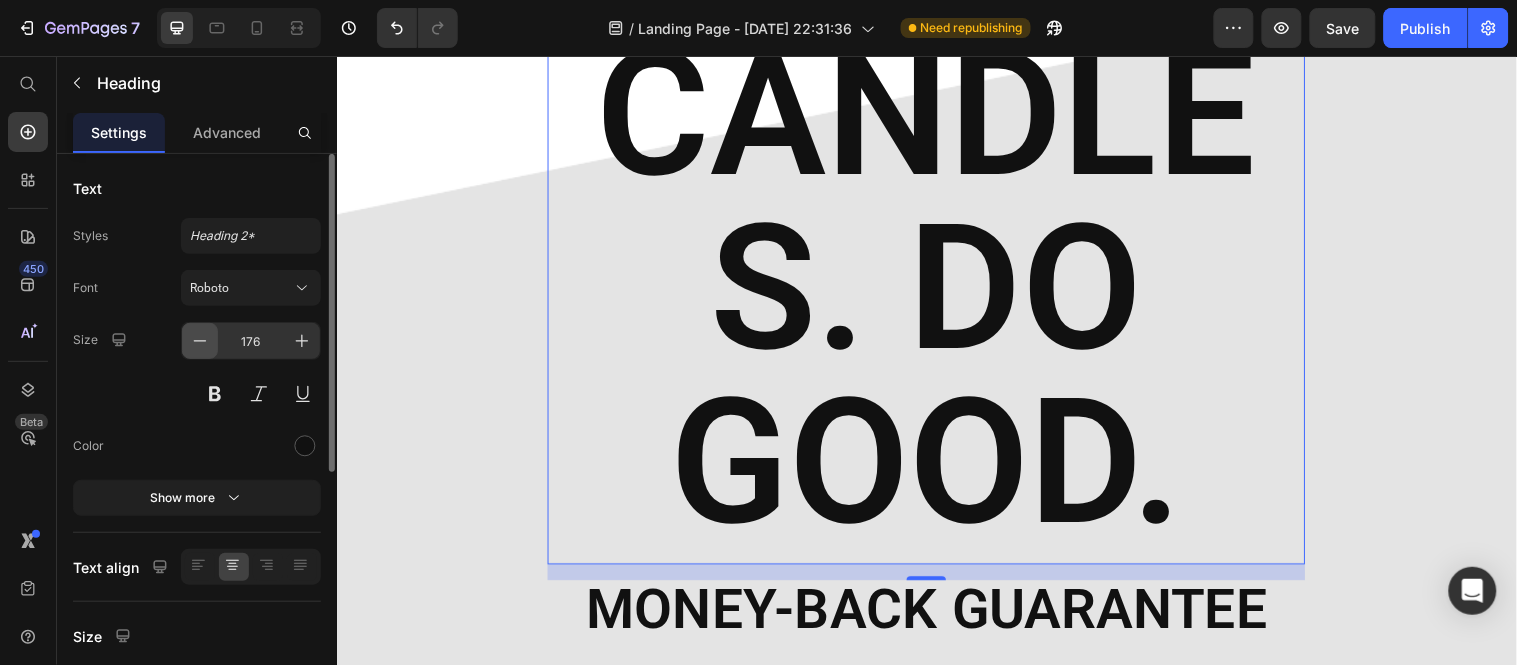 click 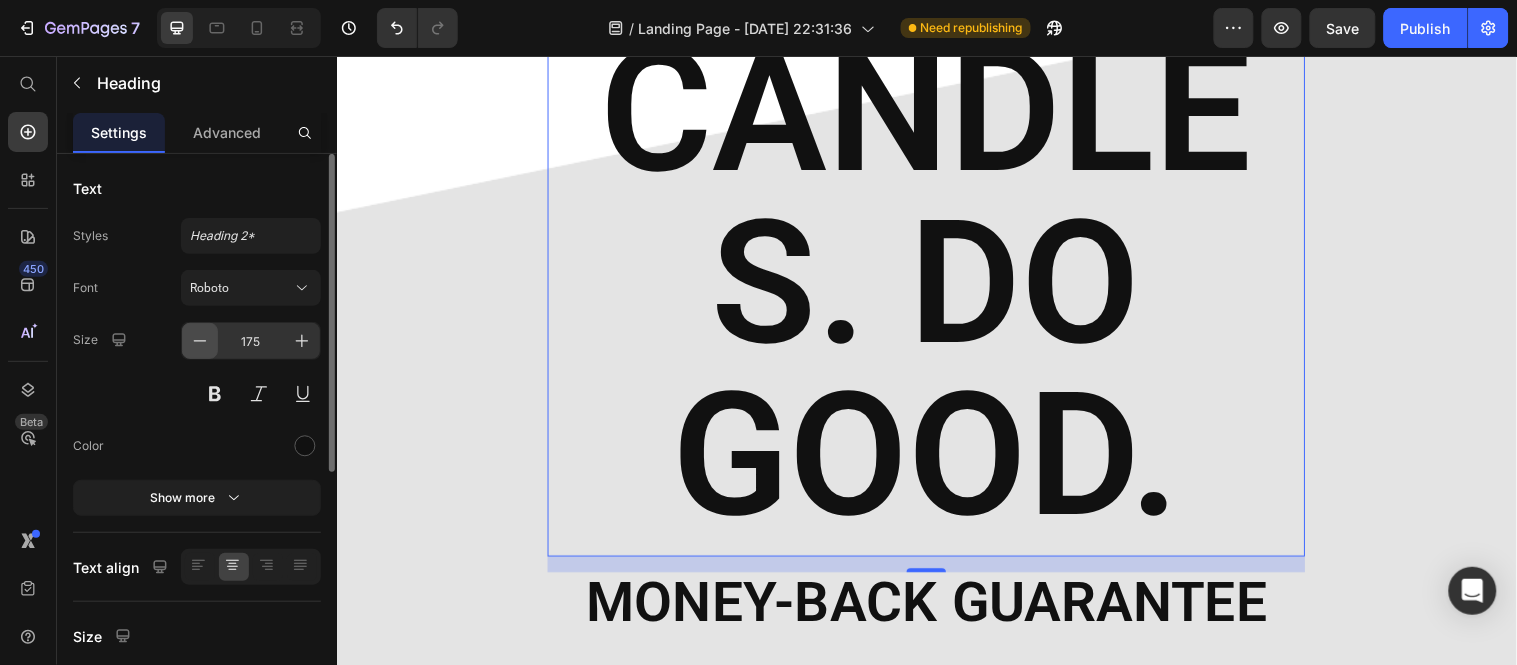 click 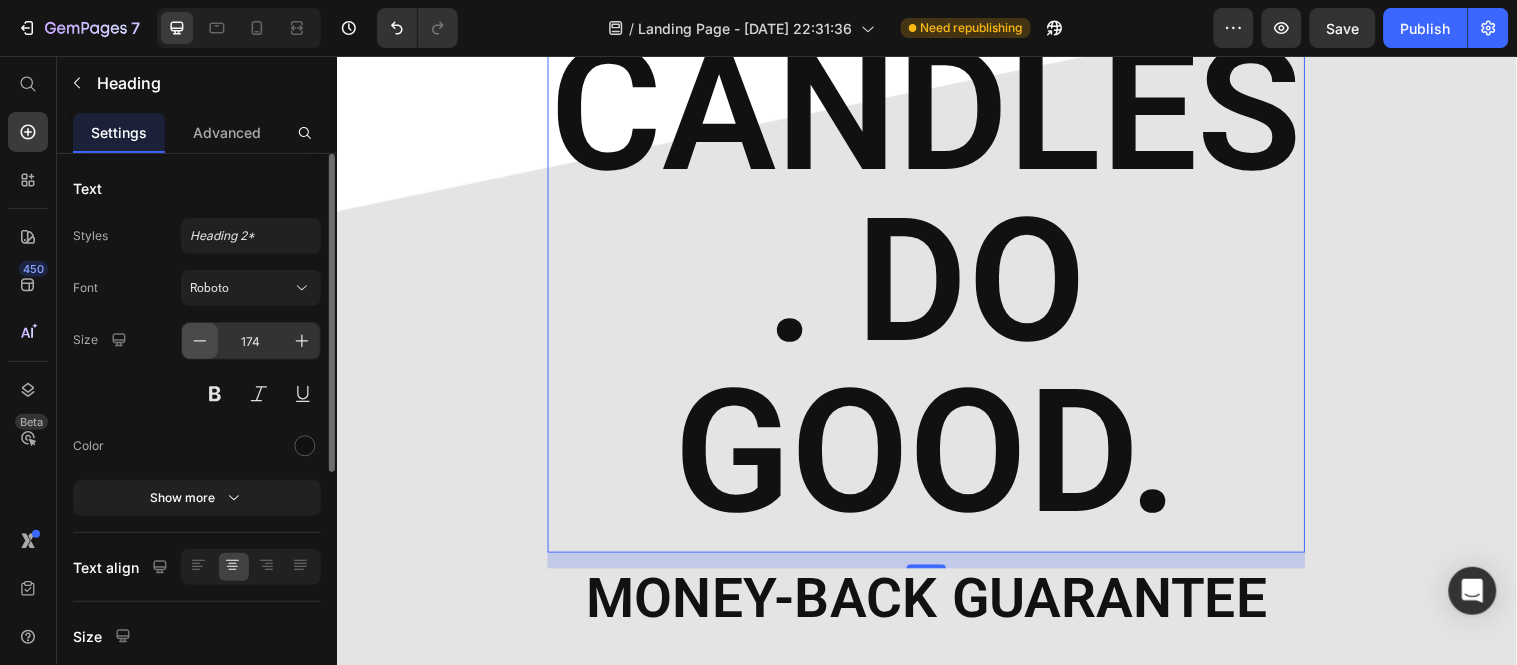 click 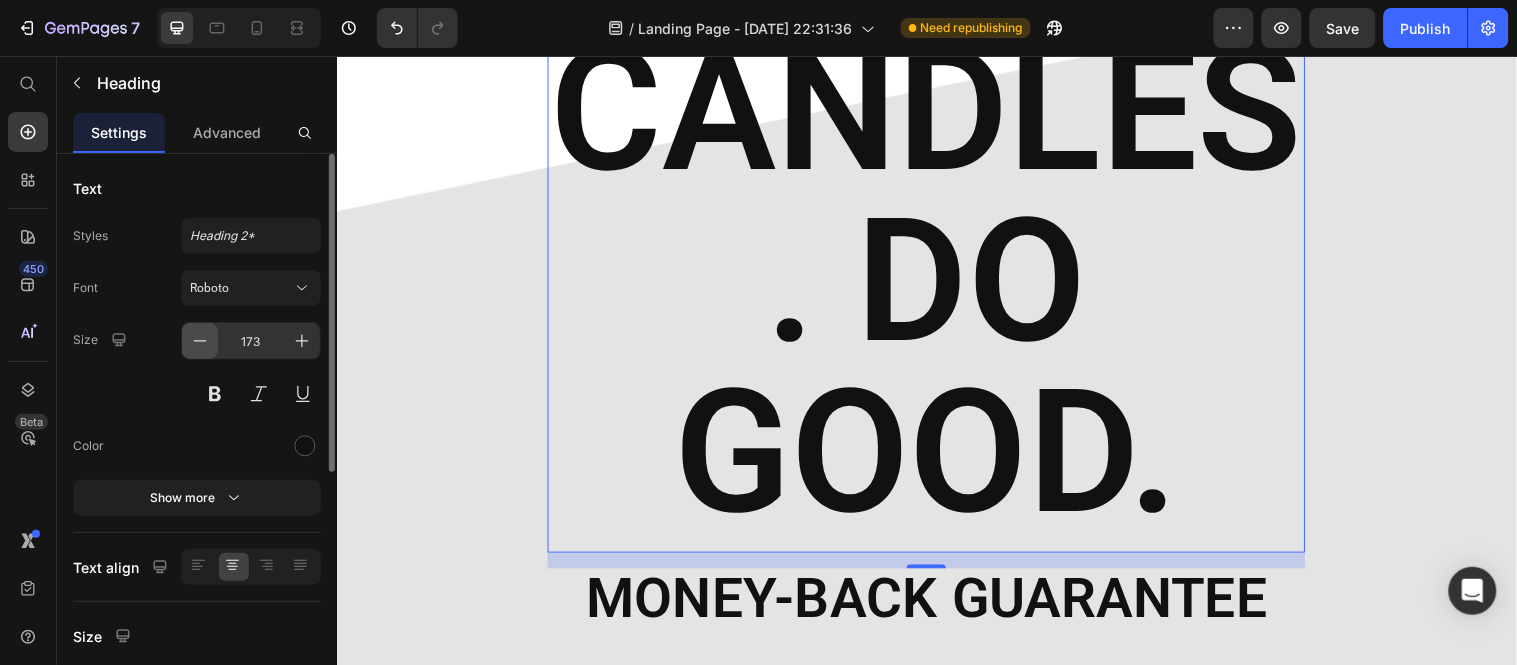 click 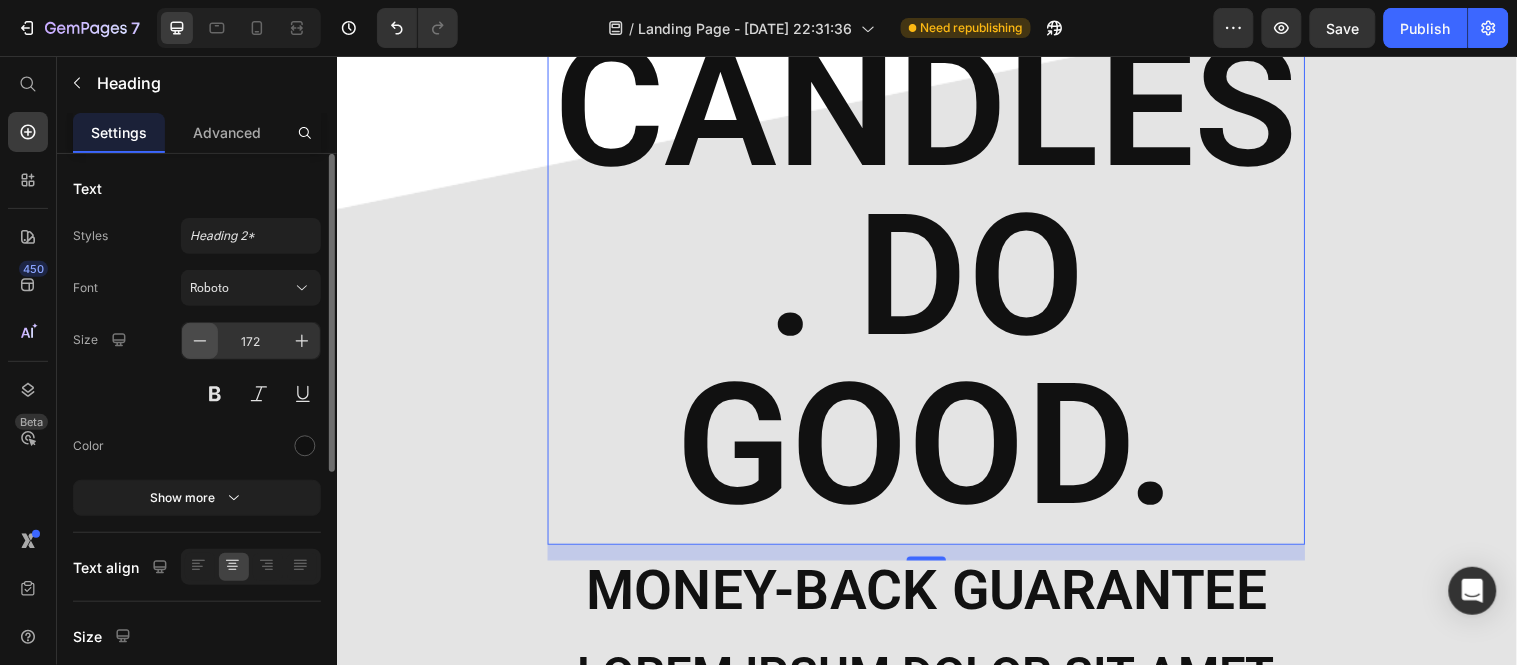 scroll, scrollTop: 14, scrollLeft: 0, axis: vertical 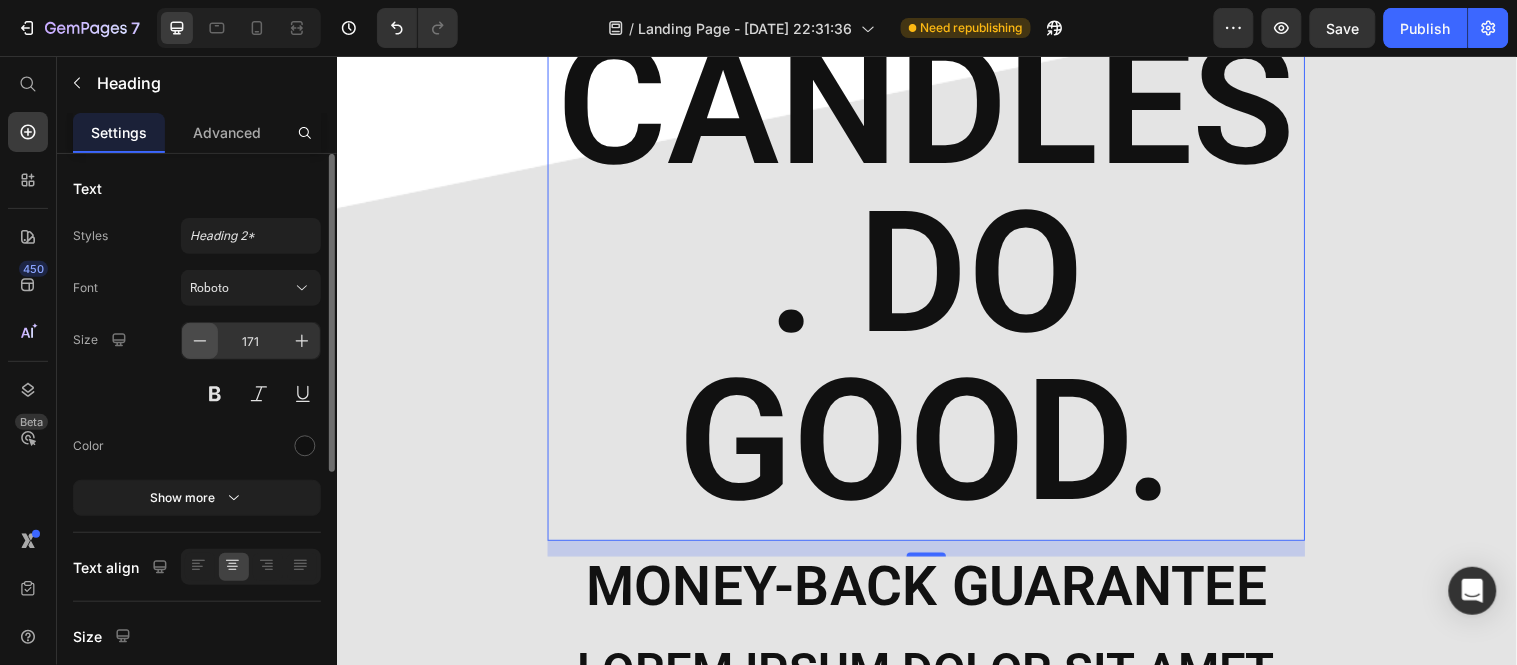 click 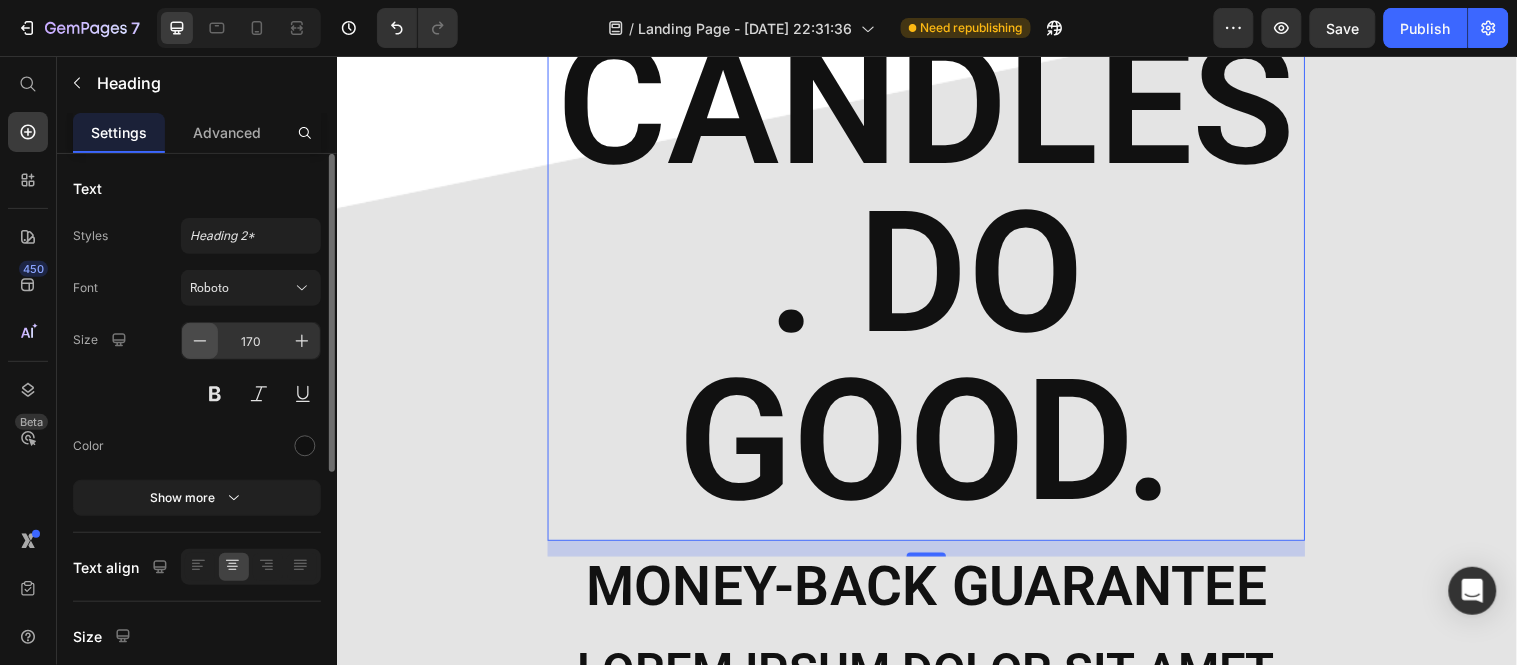 click 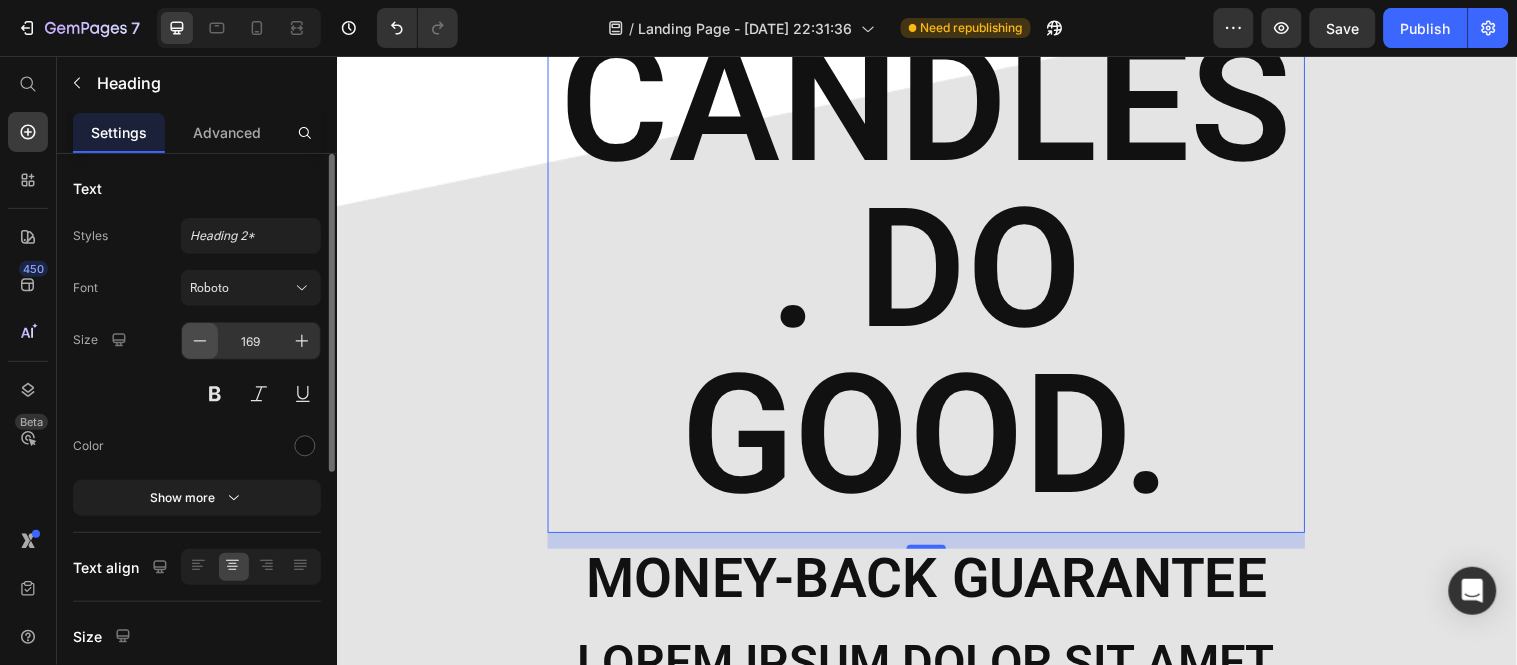 click 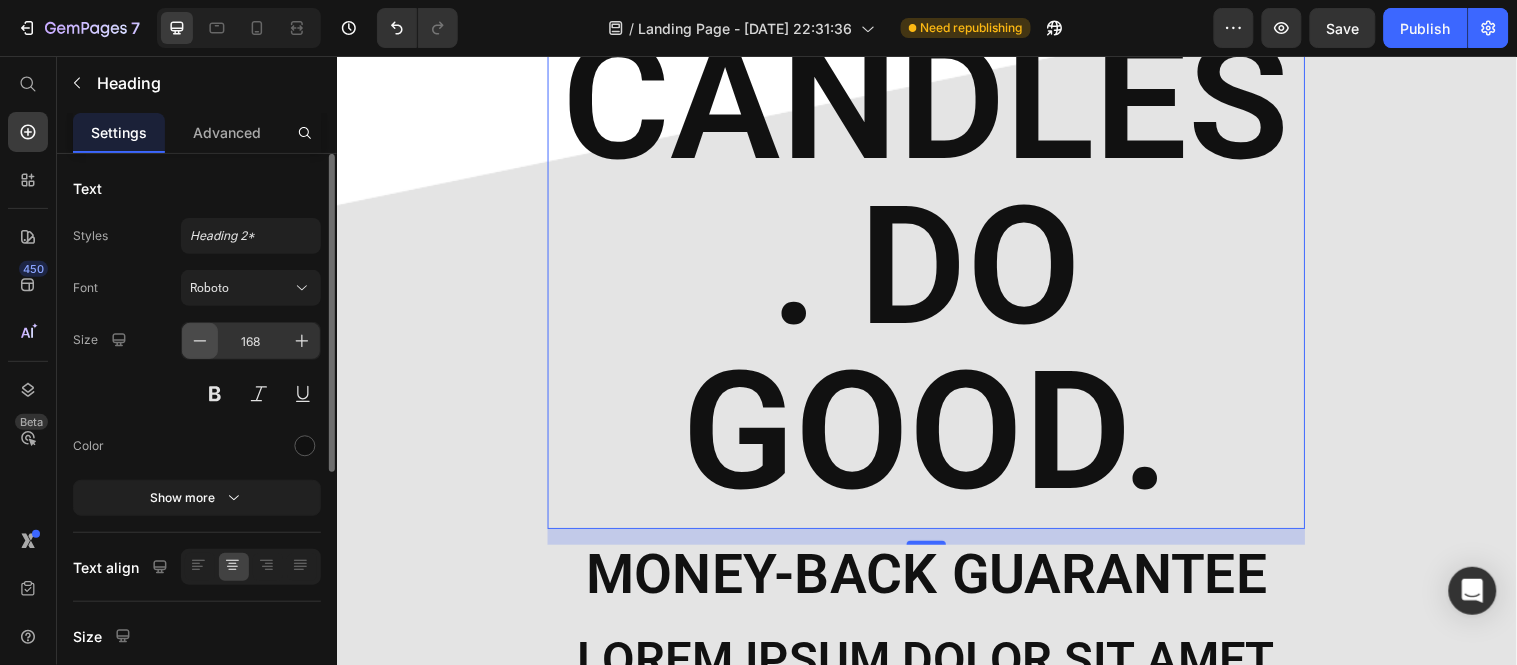 click 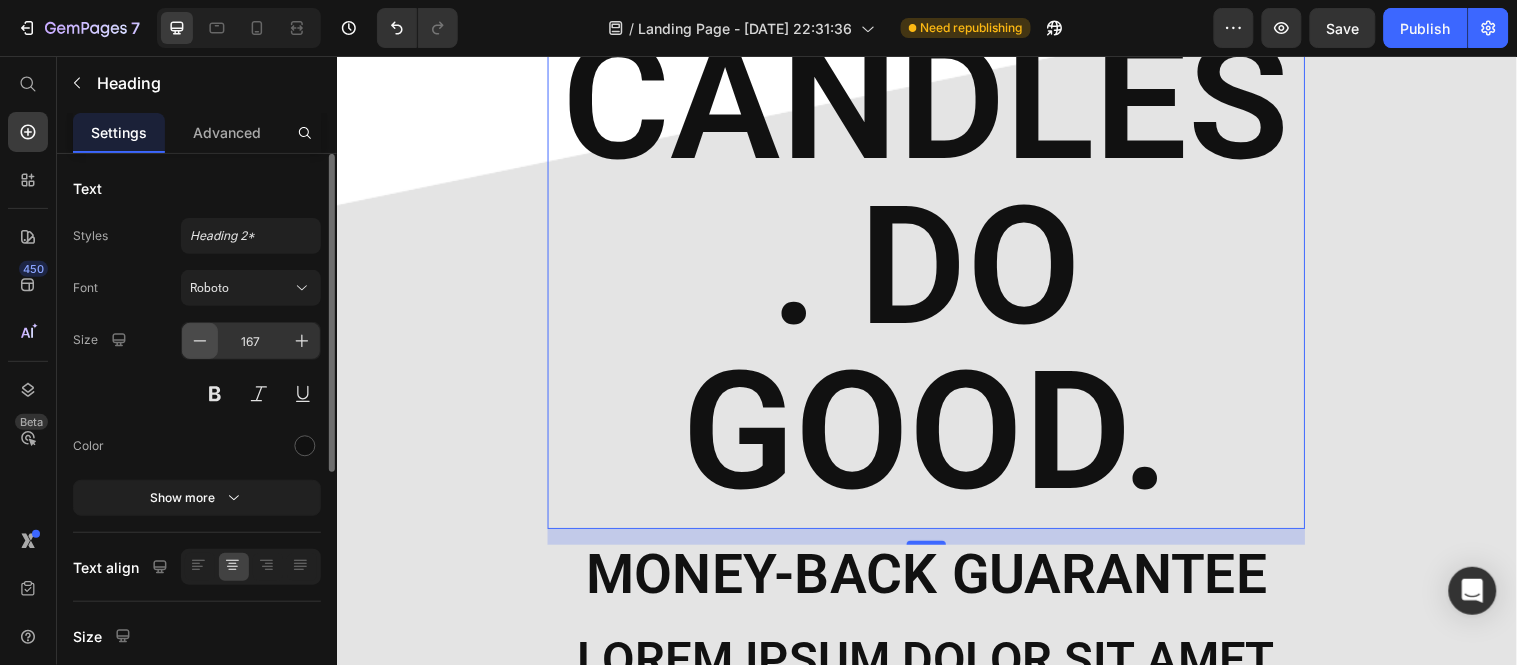 click 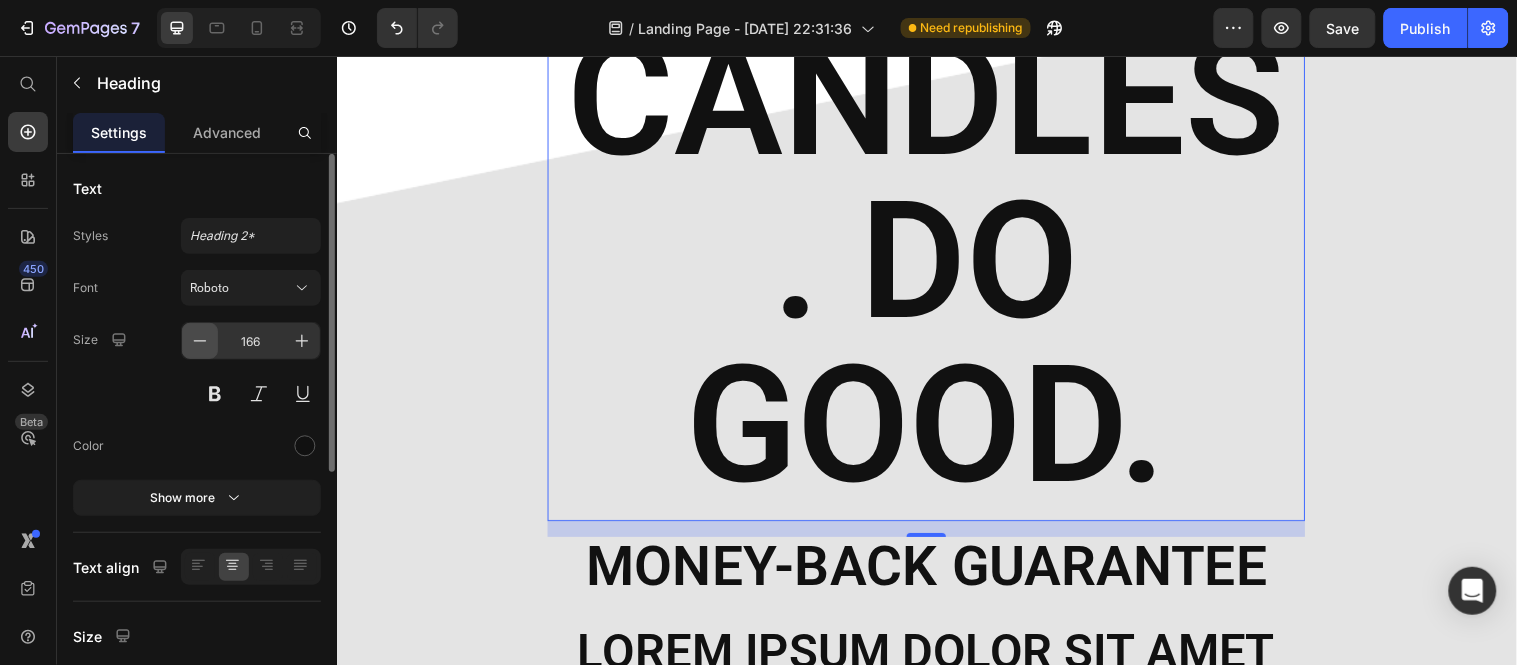 click 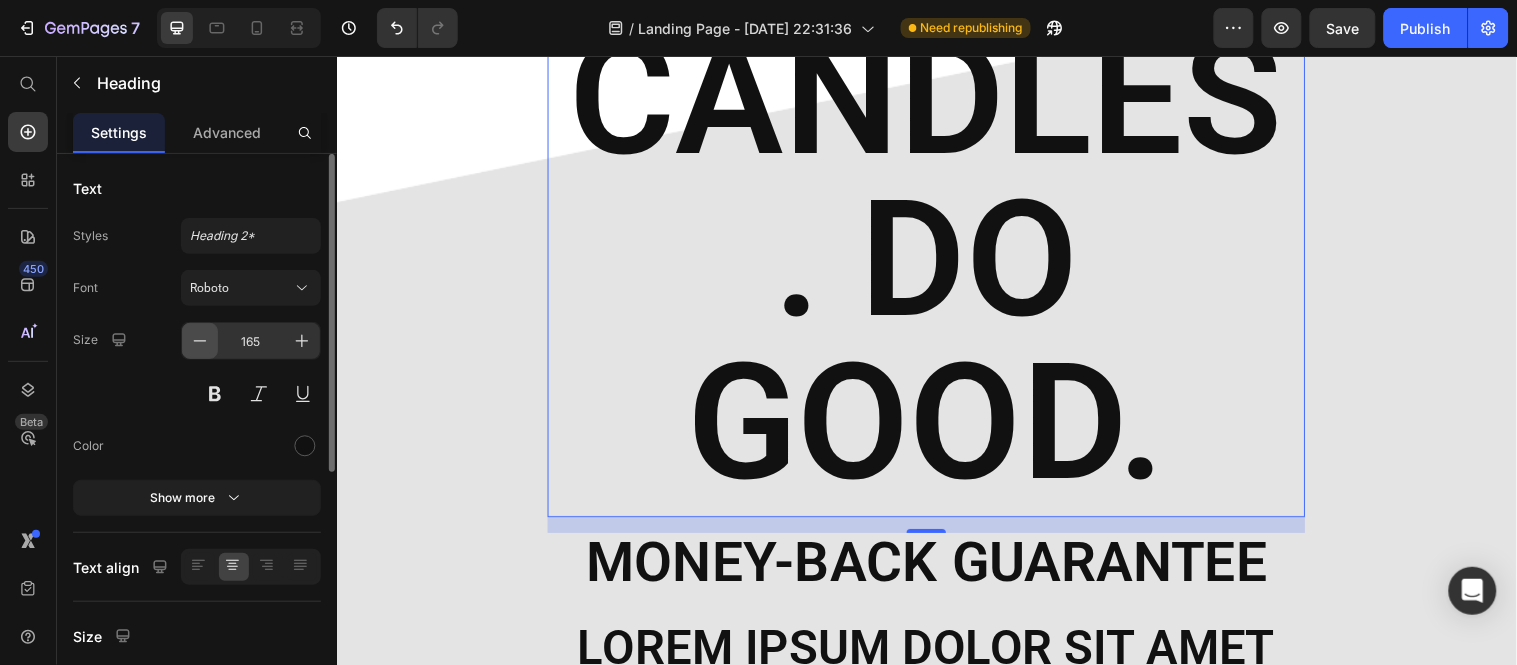 click 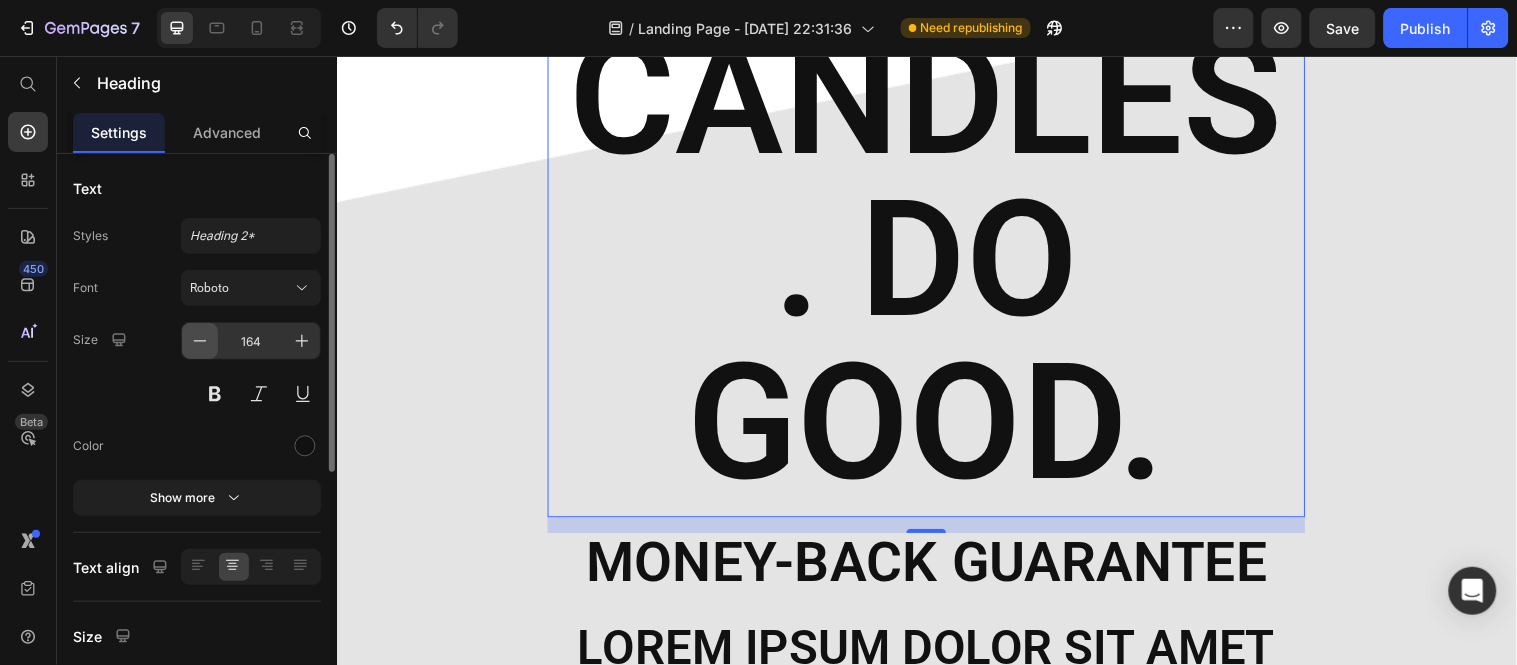 click 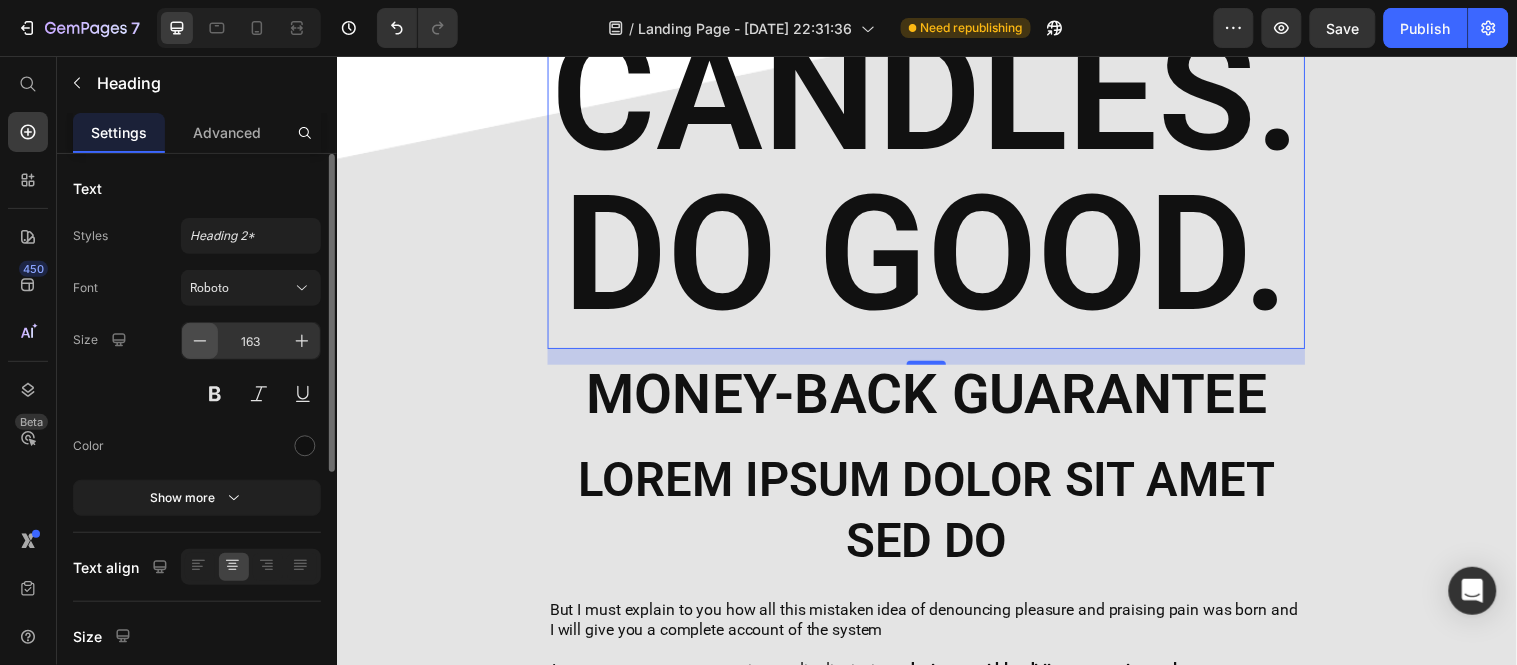 click 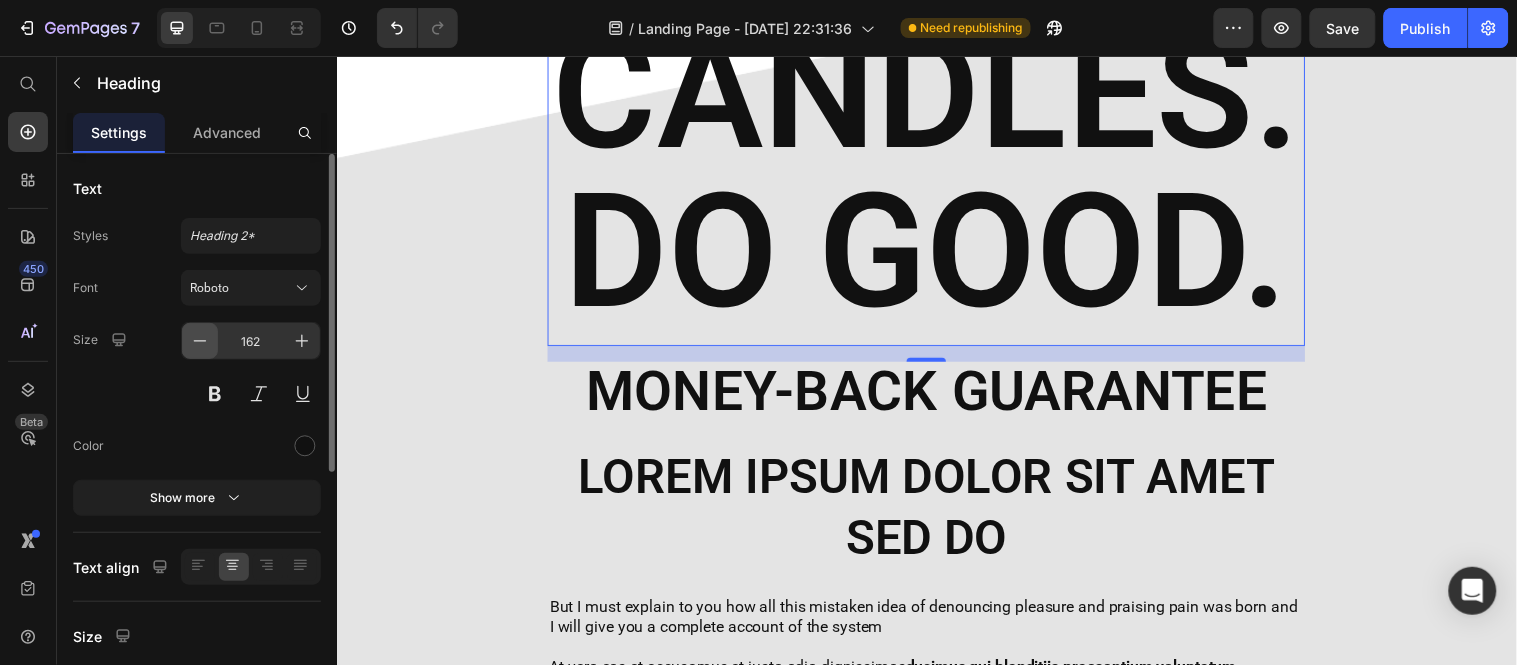 click 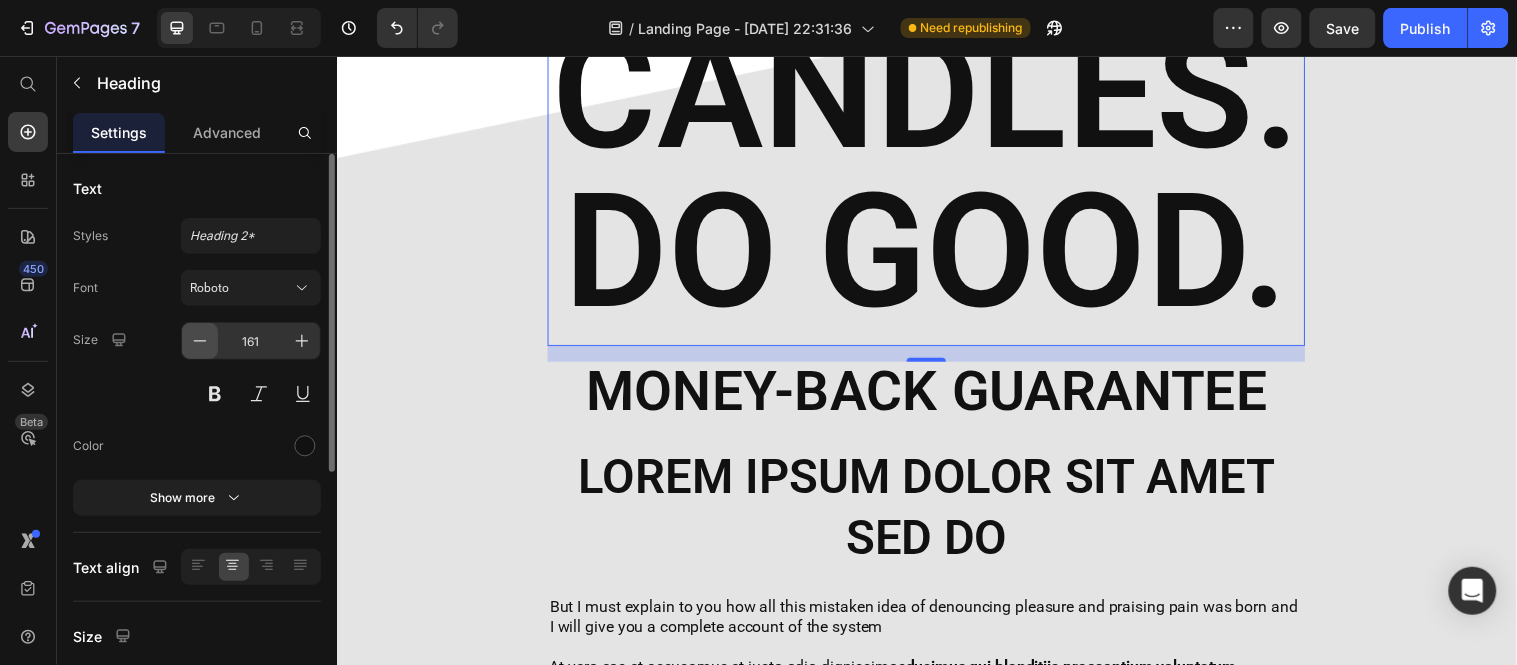 scroll, scrollTop: 14, scrollLeft: 0, axis: vertical 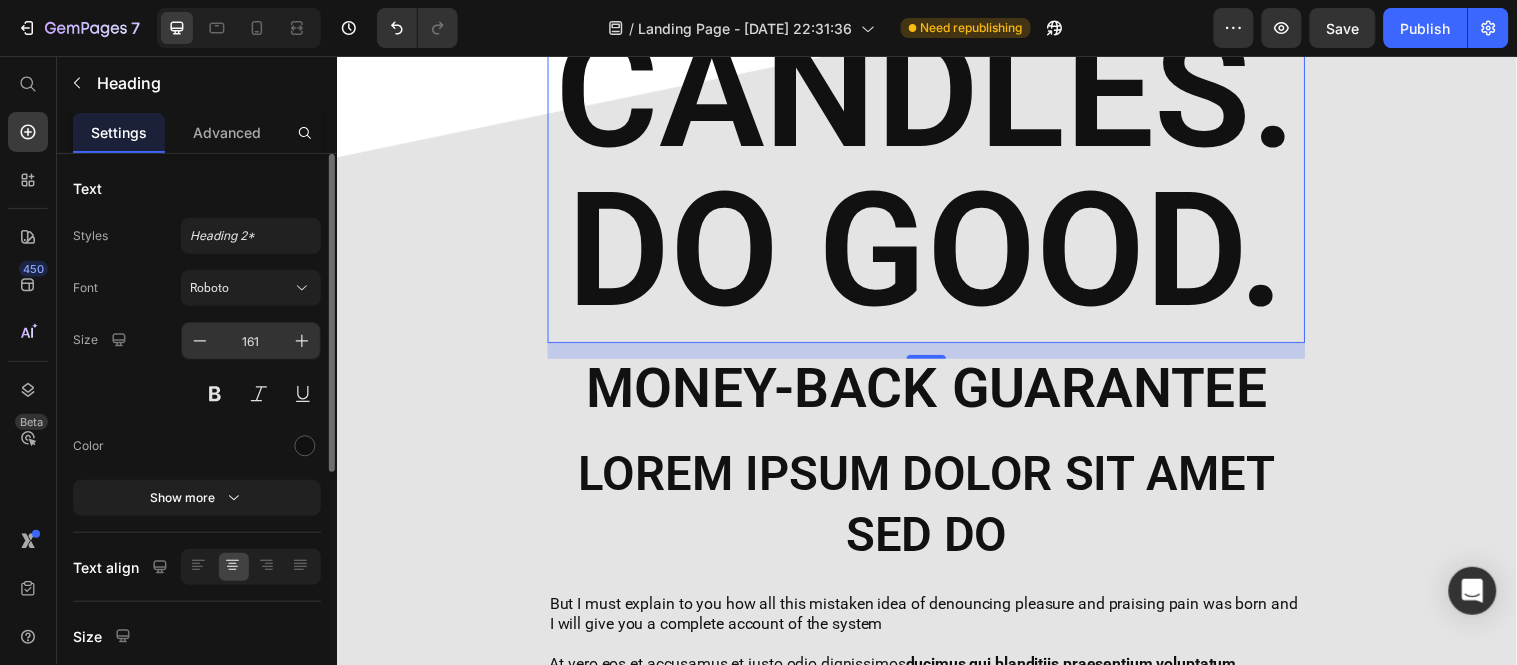 drag, startPoint x: 203, startPoint y: 337, endPoint x: 261, endPoint y: 341, distance: 58.137768 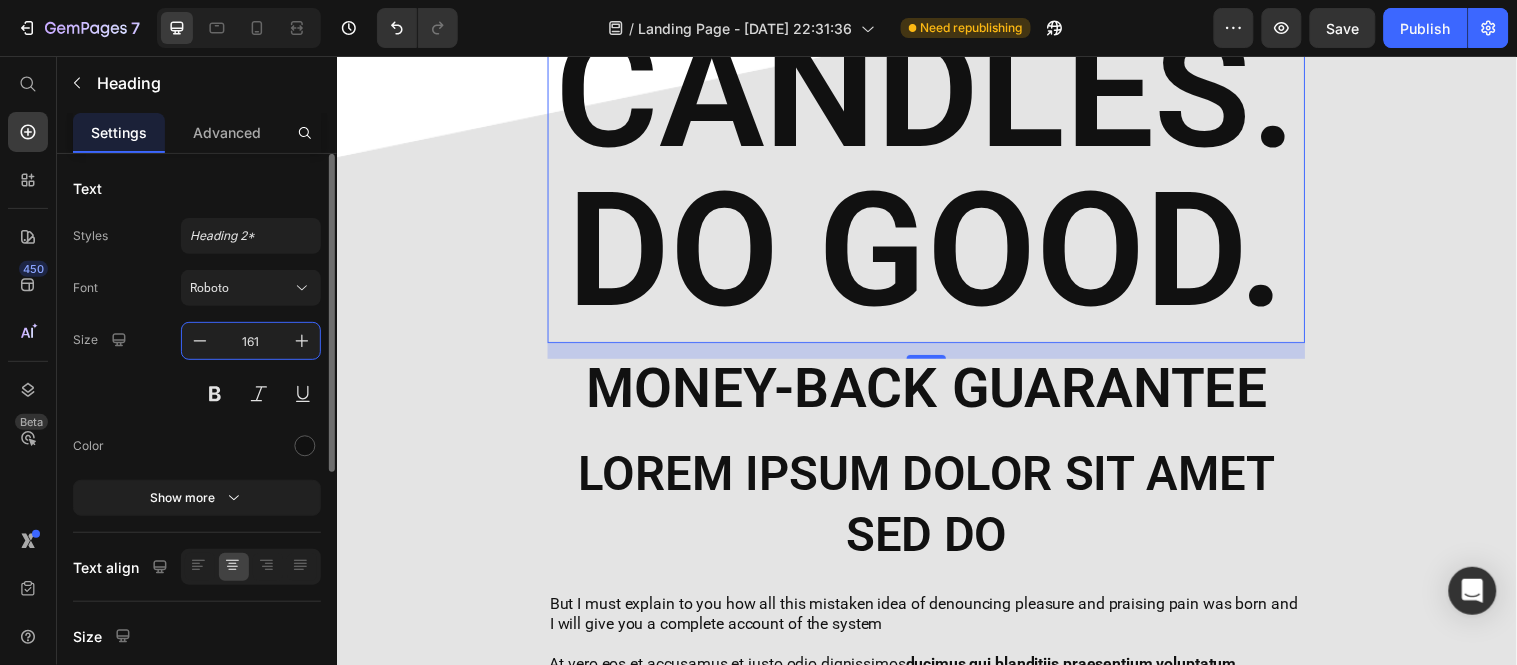 click on "161" at bounding box center (251, 341) 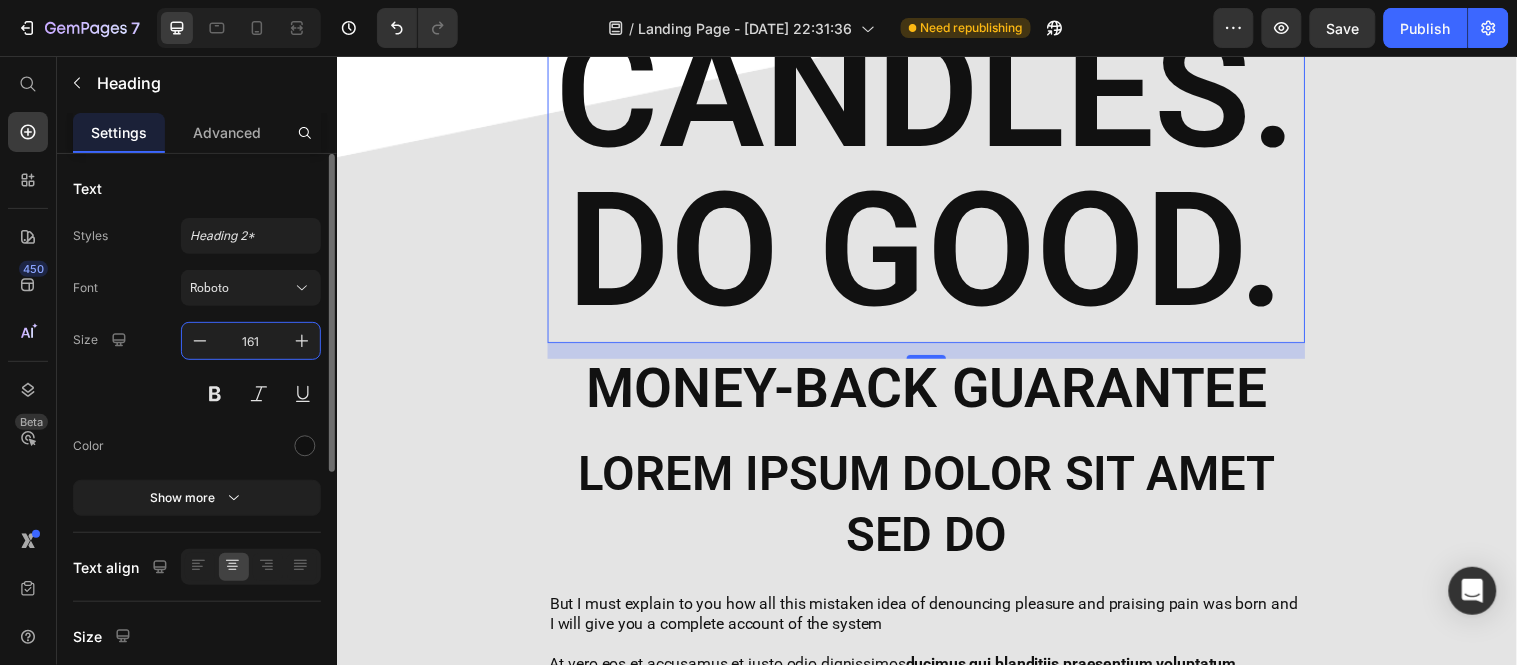 drag, startPoint x: 264, startPoint y: 344, endPoint x: 234, endPoint y: 343, distance: 30.016663 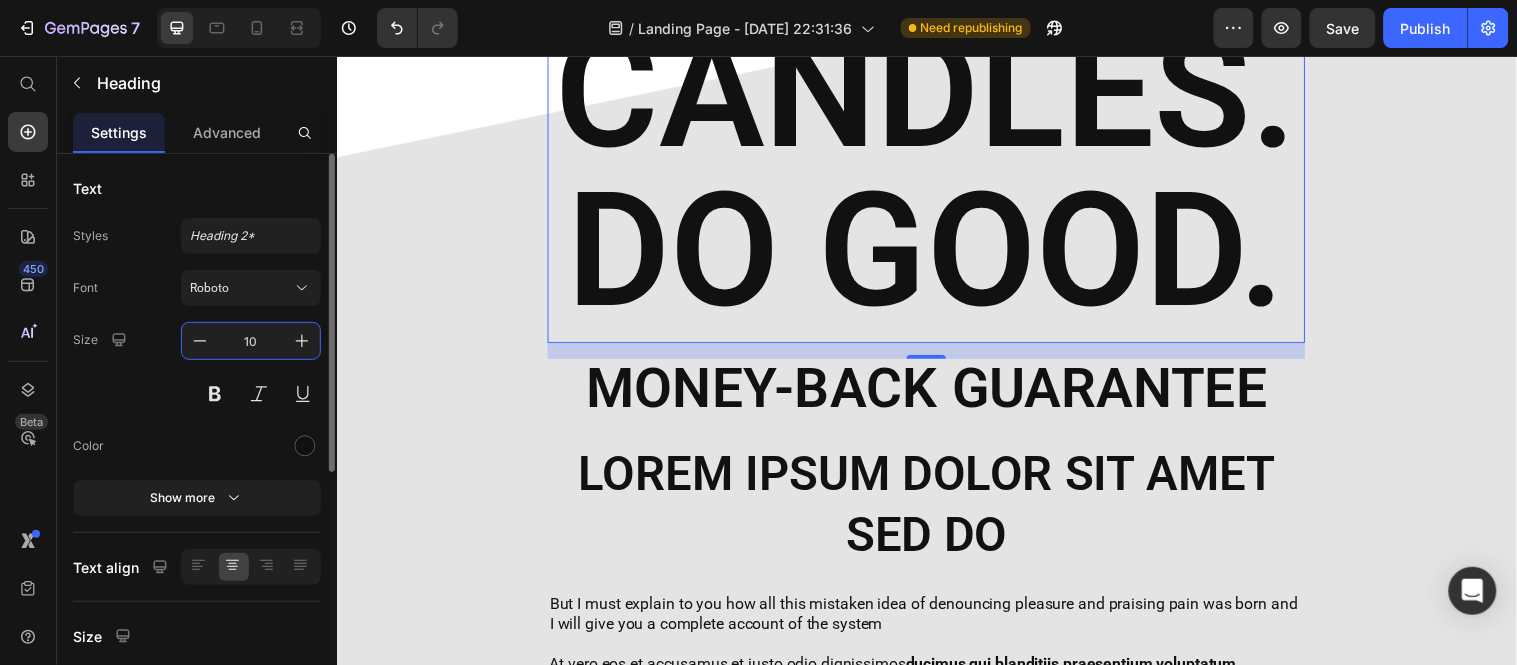 scroll, scrollTop: 887, scrollLeft: 0, axis: vertical 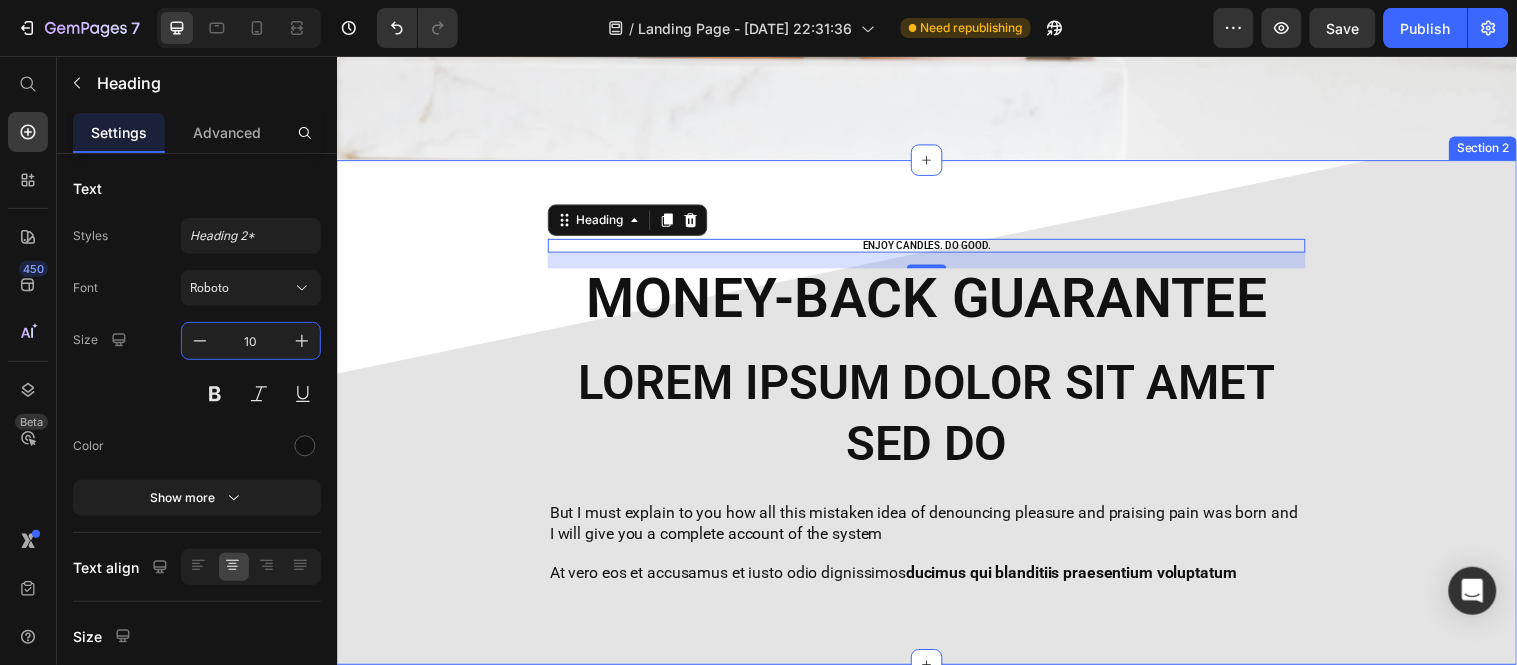 type on "1" 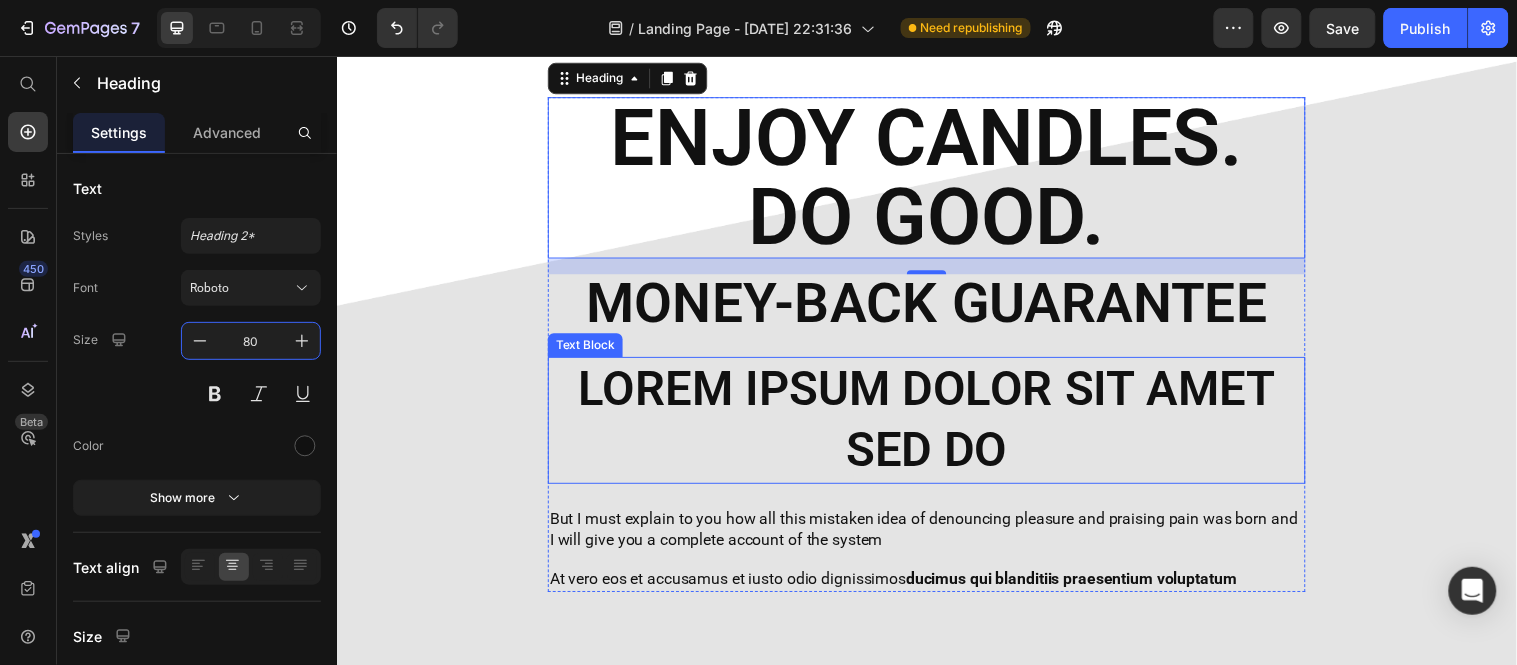 scroll, scrollTop: 755, scrollLeft: 0, axis: vertical 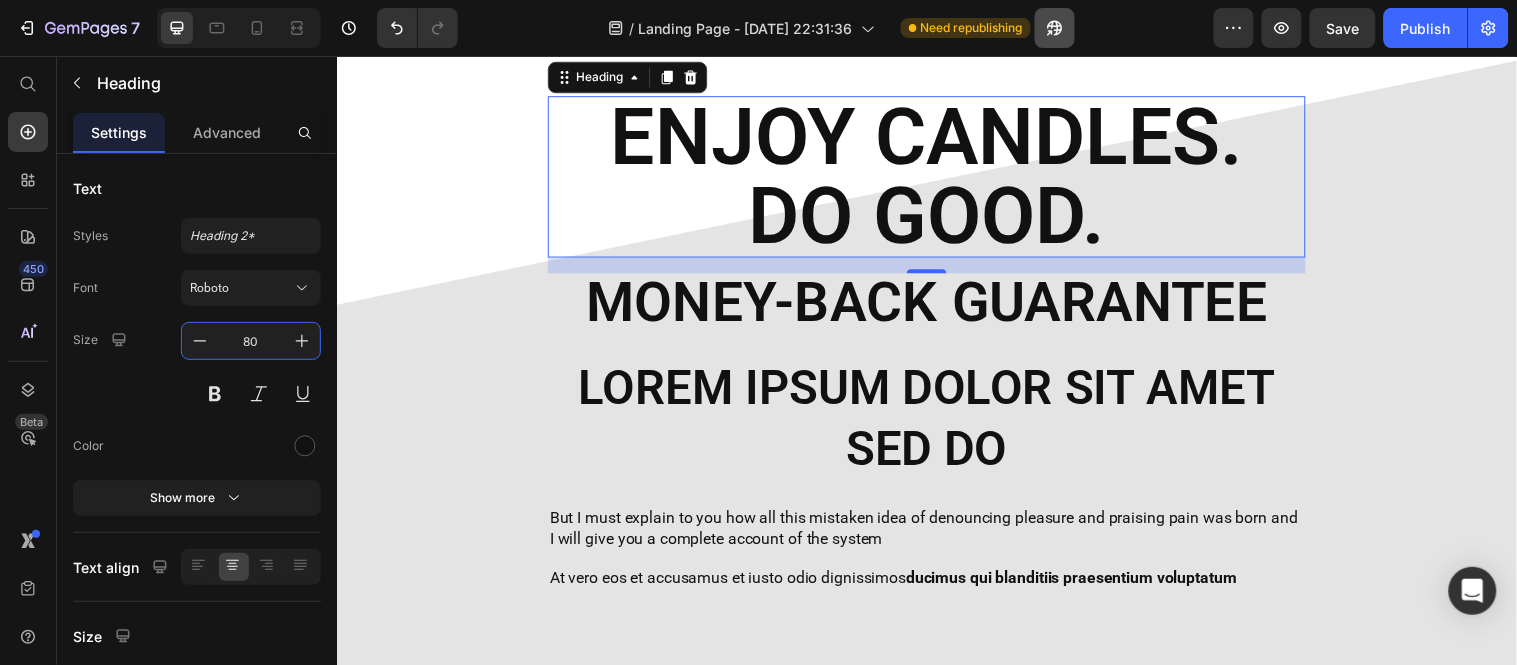 type on "80" 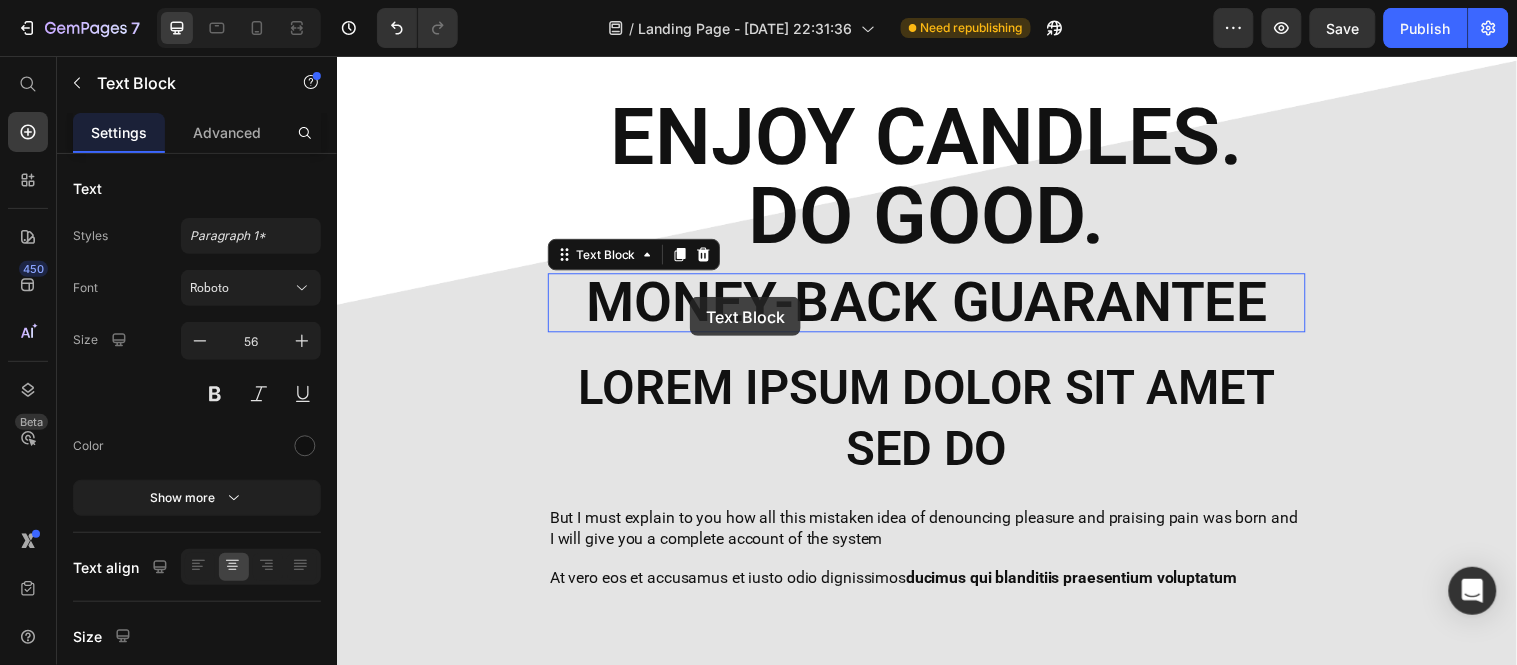 scroll, scrollTop: 0, scrollLeft: 0, axis: both 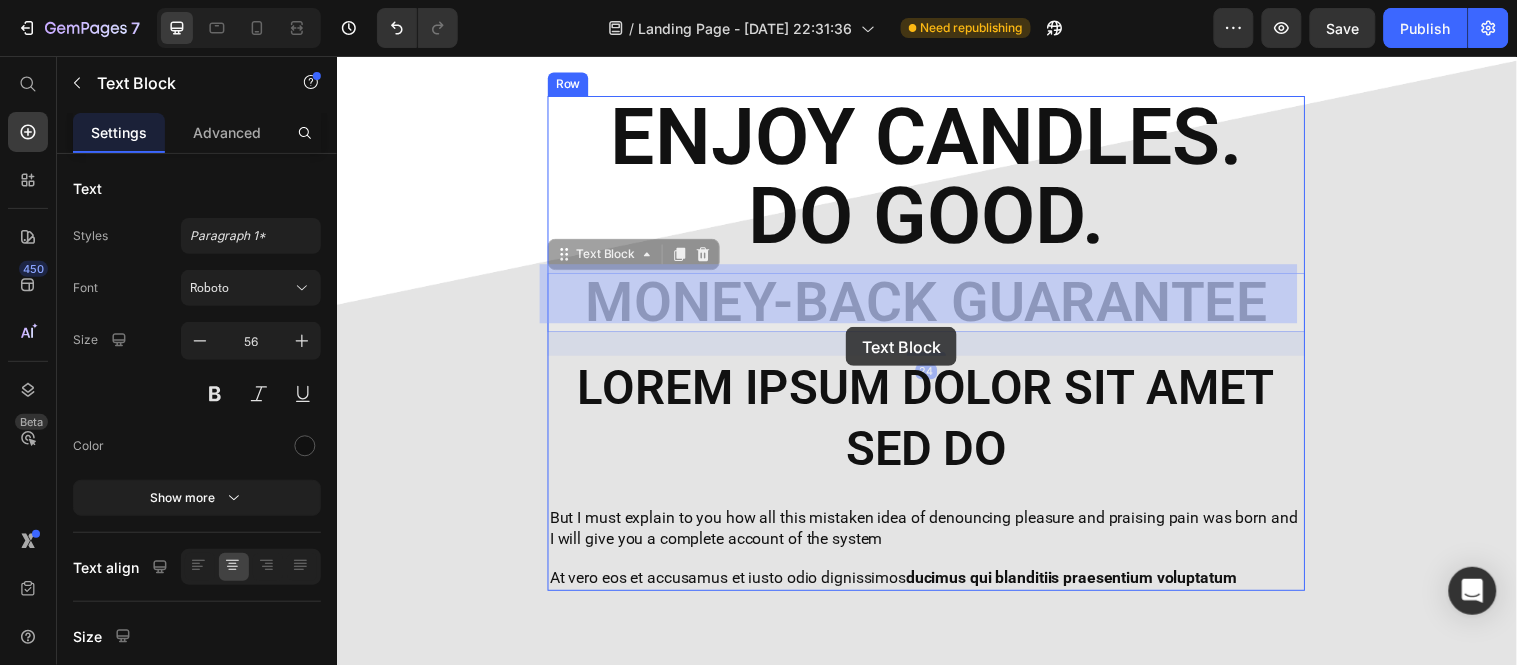 drag, startPoint x: 653, startPoint y: 293, endPoint x: 853, endPoint y: 330, distance: 203.3937 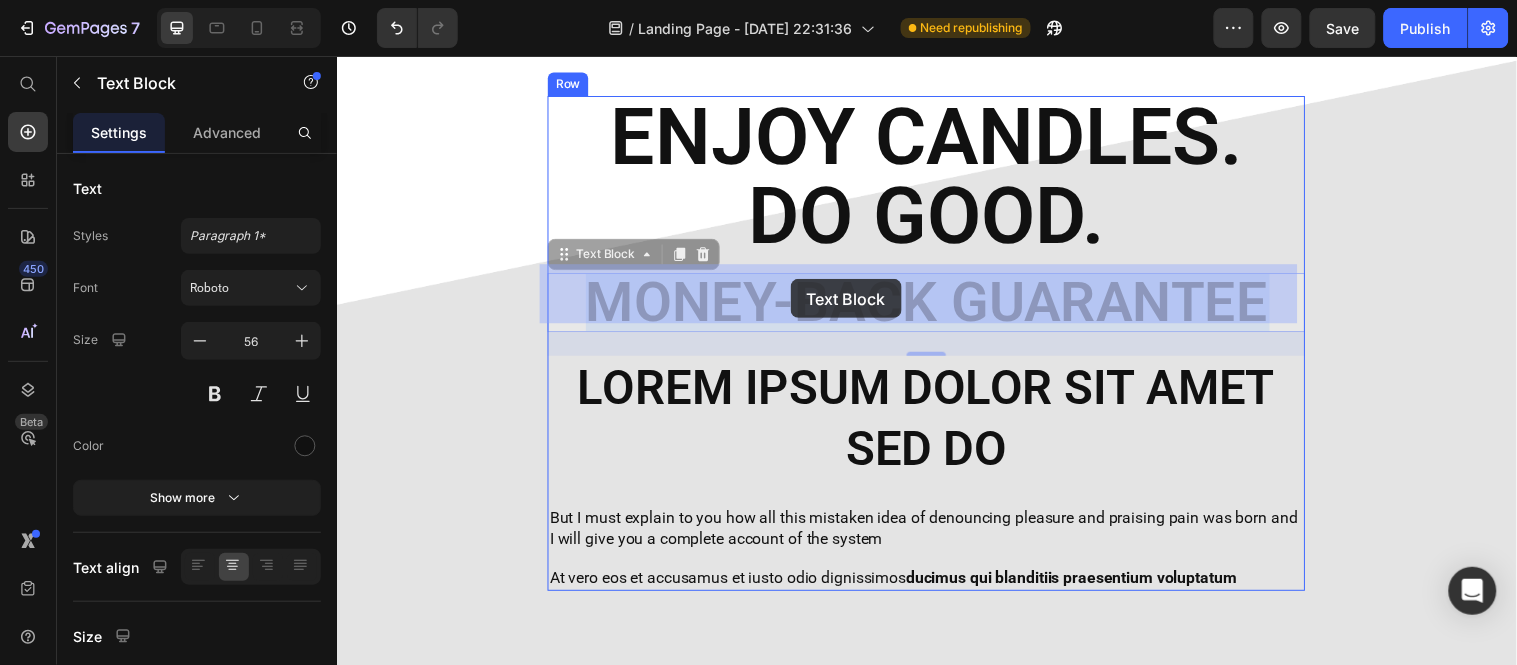 drag, startPoint x: 1259, startPoint y: 300, endPoint x: 796, endPoint y: 282, distance: 463.34976 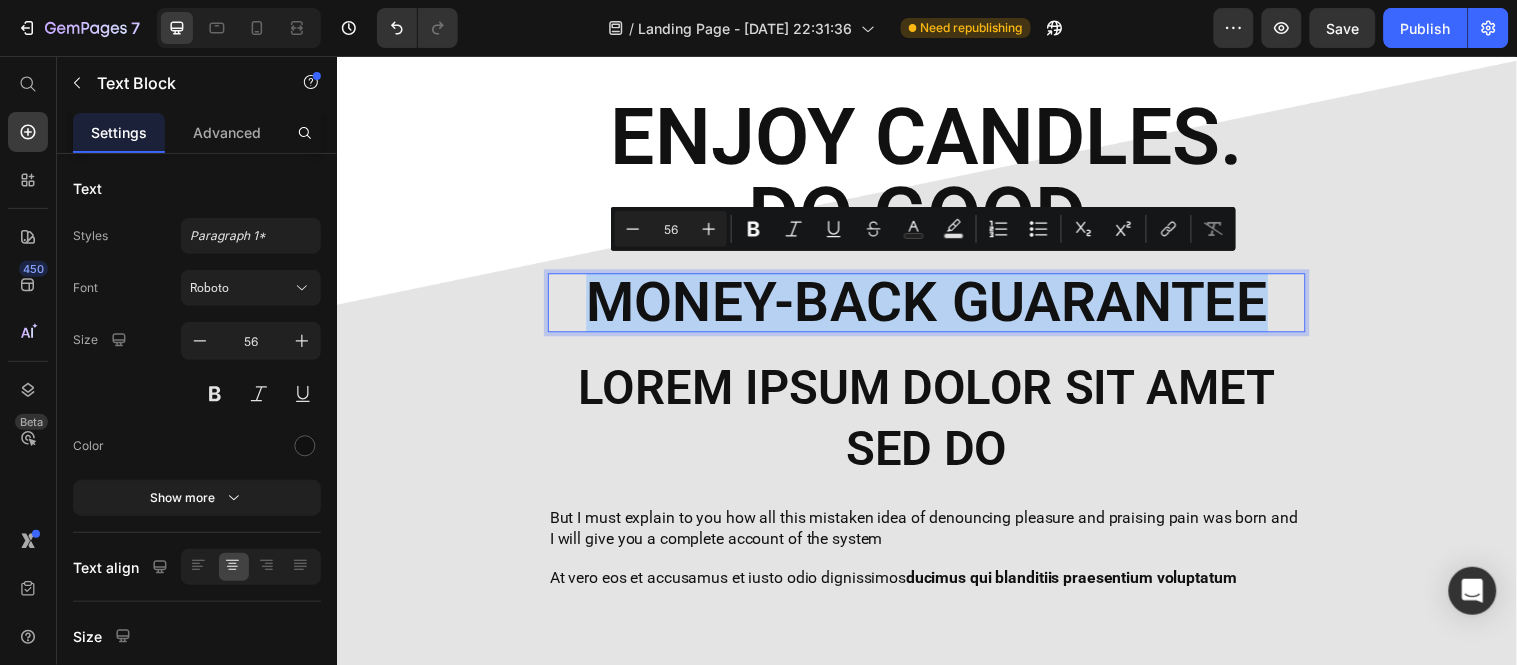 drag, startPoint x: 592, startPoint y: 297, endPoint x: 1137, endPoint y: 296, distance: 545.0009 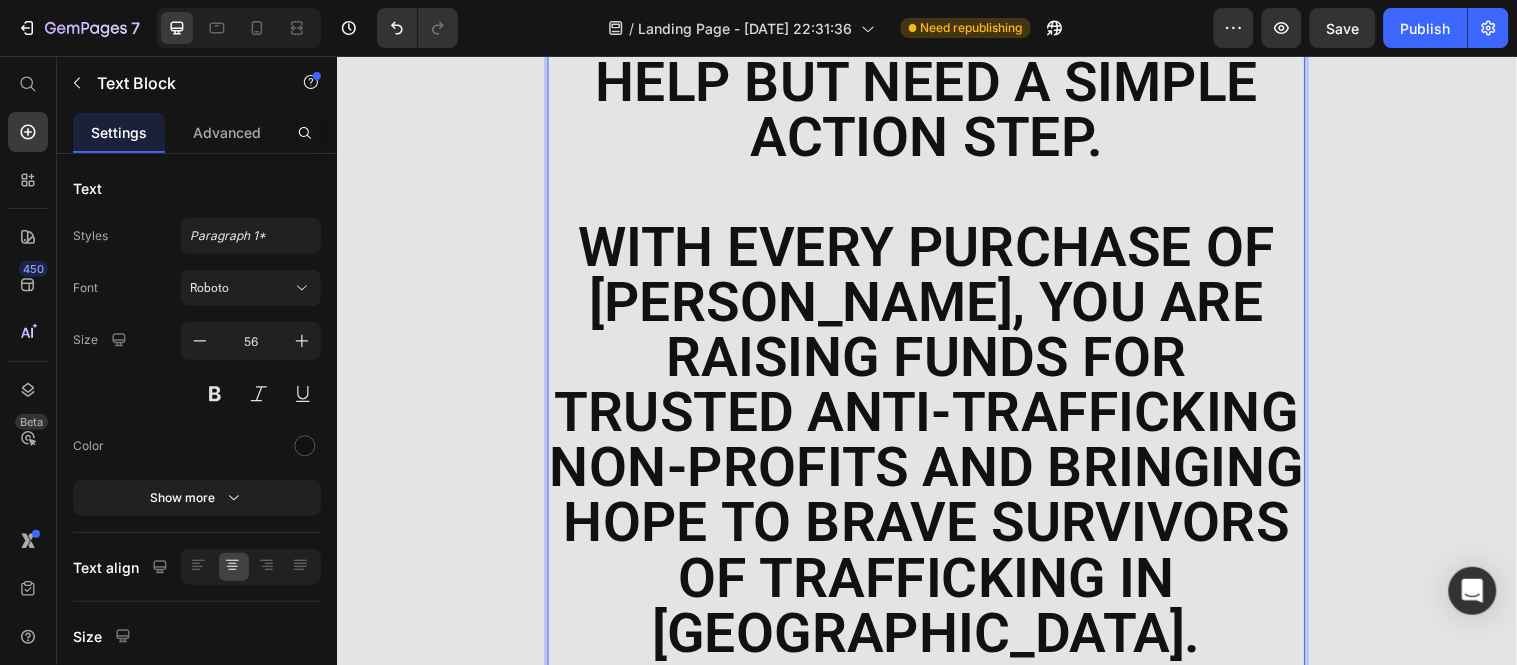 scroll, scrollTop: 1321, scrollLeft: 0, axis: vertical 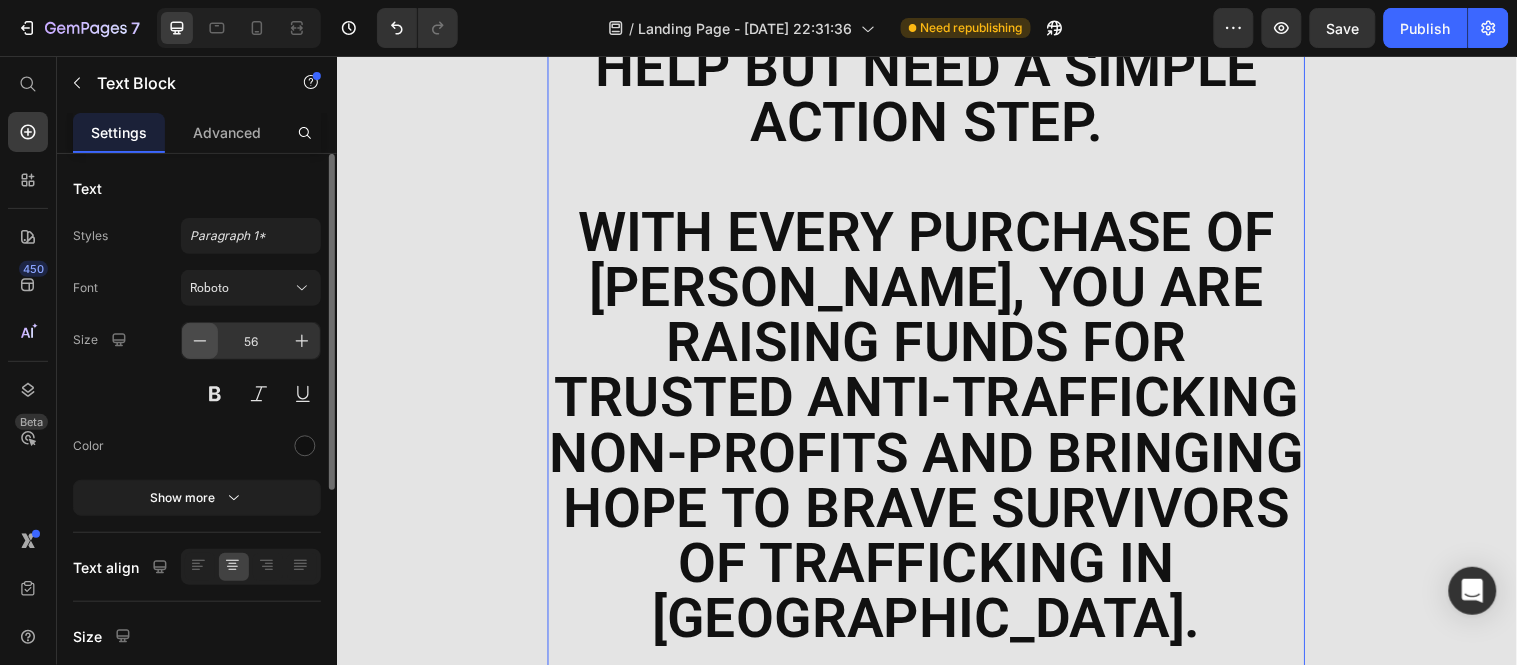 click 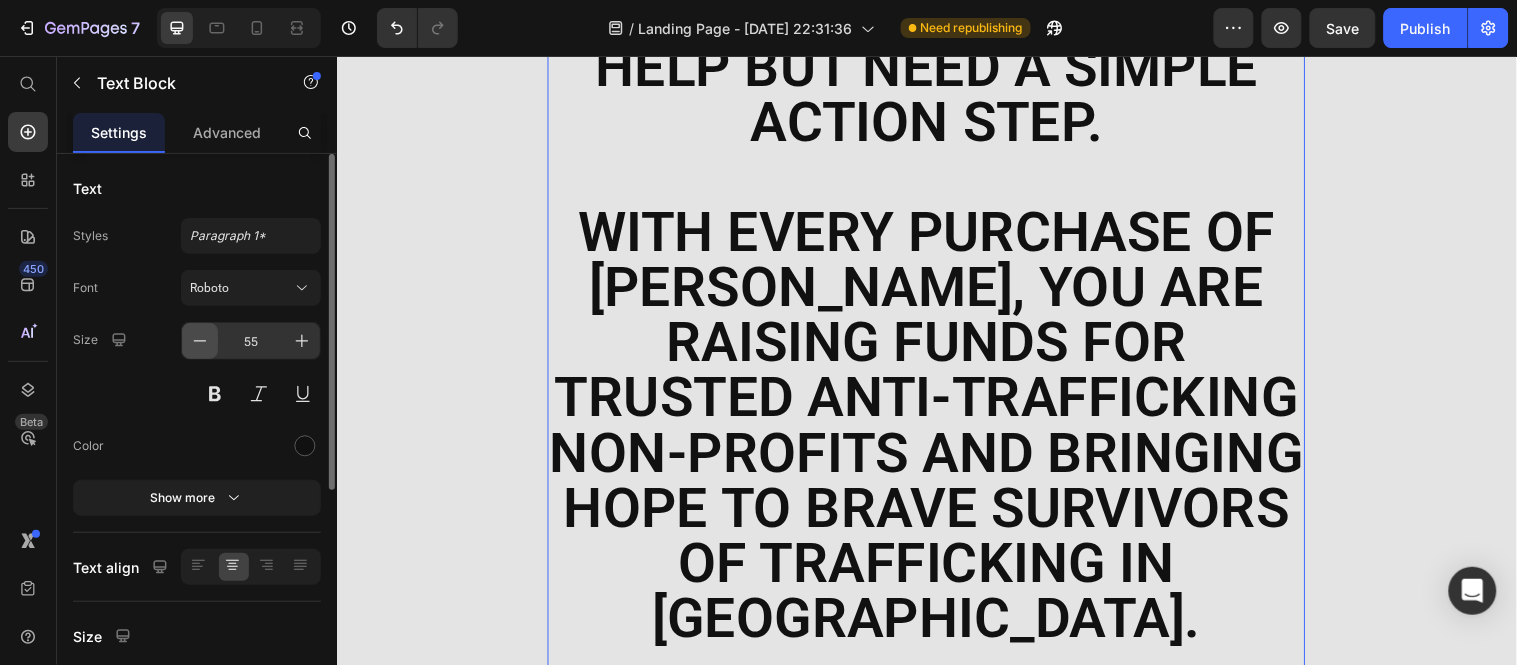 scroll, scrollTop: 1322, scrollLeft: 0, axis: vertical 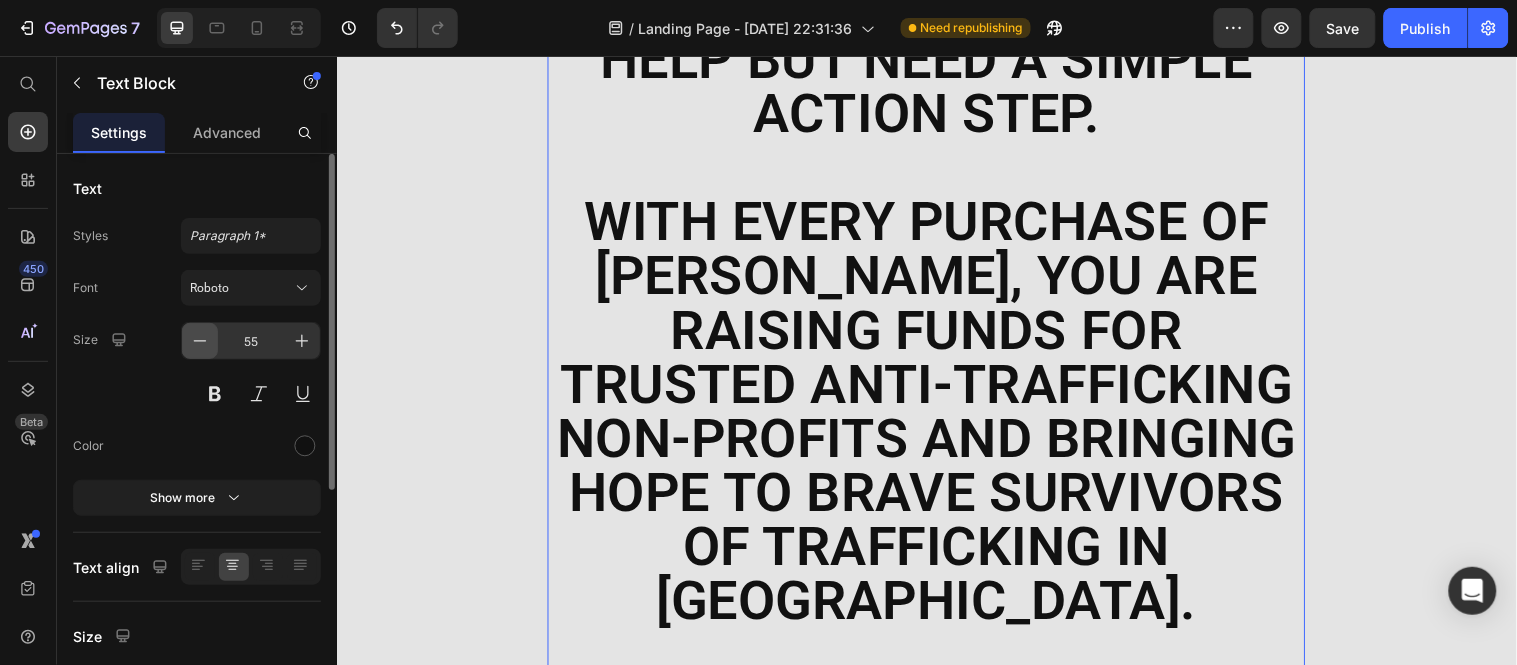 click 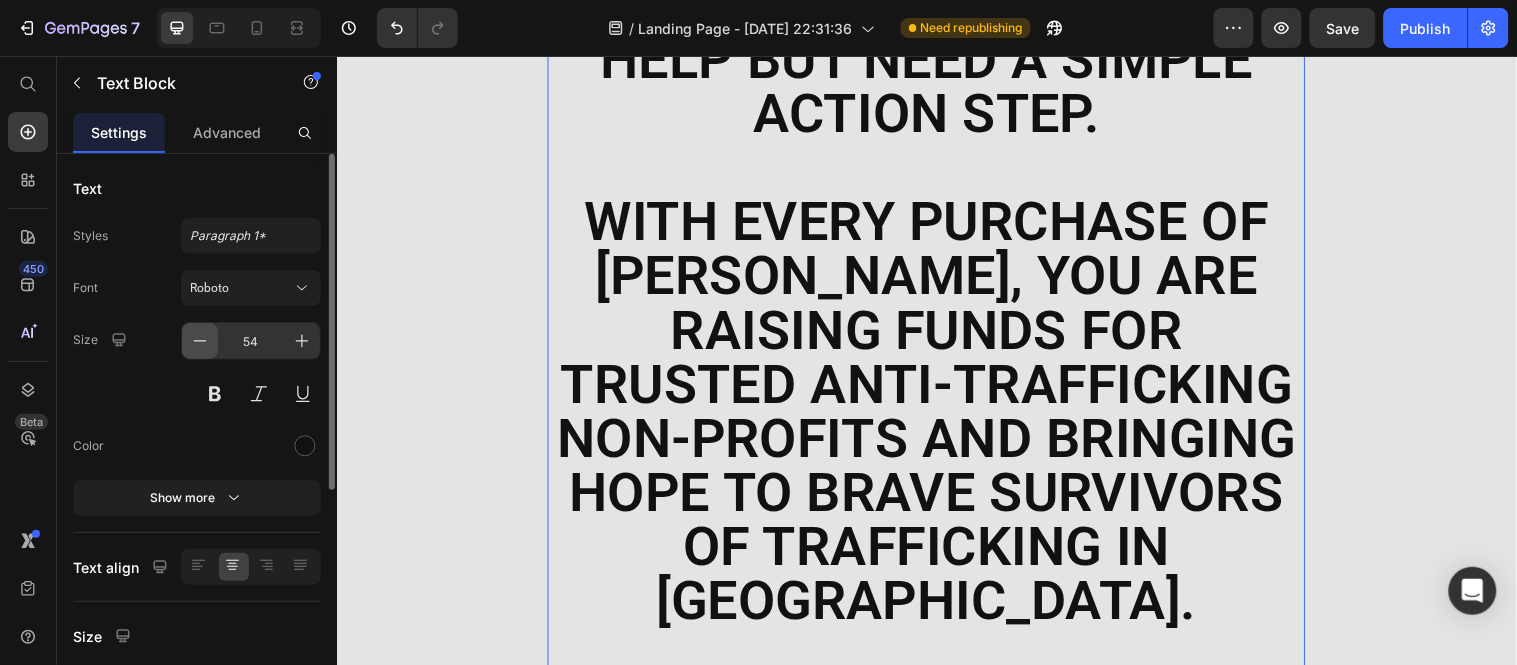 click 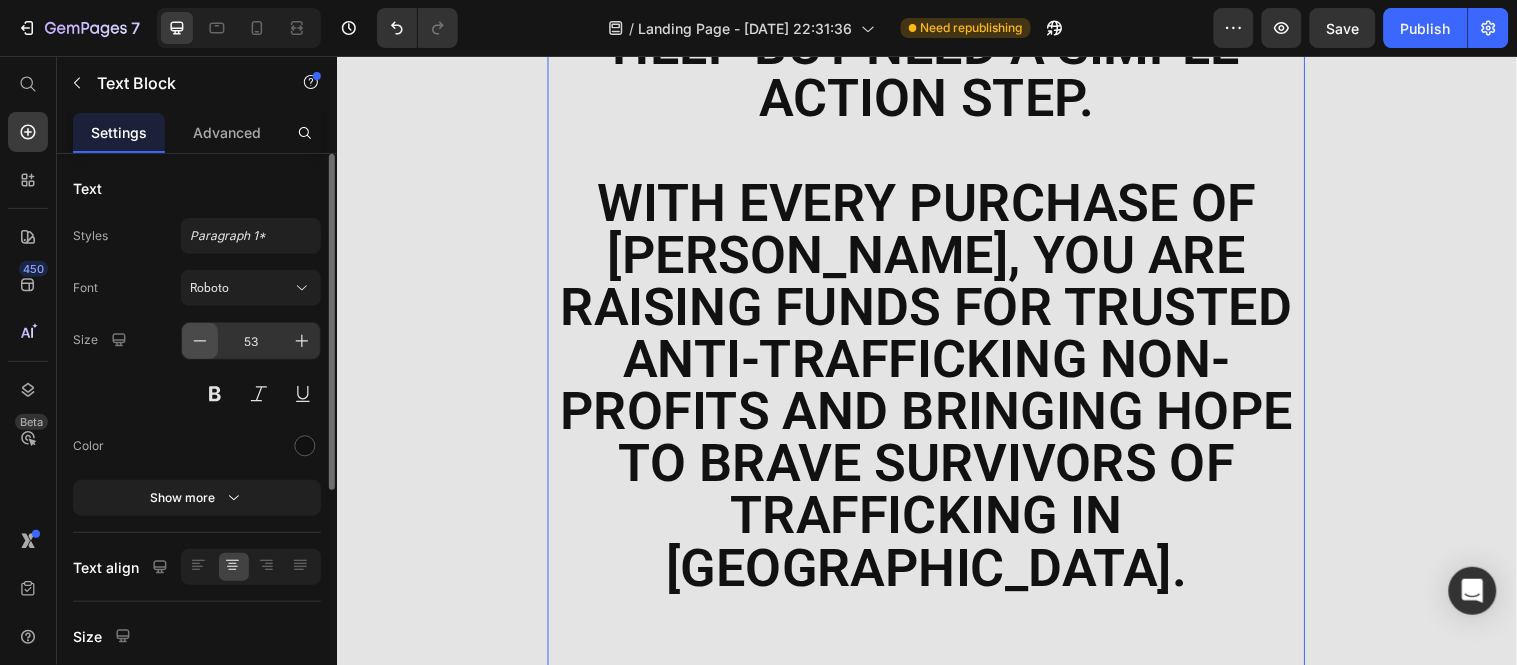 click 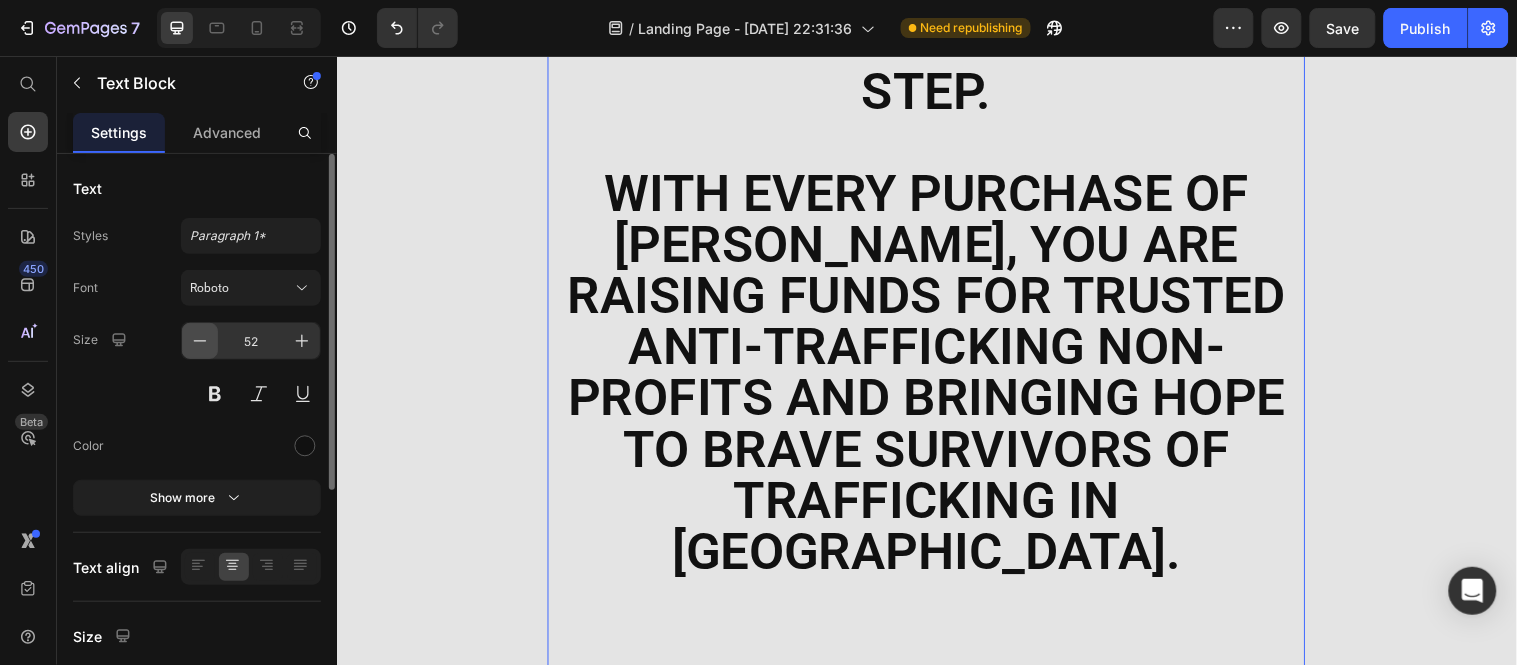 click 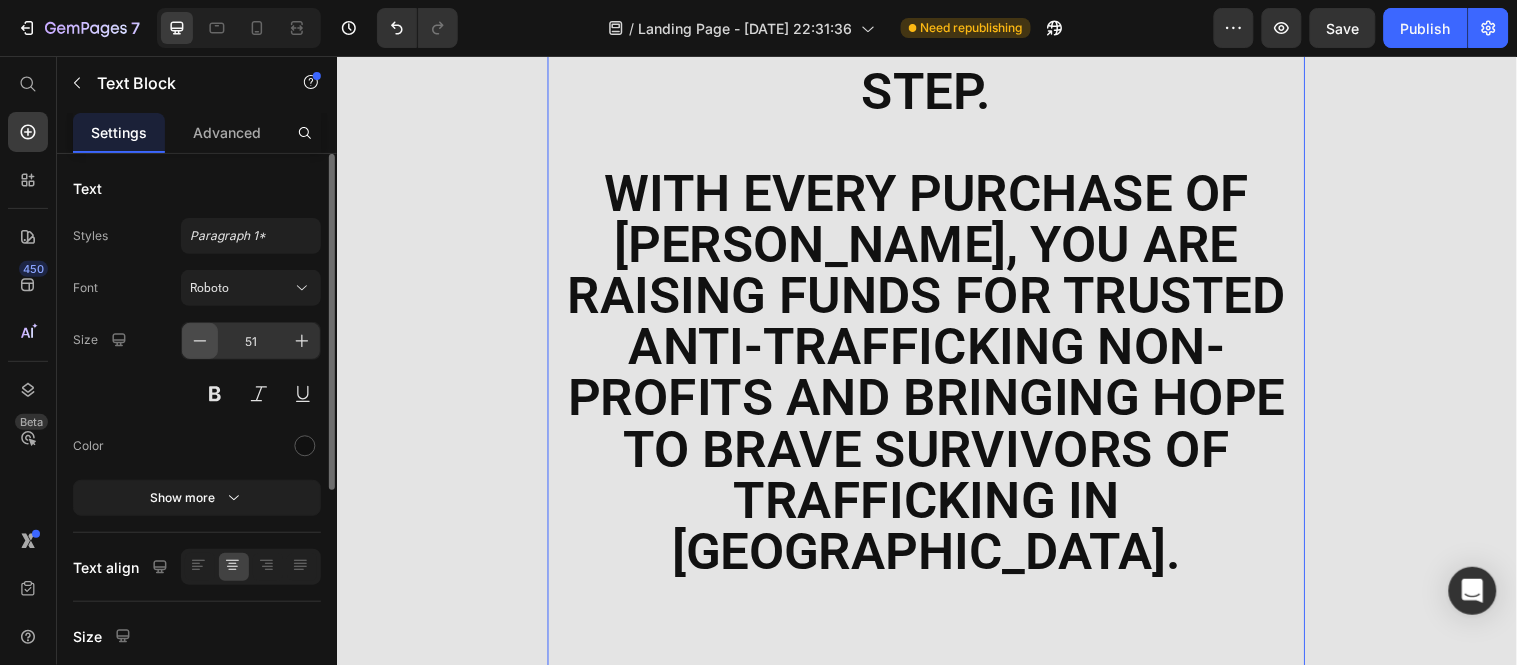 click 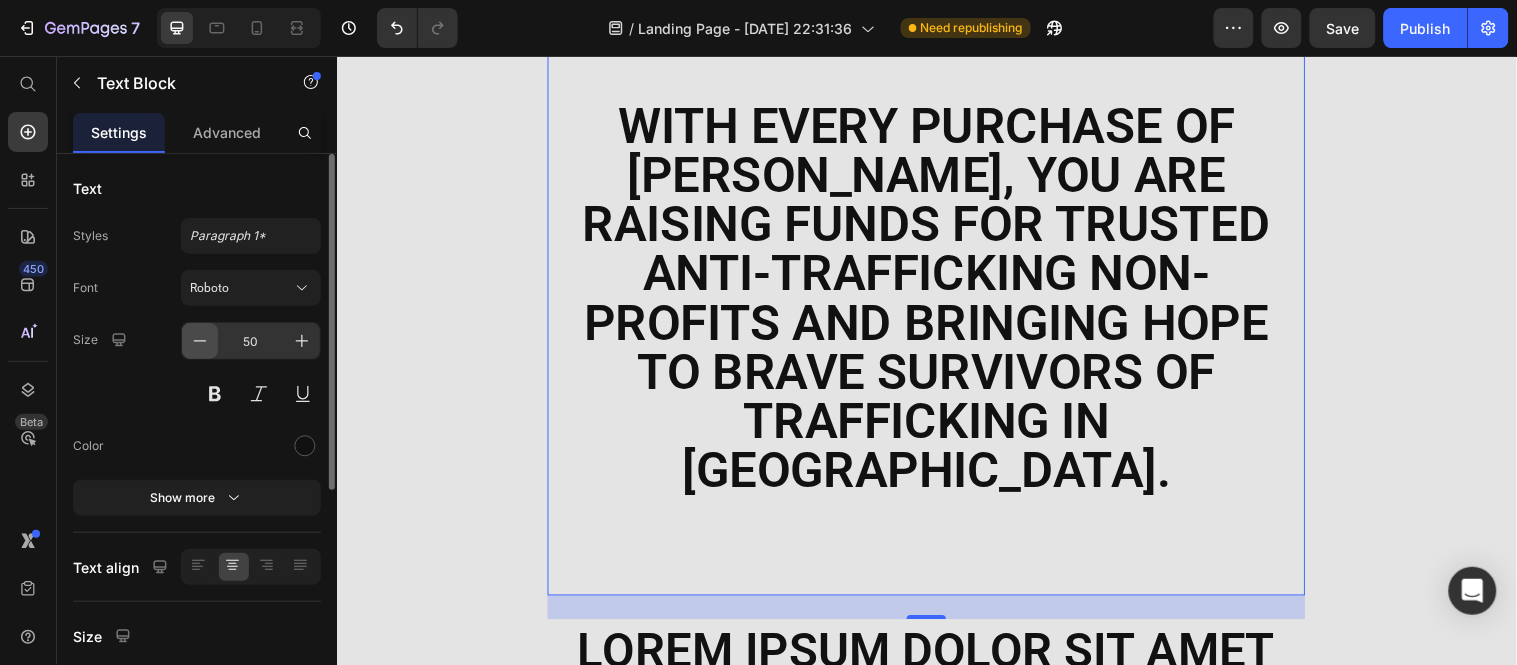 click 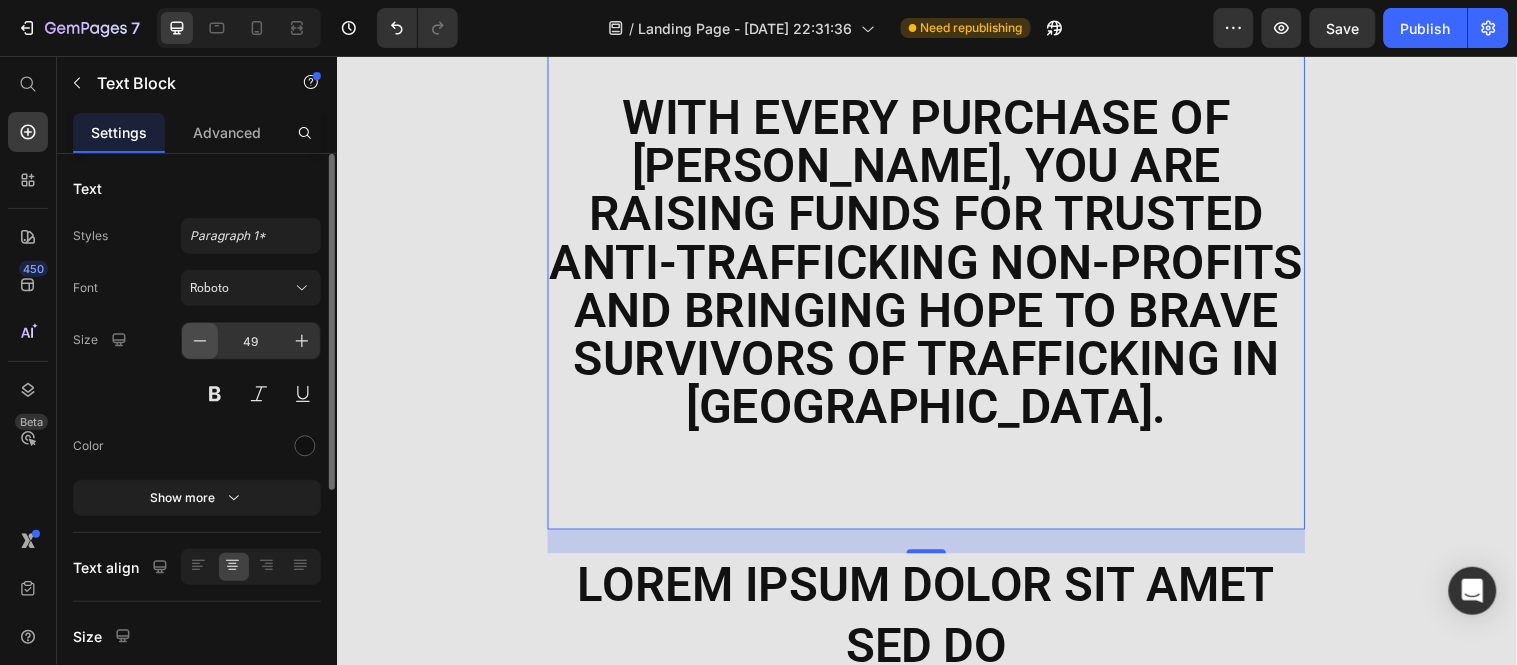 click 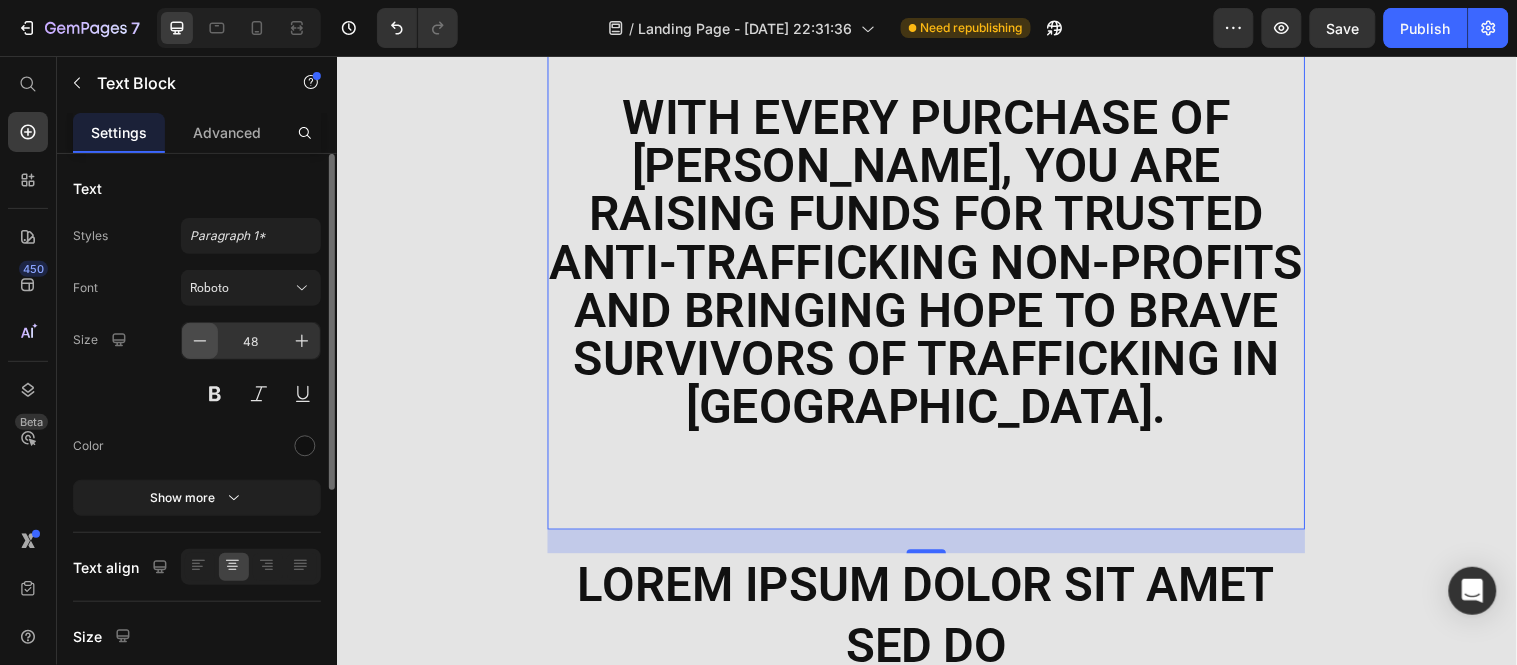 click 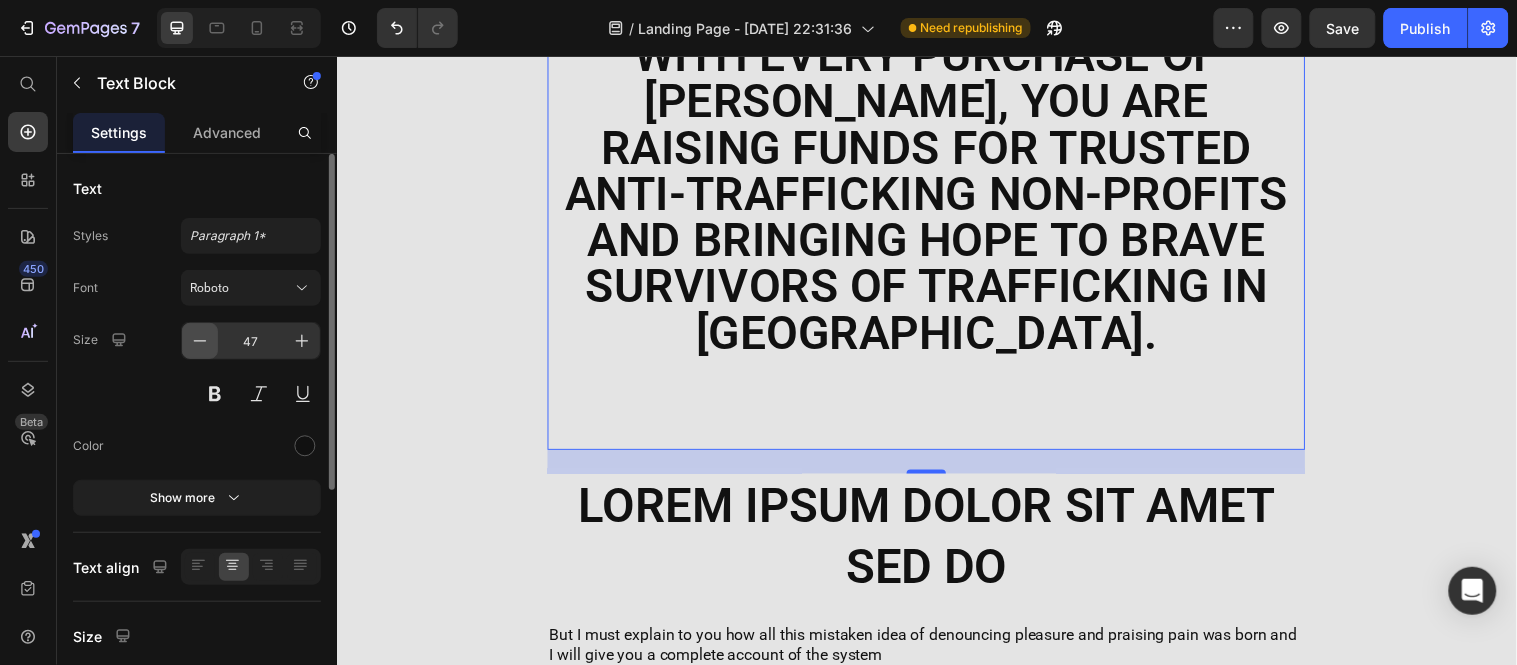 click 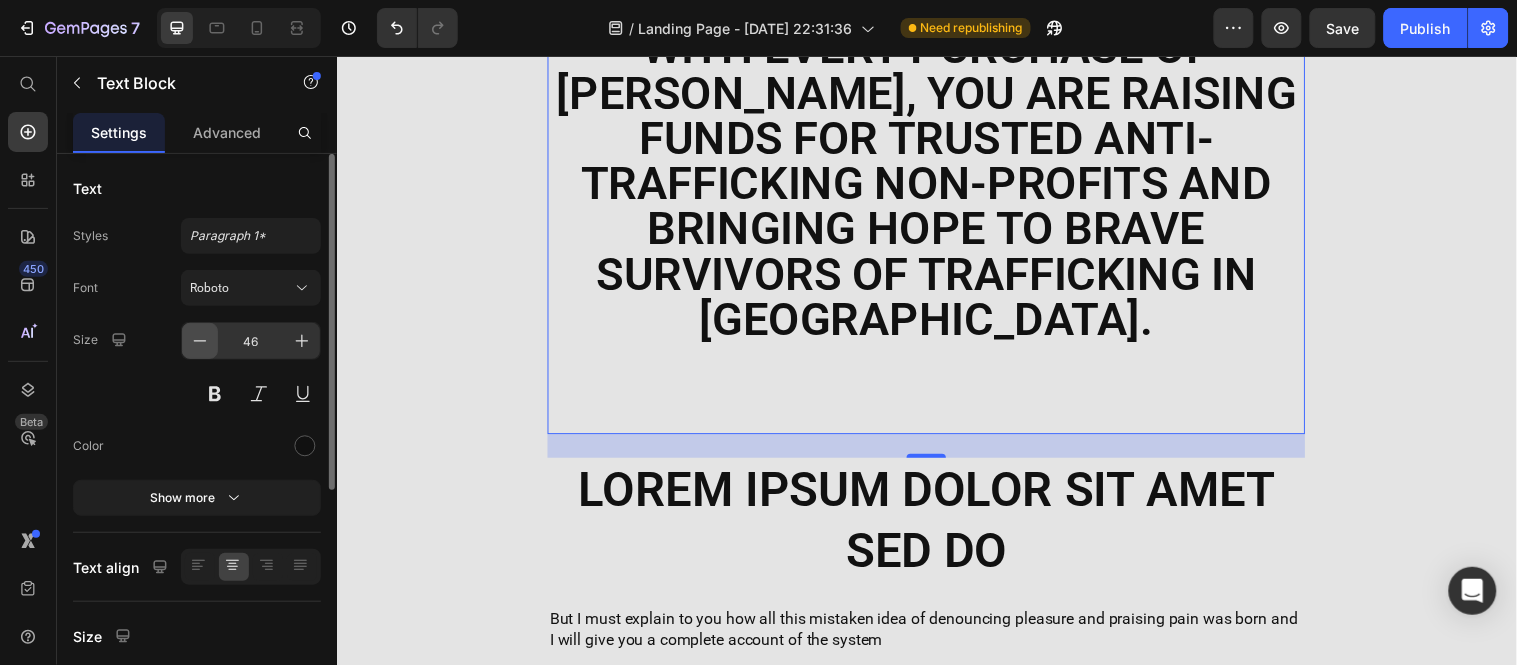 click 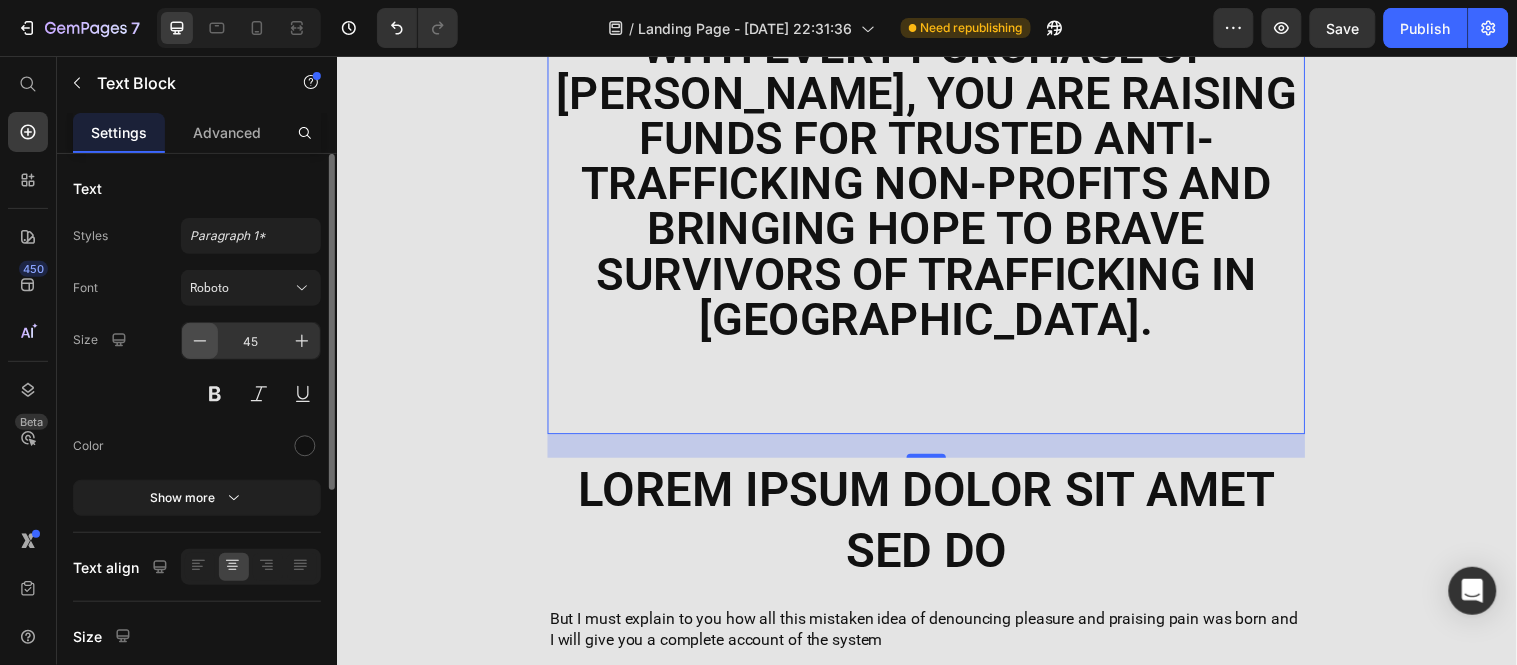 click 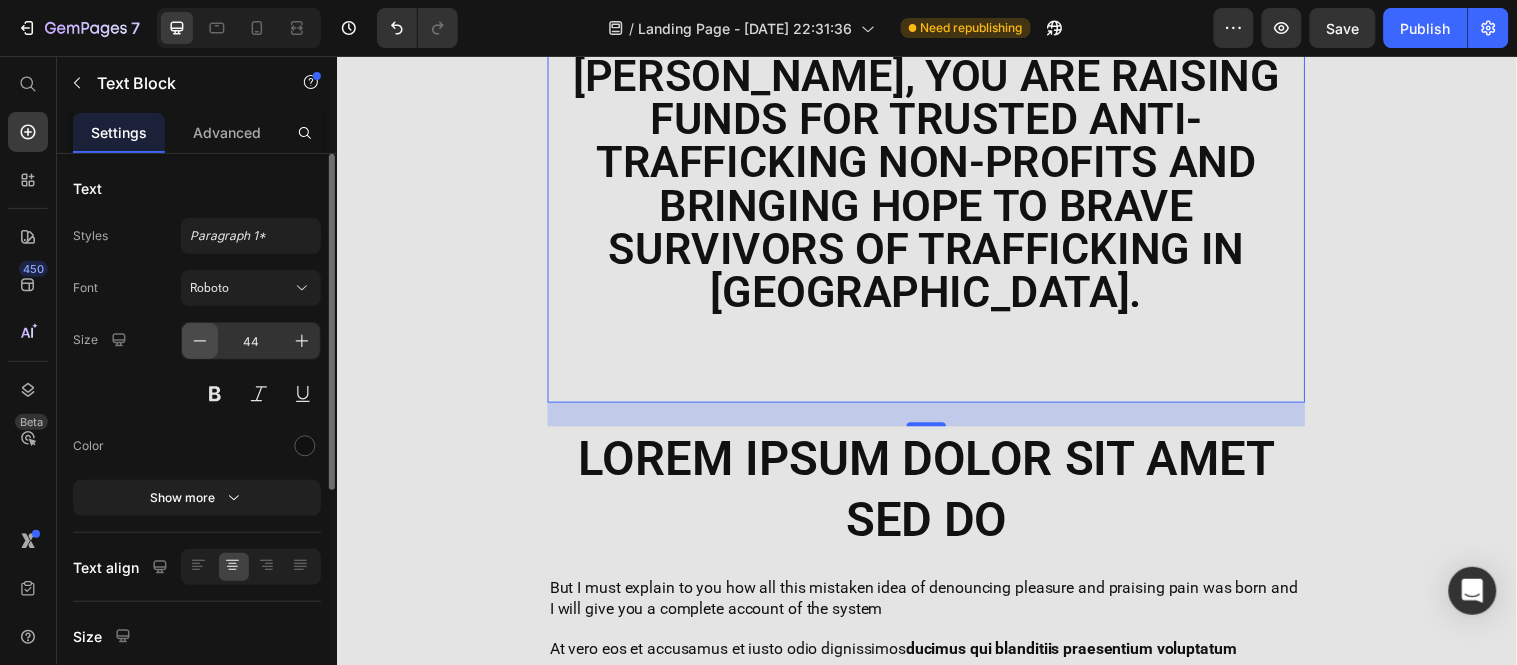 click 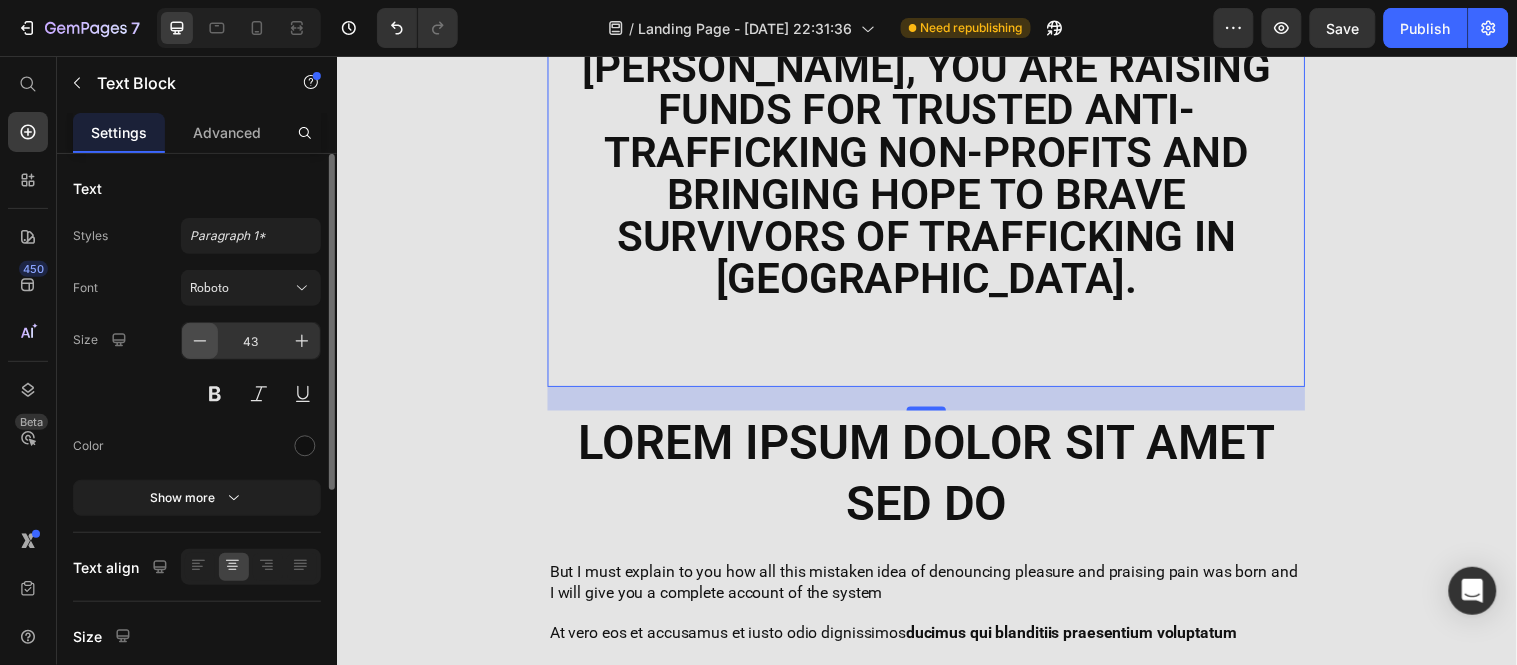 click 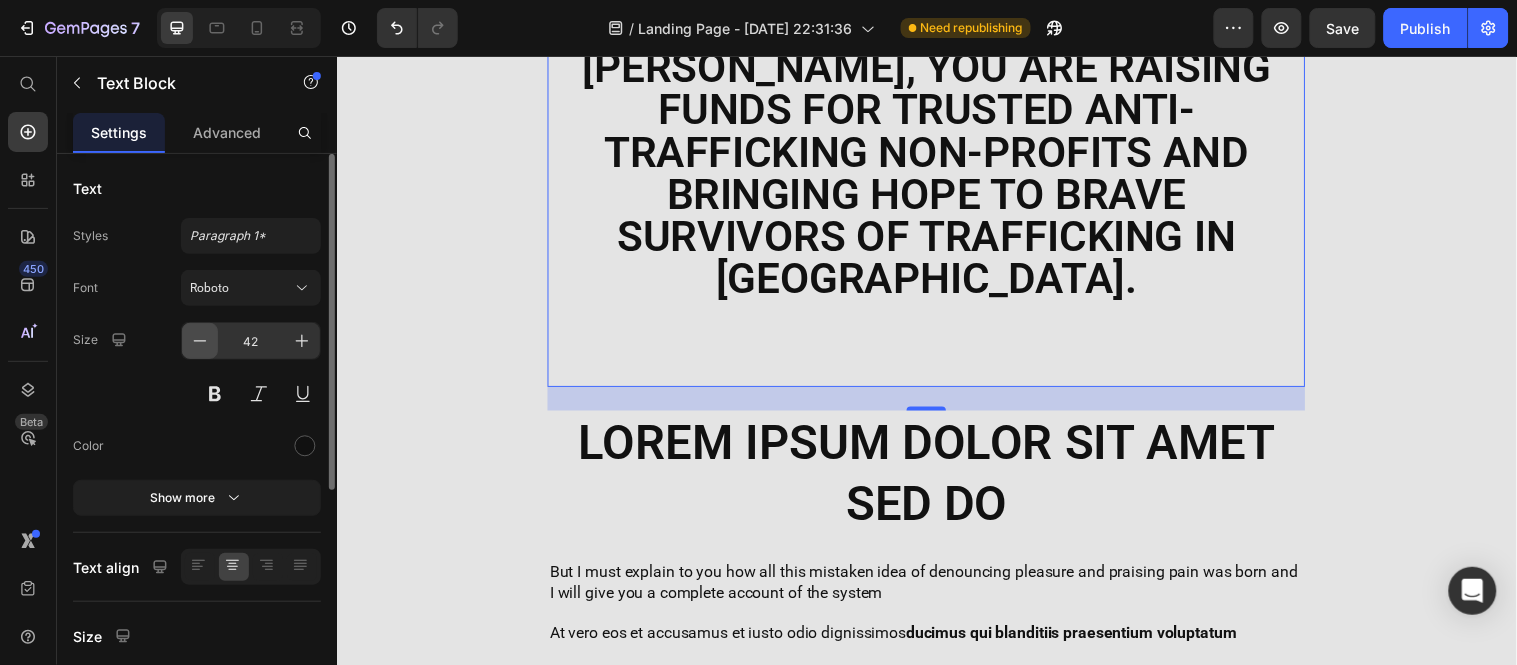 click 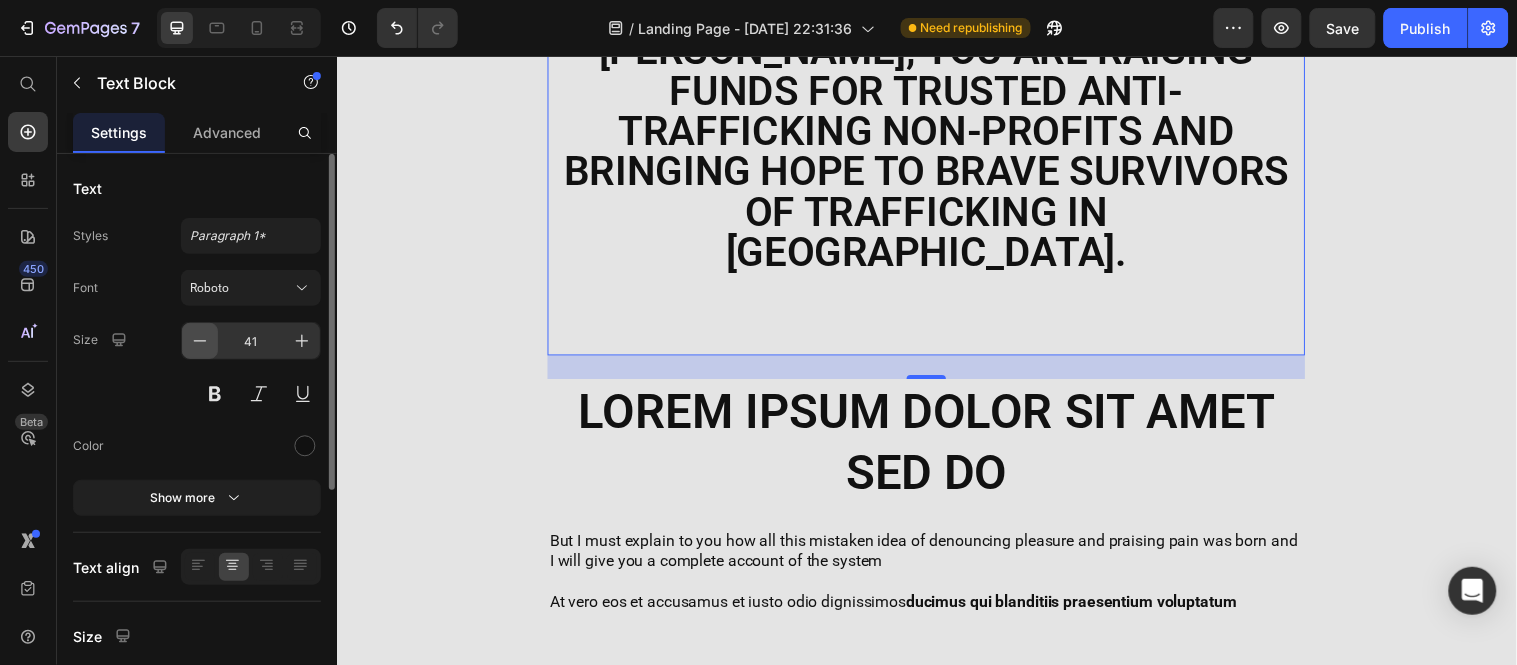 click 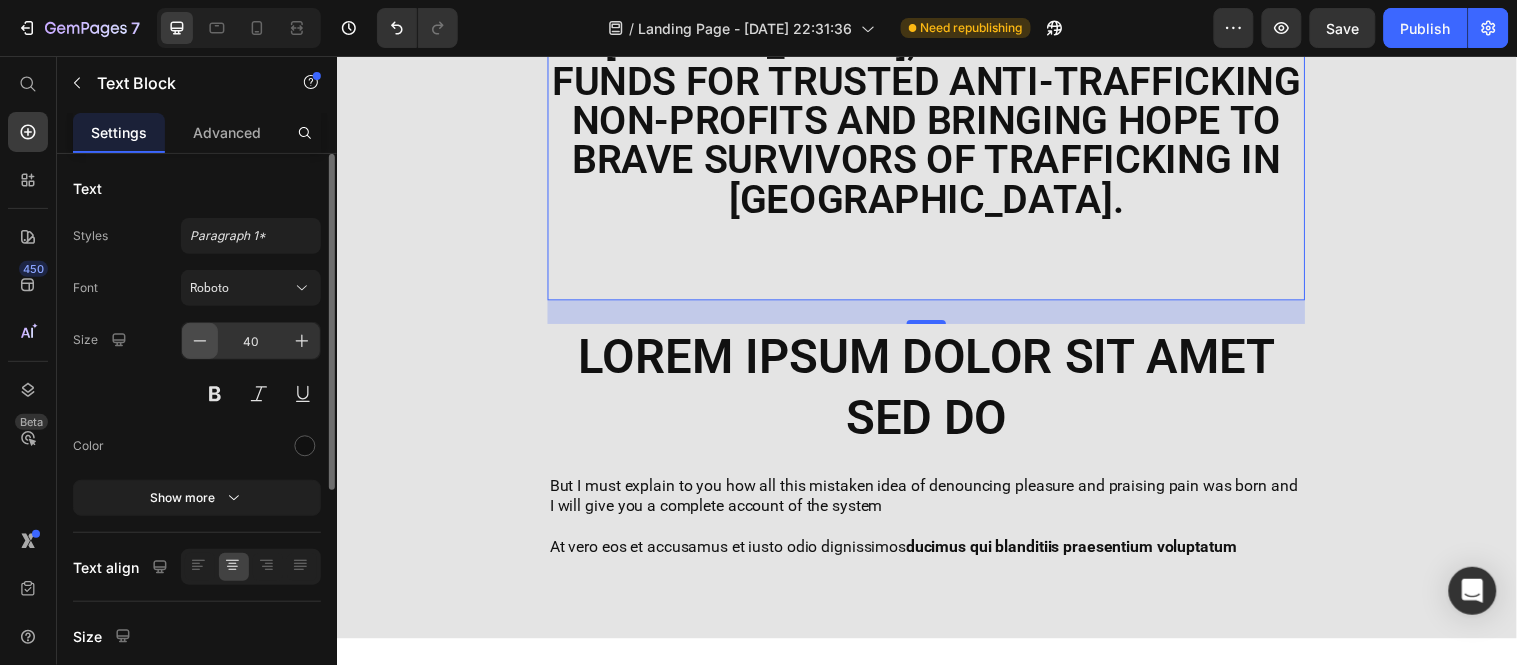 click 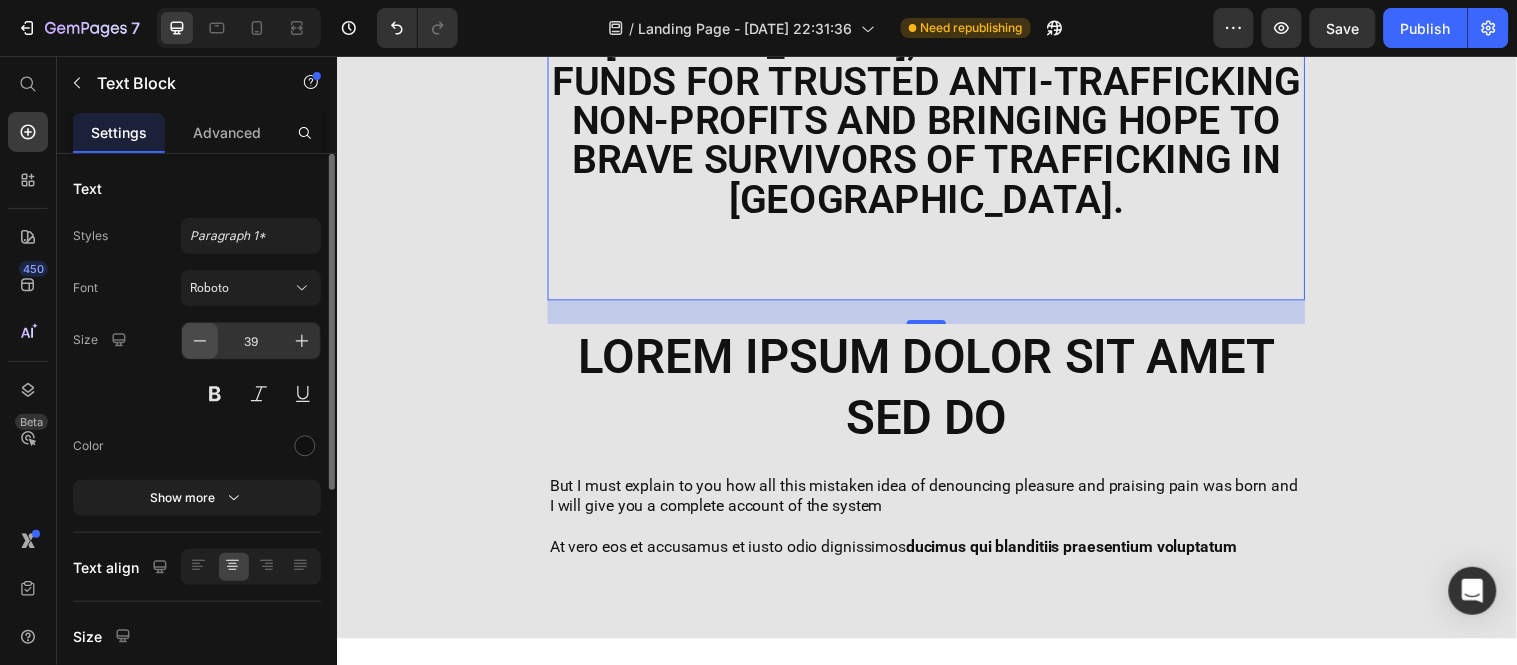 click 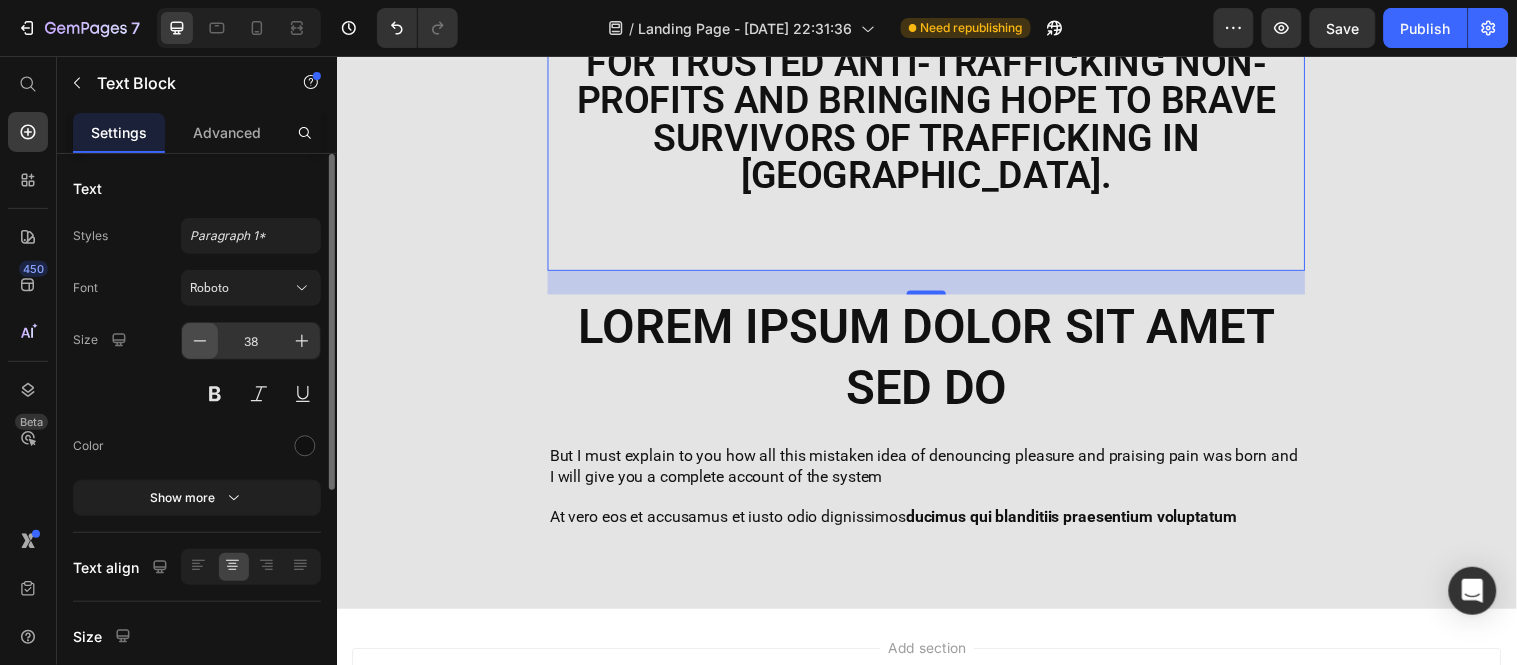 click 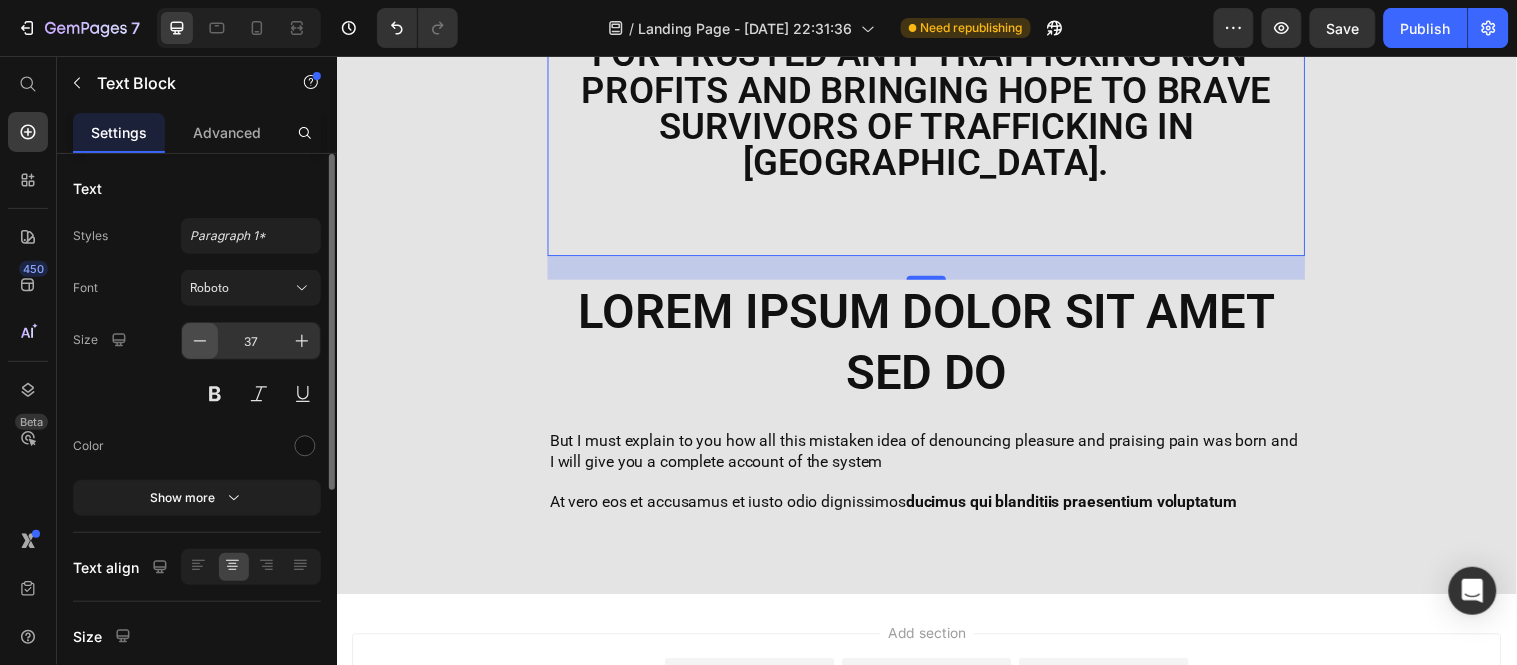 click 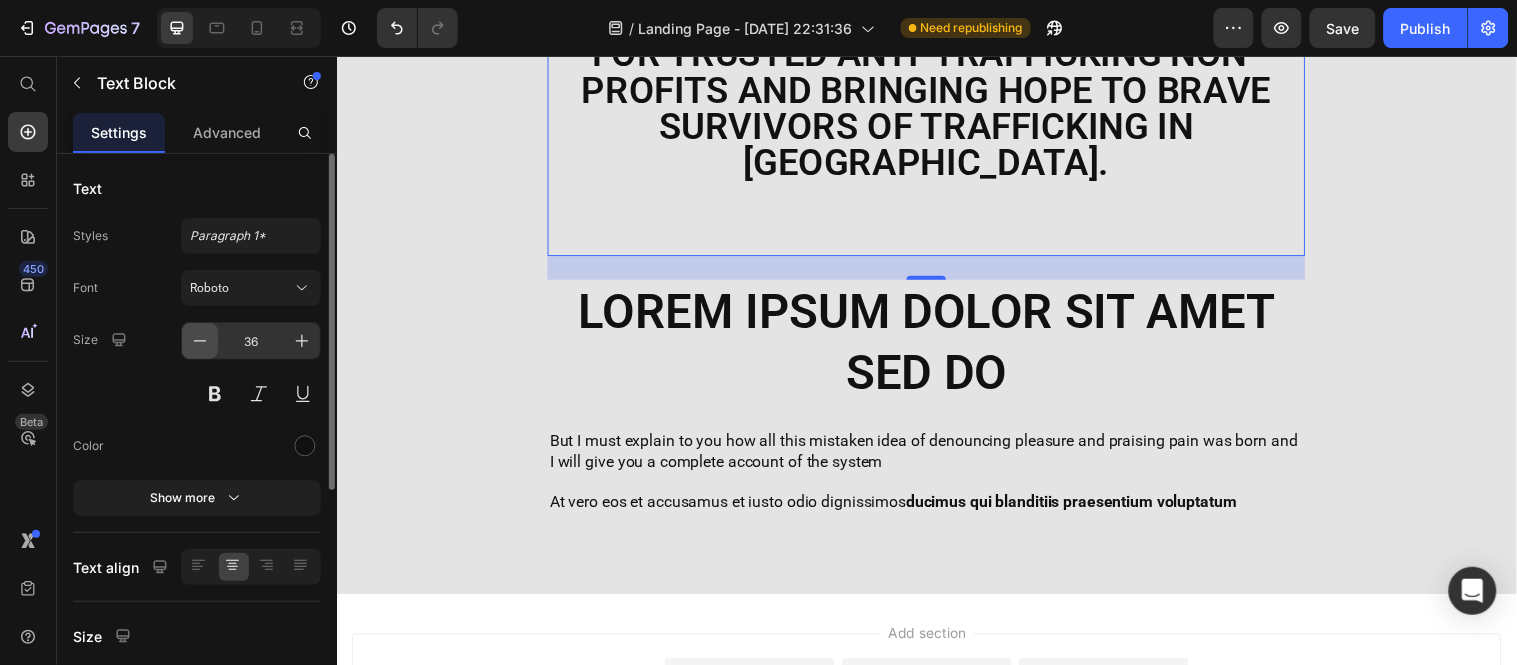 click 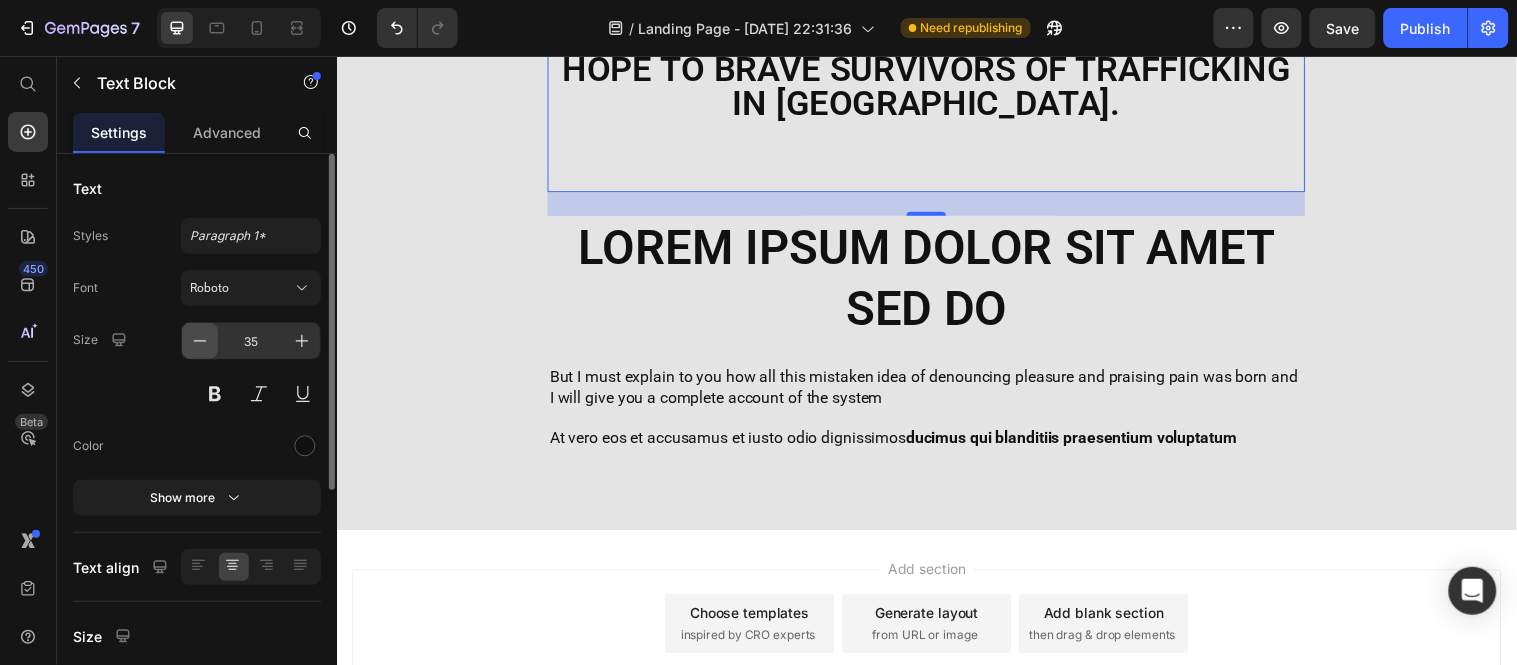 click 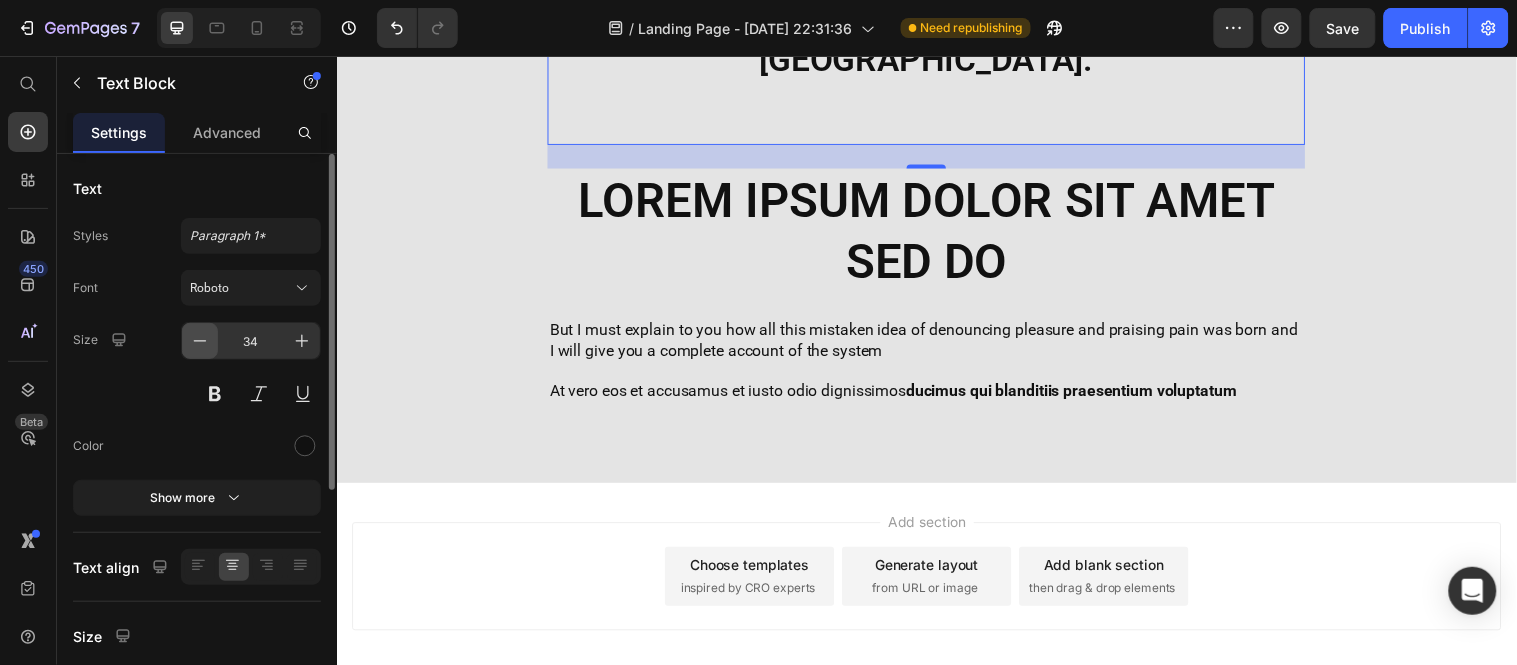 click 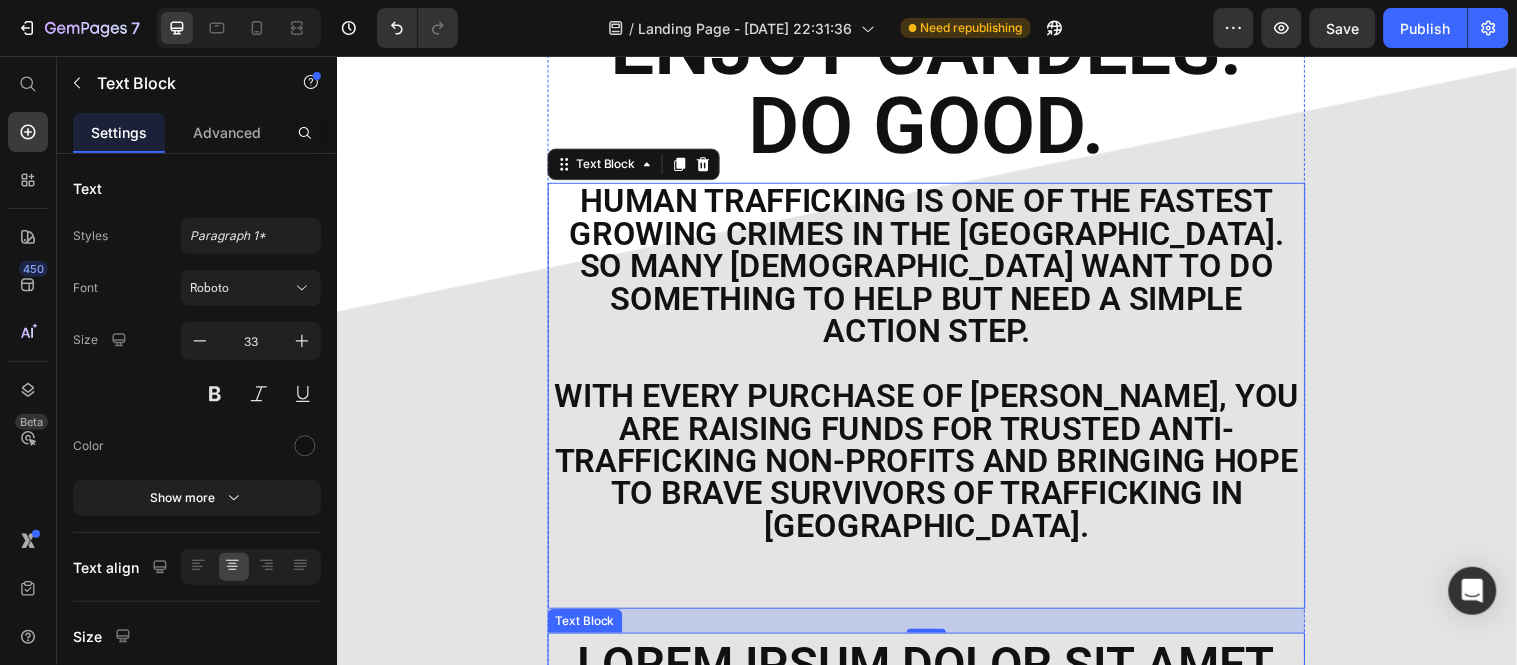 scroll, scrollTop: 843, scrollLeft: 0, axis: vertical 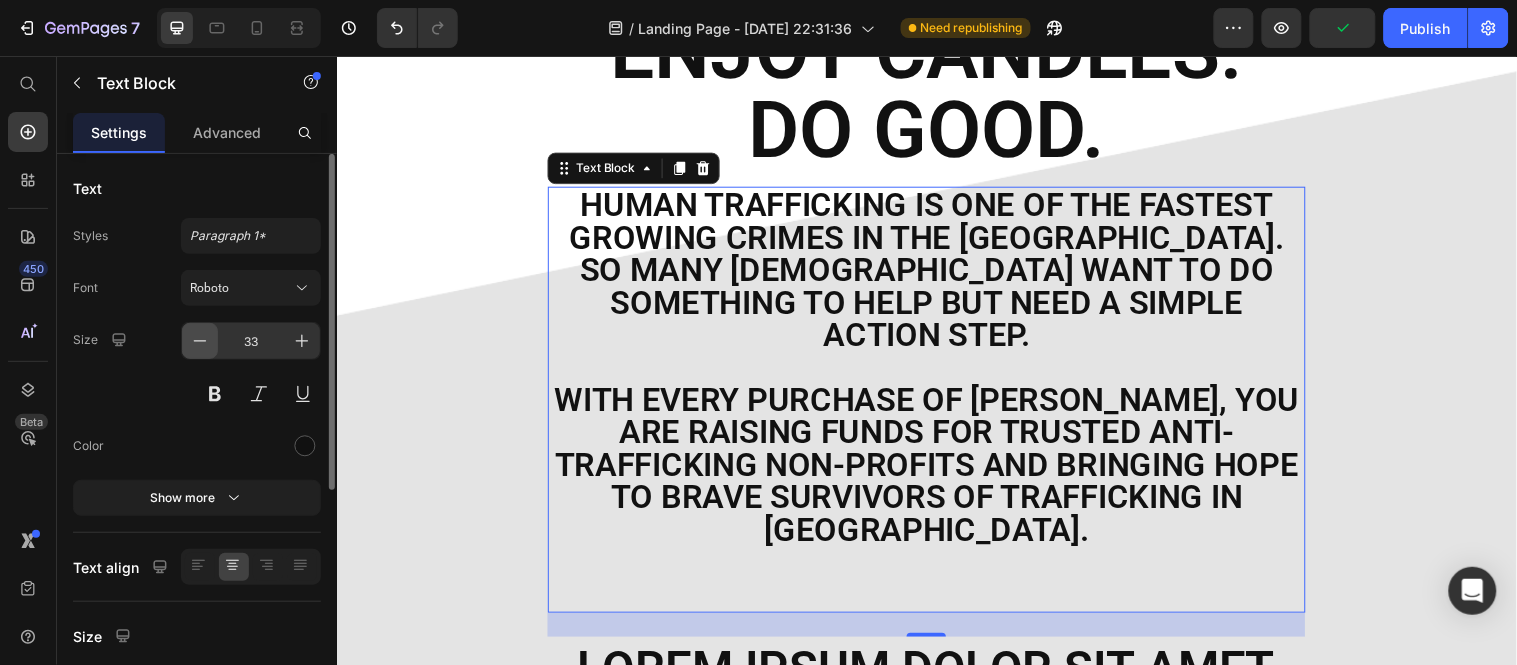 click 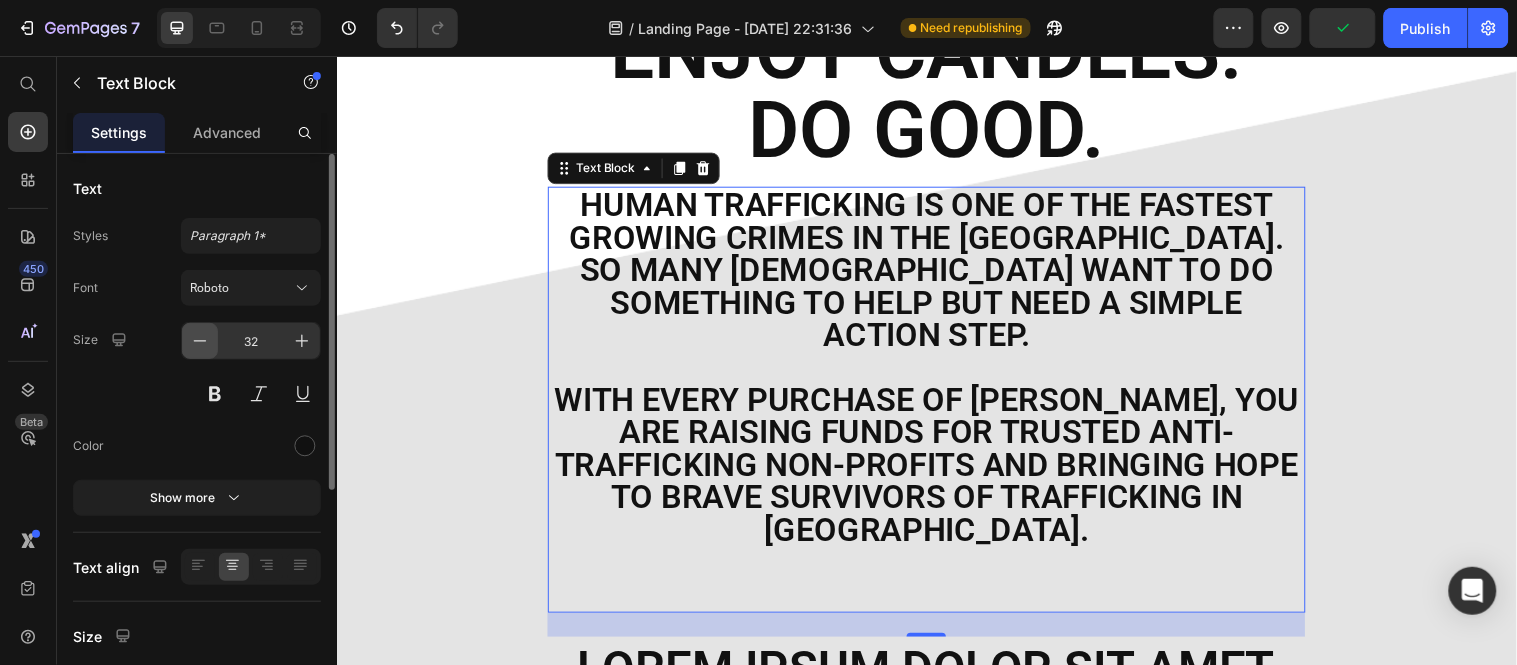 click 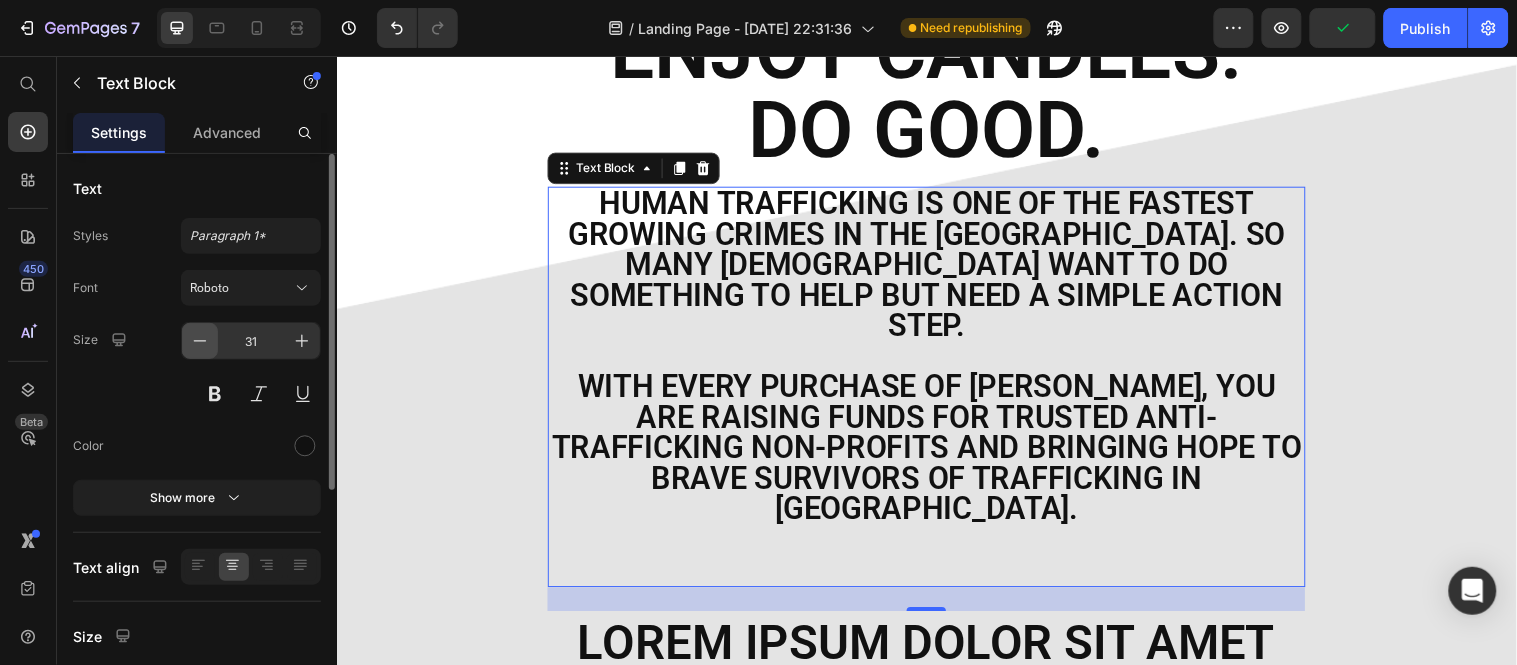 click 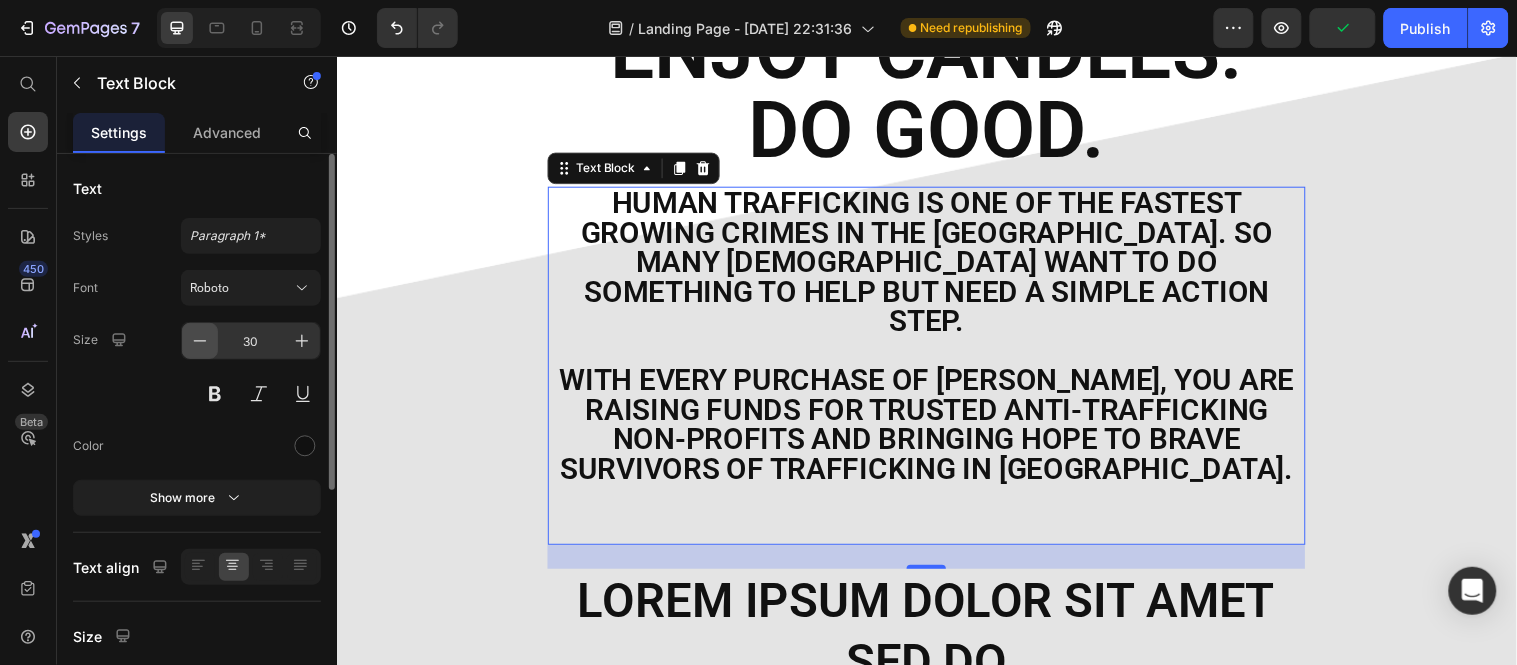 click 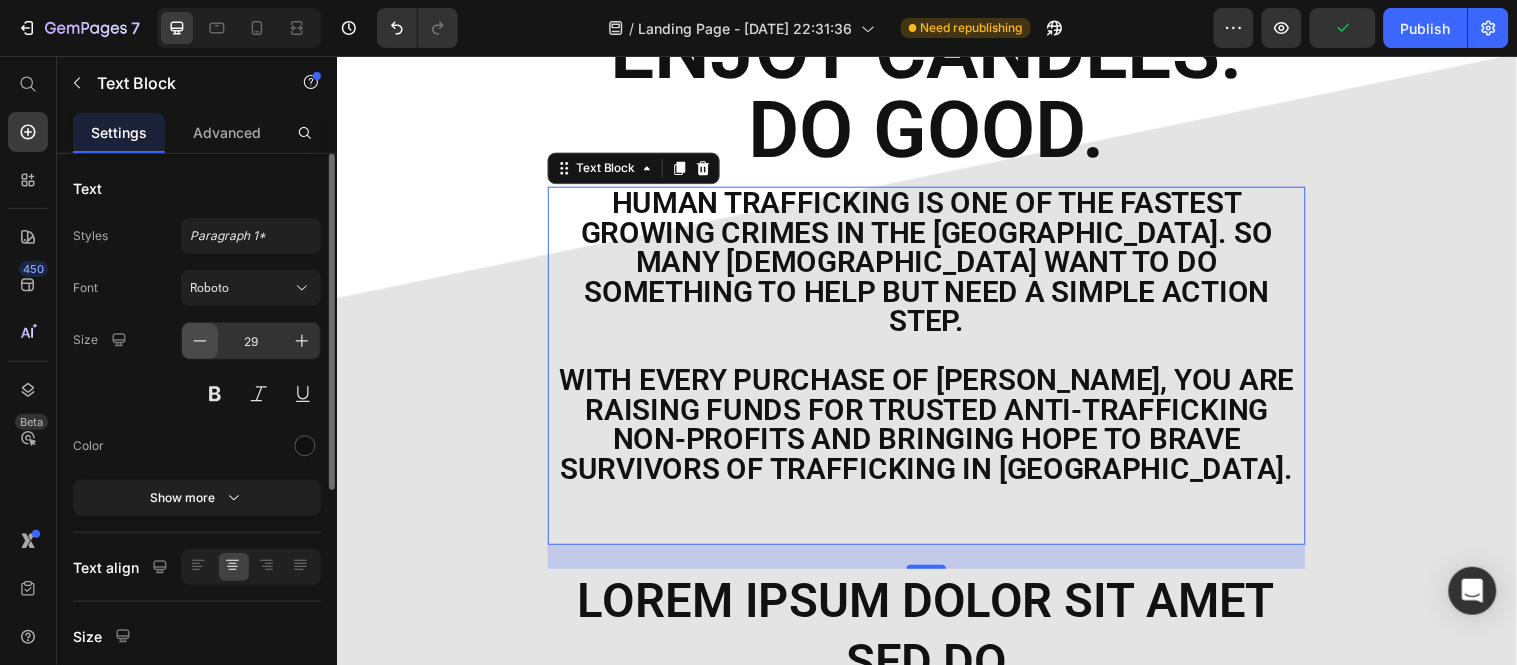 click 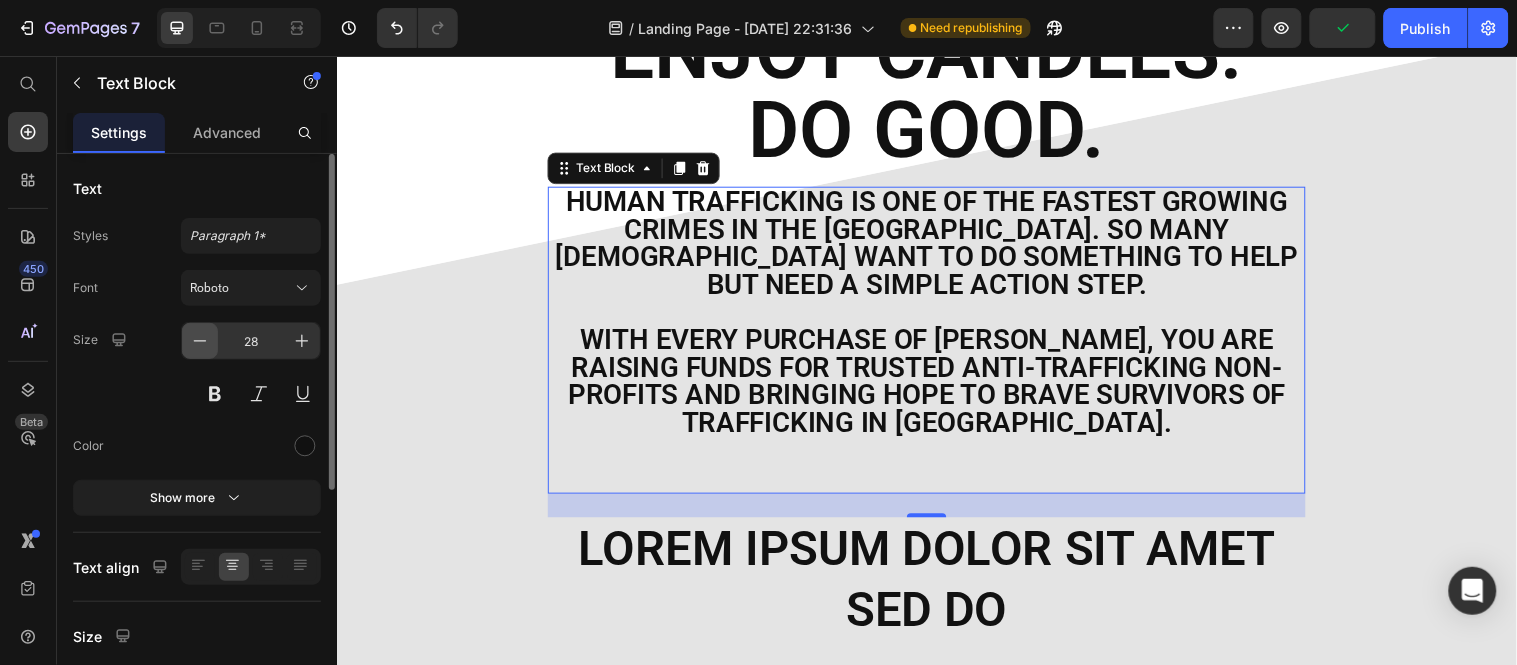 click 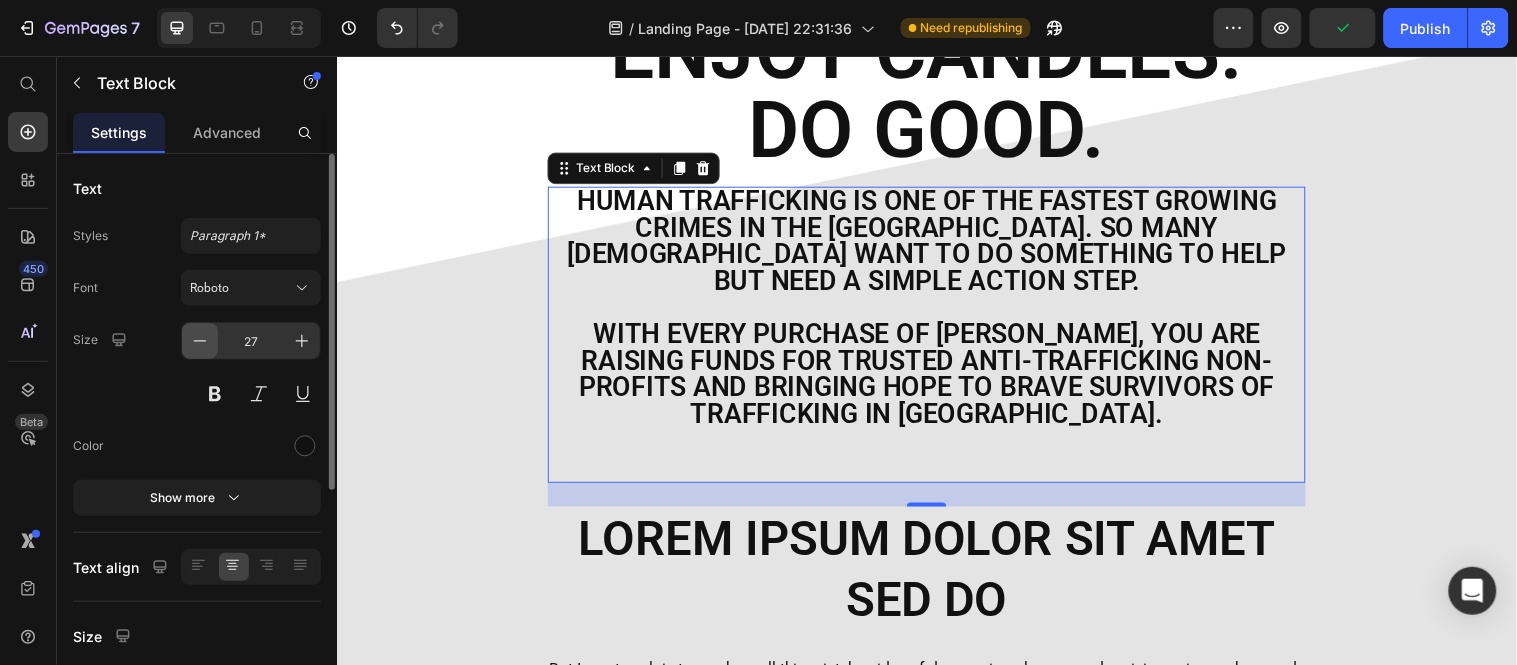 click 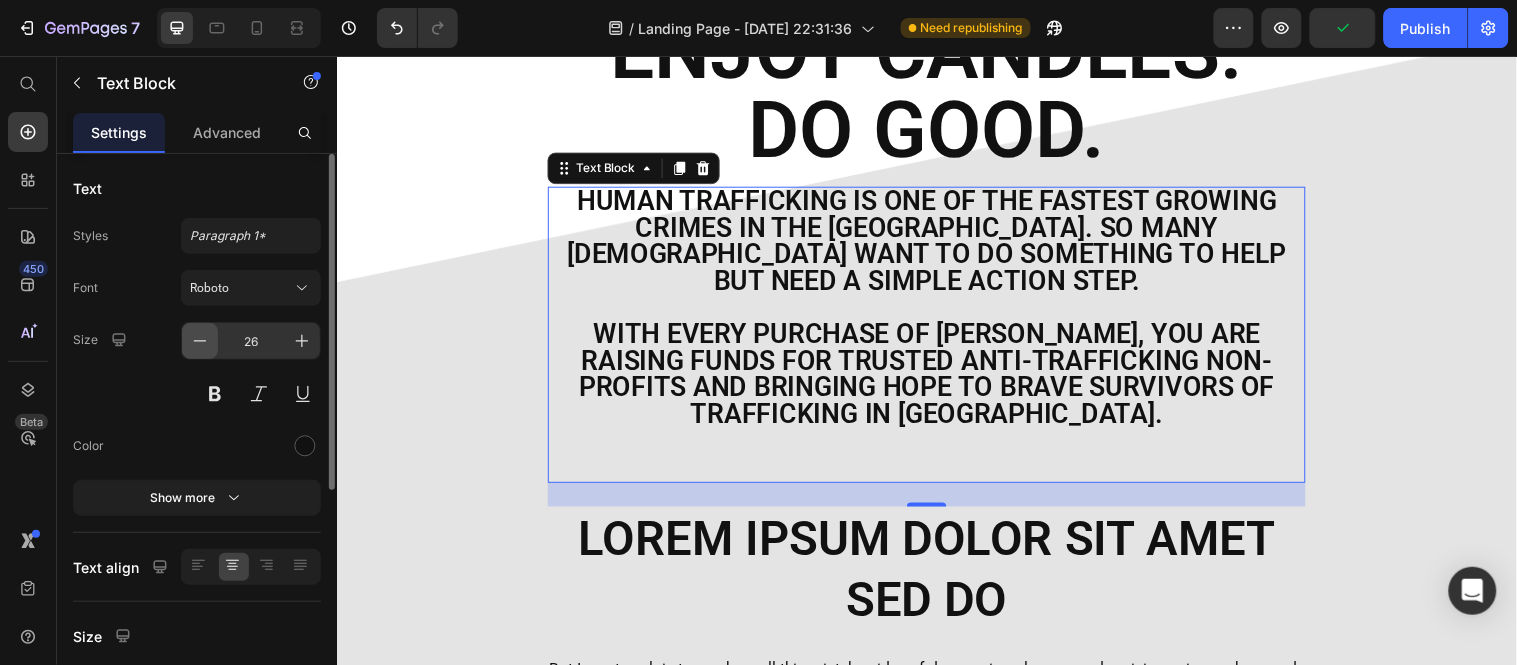 click 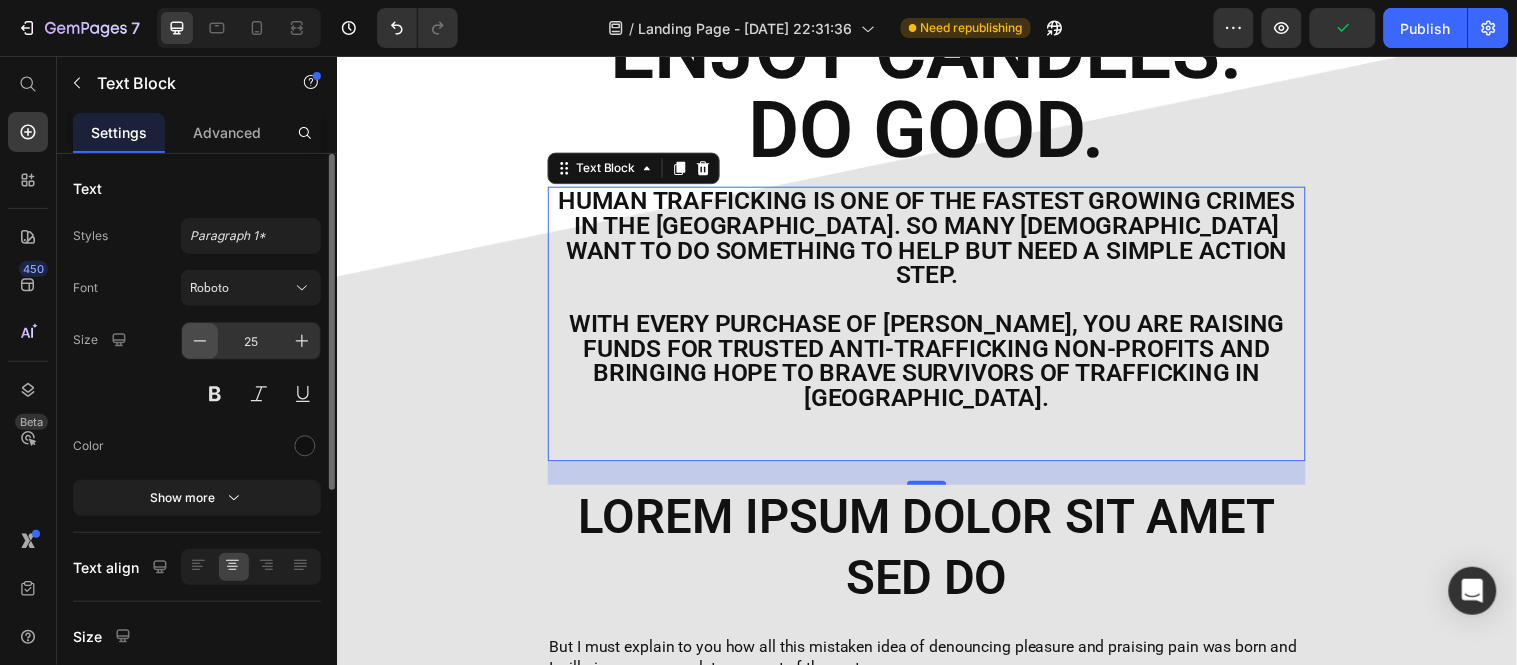 click 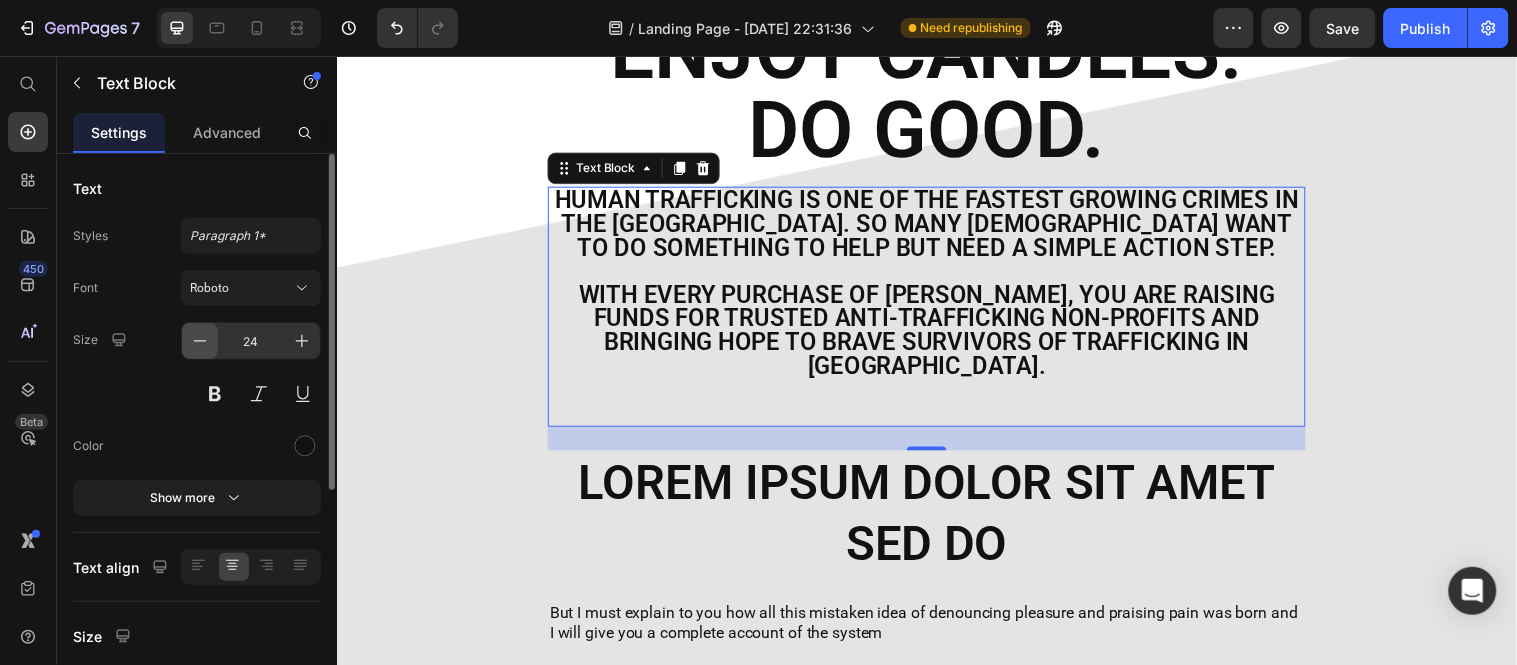 click 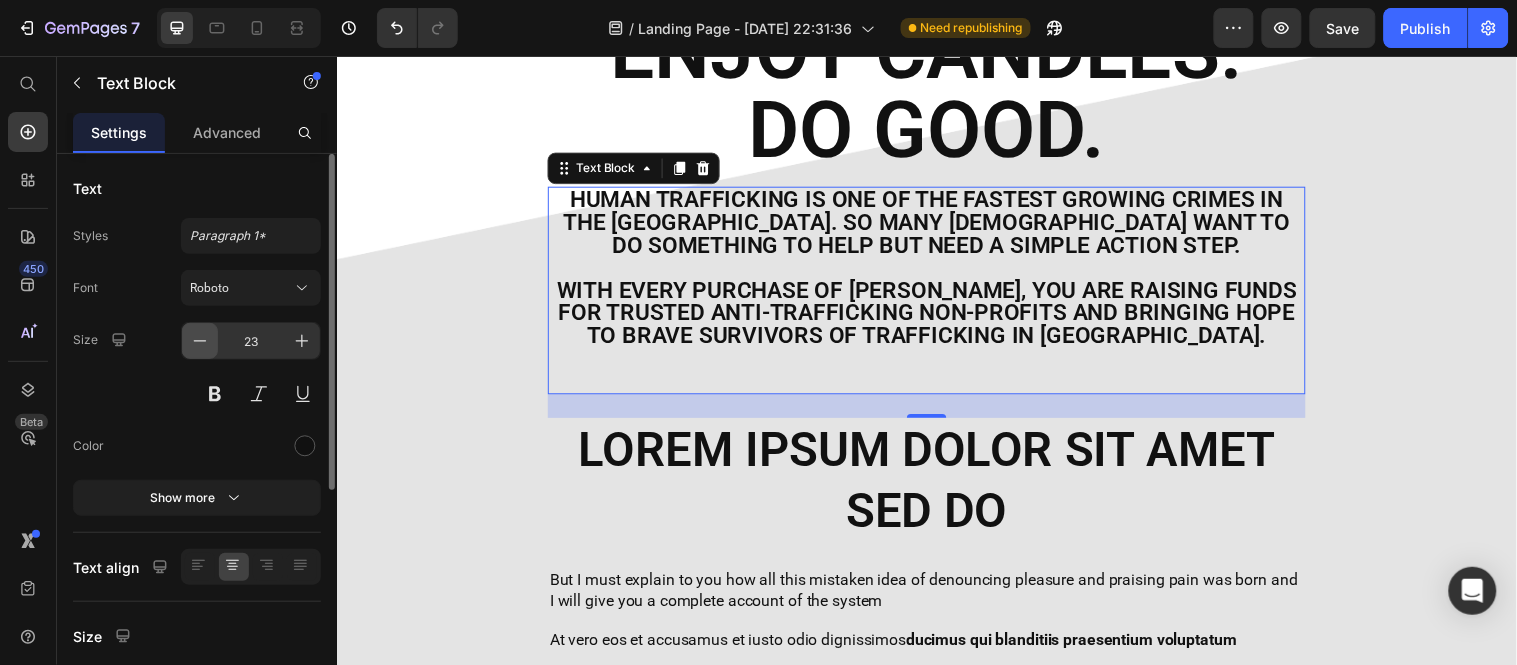 click 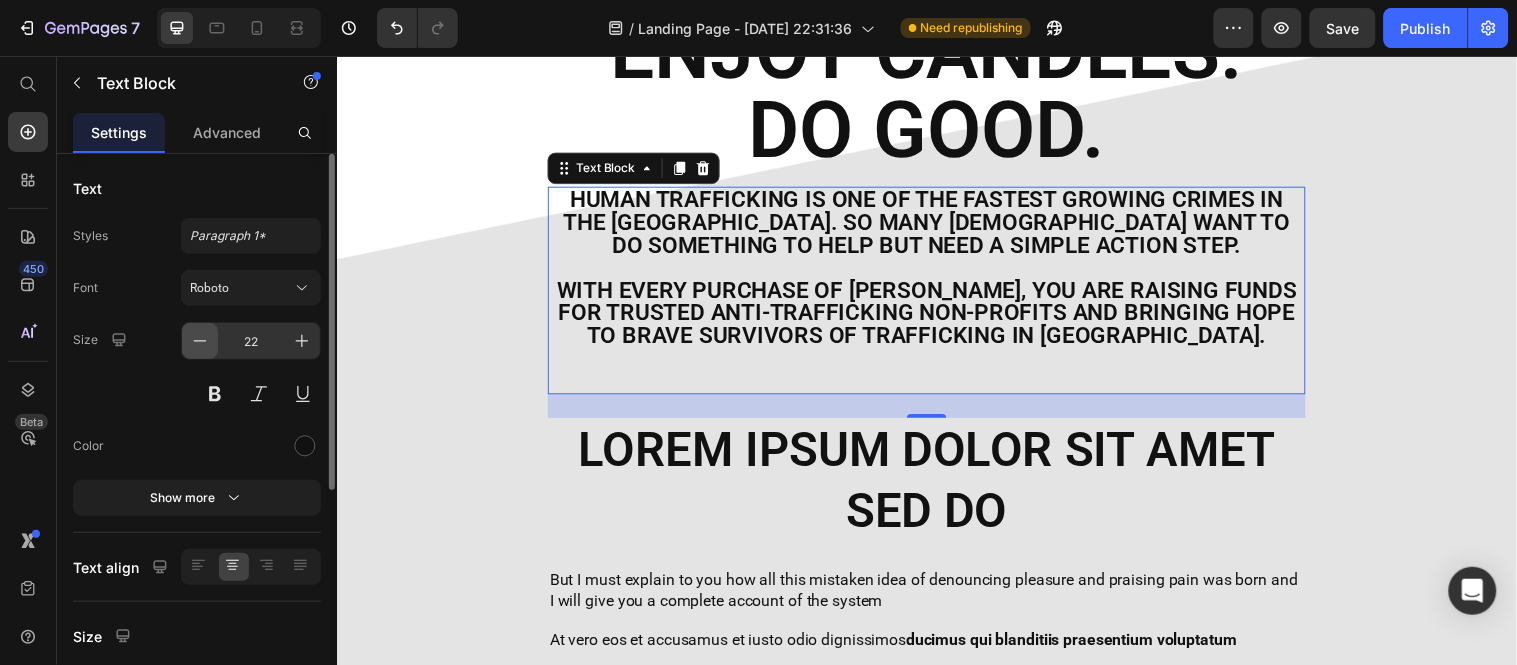 click 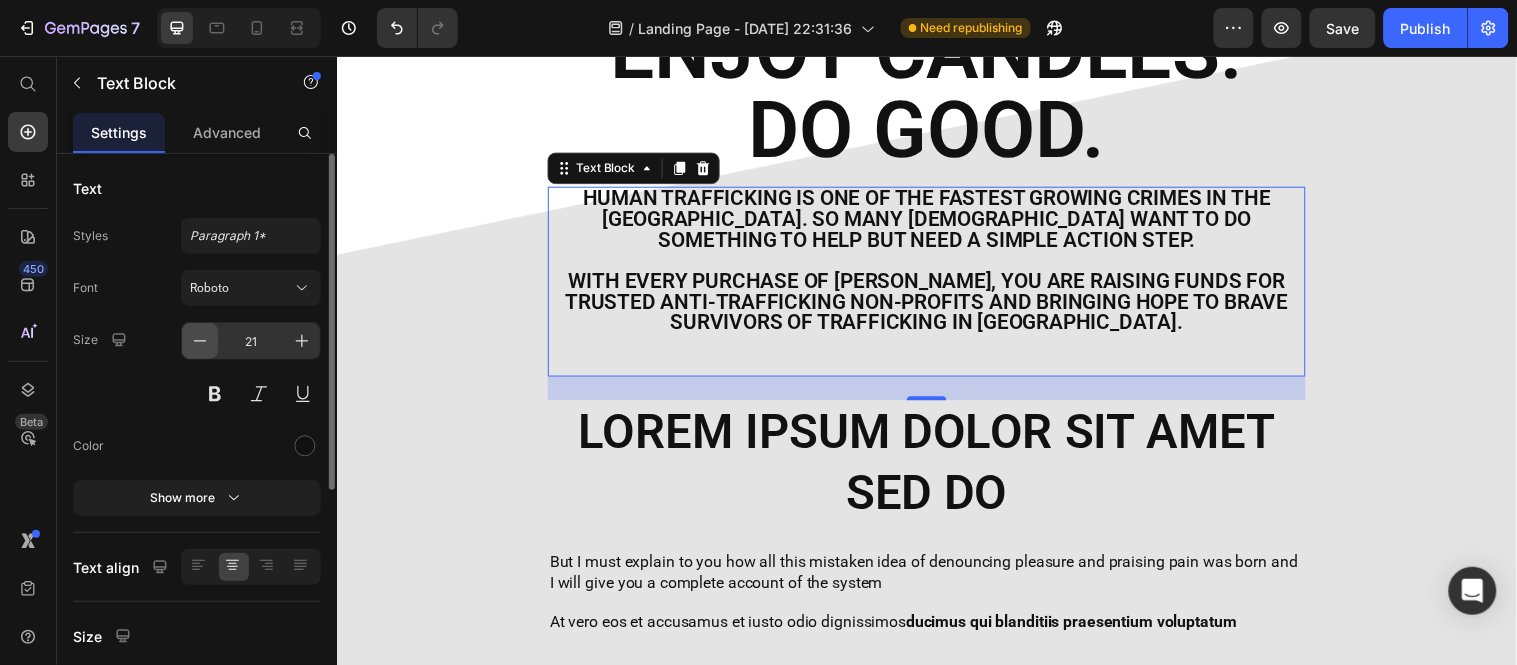 click 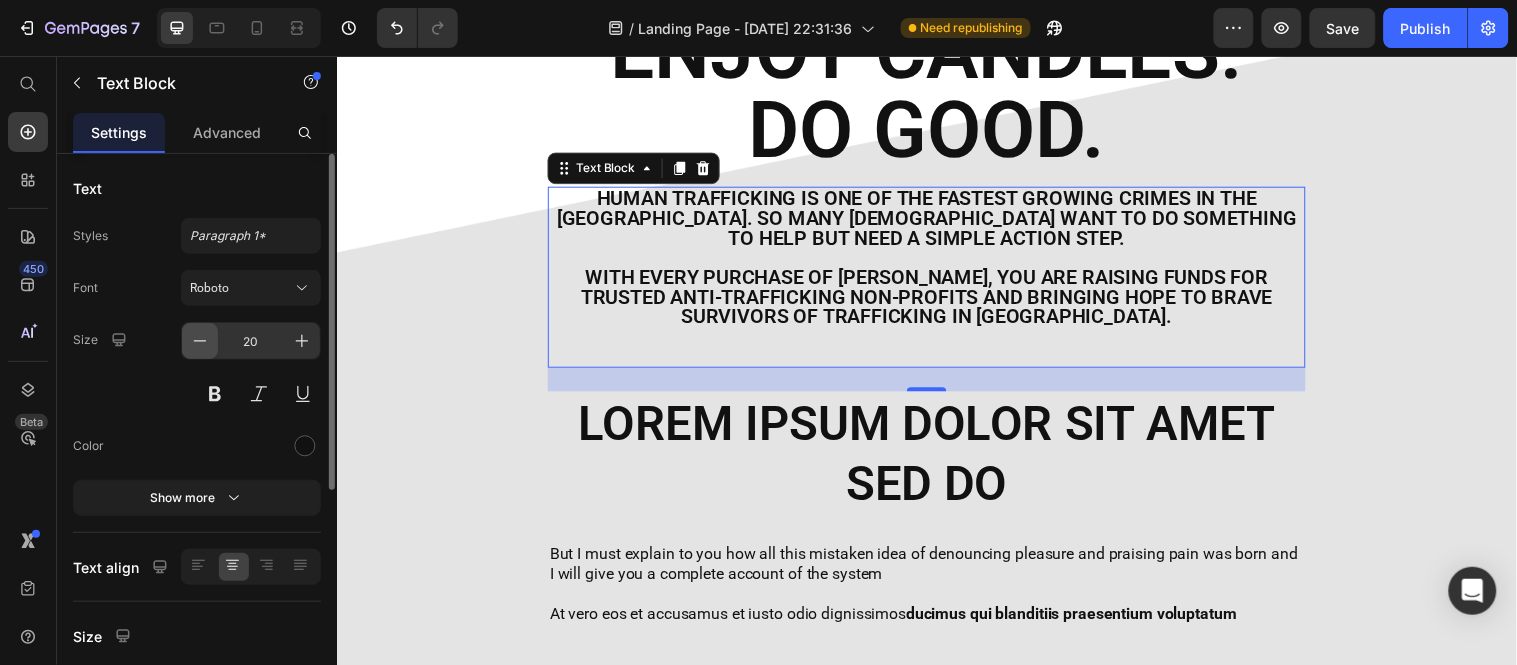 click 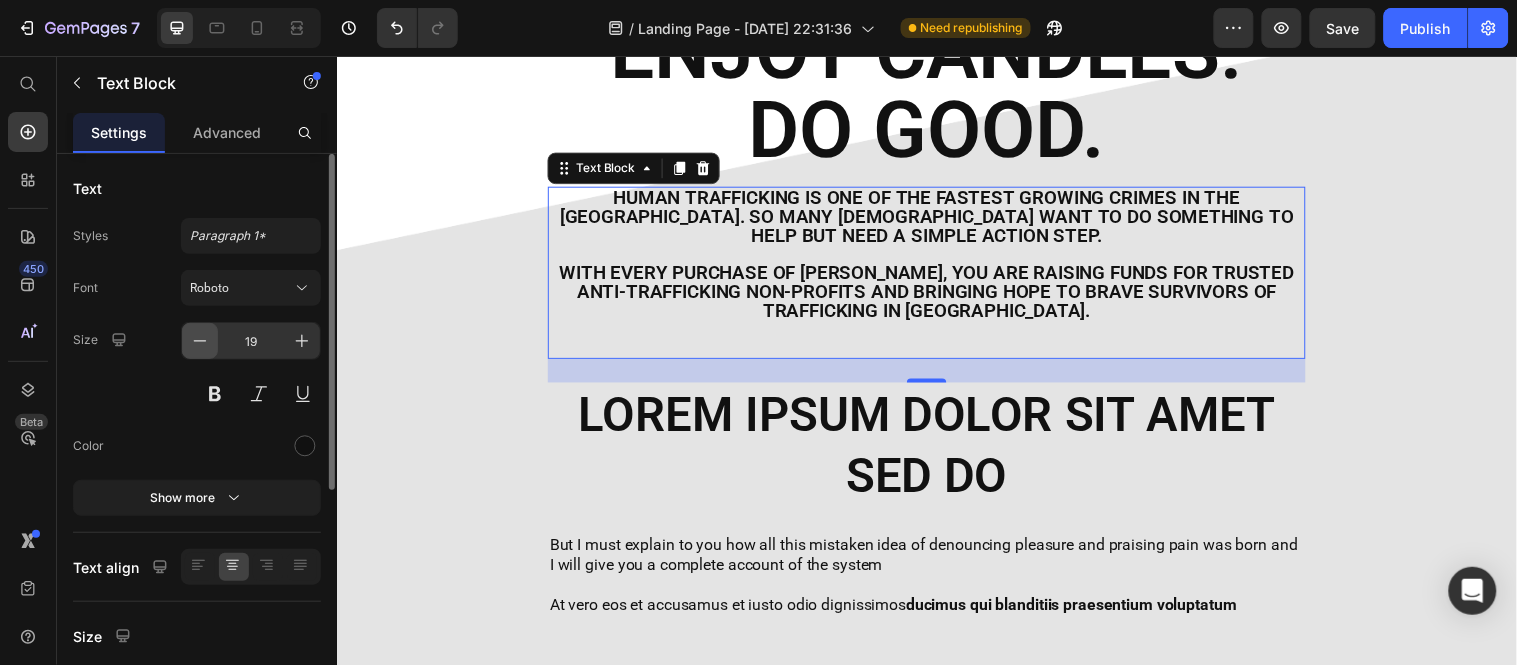 click 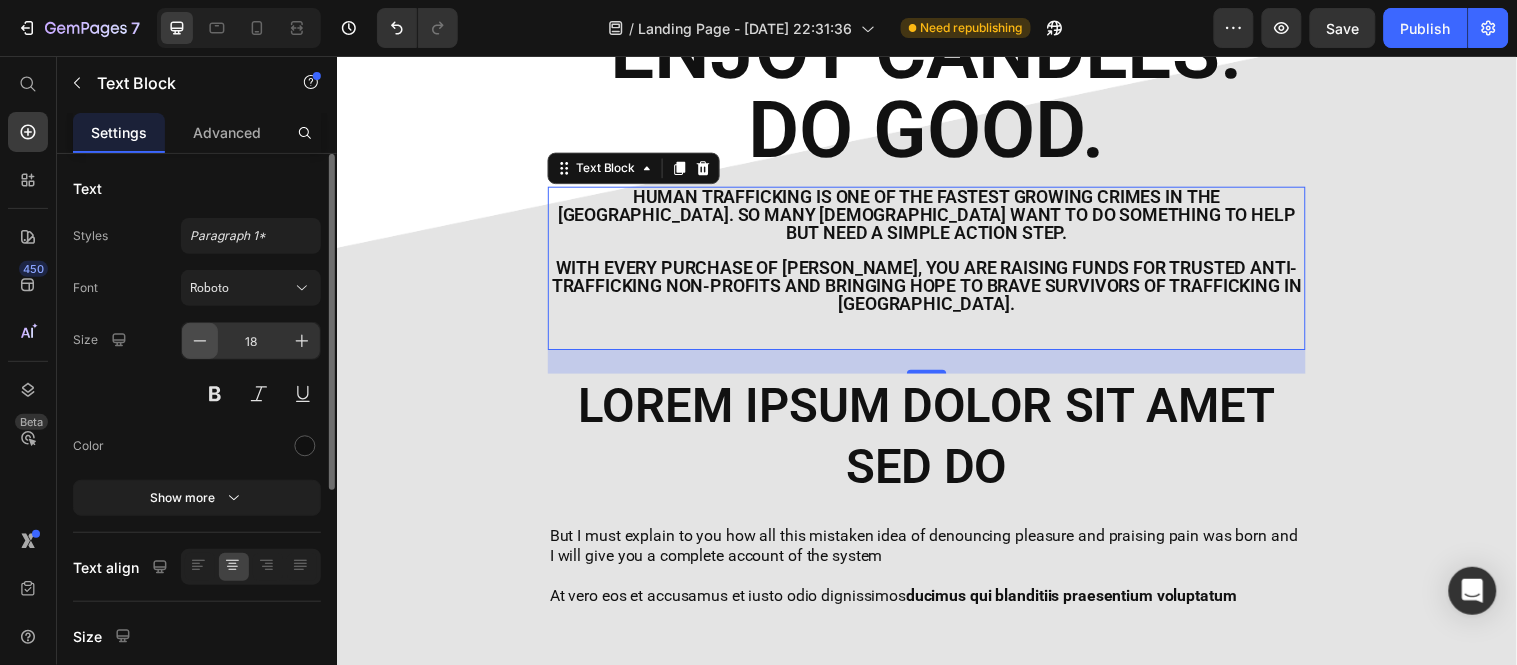 click 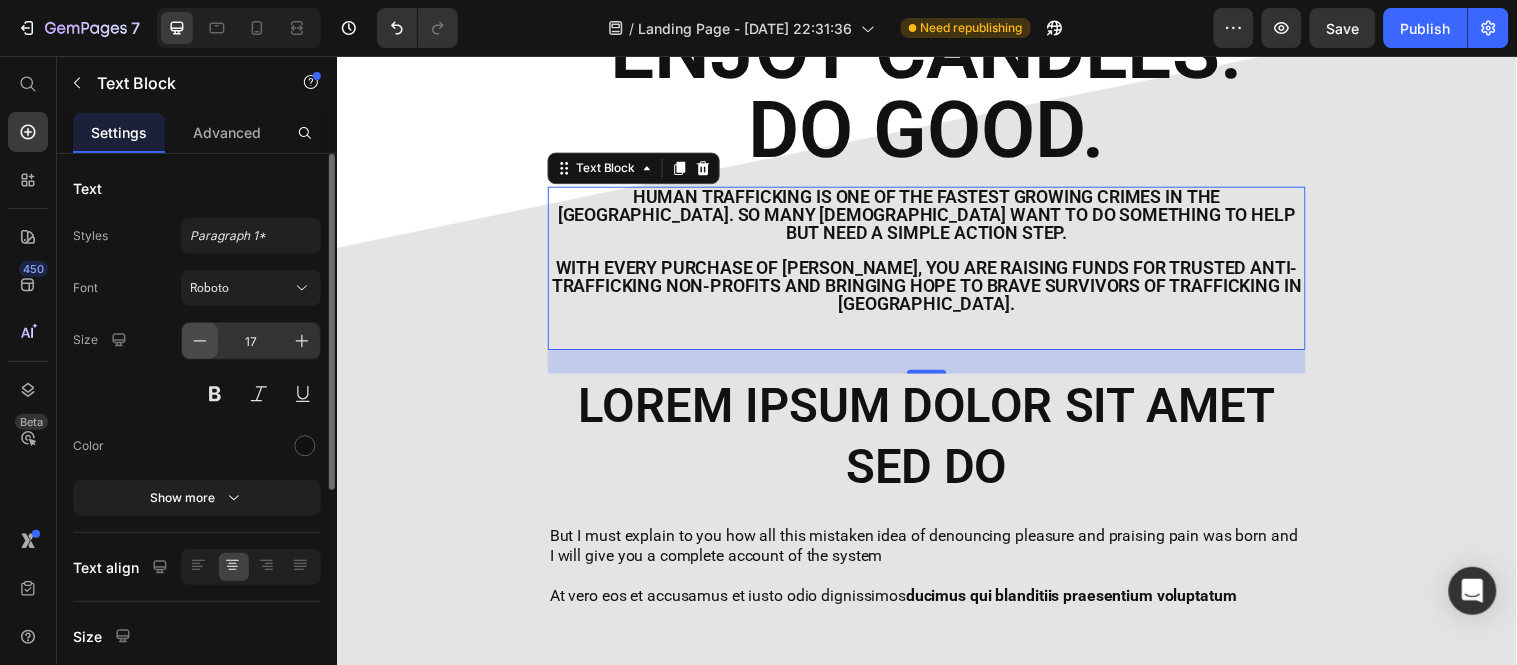 click 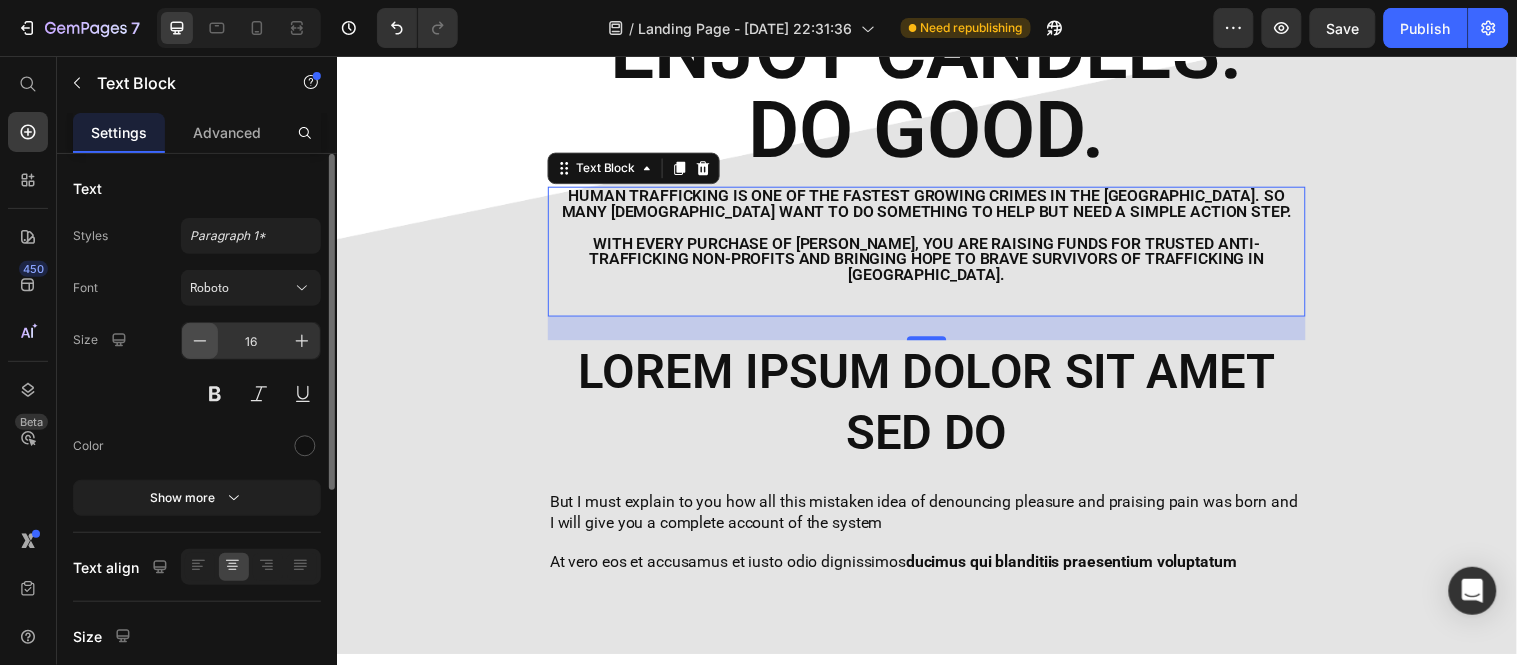 click 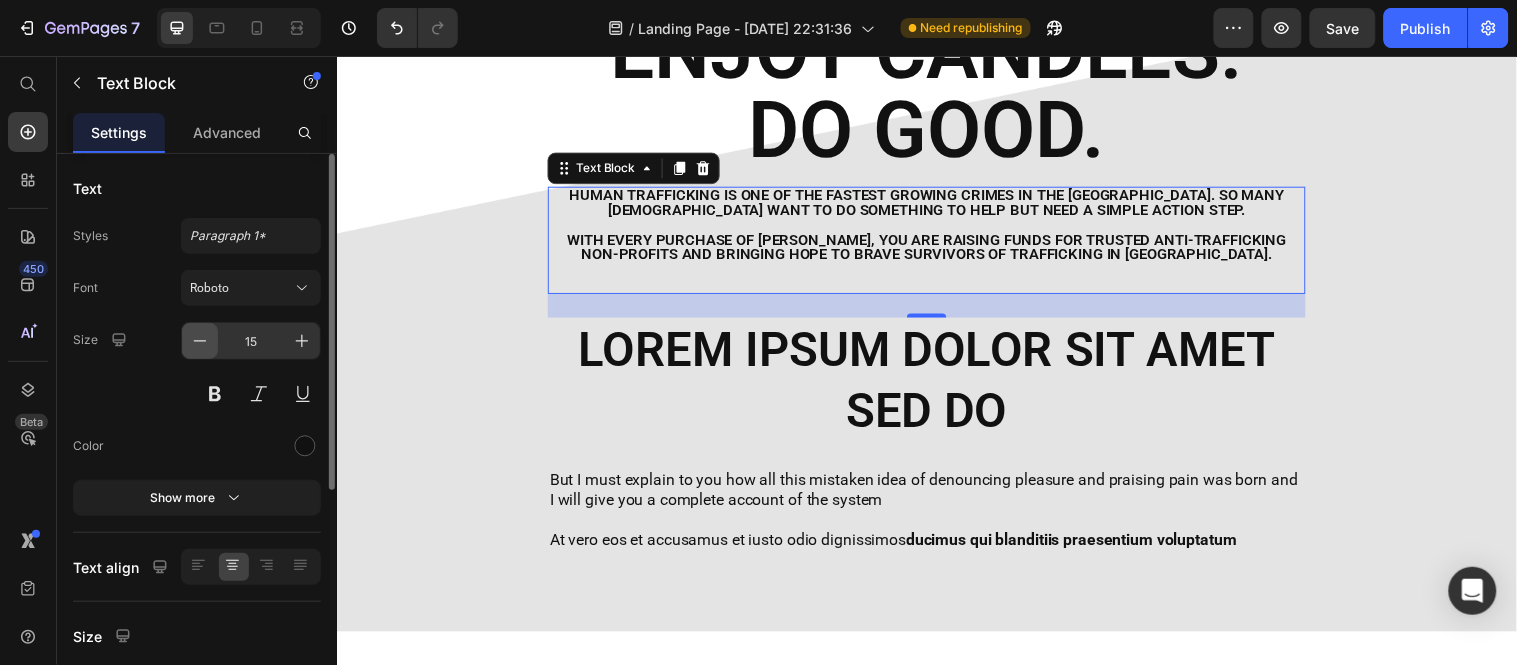 click 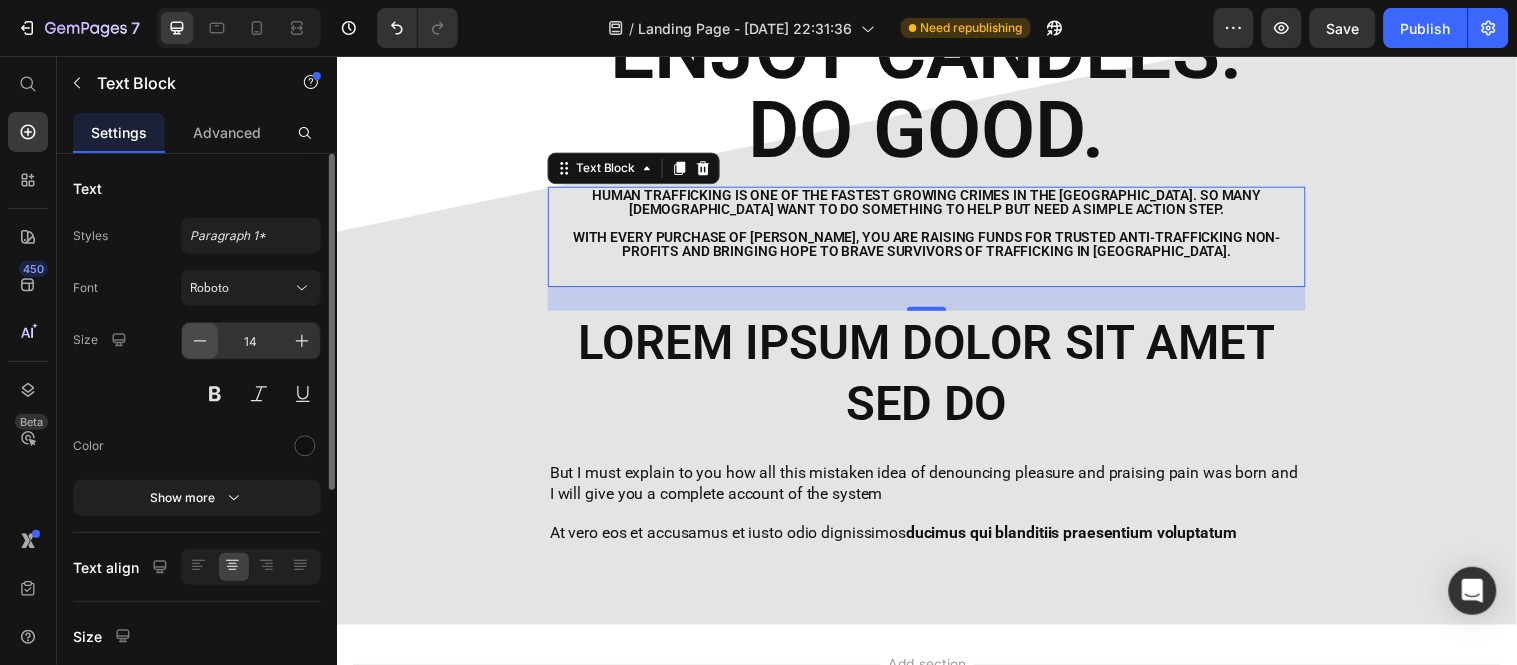 click 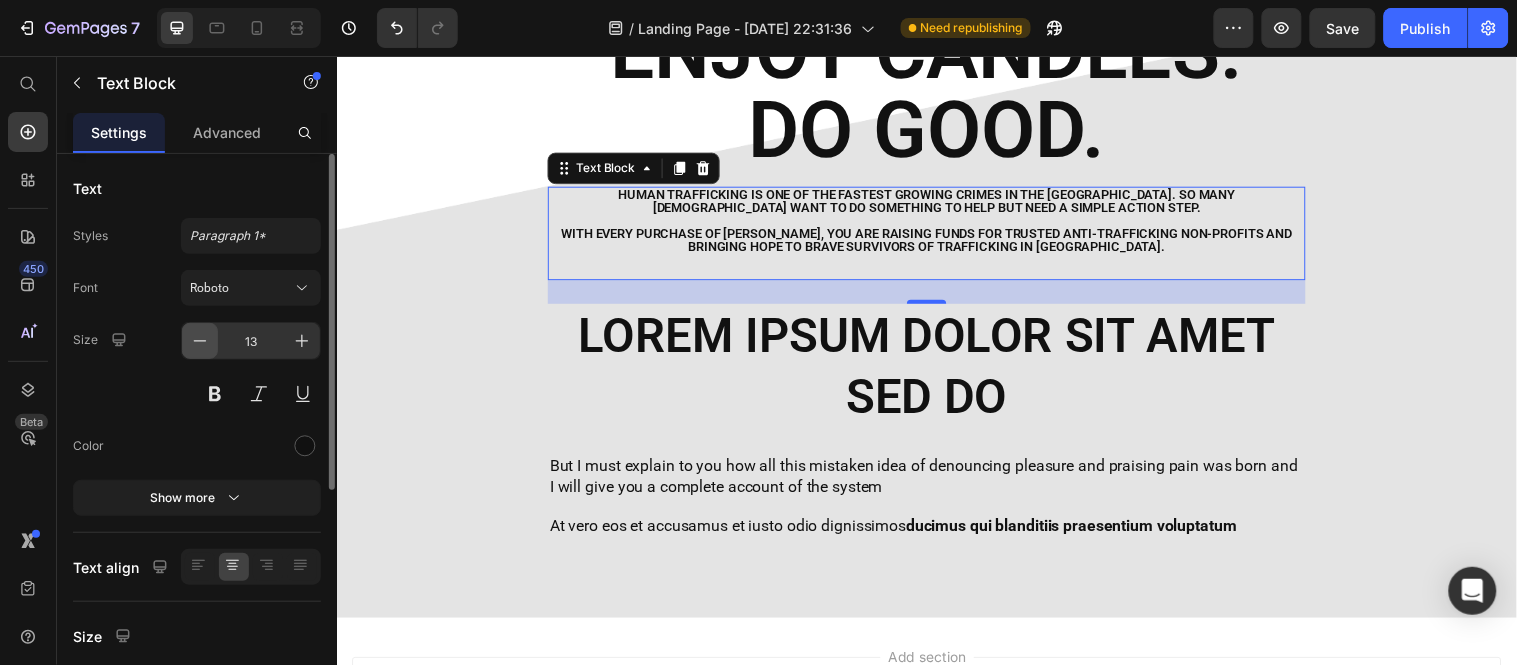 click 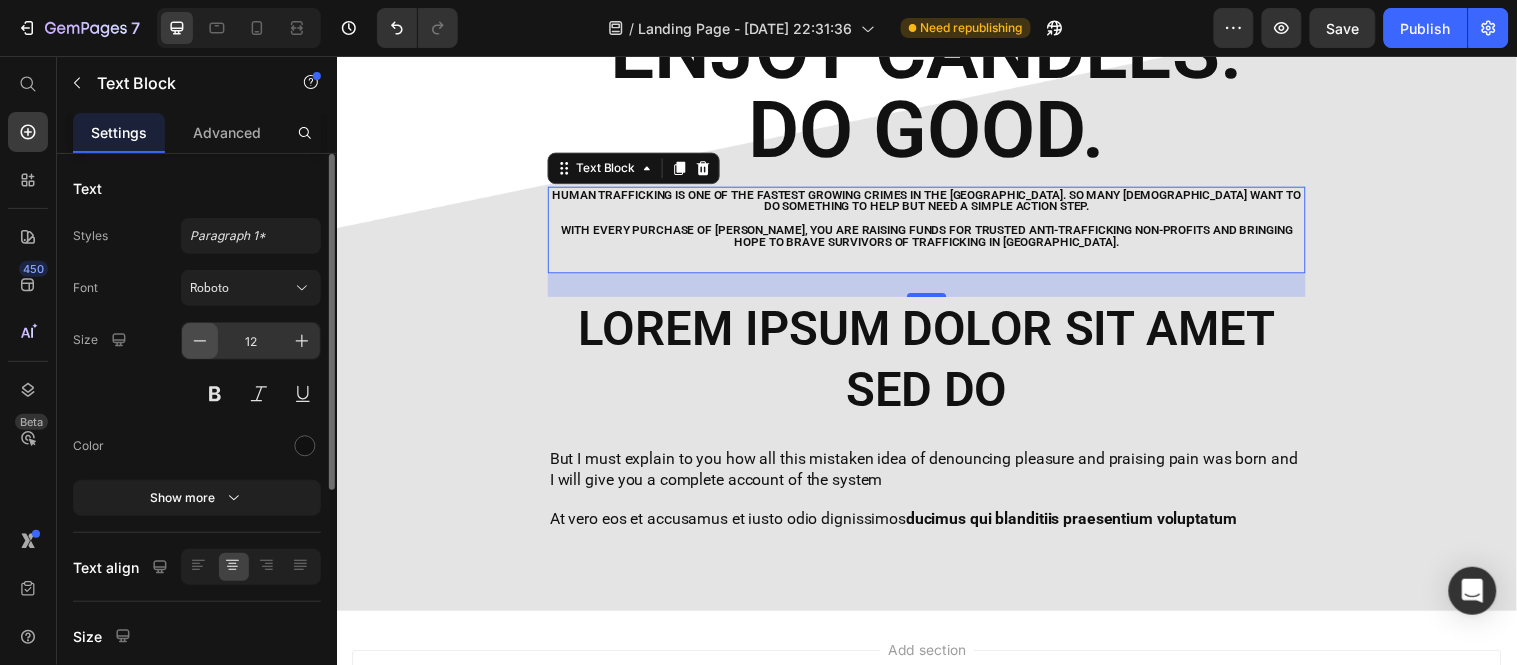 click 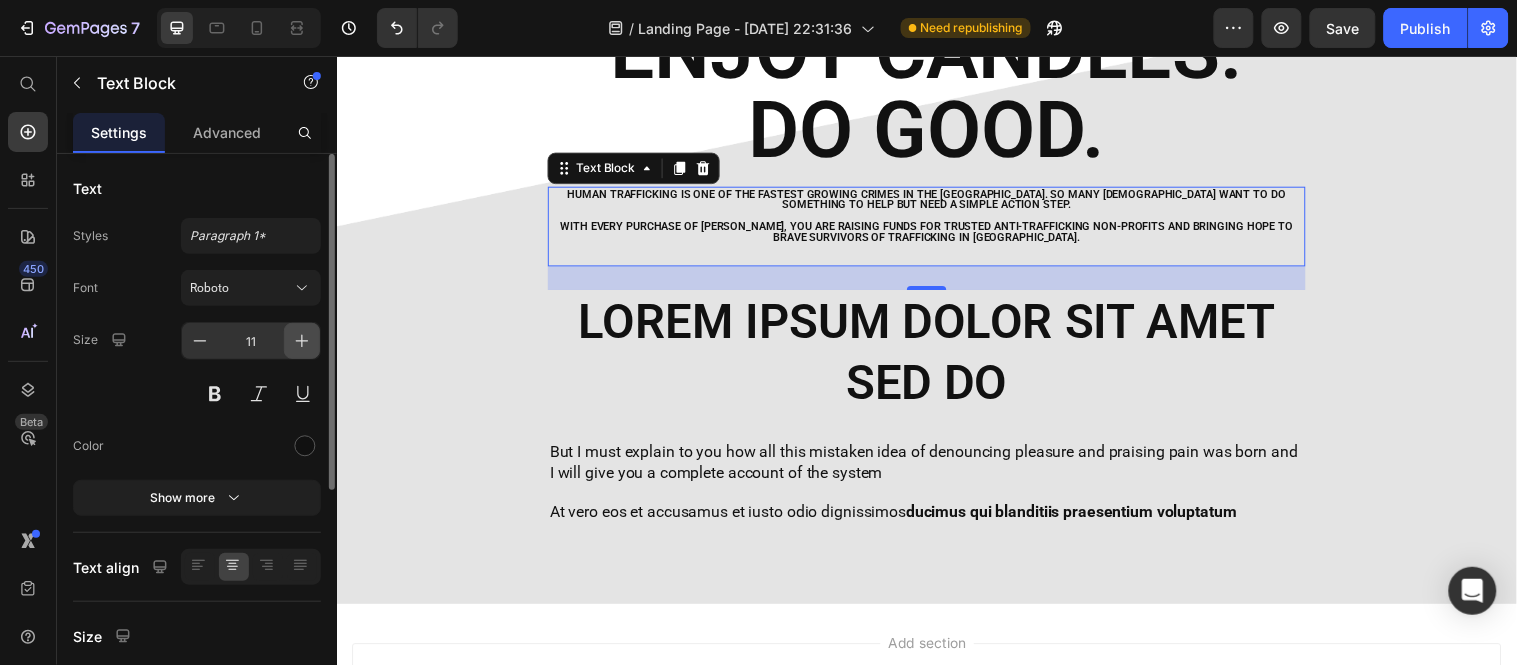 click 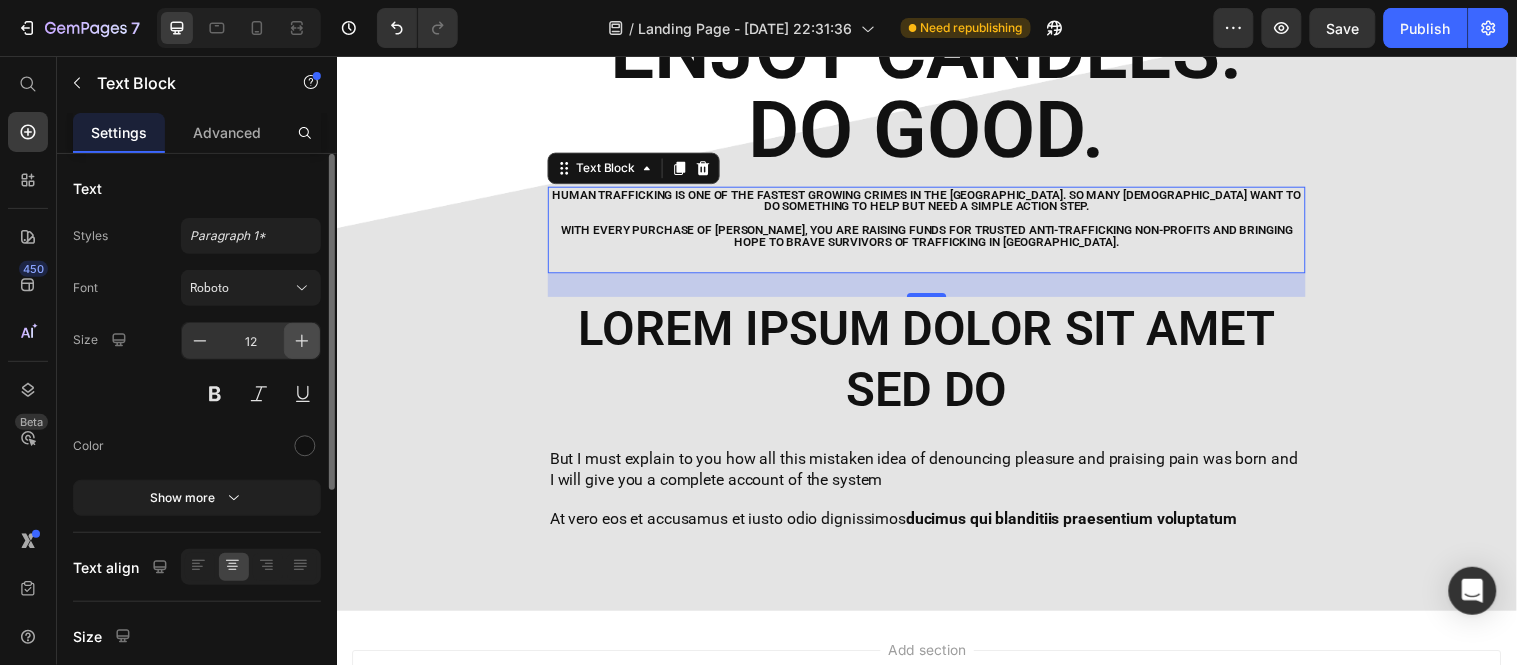 click 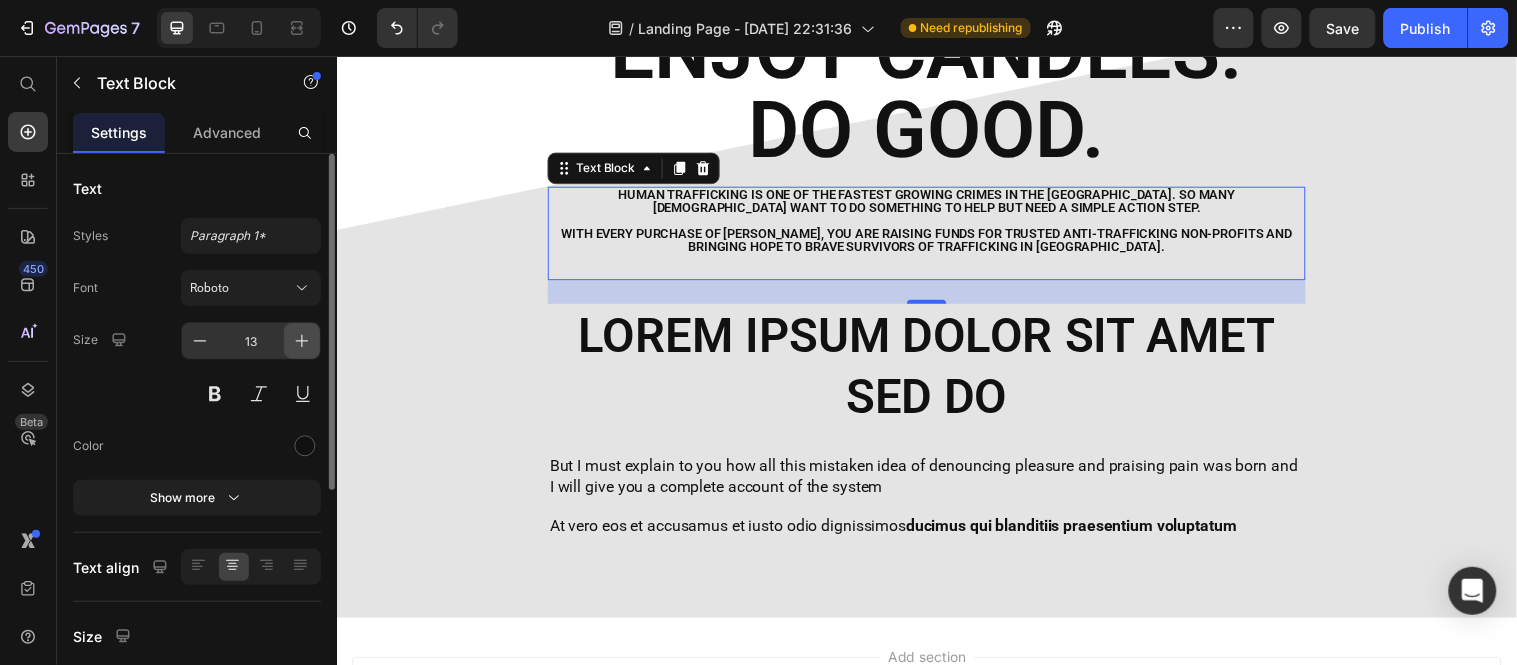 click 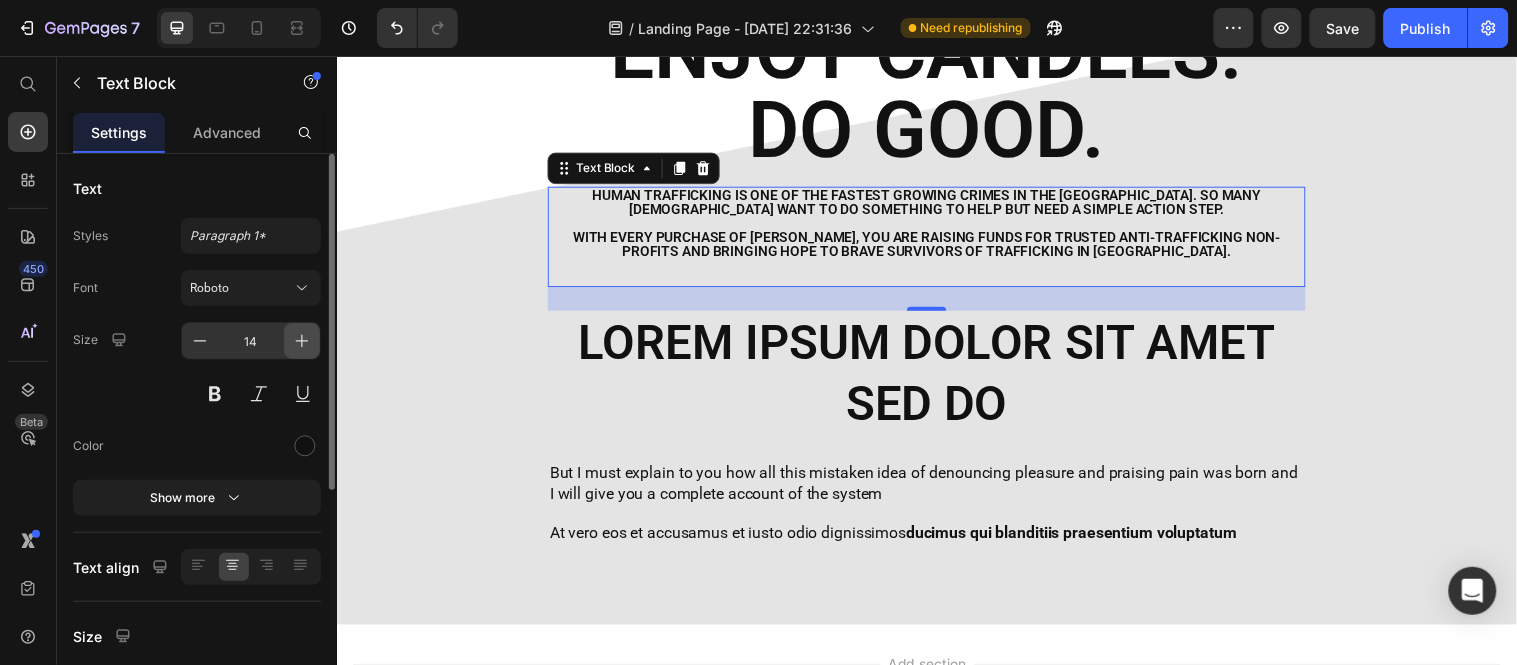 click 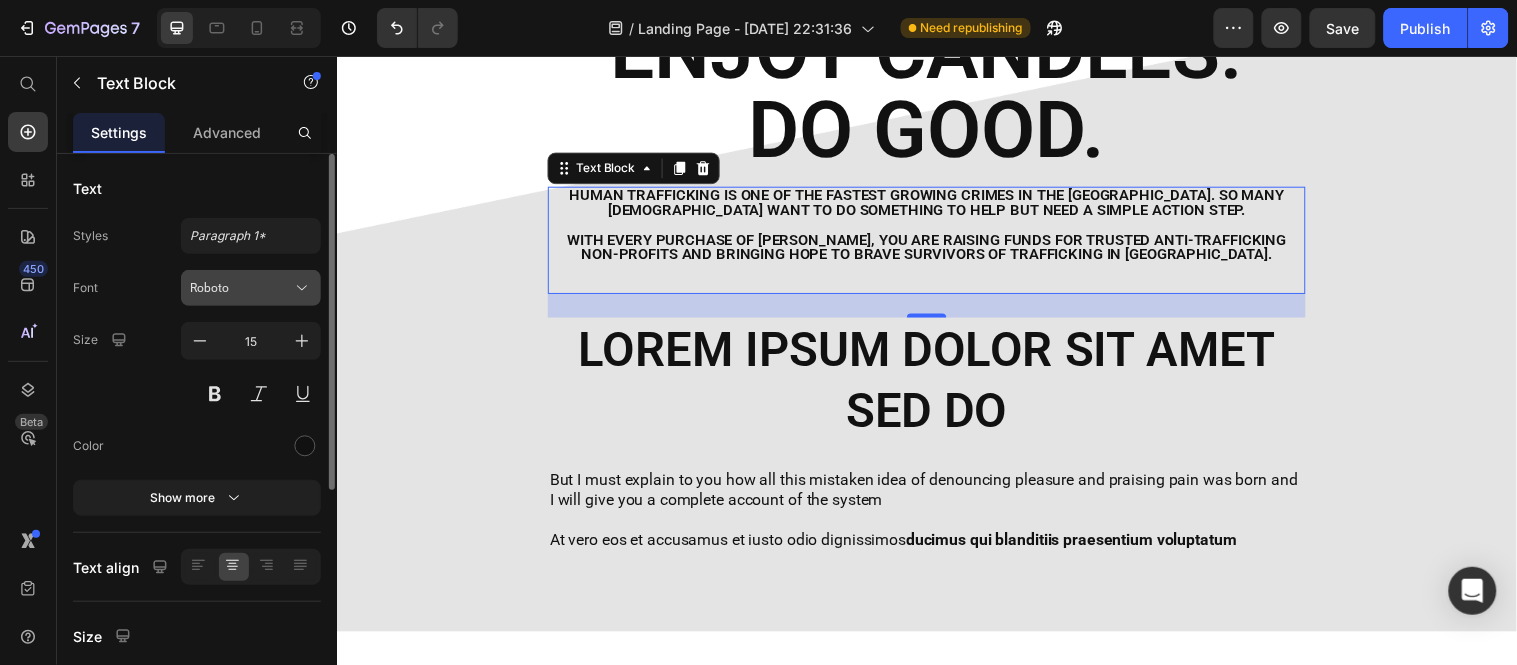 click 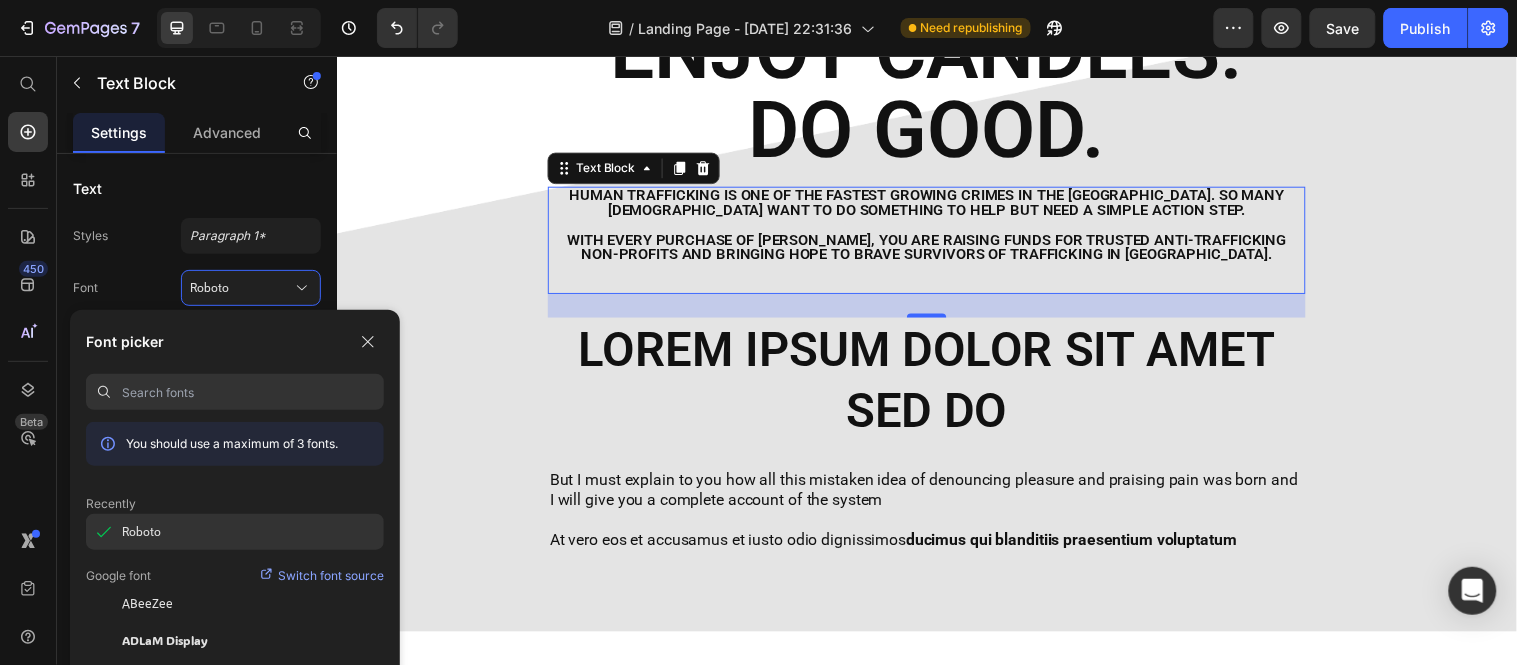 click on "Roboto" at bounding box center (141, 532) 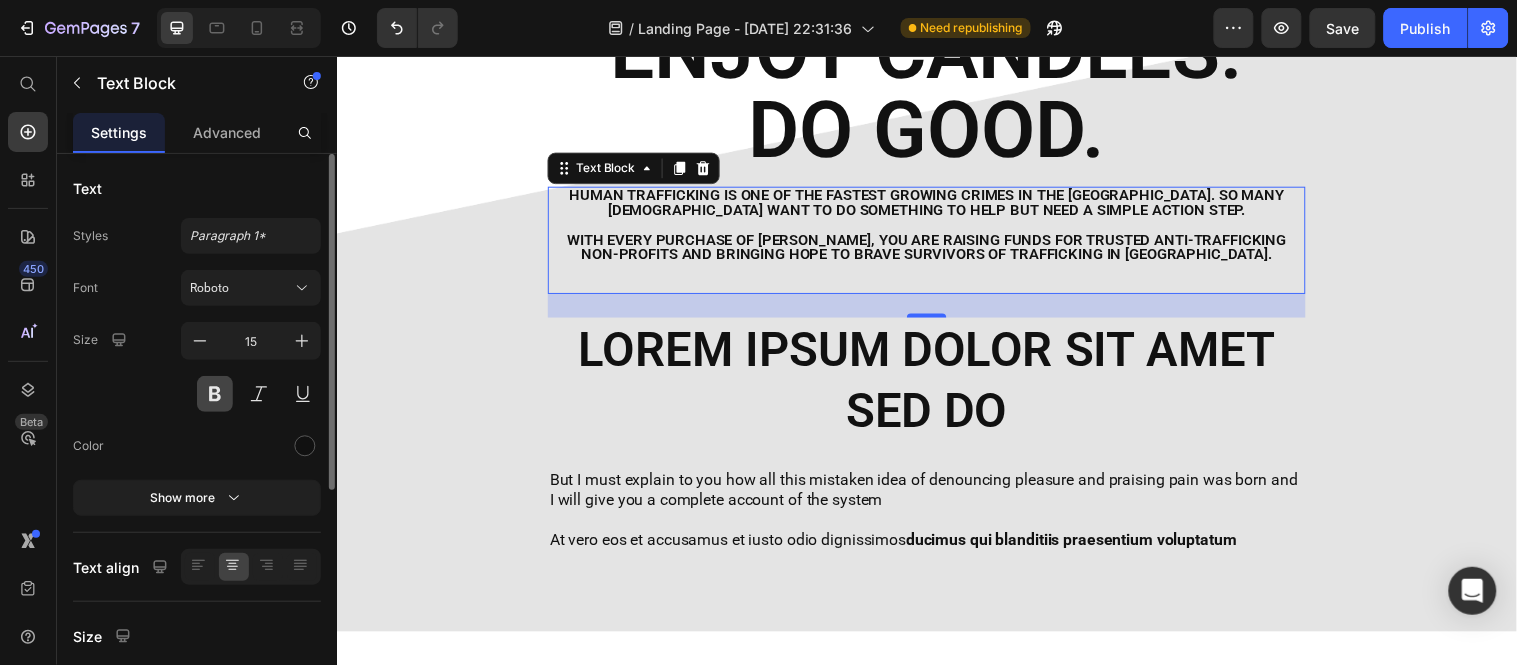 click at bounding box center (215, 394) 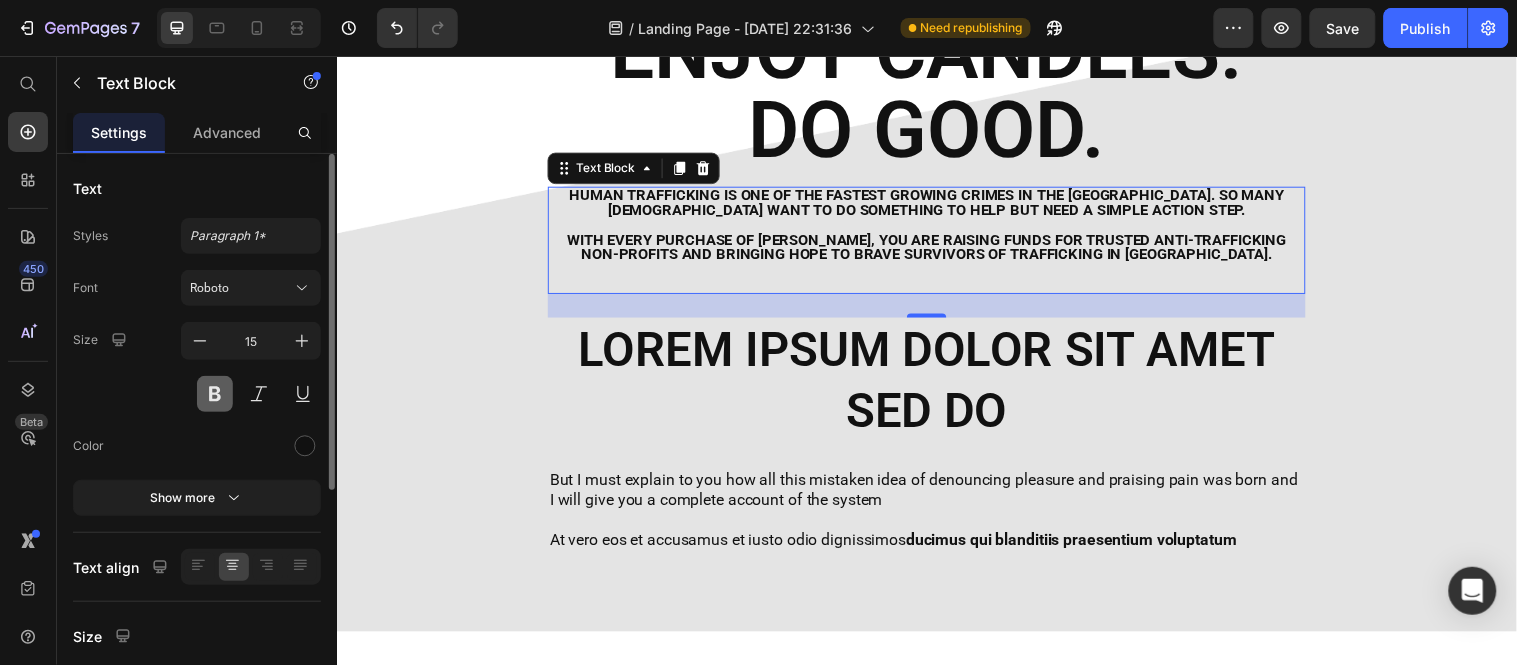 click at bounding box center [215, 394] 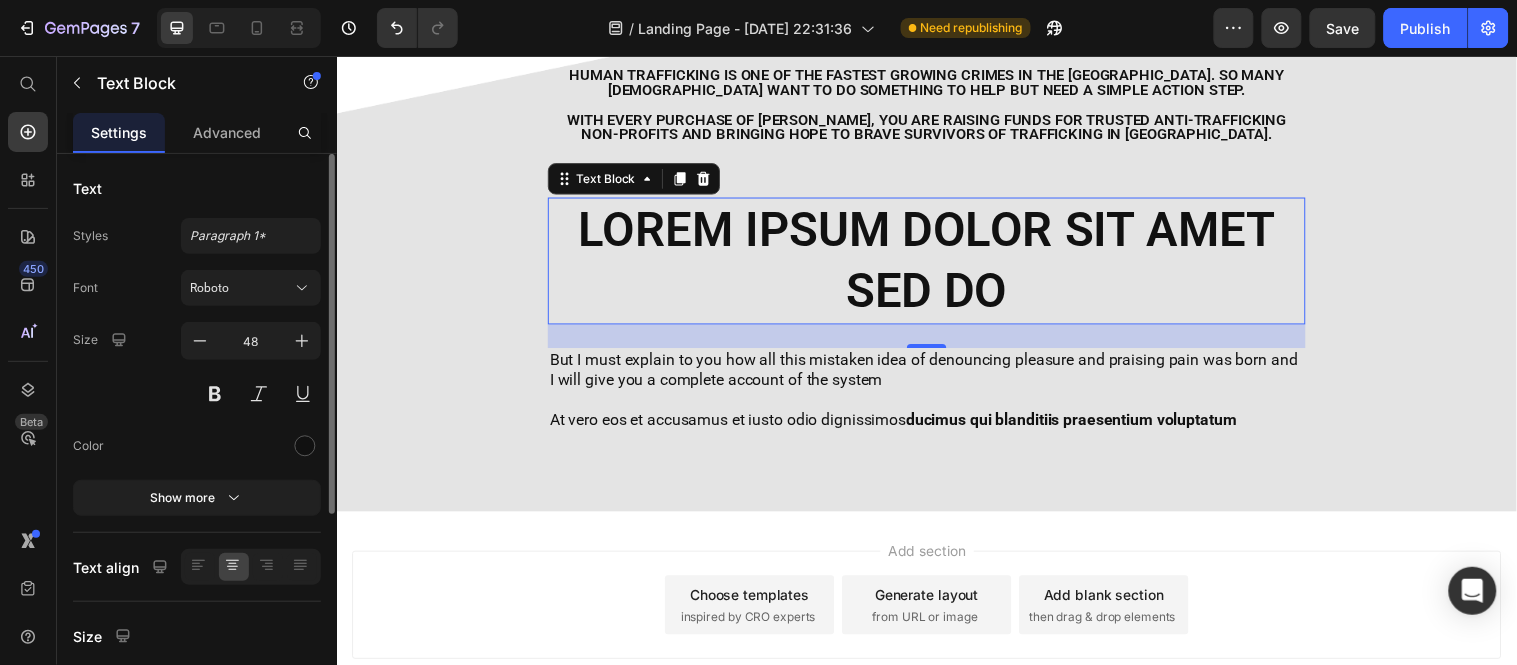 scroll, scrollTop: 967, scrollLeft: 0, axis: vertical 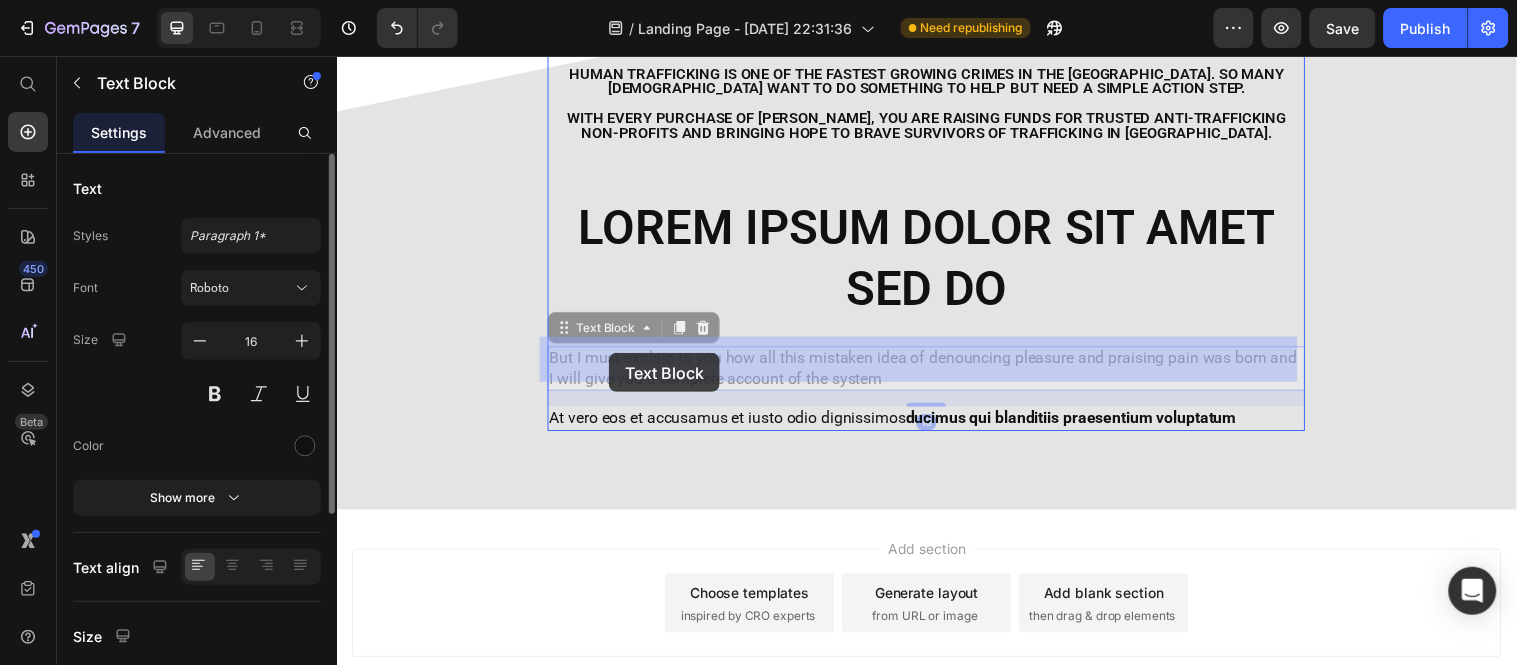 drag, startPoint x: 884, startPoint y: 371, endPoint x: 611, endPoint y: 357, distance: 273.35873 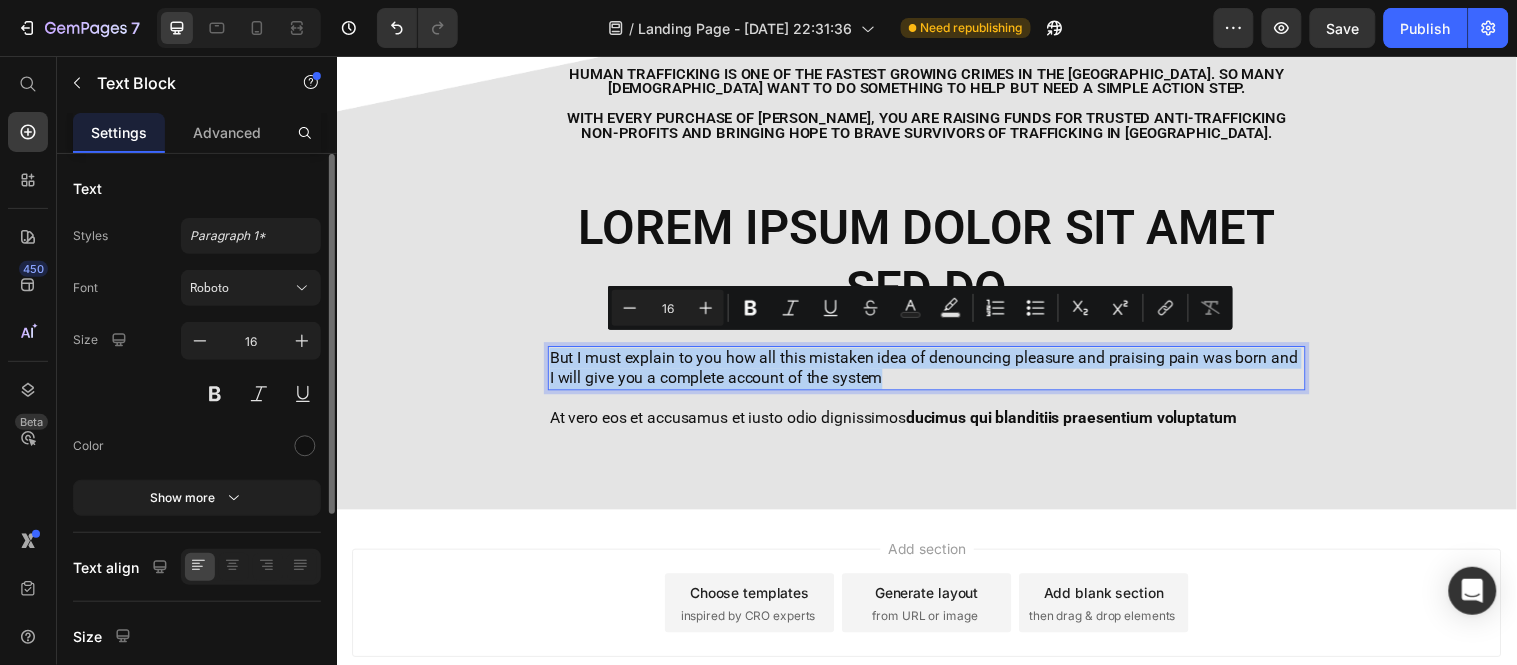 drag, startPoint x: 546, startPoint y: 352, endPoint x: 888, endPoint y: 374, distance: 342.70688 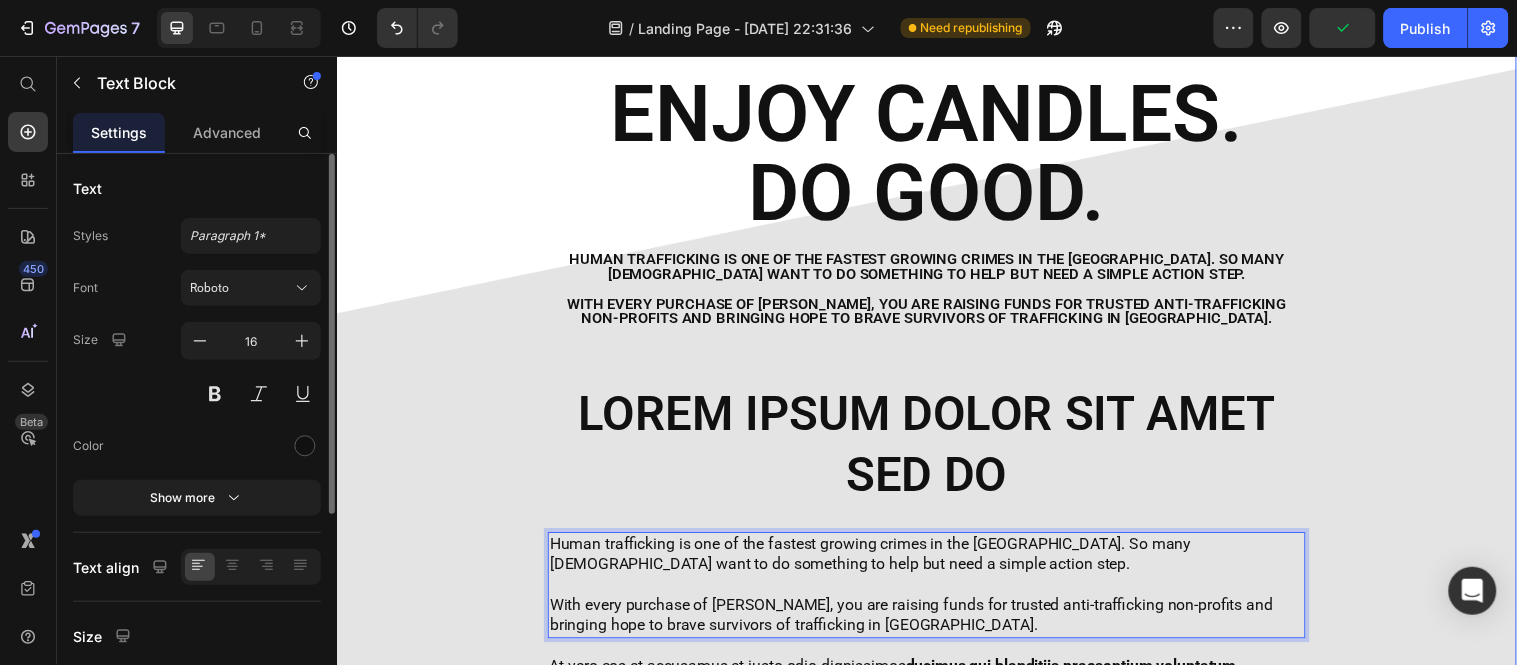 scroll, scrollTop: 777, scrollLeft: 0, axis: vertical 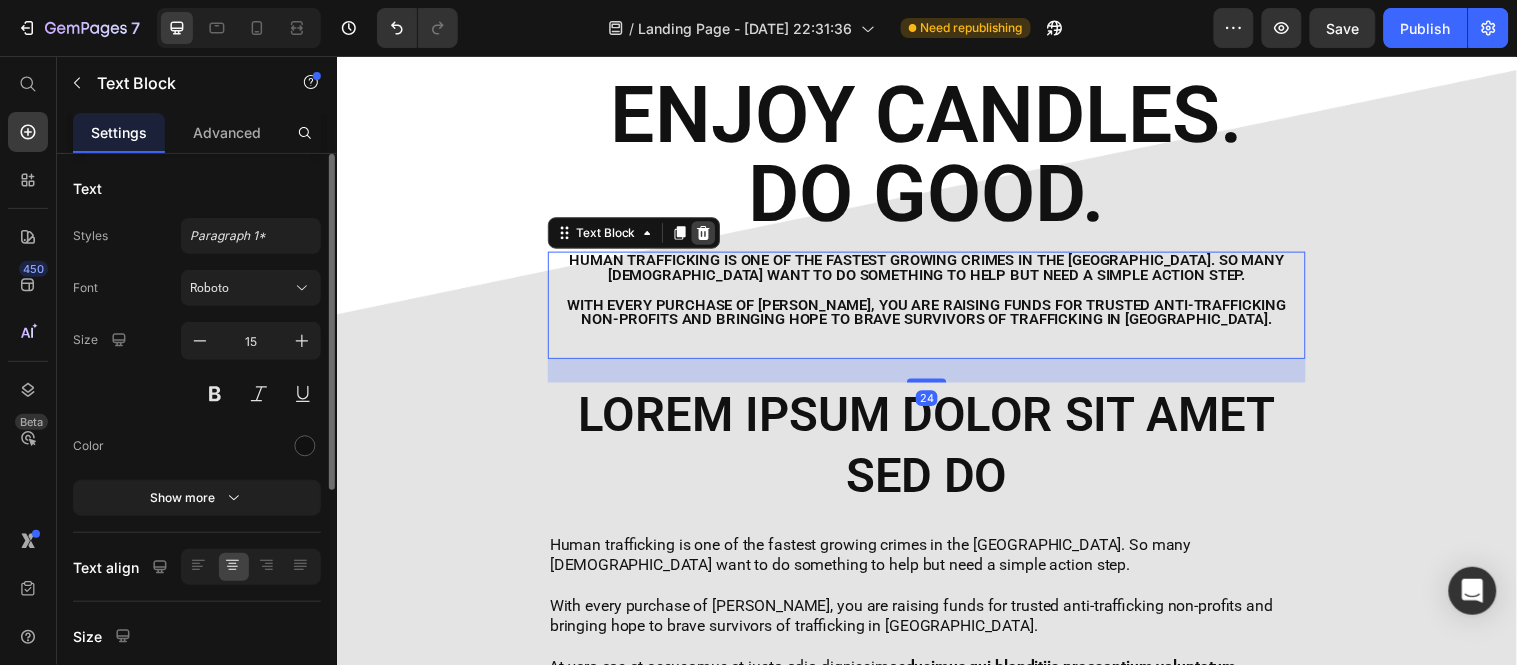 click 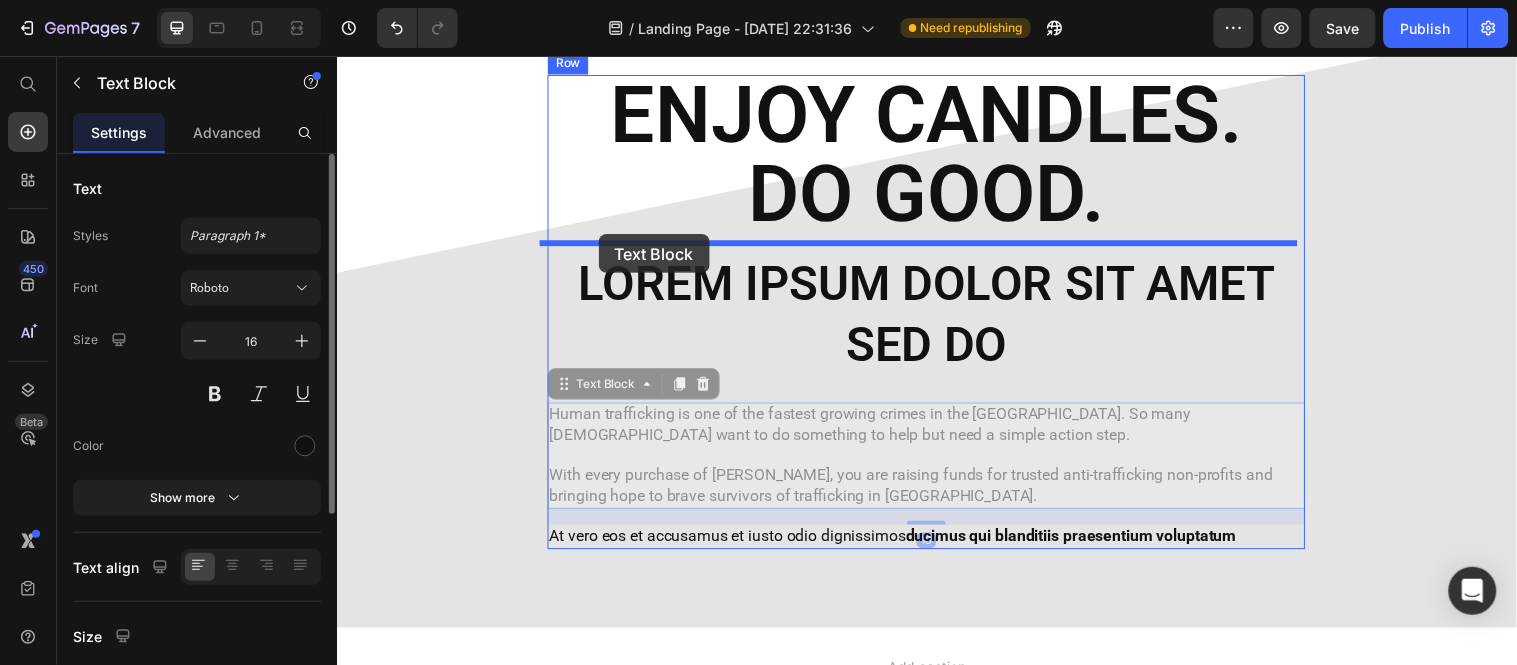 drag, startPoint x: 597, startPoint y: 389, endPoint x: 602, endPoint y: 238, distance: 151.08276 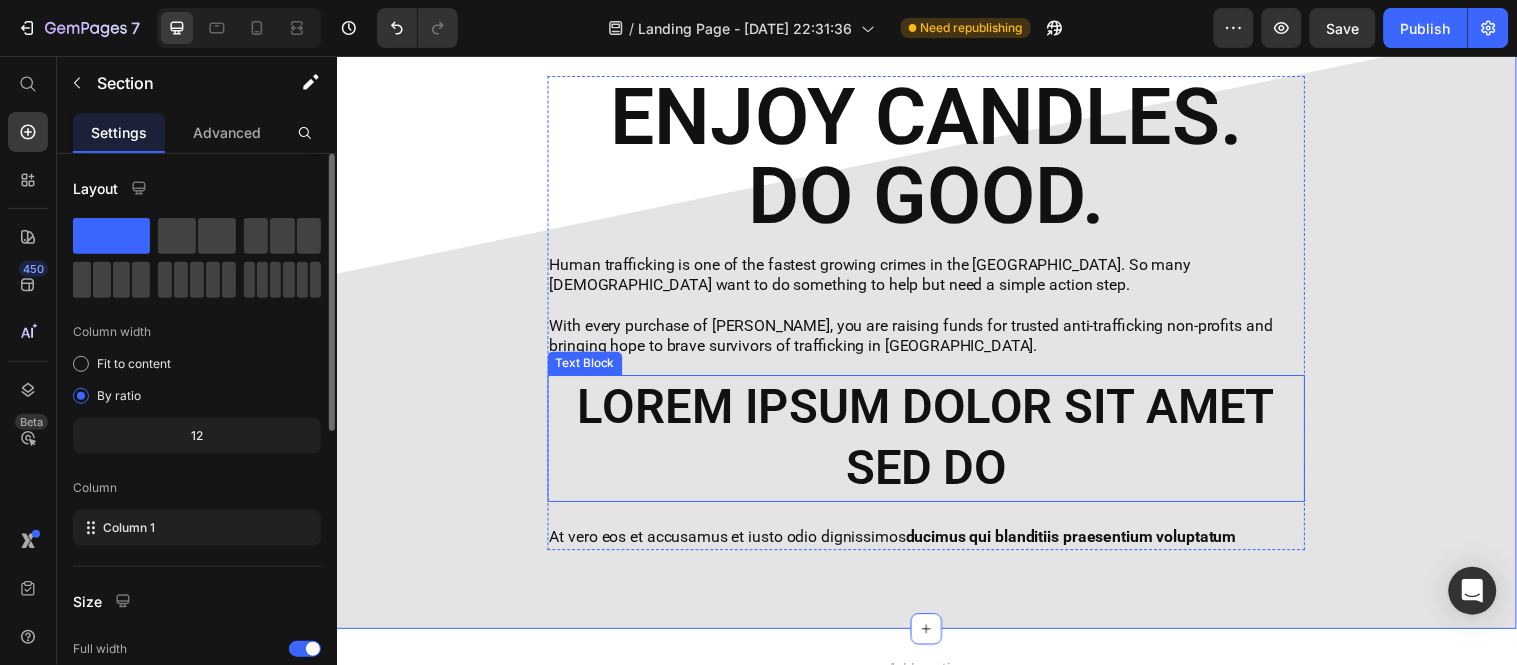 scroll, scrollTop: 777, scrollLeft: 0, axis: vertical 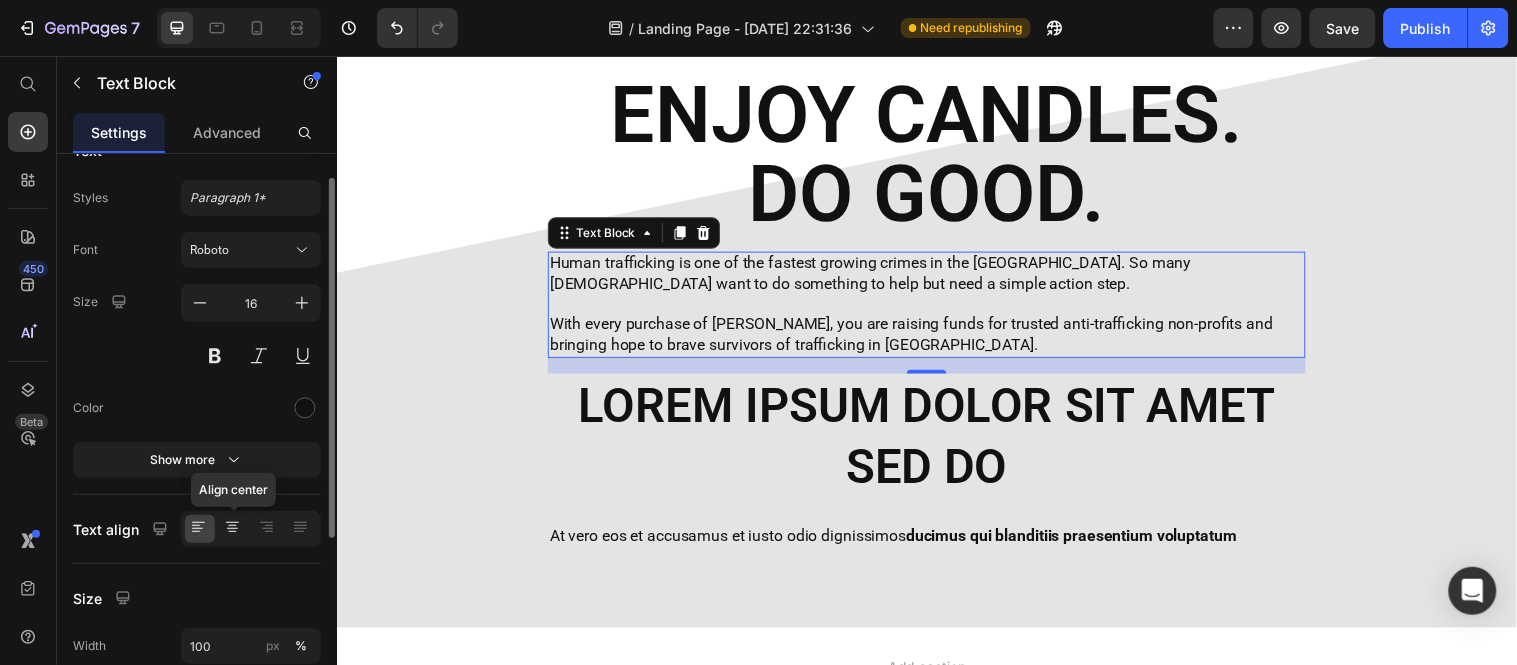 click 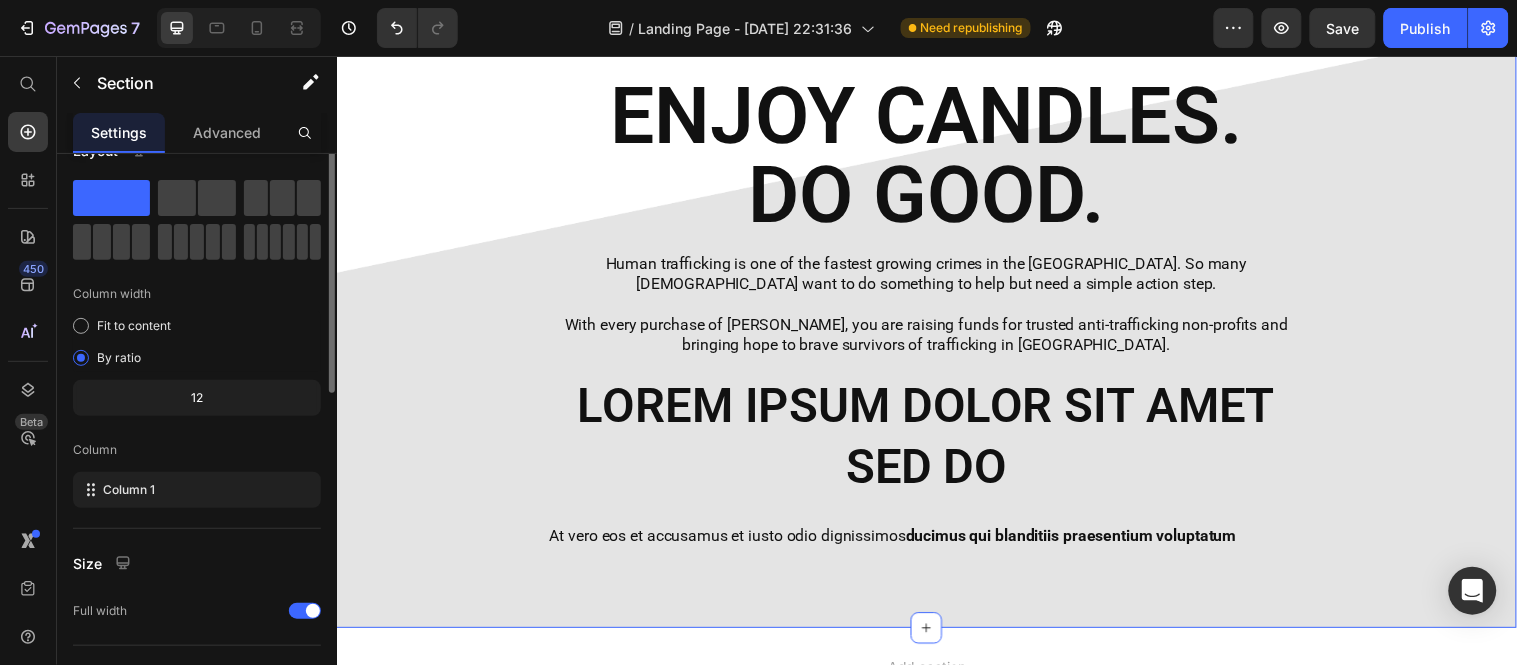 scroll, scrollTop: 0, scrollLeft: 0, axis: both 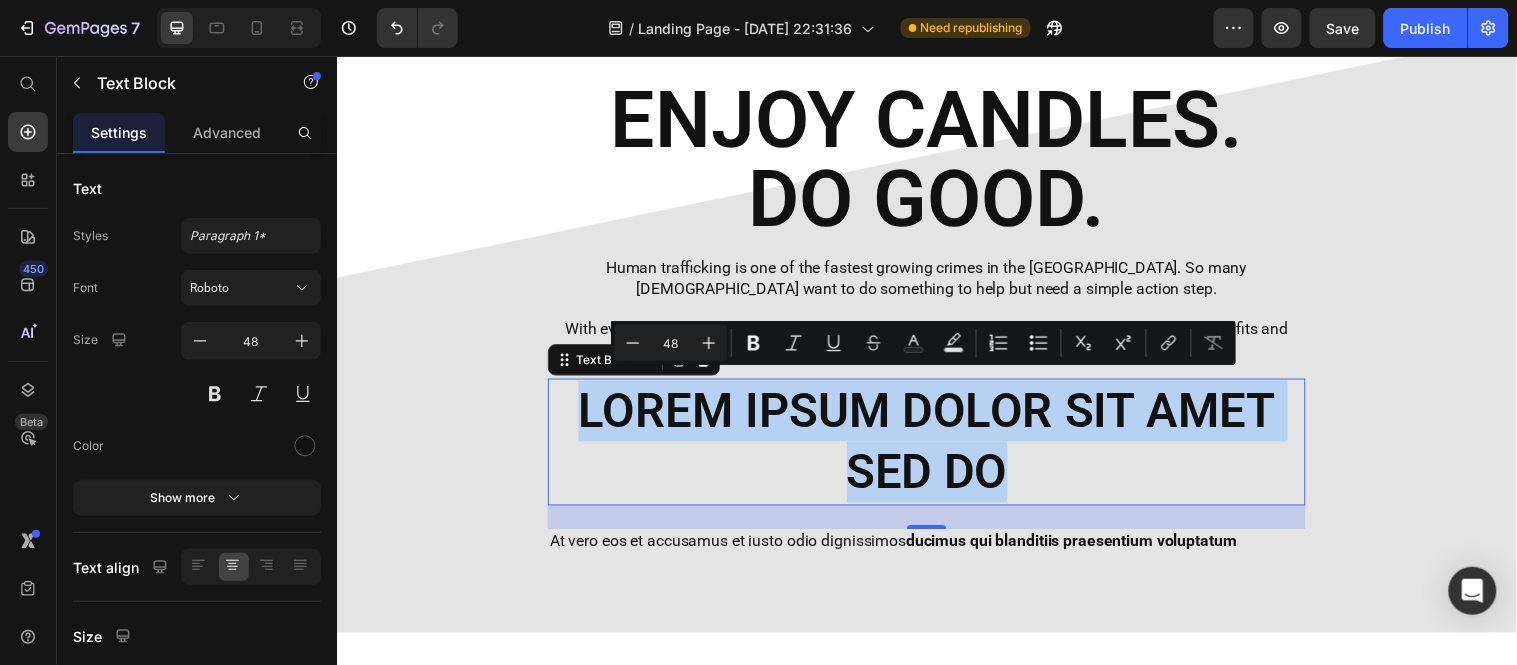 drag, startPoint x: 580, startPoint y: 400, endPoint x: 1038, endPoint y: 466, distance: 462.73102 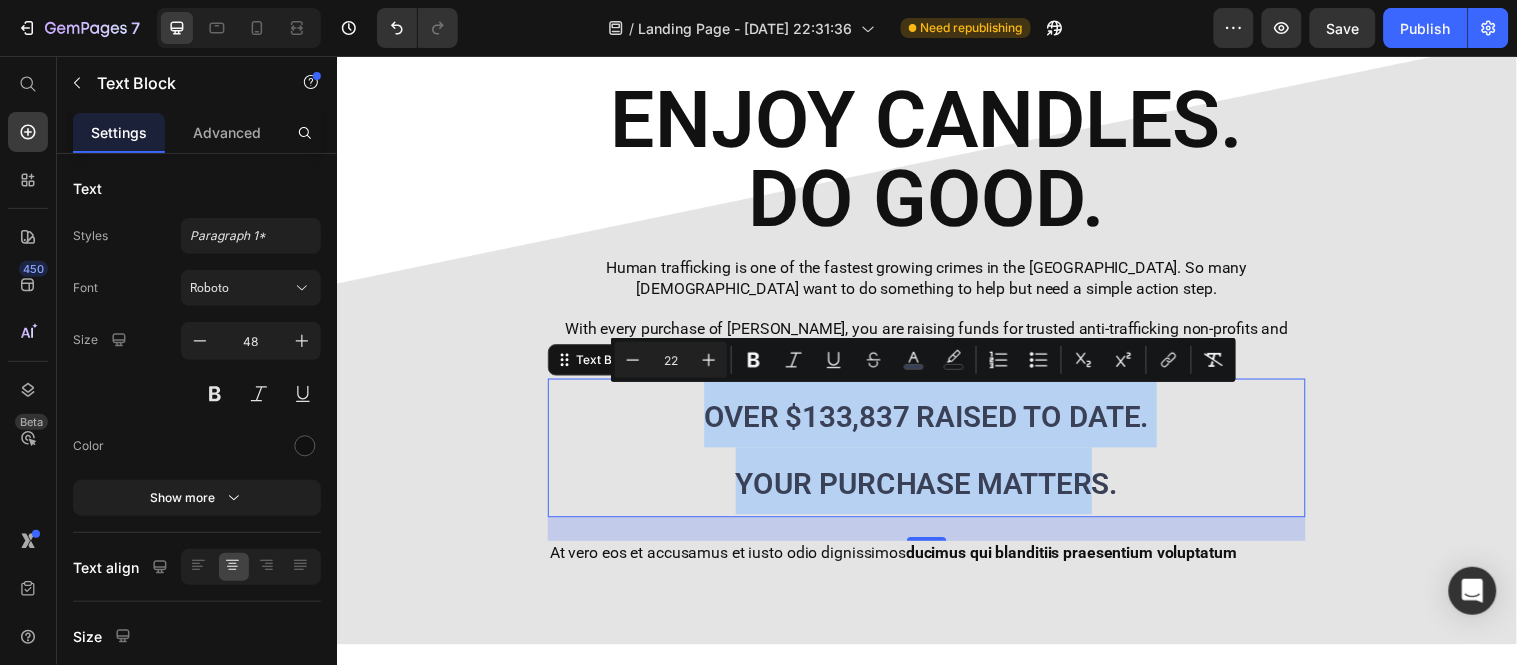 drag, startPoint x: 1098, startPoint y: 475, endPoint x: 692, endPoint y: 409, distance: 411.32956 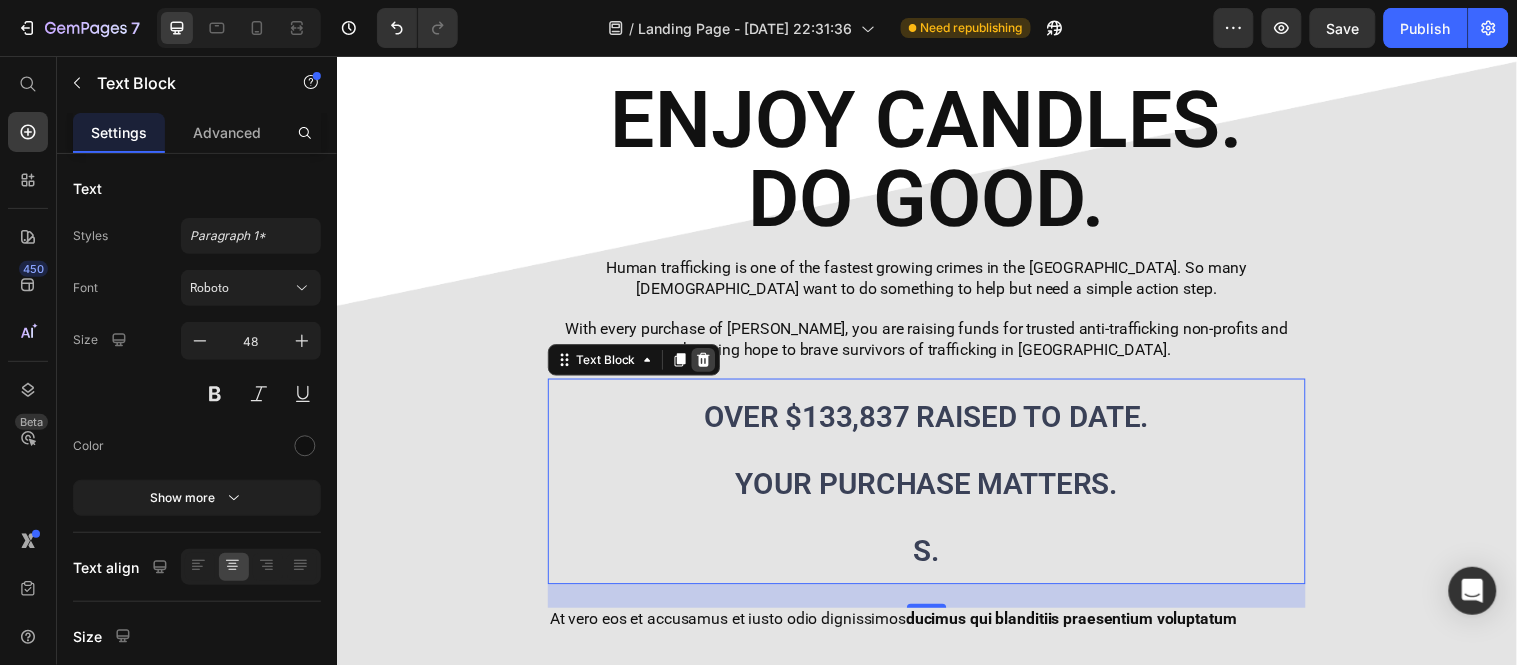 click 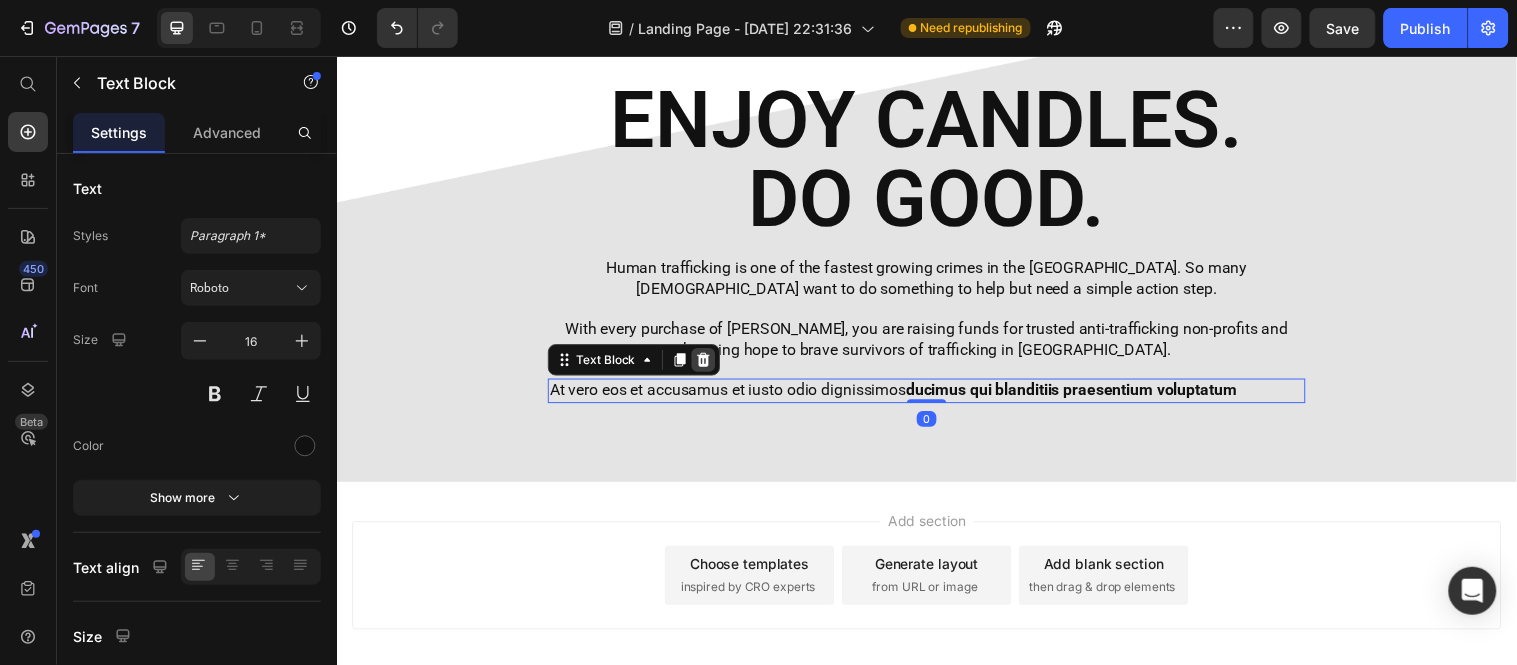 click 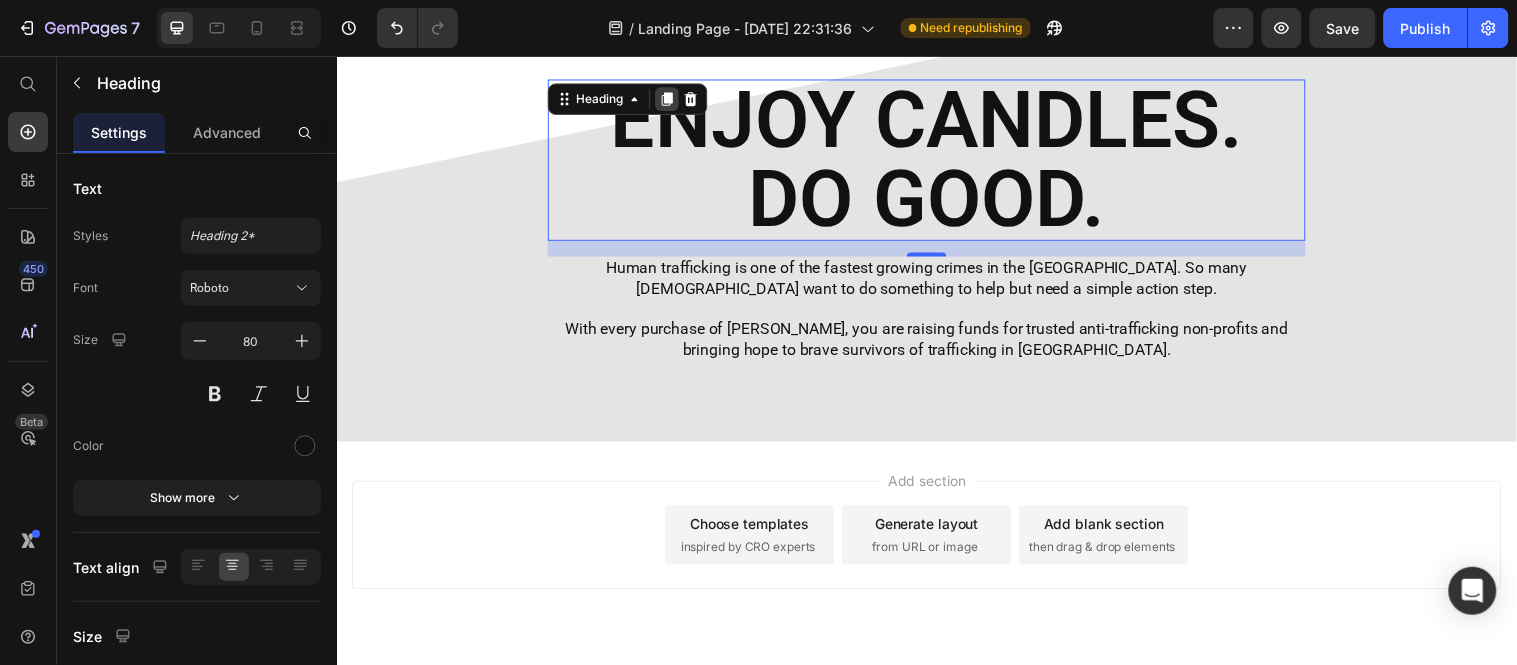 click 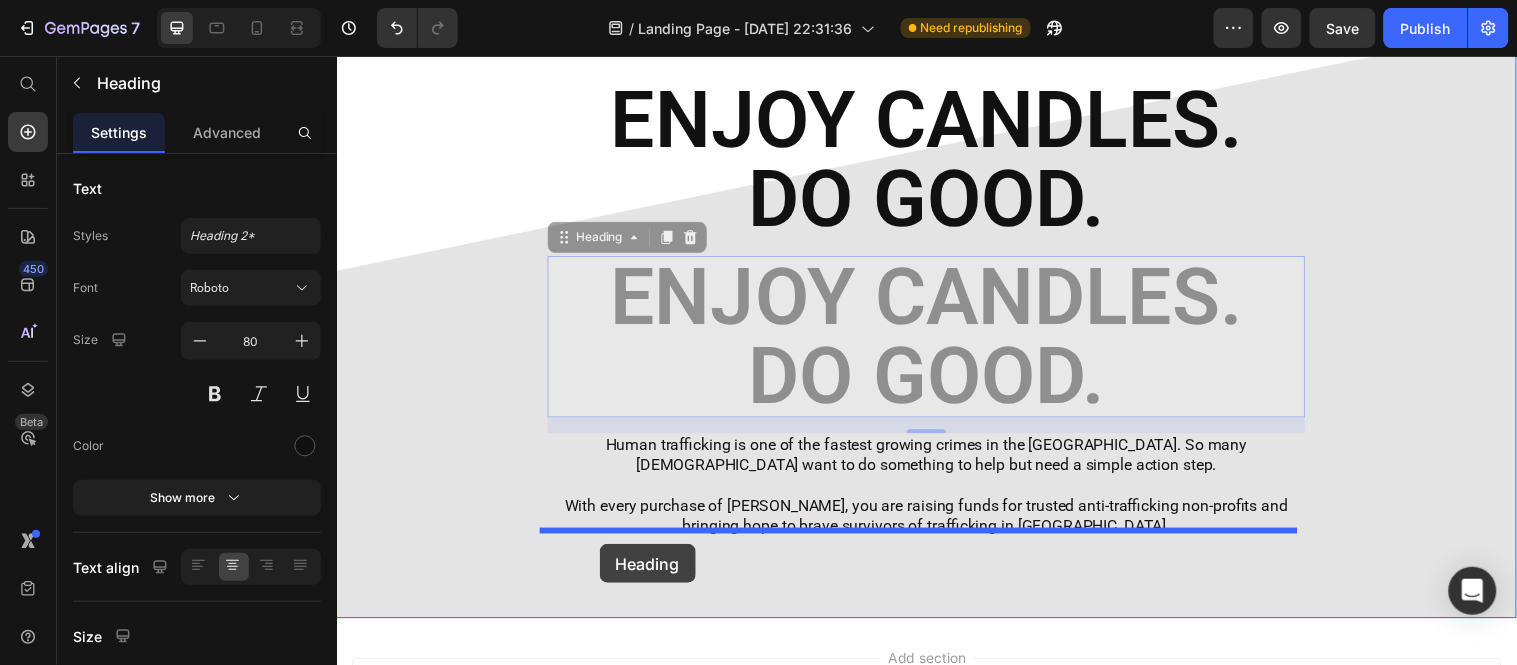 drag, startPoint x: 586, startPoint y: 239, endPoint x: 603, endPoint y: 549, distance: 310.4658 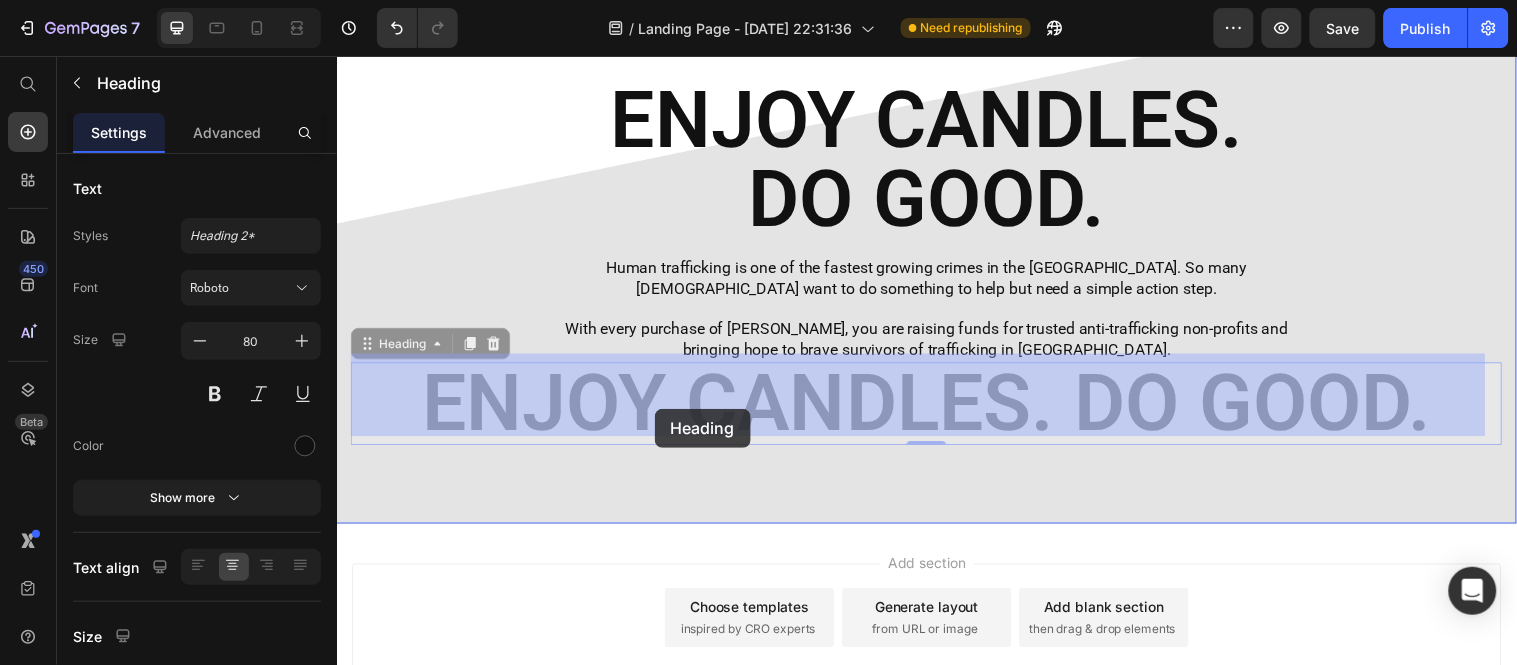 drag, startPoint x: 423, startPoint y: 398, endPoint x: 678, endPoint y: 414, distance: 255.50146 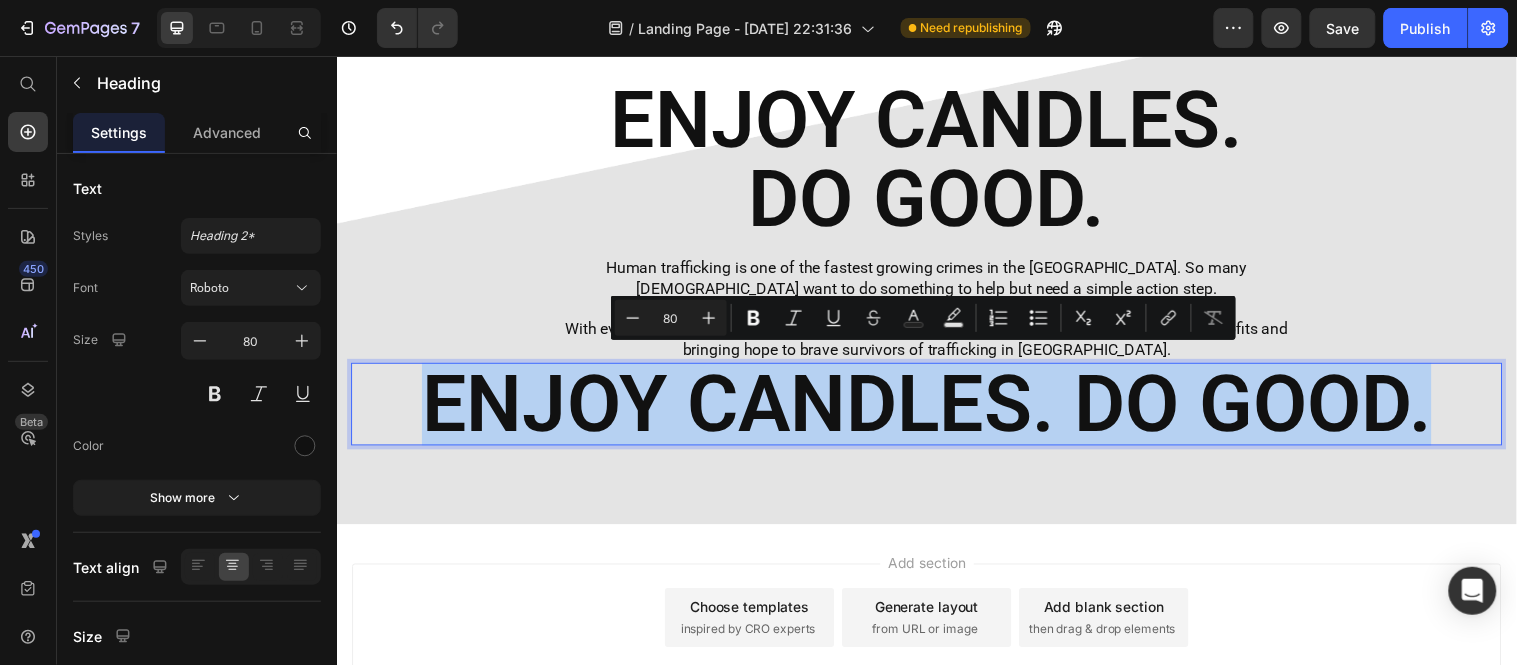 drag, startPoint x: 424, startPoint y: 403, endPoint x: 1442, endPoint y: 433, distance: 1018.44196 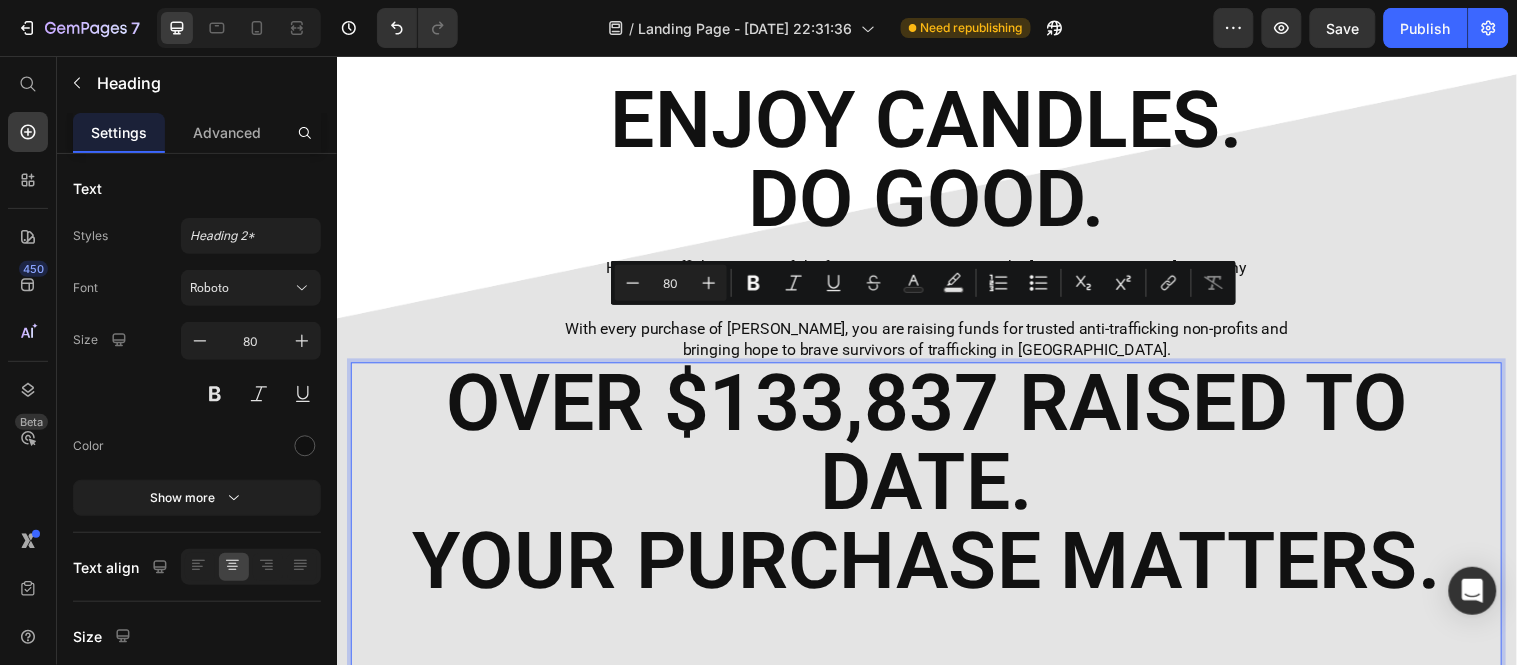 scroll, scrollTop: 796, scrollLeft: 0, axis: vertical 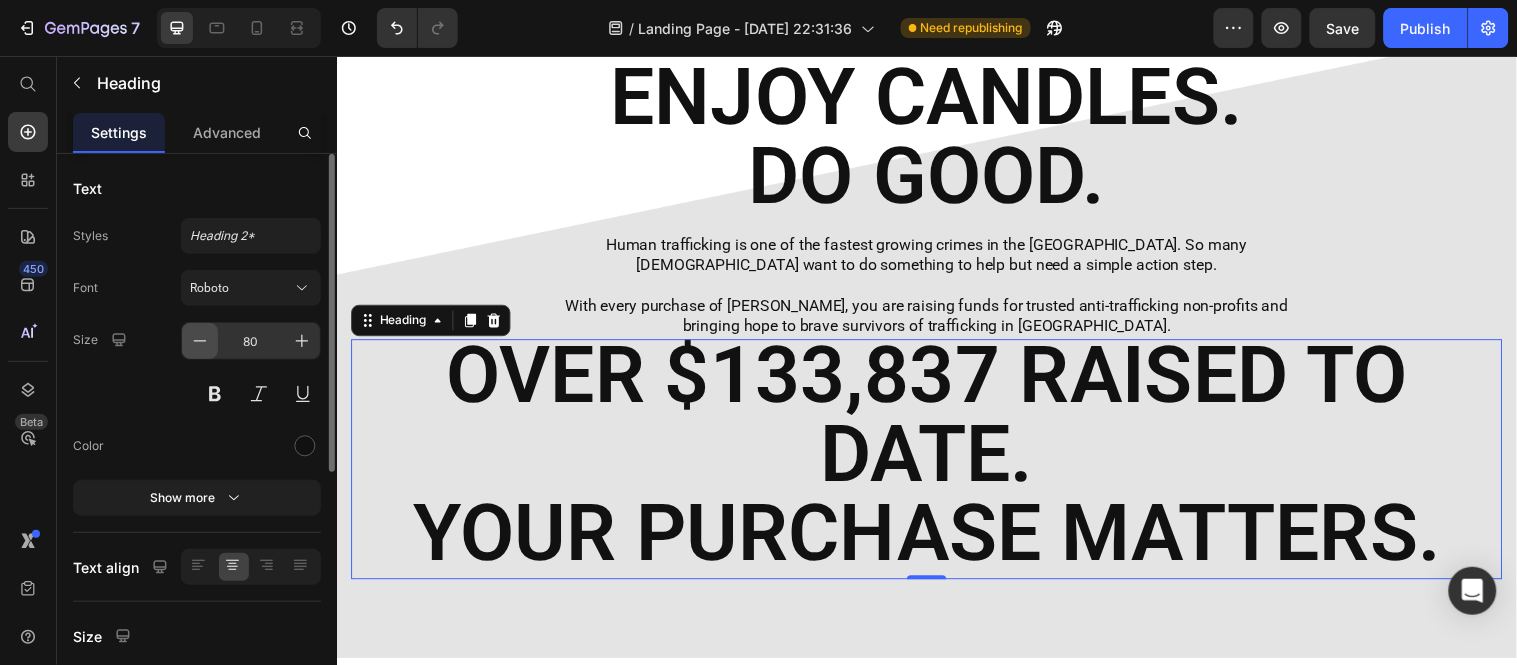 click 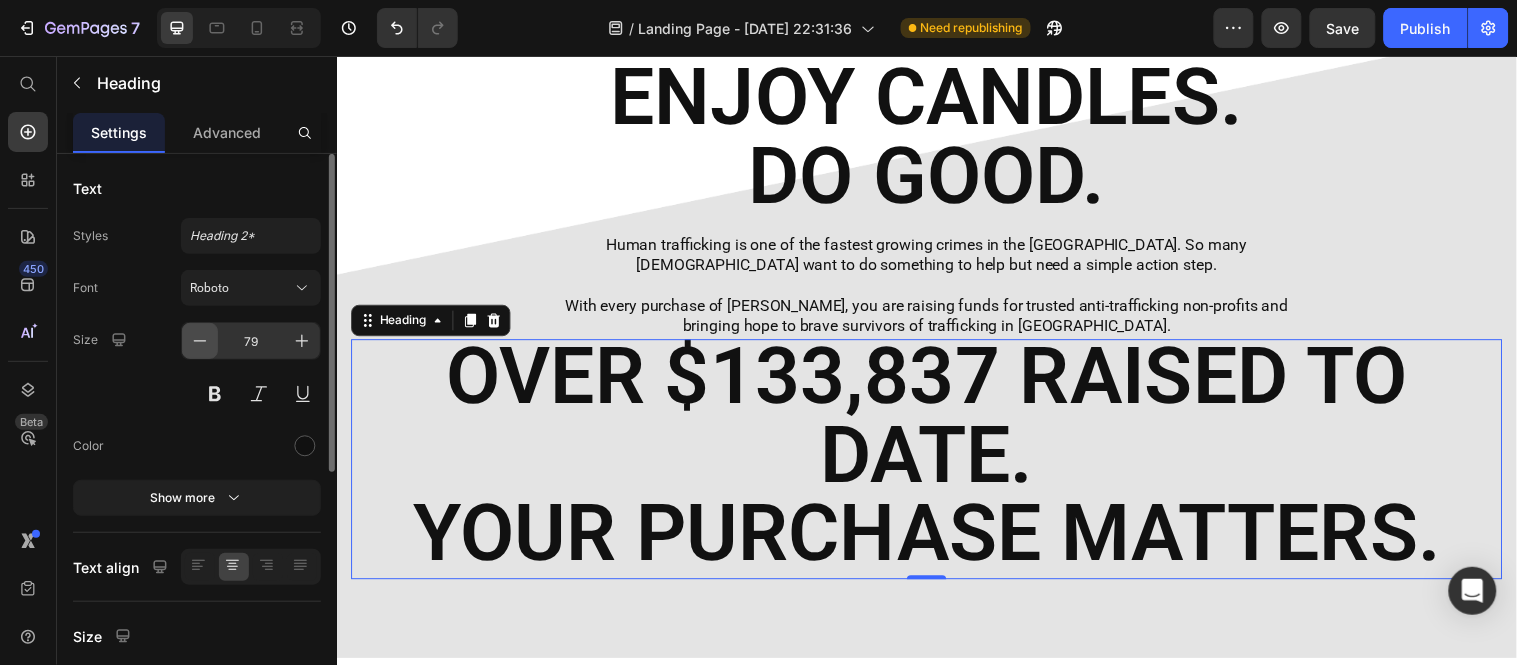 click 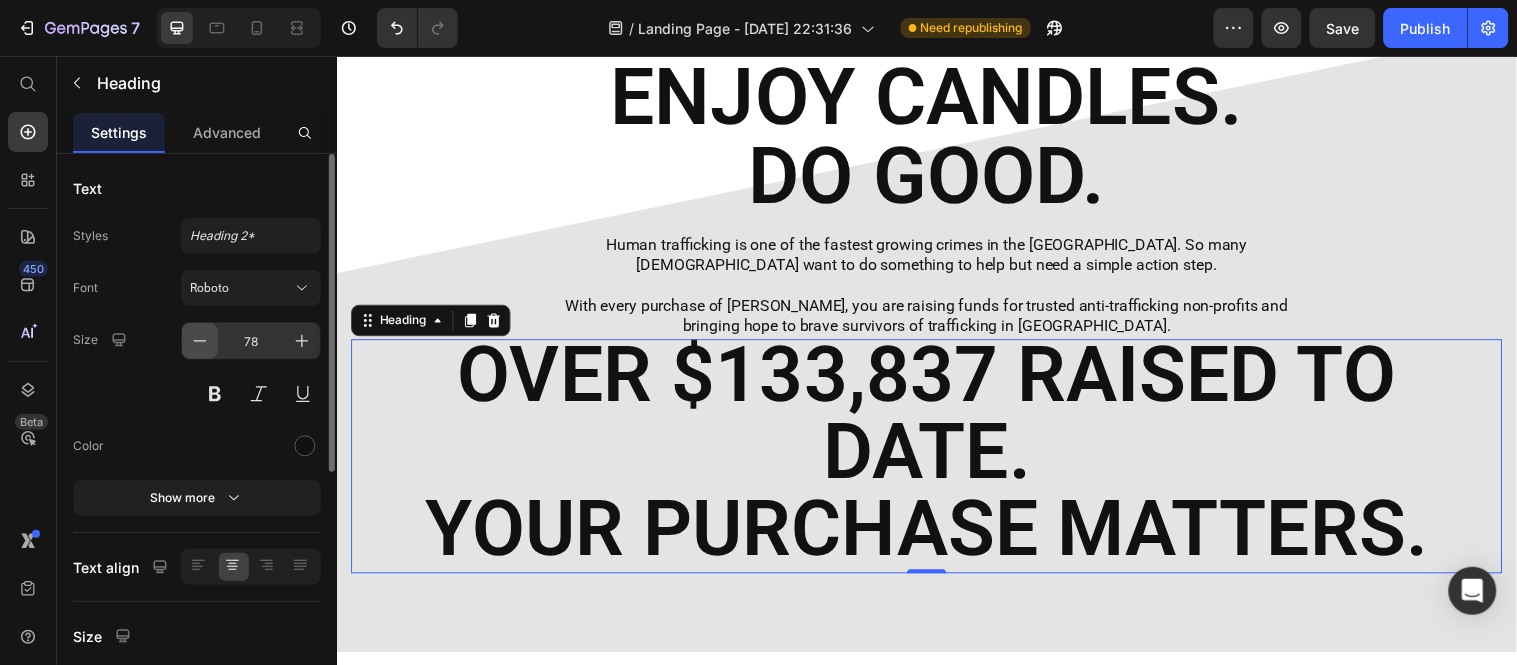 click 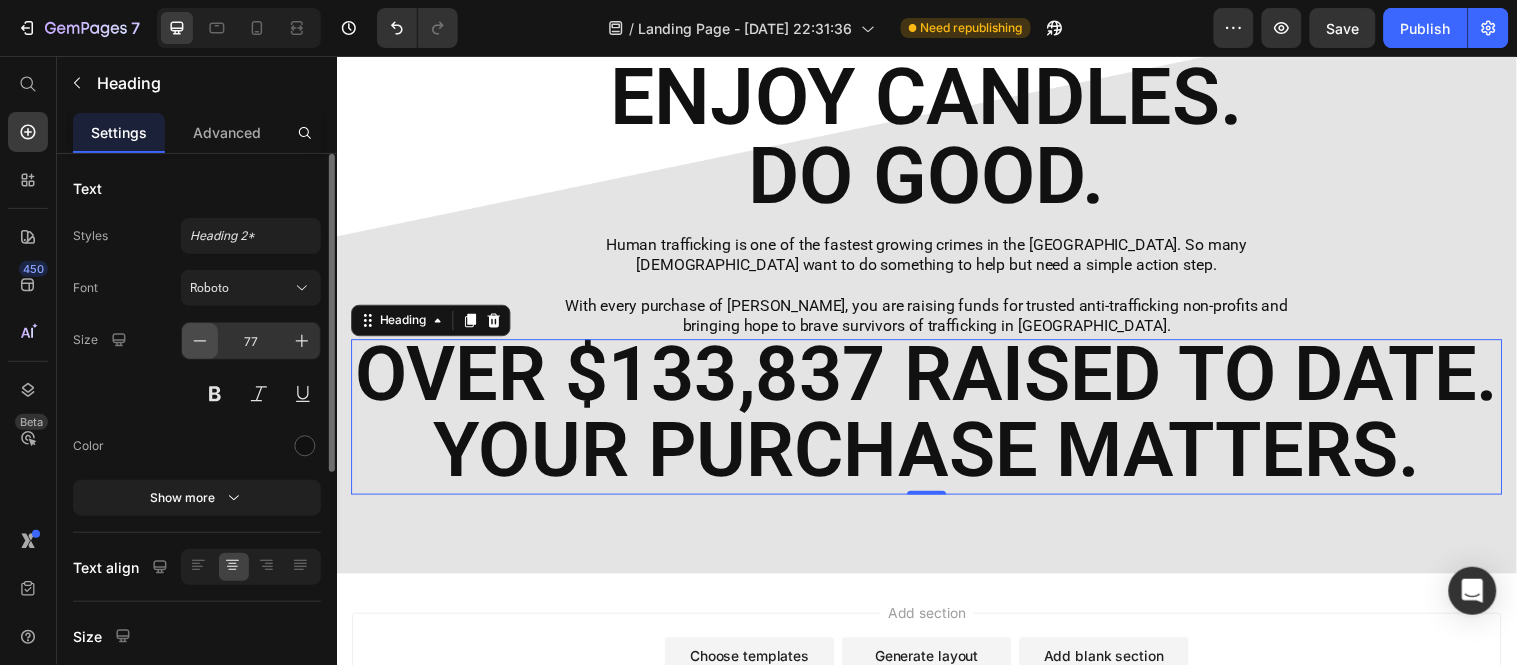 click 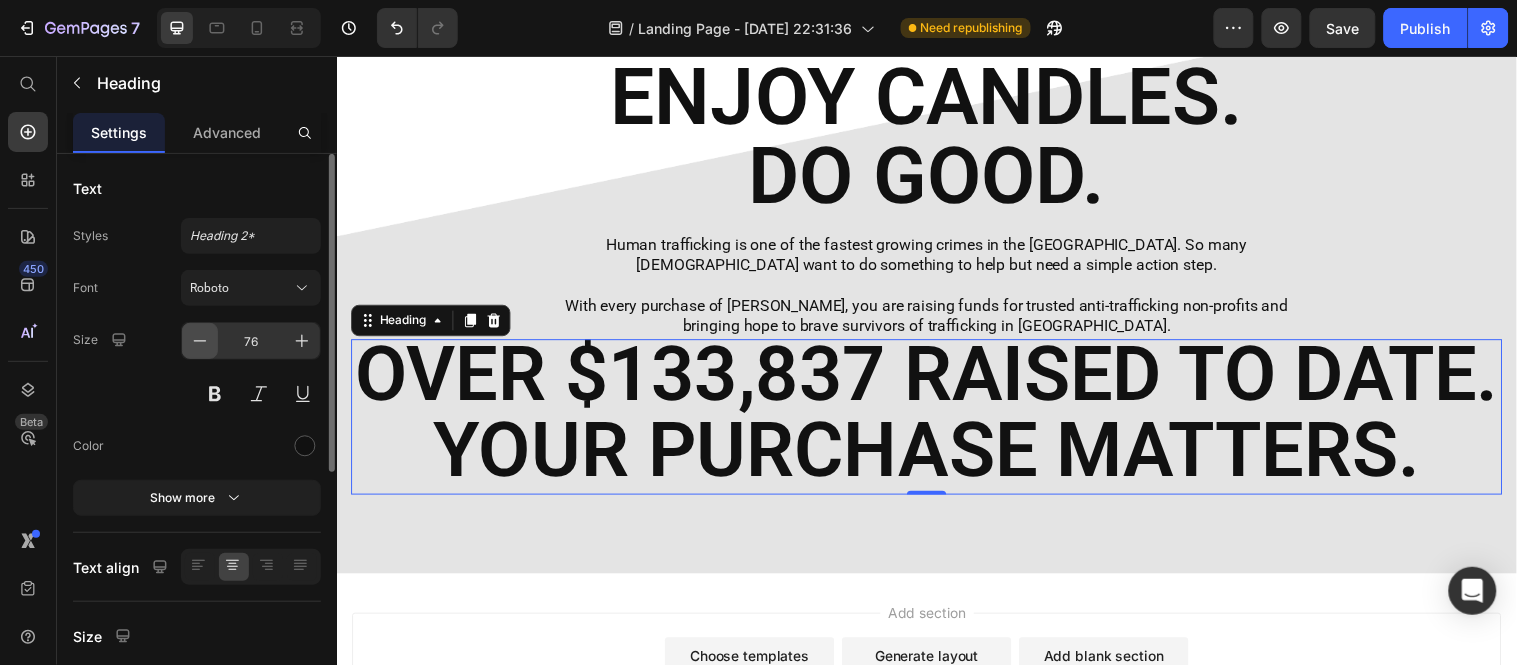 click 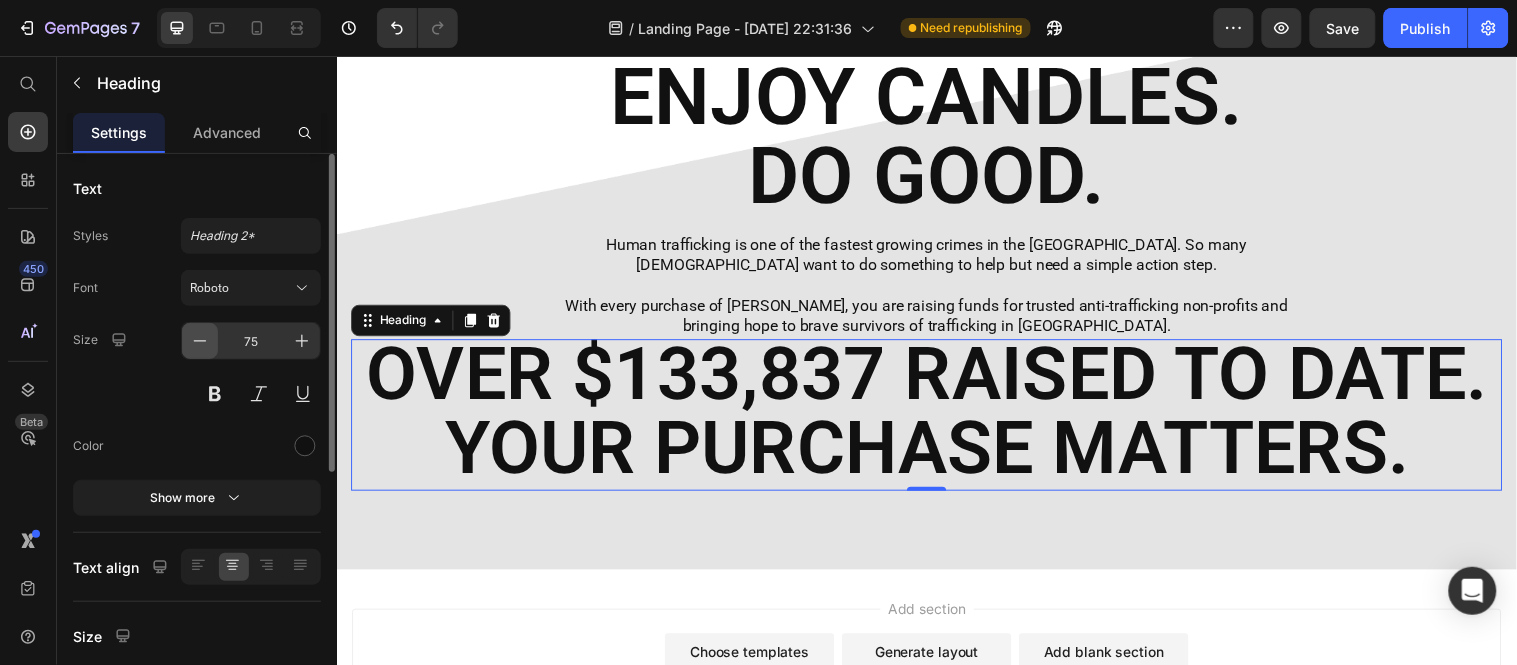 click 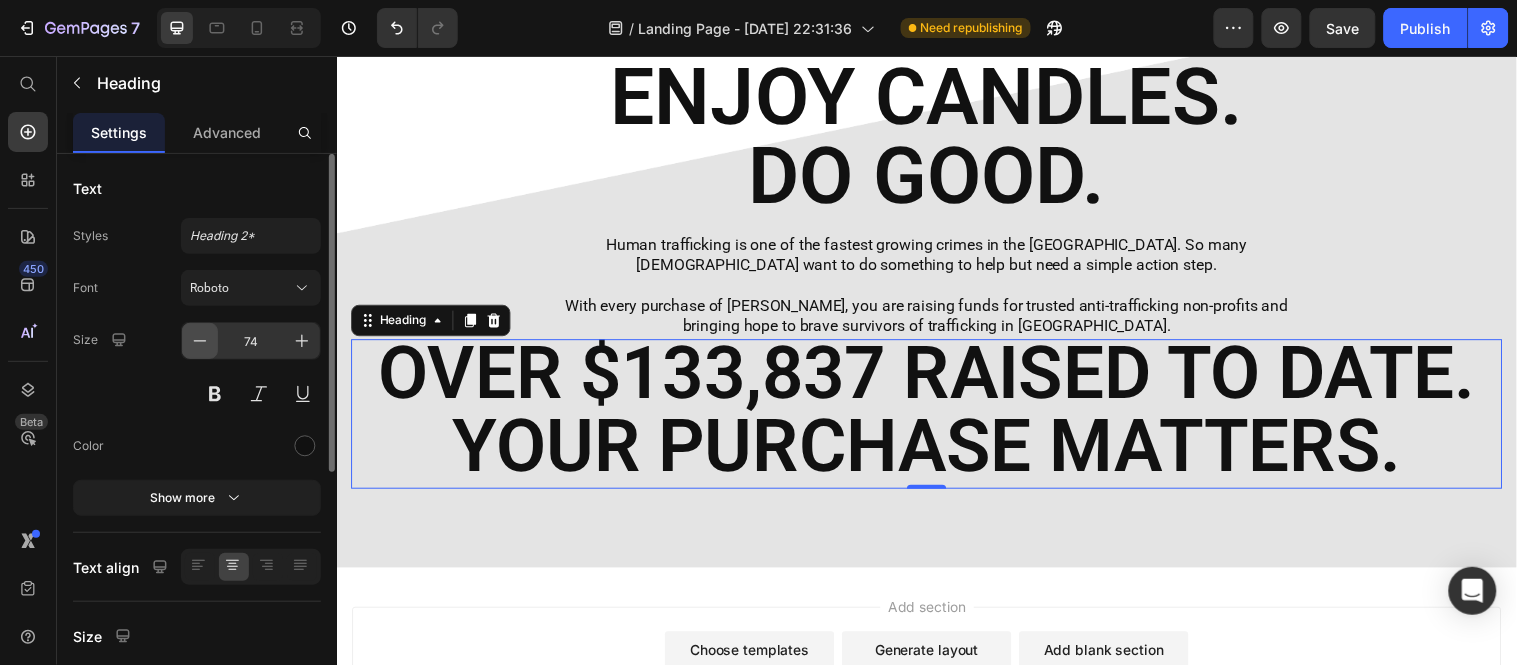 click 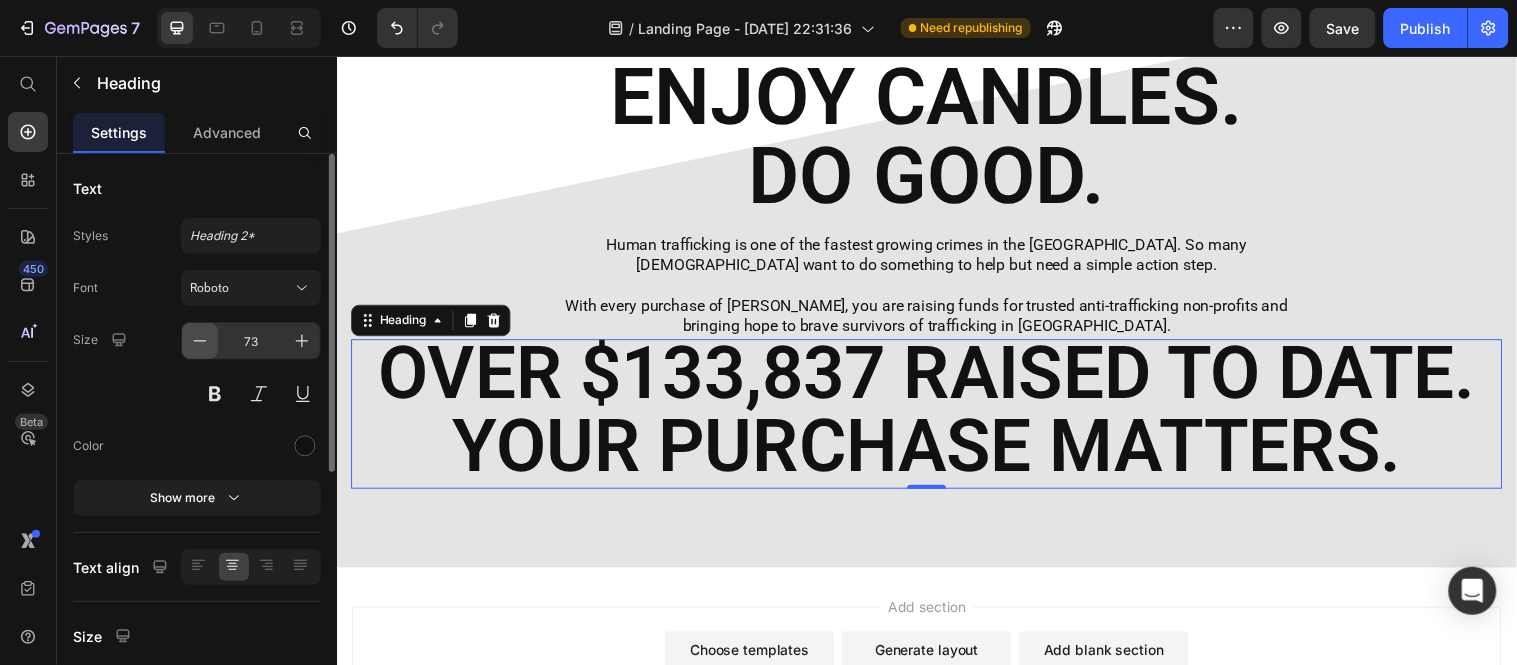 click 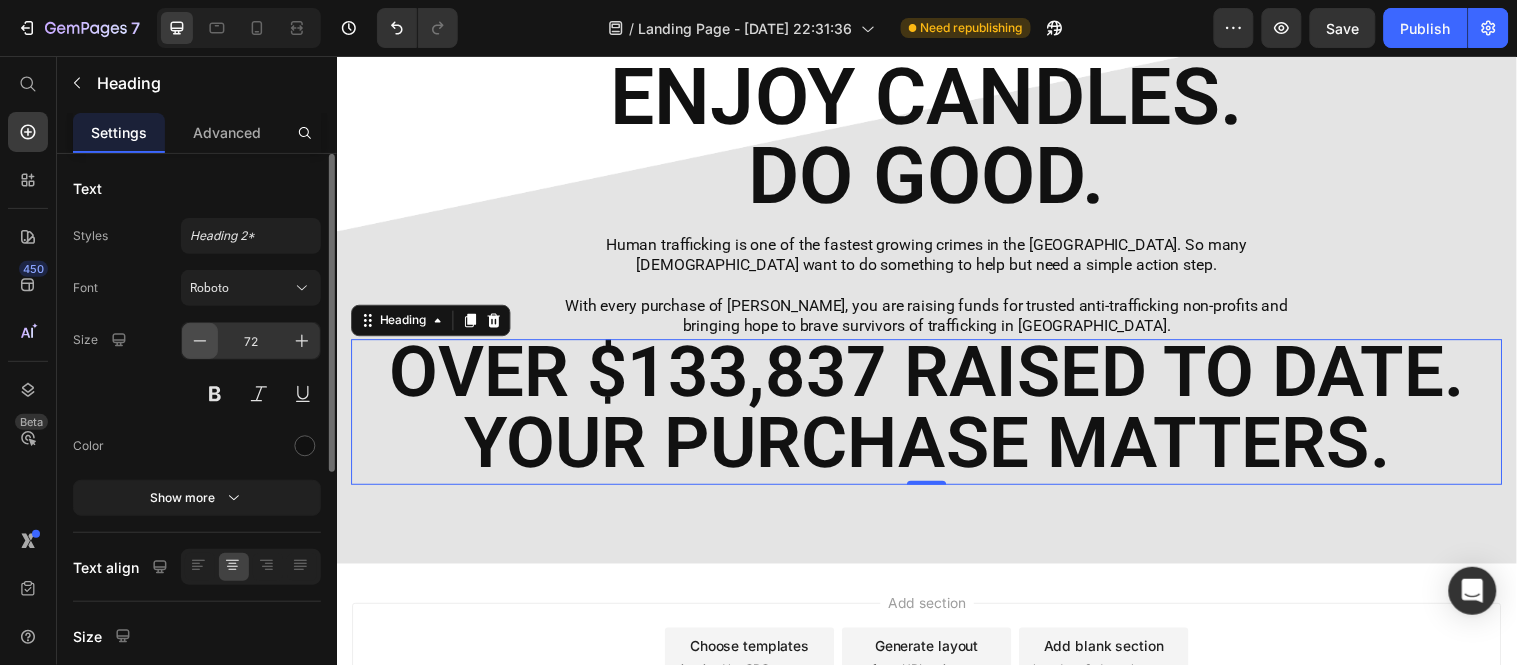click 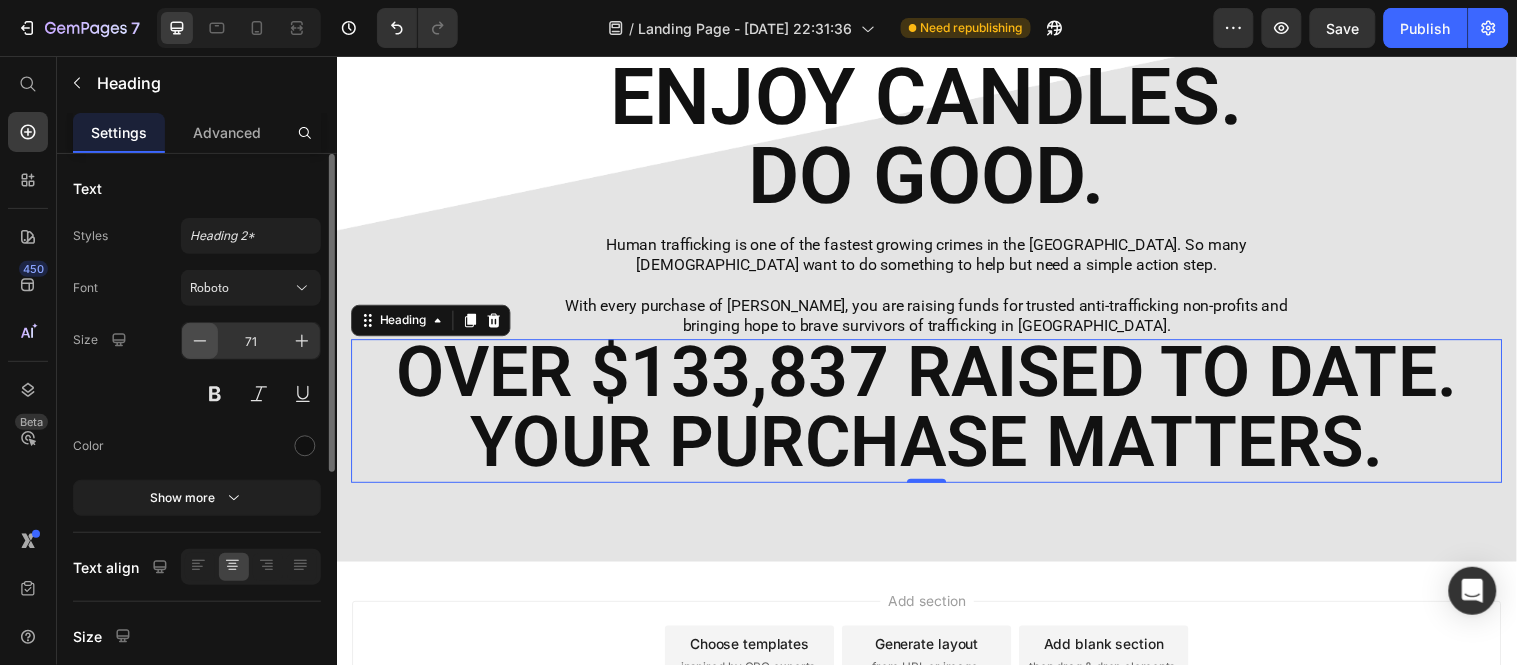 click 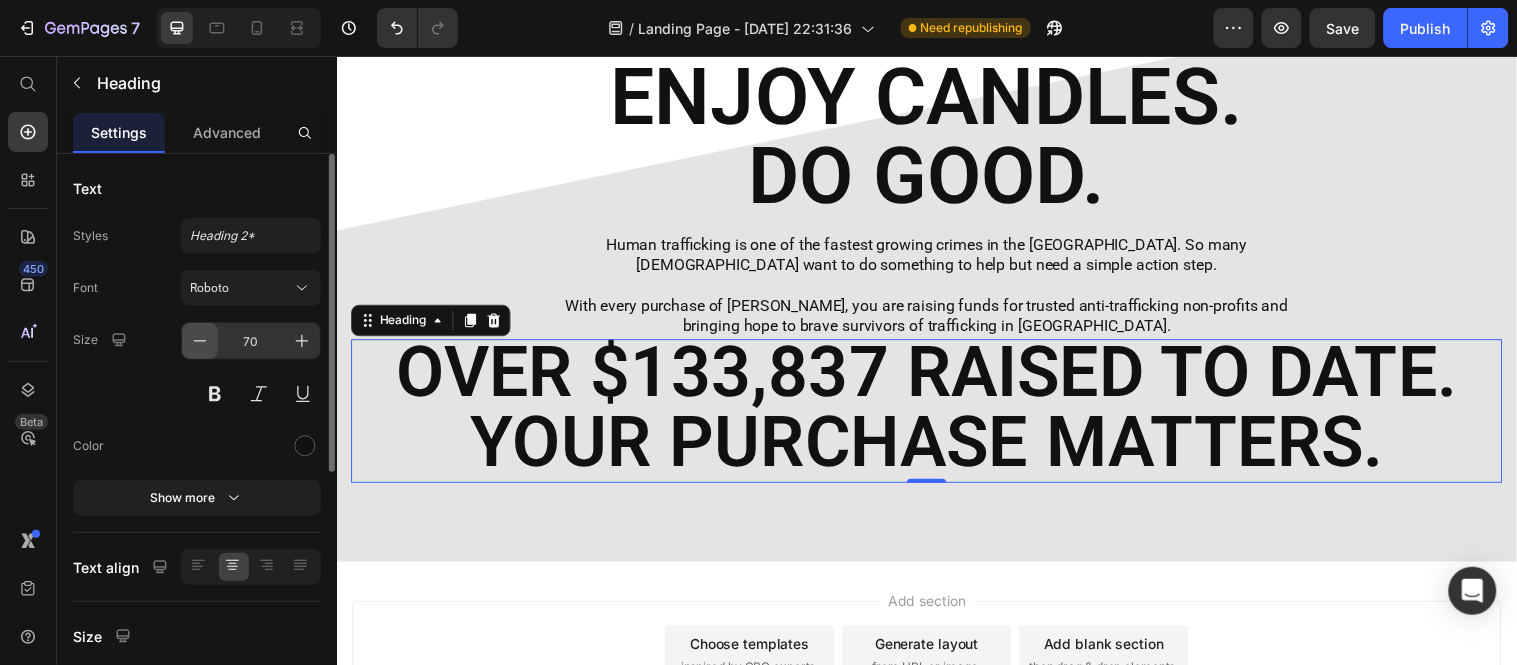 click 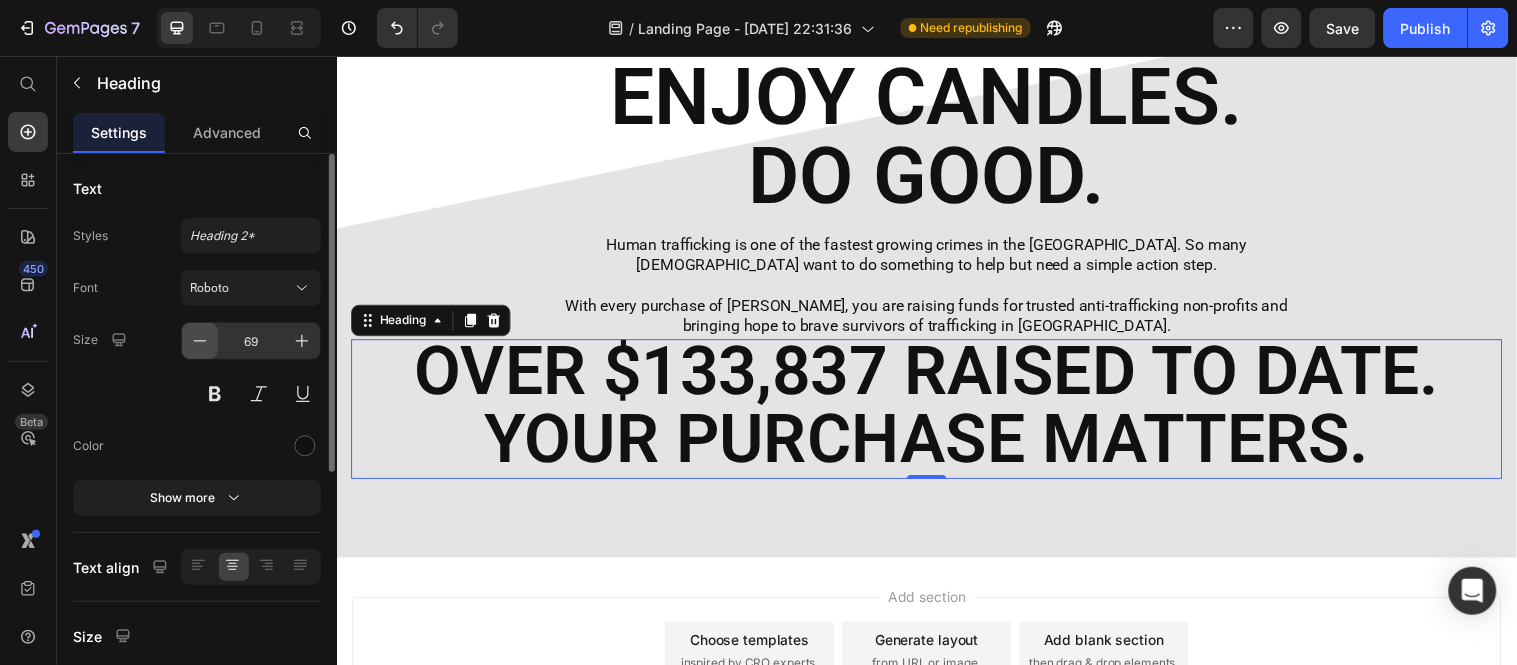 click 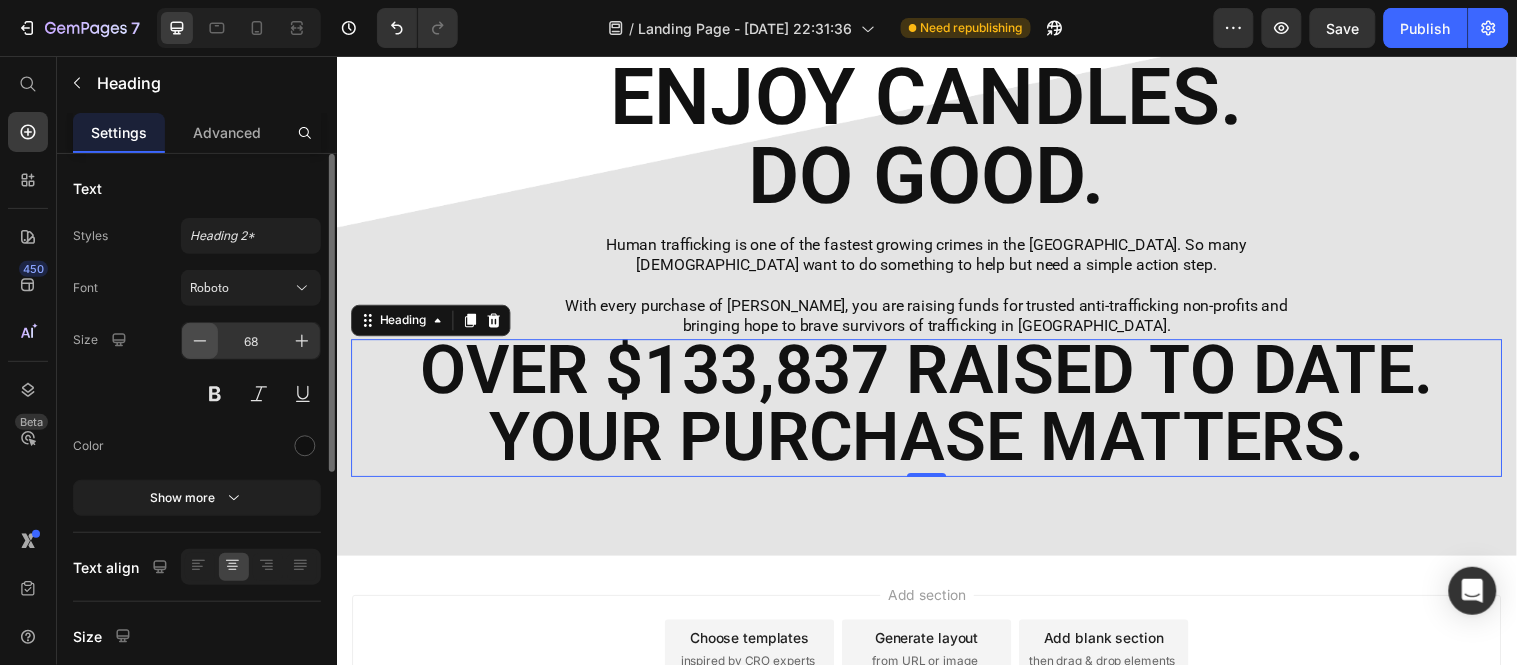 click 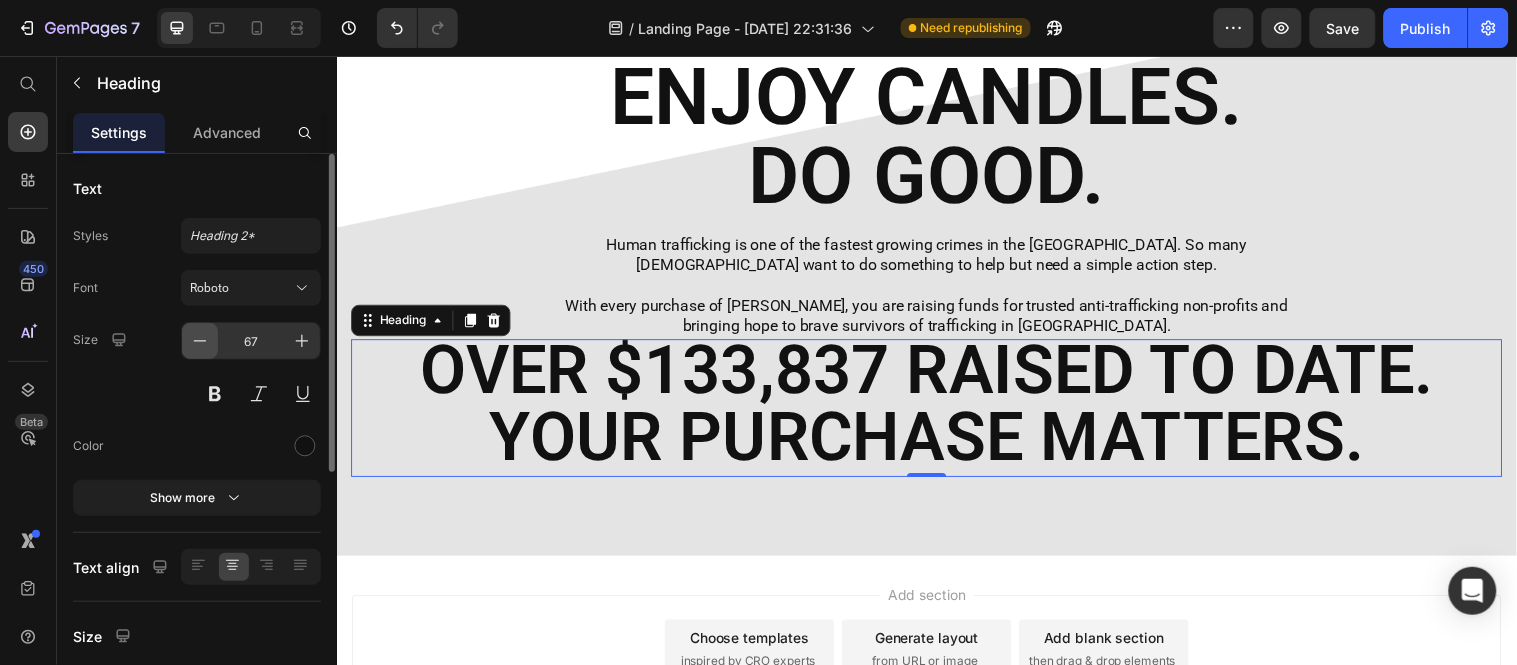 click 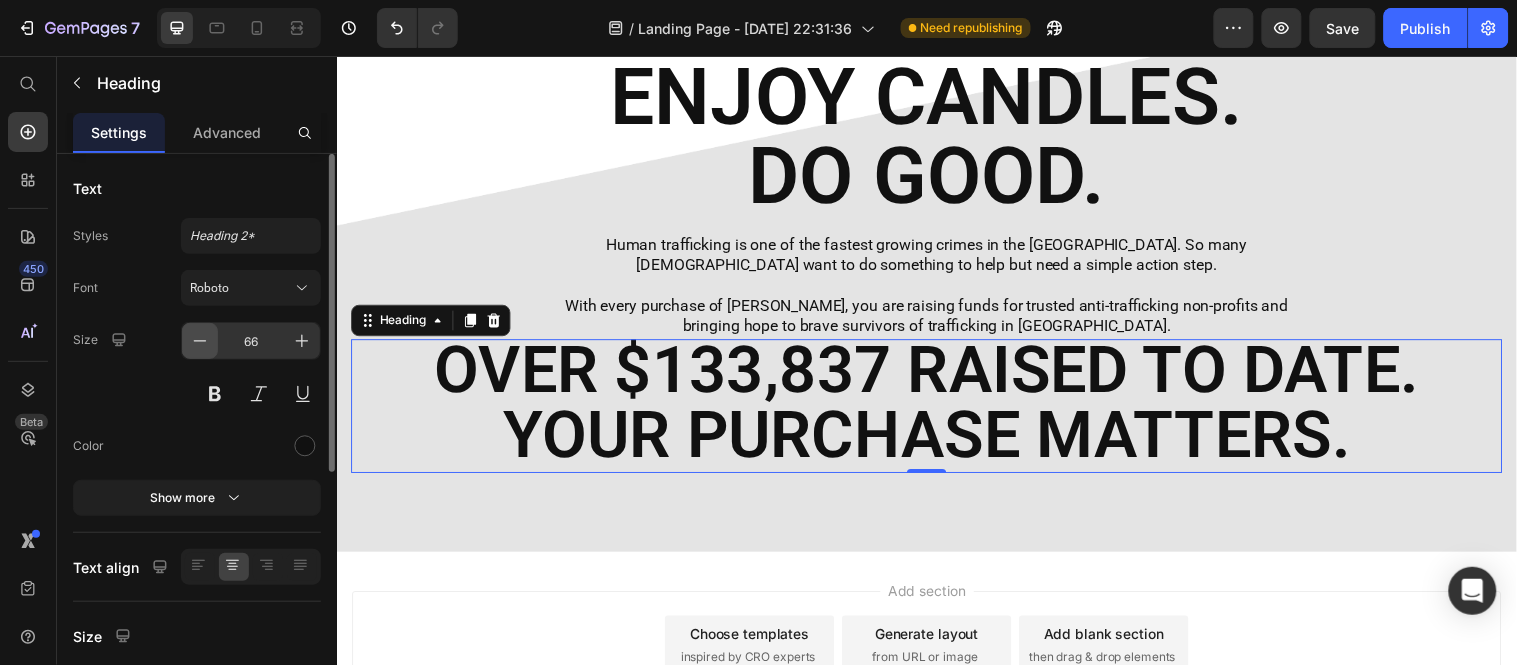 click 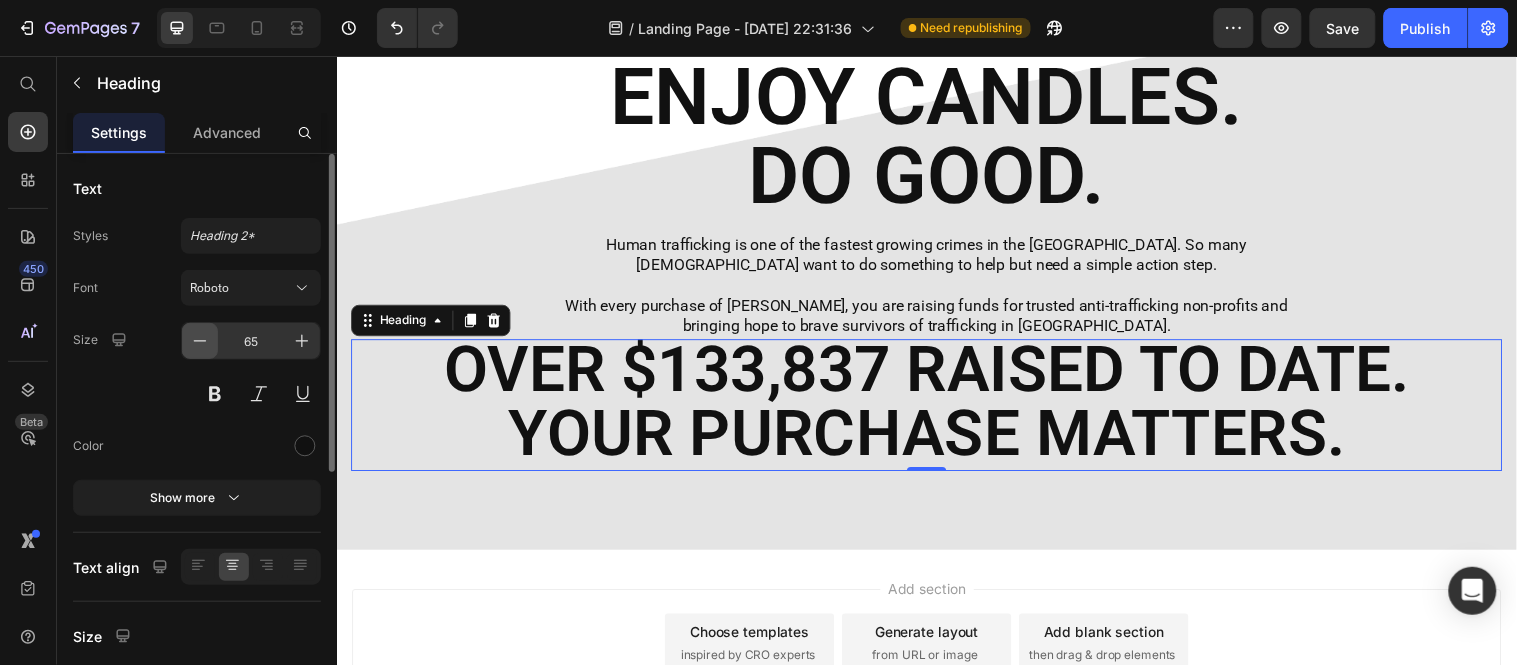 click 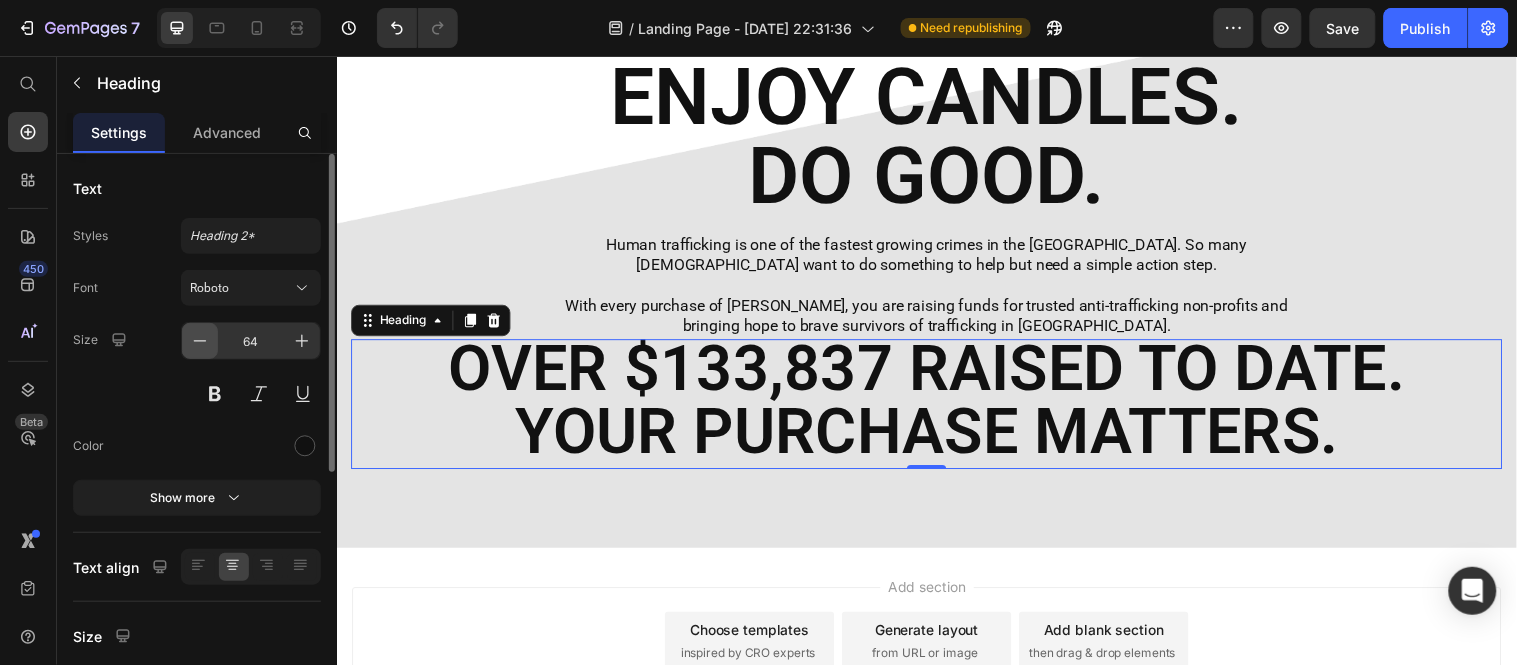 click 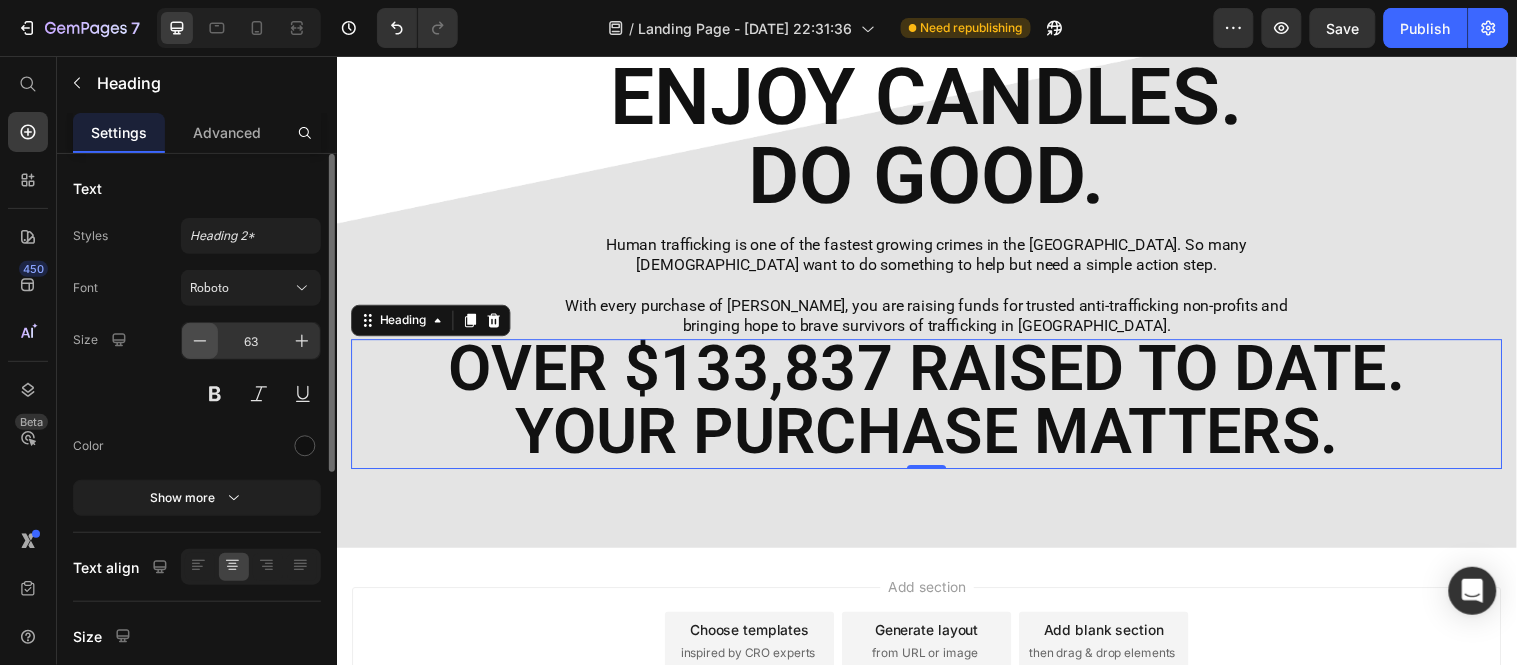 click 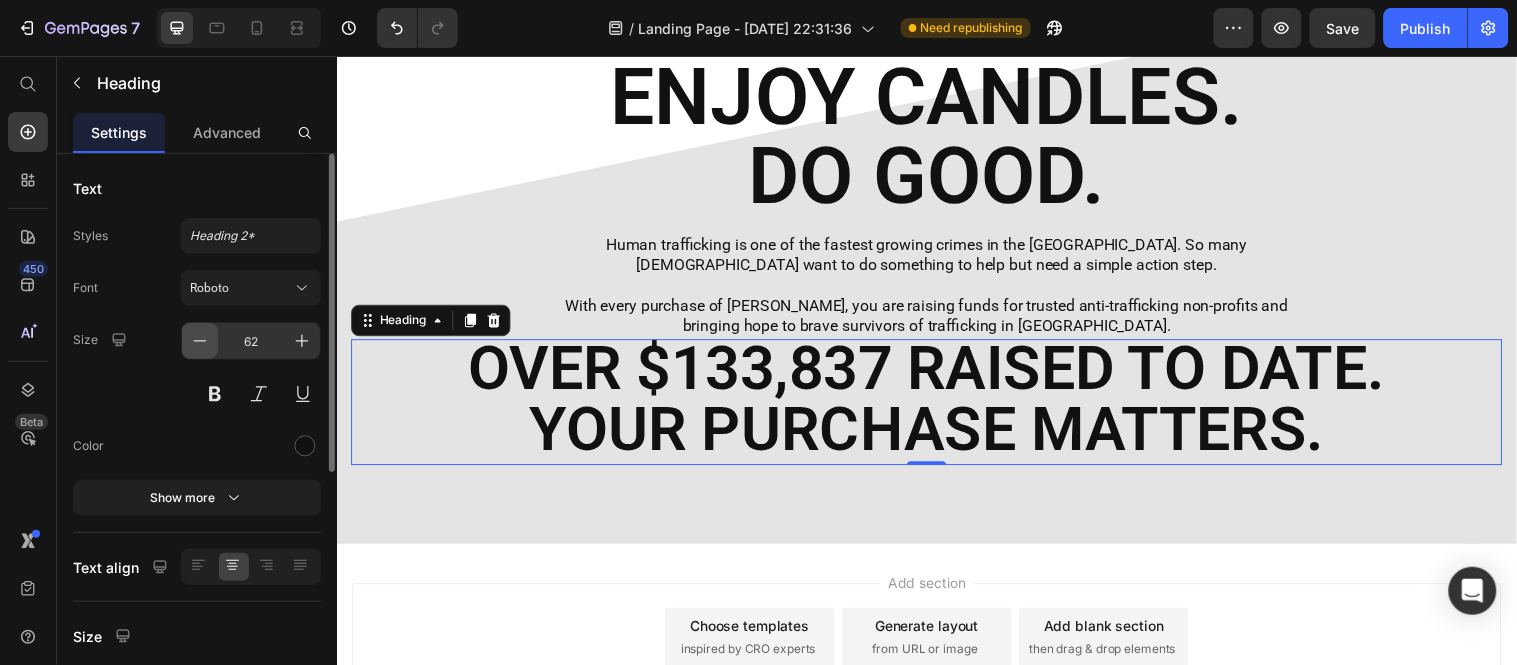 click 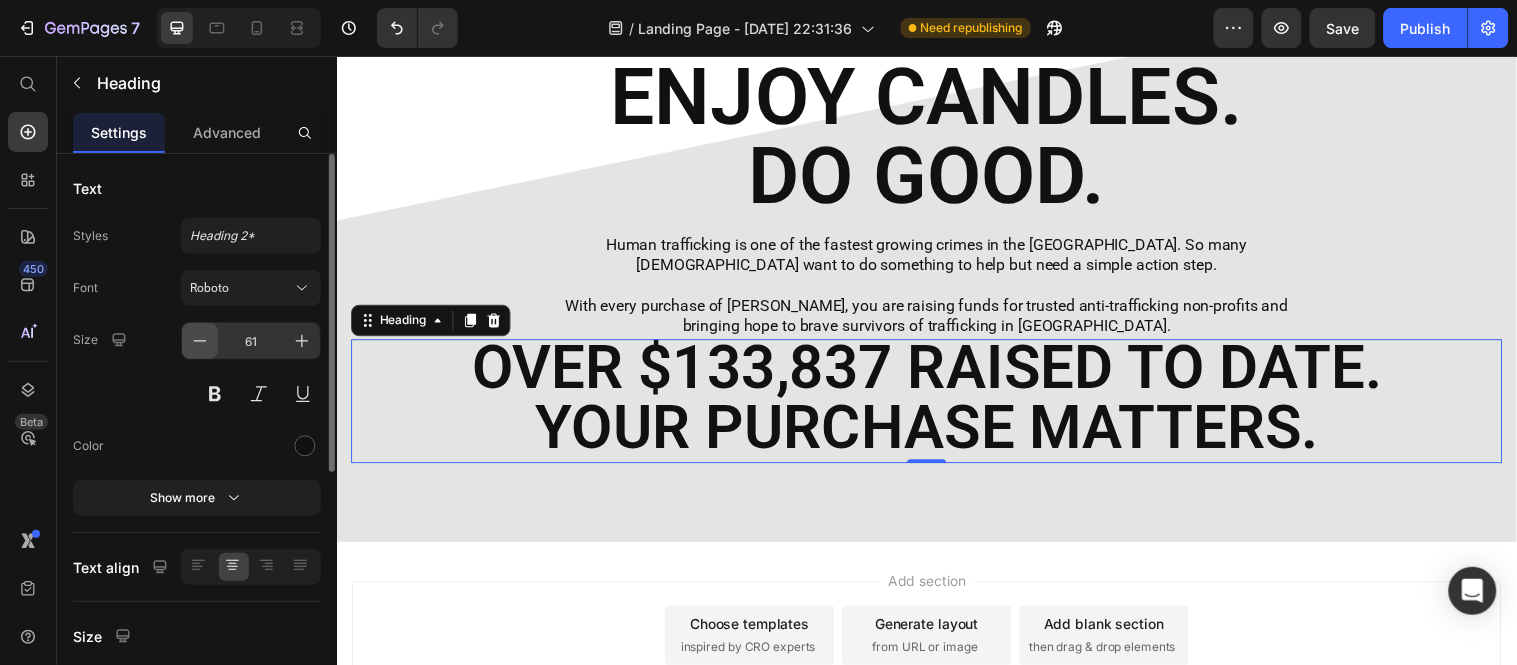 click 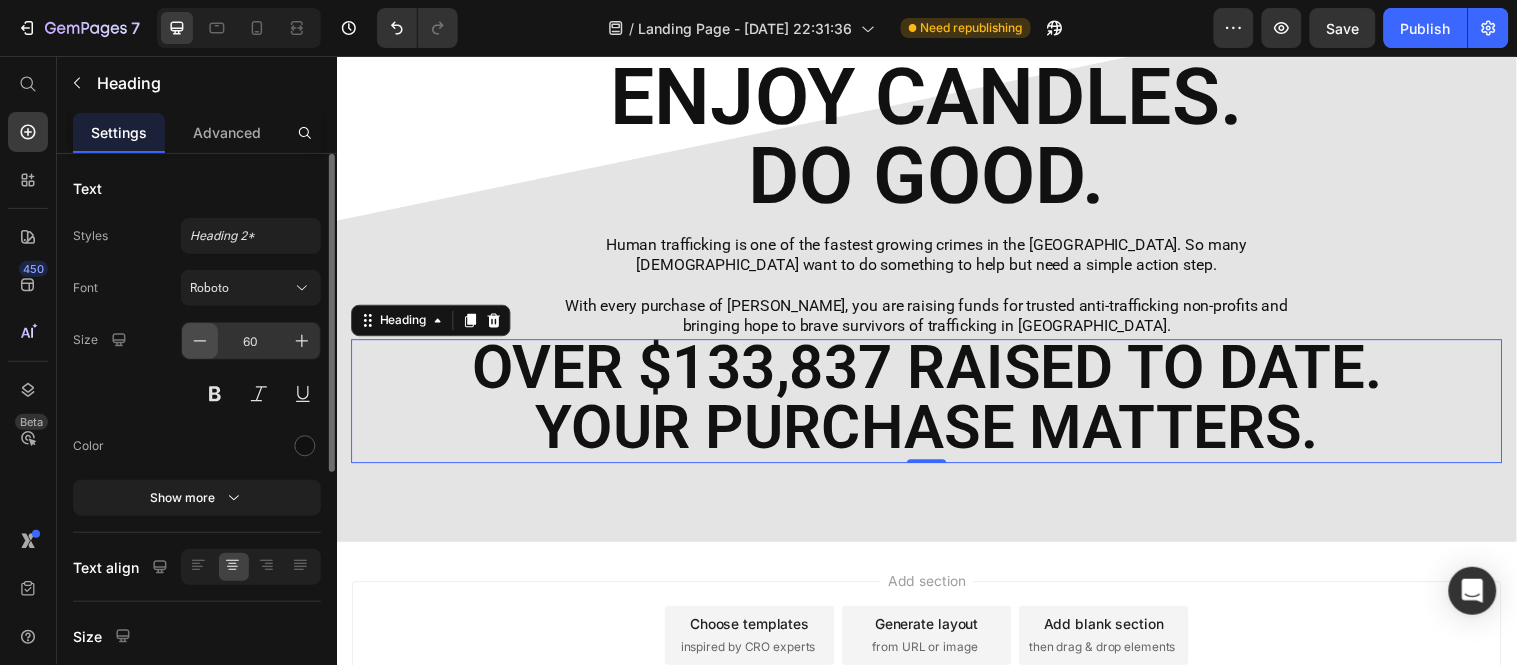click 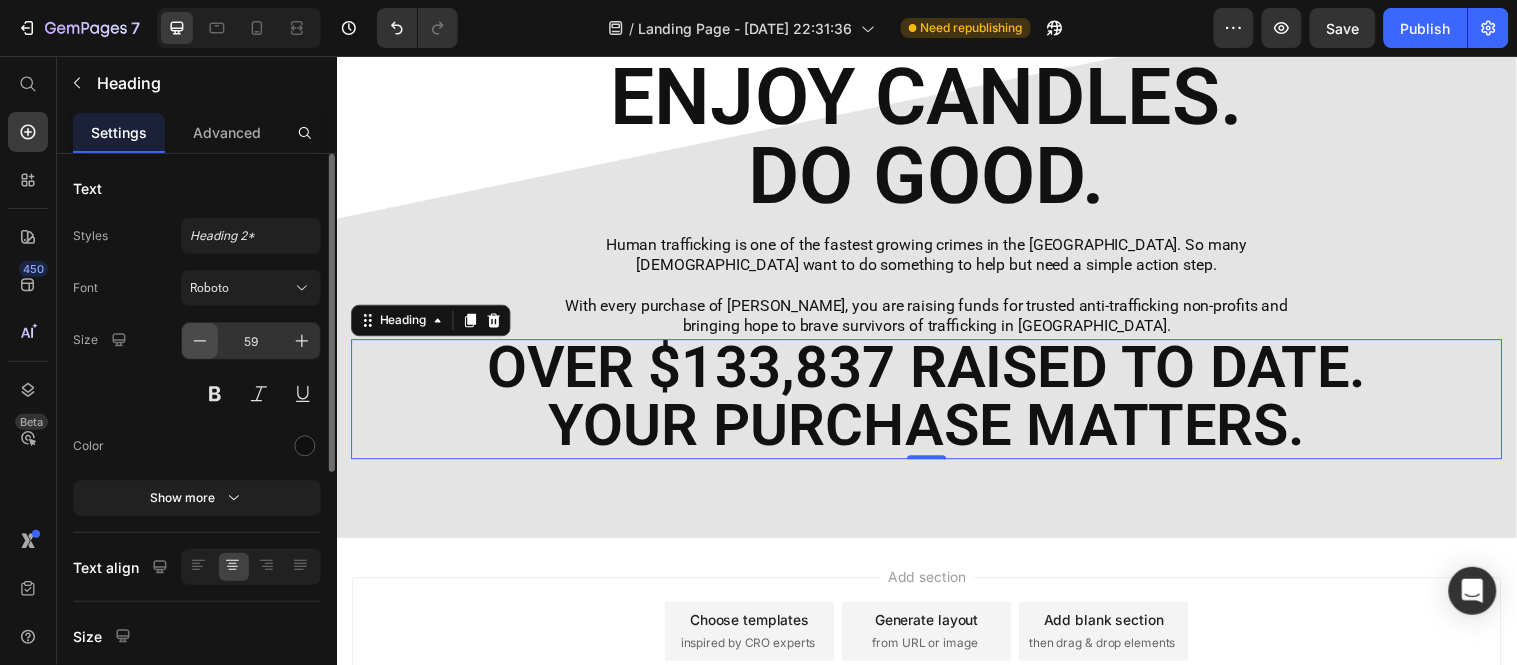 click 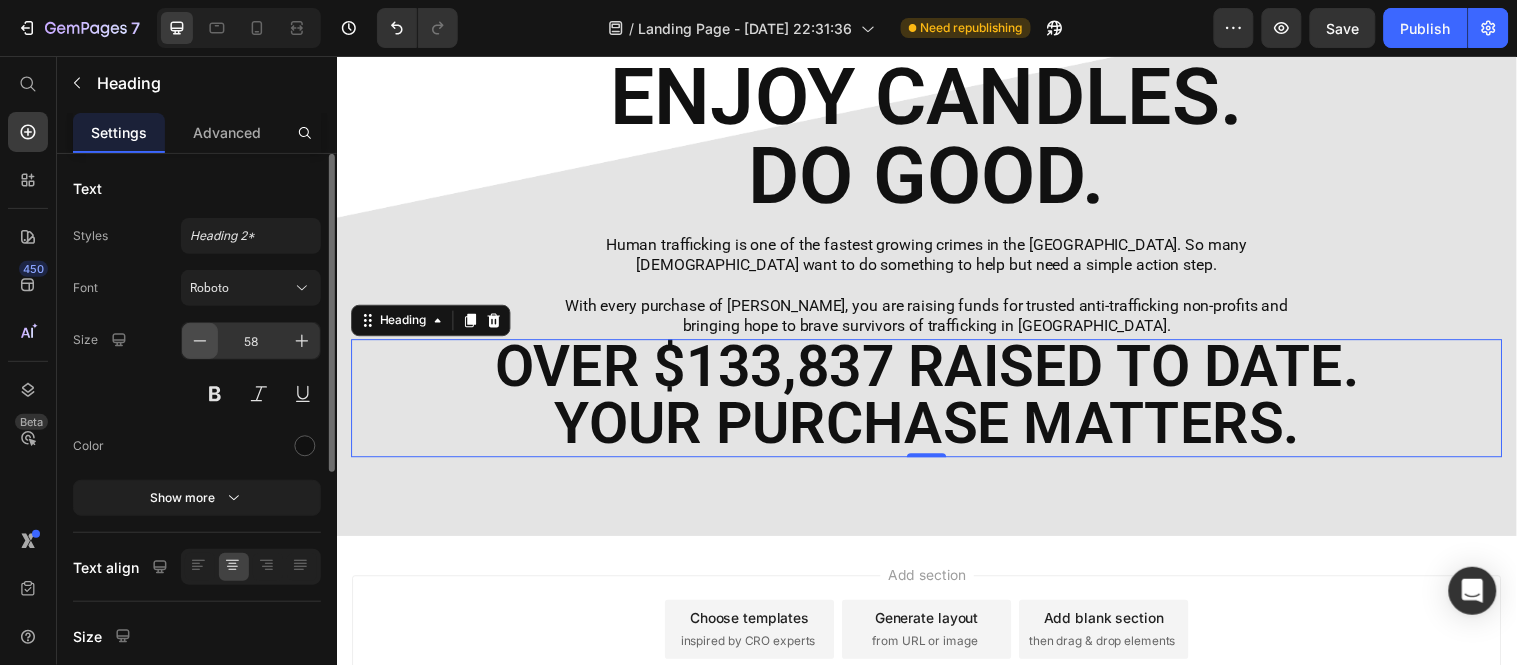 click 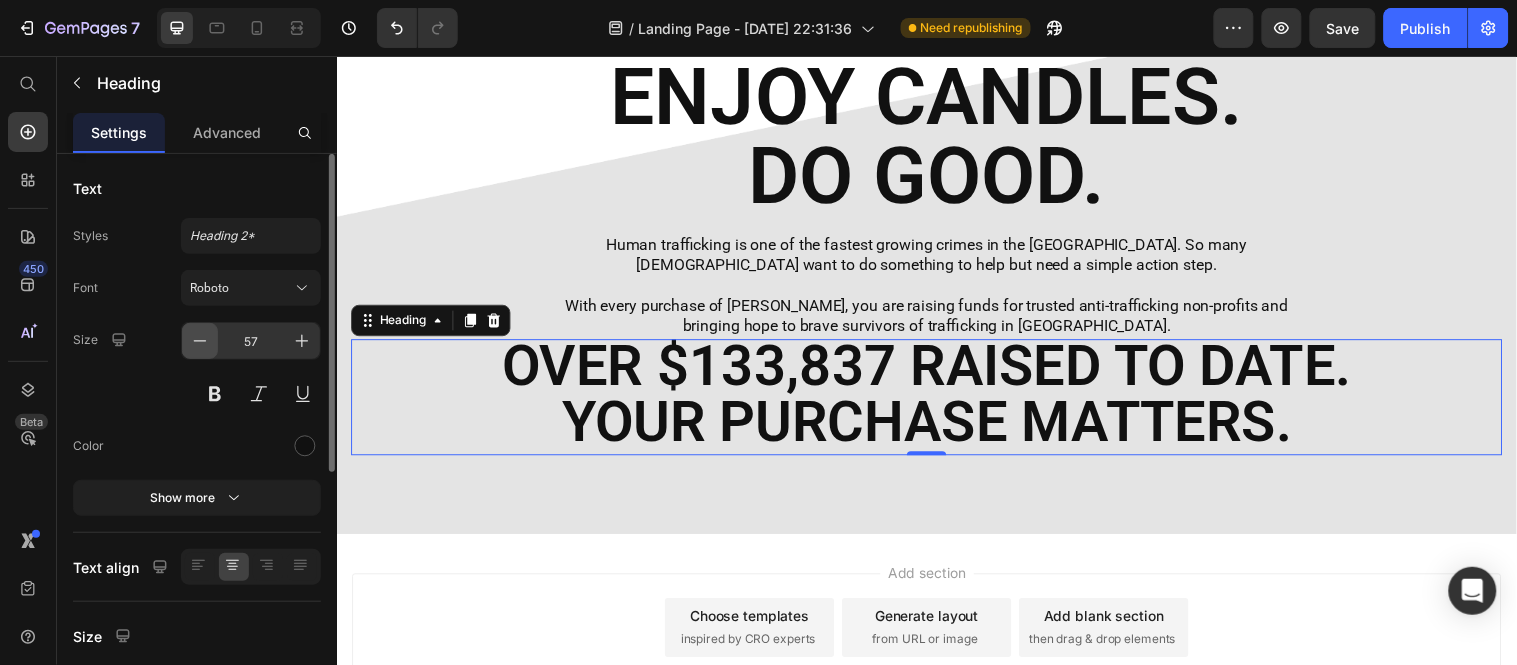 click 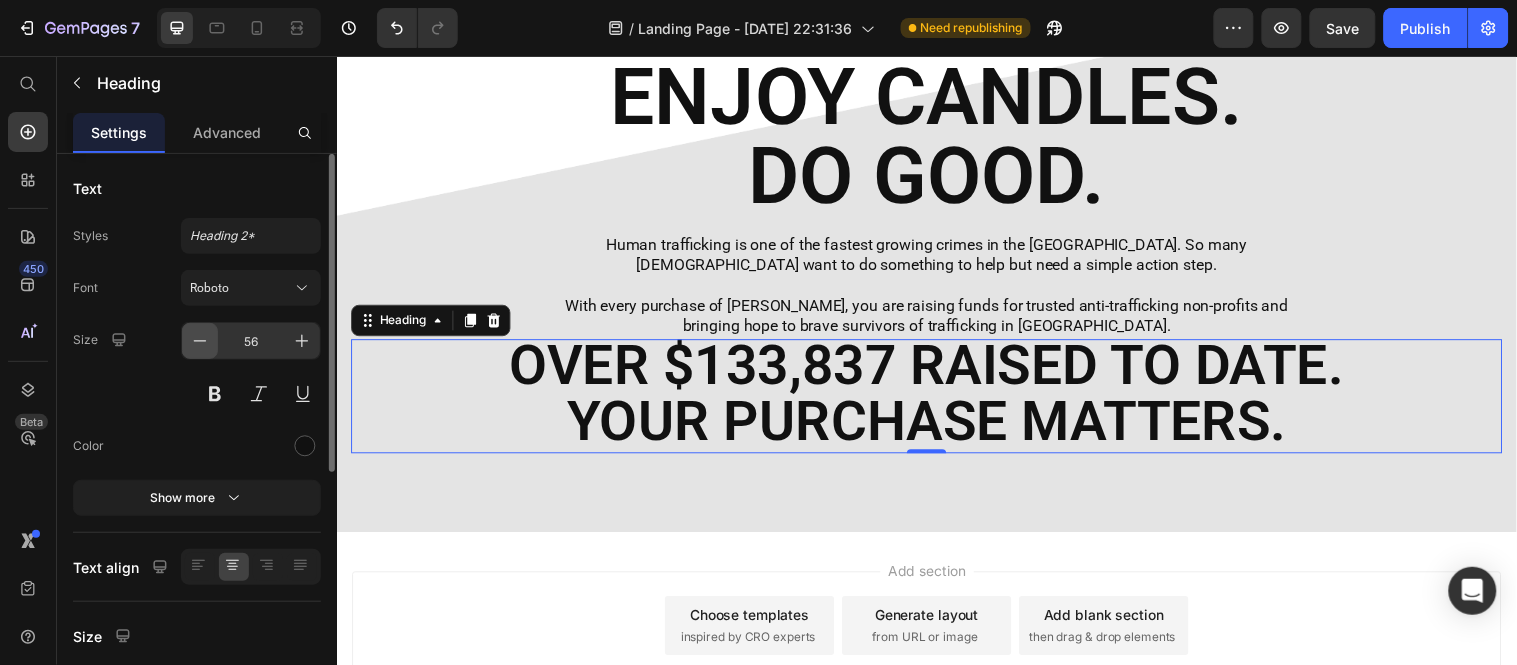 click 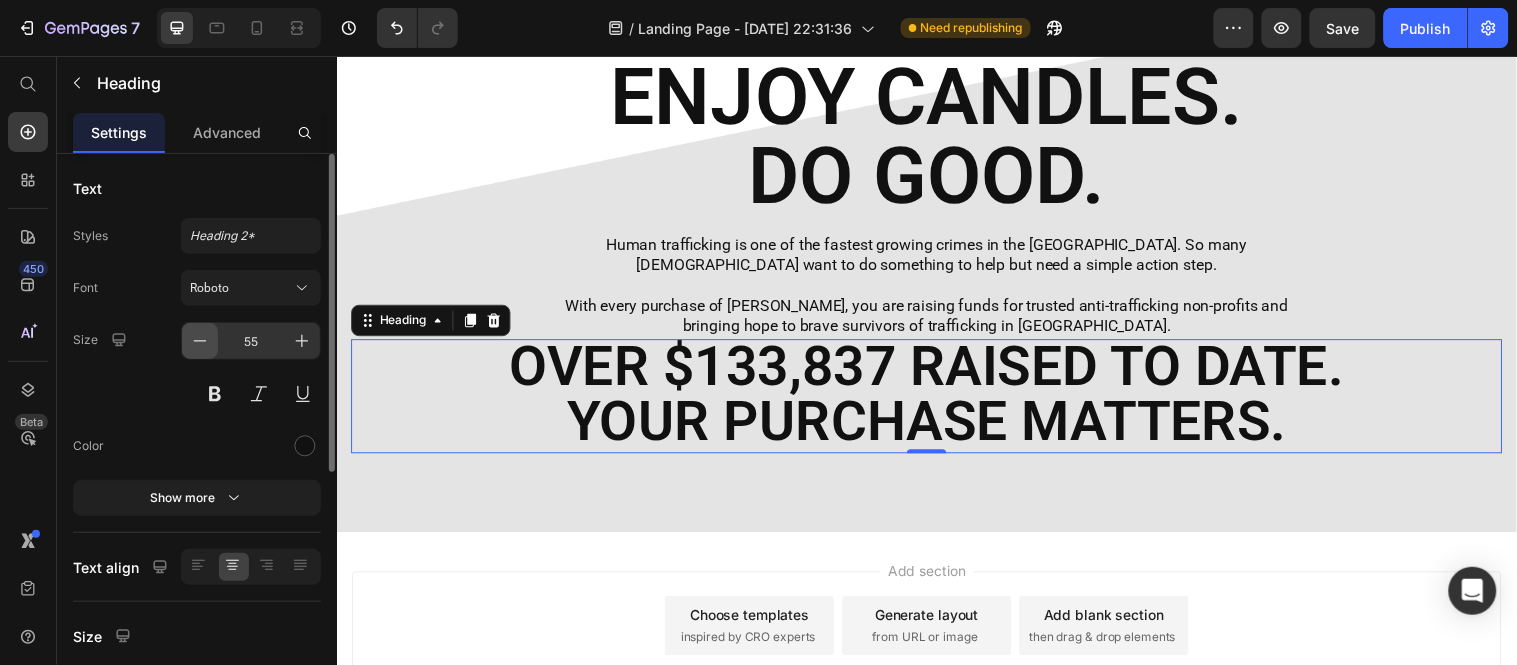 click 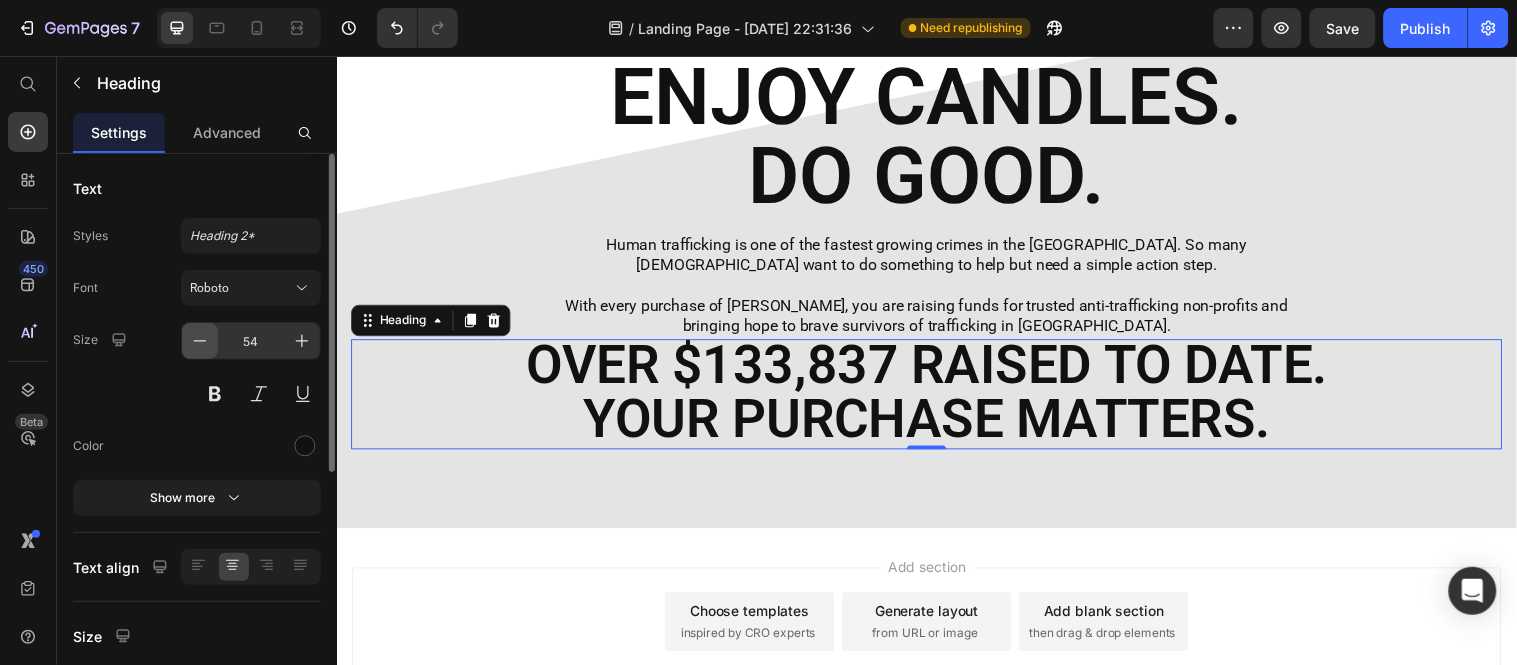 click 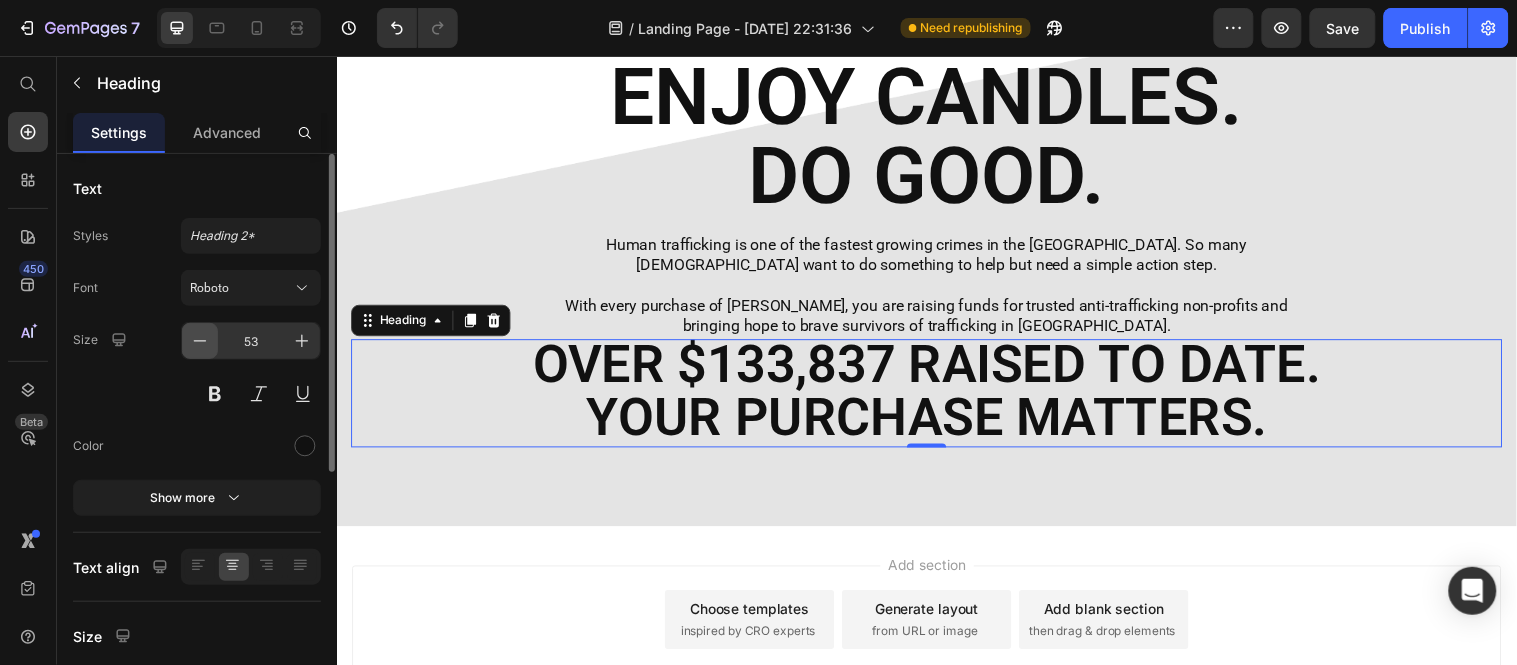 click 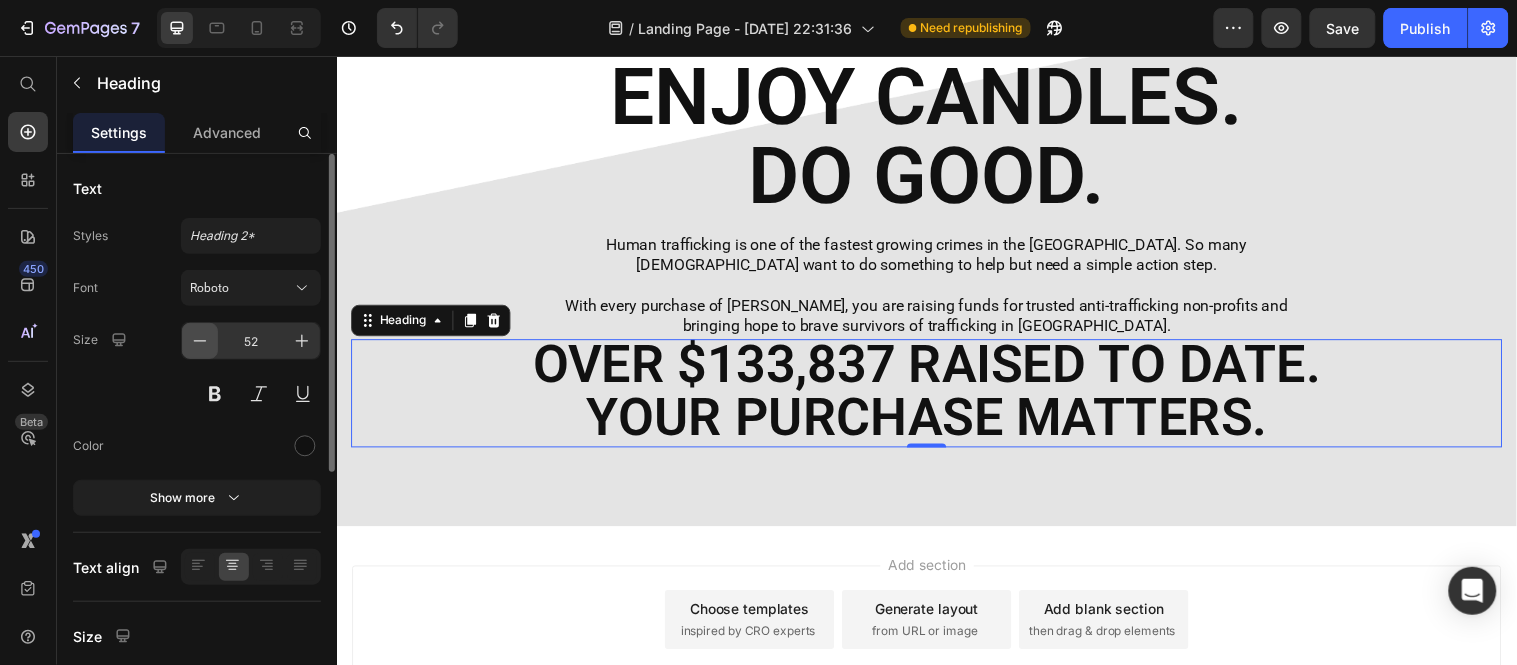 click 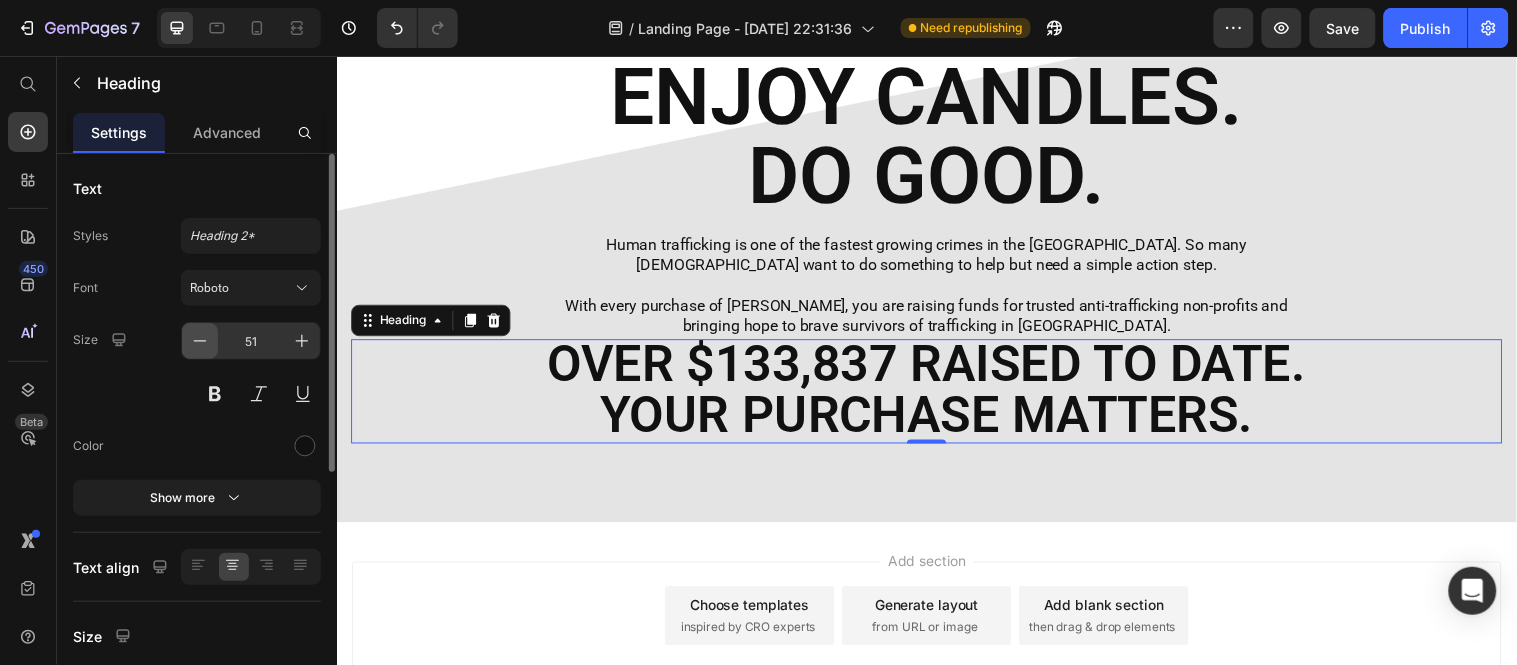 click 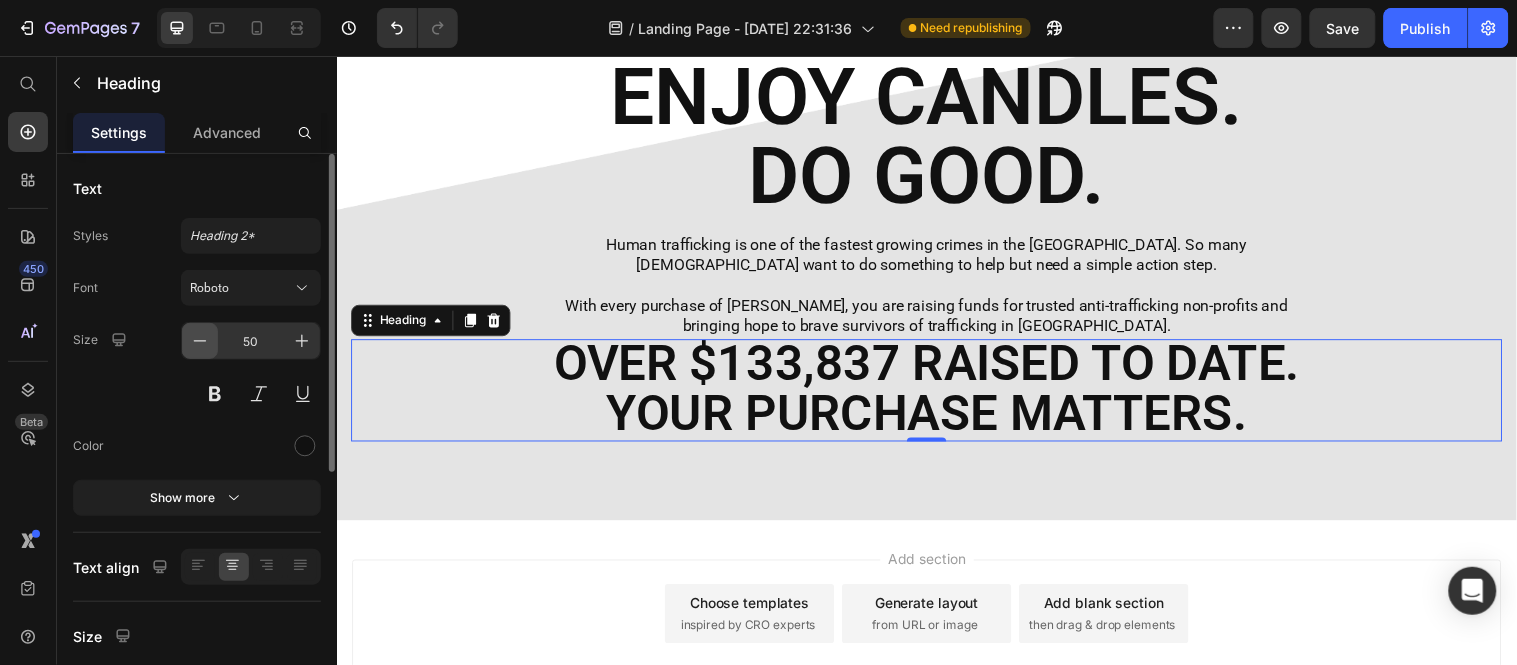 scroll, scrollTop: 2, scrollLeft: 0, axis: vertical 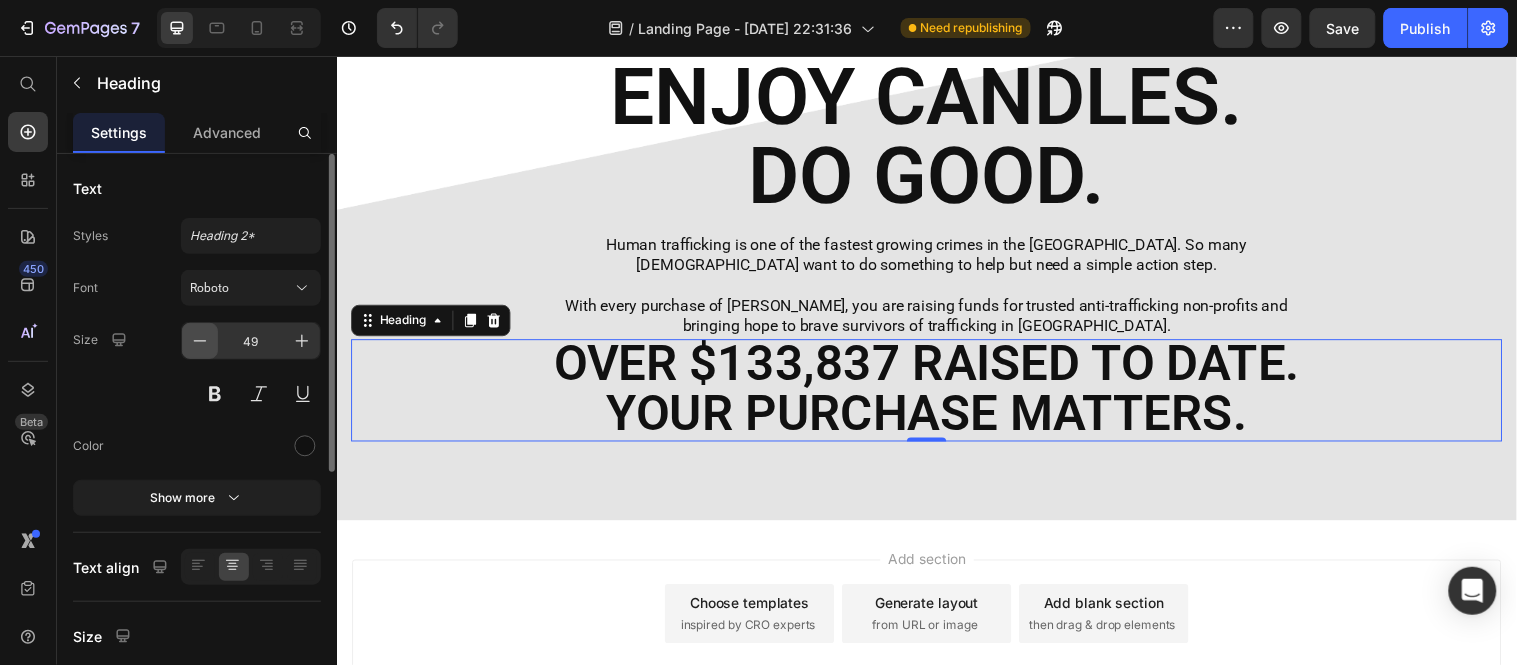 click 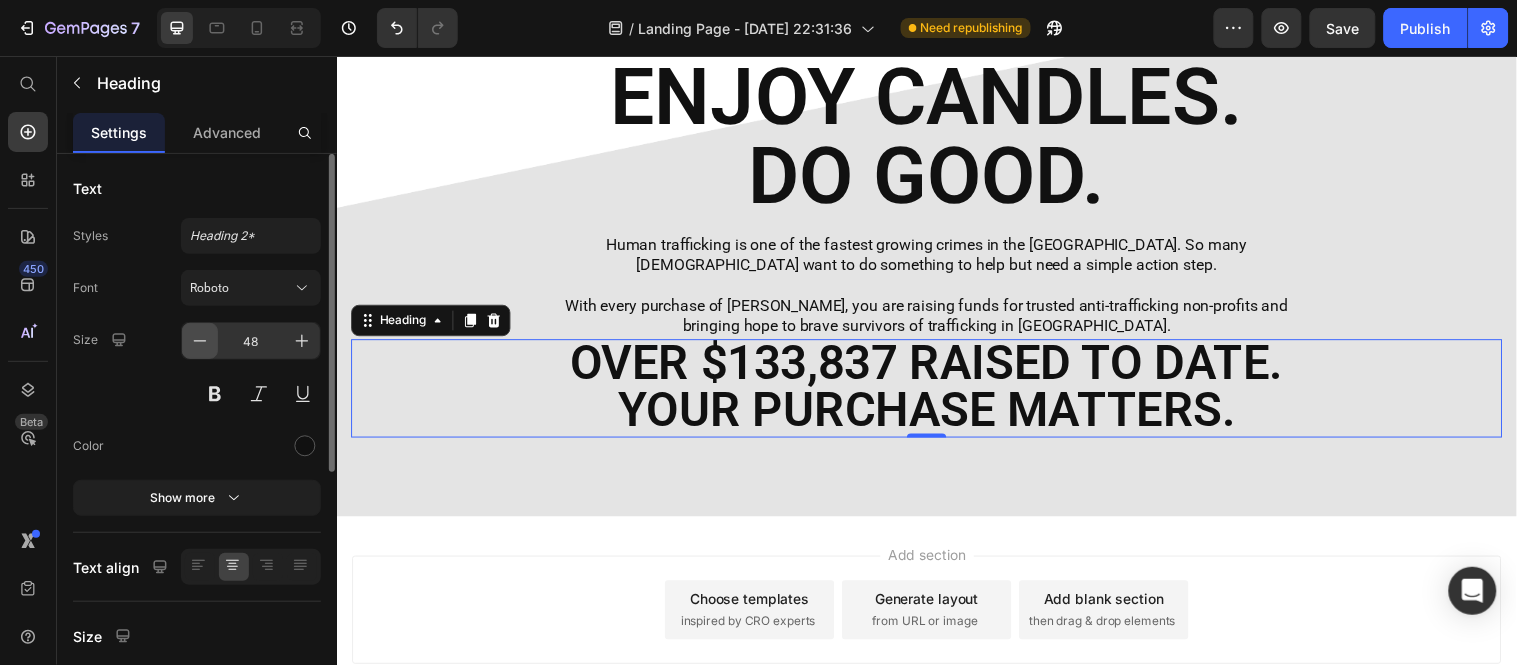 click 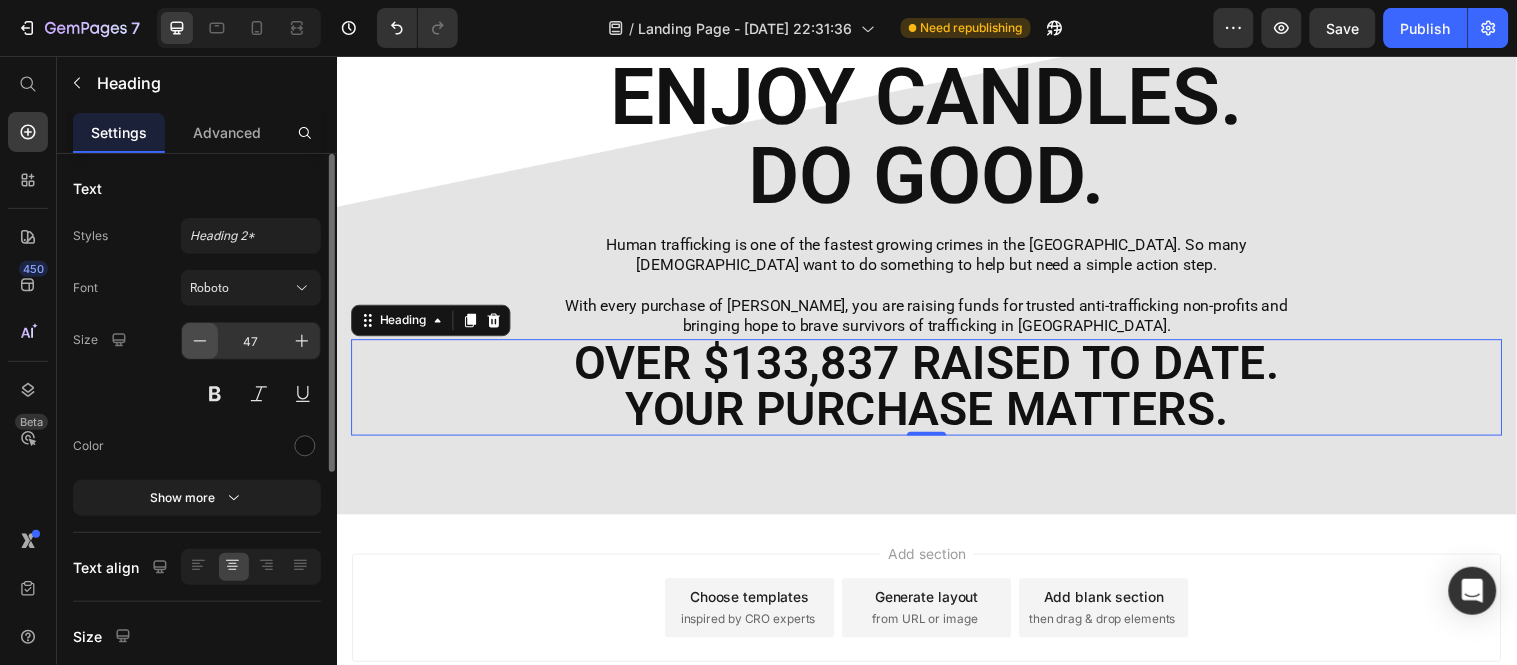 click at bounding box center (200, 341) 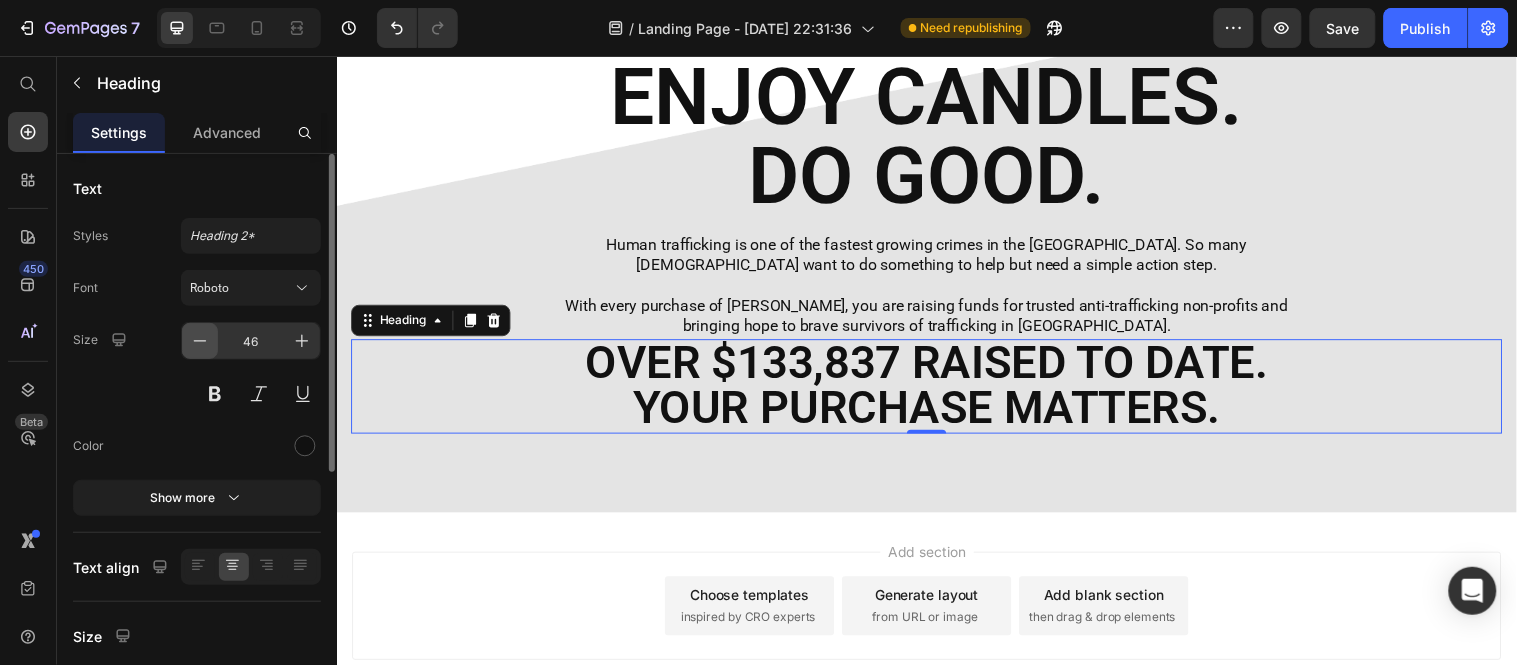 click at bounding box center [200, 341] 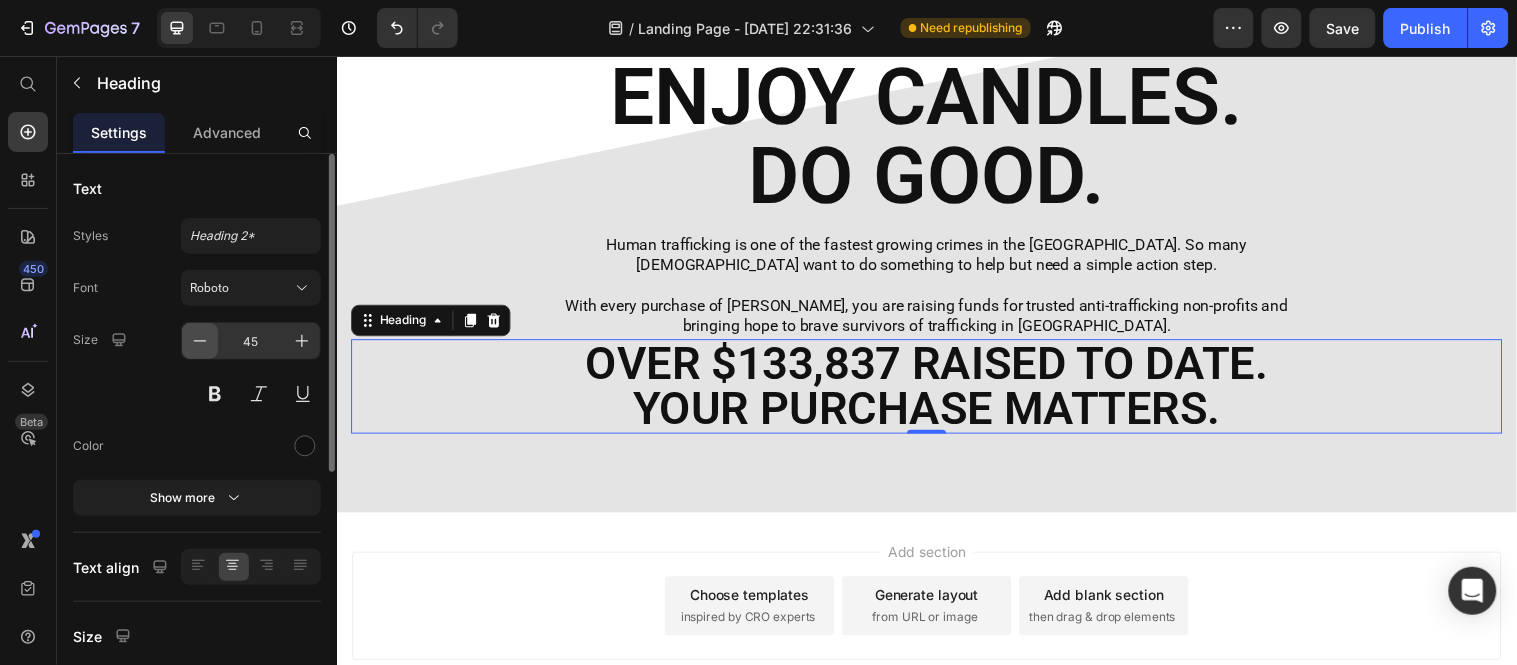 click at bounding box center [200, 341] 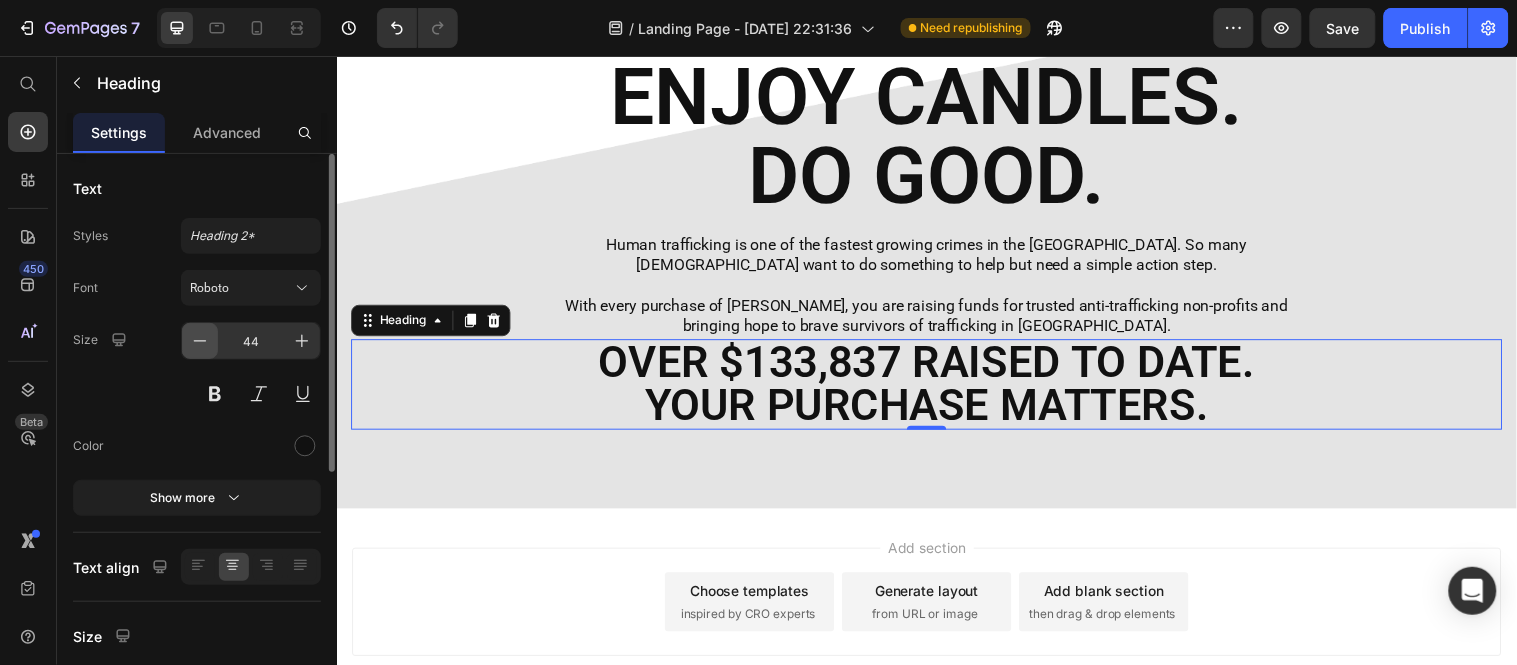 click at bounding box center [200, 341] 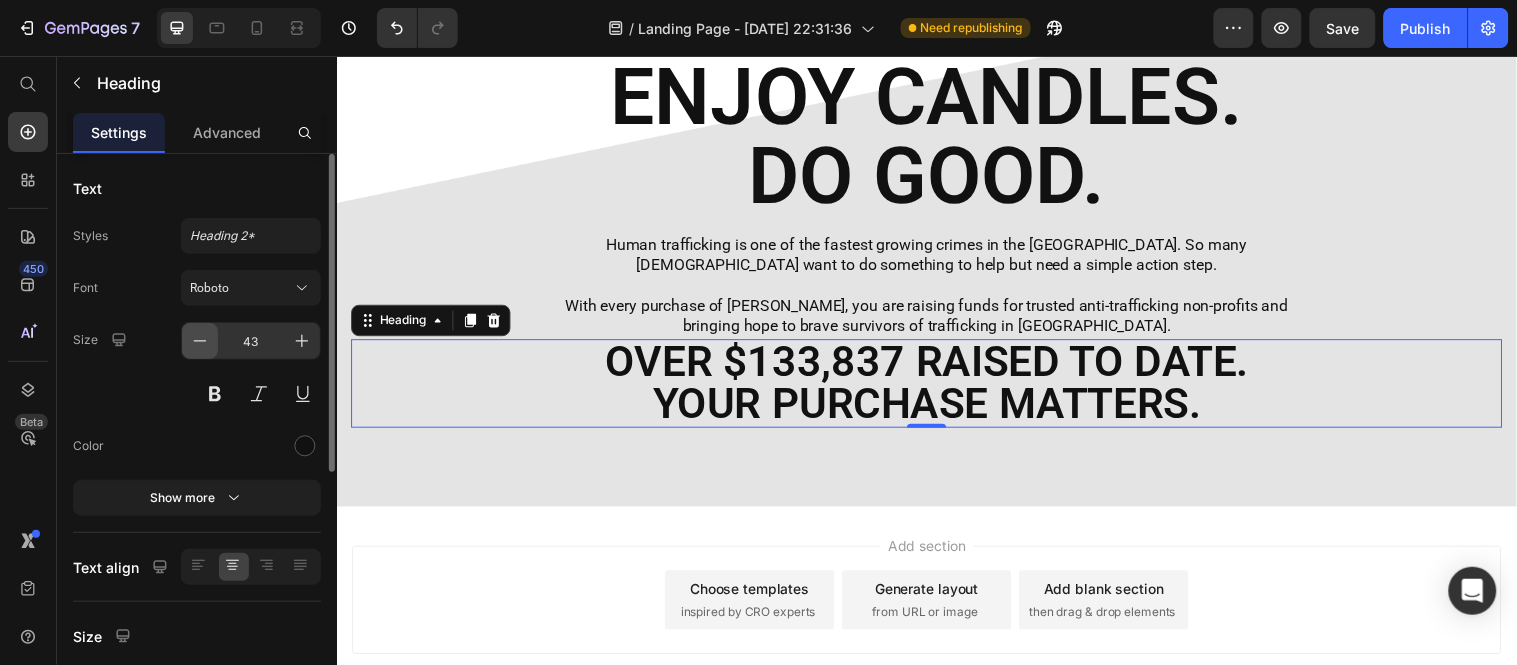 click at bounding box center (200, 341) 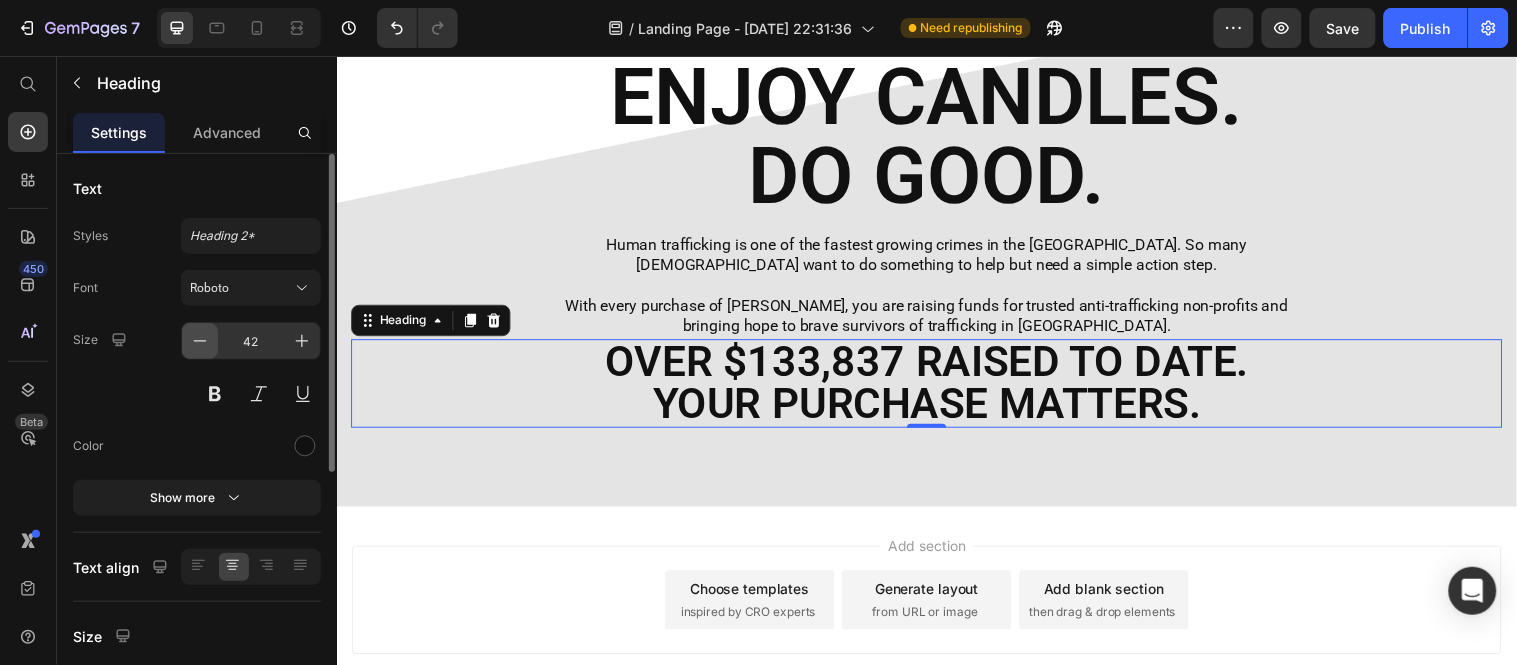 click at bounding box center (200, 341) 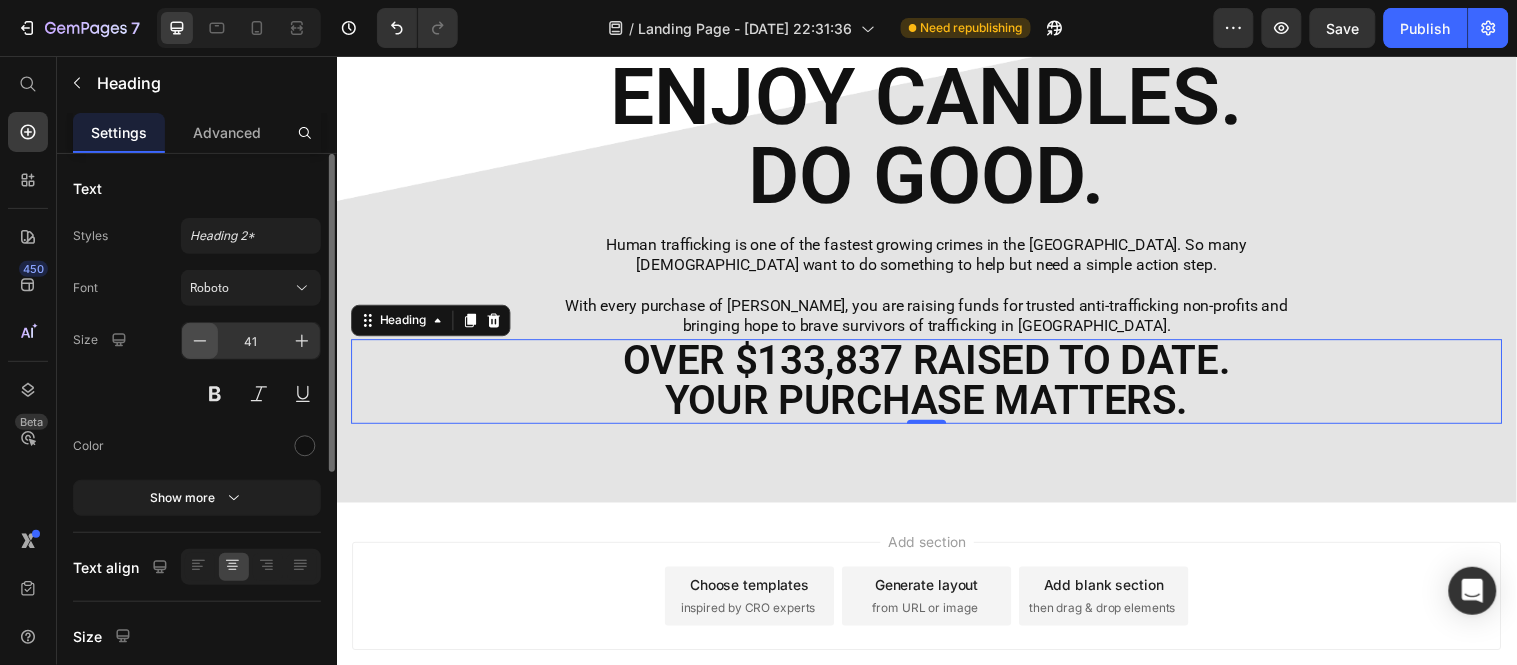 click at bounding box center (200, 341) 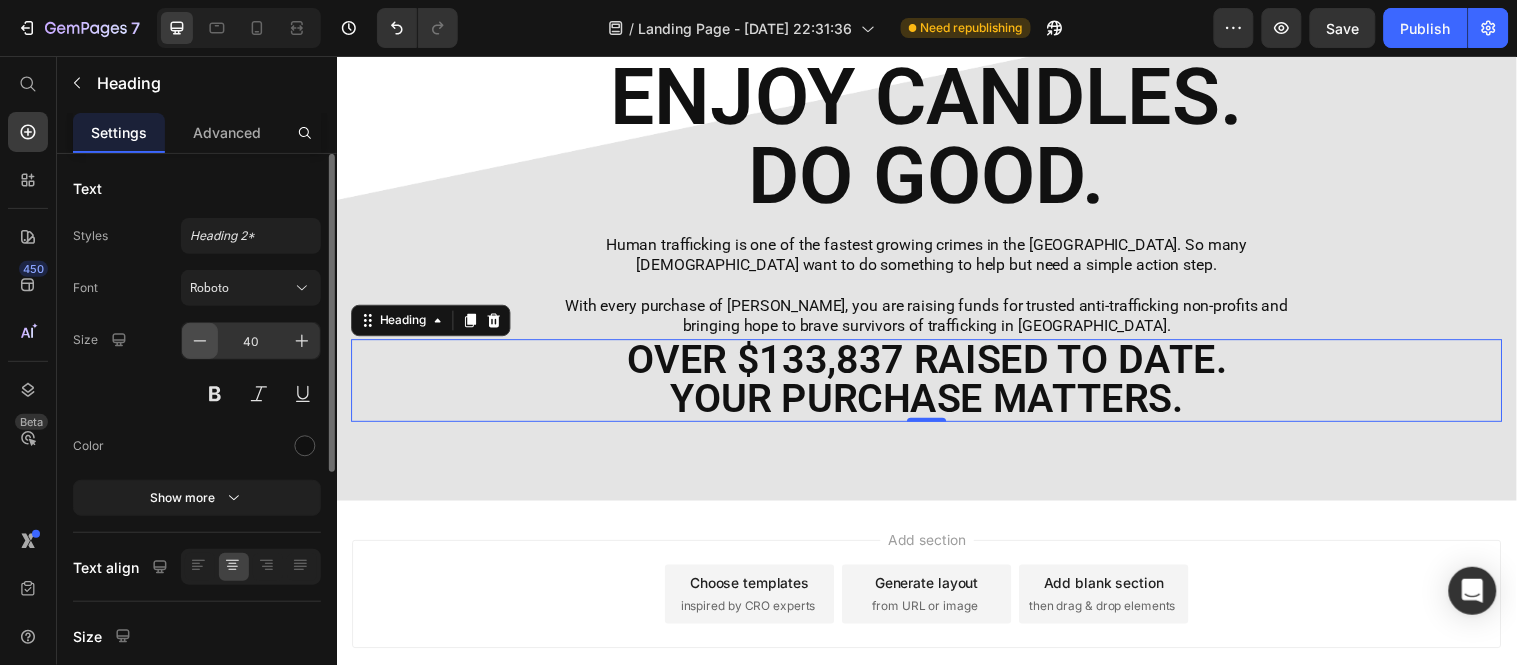 scroll, scrollTop: 1, scrollLeft: 0, axis: vertical 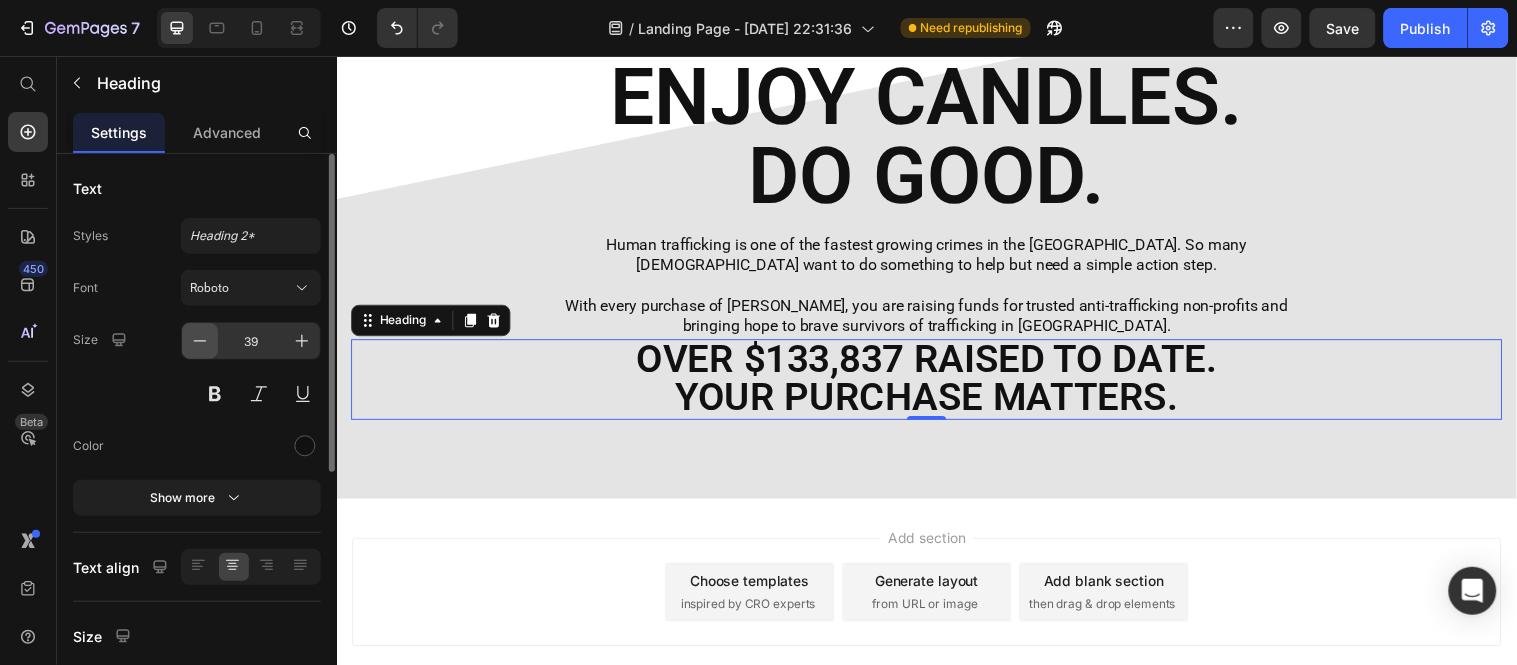 click at bounding box center (200, 341) 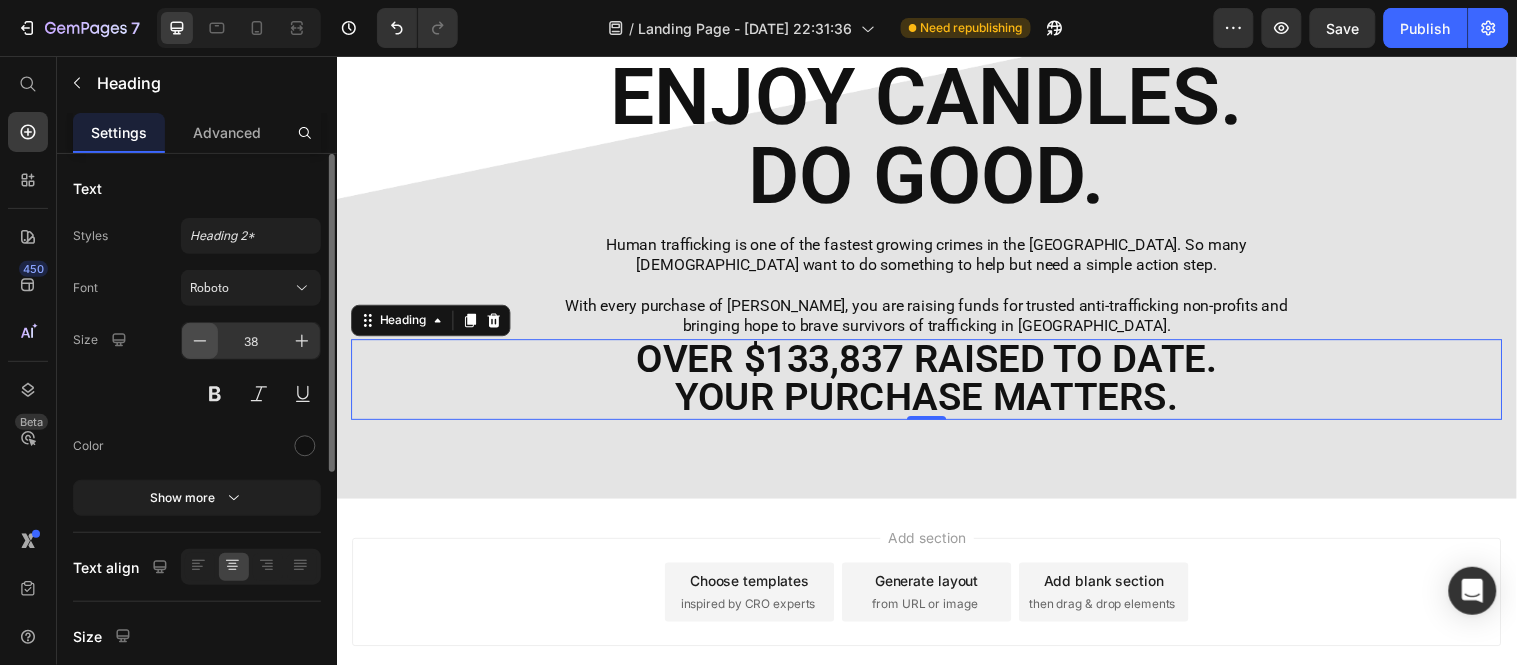 click at bounding box center (200, 341) 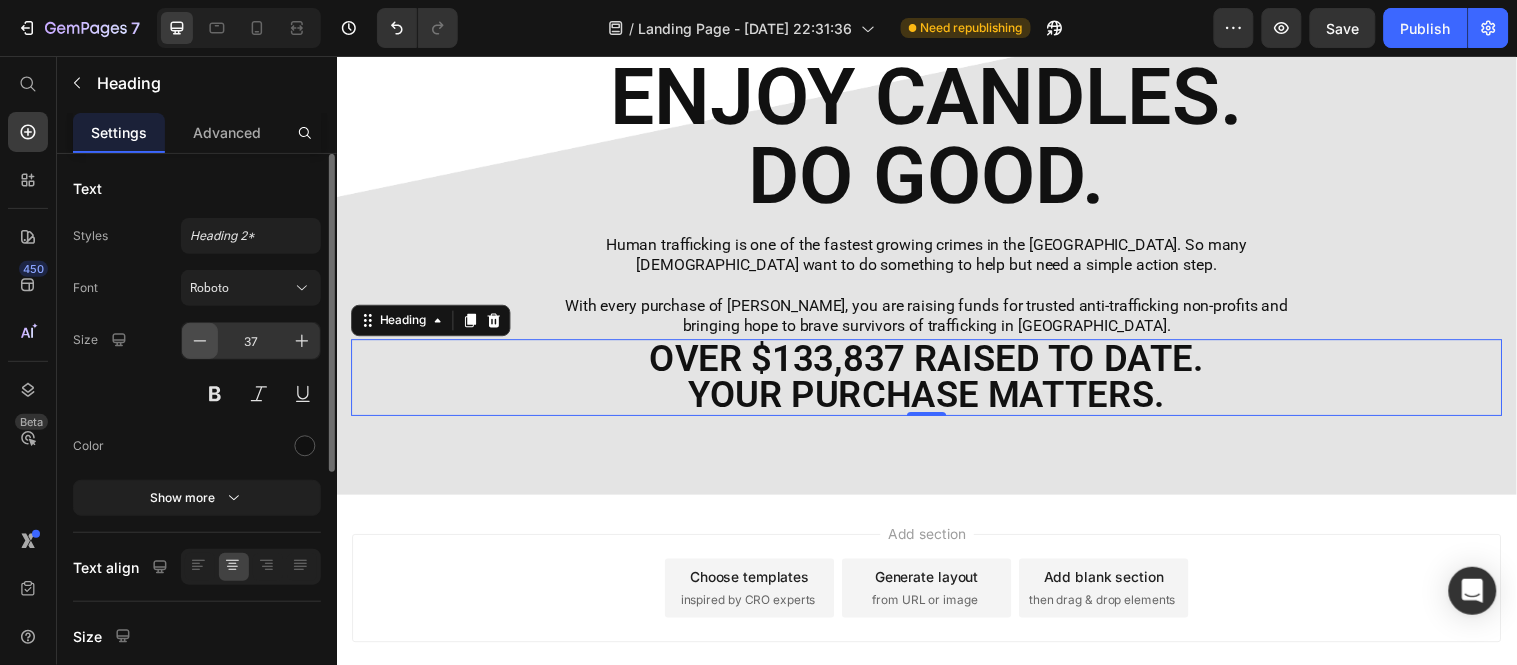 click at bounding box center (200, 341) 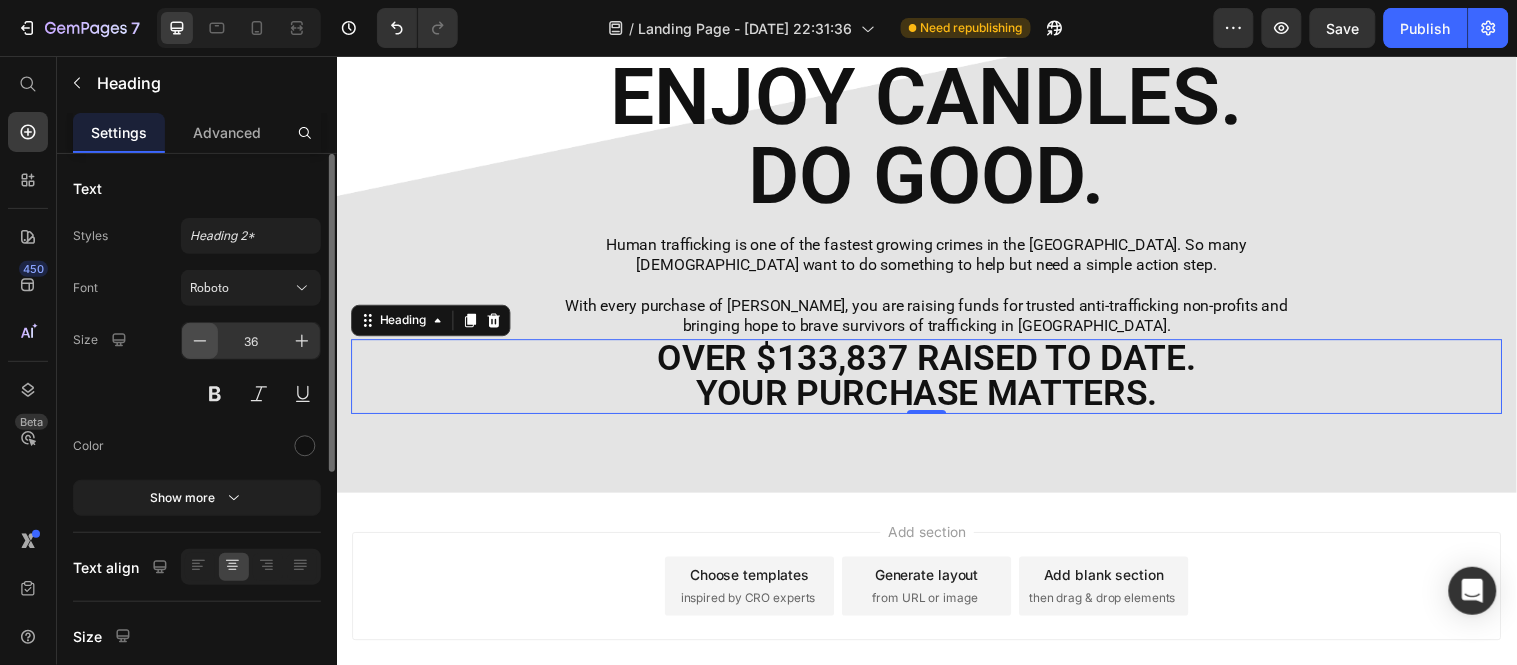 click at bounding box center (200, 341) 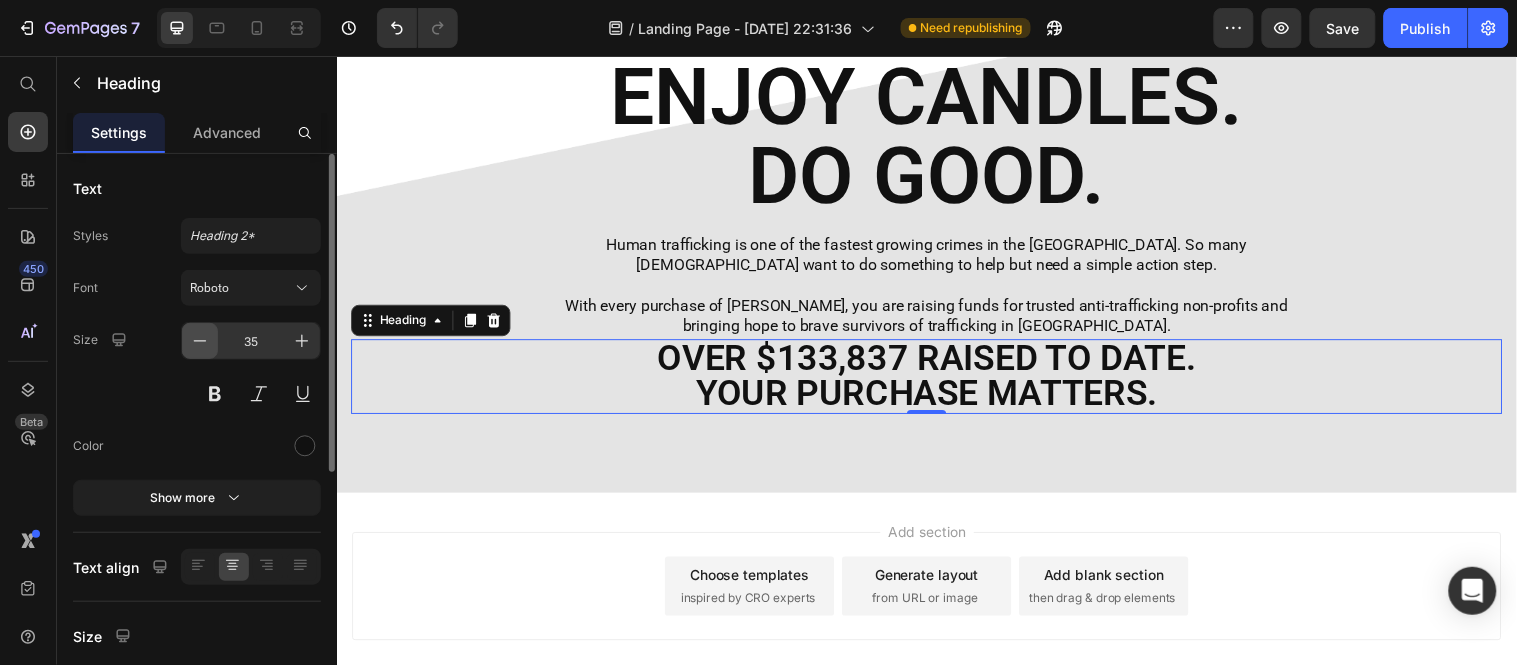 scroll, scrollTop: 0, scrollLeft: 0, axis: both 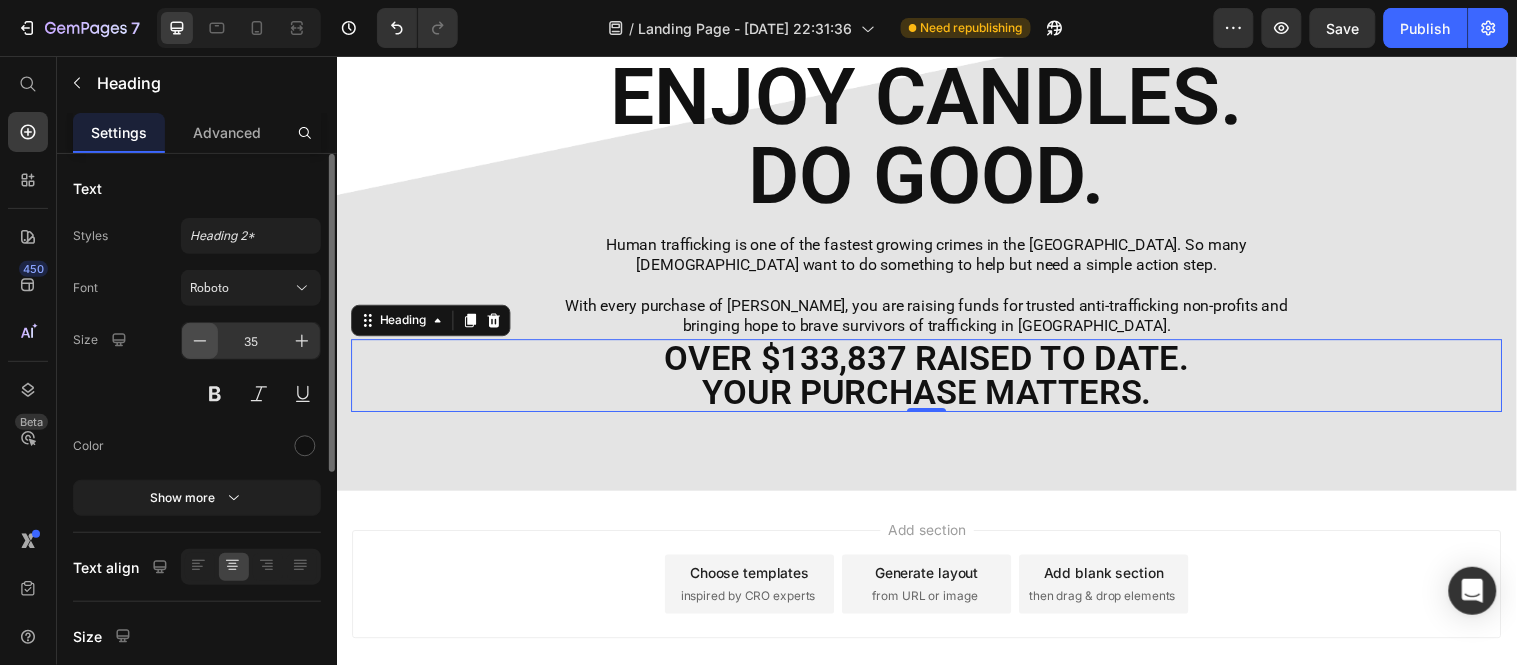 click at bounding box center [200, 341] 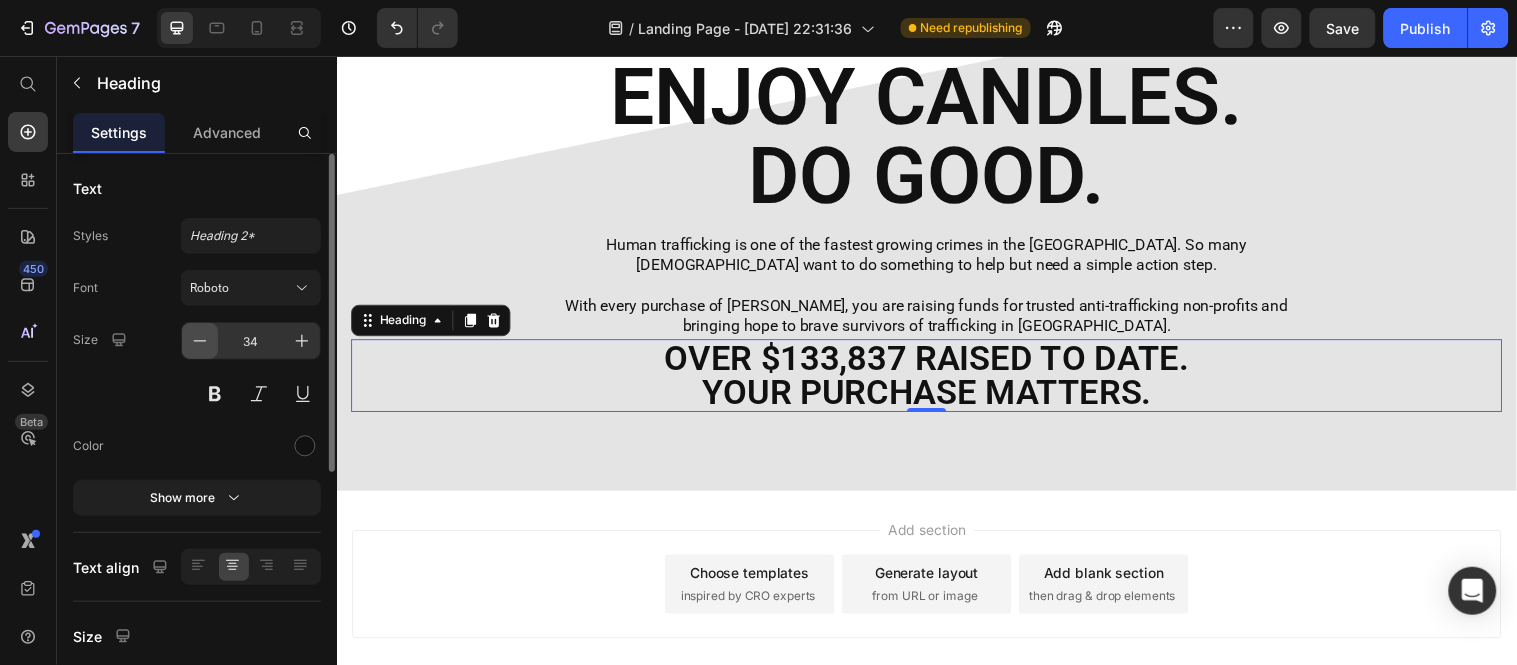 click at bounding box center [200, 341] 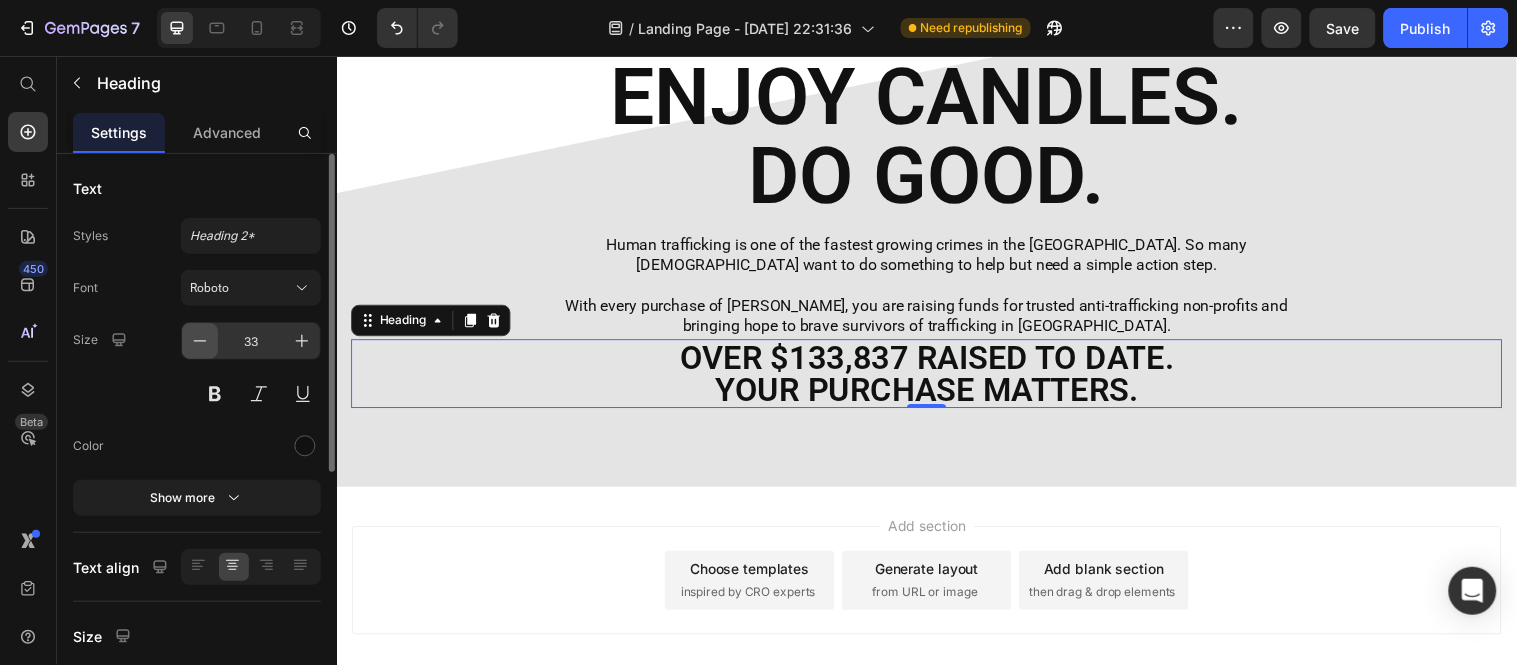 click at bounding box center [200, 341] 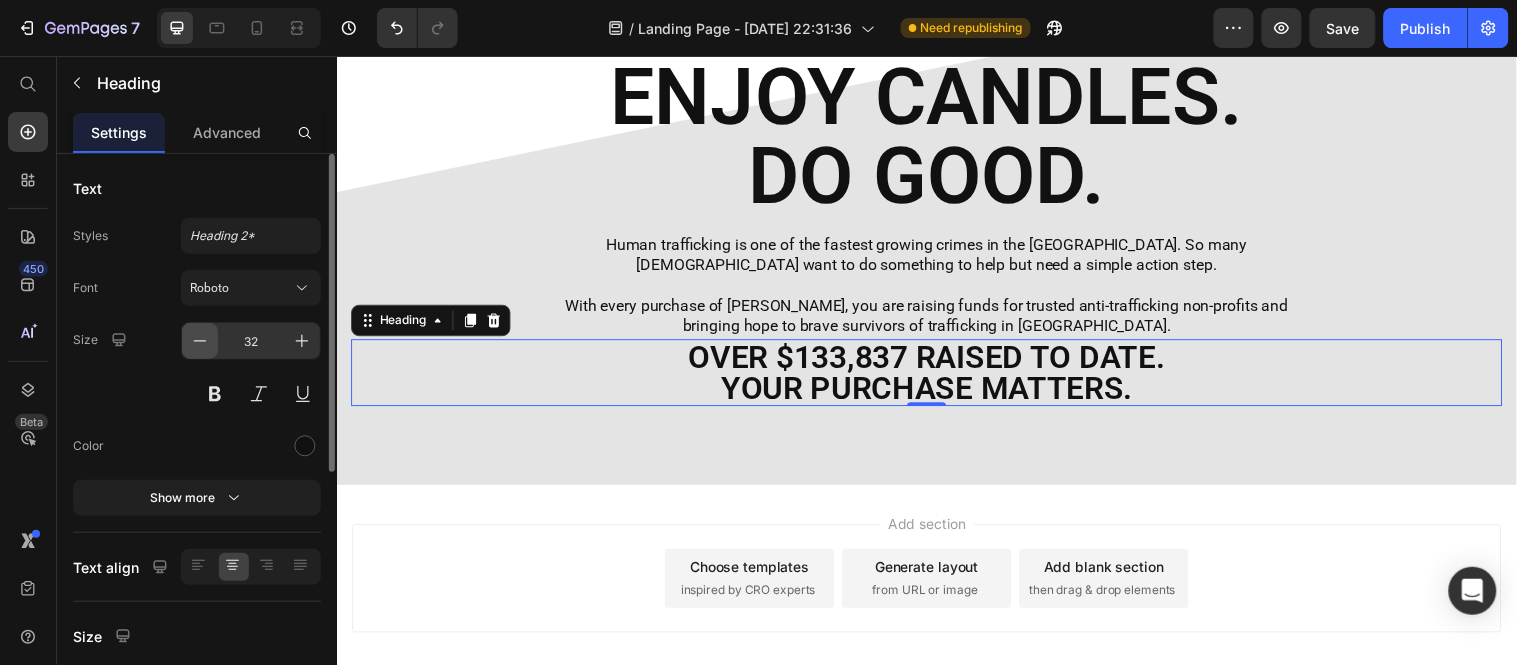 click at bounding box center (200, 341) 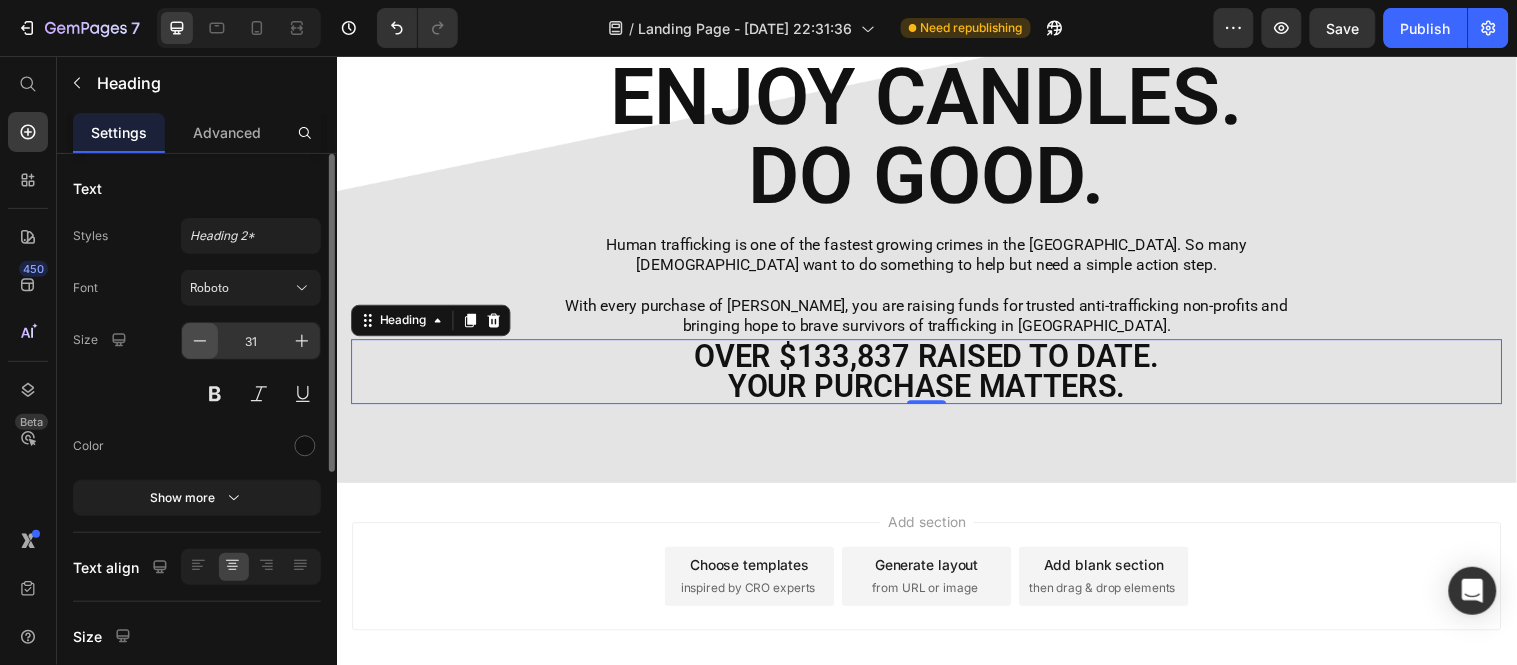 click at bounding box center (200, 341) 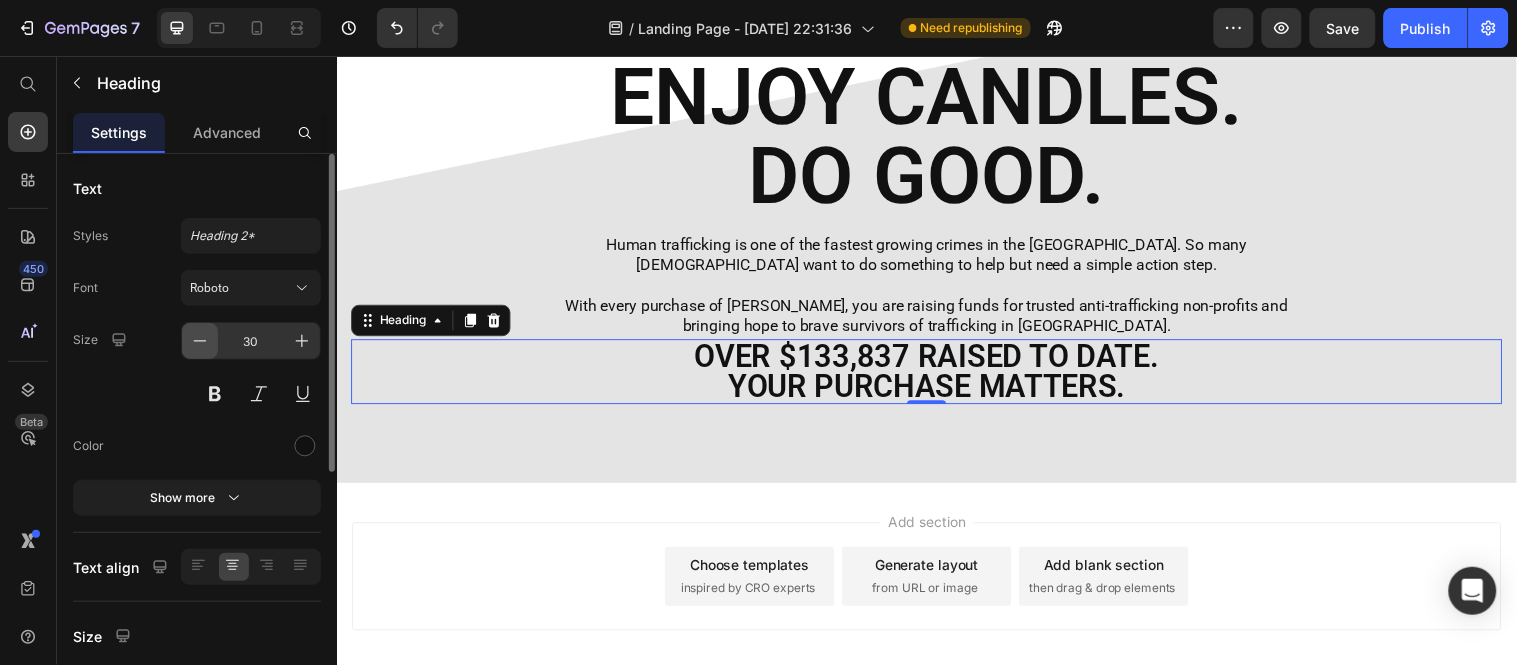 click at bounding box center (200, 341) 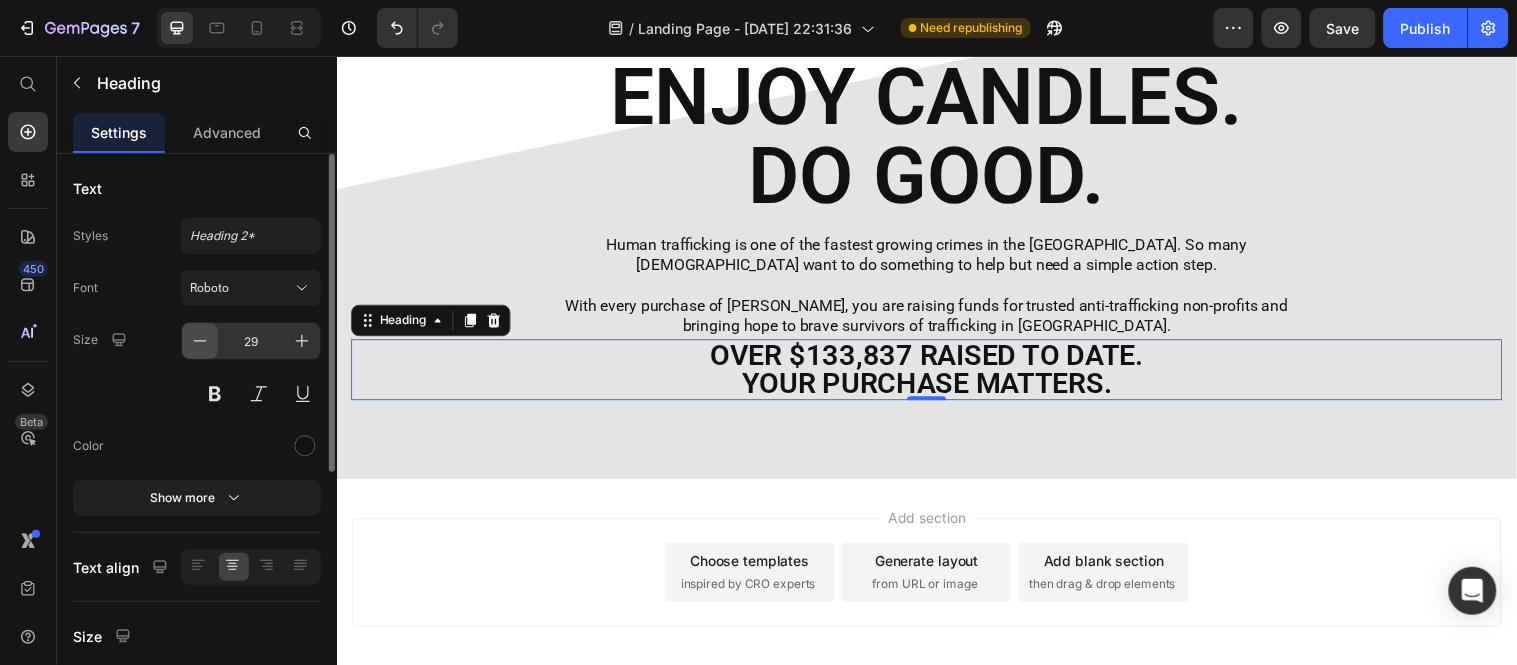 click at bounding box center (200, 341) 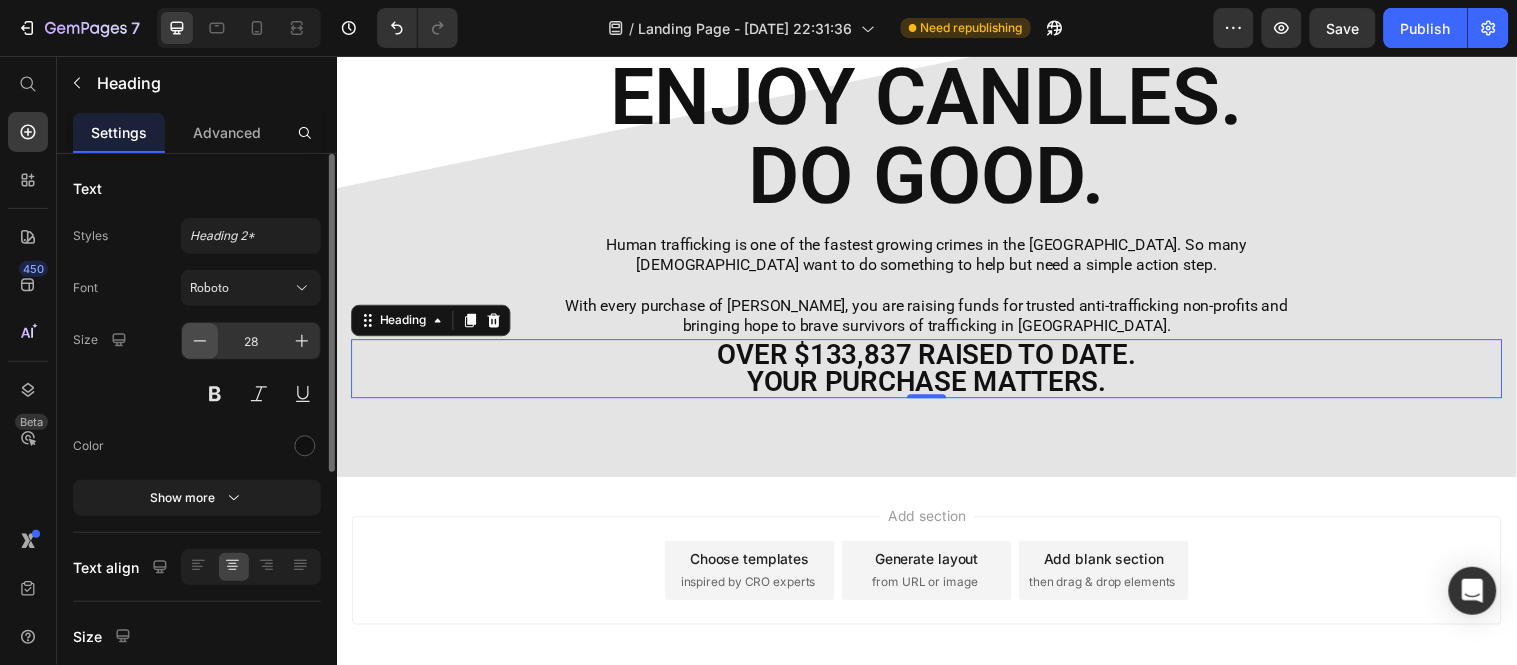 click at bounding box center (200, 341) 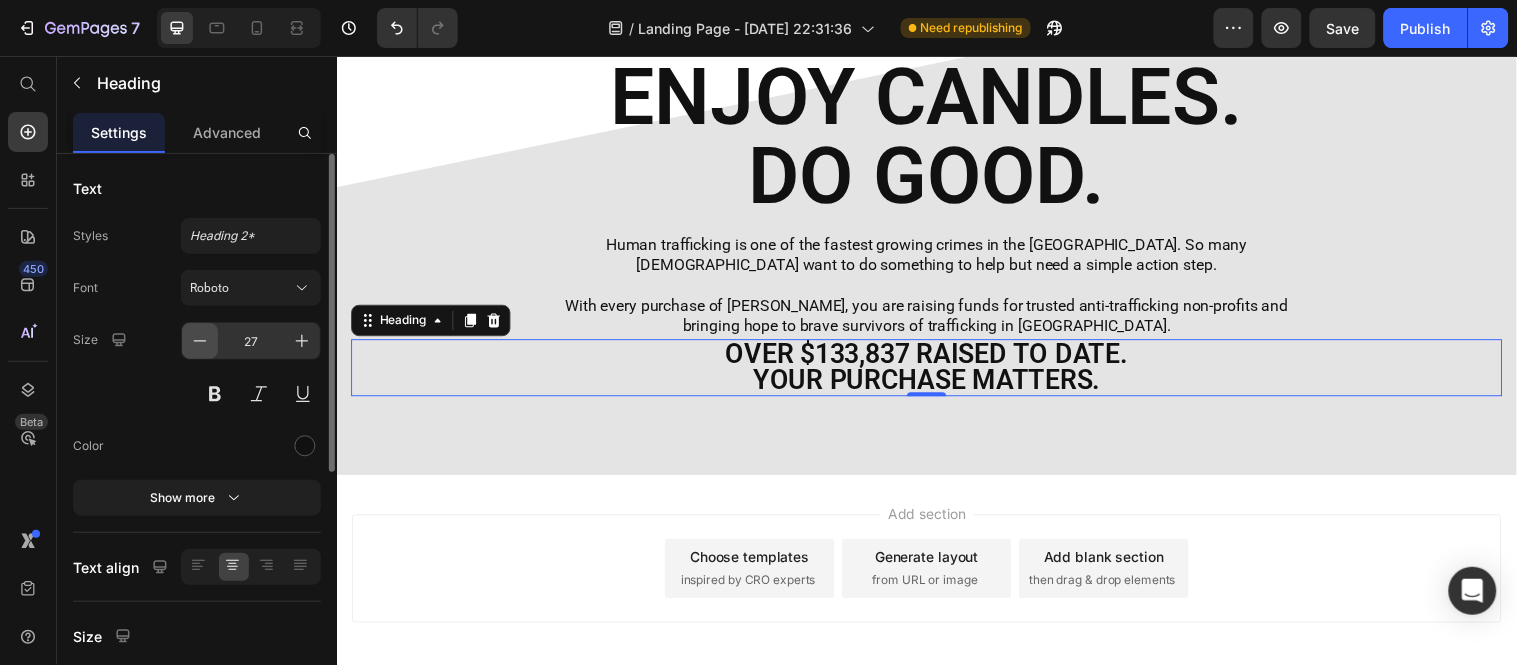 click at bounding box center [200, 341] 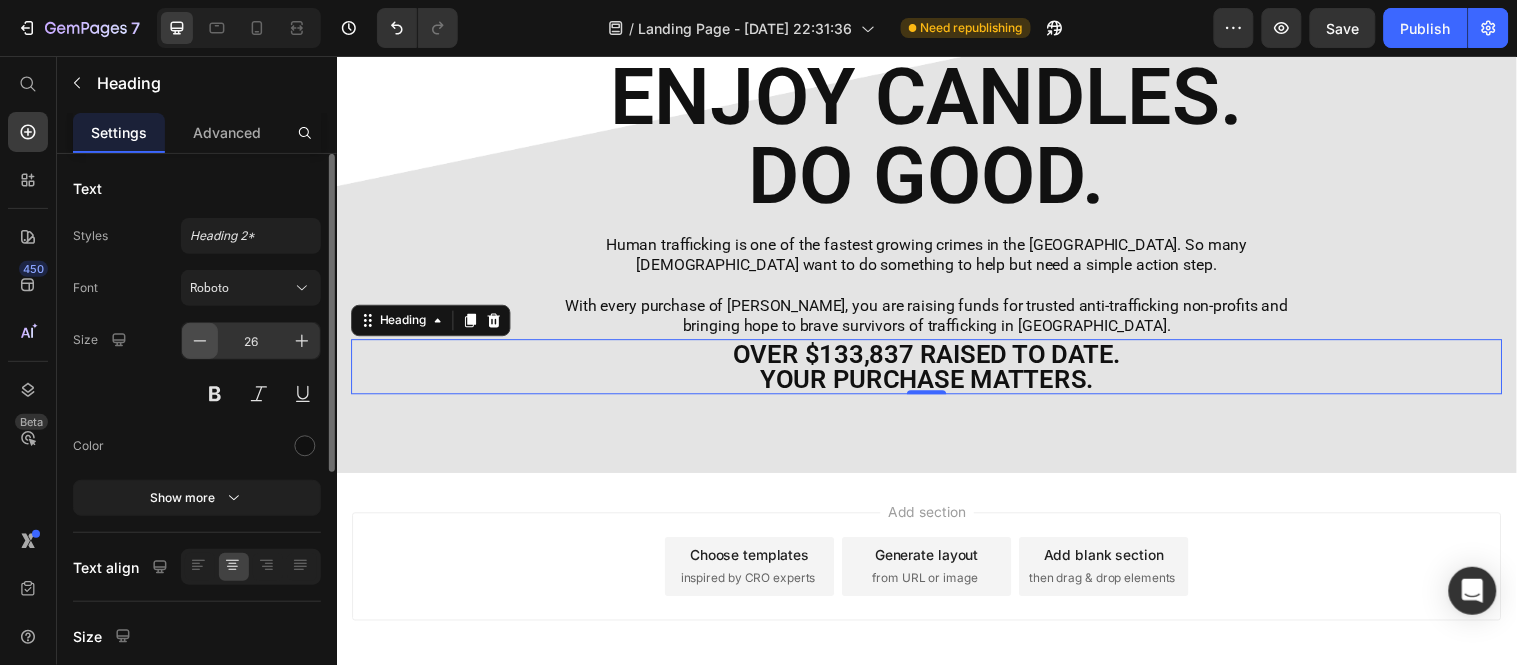 click at bounding box center [200, 341] 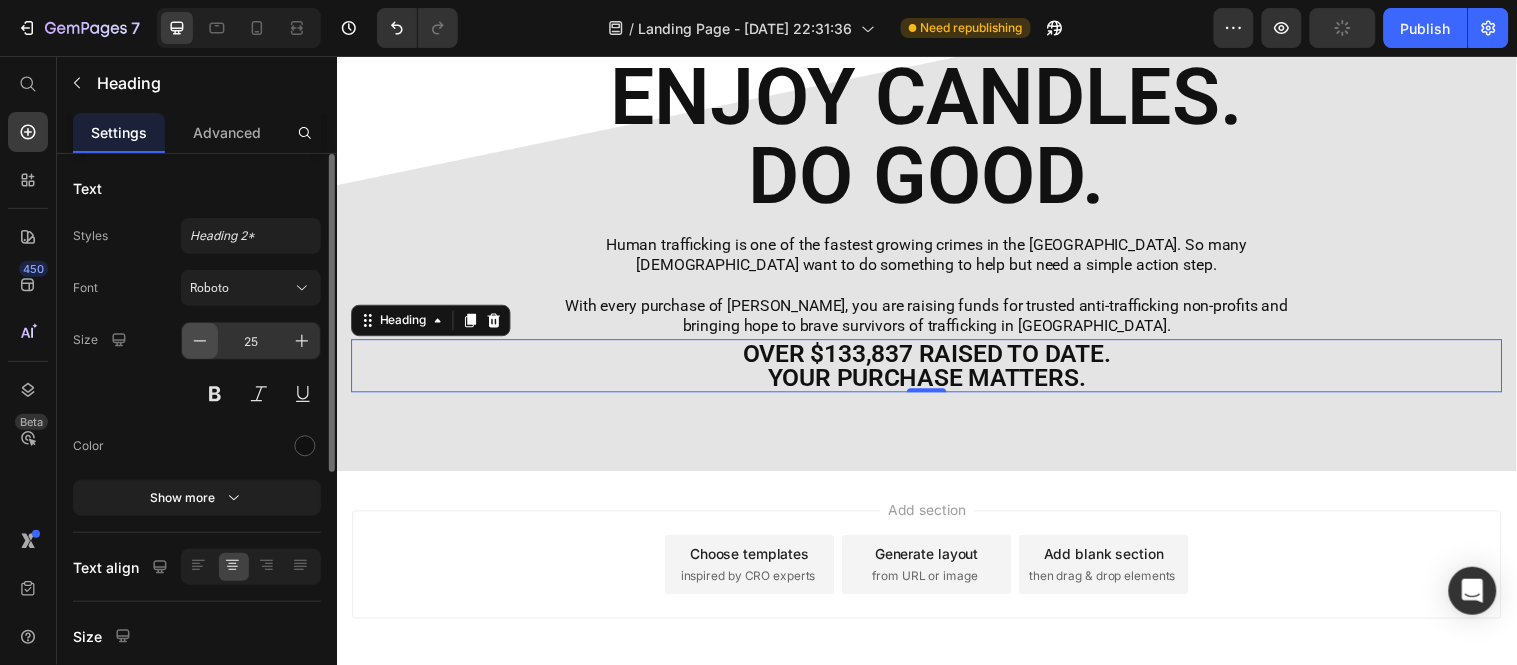 click at bounding box center (200, 341) 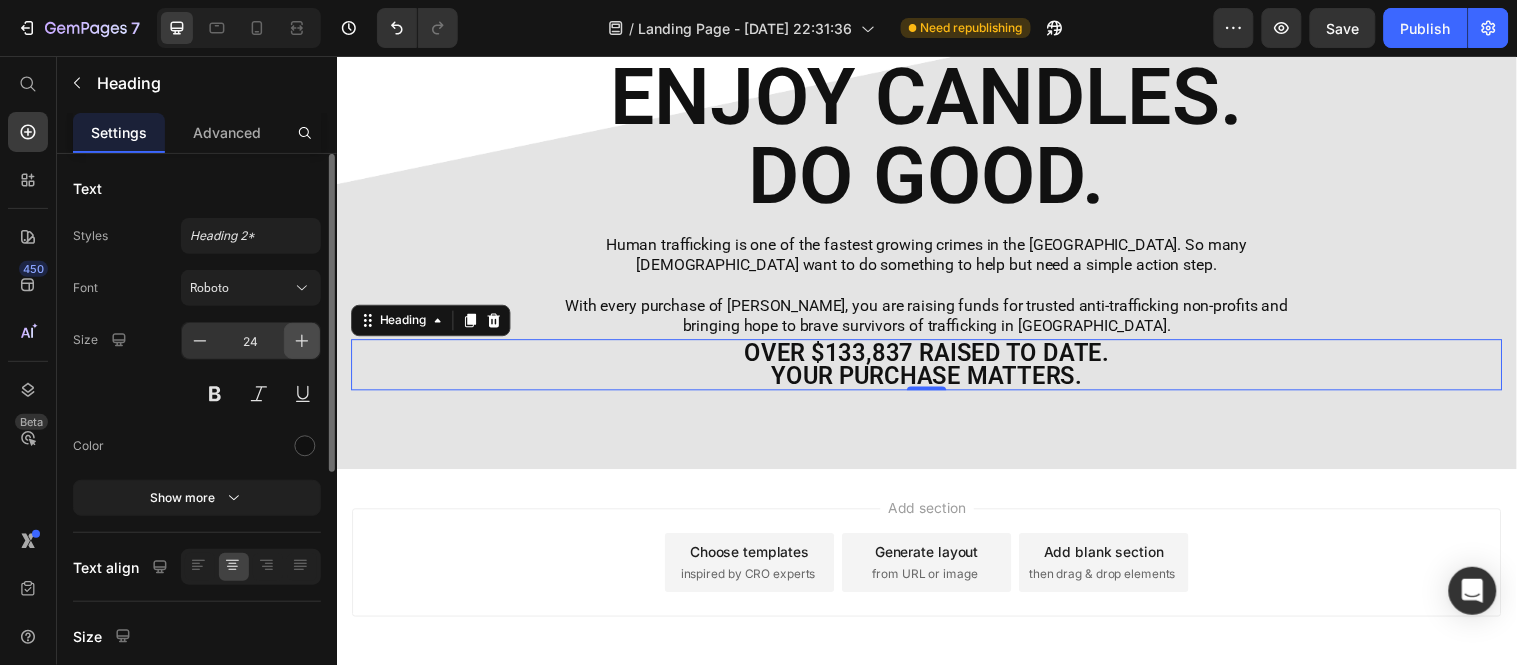 click at bounding box center [302, 341] 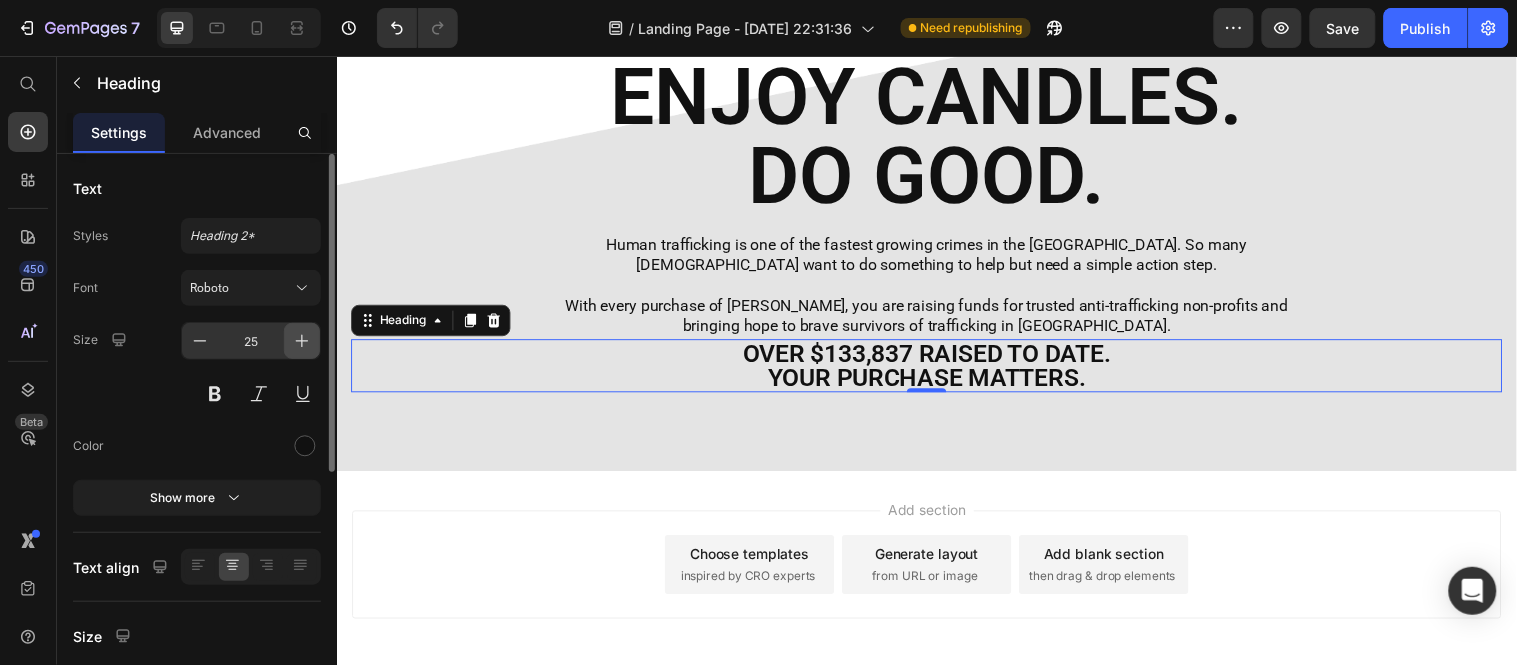 click at bounding box center (302, 341) 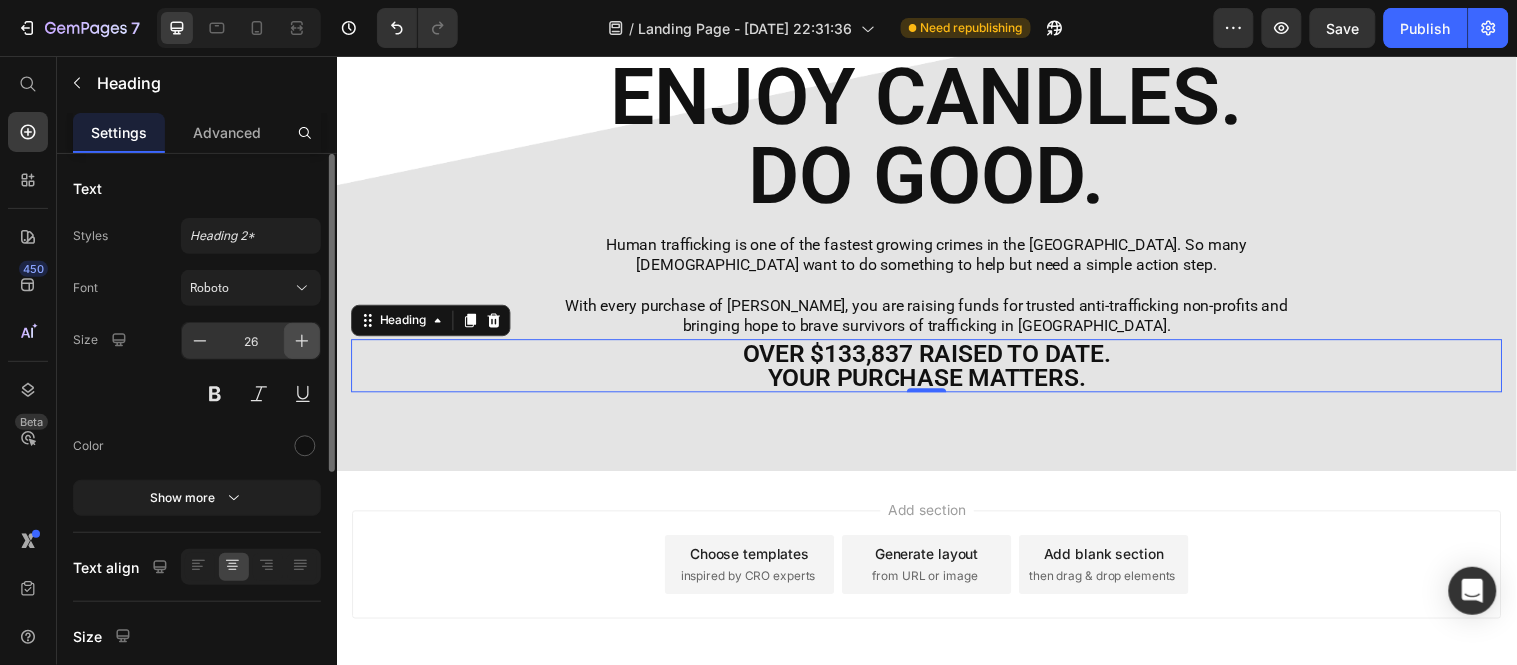 click at bounding box center [302, 341] 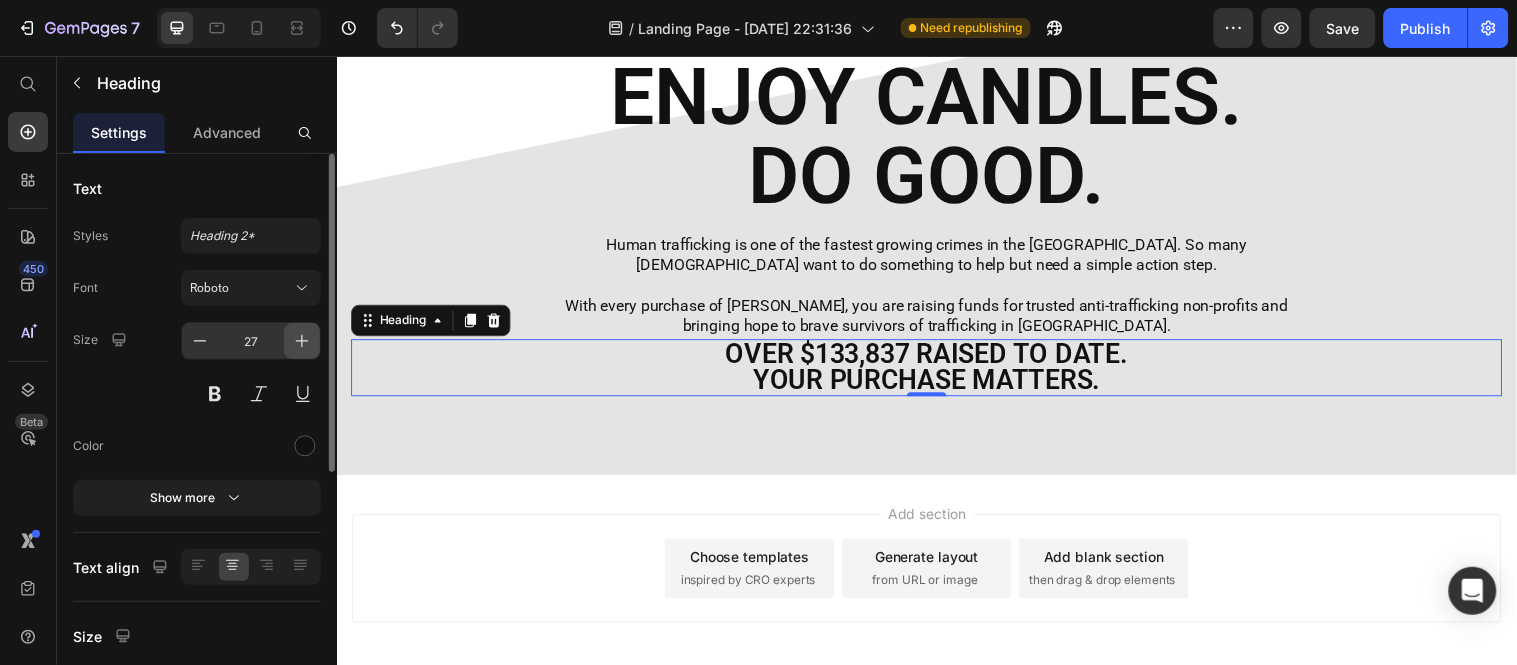 click at bounding box center [302, 341] 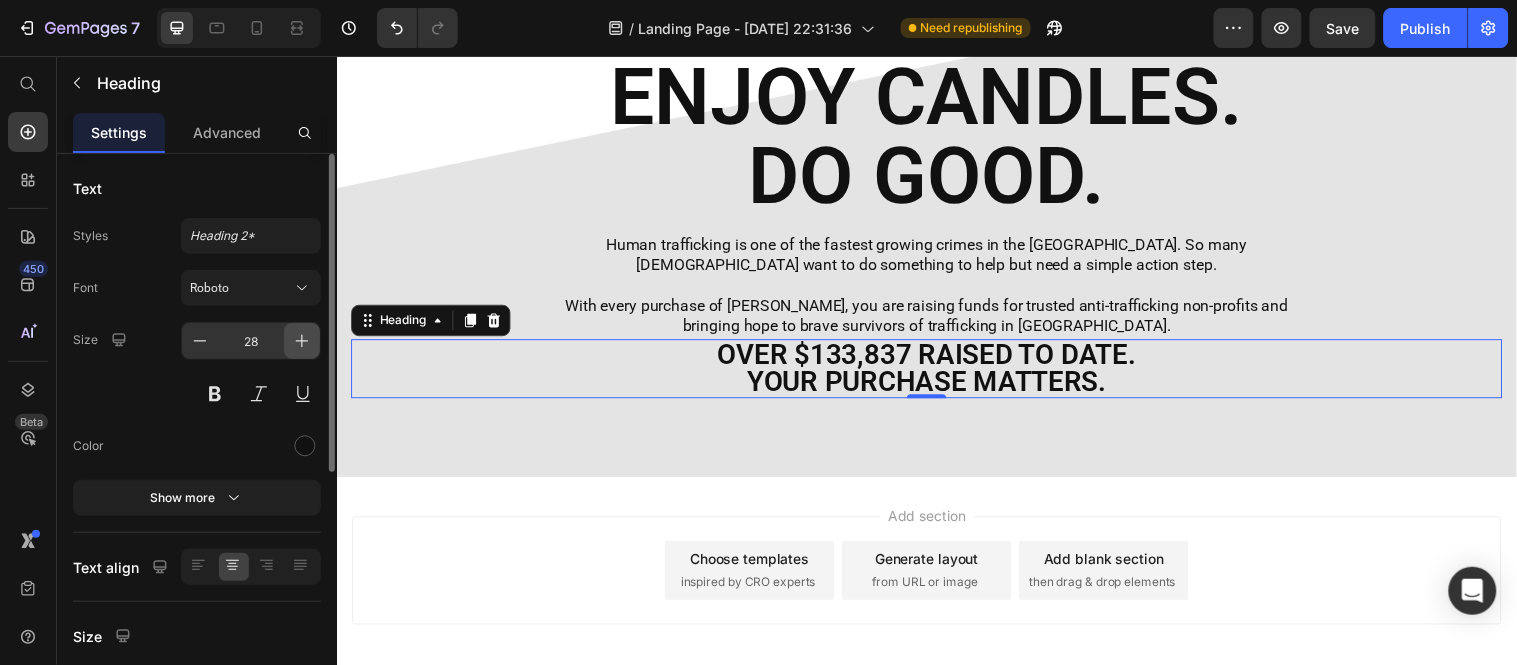 click at bounding box center [302, 341] 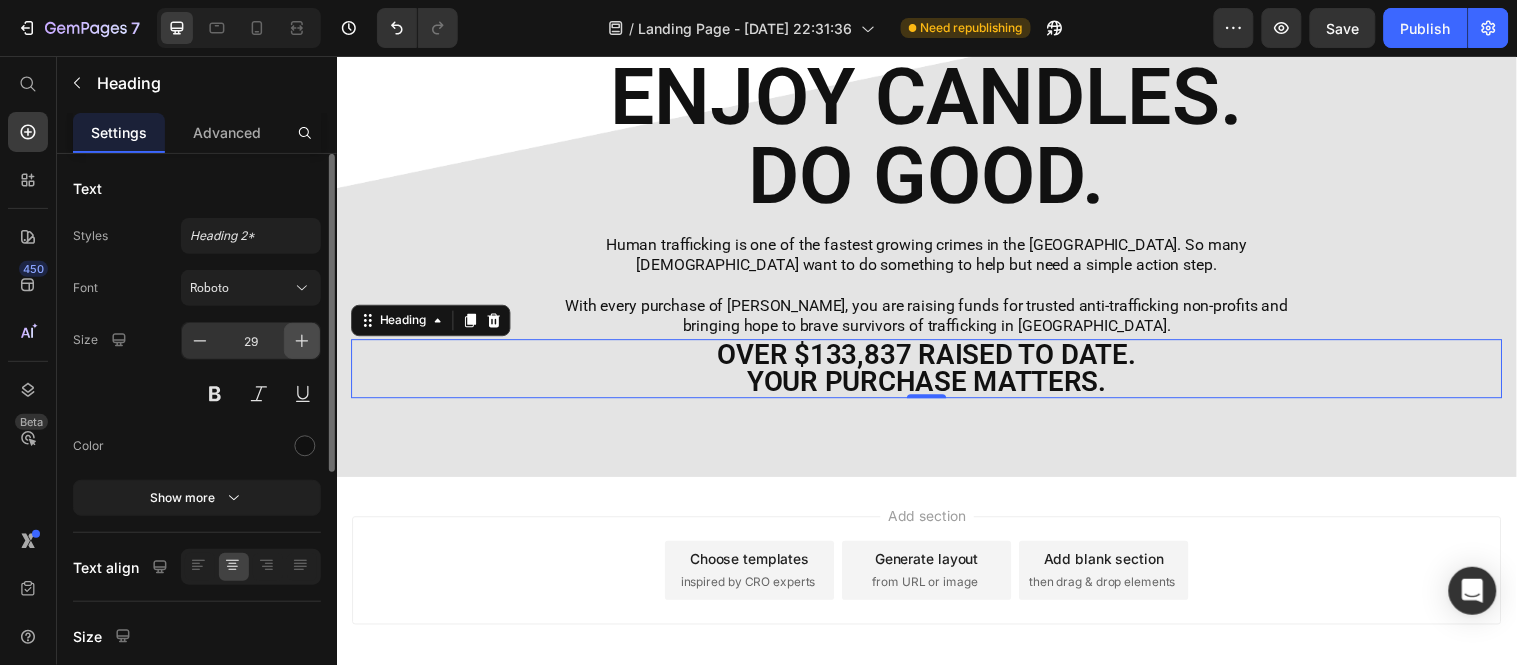 click at bounding box center (302, 341) 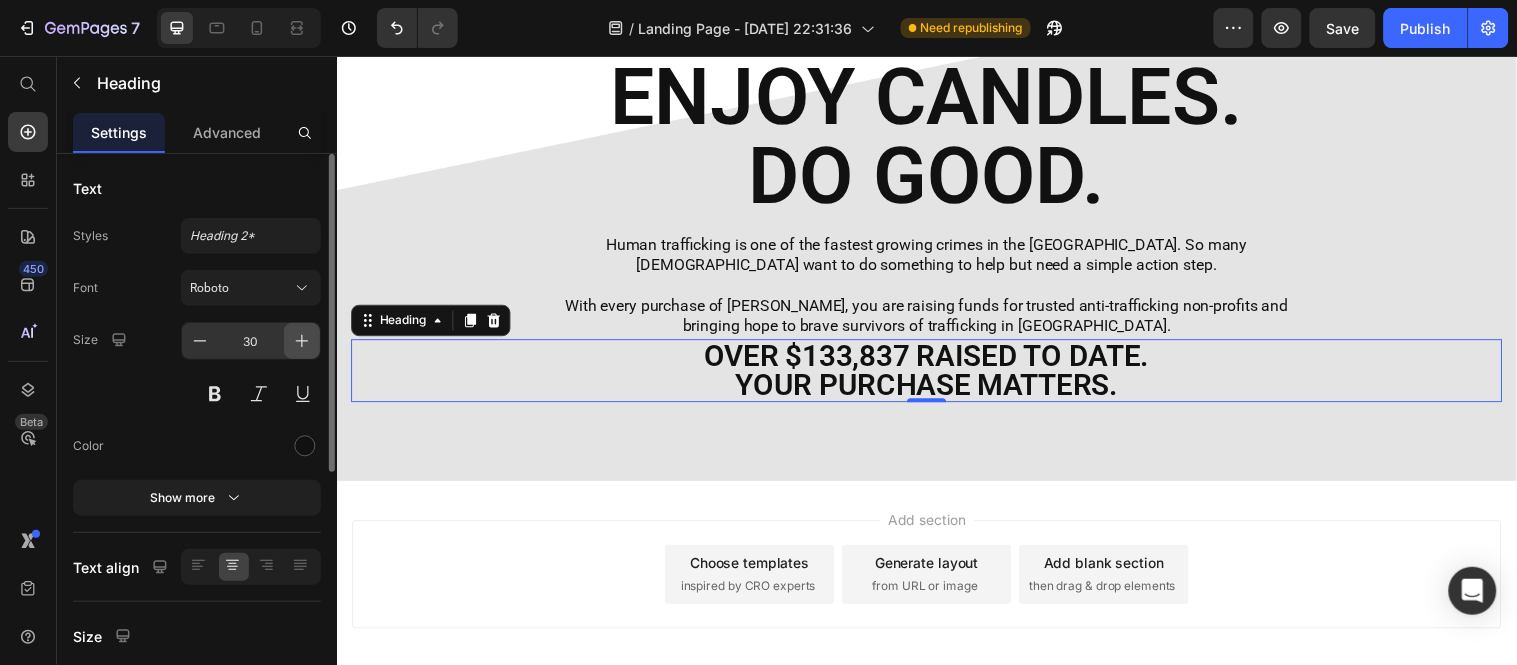 click at bounding box center (302, 341) 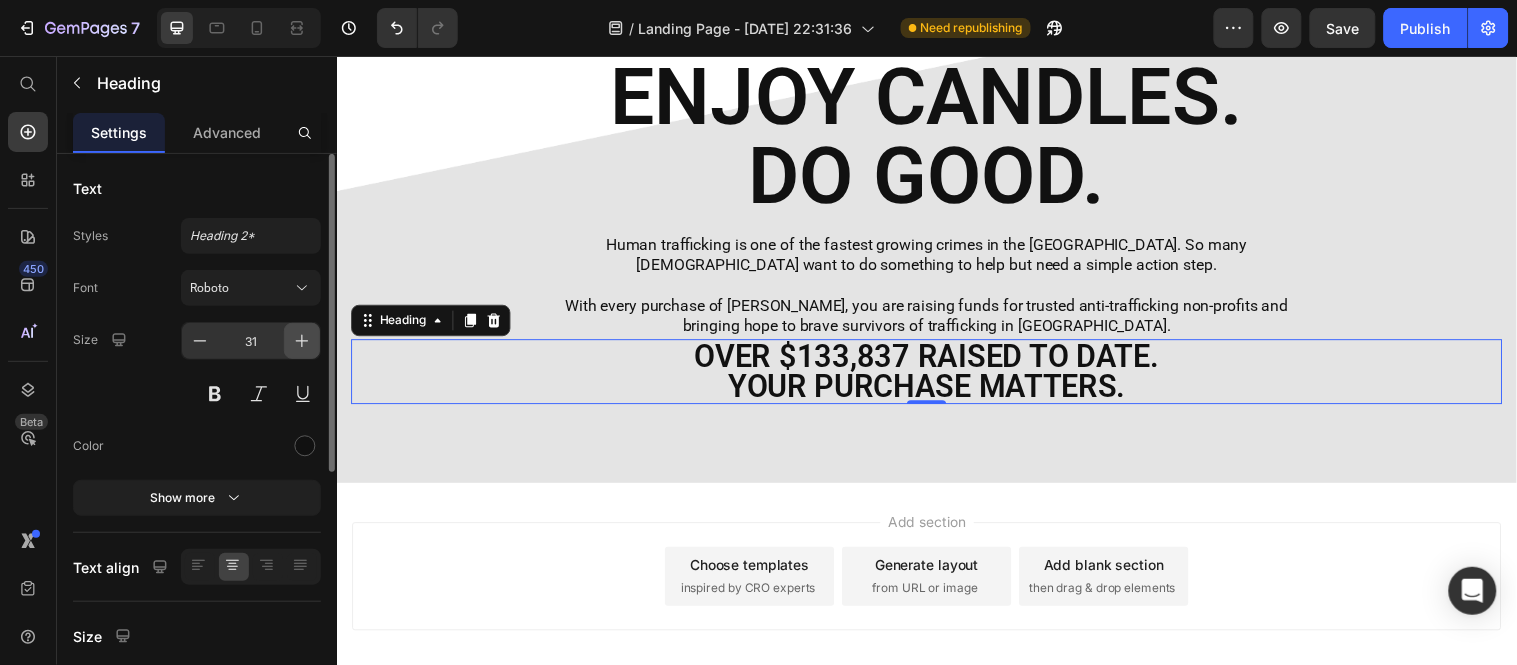 click at bounding box center [302, 341] 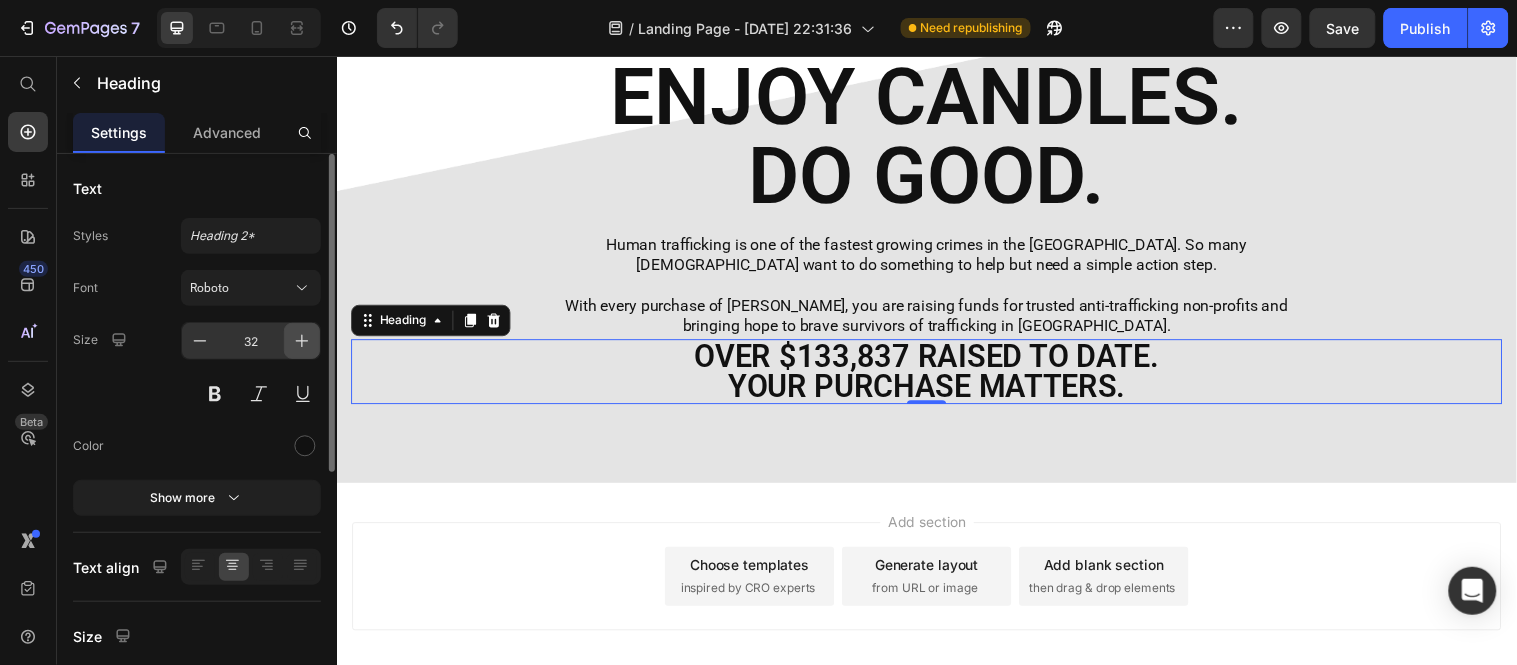 click at bounding box center (302, 341) 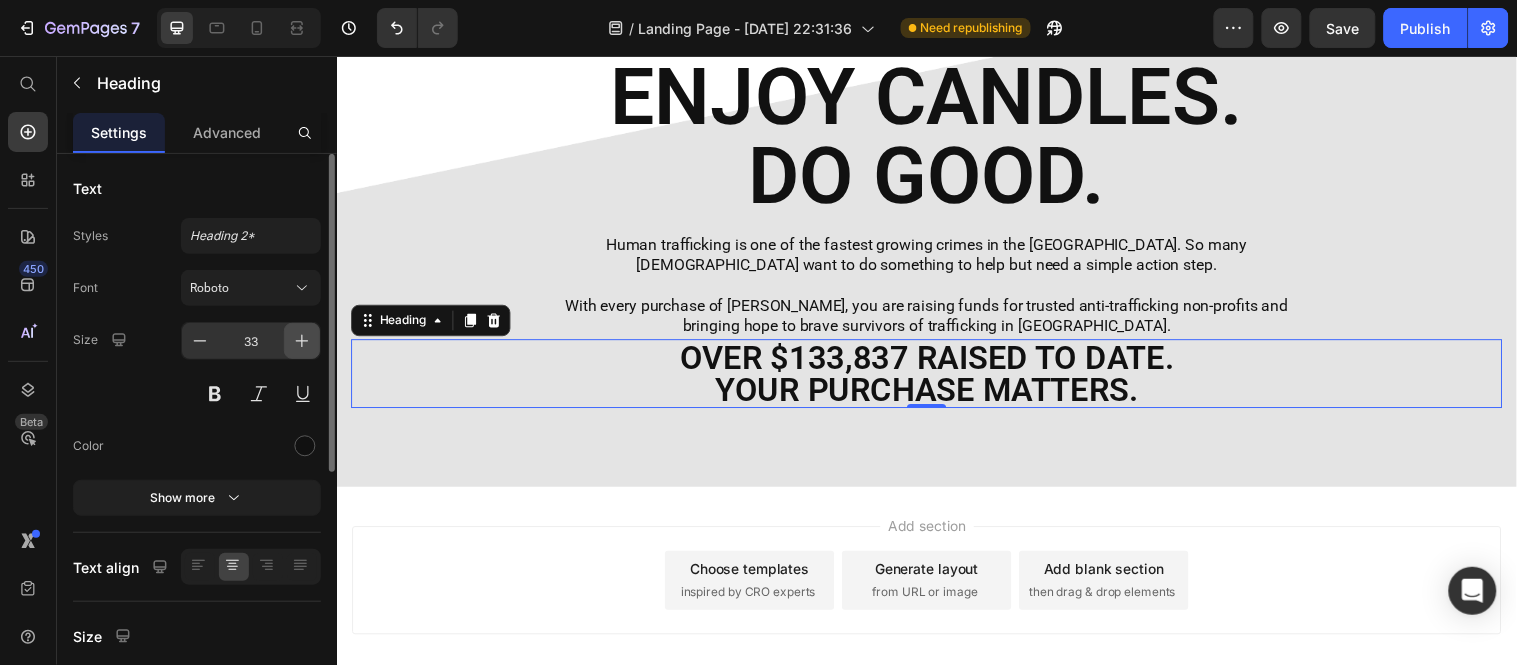 click at bounding box center (302, 341) 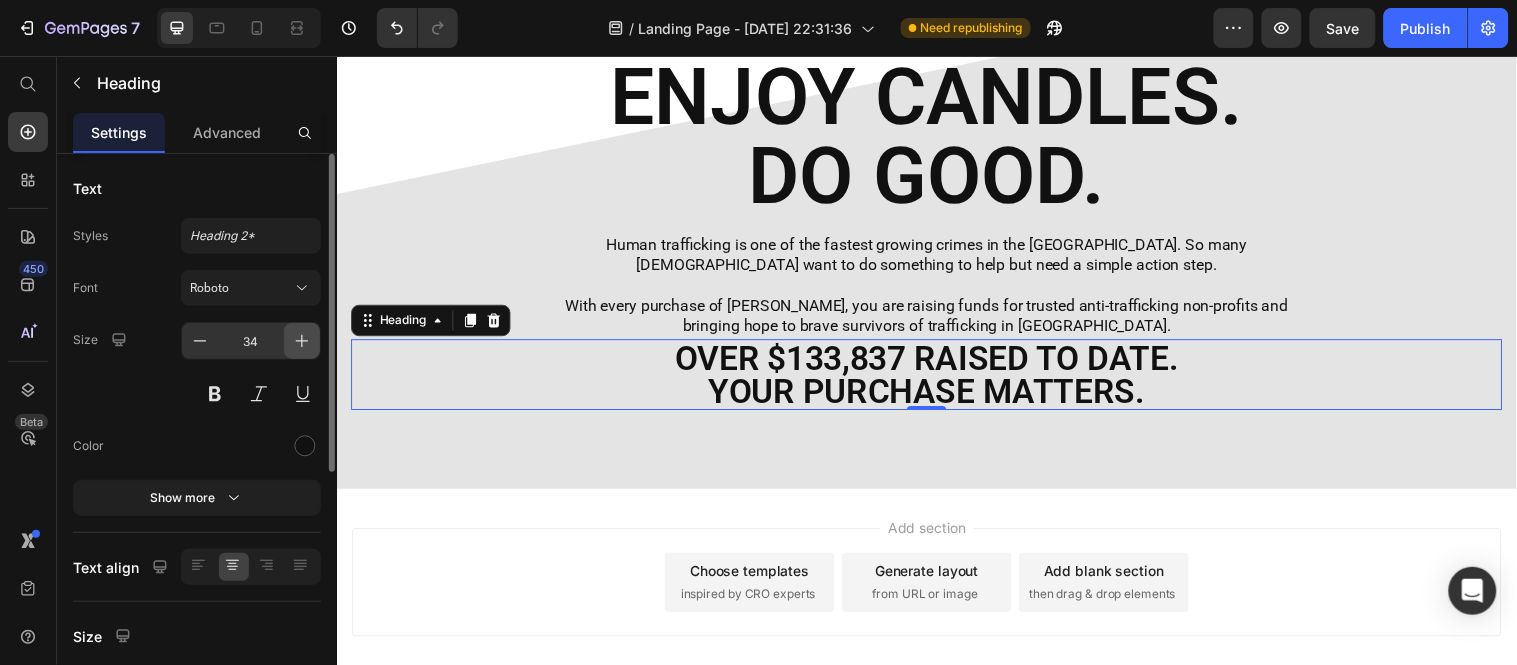 click at bounding box center (302, 341) 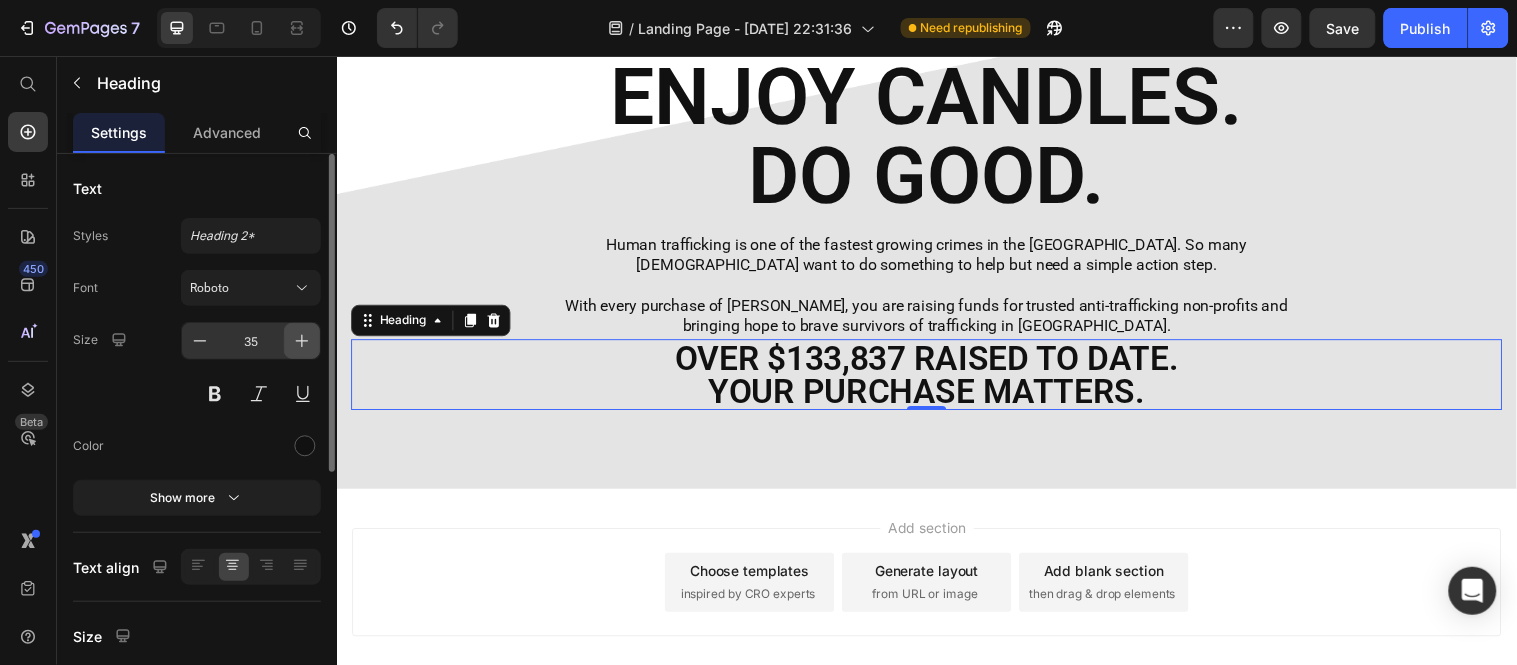 click at bounding box center (302, 341) 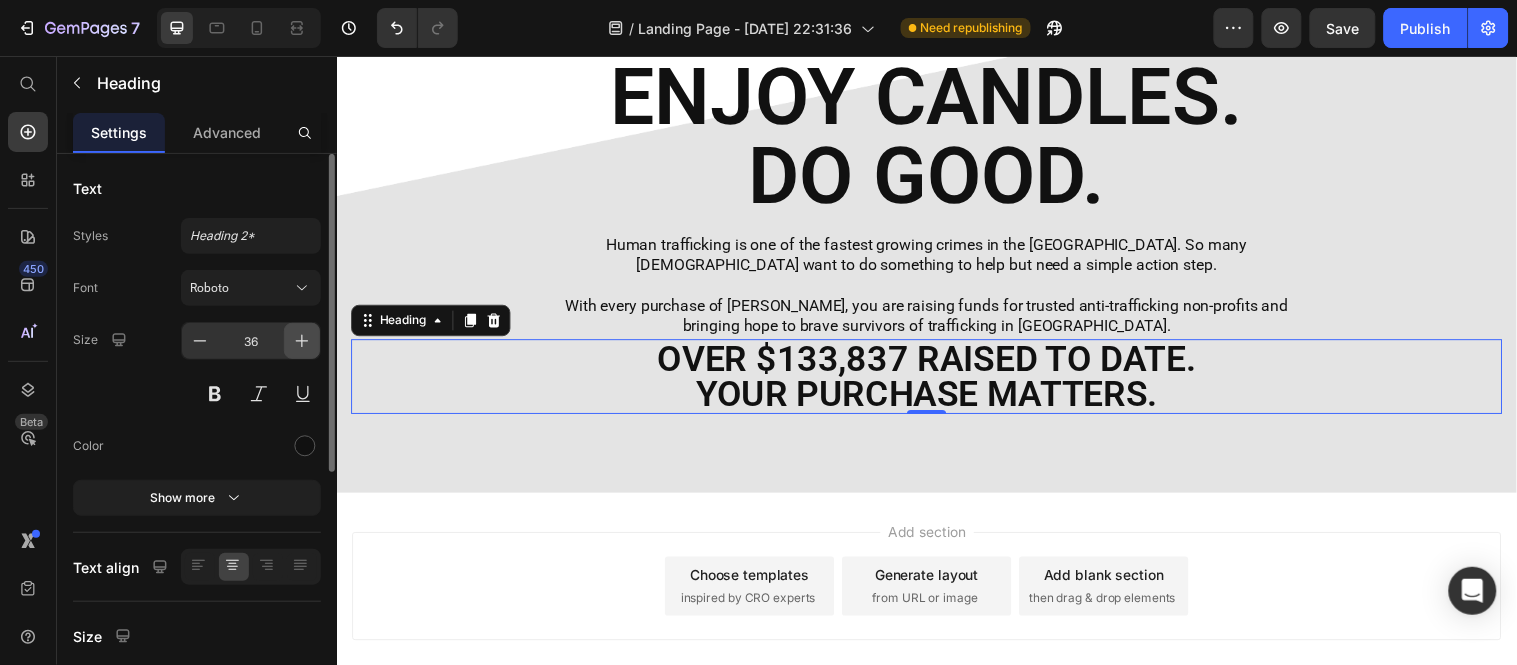 click at bounding box center [302, 341] 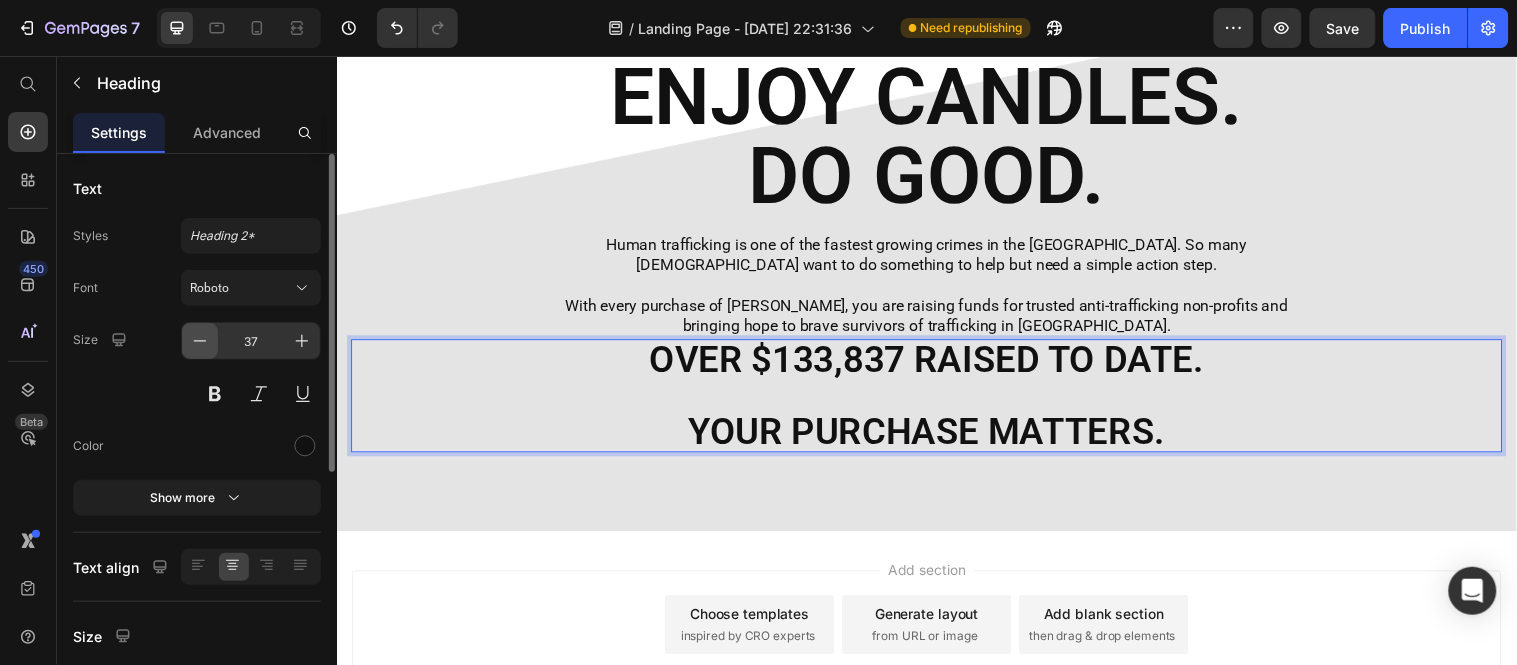 click 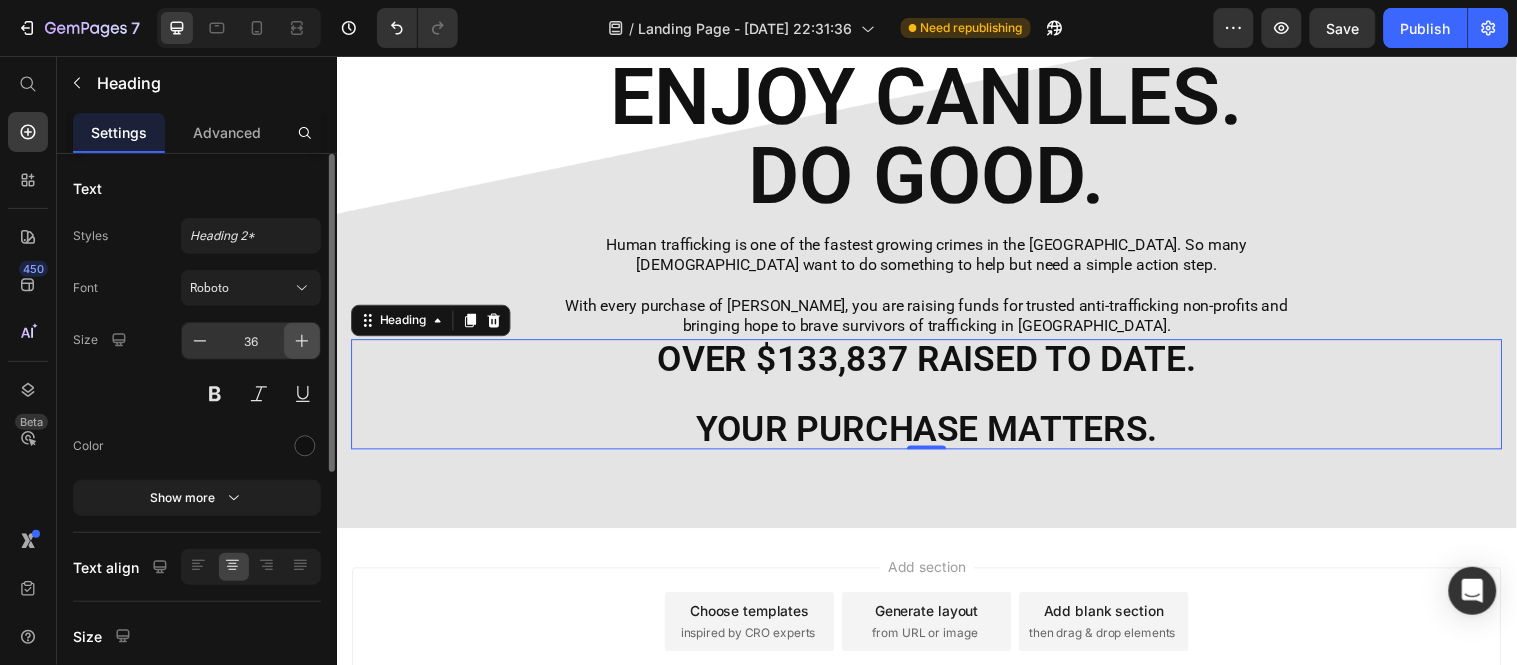 click 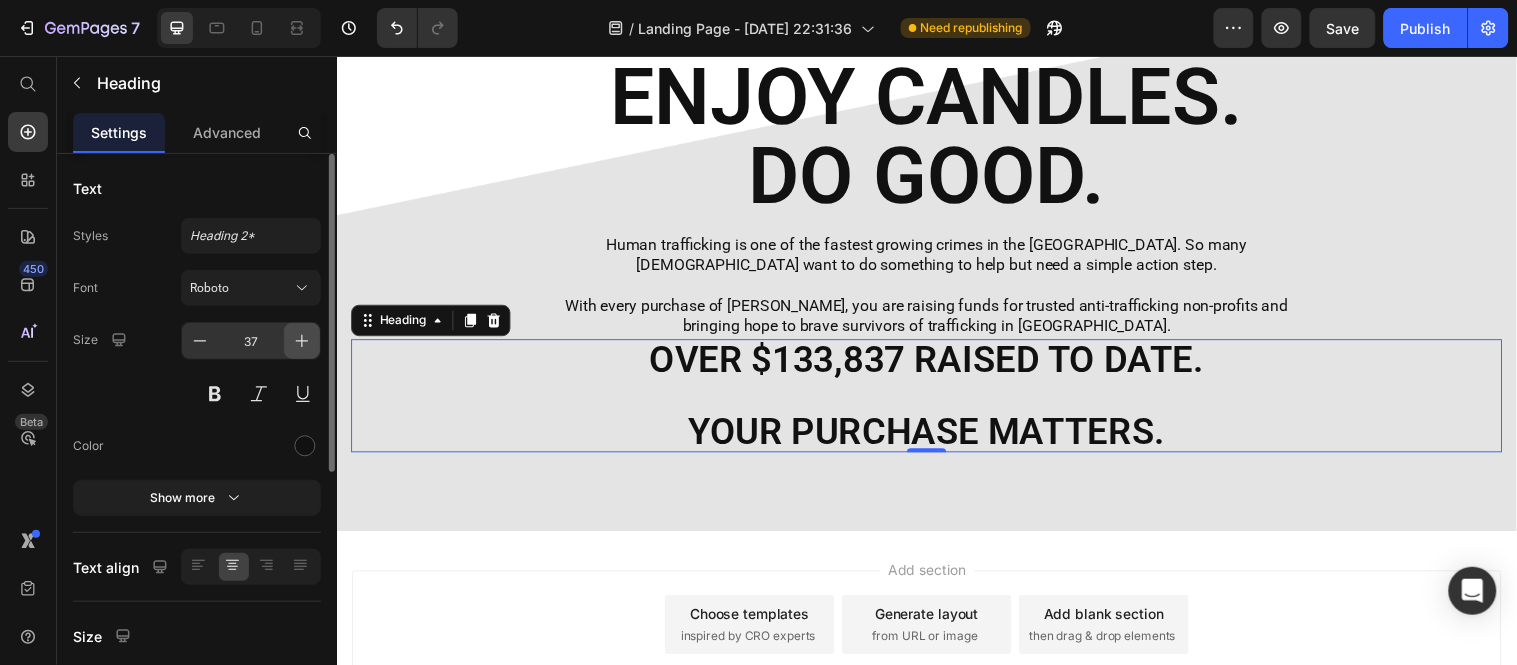 click 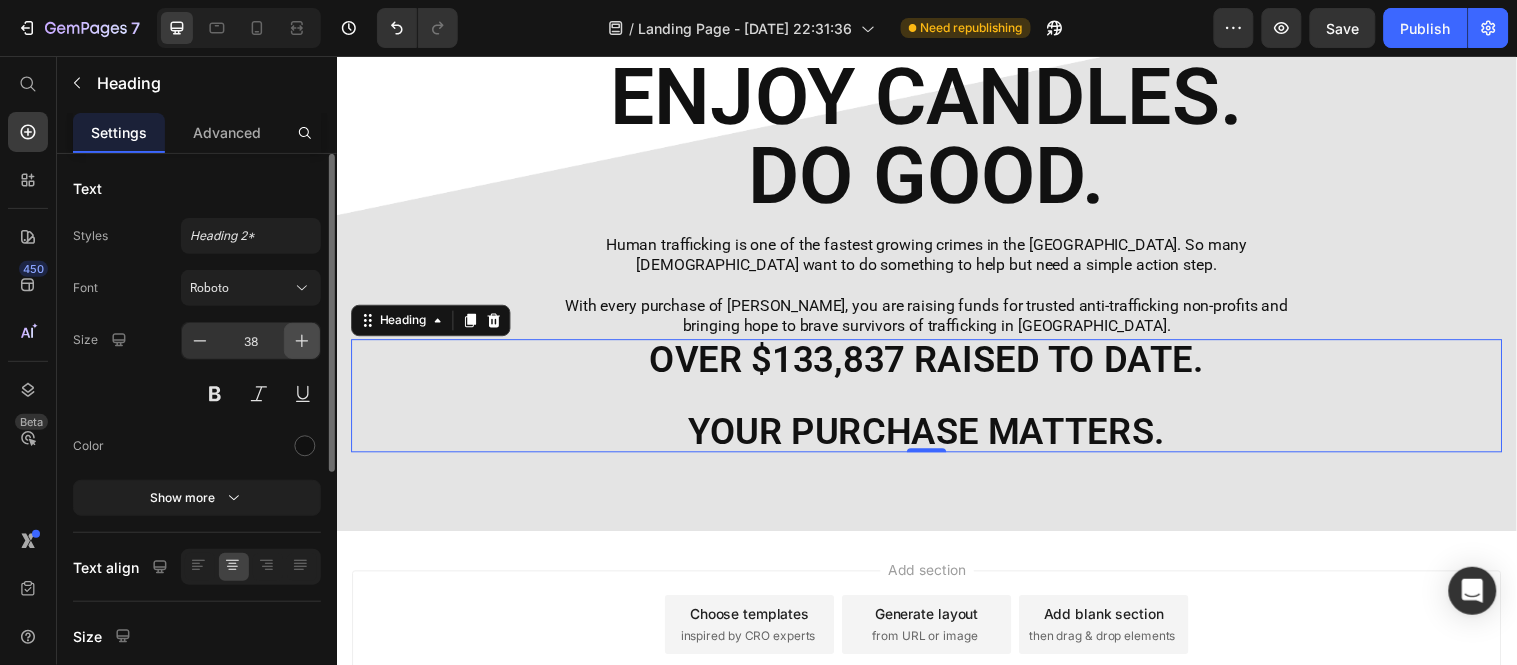 click 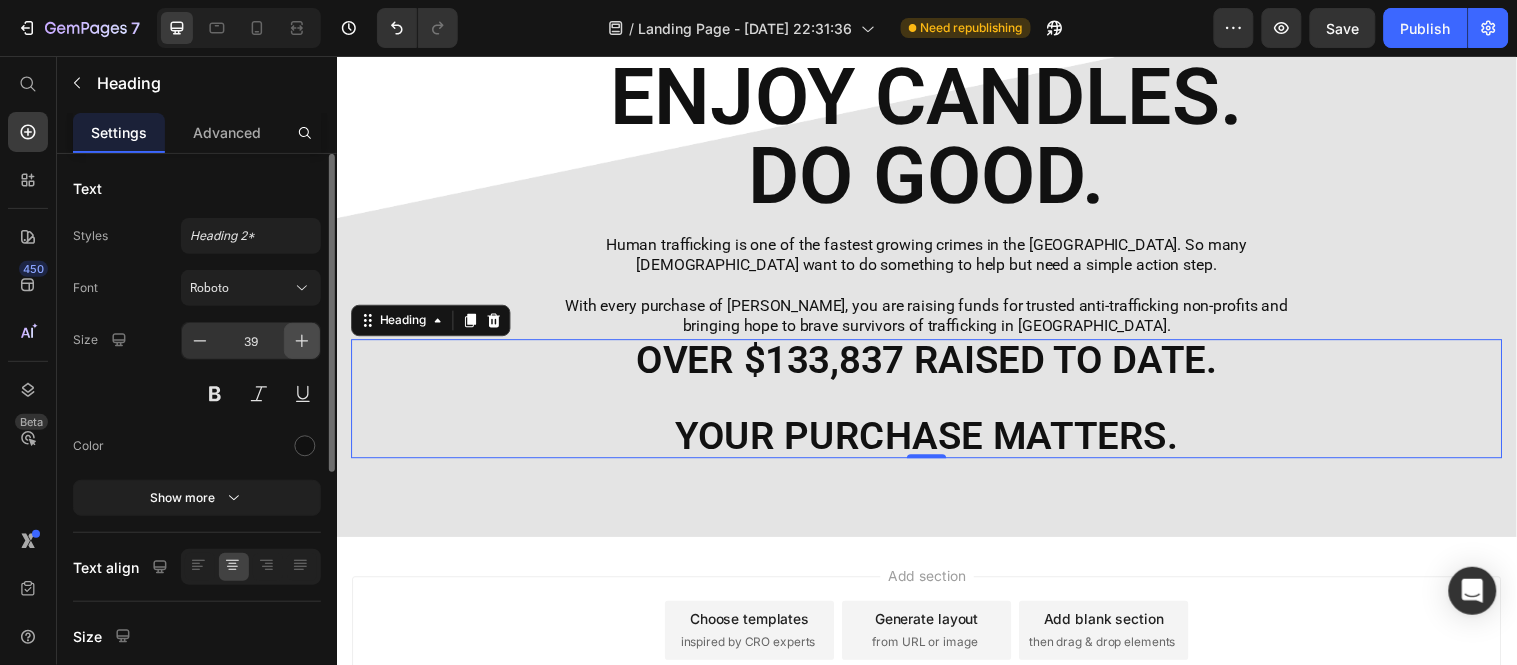 click 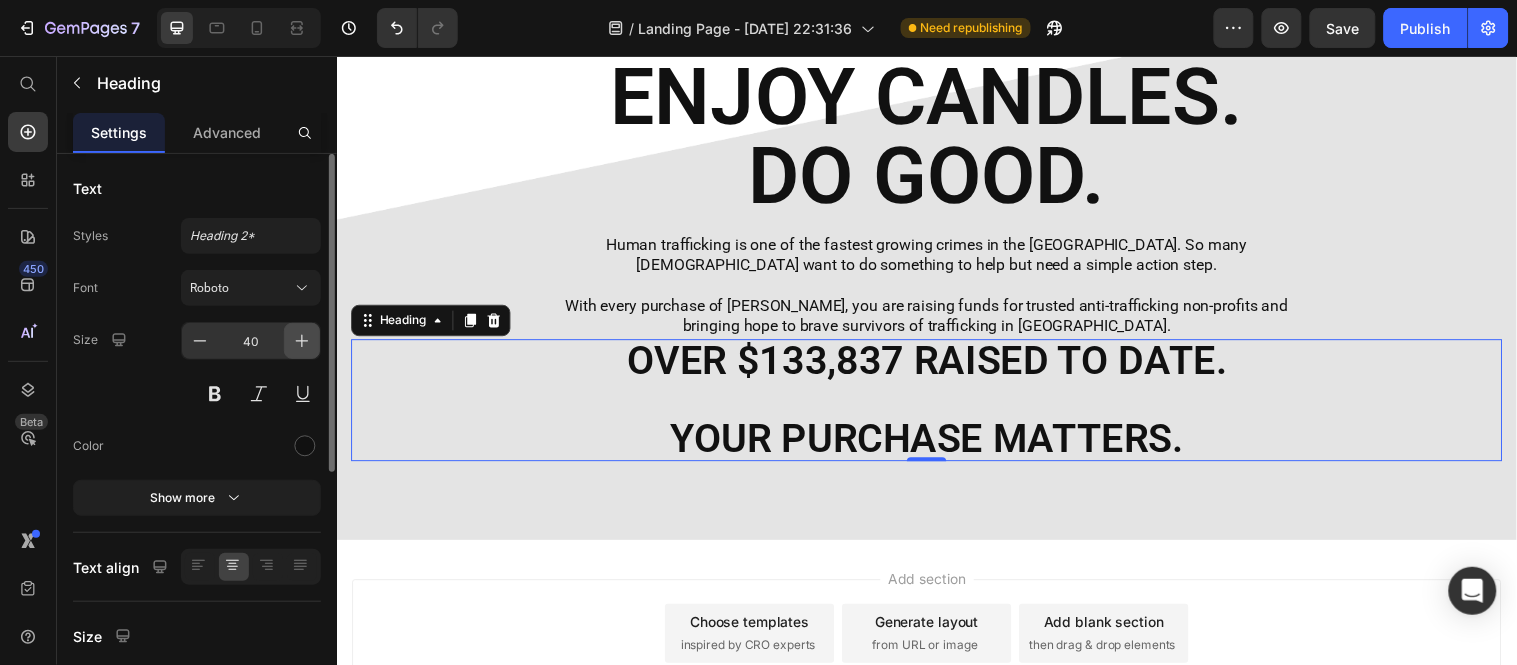 click 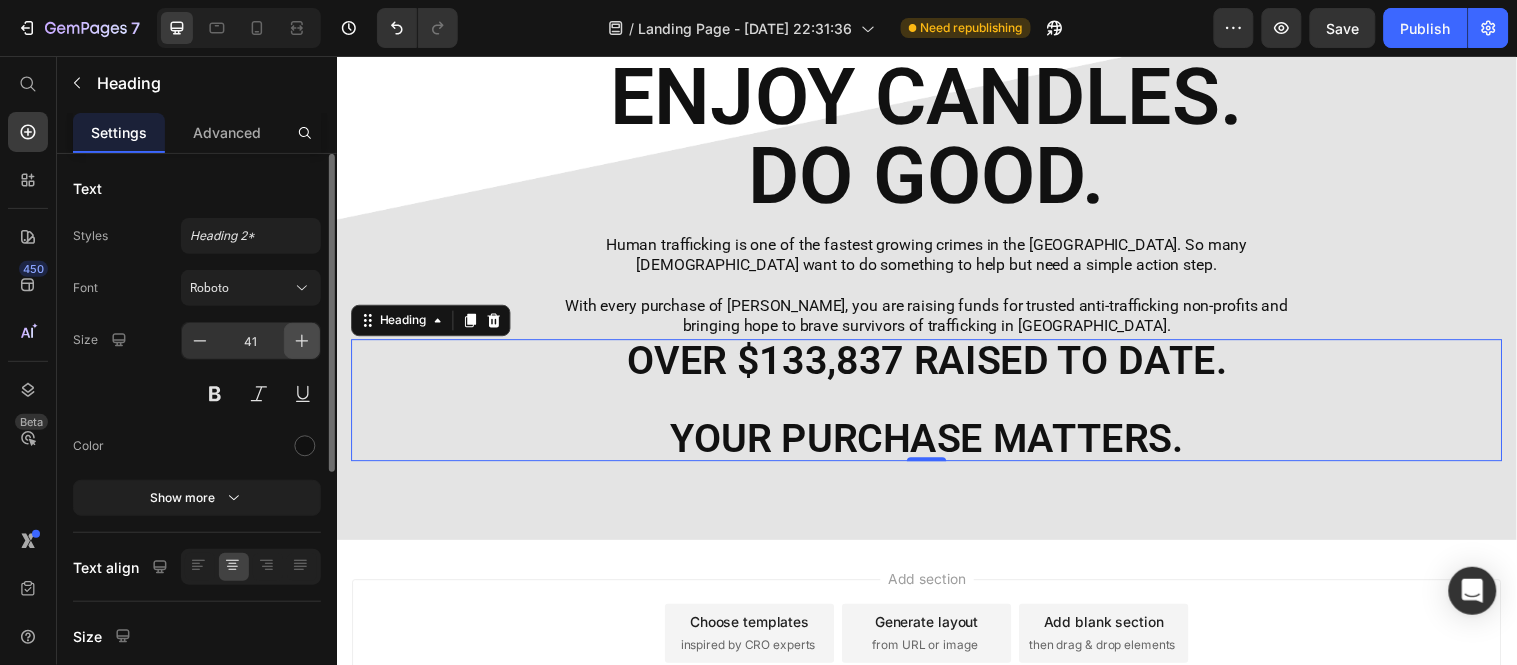 click 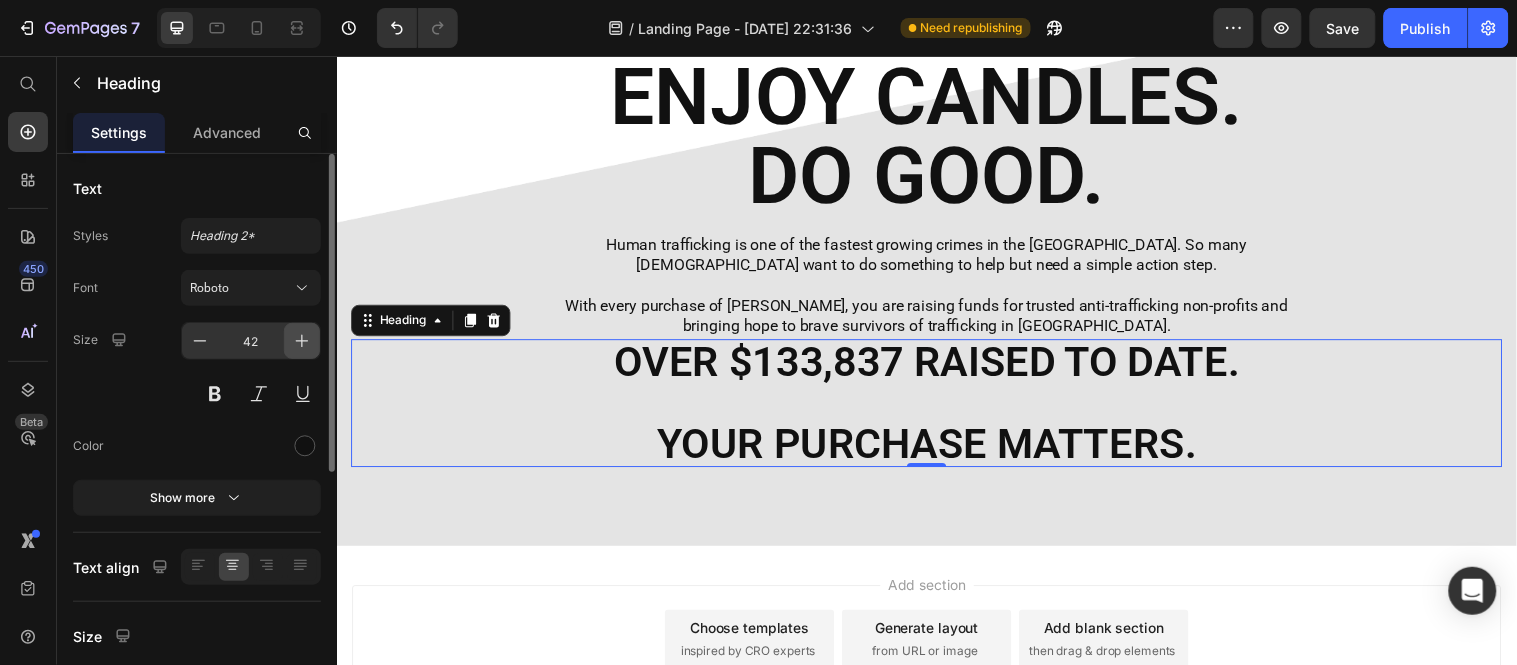 click 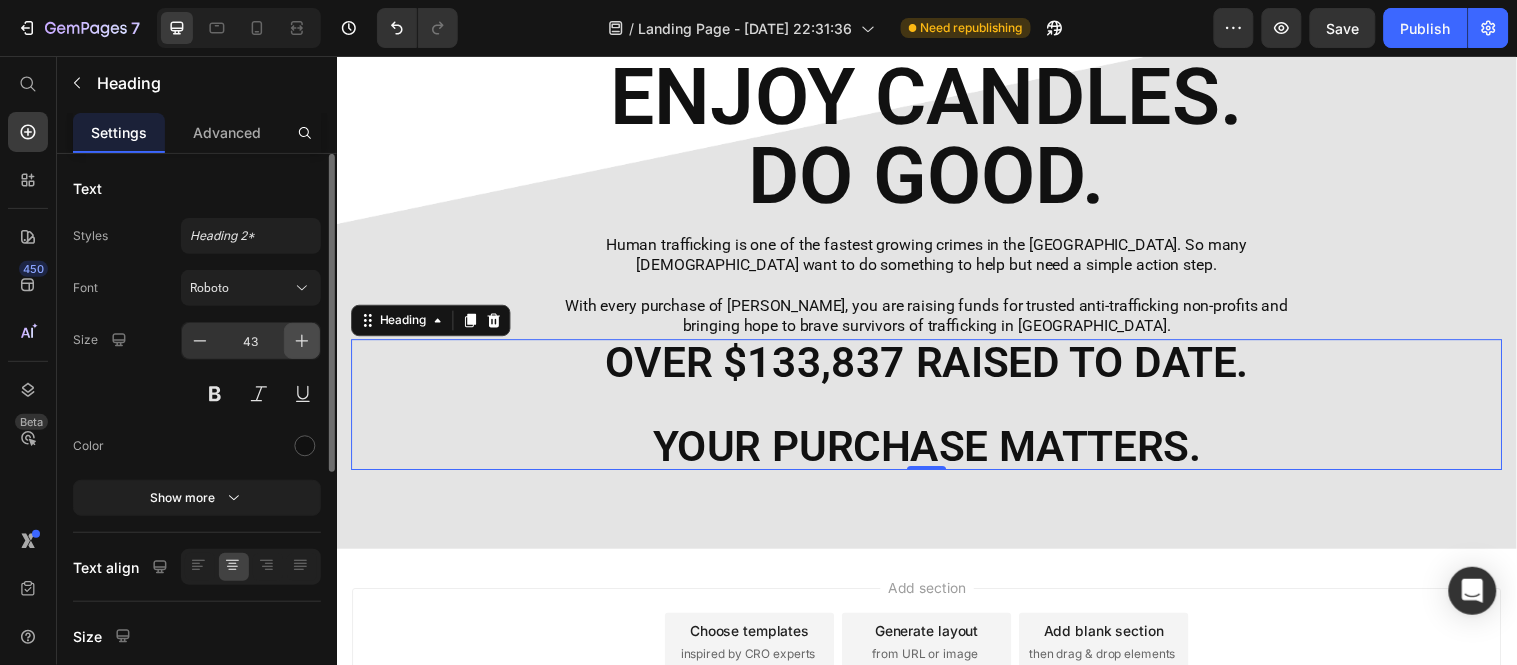 click 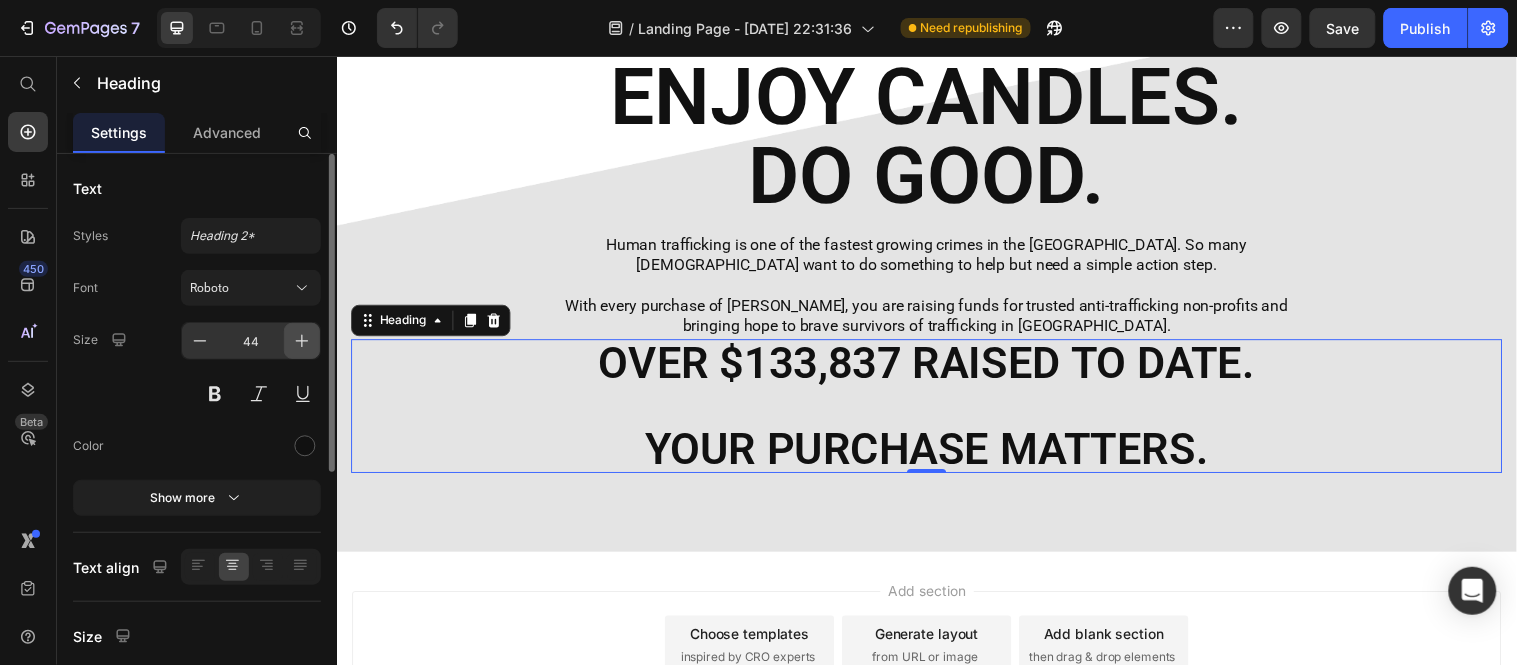 click 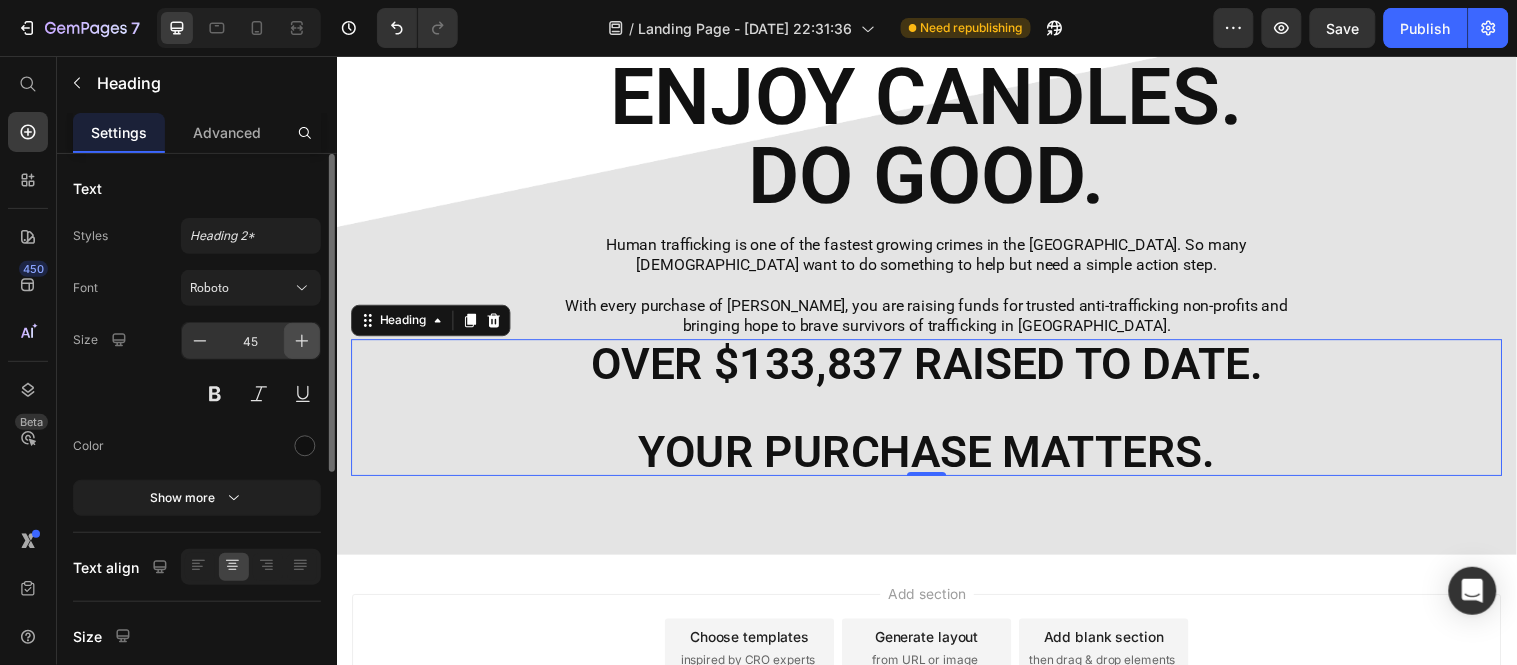 click 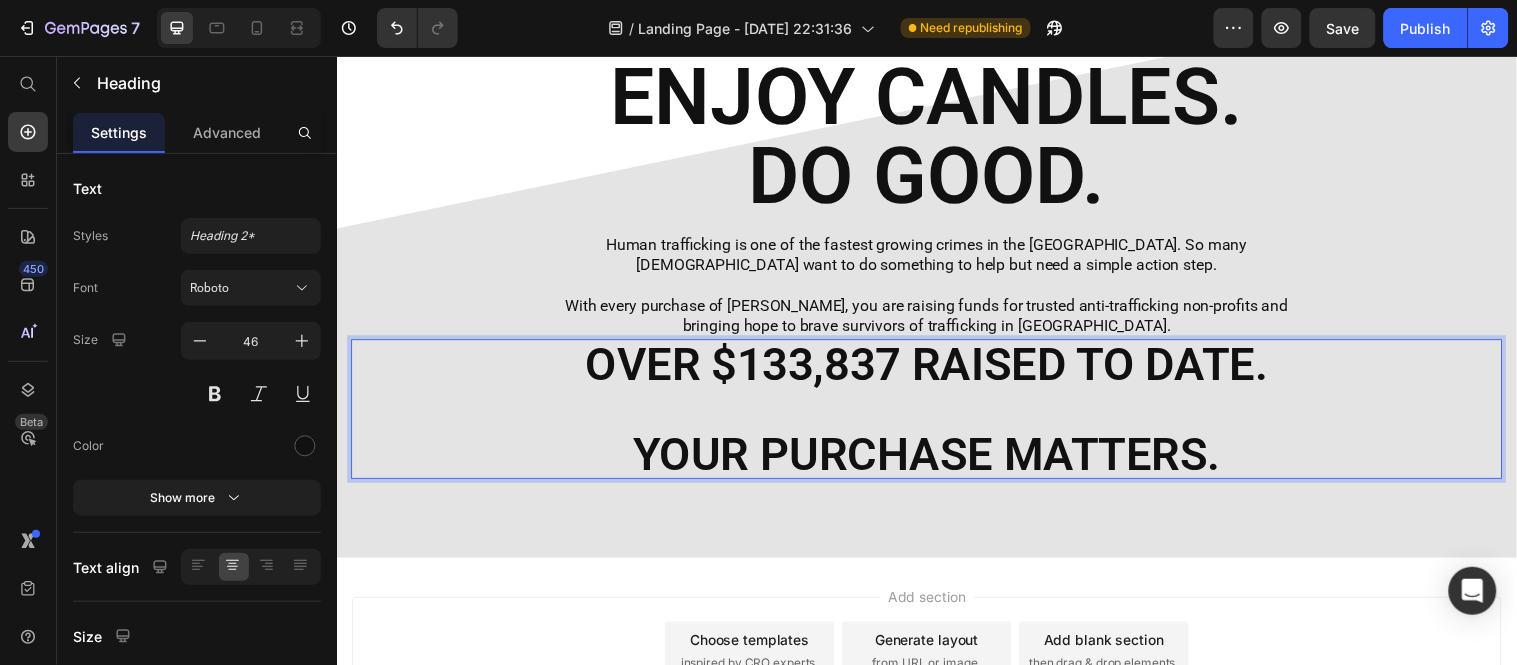 click on "OVER $133,837 RAISED TO DATE. YOUR PURCHASE MATTERS." at bounding box center (936, 414) 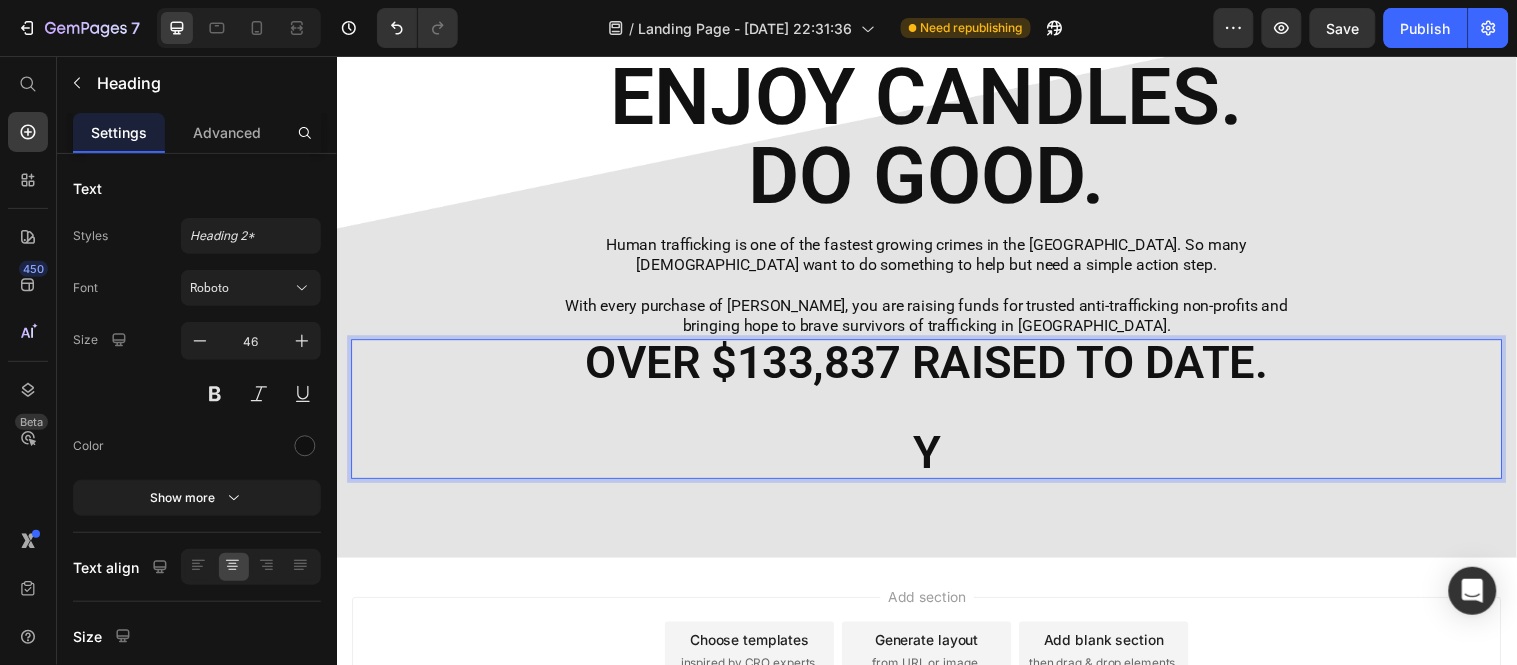 scroll, scrollTop: 0, scrollLeft: 0, axis: both 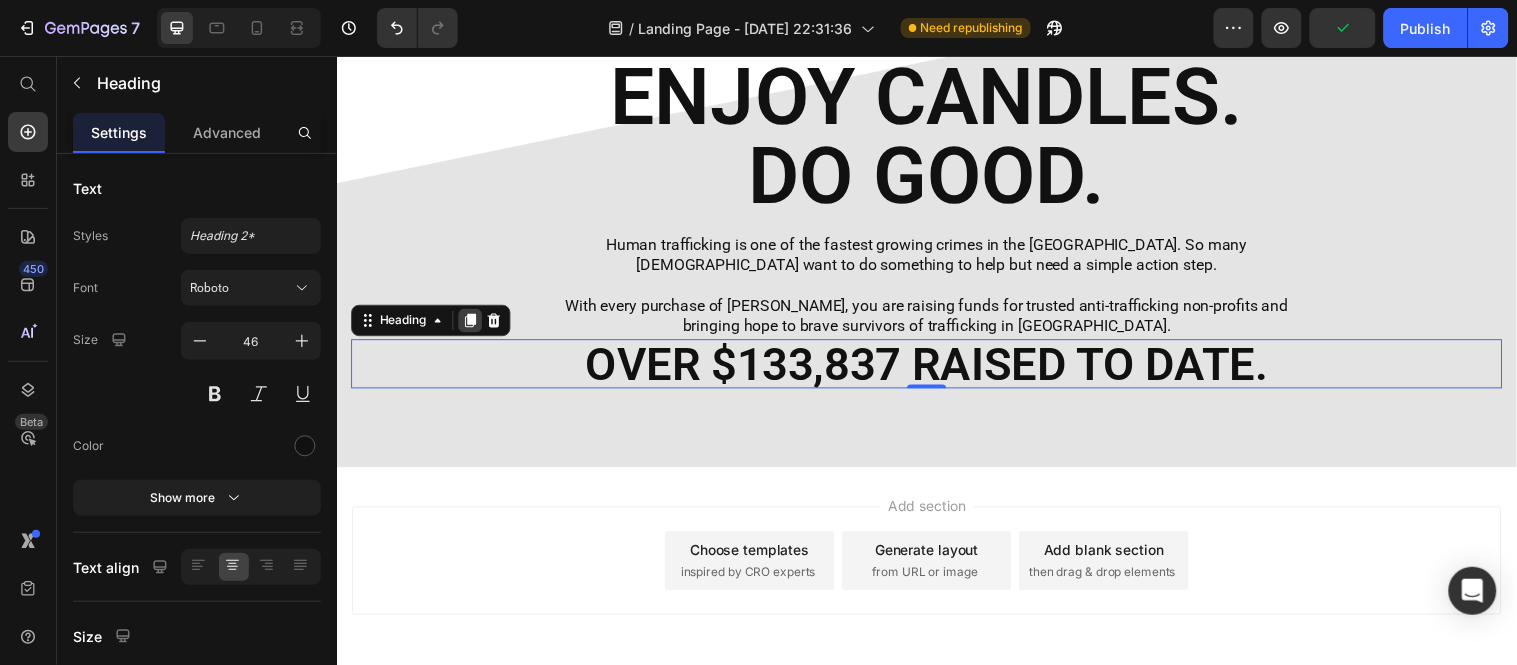click 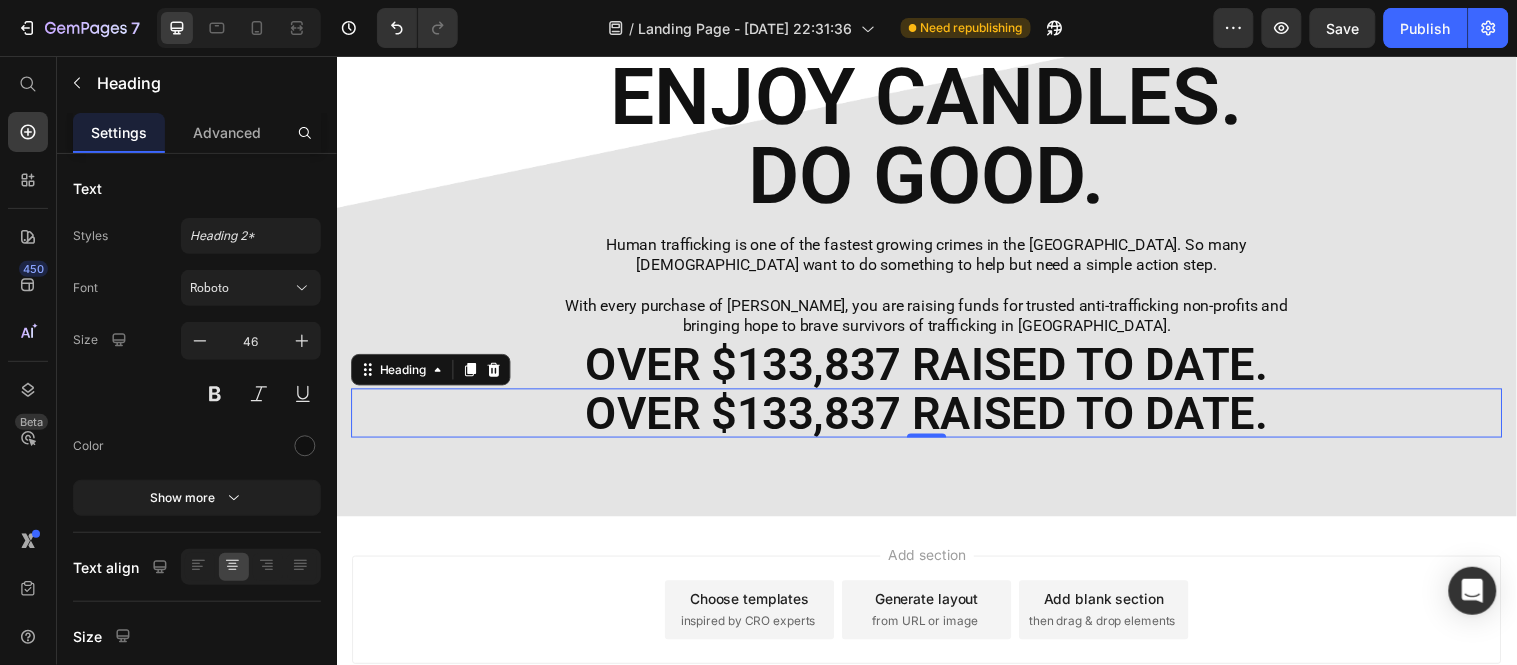 click on "OVER $133,837 RAISED TO DATE." at bounding box center [936, 418] 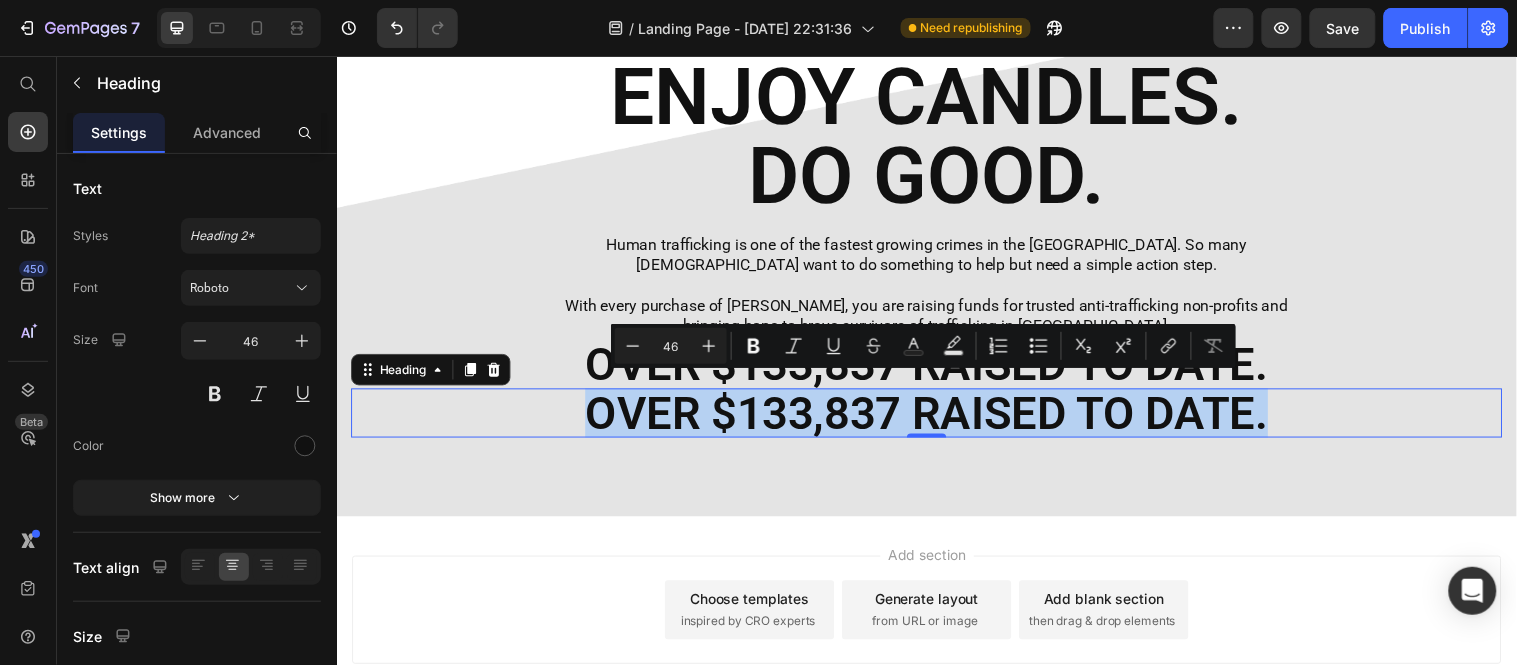 drag, startPoint x: 1273, startPoint y: 419, endPoint x: 555, endPoint y: 422, distance: 718.0063 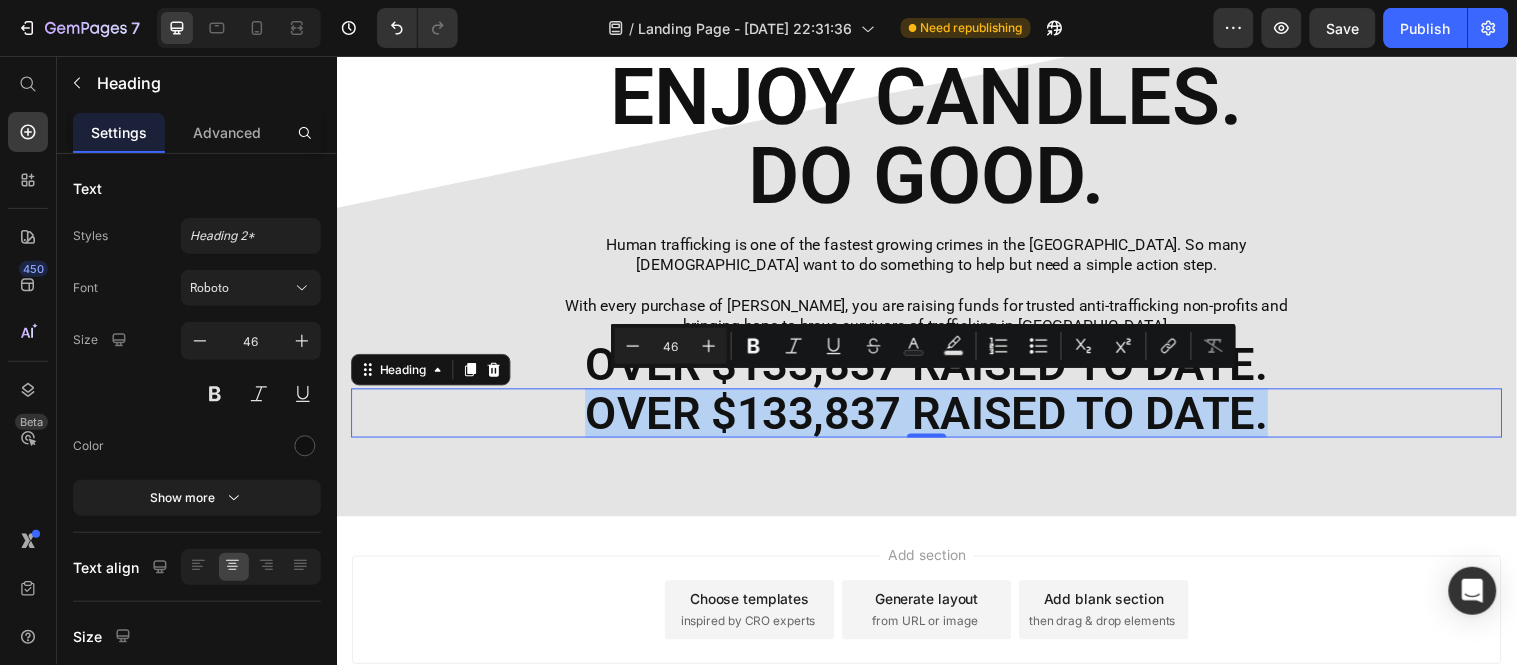 click on "OVER $133,837 RAISED TO DATE." at bounding box center [936, 418] 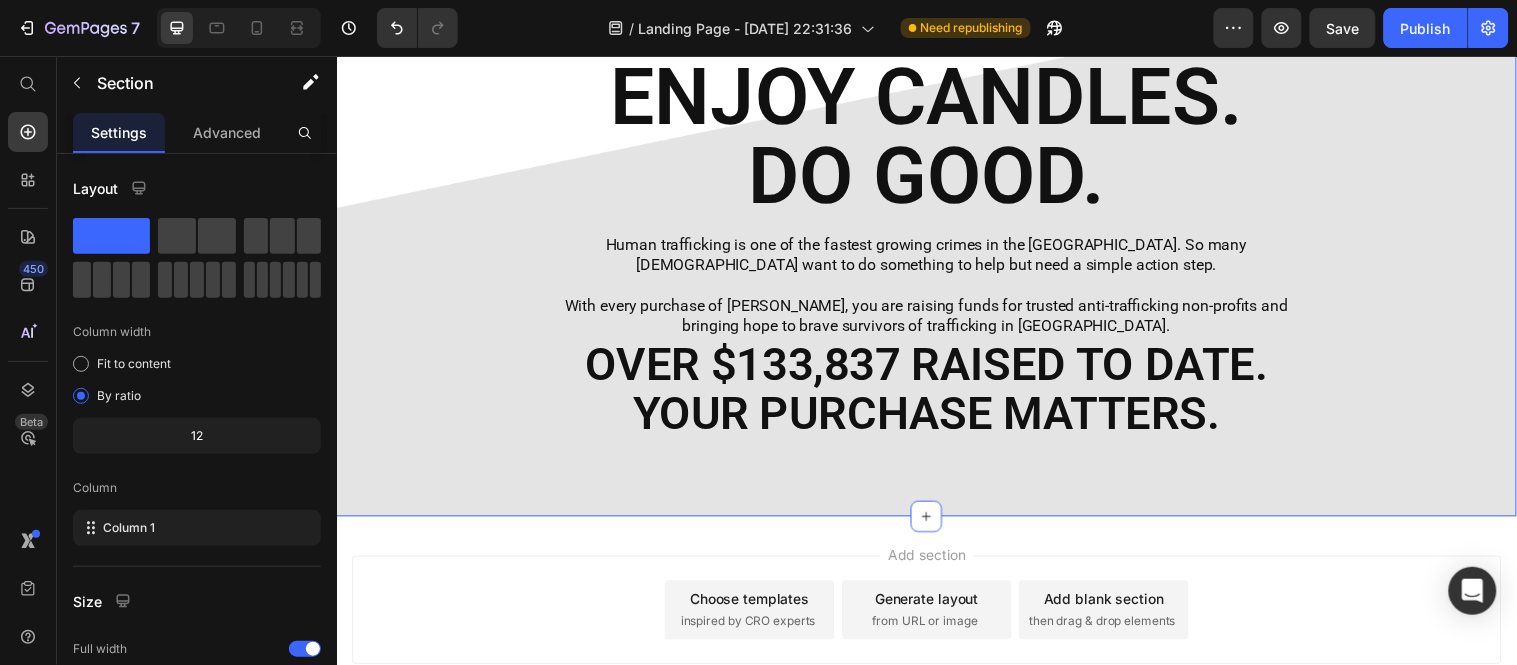 click on "ENJOY CANDLES. DO GOOD. Heading Human trafficking is one of the fastest growing crimes in the US. So many Americans want to do something to help but need a simple action step. With every purchase of Calyan candles, you are raising funds for trusted anti-trafficking non-profits and bringing hope to brave survivors of trafficking in America. Text Block Row OVER $133,837 RAISED TO DATE. Heading YOUR PURCHASE MATTERS. Heading" at bounding box center [936, 249] 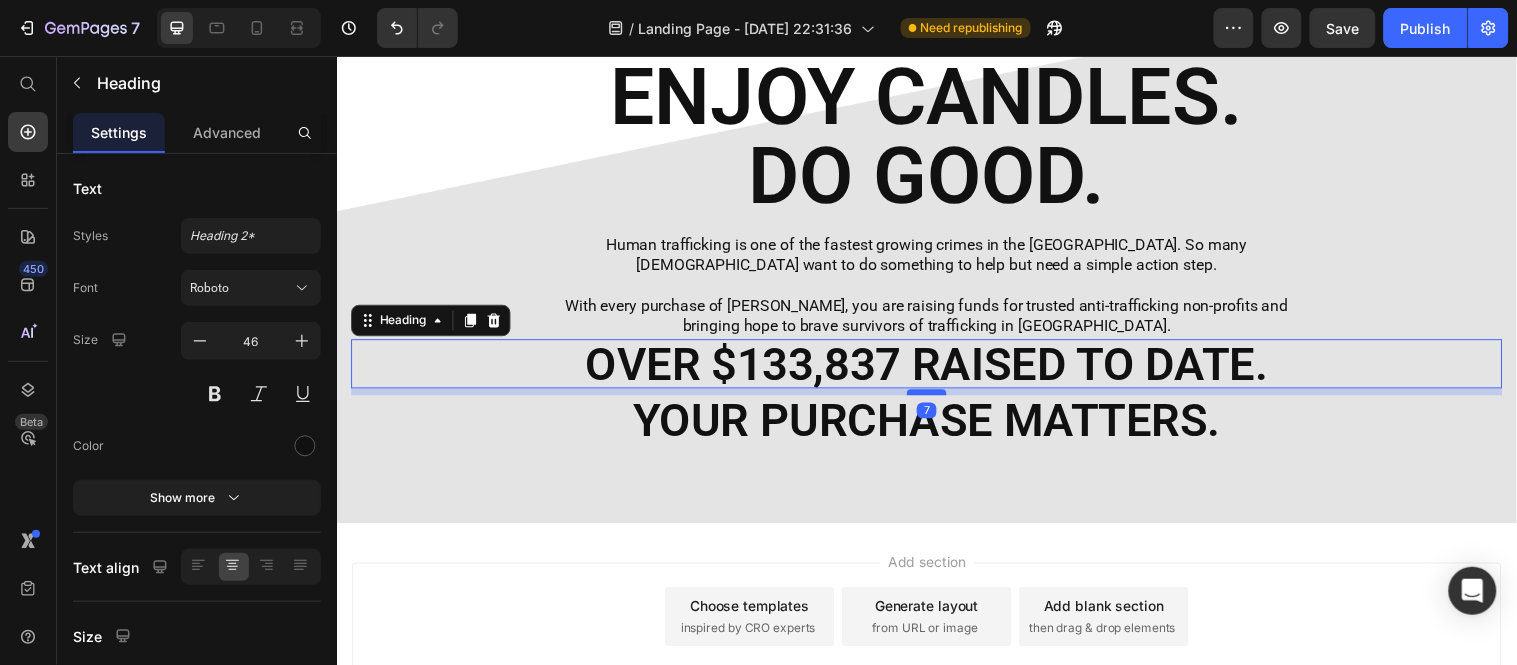 click at bounding box center [936, 397] 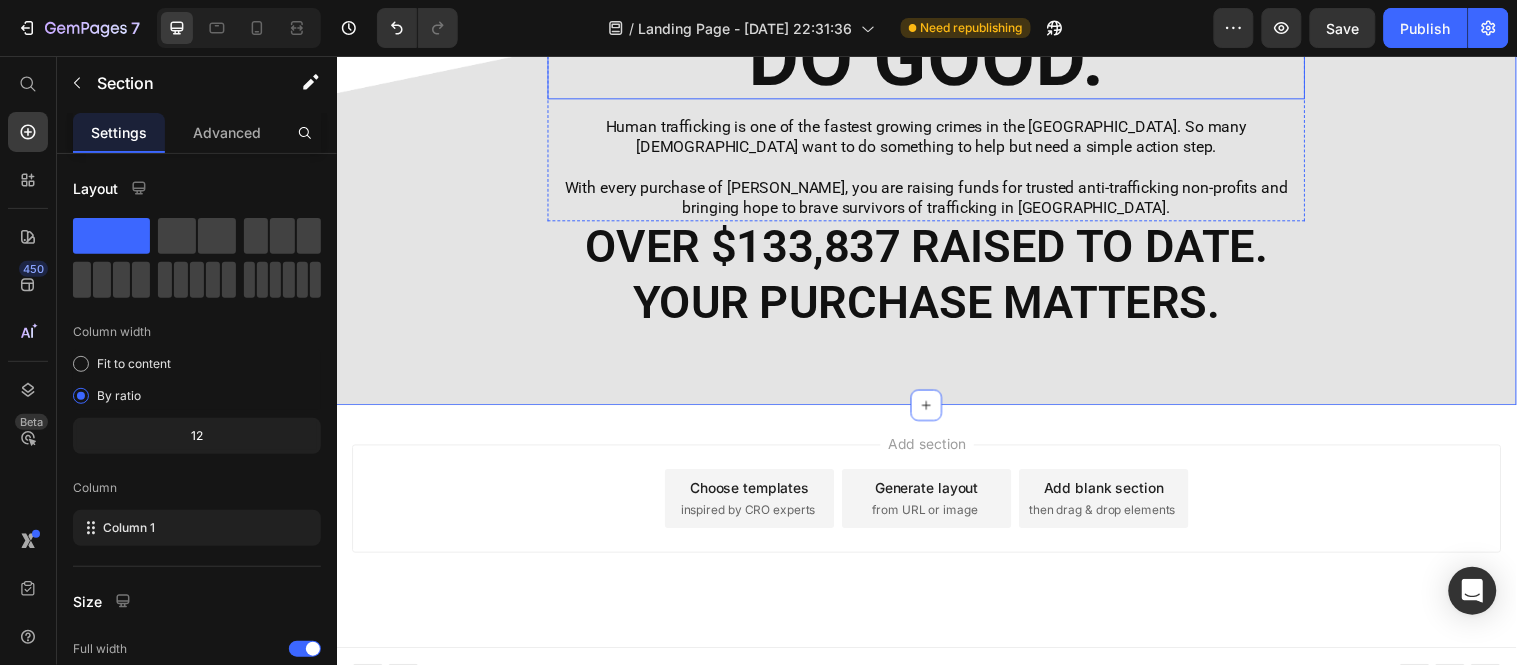 scroll, scrollTop: 930, scrollLeft: 0, axis: vertical 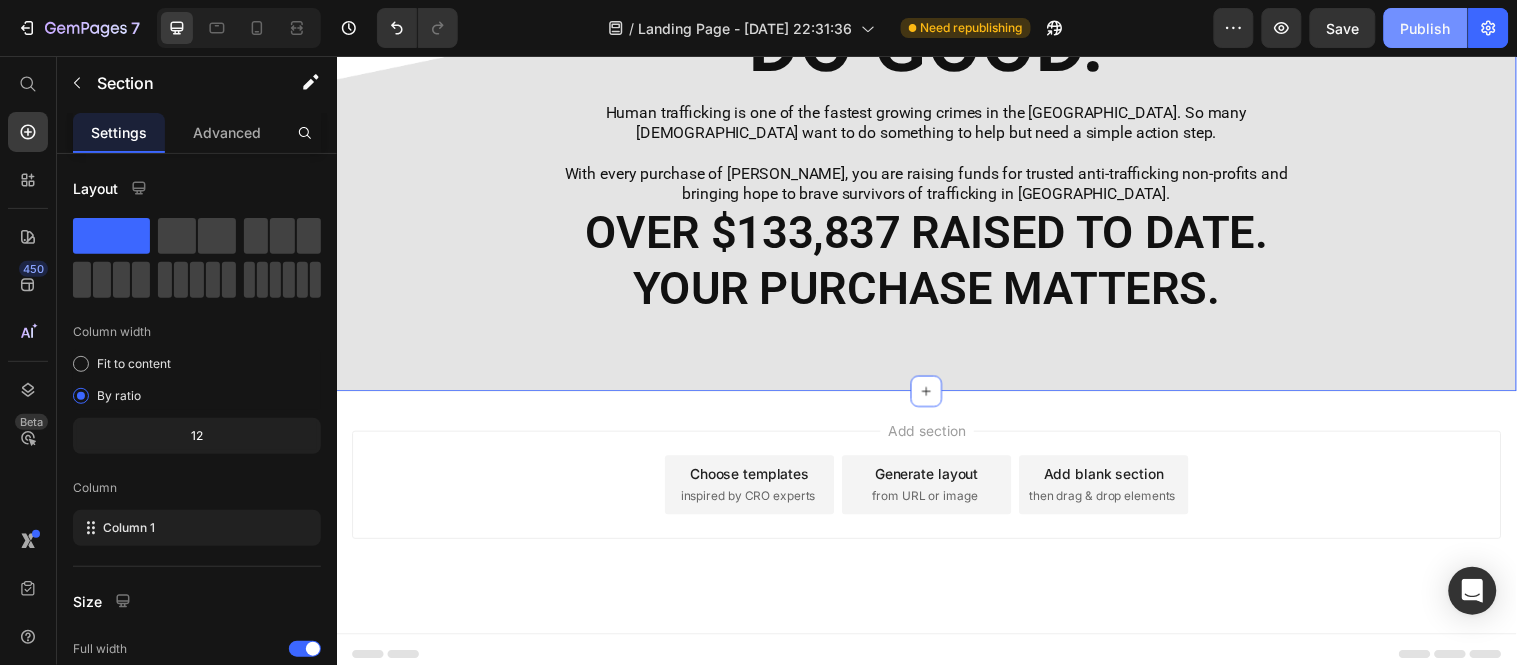 click on "Publish" at bounding box center (1426, 28) 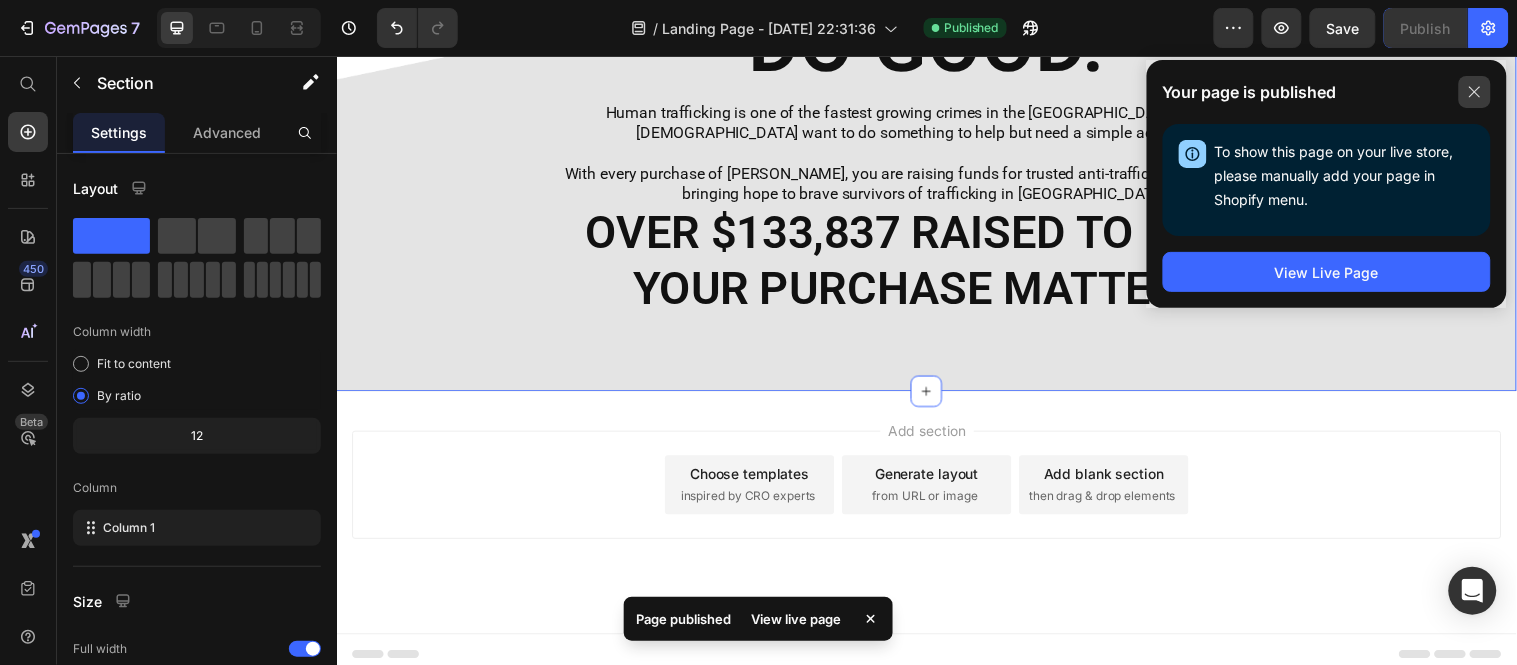 click 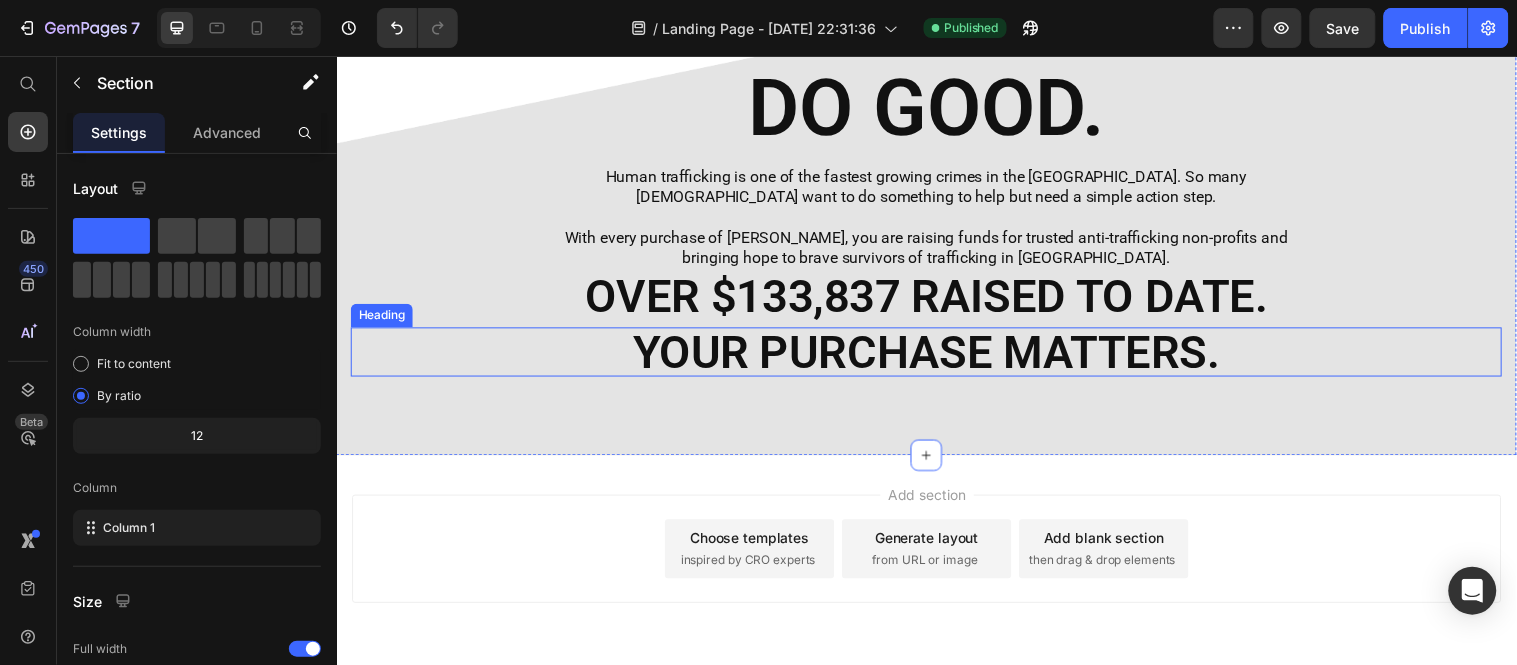 scroll, scrollTop: 864, scrollLeft: 0, axis: vertical 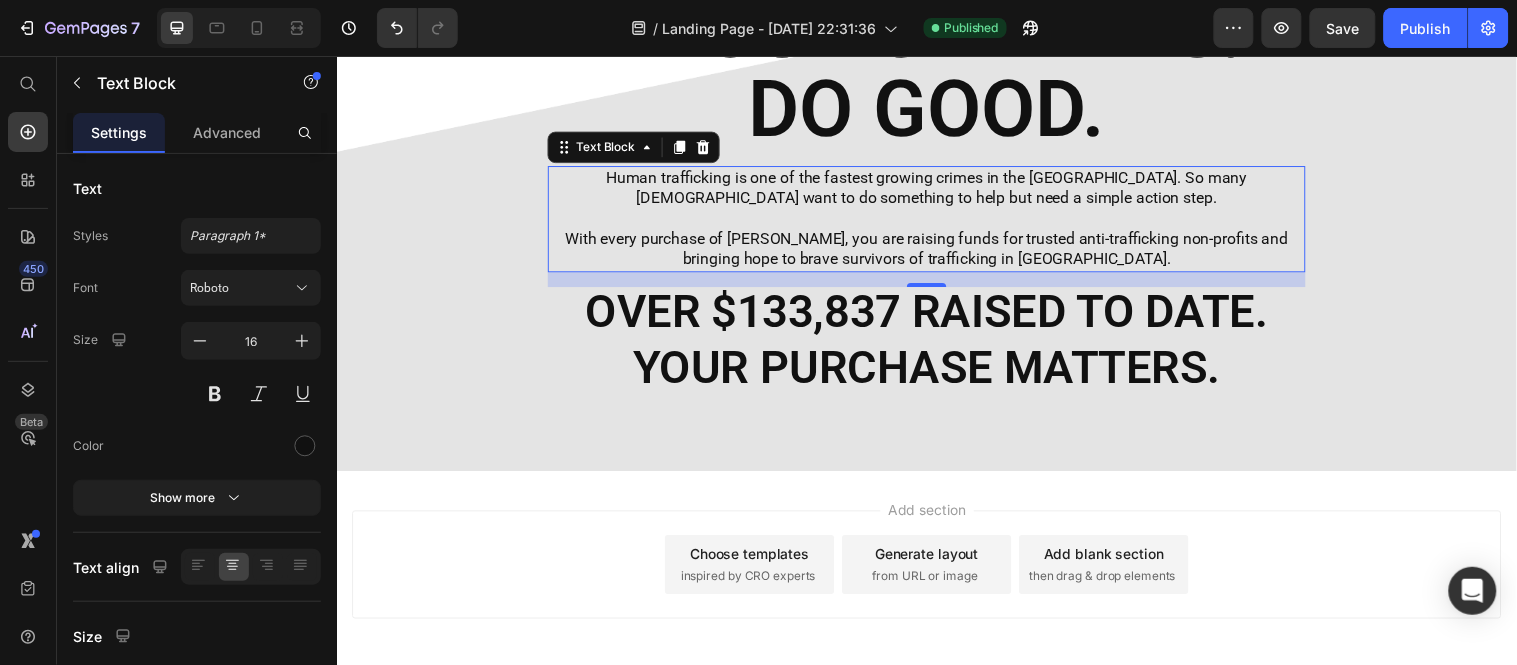 drag, startPoint x: 921, startPoint y: 264, endPoint x: 921, endPoint y: 279, distance: 15 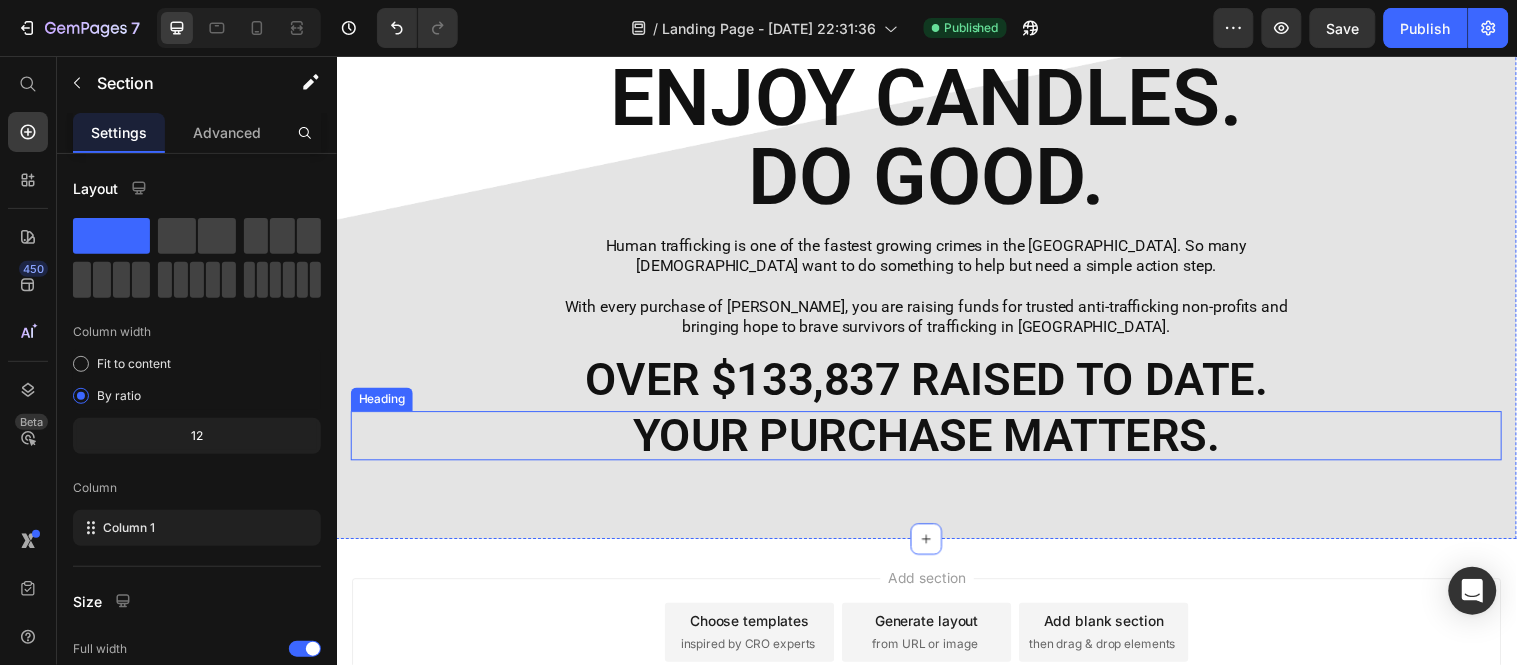 scroll, scrollTop: 812, scrollLeft: 0, axis: vertical 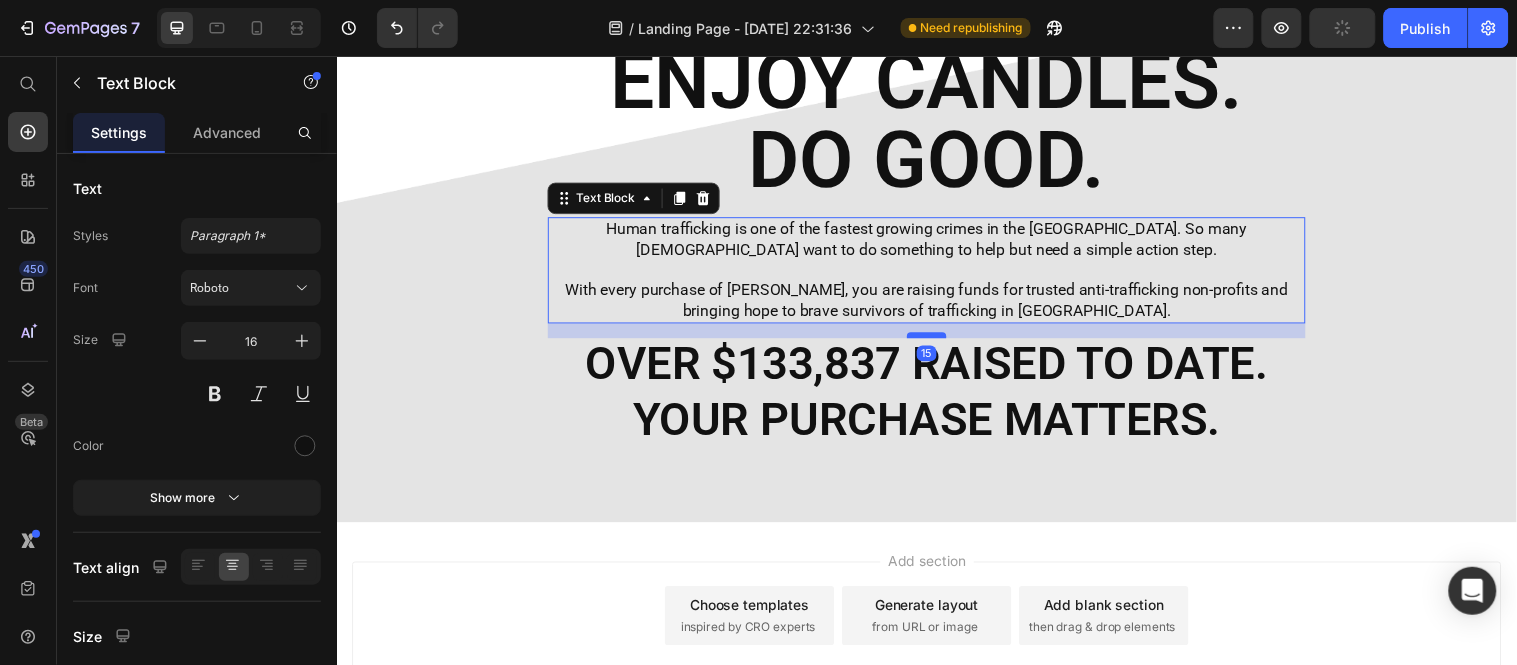 click at bounding box center [936, 339] 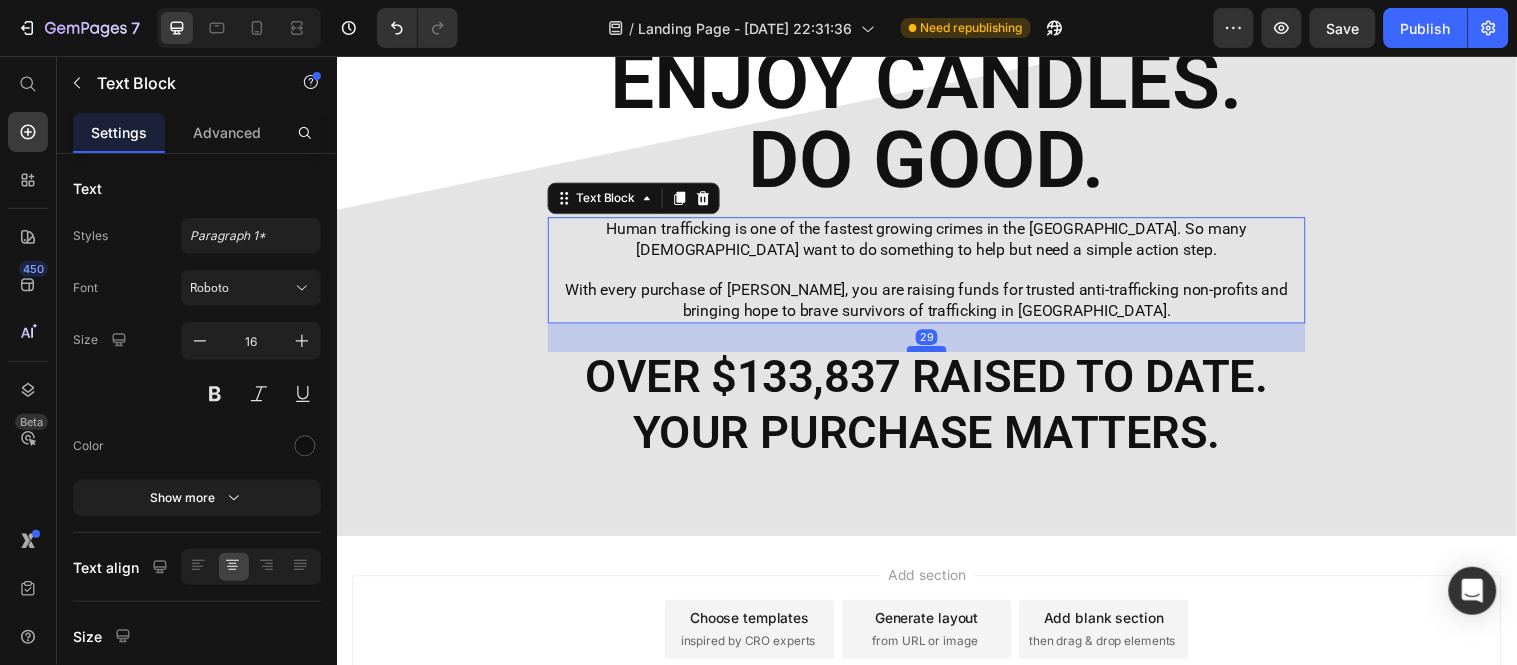 drag, startPoint x: 923, startPoint y: 326, endPoint x: 923, endPoint y: 340, distance: 14 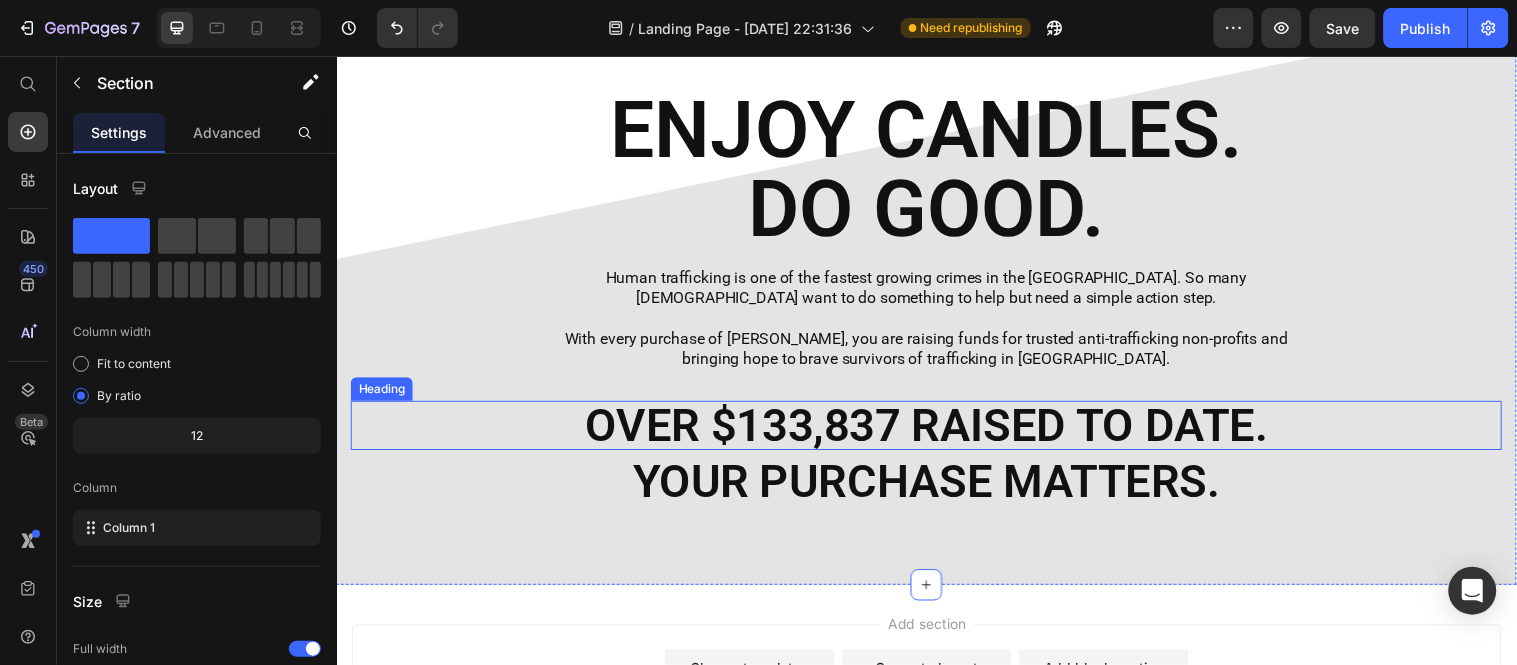 scroll, scrollTop: 766, scrollLeft: 0, axis: vertical 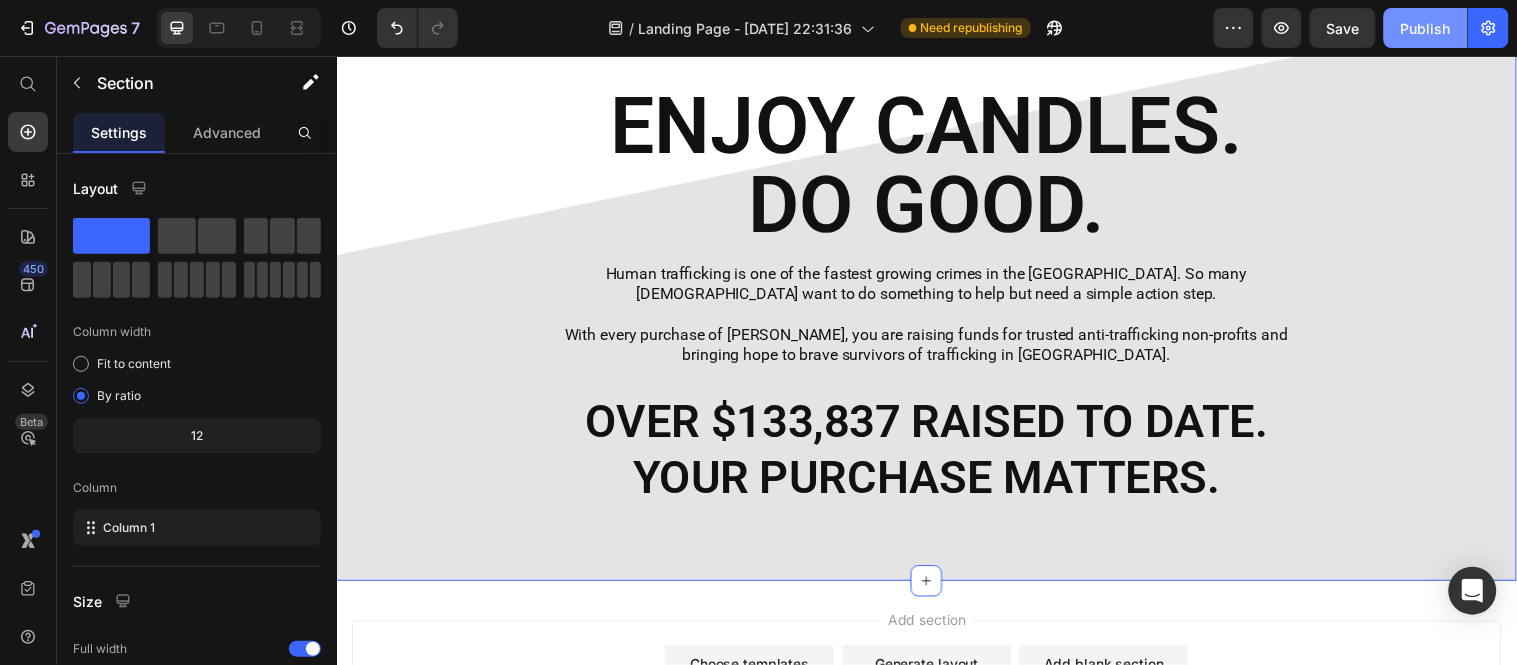 click on "Publish" at bounding box center [1426, 28] 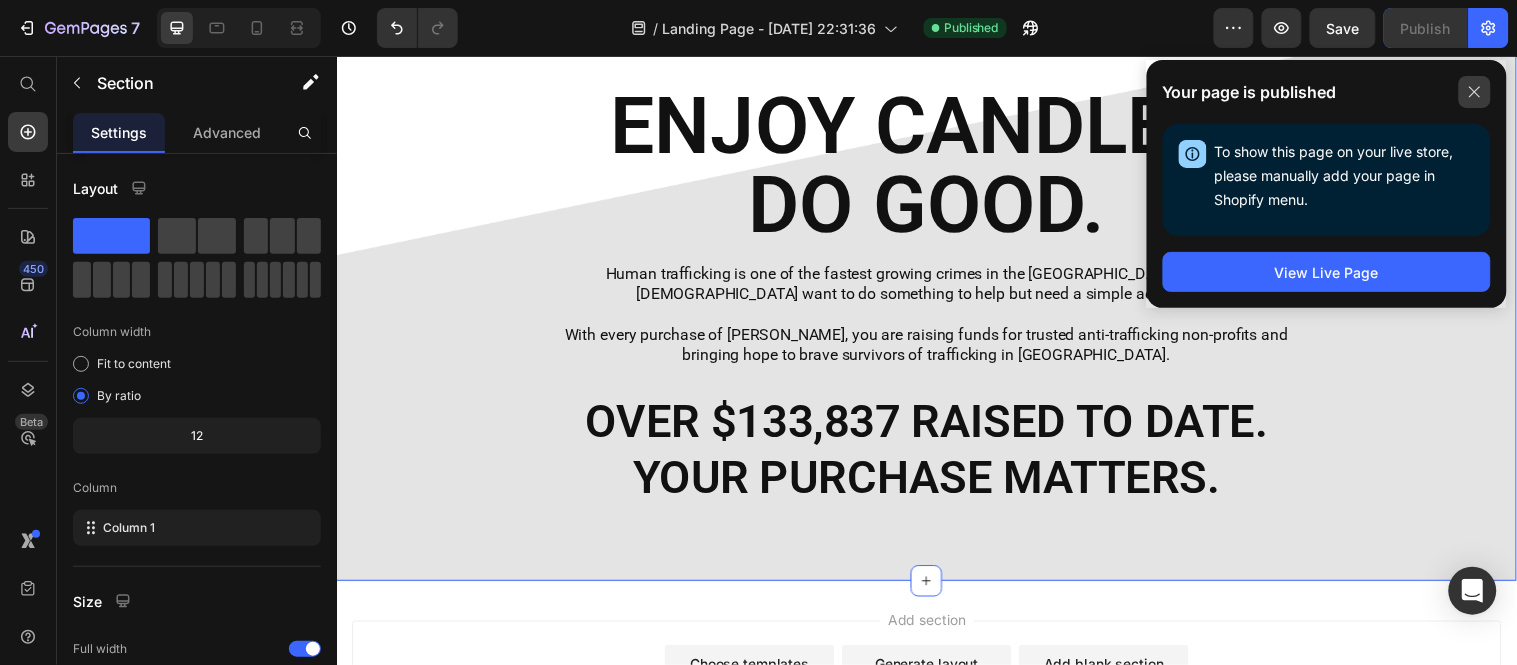 click 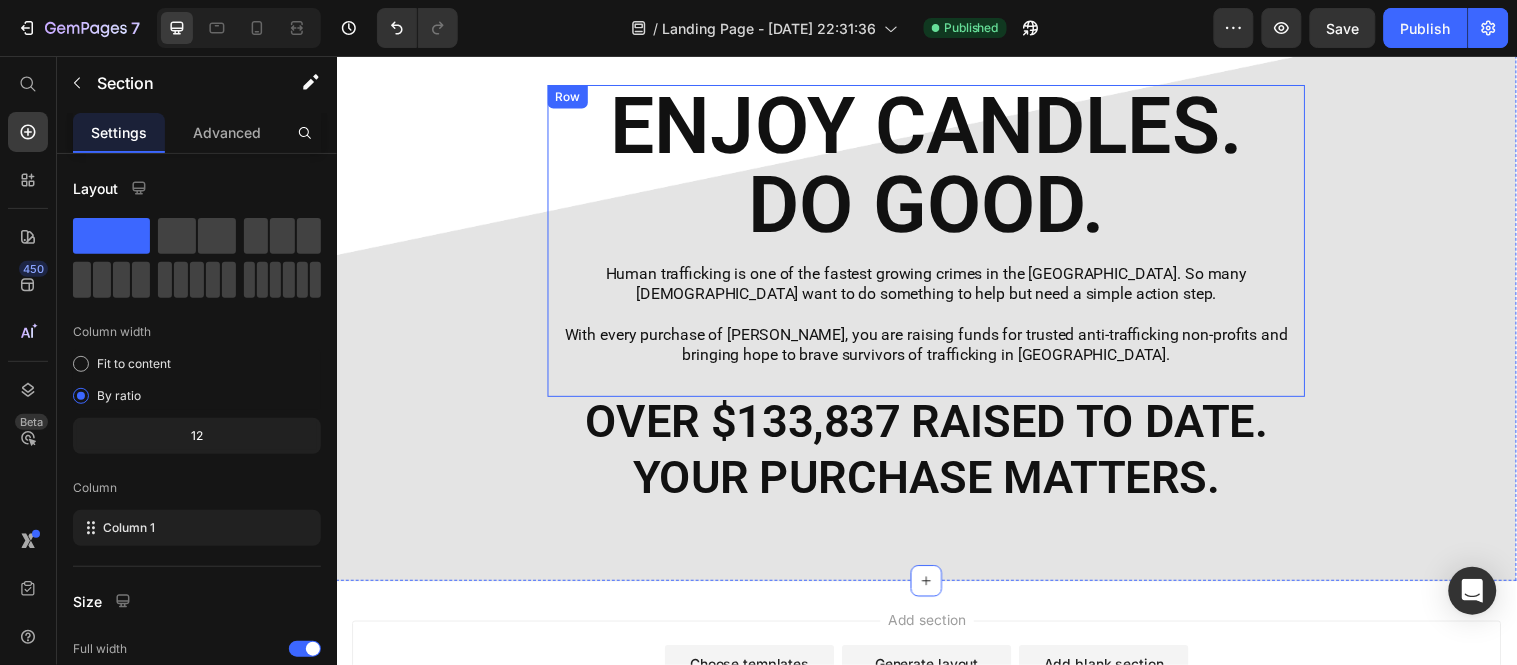 scroll, scrollTop: 958, scrollLeft: 0, axis: vertical 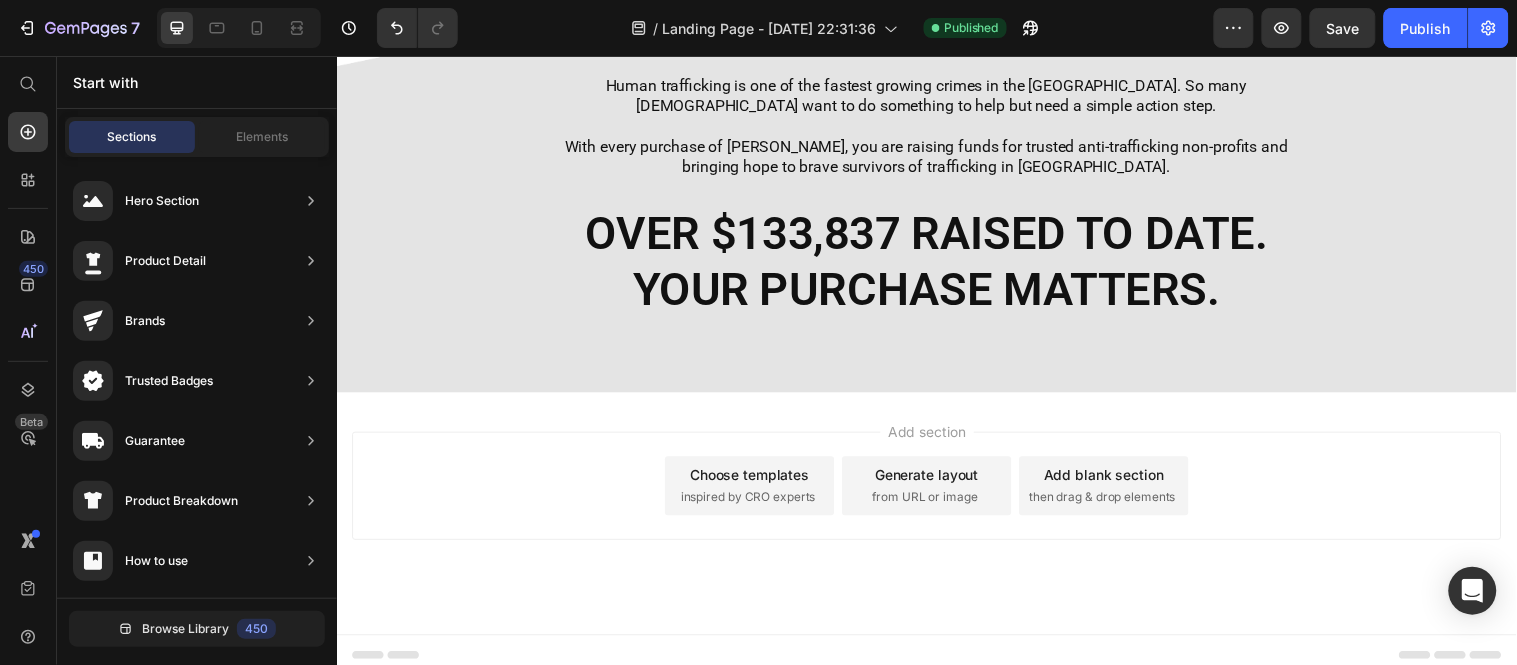 click on "Choose templates inspired by CRO experts" at bounding box center (756, 492) 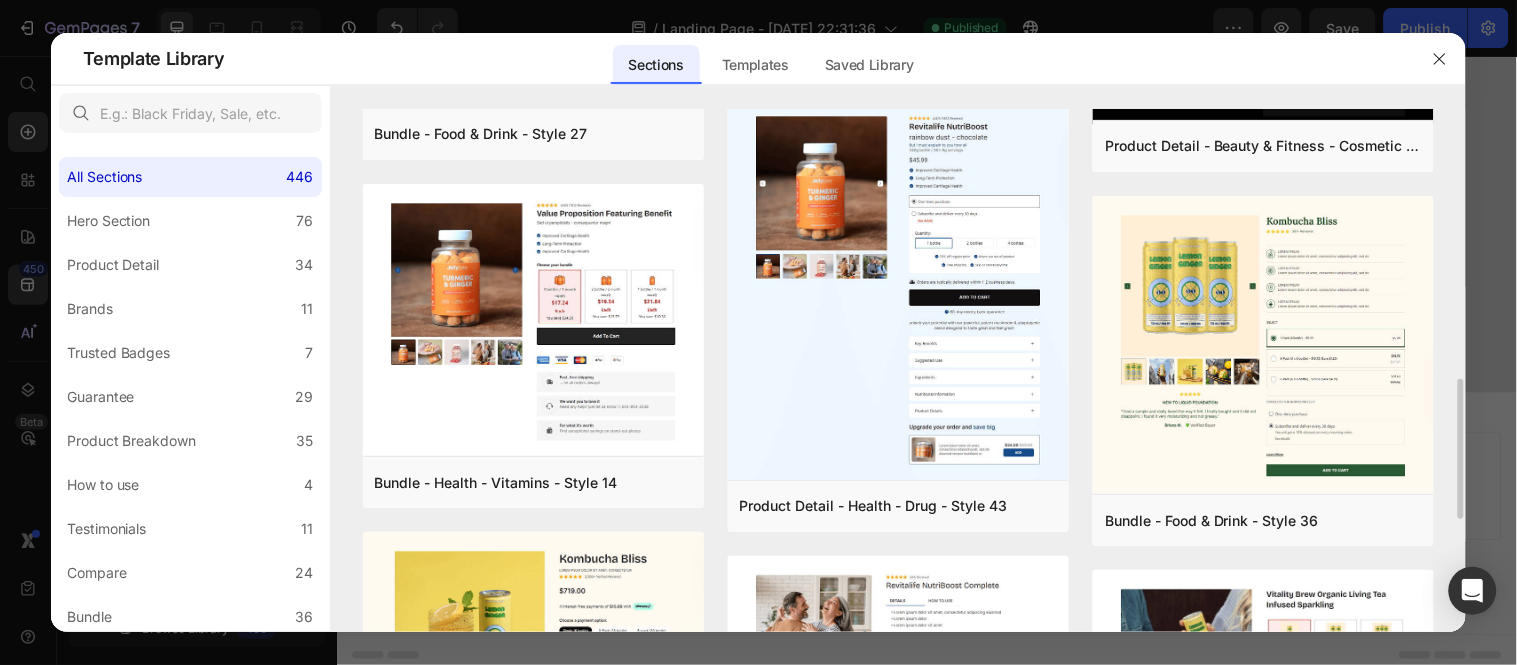 scroll, scrollTop: 1416, scrollLeft: 0, axis: vertical 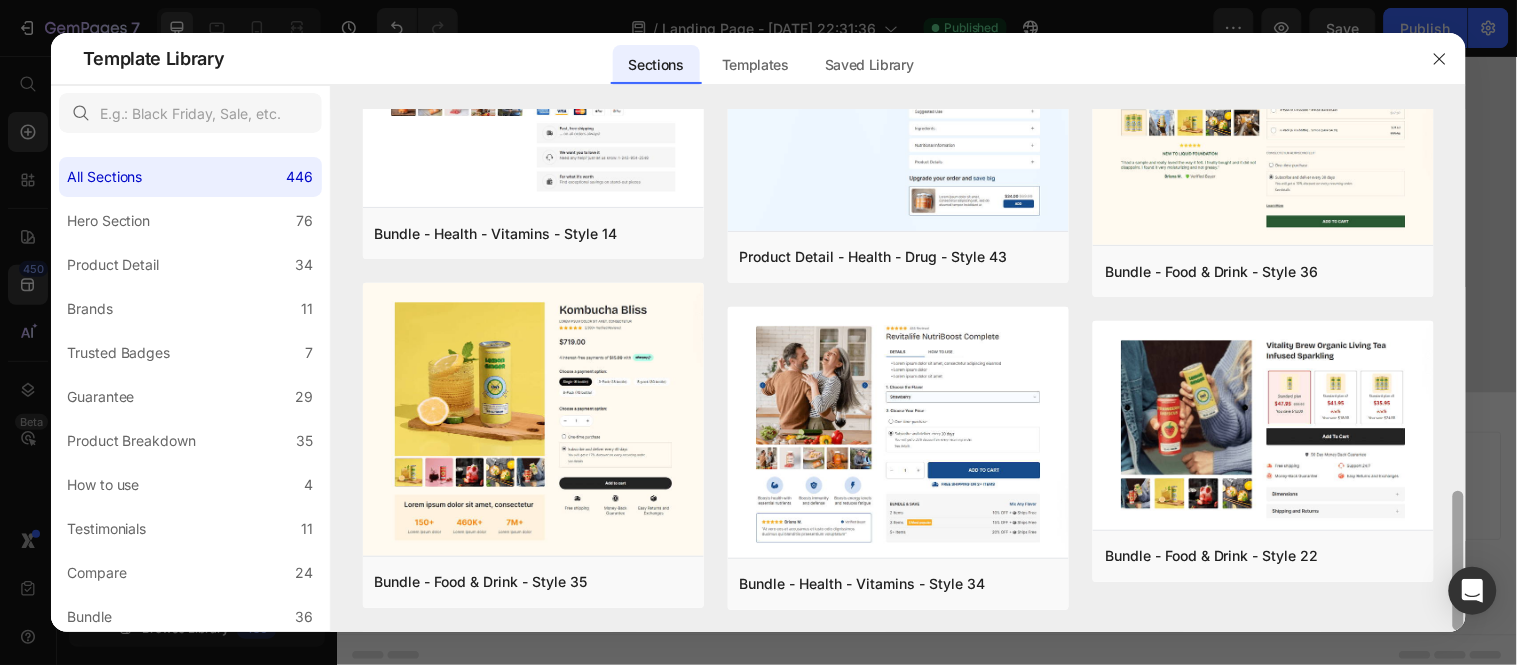 drag, startPoint x: 1455, startPoint y: 506, endPoint x: 1455, endPoint y: 536, distance: 30 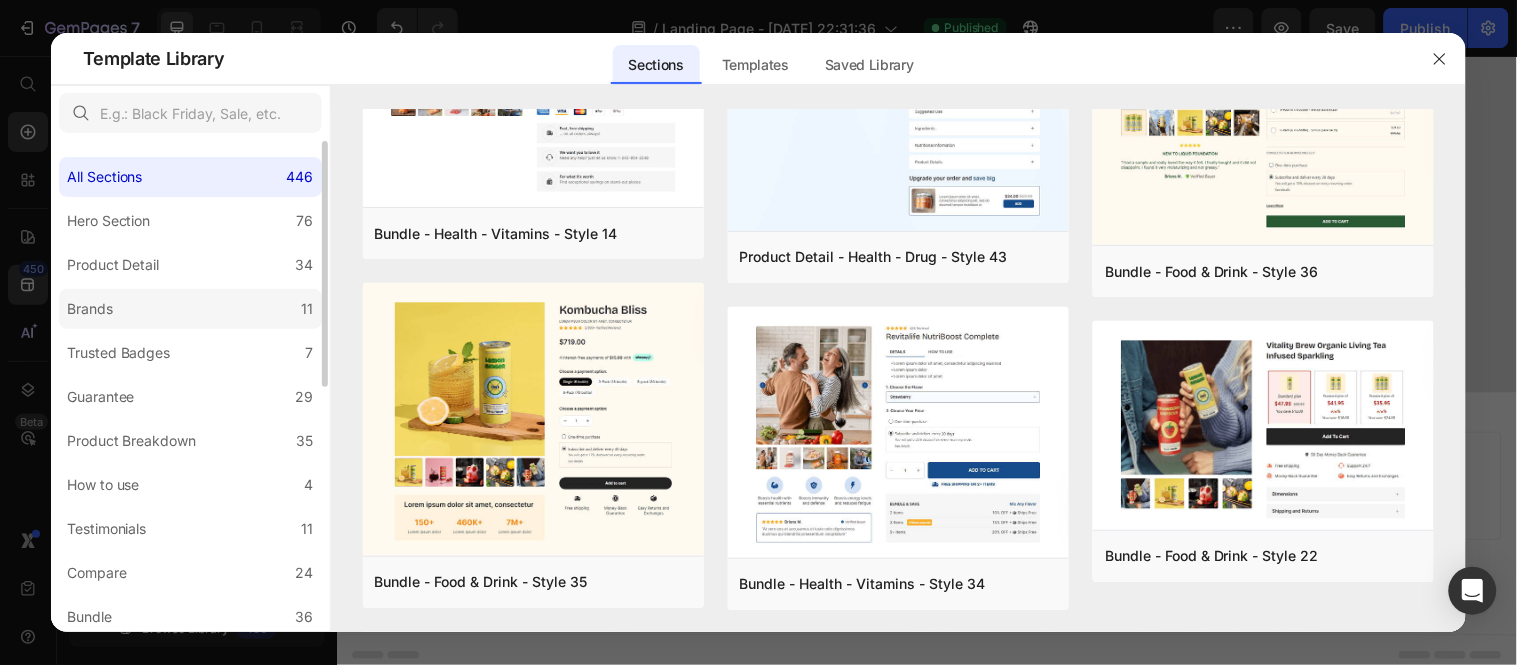 click on "Brands 11" 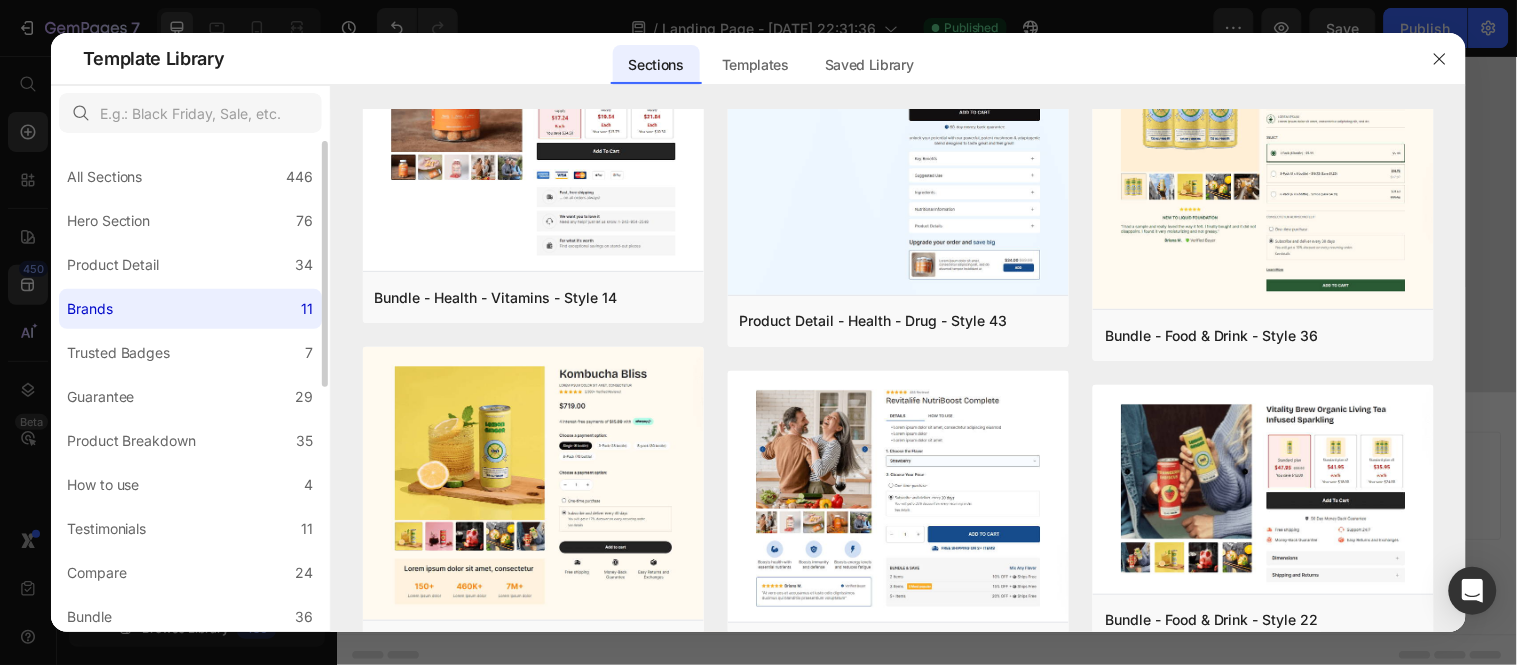 scroll, scrollTop: 0, scrollLeft: 0, axis: both 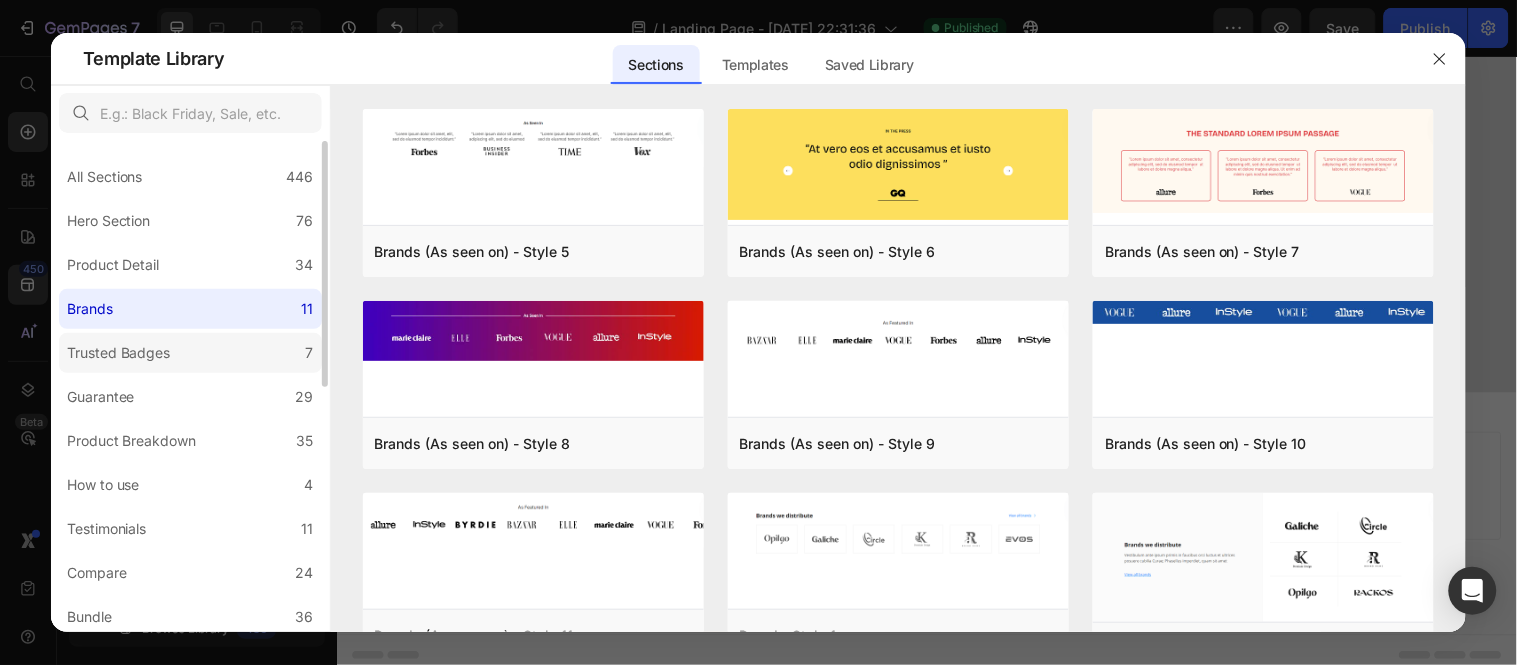 click on "Trusted Badges" at bounding box center (119, 353) 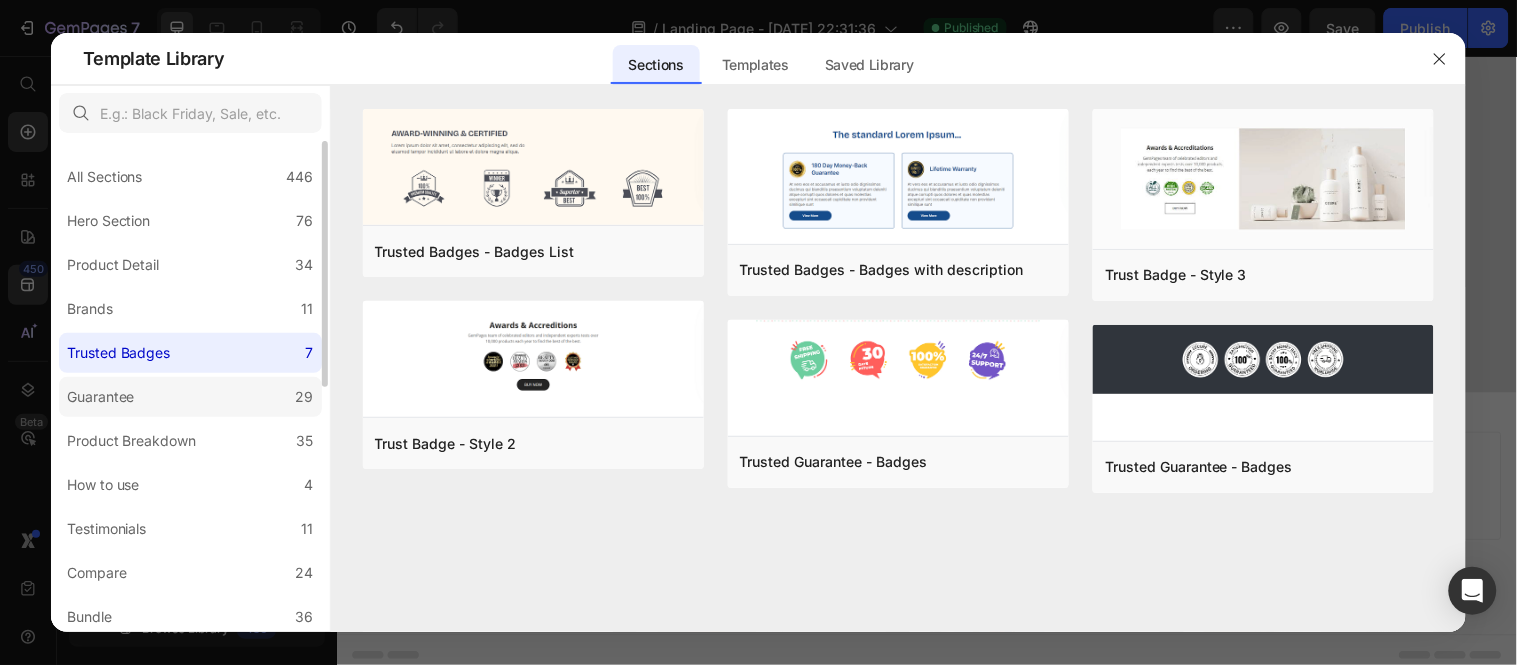 click on "Guarantee" at bounding box center [101, 397] 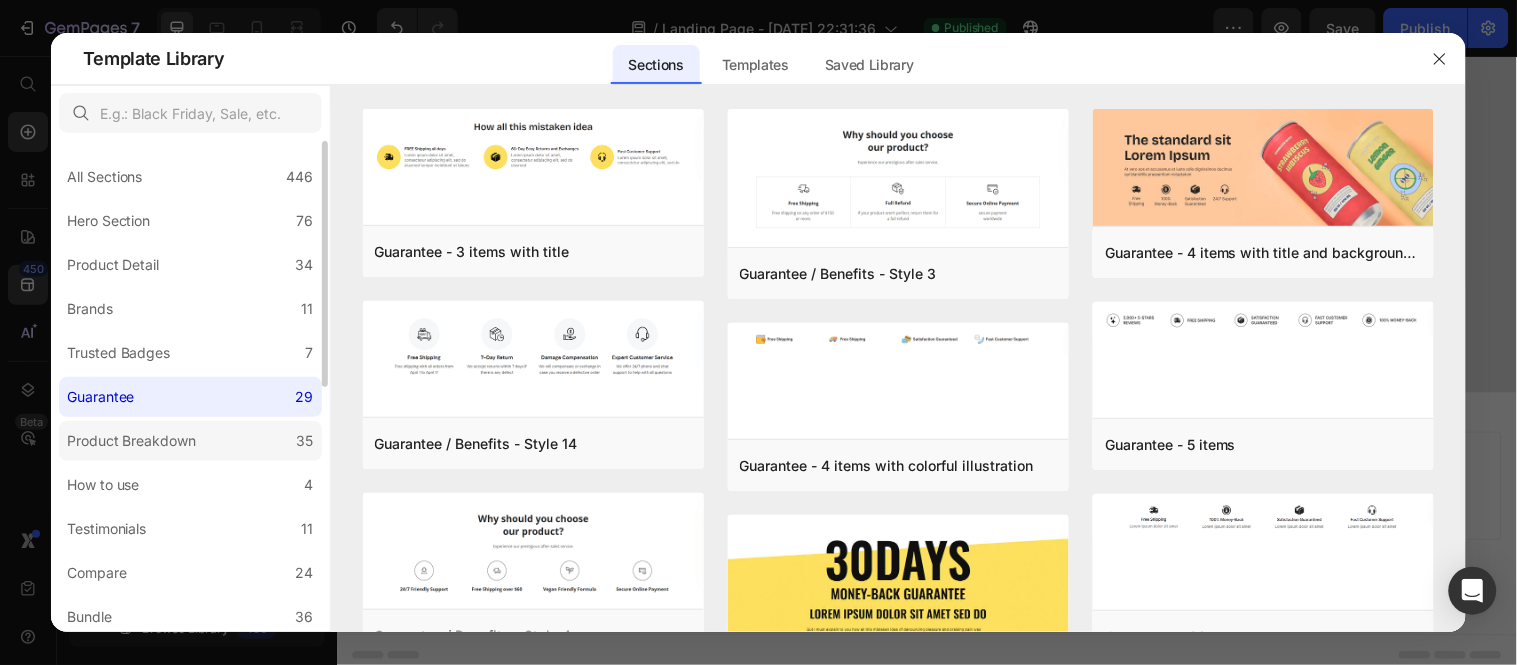 click on "Product Breakdown" at bounding box center (132, 441) 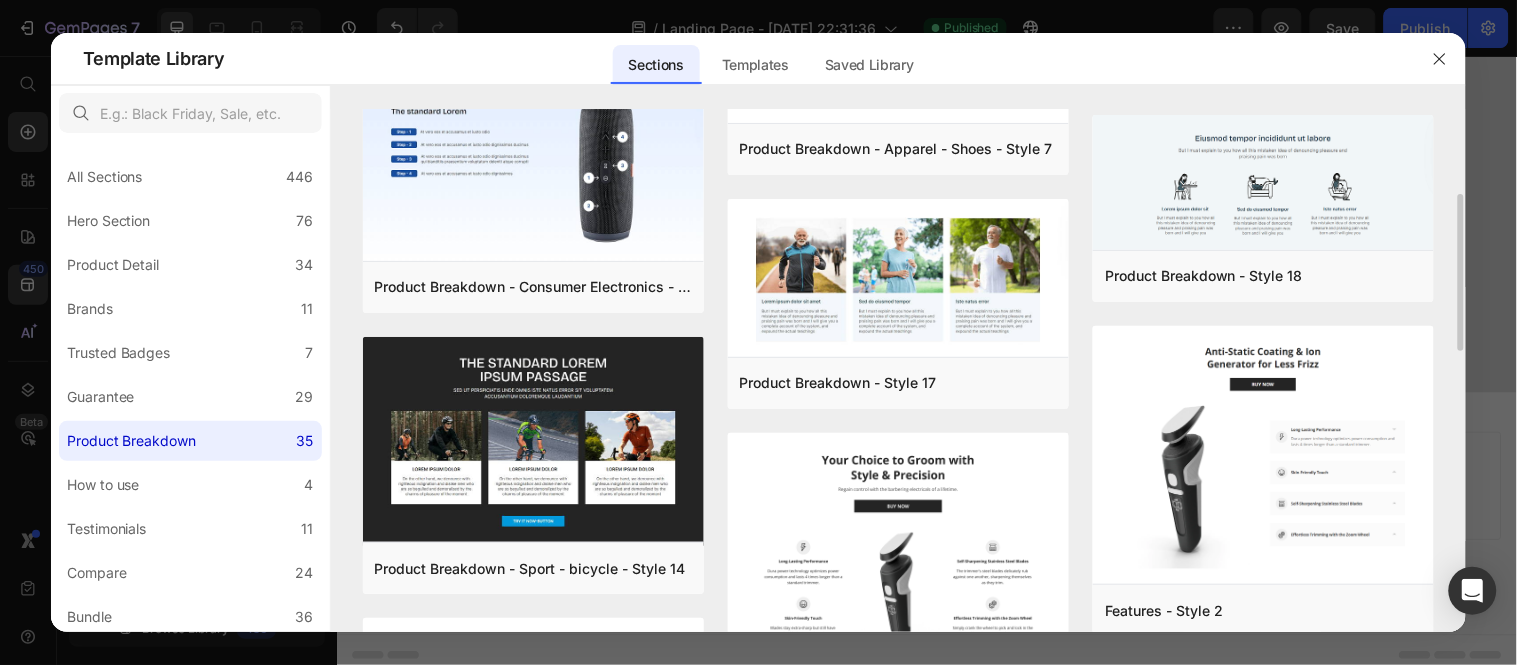 scroll, scrollTop: 286, scrollLeft: 0, axis: vertical 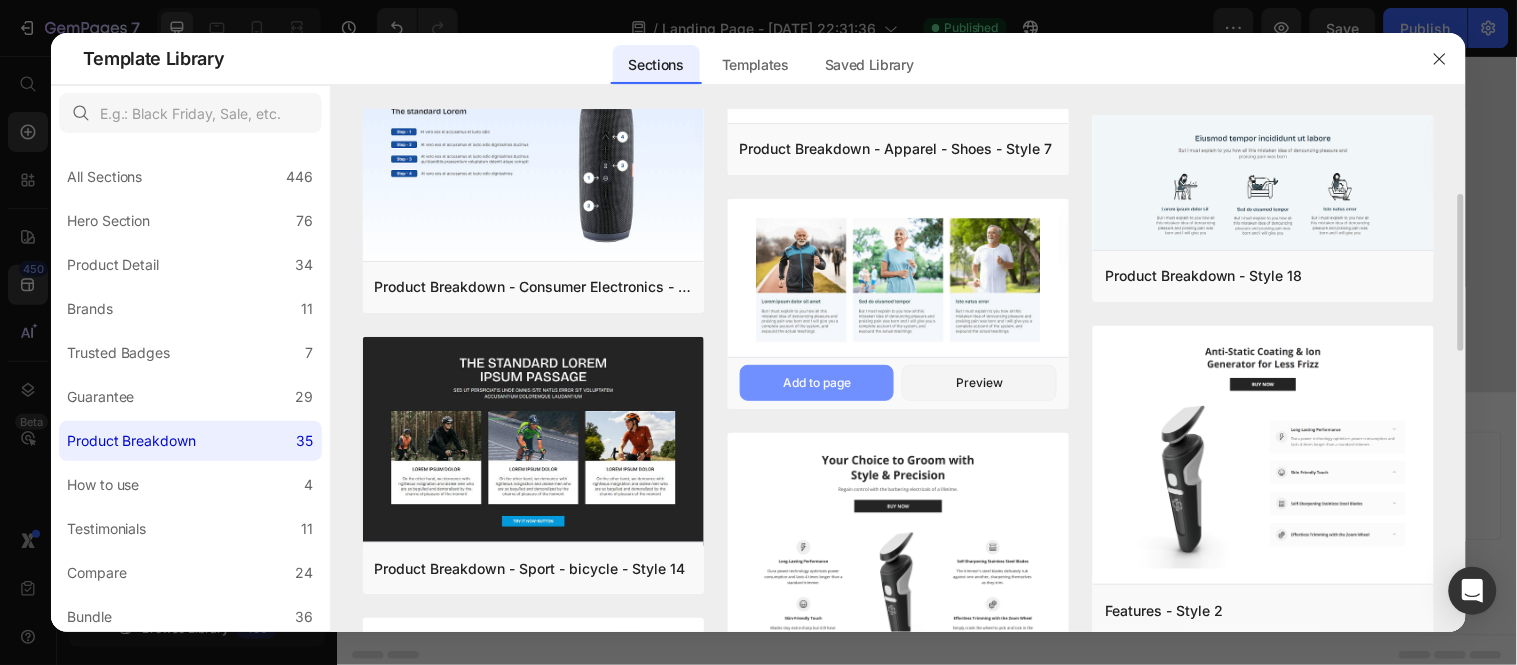 click on "Add to page" at bounding box center (817, 383) 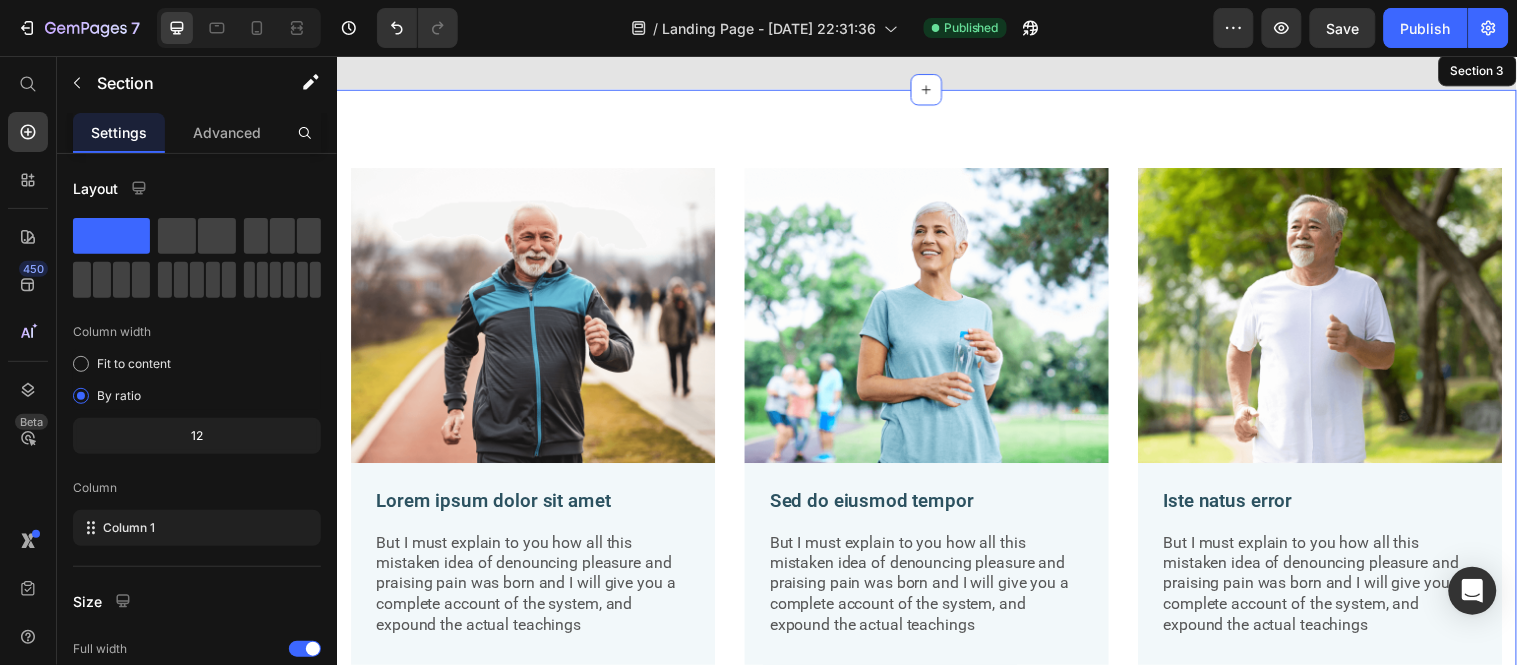scroll, scrollTop: 1291, scrollLeft: 0, axis: vertical 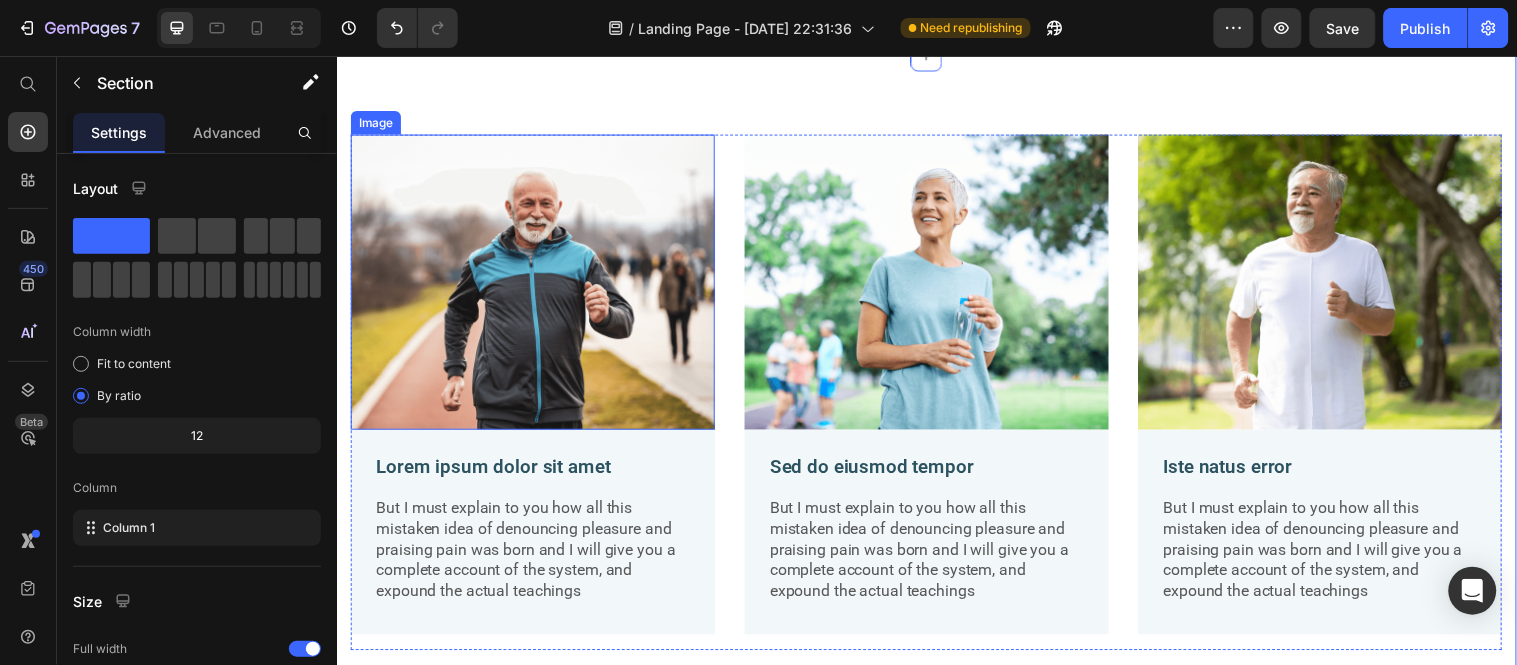 click at bounding box center [536, 285] 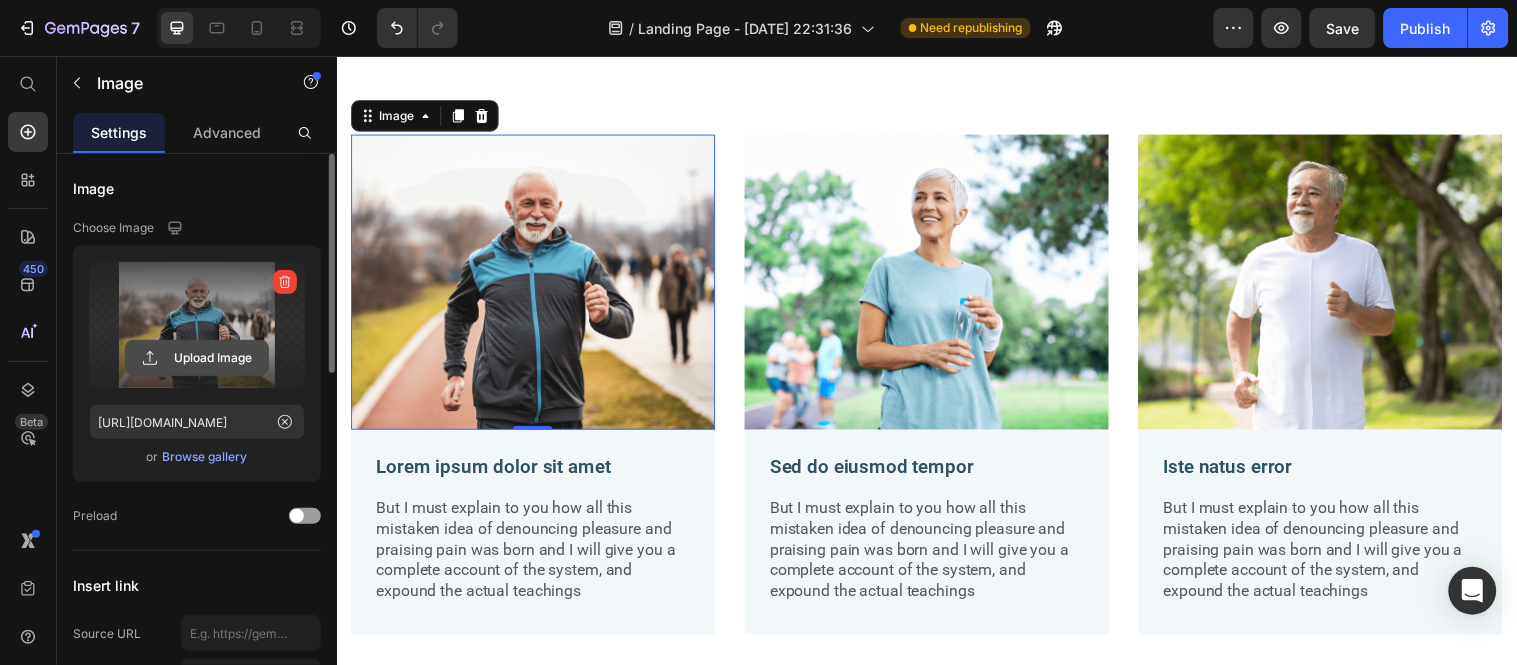 click 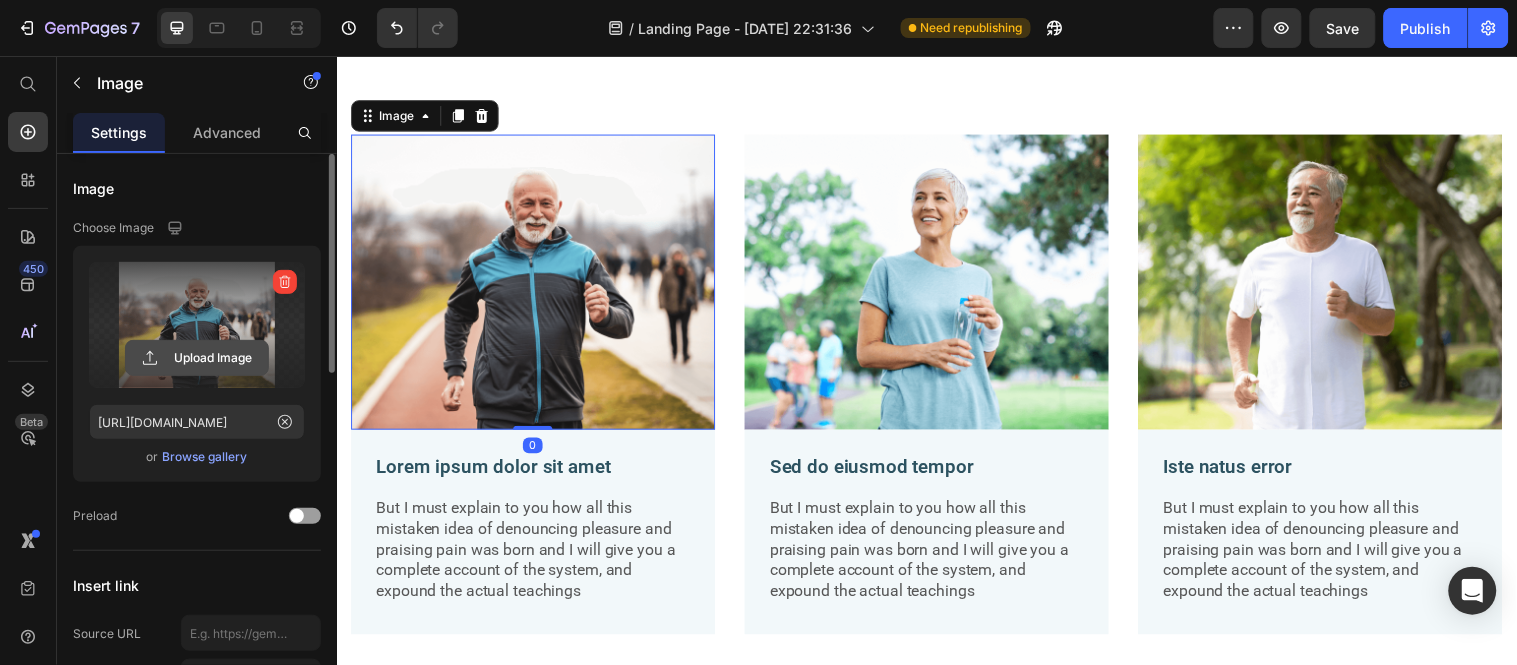 click 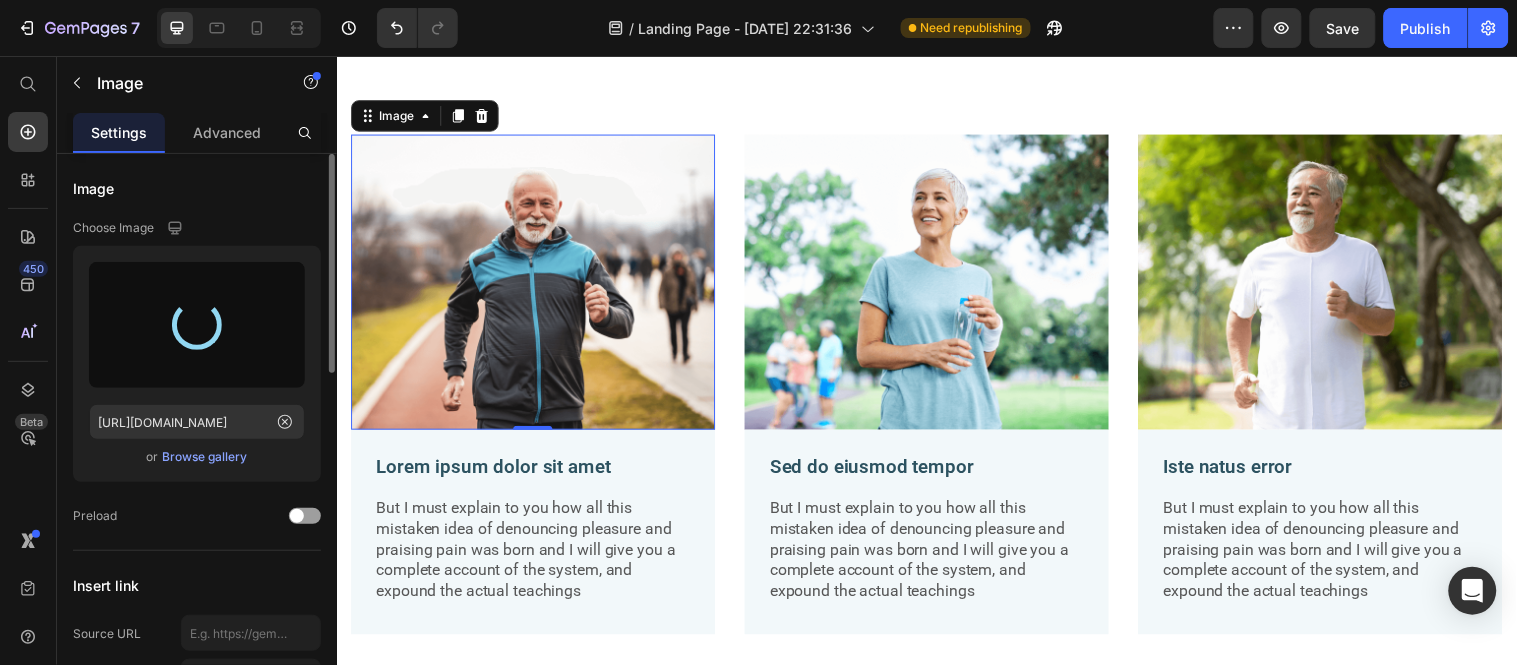 type on "https://cdn.shopify.com/s/files/1/0612/2412/4471/files/gempages_574840228645176549-9ca8b252-1995-4dbc-9244-e2e6fe21a515.png" 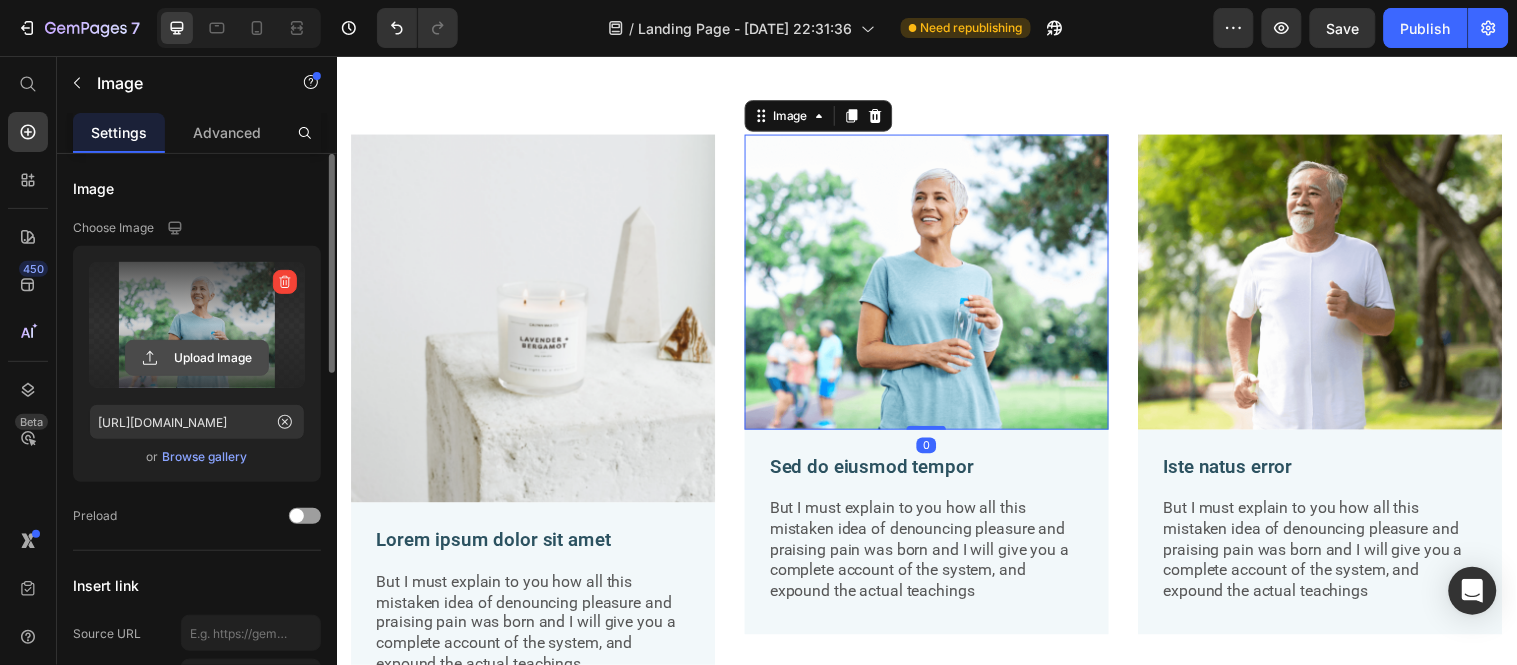click 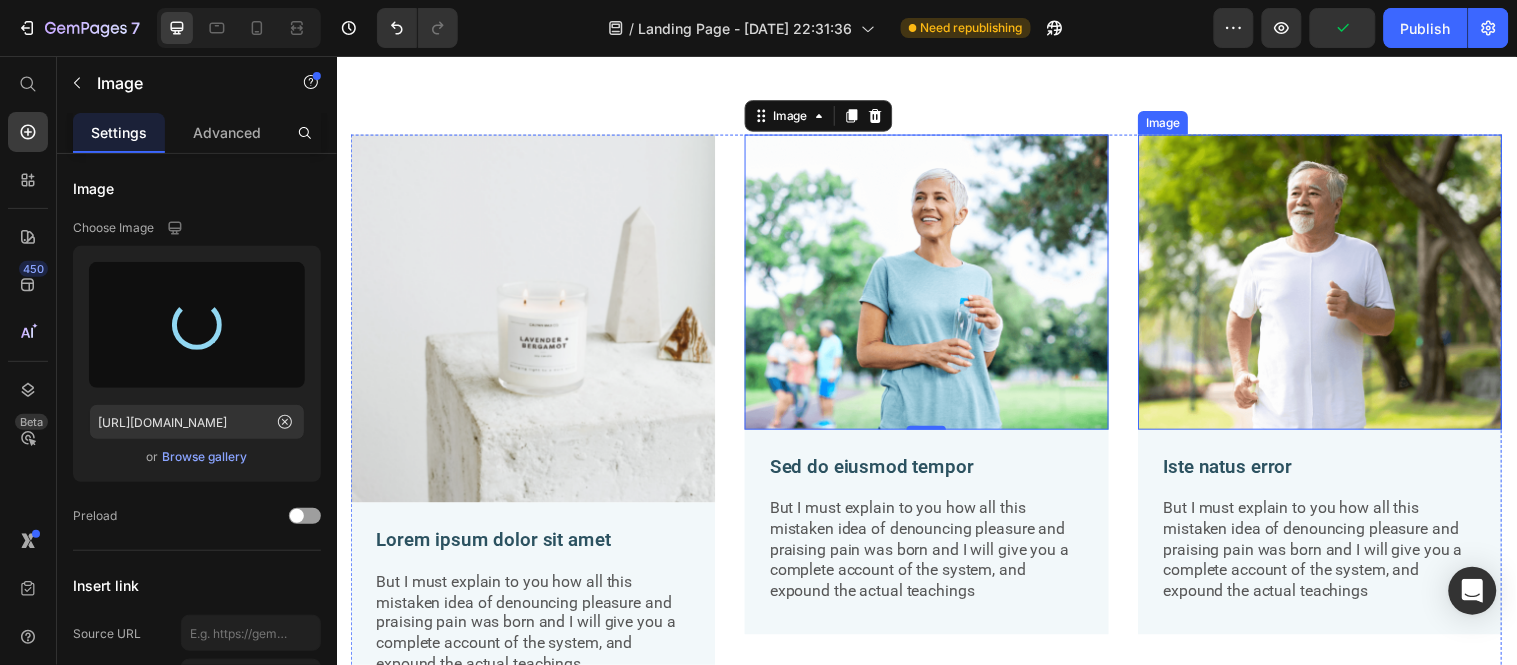 type on "https://cdn.shopify.com/s/files/1/0612/2412/4471/files/gempages_574840228645176549-6a1afe7b-8543-49a6-86a1-0f2857516914.png" 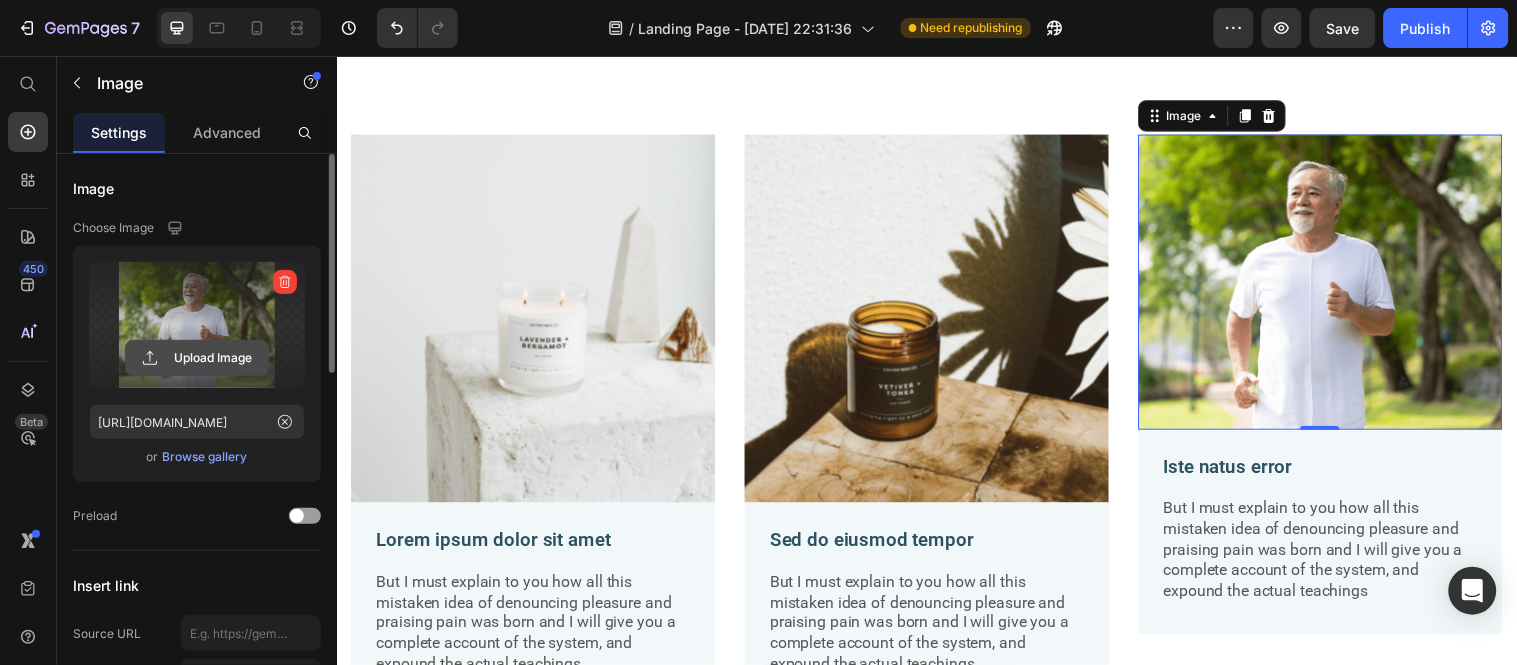click 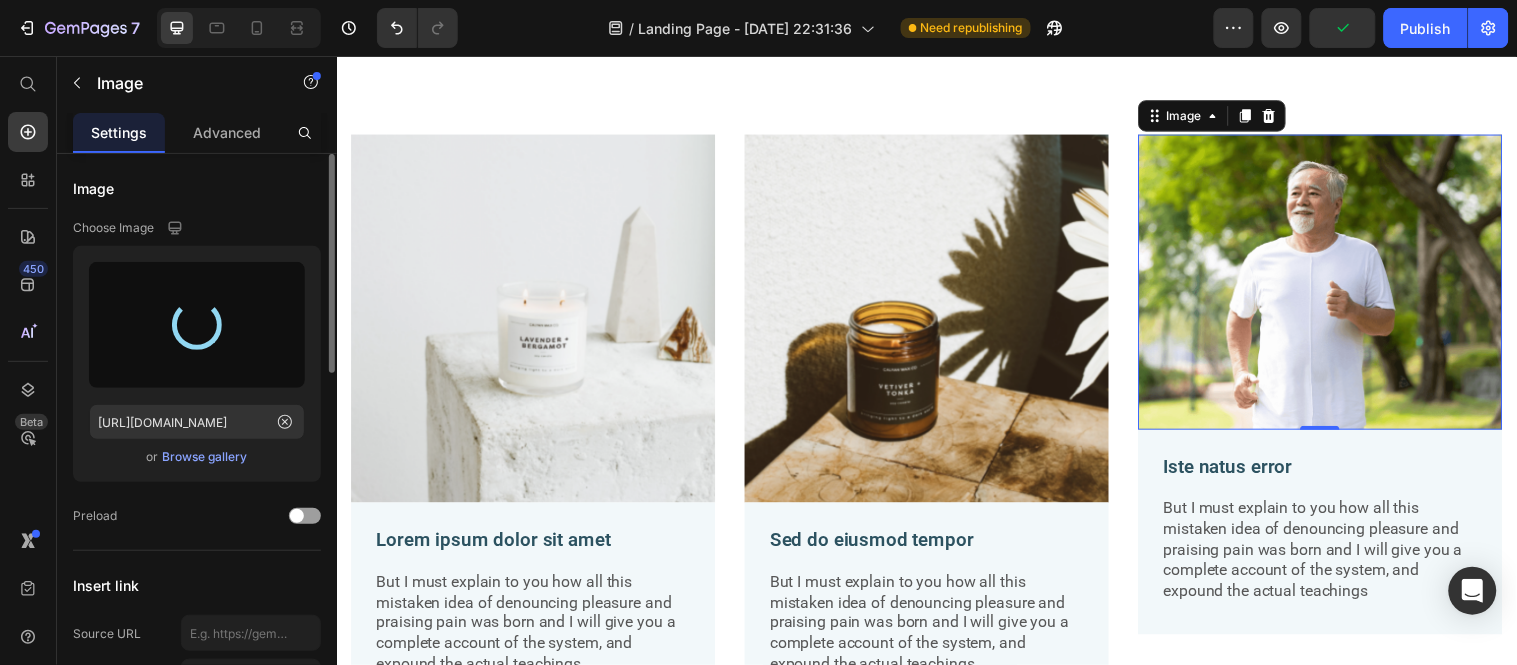 type on "https://cdn.shopify.com/s/files/1/0612/2412/4471/files/gempages_574840228645176549-b830e0a8-a3a2-422b-a8c0-fd6a378b868f.png" 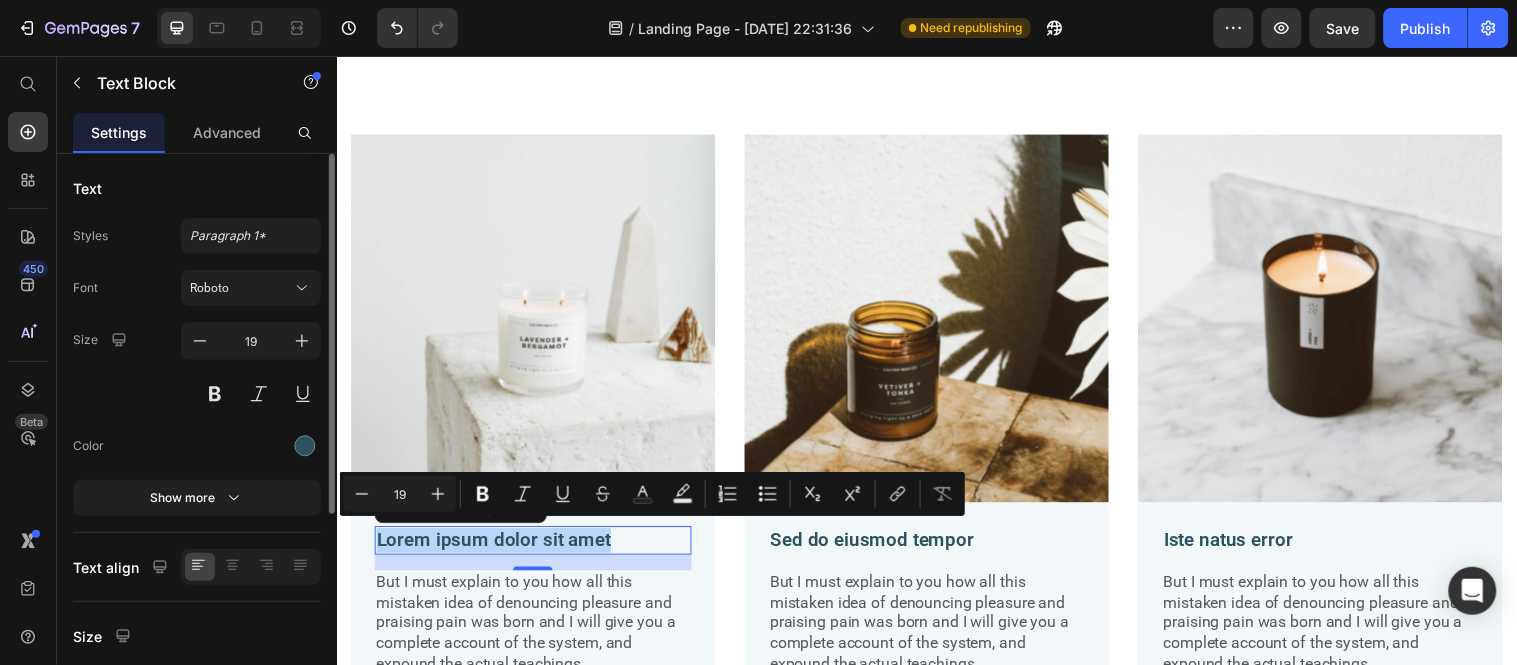 drag, startPoint x: 377, startPoint y: 537, endPoint x: 615, endPoint y: 544, distance: 238.10292 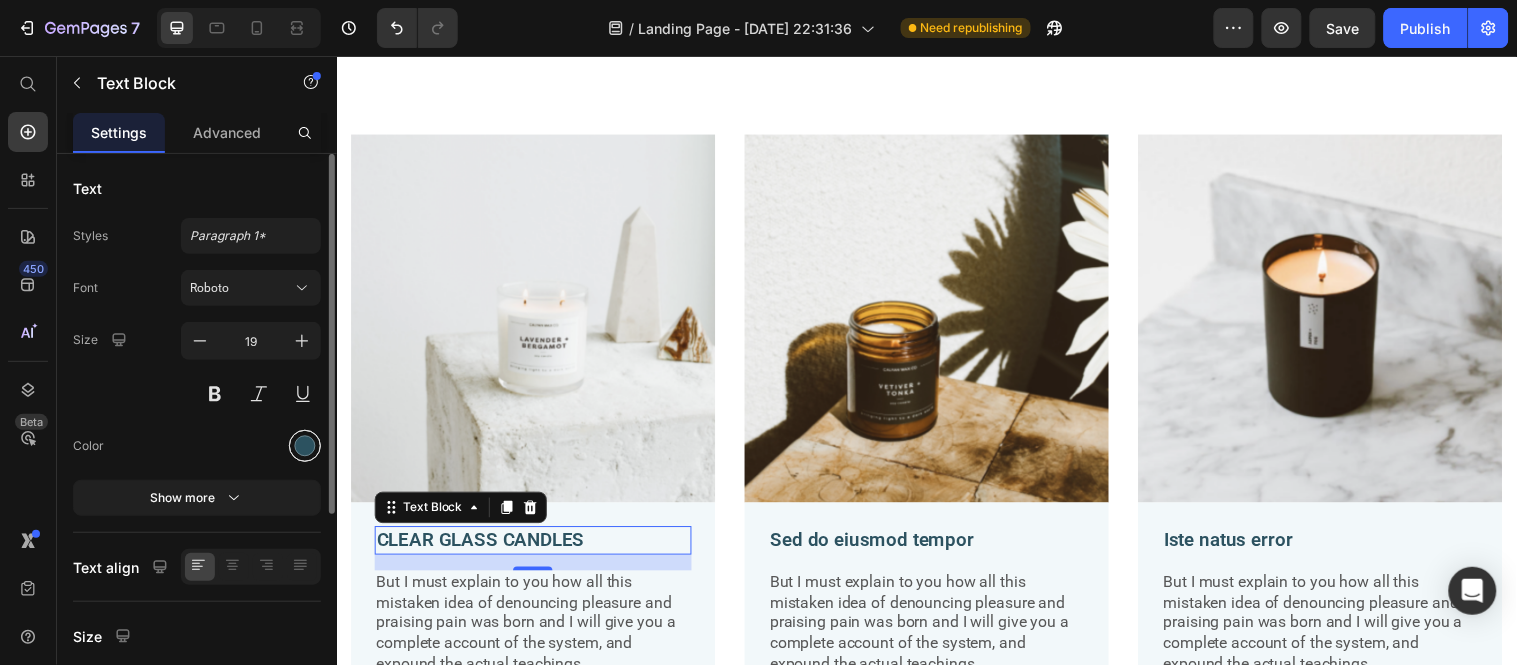 click at bounding box center [305, 446] 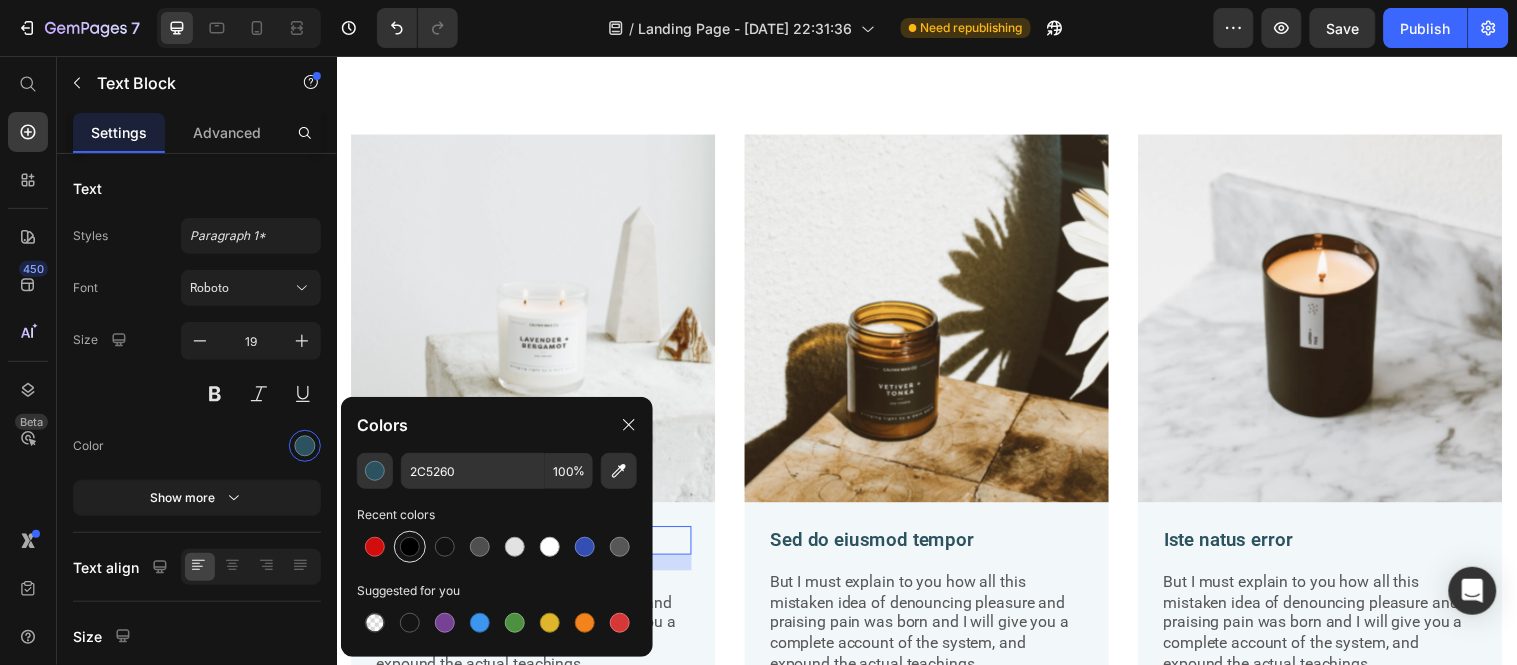 click at bounding box center [410, 547] 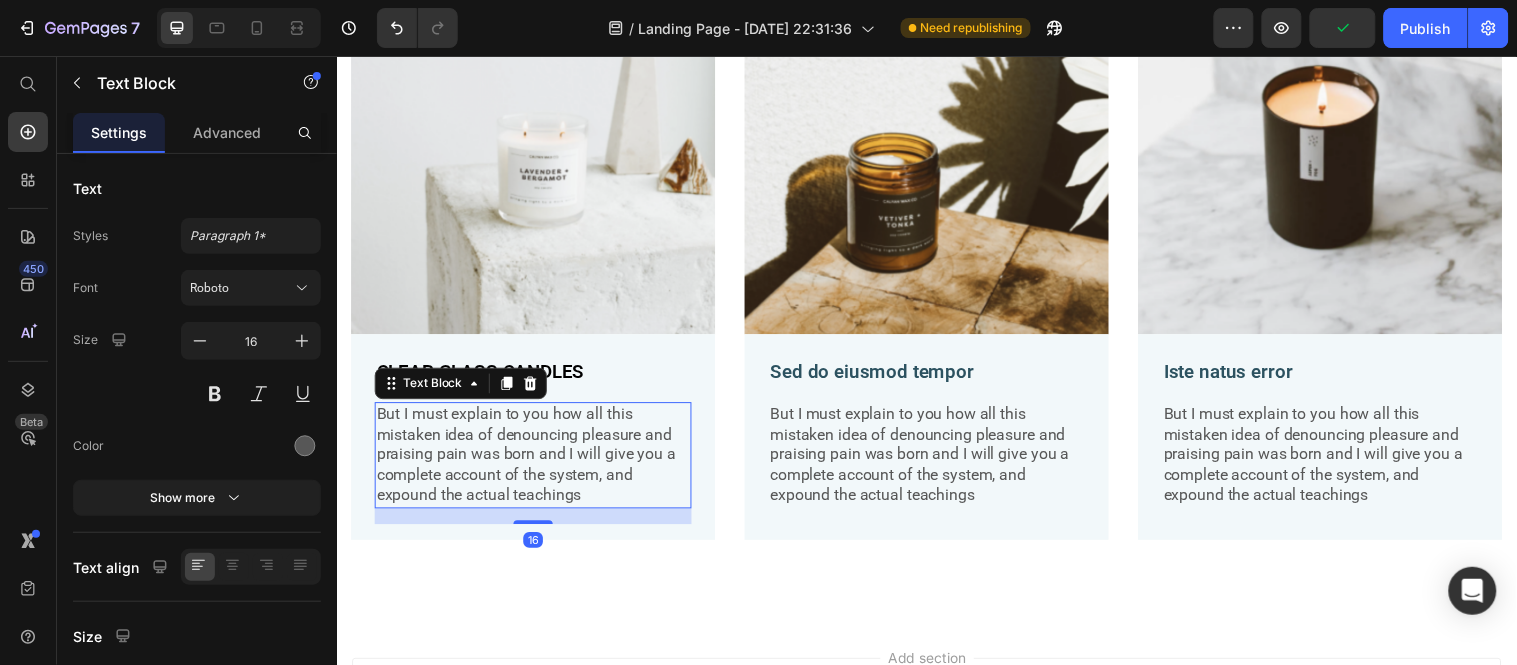 scroll, scrollTop: 1466, scrollLeft: 0, axis: vertical 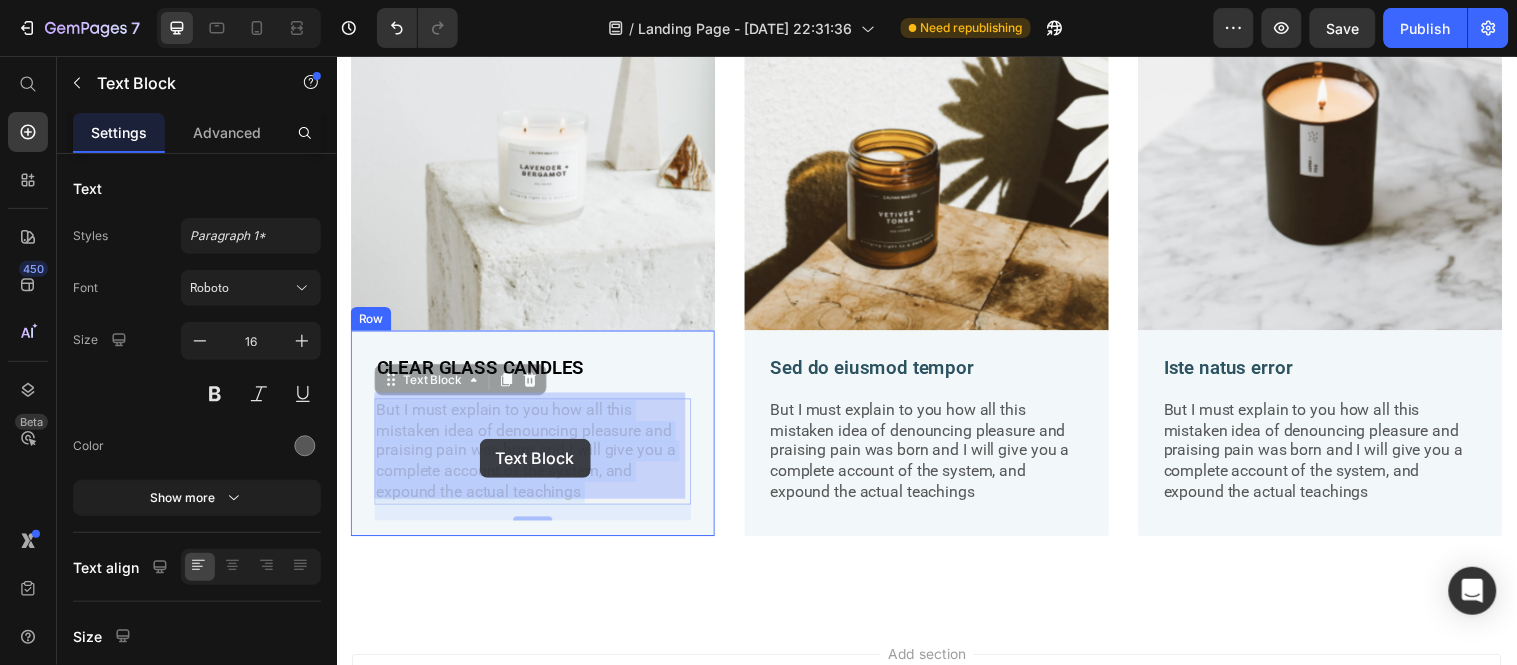drag, startPoint x: 377, startPoint y: 398, endPoint x: 478, endPoint y: 445, distance: 111.40018 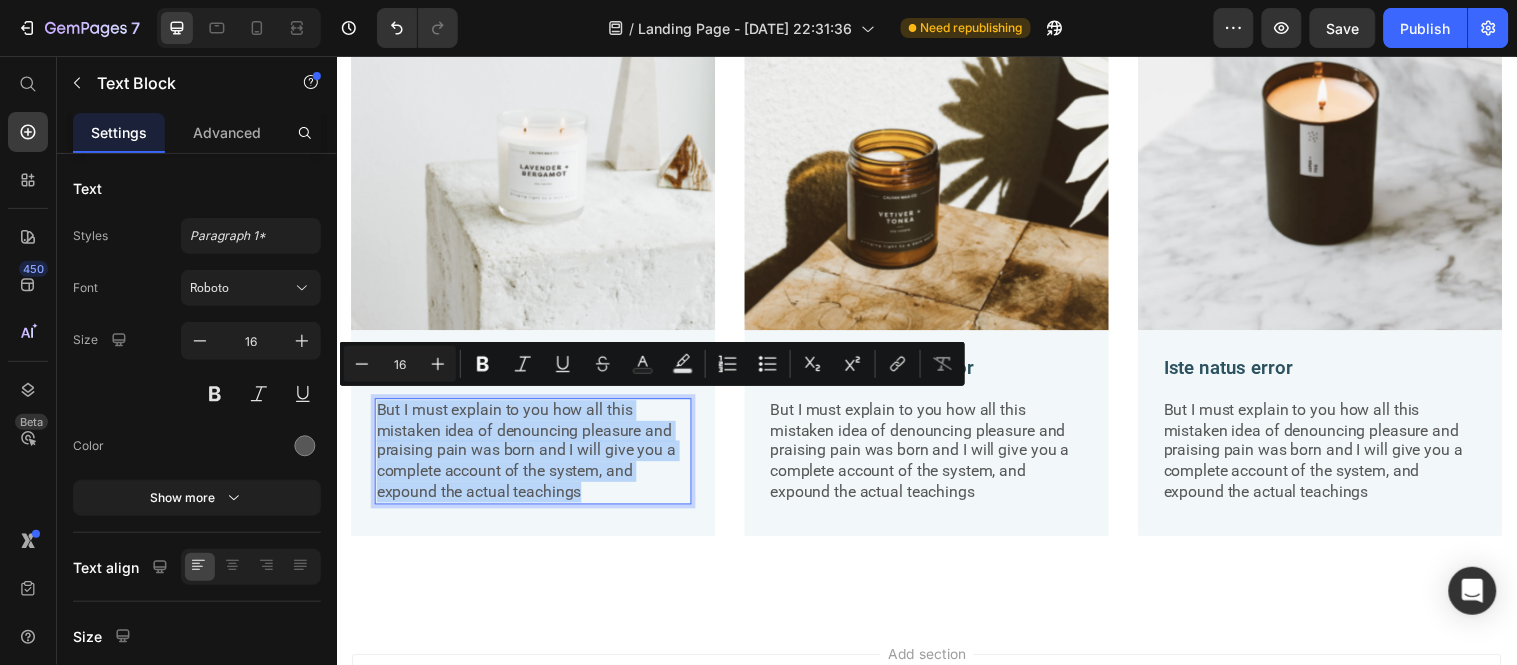 drag, startPoint x: 377, startPoint y: 404, endPoint x: 597, endPoint y: 486, distance: 234.785 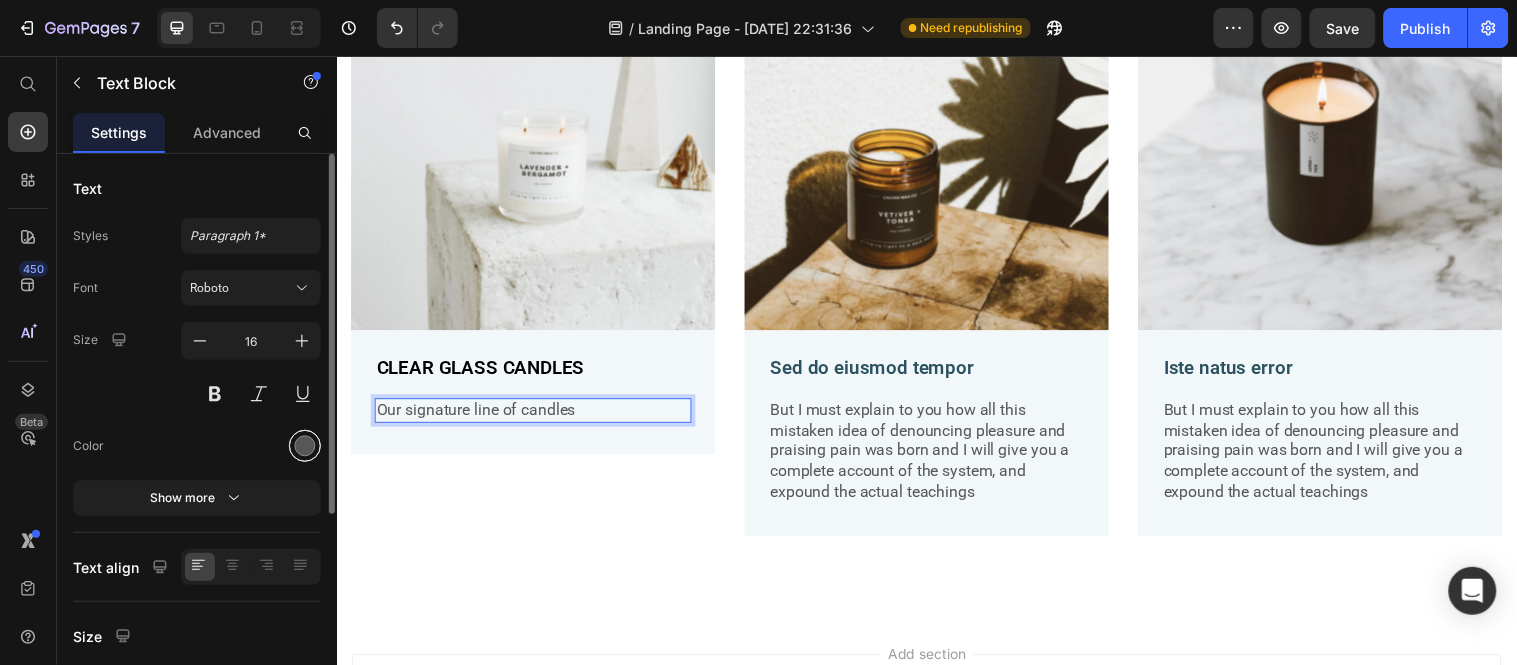 click at bounding box center (305, 446) 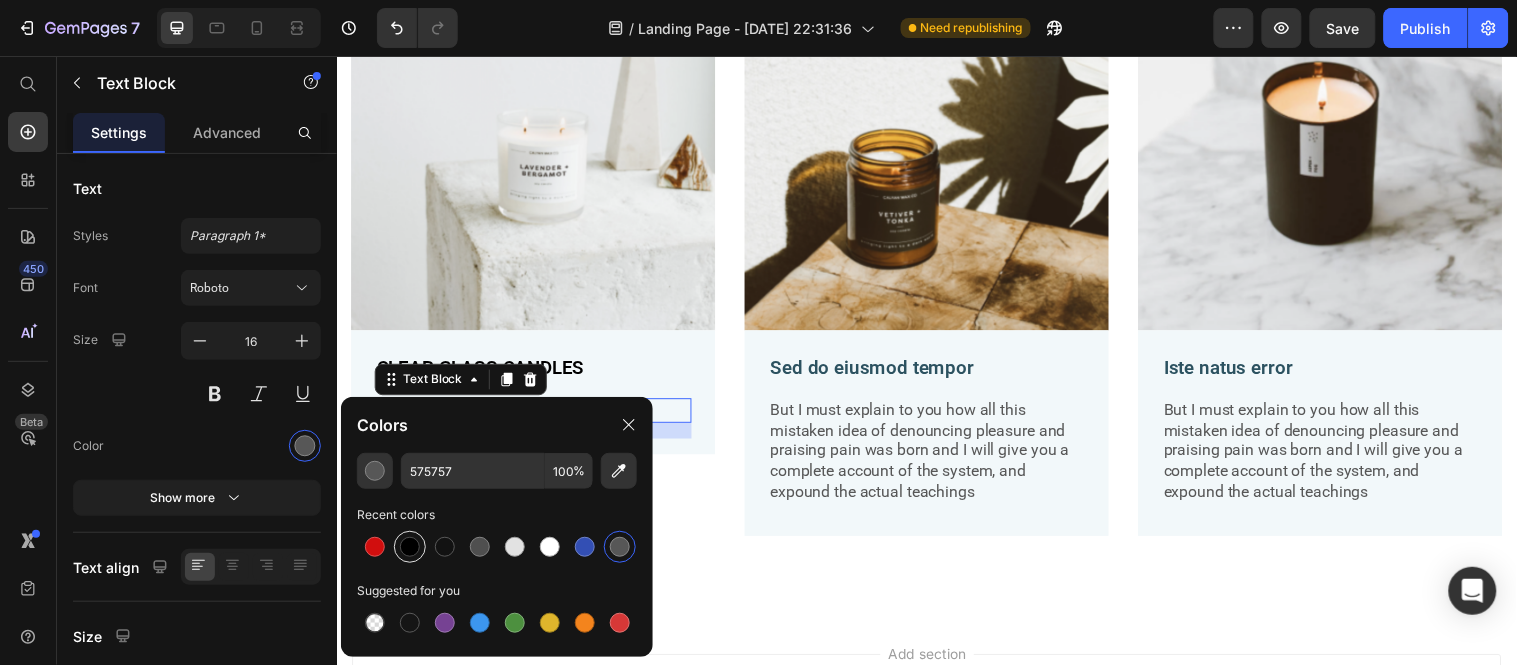 click at bounding box center [410, 547] 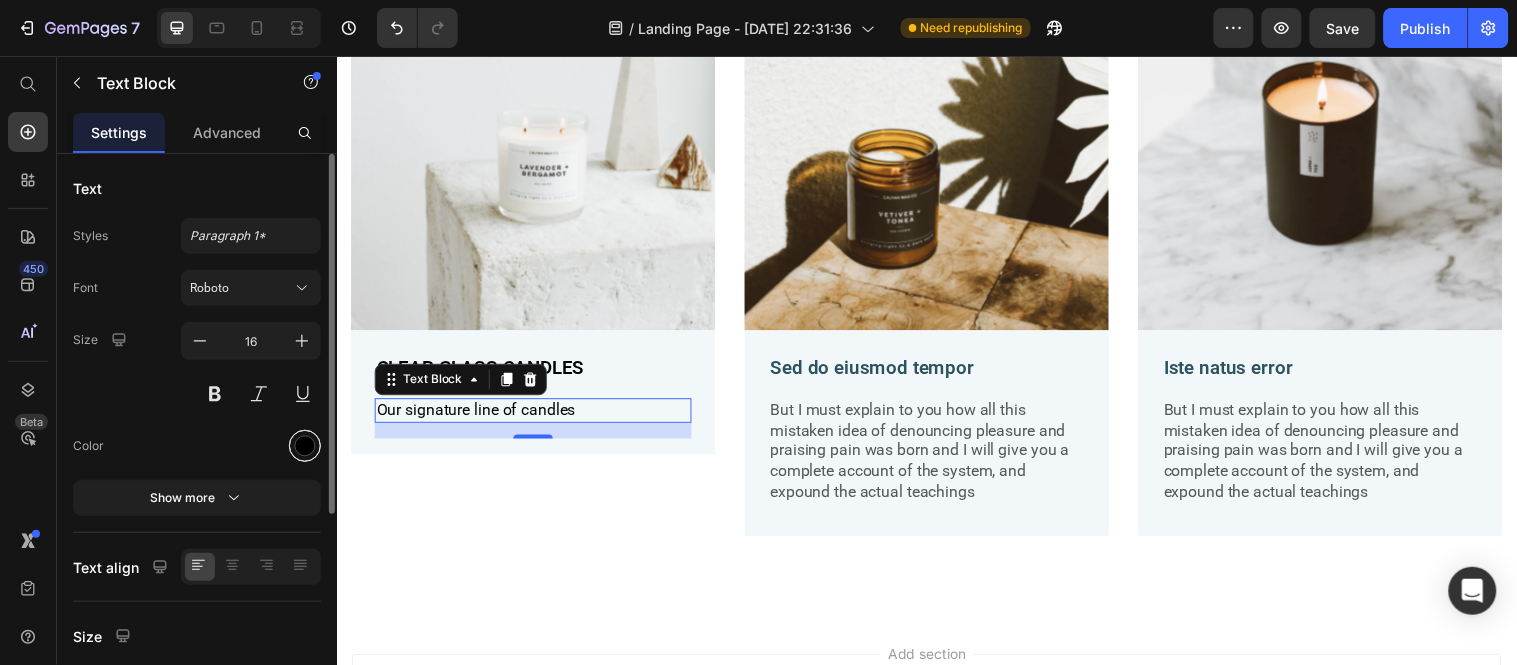 click at bounding box center [305, 446] 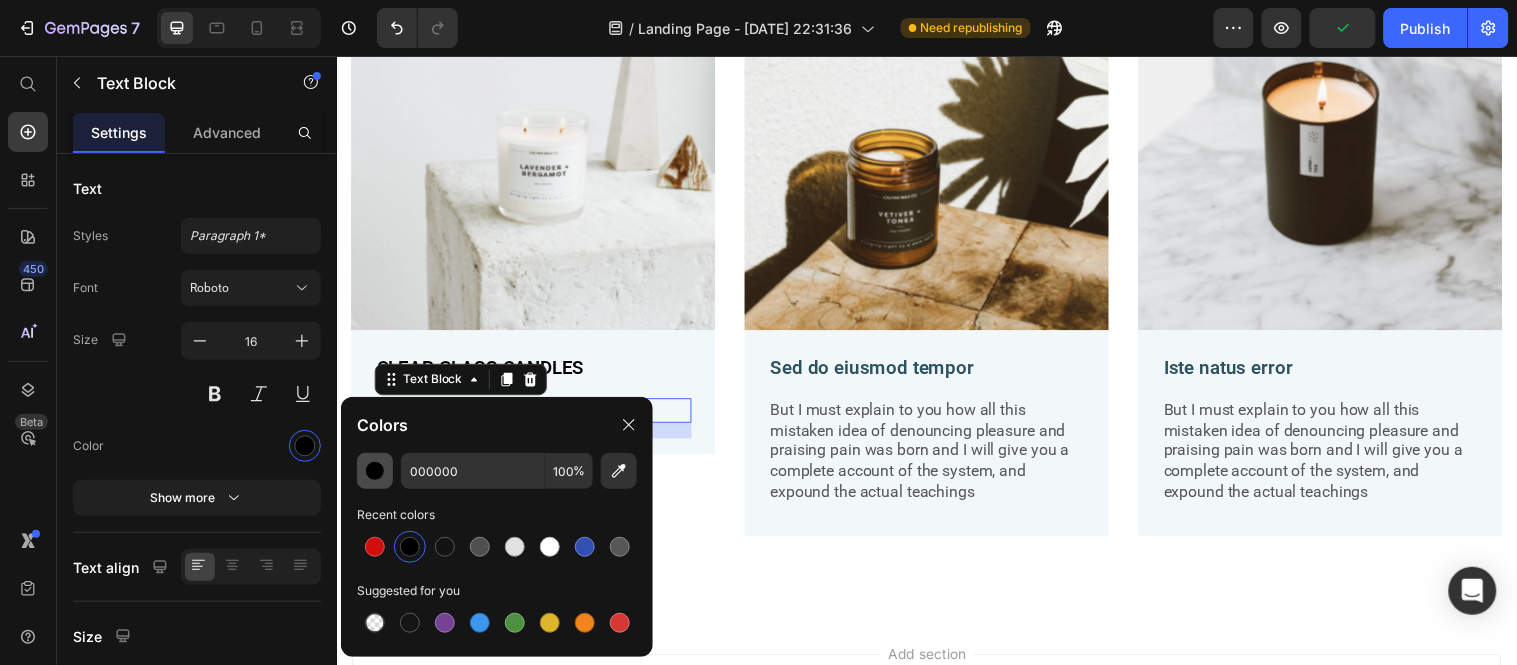 click at bounding box center [375, 471] 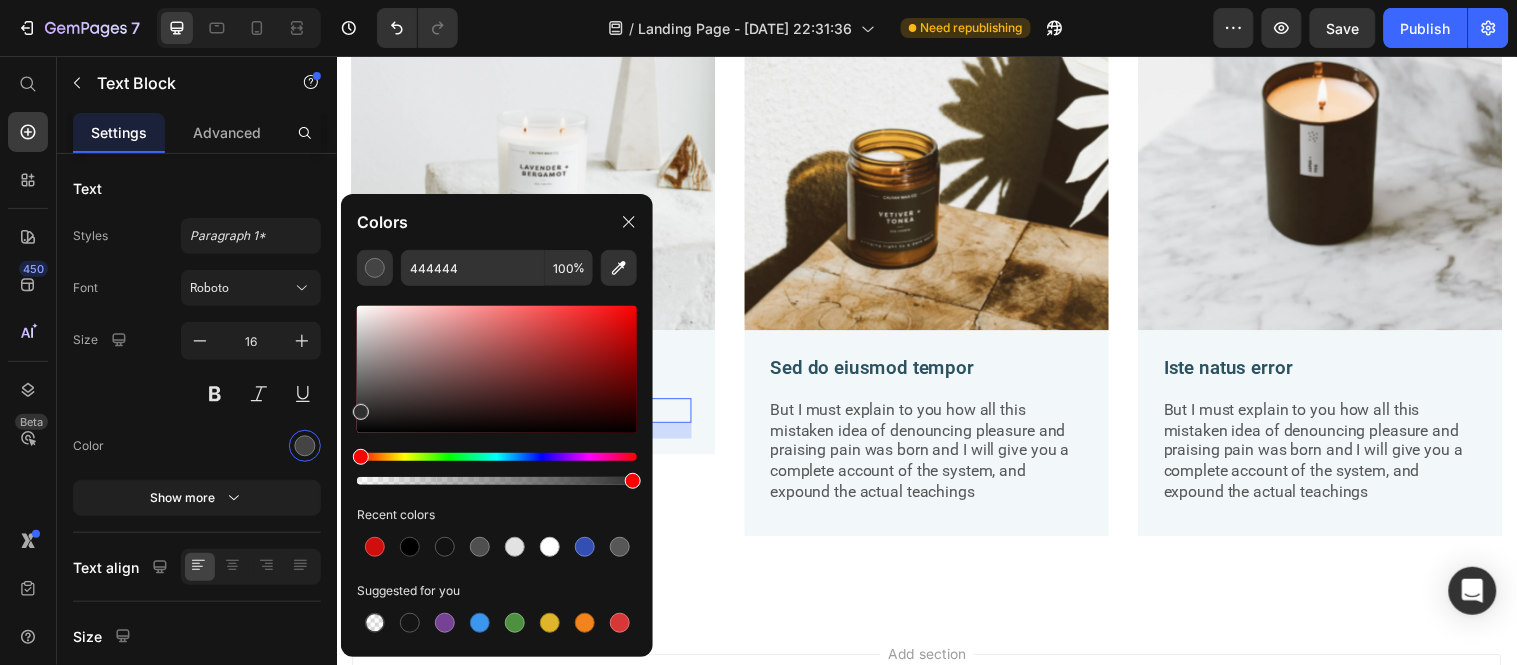 type on "303030" 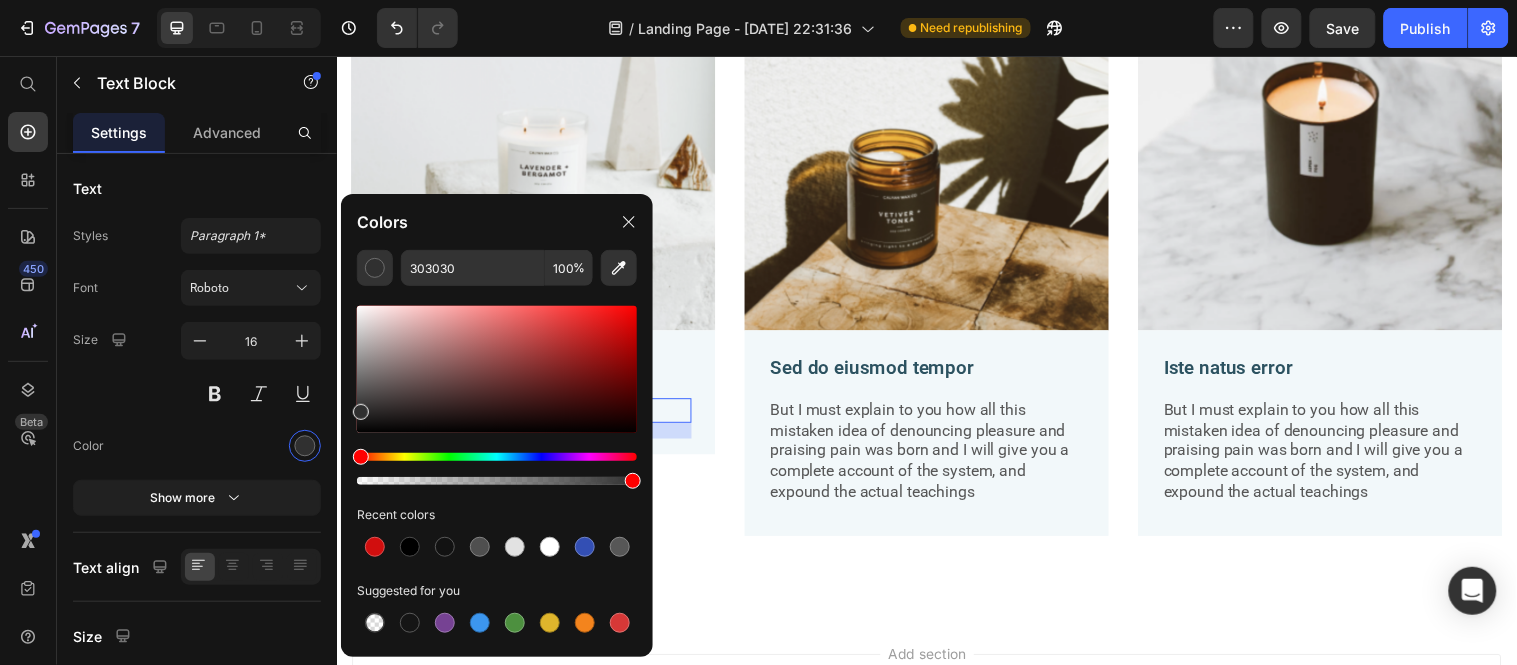 drag, startPoint x: 366, startPoint y: 401, endPoint x: 345, endPoint y: 408, distance: 22.135944 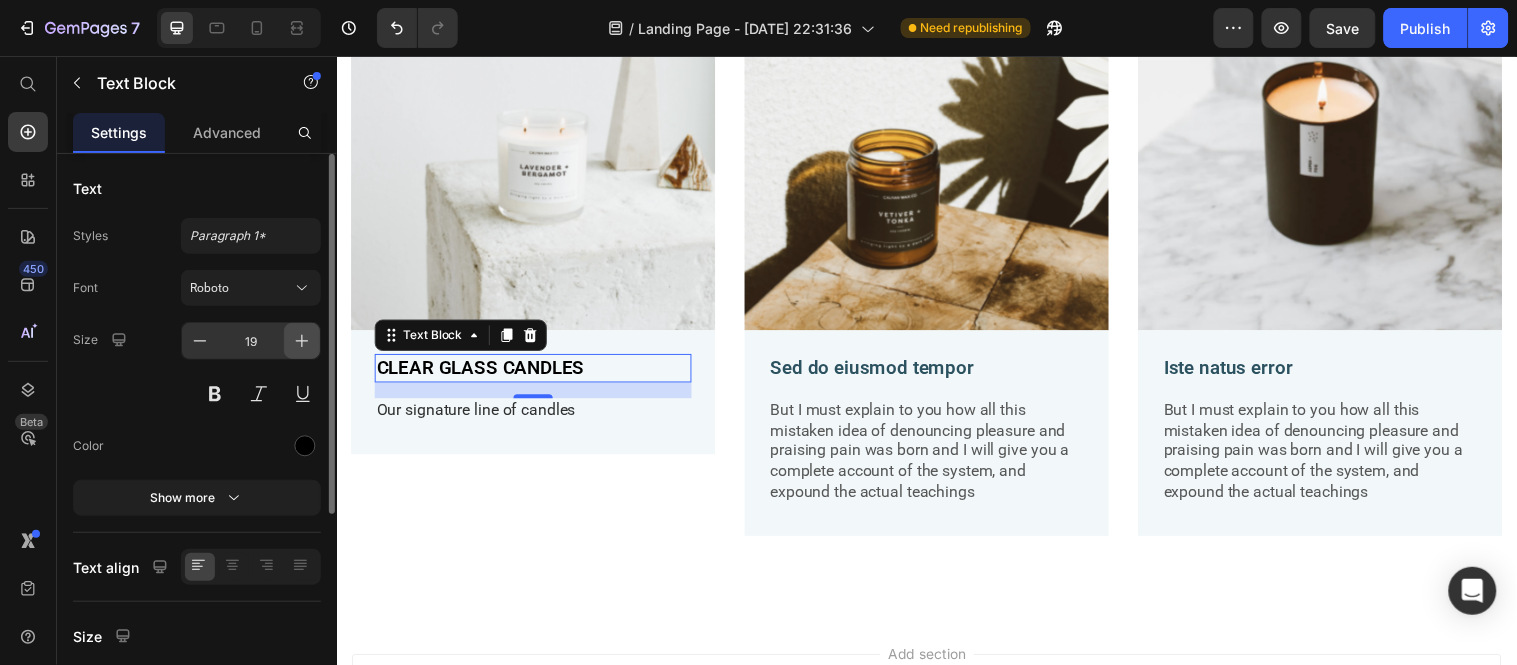click at bounding box center (302, 341) 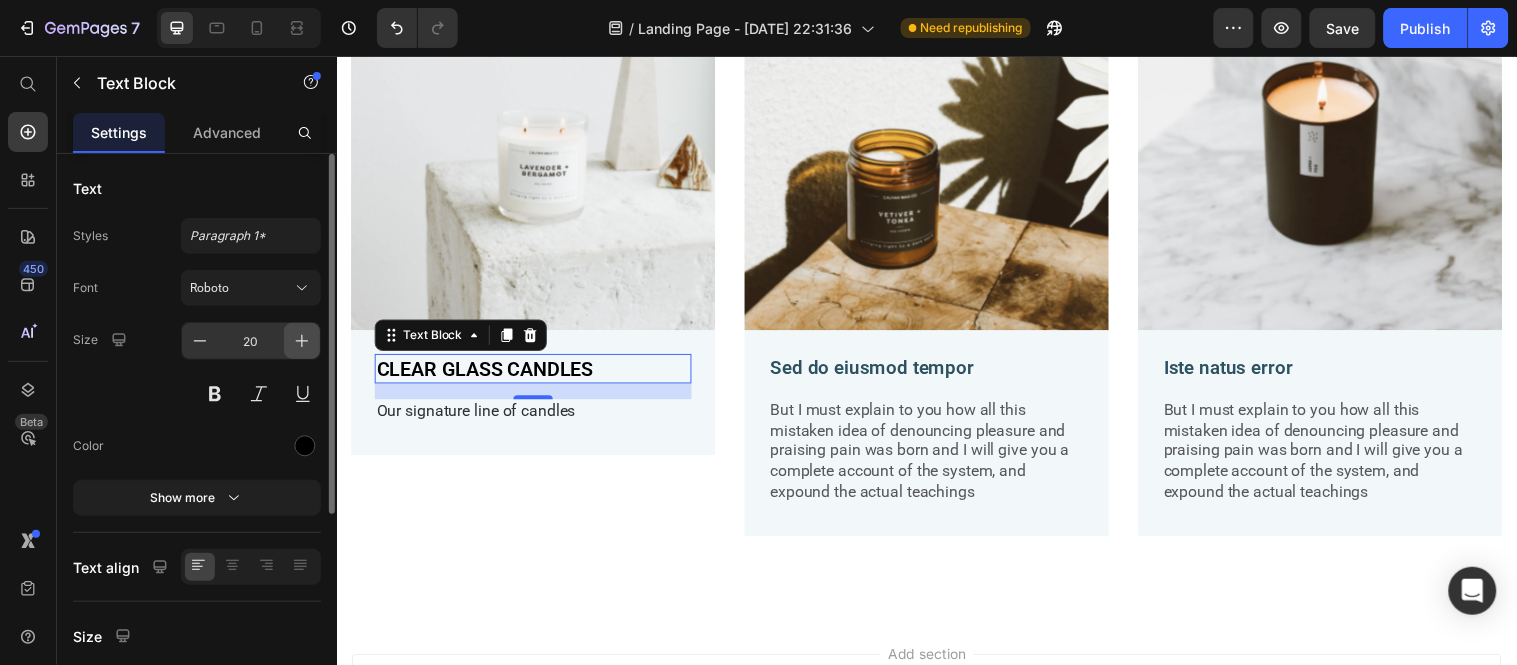 click at bounding box center [302, 341] 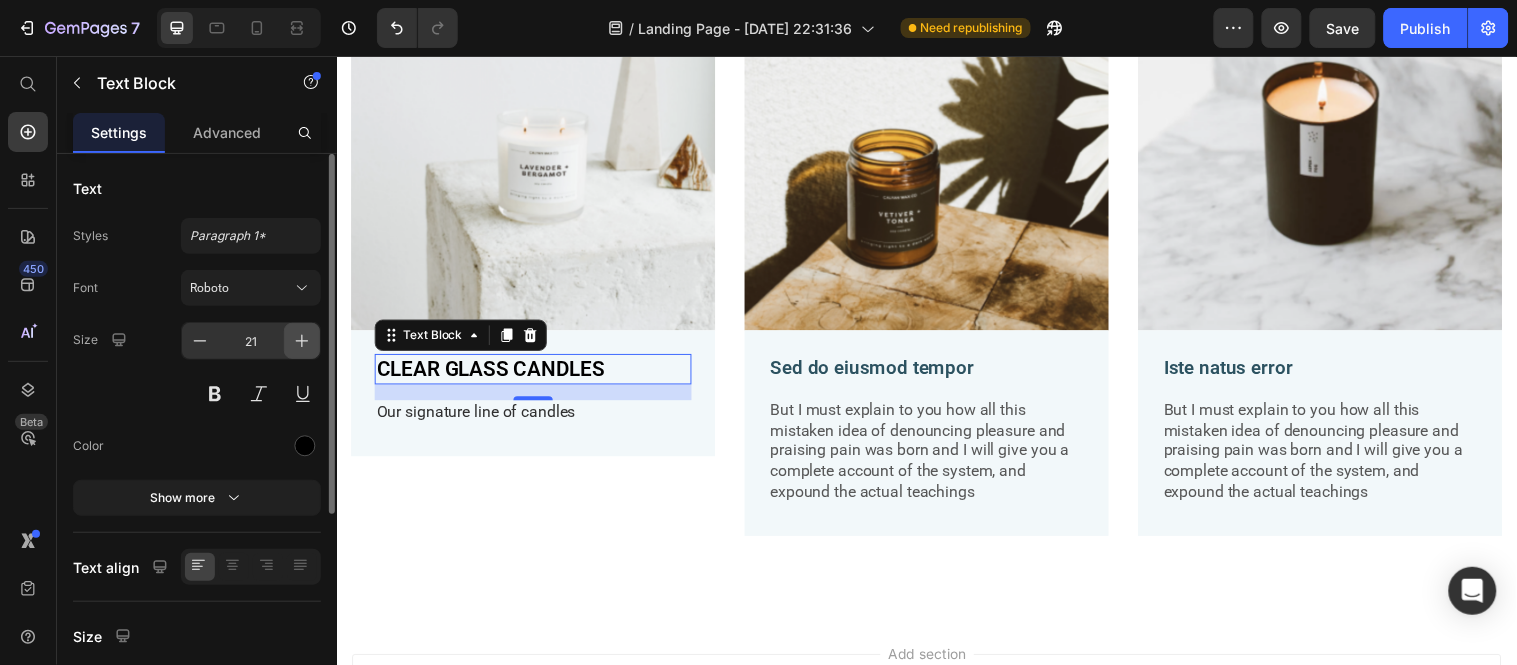 click at bounding box center [302, 341] 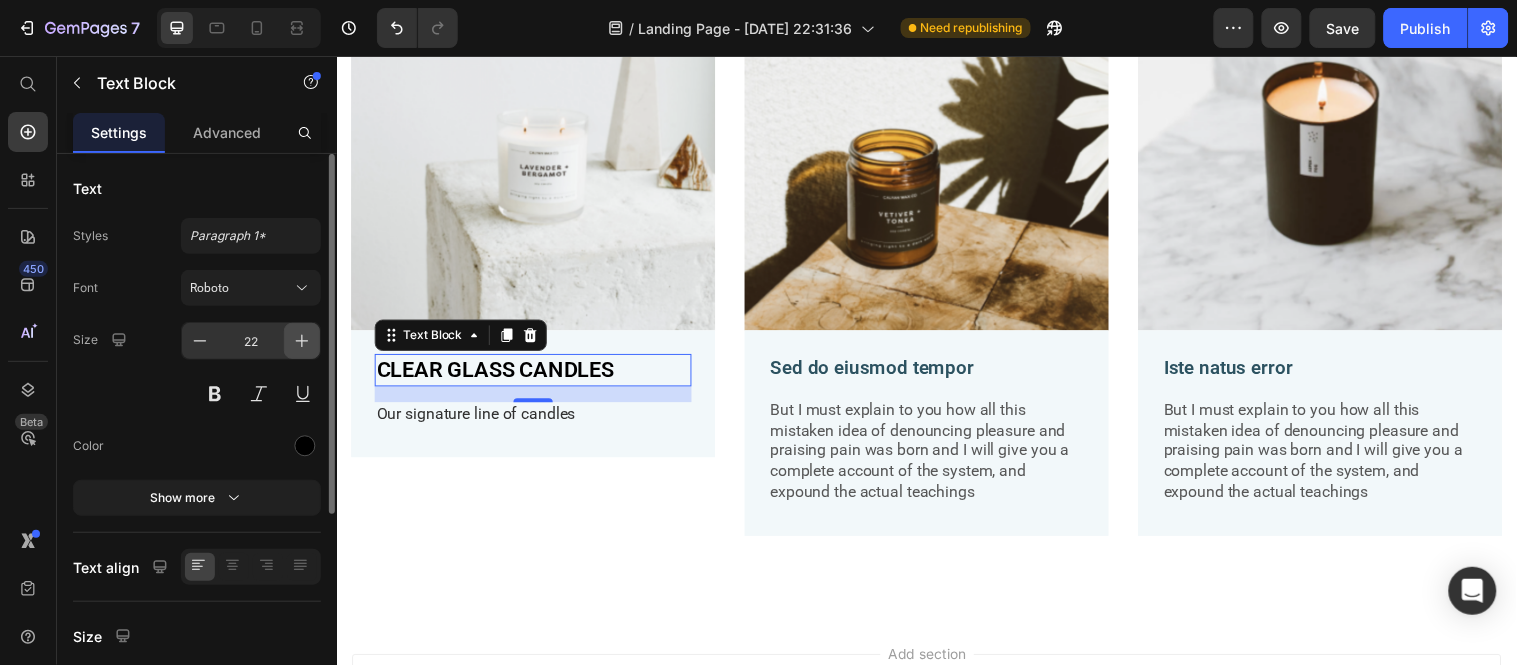 click at bounding box center (302, 341) 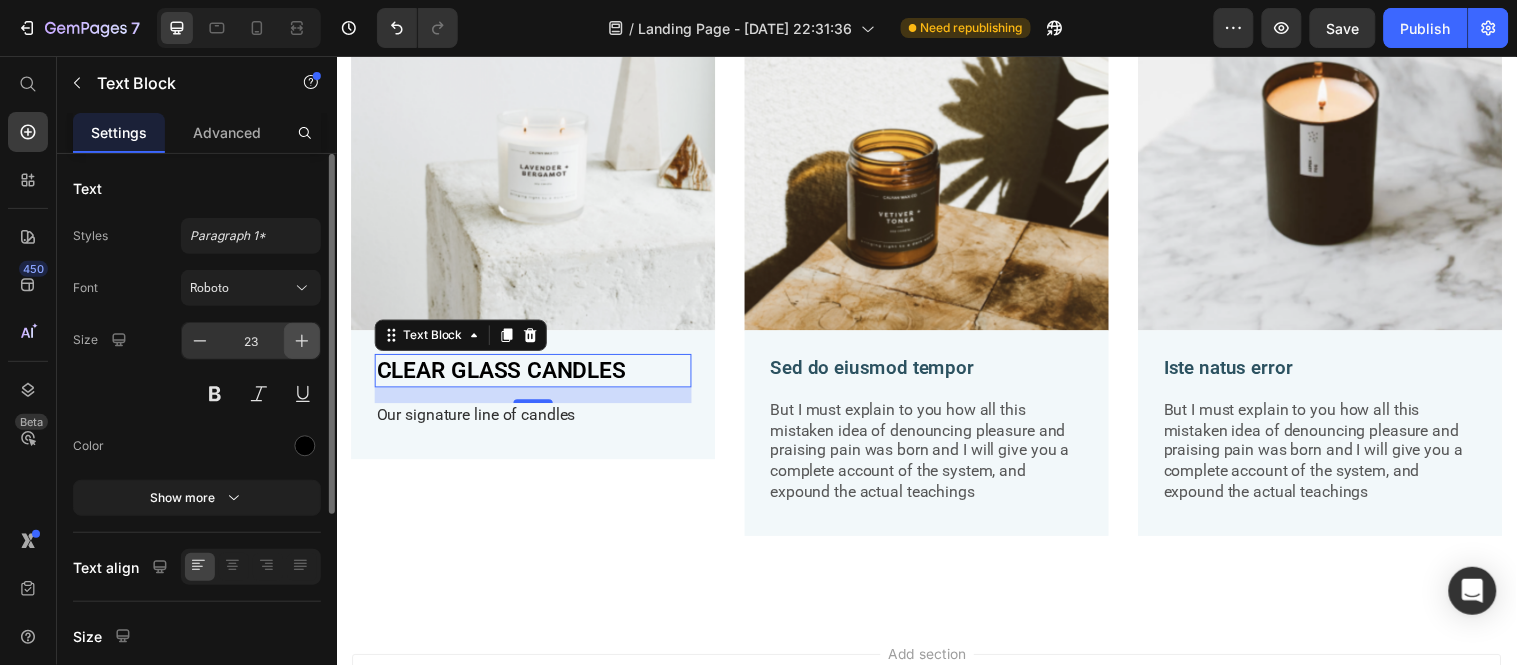 click at bounding box center [302, 341] 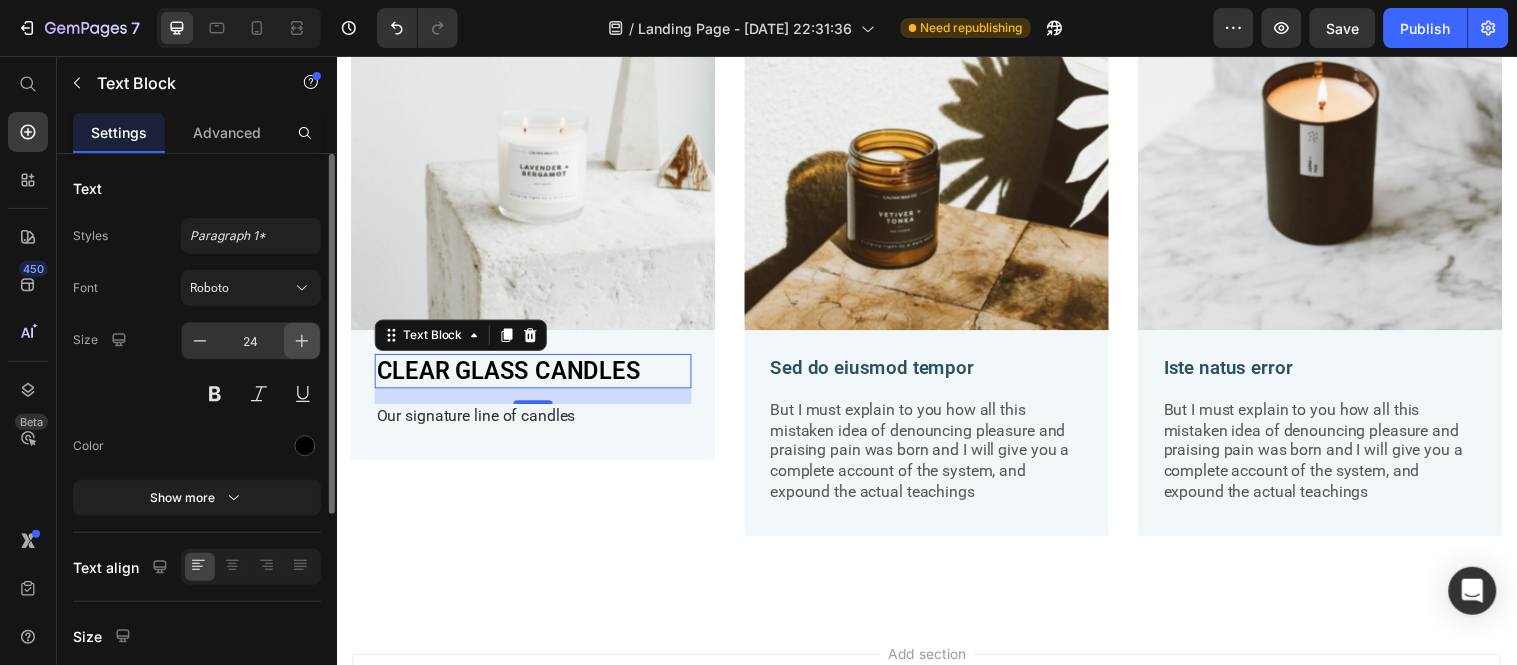 click at bounding box center (302, 341) 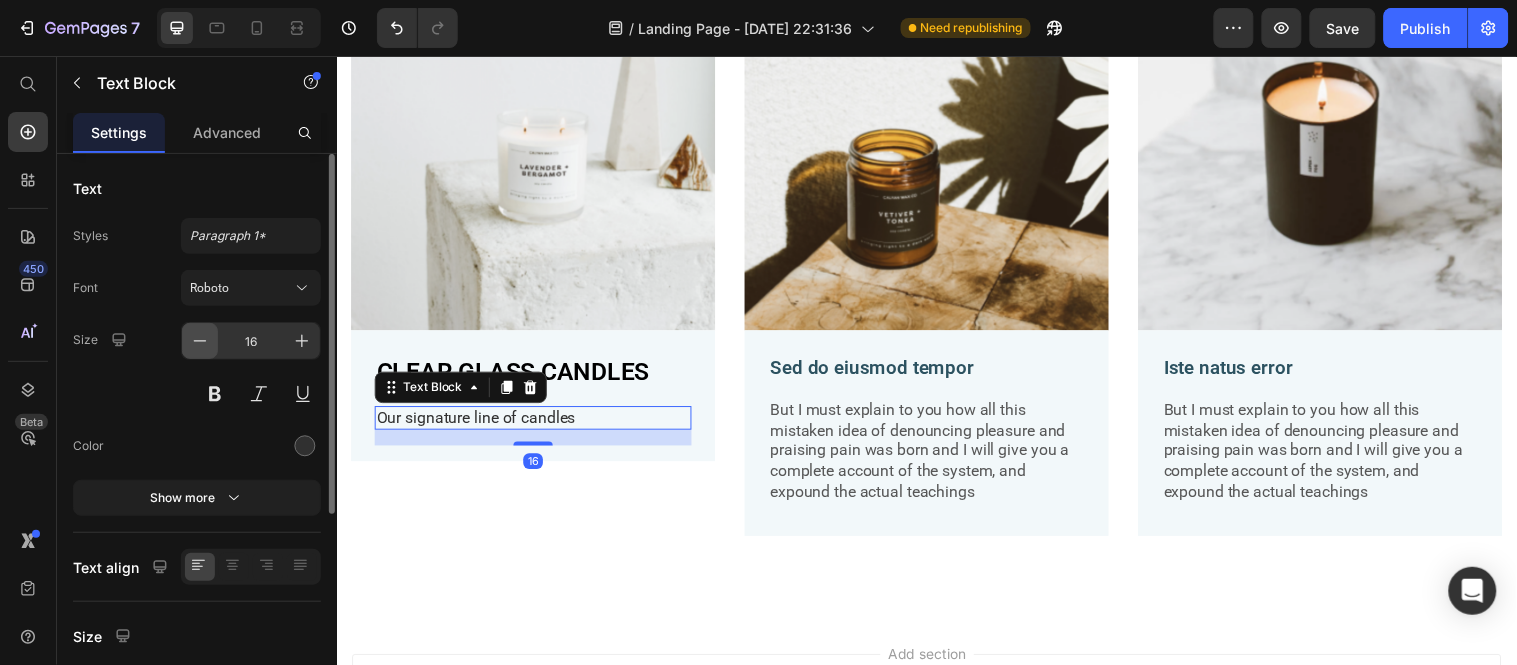 click 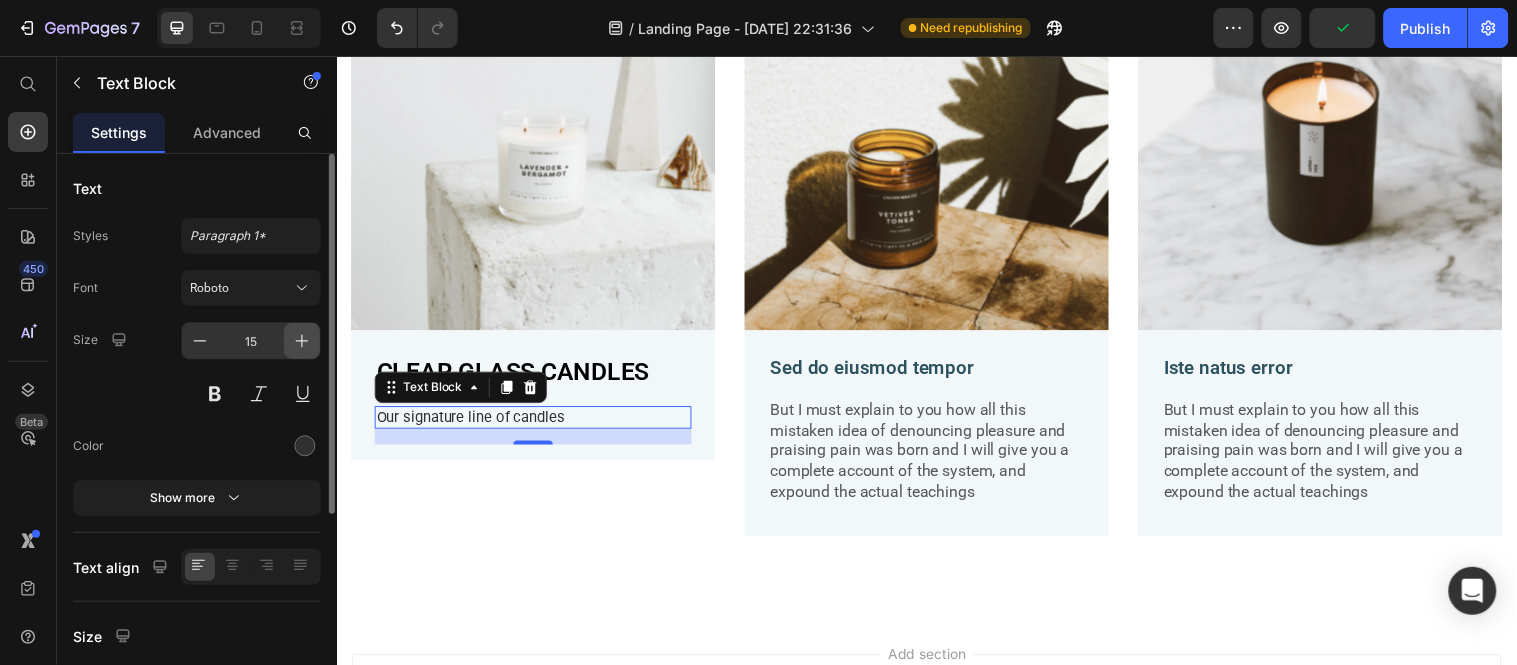 click 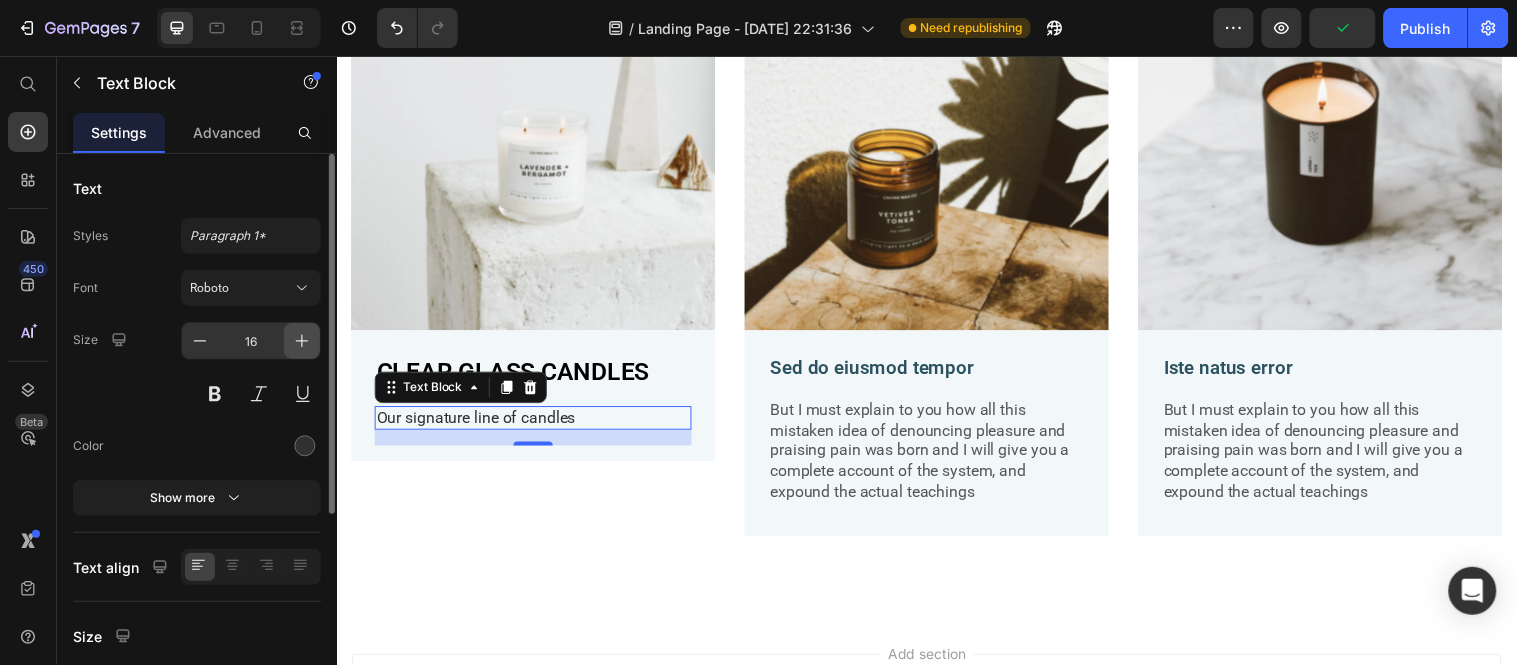 click 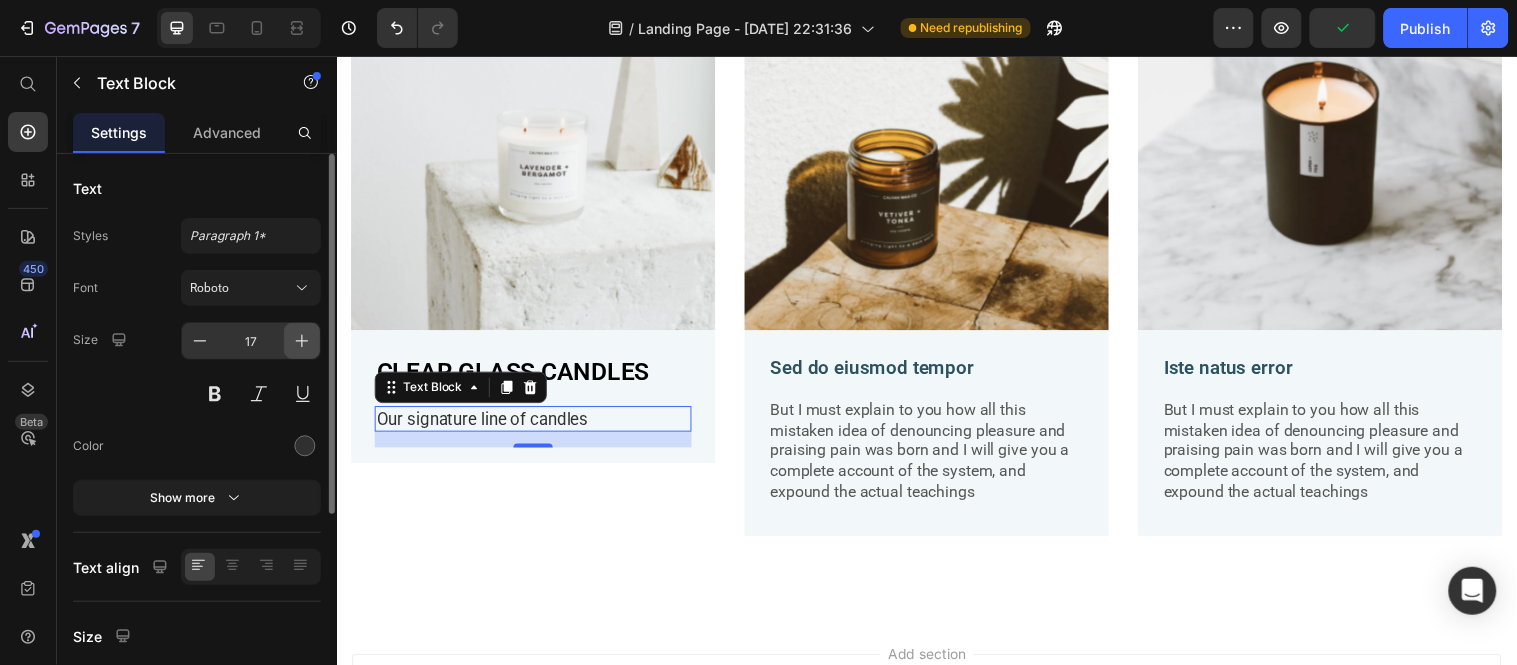 click 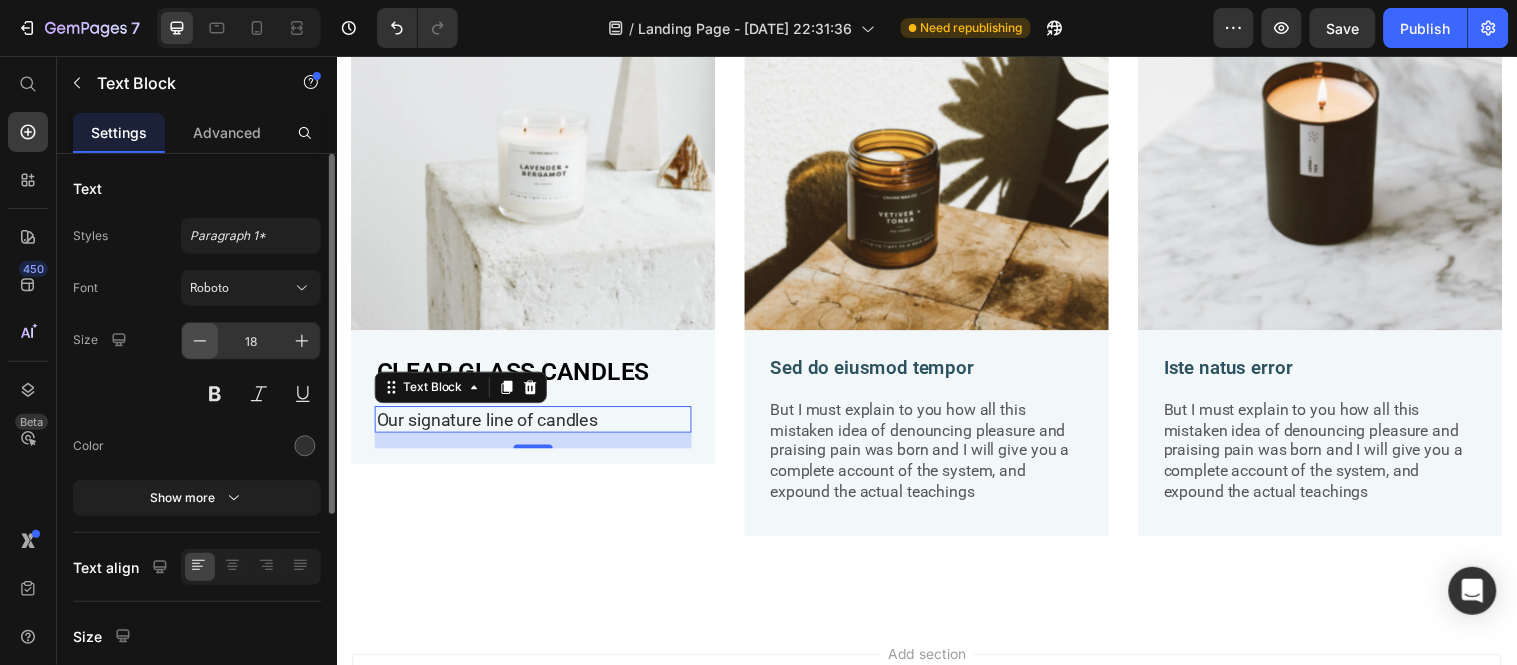 click 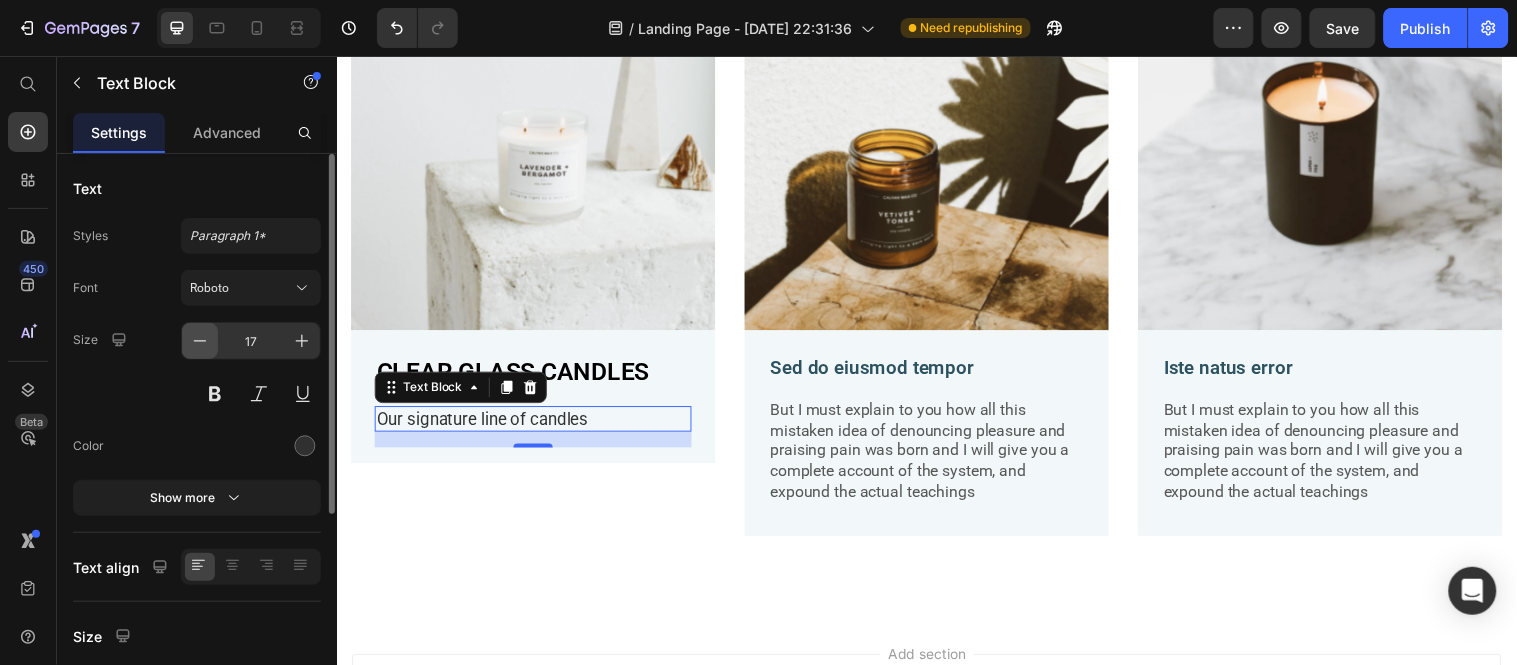 click 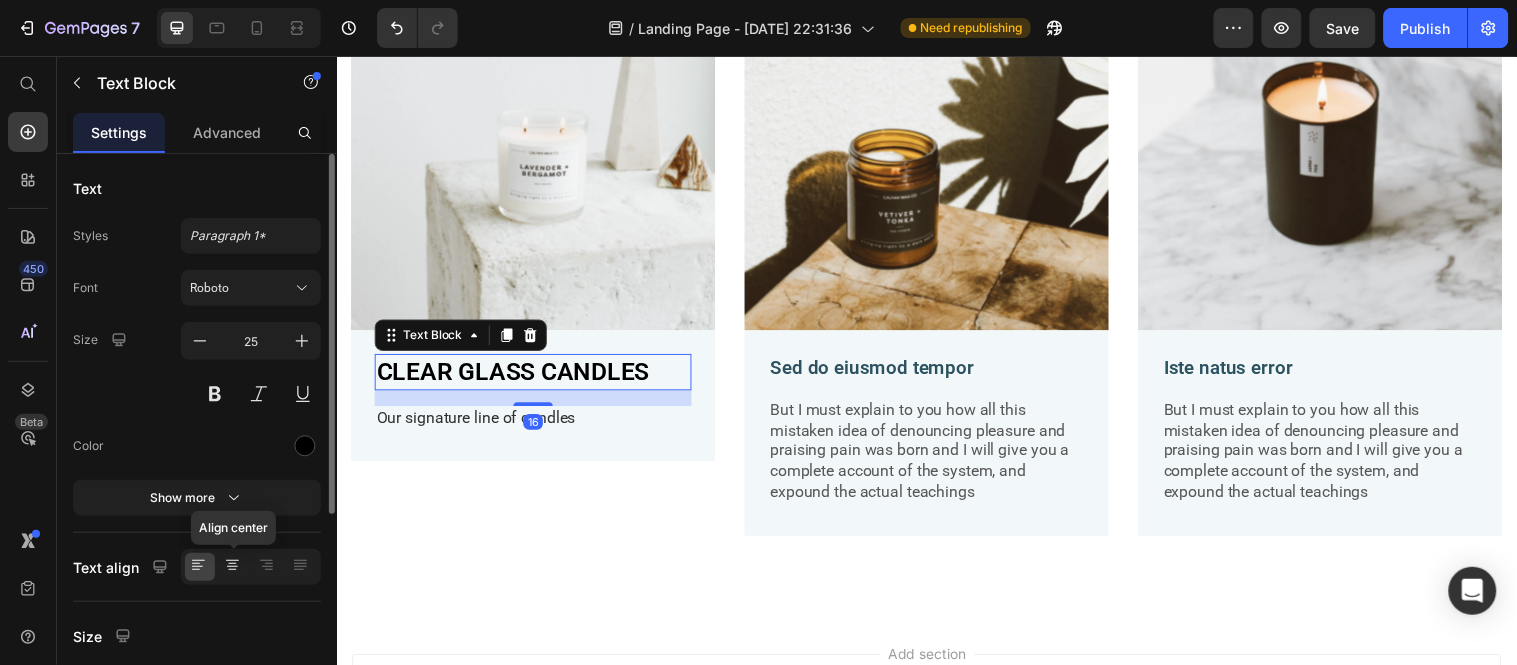 click 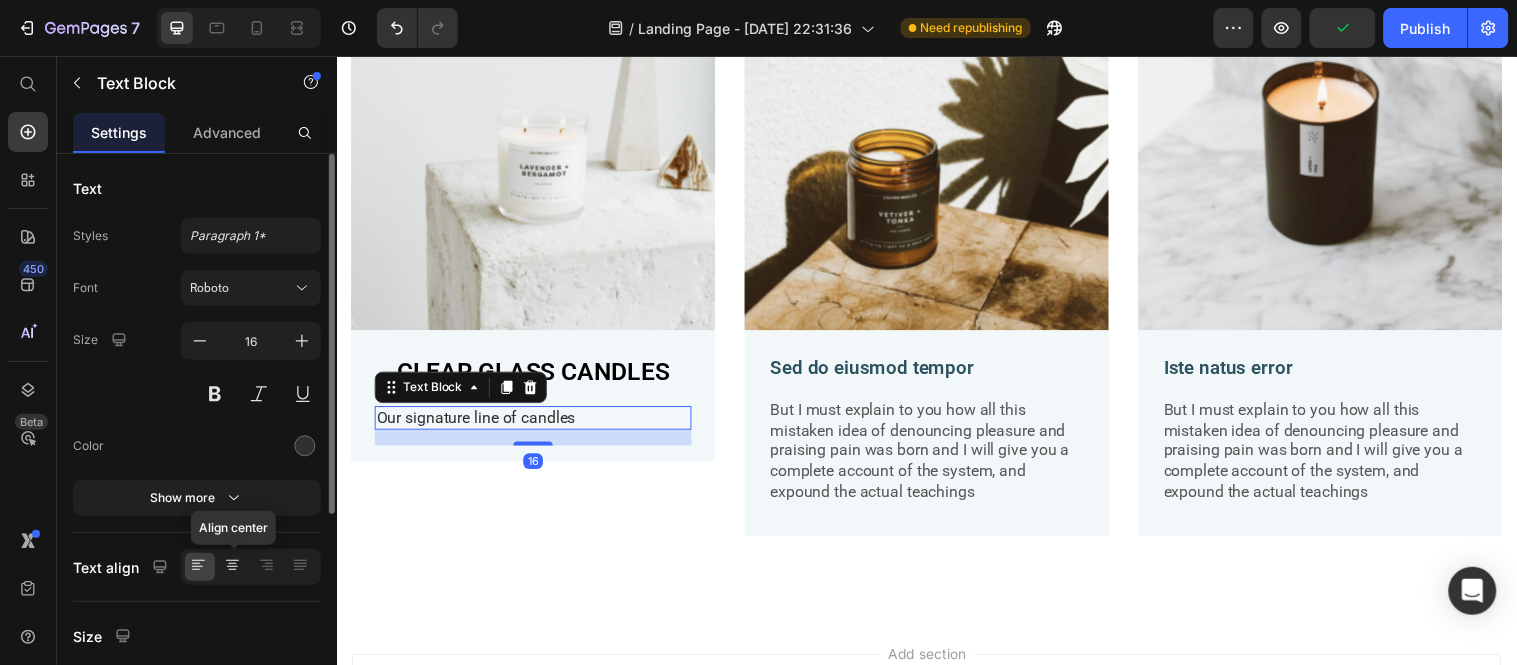 click 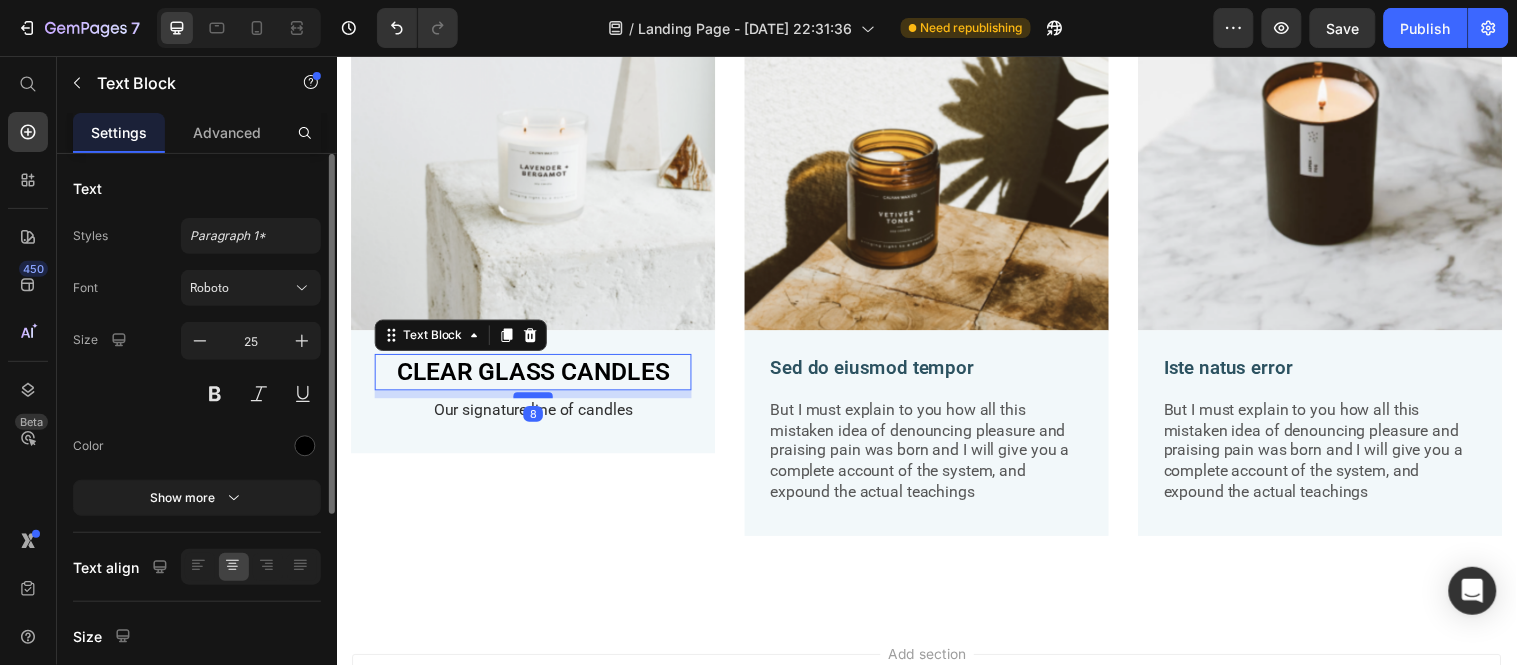 click at bounding box center (536, 400) 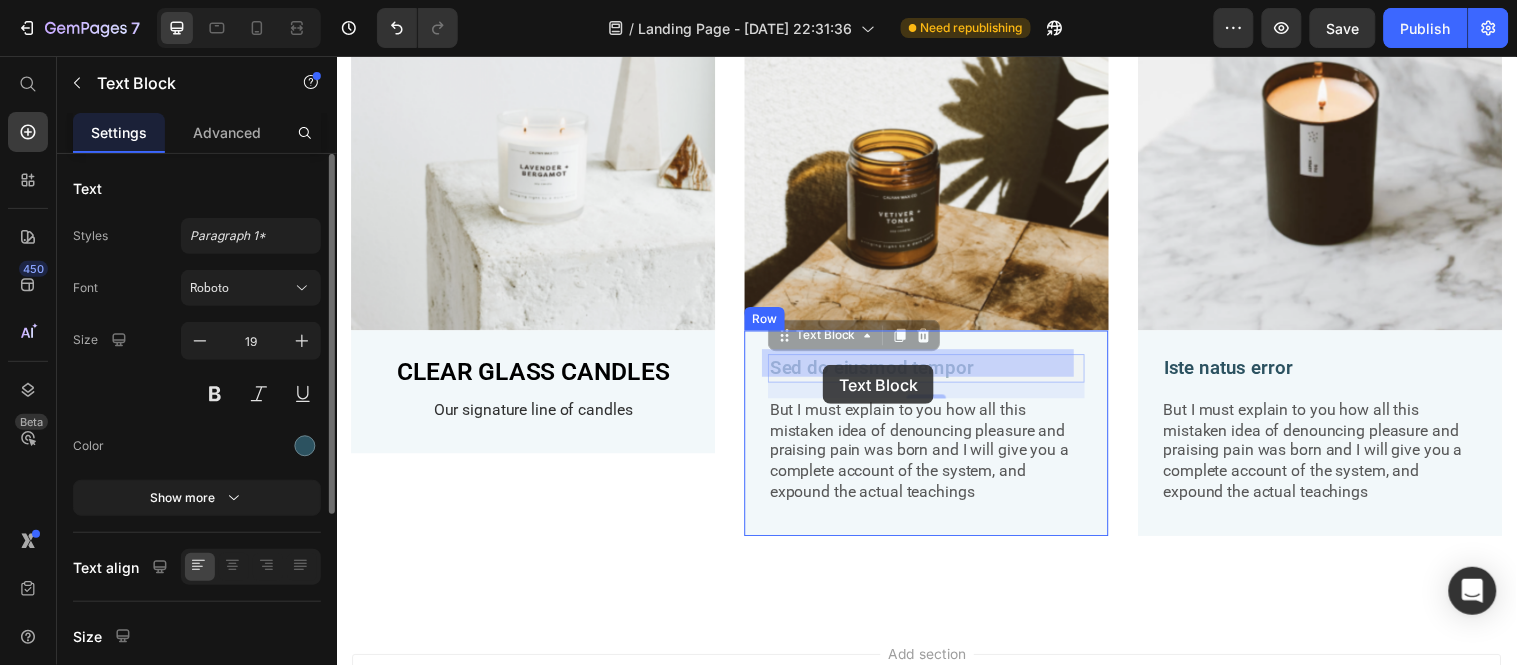 drag, startPoint x: 773, startPoint y: 366, endPoint x: 830, endPoint y: 369, distance: 57.07889 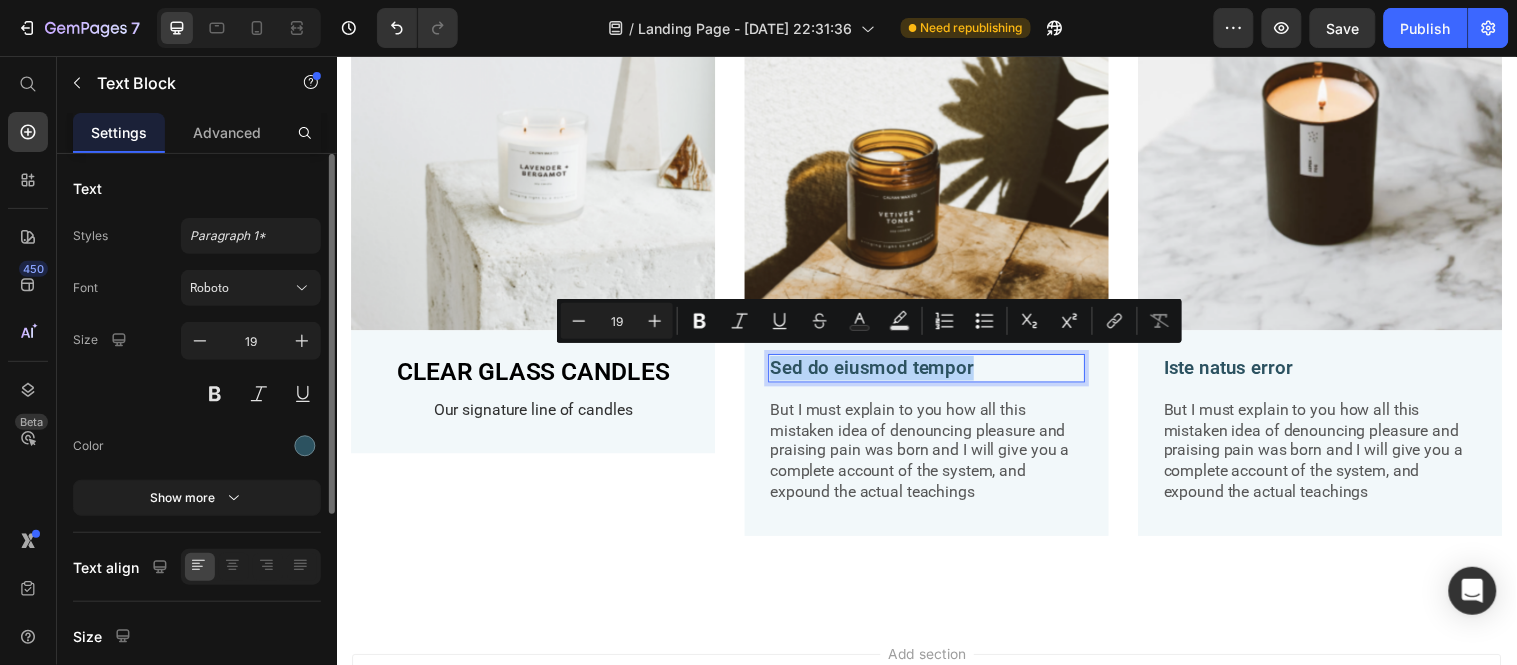 drag, startPoint x: 777, startPoint y: 369, endPoint x: 975, endPoint y: 368, distance: 198.00252 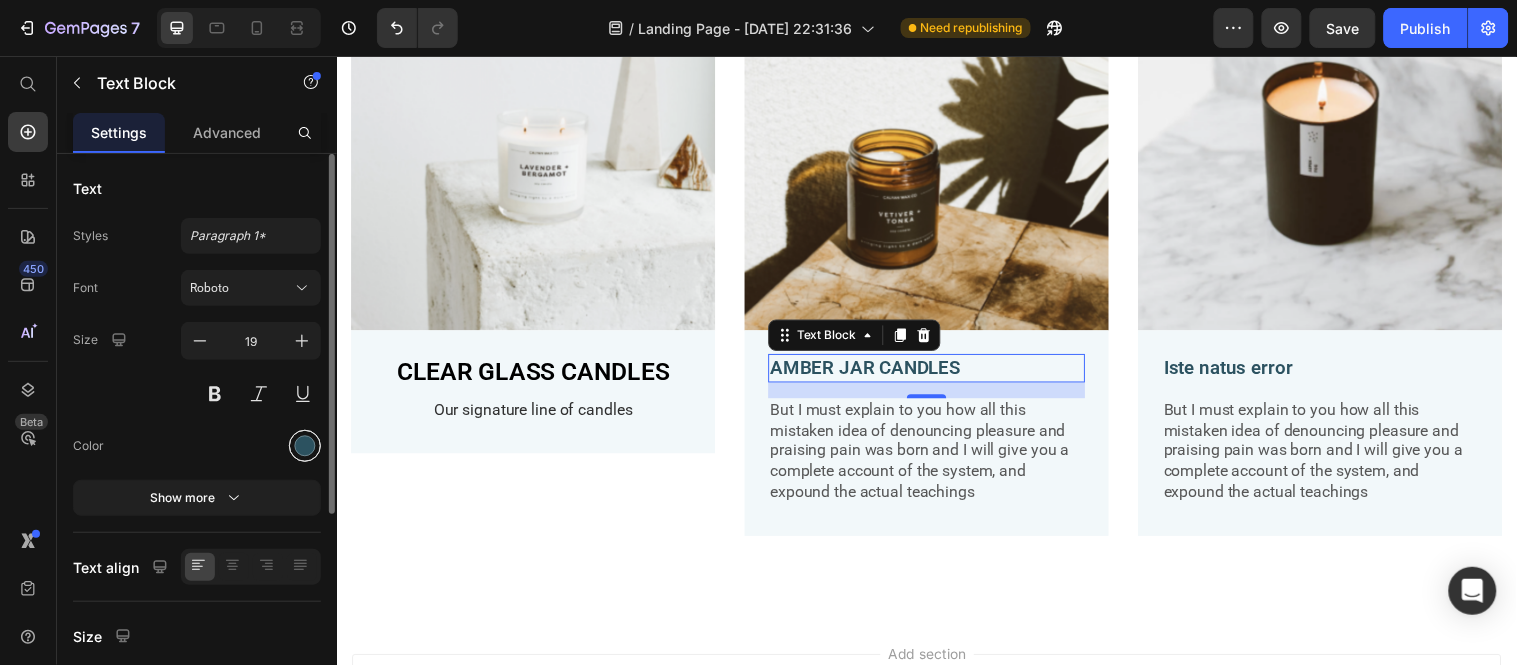 click at bounding box center [305, 446] 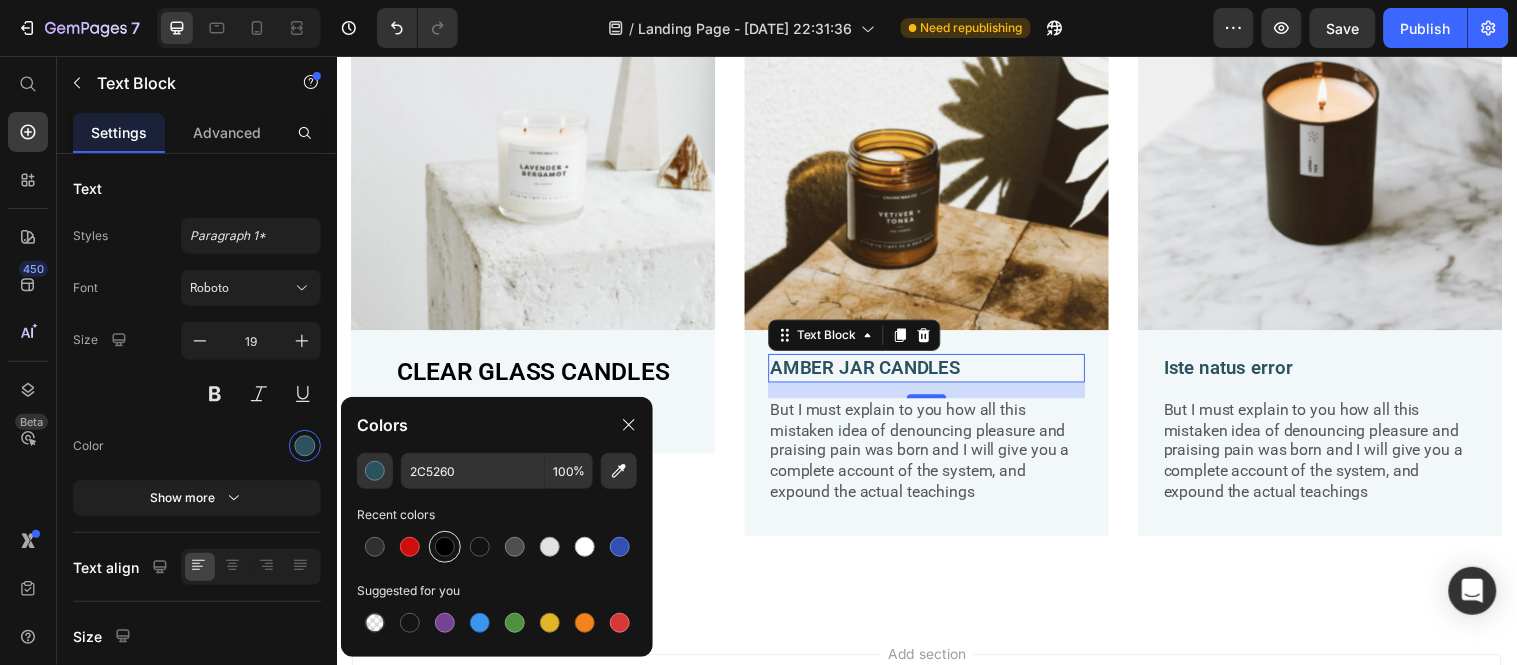 click at bounding box center (445, 547) 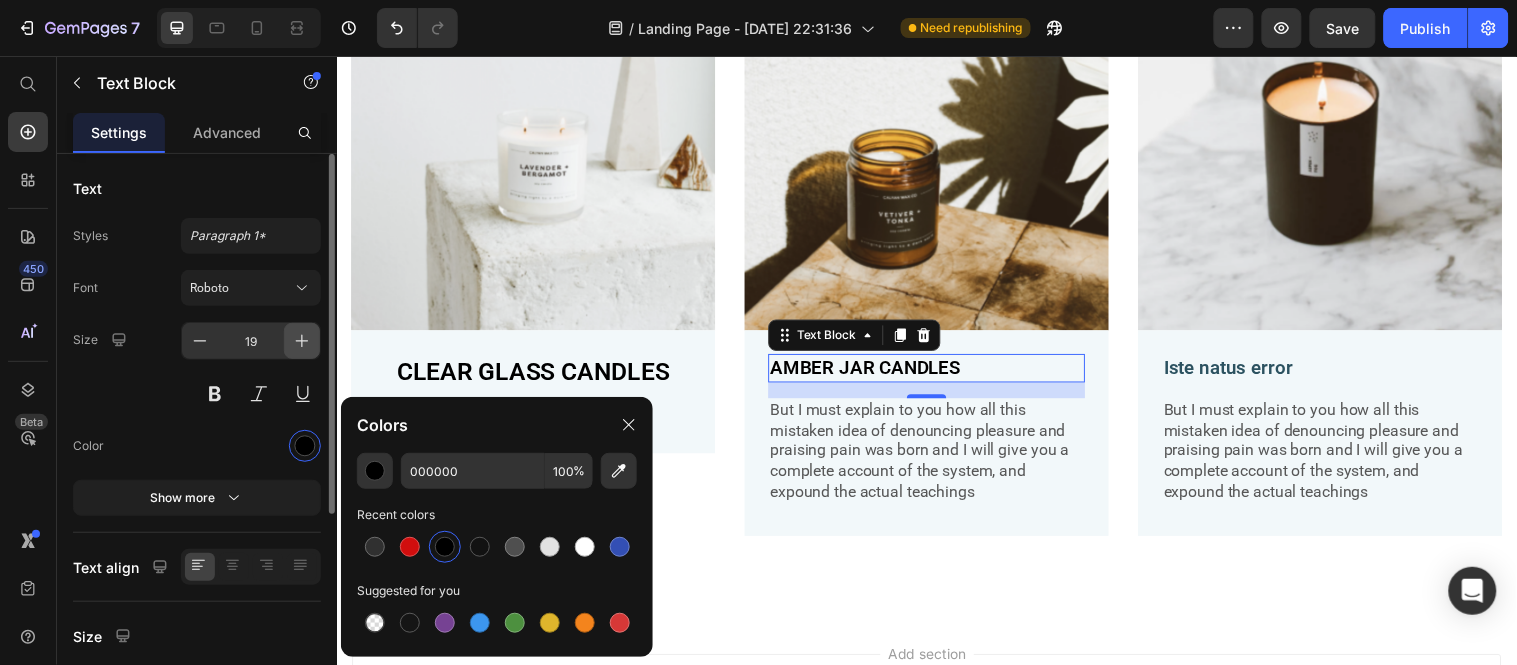 click 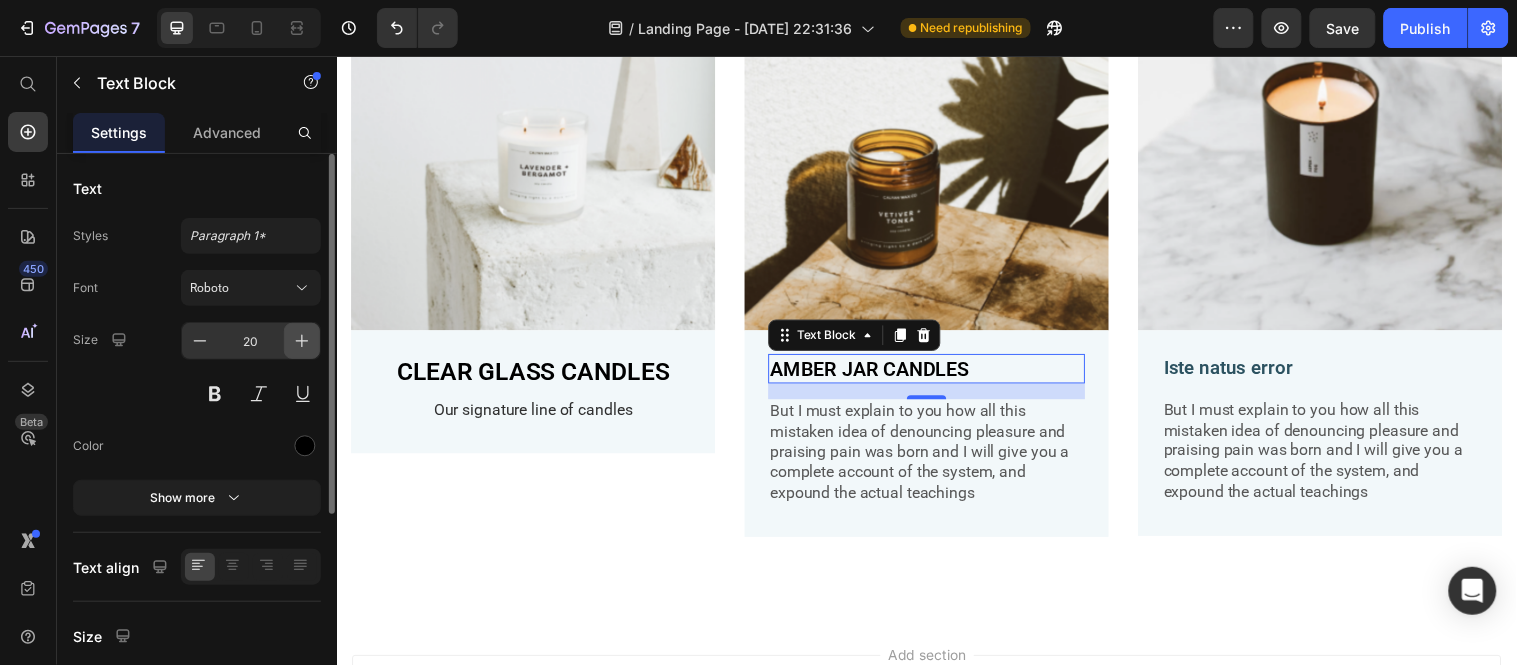 click 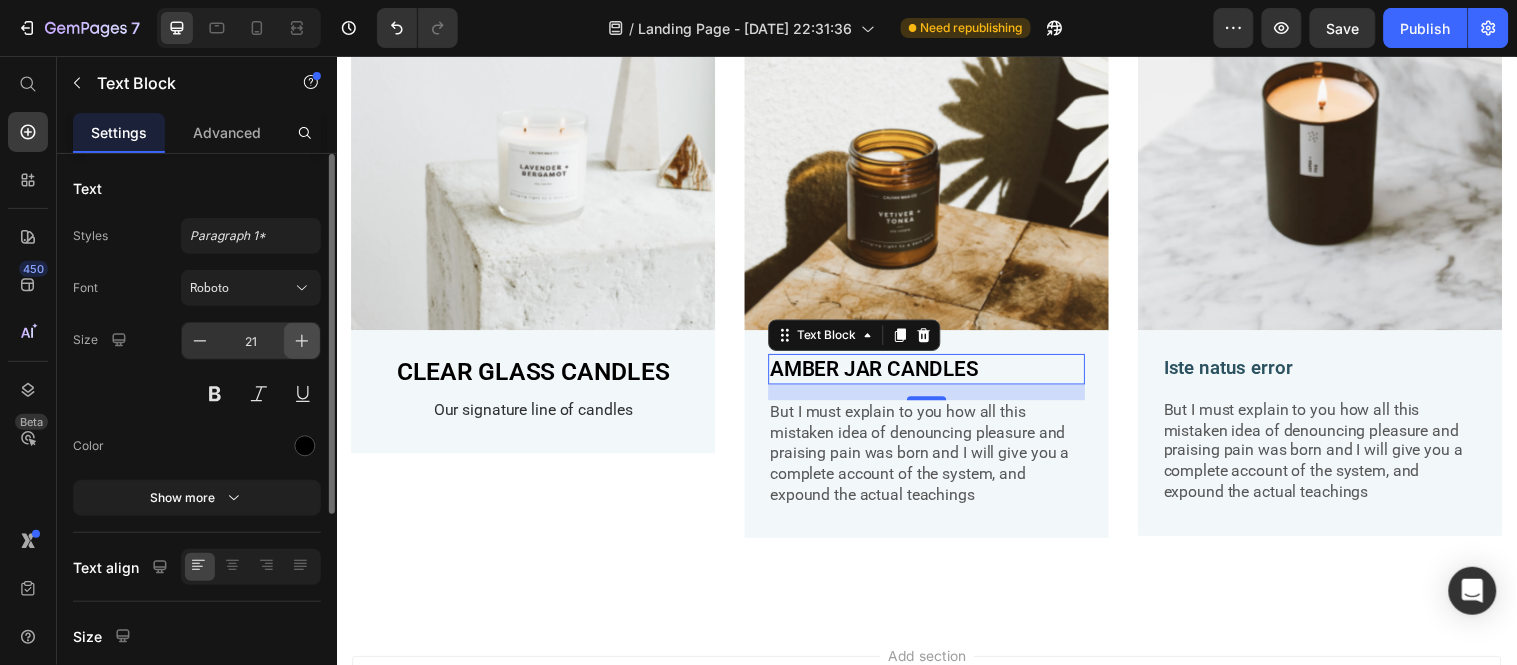 click 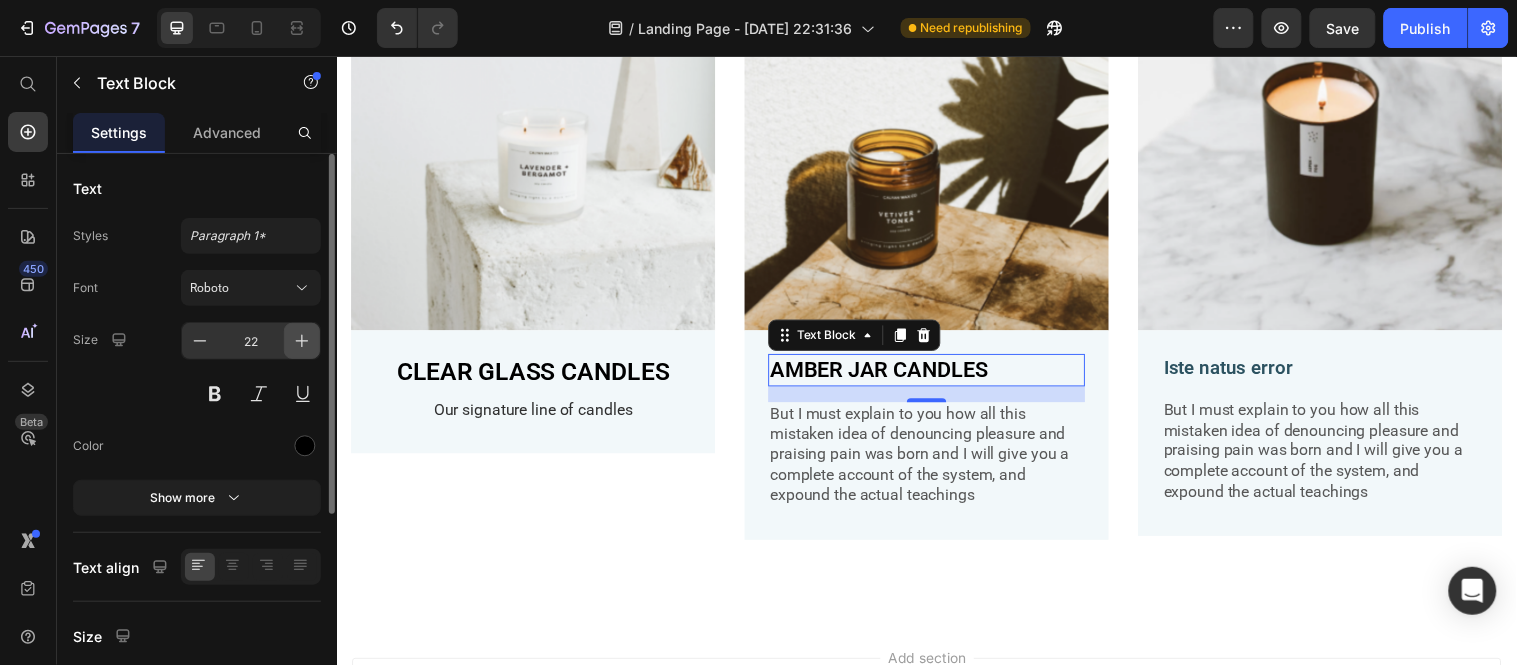 click 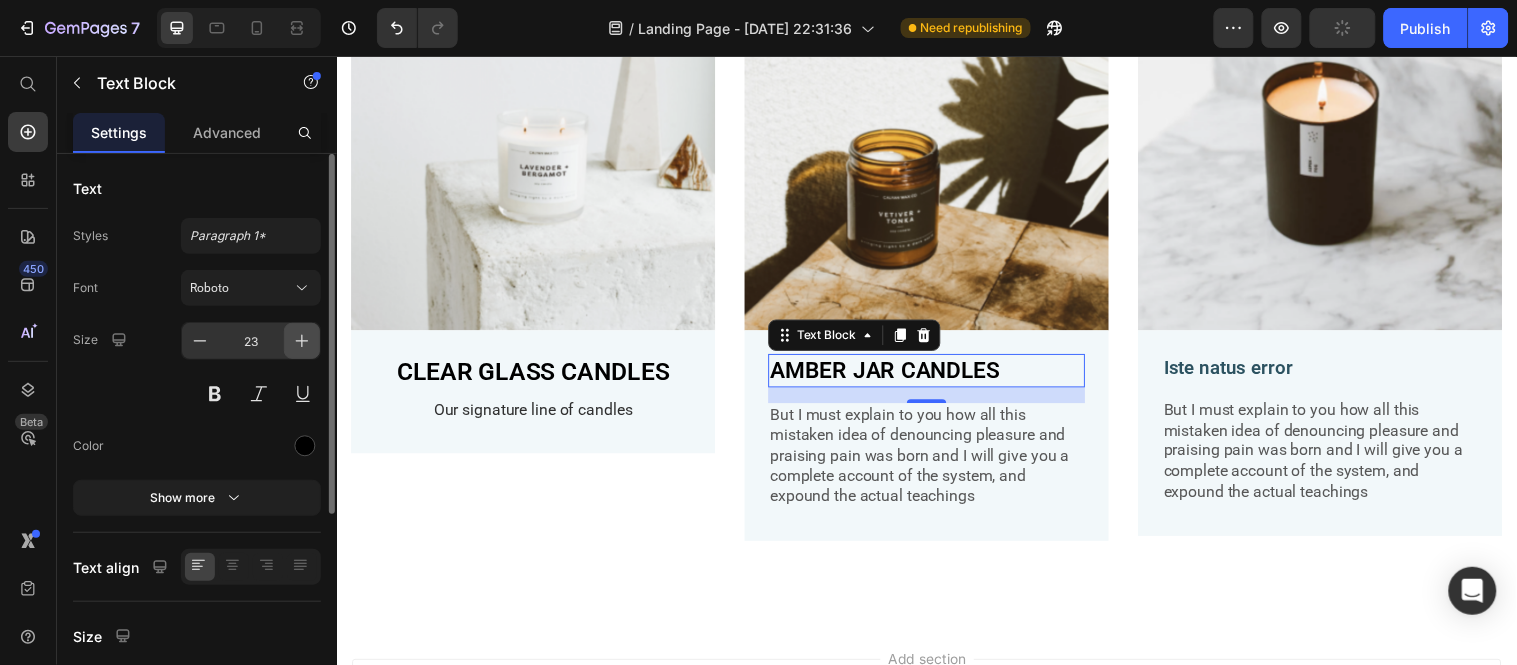 click 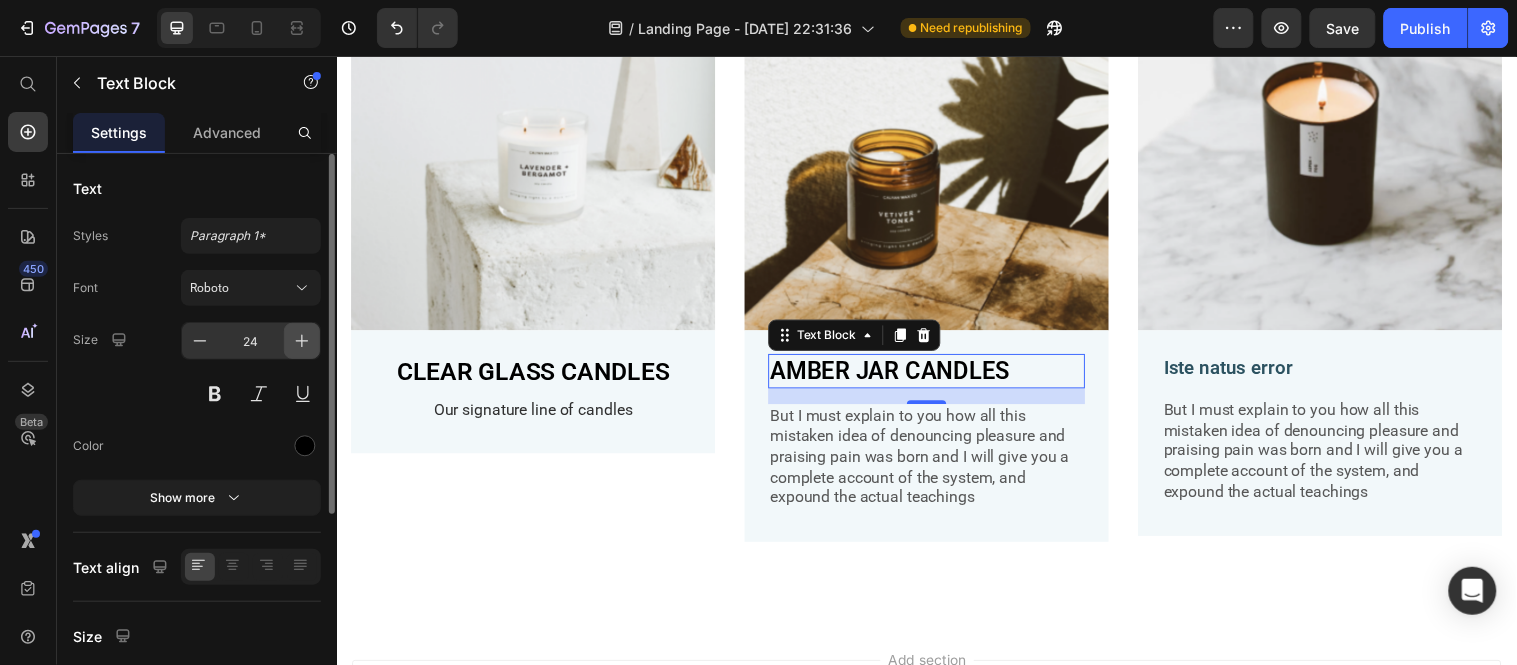 click 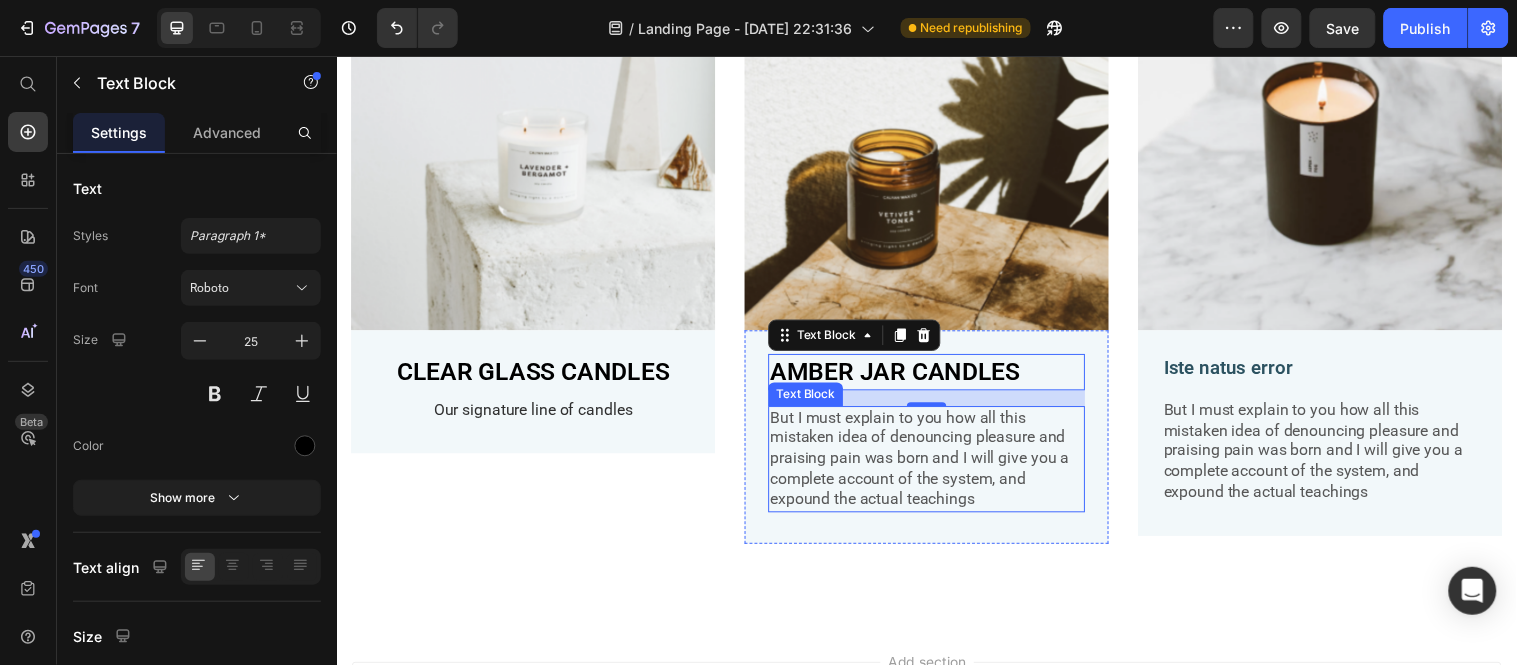 click on "But I must explain to you how all this mistaken idea of denouncing pleasure and praising pain was born and I will give you a complete account of the system, and expound the actual teachings" at bounding box center [936, 465] 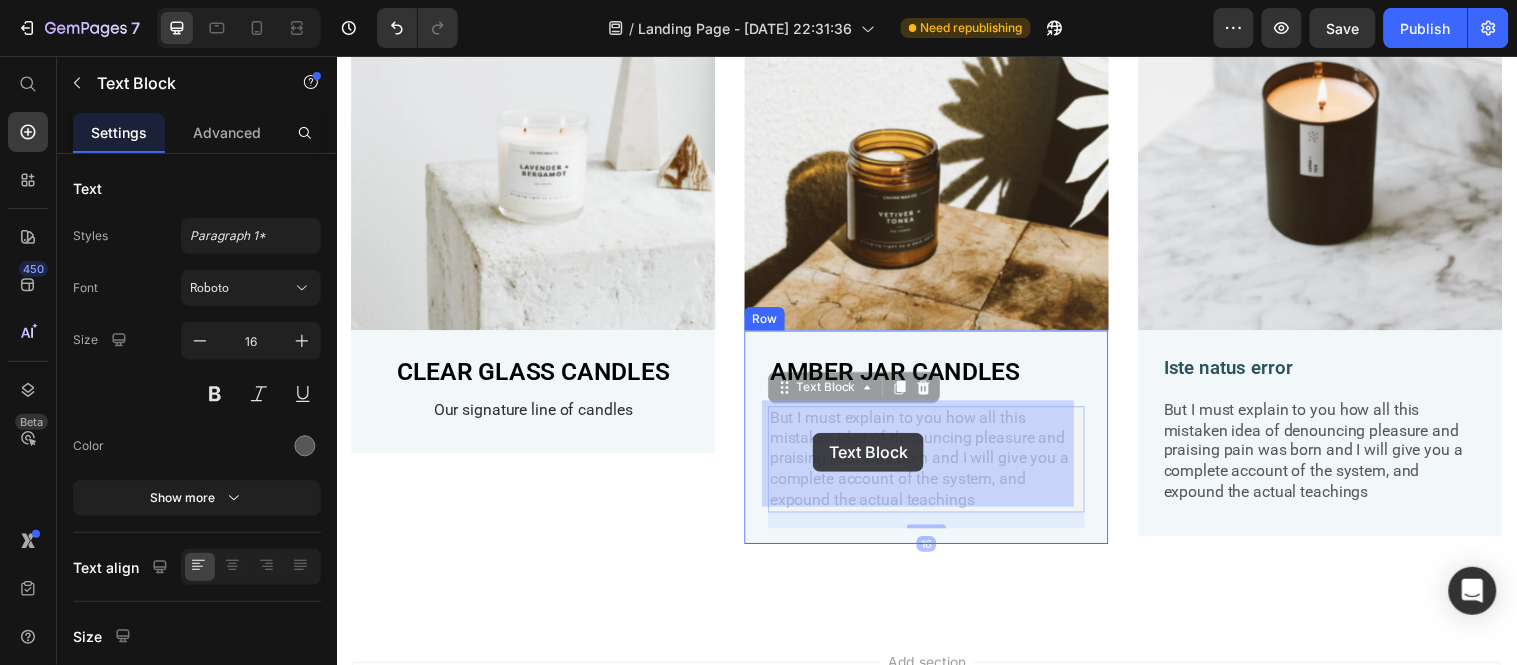drag, startPoint x: 770, startPoint y: 411, endPoint x: 795, endPoint y: 428, distance: 30.232433 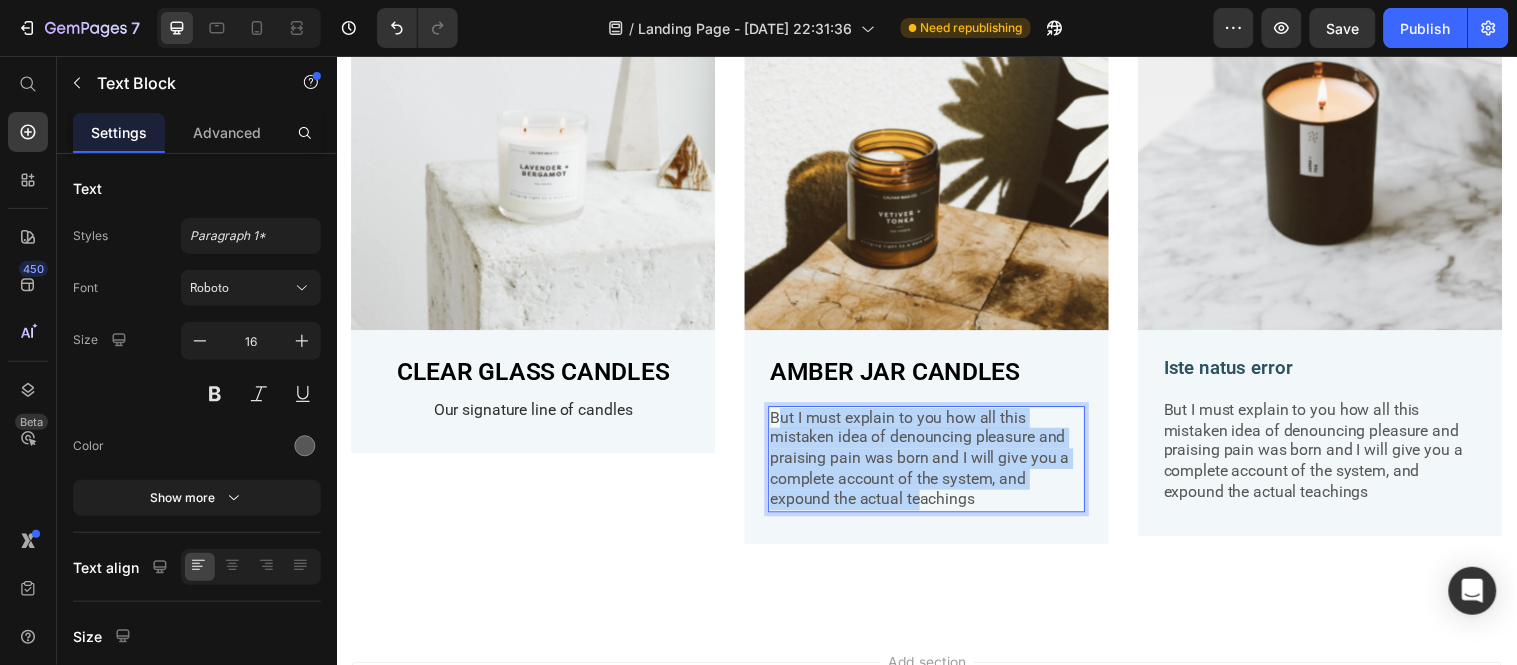 drag, startPoint x: 777, startPoint y: 419, endPoint x: 933, endPoint y: 499, distance: 175.31685 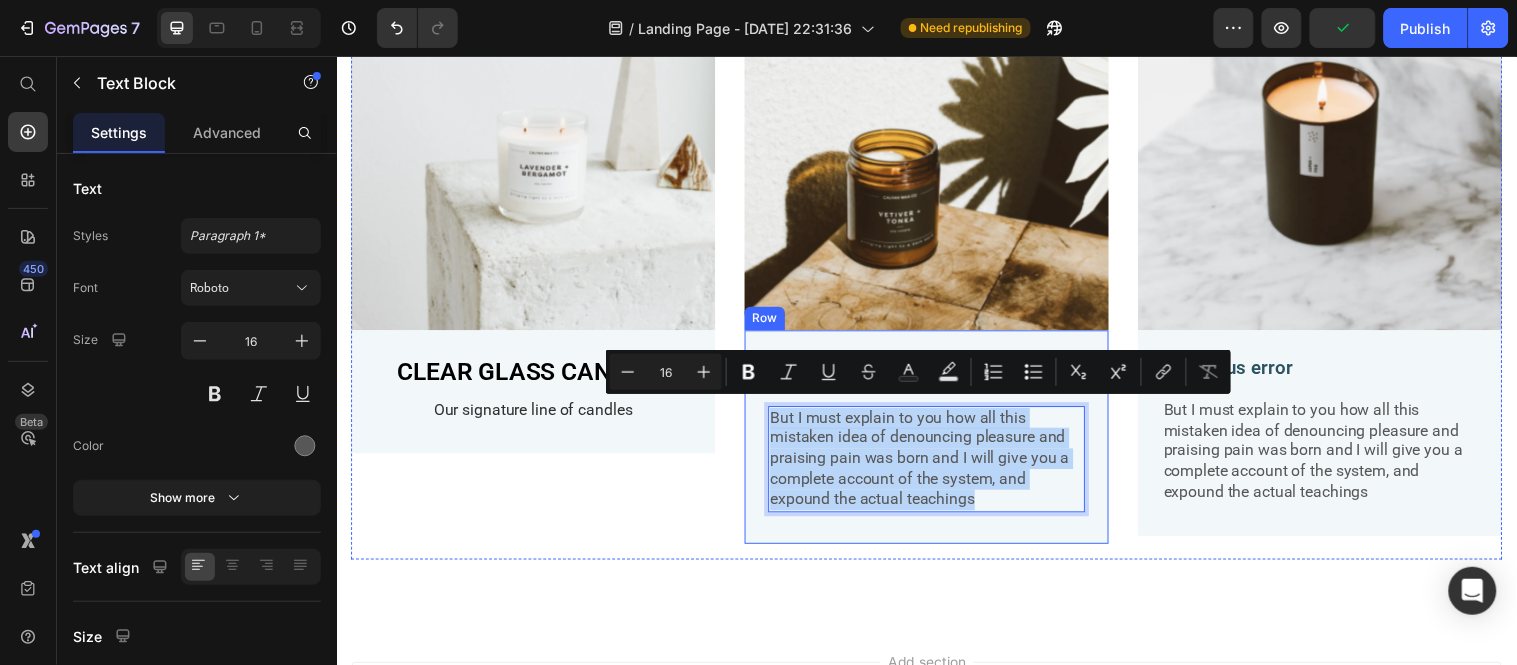 drag, startPoint x: 983, startPoint y: 506, endPoint x: 764, endPoint y: 414, distance: 237.53947 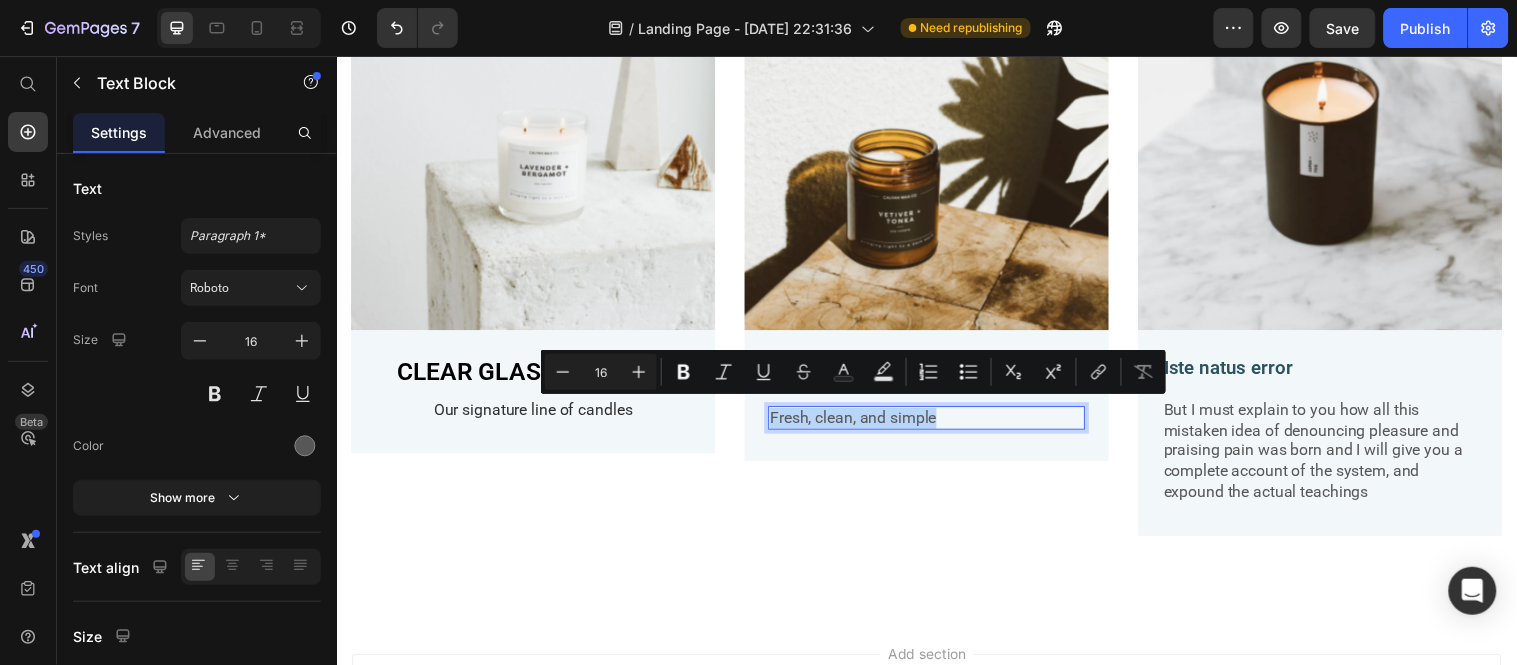 drag, startPoint x: 938, startPoint y: 416, endPoint x: 769, endPoint y: 419, distance: 169.02663 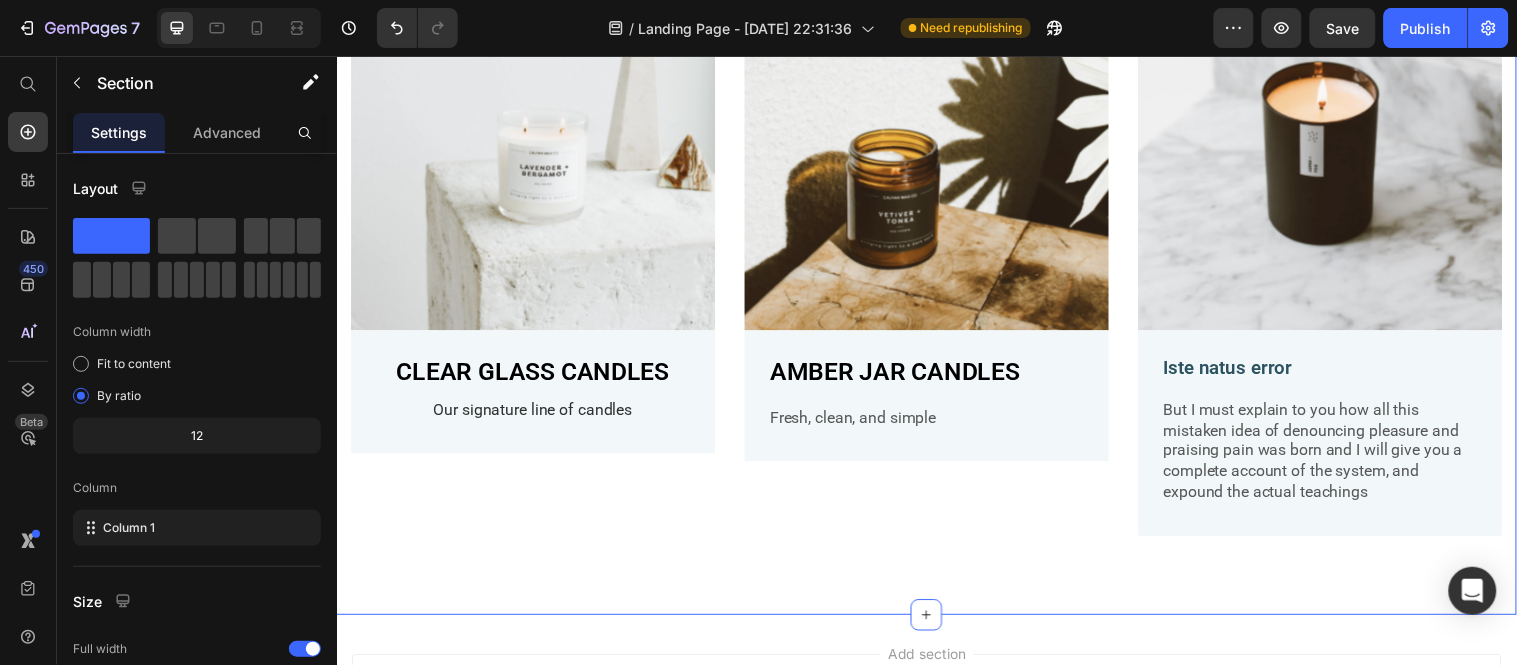 click on "Image CLEAR GLASS CANDLES Text Block Our signature line of candles Text Block Row Image AMBER JAR CANDLES Text Block Fresh, clean, and simple Text Block Row Image Iste natus error Text Block But I must explain to you how all this mistaken idea of denouncing pleasure and praising pain was born and I will give you a complete account of the system, and expound the actual teachings Text Block Row Row Section 3   You can create reusable sections Create Theme Section AI Content Write with GemAI What would you like to describe here? Tone and Voice Persuasive Product Show more Generate" at bounding box center (936, 251) 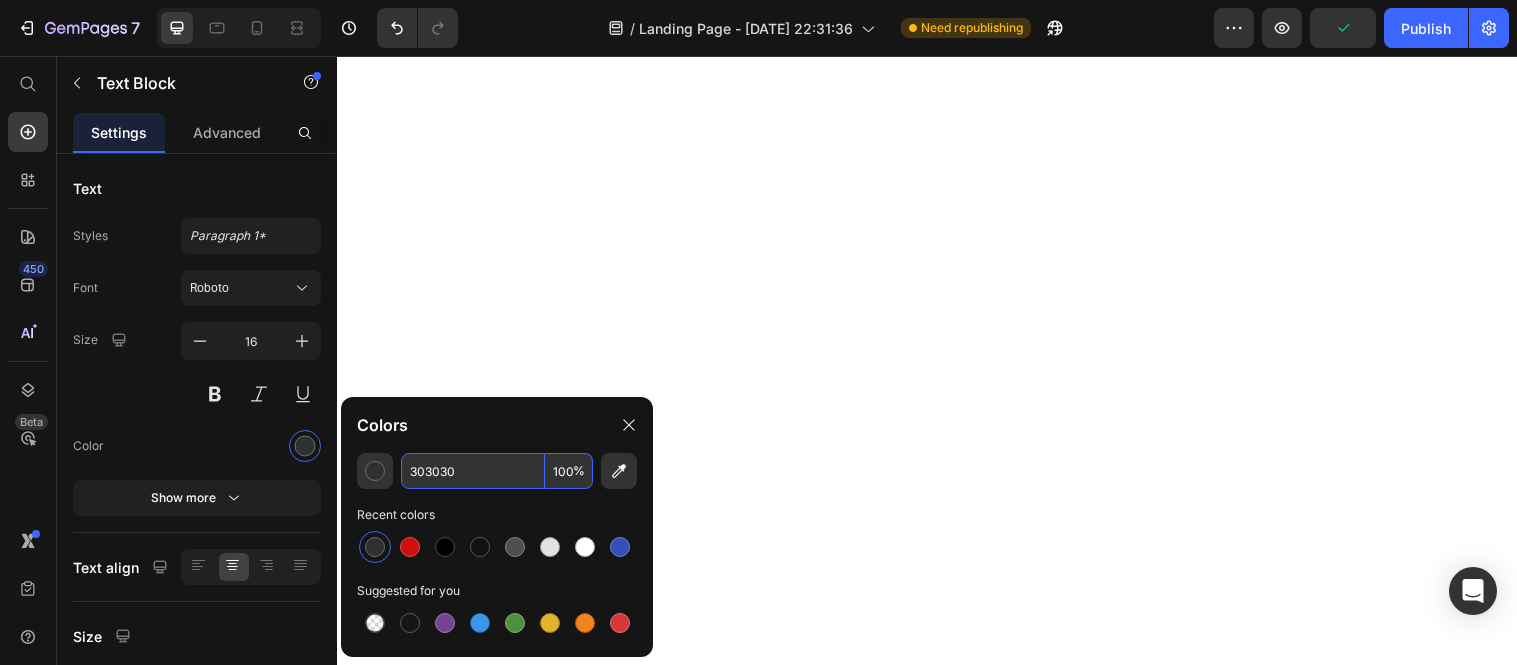 scroll, scrollTop: 0, scrollLeft: 0, axis: both 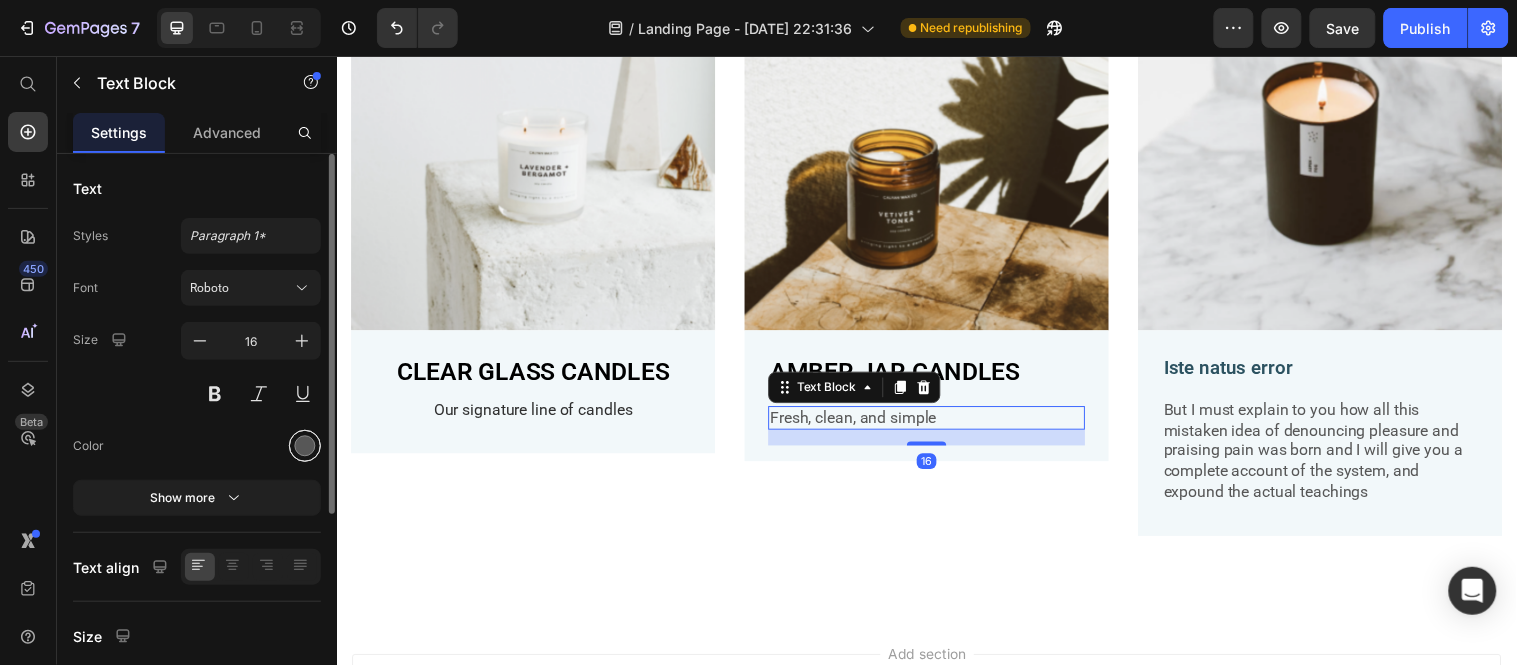 click at bounding box center (305, 446) 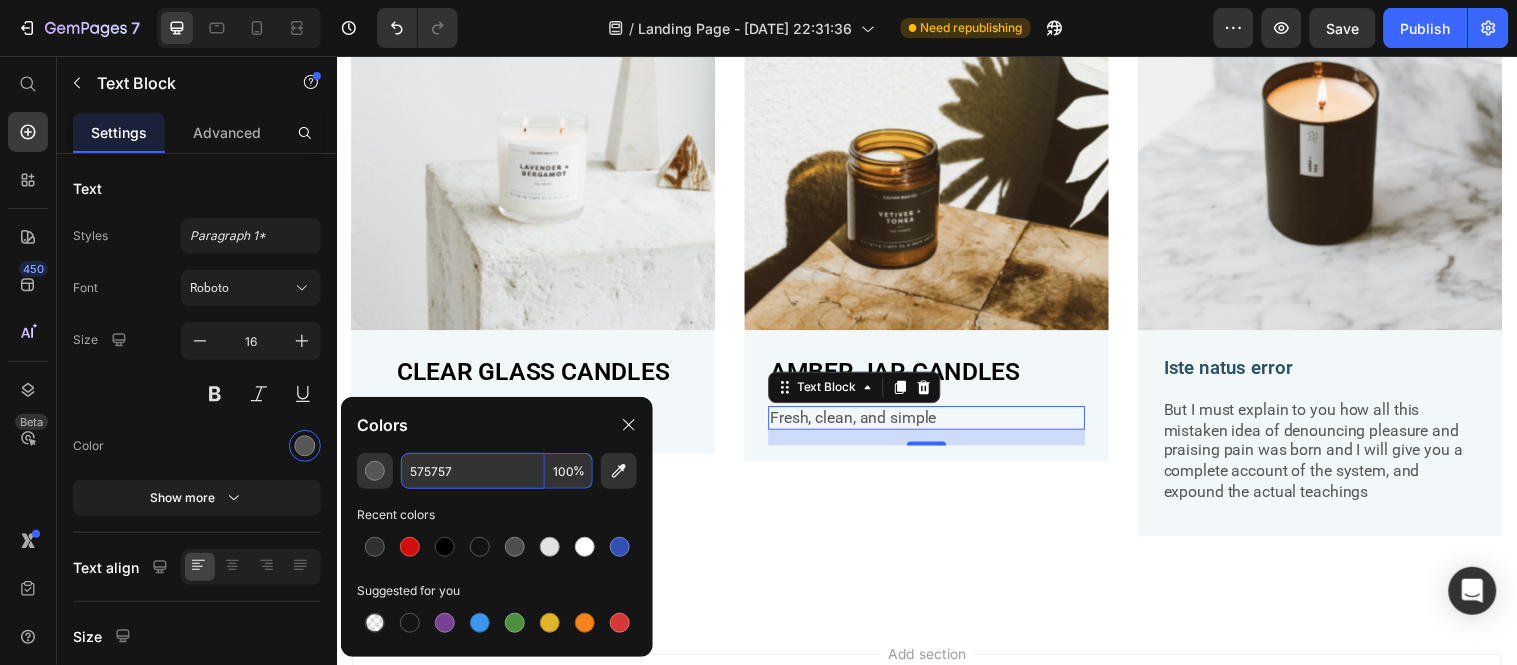 paste on "303030" 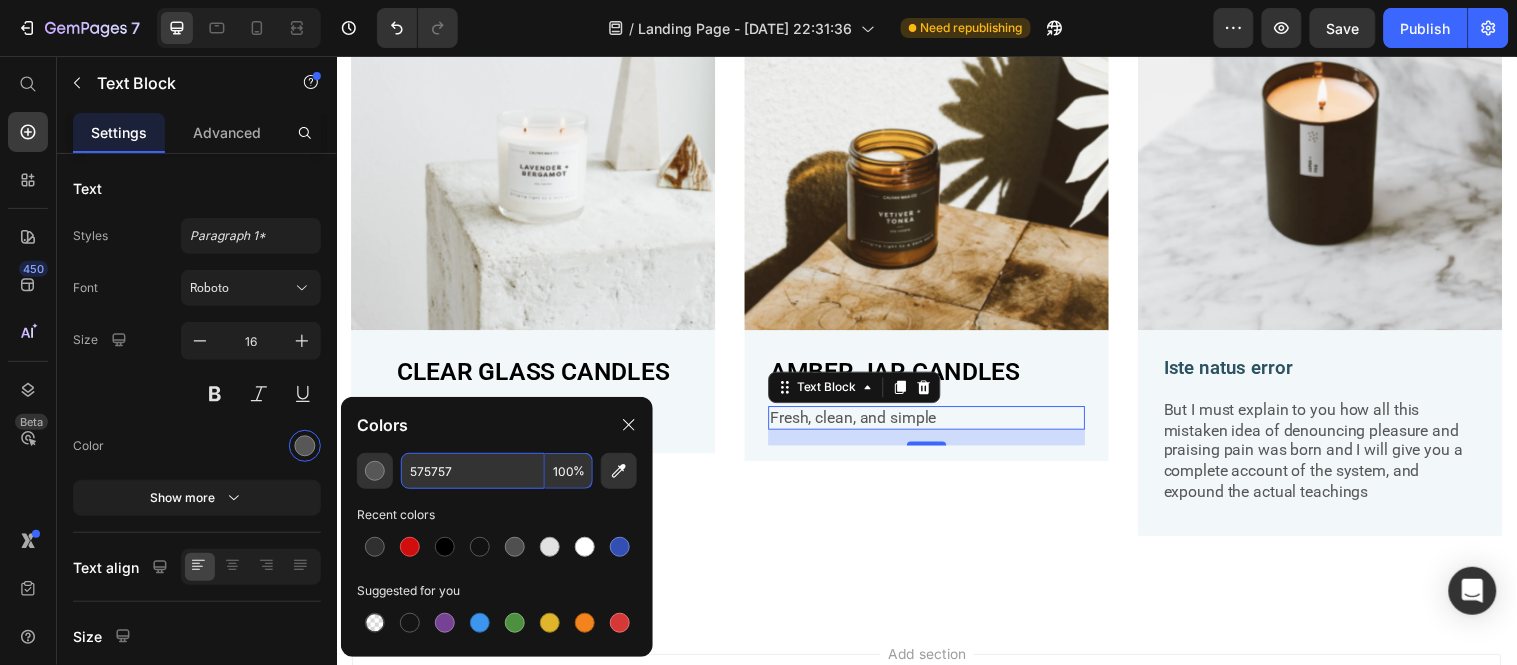 type on "303030" 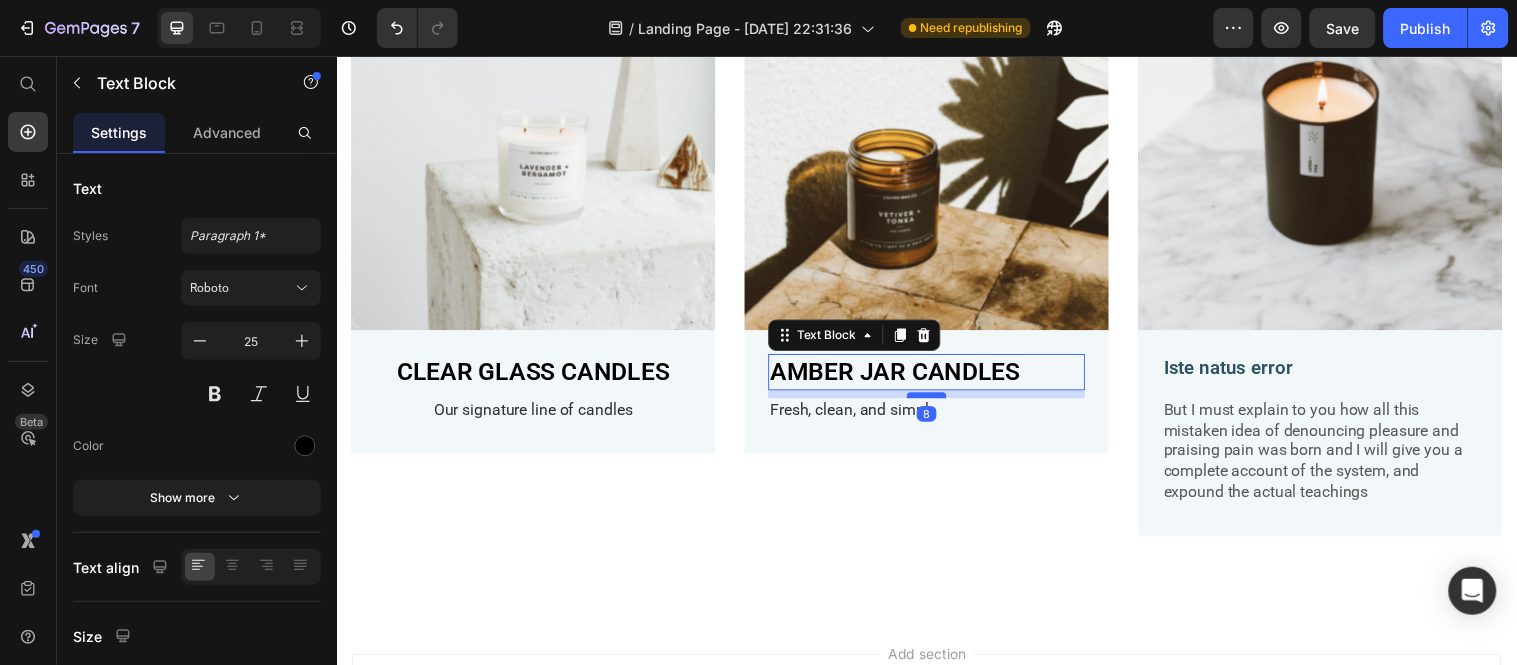 drag, startPoint x: 929, startPoint y: 401, endPoint x: 920, endPoint y: 393, distance: 12.0415945 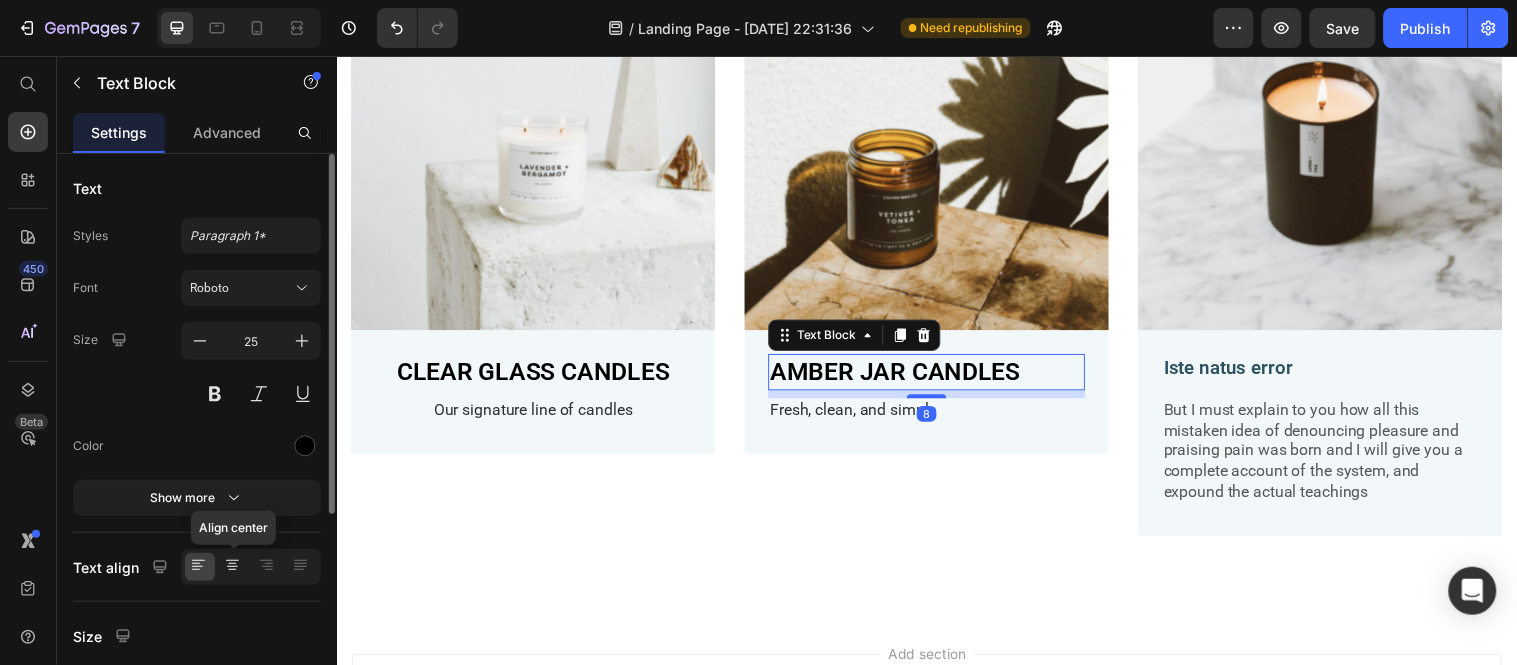 click 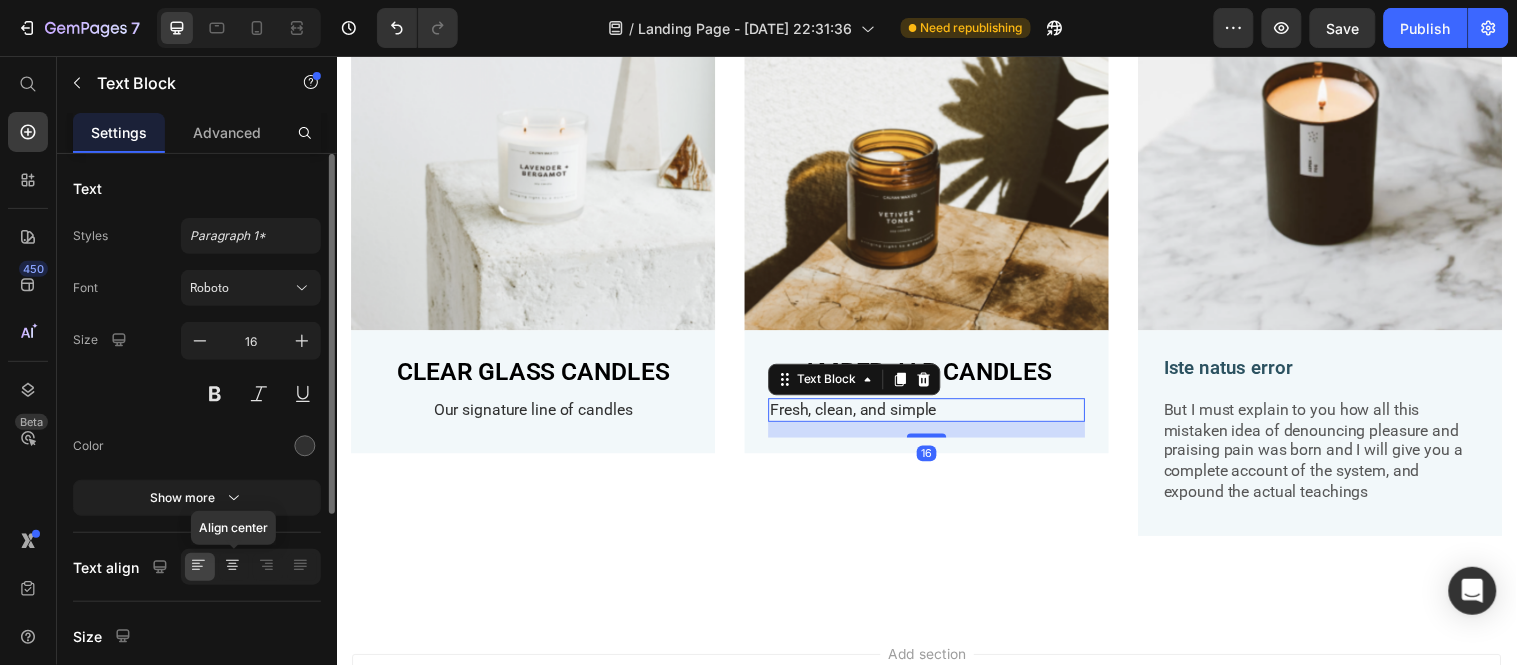 click 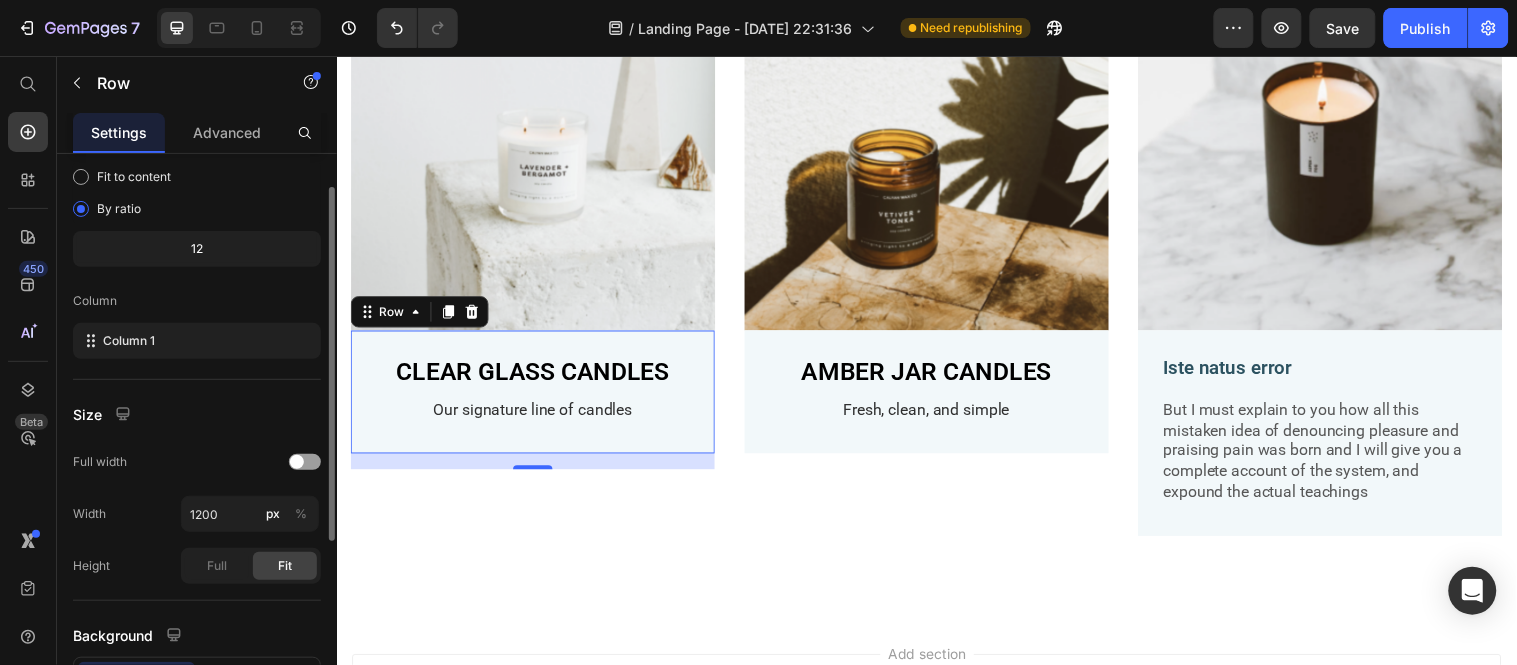 scroll, scrollTop: 0, scrollLeft: 0, axis: both 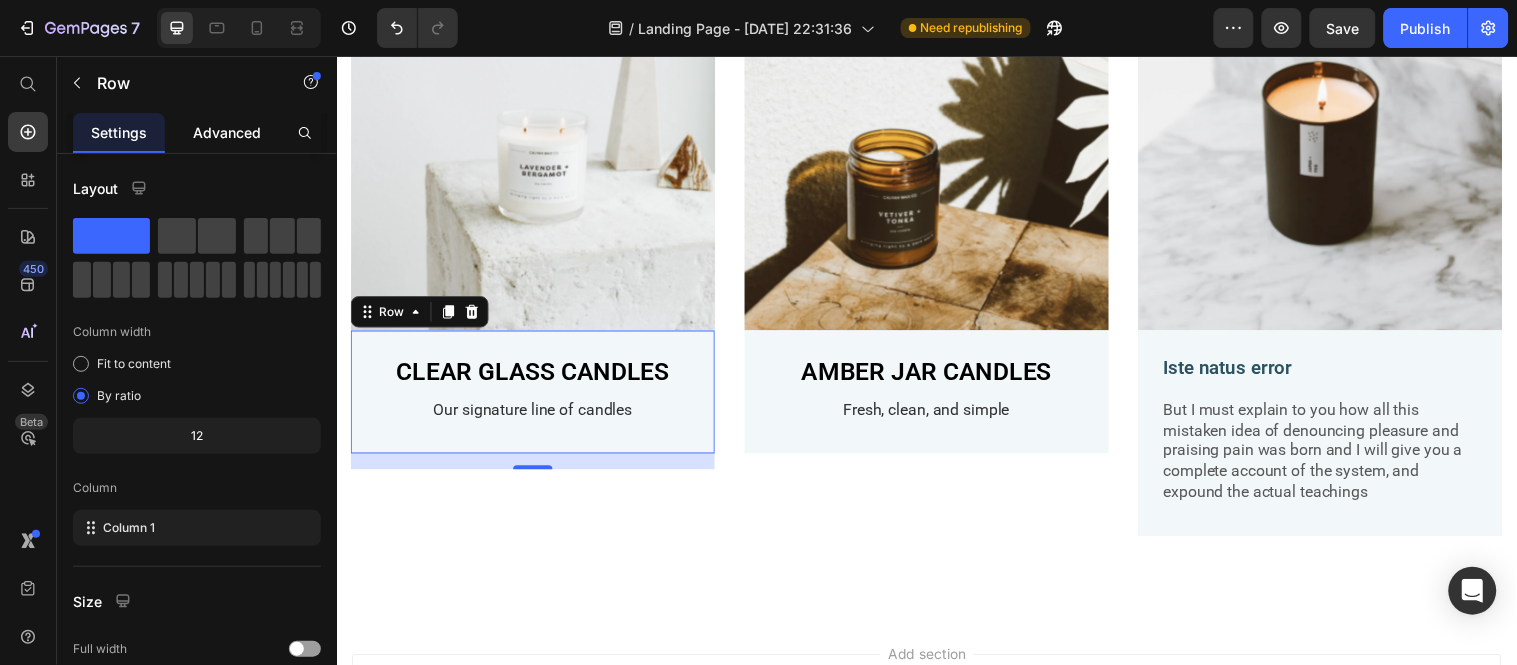 click on "Advanced" at bounding box center [227, 132] 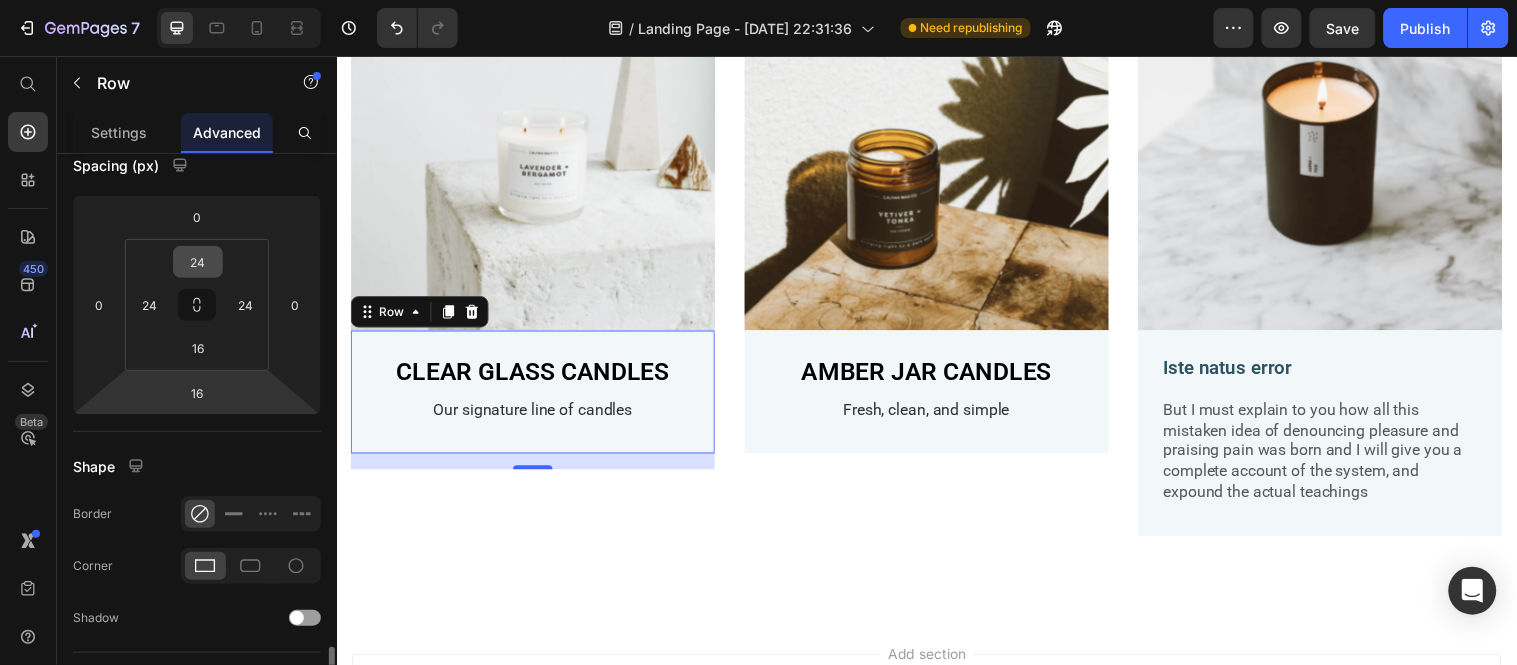 scroll, scrollTop: 0, scrollLeft: 0, axis: both 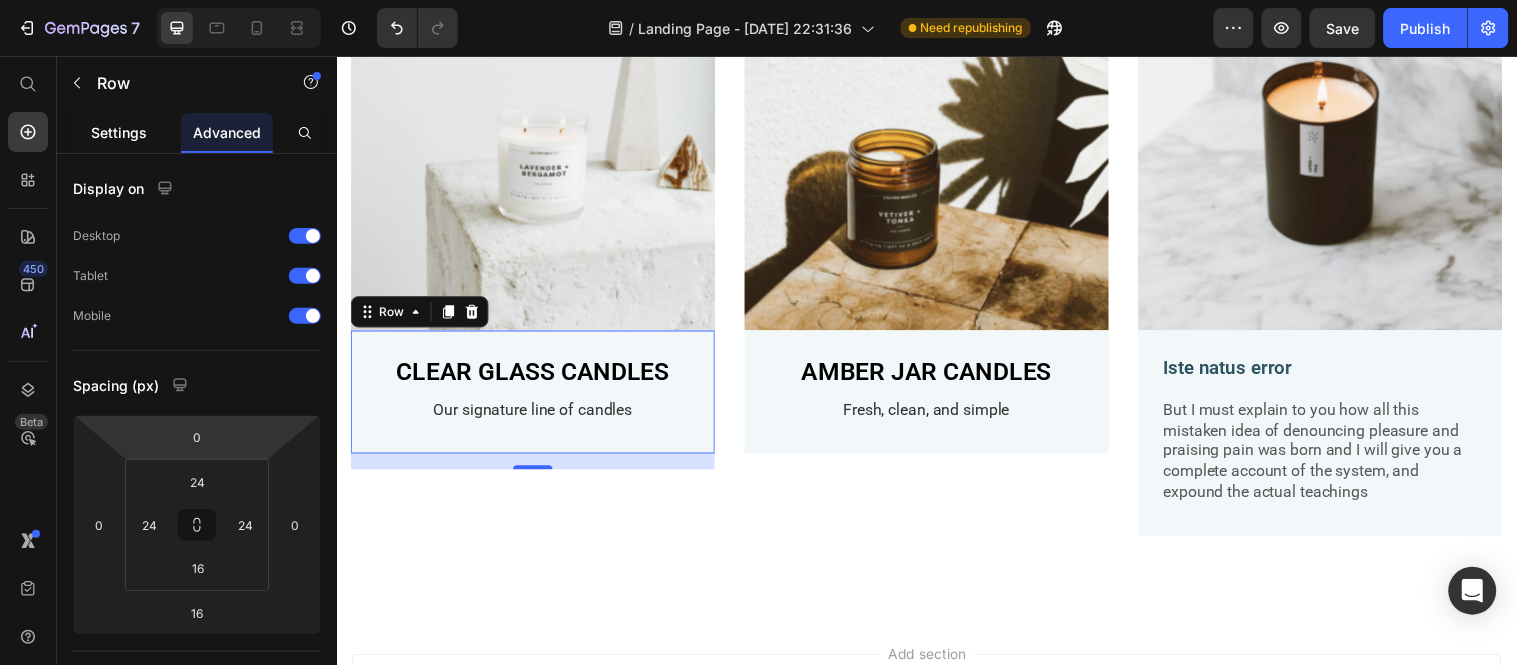 click on "Settings" 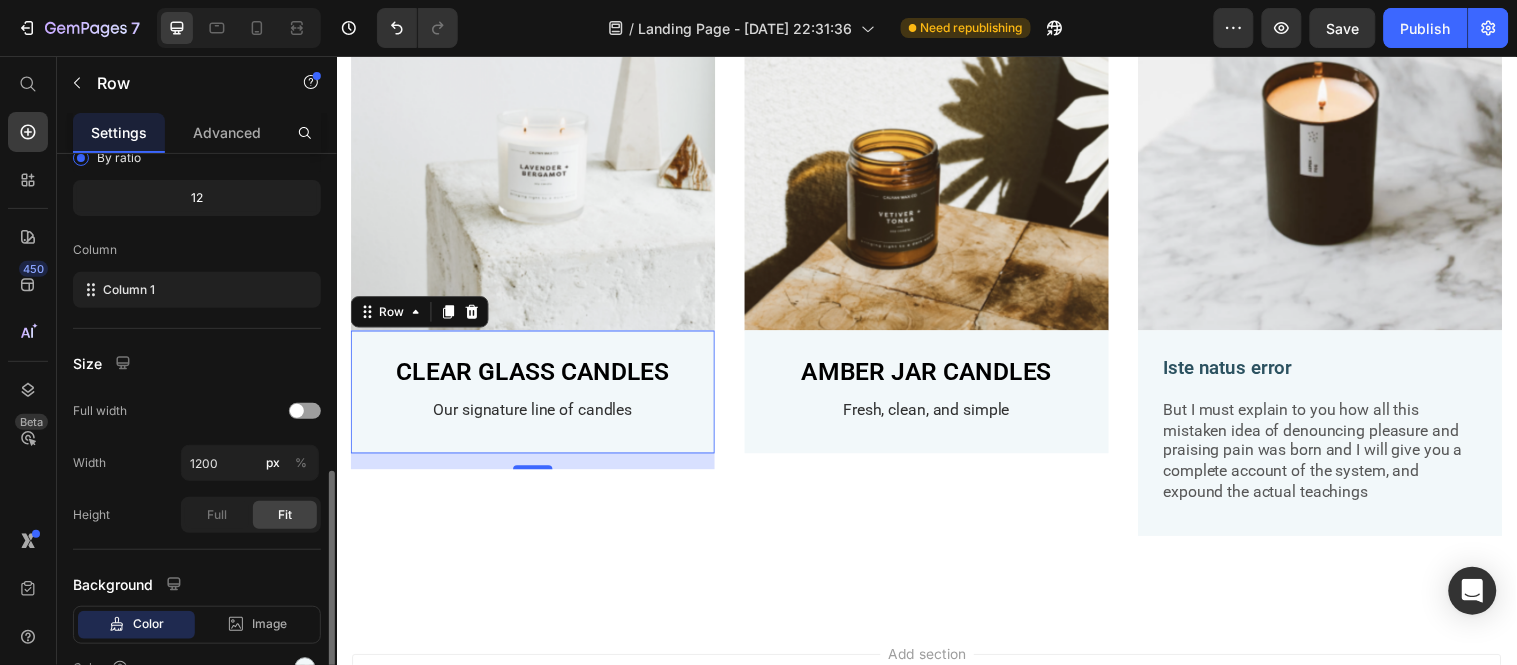 scroll, scrollTop: 342, scrollLeft: 0, axis: vertical 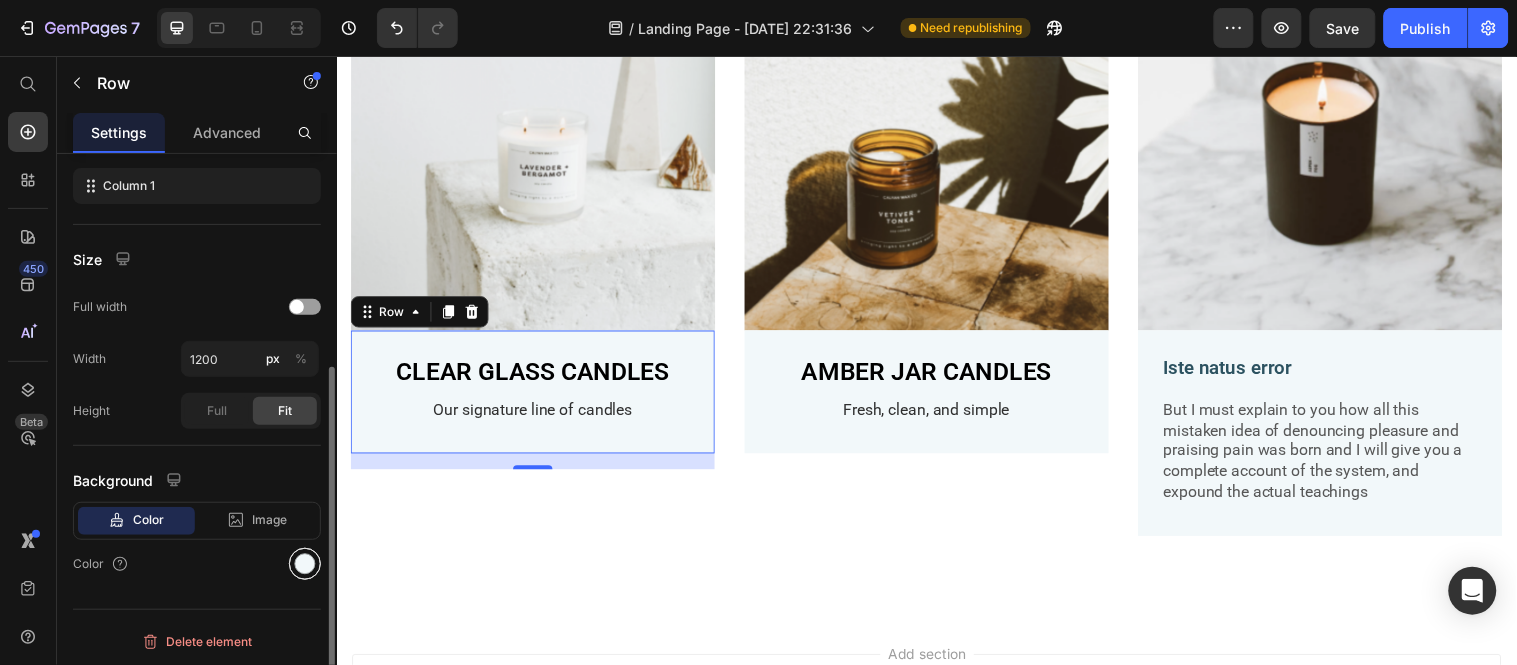 click at bounding box center (305, 564) 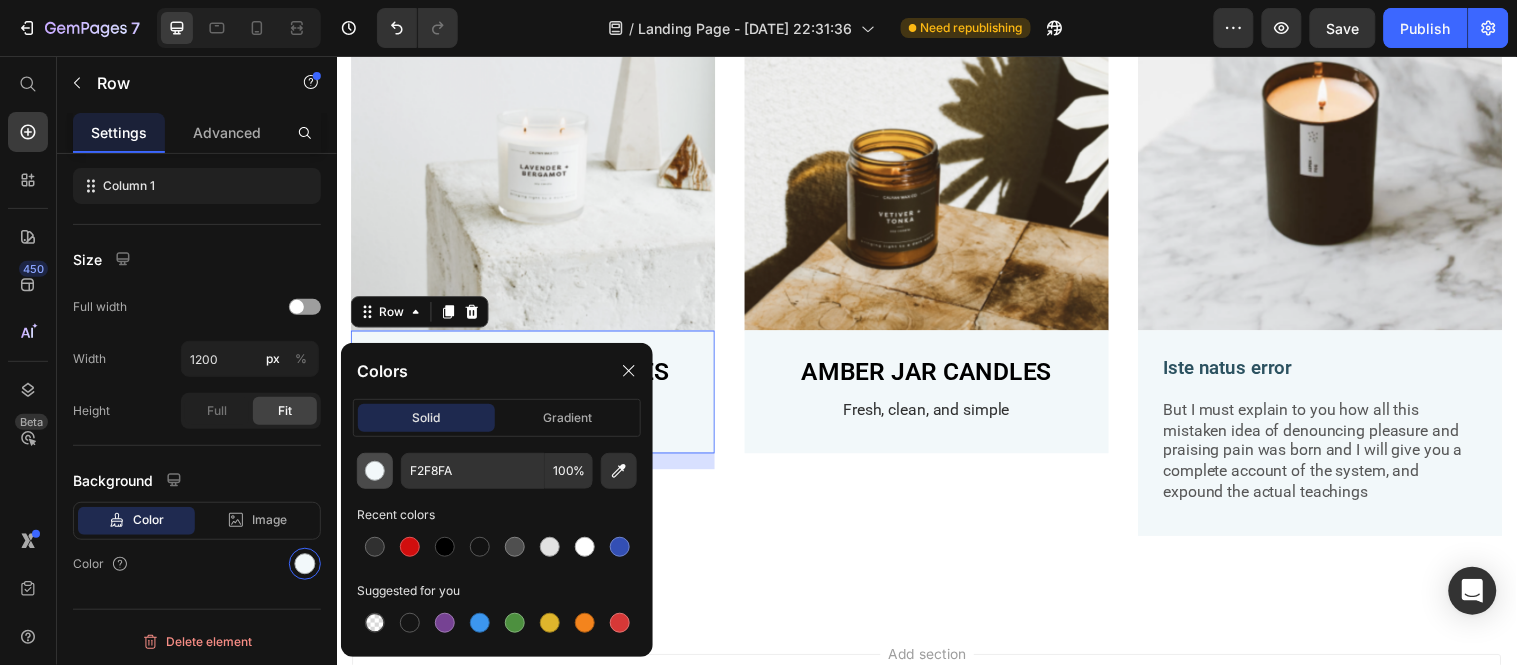 click at bounding box center (375, 471) 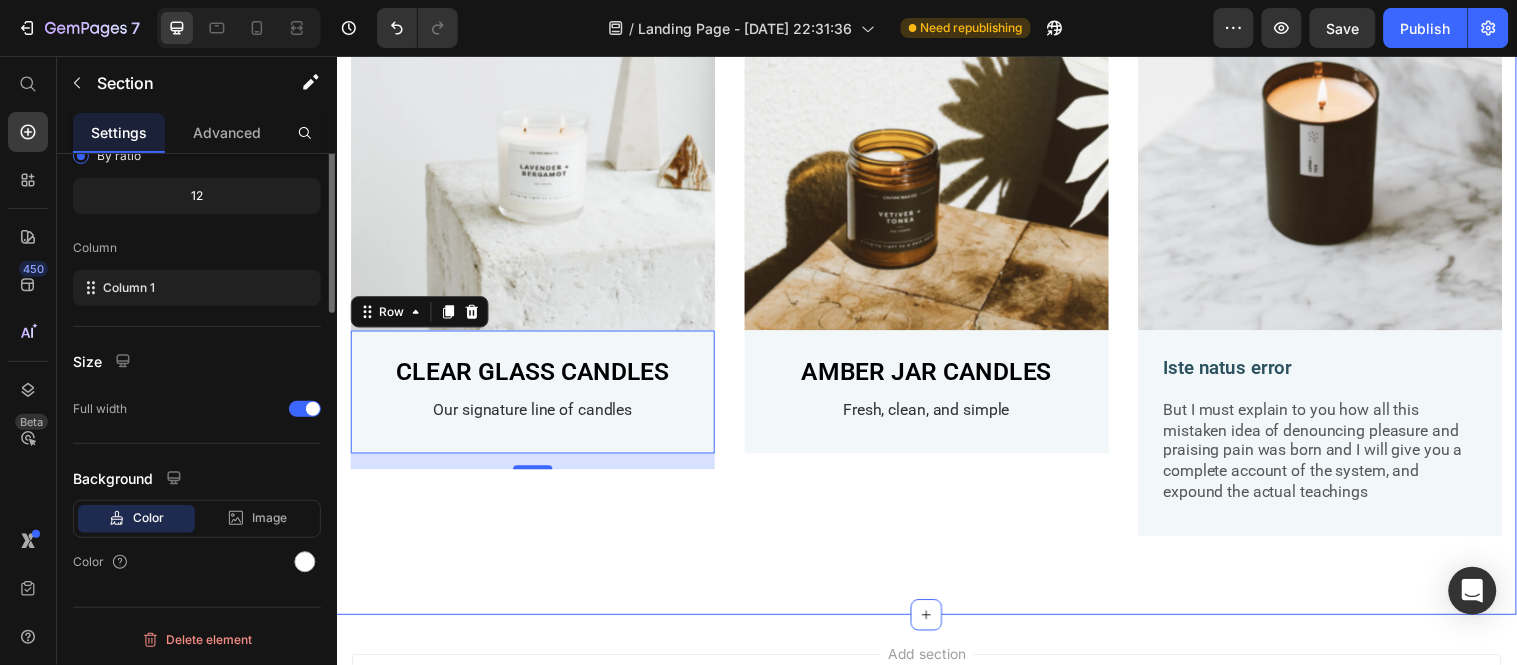 scroll, scrollTop: 0, scrollLeft: 0, axis: both 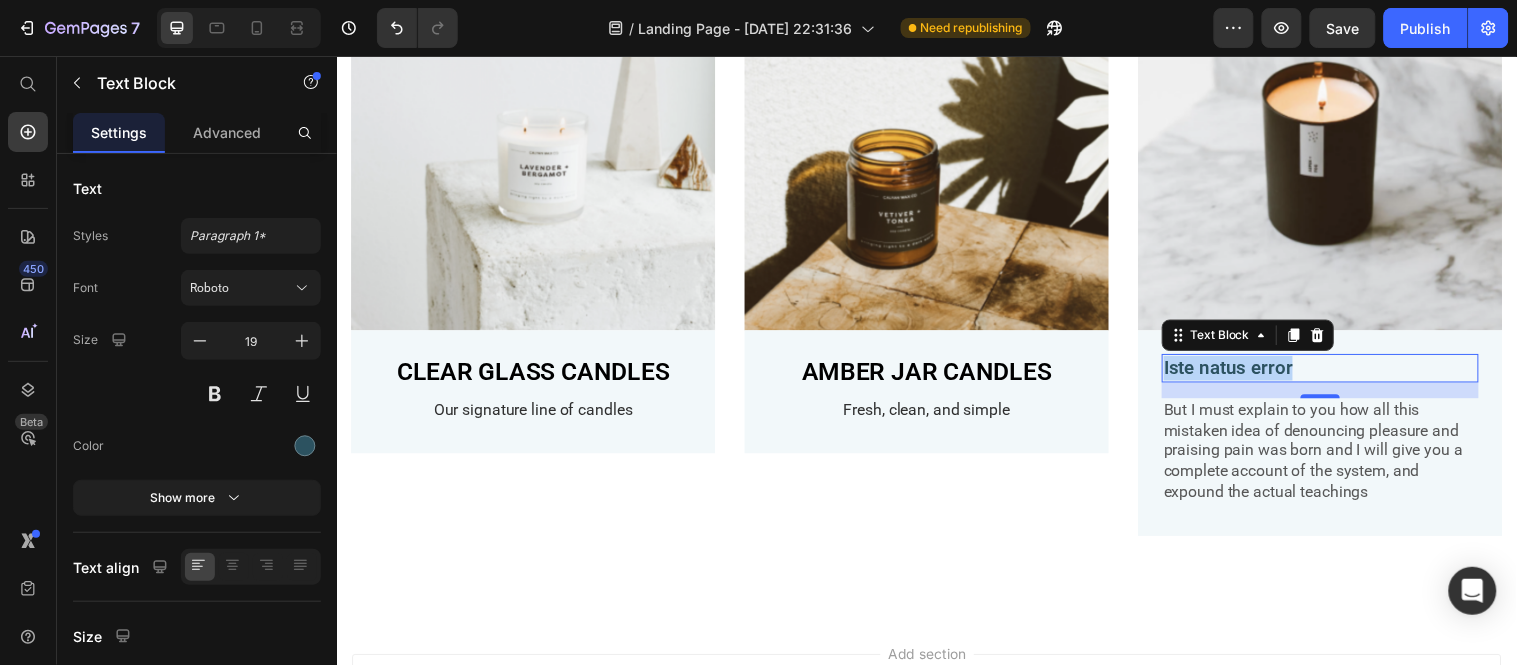 drag, startPoint x: 1301, startPoint y: 365, endPoint x: 1166, endPoint y: 359, distance: 135.13327 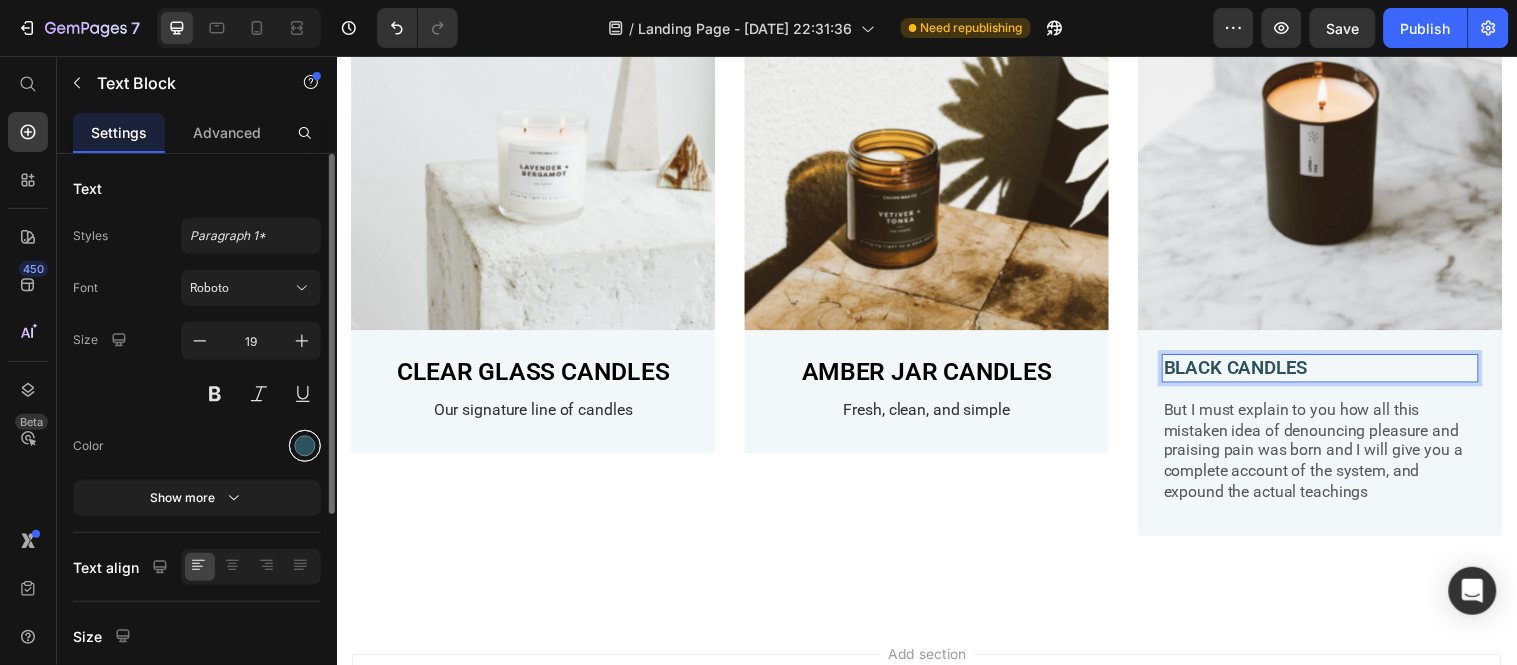 click at bounding box center [305, 446] 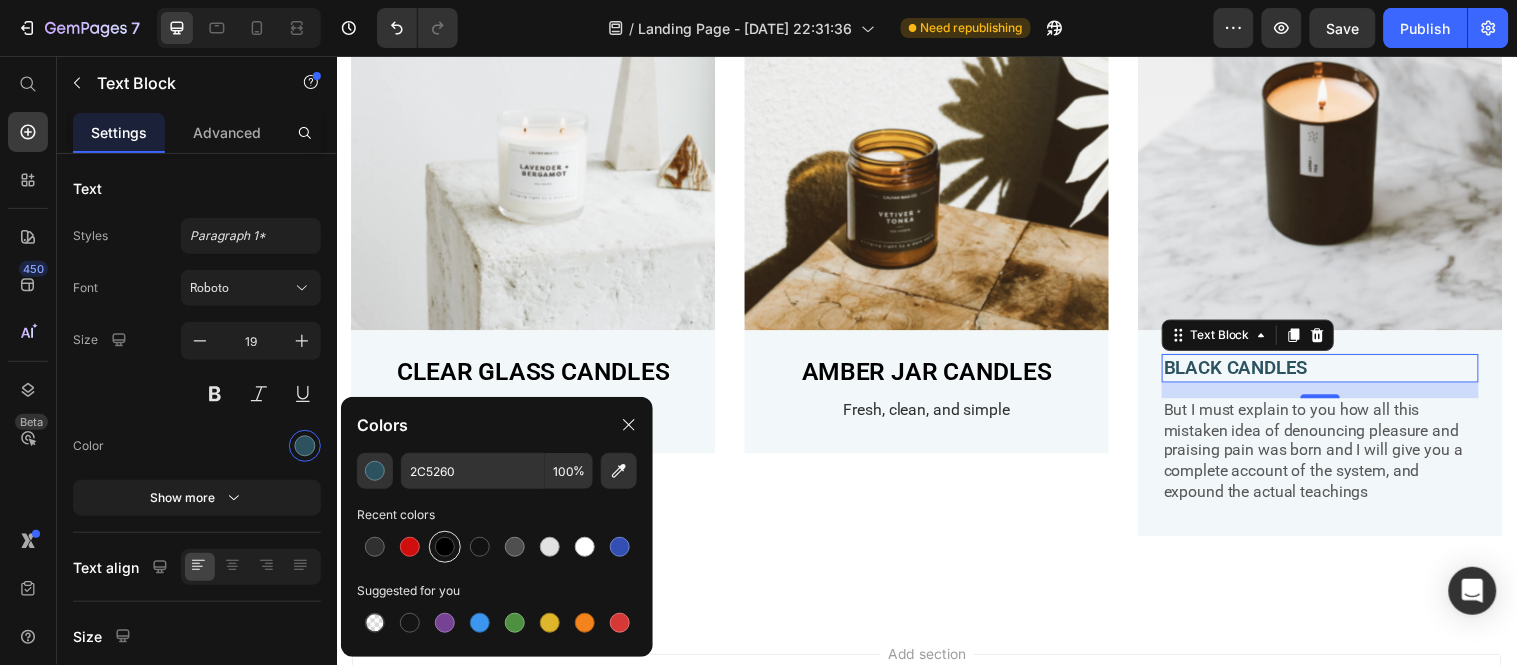 click at bounding box center [445, 547] 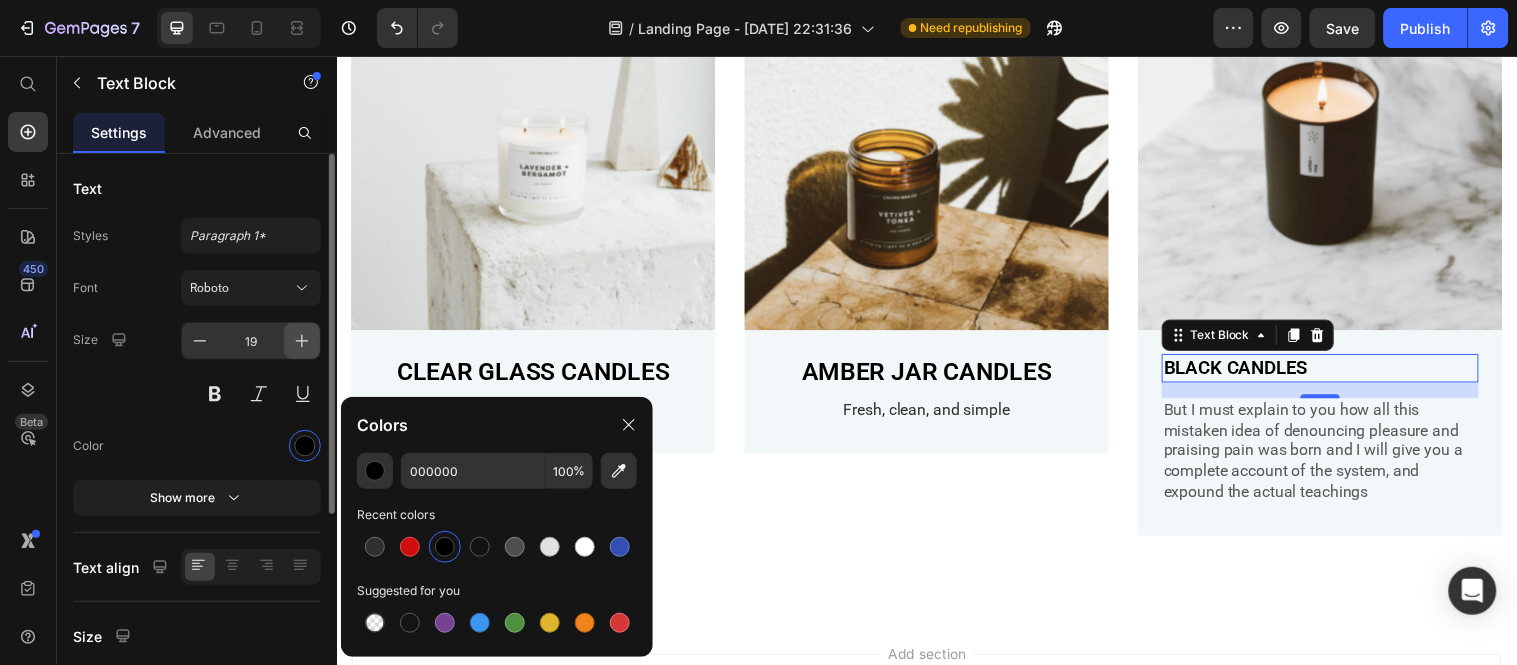 click 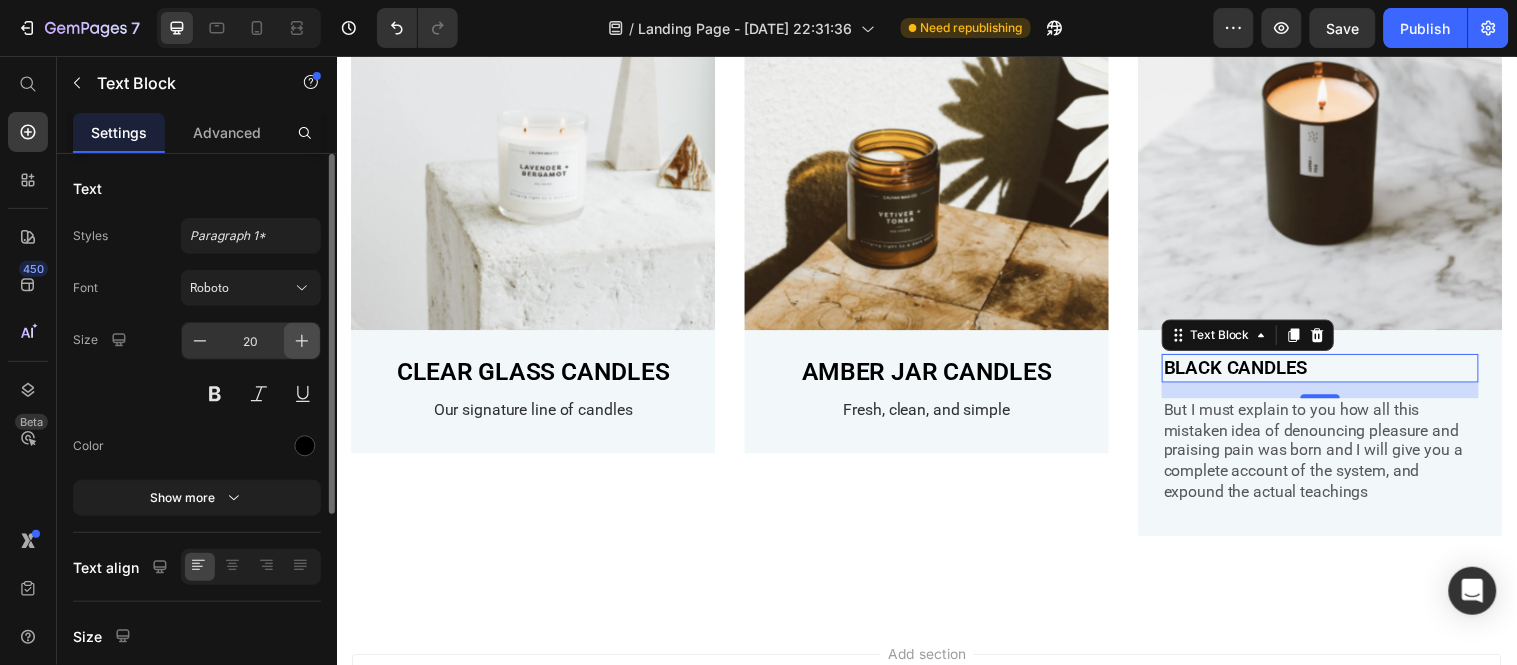 click 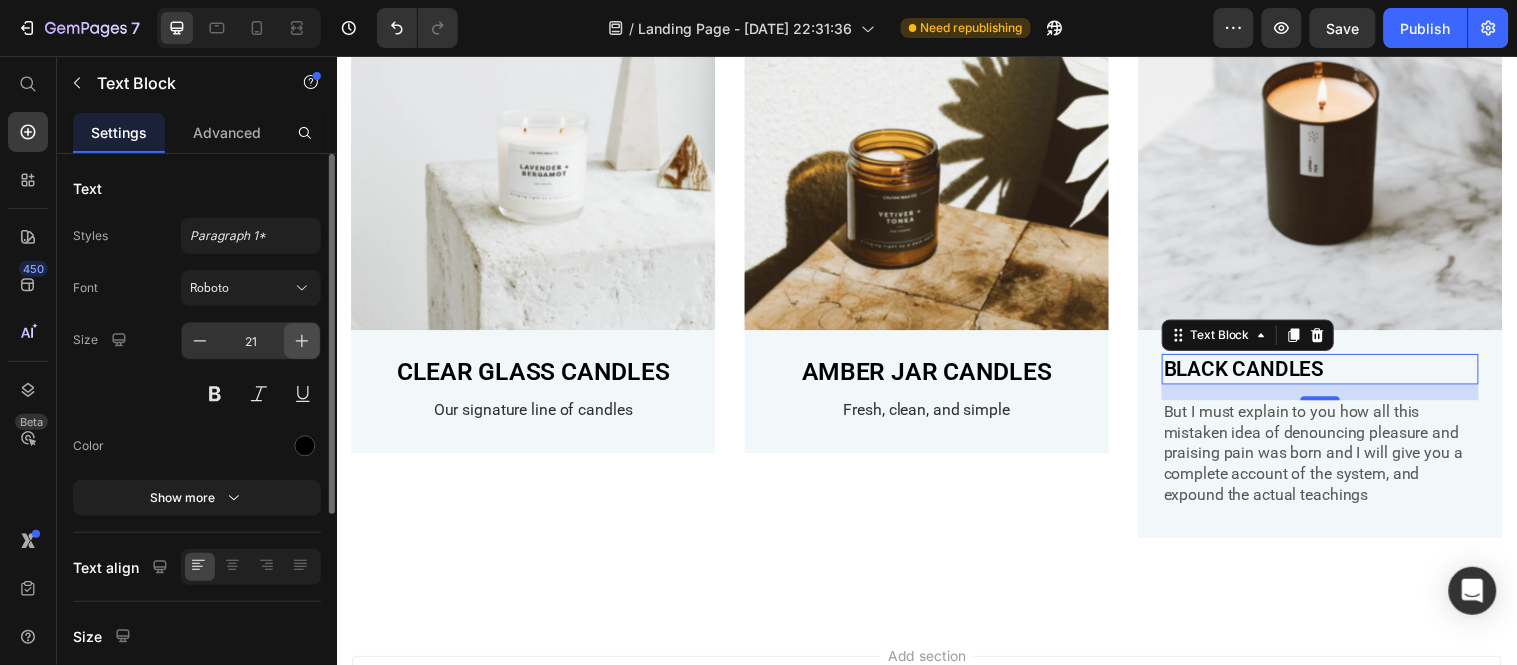 click 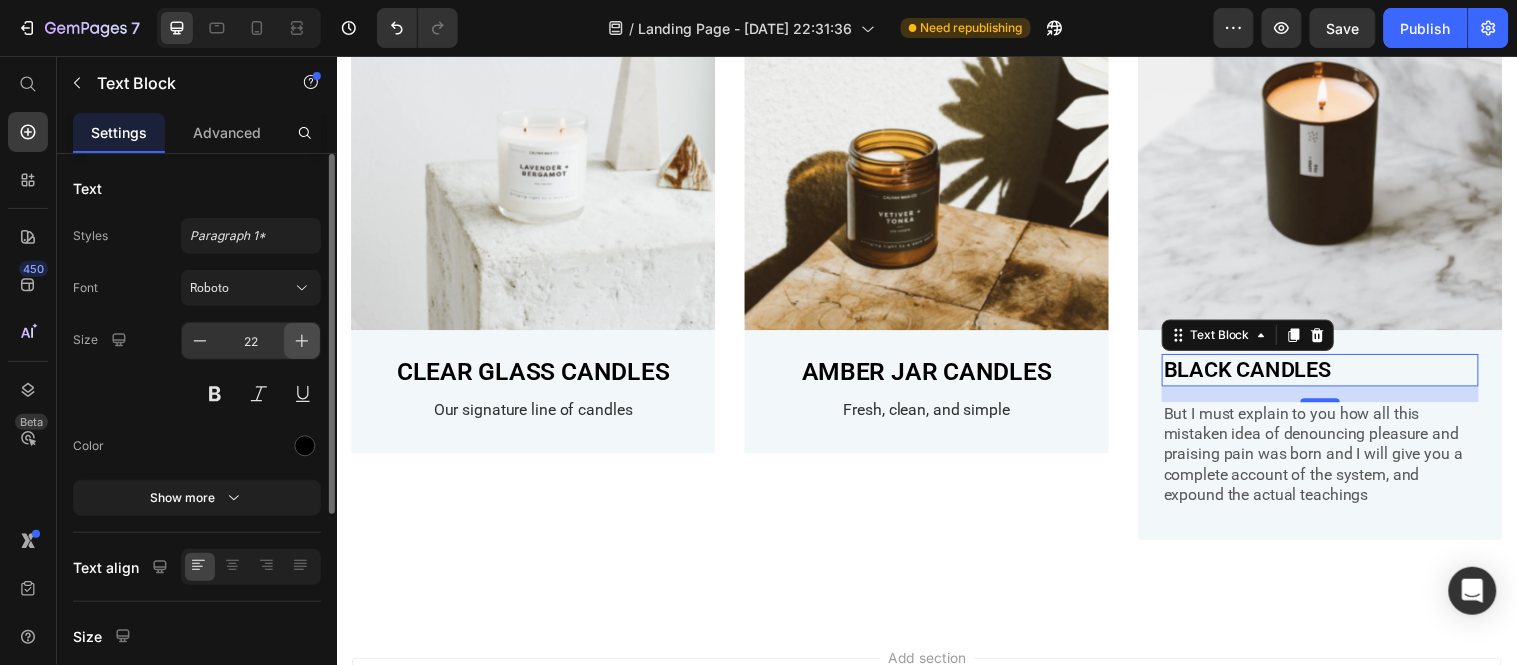 click 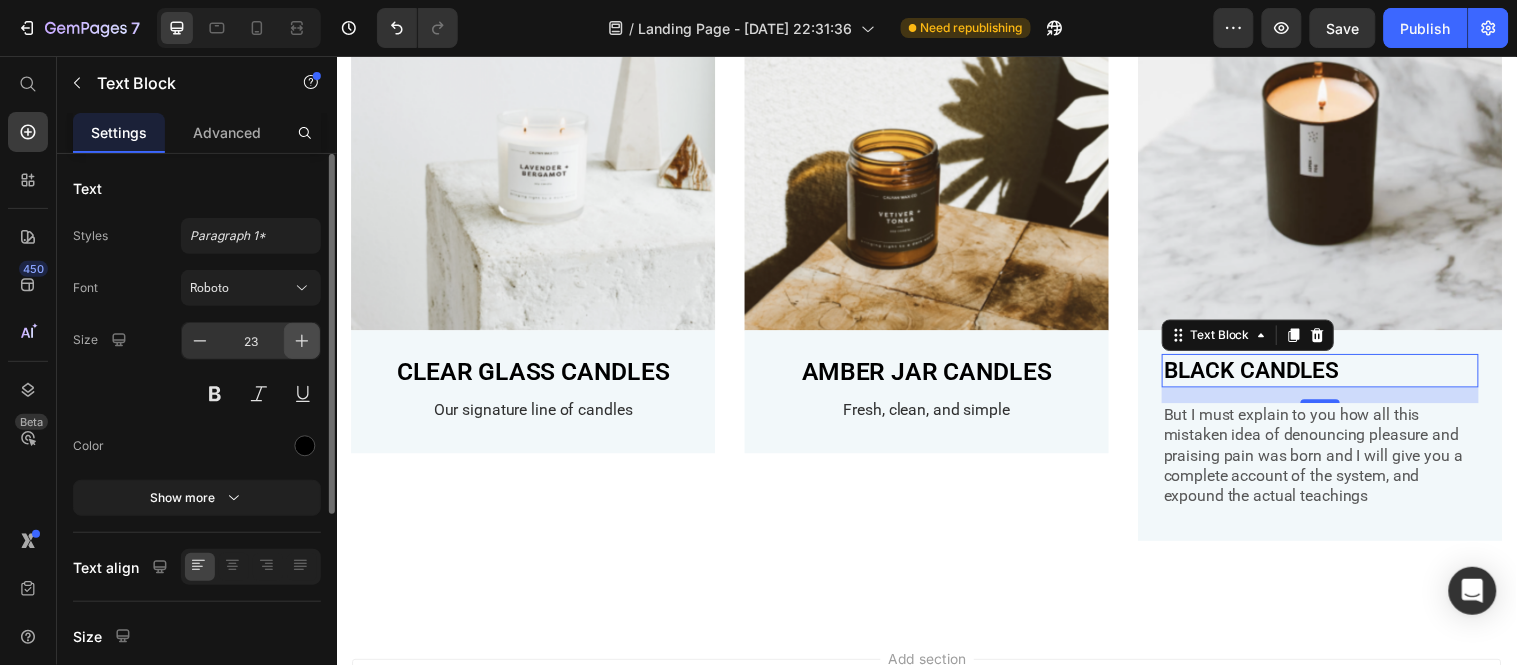 click 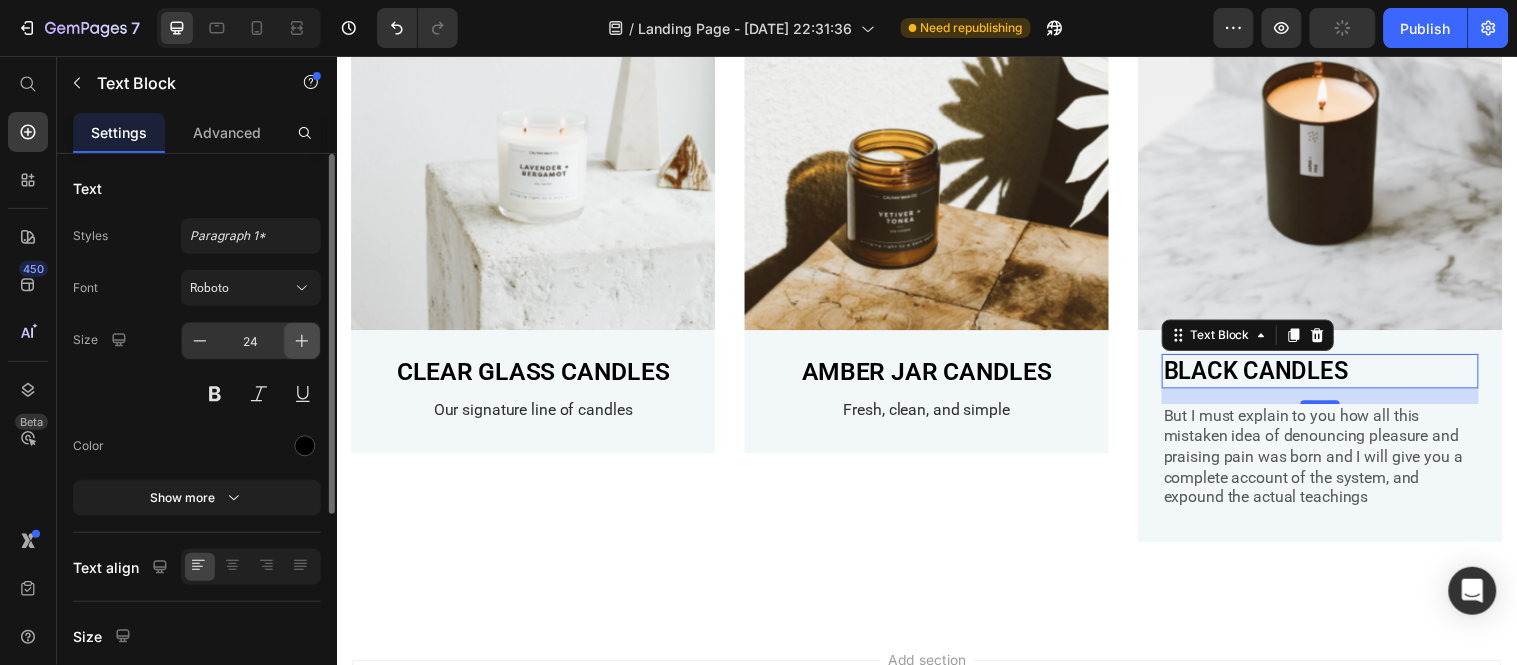 click 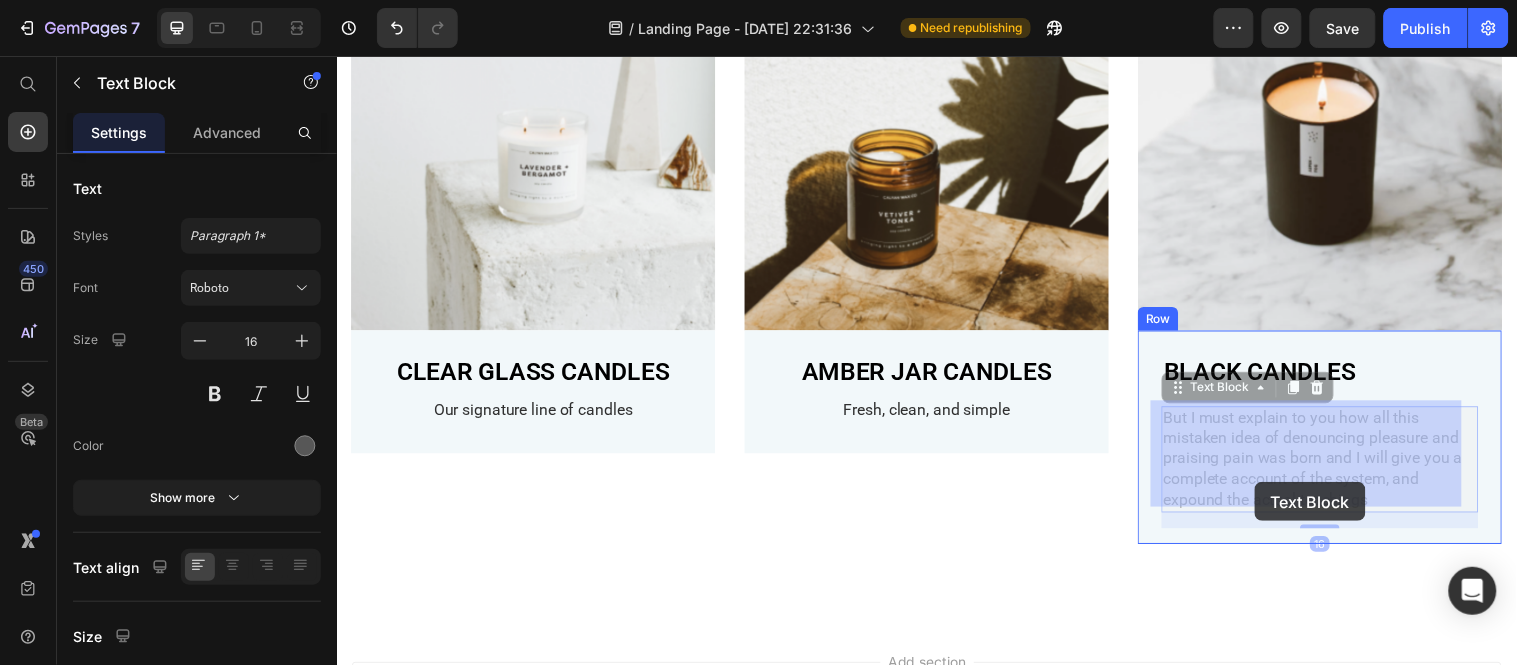 drag, startPoint x: 1375, startPoint y: 501, endPoint x: 1270, endPoint y: 488, distance: 105.801704 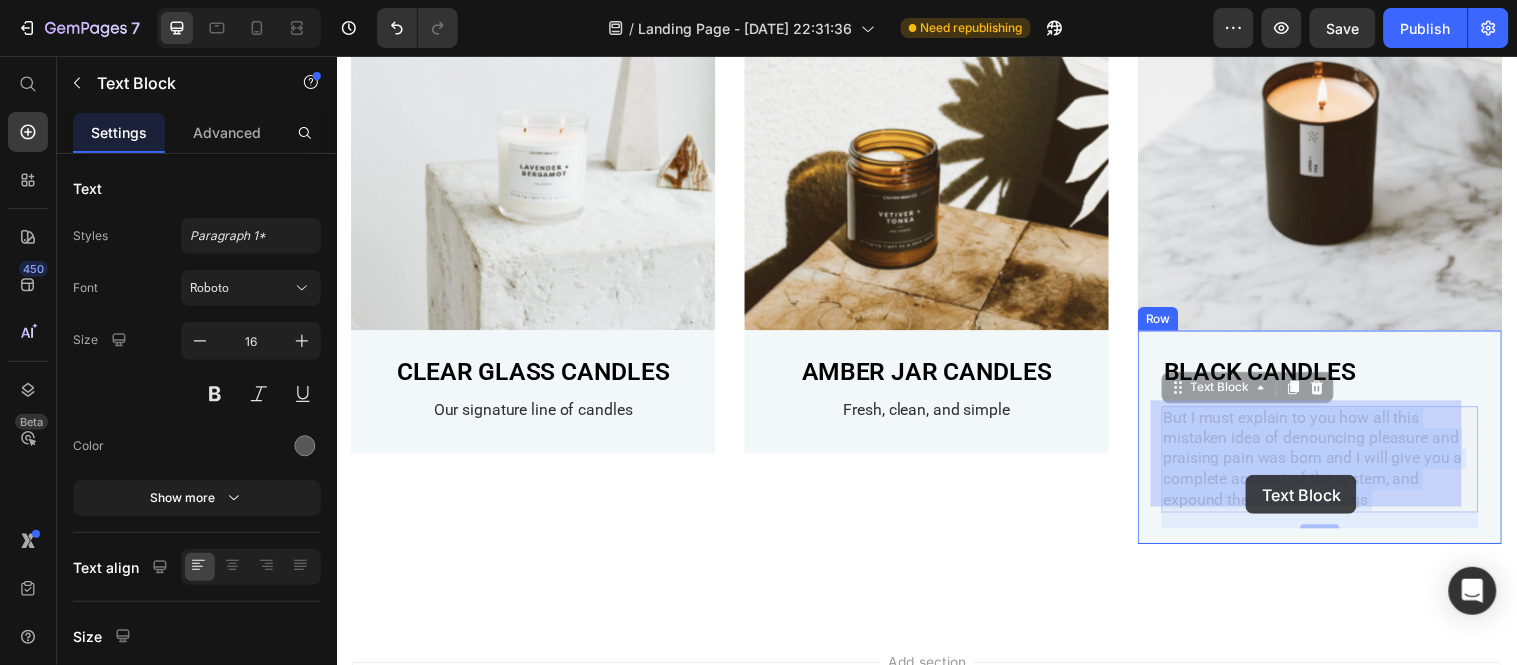 drag, startPoint x: 1372, startPoint y: 497, endPoint x: 1246, endPoint y: 481, distance: 127.01181 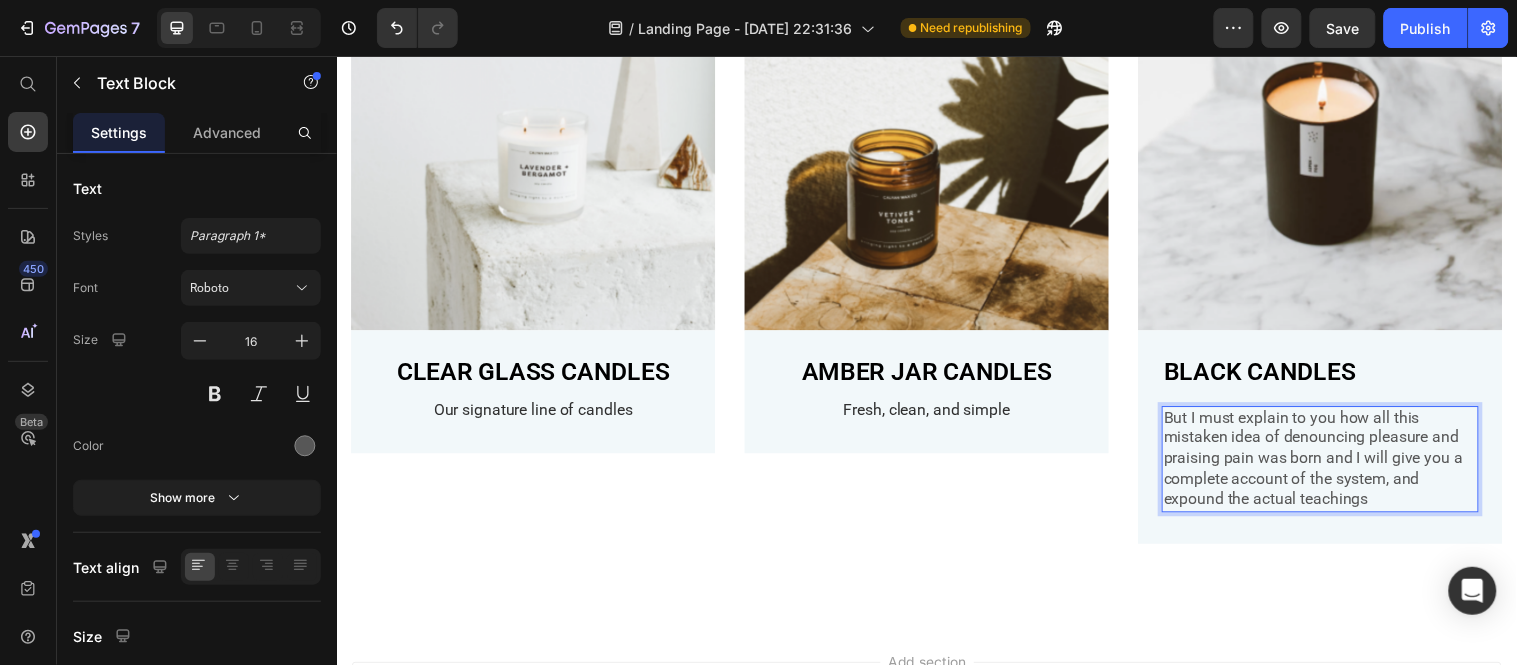 drag, startPoint x: 1373, startPoint y: 503, endPoint x: 1264, endPoint y: 491, distance: 109.65856 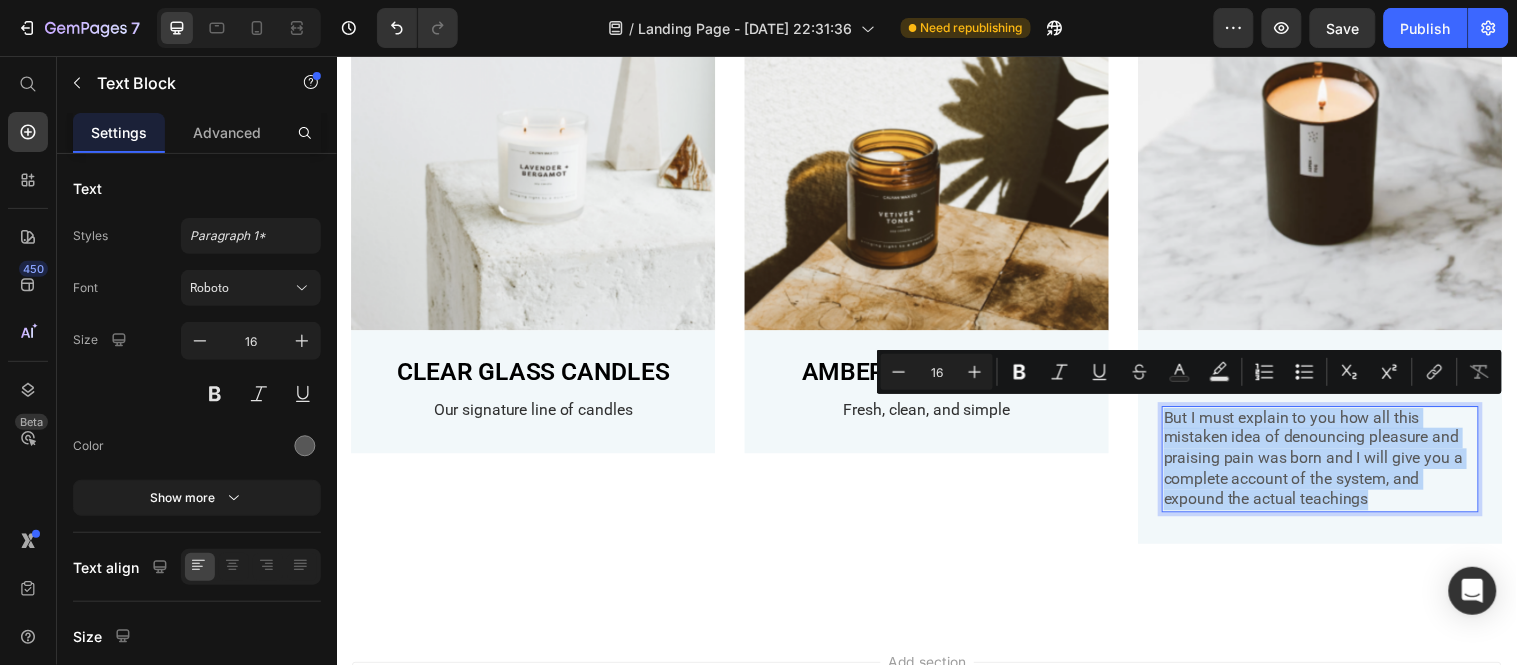drag, startPoint x: 1373, startPoint y: 497, endPoint x: 1168, endPoint y: 415, distance: 220.79176 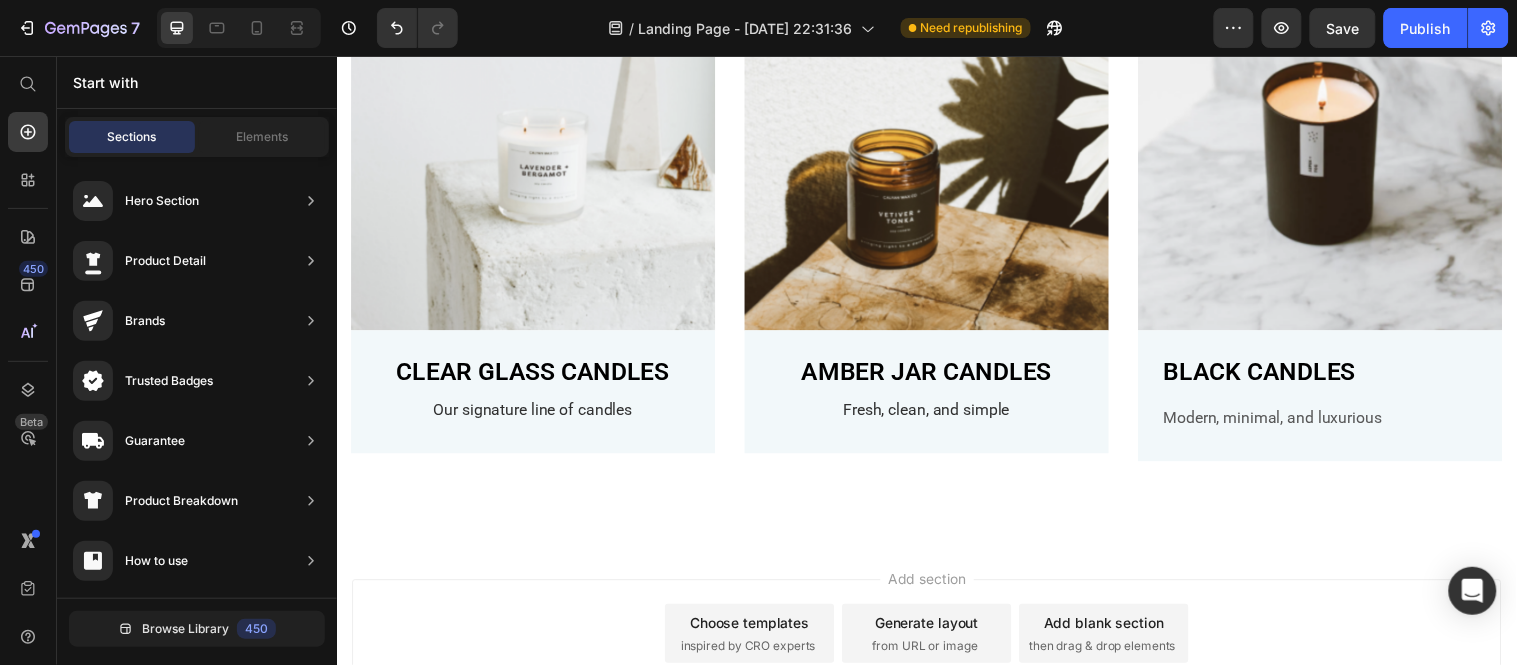 click on "Add section Choose templates inspired by CRO experts Generate layout from URL or image Add blank section then drag & drop elements" at bounding box center [936, 670] 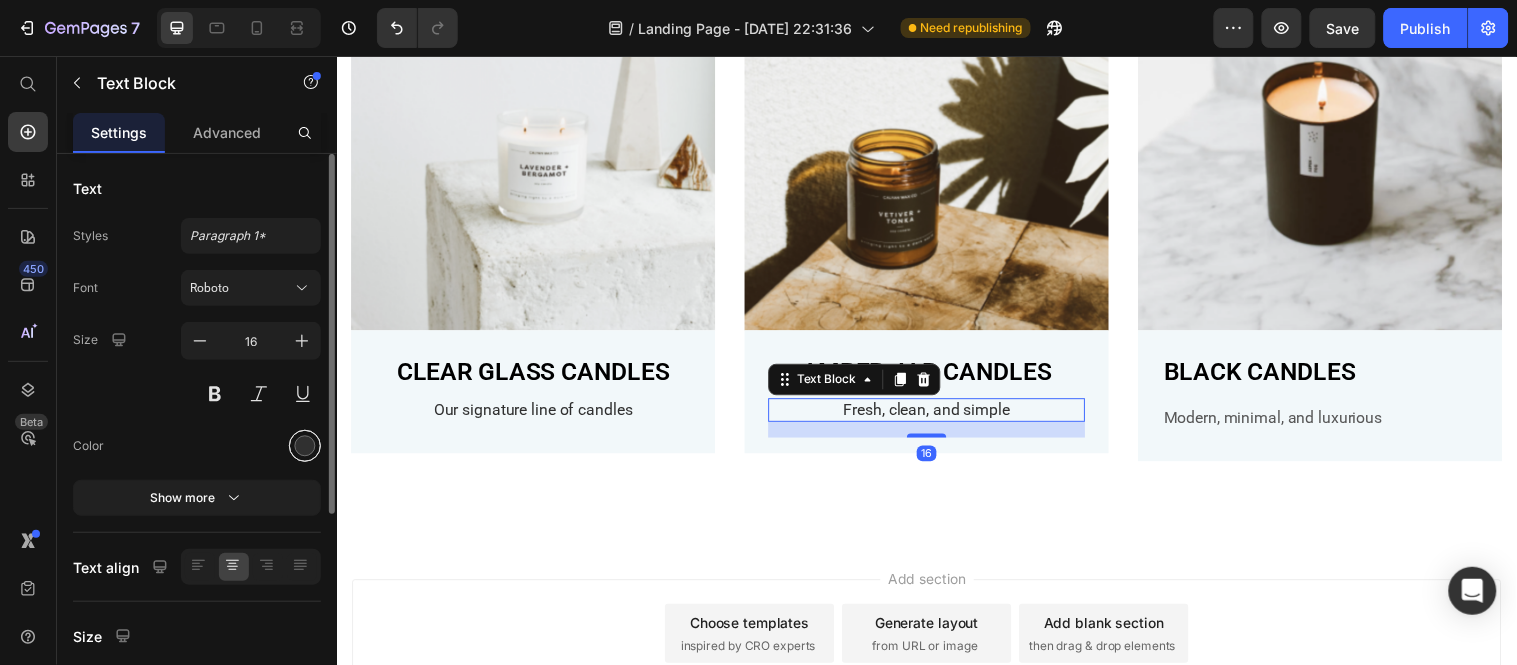 click at bounding box center (305, 446) 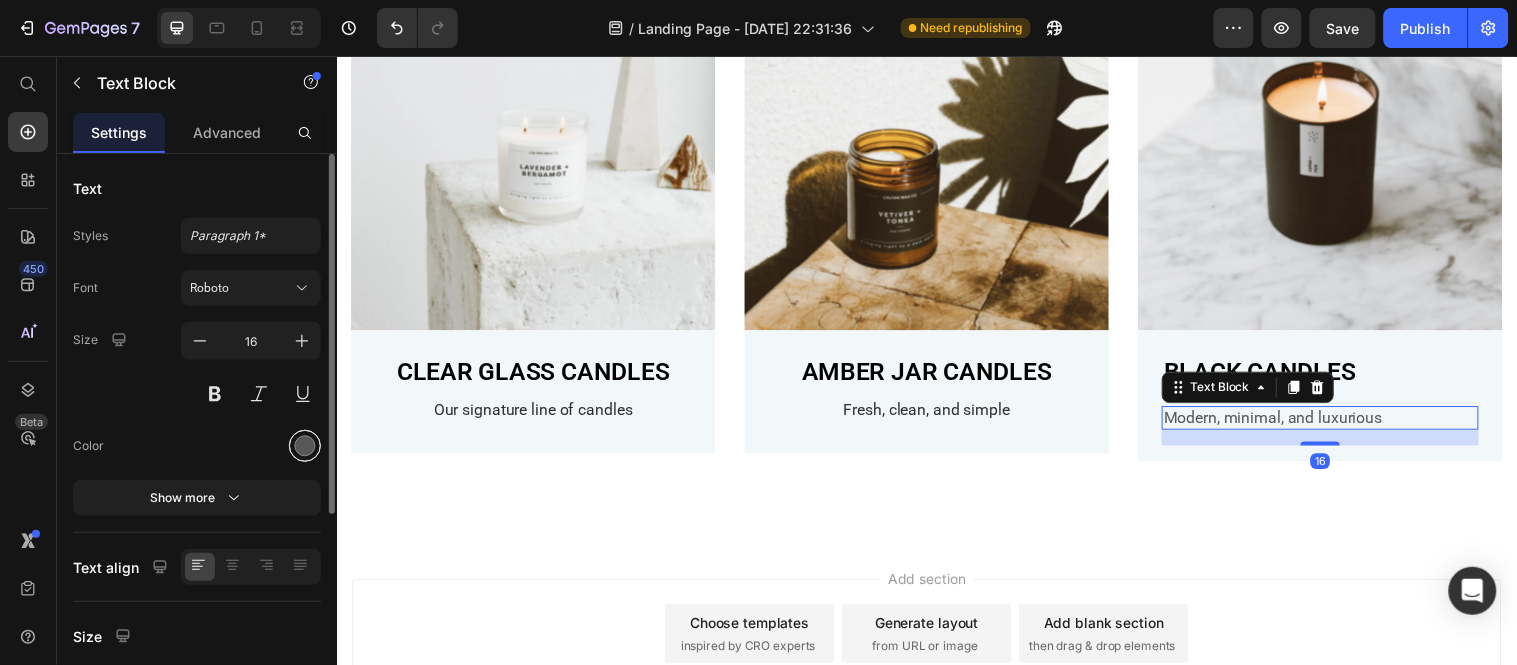 click at bounding box center [305, 446] 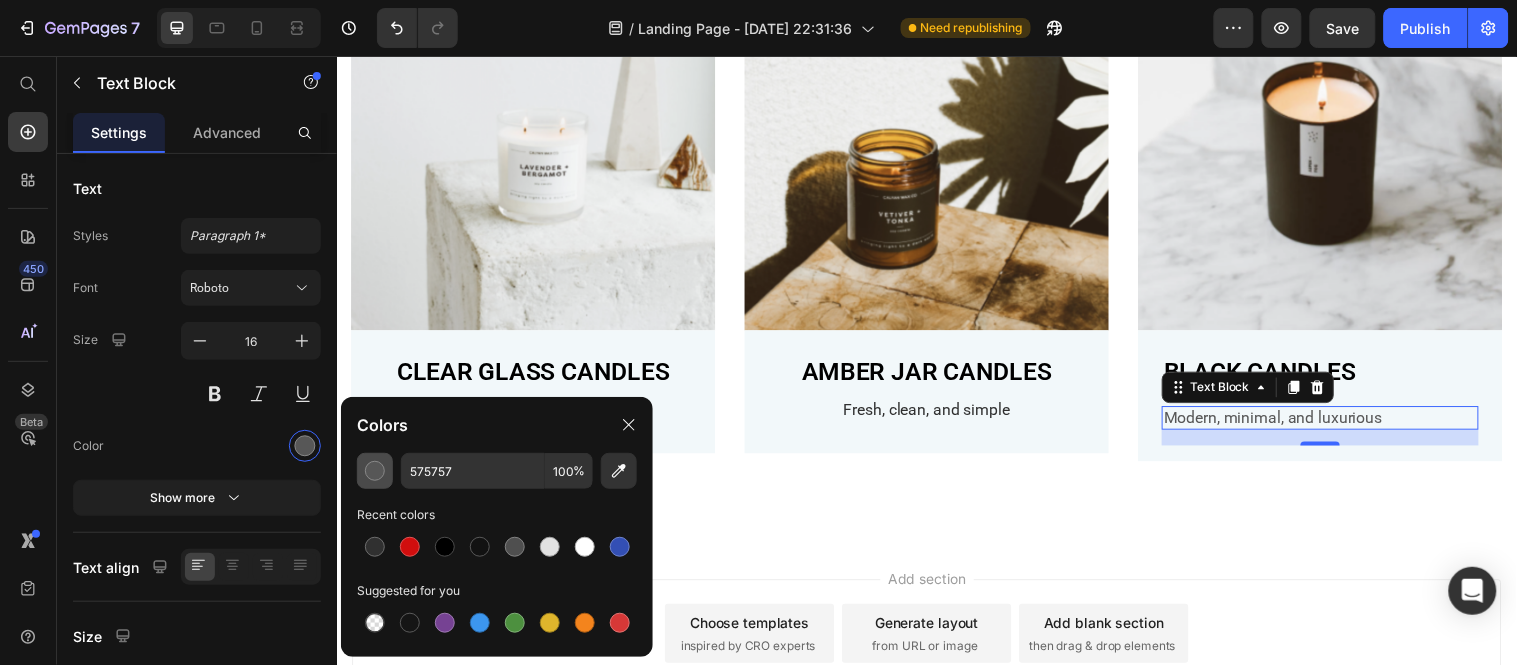 click at bounding box center [375, 471] 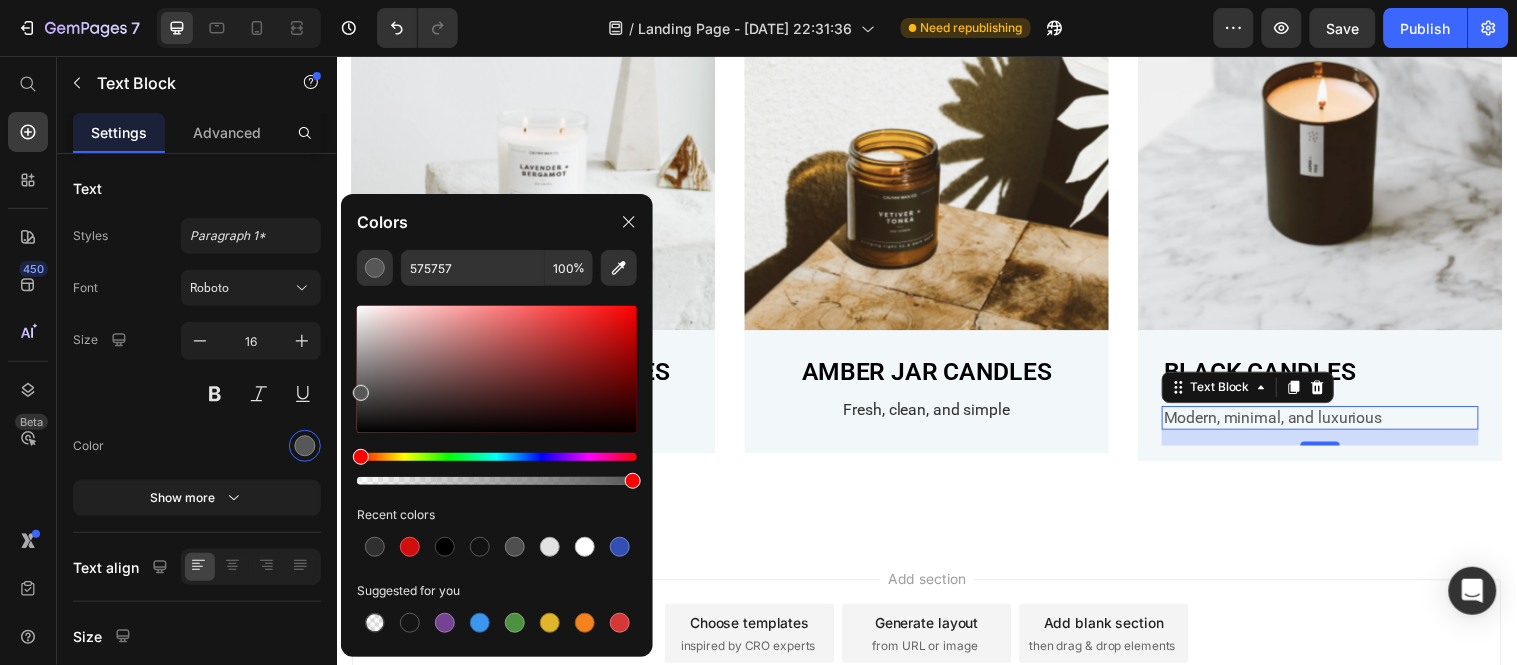 type 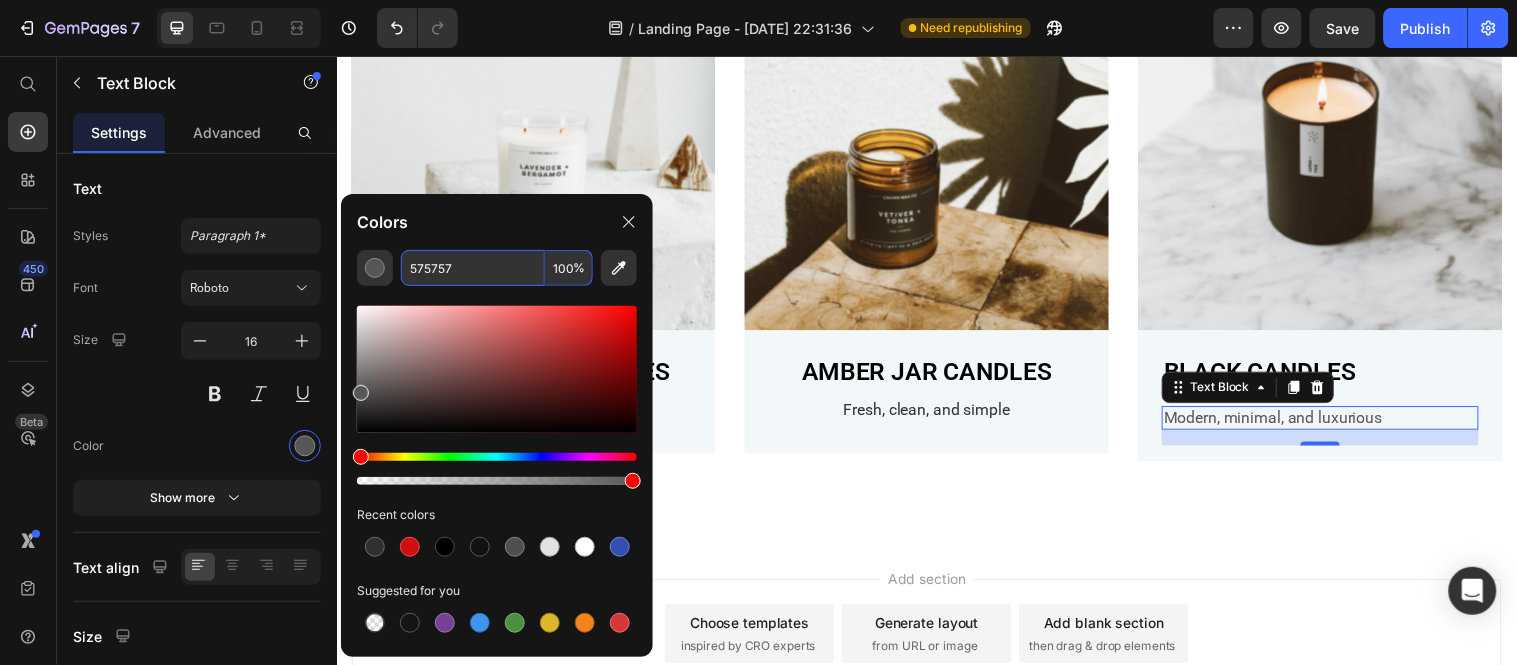 paste on "303030" 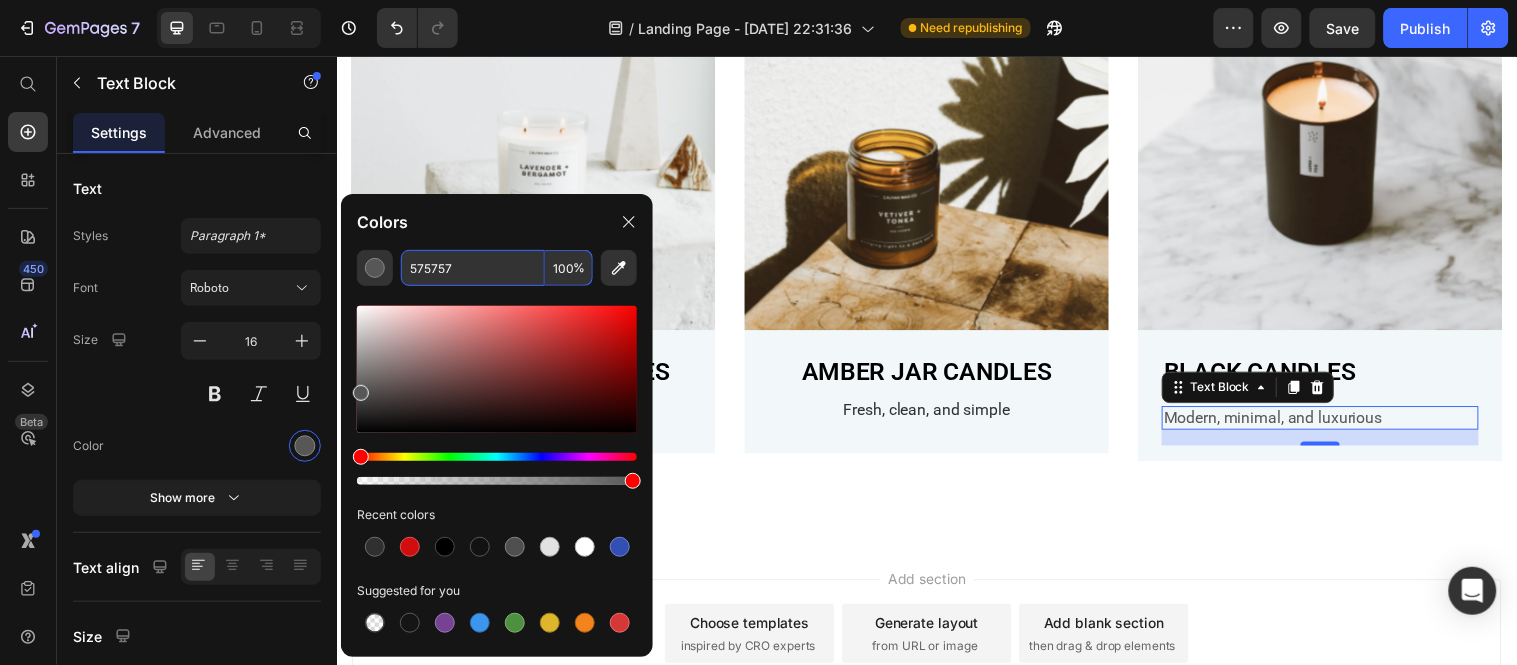 type on "303030" 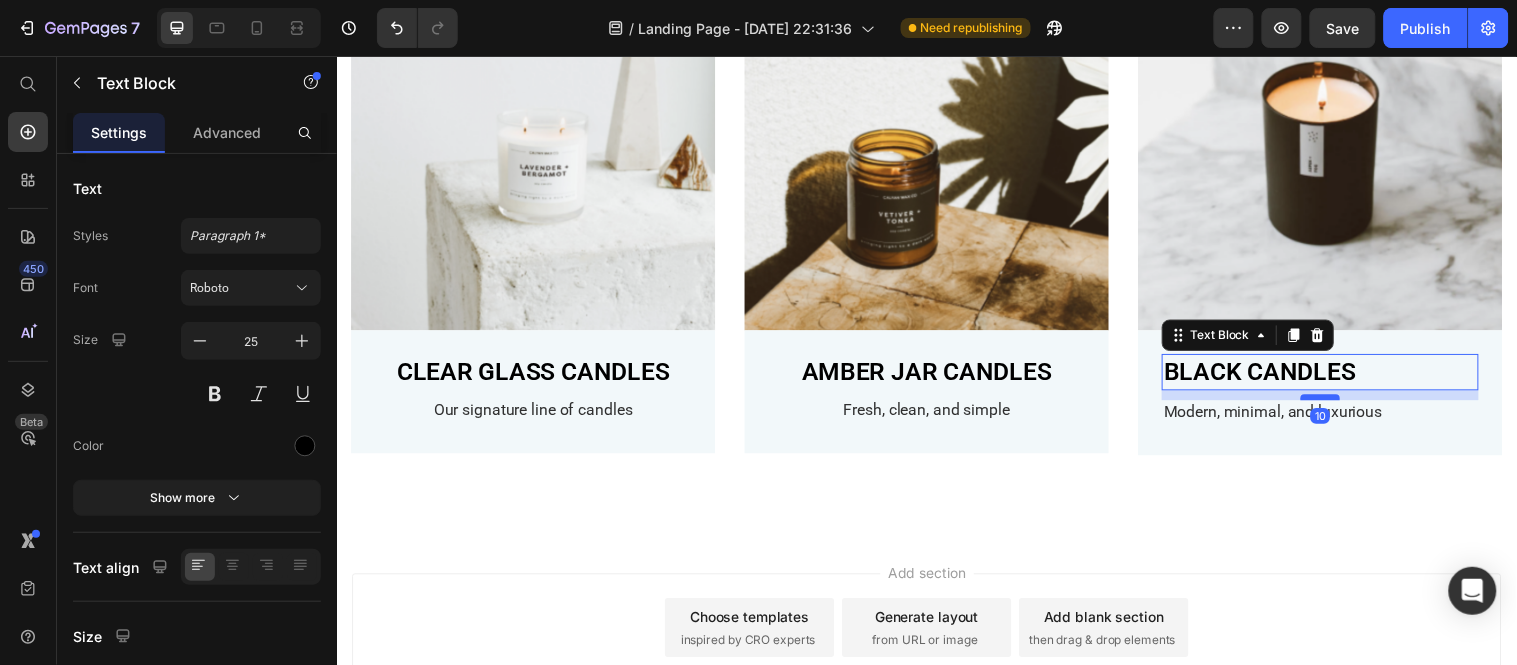 click at bounding box center [1336, 402] 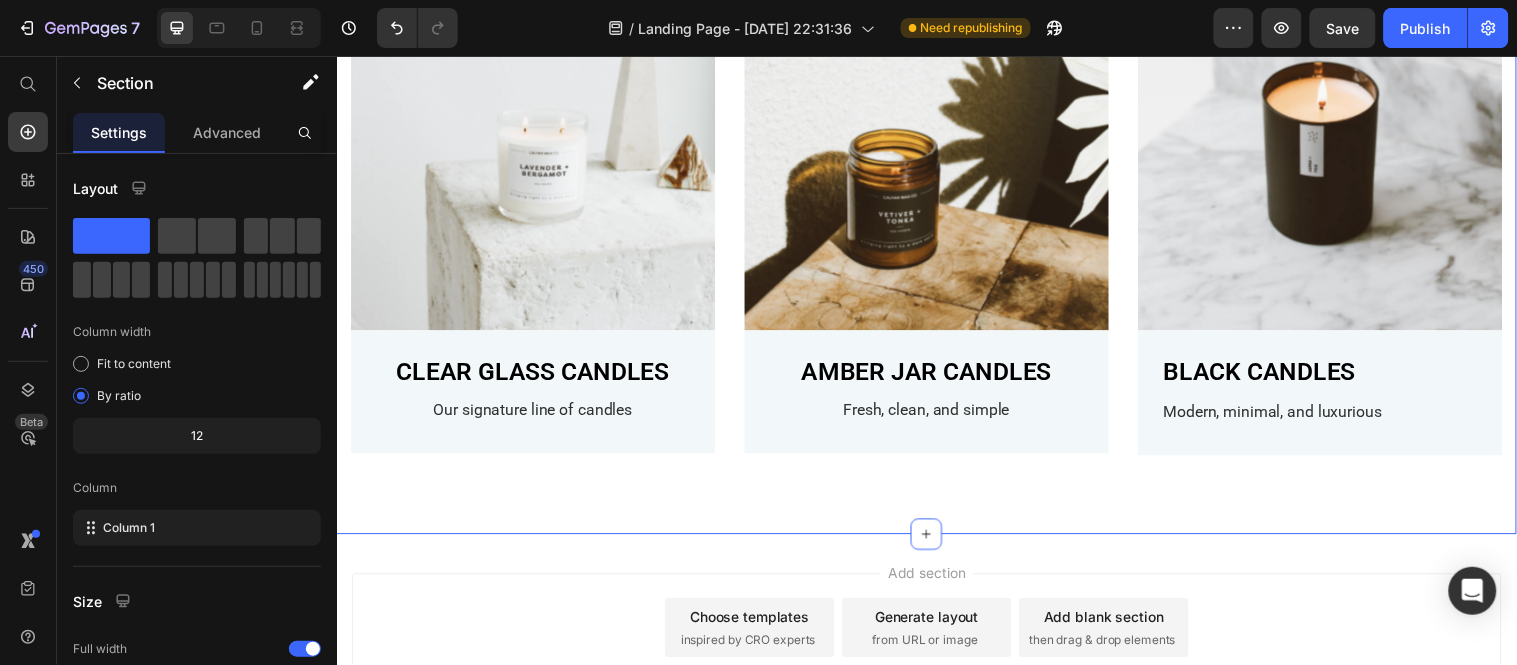 click on "Image CLEAR GLASS CANDLES Text Block Our signature line of candles Text Block Row Image AMBER JAR CANDLES Text Block Fresh, clean, and simple Text Block Row Image BLACK CANDLES Text Block Modern, minimal, and luxurious Text Block Row Row Section 3   You can create reusable sections Create Theme Section AI Content Write with GemAI What would you like to describe here? Tone and Voice Persuasive Product Show more Generate" at bounding box center (936, 211) 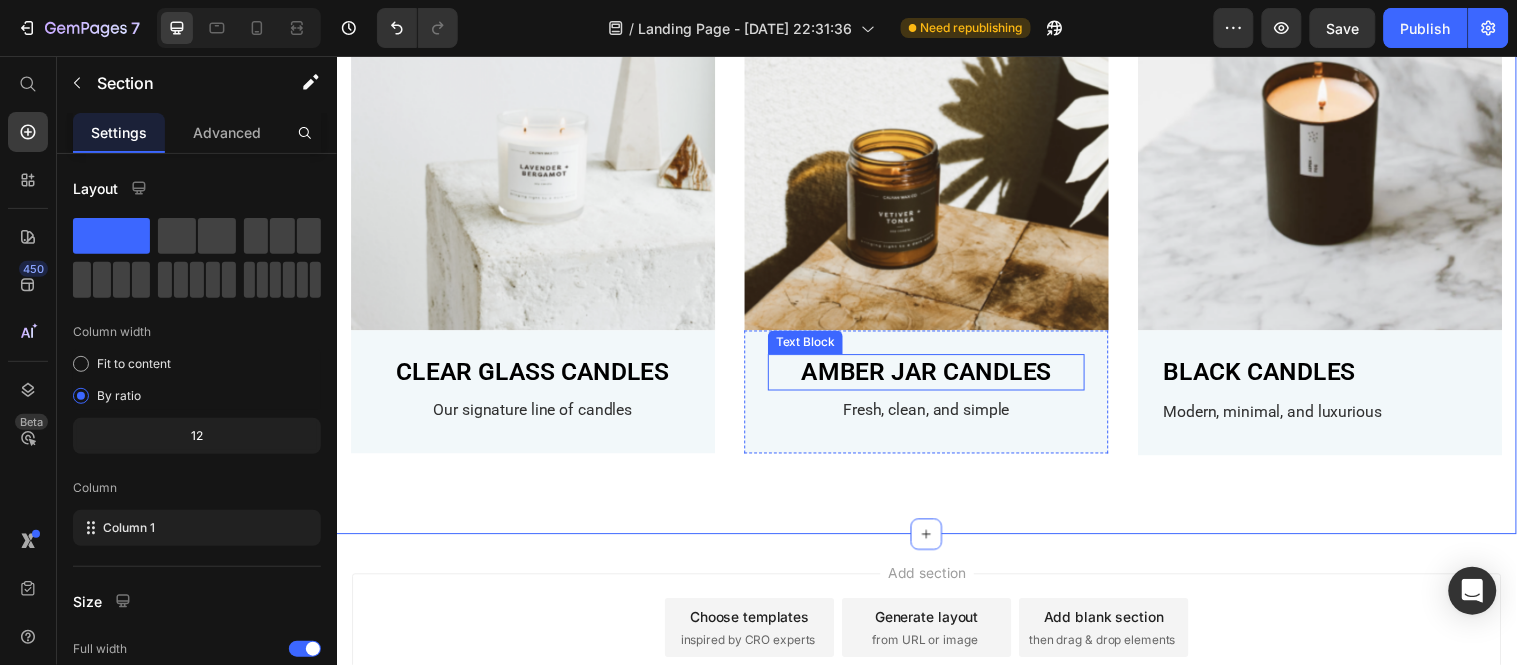 click on "AMBER JAR CANDLES" at bounding box center [936, 376] 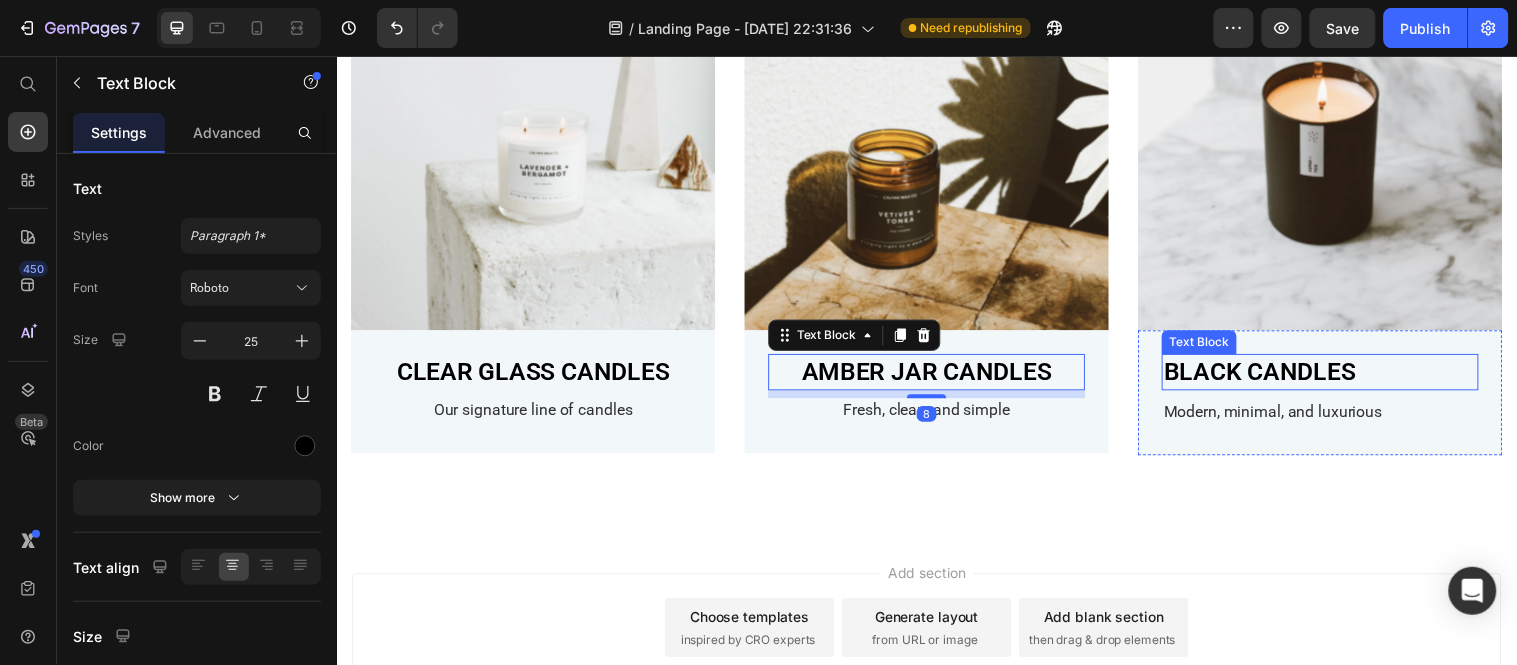 click on "BLACK CANDLES" at bounding box center [1336, 376] 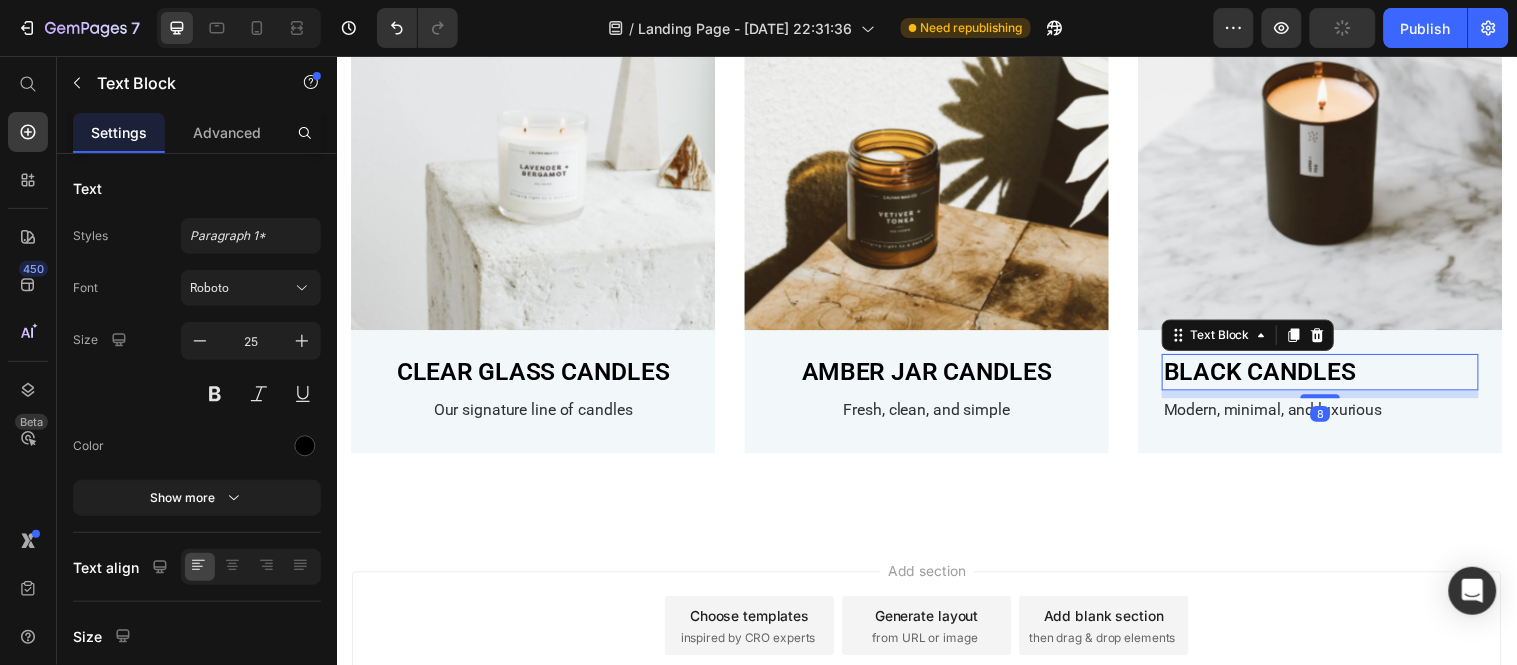 drag, startPoint x: 1324, startPoint y: 396, endPoint x: 1290, endPoint y: 394, distance: 34.058773 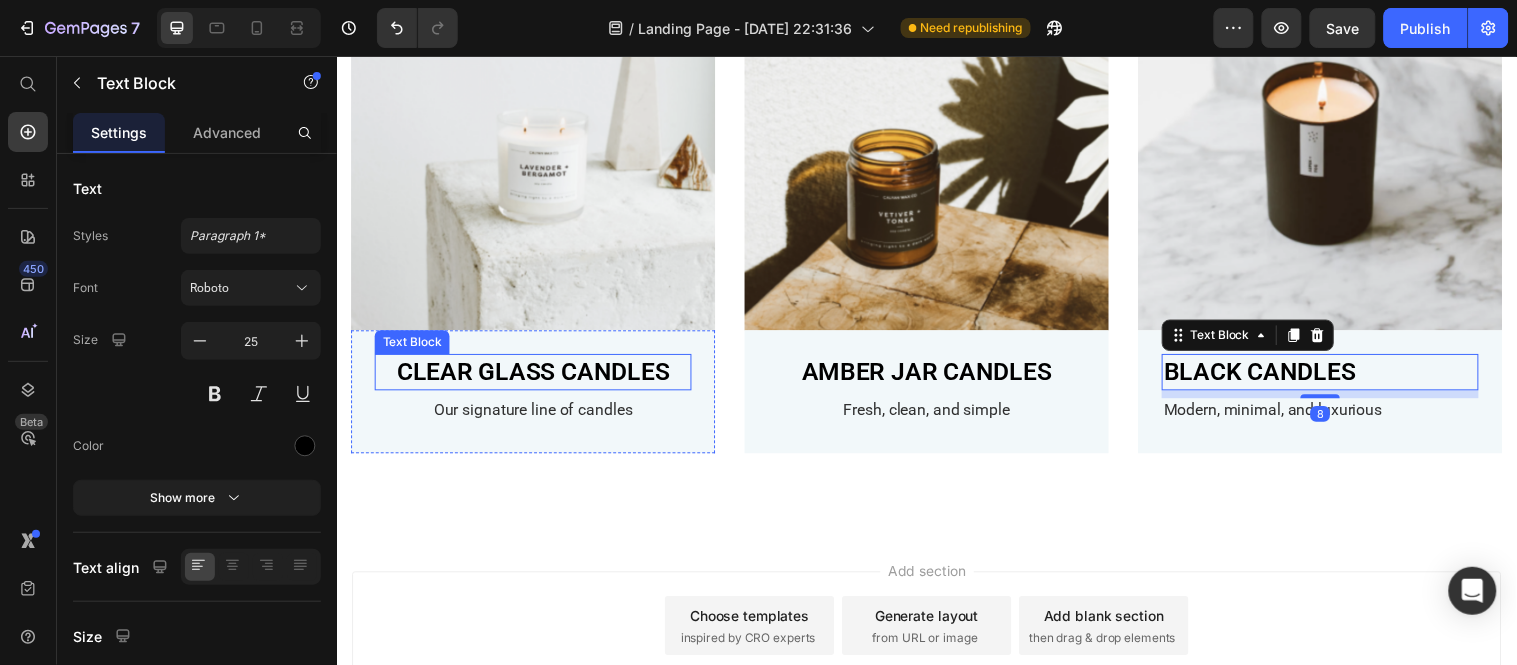 click on "CLEAR GLASS CANDLES" at bounding box center (536, 376) 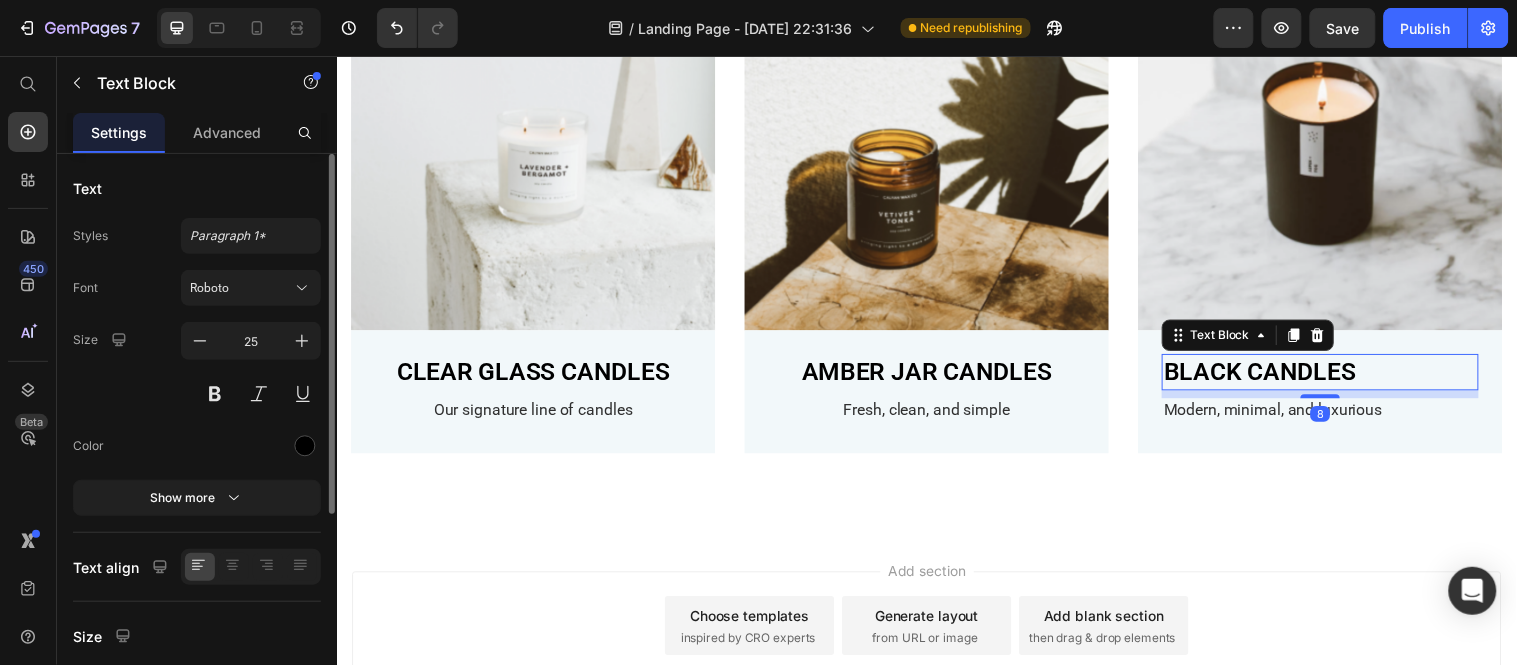 click 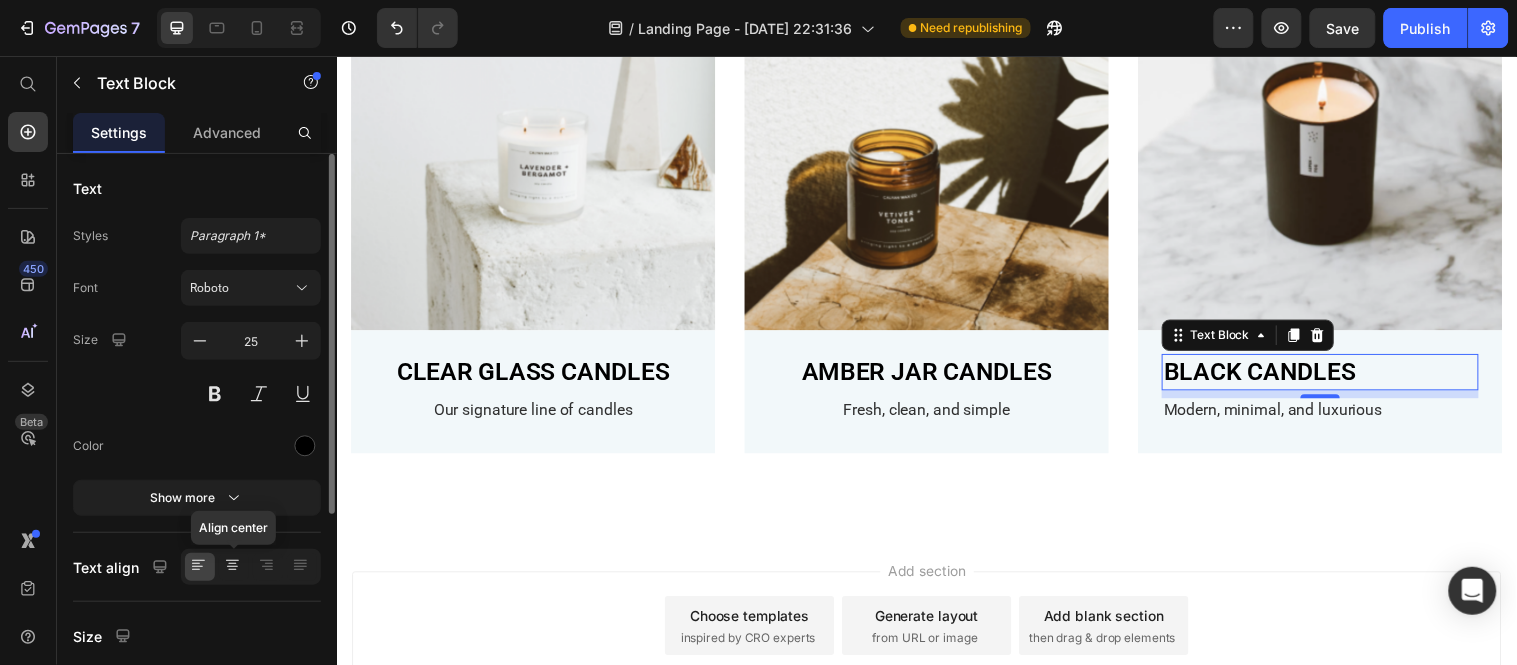 click 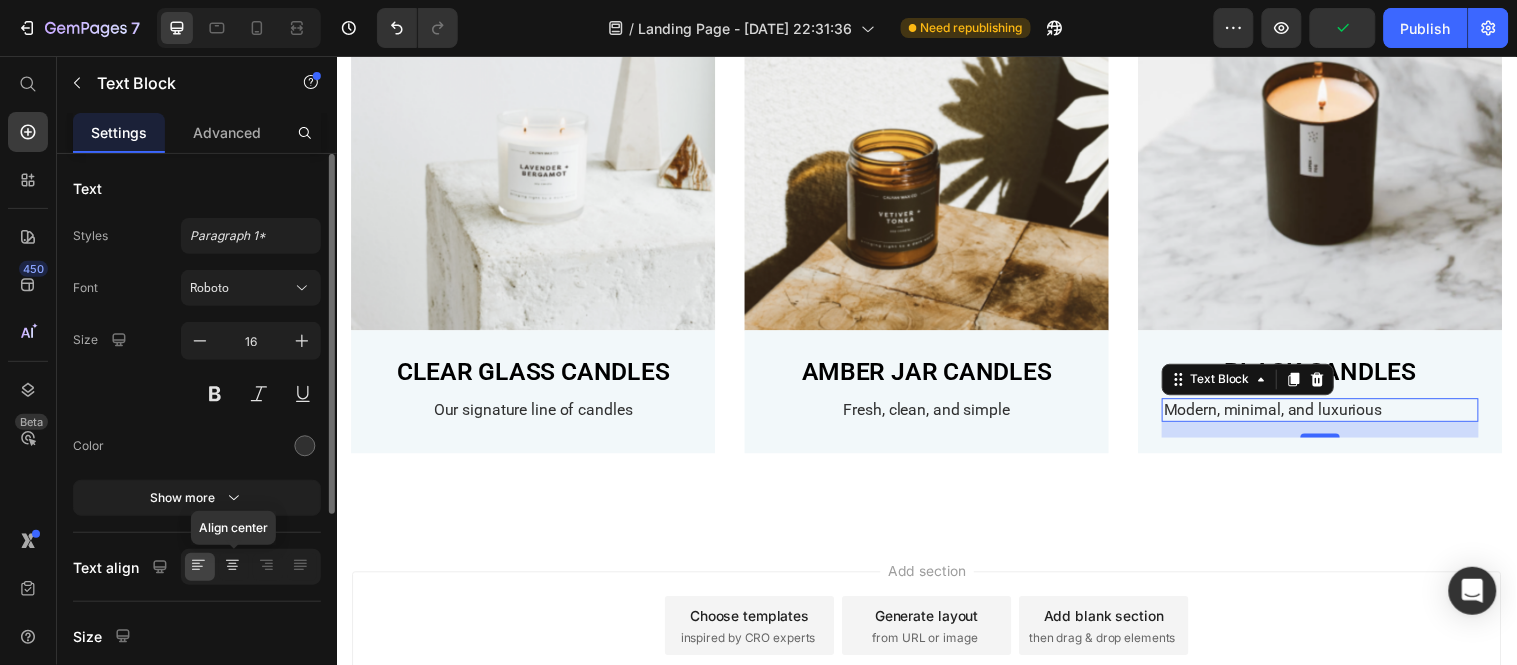 click 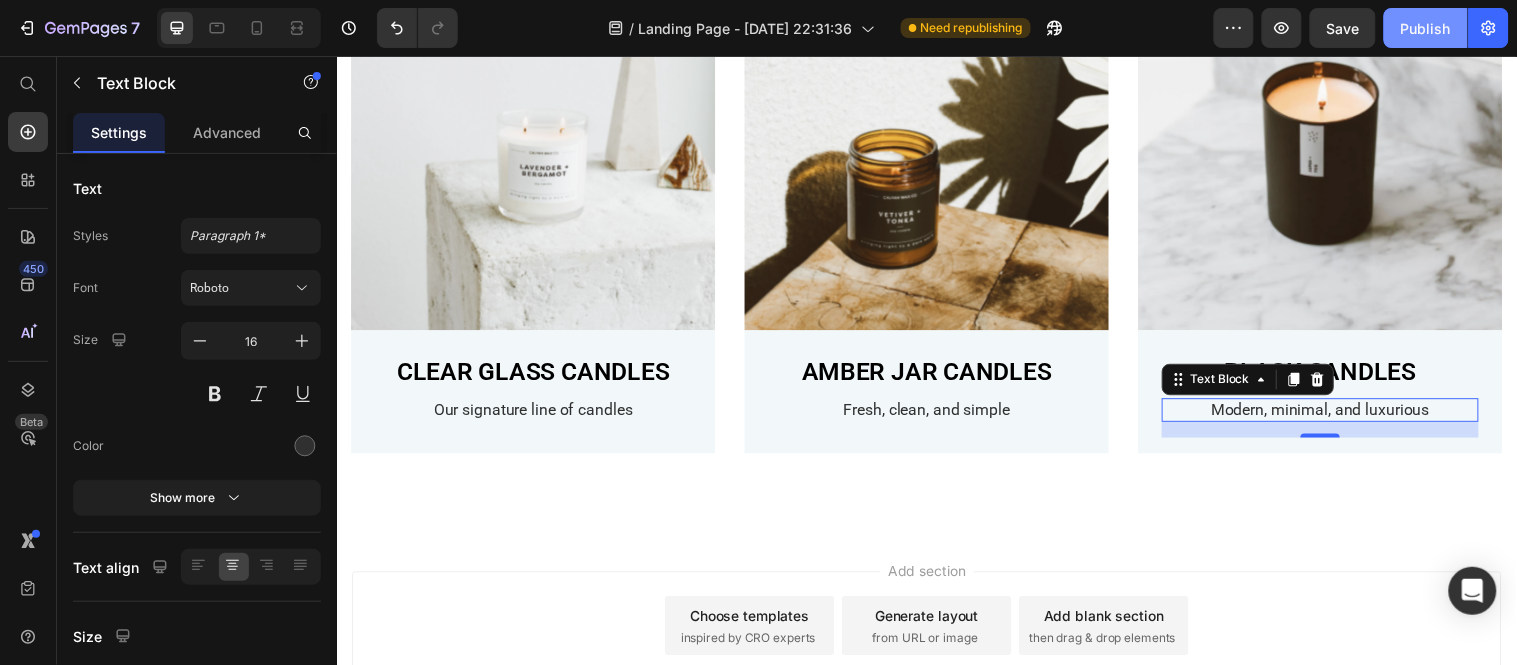 click on "Publish" at bounding box center (1426, 28) 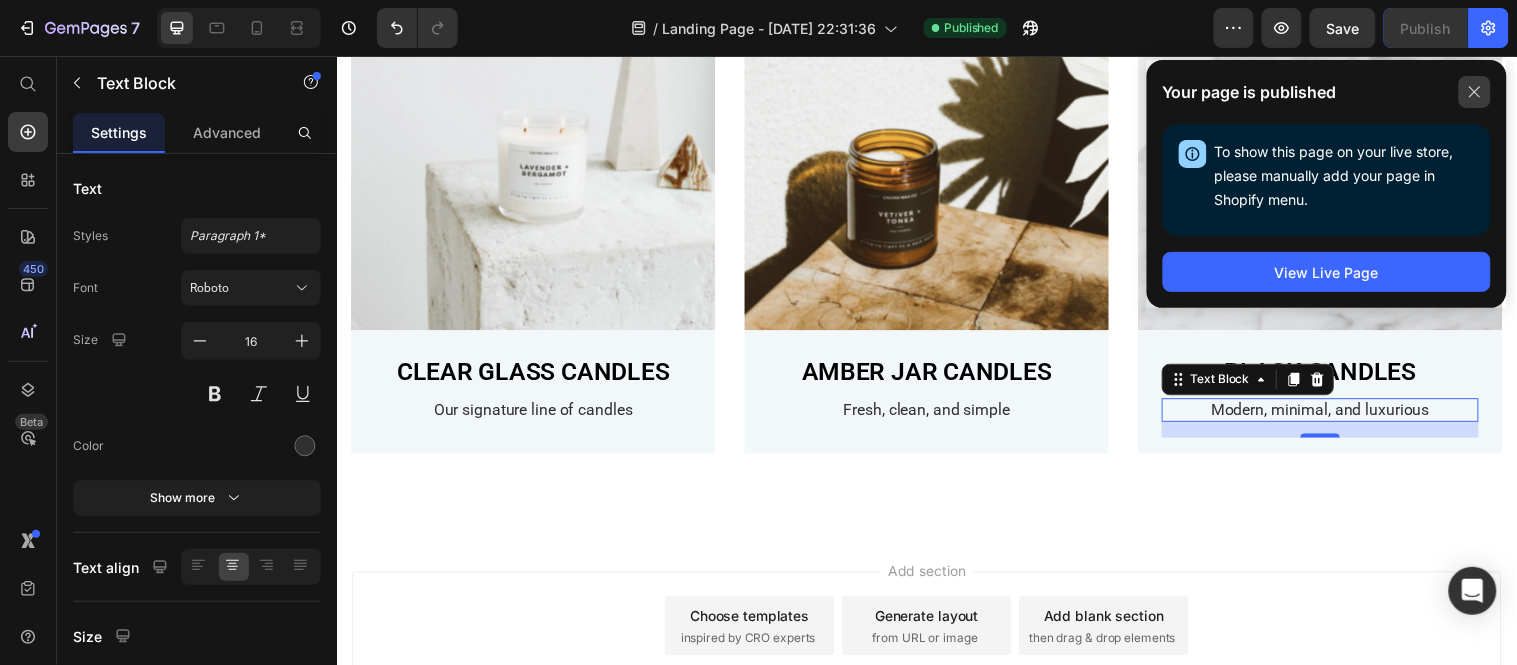 click 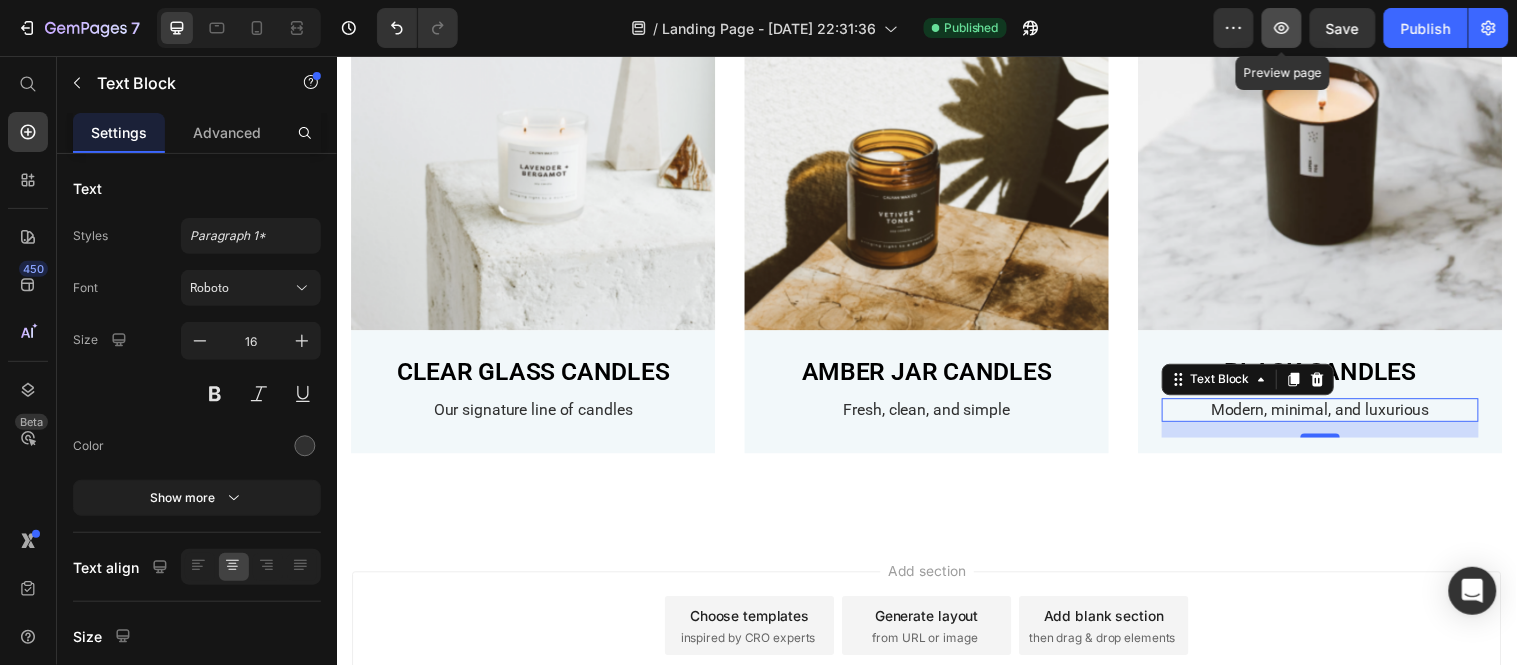 click 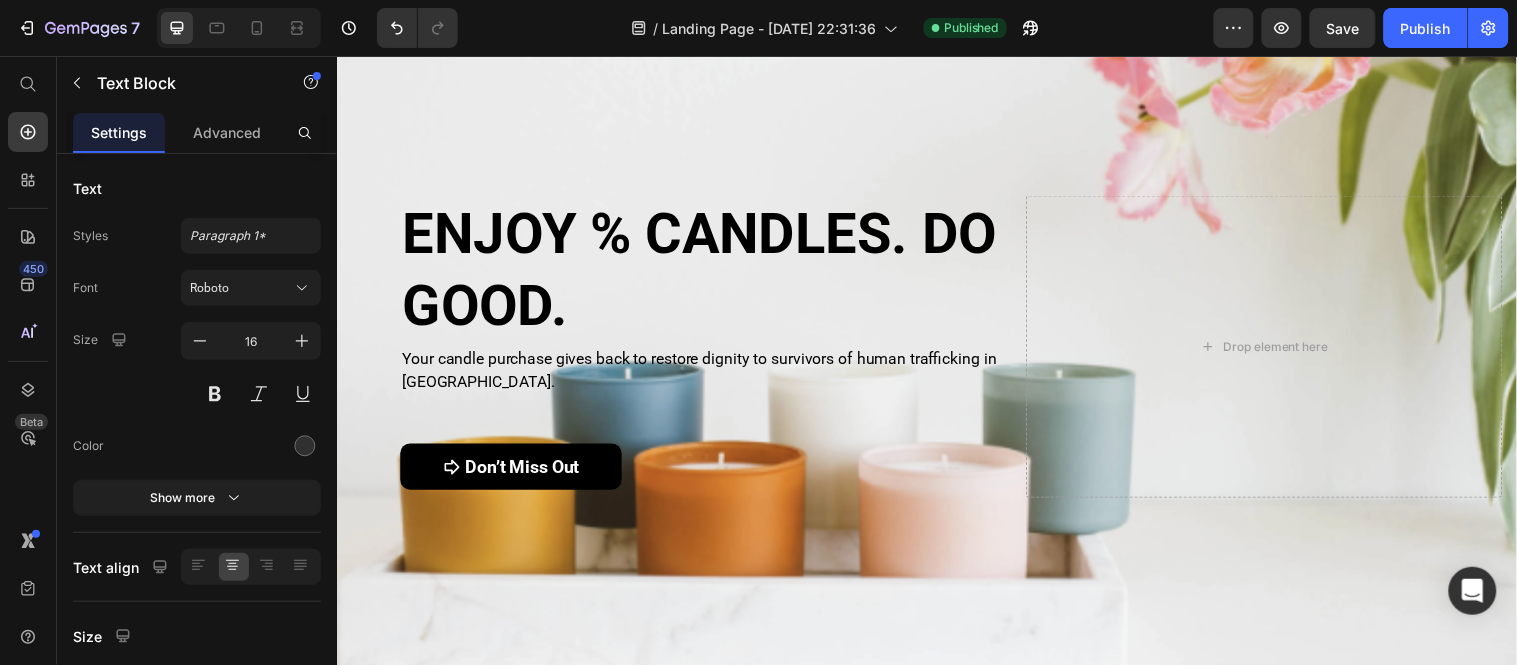 scroll, scrollTop: 82, scrollLeft: 0, axis: vertical 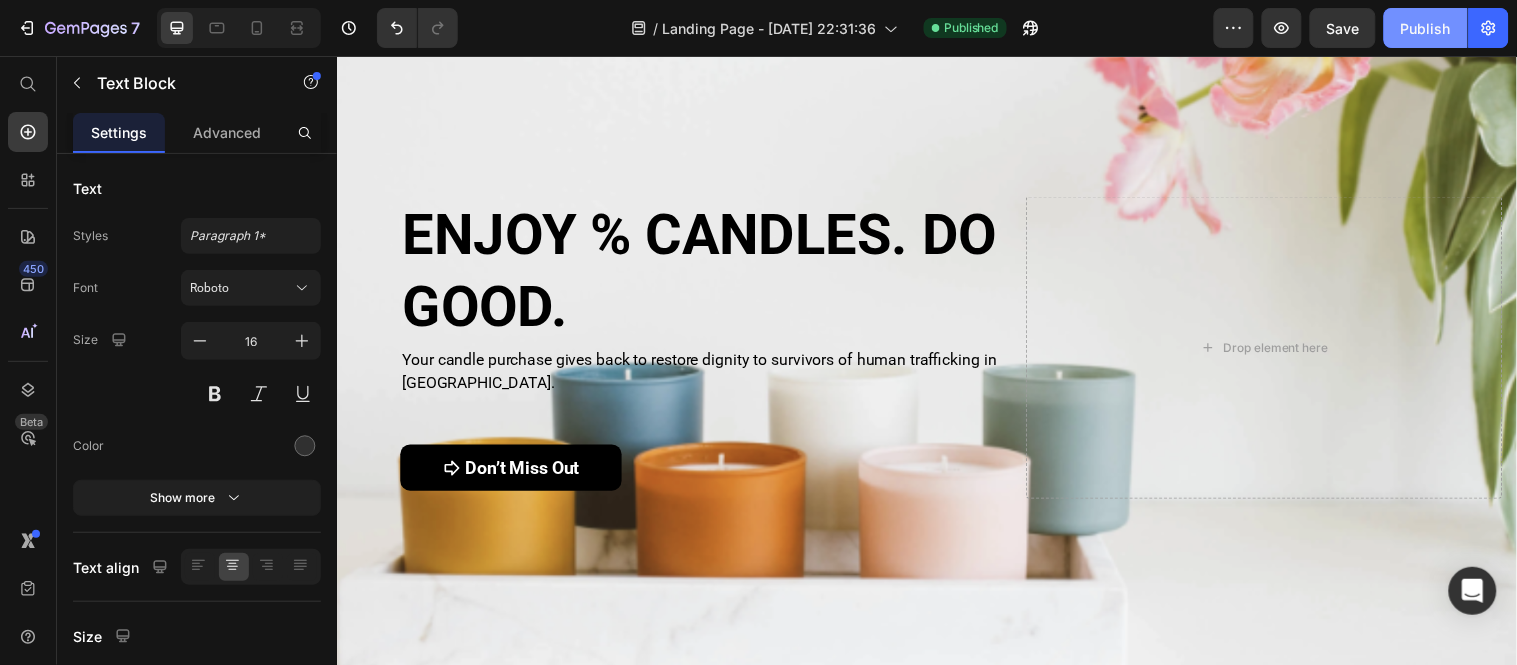 click on "Publish" at bounding box center (1426, 28) 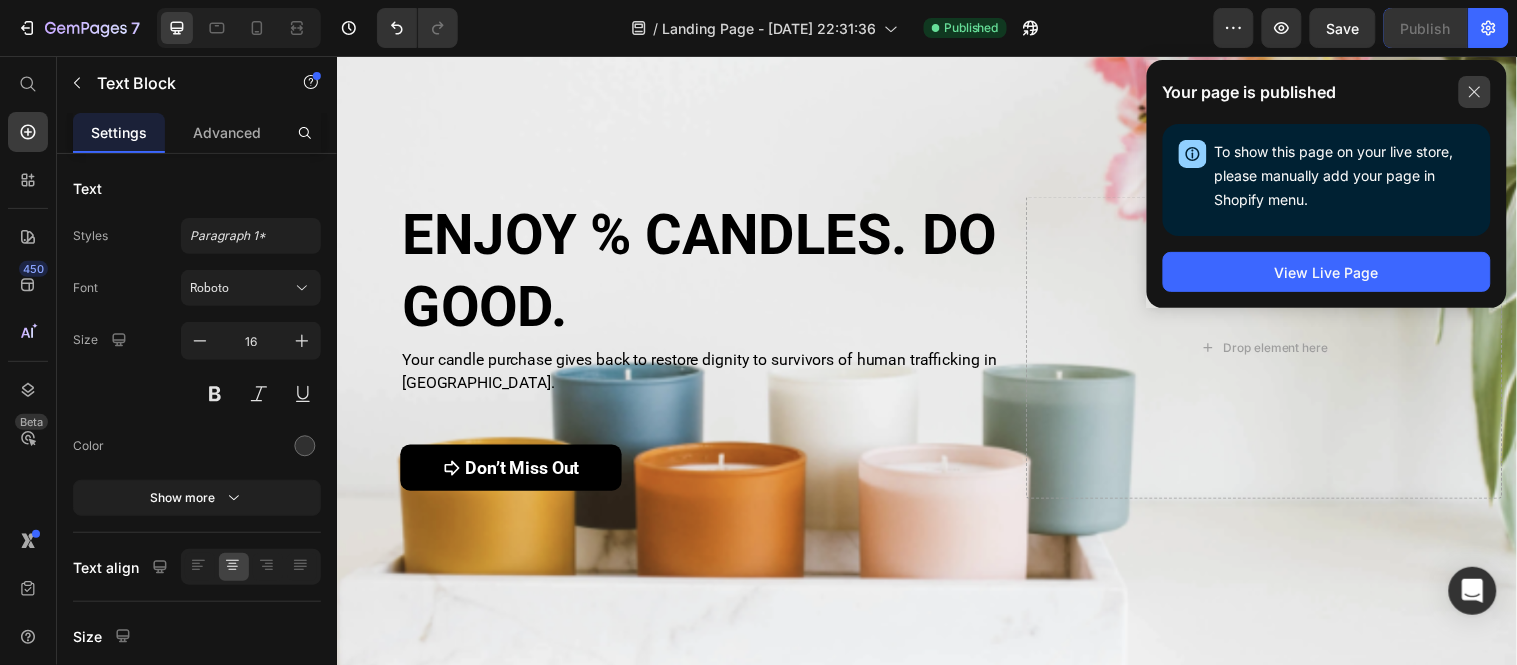 click 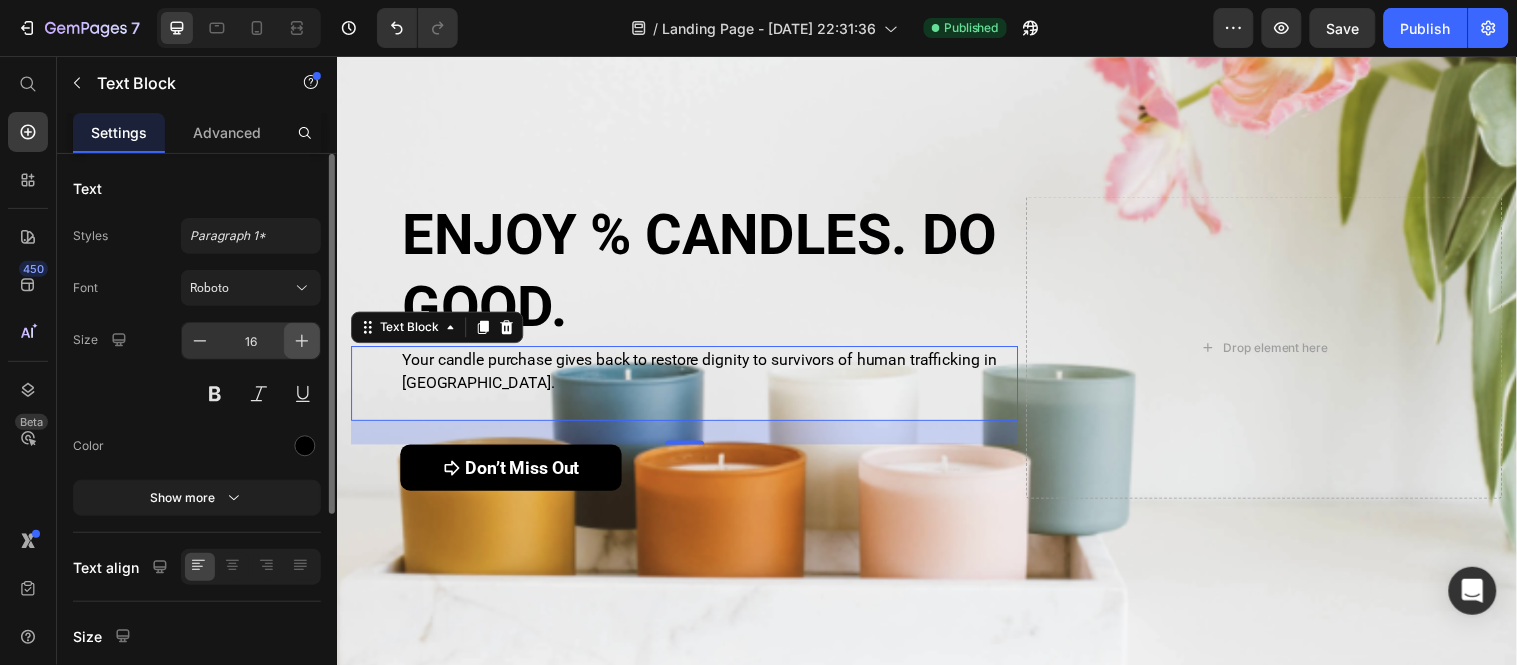 click 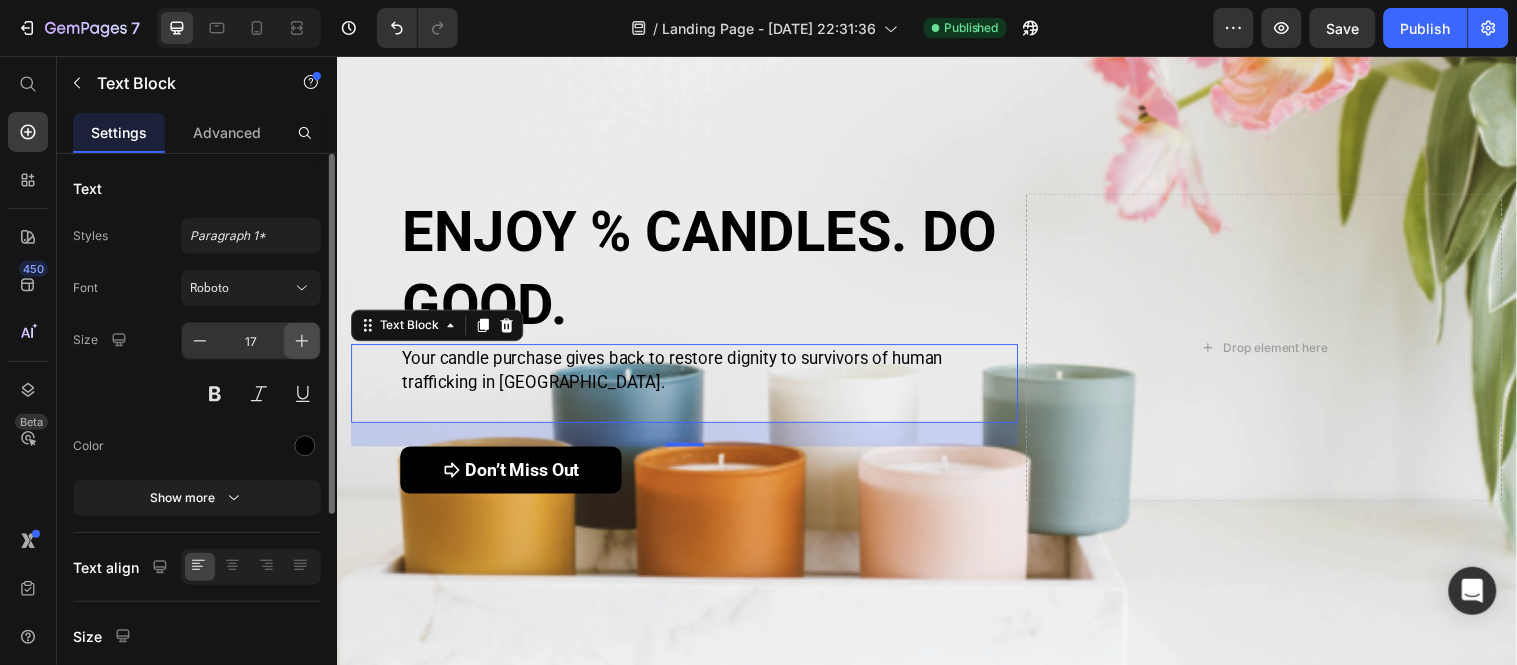 click 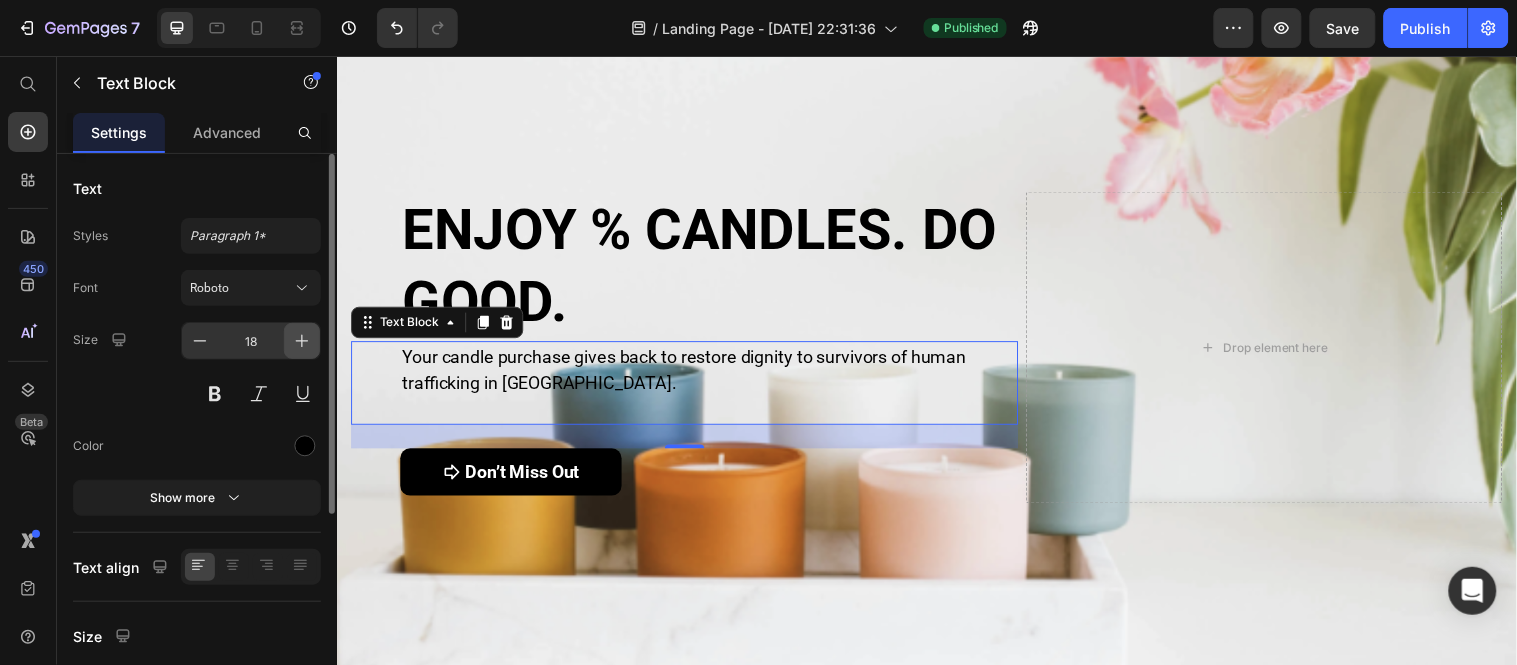 click 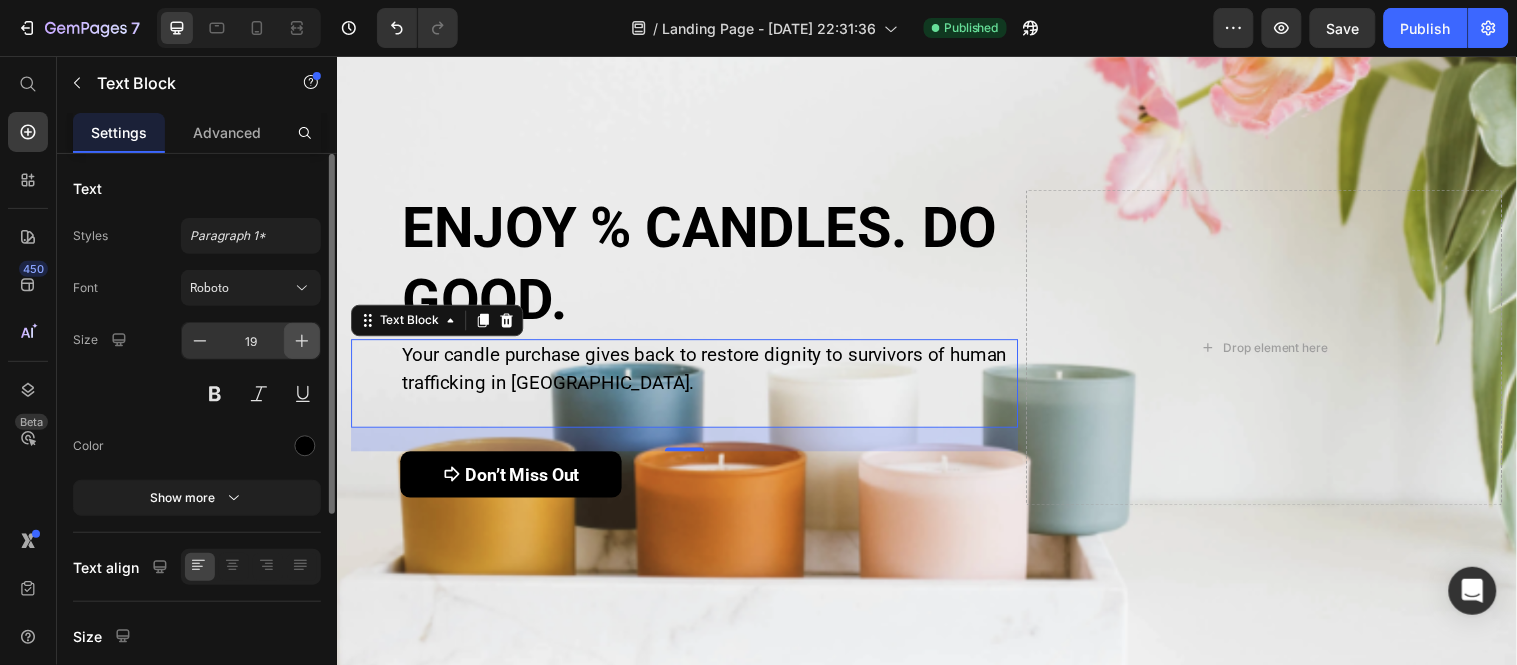 click 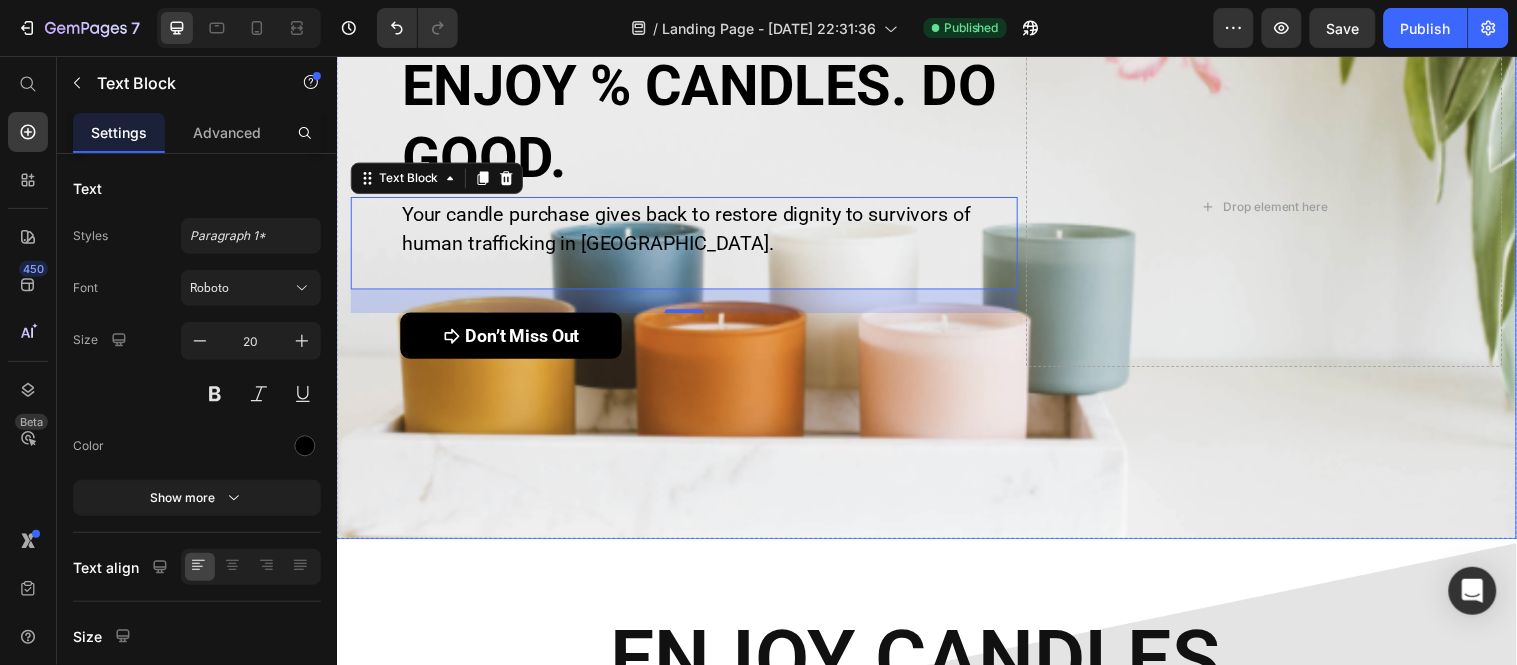 scroll, scrollTop: 231, scrollLeft: 0, axis: vertical 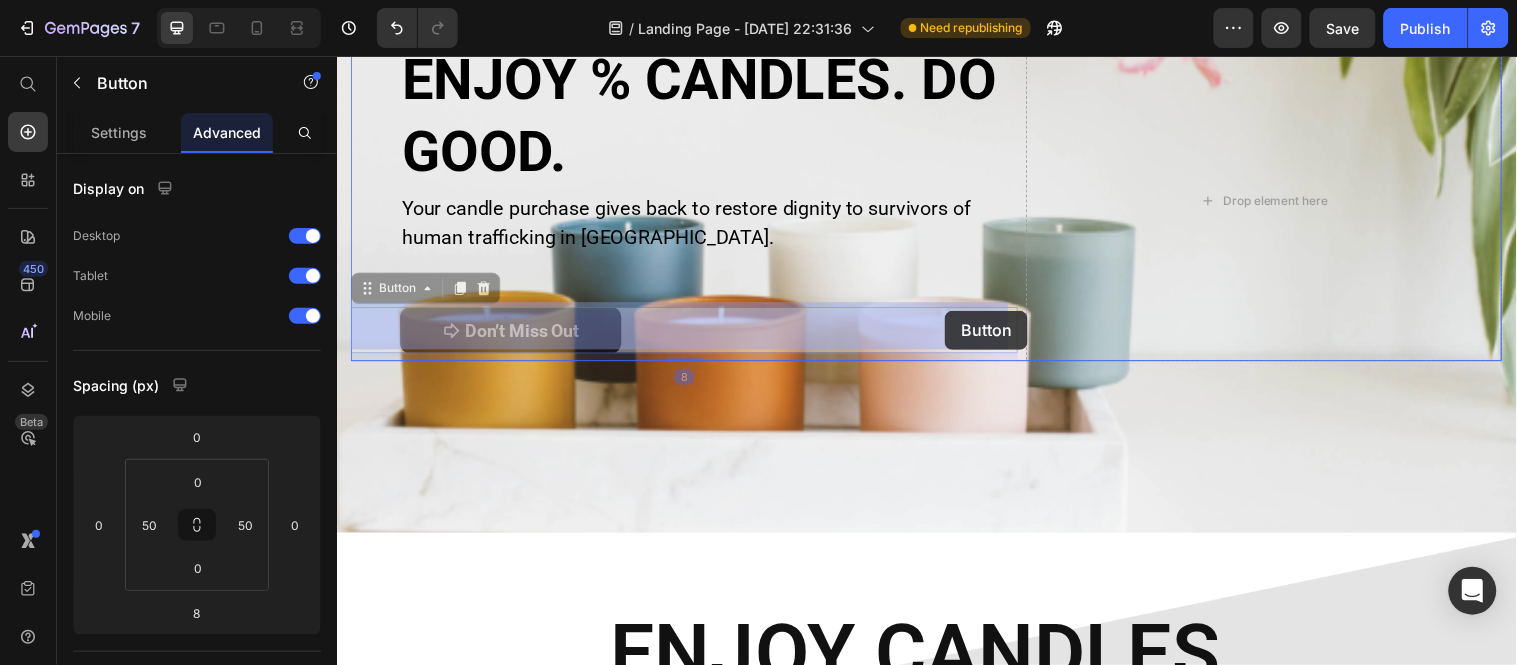 drag, startPoint x: 620, startPoint y: 335, endPoint x: 954, endPoint y: 314, distance: 334.65952 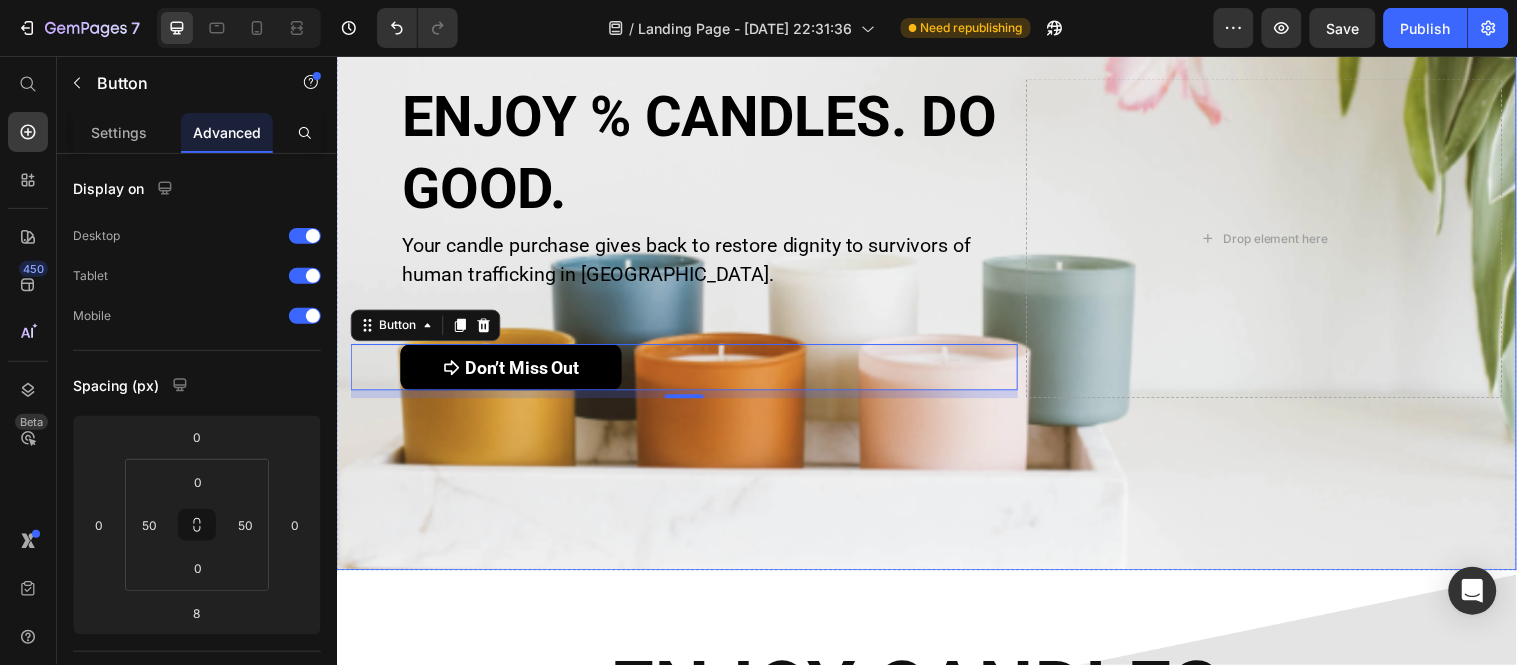 scroll, scrollTop: 192, scrollLeft: 0, axis: vertical 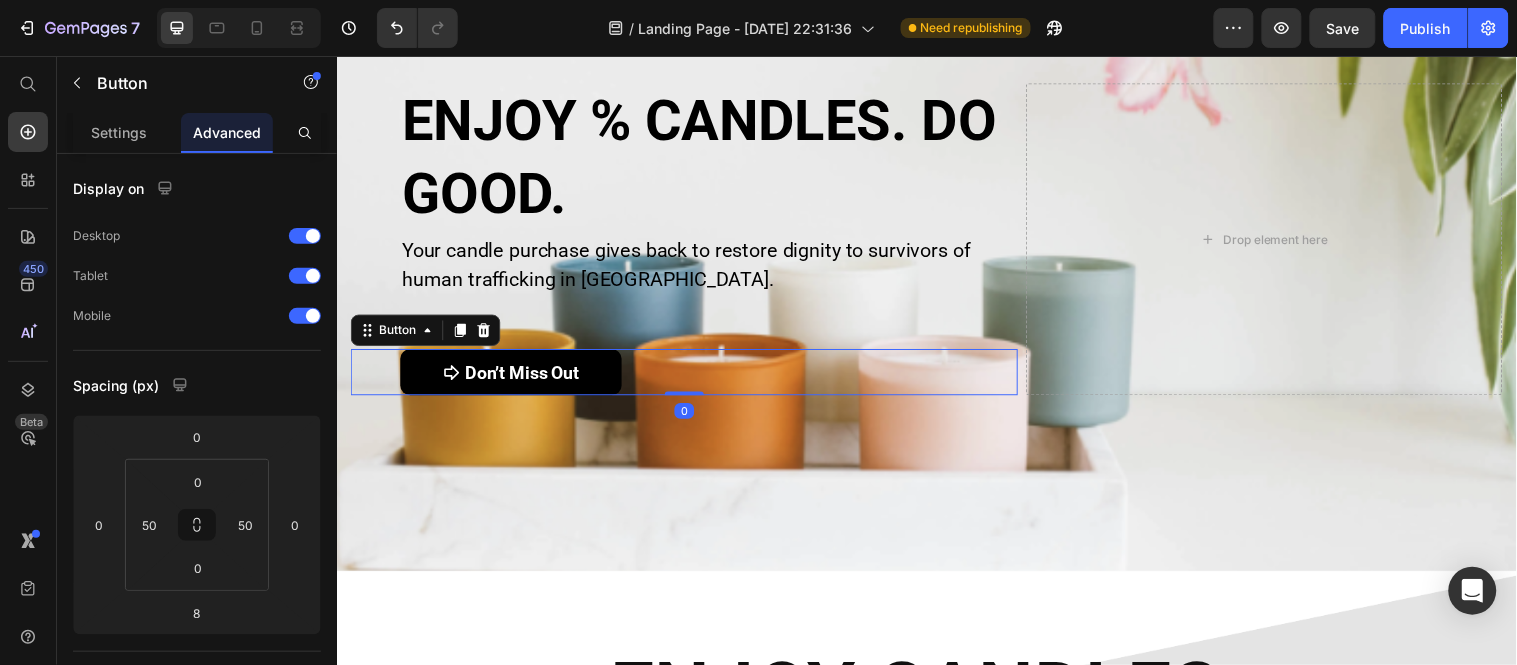 click on "Don’t Miss Out Button   0" at bounding box center [690, 376] 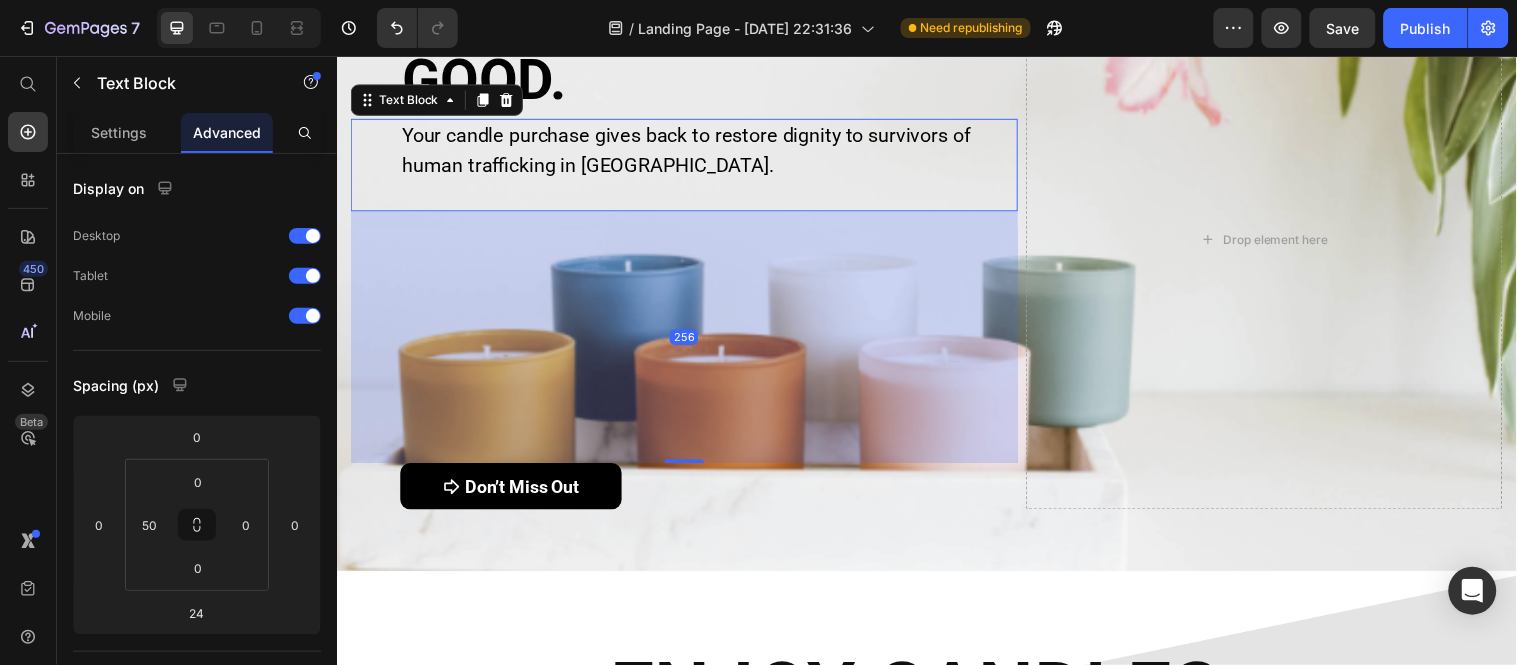 drag, startPoint x: 686, startPoint y: 343, endPoint x: 623, endPoint y: 575, distance: 240.40175 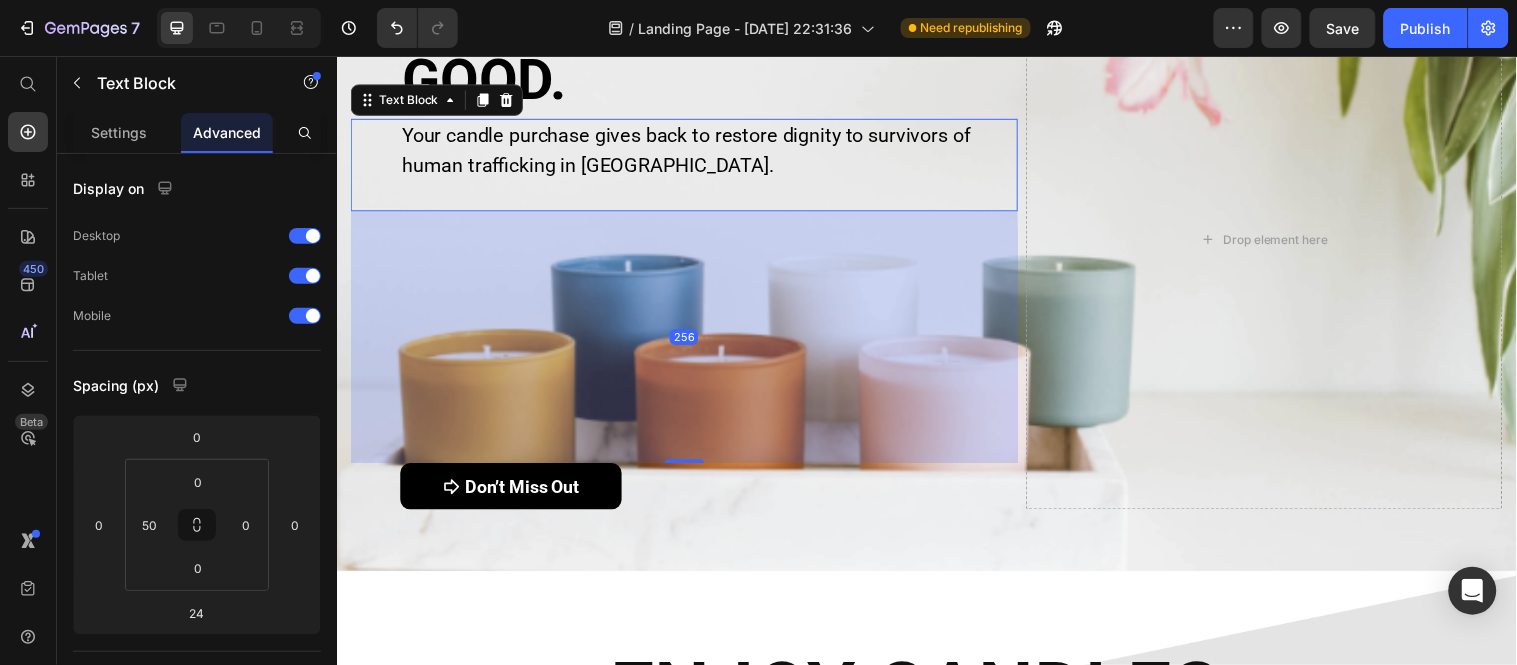 click on "ENJOY % CANDLES. DO GOOD. Heading Your candle purchase gives back to restore dignity to survivors of human trafficking in [GEOGRAPHIC_DATA].   Text Block   256
Don’t Miss Out Button
Drop element here Row Hero Banner Section 1 ENJOY CANDLES. DO GOOD. Heading Human trafficking is one of the fastest growing crimes in the [GEOGRAPHIC_DATA]. So many [DEMOGRAPHIC_DATA] want to do something to help but need a simple action step. With every purchase of Calyan candles, you are raising funds for trusted anti-trafficking non-profits and bringing hope to brave survivors of trafficking in [GEOGRAPHIC_DATA]. Text Block Row OVER $133,837 RAISED TO DATE. Heading YOUR PURCHASE MATTERS. Heading Section 2 Image CLEAR GLASS CANDLES Text Block Our signature line of candles Text Block Row Image AMBER JAR CANDLES Text Block Fresh, clean, and simple Text Block Row Image BLACK CANDLES Text Block Modern, minimal, and luxurious Text Block Row Row Section 3 Root" at bounding box center (936, 863) 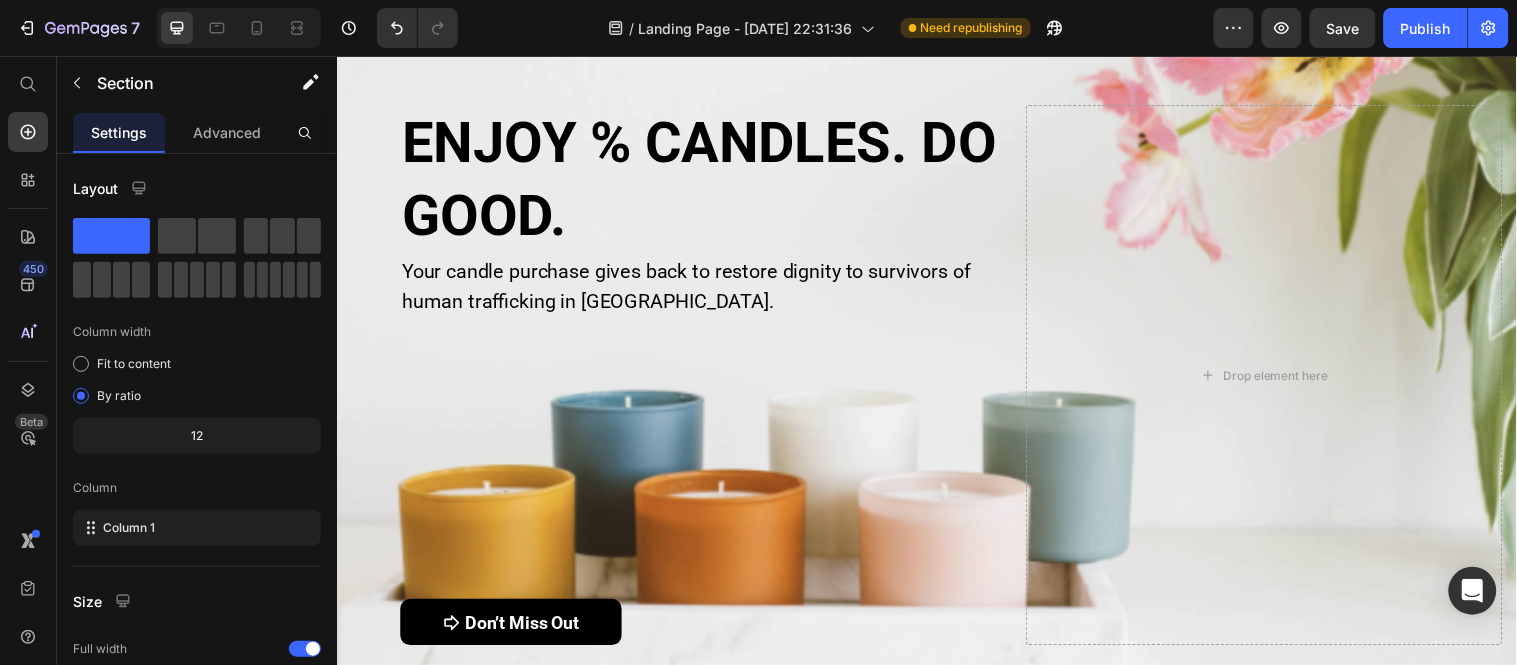 scroll, scrollTop: 0, scrollLeft: 0, axis: both 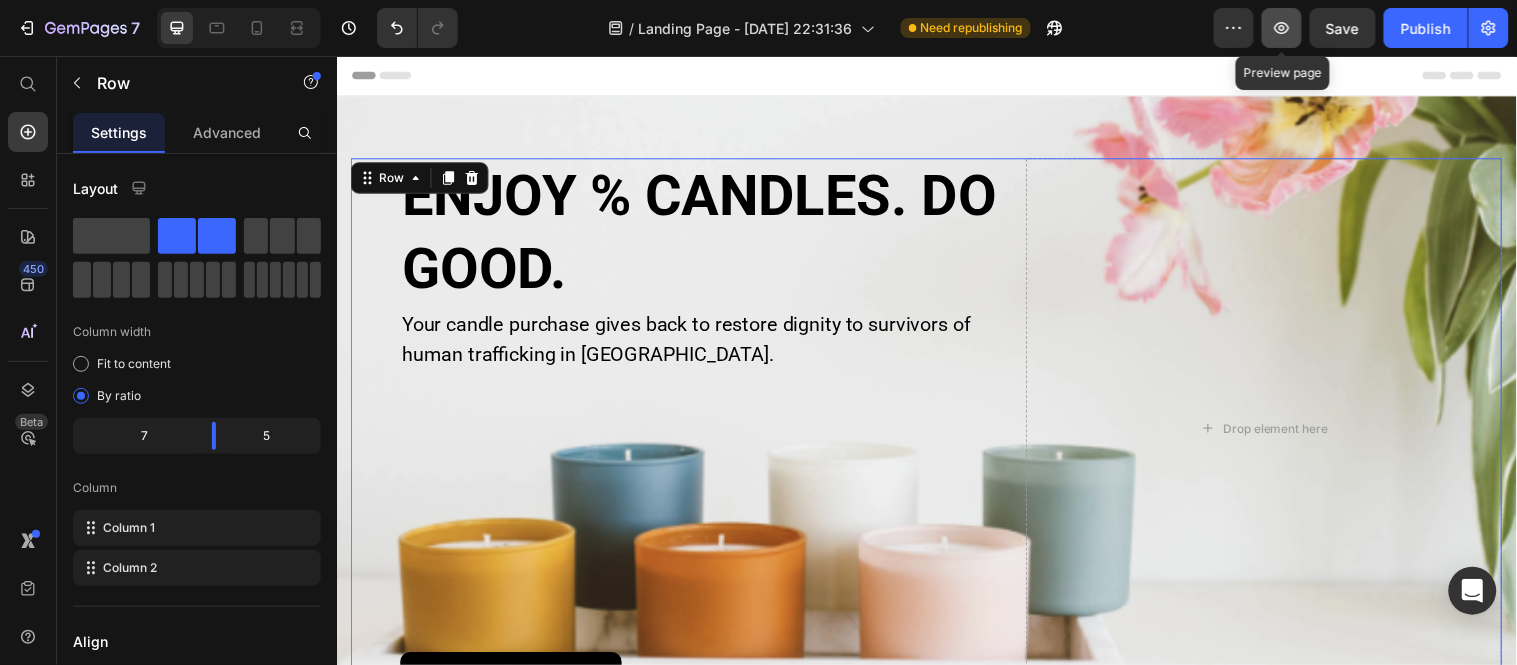 click 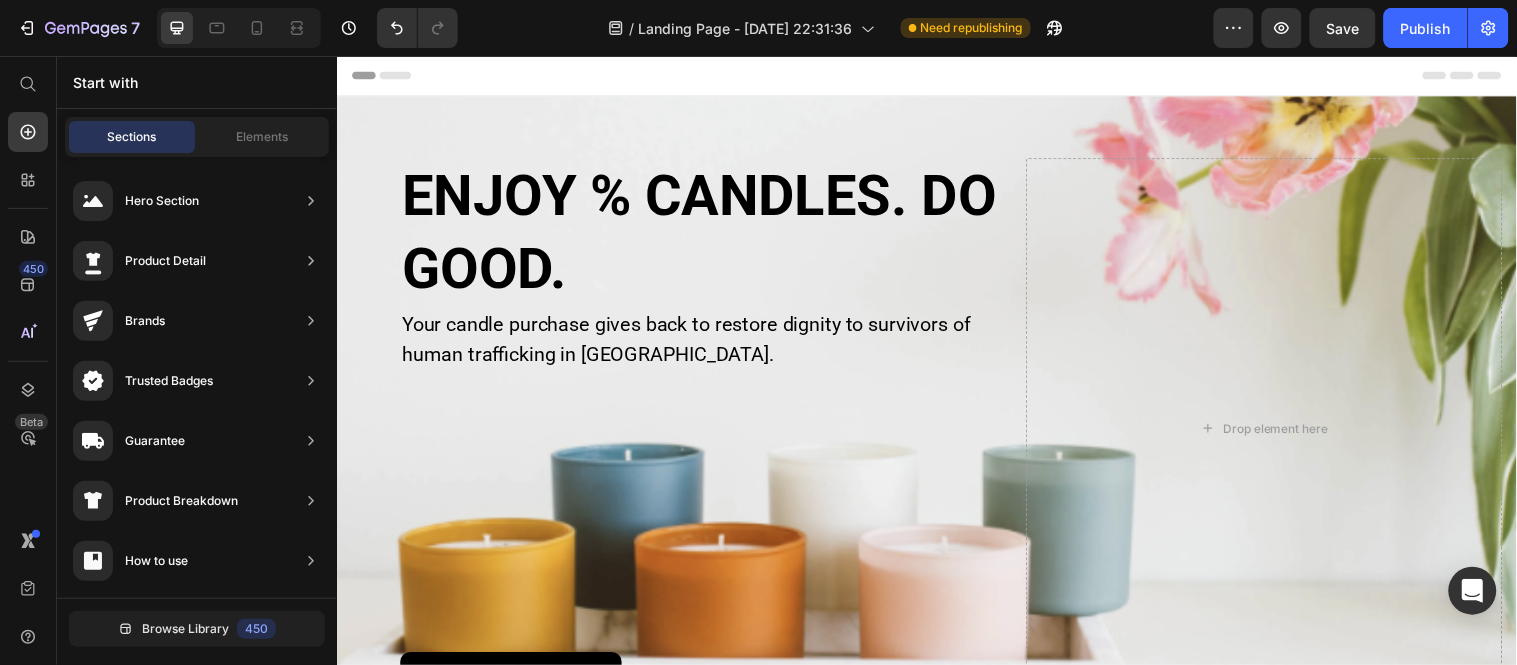 click on "Header" at bounding box center (936, 75) 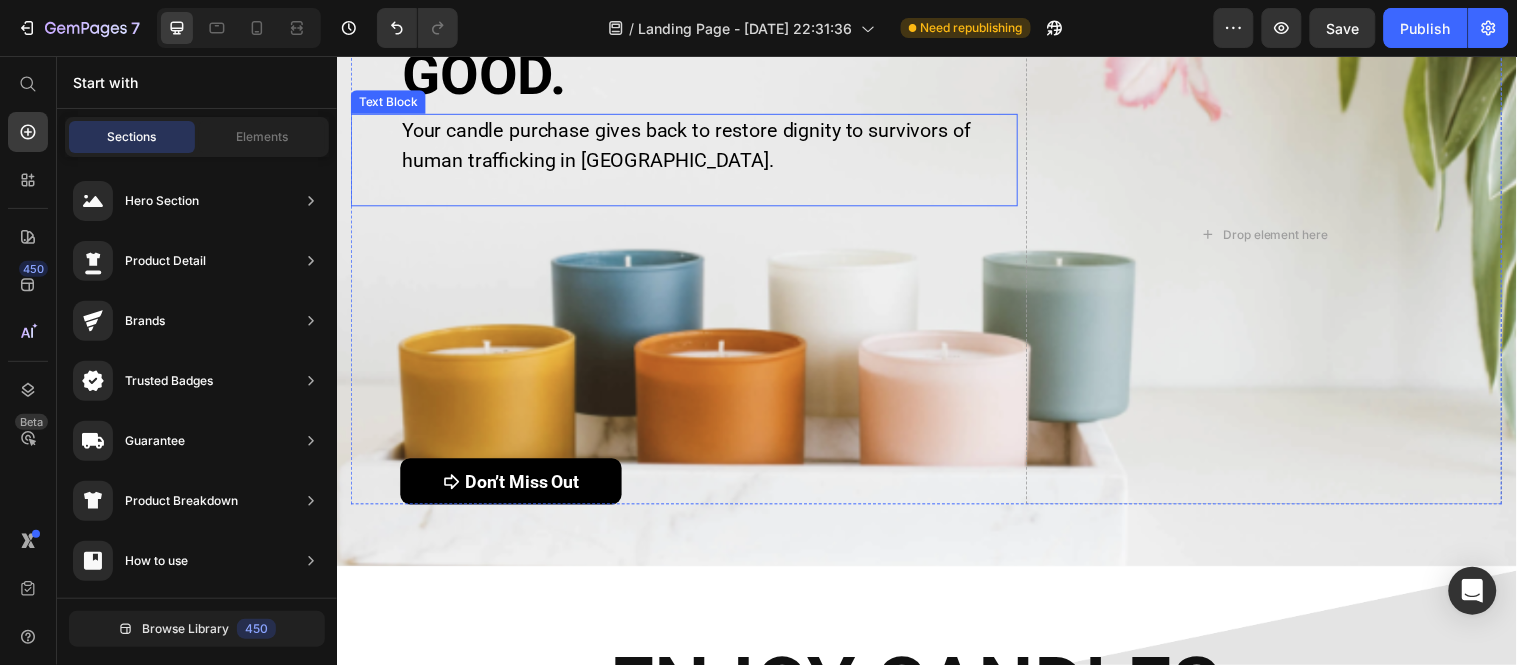 scroll, scrollTop: 193, scrollLeft: 0, axis: vertical 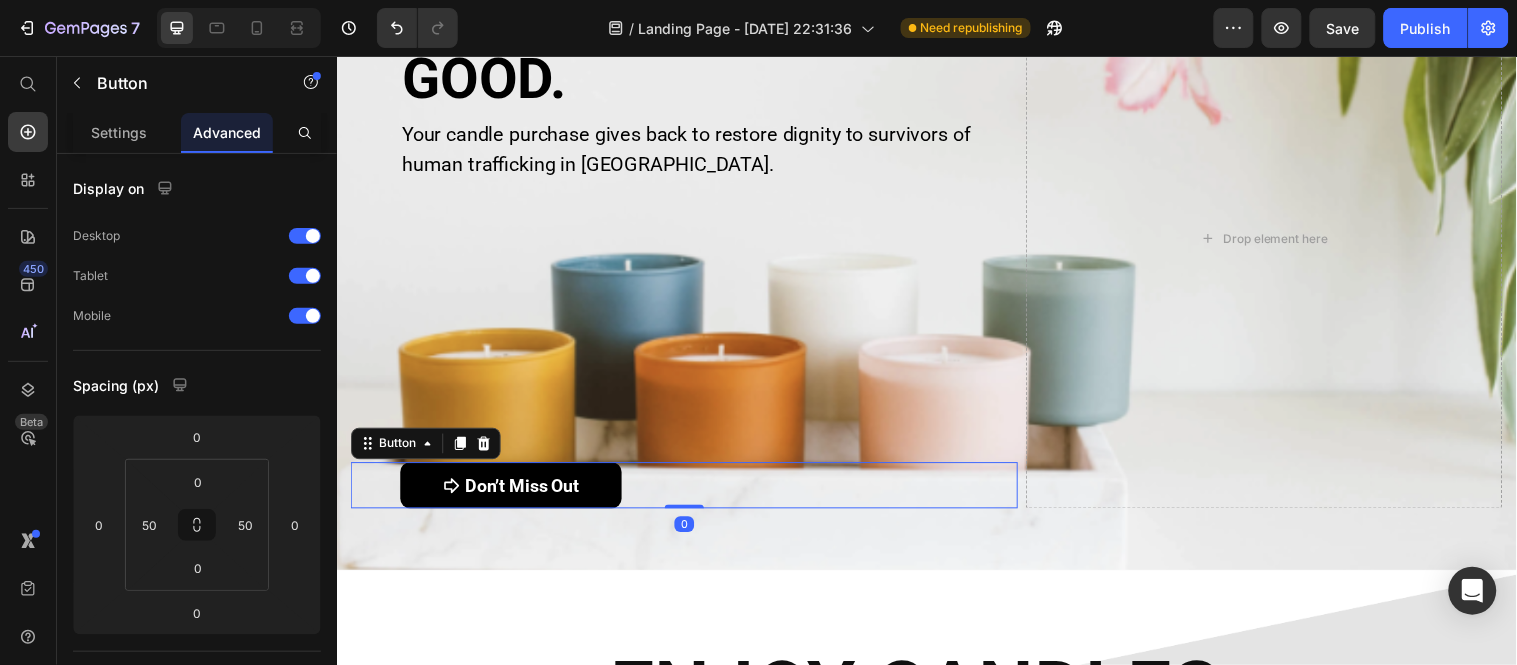drag, startPoint x: 685, startPoint y: 508, endPoint x: 691, endPoint y: 378, distance: 130.13838 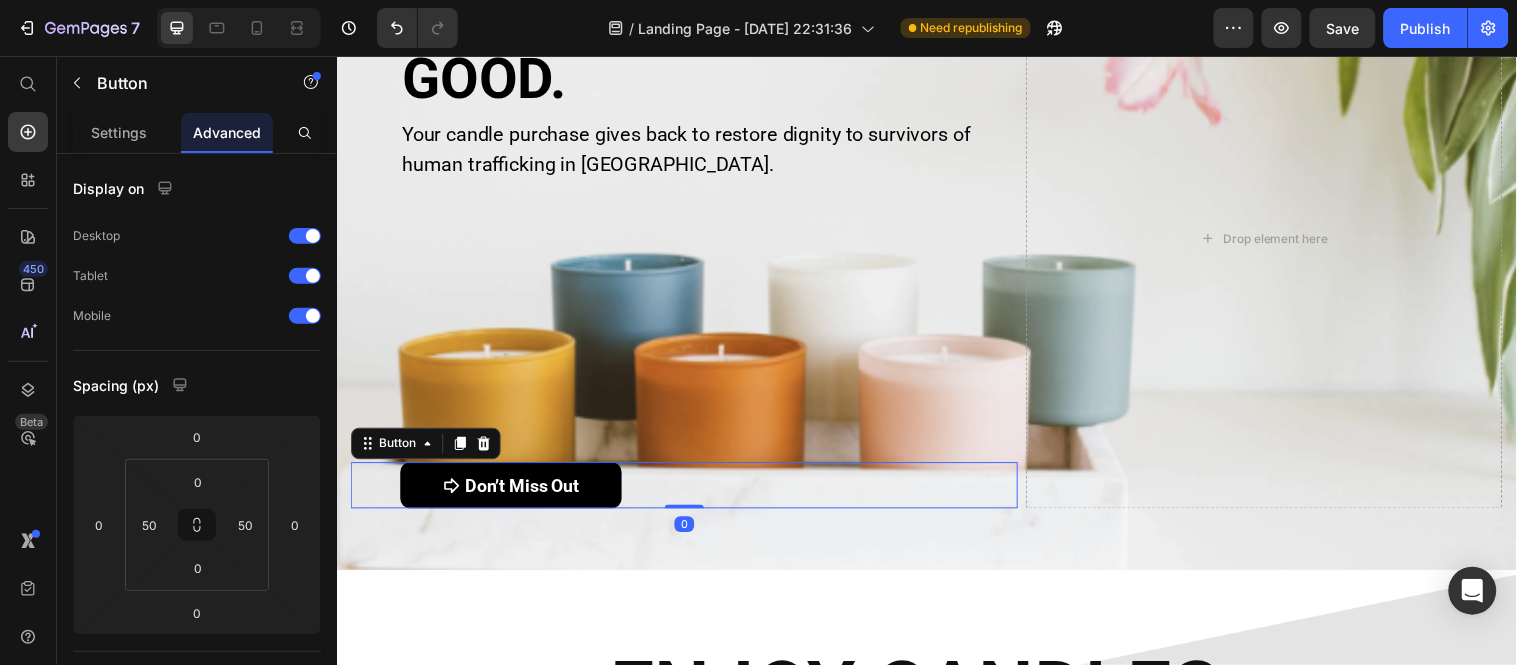 click on "ENJOY % CANDLES. DO GOOD. Heading Your candle purchase gives back to restore dignity to survivors of human trafficking in [GEOGRAPHIC_DATA].   Text Block
Don’t Miss Out Button   0" at bounding box center (690, 241) 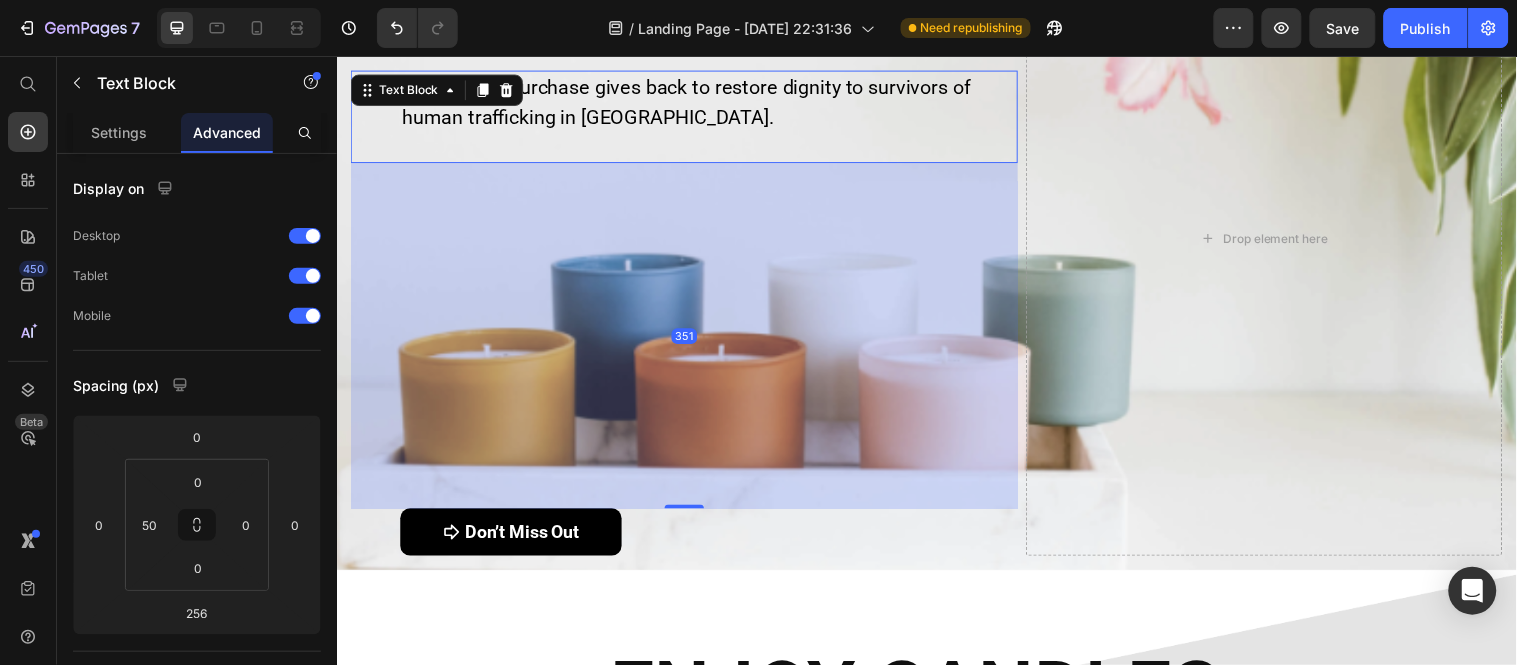 drag, startPoint x: 685, startPoint y: 460, endPoint x: 607, endPoint y: 555, distance: 122.91867 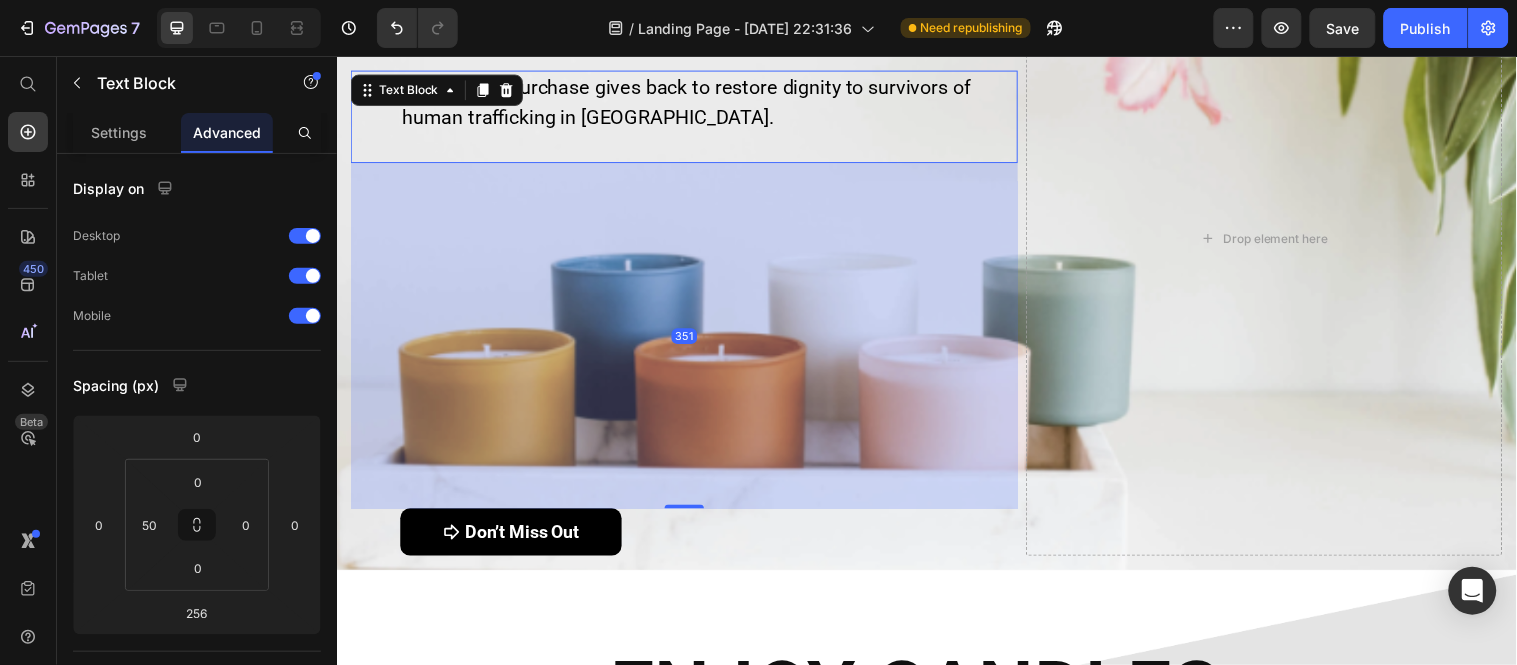click on "ENJOY % CANDLES. DO GOOD. Heading Your candle purchase gives back to restore dignity to survivors of human trafficking in [GEOGRAPHIC_DATA].   Text Block   351
Don’t Miss Out Button" at bounding box center (690, 240) 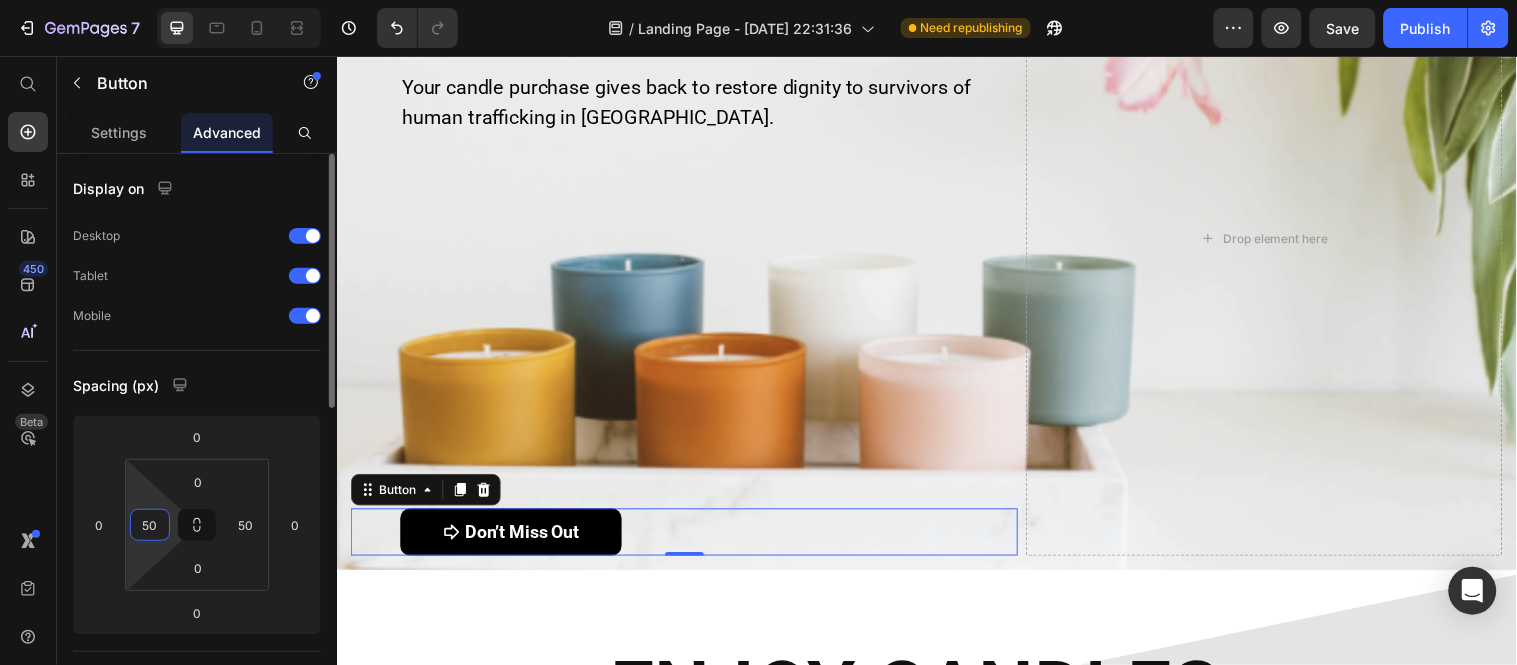 drag, startPoint x: 164, startPoint y: 526, endPoint x: 127, endPoint y: 544, distance: 41.14608 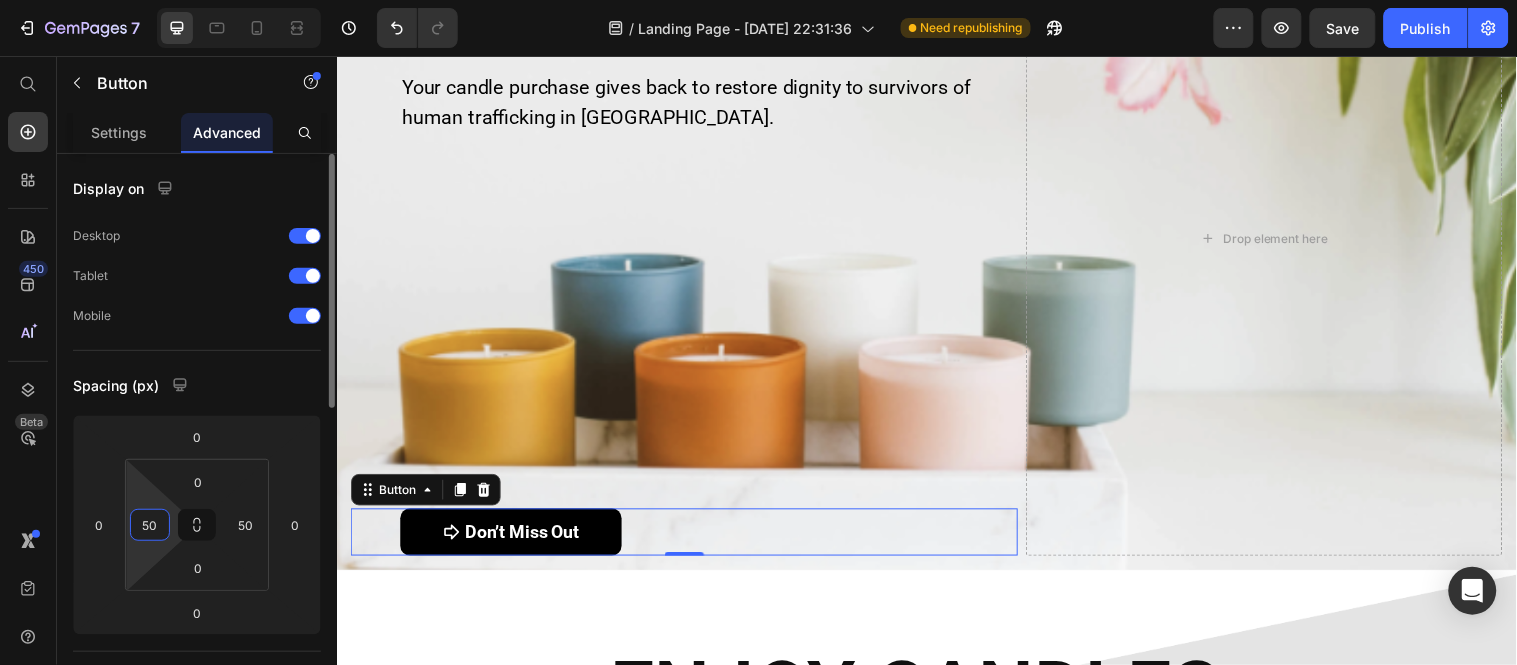 drag, startPoint x: 162, startPoint y: 535, endPoint x: 134, endPoint y: 537, distance: 28.071337 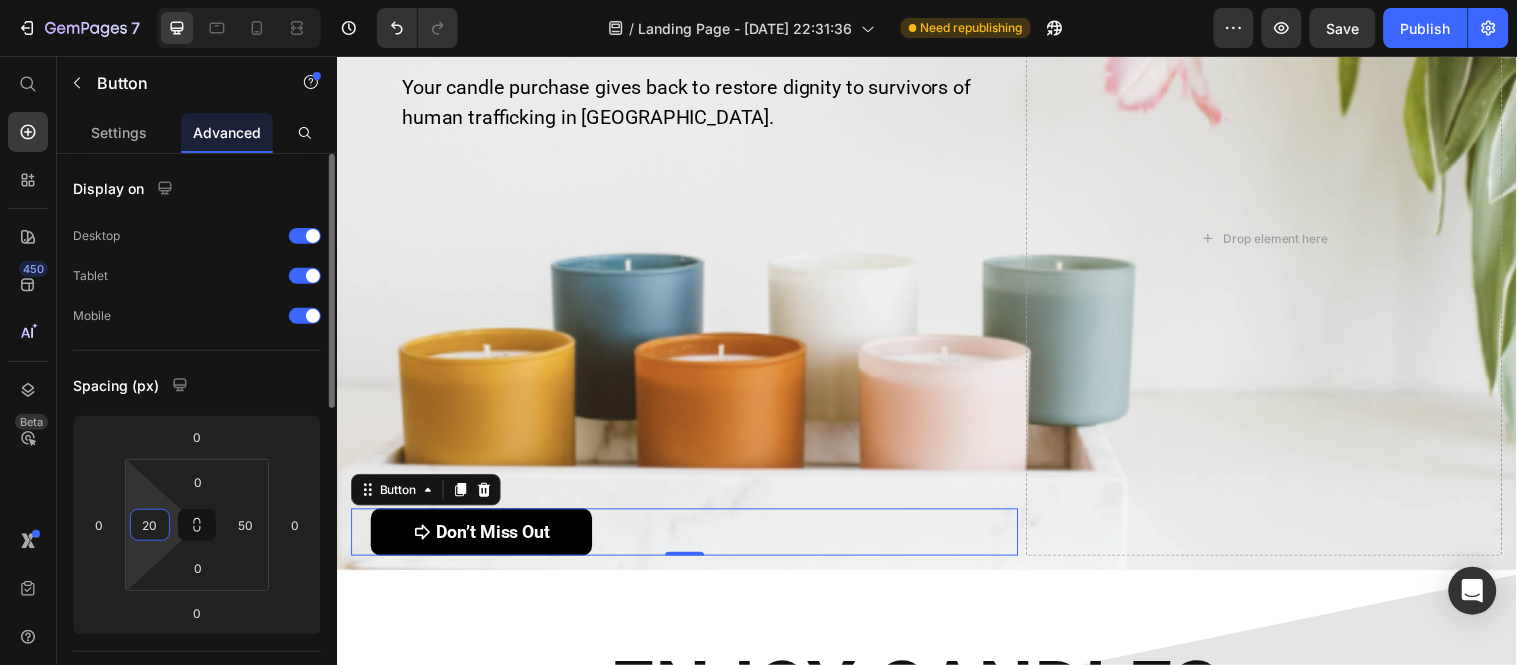 type on "2" 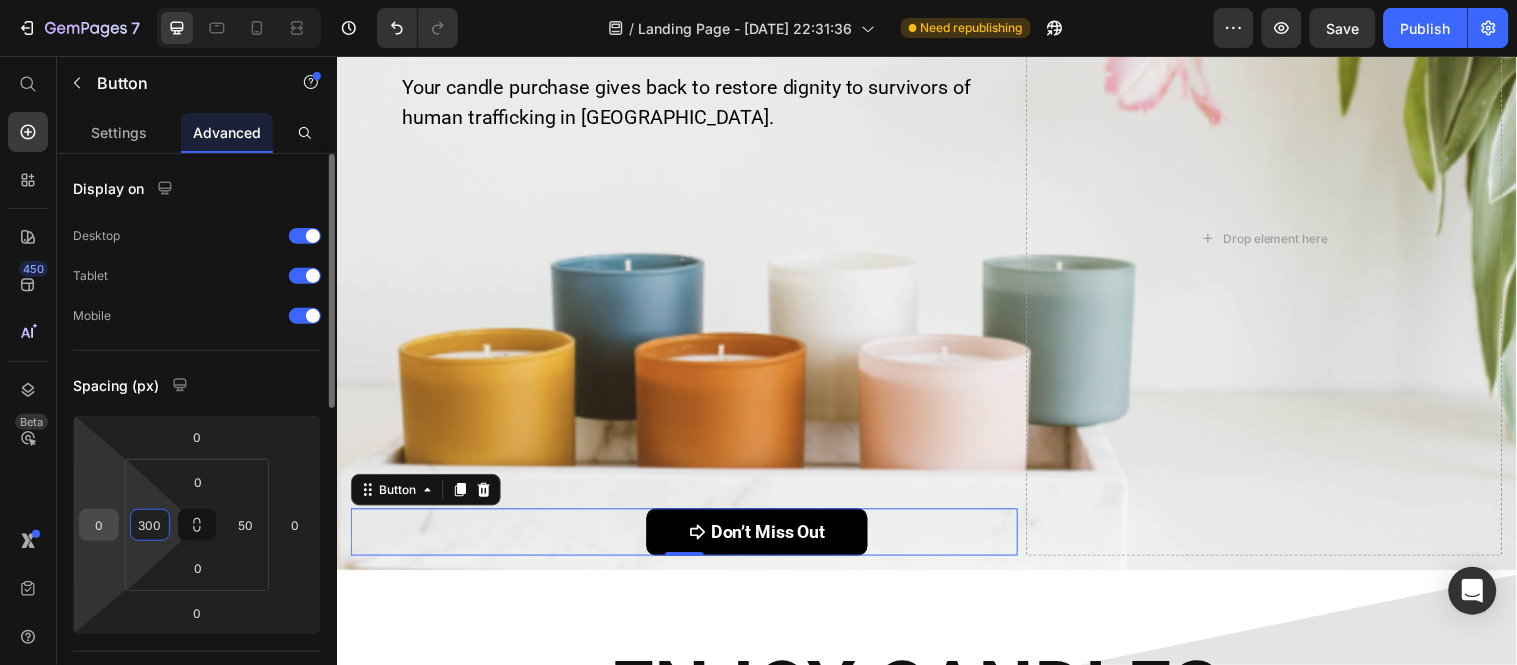 drag, startPoint x: 161, startPoint y: 528, endPoint x: 118, endPoint y: 528, distance: 43 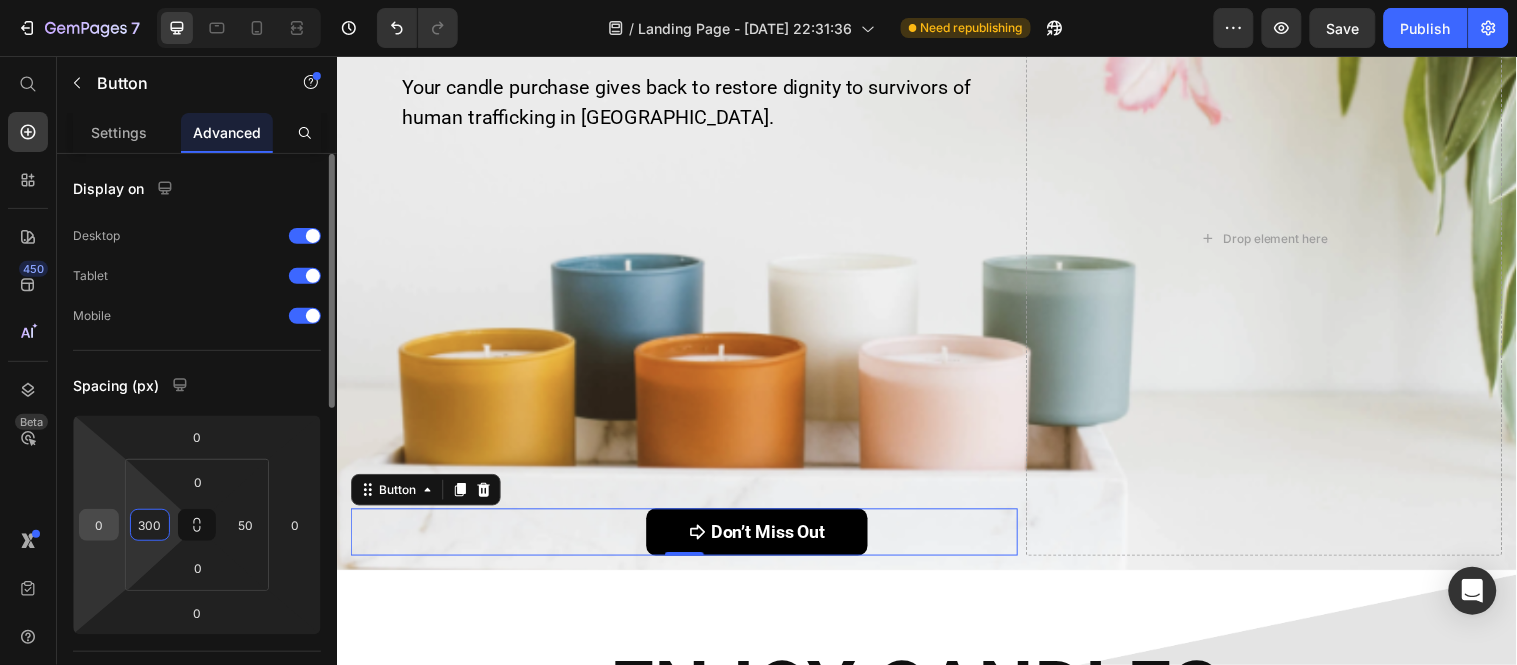 click on "0 0 0 0 0 300 0 50" 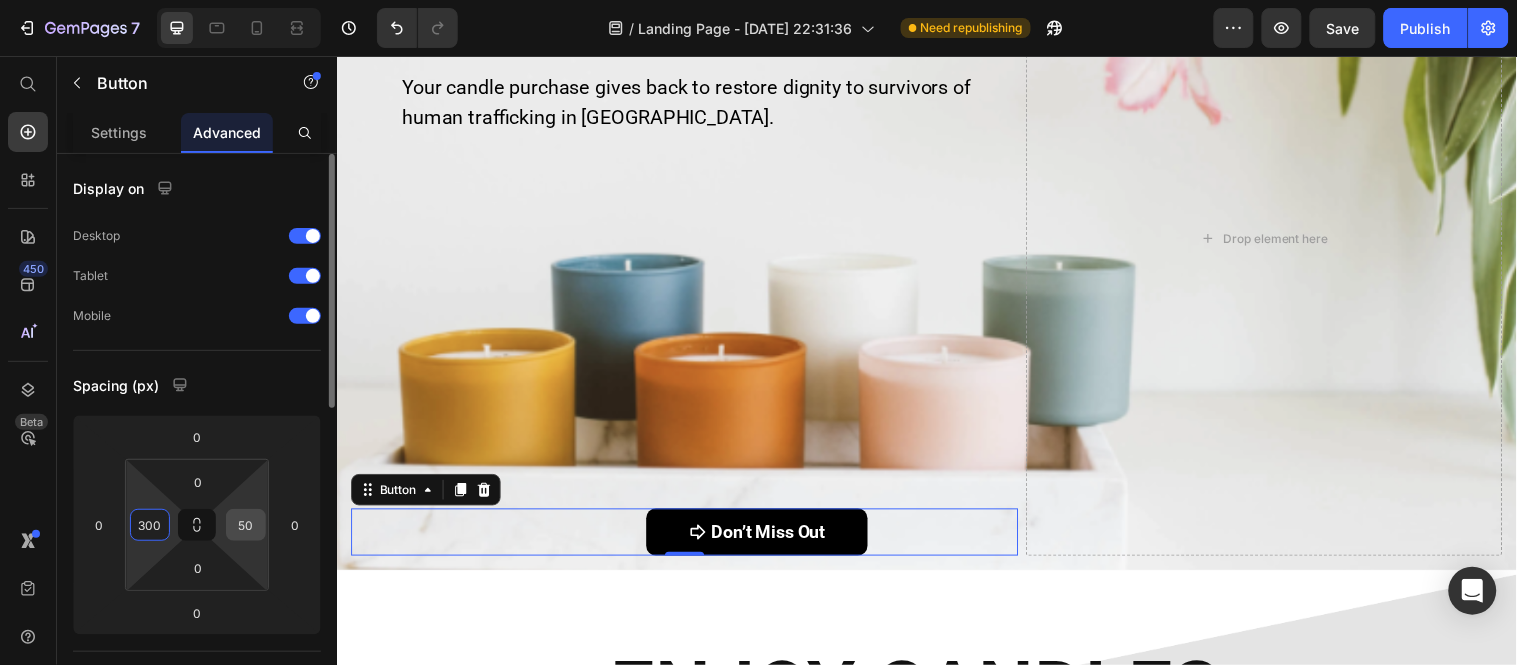 type on "300" 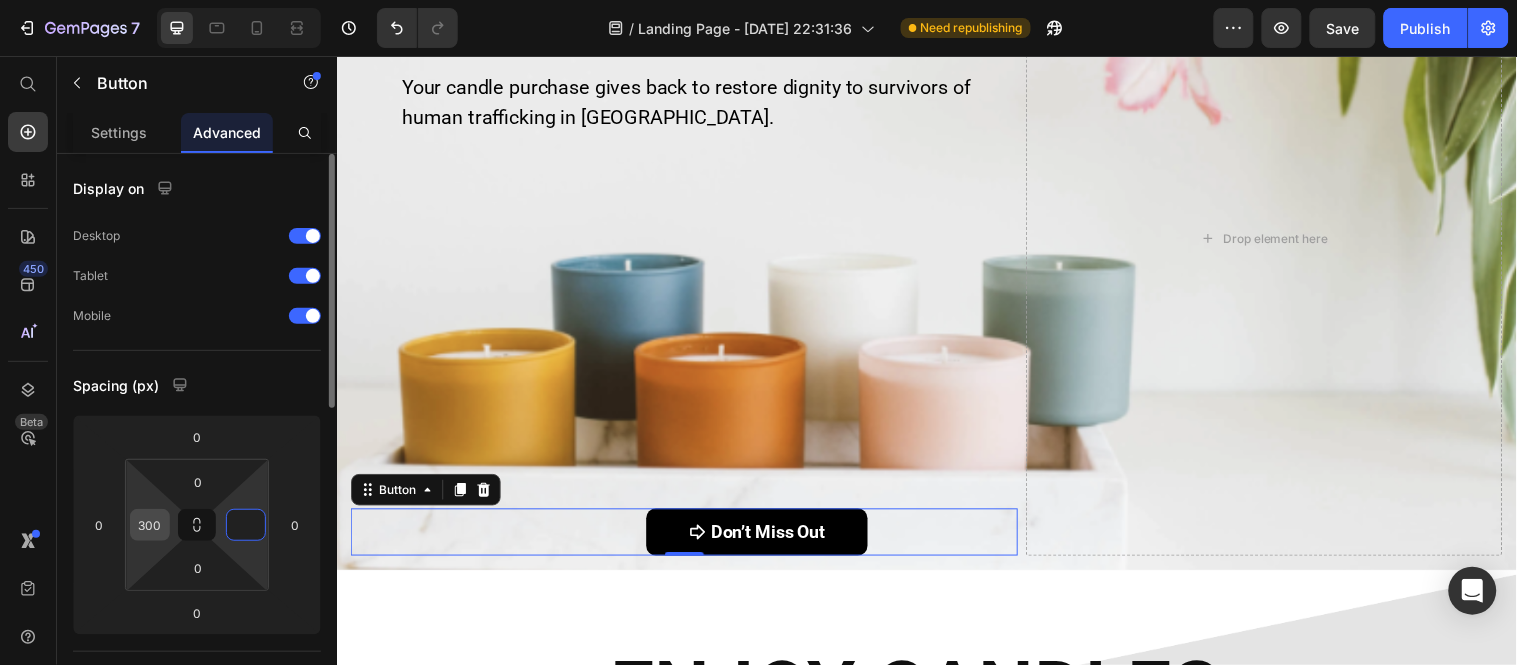 type on "0" 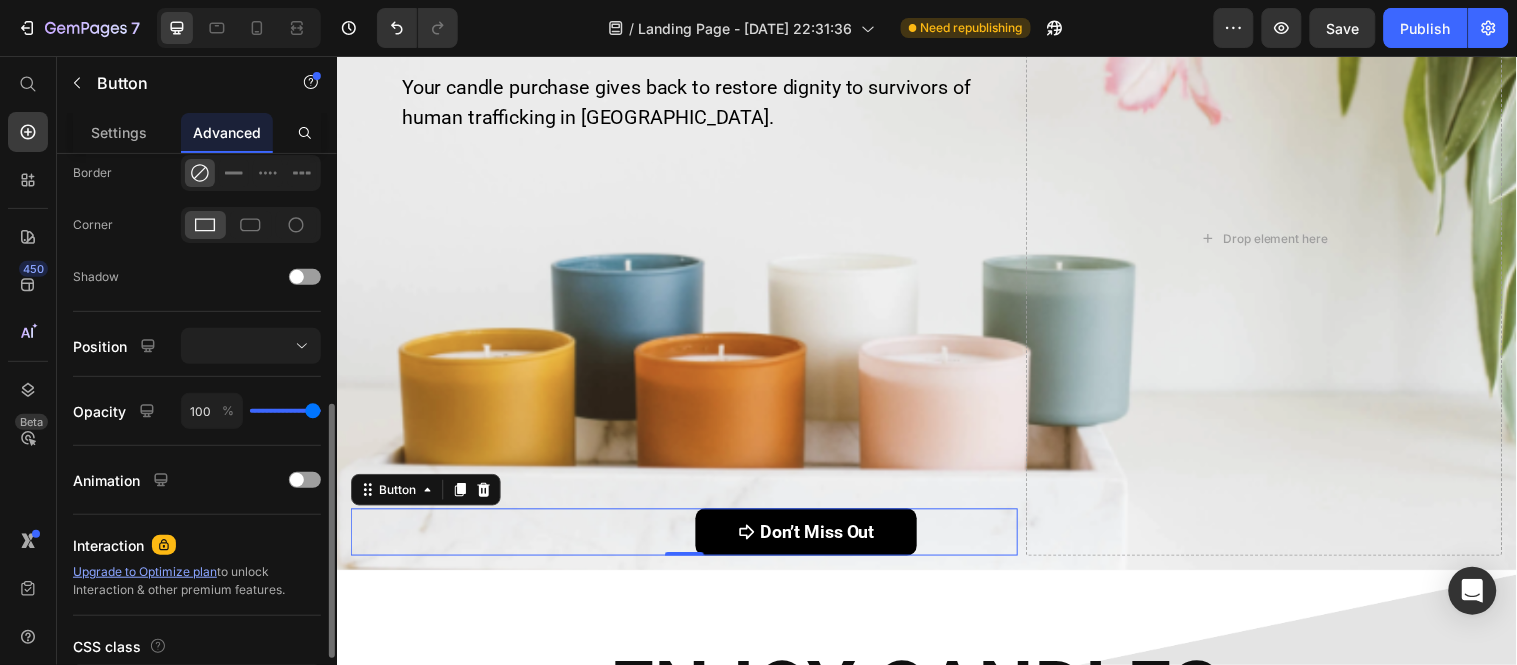 scroll, scrollTop: 560, scrollLeft: 0, axis: vertical 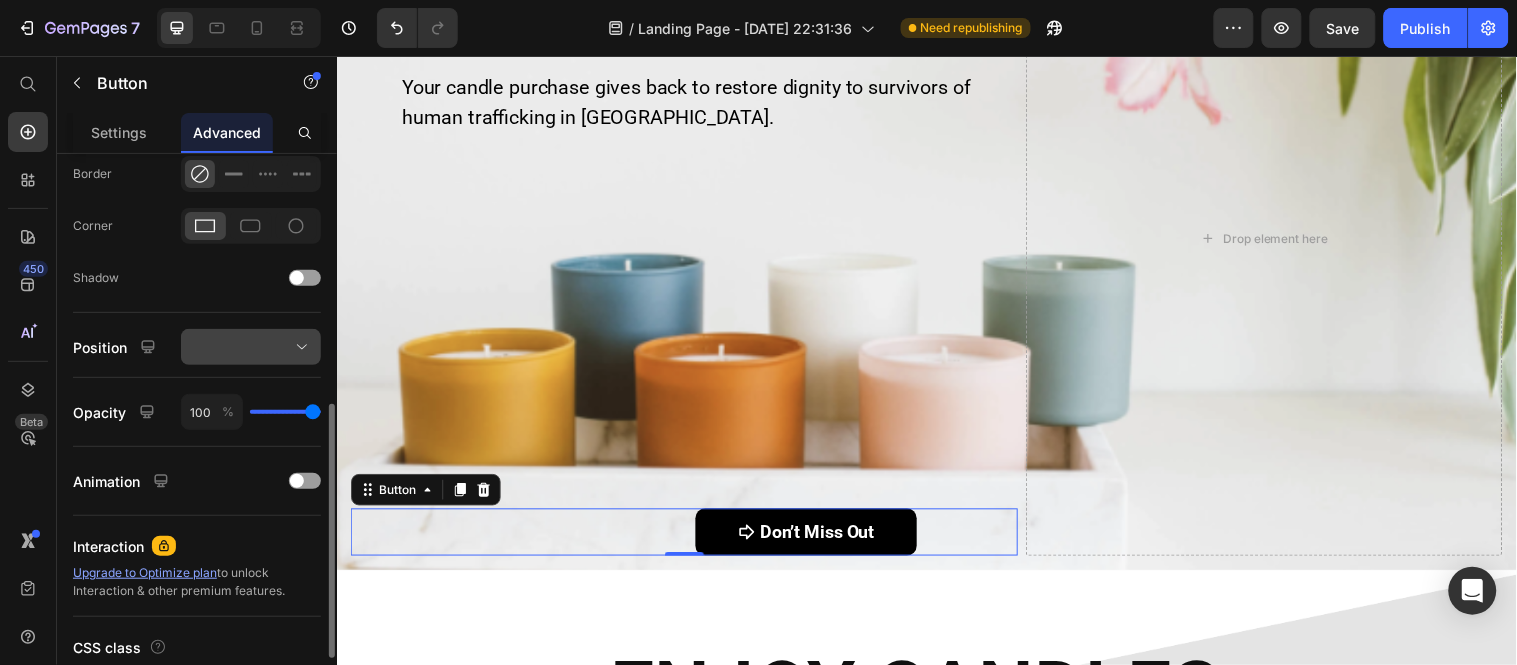 type on "350" 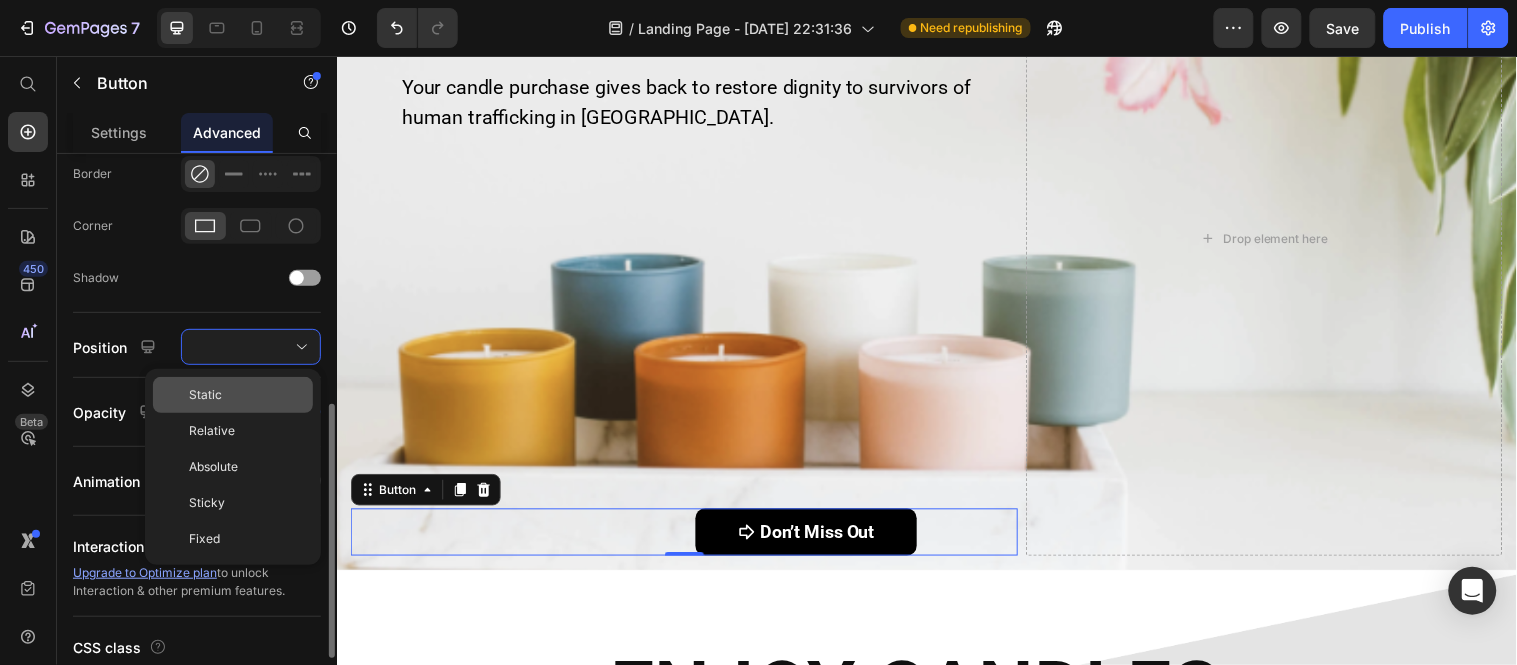 click on "Static" 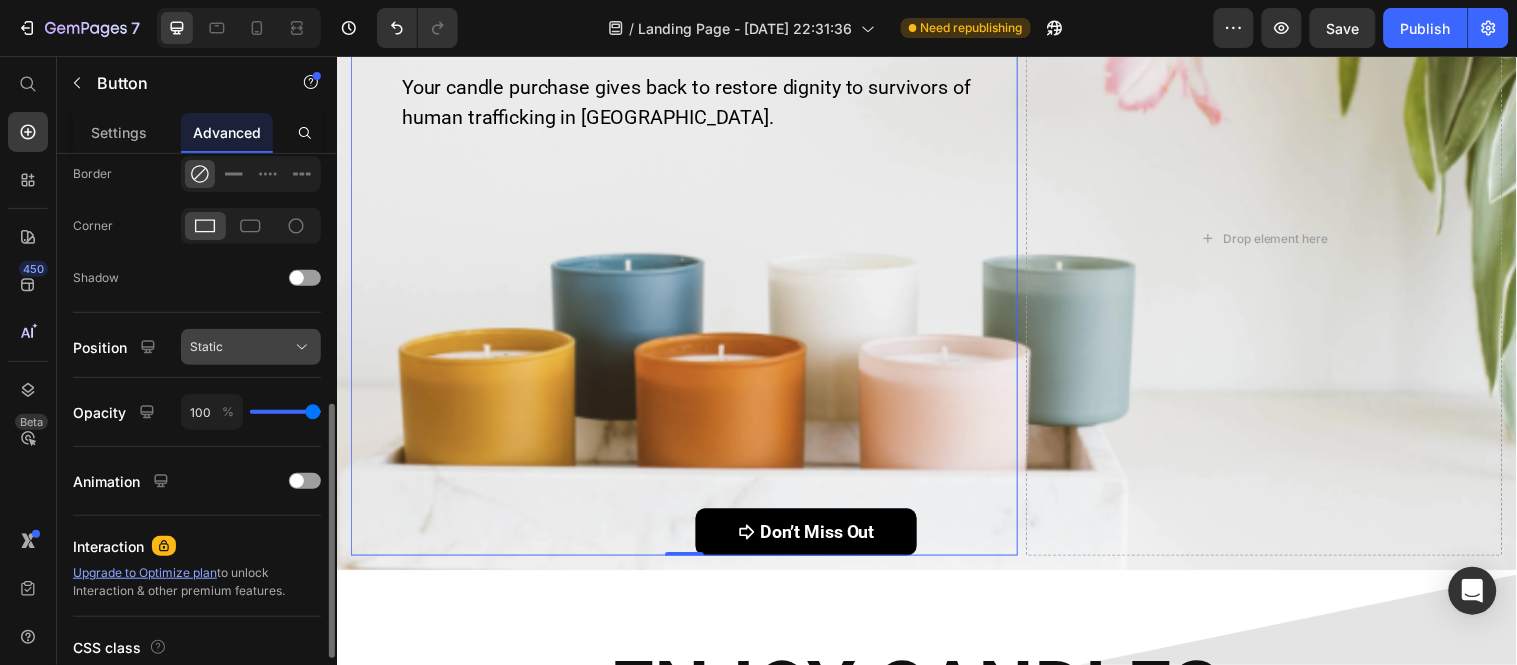 click on "Static" 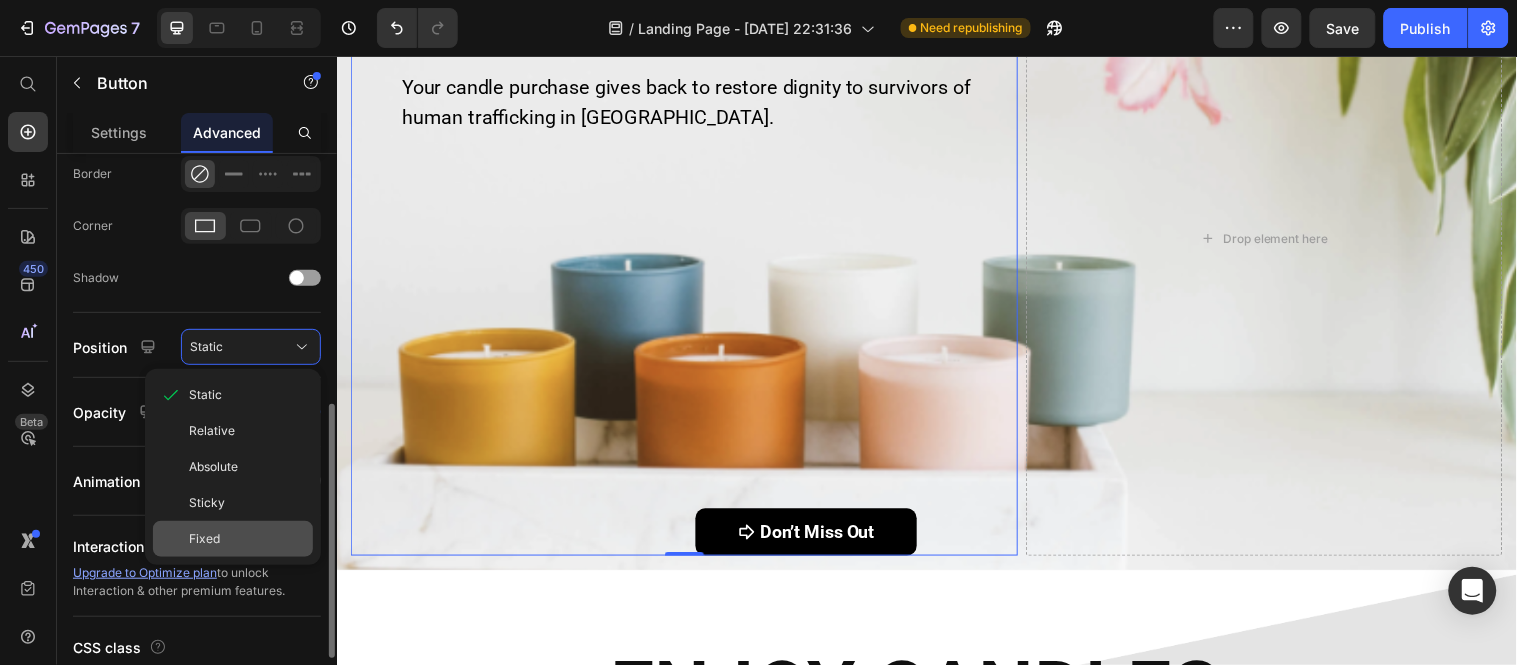 click on "Fixed" 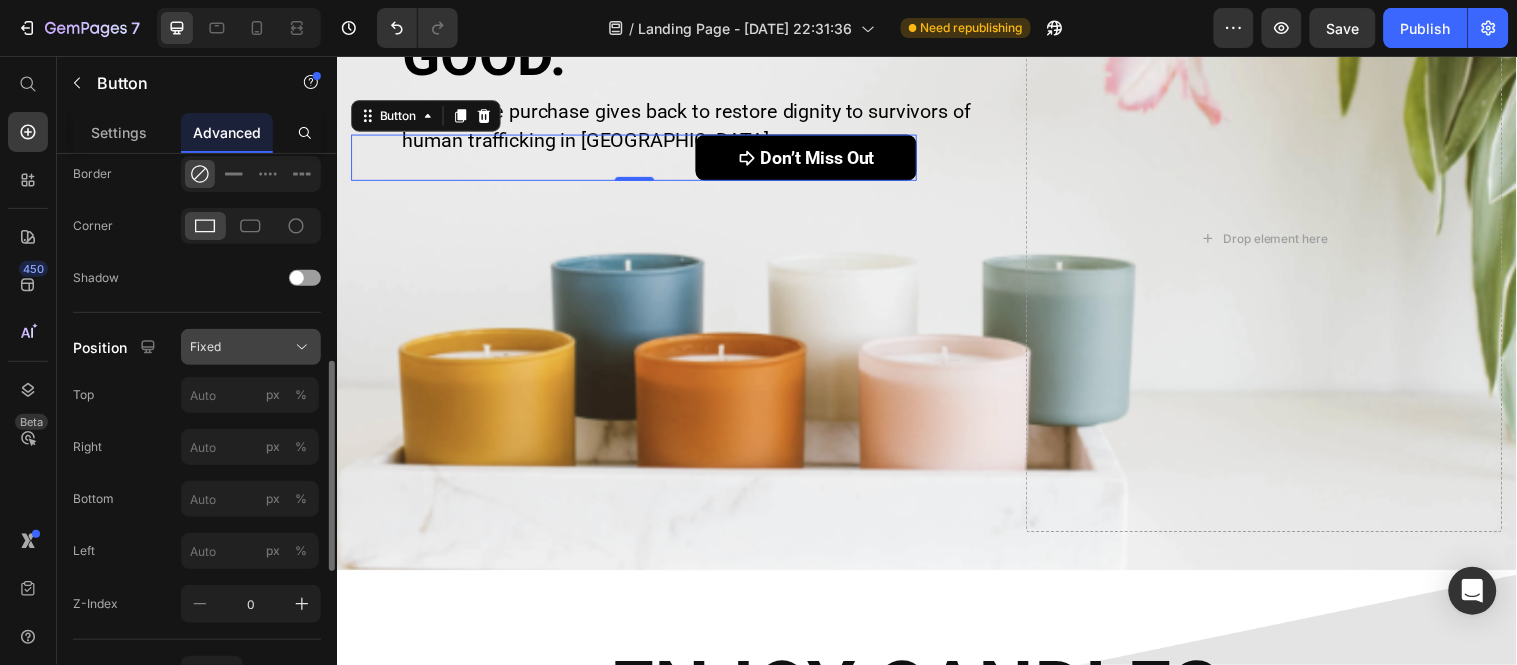 click 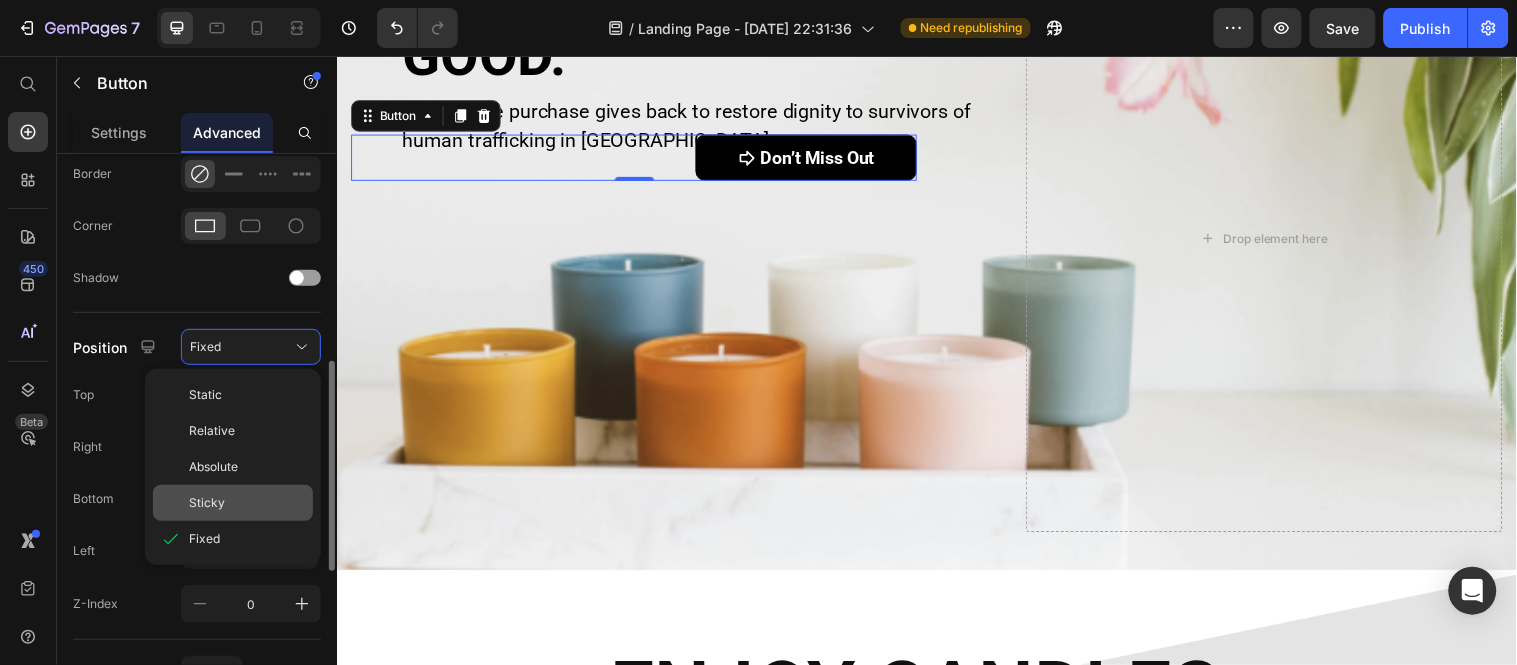 click on "Sticky" at bounding box center (247, 503) 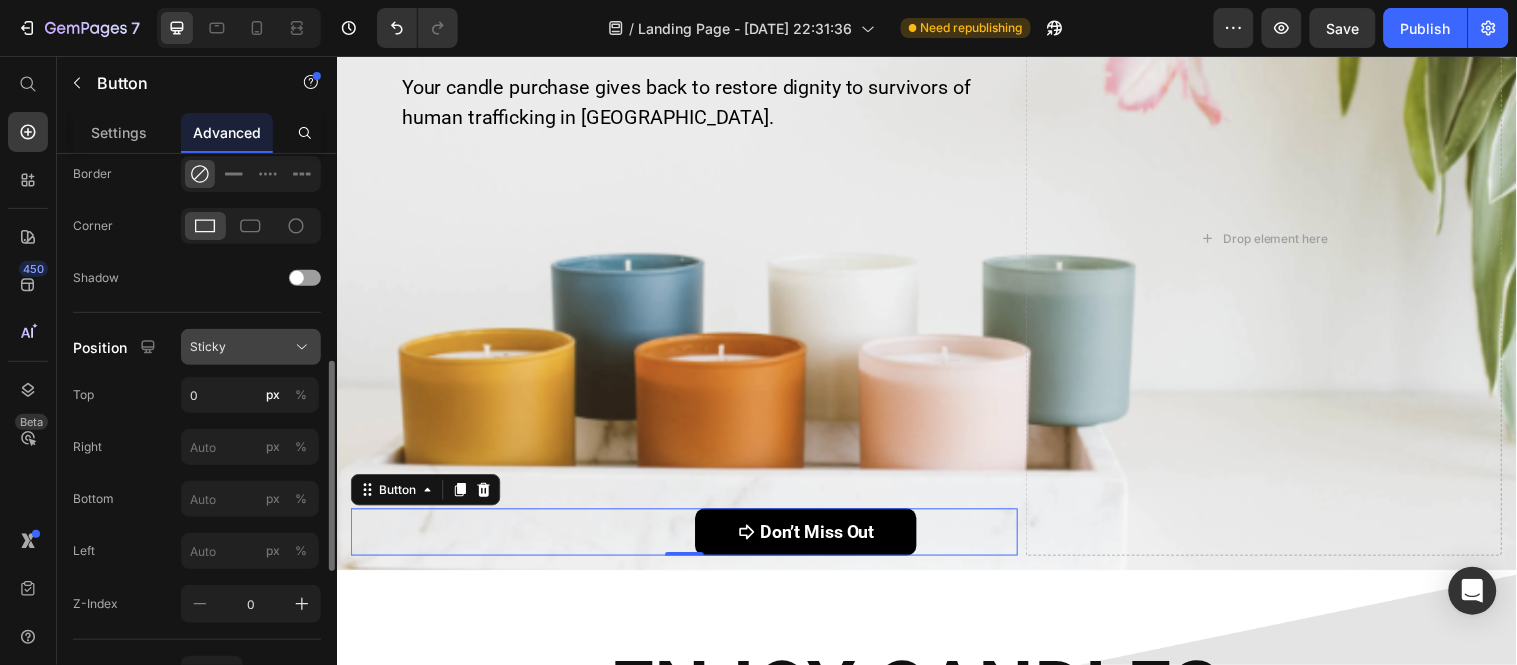 click 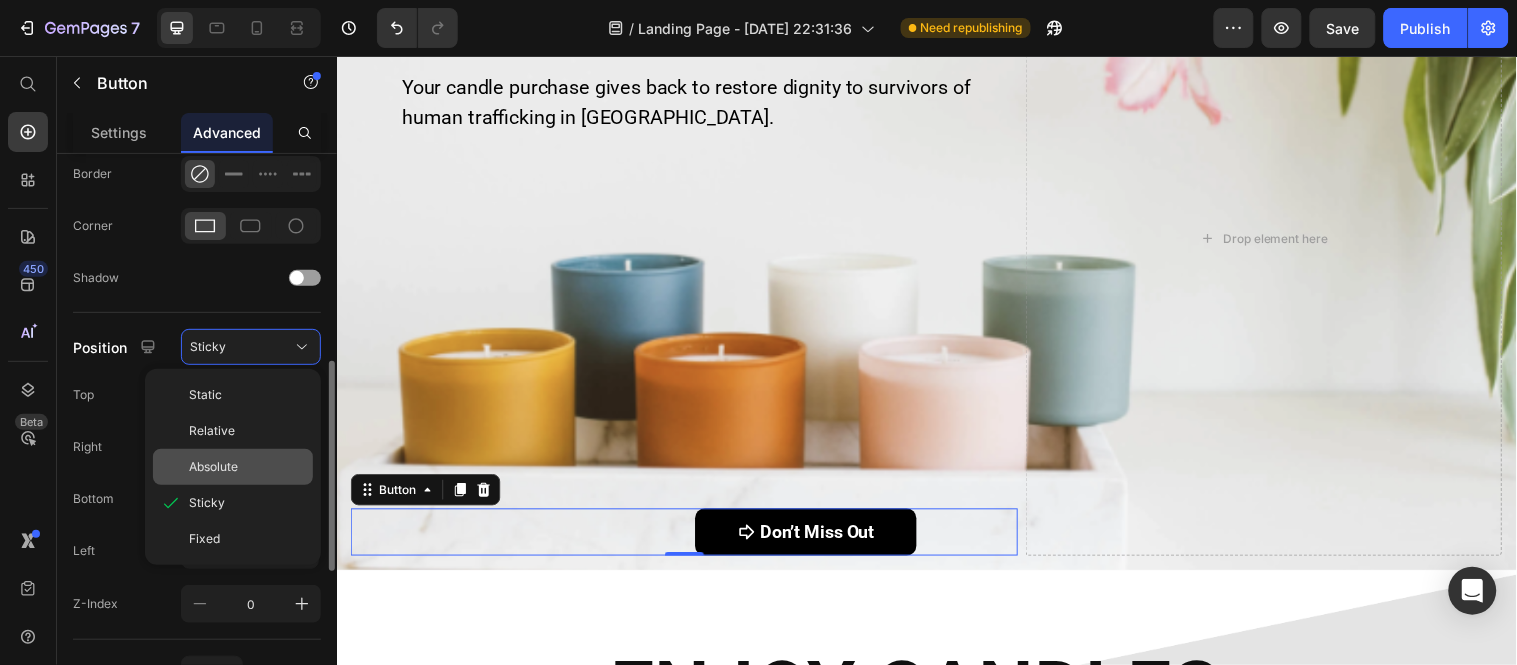 click on "Absolute" at bounding box center (247, 467) 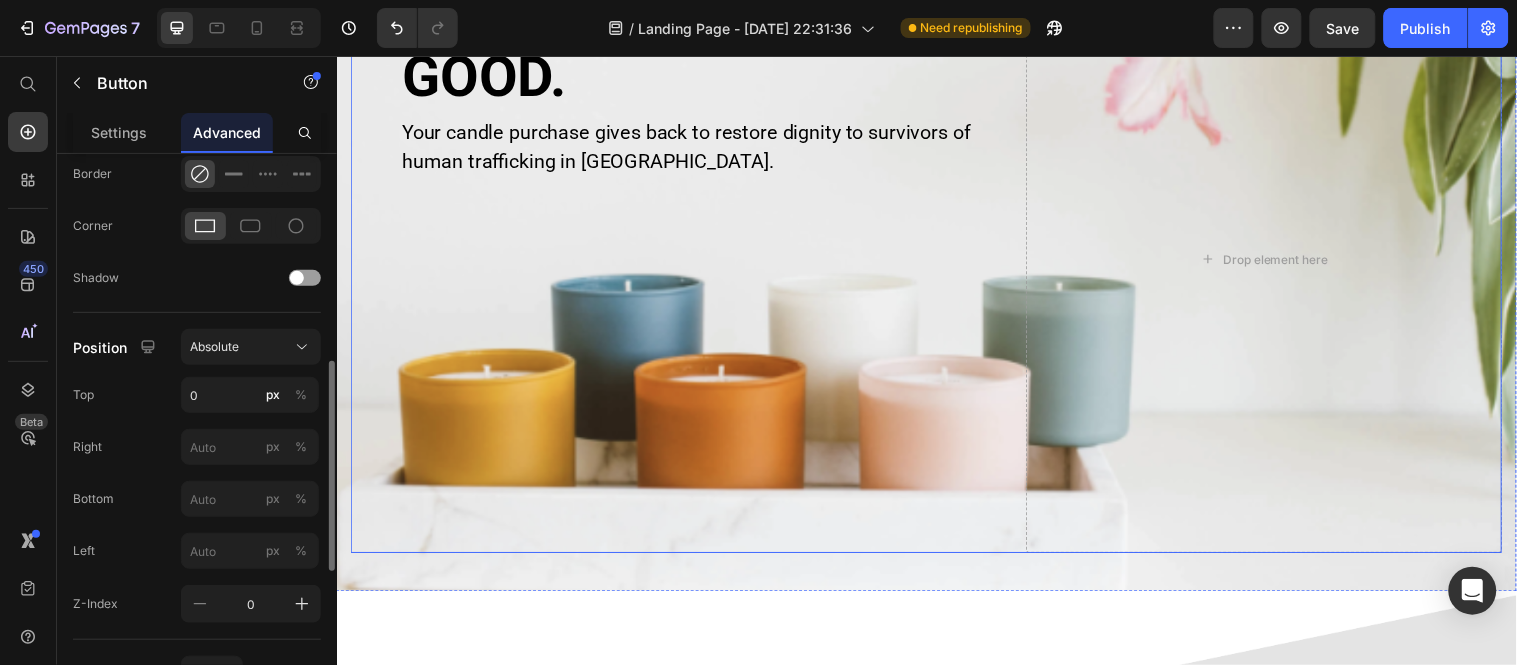 scroll, scrollTop: 177, scrollLeft: 0, axis: vertical 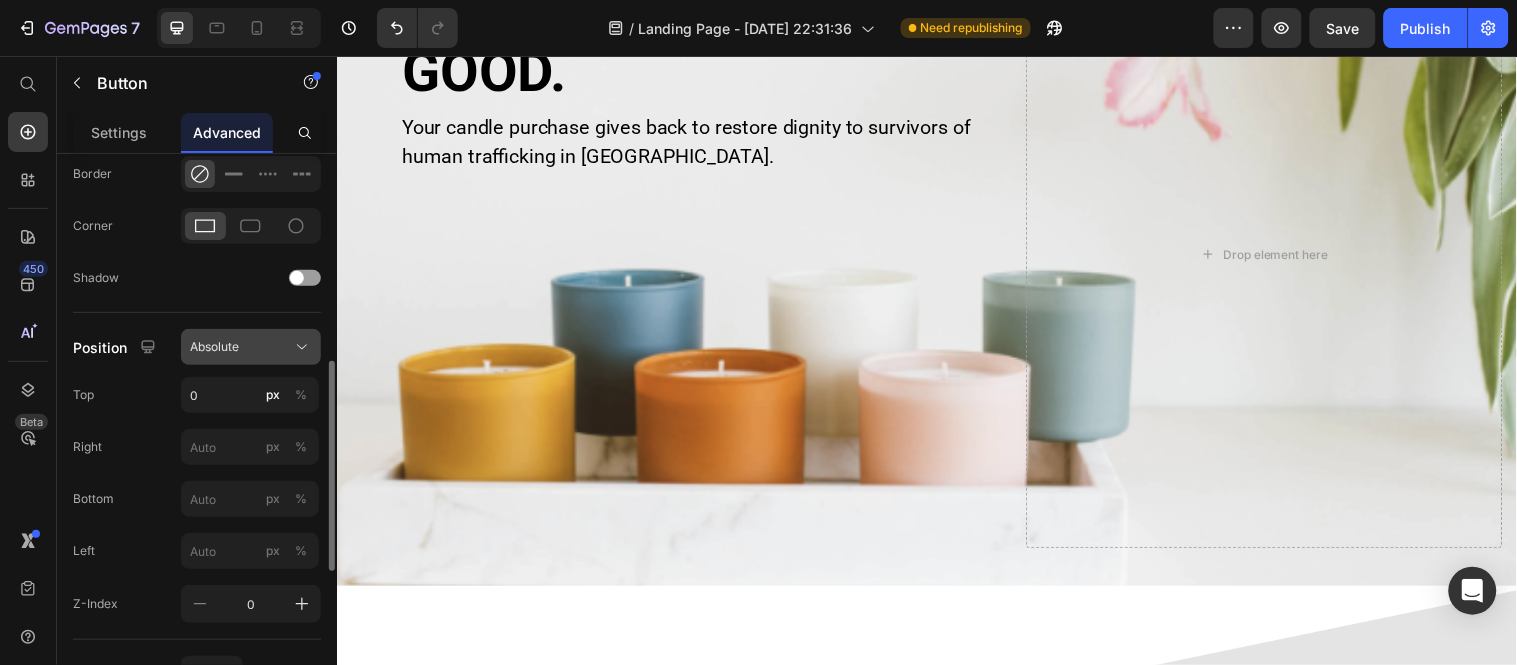 click 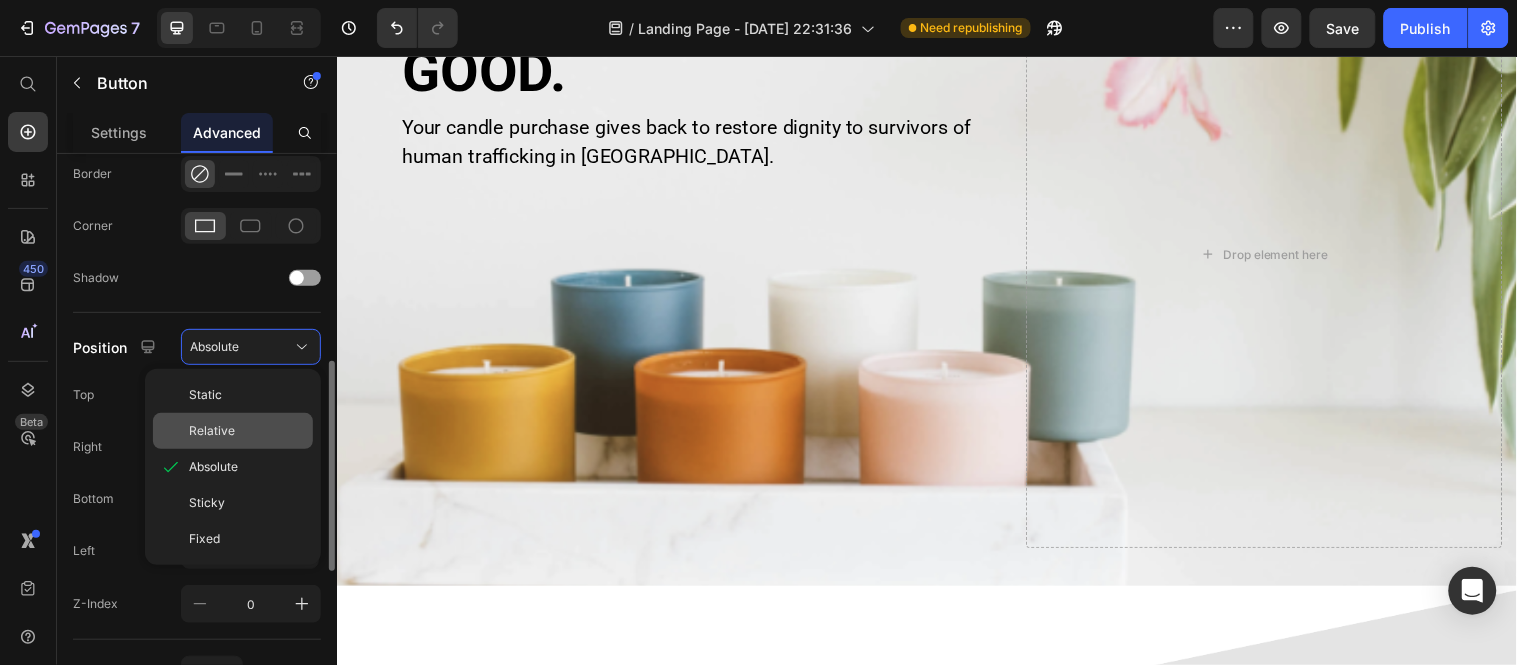 click on "Relative" at bounding box center [247, 431] 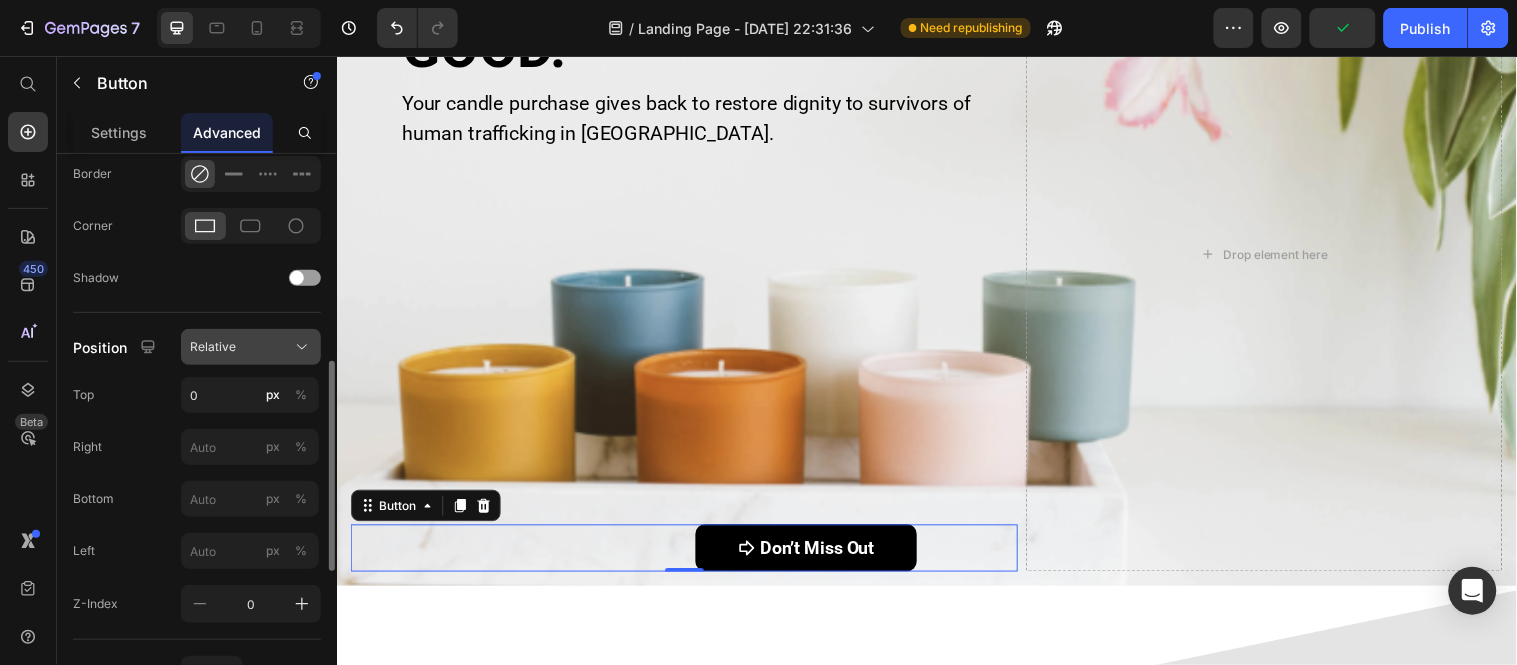 click on "Relative" 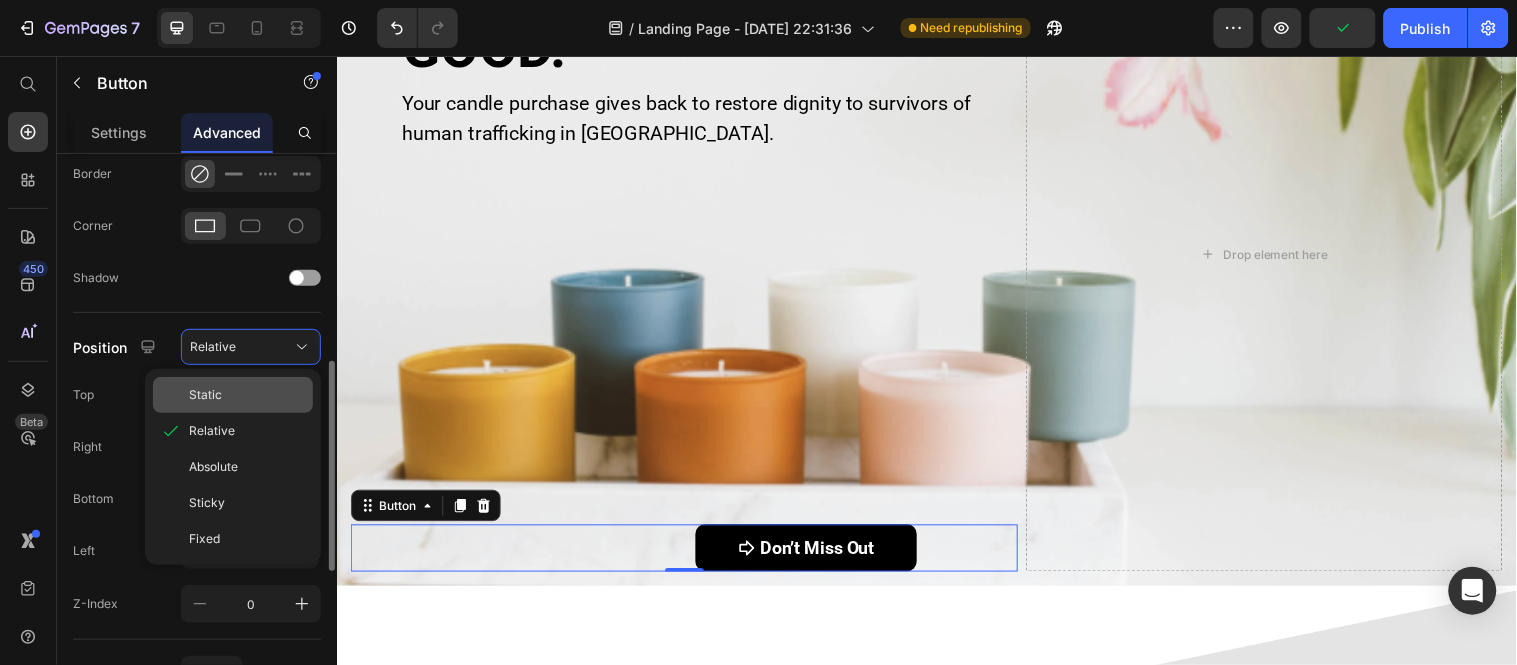 click on "Static" at bounding box center (247, 395) 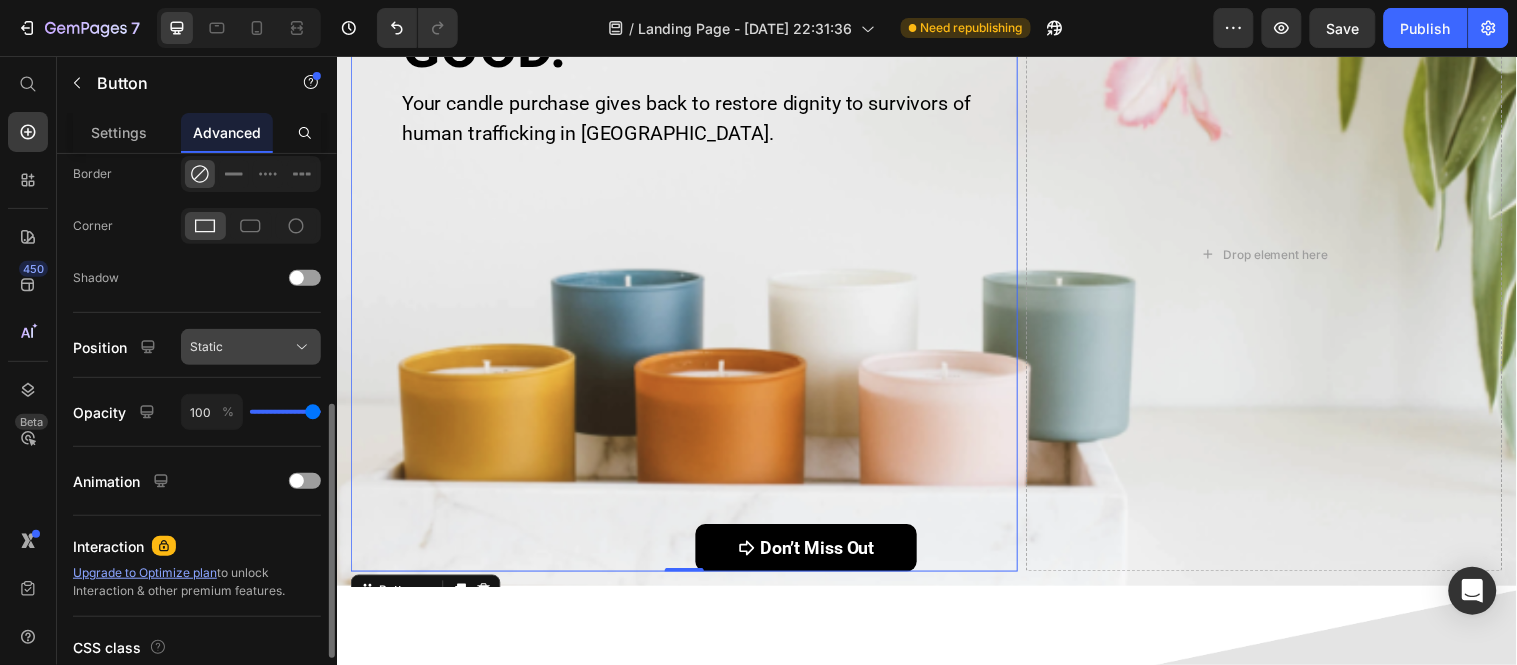 click 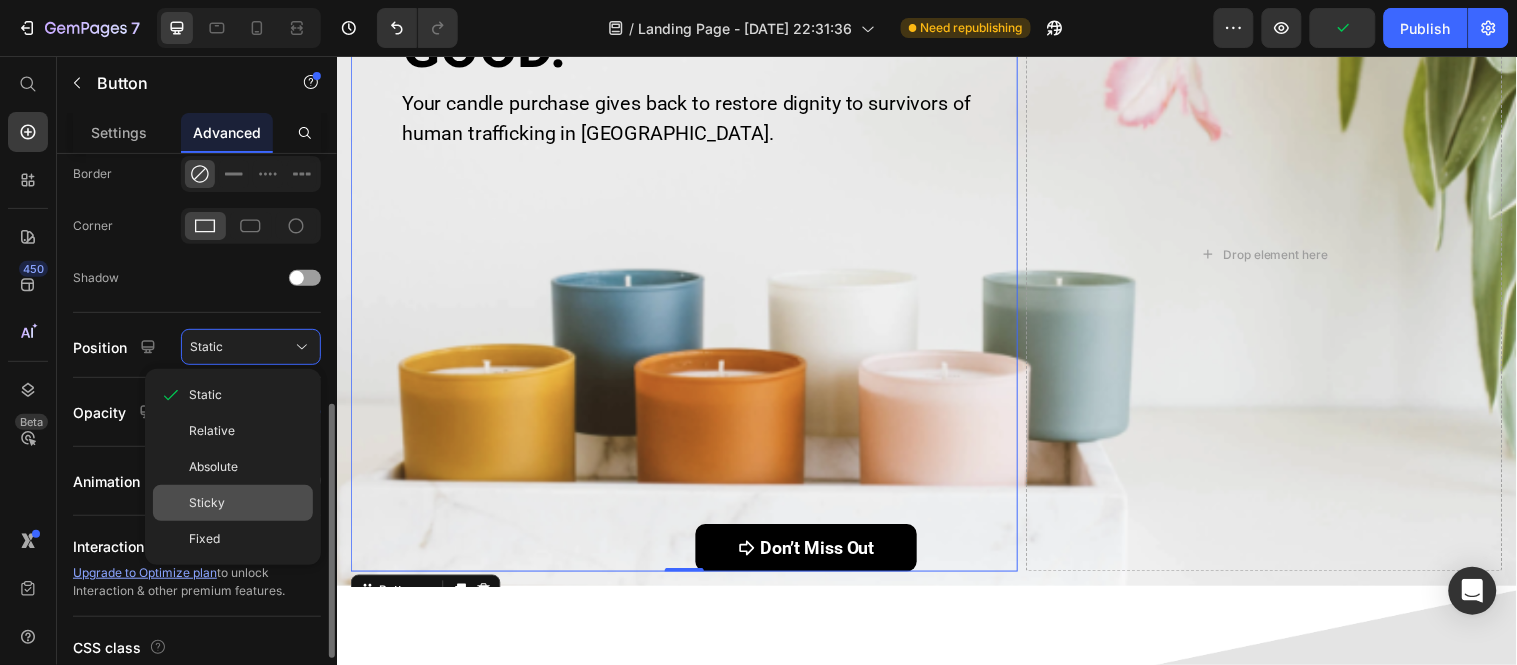 click on "Sticky" 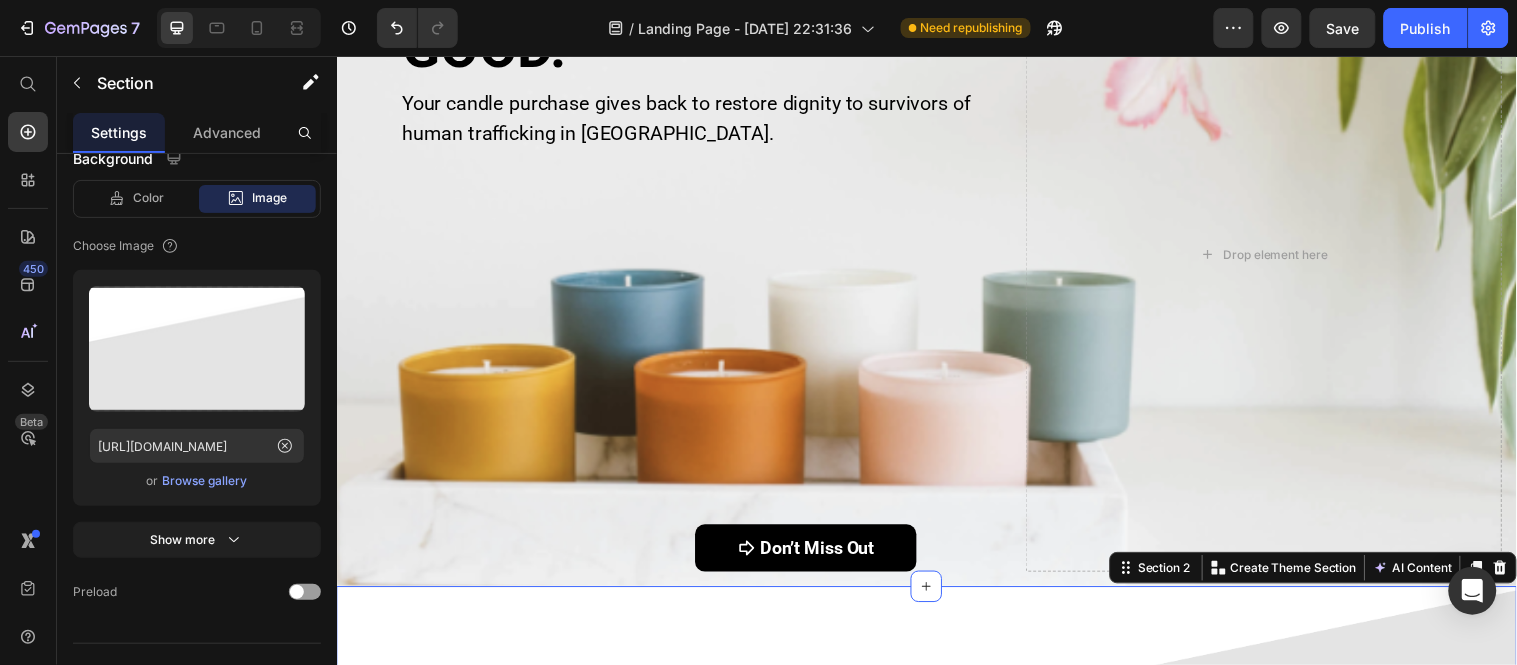 scroll, scrollTop: 0, scrollLeft: 0, axis: both 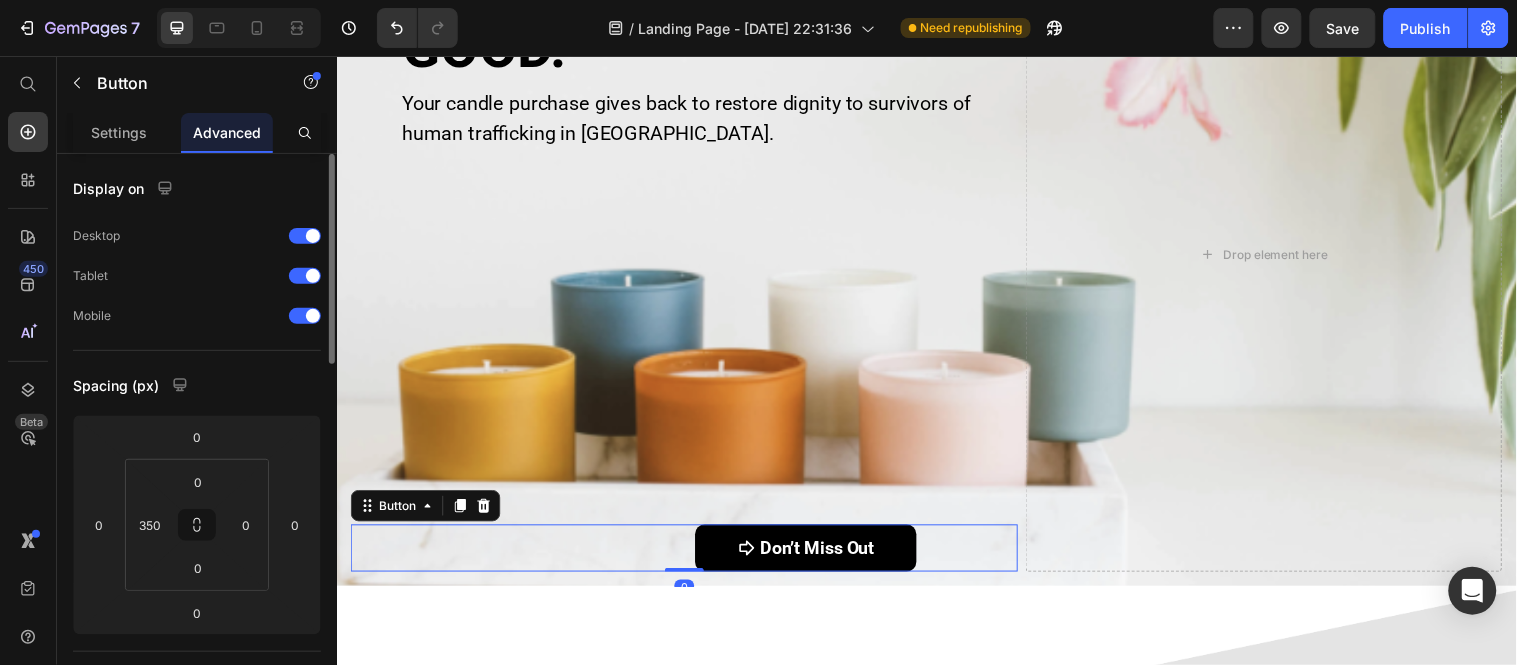 click on "Don’t Miss Out Button   0" at bounding box center (690, 554) 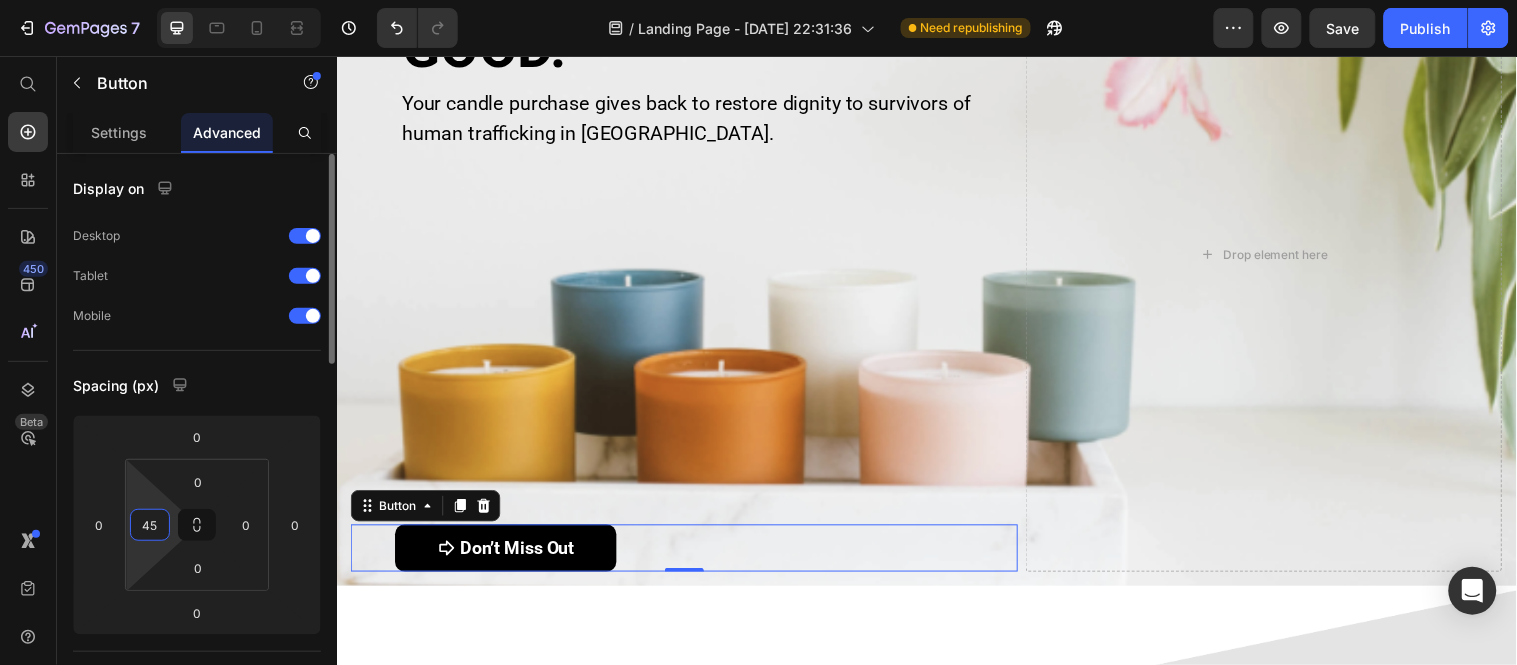 type on "450" 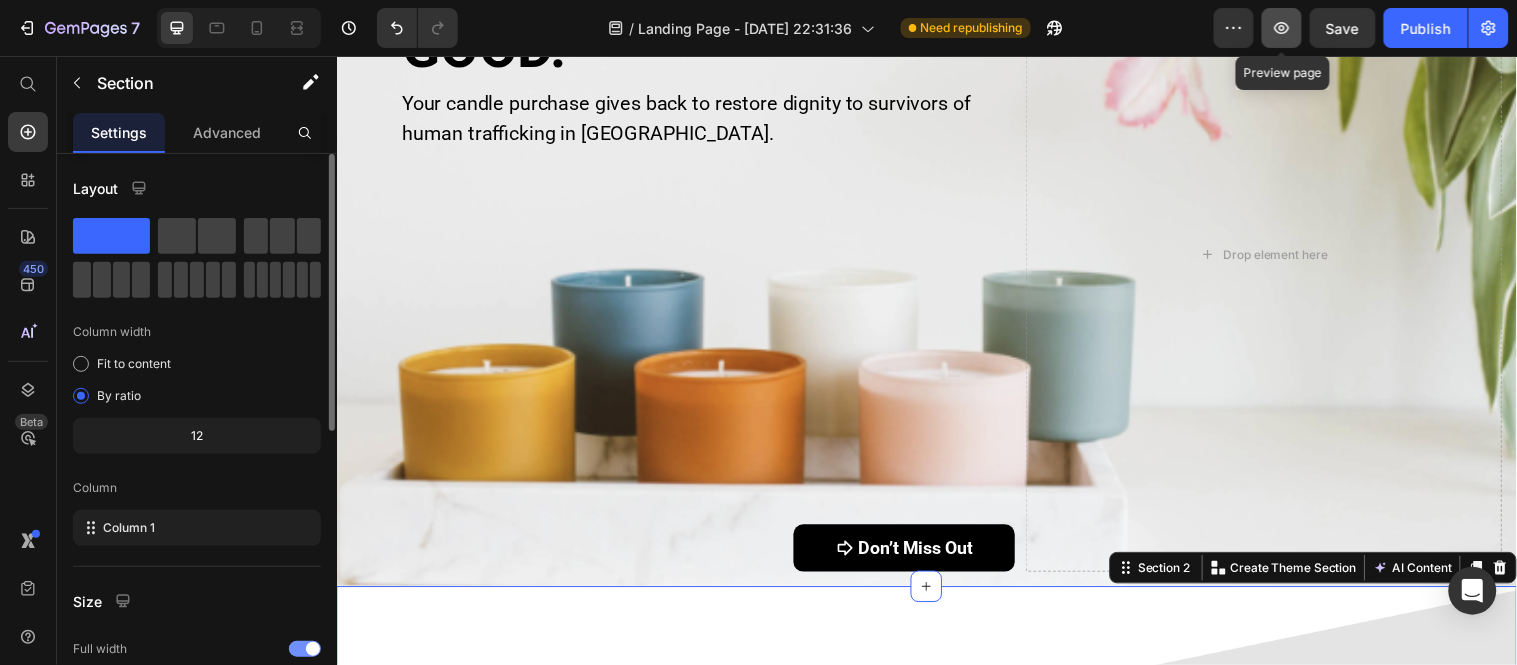 click 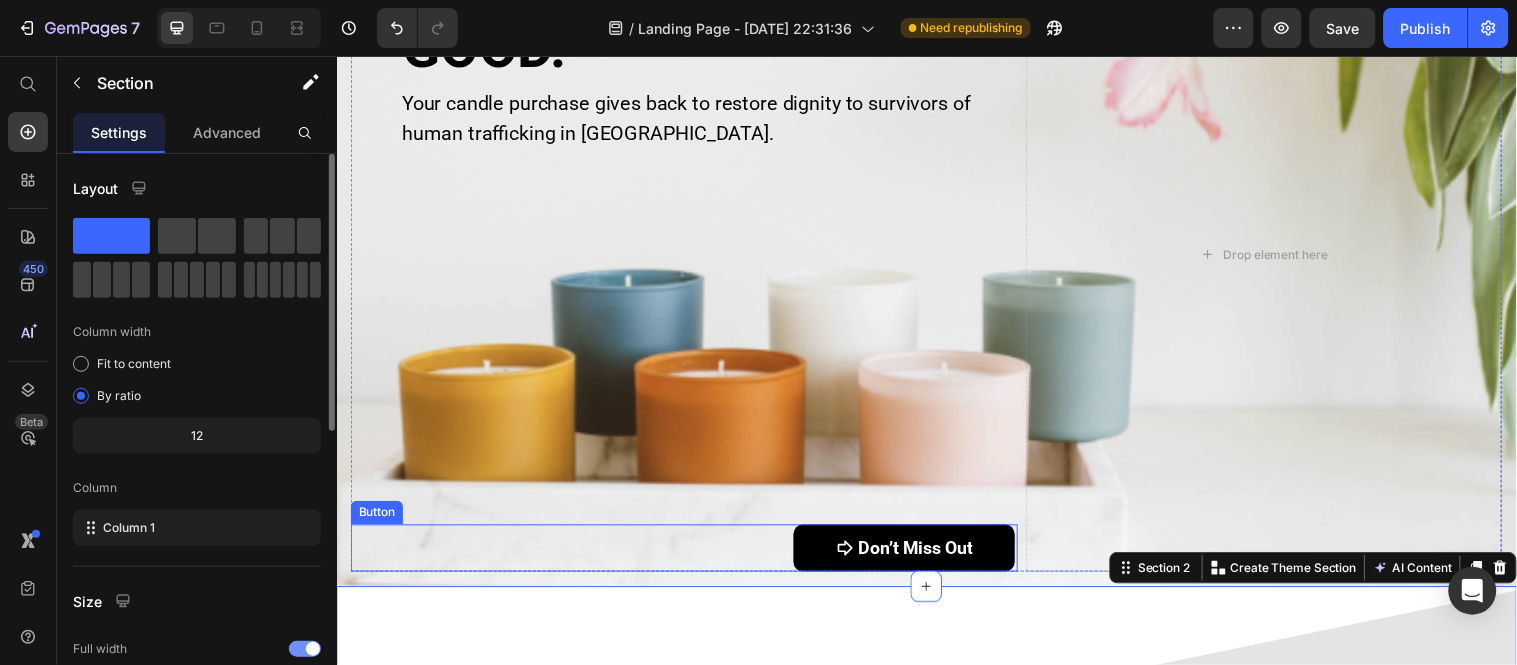click on "Don’t Miss Out" at bounding box center [913, 554] 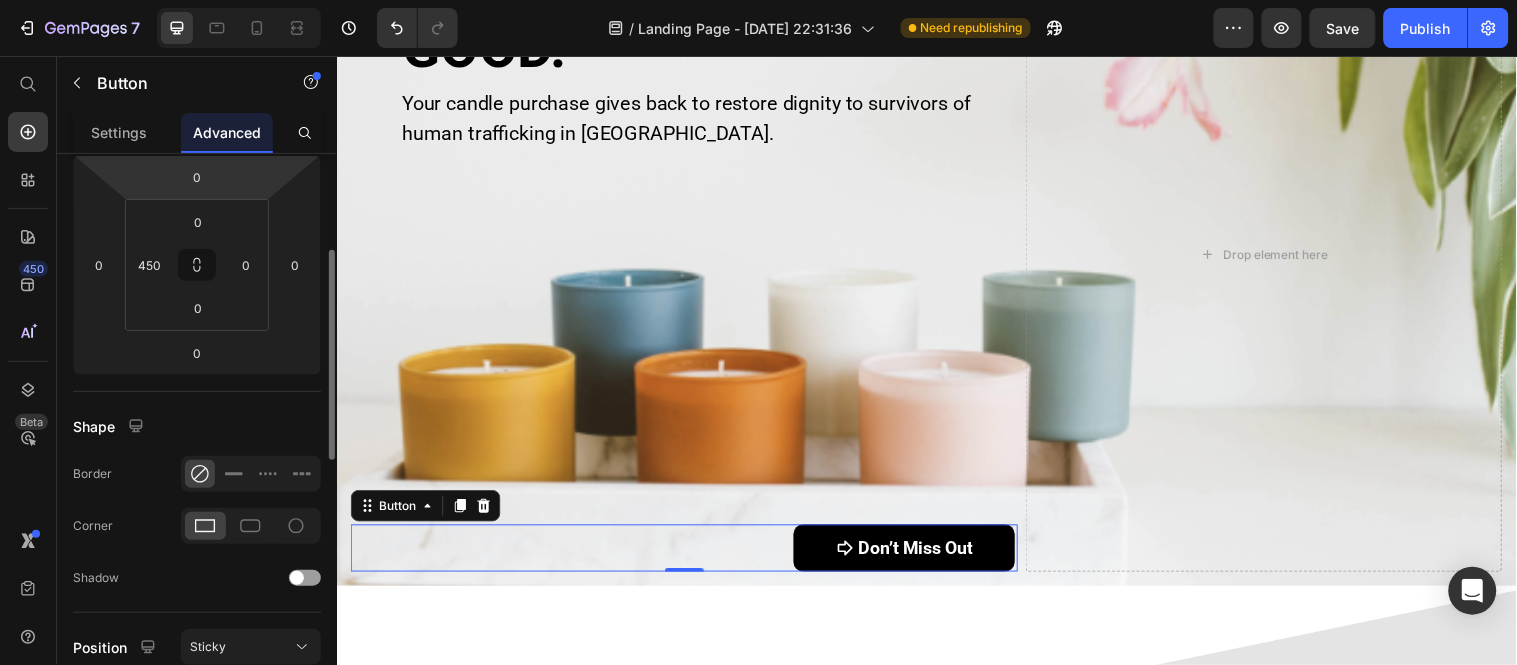 scroll, scrollTop: 0, scrollLeft: 0, axis: both 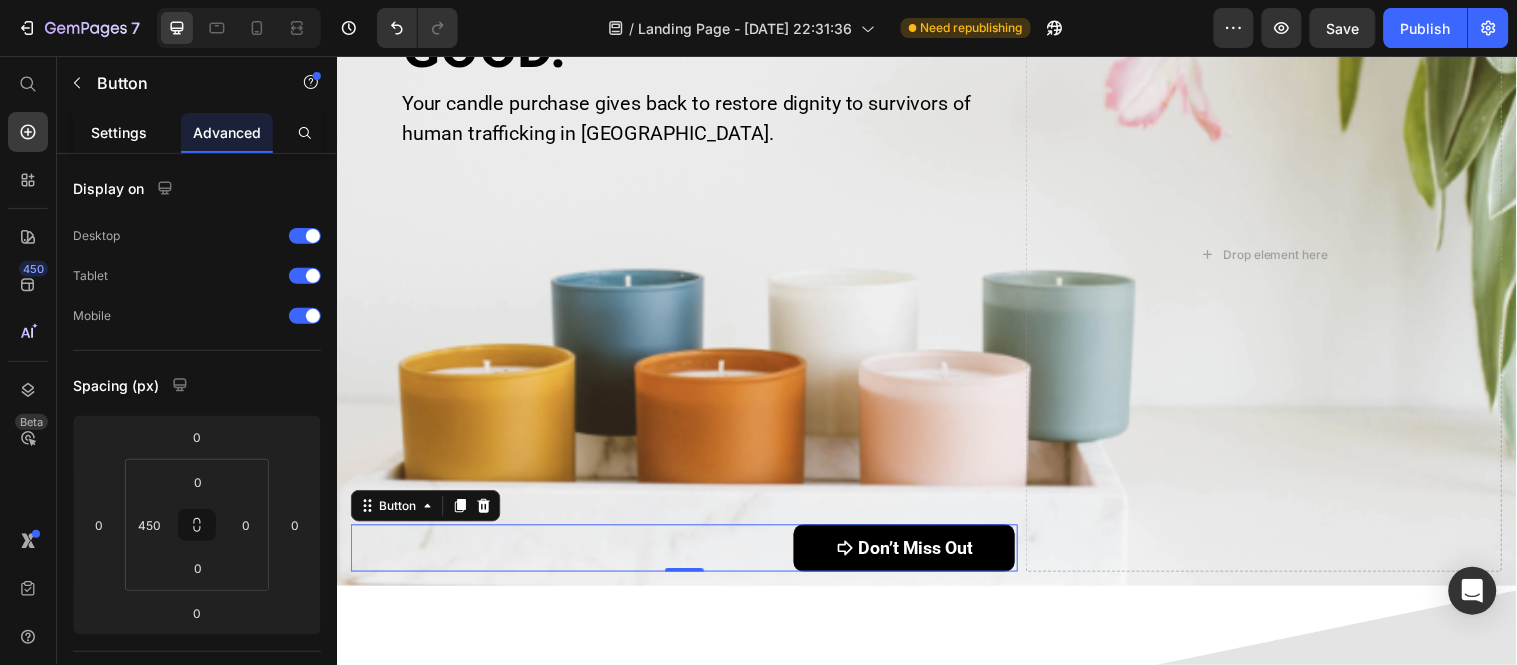 click on "Settings" at bounding box center [119, 132] 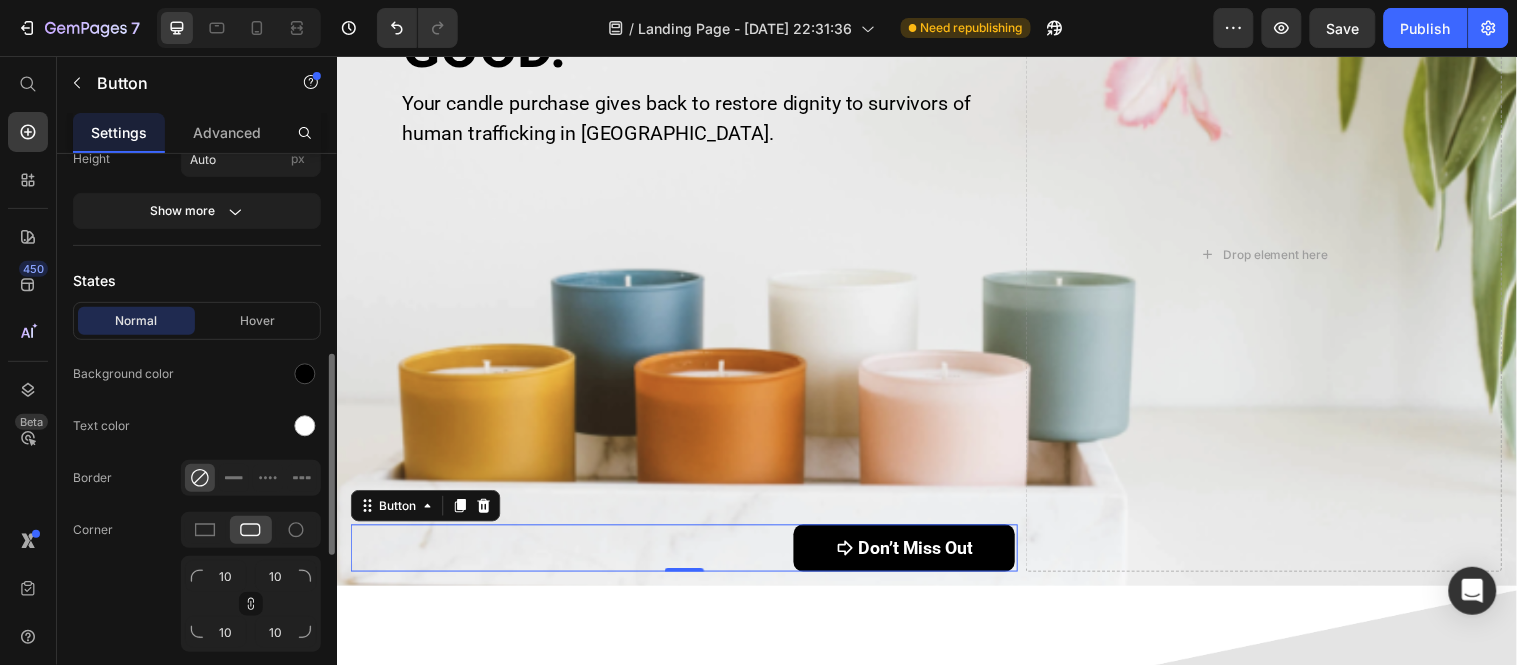 scroll, scrollTop: 508, scrollLeft: 0, axis: vertical 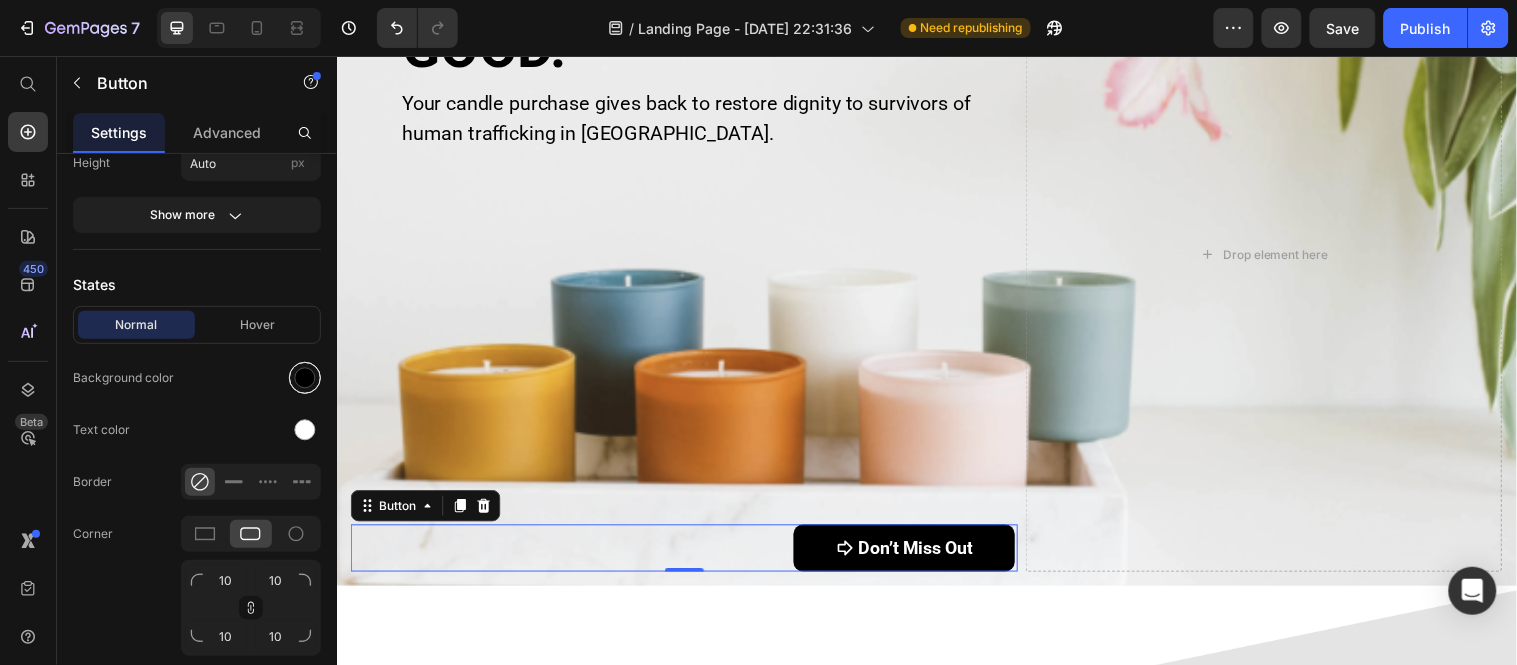 click at bounding box center (305, 378) 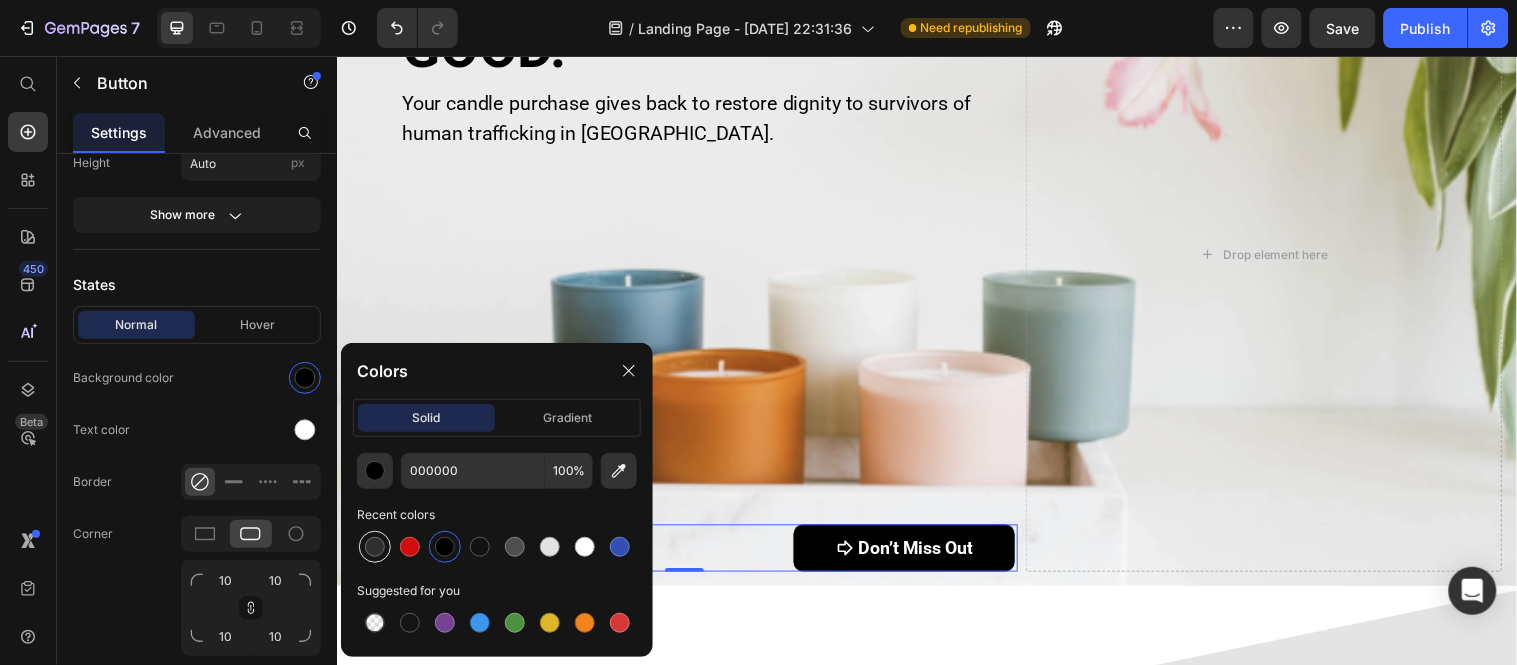 click at bounding box center [375, 547] 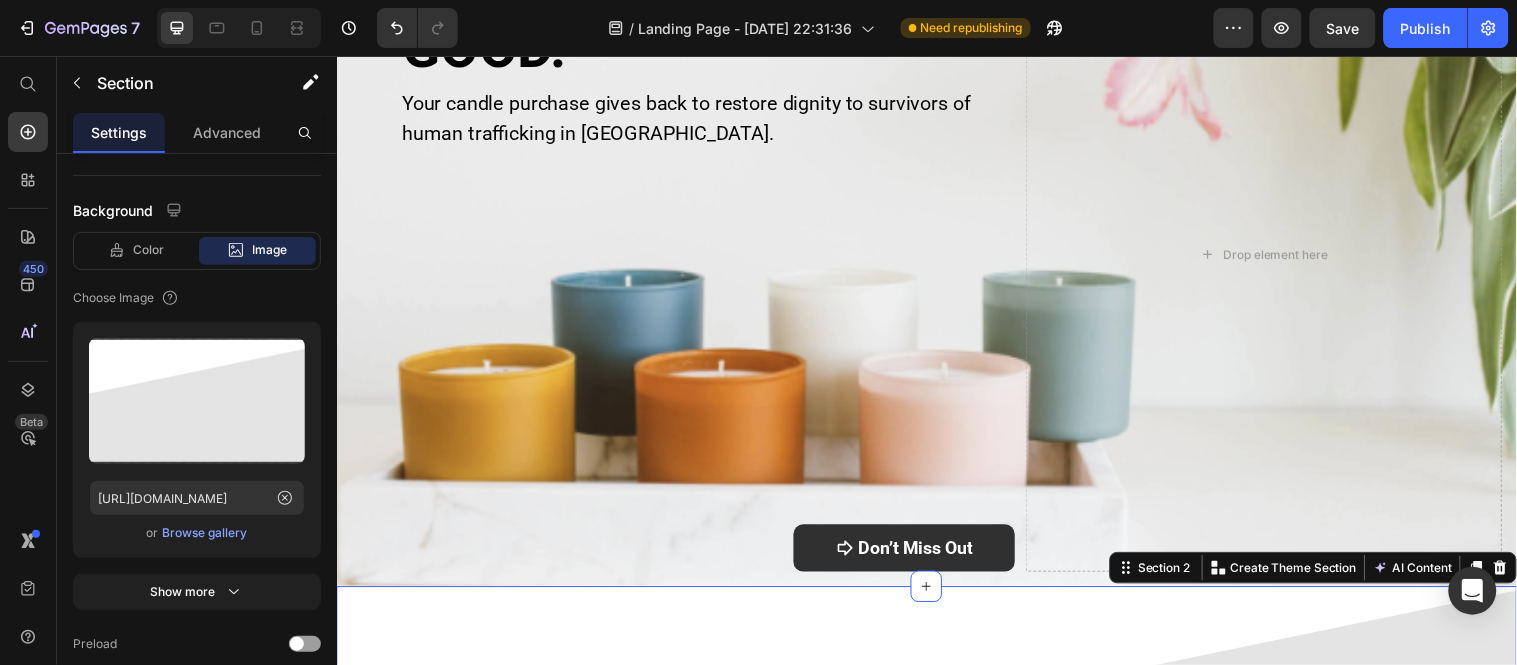 scroll, scrollTop: 0, scrollLeft: 0, axis: both 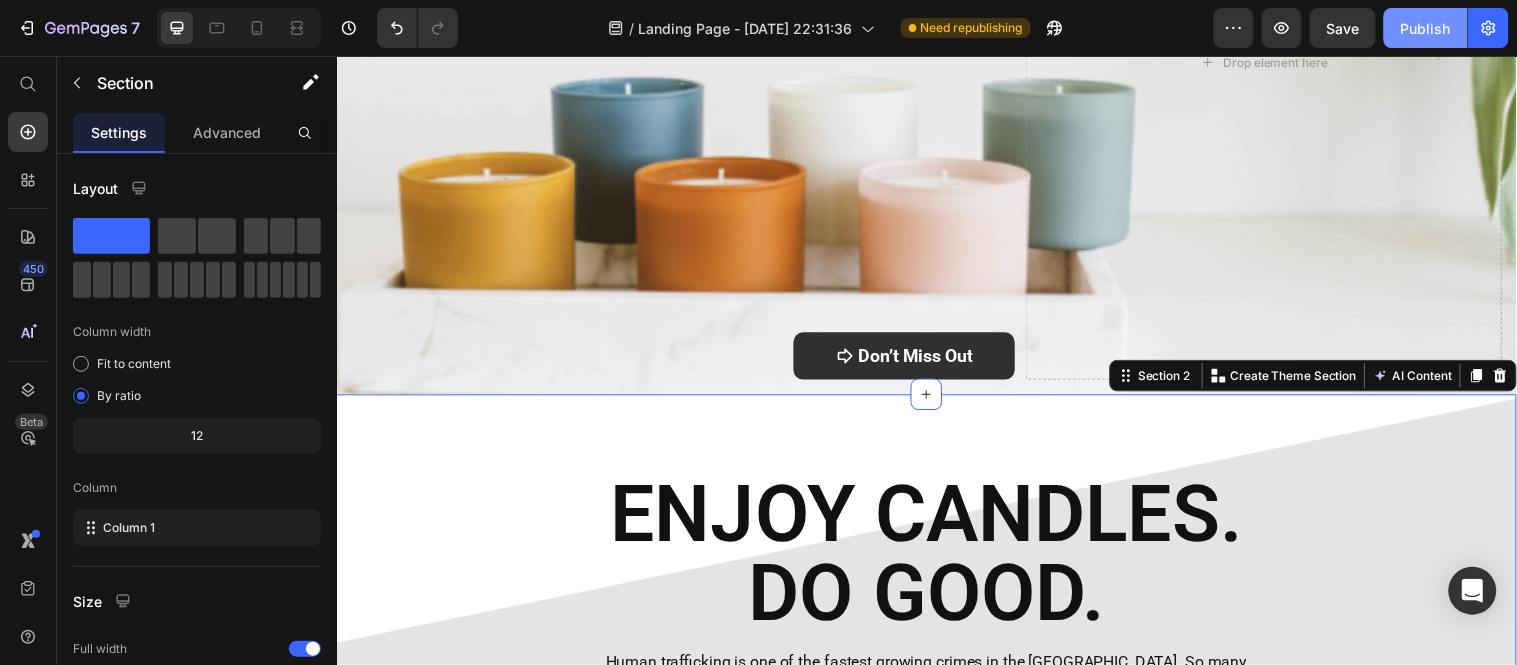 click on "Publish" at bounding box center (1426, 28) 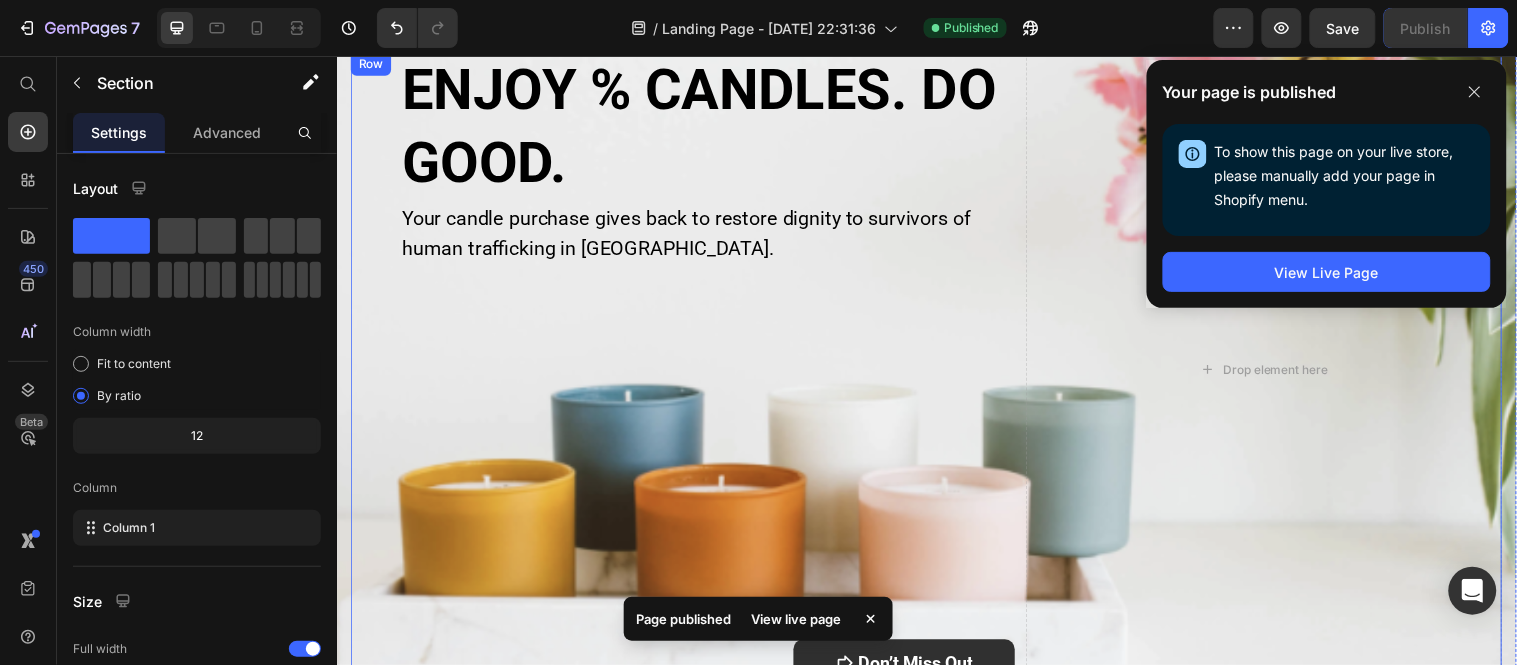 scroll, scrollTop: 0, scrollLeft: 0, axis: both 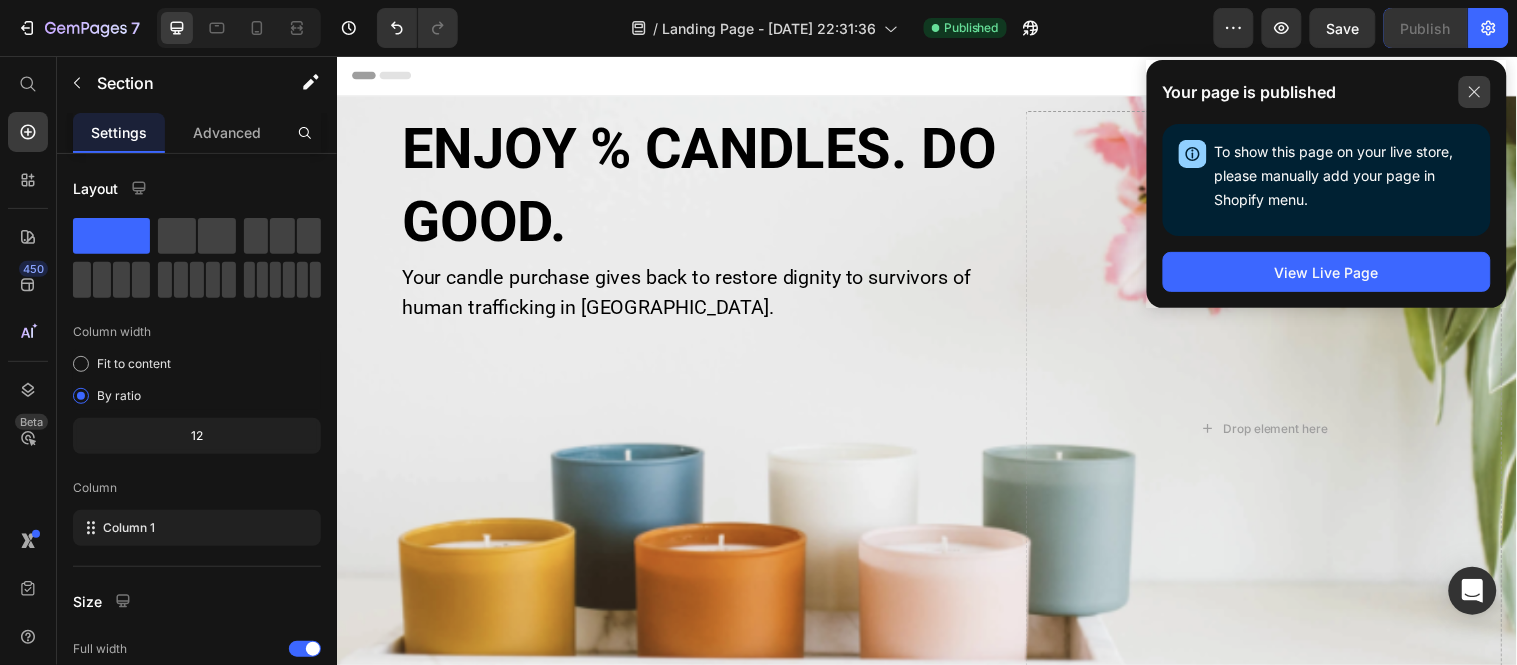 click 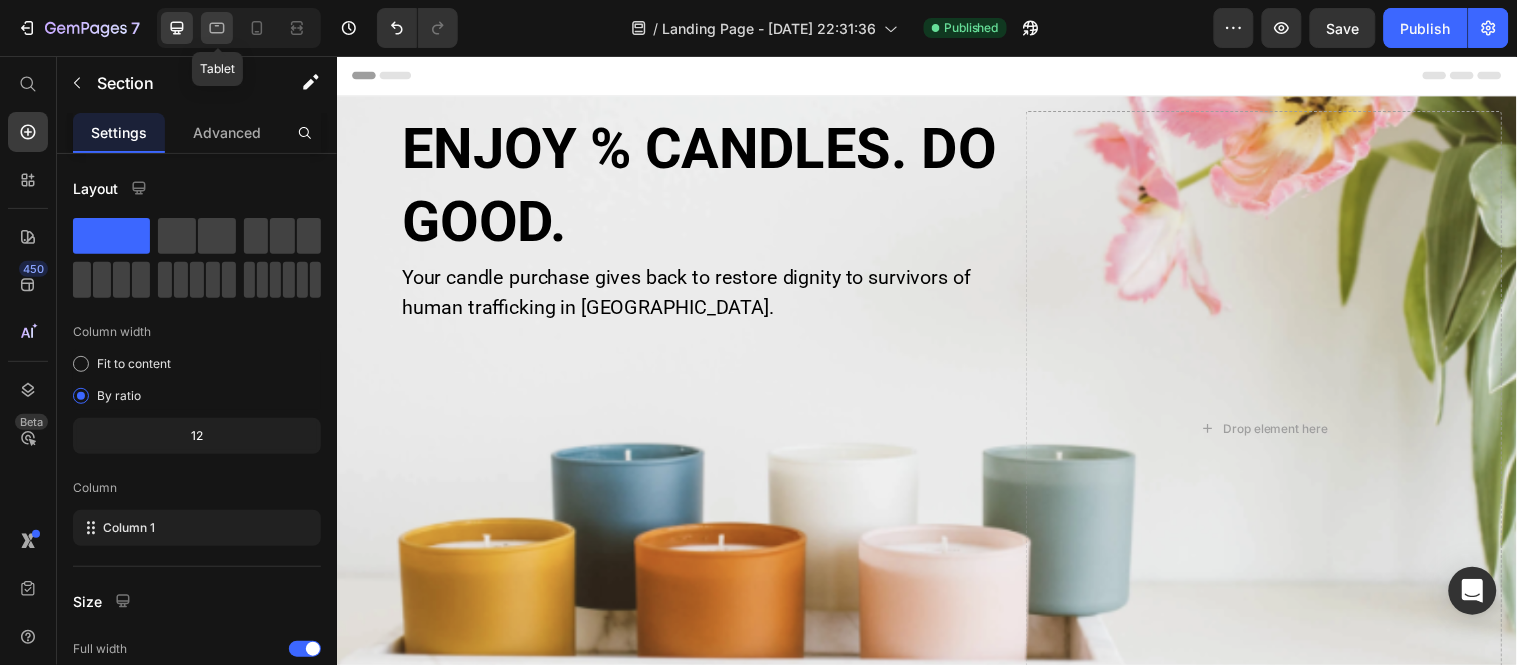 click 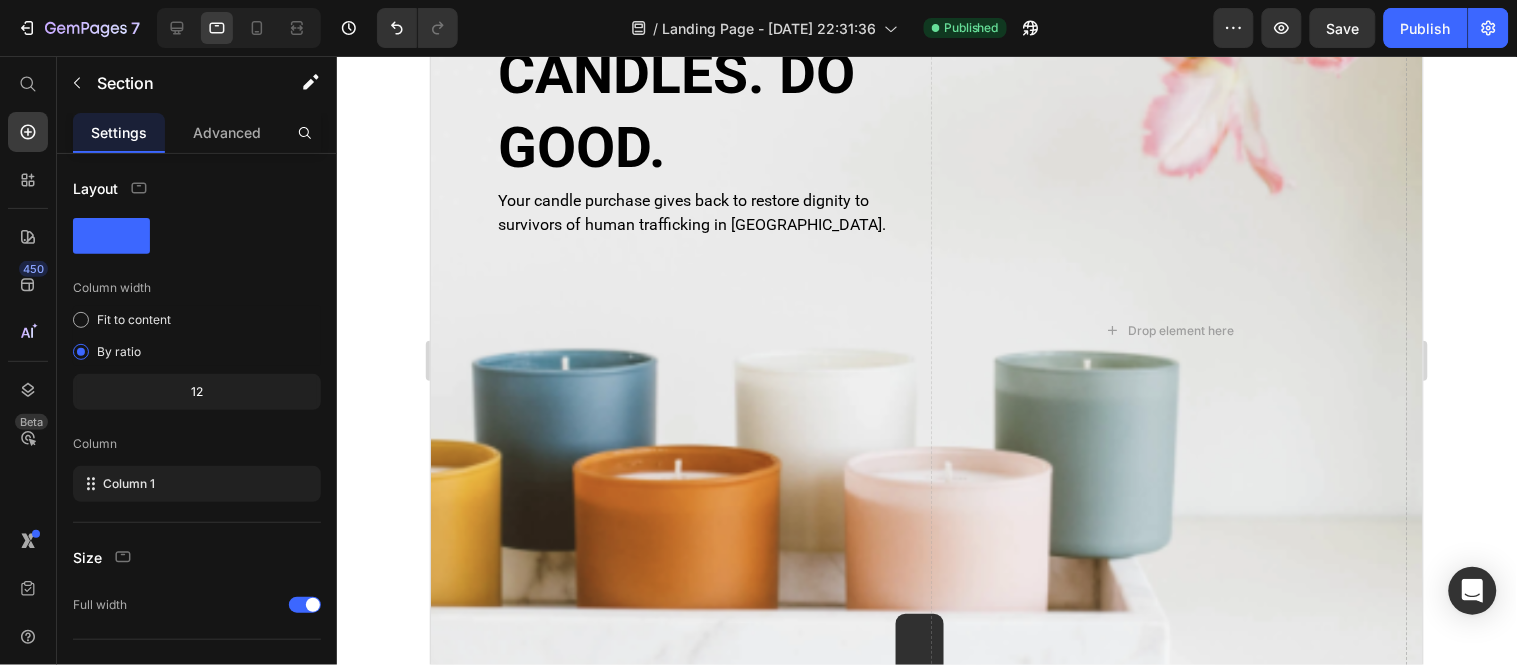 scroll, scrollTop: 0, scrollLeft: 0, axis: both 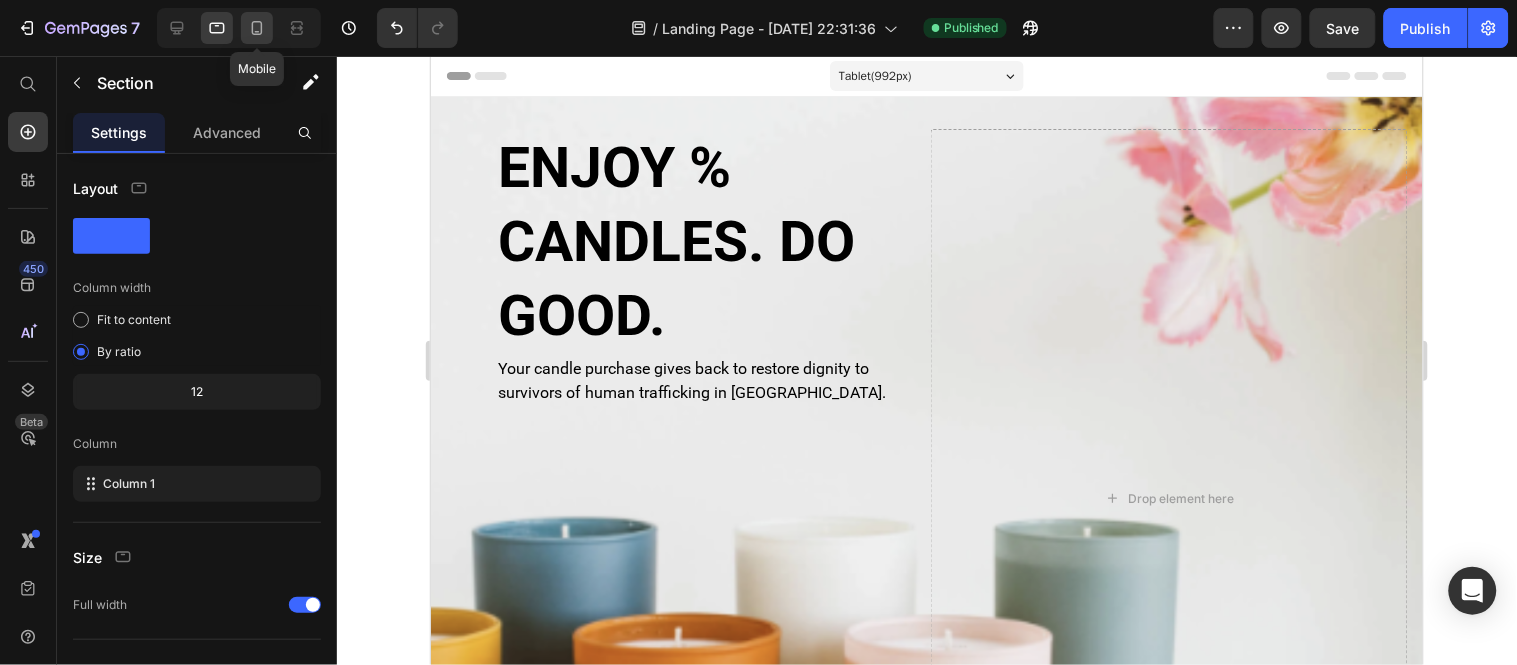 click 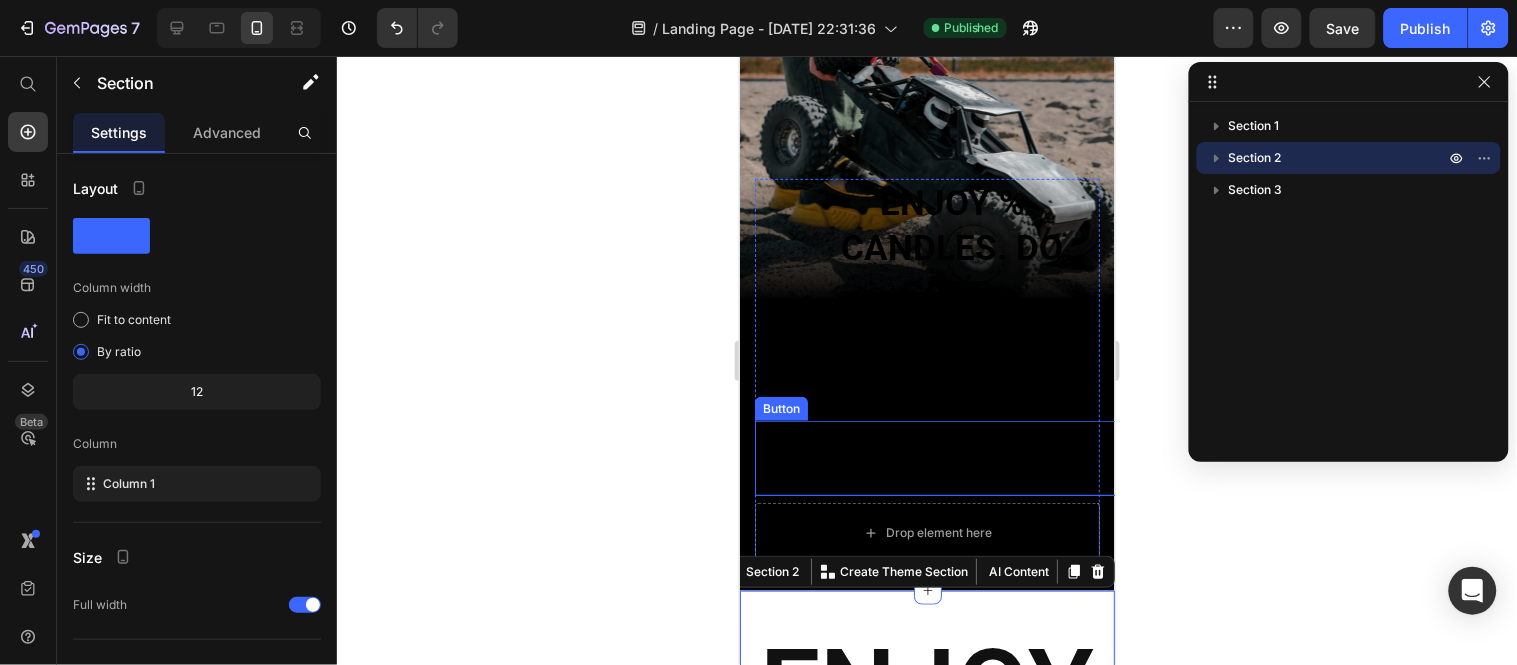scroll, scrollTop: 0, scrollLeft: 0, axis: both 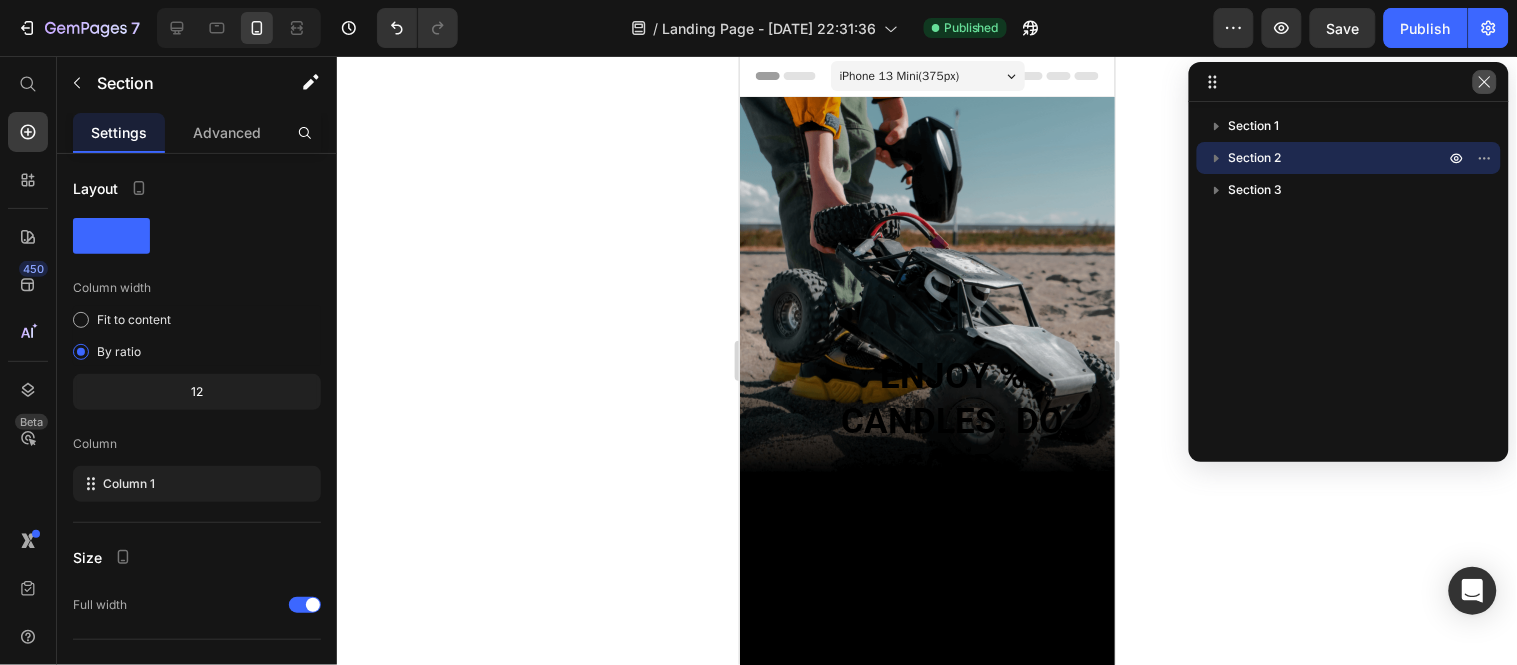 click 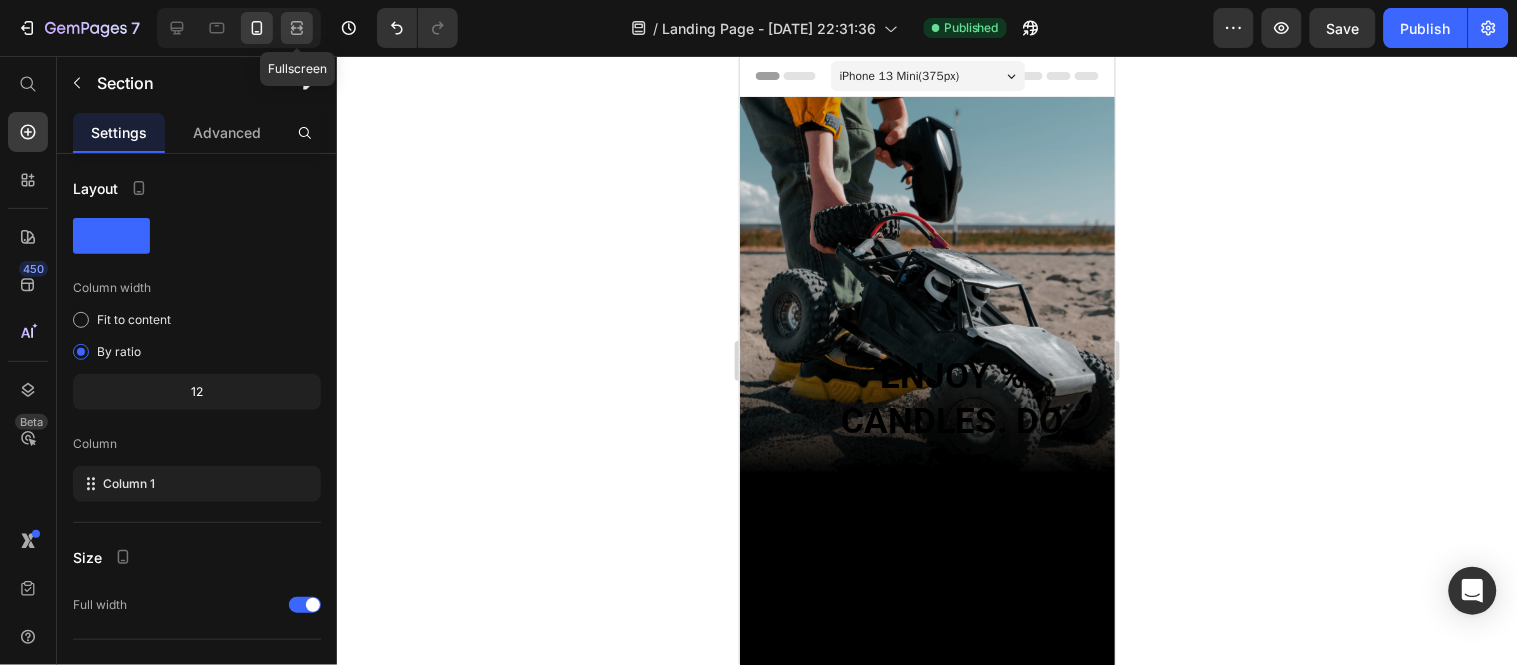 click 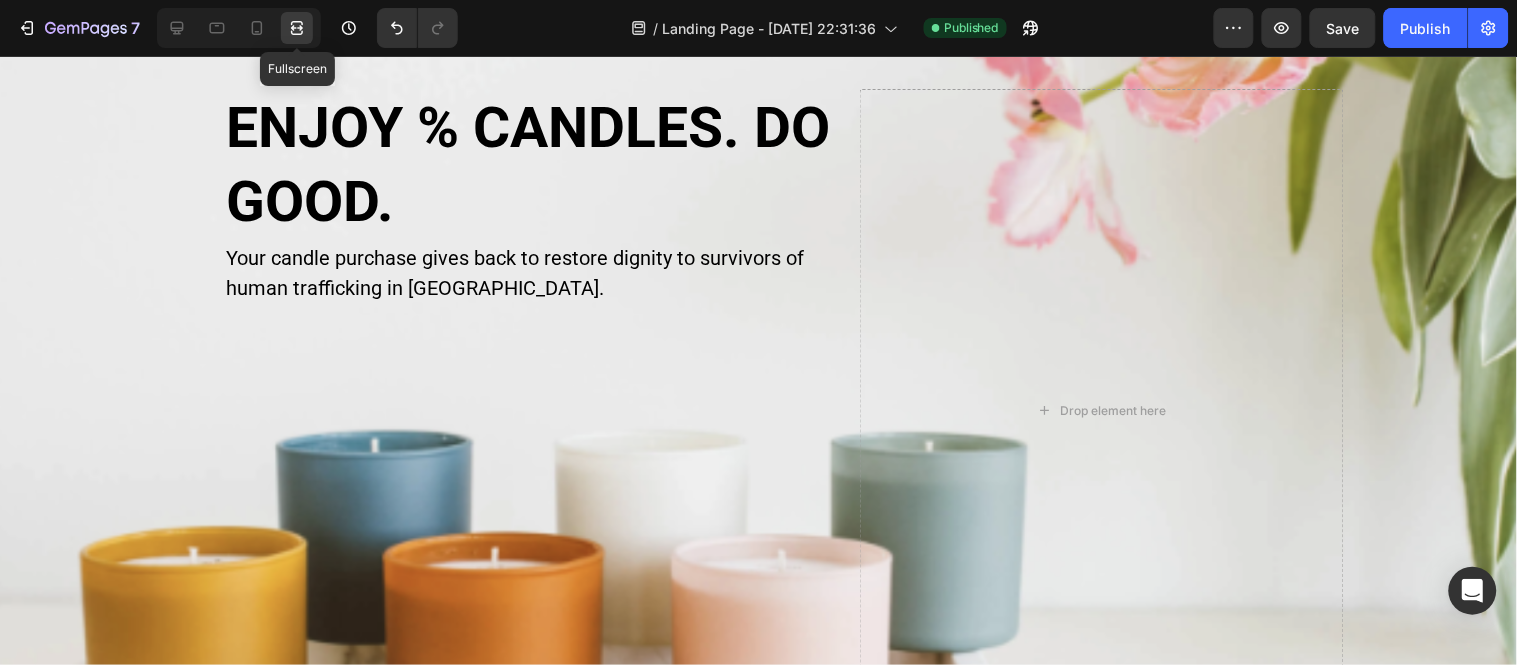 scroll, scrollTop: 815, scrollLeft: 0, axis: vertical 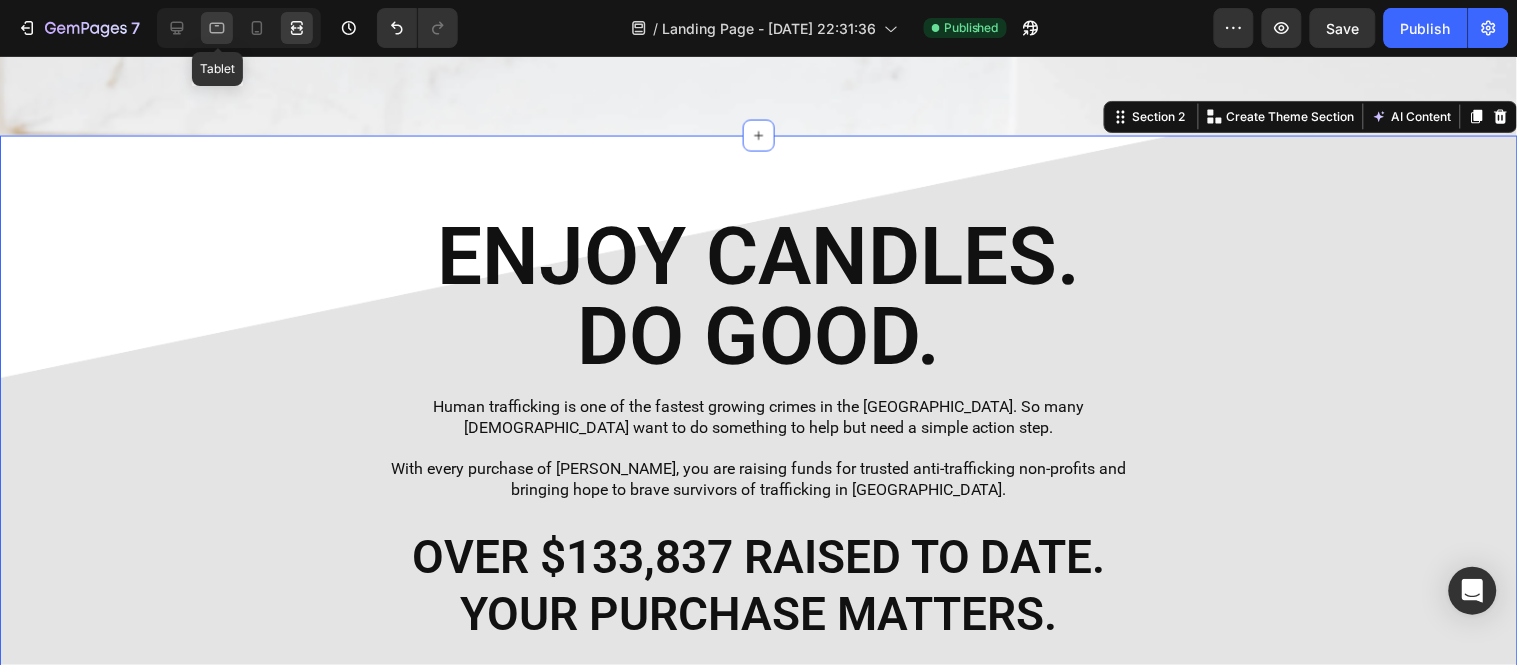click 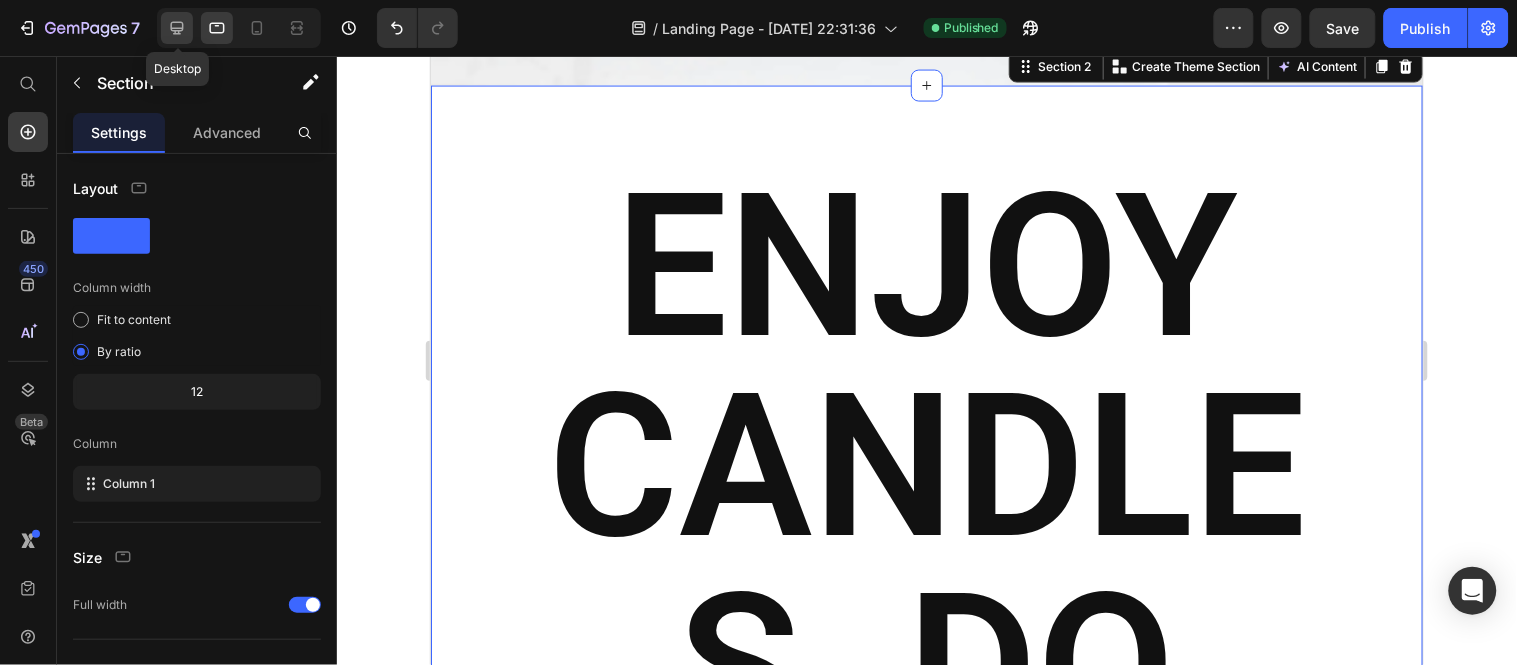 scroll, scrollTop: 774, scrollLeft: 0, axis: vertical 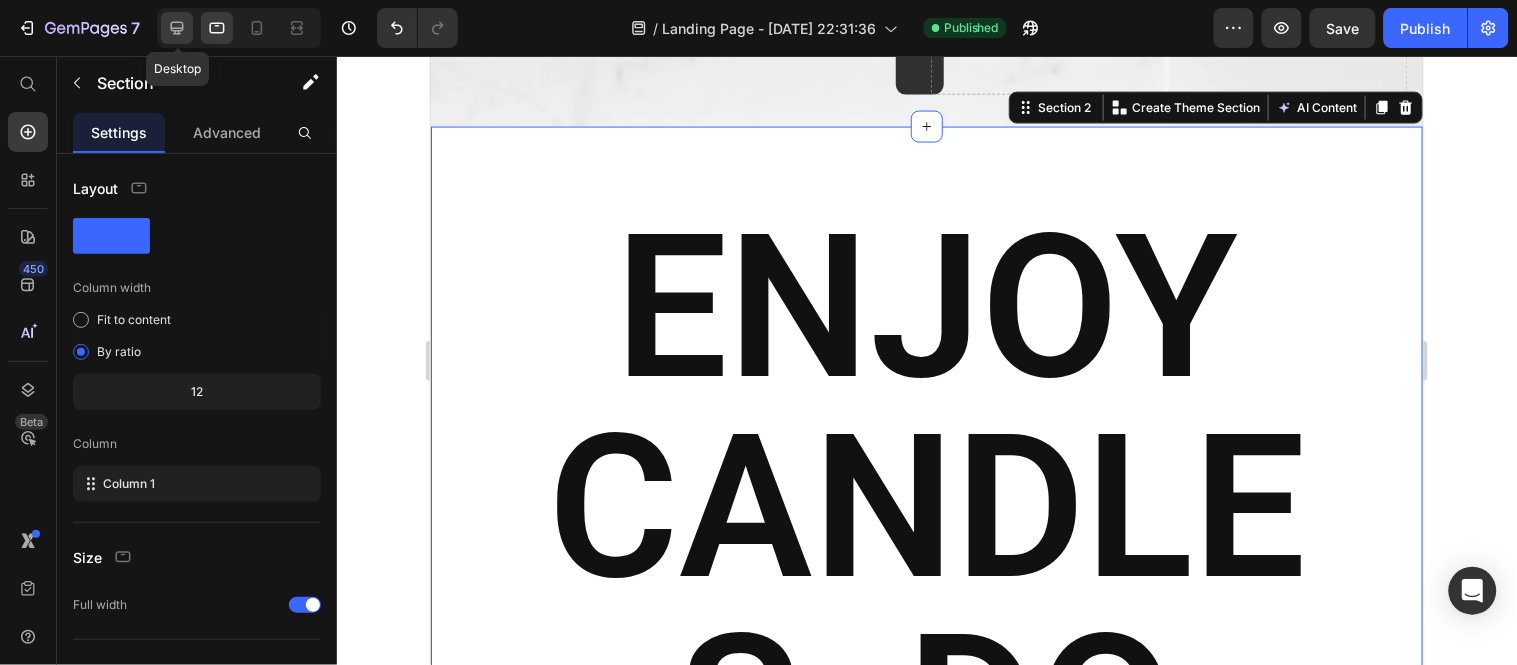 click 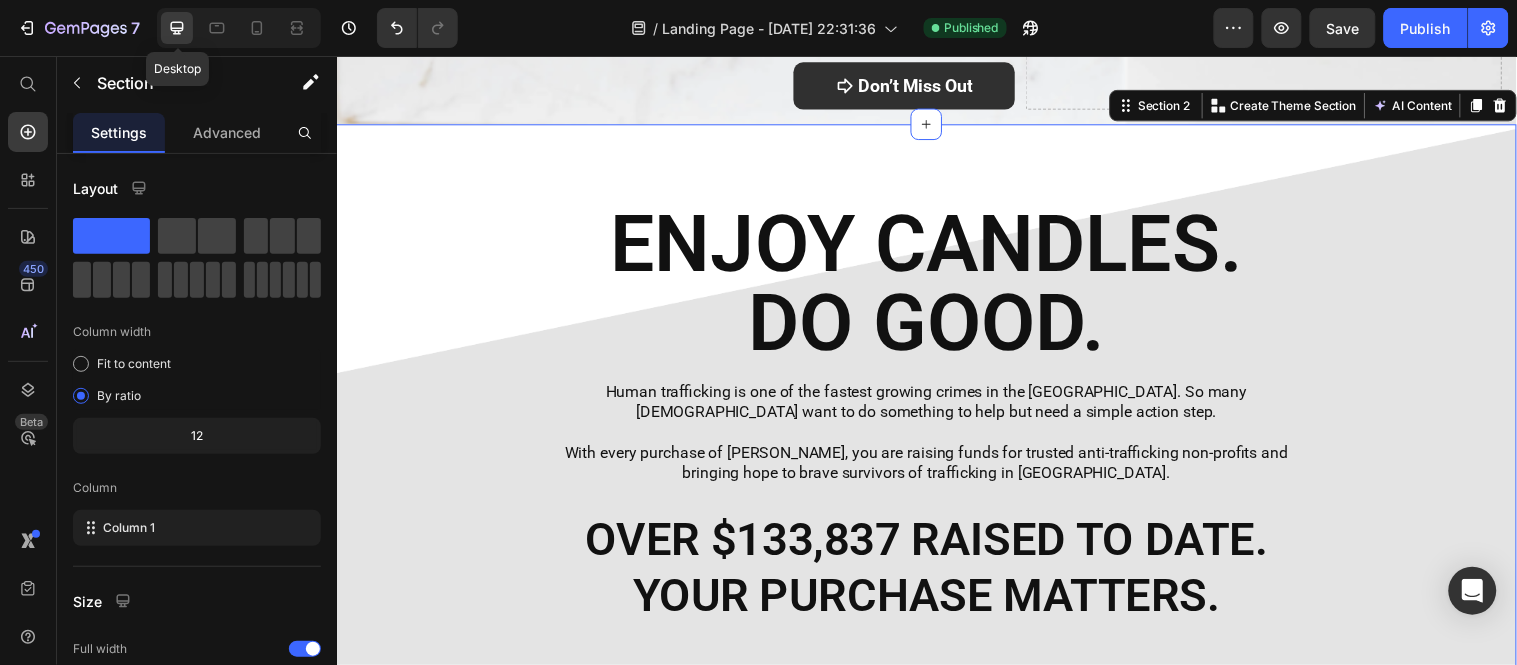scroll, scrollTop: 636, scrollLeft: 0, axis: vertical 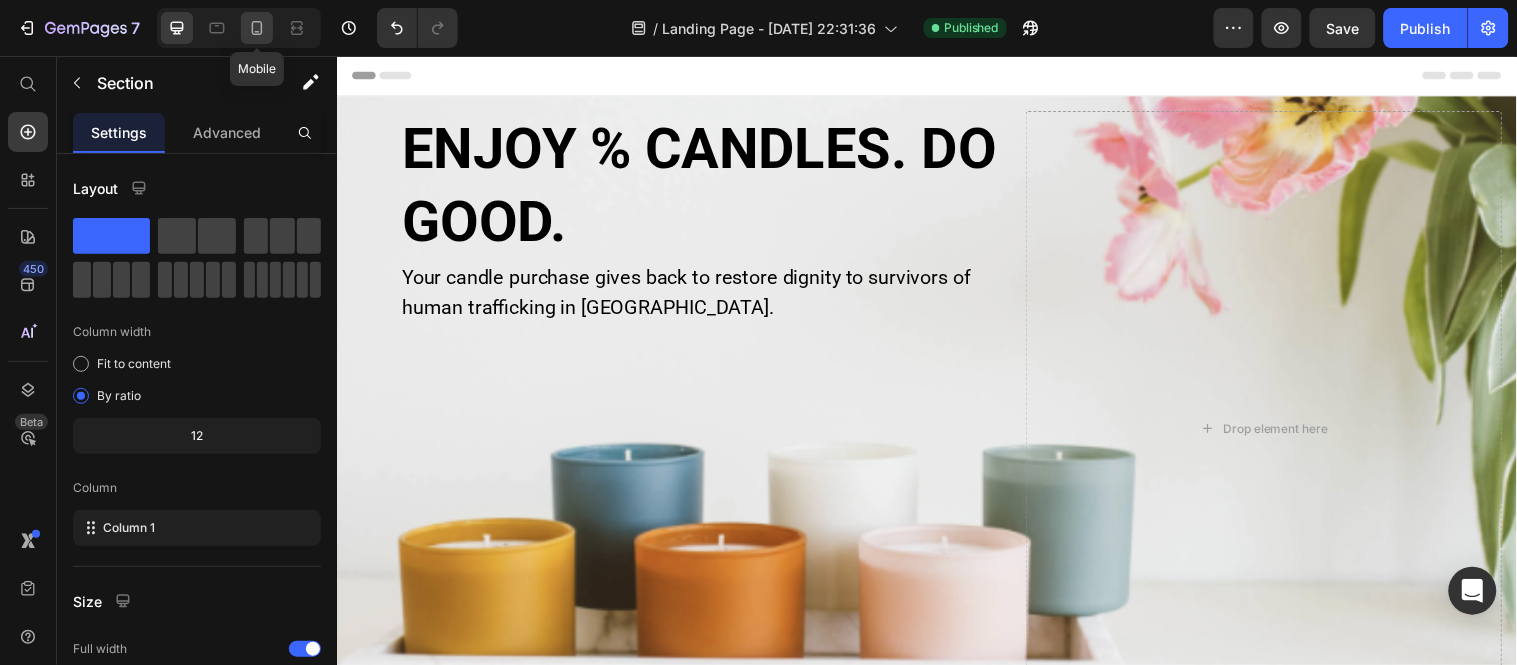 click 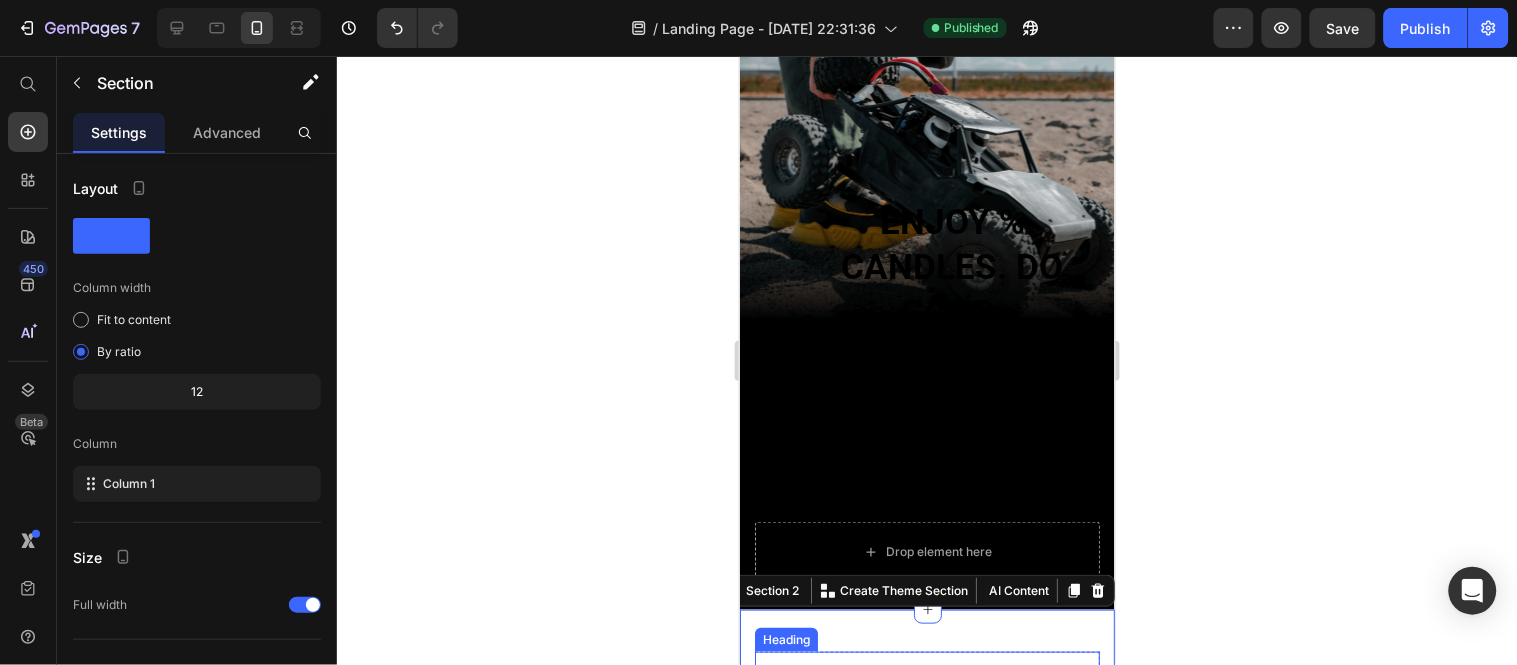 scroll, scrollTop: 153, scrollLeft: 0, axis: vertical 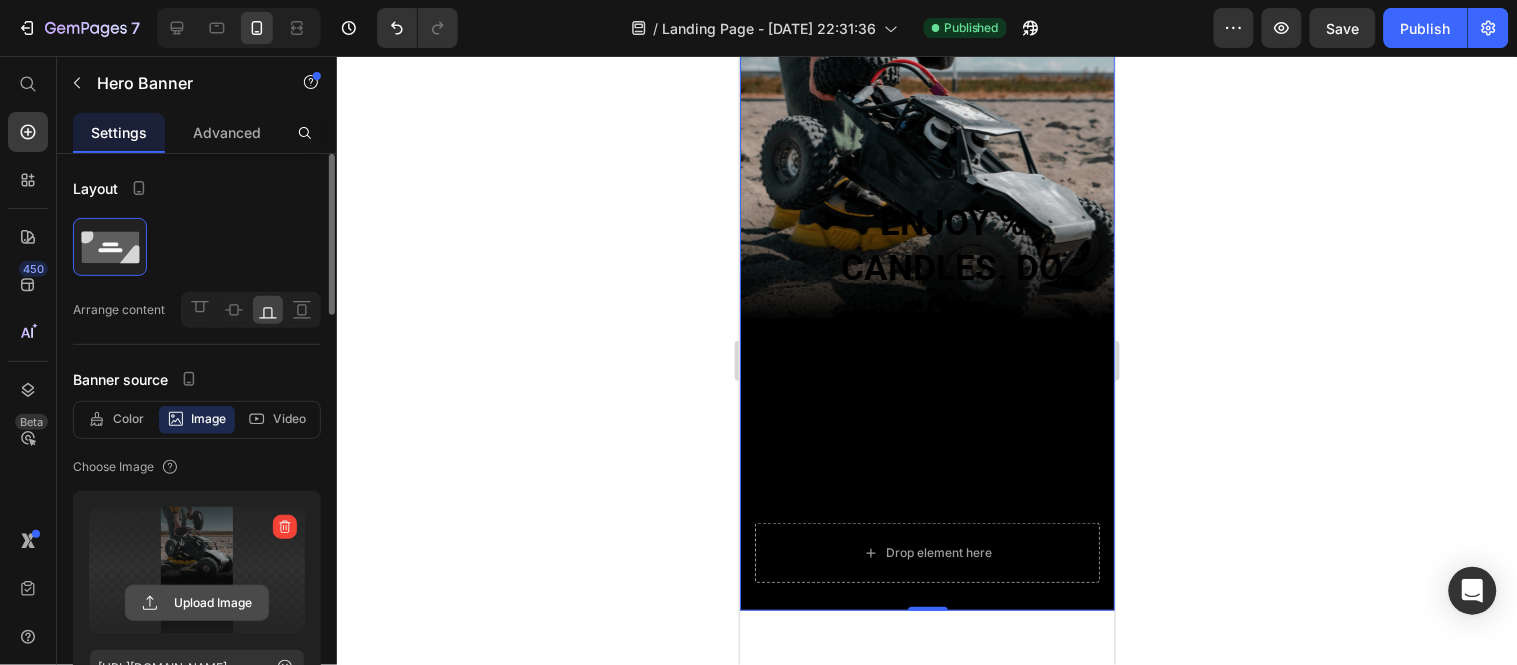 click 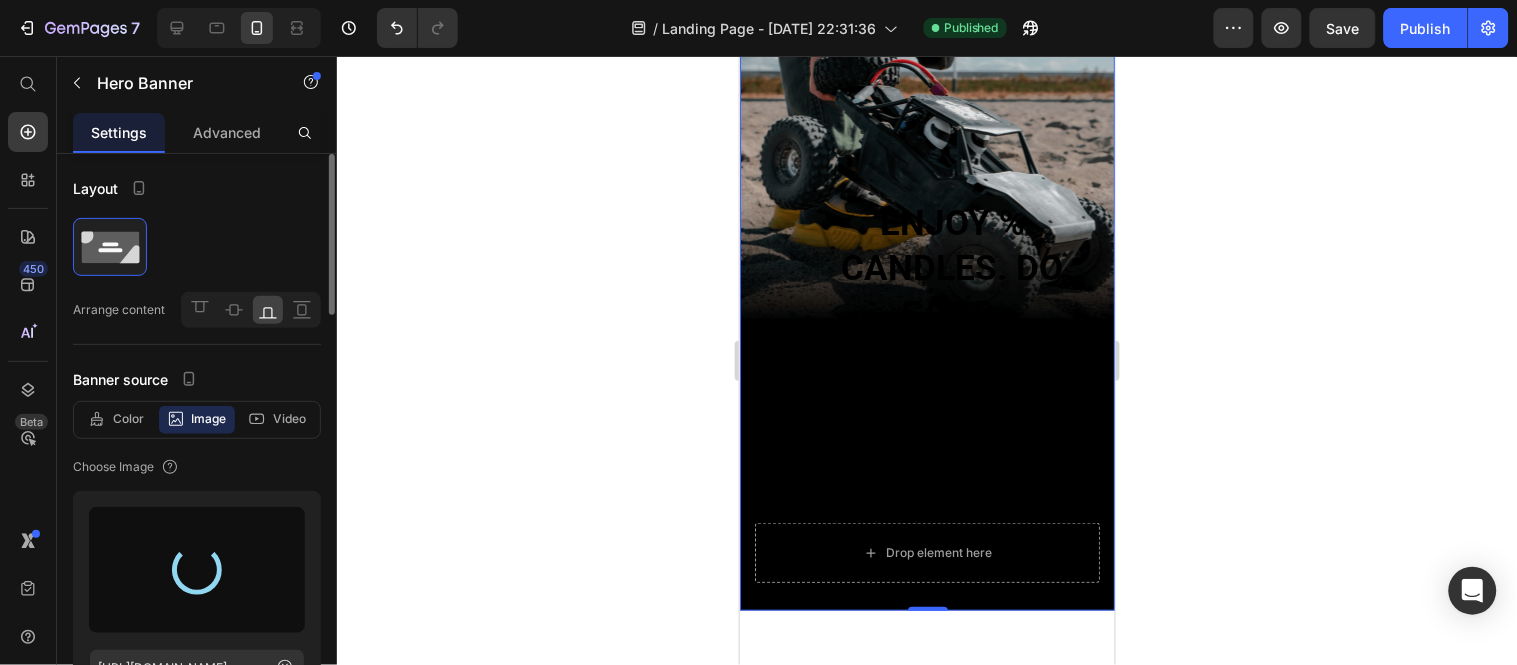 type on "[URL][DOMAIN_NAME]" 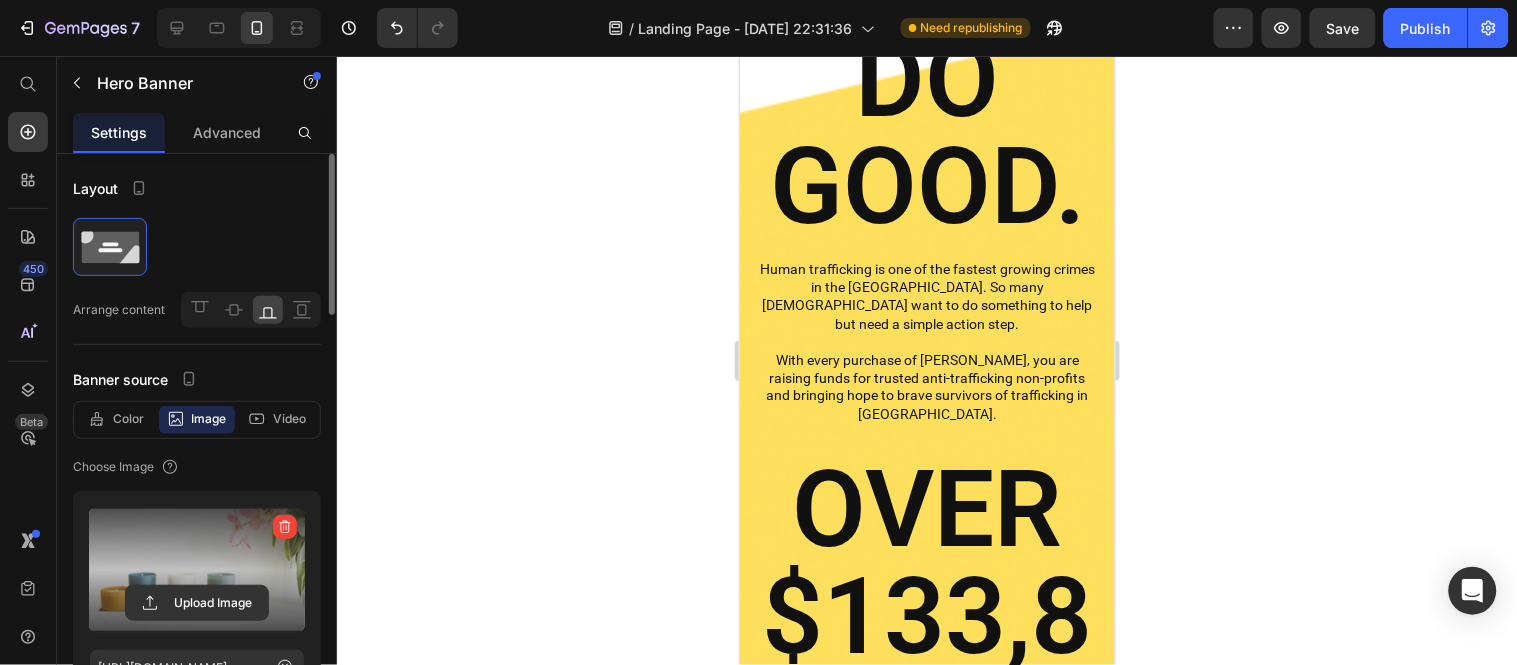 scroll, scrollTop: 0, scrollLeft: 0, axis: both 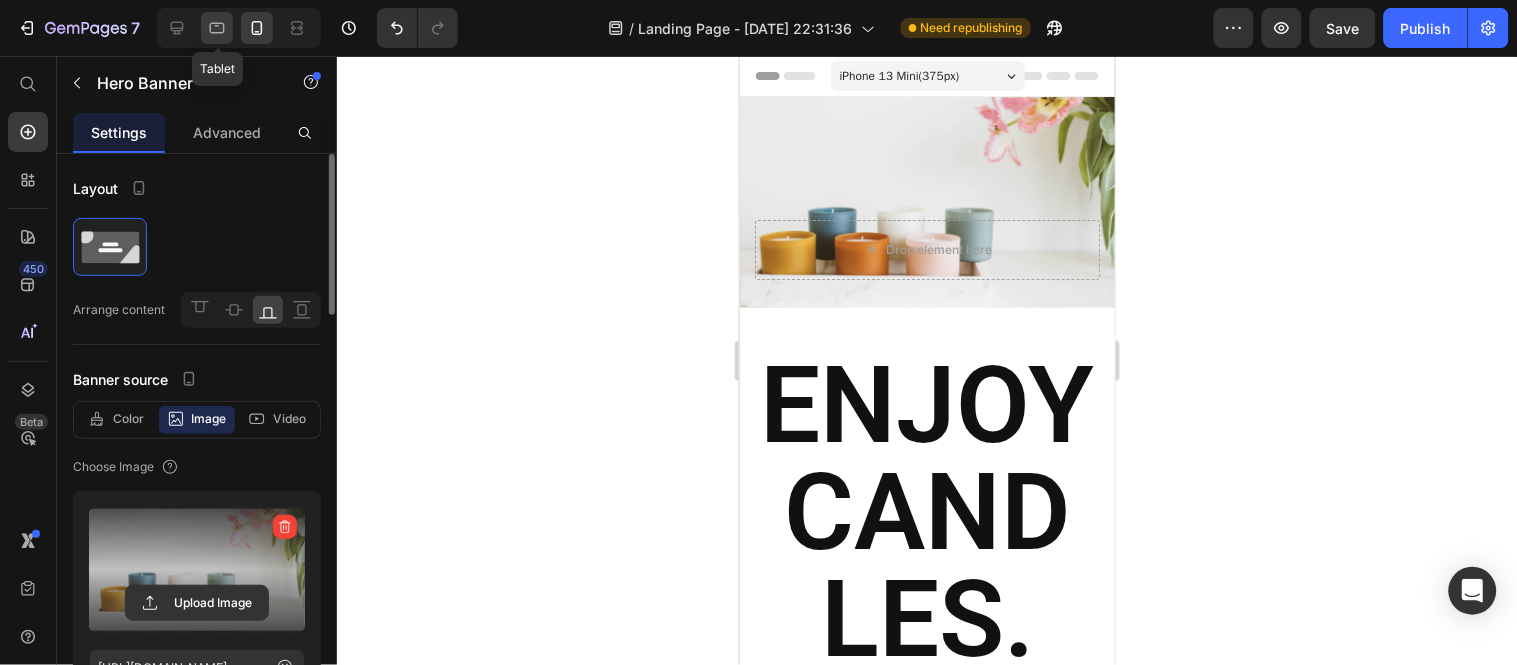 click 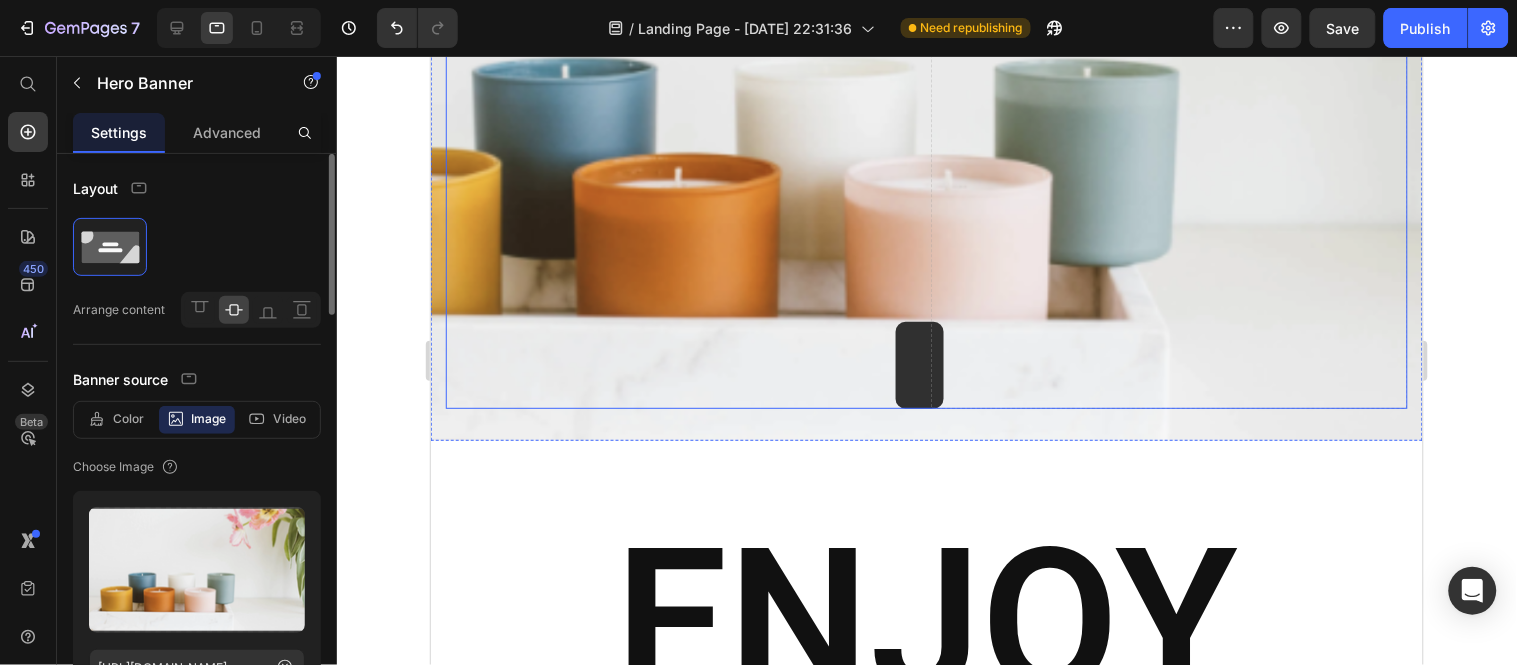 scroll, scrollTop: 461, scrollLeft: 0, axis: vertical 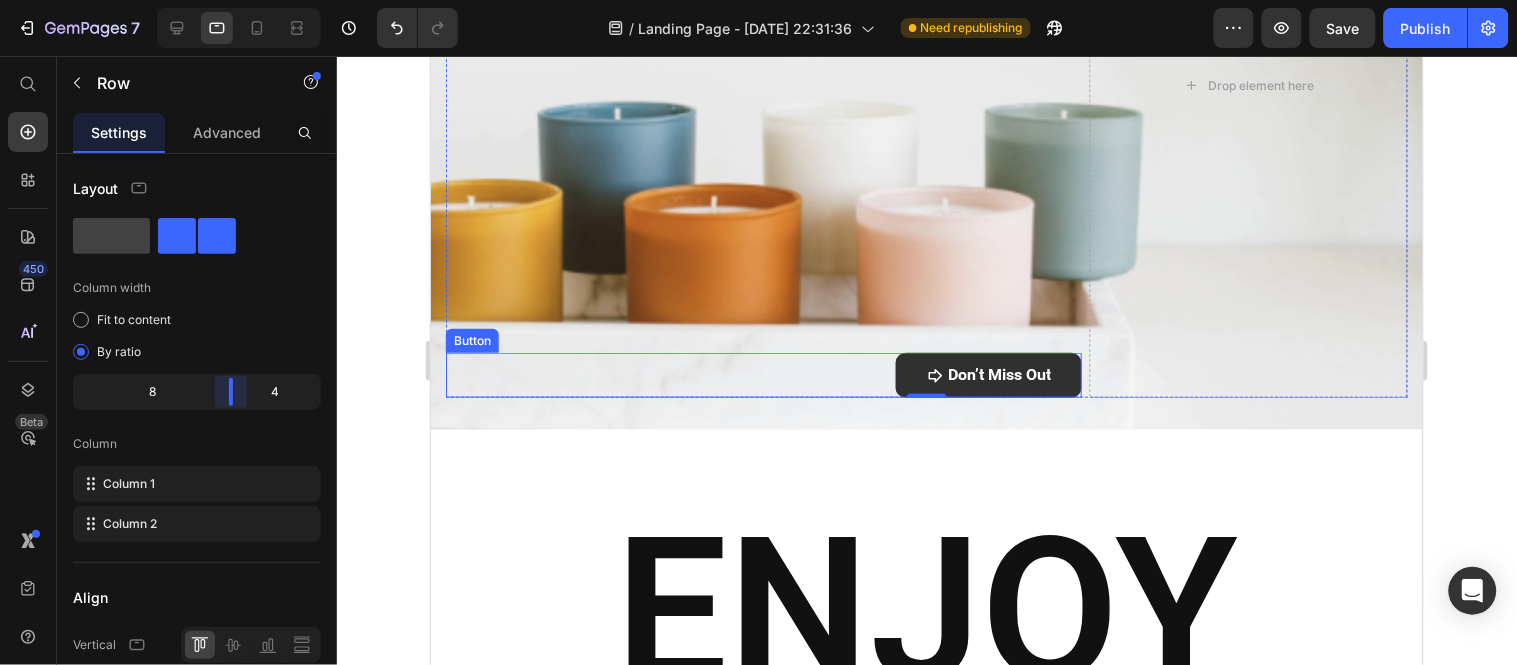 drag, startPoint x: 192, startPoint y: 395, endPoint x: 240, endPoint y: 400, distance: 48.259712 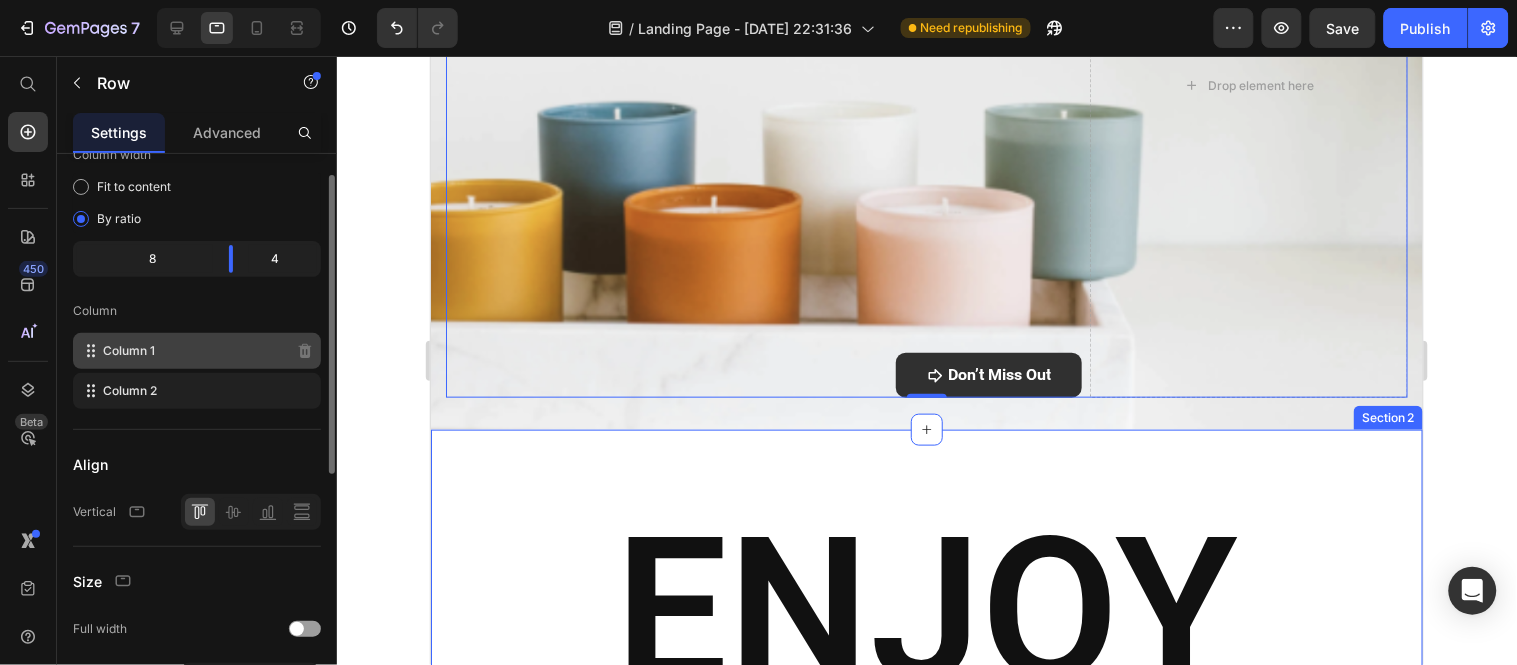 scroll, scrollTop: 0, scrollLeft: 0, axis: both 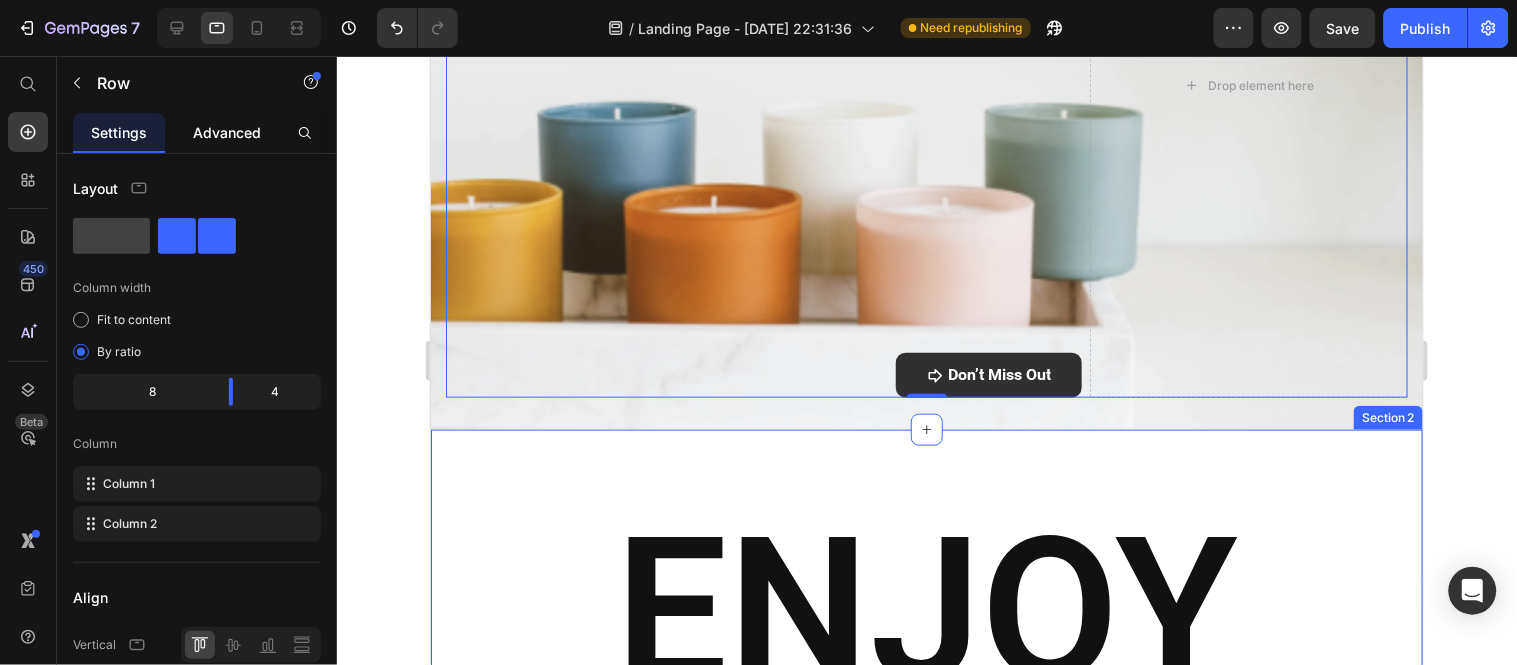 click on "Advanced" 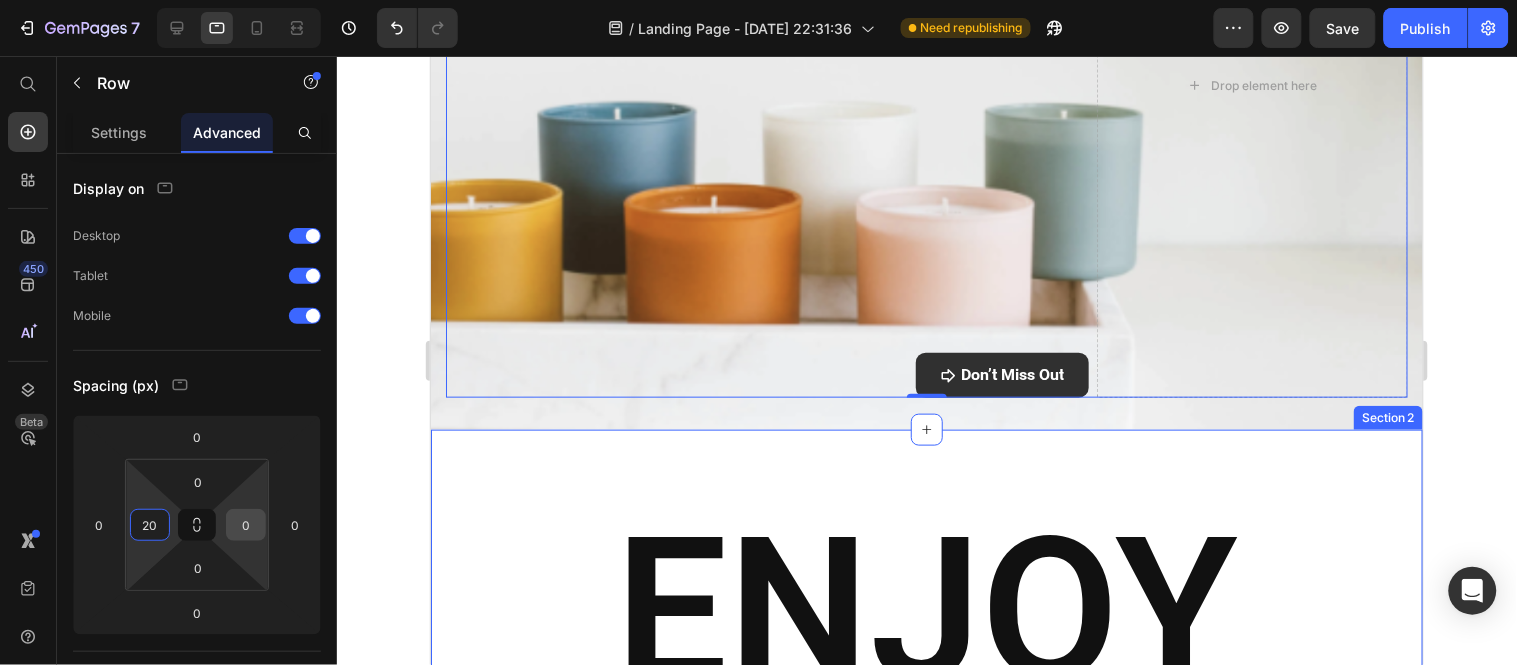 type on "20" 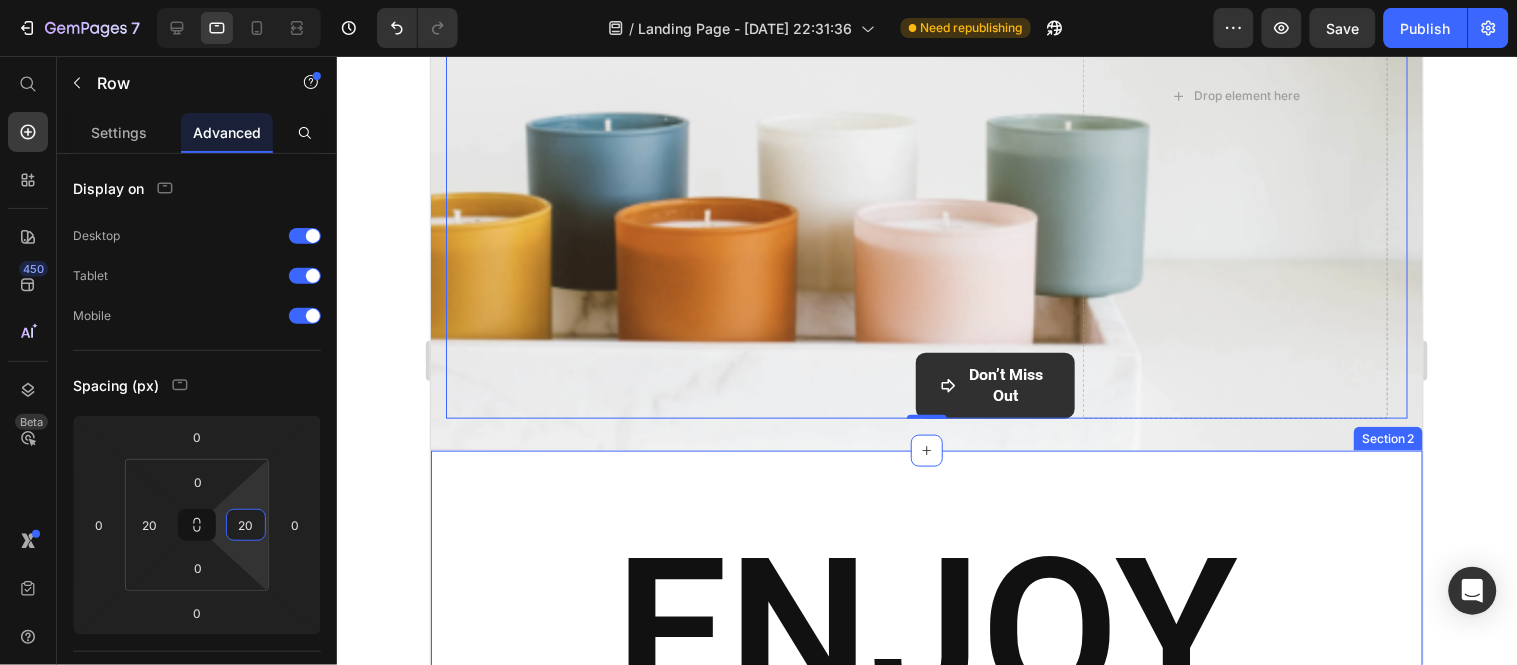 type on "2" 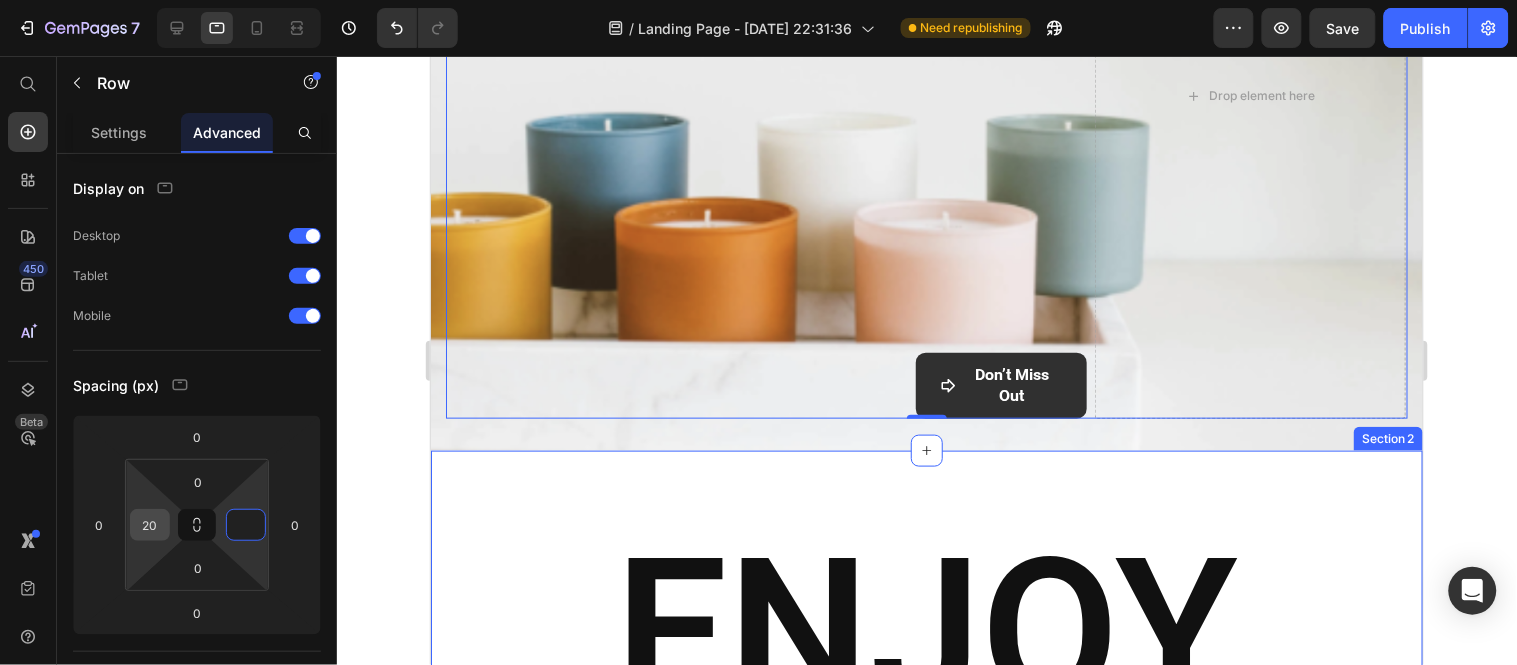 type on "0" 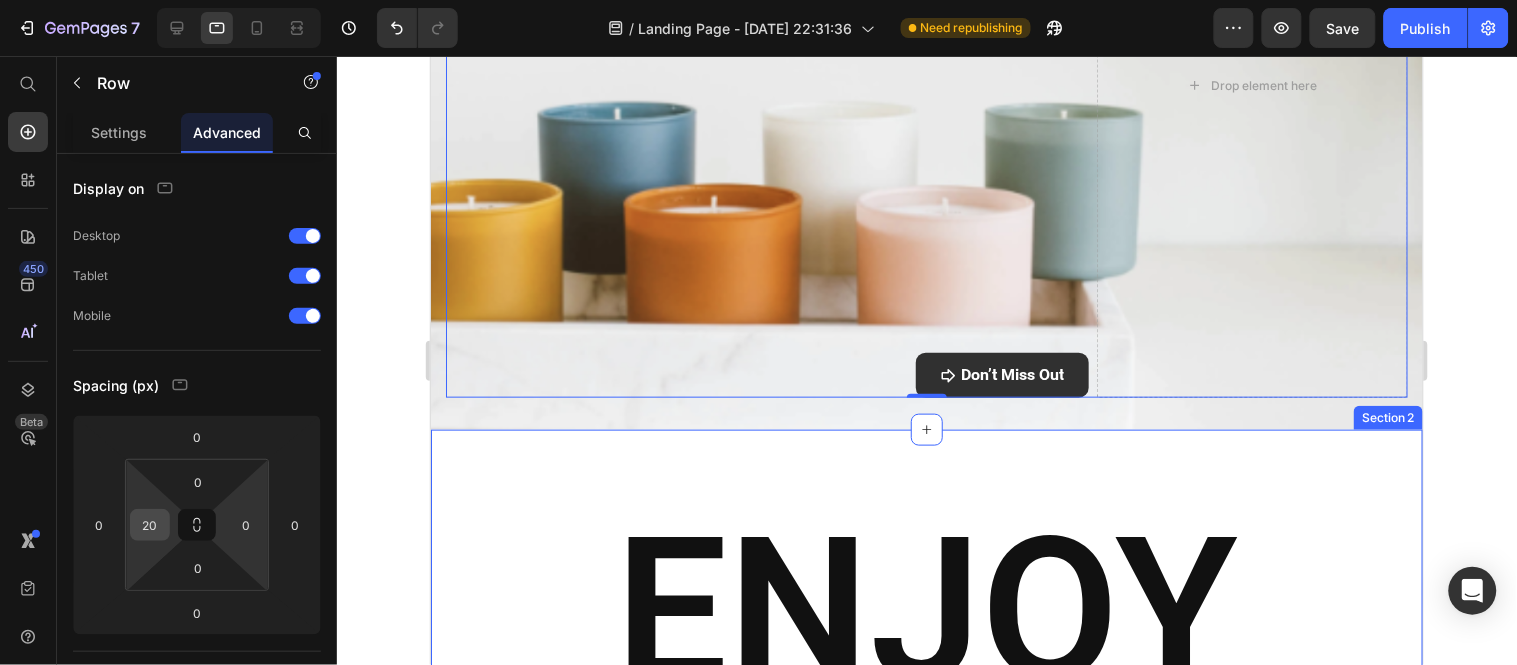 click on "20" at bounding box center [150, 525] 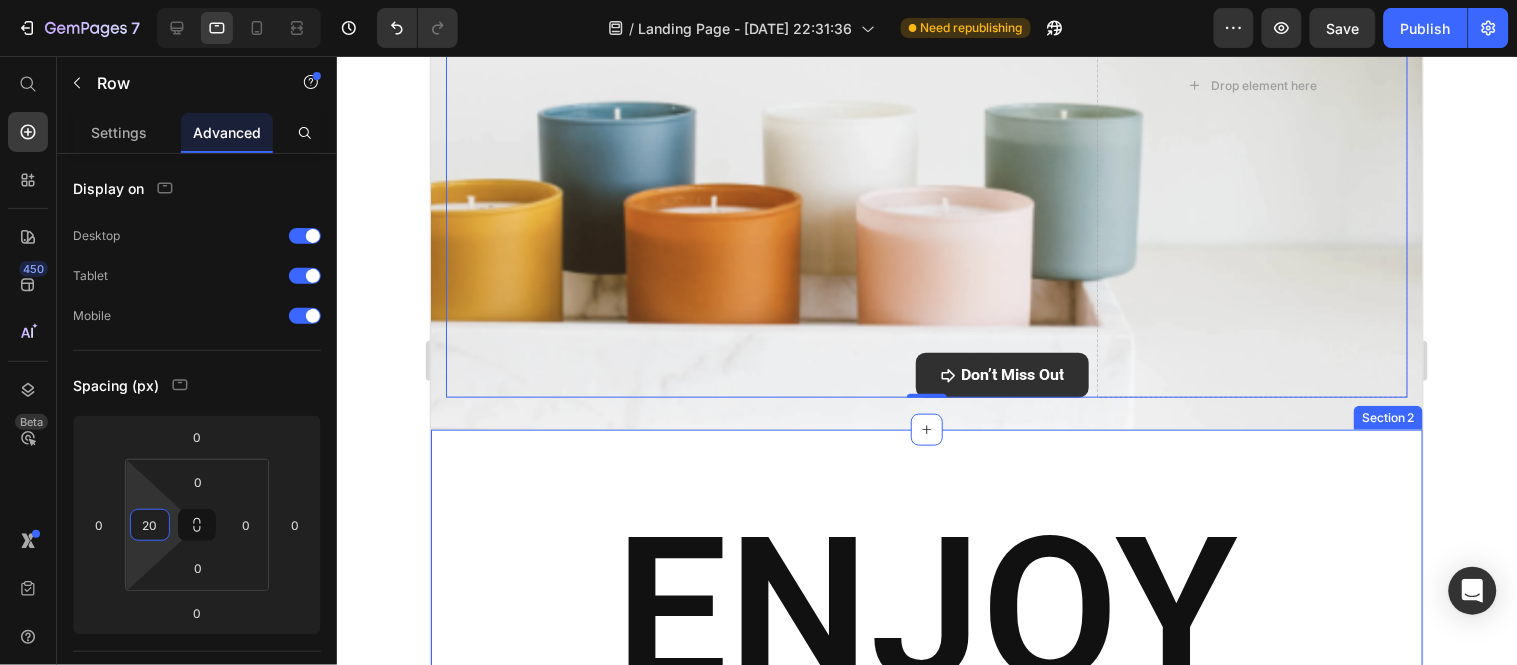 click on "20" at bounding box center [150, 525] 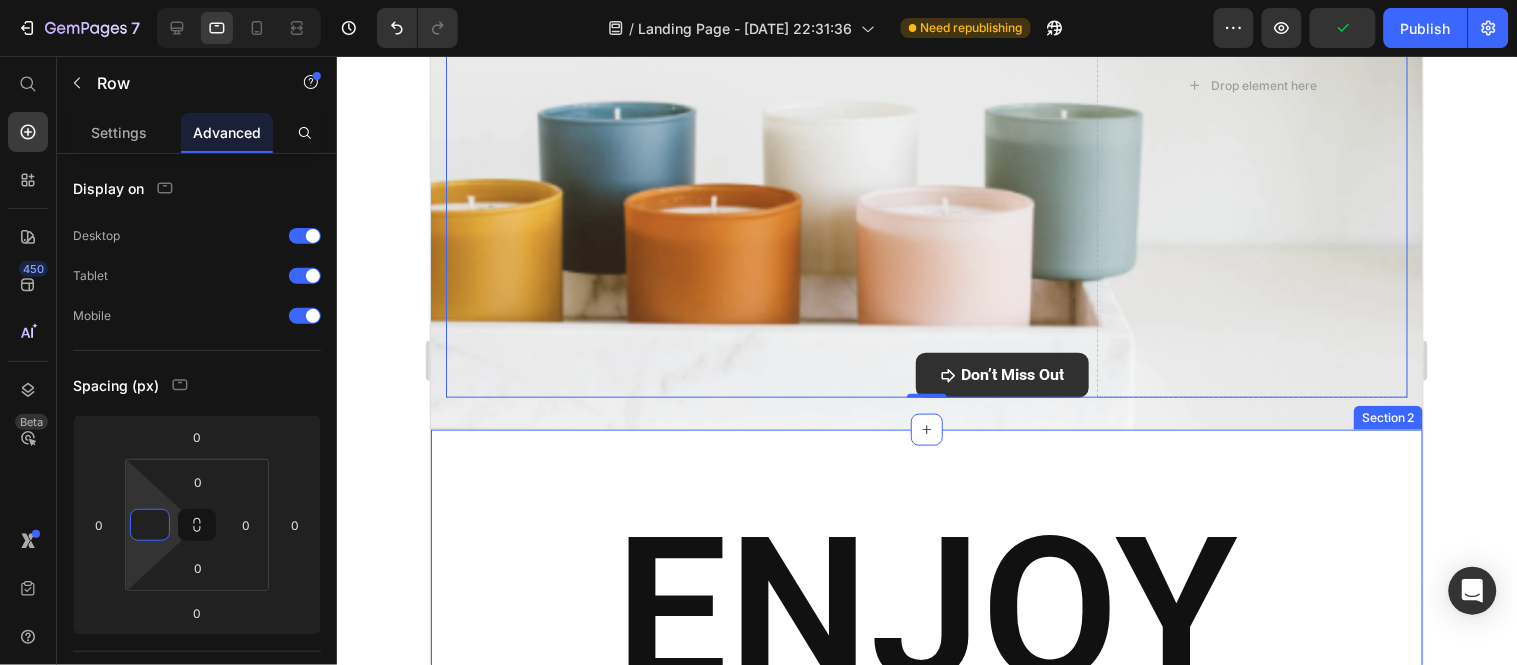 click at bounding box center (150, 525) 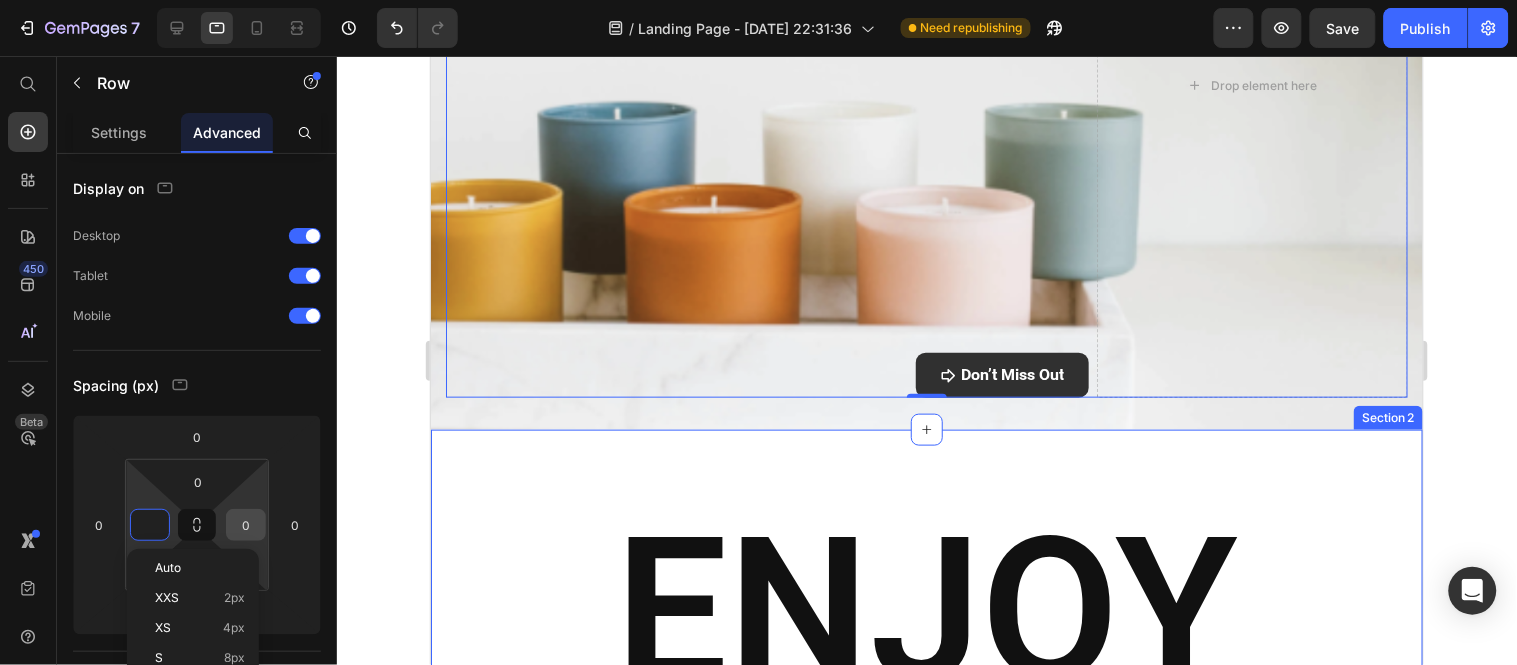 type on "0" 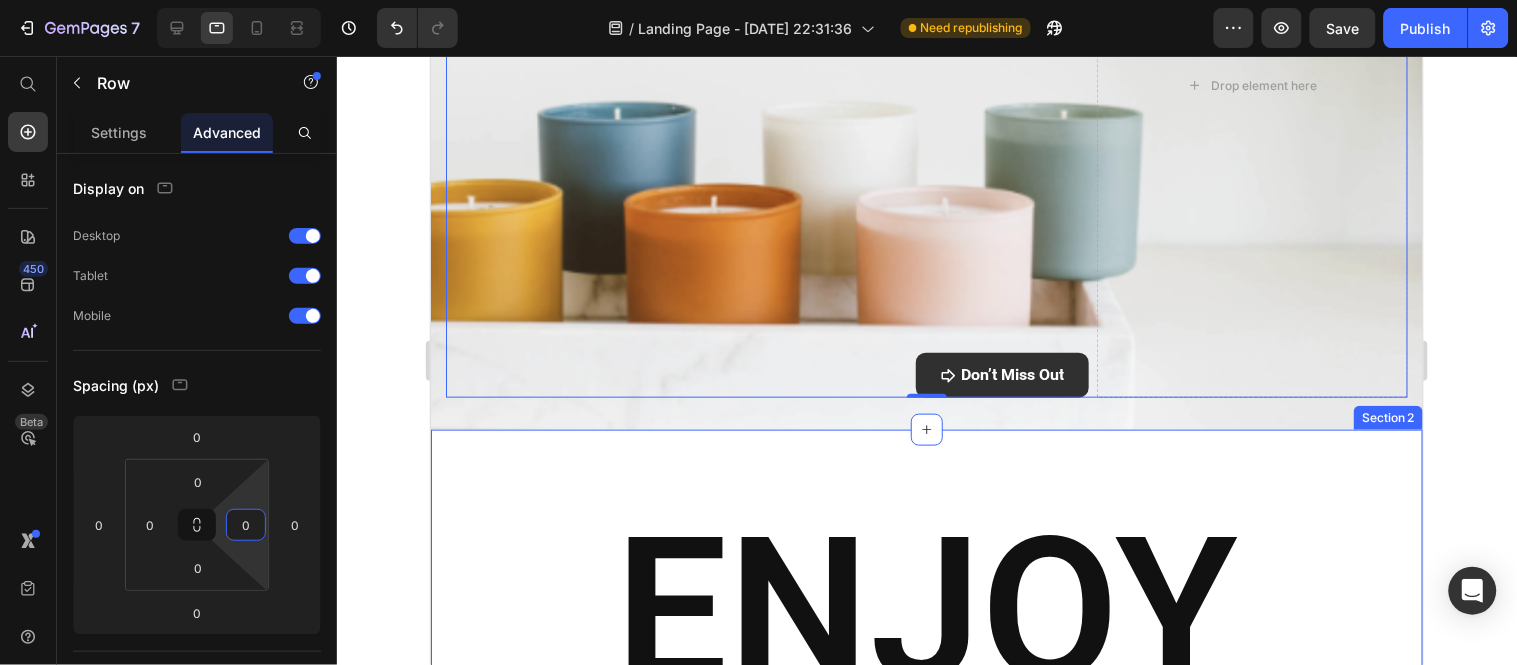 click on "0" at bounding box center (246, 525) 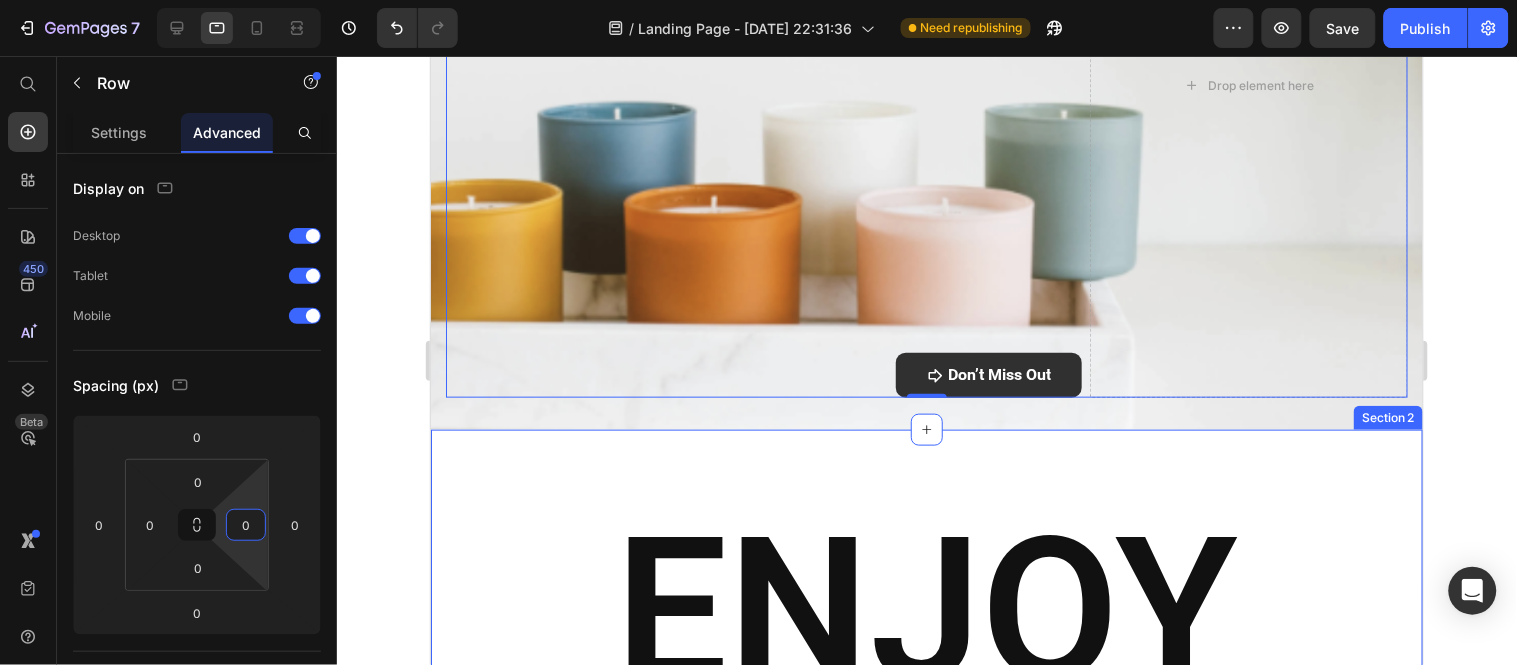 click on "0" at bounding box center (246, 525) 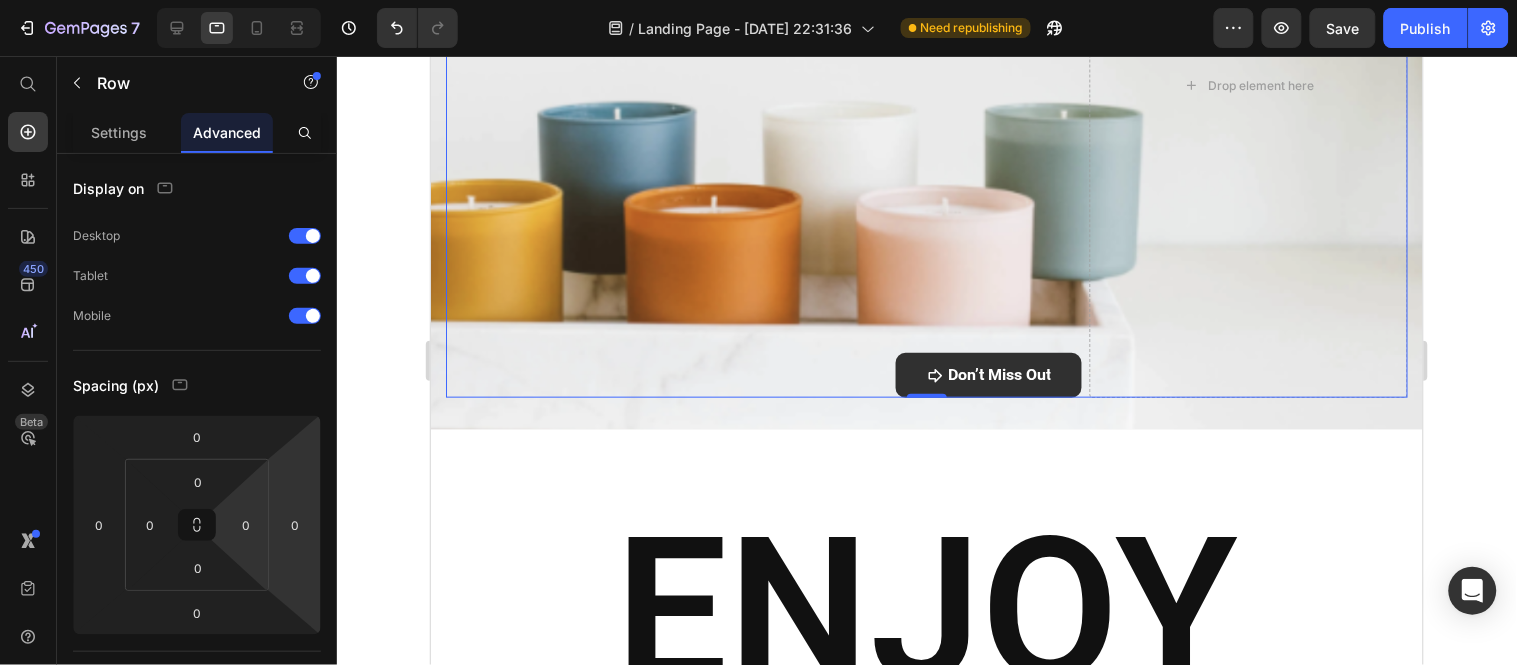 click 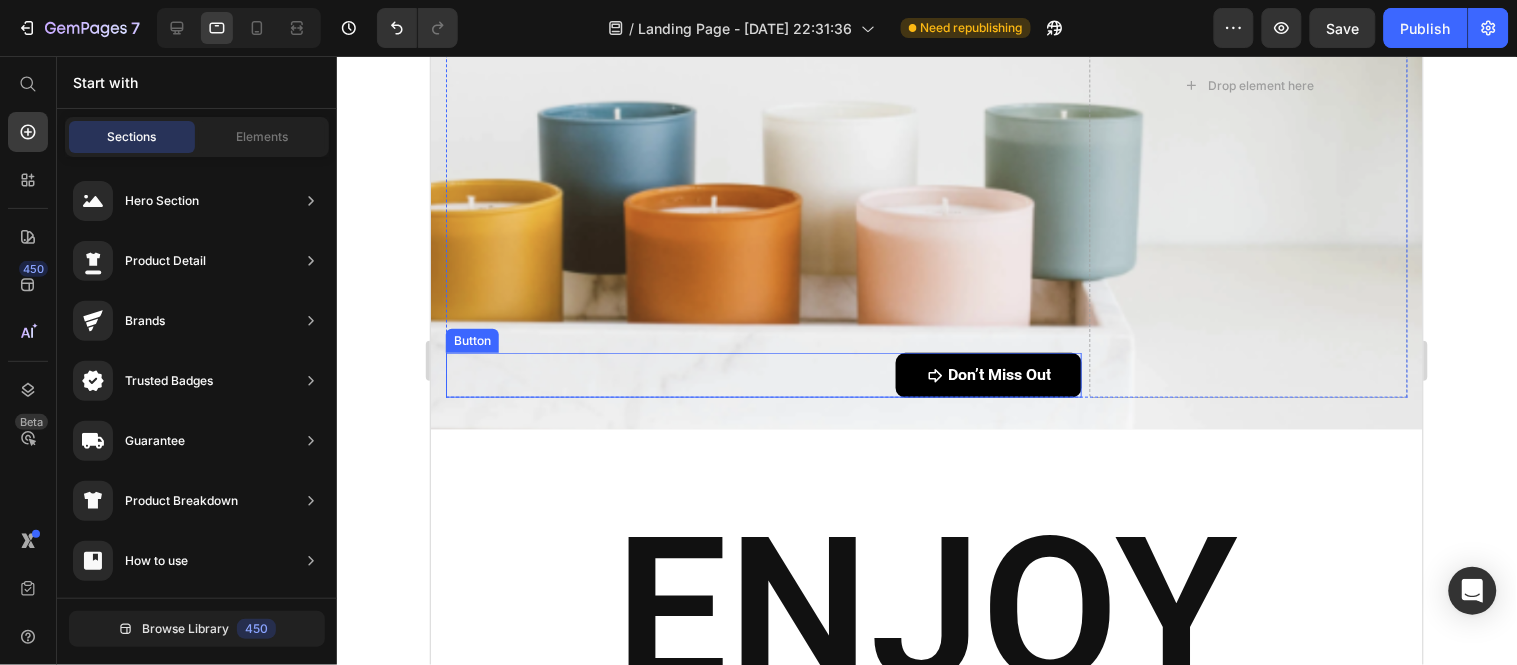 click on "Don’t Miss Out" at bounding box center [988, 374] 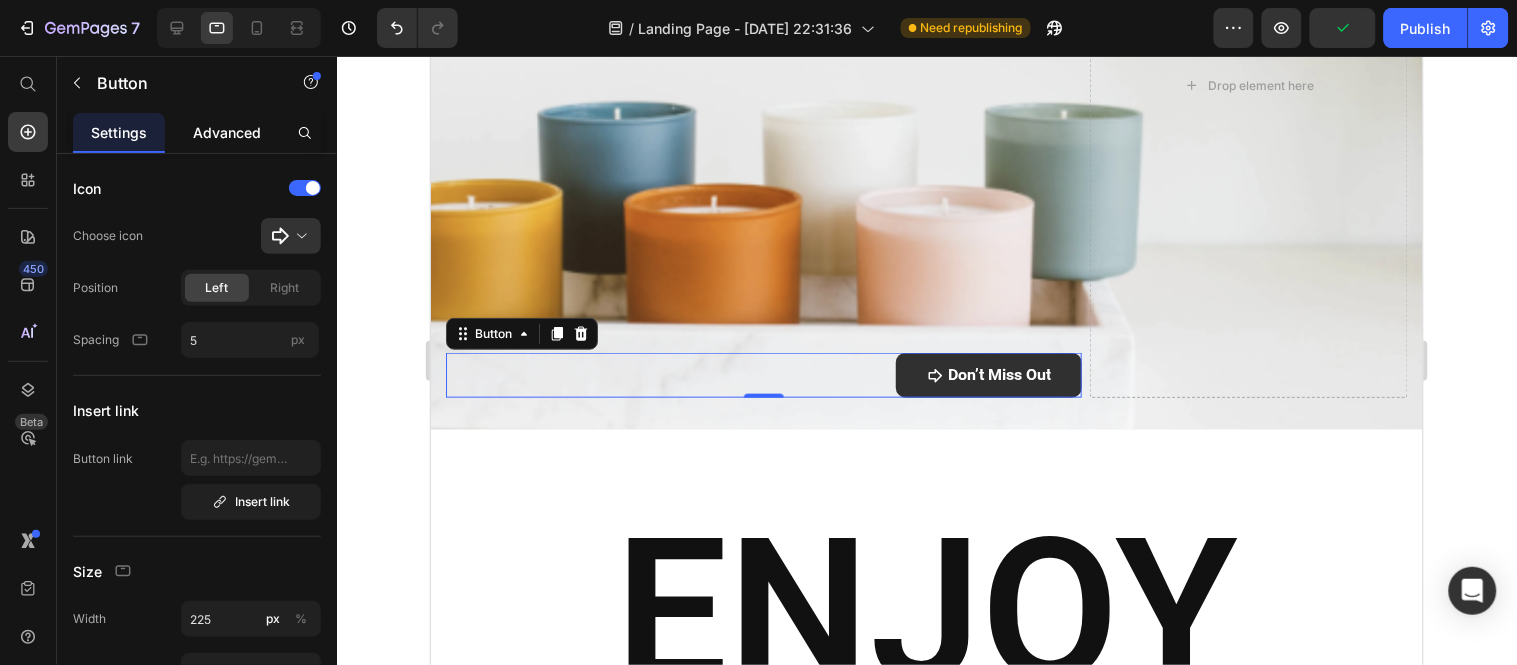 click on "Advanced" at bounding box center [227, 132] 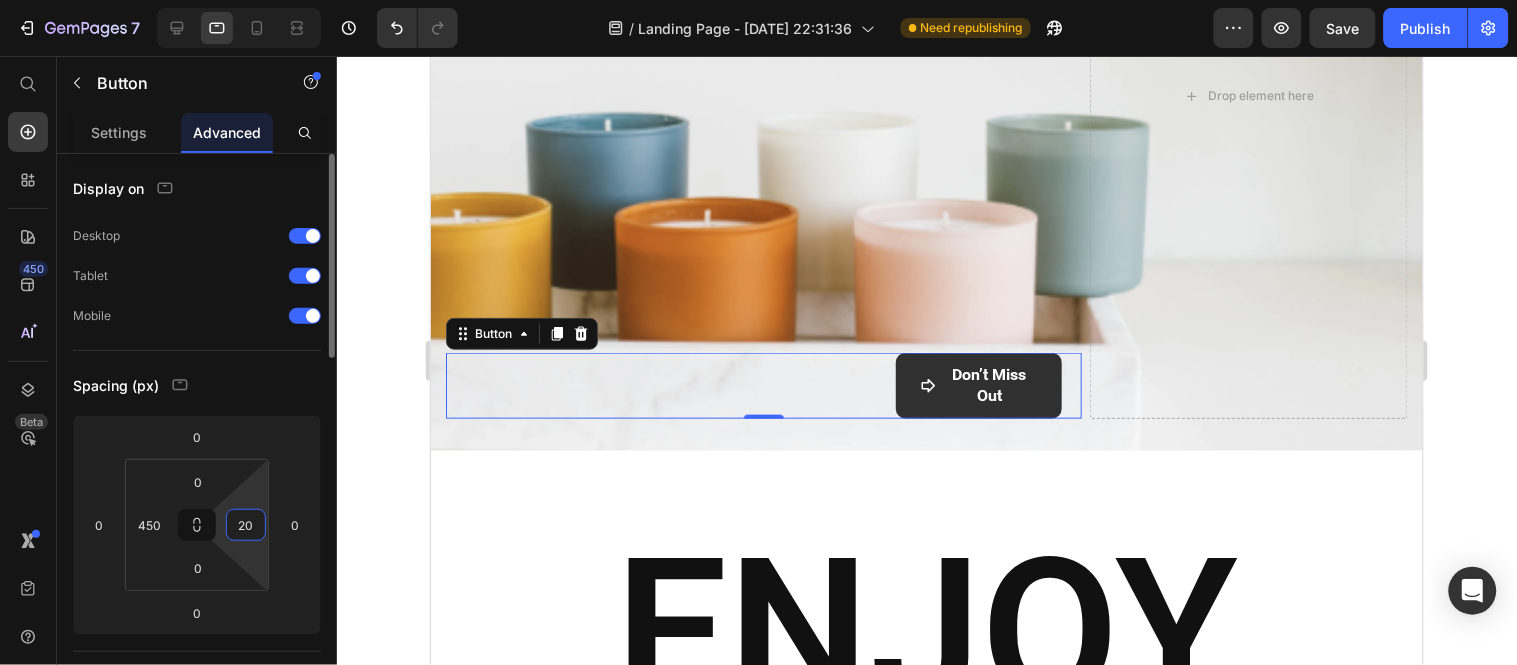 type on "2" 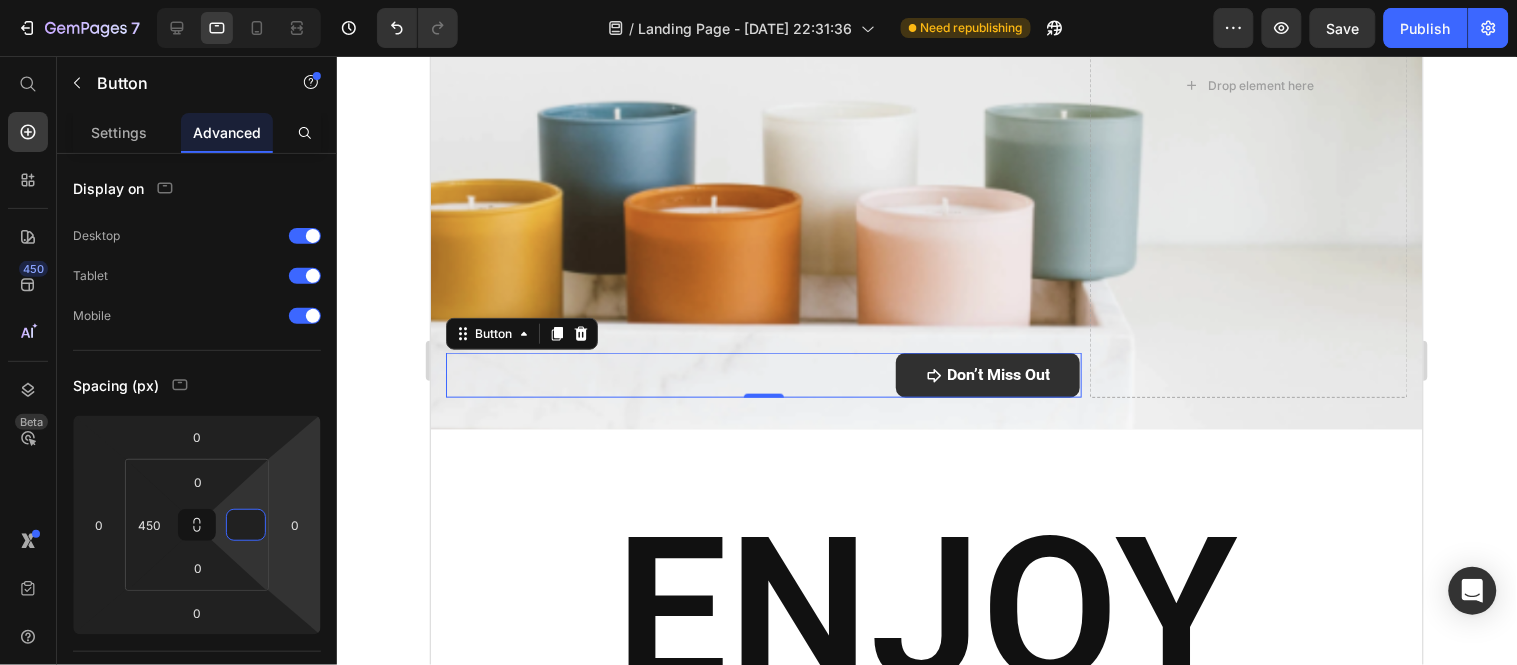 type on "0" 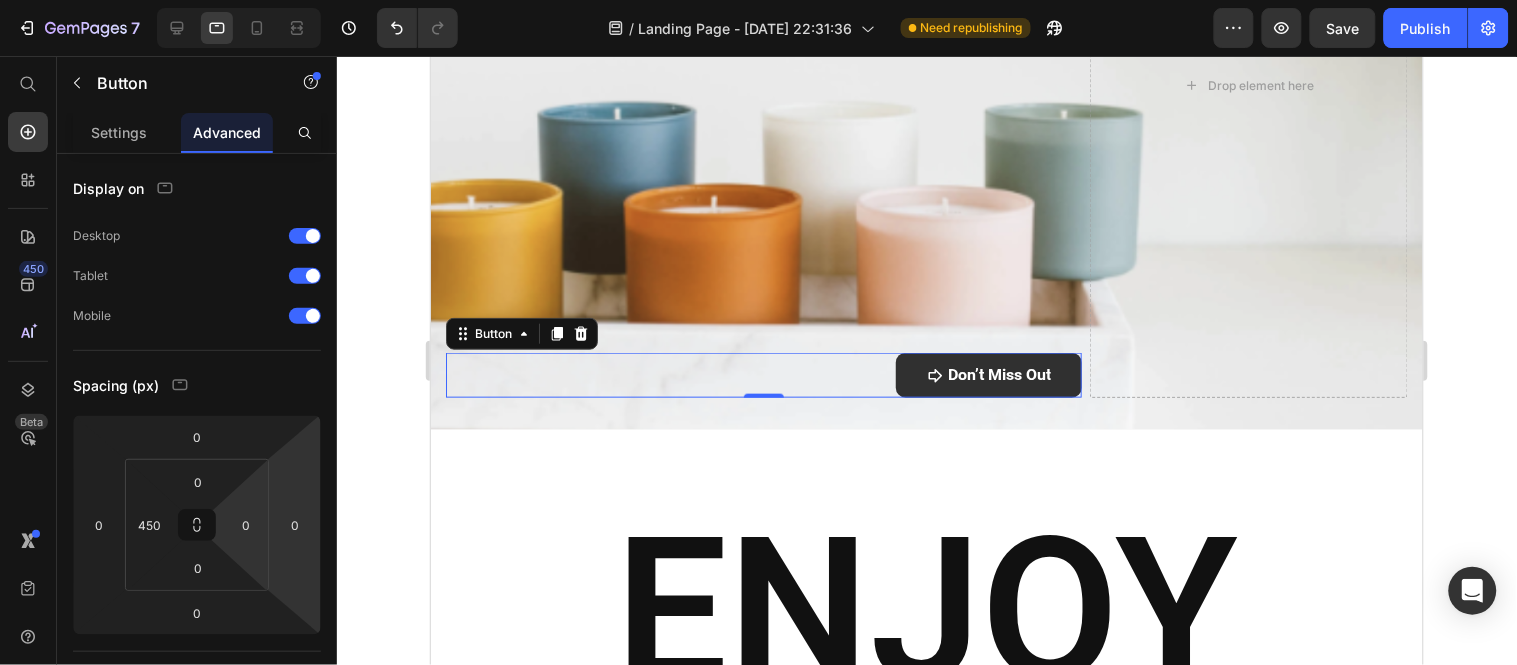 click 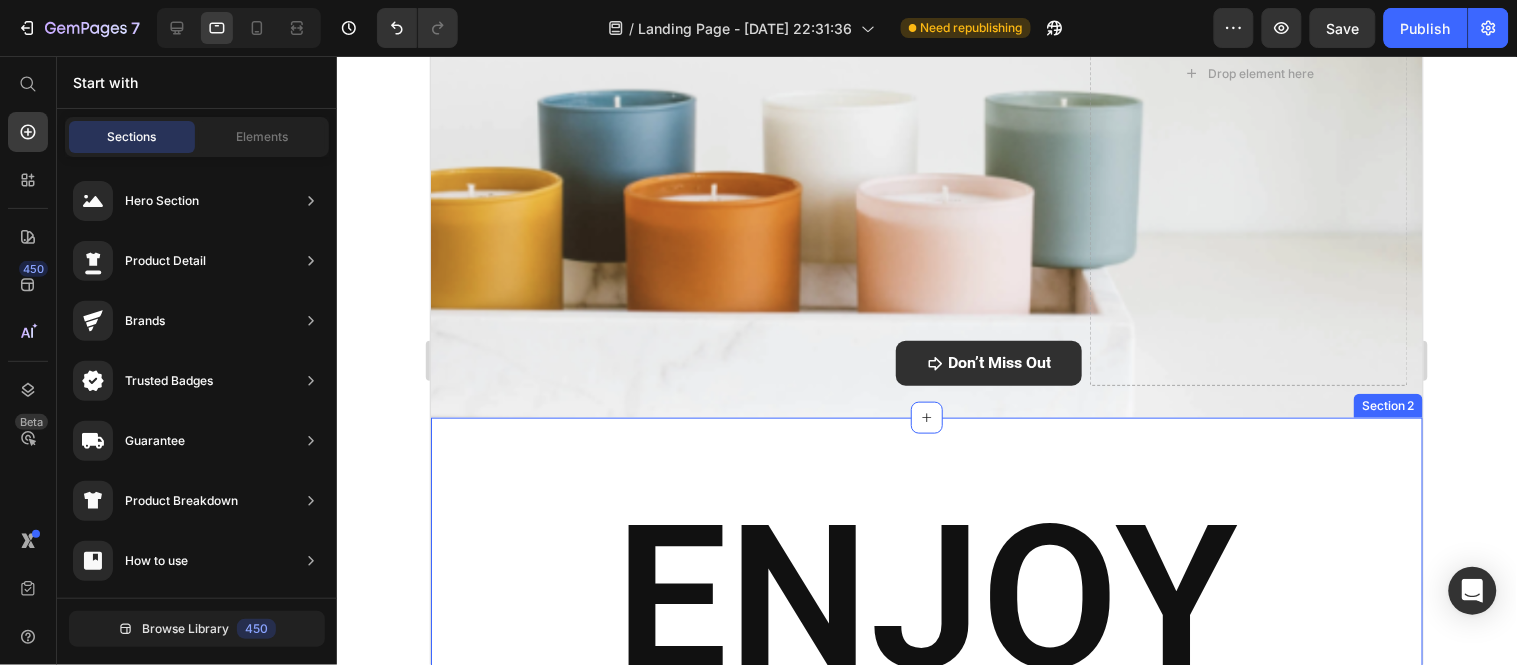 scroll, scrollTop: 368, scrollLeft: 0, axis: vertical 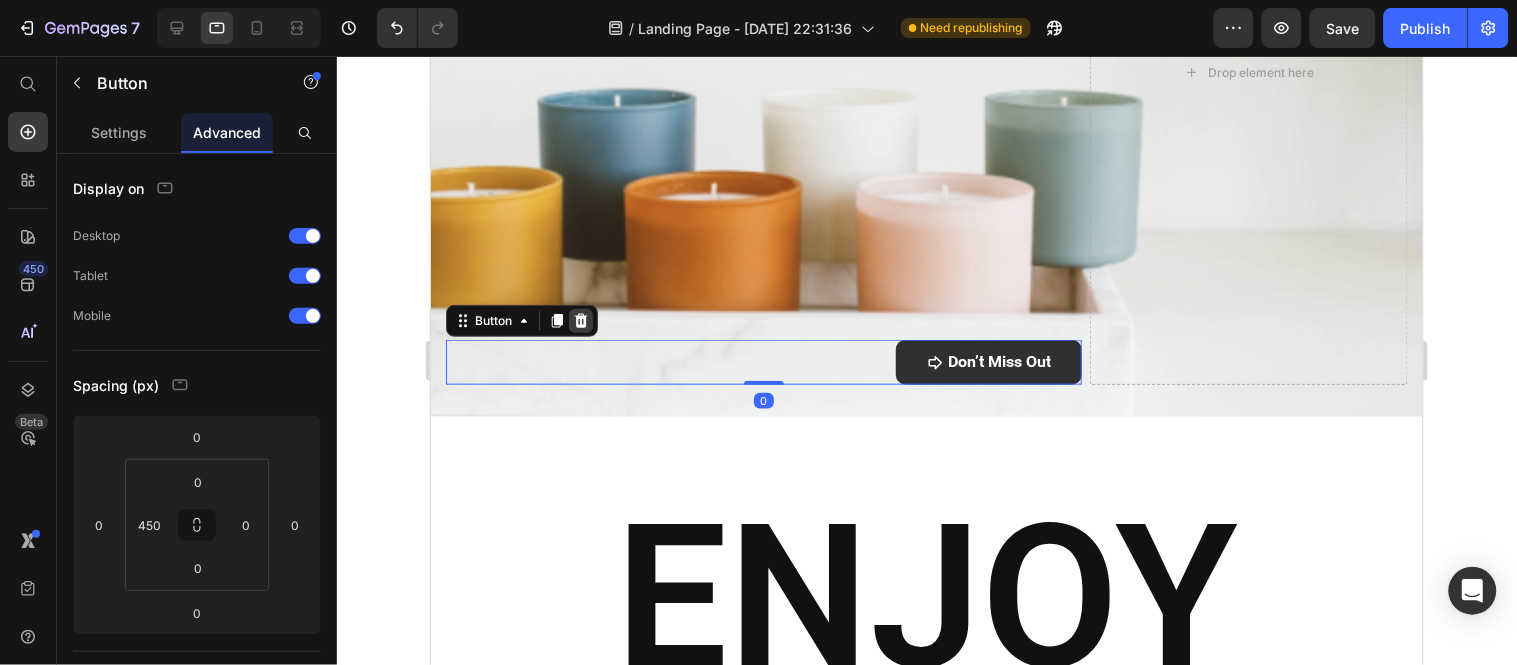 click at bounding box center (580, 320) 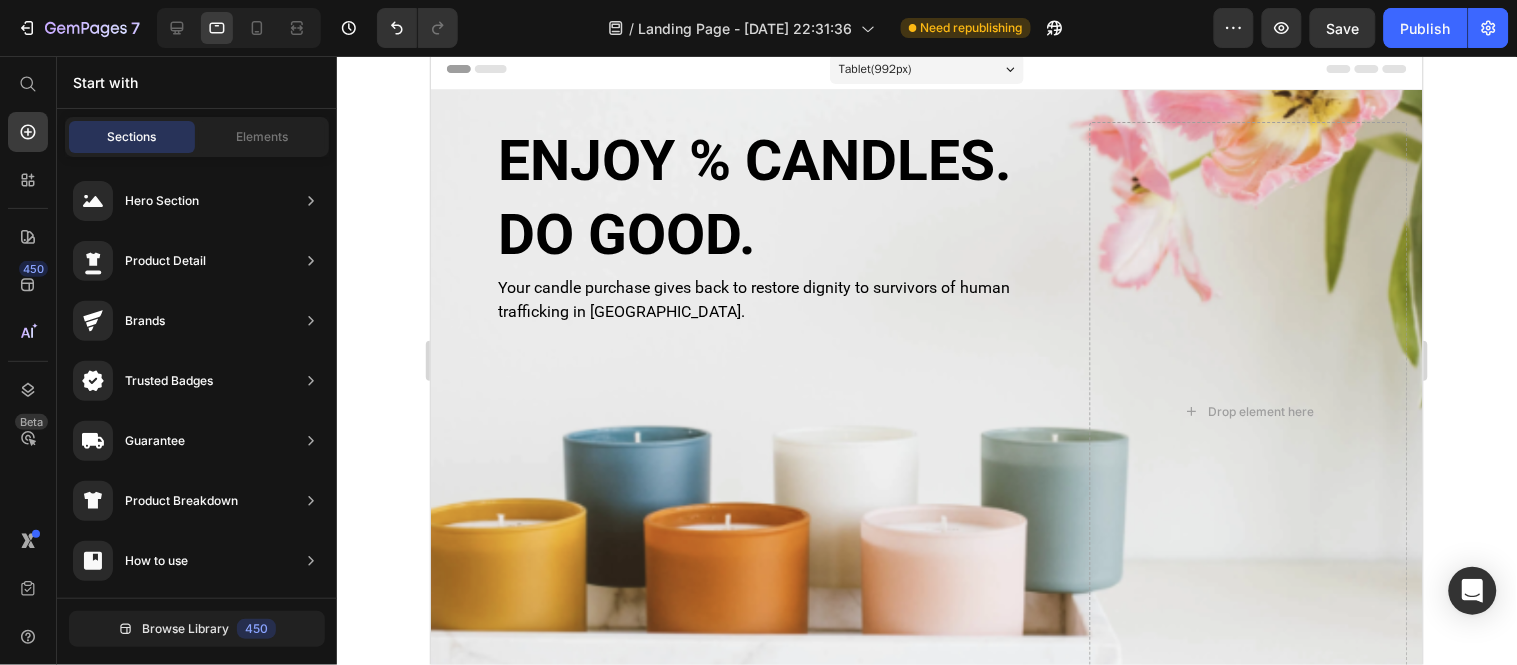 scroll, scrollTop: 0, scrollLeft: 0, axis: both 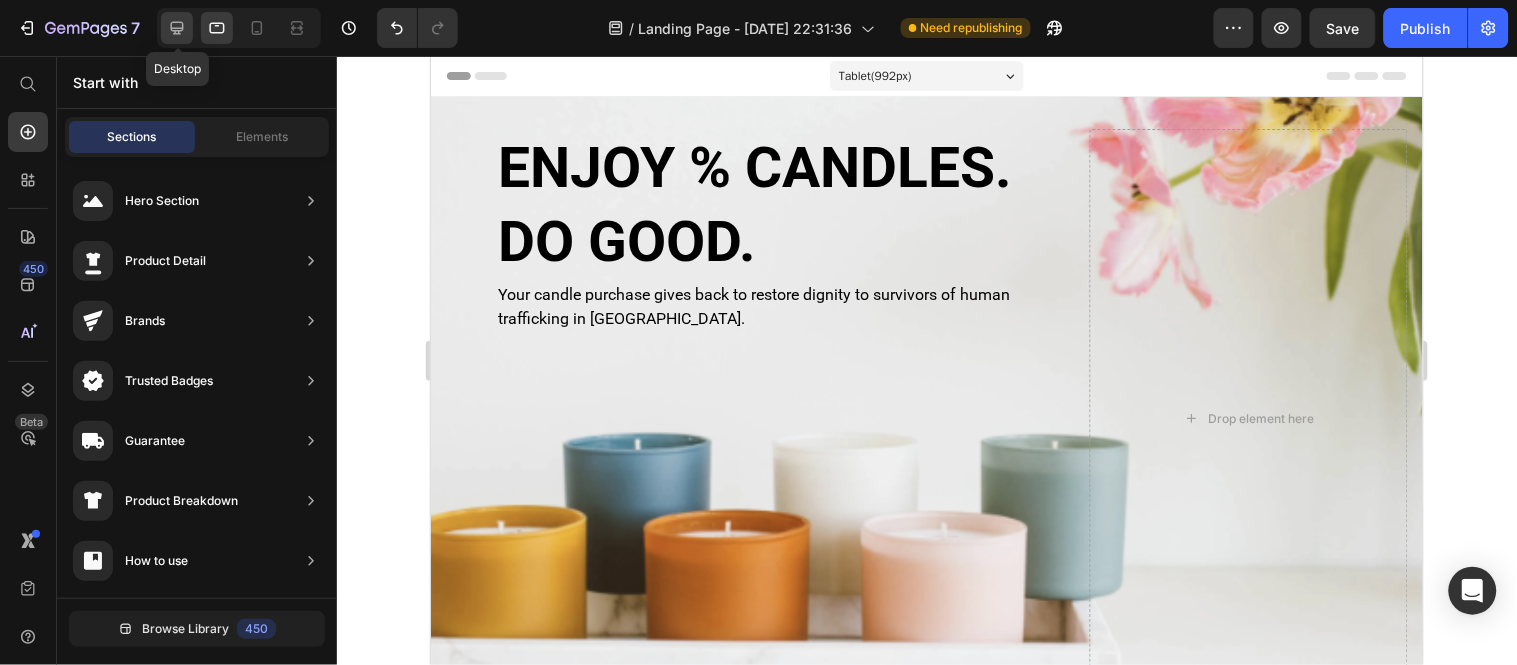 click 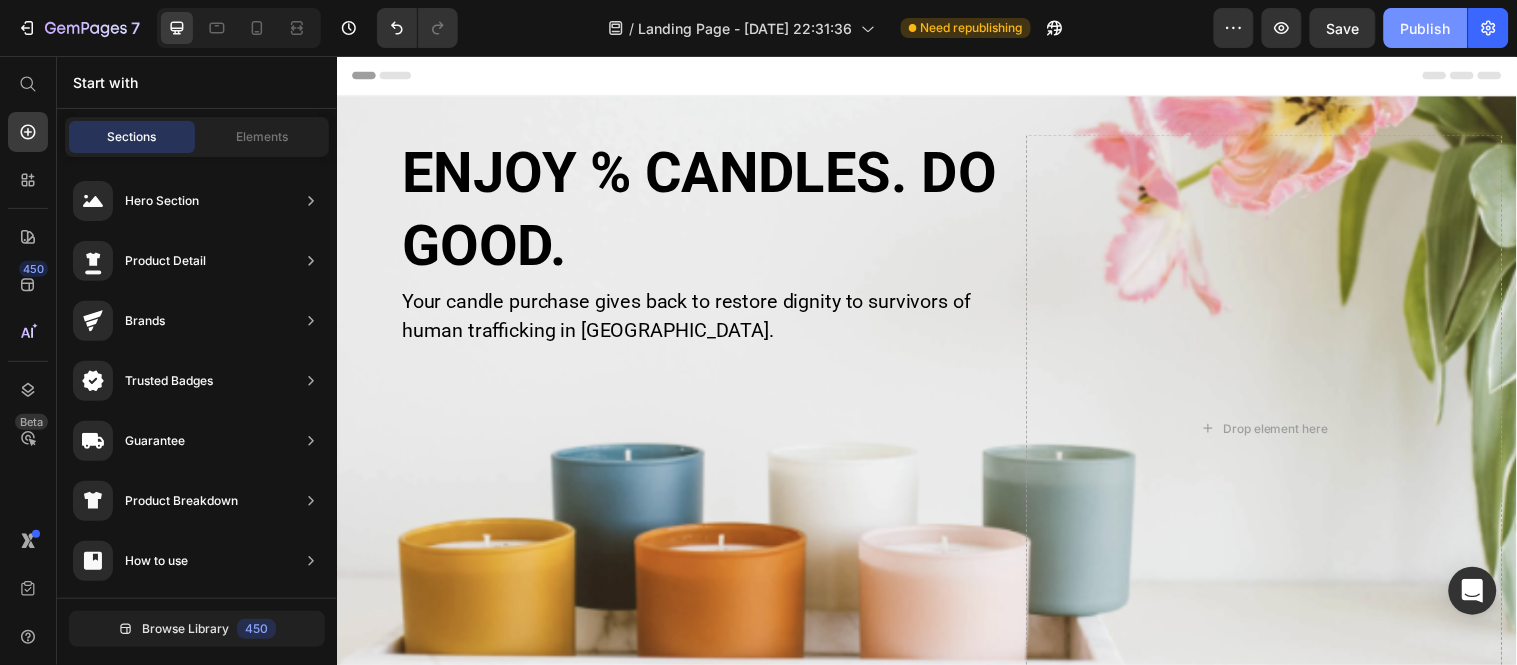click on "Publish" at bounding box center [1426, 28] 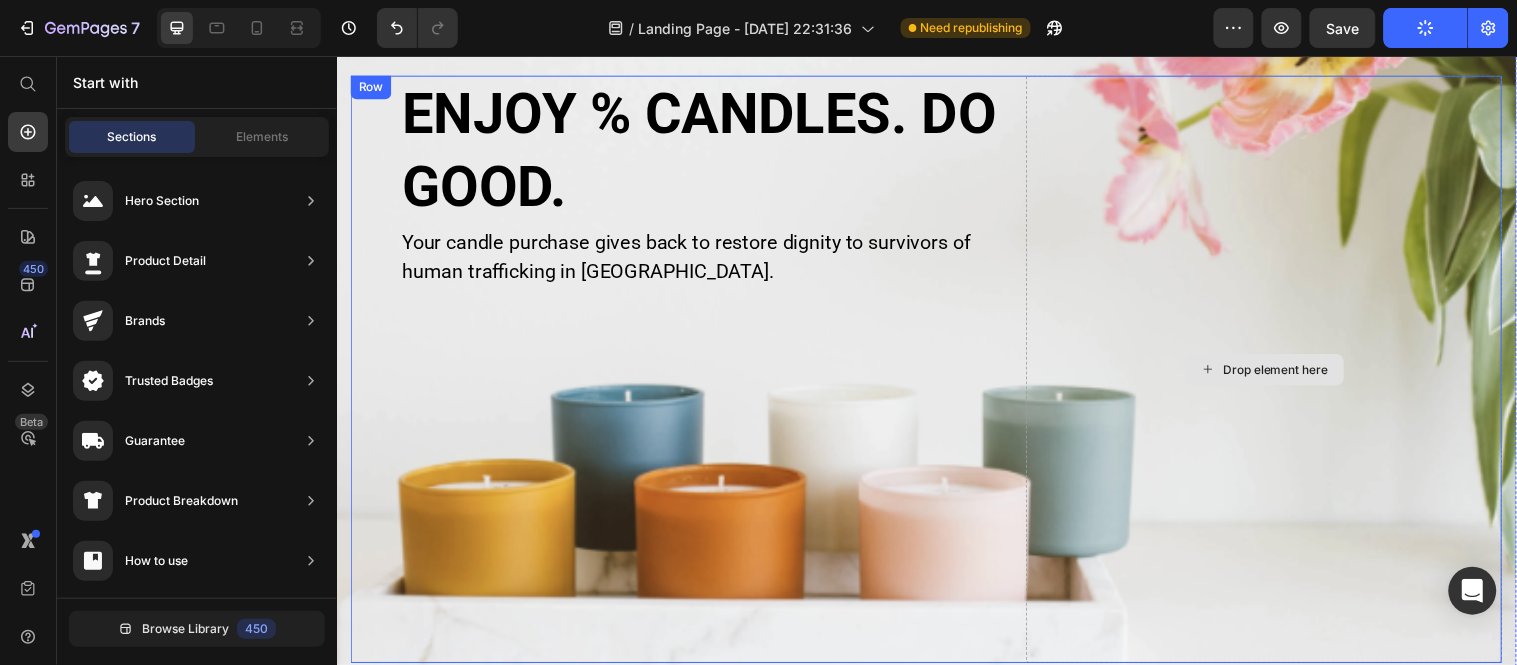 scroll, scrollTop: 0, scrollLeft: 0, axis: both 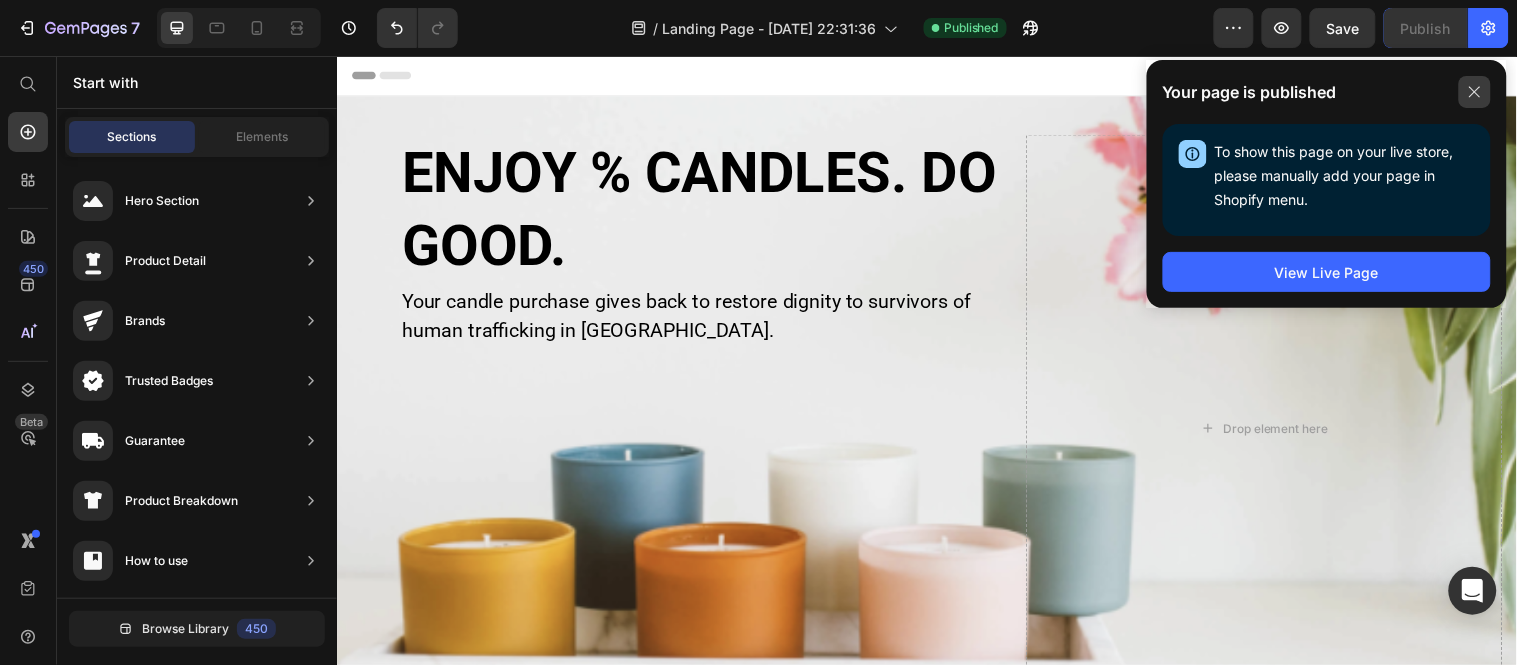 click 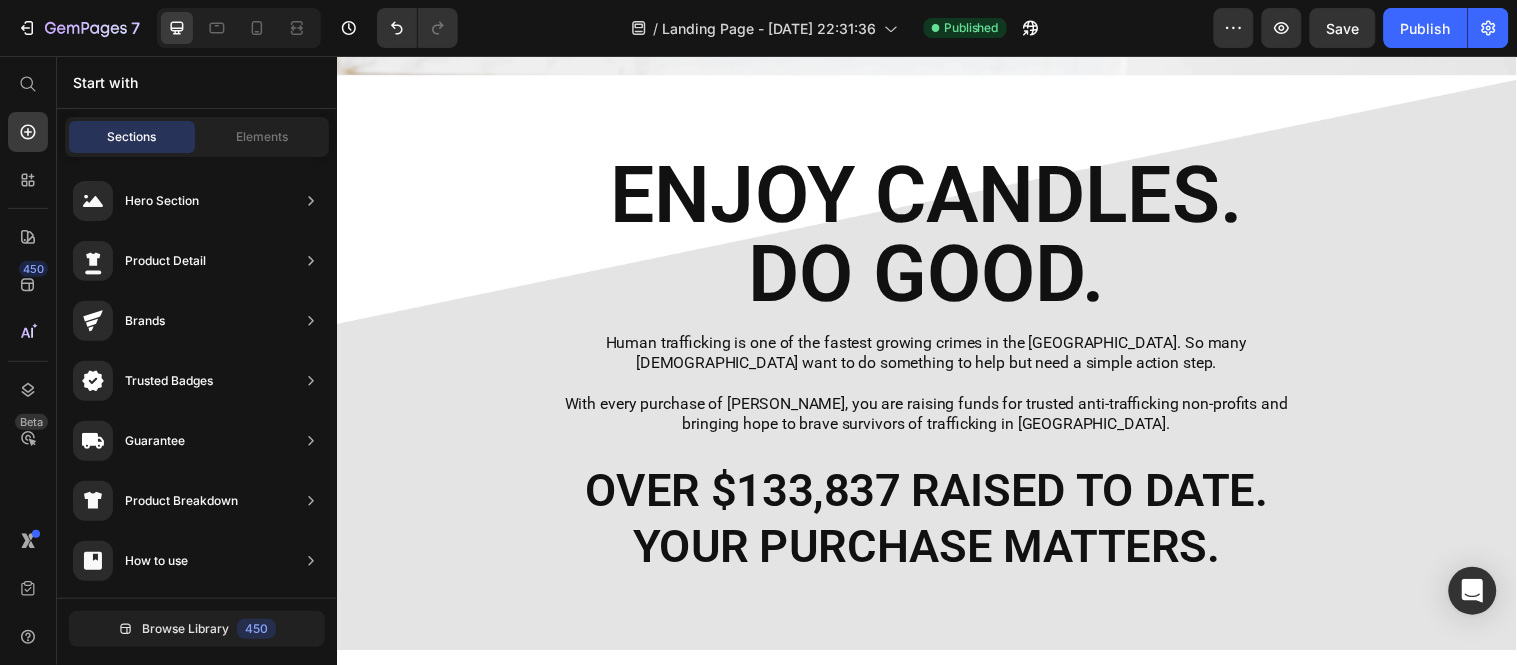 scroll, scrollTop: 695, scrollLeft: 0, axis: vertical 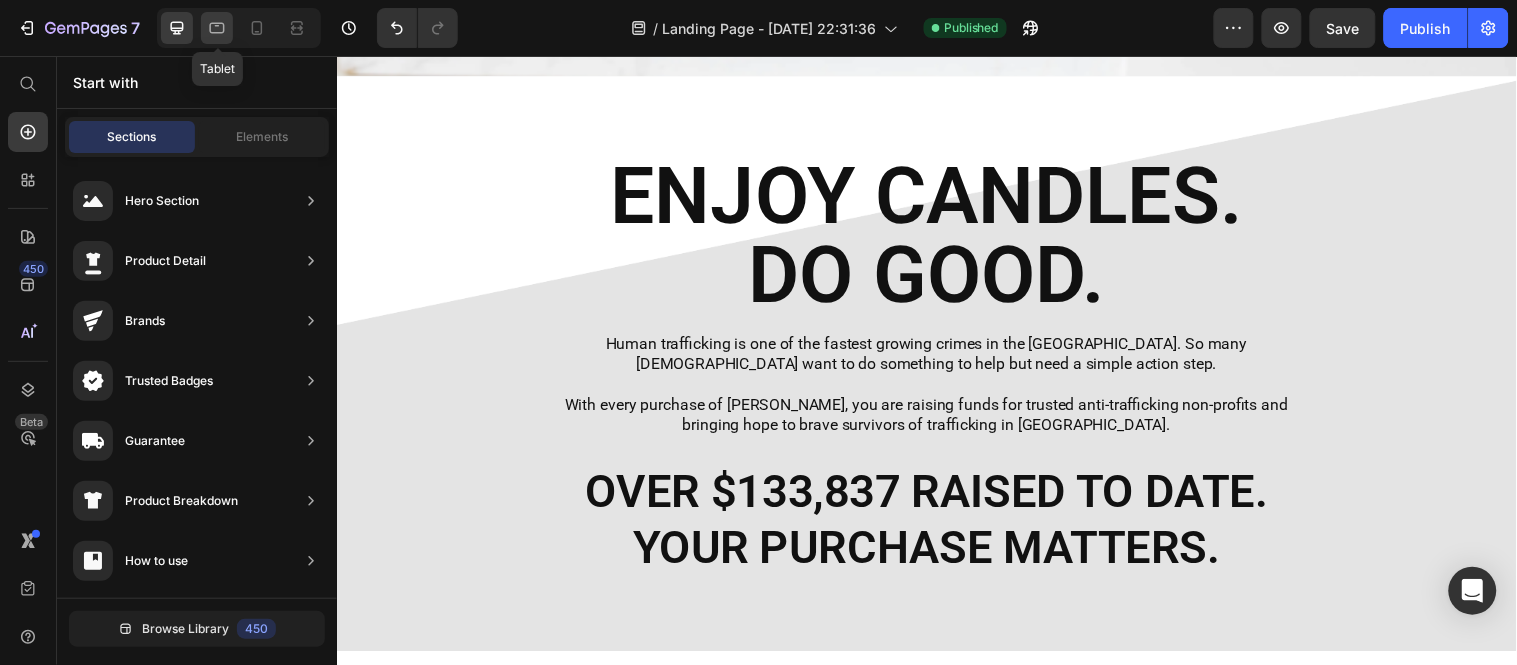 click 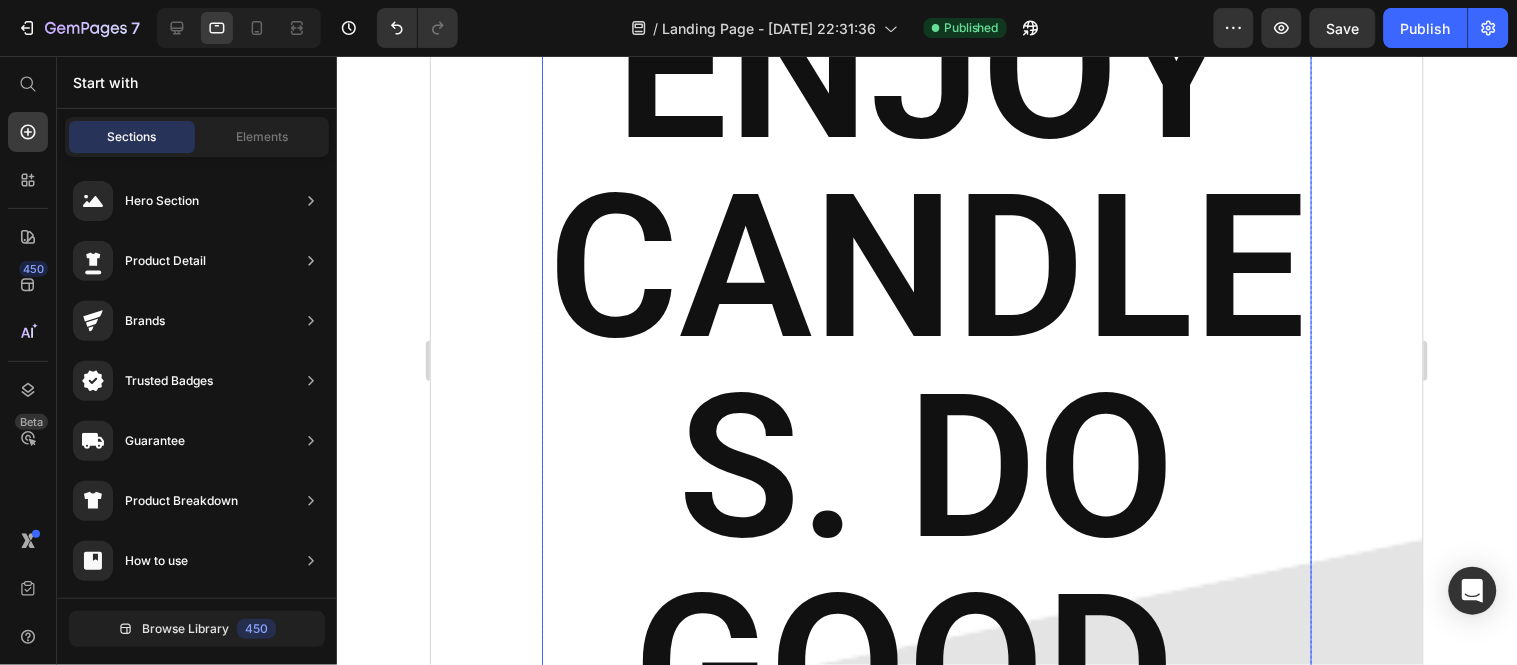 scroll, scrollTop: 852, scrollLeft: 0, axis: vertical 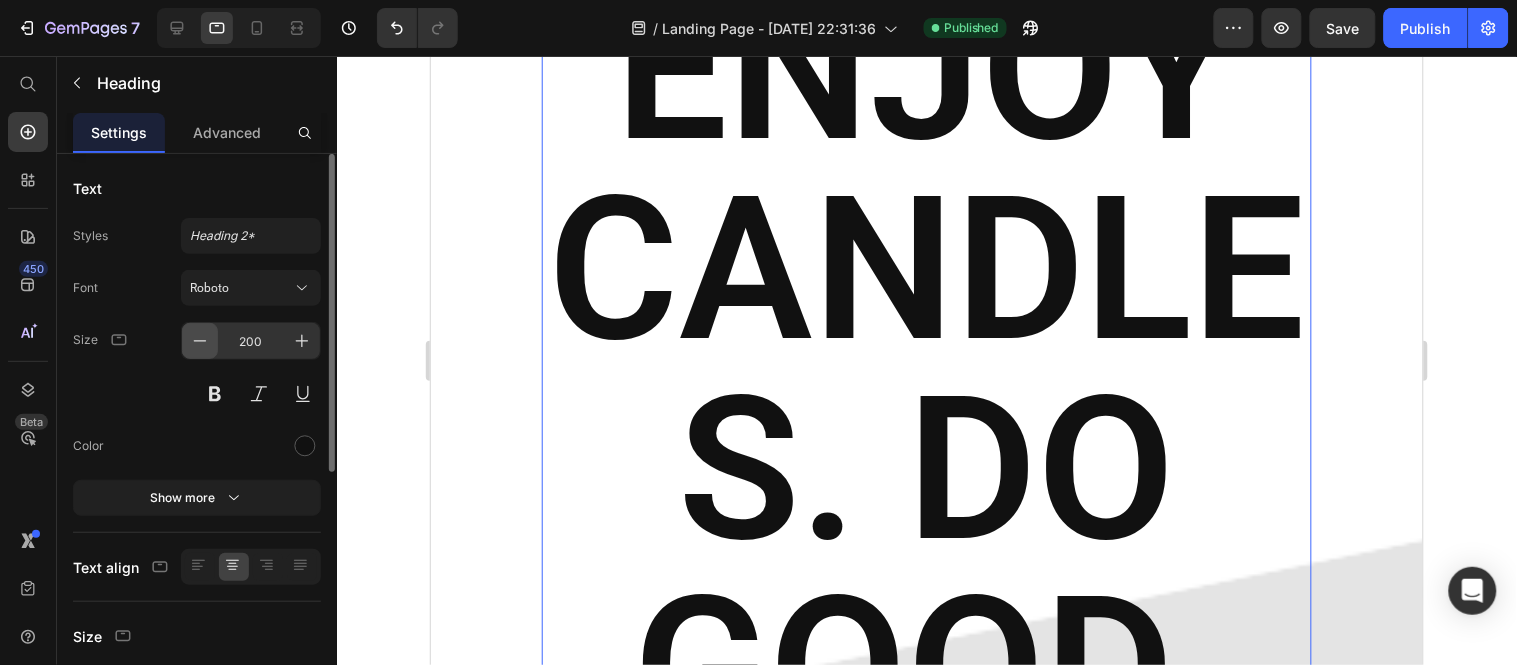 click 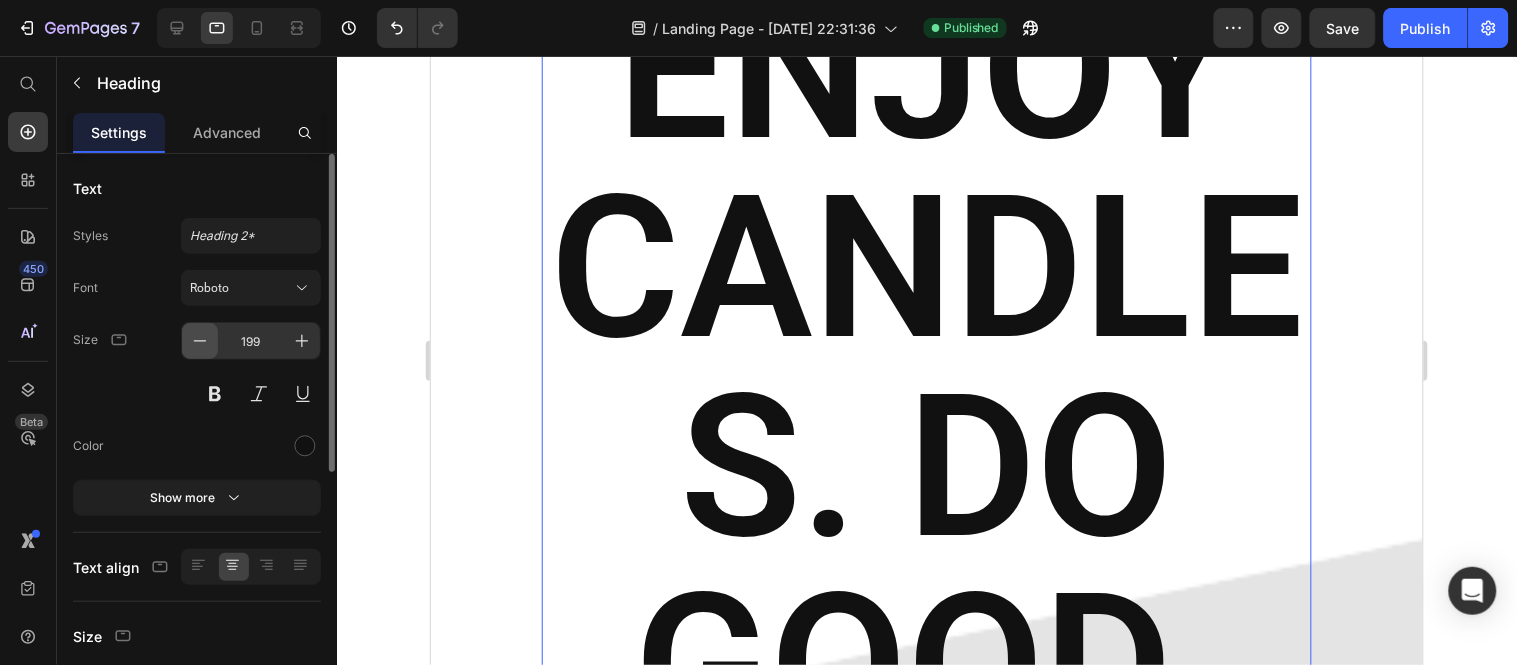 click 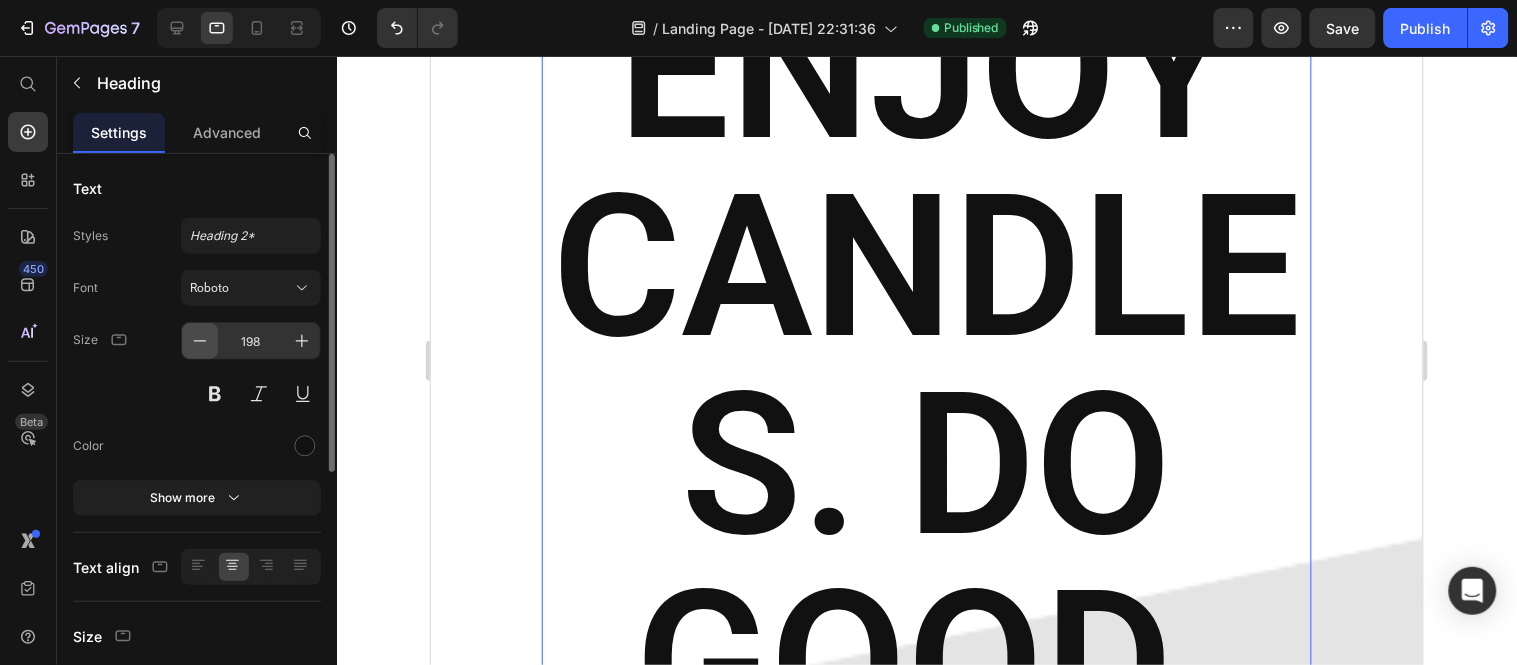 click 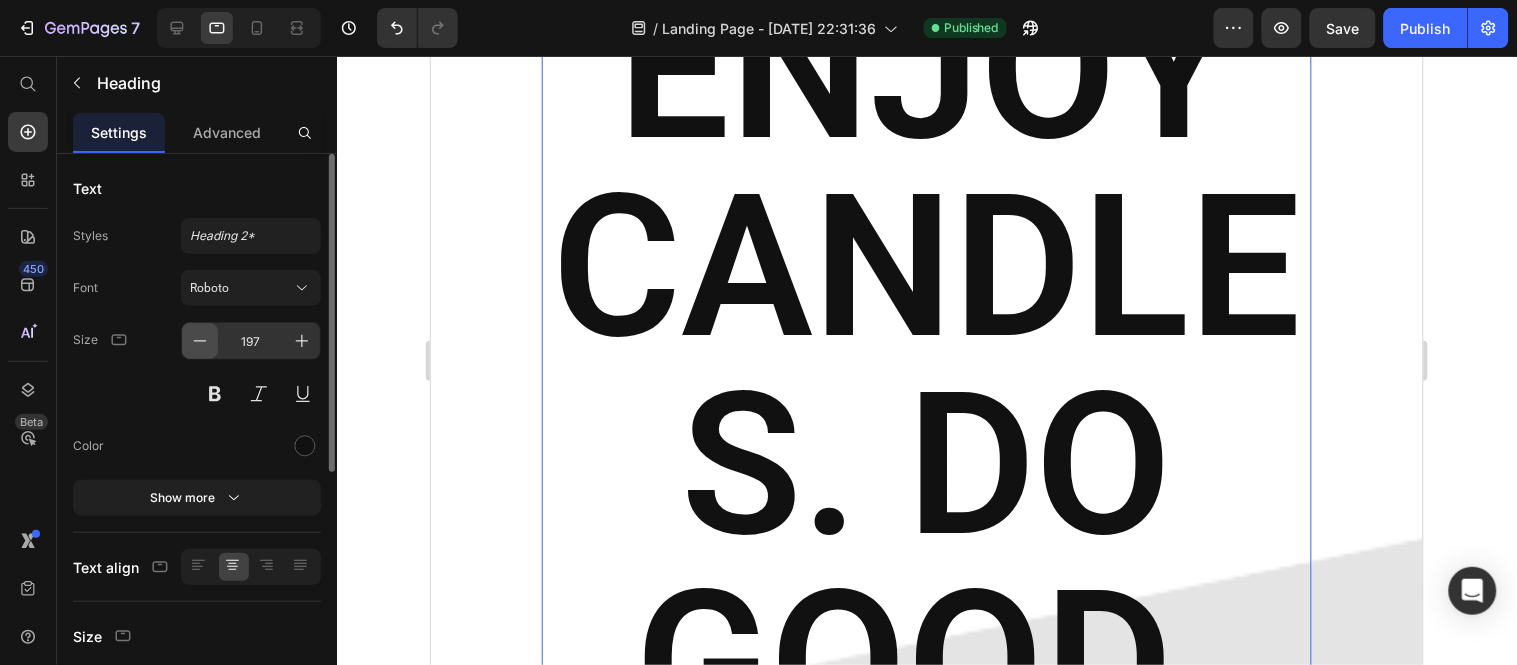 click 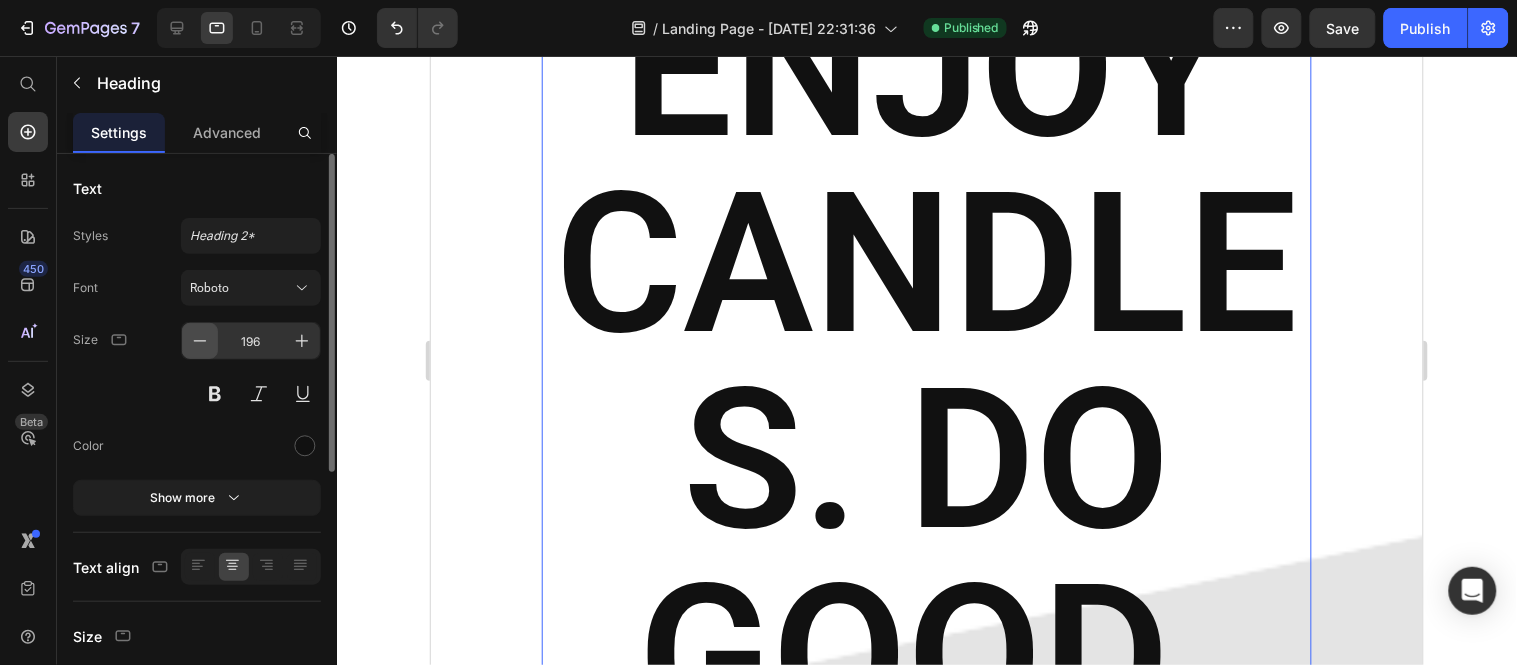 click 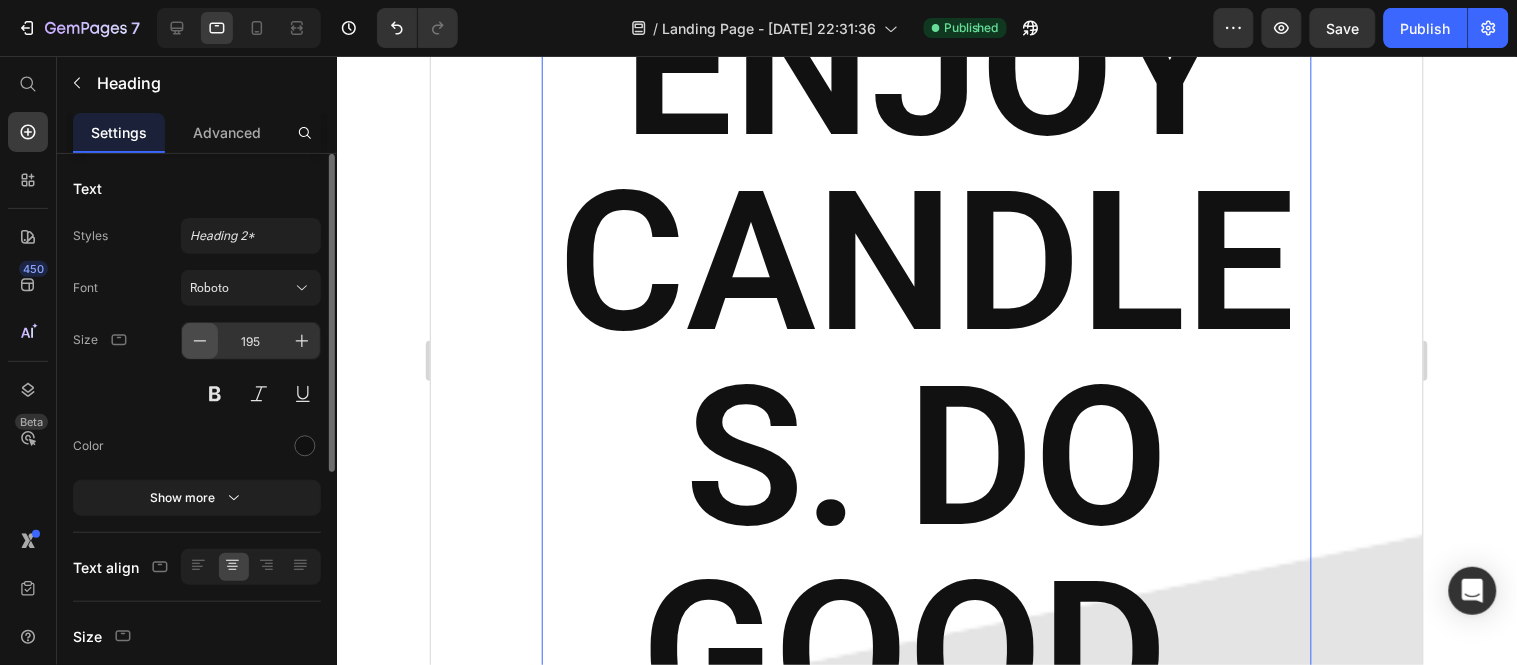 click 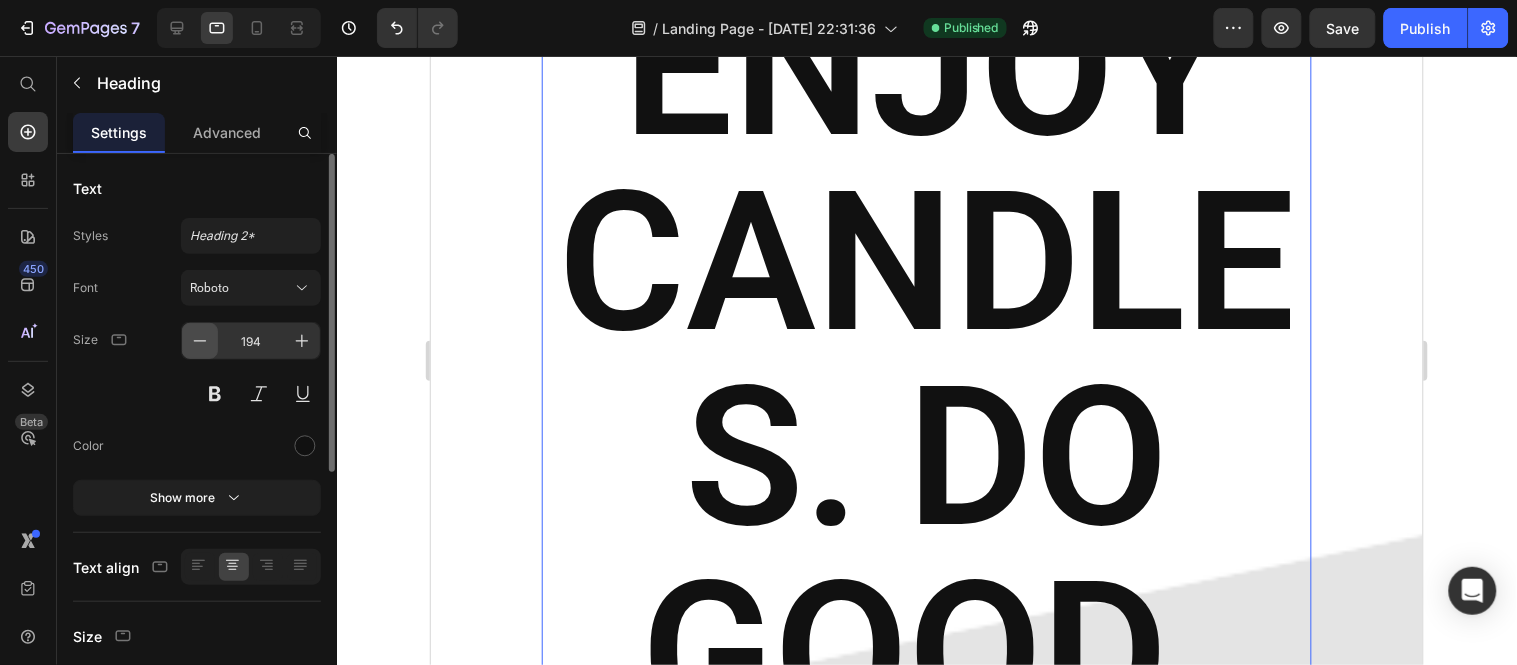 click 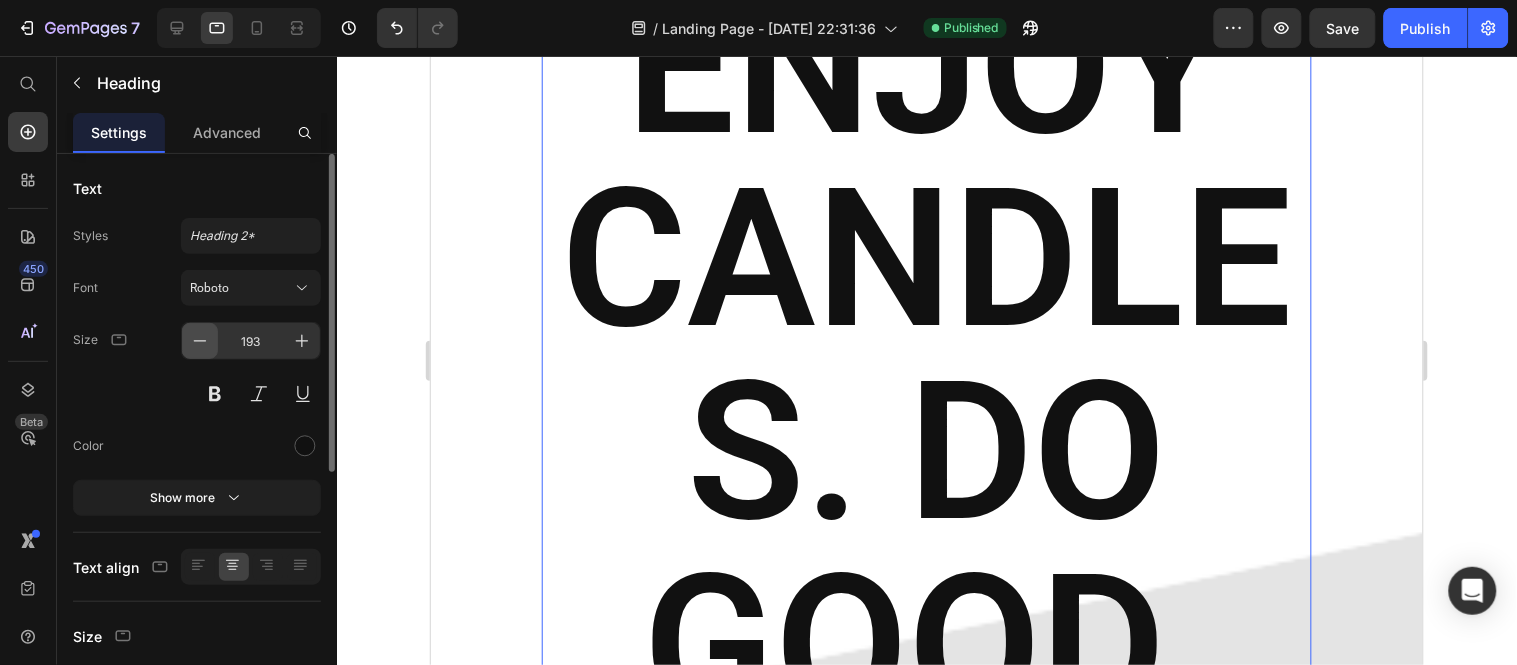 click 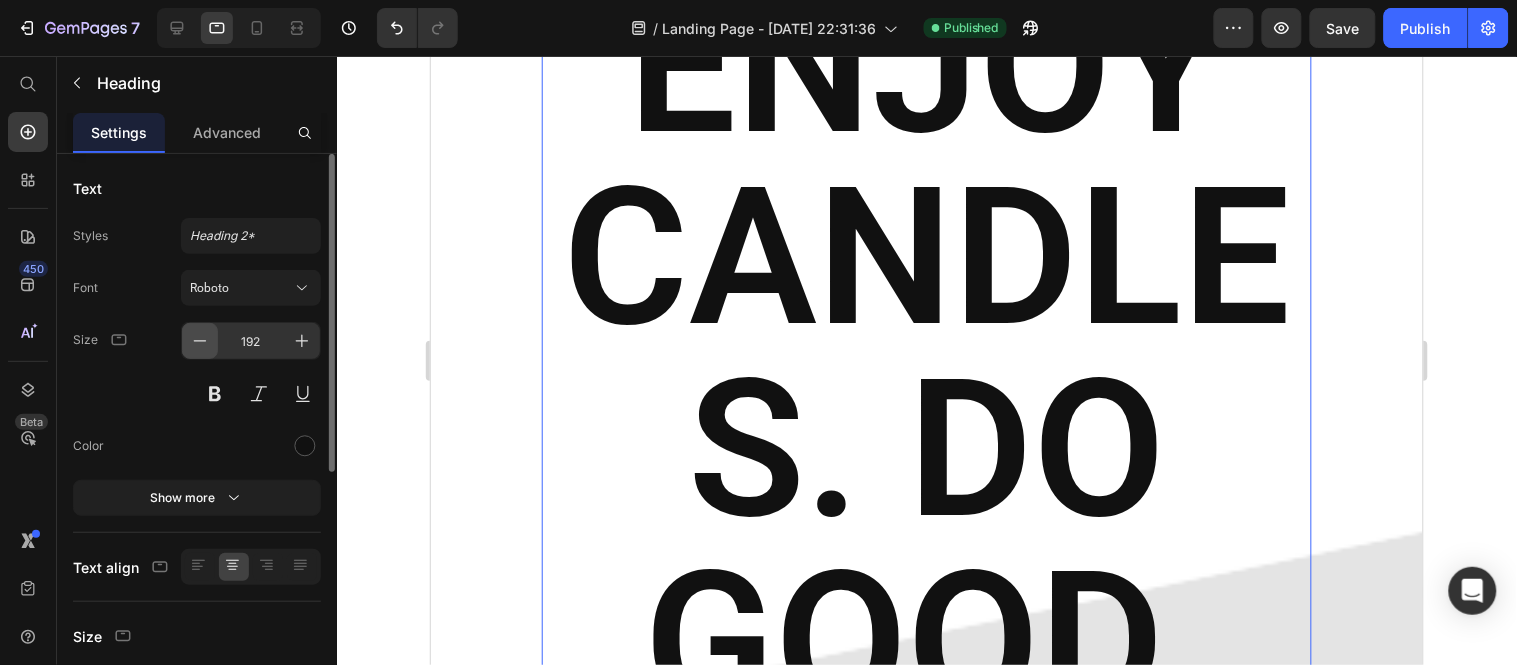 click 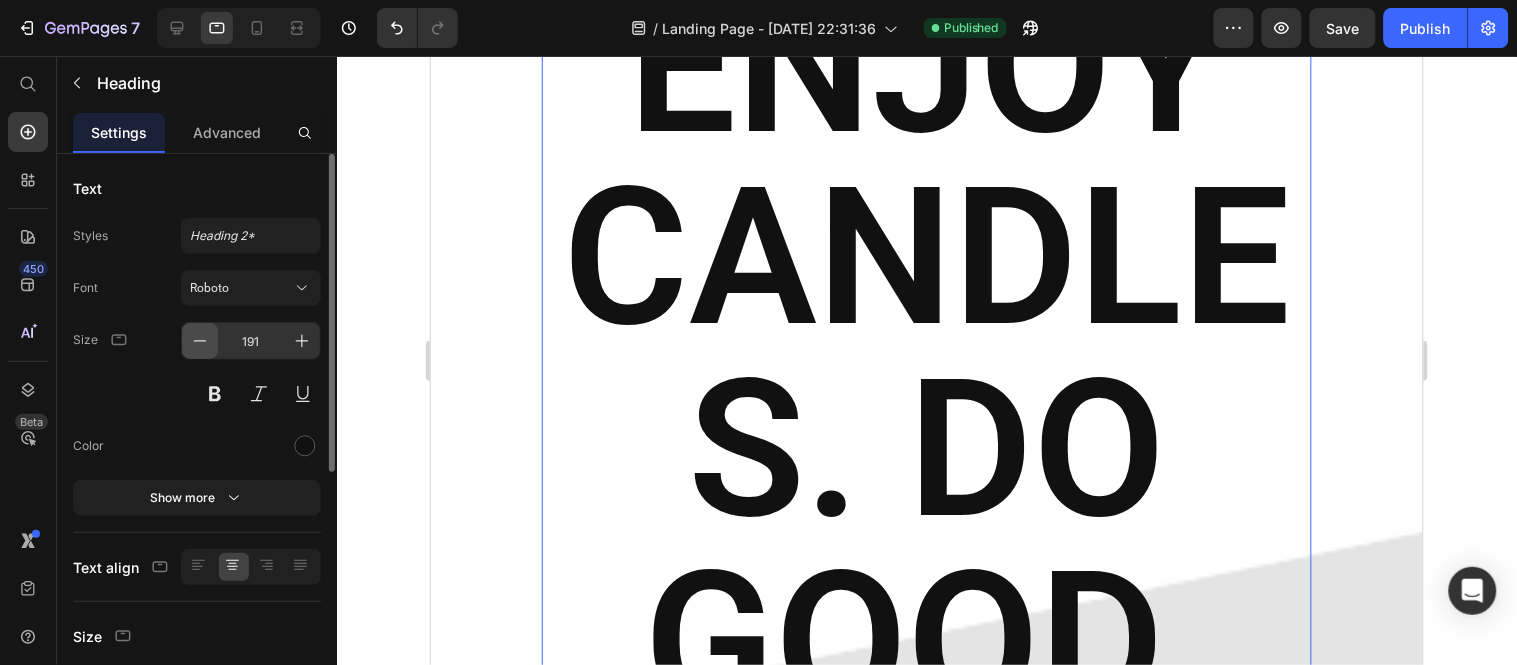 click 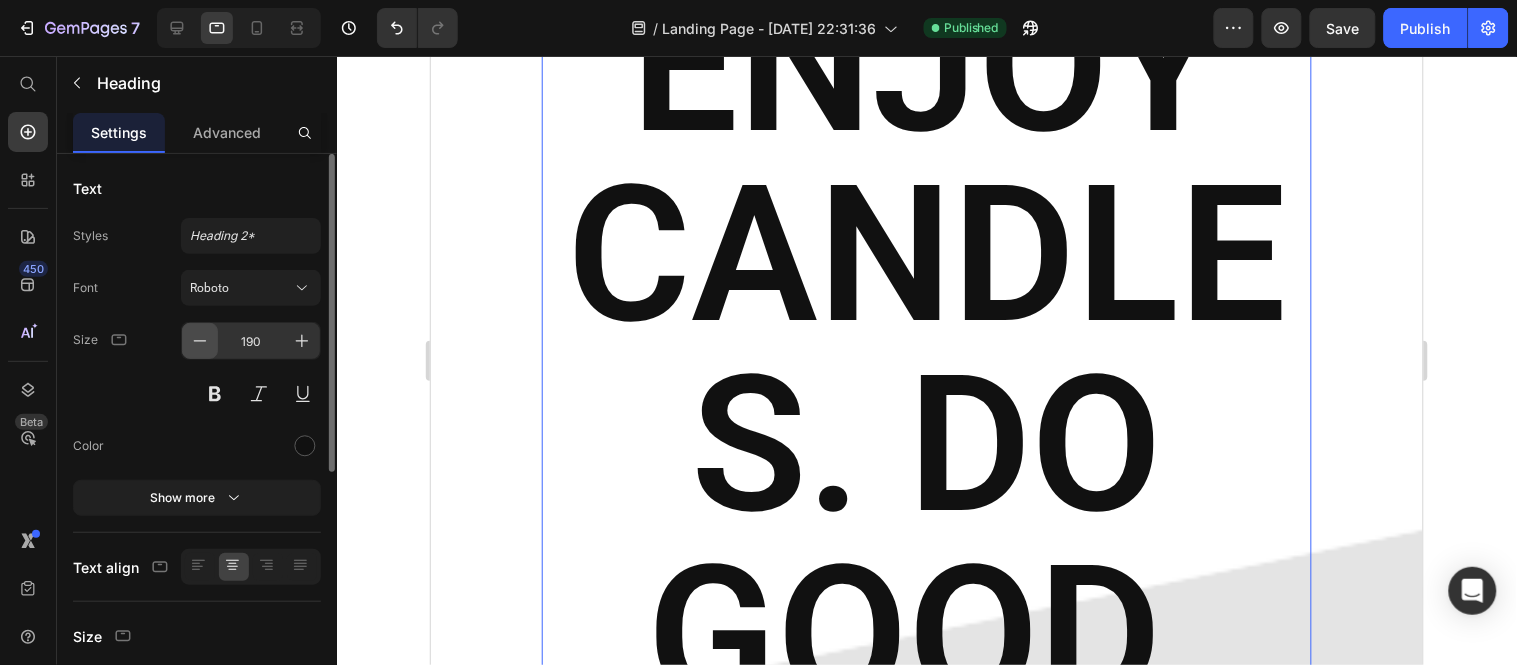 click 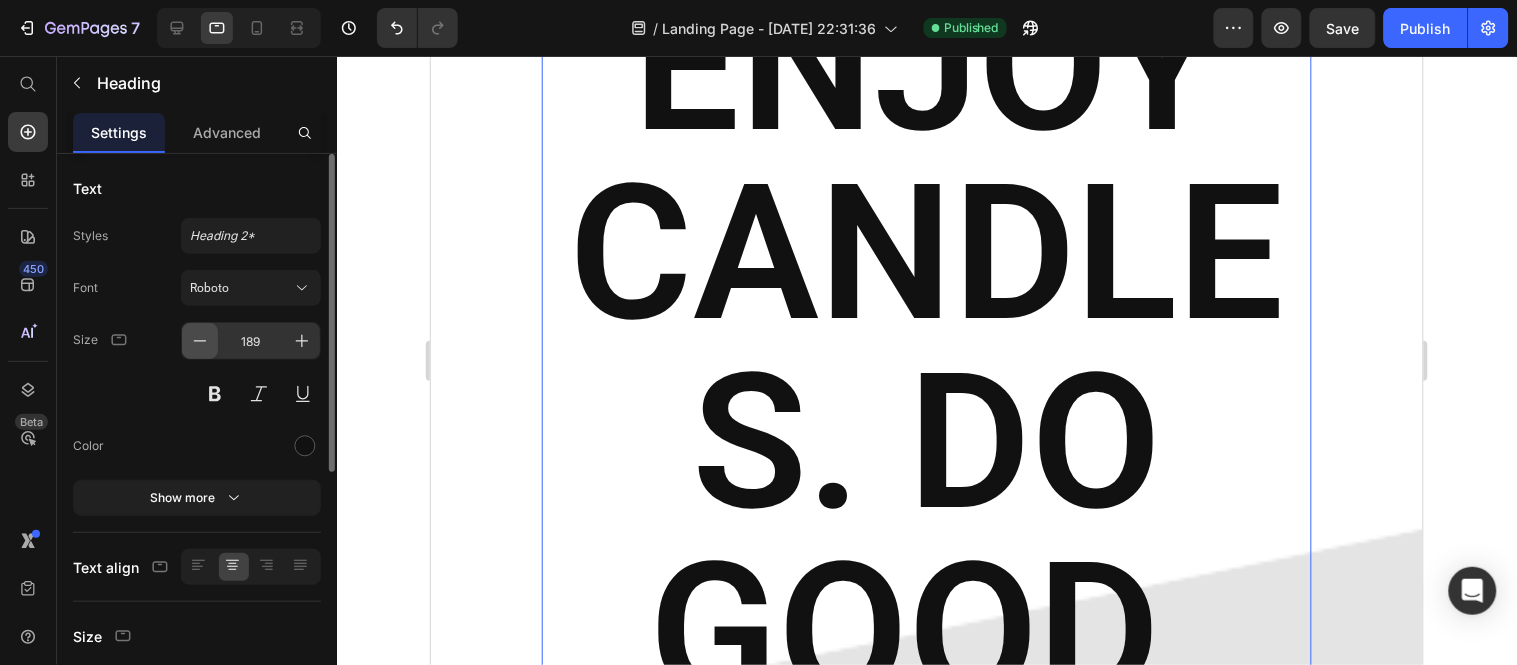 click 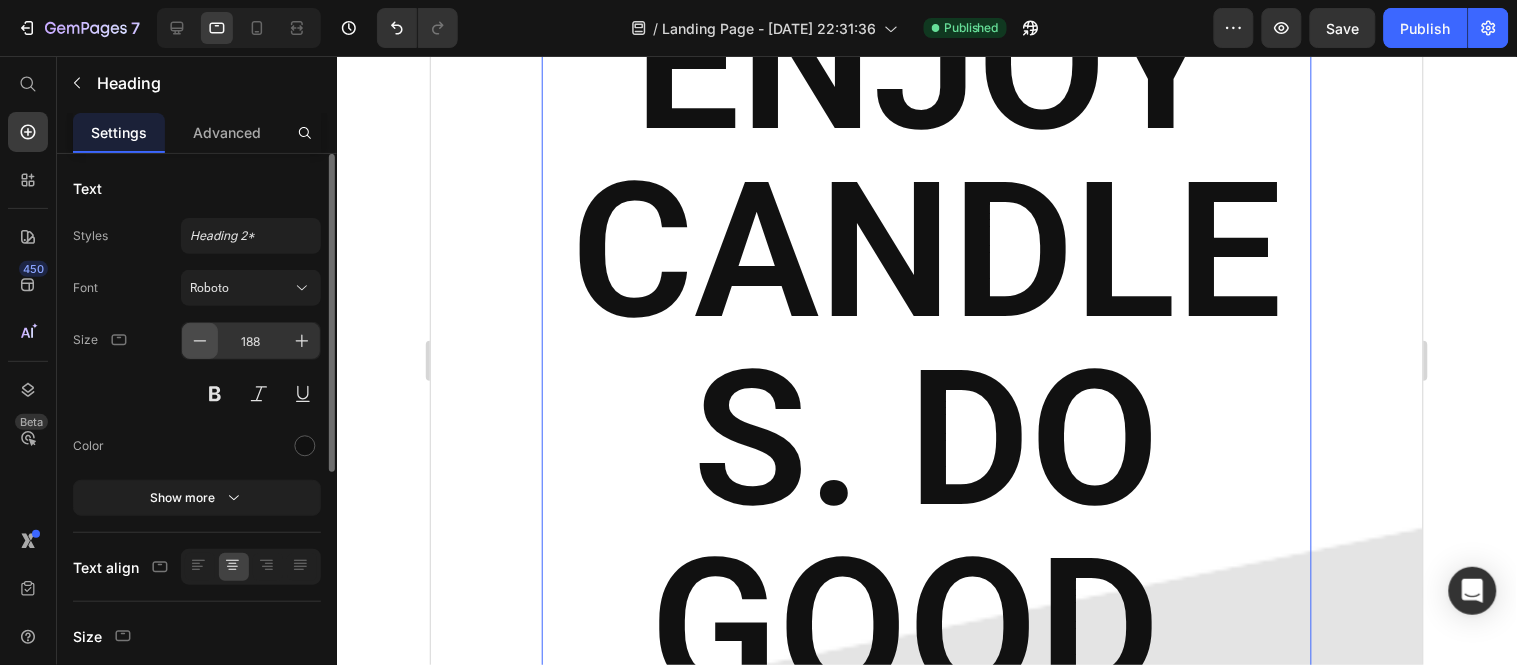 click 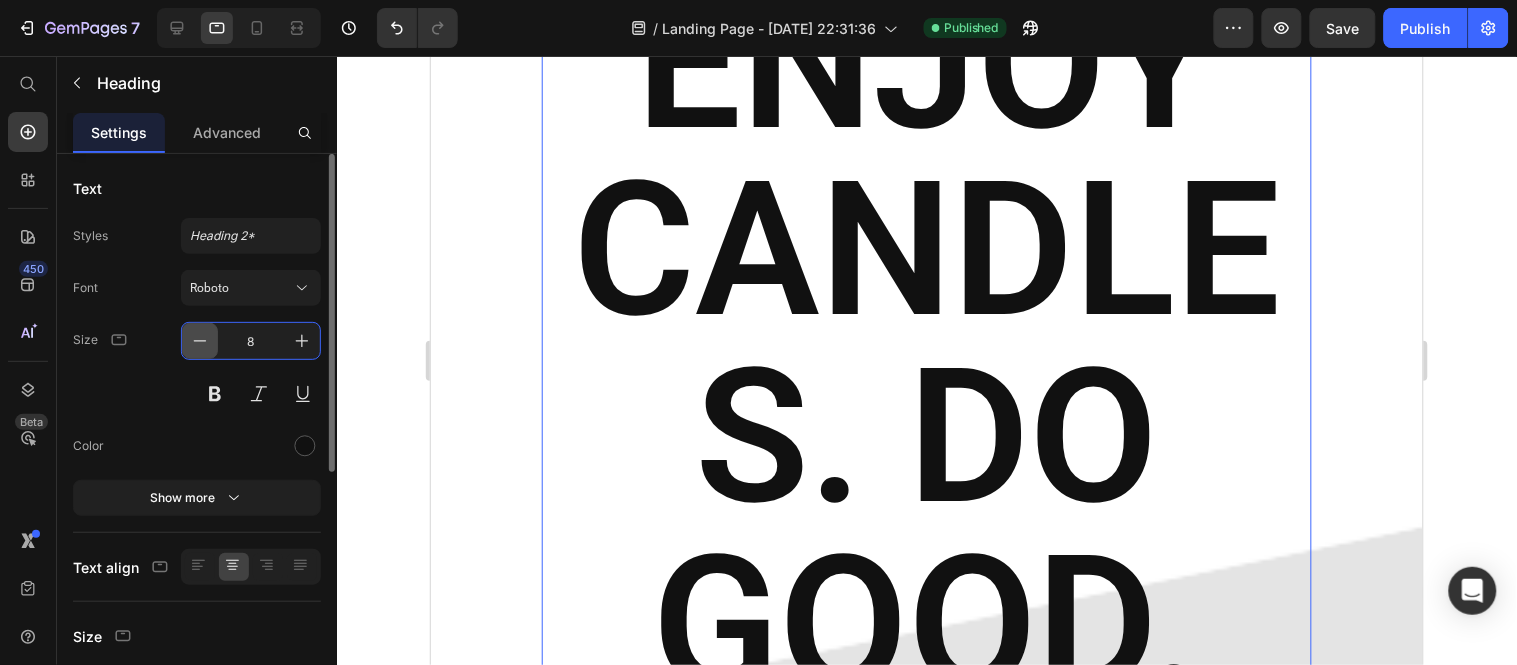 type on "80" 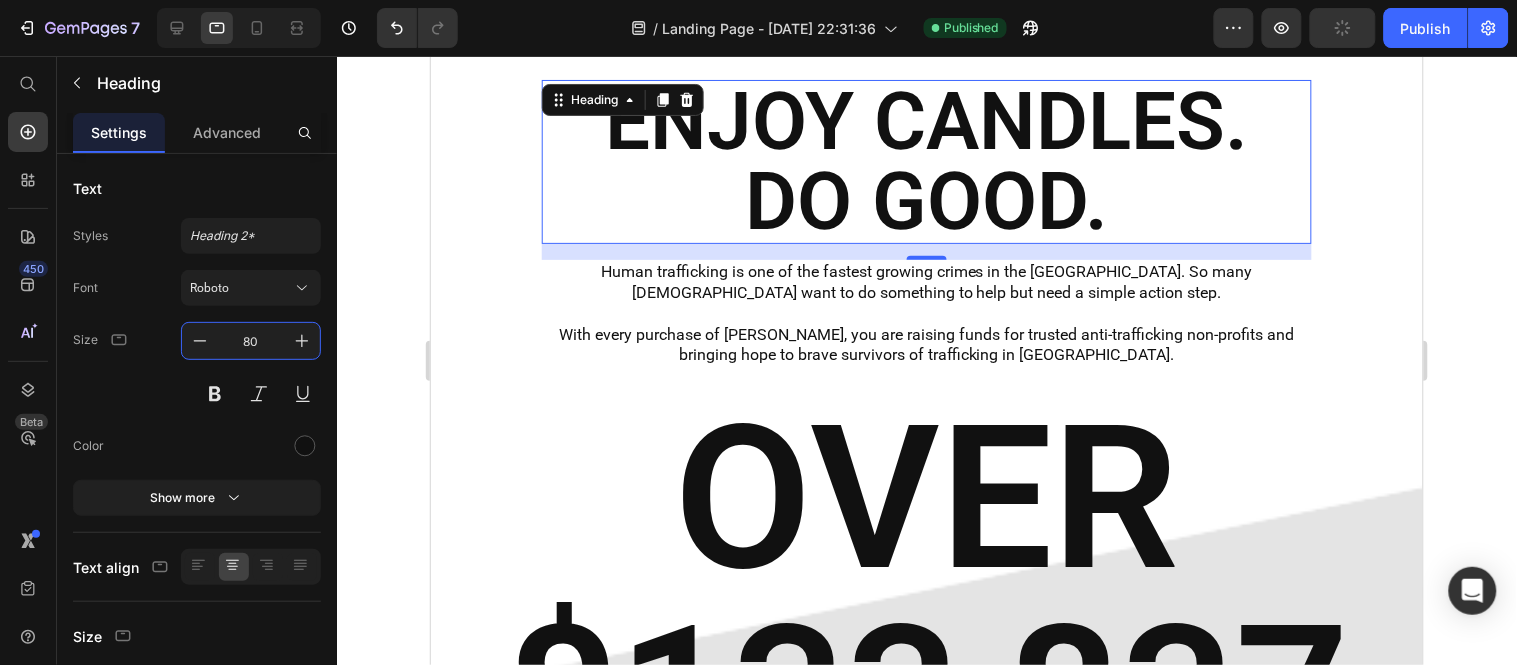 scroll, scrollTop: 764, scrollLeft: 0, axis: vertical 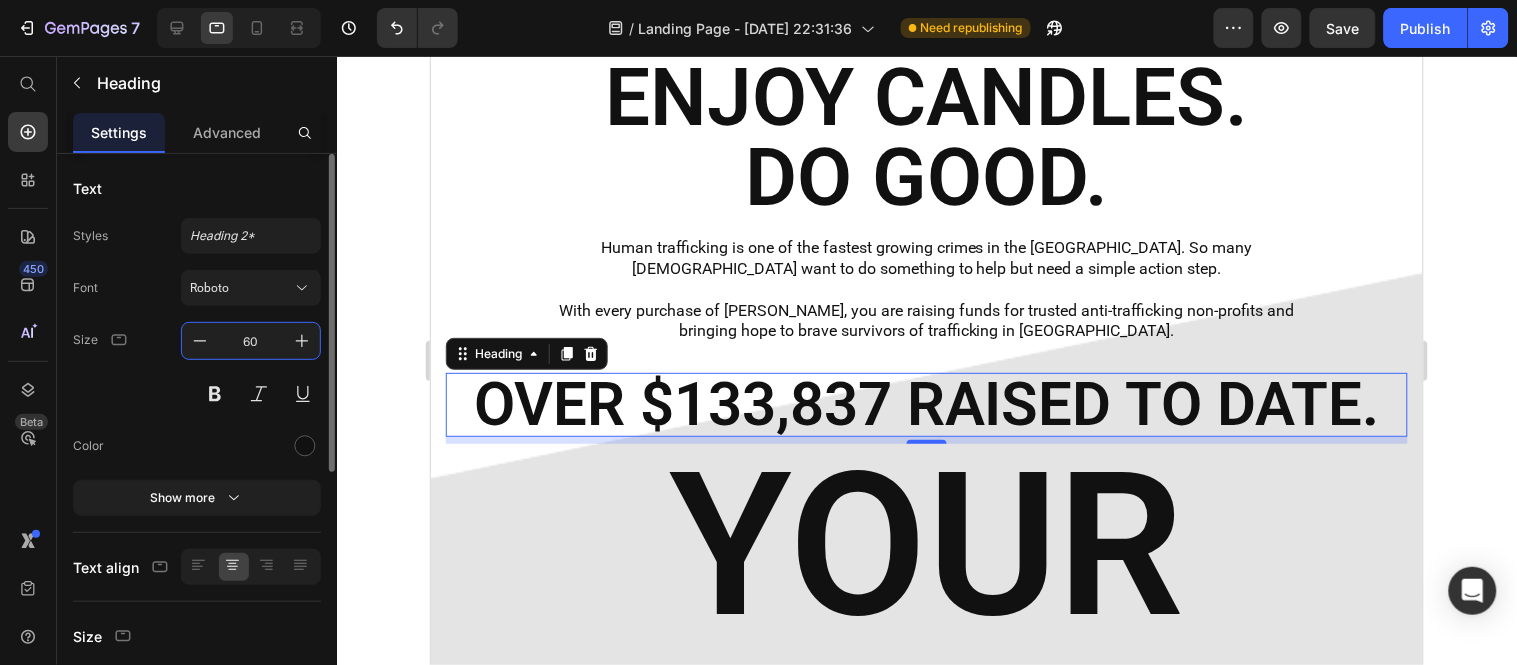 type on "6" 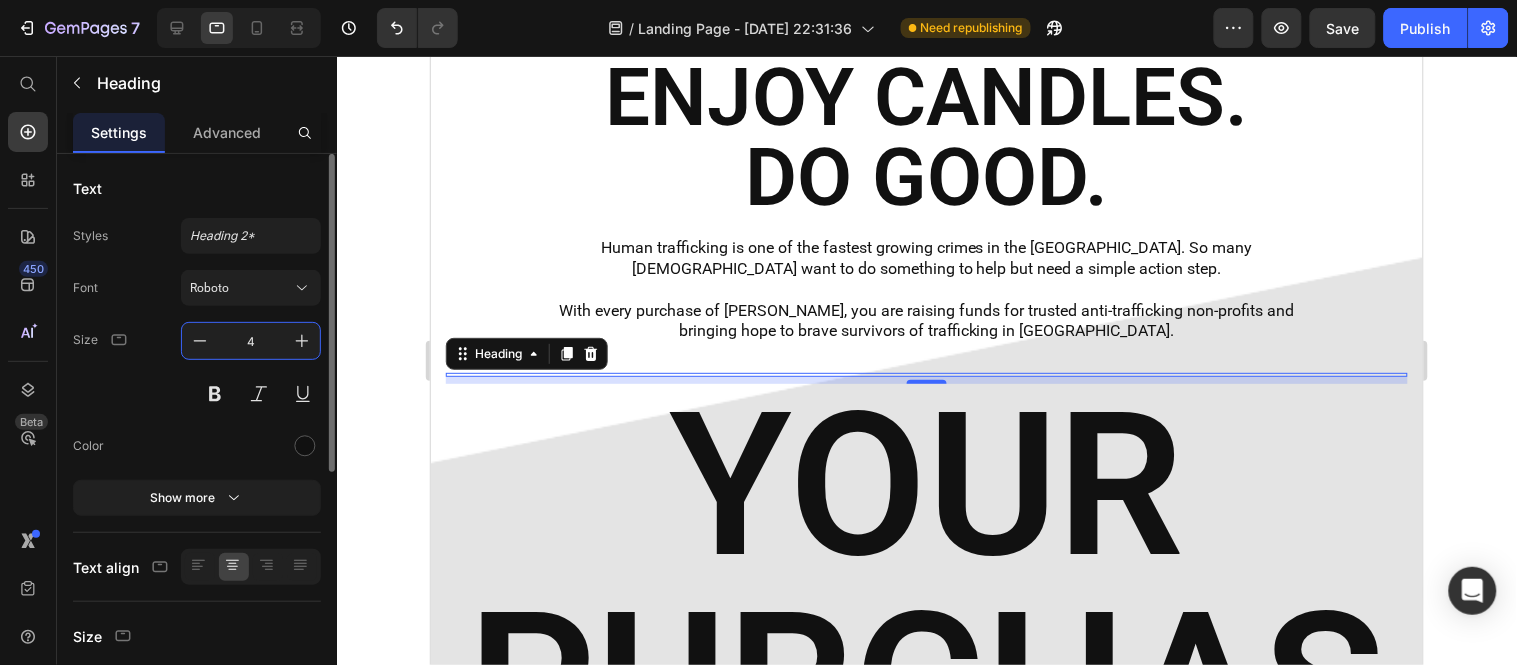 type on "45" 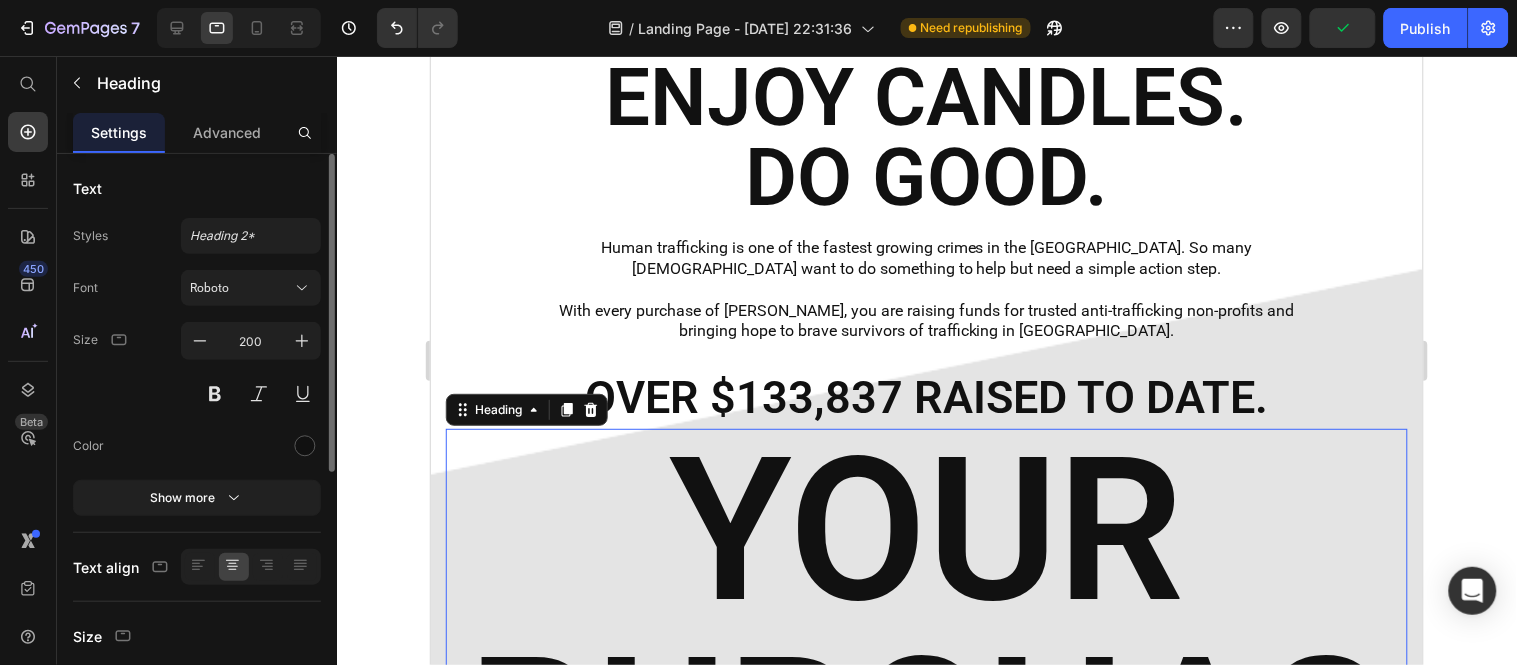 click on "YOUR PURCHASE MATTERS." at bounding box center (926, 930) 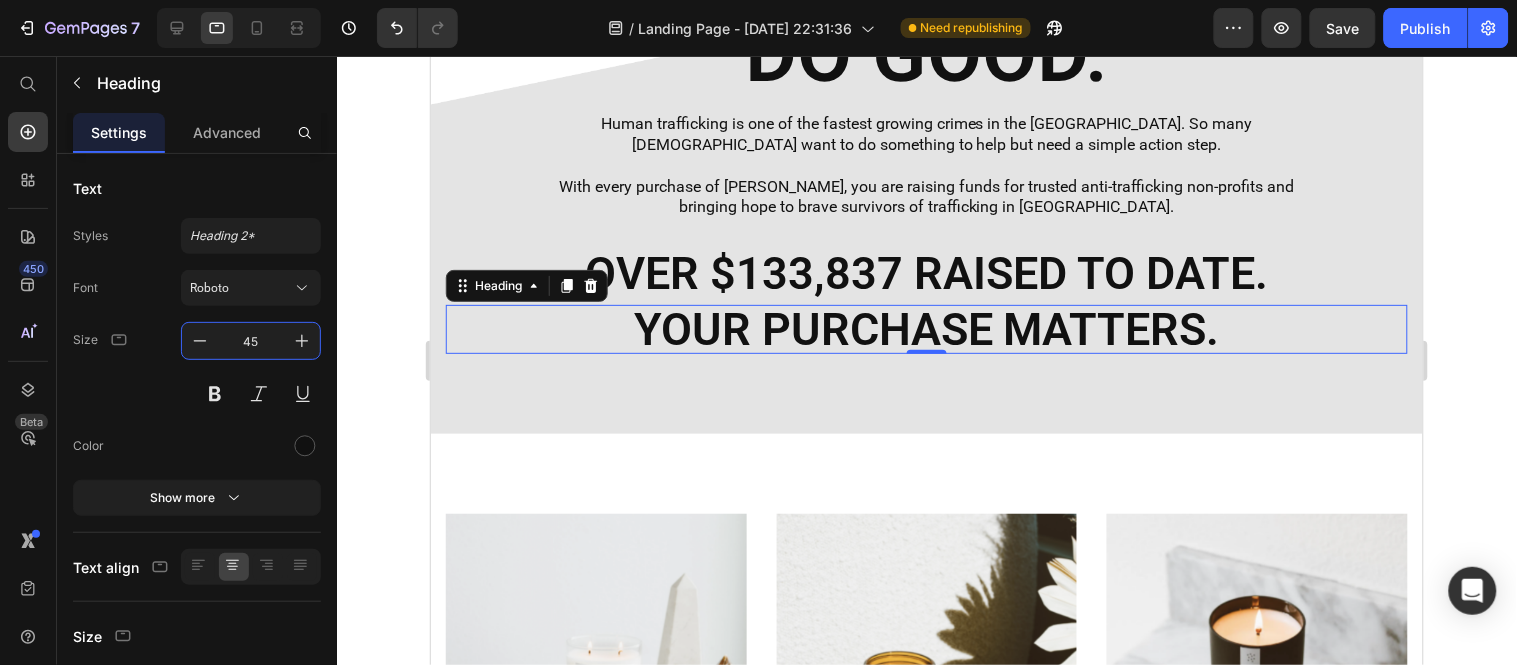 scroll, scrollTop: 892, scrollLeft: 0, axis: vertical 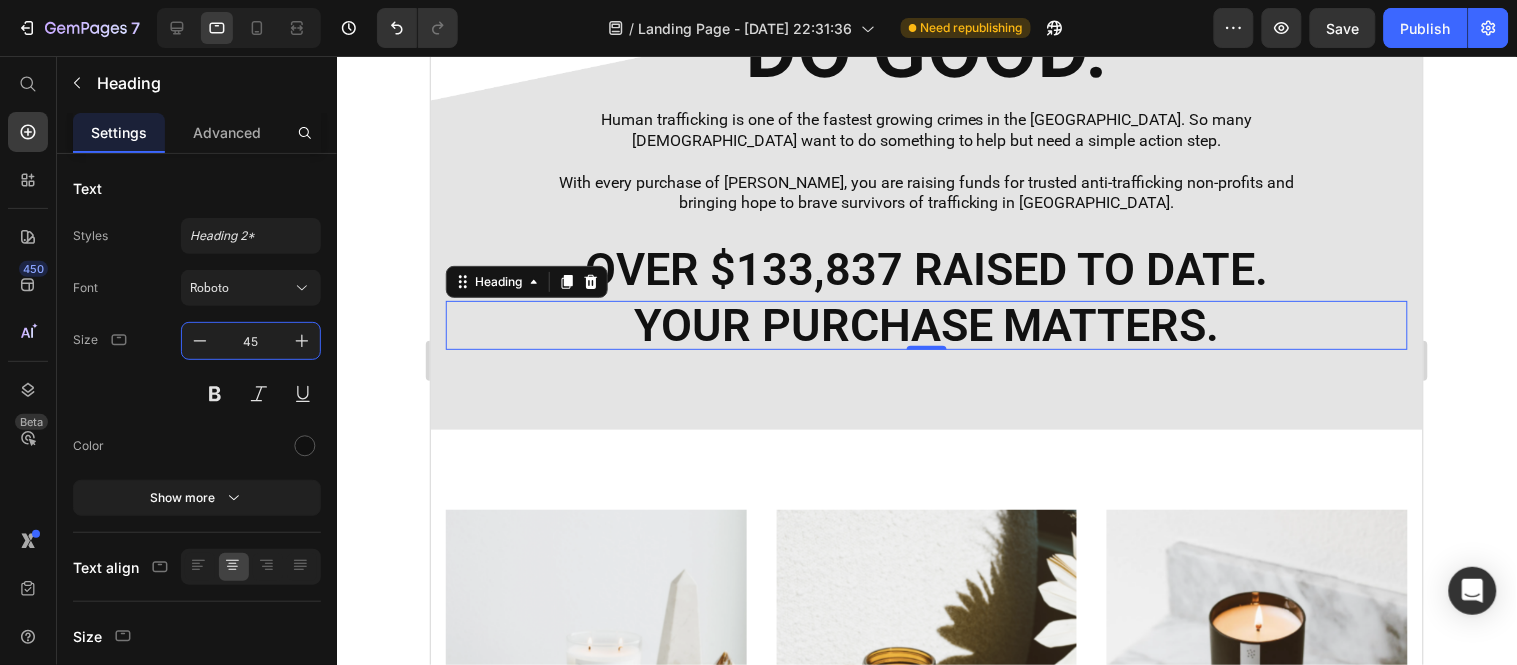 type on "45" 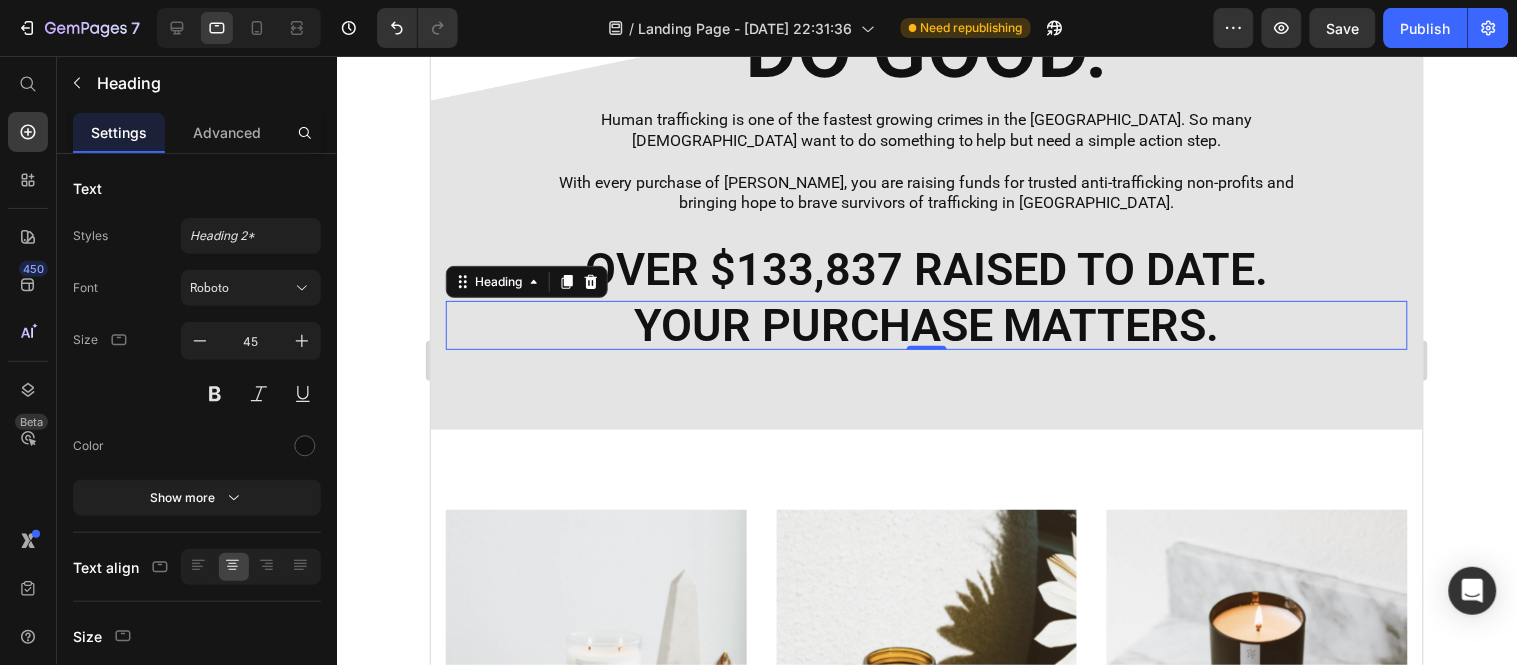click 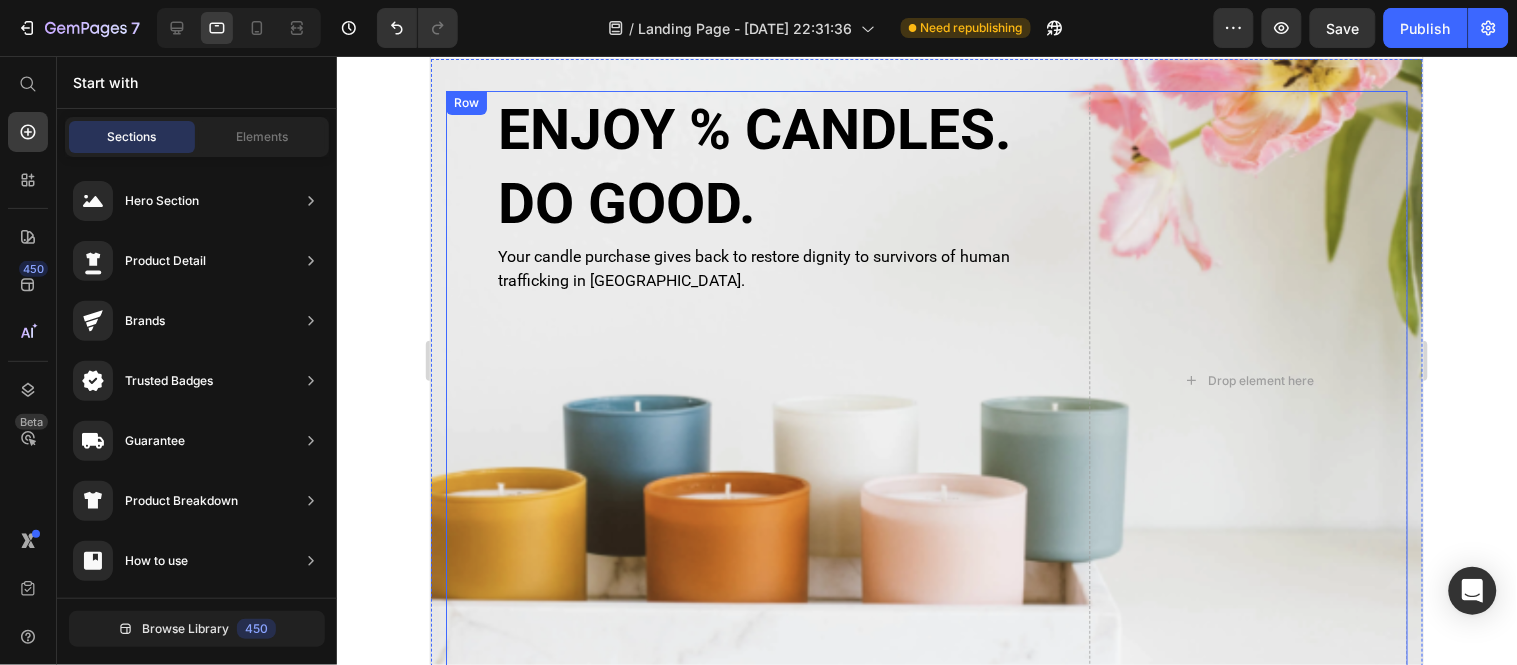 scroll, scrollTop: 0, scrollLeft: 0, axis: both 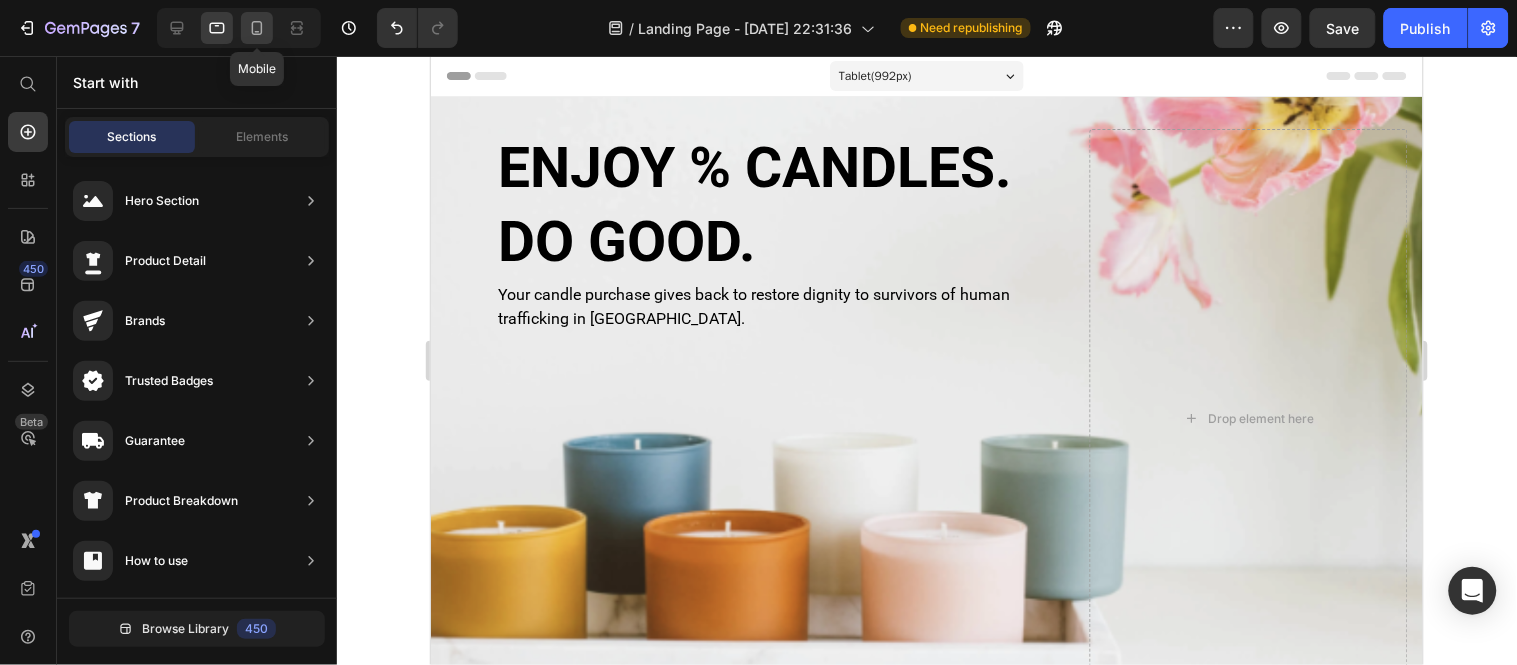 click 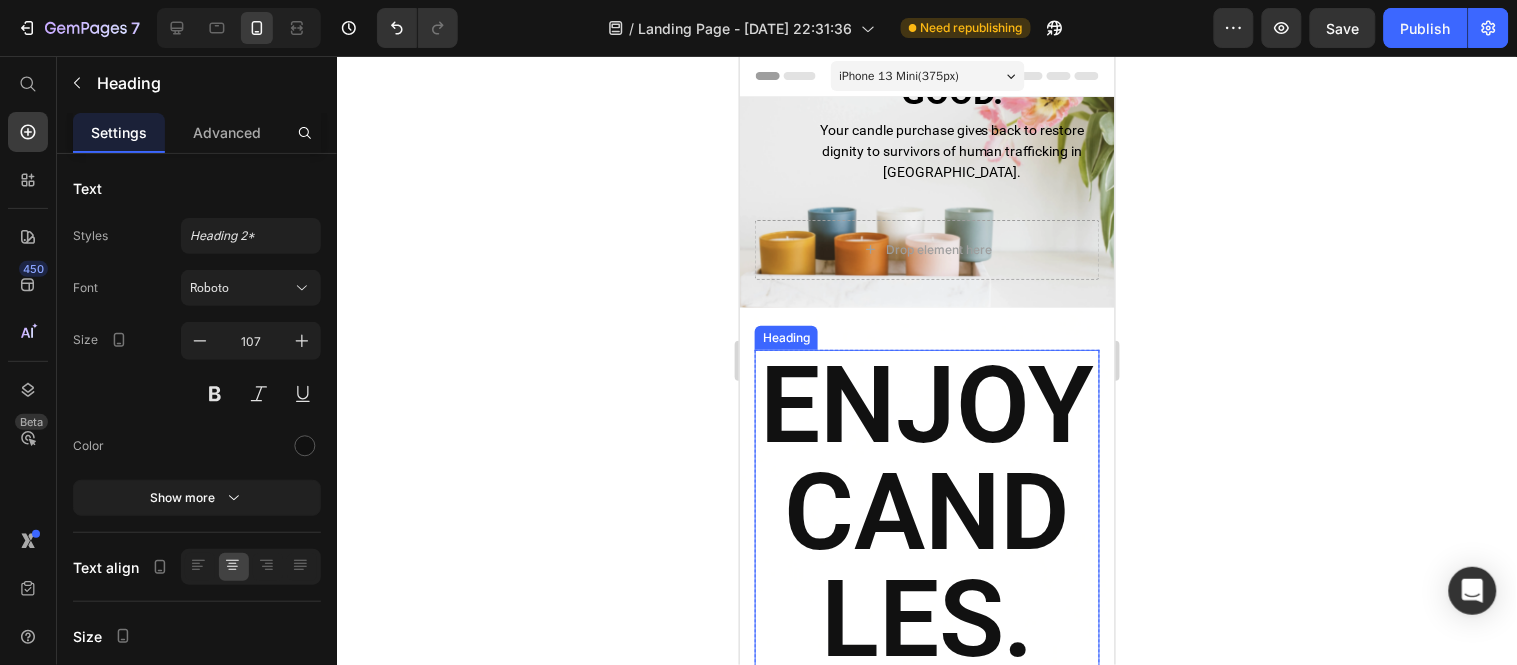 click on "ENJOY CANDLES. DO GOOD." at bounding box center [926, 618] 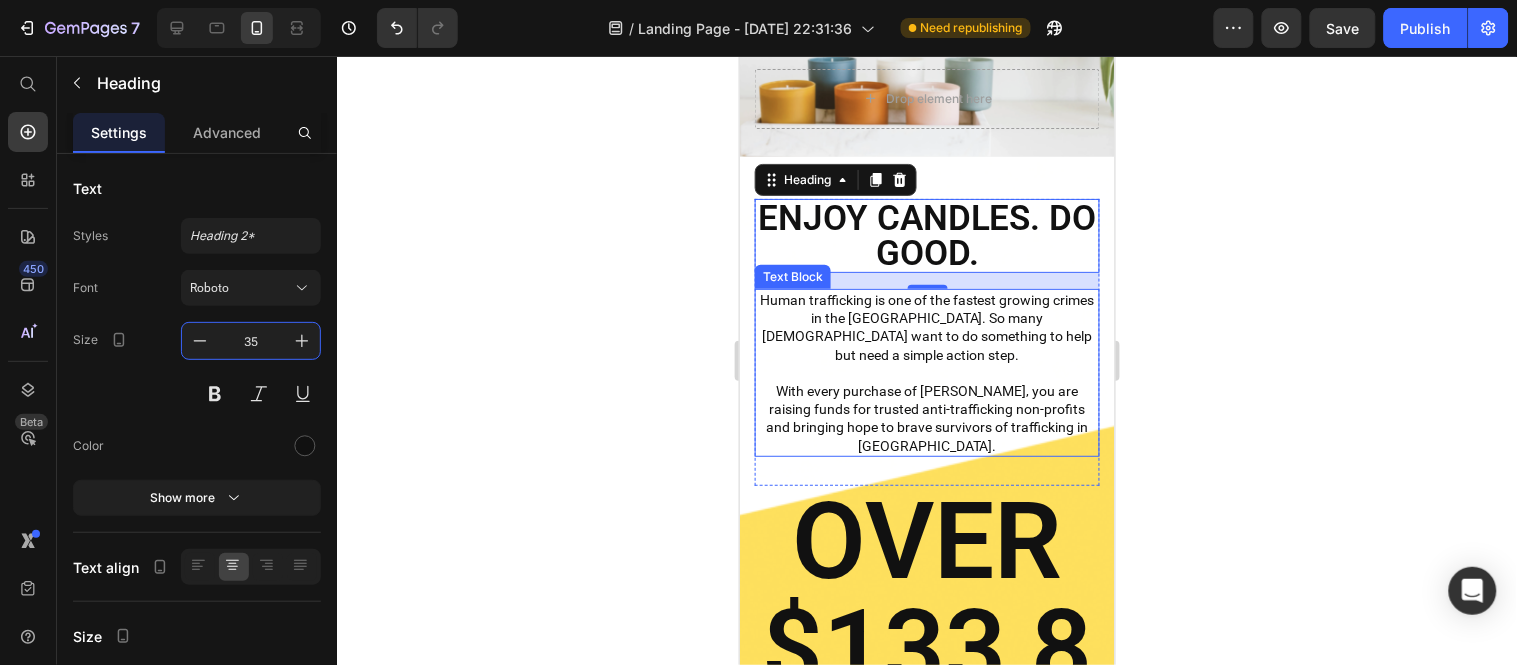 scroll, scrollTop: 153, scrollLeft: 0, axis: vertical 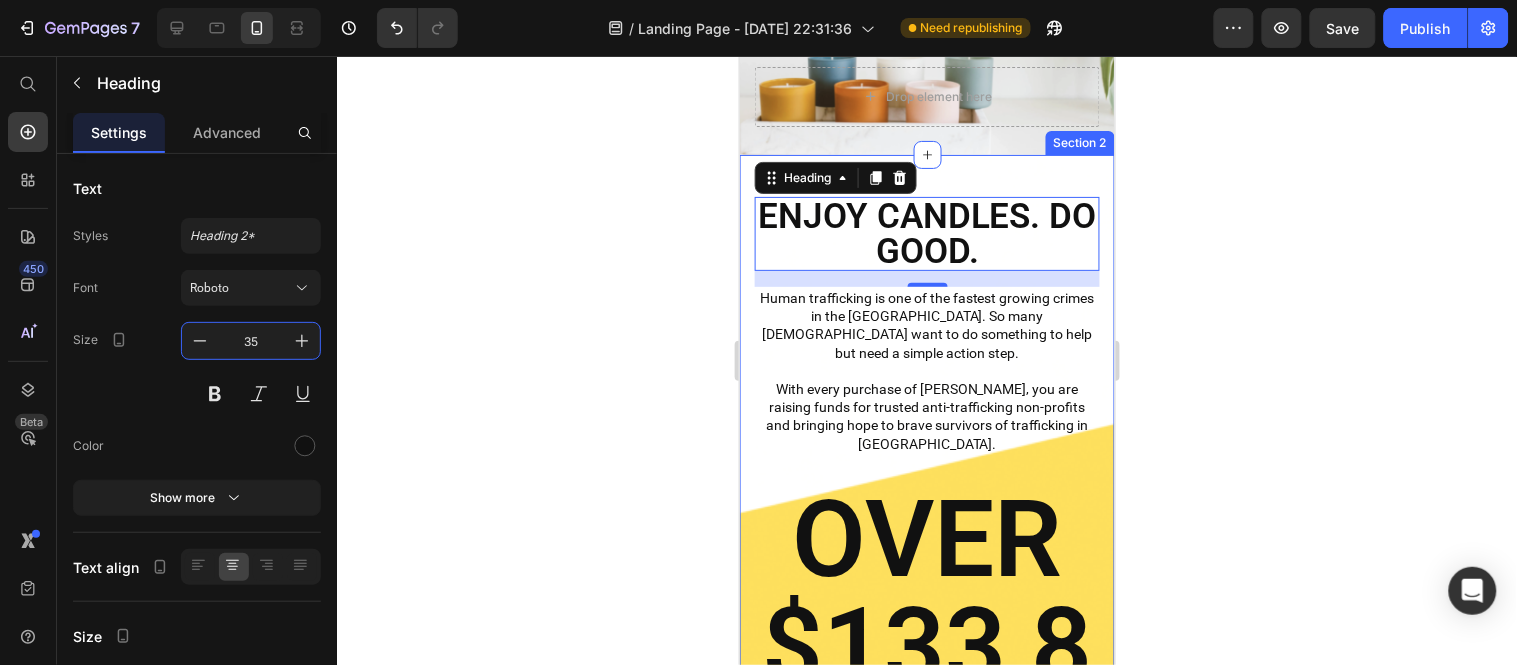 type on "35" 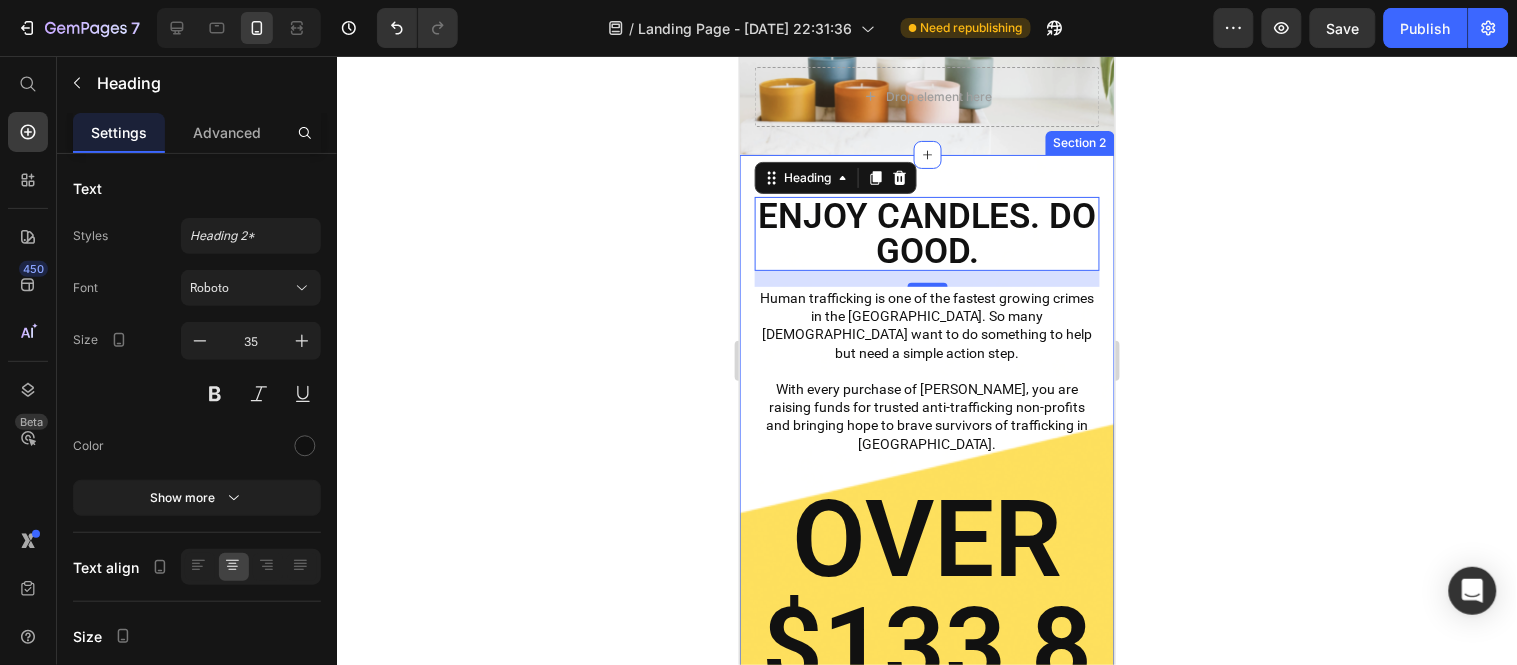 click 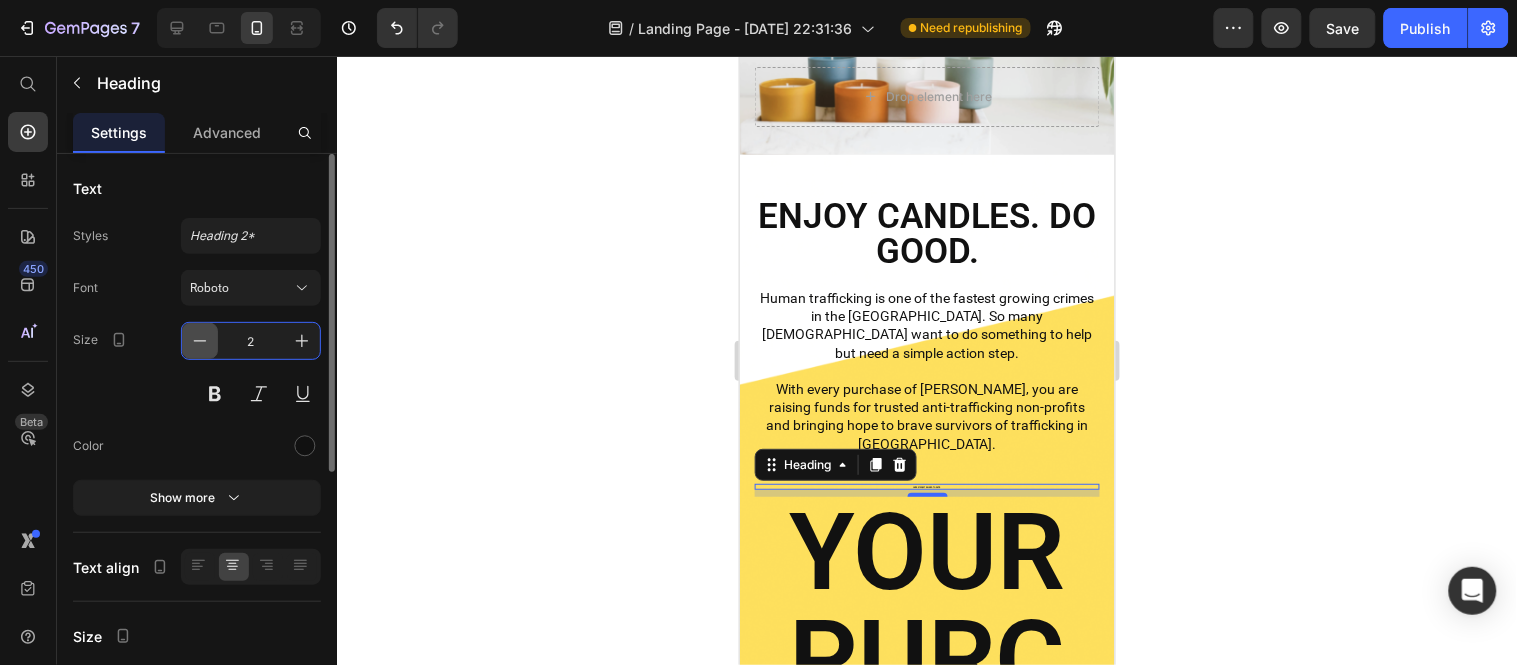 type on "28" 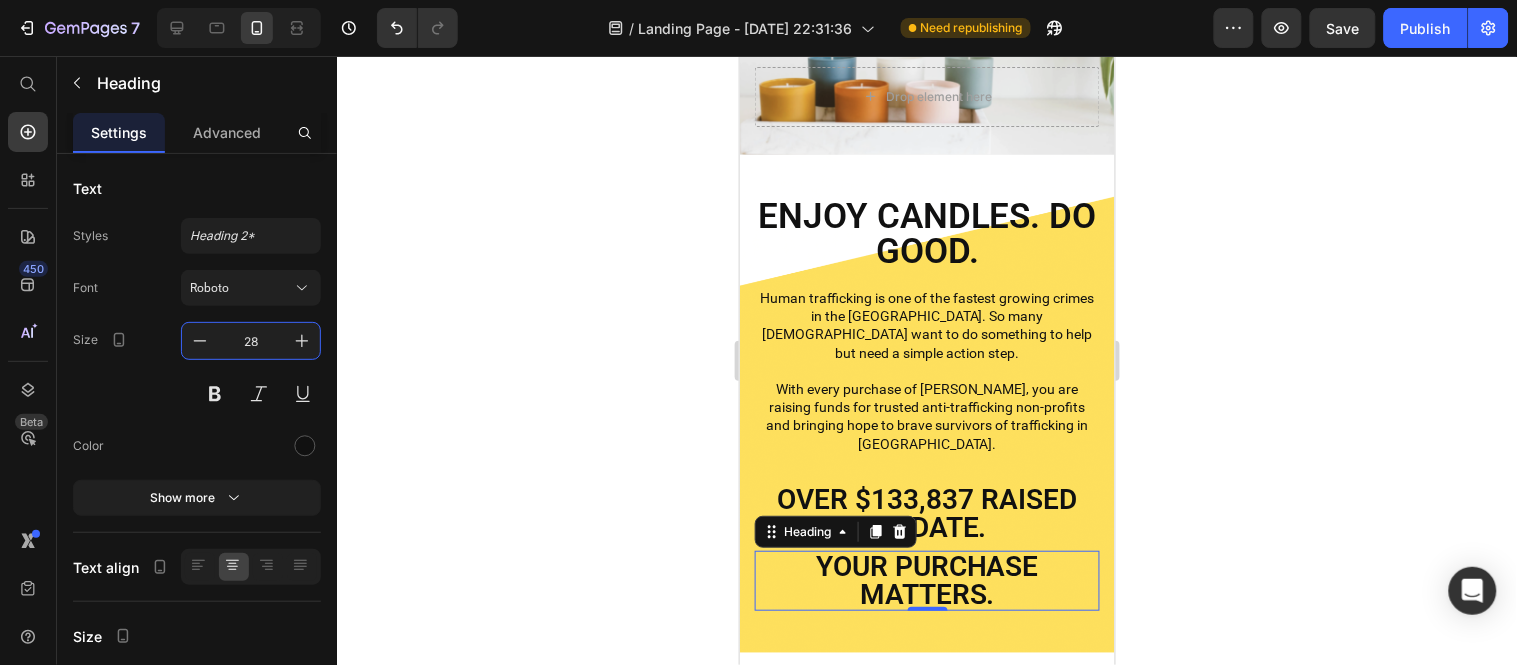 type on "28" 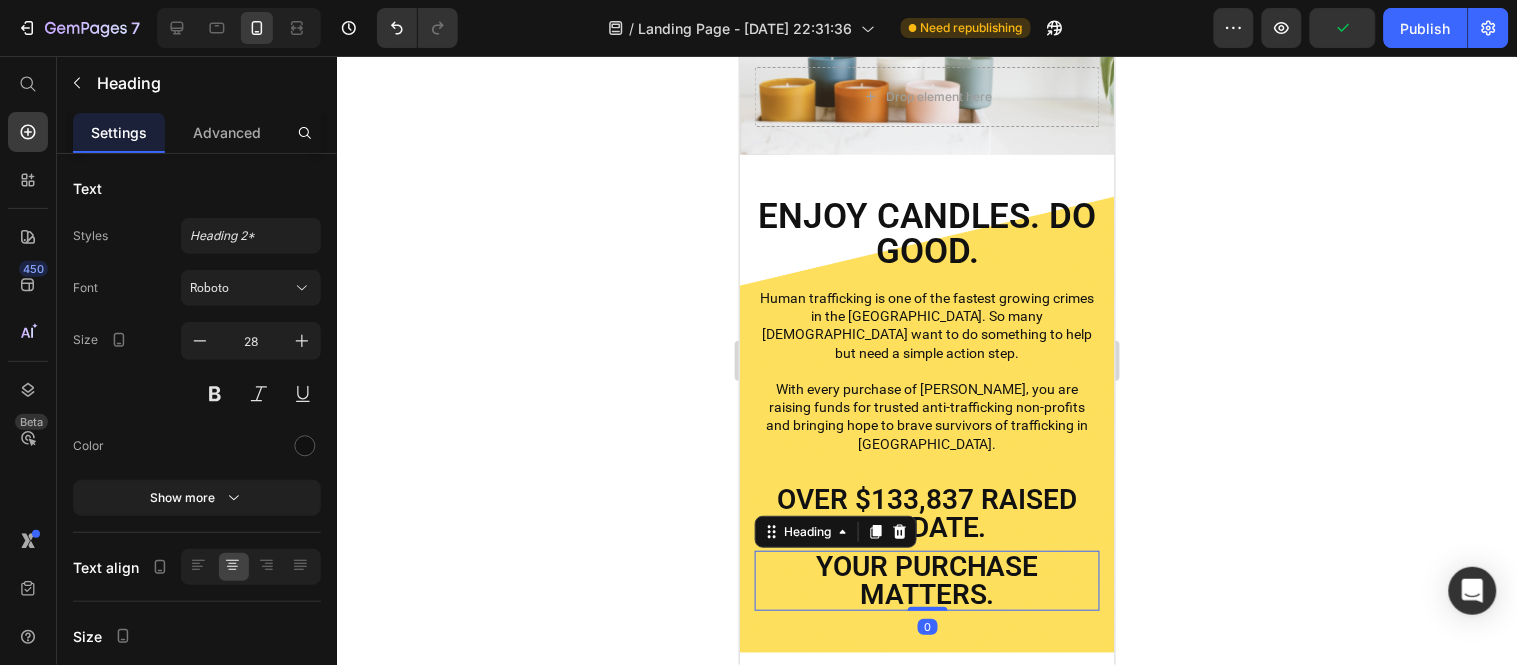click 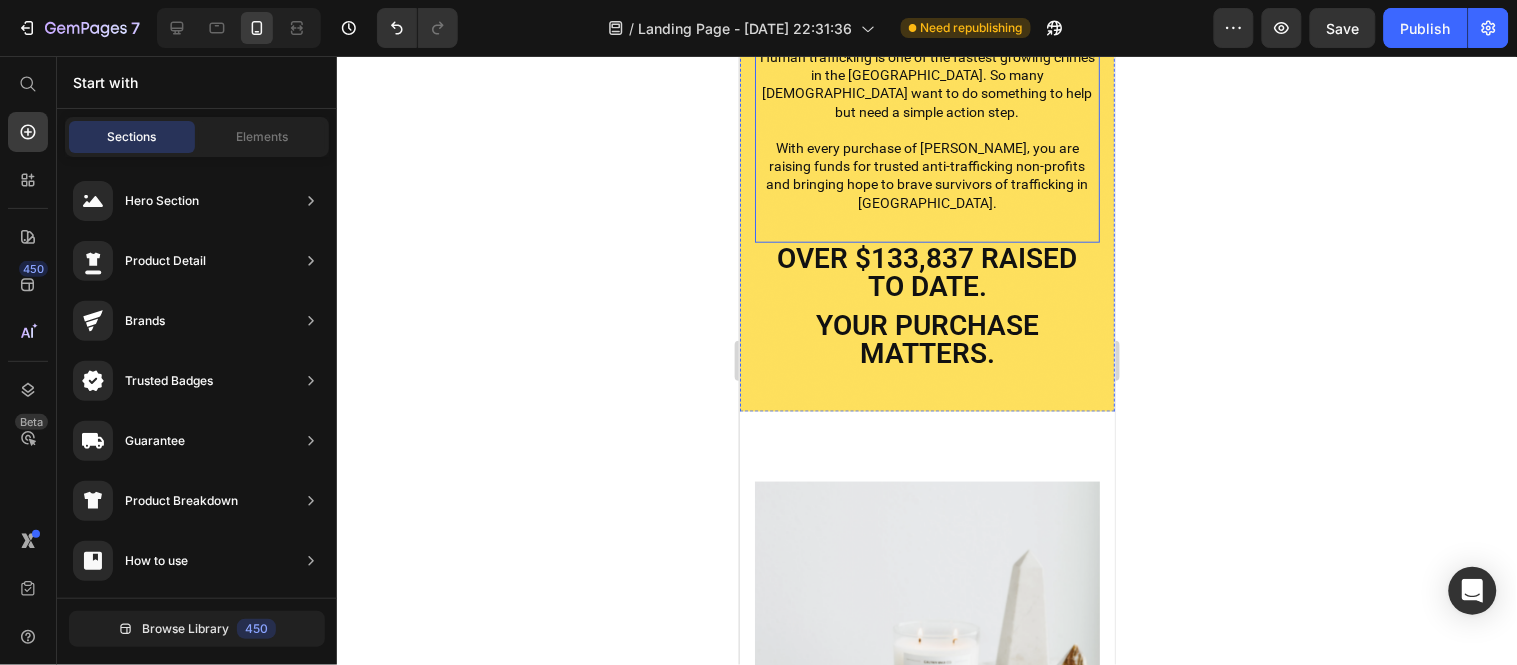scroll, scrollTop: 393, scrollLeft: 0, axis: vertical 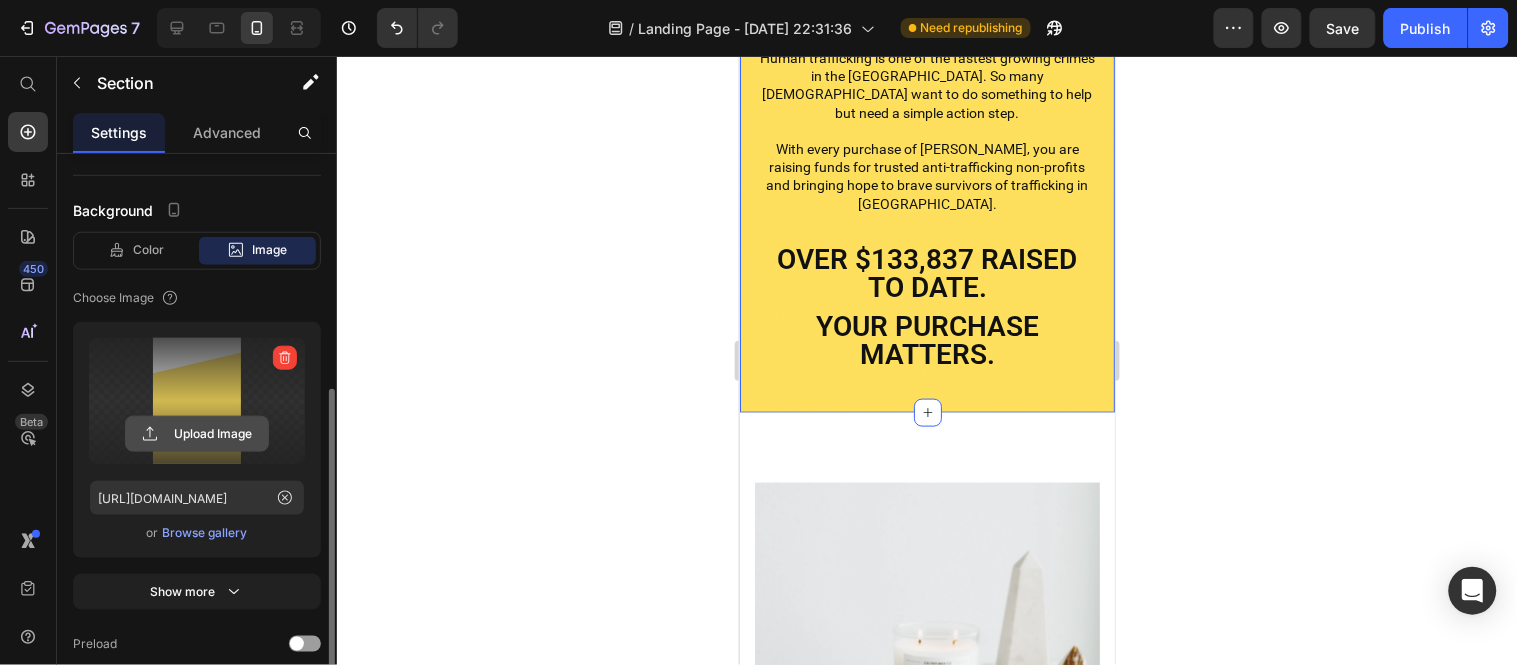 click 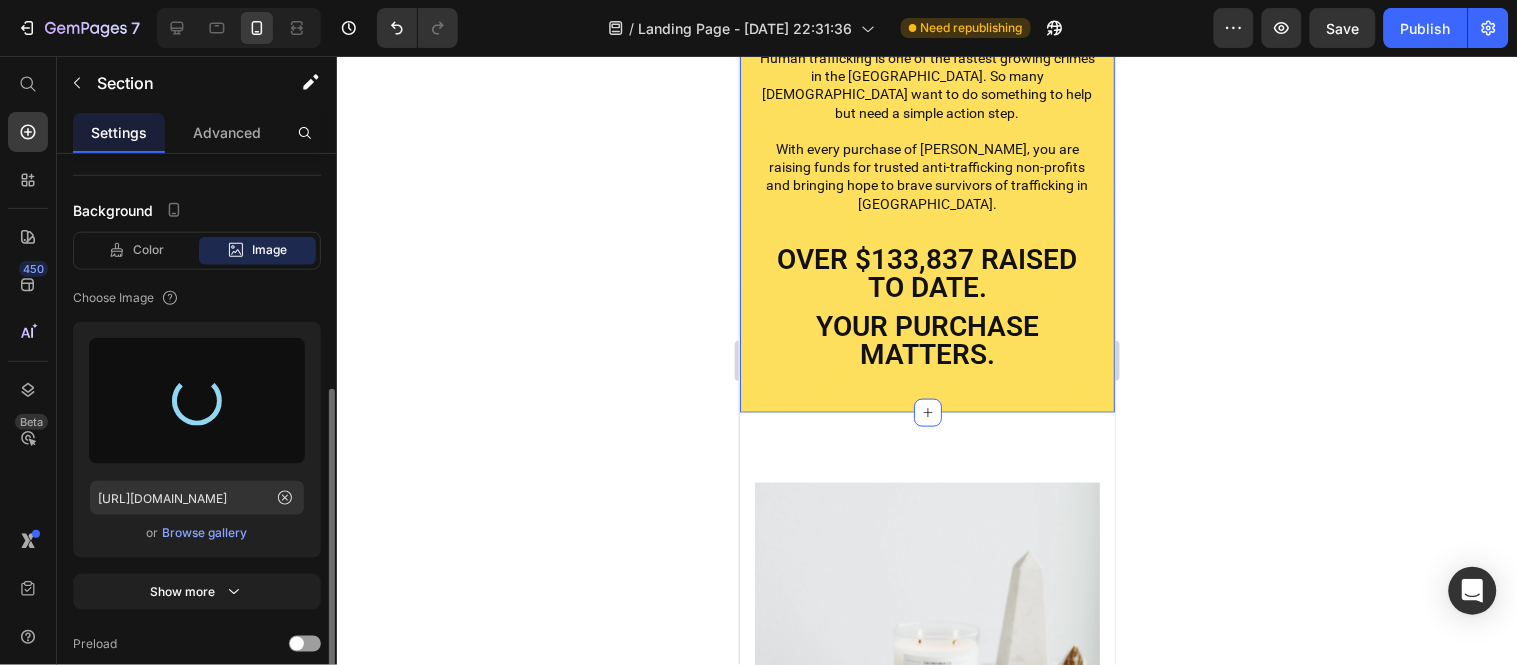 type on "https://cdn.shopify.com/s/files/1/0612/2412/4471/files/gempages_574840228645176549-18c6d354-4041-4381-8c47-fb271ae8e7da.png" 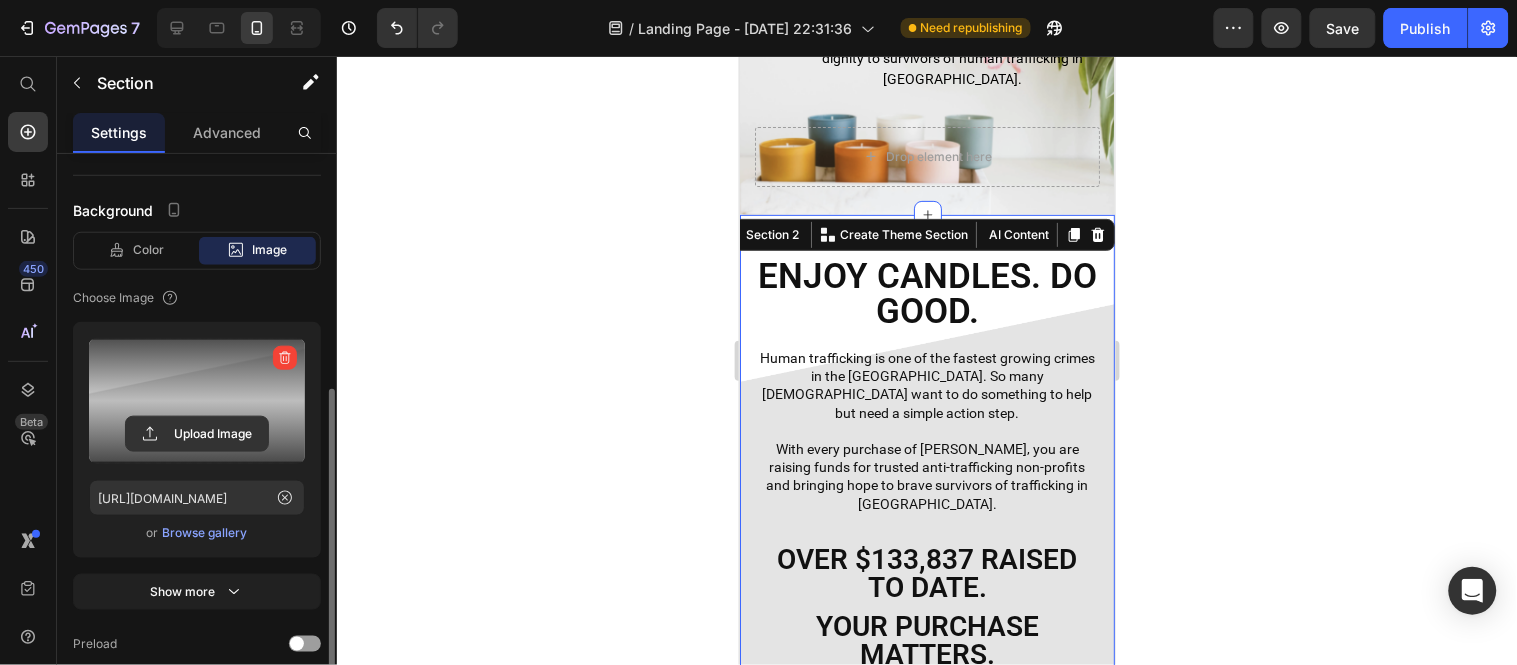 scroll, scrollTop: 95, scrollLeft: 0, axis: vertical 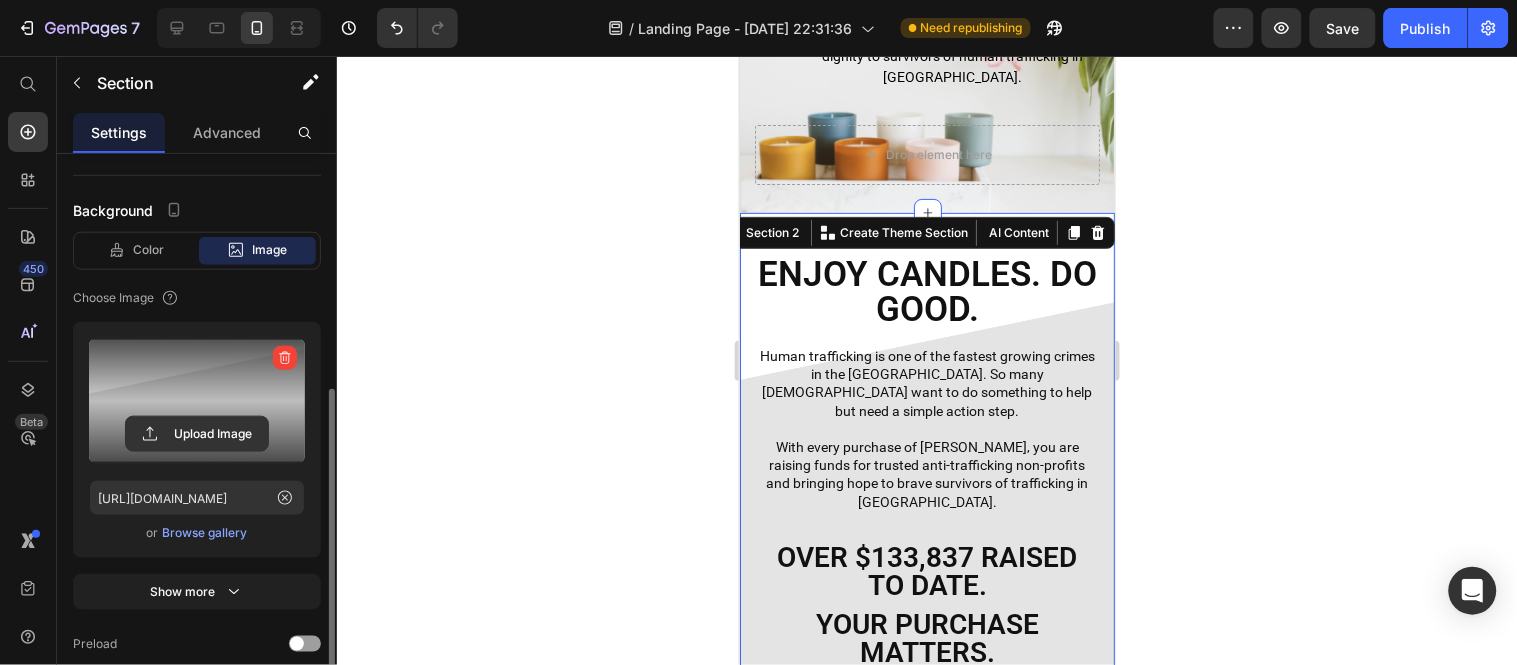 click 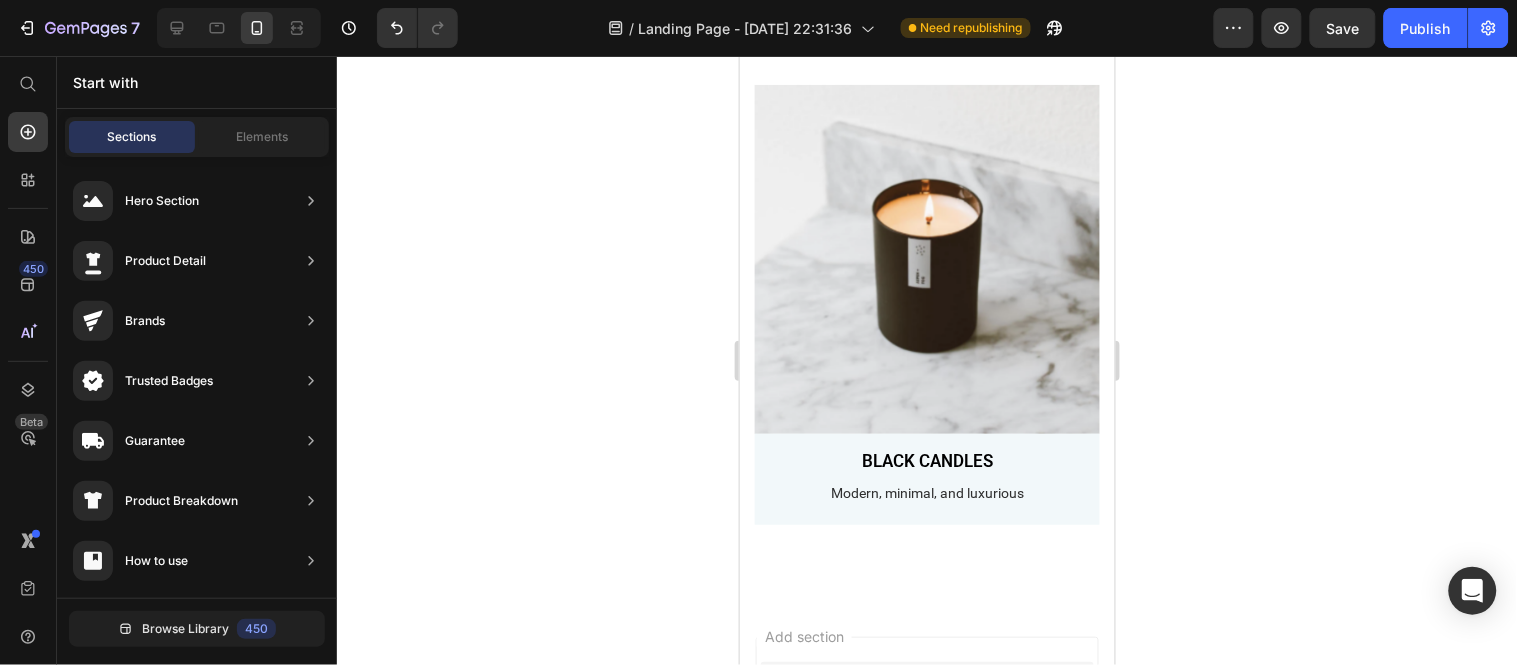 scroll, scrollTop: 1872, scrollLeft: 0, axis: vertical 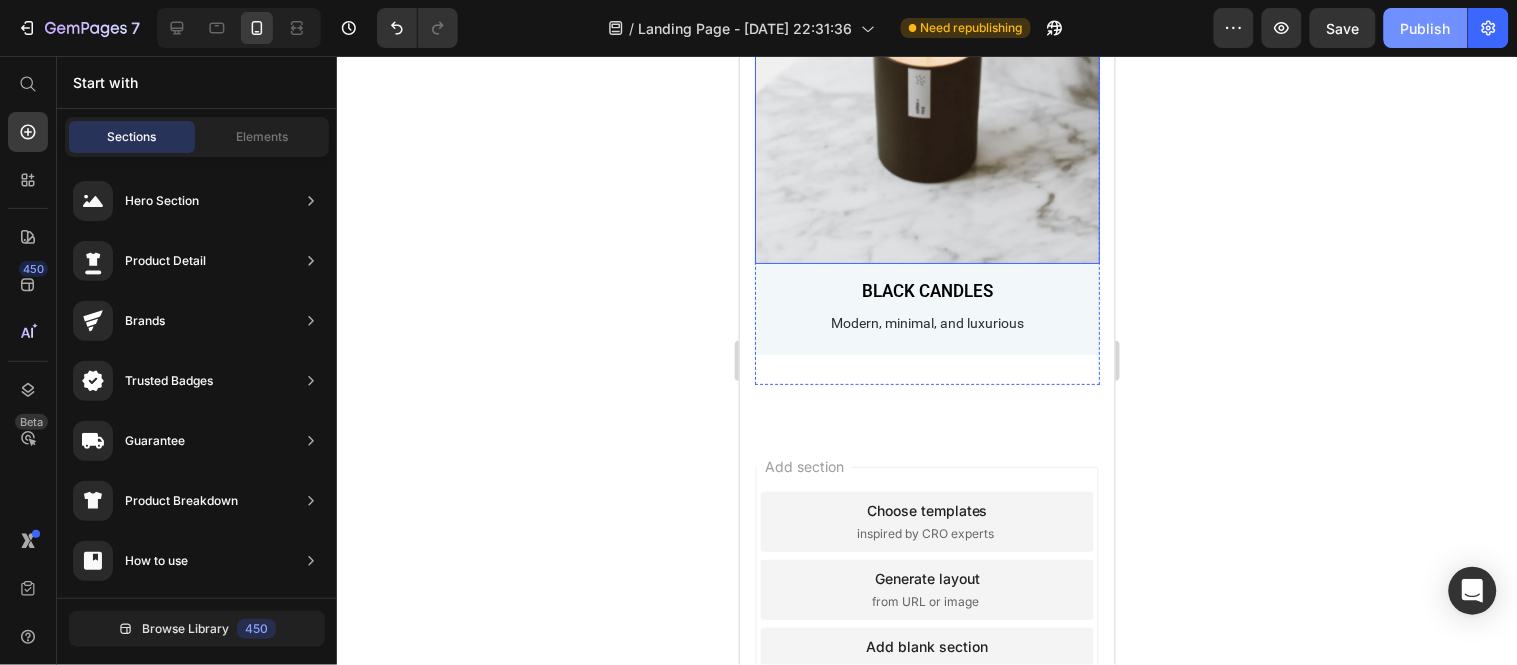 click on "Publish" at bounding box center [1426, 28] 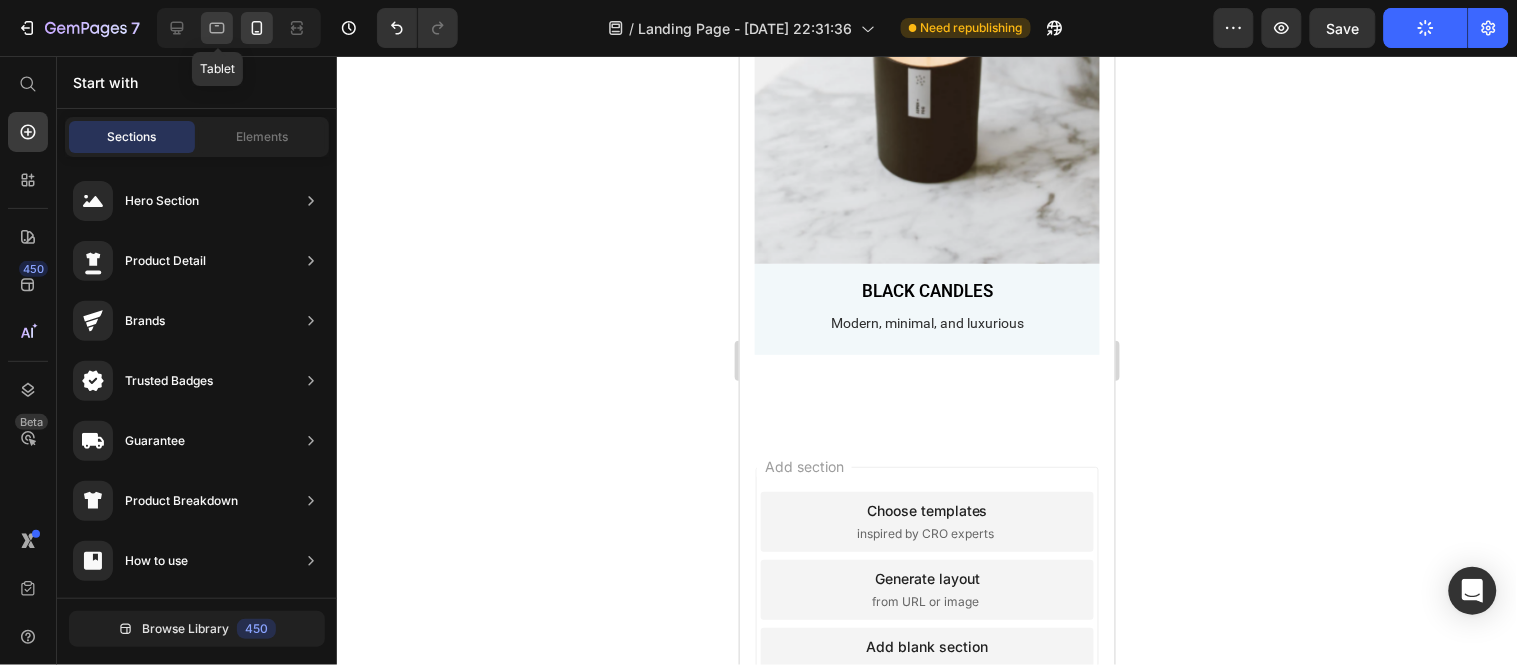 click 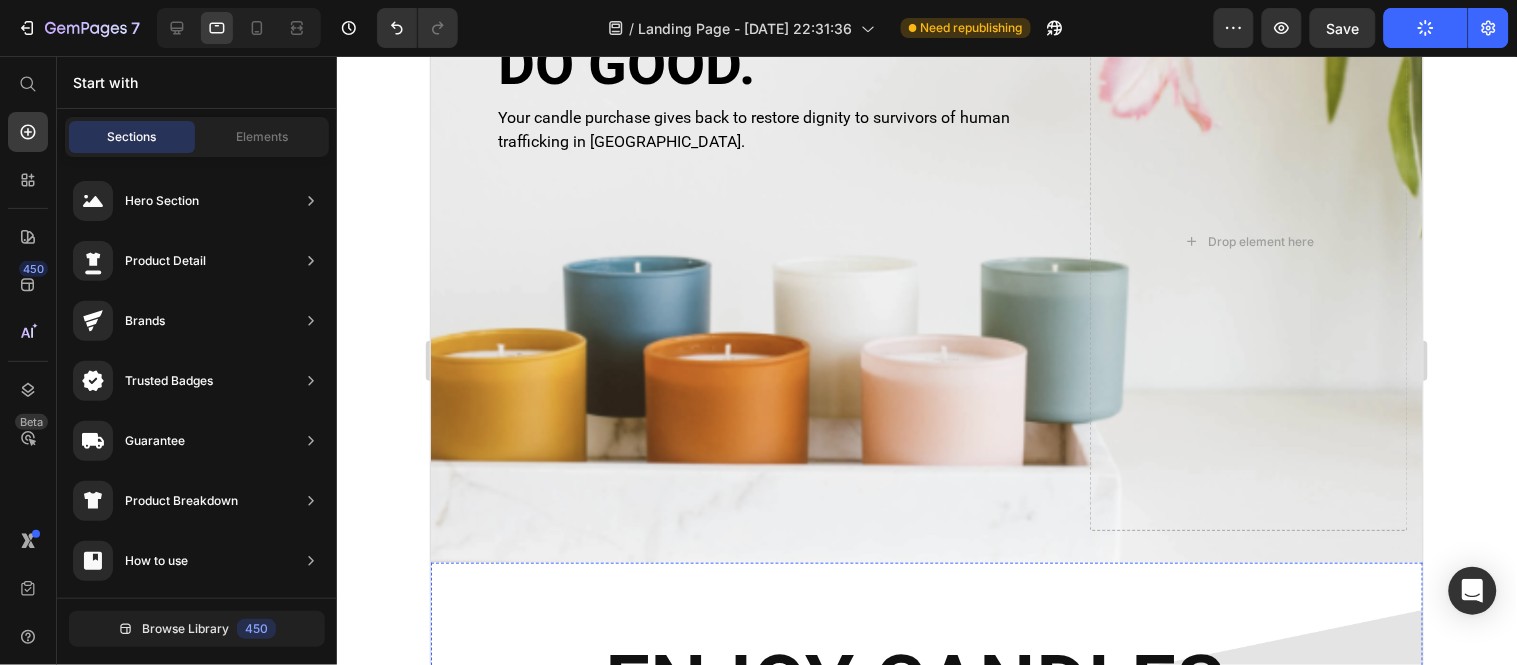 scroll, scrollTop: 0, scrollLeft: 0, axis: both 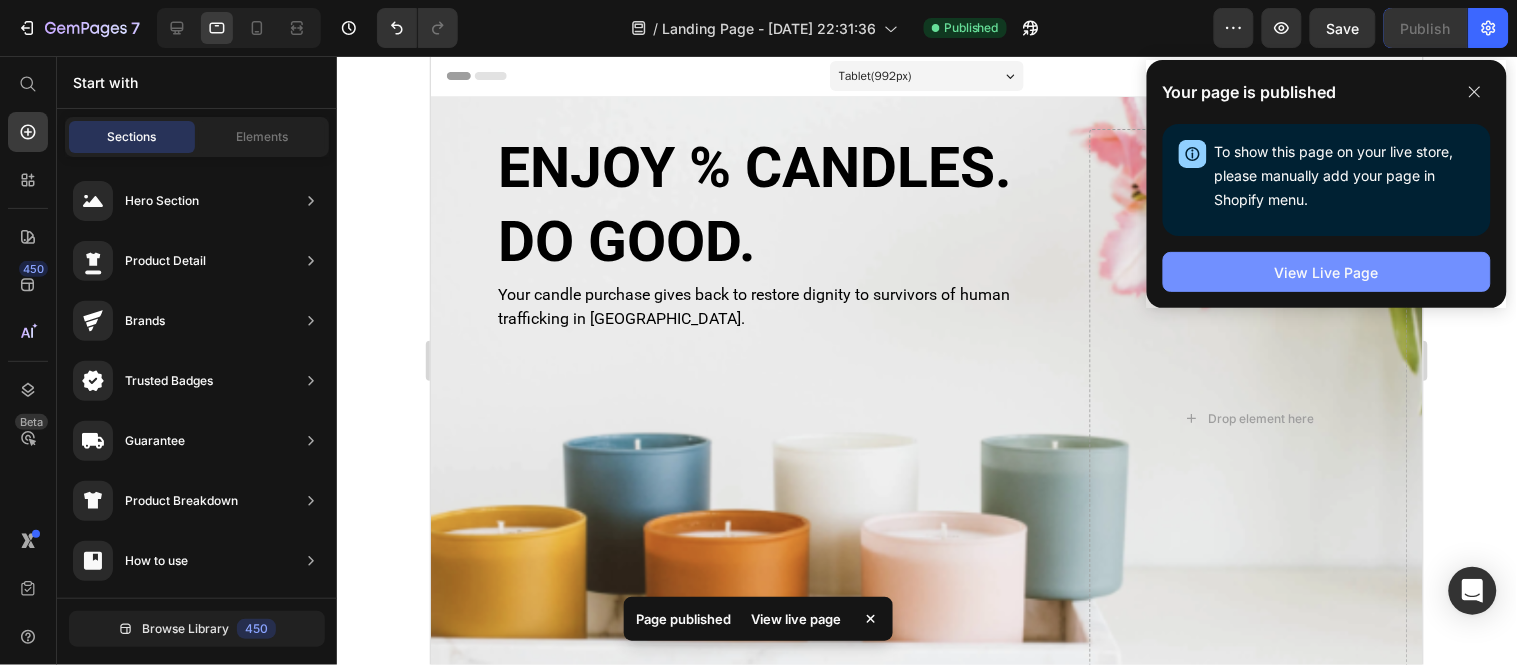 click on "View Live Page" at bounding box center [1327, 272] 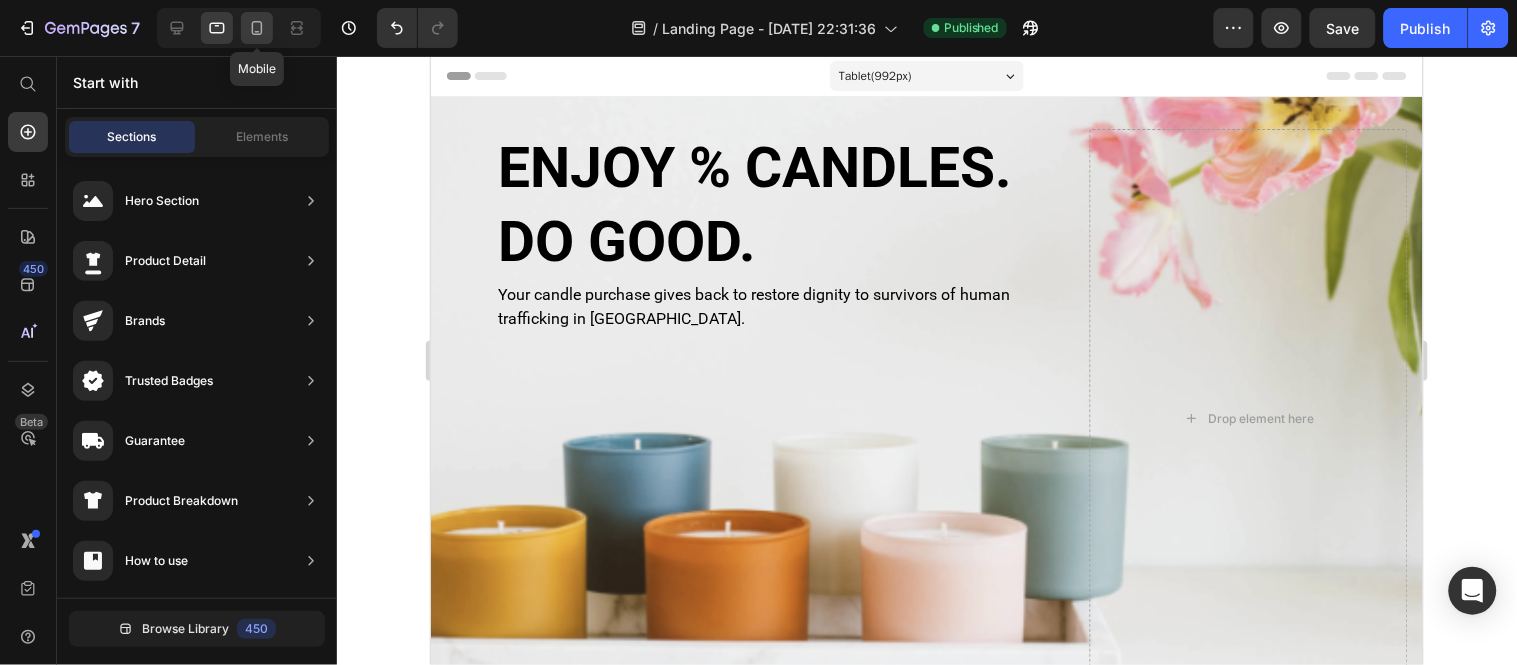 click 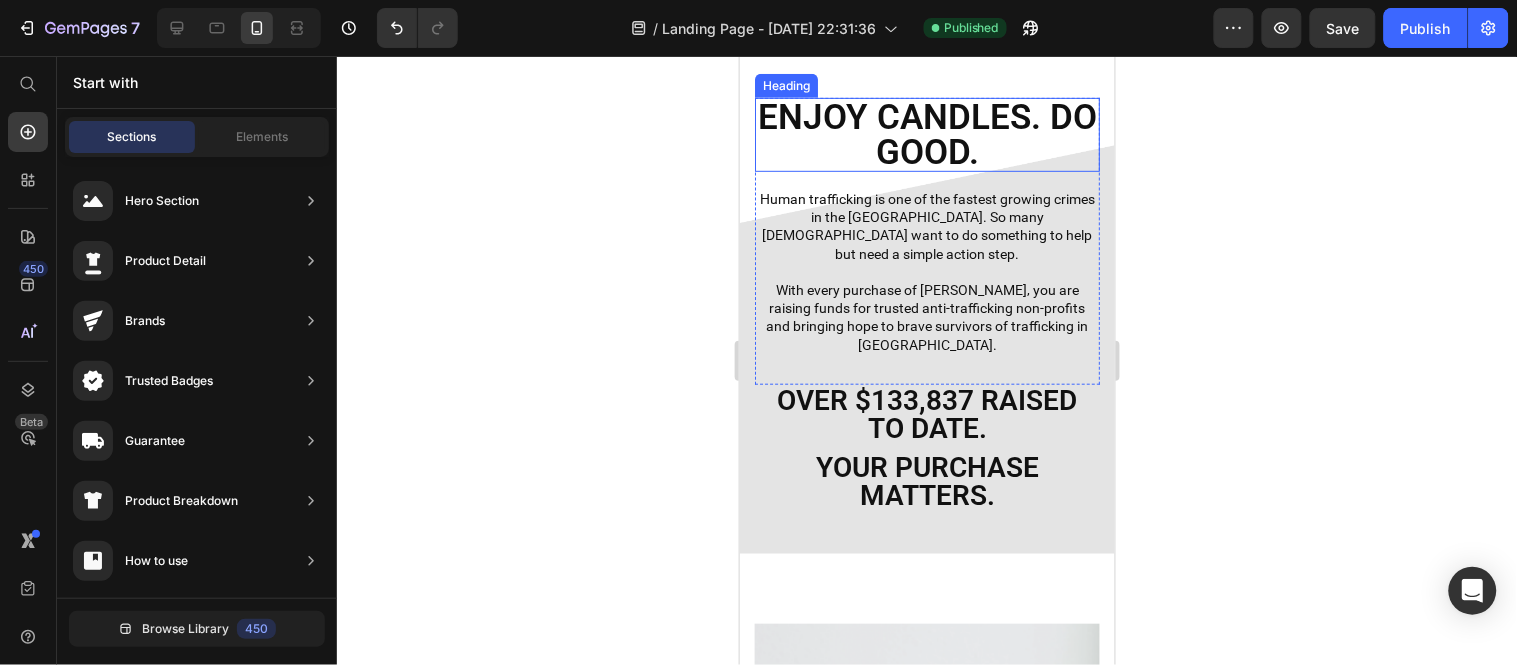 scroll, scrollTop: 253, scrollLeft: 0, axis: vertical 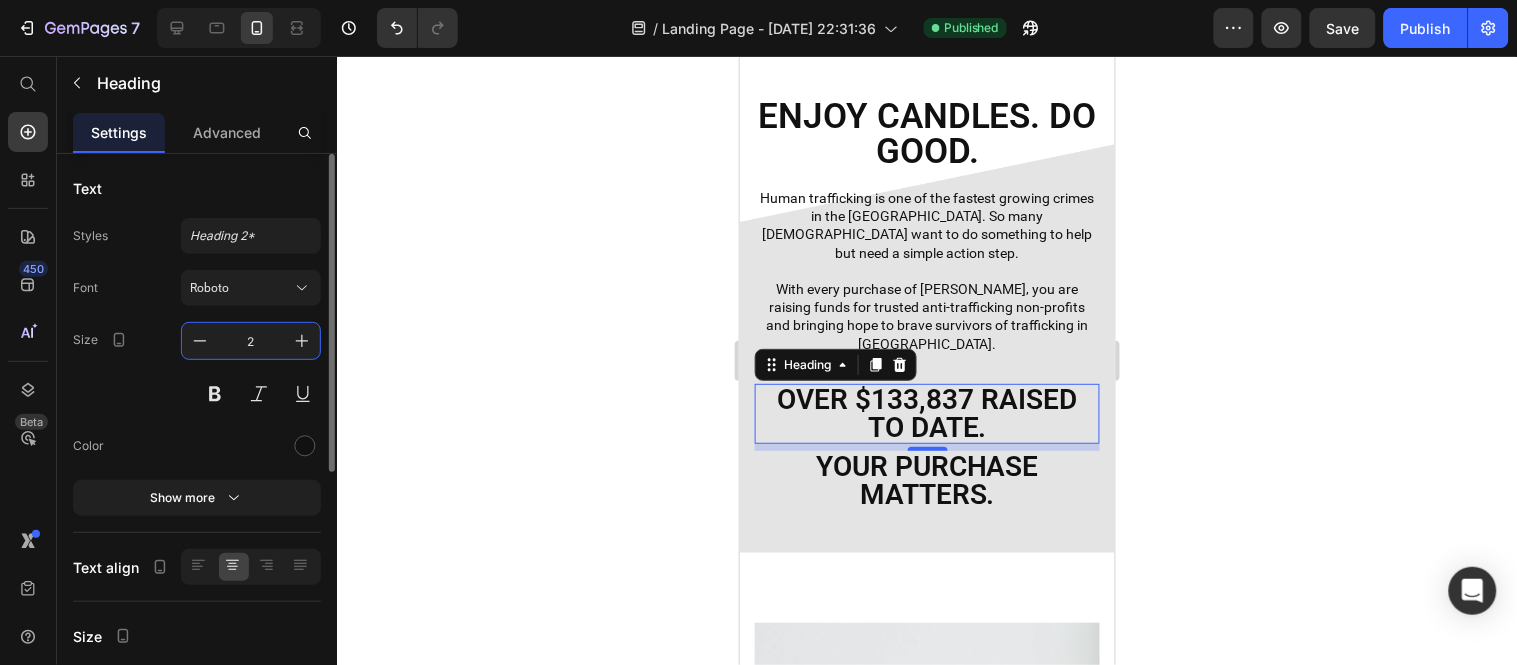 type on "22" 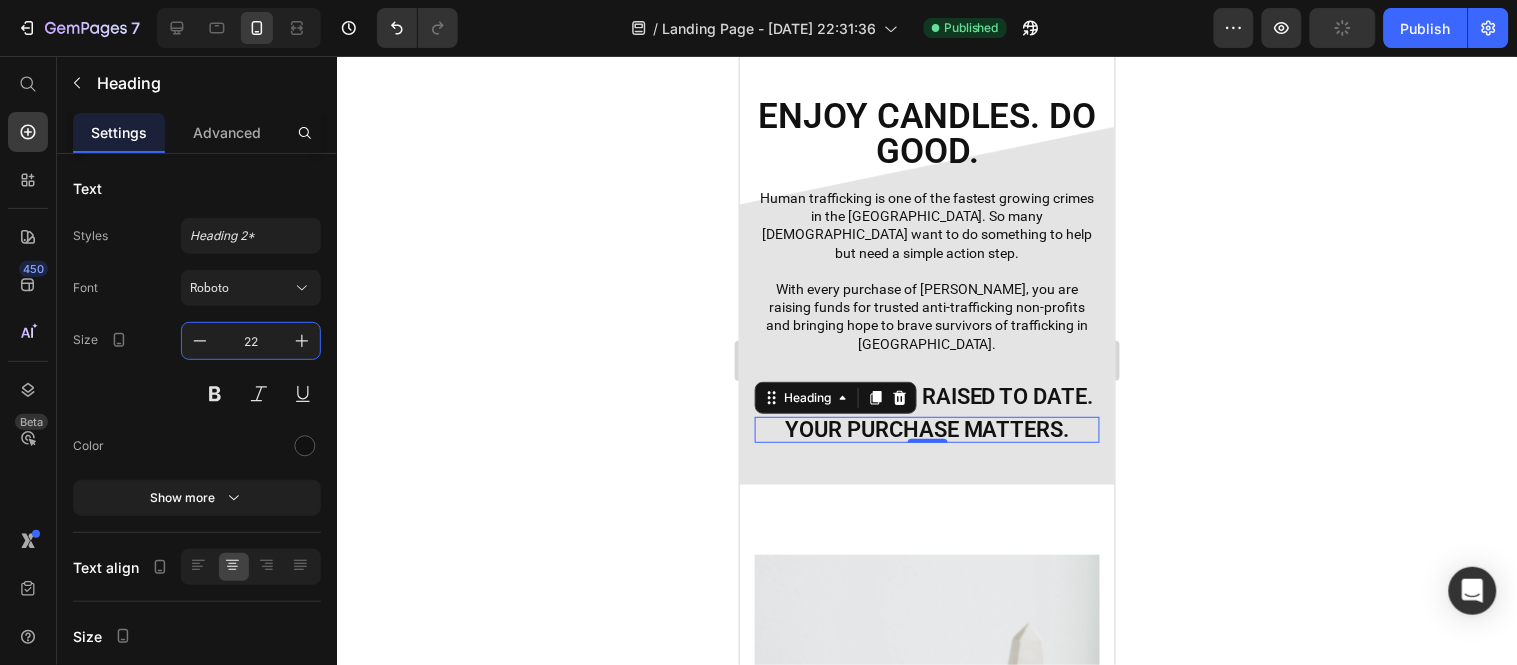 type on "22" 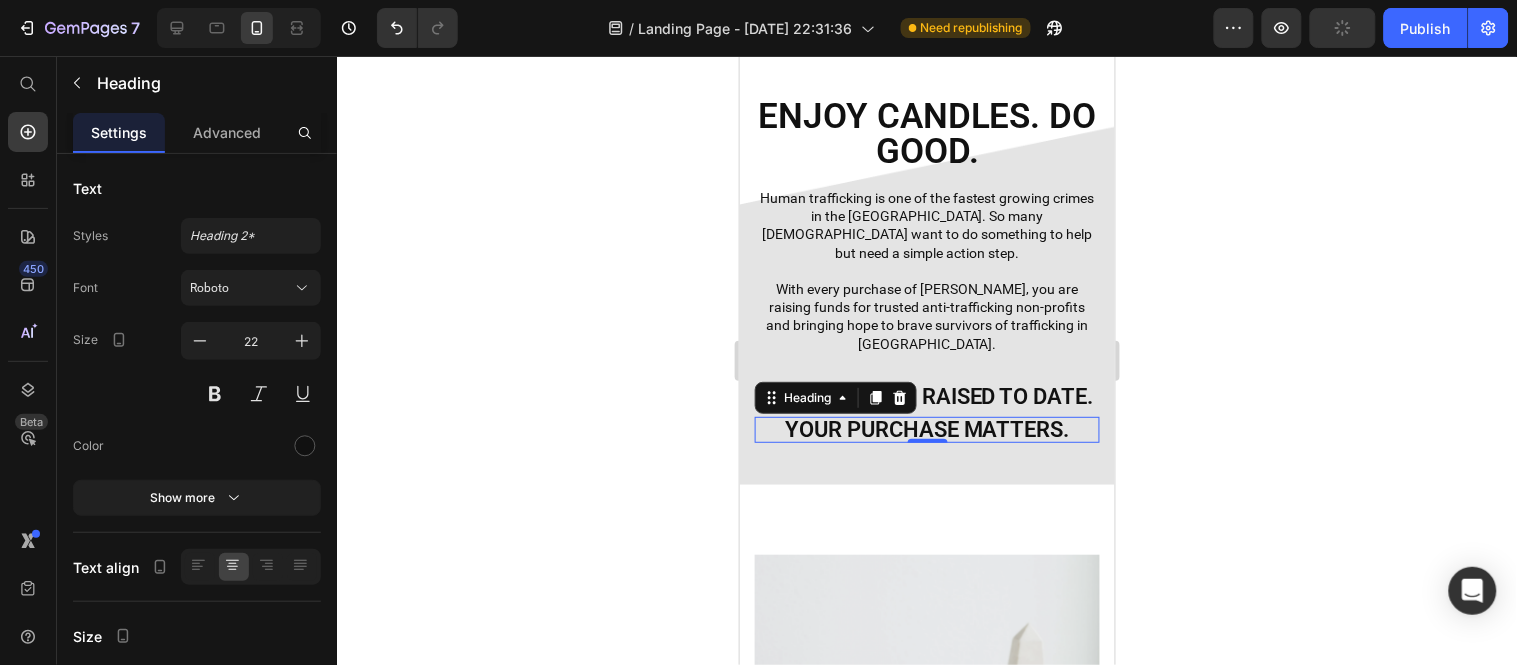 click 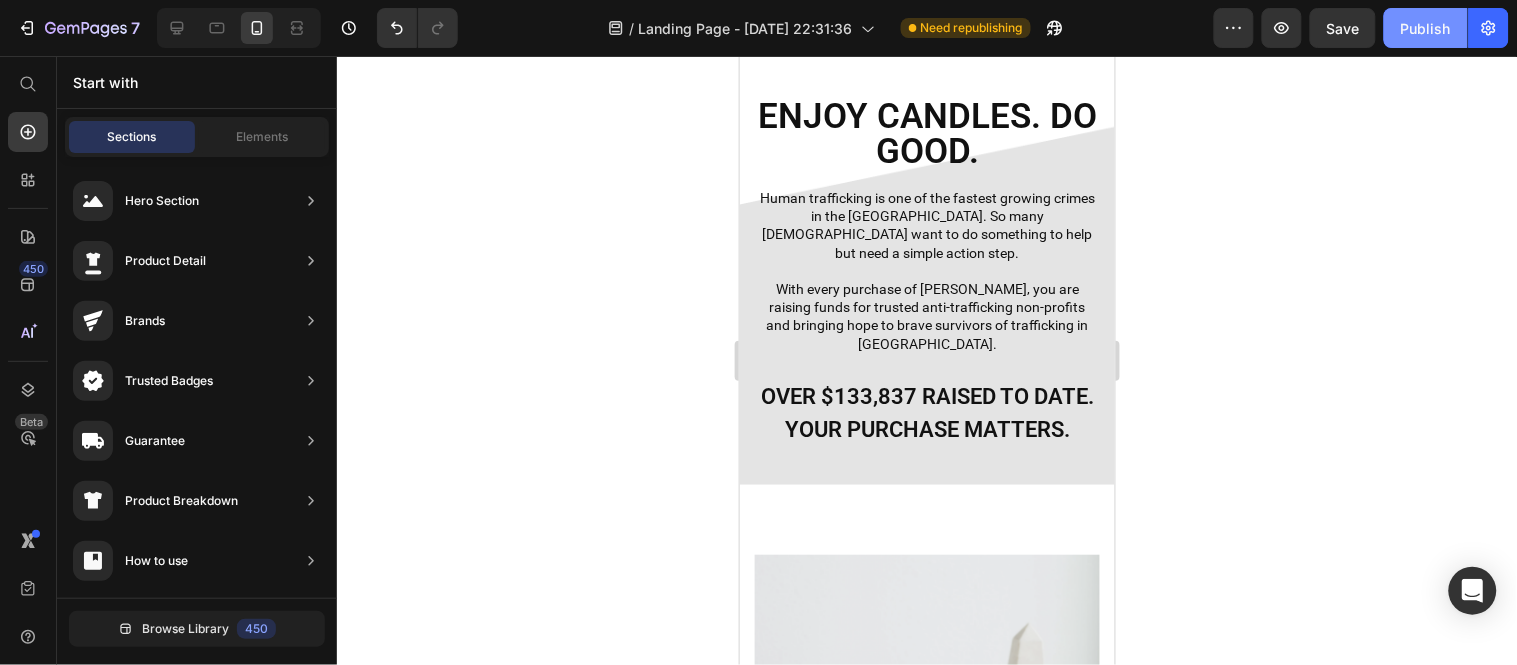 click on "Publish" at bounding box center [1426, 28] 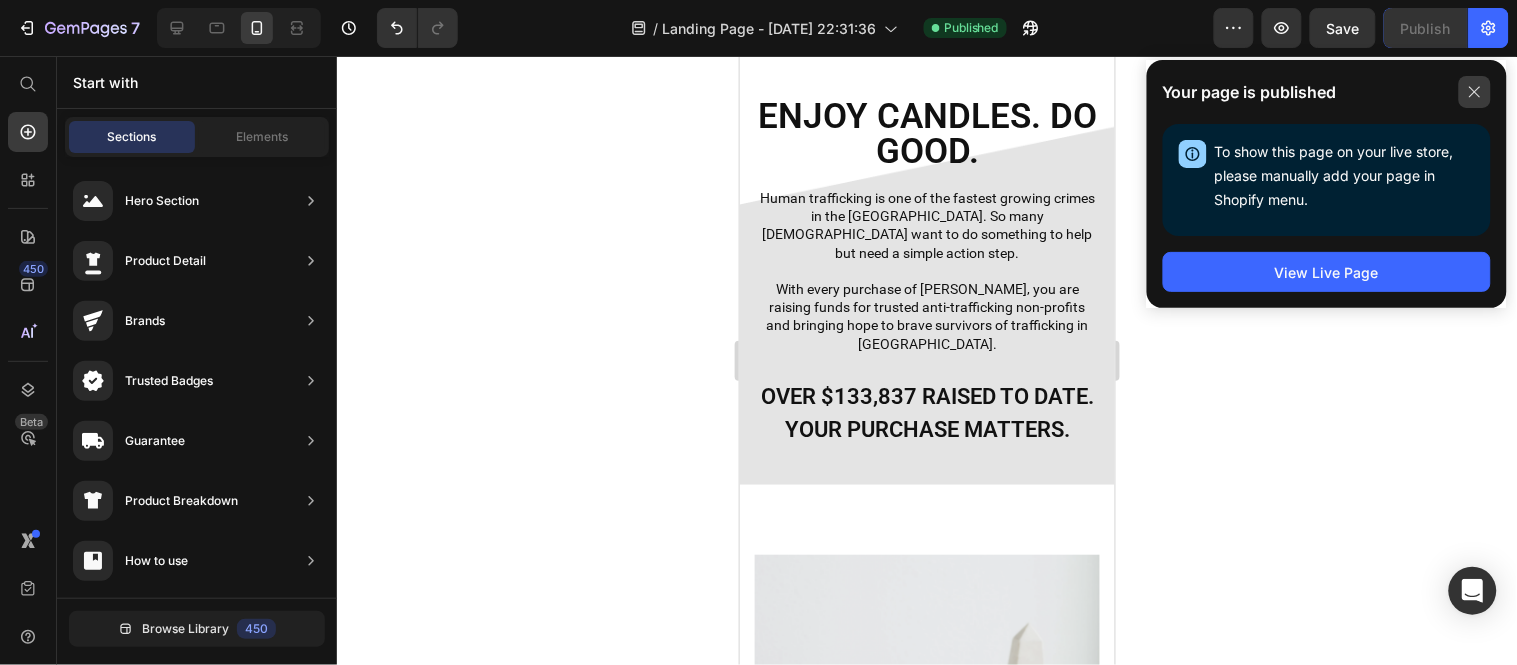 click 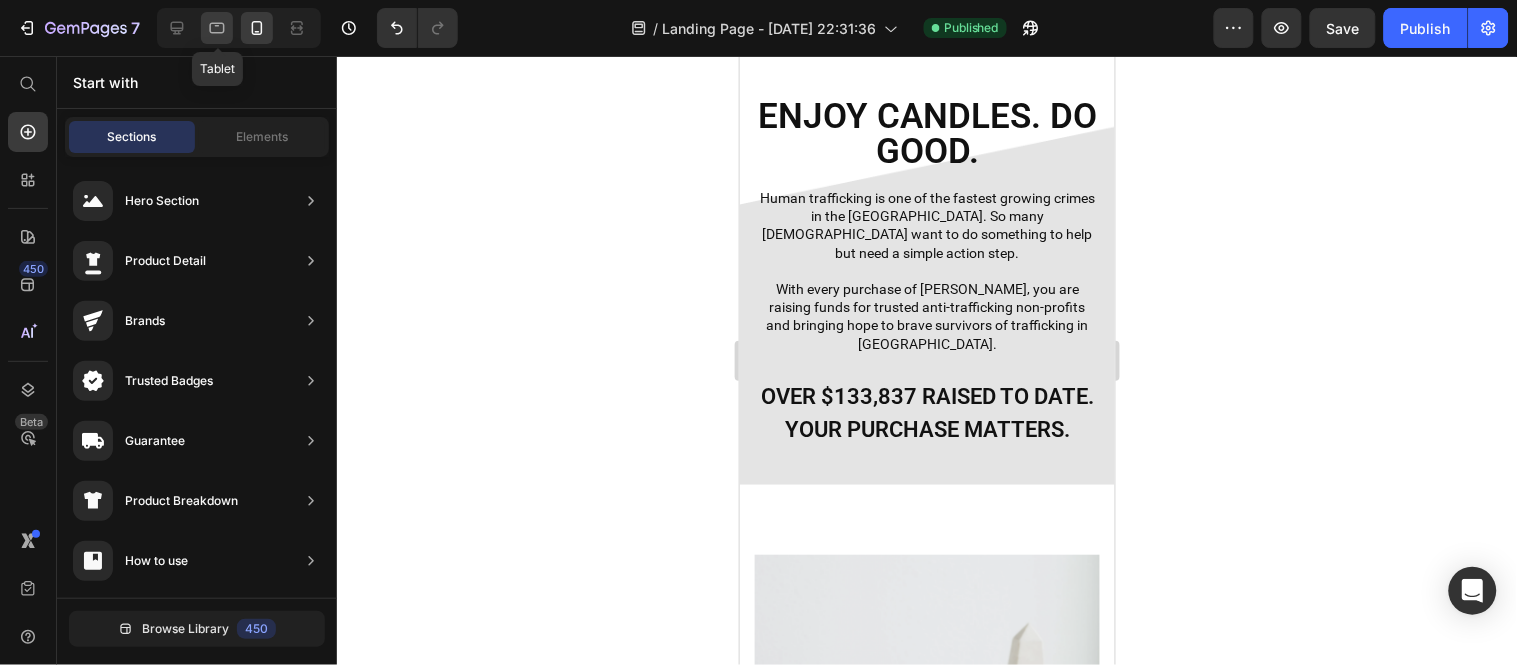 click 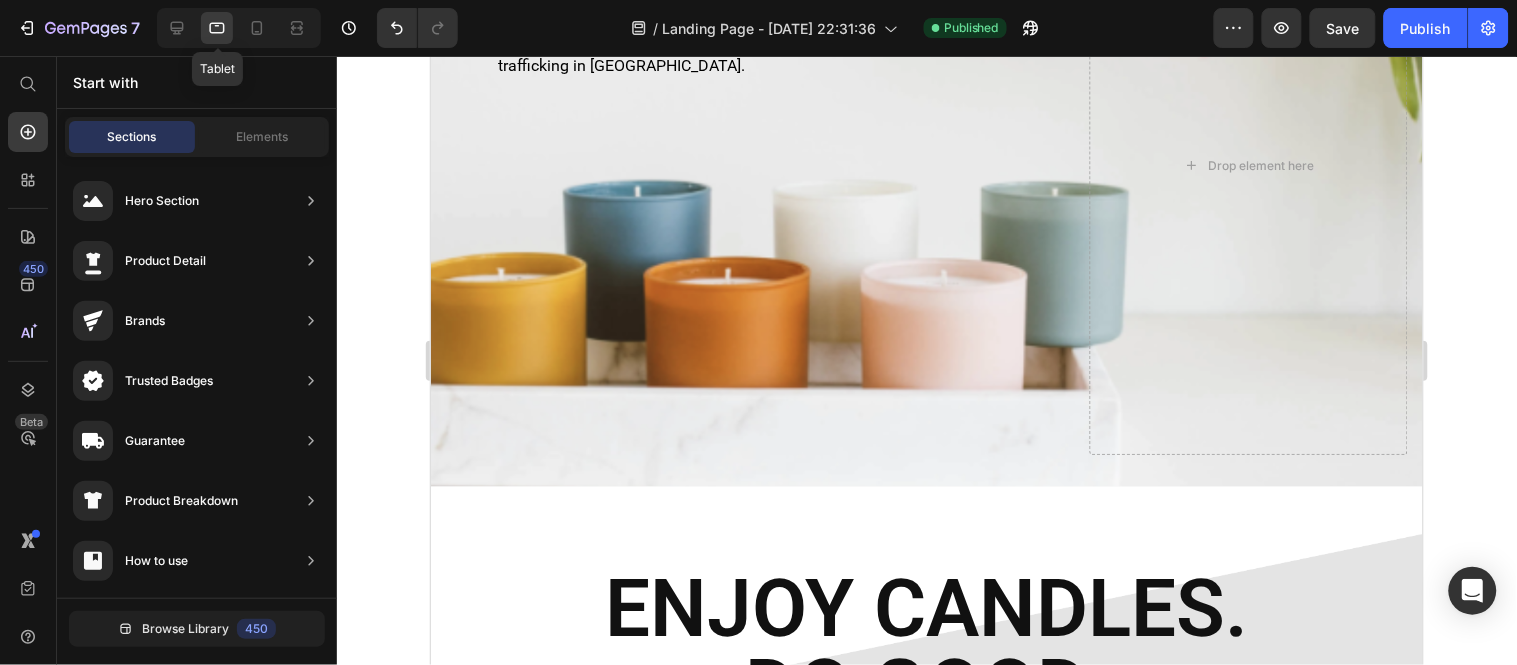scroll, scrollTop: 394, scrollLeft: 0, axis: vertical 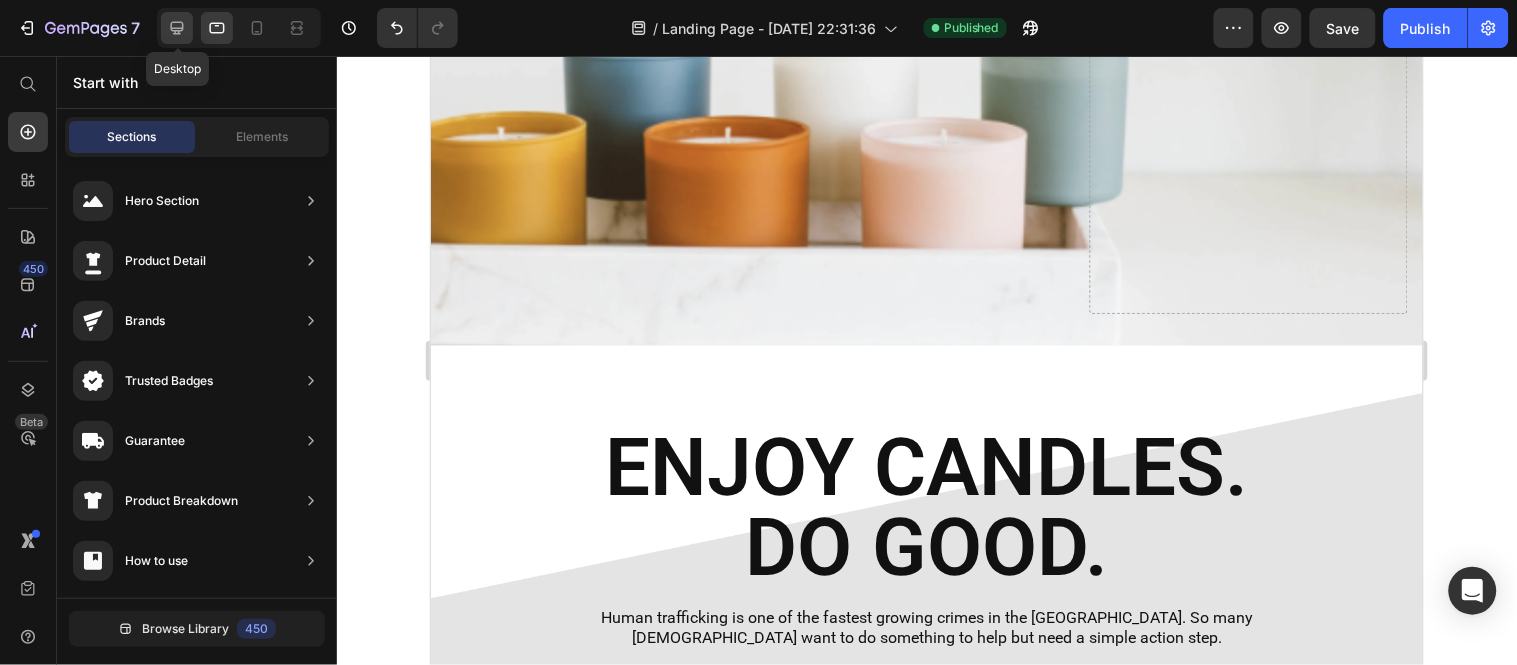 click 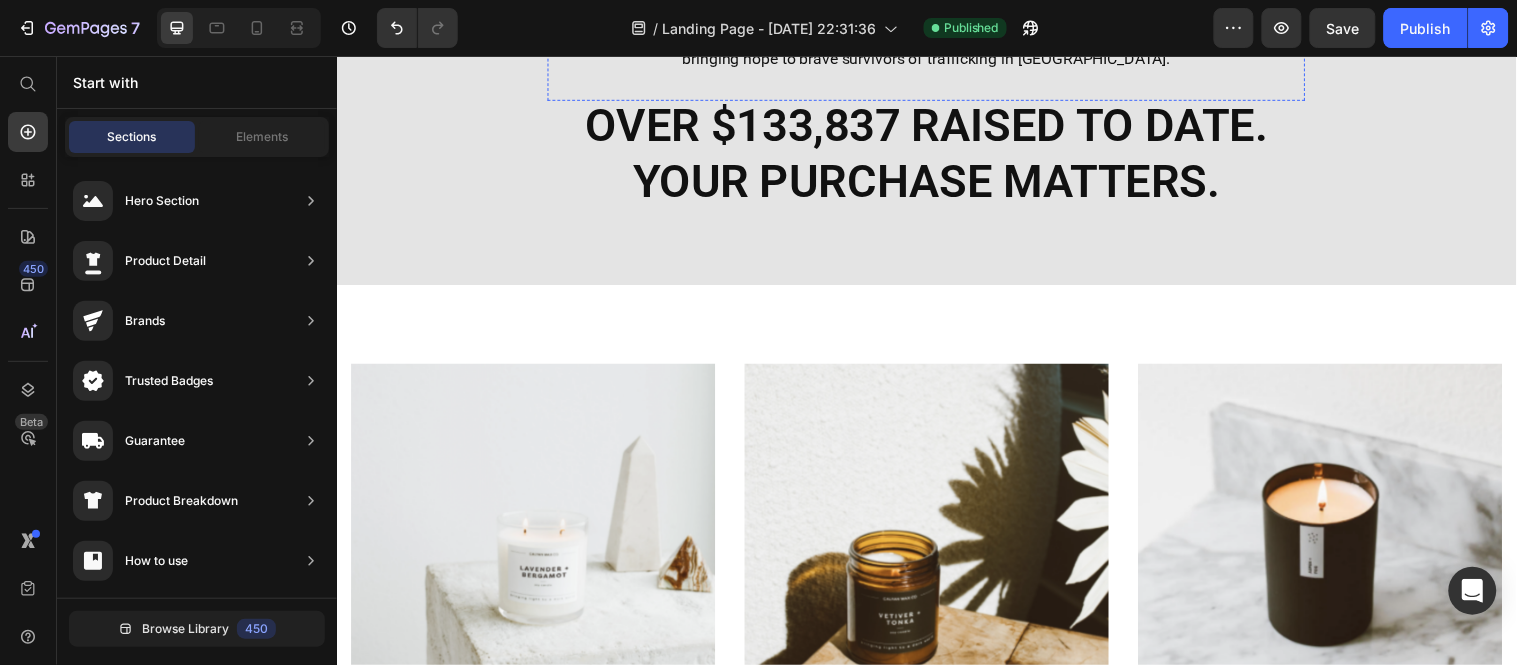 scroll, scrollTop: 1066, scrollLeft: 0, axis: vertical 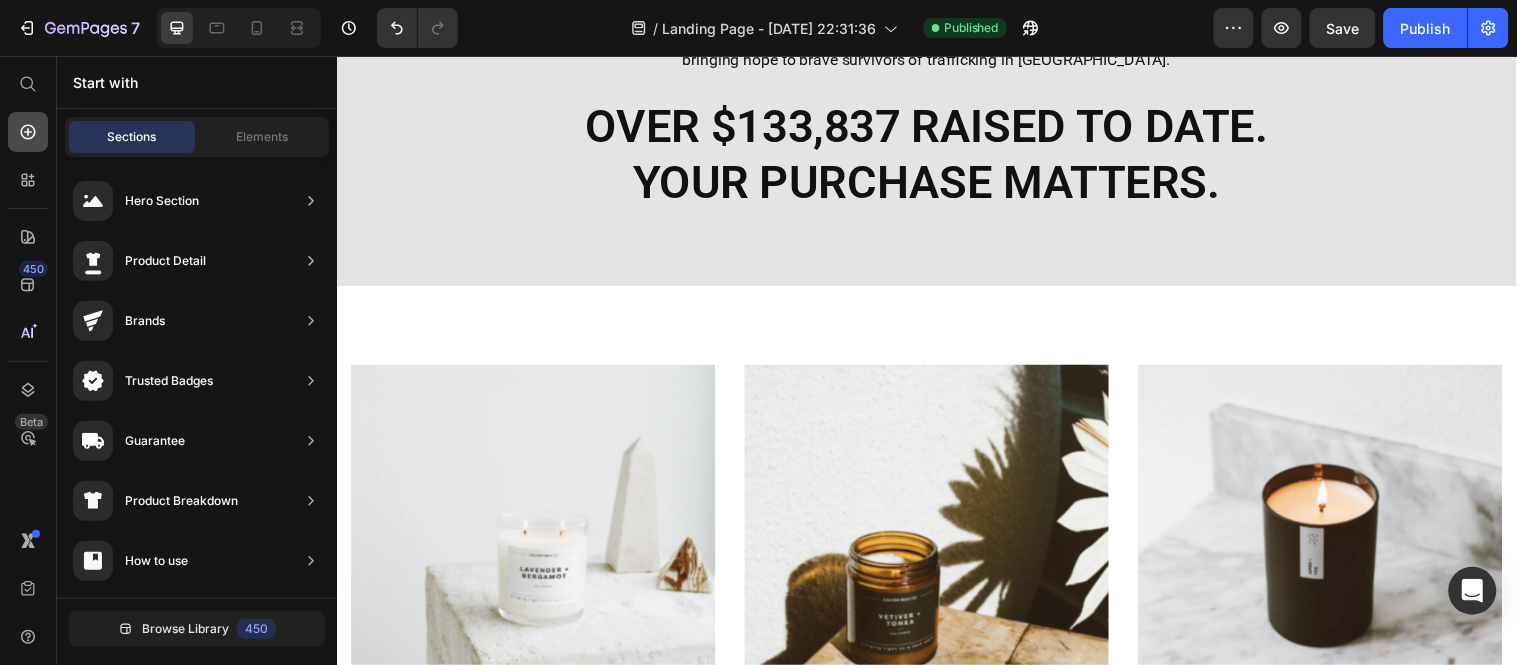 click 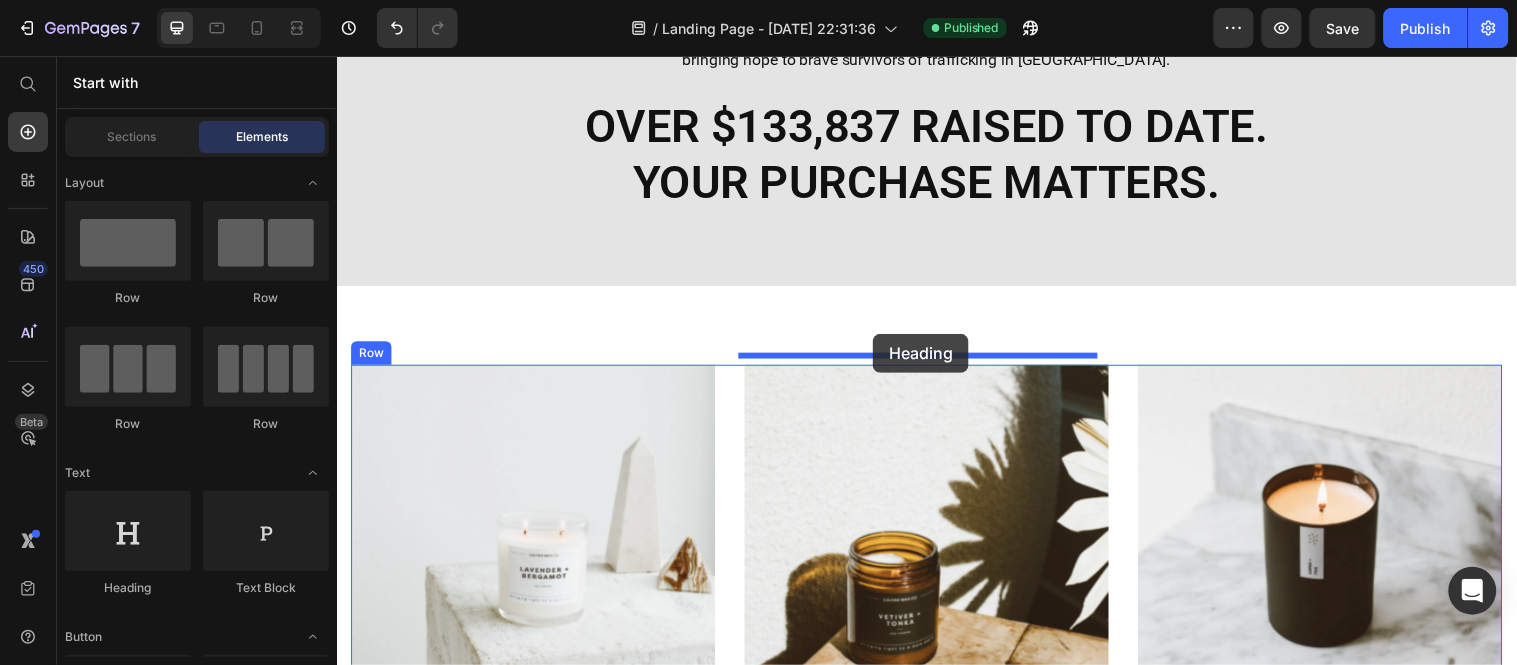 drag, startPoint x: 463, startPoint y: 588, endPoint x: 881, endPoint y: 337, distance: 487.5705 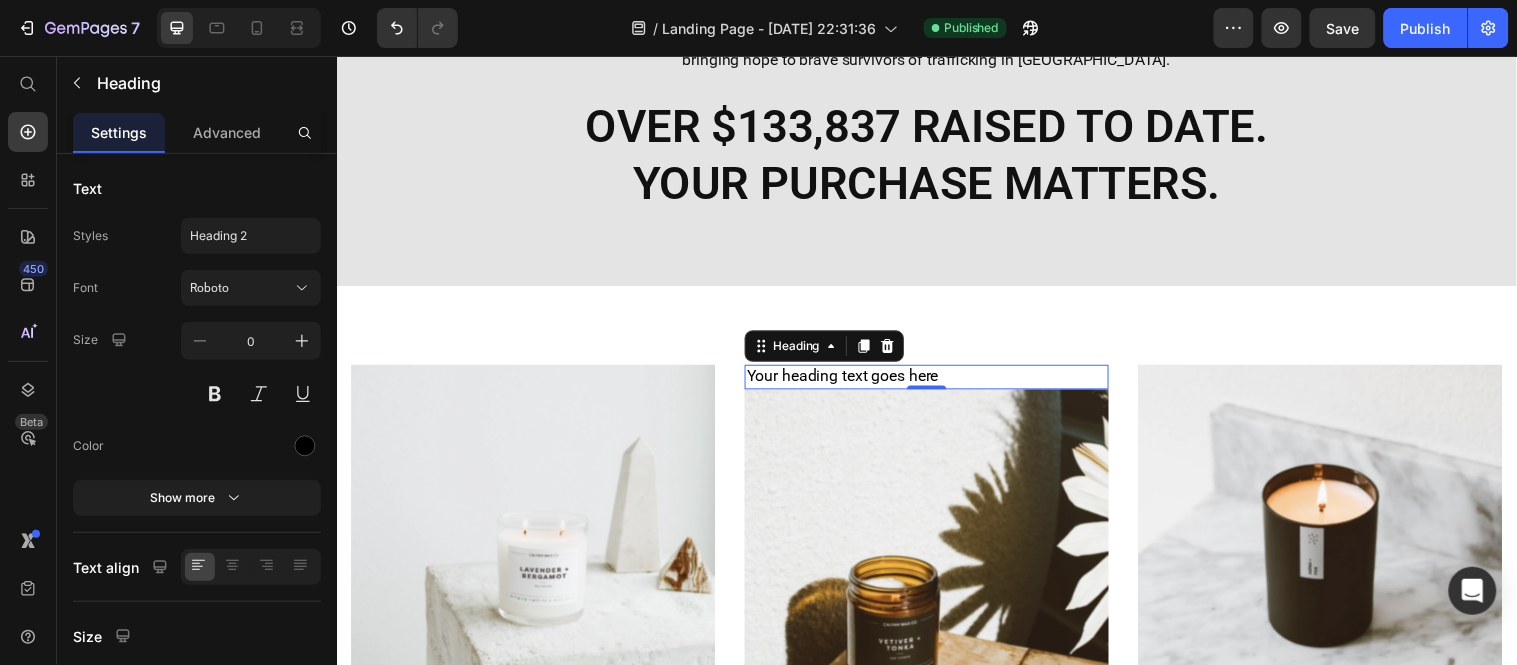click at bounding box center [896, 350] 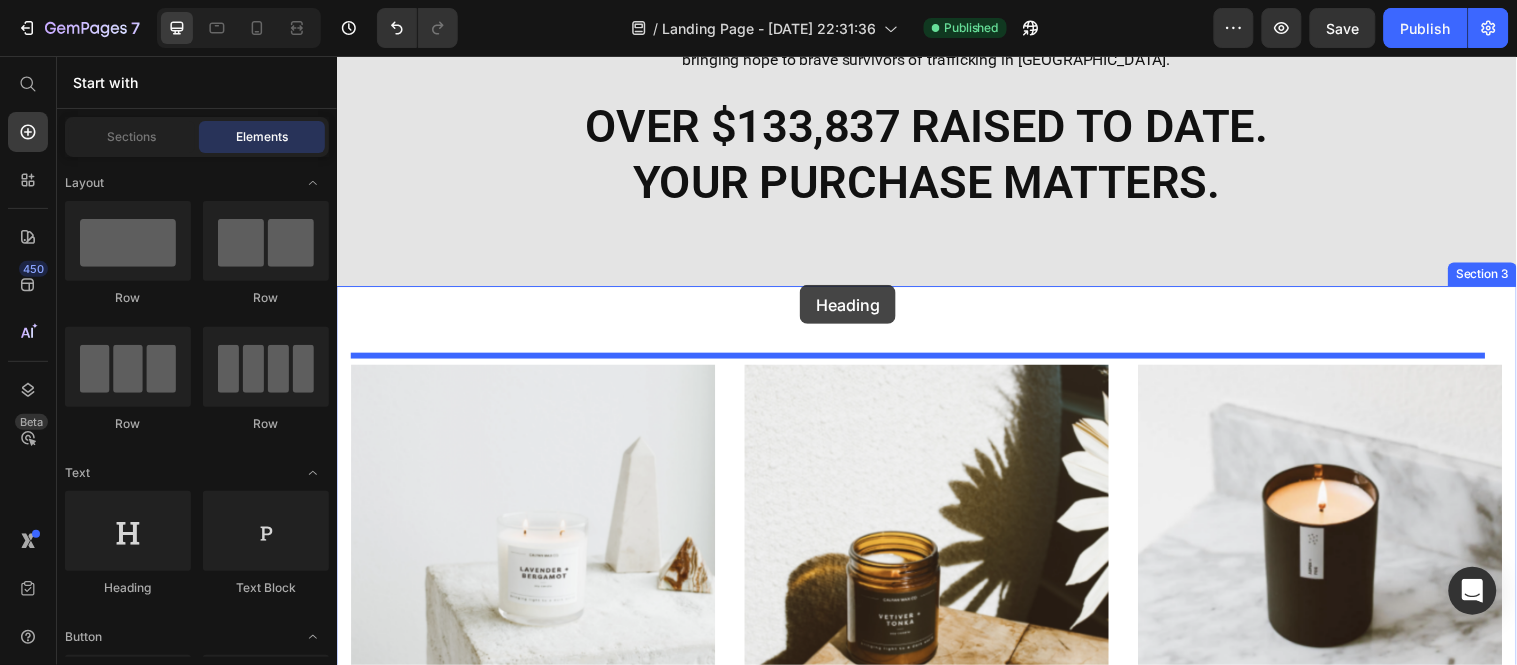drag, startPoint x: 472, startPoint y: 592, endPoint x: 807, endPoint y: 288, distance: 452.37262 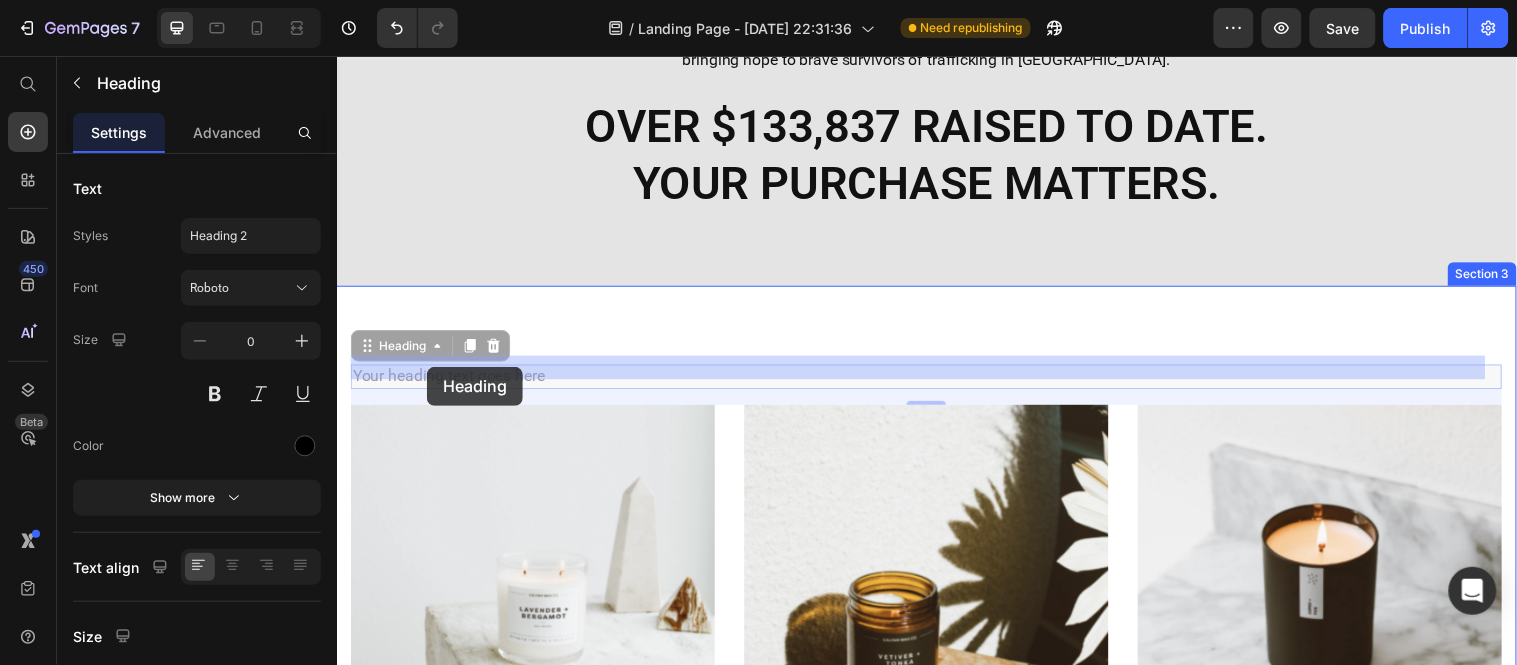 drag, startPoint x: 552, startPoint y: 370, endPoint x: 427, endPoint y: 371, distance: 125.004 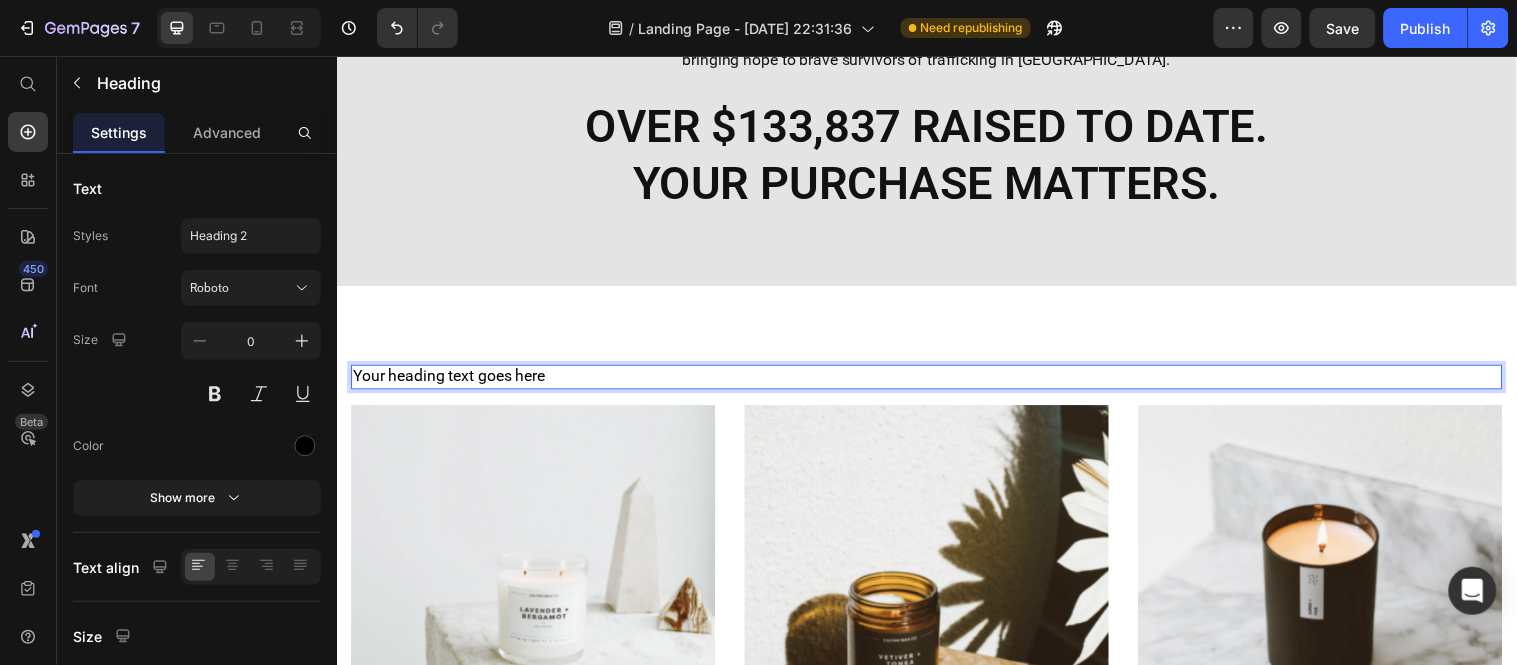 drag, startPoint x: 549, startPoint y: 371, endPoint x: 436, endPoint y: 367, distance: 113.07078 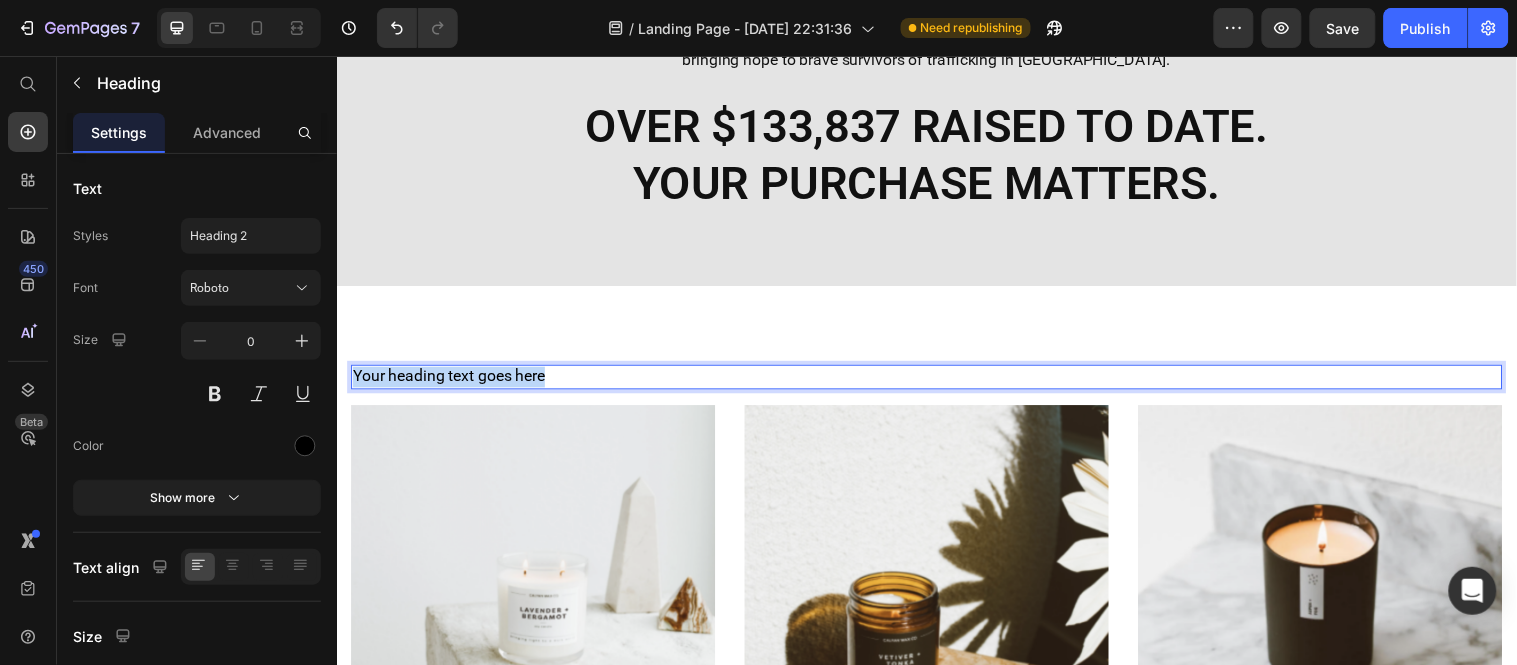 drag, startPoint x: 548, startPoint y: 372, endPoint x: 354, endPoint y: 370, distance: 194.01031 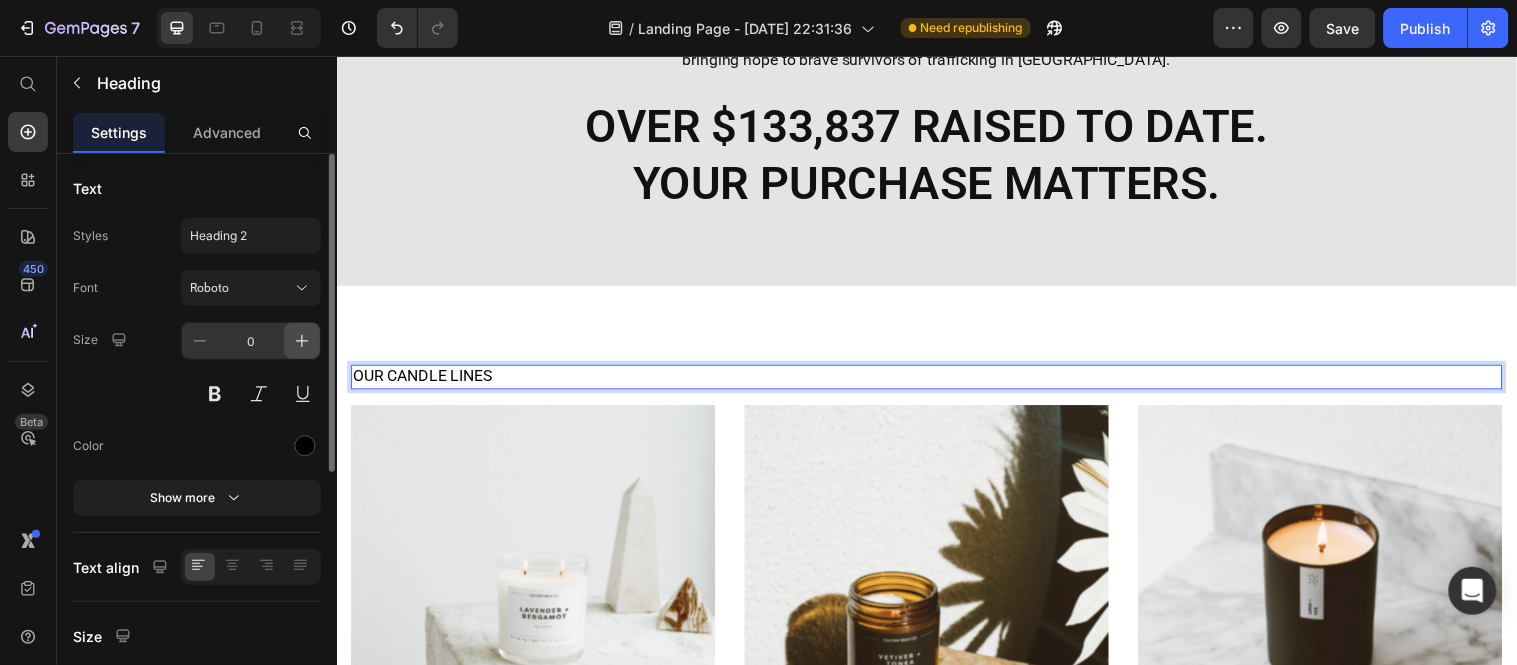 click 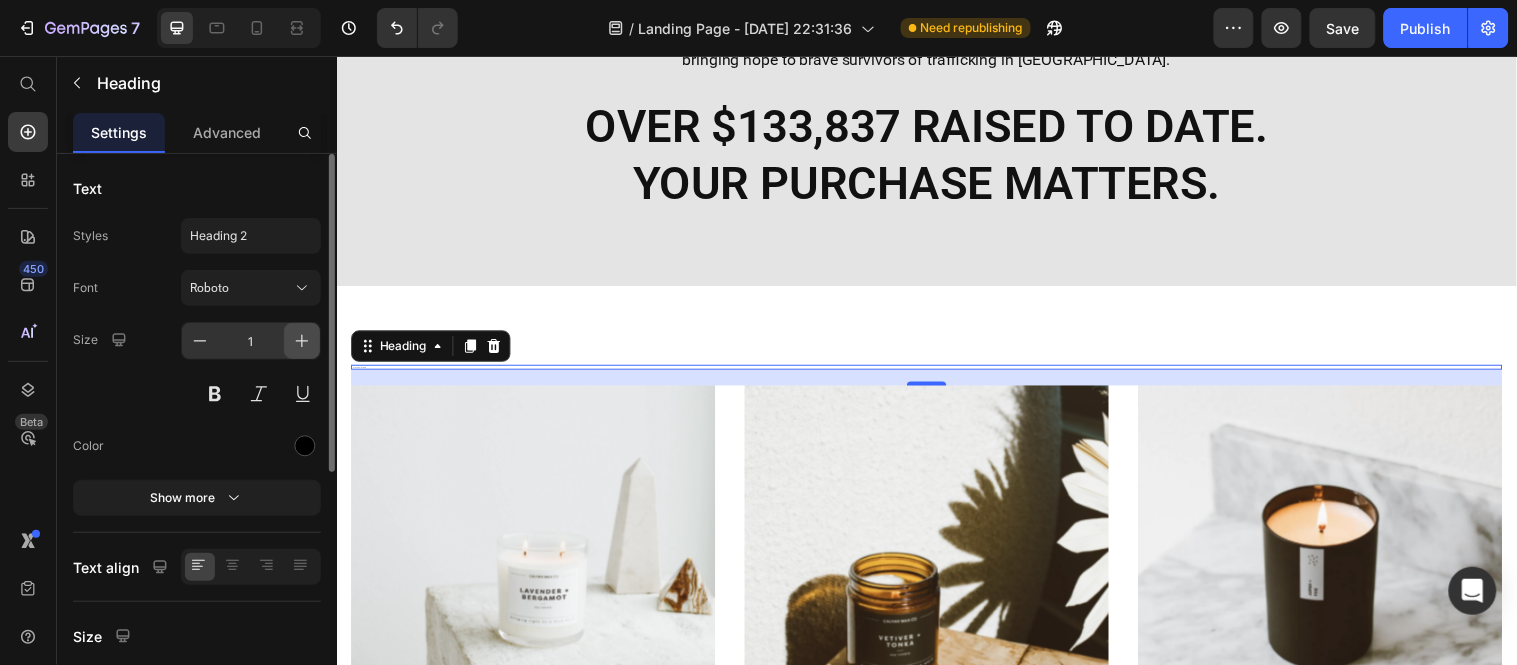 click 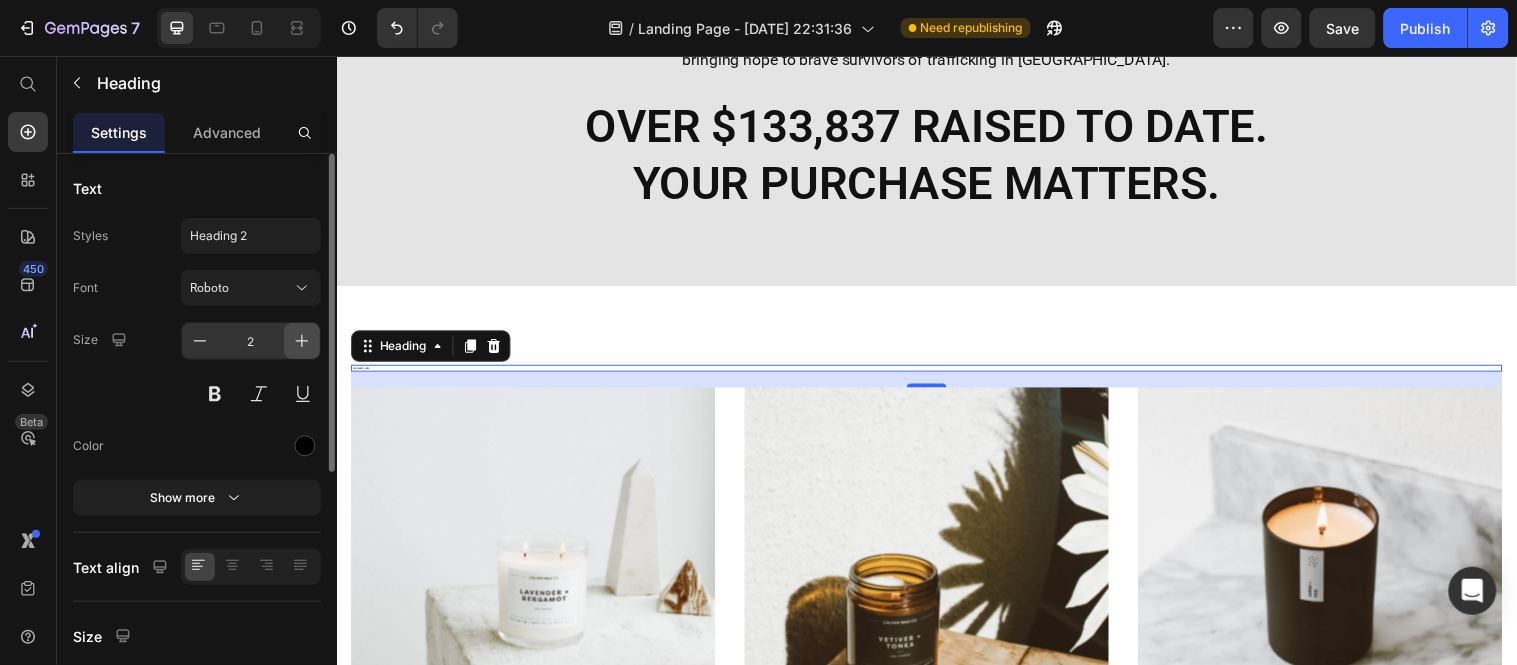 click 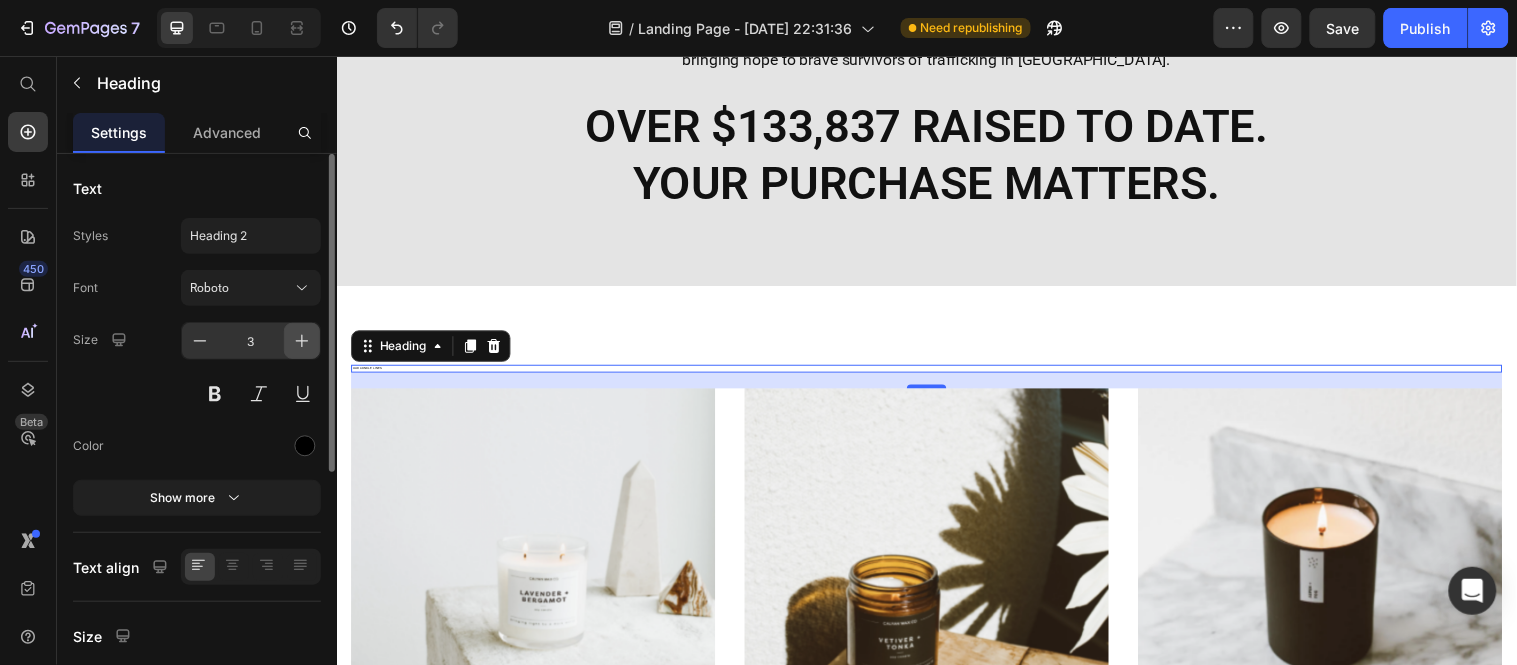 click 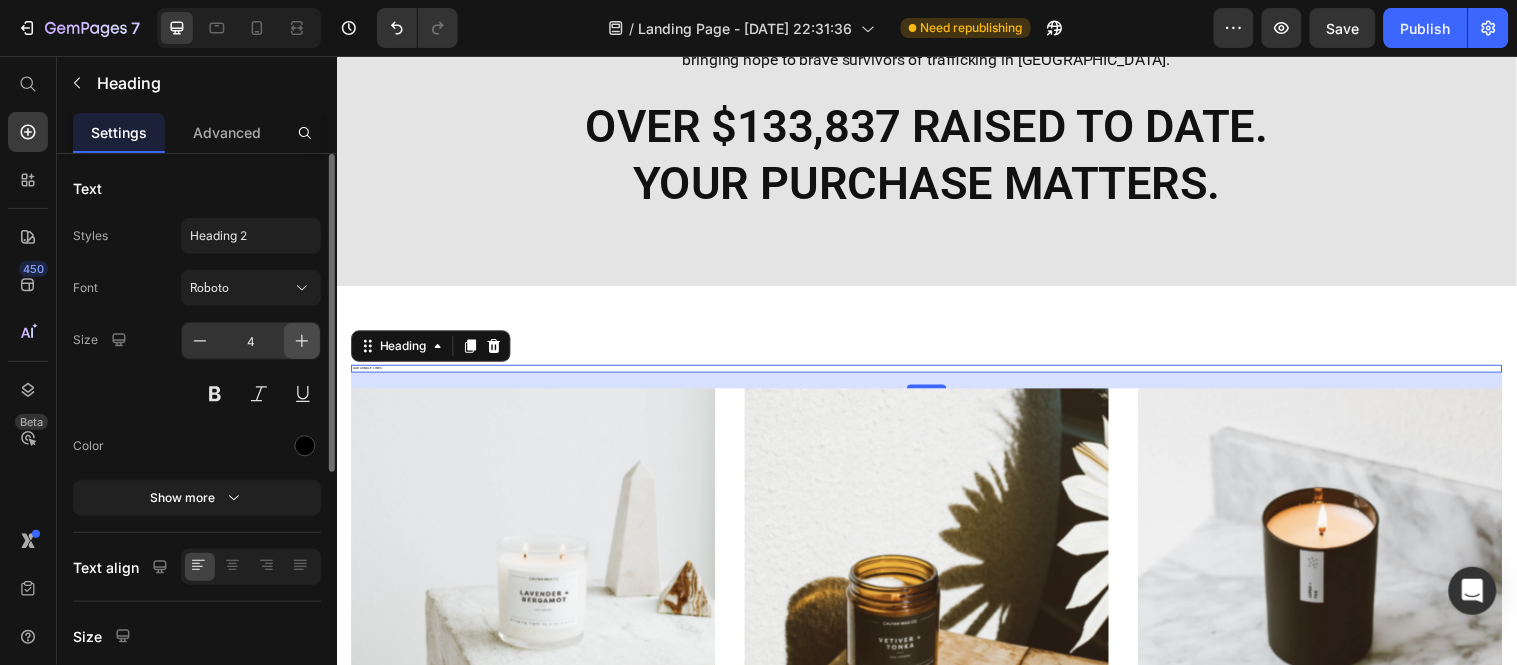 click 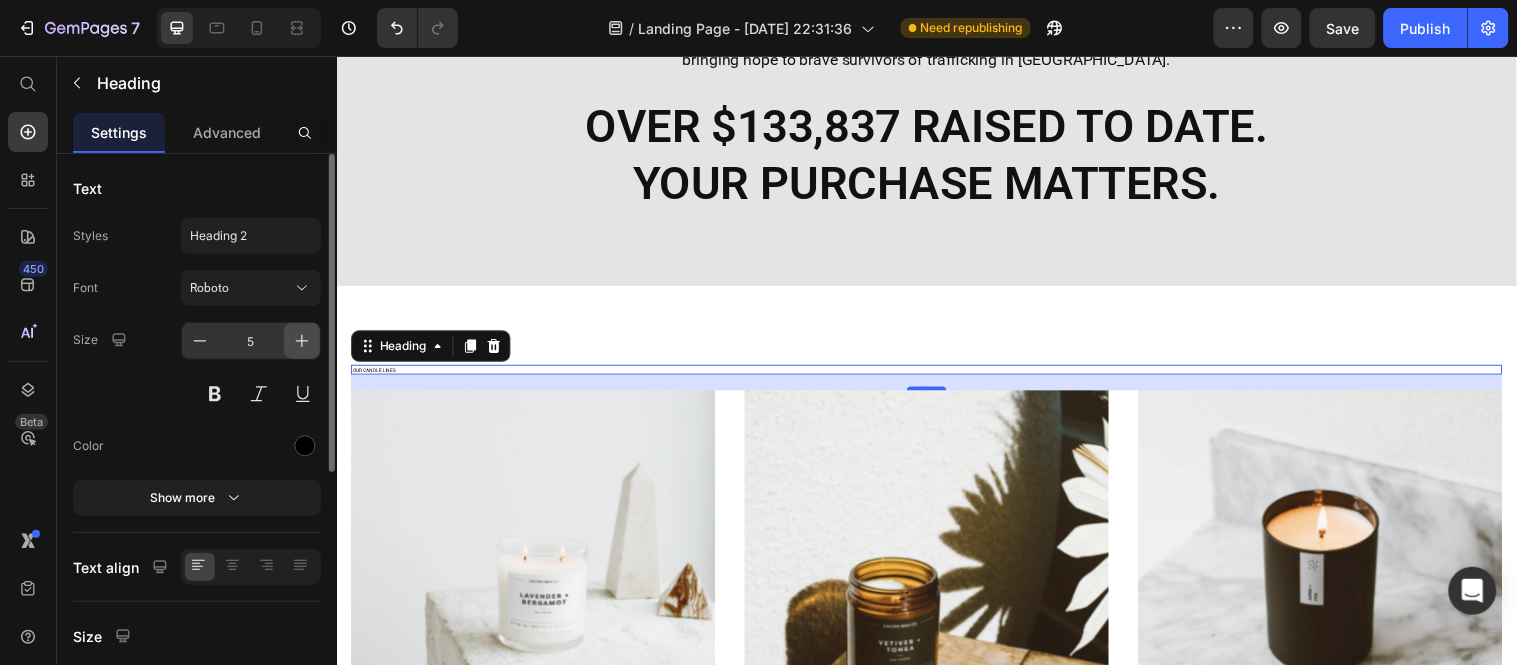 click 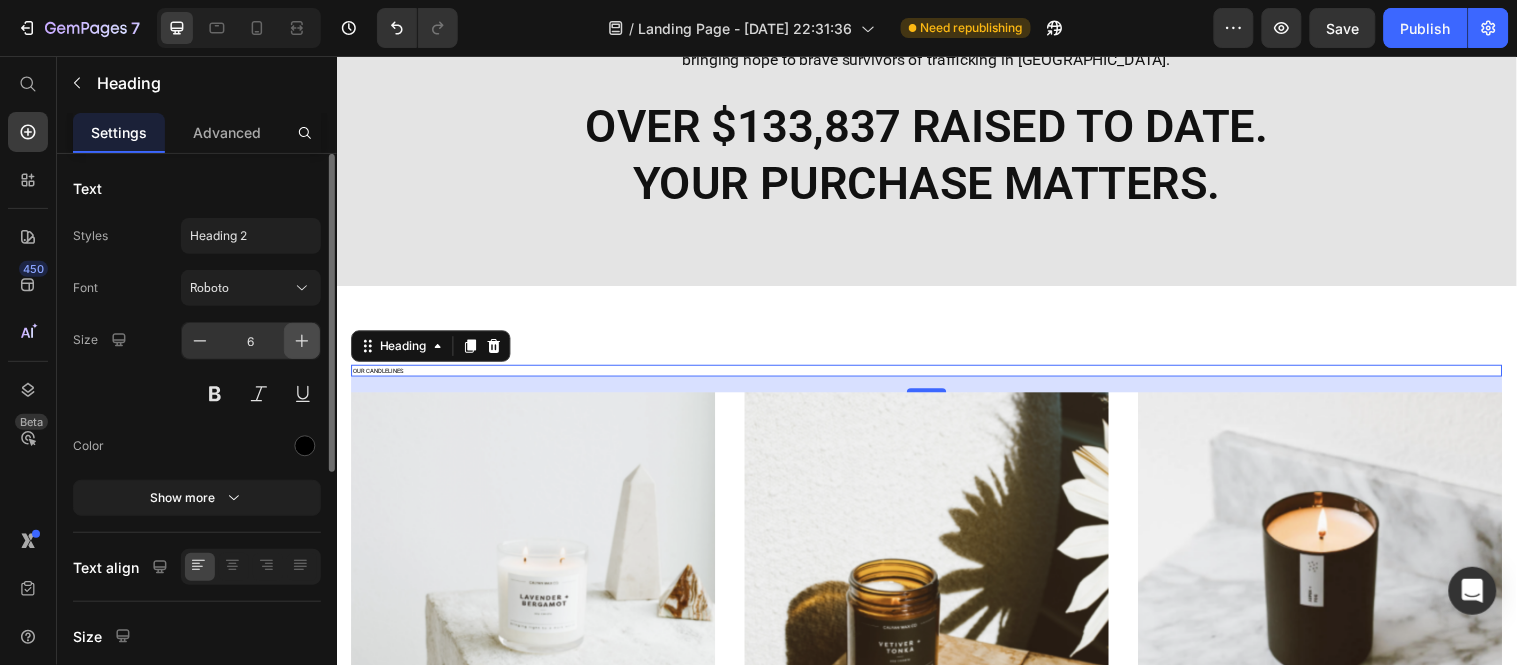 click 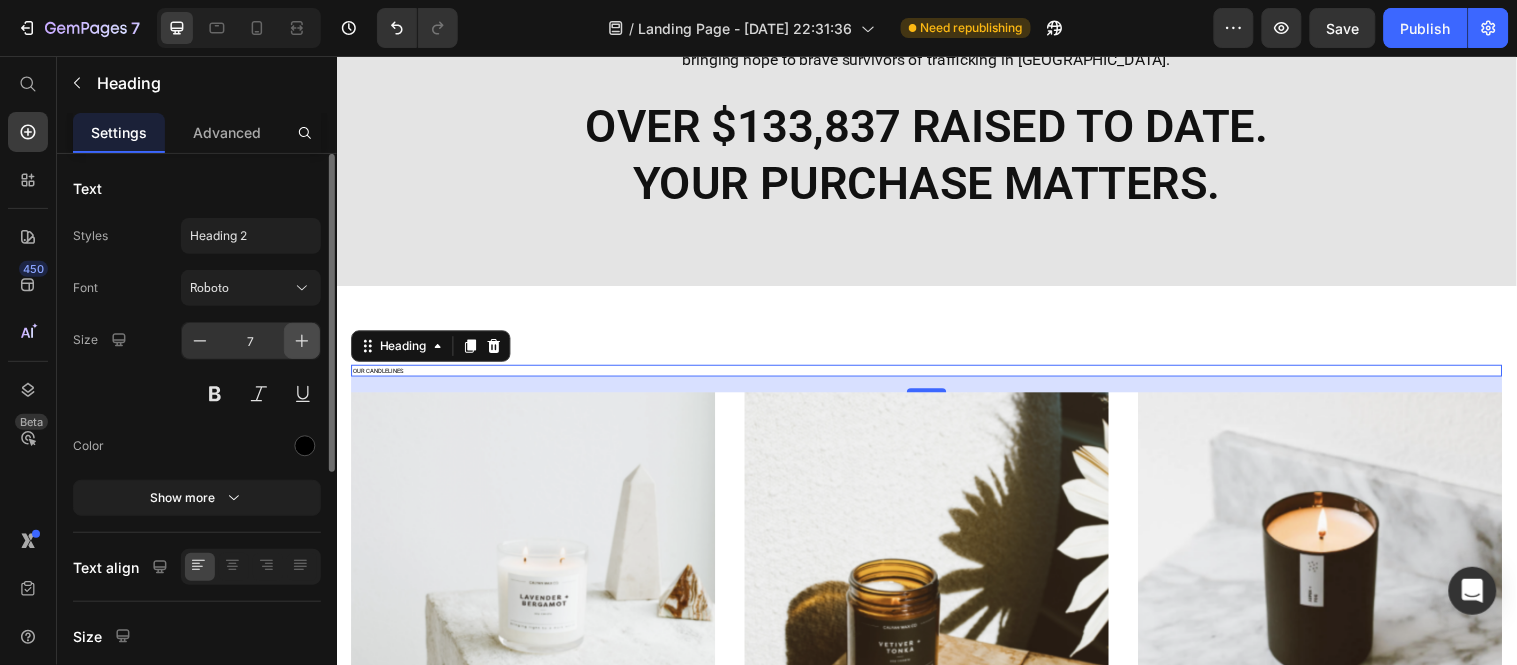 click 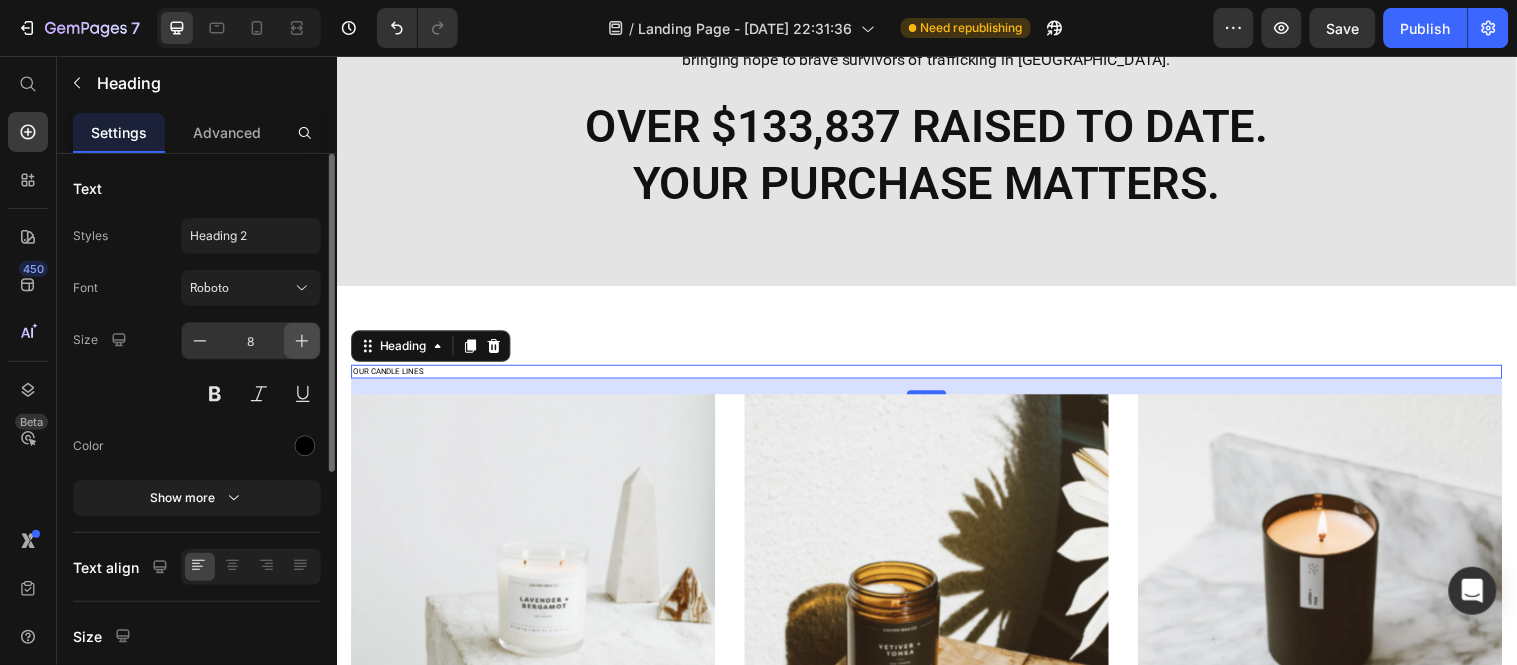 click 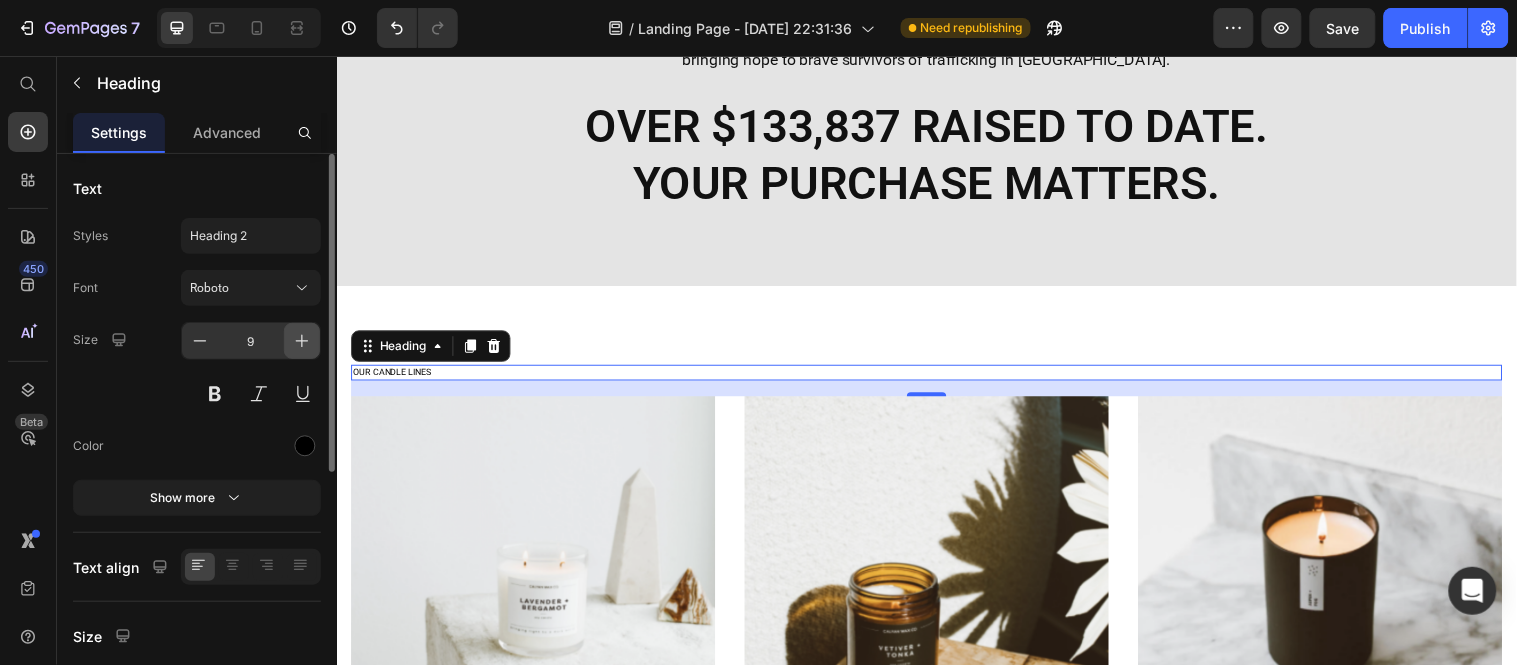click 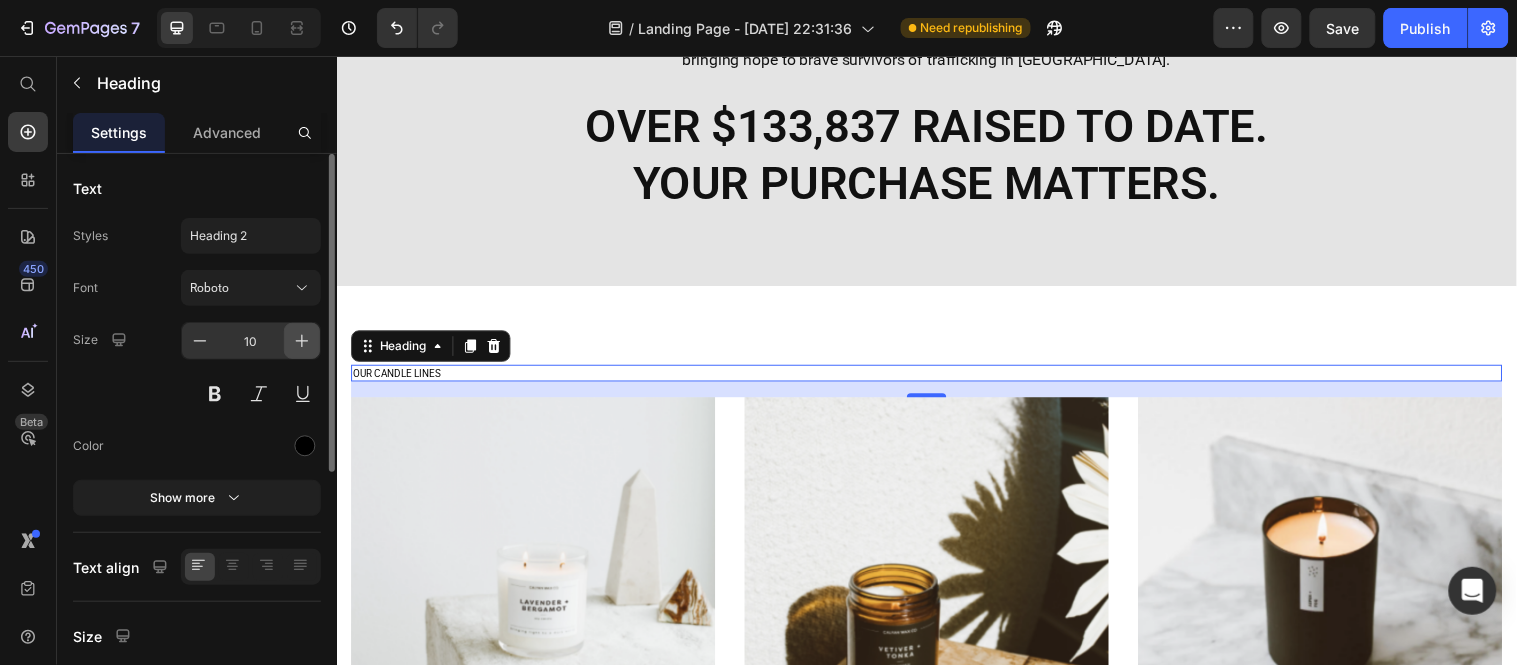 click 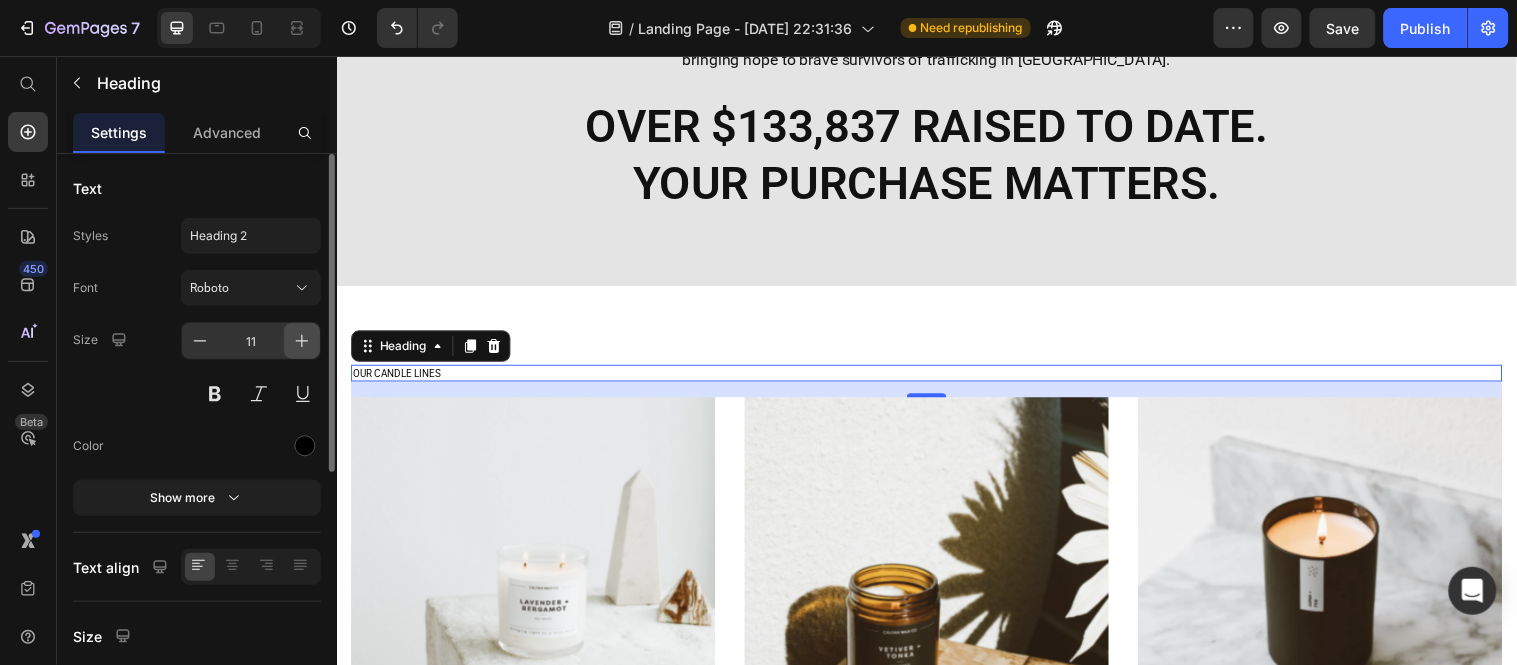 click 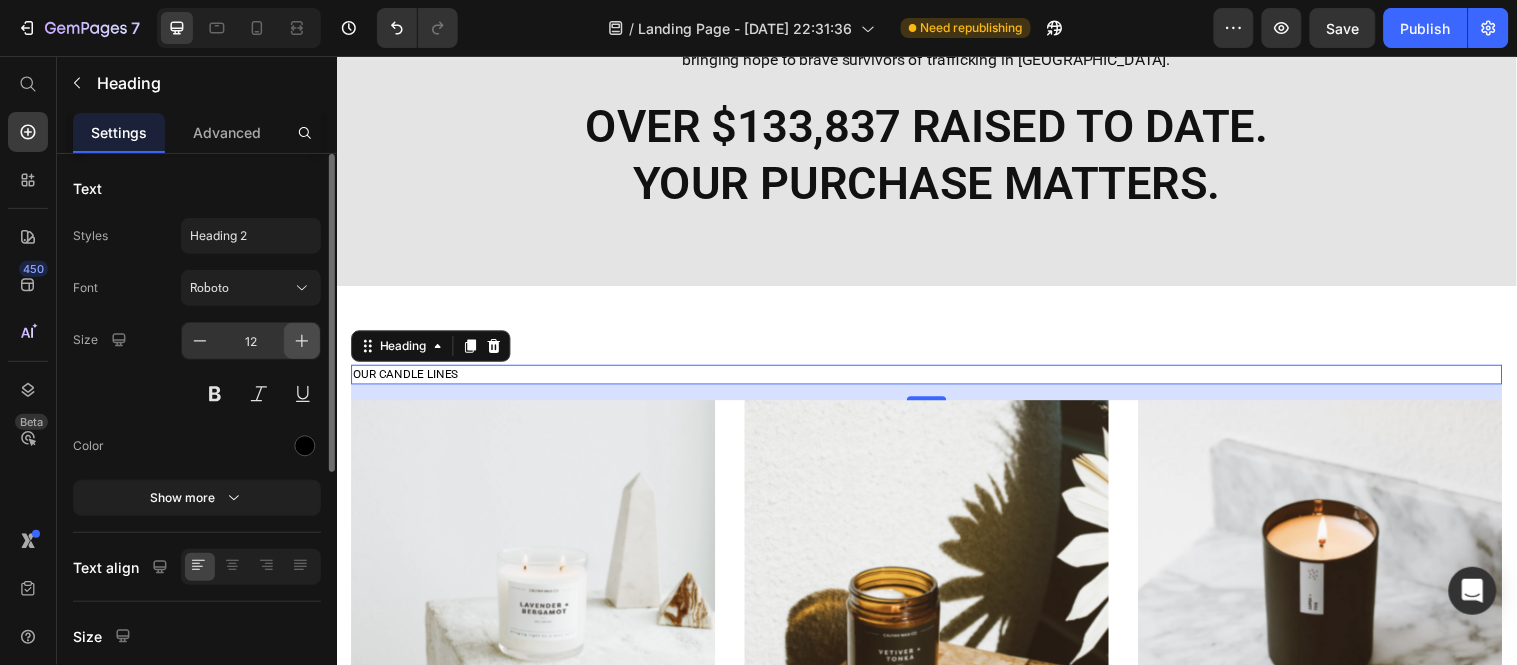 click 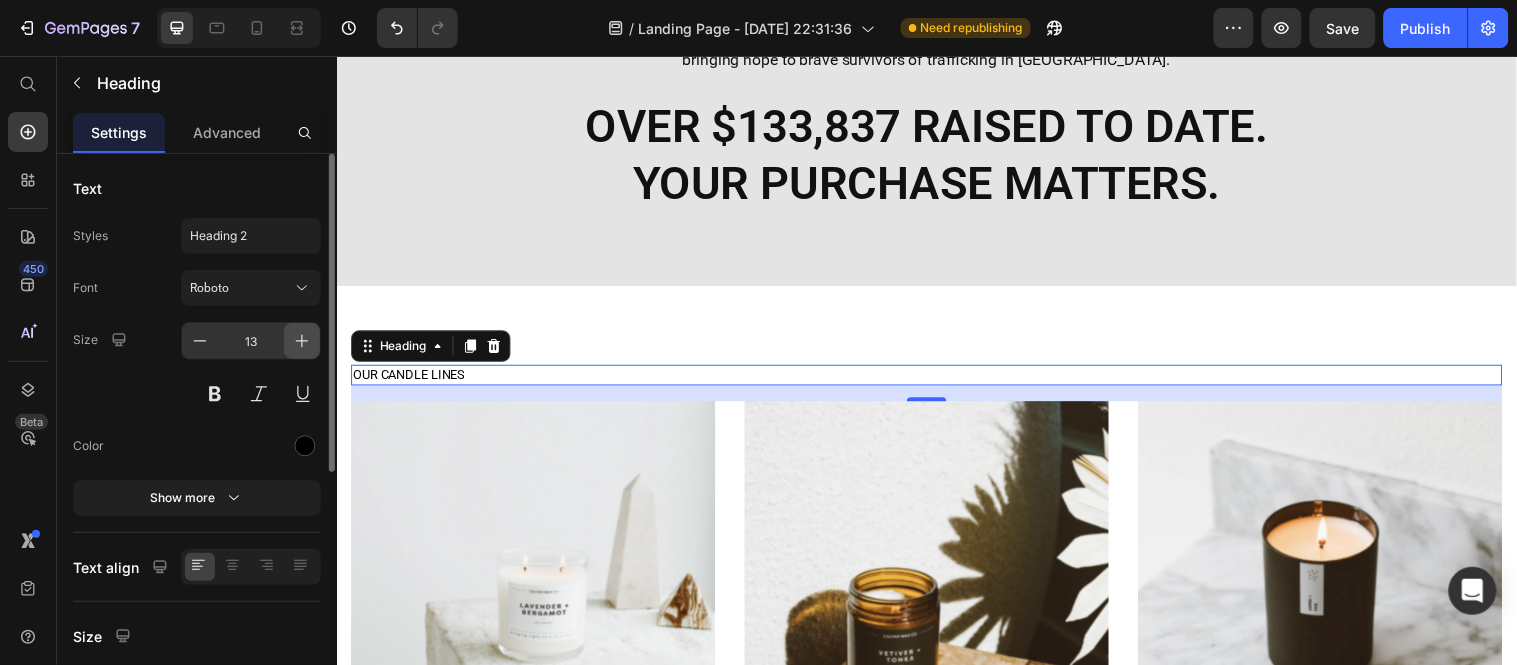 click 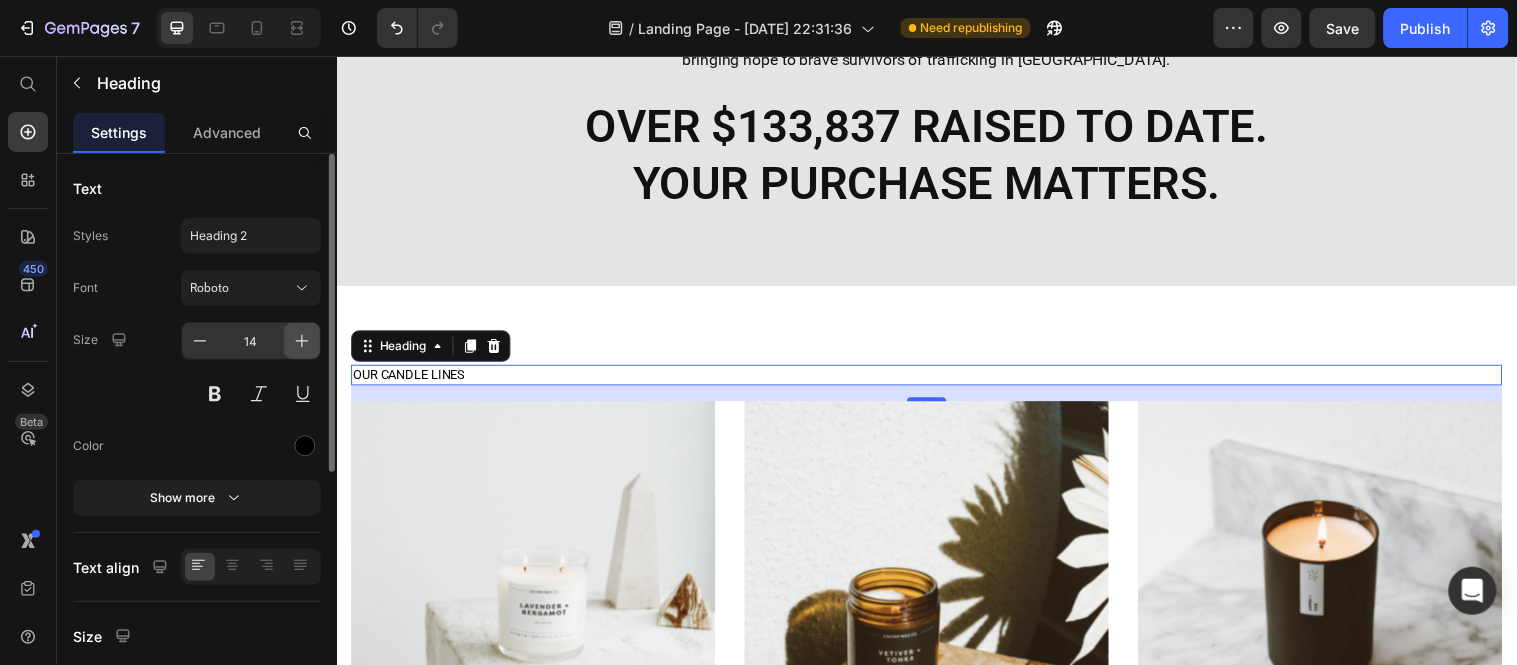 click 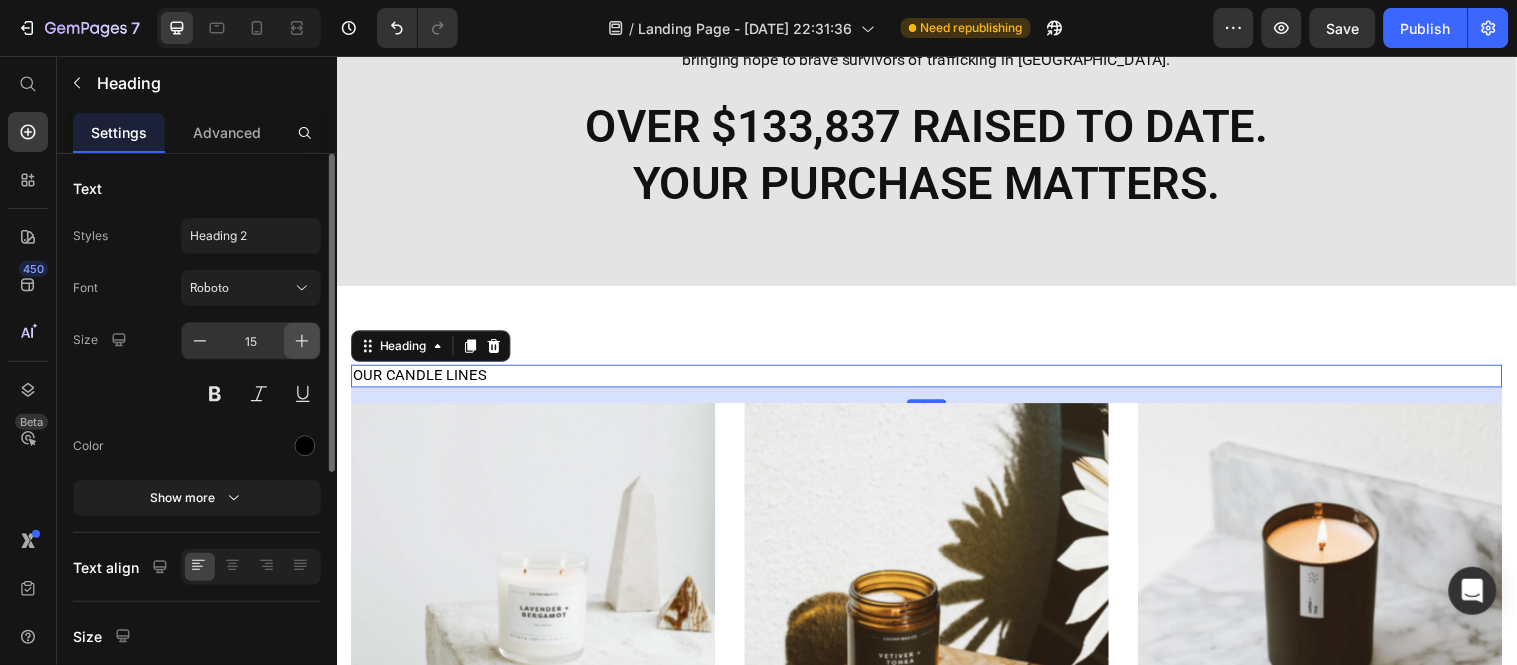 click 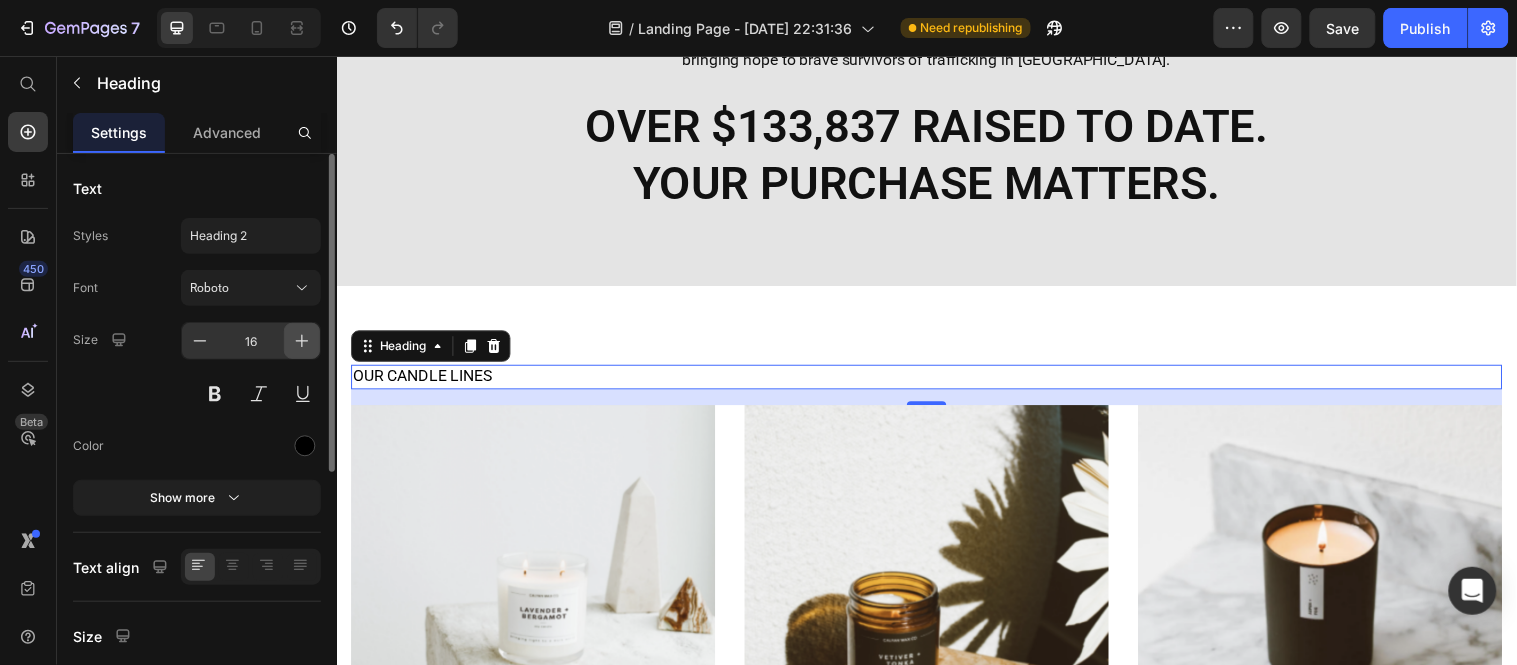 click 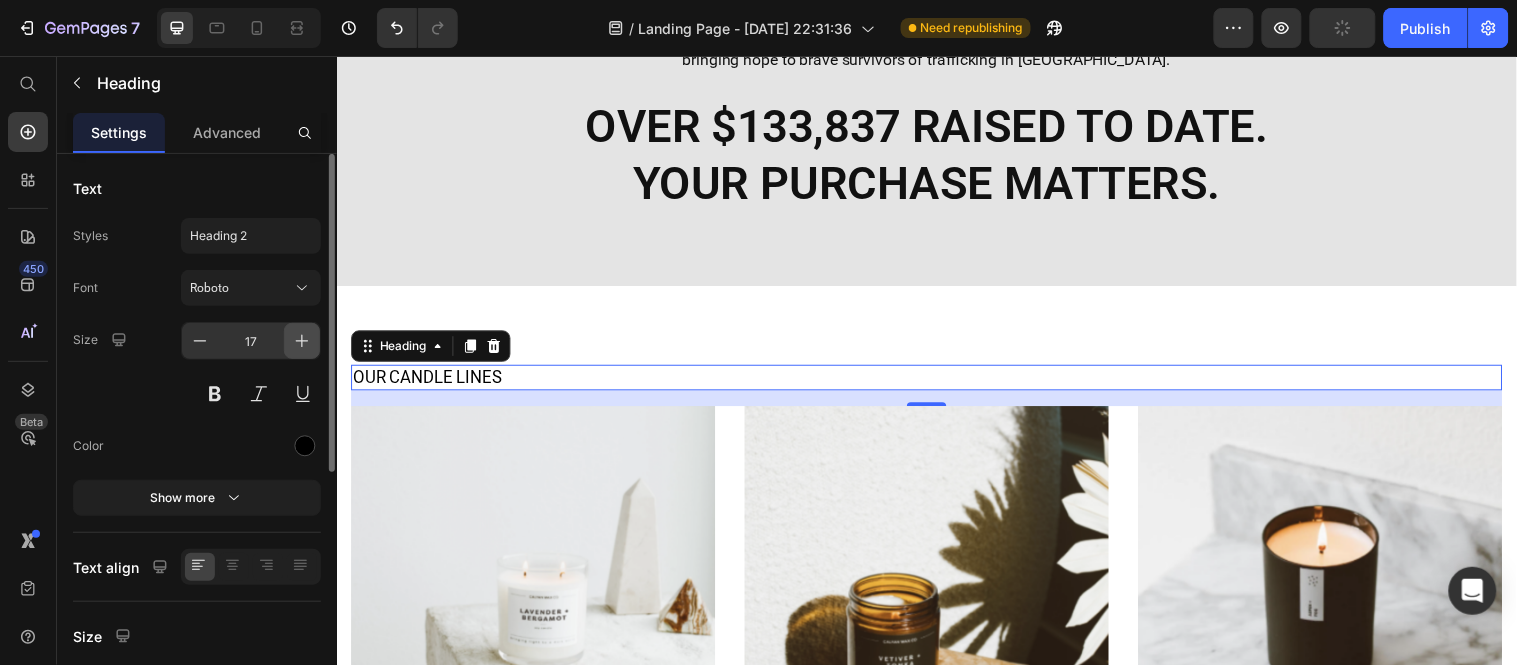 click 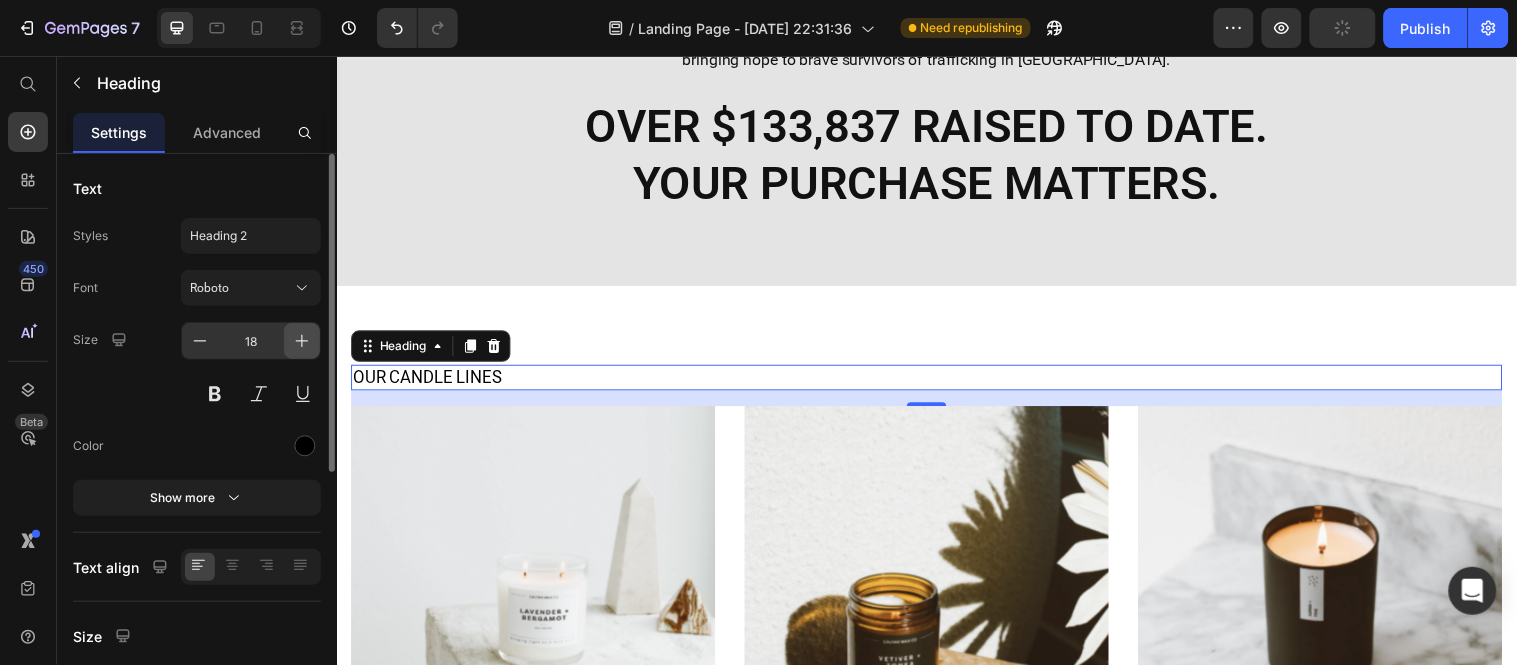 click 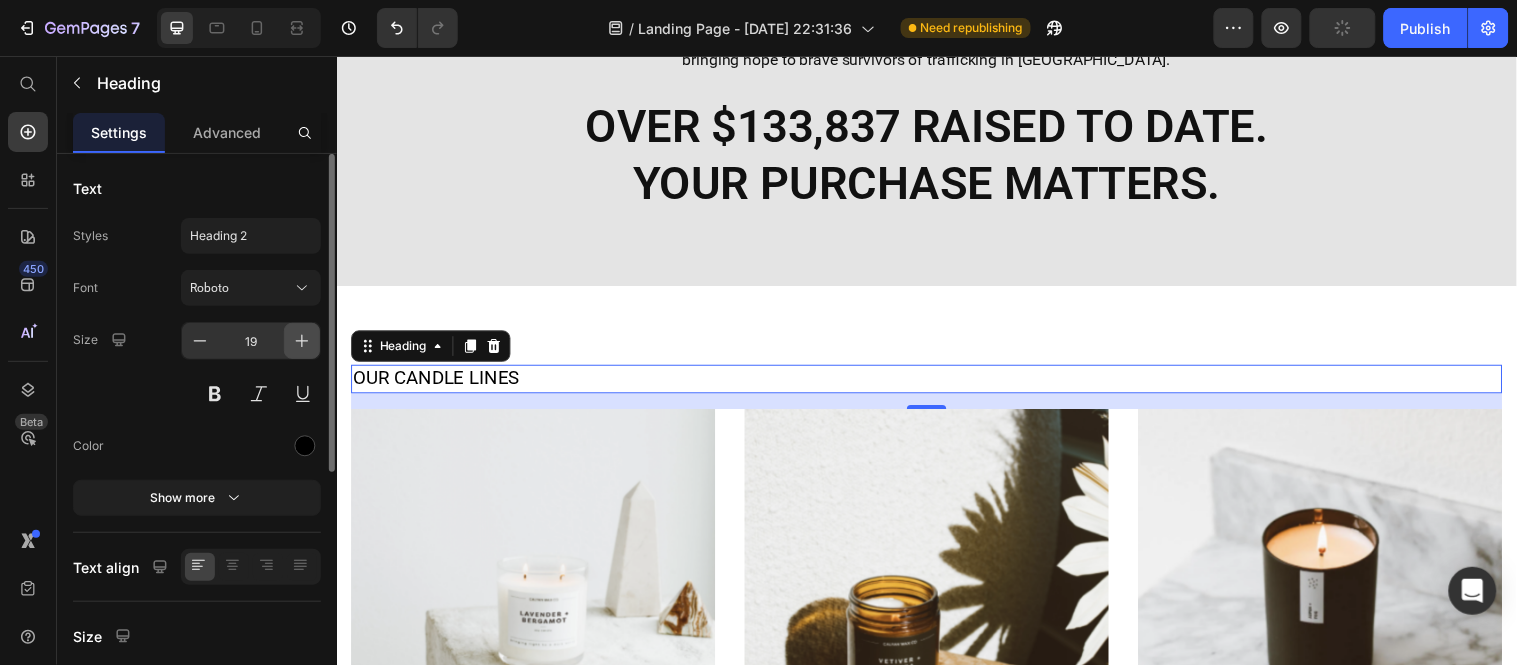 click 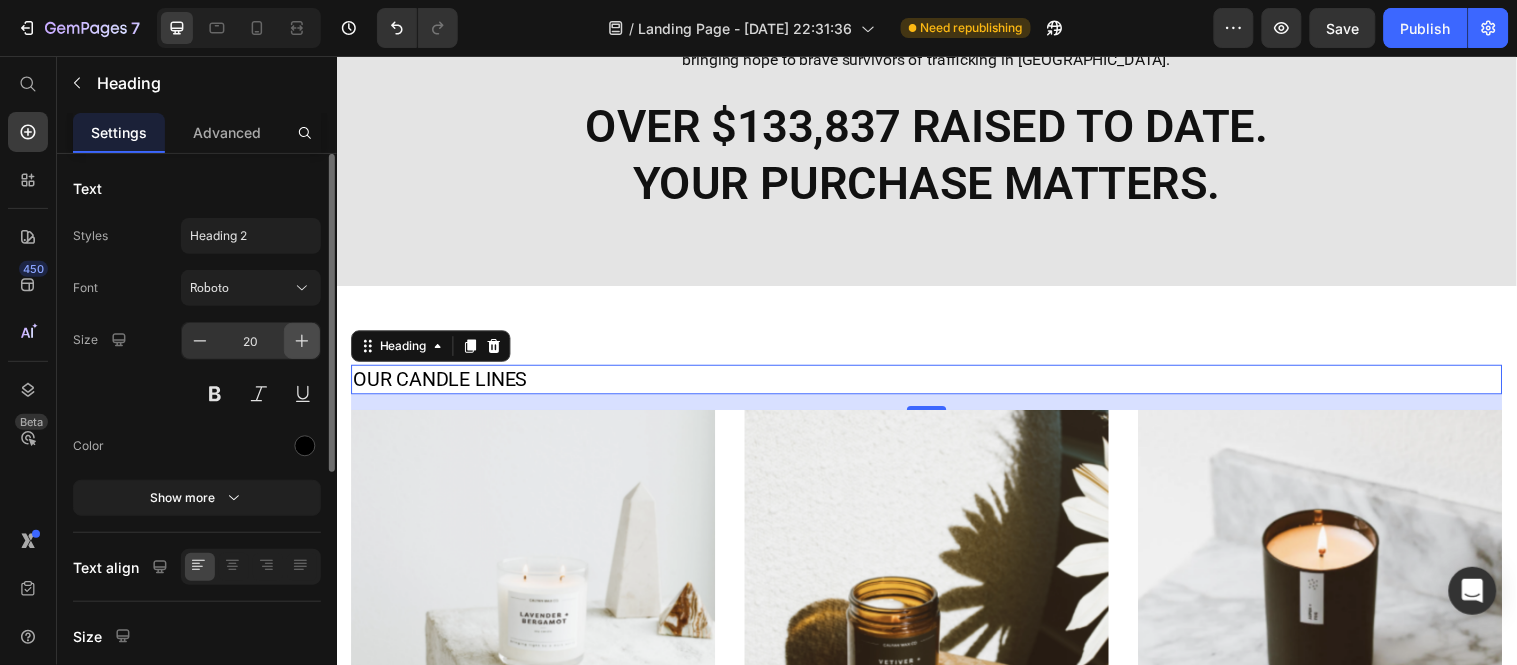 click 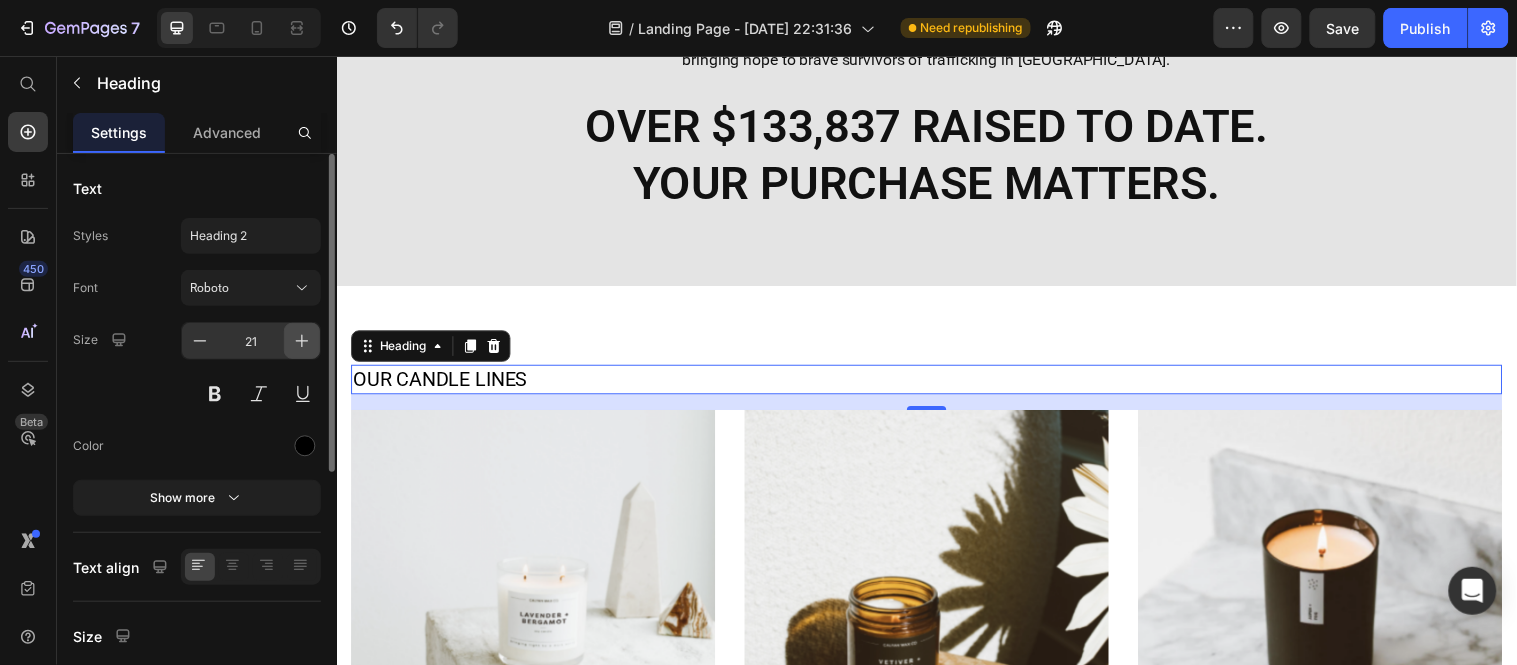 click 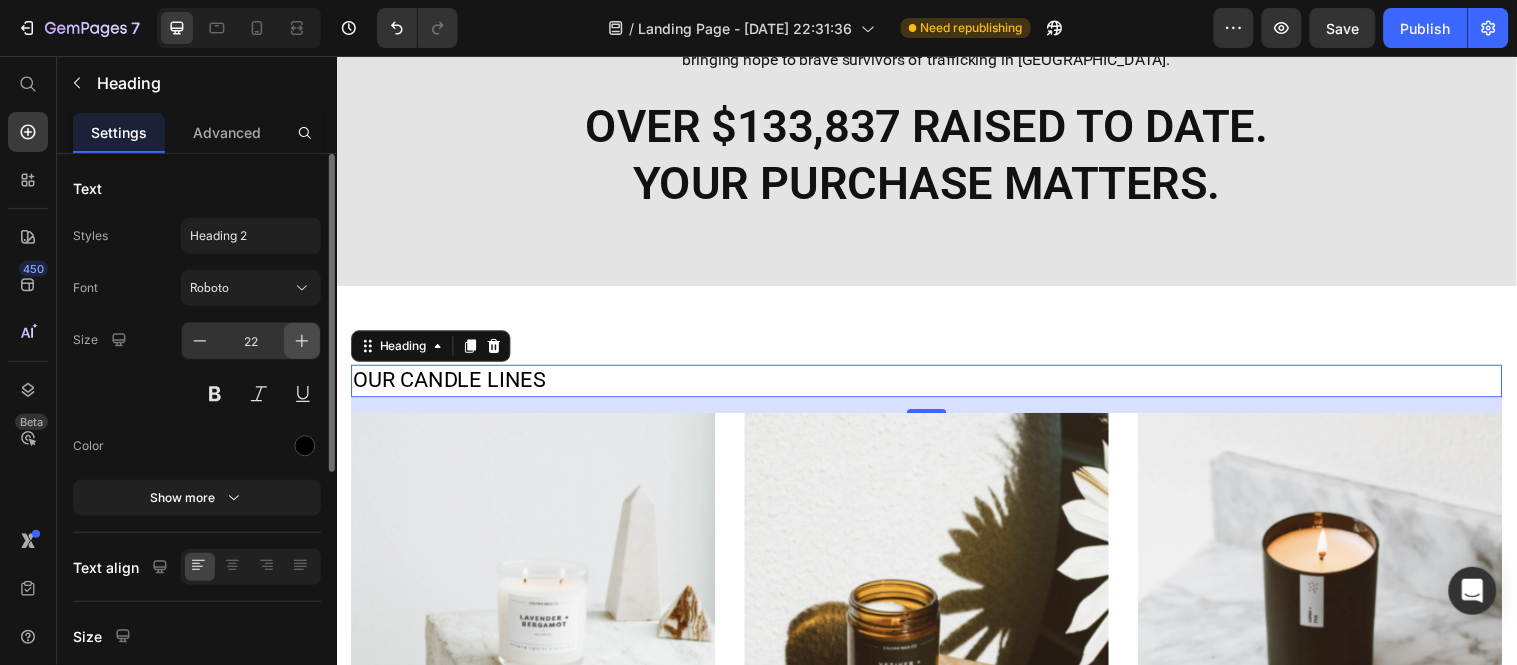 click 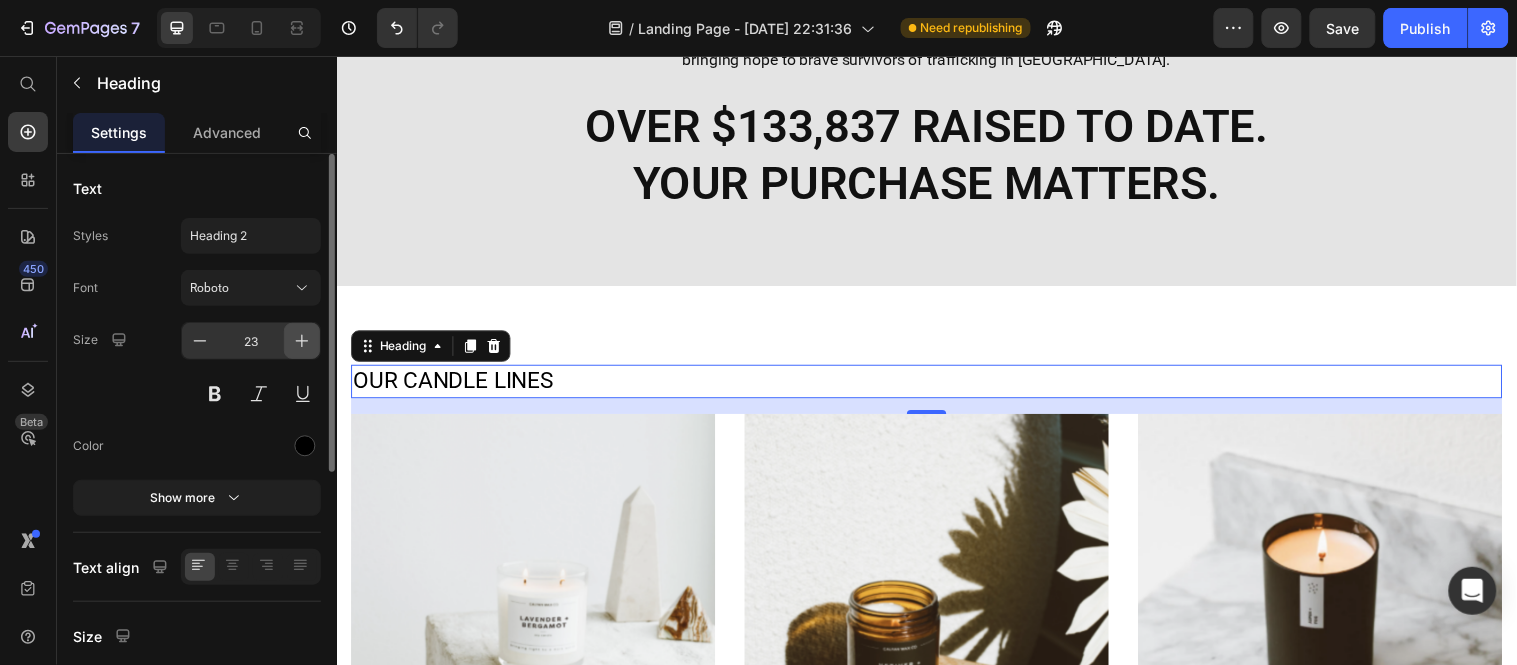 click 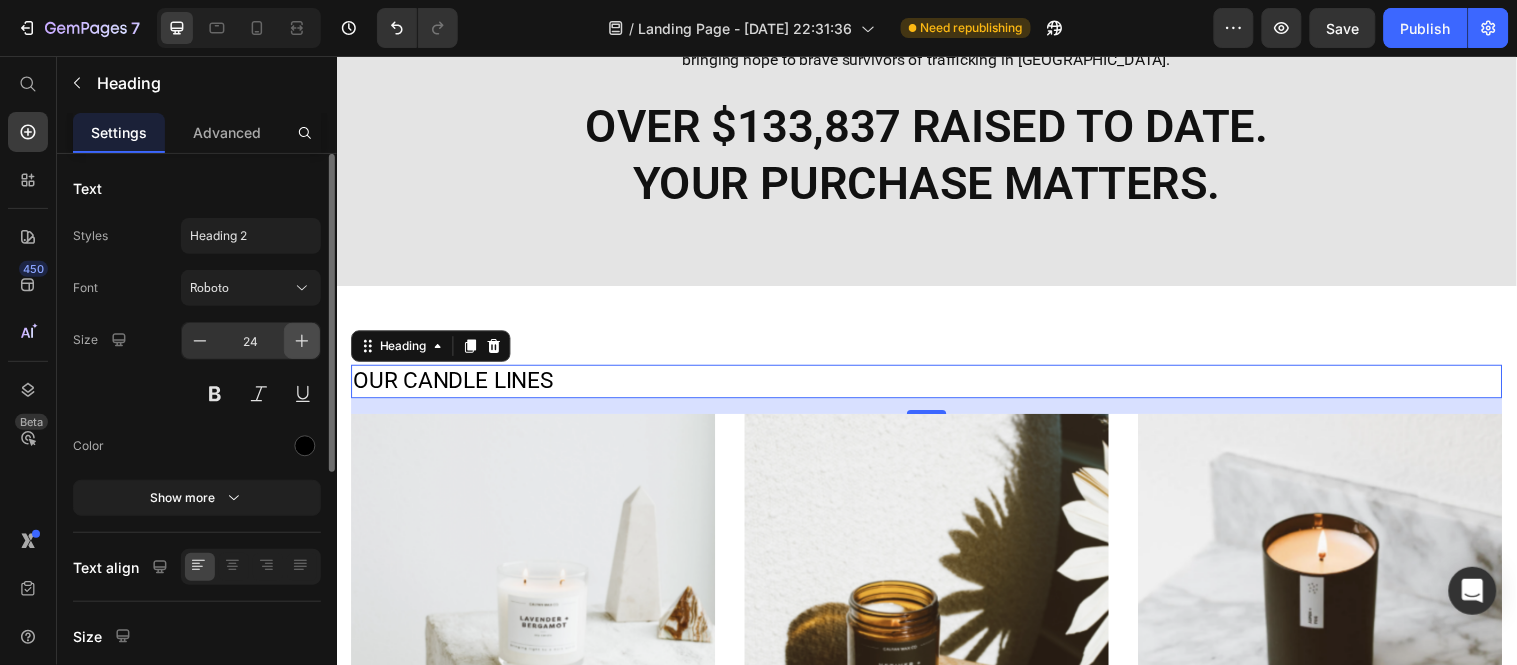 click 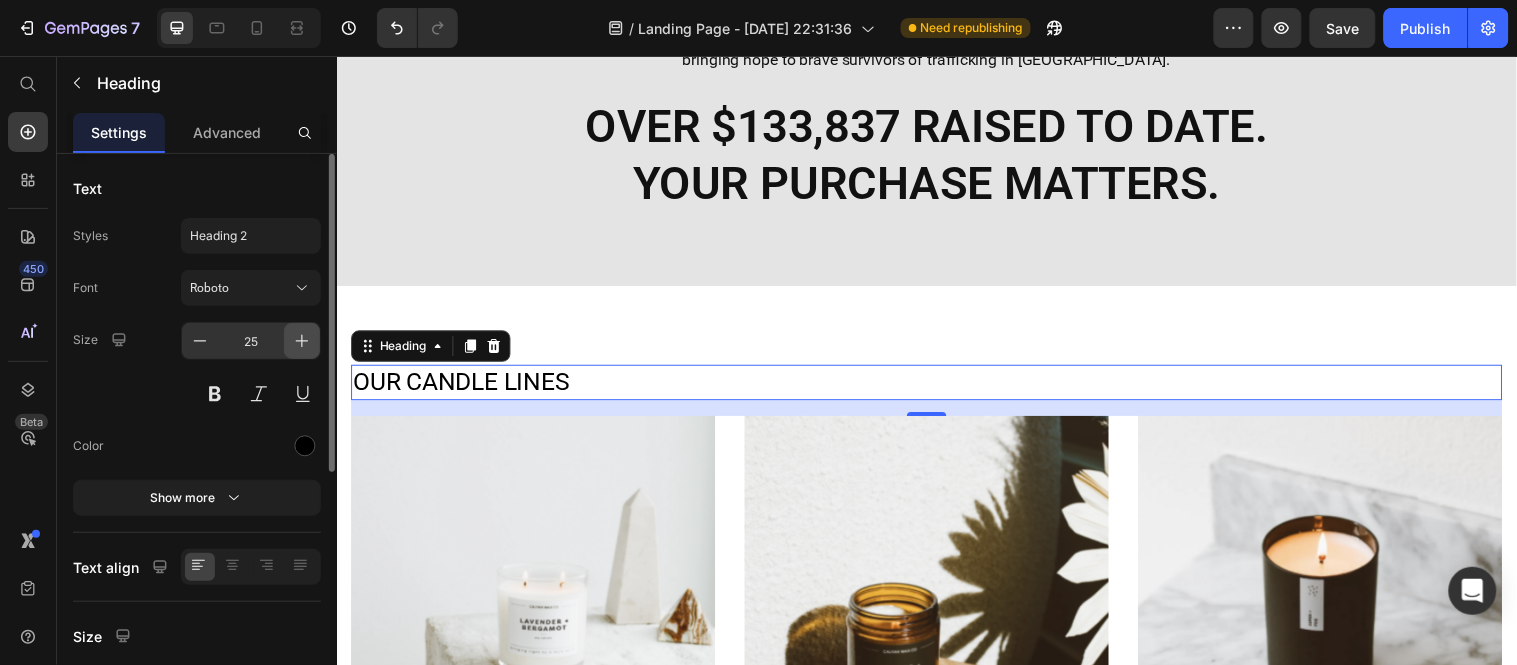click 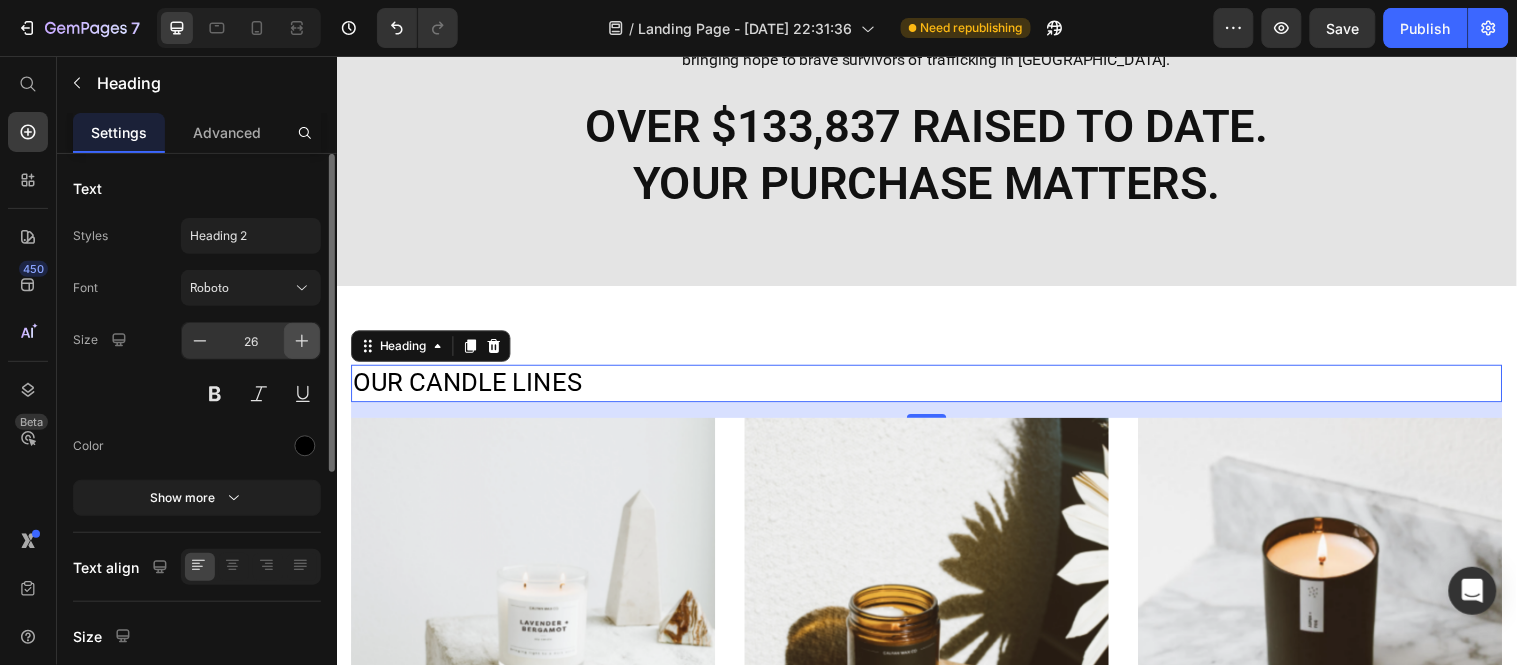 click 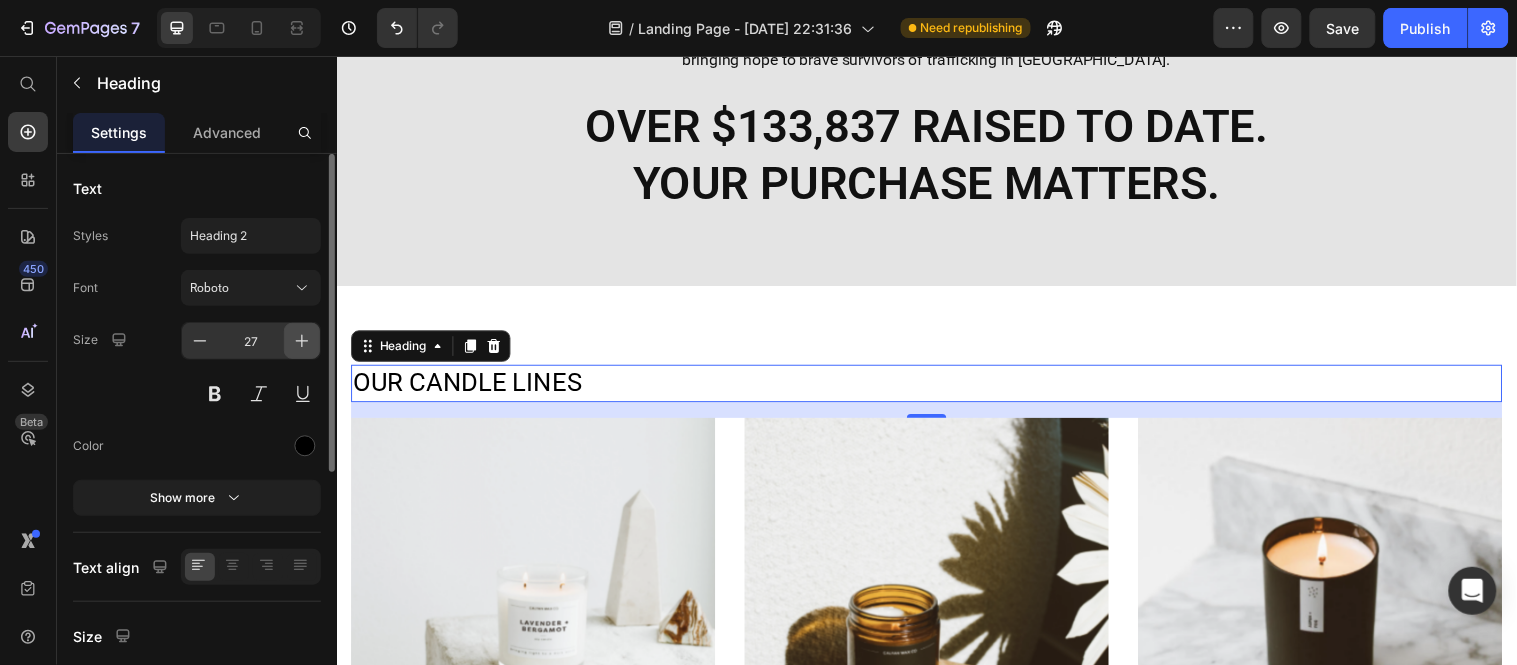 click 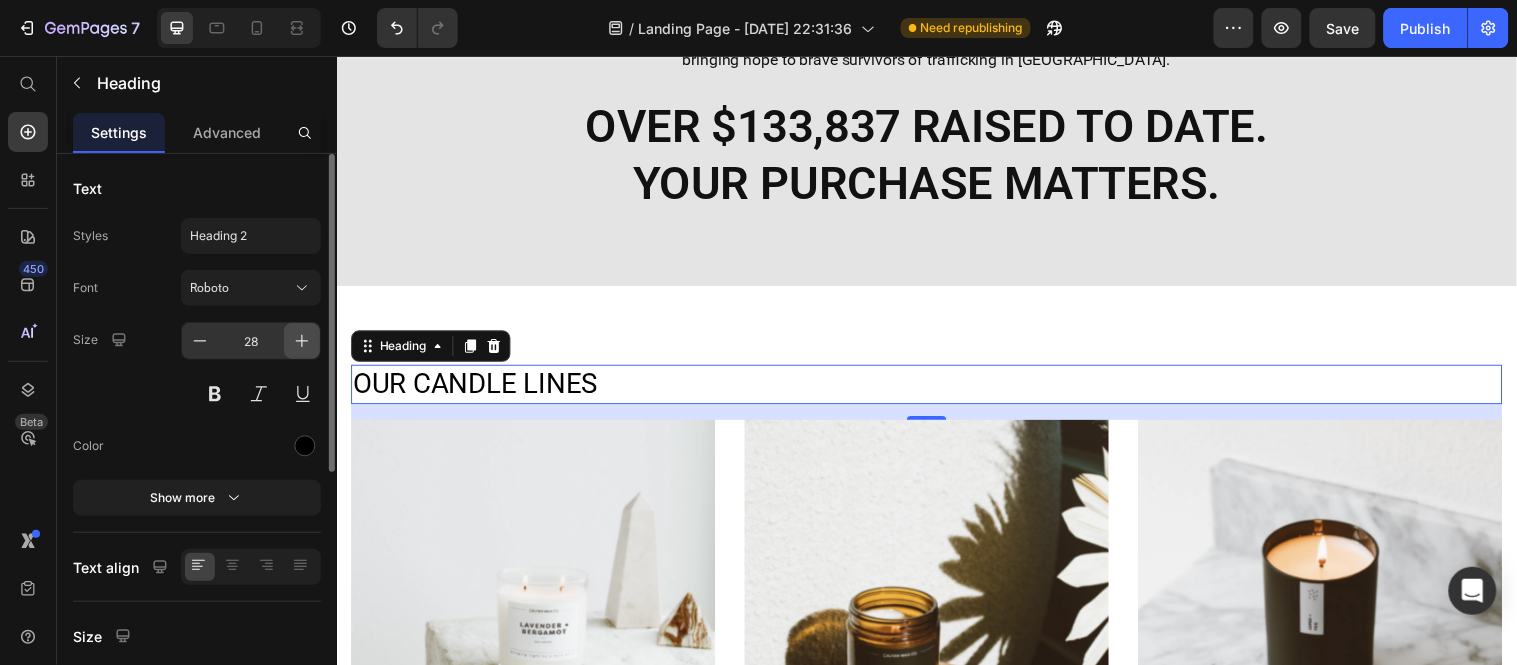 click 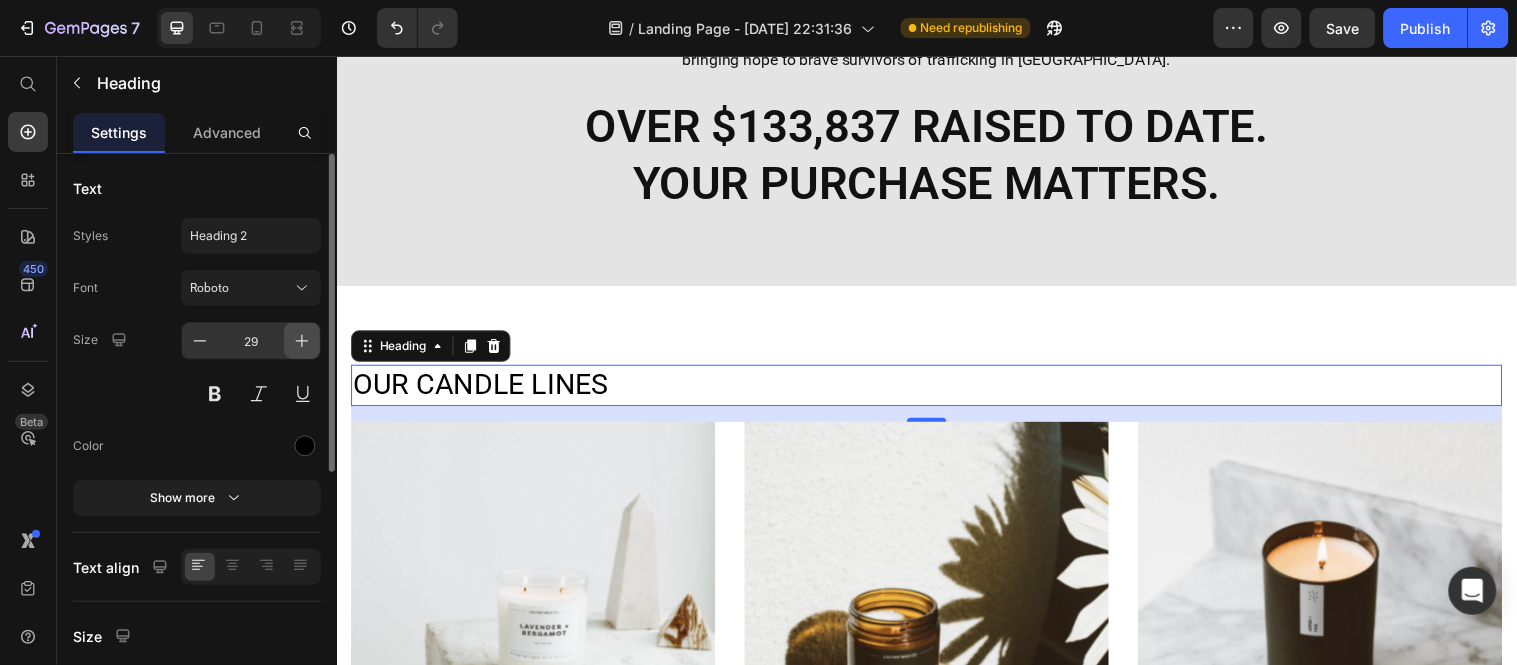 click 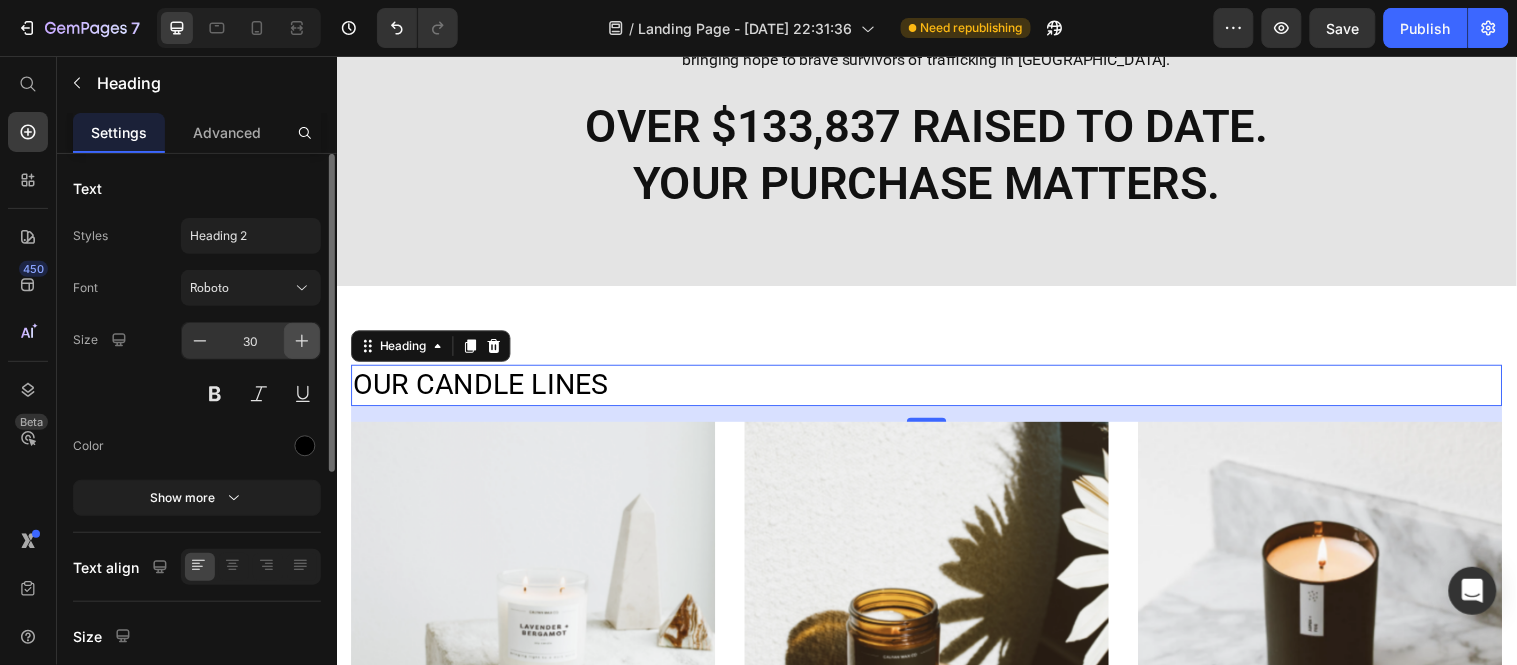 click 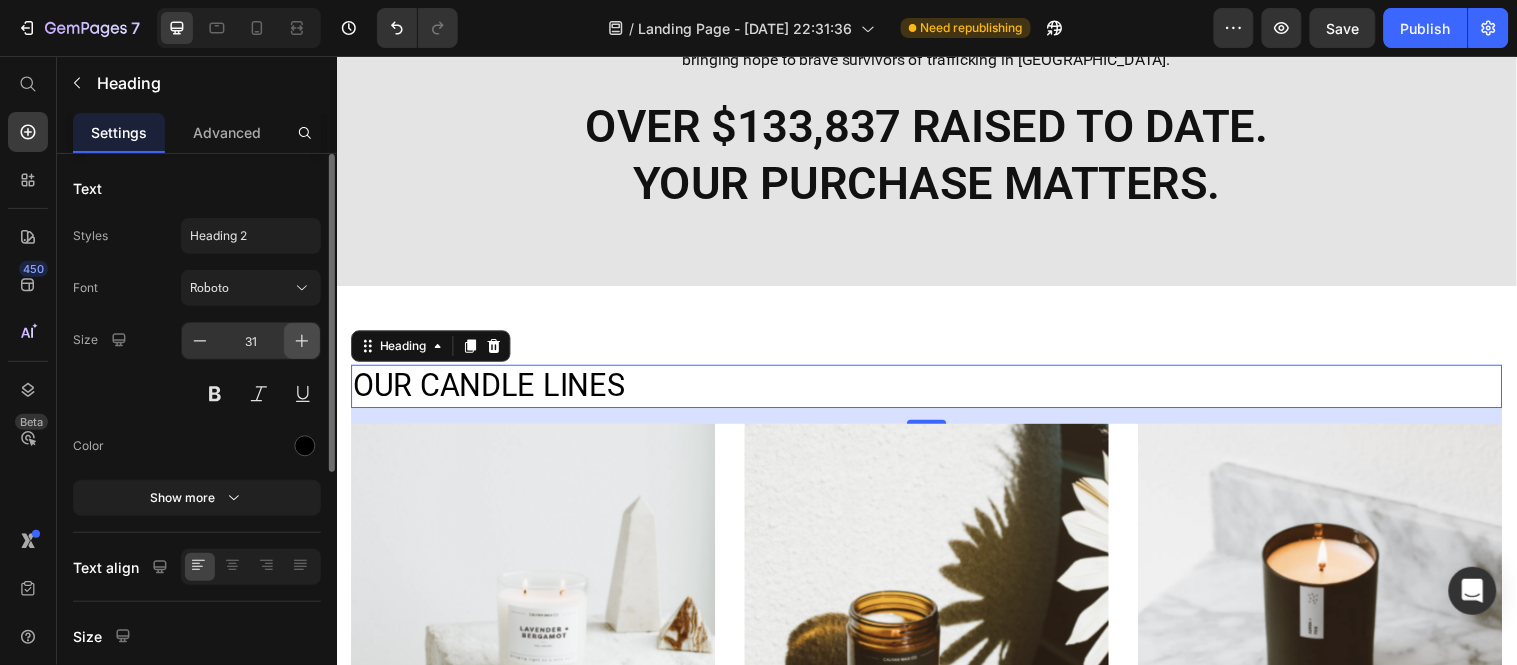 click 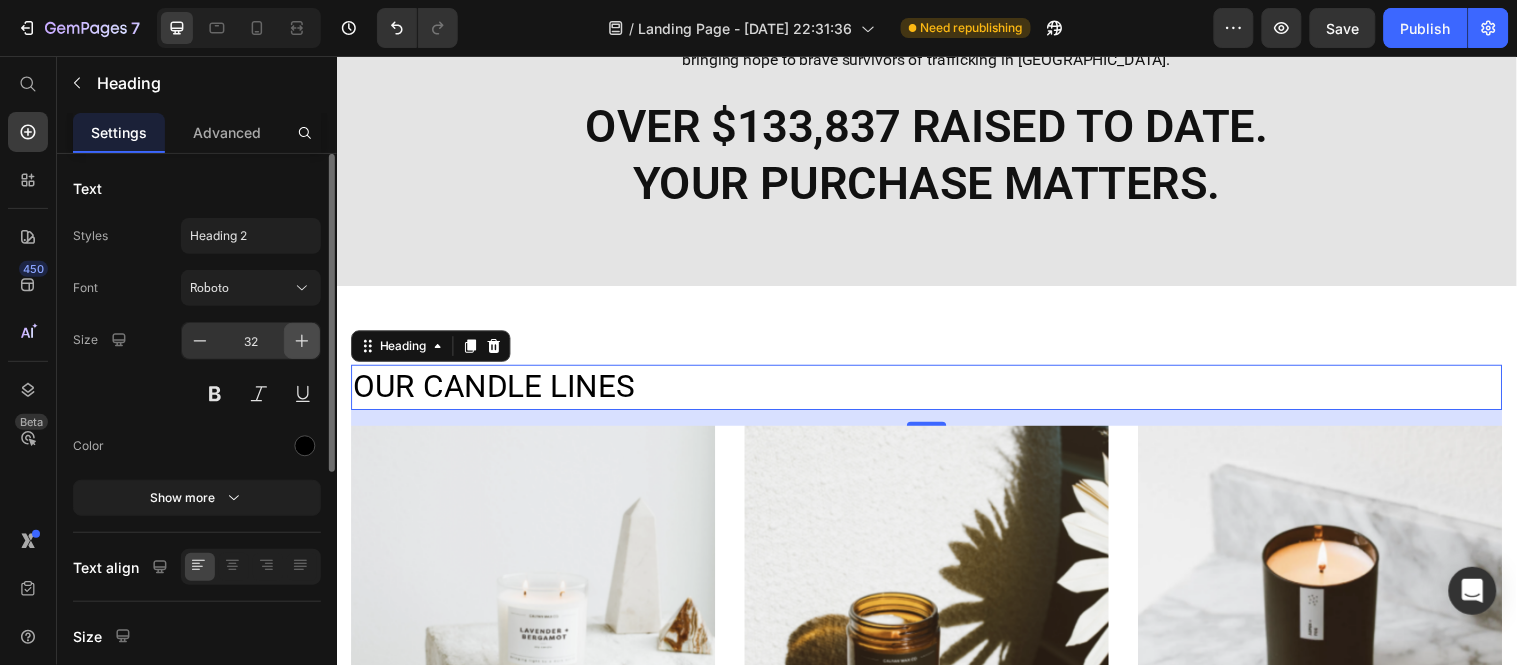 click 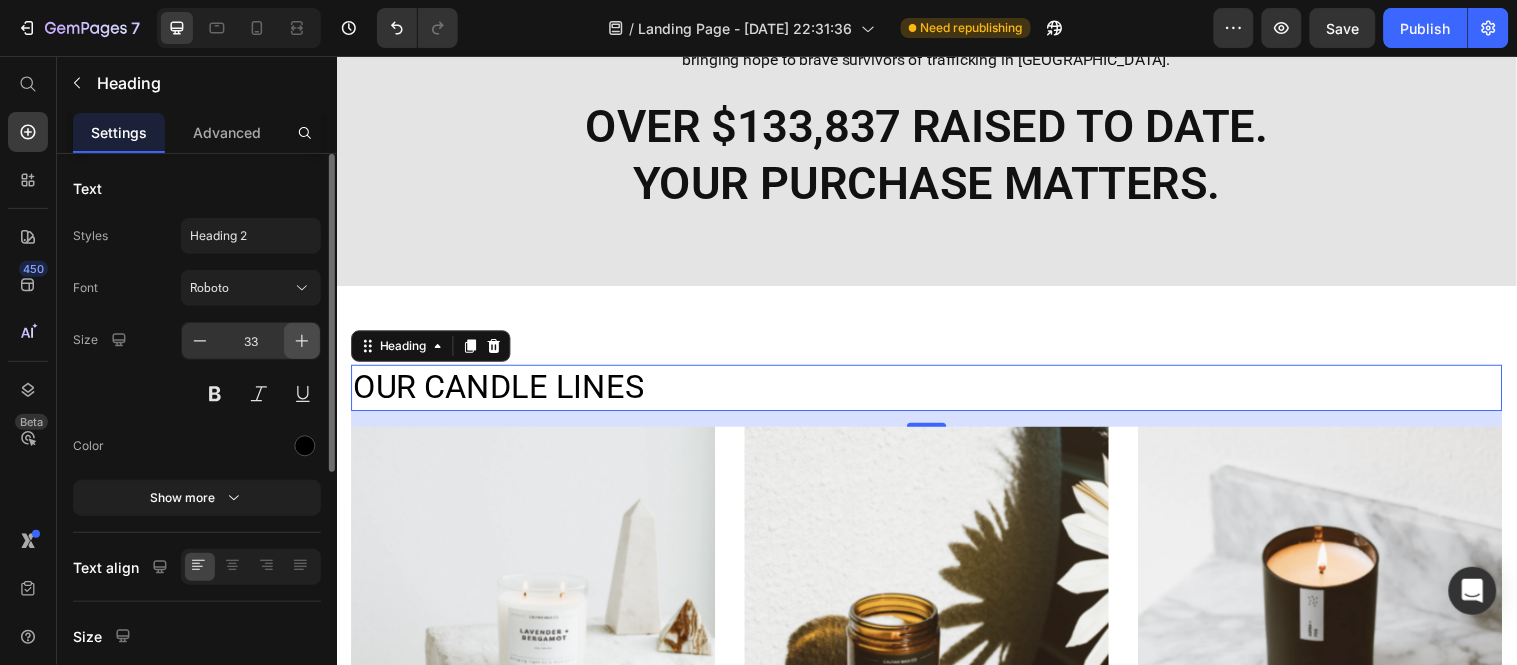 click 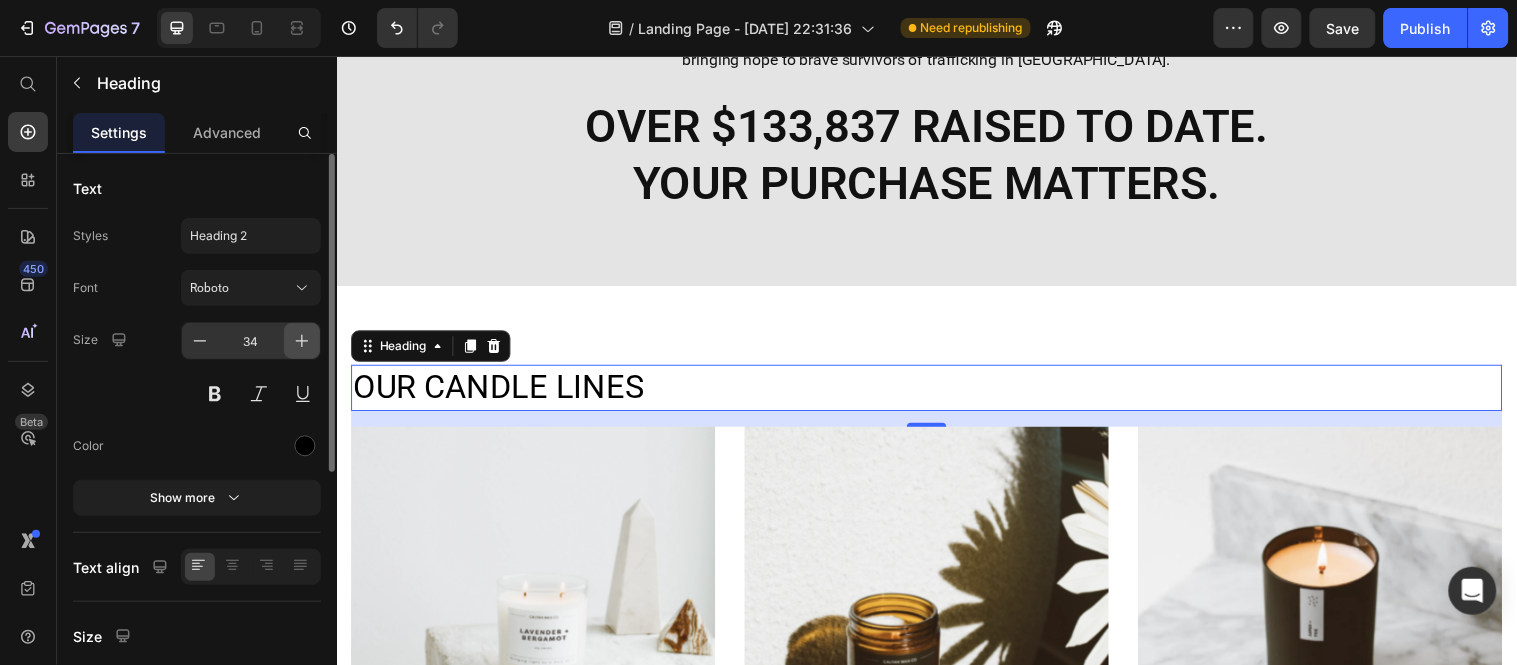 click 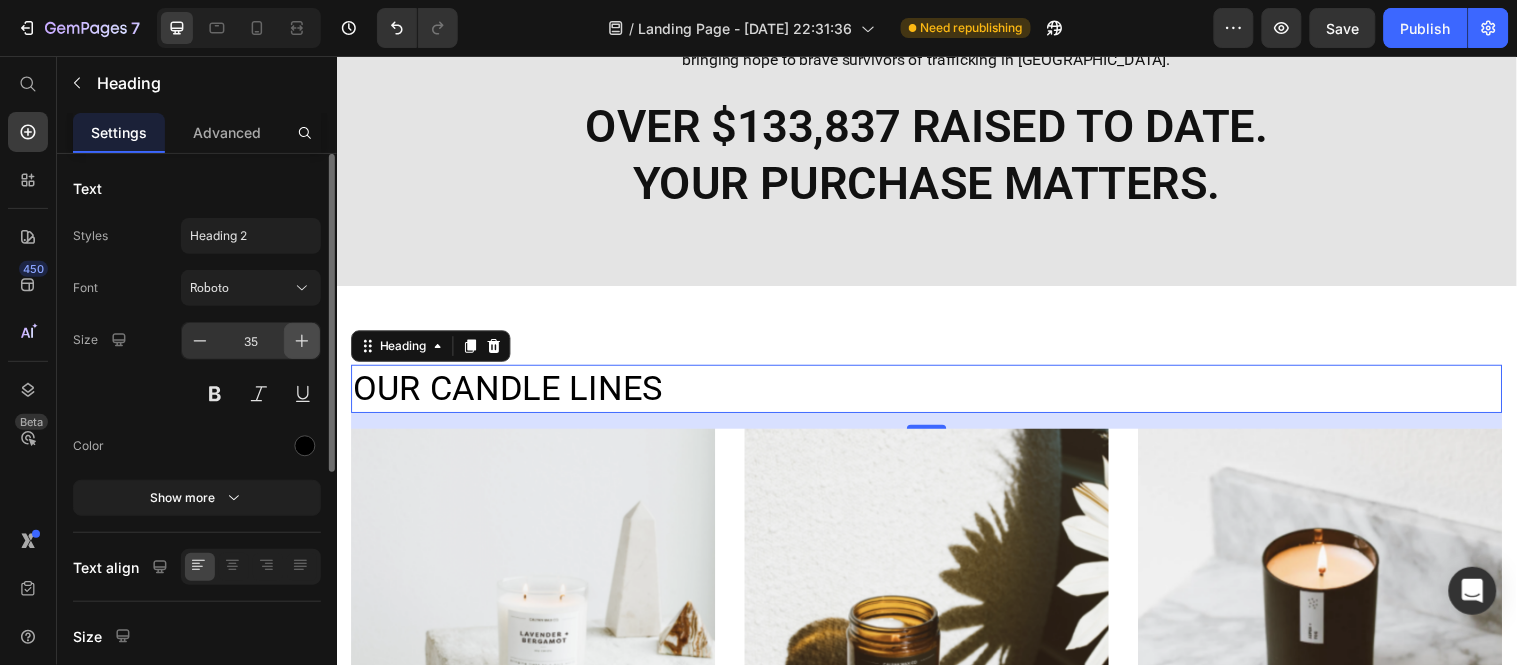 click 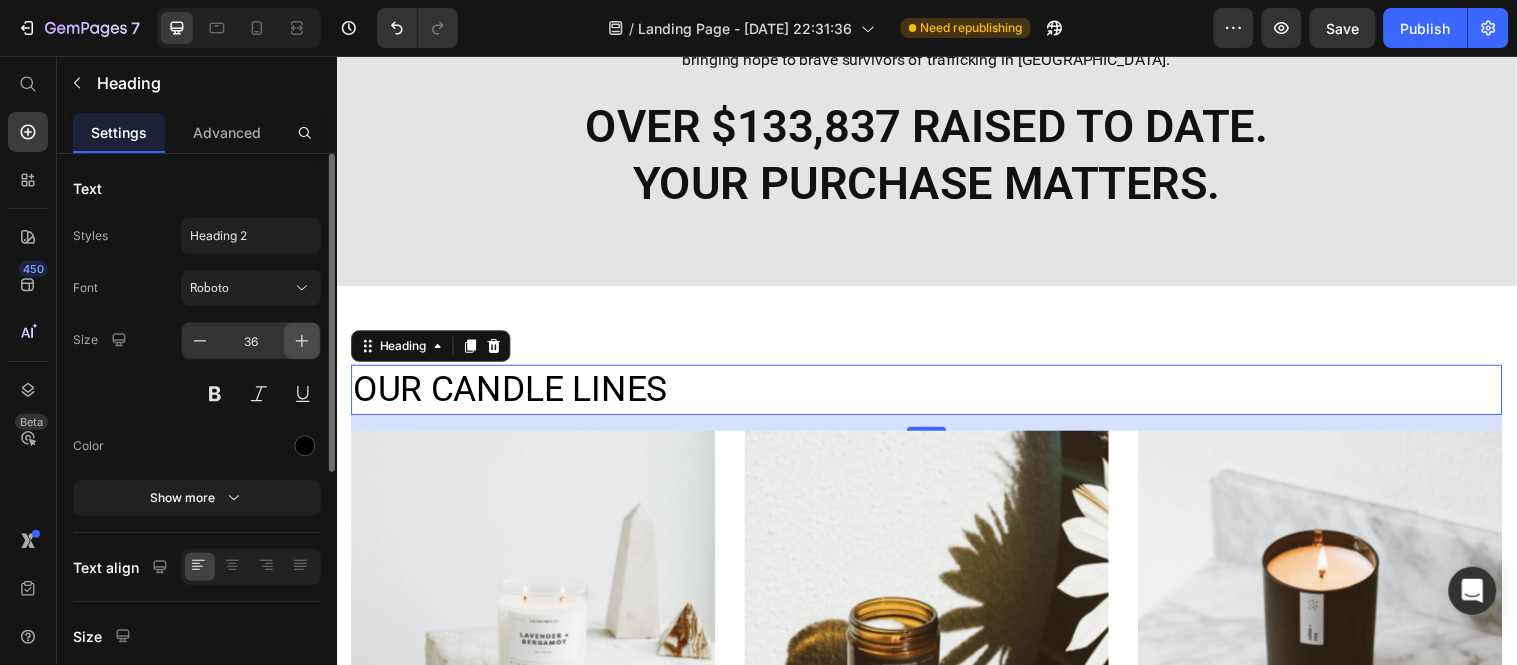 click 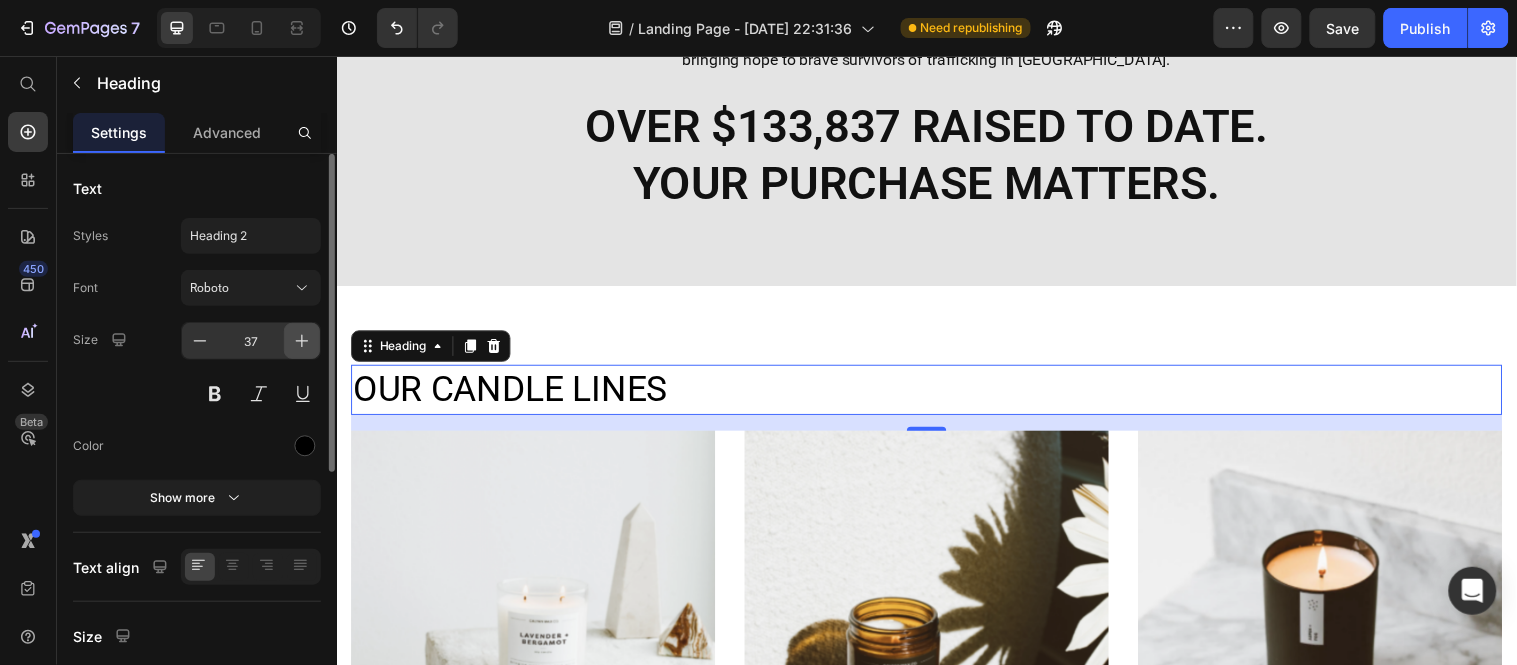 click 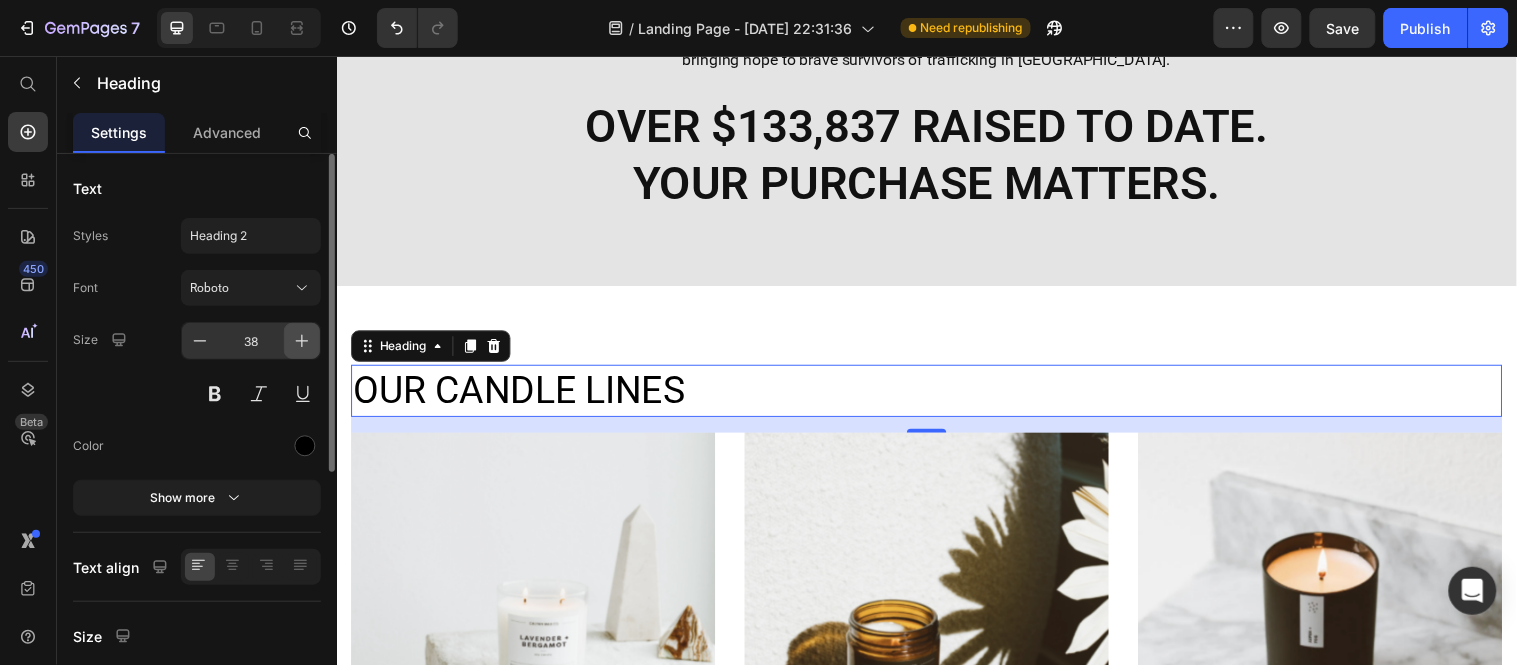 click 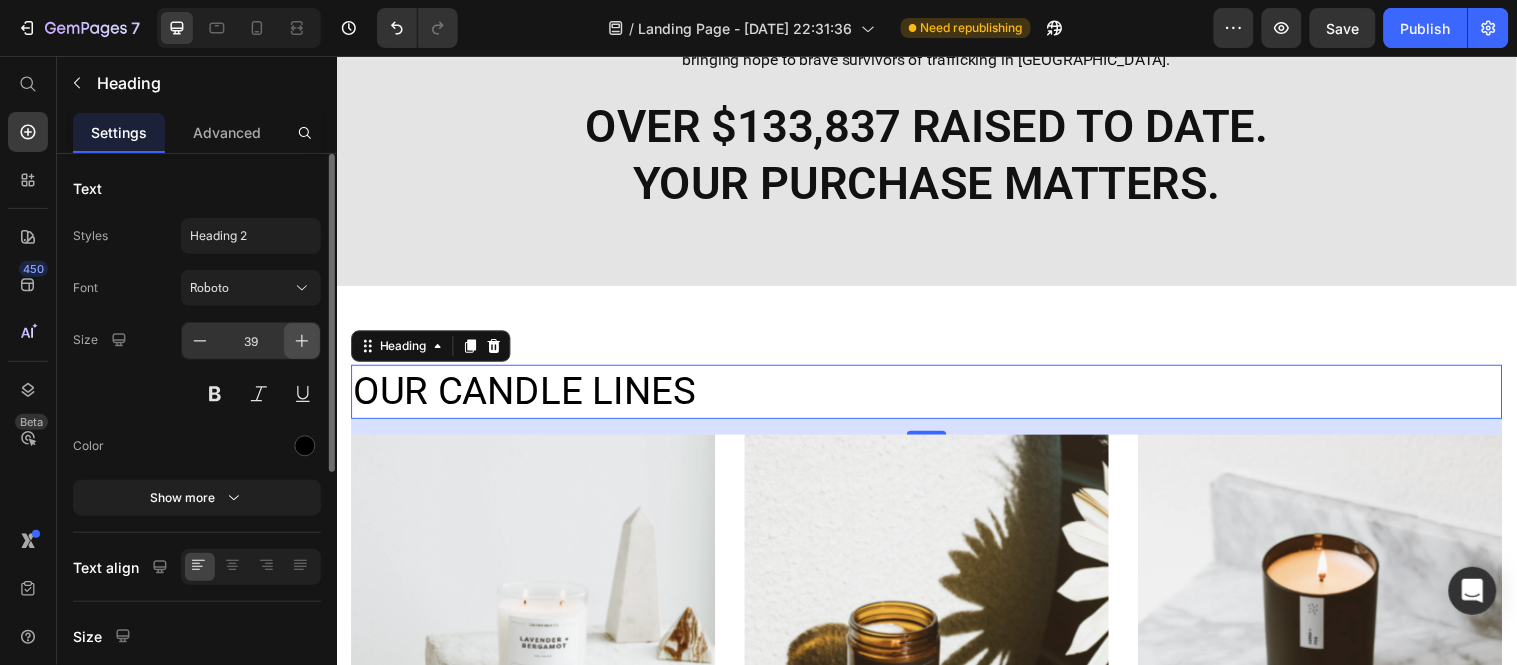 click 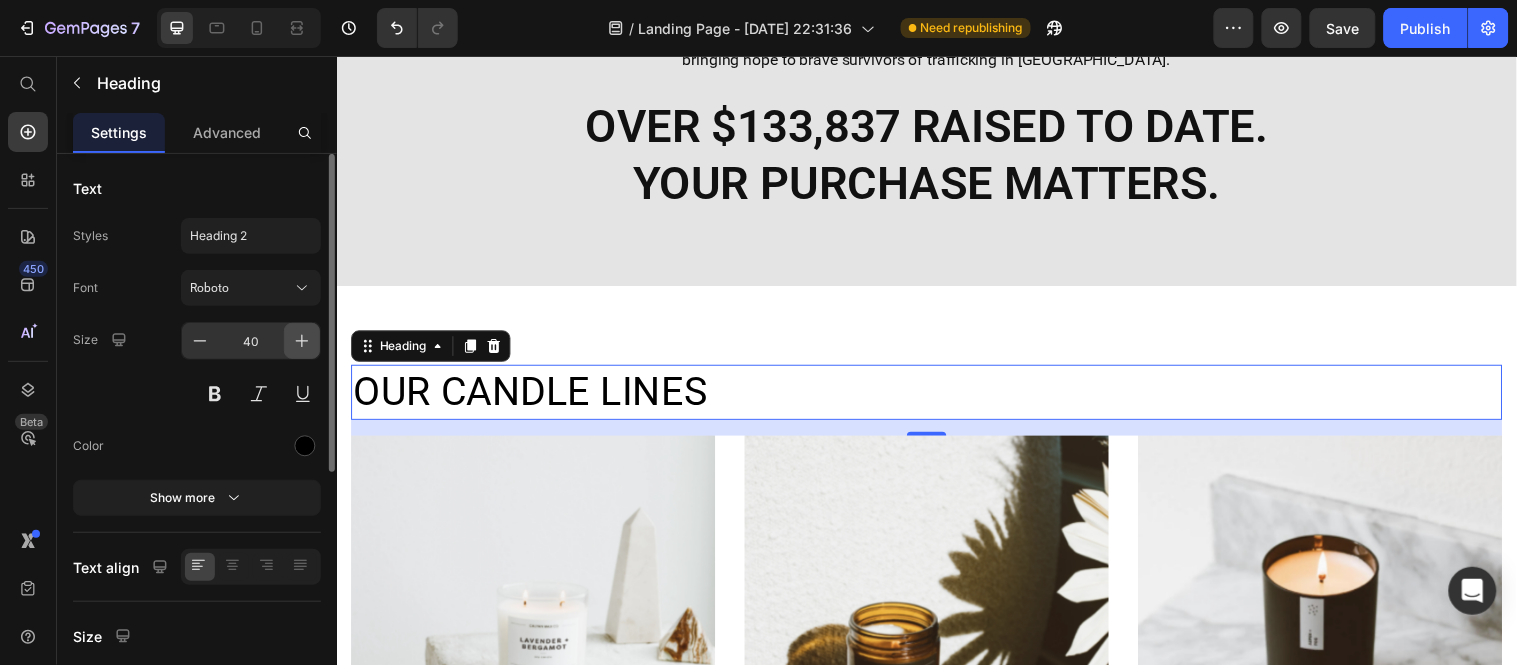 click 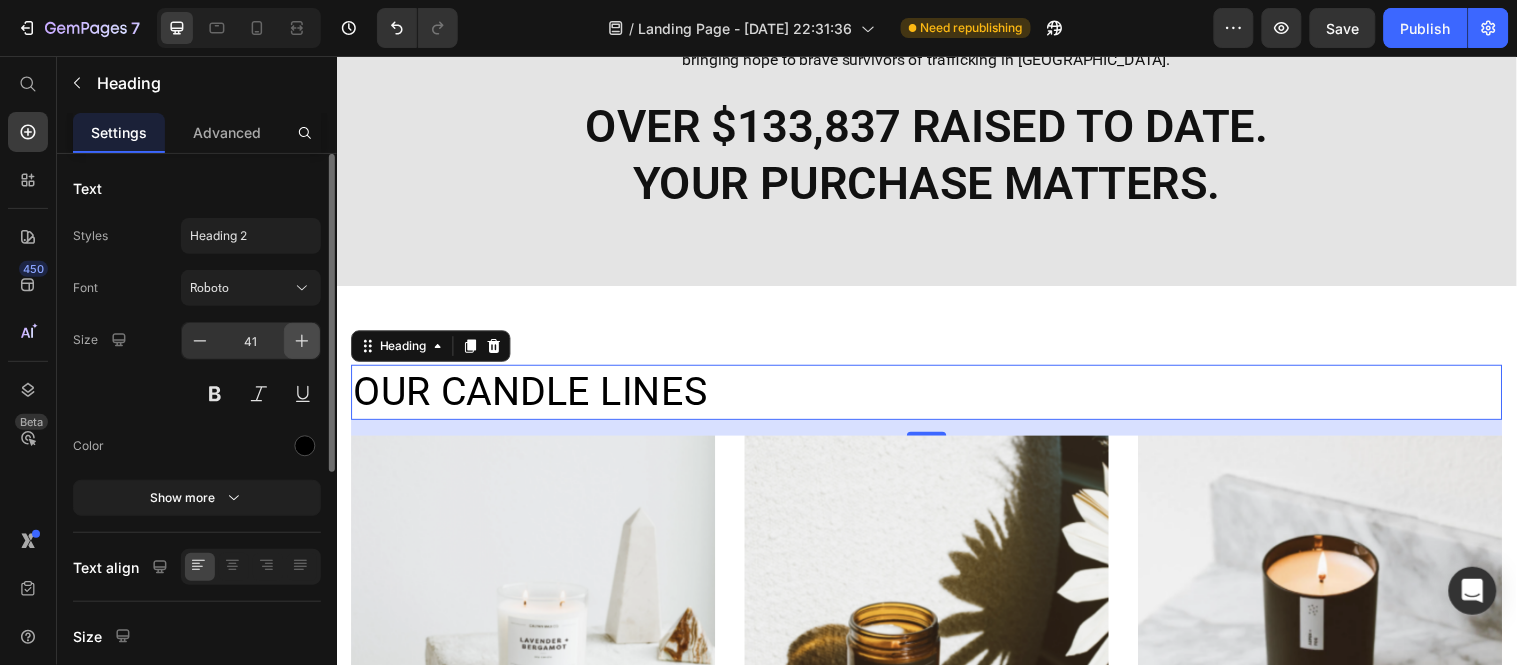 click 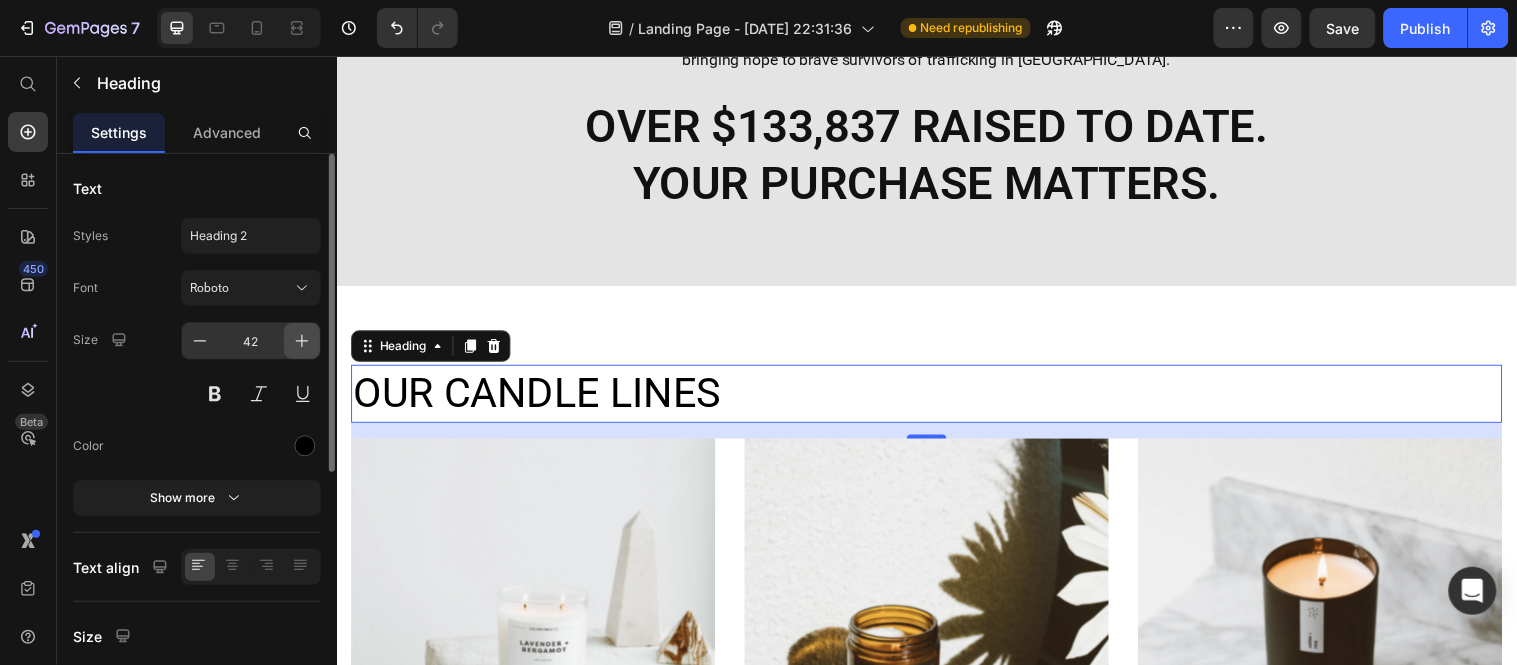 click 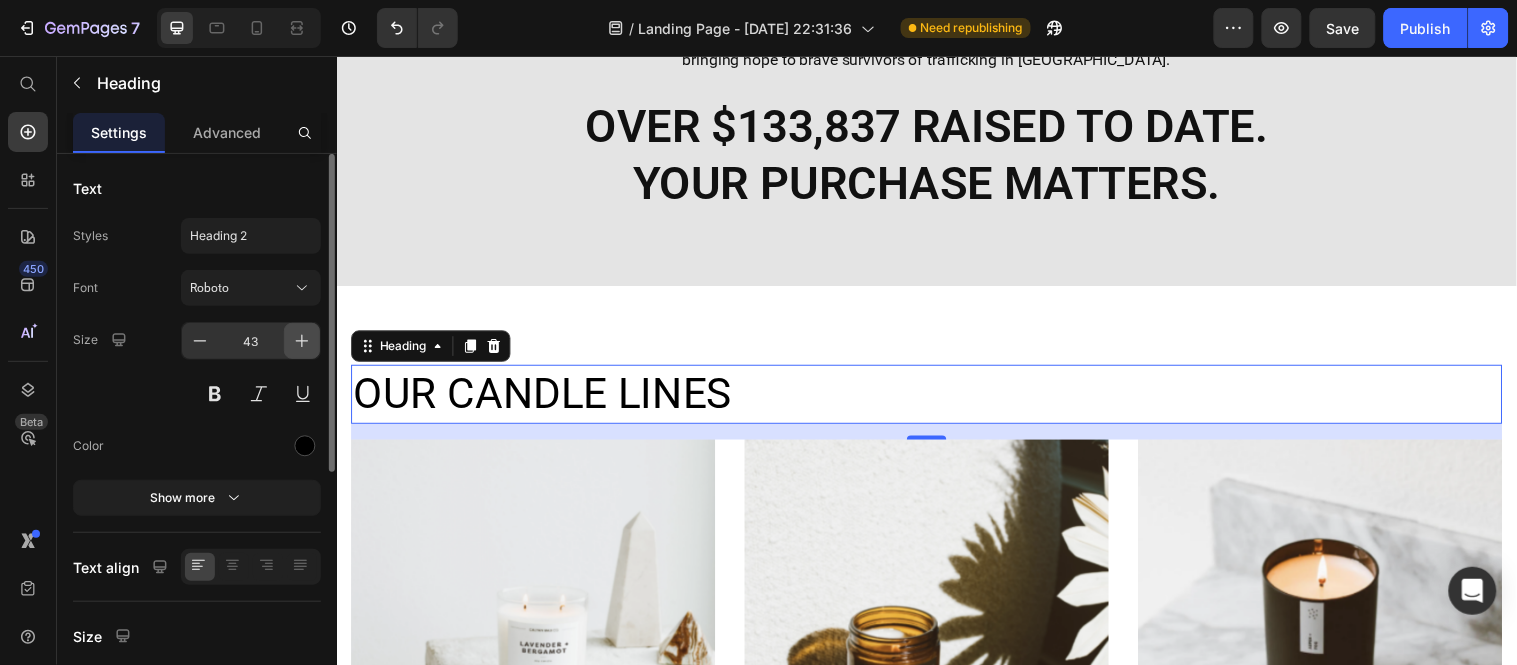 click 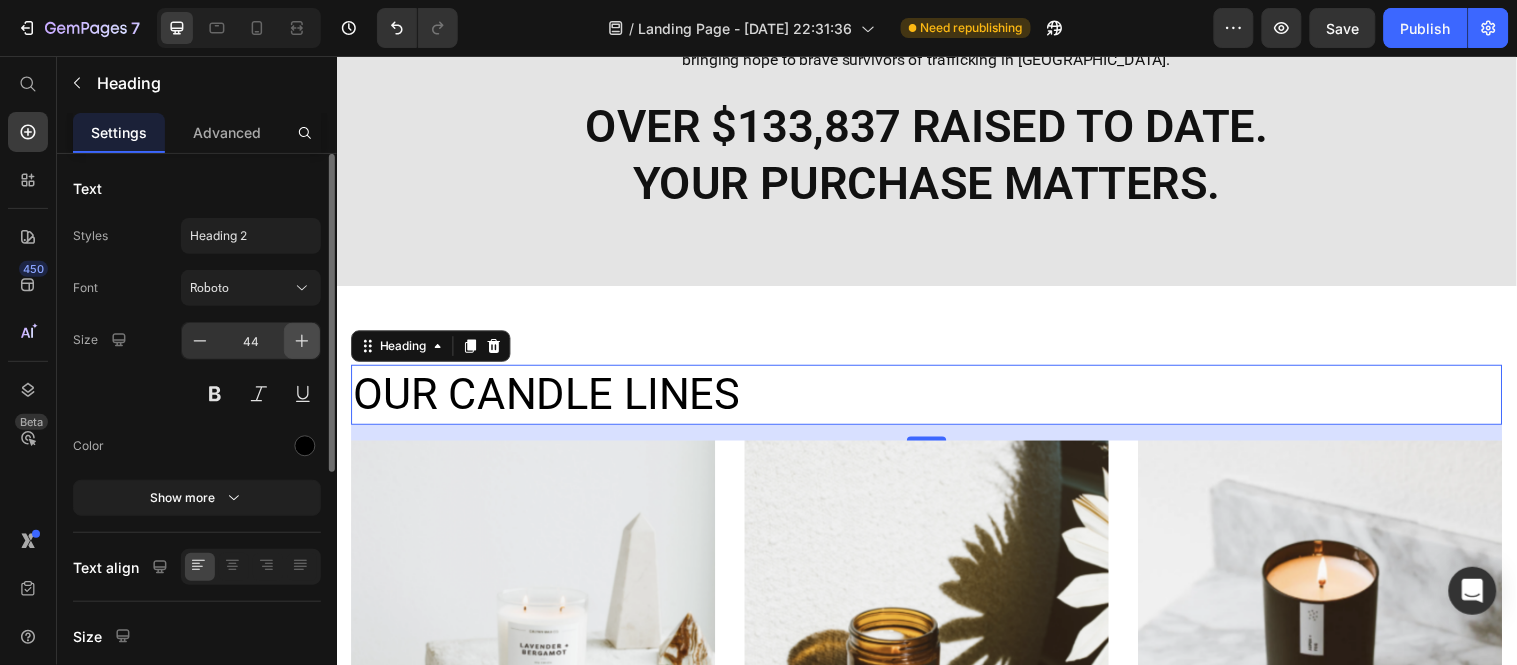 click 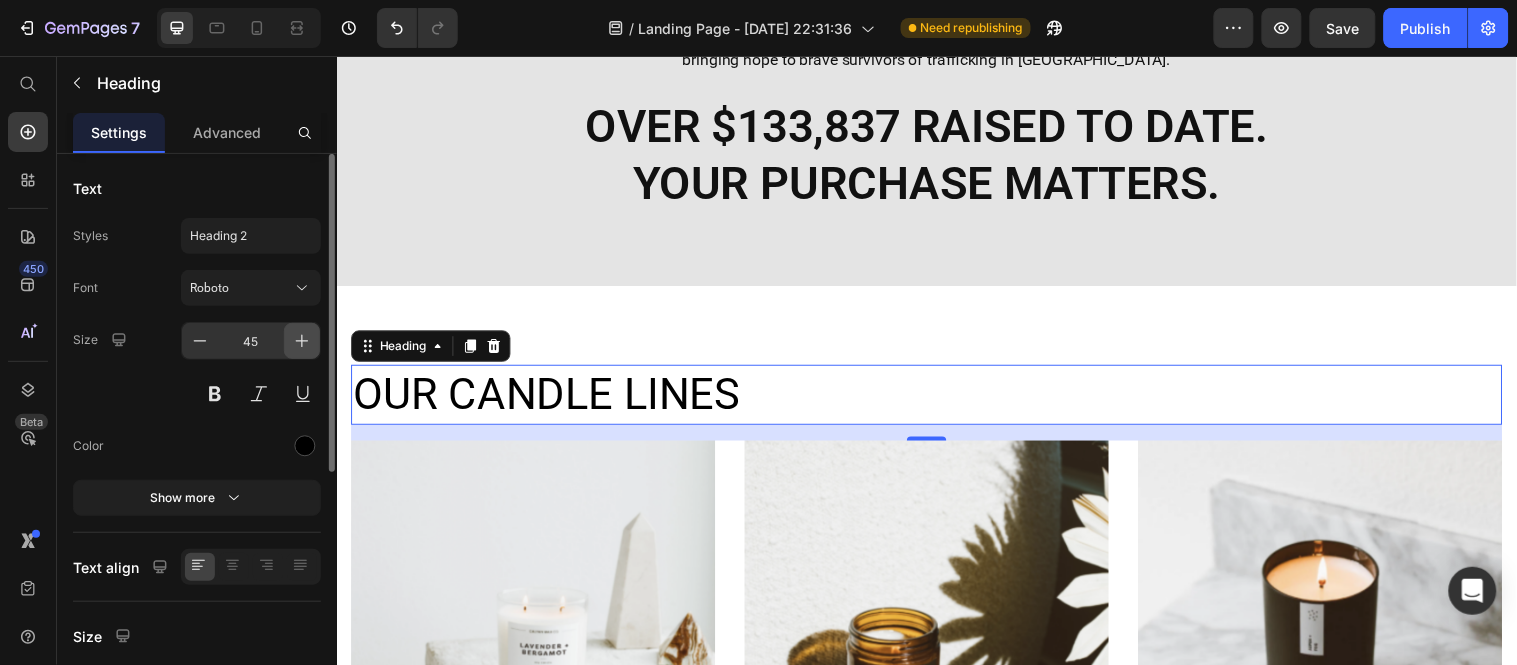 click 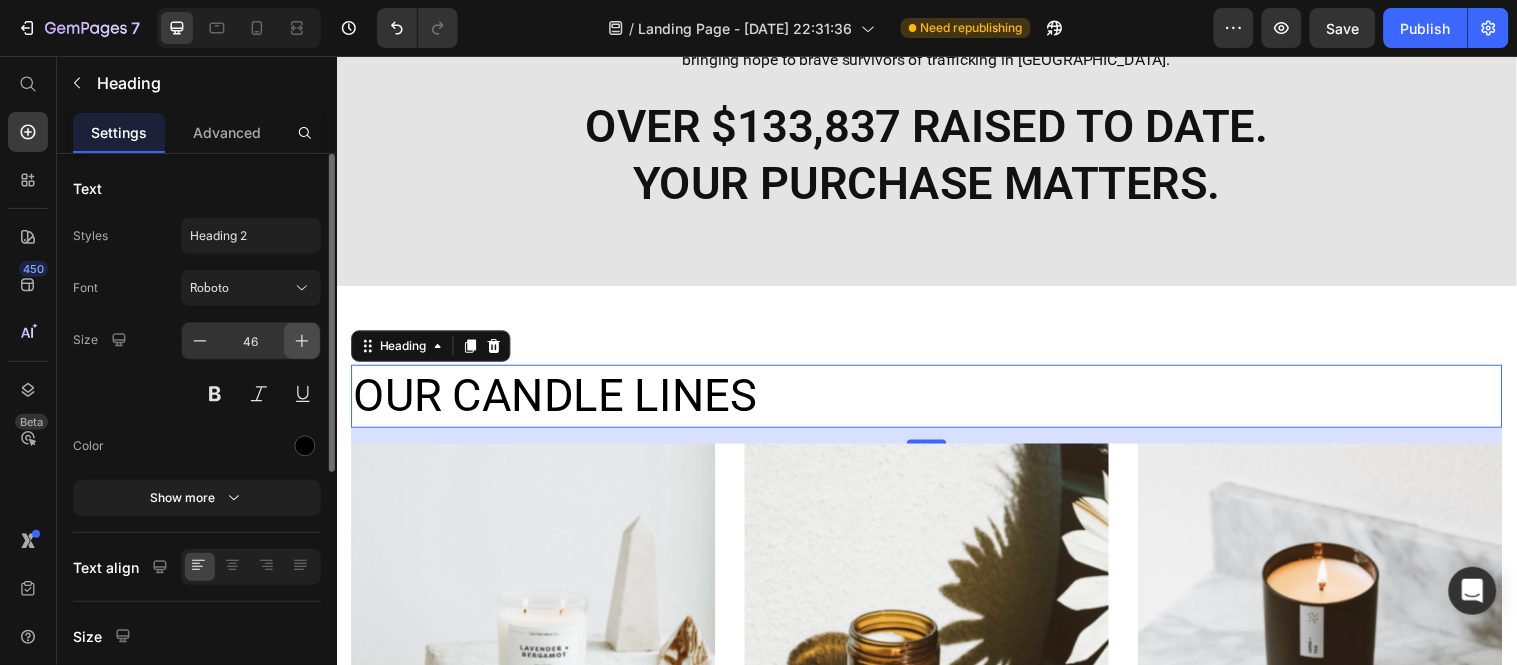 click 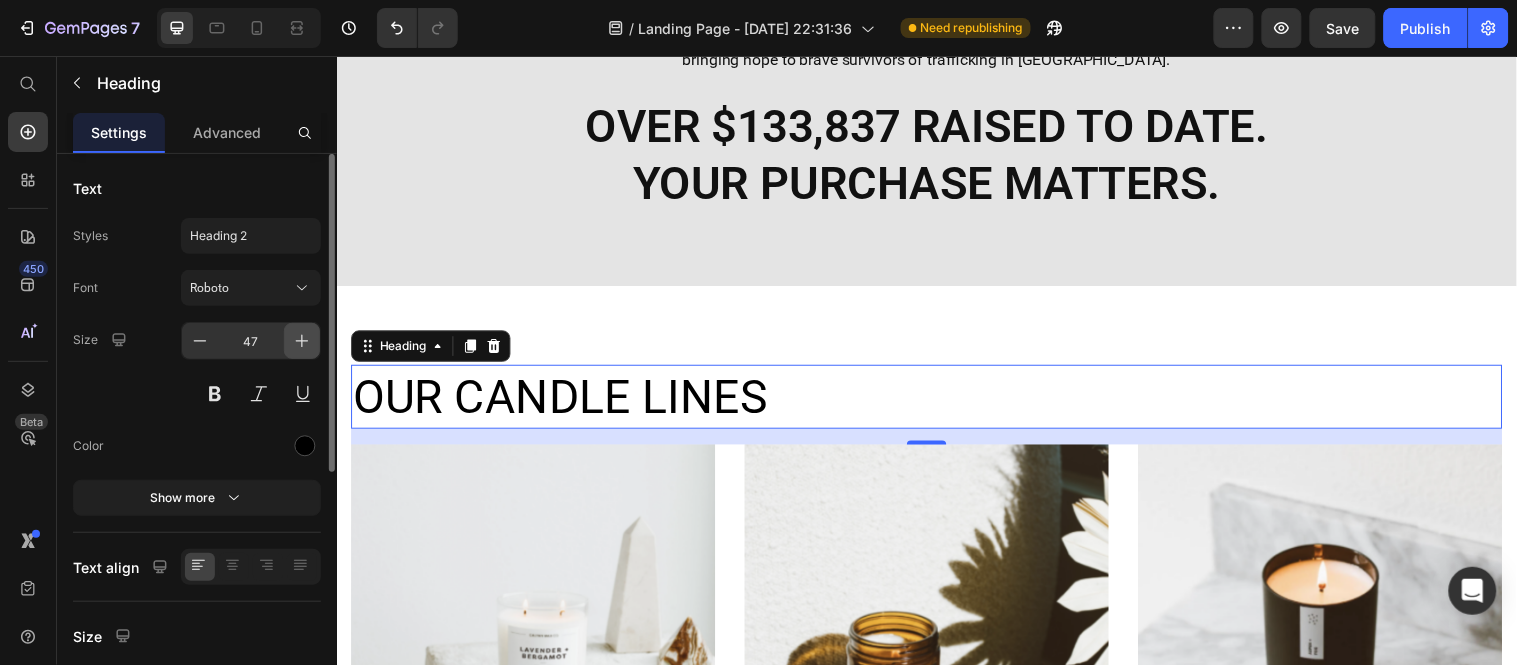 click 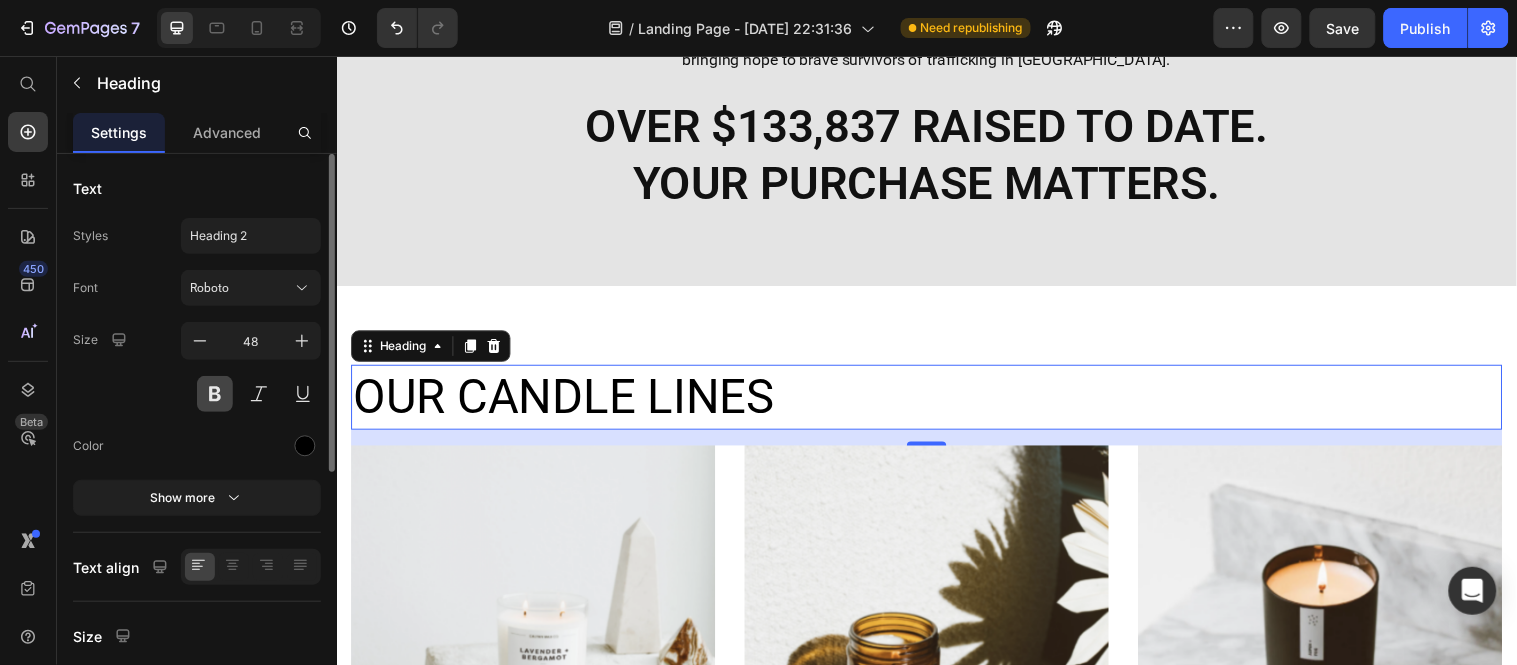 click at bounding box center [215, 394] 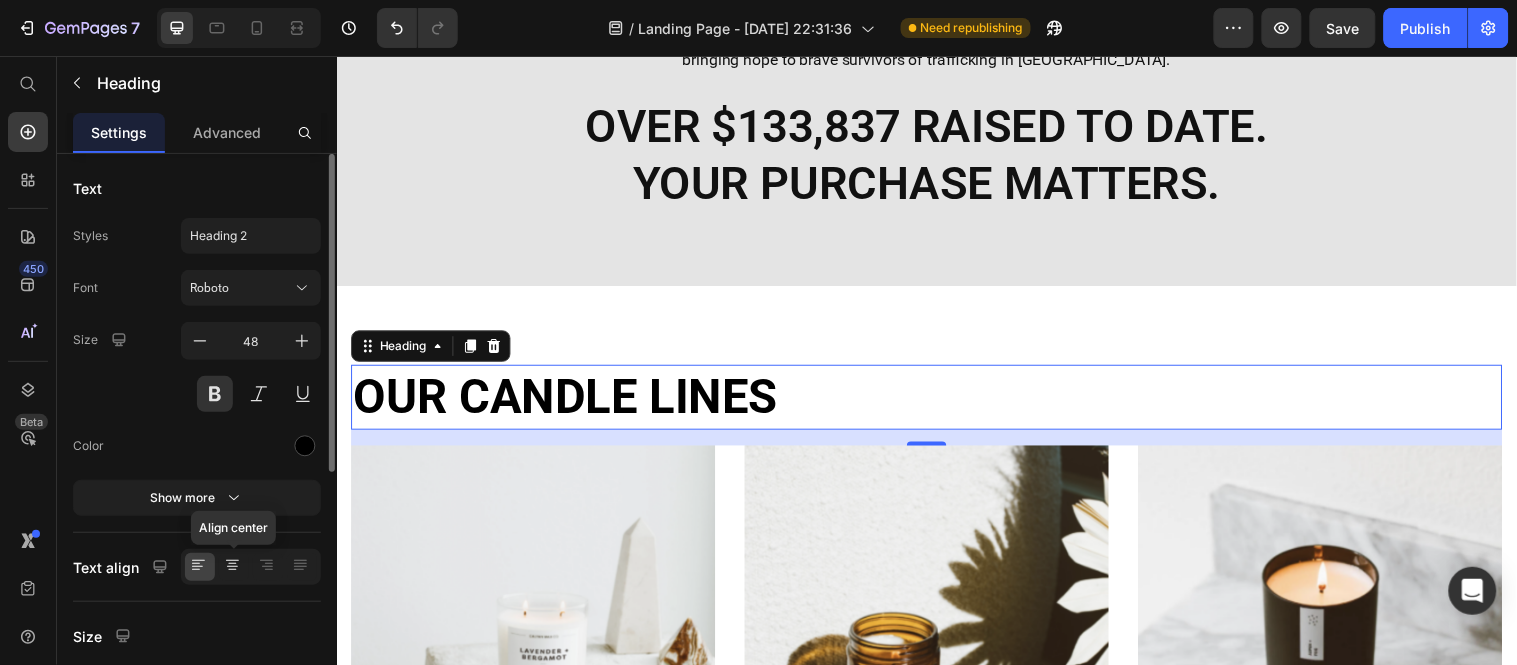 click 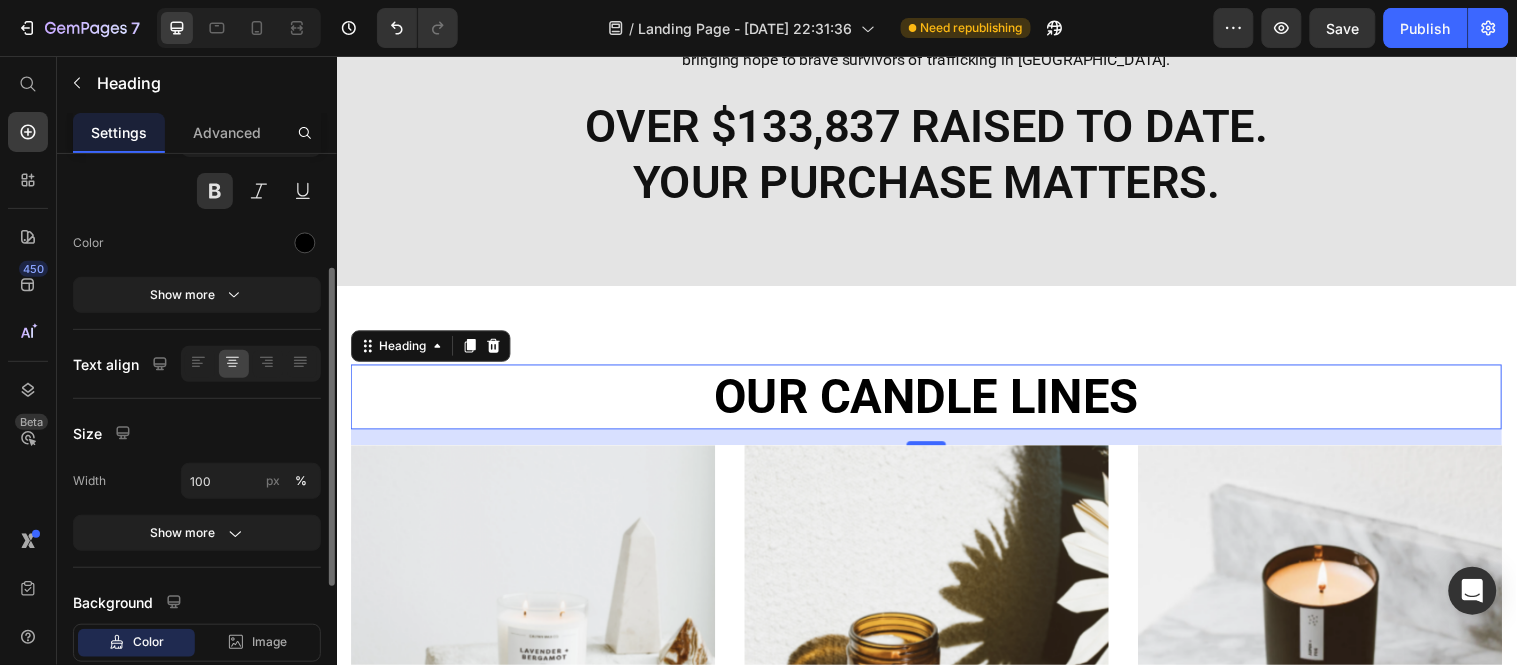 scroll, scrollTop: 204, scrollLeft: 0, axis: vertical 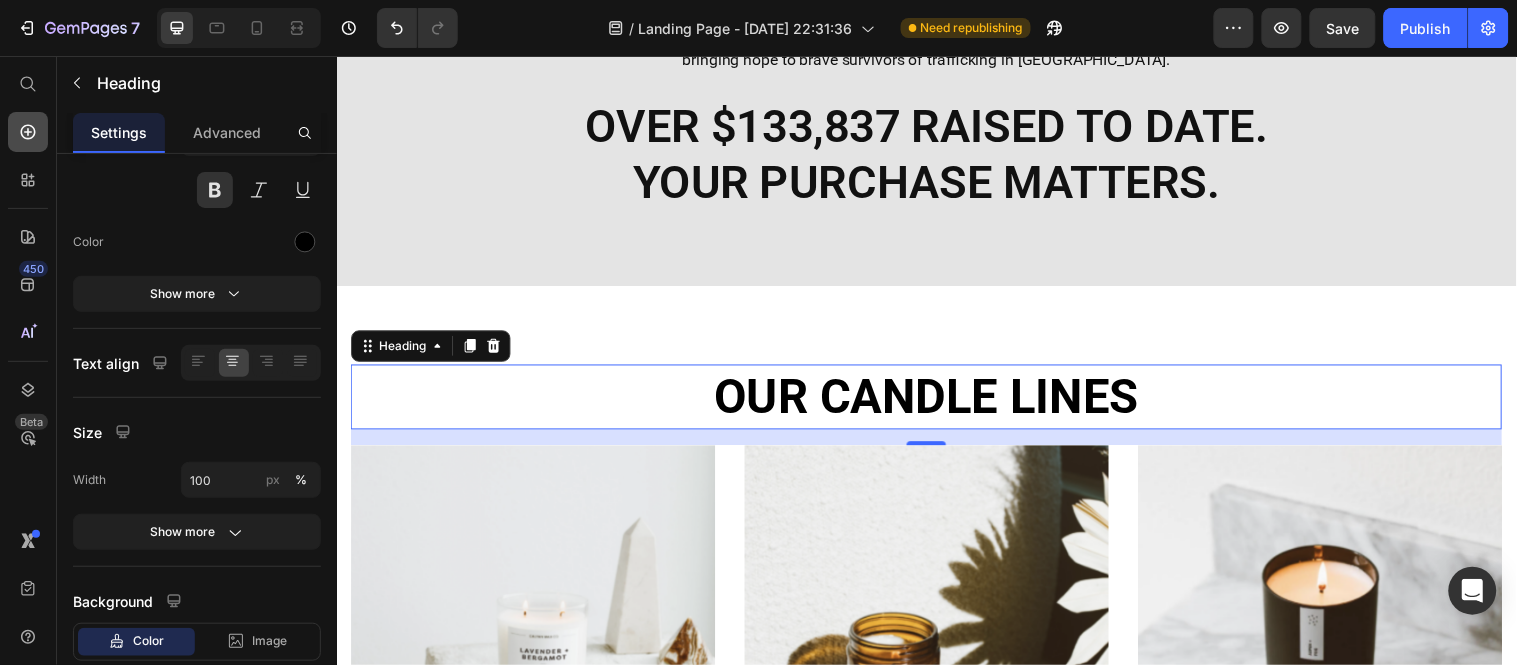 click 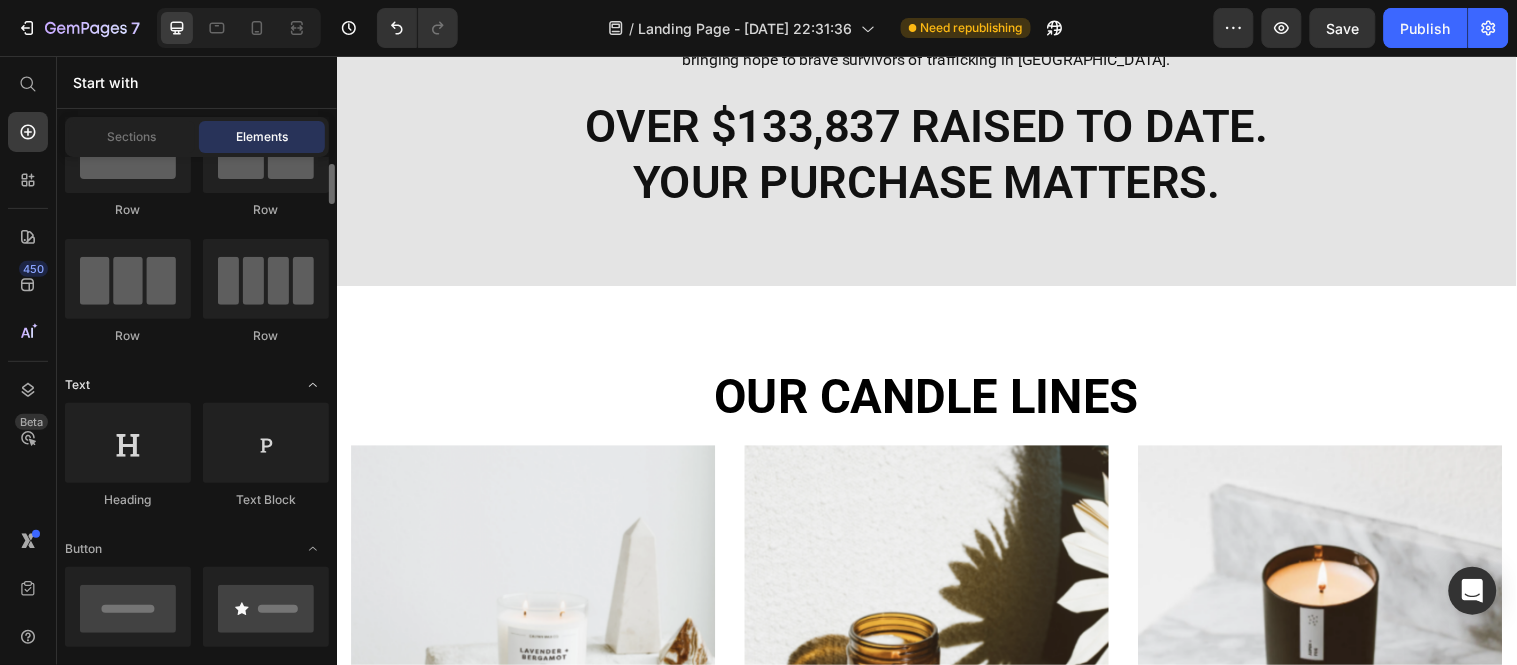 scroll, scrollTop: 90, scrollLeft: 0, axis: vertical 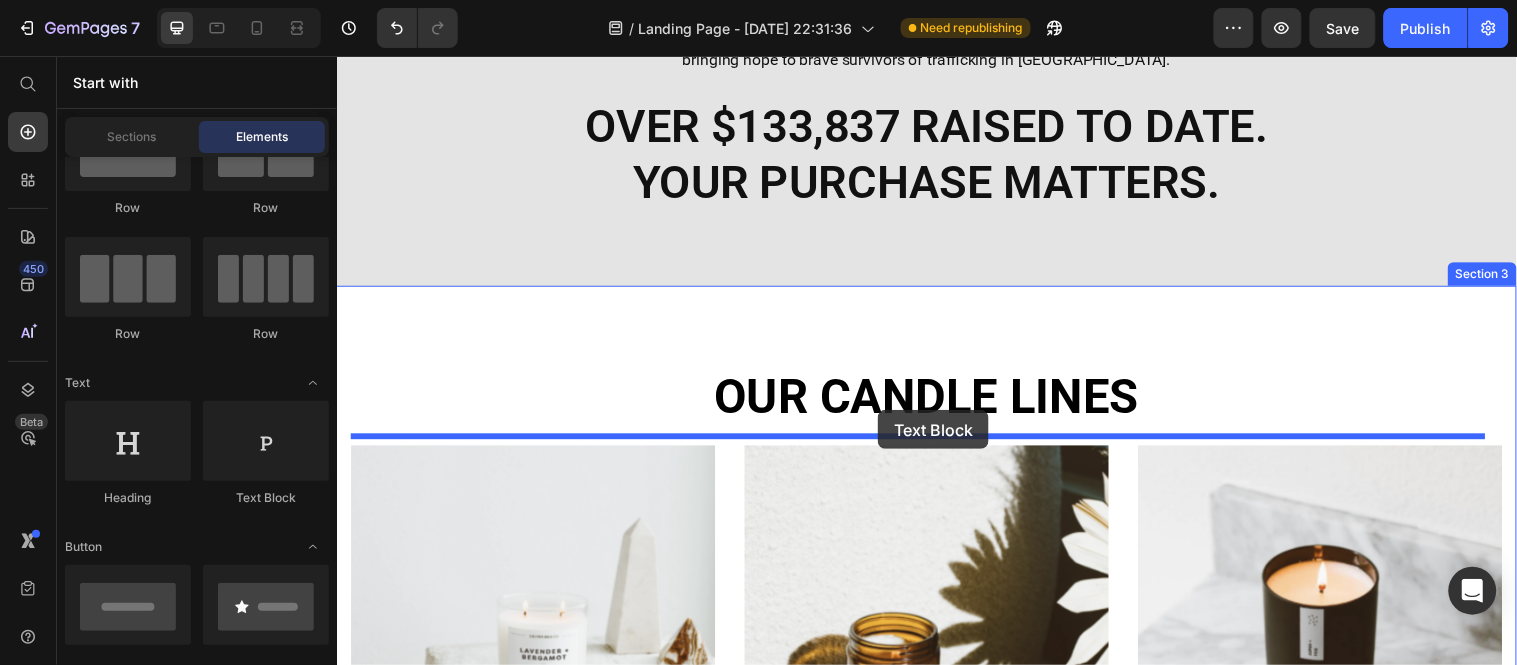 drag, startPoint x: 608, startPoint y: 518, endPoint x: 886, endPoint y: 415, distance: 296.46753 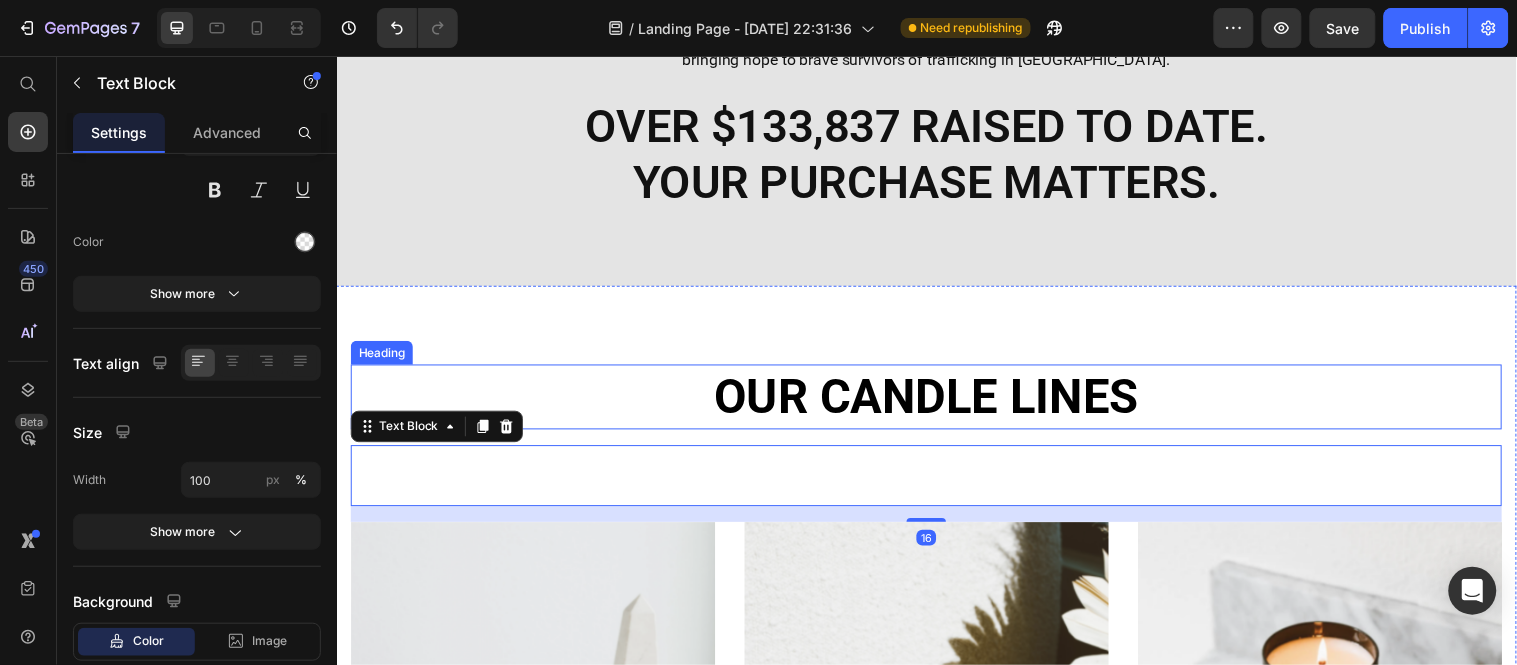 scroll, scrollTop: 0, scrollLeft: 0, axis: both 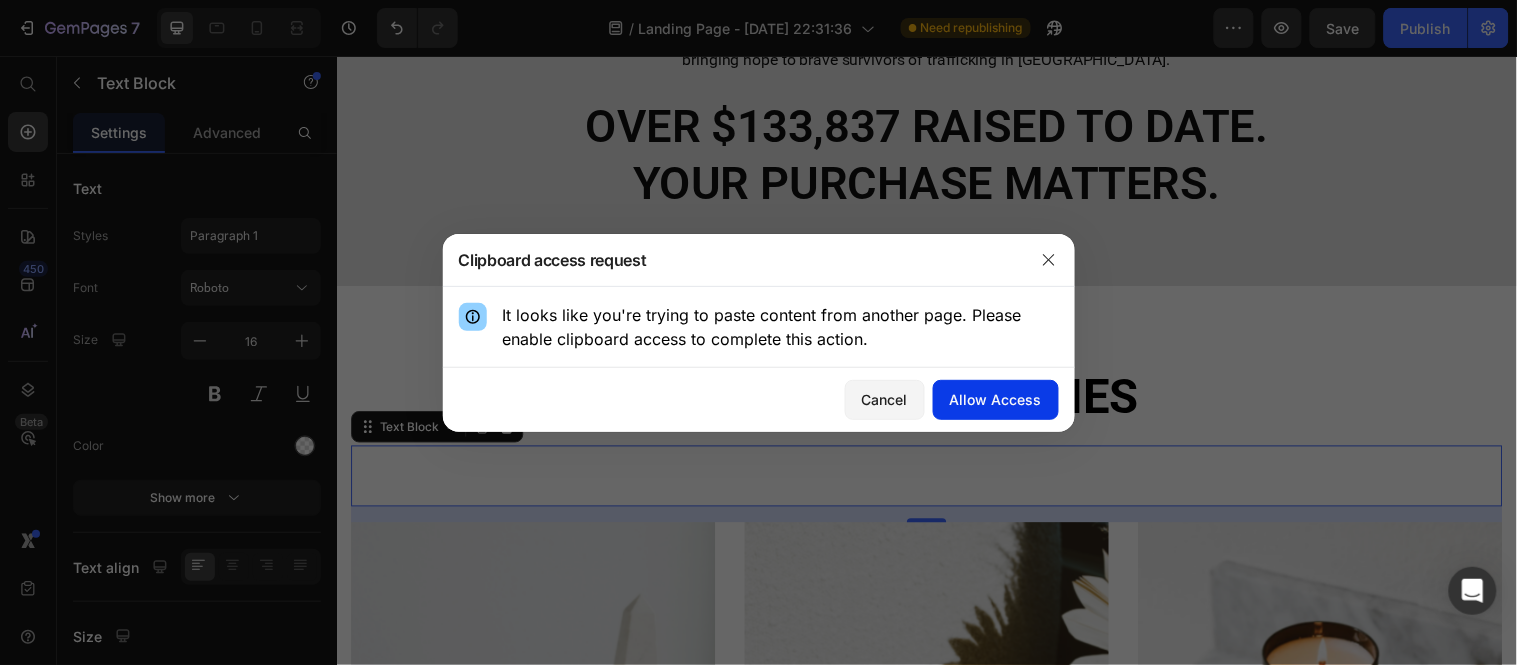 click on "Allow Access" at bounding box center (996, 399) 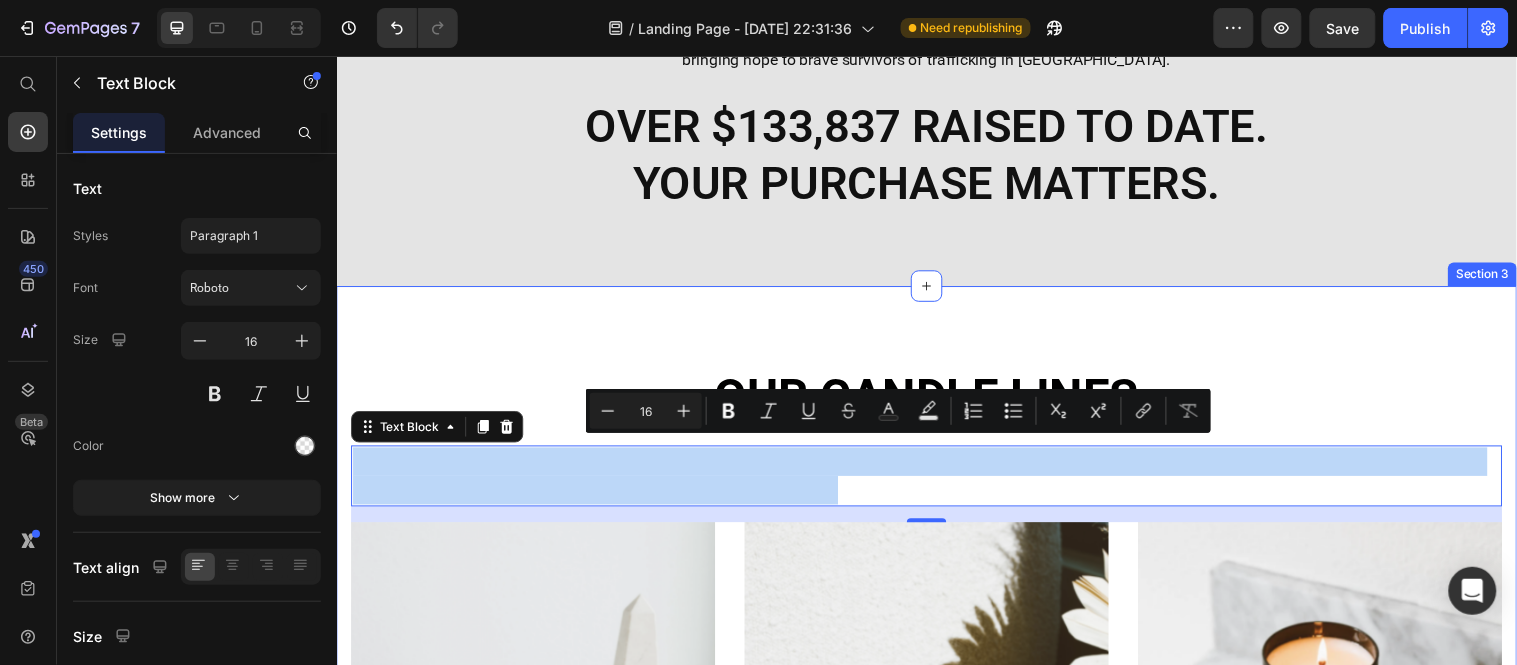 drag, startPoint x: 955, startPoint y: 492, endPoint x: 334, endPoint y: 460, distance: 621.8239 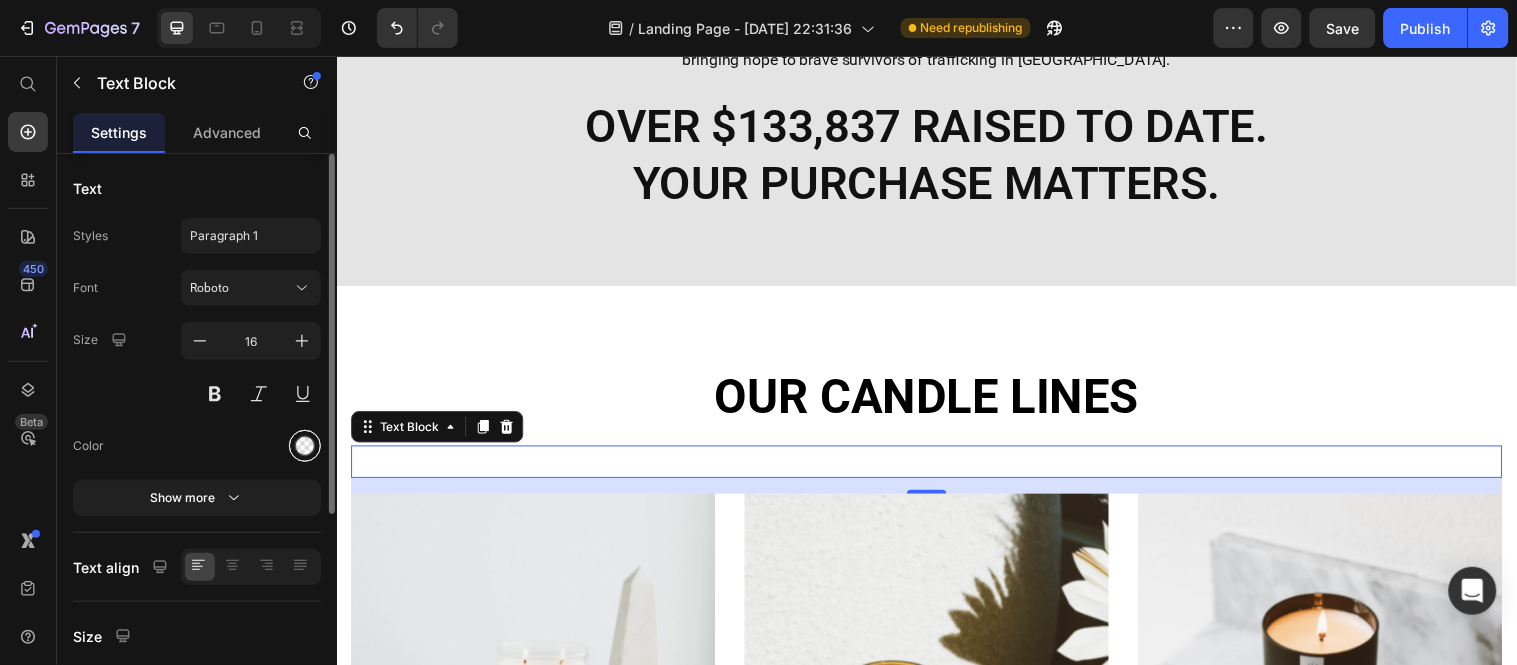 click at bounding box center (305, 446) 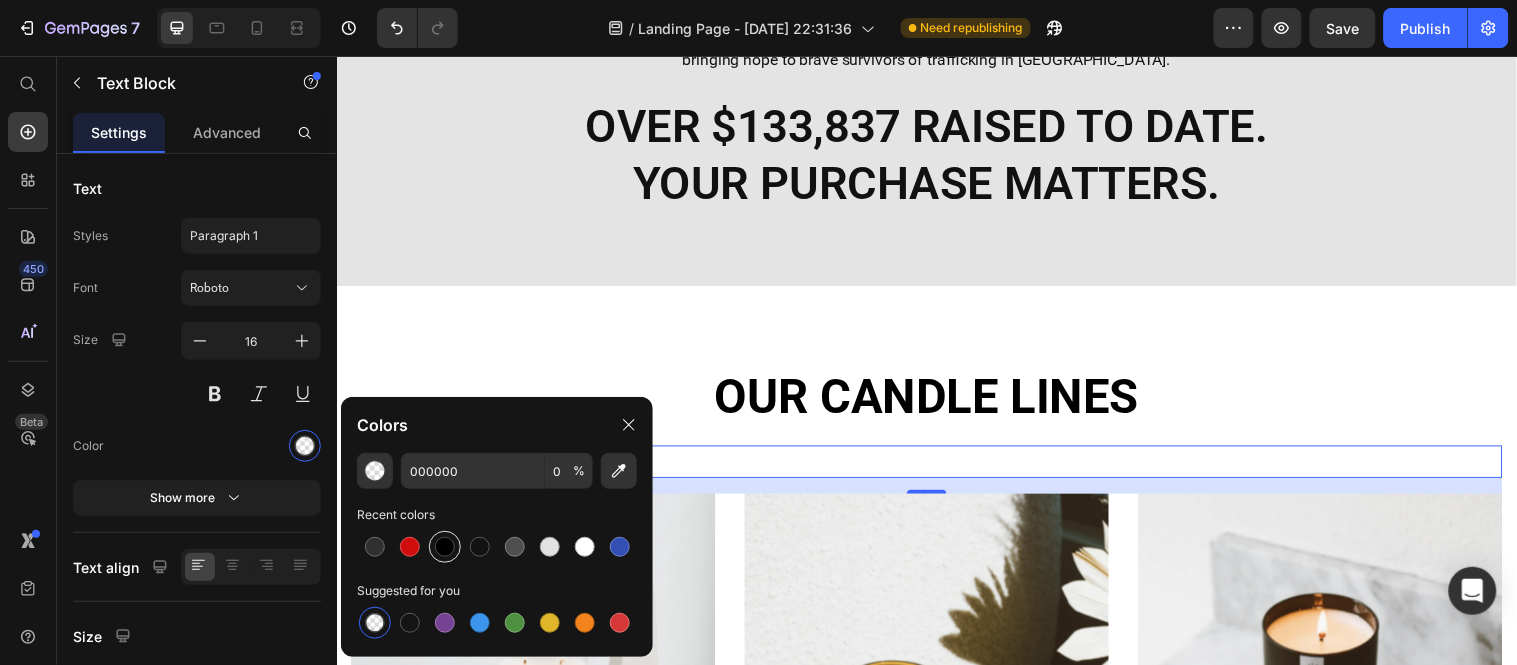 click at bounding box center (445, 547) 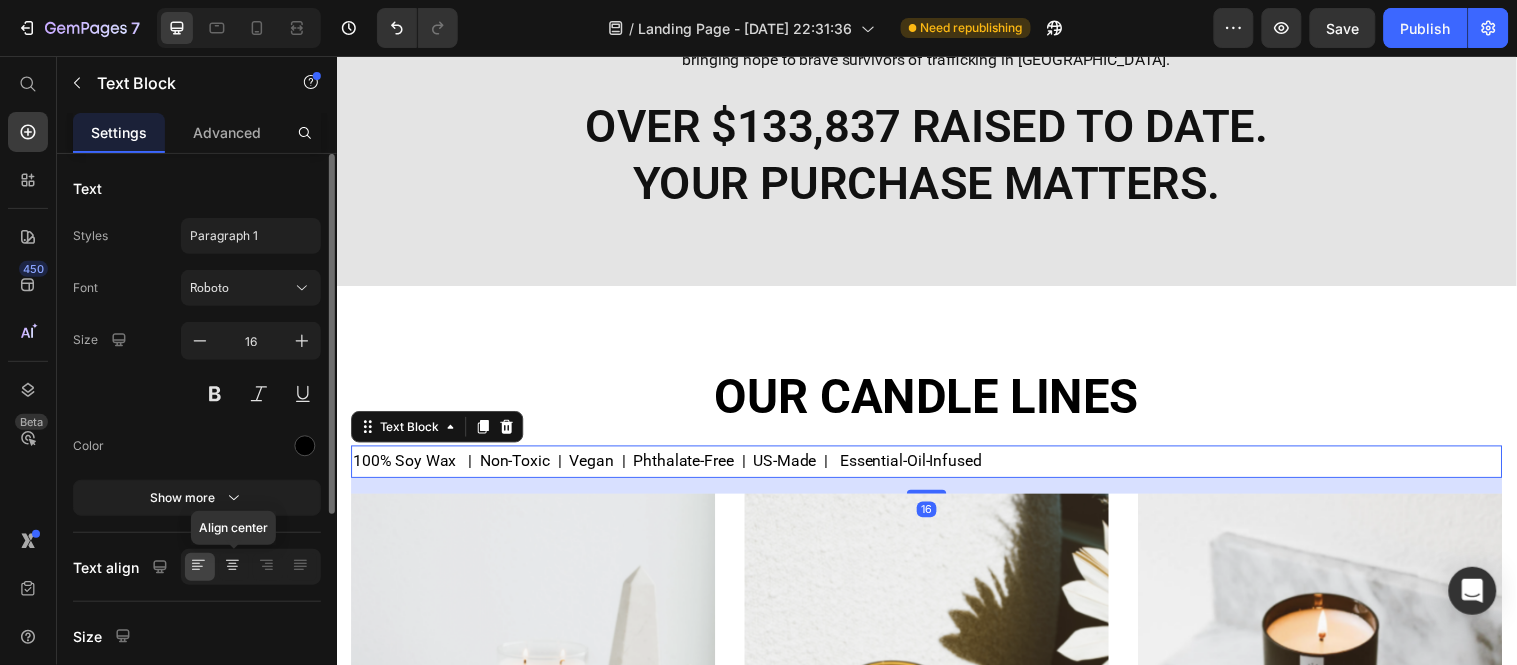 click 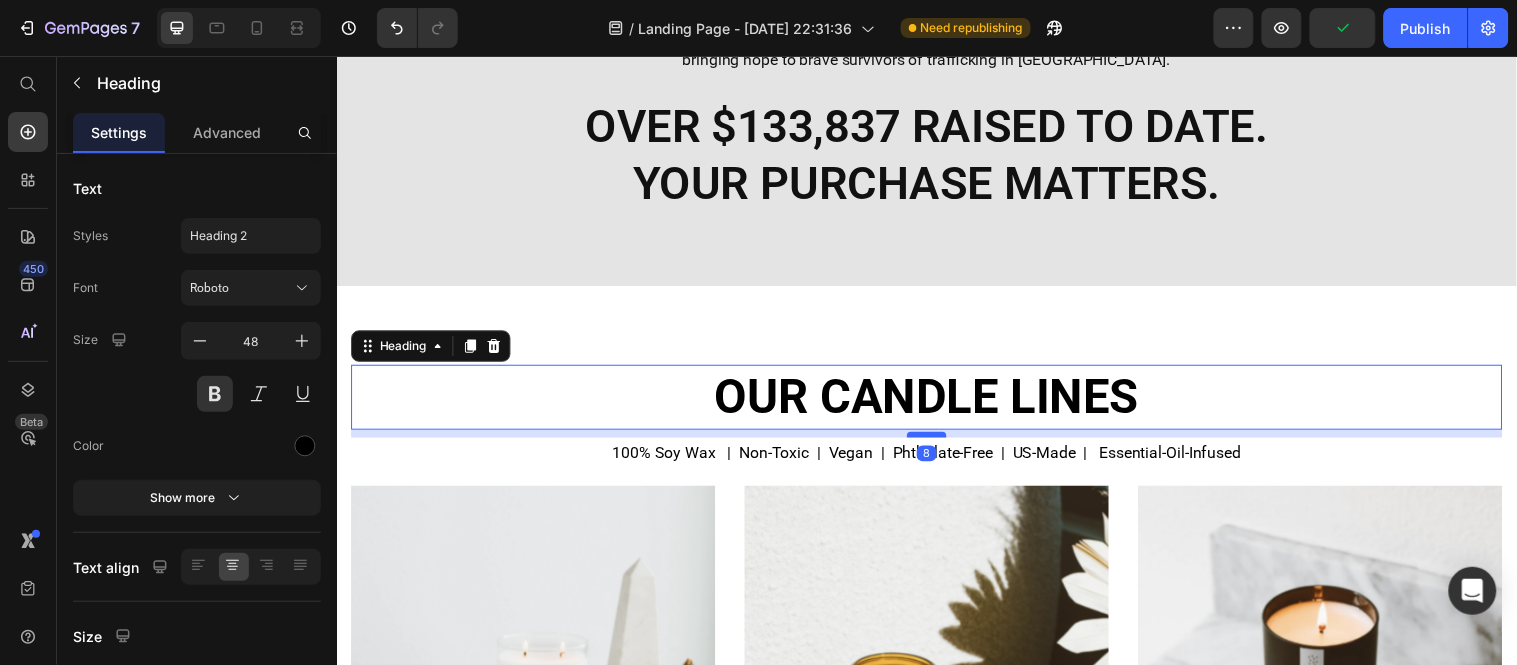 click at bounding box center (936, 440) 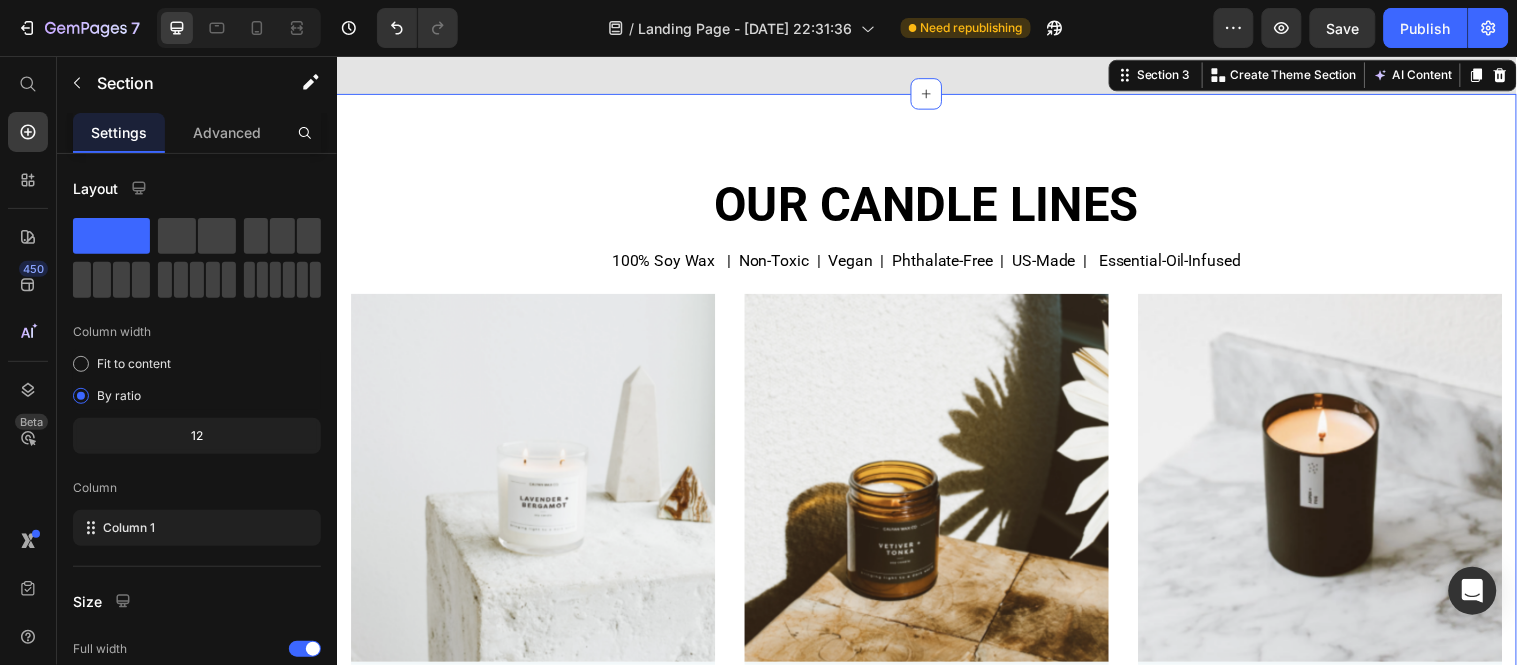 scroll, scrollTop: 1254, scrollLeft: 0, axis: vertical 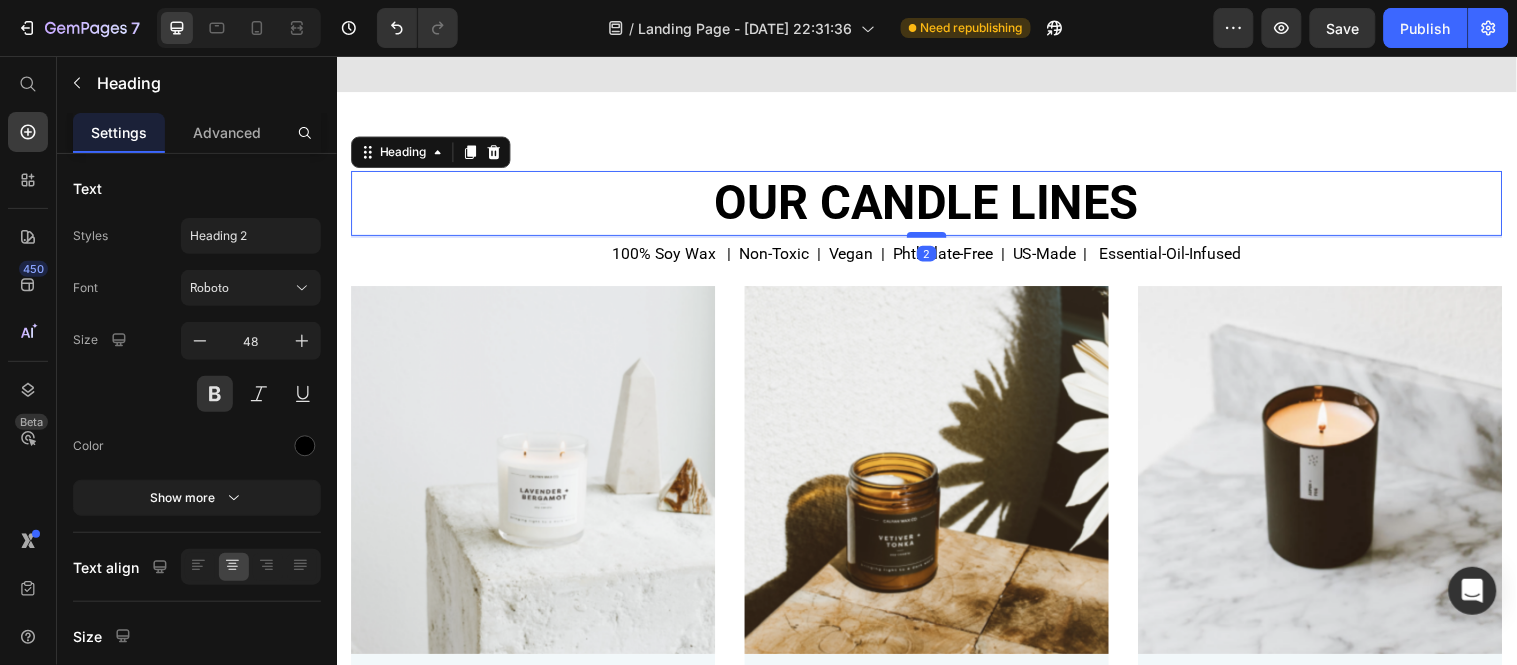 click at bounding box center (936, 237) 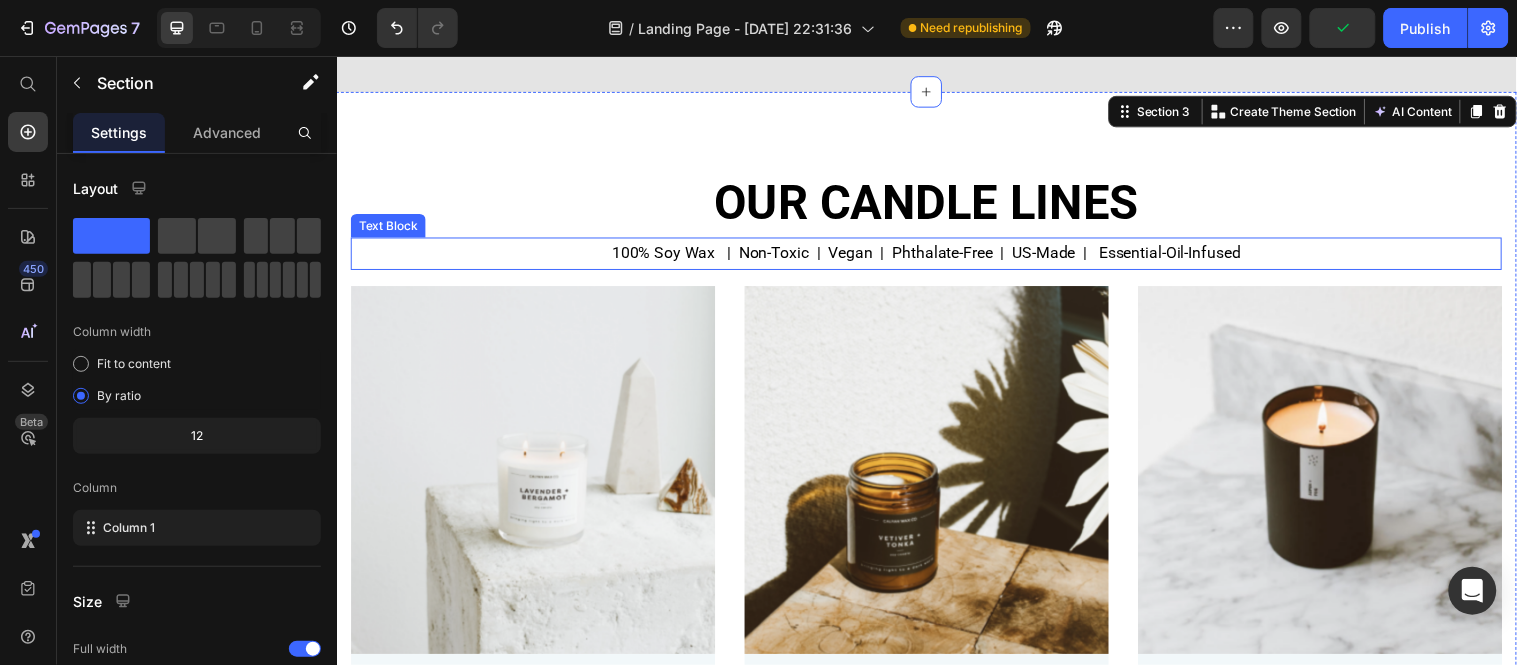 click on "100% Soy Wax   |  Non-Toxic  |  Vegan  |  Phthalate-Free  |  US-Made  |   Essential-Oil-Infused" at bounding box center [936, 256] 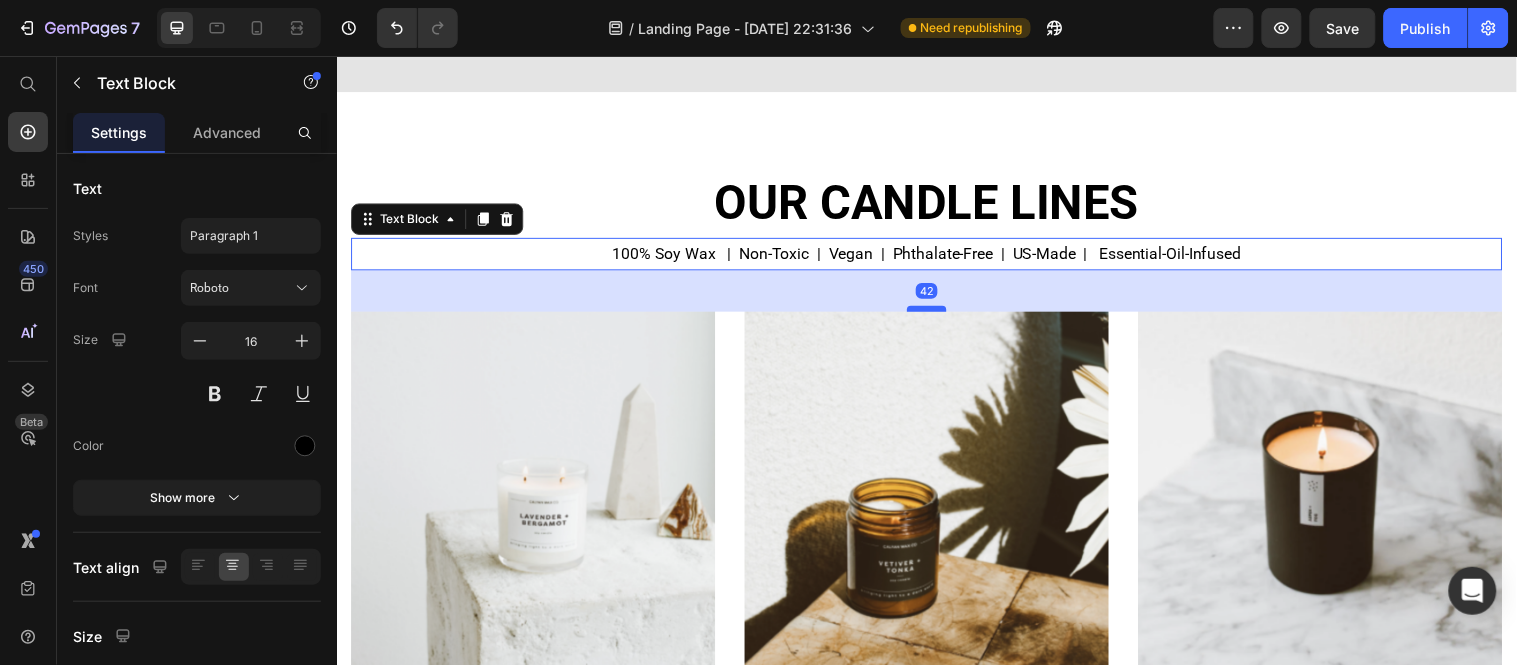 drag, startPoint x: 928, startPoint y: 284, endPoint x: 927, endPoint y: 310, distance: 26.019224 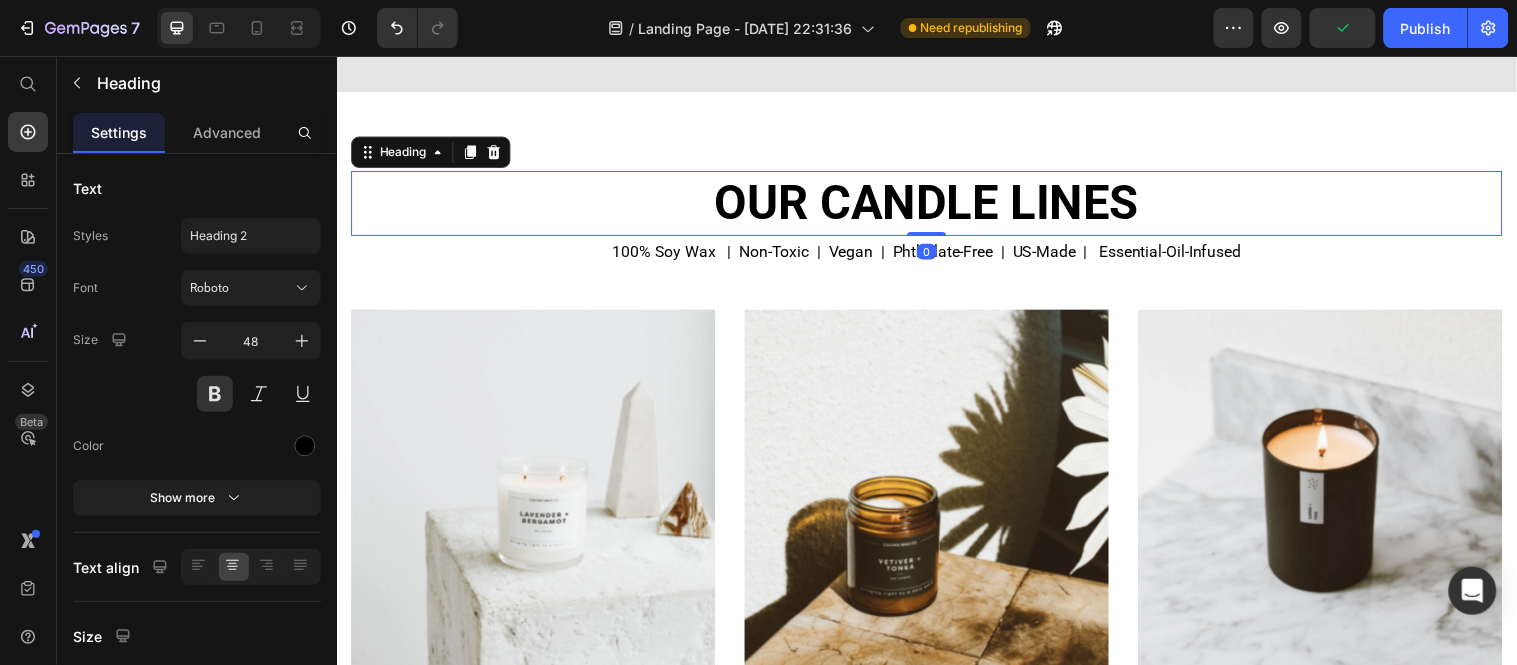 drag, startPoint x: 917, startPoint y: 237, endPoint x: 916, endPoint y: 223, distance: 14.035668 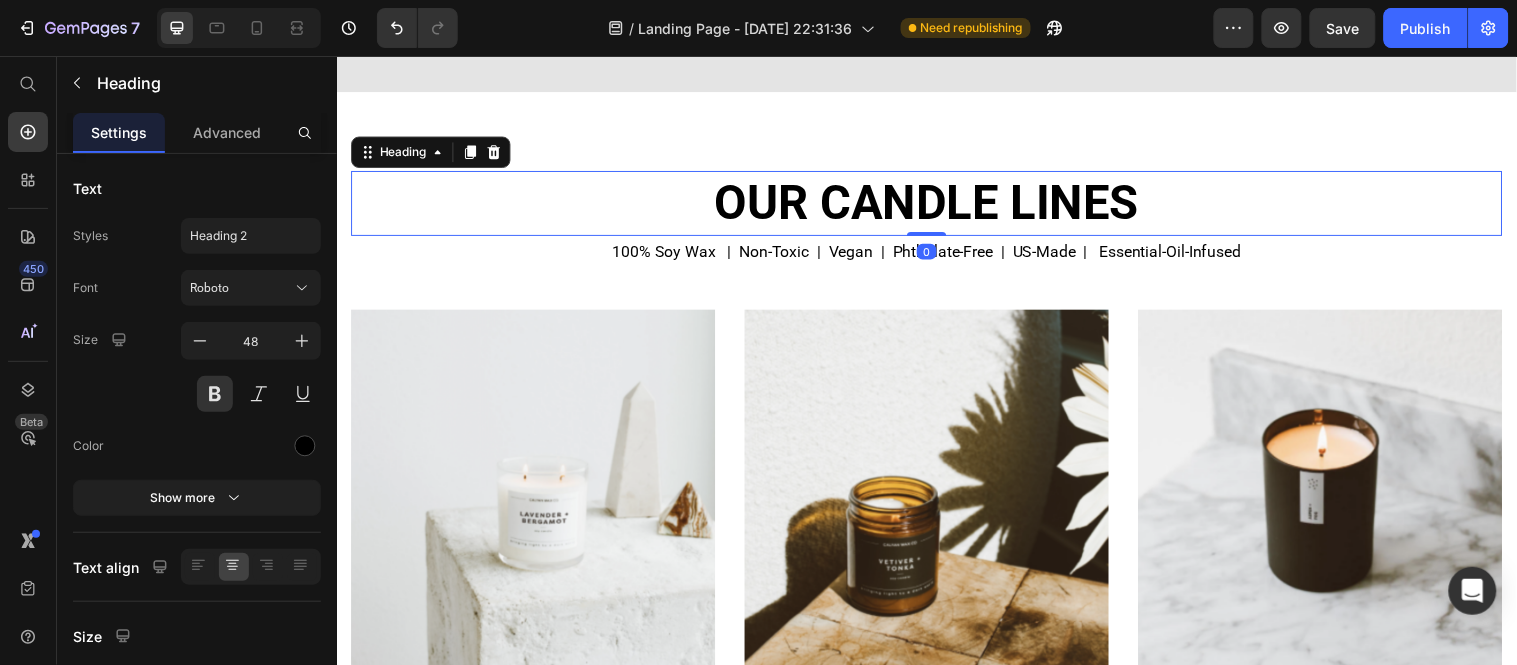 click on "OUR CANDLE LINES Heading   0" at bounding box center [936, 205] 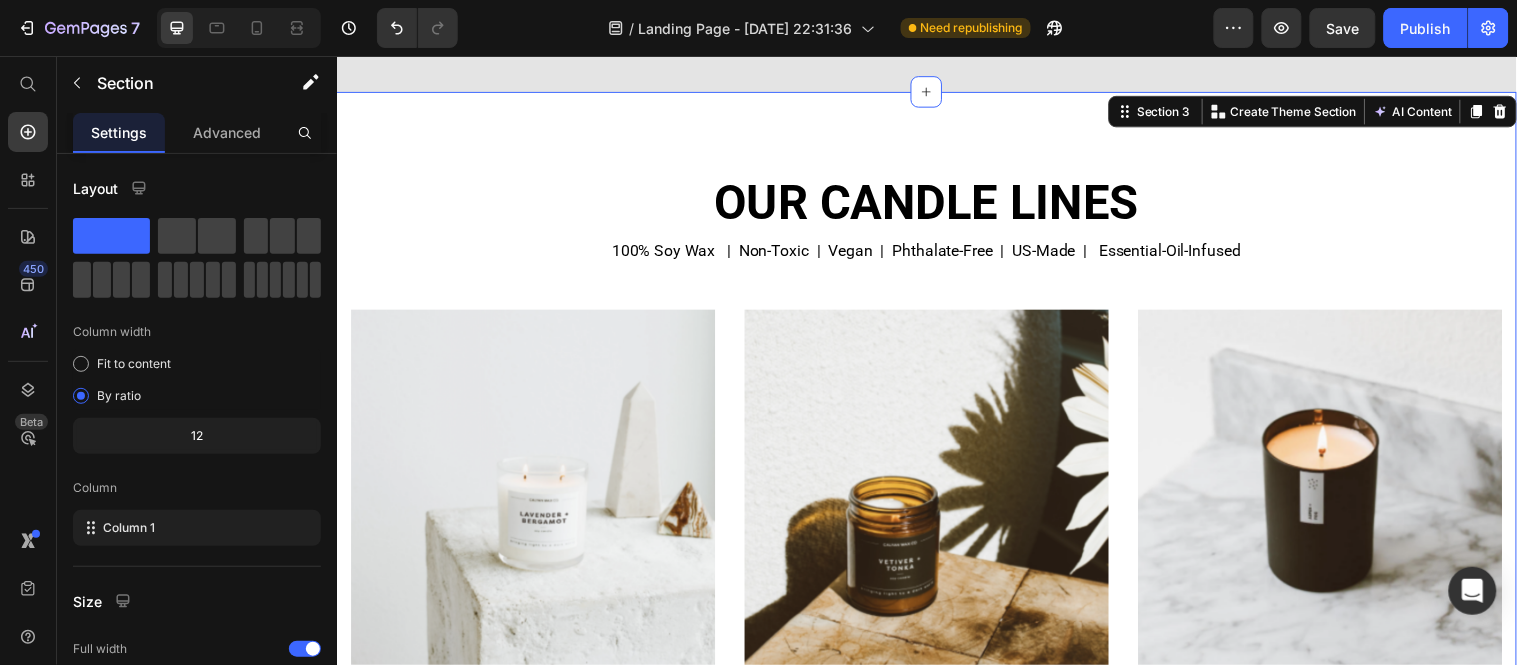 click on "OUR CANDLE LINES Heading 100% Soy Wax   |  Non-Toxic  |  Vegan  |  Phthalate-Free  |  US-Made  |   Essential-Oil-Infused   Text Block Image CLEAR GLASS CANDLES Text Block Our signature line of candles Text Block Row Image AMBER JAR CANDLES Text Block Fresh, clean, and simple Text Block Row Image BLACK CANDLES Text Block Modern, minimal, and luxurious Text Block Row Row Section 3   You can create reusable sections Create Theme Section AI Content Write with GemAI What would you like to describe here? Tone and Voice Persuasive Product Show more Generate" at bounding box center (936, 492) 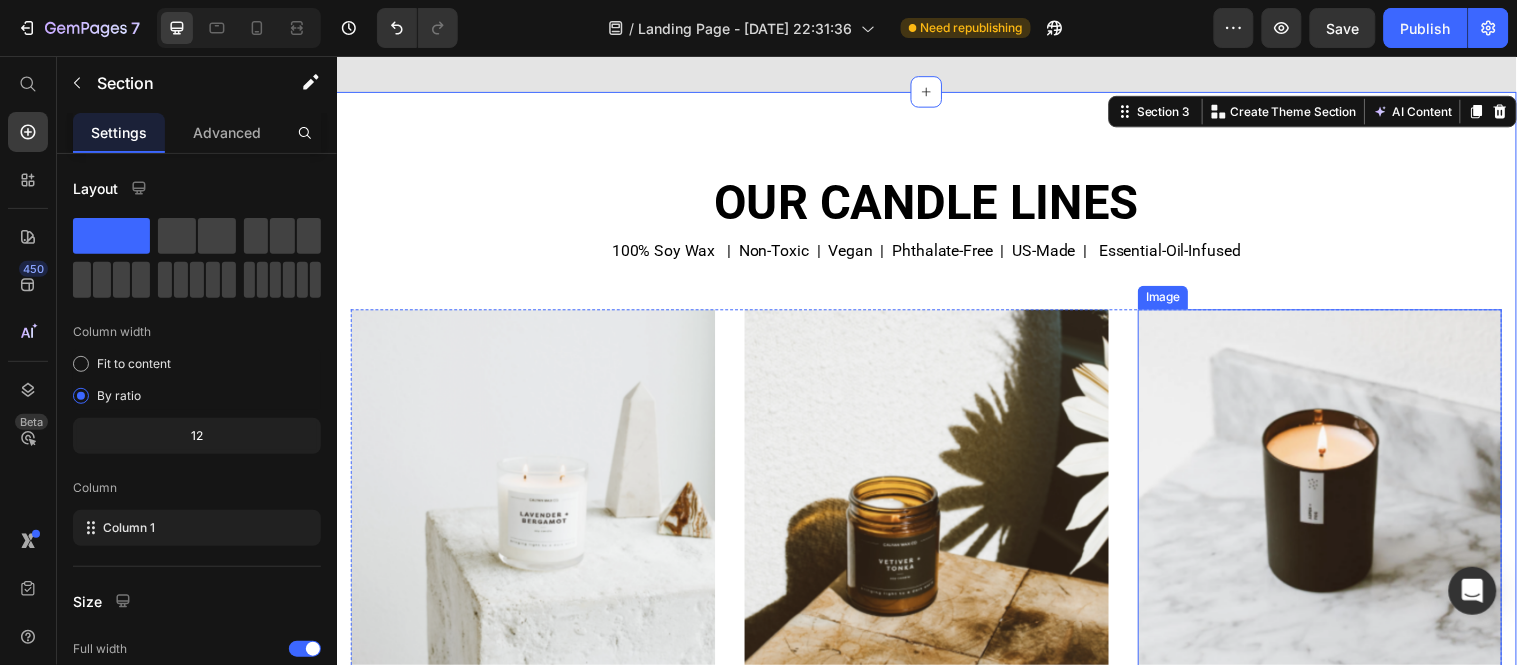 scroll, scrollTop: 1754, scrollLeft: 0, axis: vertical 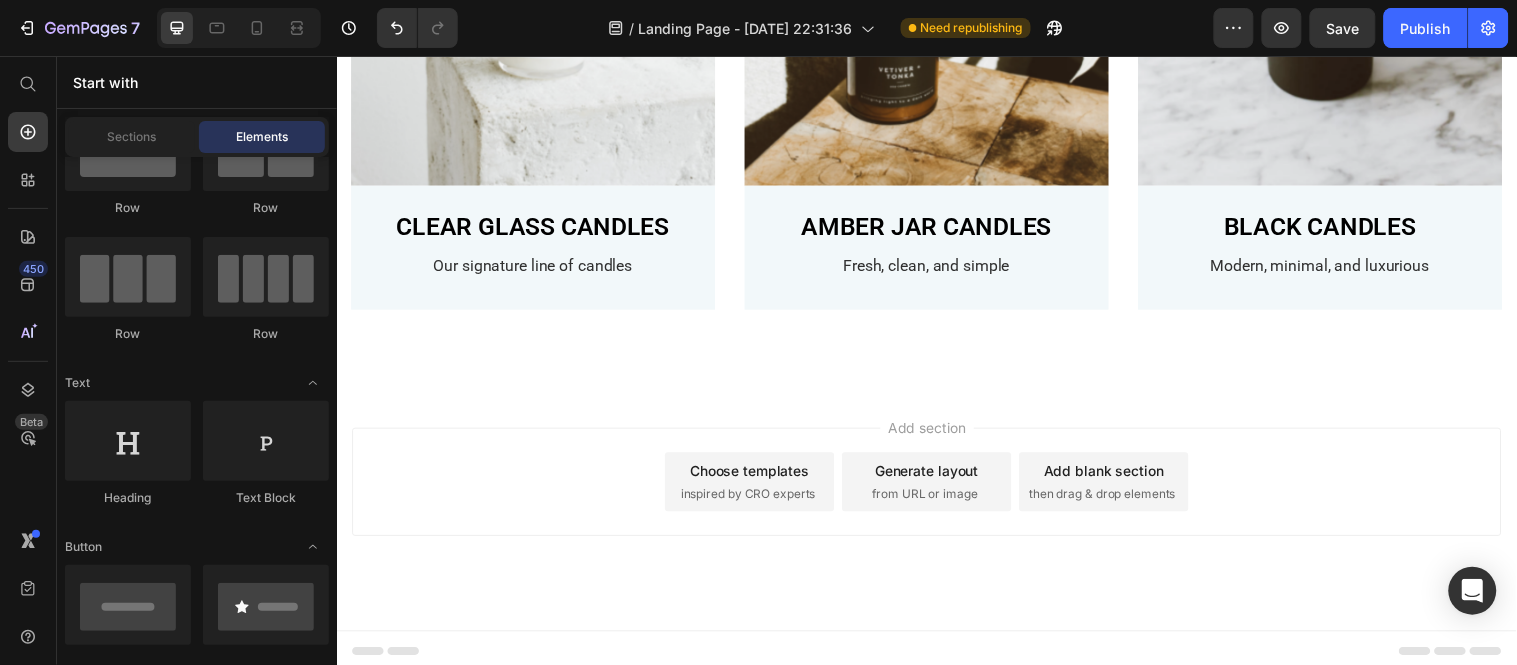 click on "Choose templates inspired by CRO experts" at bounding box center [756, 488] 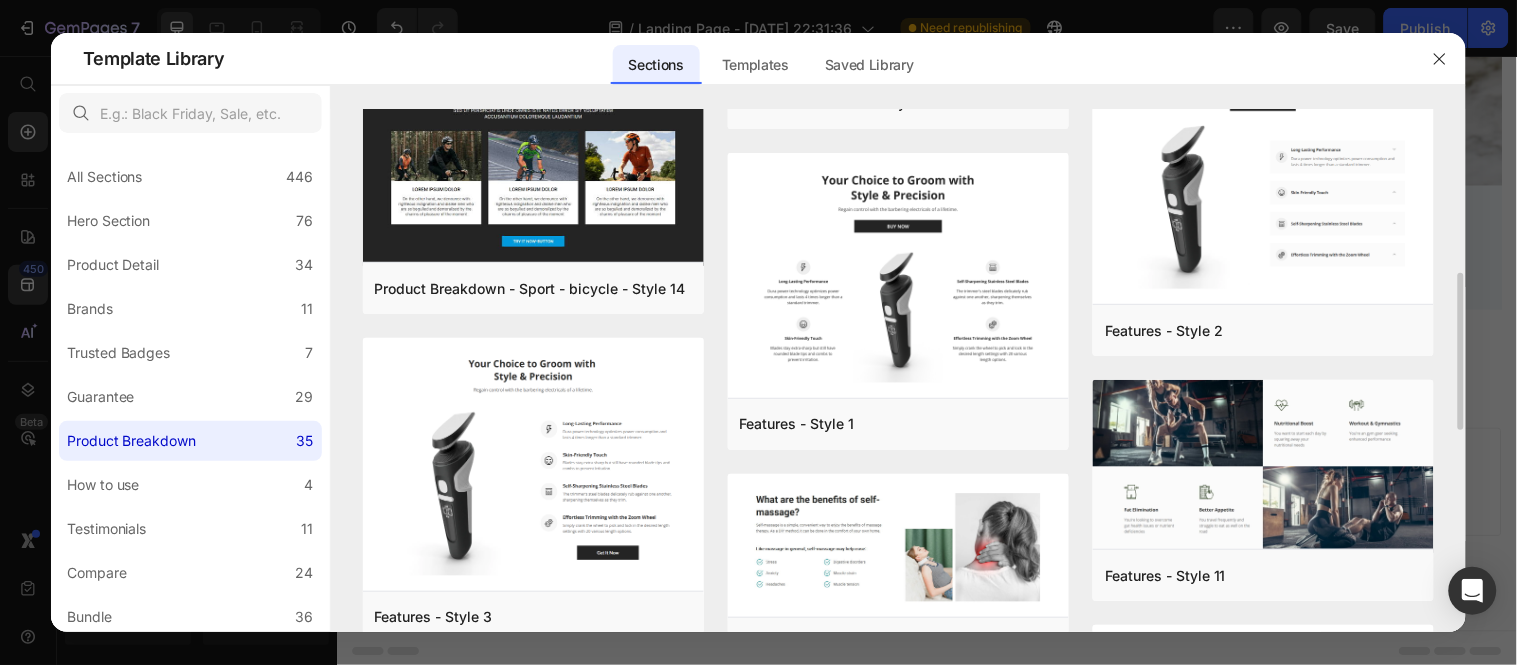 scroll, scrollTop: 567, scrollLeft: 0, axis: vertical 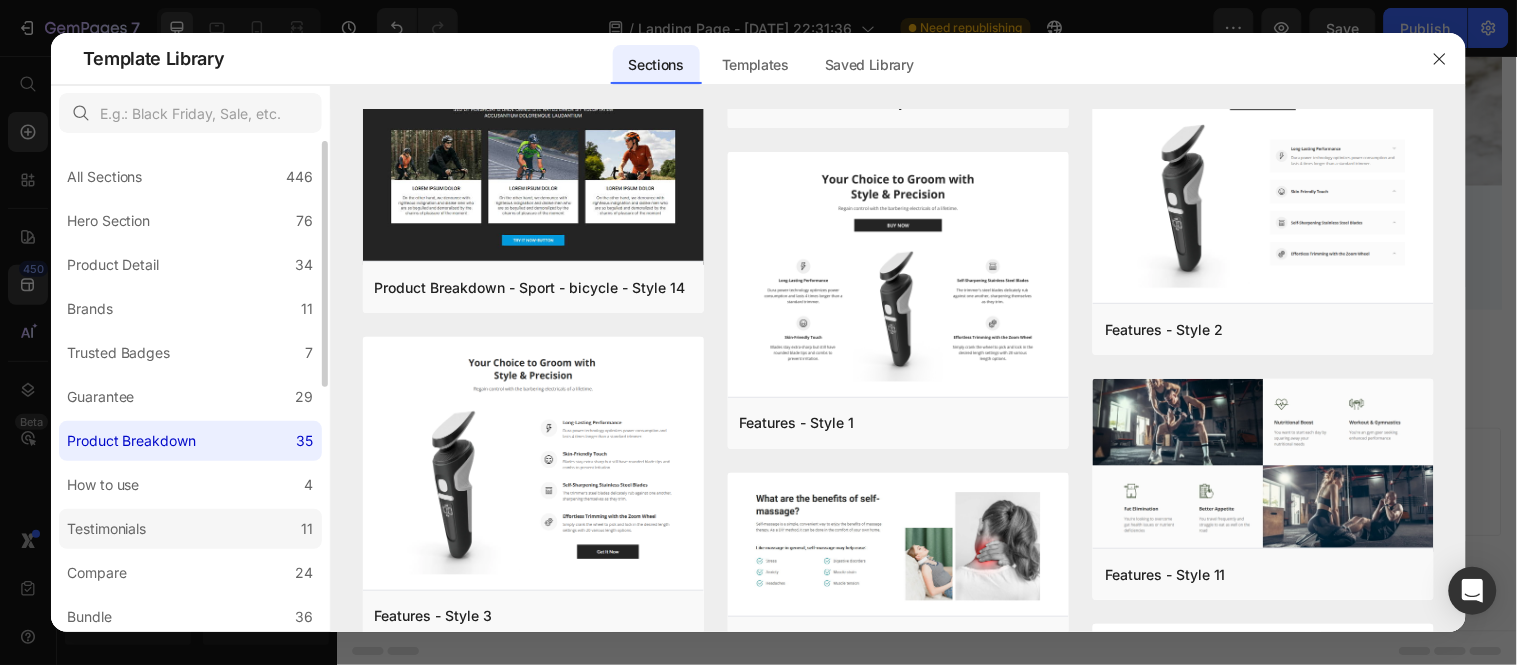 click on "Testimonials" at bounding box center [107, 529] 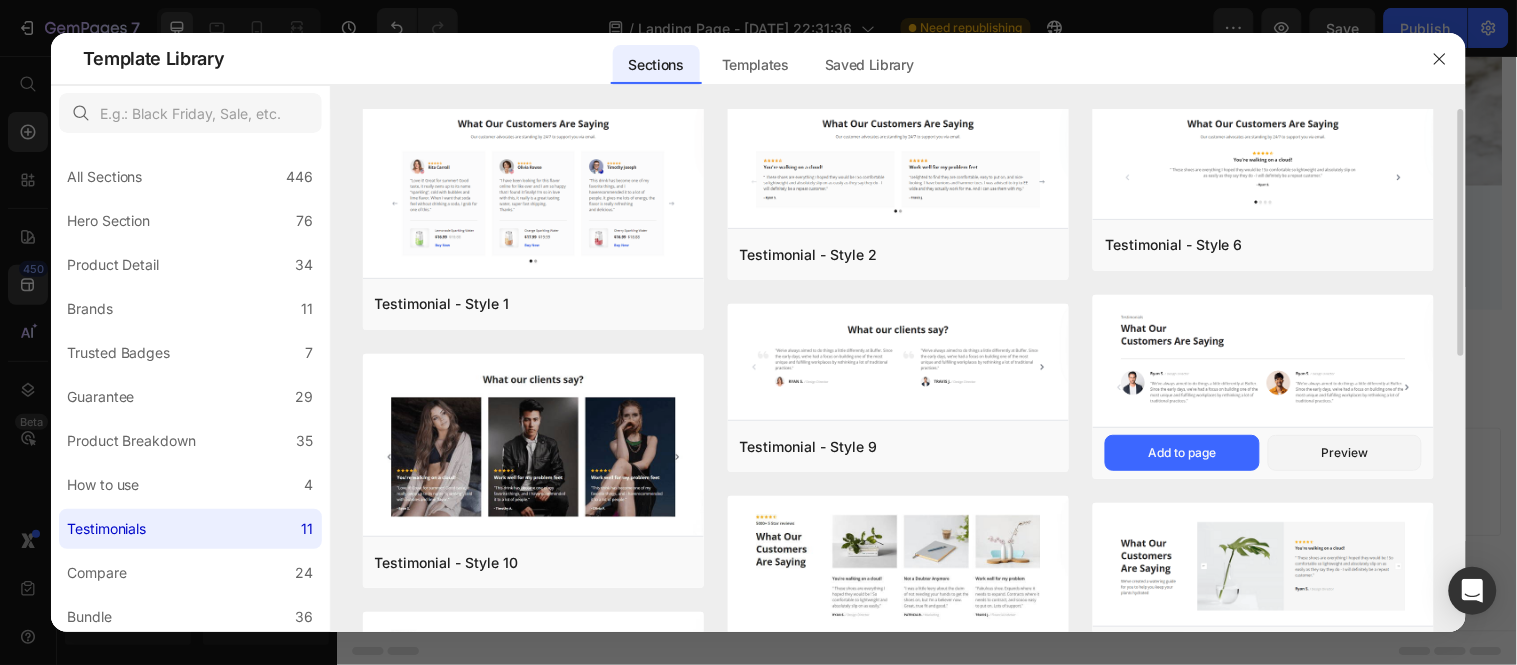 scroll, scrollTop: 0, scrollLeft: 0, axis: both 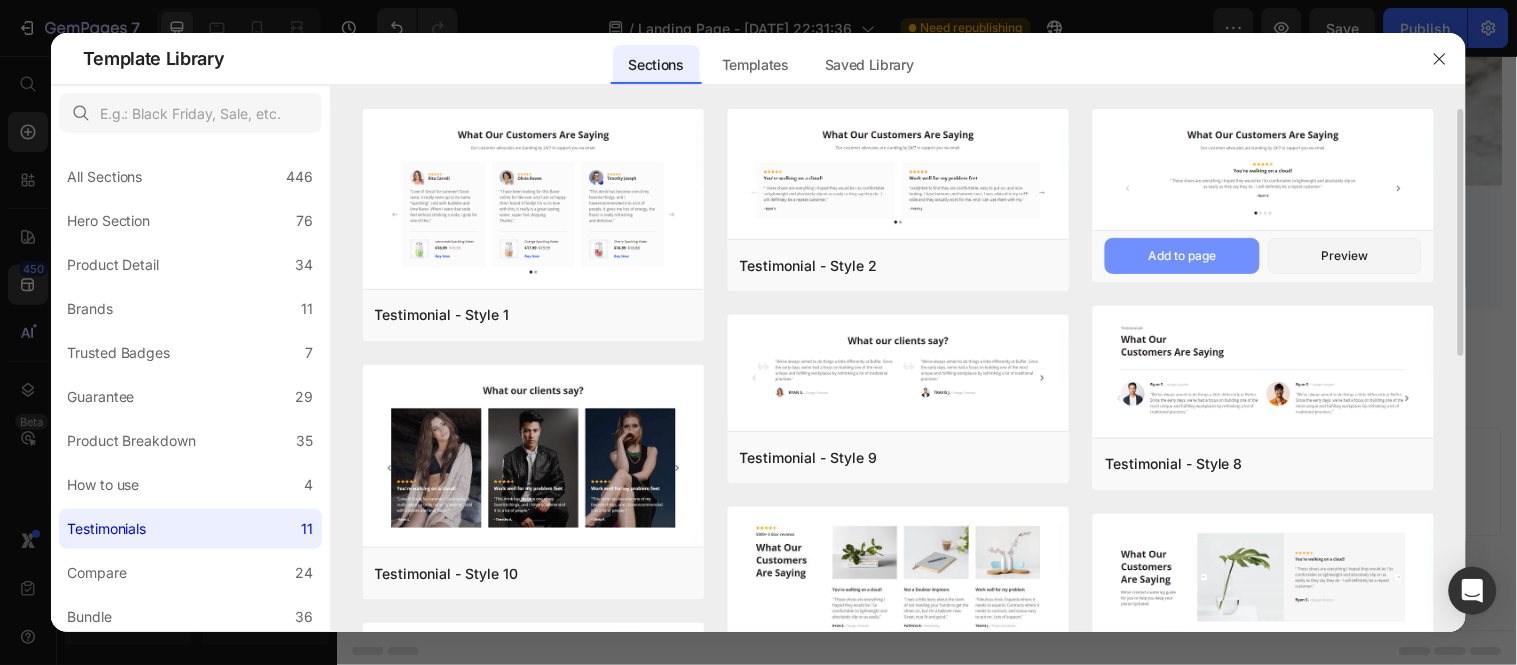 click on "Add to page" at bounding box center (1182, 256) 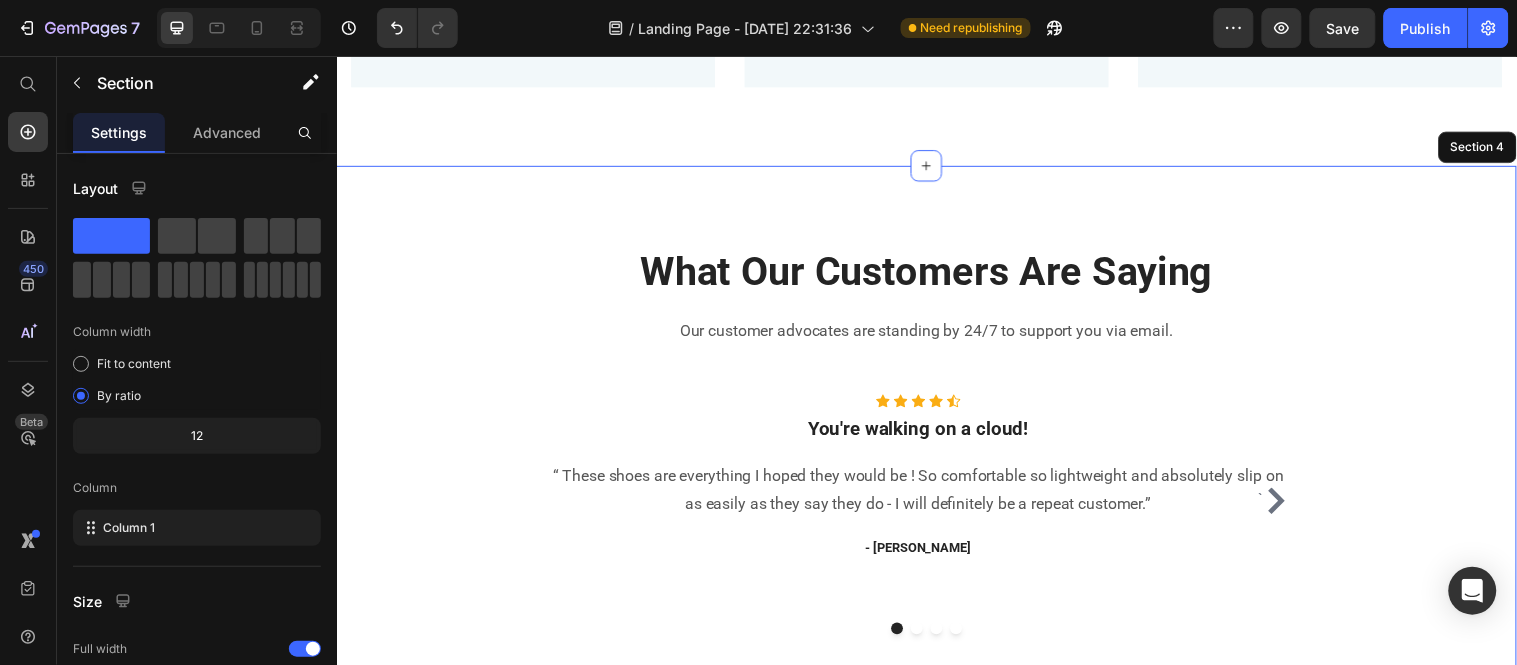 scroll, scrollTop: 1981, scrollLeft: 0, axis: vertical 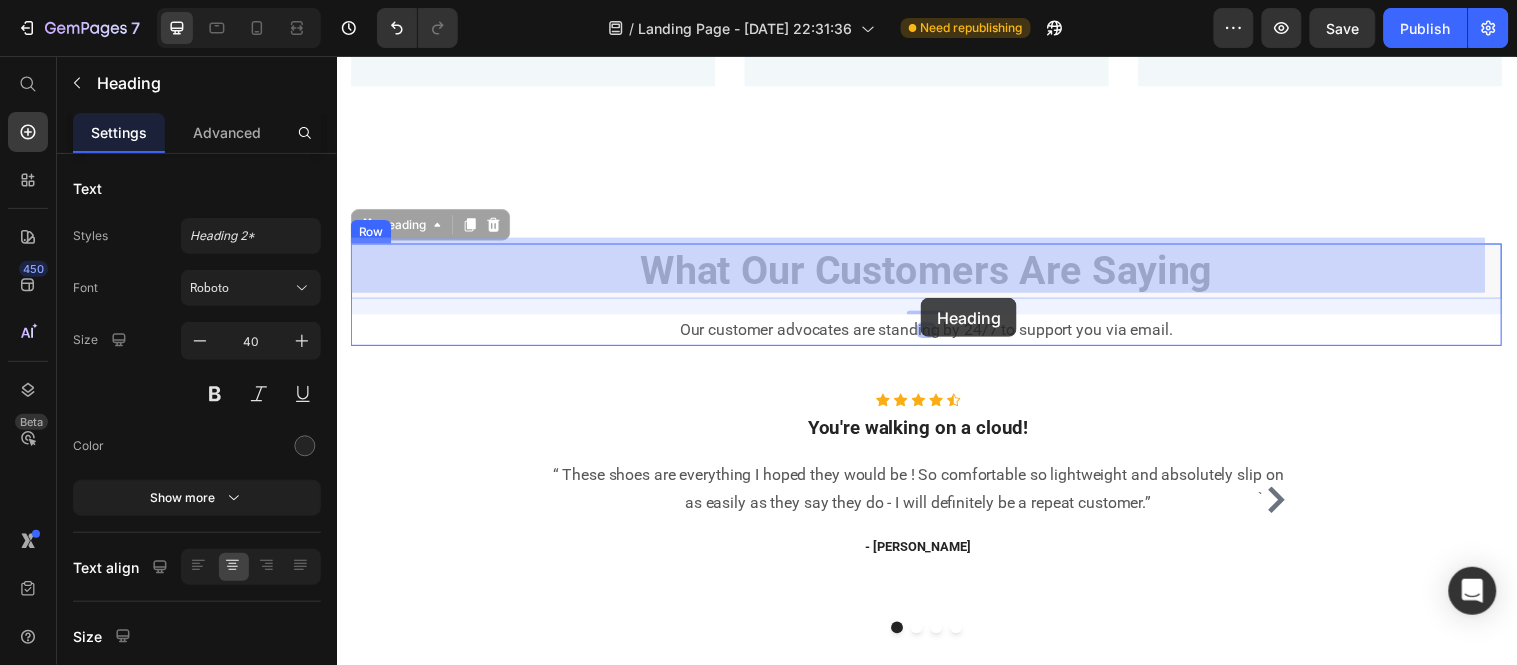 drag, startPoint x: 646, startPoint y: 266, endPoint x: 930, endPoint y: 301, distance: 286.14856 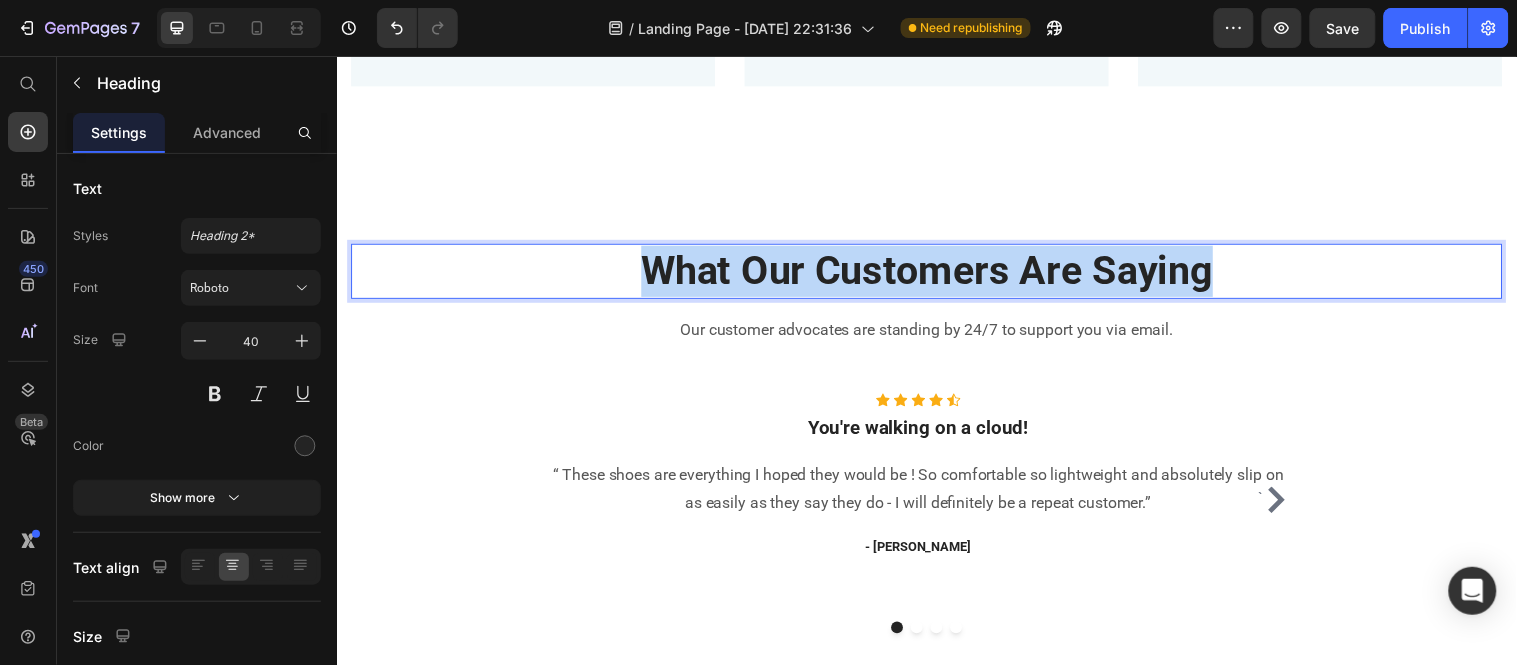 drag, startPoint x: 1211, startPoint y: 276, endPoint x: 633, endPoint y: 281, distance: 578.0216 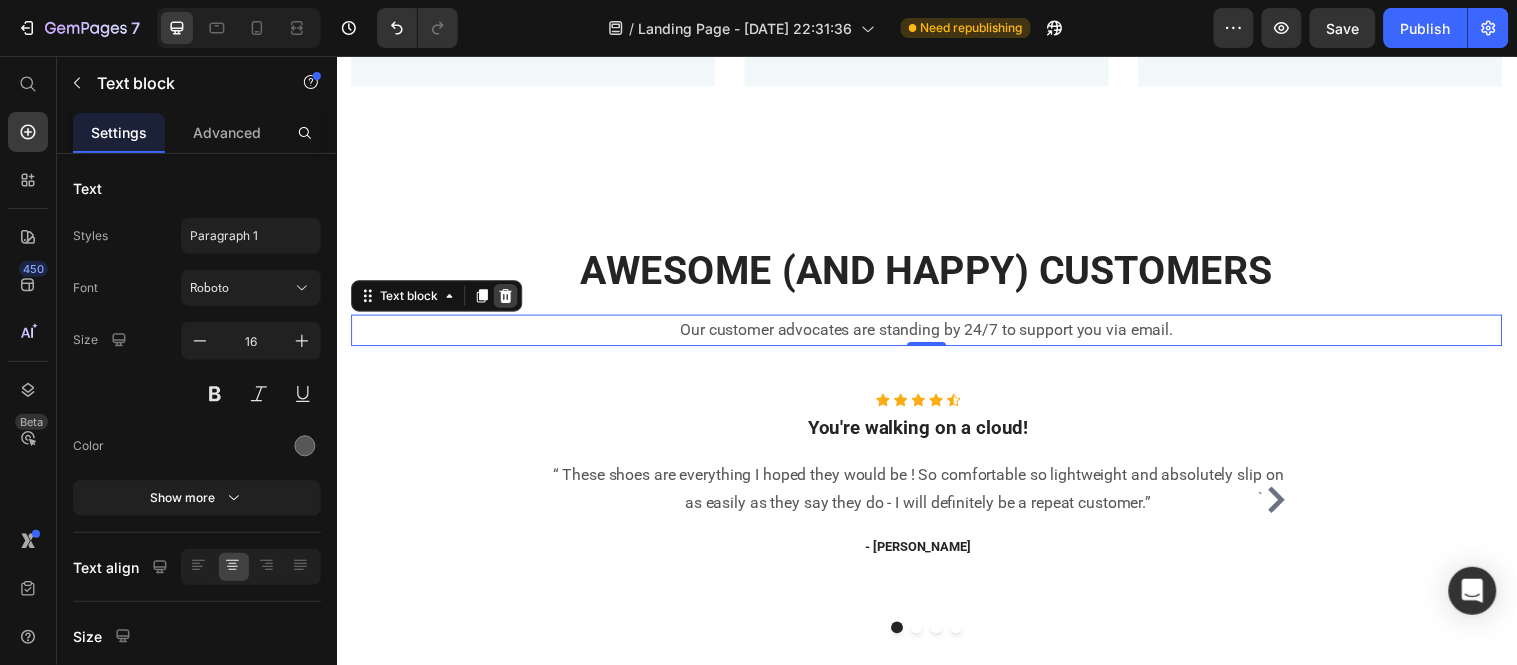 click 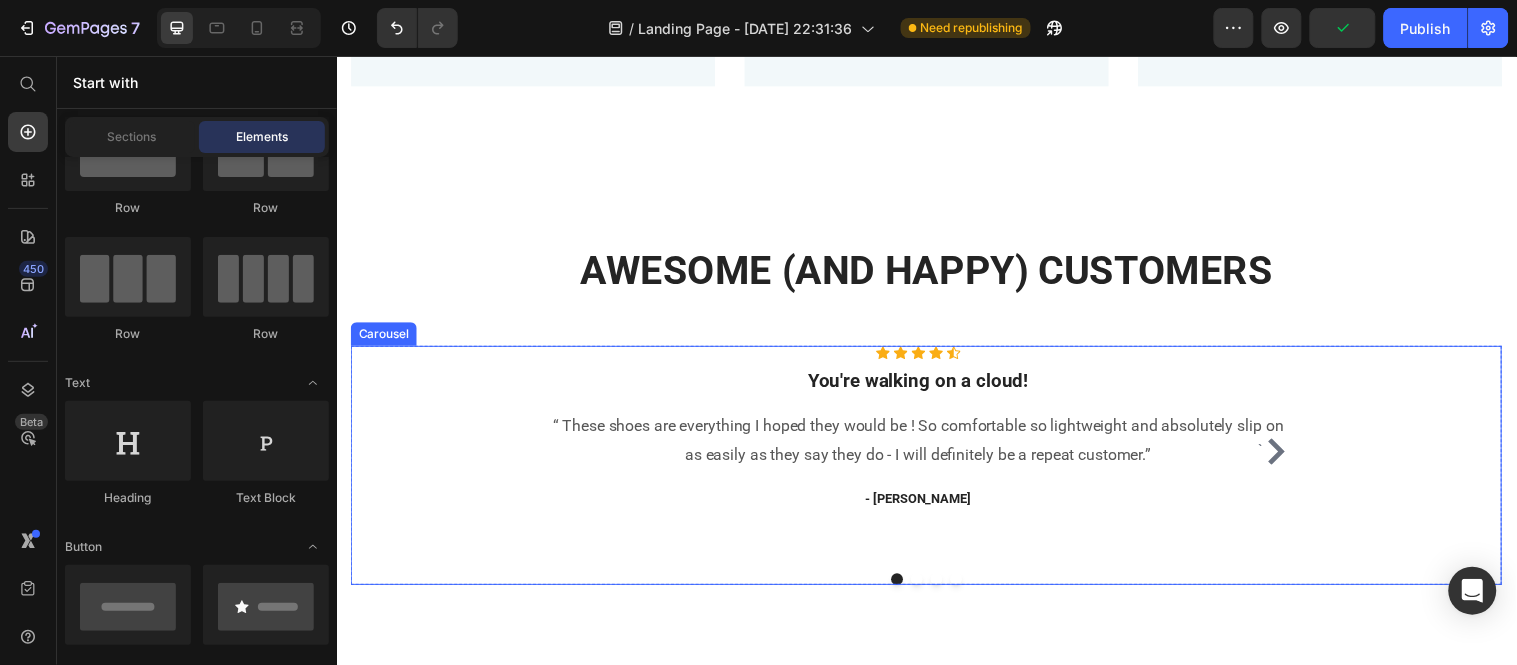 click on "`" at bounding box center [1289, 457] 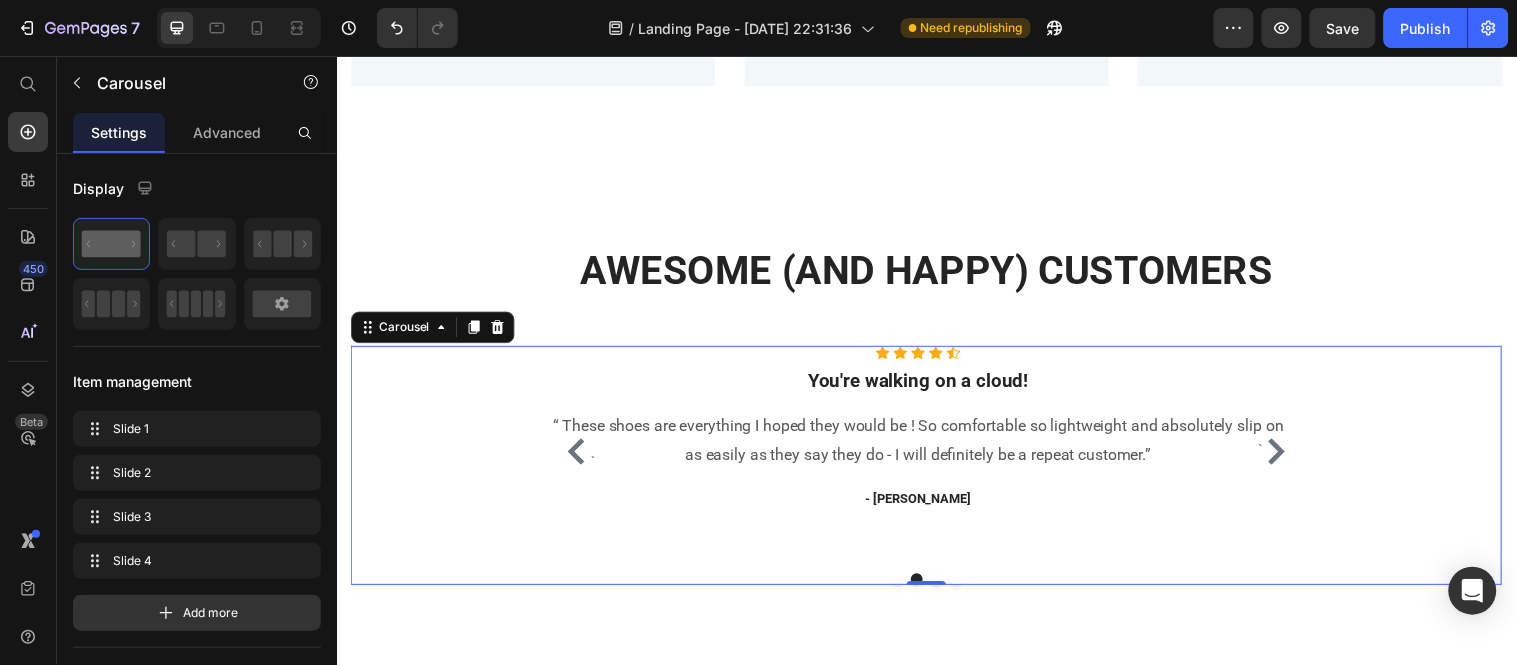 click 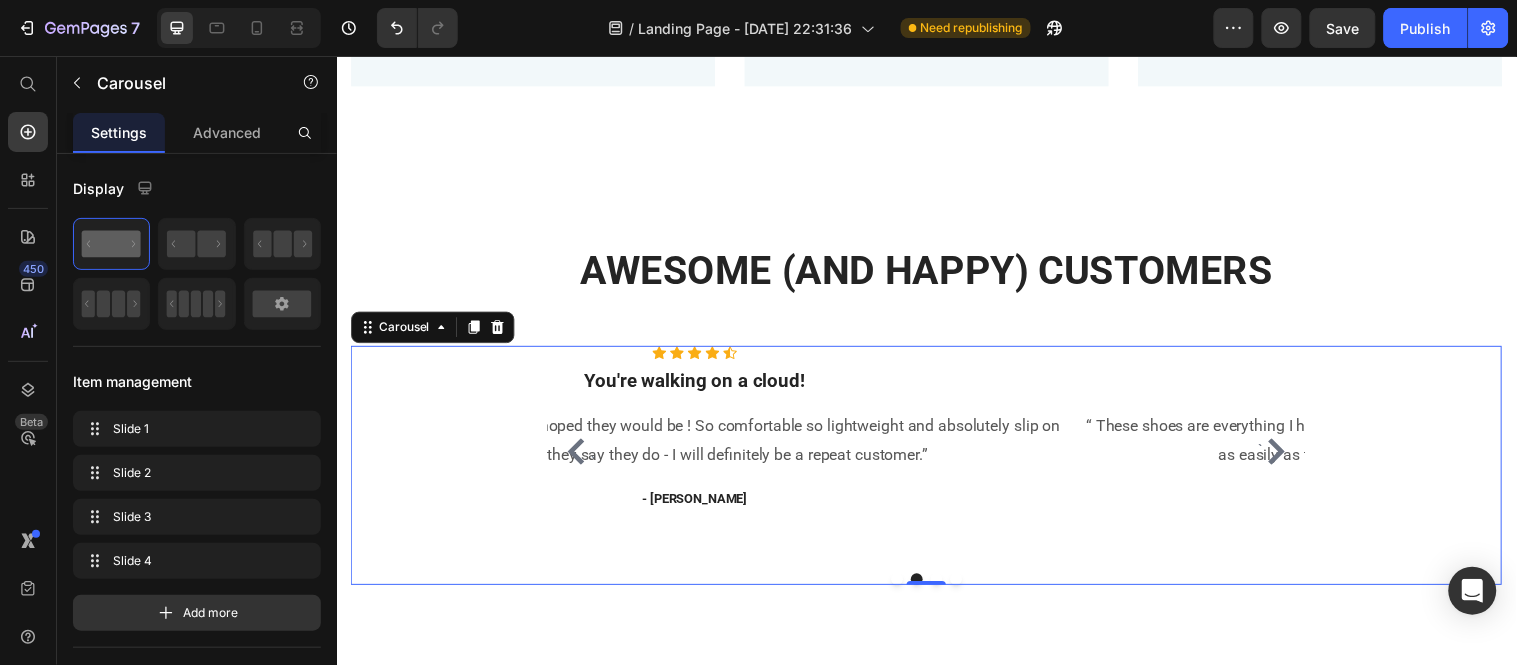 click 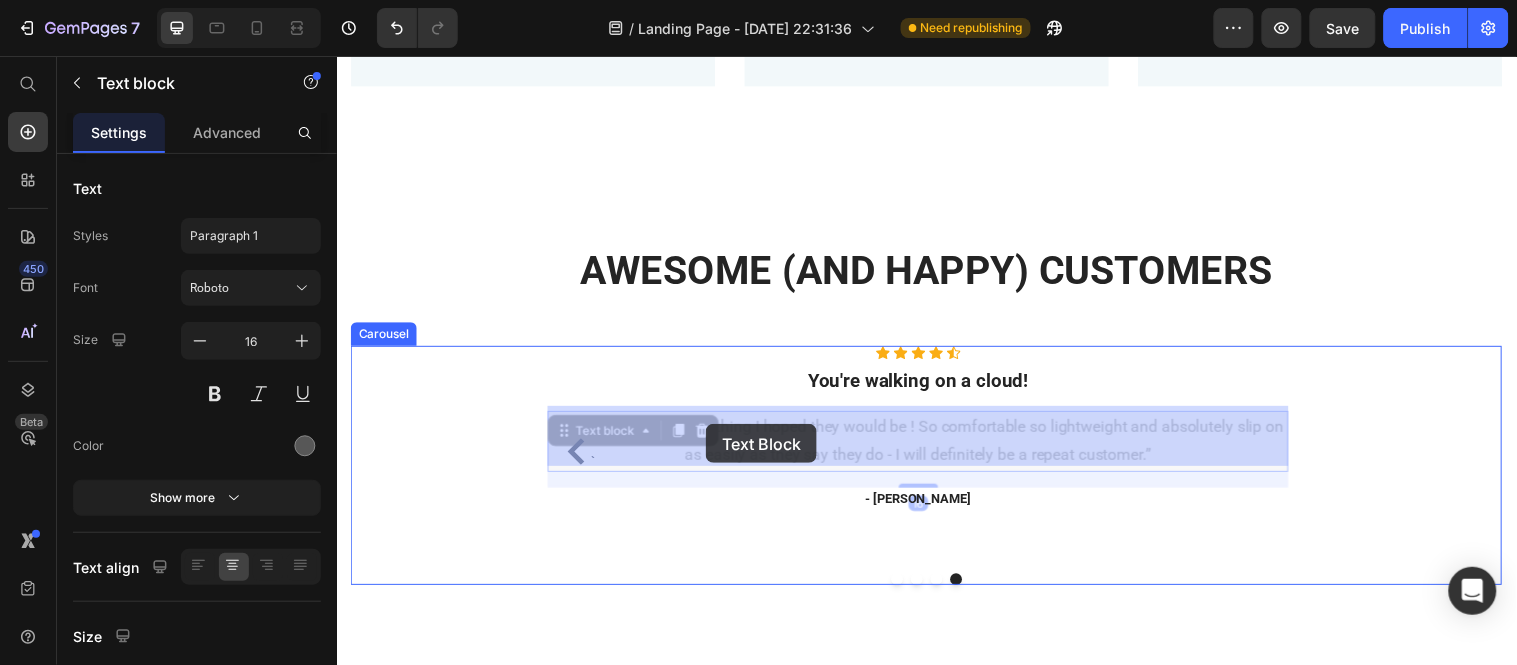 drag, startPoint x: 553, startPoint y: 421, endPoint x: 711, endPoint y: 429, distance: 158.20241 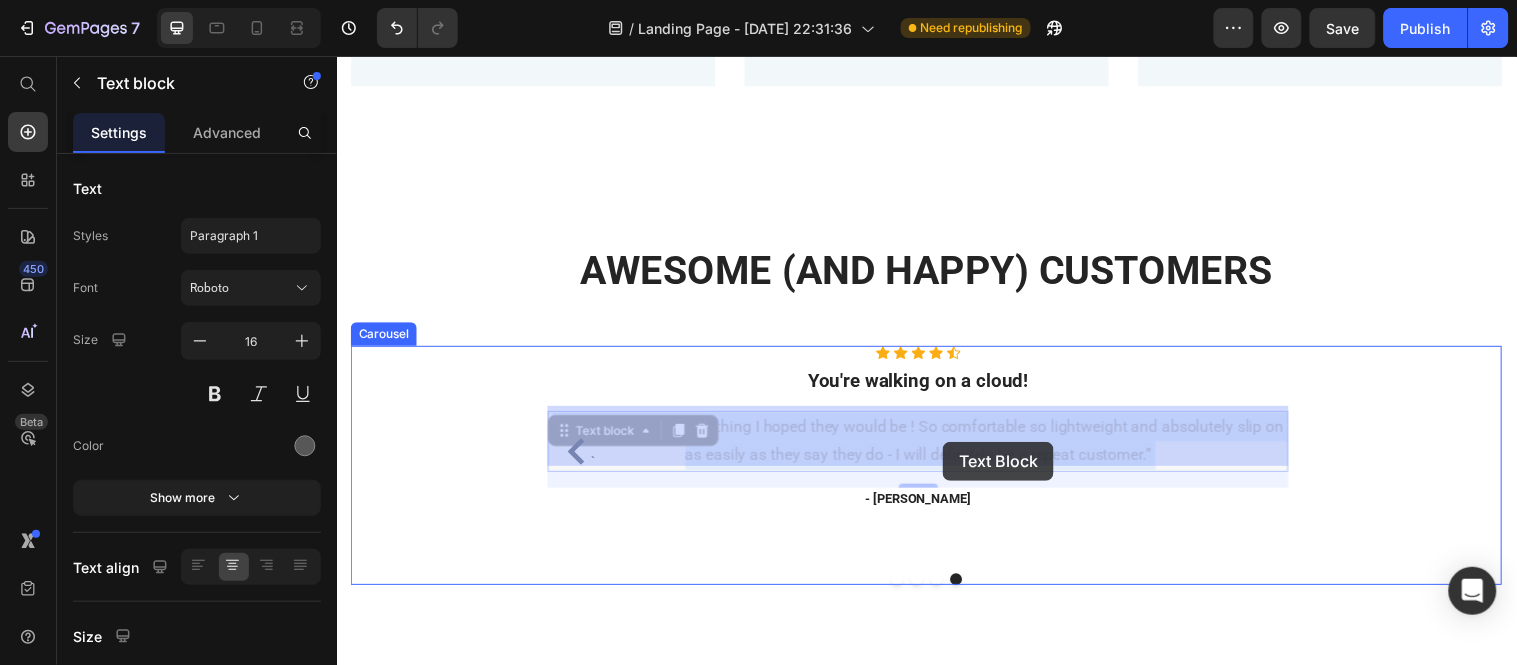 drag, startPoint x: 1165, startPoint y: 453, endPoint x: 964, endPoint y: 448, distance: 201.06218 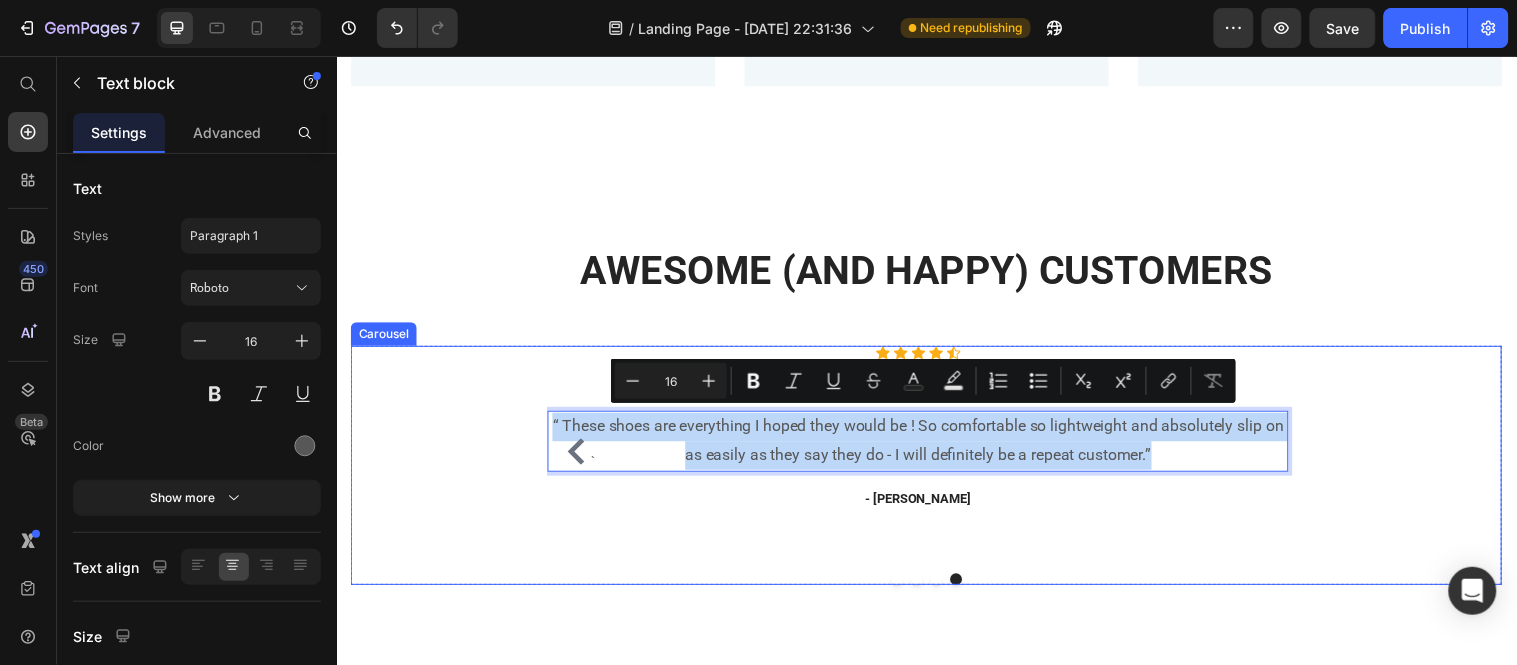 drag, startPoint x: 1168, startPoint y: 455, endPoint x: 533, endPoint y: 429, distance: 635.53204 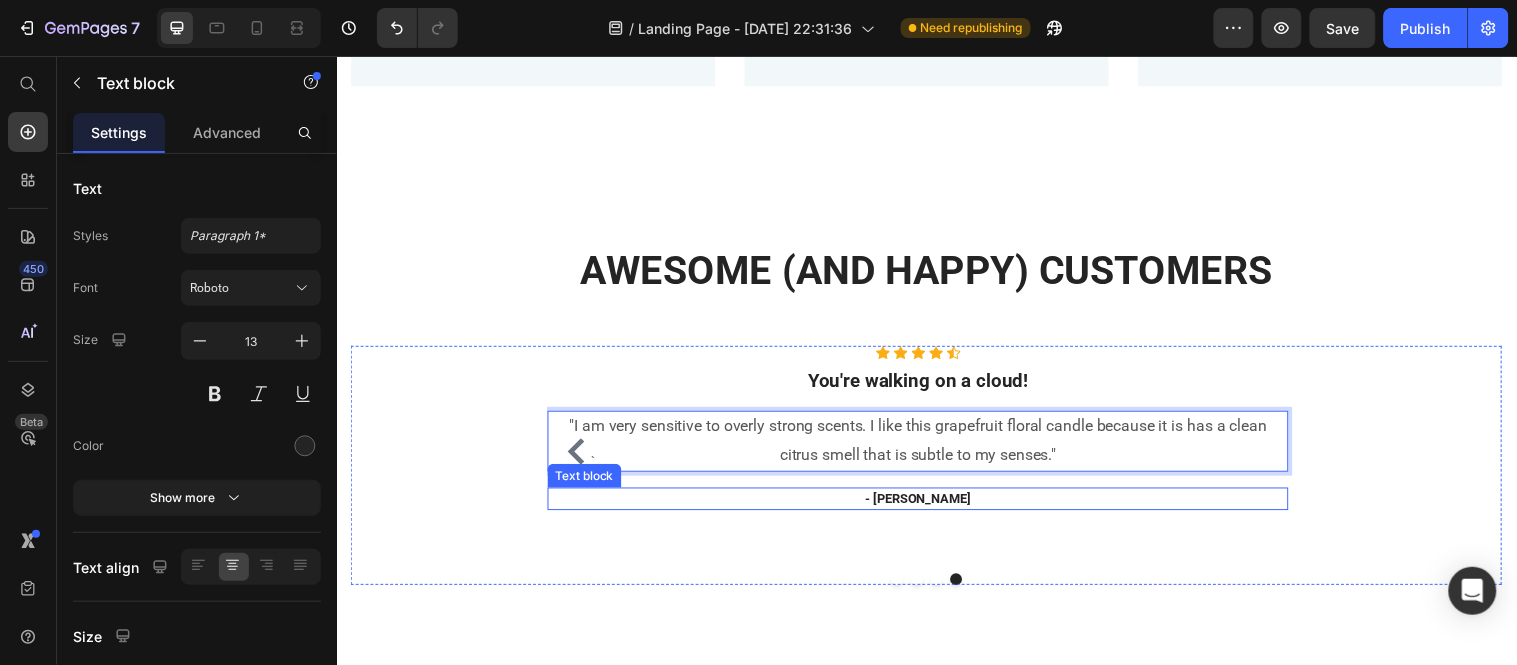 click on "- [PERSON_NAME]" at bounding box center (927, 506) 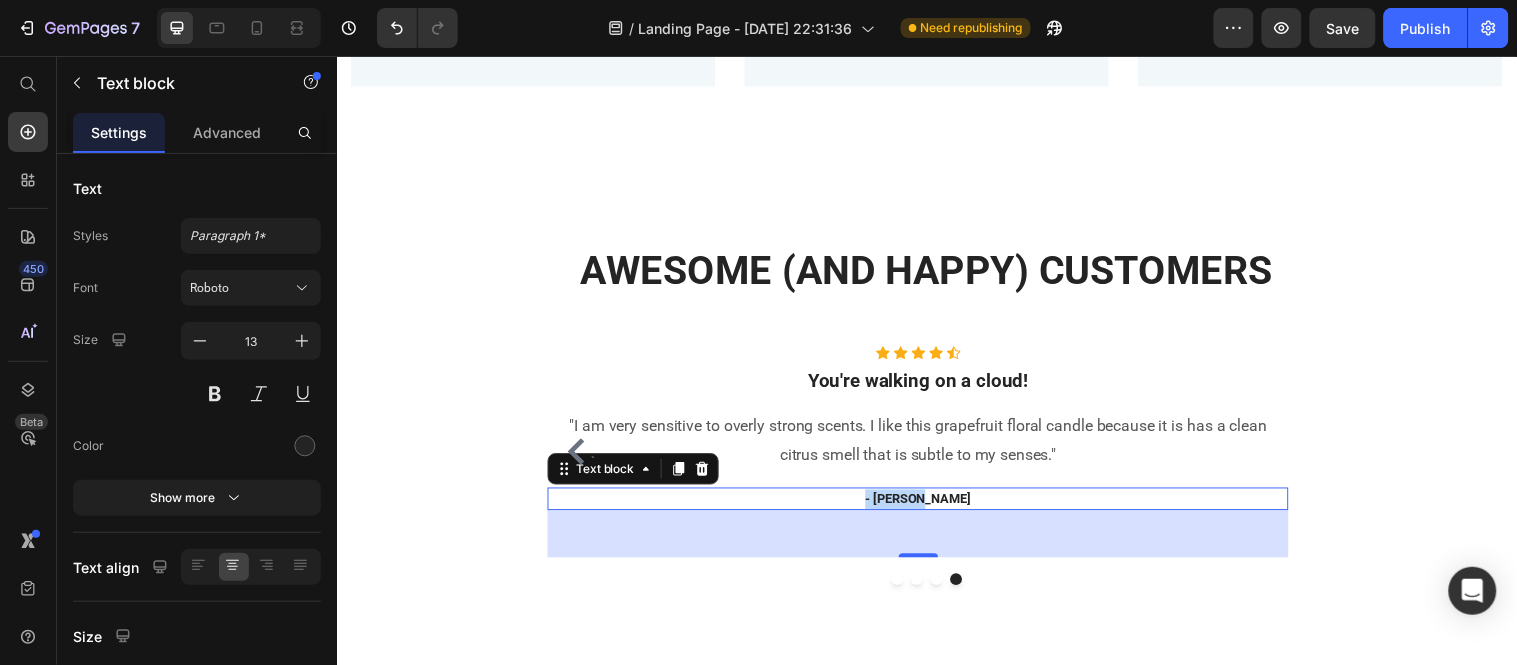 drag, startPoint x: 953, startPoint y: 499, endPoint x: 903, endPoint y: 494, distance: 50.24938 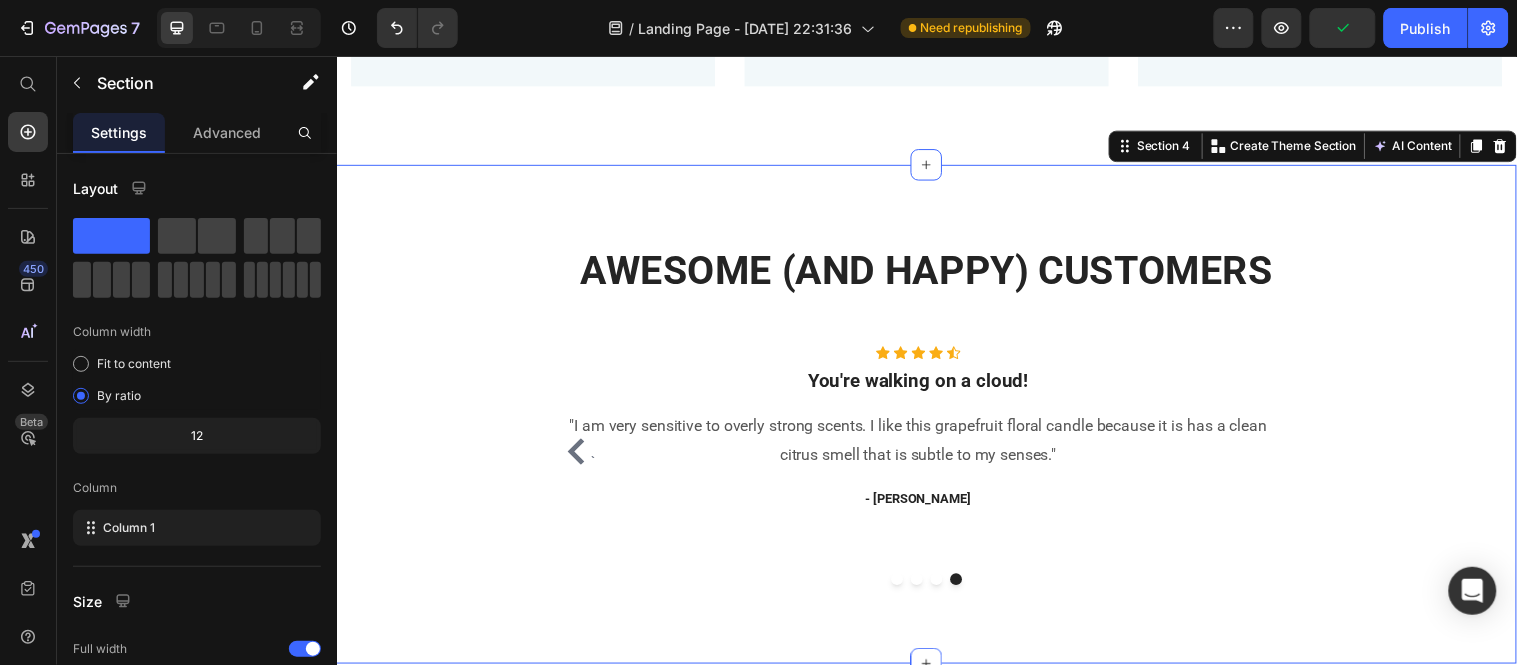 click on "AWESOME (AND HAPPY) CUSTOMERS Heading Row `                Icon                Icon                Icon                Icon
Icon Icon List Hoz You're walking on a cloud! Heading “ These shoes are everything I hoped they would be ! So comfortable so lightweight and absolutely slip on as easily as they say they do - I will definitely be a repeat customer.” Text block - Ryan S. Text block                Icon                Icon                Icon                Icon
Icon Icon List Hoz You're walking on a cloud! Heading “ These shoes are everything I hoped they would be ! So comfortable so lightweight and absolutely slip on as easily as they say they do - I will definitely be a repeat customer.” Text block - Ryan S. Text block                Icon                Icon                Icon                Icon
Icon Icon List Hoz You're walking on a cloud! Heading Text block - Ryan S. Text block                Icon                Icon                Icon Icon `" at bounding box center (936, 420) 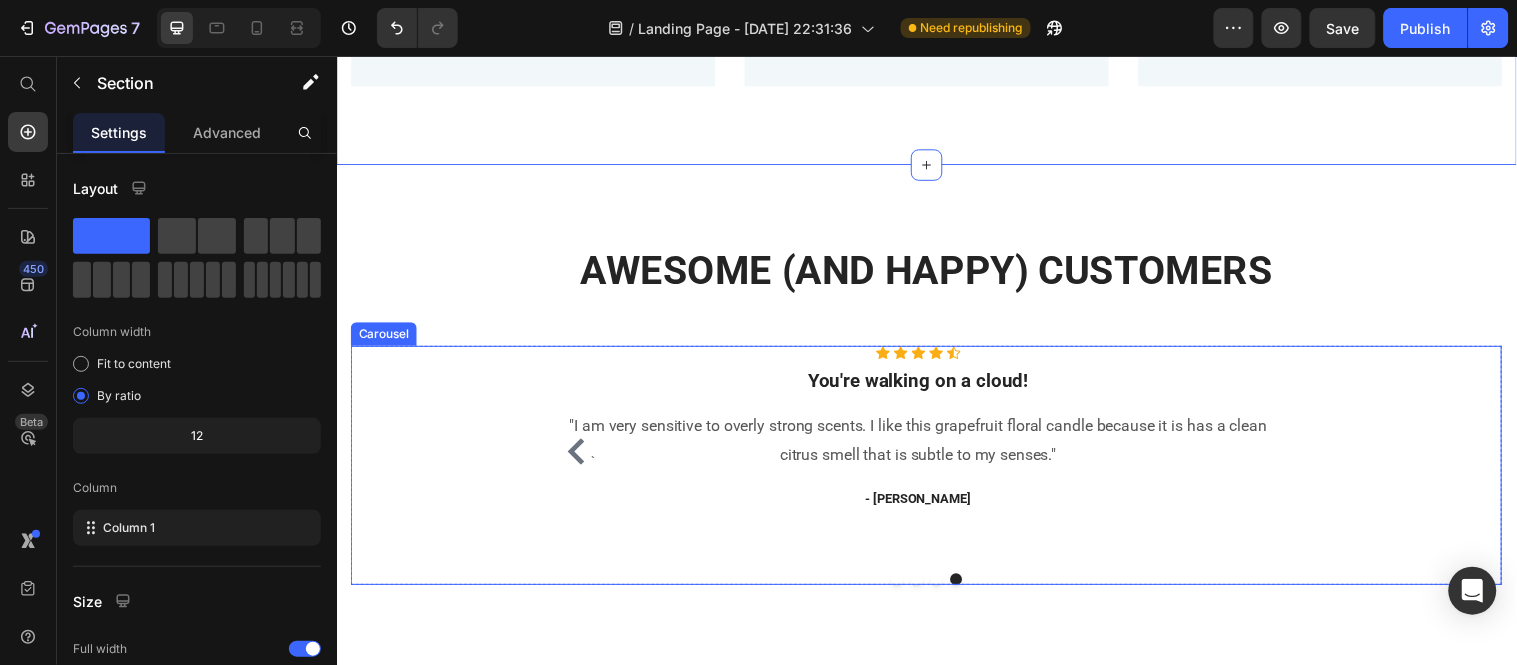 click 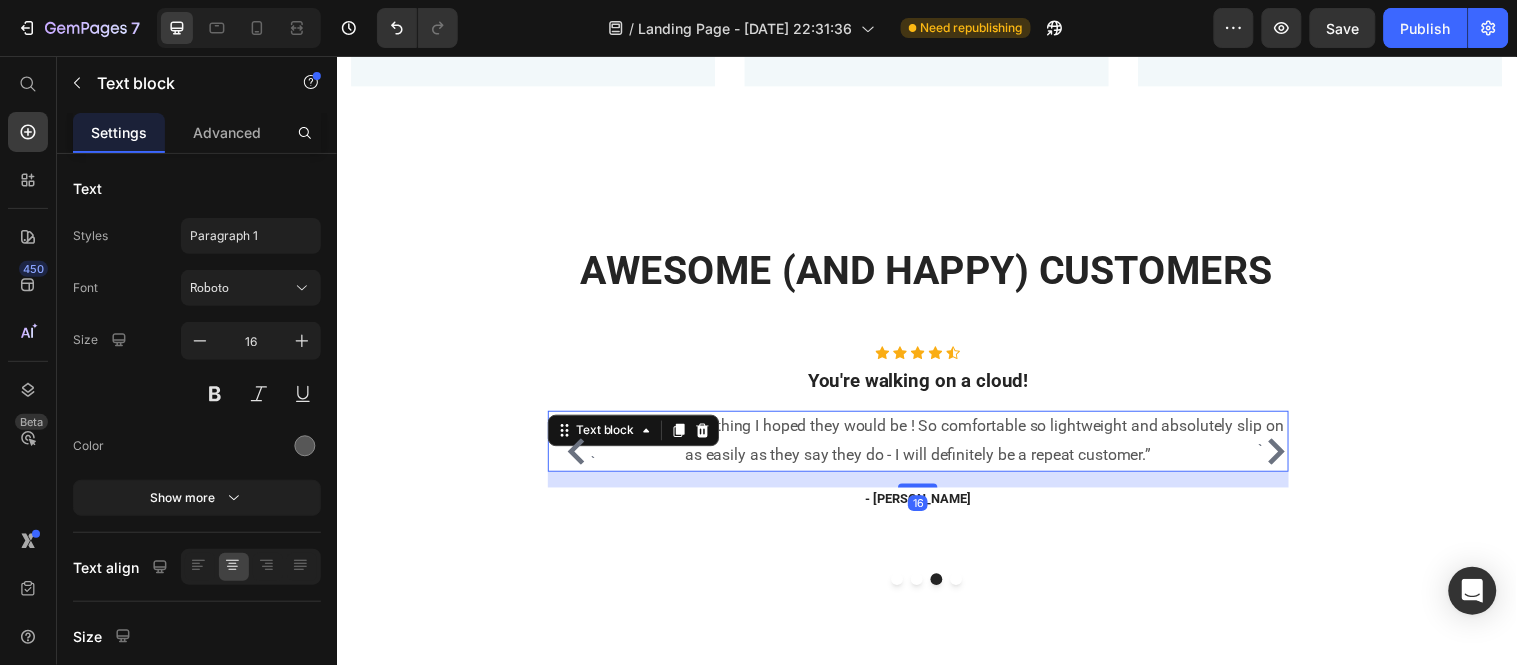 click on "“ These shoes are everything I hoped they would be ! So comfortable so lightweight and absolutely slip on as easily as they say they do - I will definitely be a repeat customer.”" at bounding box center [927, 447] 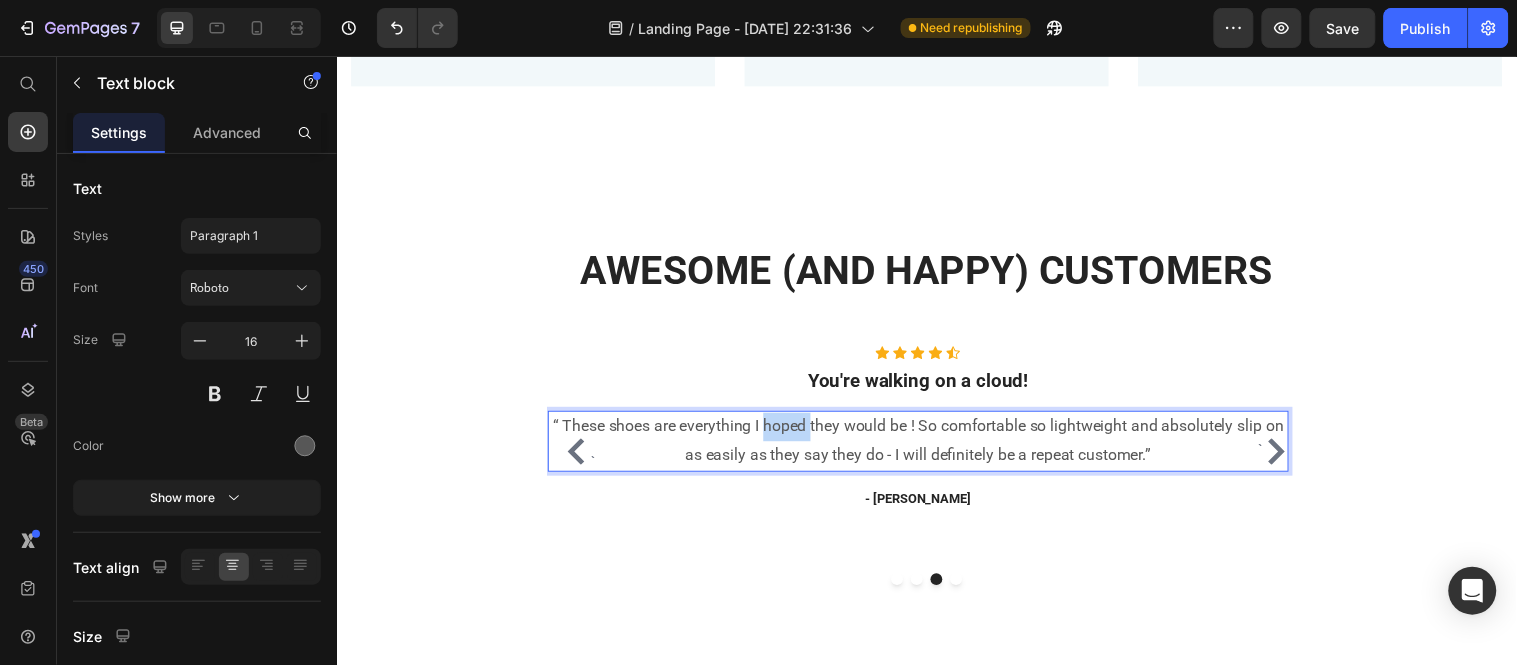 click on "“ These shoes are everything I hoped they would be ! So comfortable so lightweight and absolutely slip on as easily as they say they do - I will definitely be a repeat customer.”" at bounding box center (927, 447) 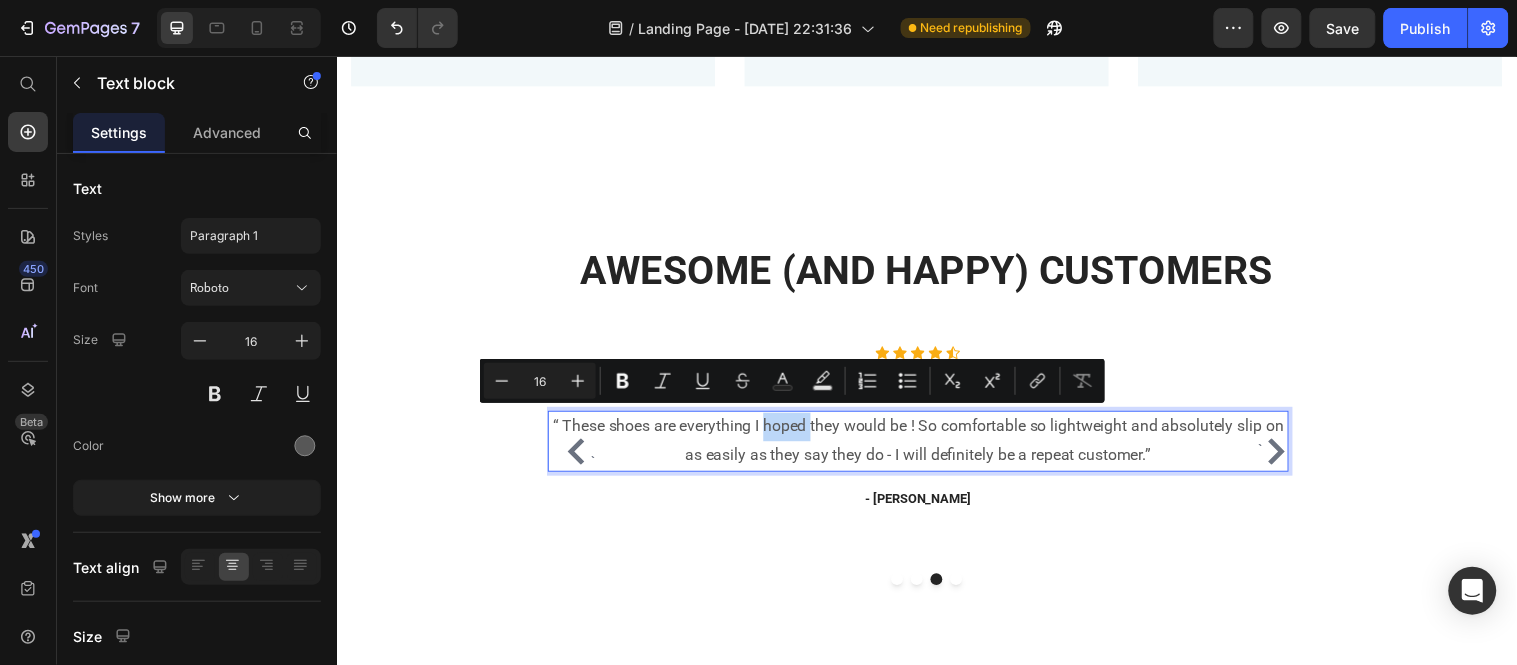 click on "“ These shoes are everything I hoped they would be ! So comfortable so lightweight and absolutely slip on as easily as they say they do - I will definitely be a repeat customer.”" at bounding box center [927, 447] 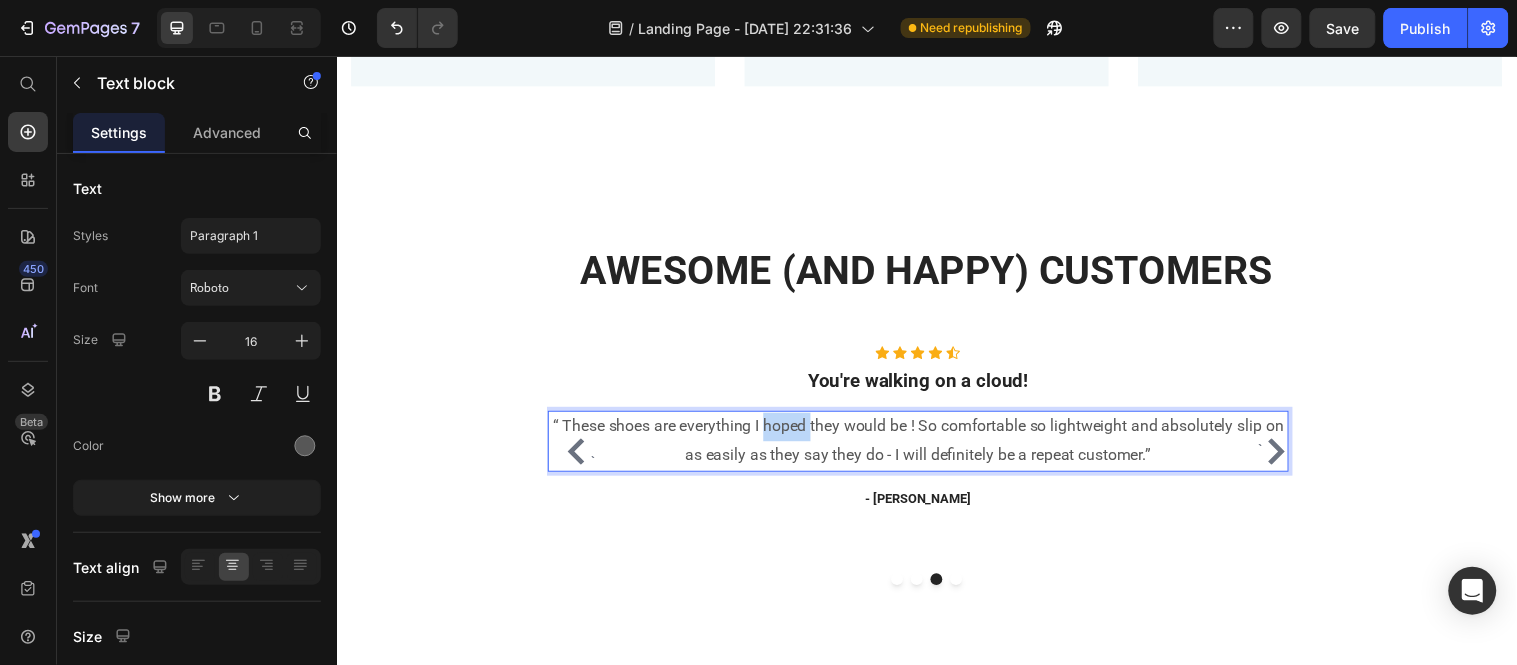 click on "“ These shoes are everything I hoped they would be ! So comfortable so lightweight and absolutely slip on as easily as they say they do - I will definitely be a repeat customer.”" at bounding box center [927, 447] 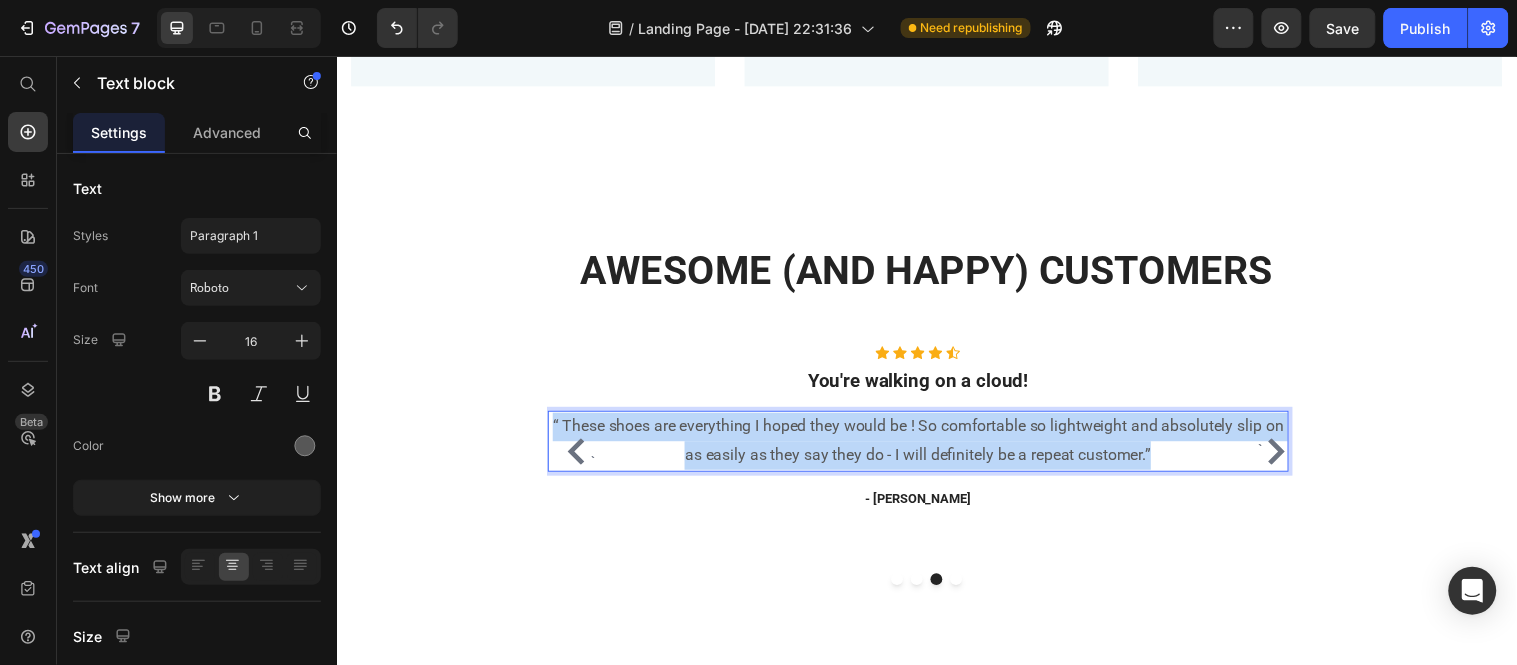 click on "“ These shoes are everything I hoped they would be ! So comfortable so lightweight and absolutely slip on as easily as they say they do - I will definitely be a repeat customer.”" at bounding box center (927, 447) 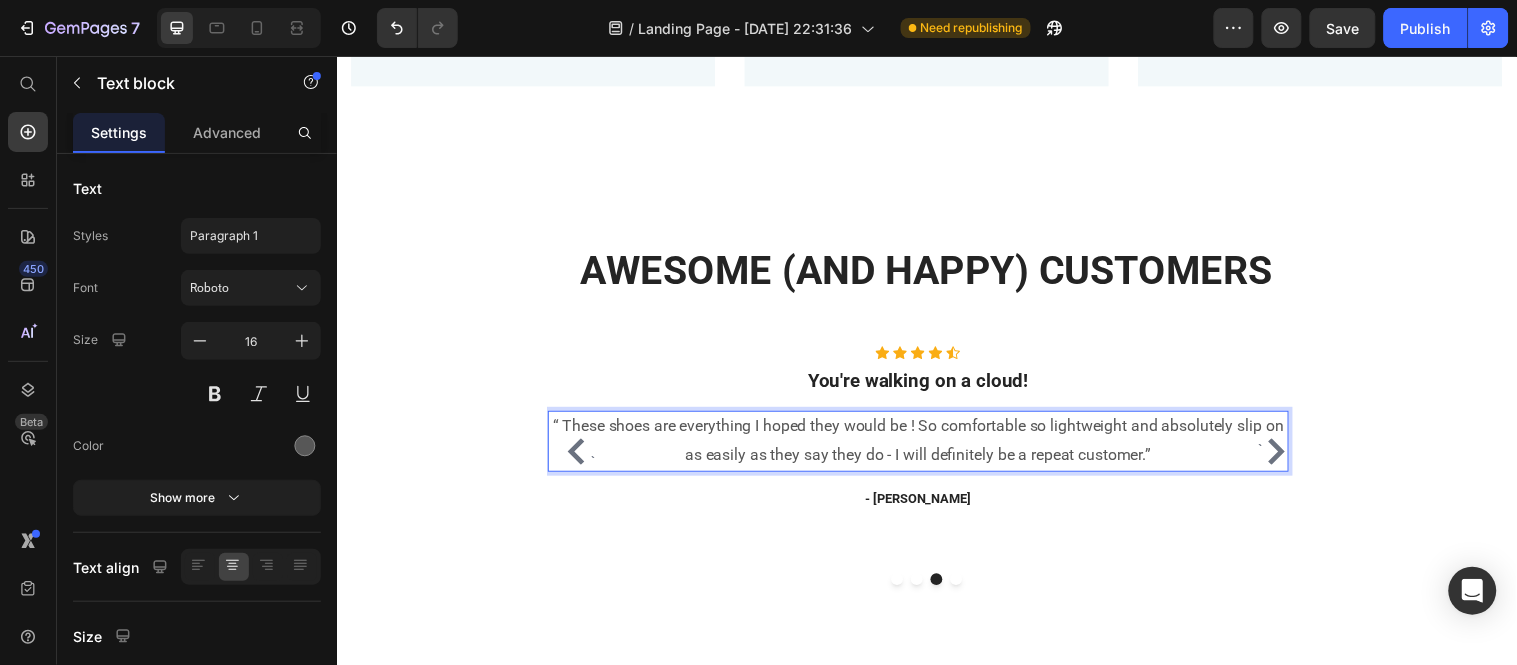 click on "“ These shoes are everything I hoped they would be ! So comfortable so lightweight and absolutely slip on as easily as they say they do - I will definitely be a repeat customer.”" at bounding box center (927, 447) 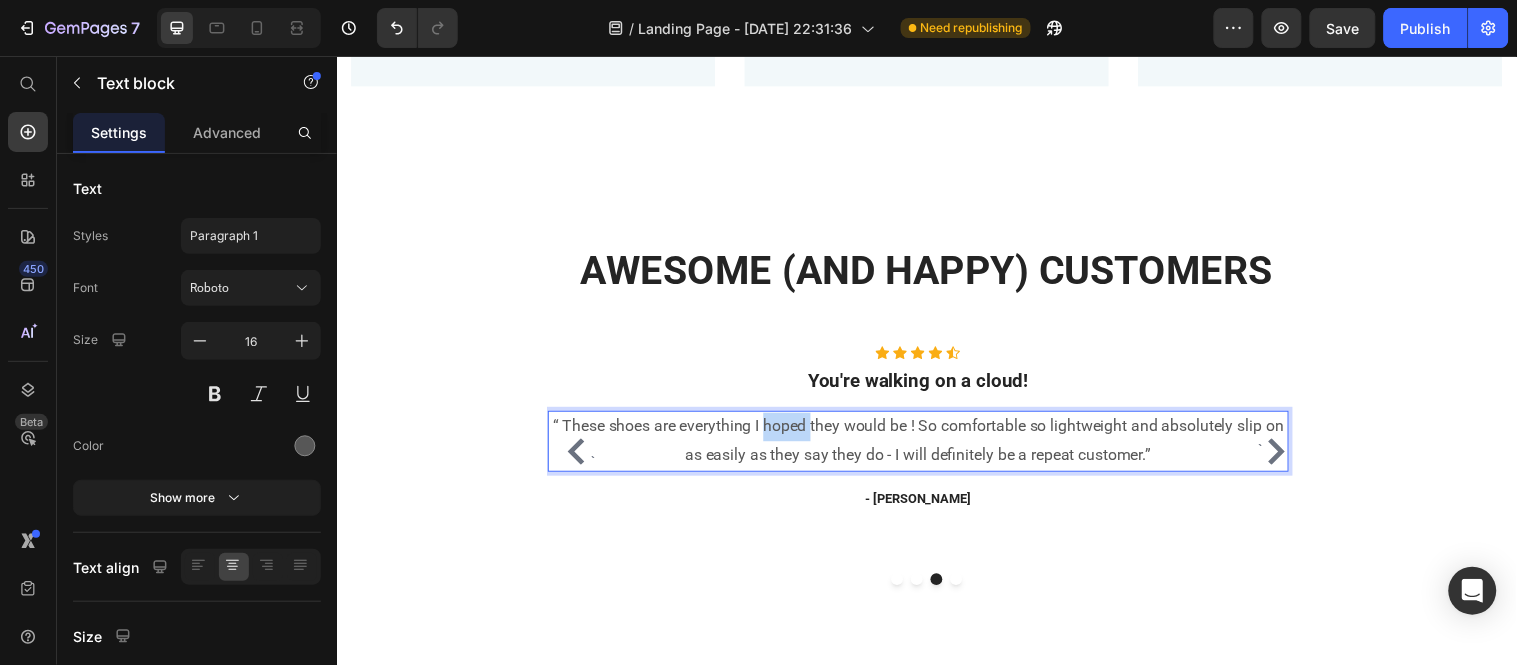 click on "“ These shoes are everything I hoped they would be ! So comfortable so lightweight and absolutely slip on as easily as they say they do - I will definitely be a repeat customer.”" at bounding box center [927, 447] 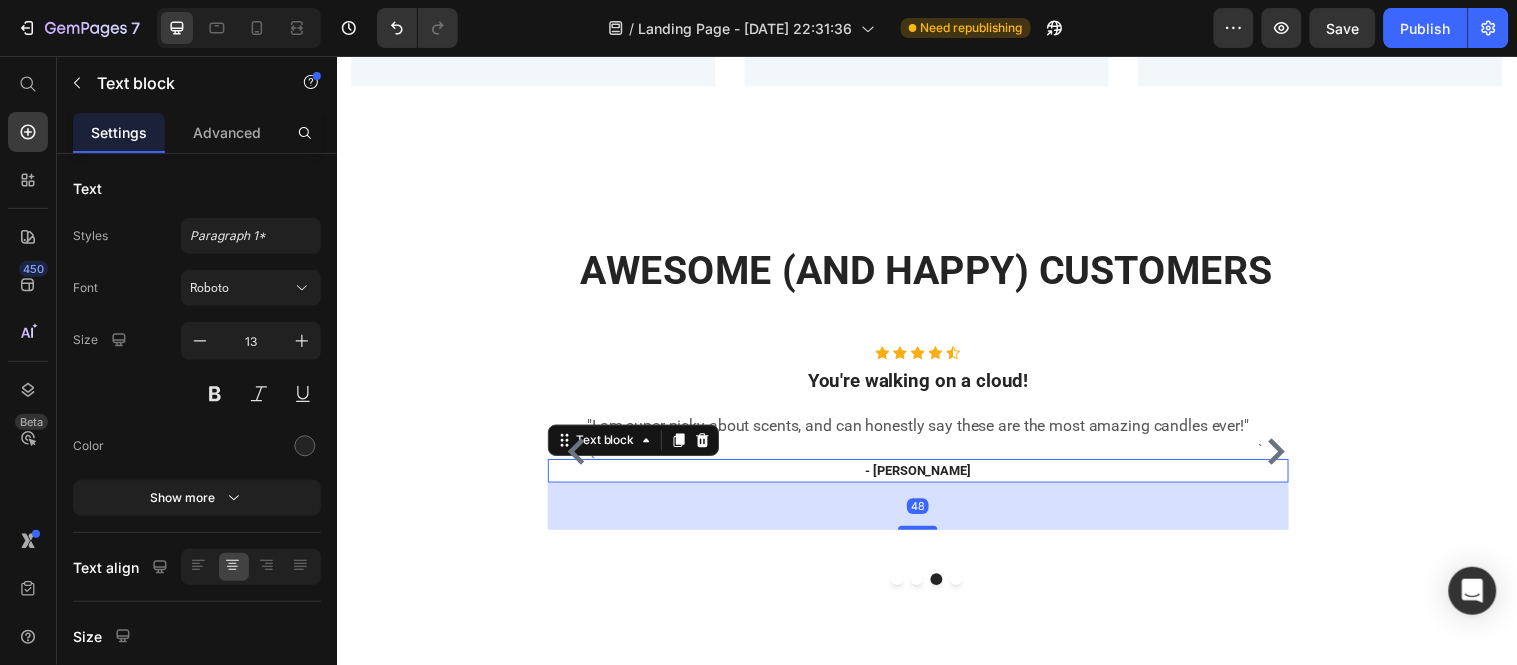 click on "- [PERSON_NAME]" at bounding box center [927, 477] 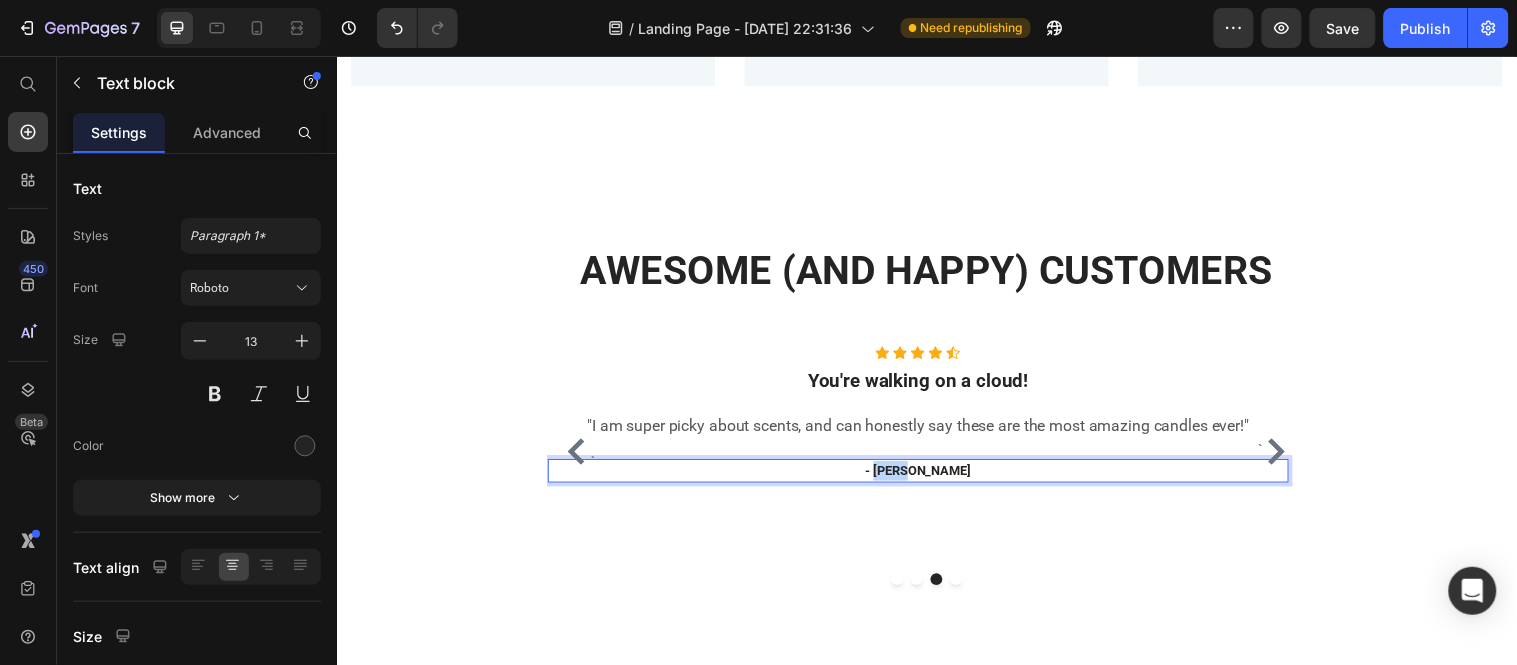 click on "- [PERSON_NAME]" at bounding box center (927, 477) 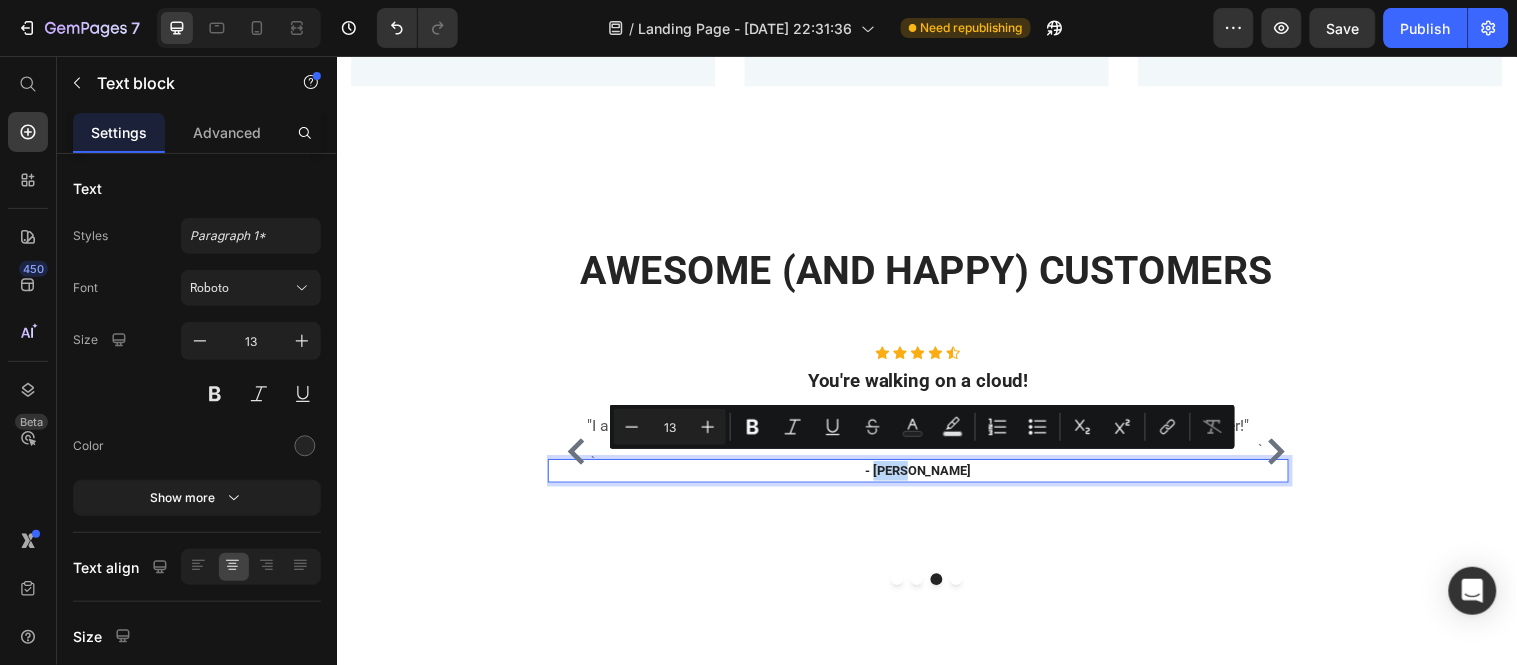 click on "- [PERSON_NAME]" at bounding box center [927, 477] 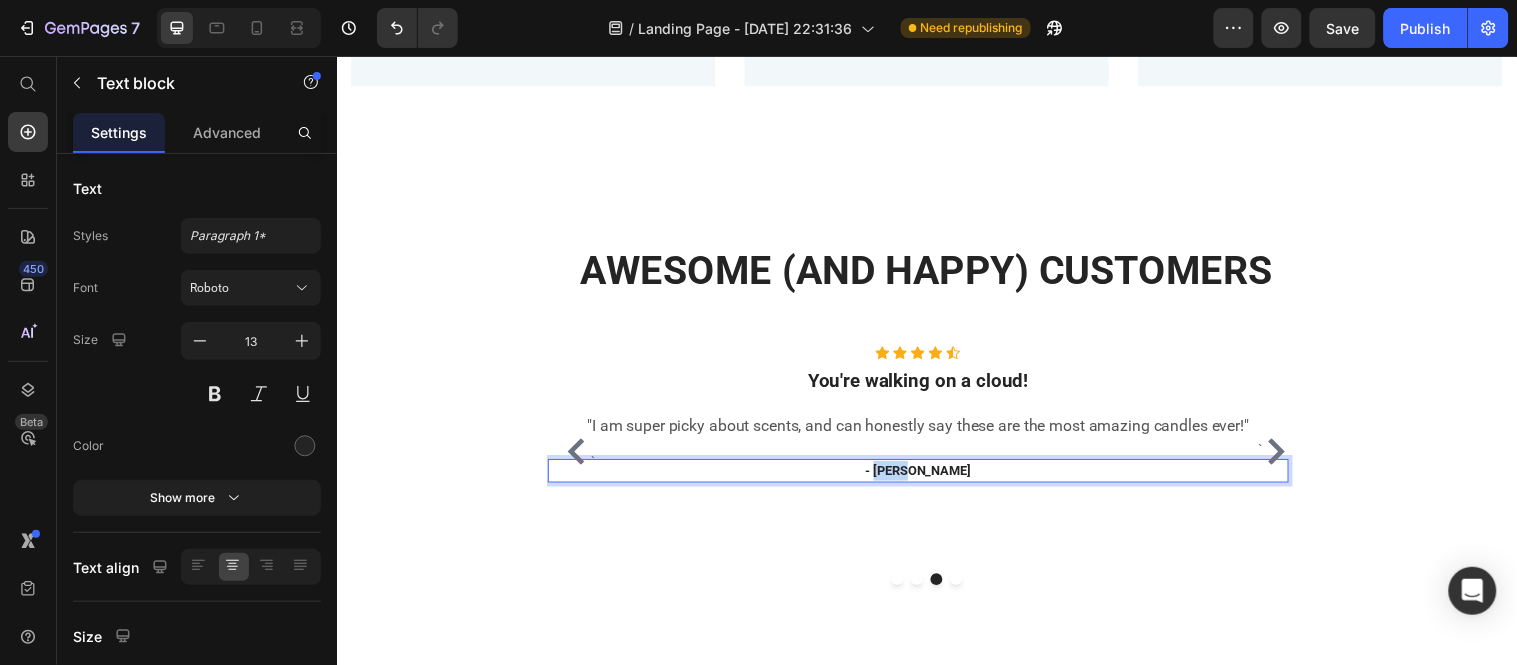 click on "- [PERSON_NAME]" at bounding box center [927, 477] 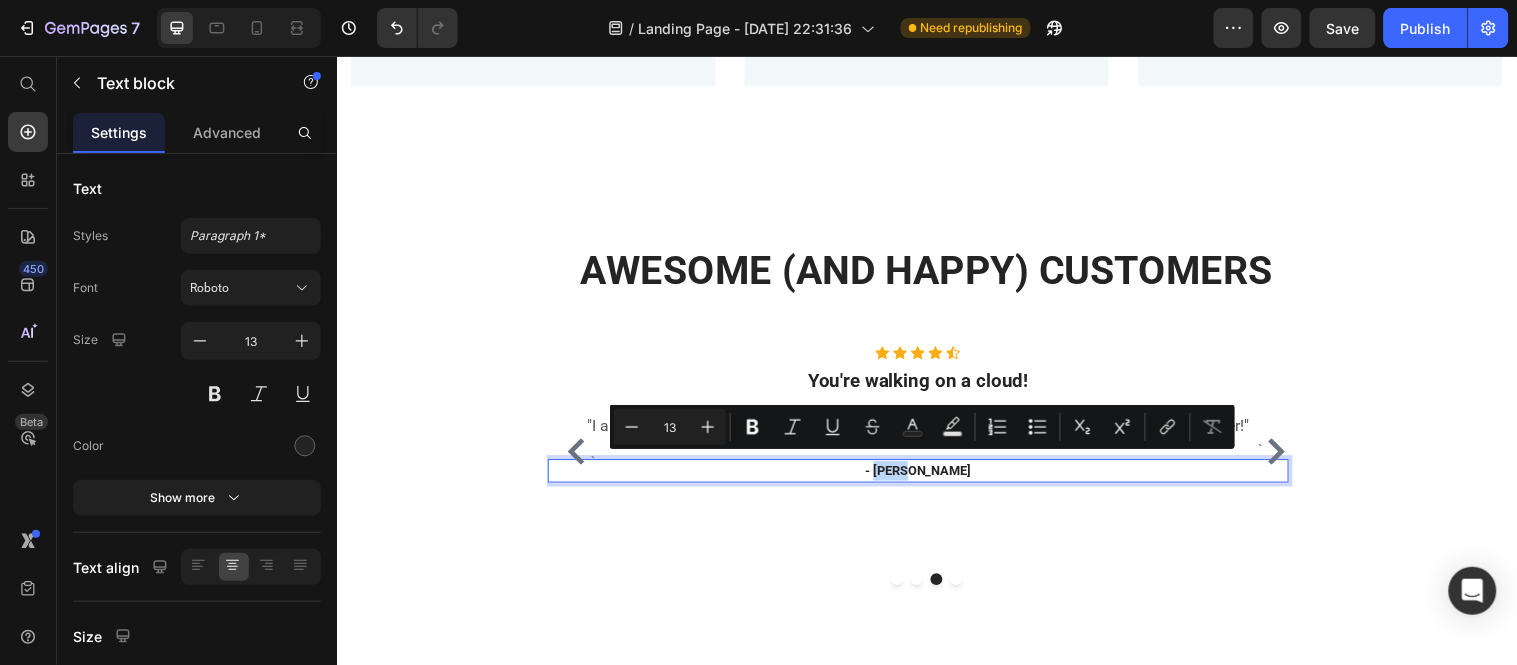 click on "- [PERSON_NAME]" at bounding box center [927, 477] 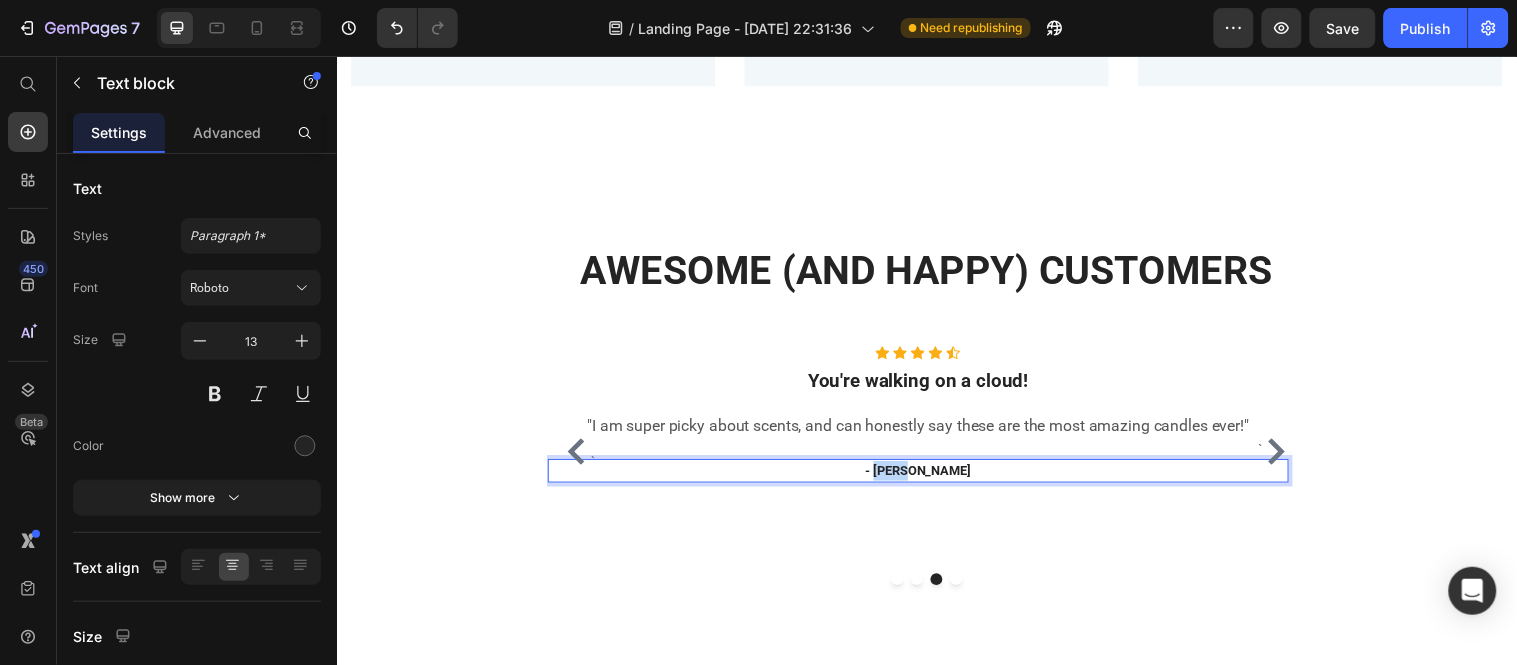 click on "- [PERSON_NAME]" at bounding box center [927, 477] 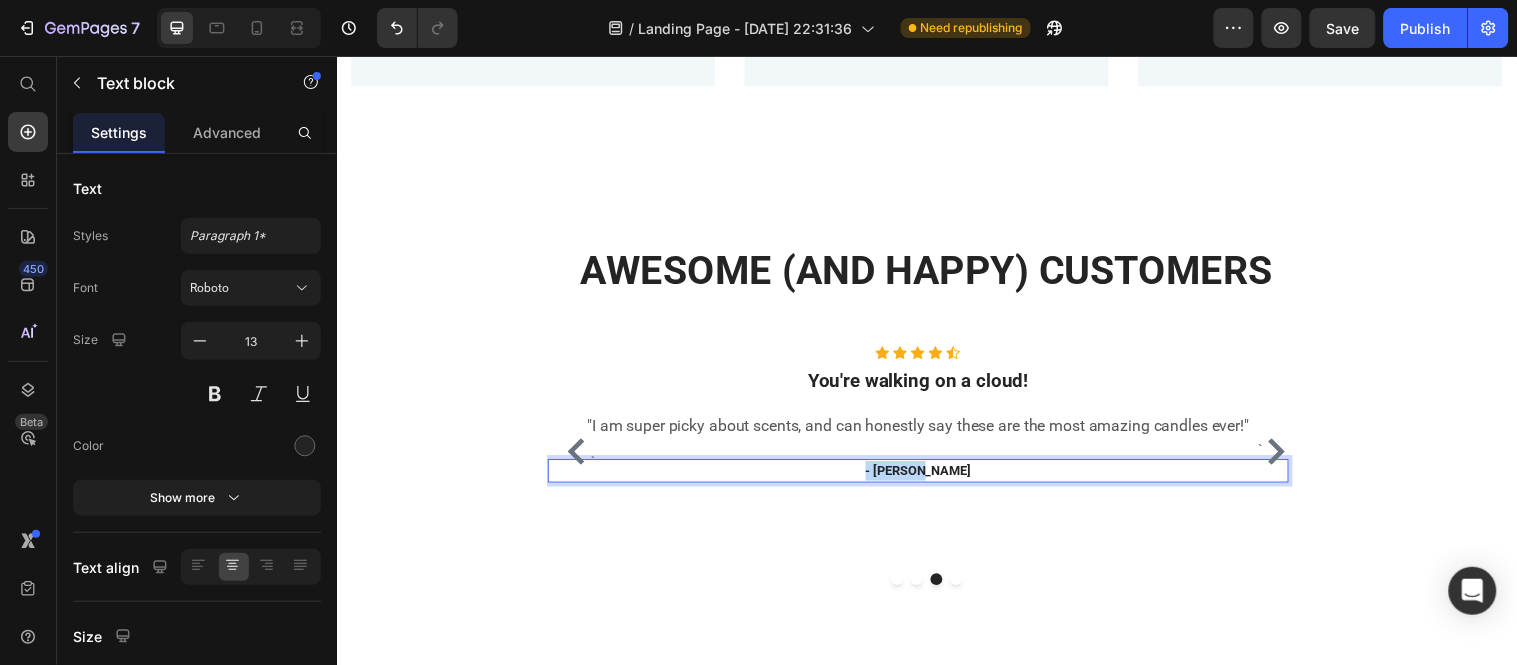 click on "- [PERSON_NAME]" at bounding box center (927, 477) 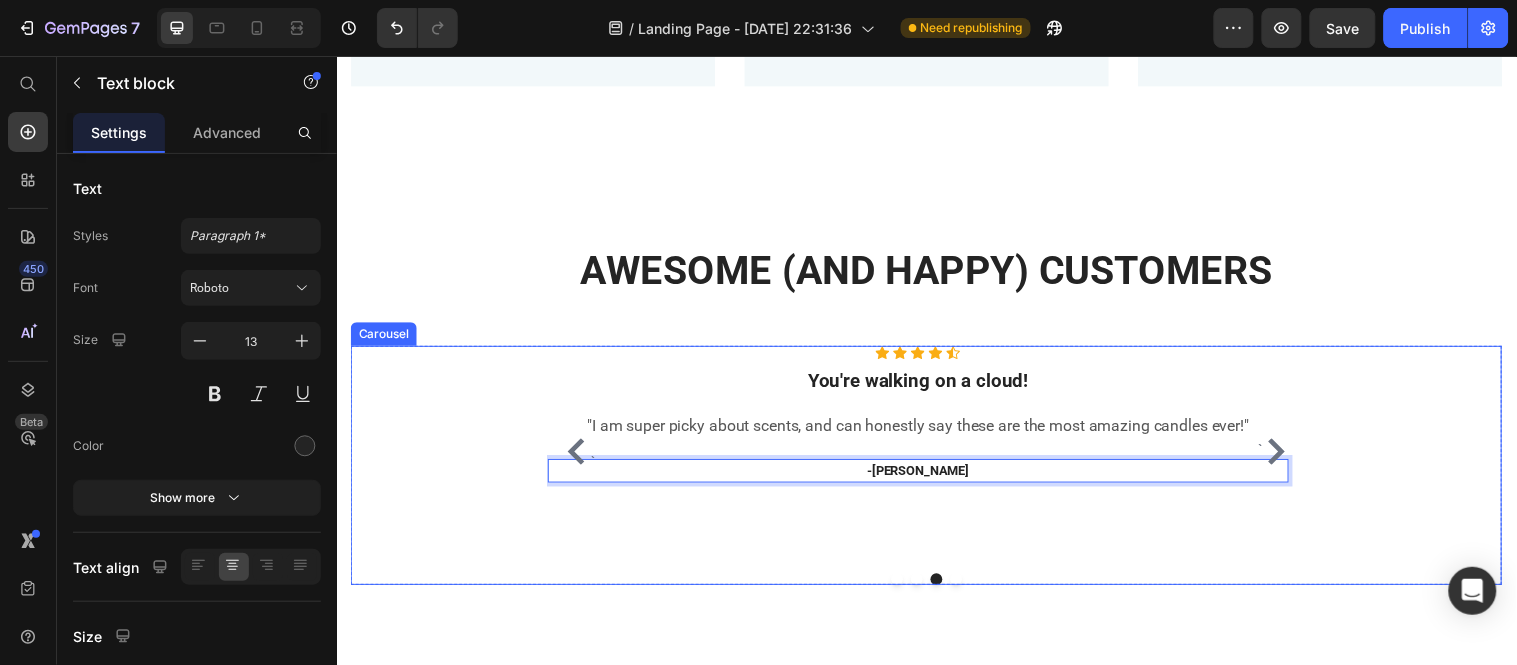 click 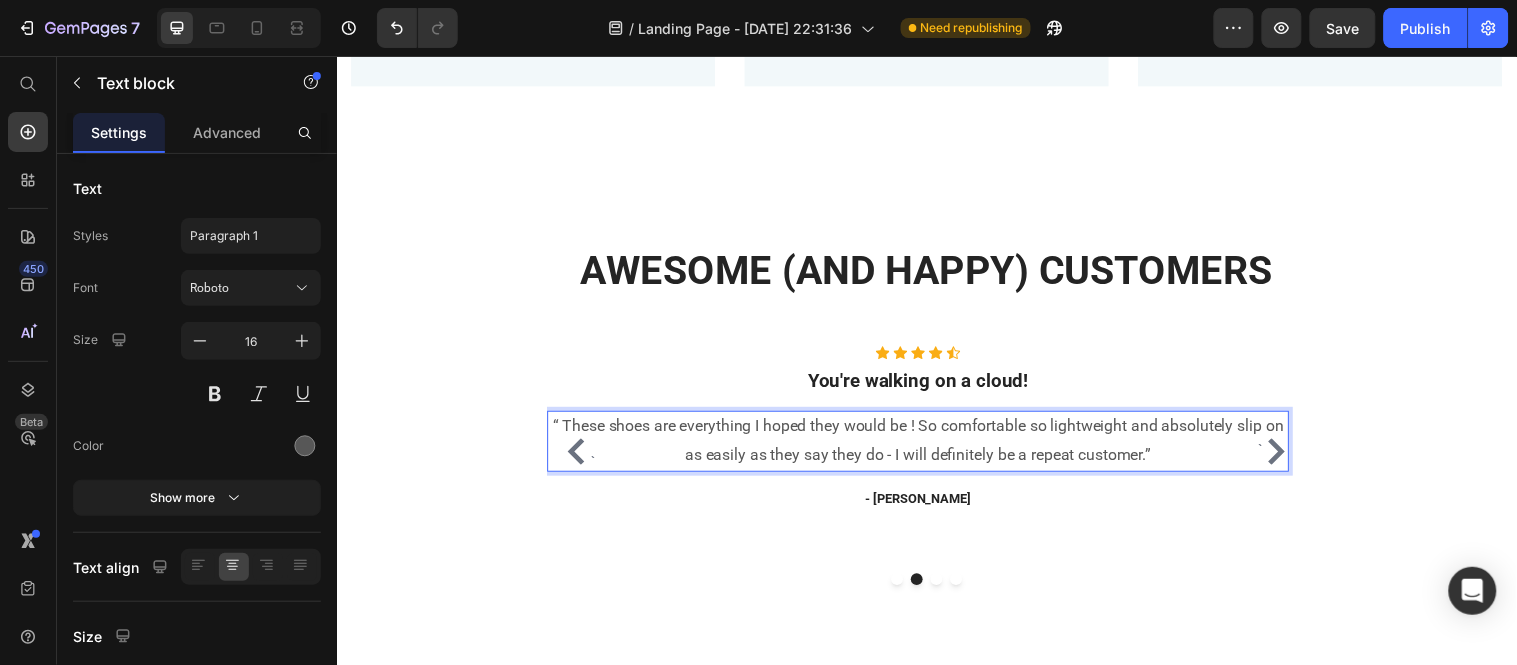 click on "“ These shoes are everything I hoped they would be ! So comfortable so lightweight and absolutely slip on as easily as they say they do - I will definitely be a repeat customer.”" at bounding box center [927, 447] 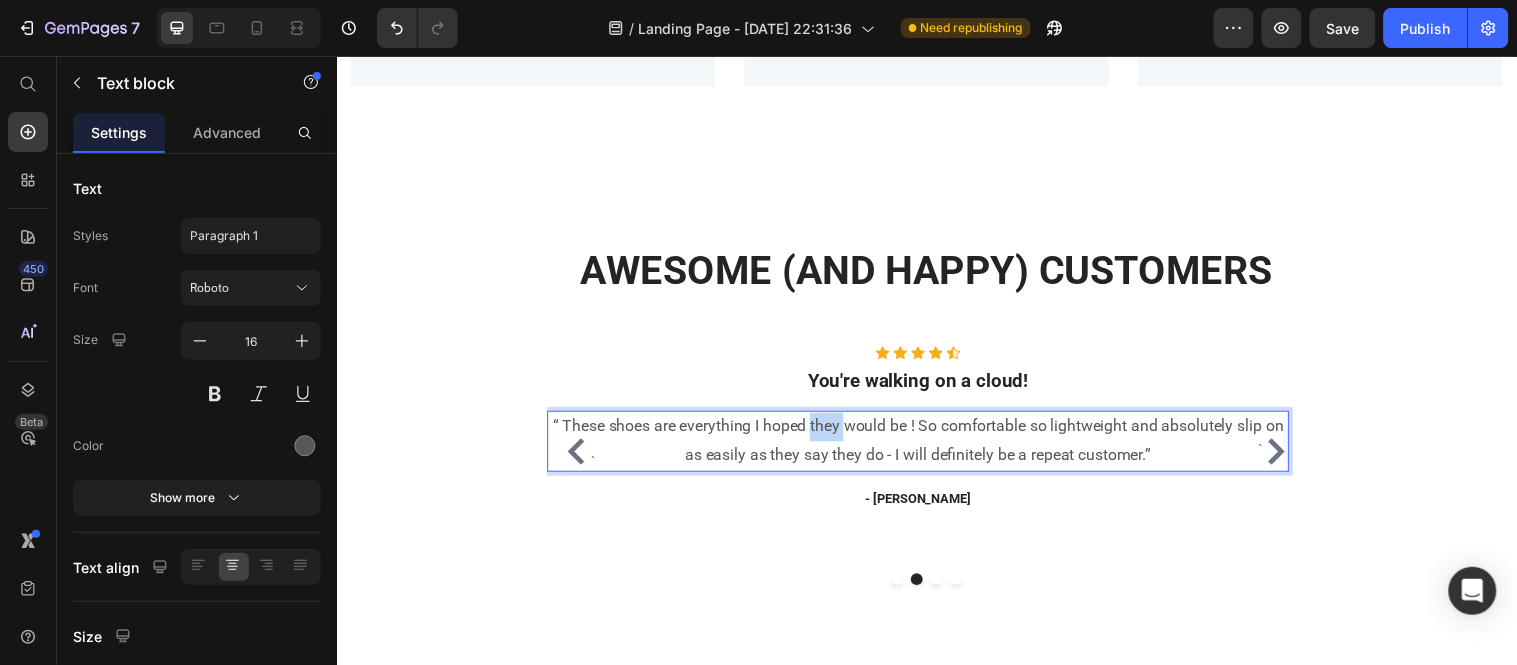 click on "“ These shoes are everything I hoped they would be ! So comfortable so lightweight and absolutely slip on as easily as they say they do - I will definitely be a repeat customer.”" at bounding box center (927, 447) 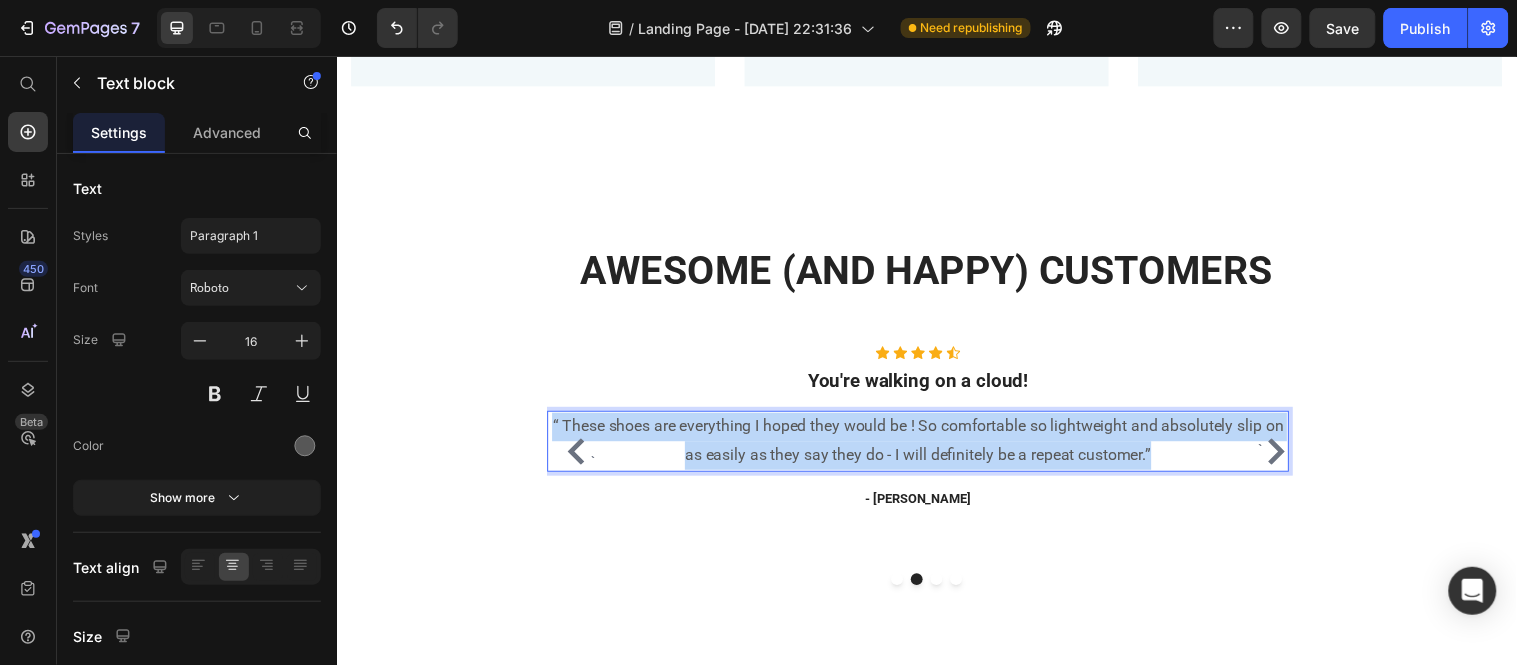 click on "“ These shoes are everything I hoped they would be ! So comfortable so lightweight and absolutely slip on as easily as they say they do - I will definitely be a repeat customer.”" at bounding box center [927, 447] 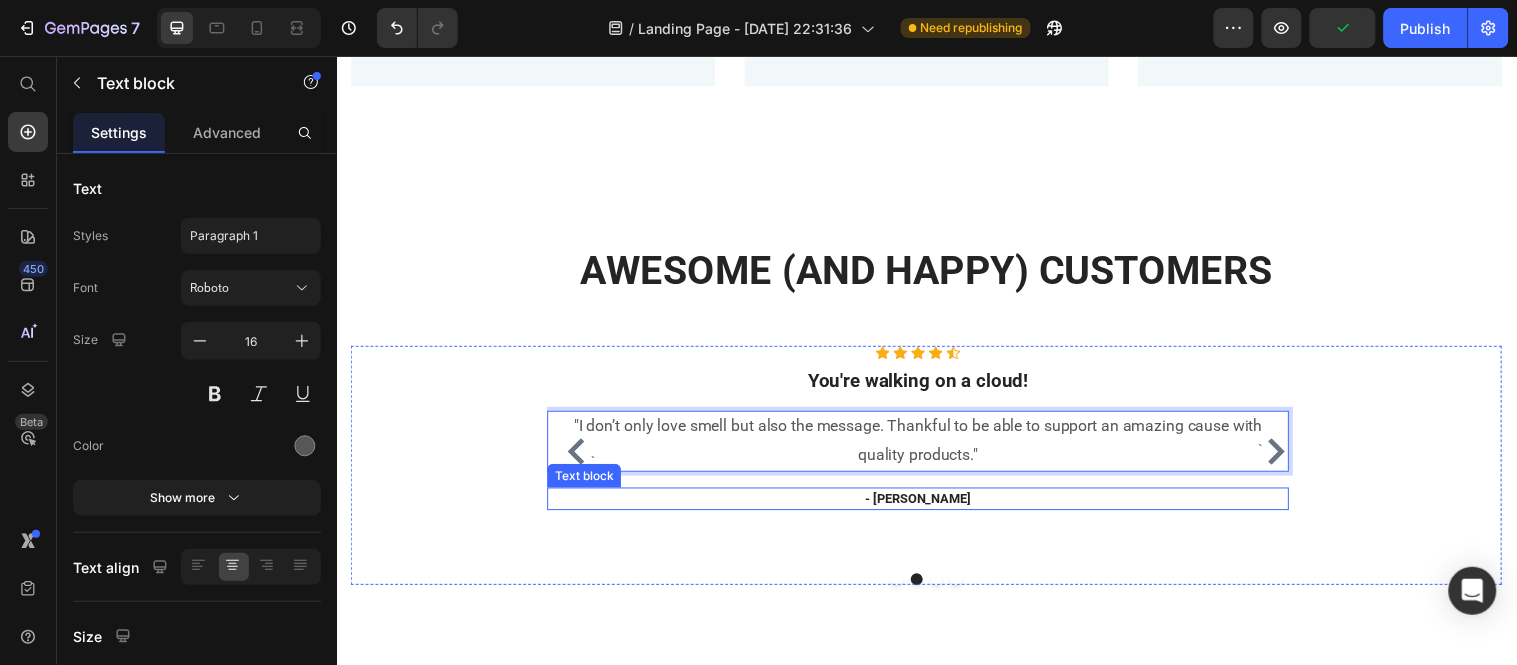 click on "- [PERSON_NAME]" at bounding box center [927, 506] 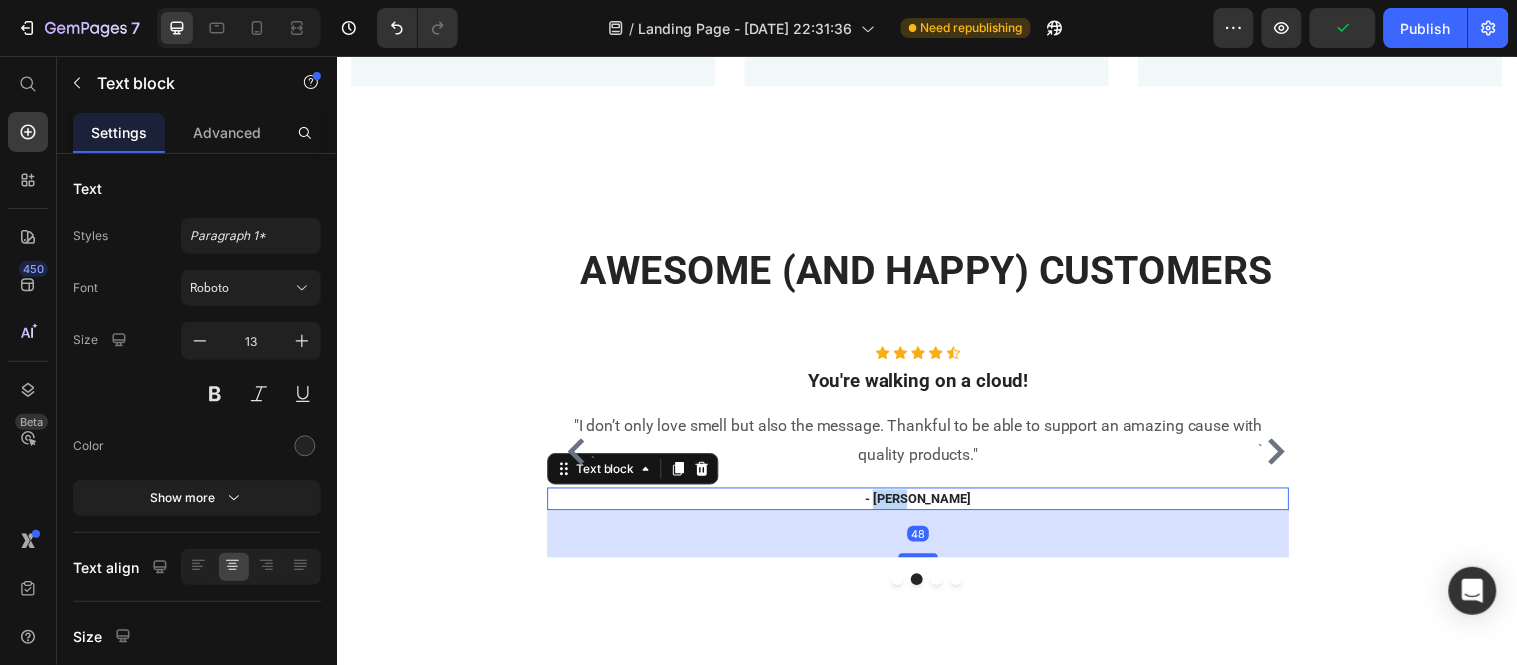 click on "- [PERSON_NAME]" at bounding box center (927, 506) 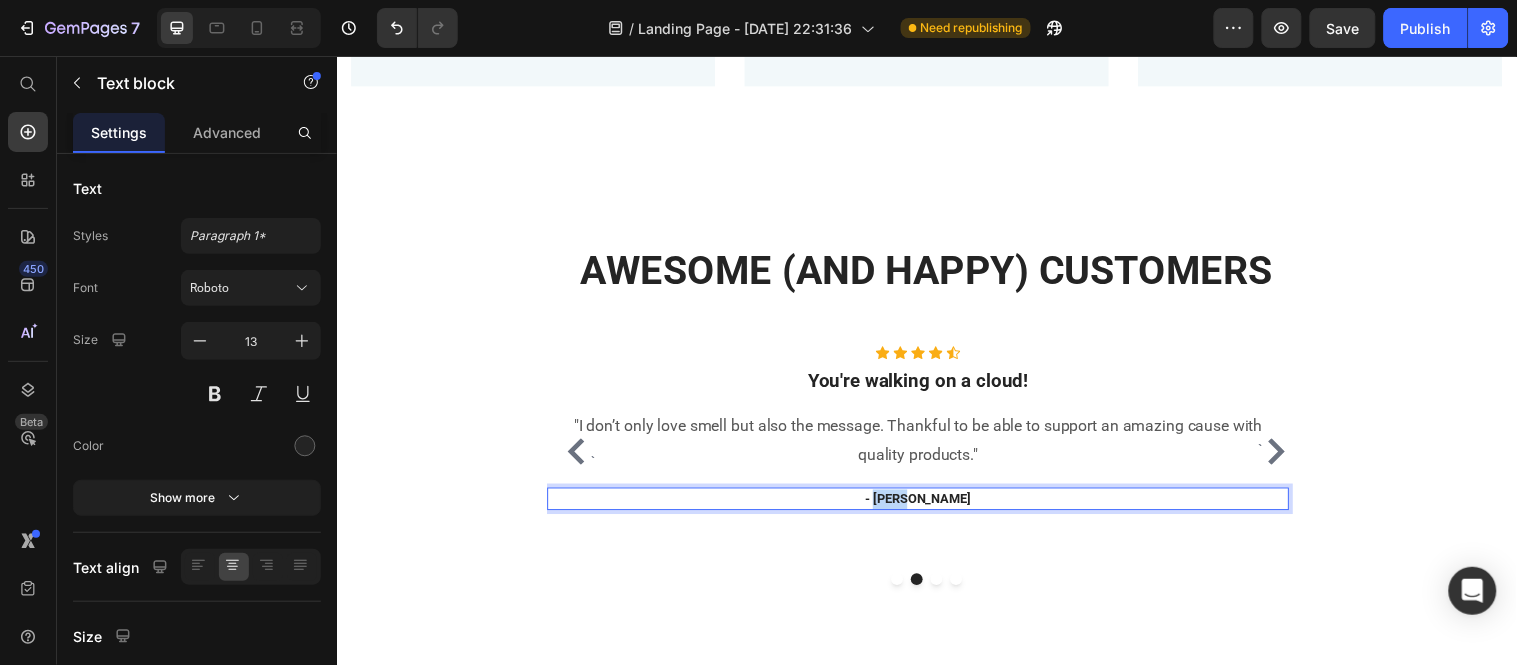 click on "- [PERSON_NAME]" at bounding box center (927, 506) 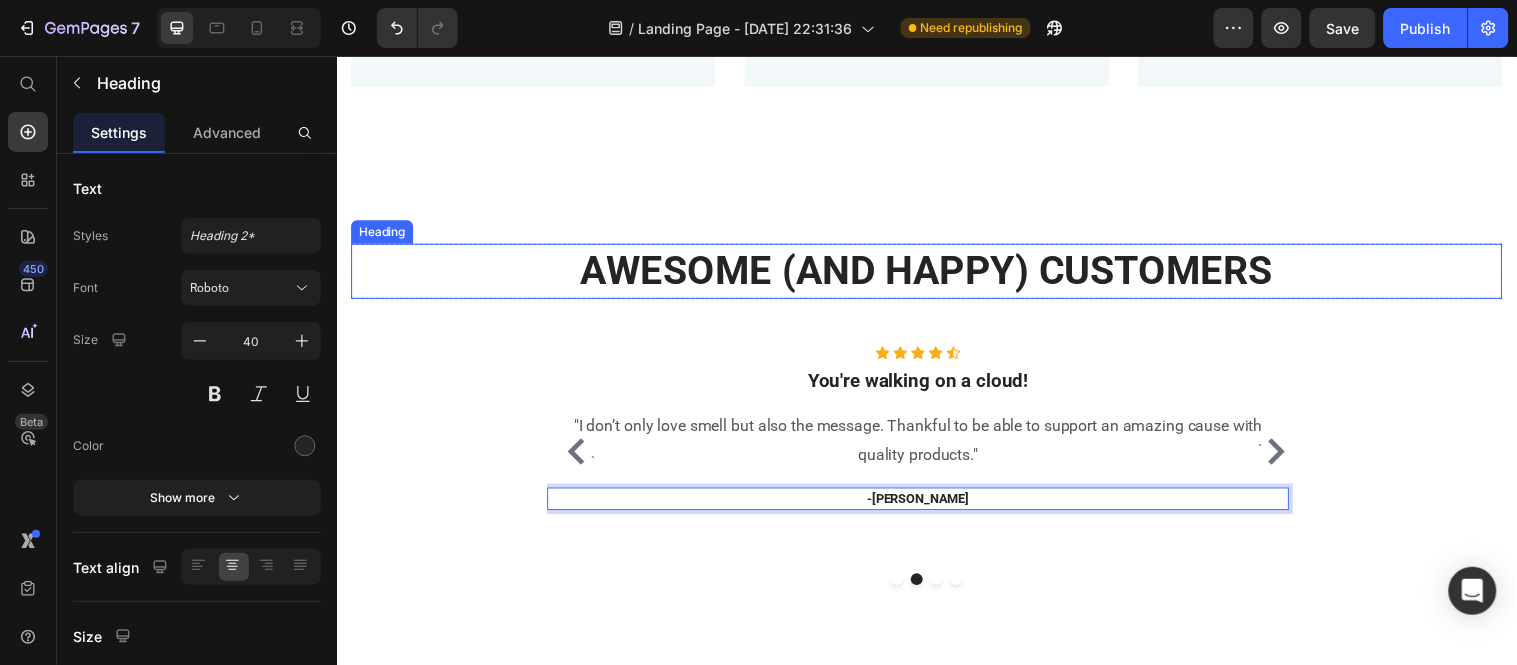 click on "AWESOME (AND HAPPY) CUSTOMERS" at bounding box center [936, 274] 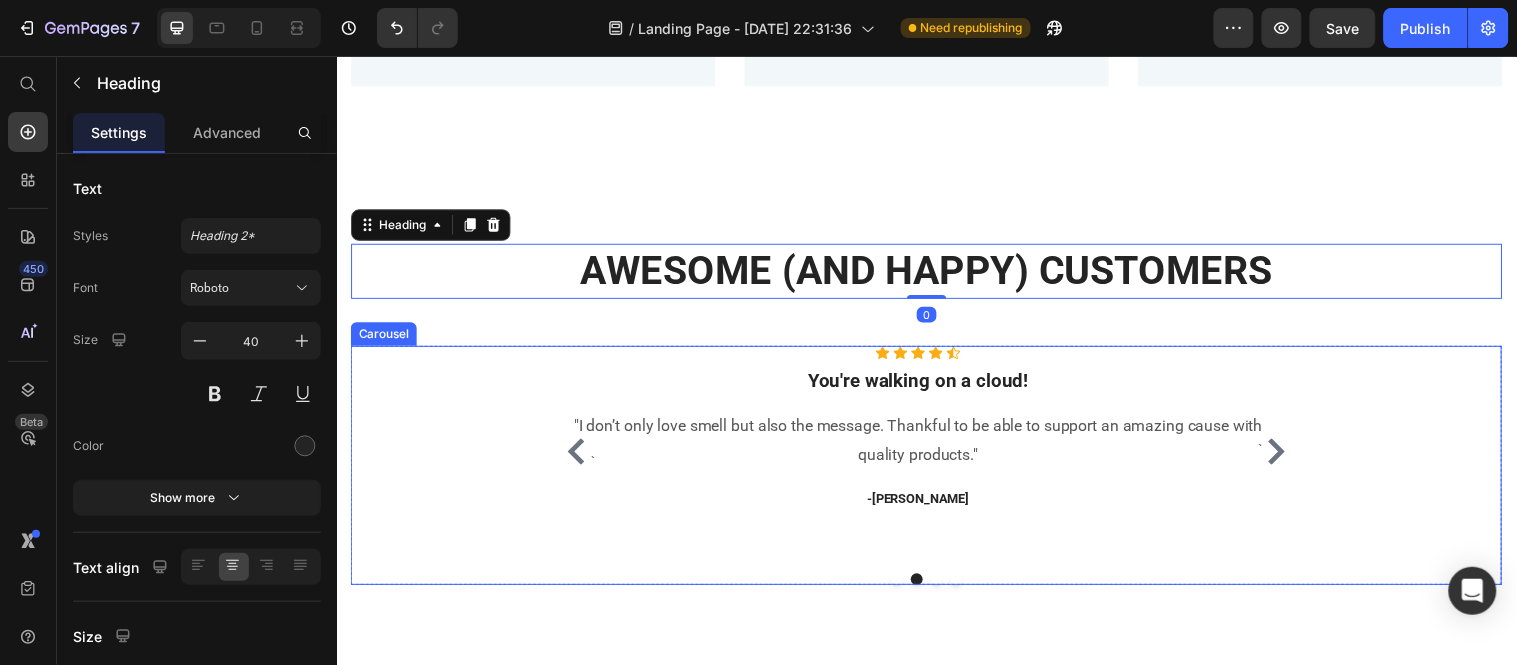 click on "`                Icon                Icon                Icon                Icon
Icon Icon List Hoz You're walking on a cloud! Heading “ These shoes are everything I hoped they would be ! So comfortable so lightweight and absolutely slip on as easily as they say they do - I will definitely be a repeat customer.” Text block - Ryan S. Text block                Icon                Icon                Icon                Icon
Icon Icon List Hoz You're walking on a cloud! Heading "I don’t only love smell but also the message. Thankful to be able to support an amazing cause with quality products." Text block -Stacey A. Text block                Icon                Icon                Icon                Icon
Icon Icon List Hoz You're walking on a cloud! Heading "I am super picky about scents, and can honestly say these are the most amazing candles ever!"  Text block -Duni D. Text block                Icon                Icon                Icon" at bounding box center [936, 472] 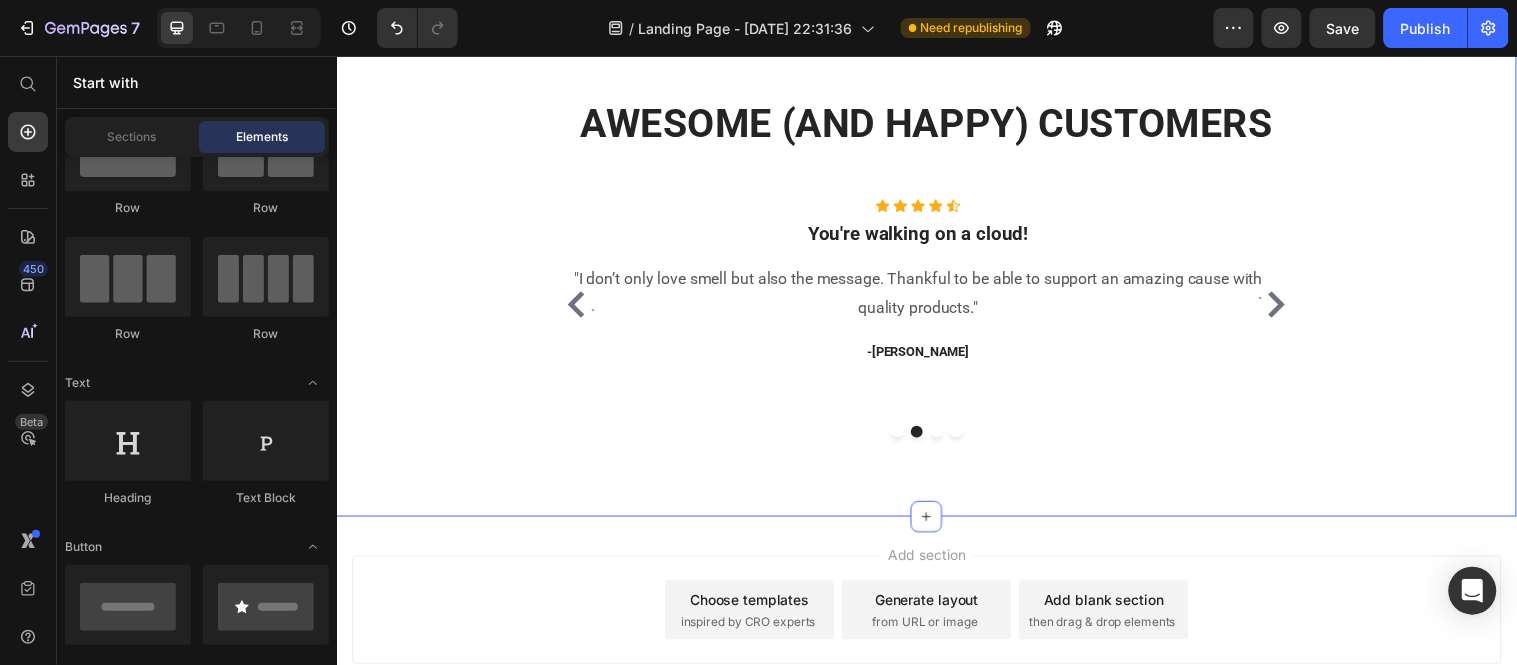 scroll, scrollTop: 2132, scrollLeft: 0, axis: vertical 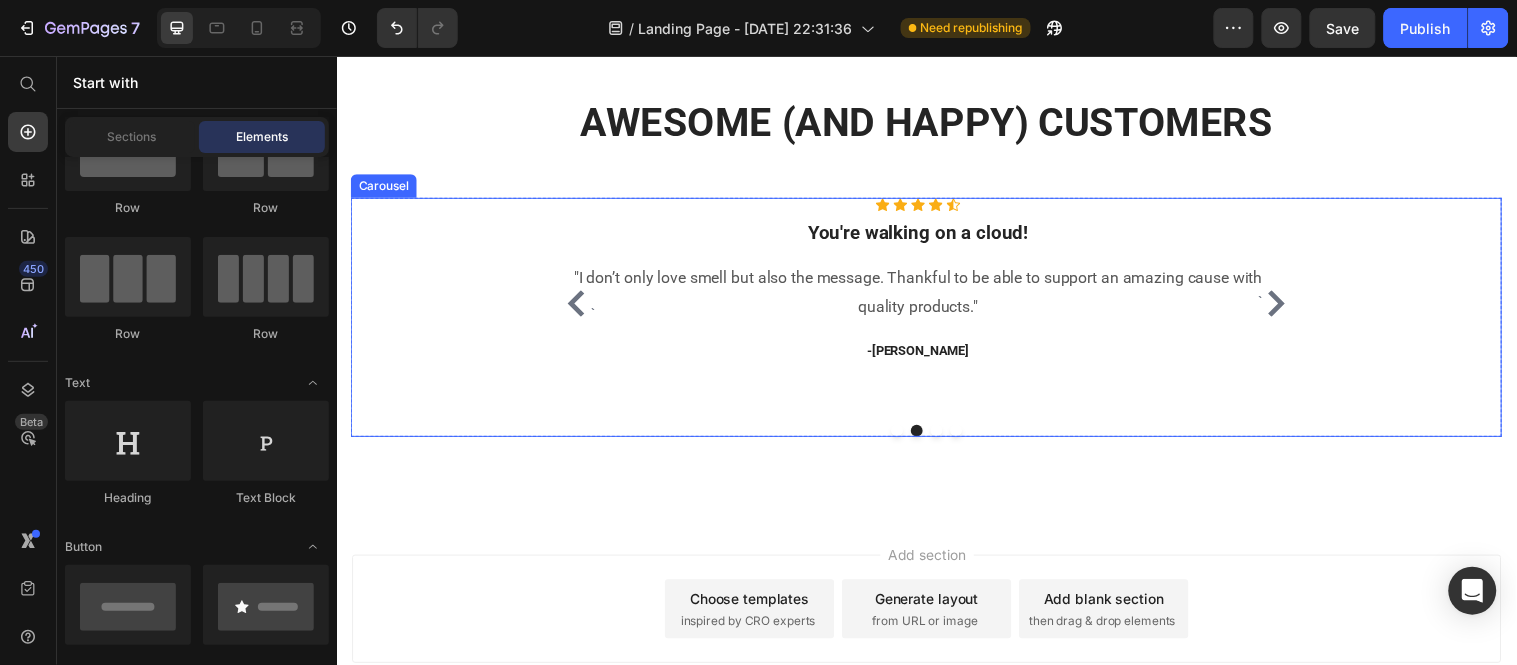 click 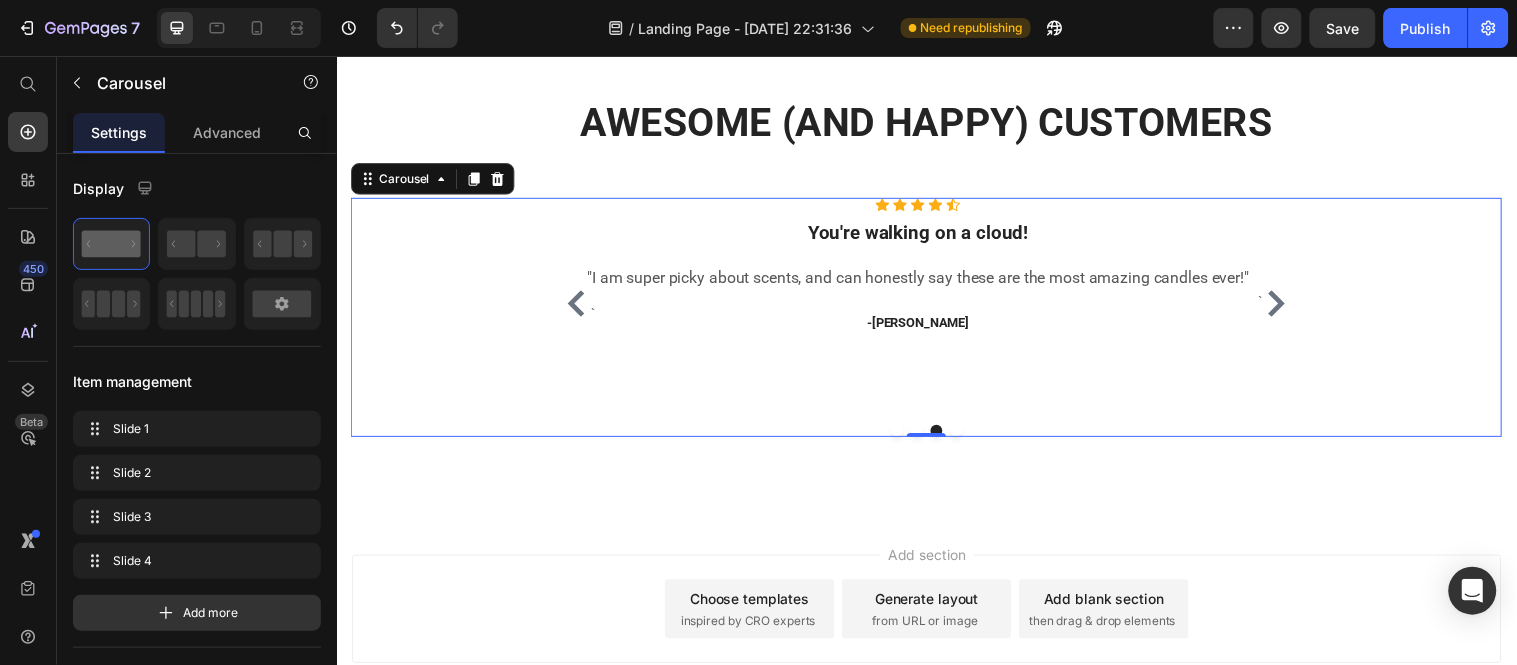 click 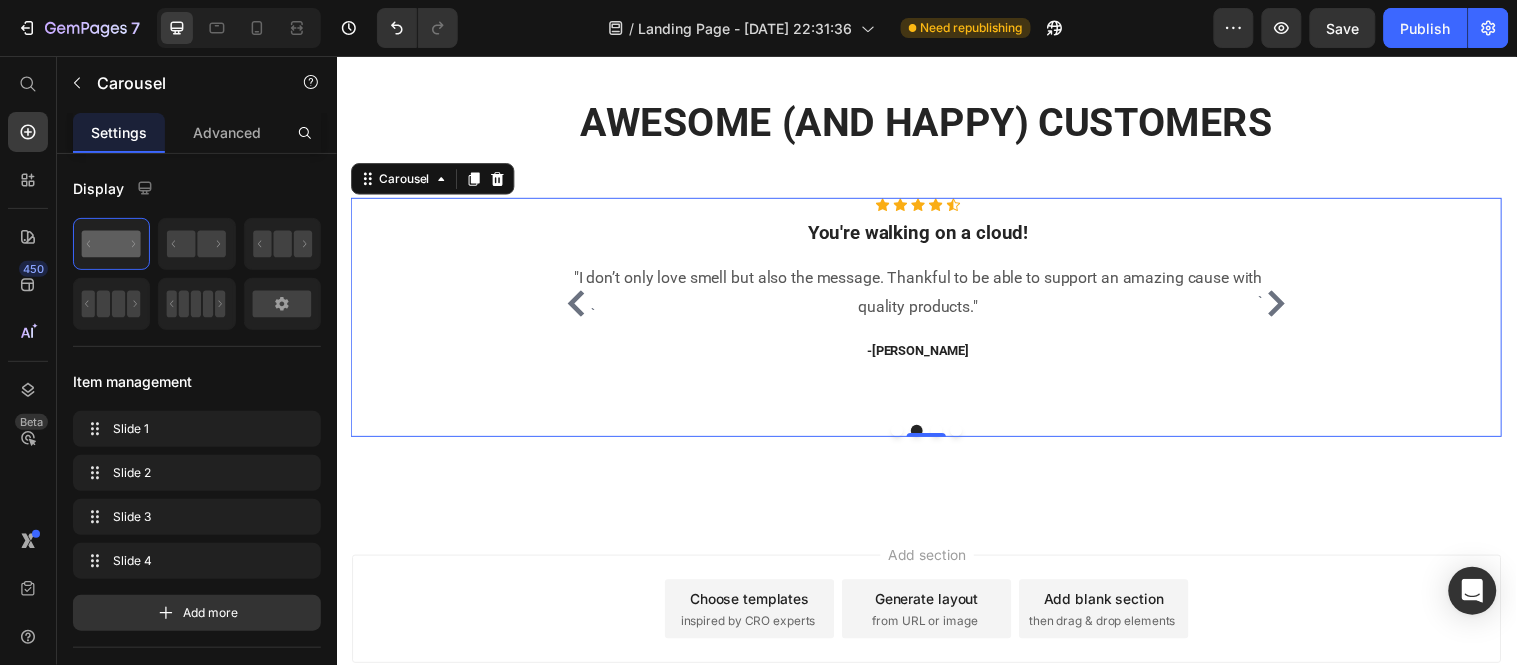 click 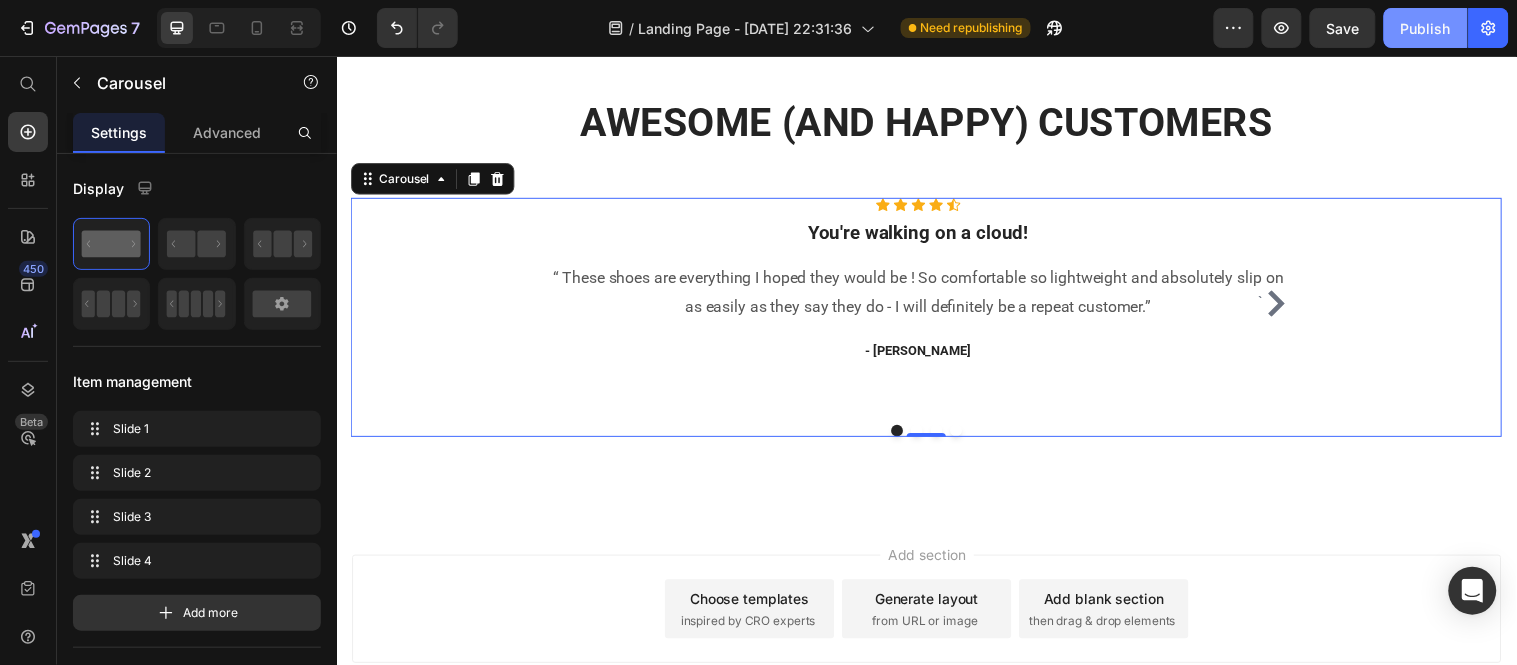click on "Publish" 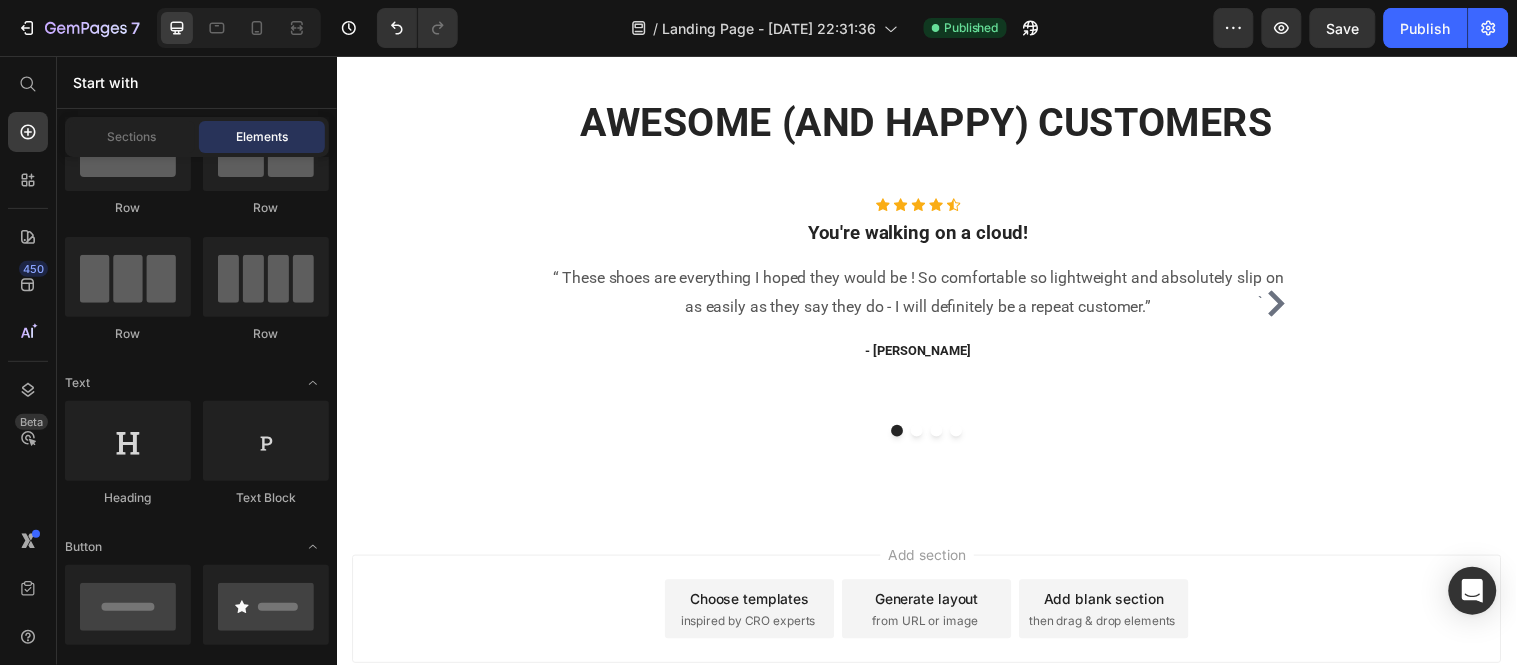 click on "inspired by CRO experts" at bounding box center [754, 630] 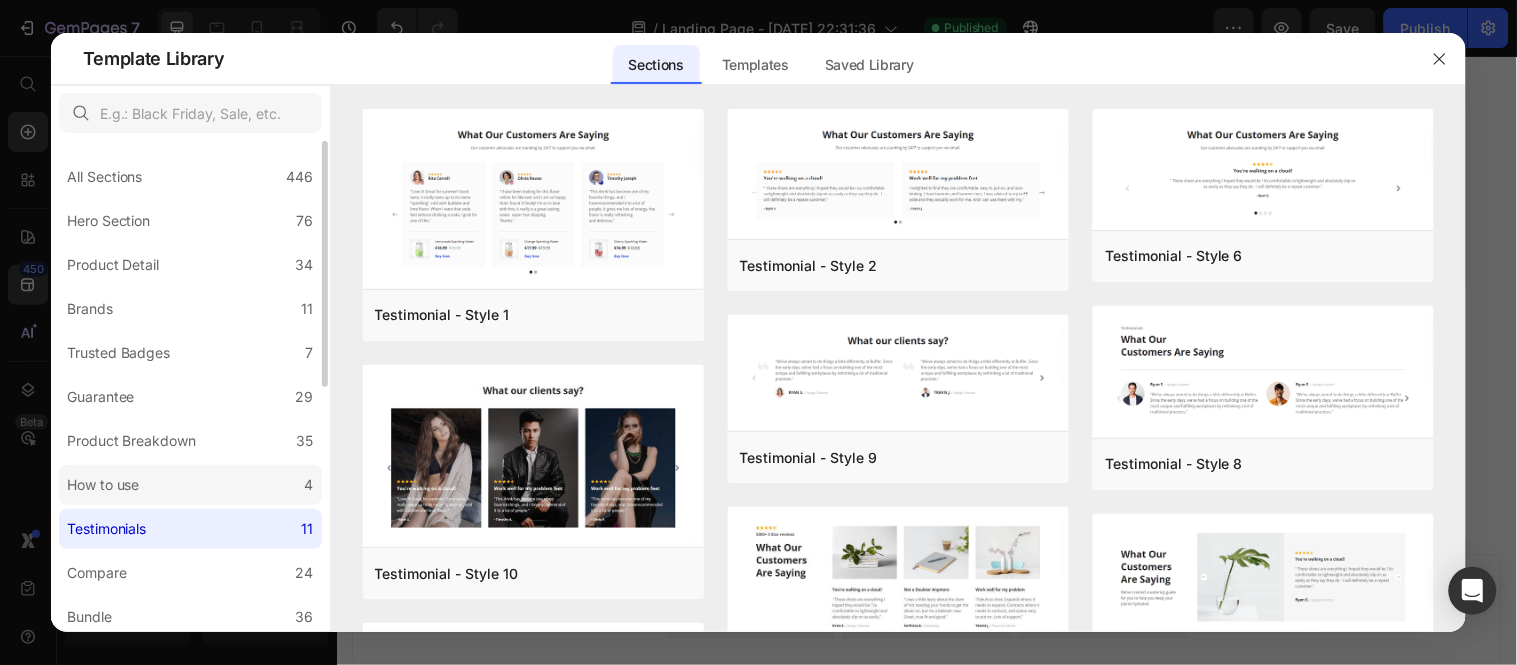 click on "How to use" at bounding box center [103, 485] 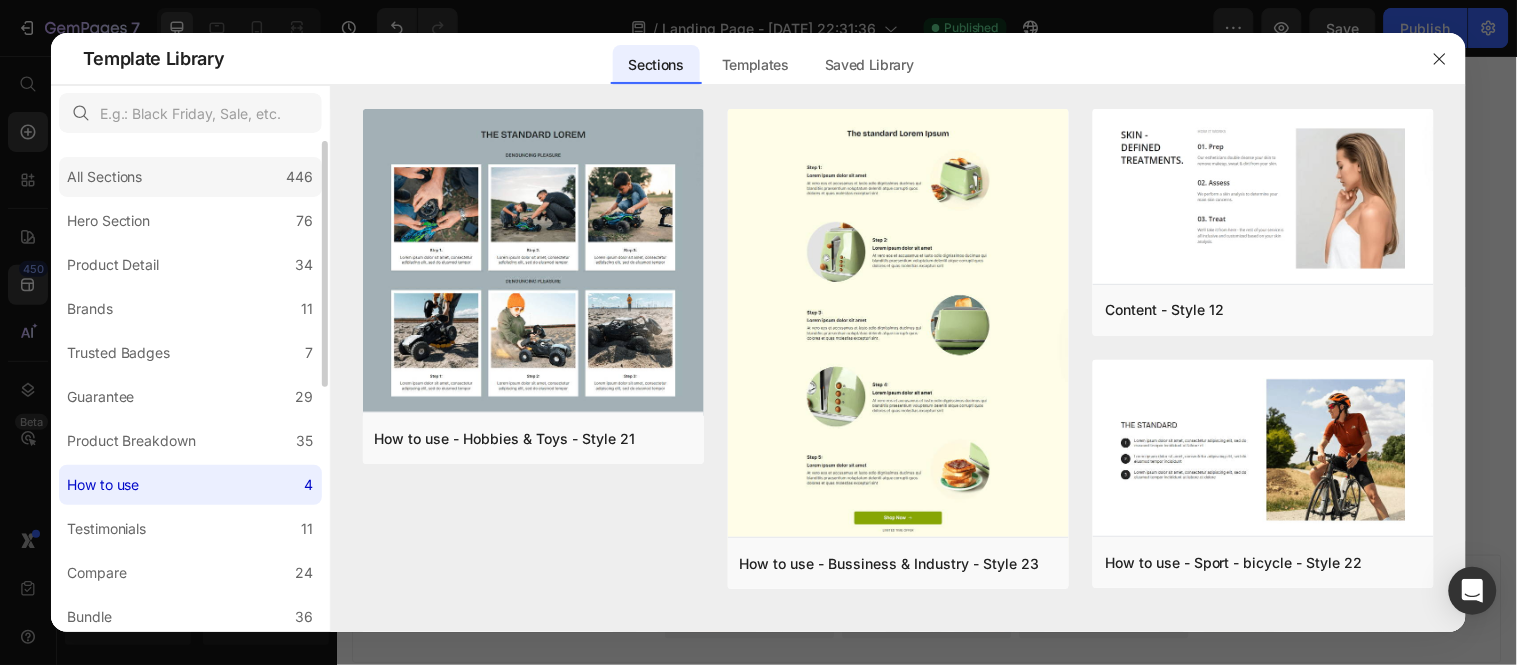 click on "All Sections 446" 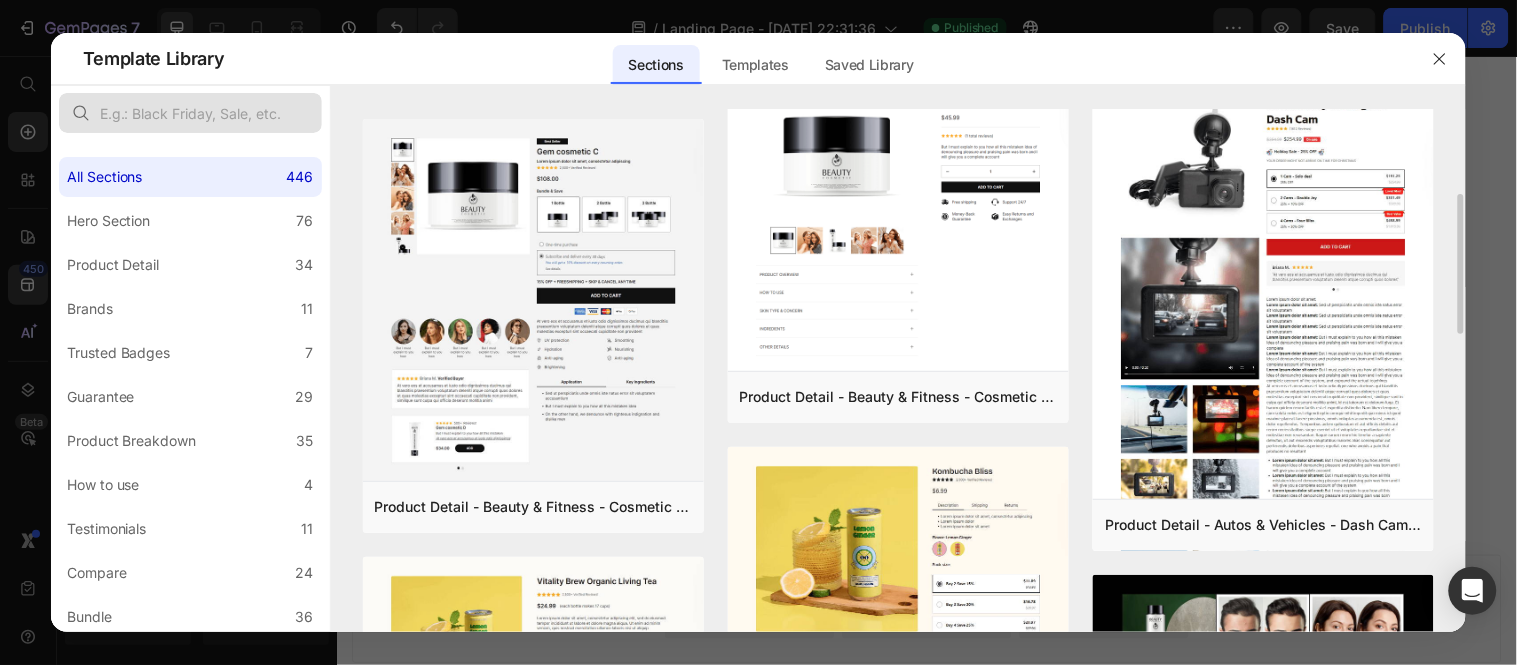 scroll, scrollTop: 441, scrollLeft: 0, axis: vertical 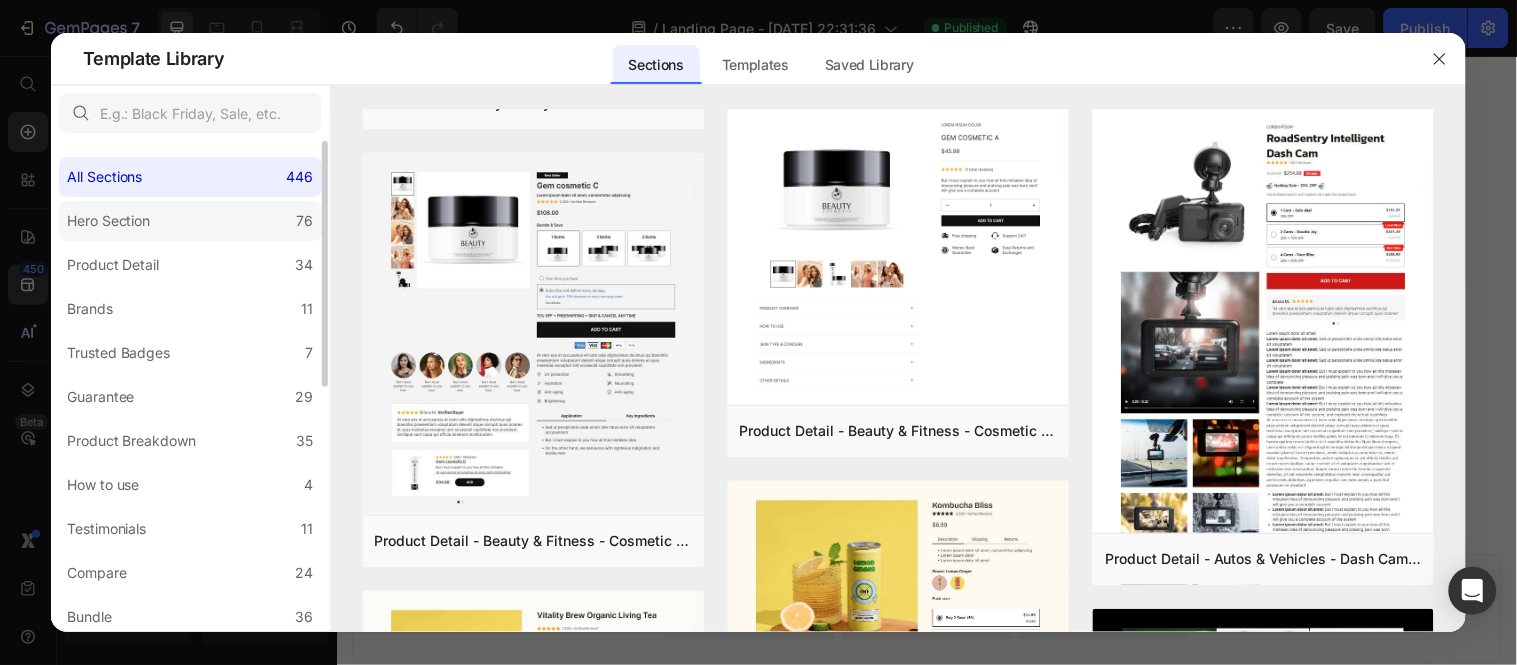 click on "Hero Section" at bounding box center (109, 221) 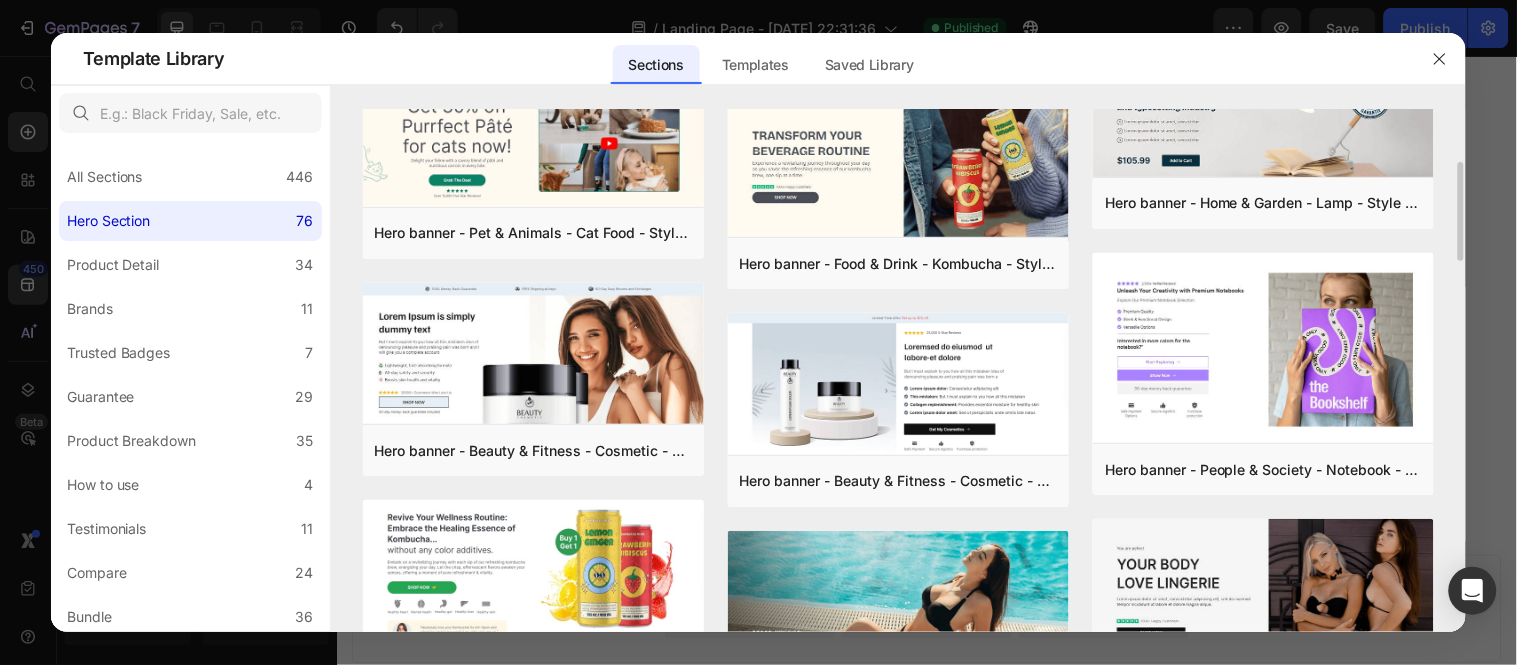 scroll, scrollTop: 276, scrollLeft: 0, axis: vertical 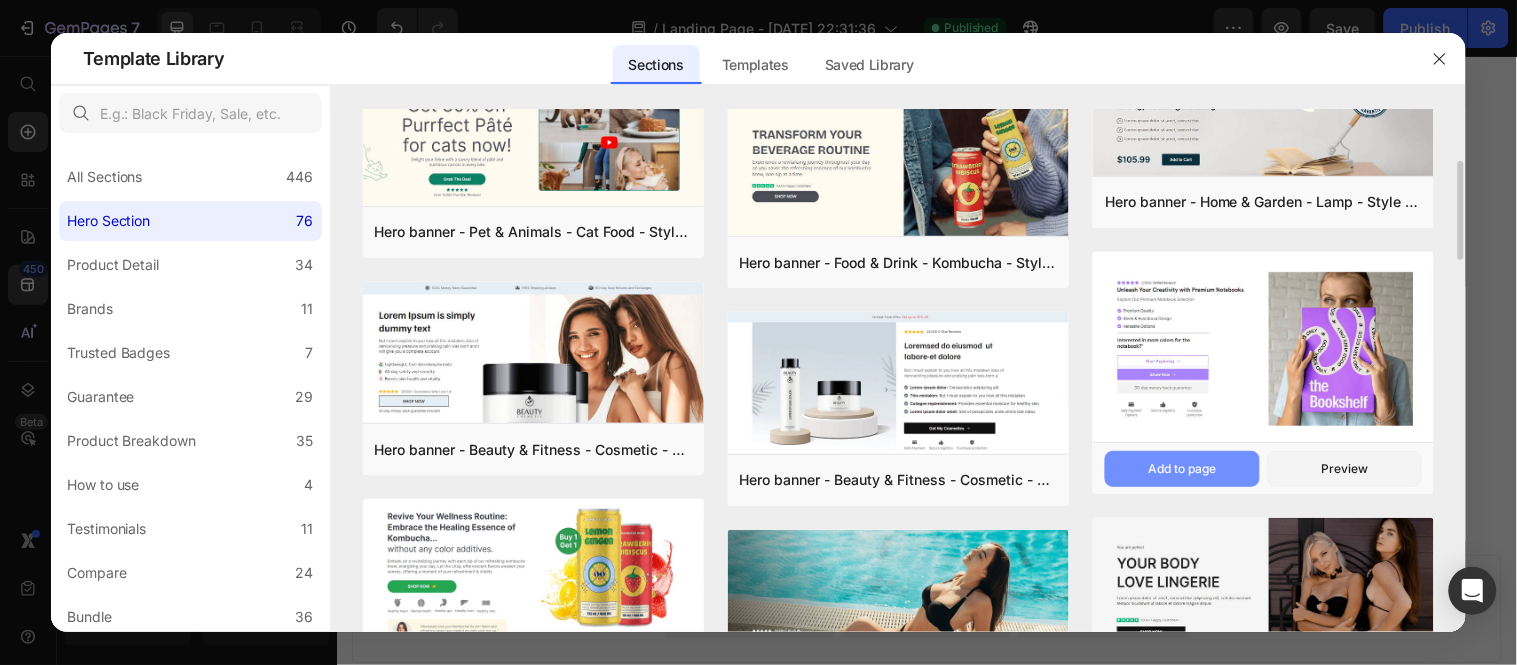 click on "Add to page" at bounding box center (1182, 469) 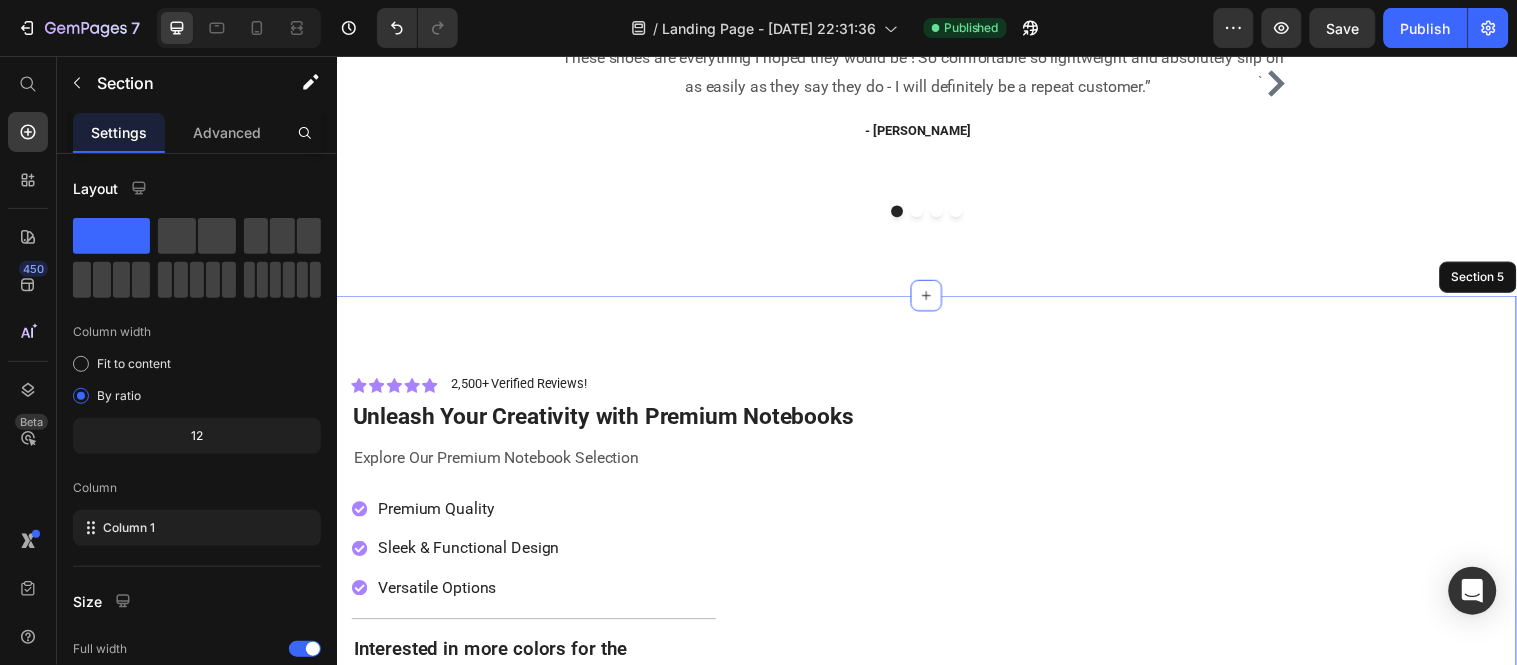 scroll, scrollTop: 2593, scrollLeft: 0, axis: vertical 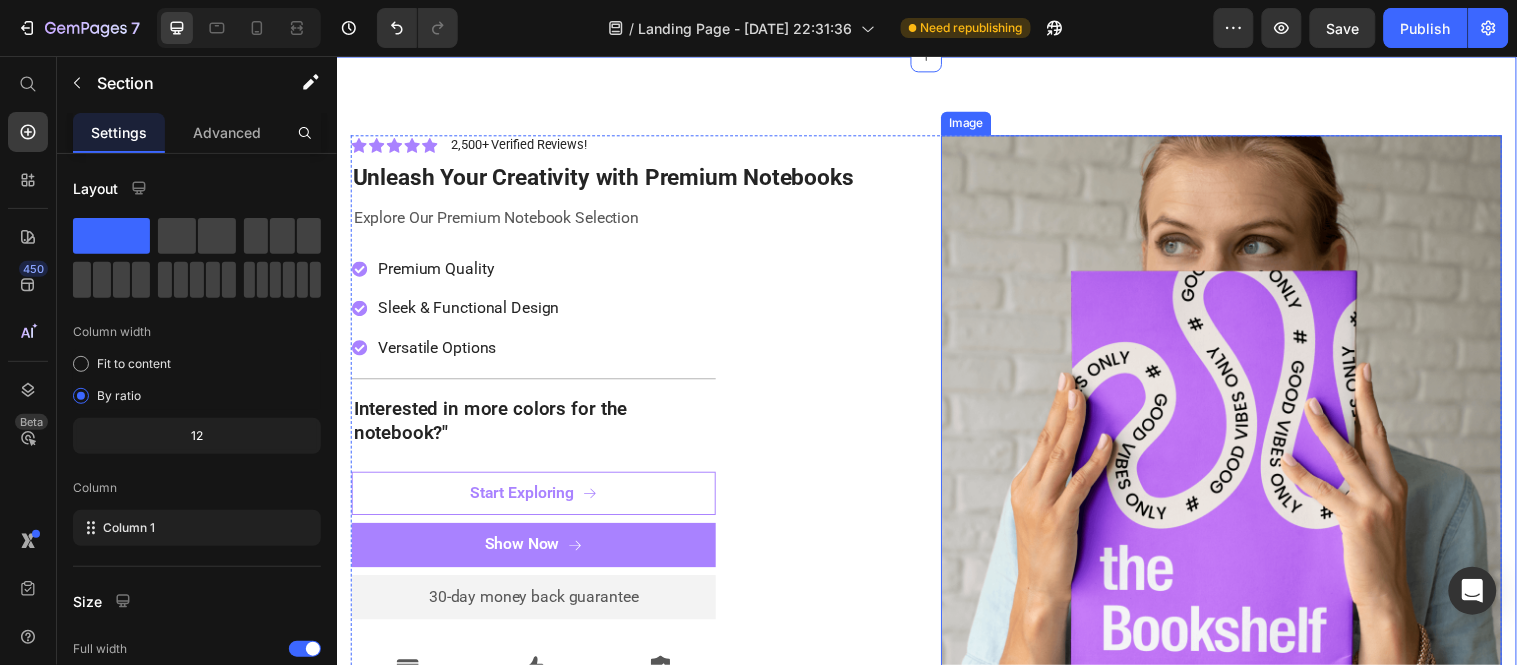 click at bounding box center (1236, 433) 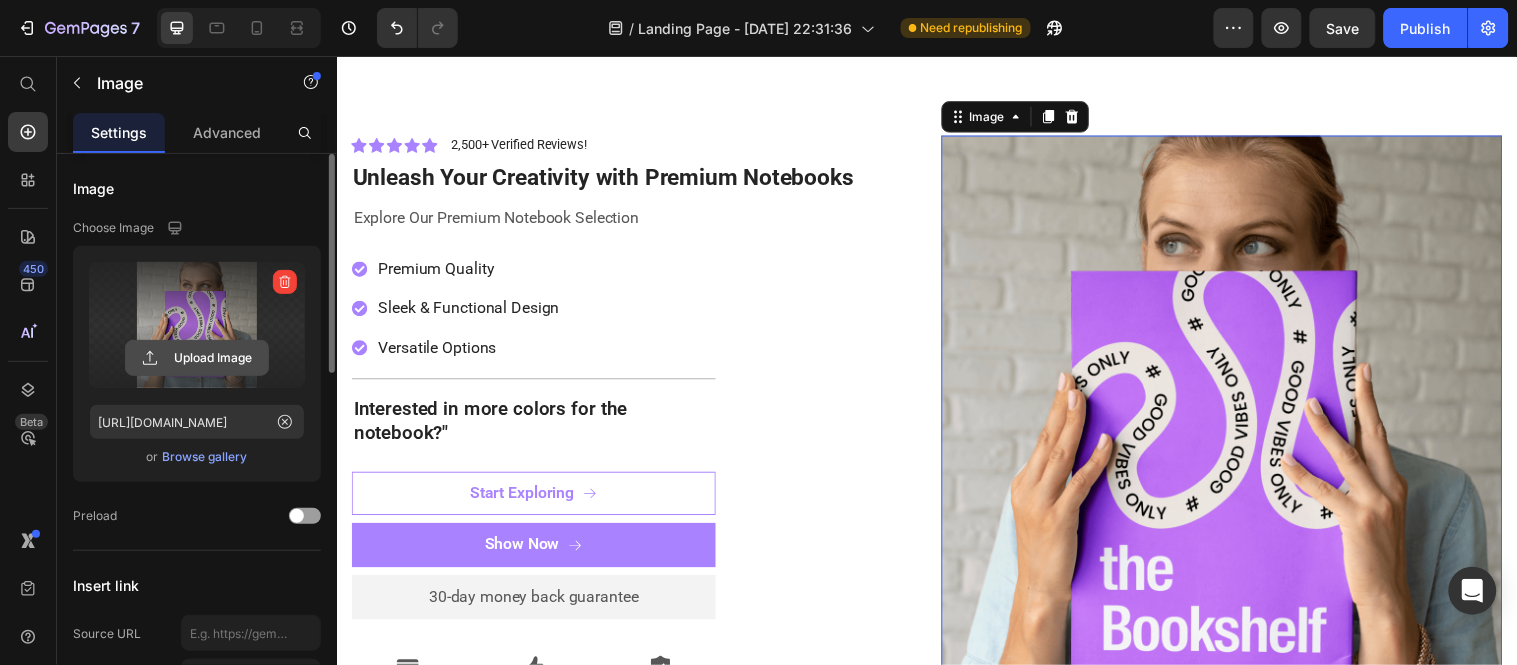 click 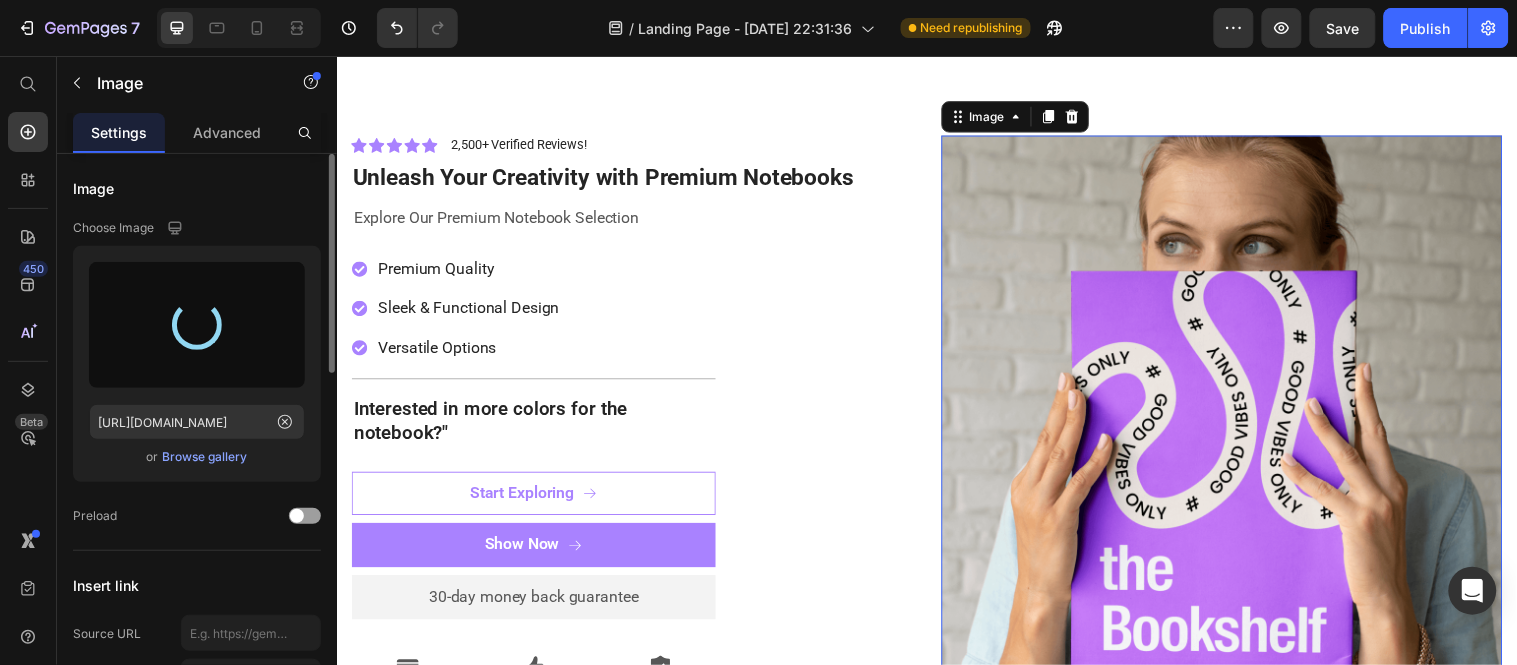 type on "https://cdn.shopify.com/s/files/1/0612/2412/4471/files/gempages_574840228645176549-f241d1cd-c631-4bc9-95ba-d228c56363b1.png" 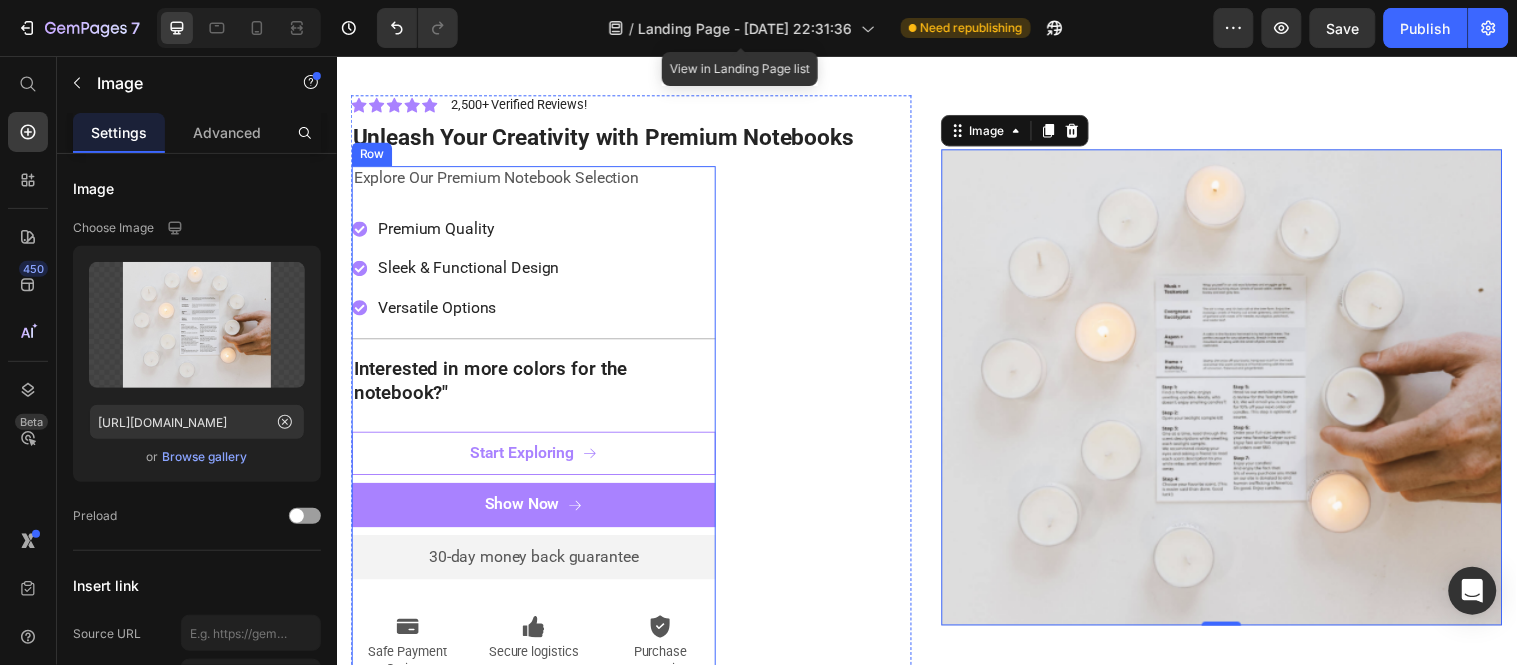 scroll, scrollTop: 2633, scrollLeft: 0, axis: vertical 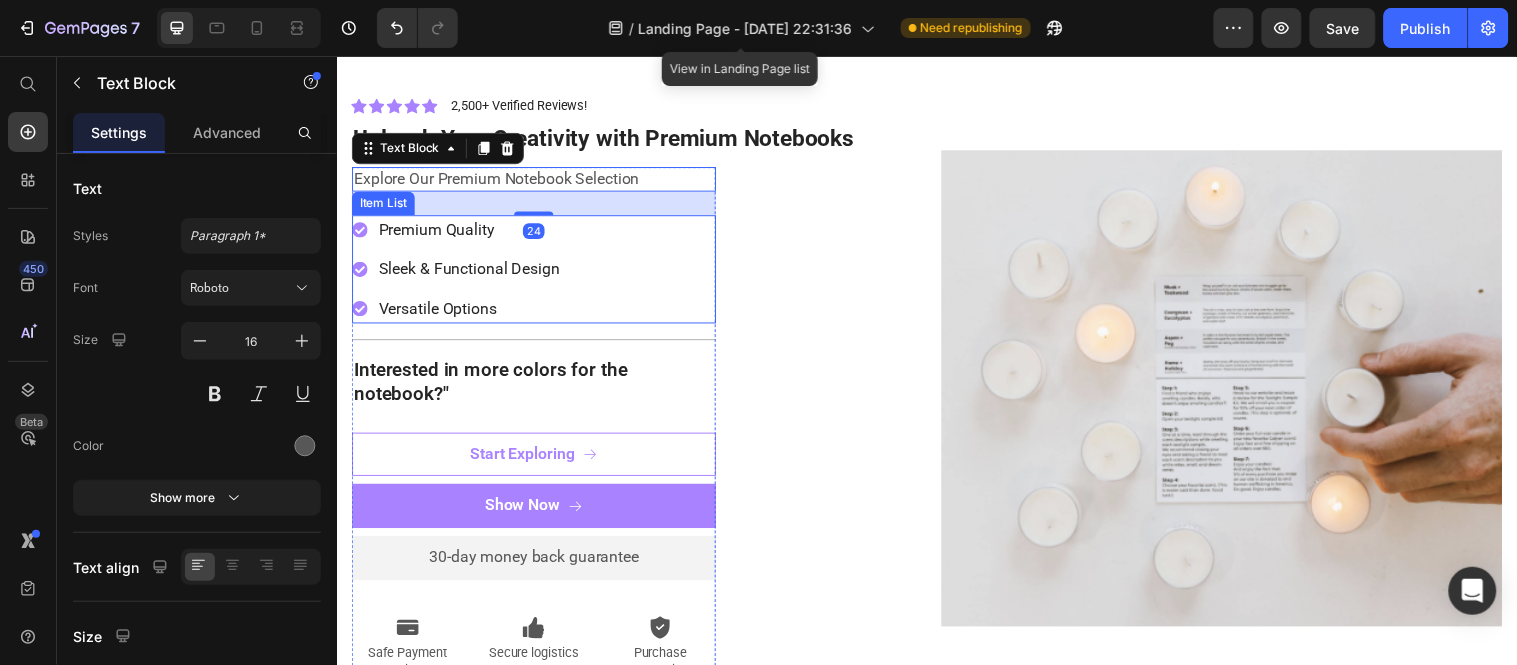 click on "Premium Quality Sleek & Functional Design Versatile Options" at bounding box center [537, 272] 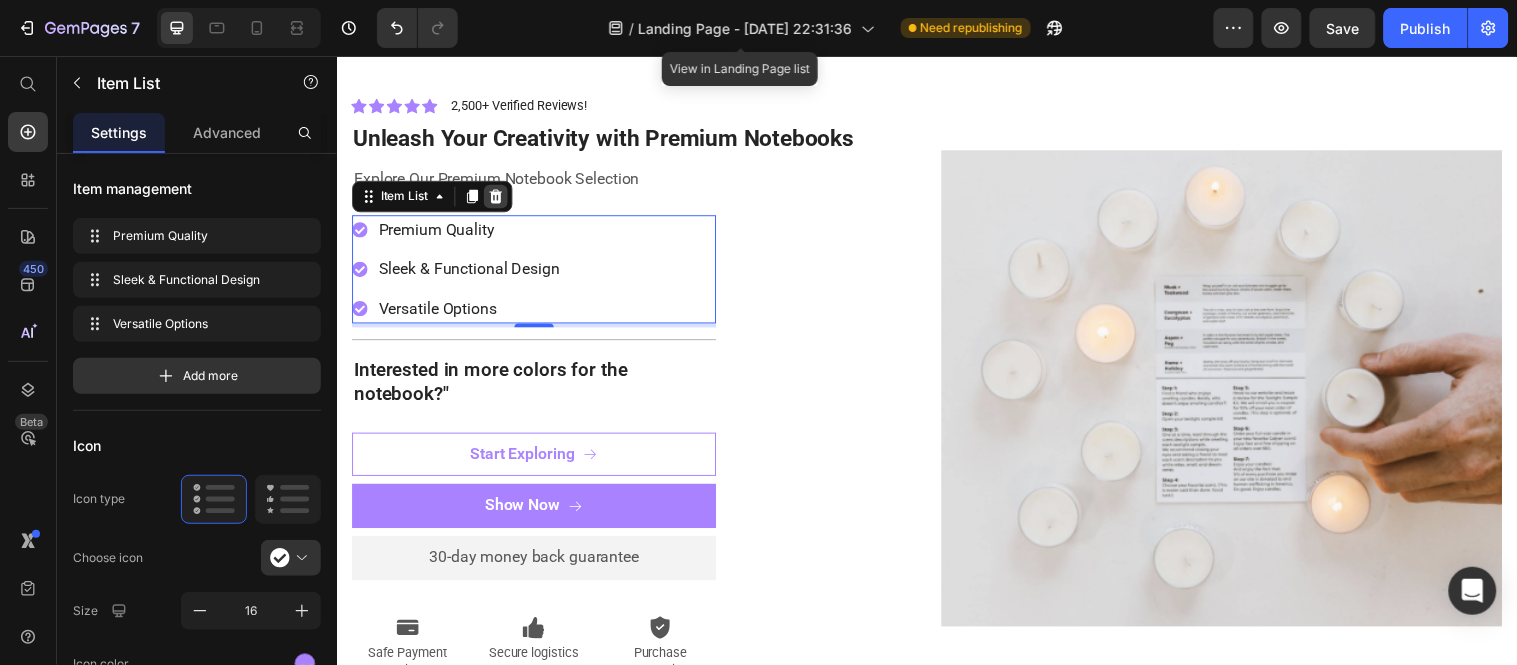 click 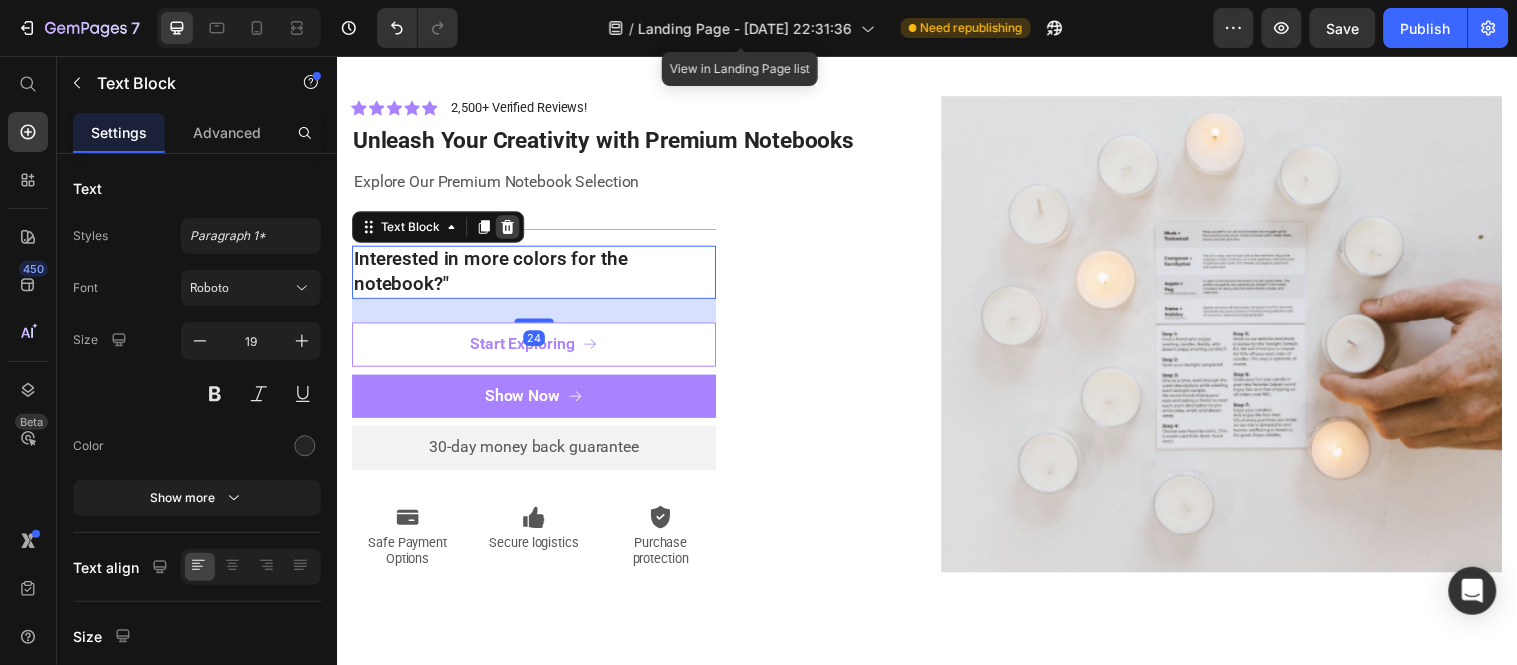 click 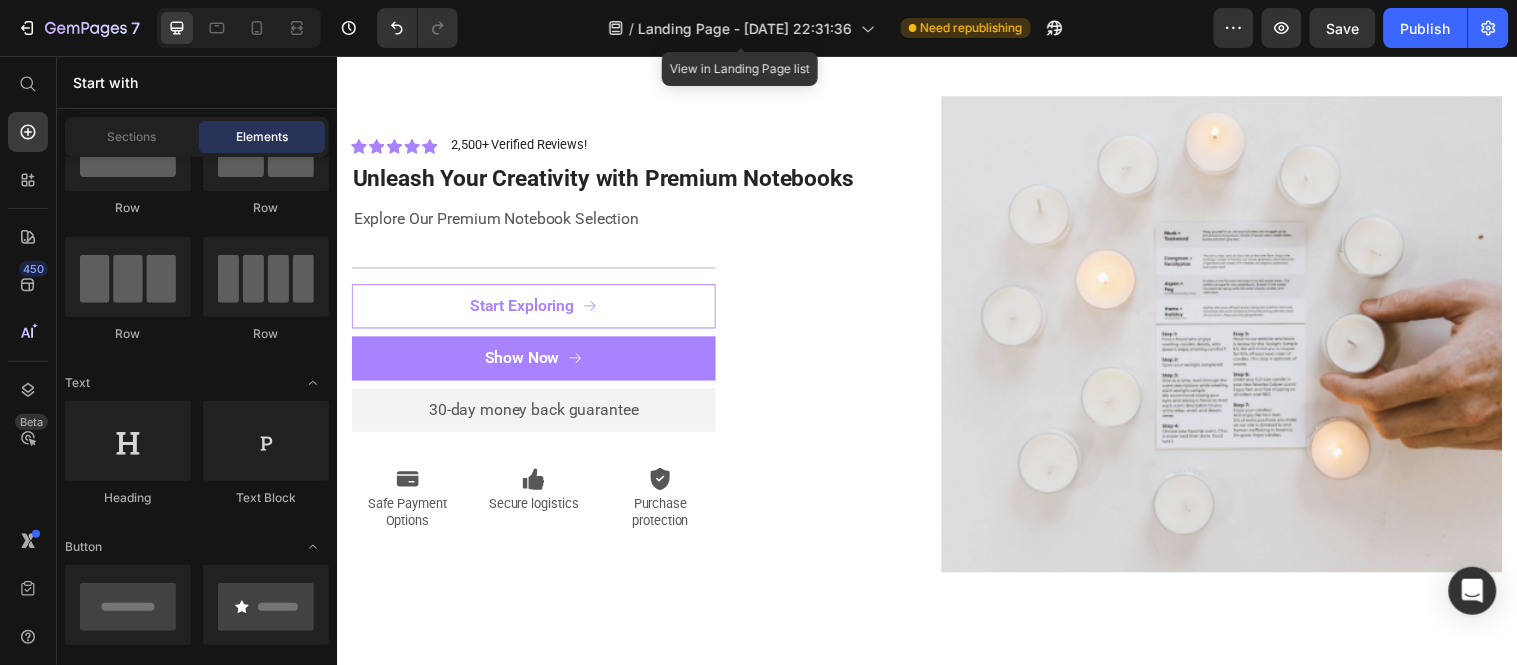 scroll, scrollTop: 2671, scrollLeft: 0, axis: vertical 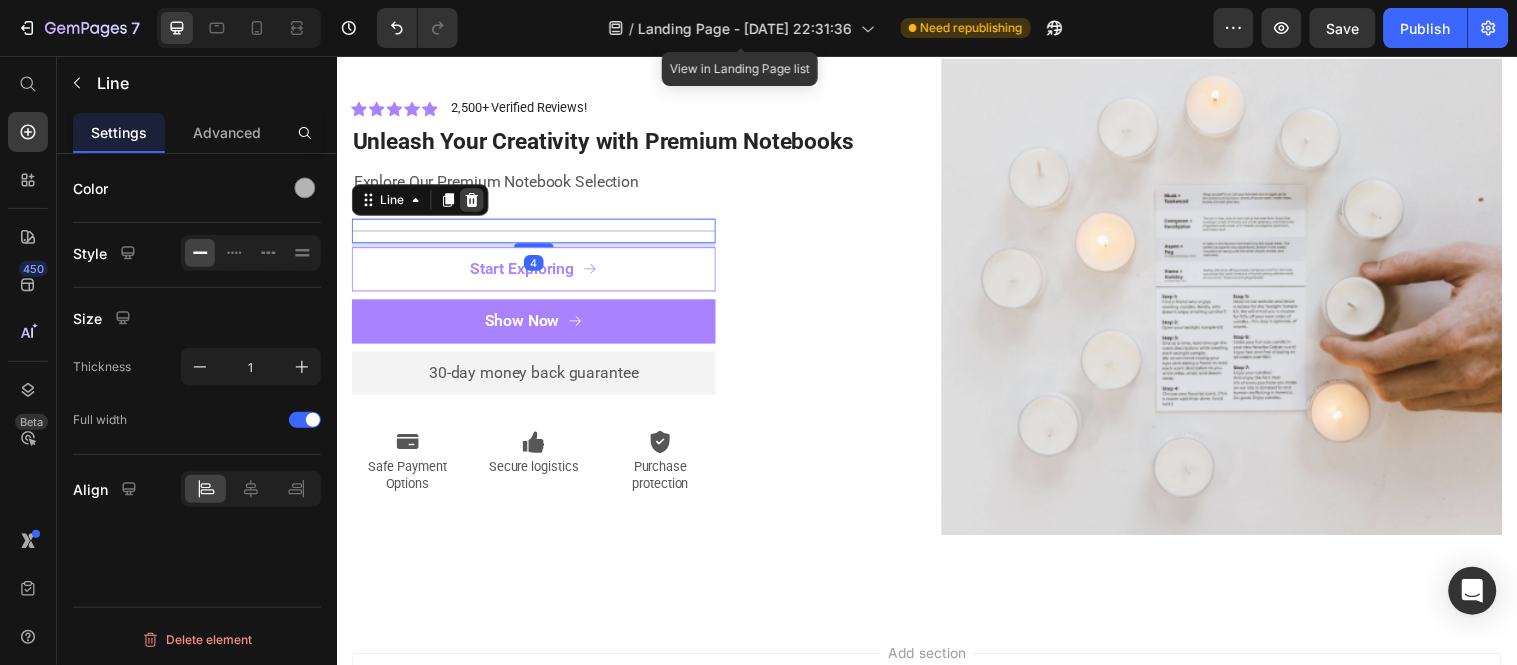 click 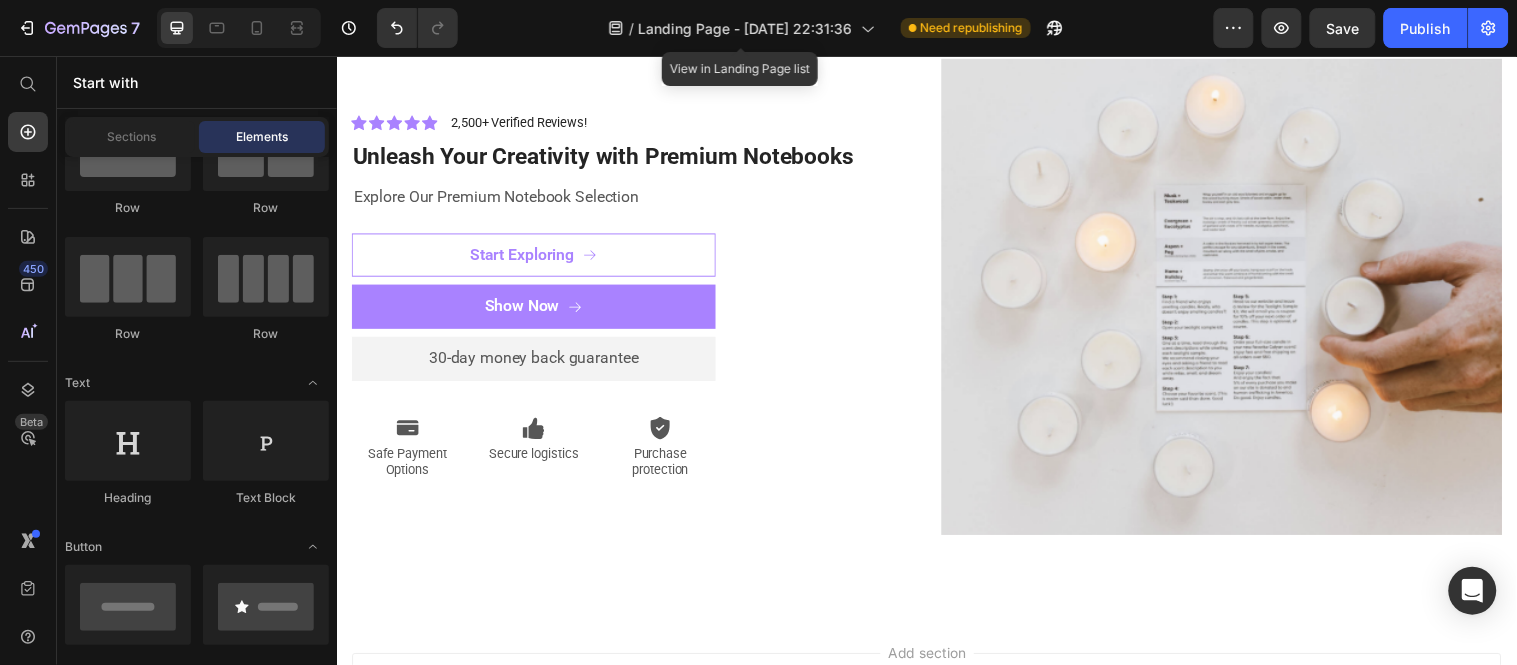 scroll, scrollTop: 2685, scrollLeft: 0, axis: vertical 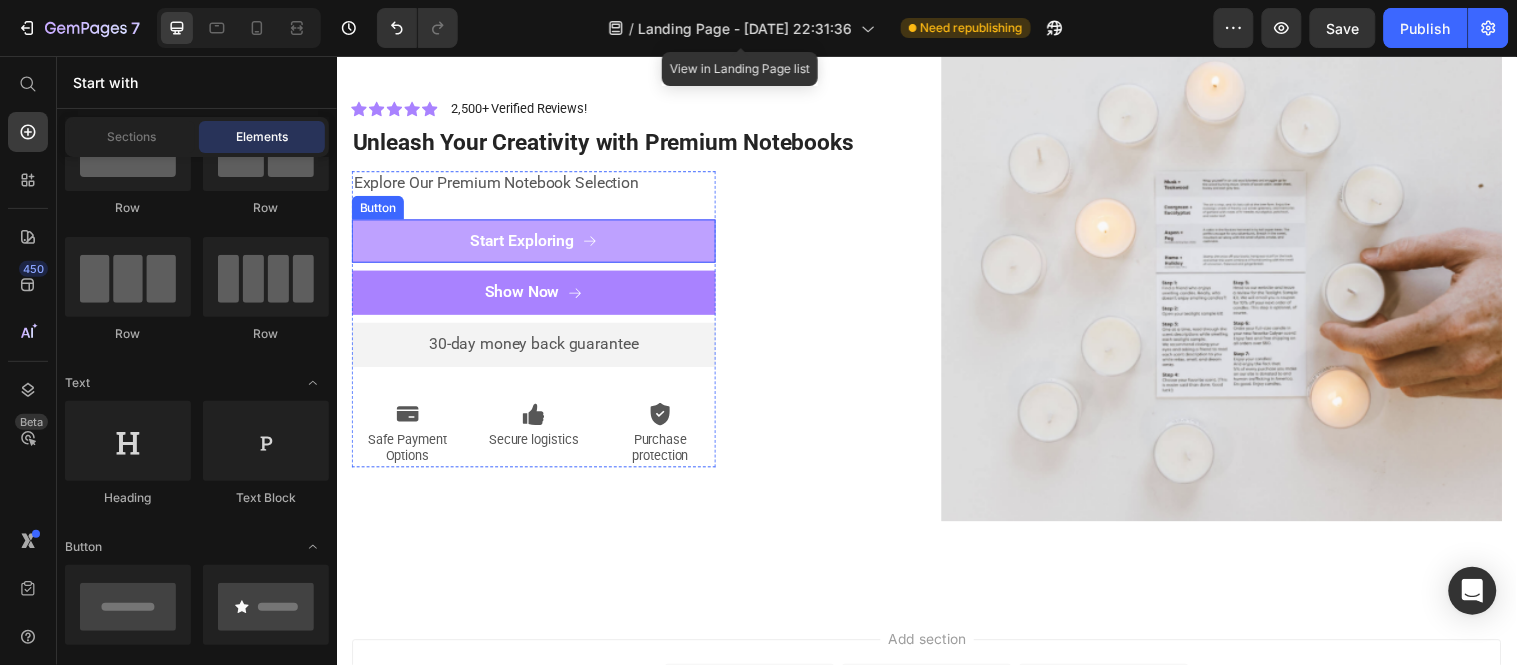 click on "Start Exploring" at bounding box center (537, 243) 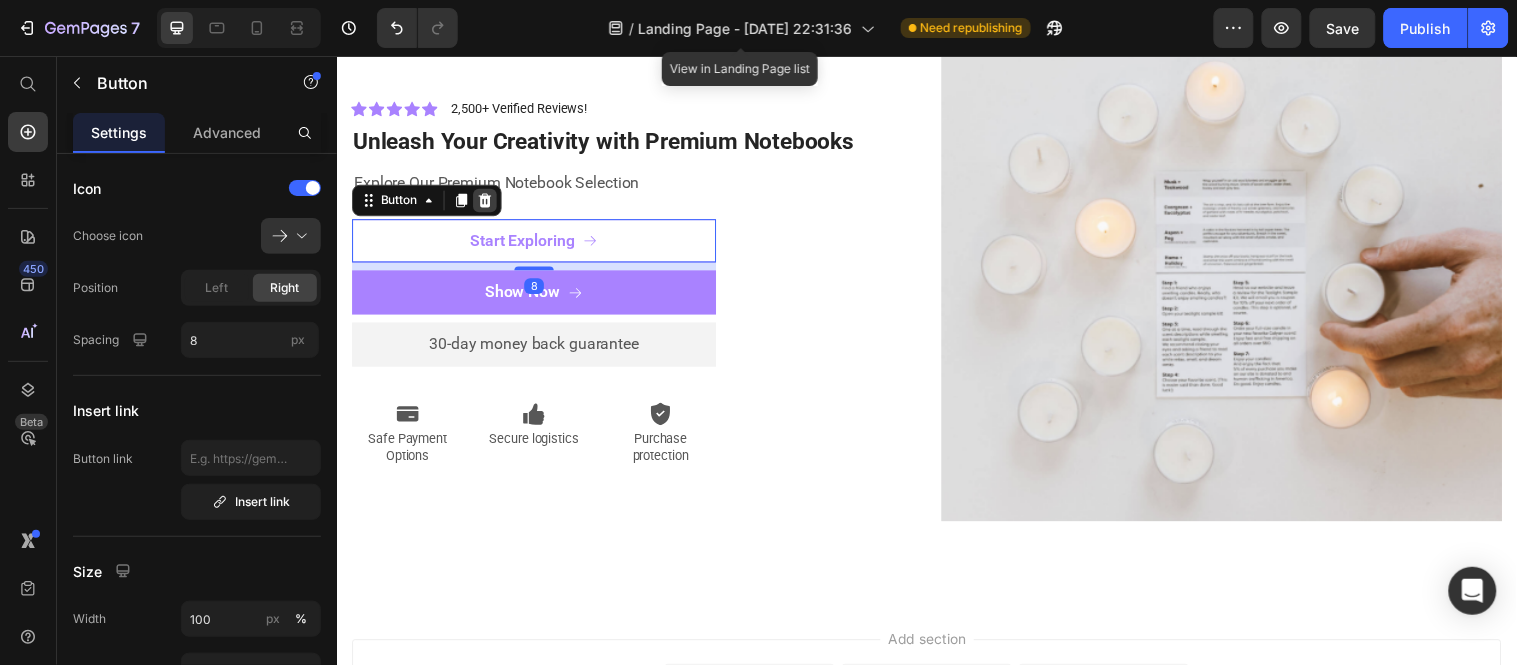 click 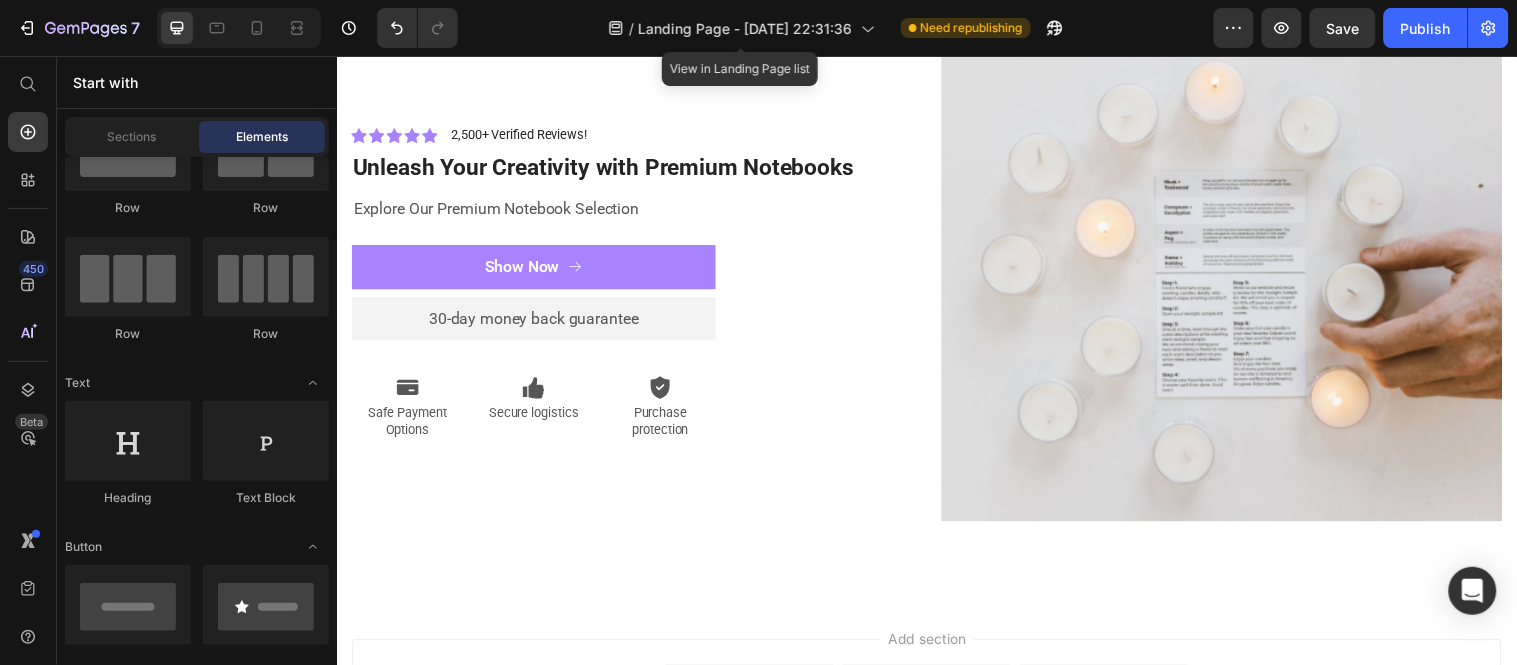 scroll, scrollTop: 2712, scrollLeft: 0, axis: vertical 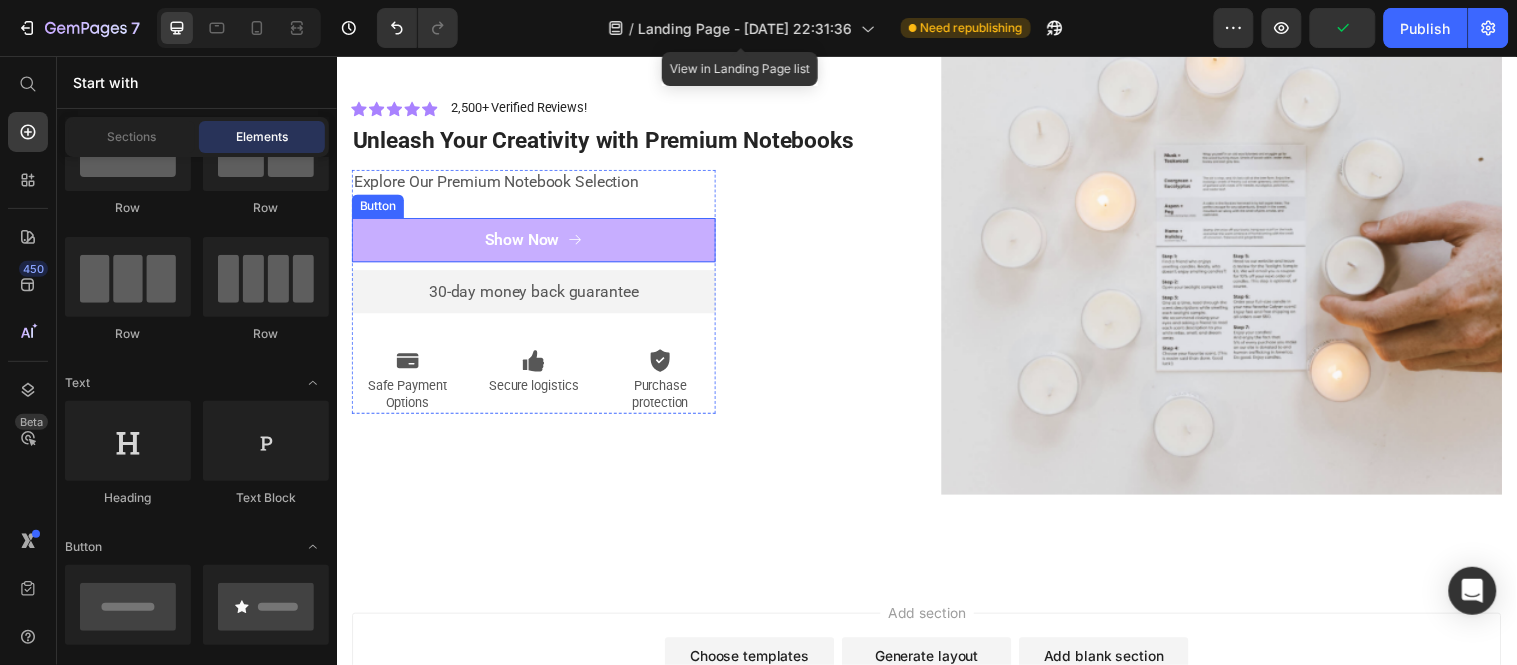 click on "Show Now" at bounding box center (537, 242) 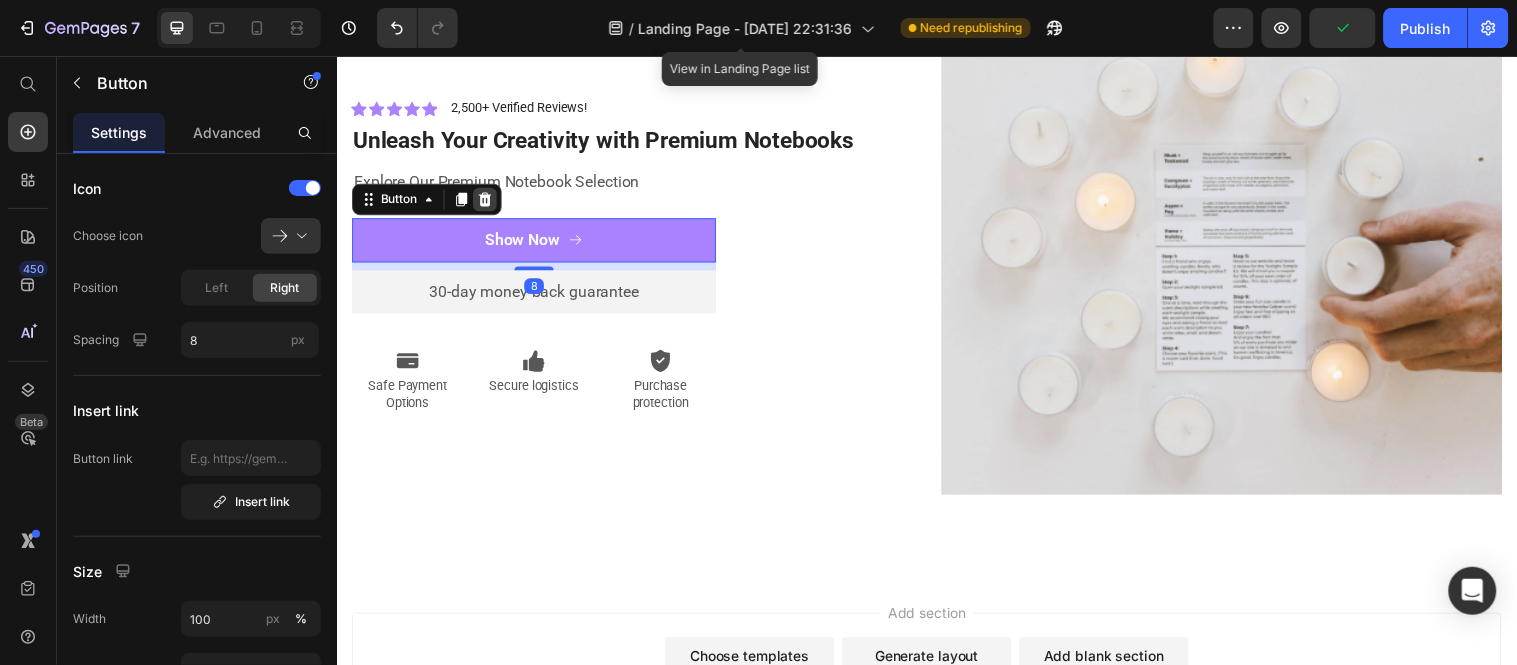 click at bounding box center [487, 201] 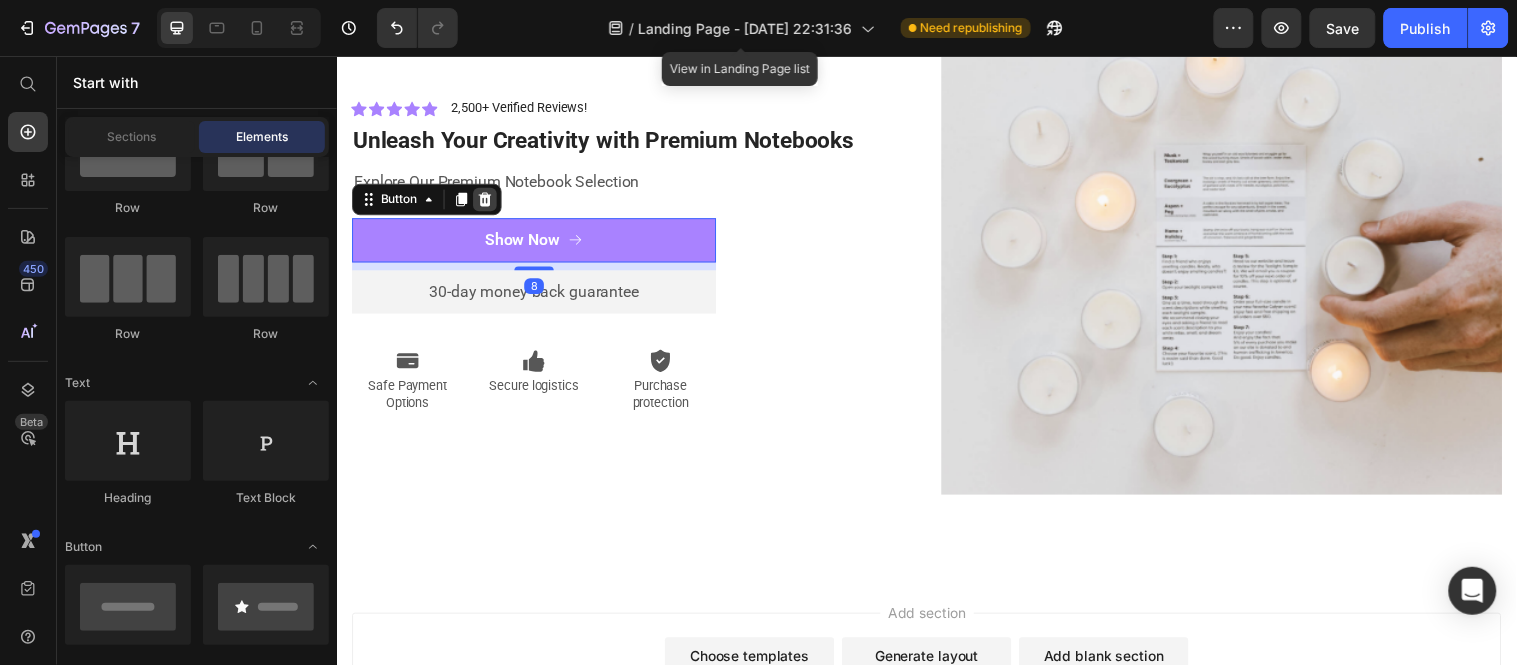 scroll, scrollTop: 2737, scrollLeft: 0, axis: vertical 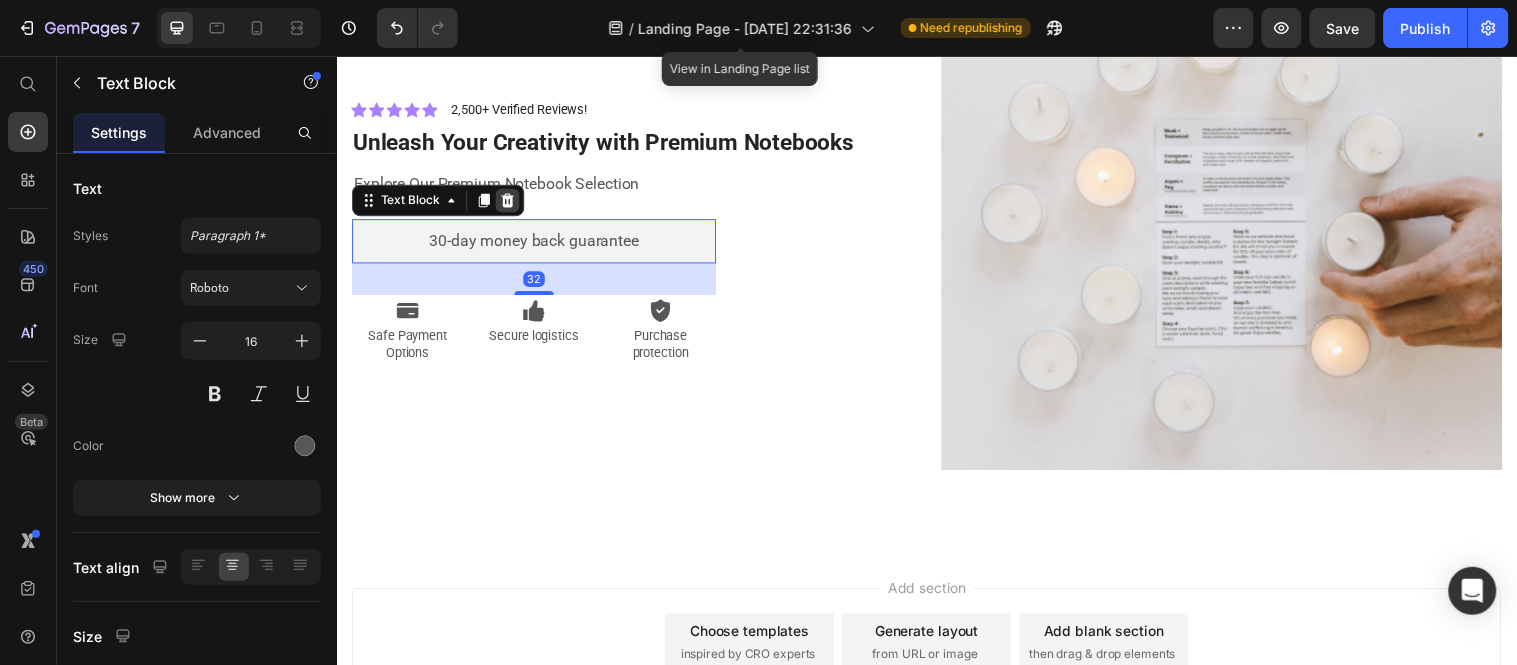 click 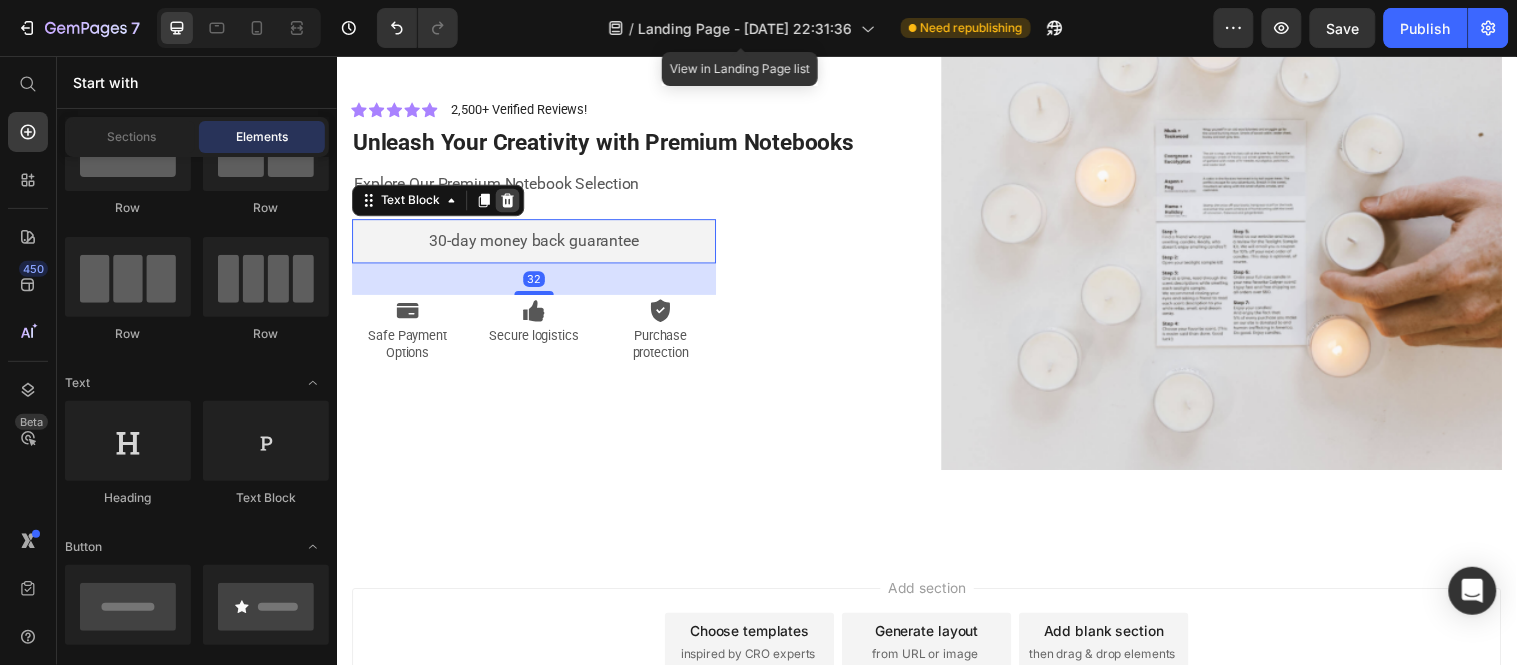 scroll, scrollTop: 2776, scrollLeft: 0, axis: vertical 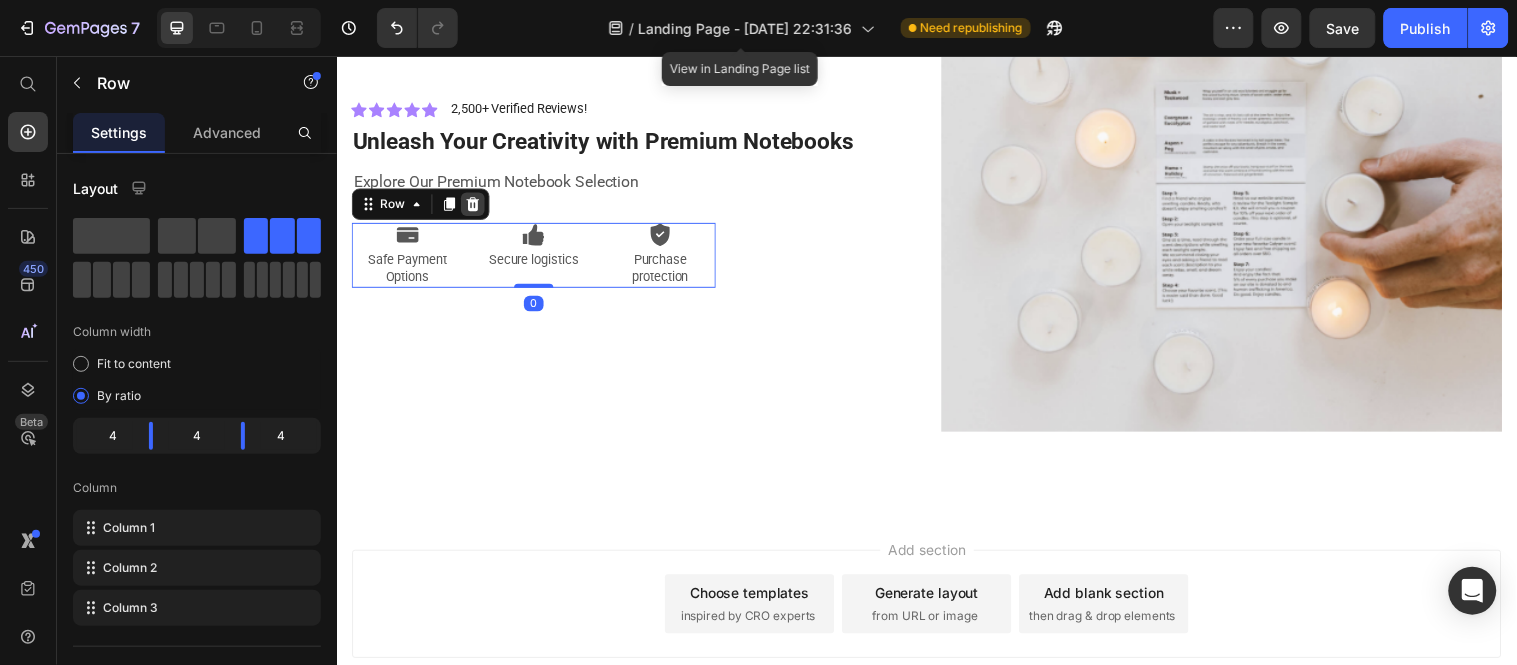 click 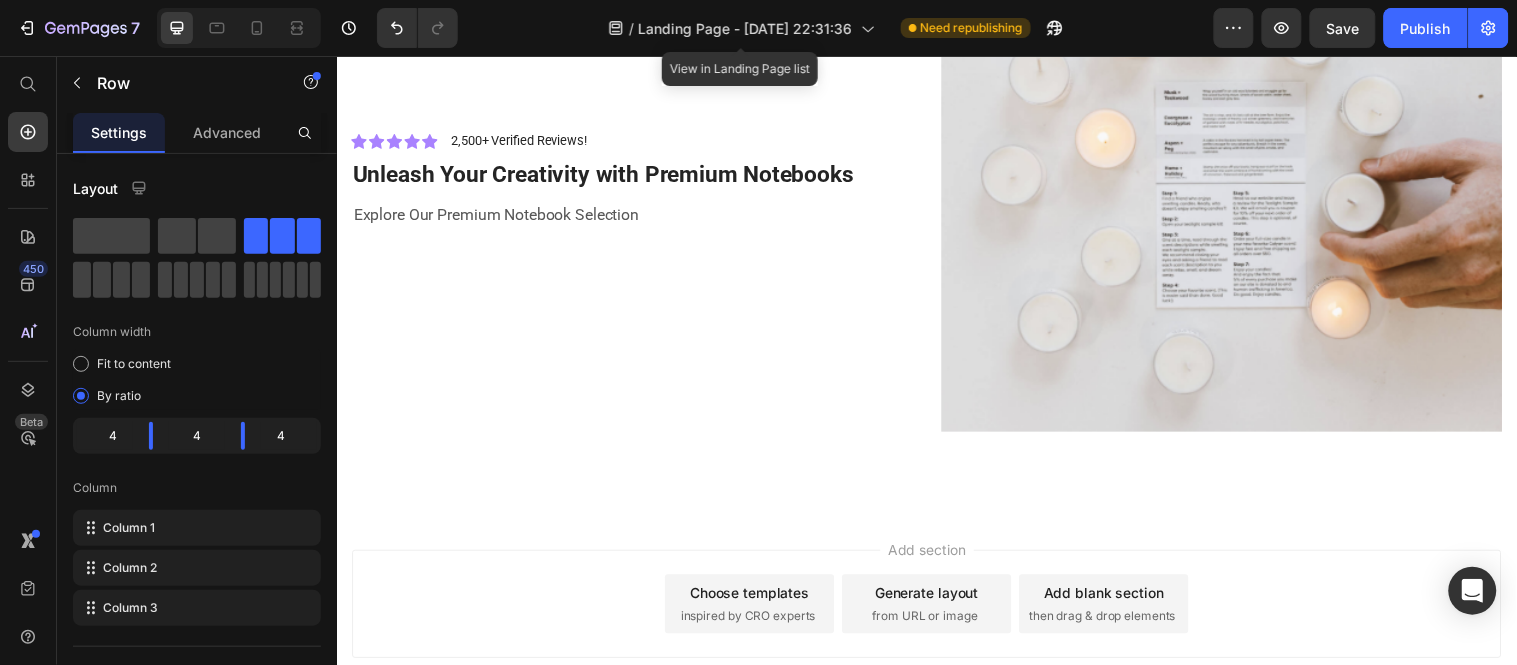 scroll, scrollTop: 2810, scrollLeft: 0, axis: vertical 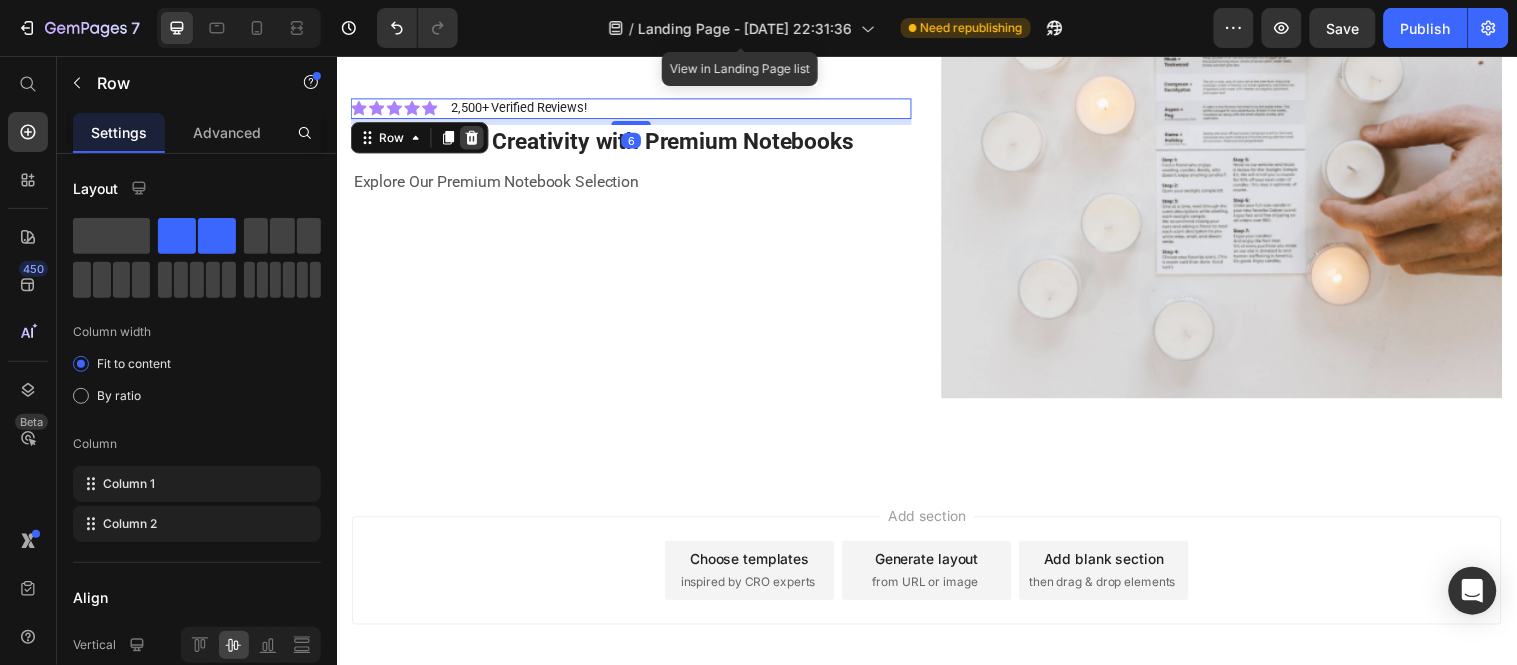 click 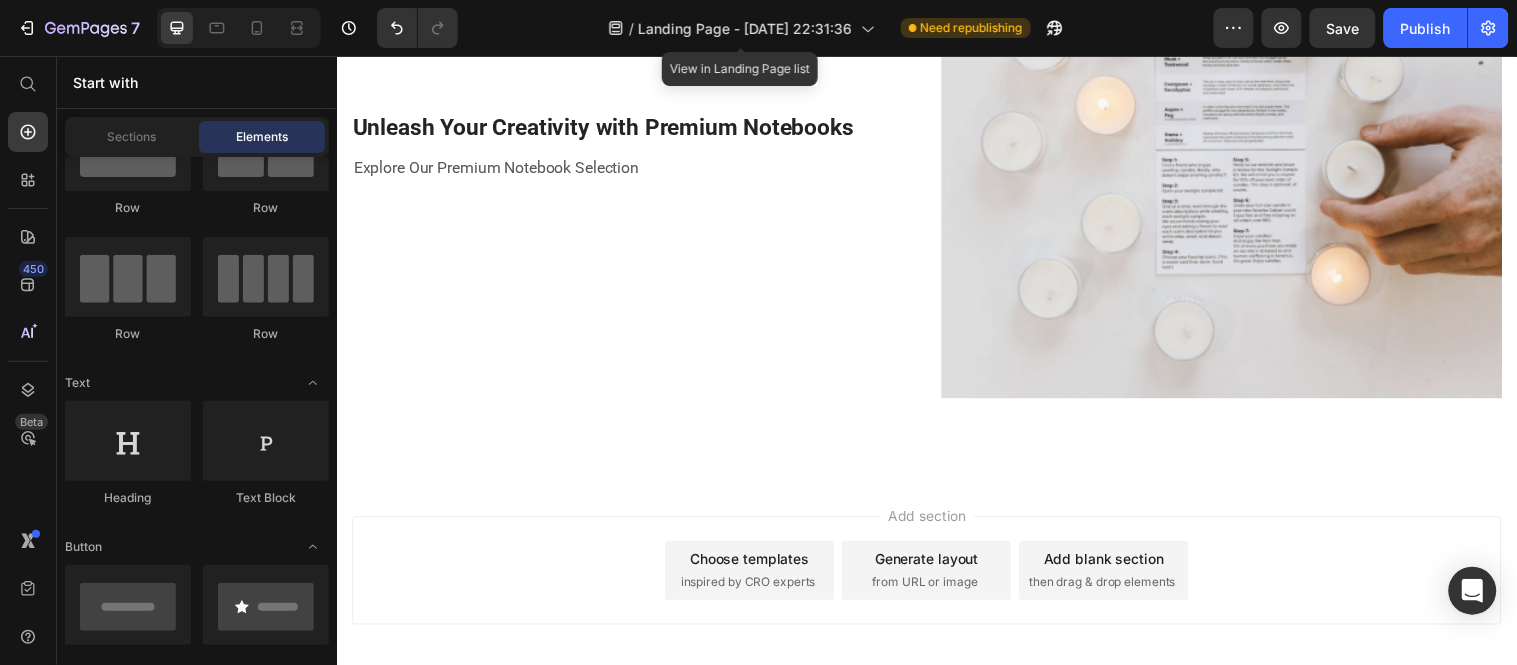 scroll, scrollTop: 2823, scrollLeft: 0, axis: vertical 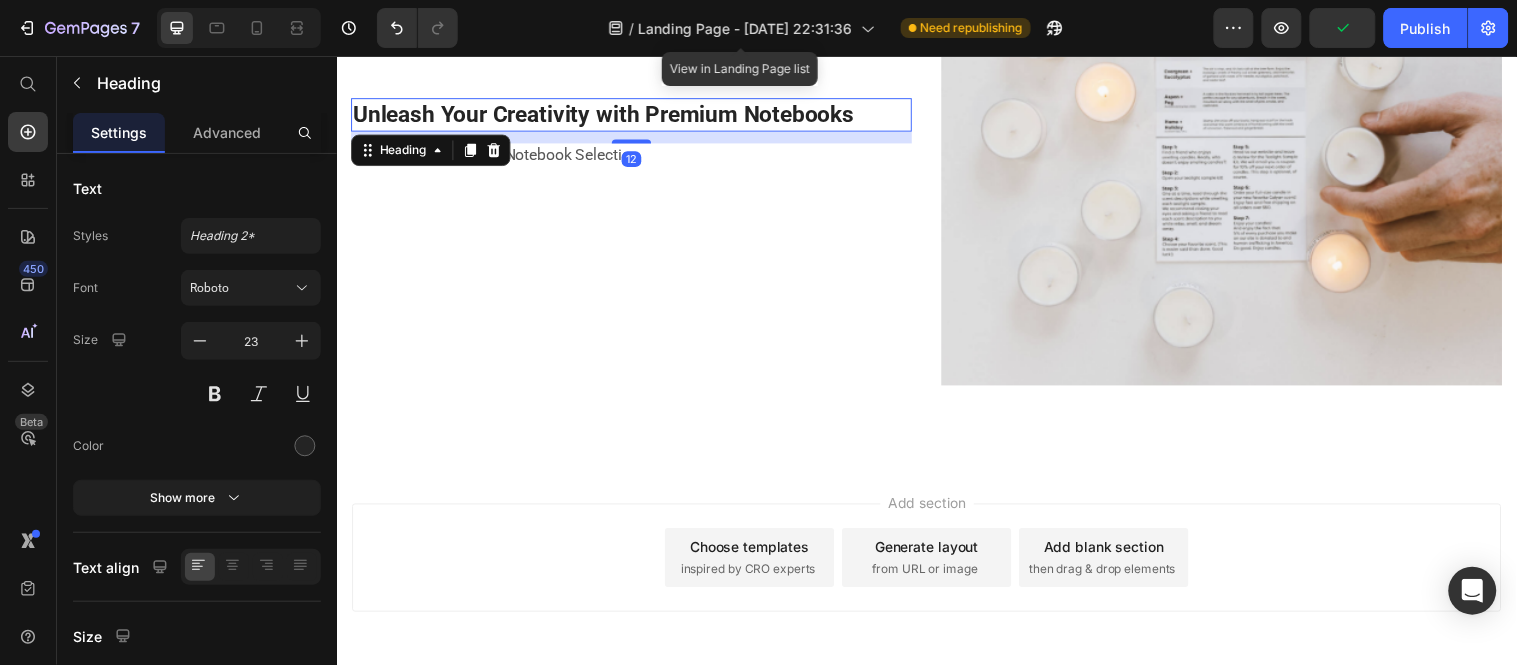 click on "Unleash Your Creativity with Premium Notebooks" at bounding box center [636, 115] 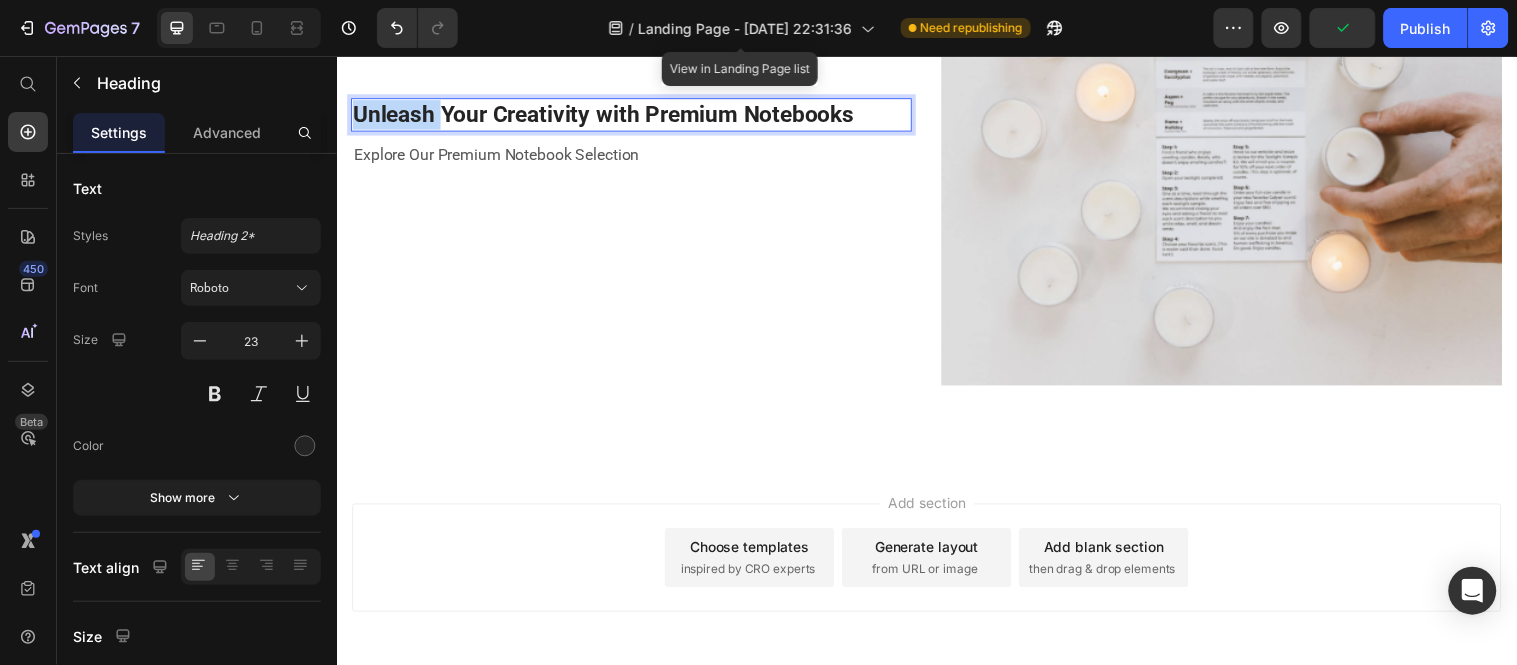 click on "Unleash Your Creativity with Premium Notebooks" at bounding box center [636, 115] 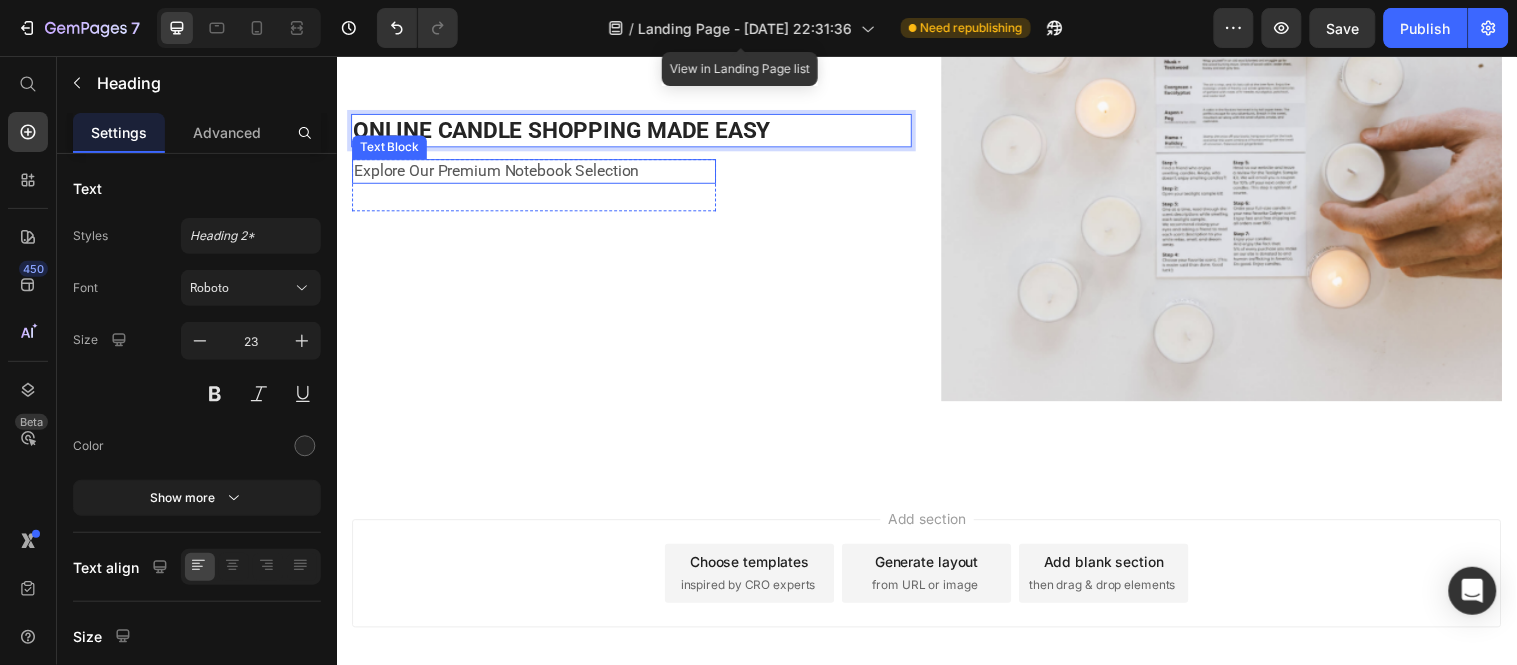scroll, scrollTop: 2823, scrollLeft: 0, axis: vertical 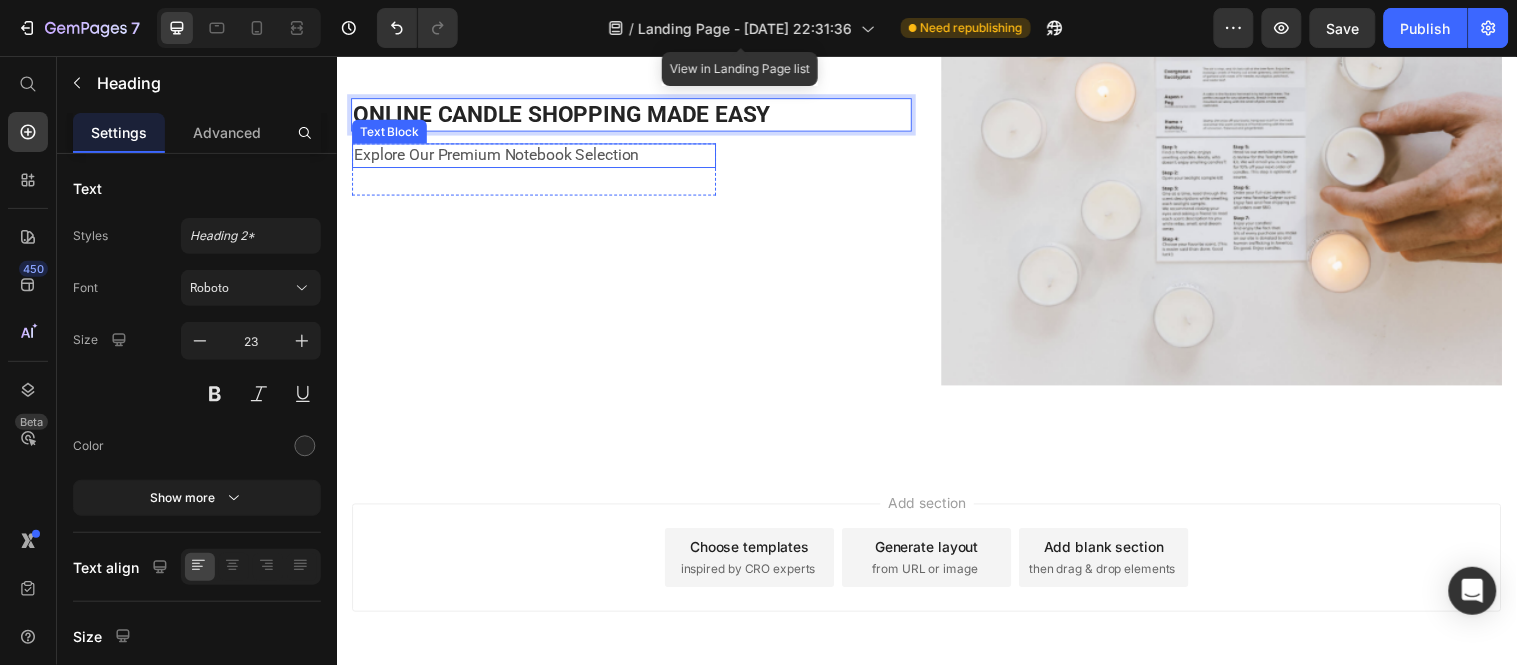 click on "Explore Our Premium Notebook Selection" at bounding box center [537, 156] 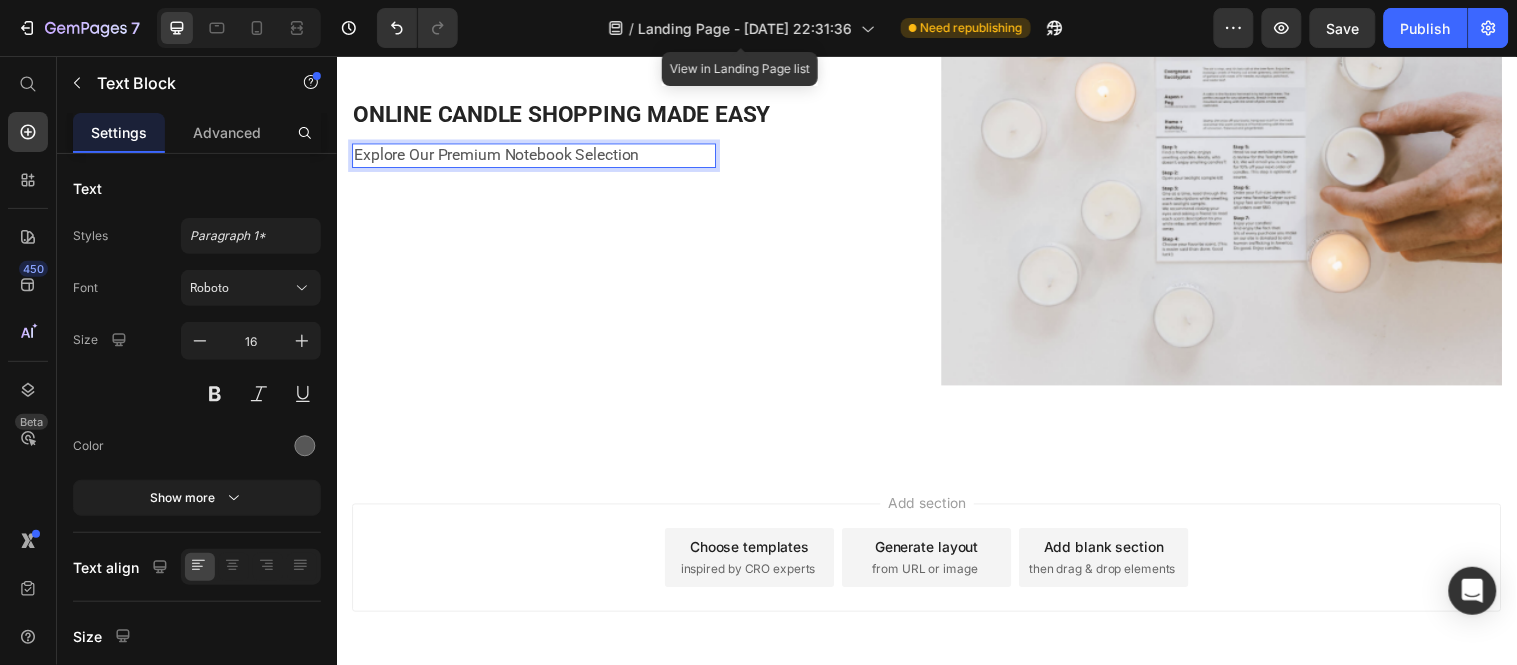 click on "Explore Our Premium Notebook Selection" at bounding box center [537, 156] 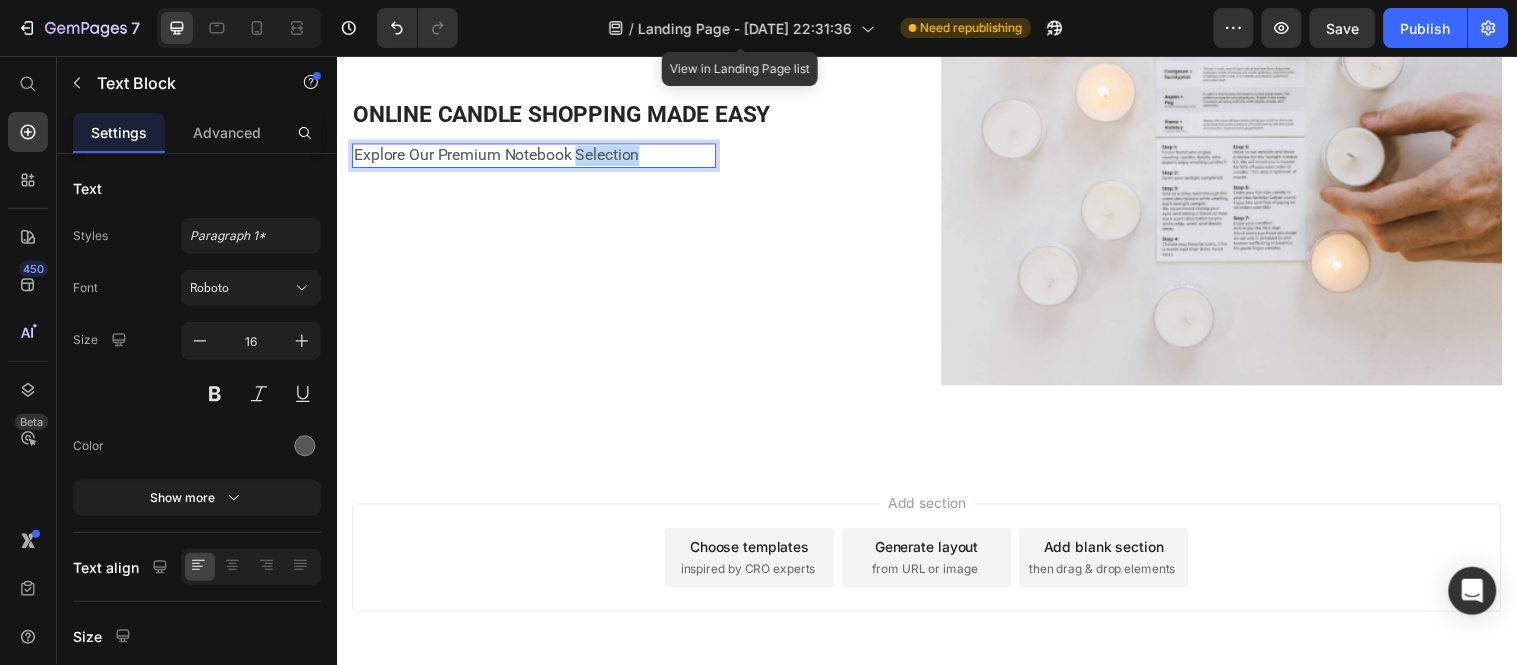 click on "Explore Our Premium Notebook Selection" at bounding box center (537, 156) 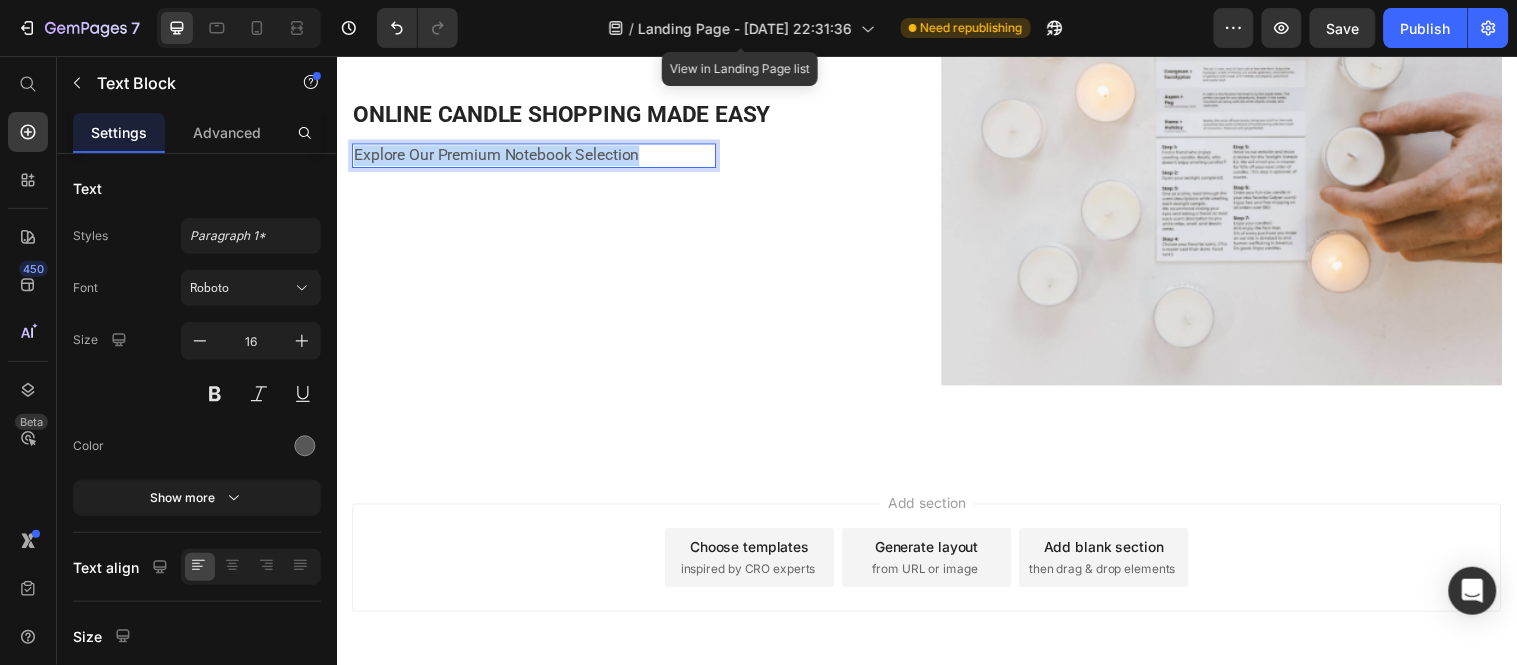 click on "Explore Our Premium Notebook Selection" at bounding box center (537, 156) 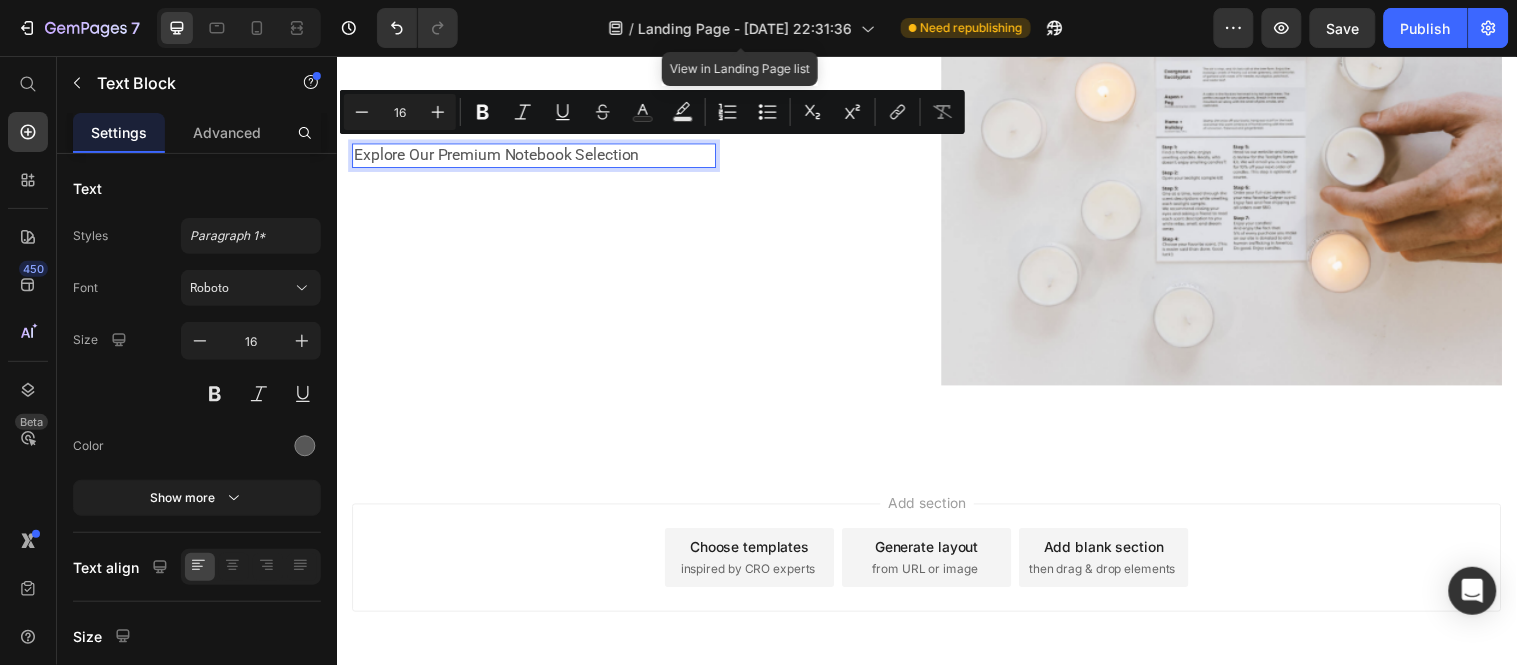 scroll, scrollTop: 2792, scrollLeft: 0, axis: vertical 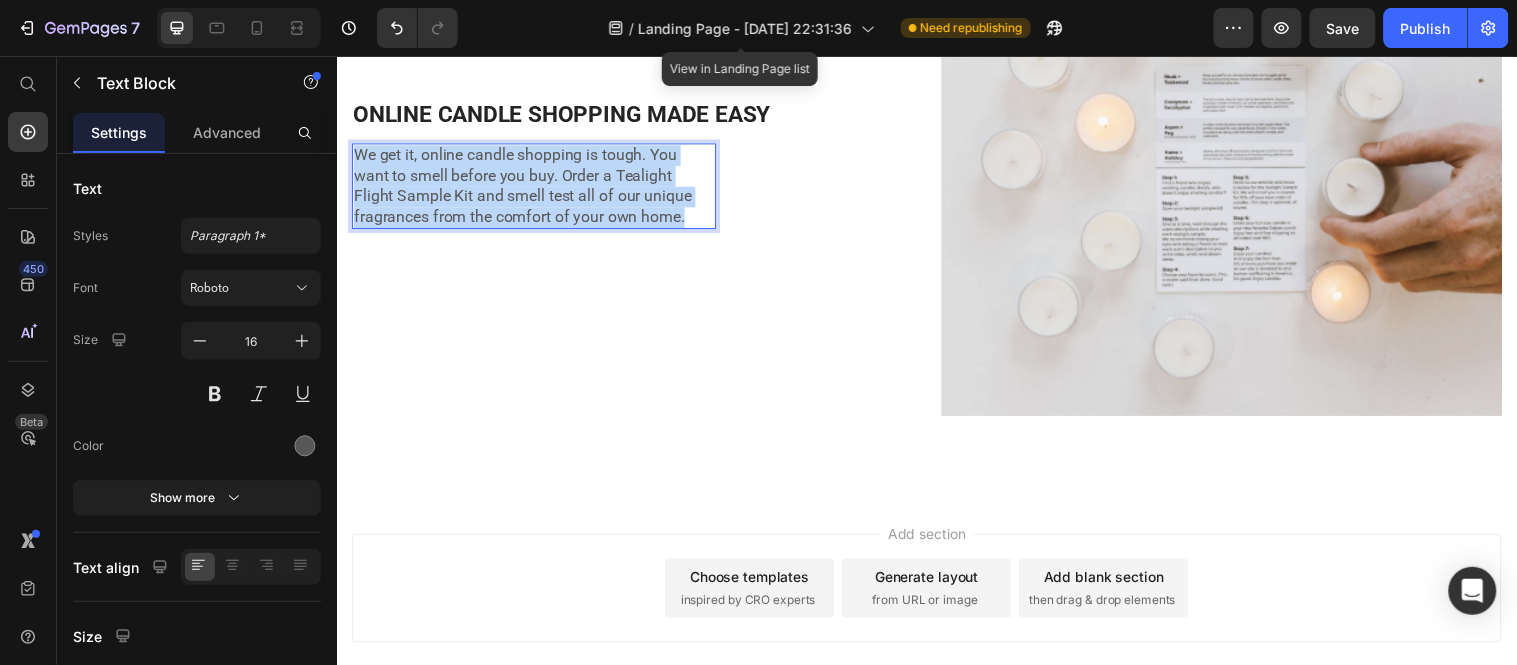 drag, startPoint x: 695, startPoint y: 213, endPoint x: 656, endPoint y: 425, distance: 215.55742 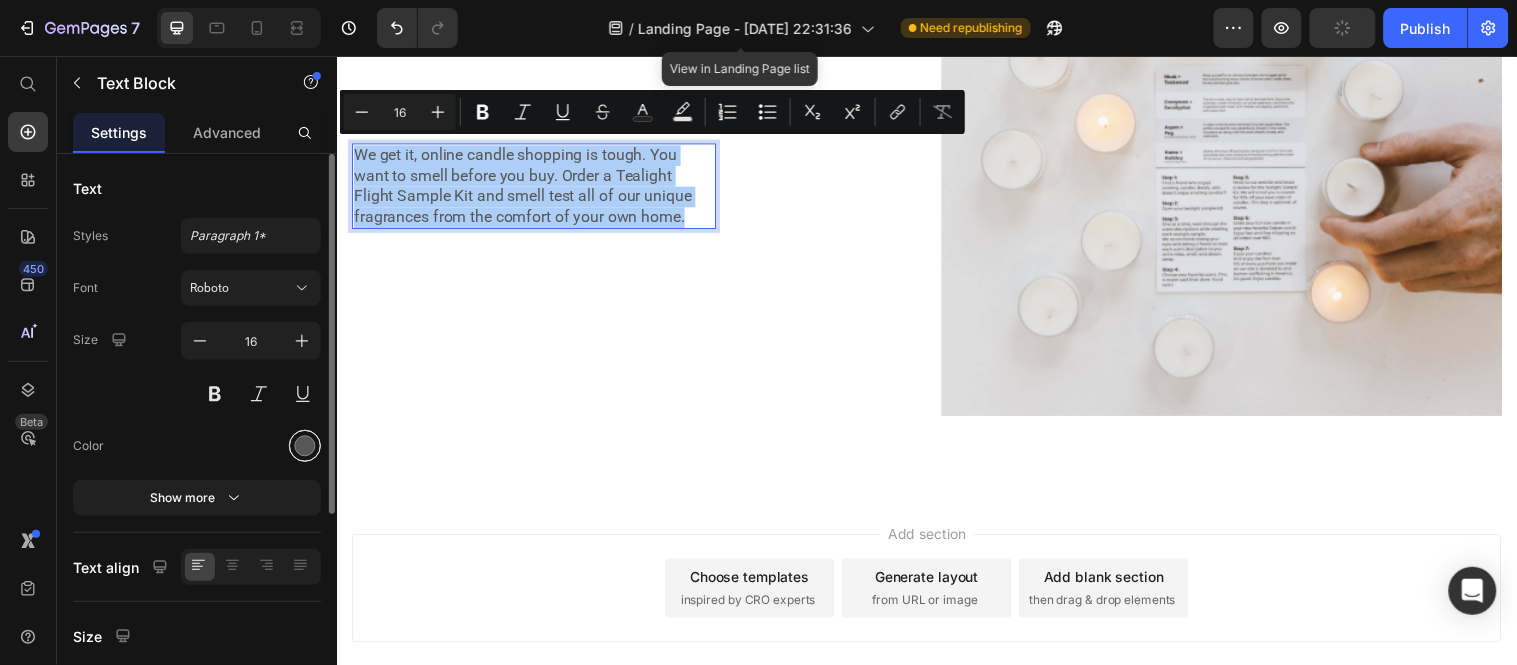 click at bounding box center [305, 446] 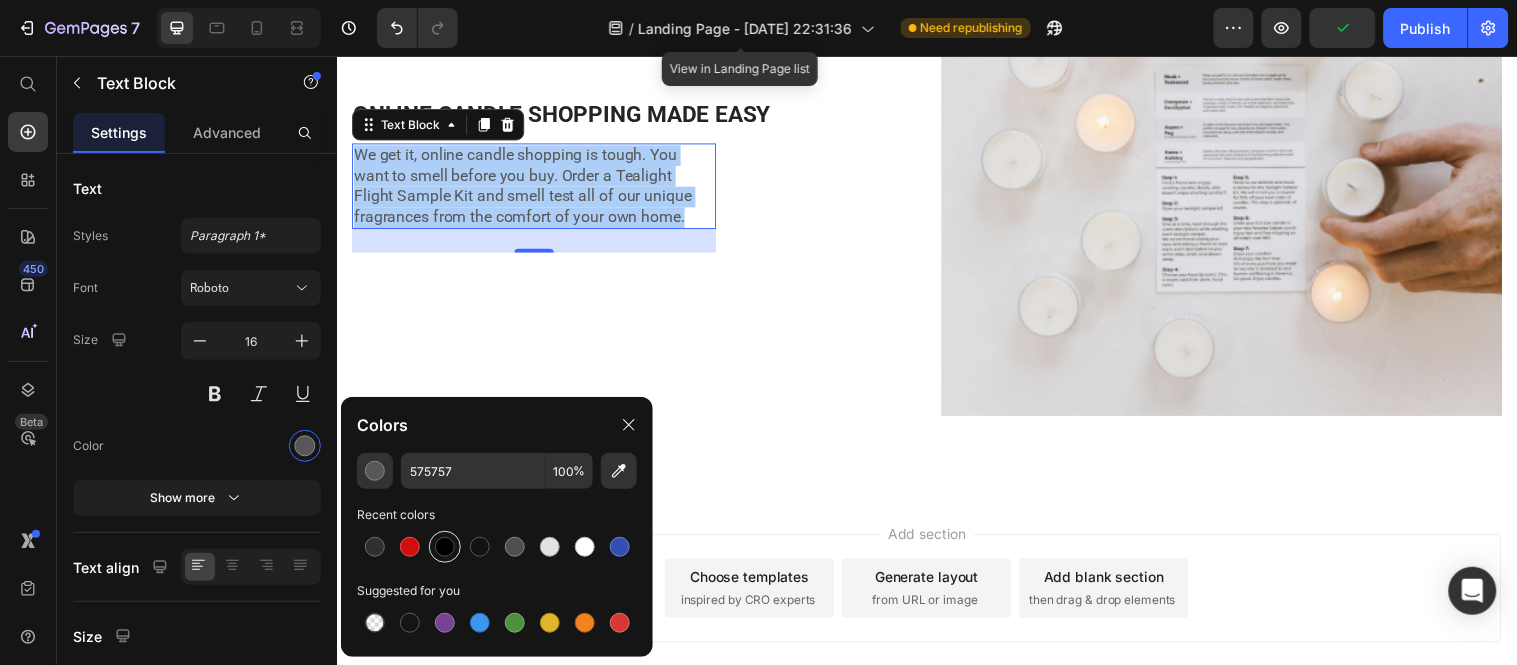 click at bounding box center [445, 547] 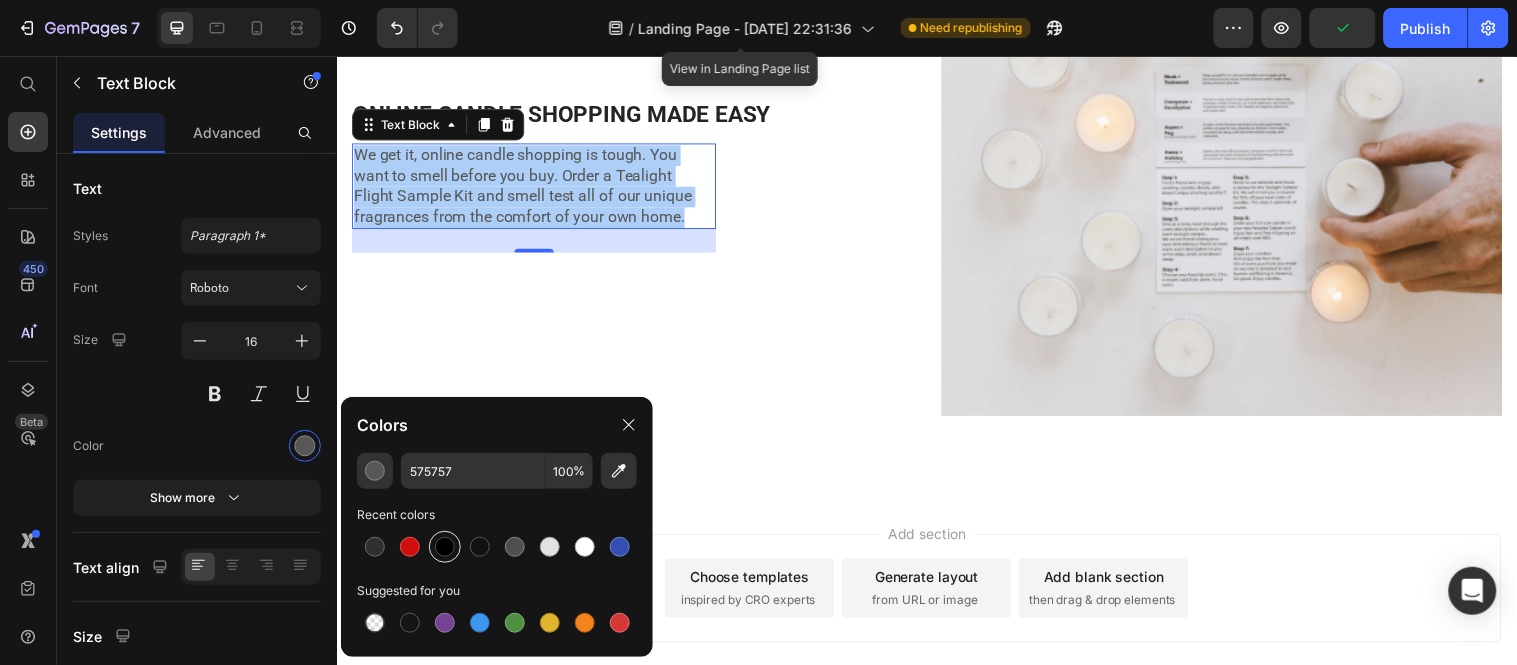 type on "000000" 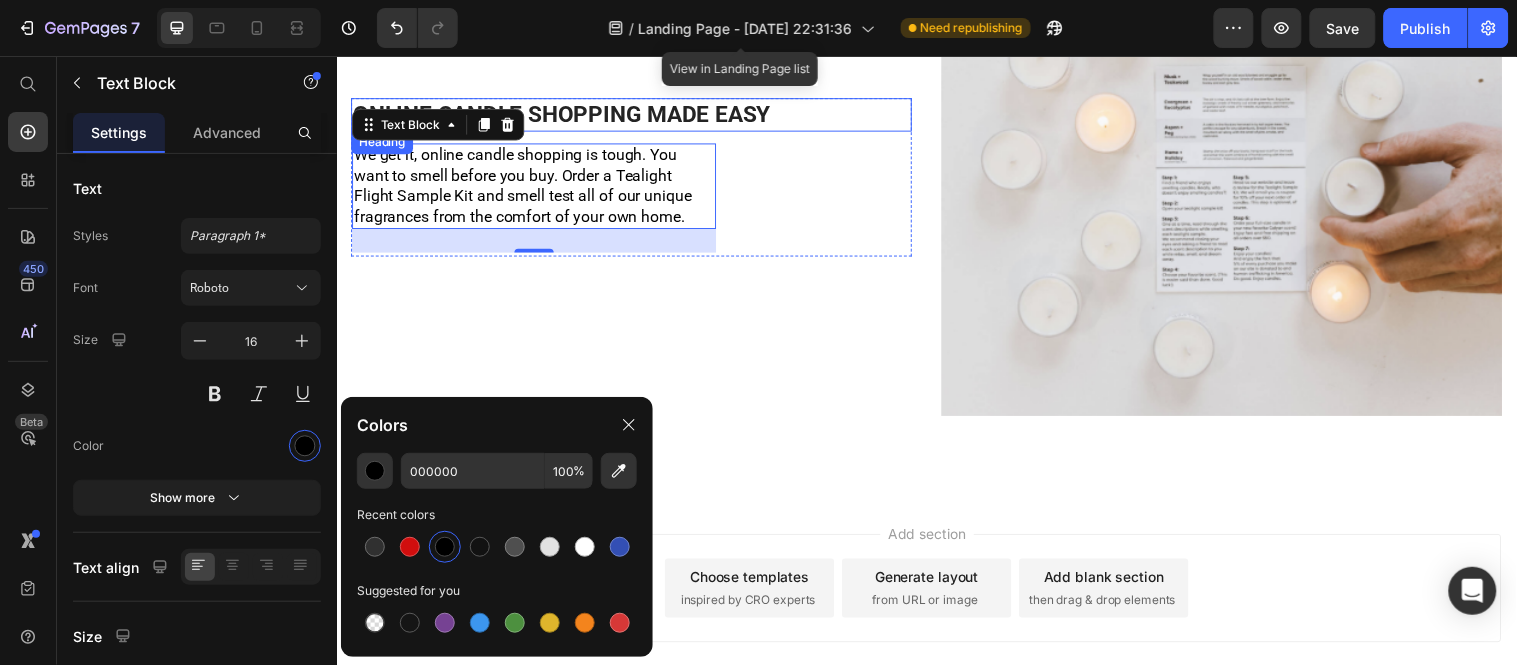 click on "ONLINE CANDLE SHOPPING MADE EASY" at bounding box center (636, 115) 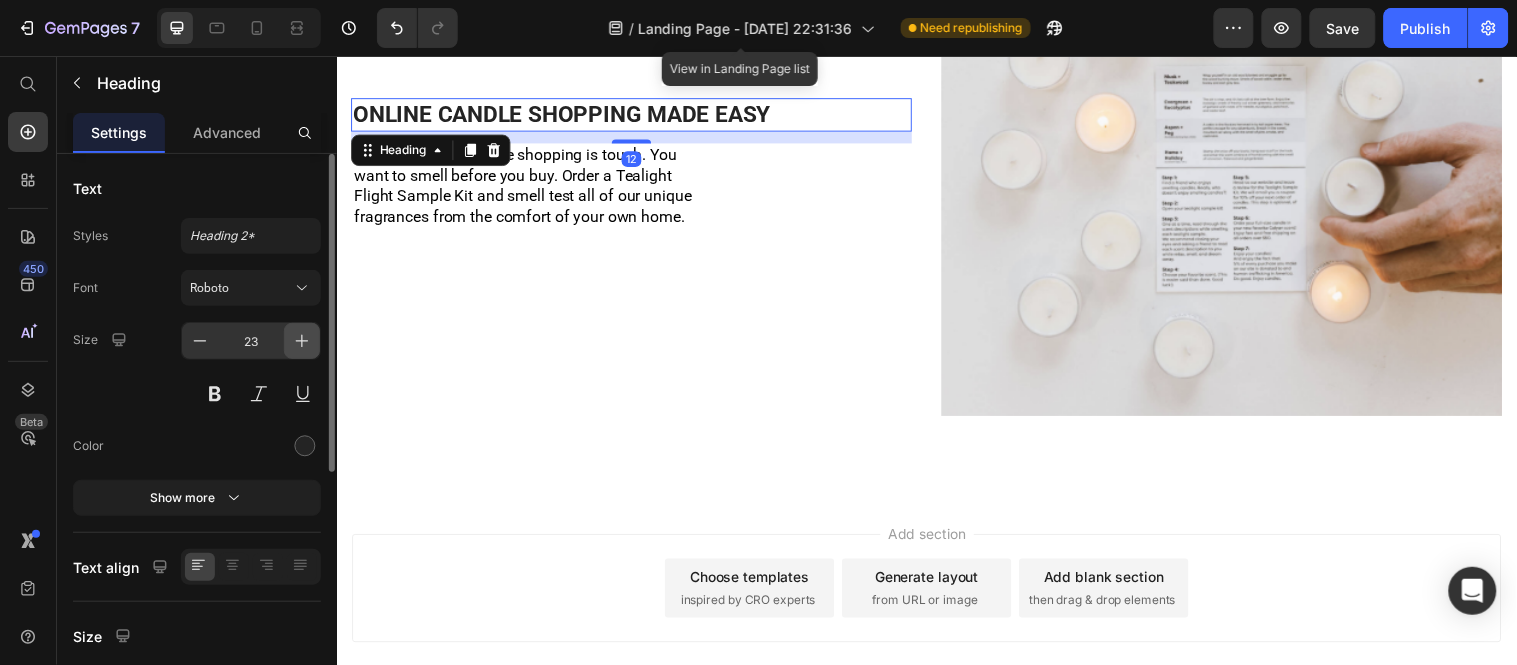 click 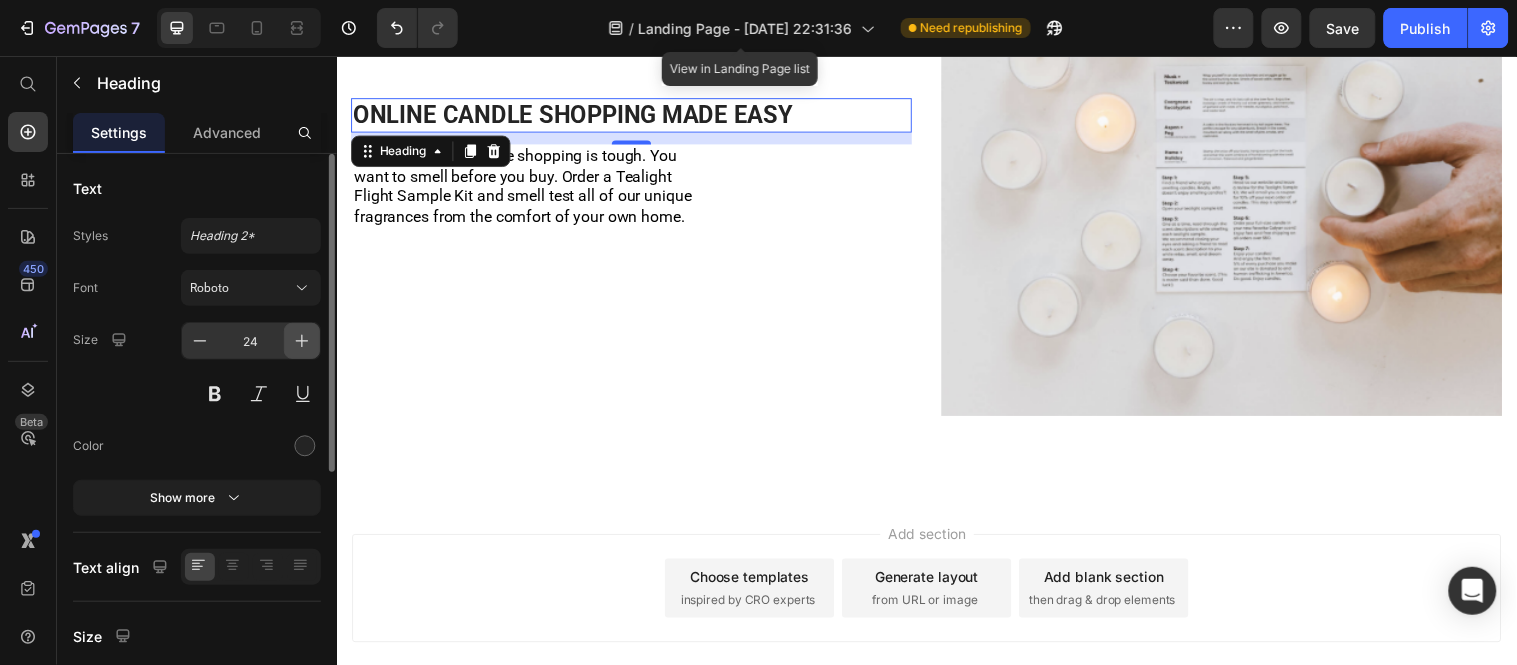 click 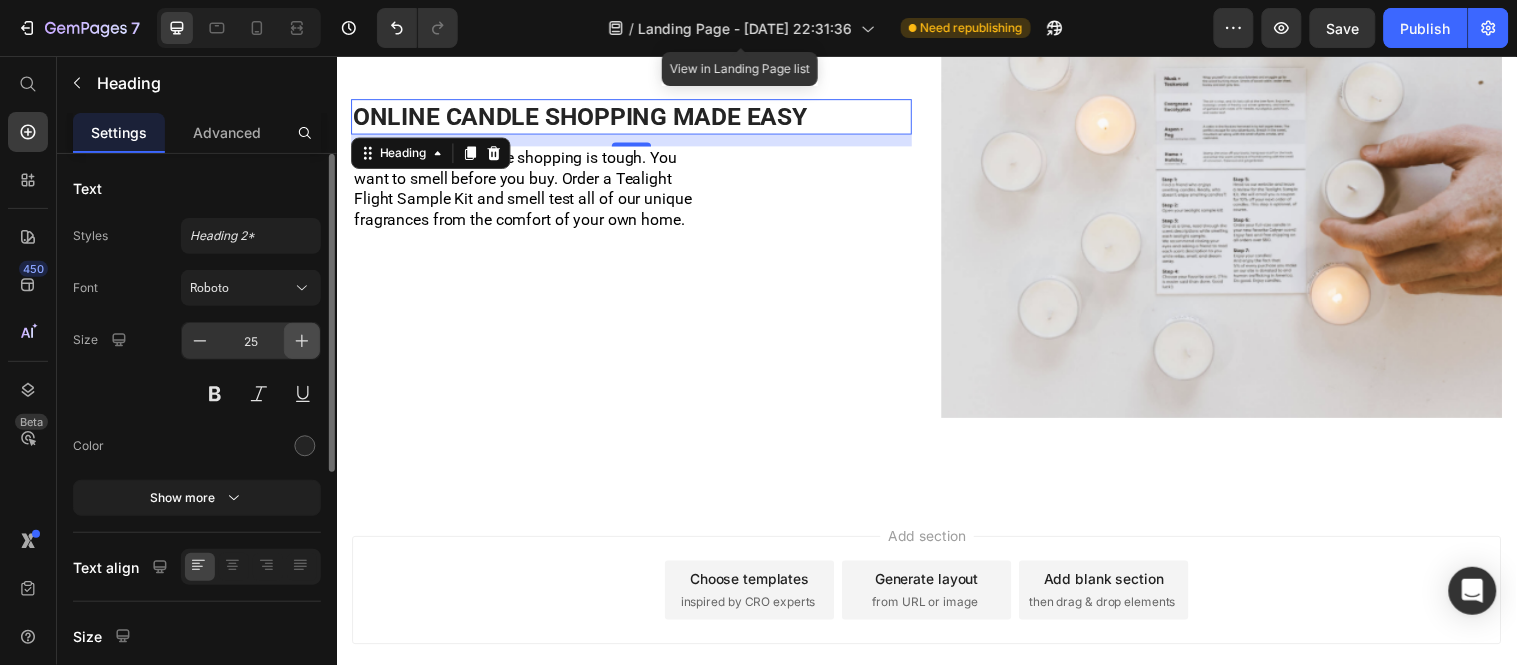 click 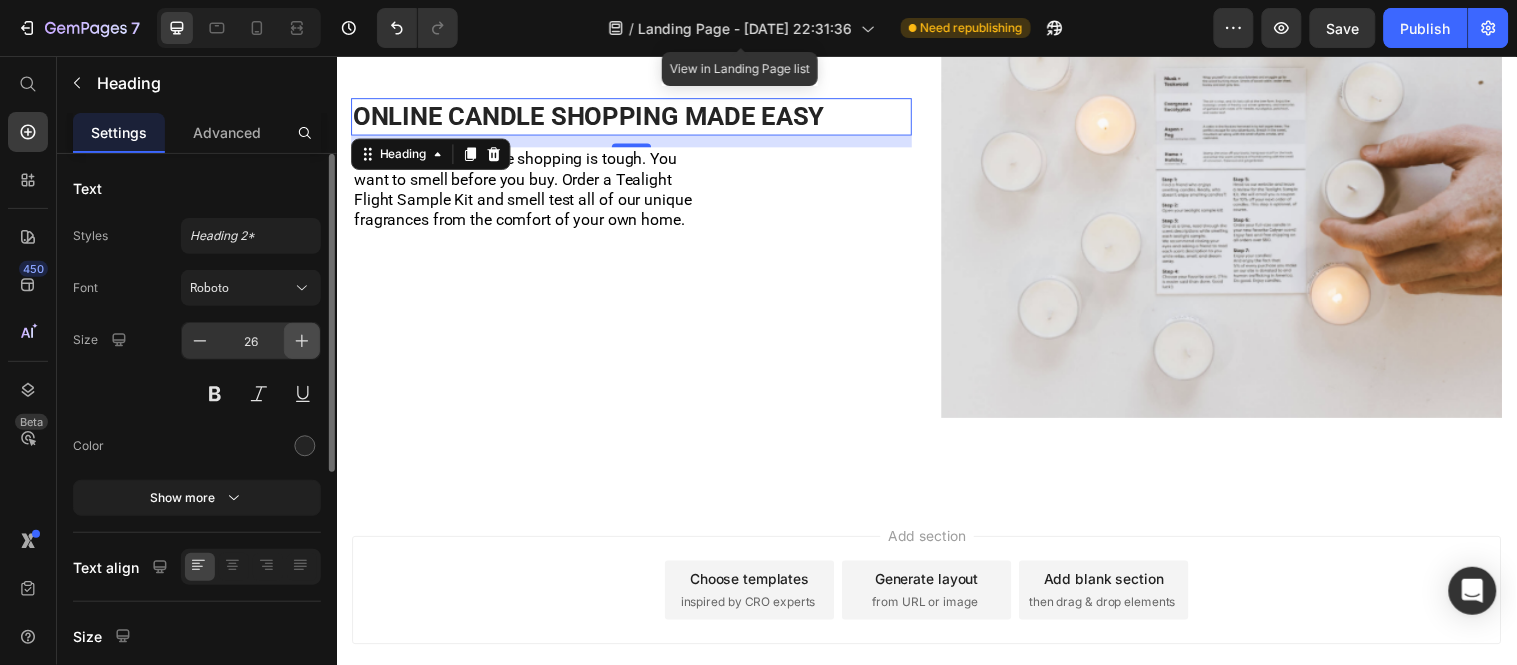 click 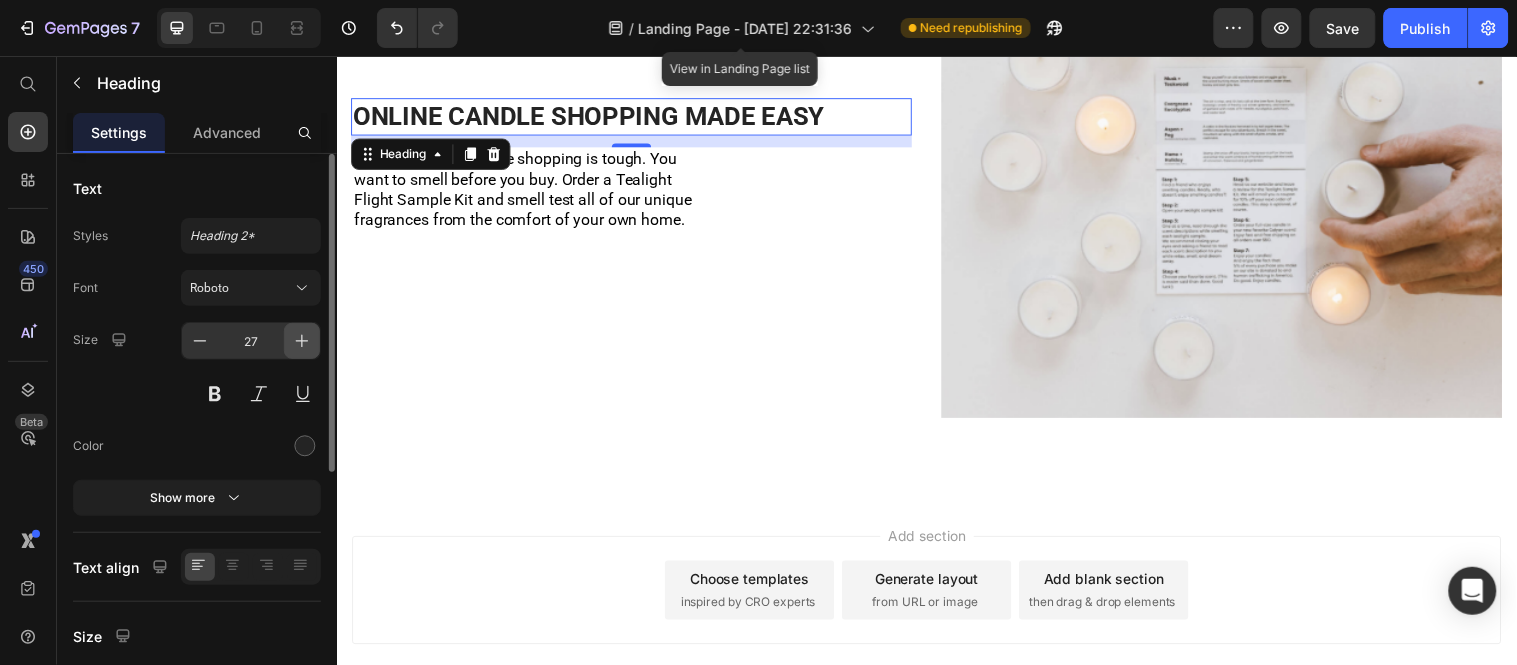 scroll, scrollTop: 2788, scrollLeft: 0, axis: vertical 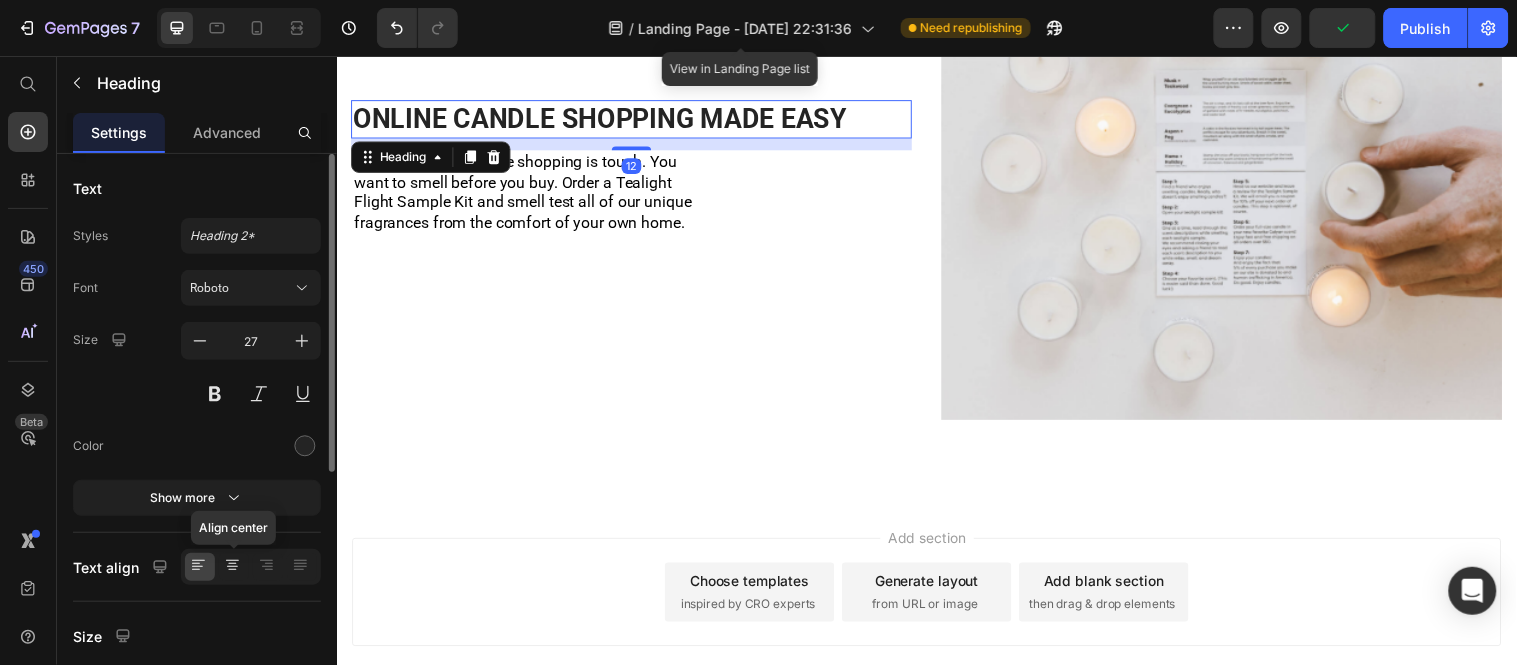click 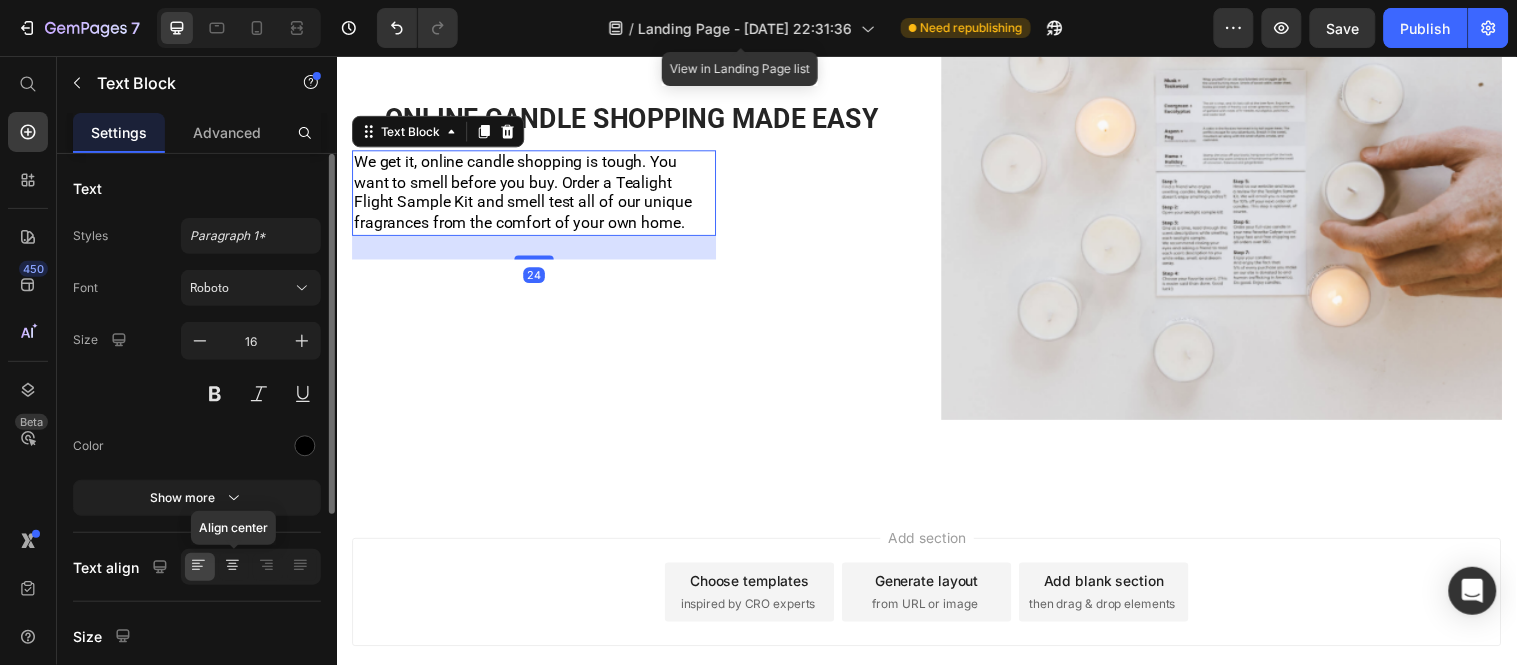 click 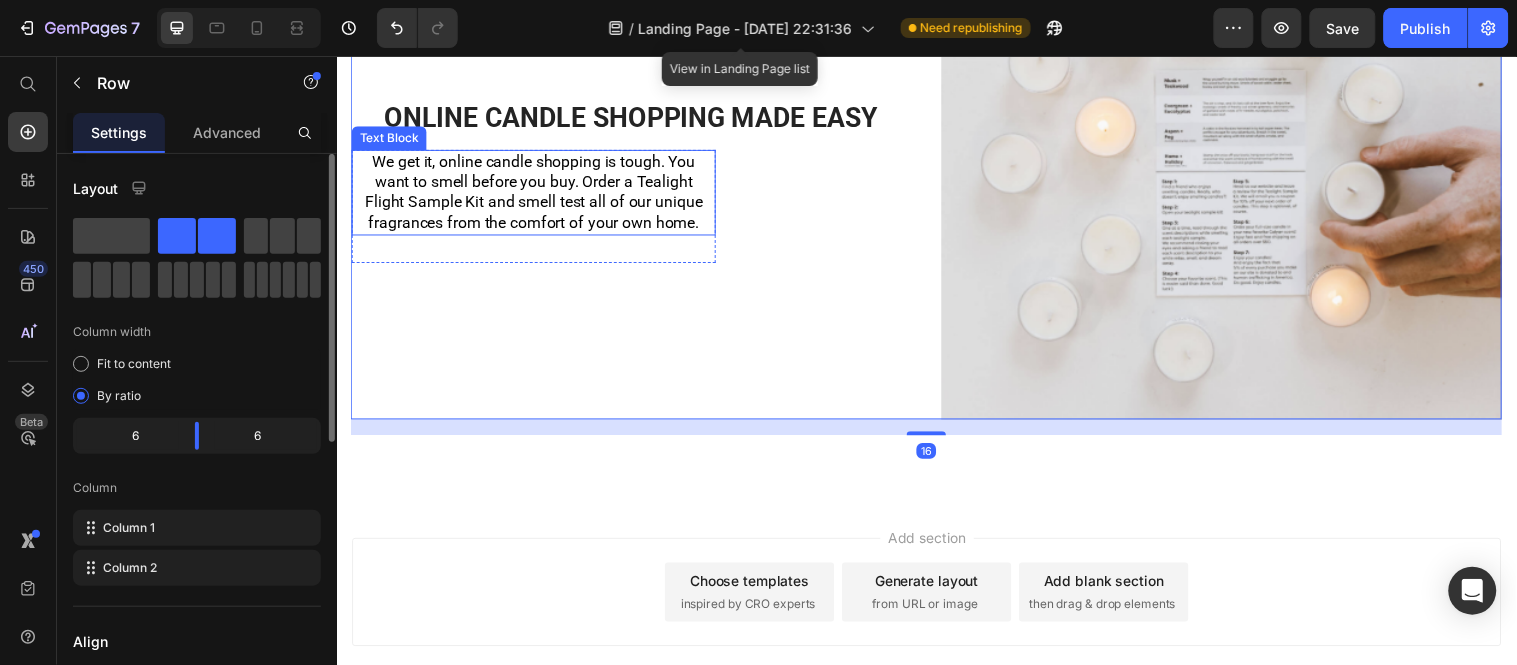 click on "We get it, online candle shopping is tough. You want to smell before you buy. Order a Tealight Flight Sample Kit and smell test all of our unique fragrances from the comfort of your own home." at bounding box center (537, 194) 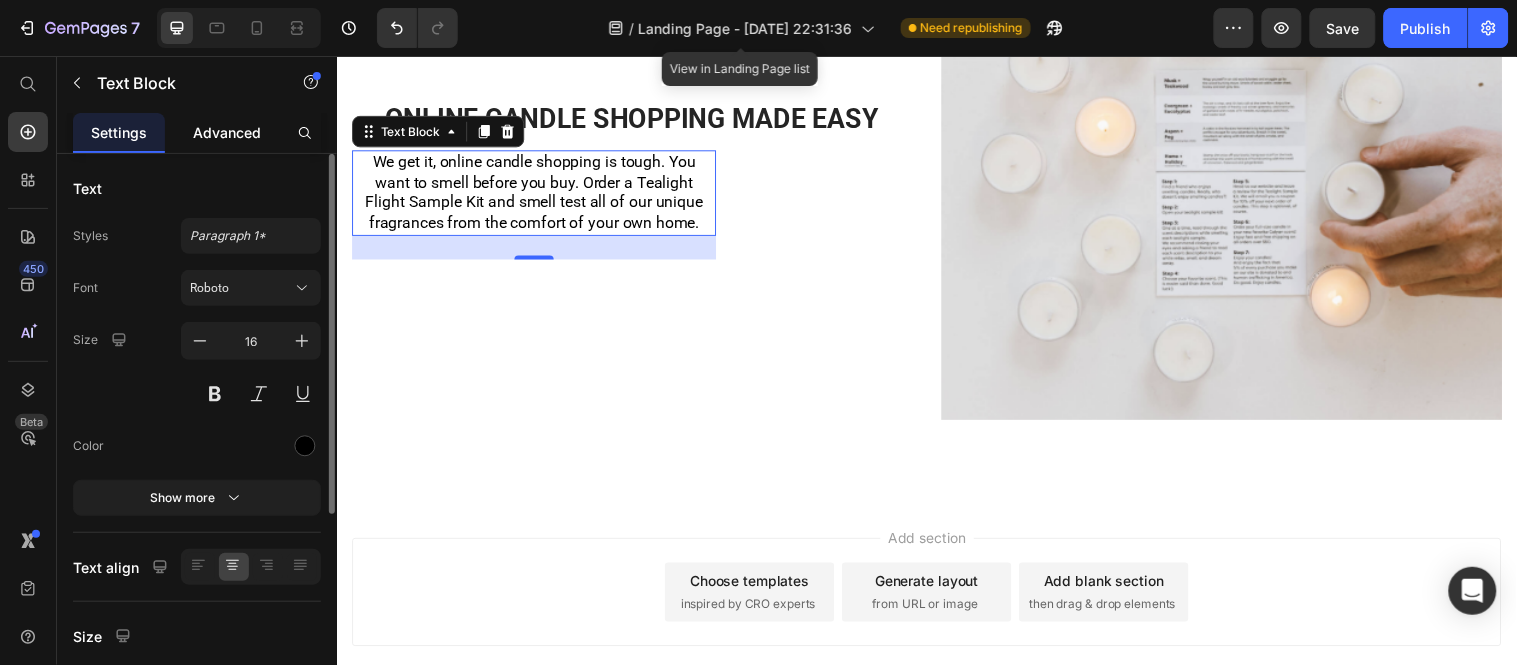 click on "Advanced" at bounding box center [227, 132] 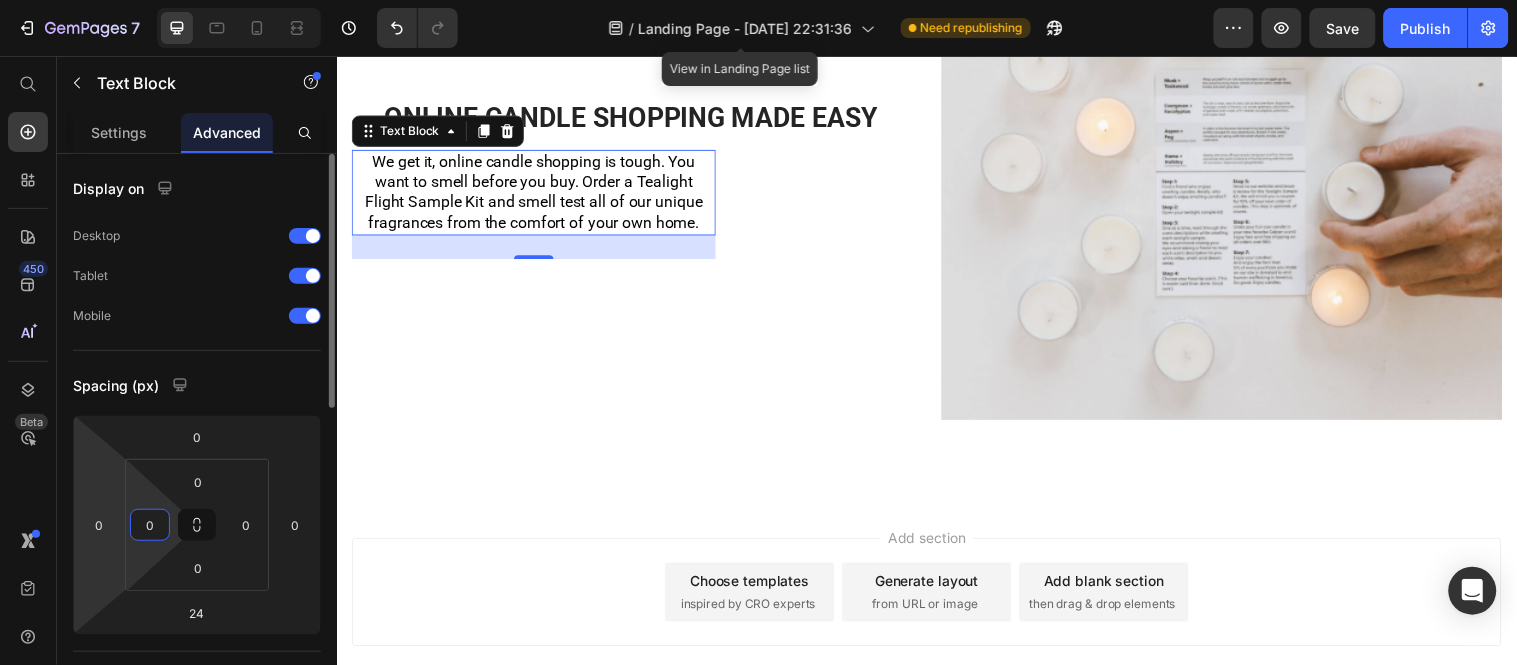 type on "1" 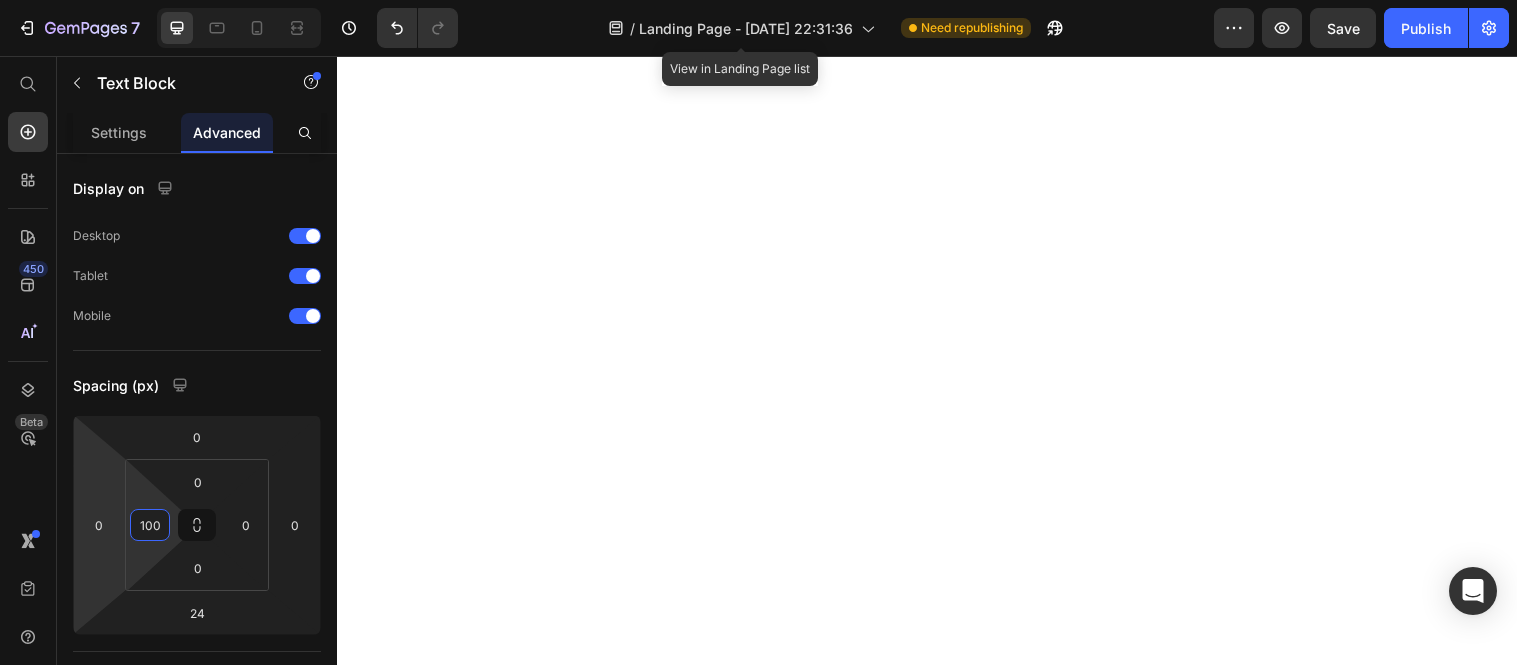 scroll, scrollTop: 0, scrollLeft: 0, axis: both 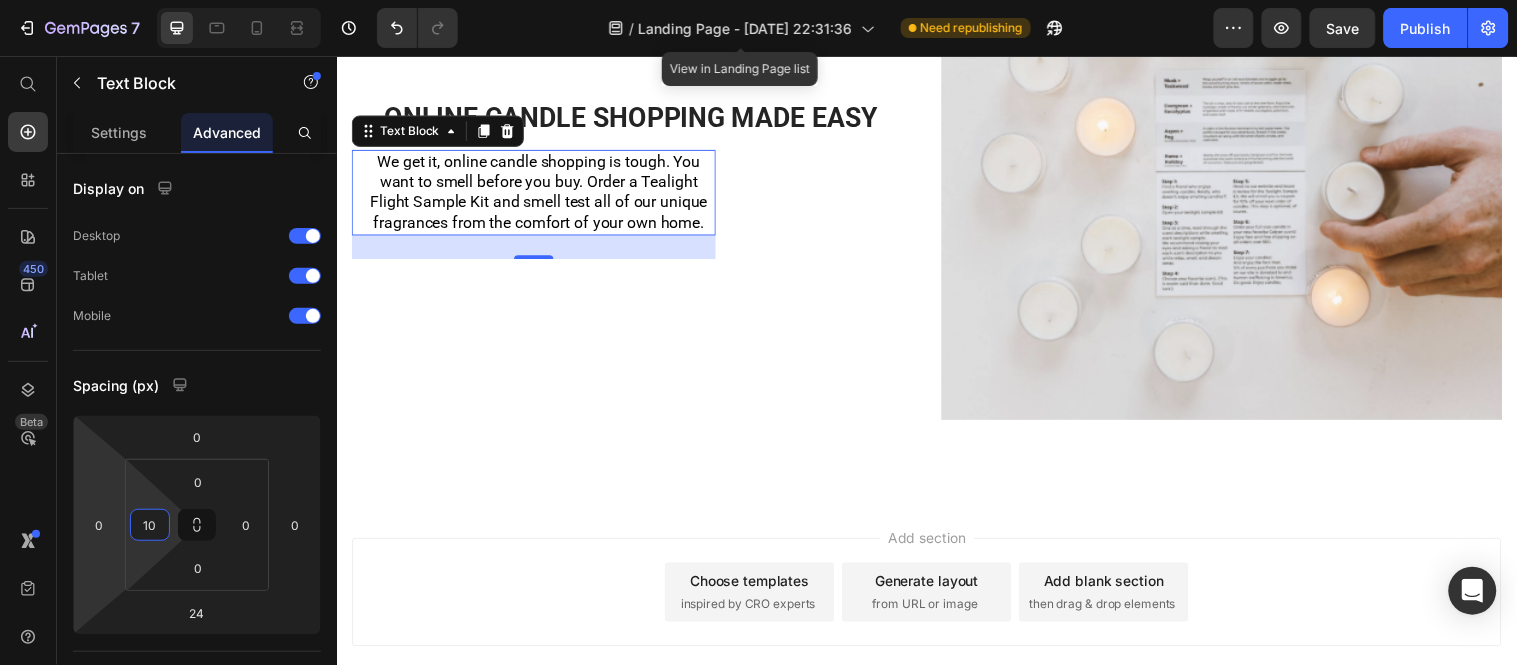 type on "1" 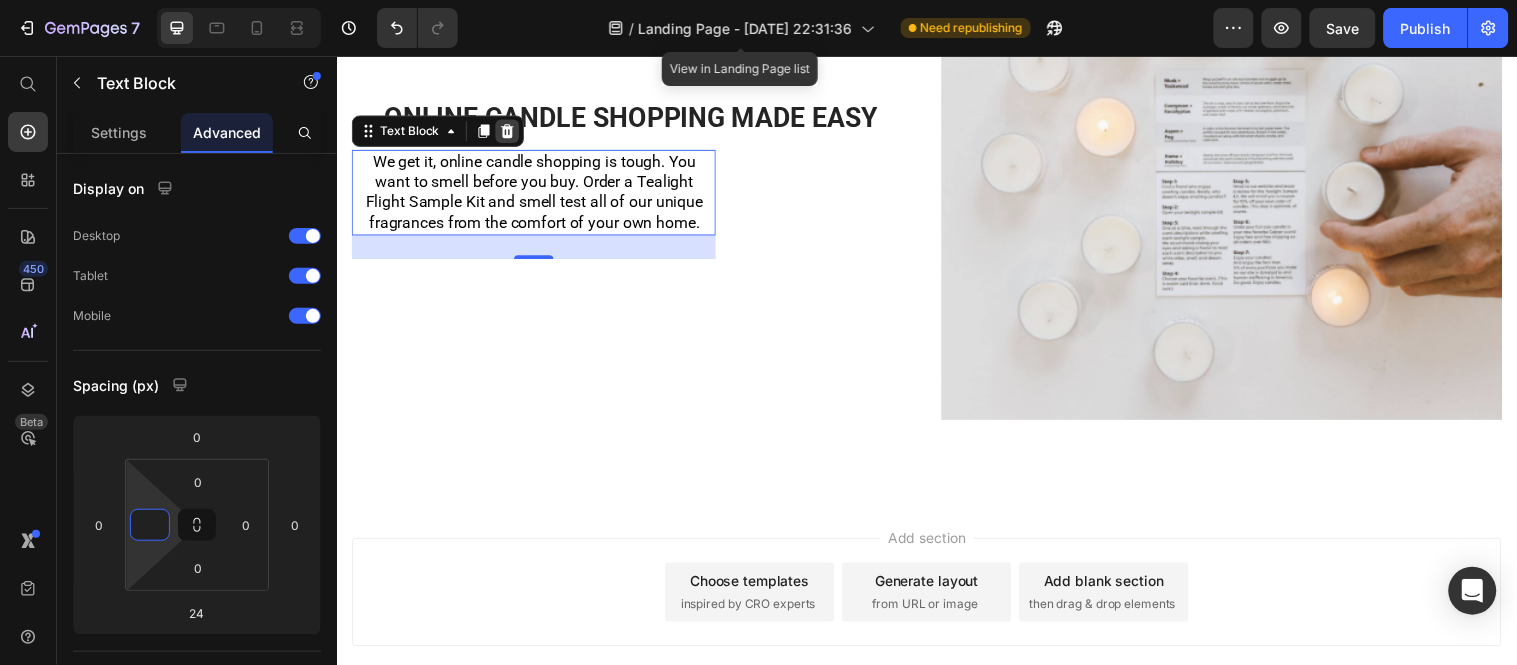 type on "0" 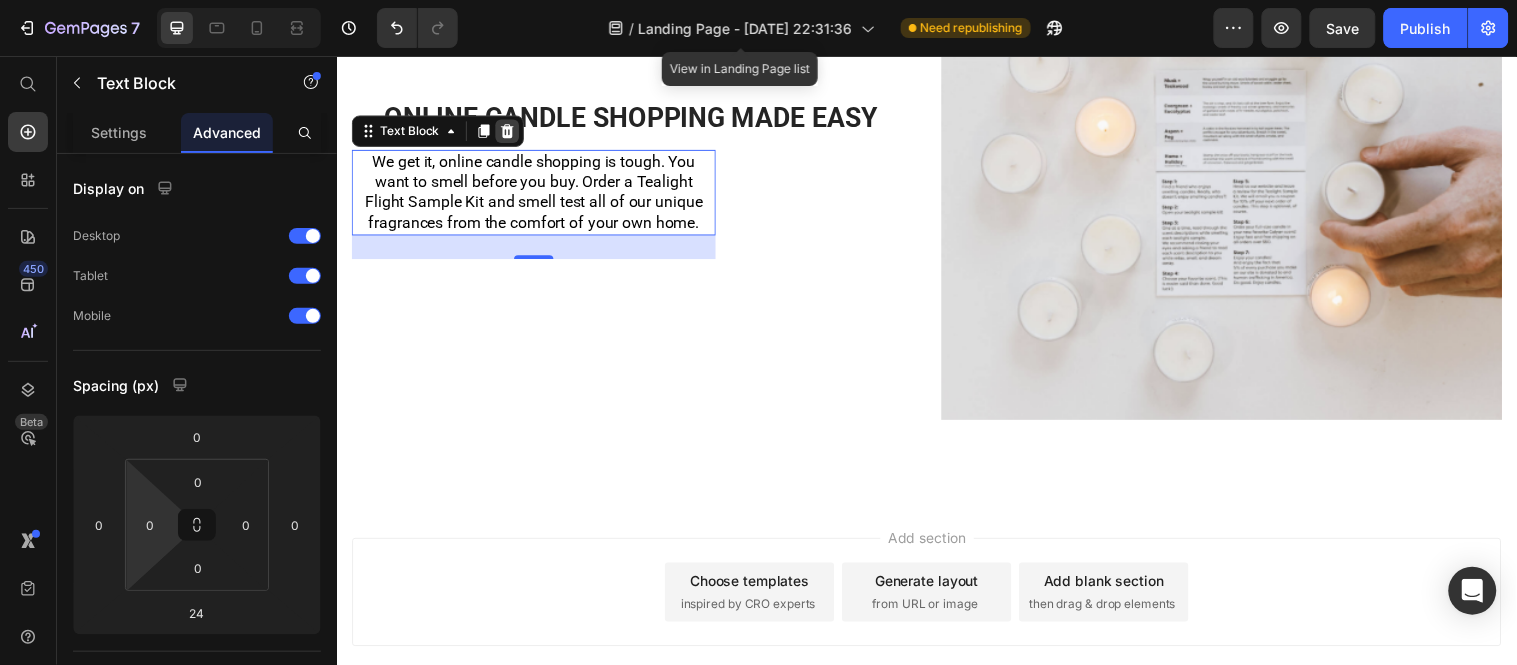 click 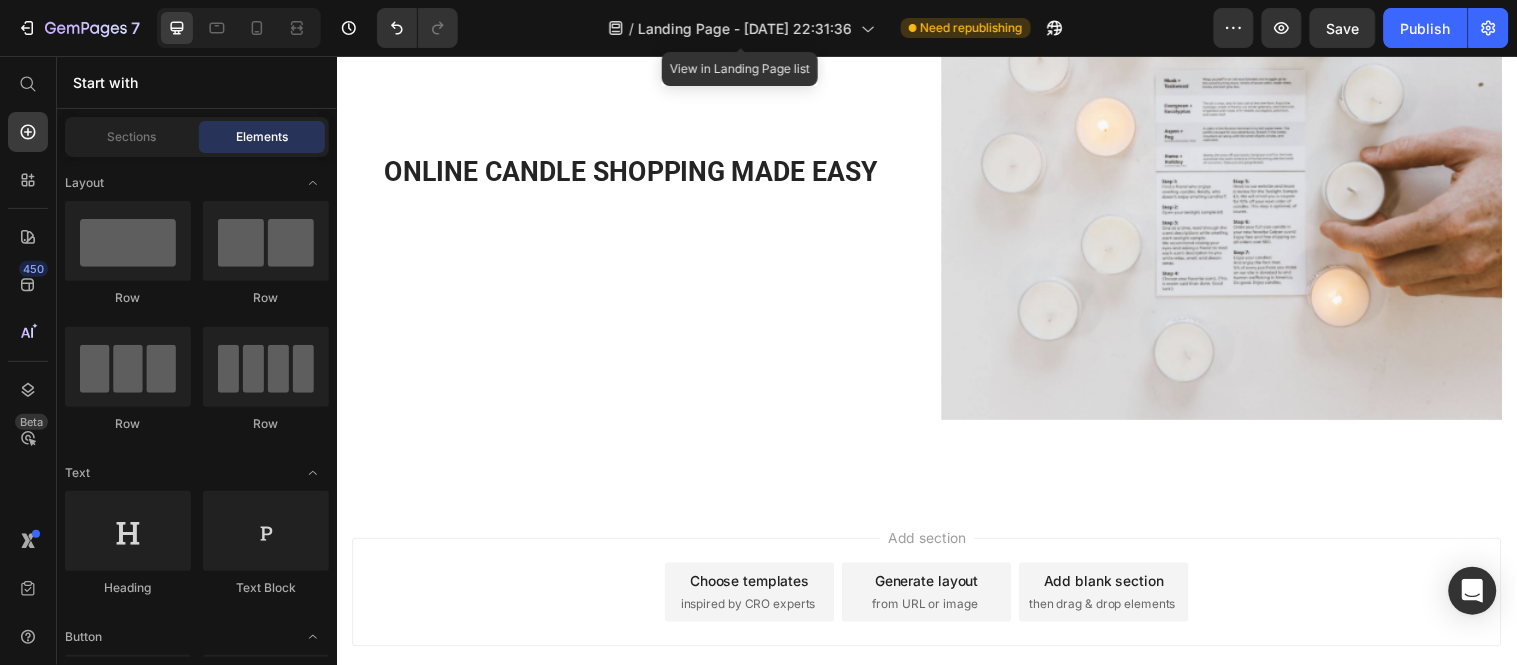 scroll, scrollTop: 2844, scrollLeft: 0, axis: vertical 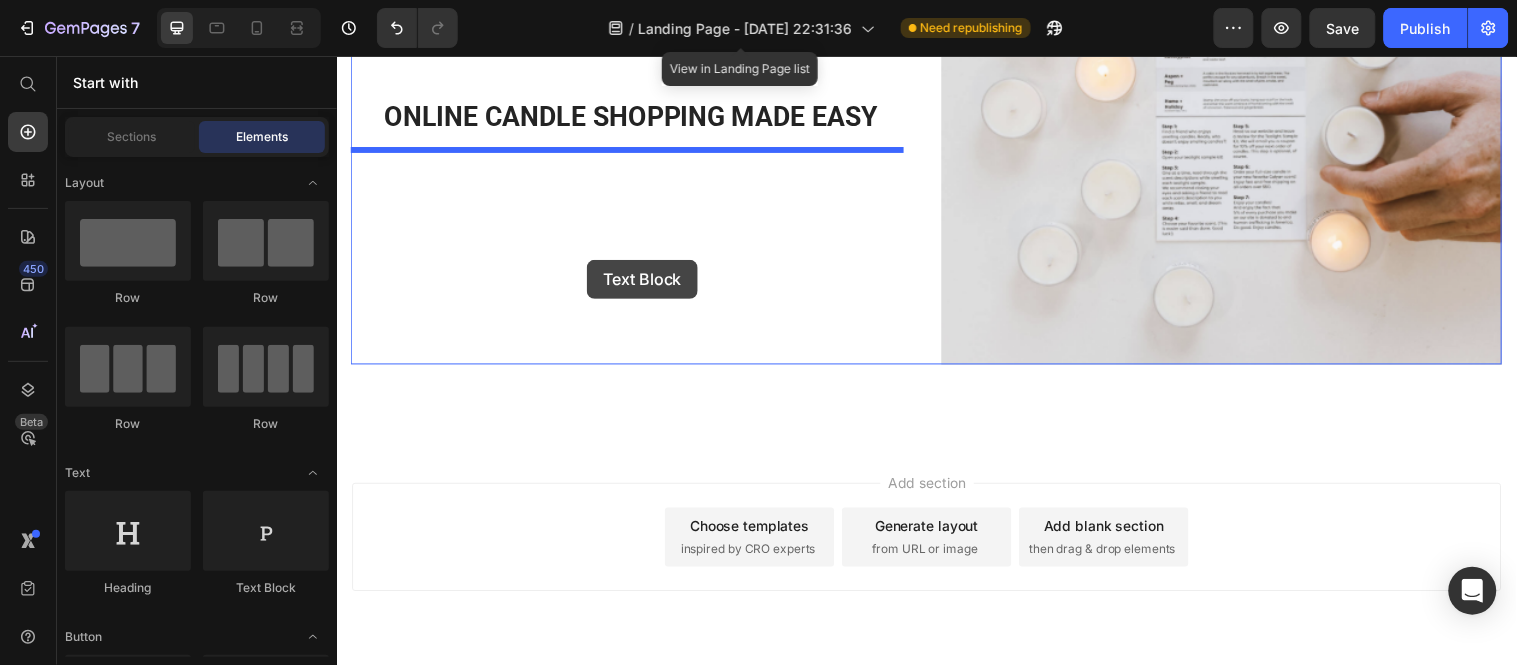 drag, startPoint x: 607, startPoint y: 519, endPoint x: 590, endPoint y: 258, distance: 261.55304 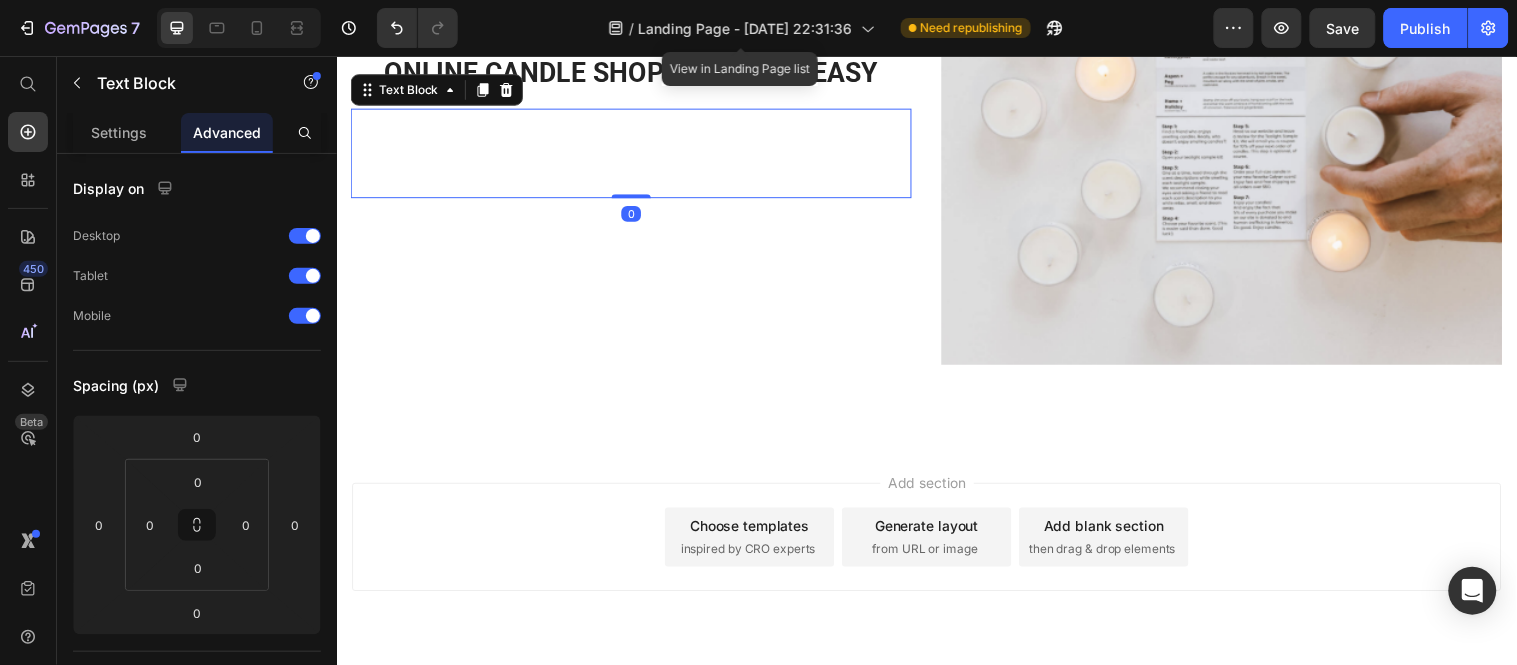 scroll, scrollTop: 2785, scrollLeft: 0, axis: vertical 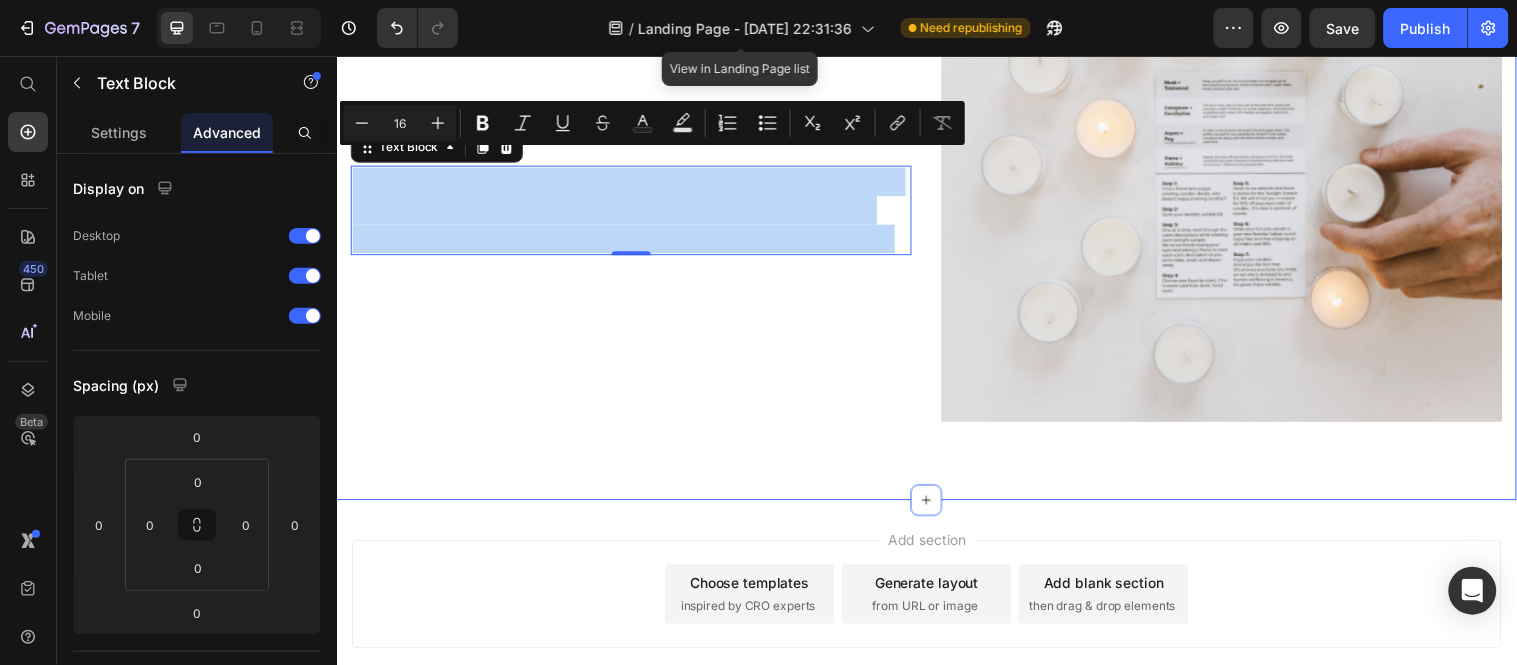 drag, startPoint x: 489, startPoint y: 250, endPoint x: 340, endPoint y: 147, distance: 181.13531 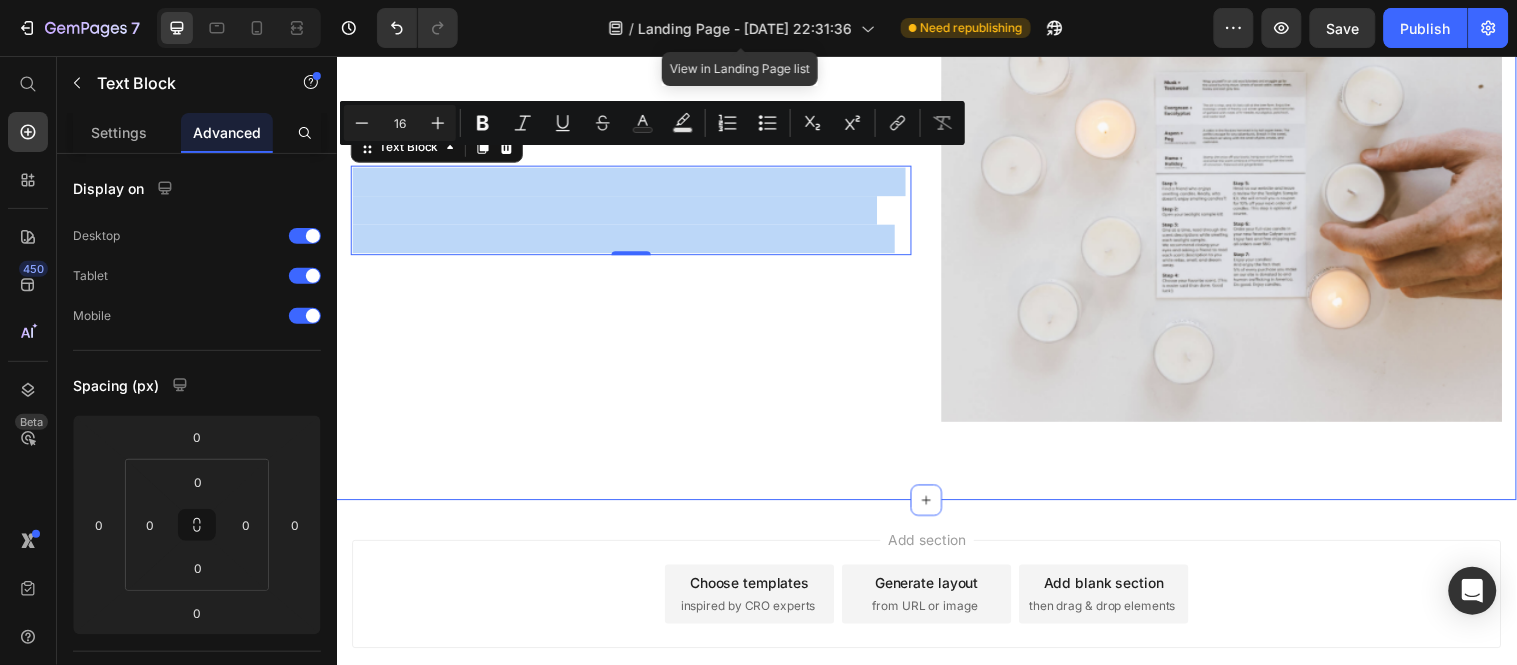 click on "ONLINE CANDLE SHOPPING MADE EASY Heading Premium Quality Sleek & Functional Design Versatile Options Item List Row Row Lorem ipsum dolor sit amet, consectetur adipiscing elit, sed do eiusmod tempor incididunt ut labore et dolore magna aliqua. Ut enim ad minim veniam, quis nostrud exercitation ullamco laboris nisi ut aliquip ex ea commodo consequat. Text Block   0 Image Row Section 5" at bounding box center (936, 185) 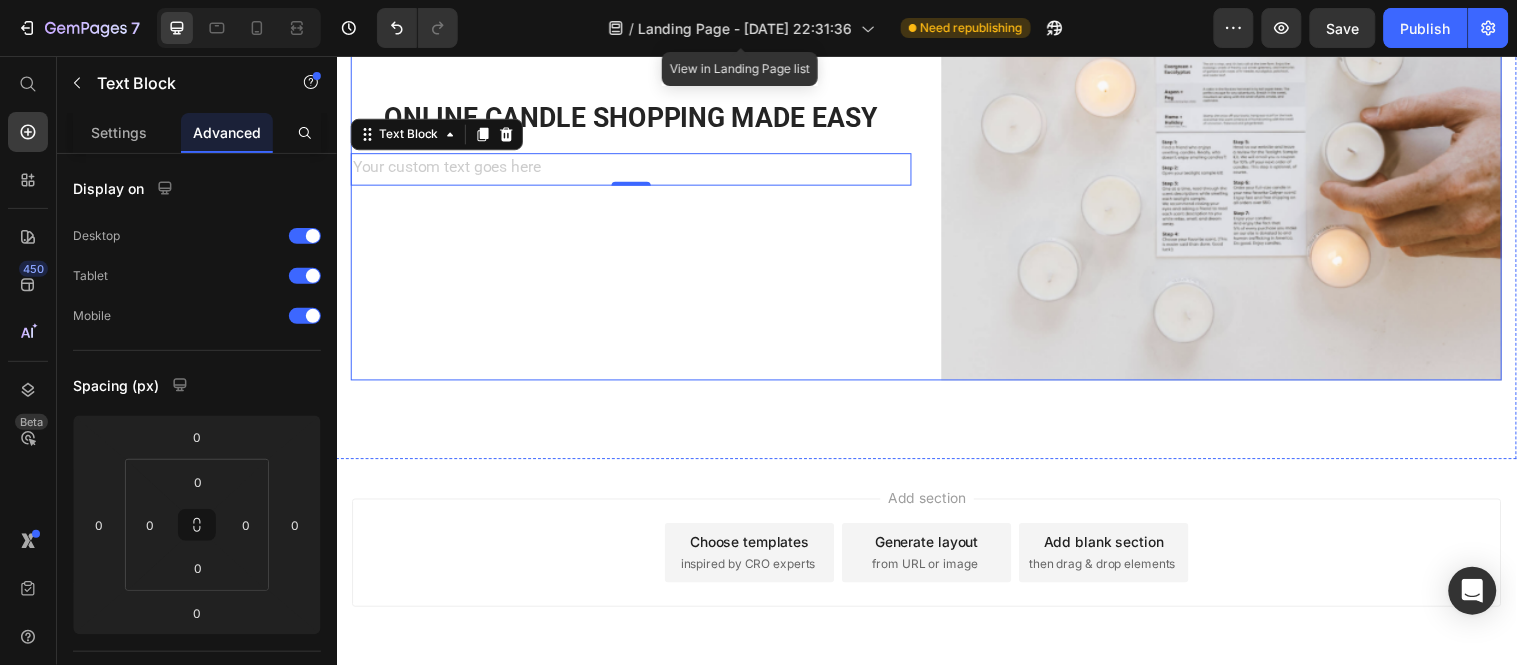 scroll, scrollTop: 2801, scrollLeft: 0, axis: vertical 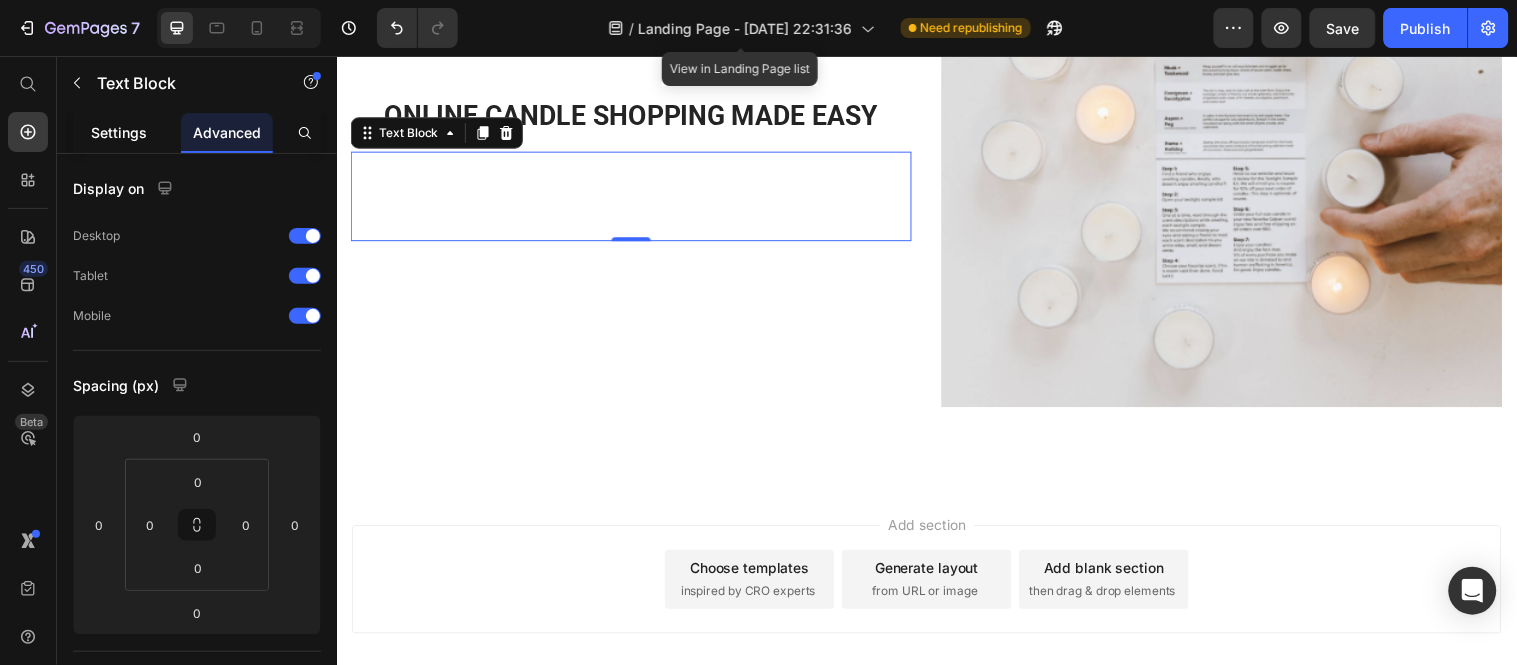 click on "Settings" 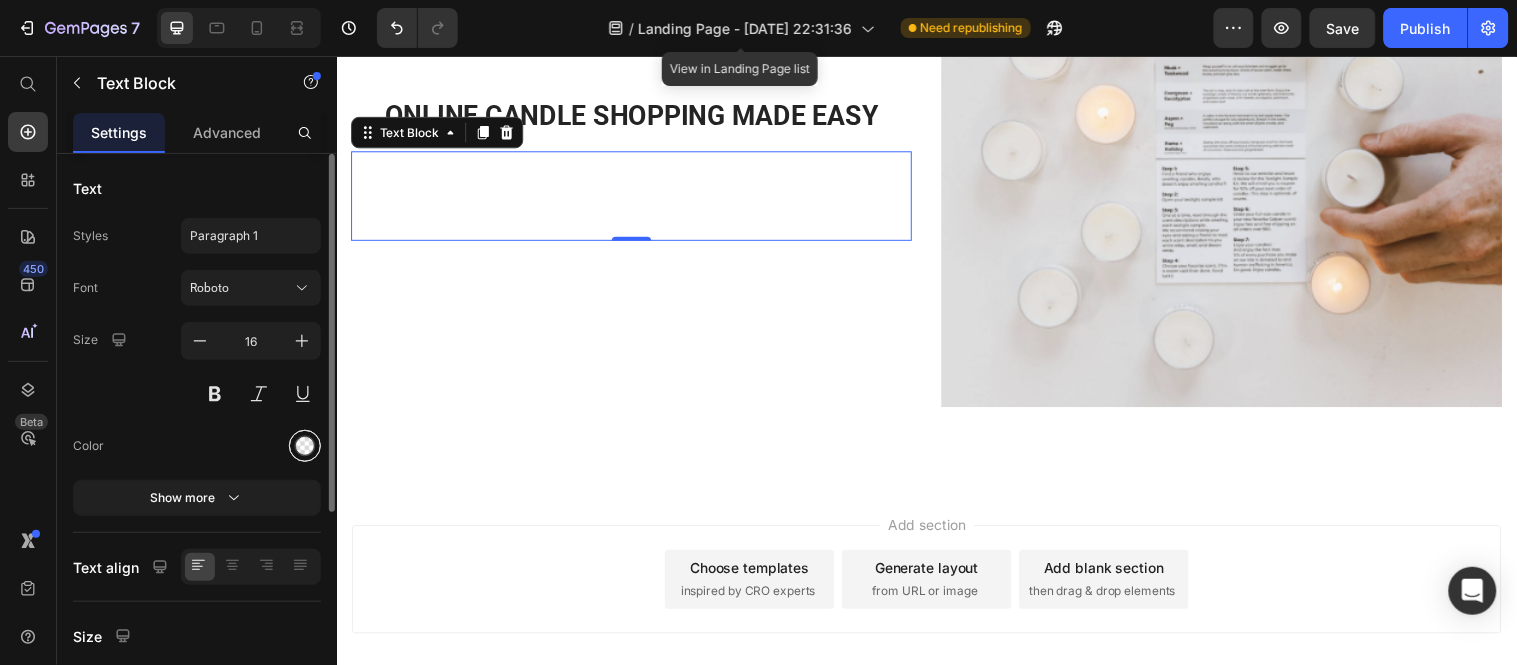 click at bounding box center [305, 446] 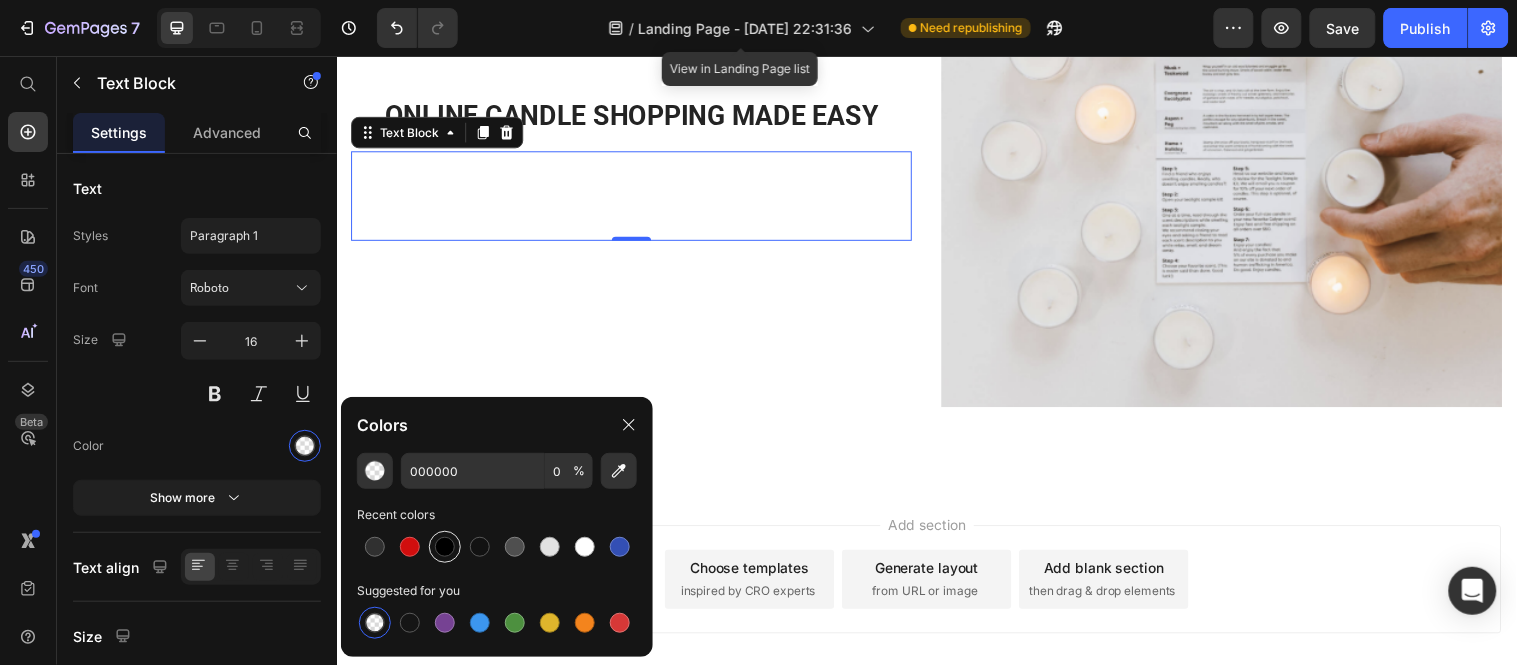 click at bounding box center (445, 547) 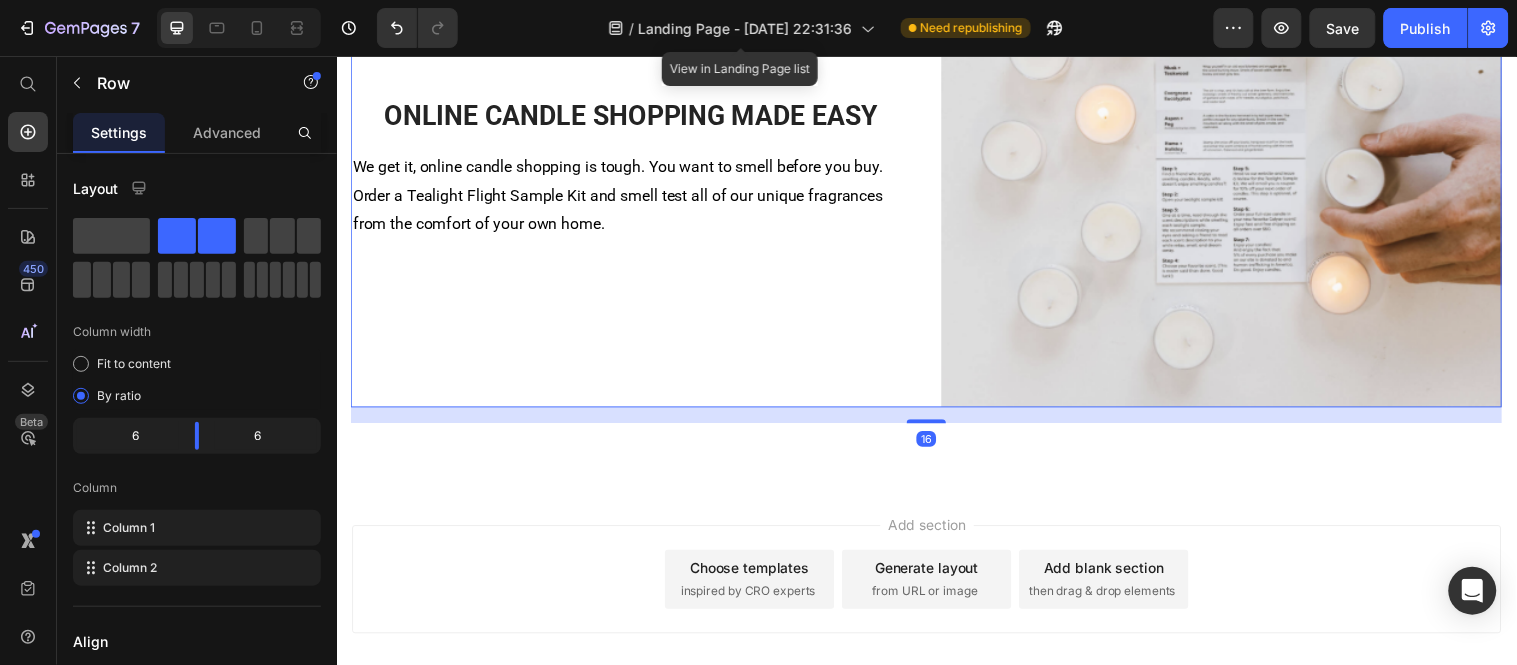 click on "ONLINE CANDLE SHOPPING MADE EASY Heading Premium Quality Sleek & Functional Design Versatile Options Item List Row Row We get it, online candle shopping is tough. You want to smell before you buy. Order a Tealight Flight Sample Kit and smell test all of our unique fragrances from the comfort of your own home. Text Block" at bounding box center [636, 170] 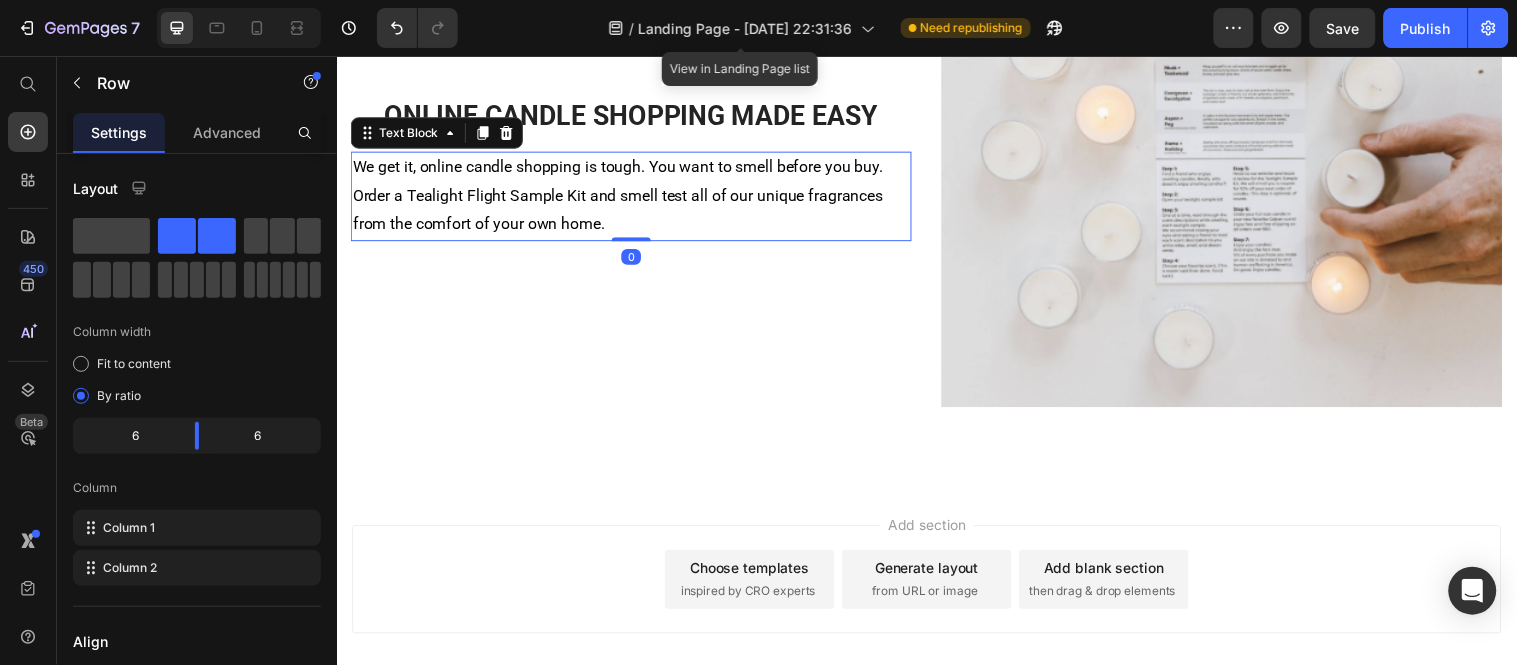 click on "We get it, online candle shopping is tough. You want to smell before you buy. Order a Tealight Flight Sample Kit and smell test all of our unique fragrances from the comfort of your own home." at bounding box center (636, 197) 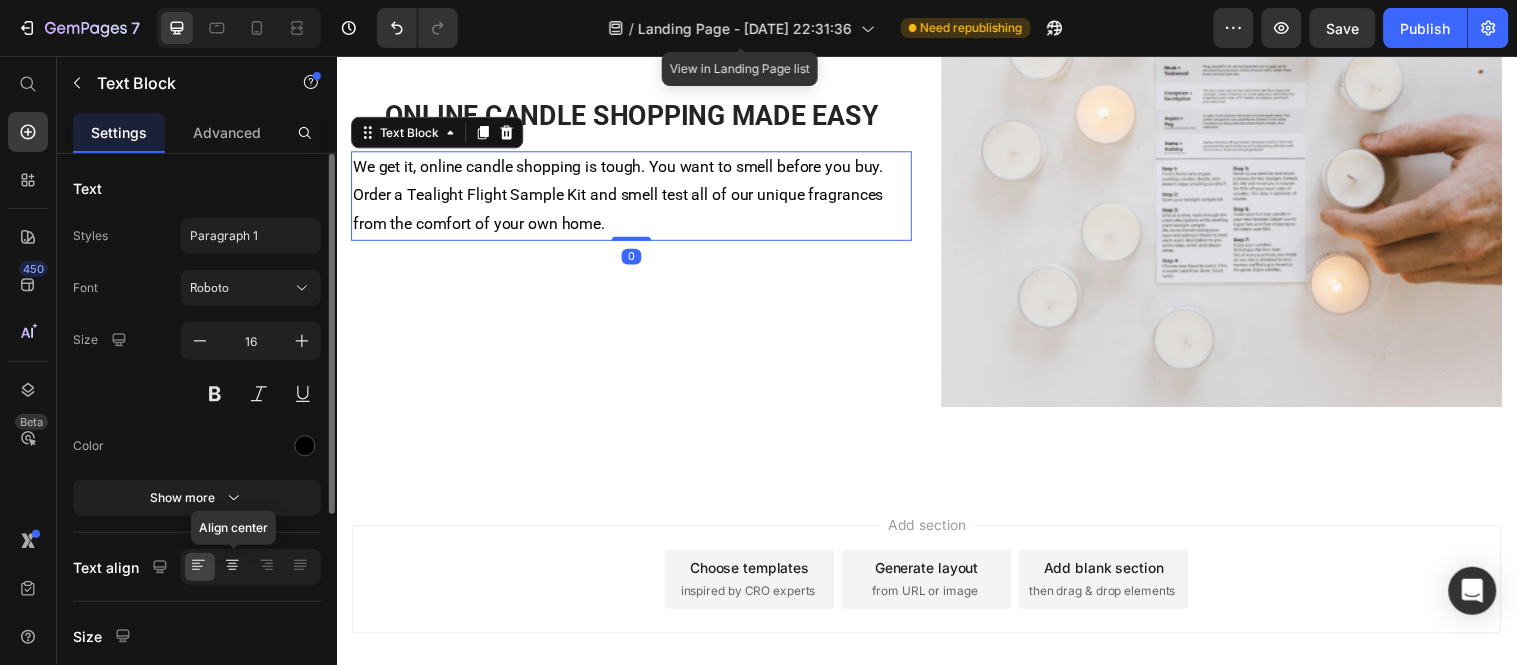 click 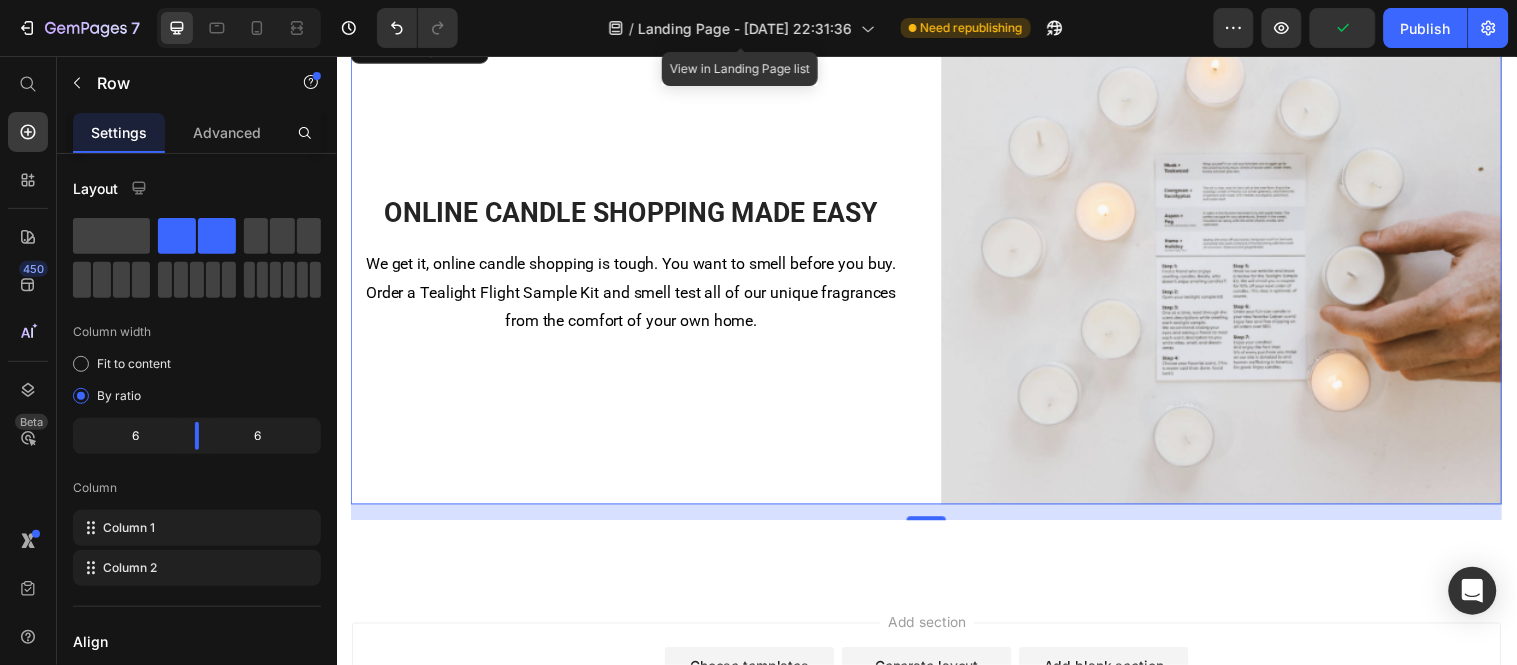 scroll, scrollTop: 2702, scrollLeft: 0, axis: vertical 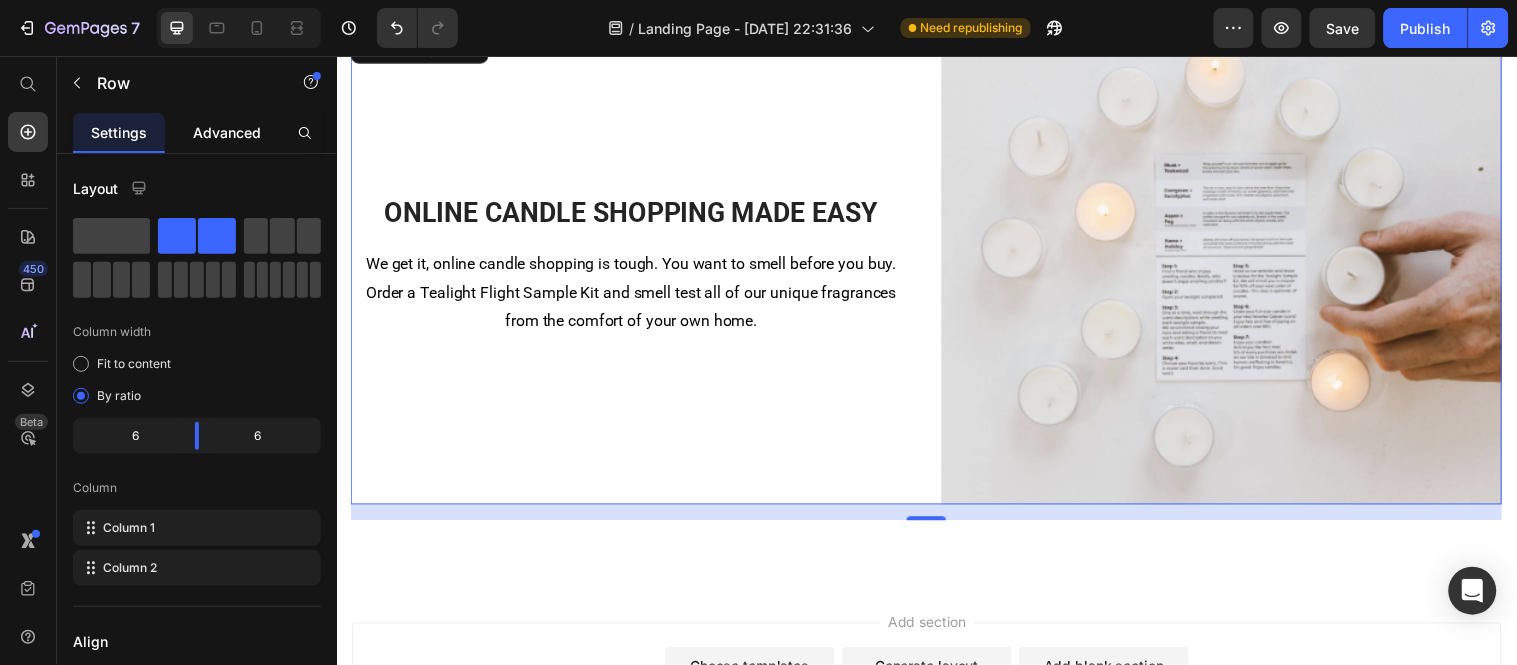 click on "Advanced" 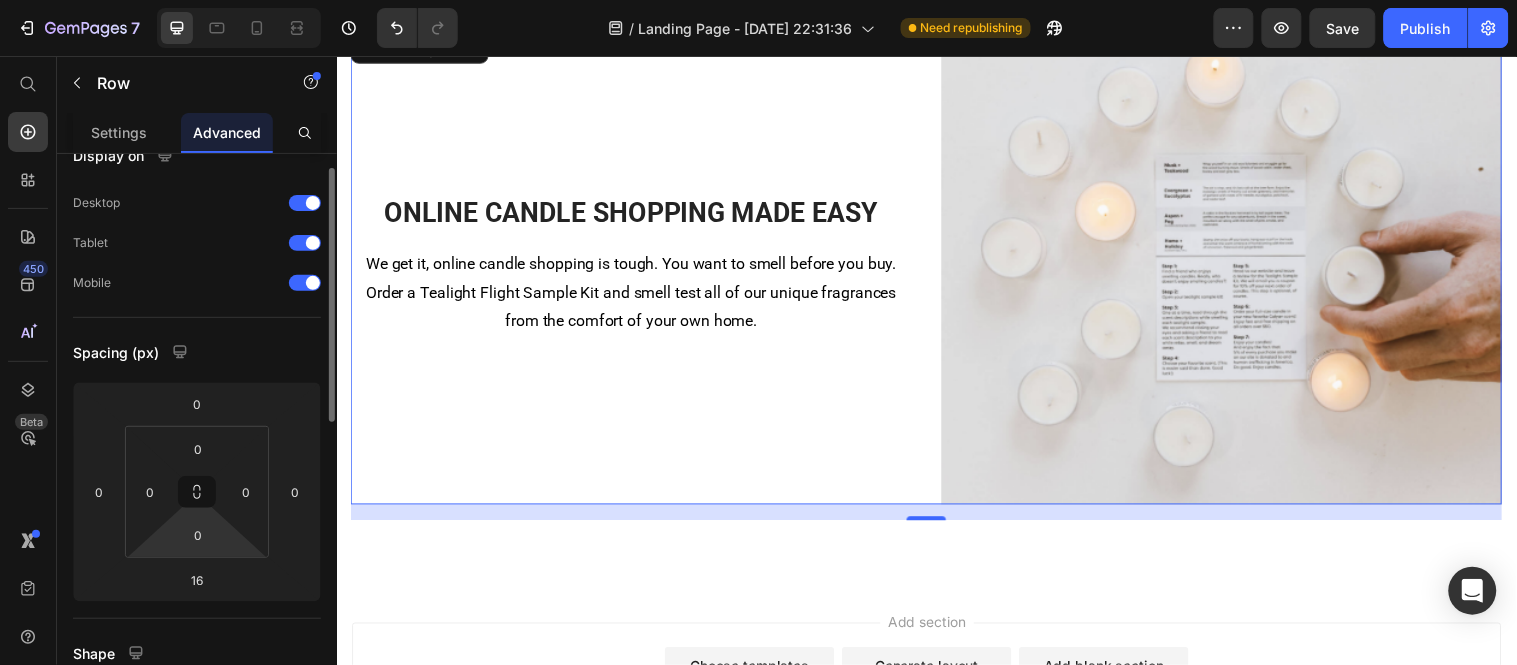 scroll, scrollTop: 0, scrollLeft: 0, axis: both 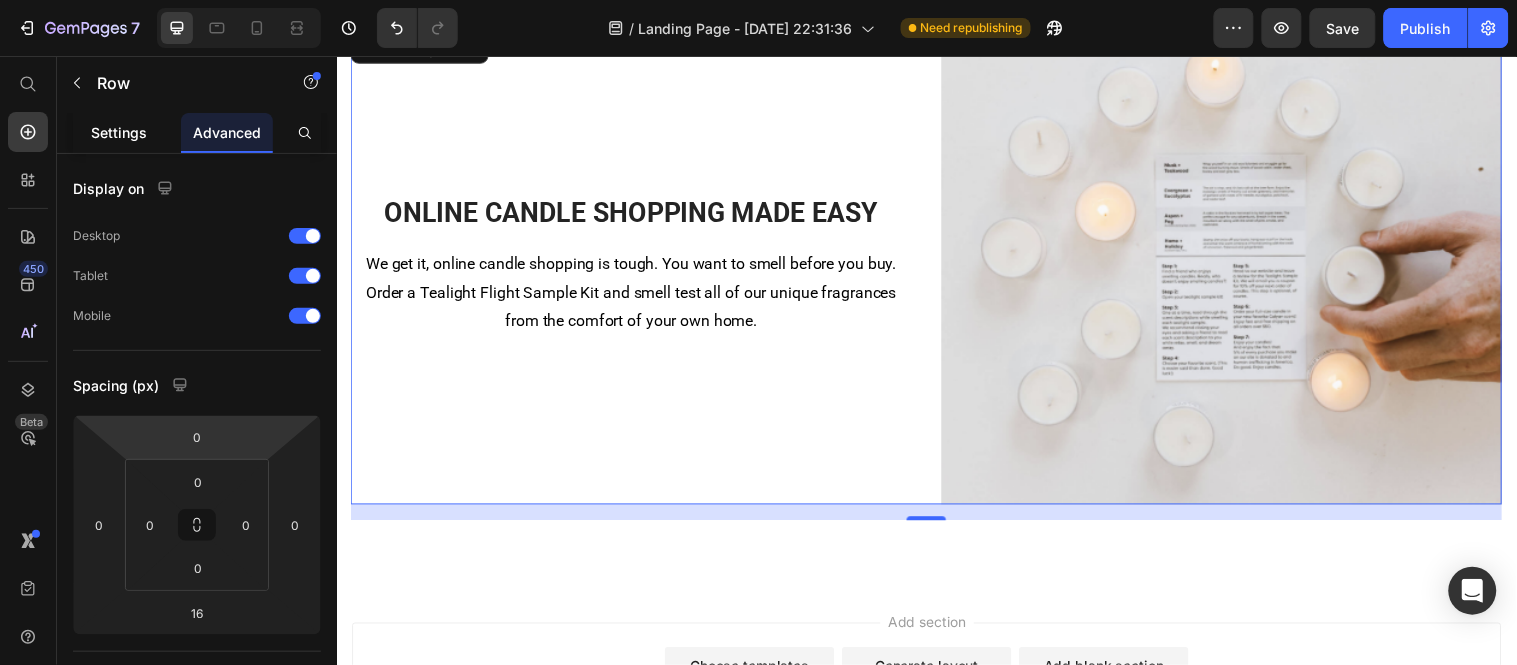 click on "Settings" at bounding box center [119, 132] 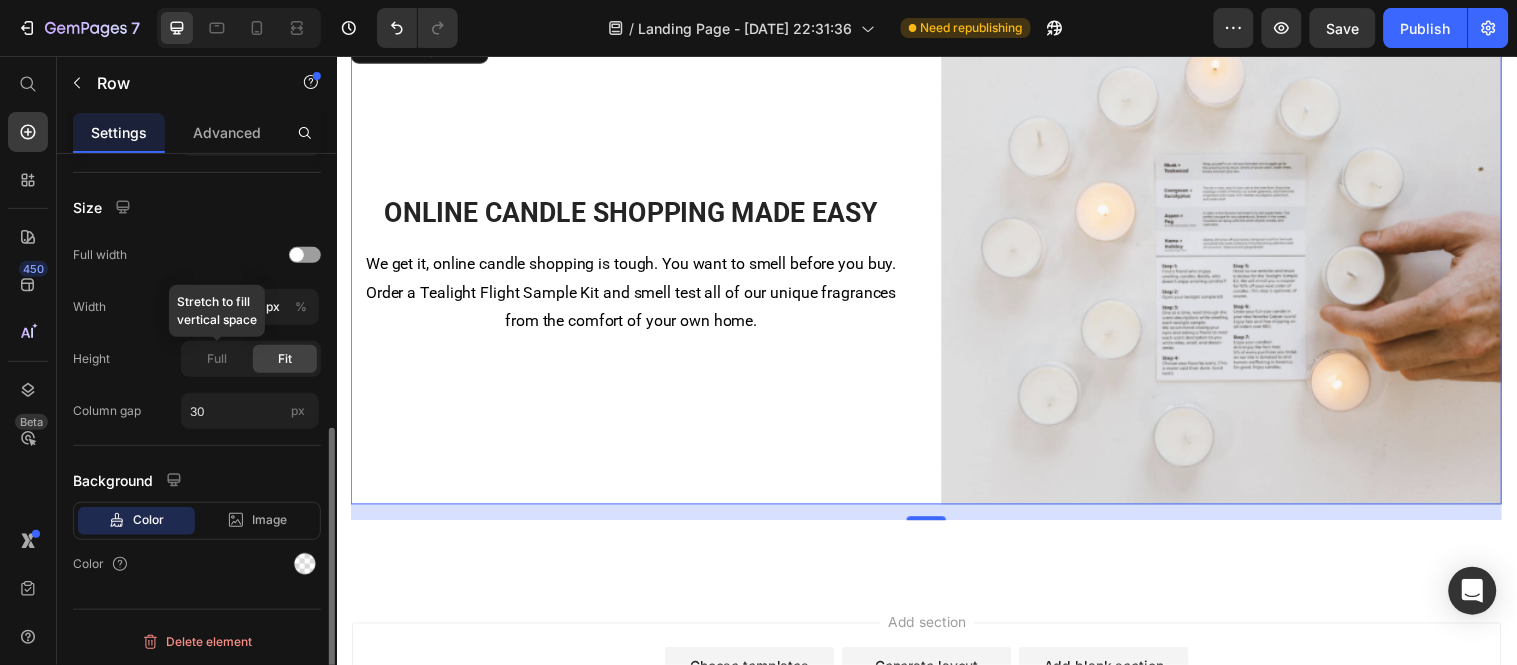 scroll, scrollTop: 0, scrollLeft: 0, axis: both 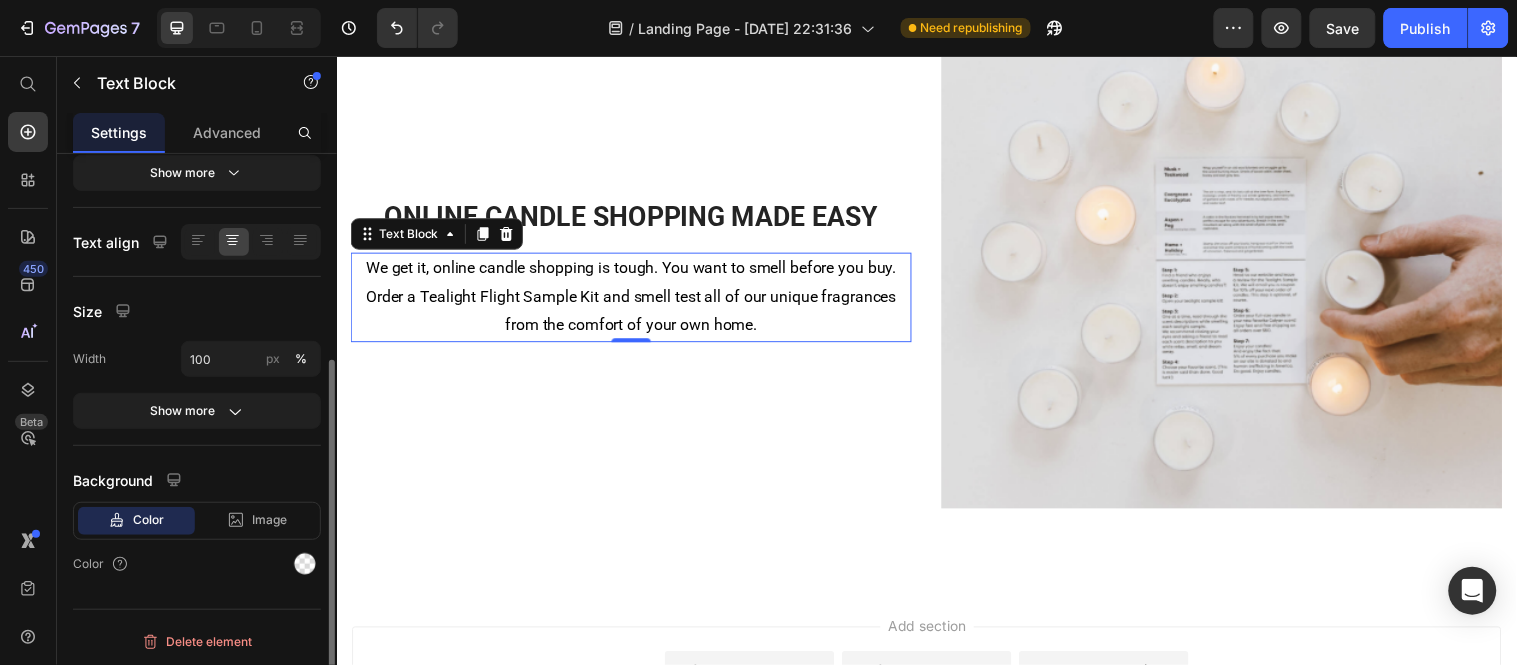 click on "Color" 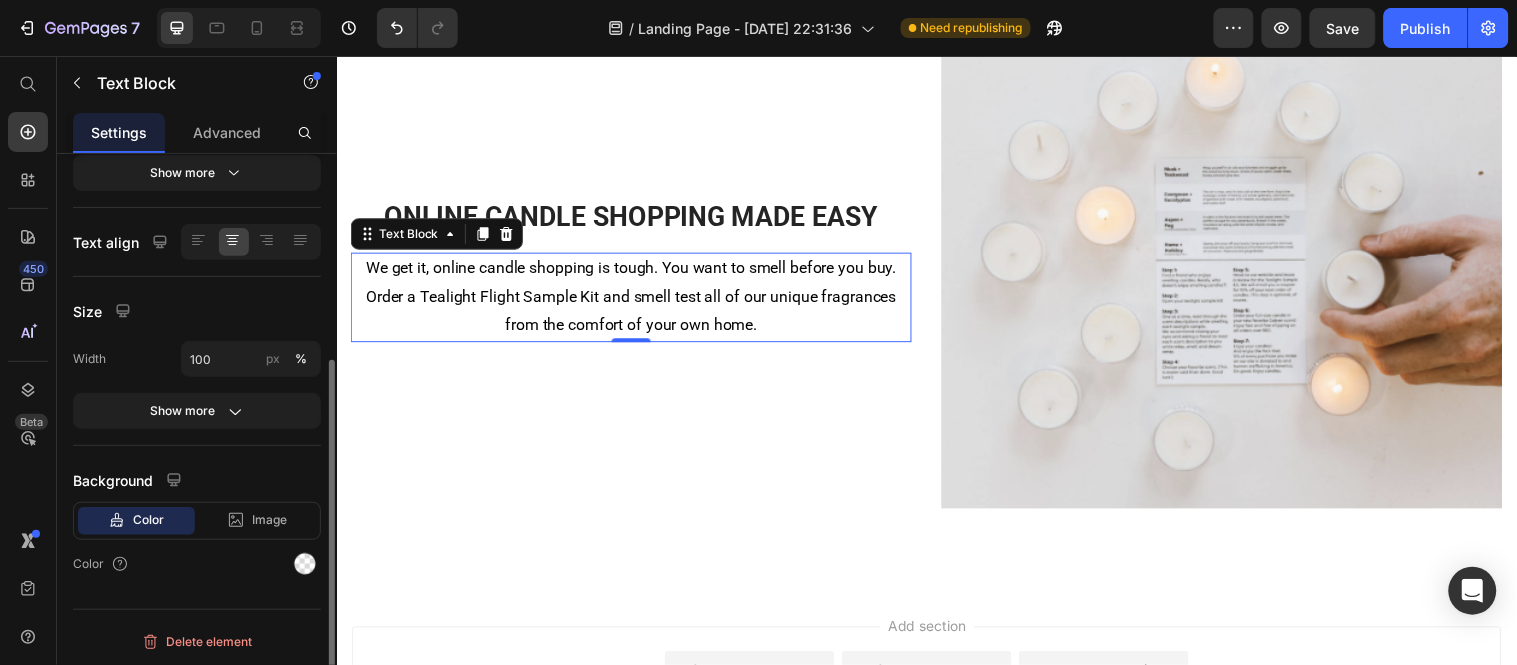 click on "Color" 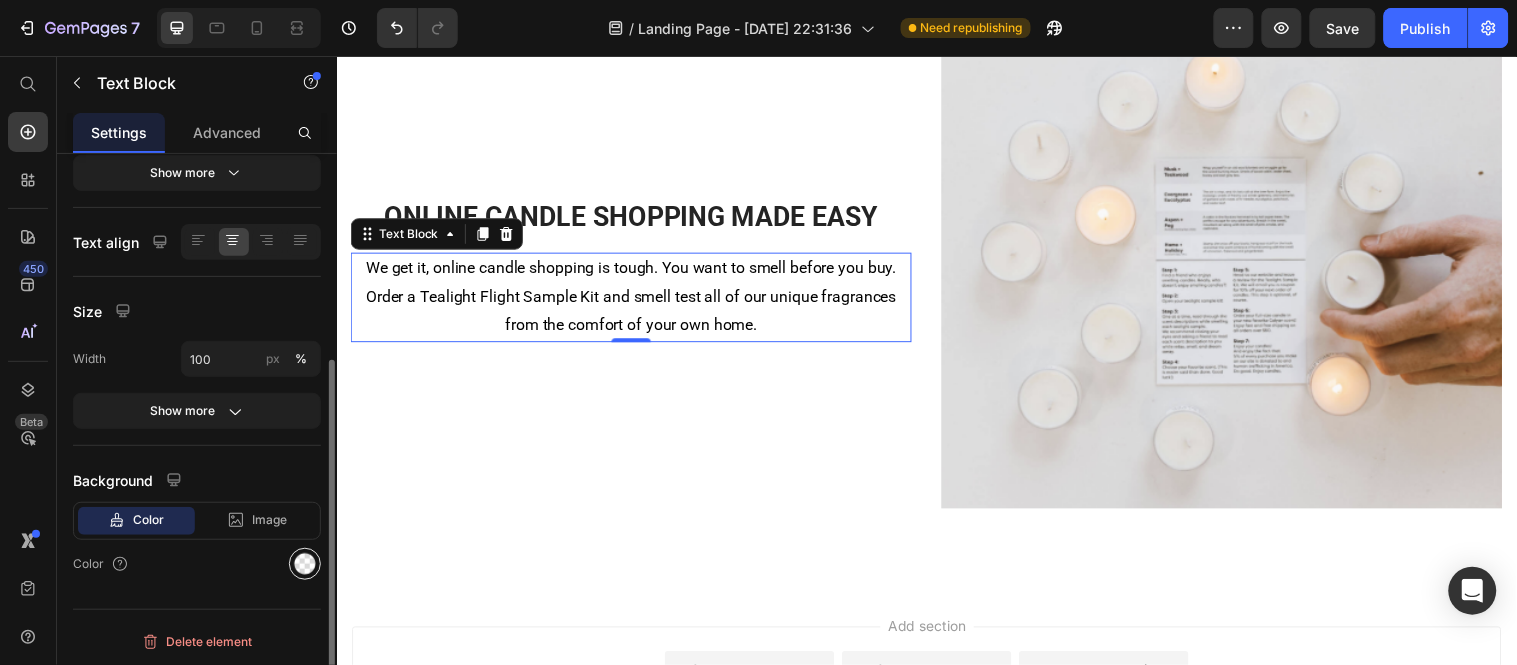 click at bounding box center (305, 564) 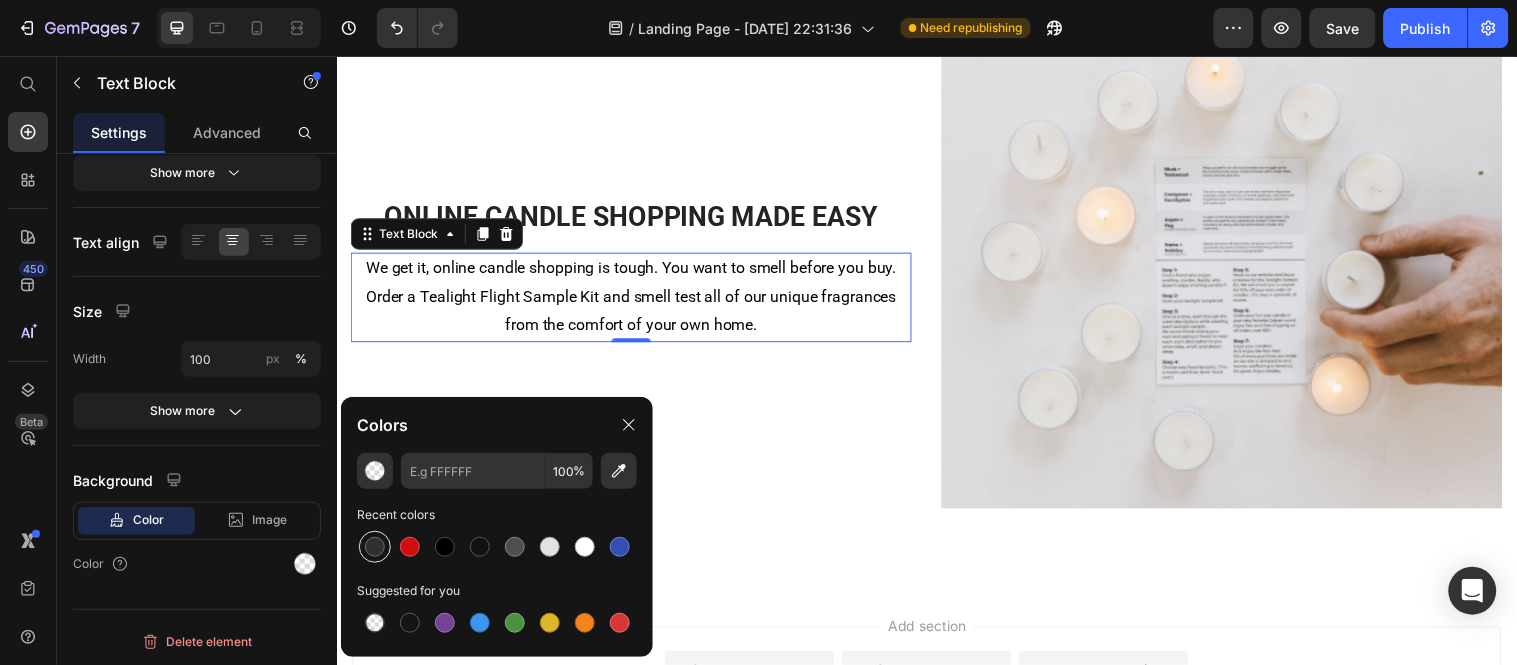 click at bounding box center [375, 547] 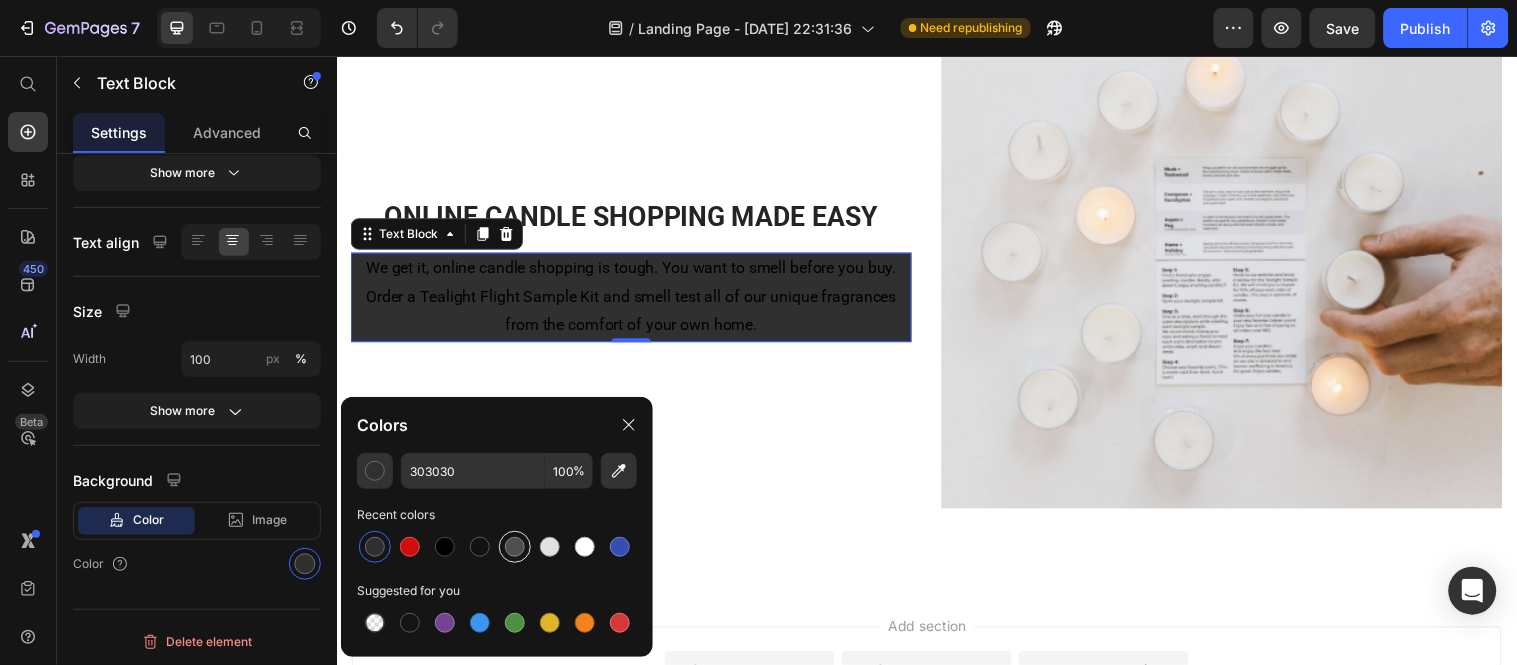 click at bounding box center [515, 547] 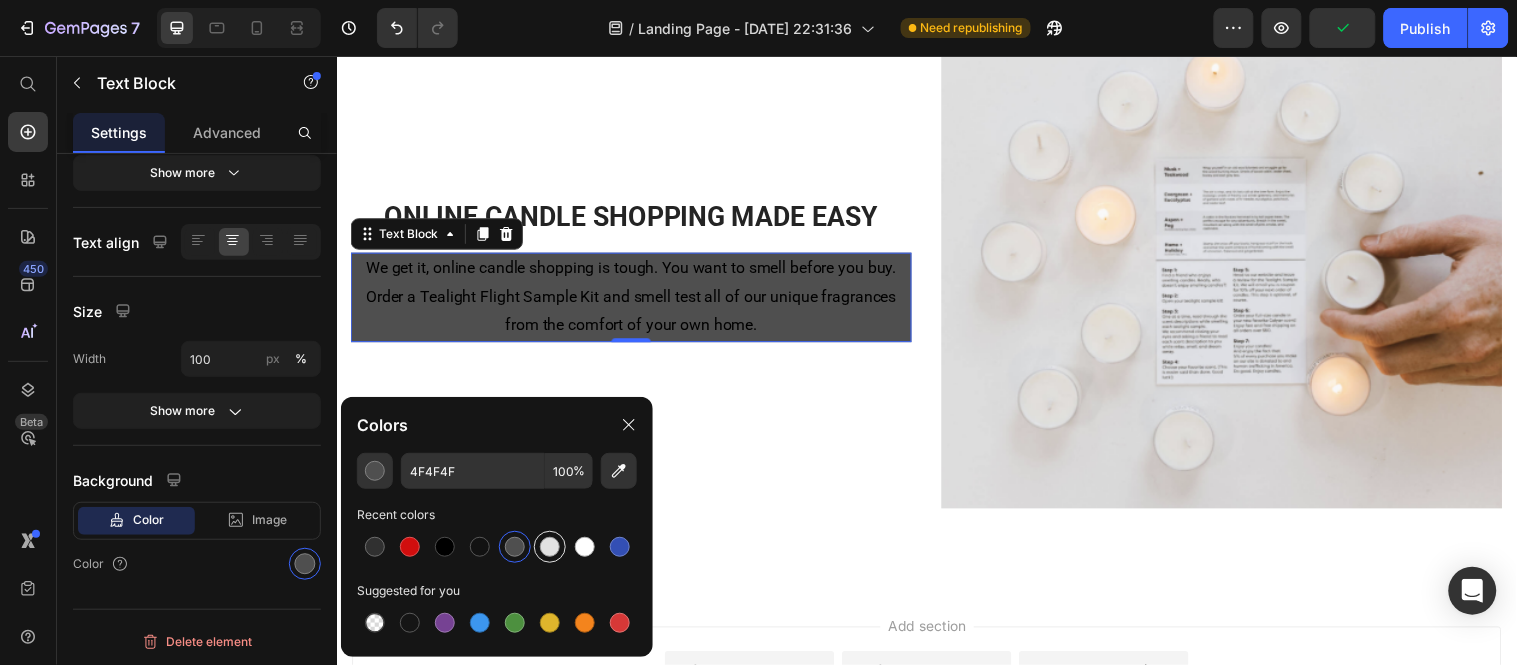 click at bounding box center (550, 547) 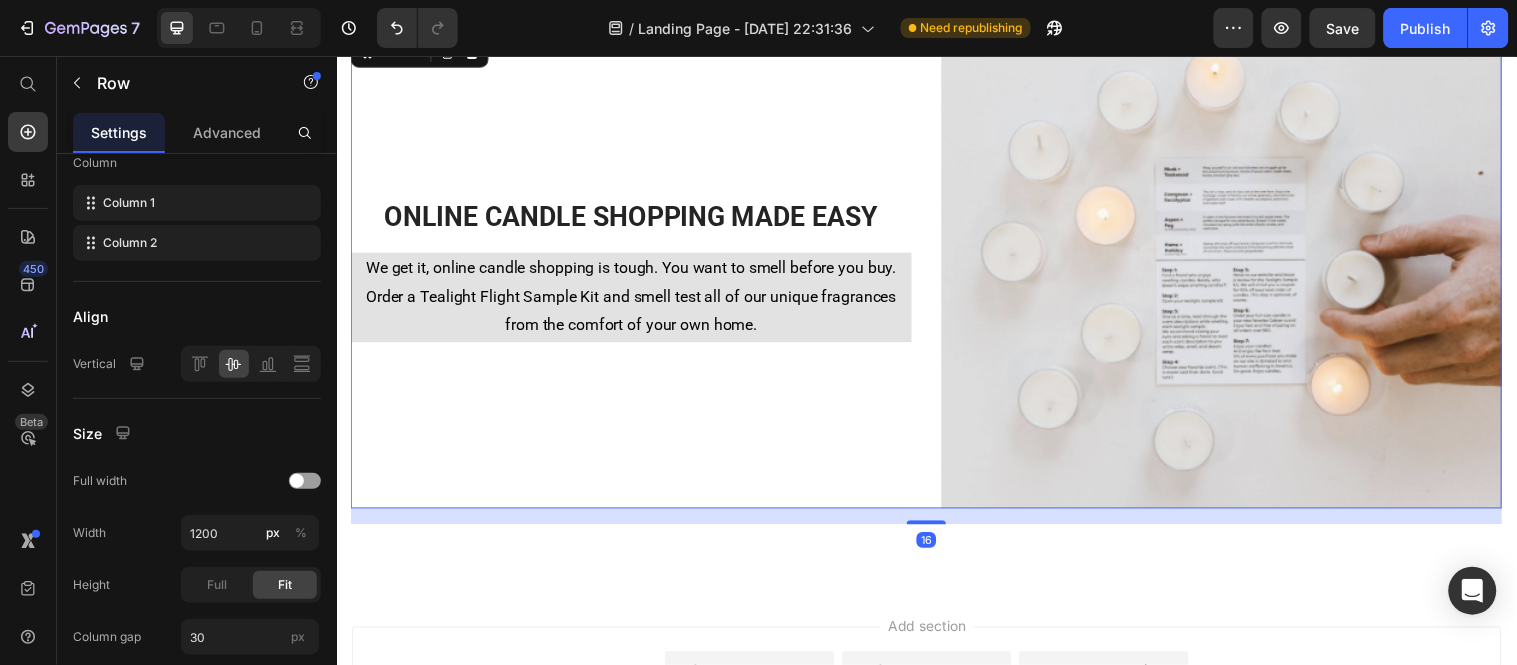 scroll, scrollTop: 0, scrollLeft: 0, axis: both 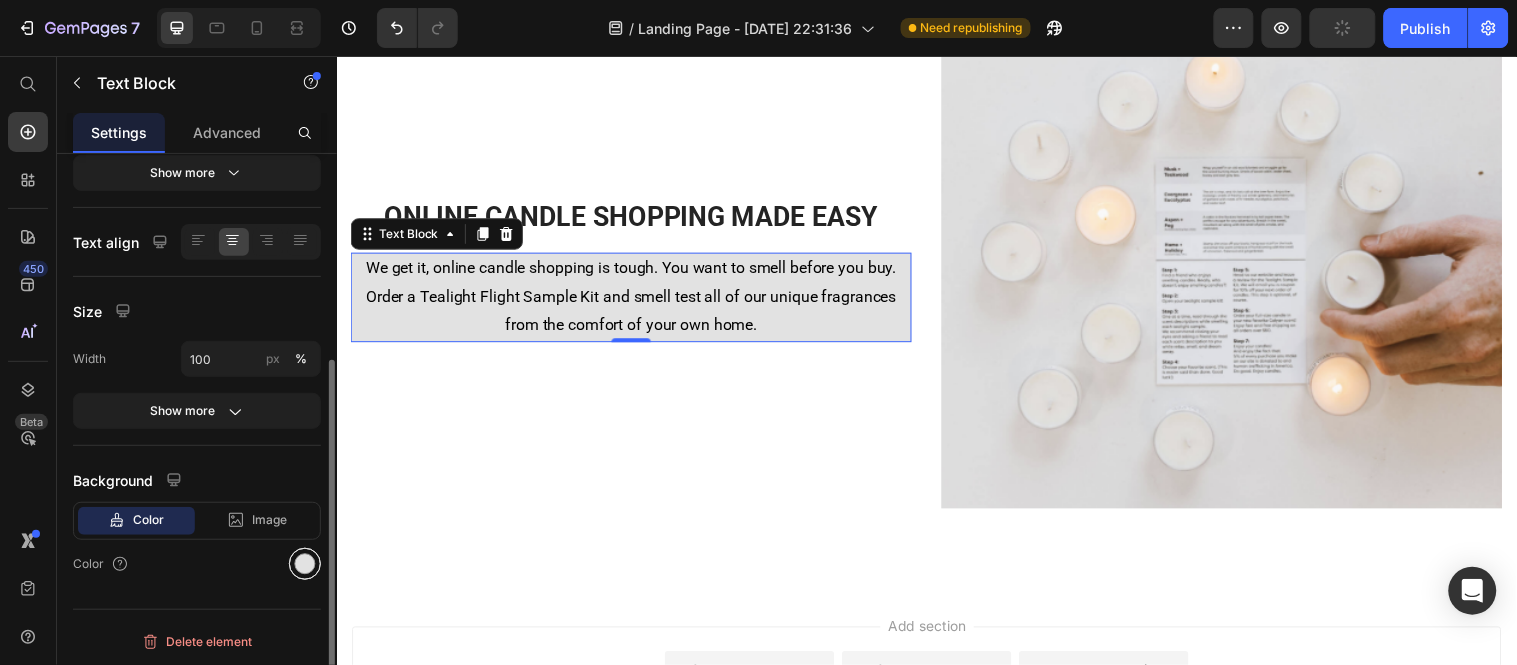 click at bounding box center [305, 564] 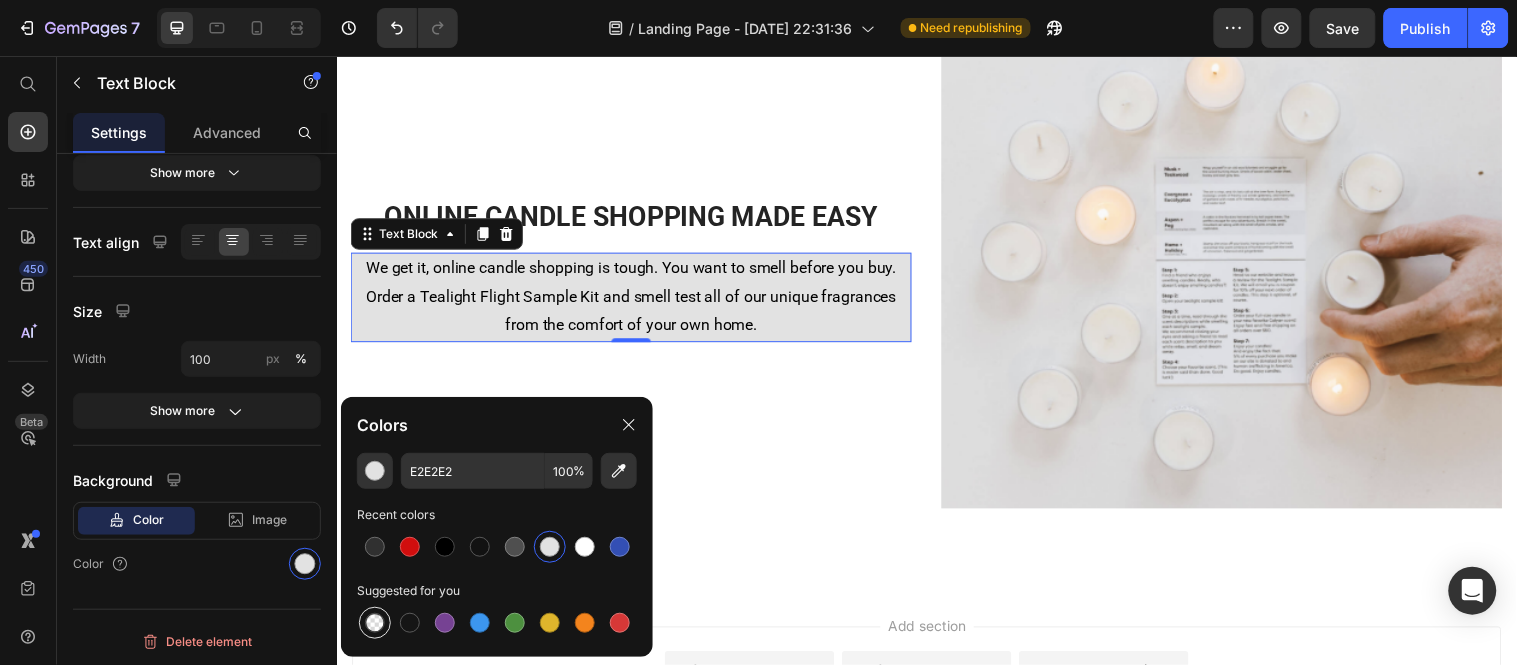 click at bounding box center (375, 623) 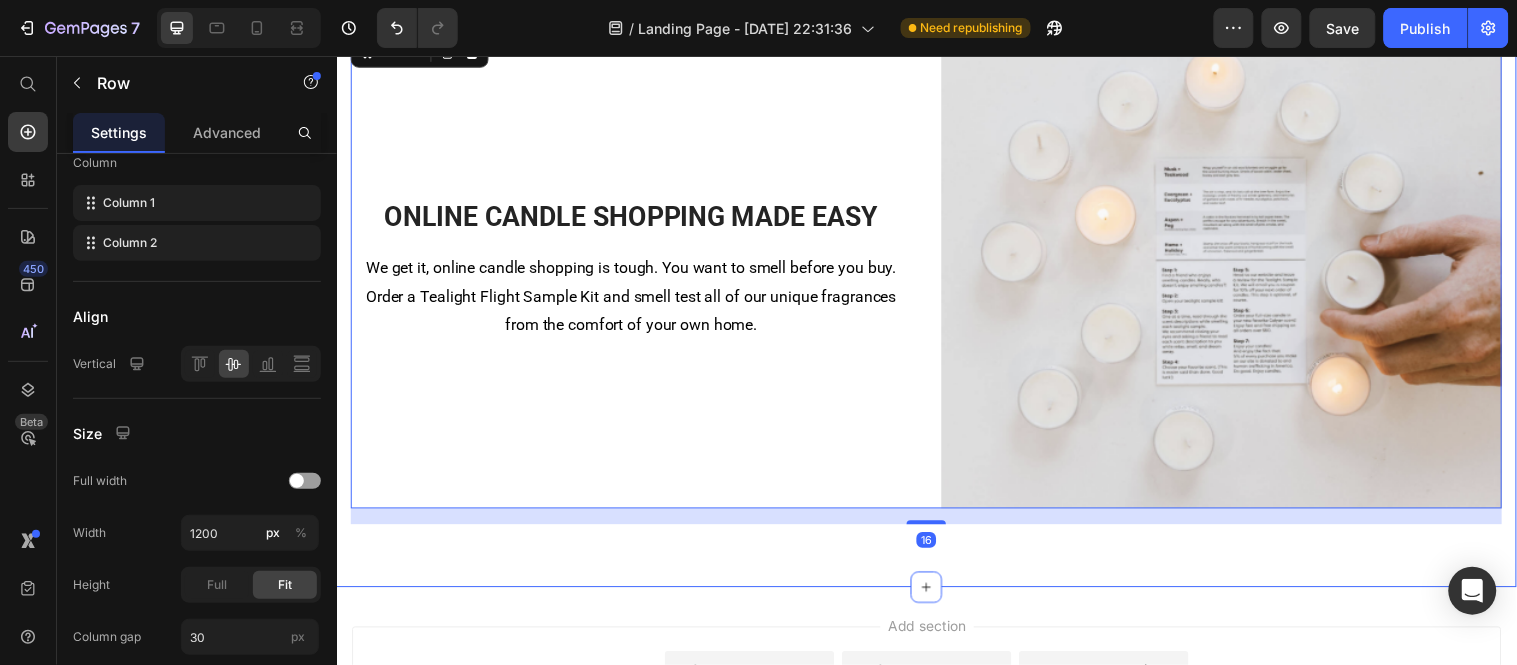 scroll, scrollTop: 0, scrollLeft: 0, axis: both 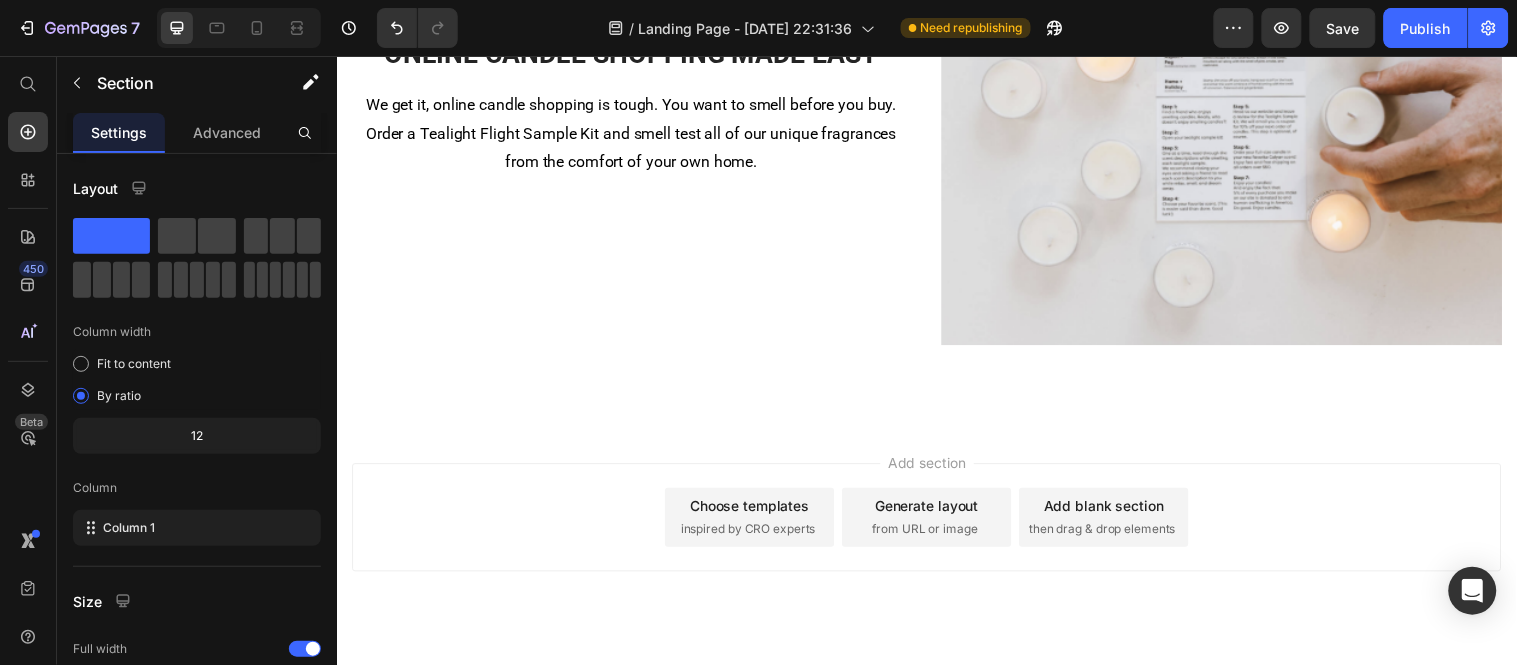 click on "Choose templates inspired by CRO experts" at bounding box center [756, 524] 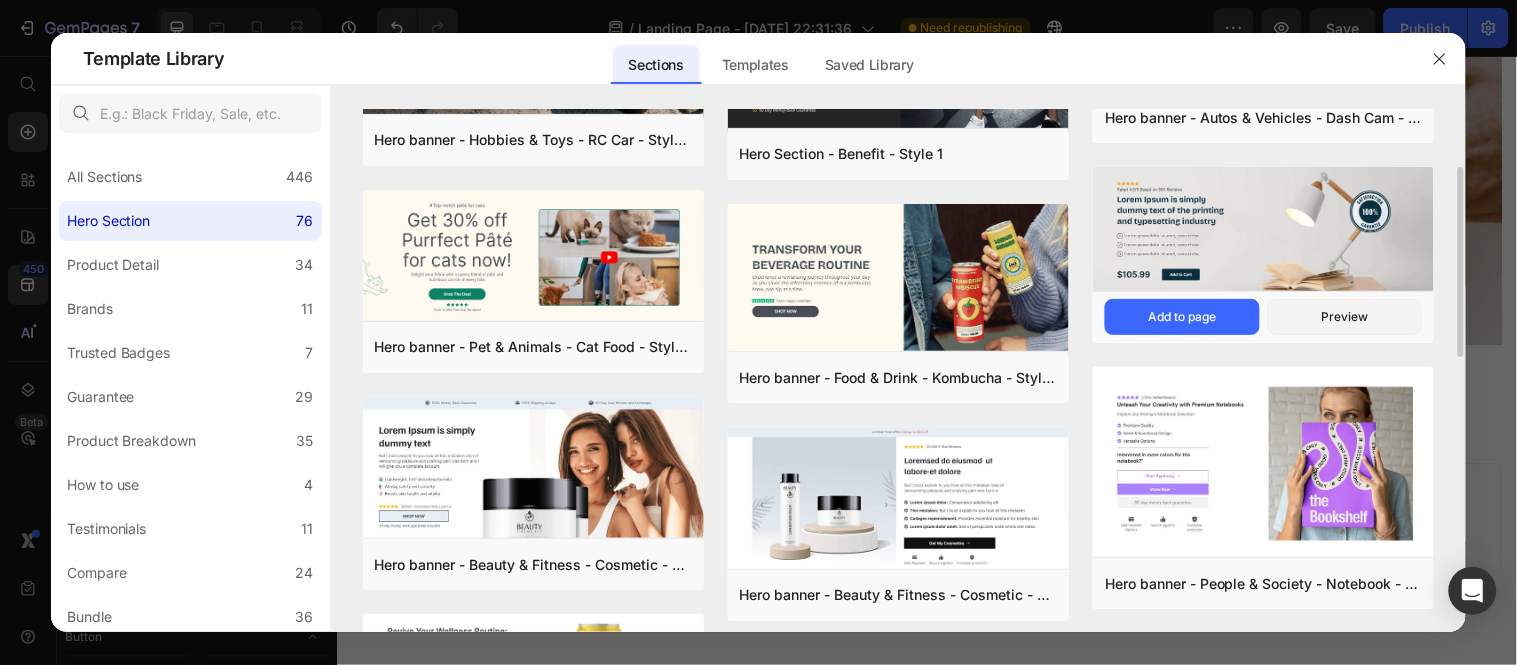 scroll, scrollTop: 0, scrollLeft: 0, axis: both 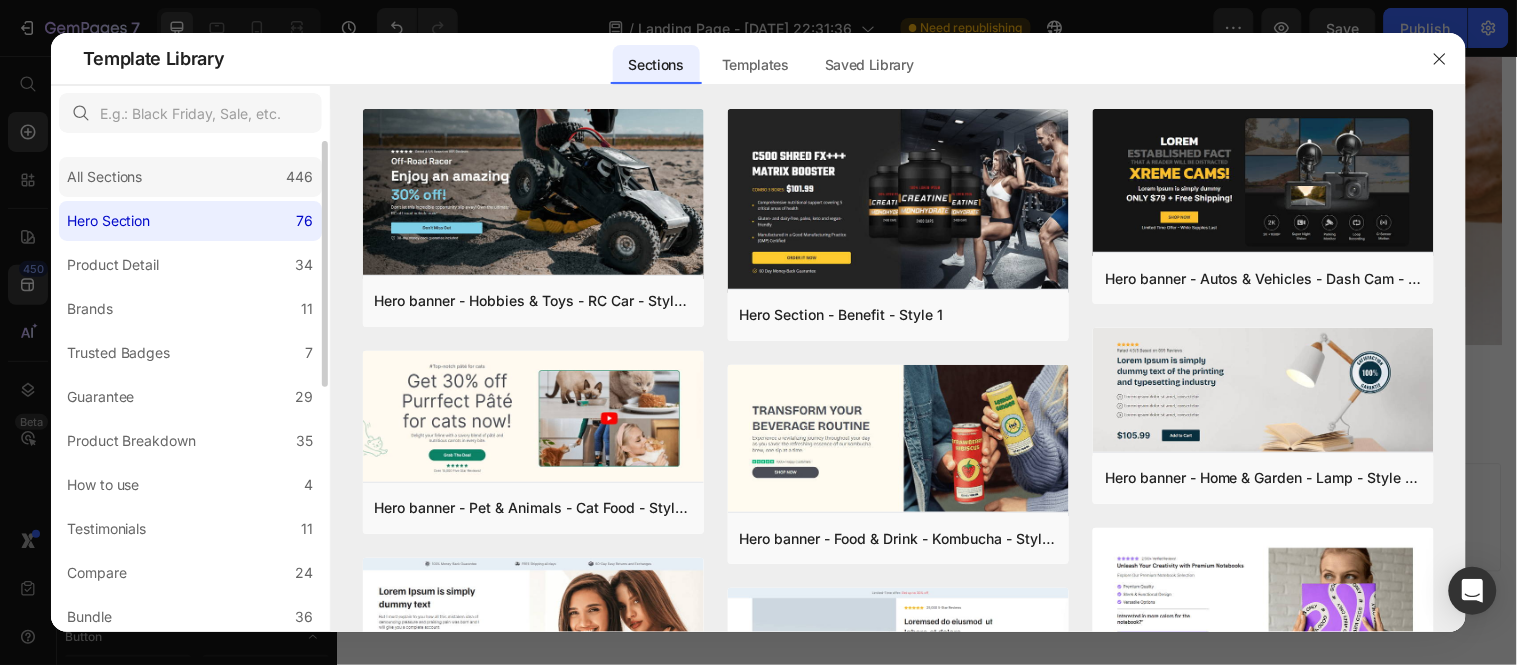 click on "All Sections 446" 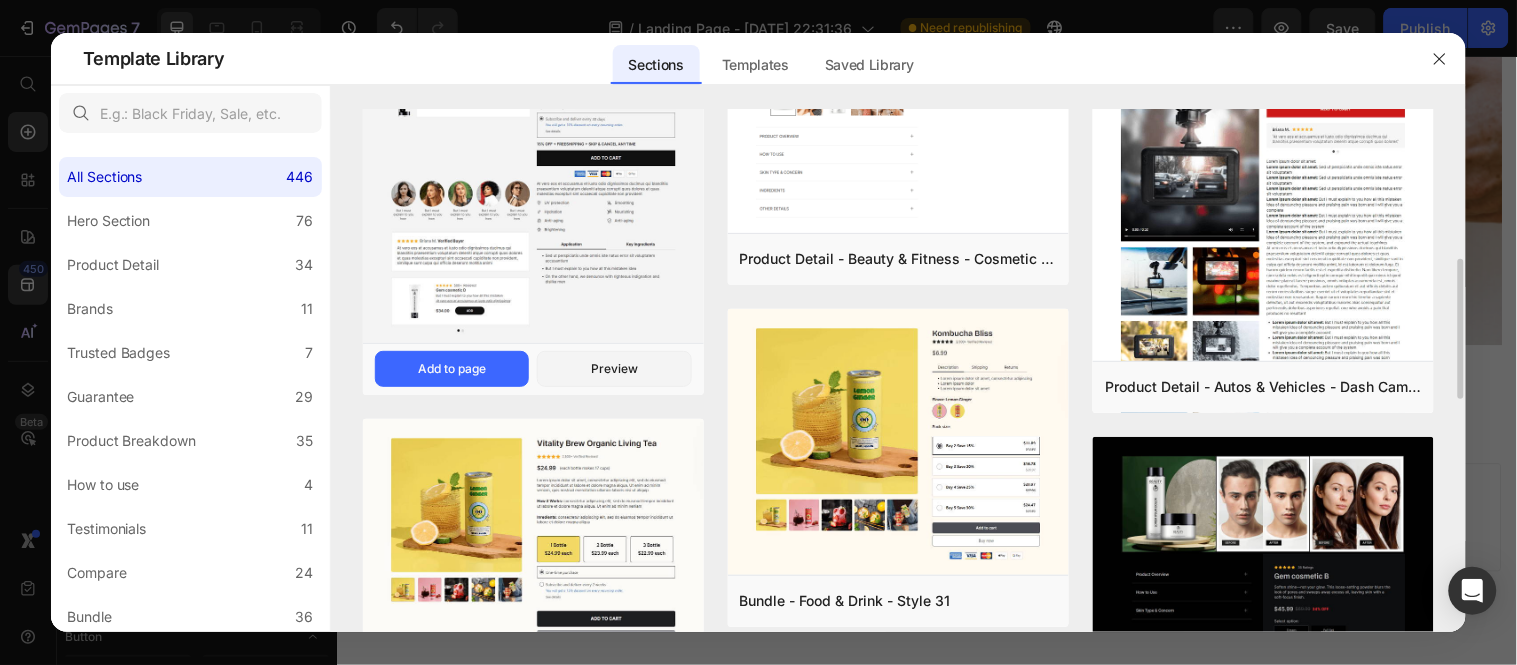 scroll, scrollTop: 601, scrollLeft: 0, axis: vertical 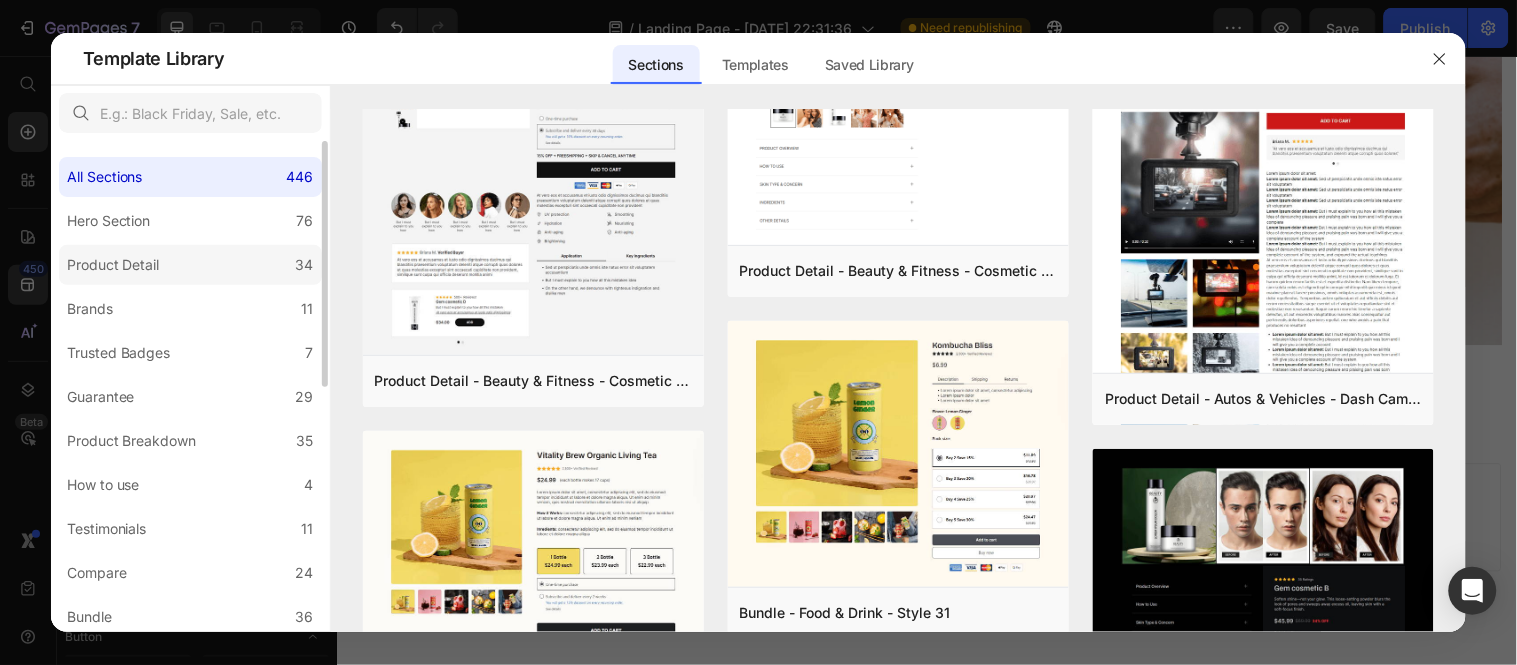 click on "Product Detail 34" 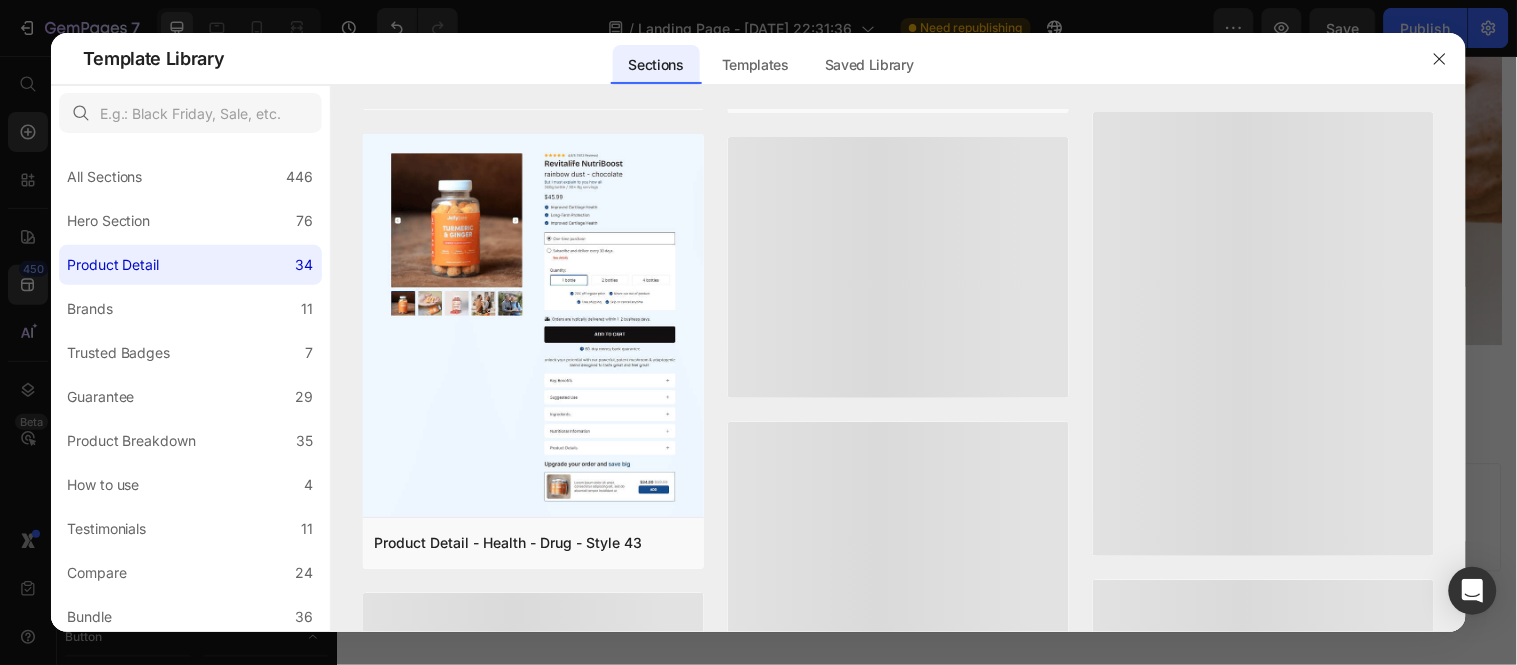 scroll, scrollTop: 1487, scrollLeft: 0, axis: vertical 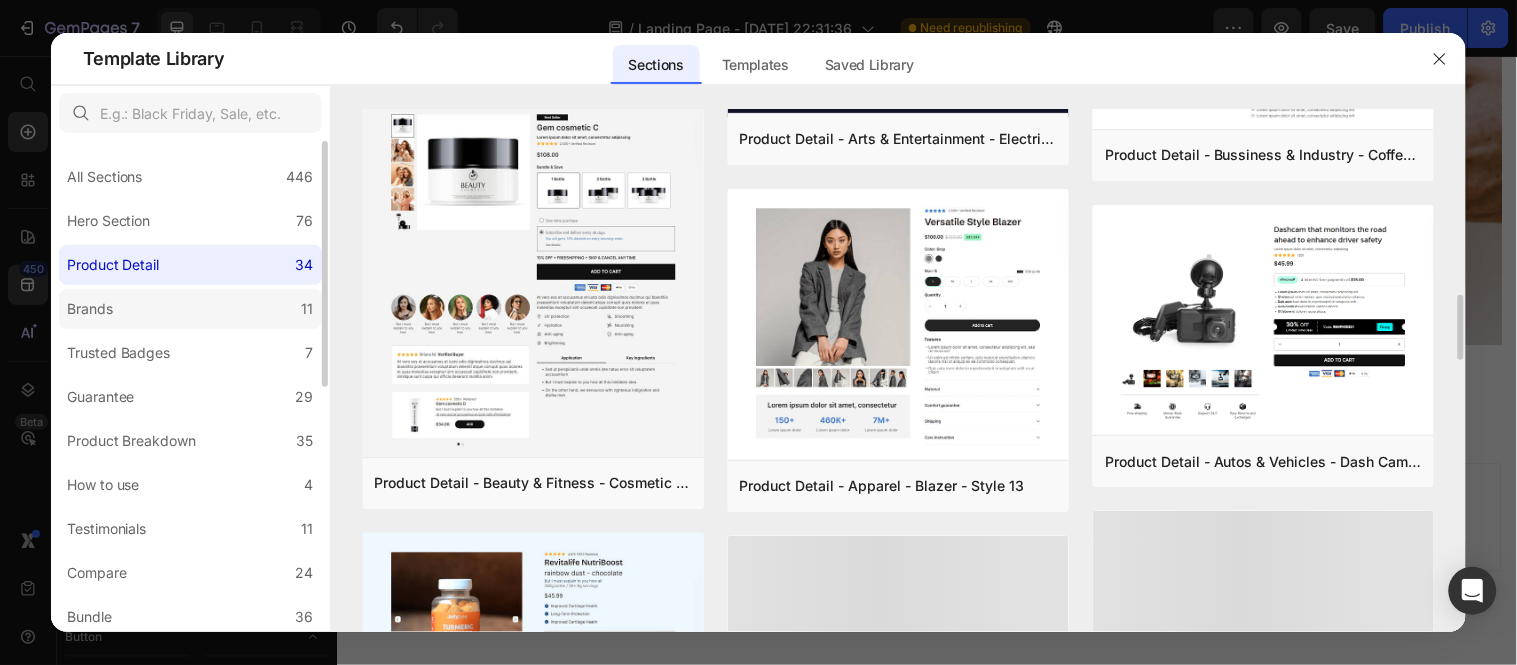 click on "Brands 11" 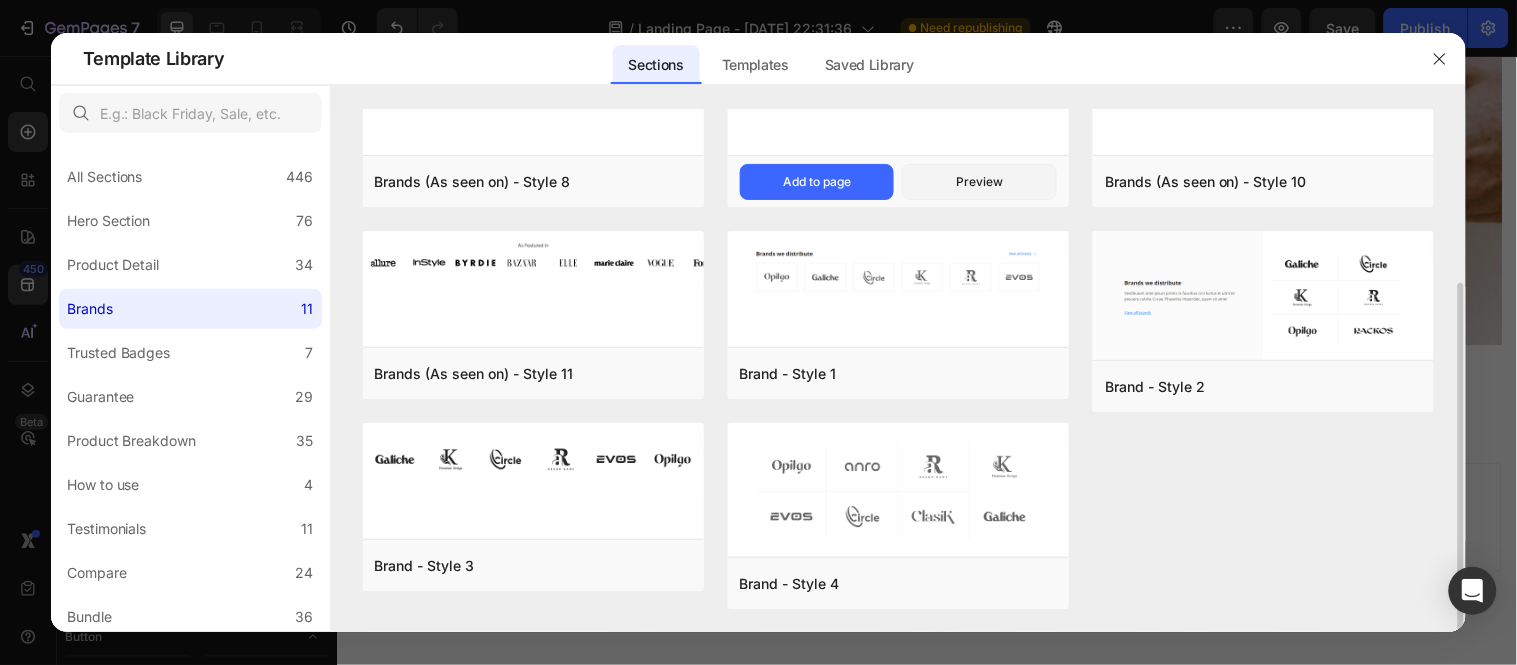 scroll, scrollTop: 0, scrollLeft: 0, axis: both 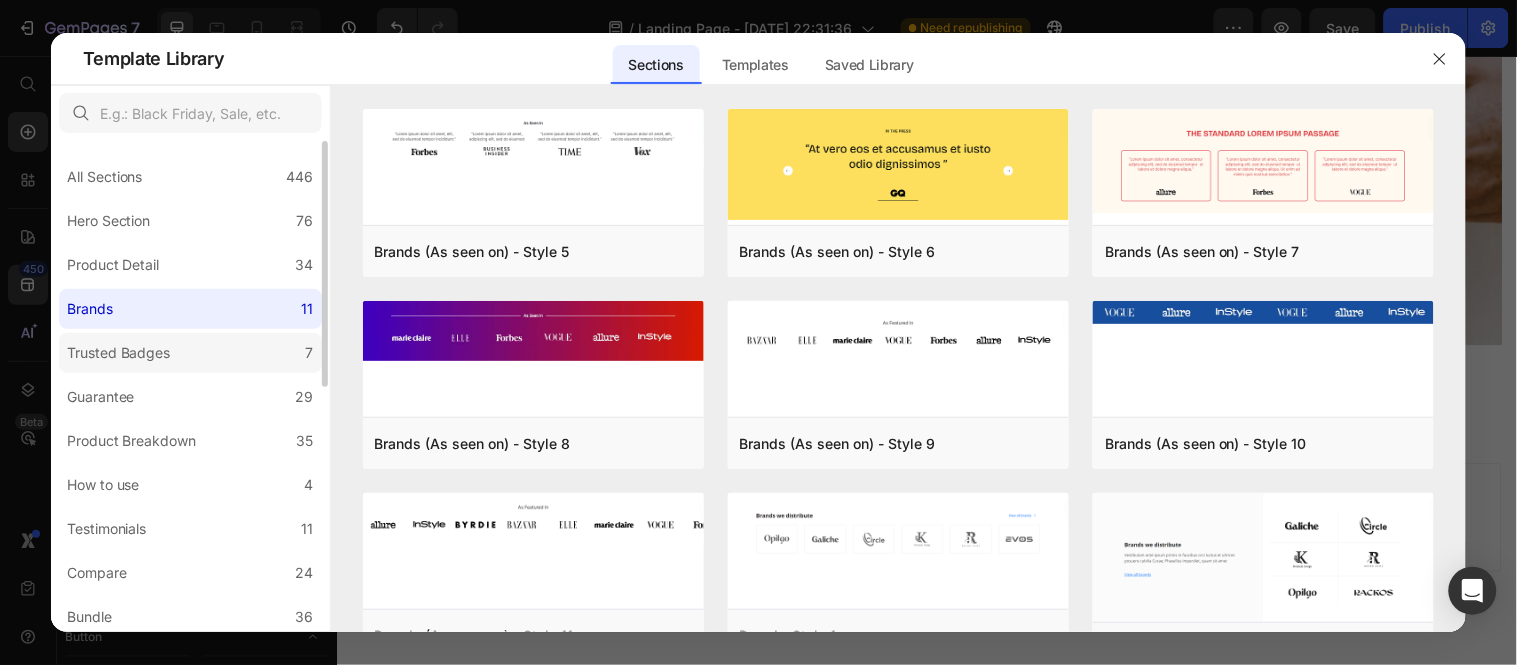 click on "Trusted Badges" at bounding box center [119, 353] 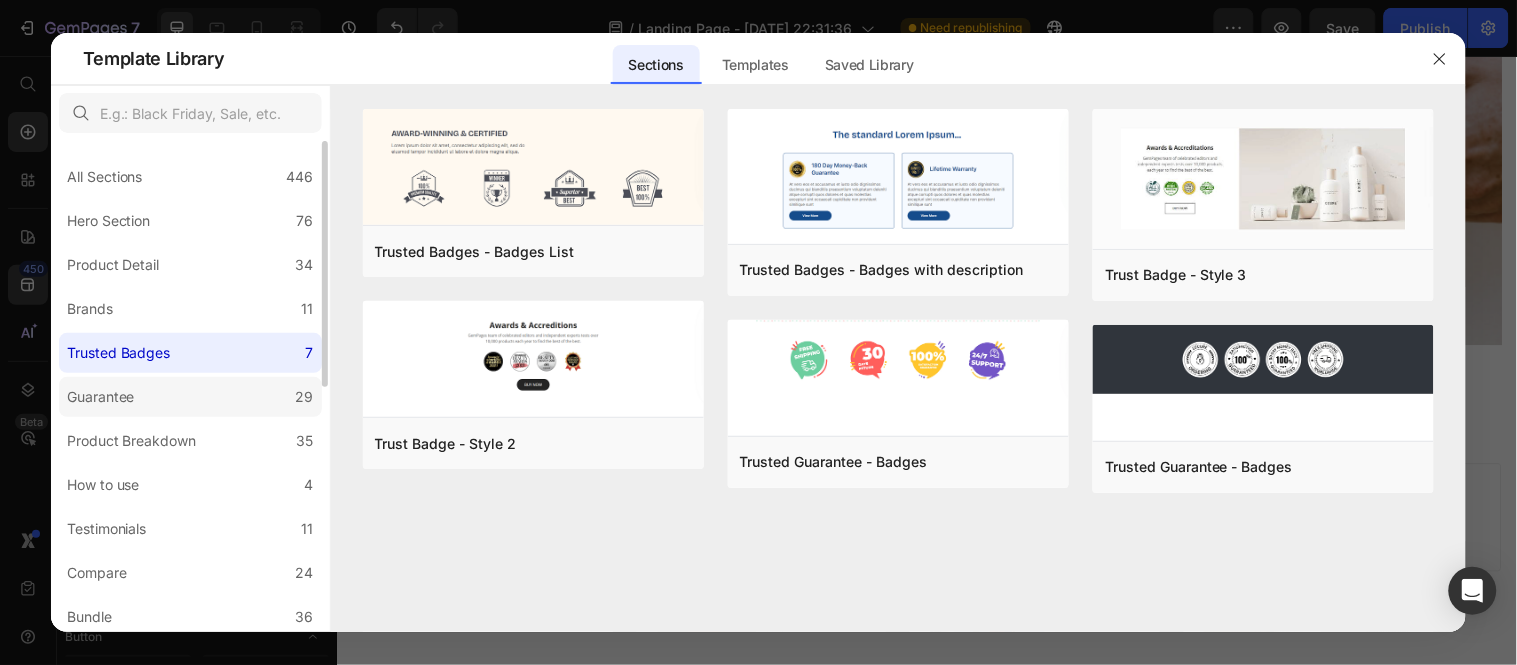 click on "Guarantee 29" 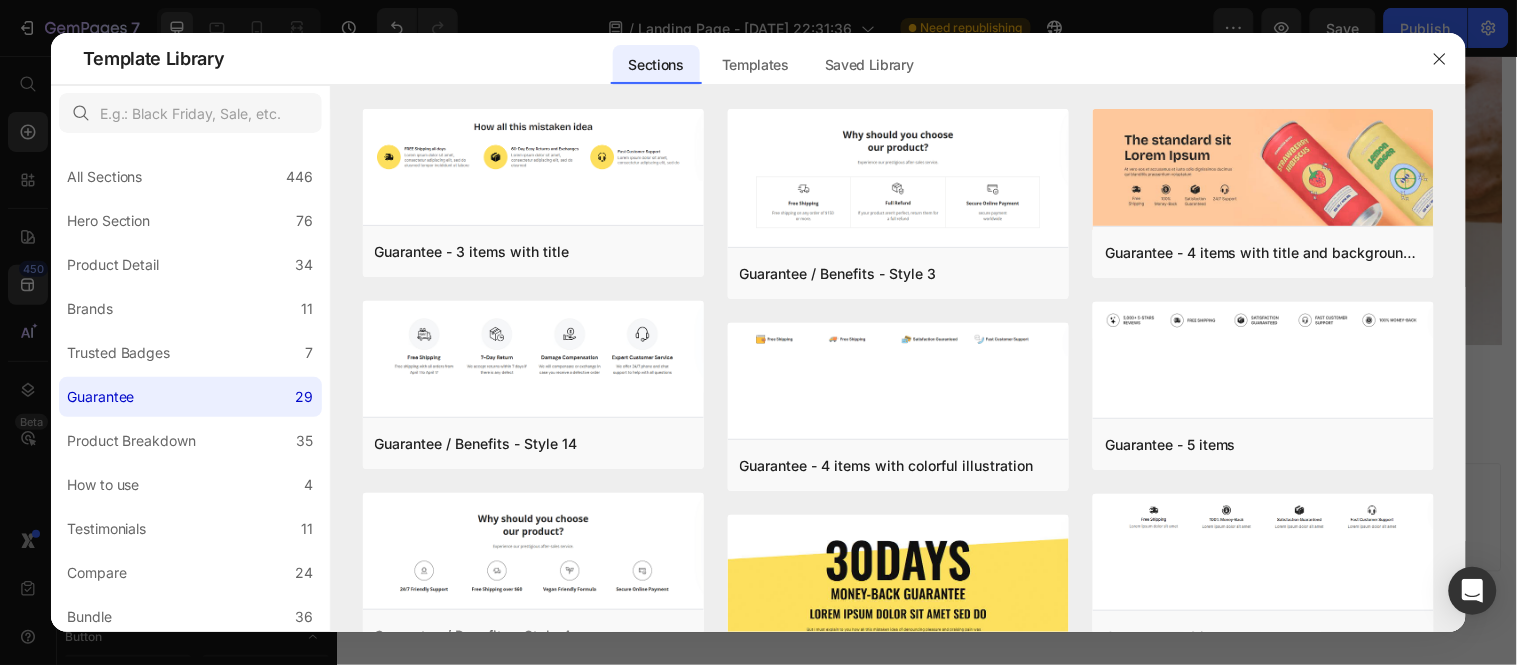scroll, scrollTop: 766, scrollLeft: 0, axis: vertical 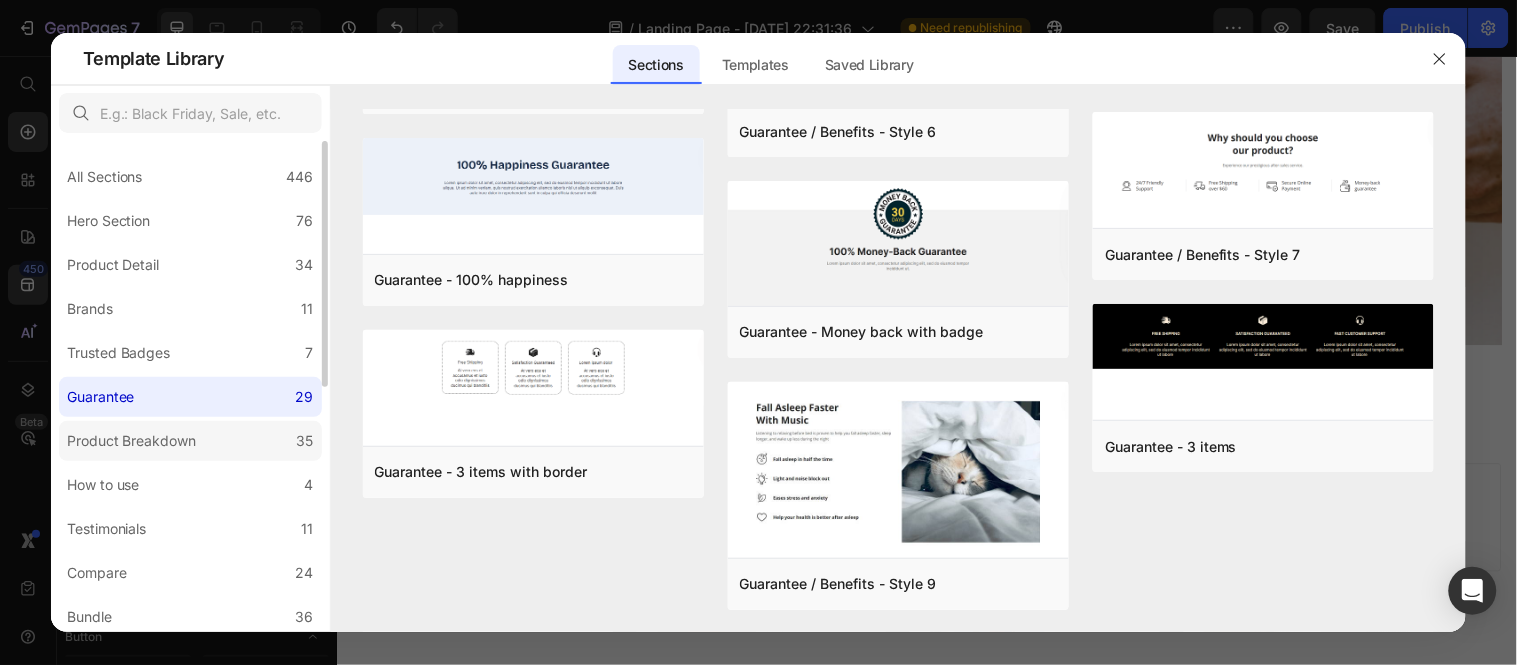 click on "Product Breakdown" at bounding box center (132, 441) 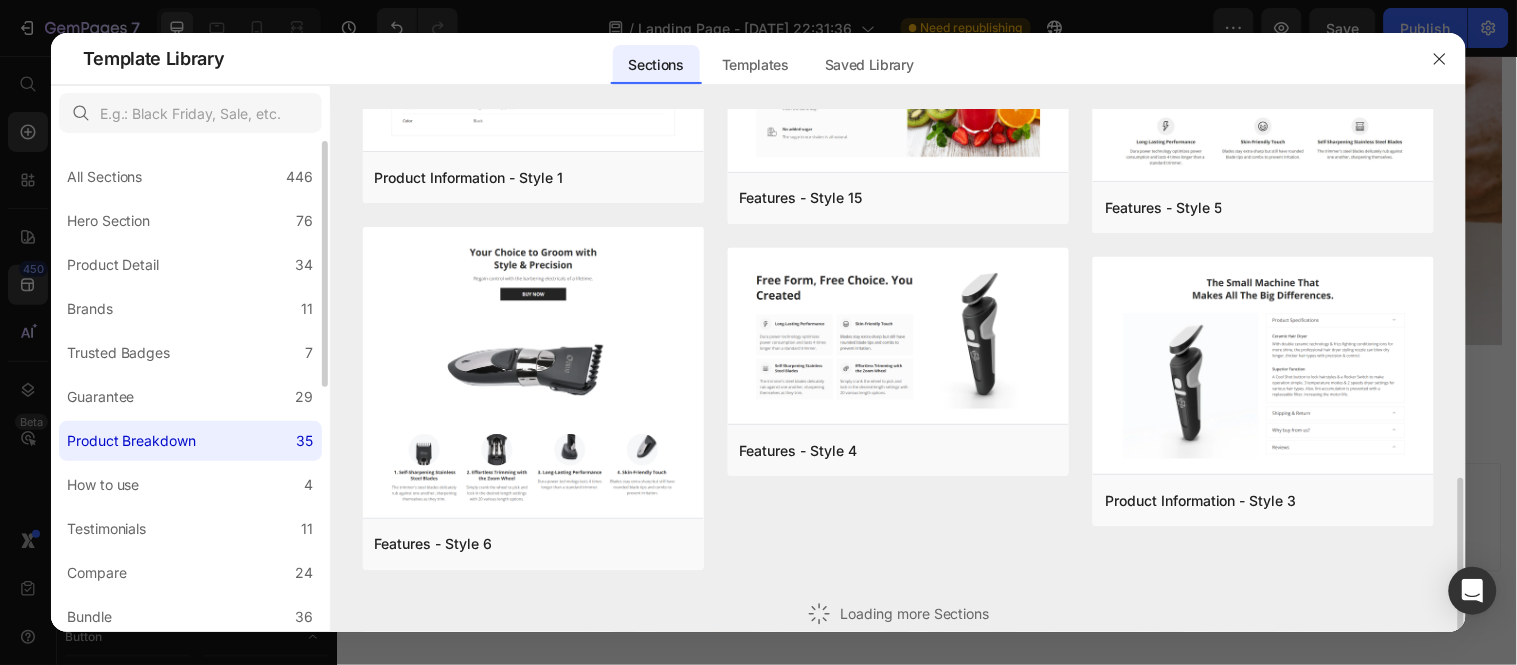 scroll, scrollTop: 858, scrollLeft: 0, axis: vertical 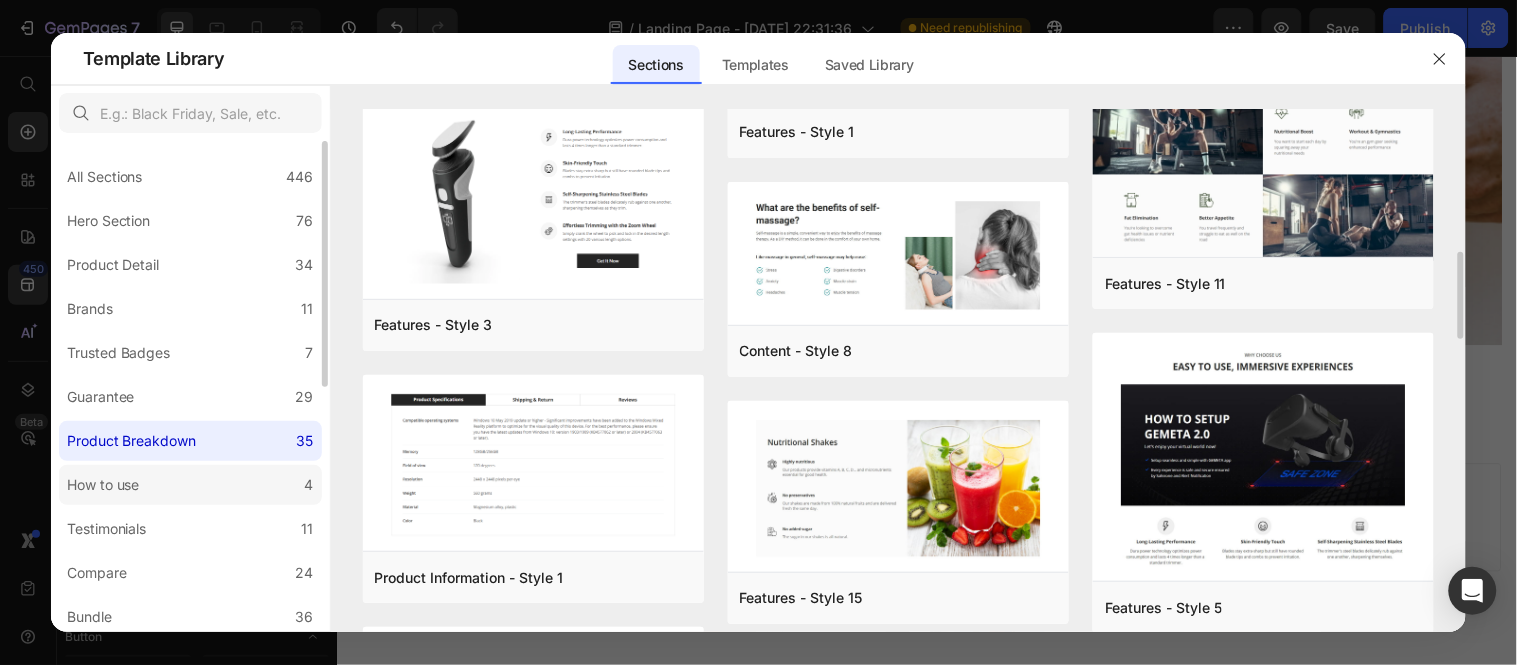 click on "How to use 4" 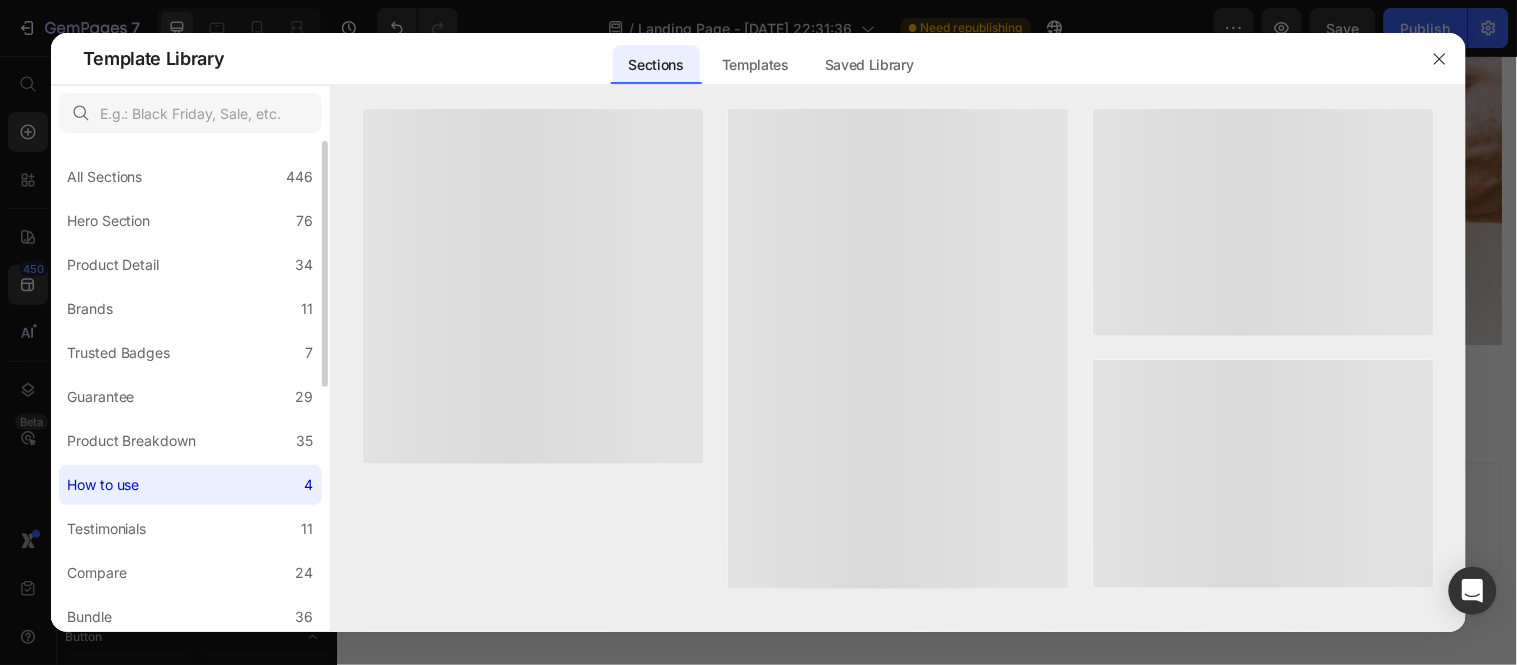 scroll, scrollTop: 0, scrollLeft: 0, axis: both 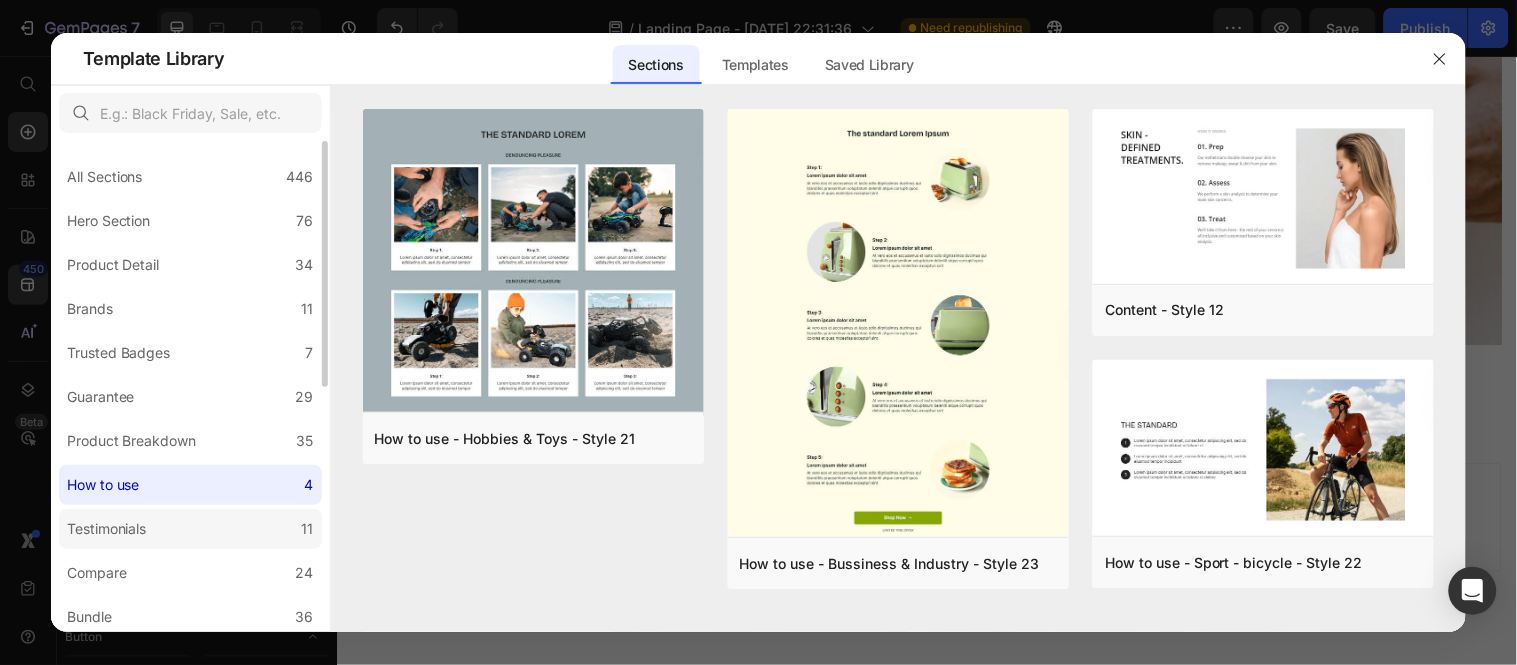click on "Testimonials 11" 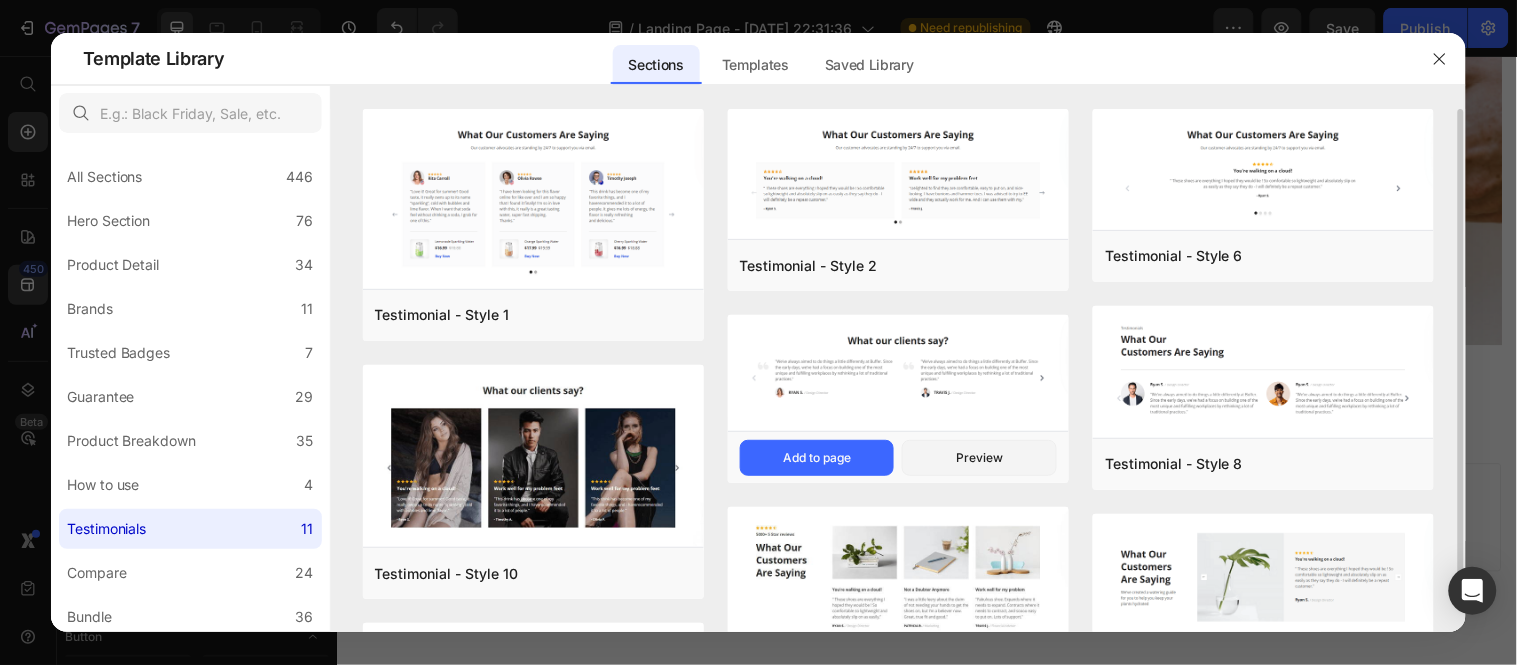 scroll, scrollTop: 580, scrollLeft: 0, axis: vertical 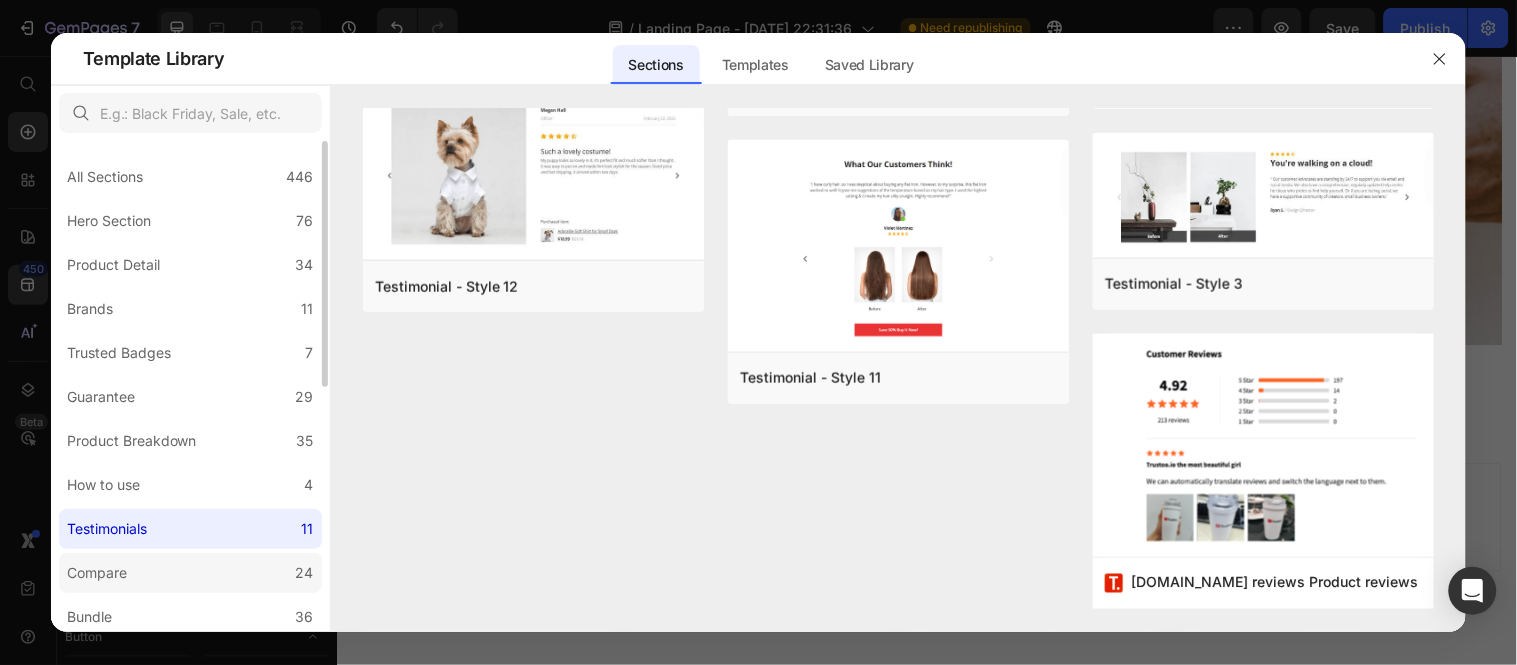 click on "Compare" at bounding box center [101, 573] 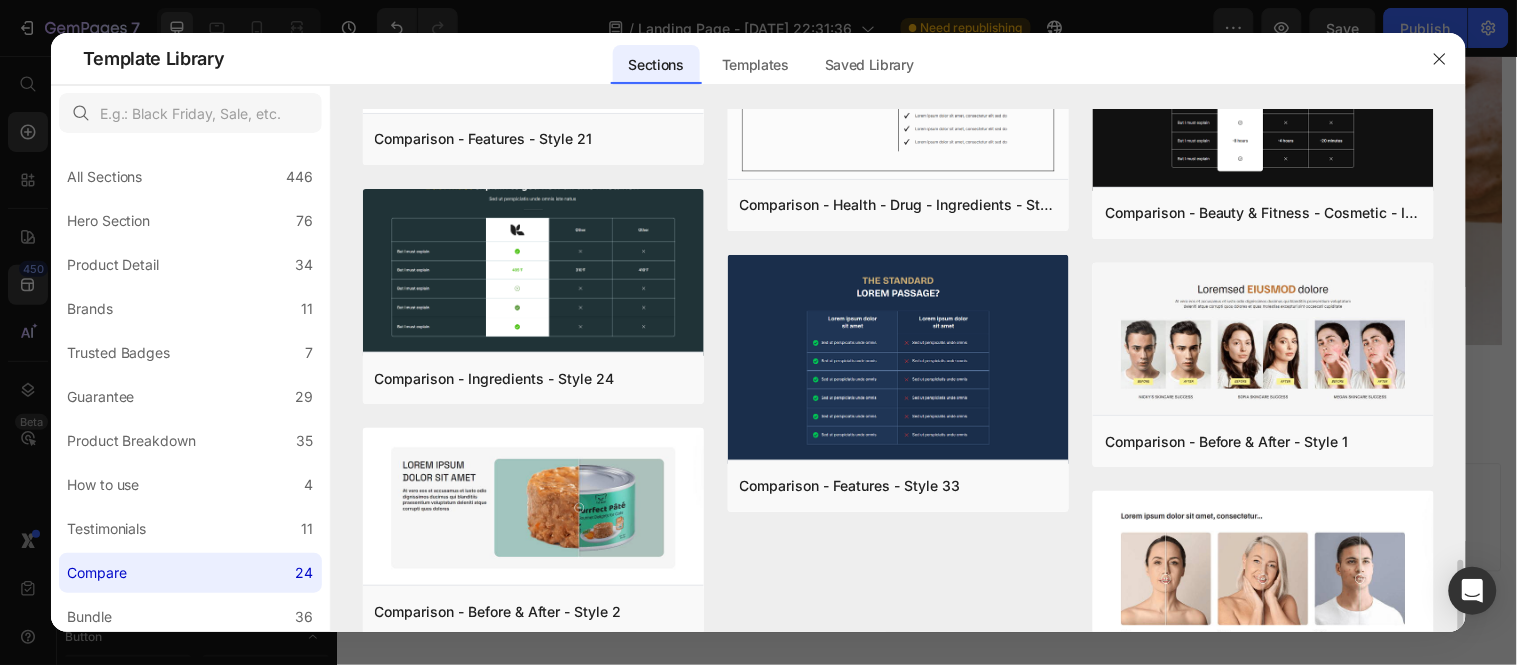 scroll, scrollTop: 1841, scrollLeft: 0, axis: vertical 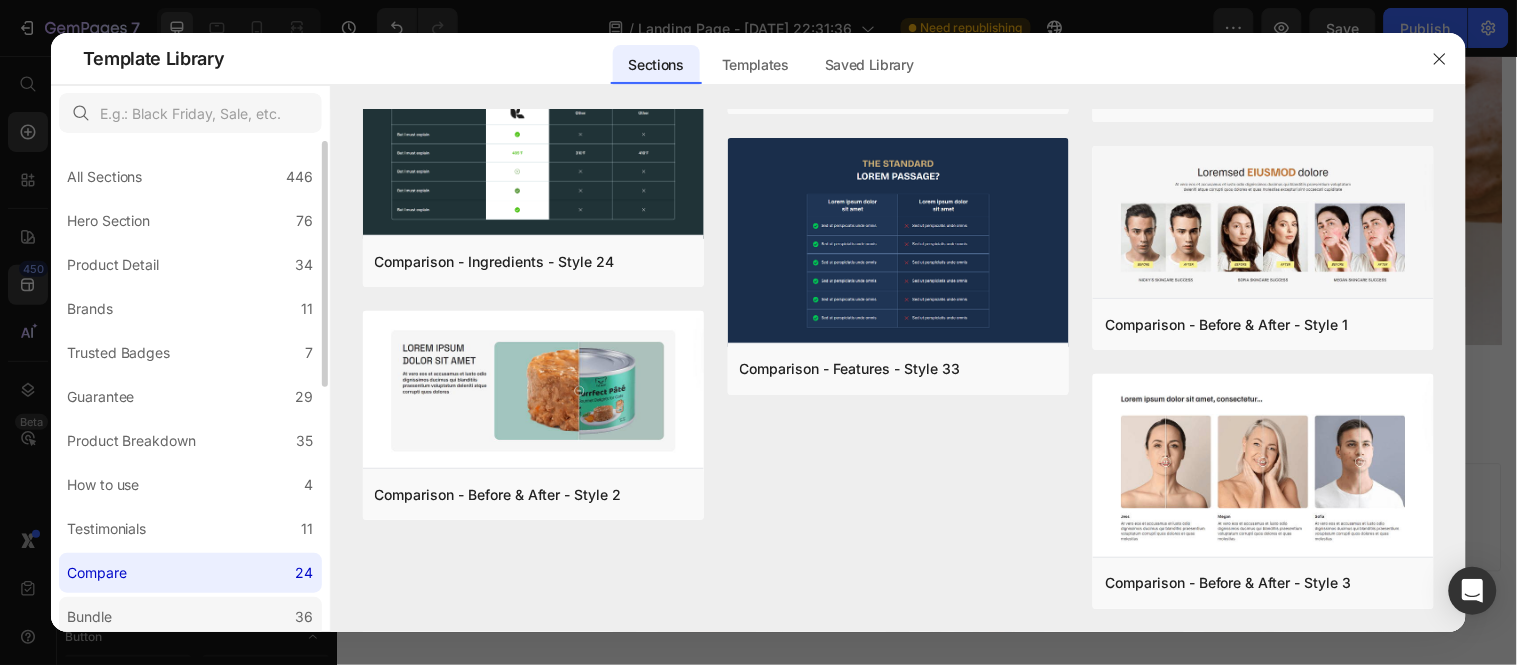 click on "Bundle 36" 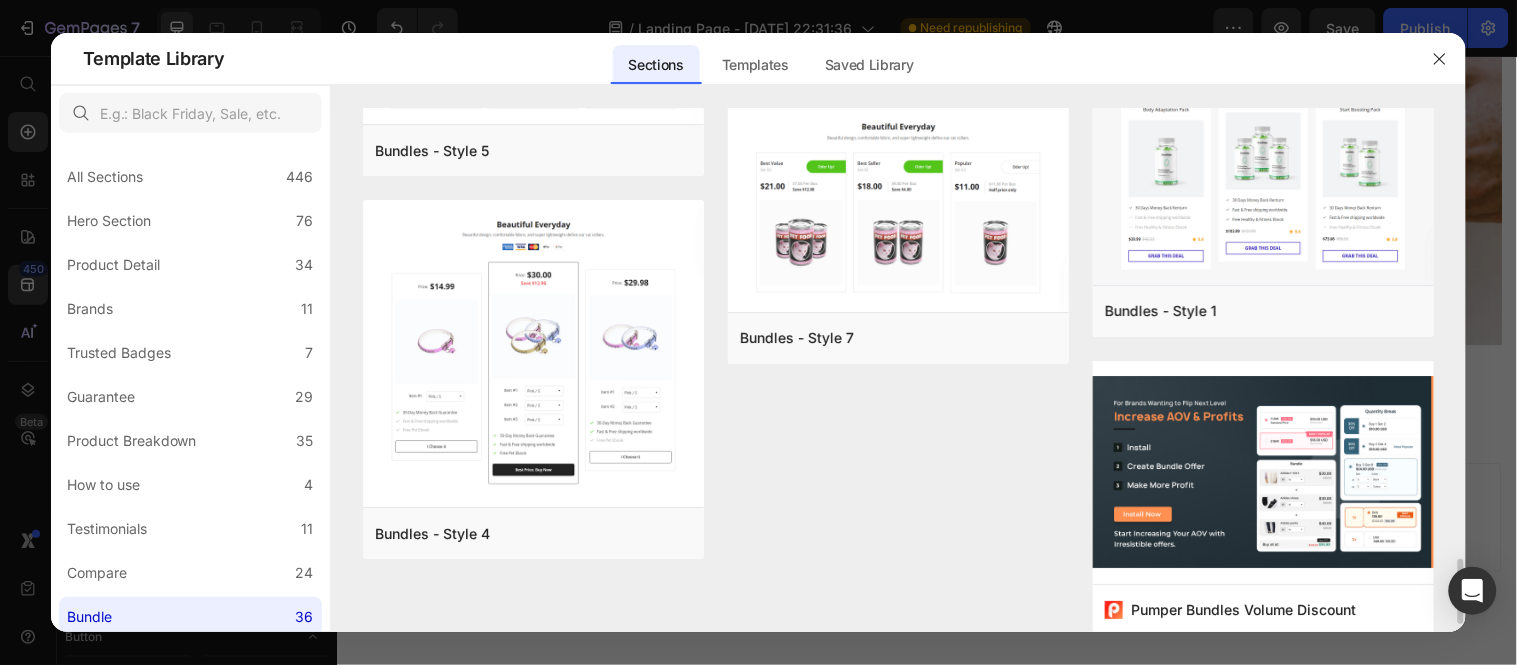 scroll, scrollTop: 3638, scrollLeft: 0, axis: vertical 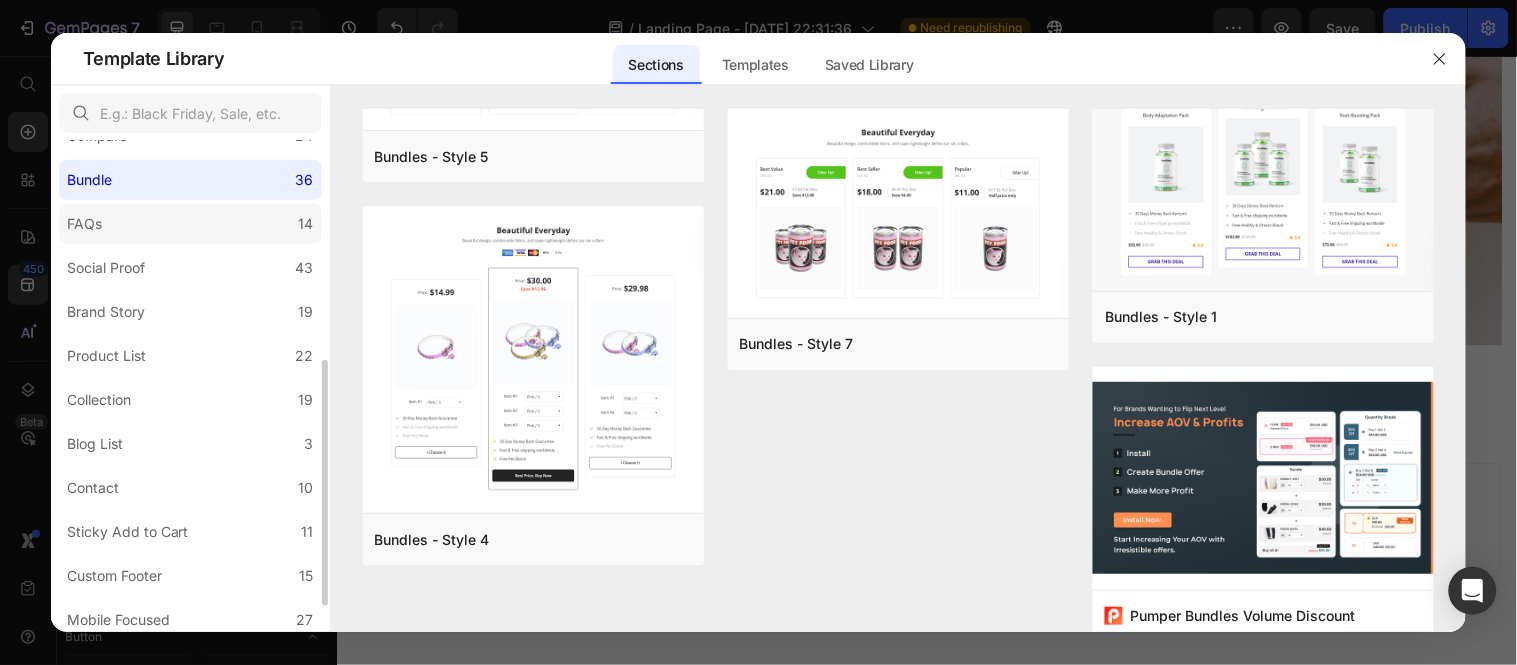 click on "FAQs 14" 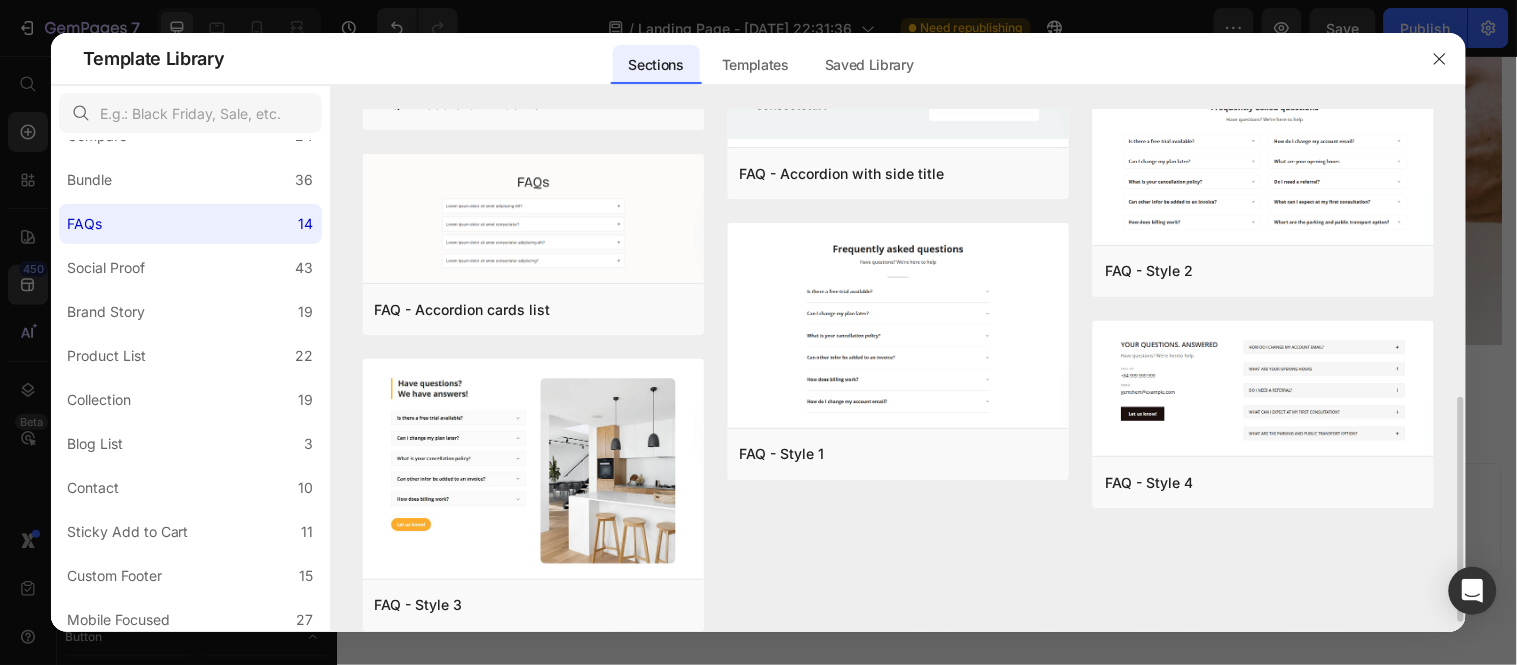 scroll, scrollTop: 687, scrollLeft: 0, axis: vertical 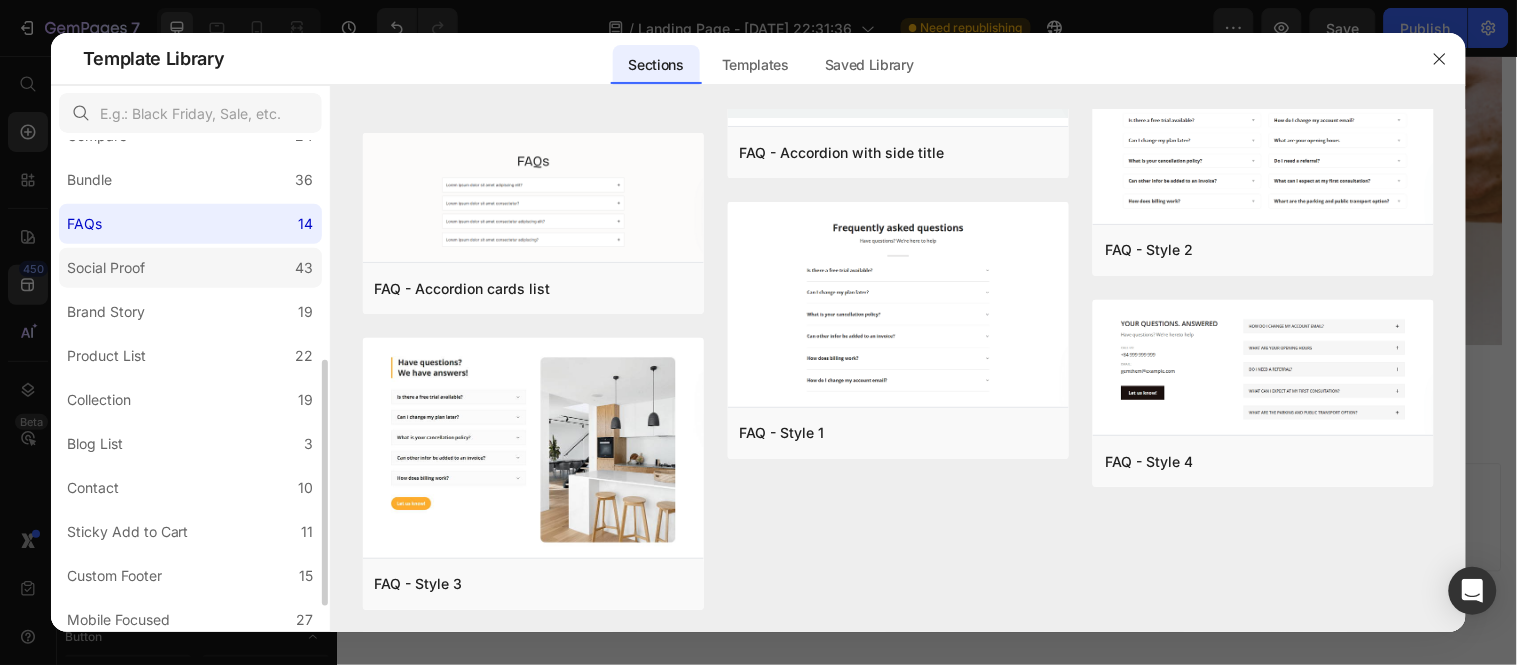 click on "Social Proof 43" 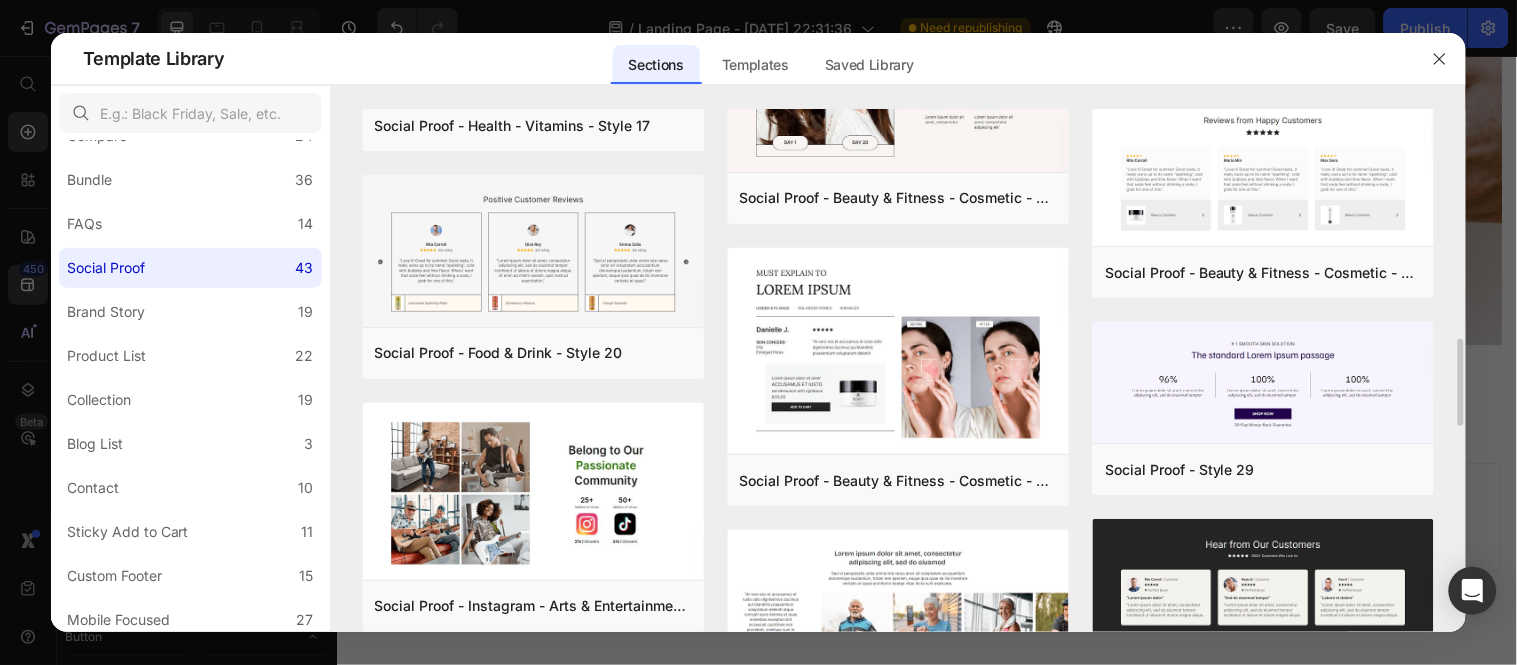 scroll, scrollTop: 1787, scrollLeft: 0, axis: vertical 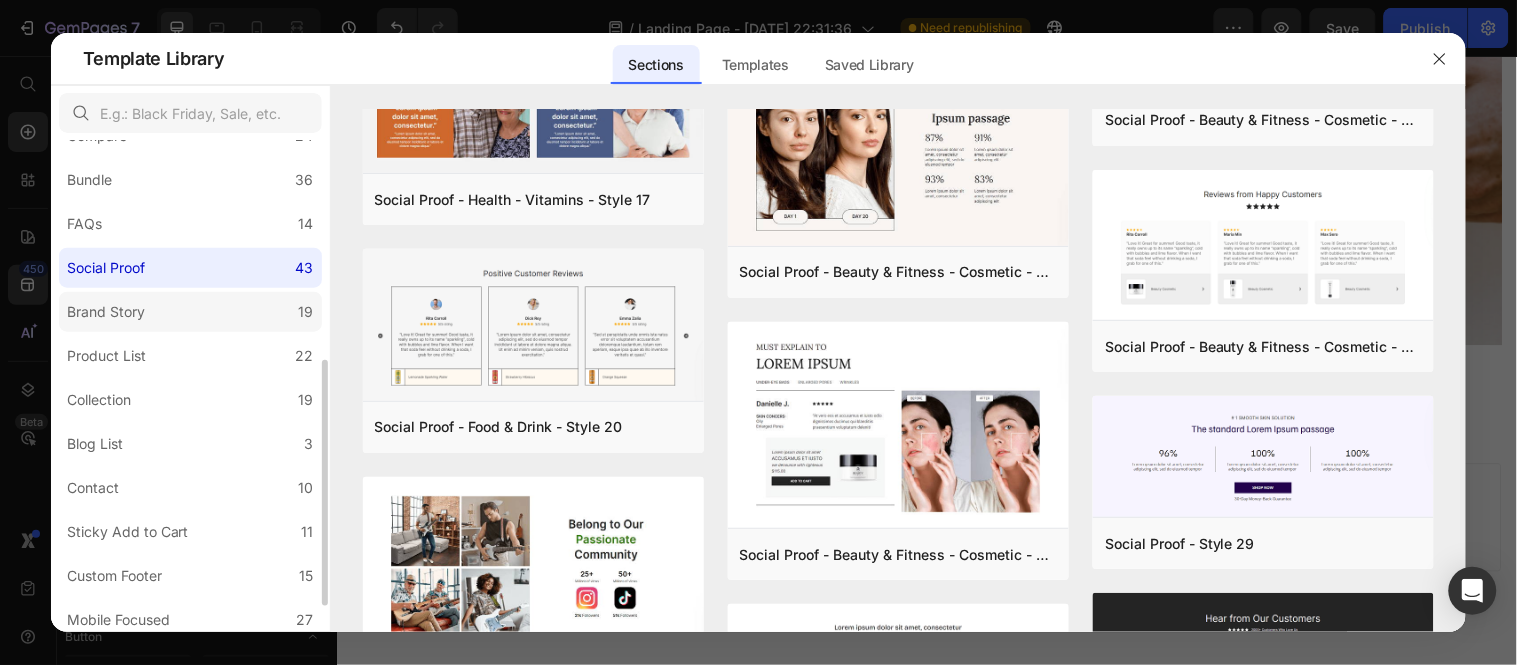 click on "Brand Story" at bounding box center [106, 312] 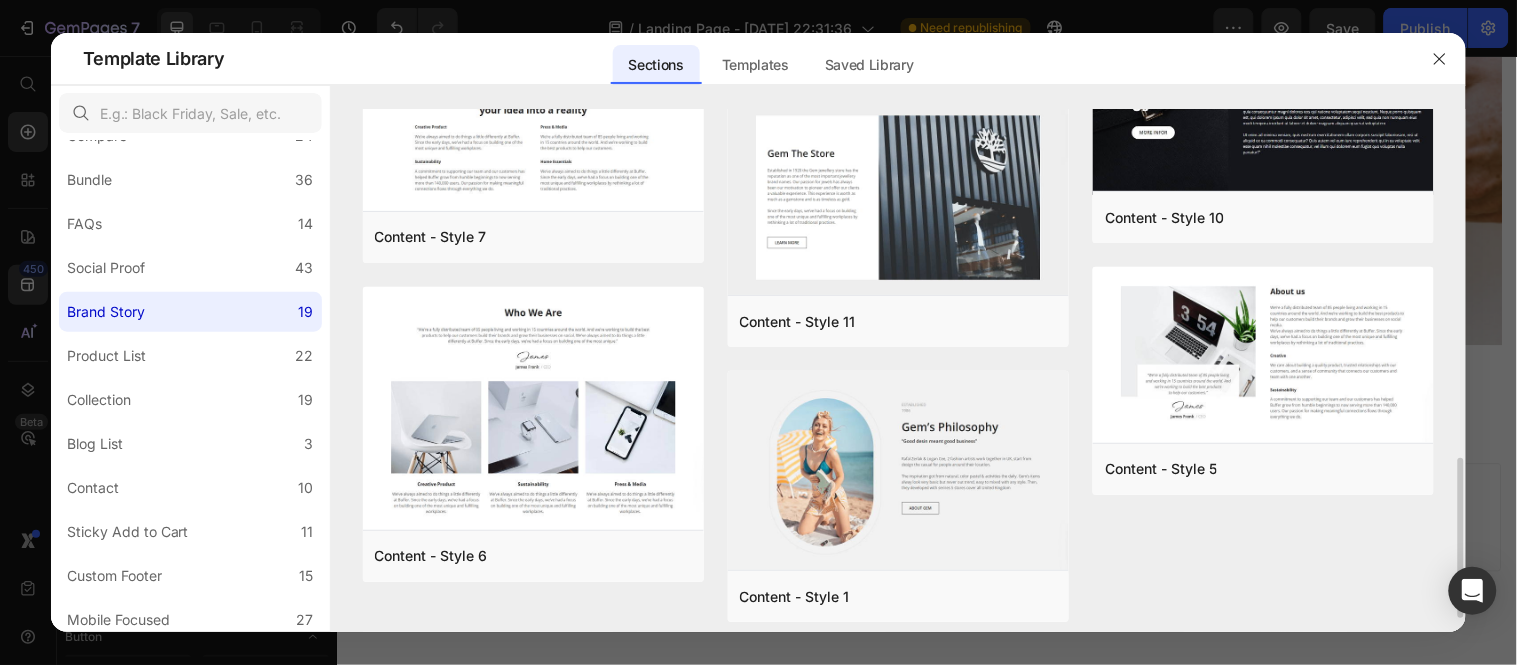 scroll, scrollTop: 1185, scrollLeft: 0, axis: vertical 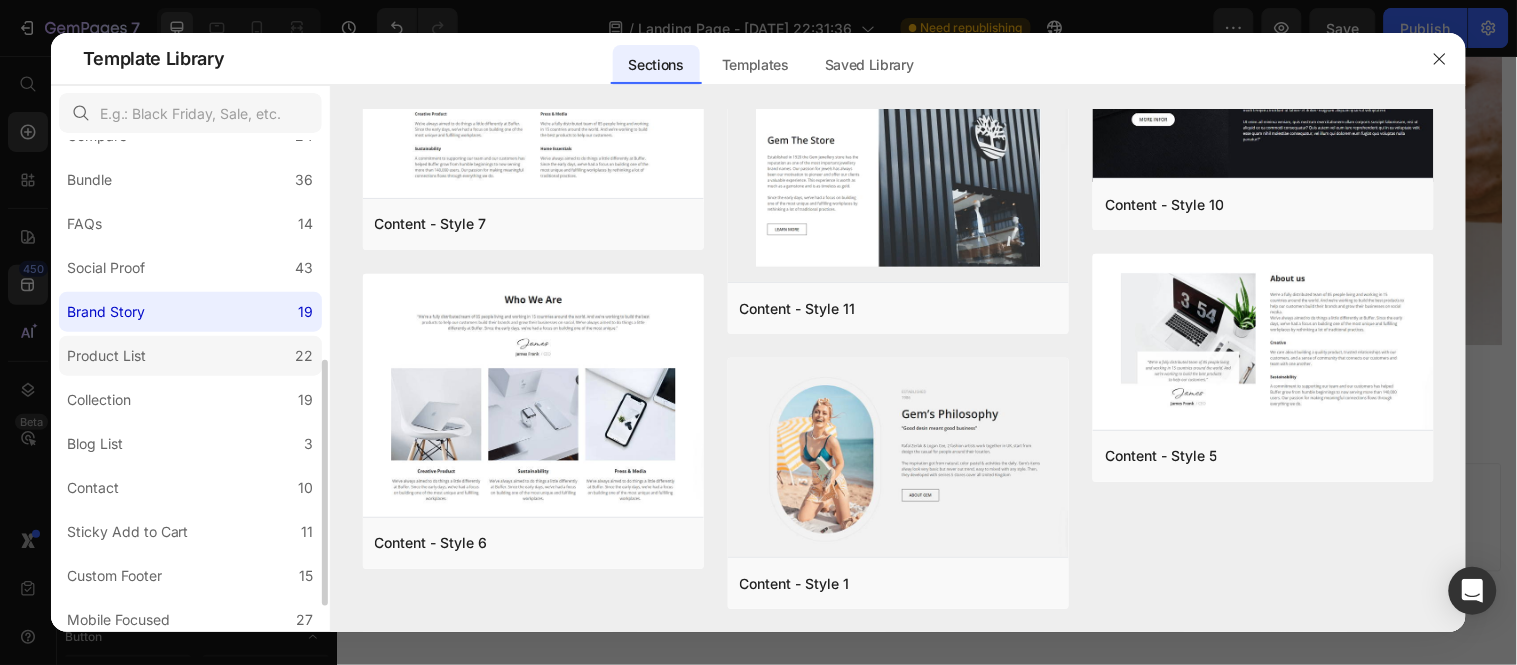 click on "Product List 22" 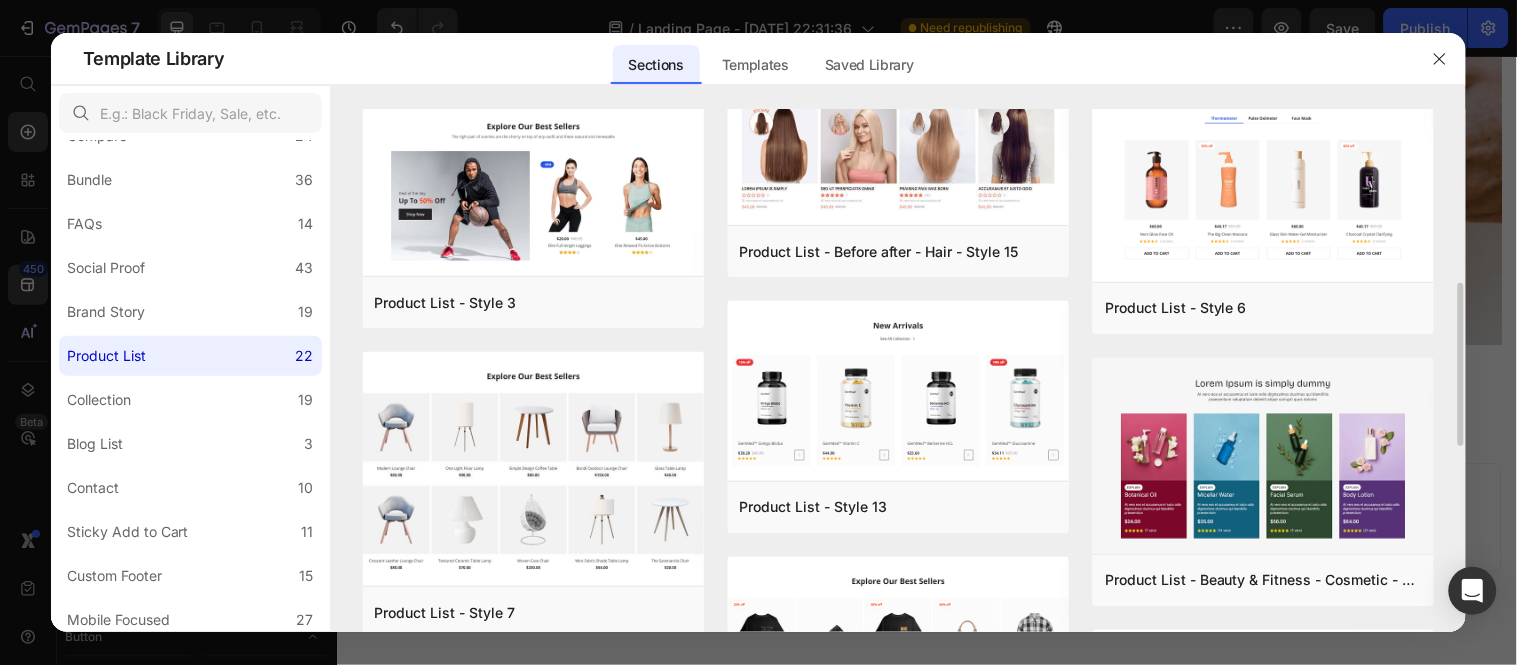 scroll, scrollTop: 605, scrollLeft: 0, axis: vertical 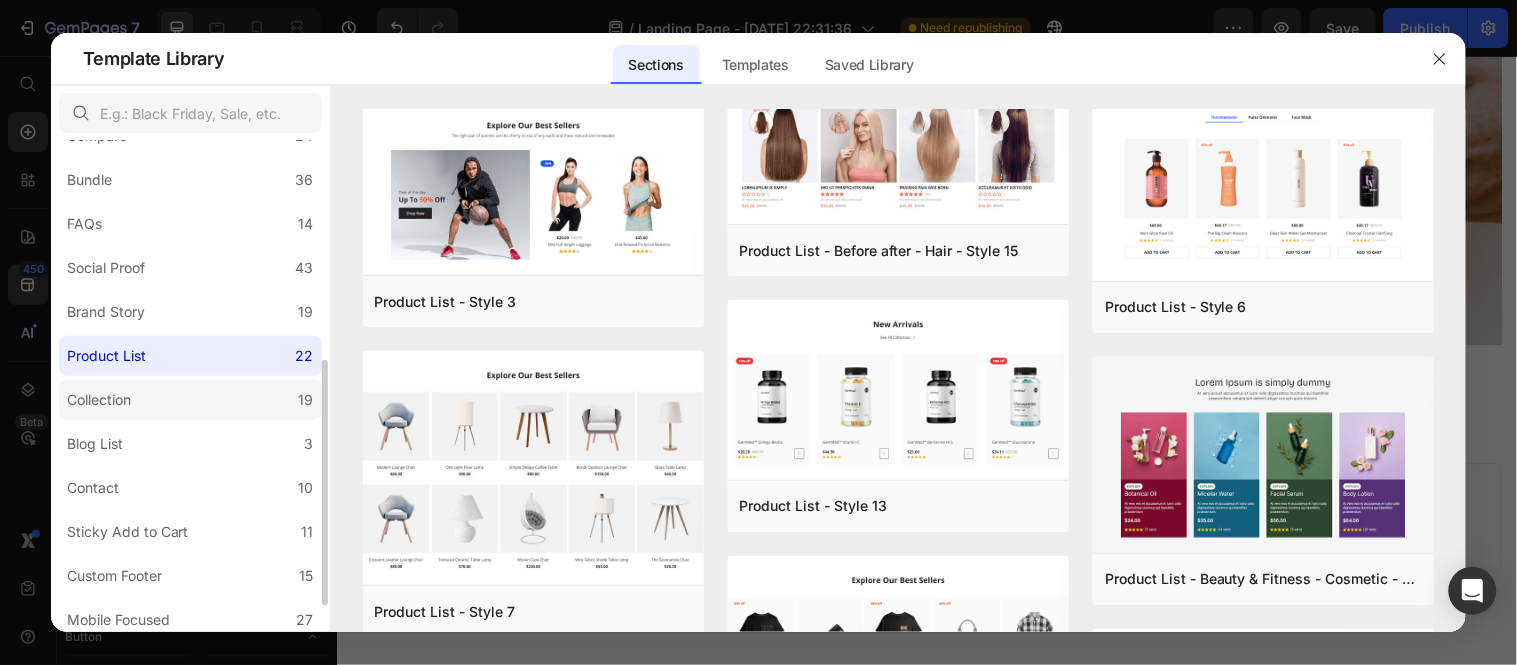 click on "Collection" at bounding box center [99, 400] 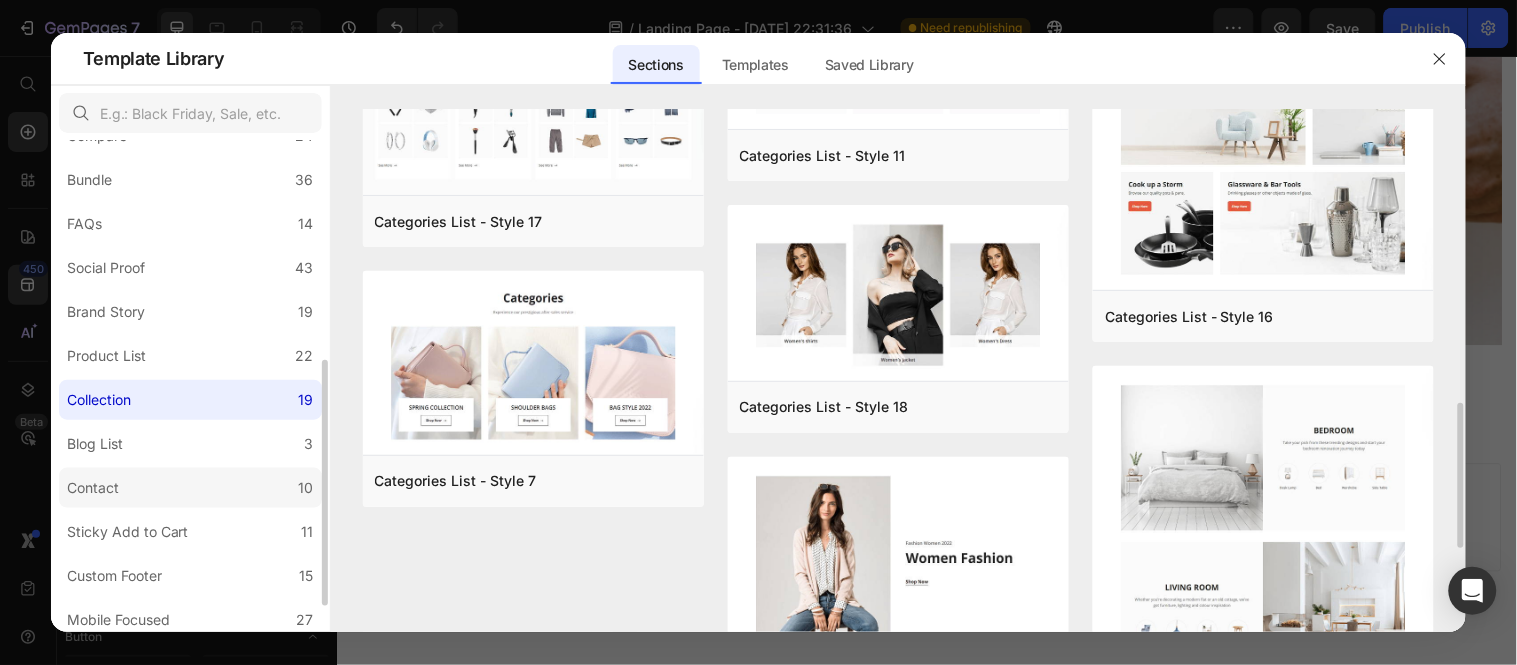scroll, scrollTop: 1082, scrollLeft: 0, axis: vertical 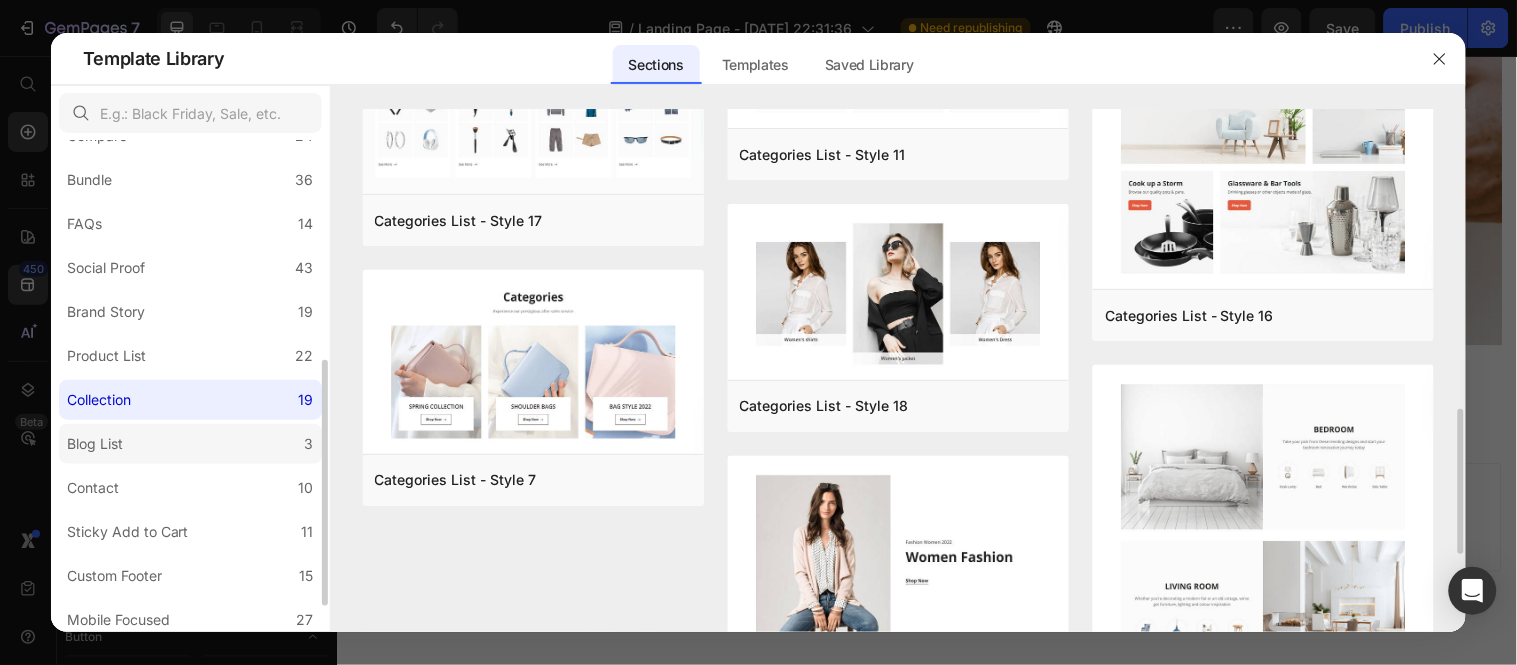click on "Blog List" at bounding box center (95, 444) 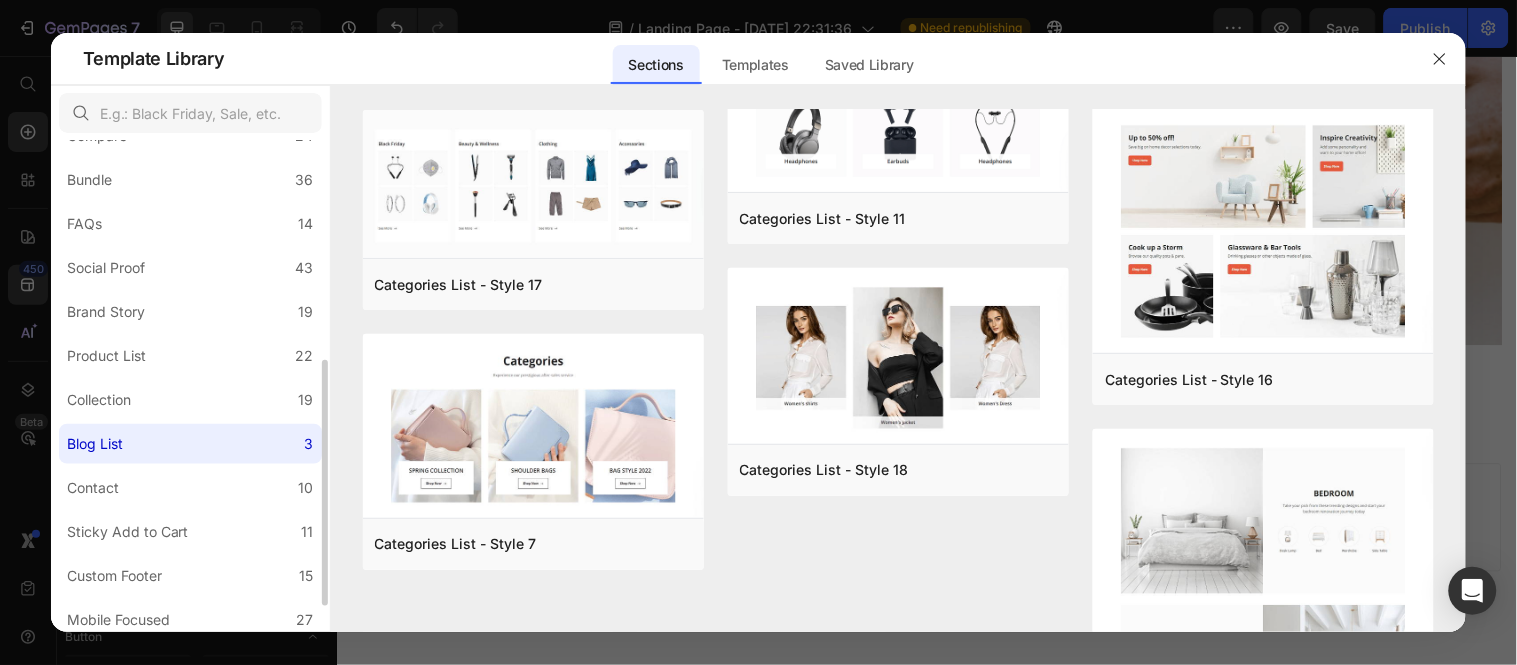 scroll, scrollTop: 0, scrollLeft: 0, axis: both 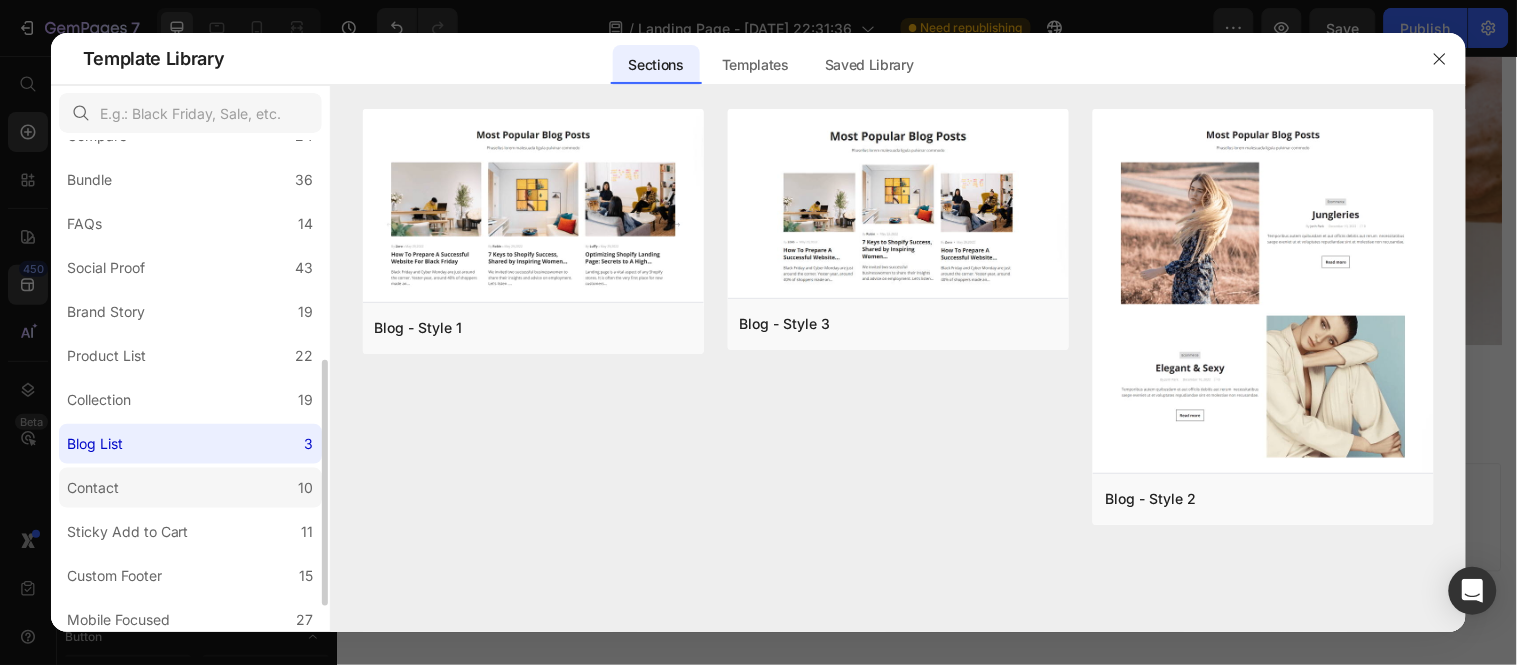 click on "Contact 10" 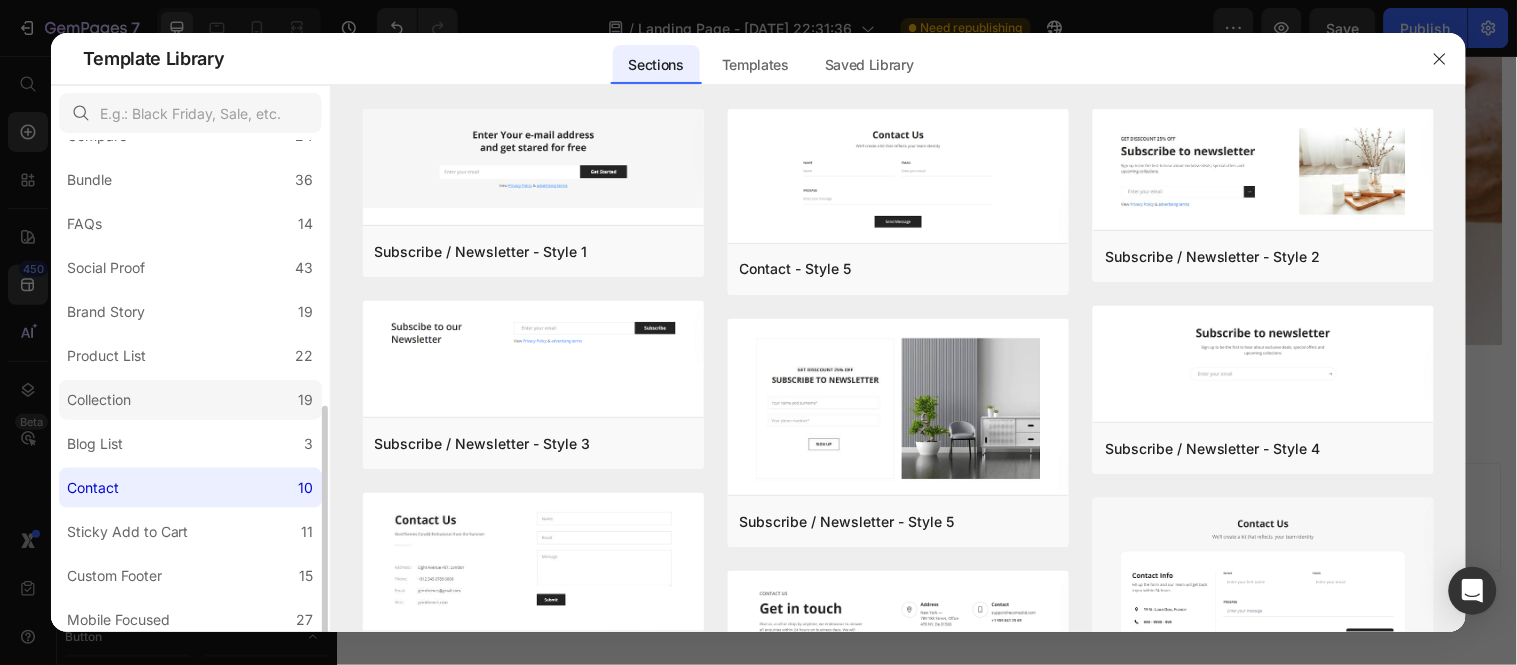 scroll, scrollTop: 487, scrollLeft: 0, axis: vertical 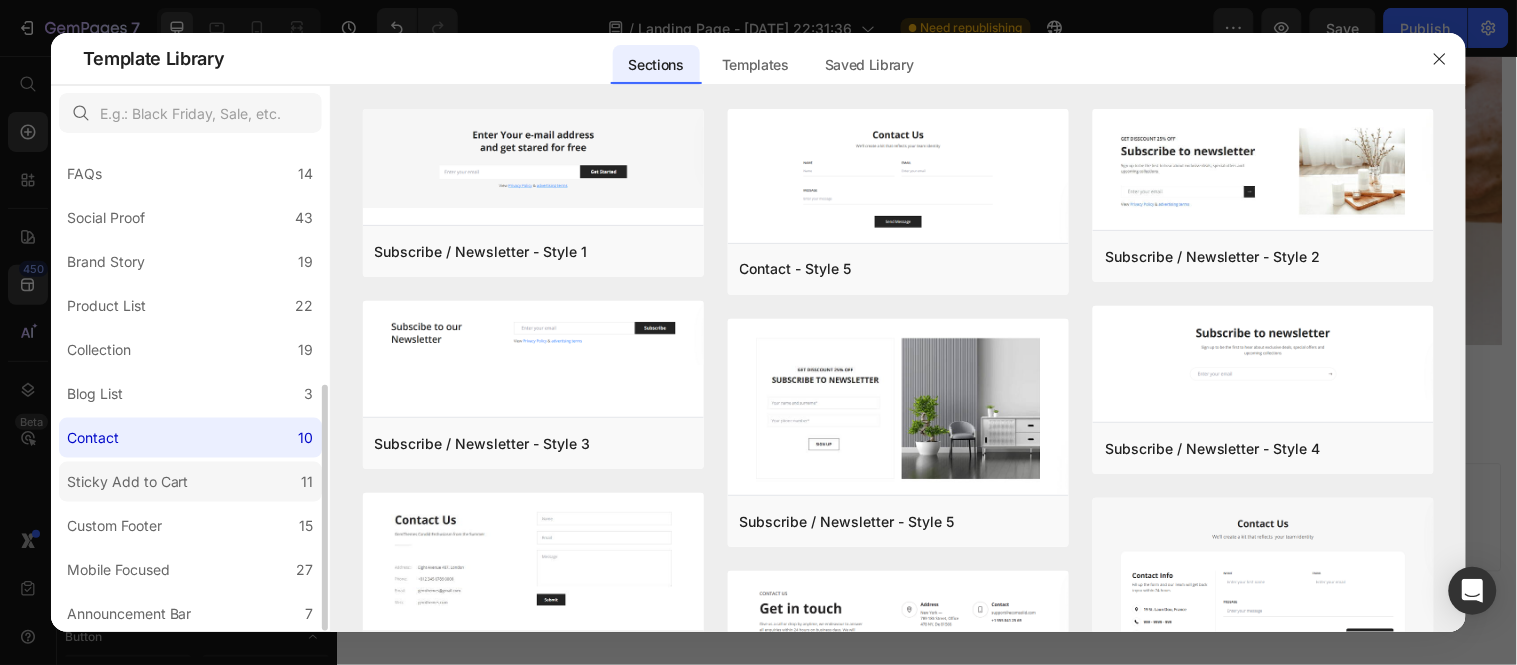 click on "Sticky Add to Cart 11" 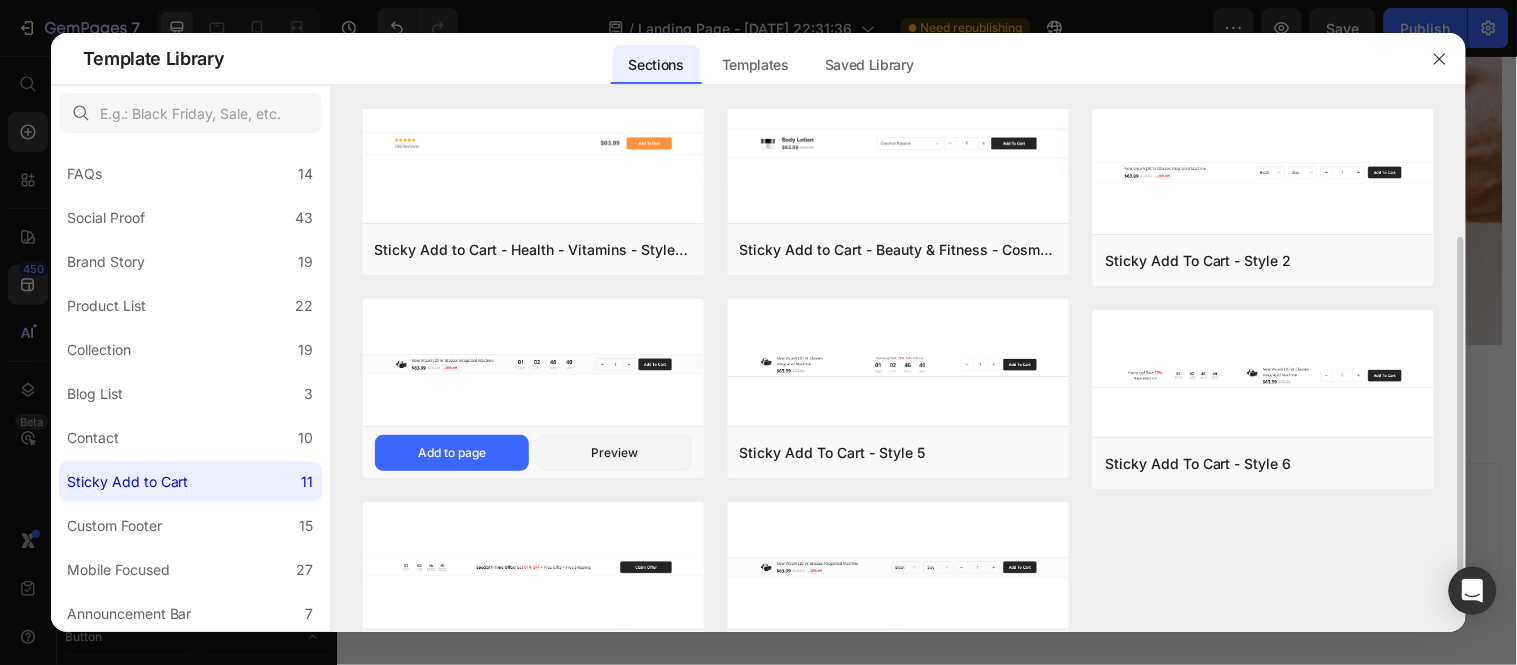 scroll, scrollTop: 266, scrollLeft: 0, axis: vertical 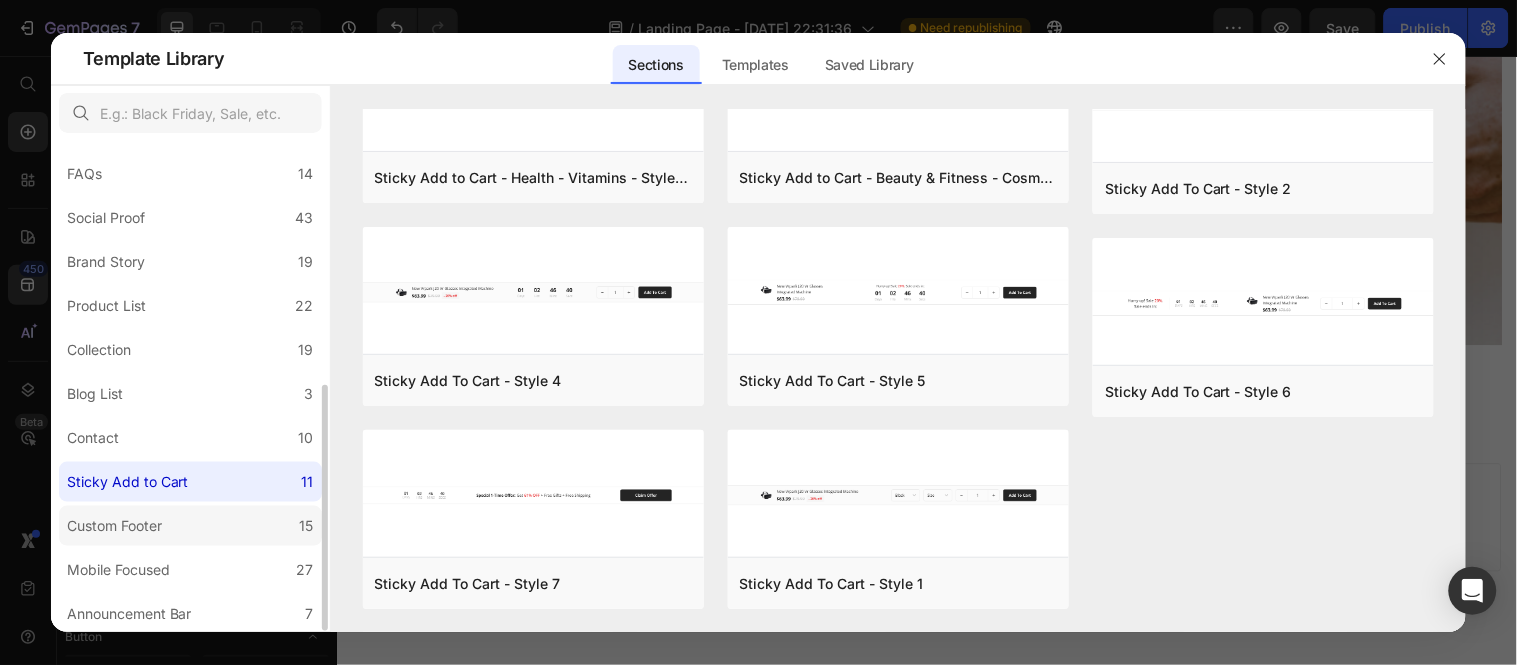 click on "Custom Footer" at bounding box center [118, 526] 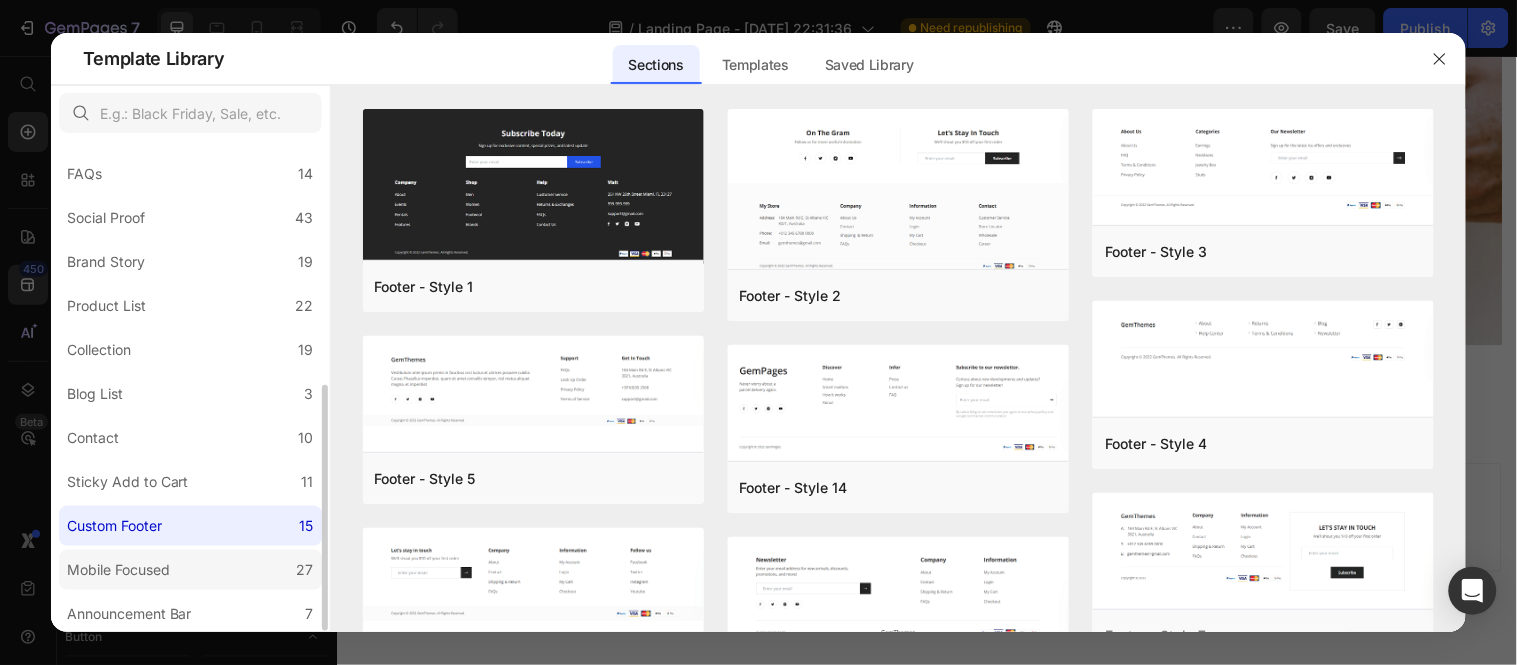 click on "Mobile Focused" at bounding box center [118, 570] 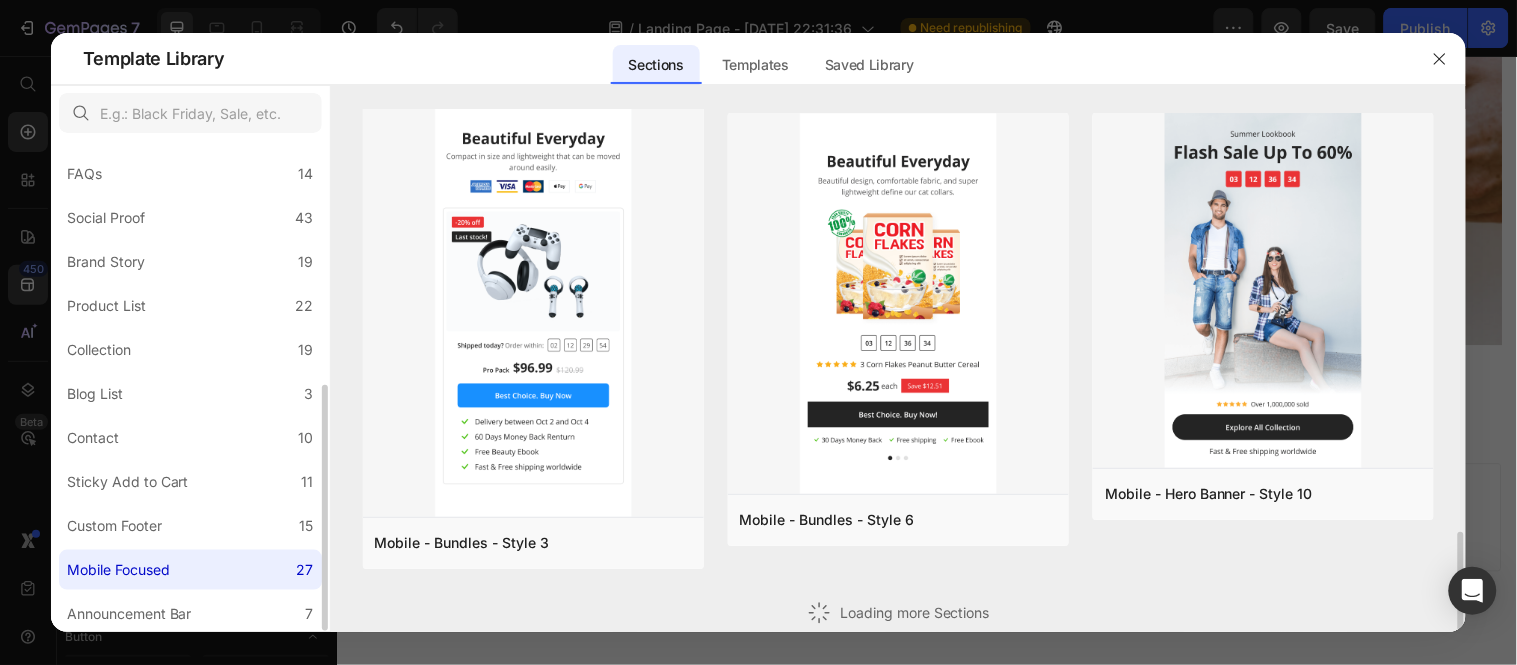 scroll, scrollTop: 1821, scrollLeft: 0, axis: vertical 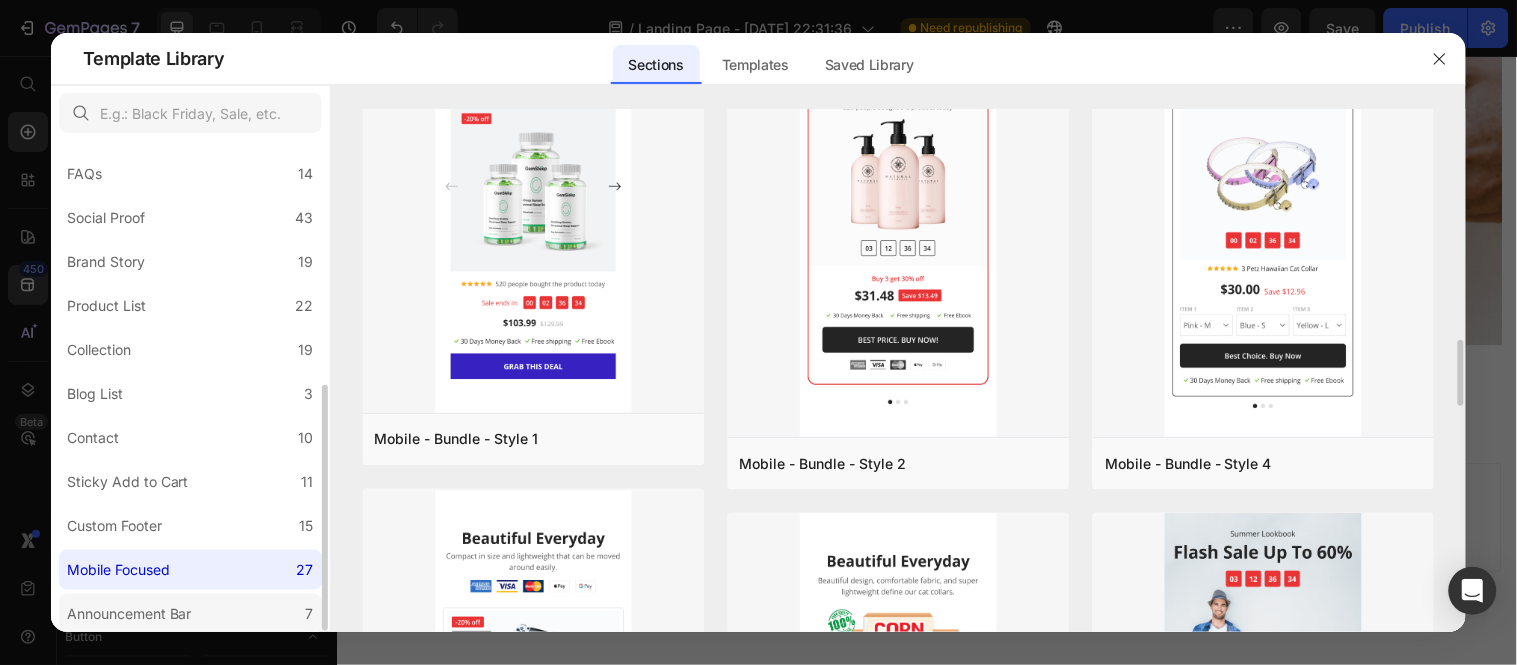 click on "Announcement Bar" at bounding box center (129, 614) 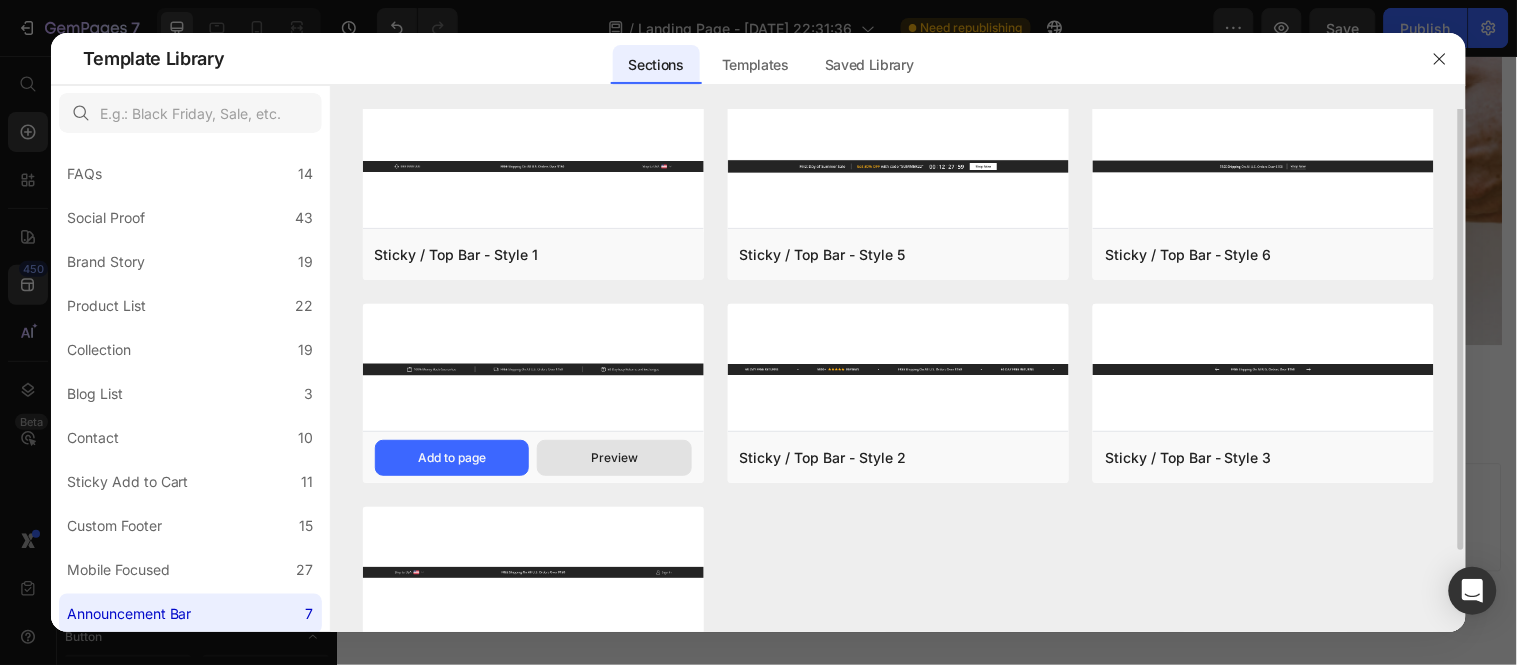 scroll, scrollTop: 0, scrollLeft: 0, axis: both 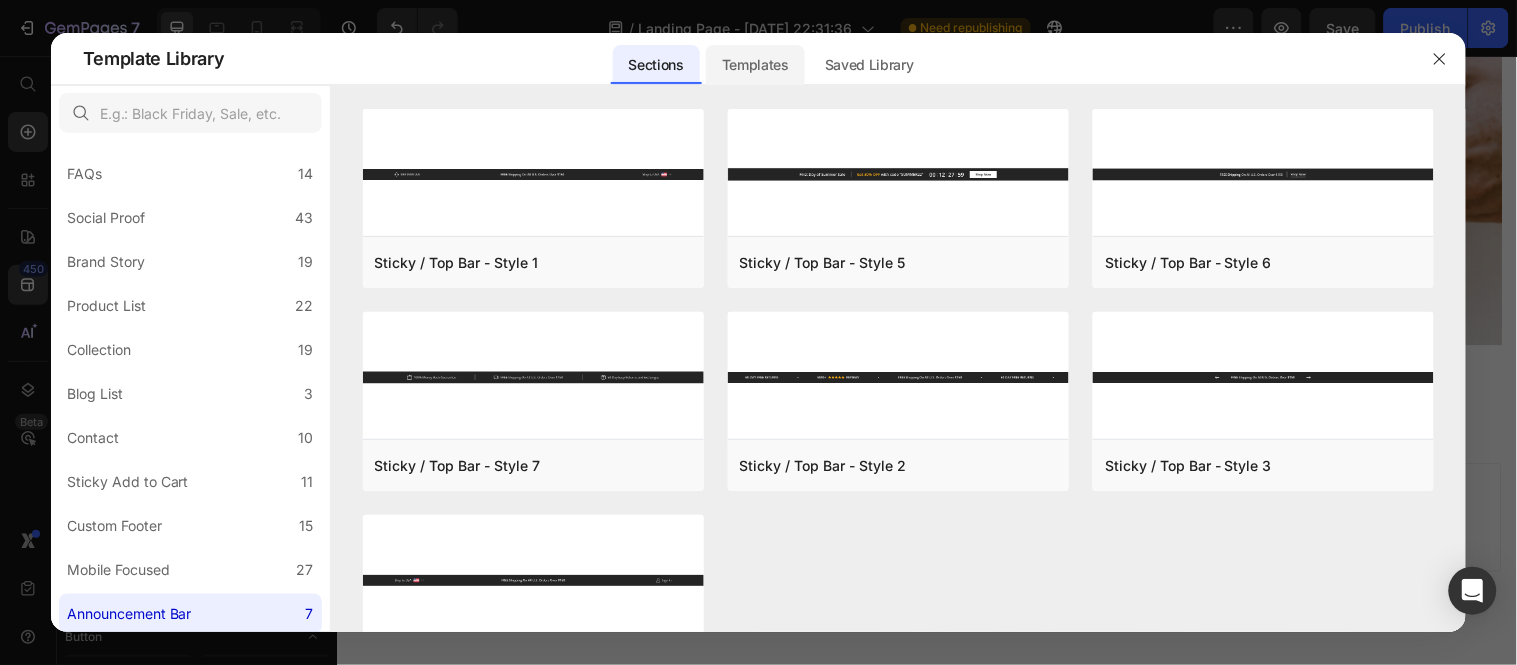 click on "Templates" 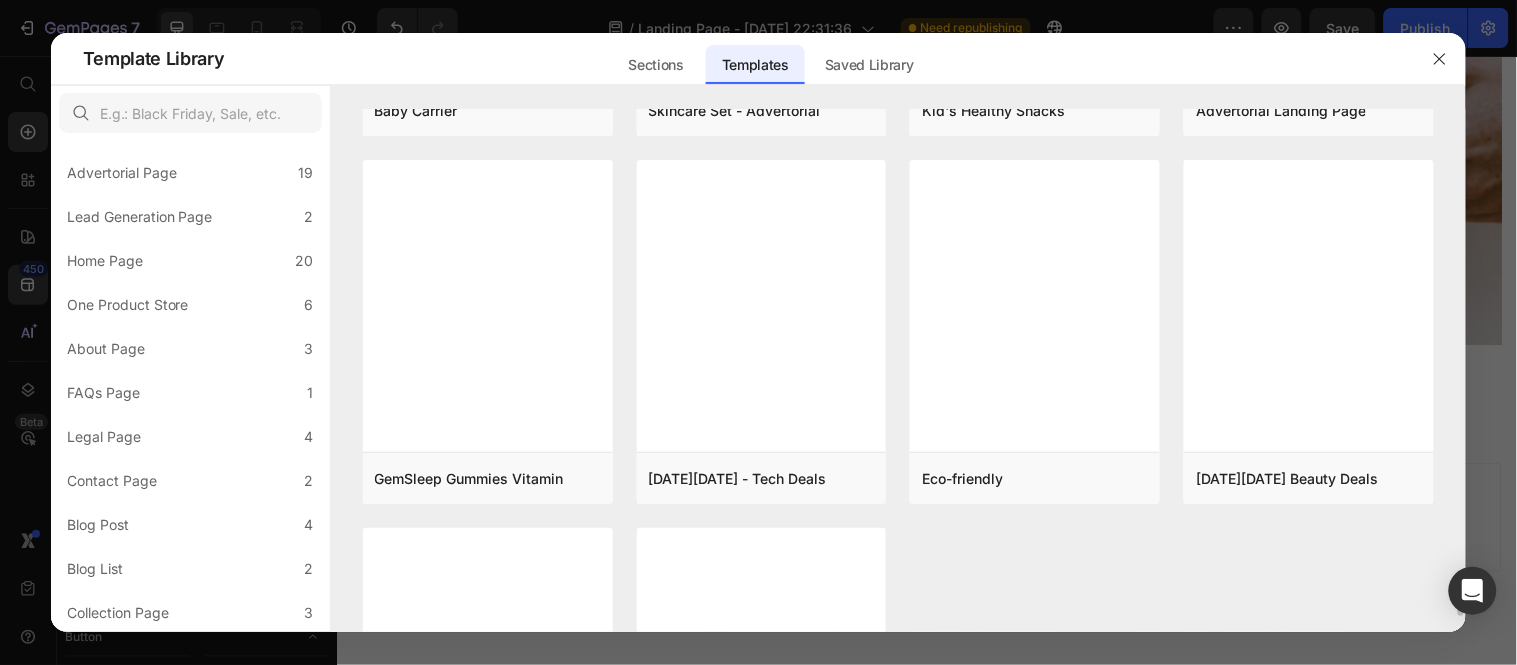 scroll, scrollTop: 7677, scrollLeft: 0, axis: vertical 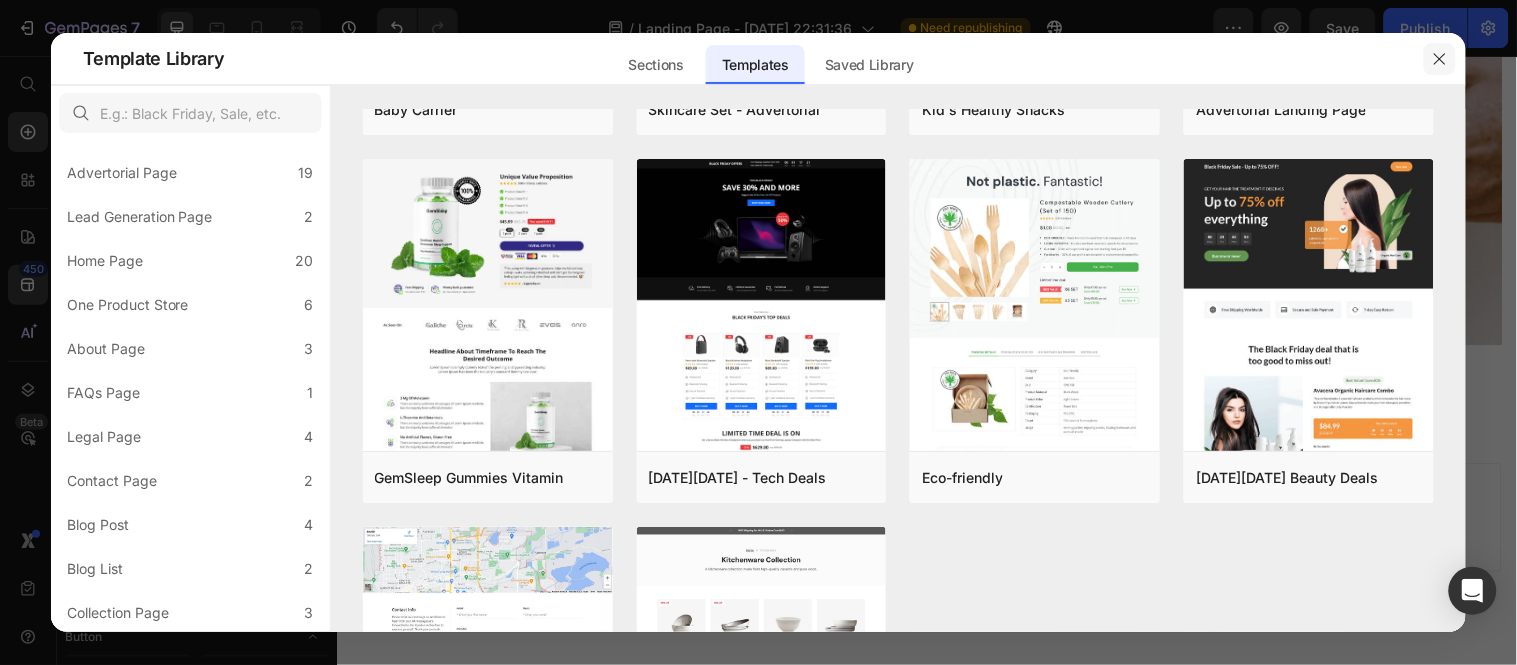 click 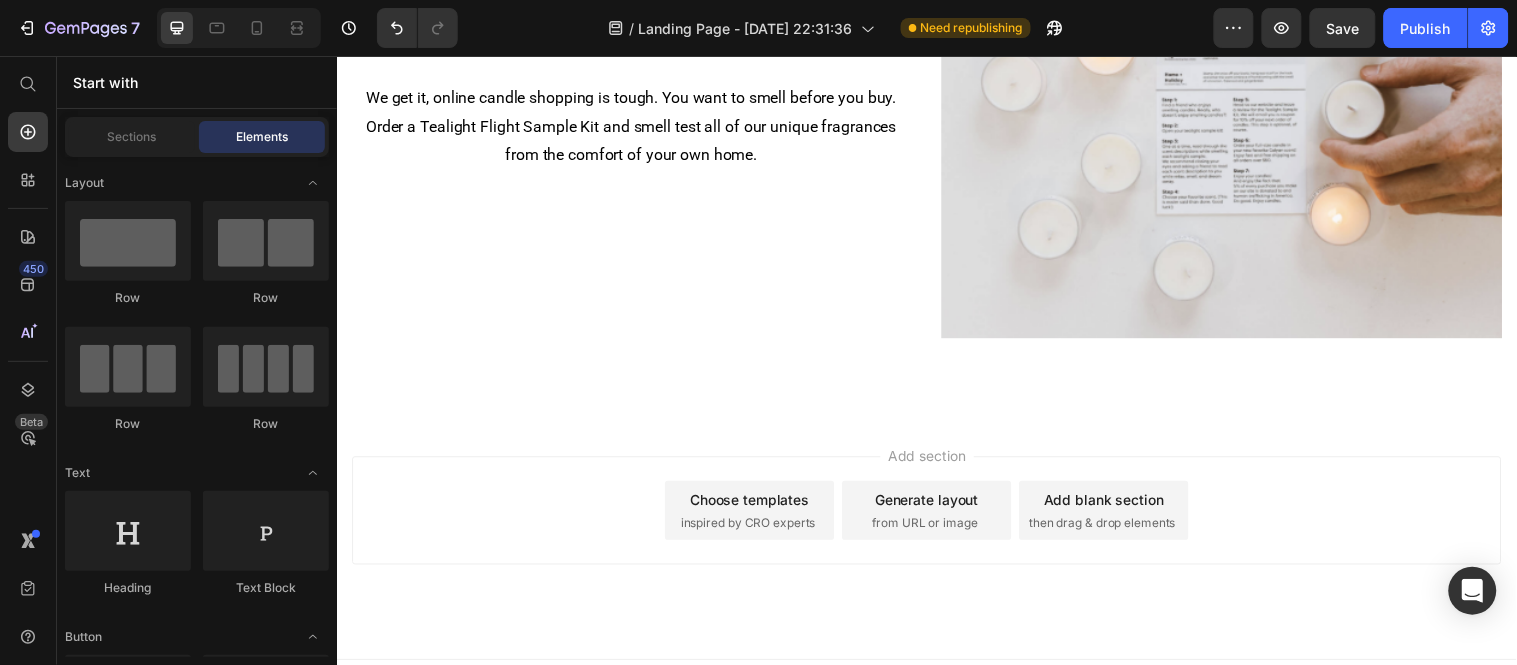 scroll, scrollTop: 2501, scrollLeft: 0, axis: vertical 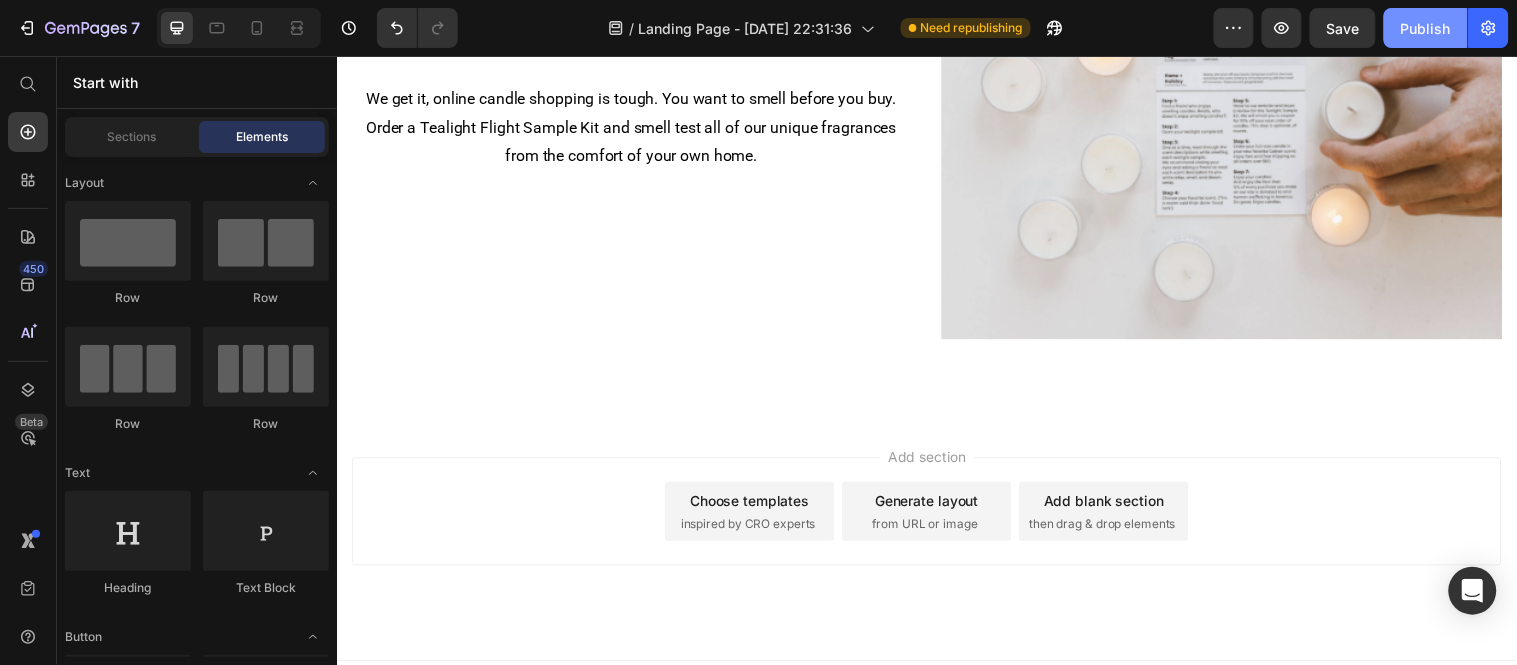 click on "Publish" at bounding box center [1426, 28] 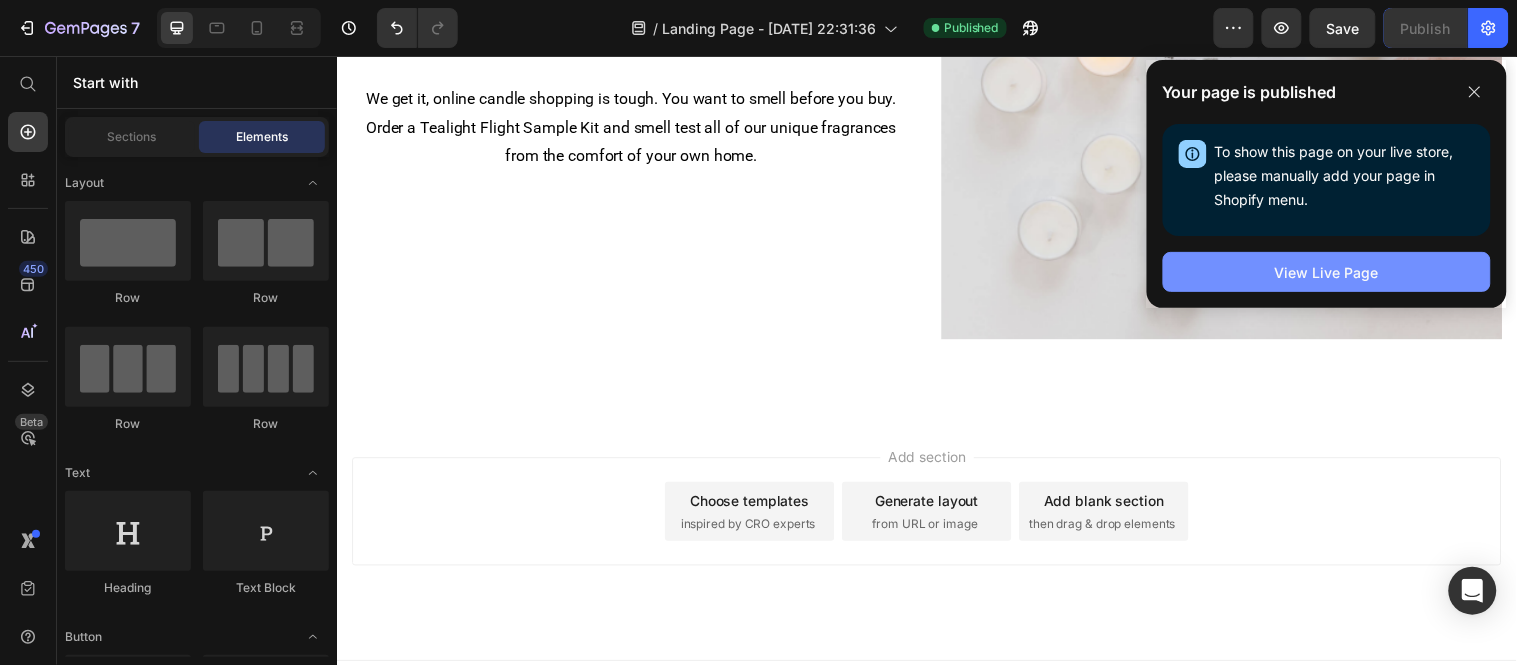 click on "View Live Page" at bounding box center [1327, 272] 